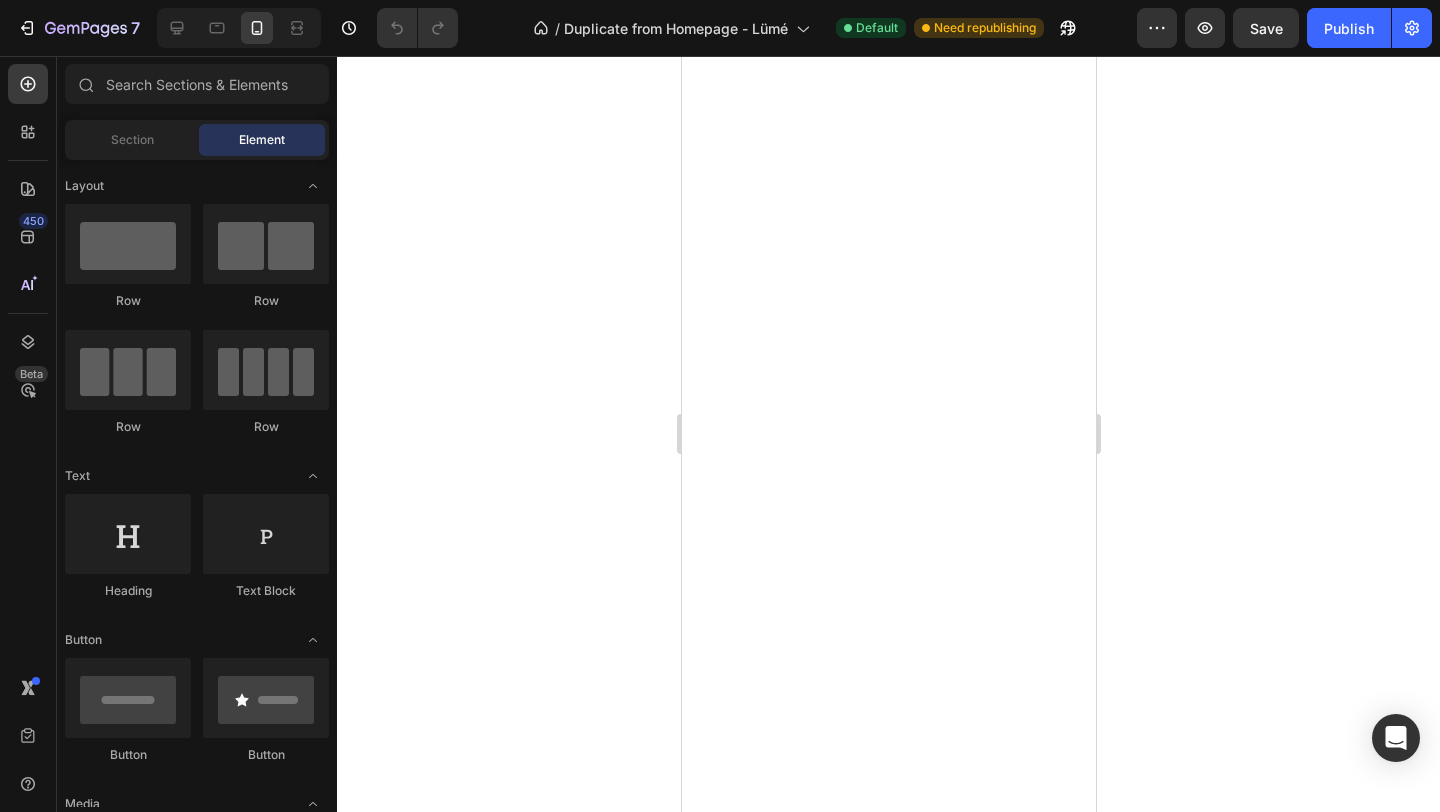 scroll, scrollTop: 0, scrollLeft: 0, axis: both 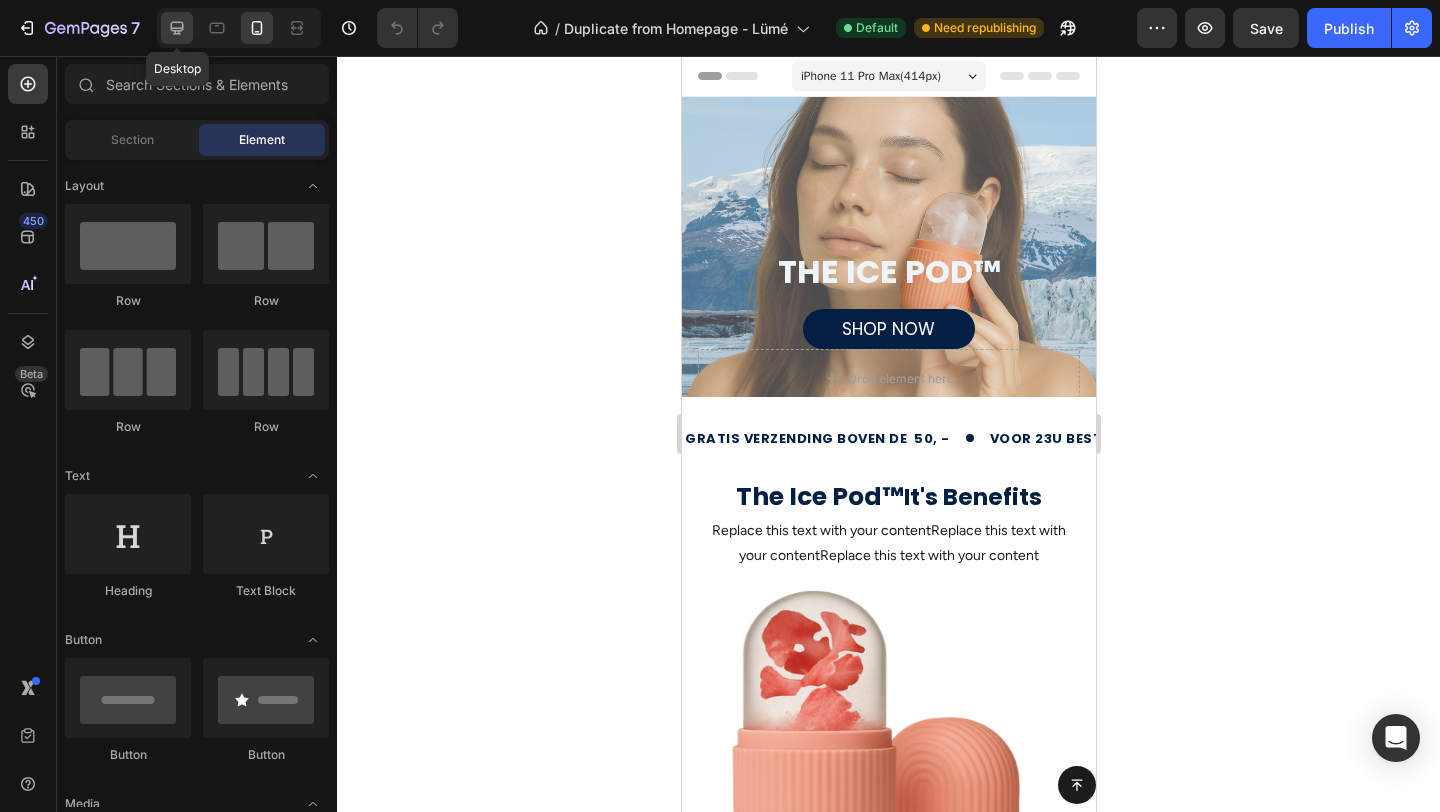 click 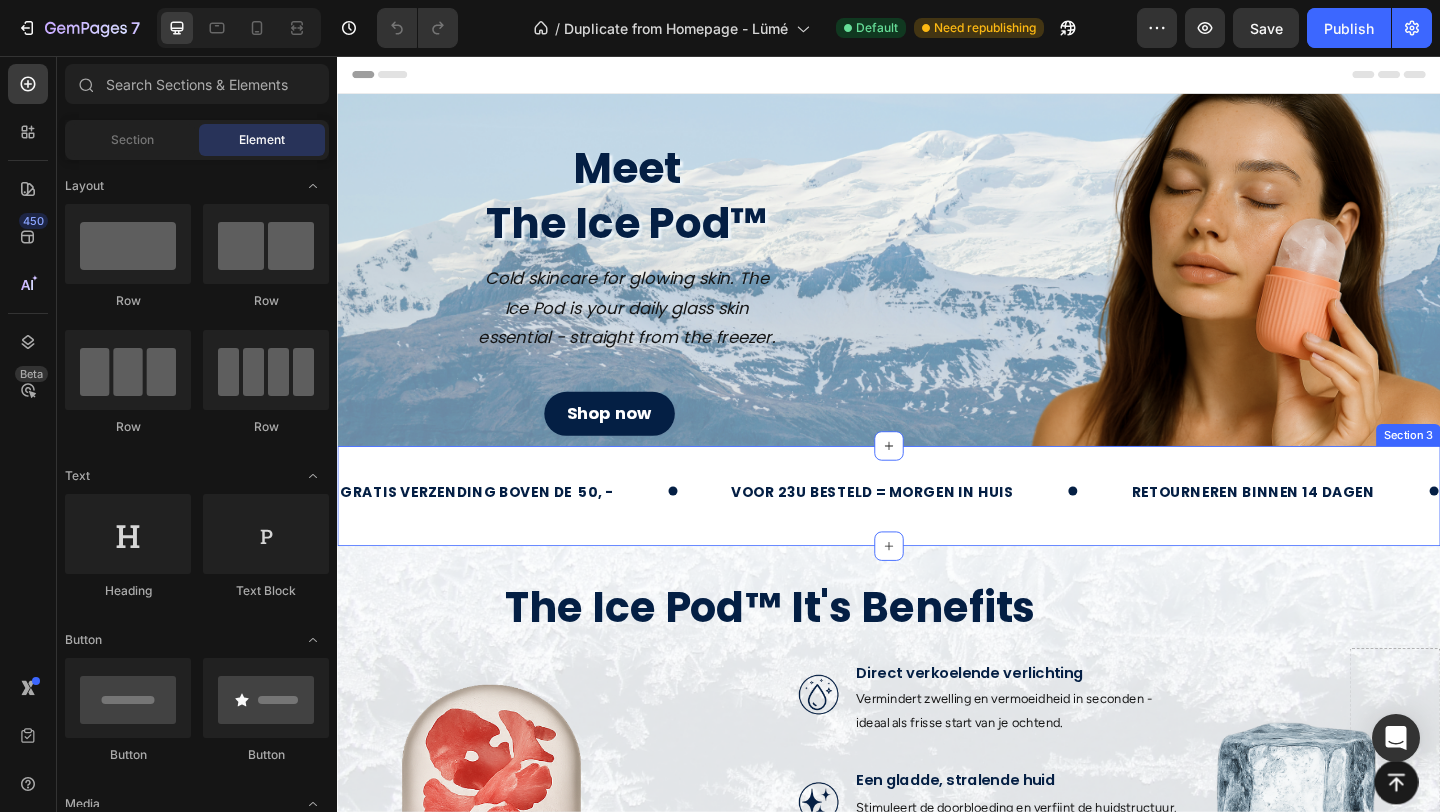 click on "gratis verzending boven de  50, - Text
voor 23u besteld = morgen in huis Text
retourneren binnen 14 dagen Text
gratis verzending boven de  50, - Text
voor 23u besteld = morgen in huis Text
retourneren binnen 14 dagen Text
Marquee Section 3" at bounding box center [937, 534] 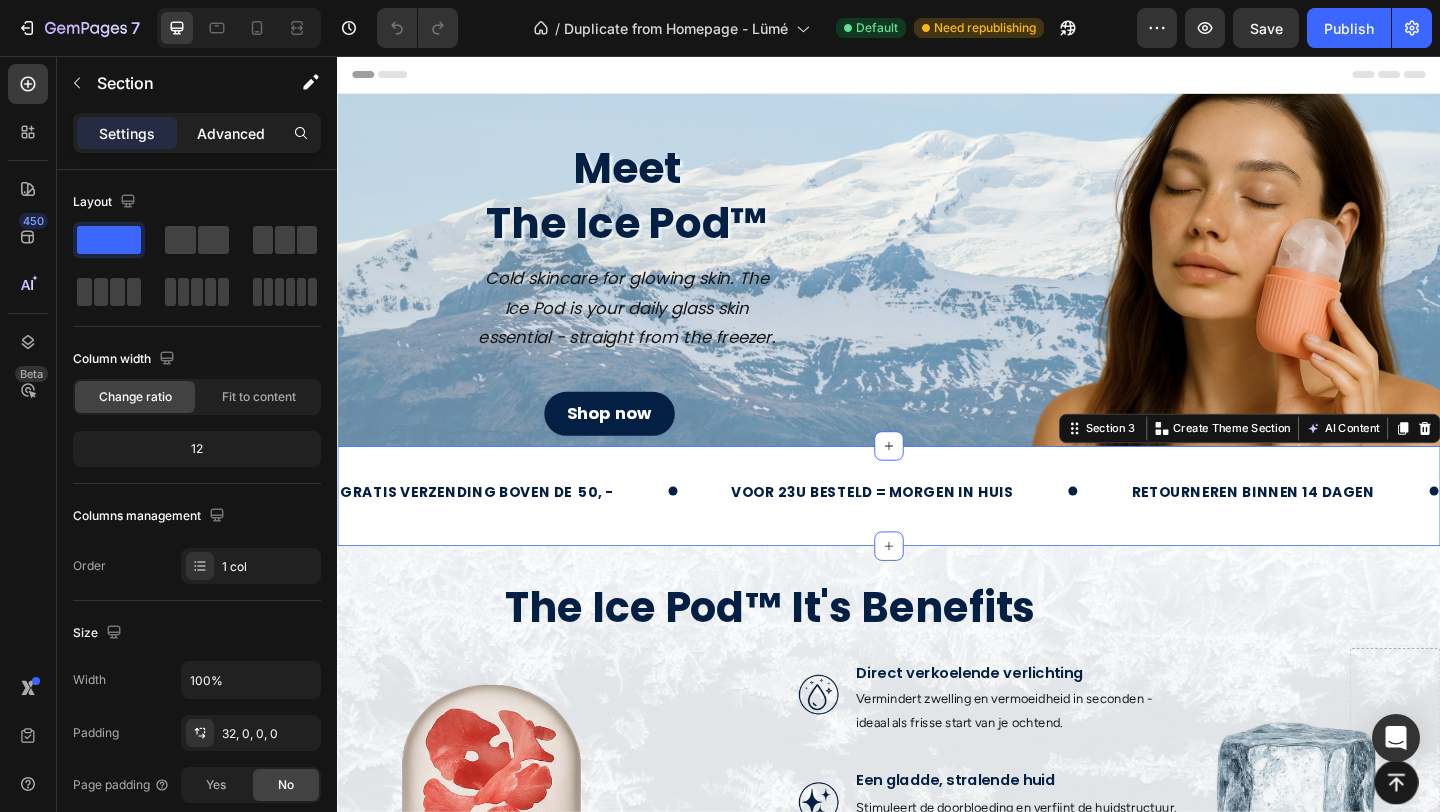 click on "Advanced" at bounding box center [231, 133] 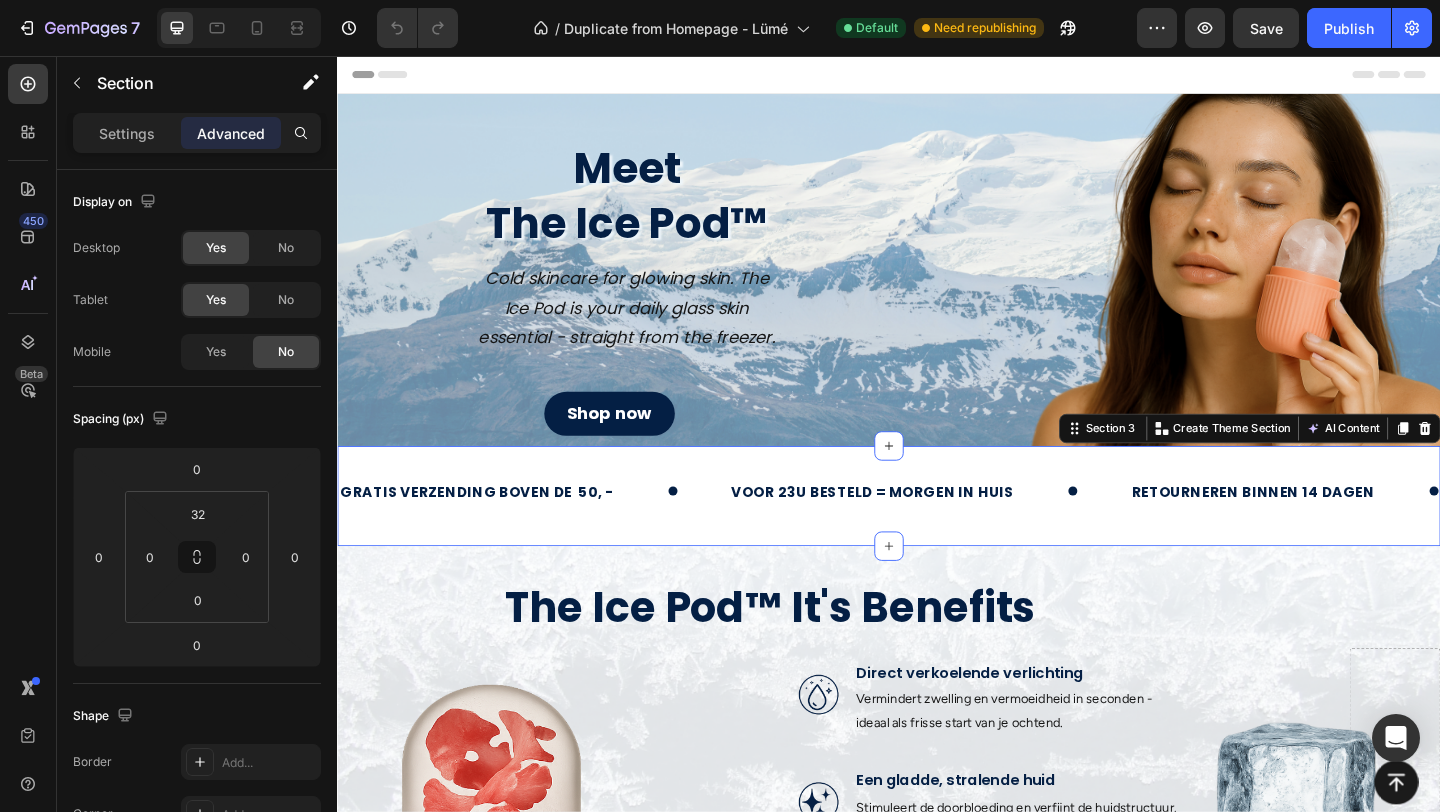 click on "gratis verzending boven de  50, - Text
voor 23u besteld = morgen in huis Text
retourneren binnen 14 dagen Text
gratis verzending boven de  50, - Text
voor 23u besteld = morgen in huis Text
retourneren binnen 14 dagen Text
Marquee Section 3   You can create reusable sections Create Theme Section AI Content Write with GemAI What would you like to describe here? Tone and Voice Persuasive Product Pink For The Win Show more Generate" at bounding box center (937, 534) 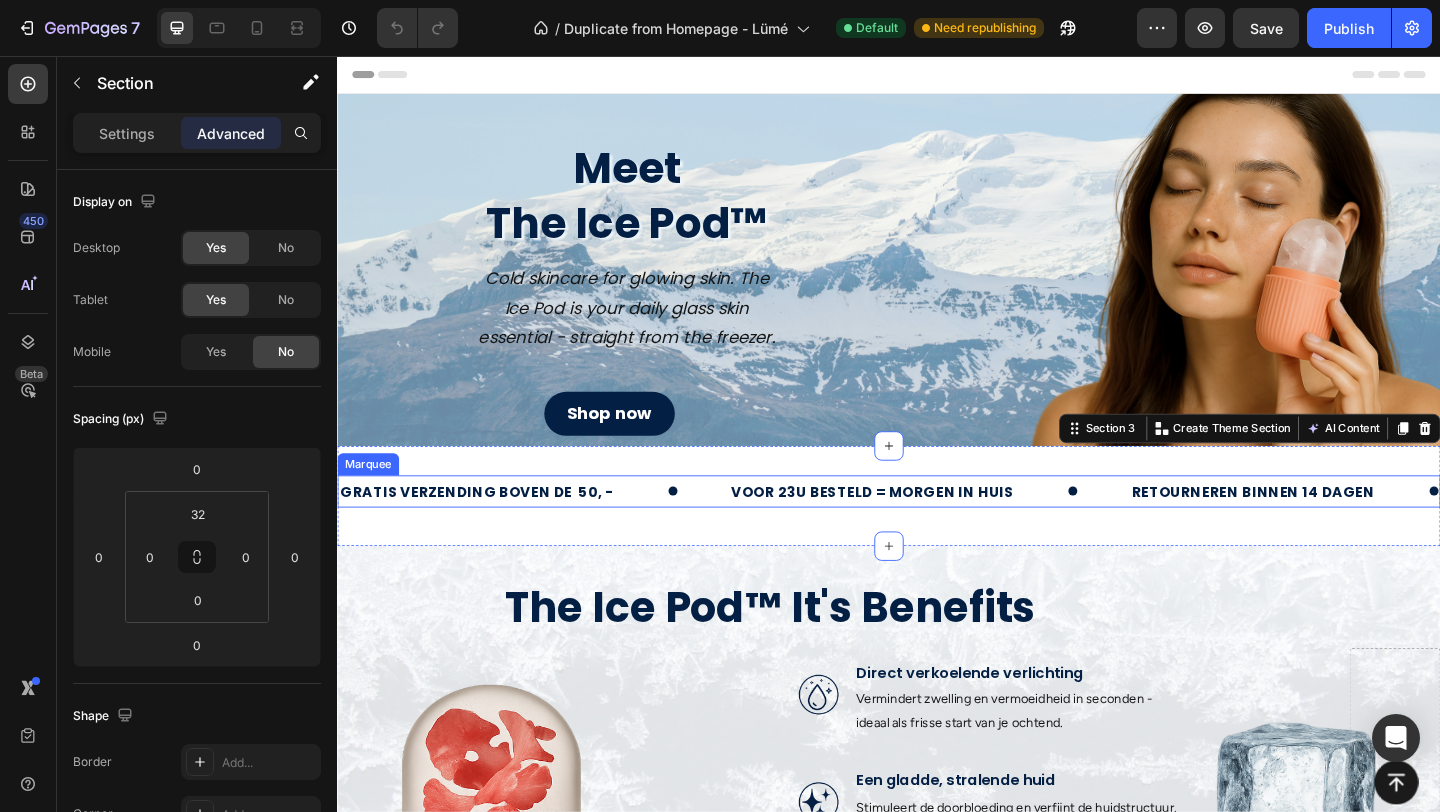 click on "gratis verzending boven de  50, - Text" at bounding box center (551, 528) 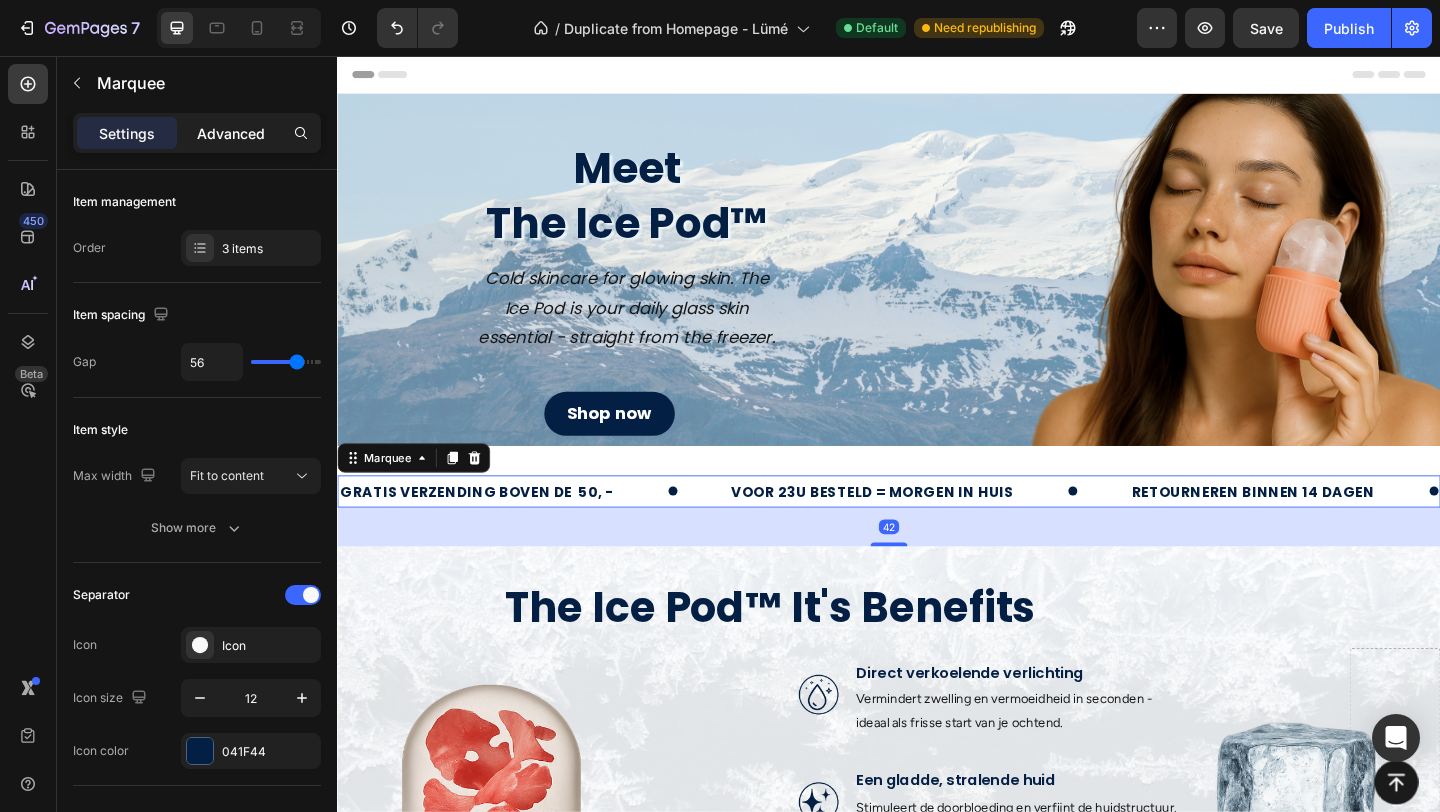 click on "Advanced" at bounding box center [231, 133] 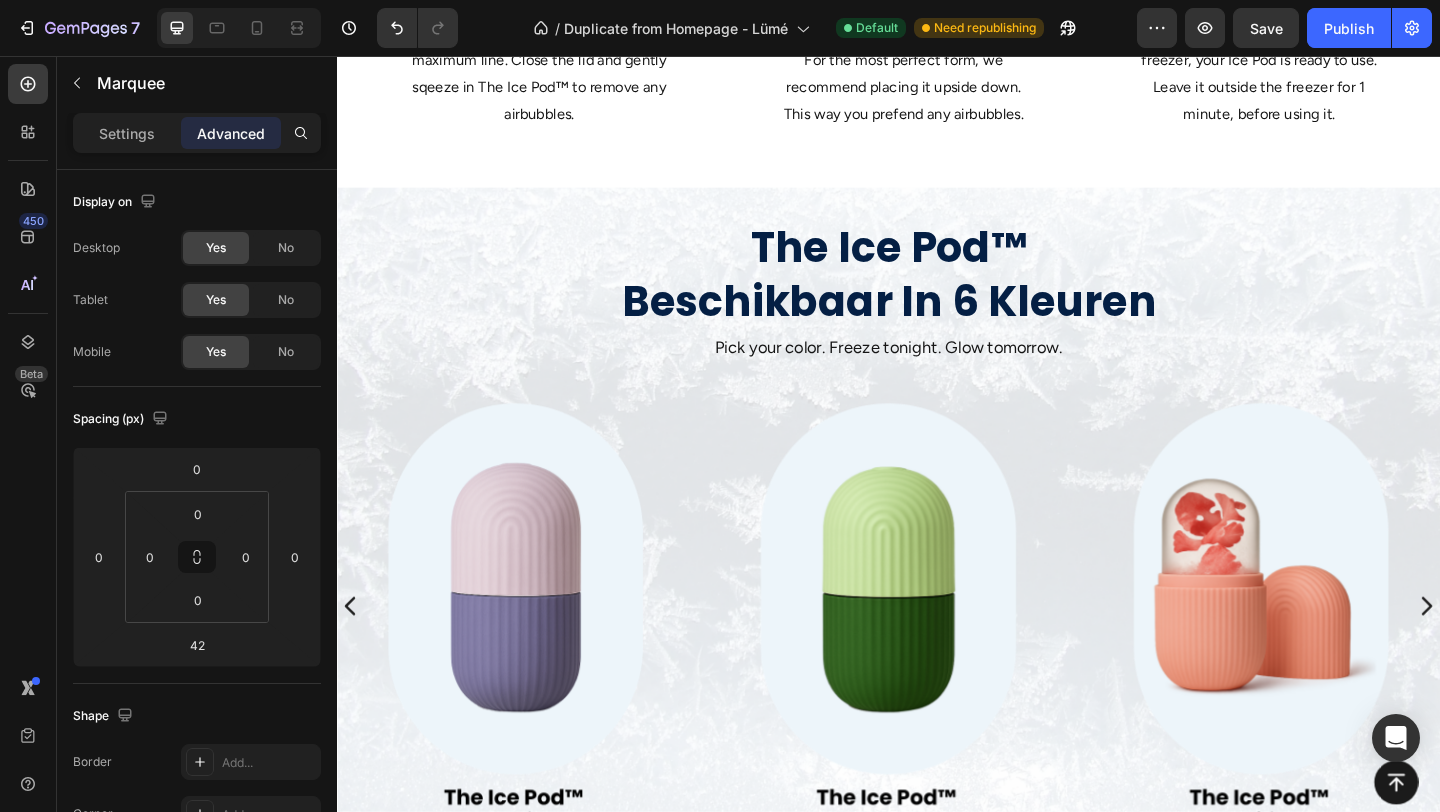 scroll, scrollTop: 1889, scrollLeft: 0, axis: vertical 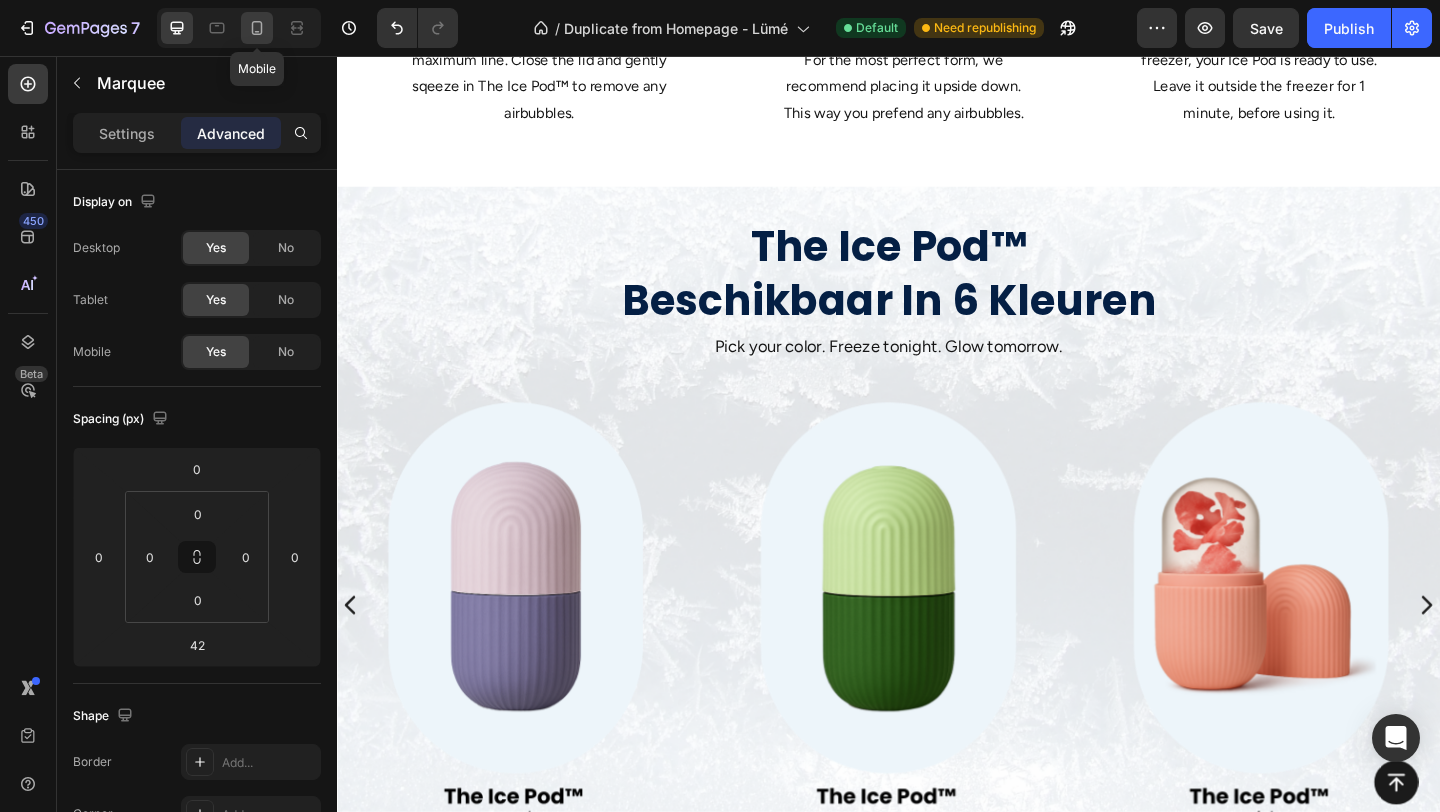 click 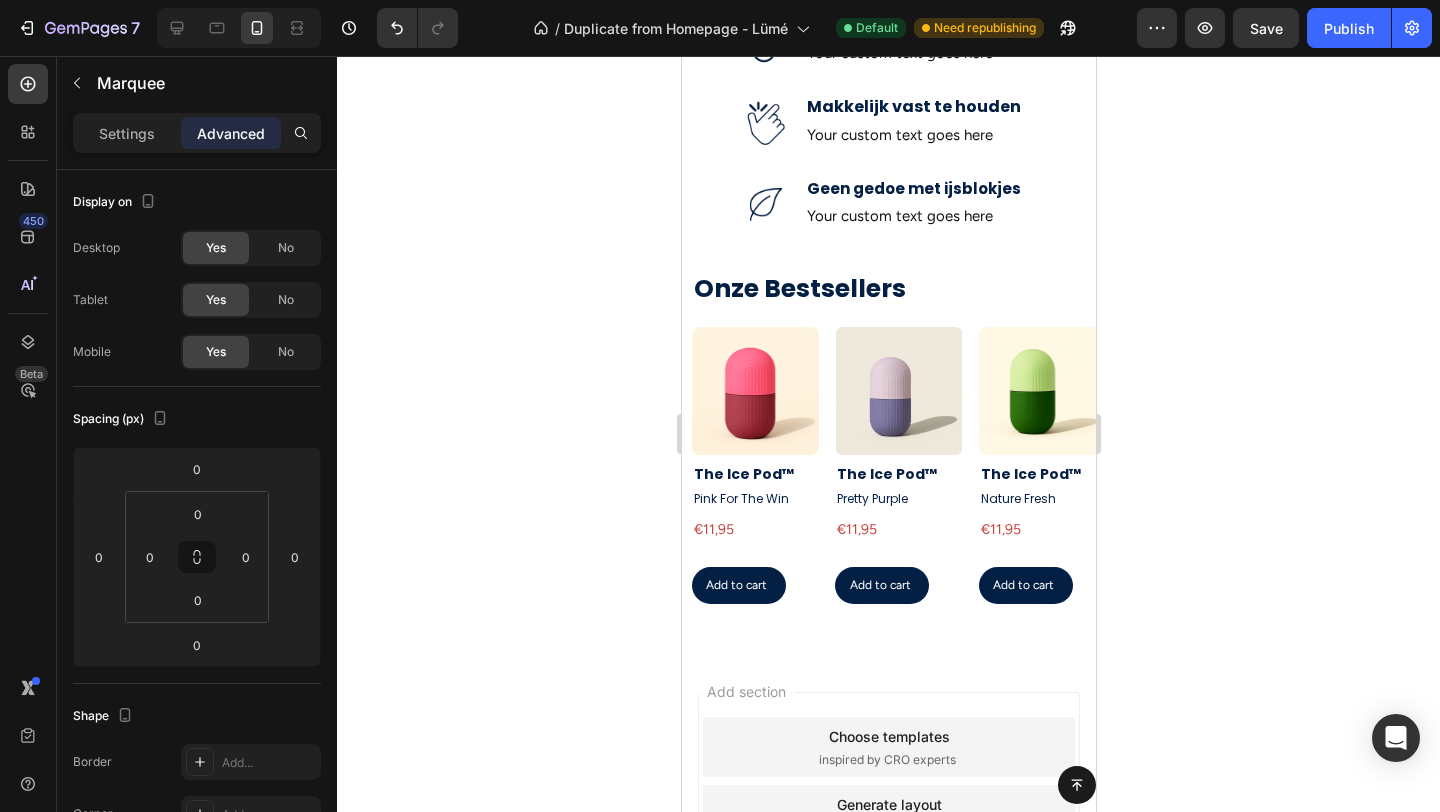 scroll, scrollTop: 1090, scrollLeft: 0, axis: vertical 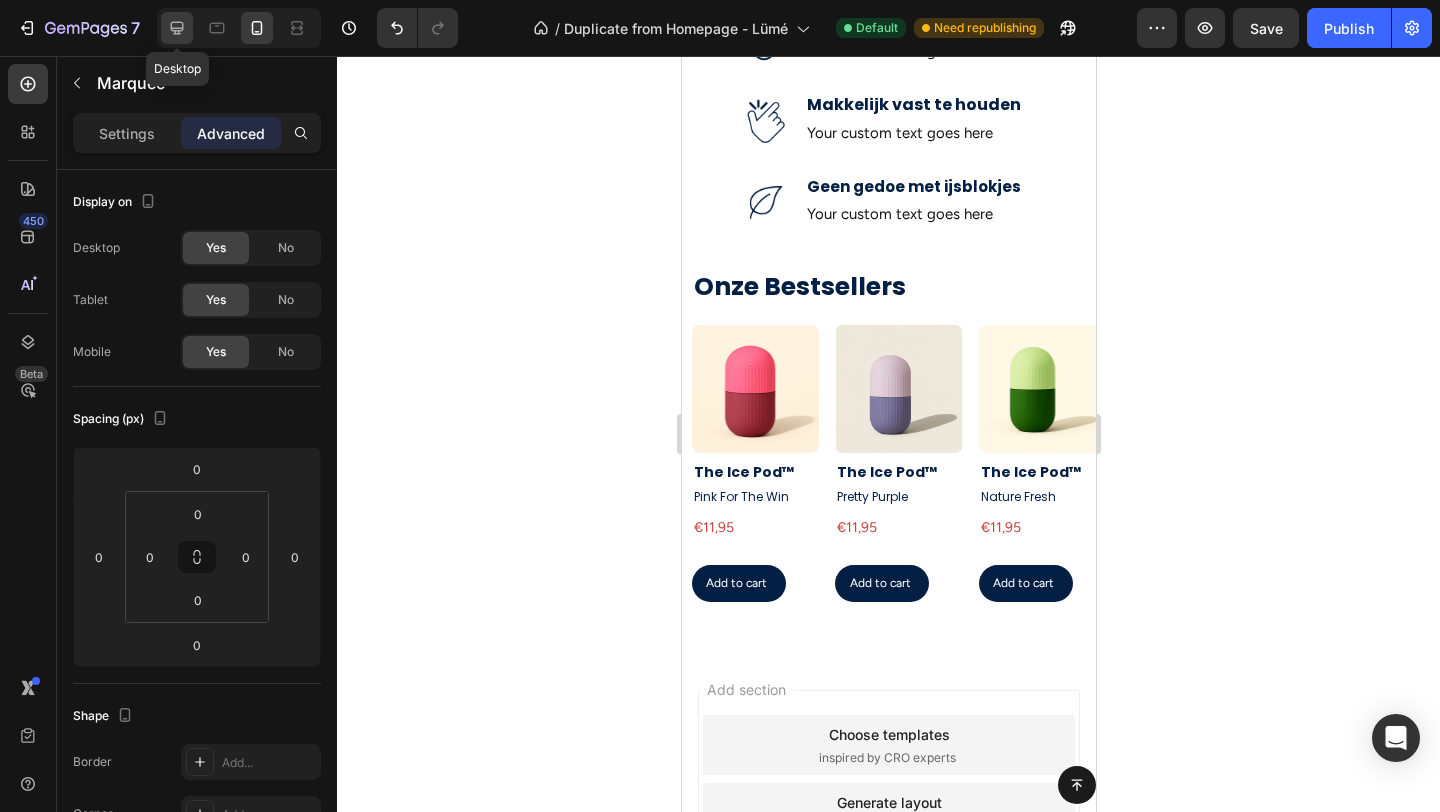 click 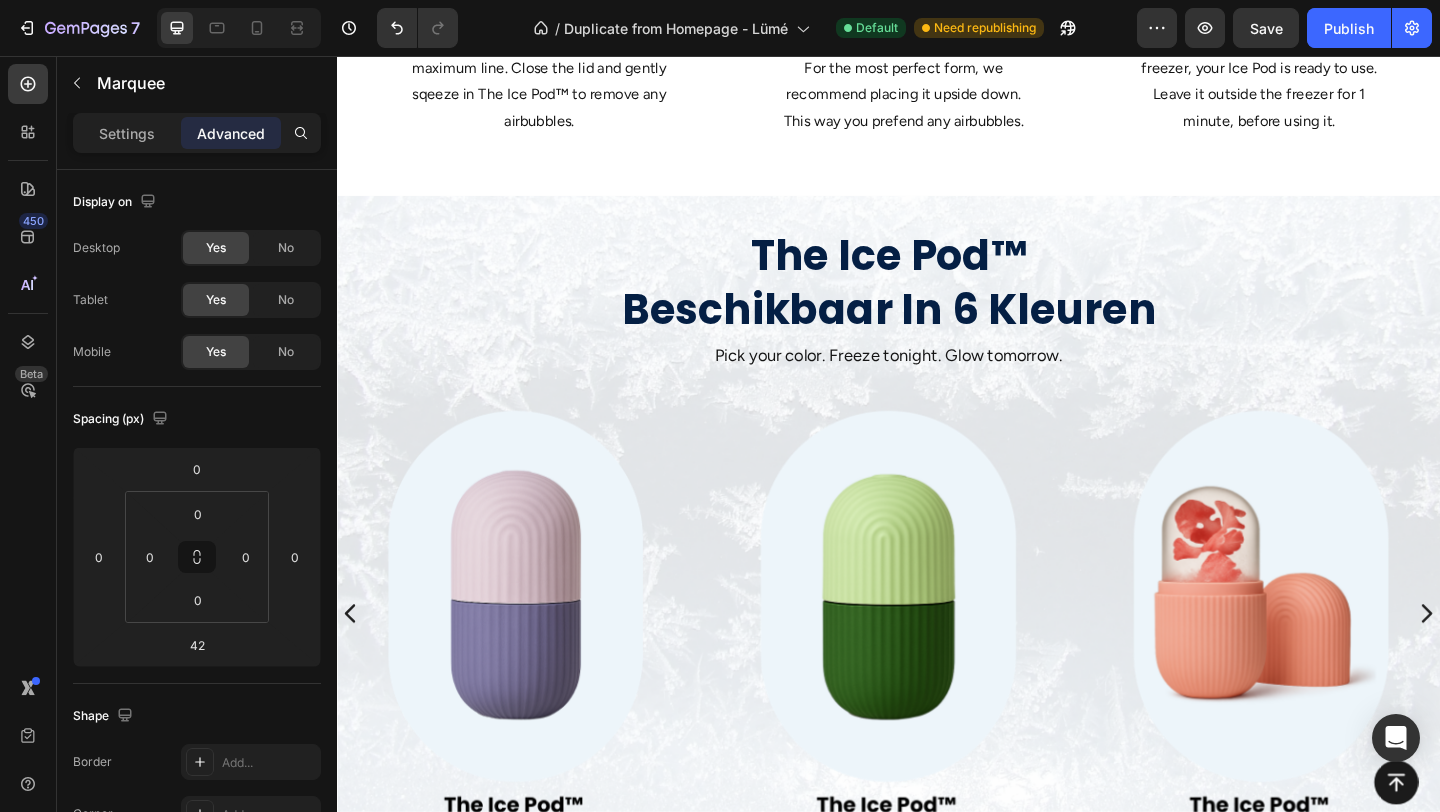 scroll, scrollTop: 1877, scrollLeft: 0, axis: vertical 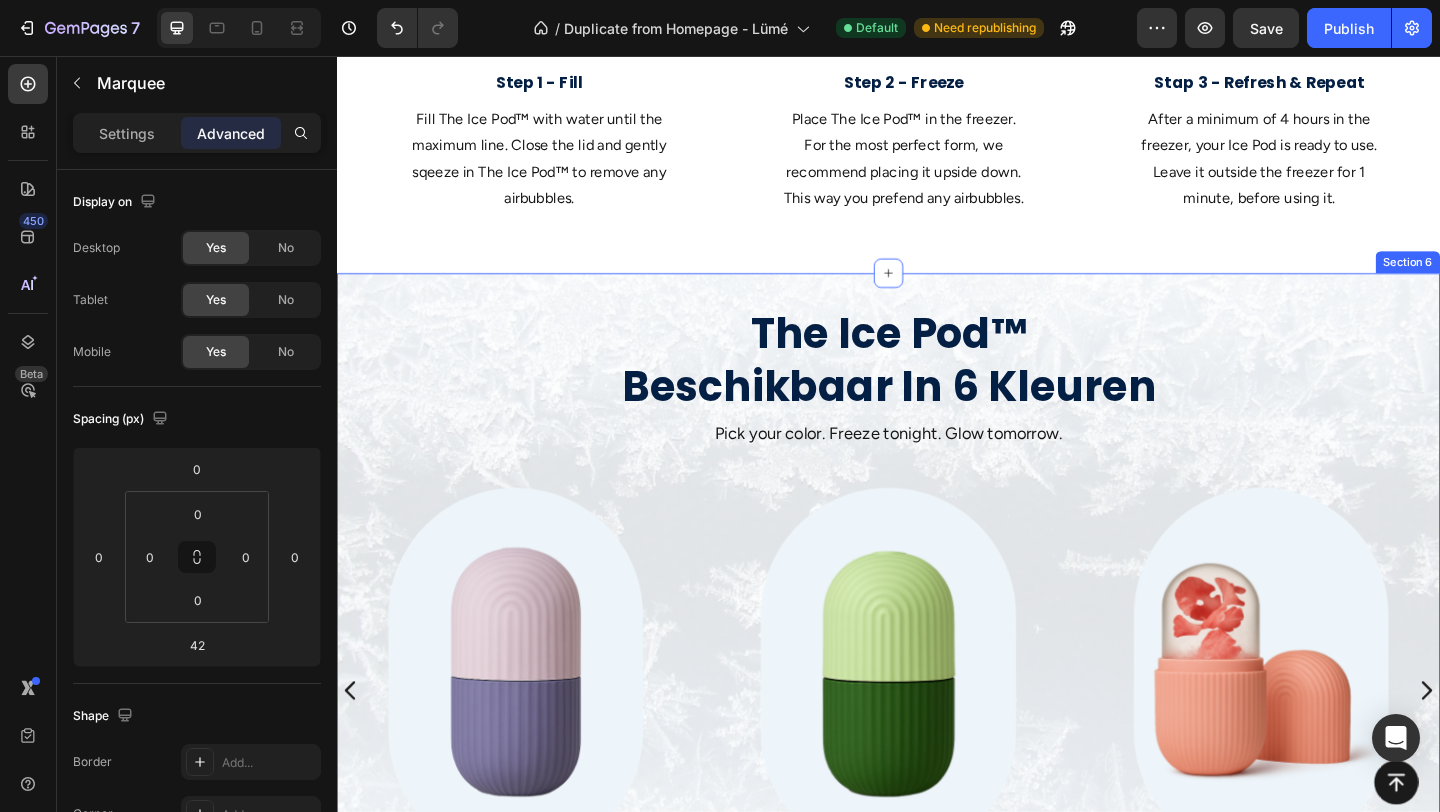 click on "The Ice Pod™  Beschikbaar In 6 Kleuren Heading Pick your color. Freeze tonight. Glow tomorrow. Text Block
Image Image Image Image
Carousel Section 6" at bounding box center (937, 665) 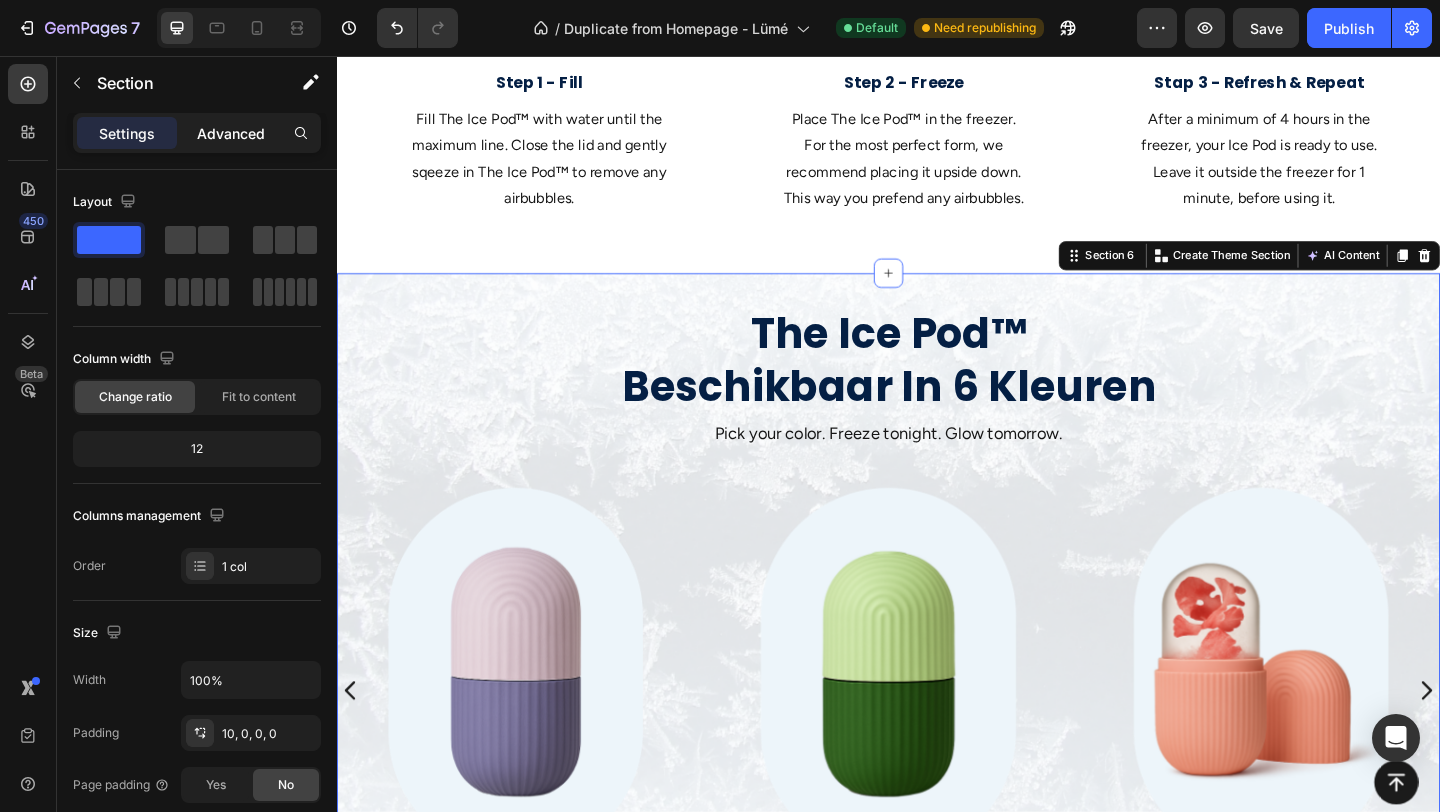 click on "Advanced" at bounding box center (231, 133) 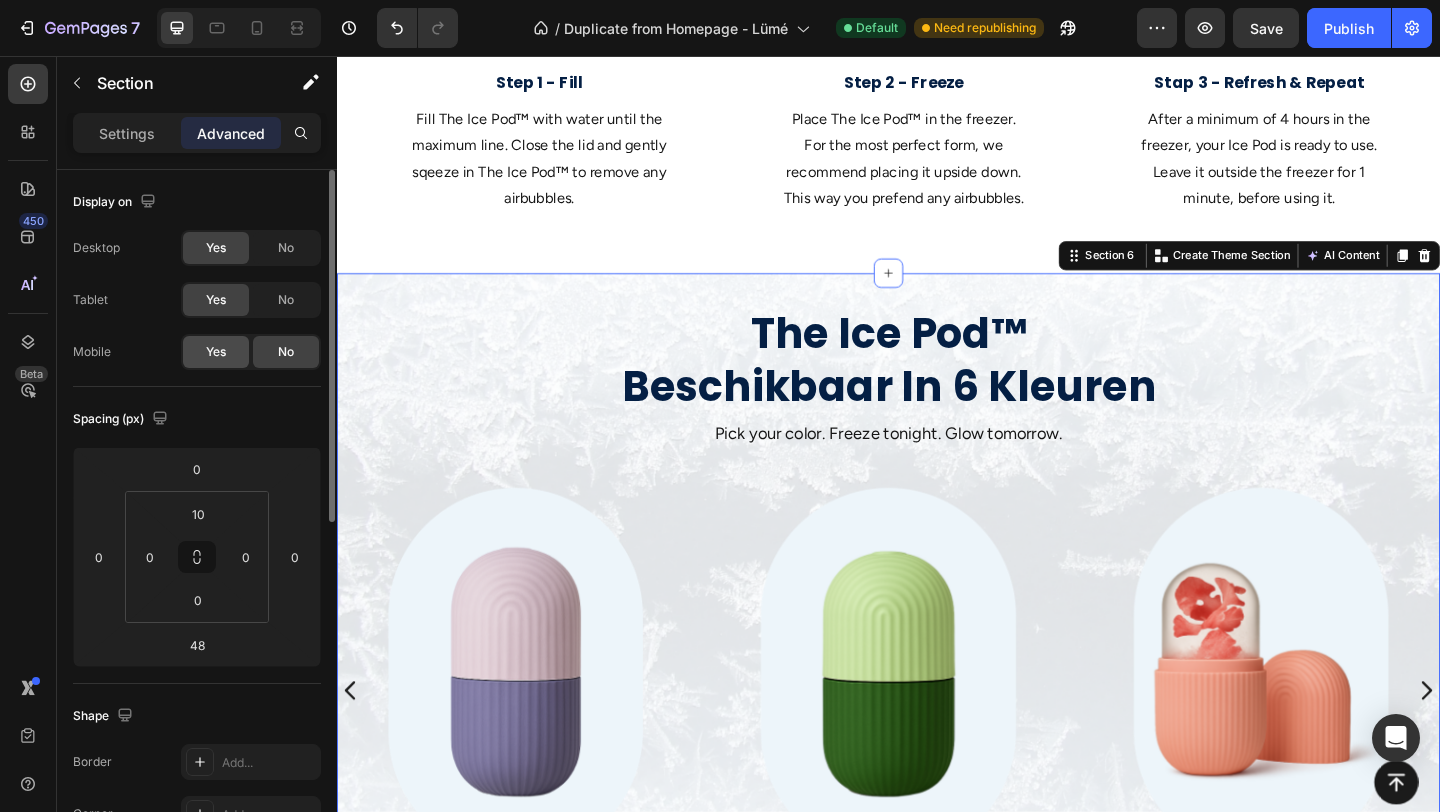click on "Yes" 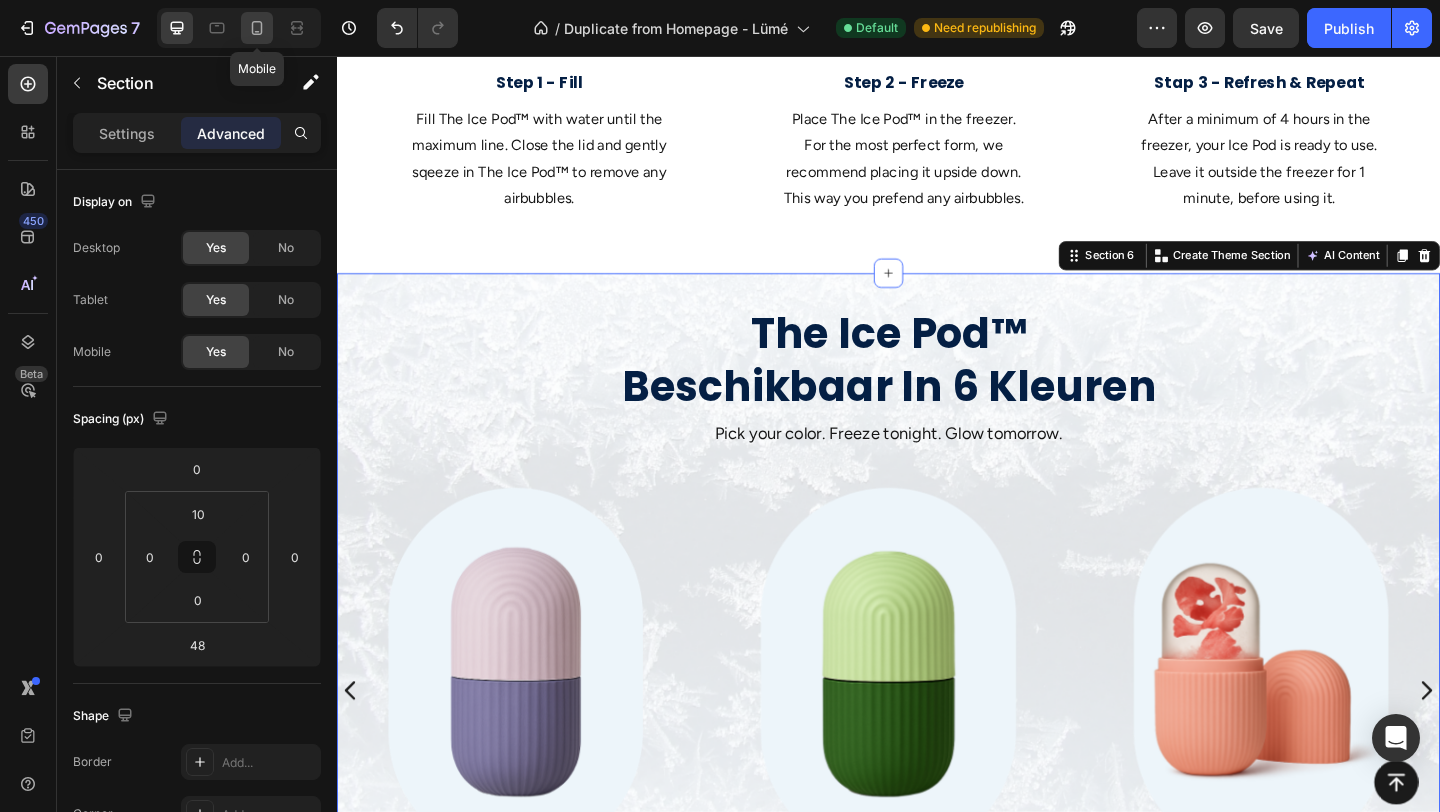 click 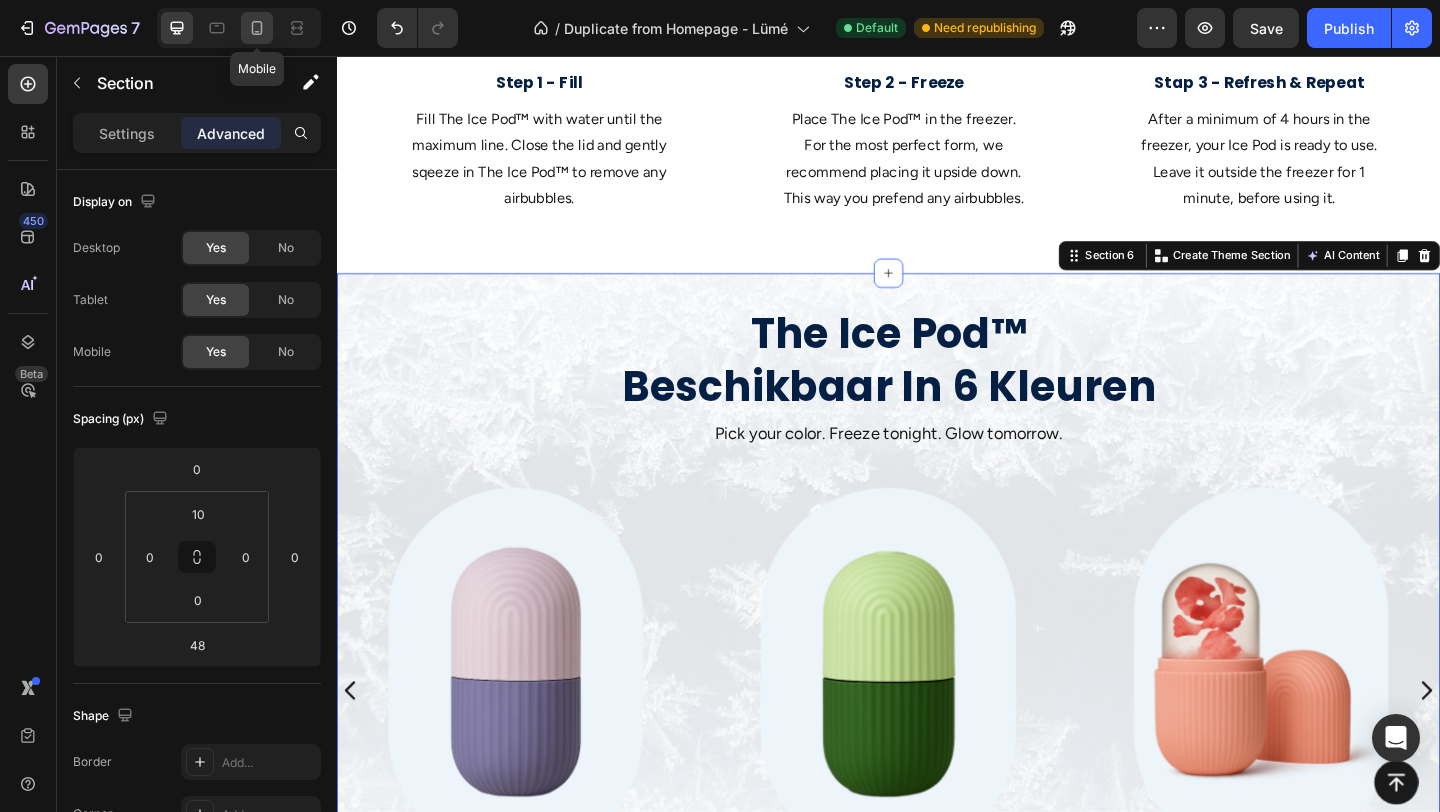 type on "40" 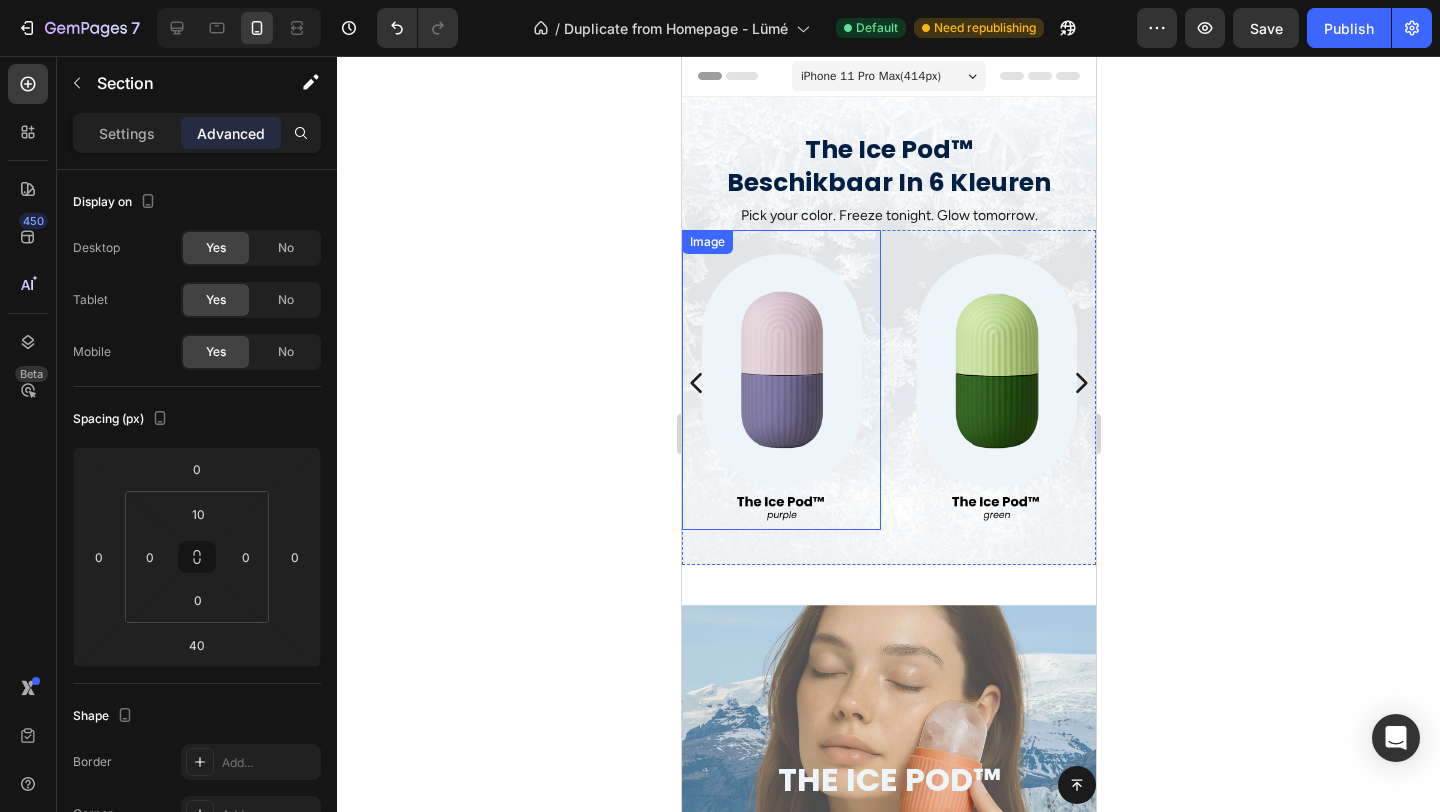scroll, scrollTop: 30, scrollLeft: 0, axis: vertical 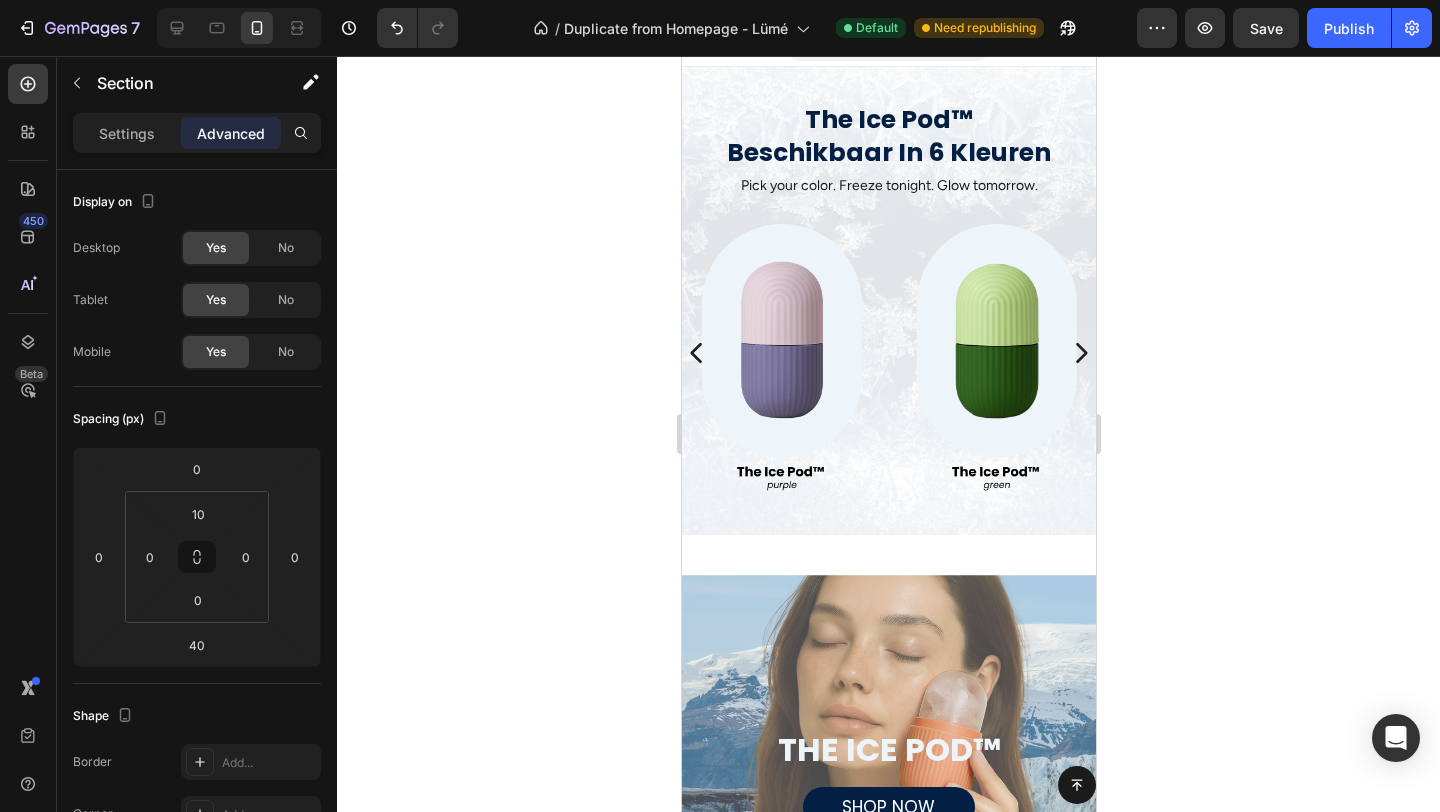 click on "The Ice Pod™  Beschikbaar In 6 Kleuren Heading Pick your color. Freeze tonight. Glow tomorrow. Text Block
Image Image Image Image
Carousel Section 6" at bounding box center (888, 301) 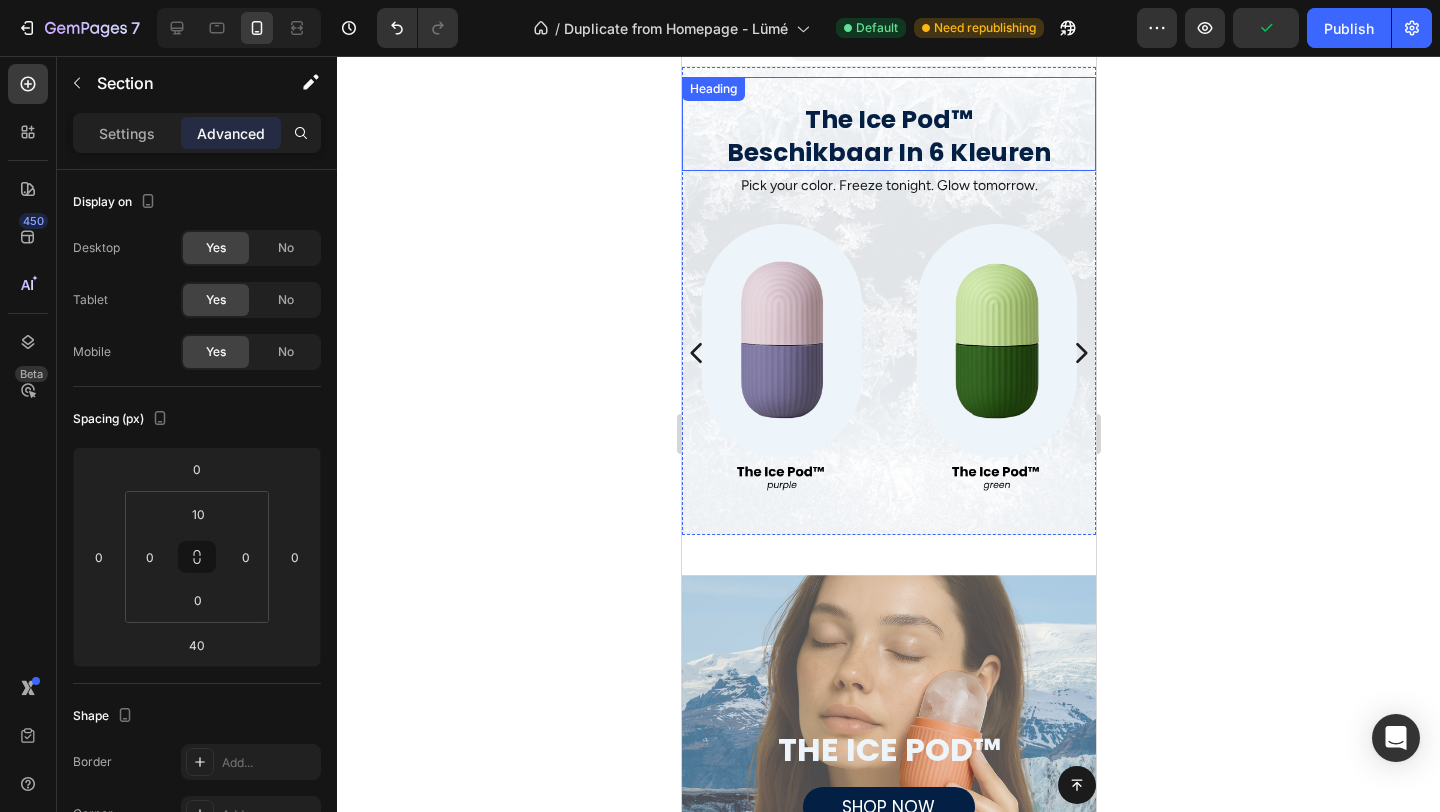 scroll, scrollTop: 0, scrollLeft: 0, axis: both 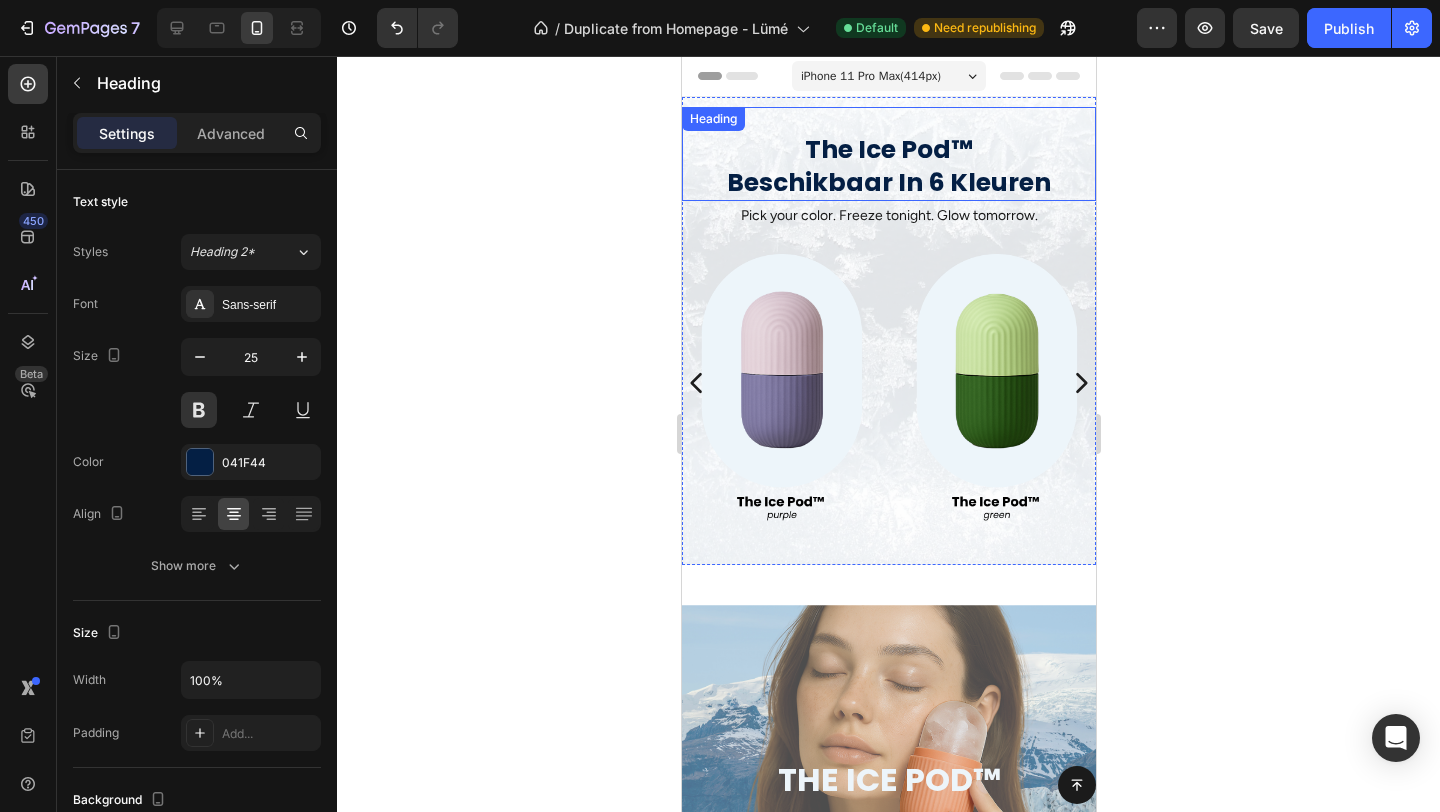 click on "The Ice Pod™  Beschikbaar In 6 Kleuren Heading" at bounding box center [888, 154] 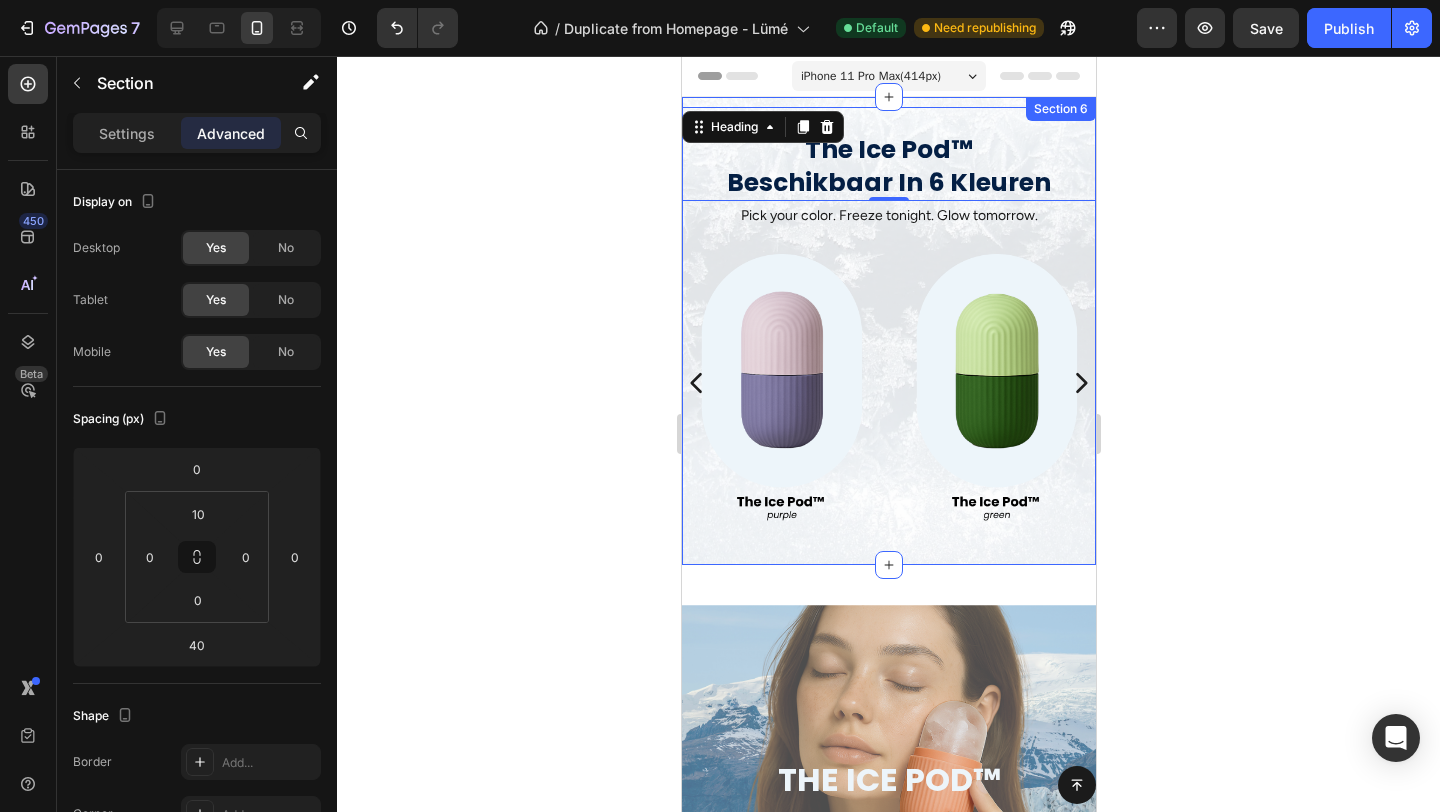 click on "The Ice Pod™  Beschikbaar In 6 Kleuren Heading   0 Pick your color. Freeze tonight. Glow tomorrow. Text Block
Image Image Image Image
Carousel Section 6" at bounding box center [888, 331] 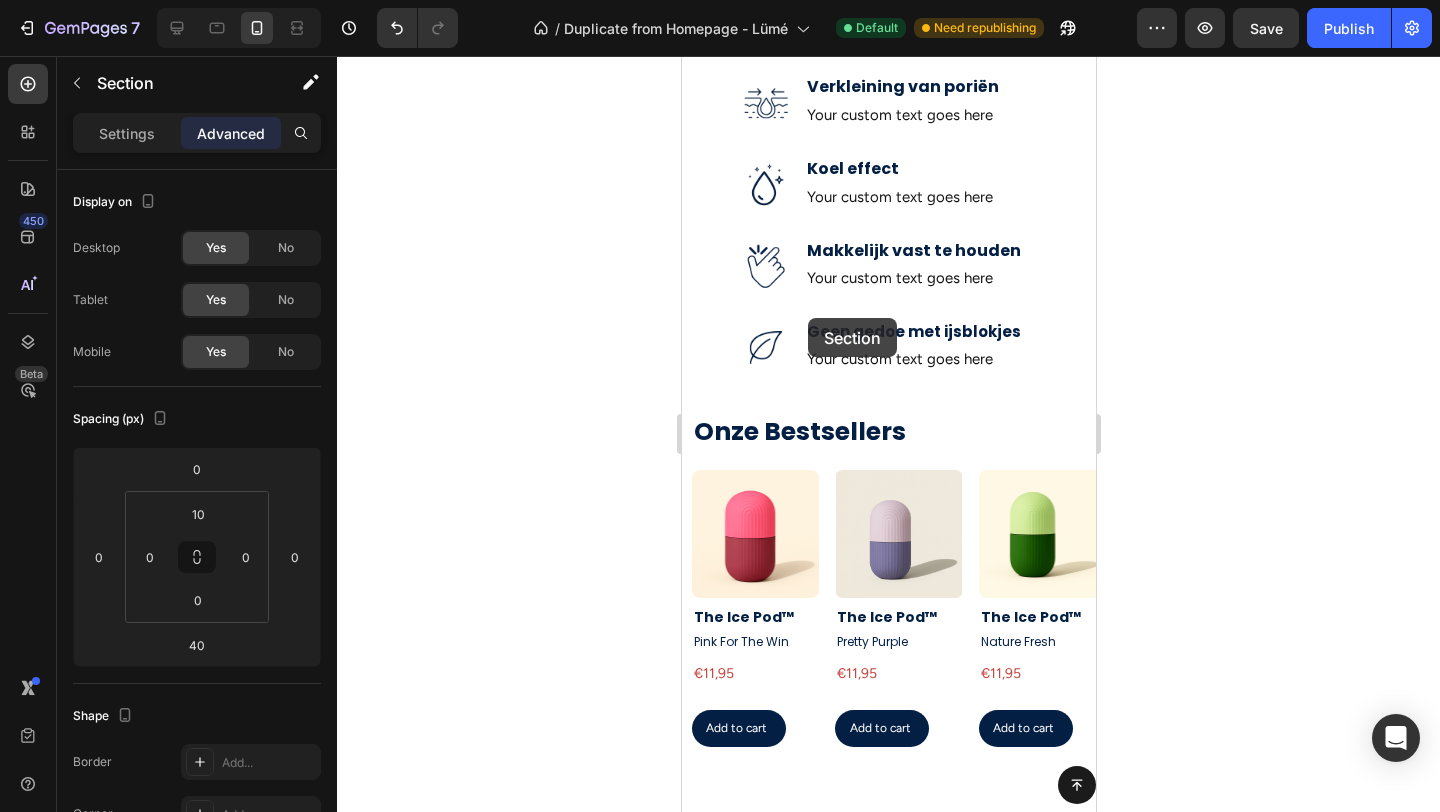 scroll, scrollTop: 1593, scrollLeft: 0, axis: vertical 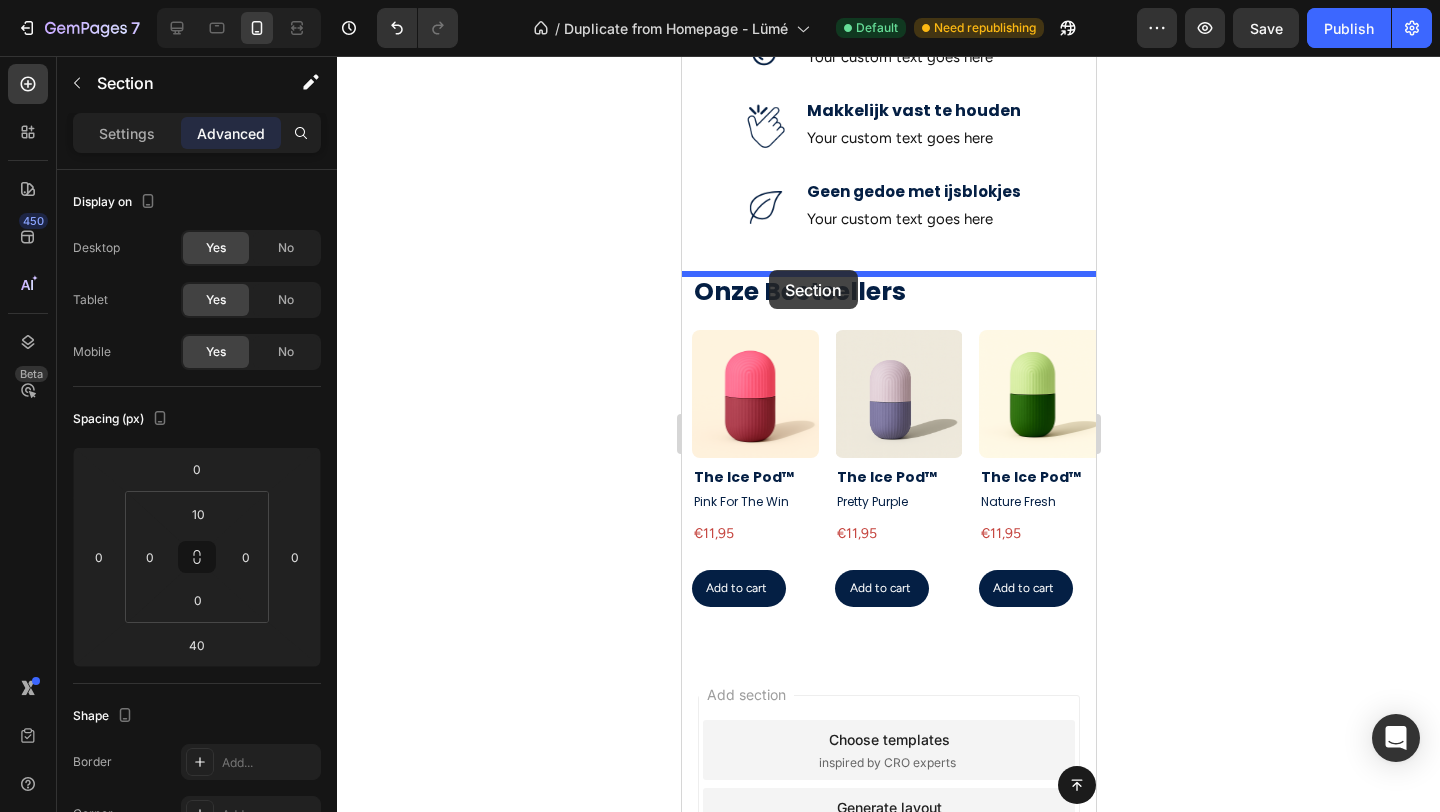 drag, startPoint x: 699, startPoint y: 119, endPoint x: 768, endPoint y: 270, distance: 166.01807 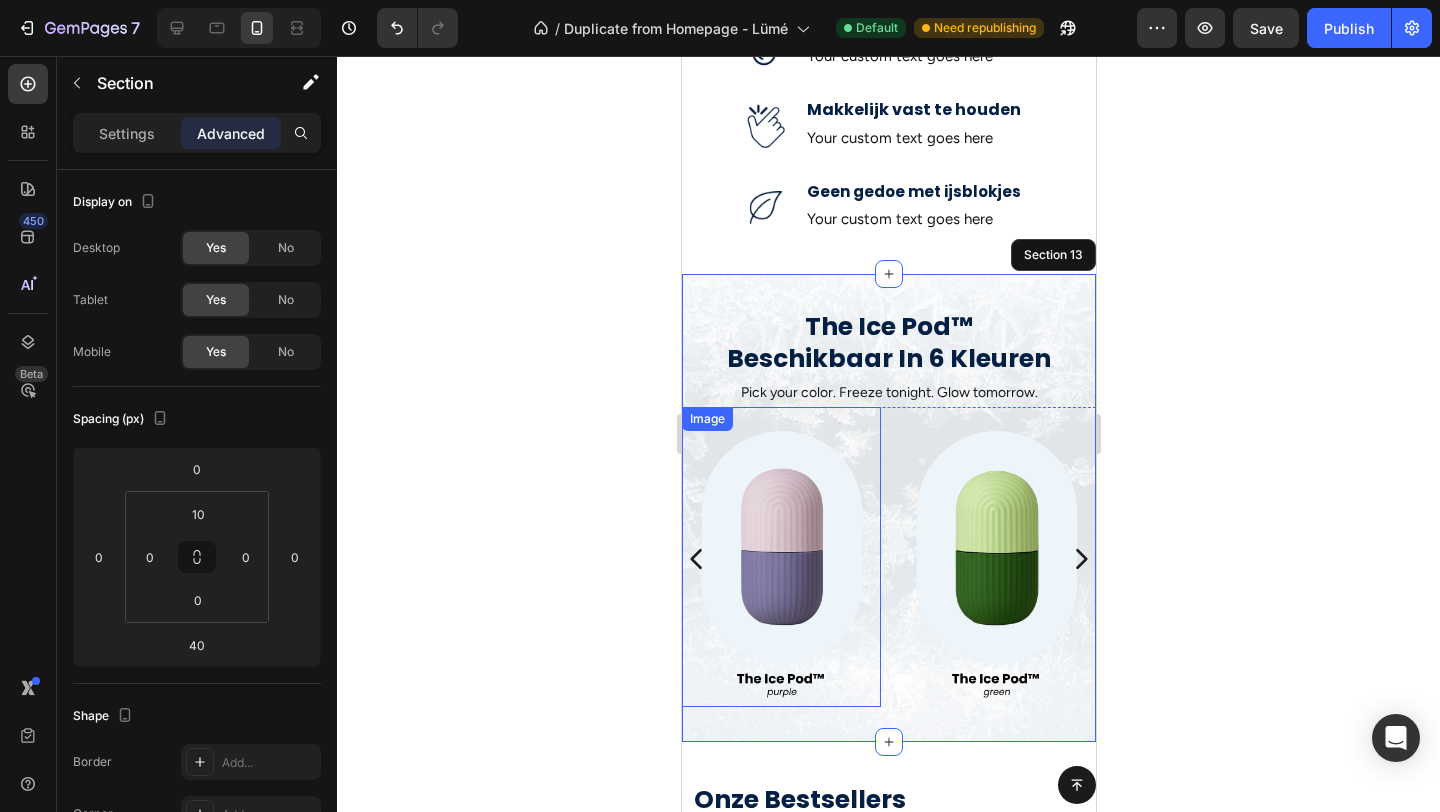 scroll, scrollTop: 1174, scrollLeft: 0, axis: vertical 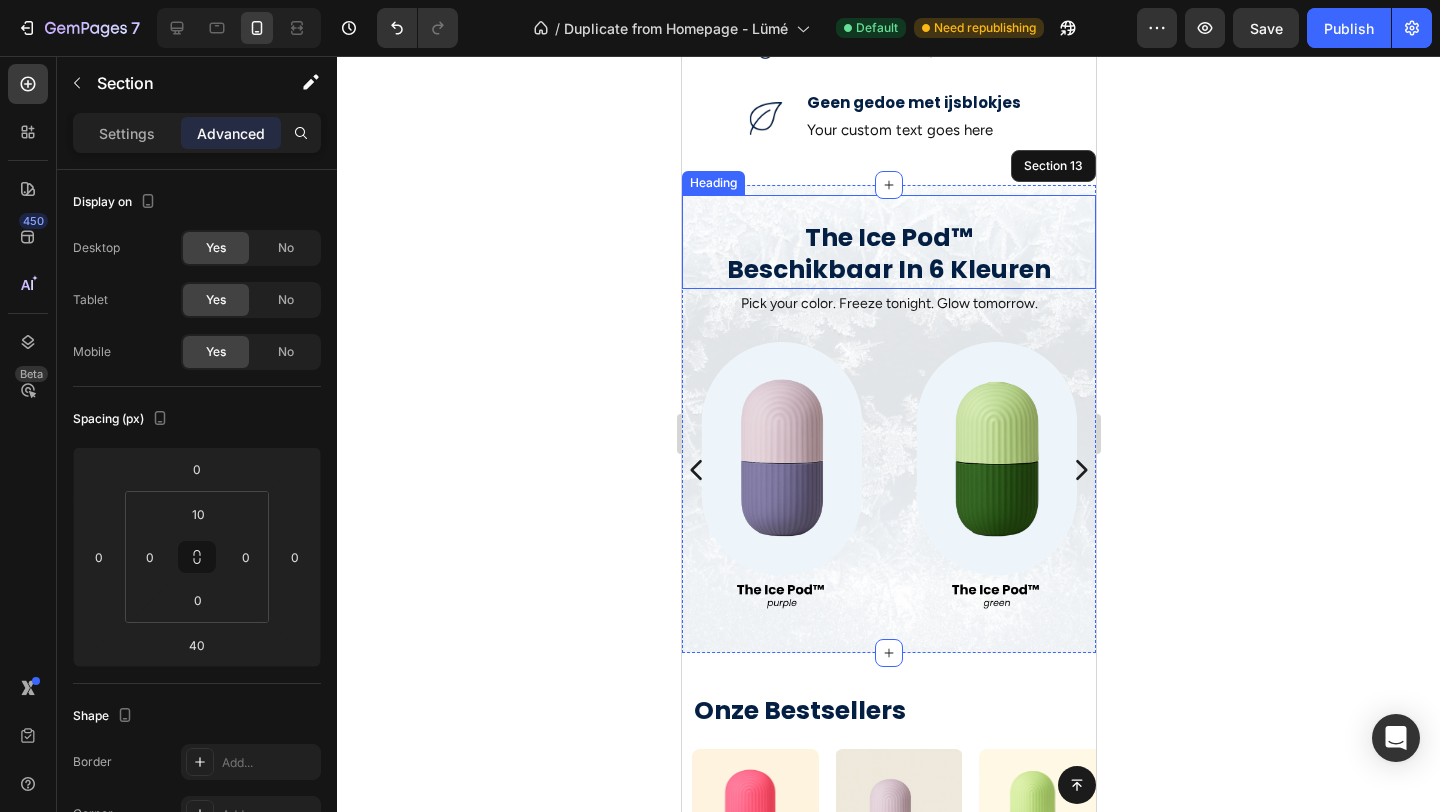 click on "The Ice Pod™  Beschikbaar In 6 Kleuren" at bounding box center [888, 254] 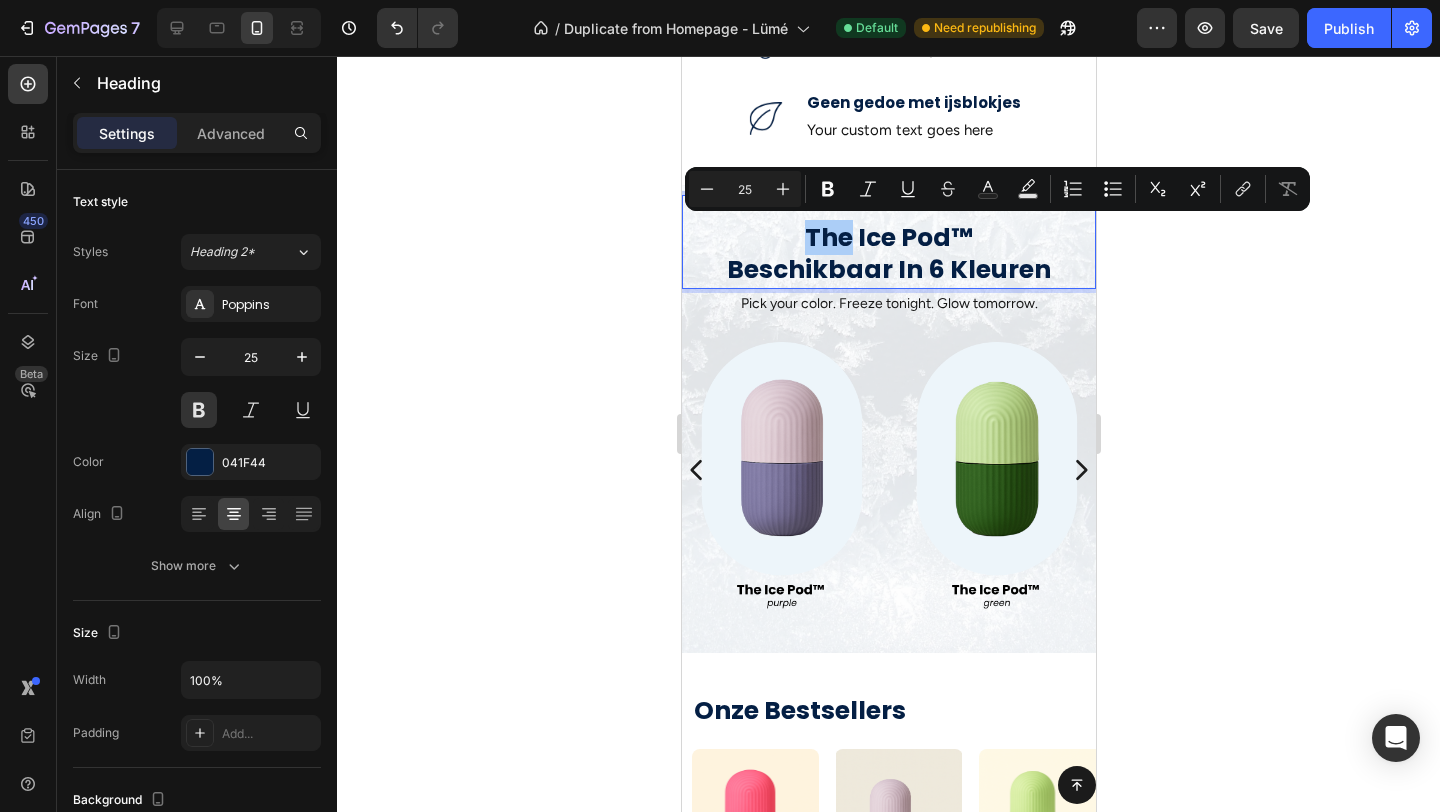 click 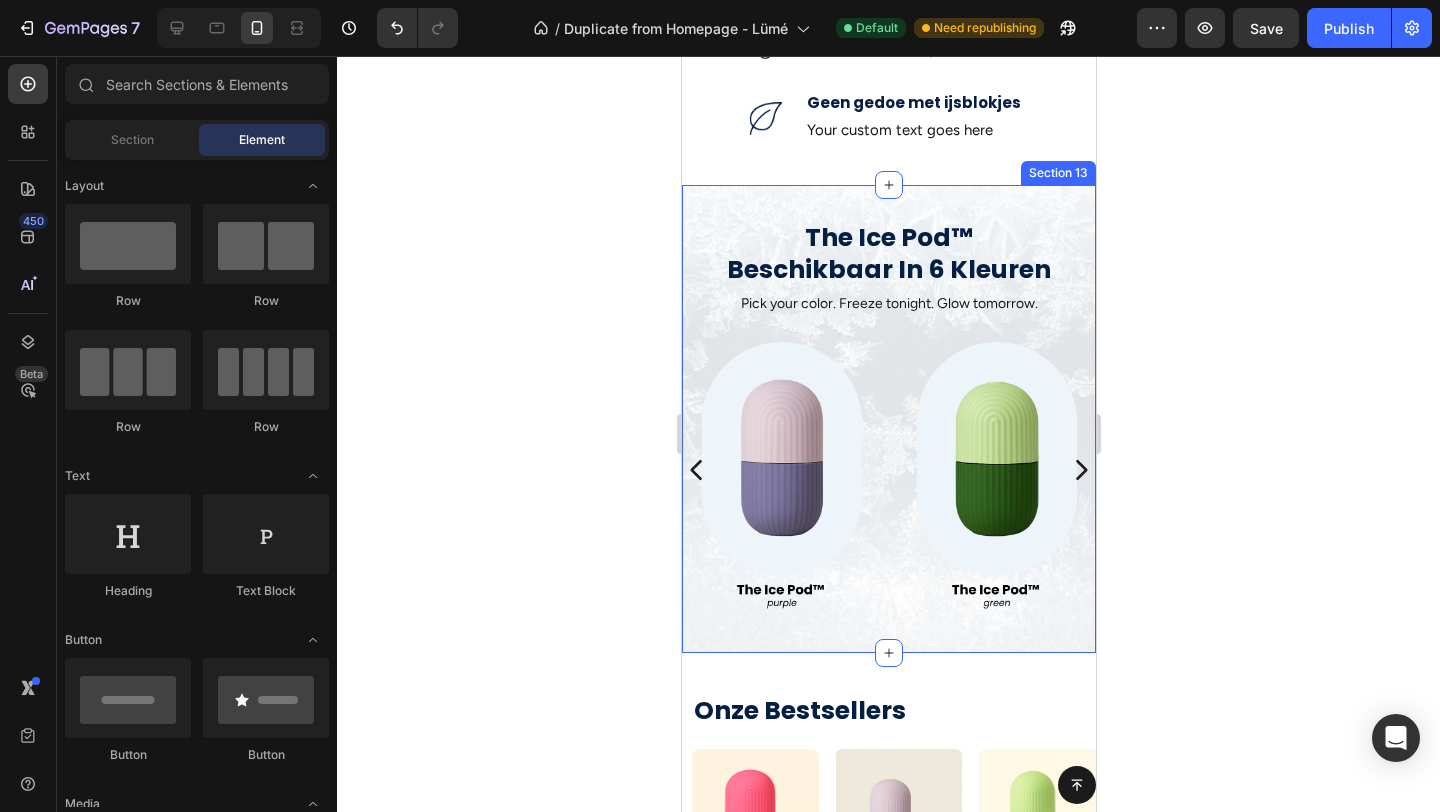 click on "The Ice Pod™  Beschikbaar In 6 Kleuren Heading Pick your color. Freeze tonight. Glow tomorrow. Text Block
Image Image Image Image
Carousel Section 13" at bounding box center [888, 419] 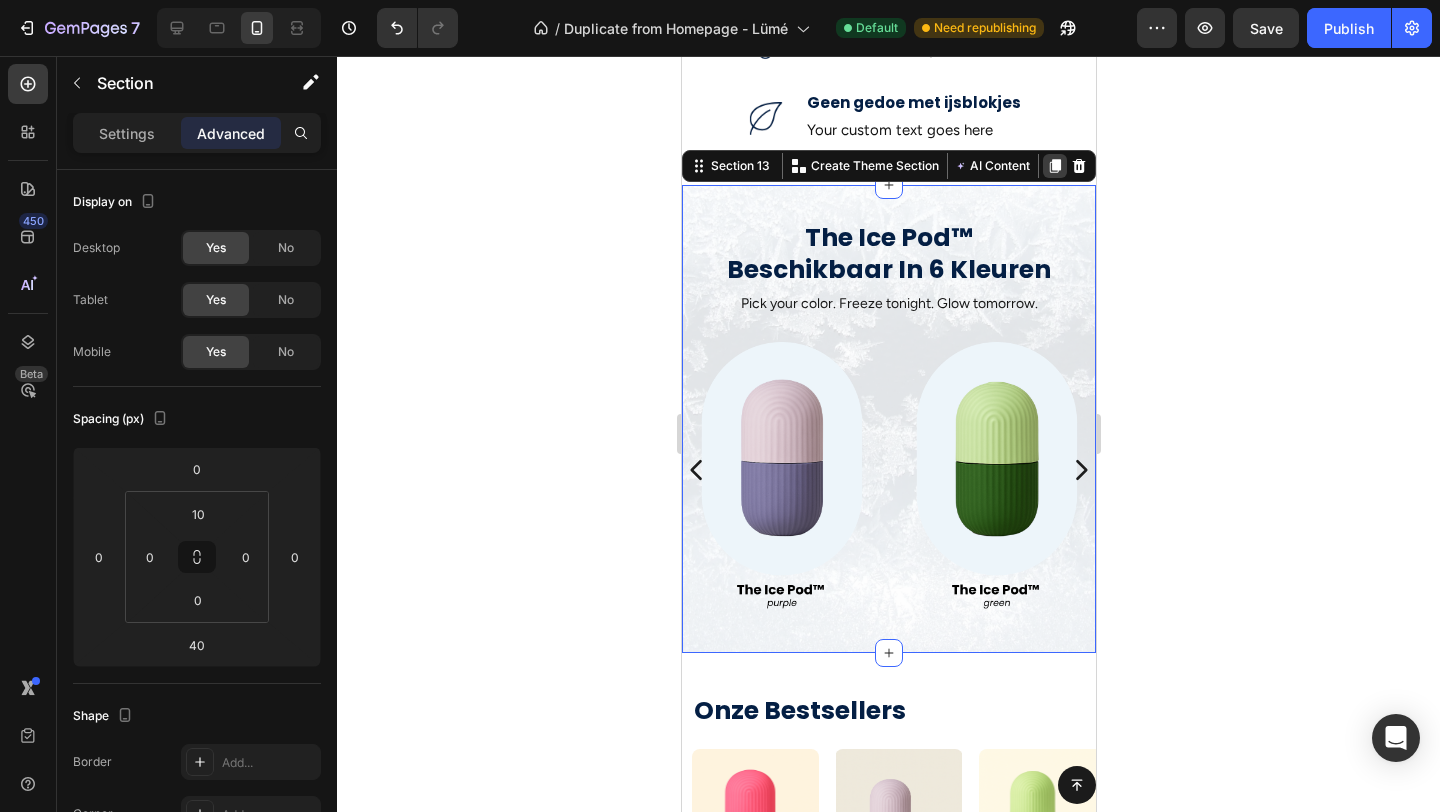 click 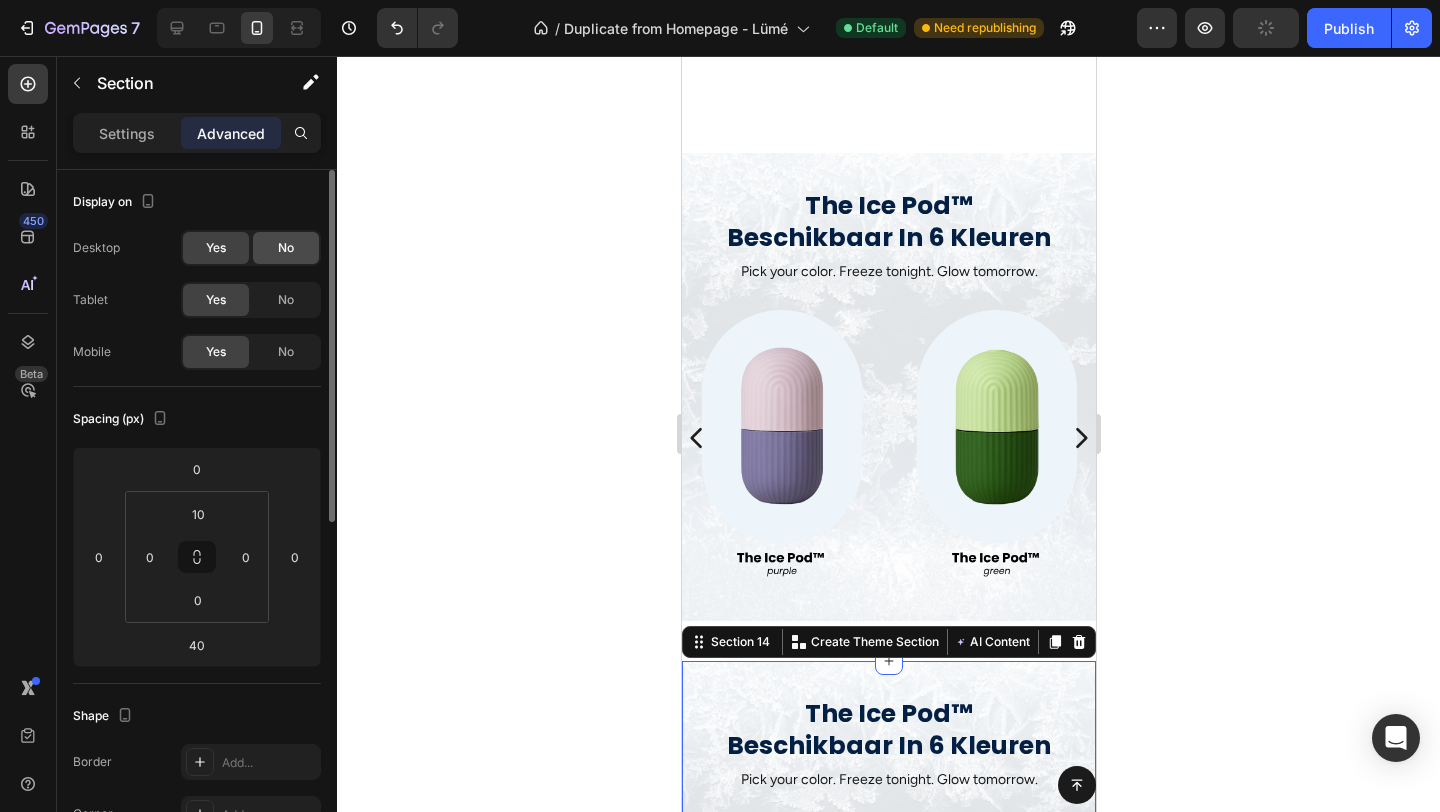 scroll, scrollTop: 1741, scrollLeft: 0, axis: vertical 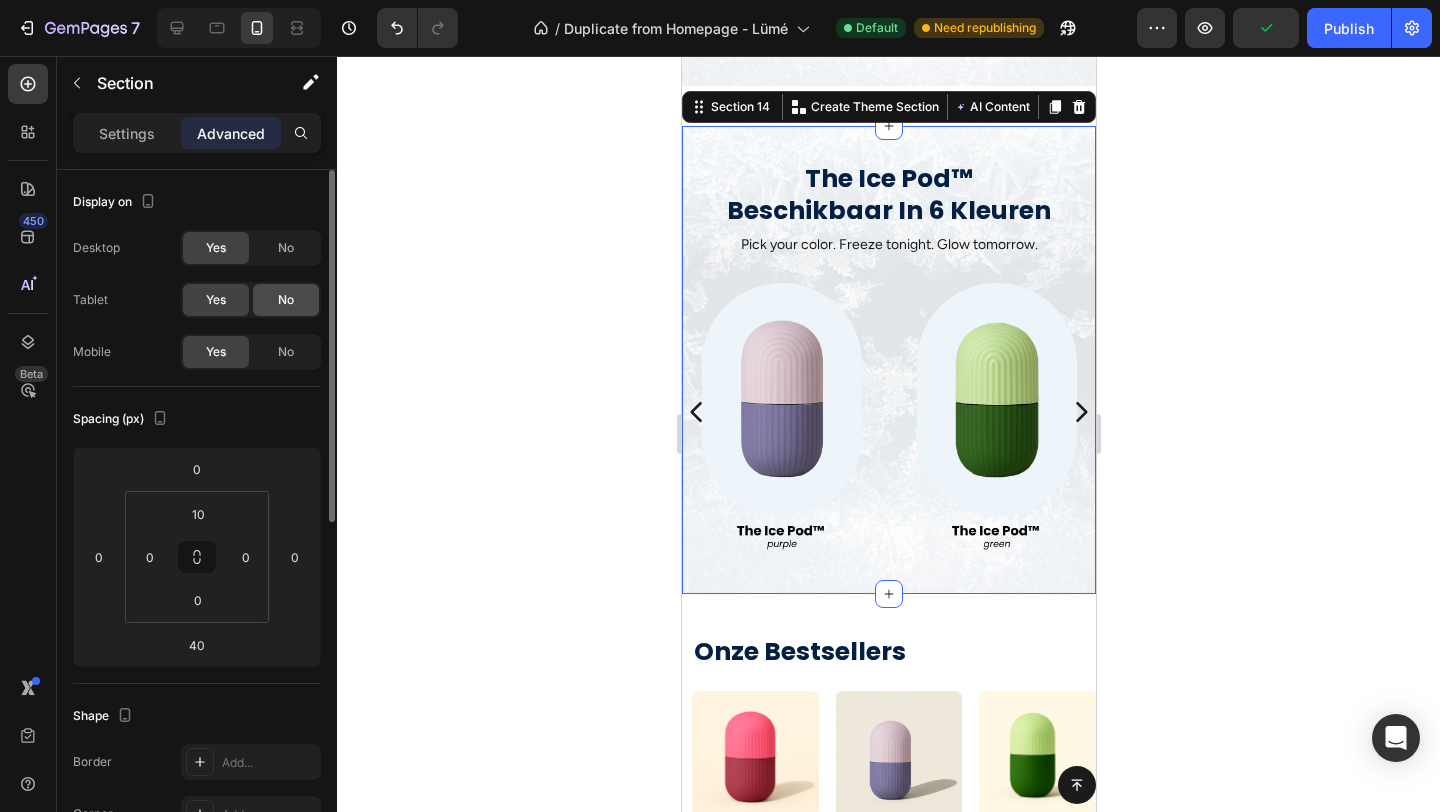 click on "No" 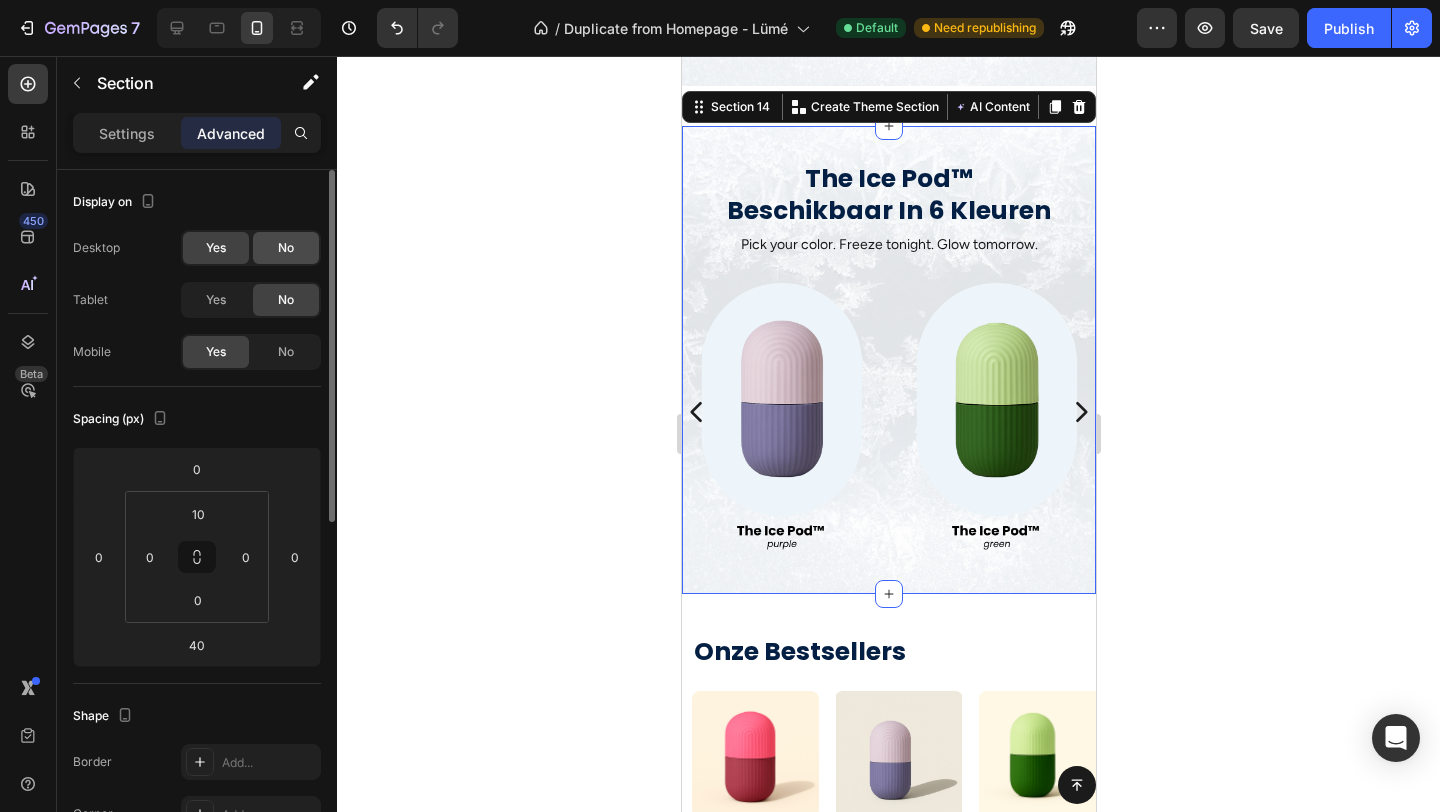 click on "No" 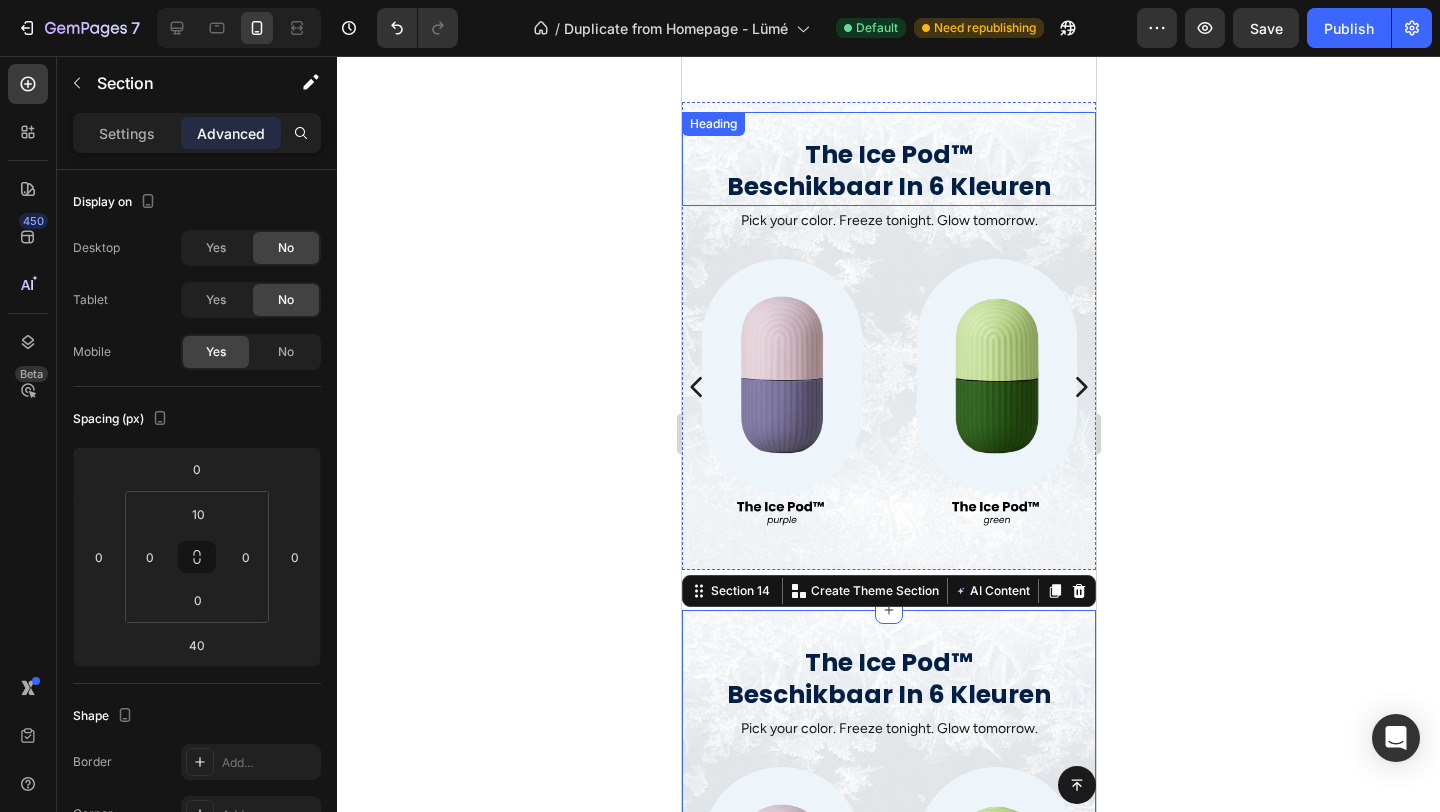 scroll, scrollTop: 1224, scrollLeft: 0, axis: vertical 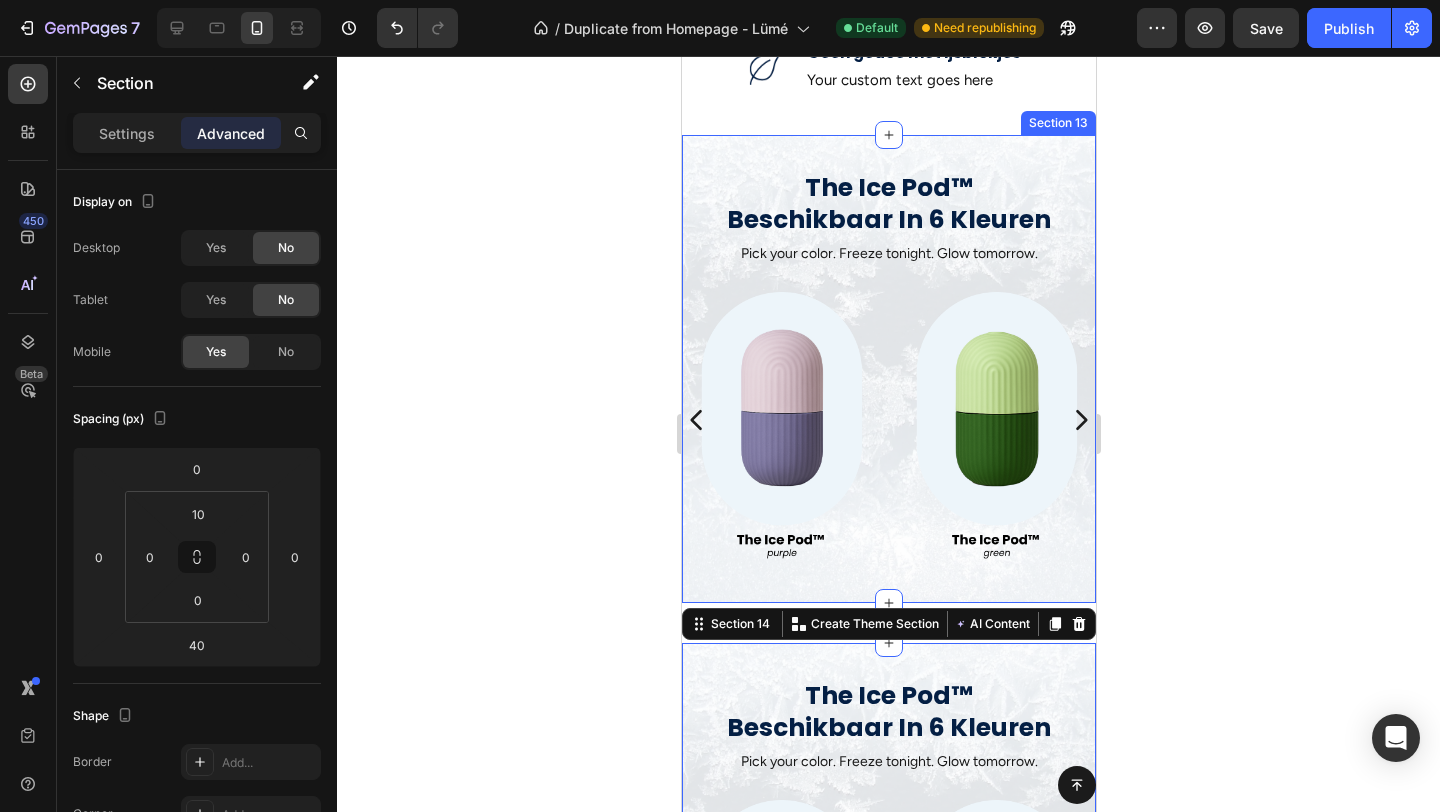 click on "The Ice Pod™  Beschikbaar In 6 Kleuren Heading Pick your color. Freeze tonight. Glow tomorrow. Text Block
Image Image Image Image
Carousel Section 13" at bounding box center (888, 369) 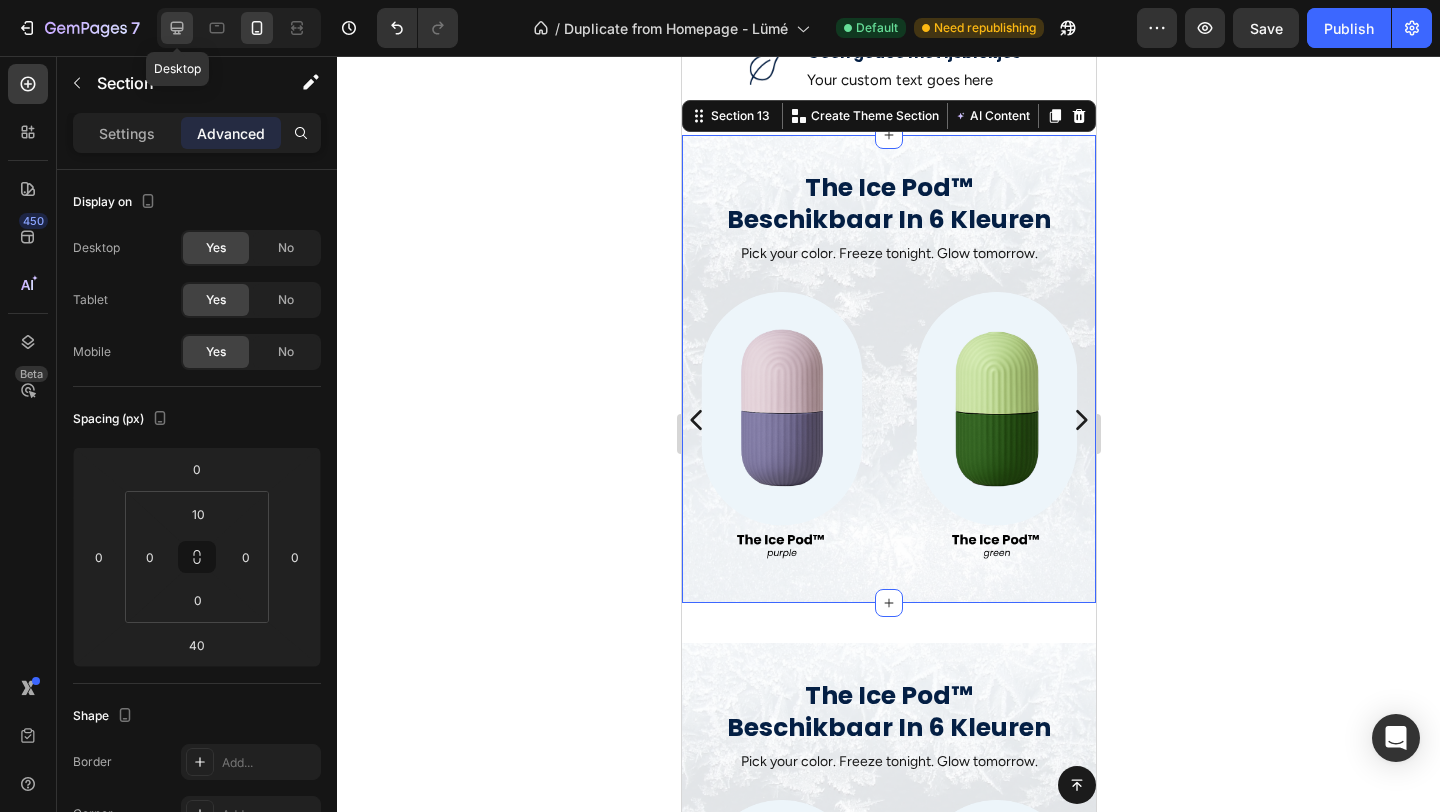 click 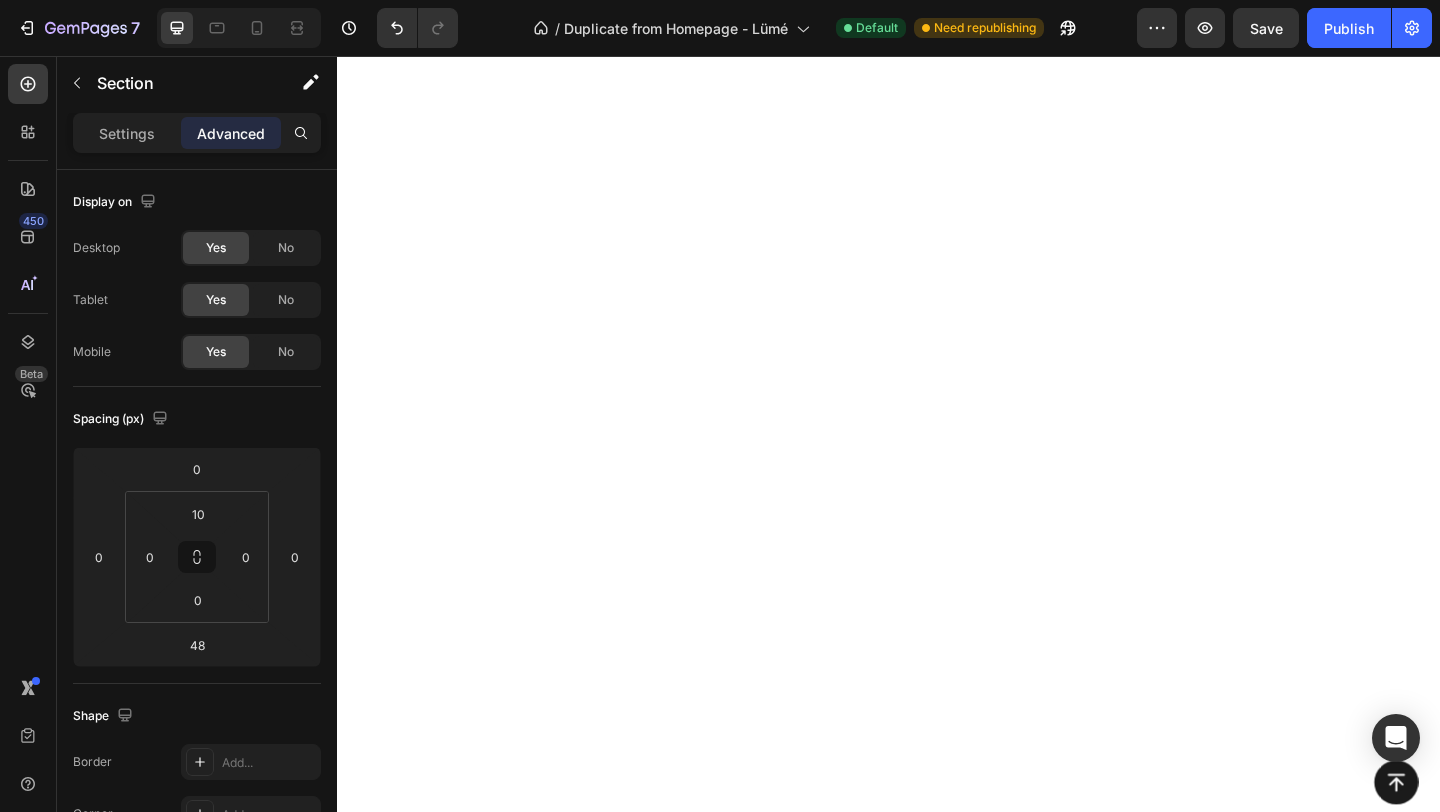 scroll, scrollTop: 4764, scrollLeft: 0, axis: vertical 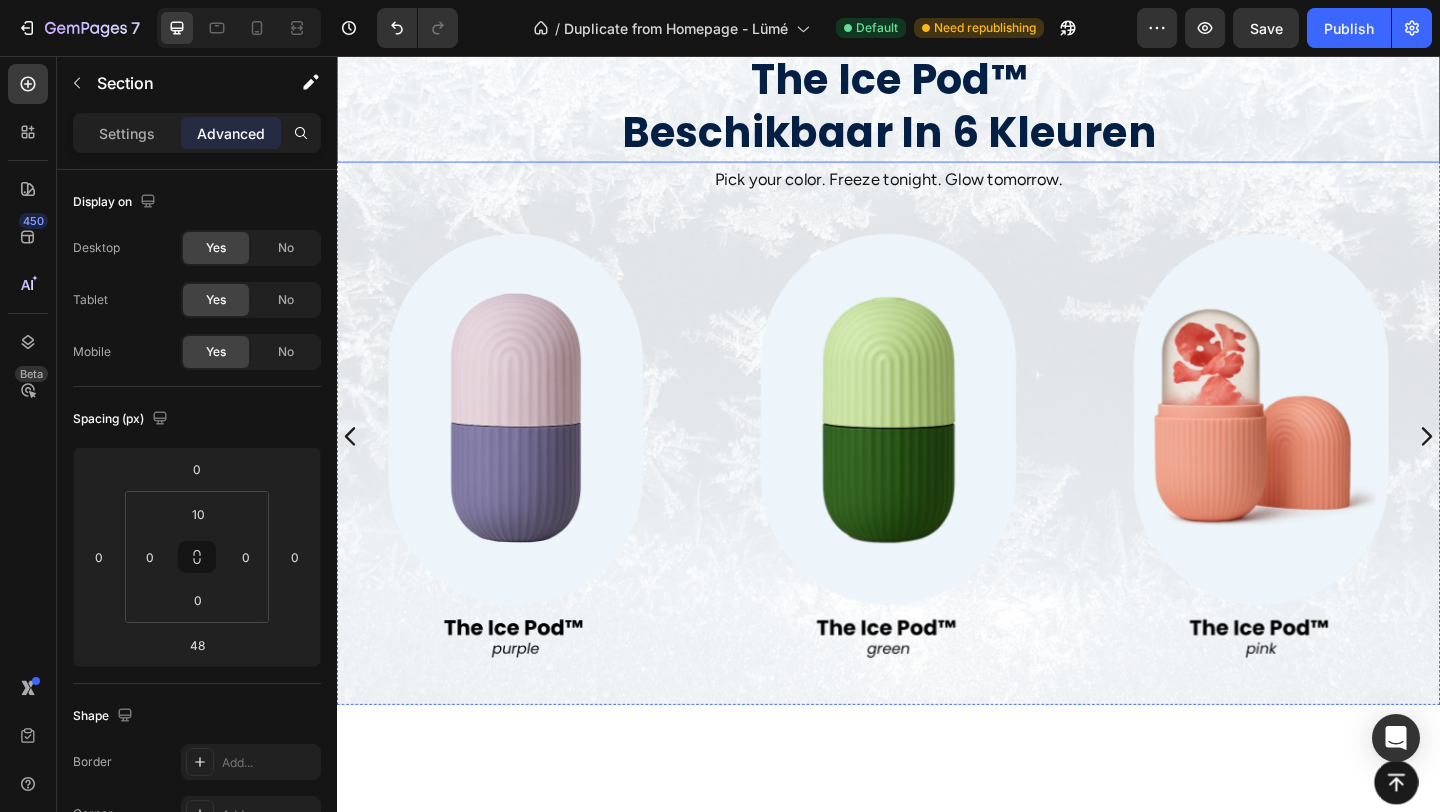 click on "The Ice Pod™  Beschikbaar In 6 Kleuren" at bounding box center [937, 111] 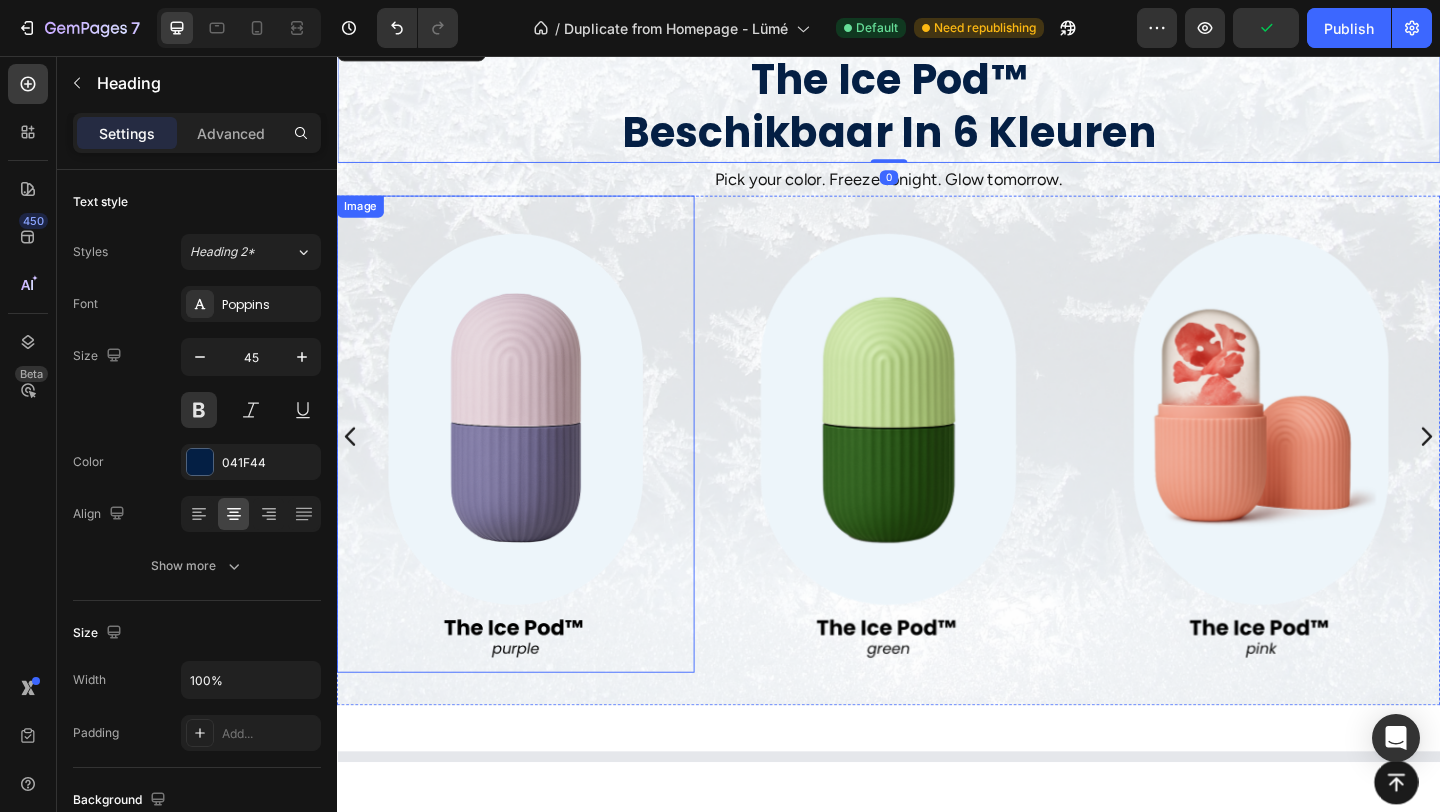 scroll, scrollTop: 4624, scrollLeft: 0, axis: vertical 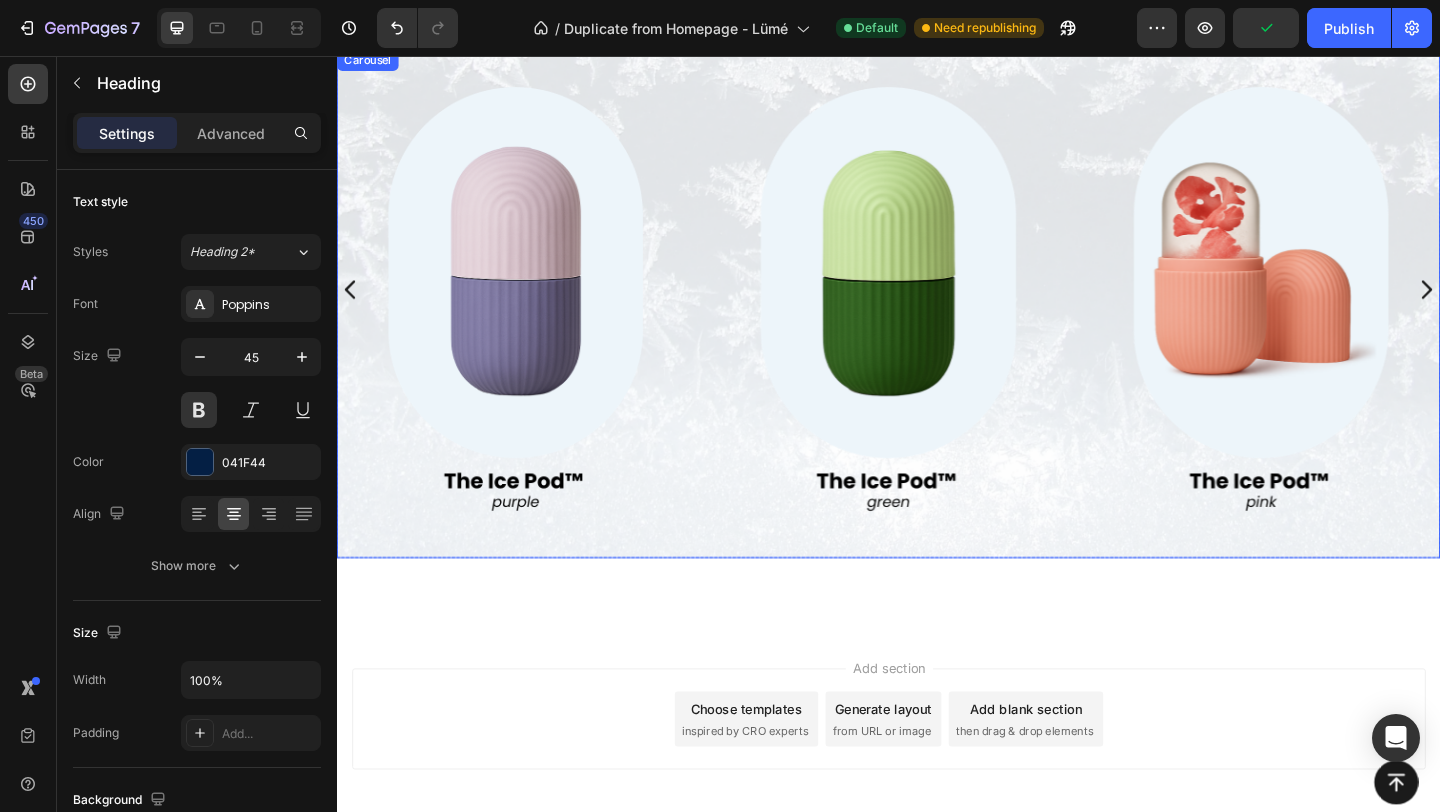 click on "Image Image Image Image
Carousel" at bounding box center [937, 325] 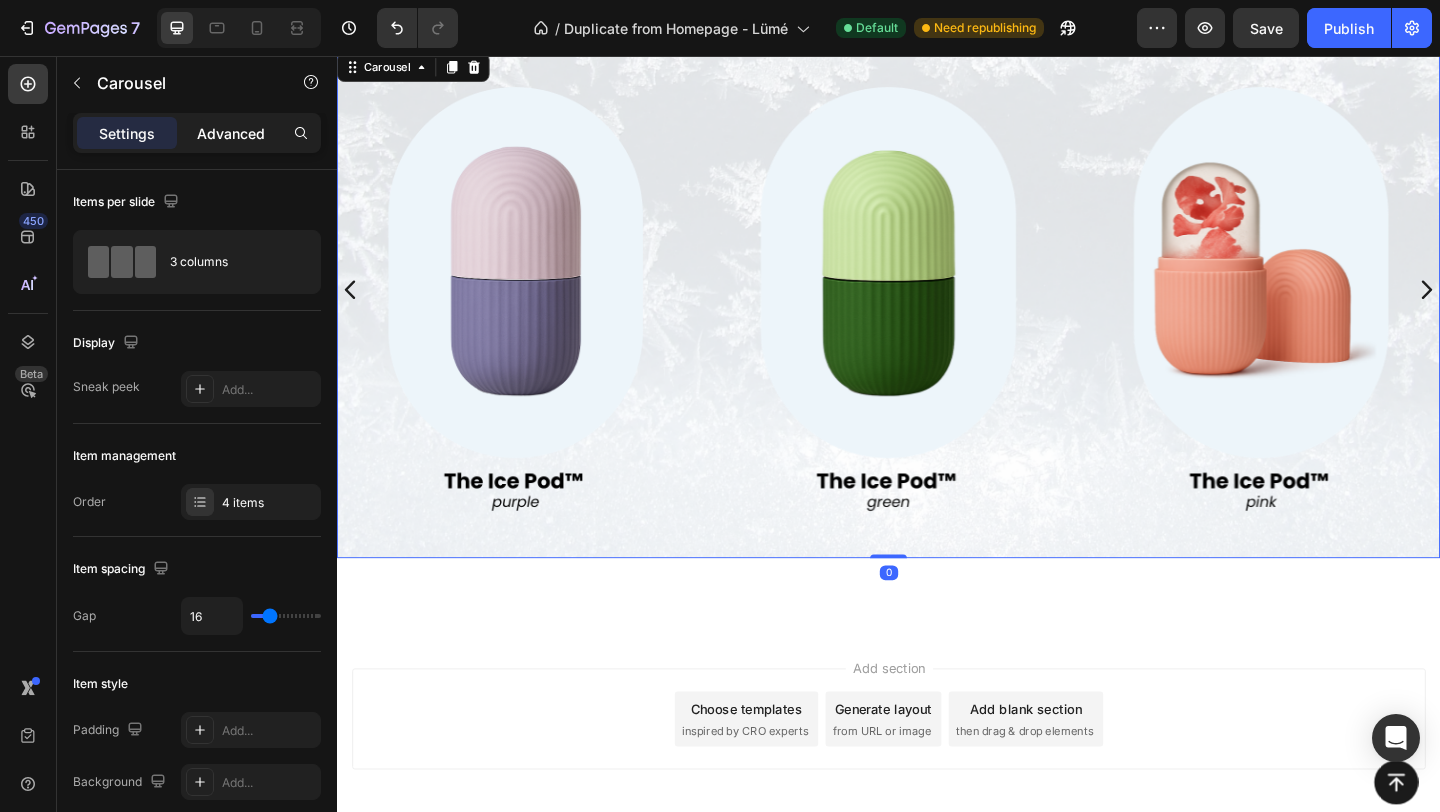 click on "Advanced" 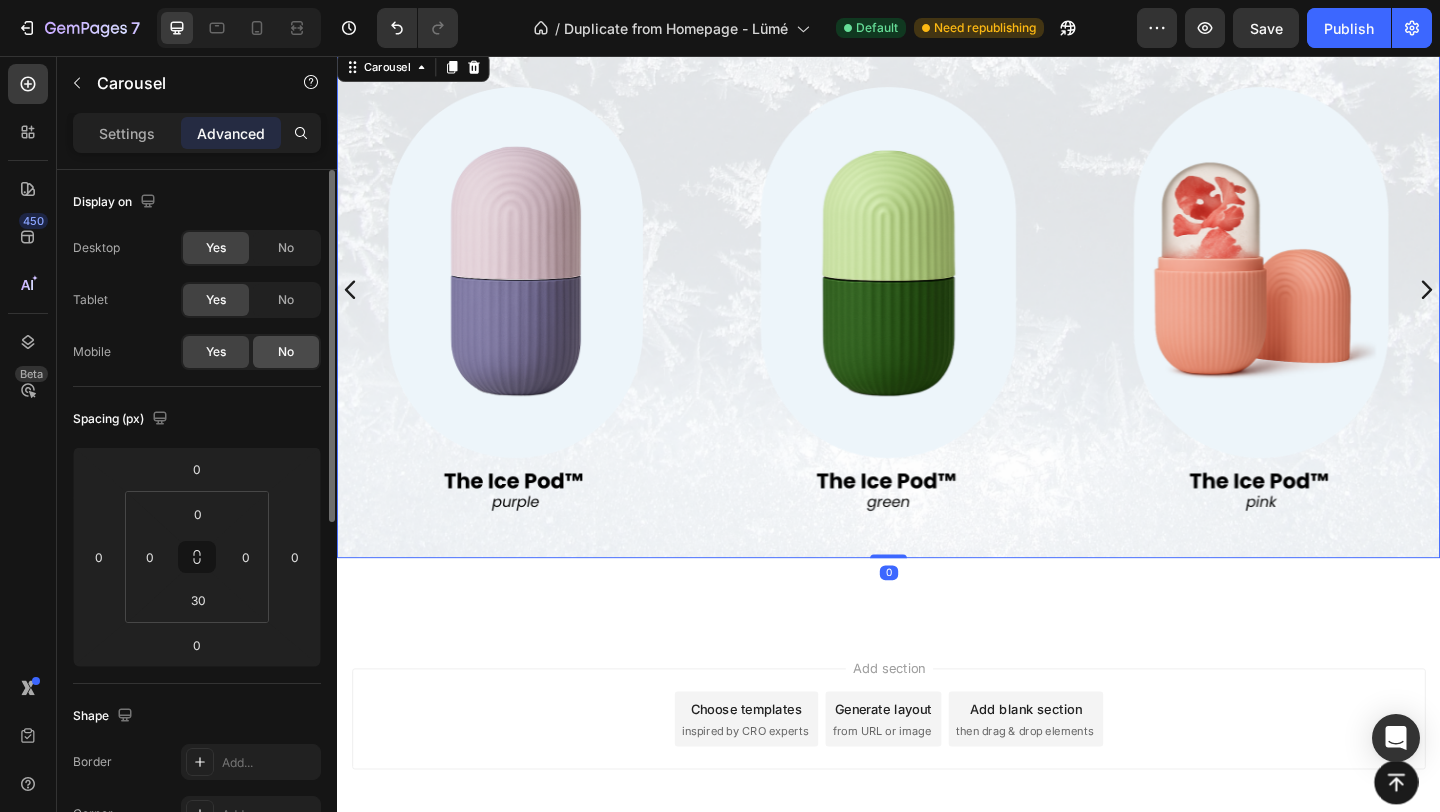 click on "No" 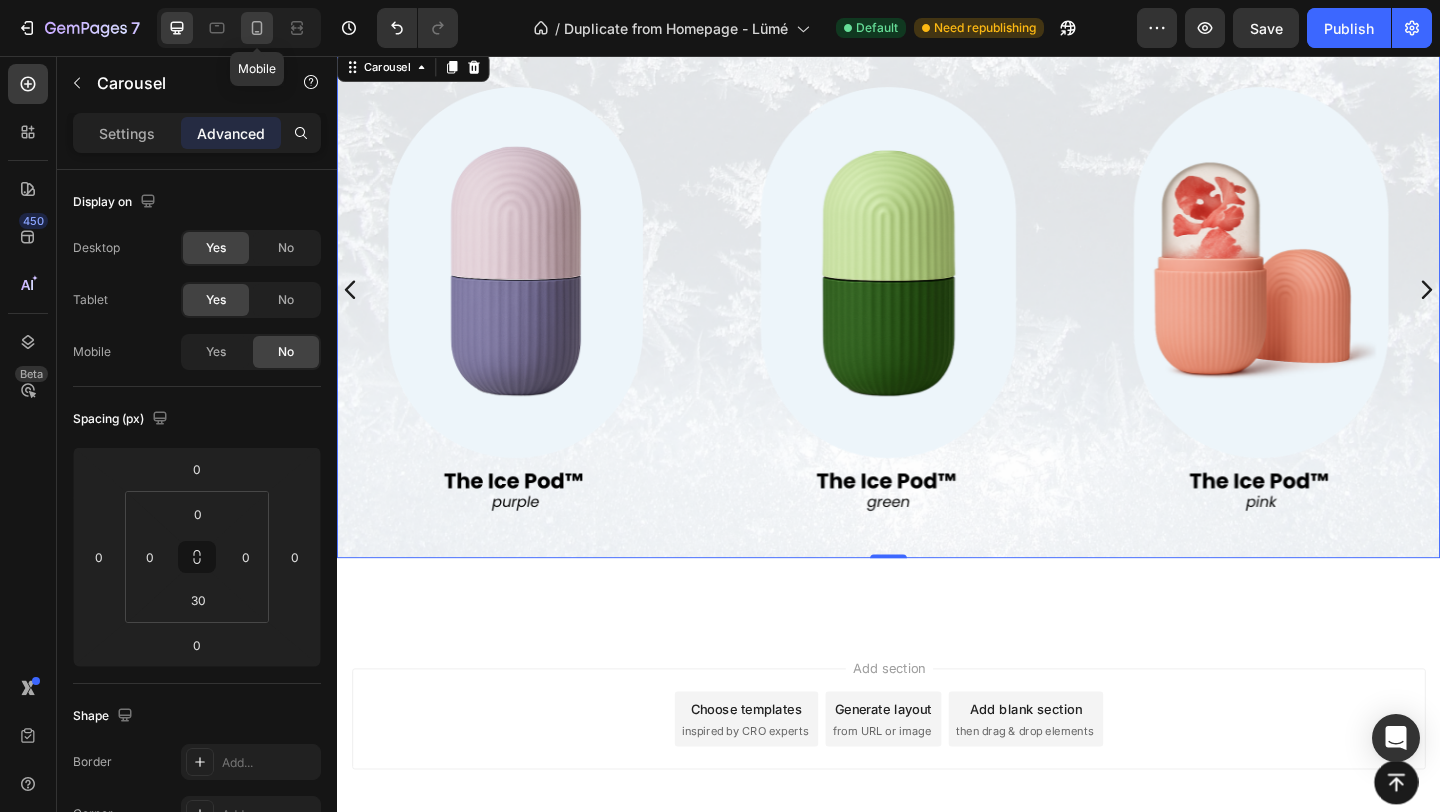 click 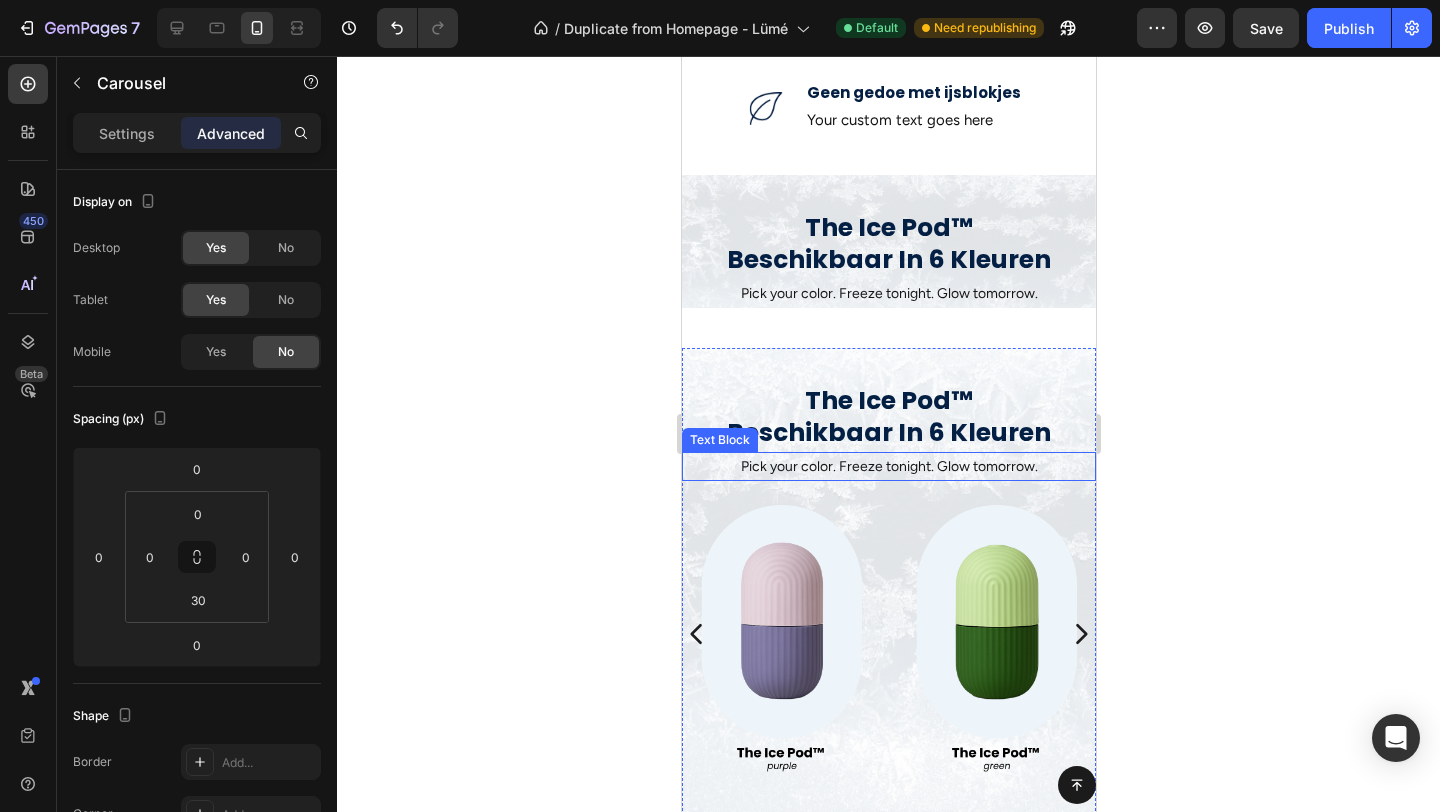 scroll, scrollTop: 1145, scrollLeft: 0, axis: vertical 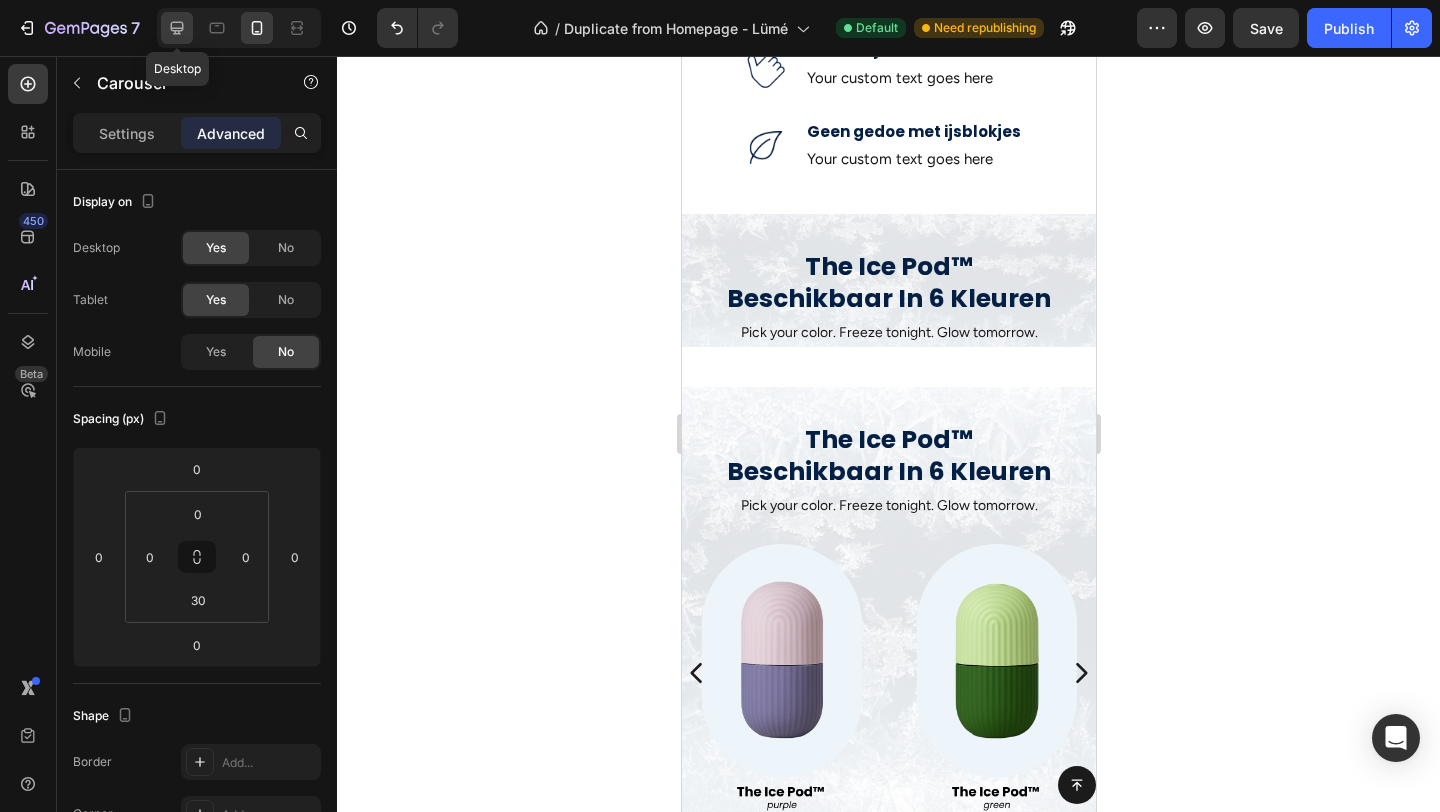 click 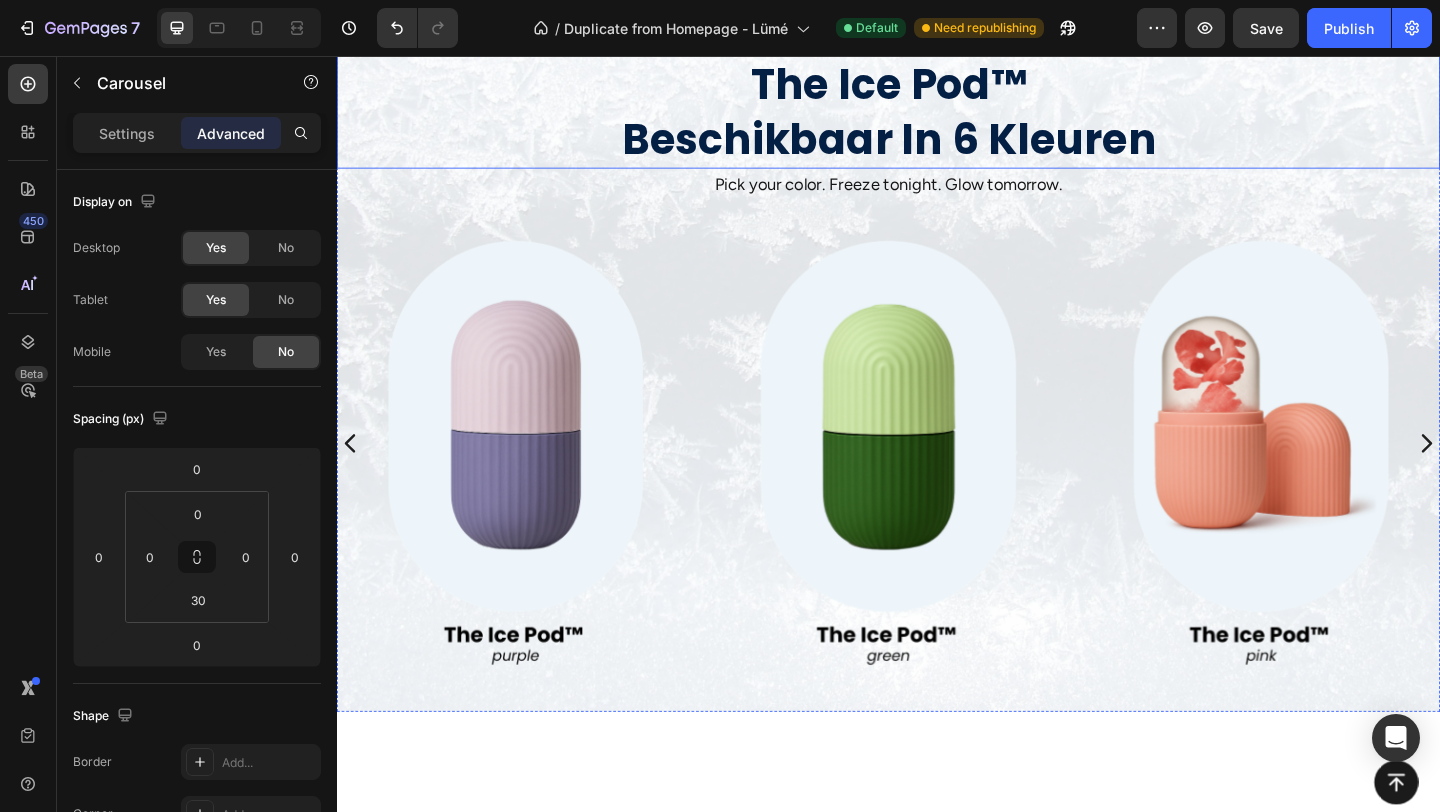 scroll, scrollTop: 4182, scrollLeft: 0, axis: vertical 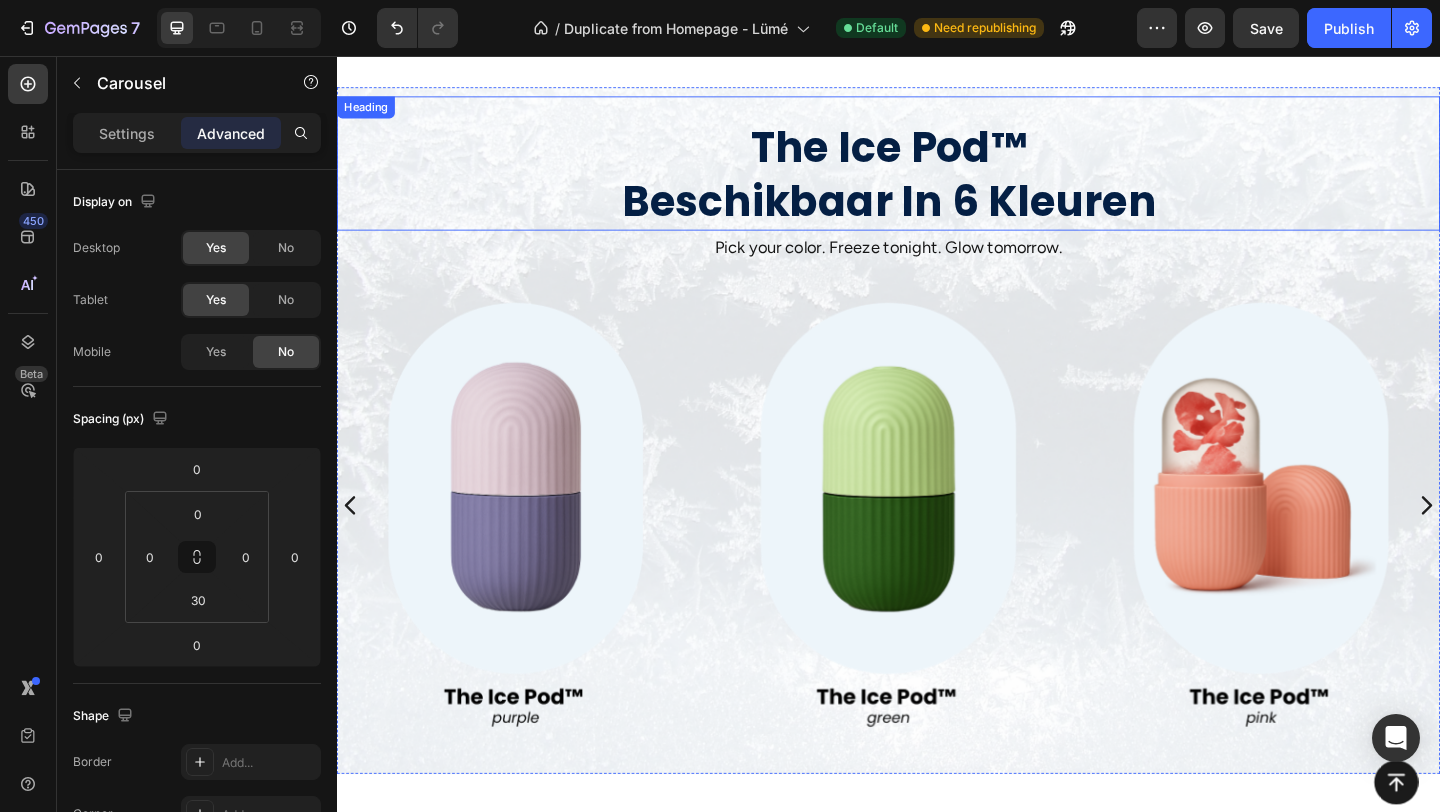 click on "The Ice Pod™  Beschikbaar In 6 Kleuren Heading" at bounding box center (937, 173) 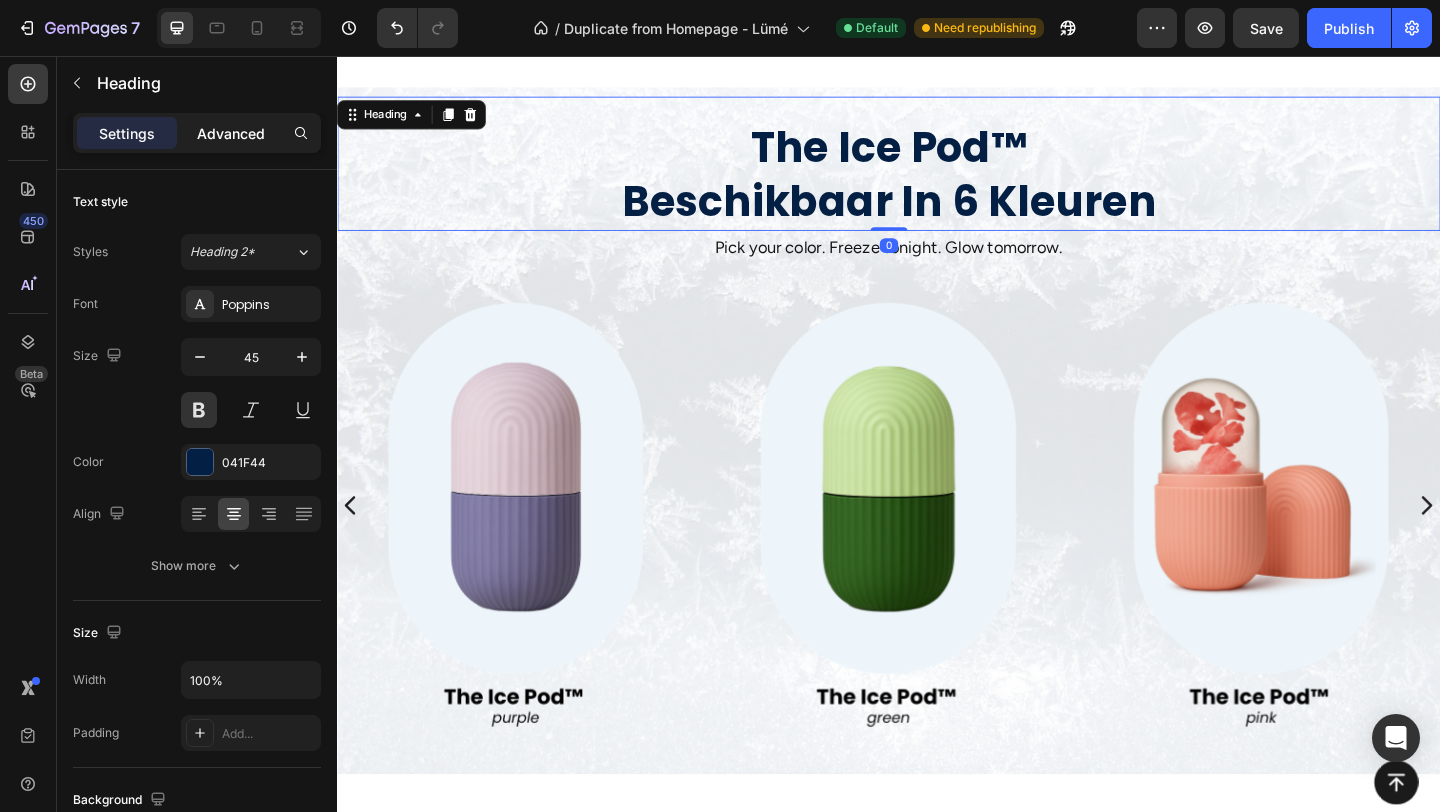 click on "Advanced" at bounding box center (231, 133) 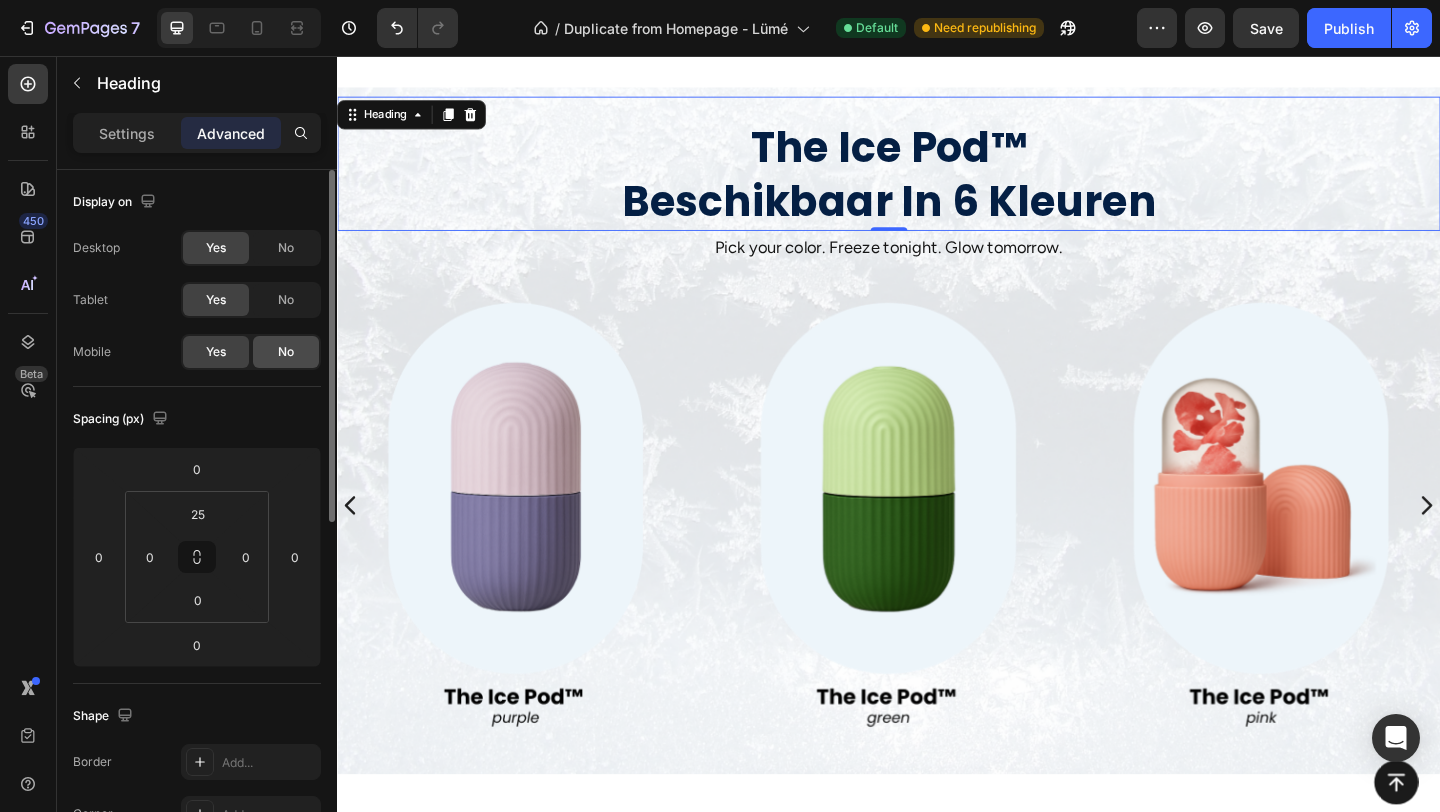 click on "No" 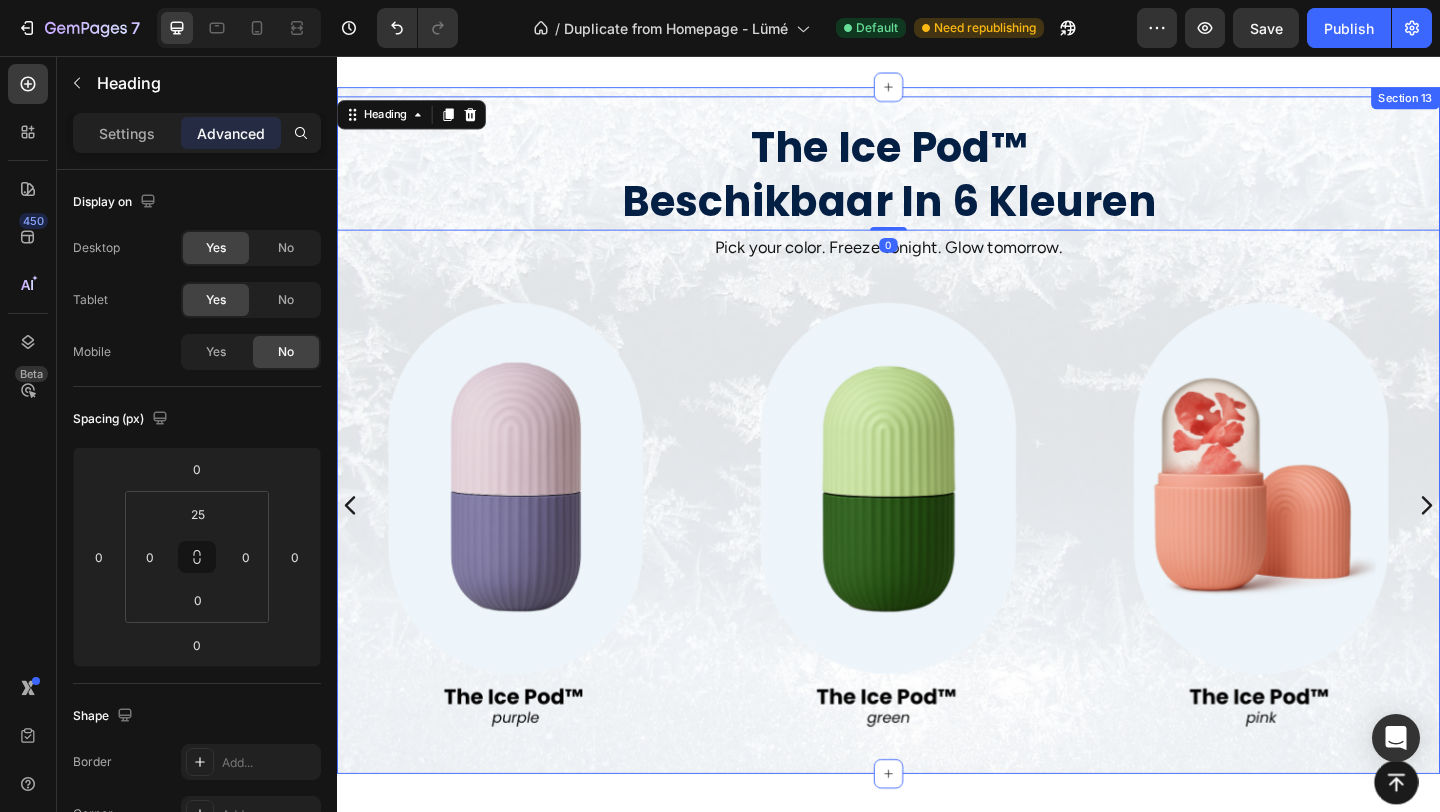 click on "The Ice Pod™  Beschikbaar In 6 Kleuren Heading   0 Pick your color. Freeze tonight. Glow tomorrow. Text Block
Image Image Image Image
Carousel Section 13" at bounding box center (937, 463) 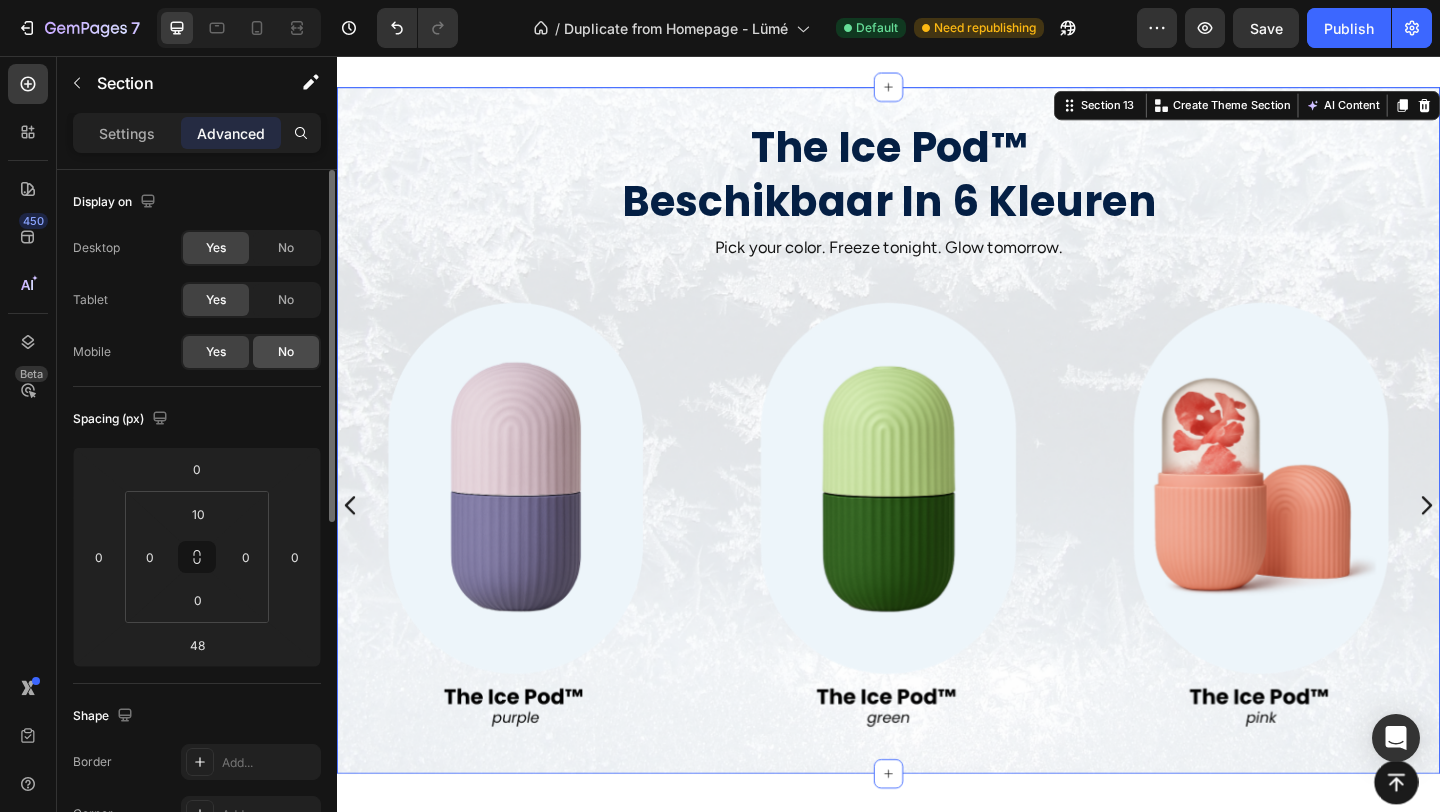 click on "No" 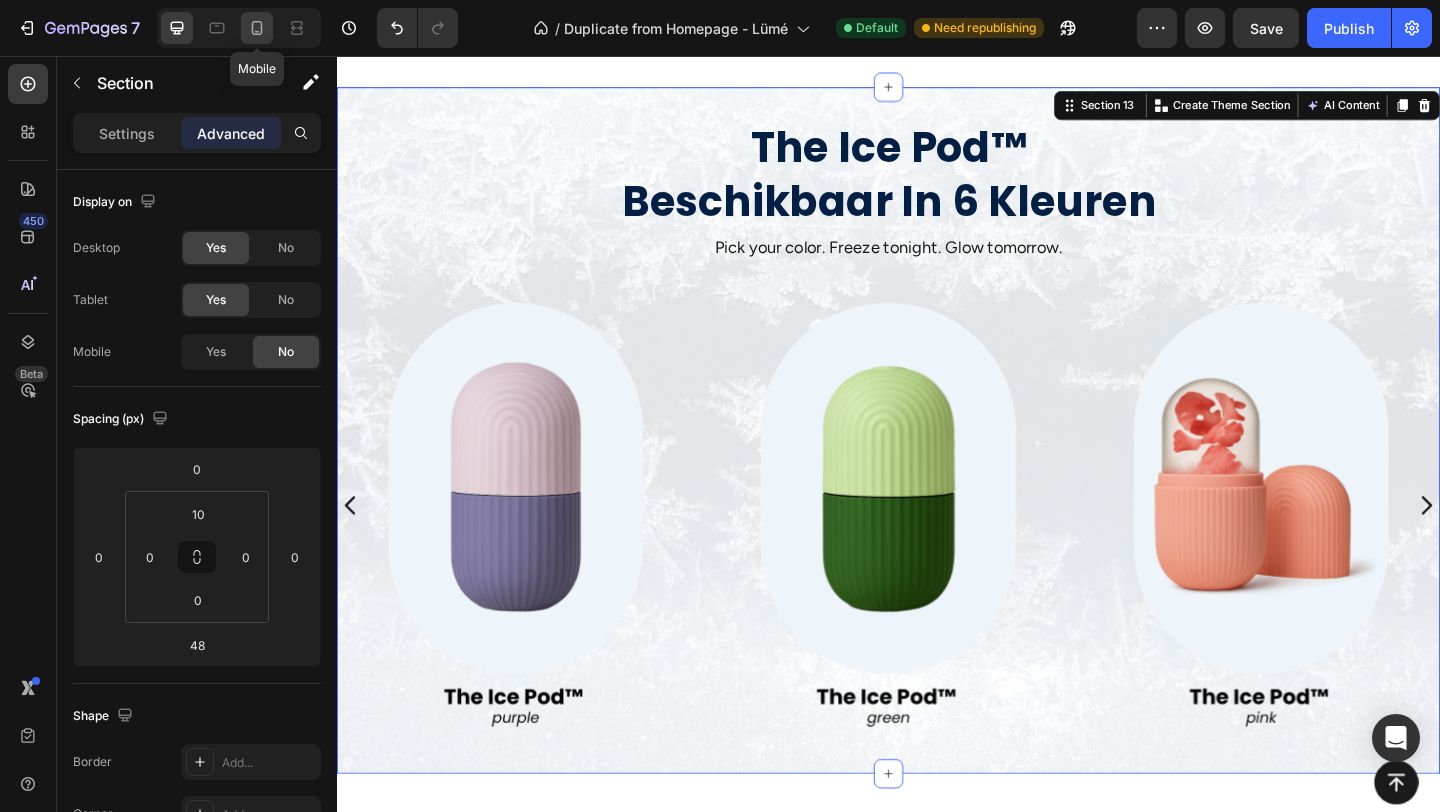 click 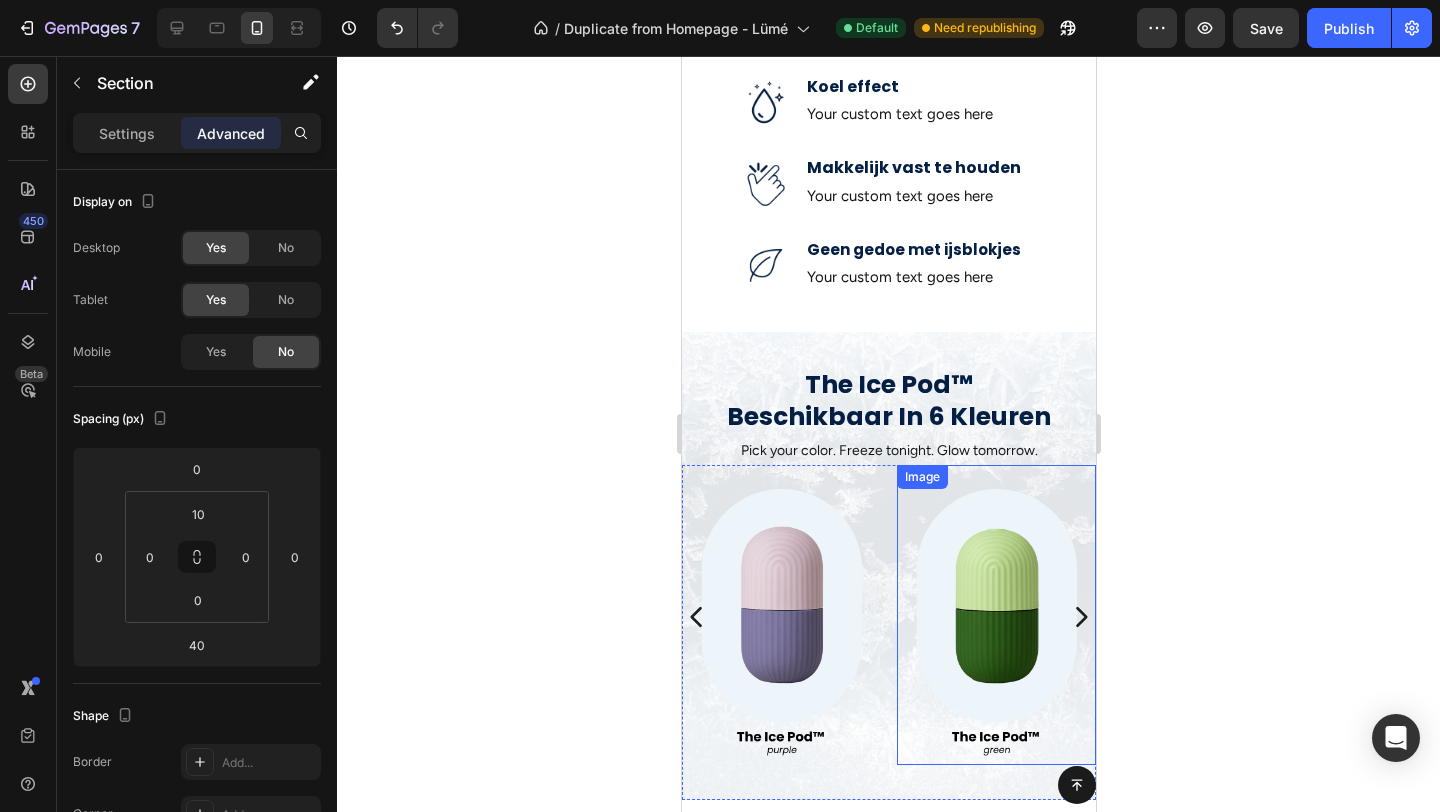 scroll, scrollTop: 1309, scrollLeft: 0, axis: vertical 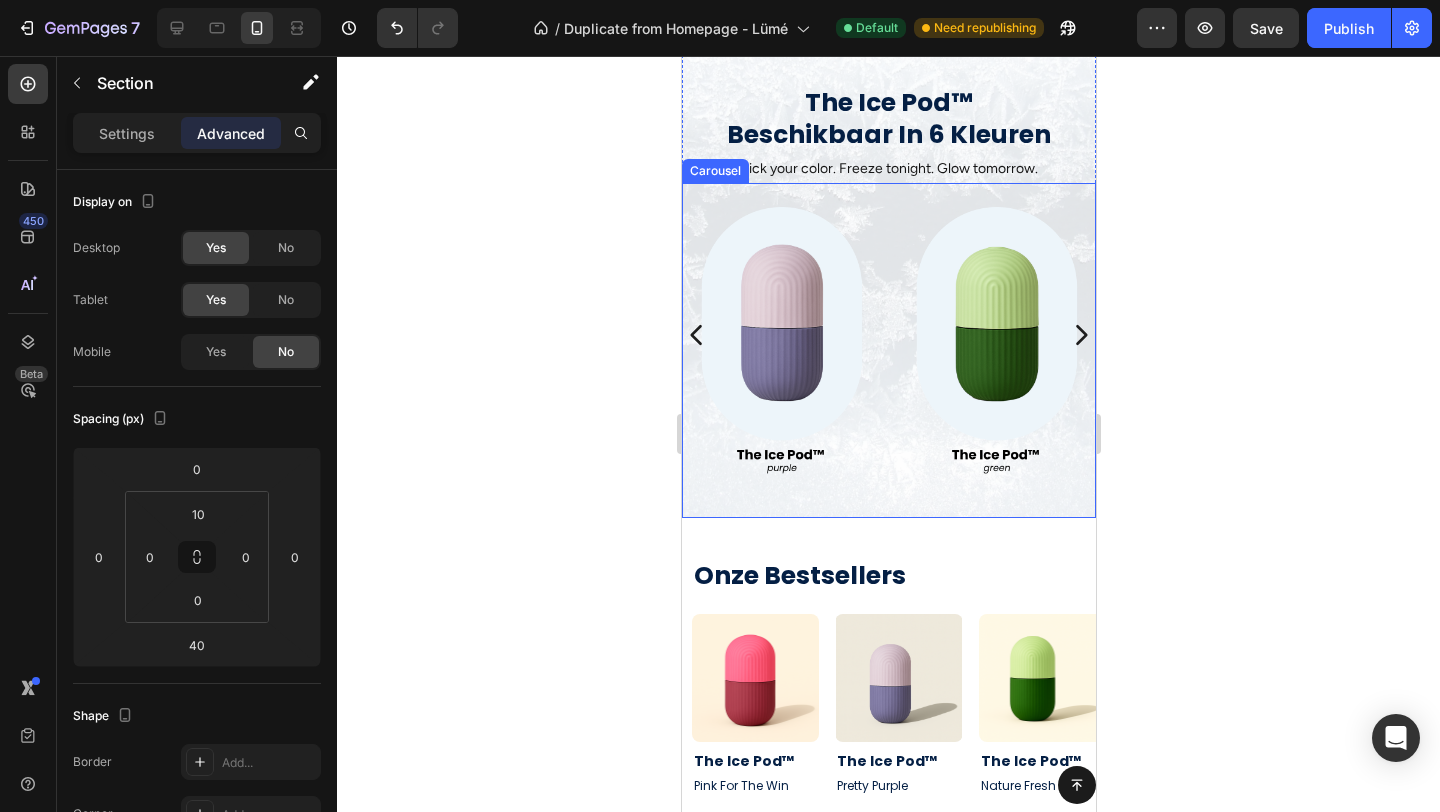 click 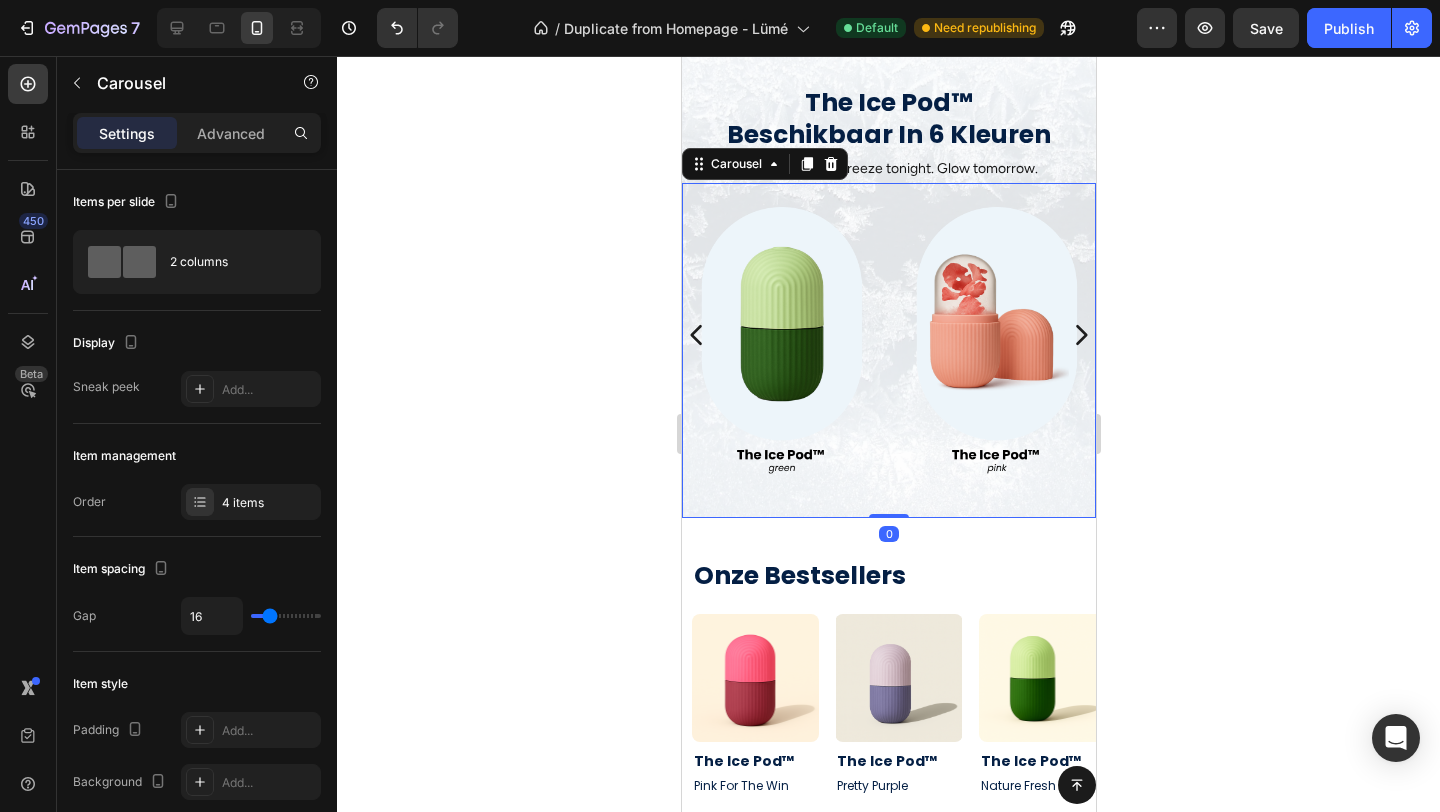 click 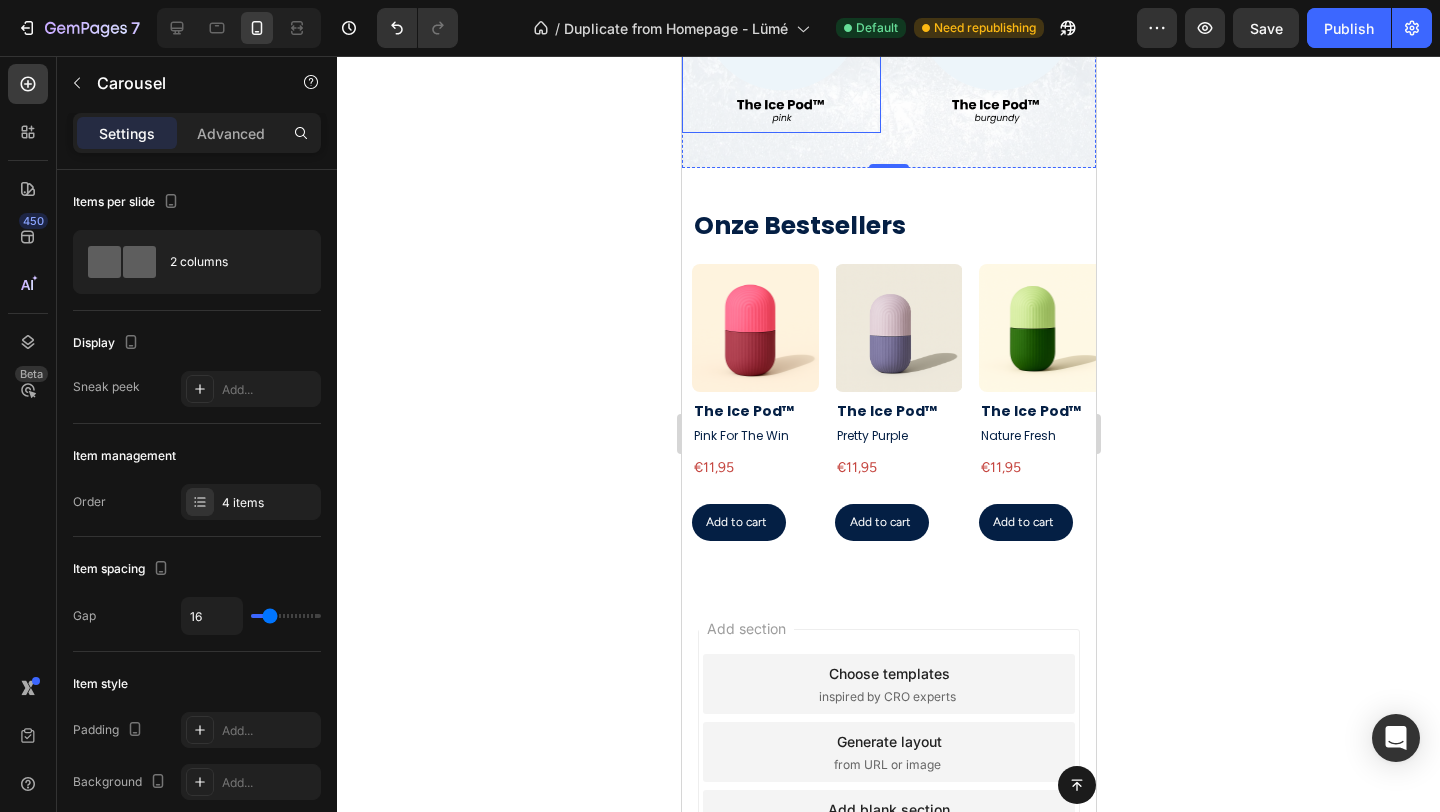 scroll, scrollTop: 1666, scrollLeft: 0, axis: vertical 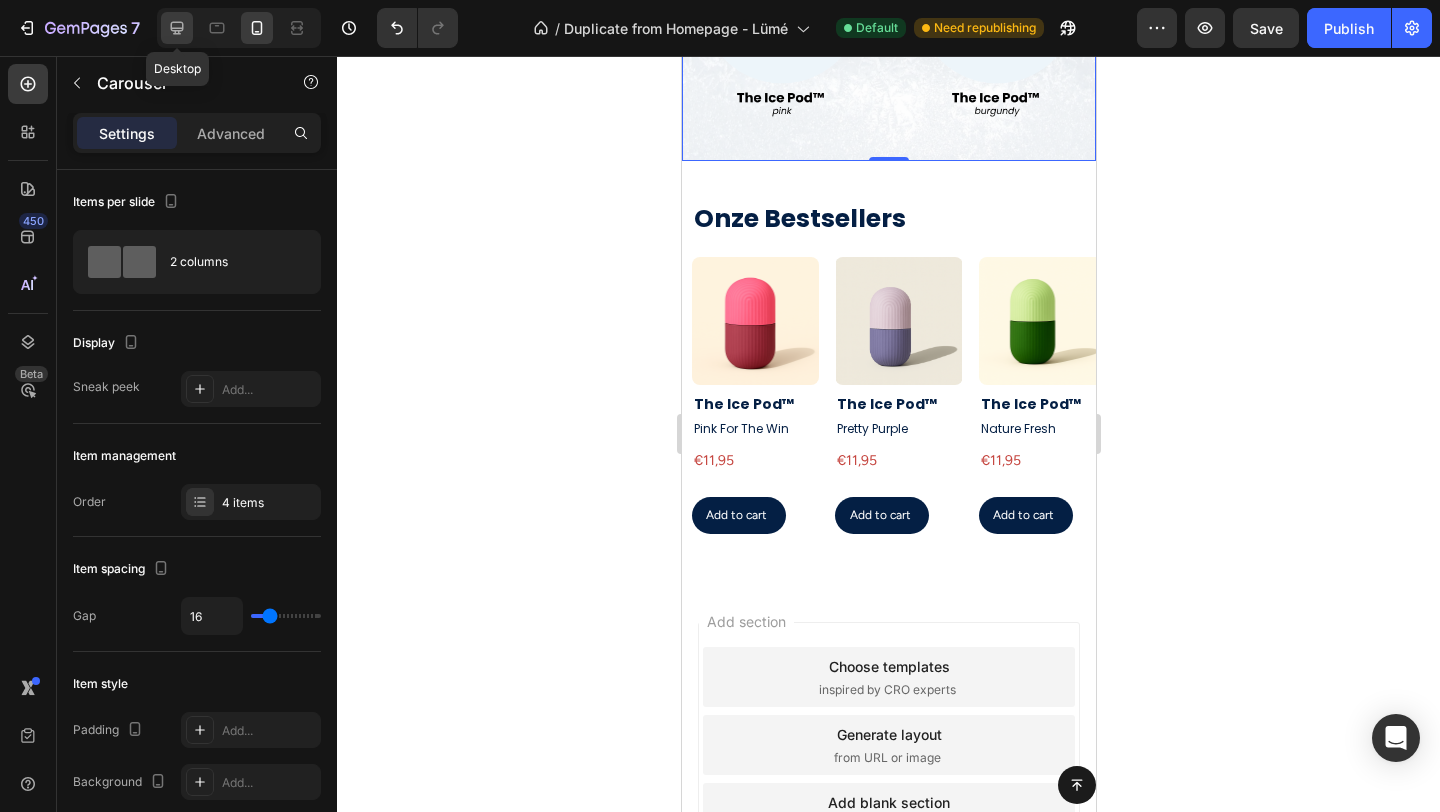 click 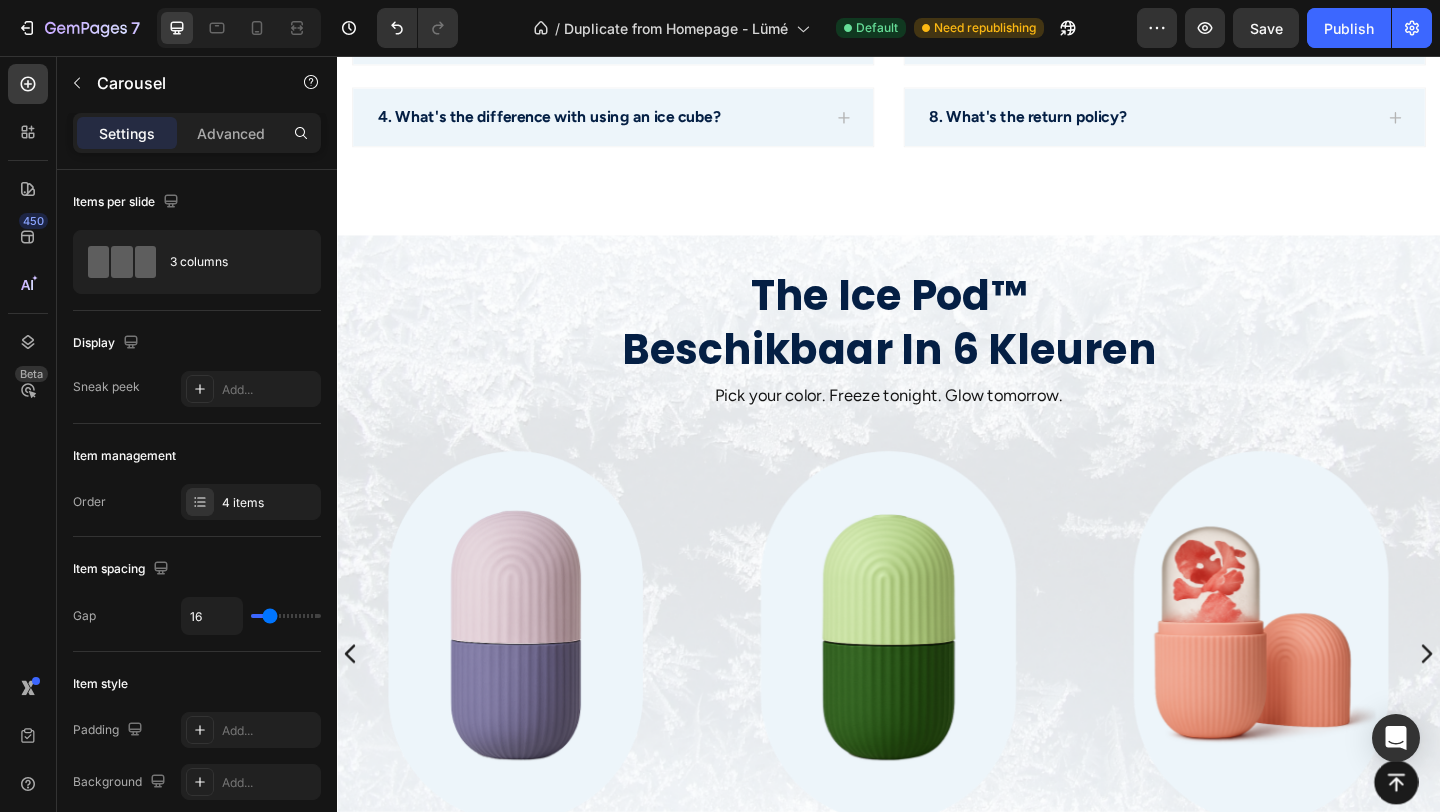 scroll, scrollTop: 4230, scrollLeft: 0, axis: vertical 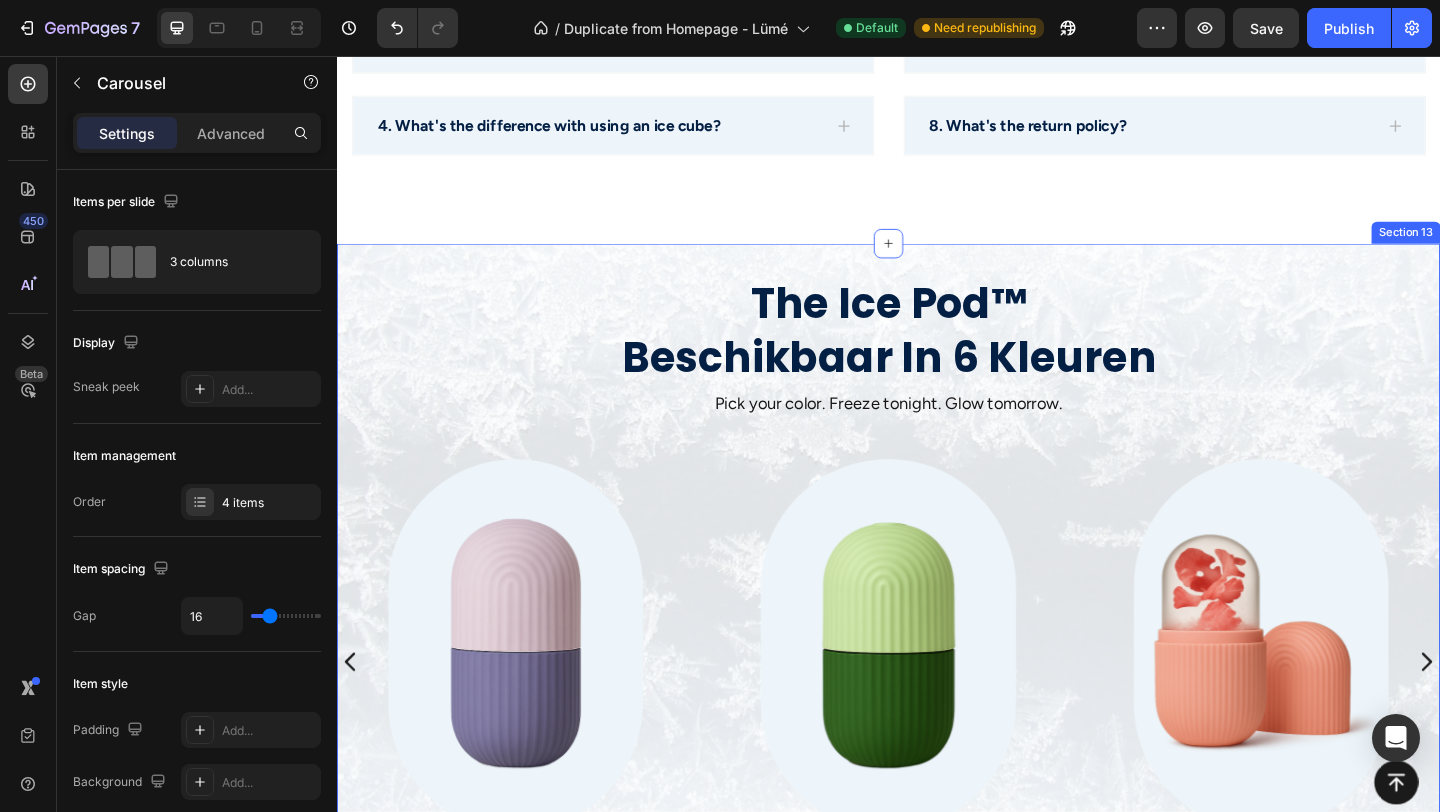 click on "The Ice Pod™  Beschikbaar In 6 Kleuren Heading Pick your color. Freeze tonight. Glow tomorrow. Text Block
Image Image Image Image
Carousel Section 13" at bounding box center [937, 633] 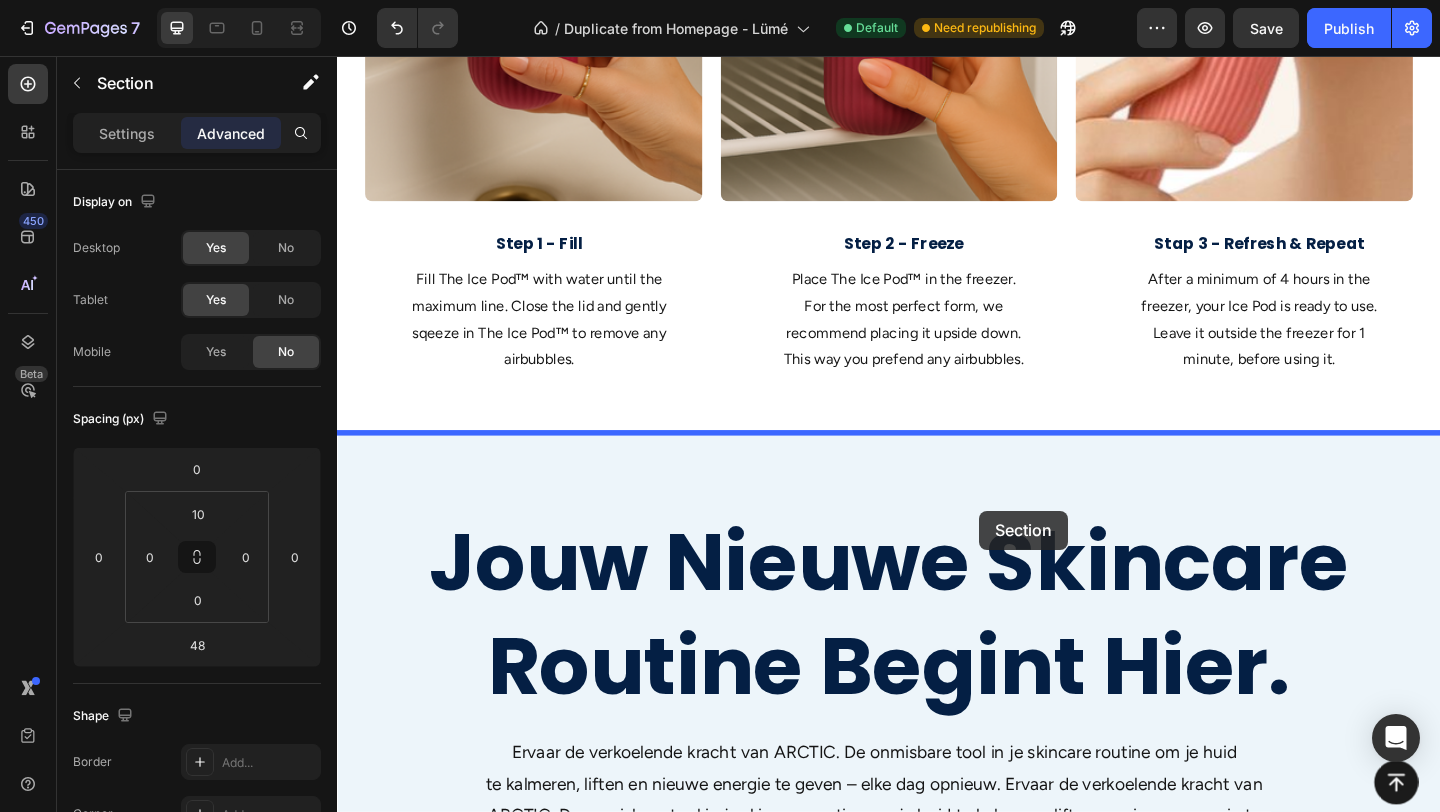 scroll, scrollTop: 1741, scrollLeft: 0, axis: vertical 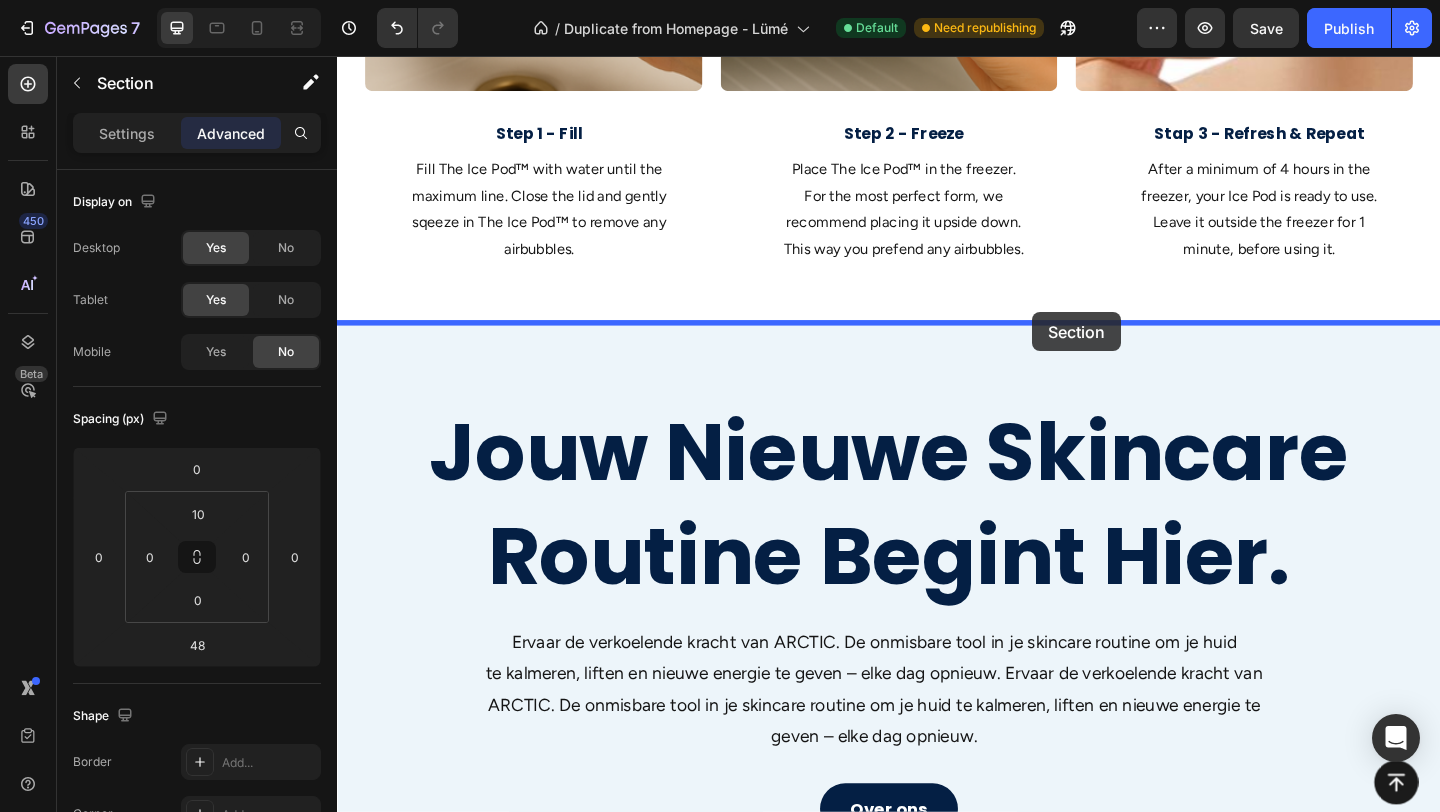 drag, startPoint x: 1134, startPoint y: 248, endPoint x: 1093, endPoint y: 340, distance: 100.72239 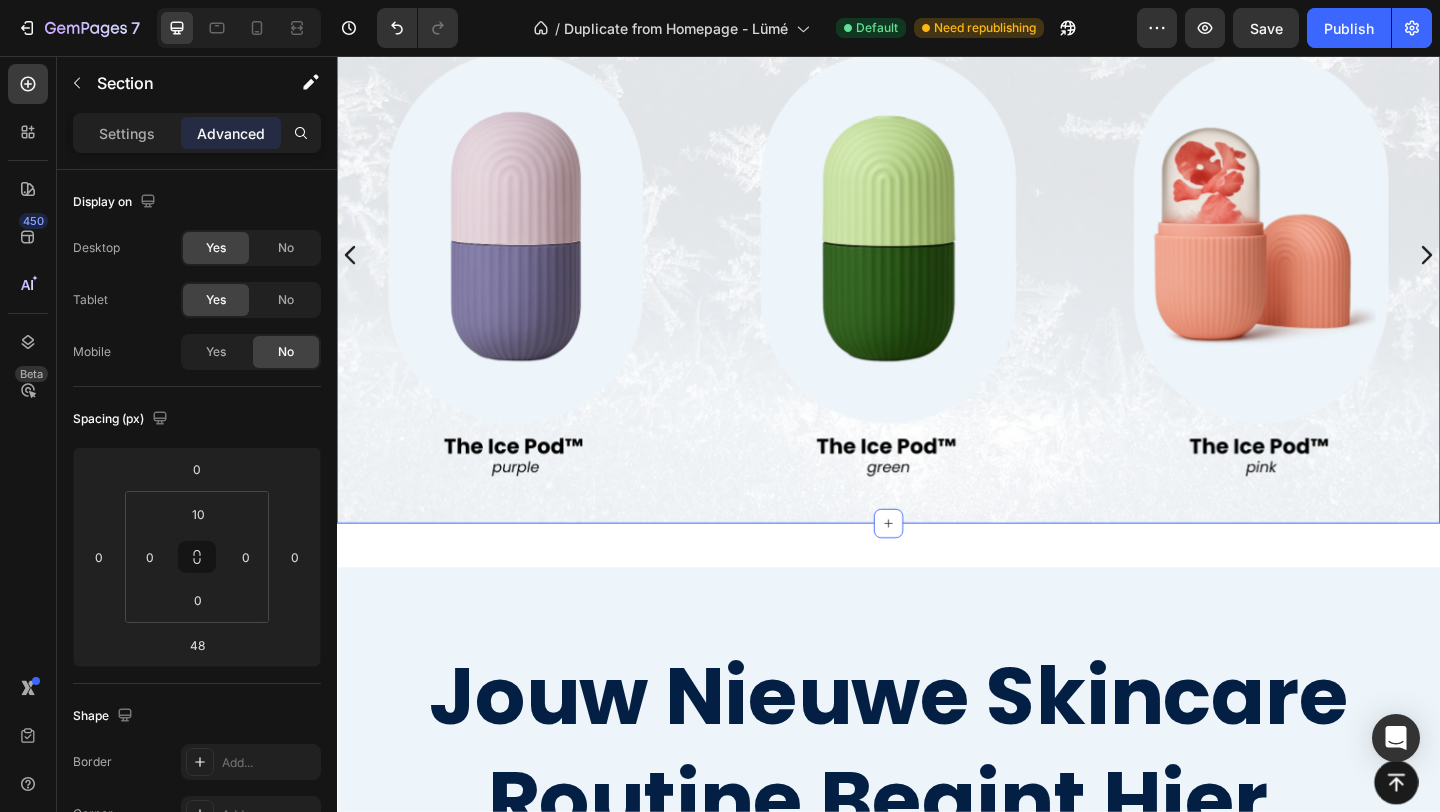 scroll, scrollTop: 2271, scrollLeft: 0, axis: vertical 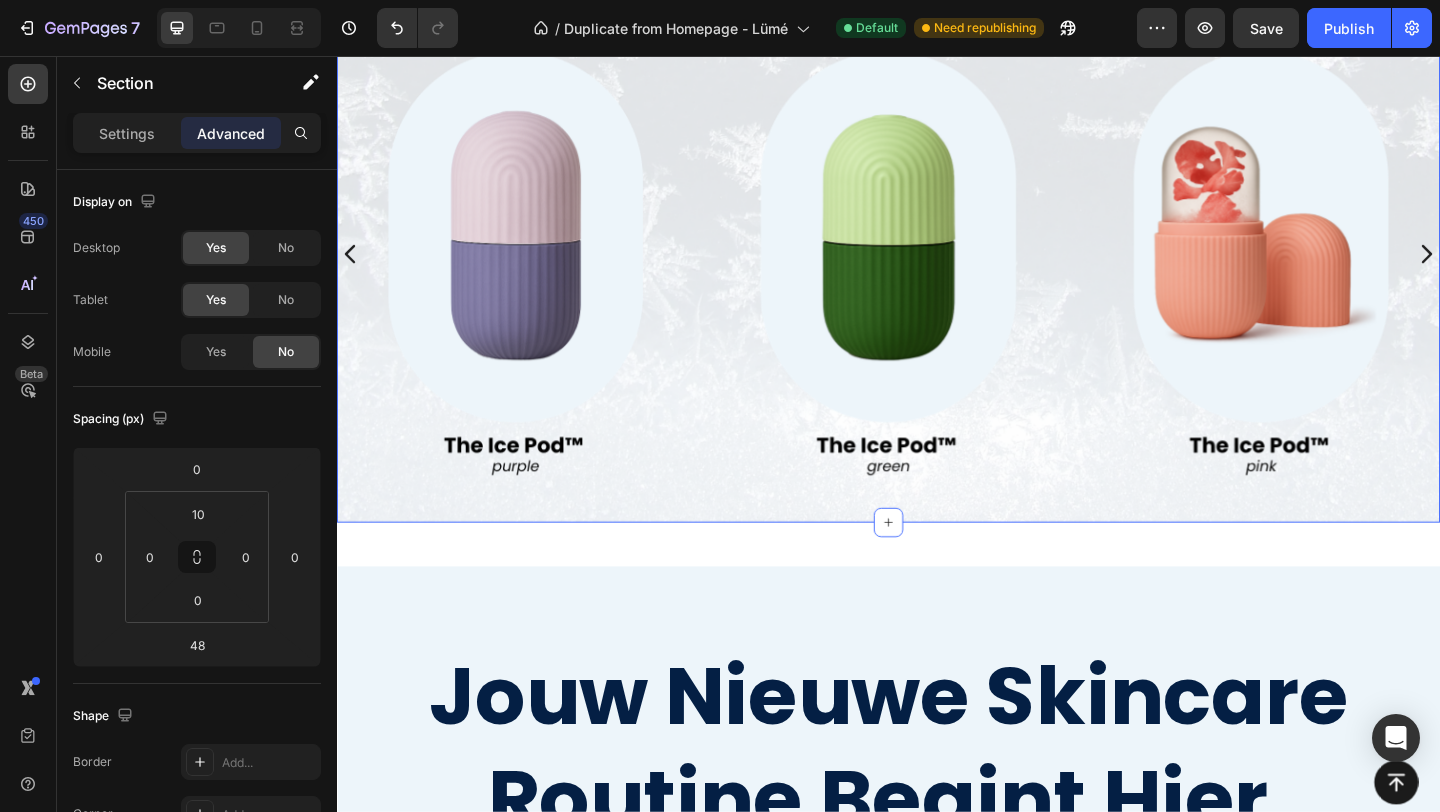 click on "Button Sticky The Ice Pod™  Beschikbaar In 6 Kleuren Heading Pick your color. Freeze tonight. Glow tomorrow. Text Block
Image Image Image Image
Carousel Section 6 Jouw Nieuwe Skincare Routine Begint Hier. Heading Ervaar de verkoelende kracht van ARCTIC. De onmisbare tool in je skincare routine om je huid te kalmeren, liften en nieuwe energie te geven – elke dag opnieuw. Ervaar de verkoelende kracht van ARCTIC. De onmisbare tool in je skincare routine om je huid te kalmeren, liften en nieuwe energie te geven – elke dag opnieuw. Text Block Over ons Button Section 7 The Ice Pod™  Beschikbaar In 6 Kleuren Heading Pick your color. Freeze tonight. Glow tomorrow. Text Block
Image Image Image Image
Carousel Section 14 Root" at bounding box center [937, 436] 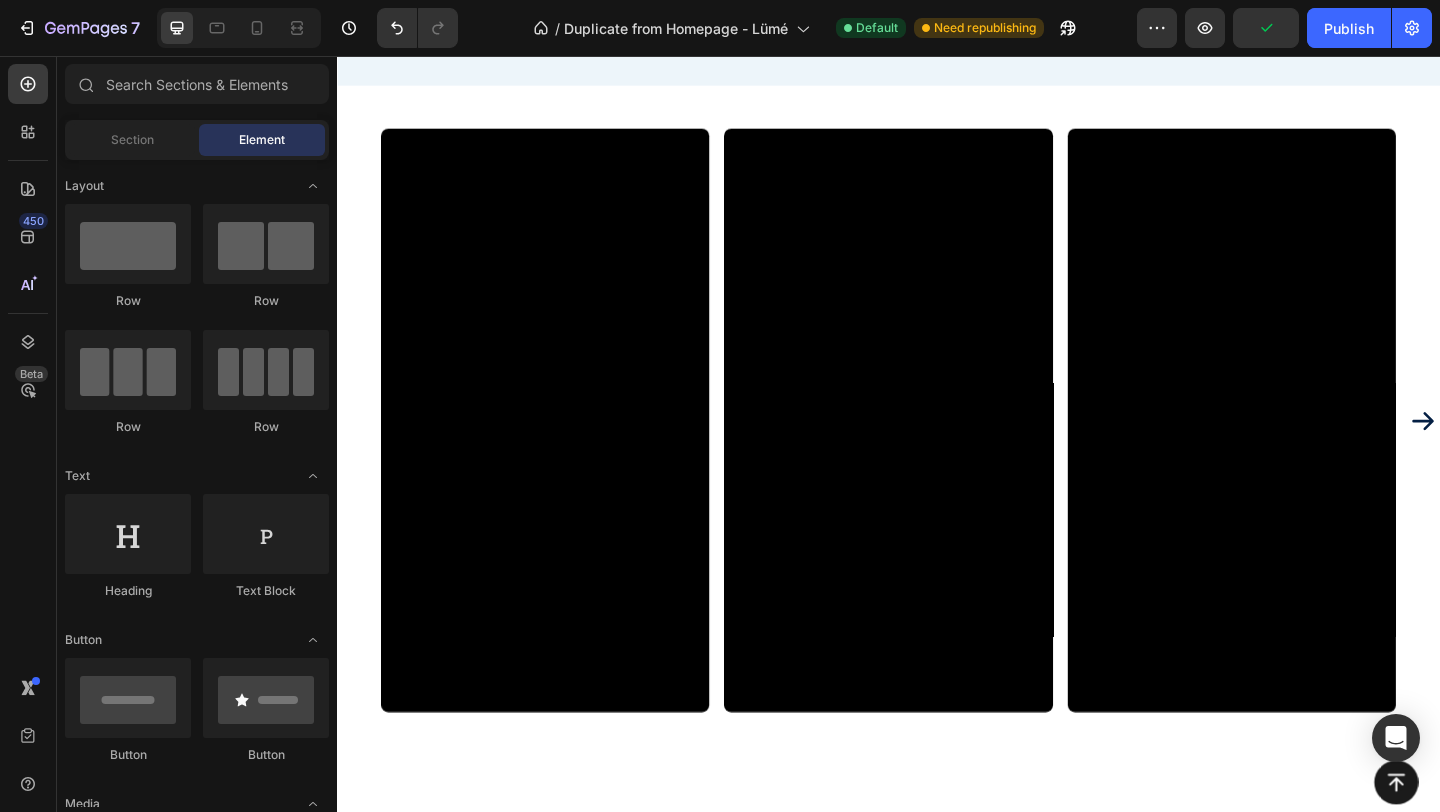 scroll, scrollTop: 3273, scrollLeft: 0, axis: vertical 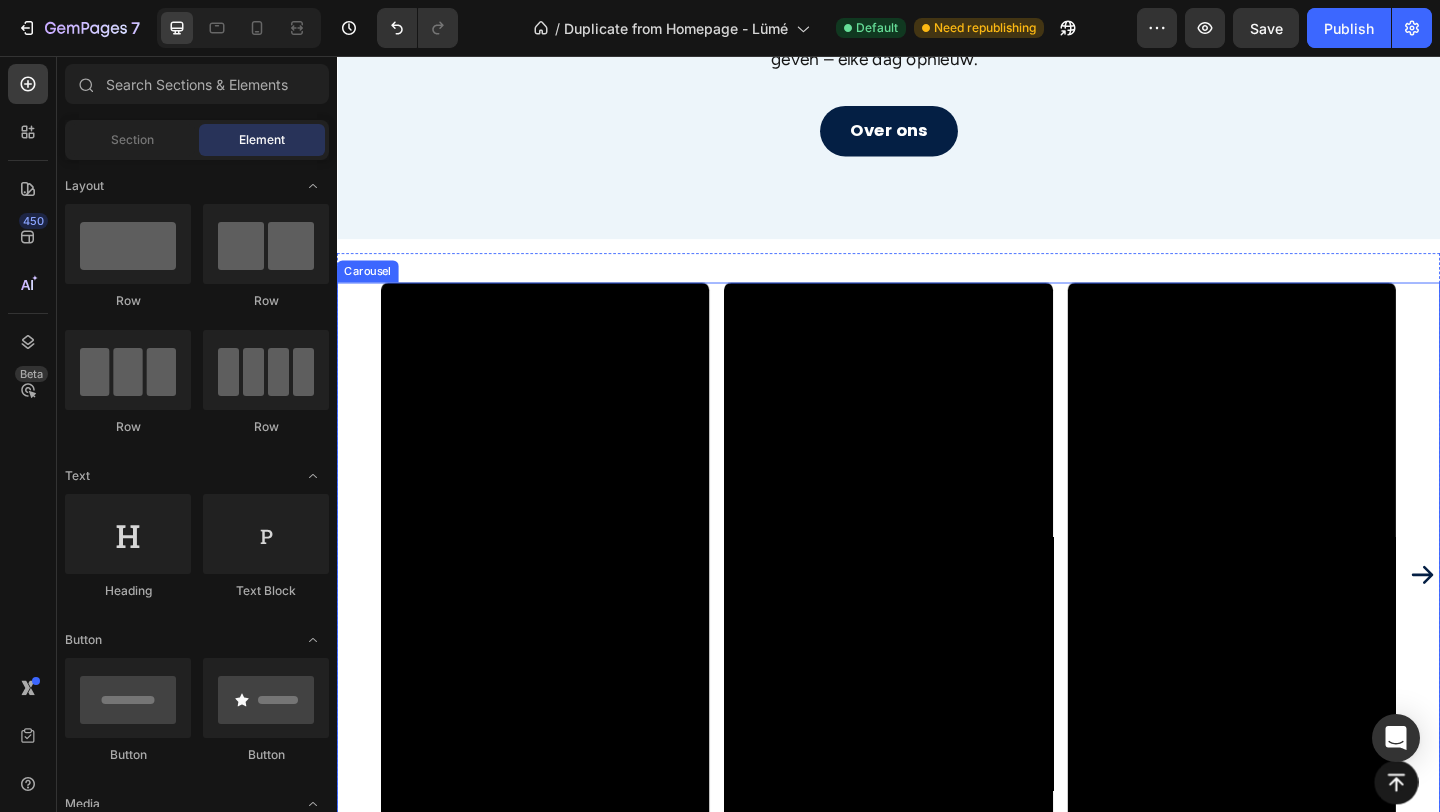 click on "Video Video Video Video
Drop element here" at bounding box center [937, 619] 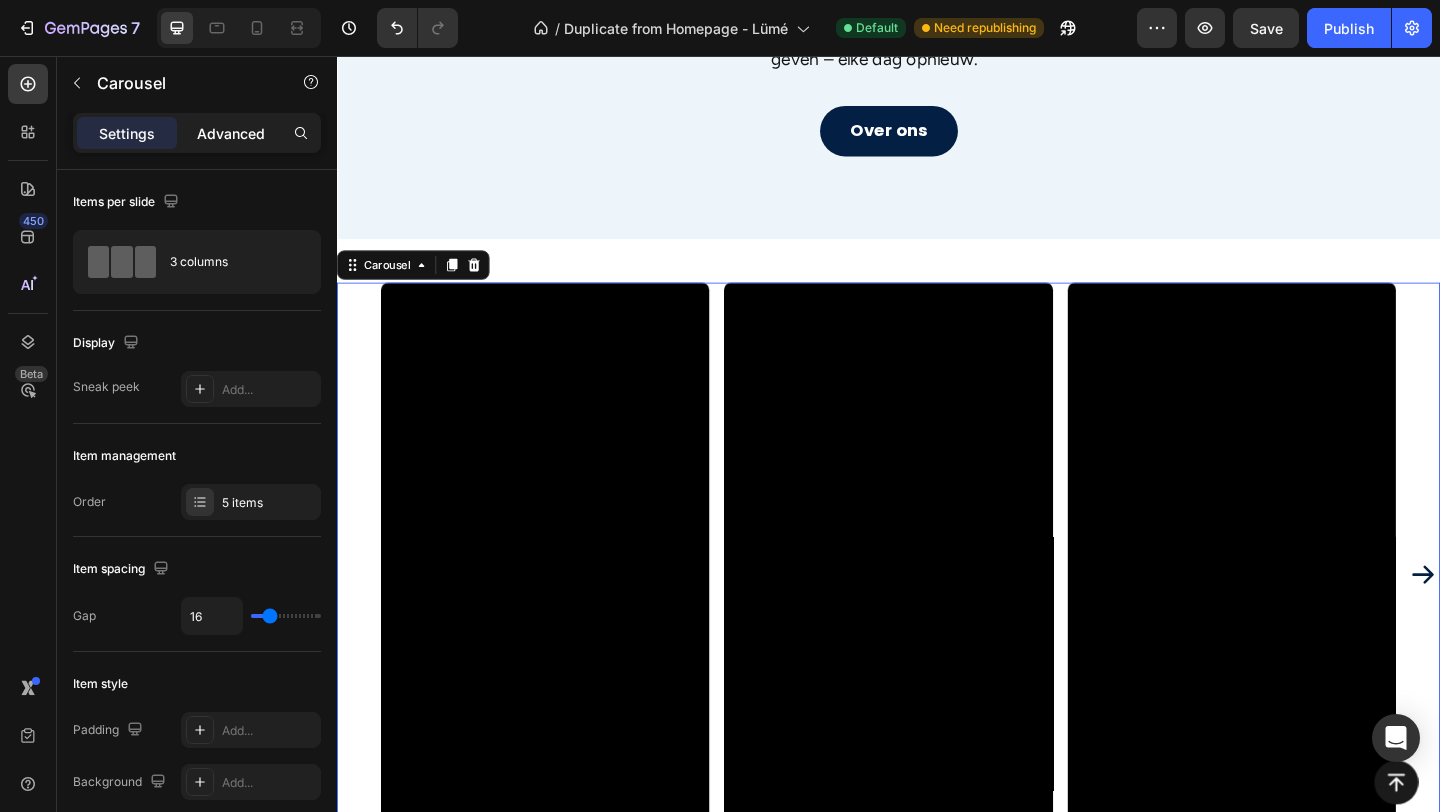 click on "Advanced" at bounding box center (231, 133) 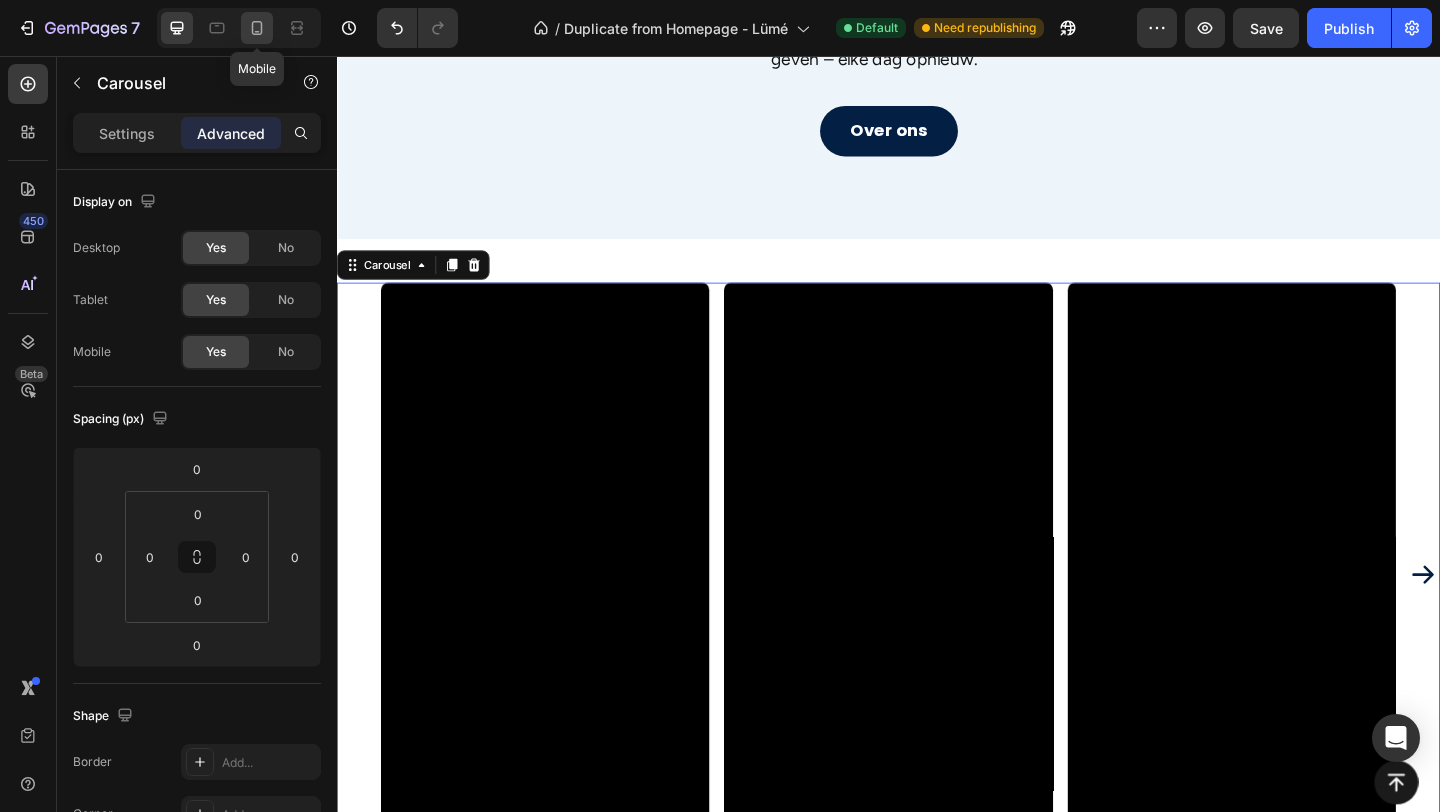 click 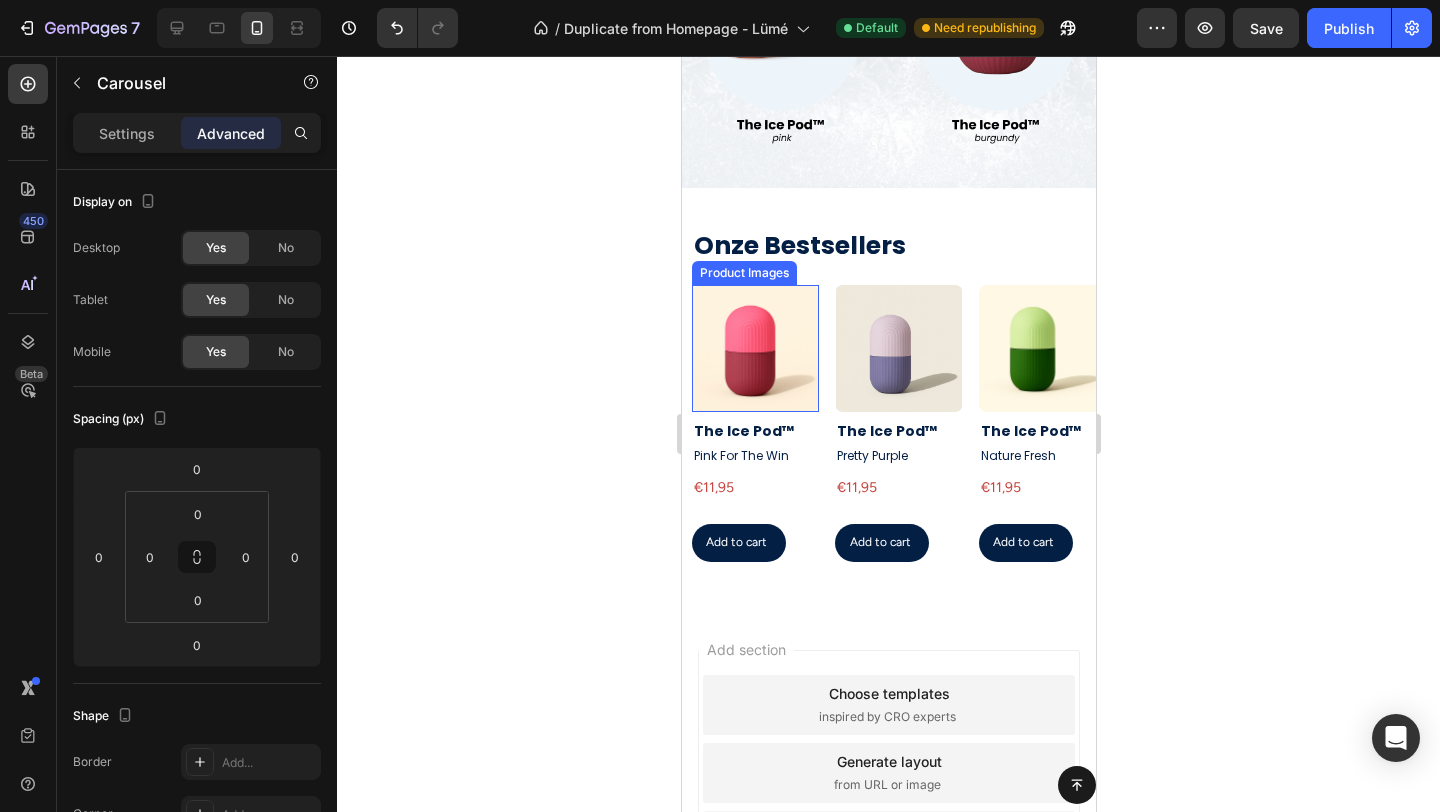 scroll, scrollTop: 583, scrollLeft: 0, axis: vertical 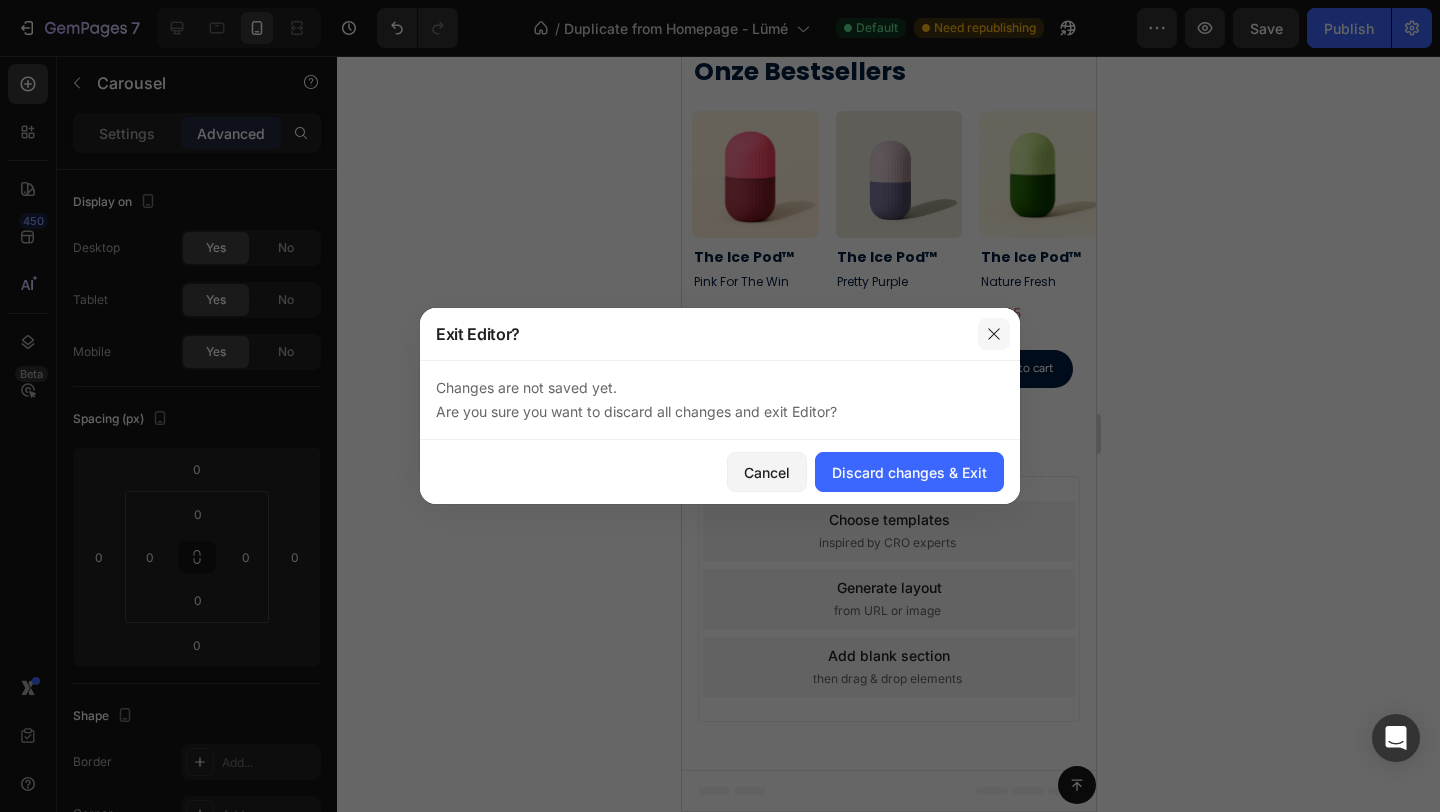 click at bounding box center (994, 334) 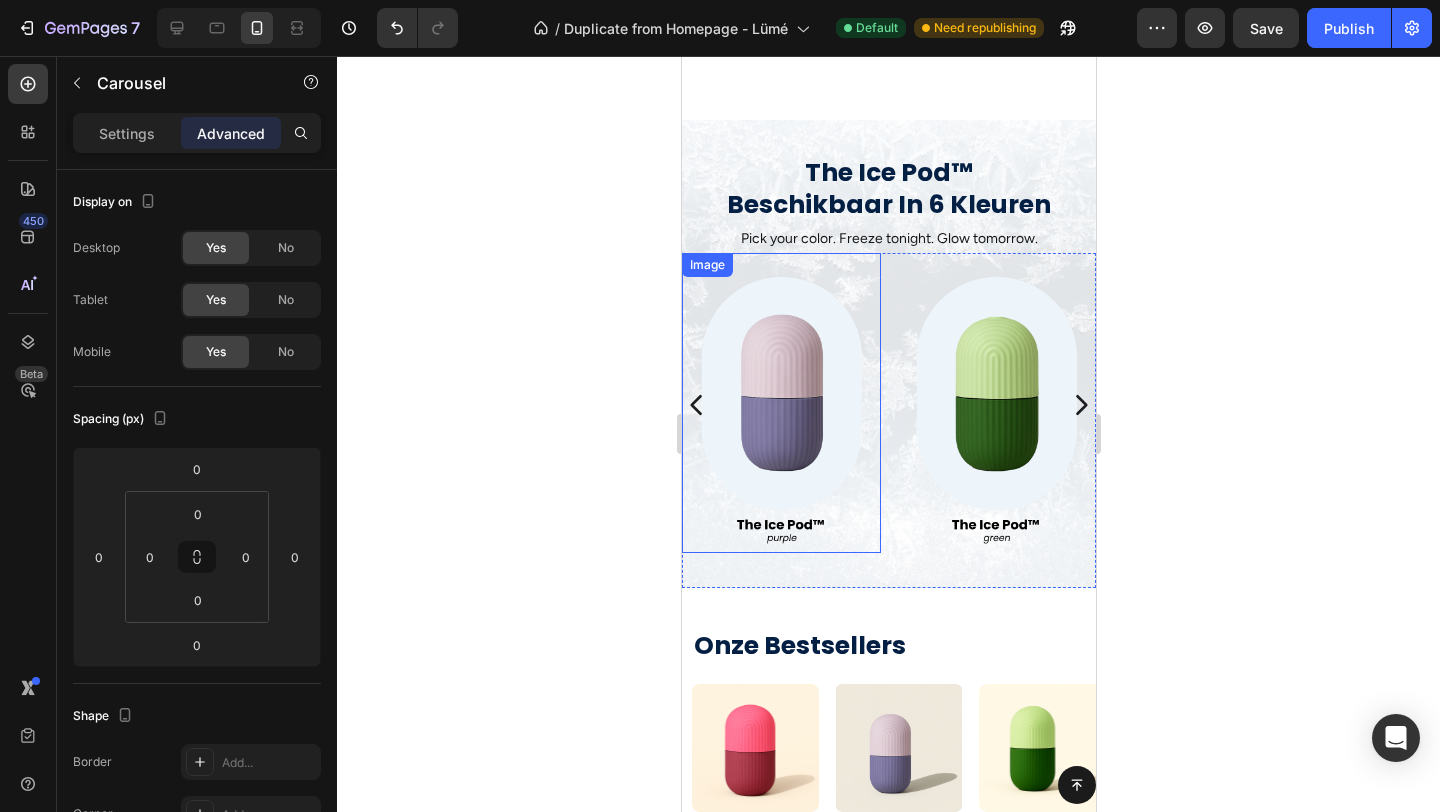 scroll, scrollTop: 1570, scrollLeft: 0, axis: vertical 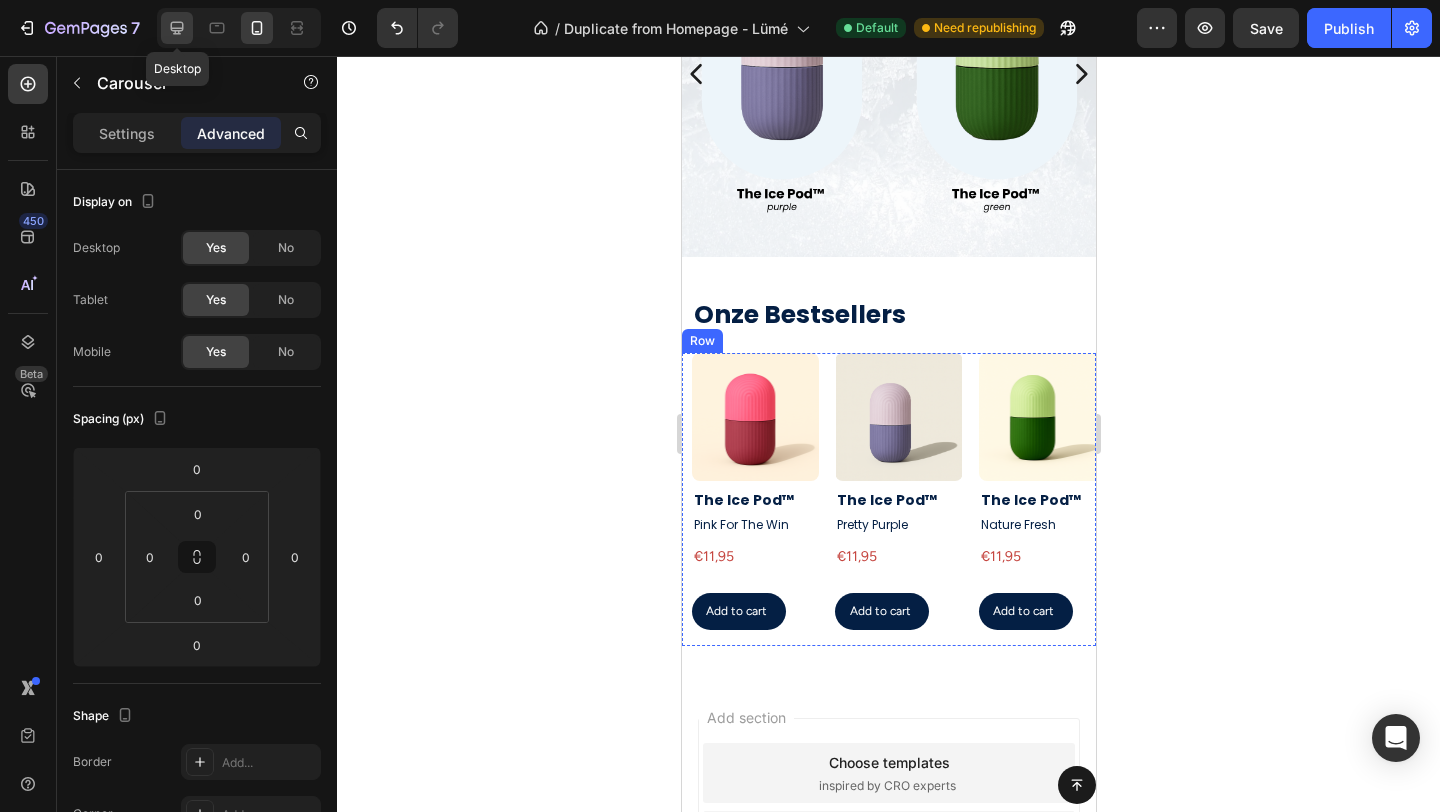 click 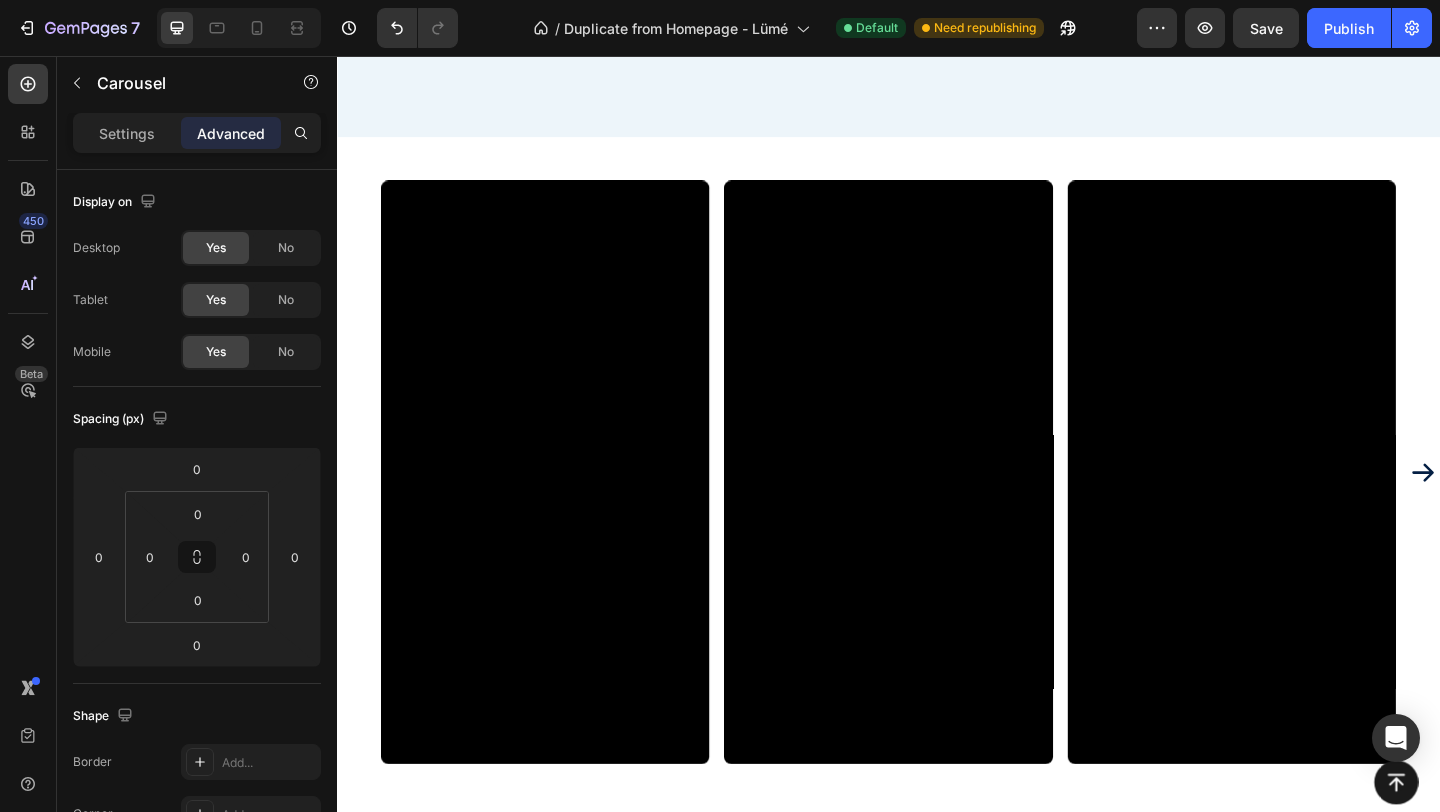 scroll, scrollTop: 3315, scrollLeft: 0, axis: vertical 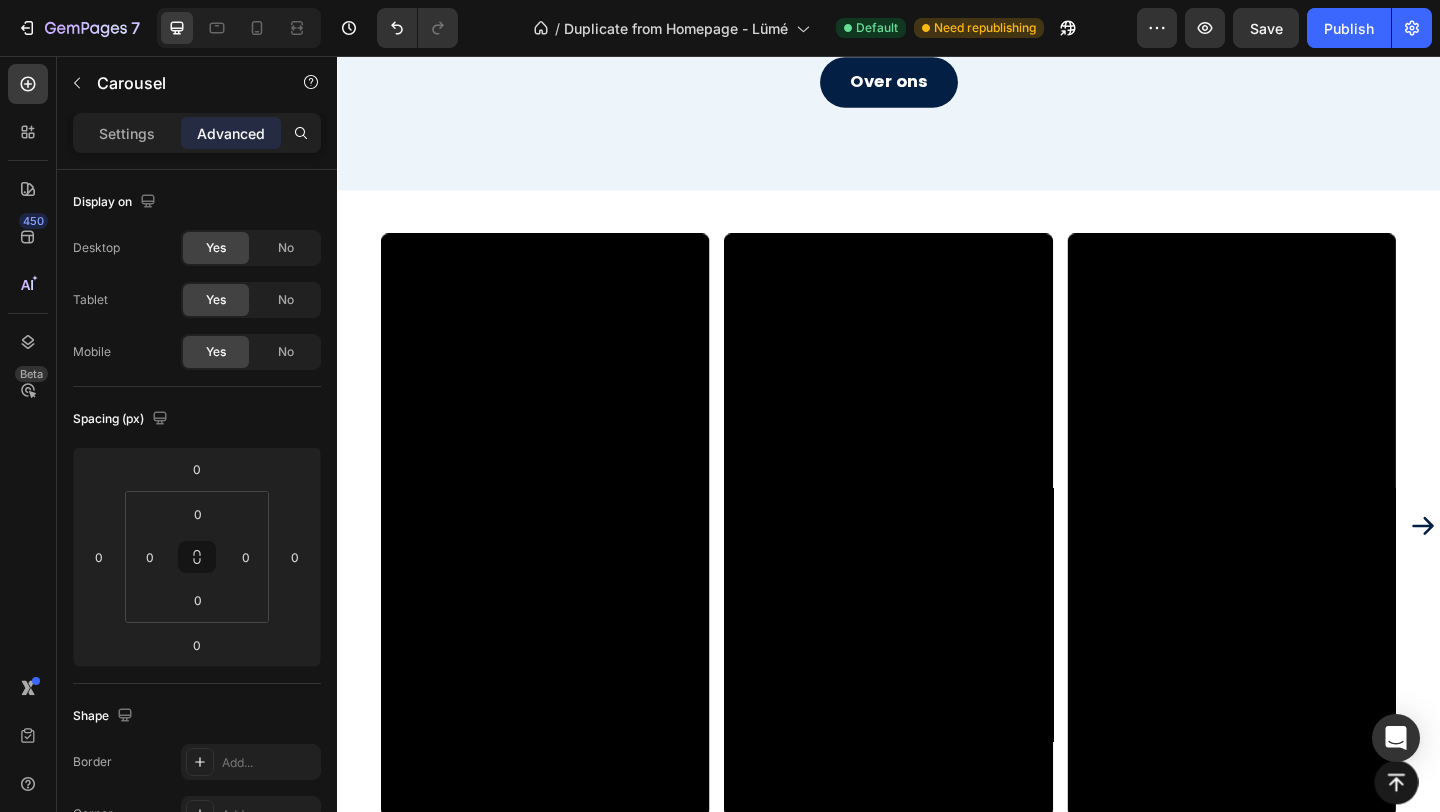 click on "Video Video Video Video
Drop element here" at bounding box center [937, 566] 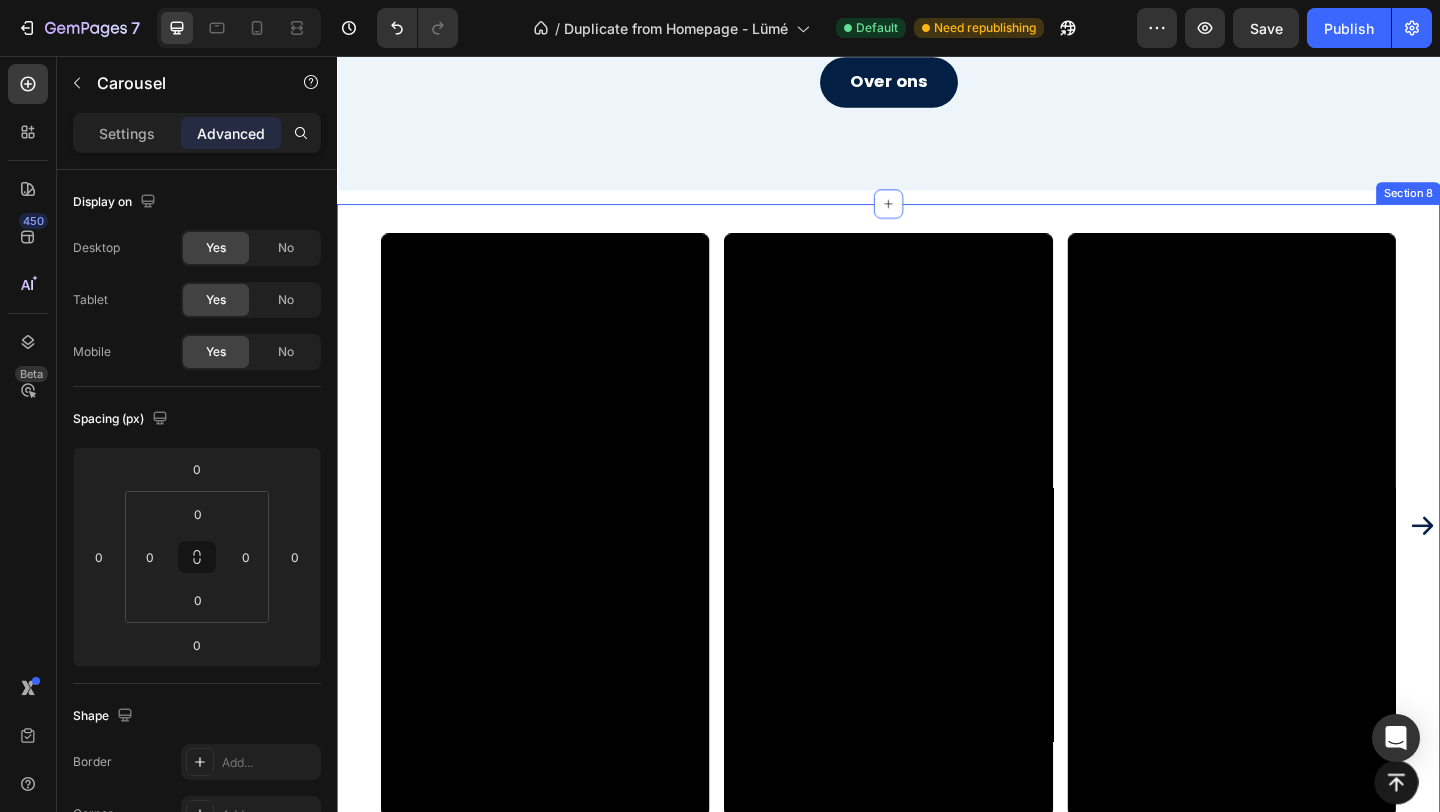 click on "Video Video Video Video
Drop element here
Carousel Section 8" at bounding box center (937, 566) 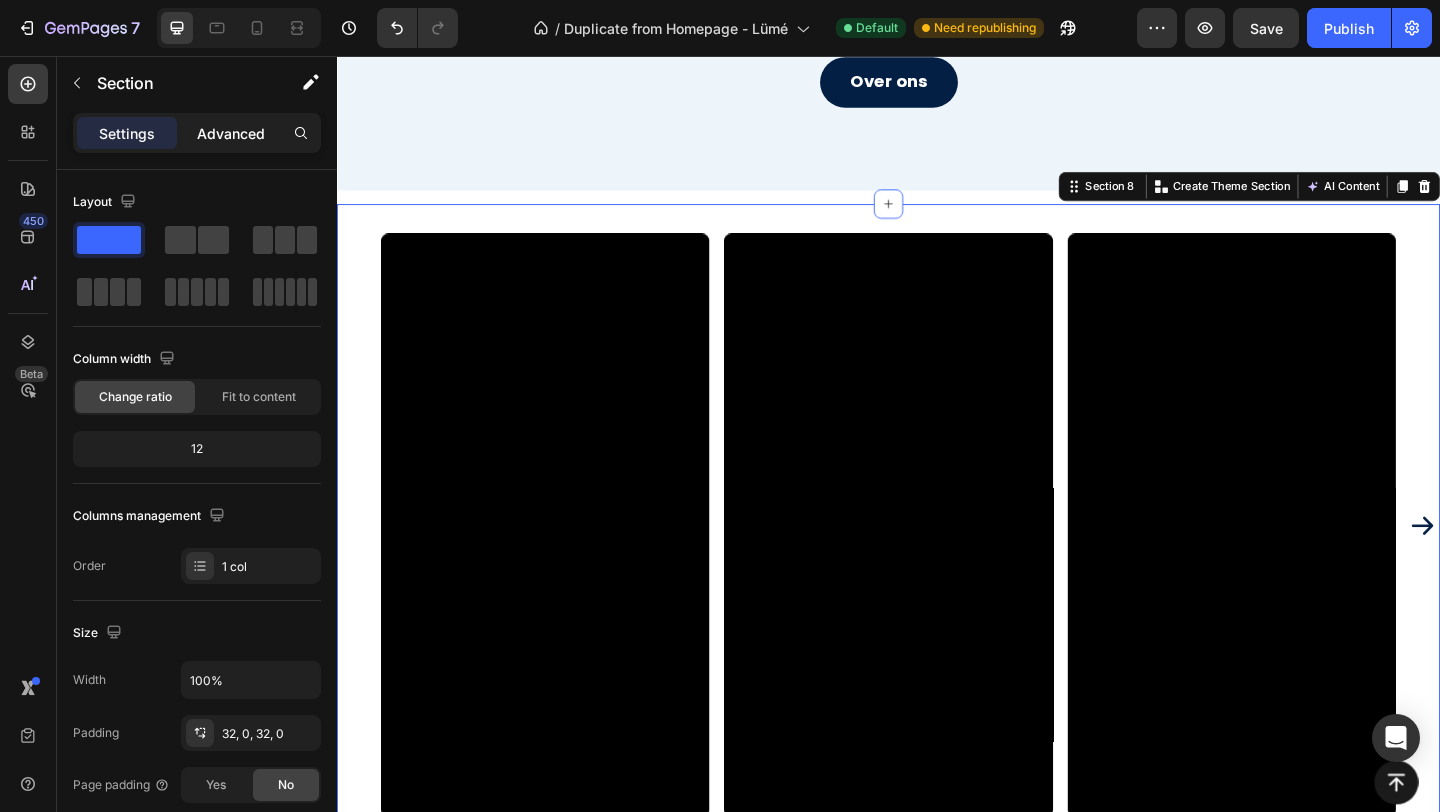 click on "Advanced" 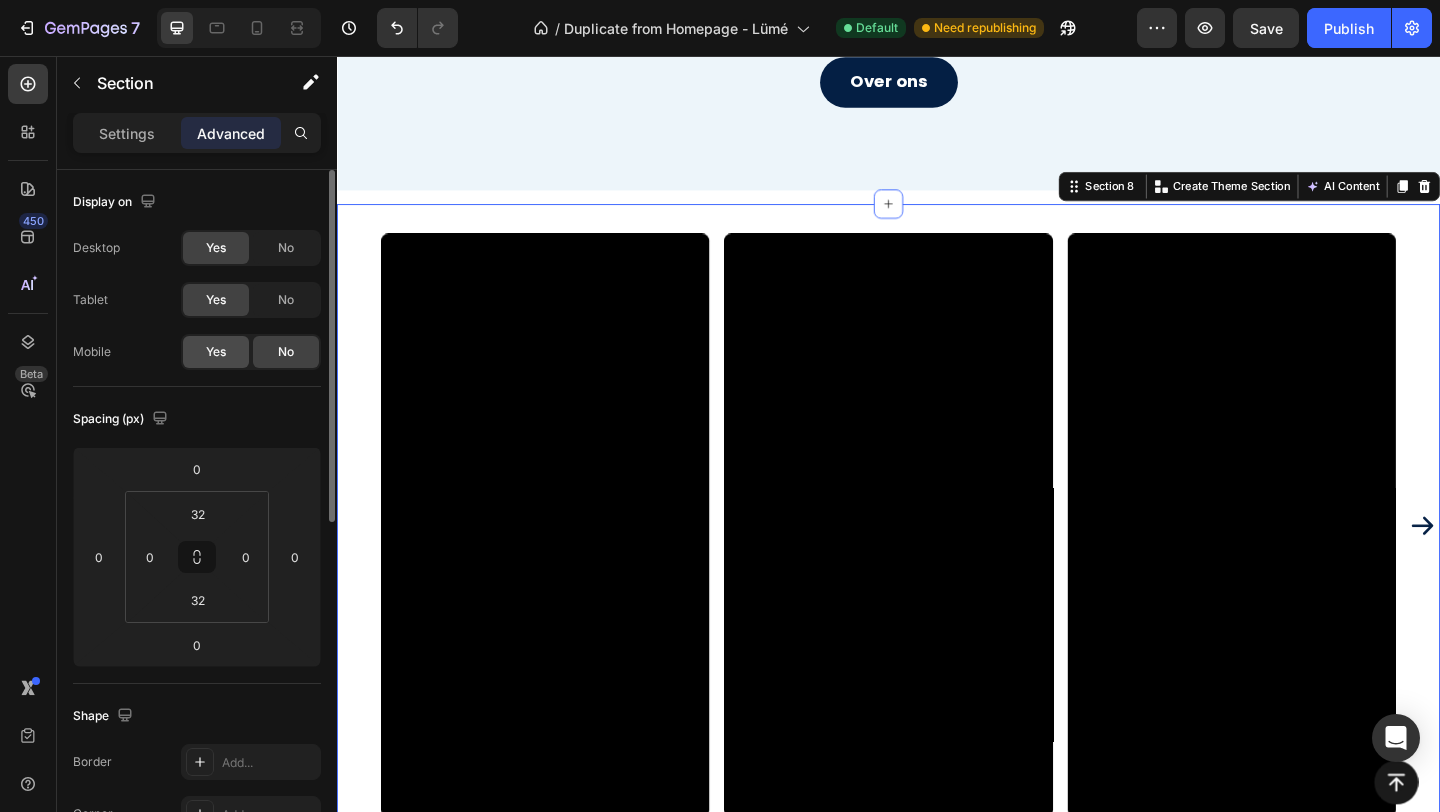 click on "Yes" 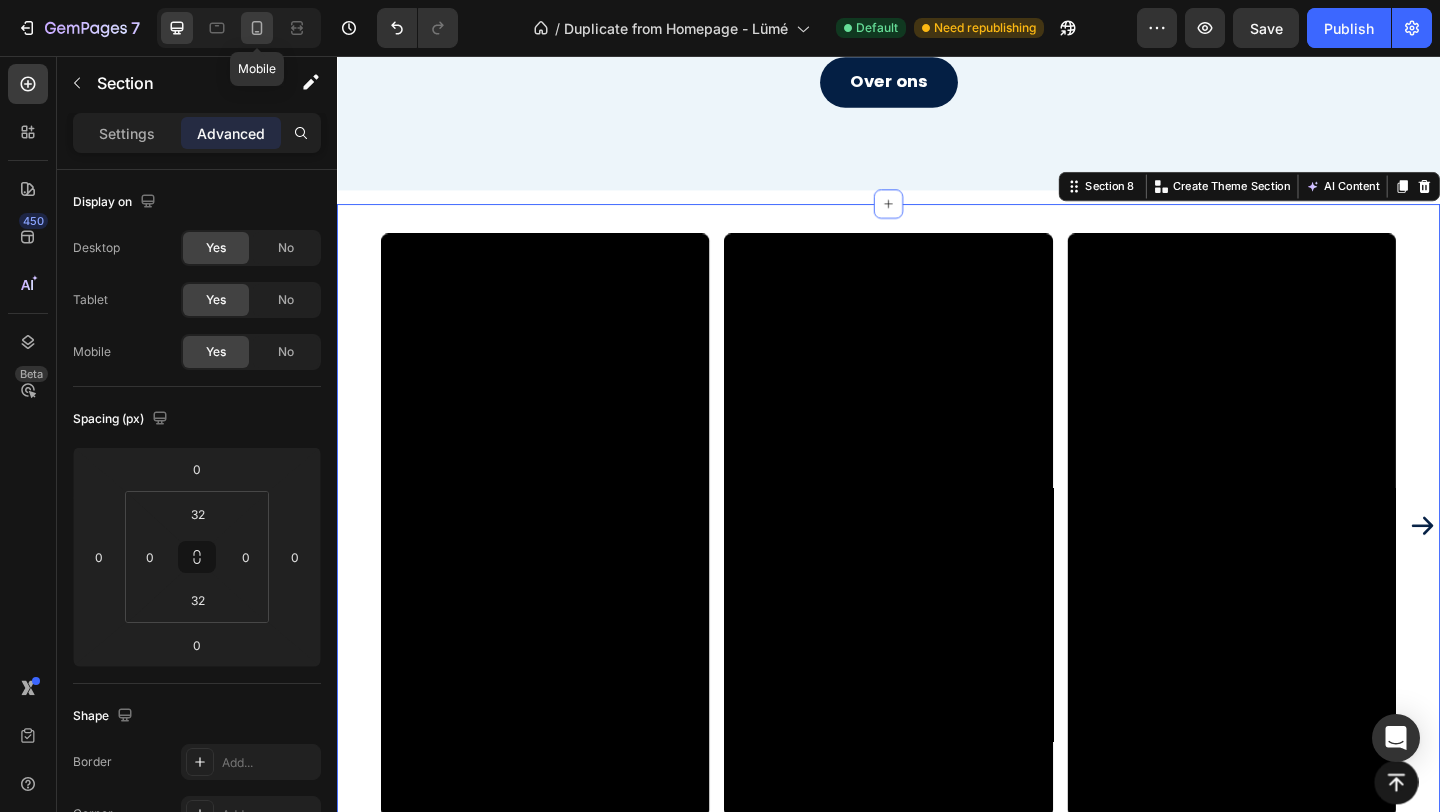 click 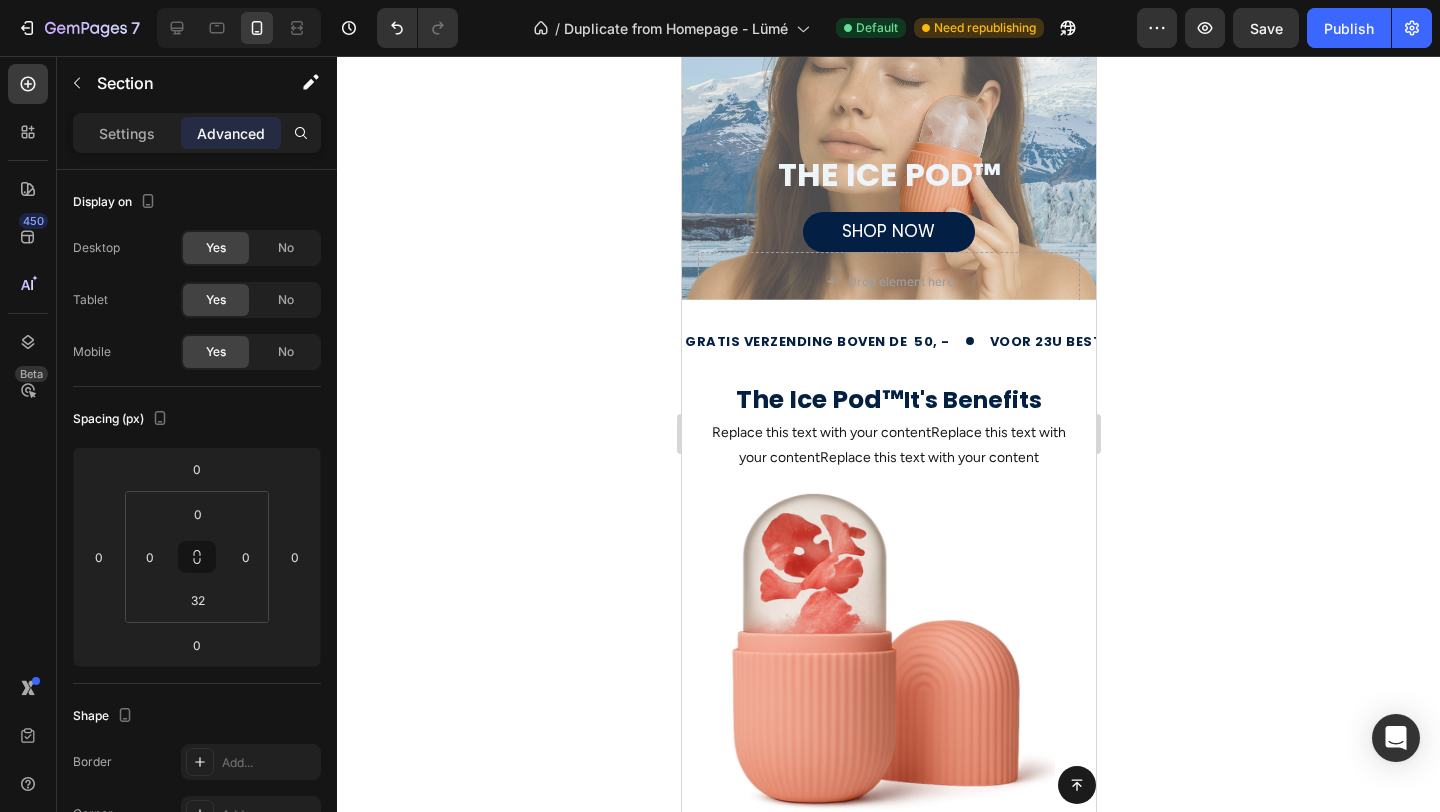 scroll, scrollTop: 0, scrollLeft: 0, axis: both 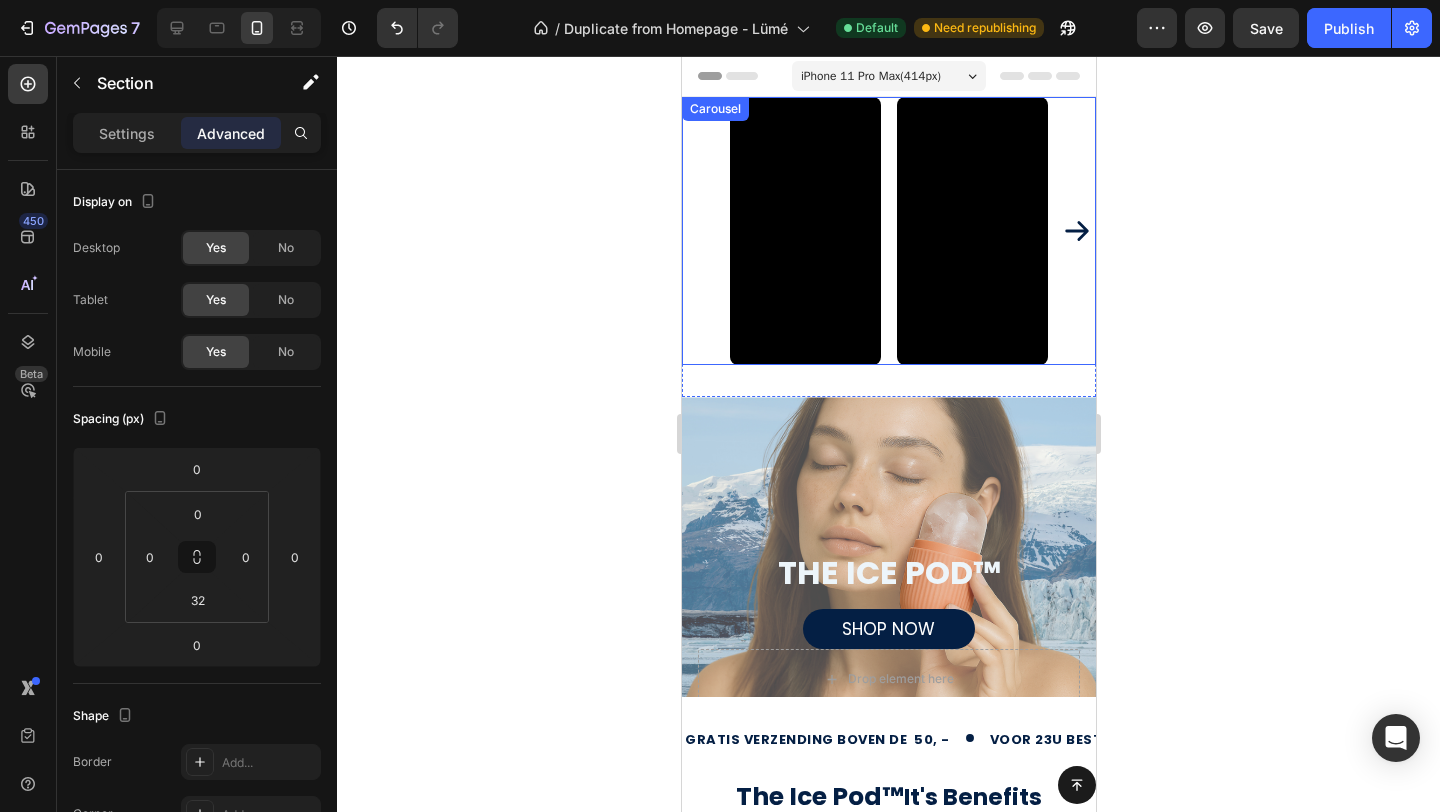 click on "Video Video Video Video" at bounding box center (888, 231) 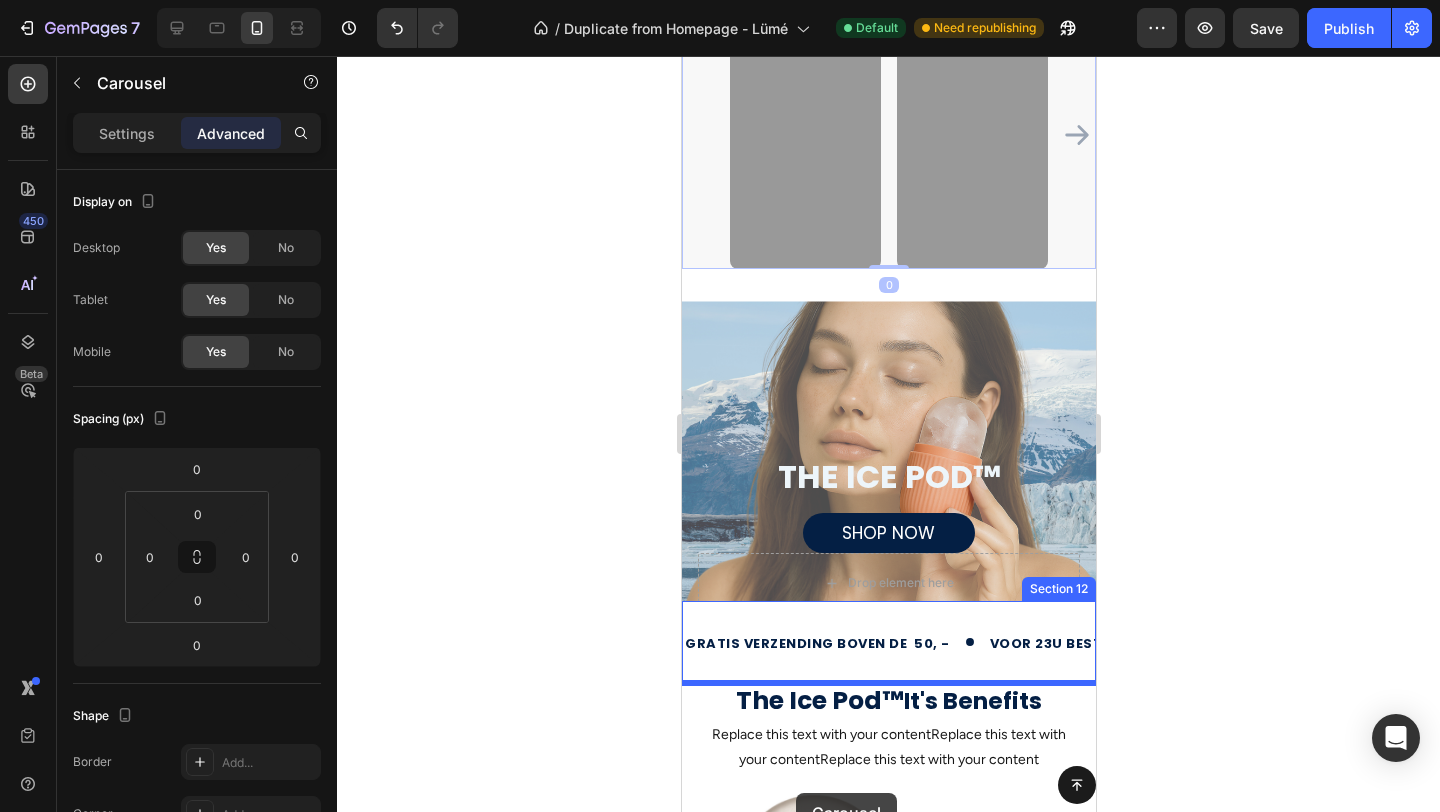 scroll, scrollTop: 123, scrollLeft: 0, axis: vertical 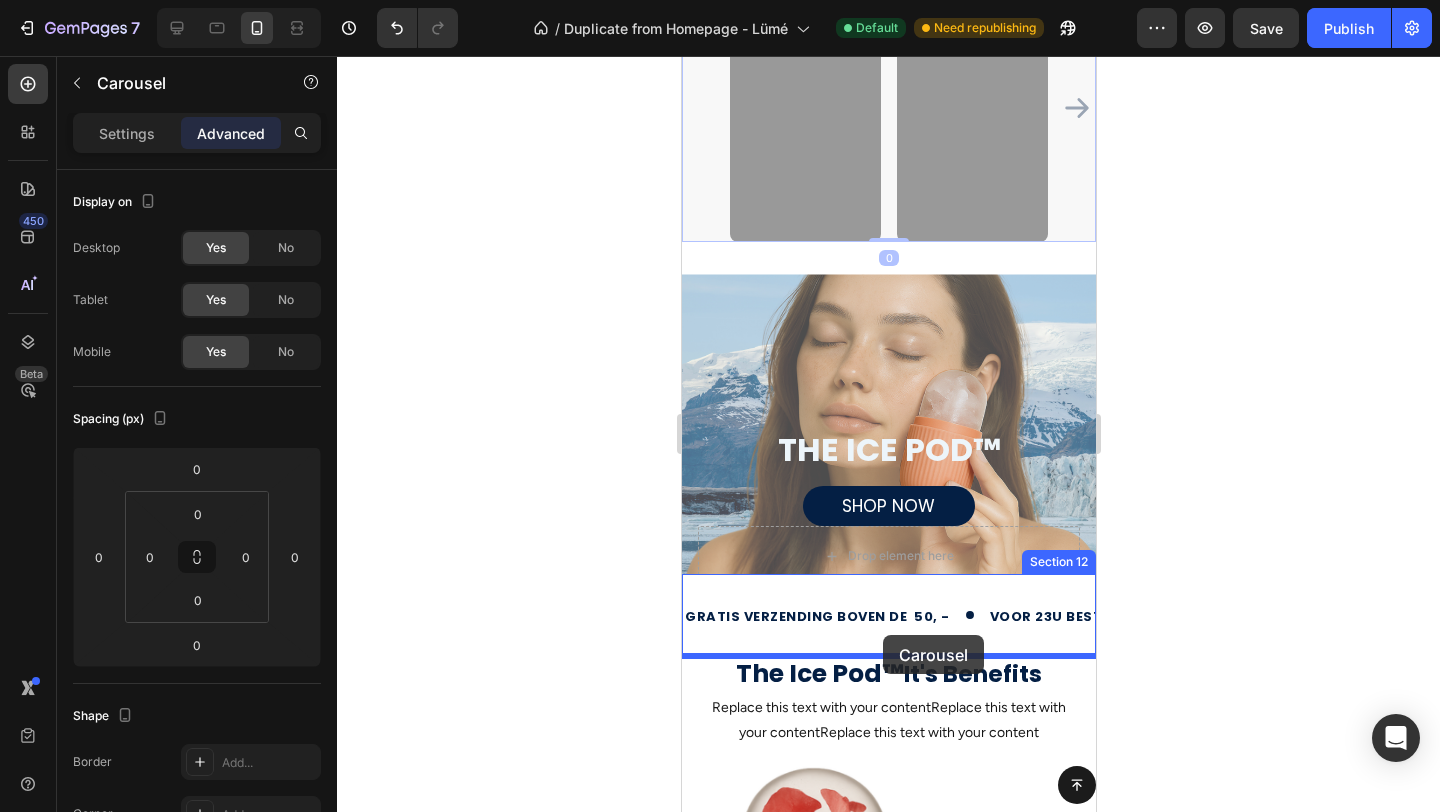 drag, startPoint x: 695, startPoint y: 120, endPoint x: 882, endPoint y: 635, distance: 547.8996 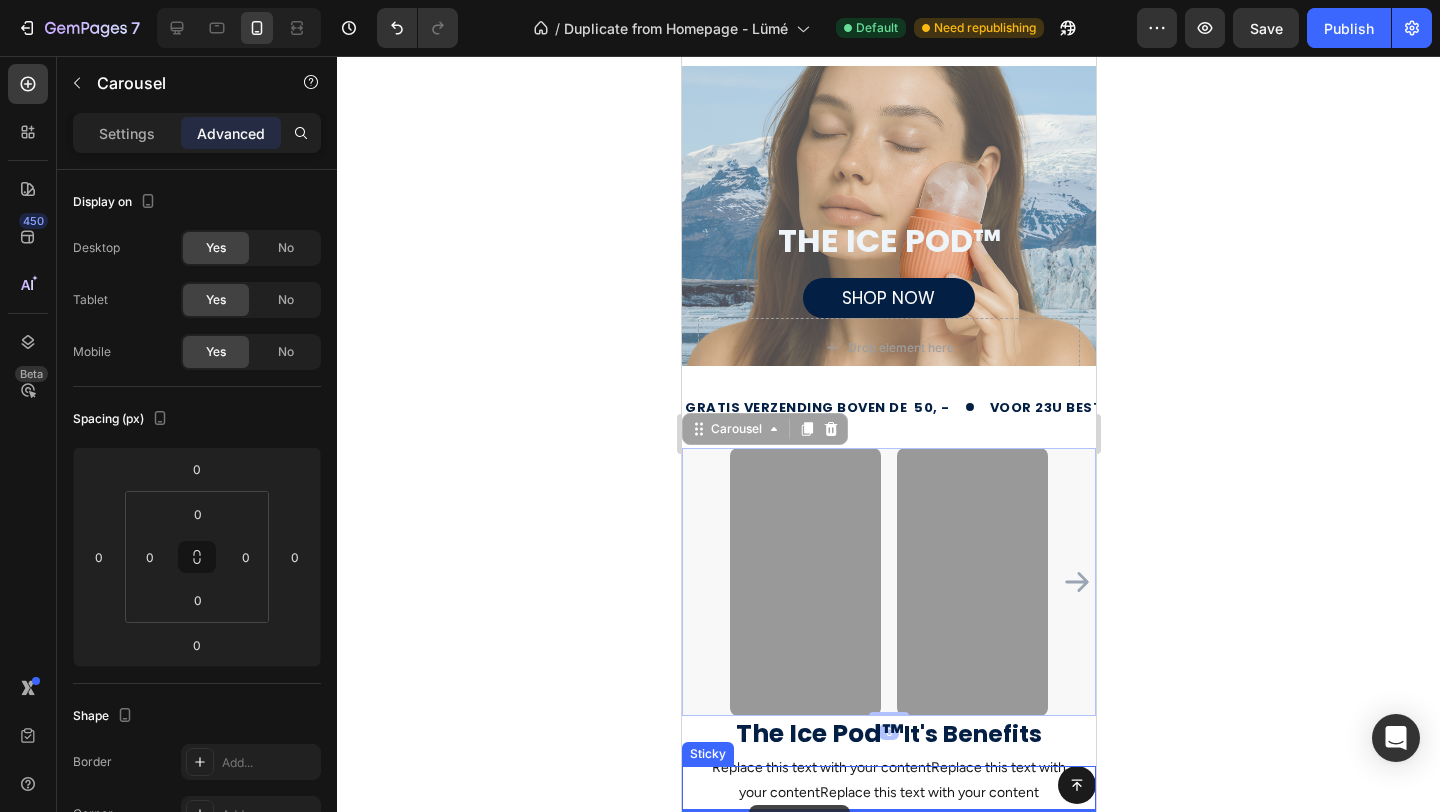 drag, startPoint x: 701, startPoint y: 434, endPoint x: 748, endPoint y: 805, distance: 373.96524 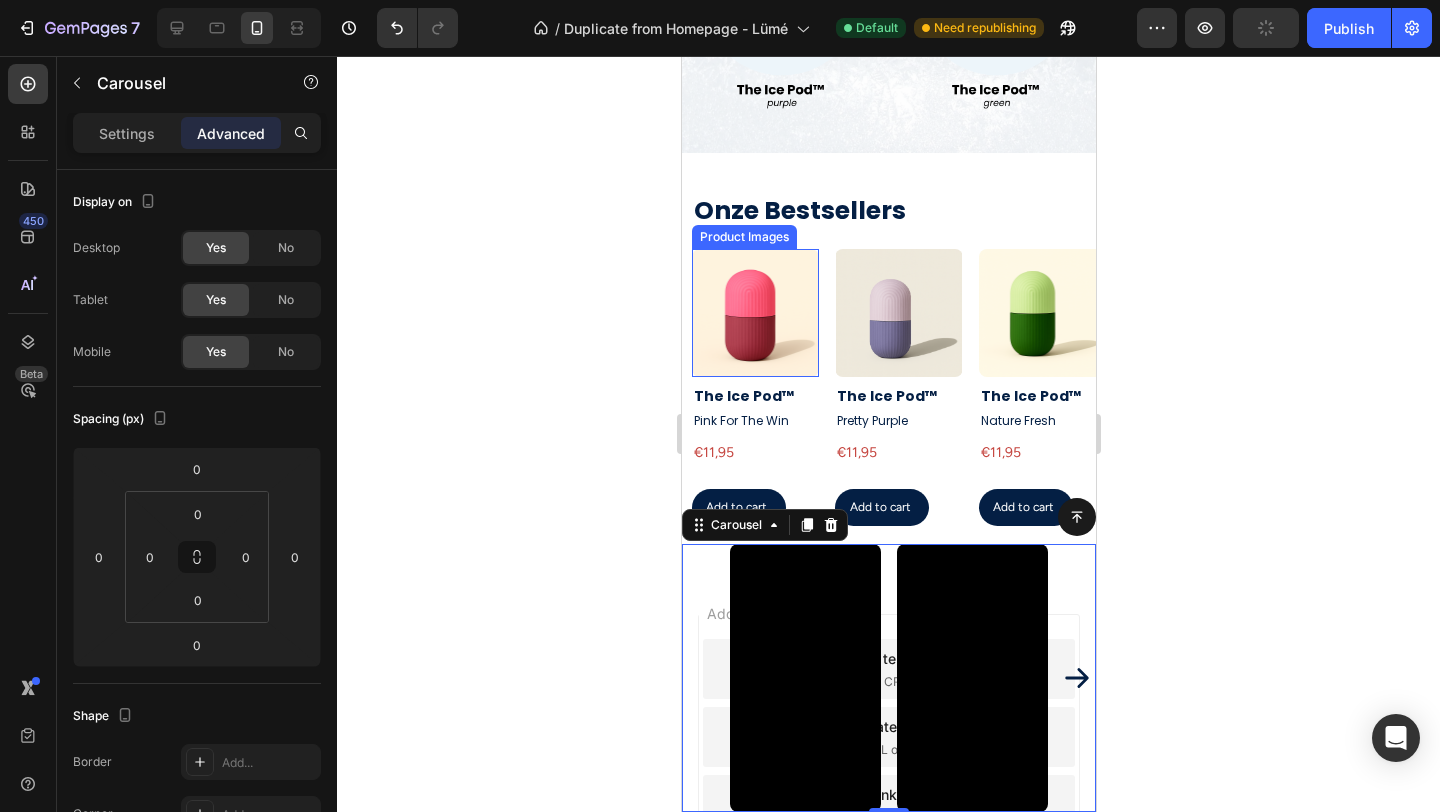 scroll, scrollTop: 1876, scrollLeft: 0, axis: vertical 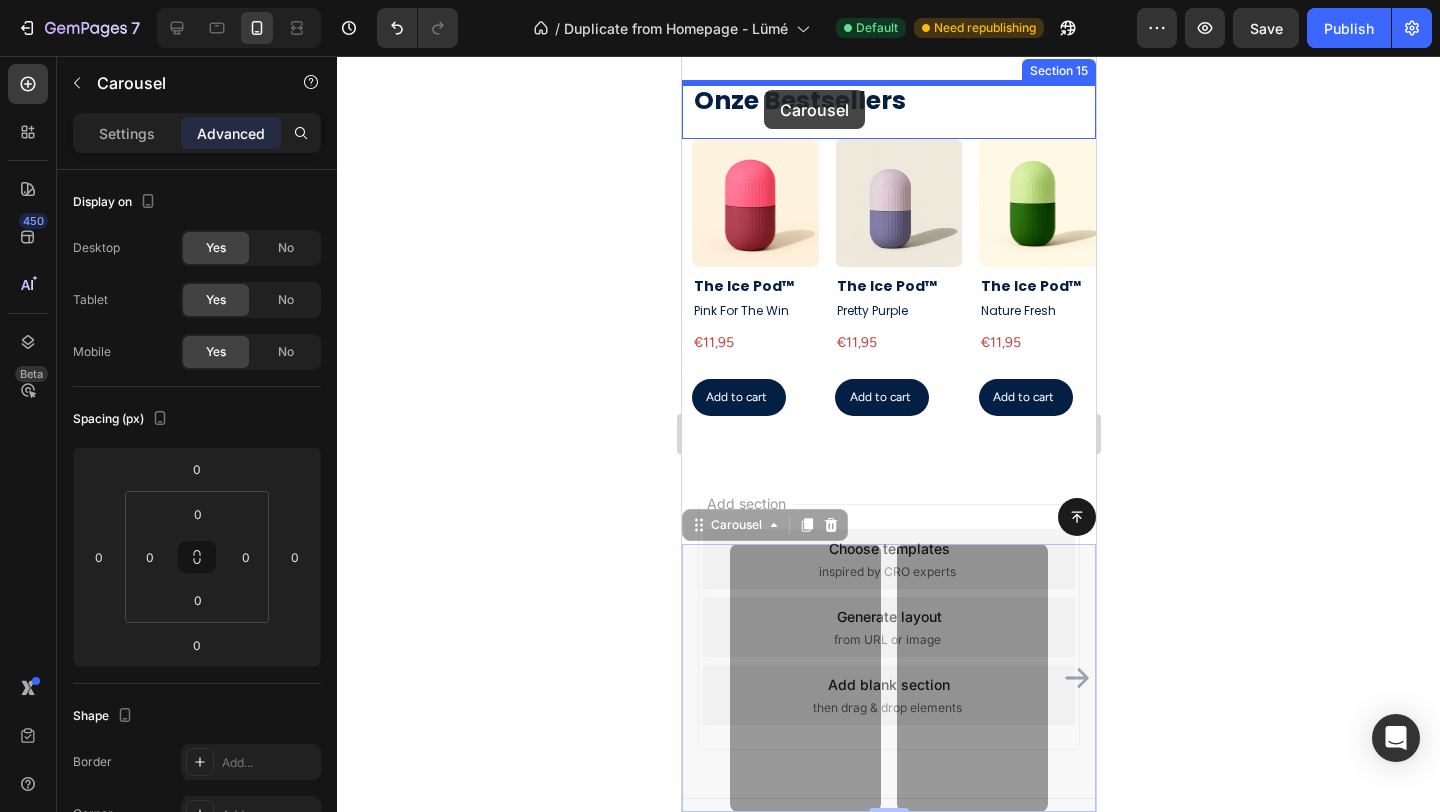 drag, startPoint x: 698, startPoint y: 531, endPoint x: 763, endPoint y: 90, distance: 445.76453 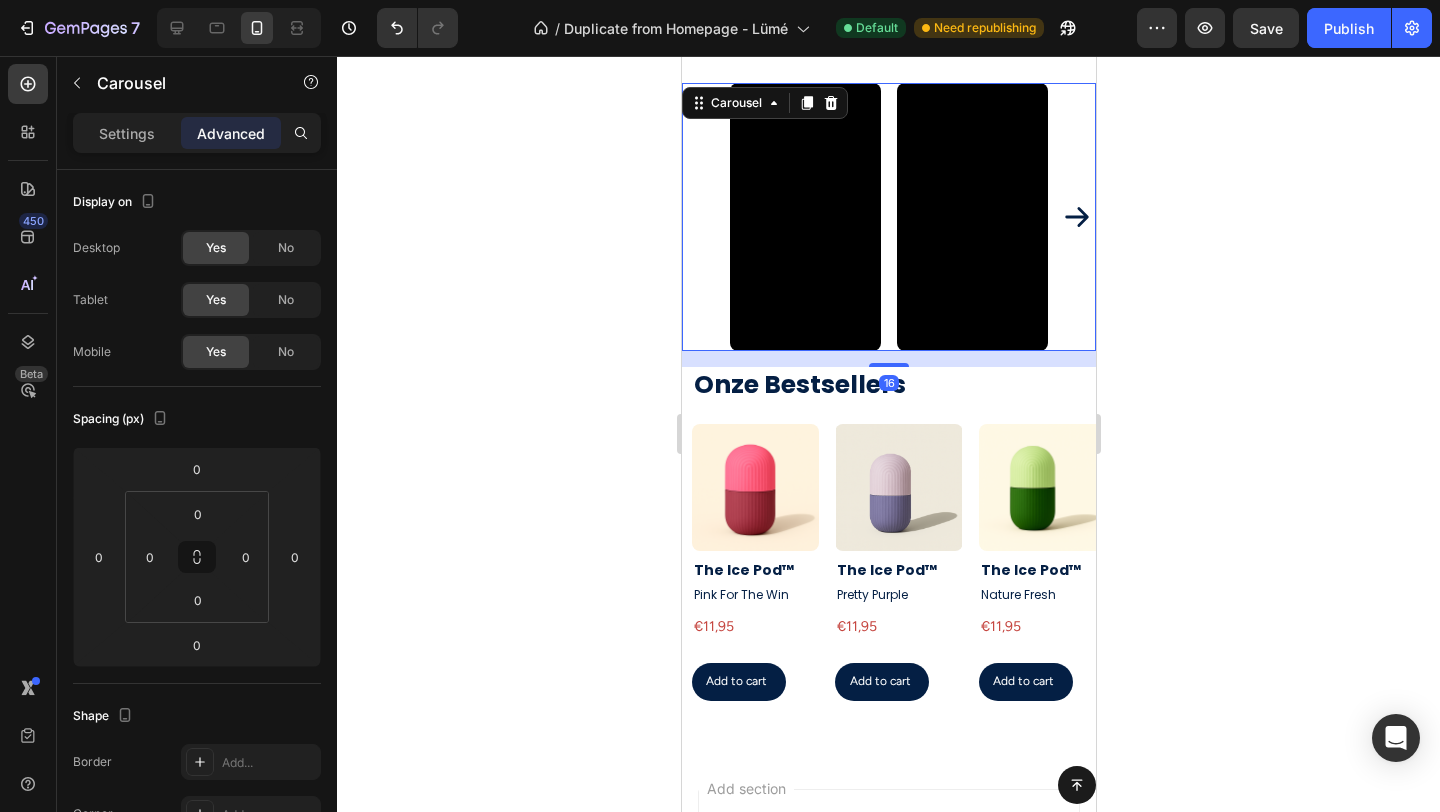 click 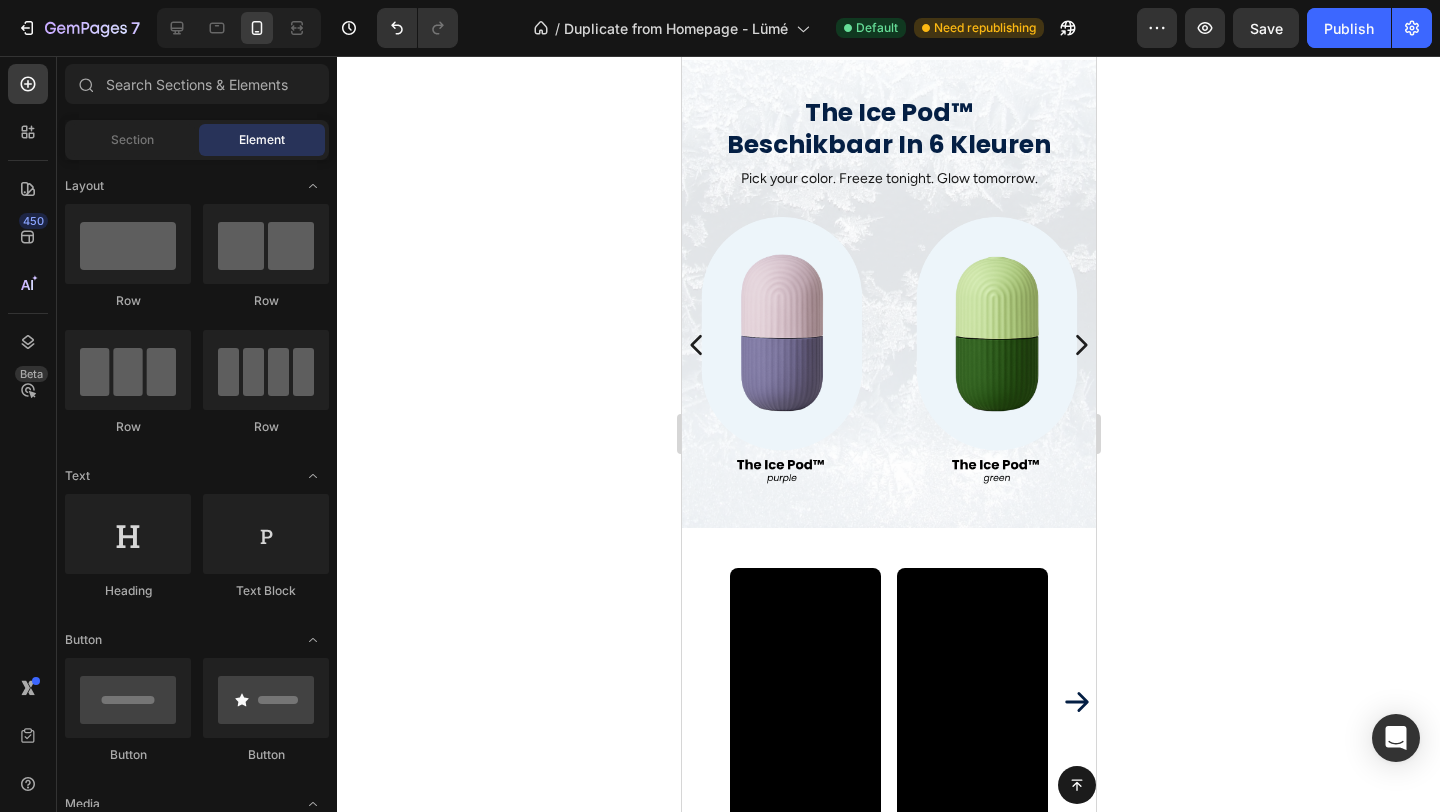 scroll, scrollTop: 1312, scrollLeft: 0, axis: vertical 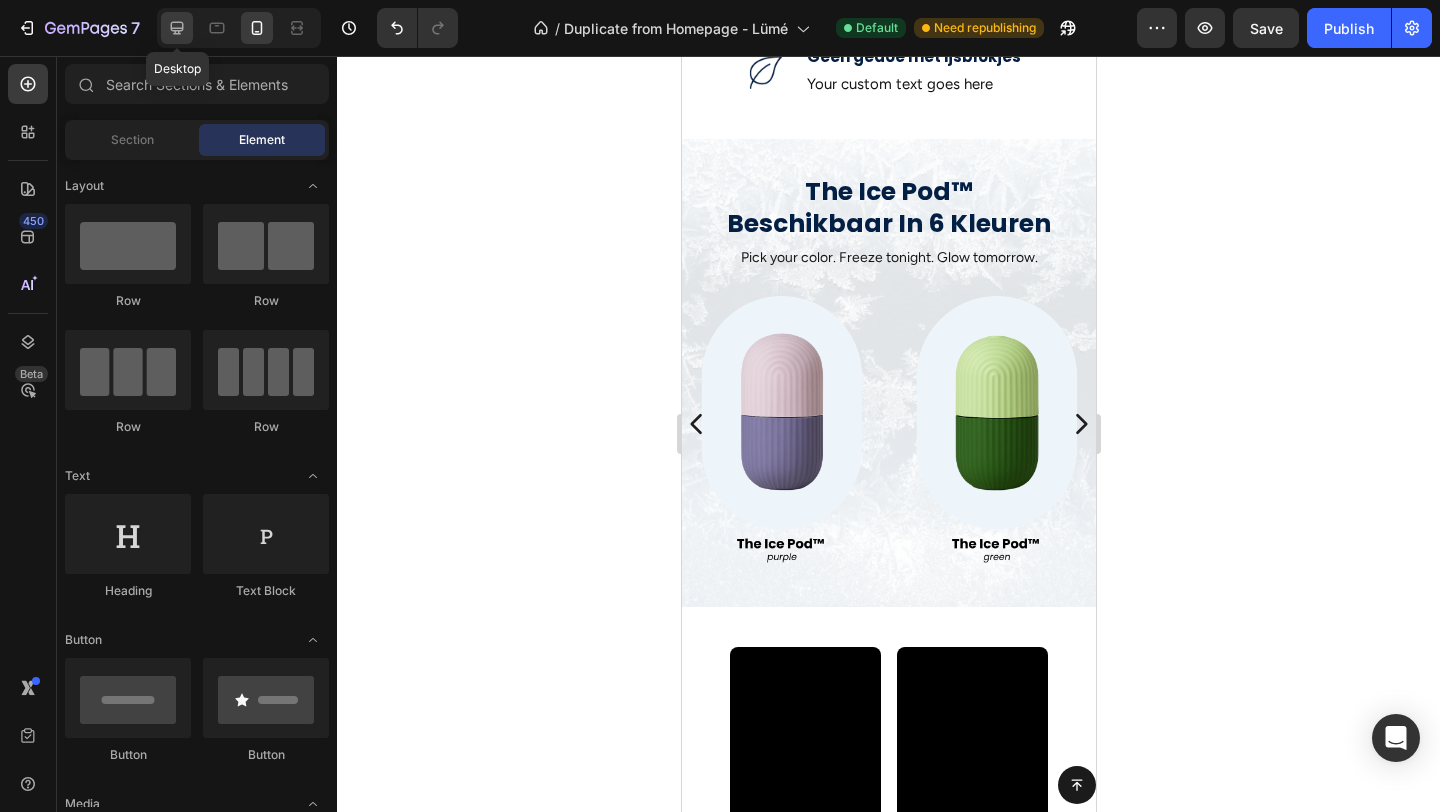 click 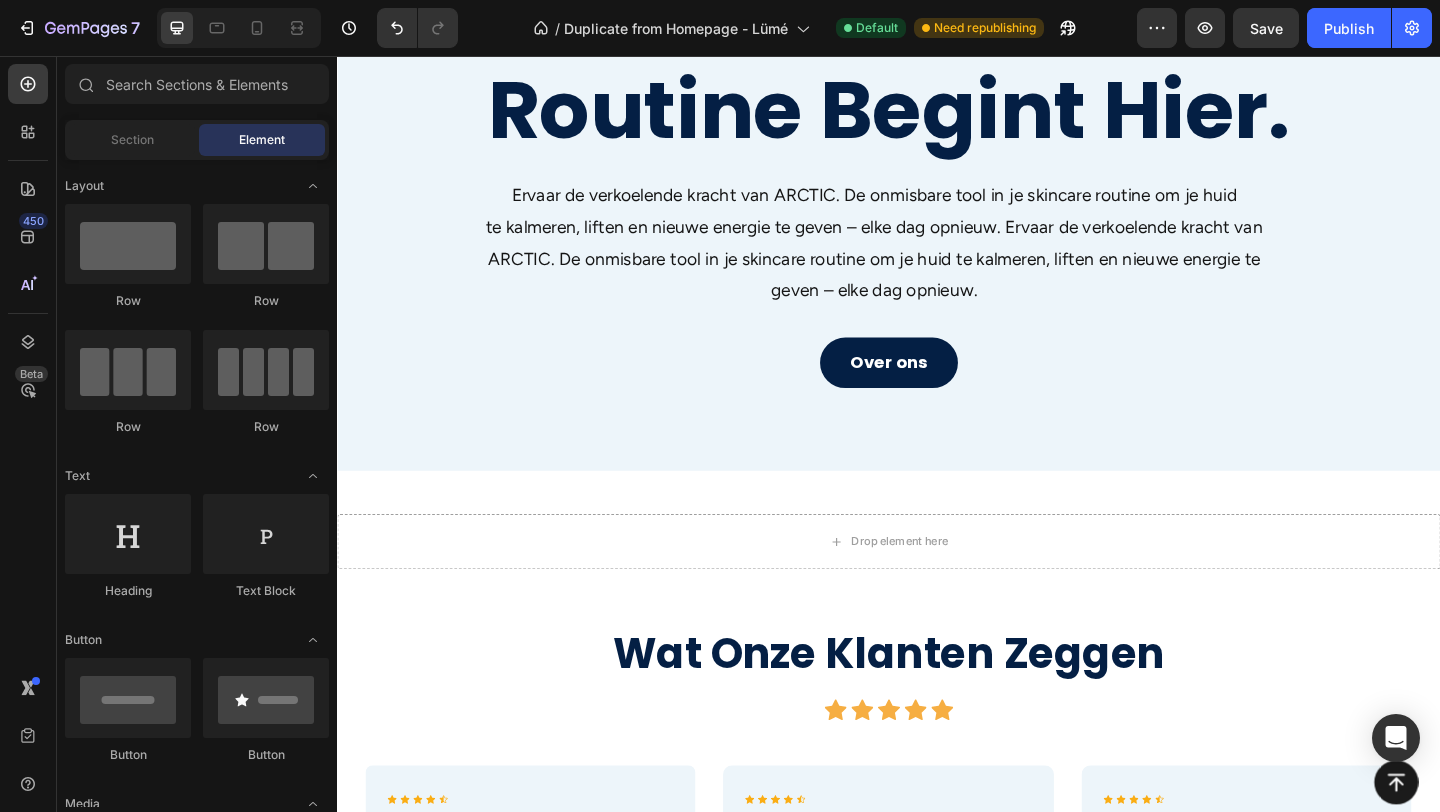 scroll, scrollTop: 3380, scrollLeft: 0, axis: vertical 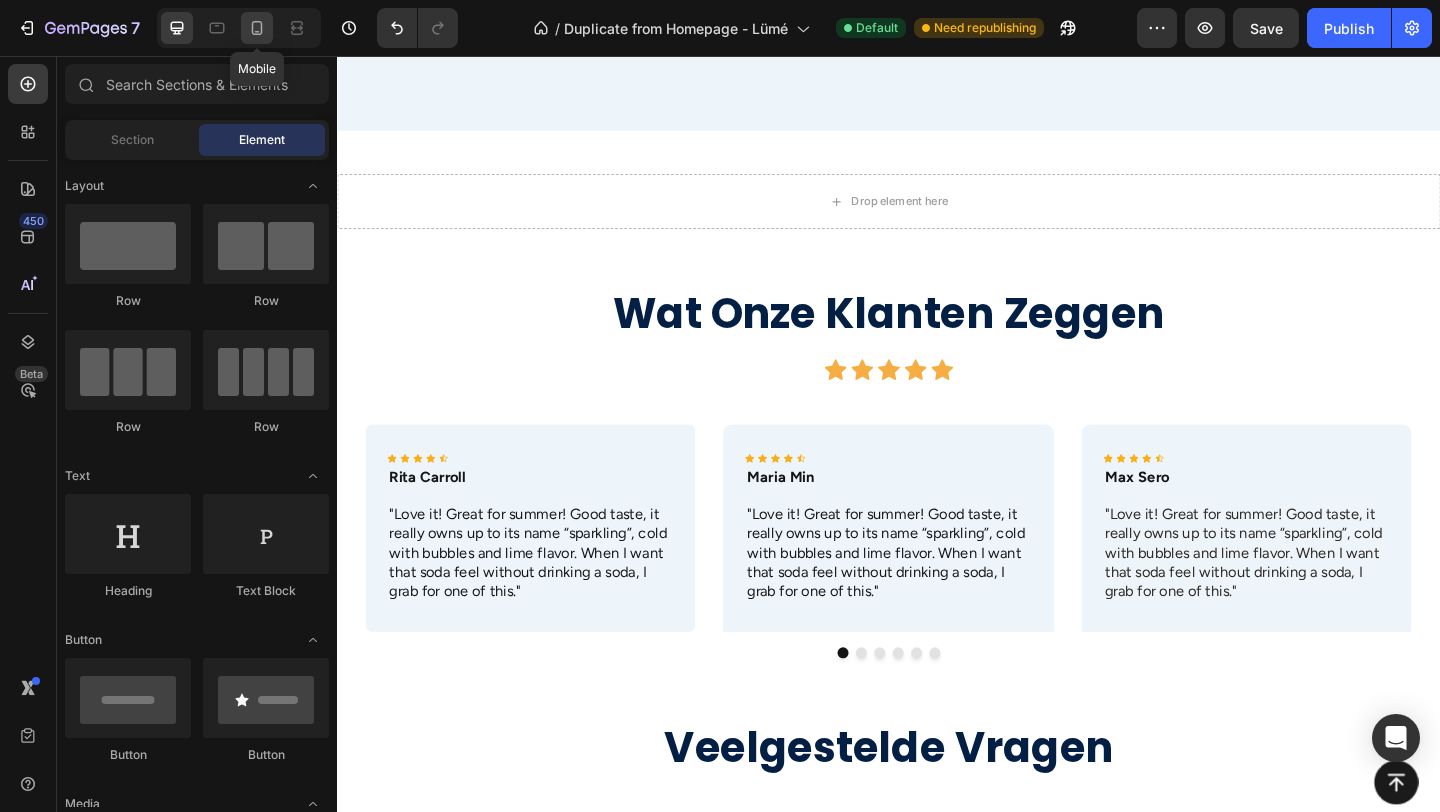 click 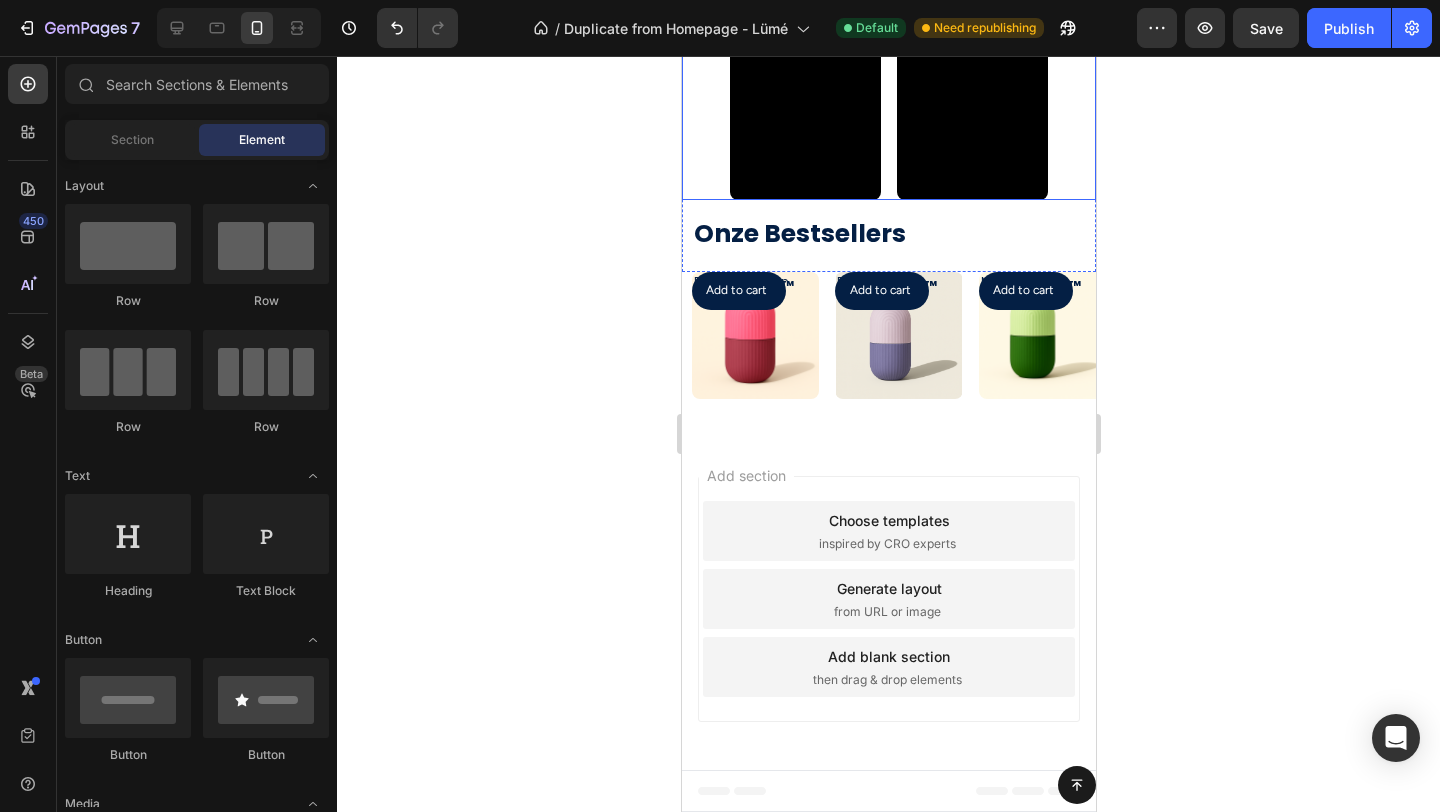 scroll, scrollTop: 606, scrollLeft: 0, axis: vertical 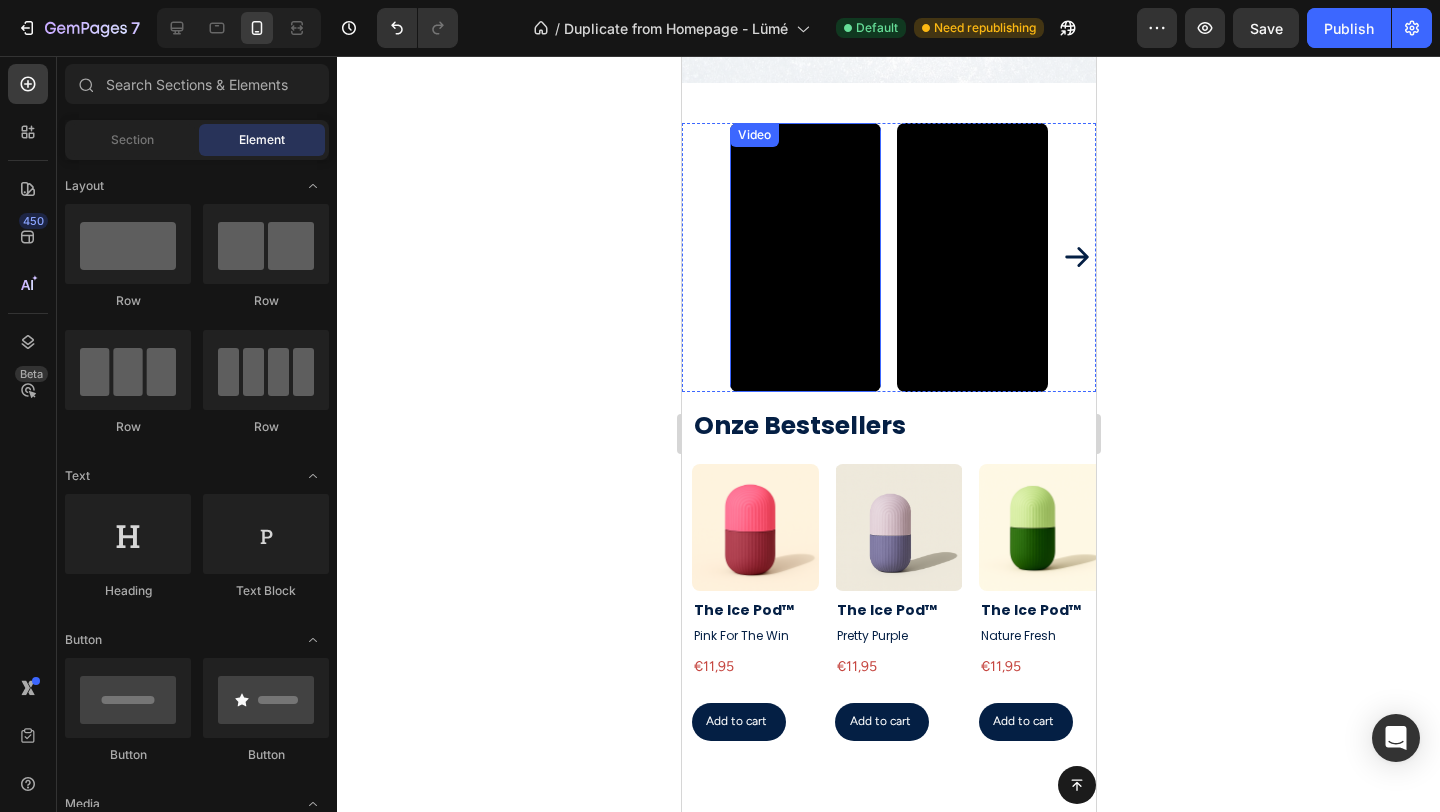 click on "Video Video Video Video" at bounding box center [888, 257] 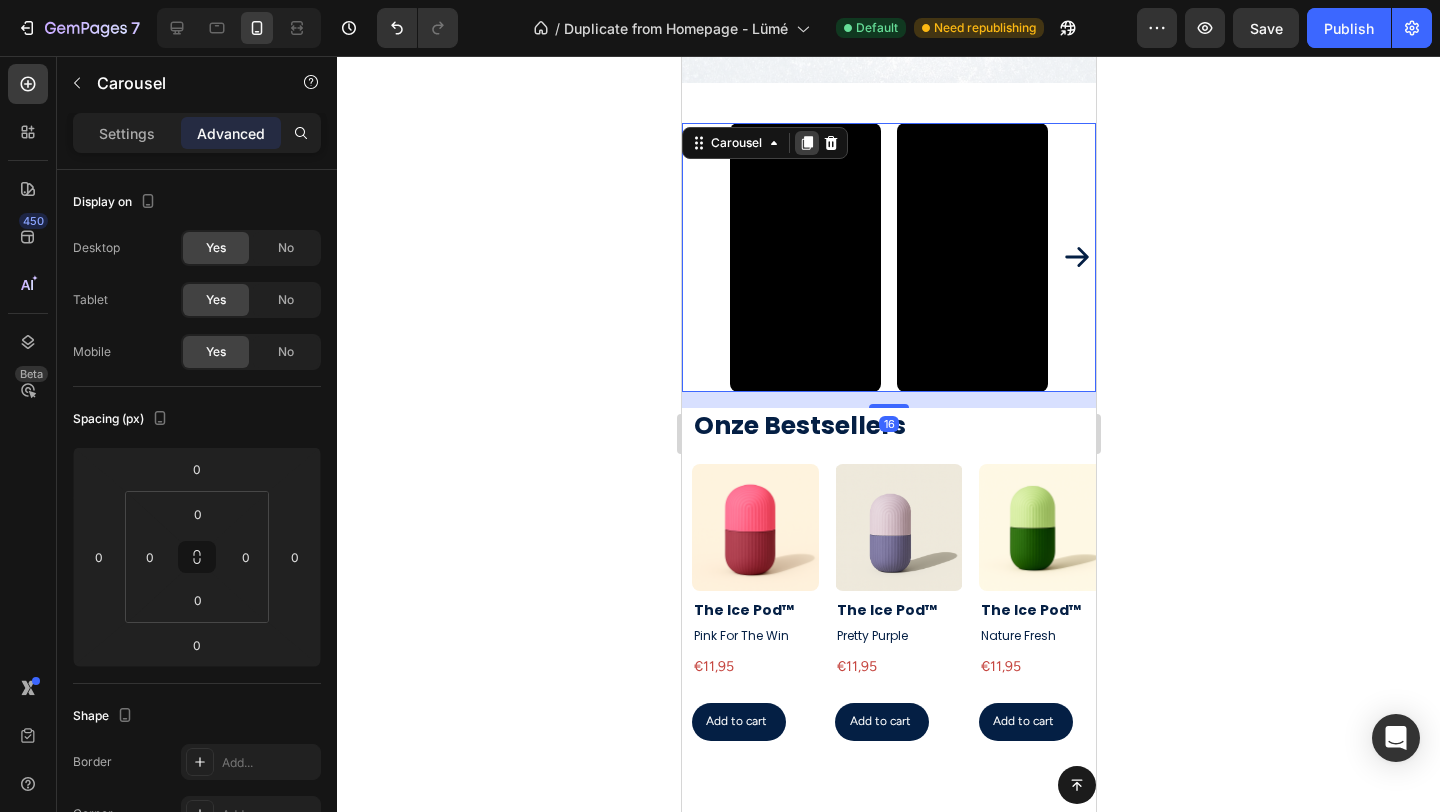 click 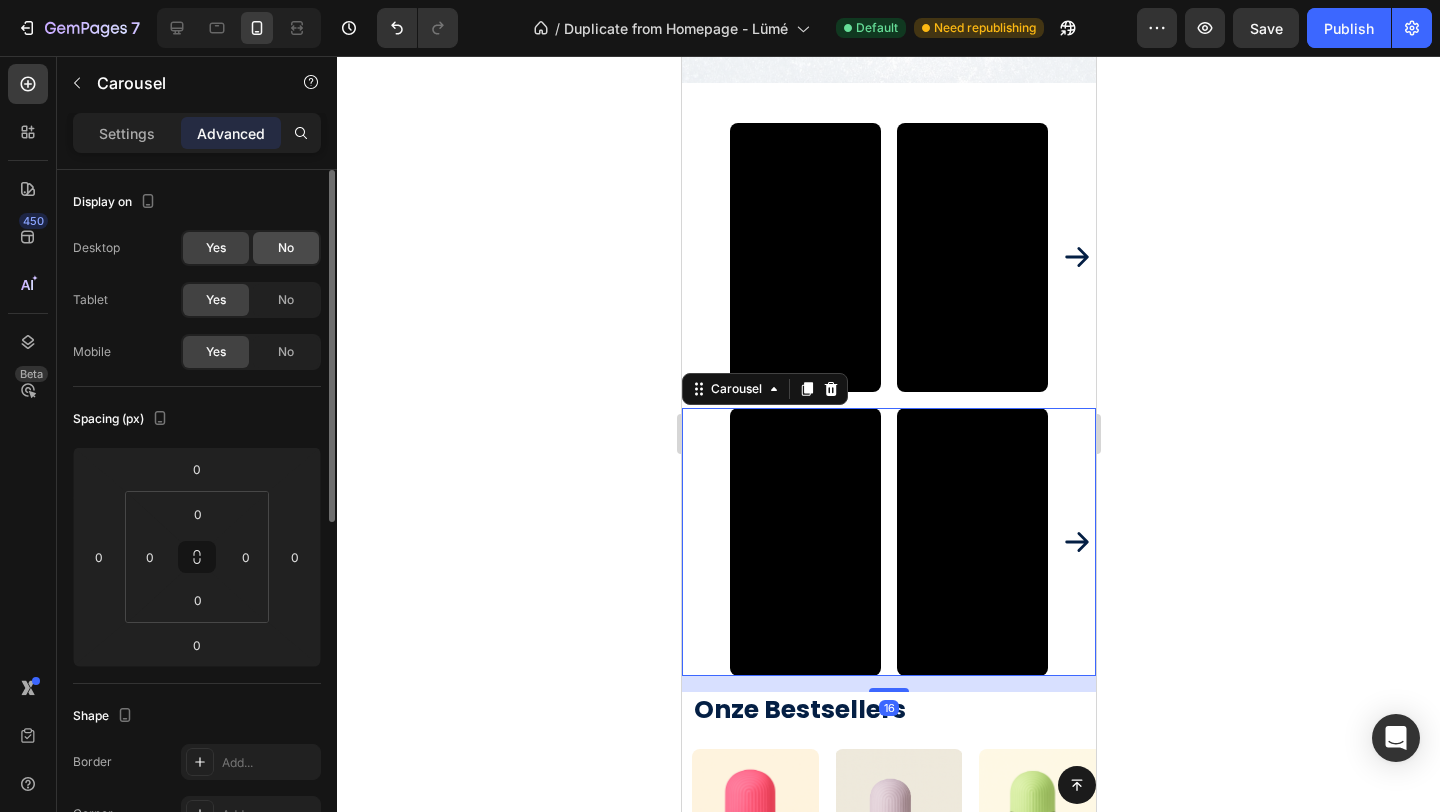 click on "No" 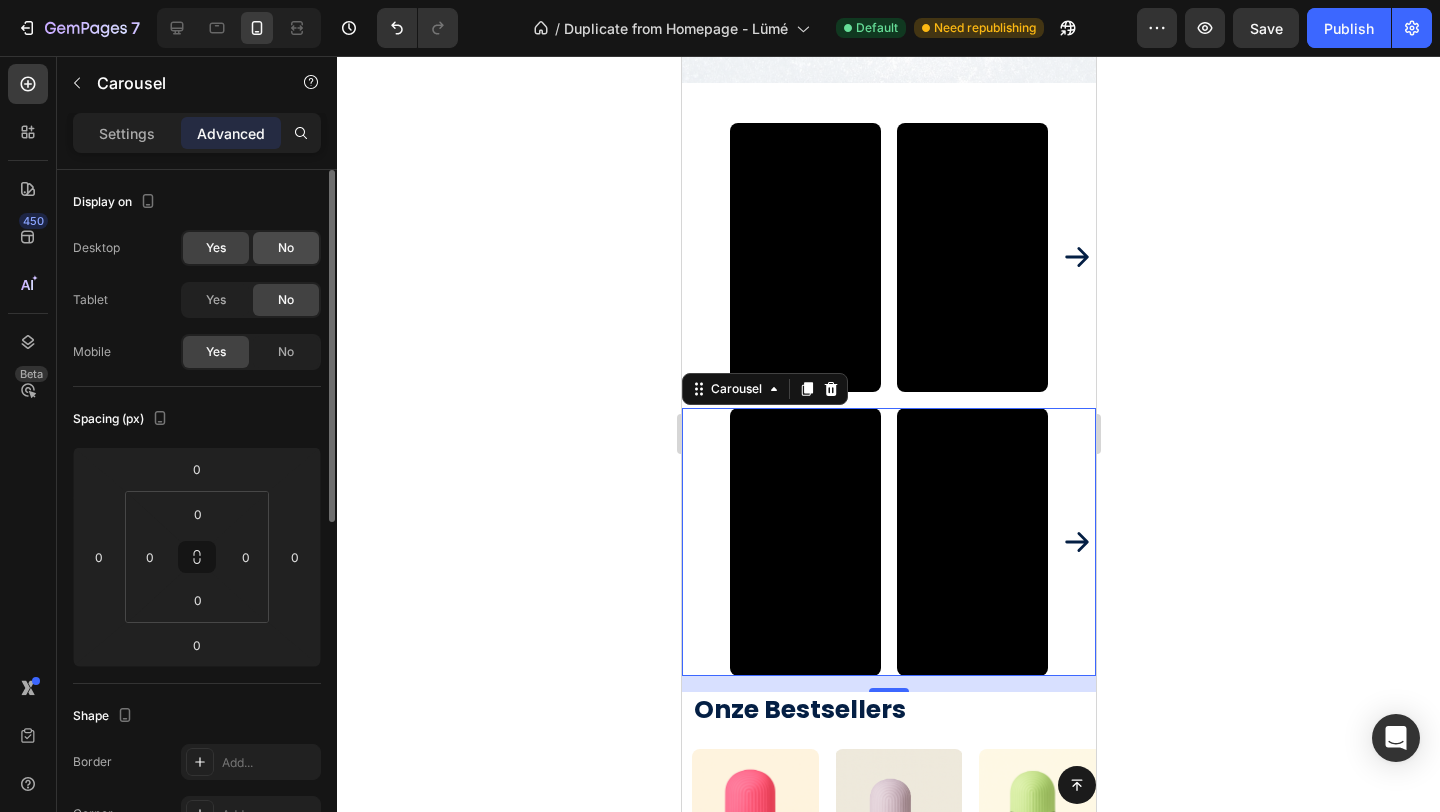 click on "No" 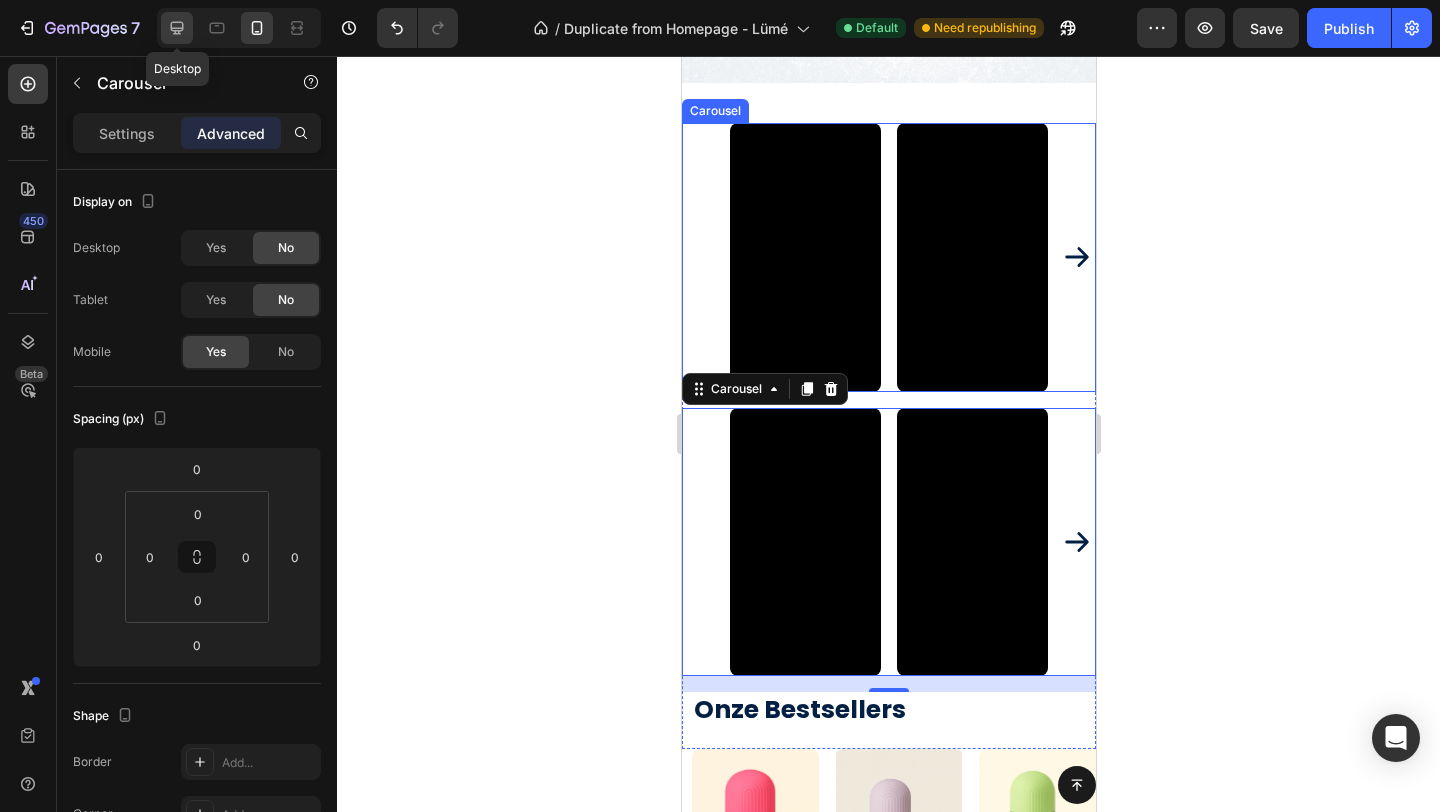click 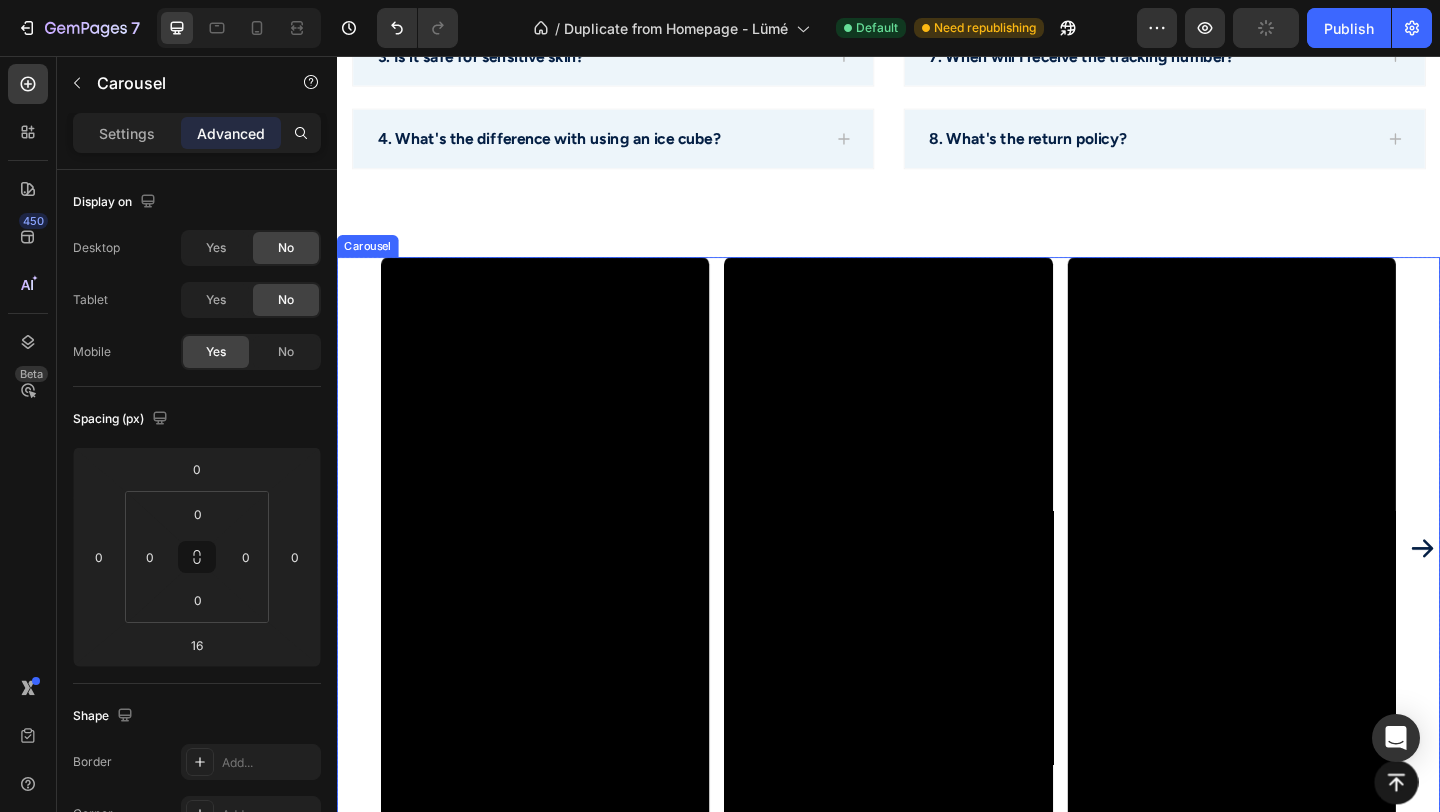 scroll, scrollTop: 4287, scrollLeft: 0, axis: vertical 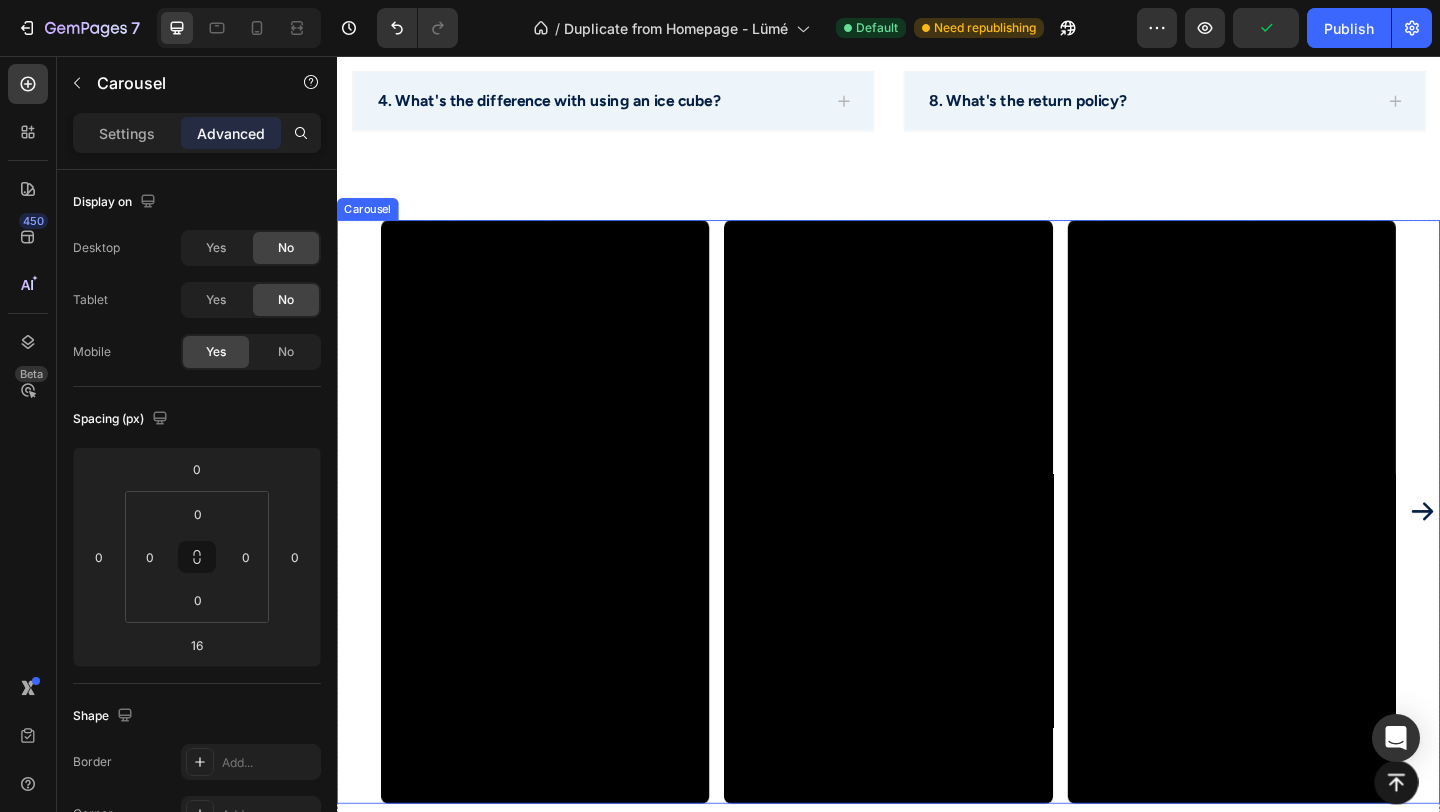 click on "Video Video Video Video
Drop element here" at bounding box center (937, 551) 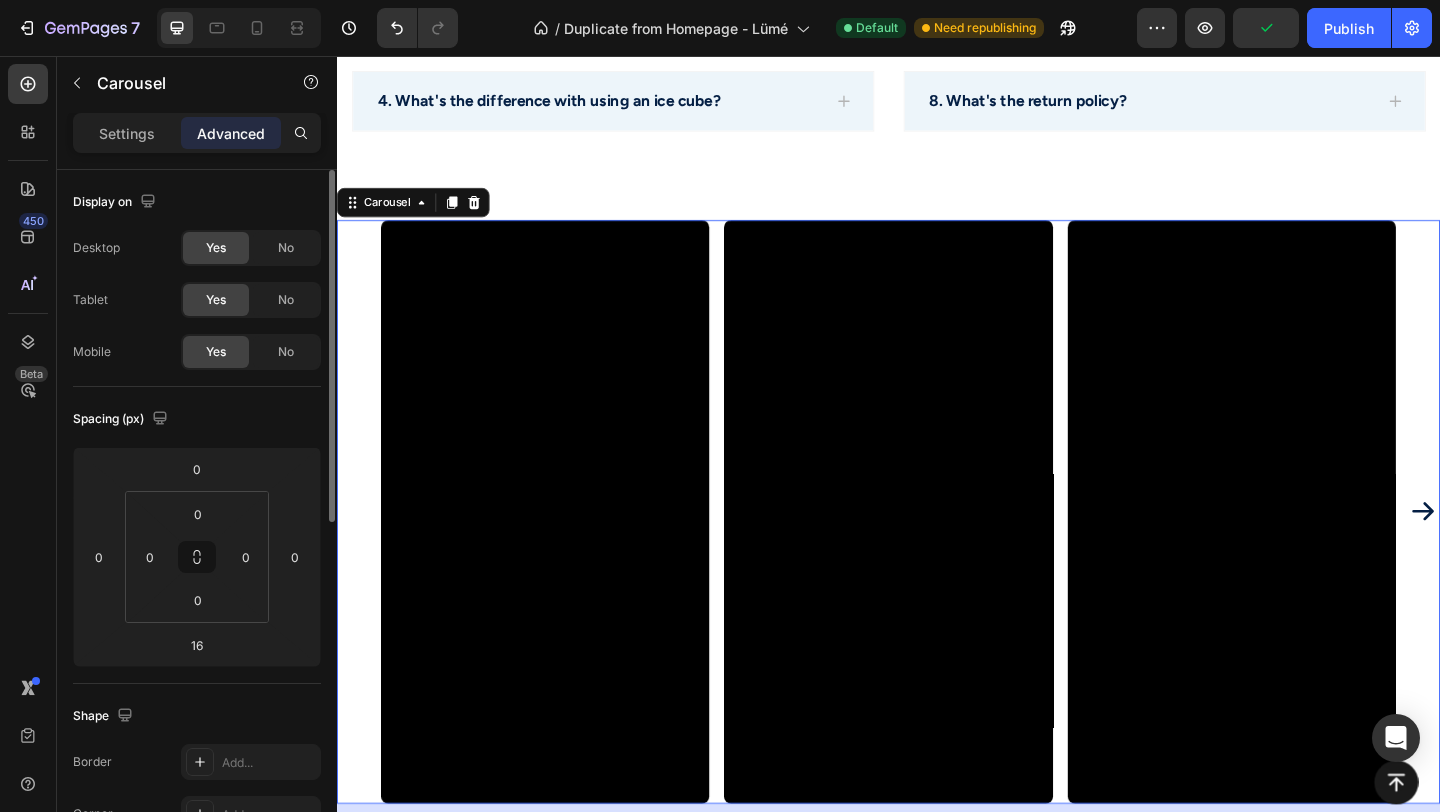click on "Desktop Yes No Tablet Yes No Mobile Yes No" at bounding box center [197, 300] 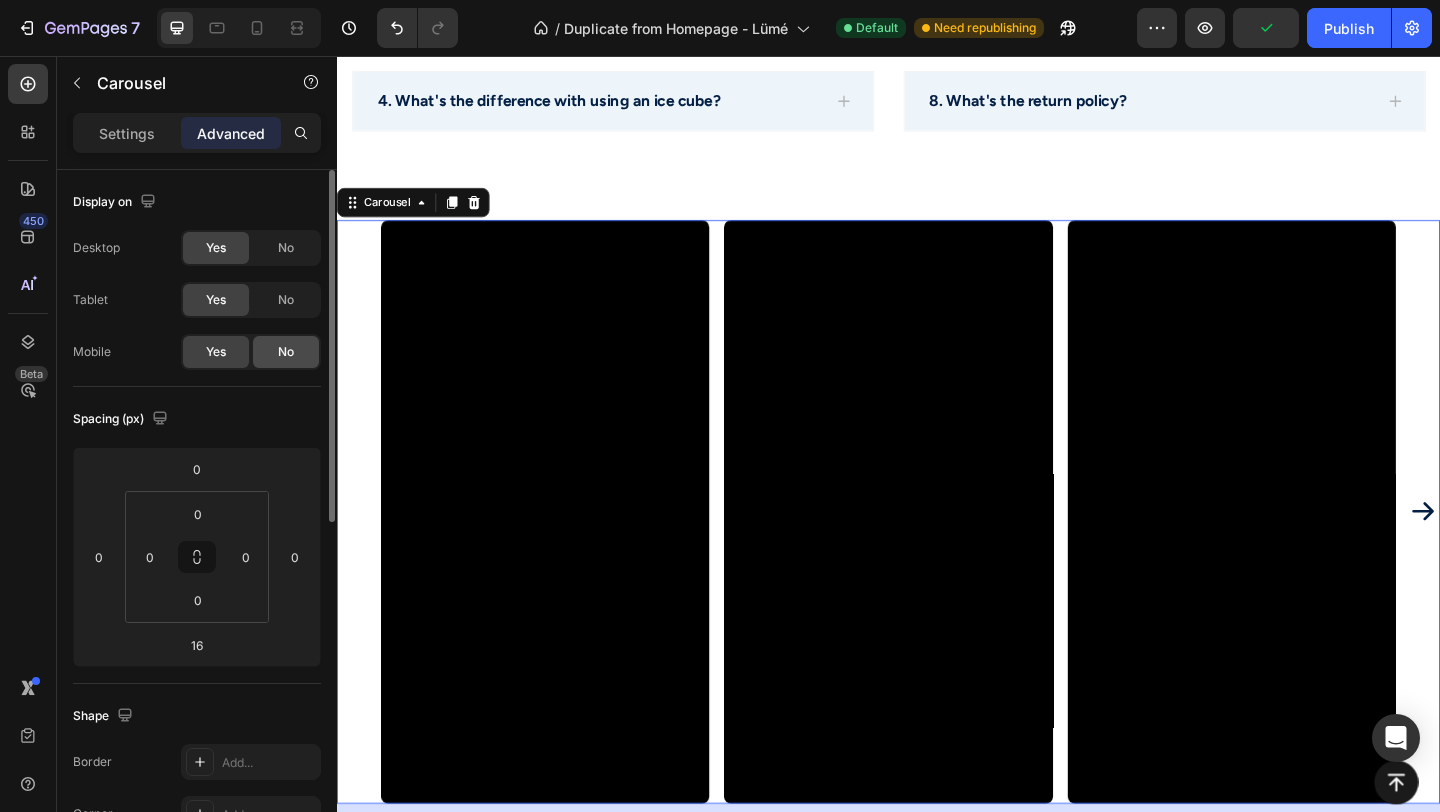 click on "No" 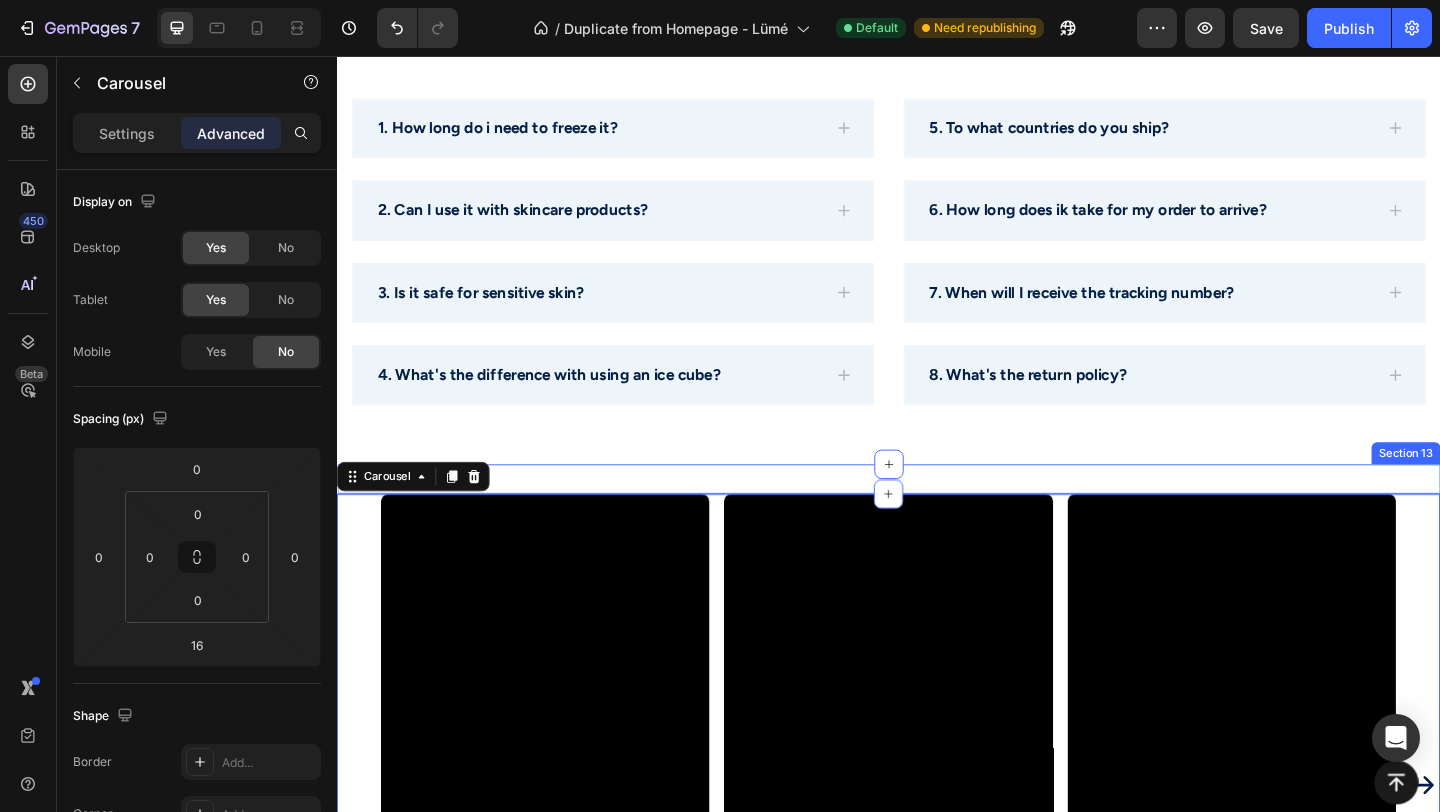scroll, scrollTop: 3988, scrollLeft: 0, axis: vertical 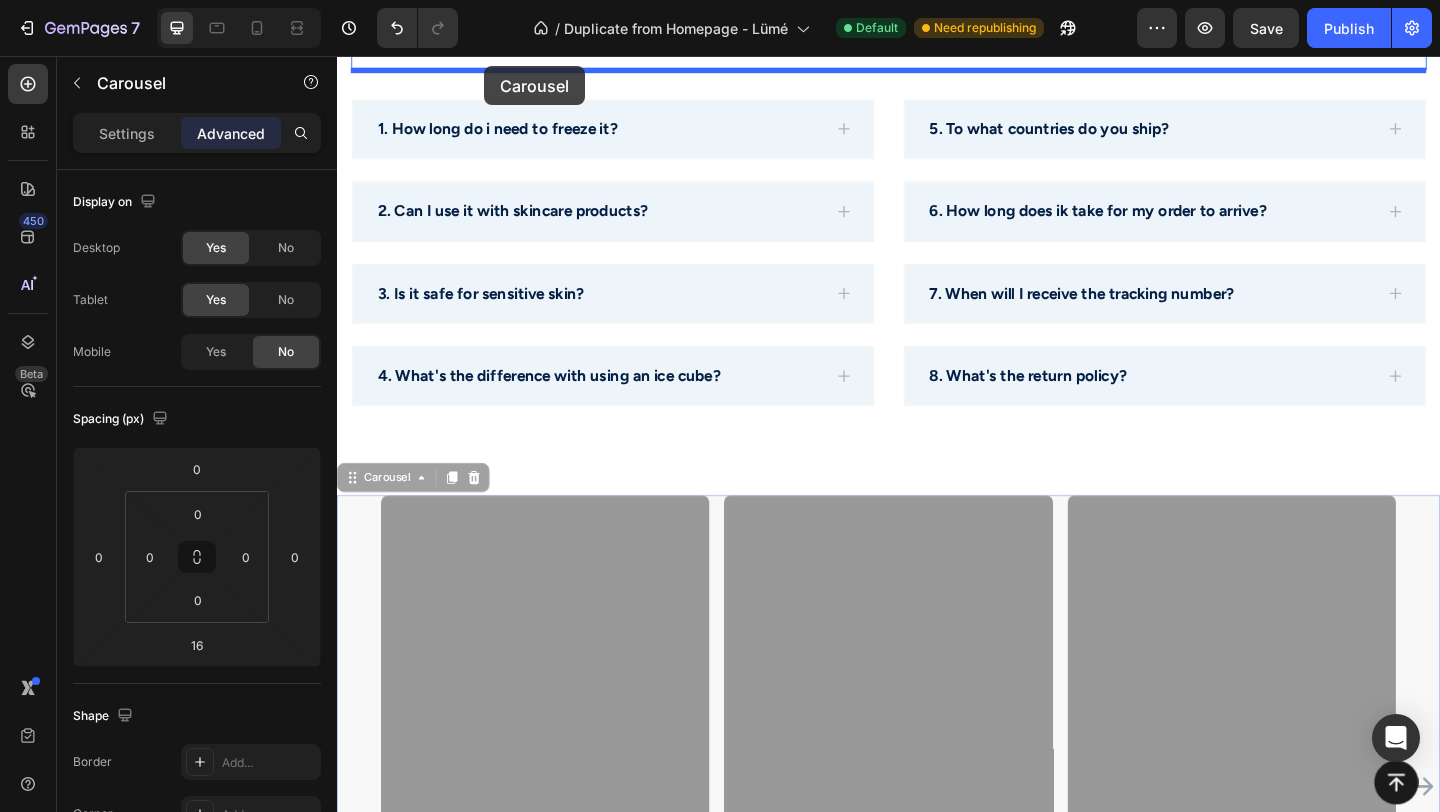 drag, startPoint x: 360, startPoint y: 522, endPoint x: 496, endPoint y: 67, distance: 474.8905 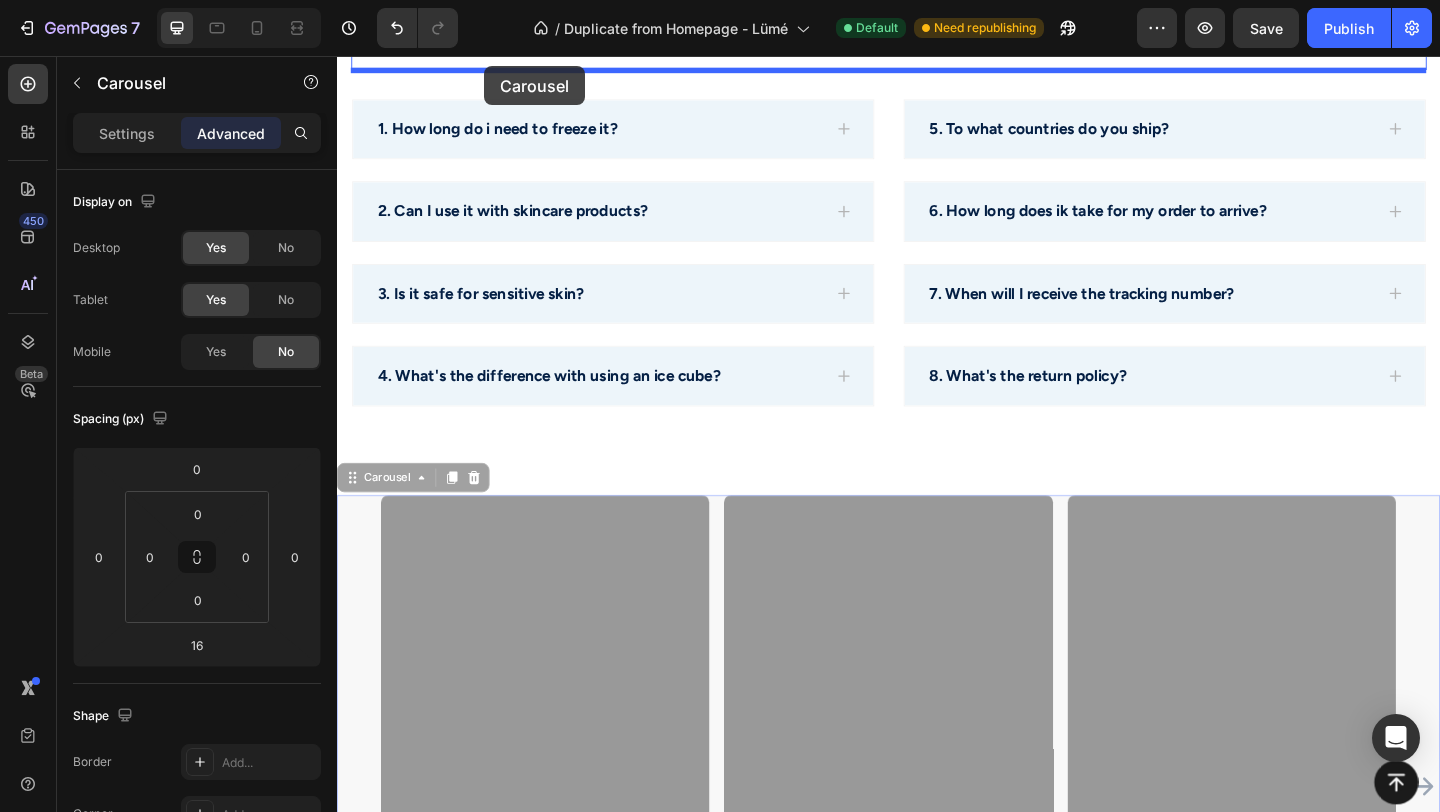 type on "0" 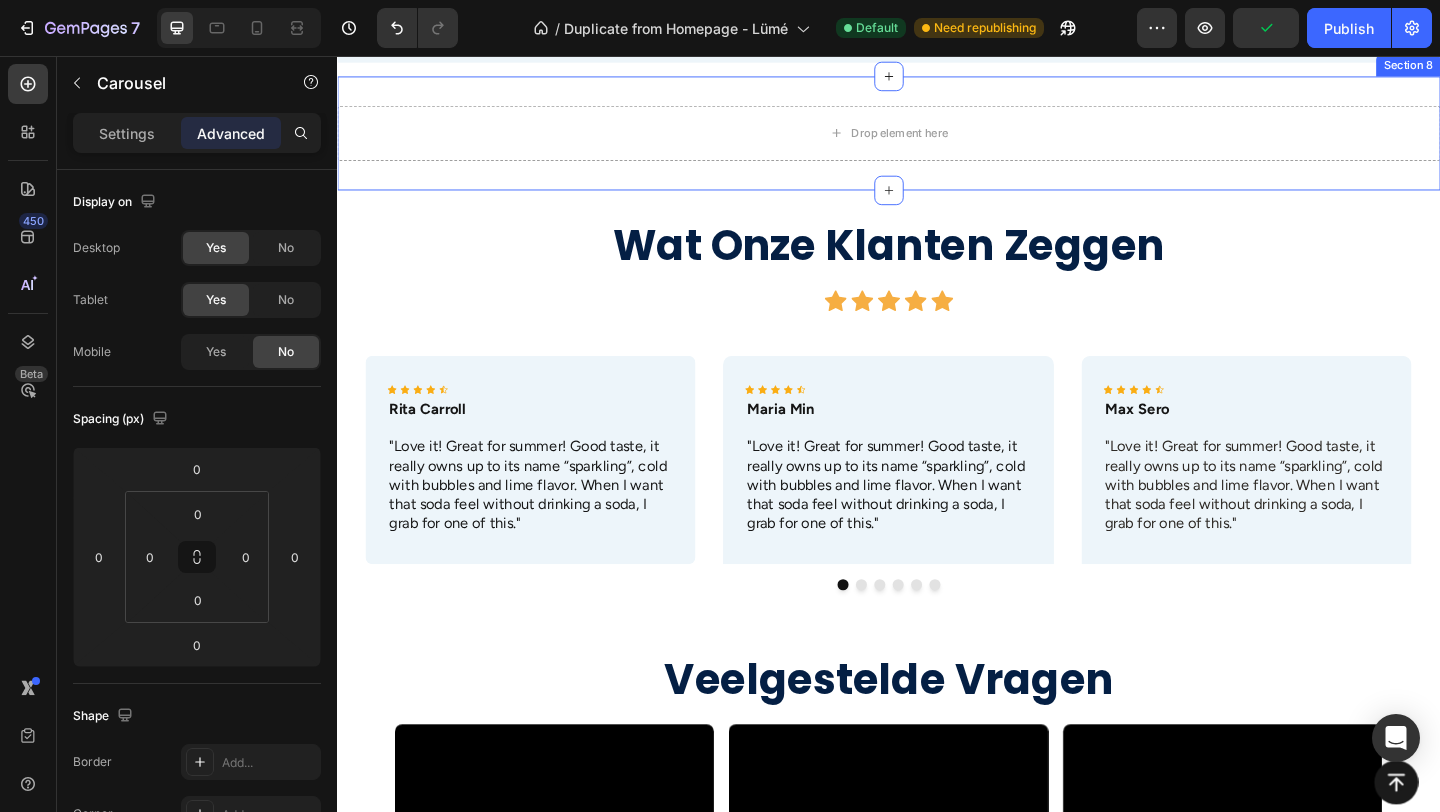 scroll, scrollTop: 3567, scrollLeft: 0, axis: vertical 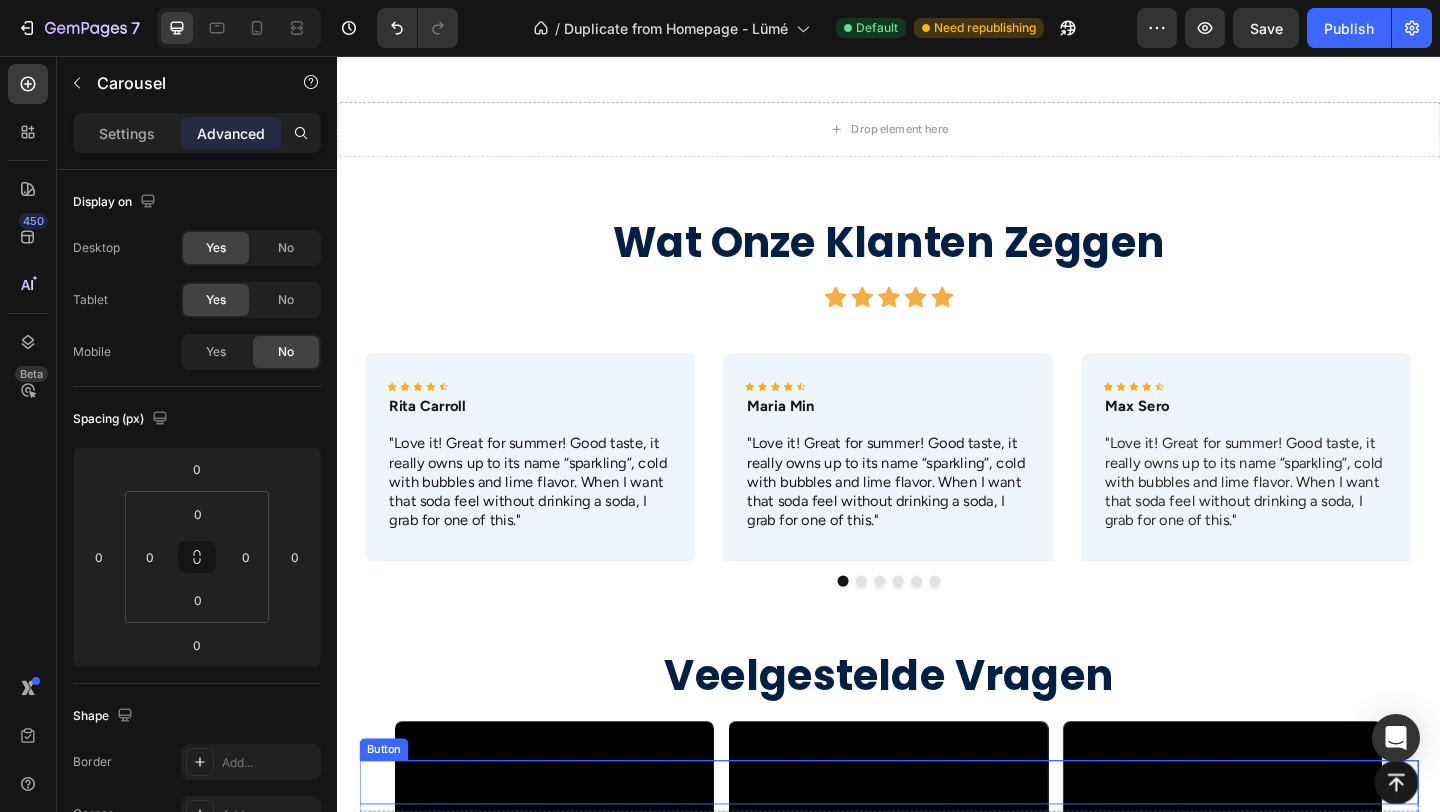 click on "Button" at bounding box center [387, 810] 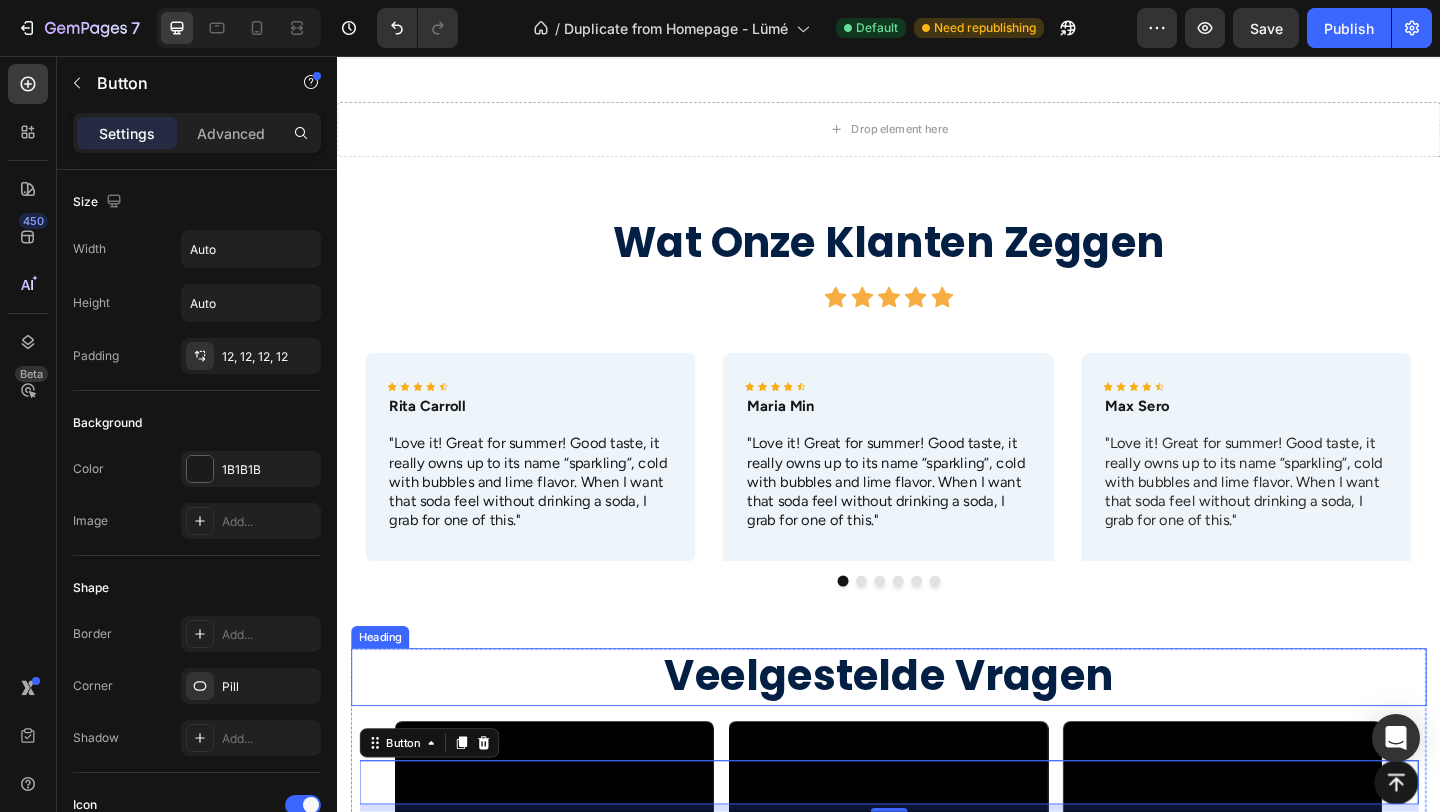 click on "Wat Onze Klanten Zeggen Heading Icon Icon Icon Icon Icon Icon List Row Icon Icon Icon Icon
Icon Icon List Rita Carroll Text Block "Love it! Great for summer! Good taste, it really owns up to its name “sparkling”, cold with bubbles and lime flavor. When I want that soda feel without drinking a soda, I grab for one of this." Text Block Row Icon Icon Icon Icon
Icon Icon List Maria Min Text Block "Love it! Great for summer! Good taste, it really owns up to its name “sparkling”, cold with bubbles and lime flavor. When I want that soda feel without drinking a soda, I grab for one of this." Text Block Row Icon Icon Icon Icon
Icon Icon List Max Sero Text Block "Love it! Great for summer! Good taste, it really owns up to its name “sparkling”, cold with bubbles and lime flavor. When I want that soda feel without drinking a soda, I grab for one of this." Text Block Row Icon Icon Icon Icon
Icon Icon List Max Sero Text Block Text Block Row Icon" at bounding box center [937, 441] 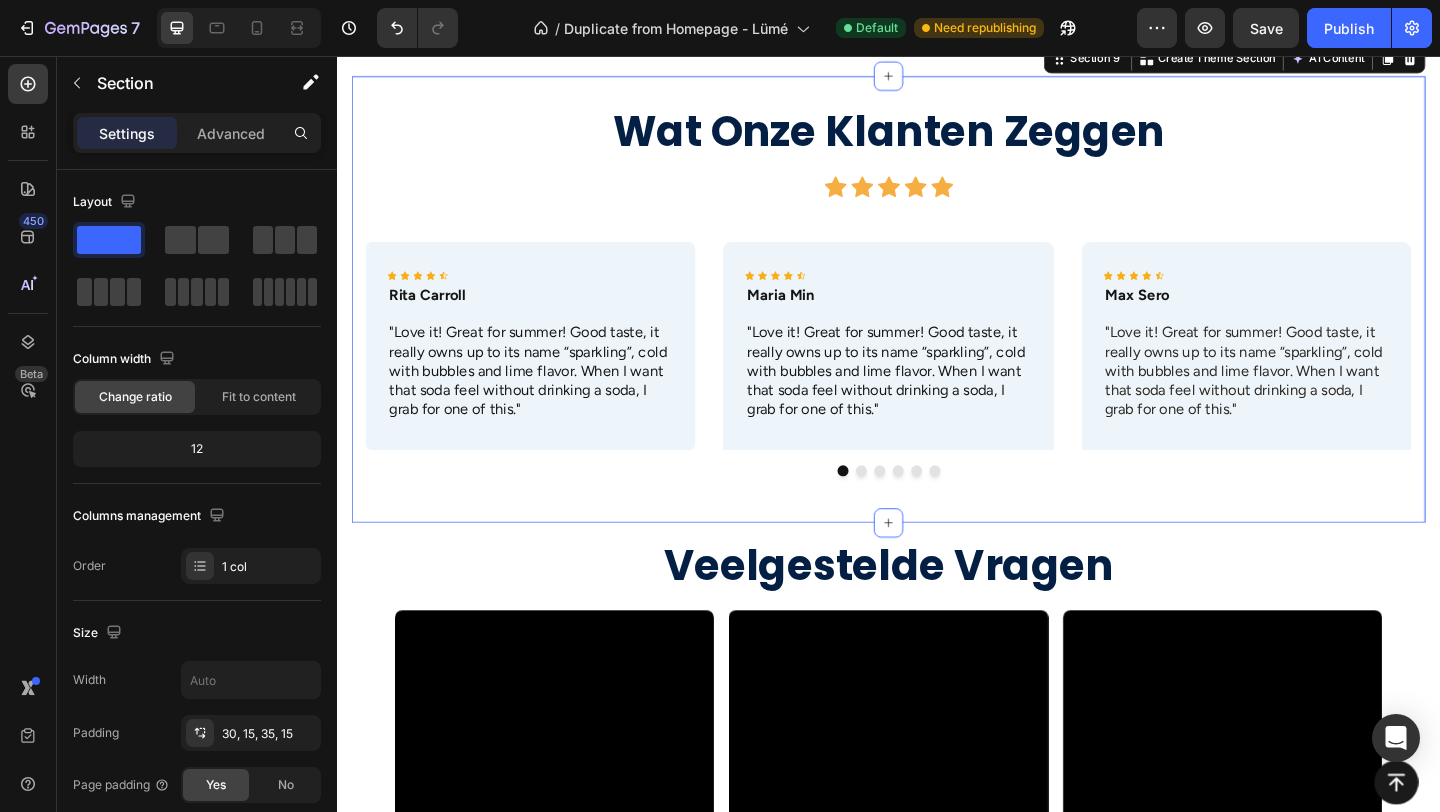 scroll, scrollTop: 3743, scrollLeft: 0, axis: vertical 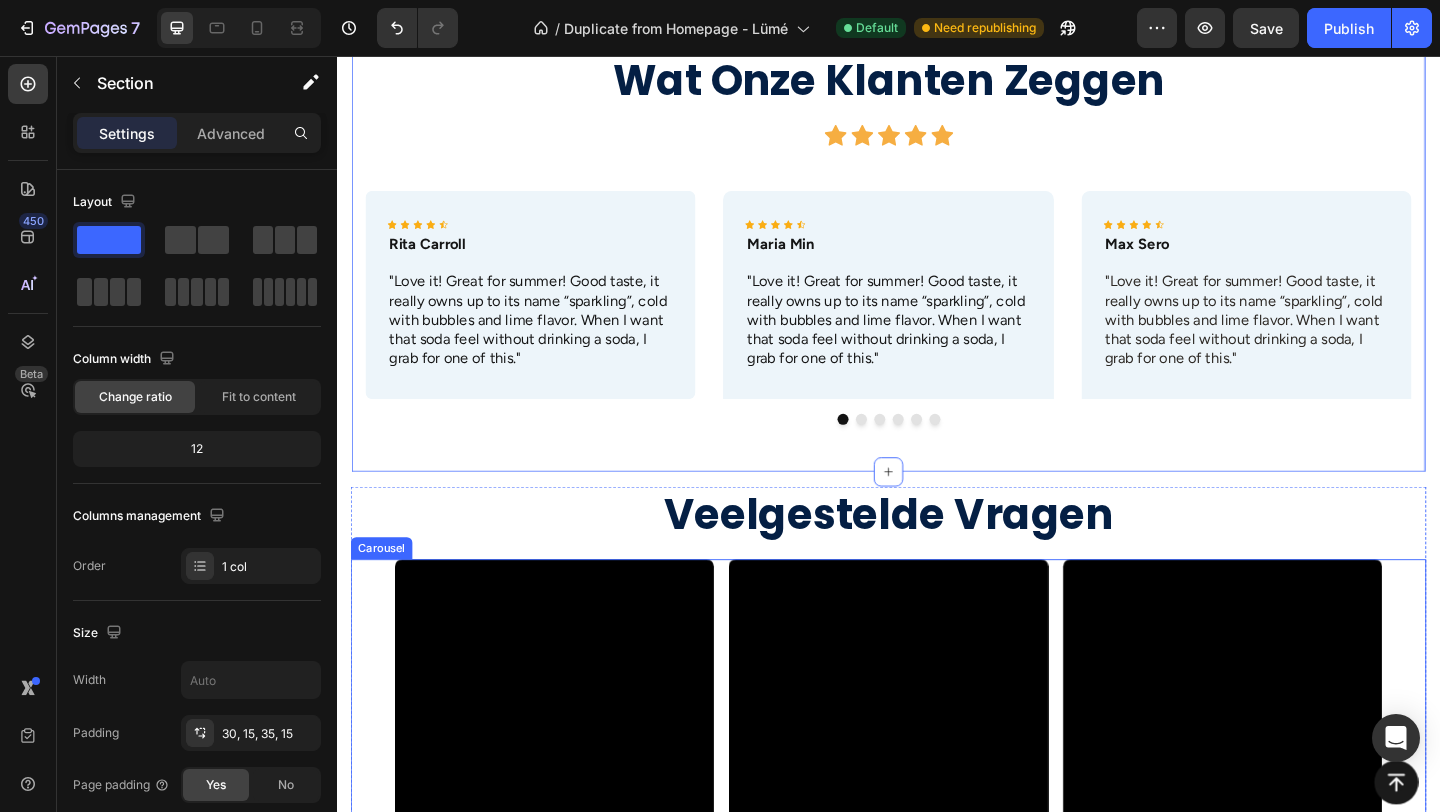 click on "Video Video Video Video
Drop element here" at bounding box center (937, 911) 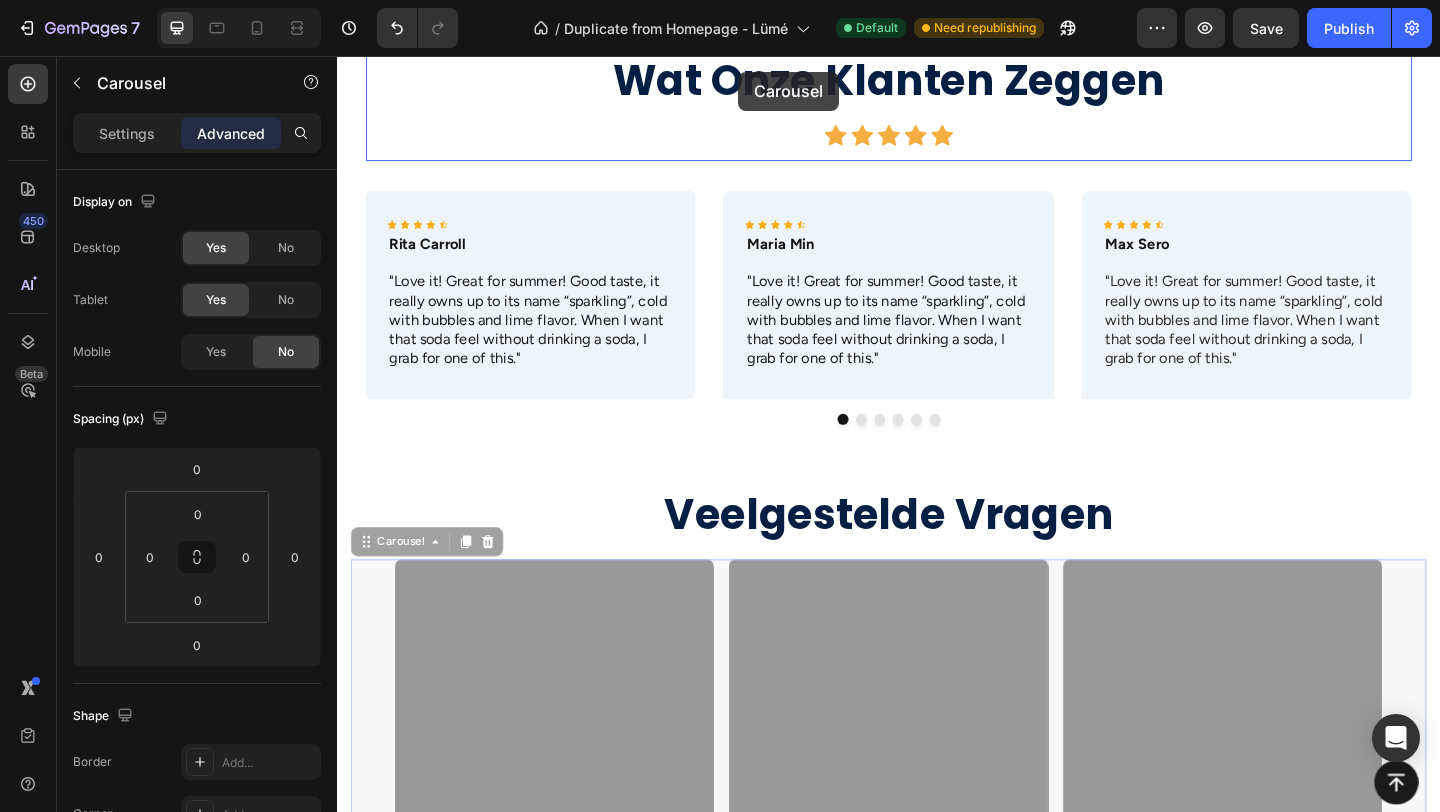 drag, startPoint x: 375, startPoint y: 582, endPoint x: 772, endPoint y: 75, distance: 643.93945 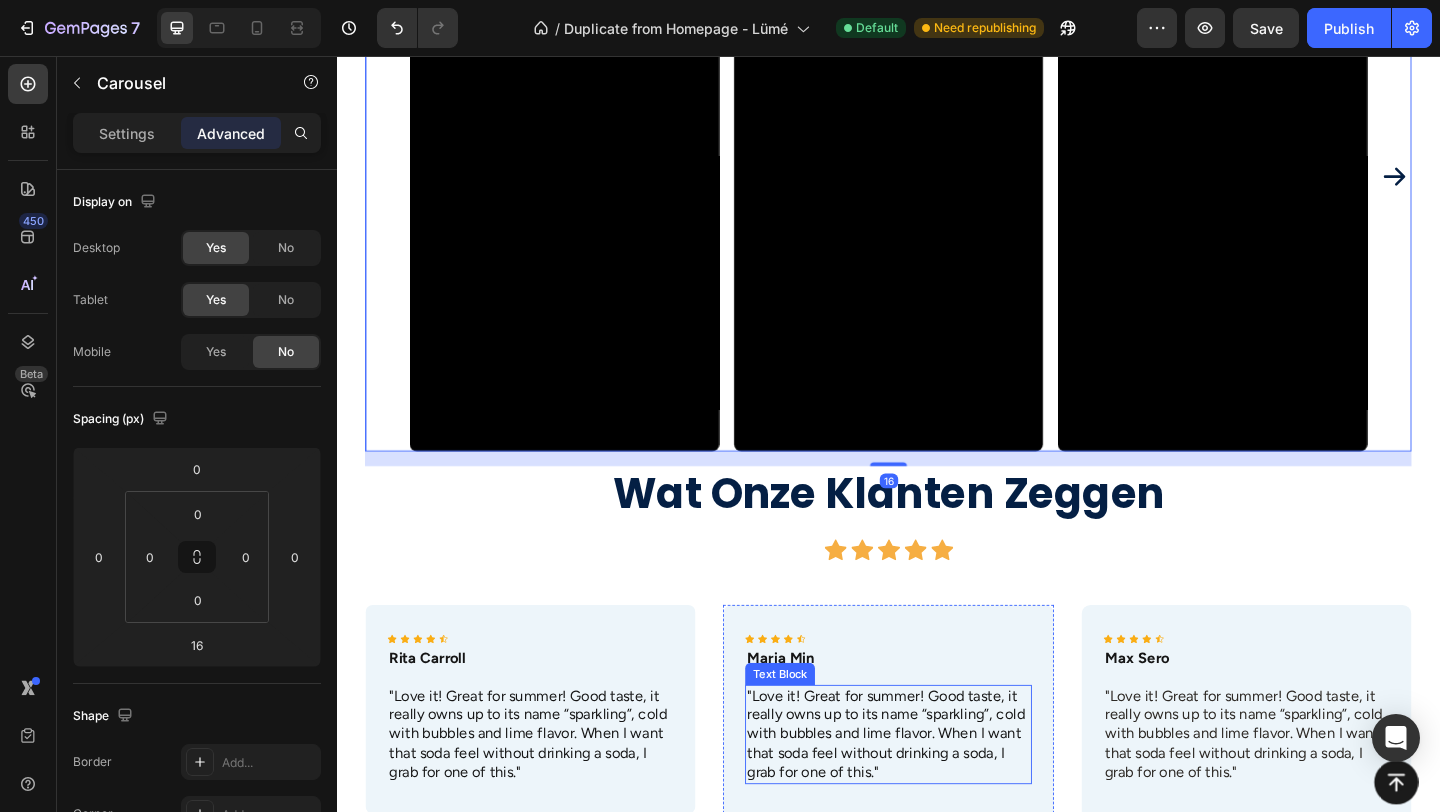 scroll, scrollTop: 3888, scrollLeft: 0, axis: vertical 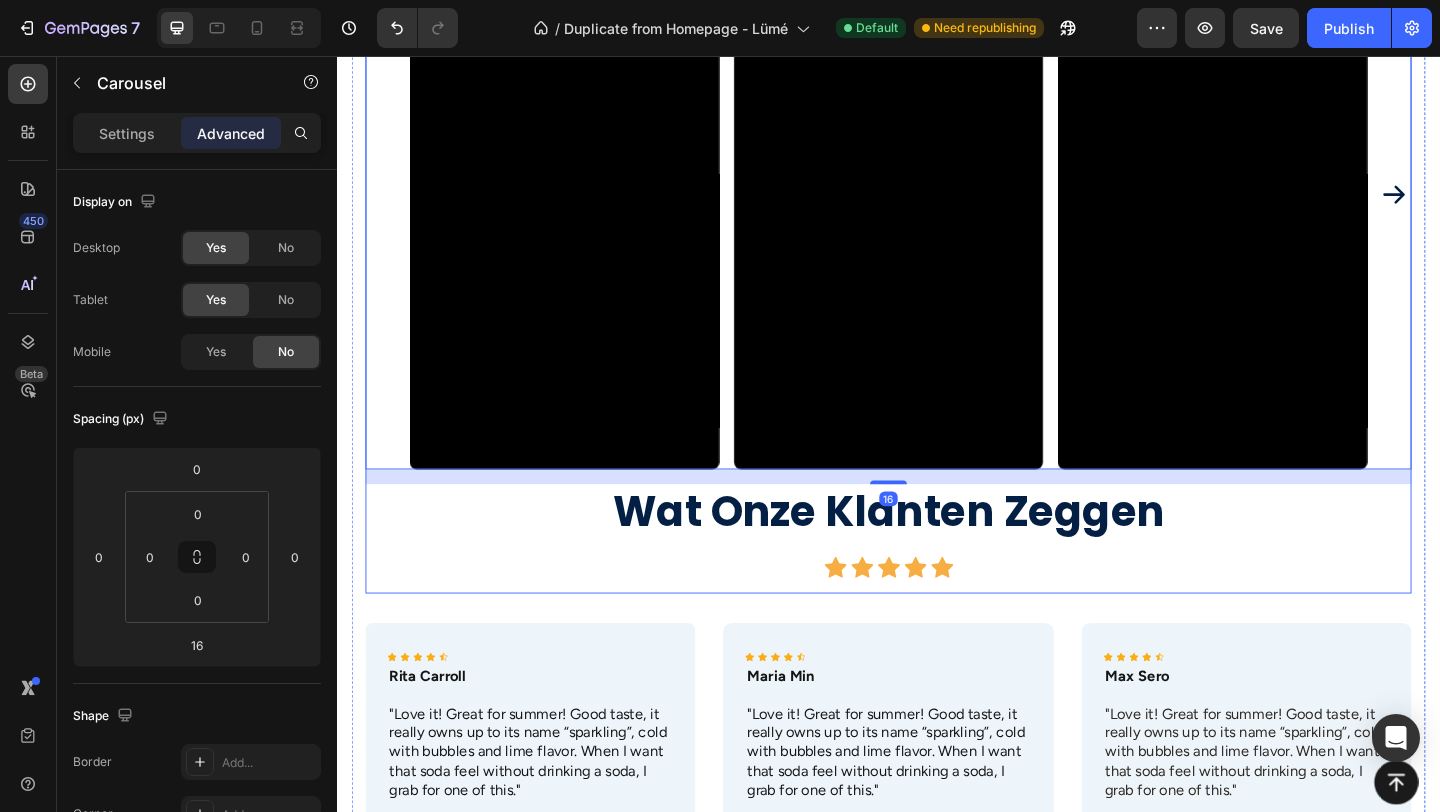 click on "Video Video Video Video
Drop element here
Carousel   16 Wat Onze Klanten Zeggen Heading Icon Icon Icon Icon Icon Icon List Row Icon Icon Icon Icon
Icon Icon List Rita Carroll Text Block "Love it! Great for summer! Good taste, it really owns up to its name “sparkling”, cold with bubbles and lime flavor. When I want that soda feel without drinking a soda, I grab for one of this." Text Block Row Icon Icon Icon Icon
Icon Icon List Maria Min Text Block "Love it! Great for summer! Good taste, it really owns up to its name “sparkling”, cold with bubbles and lime flavor. When I want that soda feel without drinking a soda, I grab for one of this." Text Block Row Icon Icon Icon Icon
Icon Icon List Max Sero Text Block "Love it! Great for summer! Good taste, it really owns up to its name “sparkling”, cold with bubbles and lime flavor. When I want that soda feel without drinking a soda, I grab for one of this."" at bounding box center (937, 425) 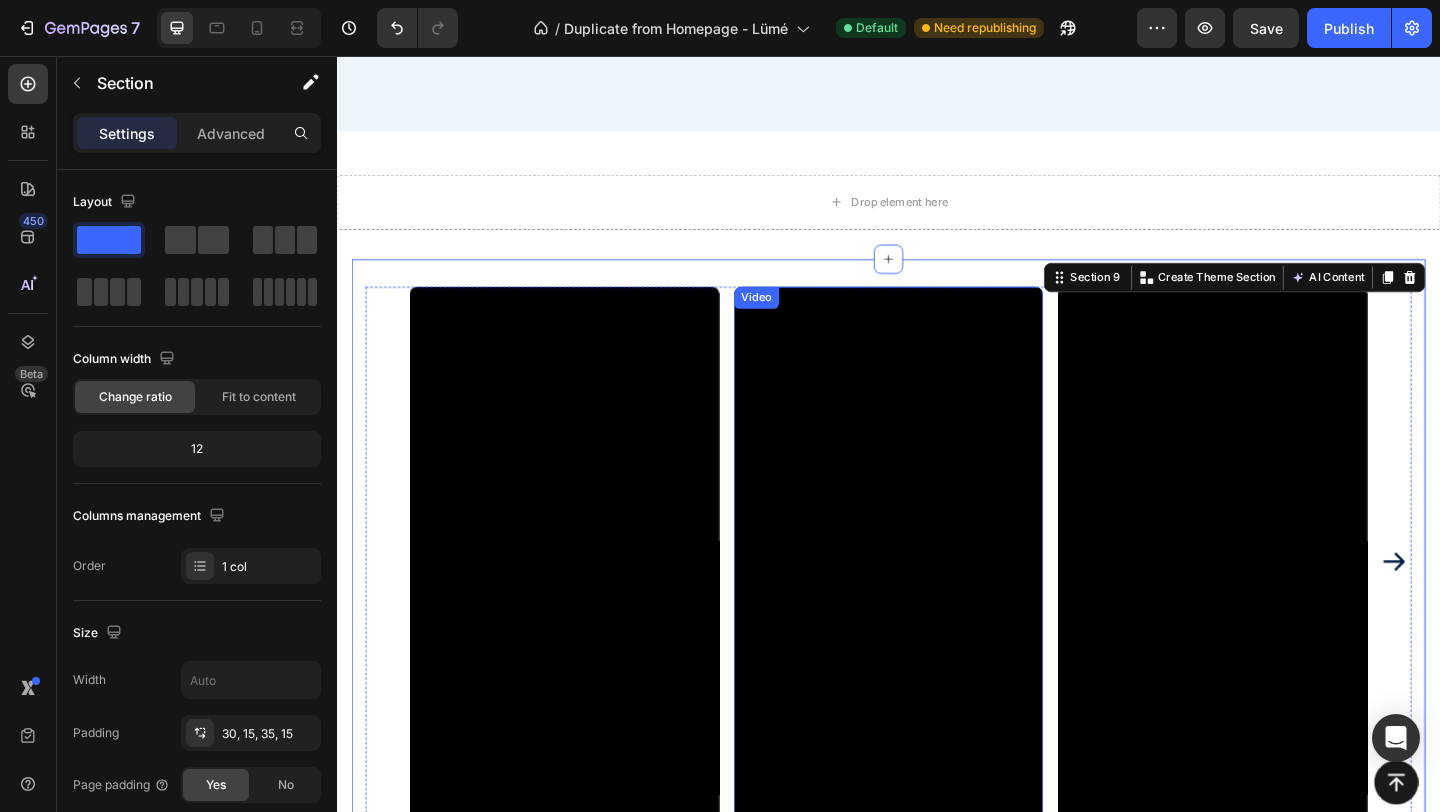 scroll, scrollTop: 3486, scrollLeft: 0, axis: vertical 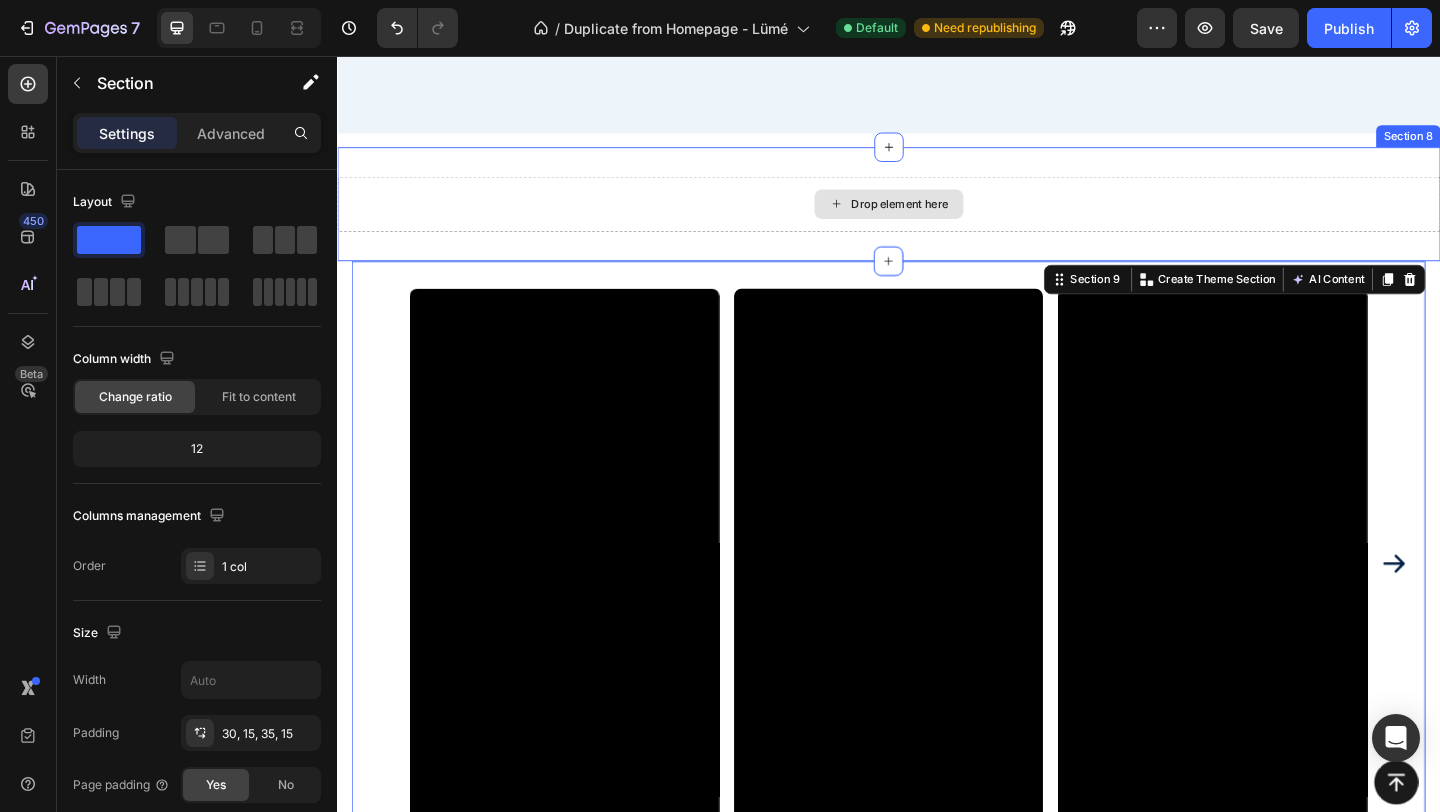 click on "Drop element here" at bounding box center [937, 217] 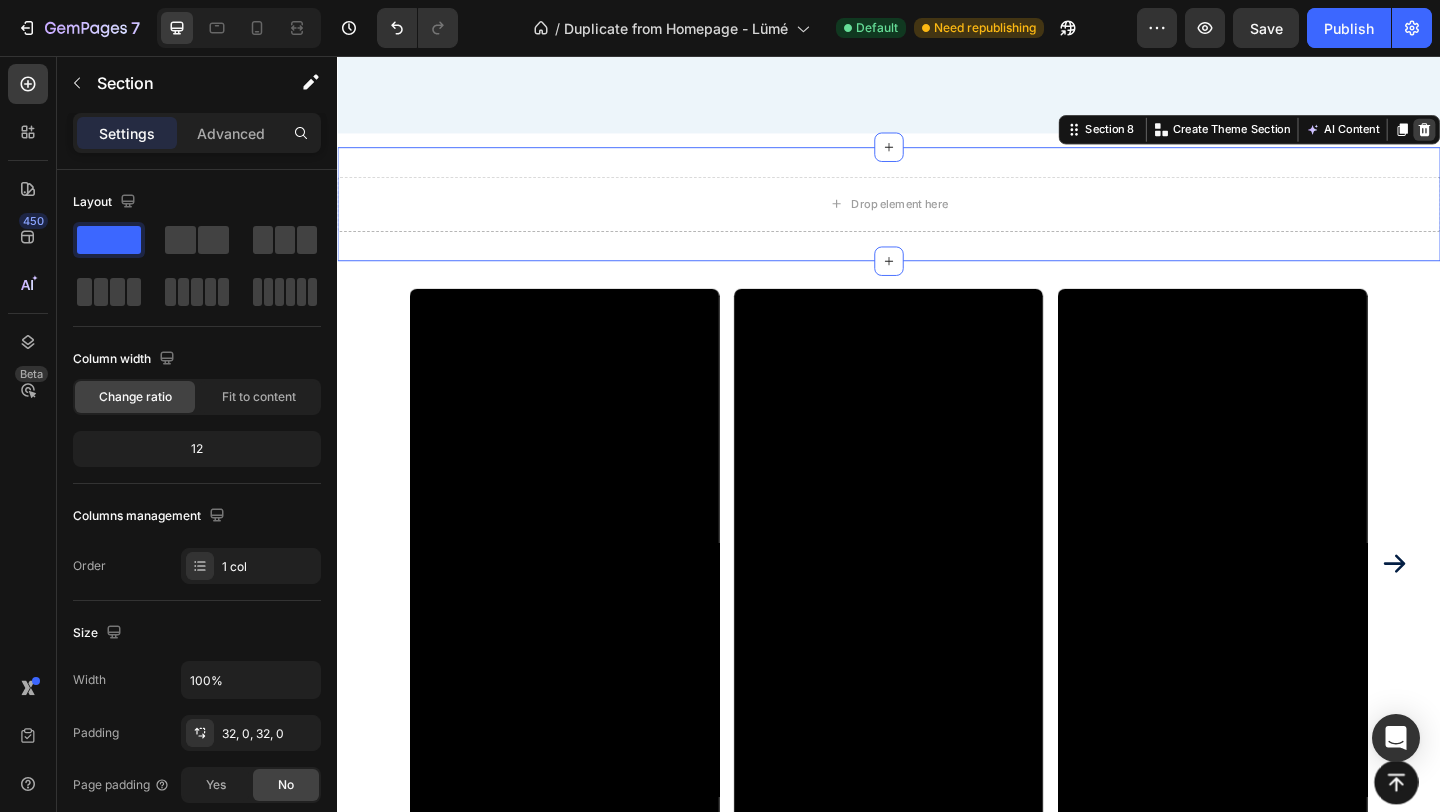 click 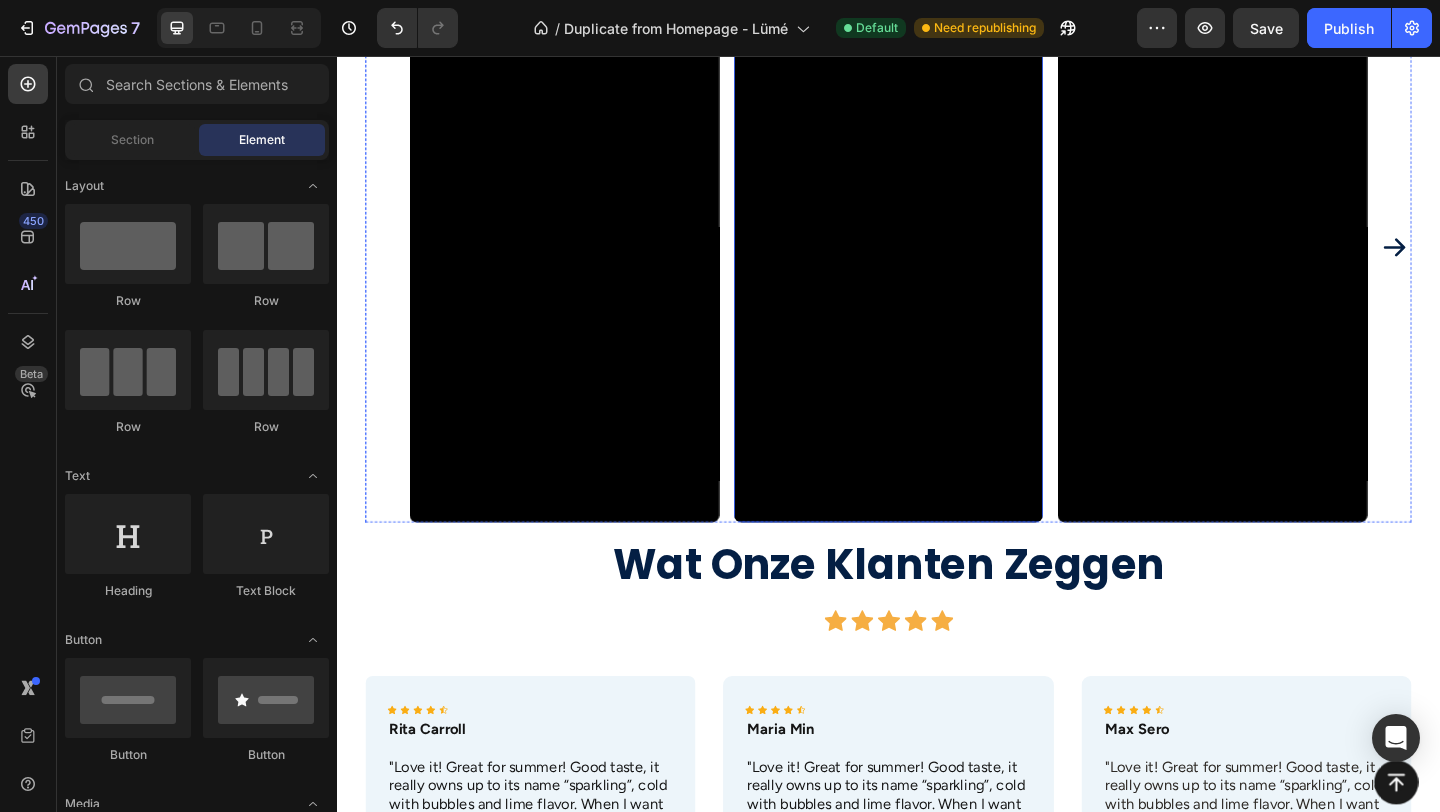 scroll, scrollTop: 3709, scrollLeft: 0, axis: vertical 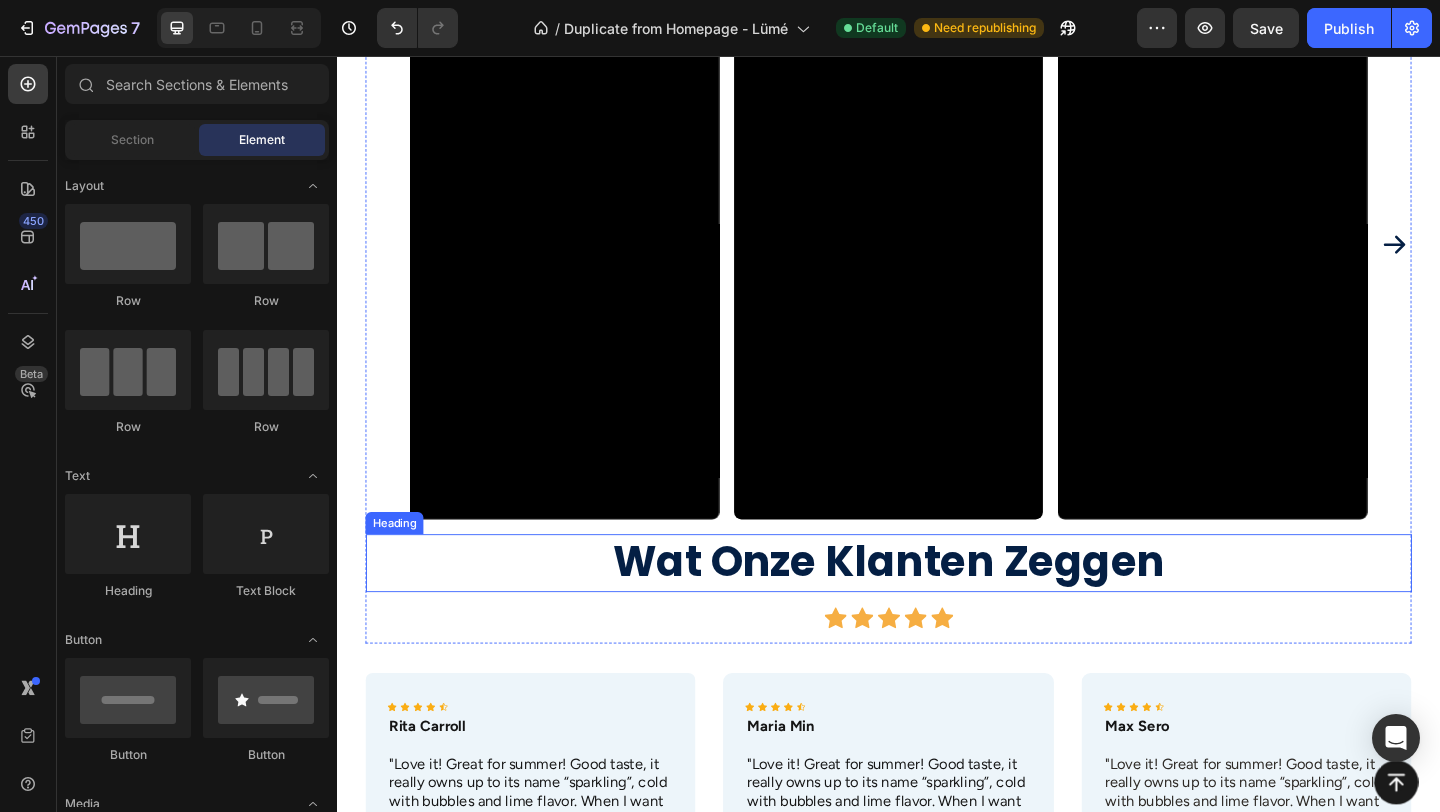 click at bounding box center (937, 261) 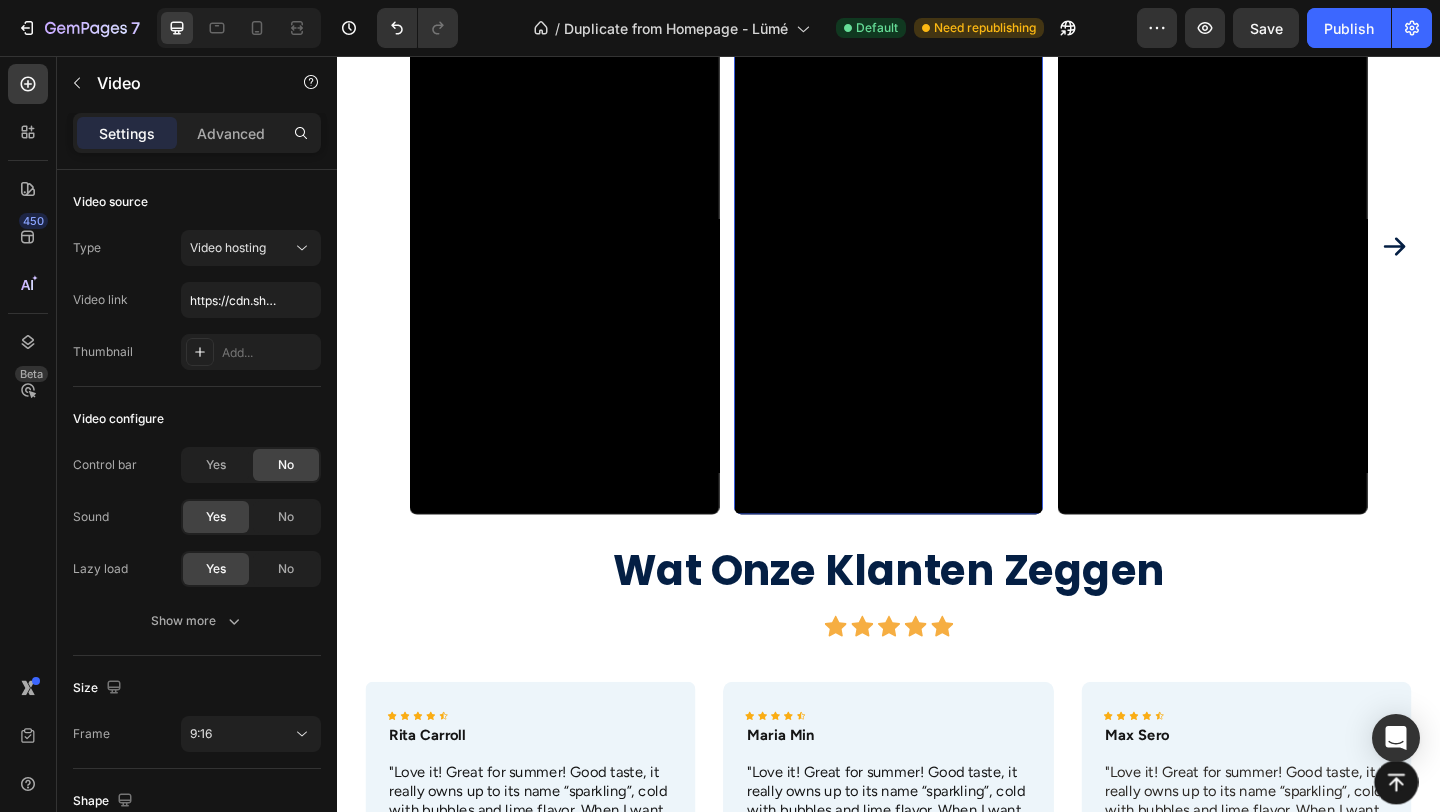 scroll, scrollTop: 3717, scrollLeft: 0, axis: vertical 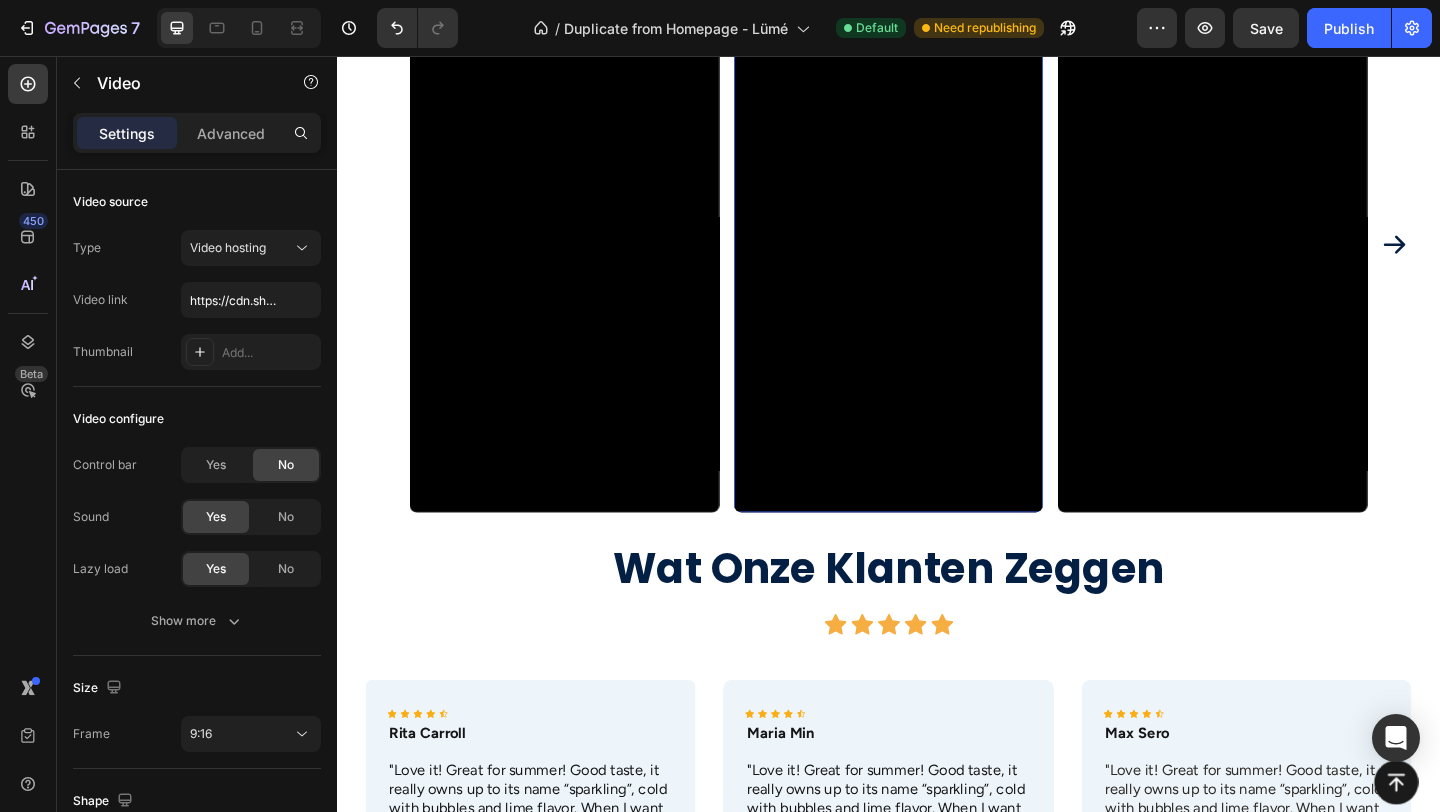 drag, startPoint x: 944, startPoint y: 555, endPoint x: 948, endPoint y: 571, distance: 16.492422 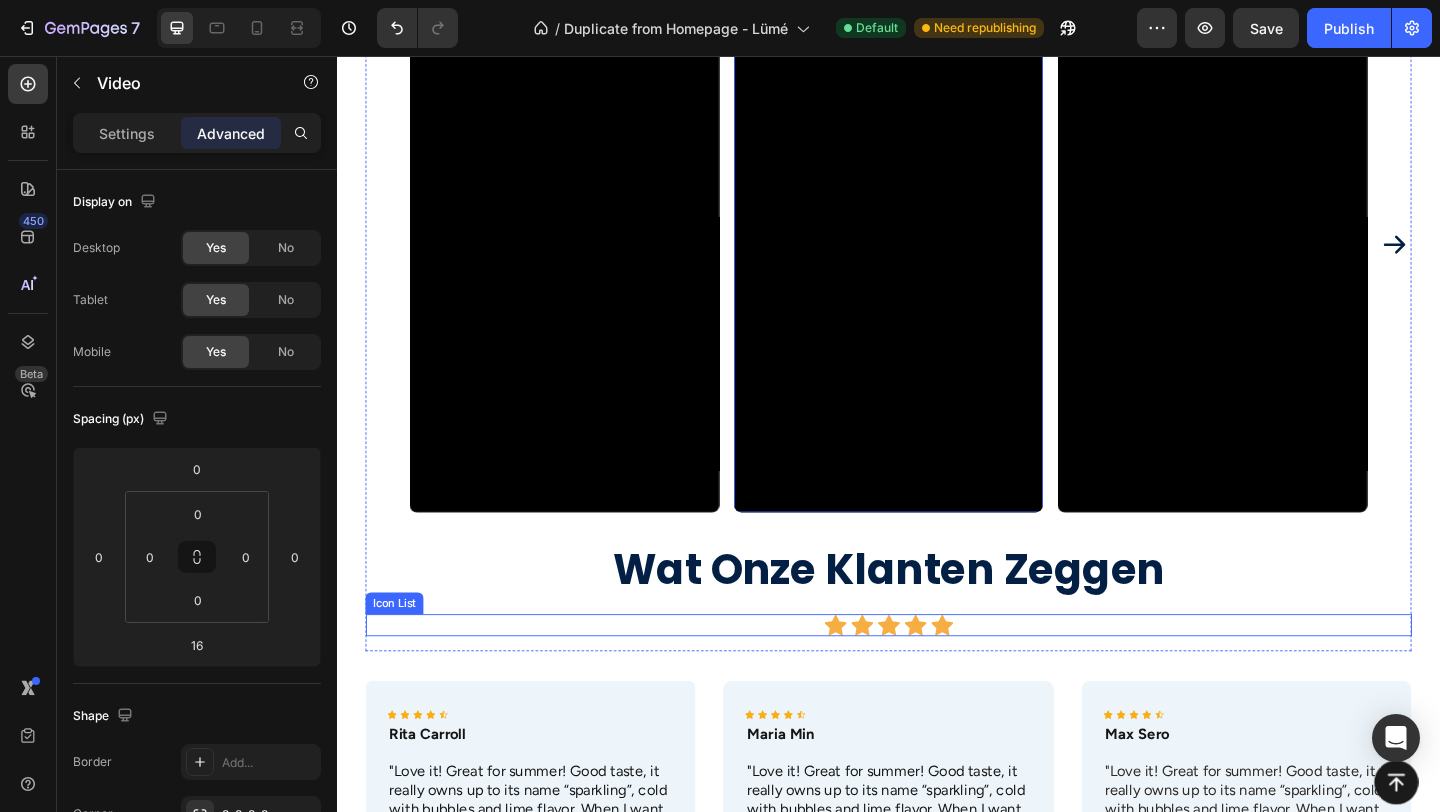 click on "Icon Icon Icon Icon Icon" at bounding box center [937, 675] 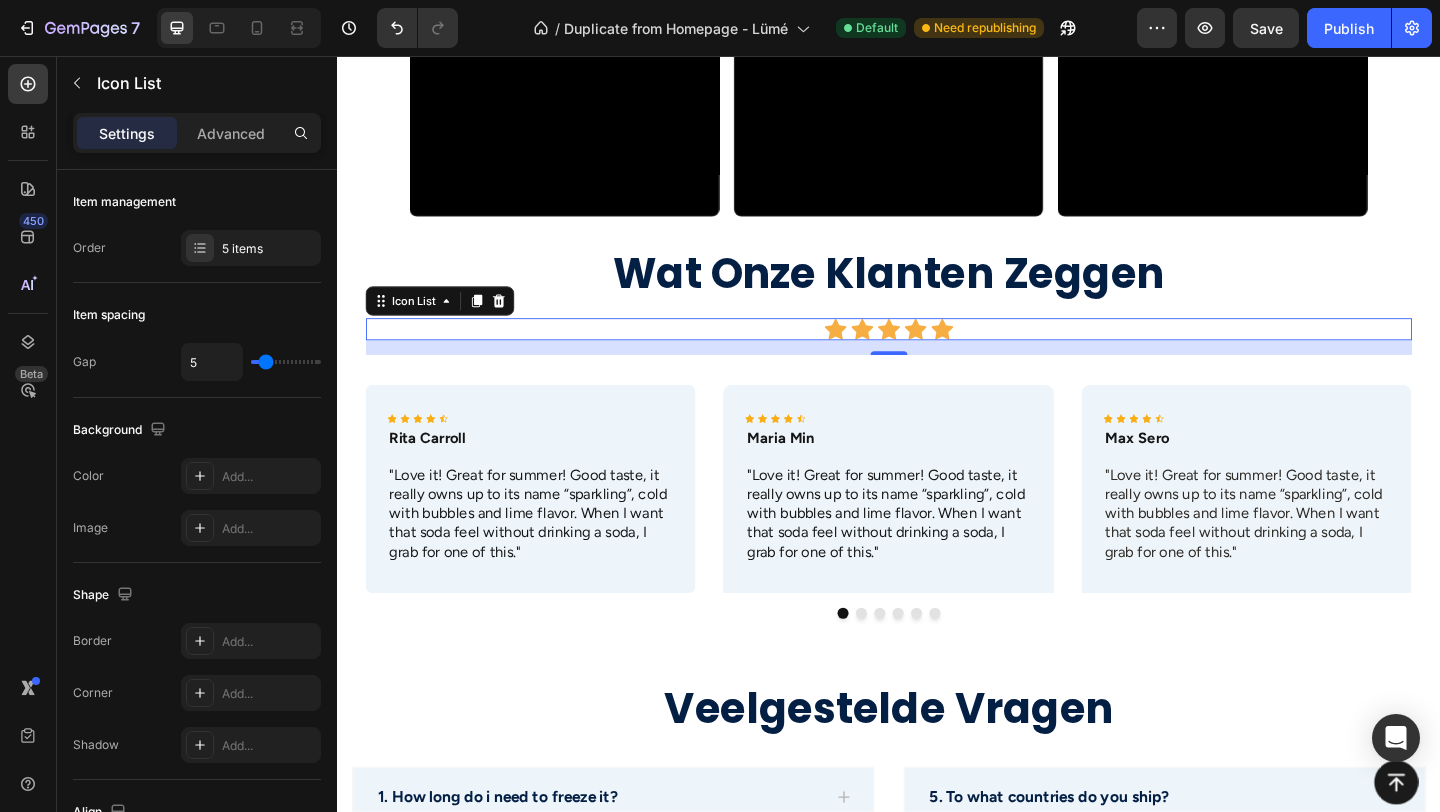 scroll, scrollTop: 3749, scrollLeft: 0, axis: vertical 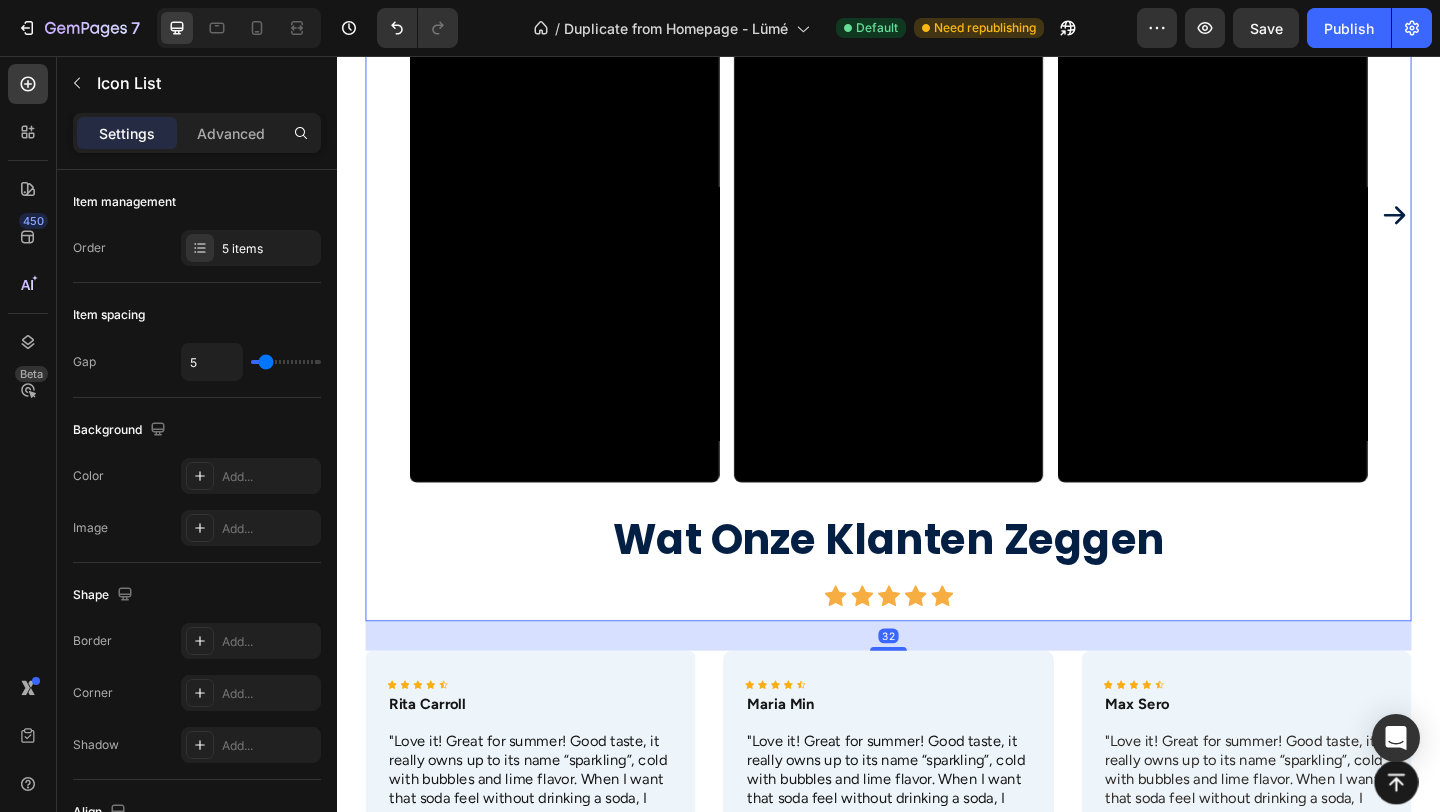click on "Video Video Video Video
Drop element here
Carousel" at bounding box center (937, 237) 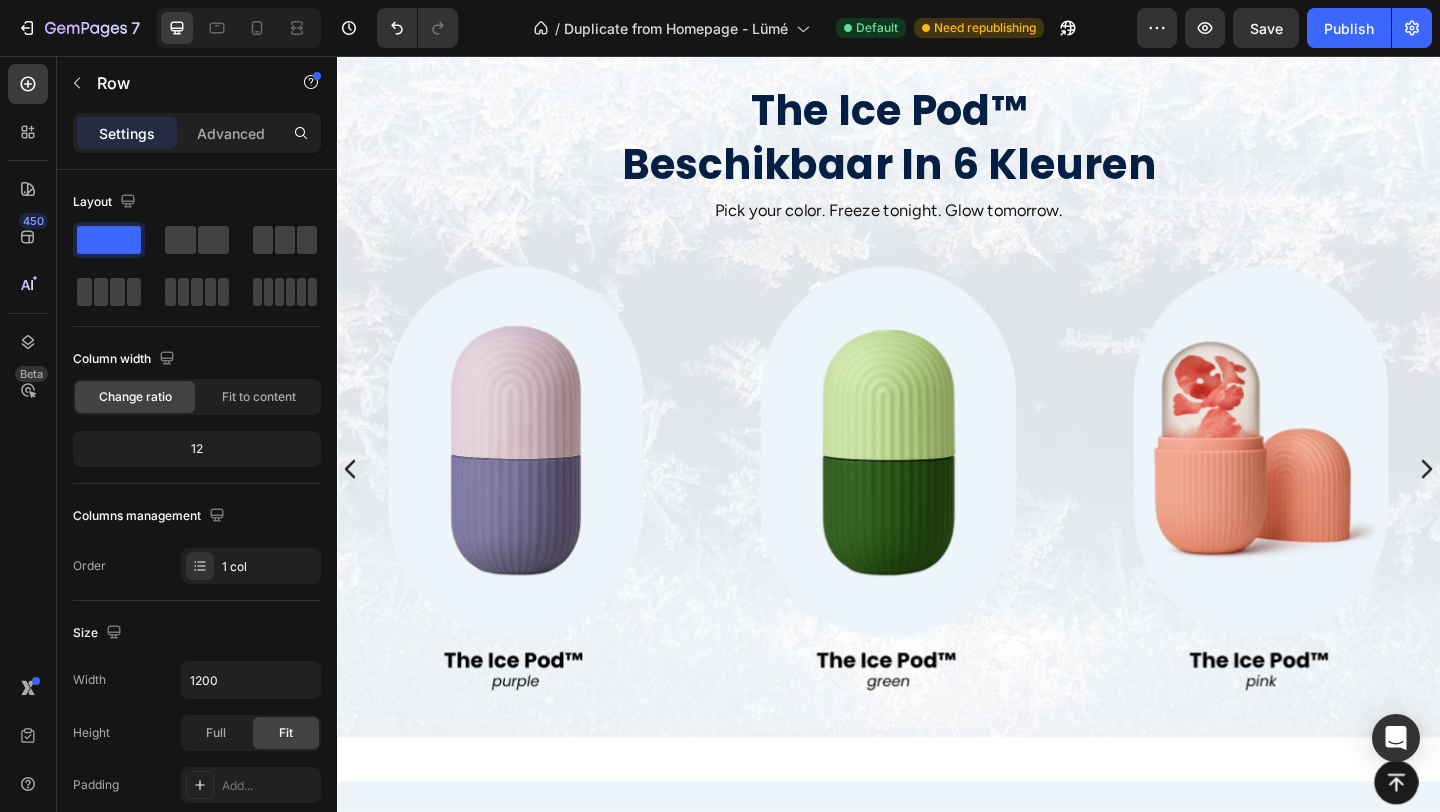 scroll, scrollTop: 2010, scrollLeft: 0, axis: vertical 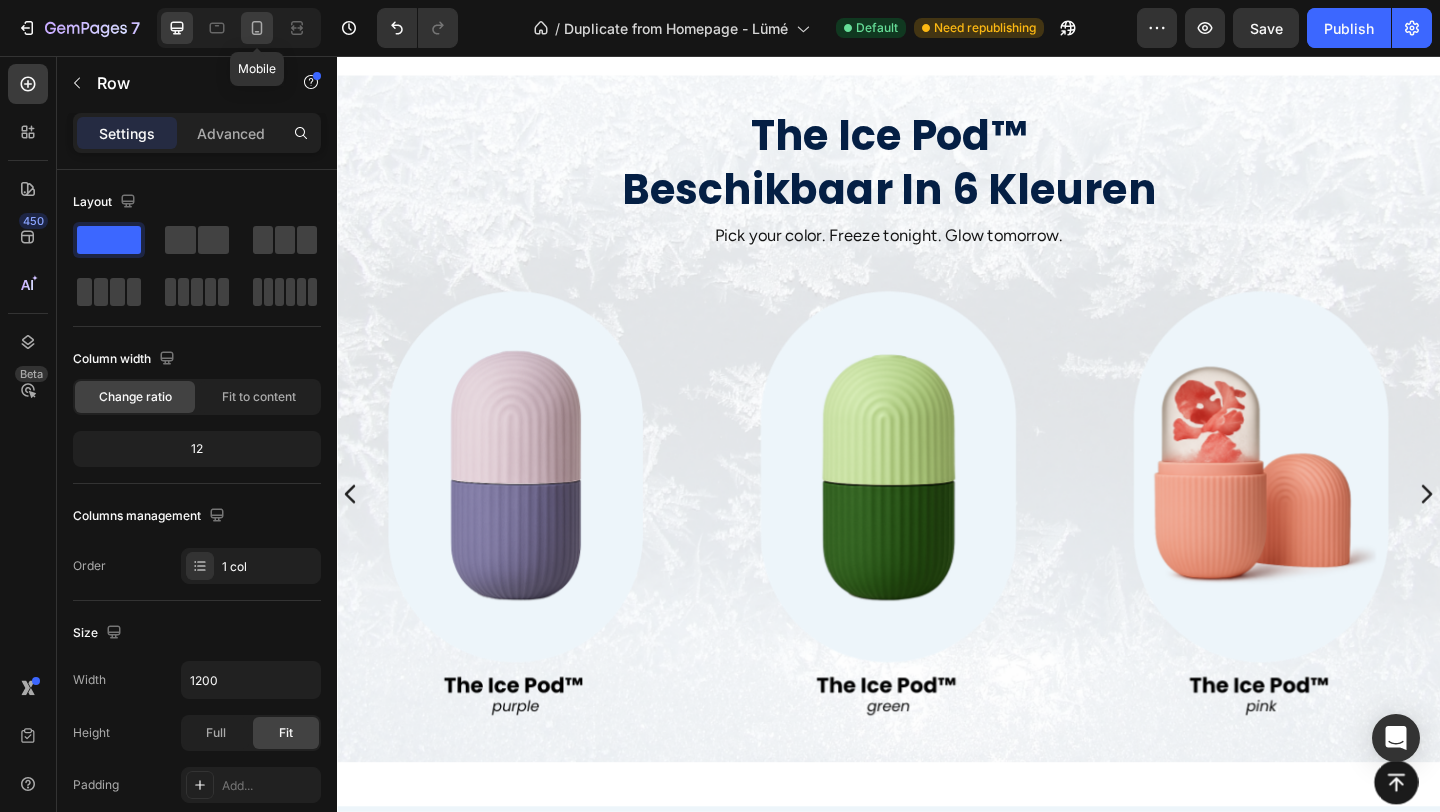 click 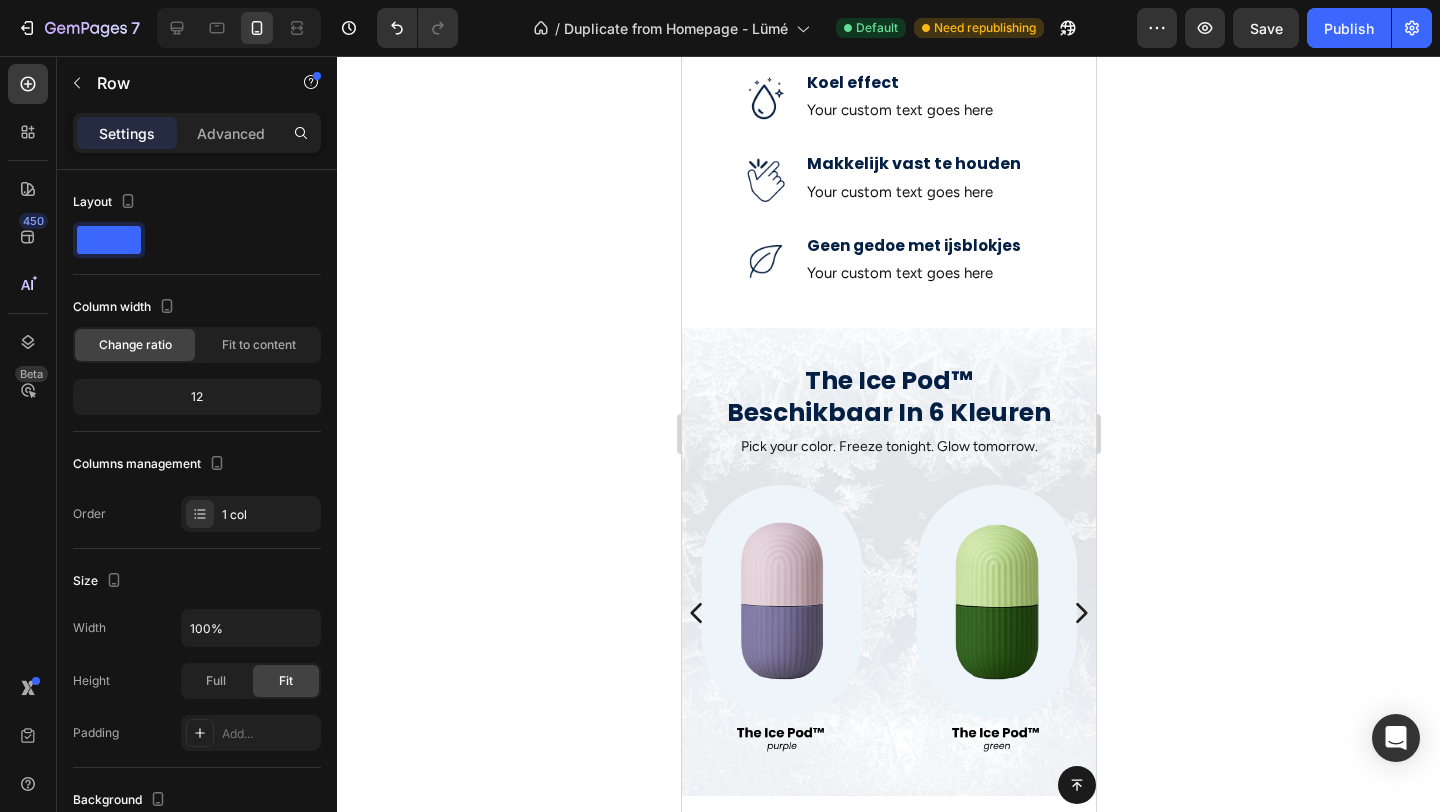 scroll, scrollTop: 1112, scrollLeft: 0, axis: vertical 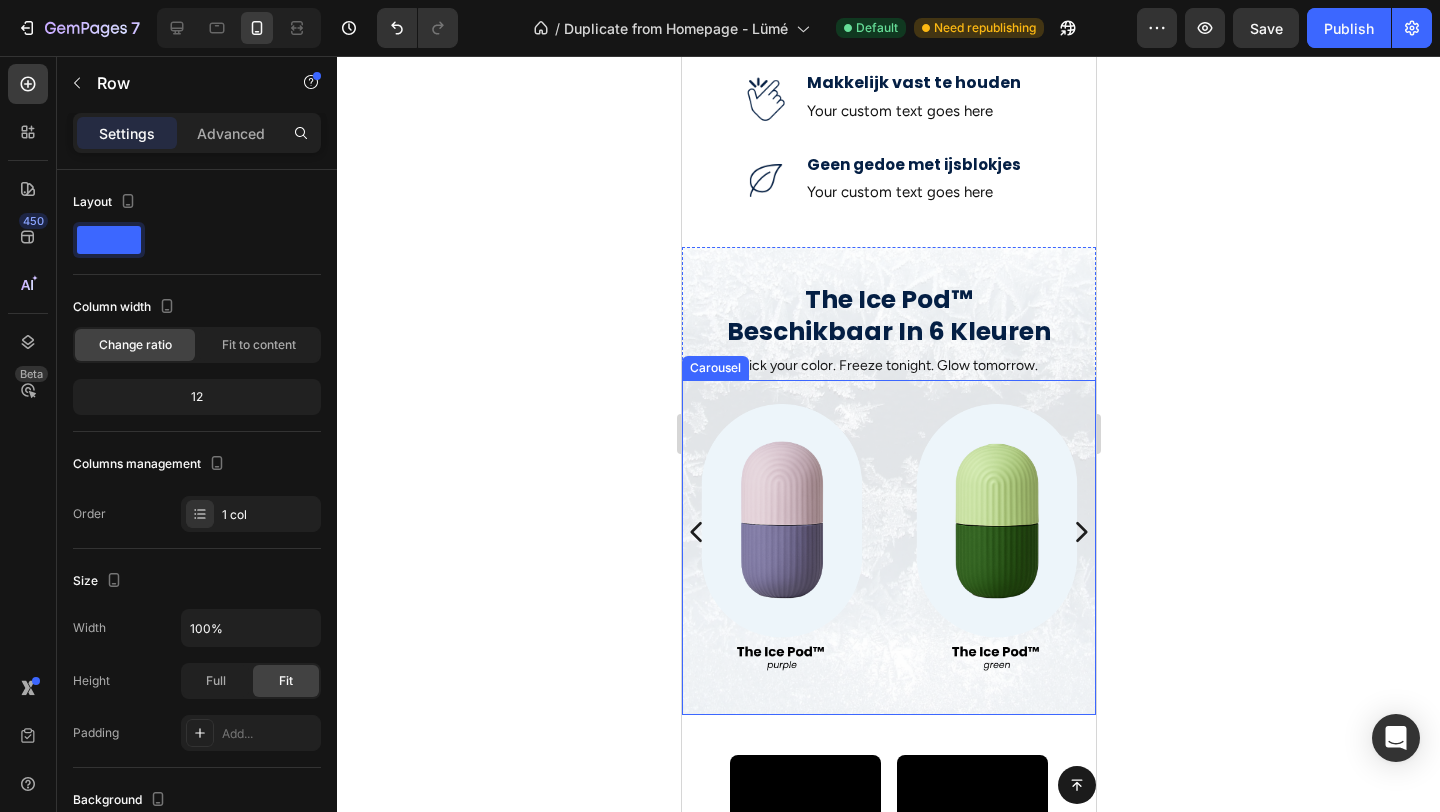 click 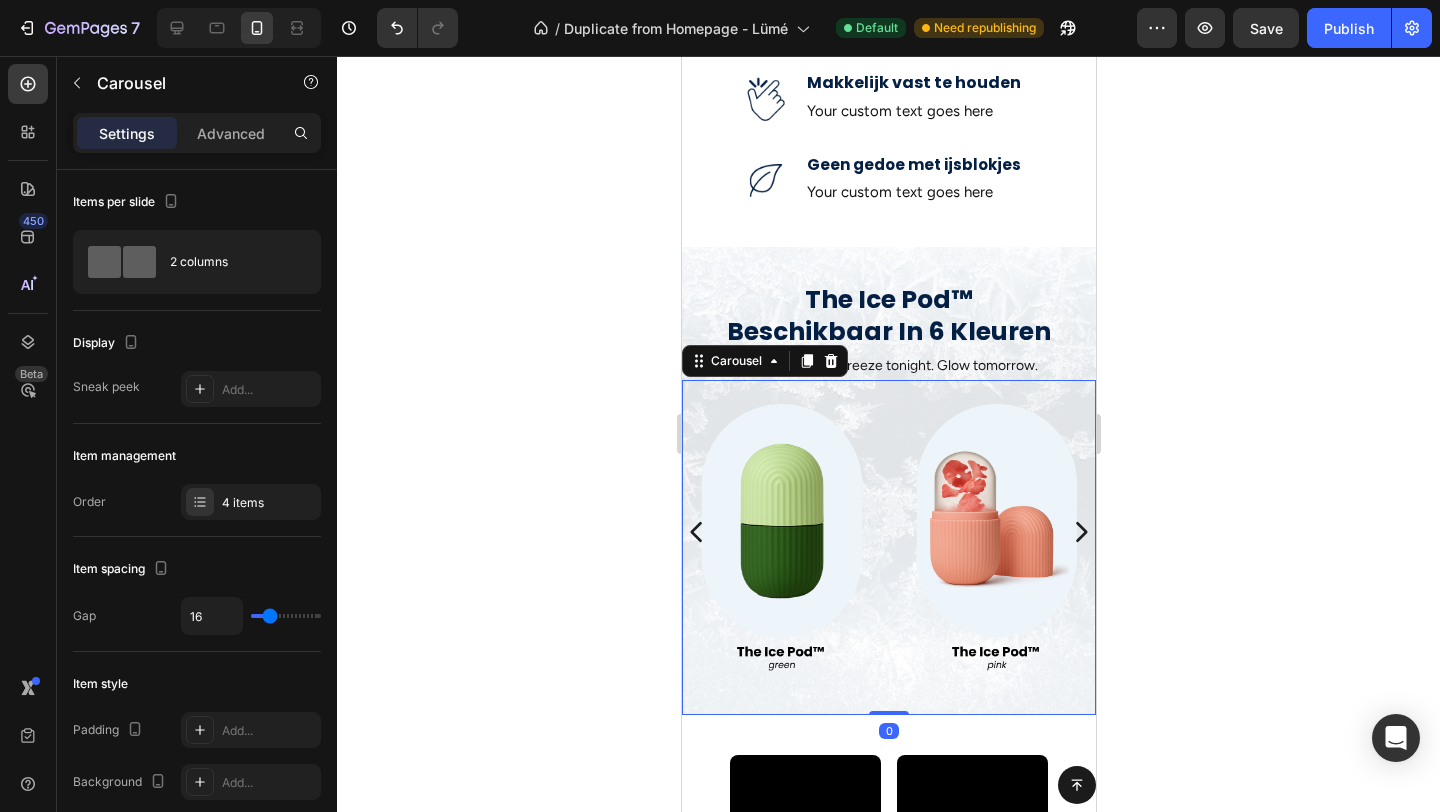click 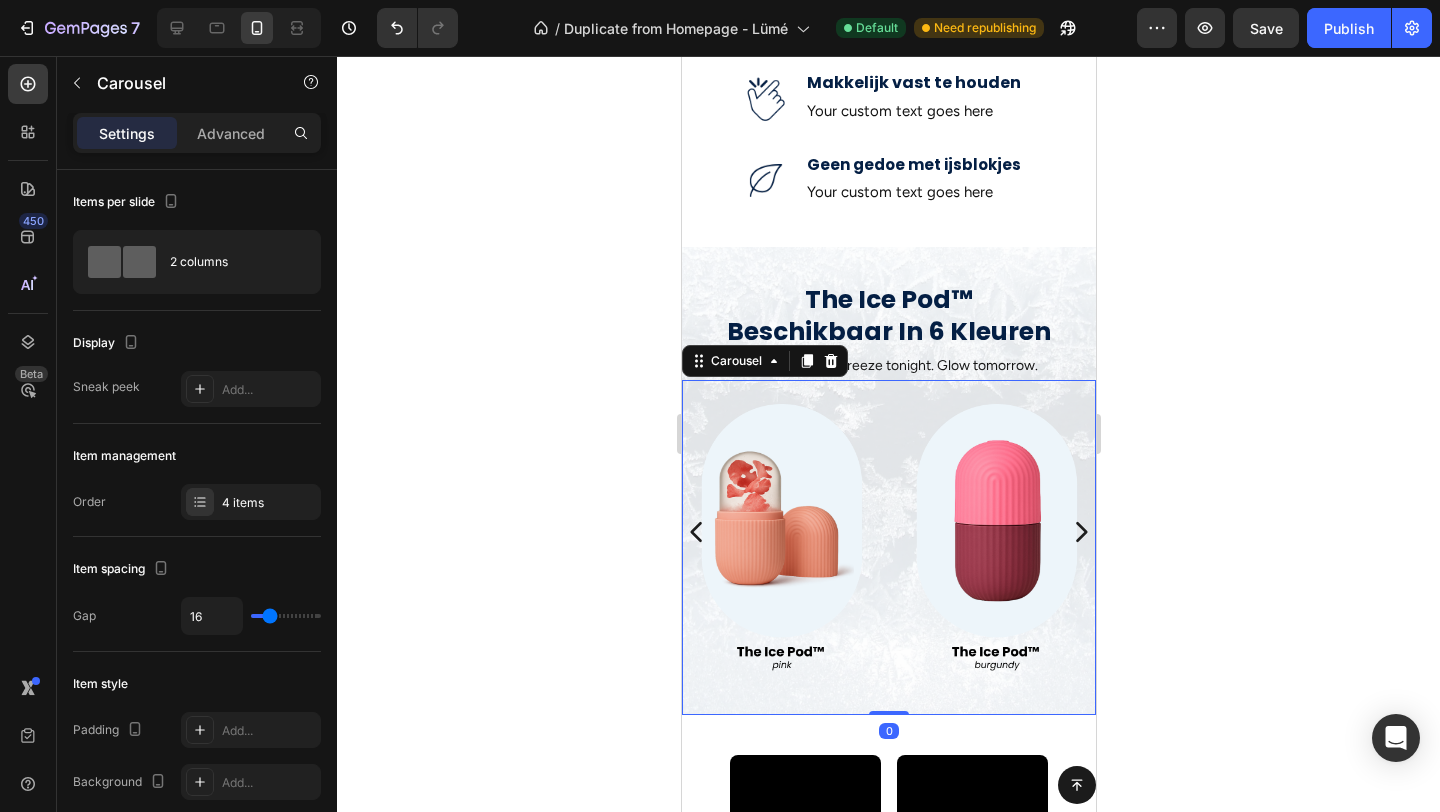 click 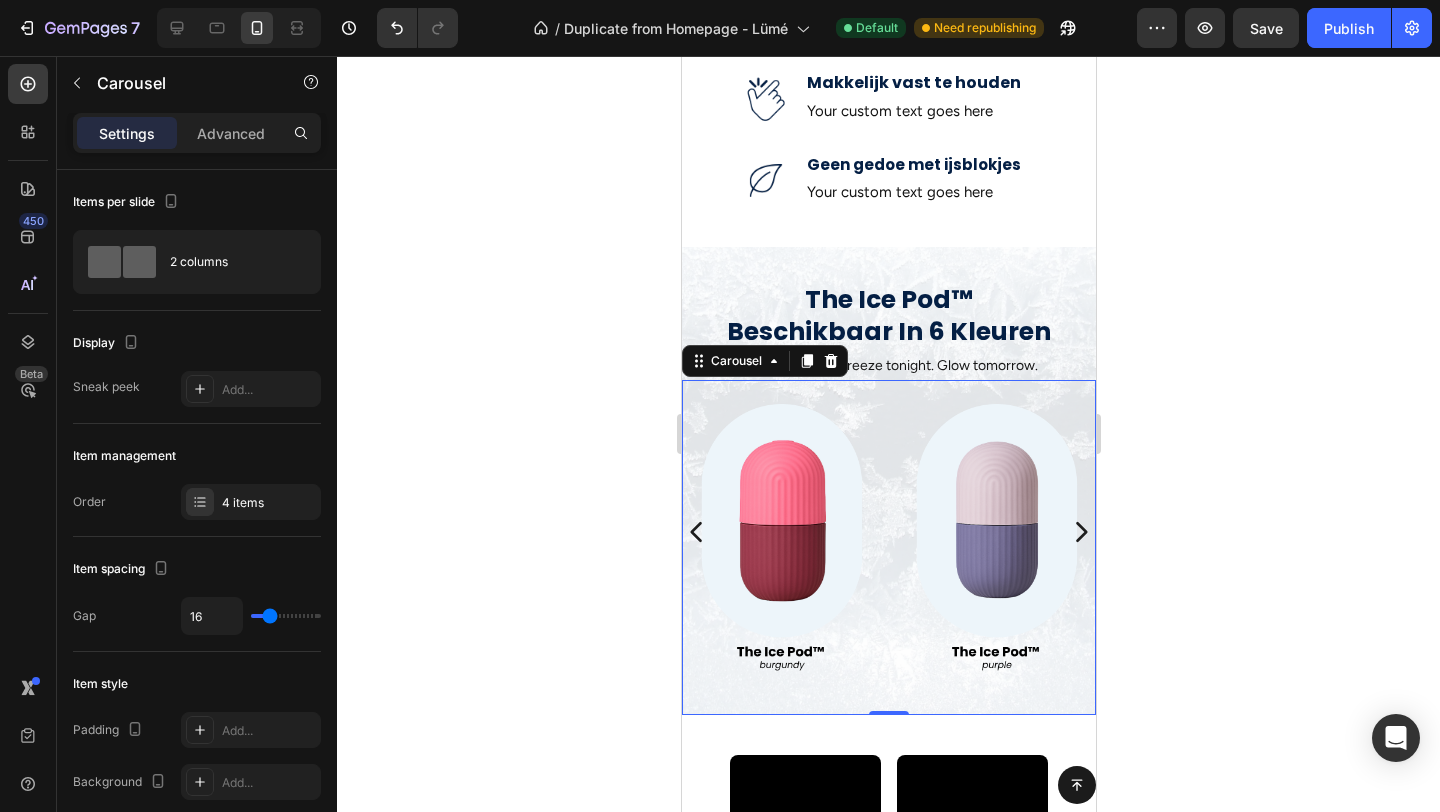click 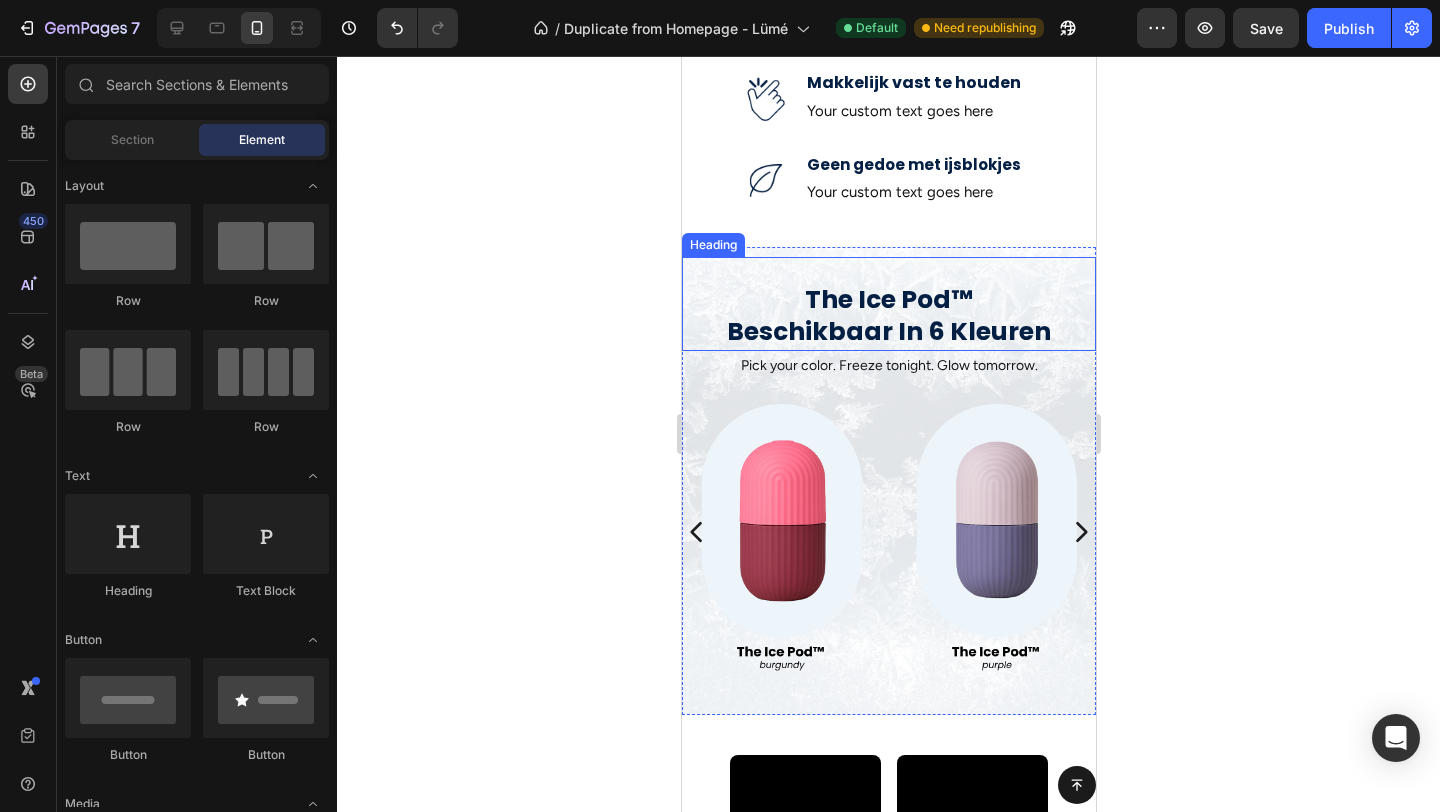 click on "The Ice Pod™  Beschikbaar In 6 Kleuren" at bounding box center [888, 316] 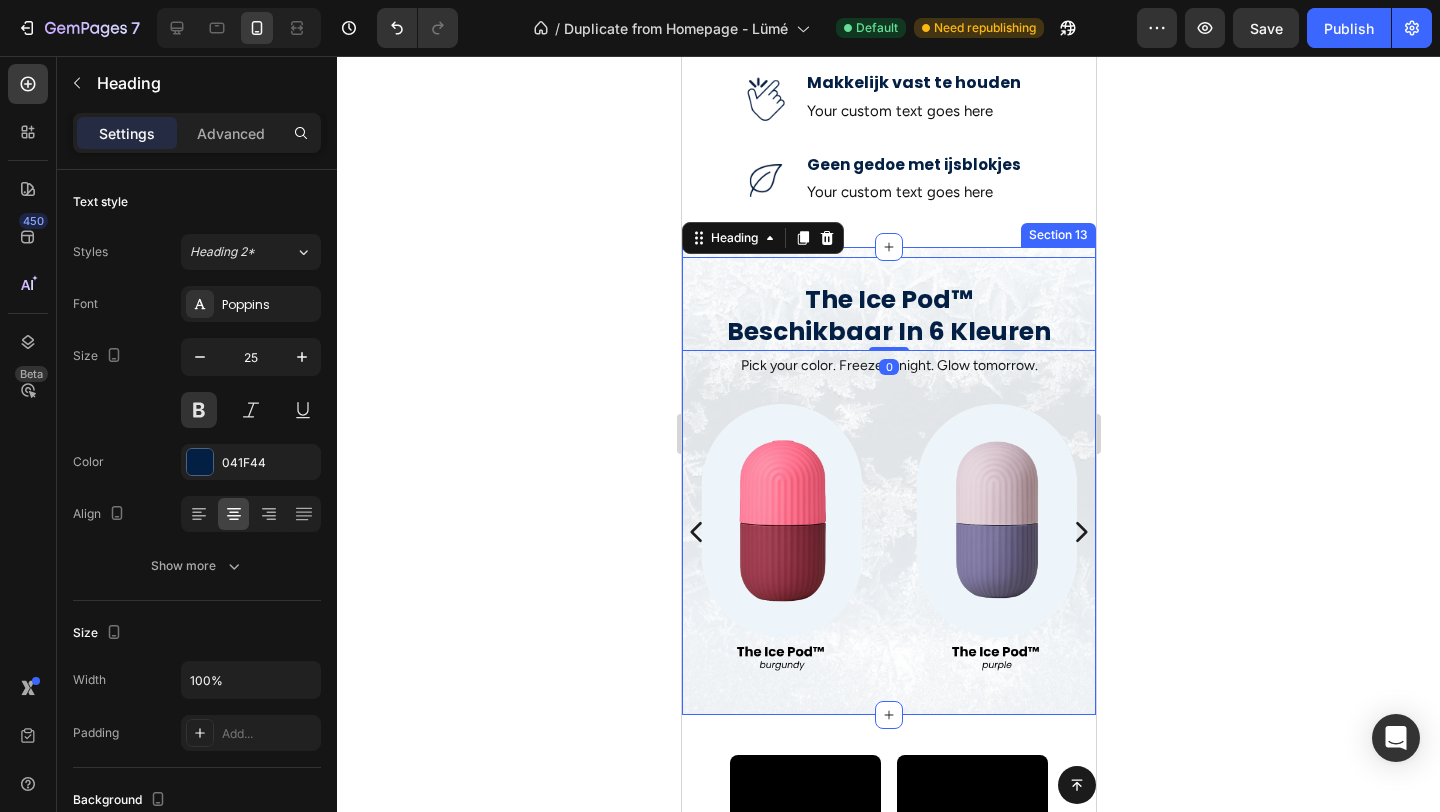 click on "The Ice Pod™  Beschikbaar In 6 Kleuren Heading   0 Pick your color. Freeze tonight. Glow tomorrow. Text Block
Image Image Image Image
Carousel Section 13" at bounding box center (888, 481) 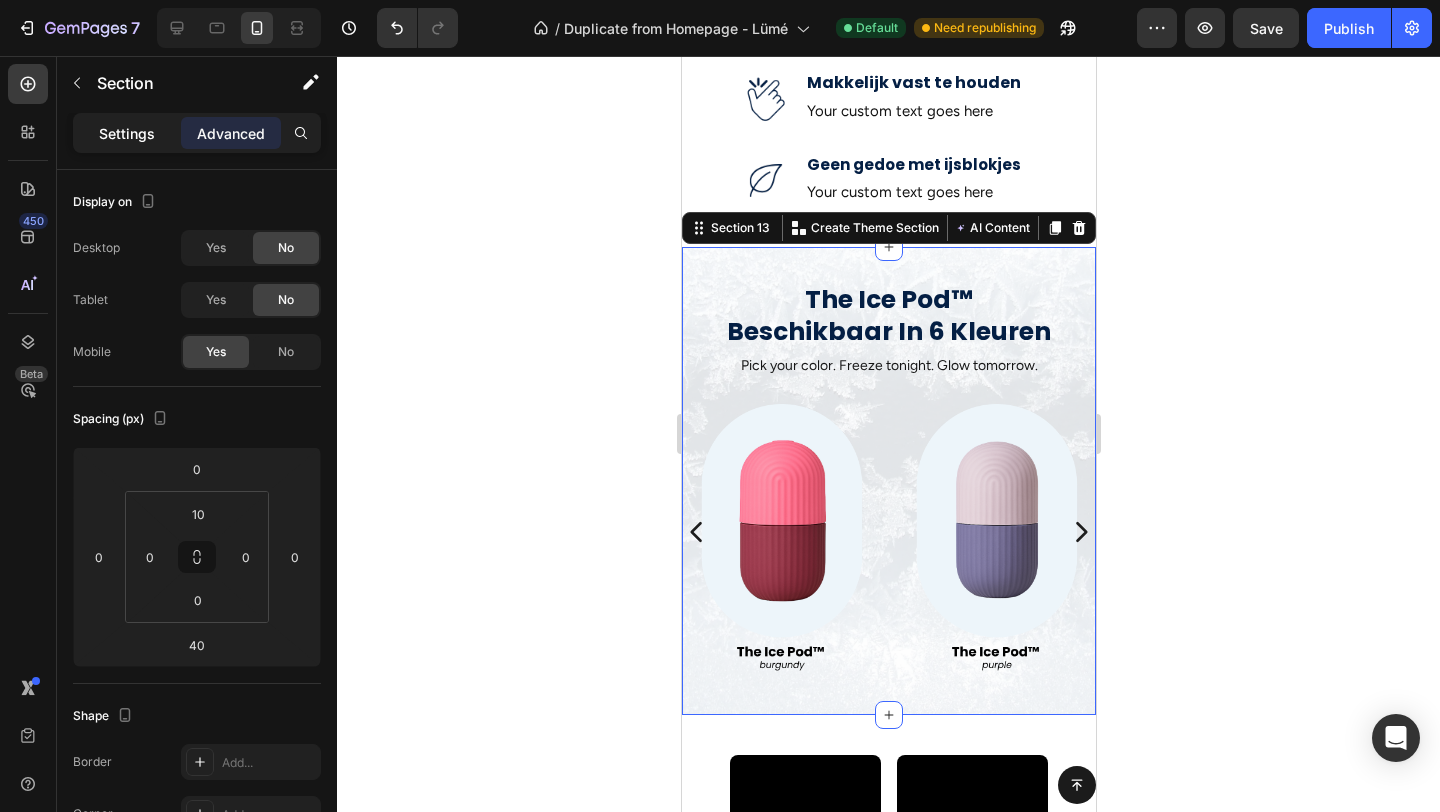 click on "Settings" at bounding box center [127, 133] 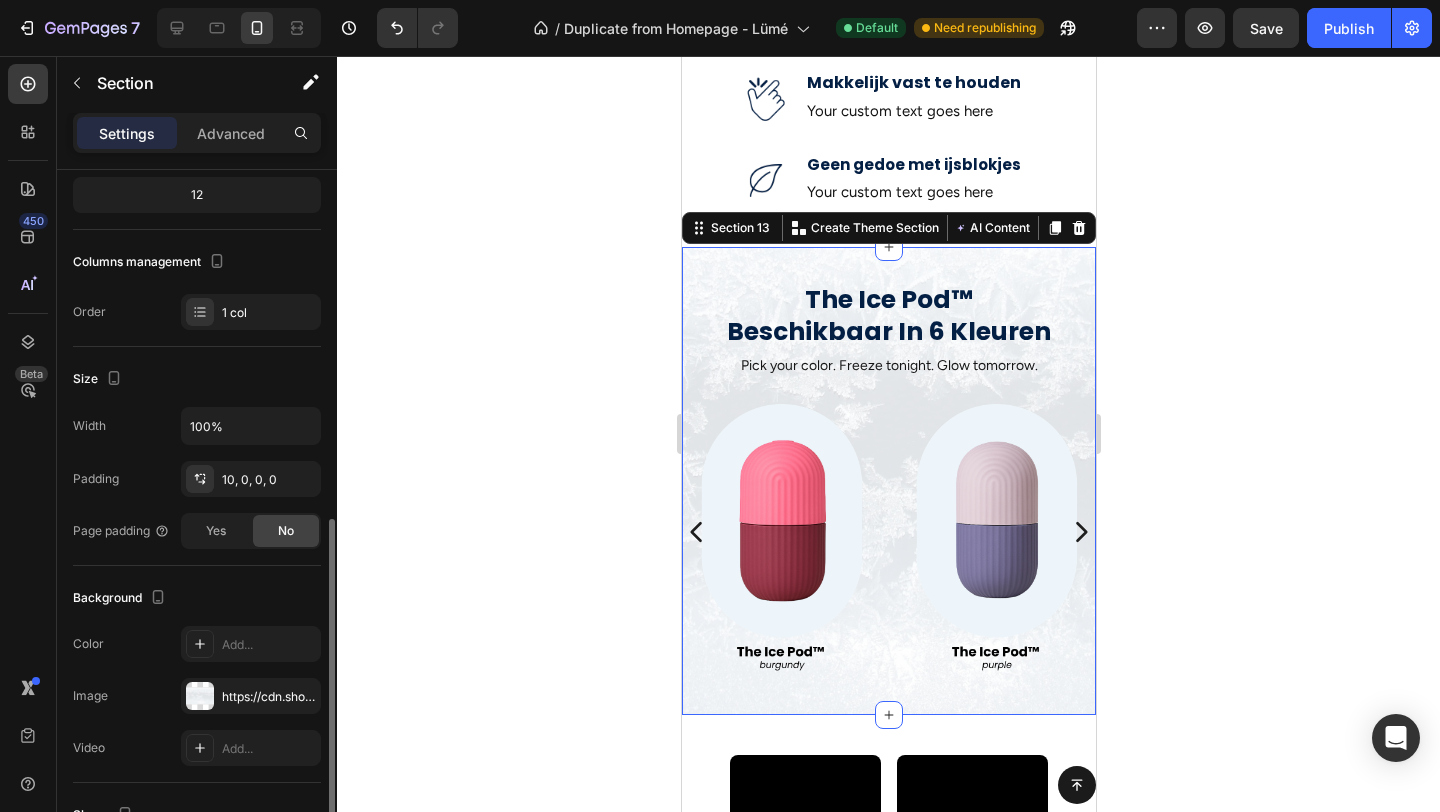scroll, scrollTop: 469, scrollLeft: 0, axis: vertical 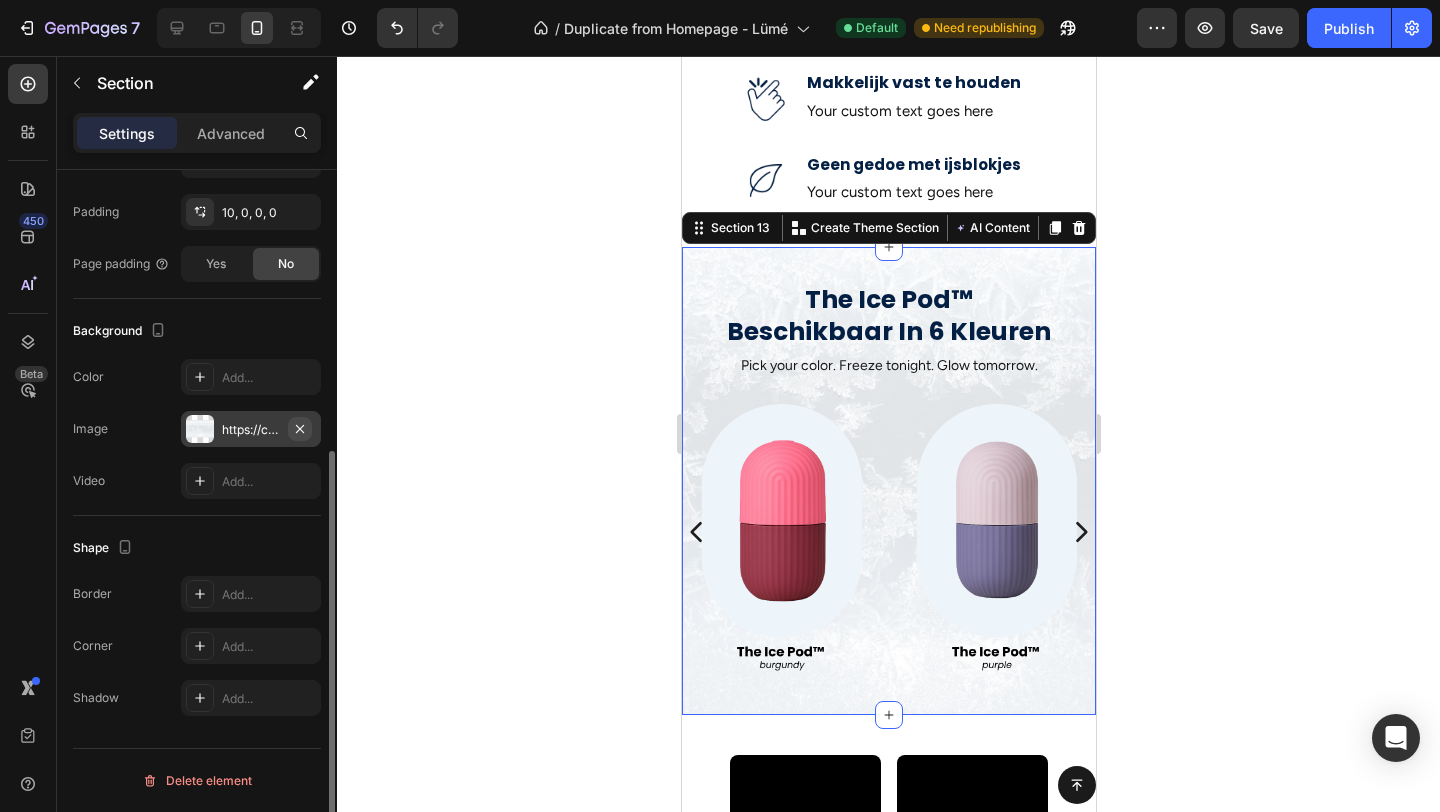 click 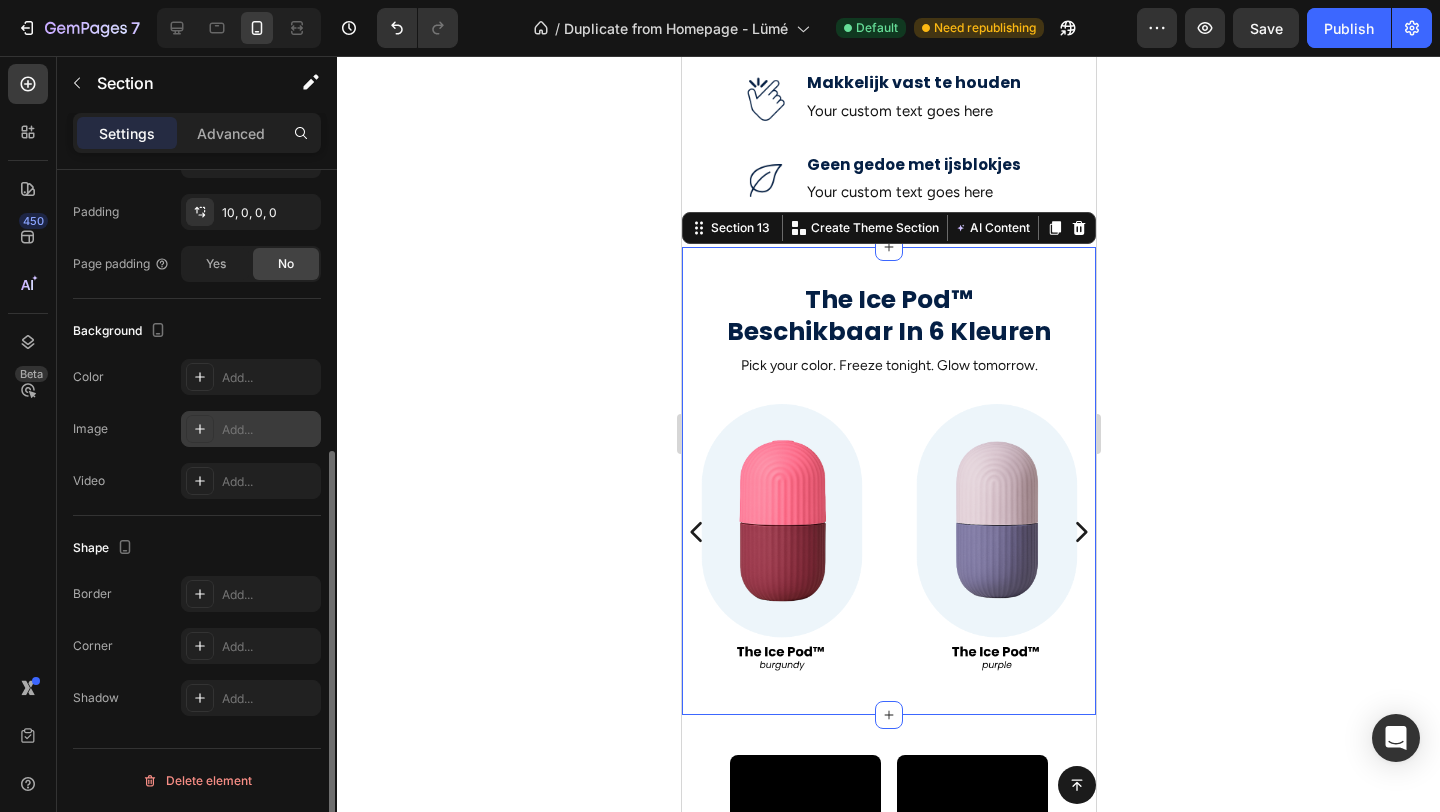 click 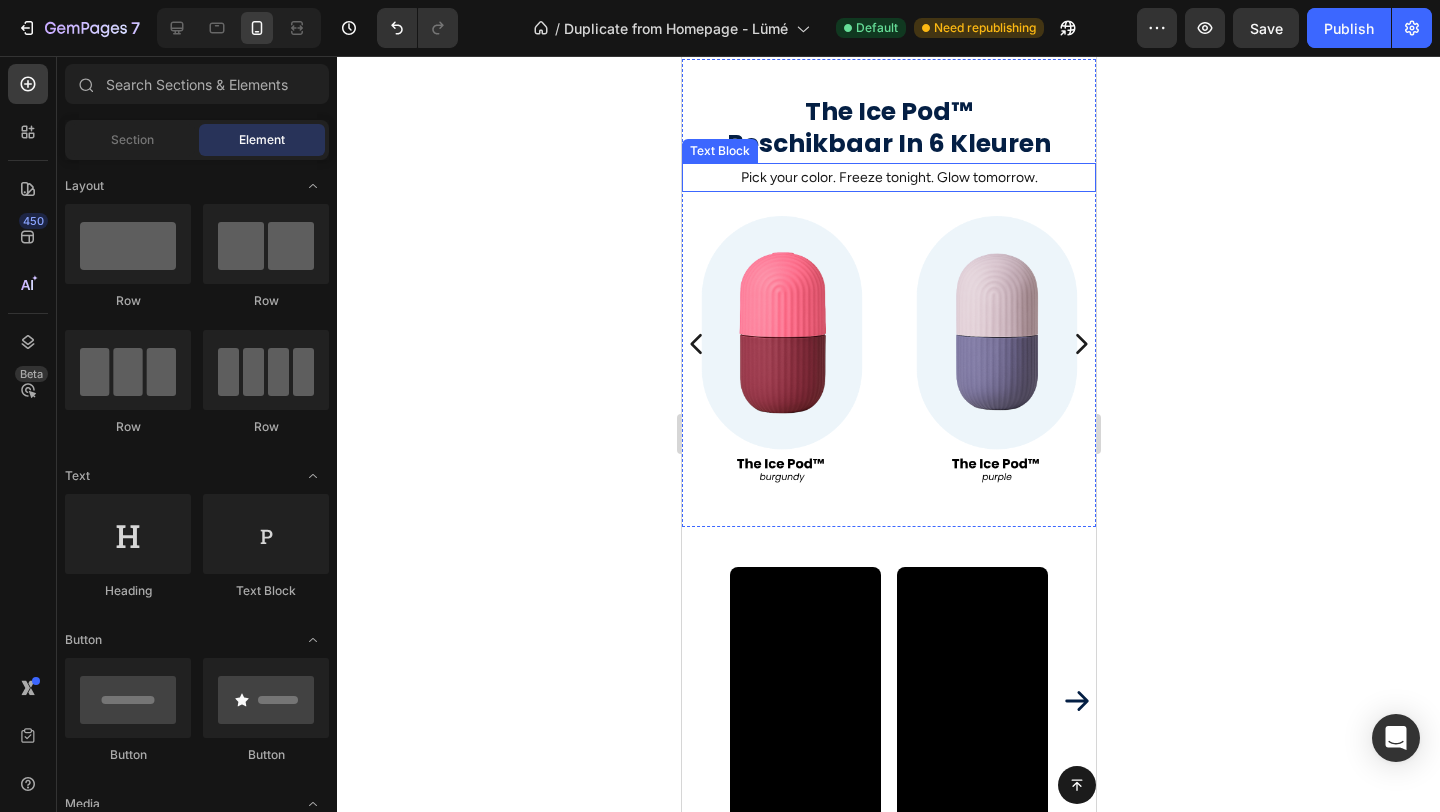 scroll, scrollTop: 1301, scrollLeft: 0, axis: vertical 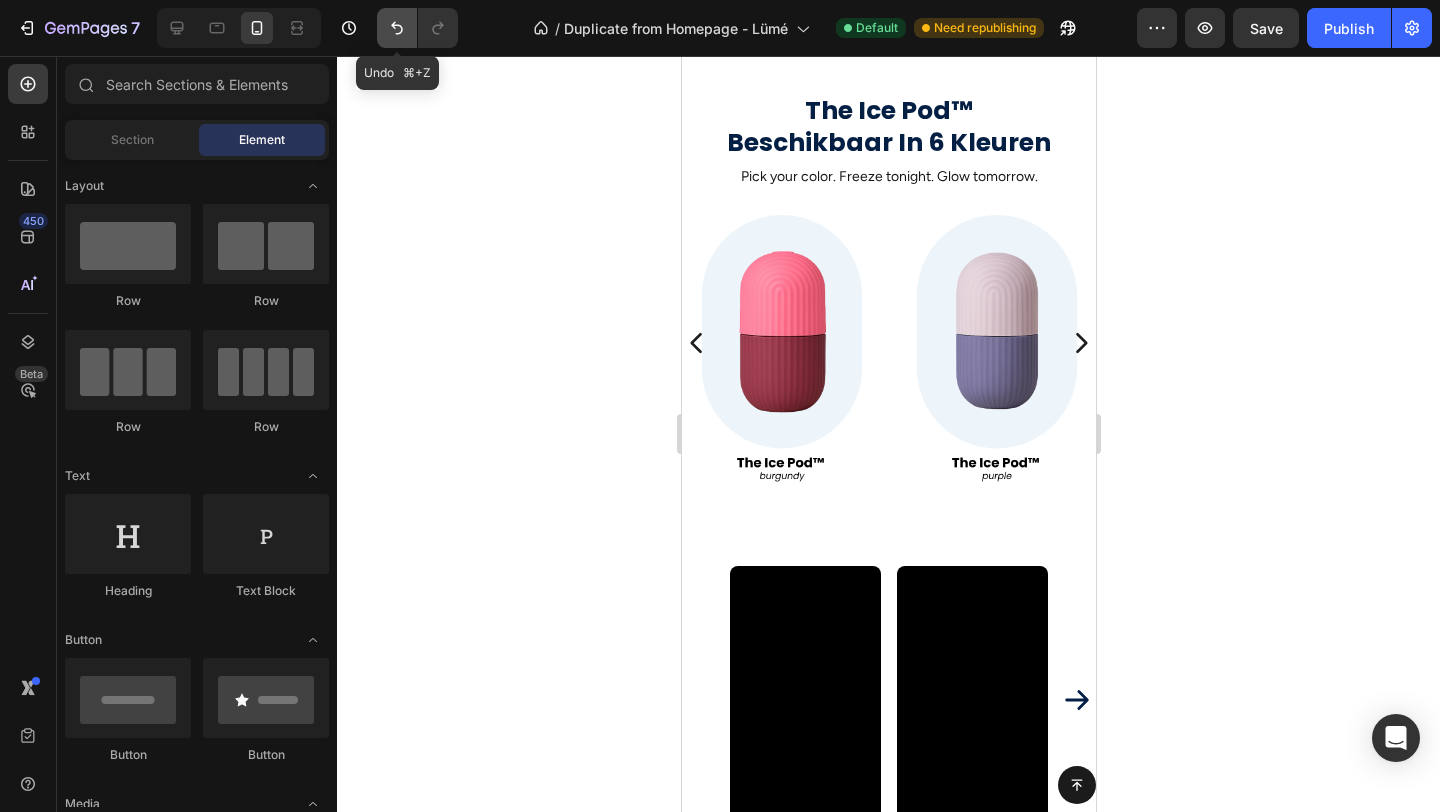 click 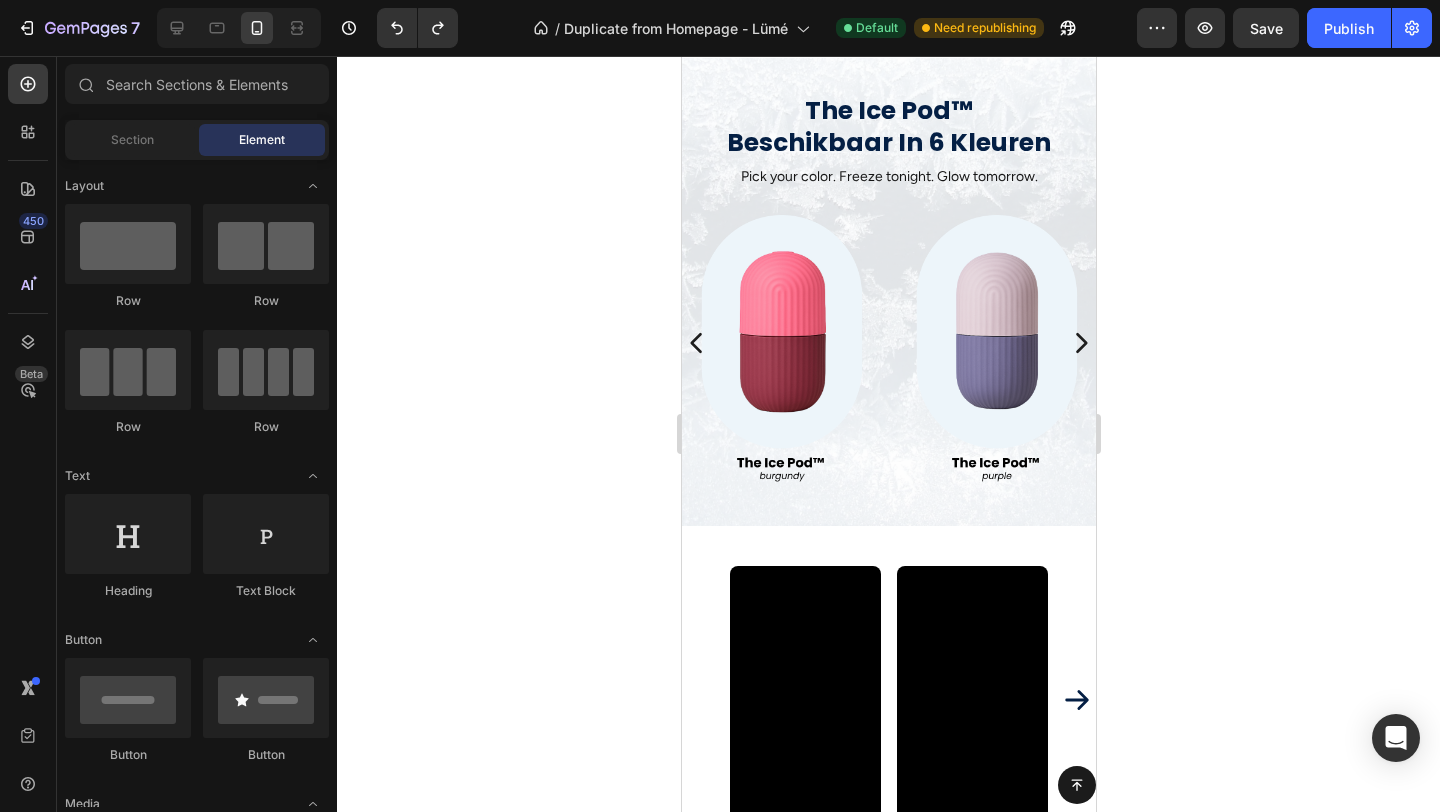 click 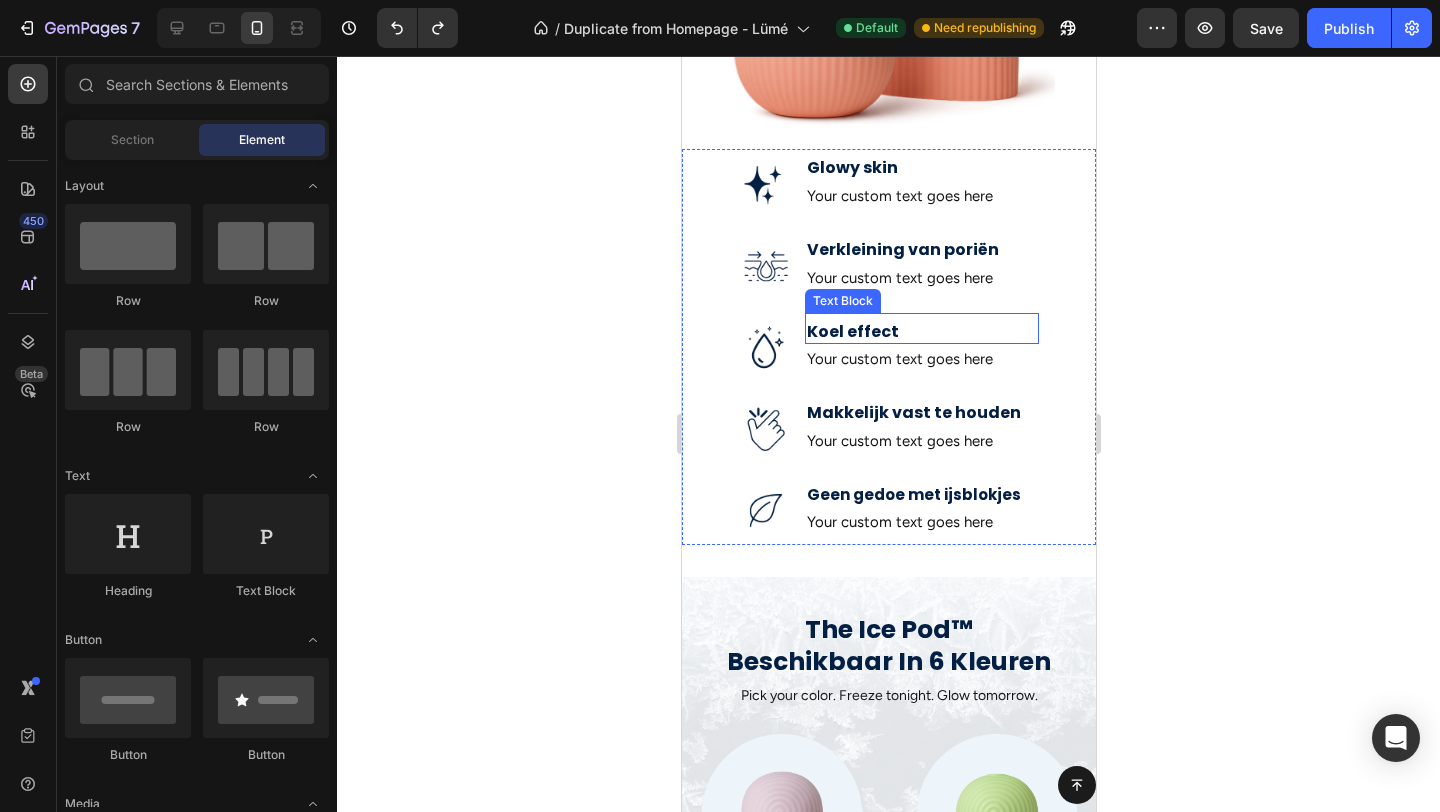 scroll, scrollTop: 0, scrollLeft: 0, axis: both 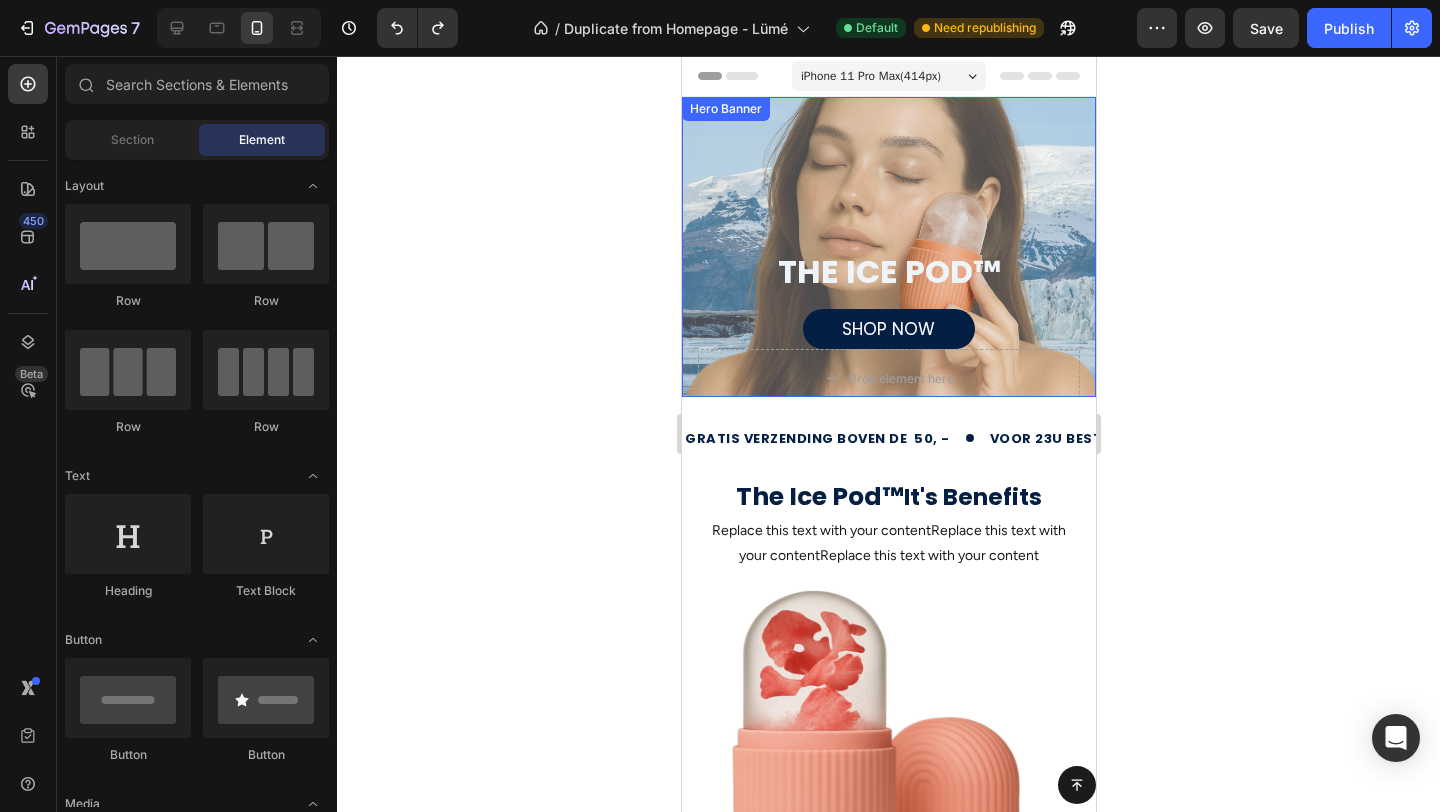 click on "The Ice Pod ™ Heading Shop now Button Row
Drop element here" at bounding box center [888, 247] 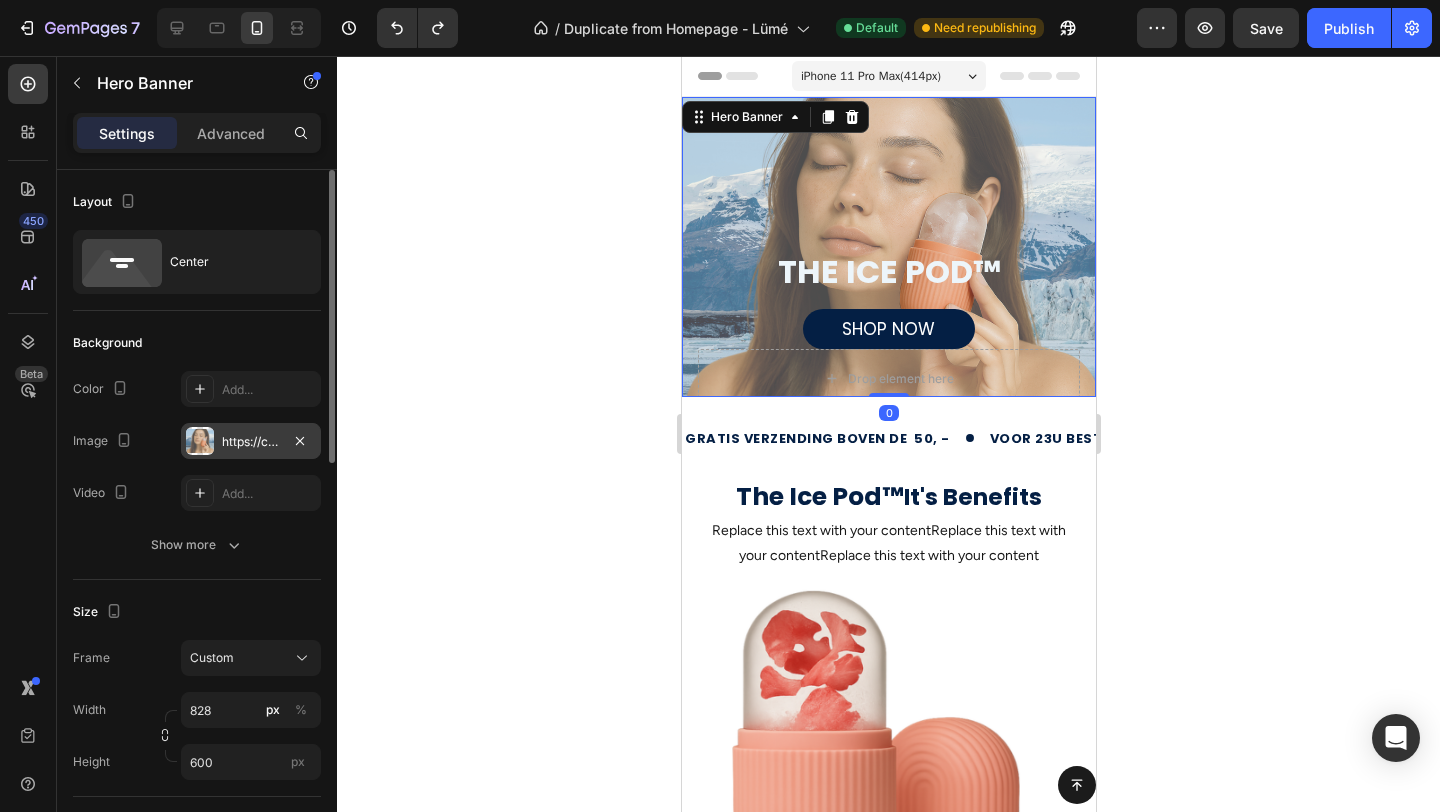 click at bounding box center [200, 441] 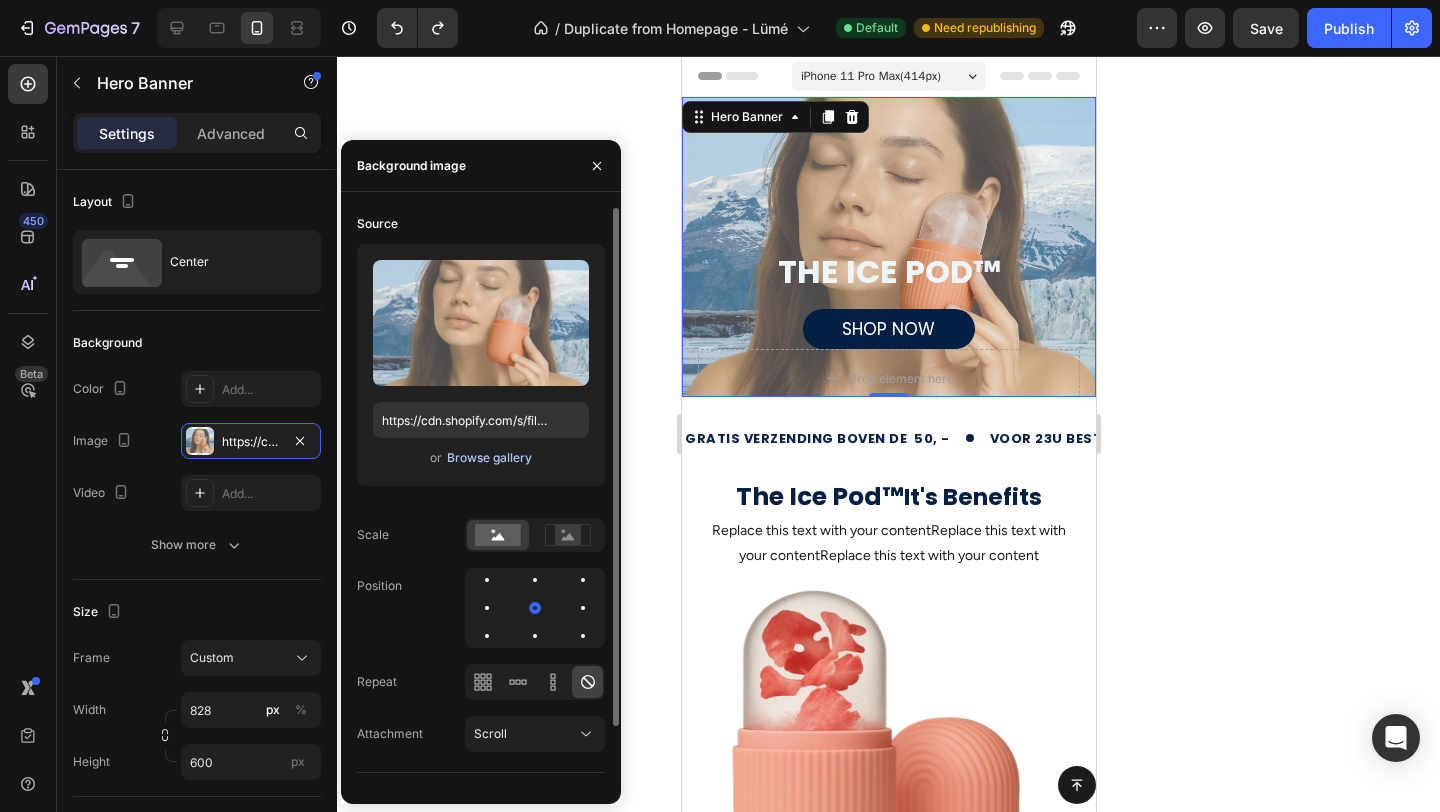 click on "Browse gallery" at bounding box center [489, 458] 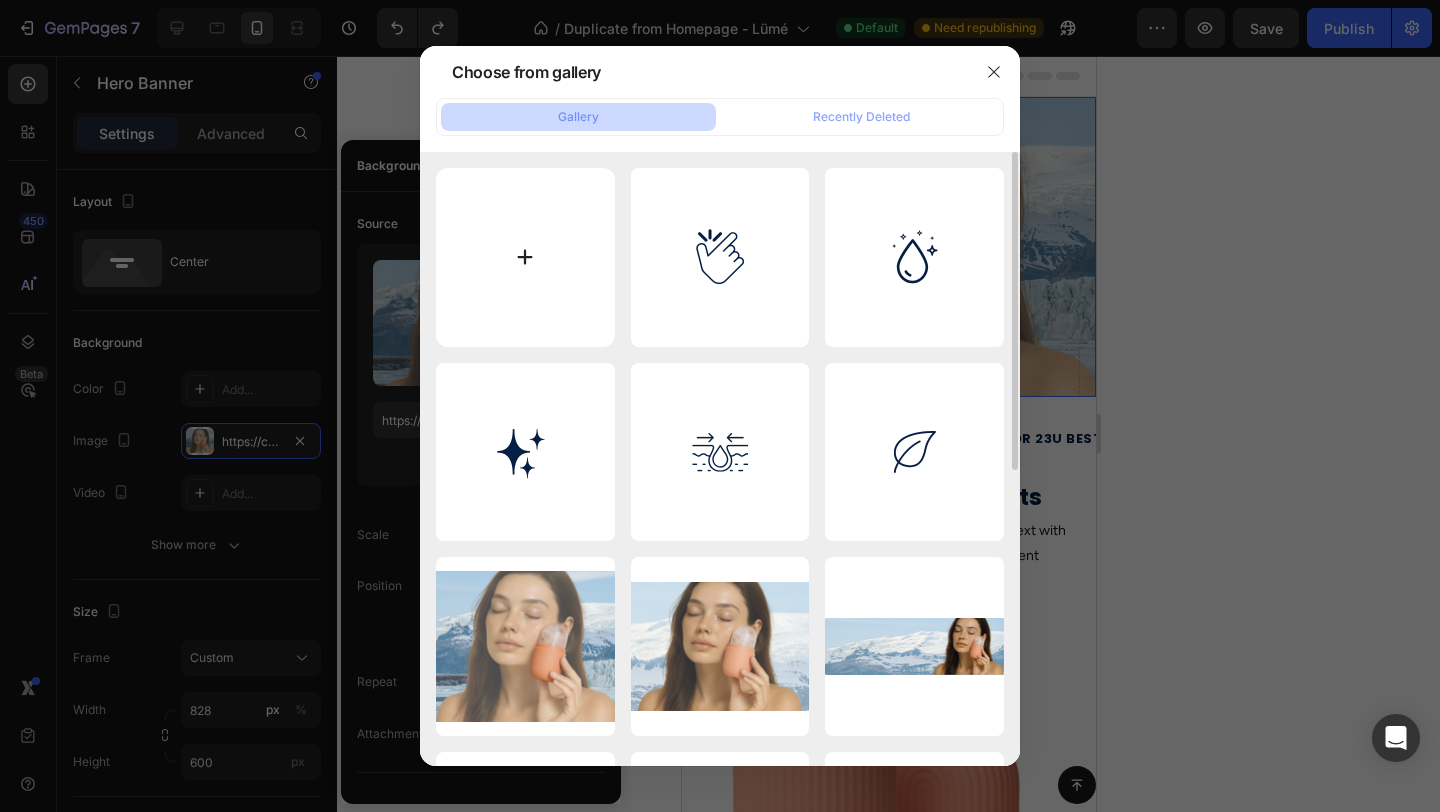 click at bounding box center [525, 257] 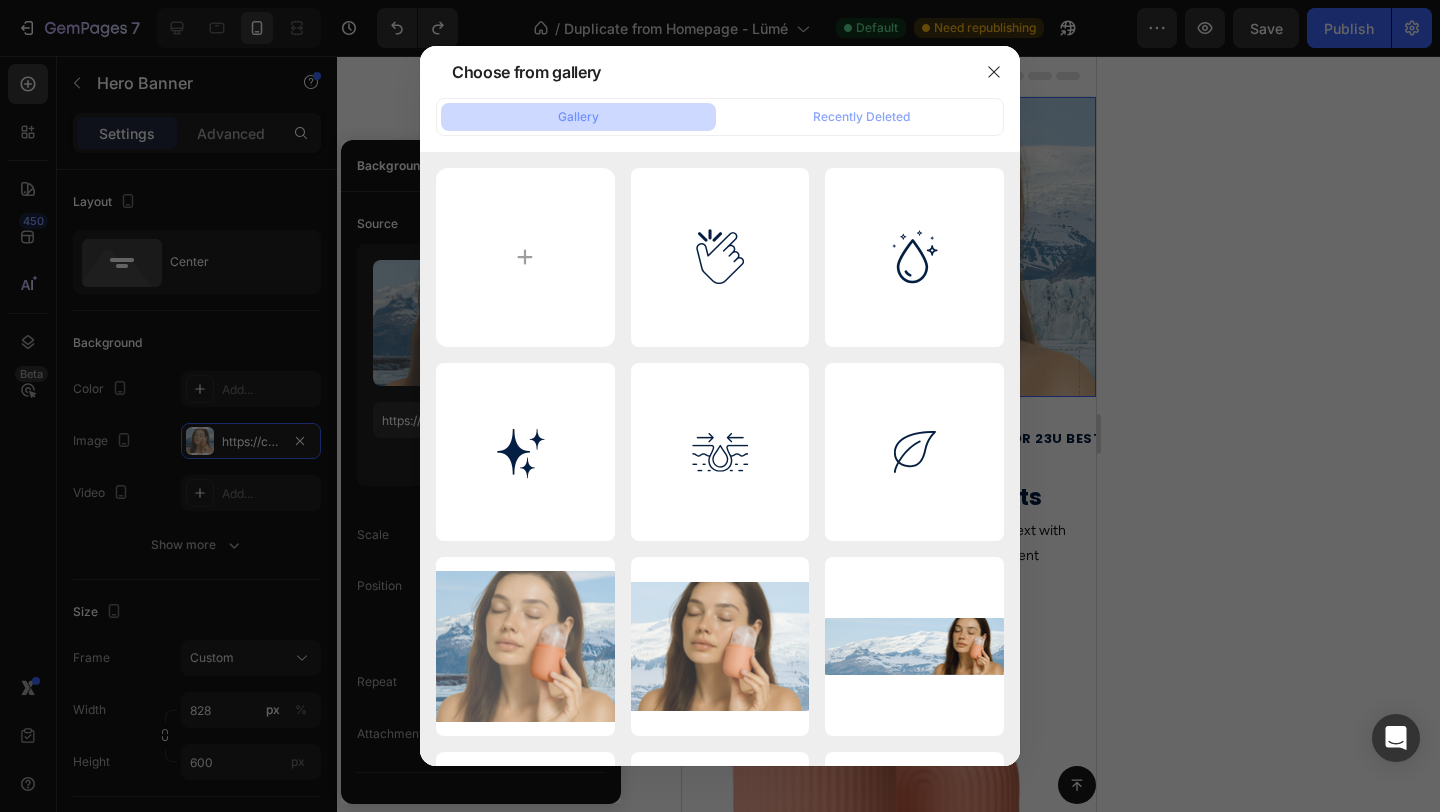 type on "C:\fakepath\Banner mobiel-5.png" 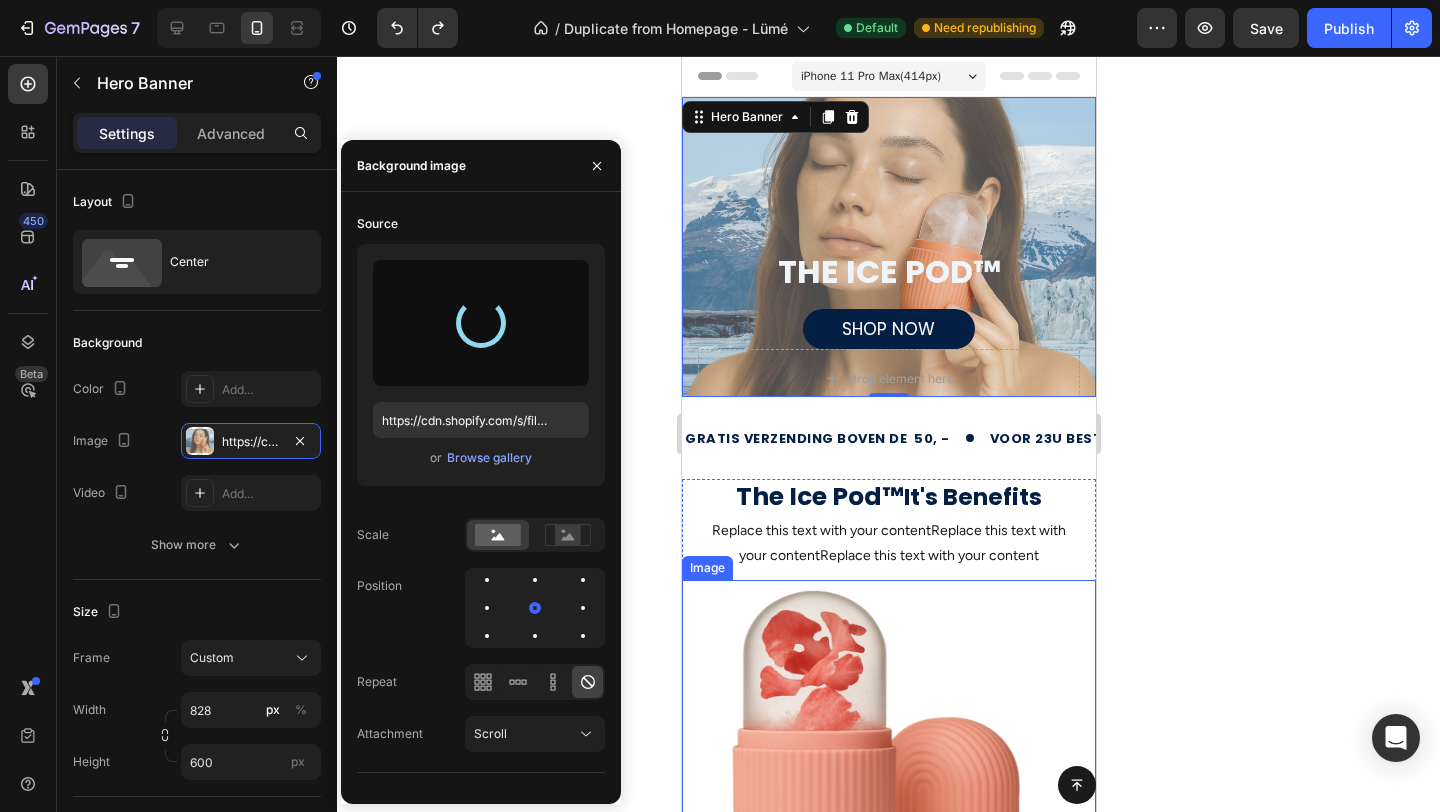 type on "https://cdn.shopify.com/s/files/1/0899/9059/4903/files/gempages_565594311618462625-55396377-1040-4643-9236-e300501036aa.png" 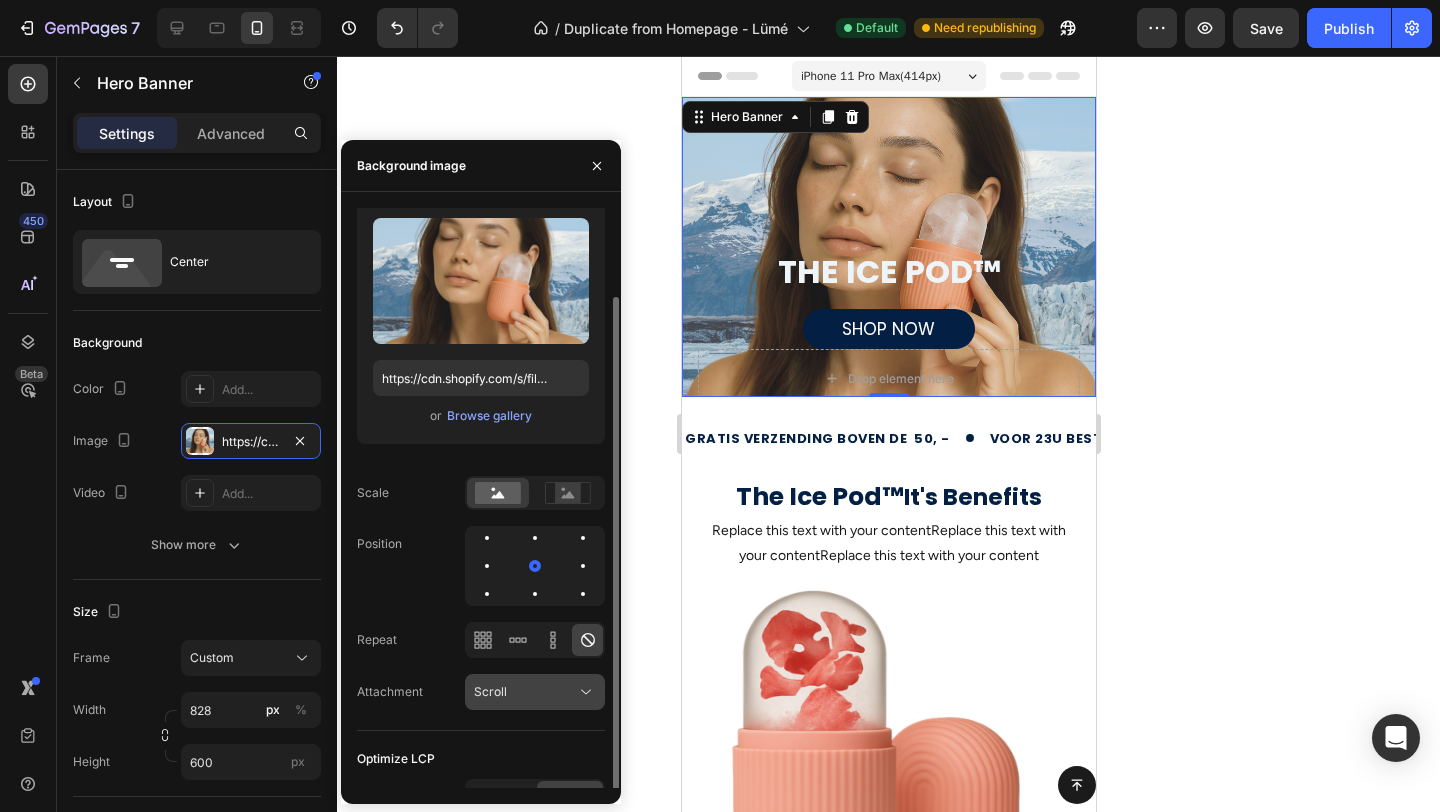 scroll, scrollTop: 69, scrollLeft: 0, axis: vertical 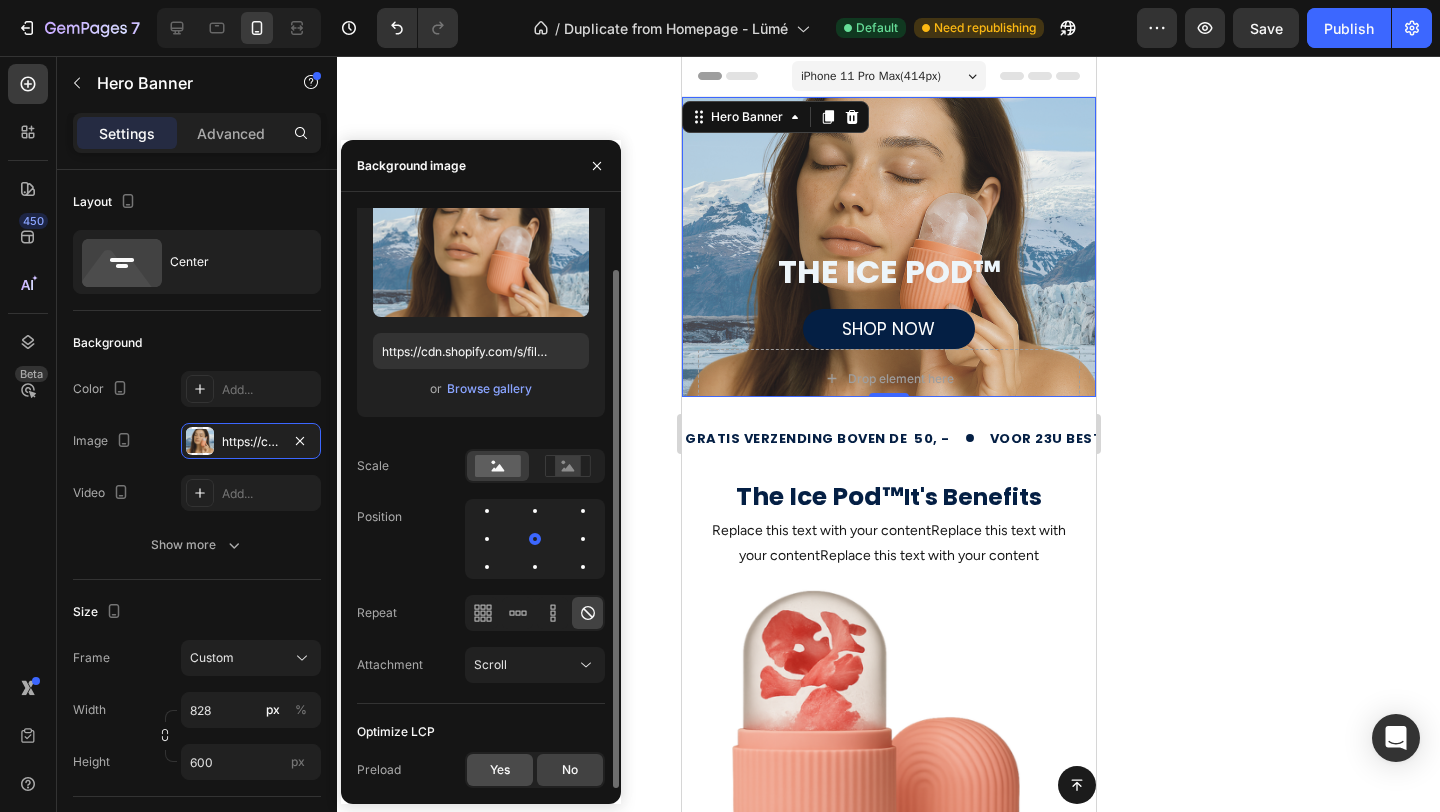 click on "Yes" 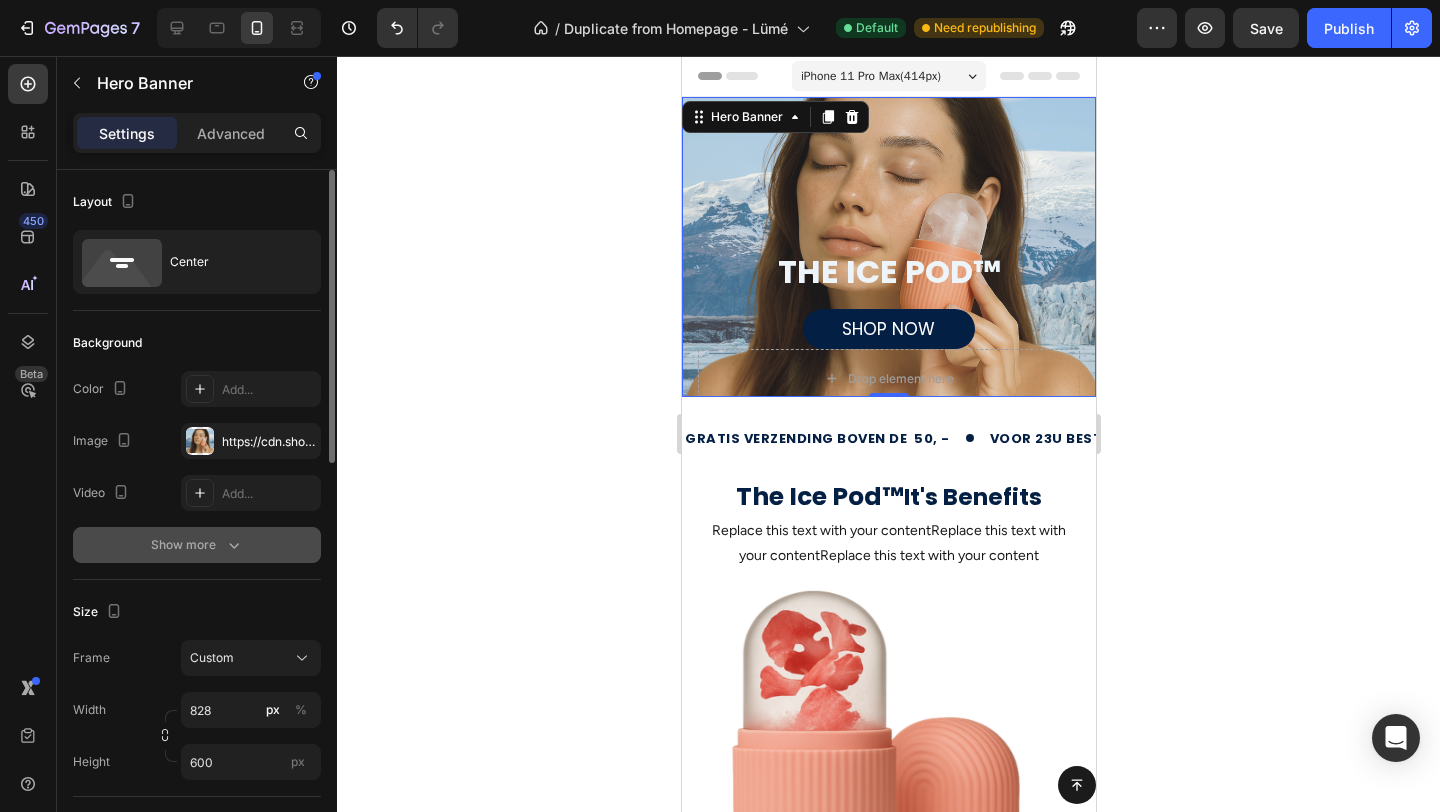 click on "Show more" at bounding box center (197, 545) 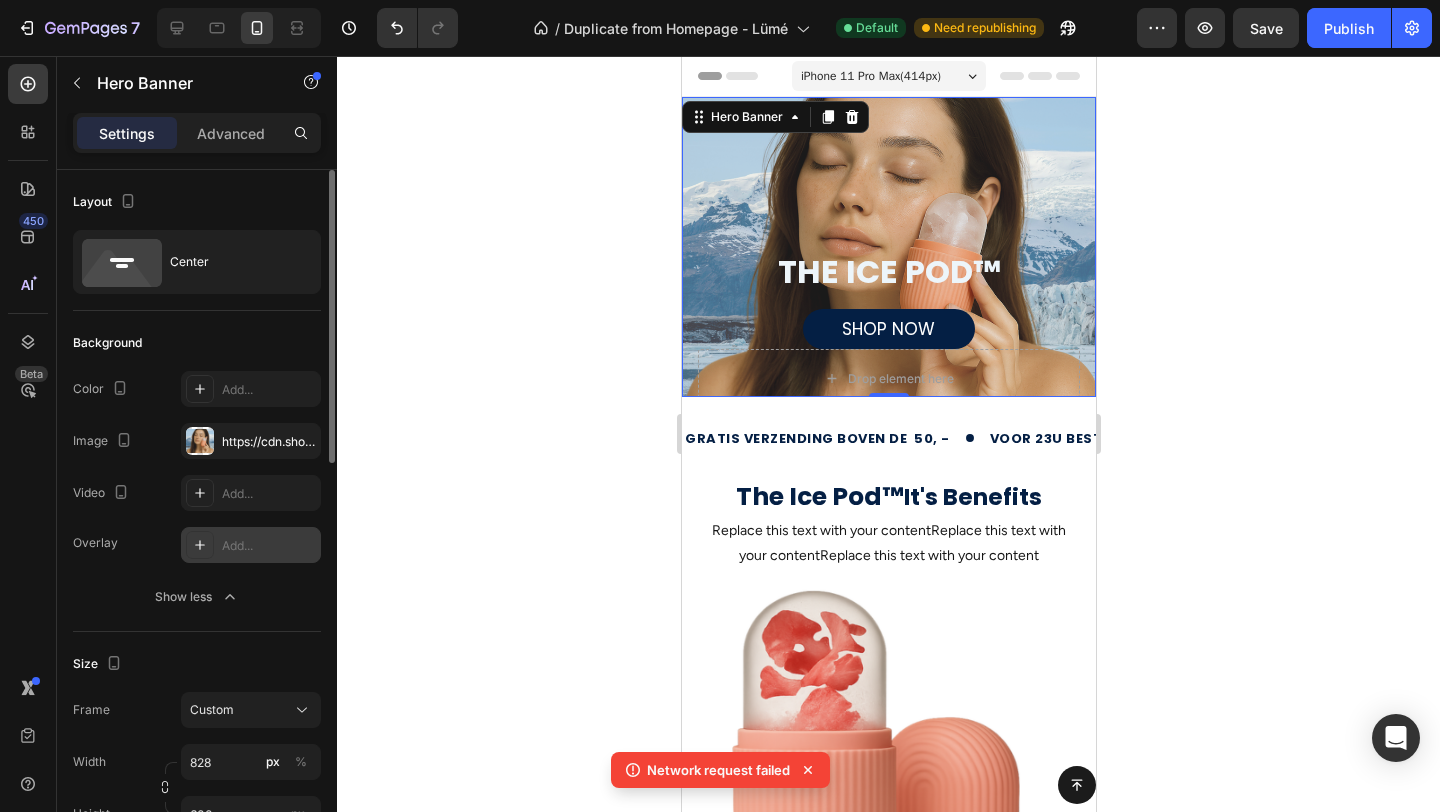 click 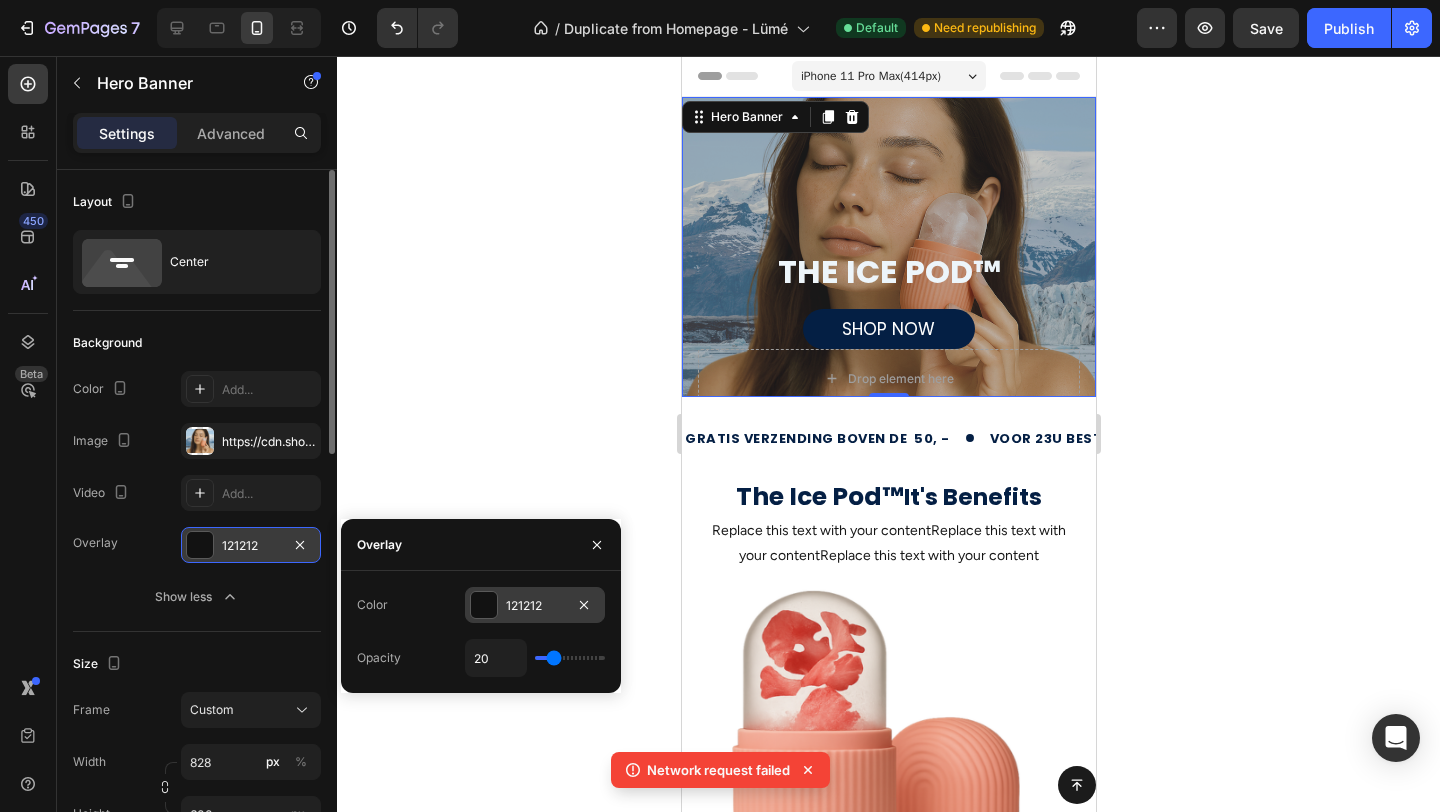 click at bounding box center [484, 605] 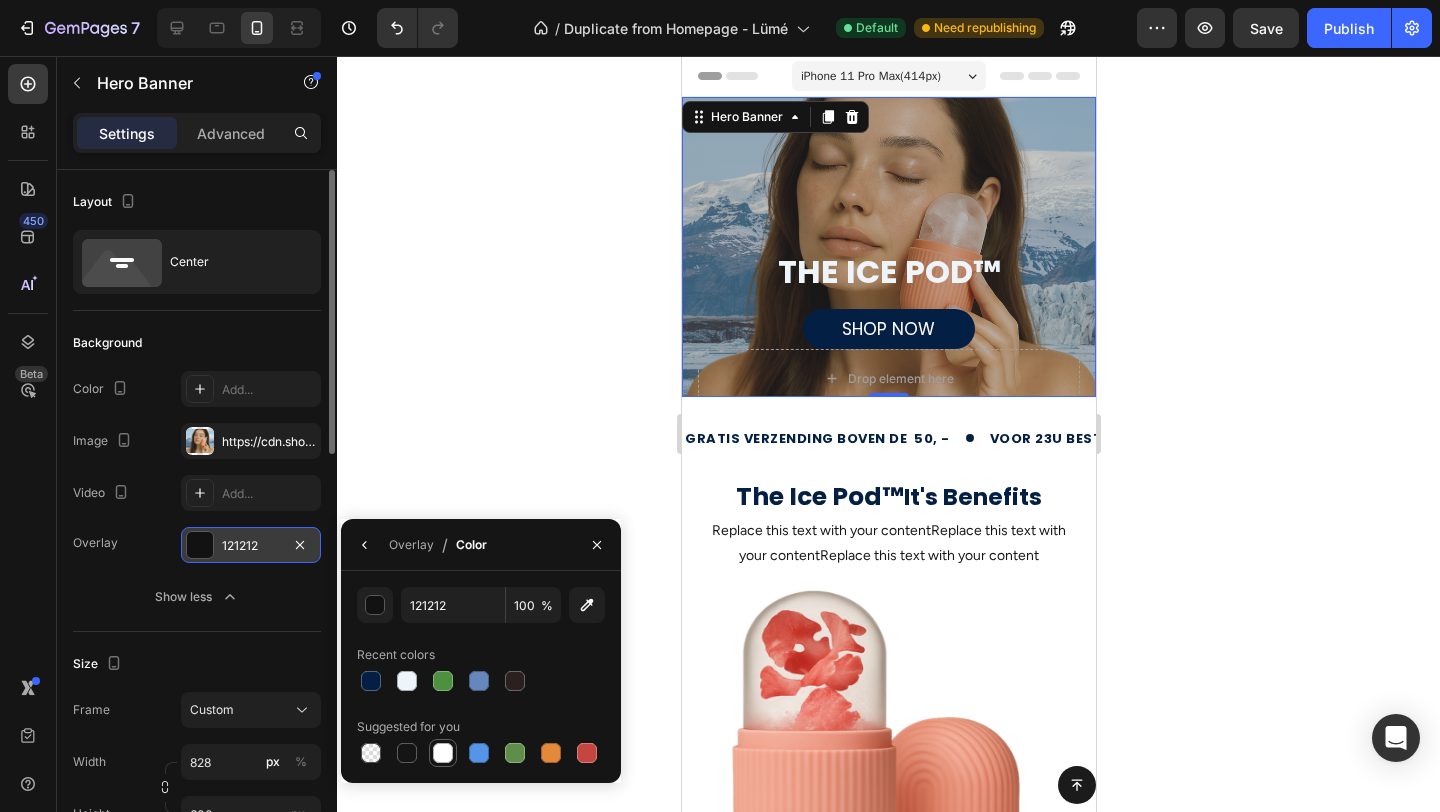 click at bounding box center (443, 753) 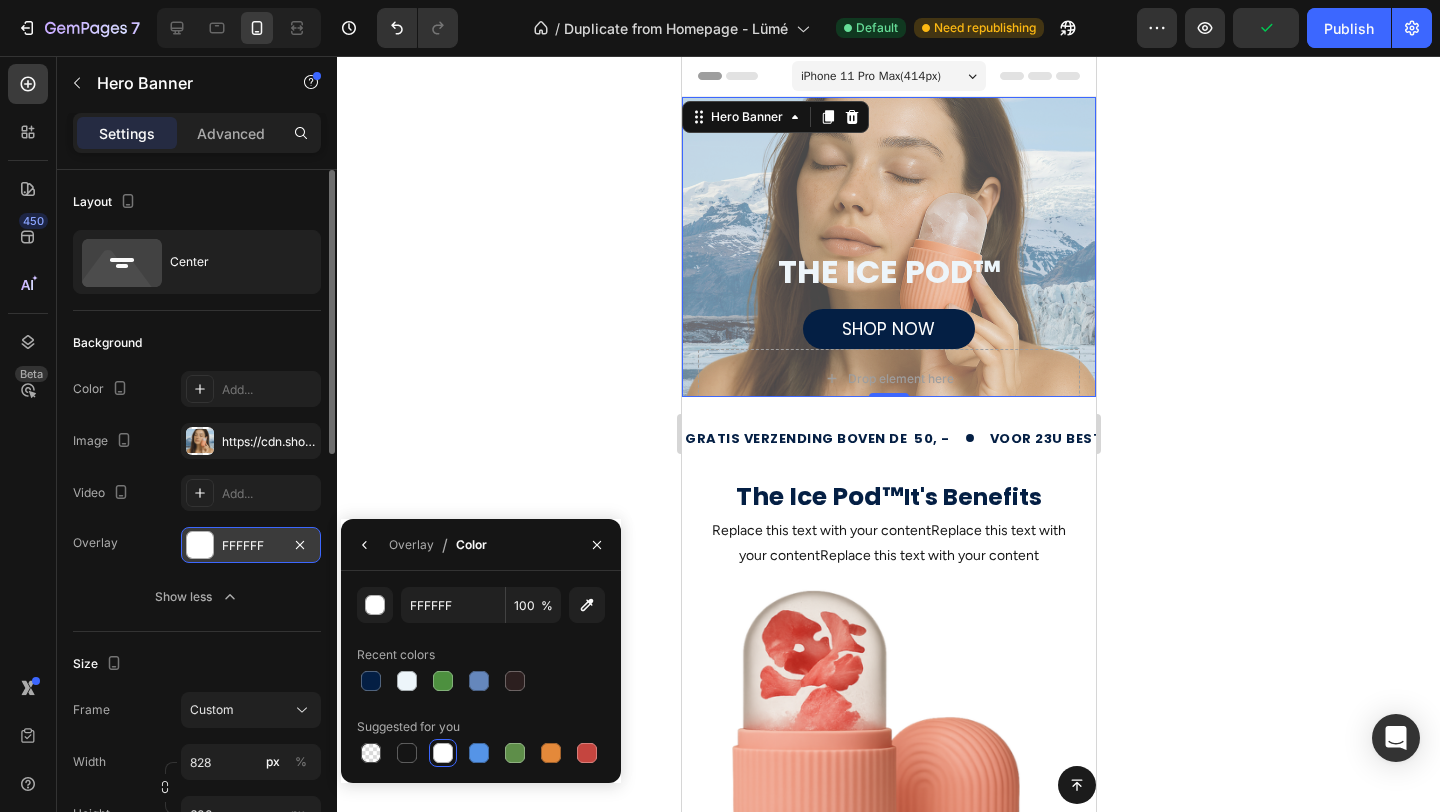 click on "FFFFFF" at bounding box center [251, 546] 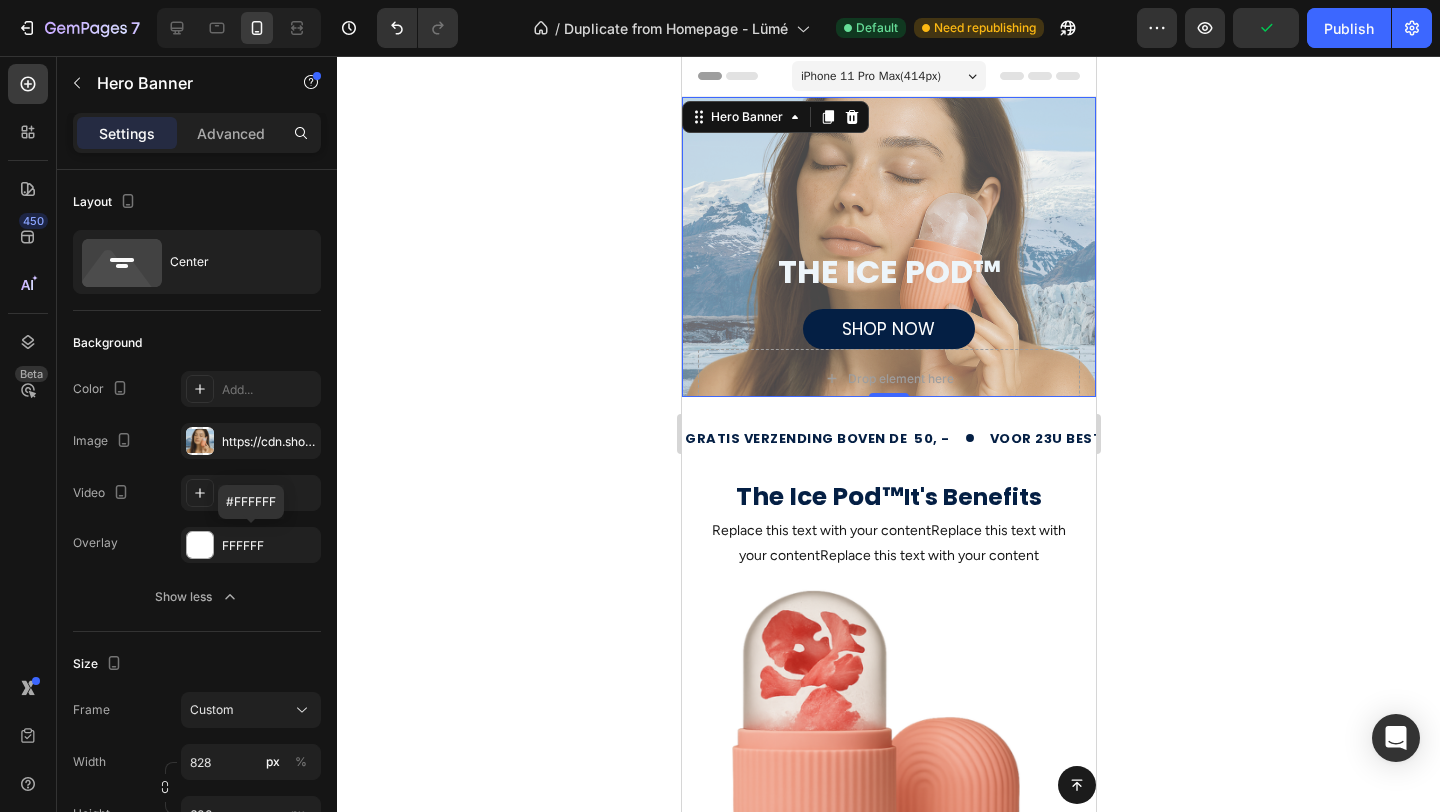 click at bounding box center (200, 545) 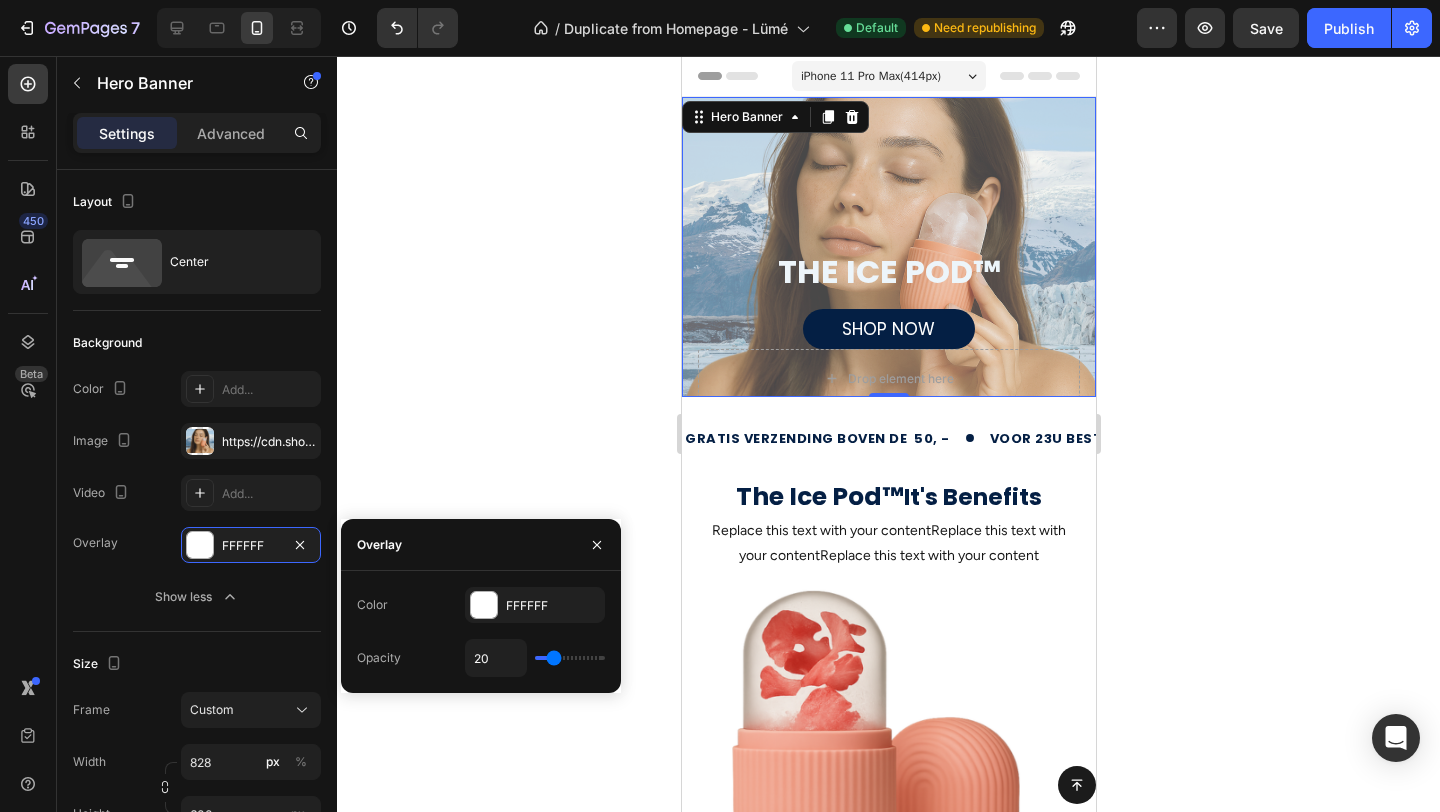 type on "8" 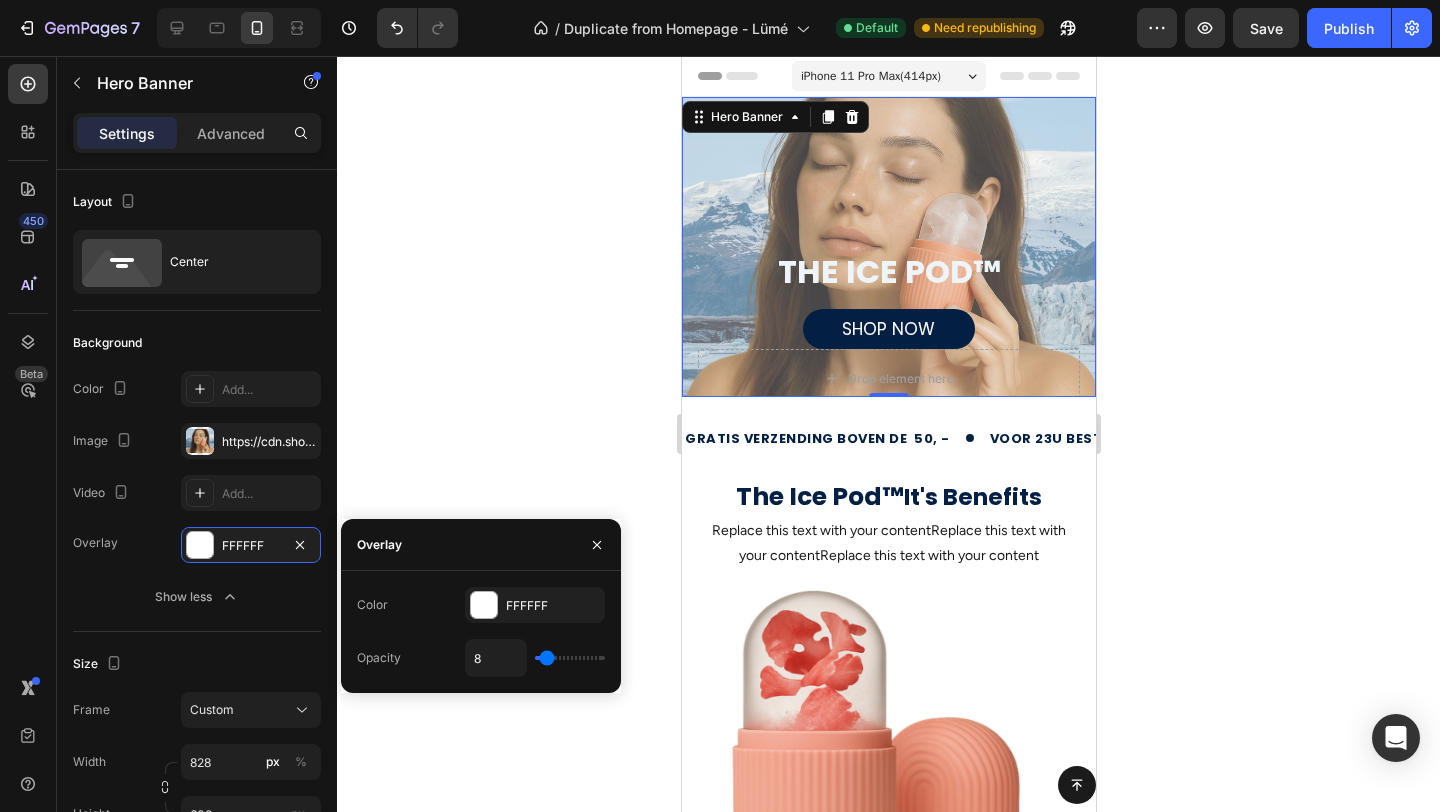 type on "6" 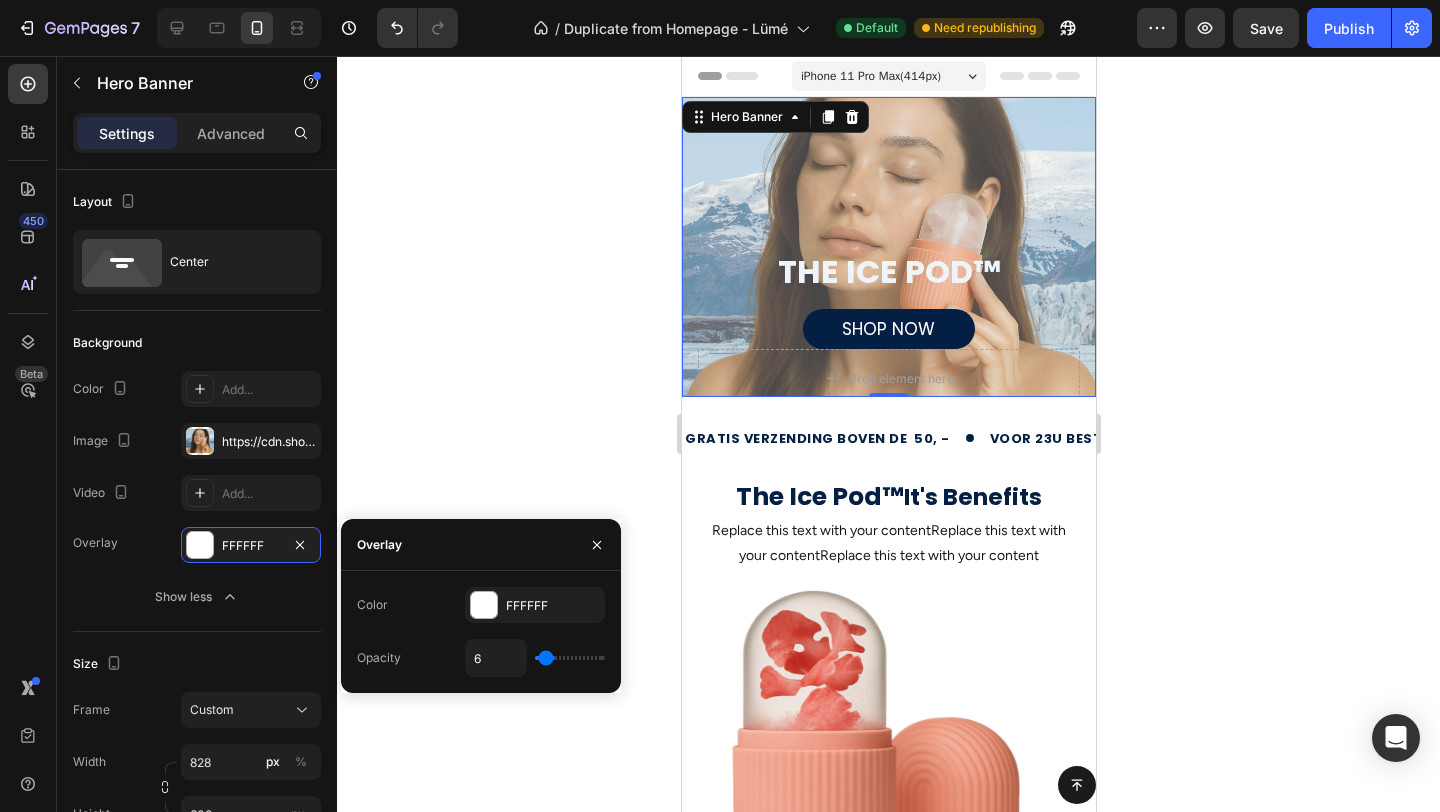 type on "5" 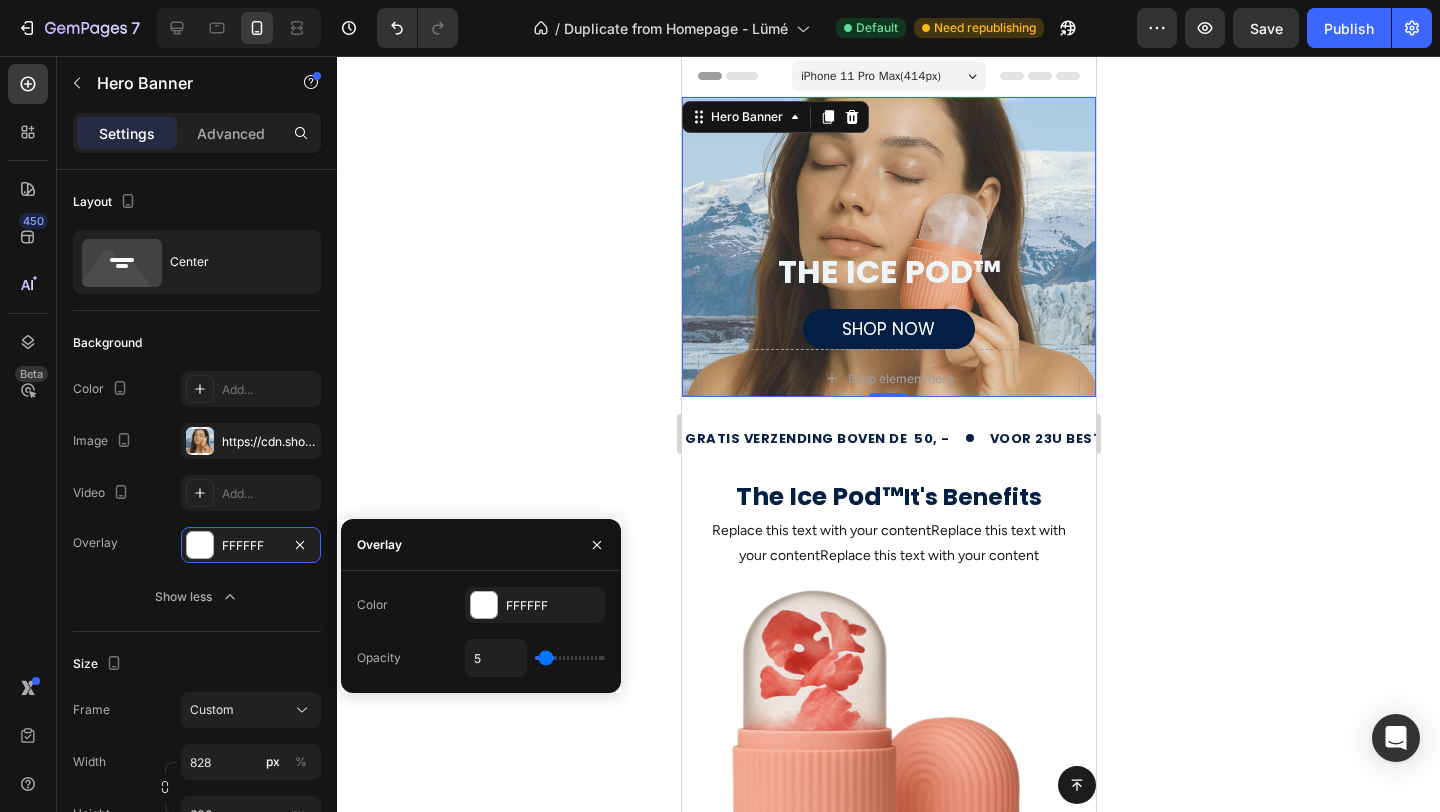 type on "4" 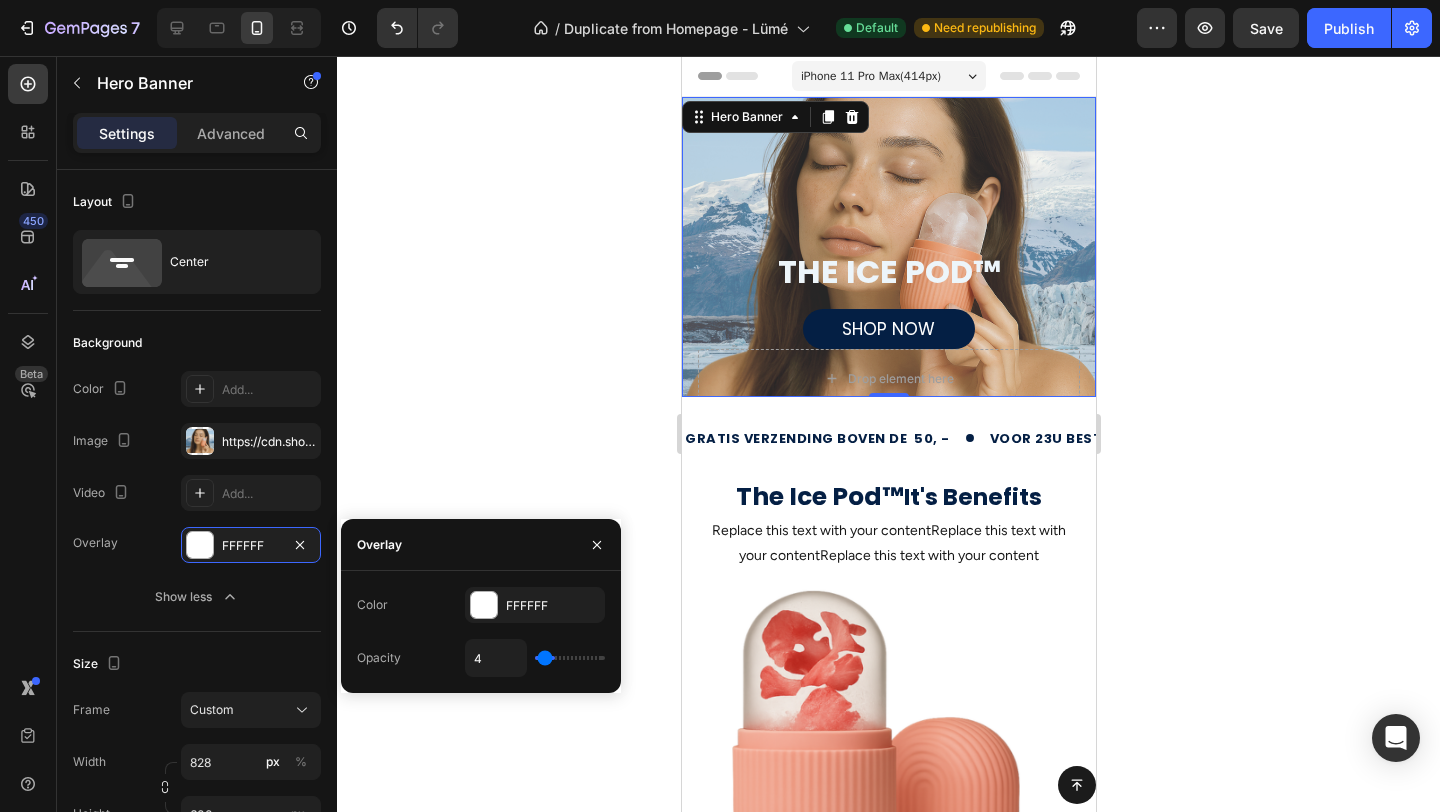 type on "3" 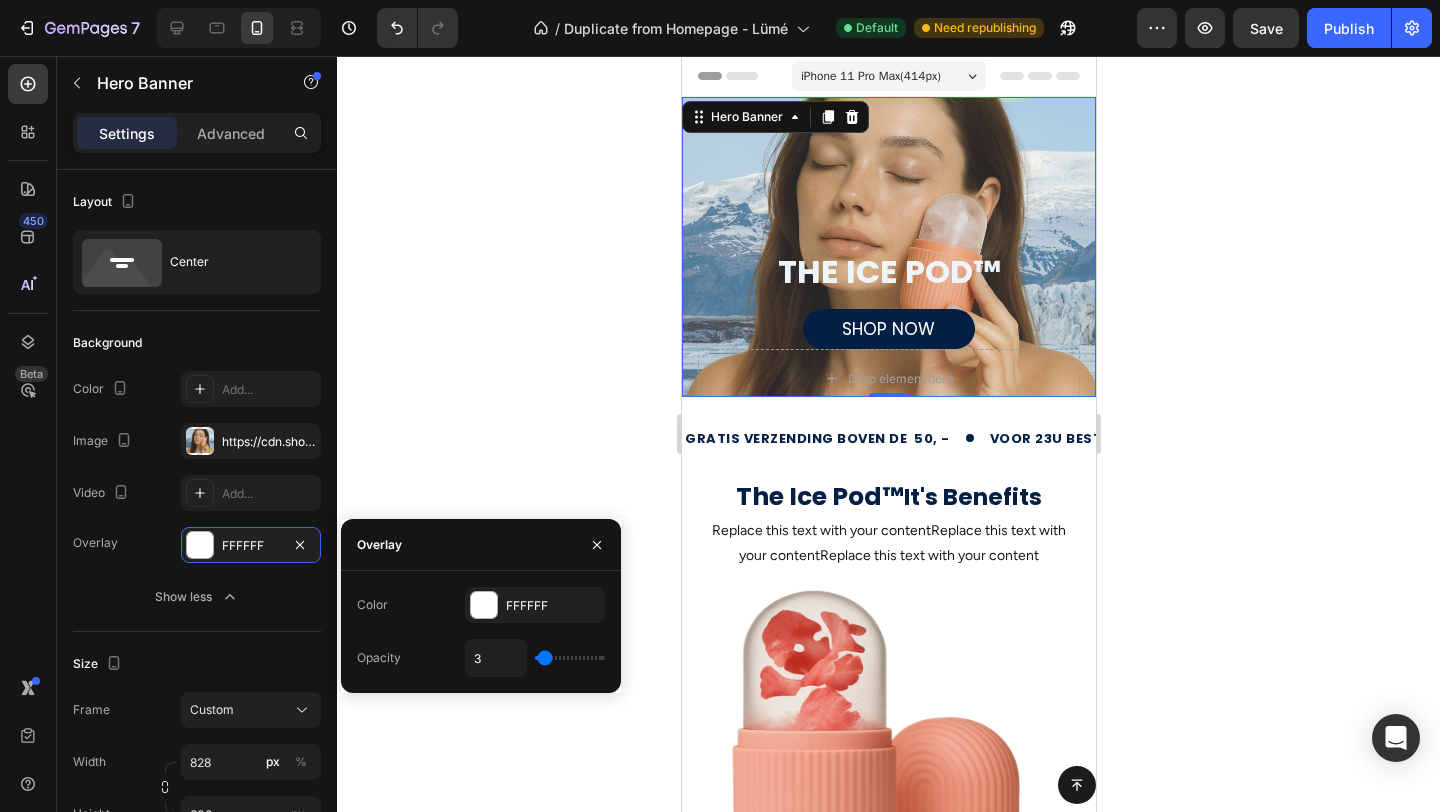 type on "1" 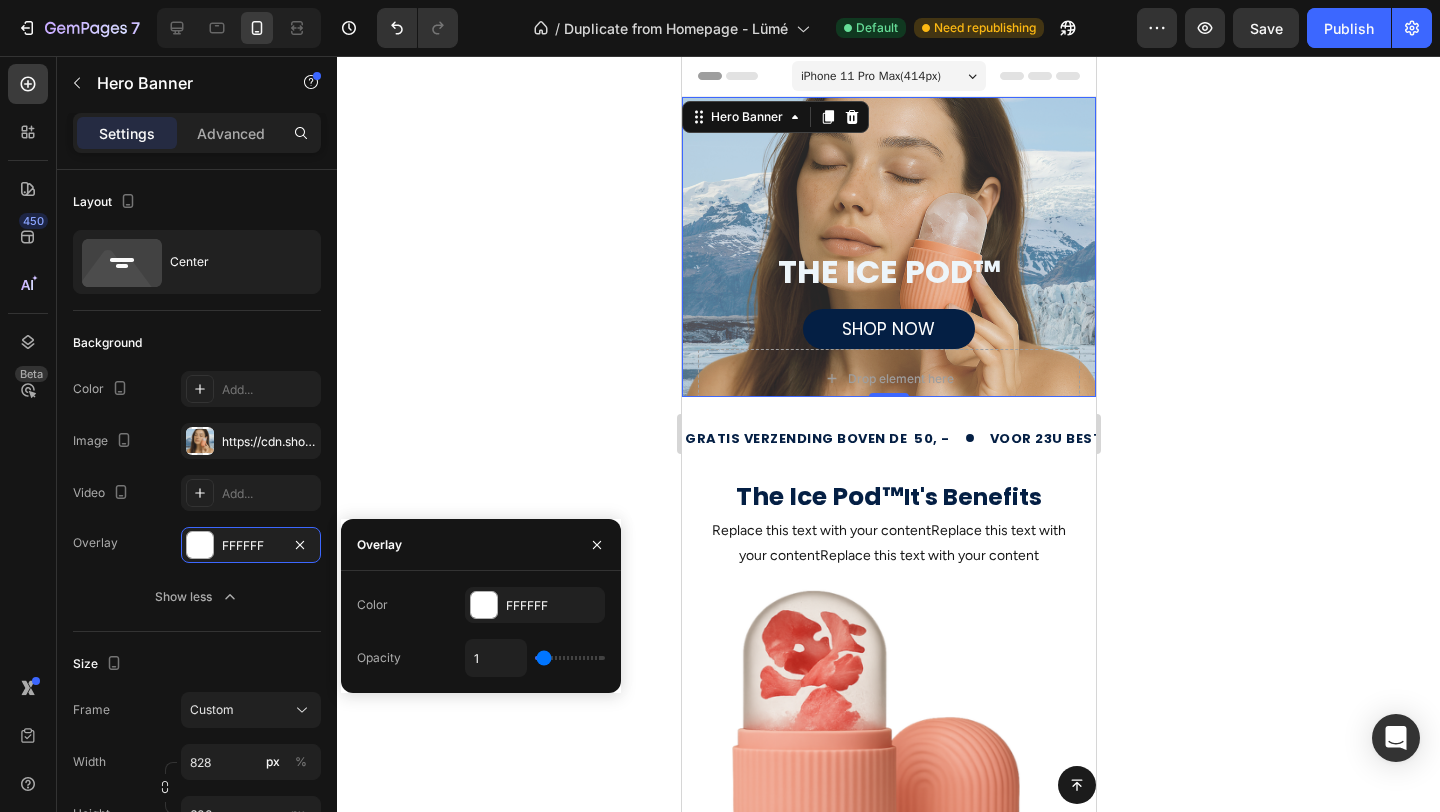 type on "0" 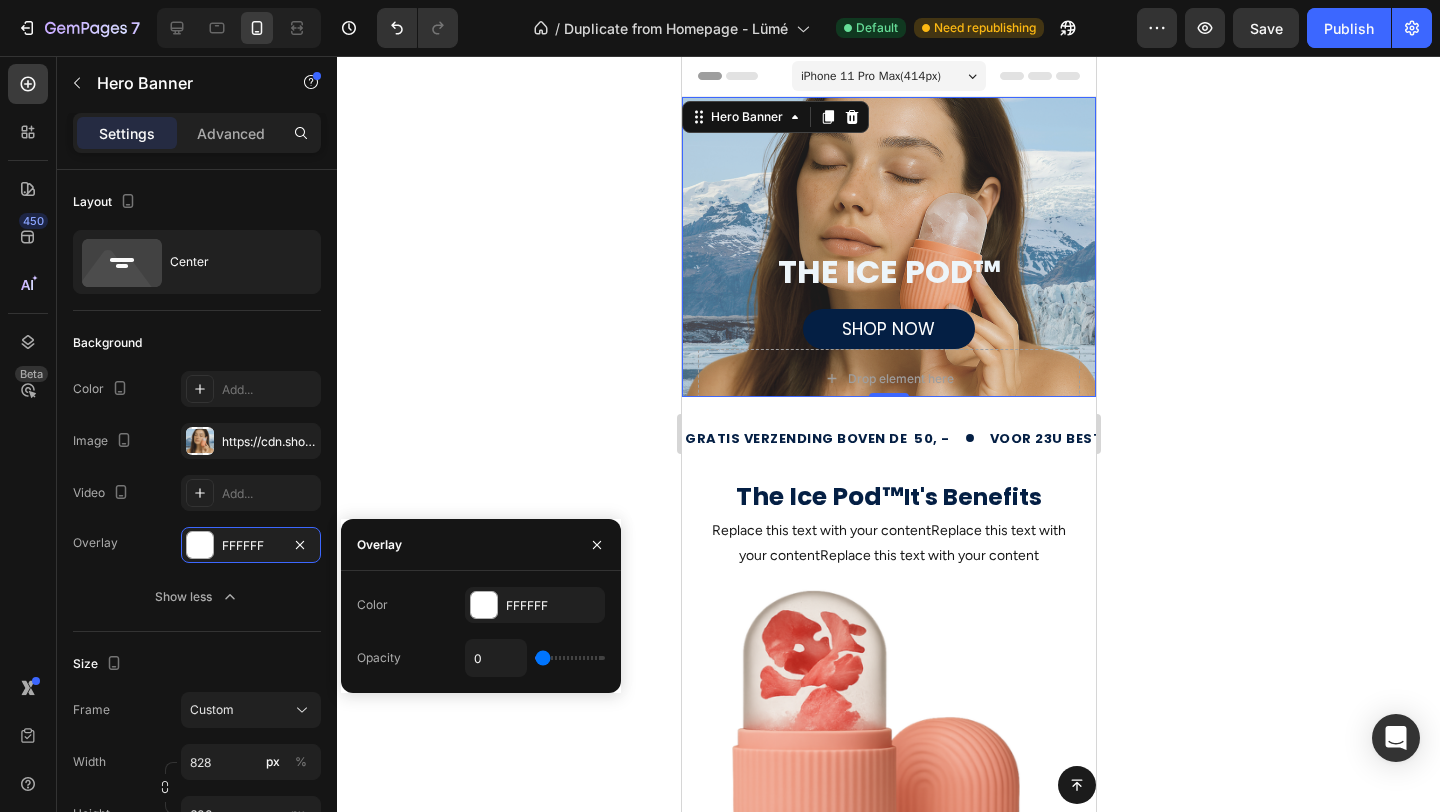 type on "2" 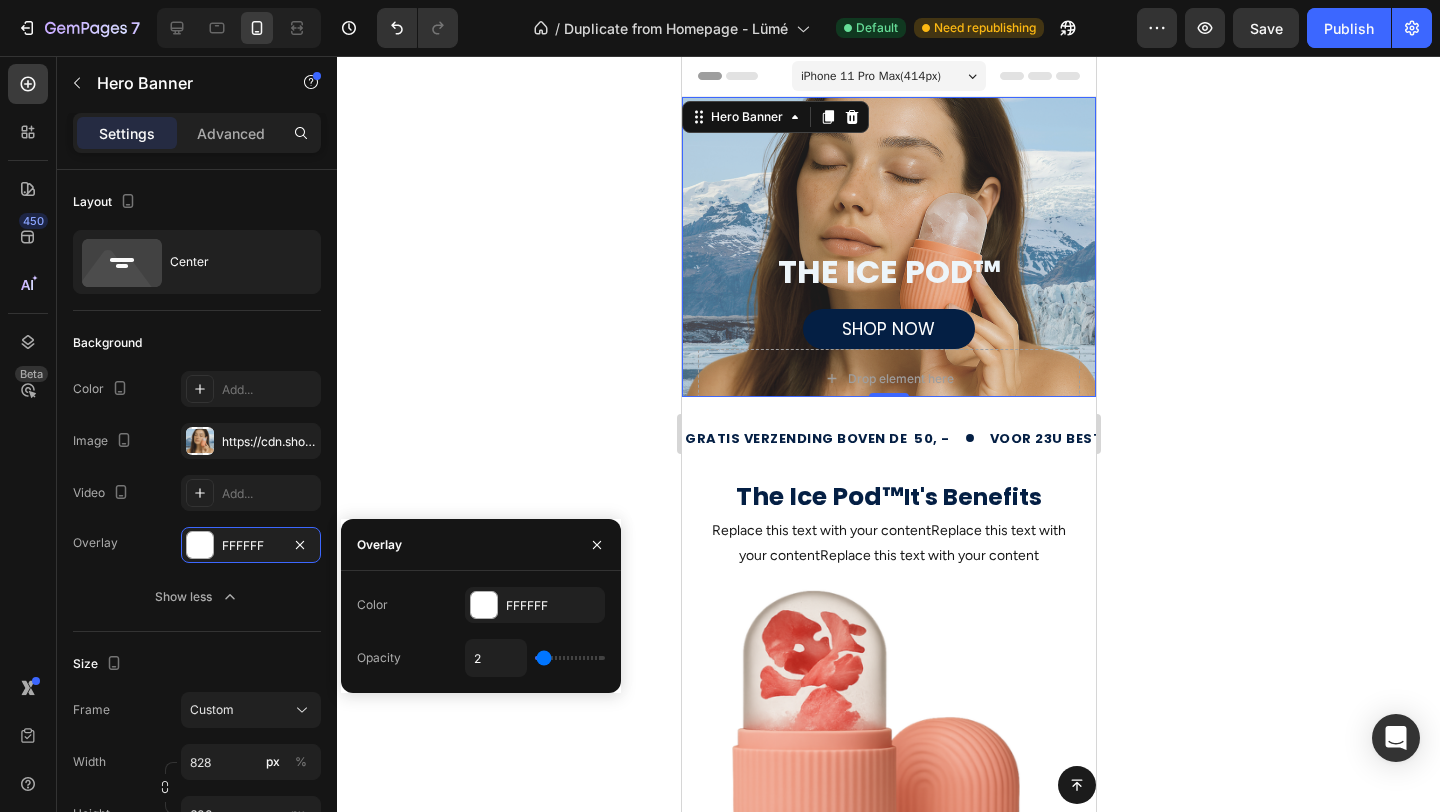 type on "3" 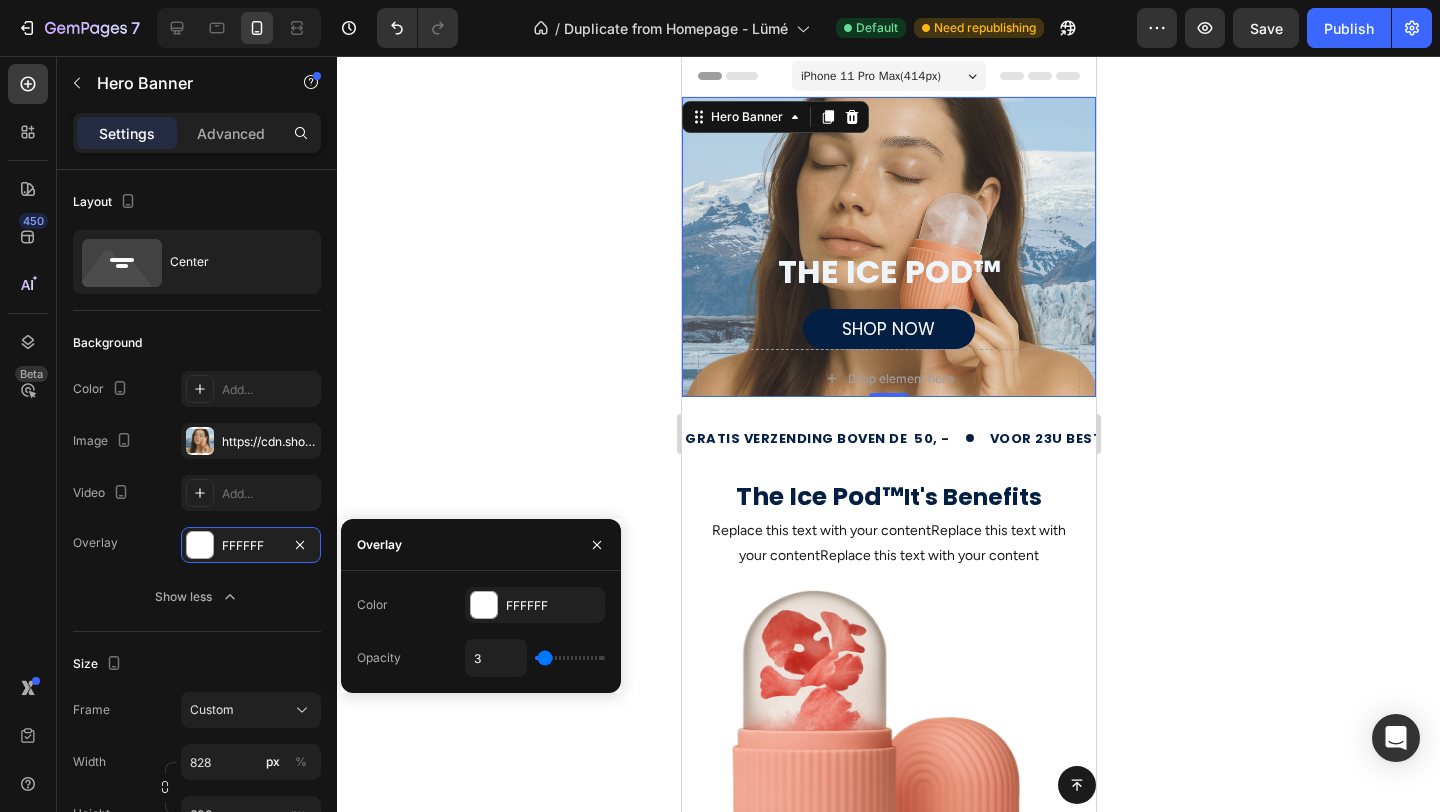 type on "4" 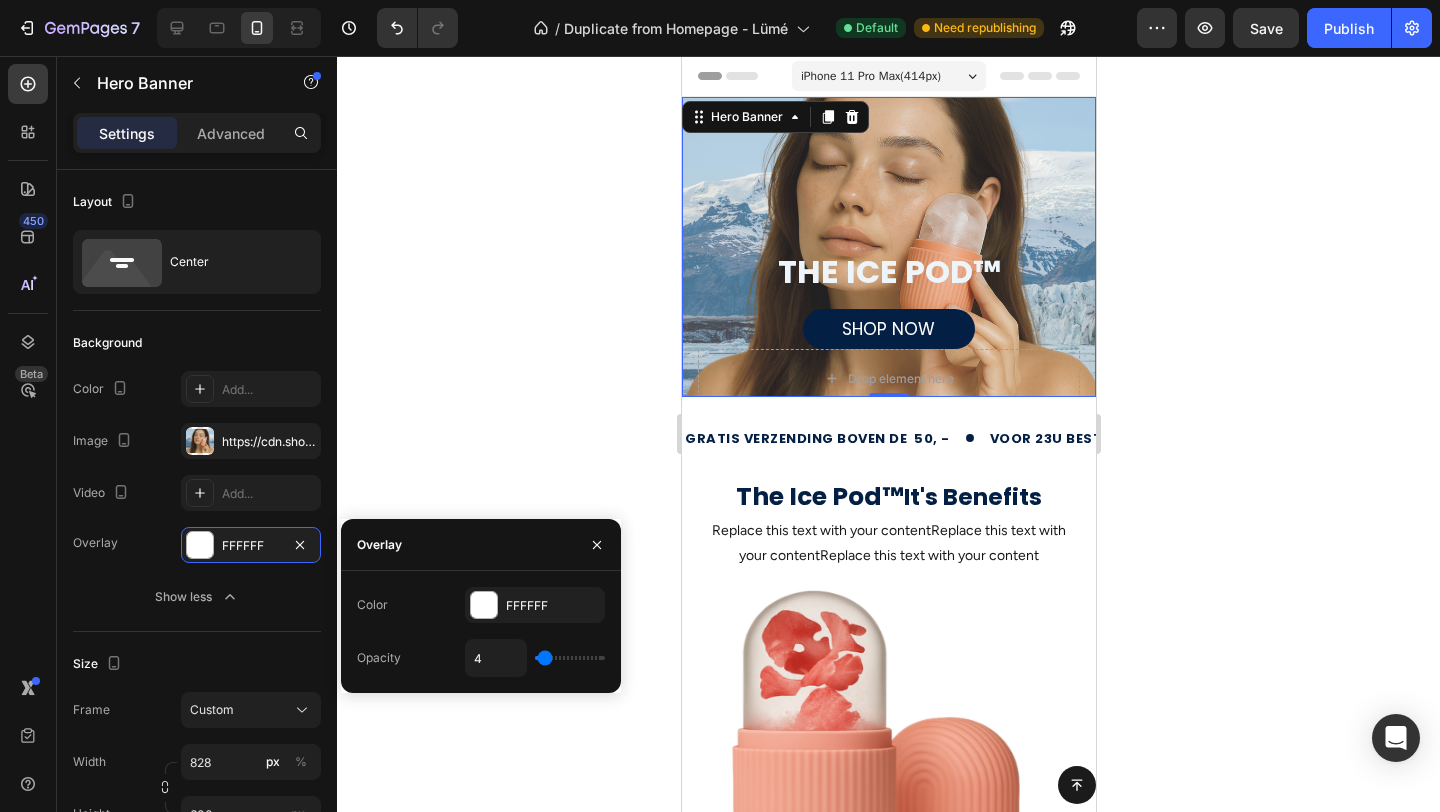 type on "5" 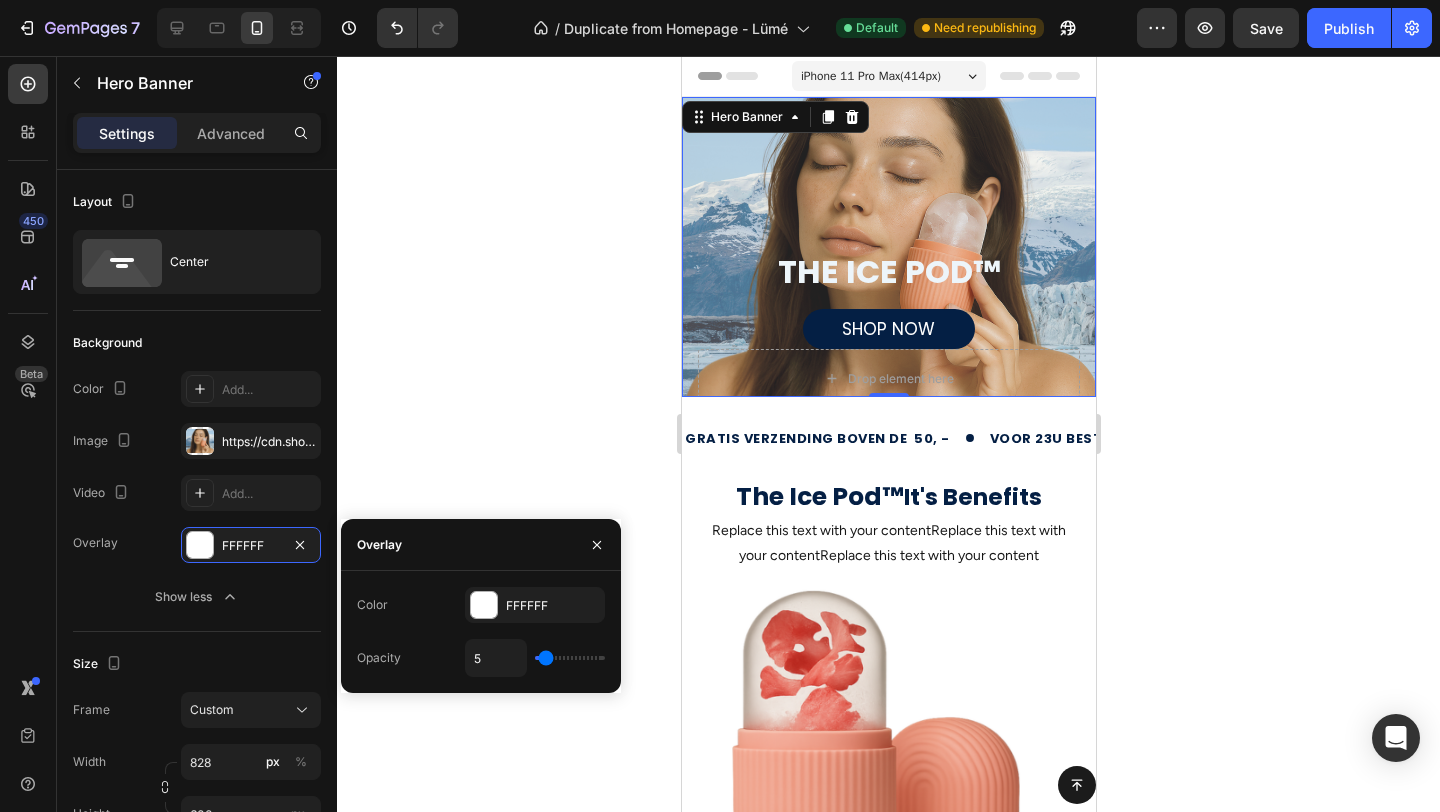 type on "6" 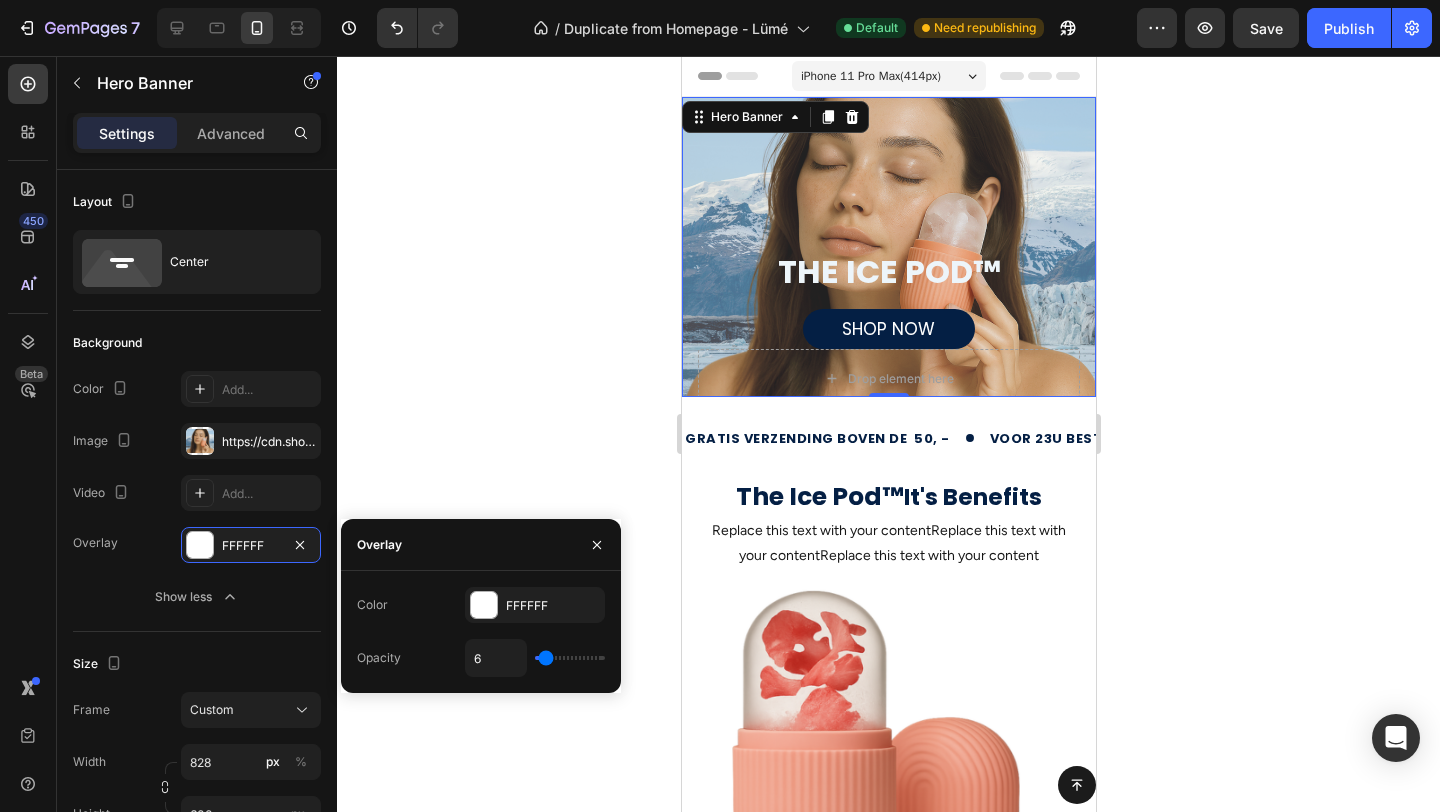 type on "6" 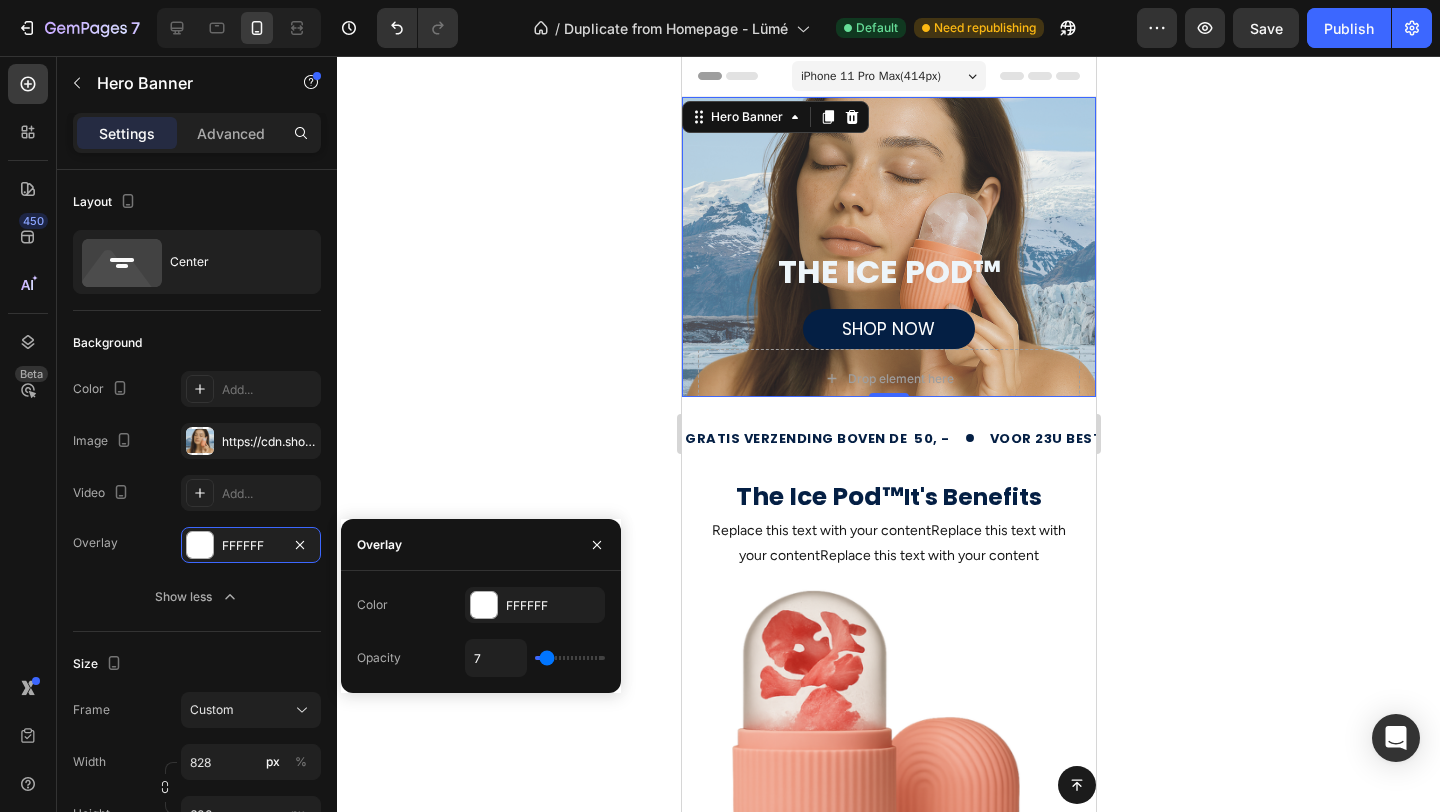type on "8" 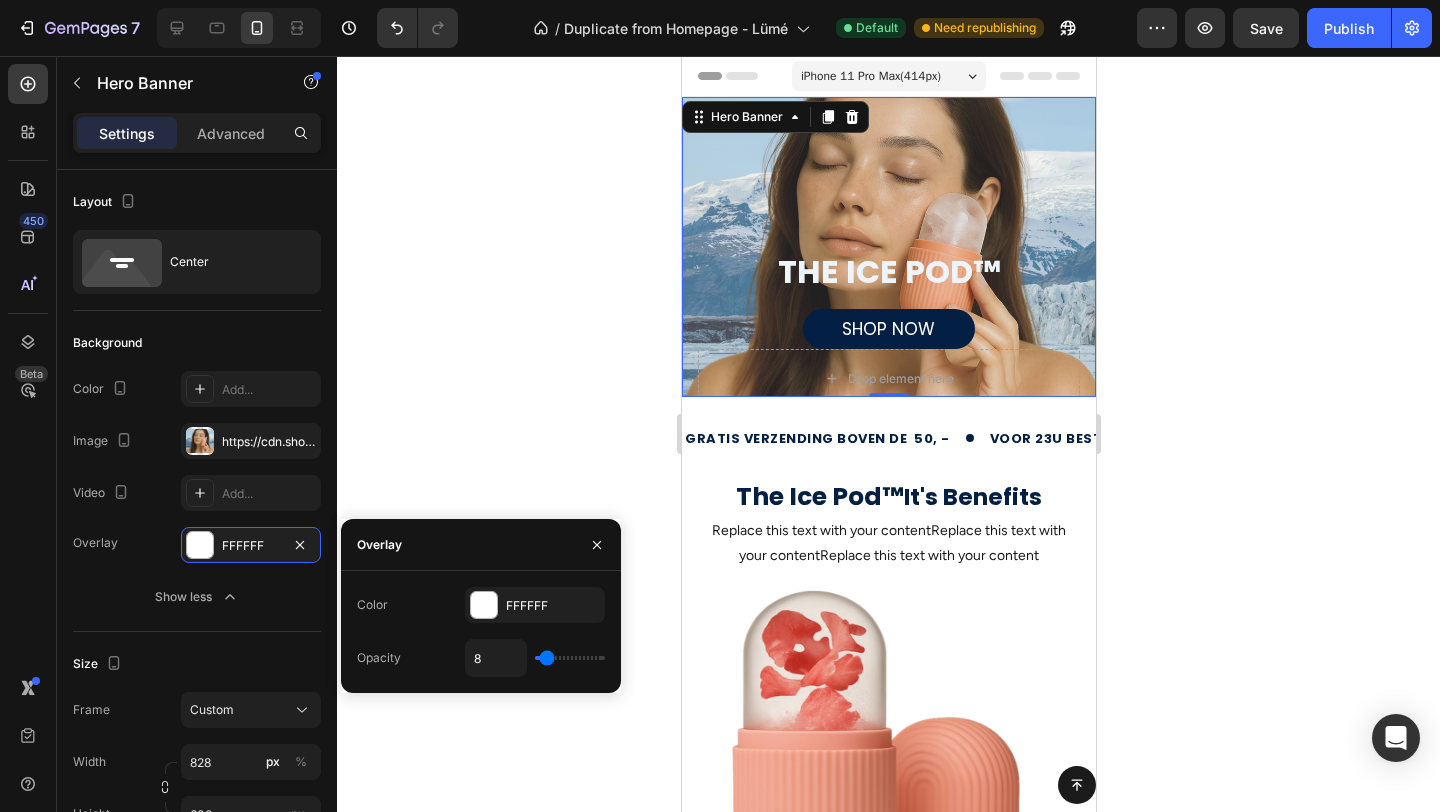 type on "9" 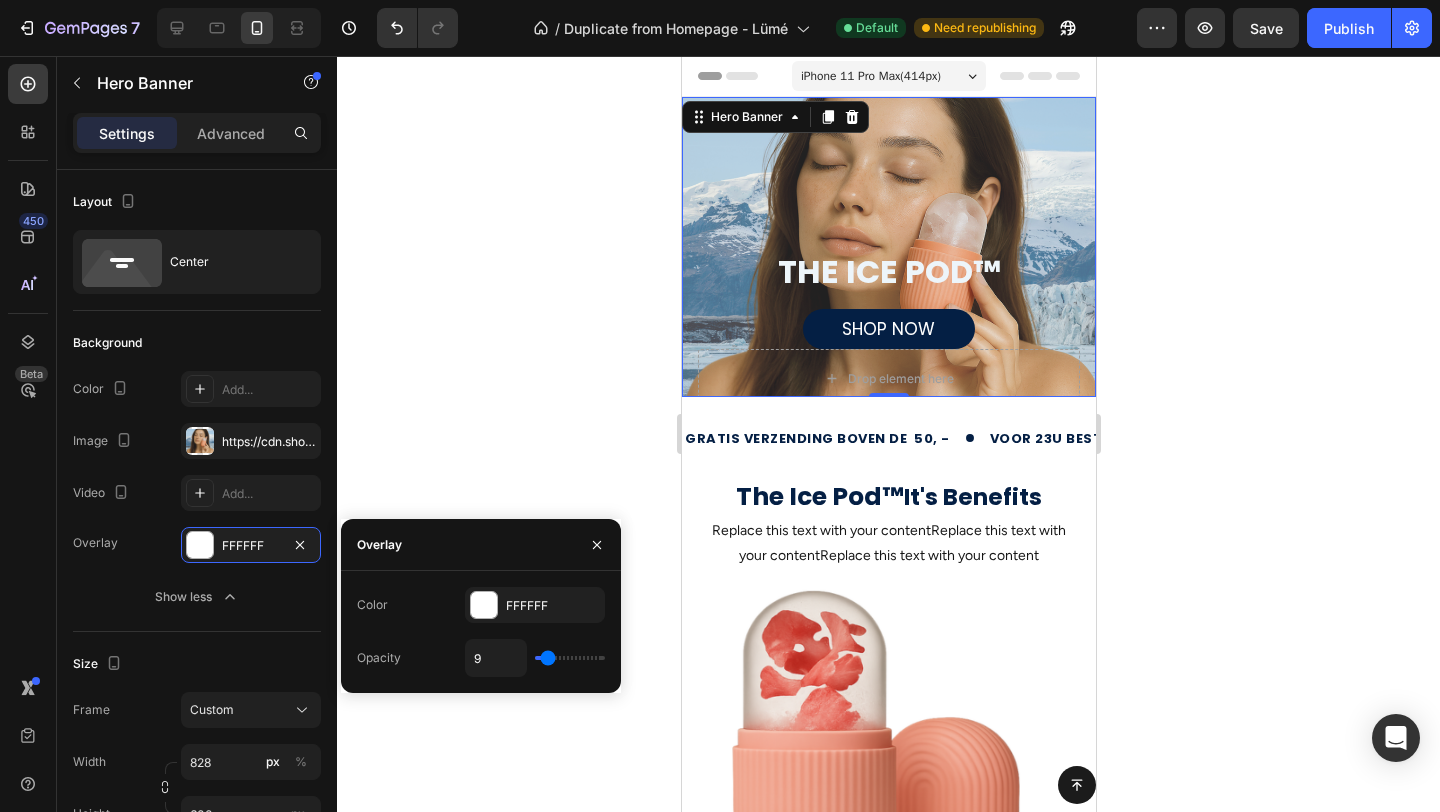 type on "10" 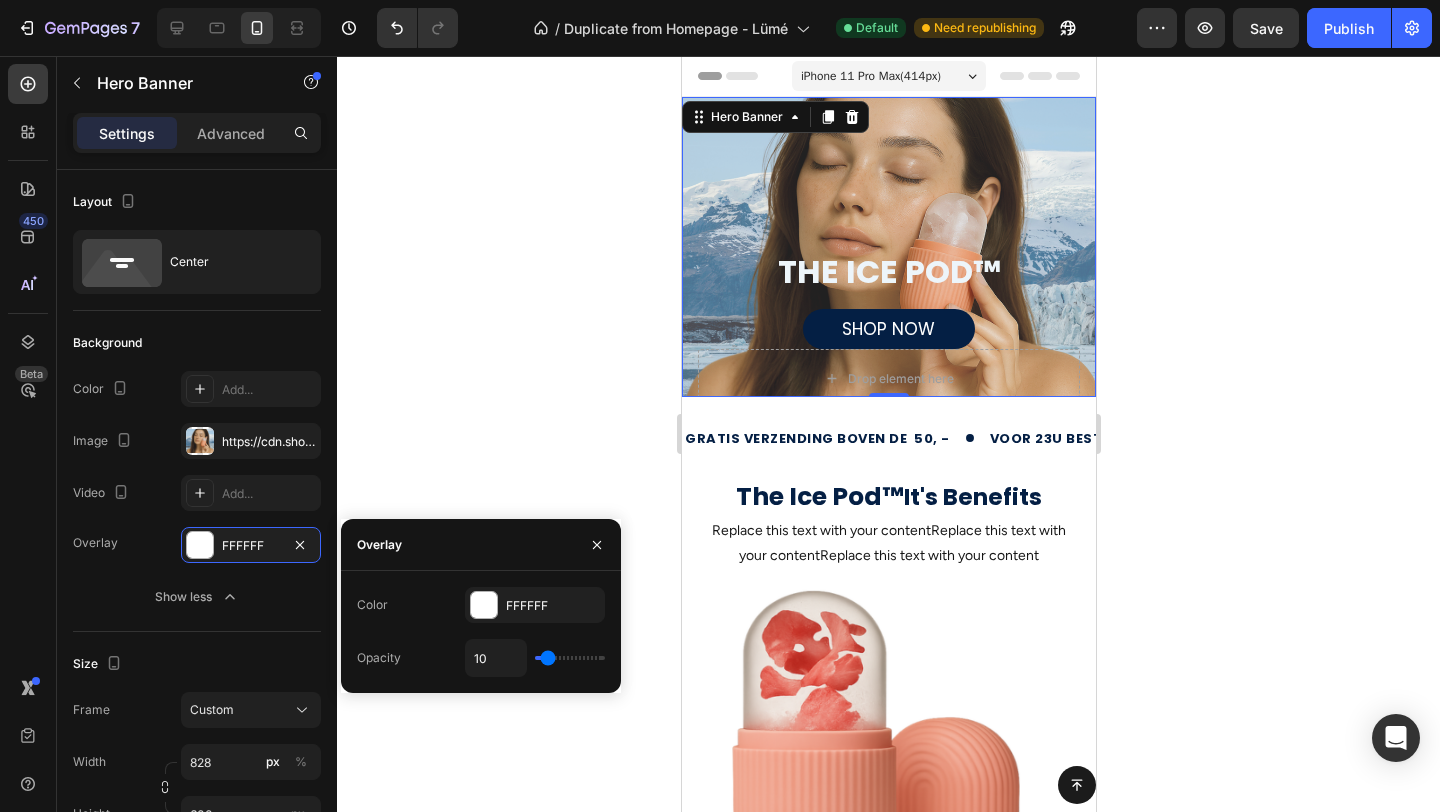 type on "11" 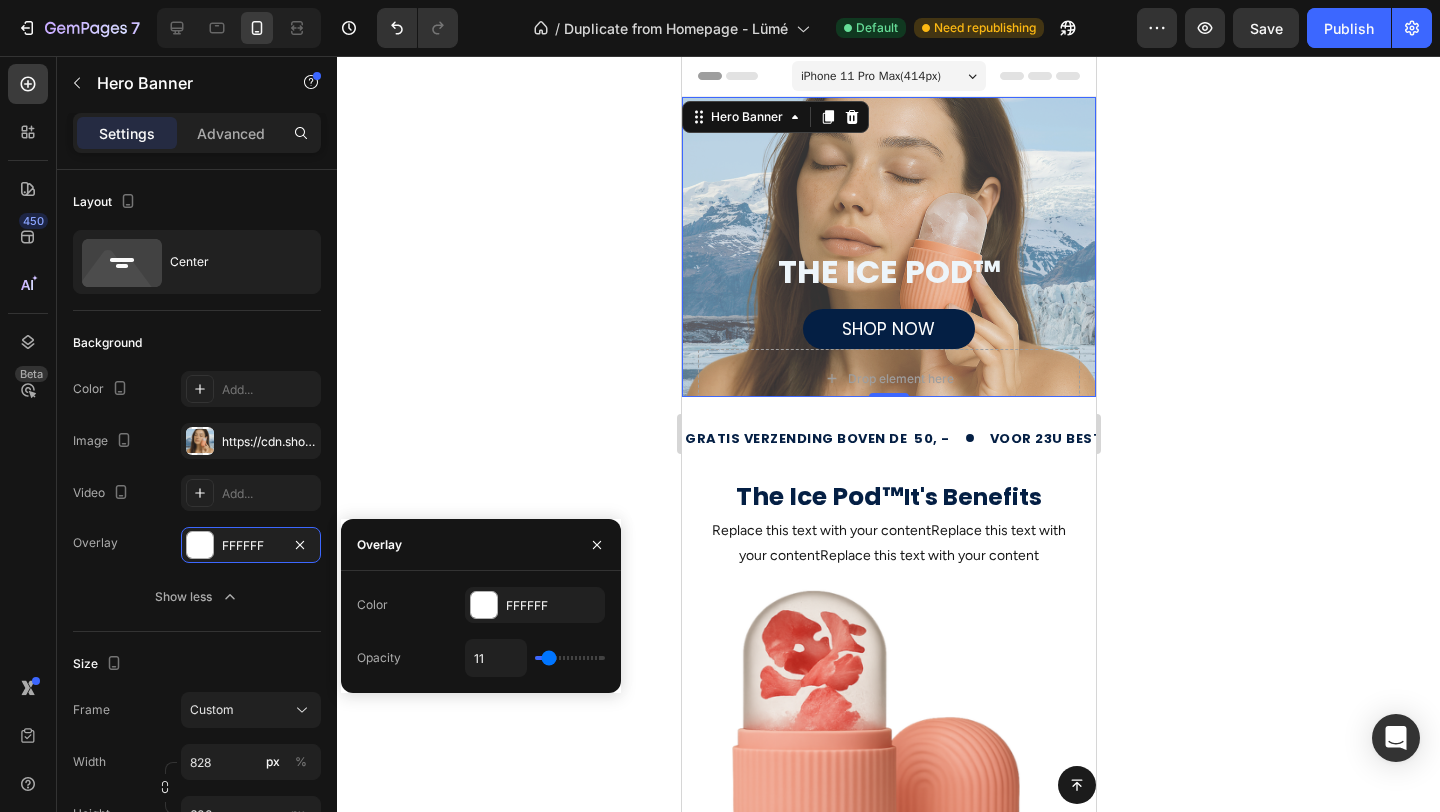 type on "10" 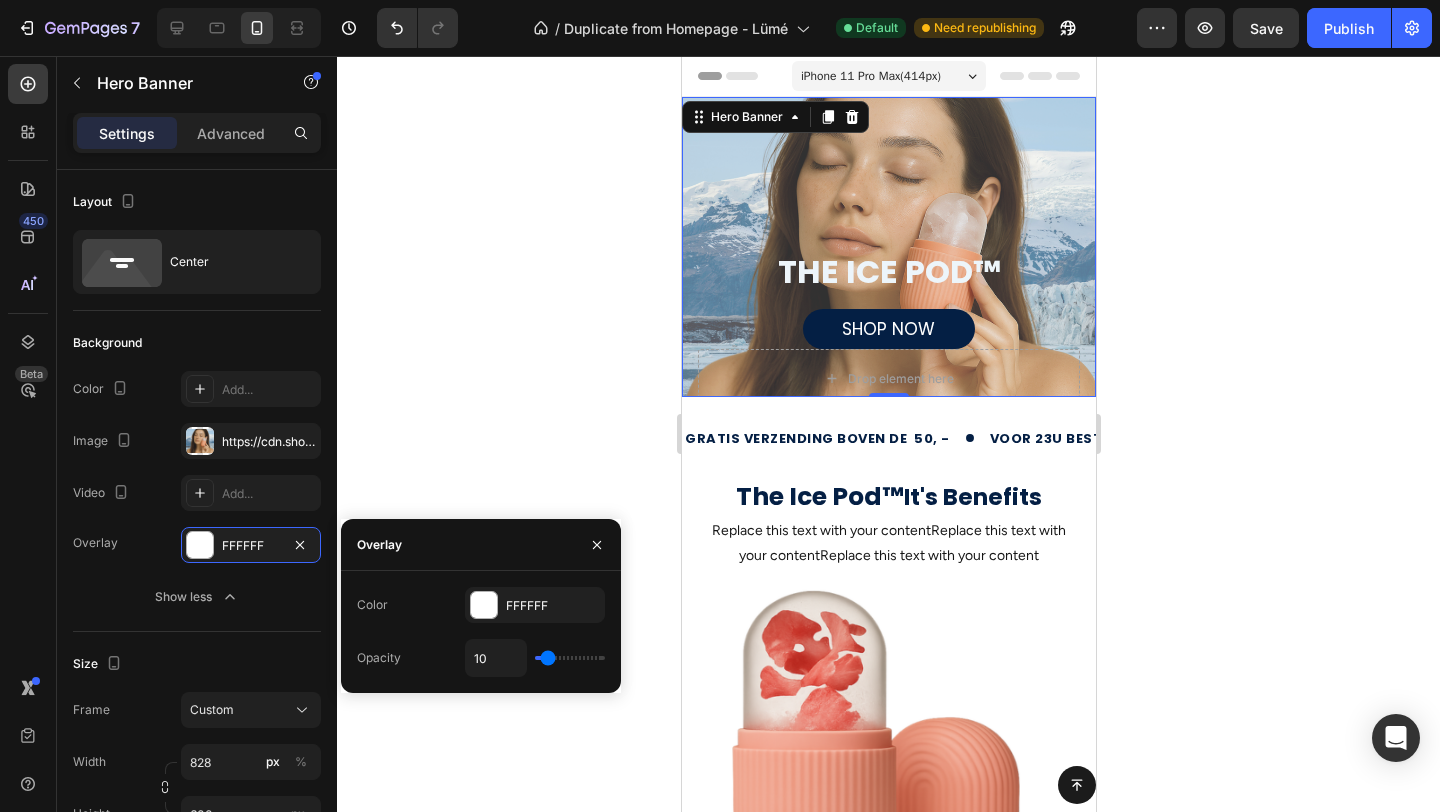 type on "8" 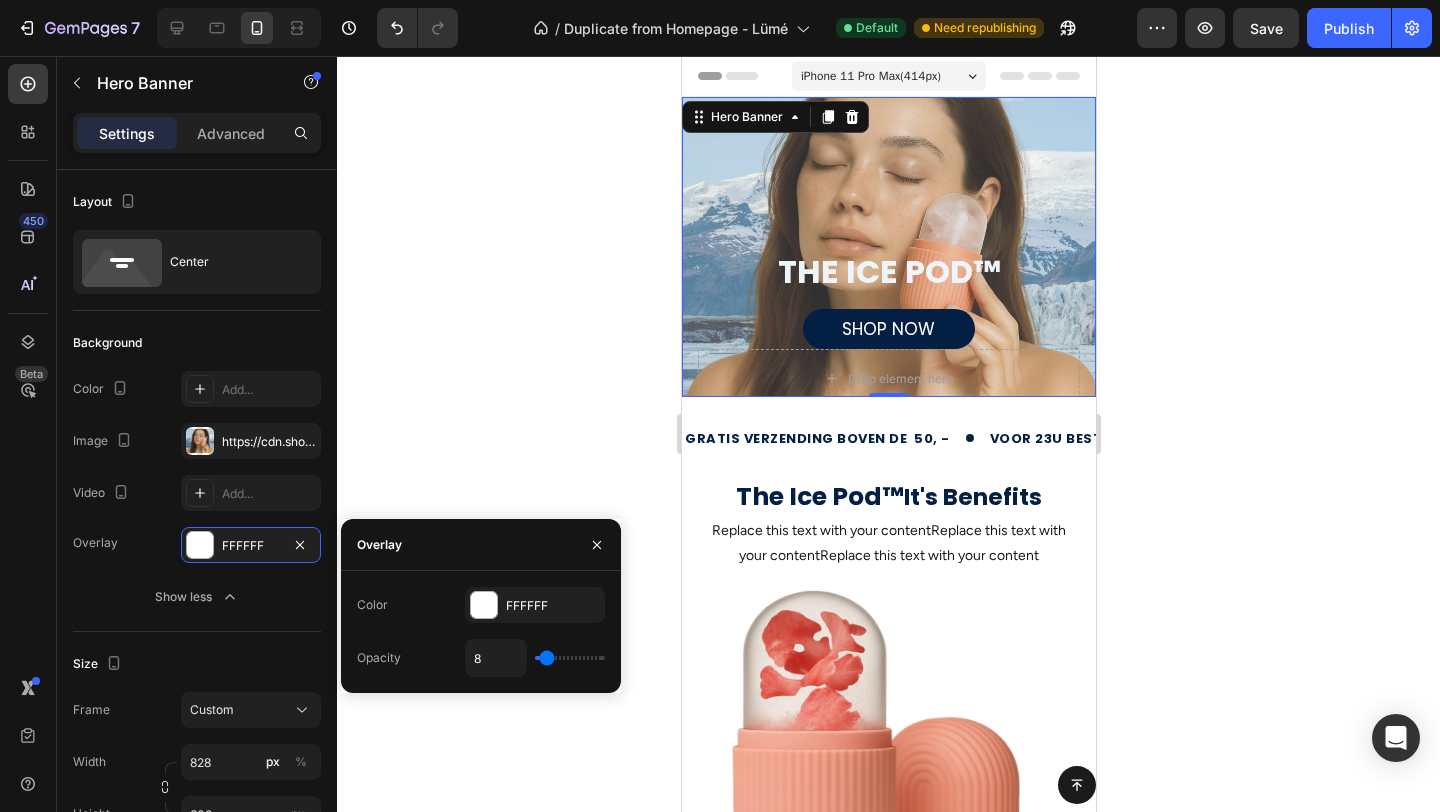 type on "7" 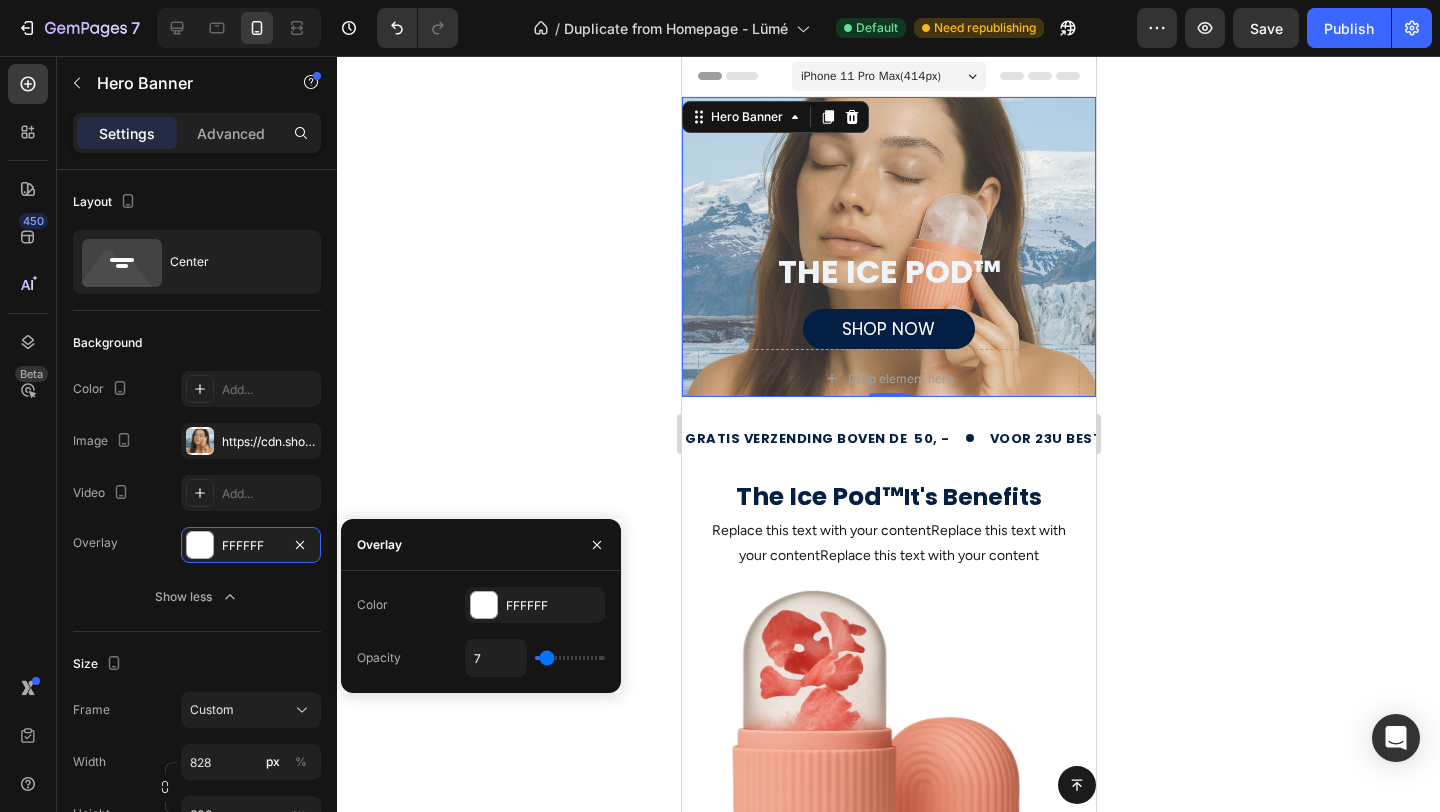 type on "6" 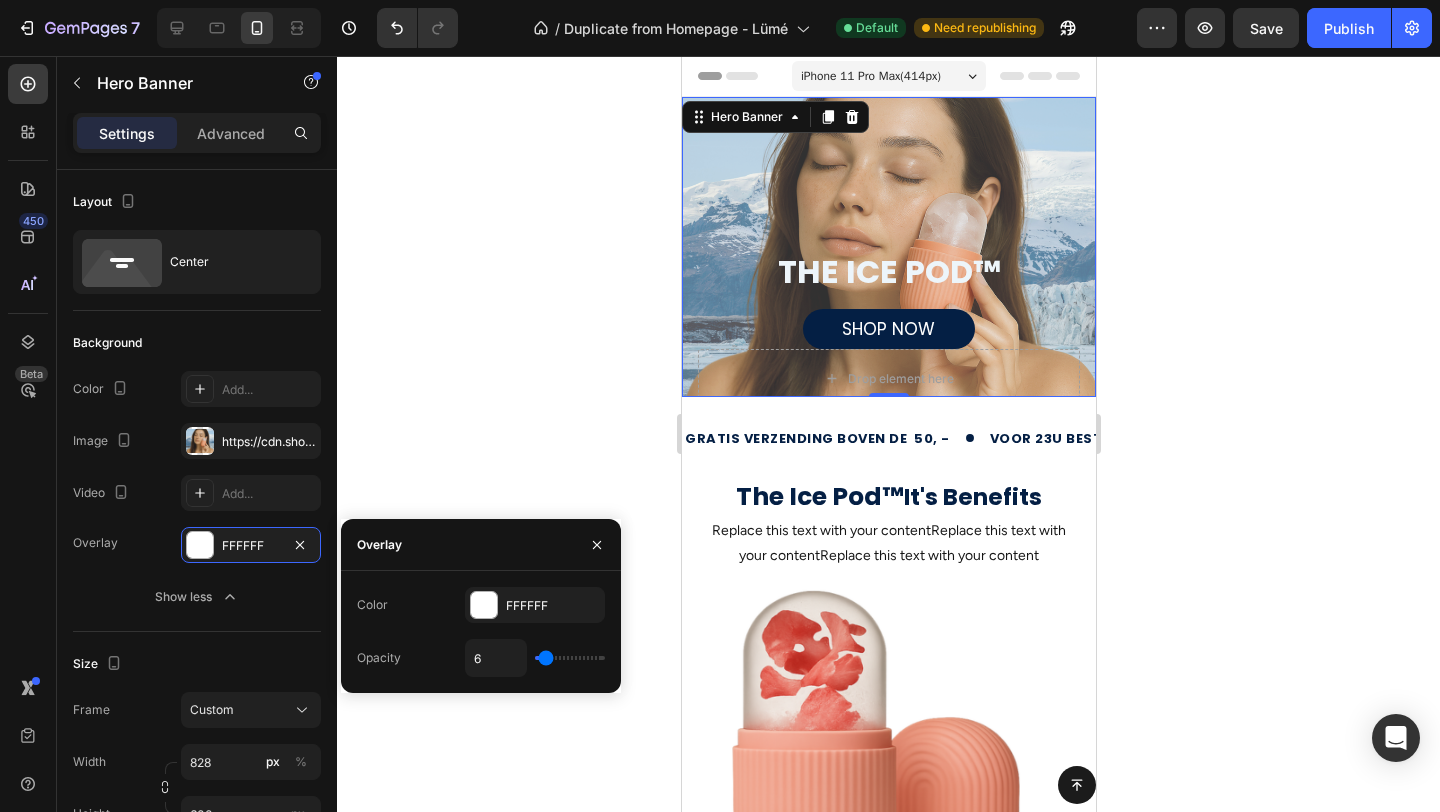type on "5" 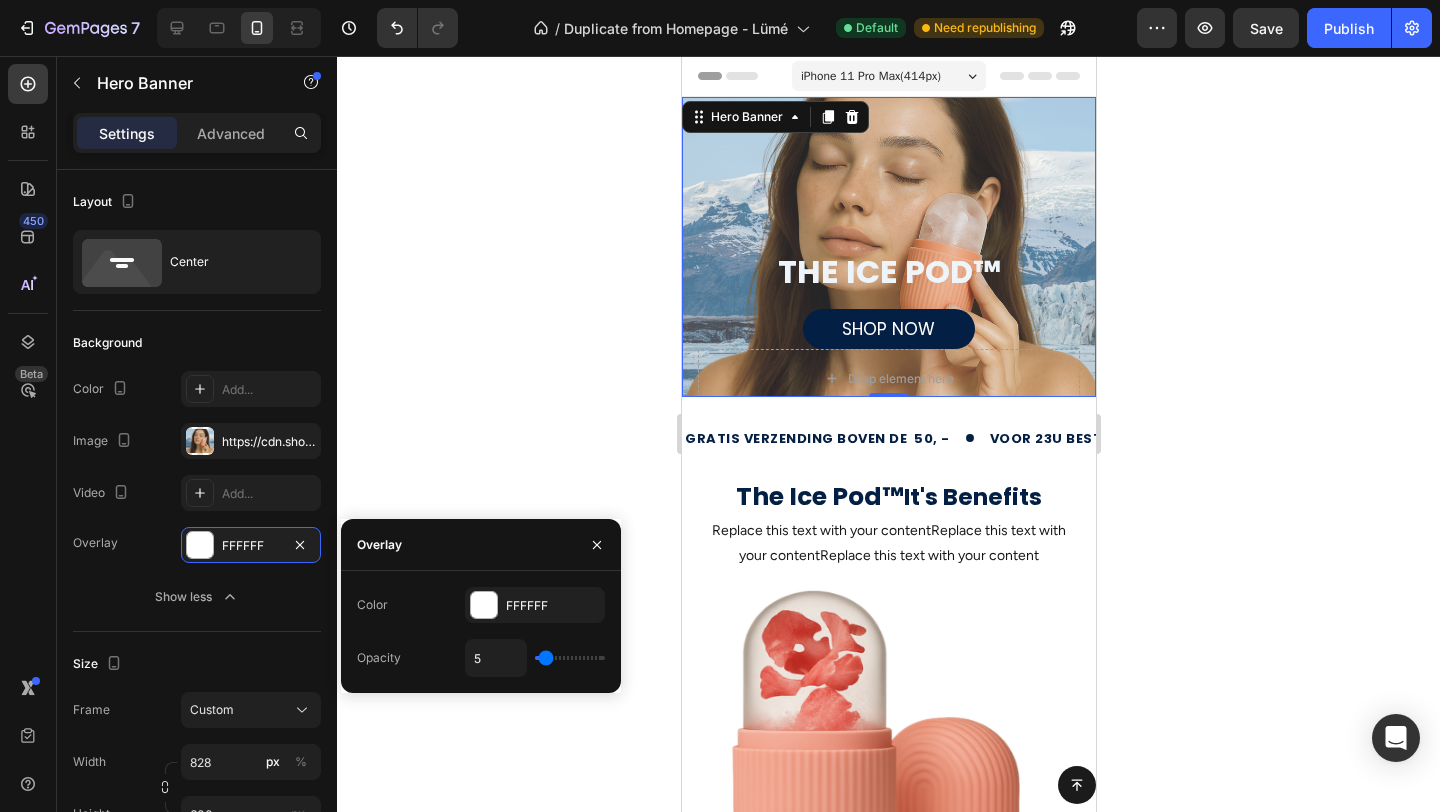 type on "4" 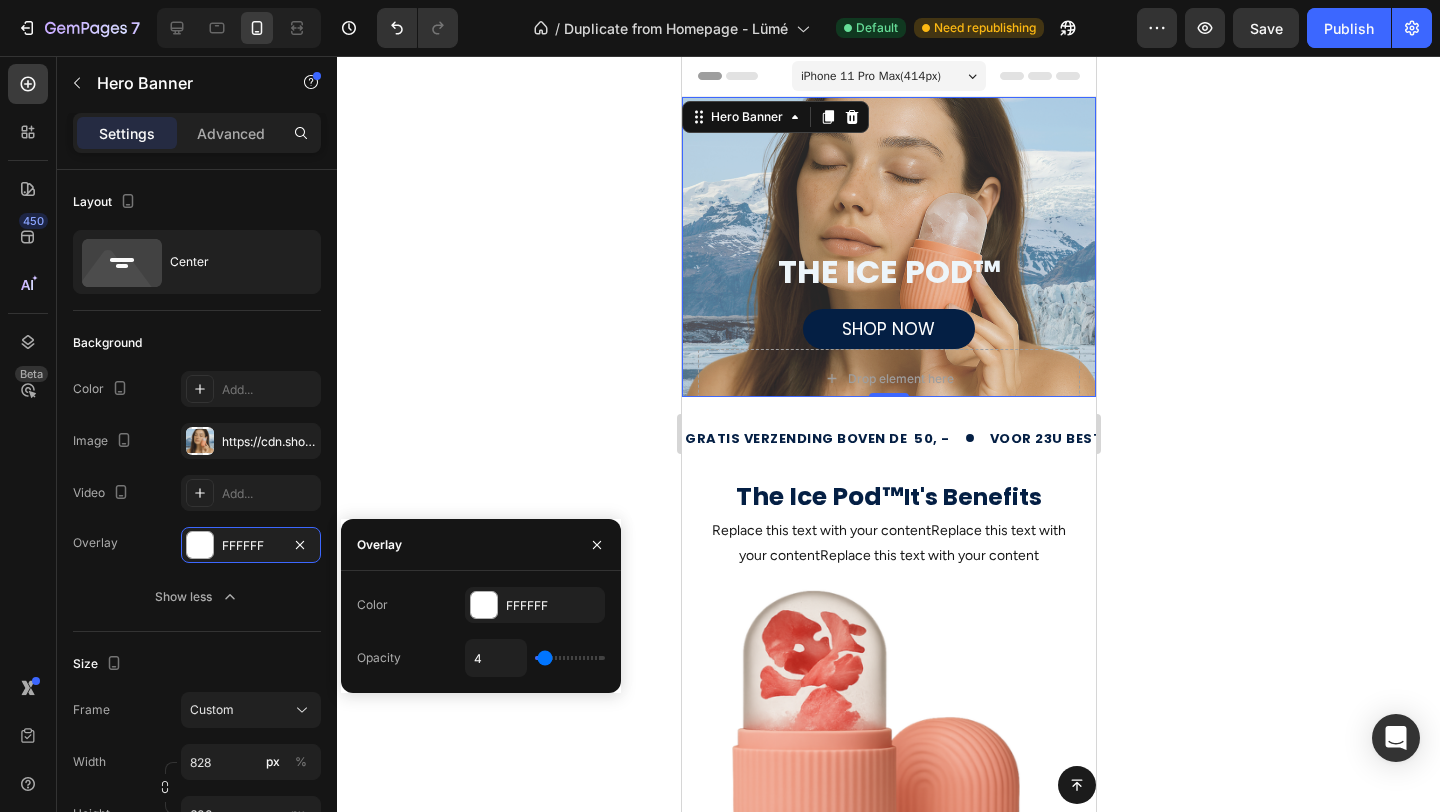 type on "3" 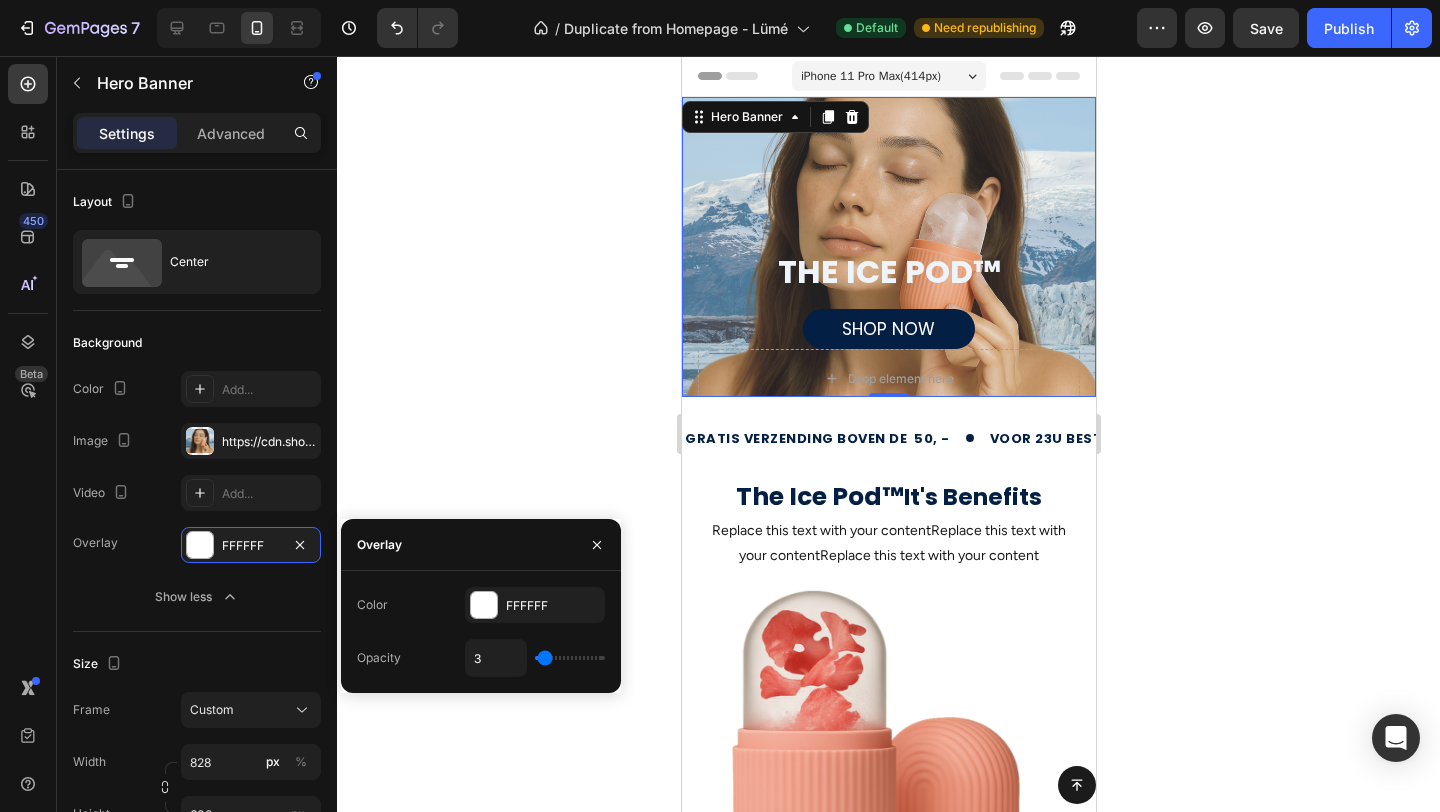 type on "2" 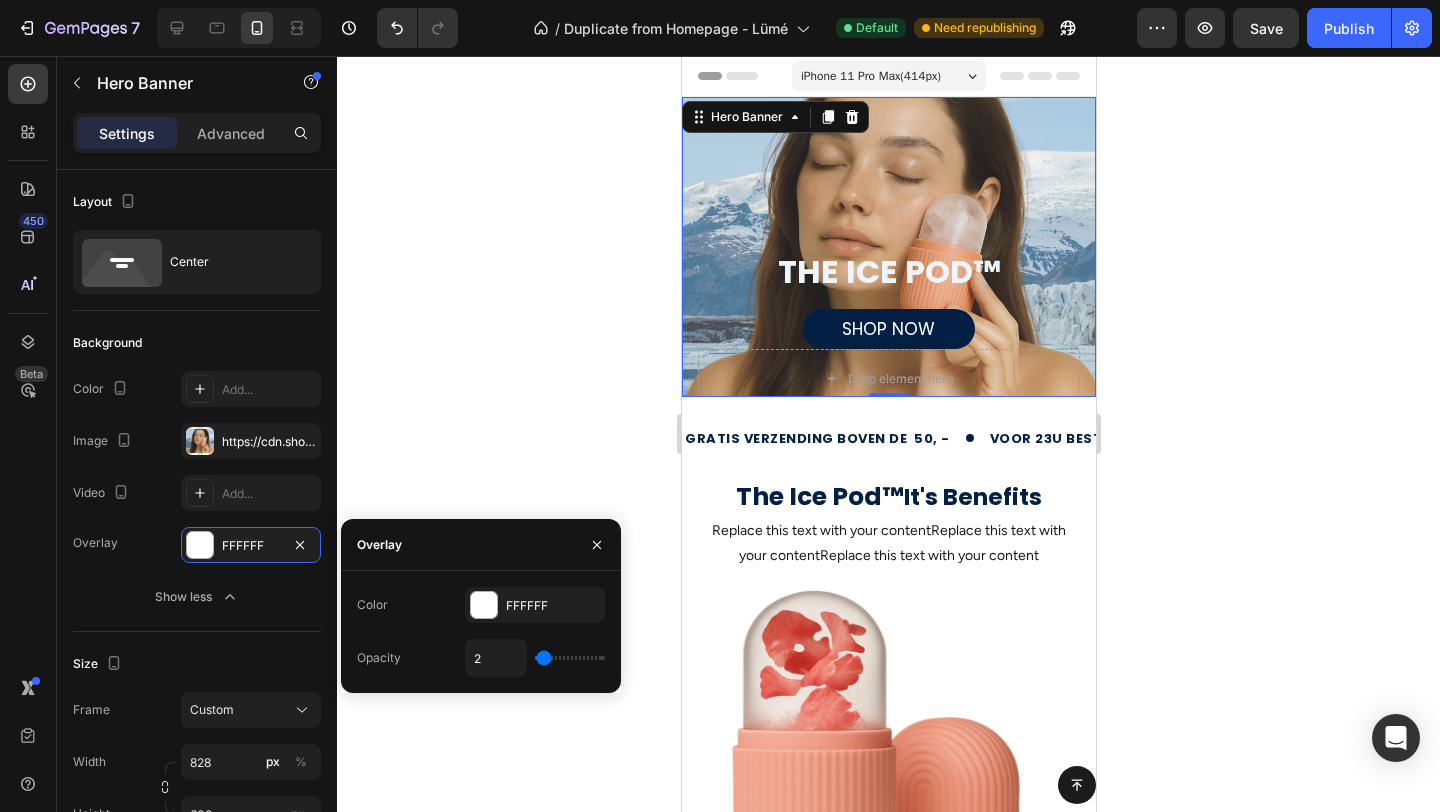 type on "1" 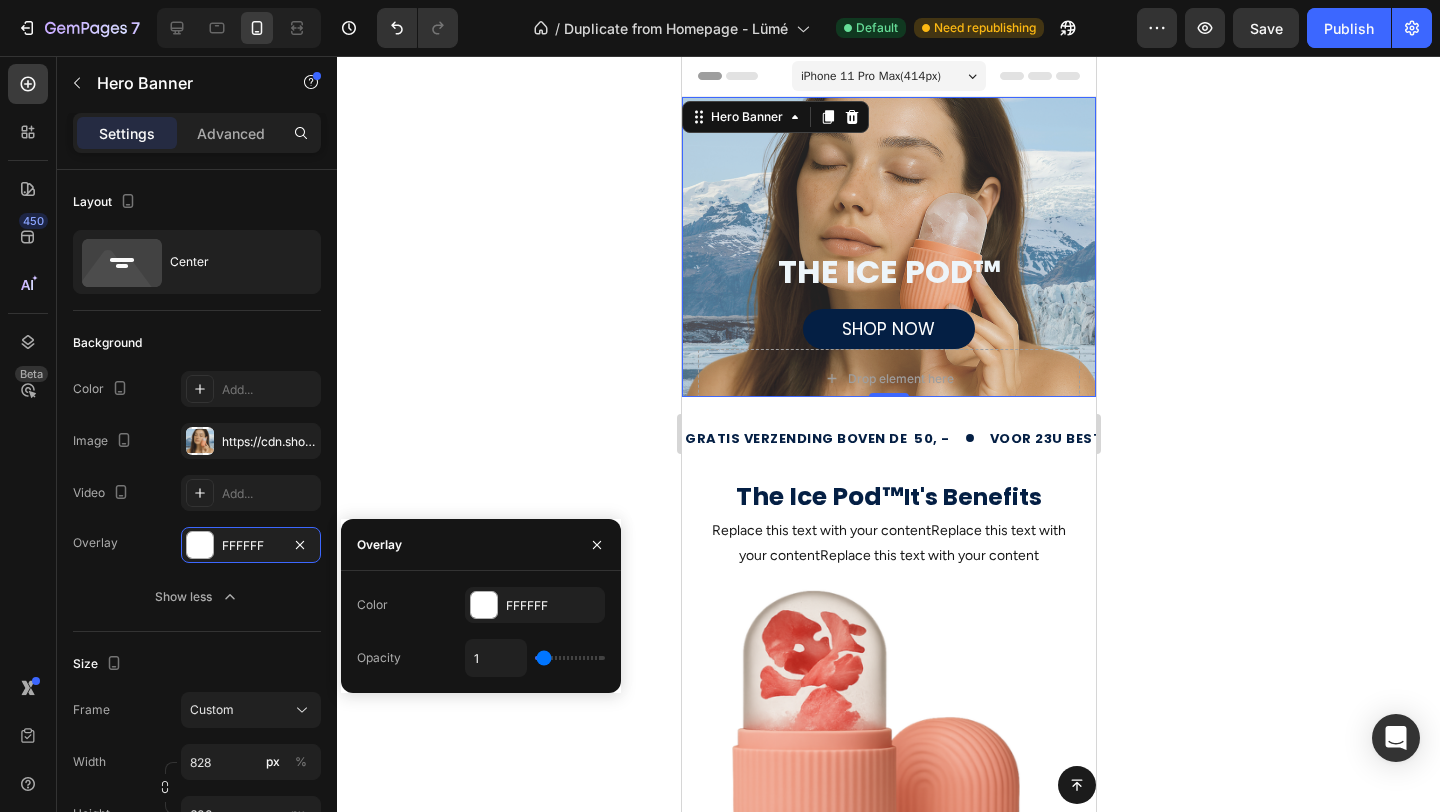 type on "0" 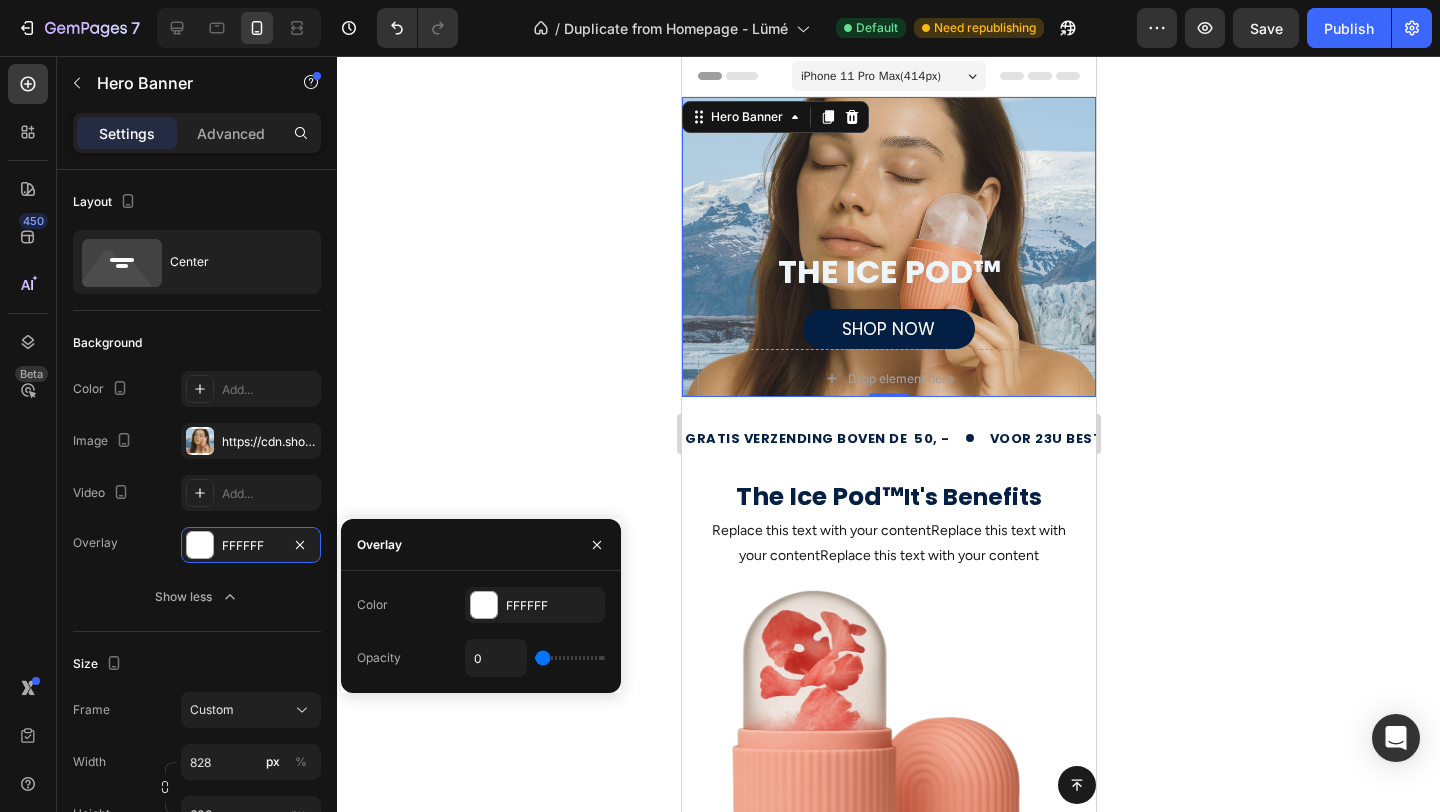 type on "2" 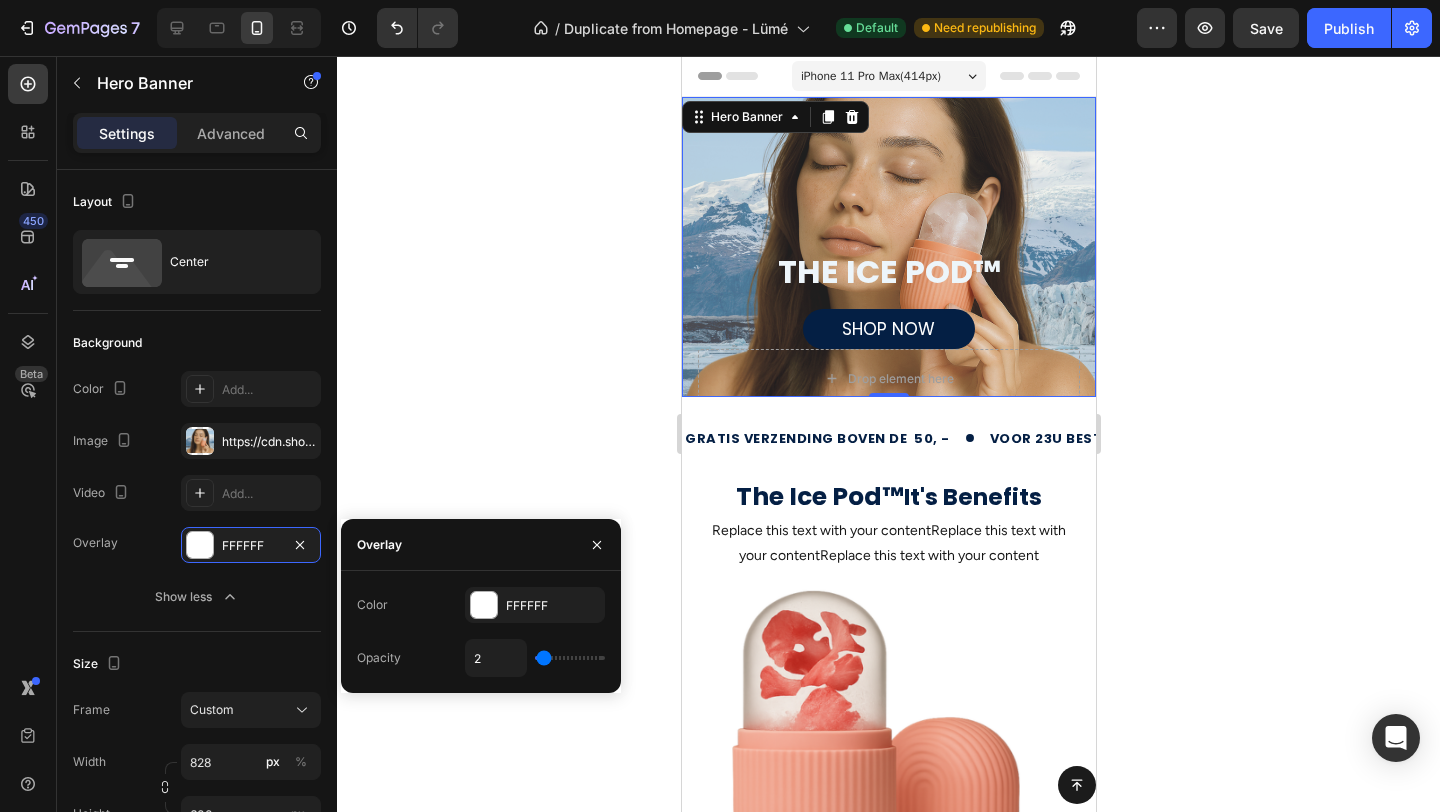 drag, startPoint x: 556, startPoint y: 659, endPoint x: 544, endPoint y: 659, distance: 12 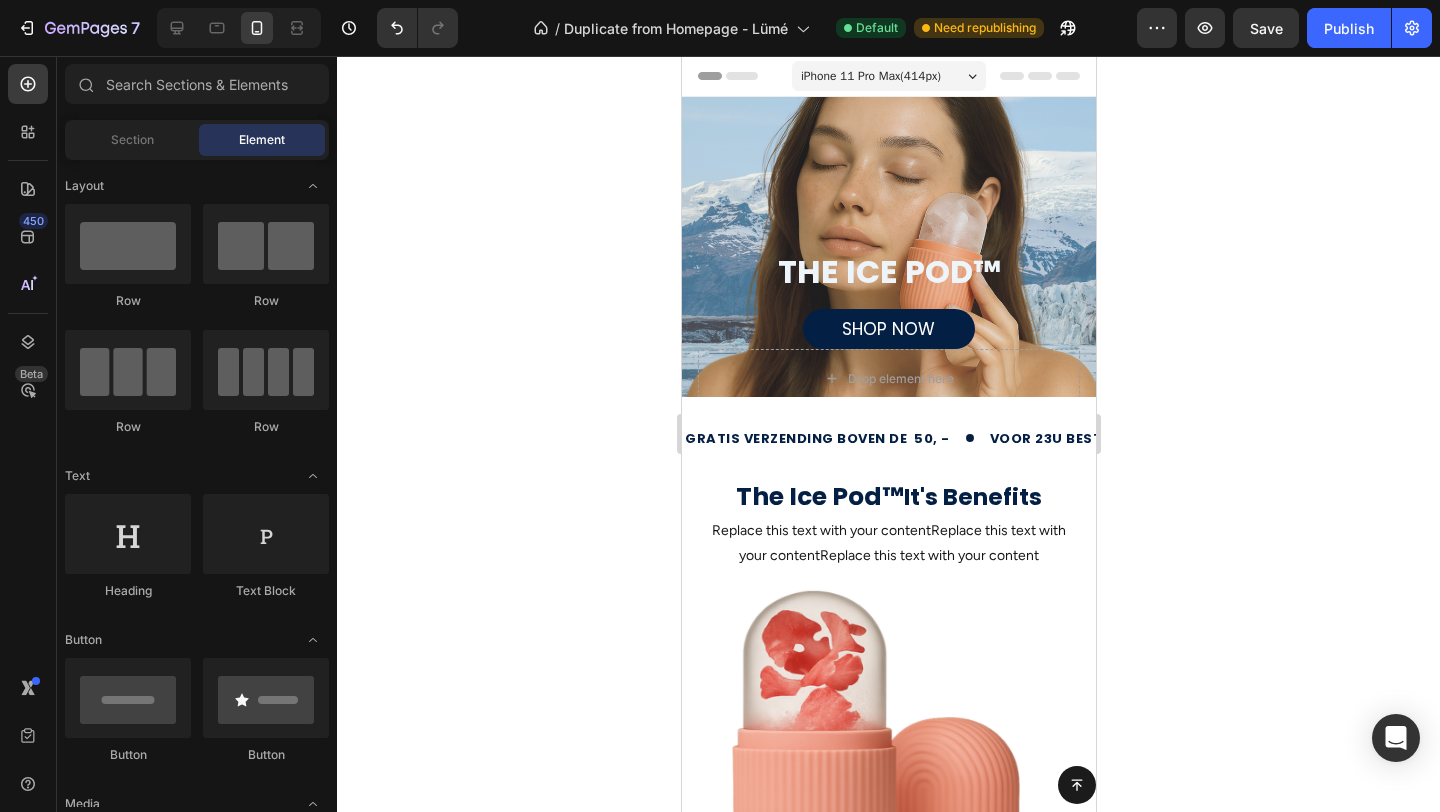 click 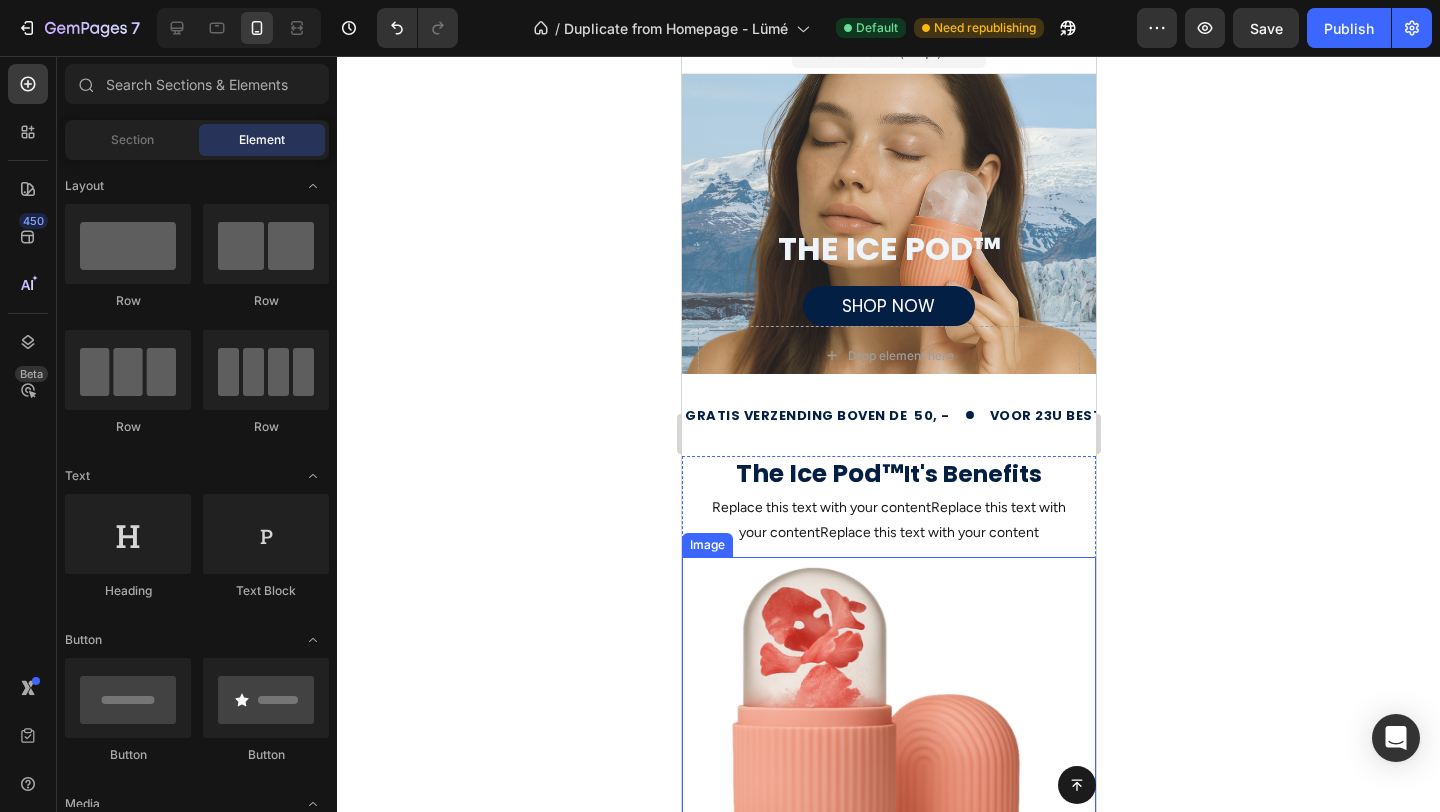 scroll, scrollTop: 25, scrollLeft: 0, axis: vertical 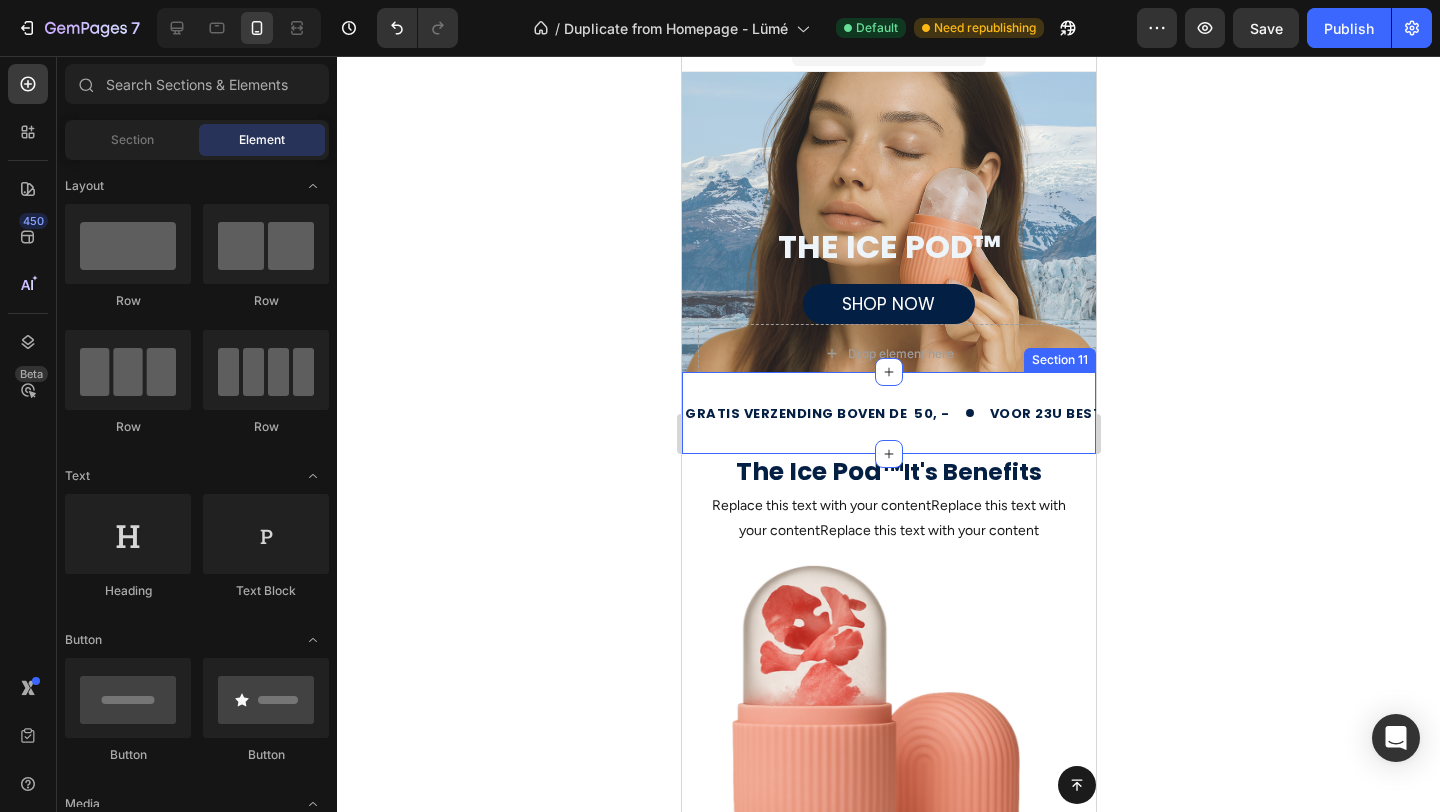 click on "gratis verzending boven de  50, - Text
voor 23u besteld = morgen in huis Text
retourneren binnen 14 dagen Text
gratis verzending boven de  50, - Text
voor 23u besteld = morgen in huis Text
retourneren binnen 14 dagen Text
Marquee" at bounding box center [888, 413] 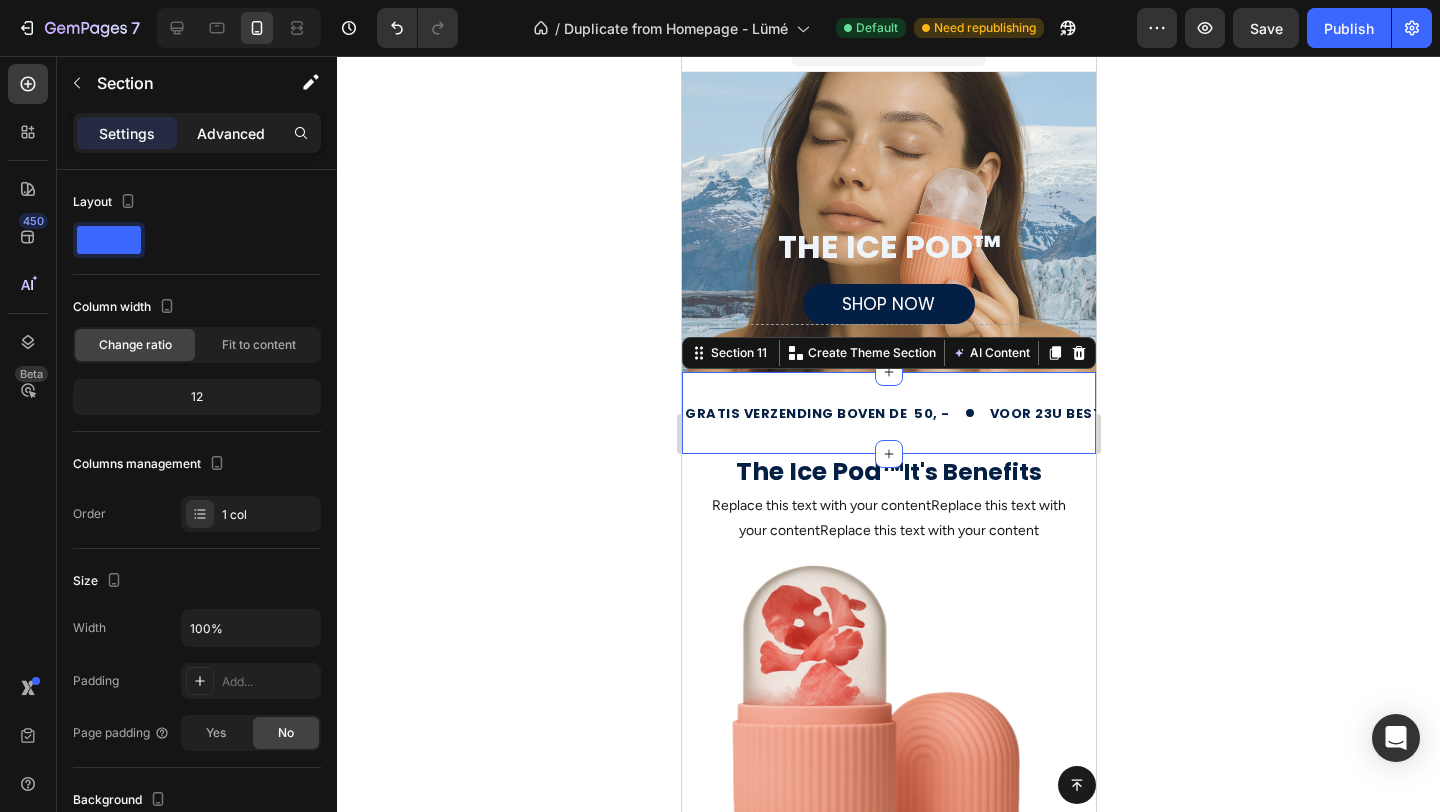 click on "Advanced" at bounding box center (231, 133) 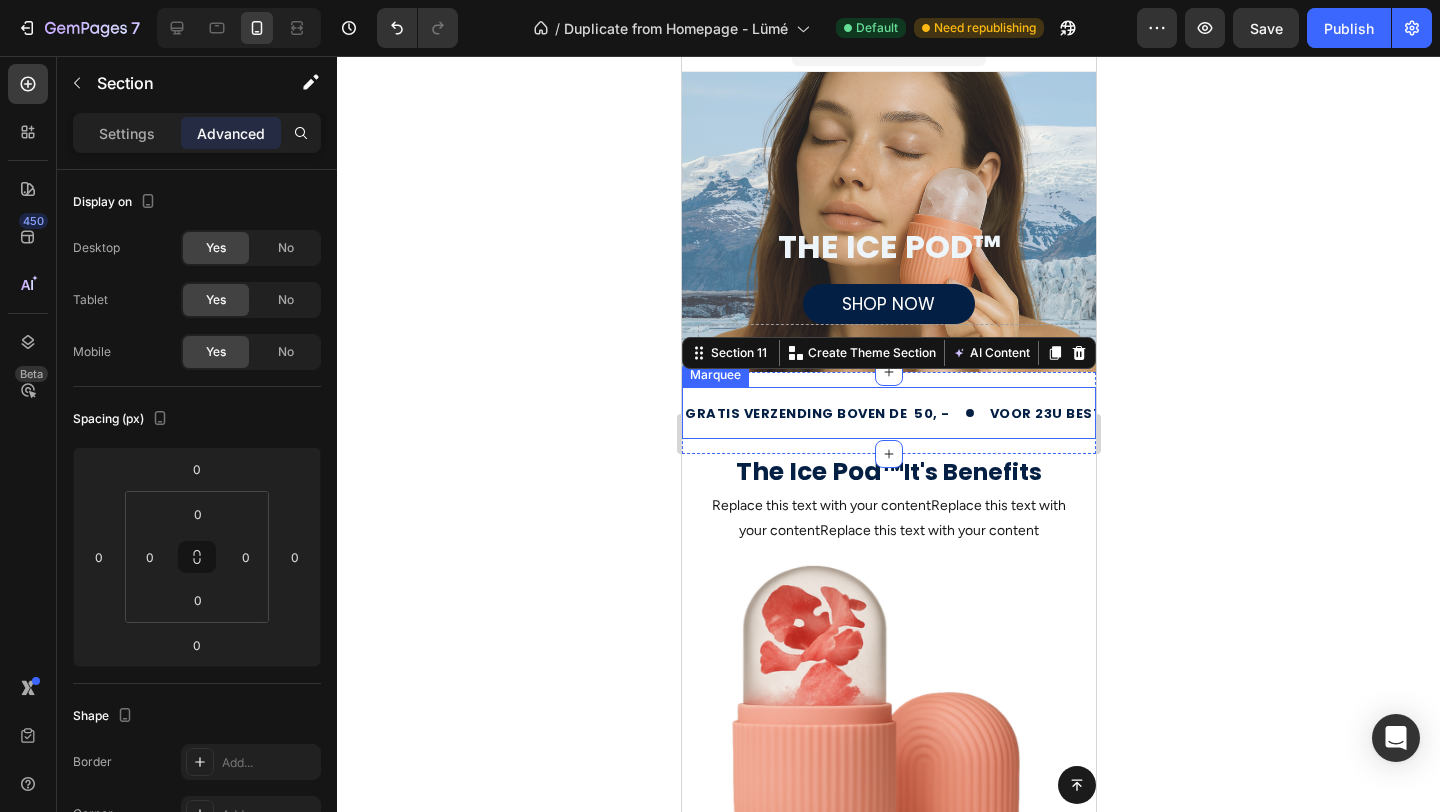 click on "gratis verzending boven de  50, -" at bounding box center (816, 413) 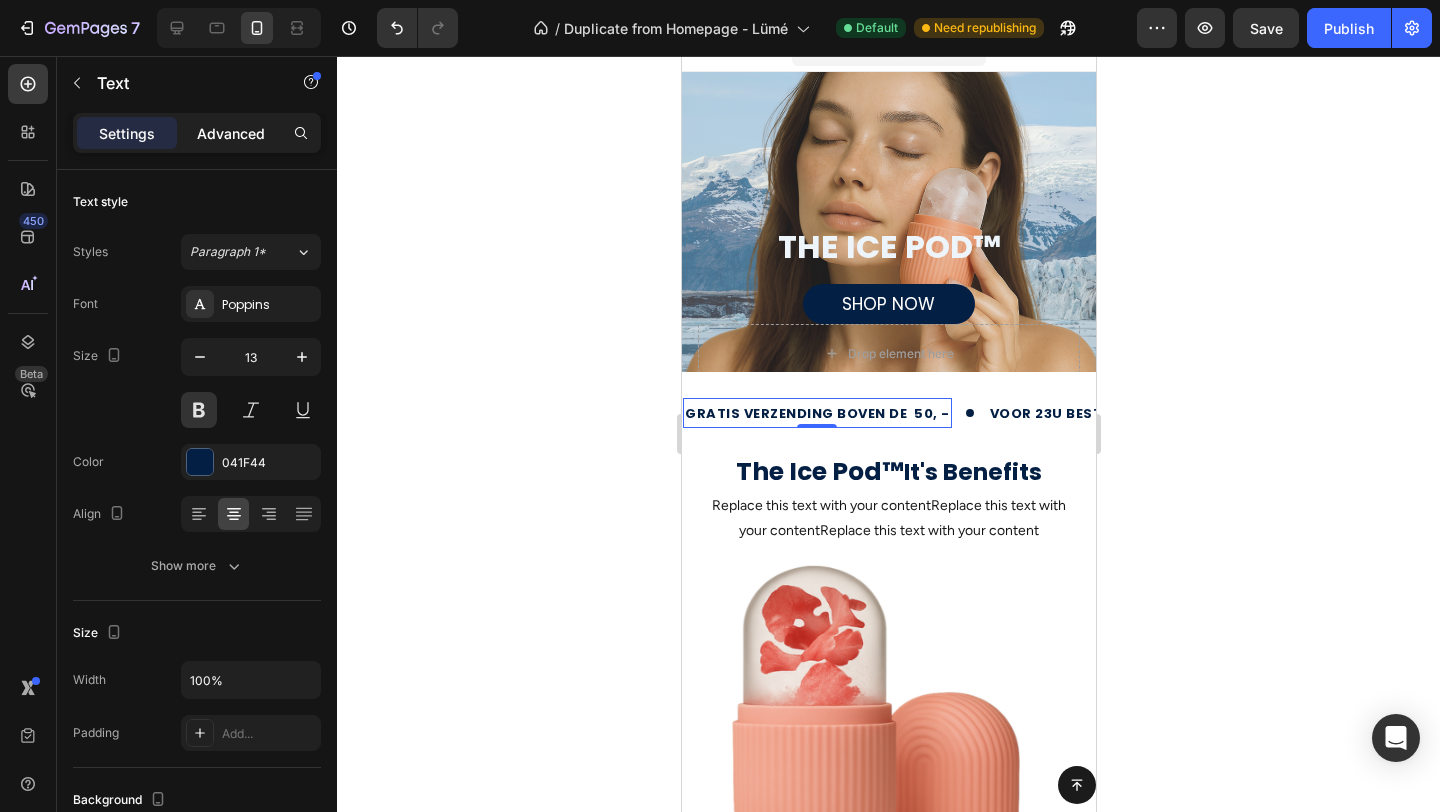 click on "Advanced" at bounding box center (231, 133) 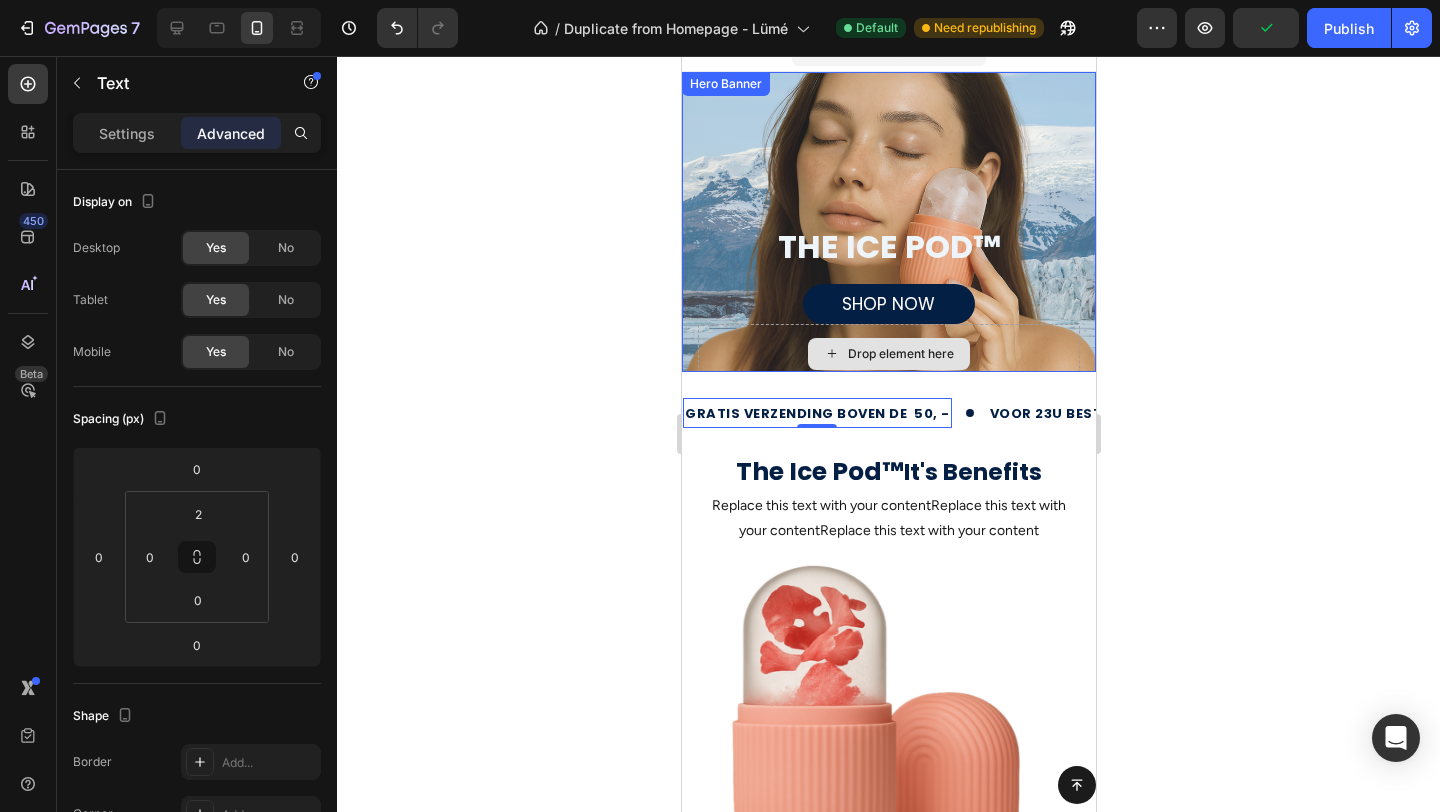 click on "Drop element here" at bounding box center [888, 354] 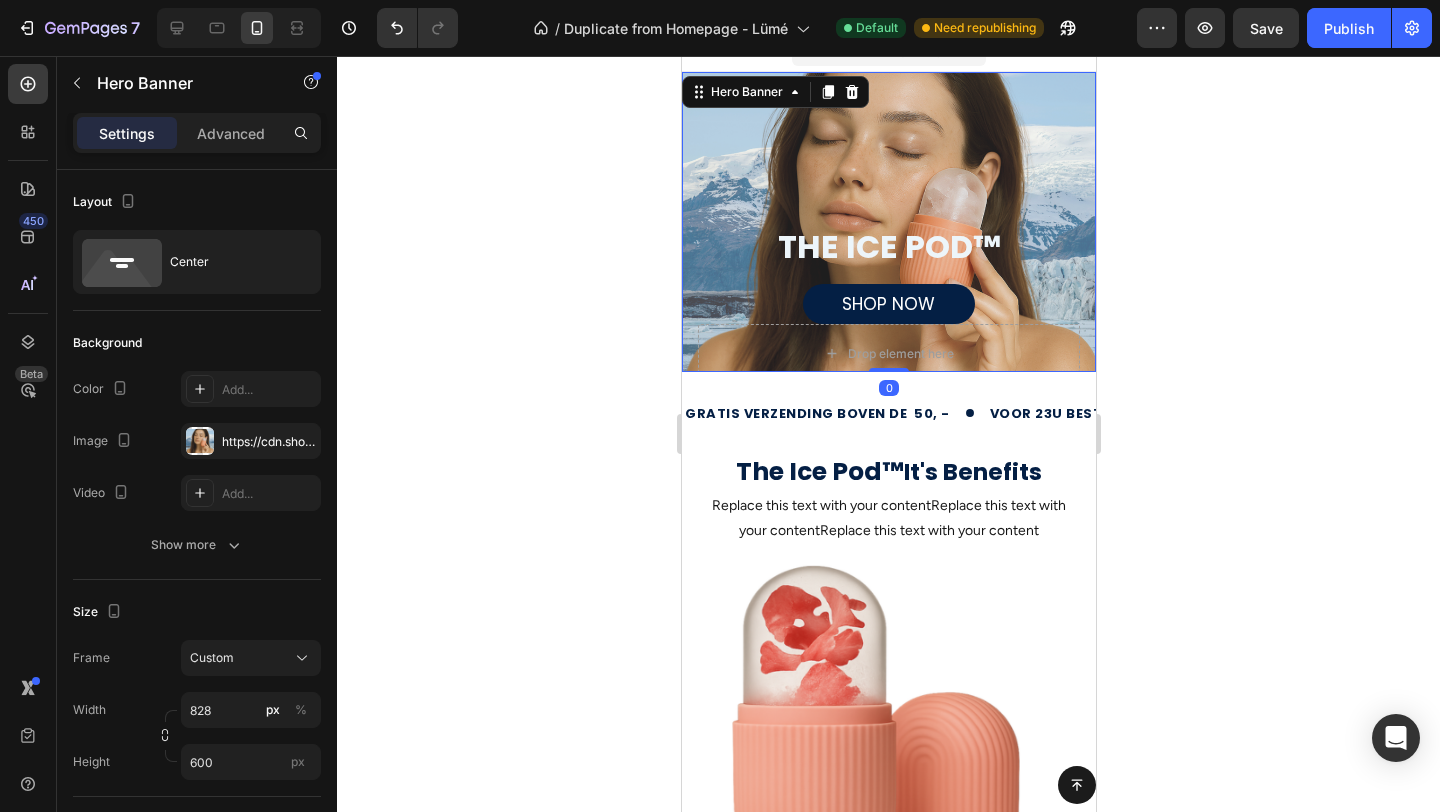 click 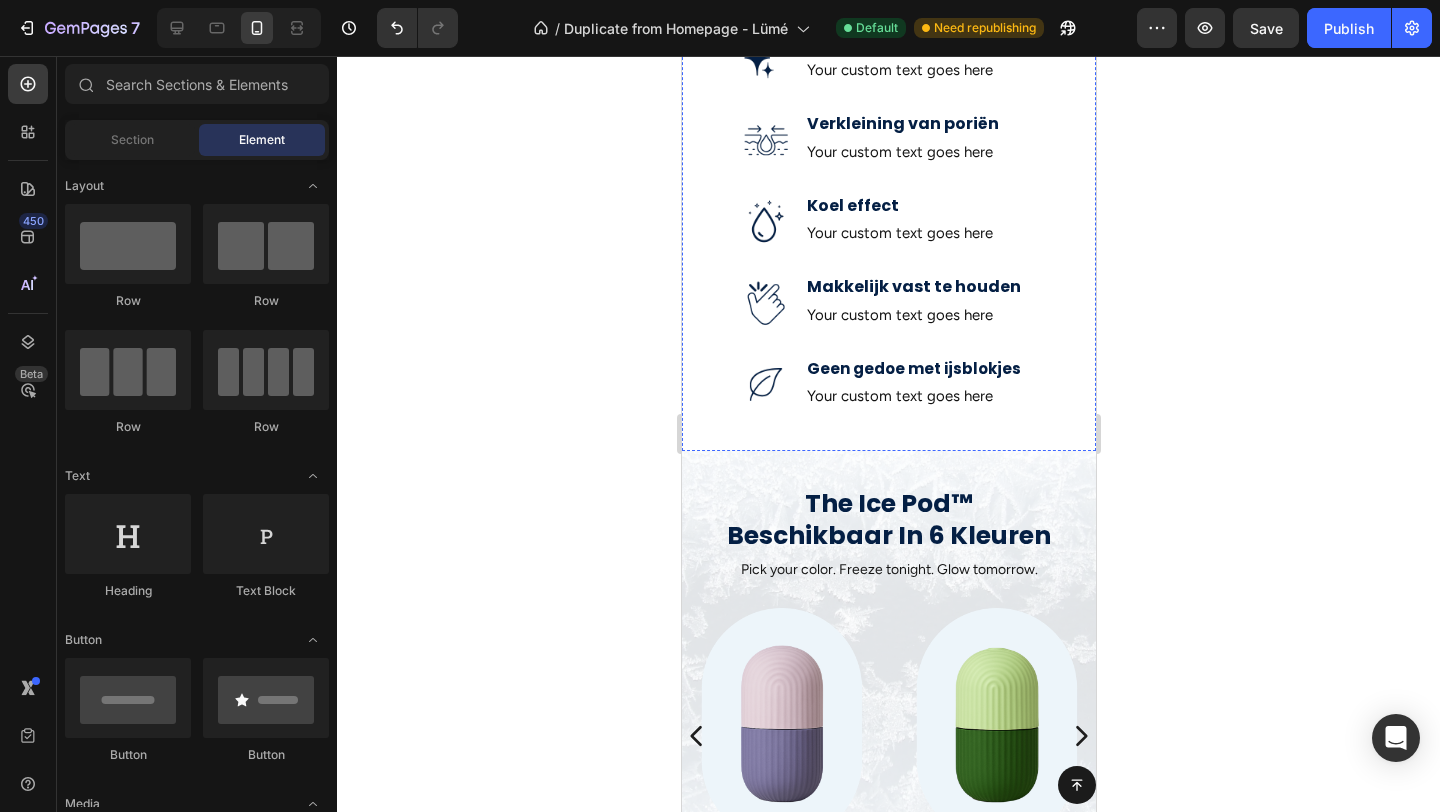 scroll, scrollTop: 1016, scrollLeft: 0, axis: vertical 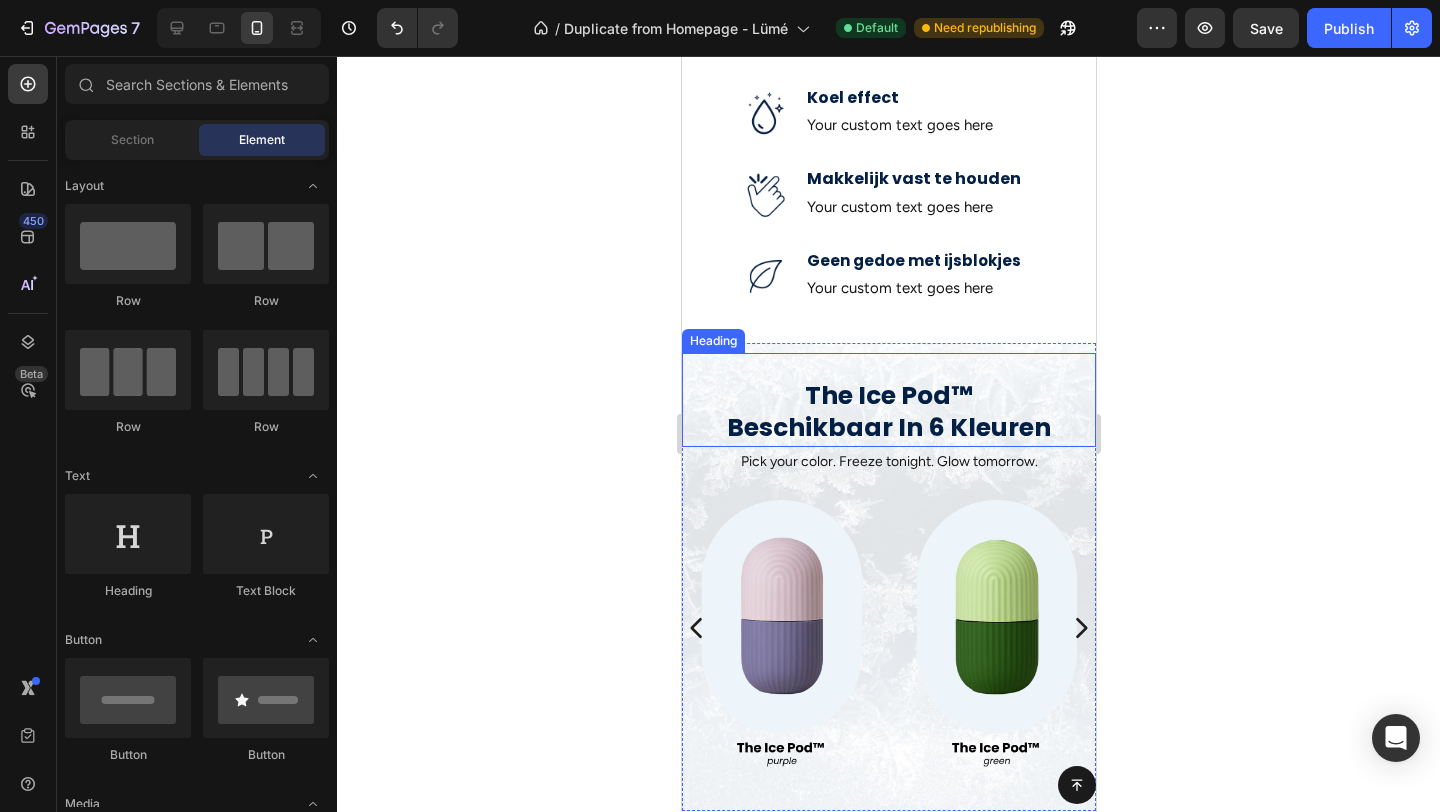 click on "The Ice Pod™  Beschikbaar In 6 Kleuren" at bounding box center (888, 412) 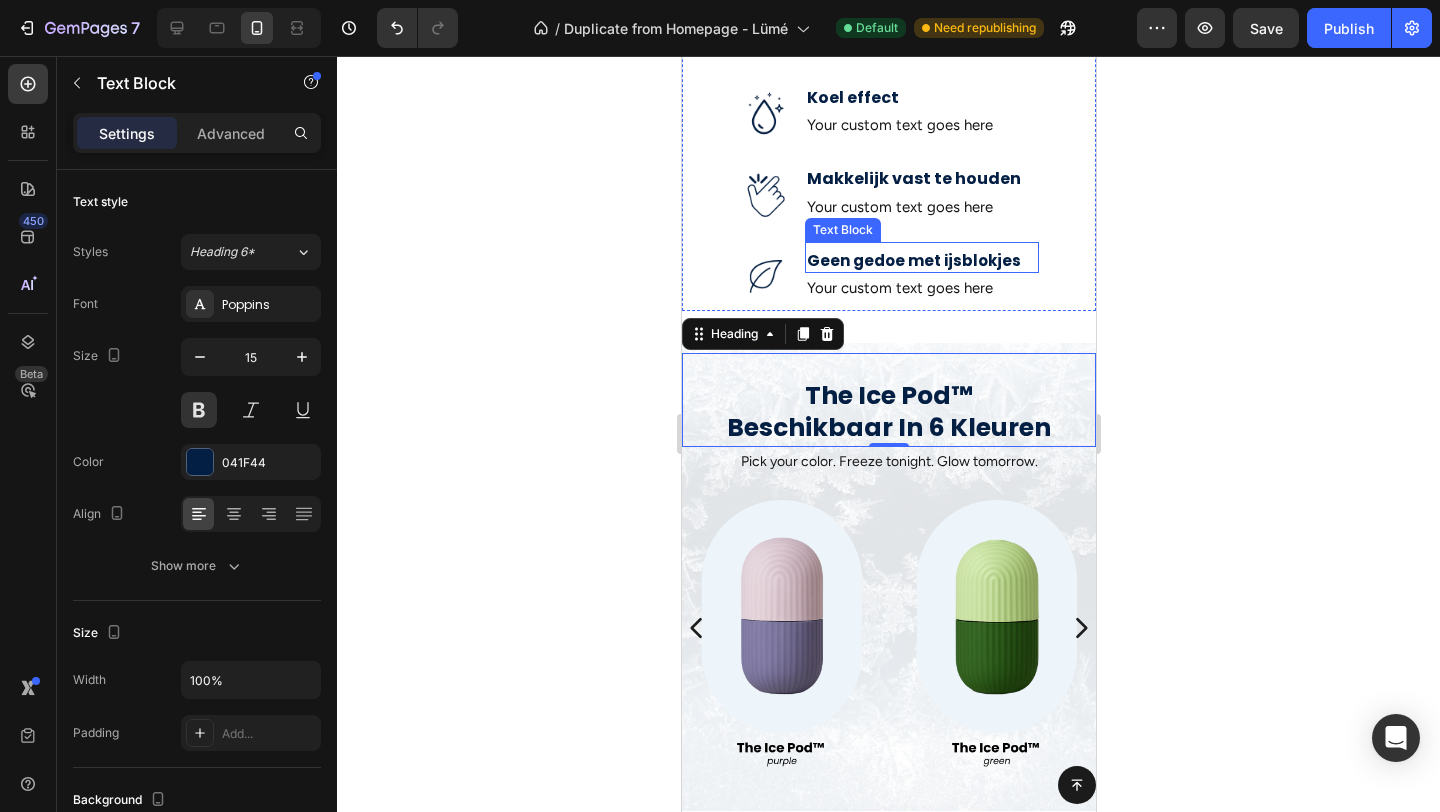 click on "Geen gedoe met ijsblokjes" at bounding box center (921, 261) 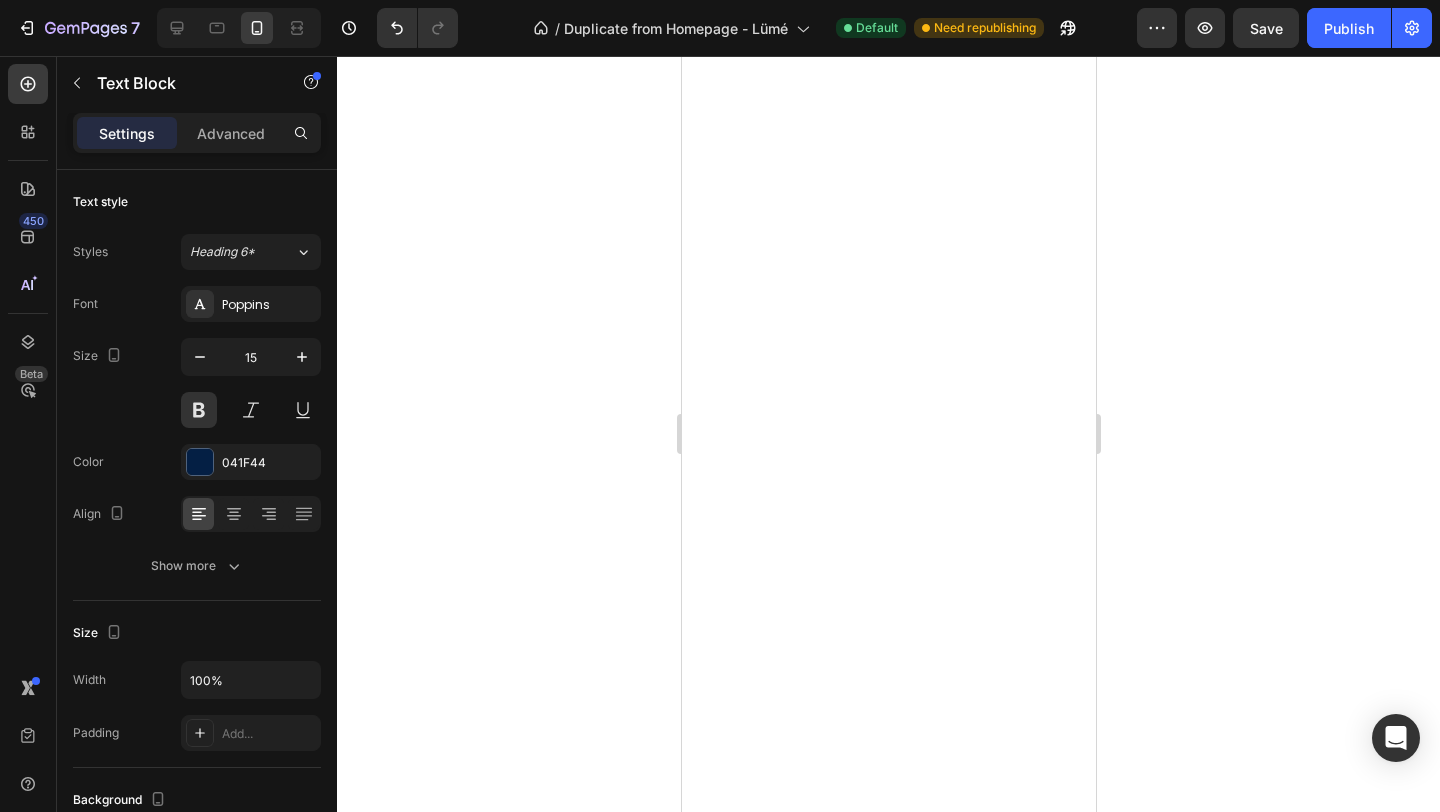 scroll, scrollTop: 0, scrollLeft: 0, axis: both 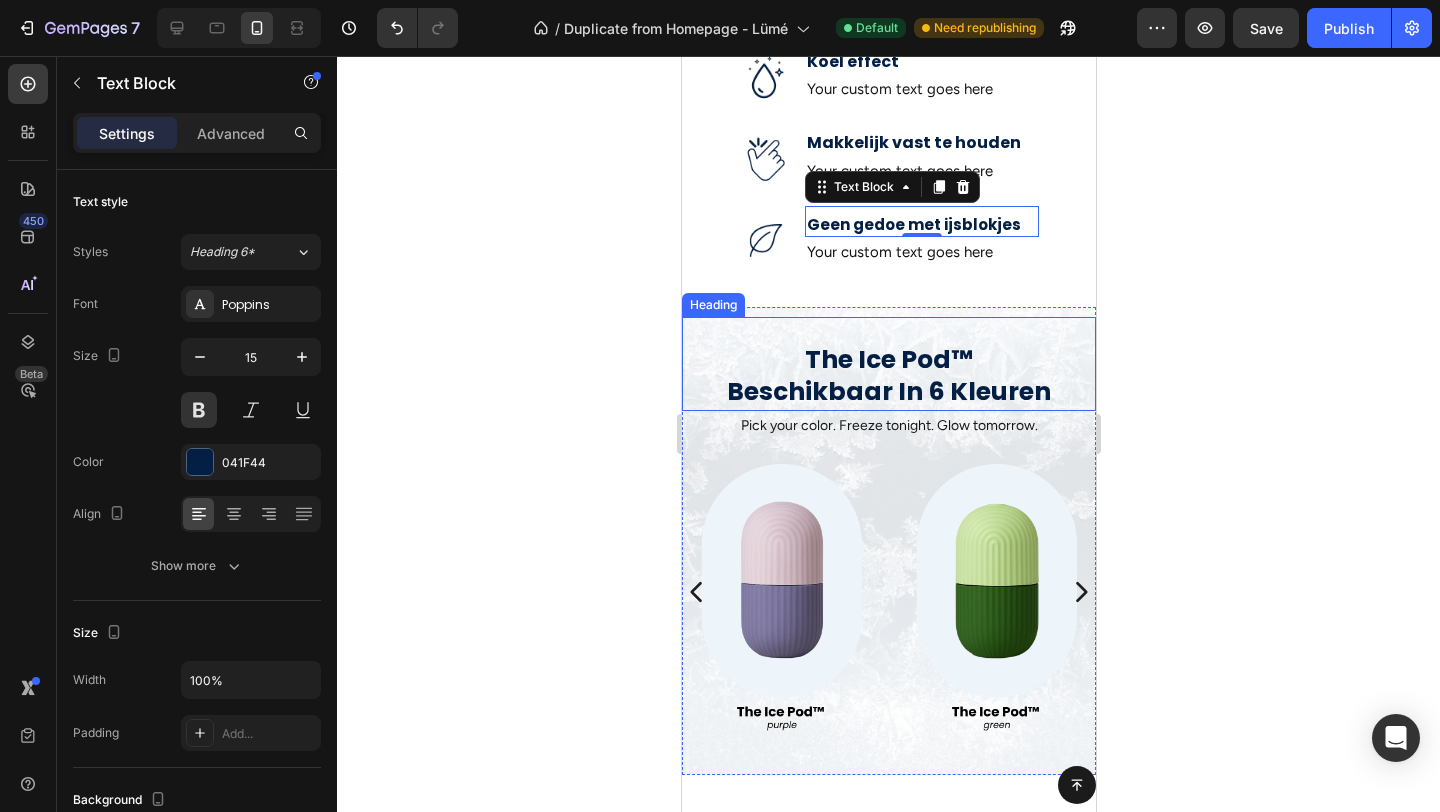 click on "The Ice Pod™  Beschikbaar In 6 Kleuren" at bounding box center [888, 376] 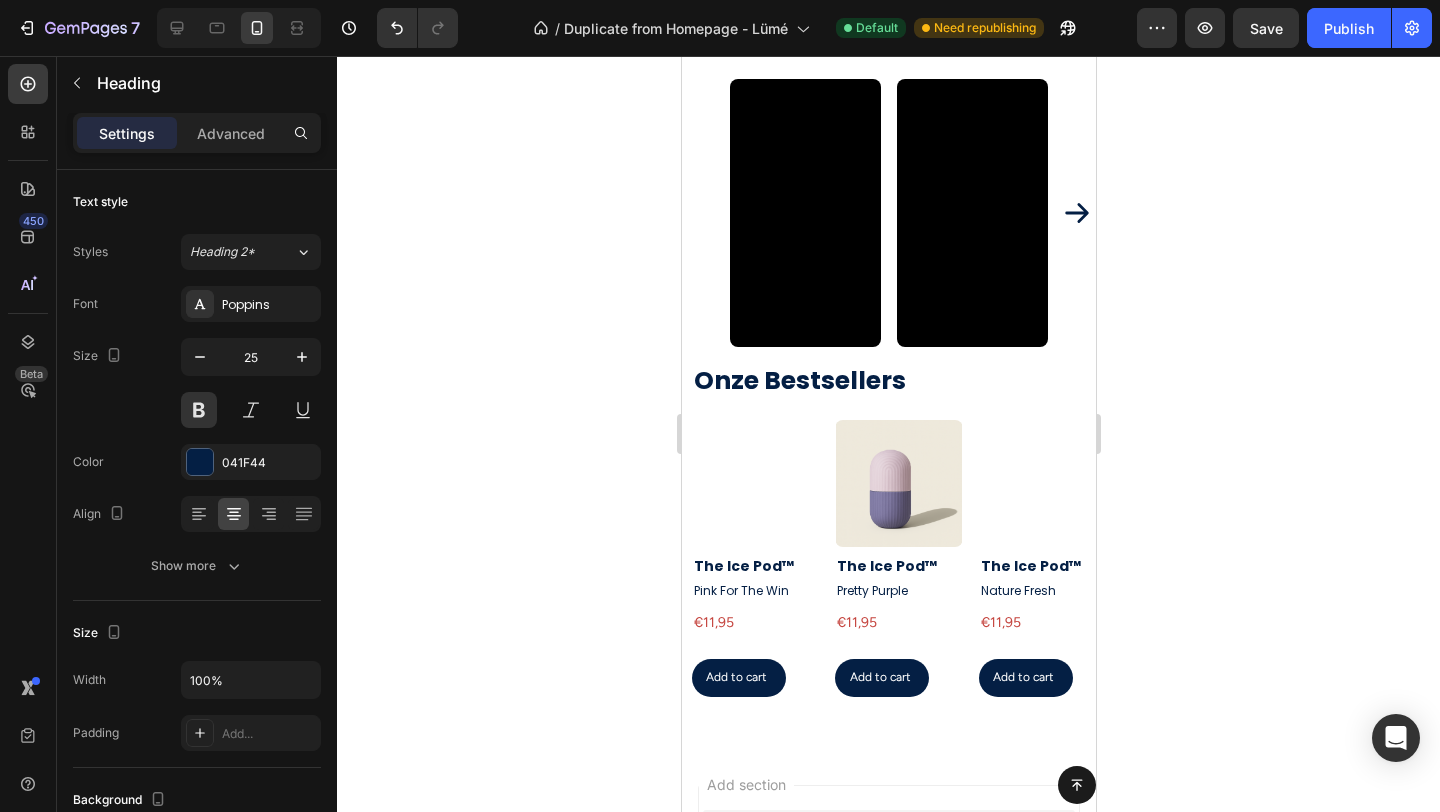 scroll, scrollTop: 1773, scrollLeft: 0, axis: vertical 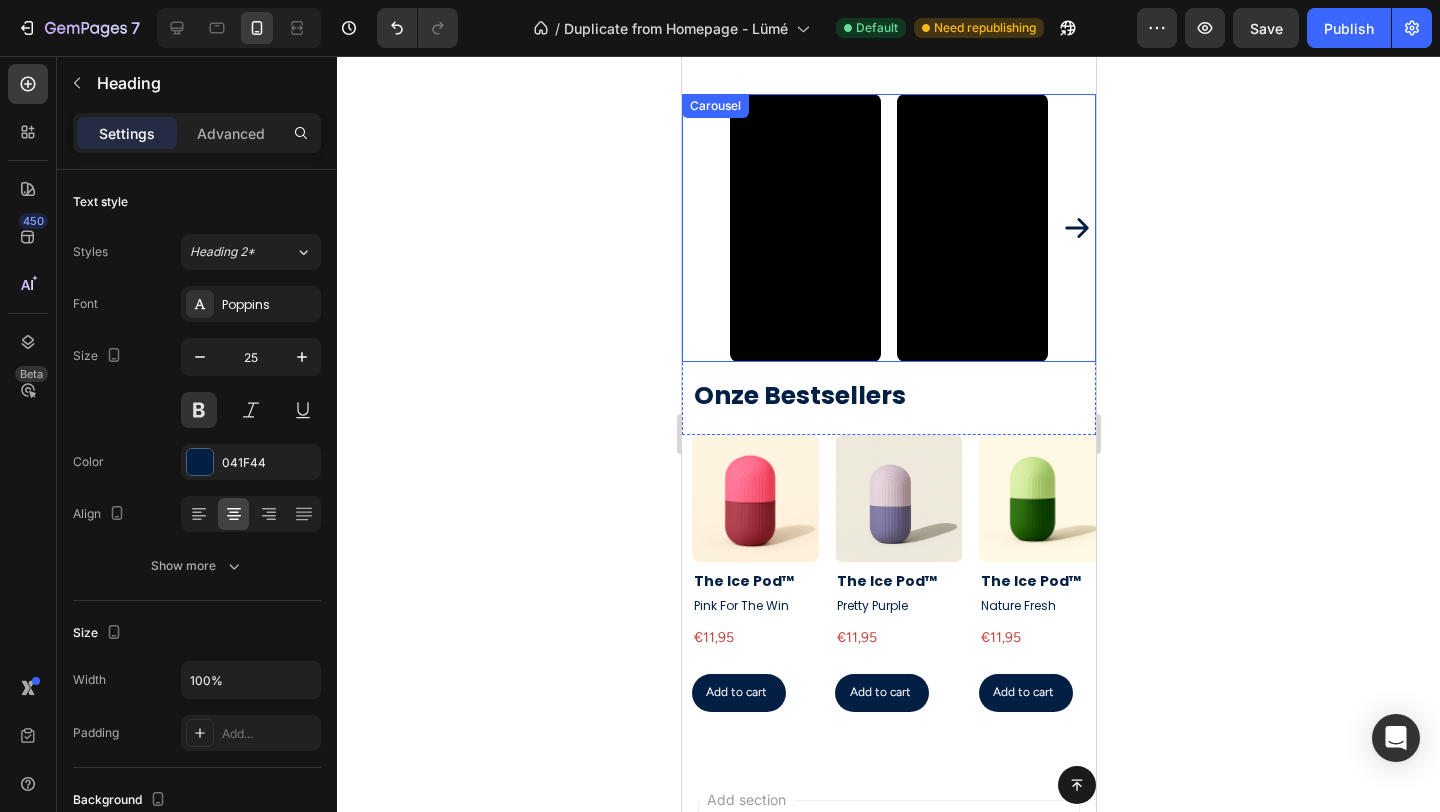 click on "Video Video Video Video" at bounding box center (888, 228) 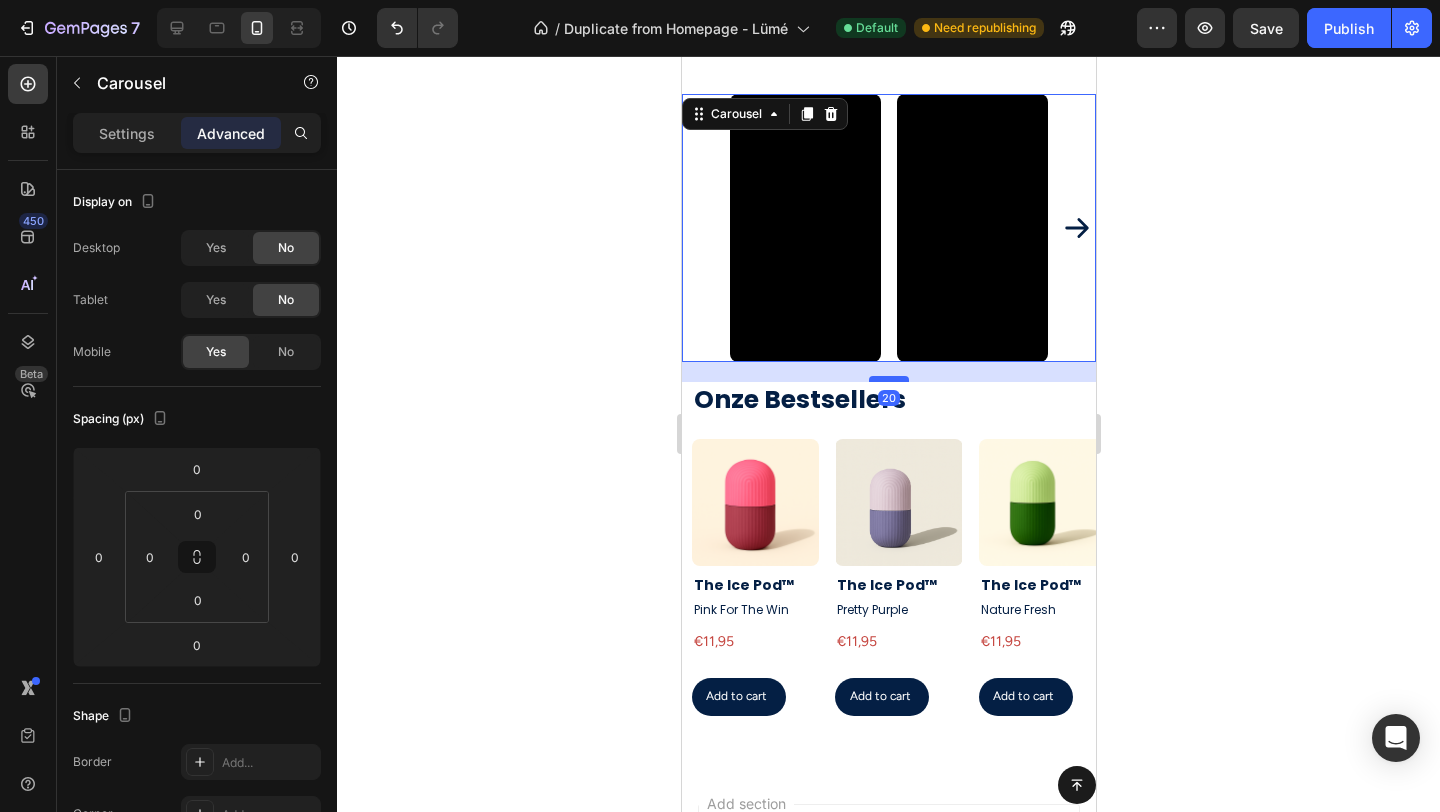 drag, startPoint x: 887, startPoint y: 376, endPoint x: 1903, endPoint y: 436, distance: 1017.77014 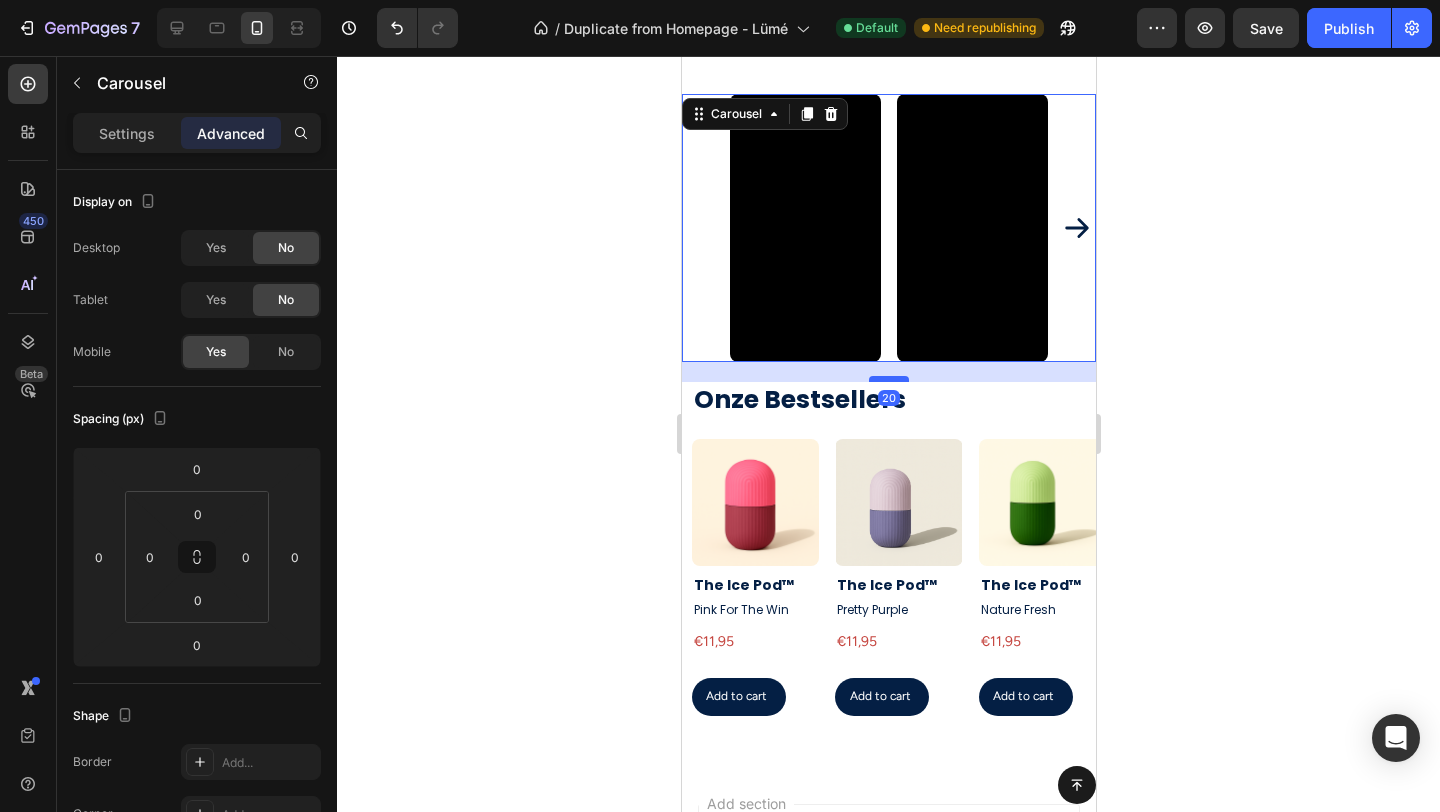 click at bounding box center (888, 379) 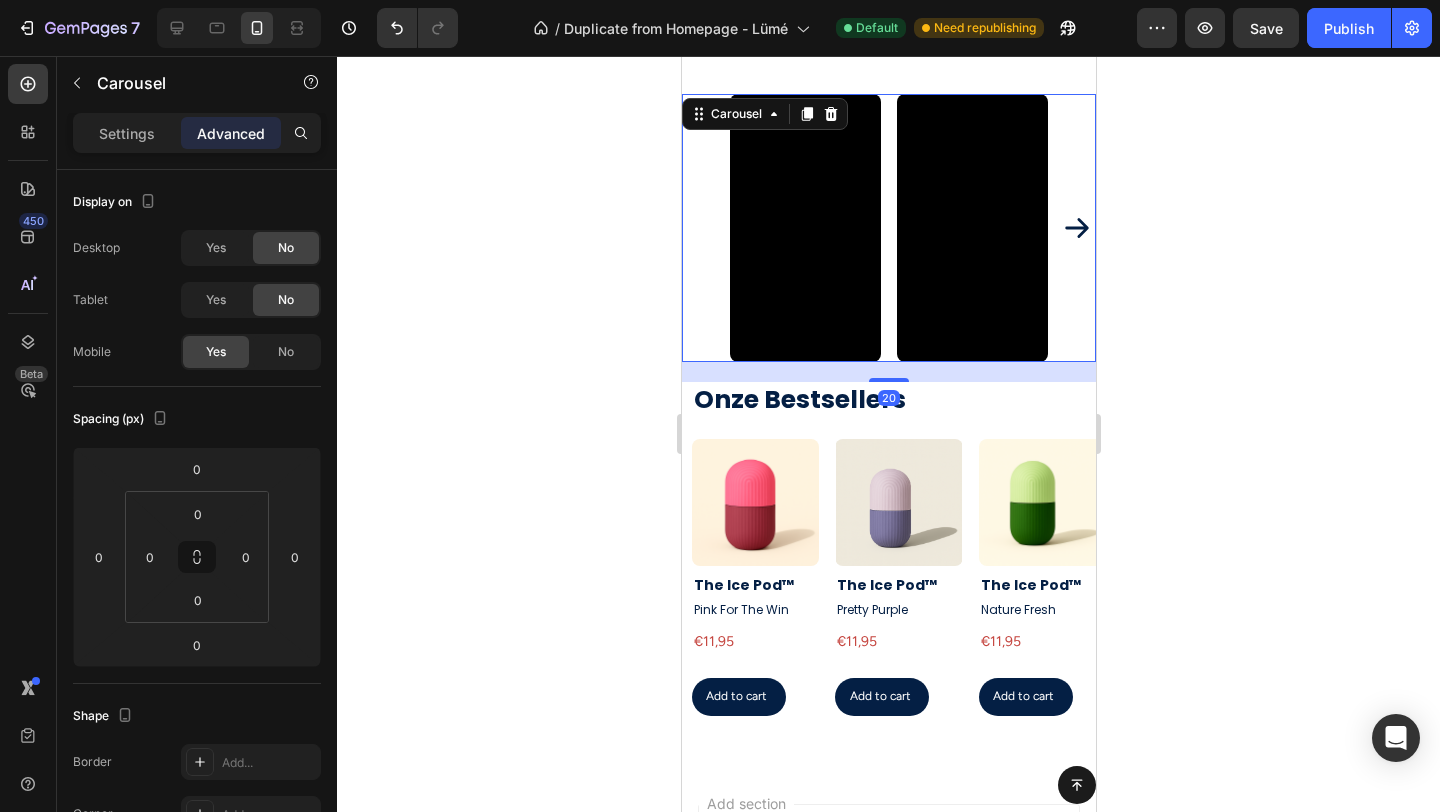 type on "20" 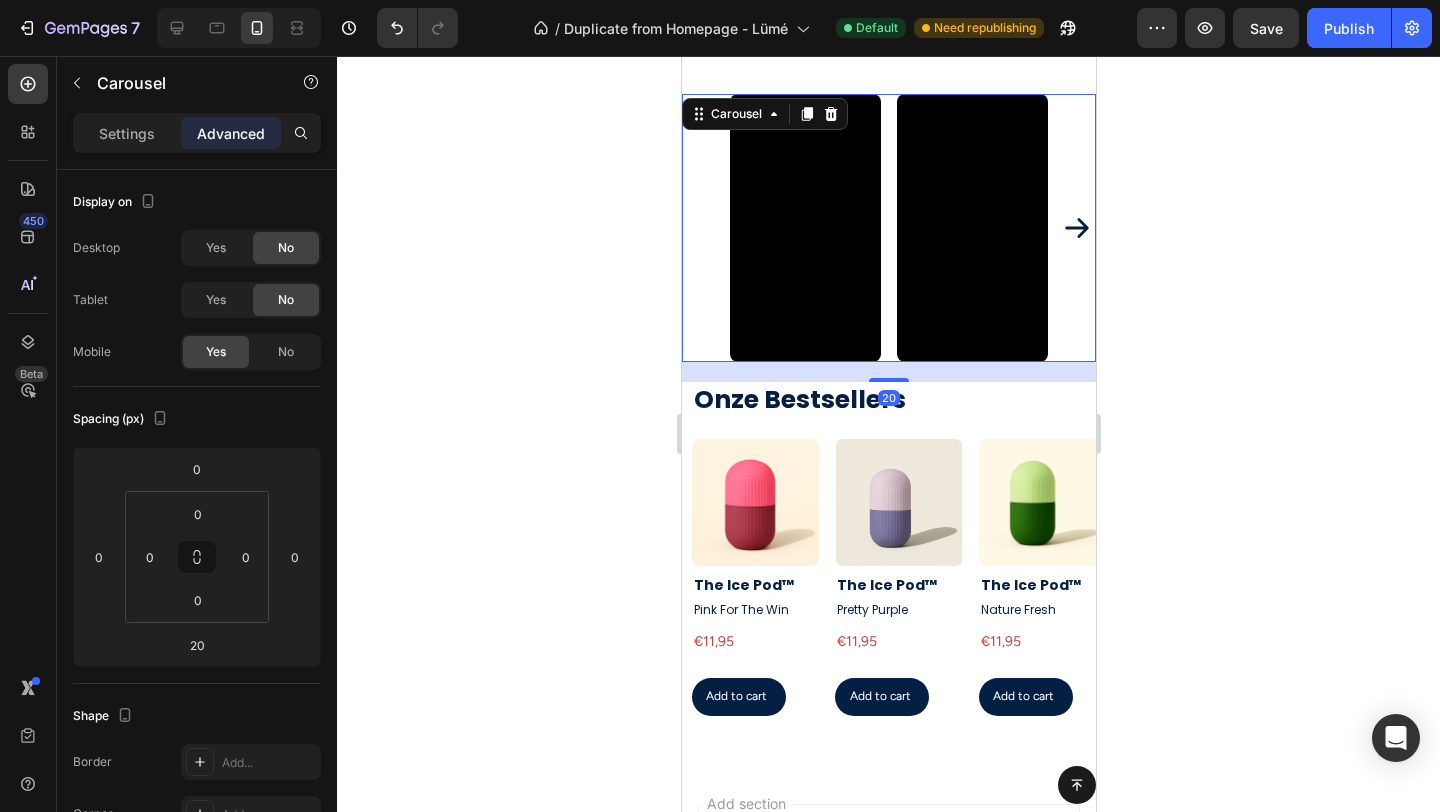 click 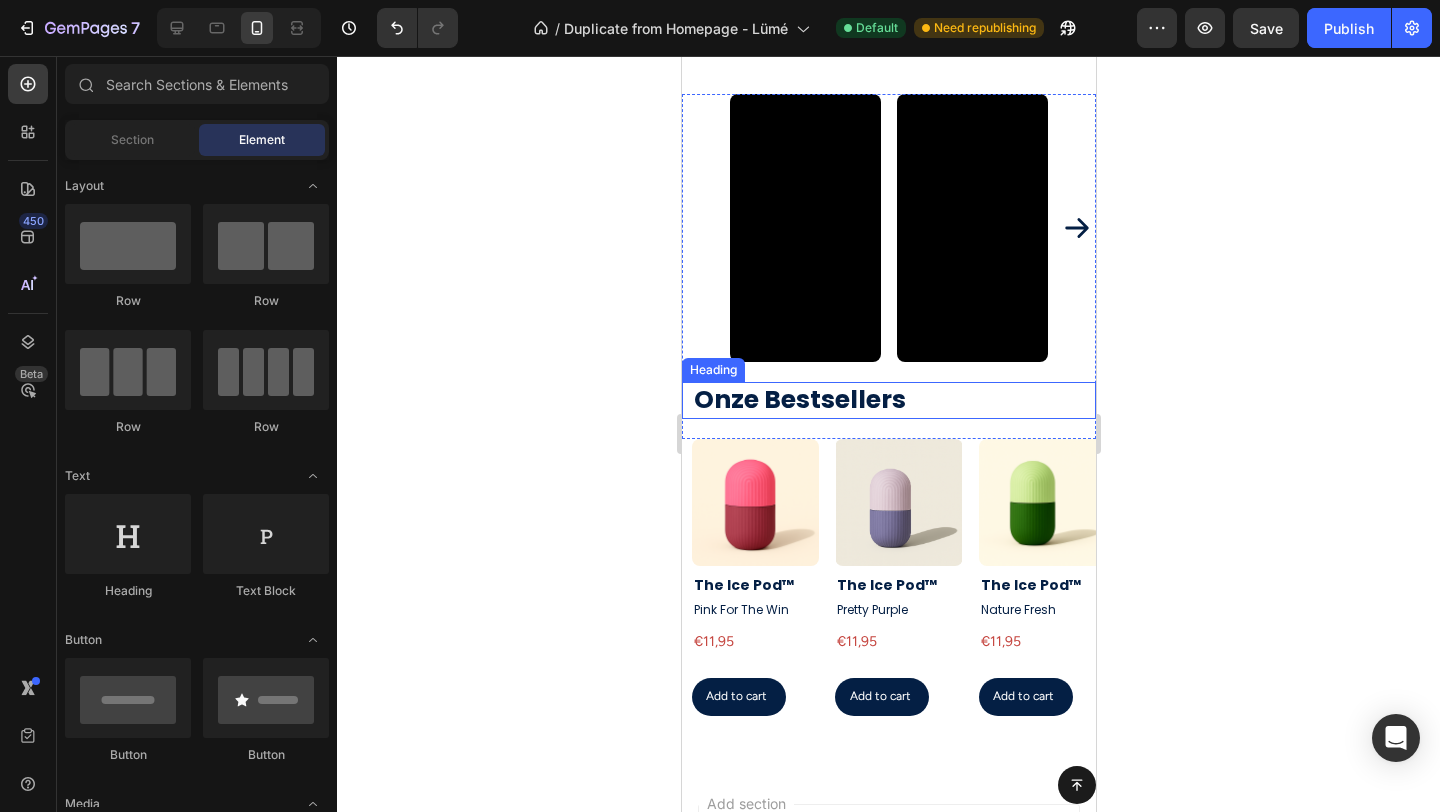 scroll, scrollTop: 1492, scrollLeft: 0, axis: vertical 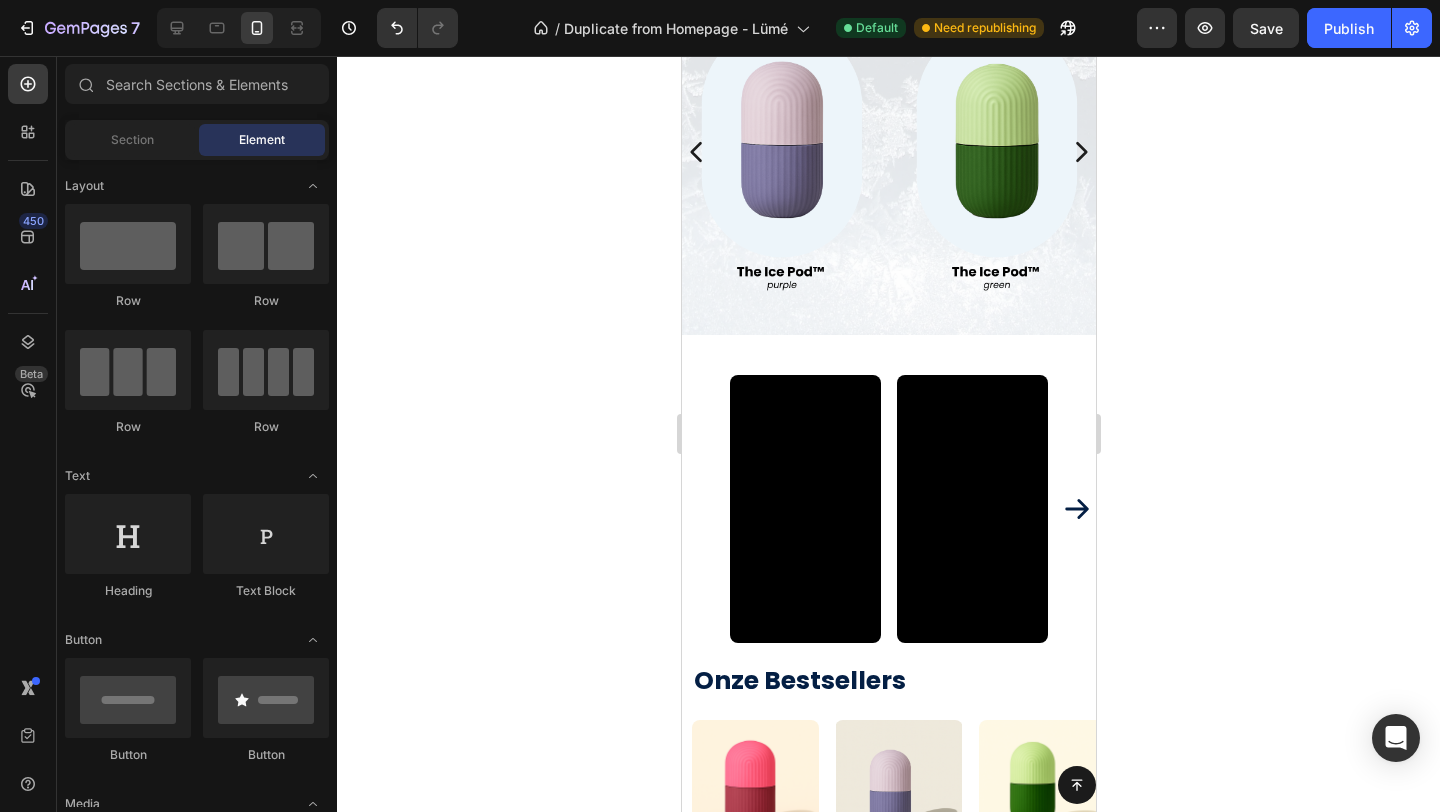 click on "Button Sticky Meet  The Ice Pod™  Text Block Cold skincare for glowing skin. The Ice Pod is your daily glass skin essential - straight from the freezer. Text Block Shop now Button Image Section 2 gratis verzending boven de  50, - Text
voor 23u besteld = morgen in huis Text
retourneren binnen 14 dagen Text
gratis verzending boven de  50, - Text
voor 23u besteld = morgen in huis Text
retourneren binnen 14 dagen Text
Marquee Section 3 The Ice Pod™ It's Benefits Heading Image Image Direct verkoelende verlichting Text Block Vermindert zwelling en vermoeidheid in seconden -  ideaal als frisse start van je ochtend. Text Block Row Image Een gladde, stralende huid Text Block Stimuleert de doorbloeding en verfijnt de huidstructuur. Hierdoor krijg je zonder twijfel een natuurlijke glow. Text Block Row Image Zichtbare verkleining van de poriën Text Block Text Block maakt de huid egaal. Text Block Row" at bounding box center [888, -175] 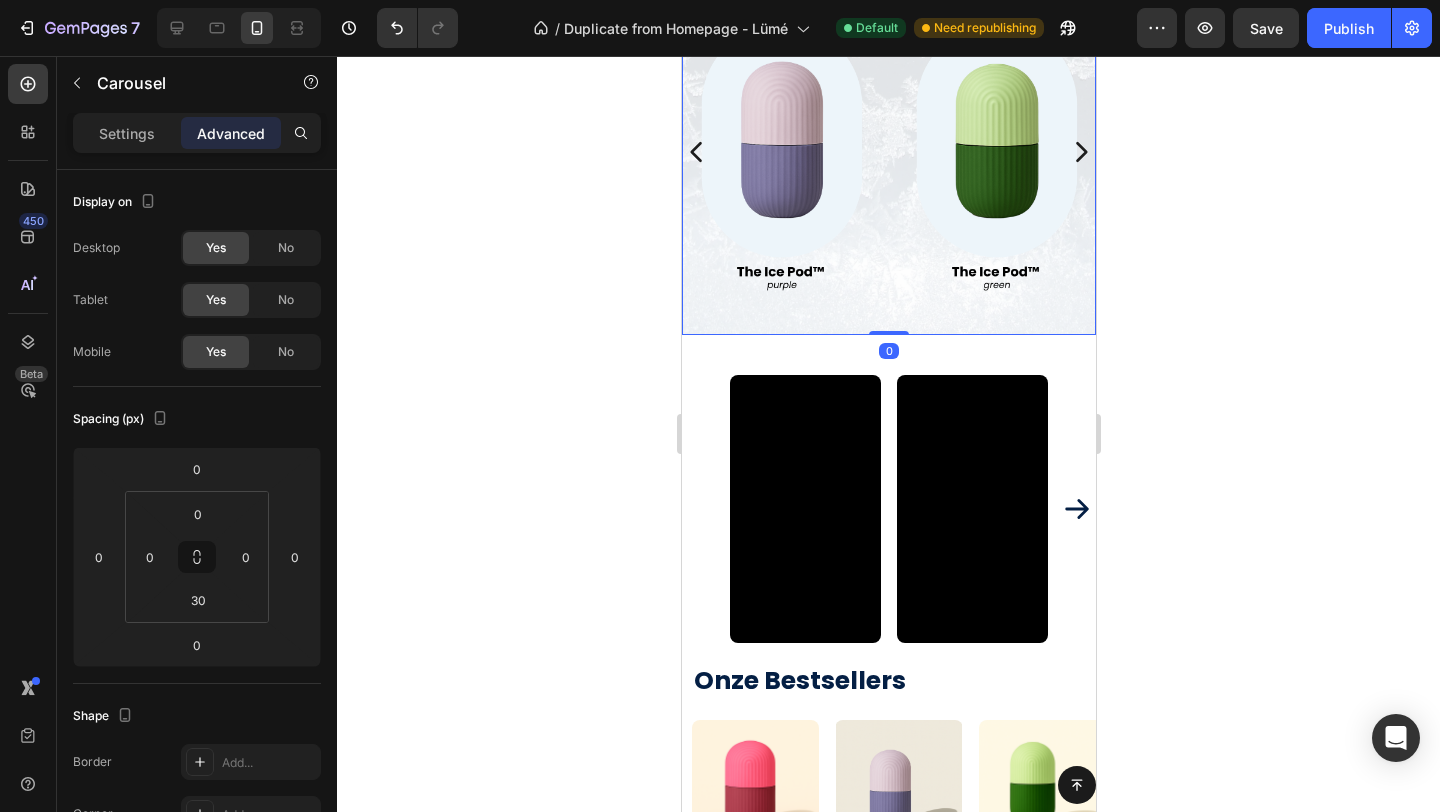 click on "Button Sticky Meet  The Ice Pod™  Text Block Cold skincare for glowing skin. The Ice Pod is your daily glass skin essential - straight from the freezer. Text Block Shop now Button Image Section 2 gratis verzending boven de  50, - Text
voor 23u besteld = morgen in huis Text
retourneren binnen 14 dagen Text
gratis verzending boven de  50, - Text
voor 23u besteld = morgen in huis Text
retourneren binnen 14 dagen Text
Marquee Section 3 The Ice Pod™ It's Benefits Heading Image Image Direct verkoelende verlichting Text Block Vermindert zwelling en vermoeidheid in seconden -  ideaal als frisse start van je ochtend. Text Block Row Image Een gladde, stralende huid Text Block Stimuleert de doorbloeding en verfijnt de huidstructuur. Hierdoor krijg je zonder twijfel een natuurlijke glow. Text Block Row Image Zichtbare verkleining van de poriën Text Block Text Block maakt de huid egaal. Text Block Row" at bounding box center [888, -175] 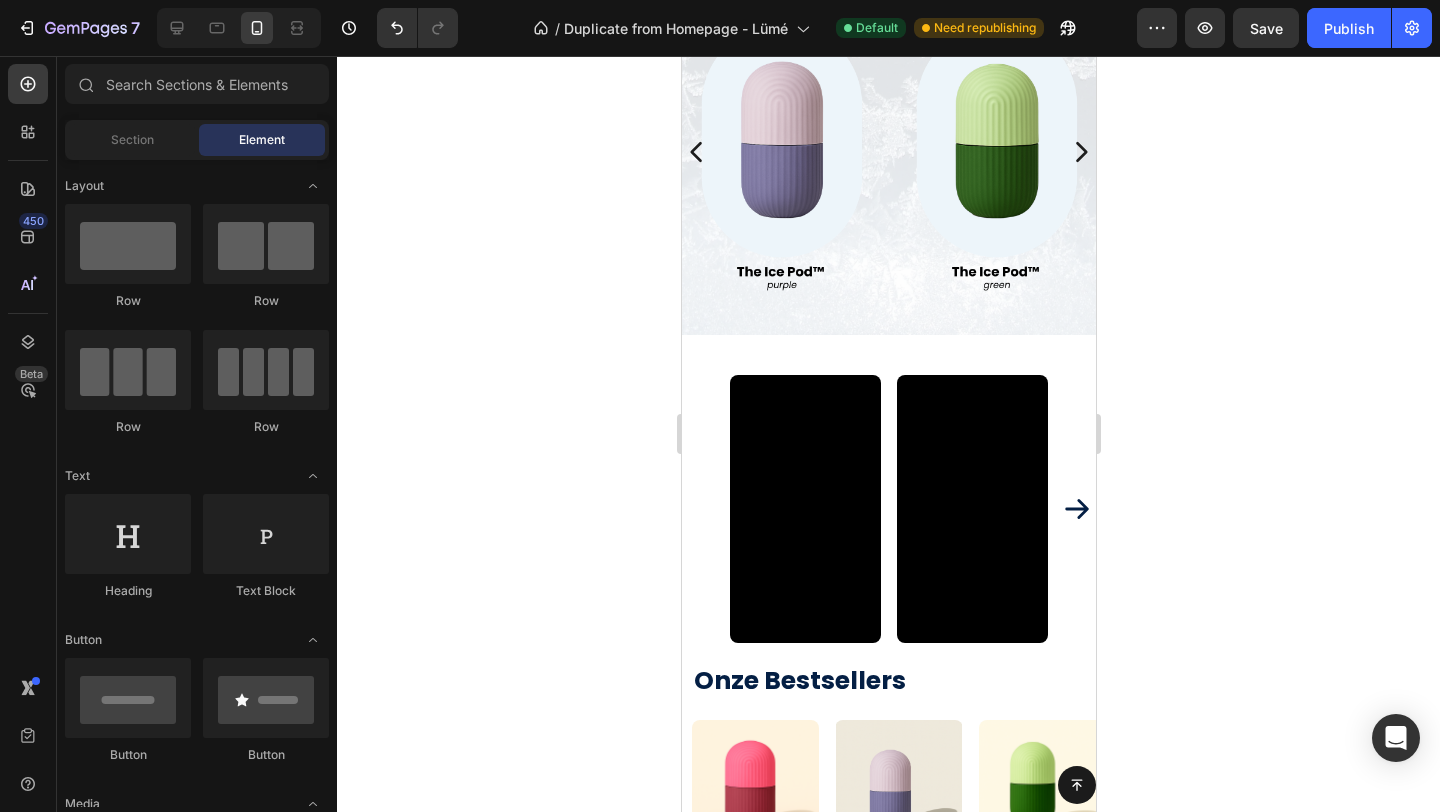 click on "Video" at bounding box center (804, 509) 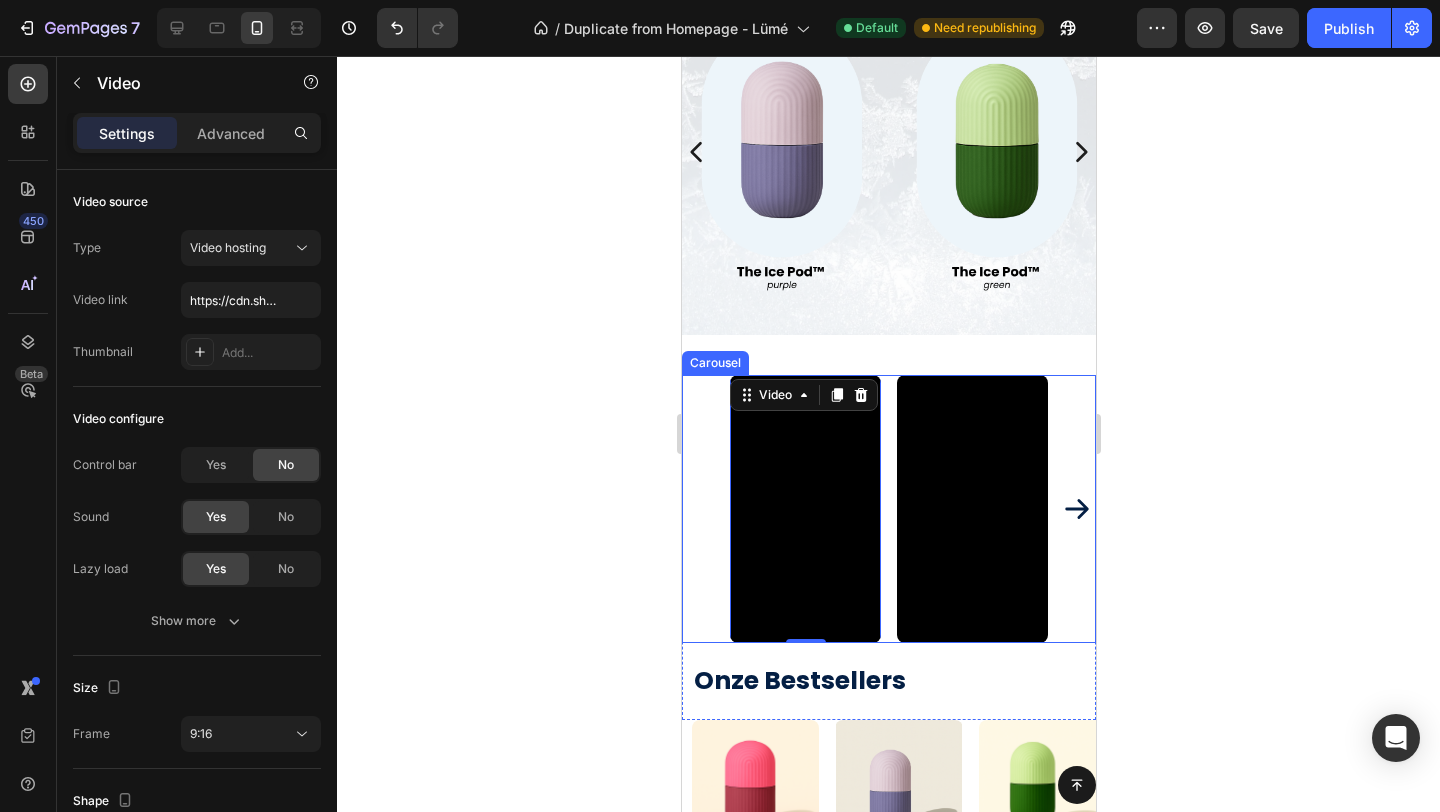 click on "Video   0 Video Video Video" at bounding box center [888, 509] 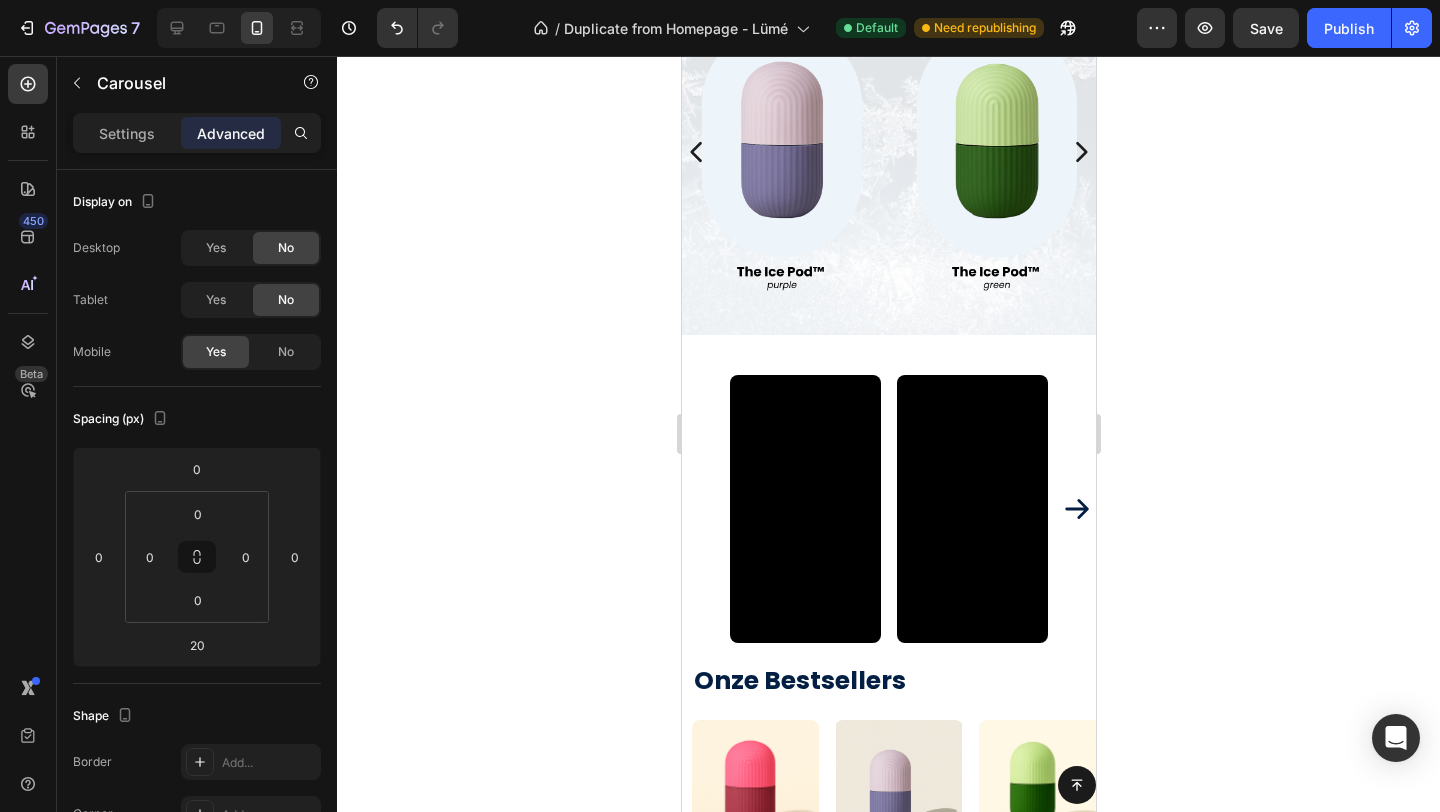 click on "Button Sticky Meet  The Ice Pod™  Text Block Cold skincare for glowing skin. The Ice Pod is your daily glass skin essential - straight from the freezer. Text Block Shop now Button Image Section 2 gratis verzending boven de  50, - Text
voor 23u besteld = morgen in huis Text
retourneren binnen 14 dagen Text
gratis verzending boven de  50, - Text
voor 23u besteld = morgen in huis Text
retourneren binnen 14 dagen Text
Marquee Section 3 The Ice Pod™ It's Benefits Heading Image Image Direct verkoelende verlichting Text Block Vermindert zwelling en vermoeidheid in seconden -  ideaal als frisse start van je ochtend. Text Block Row Image Een gladde, stralende huid Text Block Stimuleert de doorbloeding en verfijnt de huidstructuur. Hierdoor krijg je zonder twijfel een natuurlijke glow. Text Block Row Image Zichtbare verkleining van de poriën Text Block Text Block maakt de huid egaal. Text Block Row" at bounding box center [888, -175] 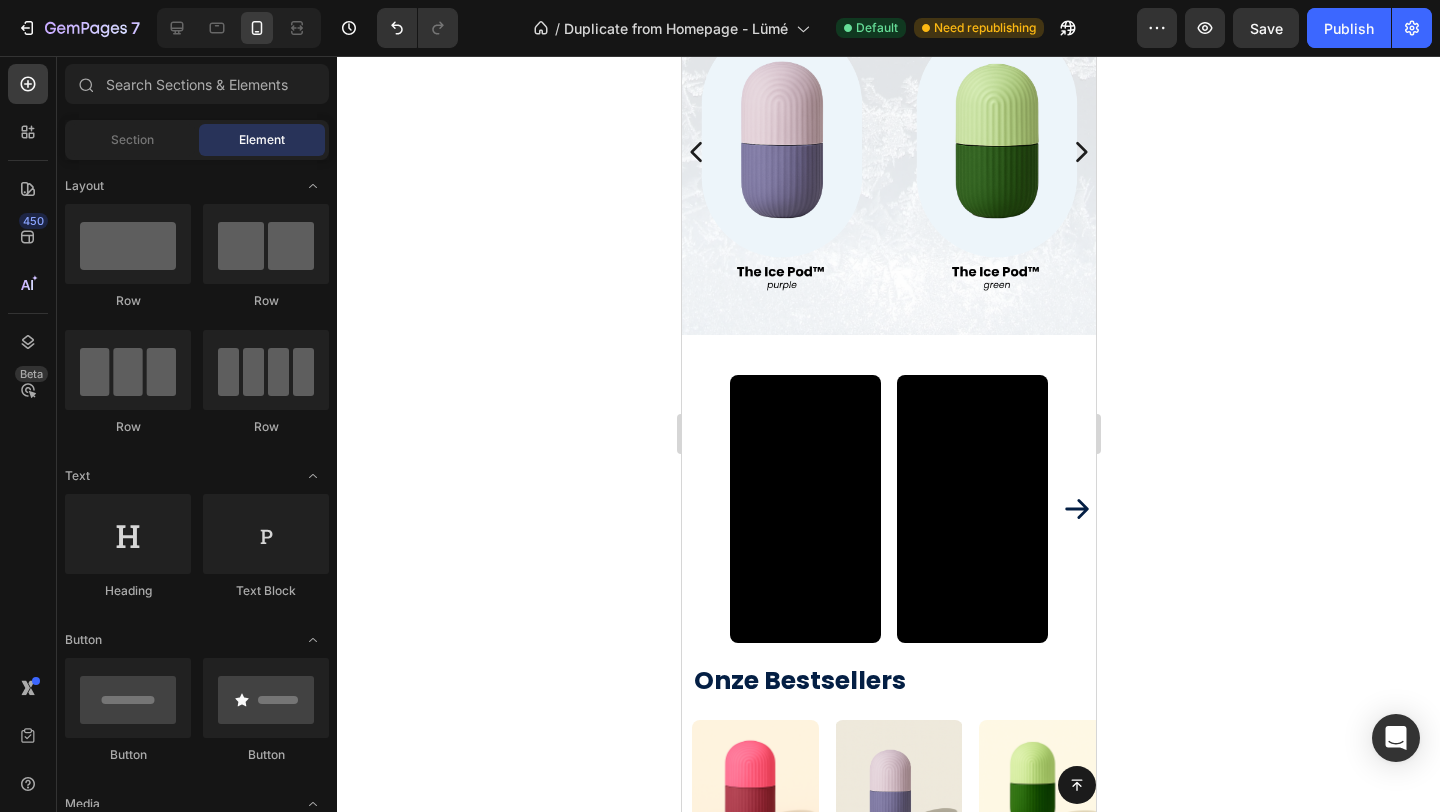 click on "Button Sticky Meet  The Ice Pod™  Text Block Cold skincare for glowing skin. The Ice Pod is your daily glass skin essential - straight from the freezer. Text Block Shop now Button Image Section 2 gratis verzending boven de  50, - Text
voor 23u besteld = morgen in huis Text
retourneren binnen 14 dagen Text
gratis verzending boven de  50, - Text
voor 23u besteld = morgen in huis Text
retourneren binnen 14 dagen Text
Marquee Section 3 The Ice Pod™ It's Benefits Heading Image Image Direct verkoelende verlichting Text Block Vermindert zwelling en vermoeidheid in seconden -  ideaal als frisse start van je ochtend. Text Block Row Image Een gladde, stralende huid Text Block Stimuleert de doorbloeding en verfijnt de huidstructuur. Hierdoor krijg je zonder twijfel een natuurlijke glow. Text Block Row Image Zichtbare verkleining van de poriën Text Block Text Block maakt de huid egaal. Text Block Row" at bounding box center [888, -175] 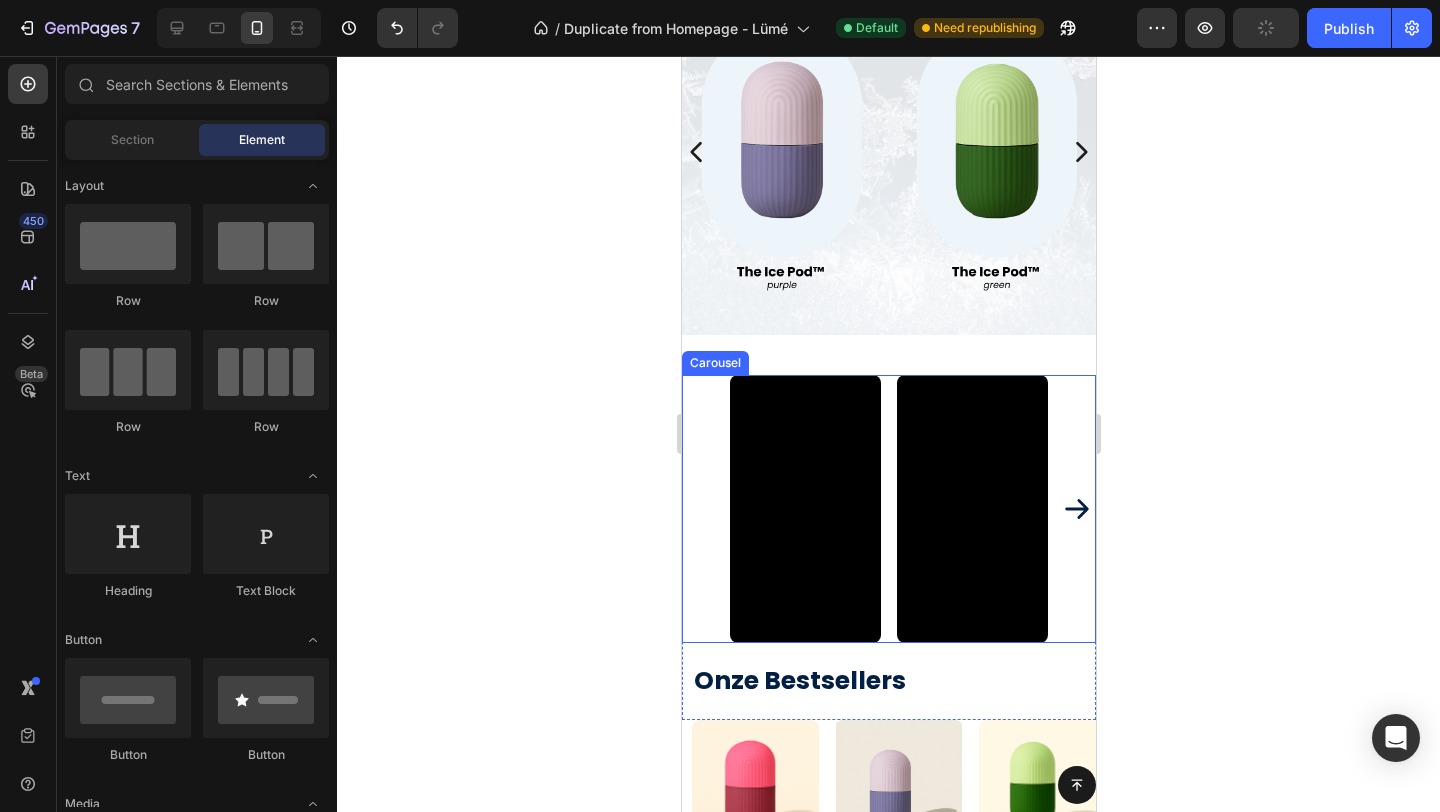 click on "Video Video Video Video" at bounding box center [888, 509] 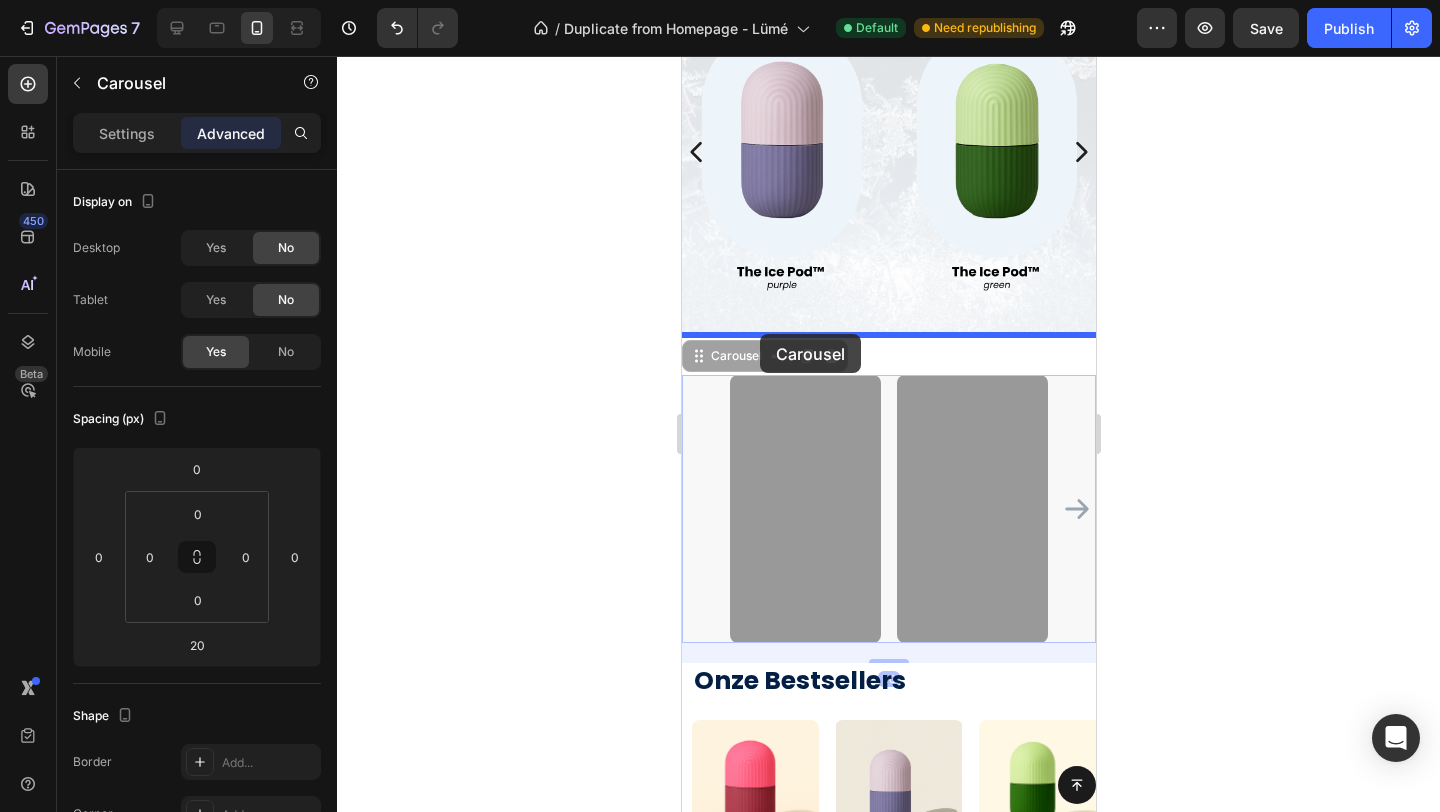 drag, startPoint x: 698, startPoint y: 408, endPoint x: 759, endPoint y: 334, distance: 95.90099 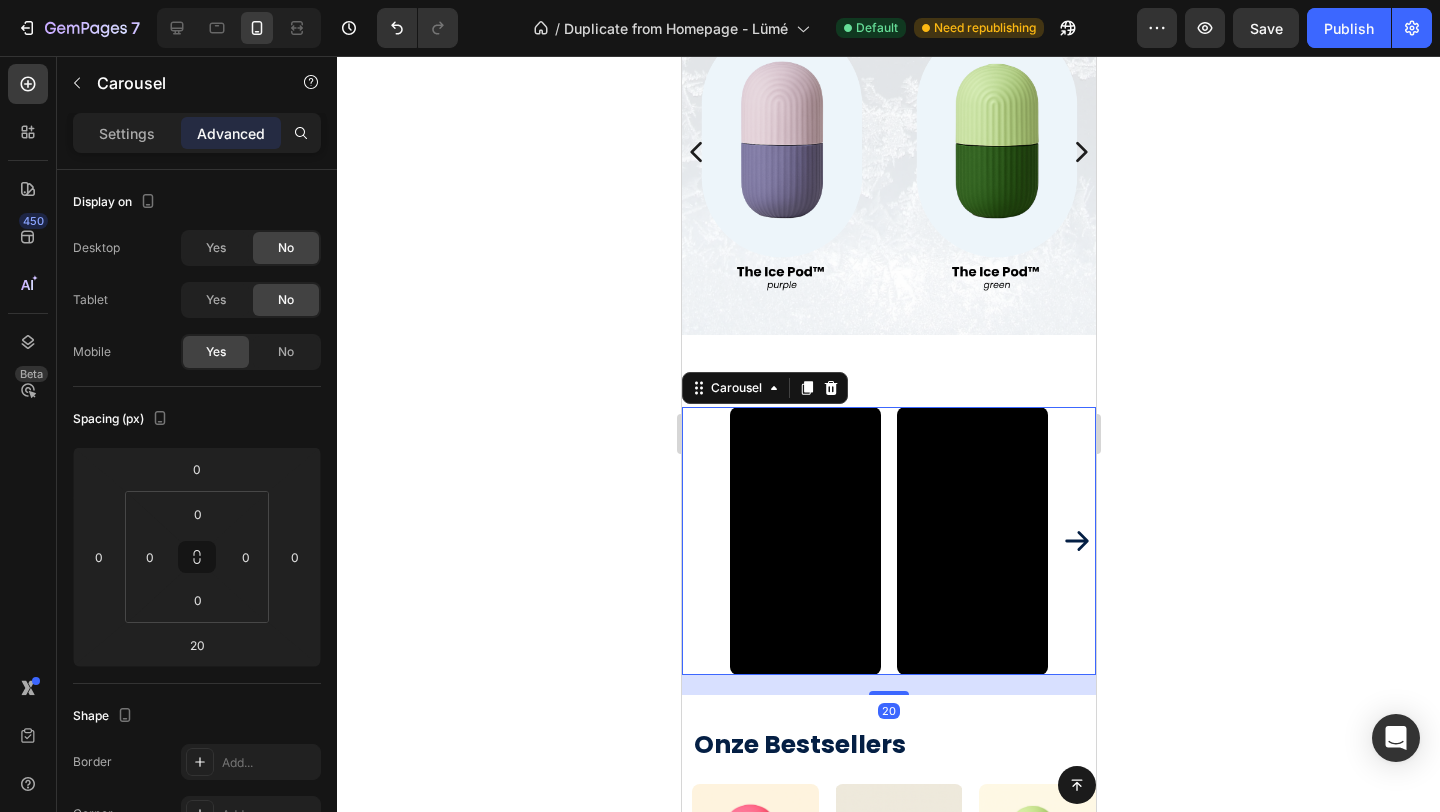 click on "Image Image Image Image
Carousel" at bounding box center (888, 167) 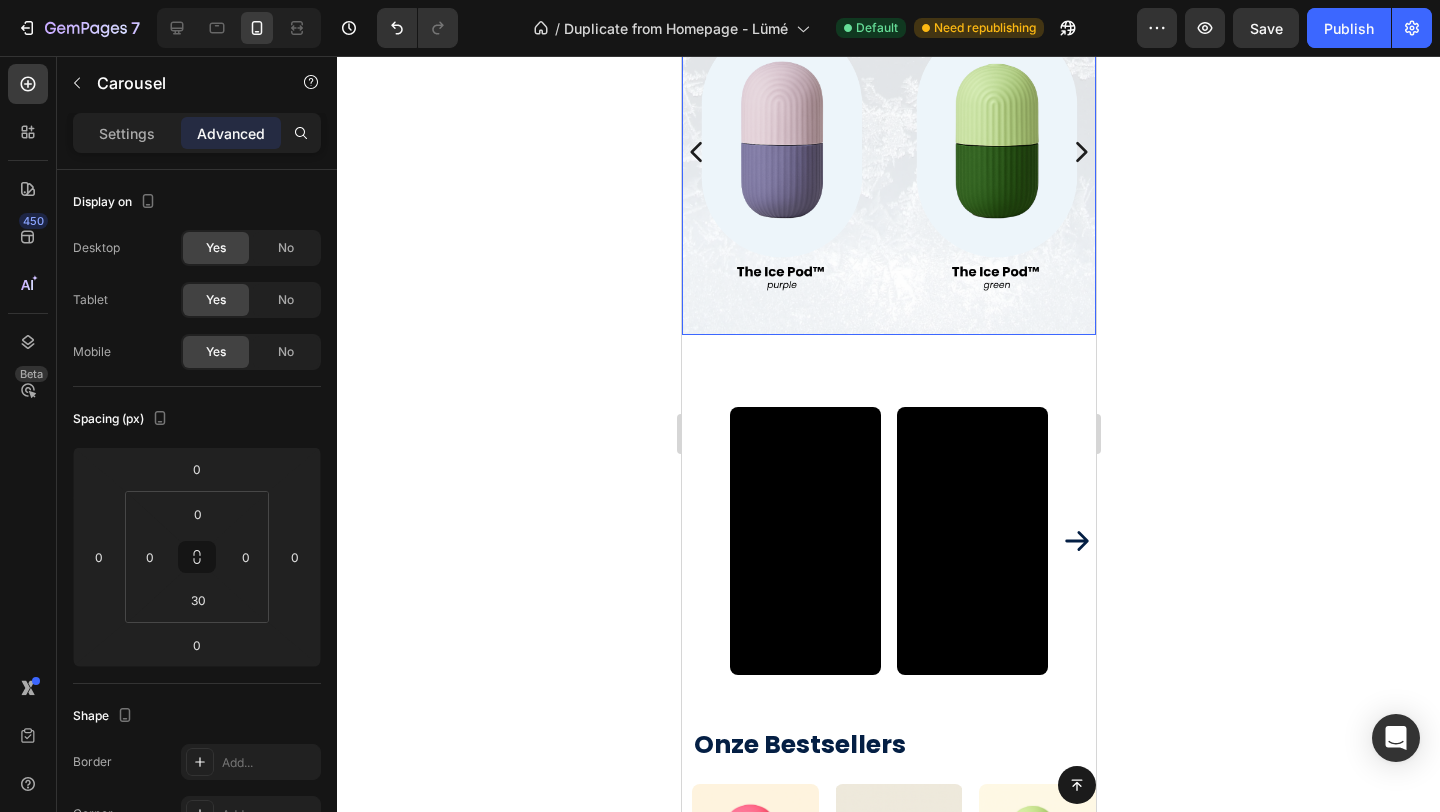 scroll, scrollTop: 469, scrollLeft: 0, axis: vertical 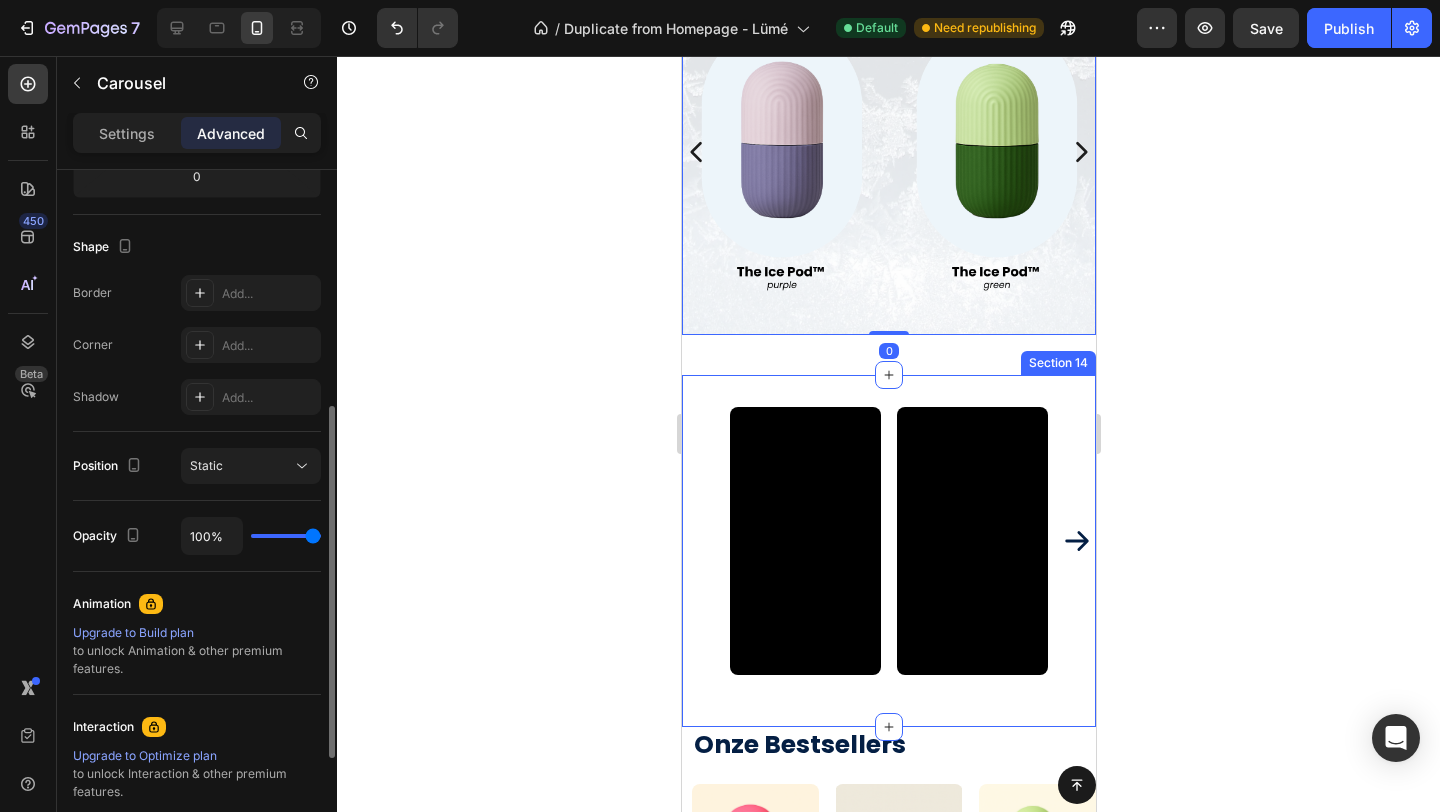 click on "Video Video Video Video
Carousel Section 14" at bounding box center [888, 551] 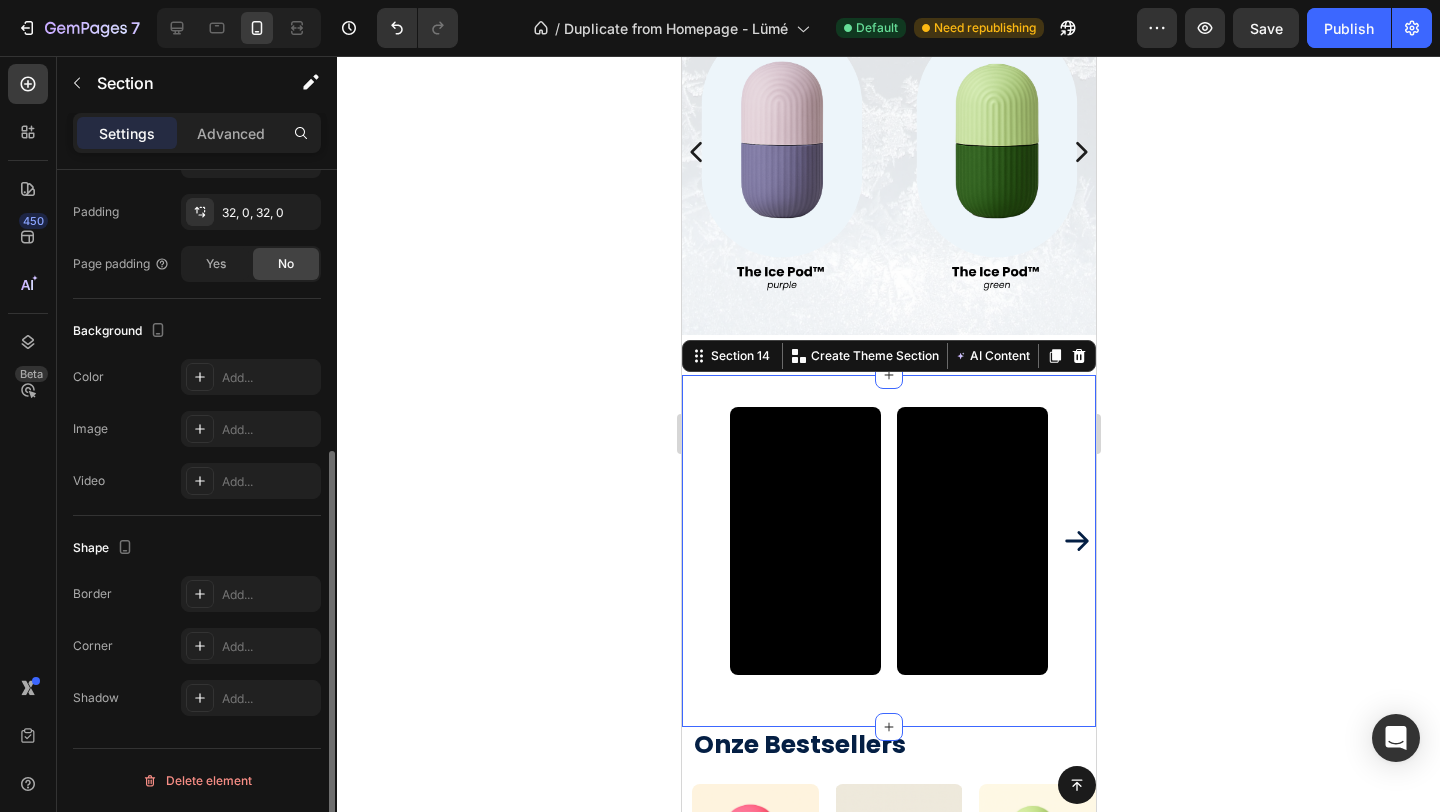 scroll, scrollTop: 0, scrollLeft: 0, axis: both 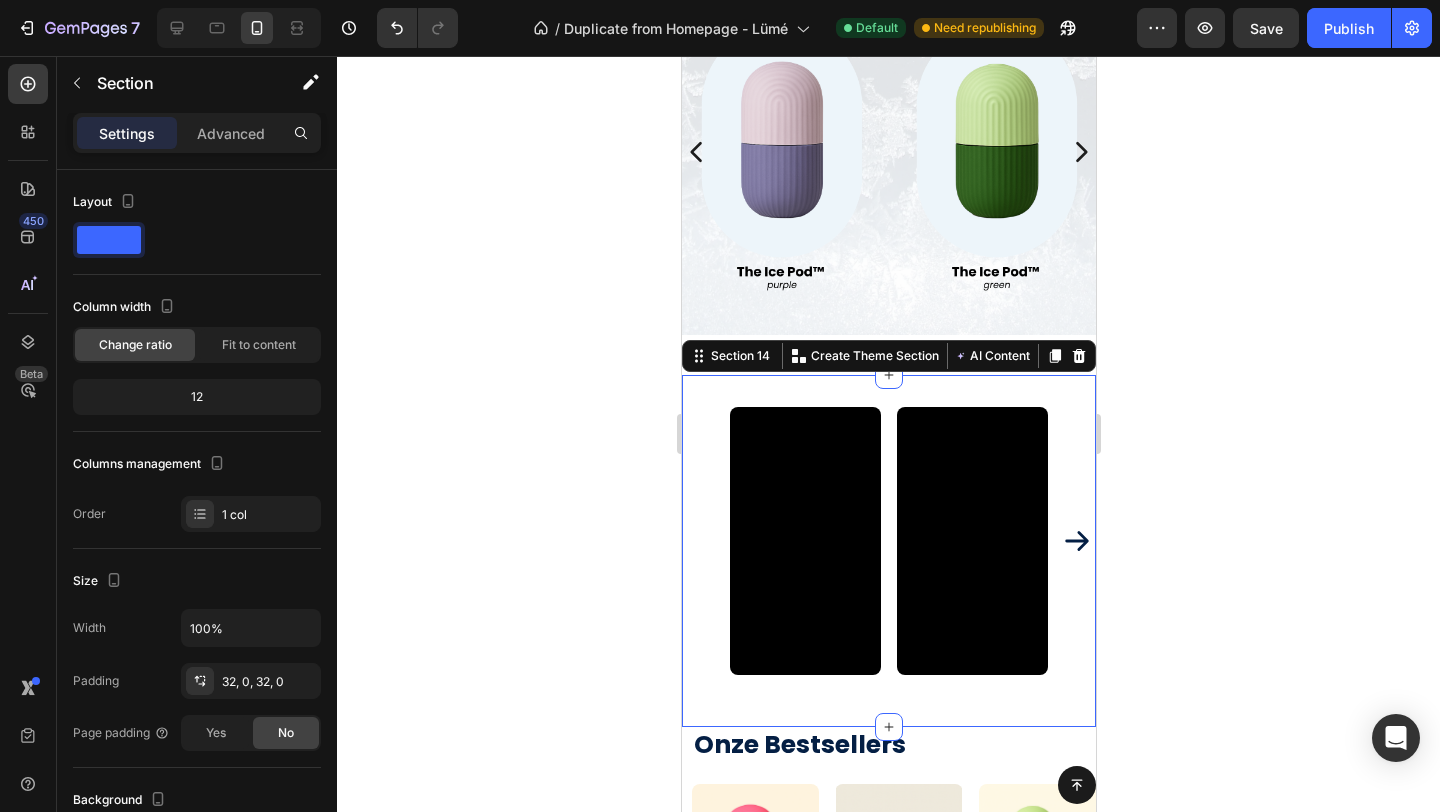 click on "Settings Advanced" at bounding box center [197, 133] 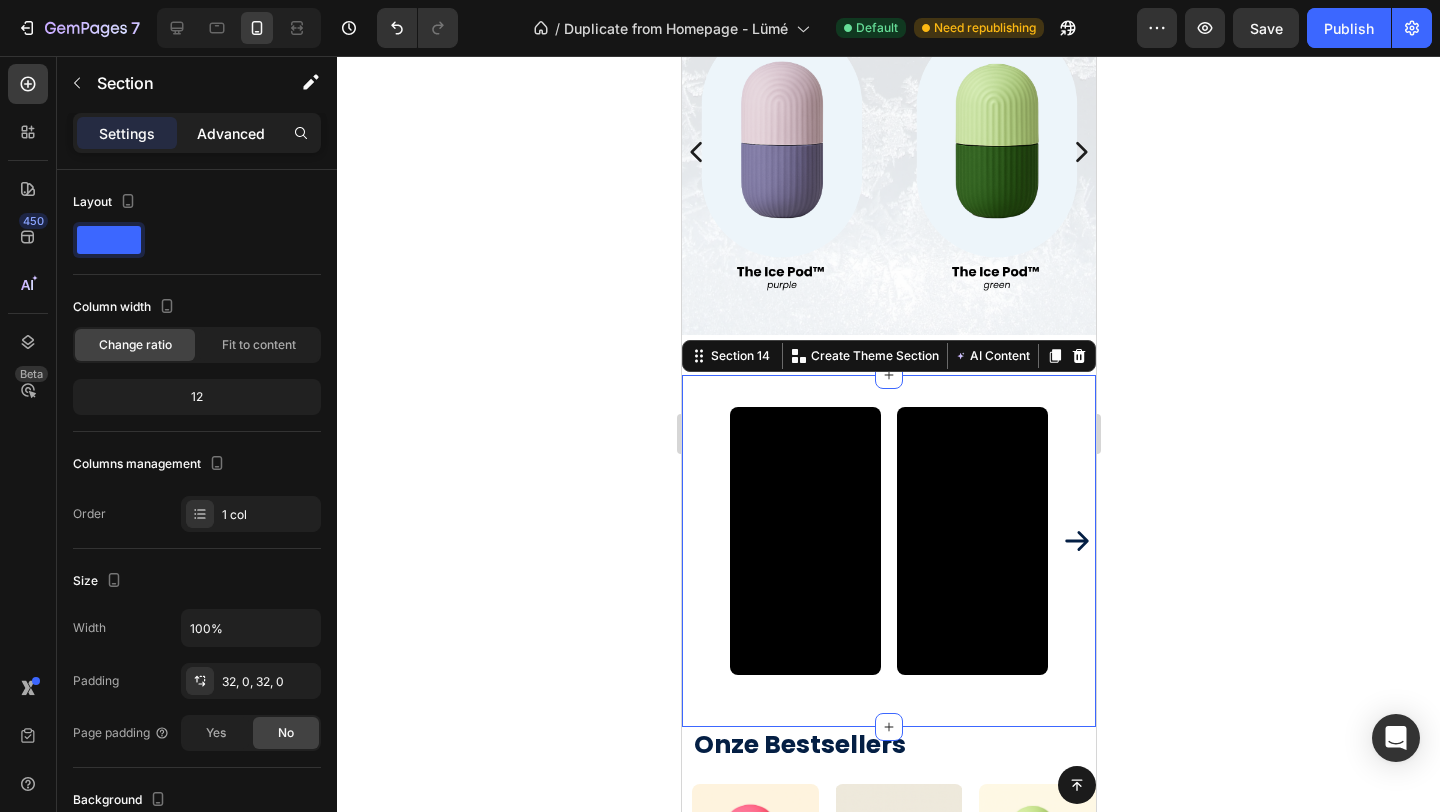 click on "Advanced" at bounding box center [231, 133] 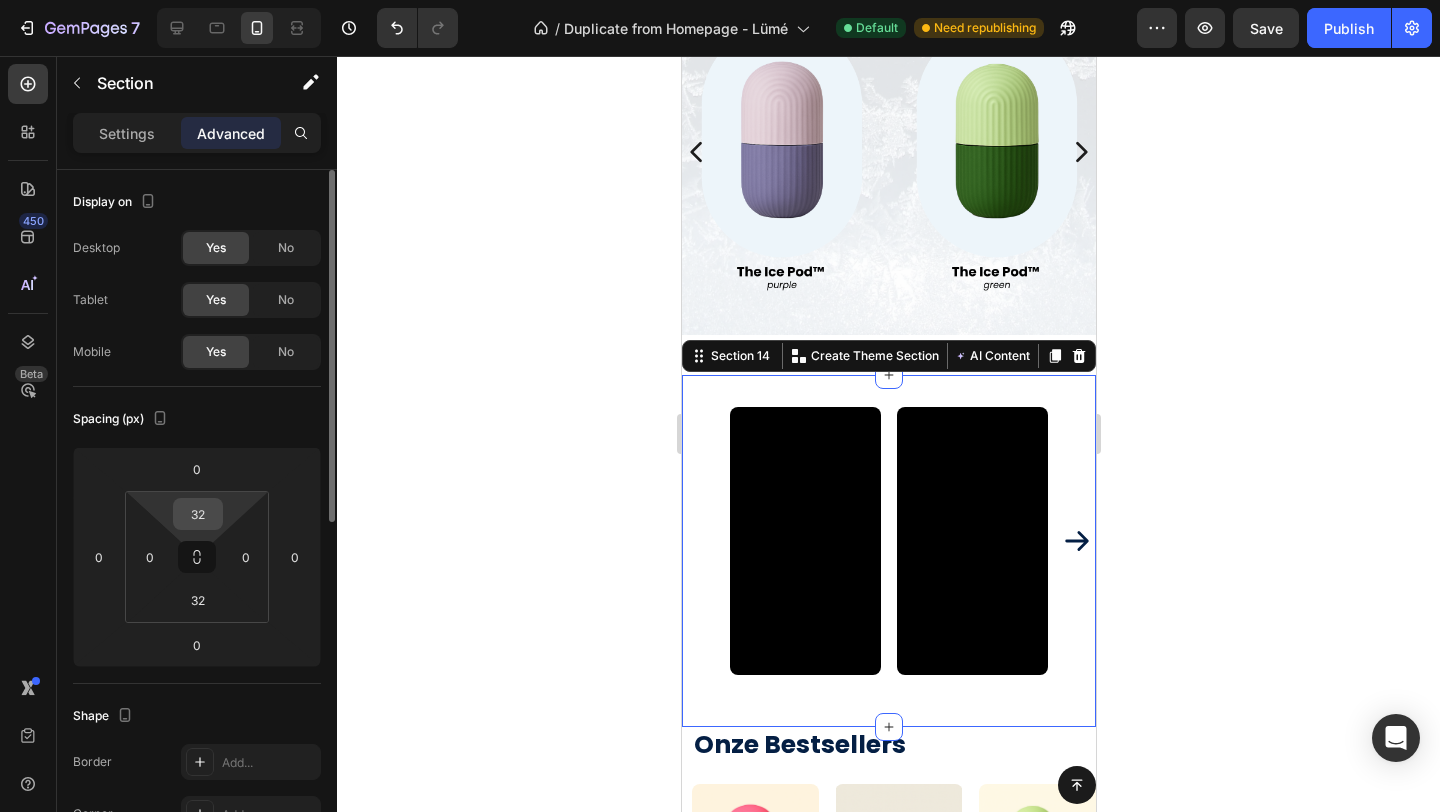 click on "32" at bounding box center (198, 514) 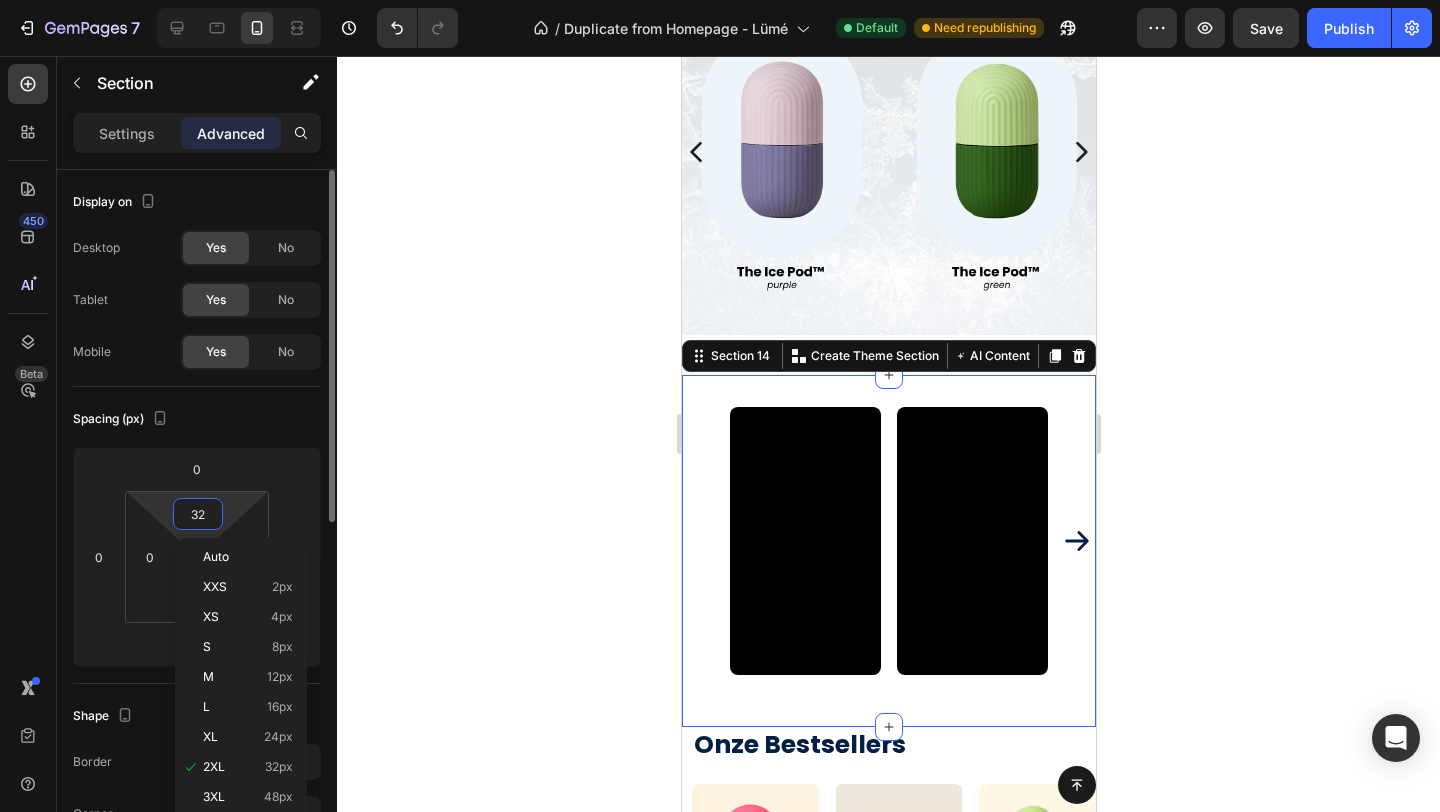 type on "3" 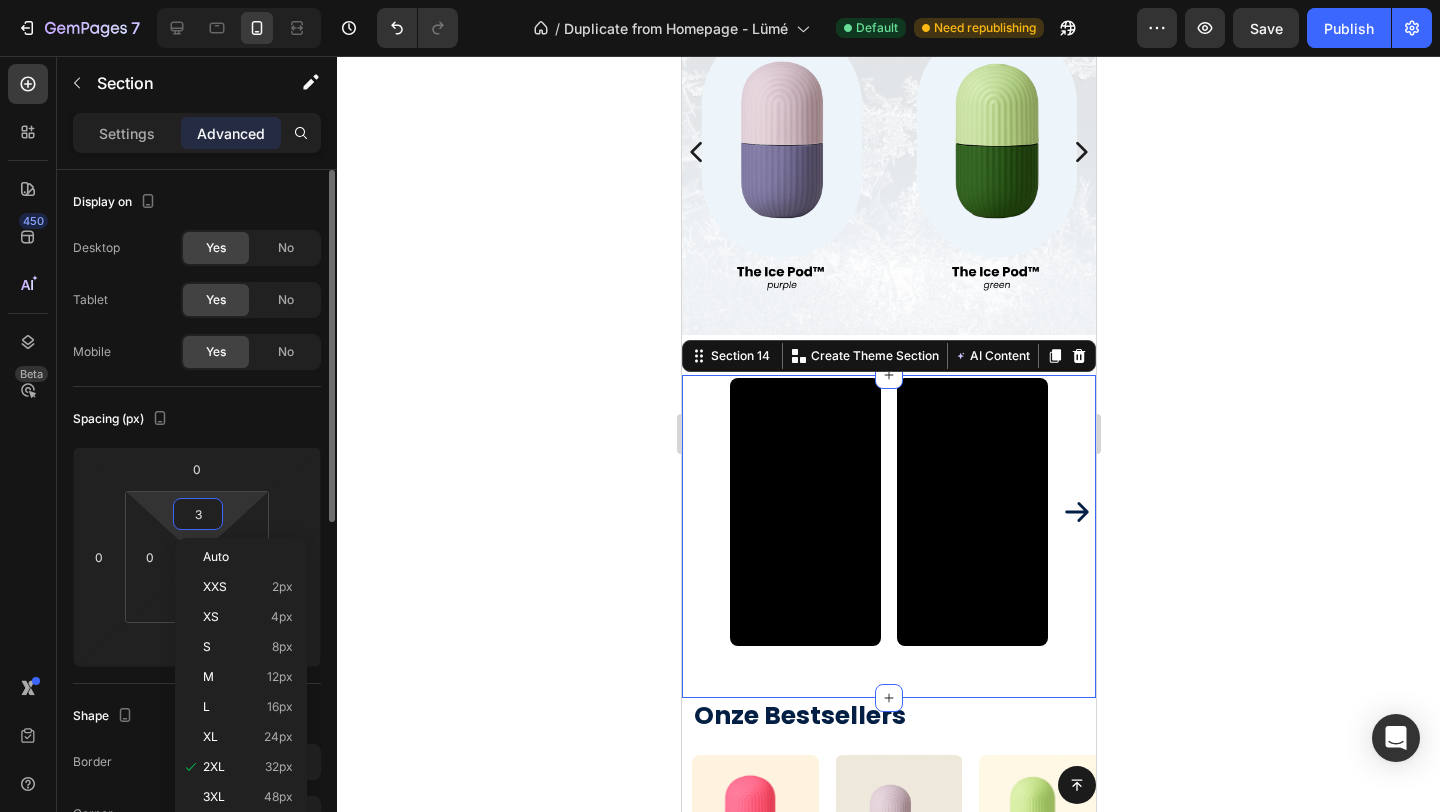 type 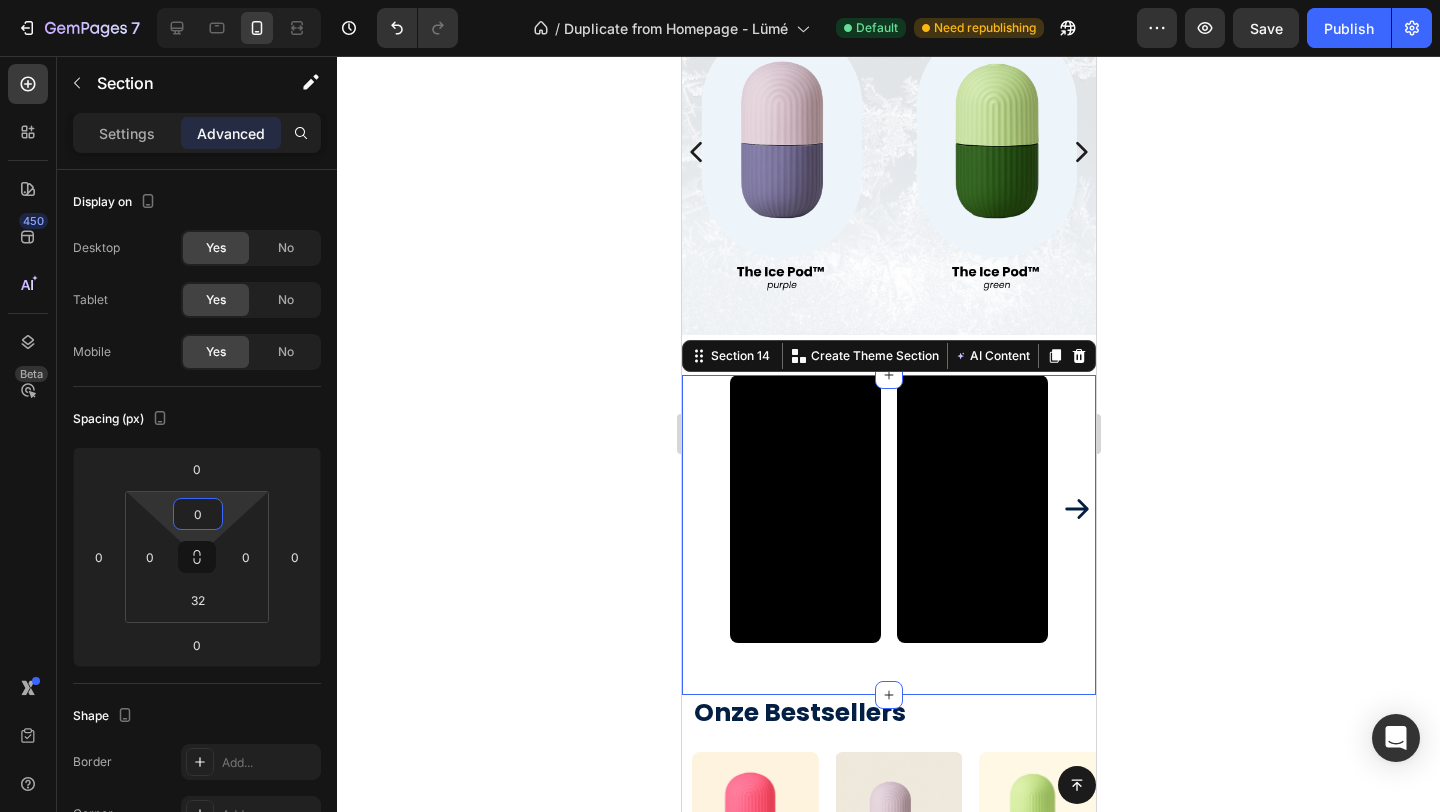 click 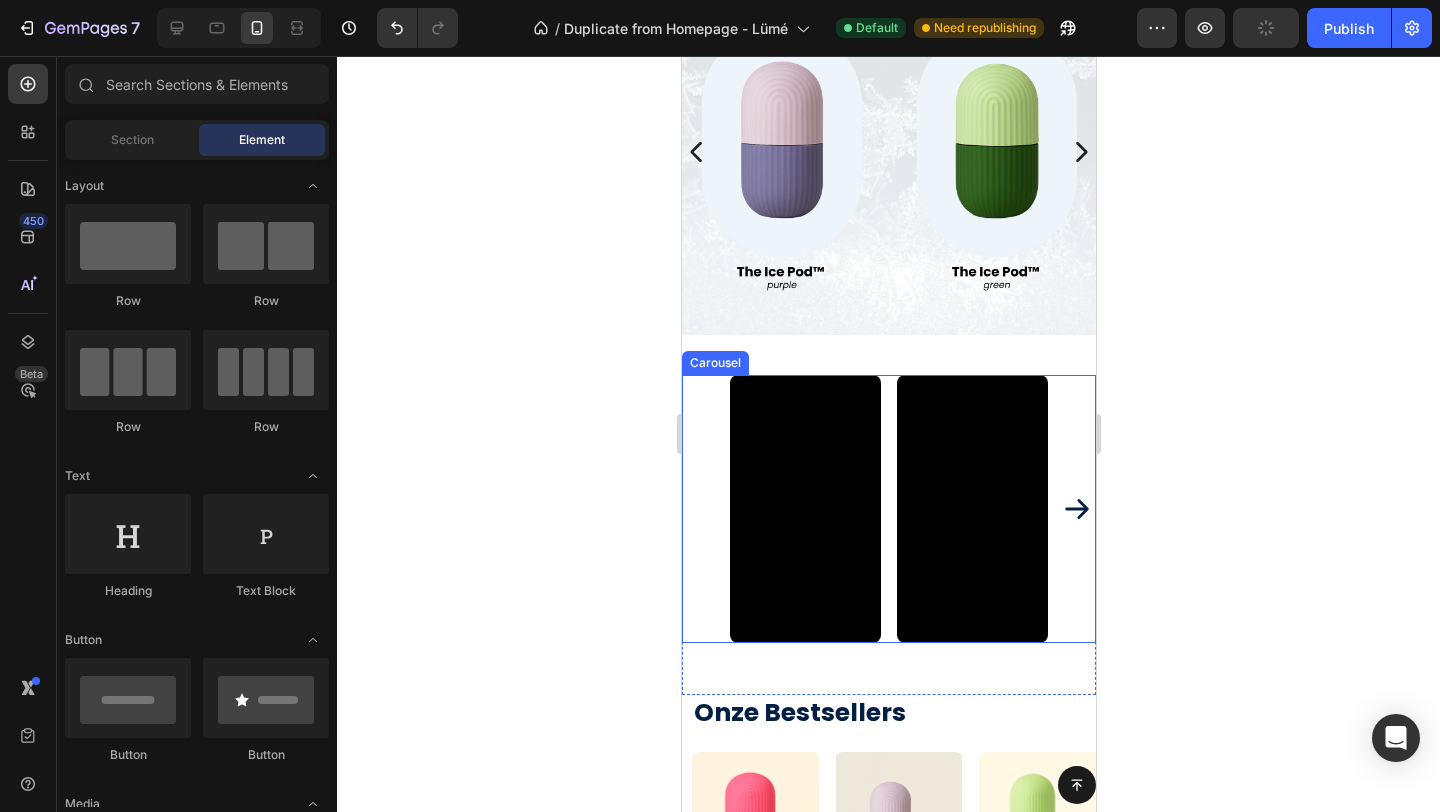 click on "Video Video Video Video" at bounding box center [888, 509] 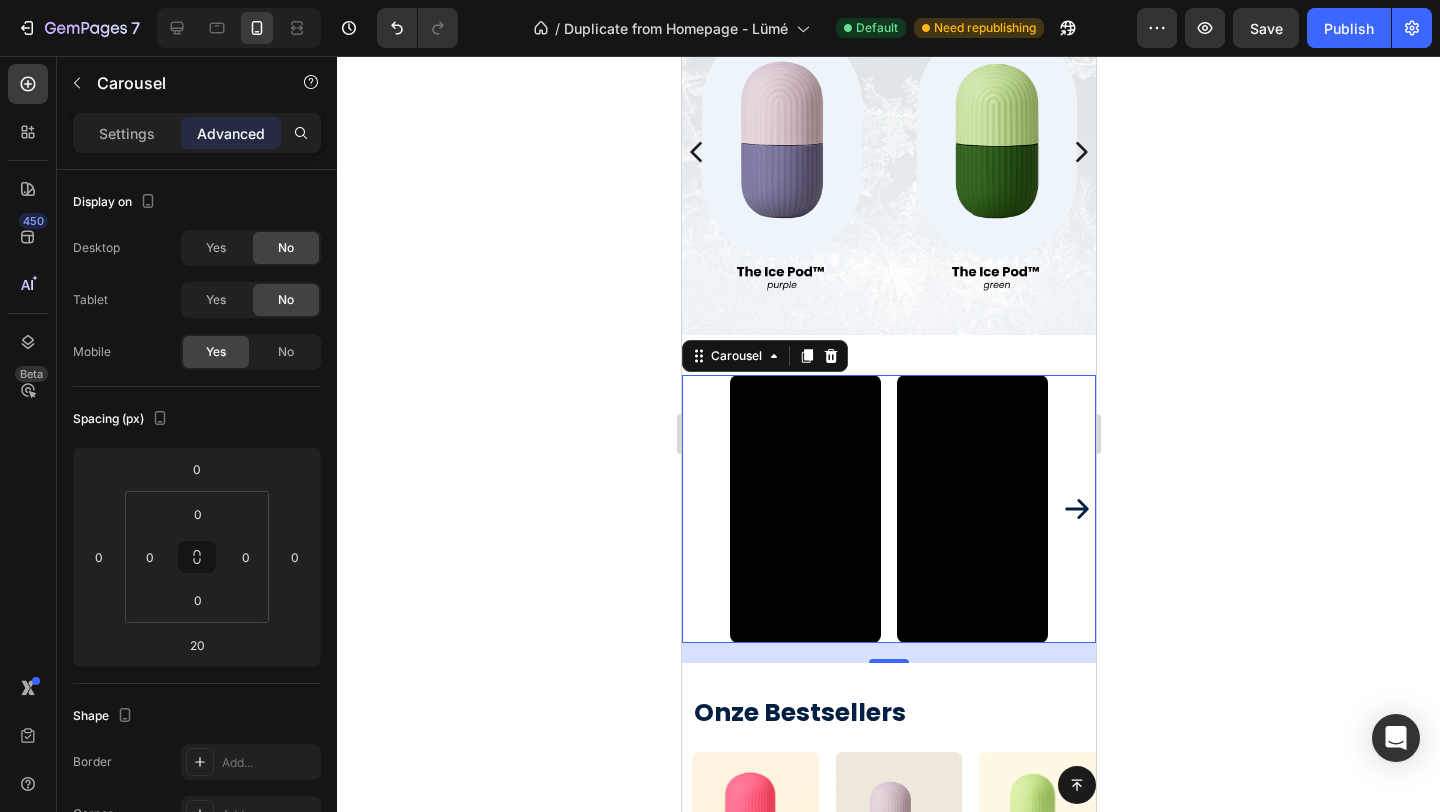 click at bounding box center (804, 509) 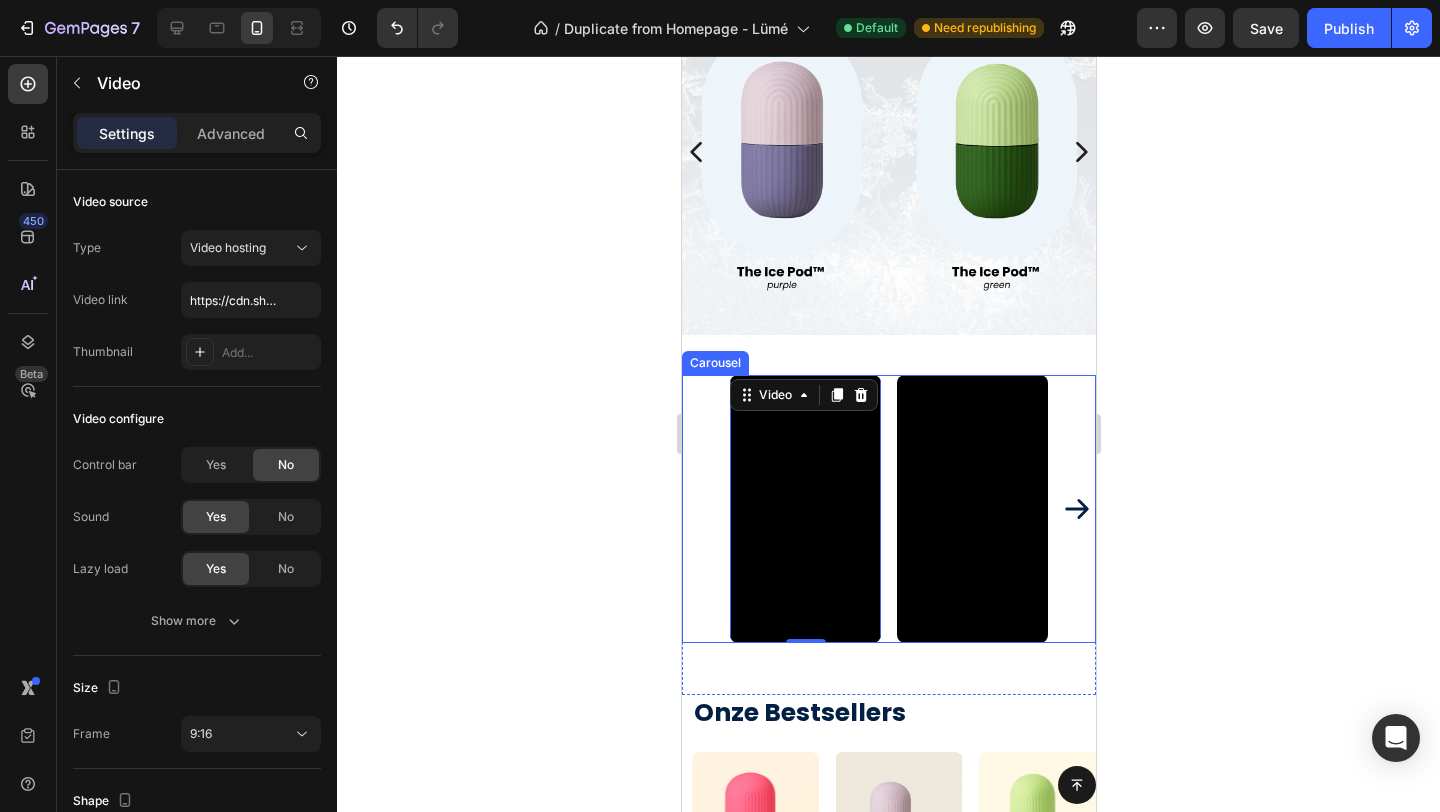 click on "Video   0 Video Video Video" at bounding box center (888, 509) 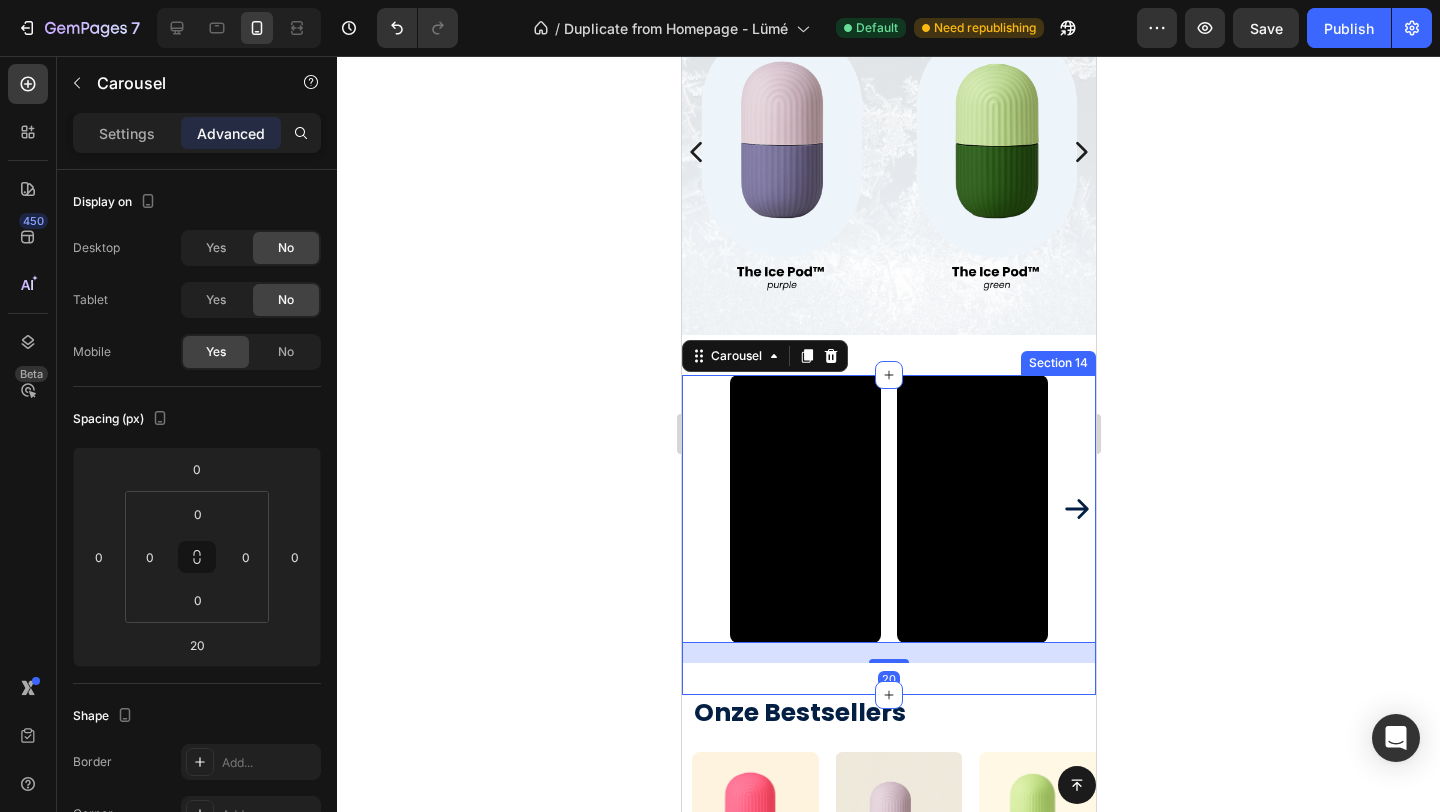 click on "Video Video Video Video
Carousel   20 Section 14" at bounding box center [888, 535] 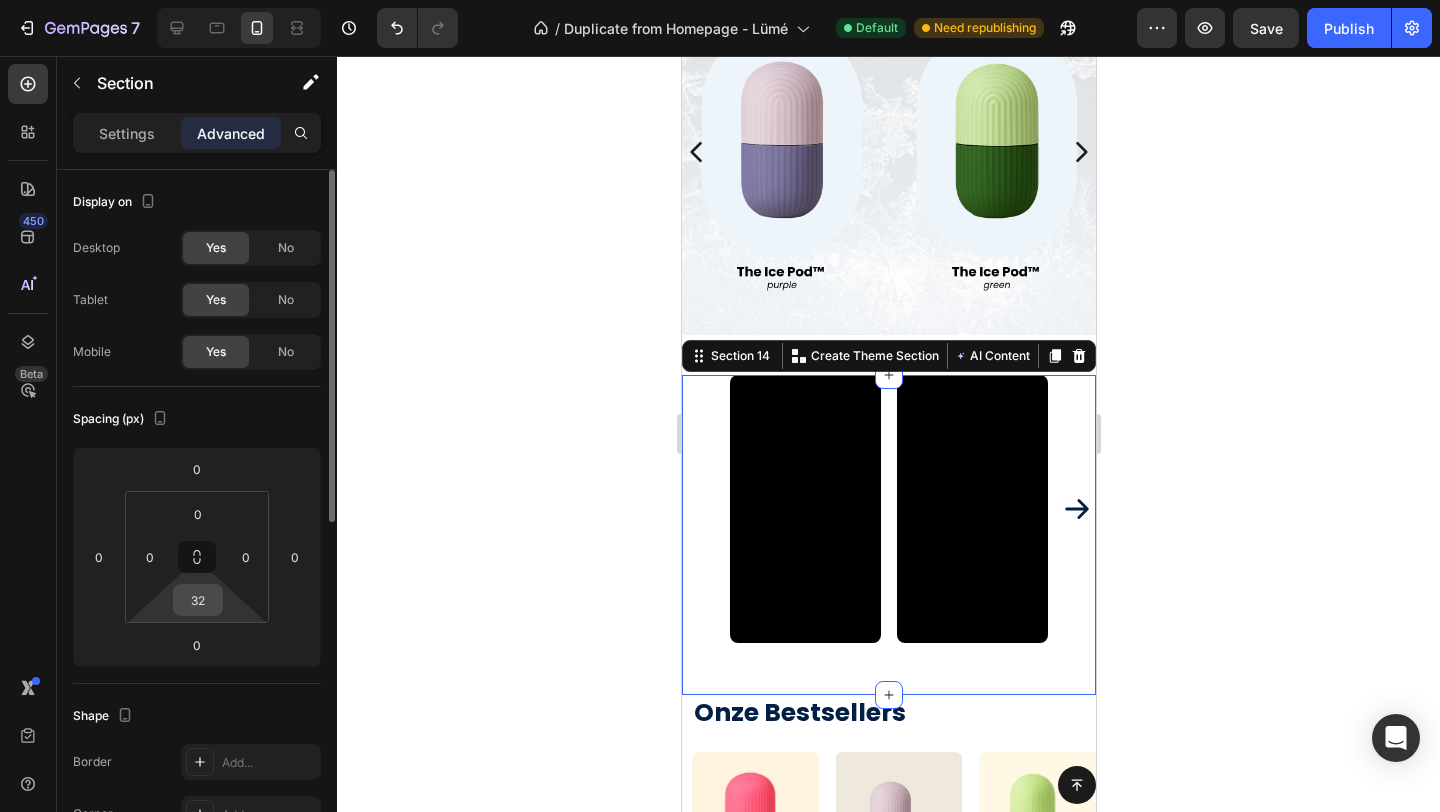 click on "32" at bounding box center [198, 600] 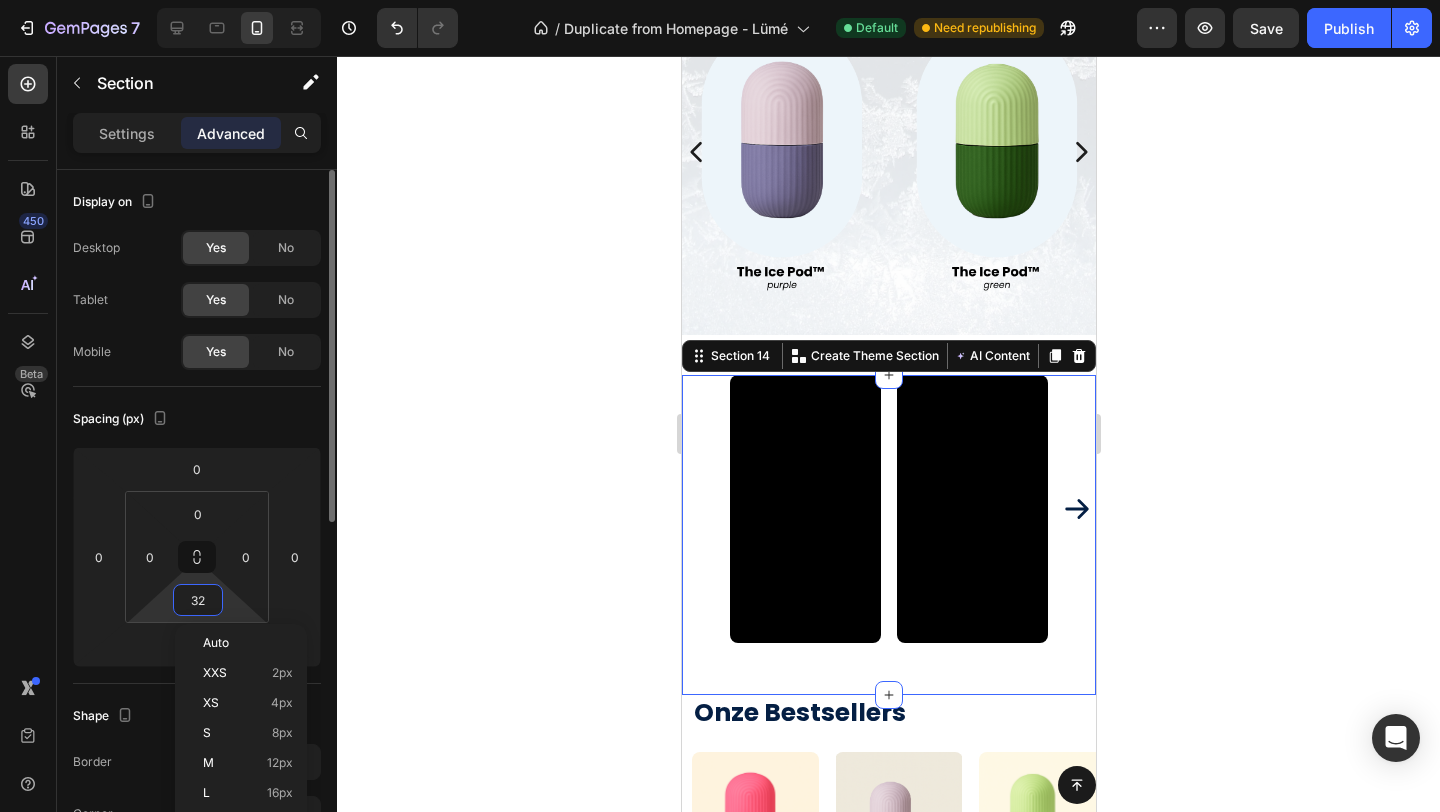 type 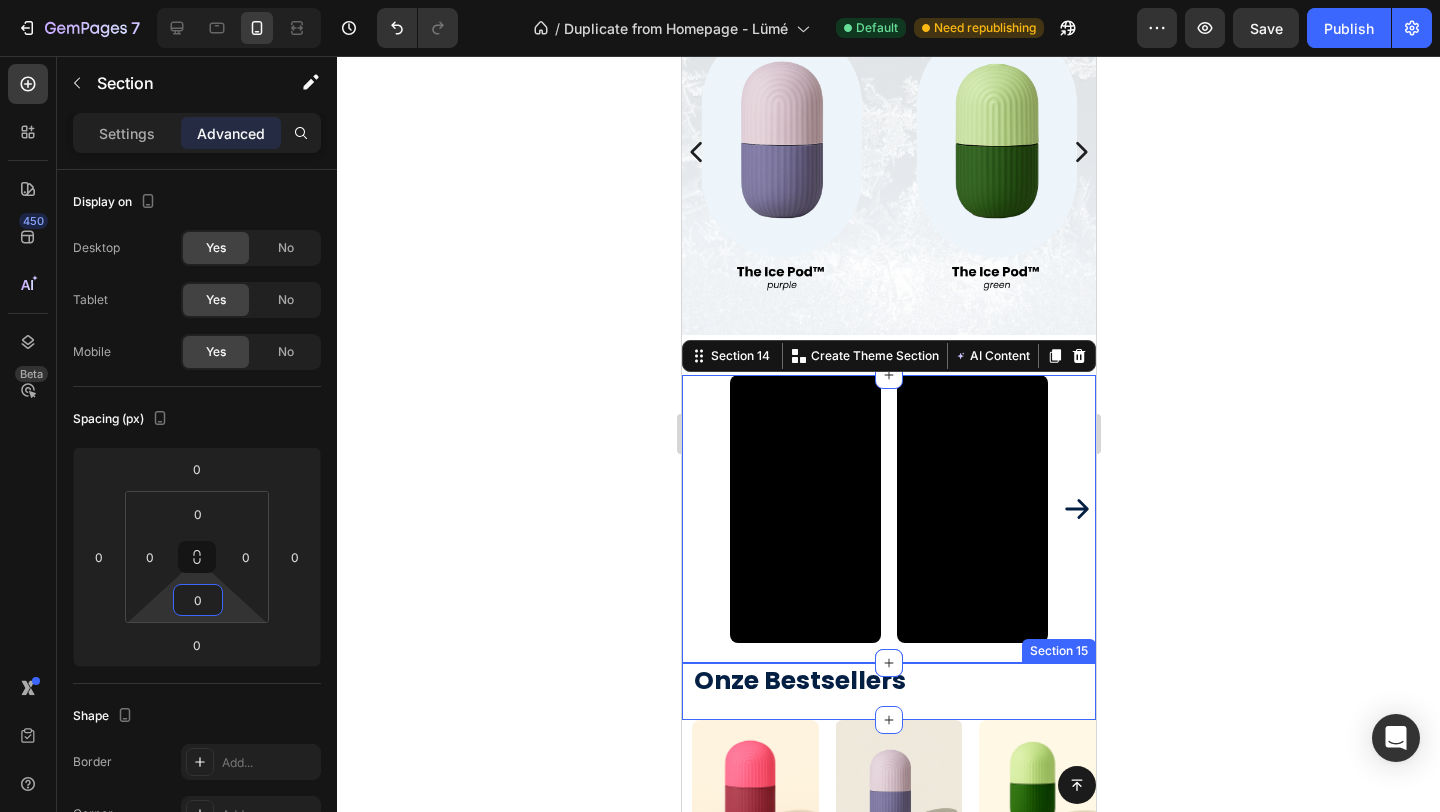 click 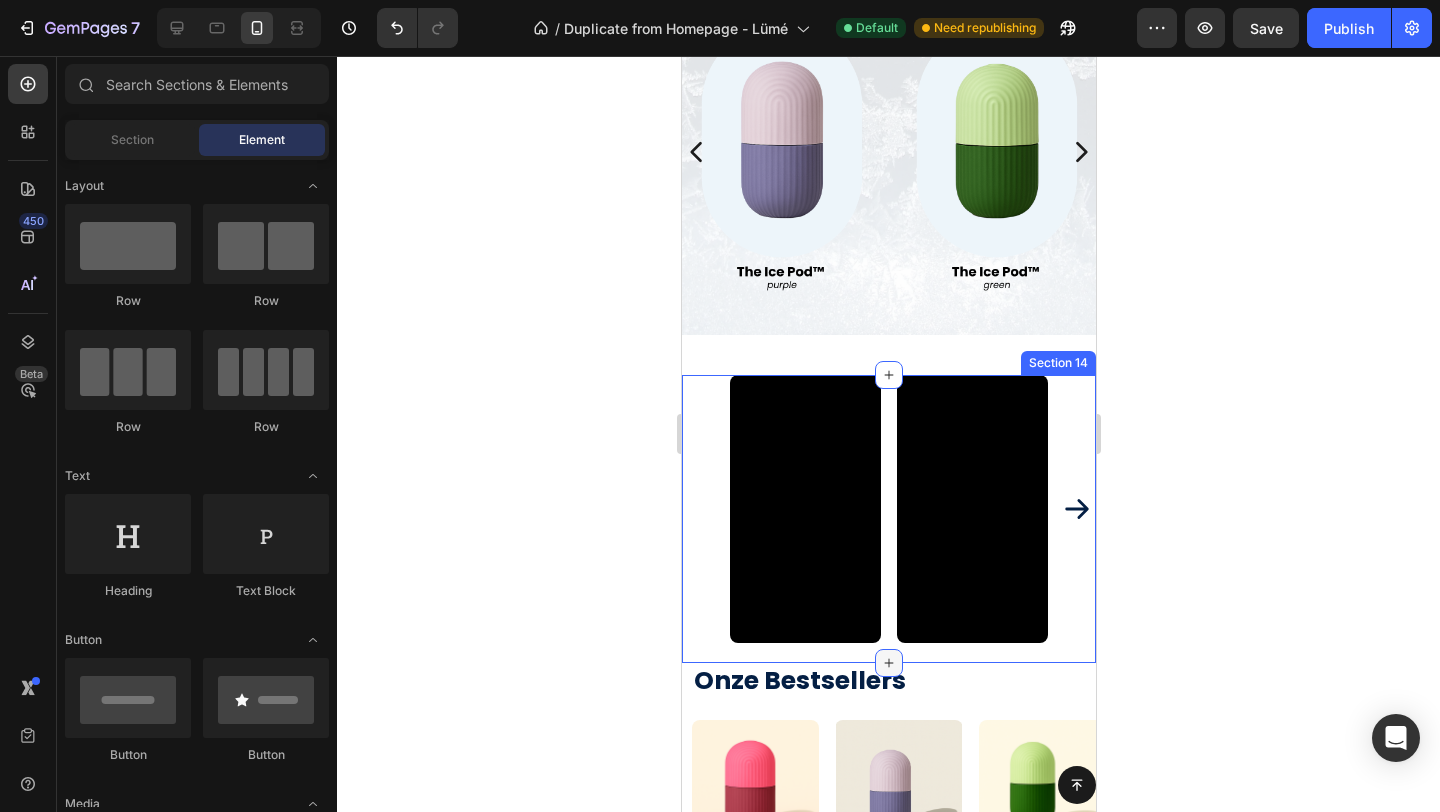 click at bounding box center [888, 663] 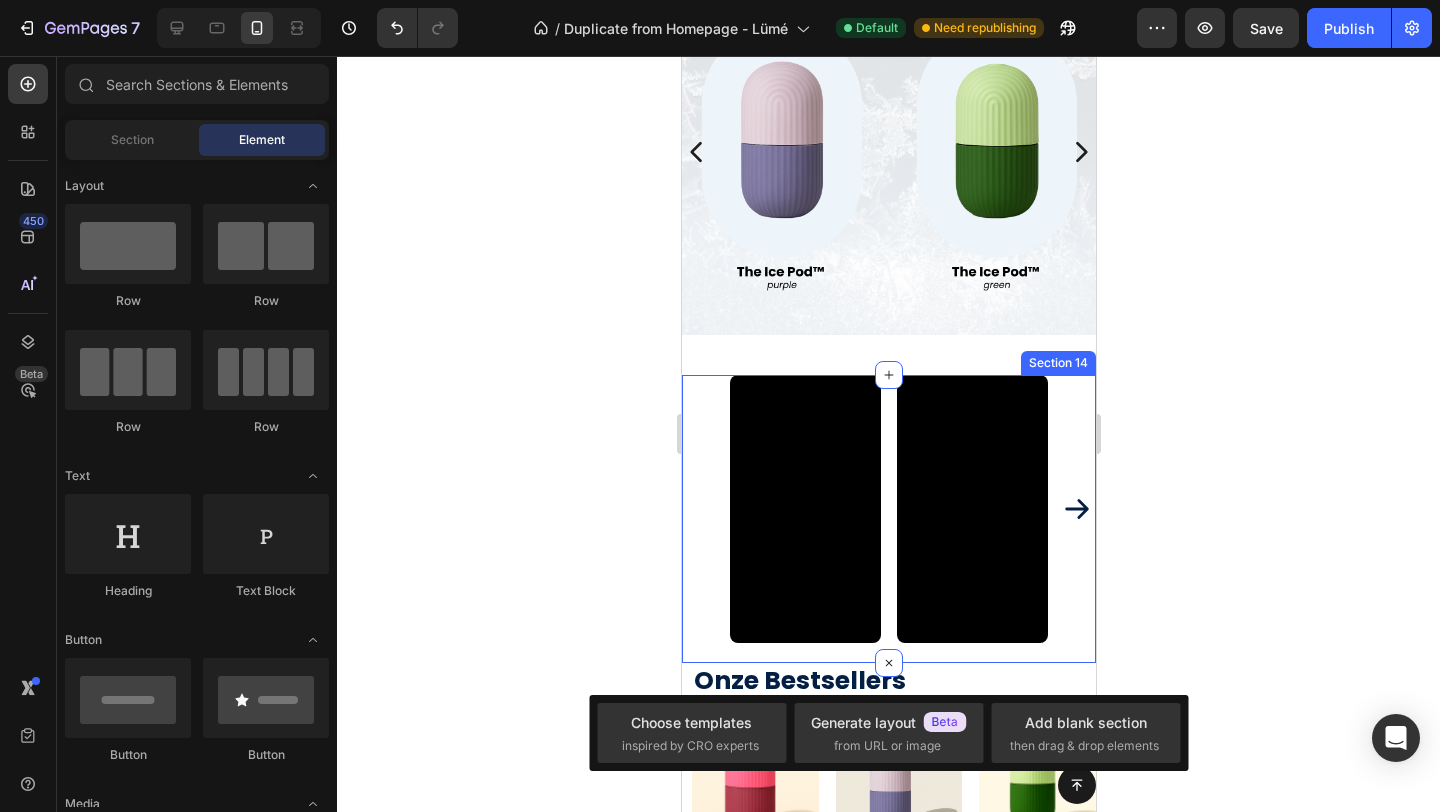 click on "Video Video Video Video
Carousel" at bounding box center [888, 519] 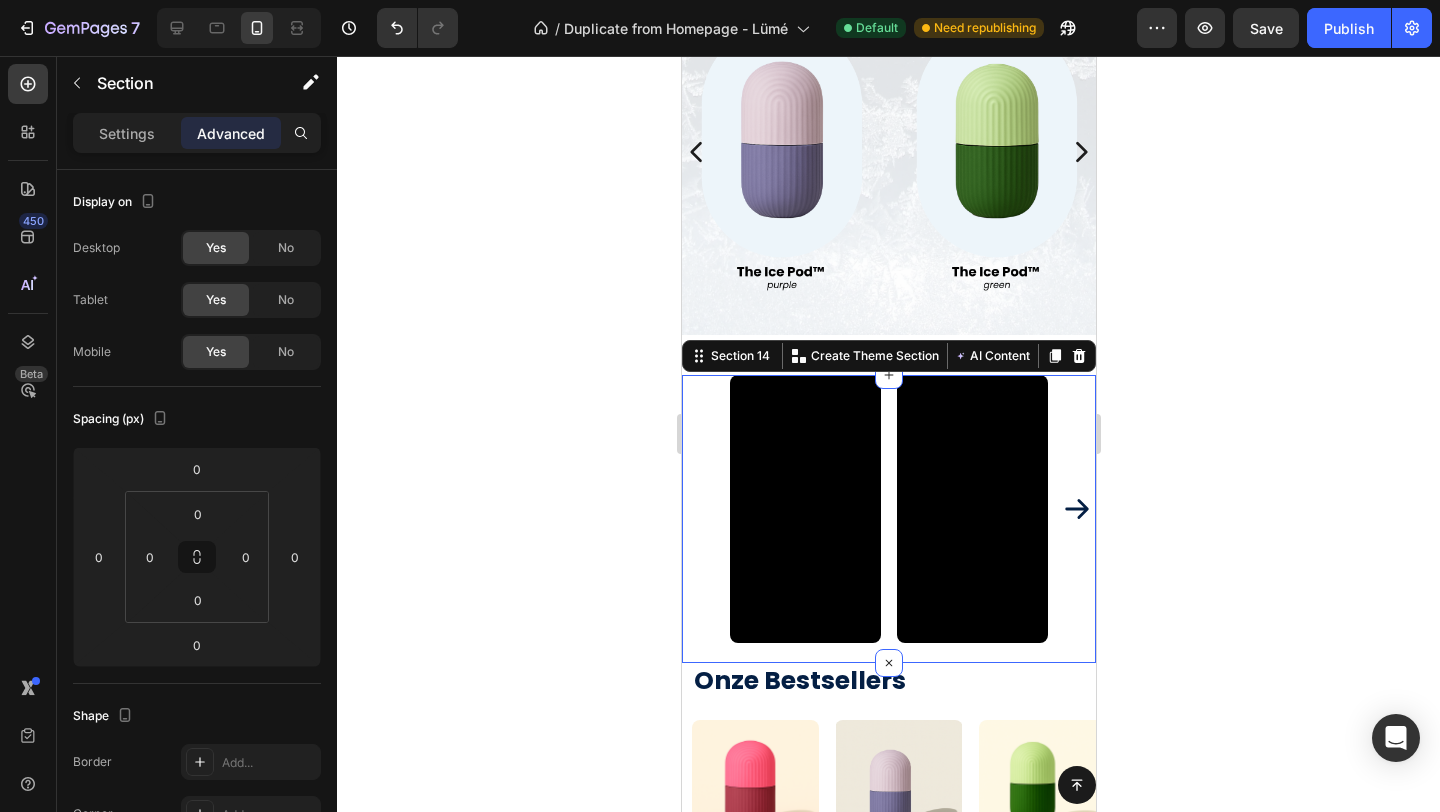 click 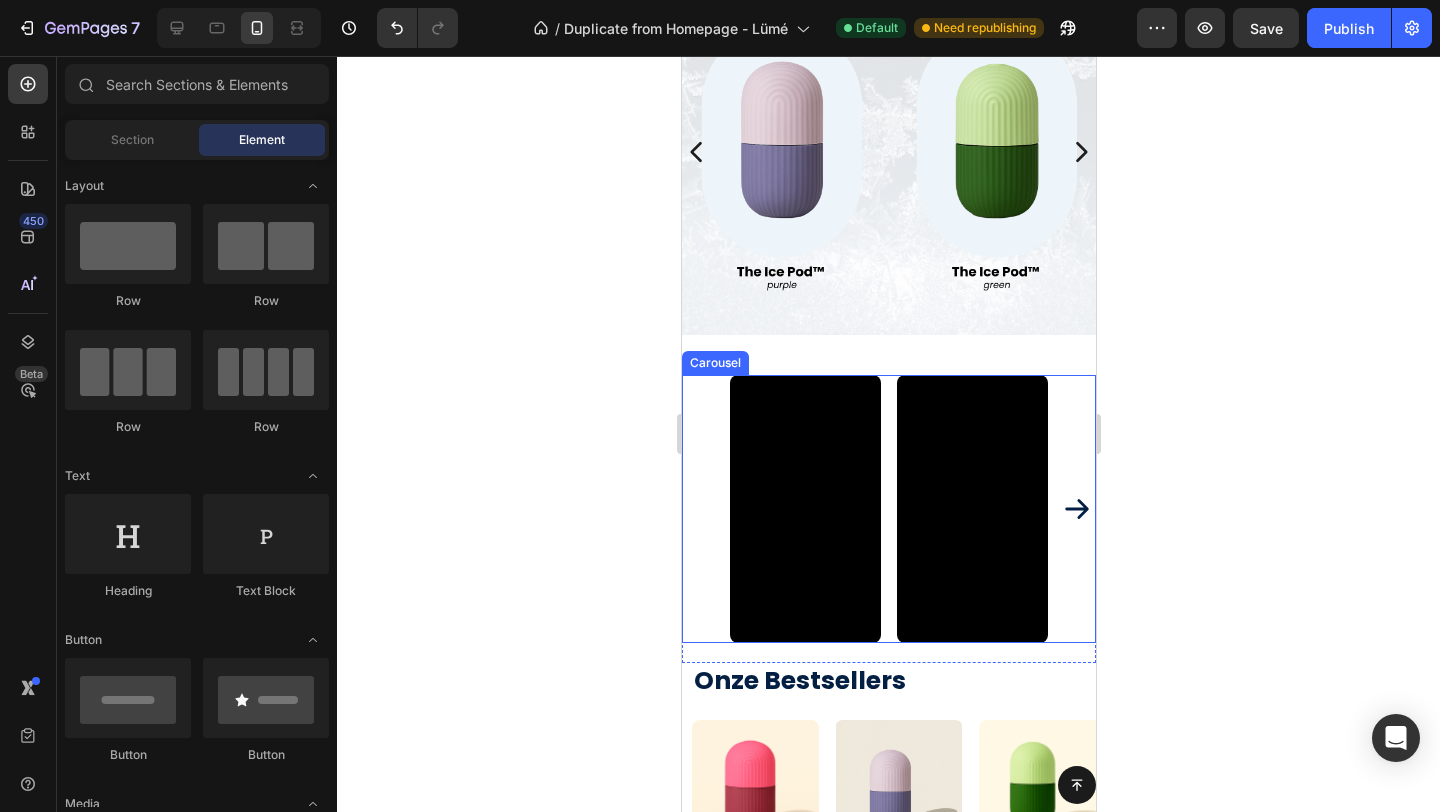 click on "Video Video Video Video" at bounding box center [888, 509] 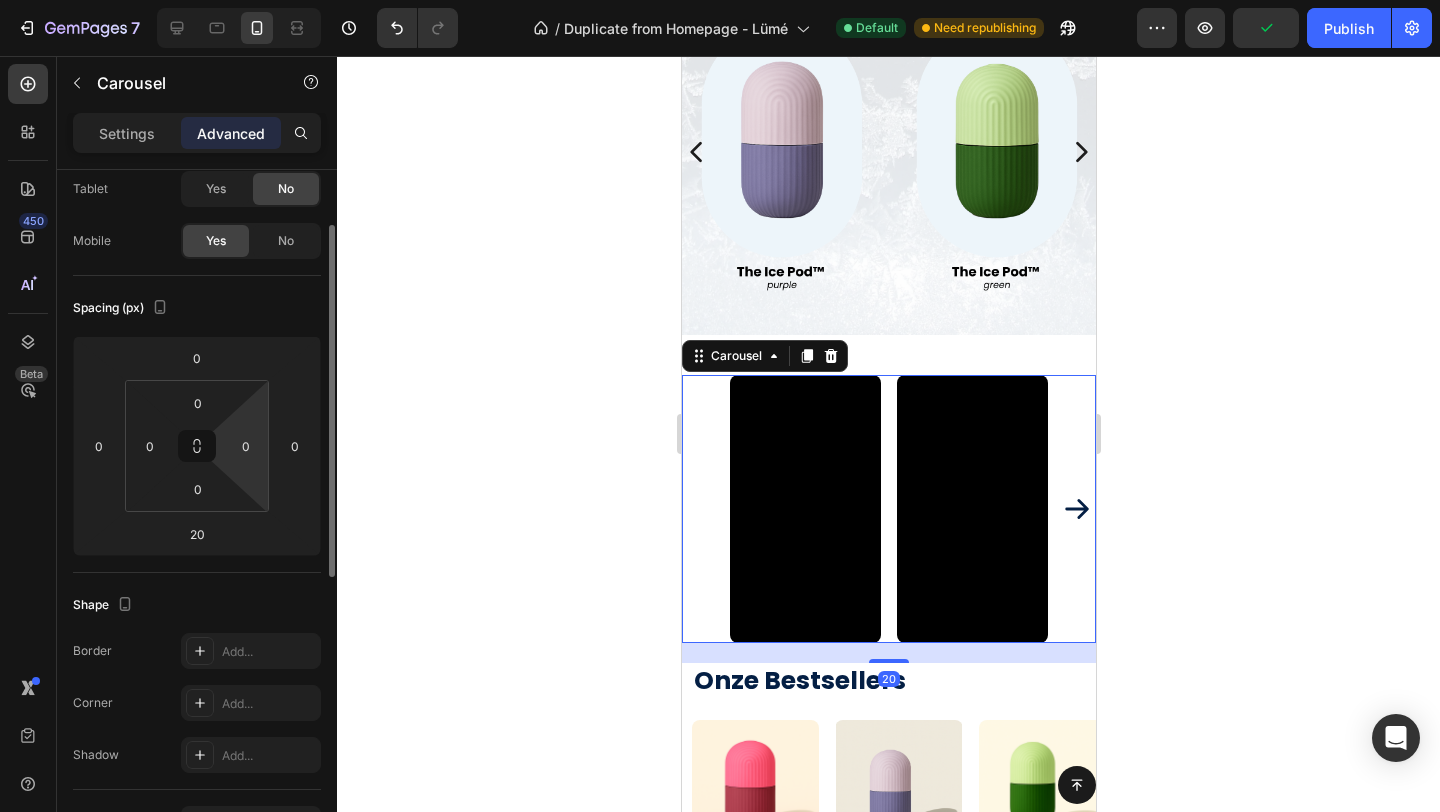 scroll, scrollTop: 113, scrollLeft: 0, axis: vertical 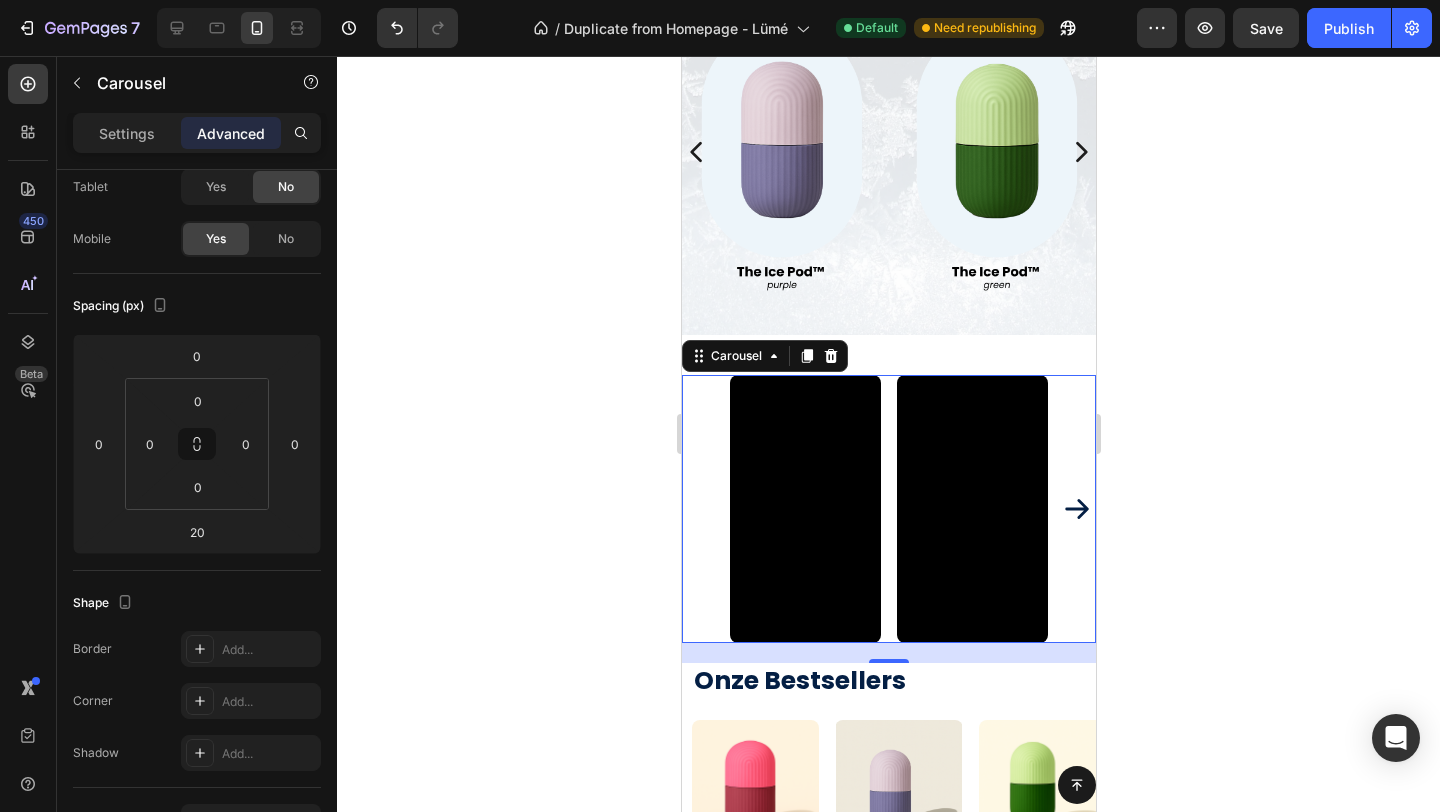 click on "Video Video Video Video" at bounding box center [888, 509] 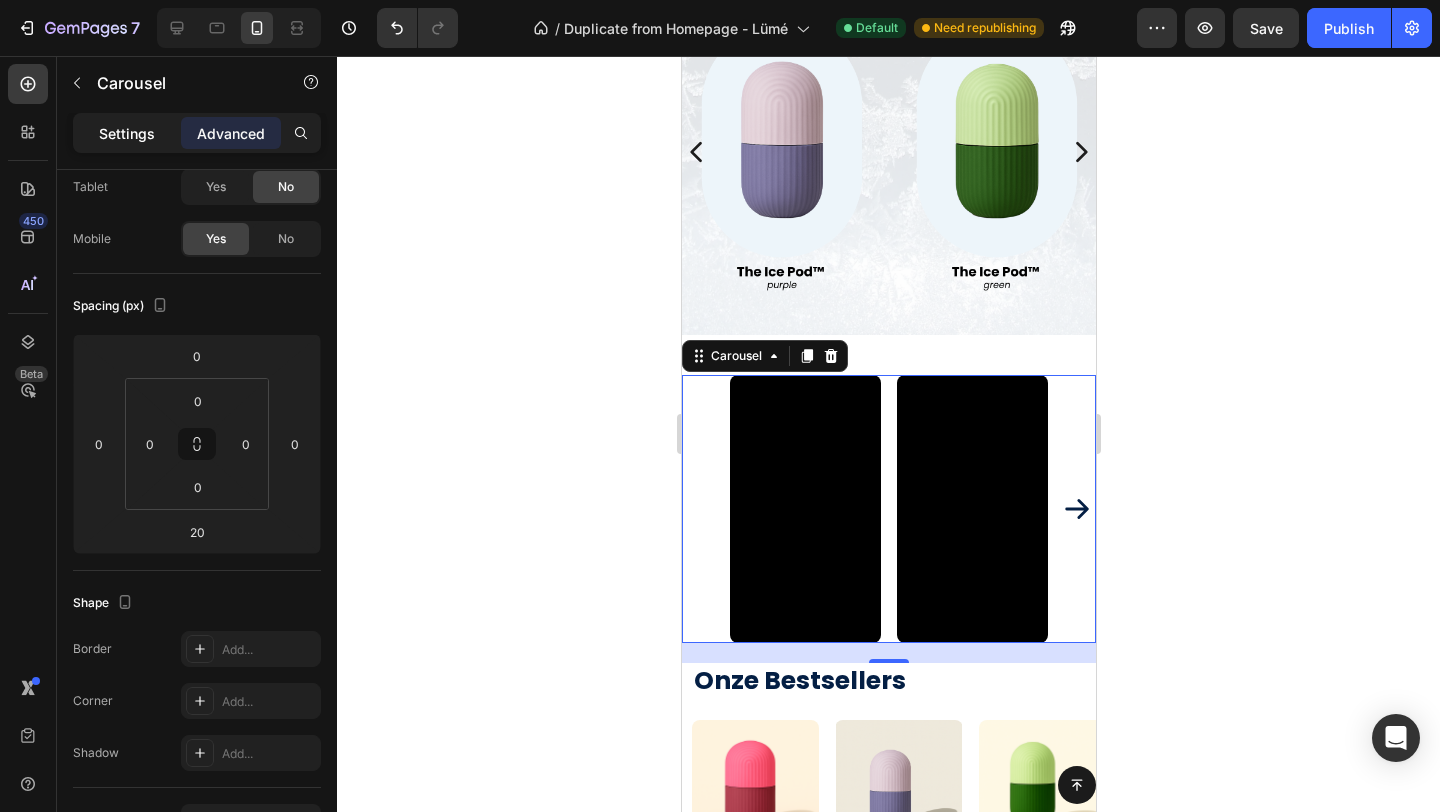click on "Settings" at bounding box center (127, 133) 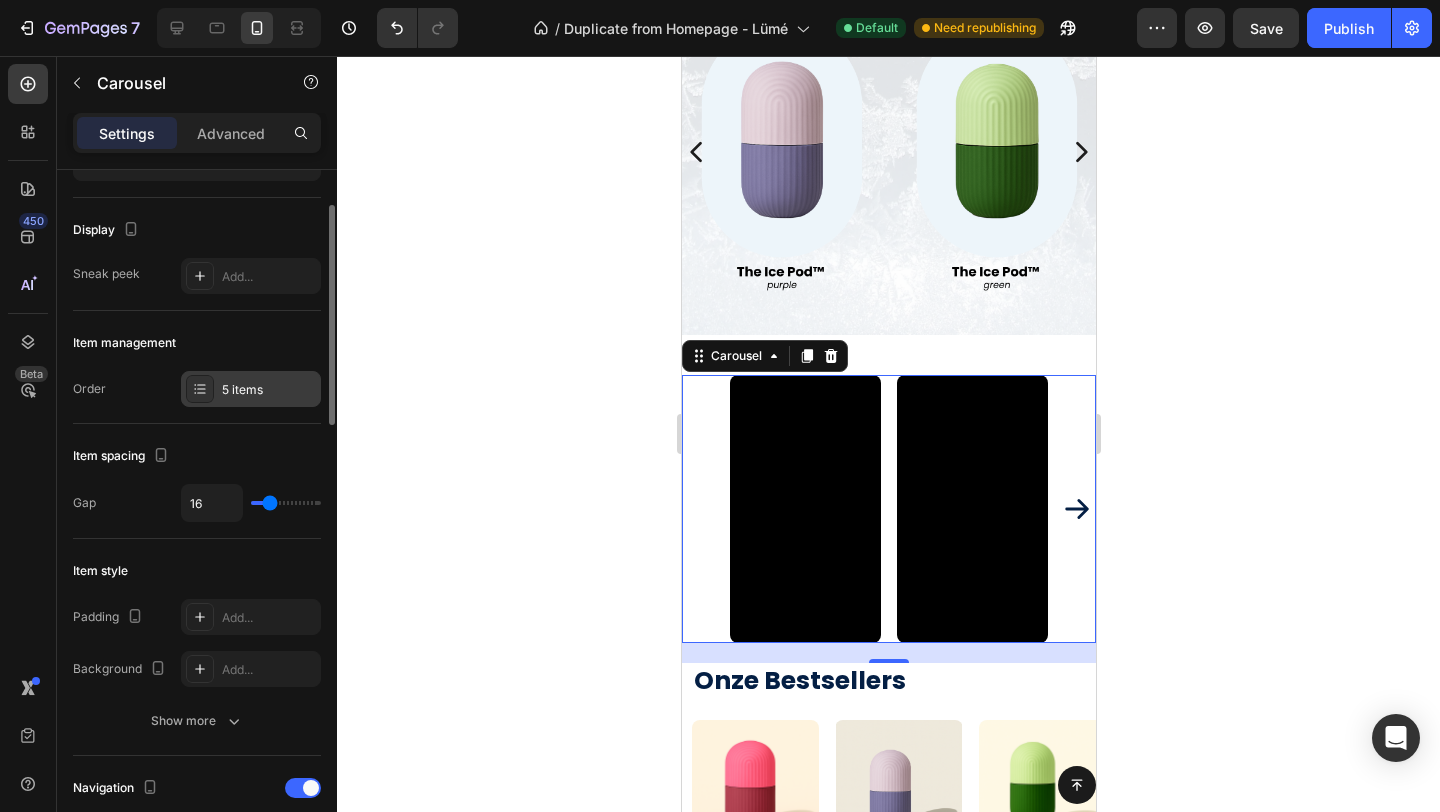 click at bounding box center [200, 389] 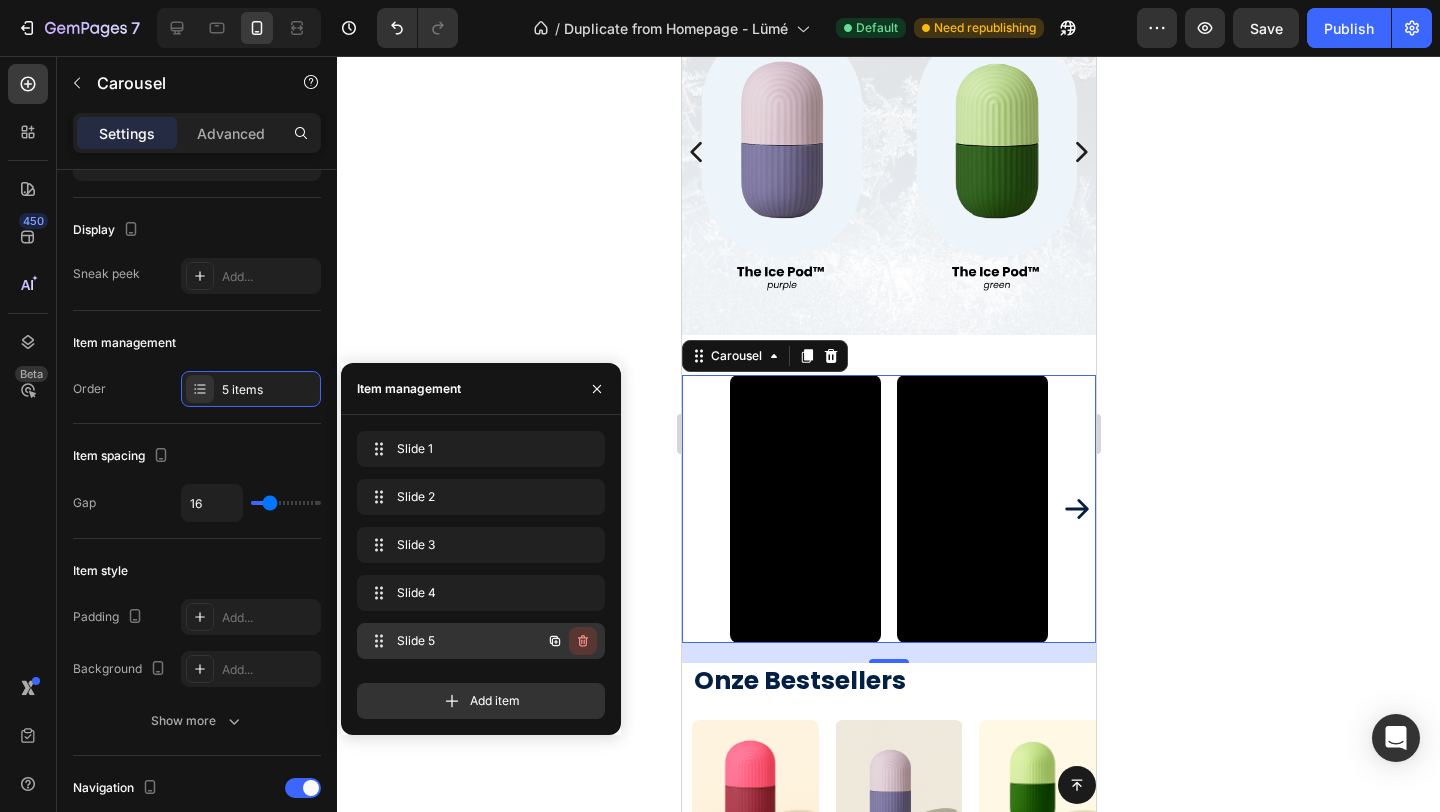 click 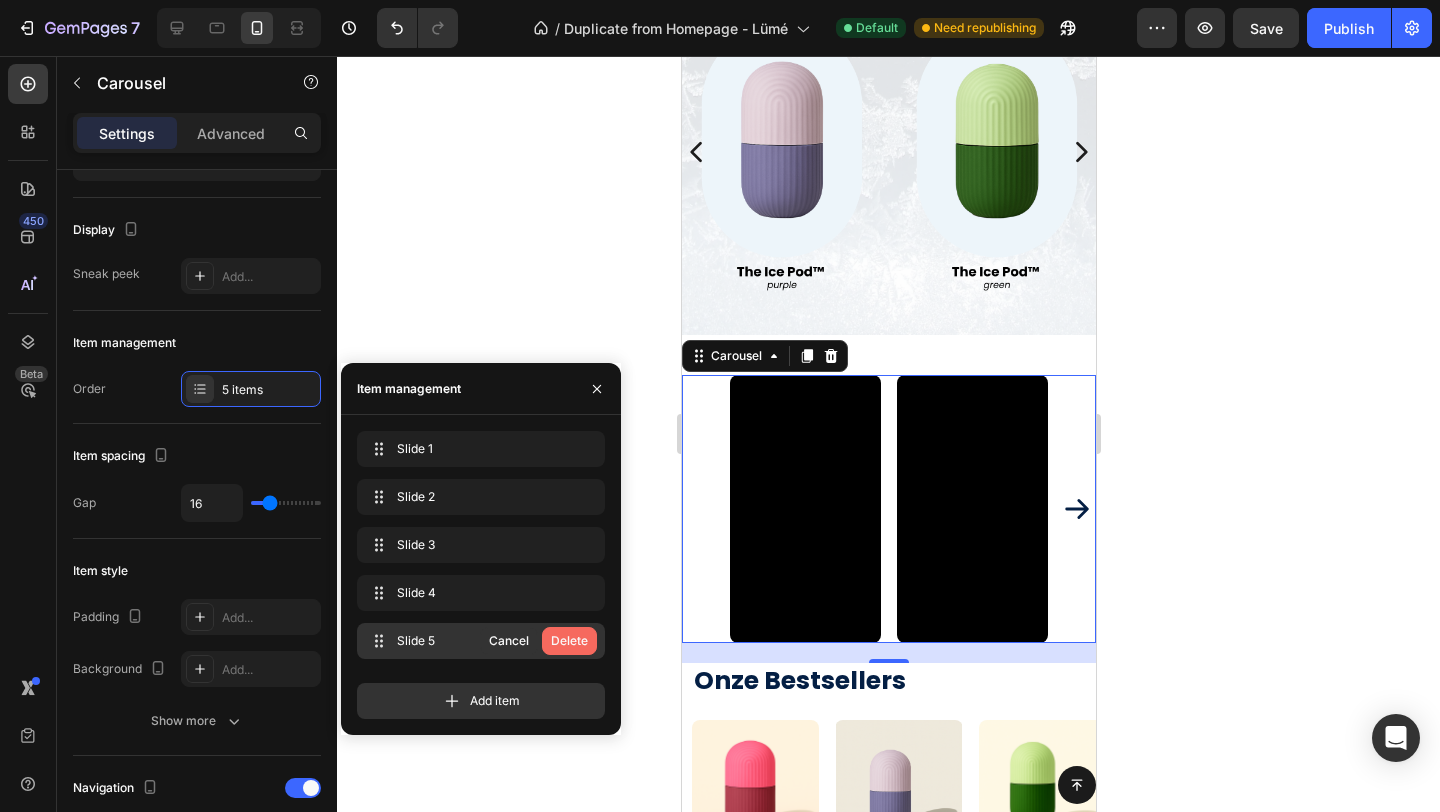 click on "Delete" at bounding box center (569, 641) 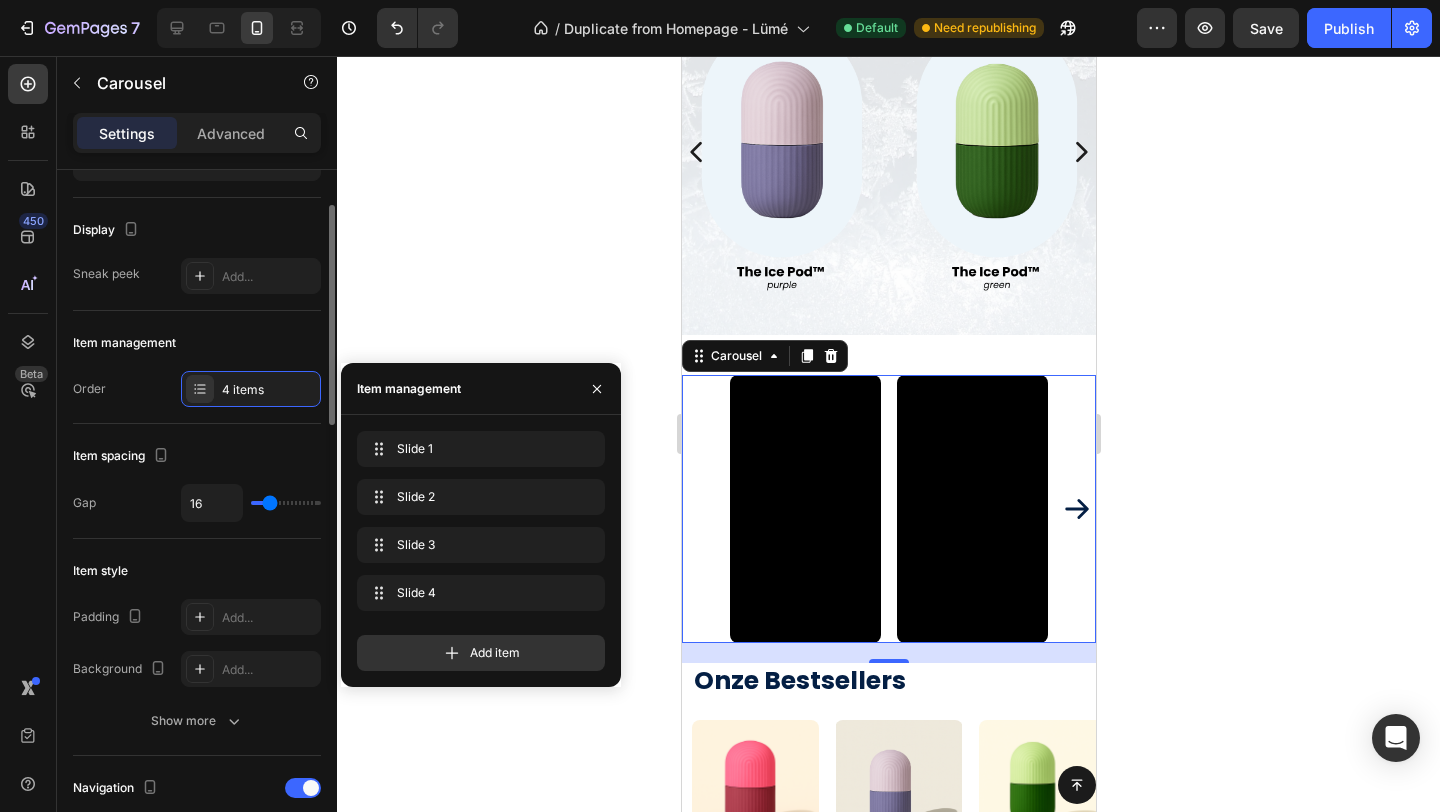 click on "Item management" at bounding box center (197, 343) 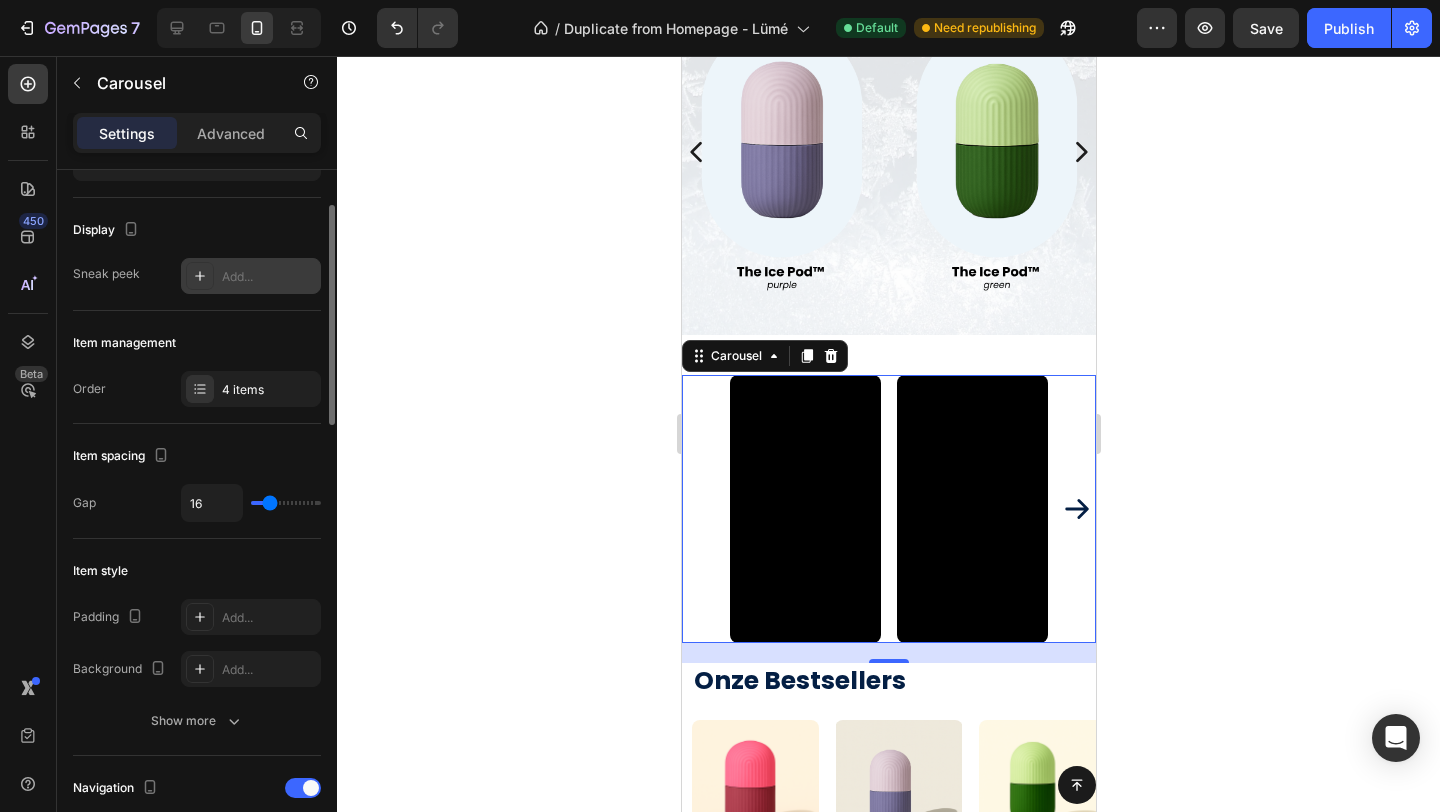 click on "Add..." at bounding box center [251, 276] 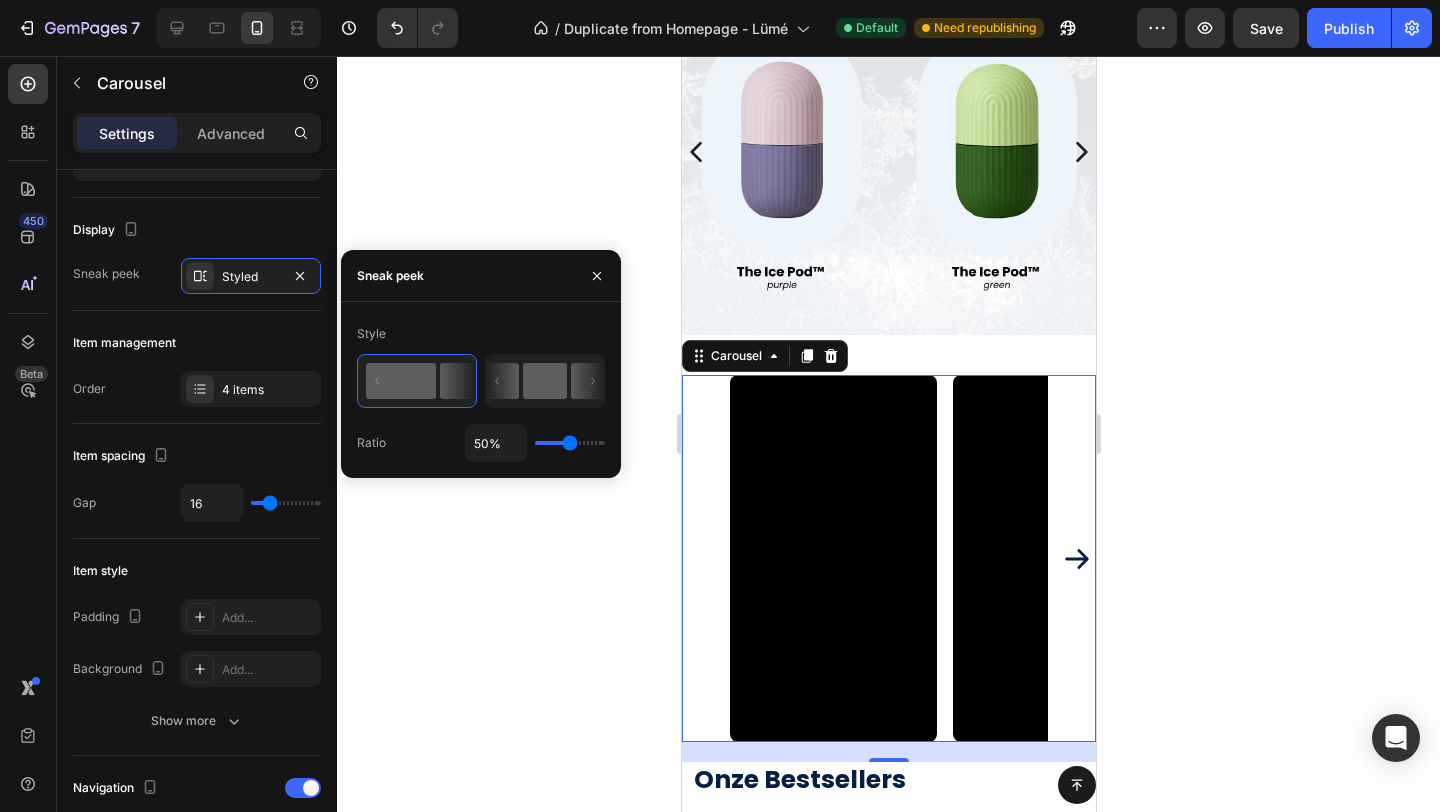 click 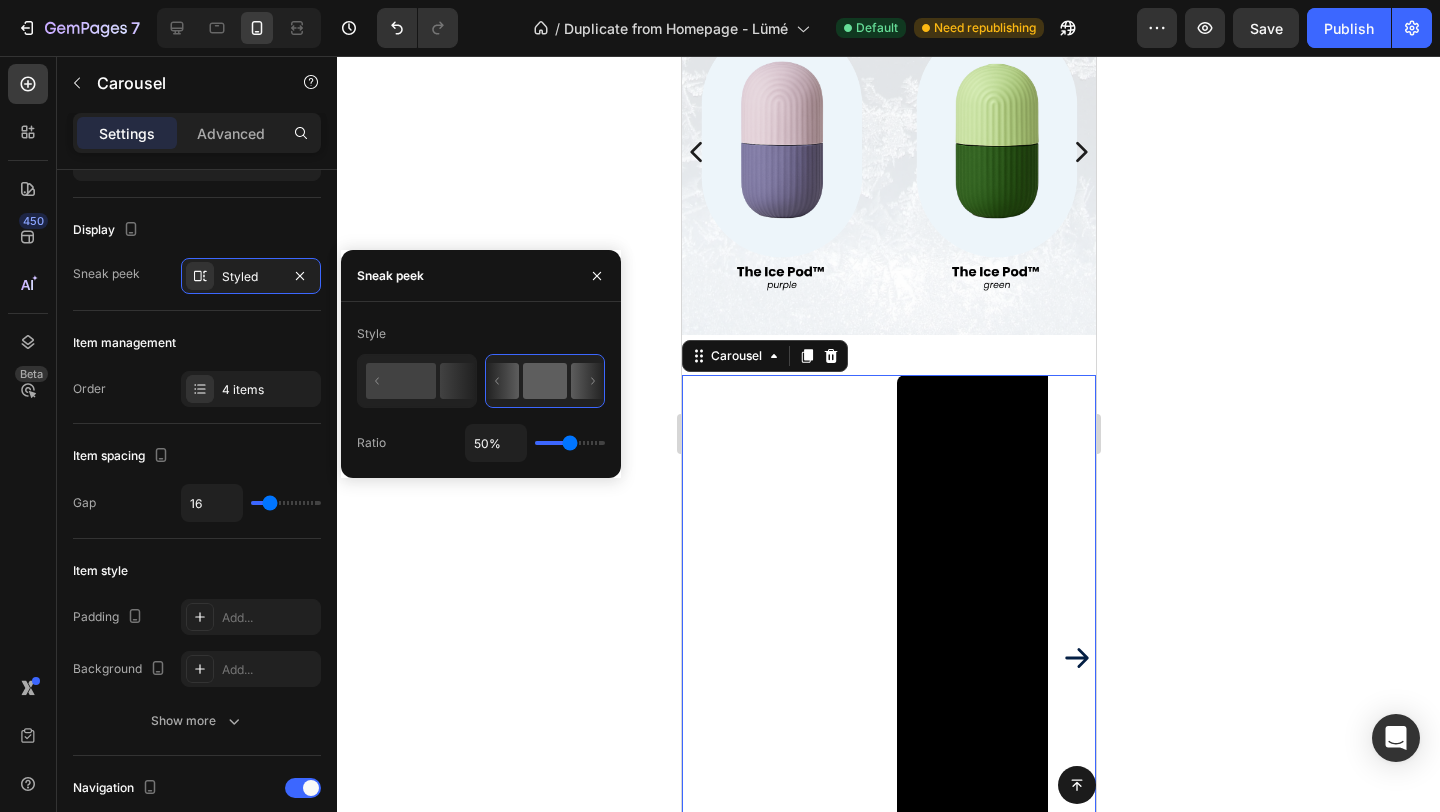 type on "100%" 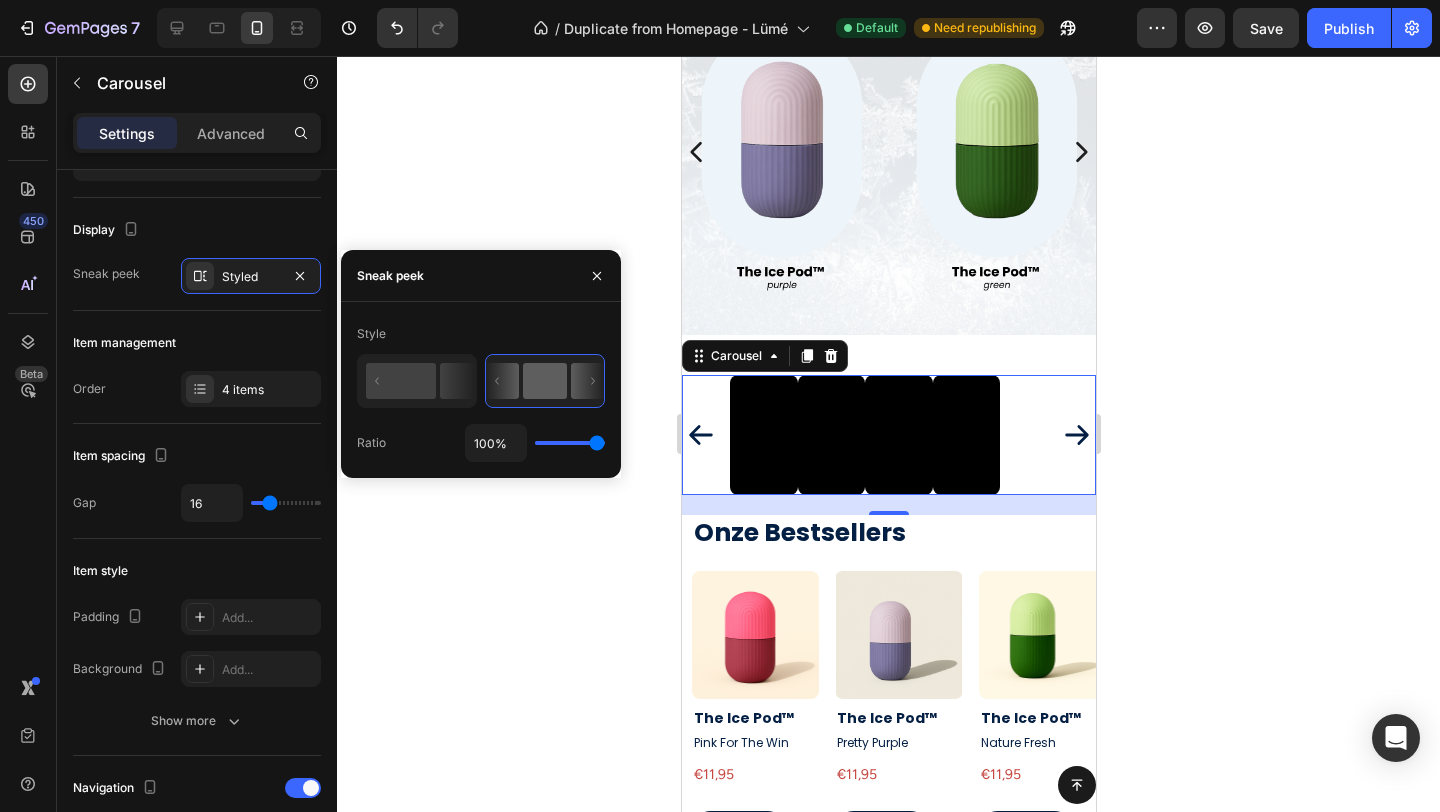 type on "22%" 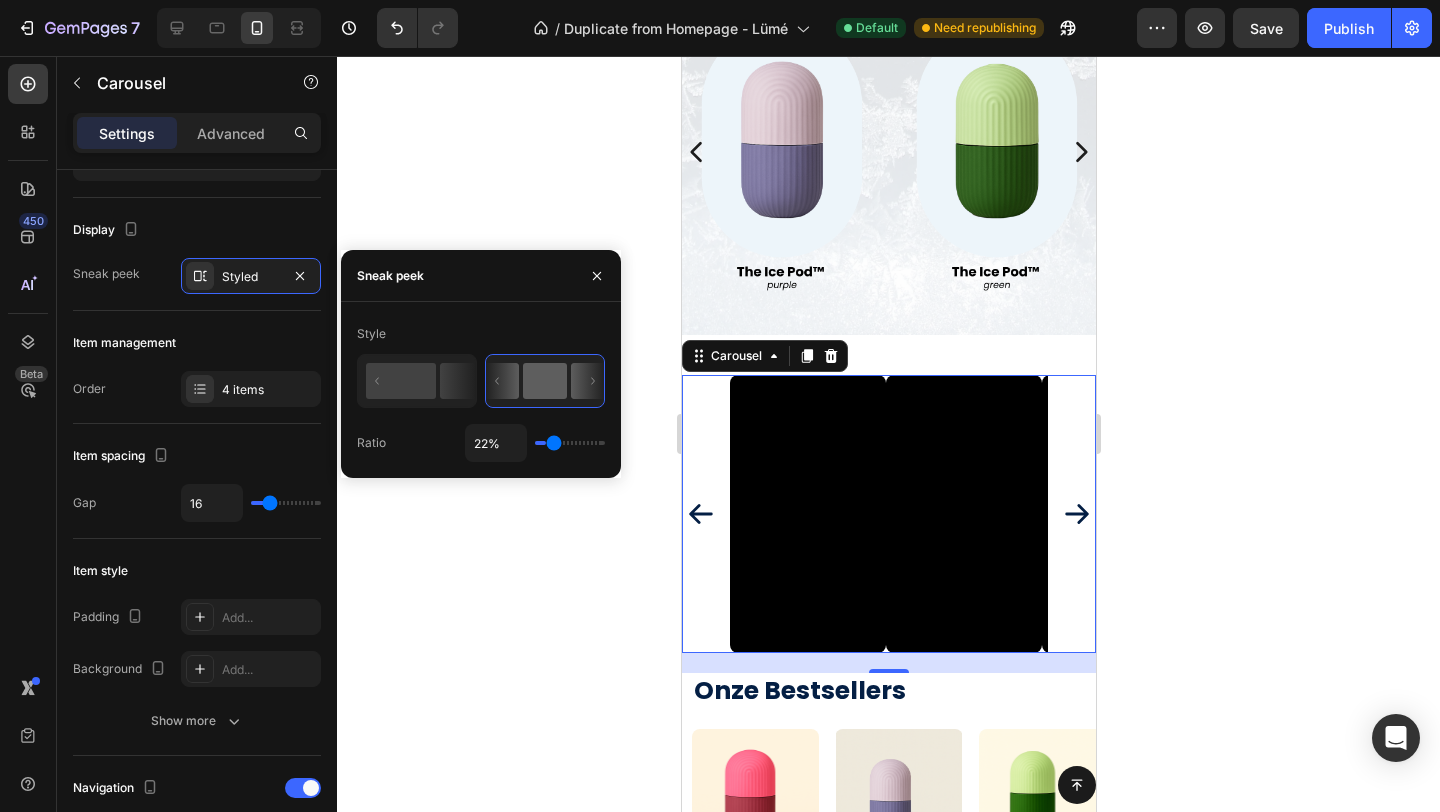 type on "3%" 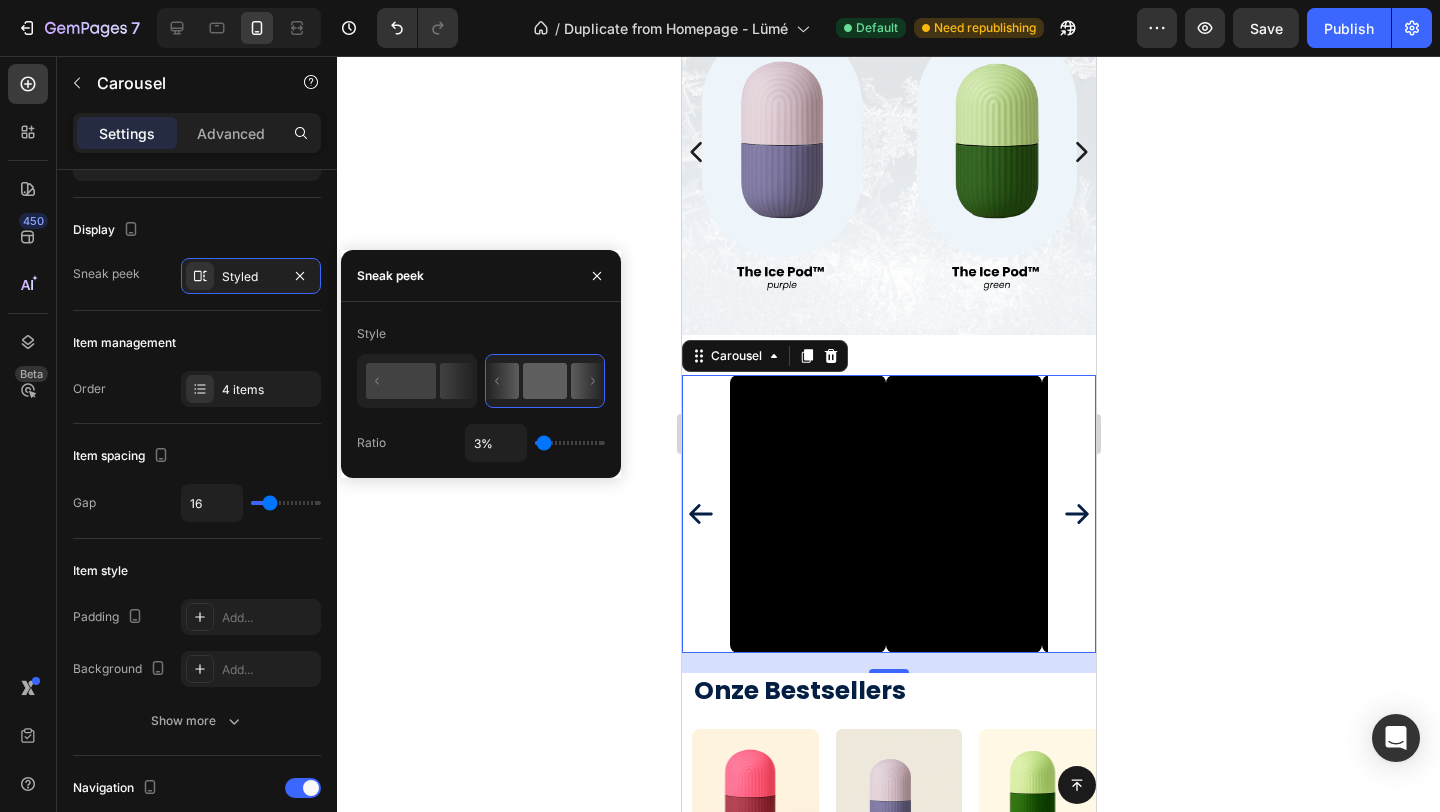 type on "2%" 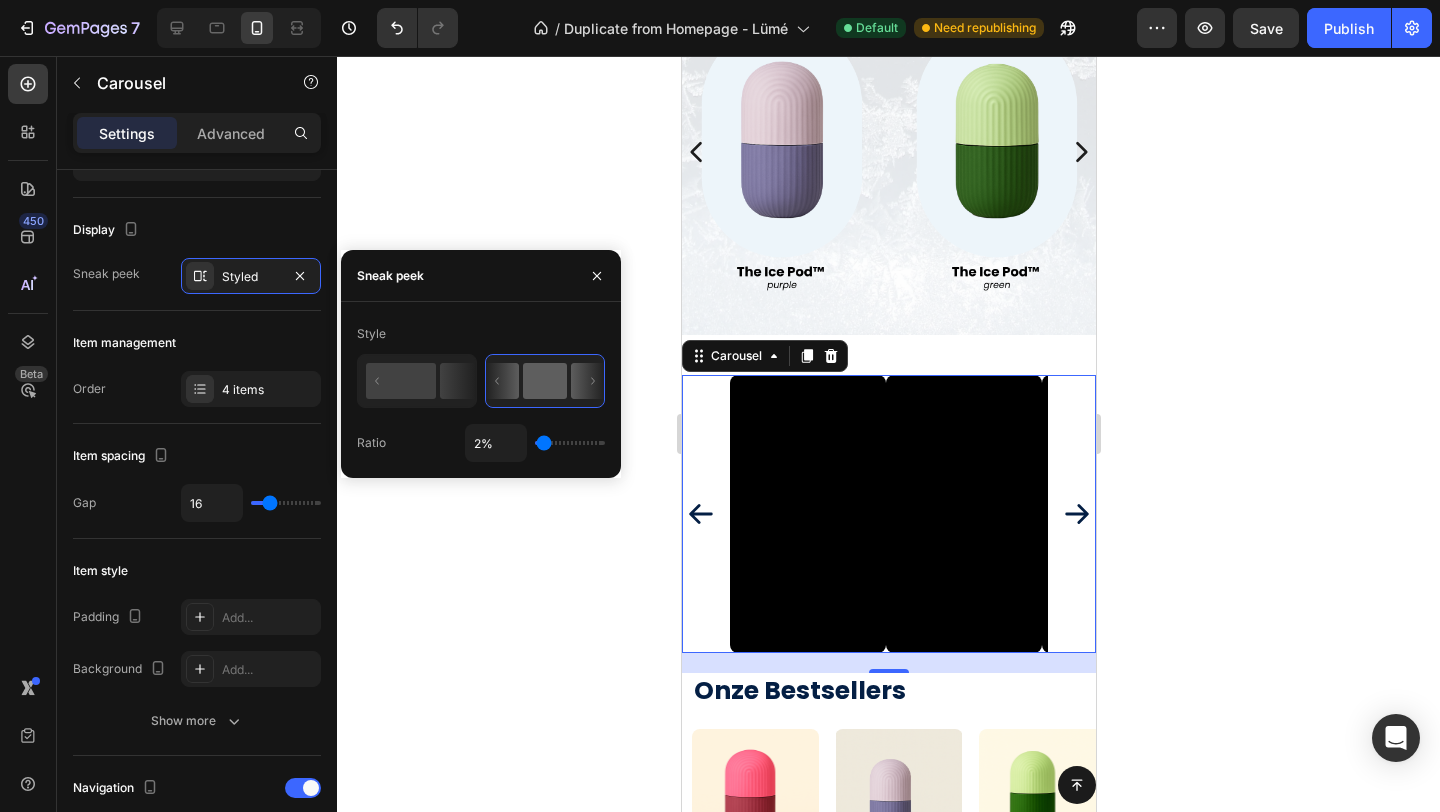 type on "1%" 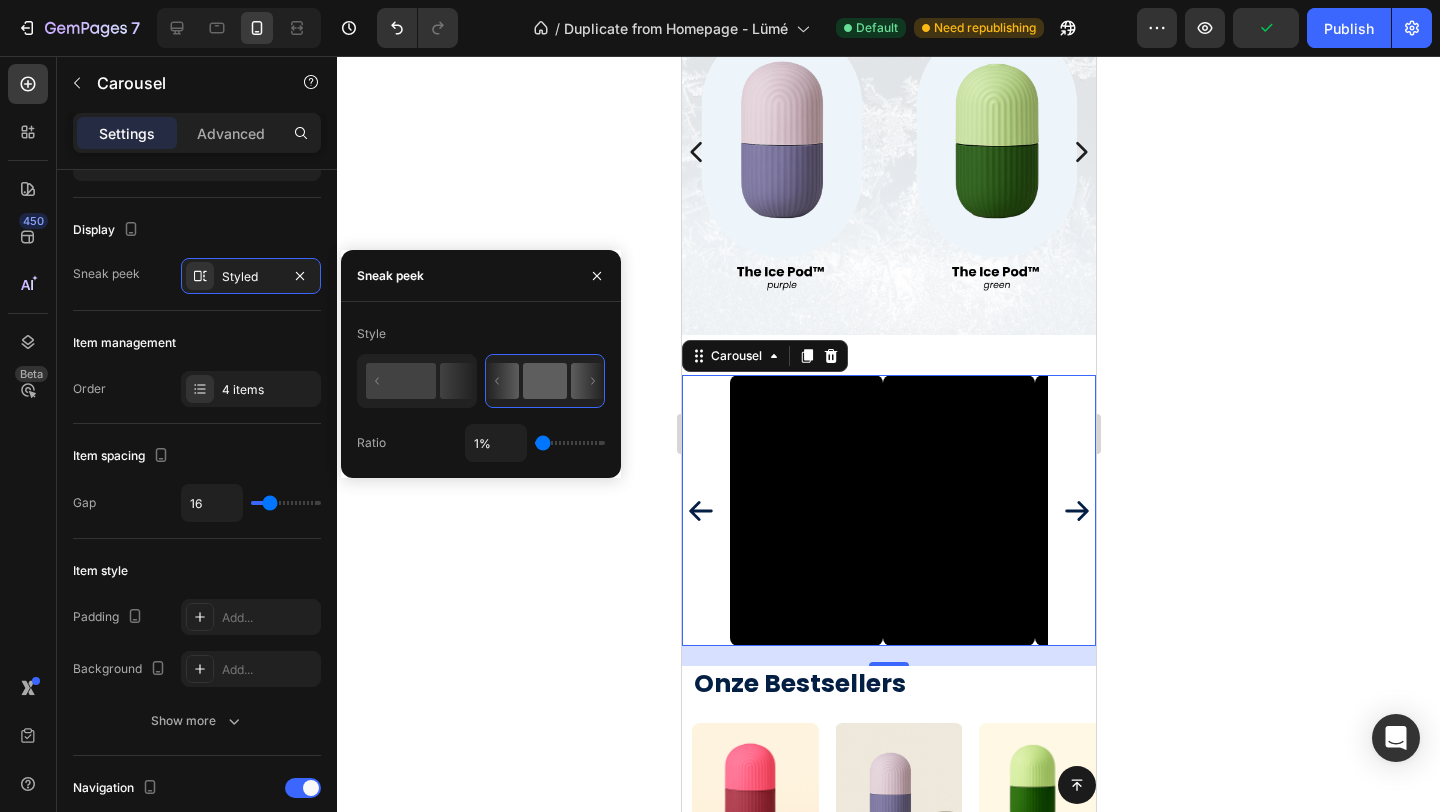 drag, startPoint x: 572, startPoint y: 446, endPoint x: 528, endPoint y: 434, distance: 45.607018 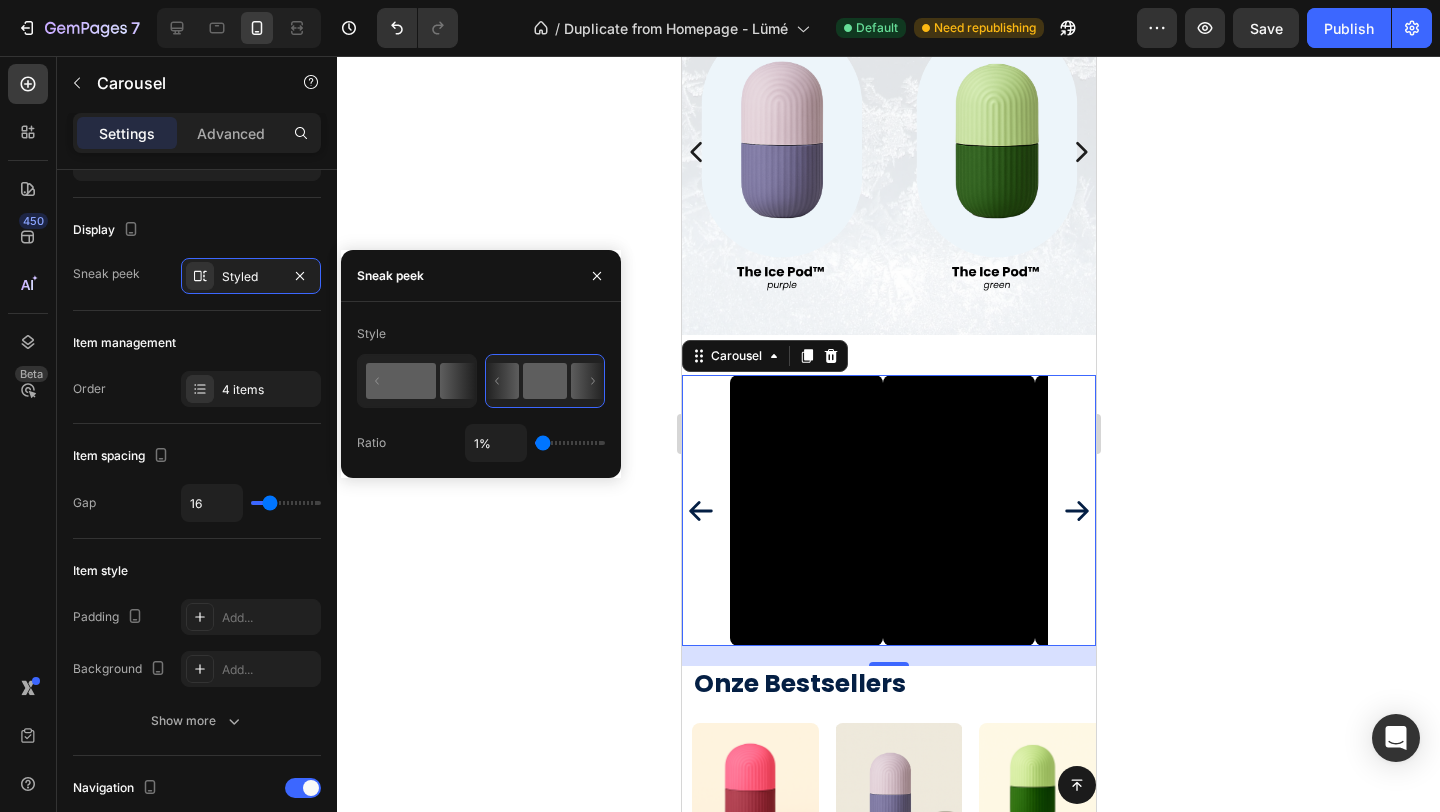 click 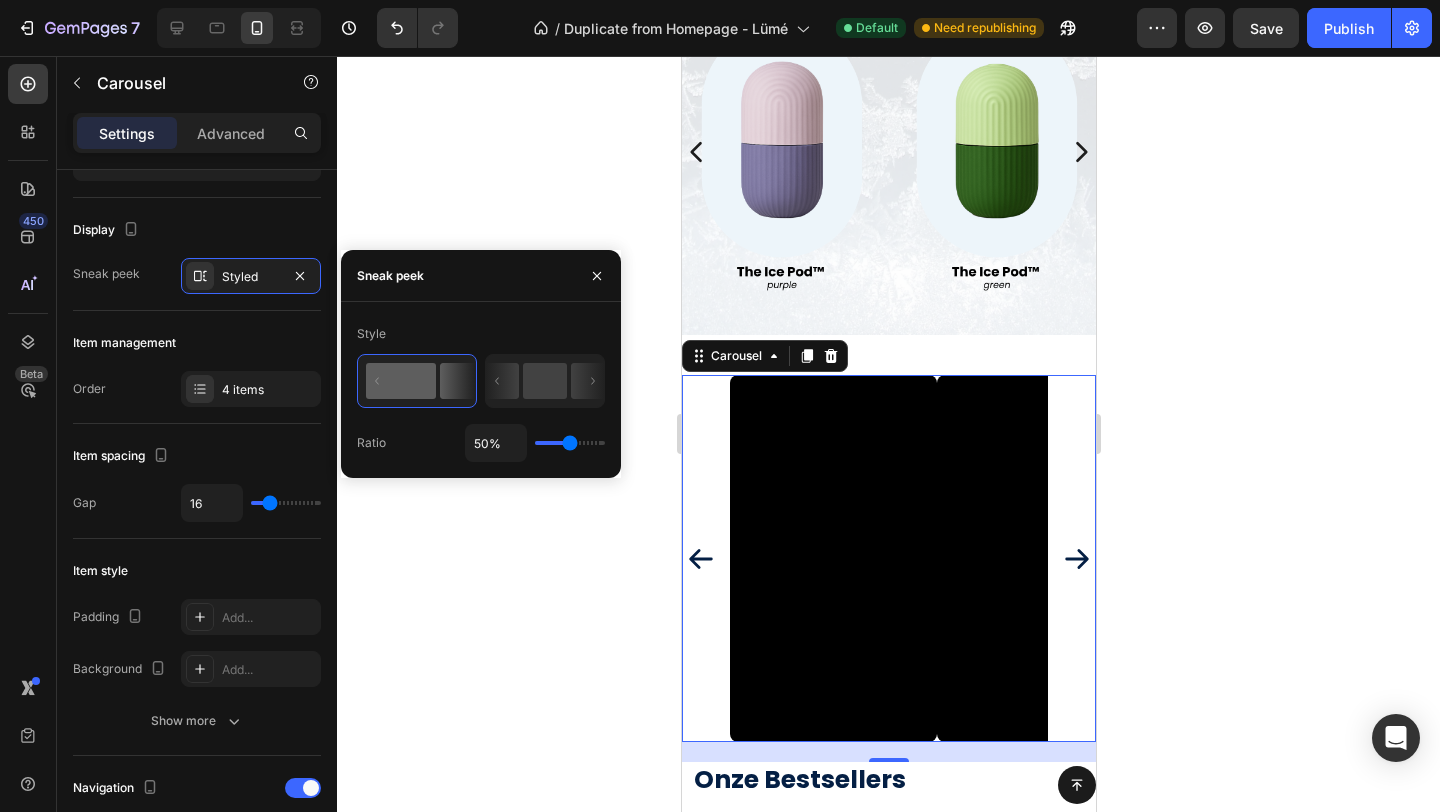 click at bounding box center (570, 443) 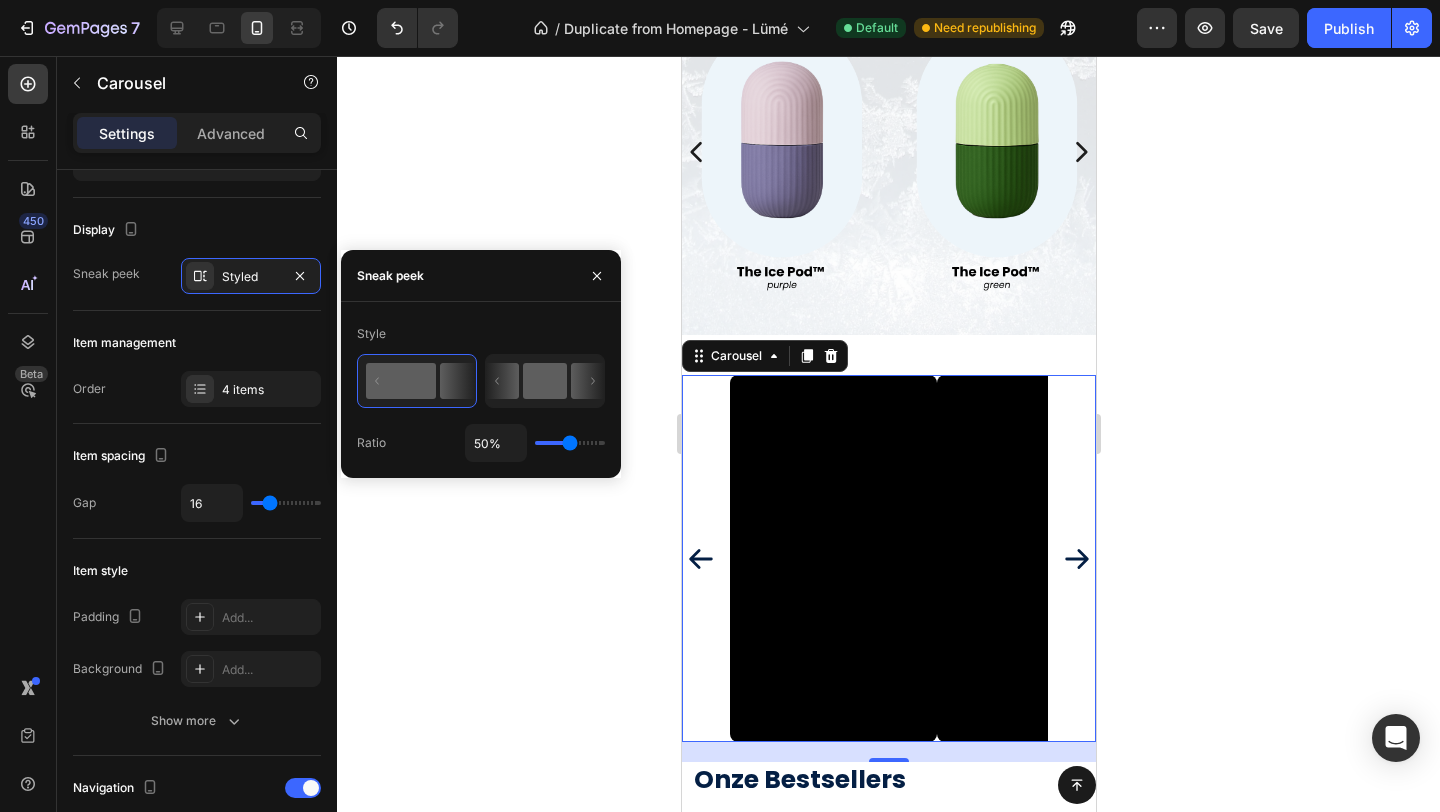 click 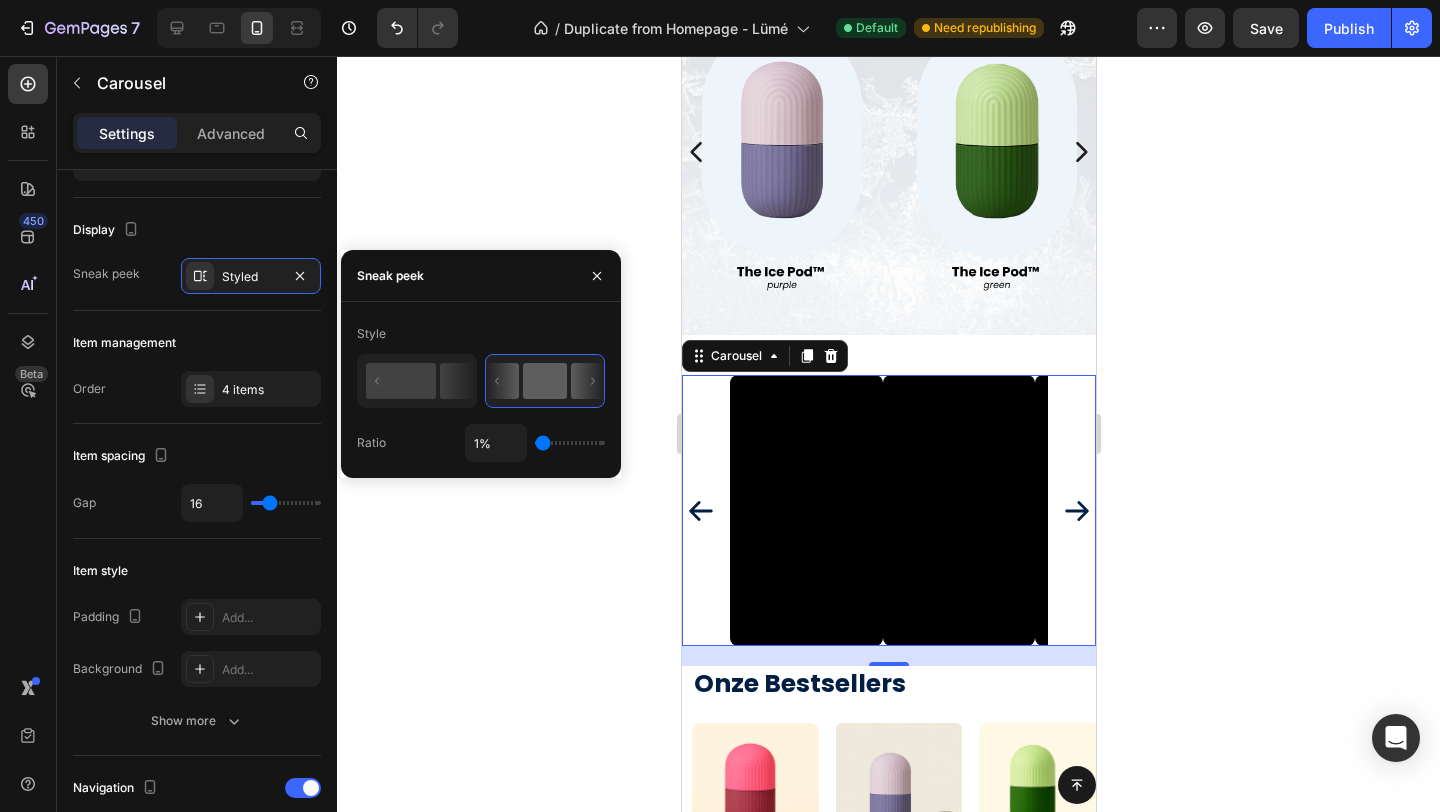 type on "46" 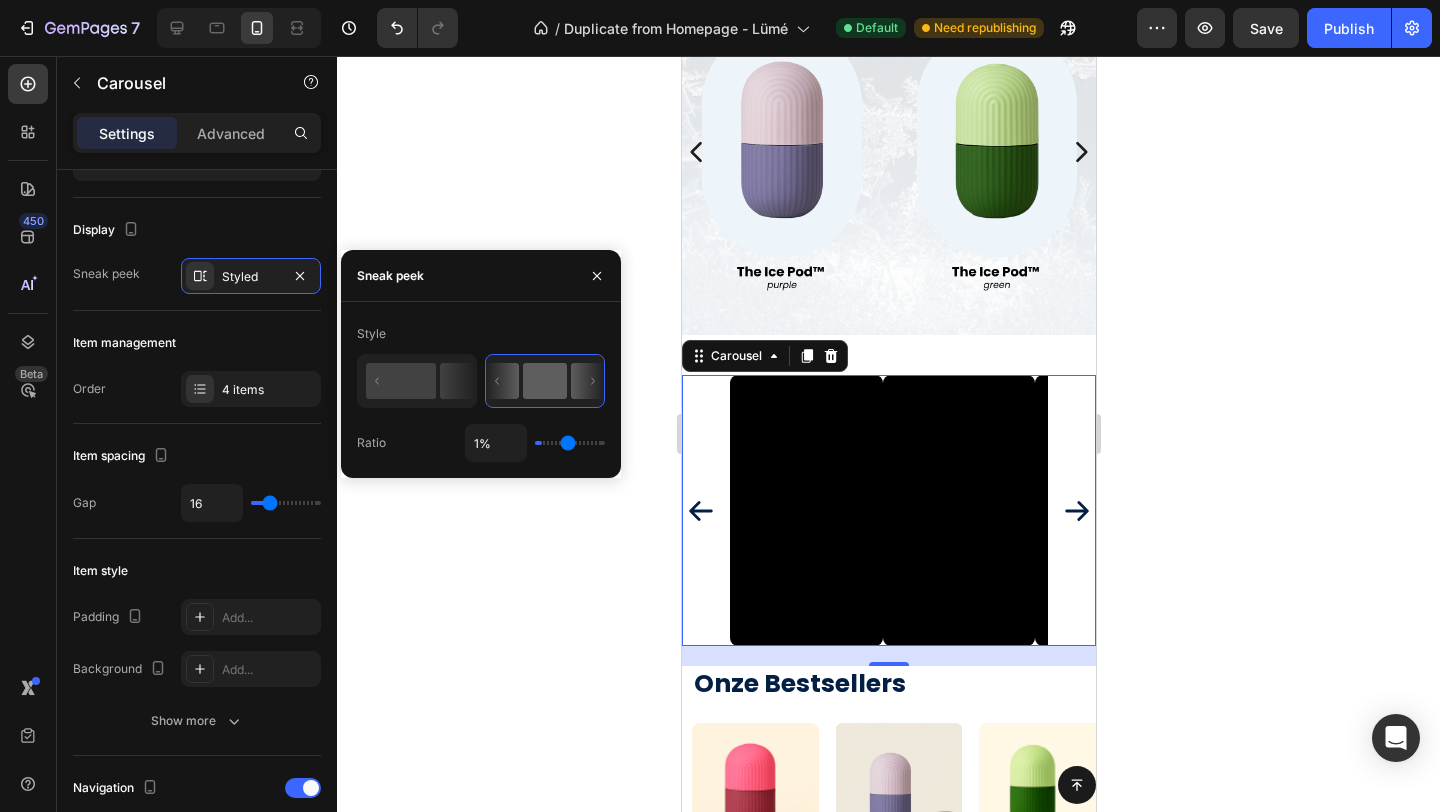 click at bounding box center (570, 443) 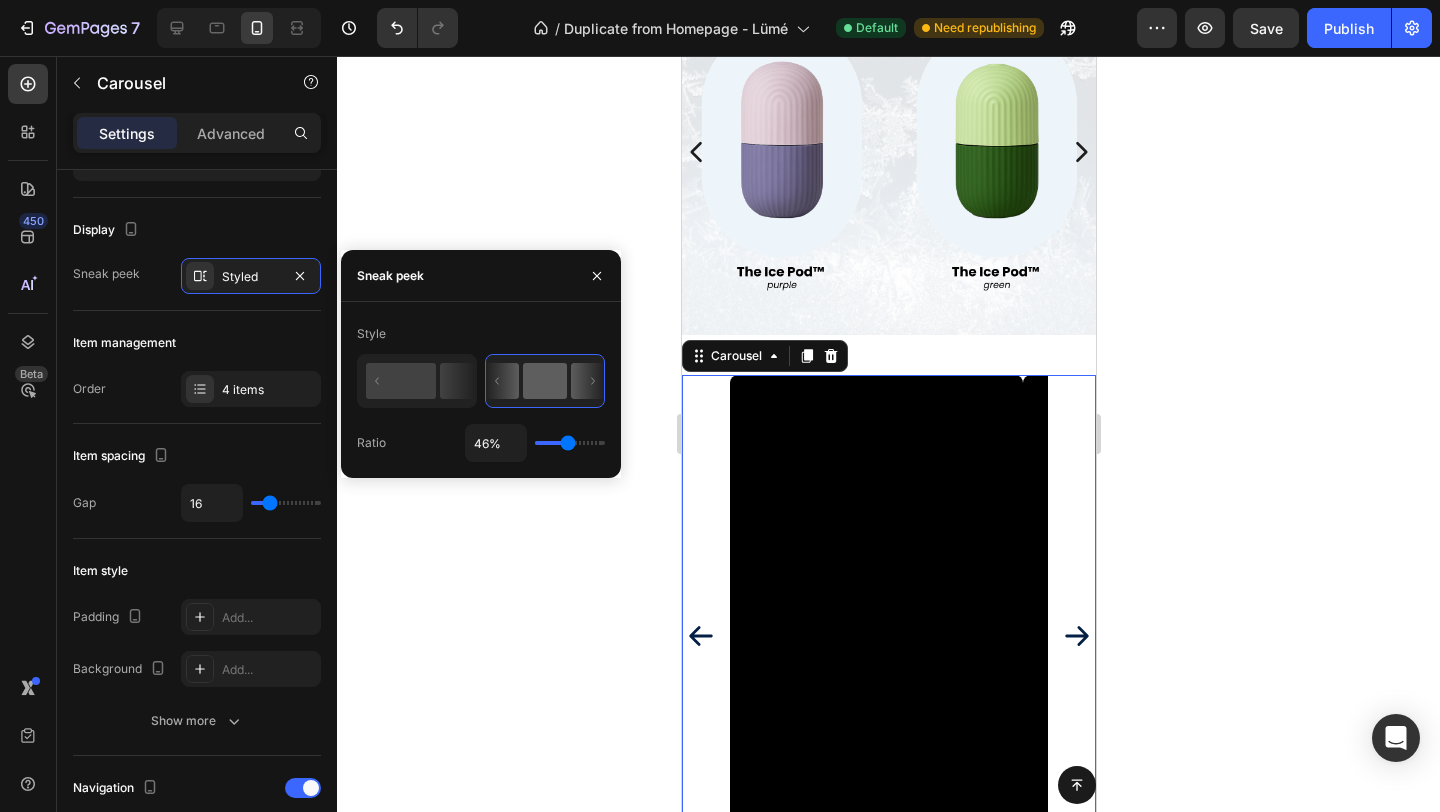 type on "27%" 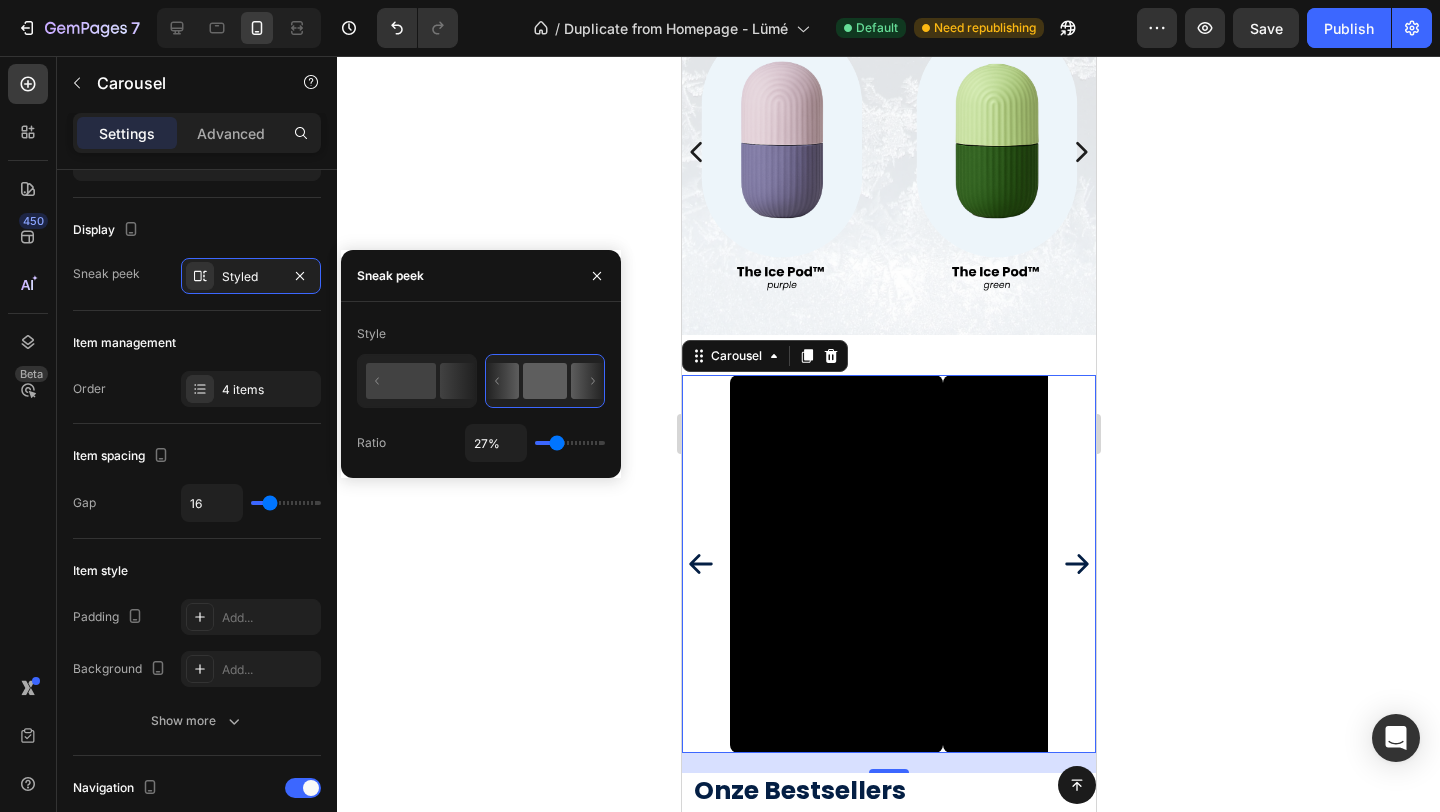 type on "53%" 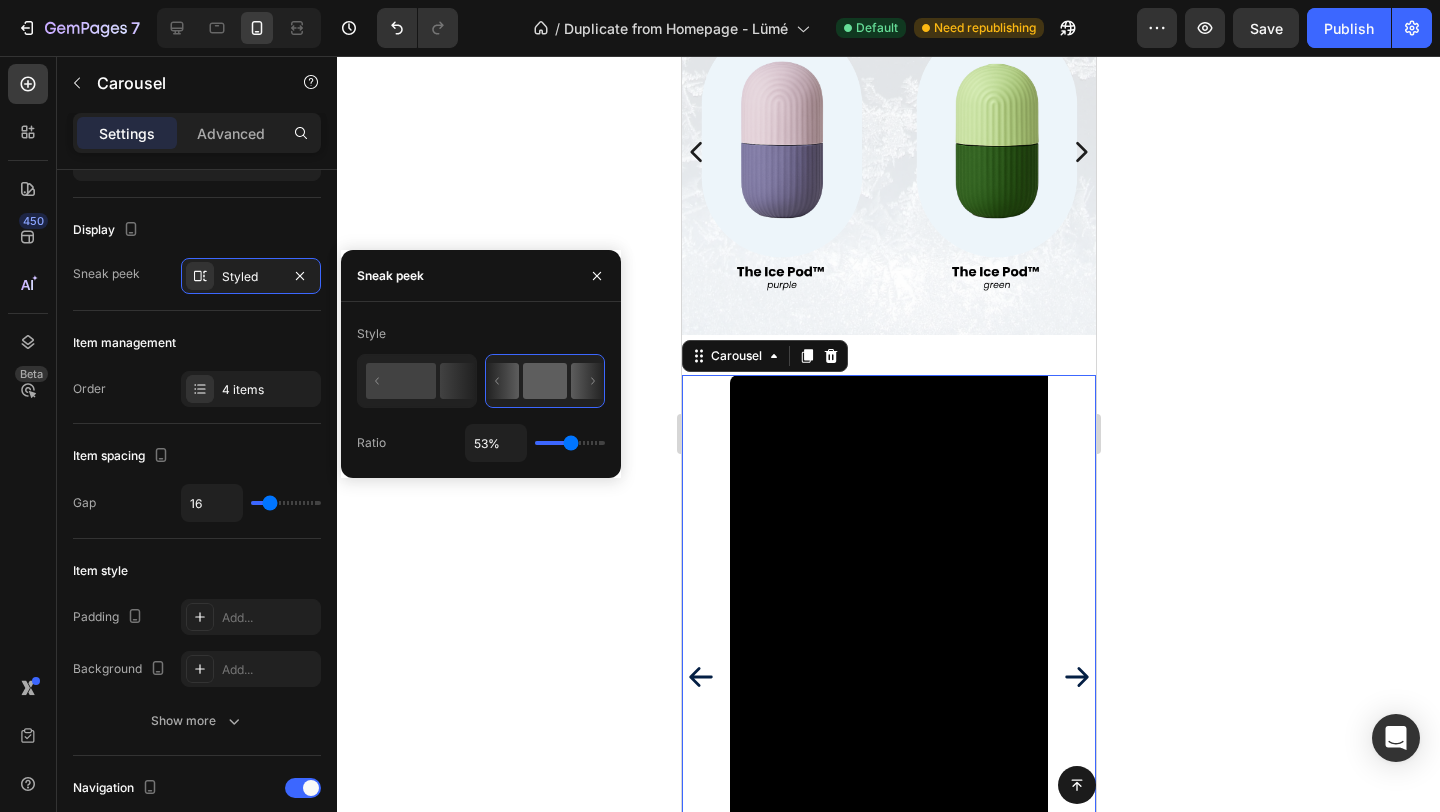 type on "57%" 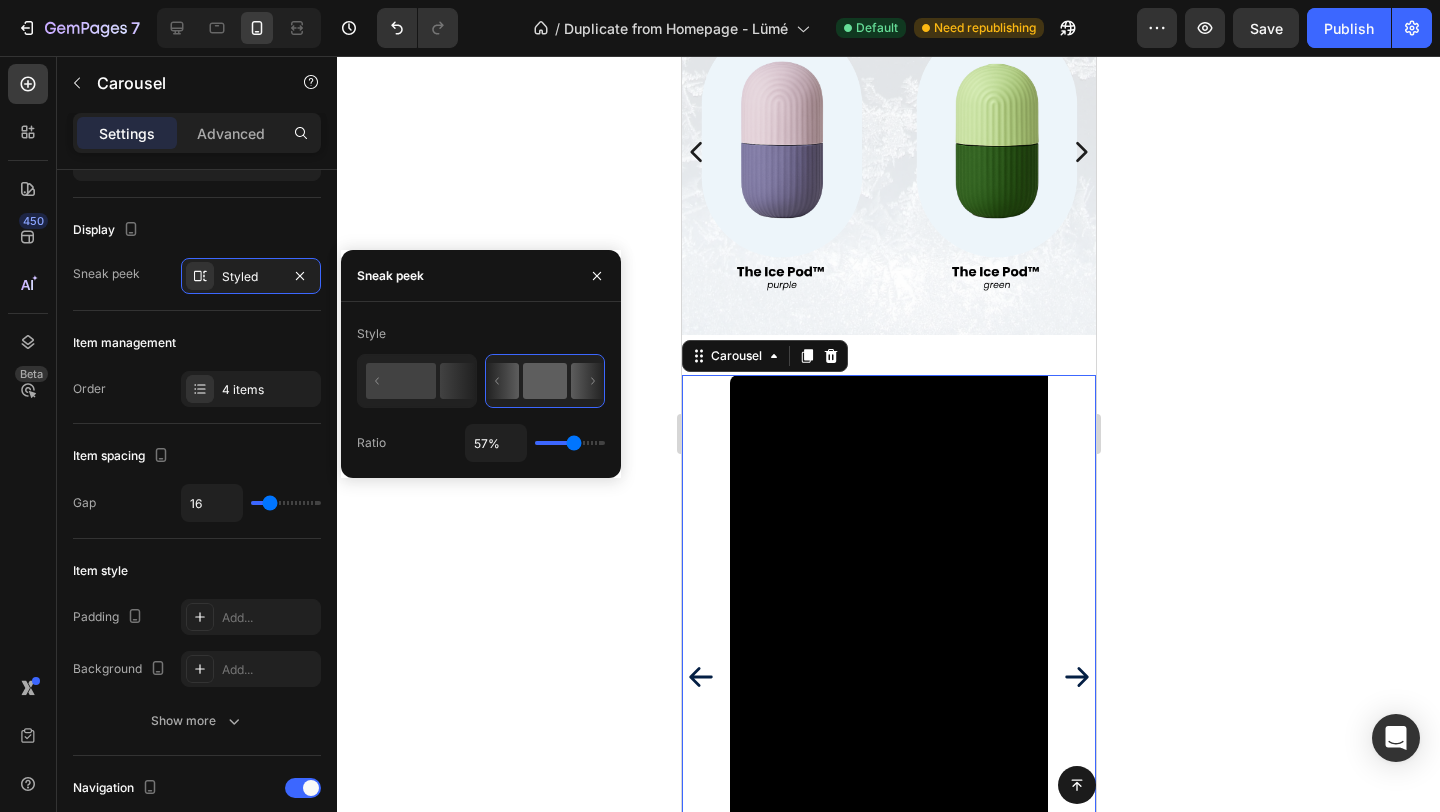 type on "60%" 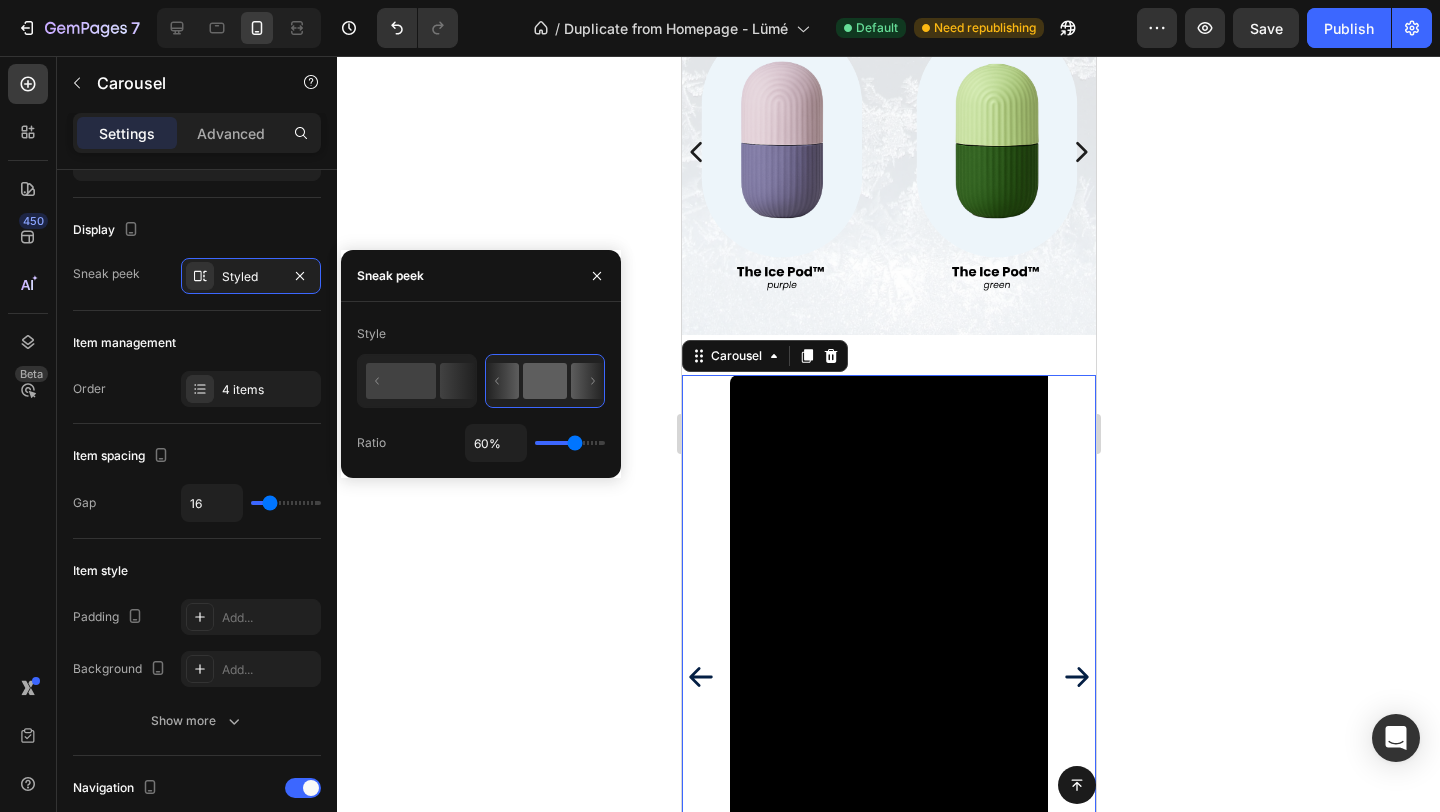 type on "61%" 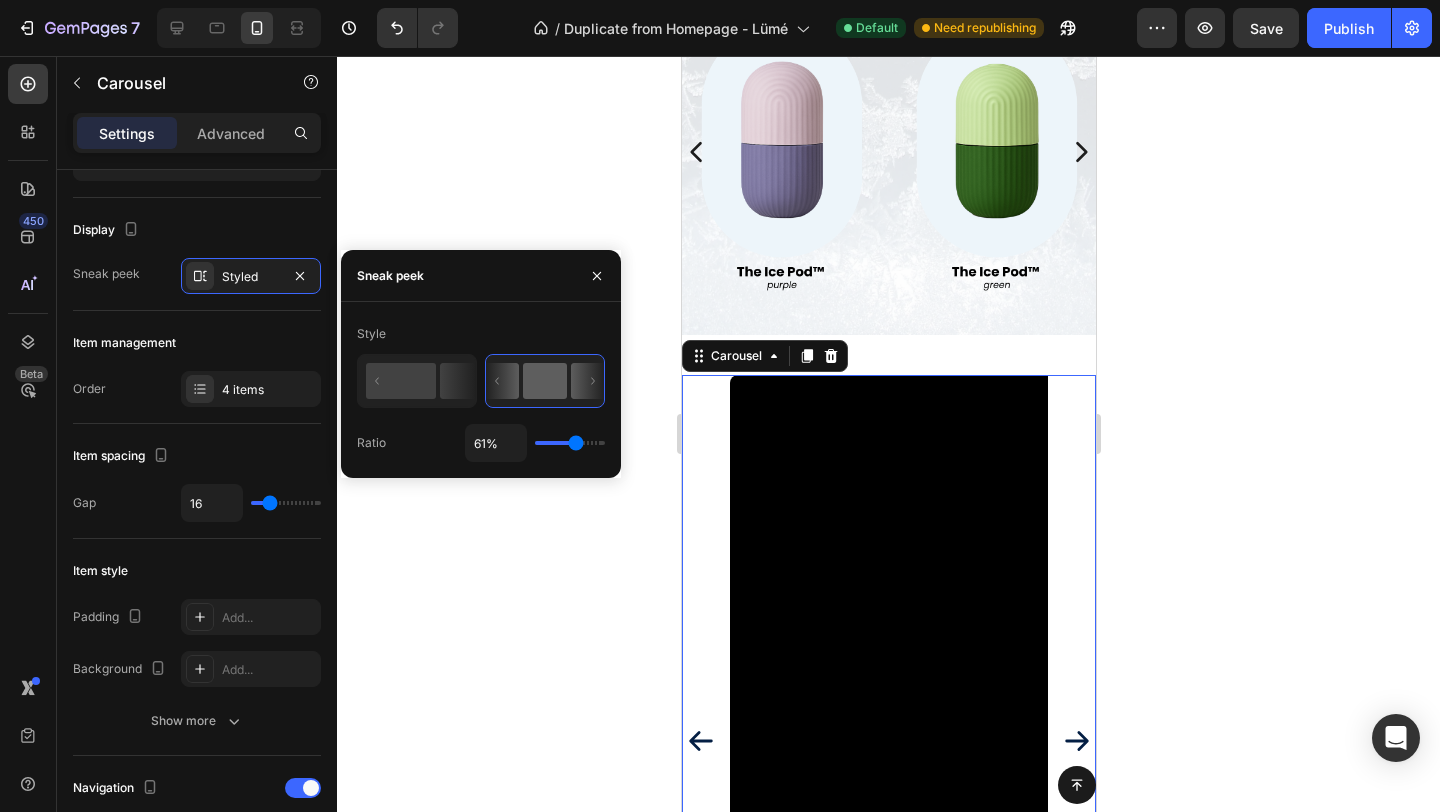 type on "46%" 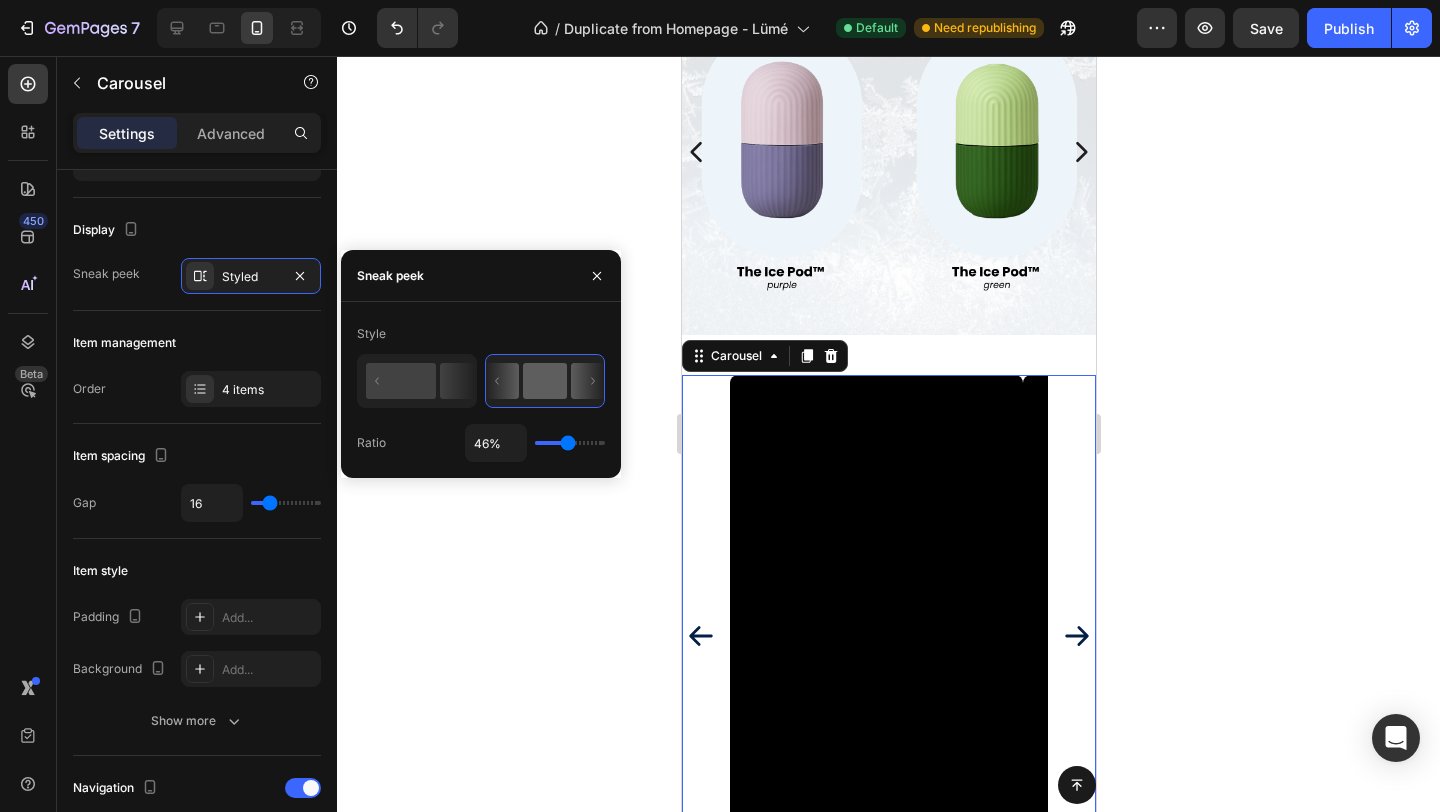 type on "52%" 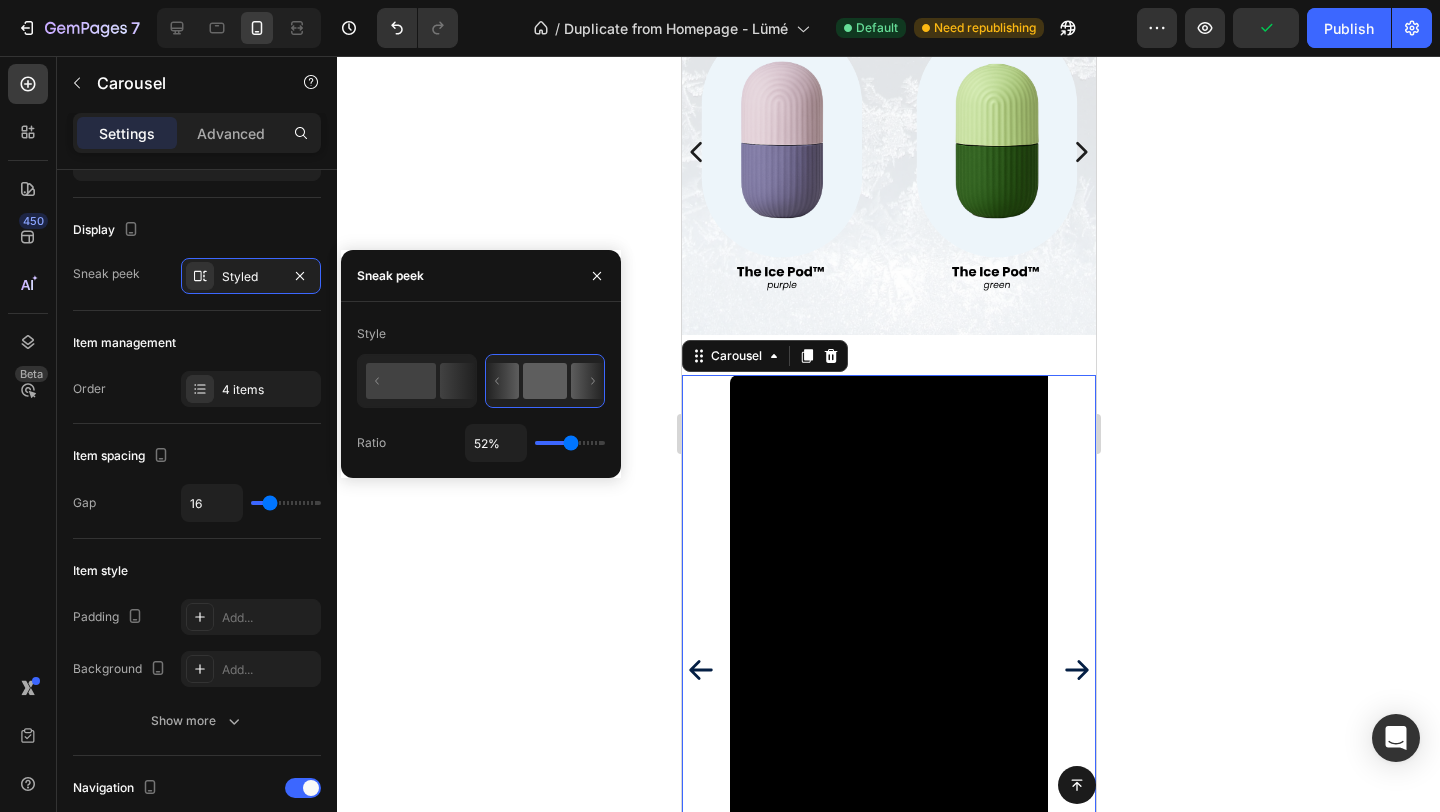 type on "49%" 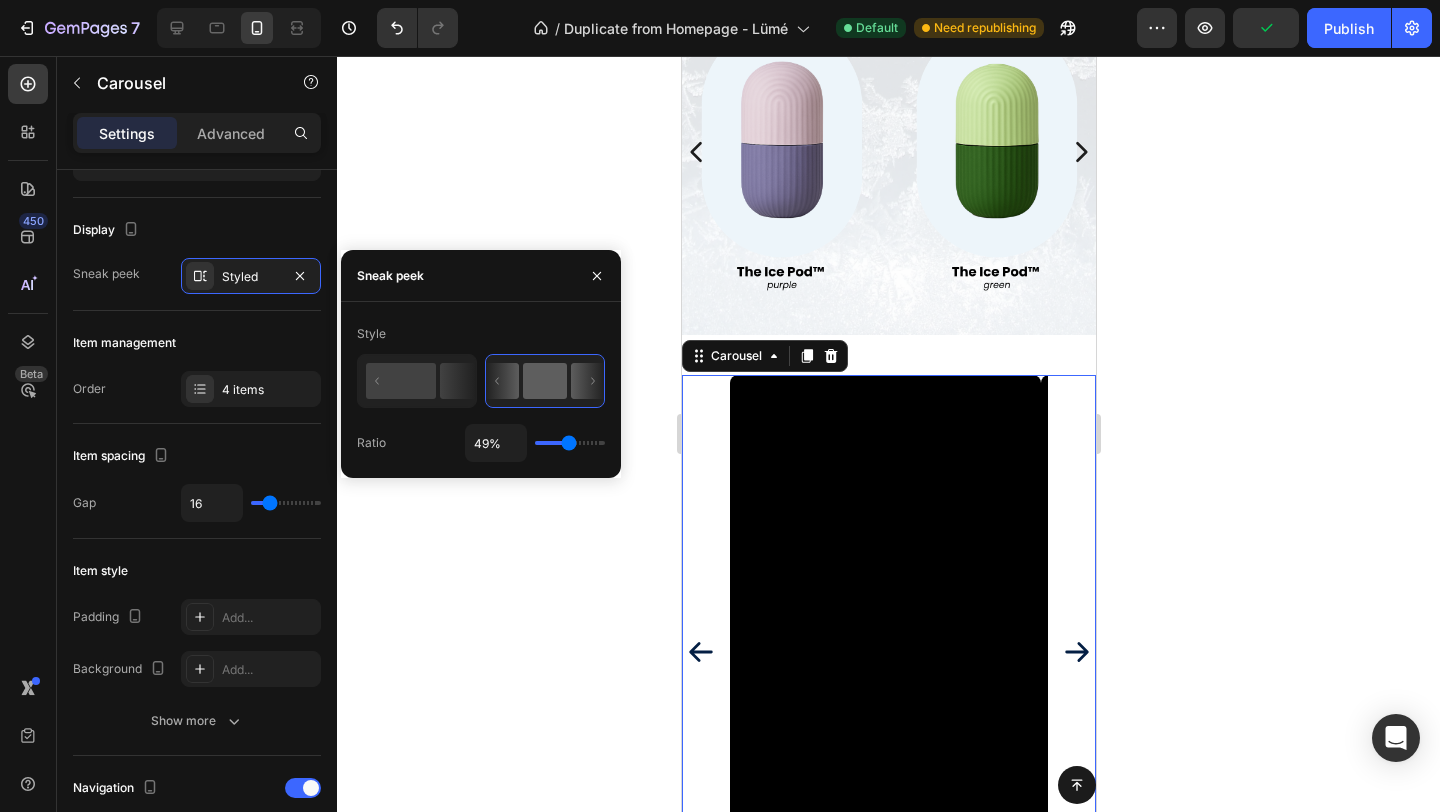 type on "51%" 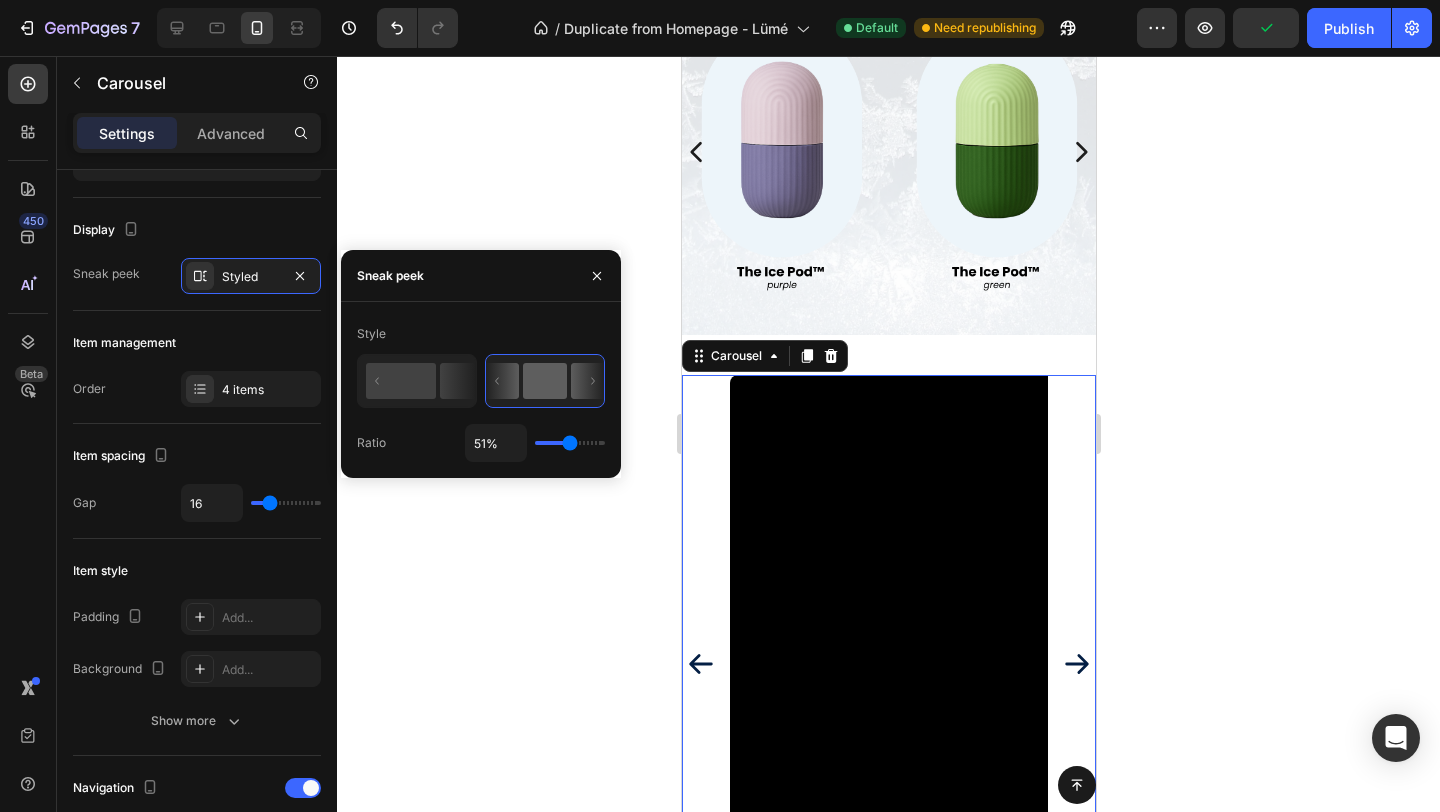 type on "49%" 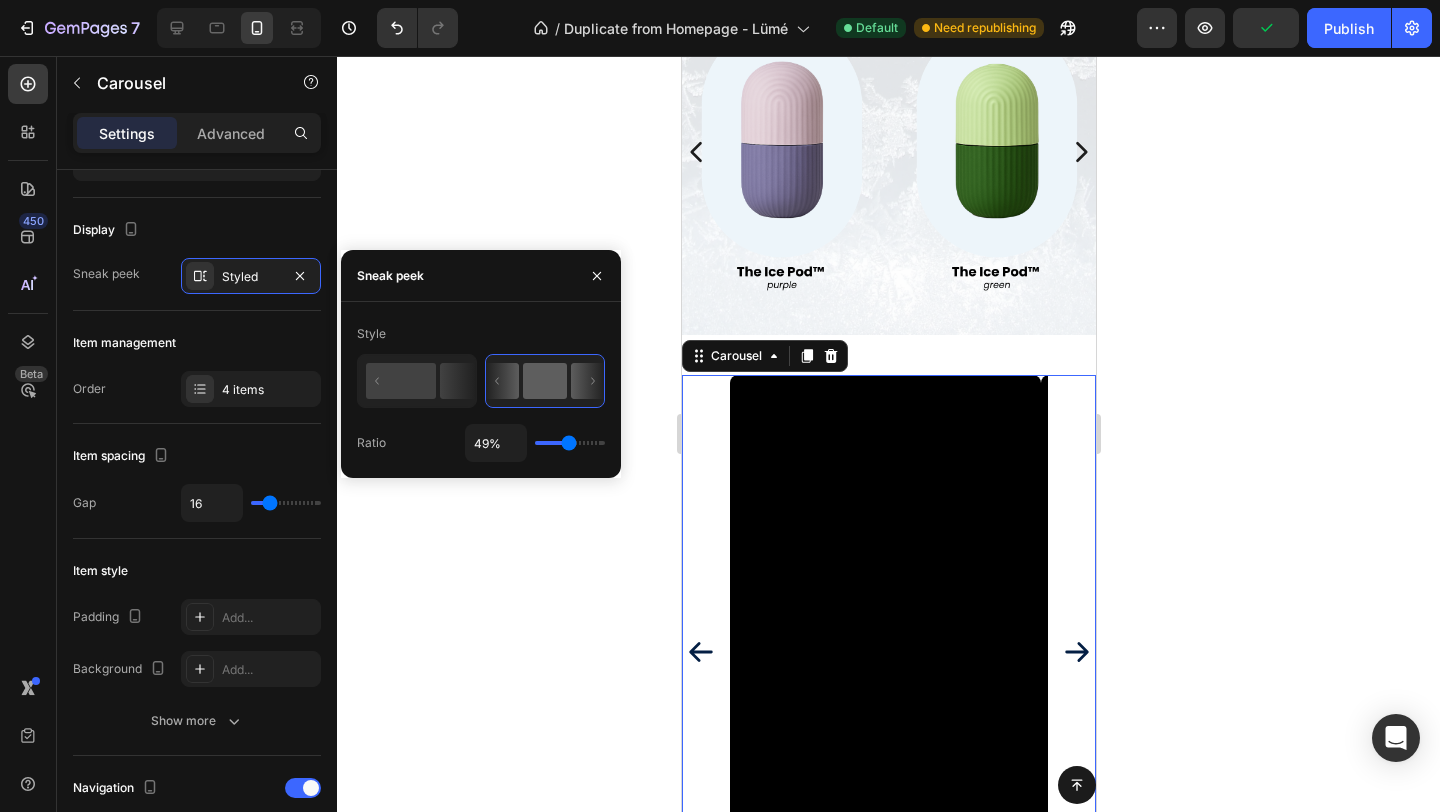 type on "49" 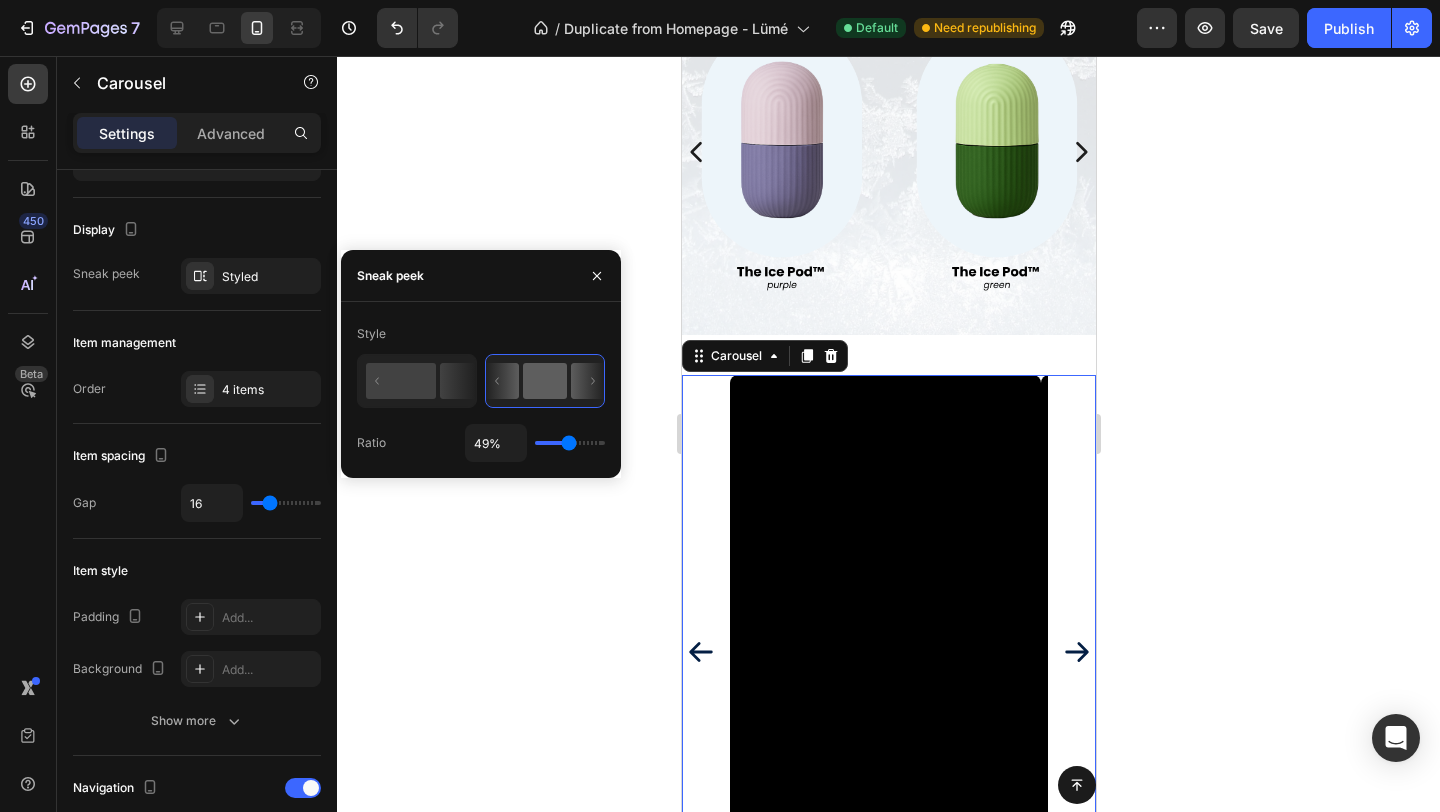 click 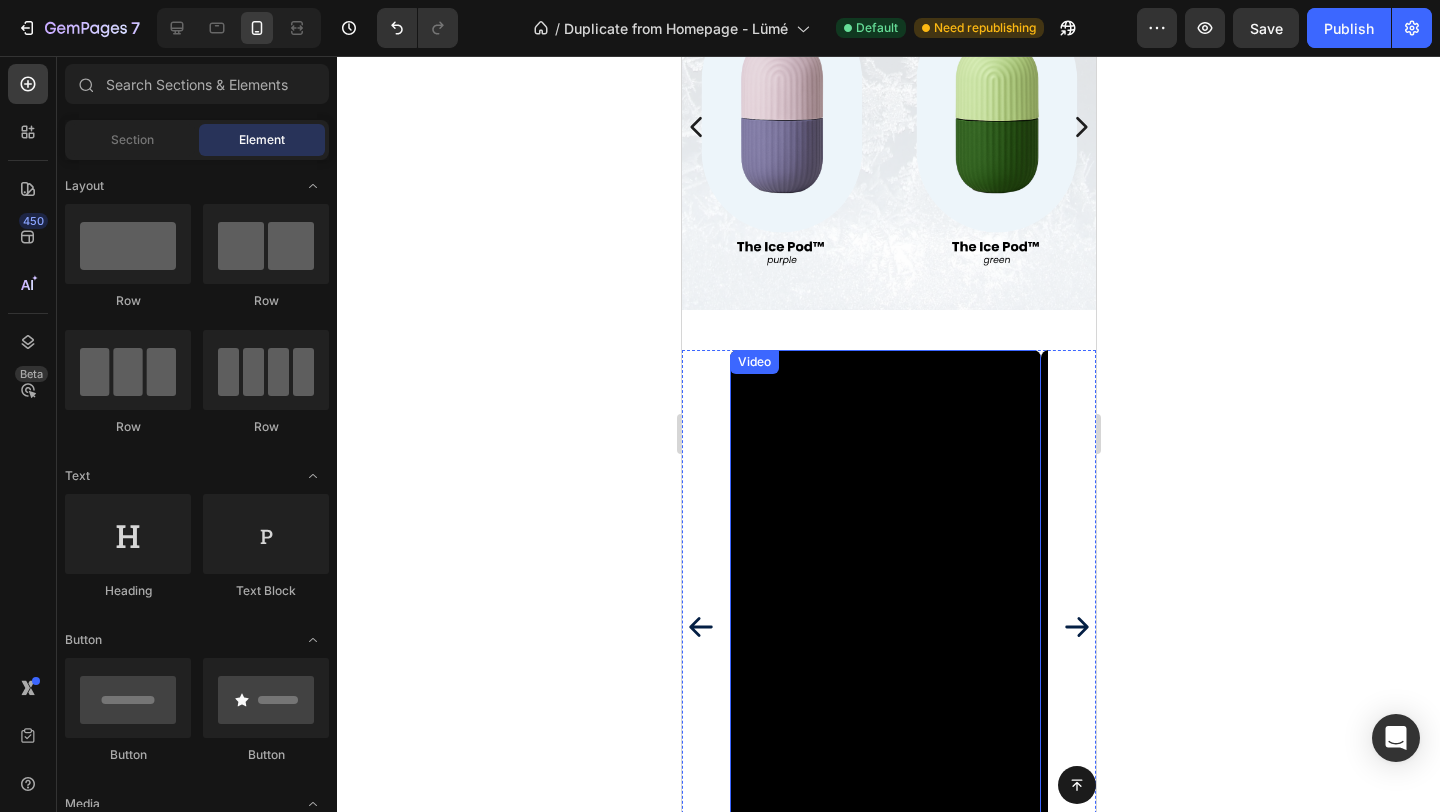 scroll, scrollTop: 1610, scrollLeft: 0, axis: vertical 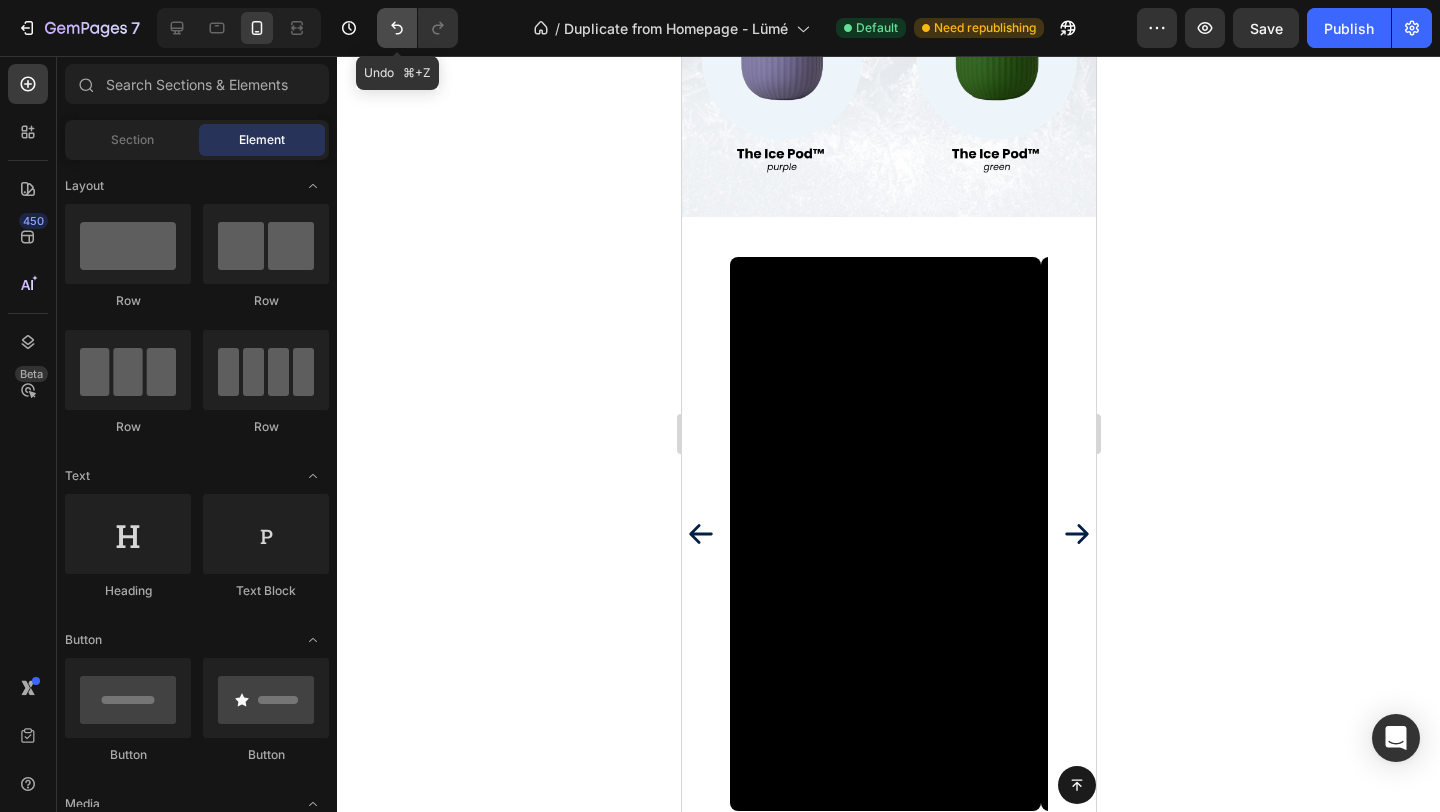 click 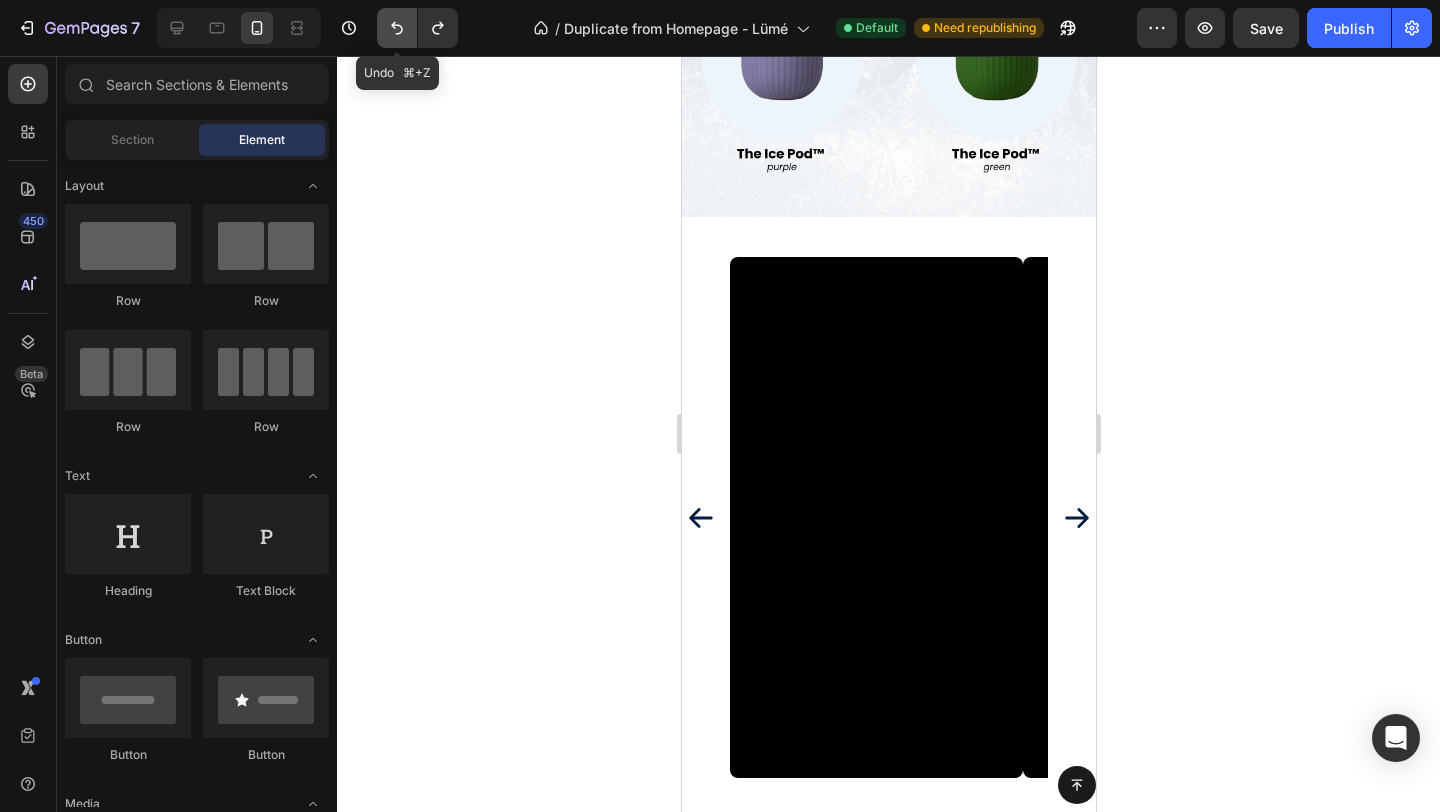click 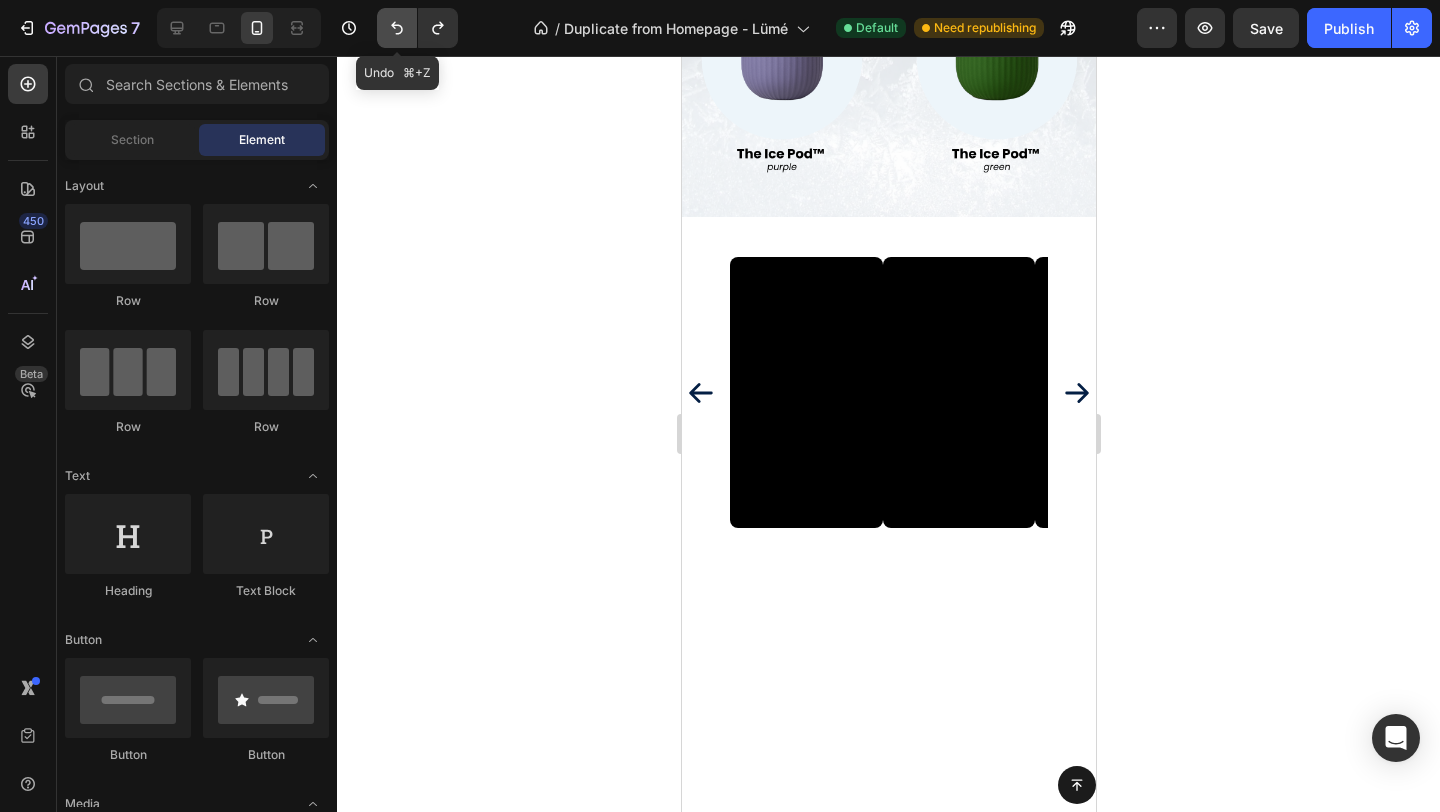 click 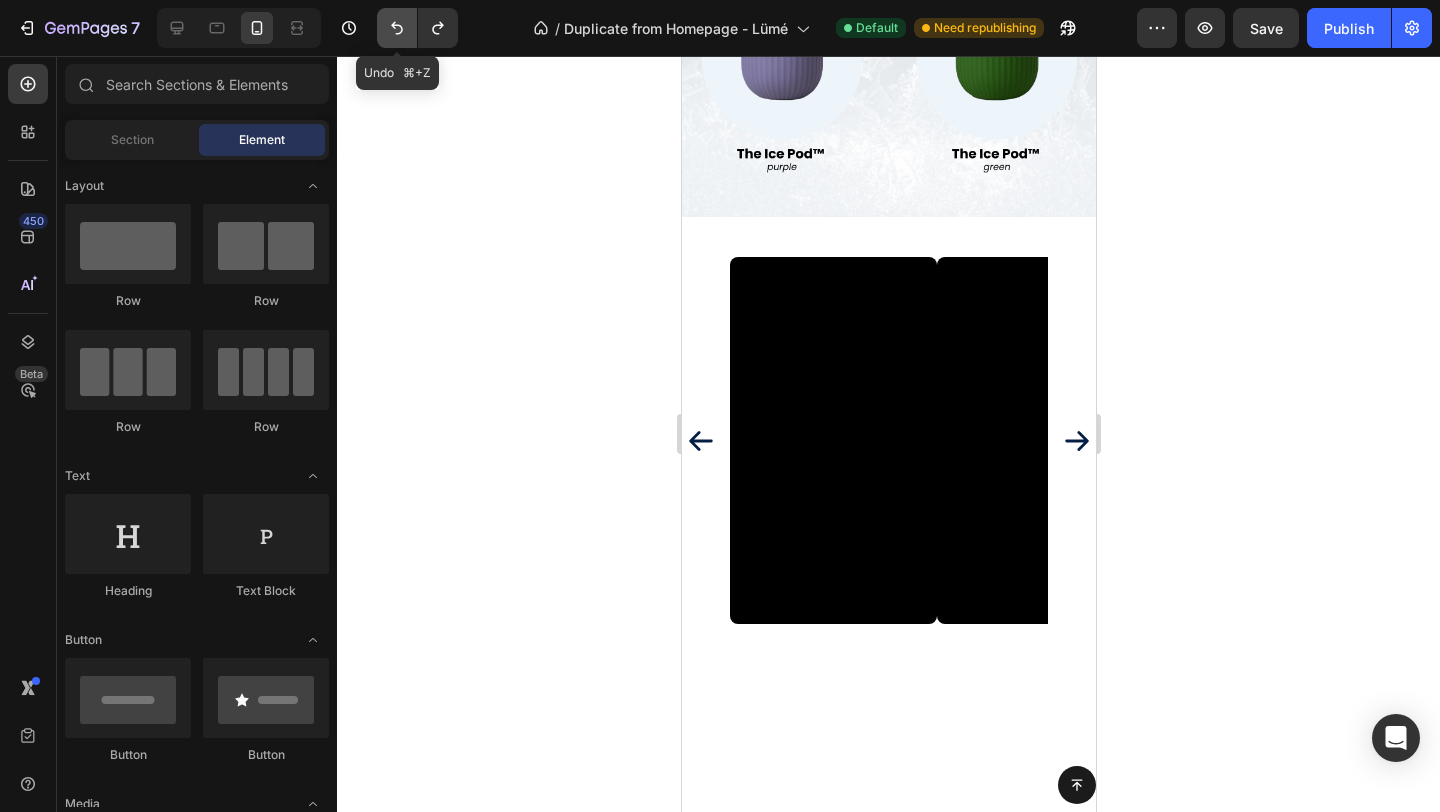 click 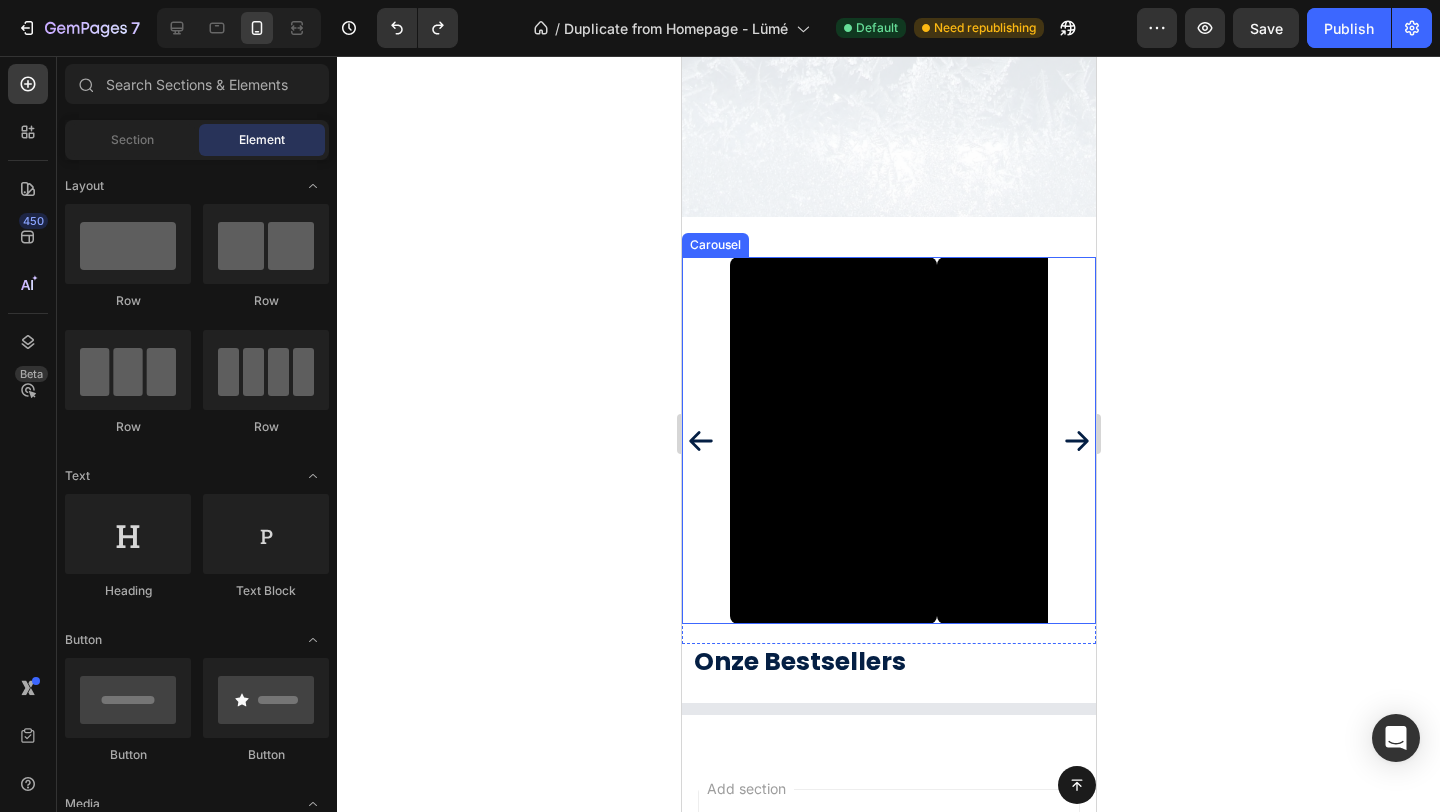 scroll, scrollTop: 1923, scrollLeft: 0, axis: vertical 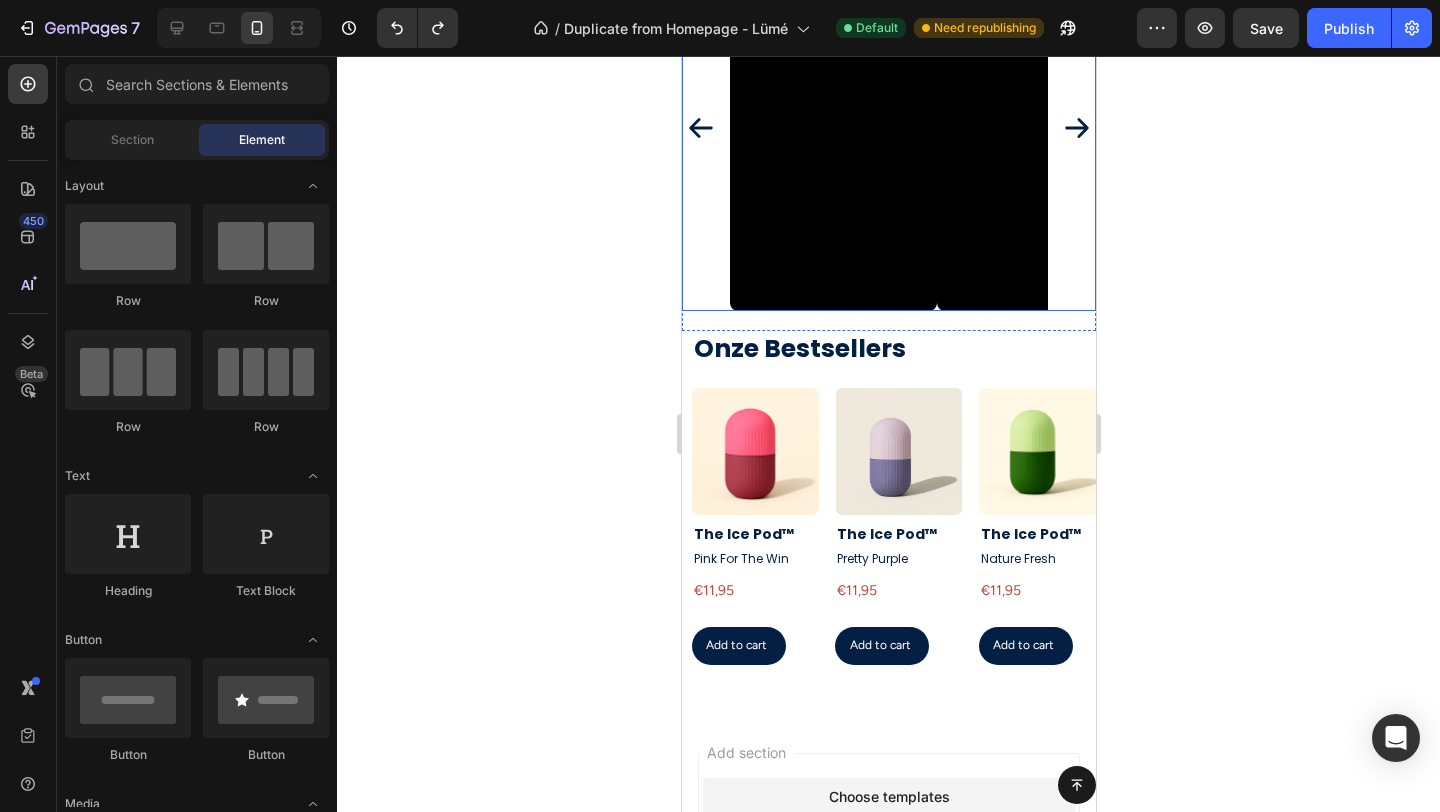 click on "Video Video Video Video" at bounding box center [888, 127] 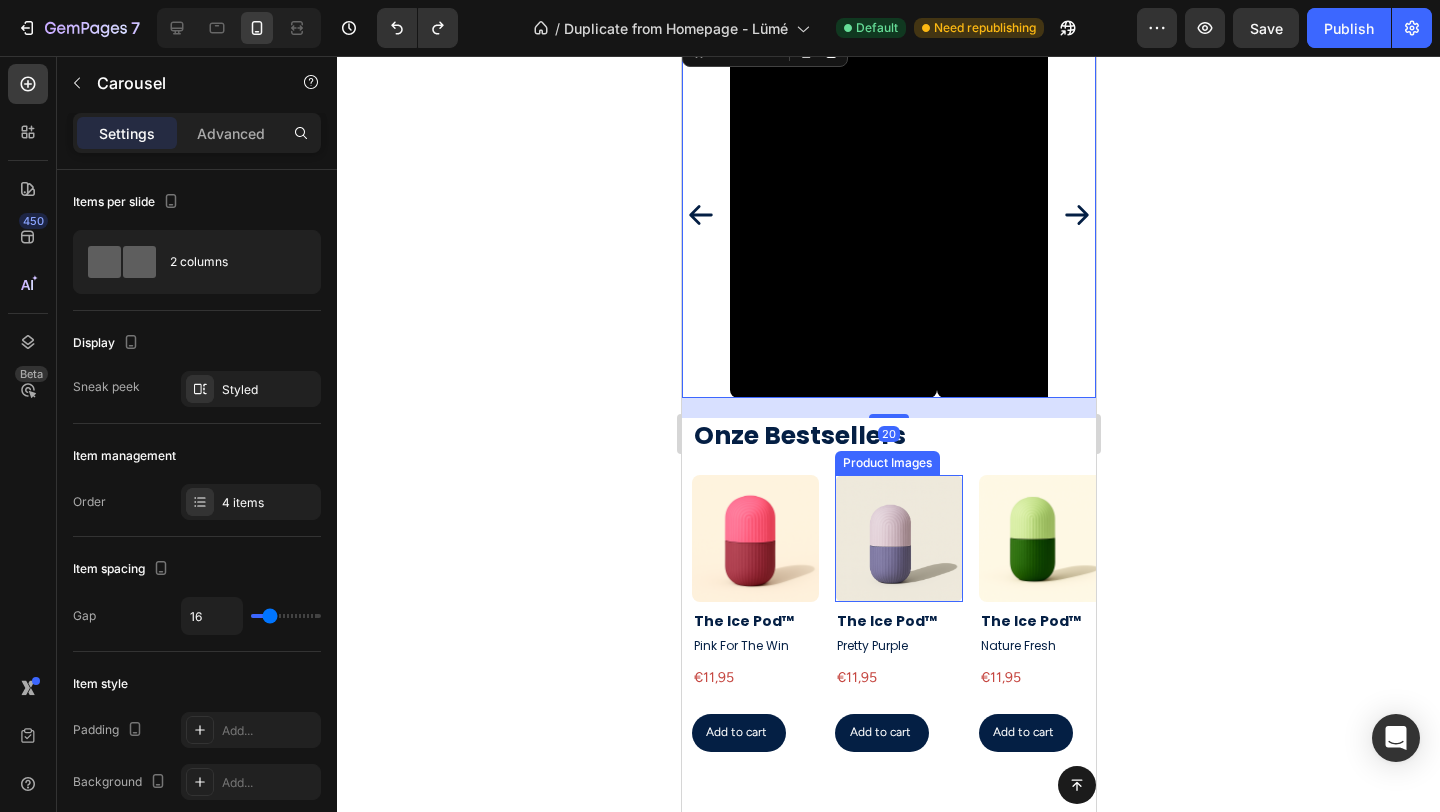 scroll, scrollTop: 1798, scrollLeft: 0, axis: vertical 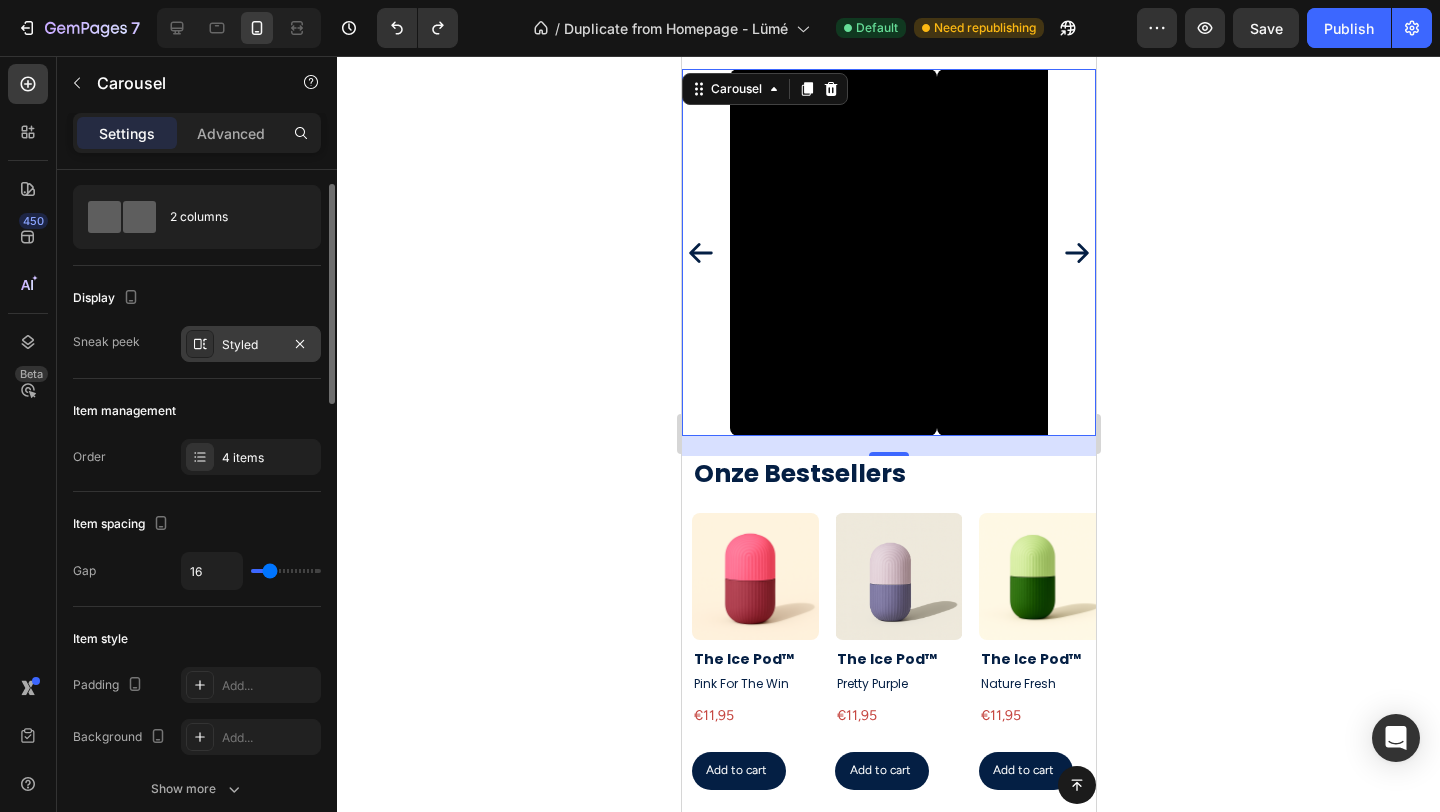 click at bounding box center [200, 344] 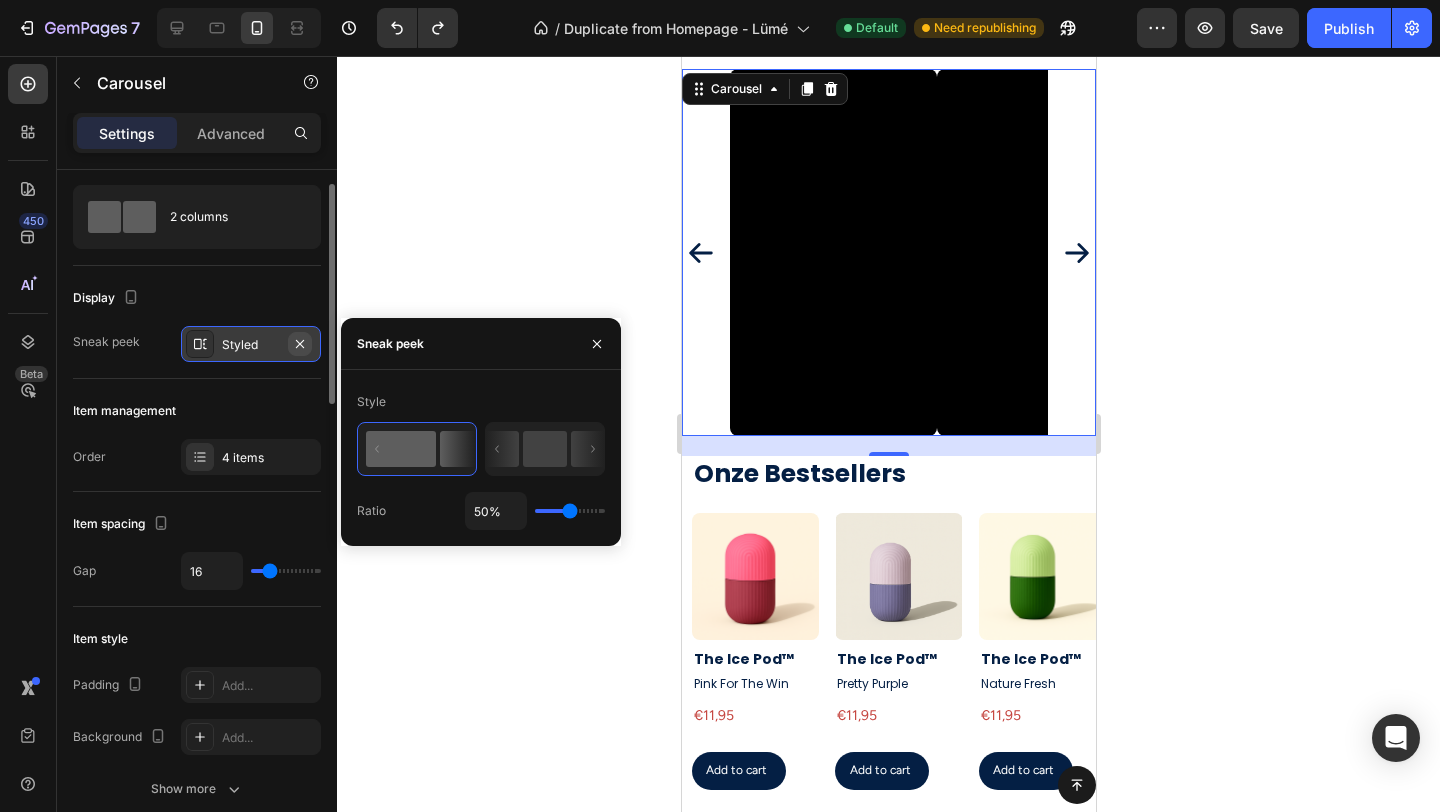 click 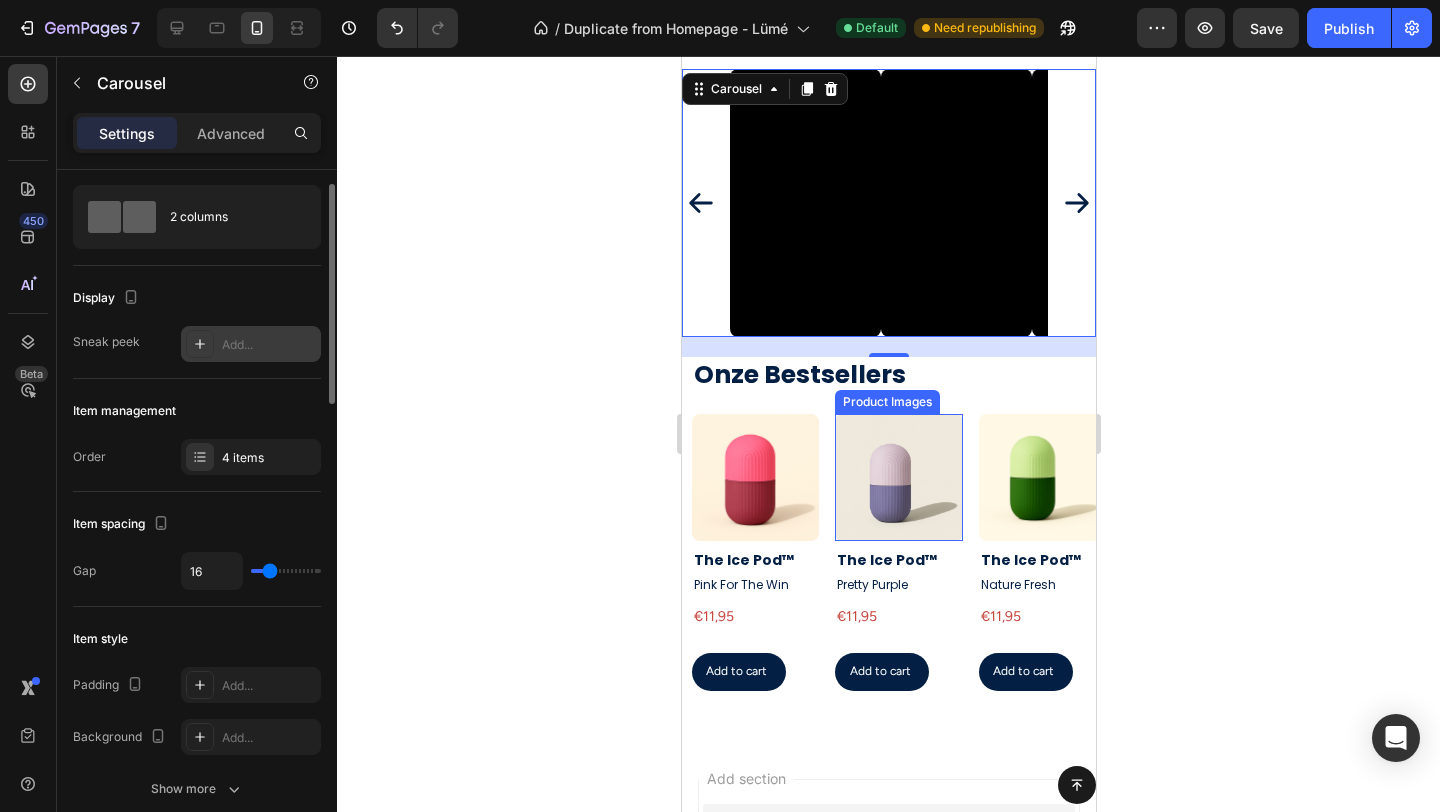scroll, scrollTop: 1501, scrollLeft: 0, axis: vertical 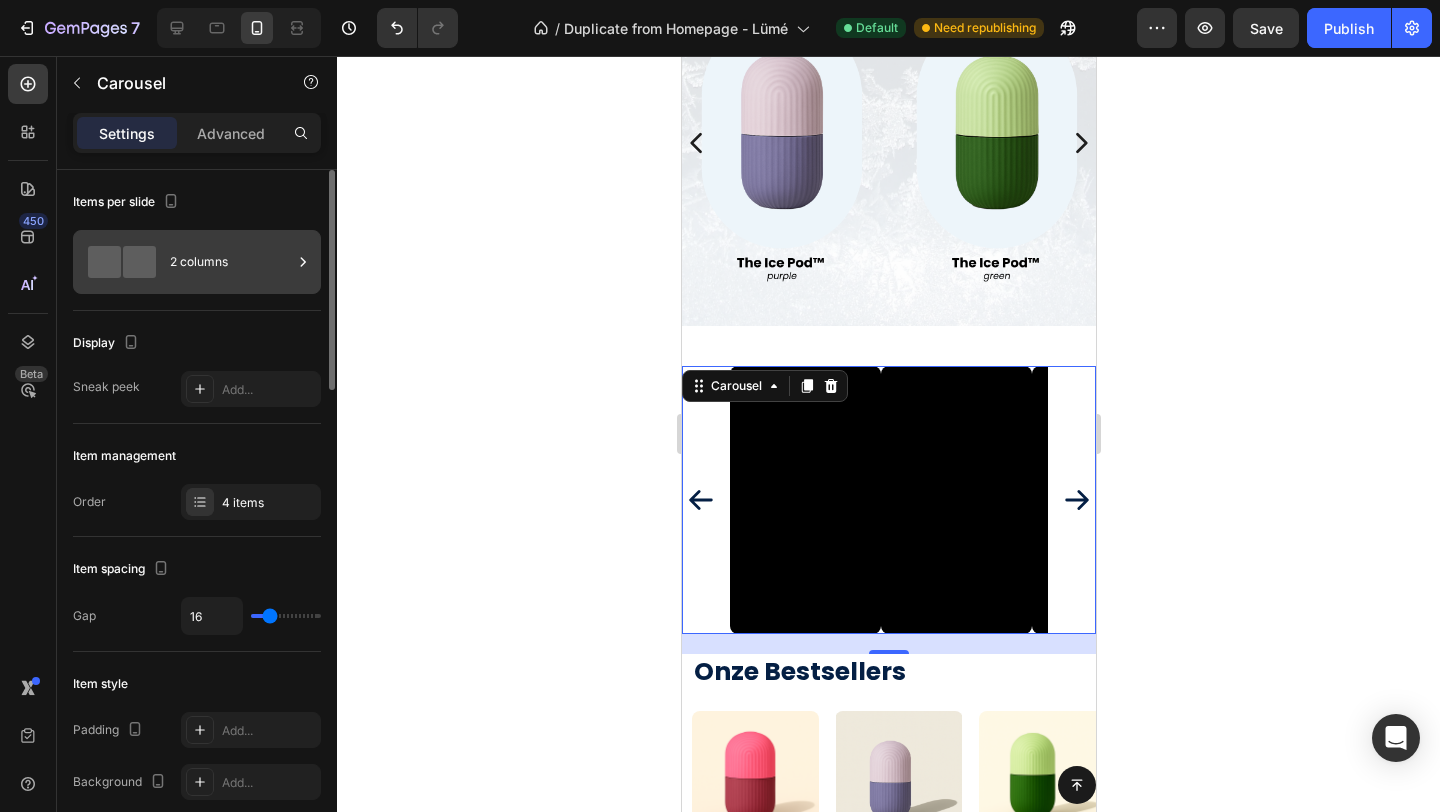 click 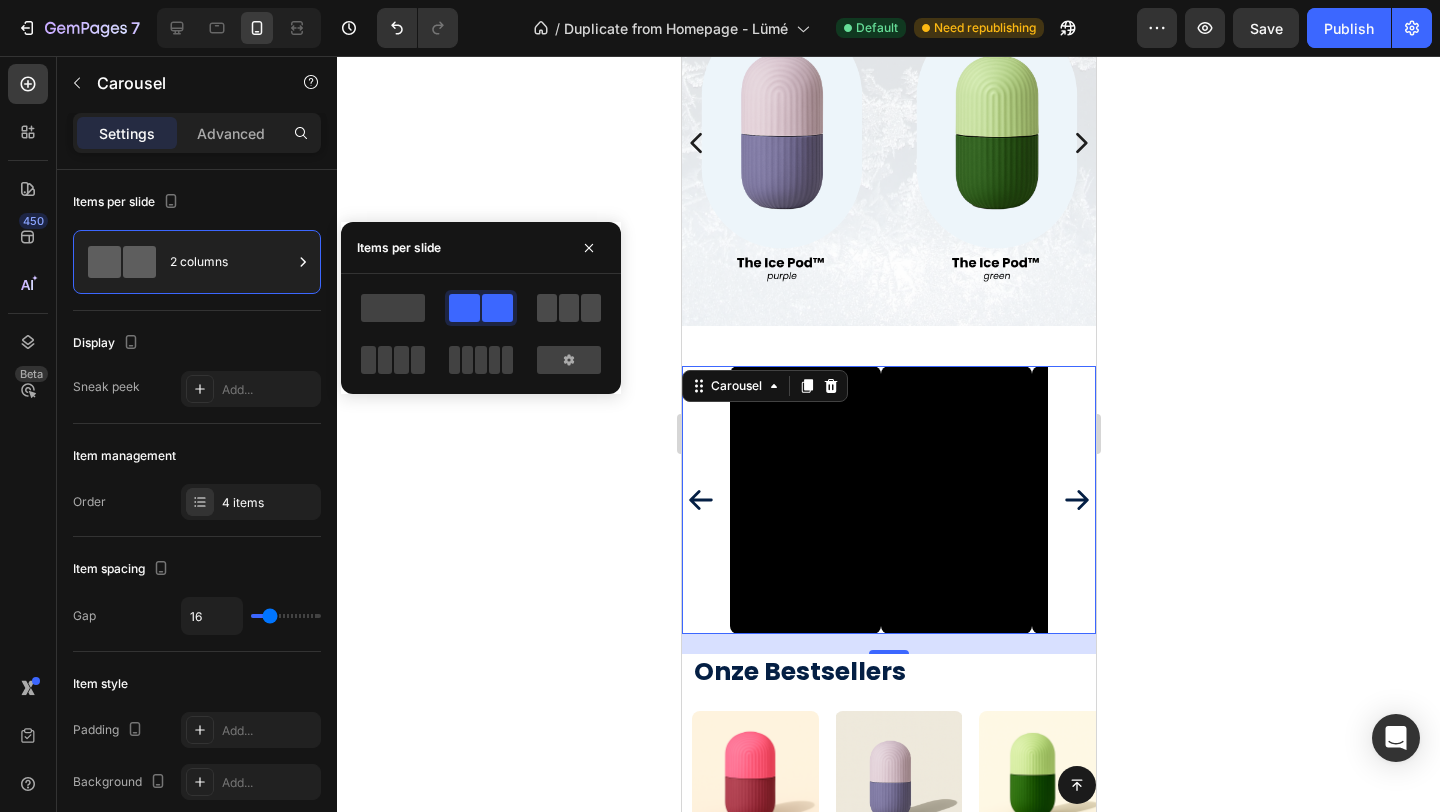 click 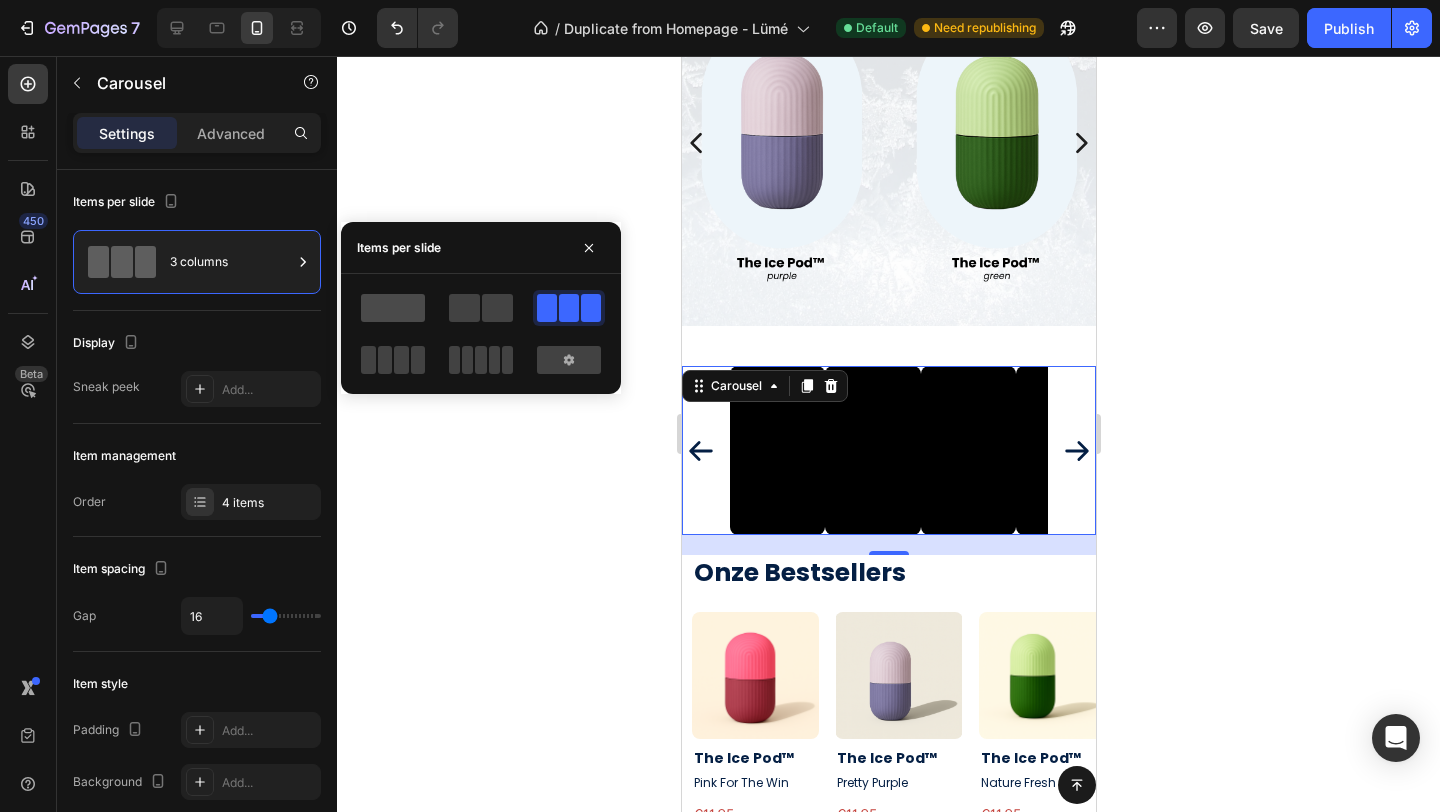 click 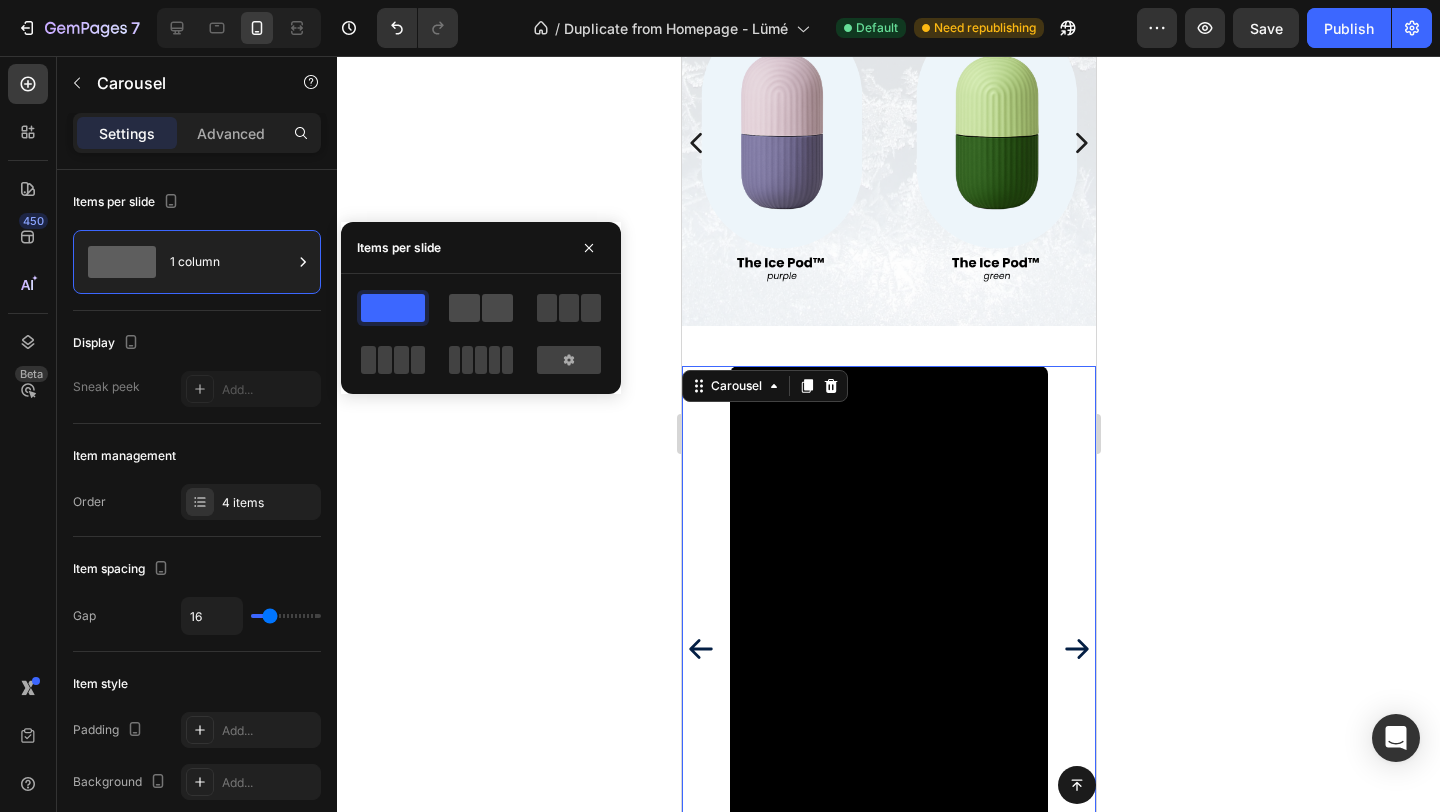 click 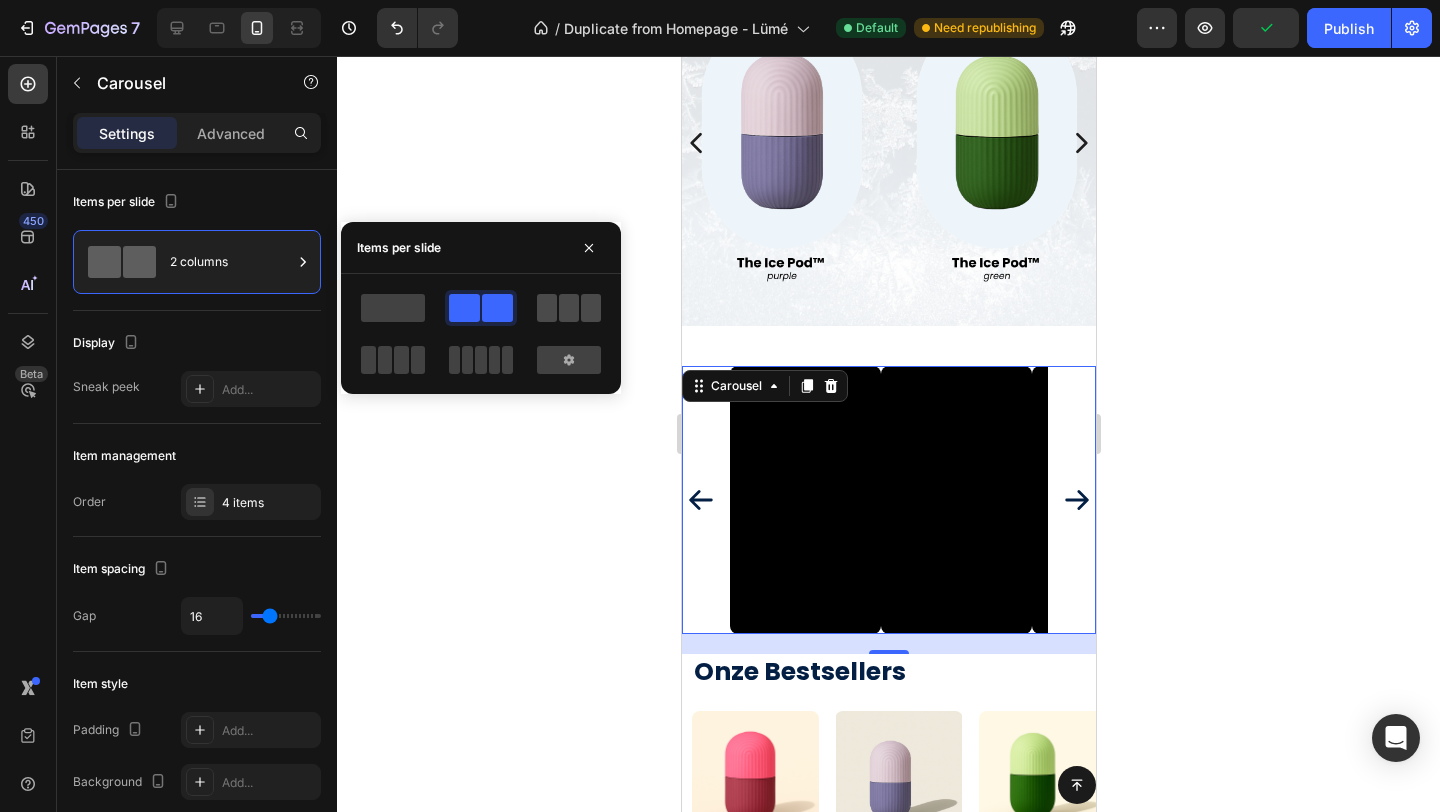 click 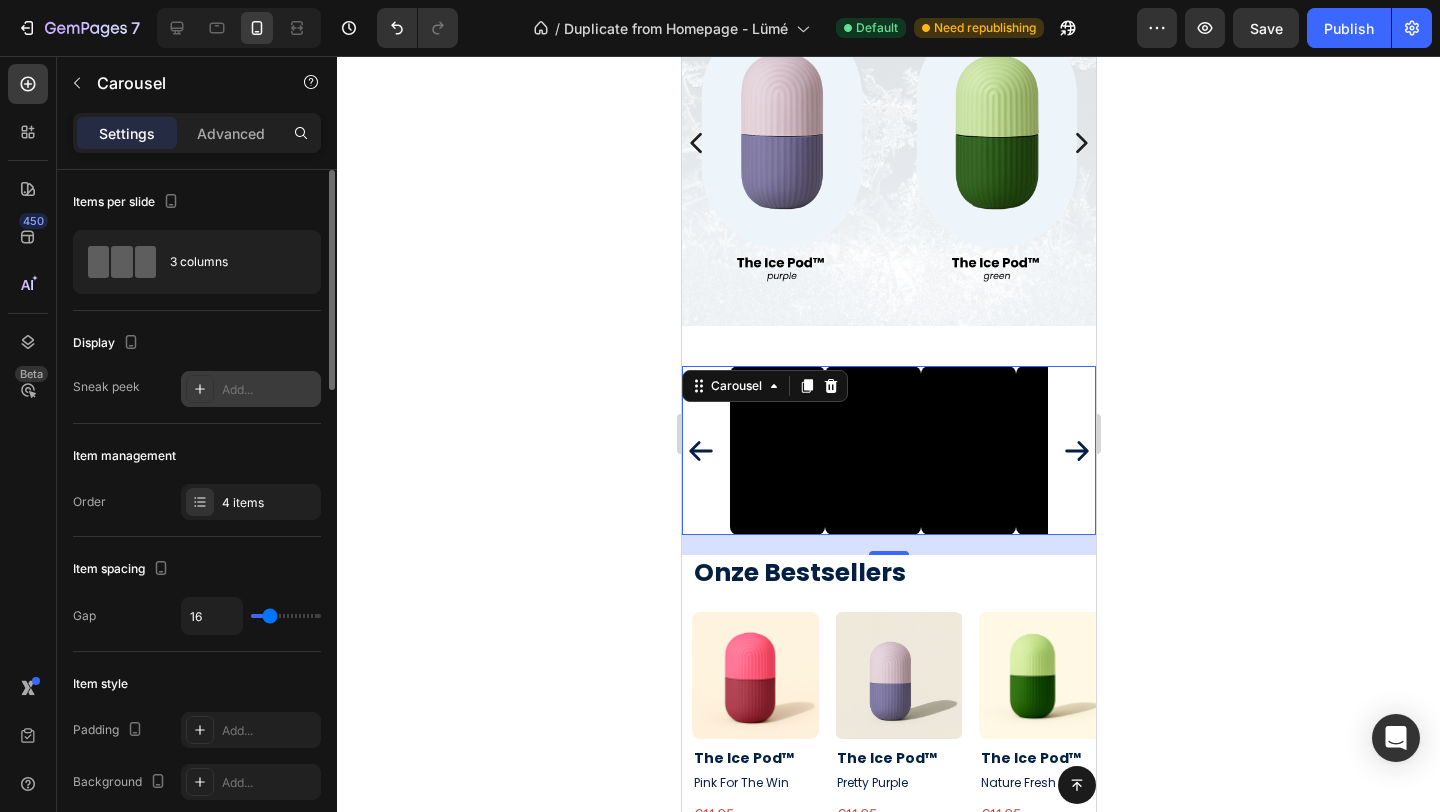 click on "Add..." at bounding box center (269, 390) 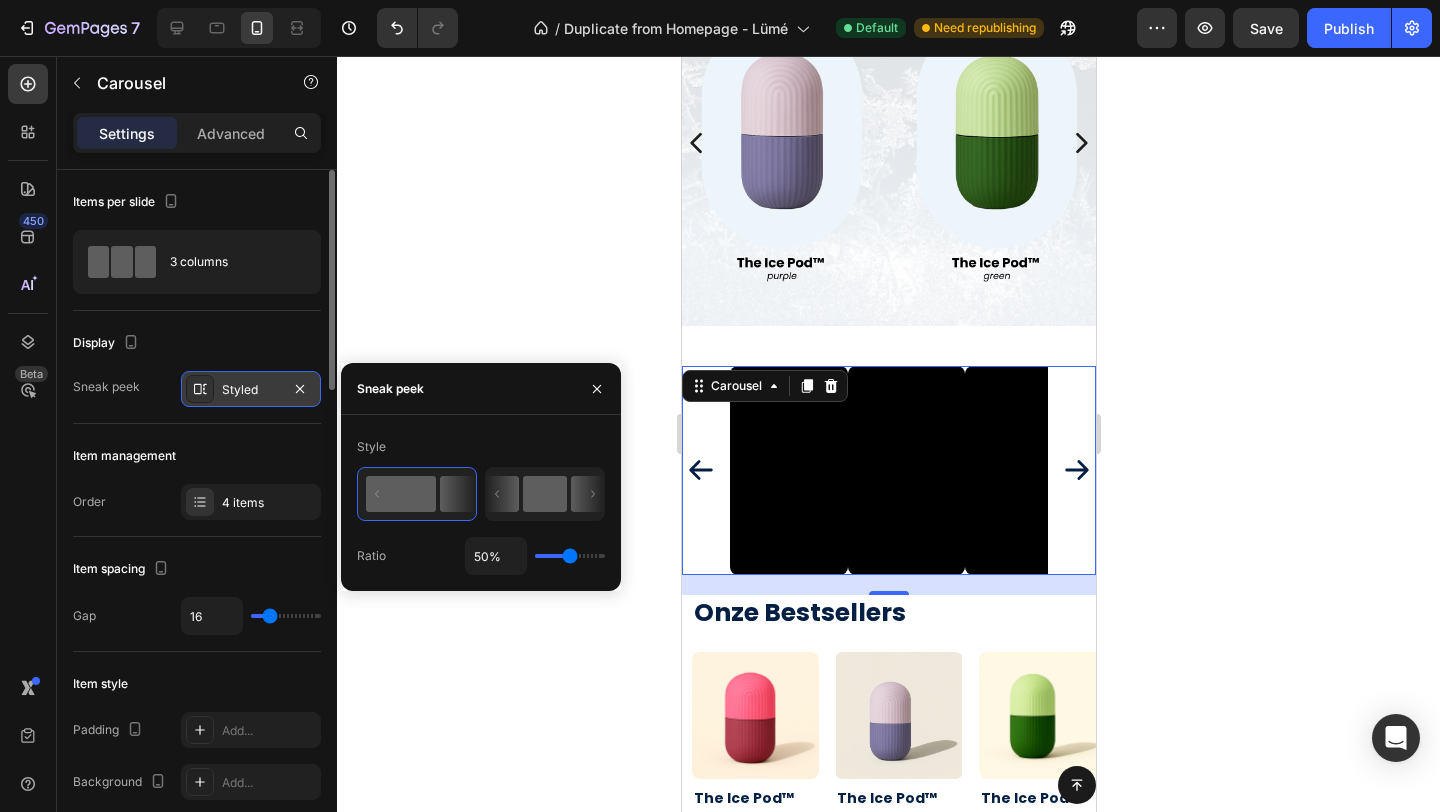click 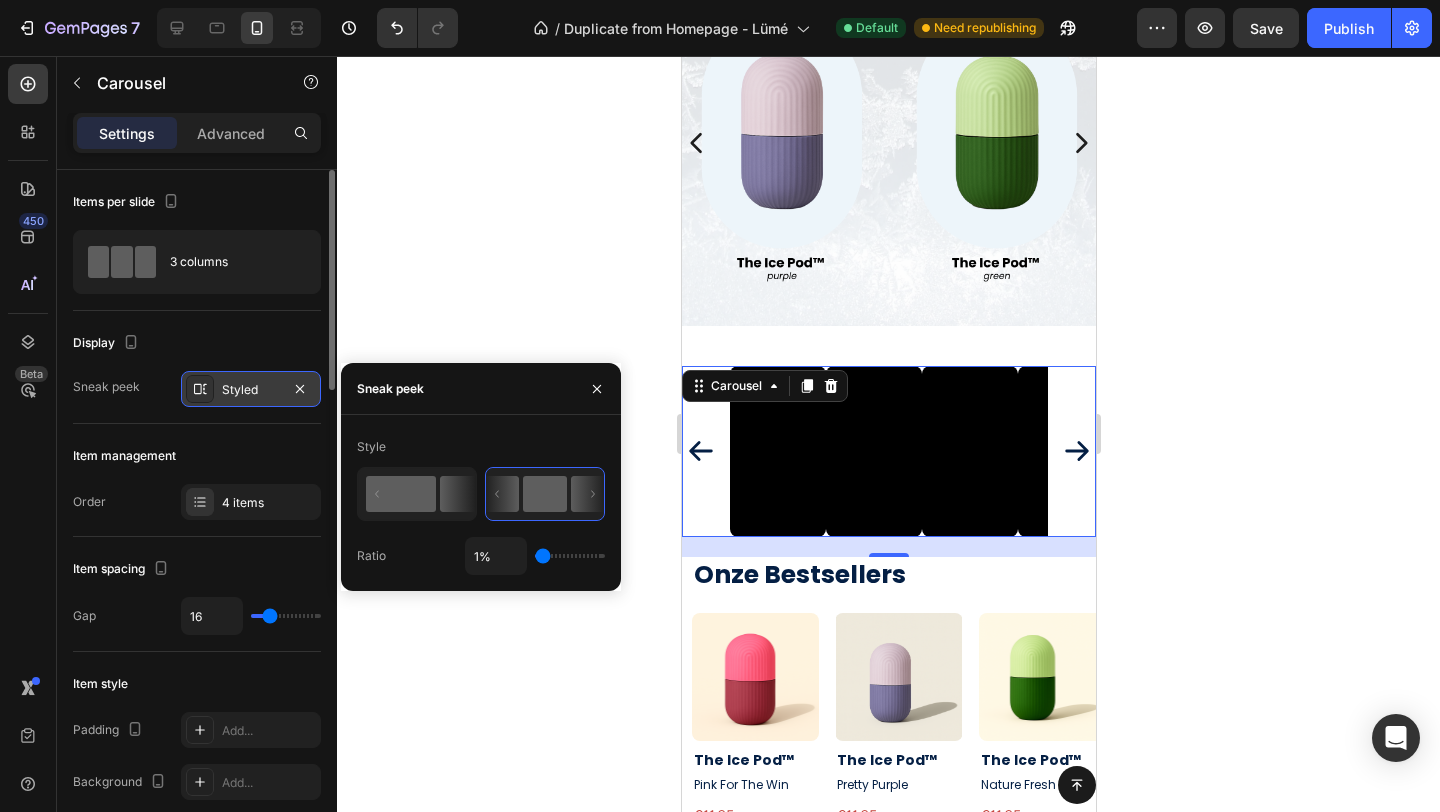 click 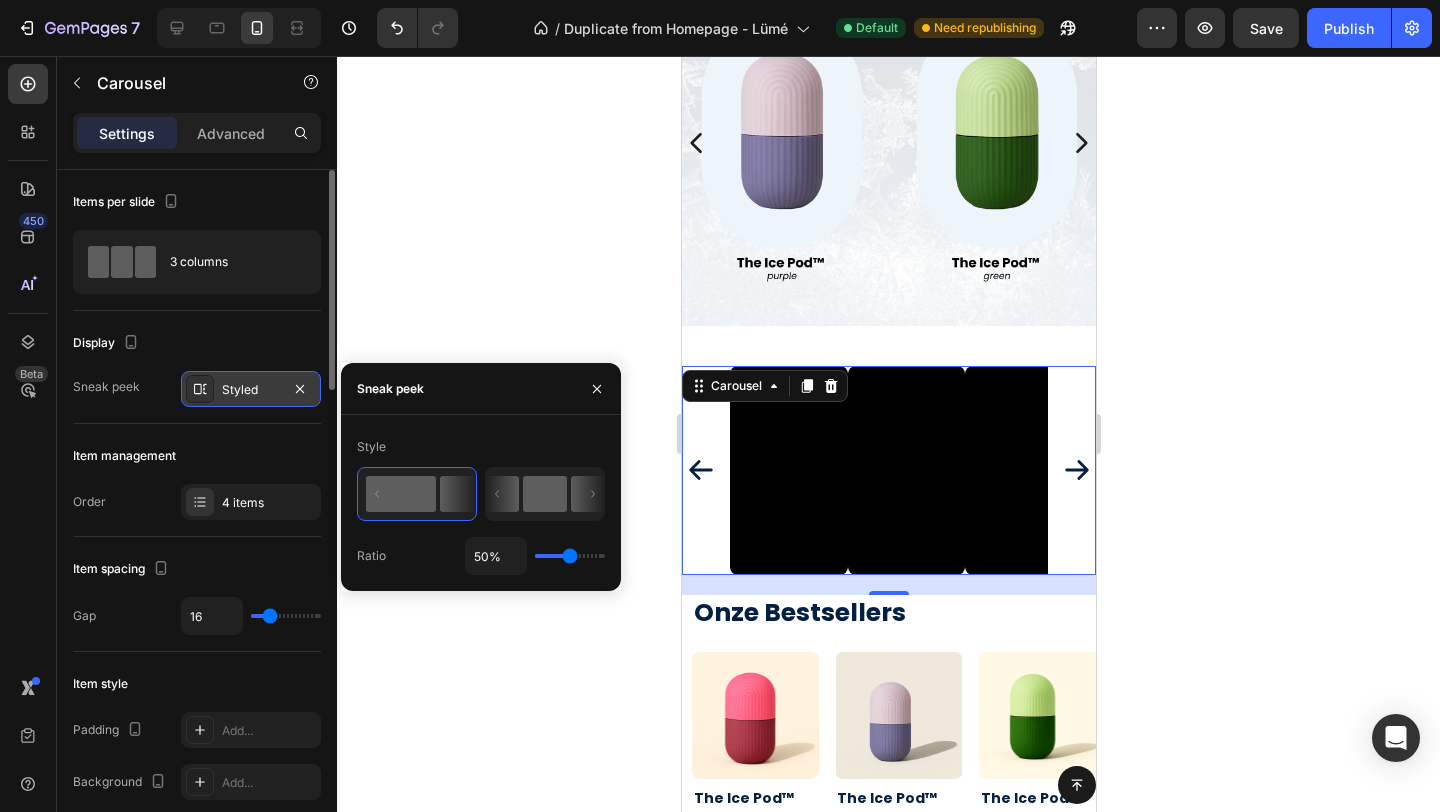 click 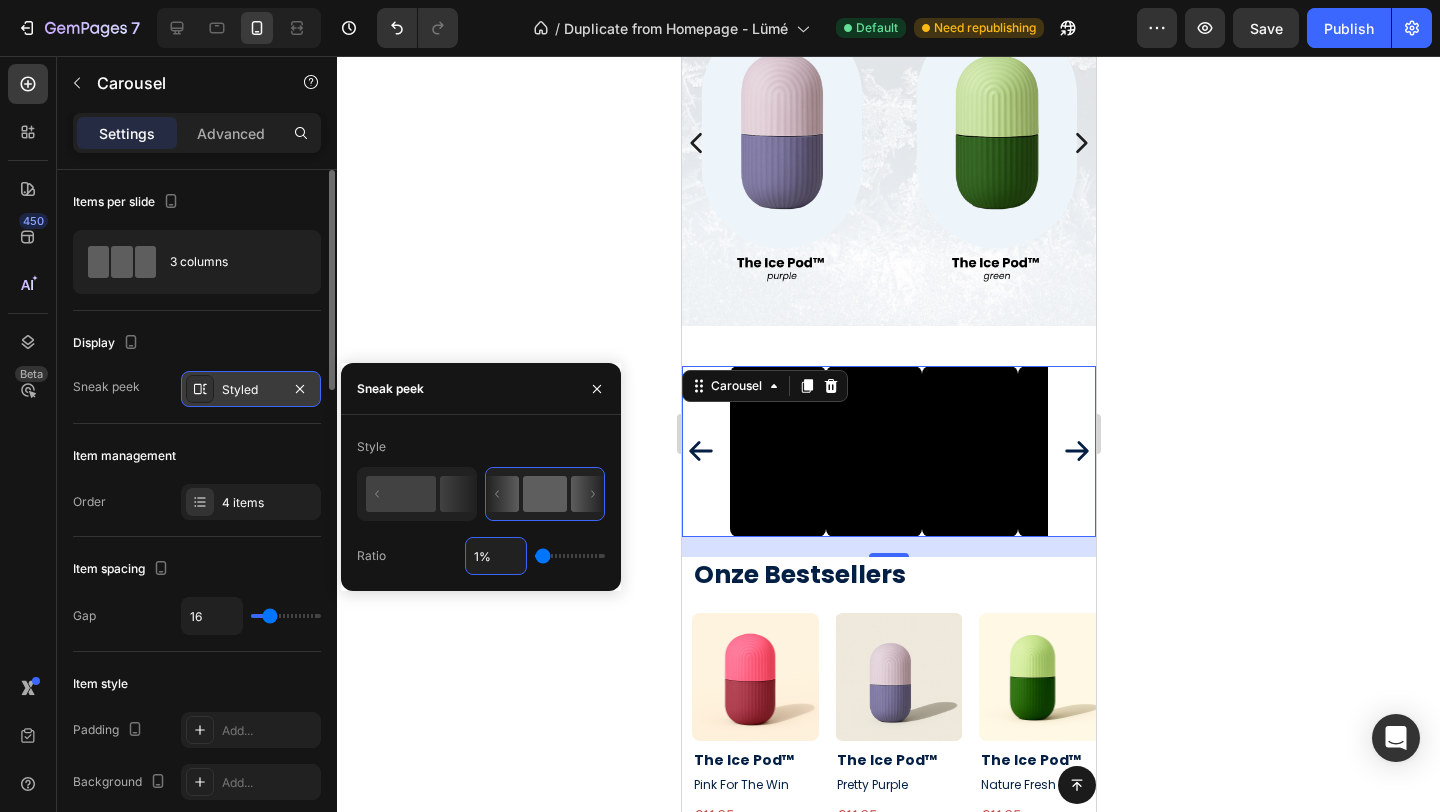 click on "1%" at bounding box center [496, 556] 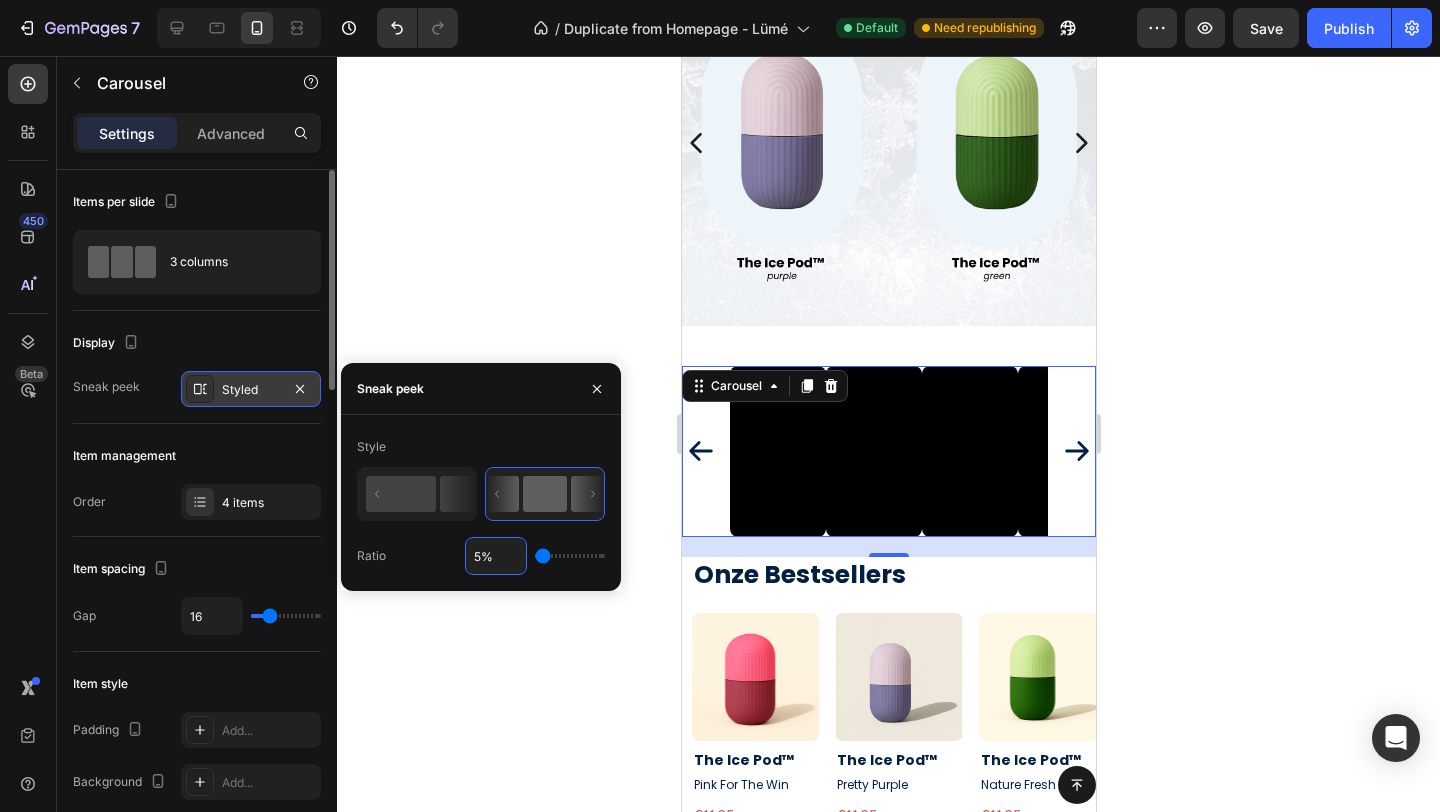 type on "50%" 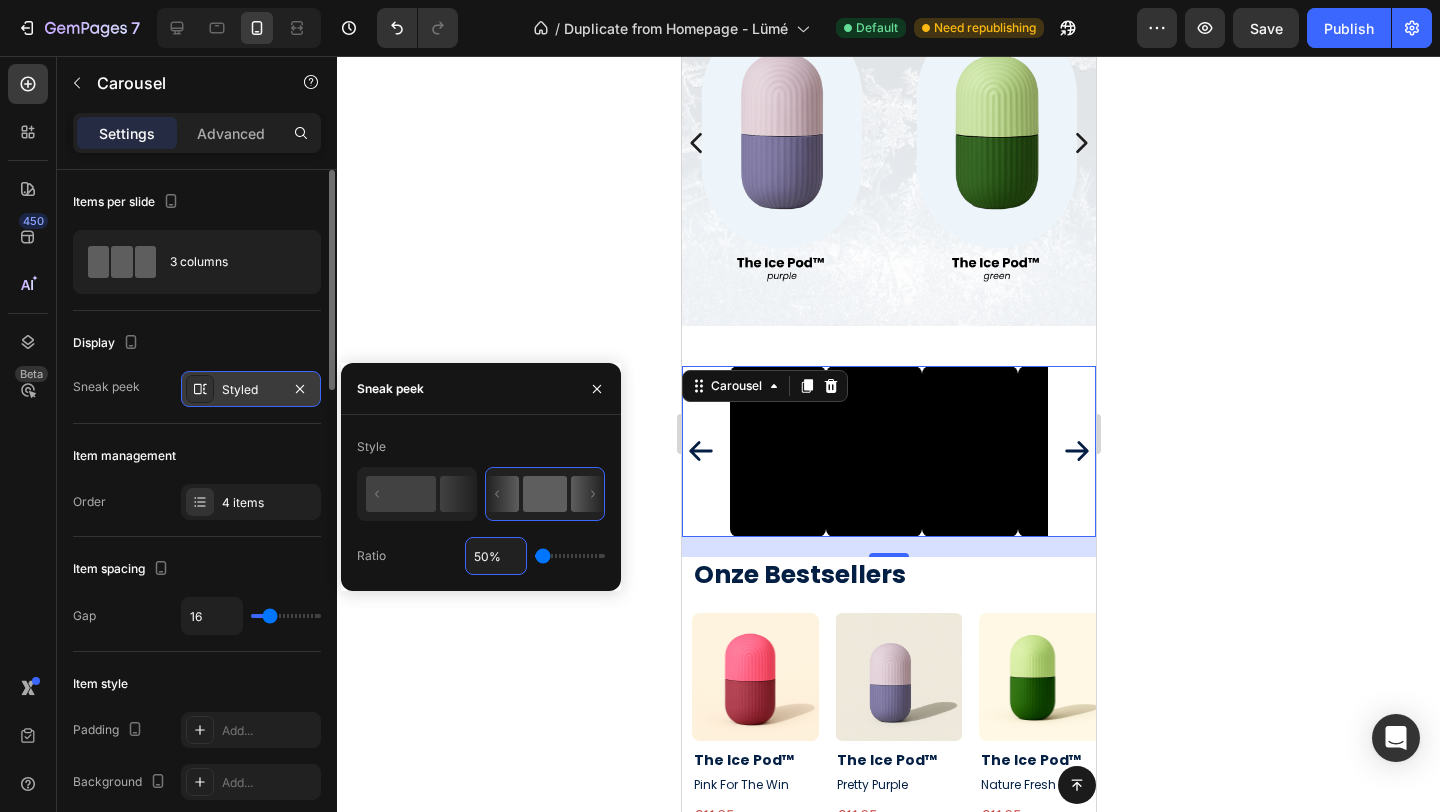 type on "50" 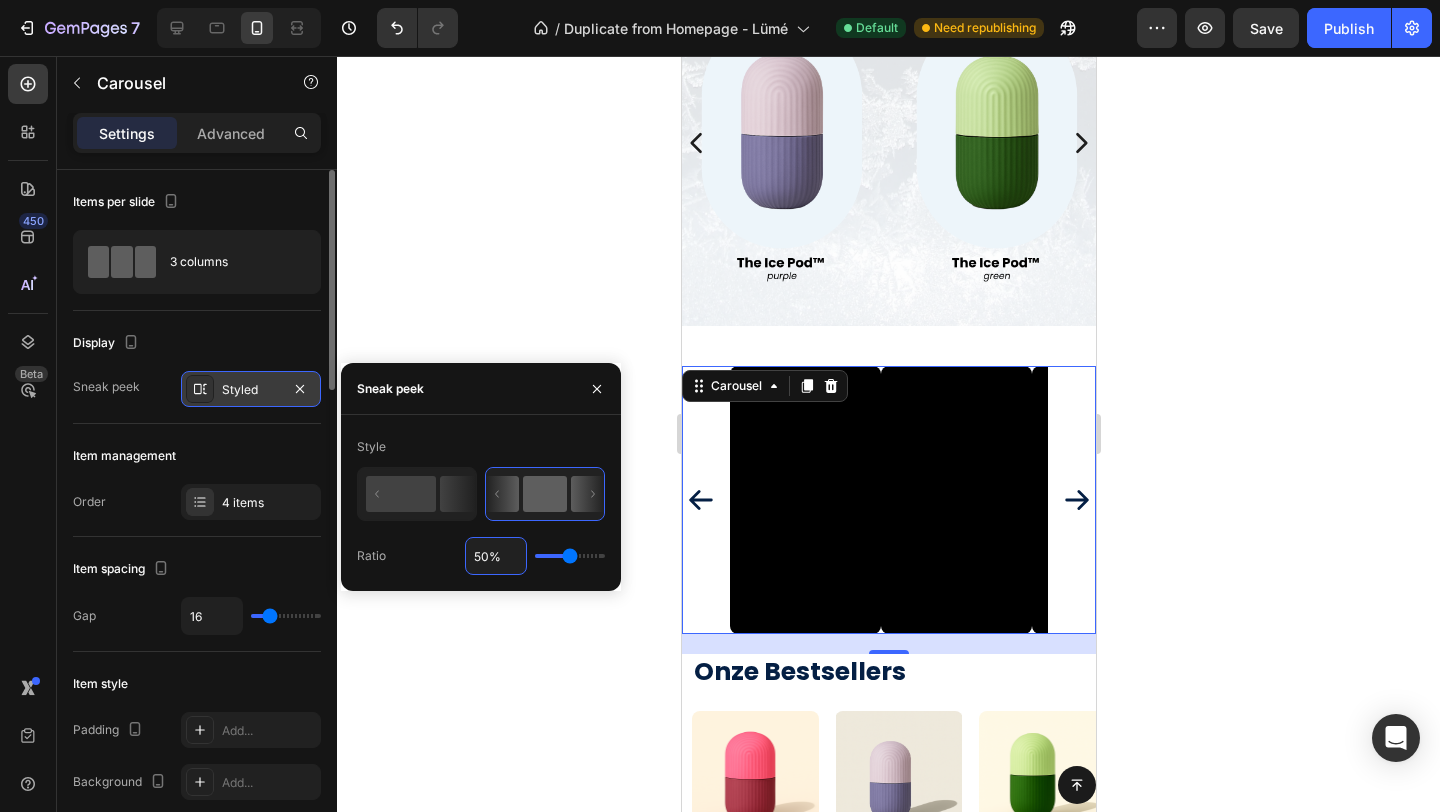 type on "50%" 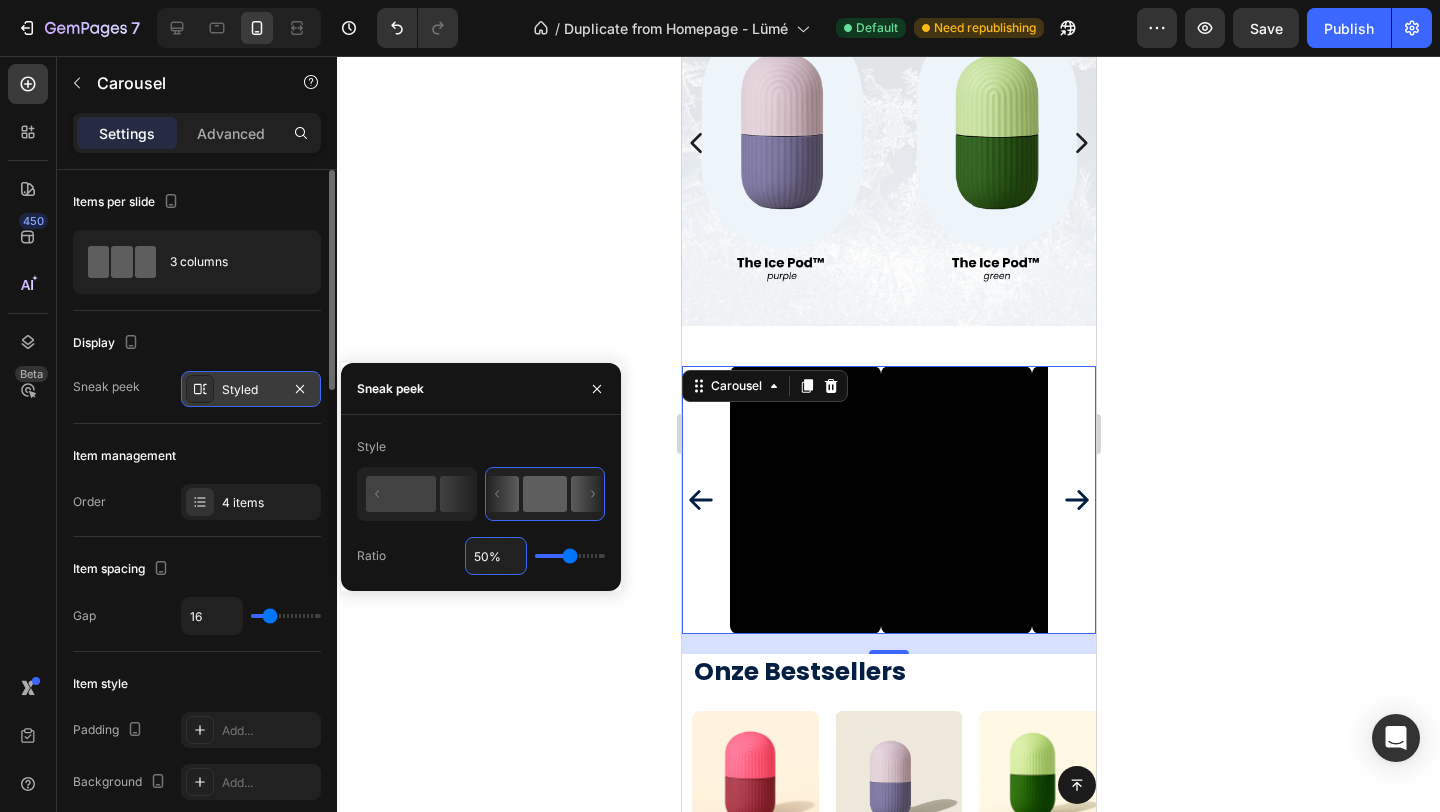 click on "Item management Order 4 items" 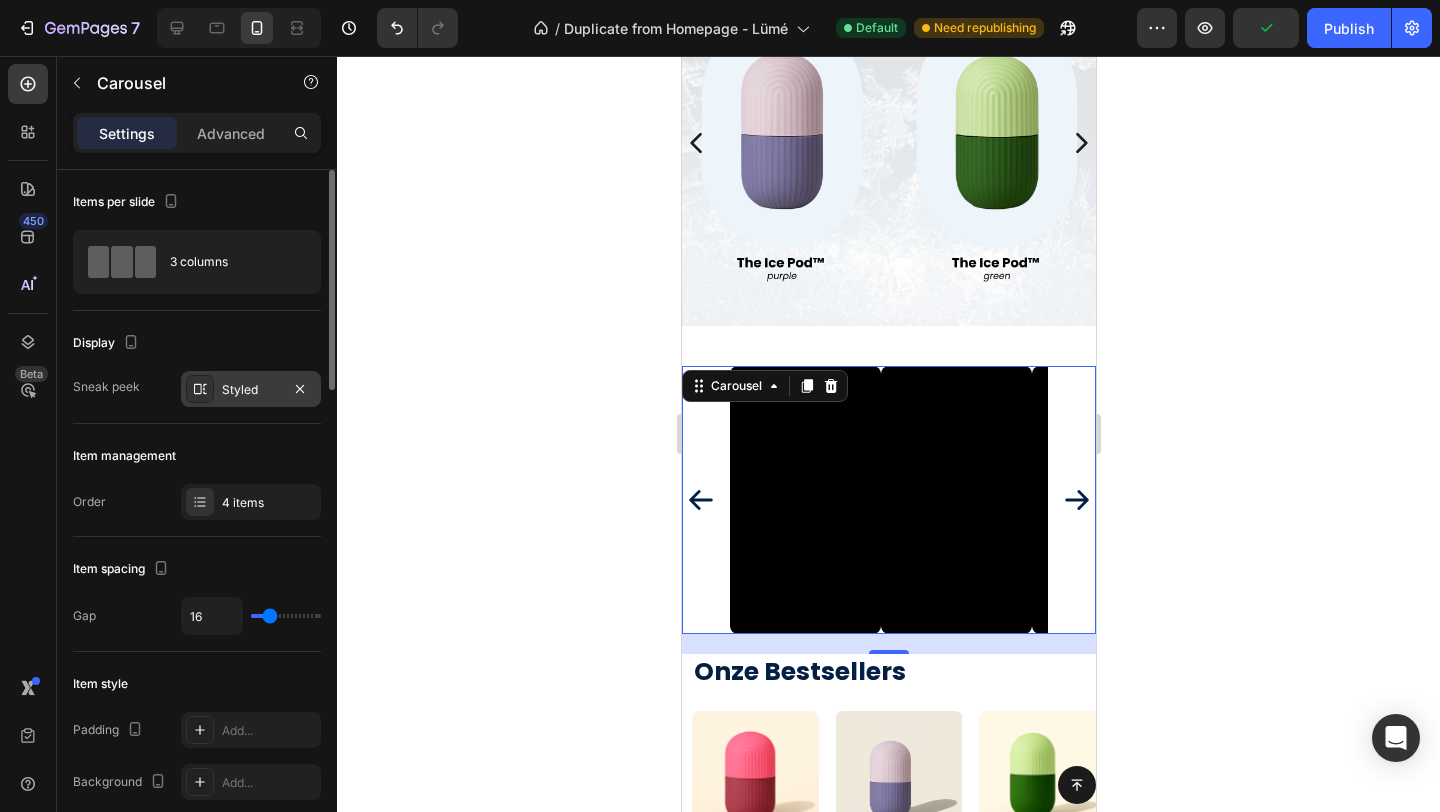 type on "44" 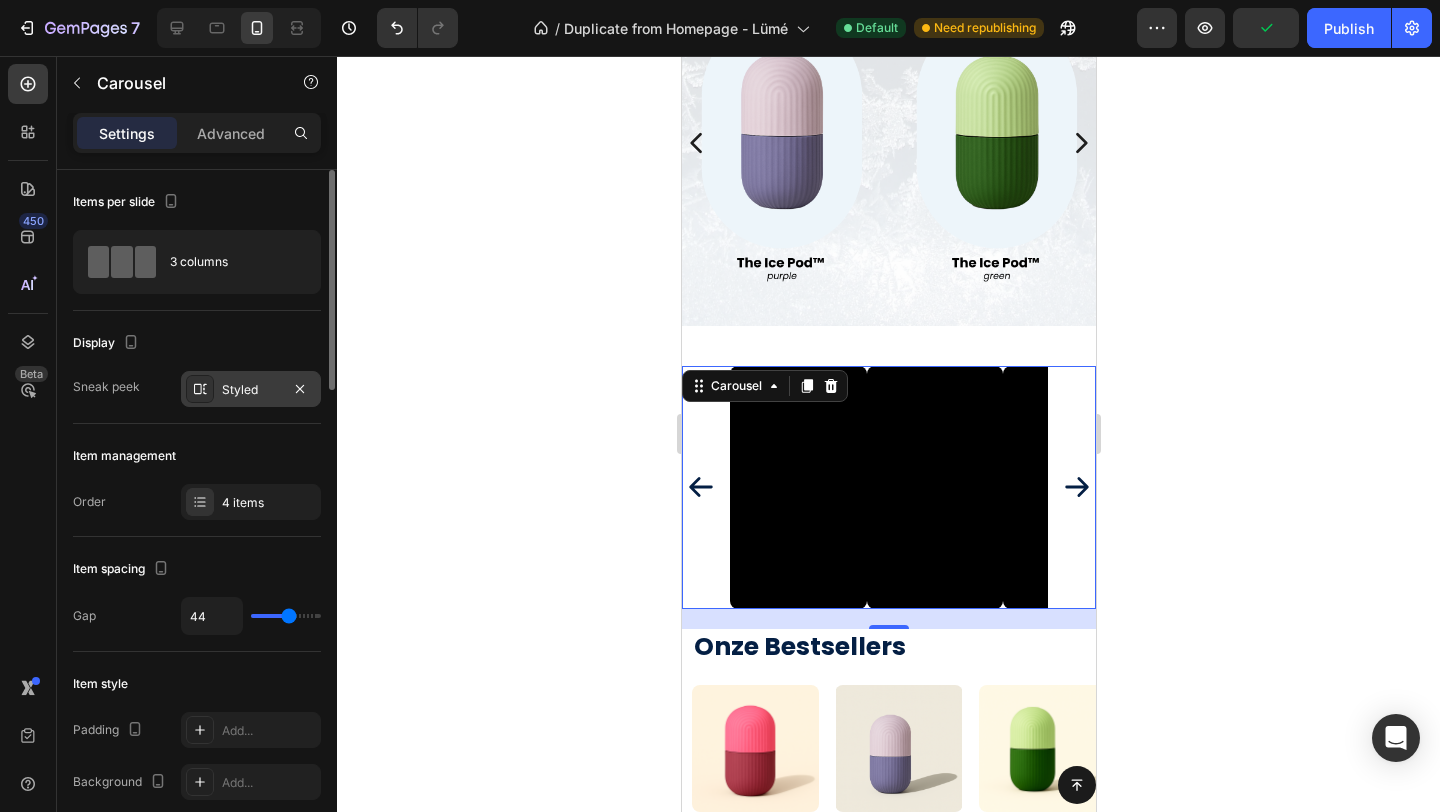 type on "45" 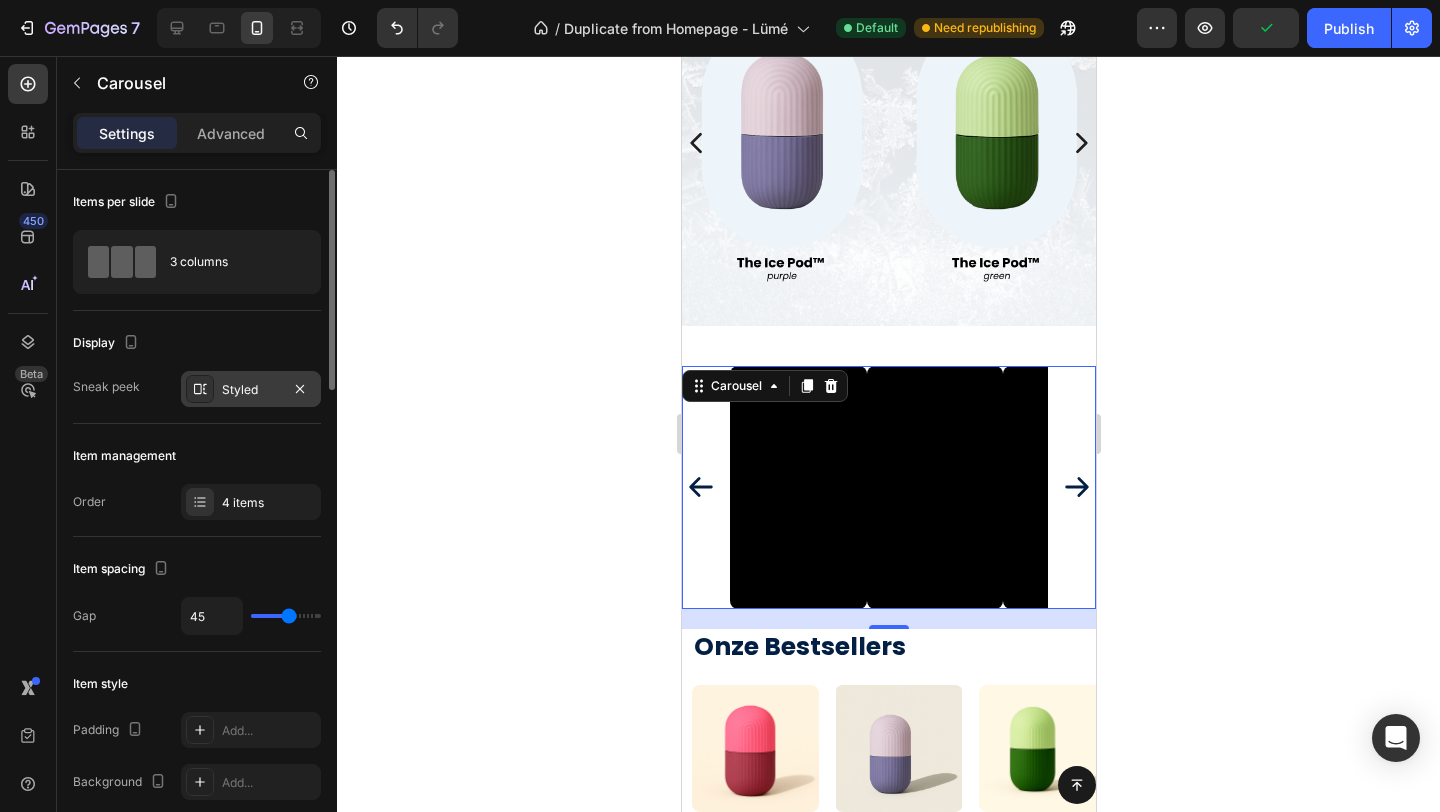 type on "71" 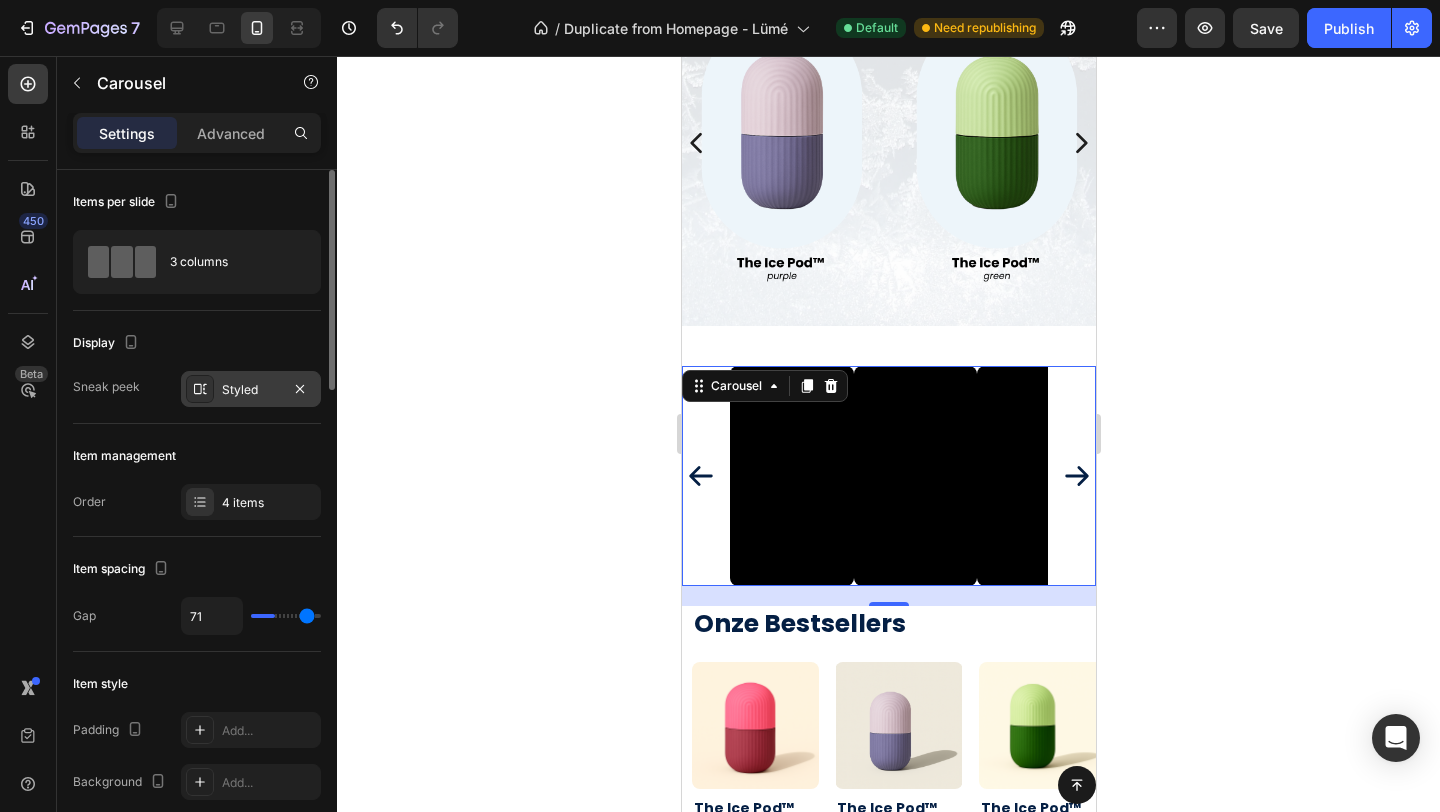 type on "22" 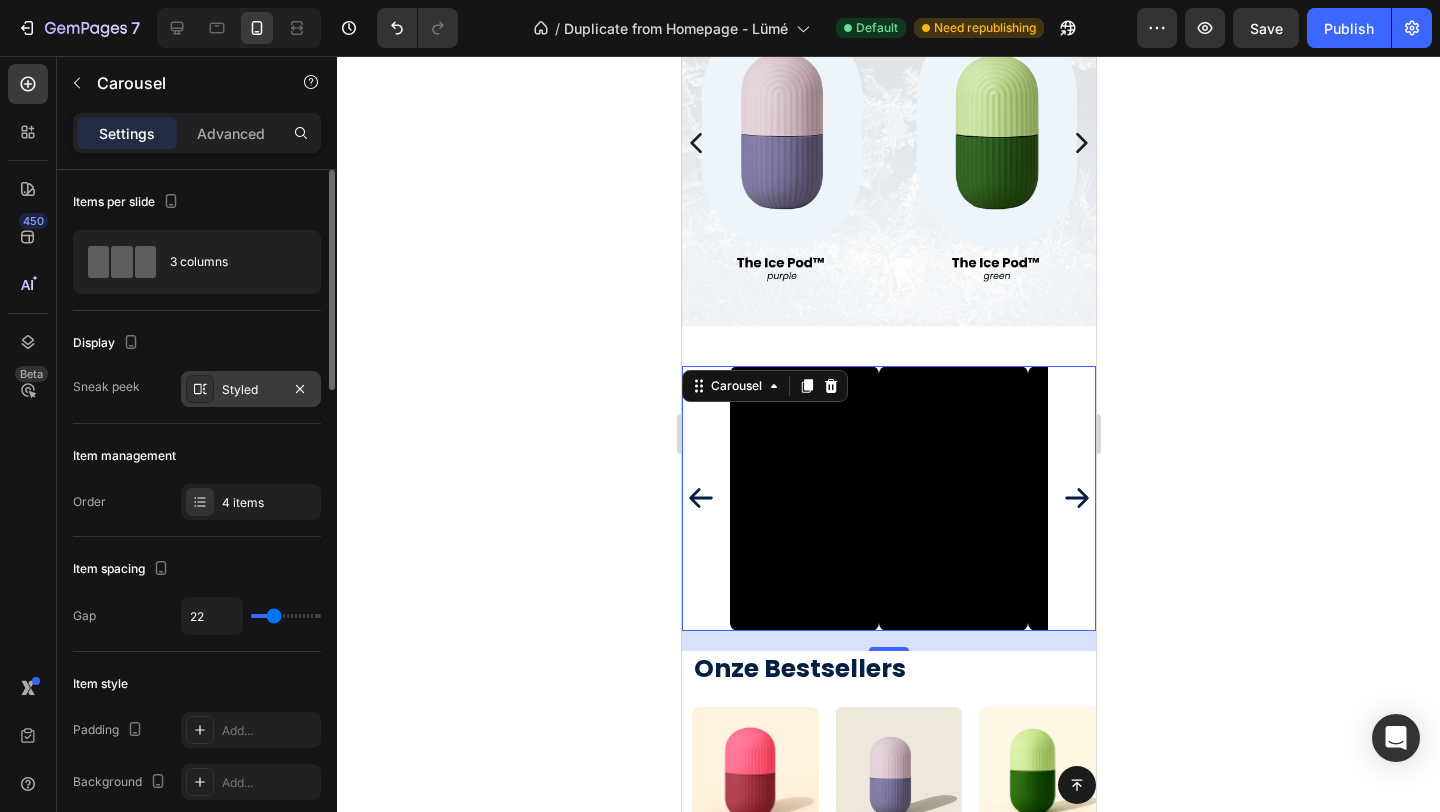 type on "20" 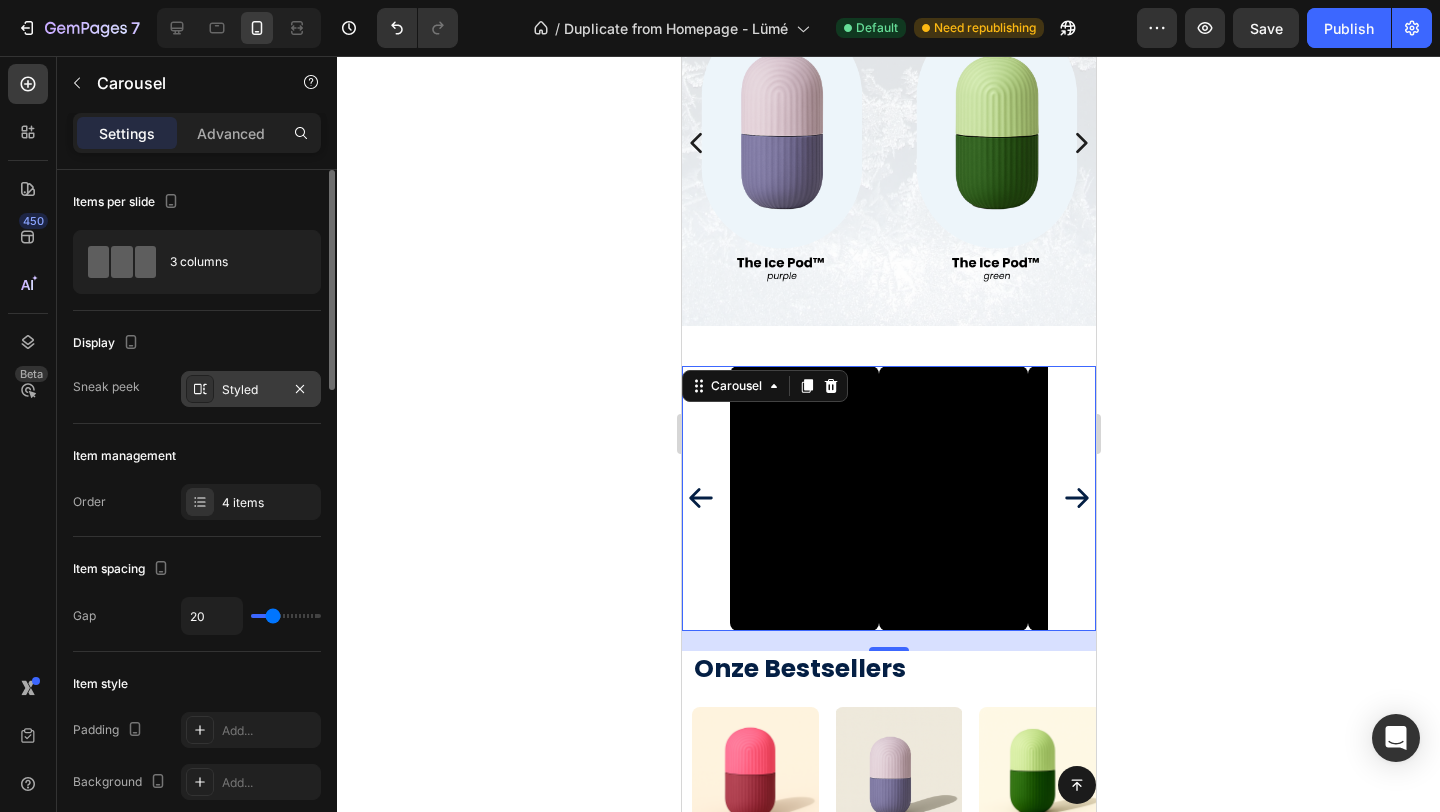 type on "19" 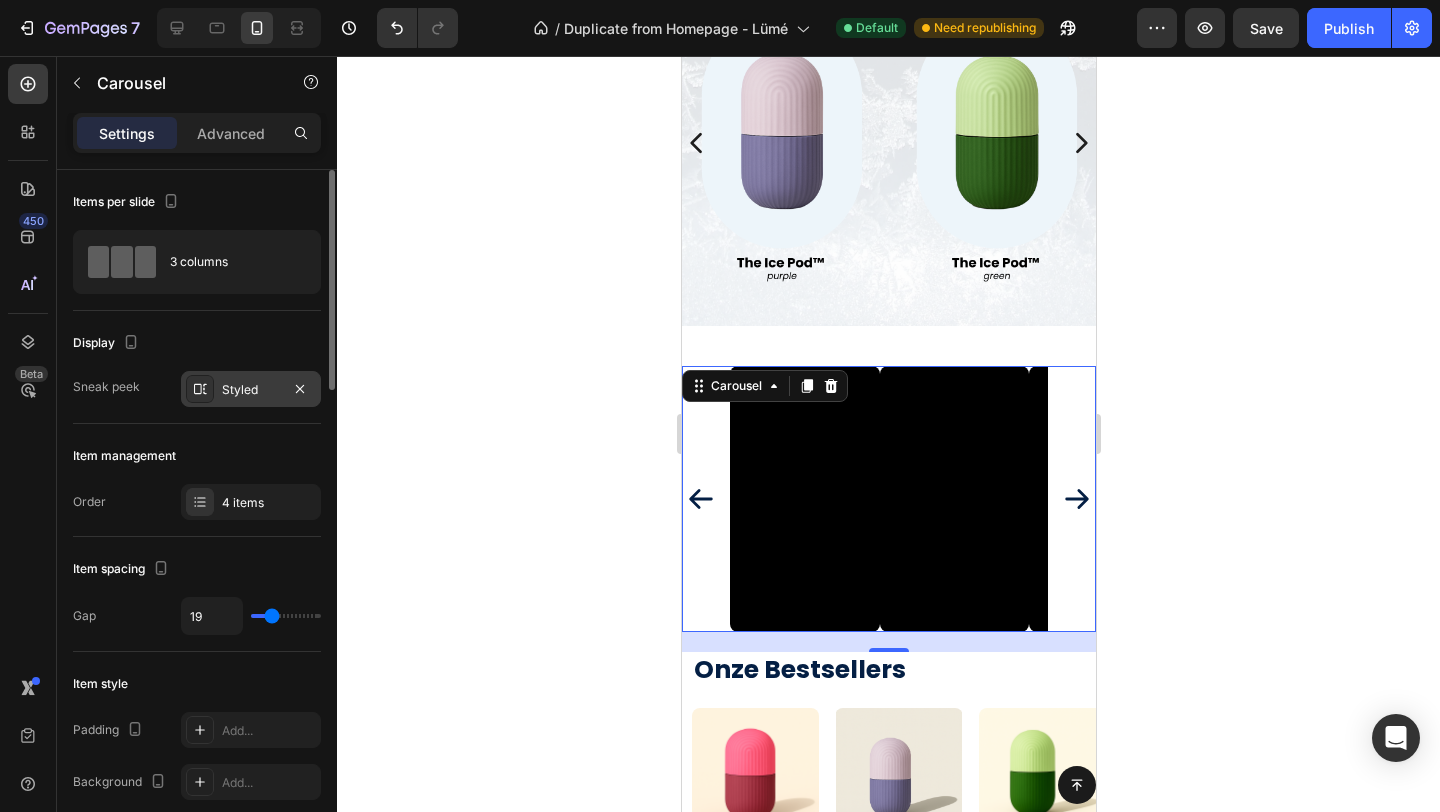 drag, startPoint x: 271, startPoint y: 620, endPoint x: 118, endPoint y: 640, distance: 154.30165 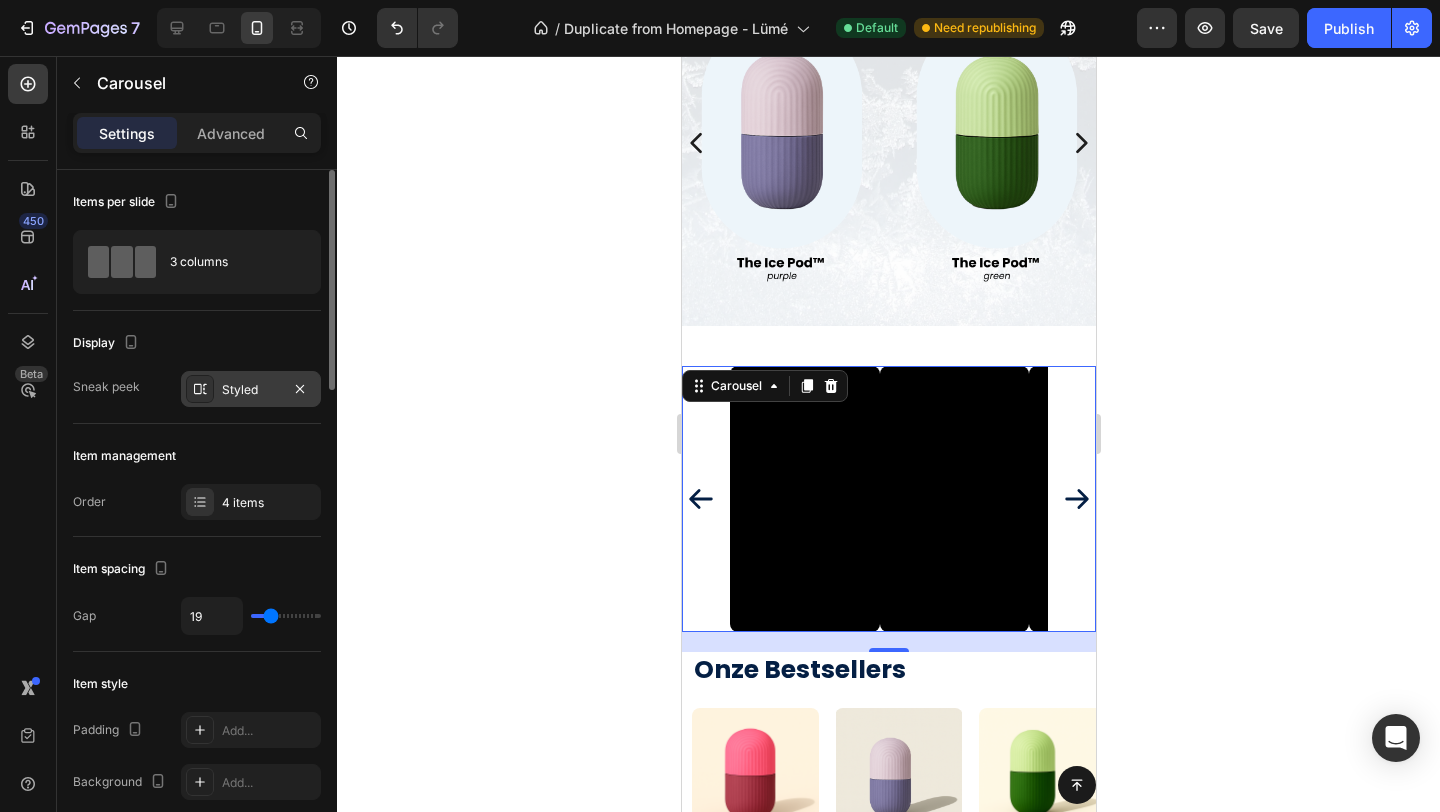 click at bounding box center [286, 616] 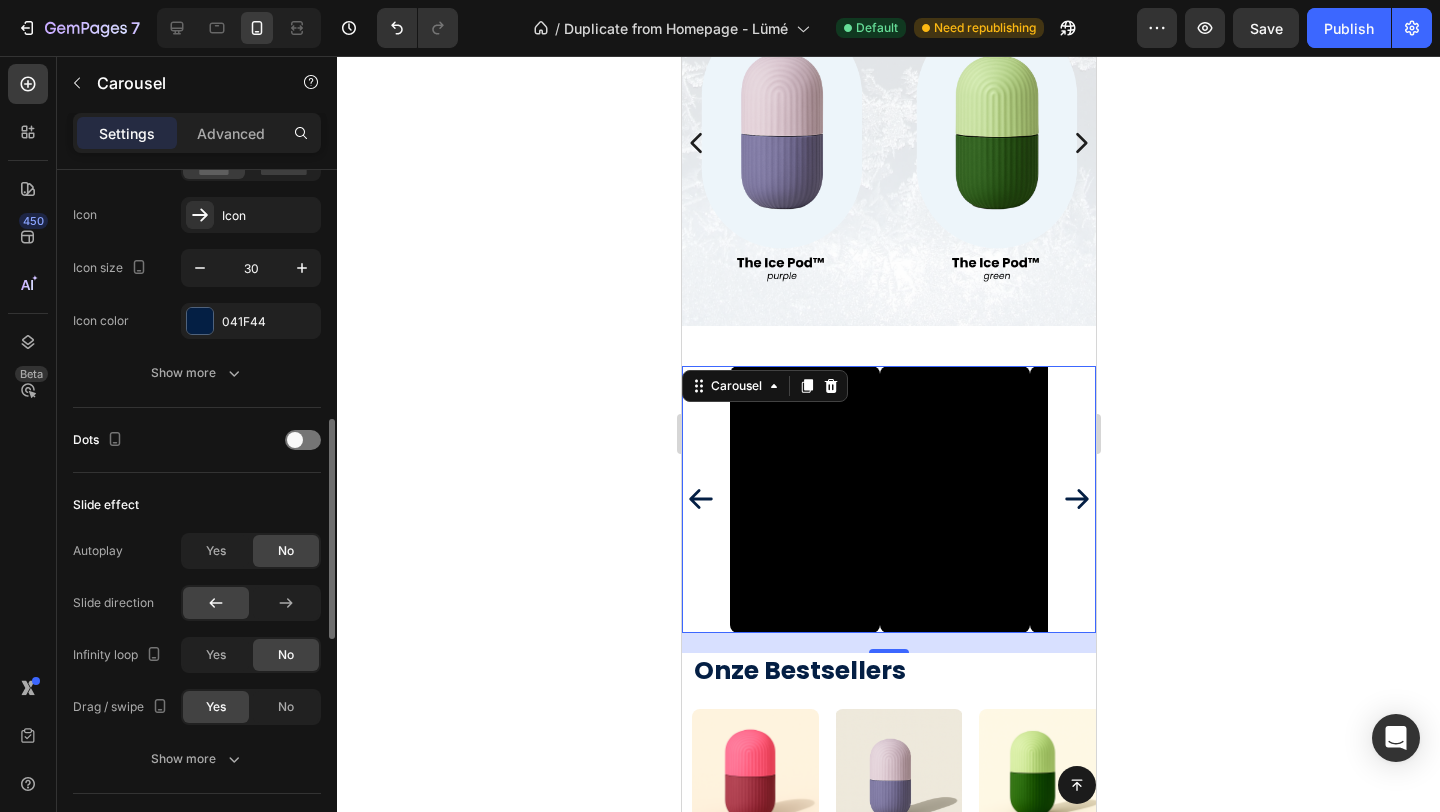 scroll, scrollTop: 787, scrollLeft: 0, axis: vertical 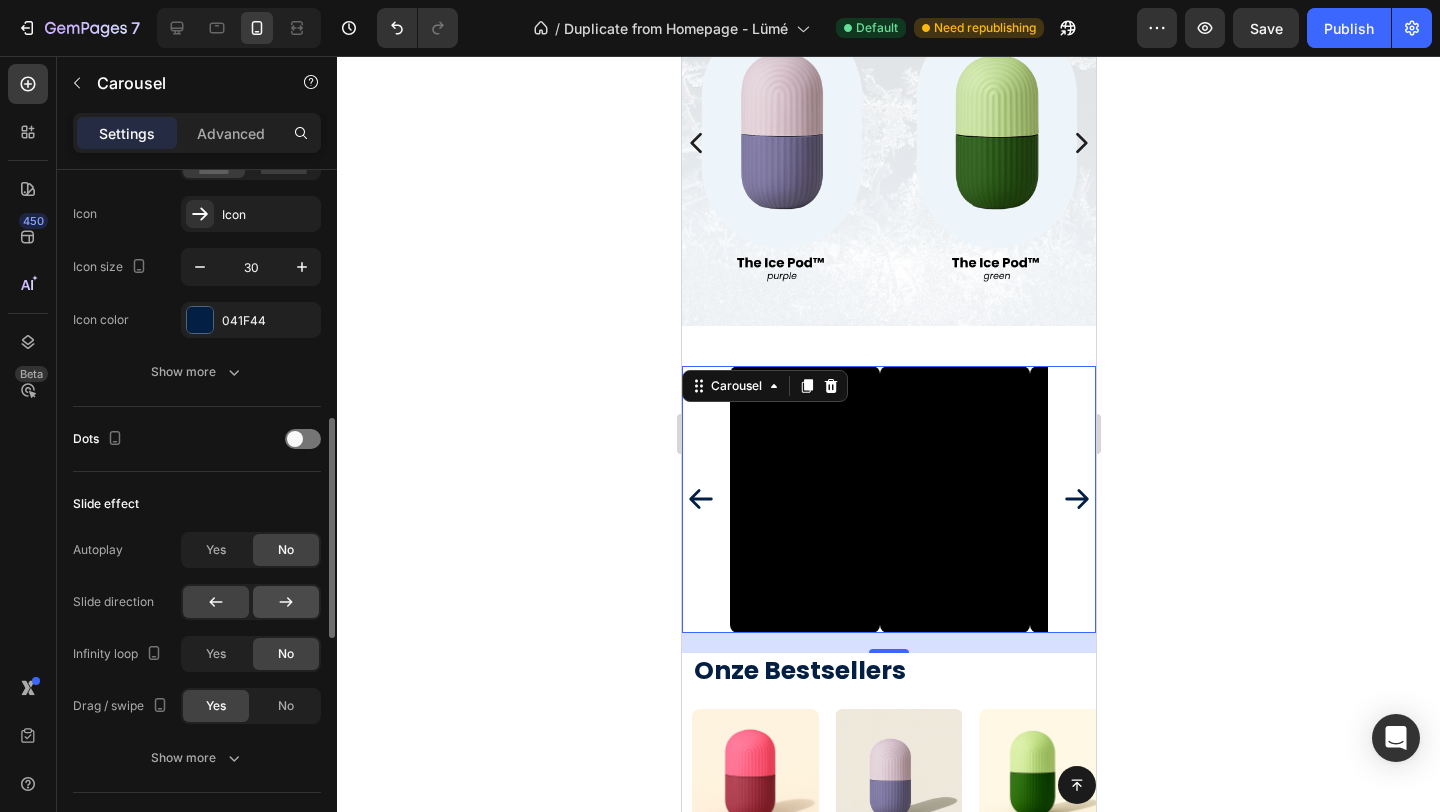 click 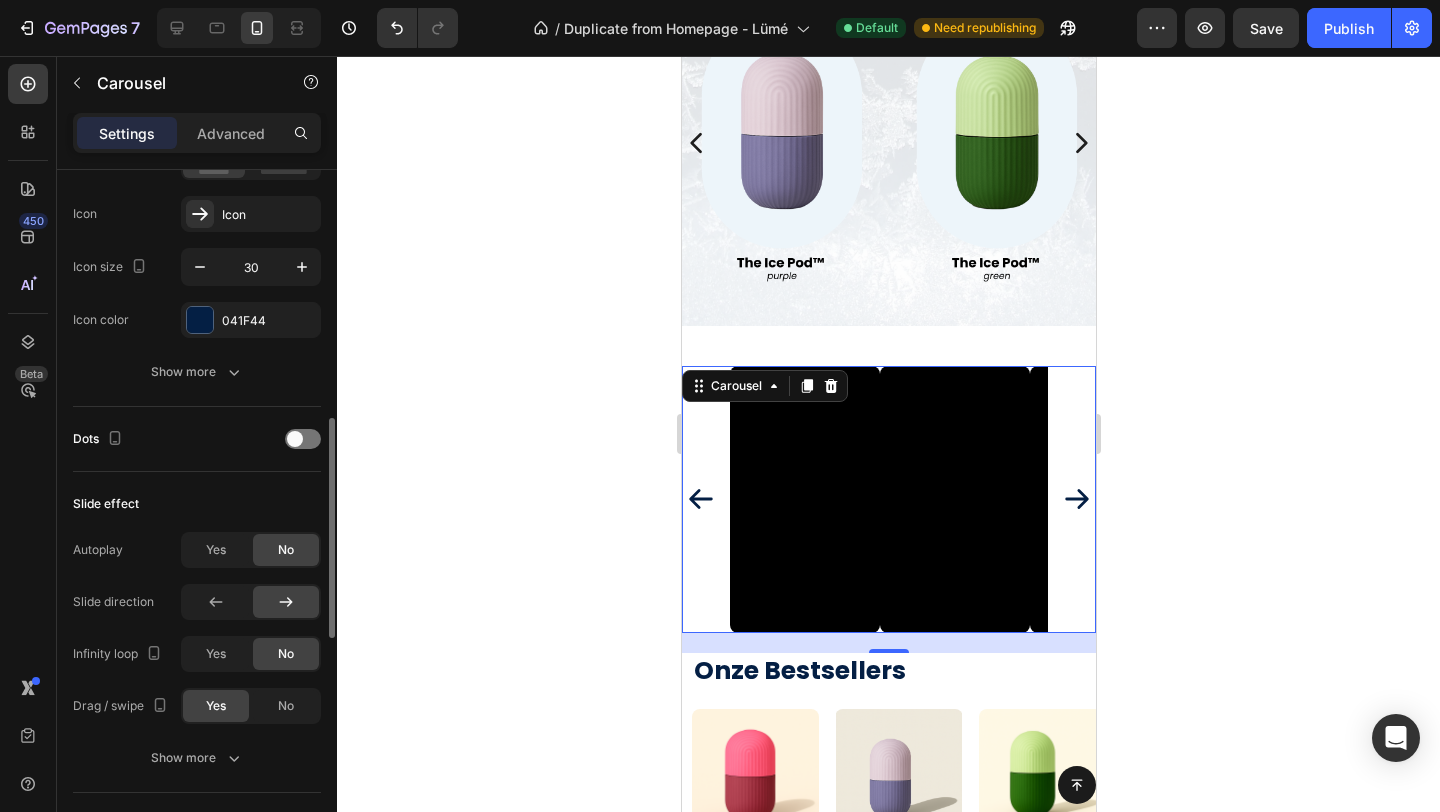 click on "Slide direction" at bounding box center [197, 602] 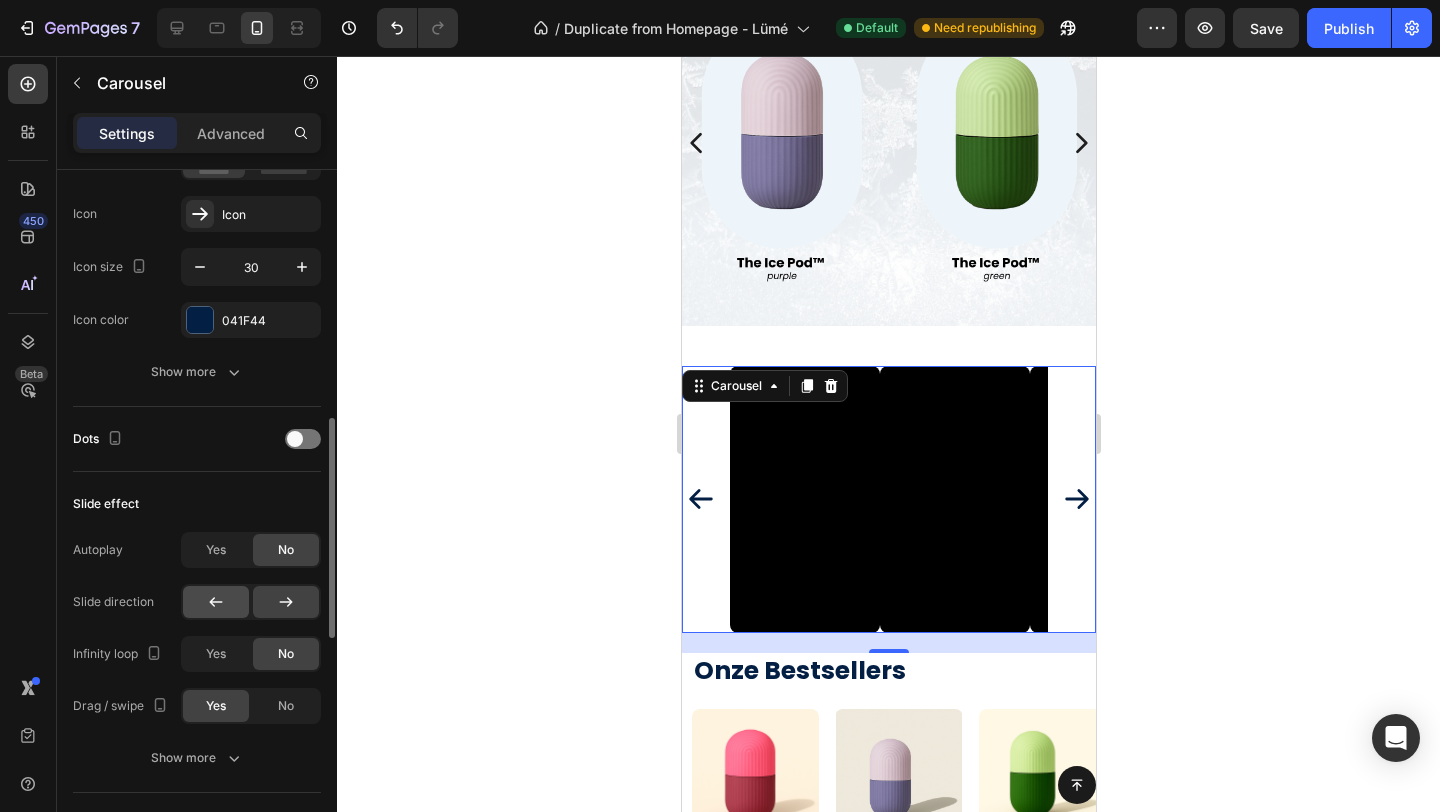 click 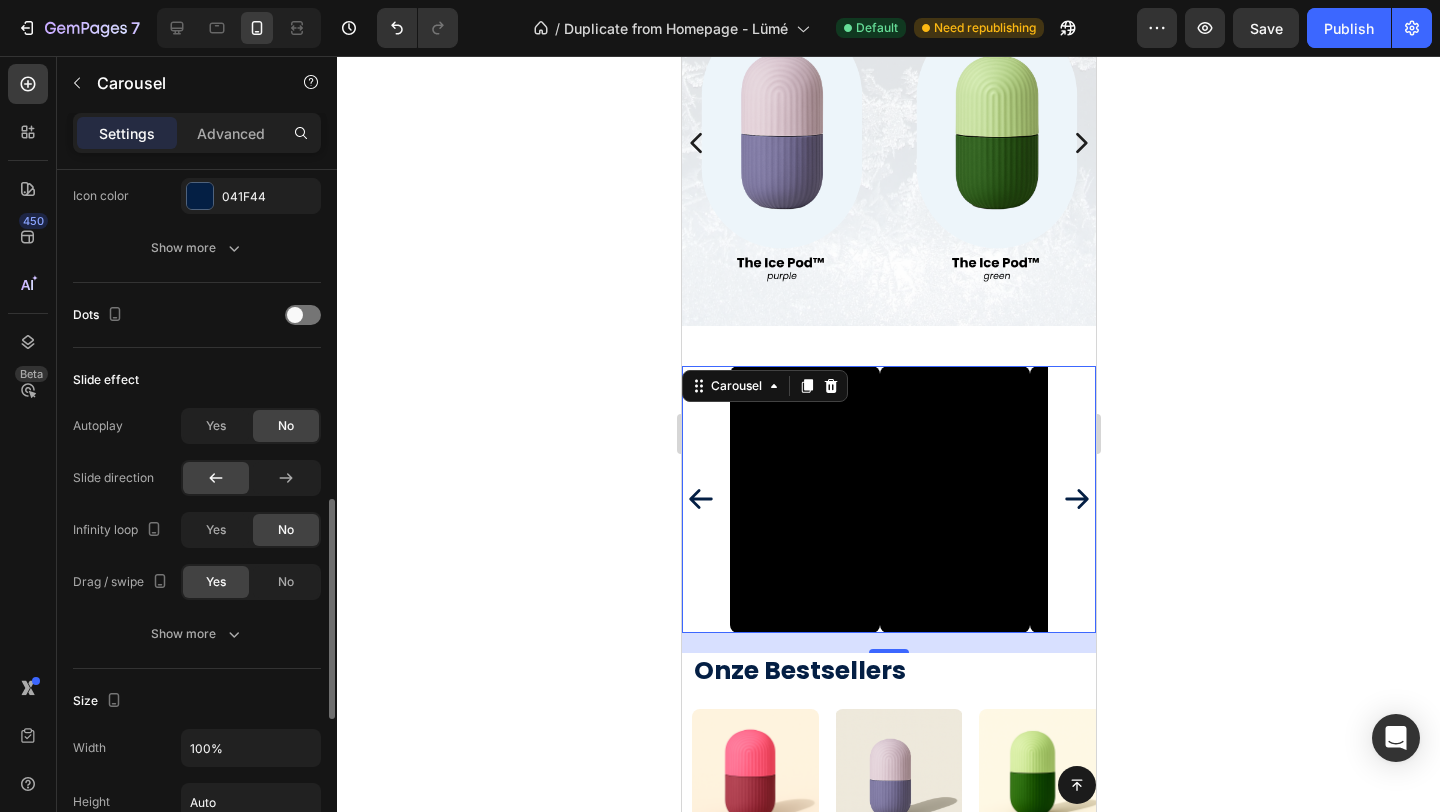 scroll, scrollTop: 943, scrollLeft: 0, axis: vertical 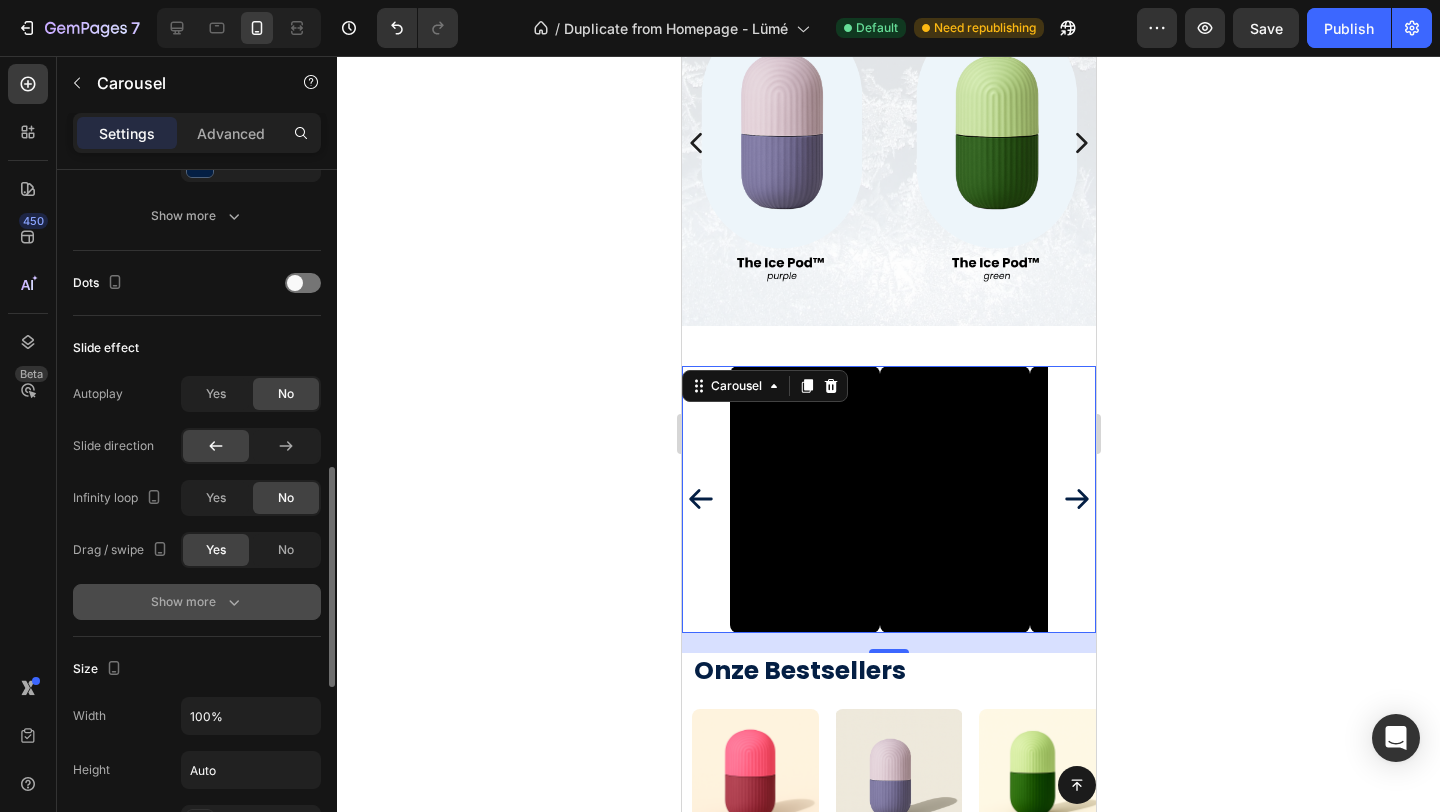 click on "Show more" at bounding box center (197, 602) 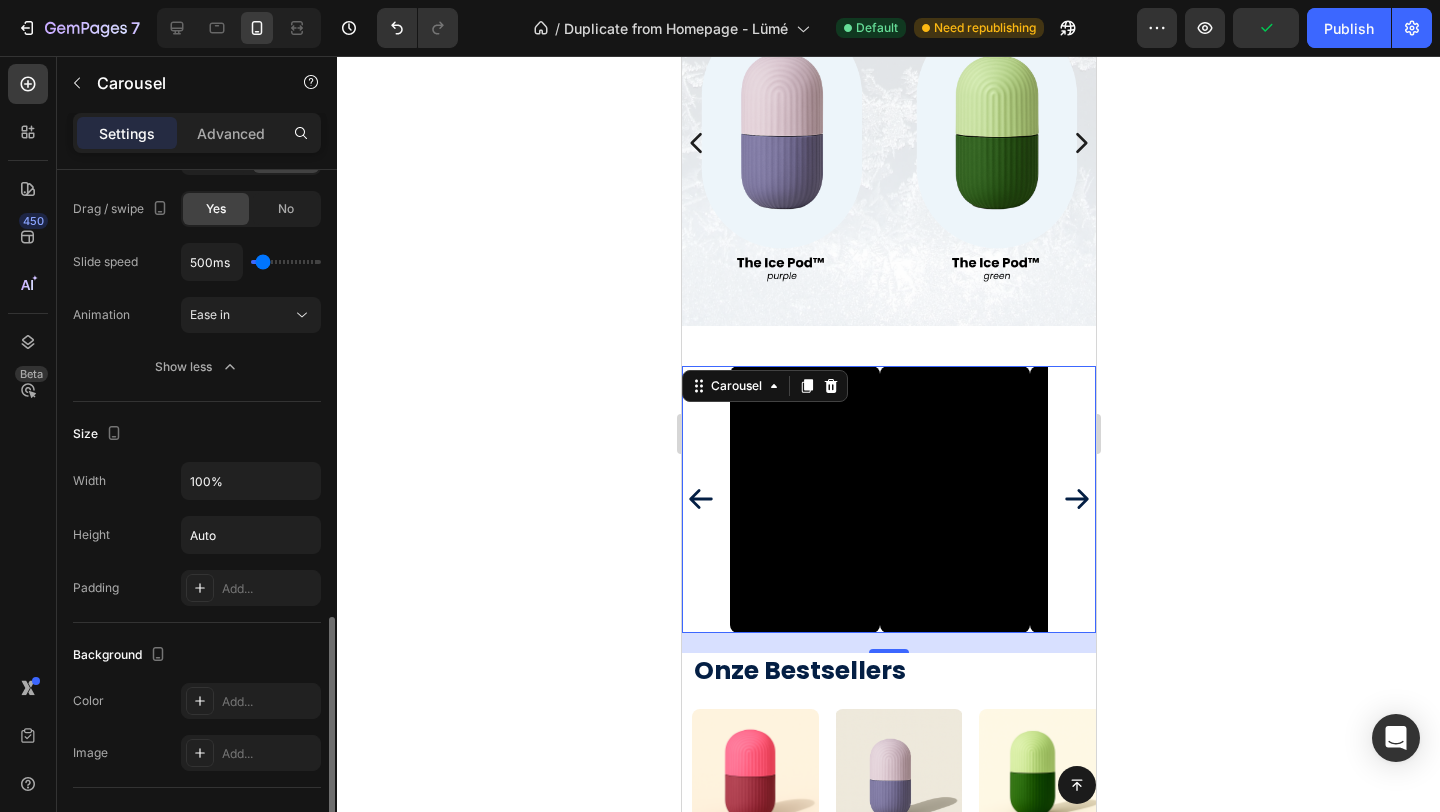 scroll, scrollTop: 1331, scrollLeft: 0, axis: vertical 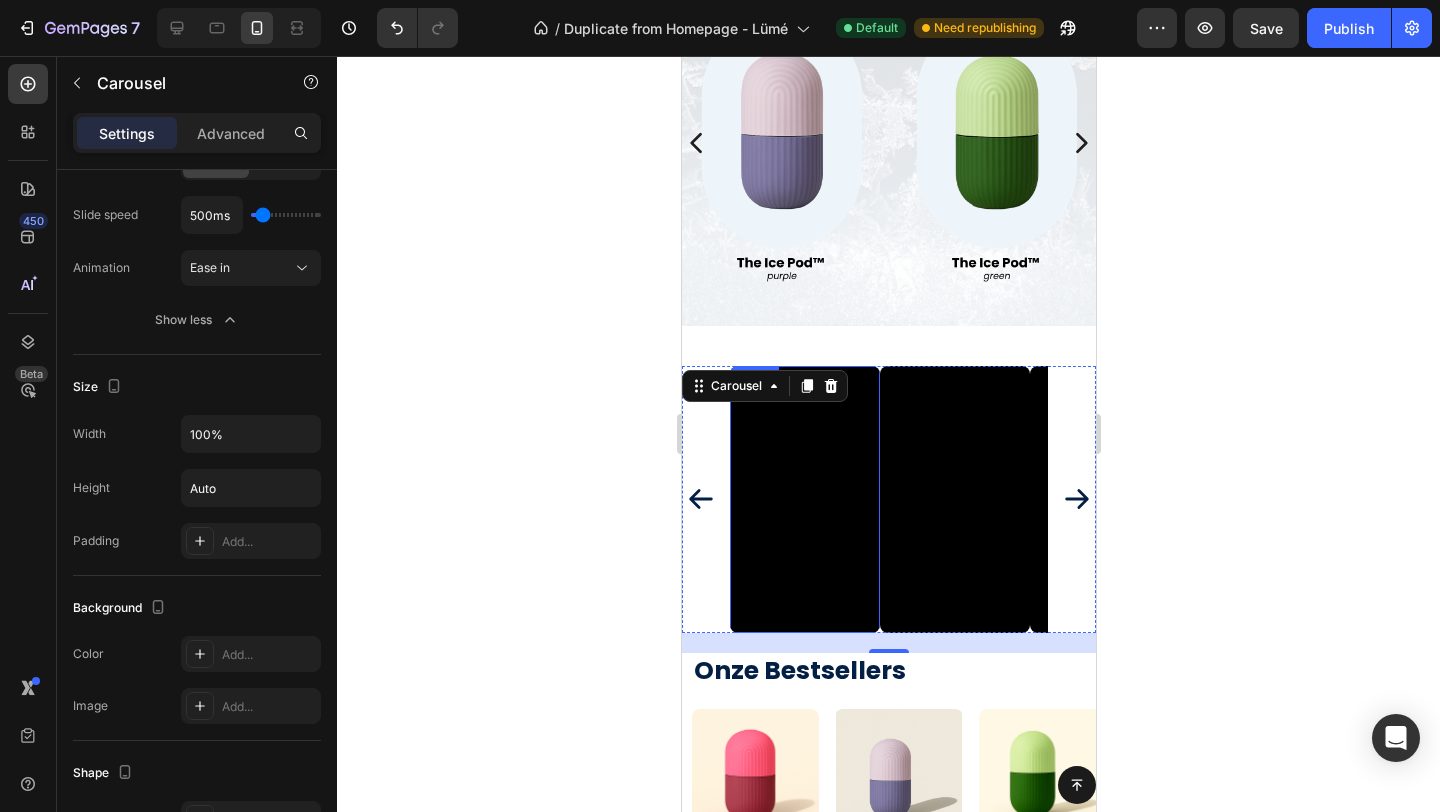click at bounding box center [804, 499] 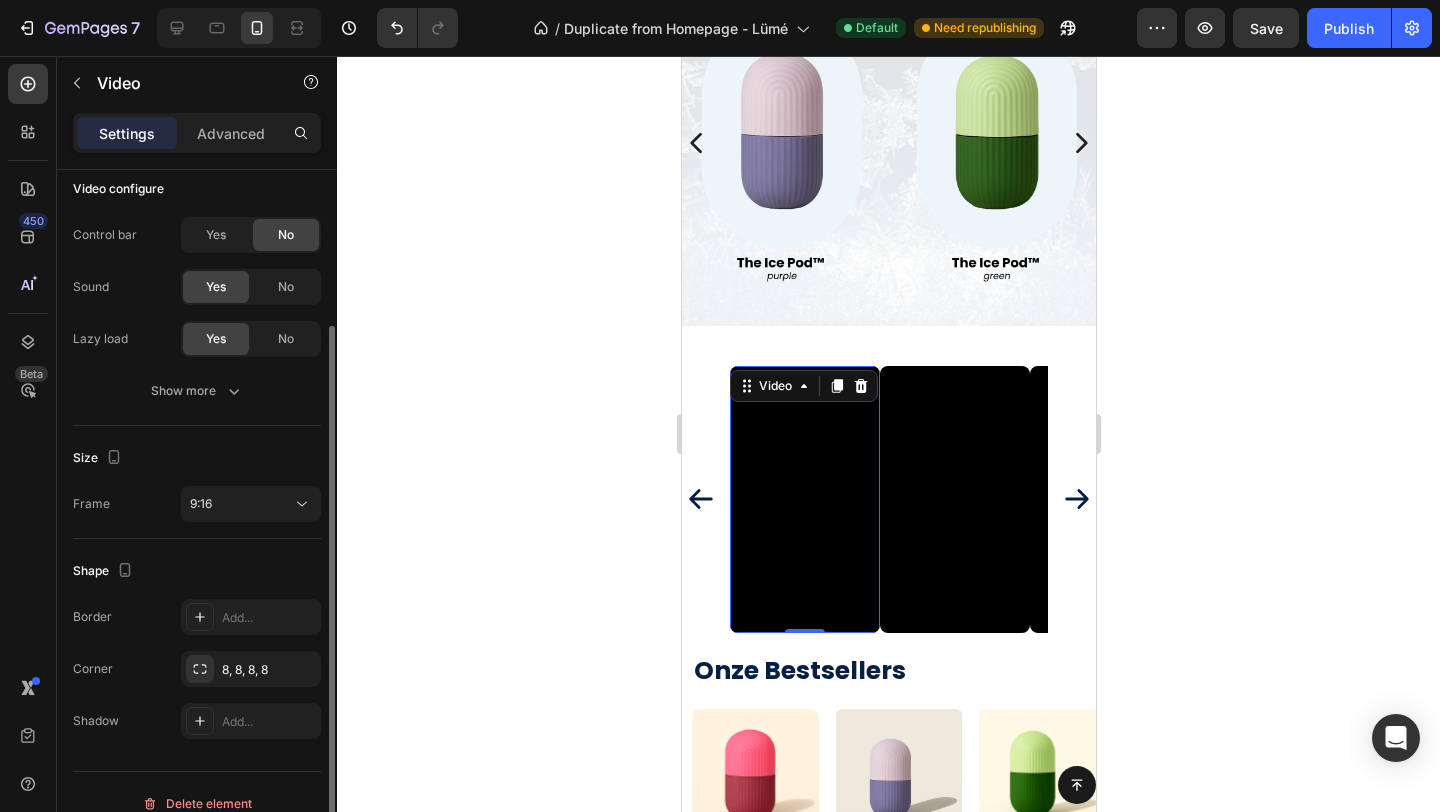 scroll, scrollTop: 223, scrollLeft: 0, axis: vertical 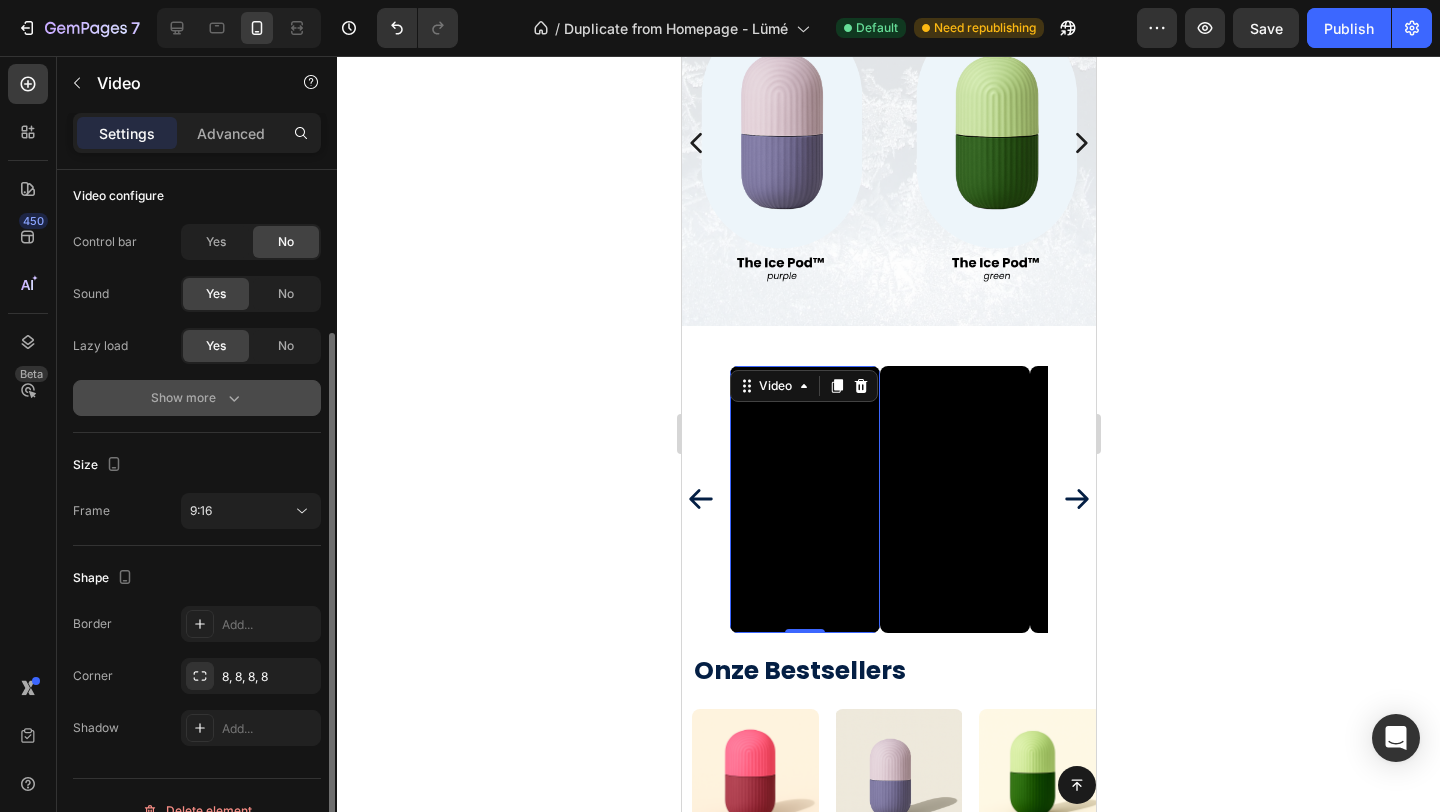 click 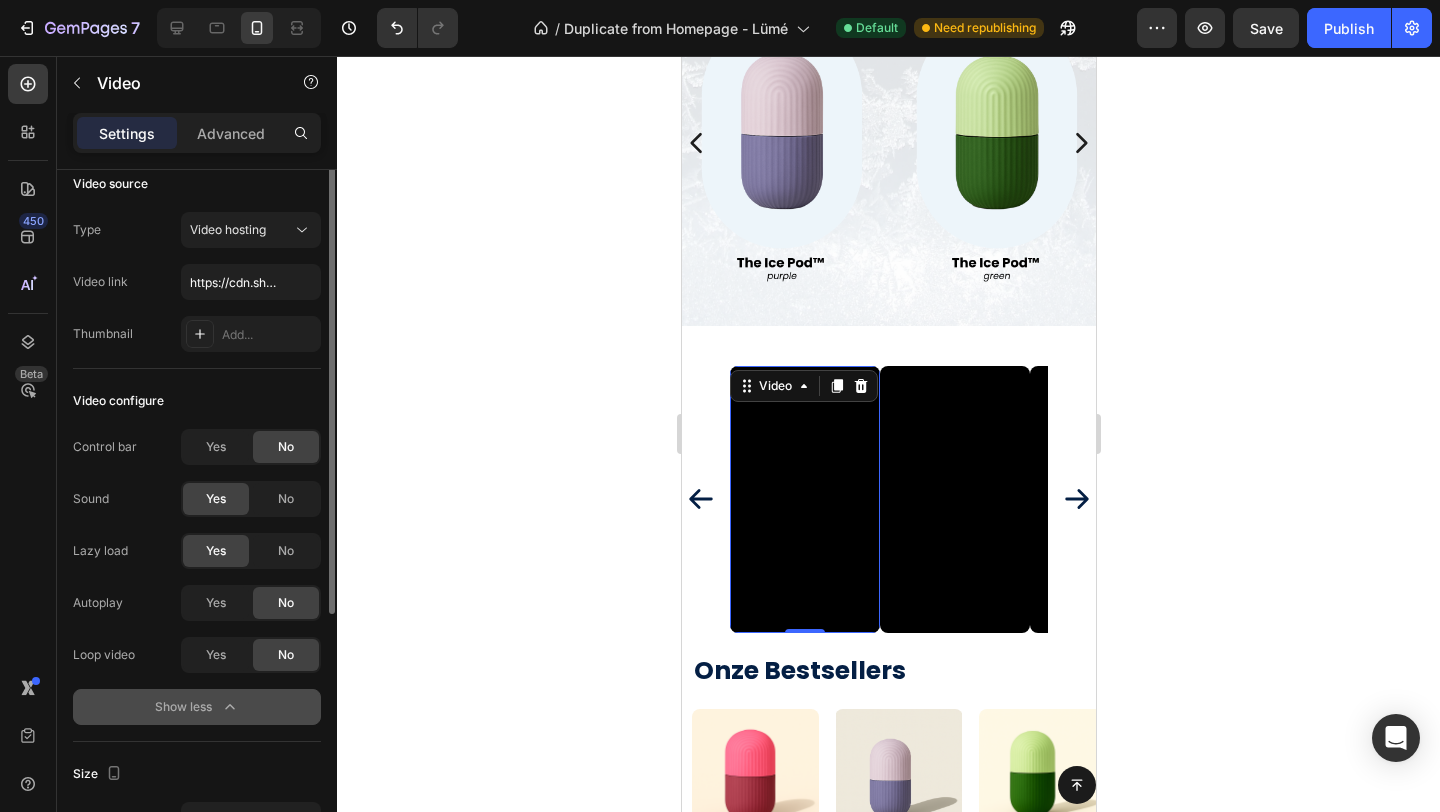 scroll, scrollTop: 0, scrollLeft: 0, axis: both 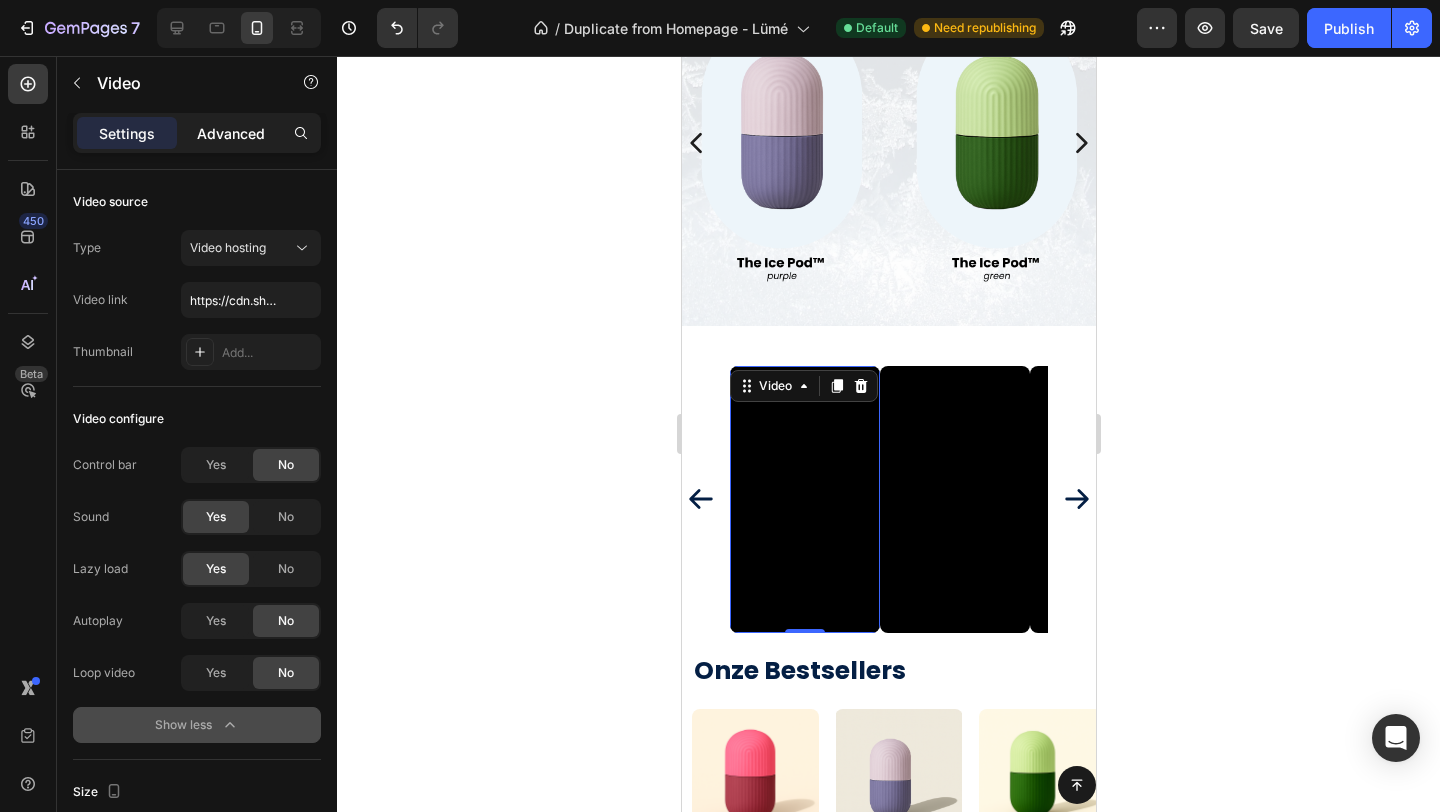 click on "Advanced" 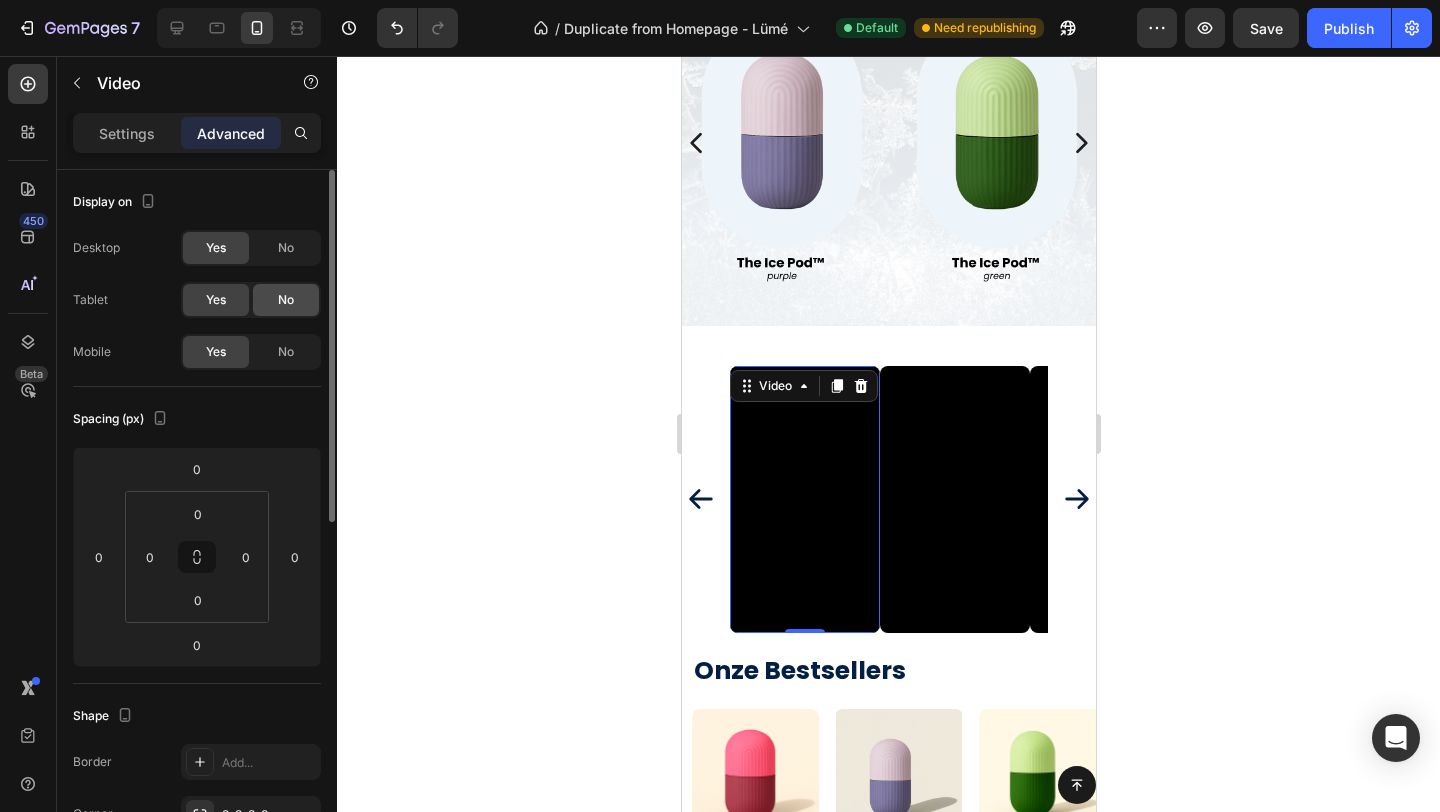 click on "No" 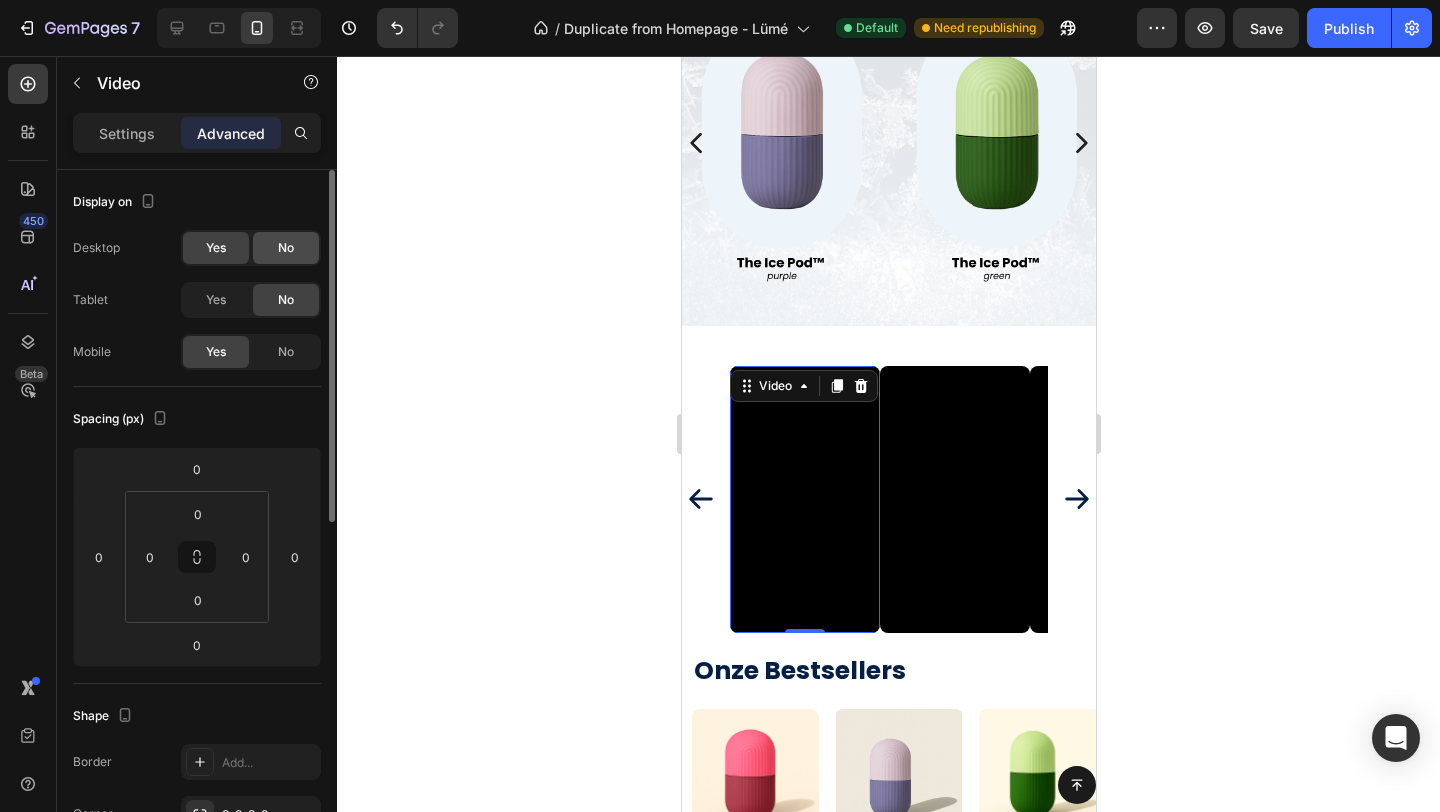 click on "No" 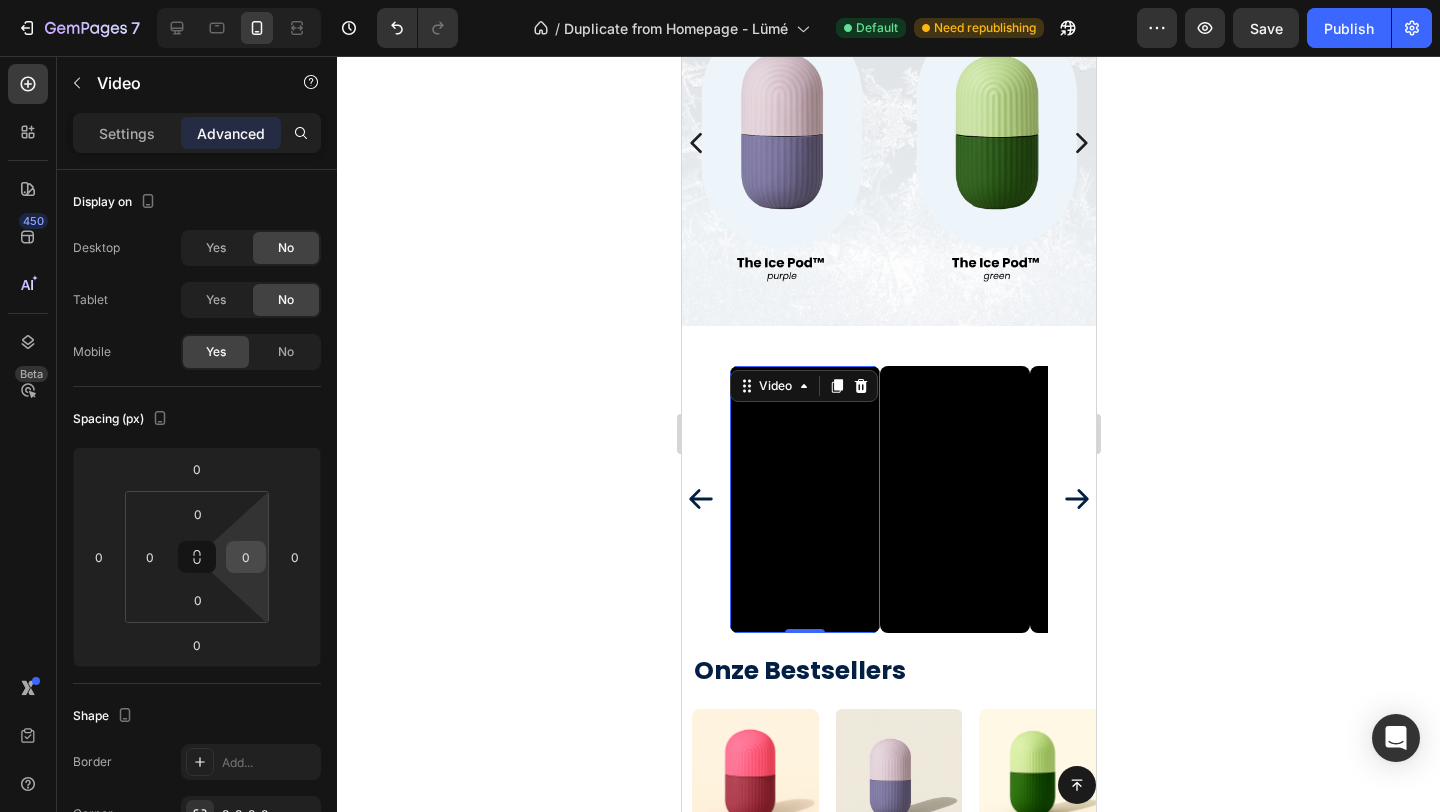 click on "0" at bounding box center (246, 557) 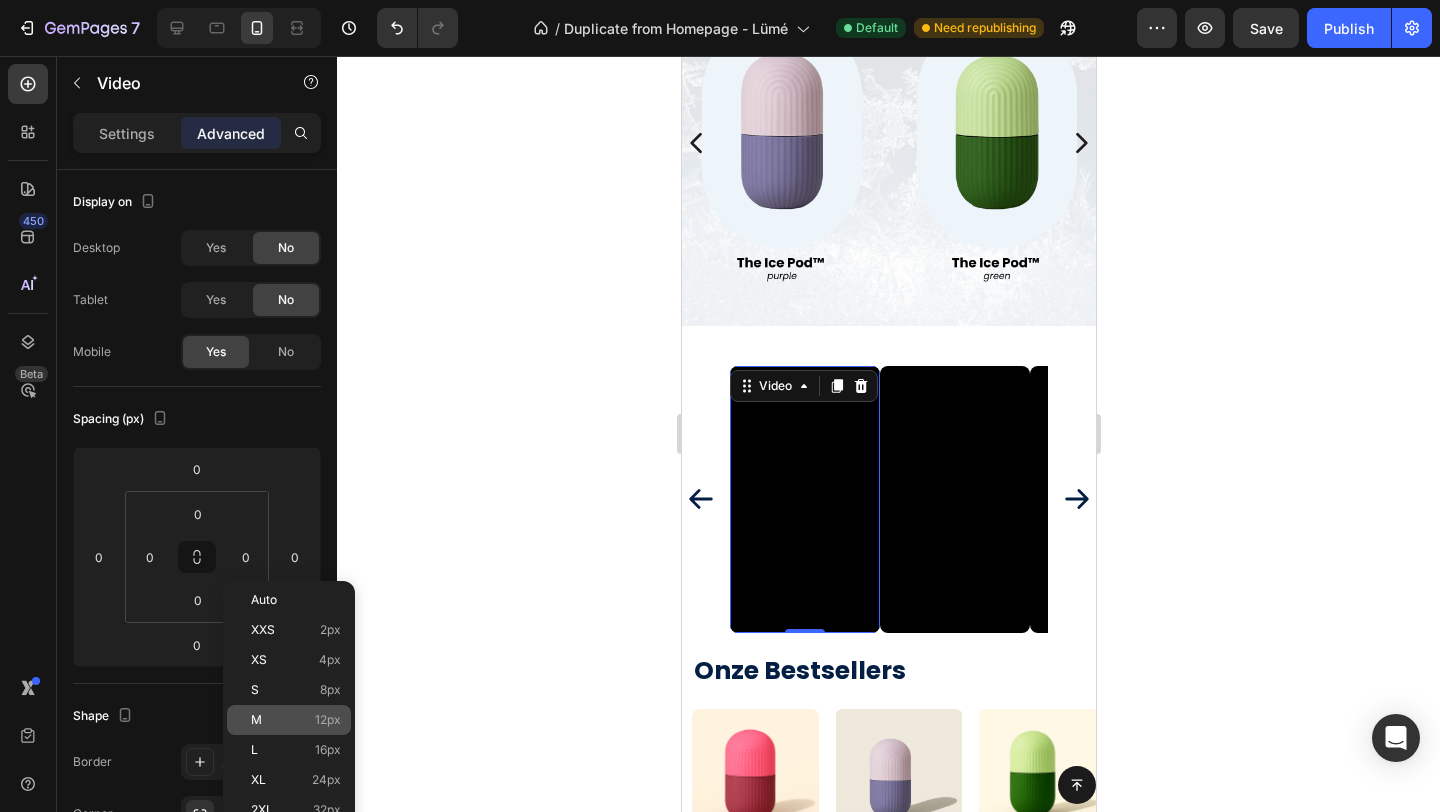 click on "M 12px" at bounding box center [296, 720] 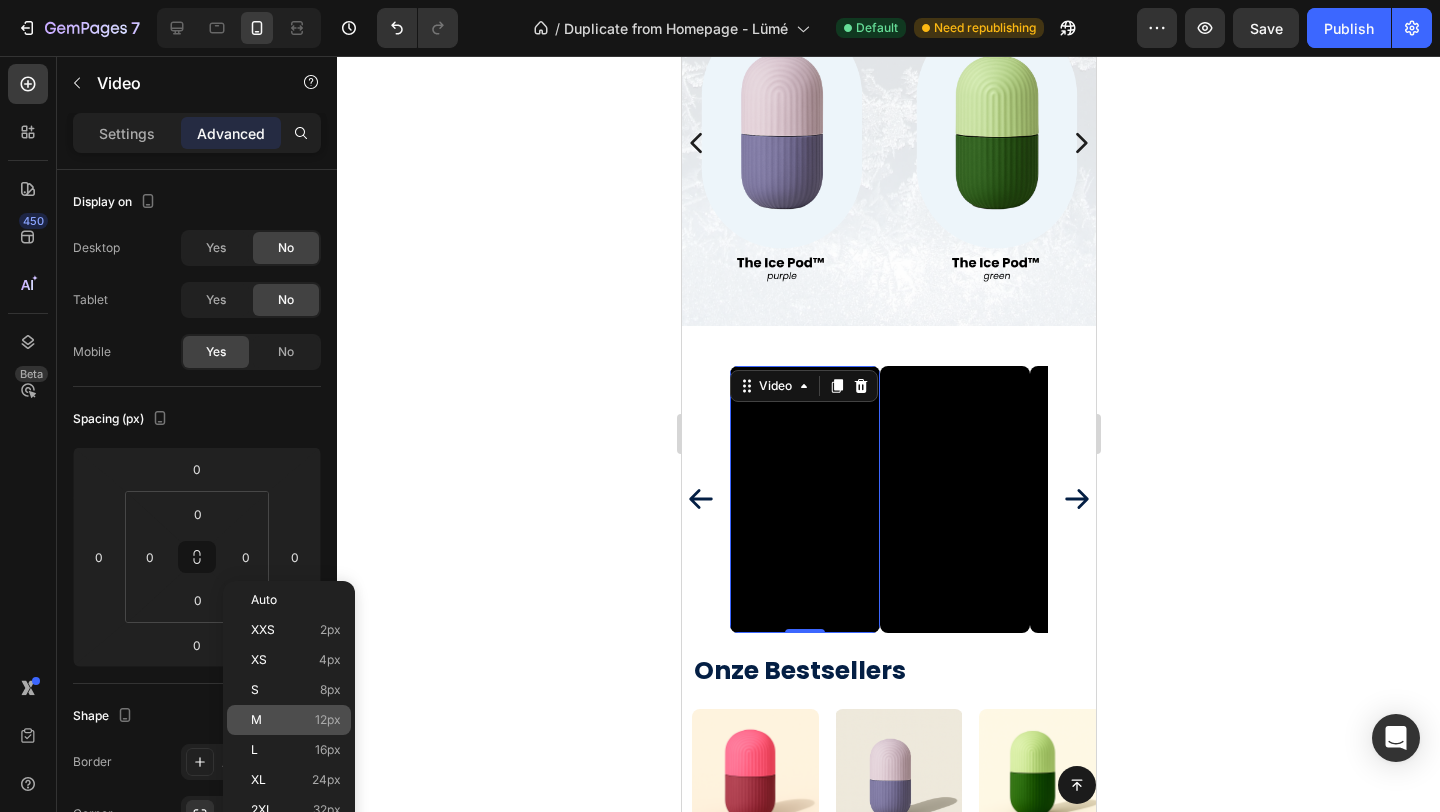 type on "12" 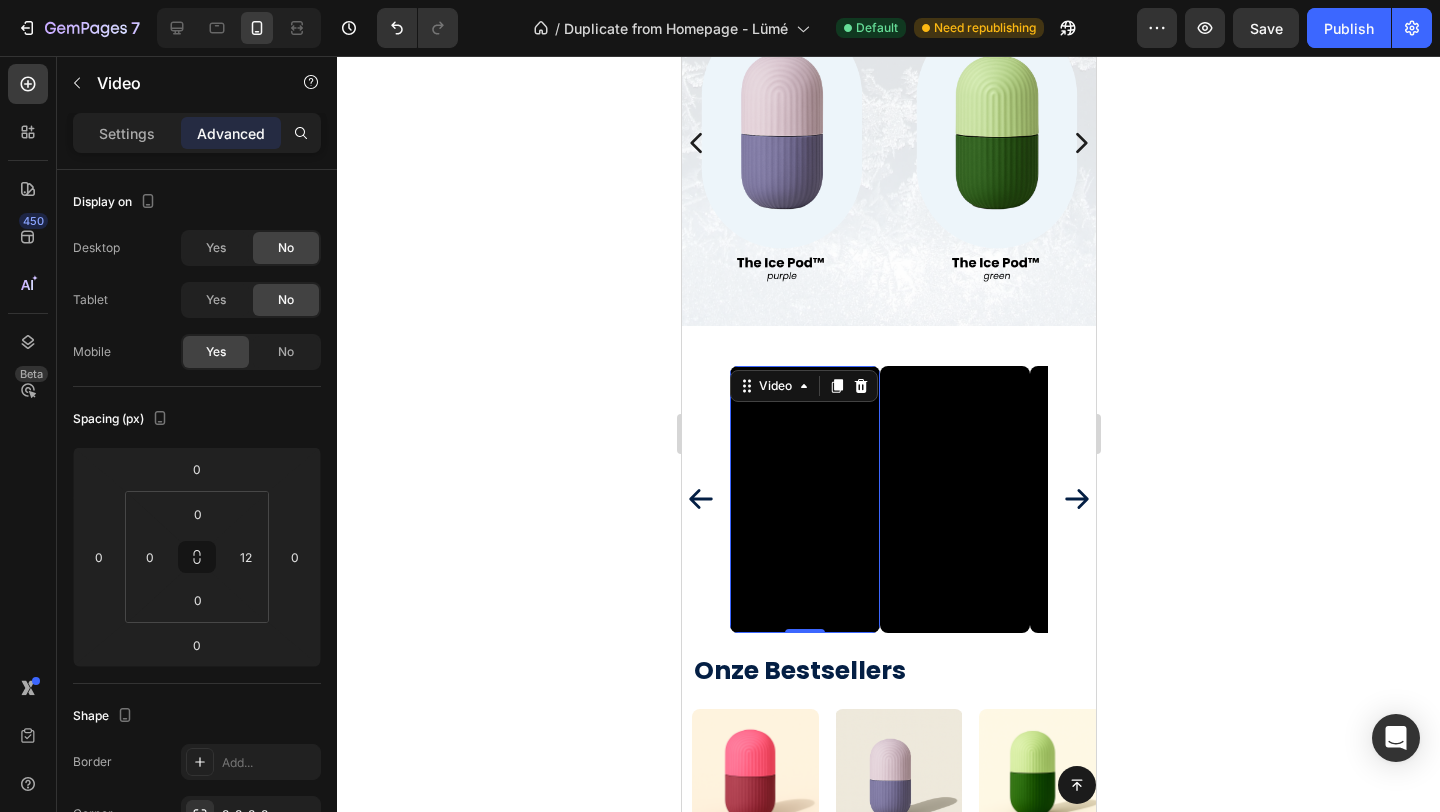 click 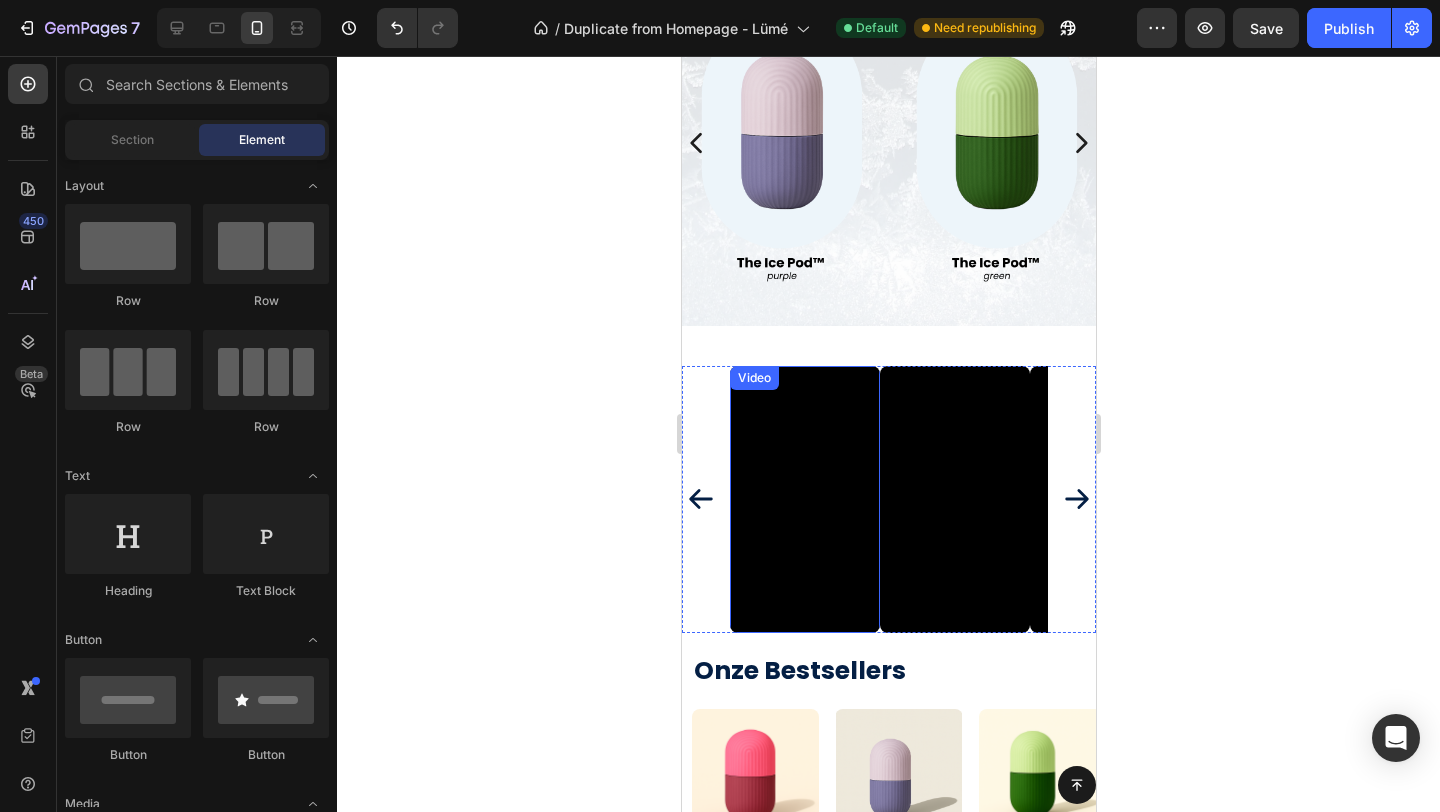 click at bounding box center (798, 488) 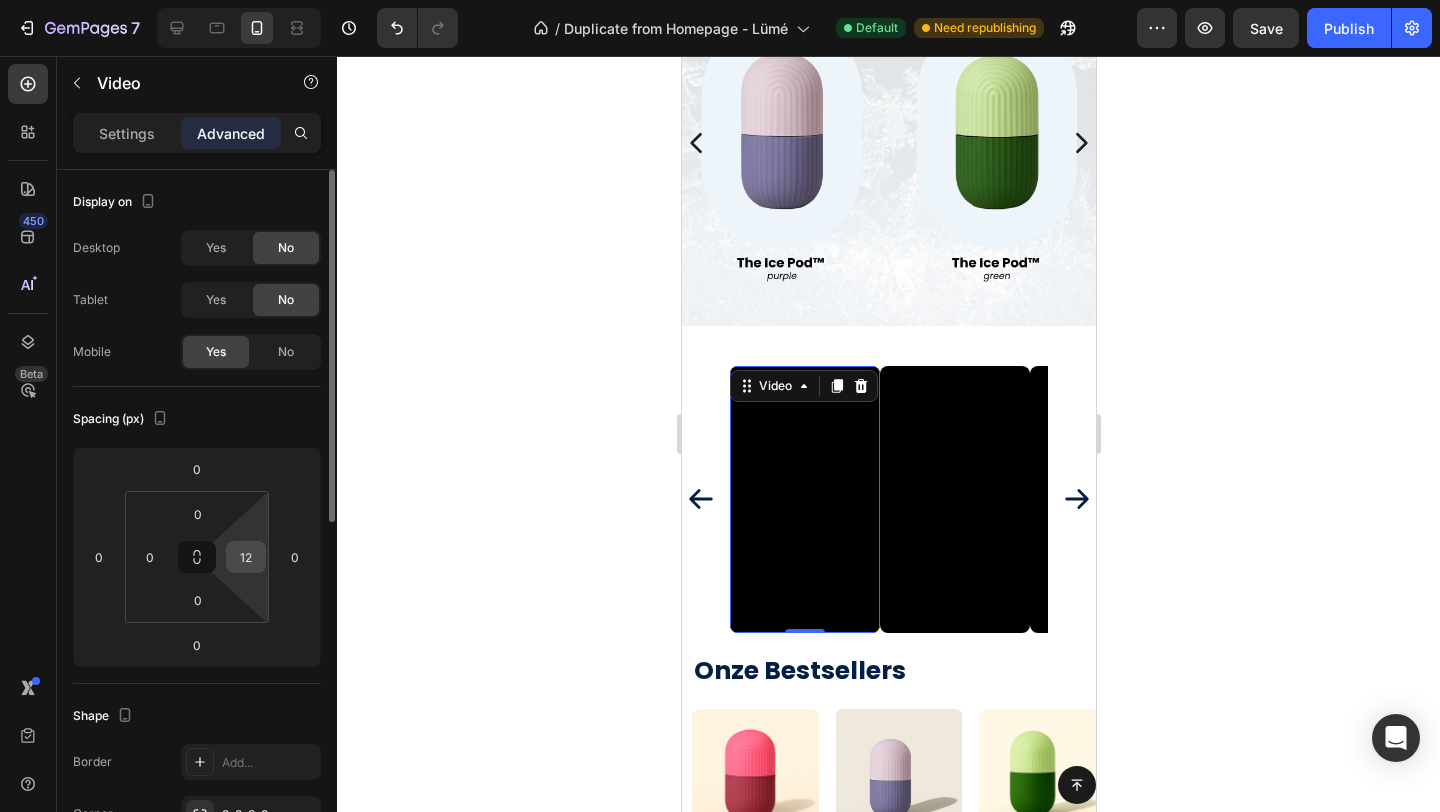 click on "12" at bounding box center [246, 557] 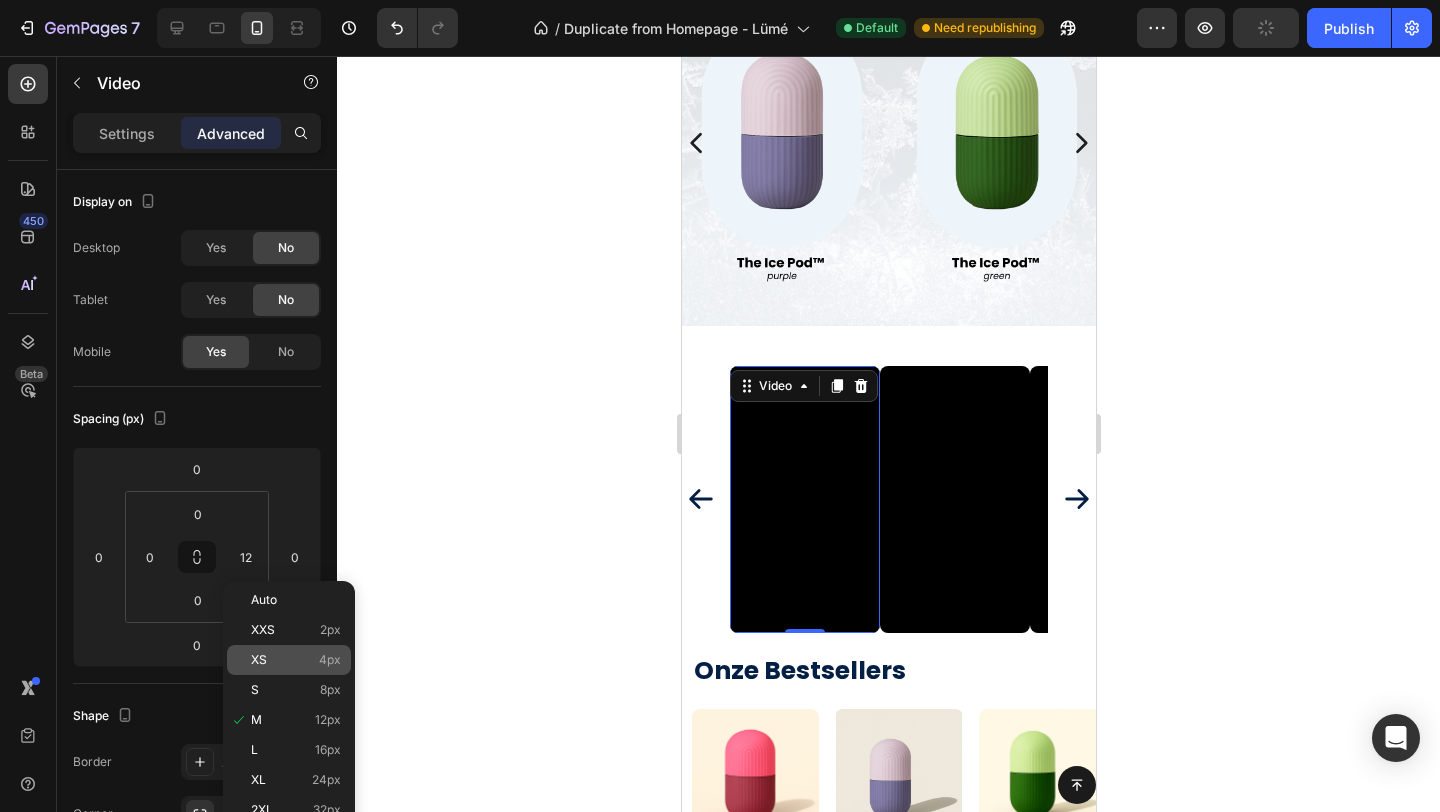 click on "XS" at bounding box center (259, 660) 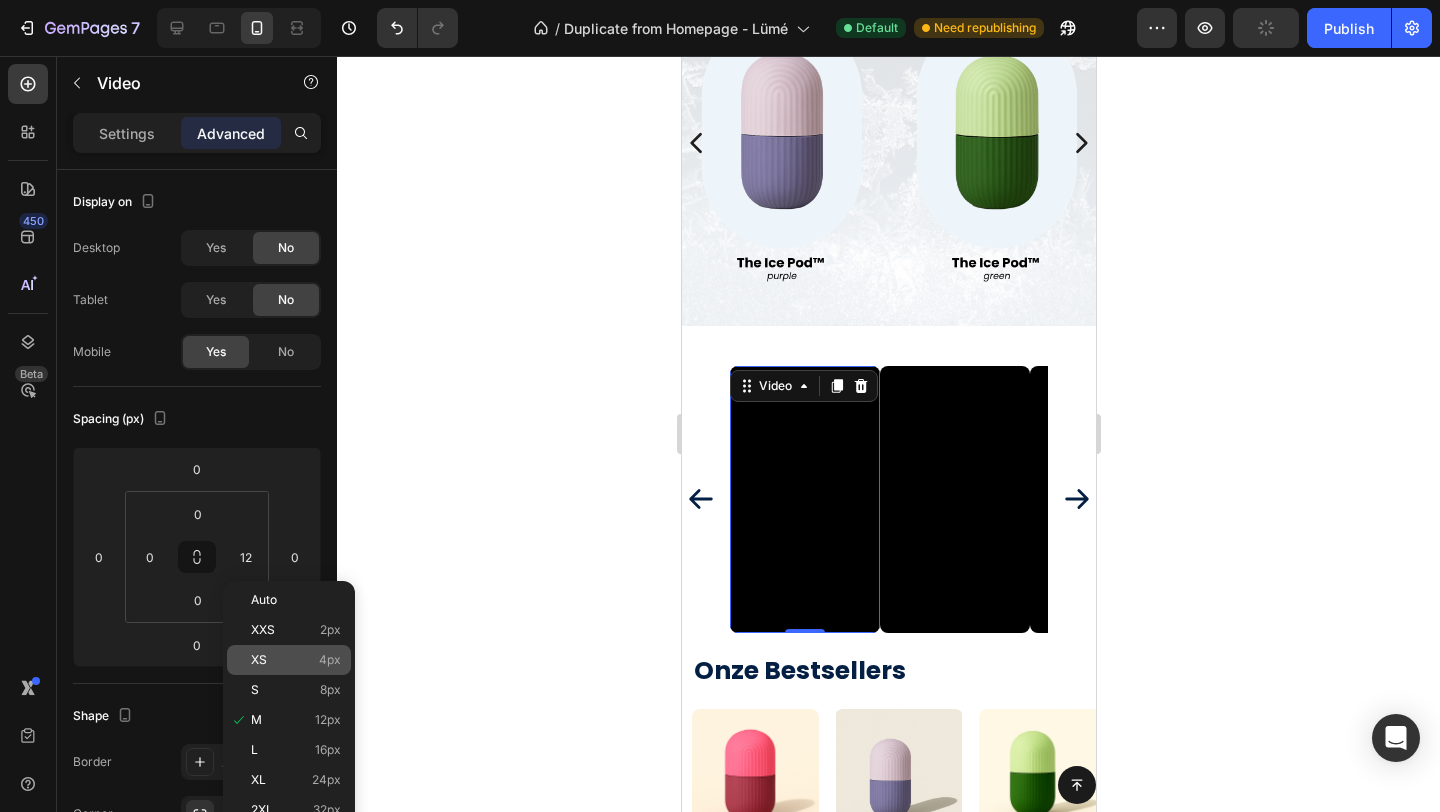 type on "4" 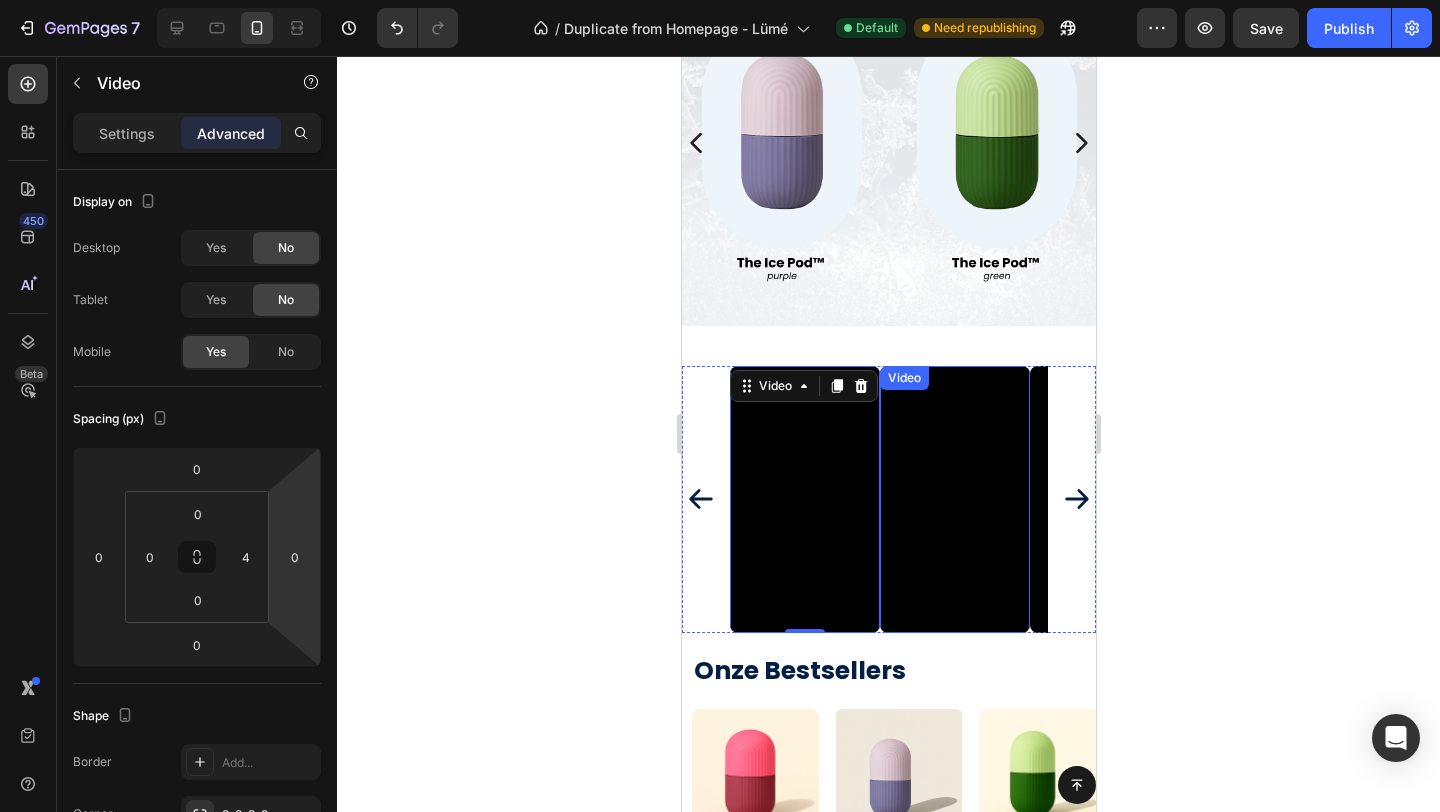 click at bounding box center (954, 499) 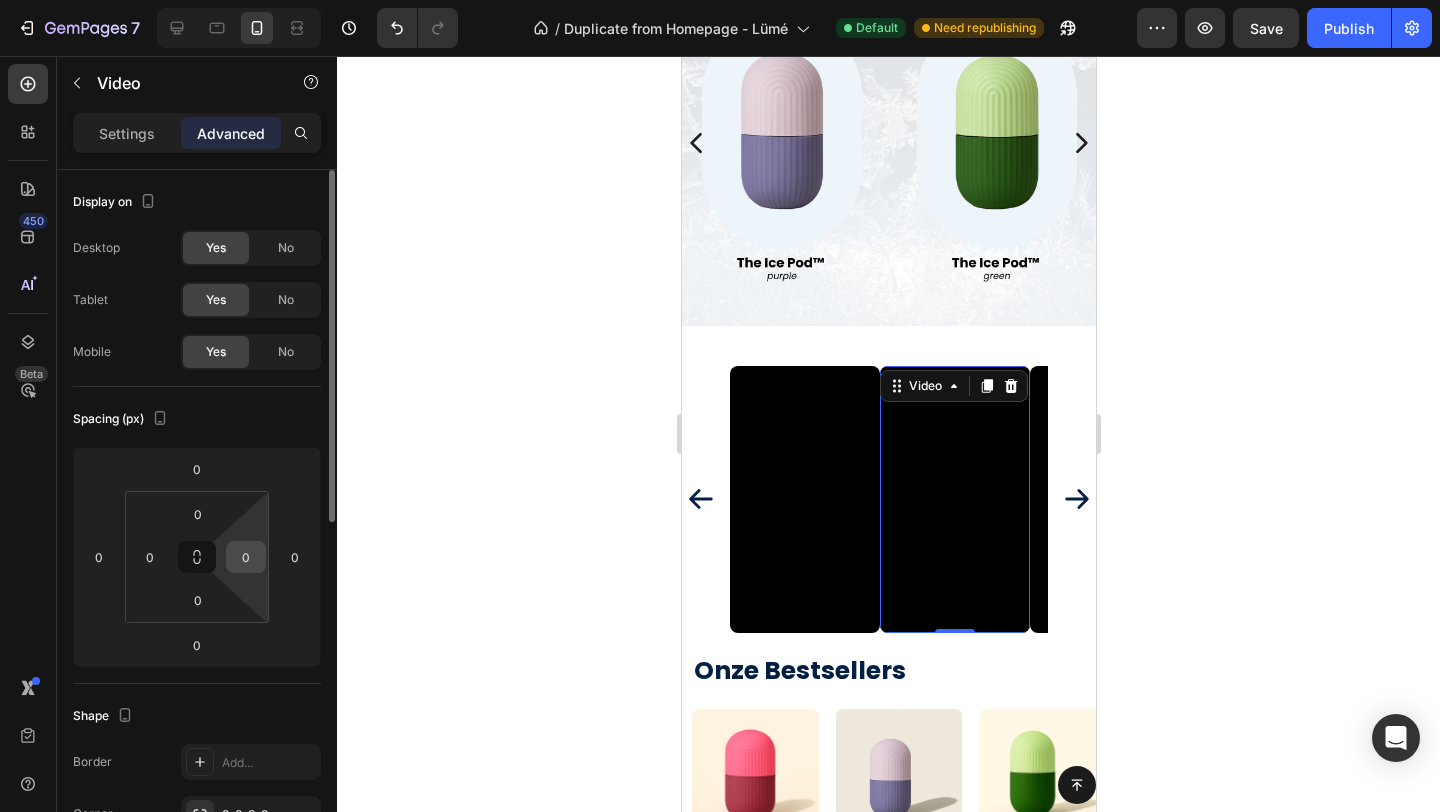 click on "0" at bounding box center (246, 557) 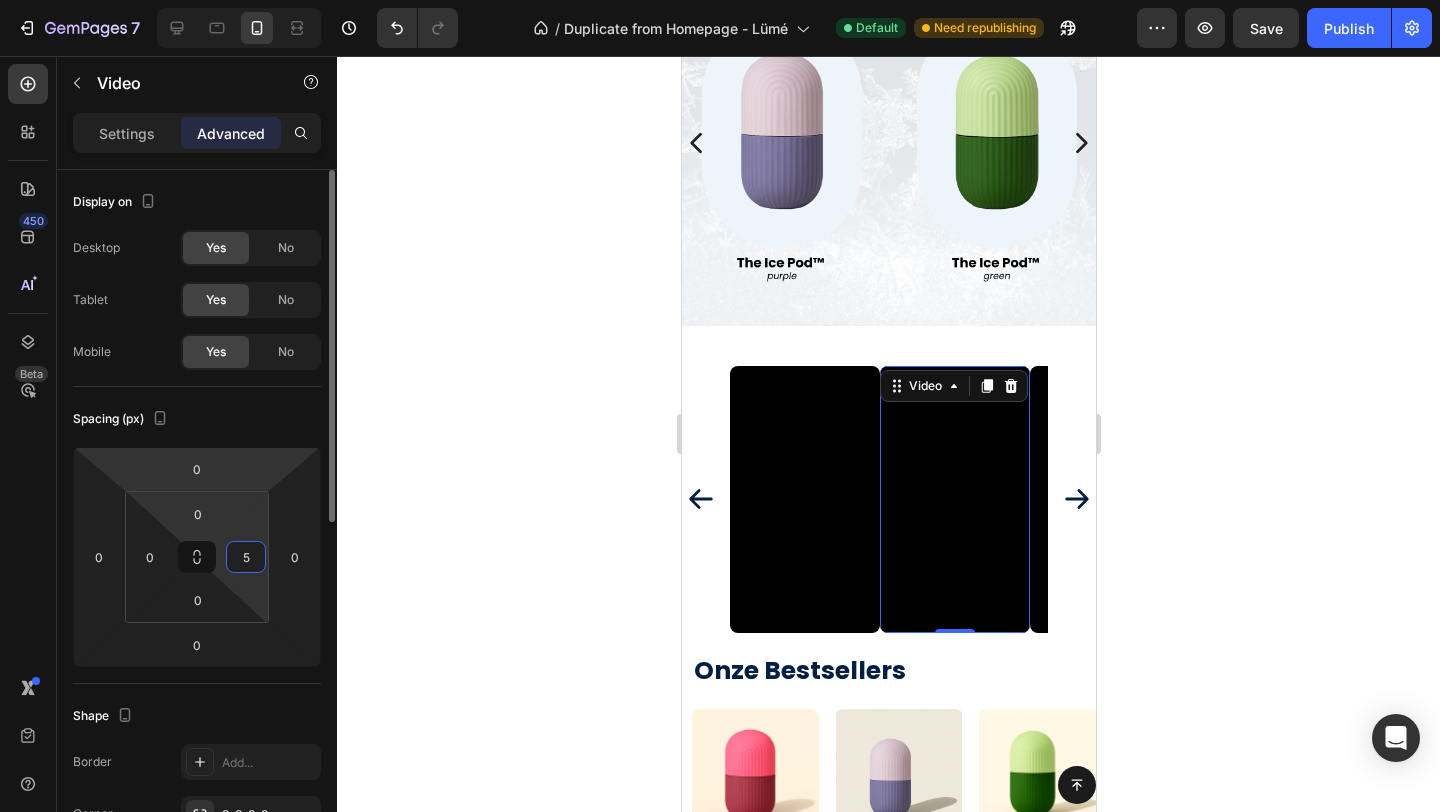 type on "5" 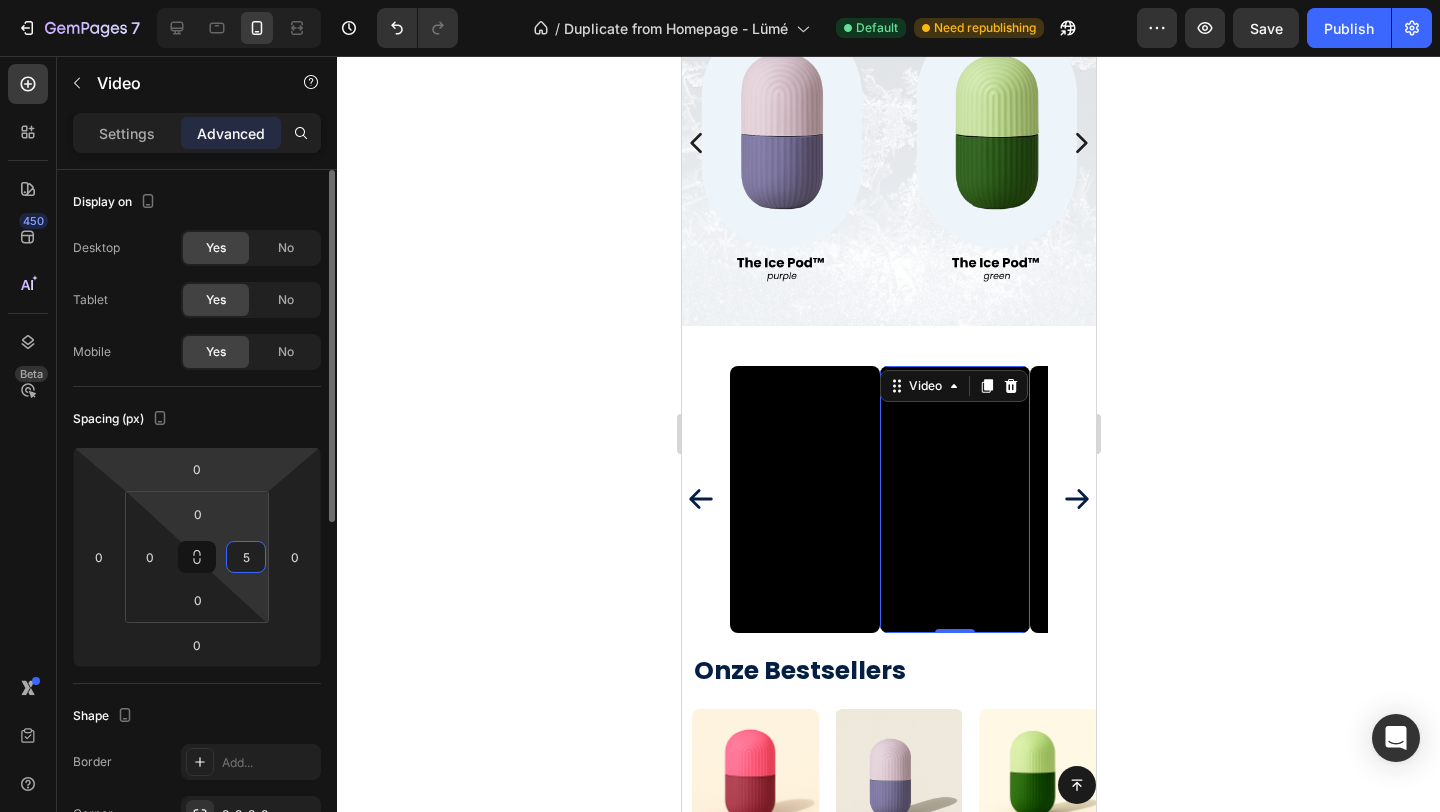 click on "7   /  Duplicate from Homepage - Lümé Default Need republishing Preview  Save   Publish  450 Beta Sections(18) Elements(83) Section Element Hero Section Product Detail Brands Trusted Badges Guarantee Product Breakdown How to use Testimonials Compare Bundle FAQs Social Proof Brand Story Product List Collection Blog List Contact Sticky Add to Cart Custom Footer Browse Library 450 Layout
Row
Row
Row
Row Text
Heading
Text Block Button
Button
Button Media
Image
Image" at bounding box center [720, 0] 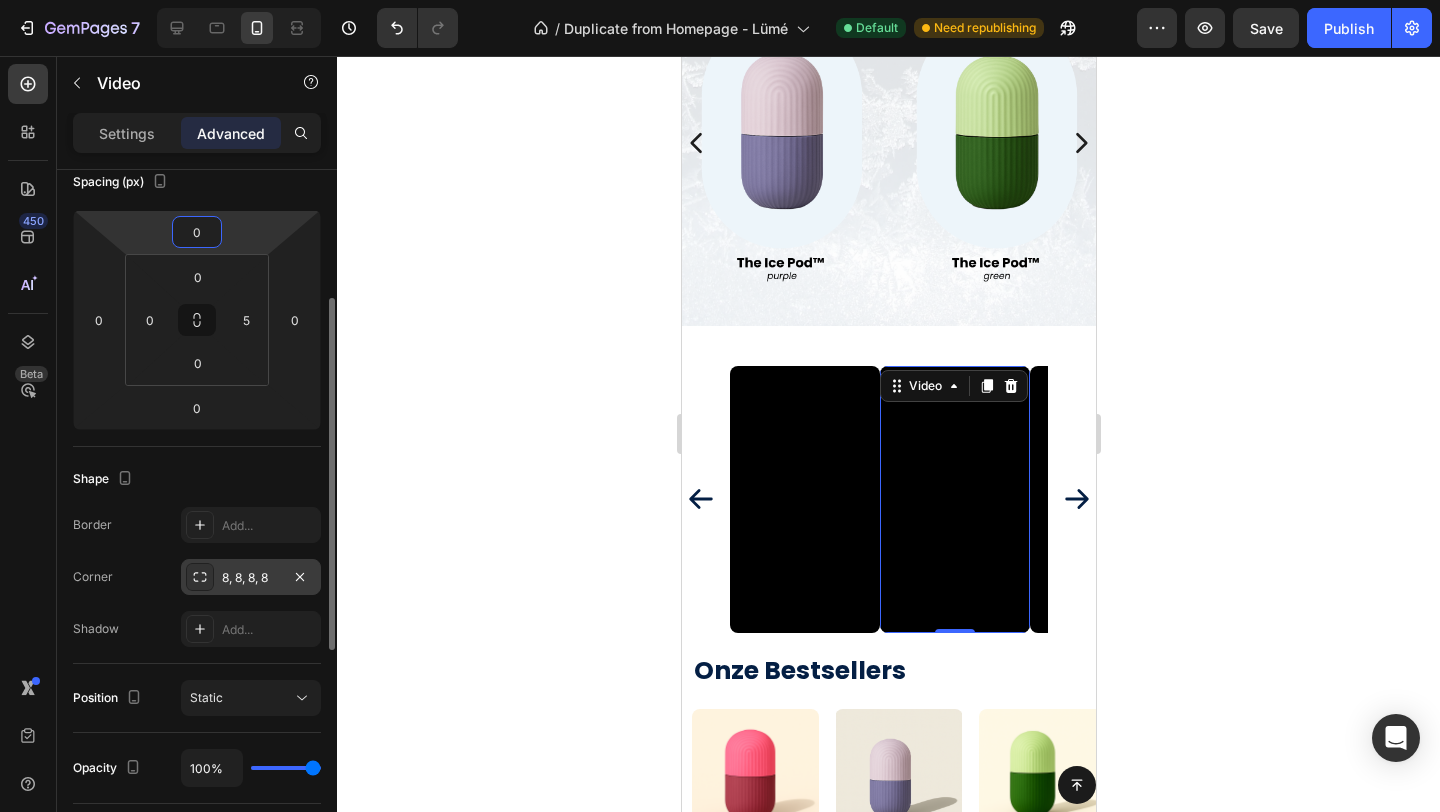 scroll, scrollTop: 243, scrollLeft: 0, axis: vertical 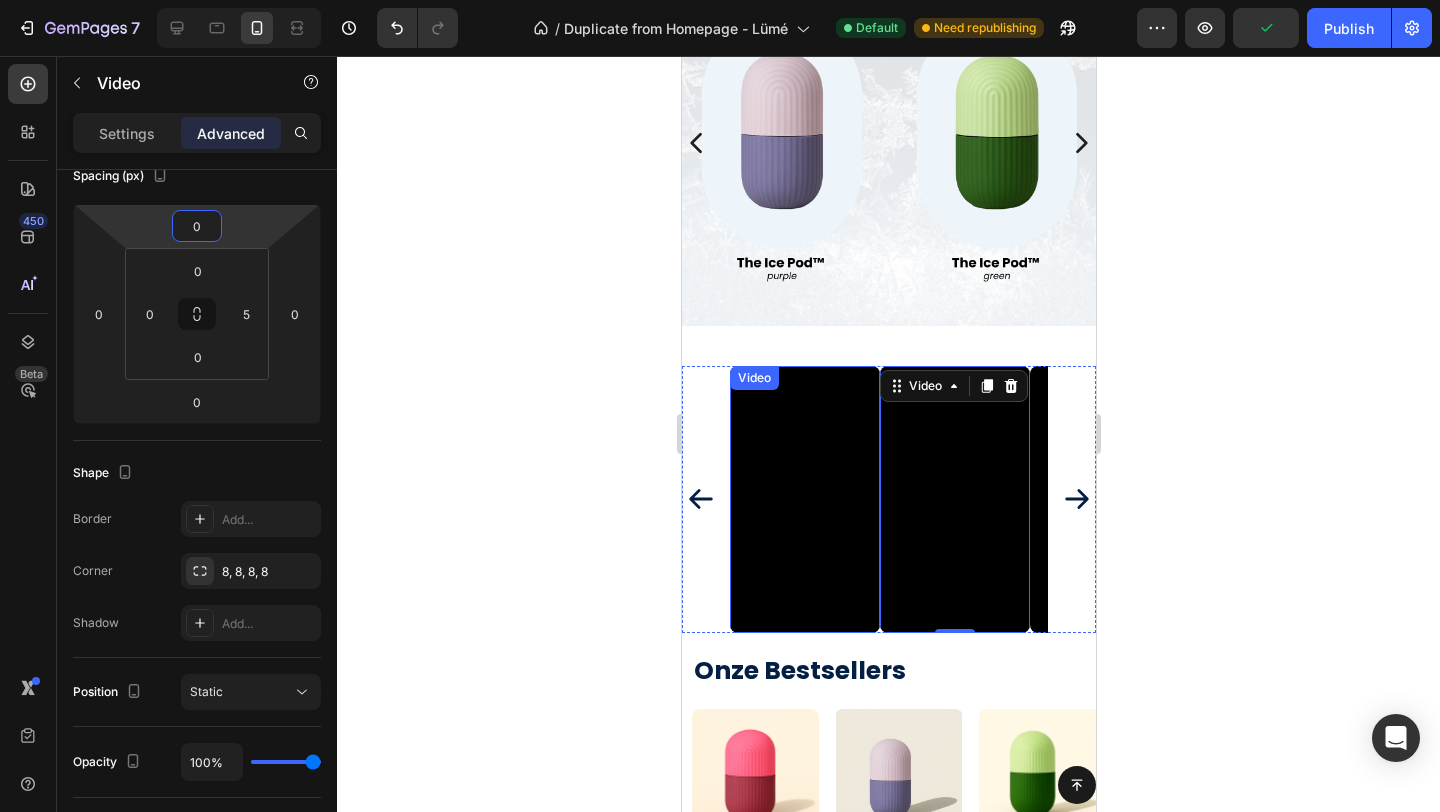 click at bounding box center [802, 496] 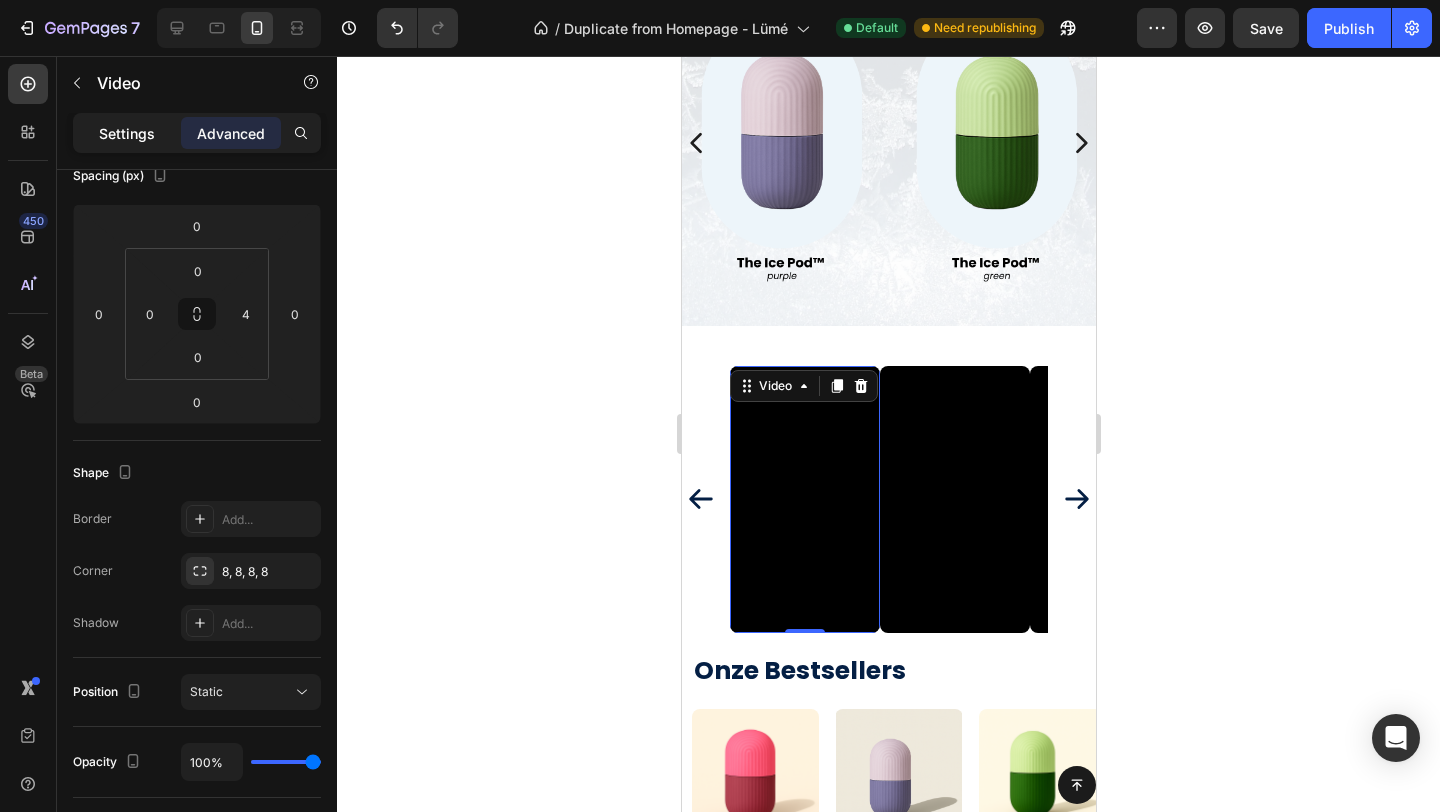 click on "Settings" at bounding box center (127, 133) 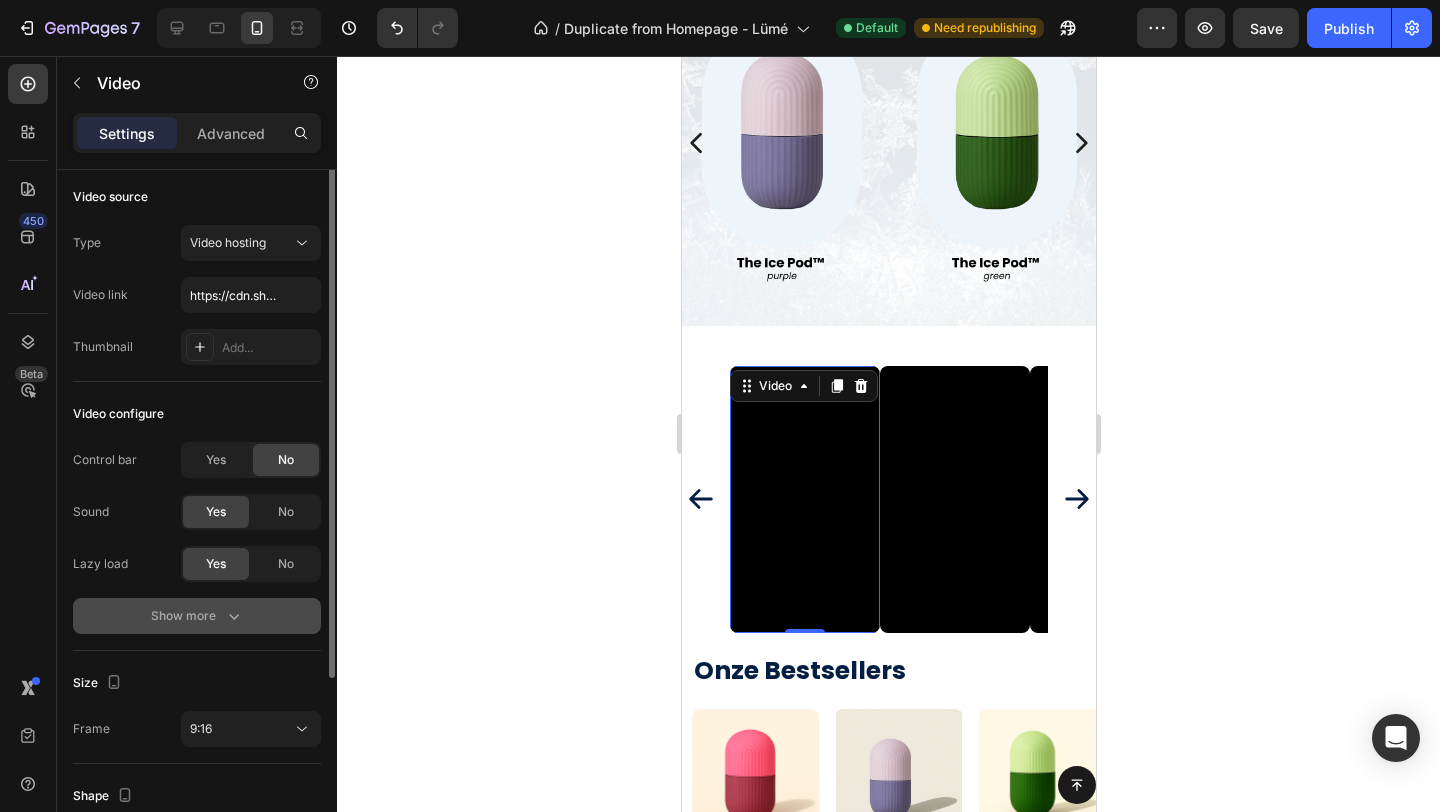 scroll, scrollTop: 0, scrollLeft: 0, axis: both 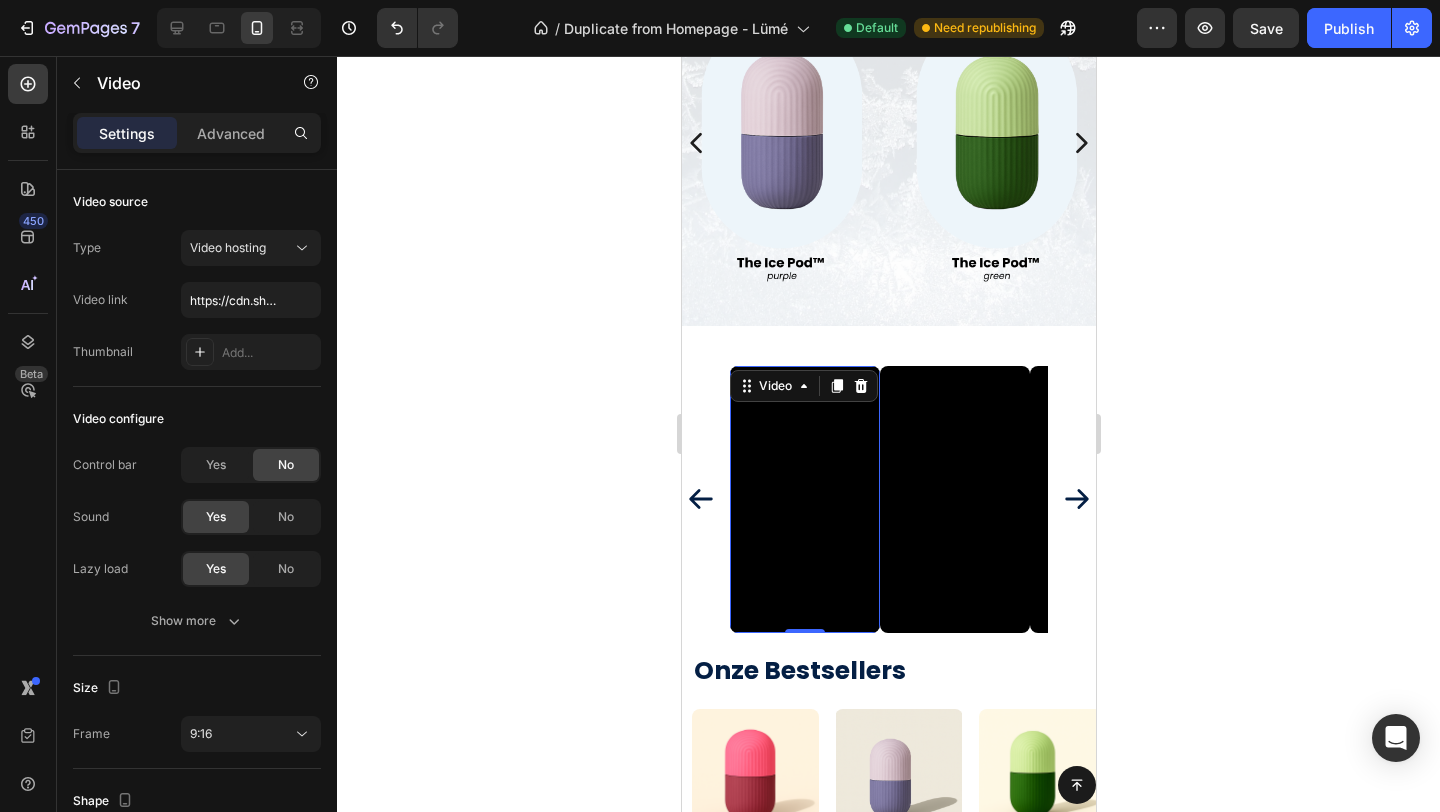 click at bounding box center (802, 496) 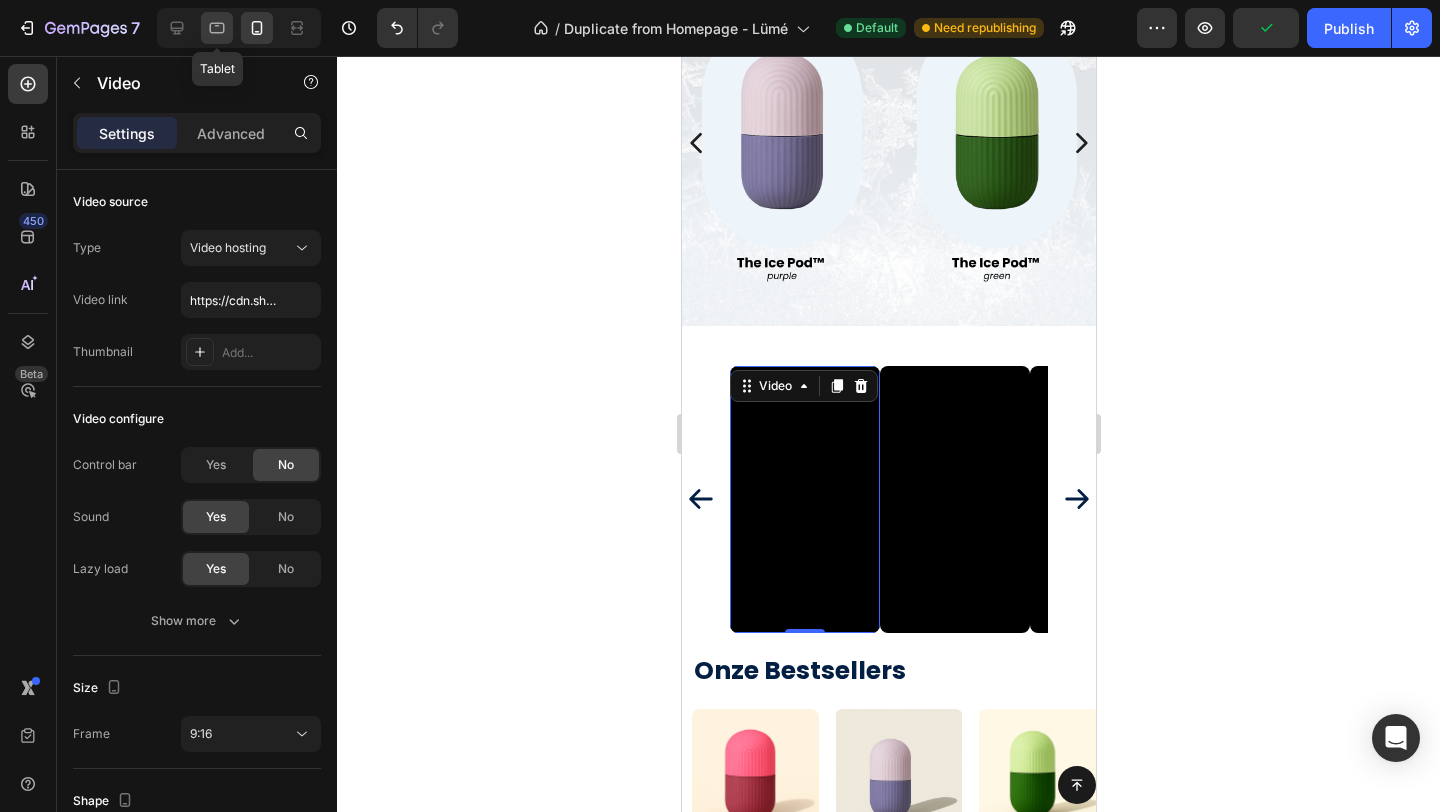 click 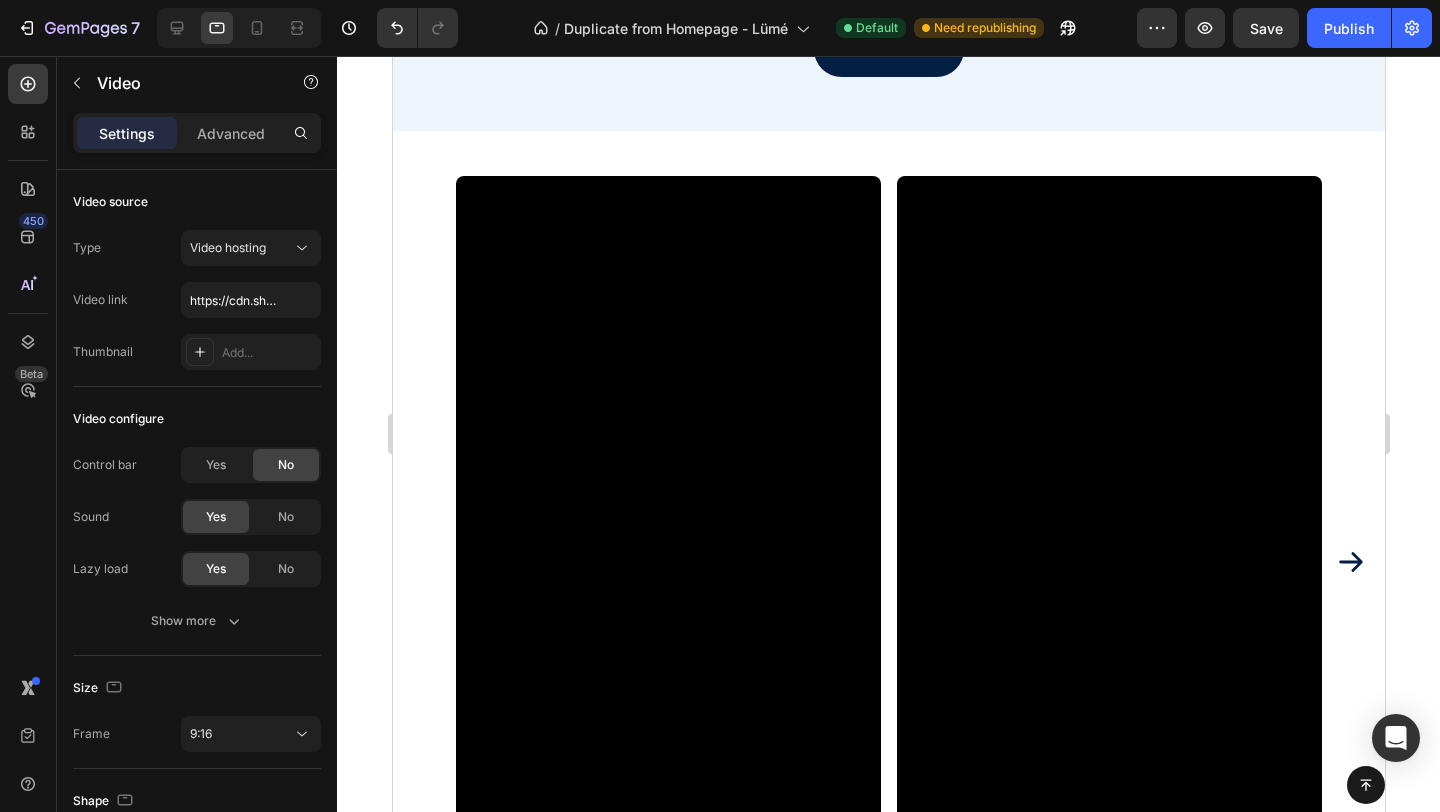 scroll, scrollTop: 3131, scrollLeft: 0, axis: vertical 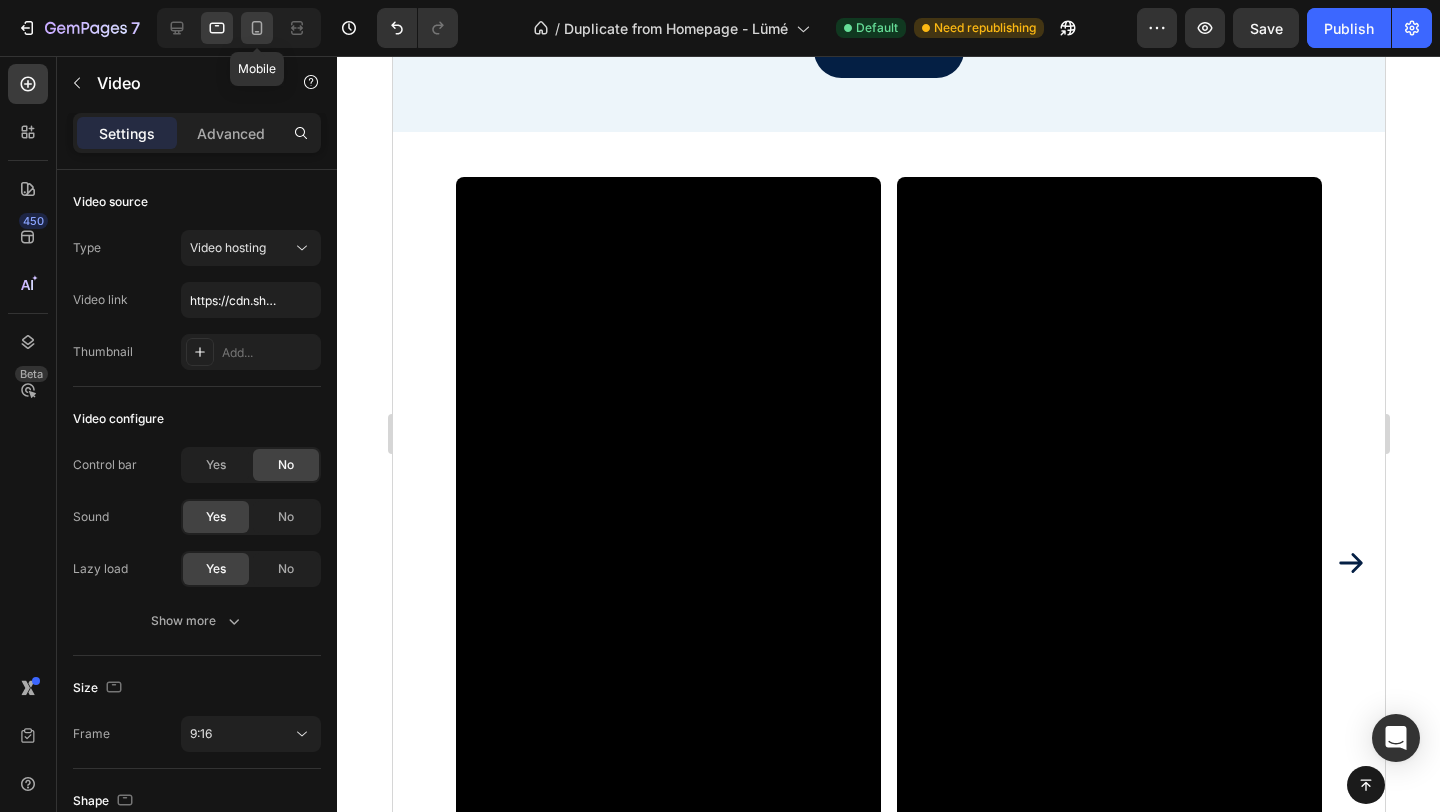 click 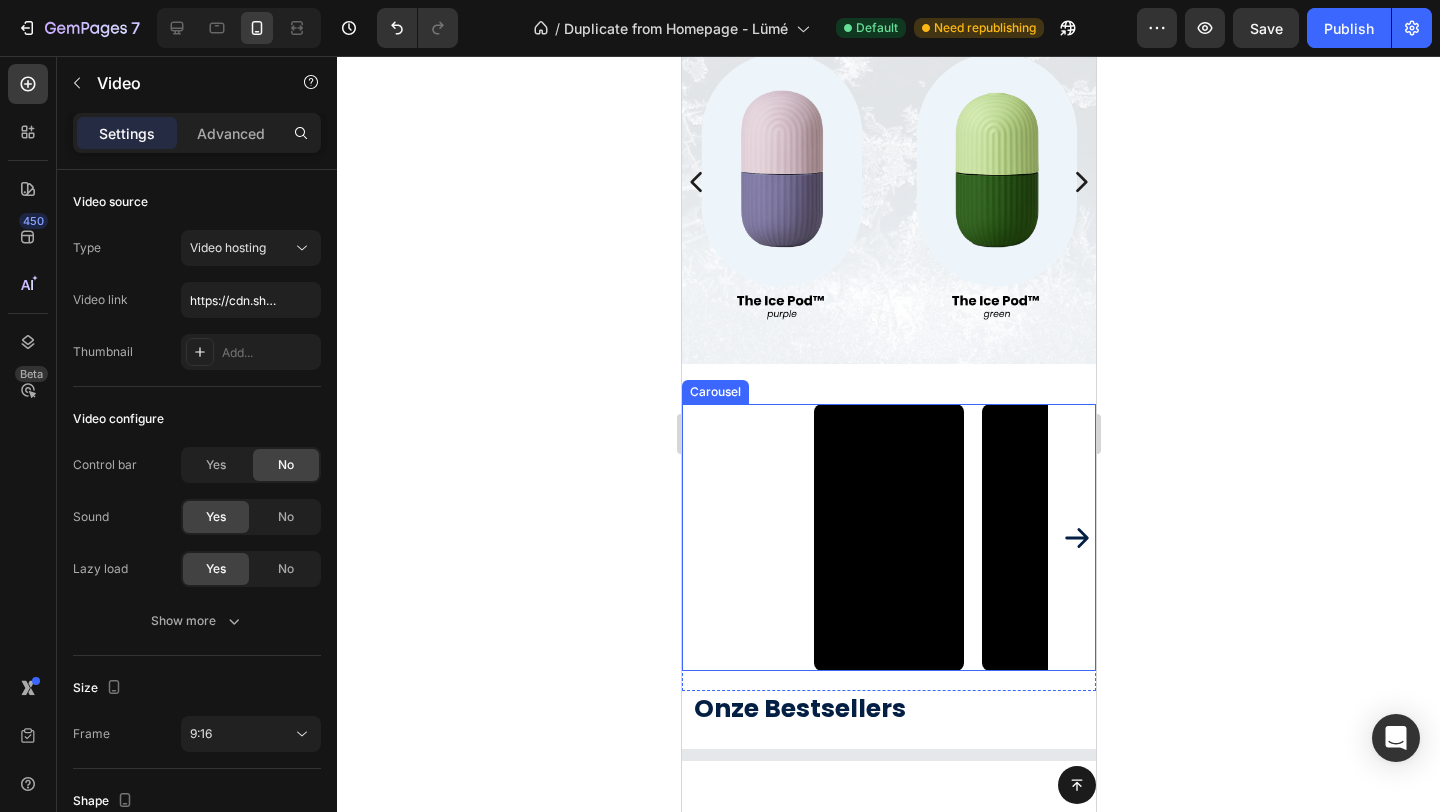 scroll, scrollTop: 511, scrollLeft: 0, axis: vertical 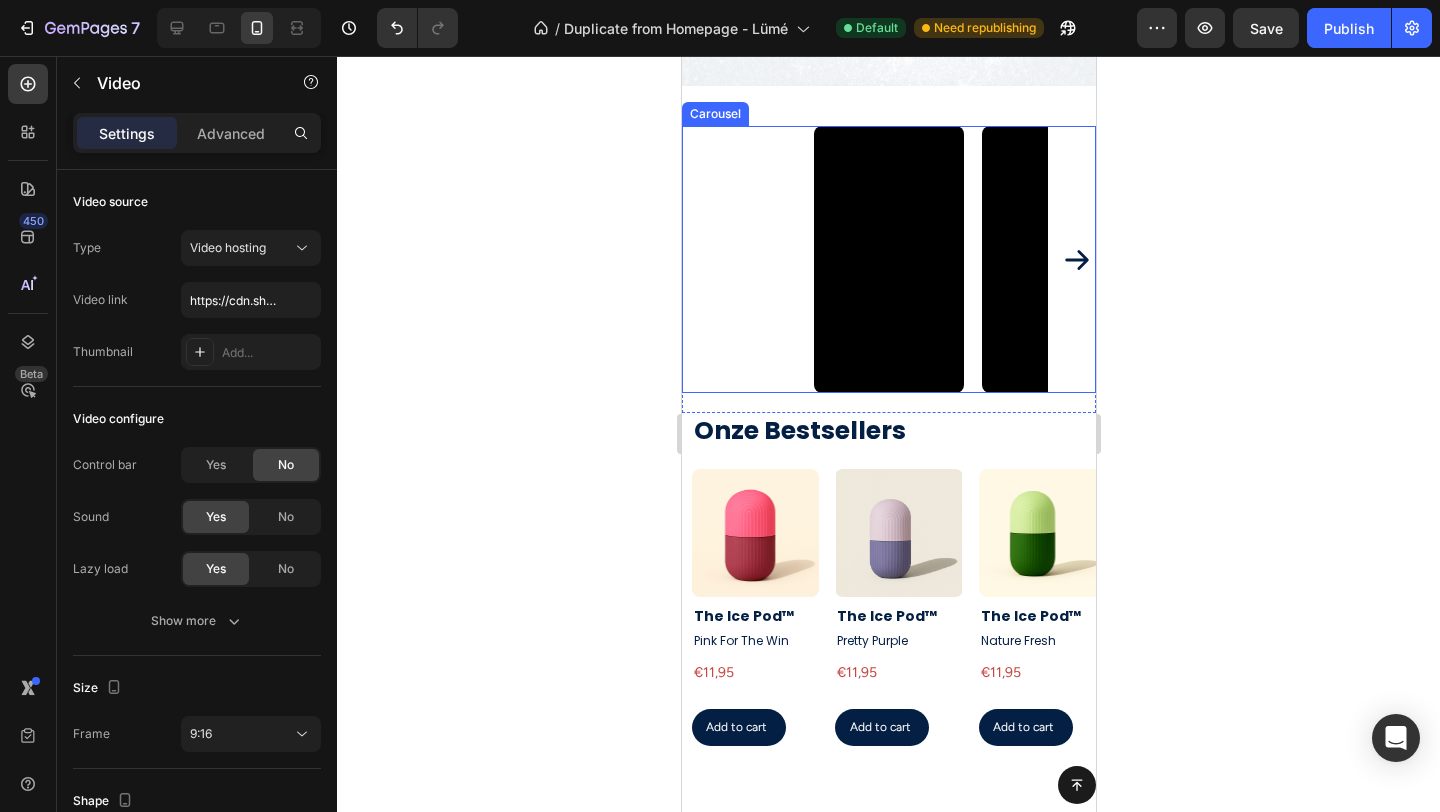 click on "Video Video Video Video" at bounding box center (888, 259) 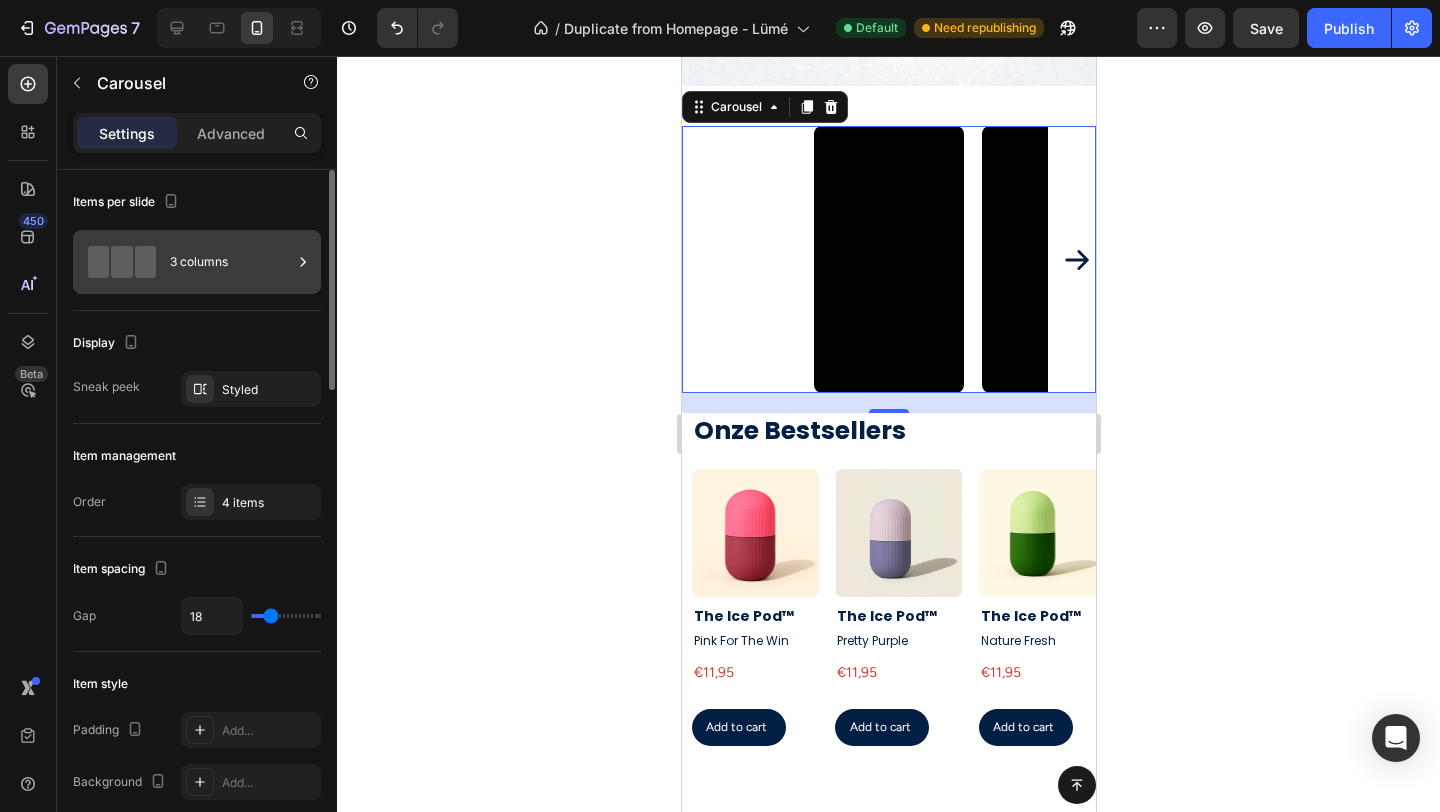 click 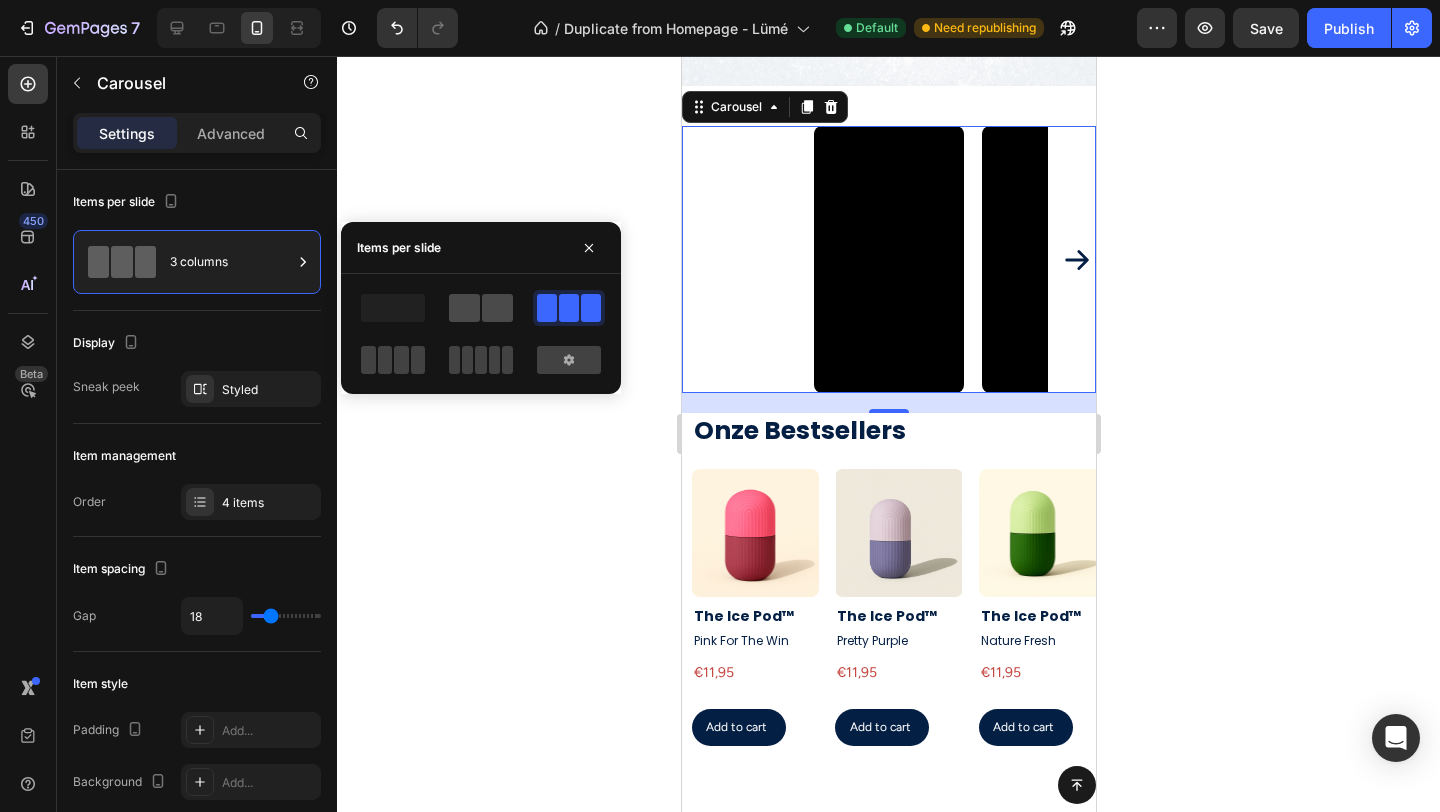click 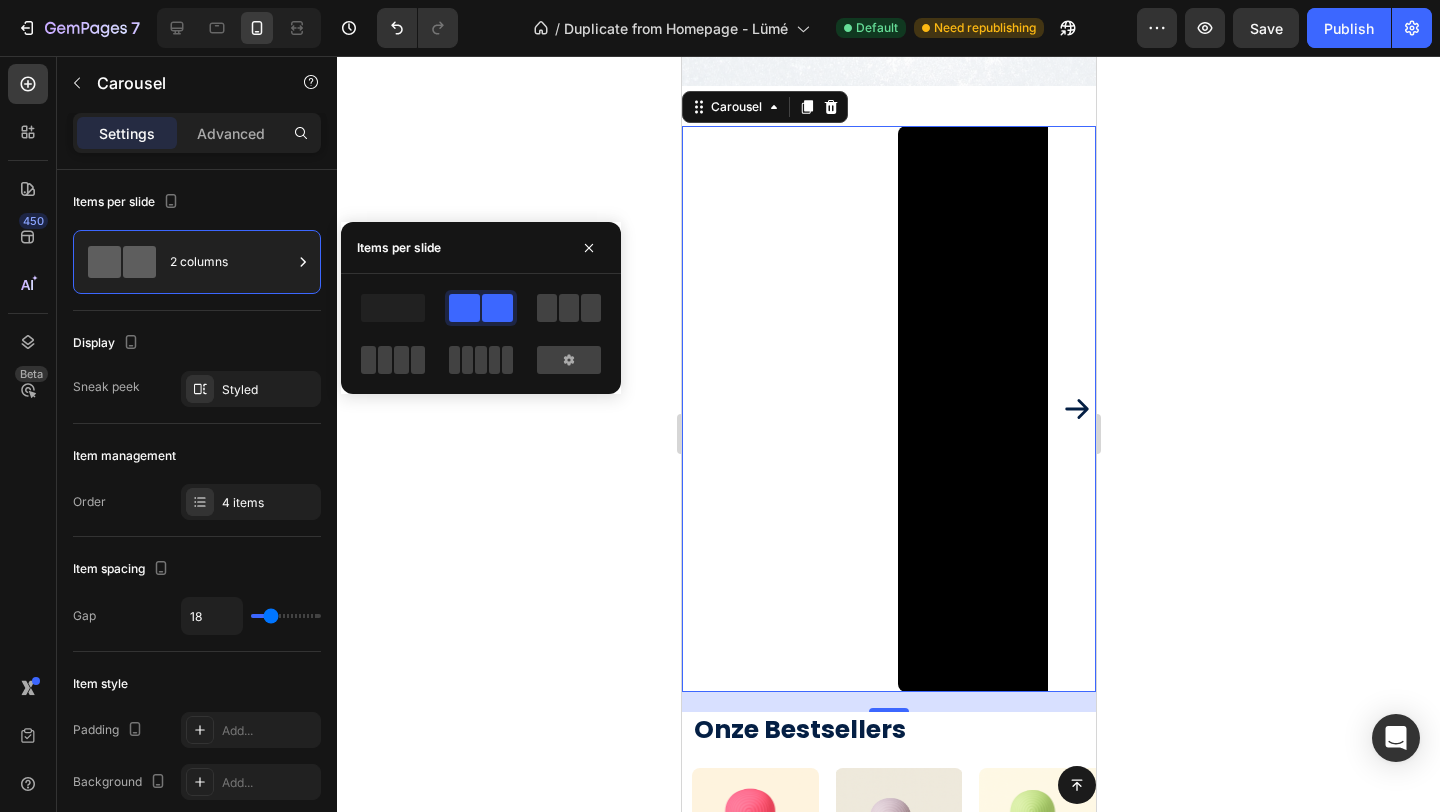 click 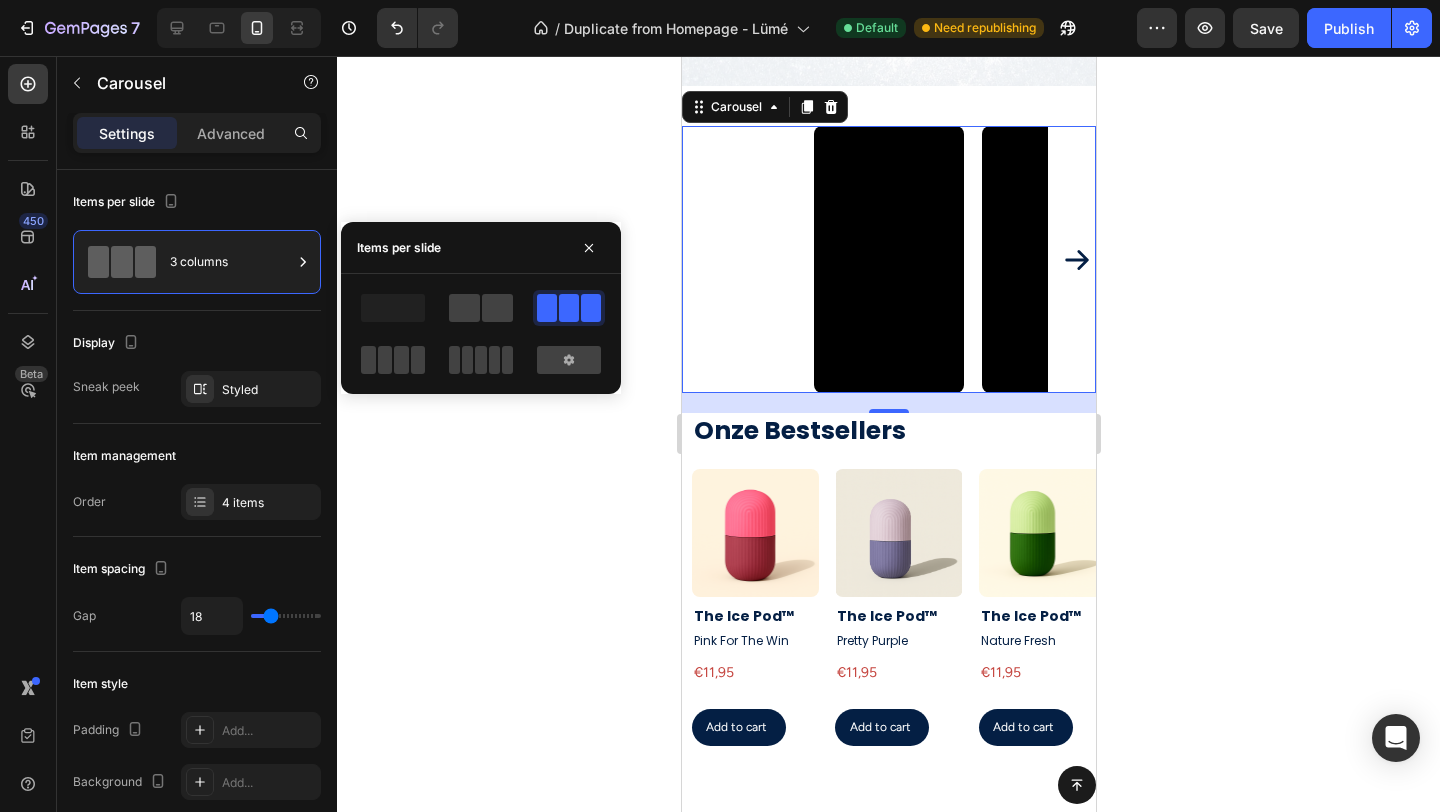 click 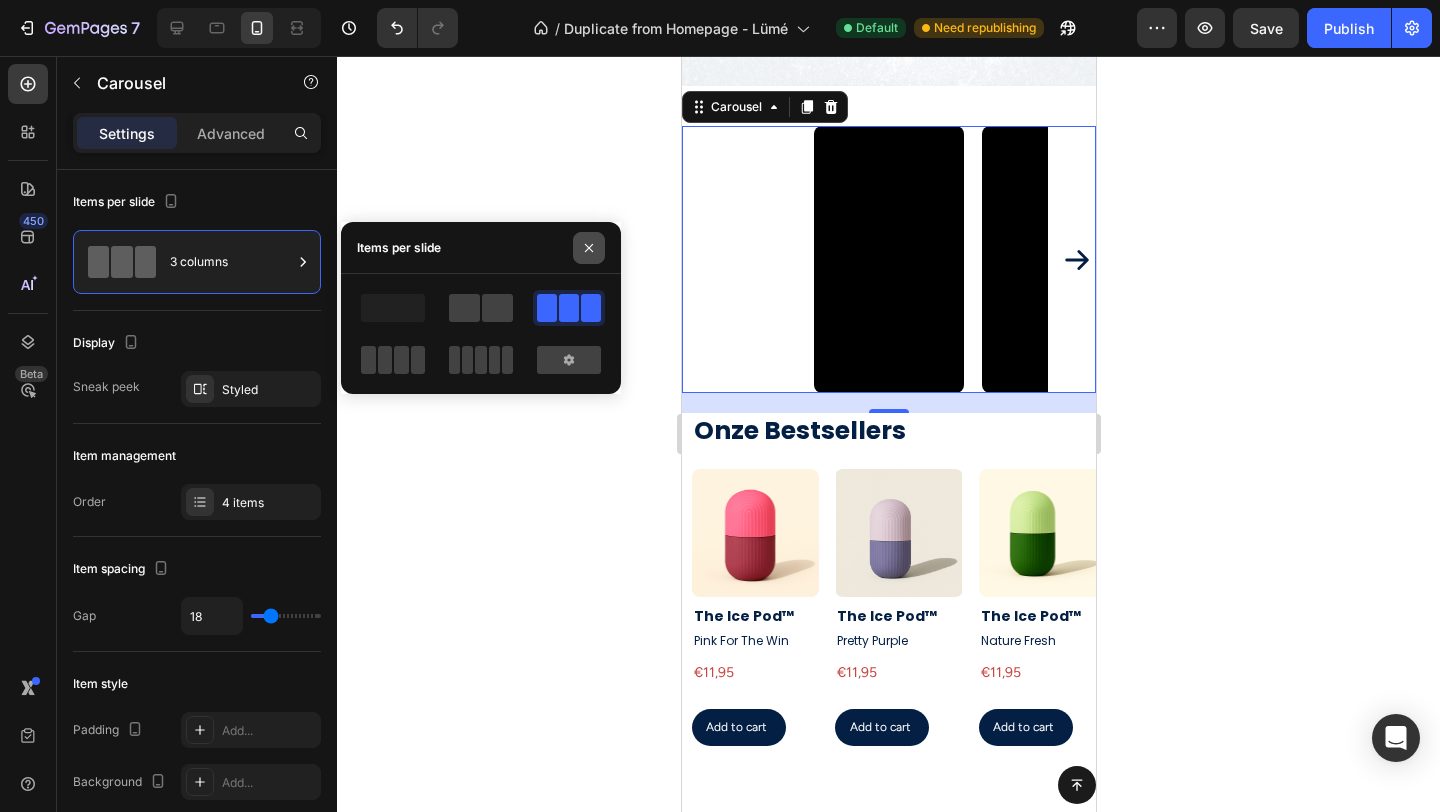 click 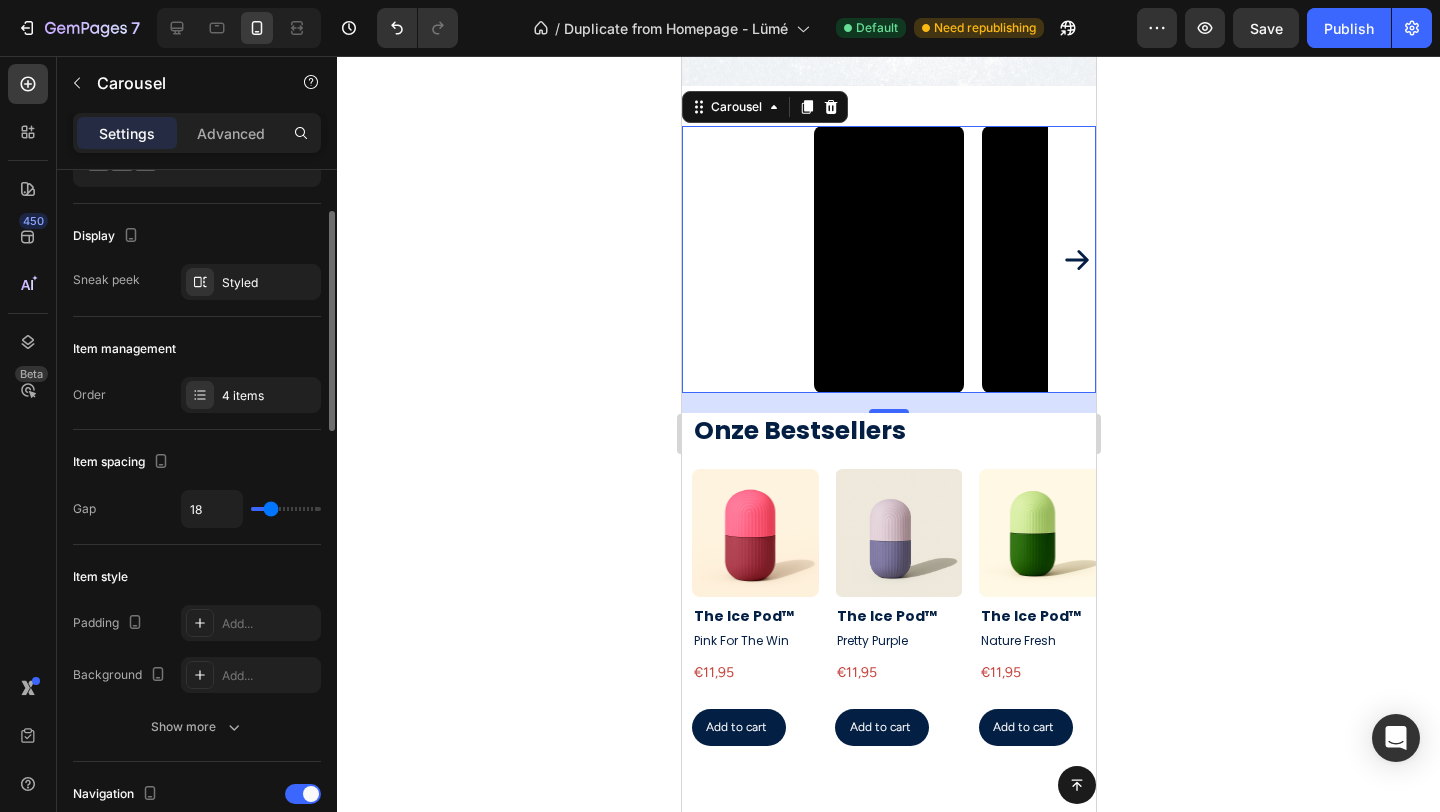 scroll, scrollTop: 113, scrollLeft: 0, axis: vertical 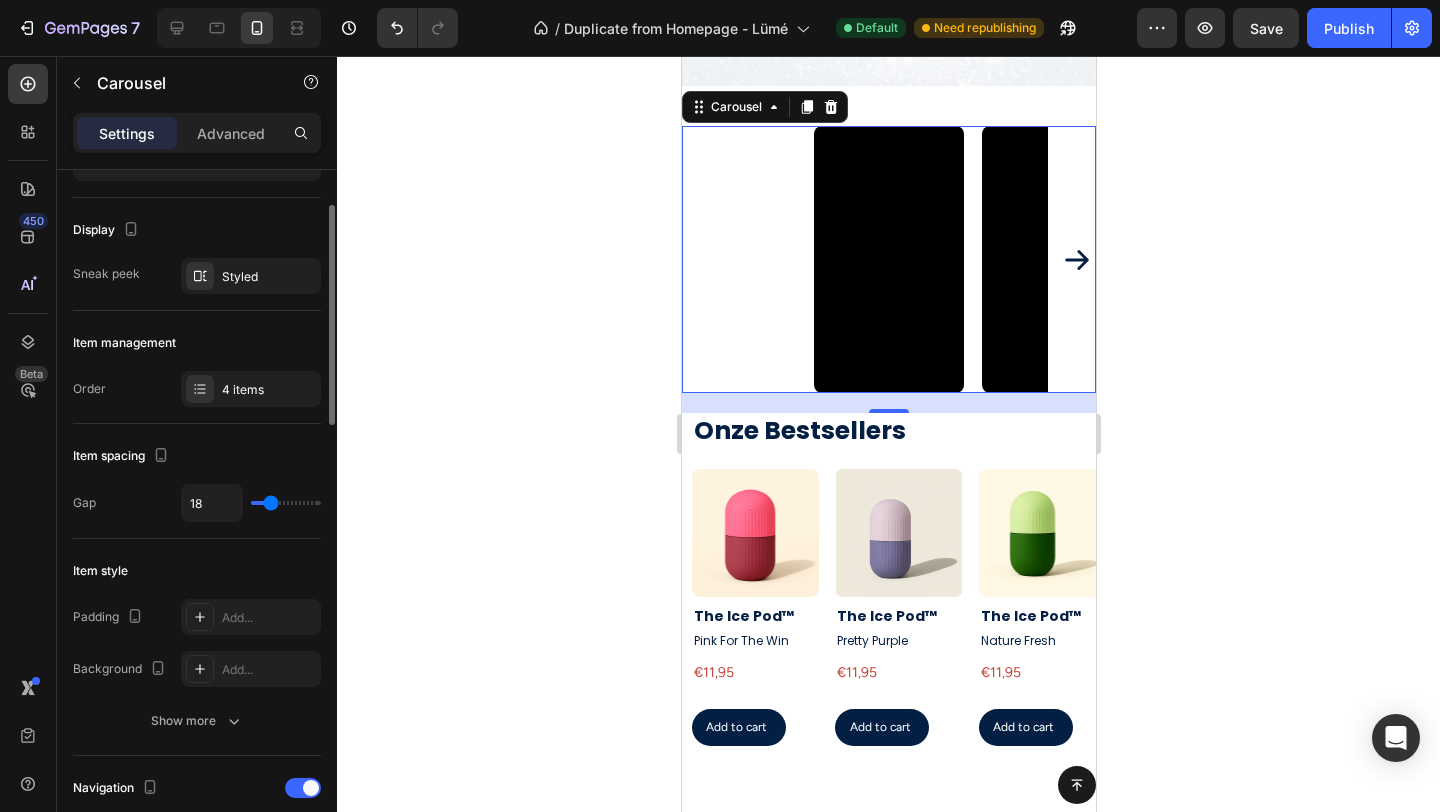type on "0" 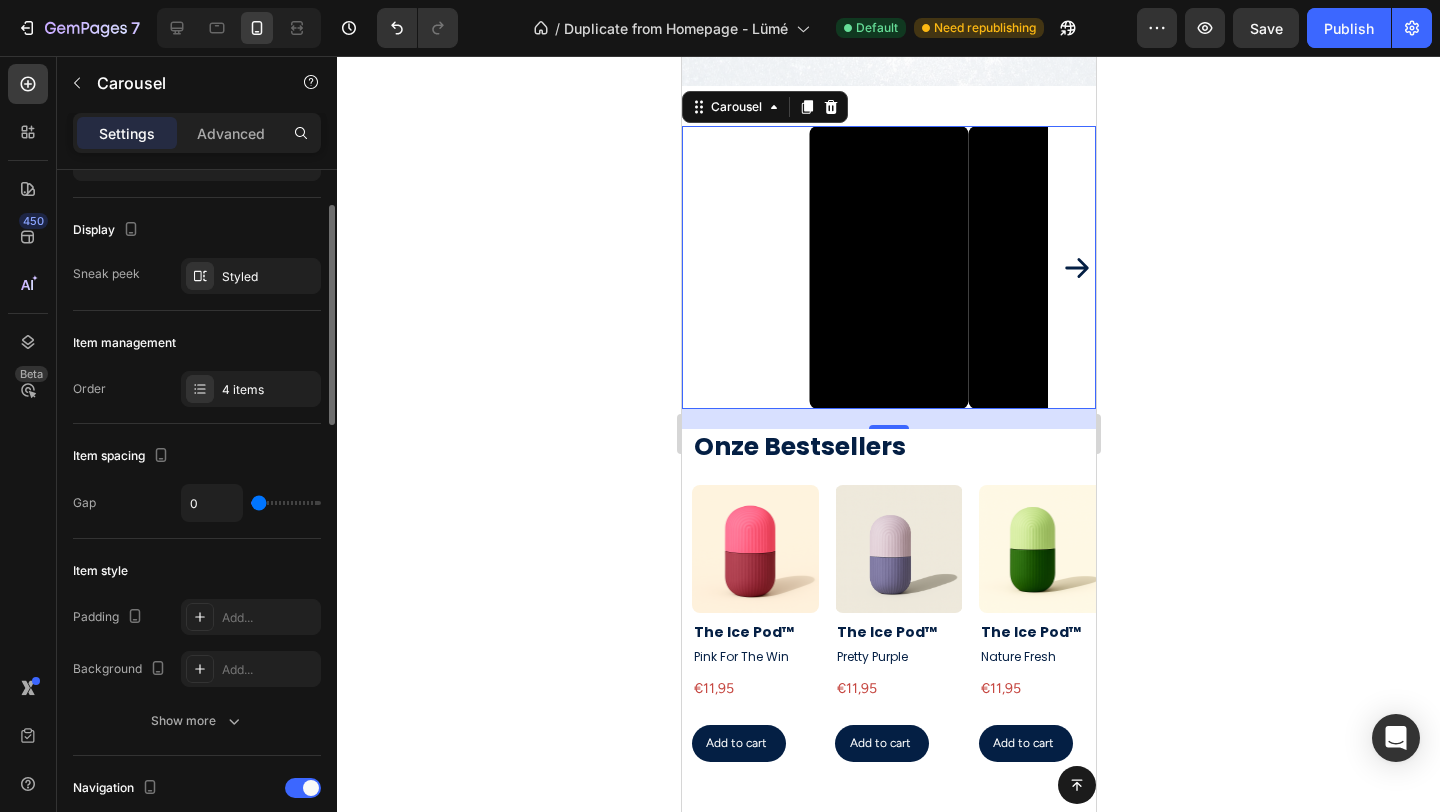 type on "0" 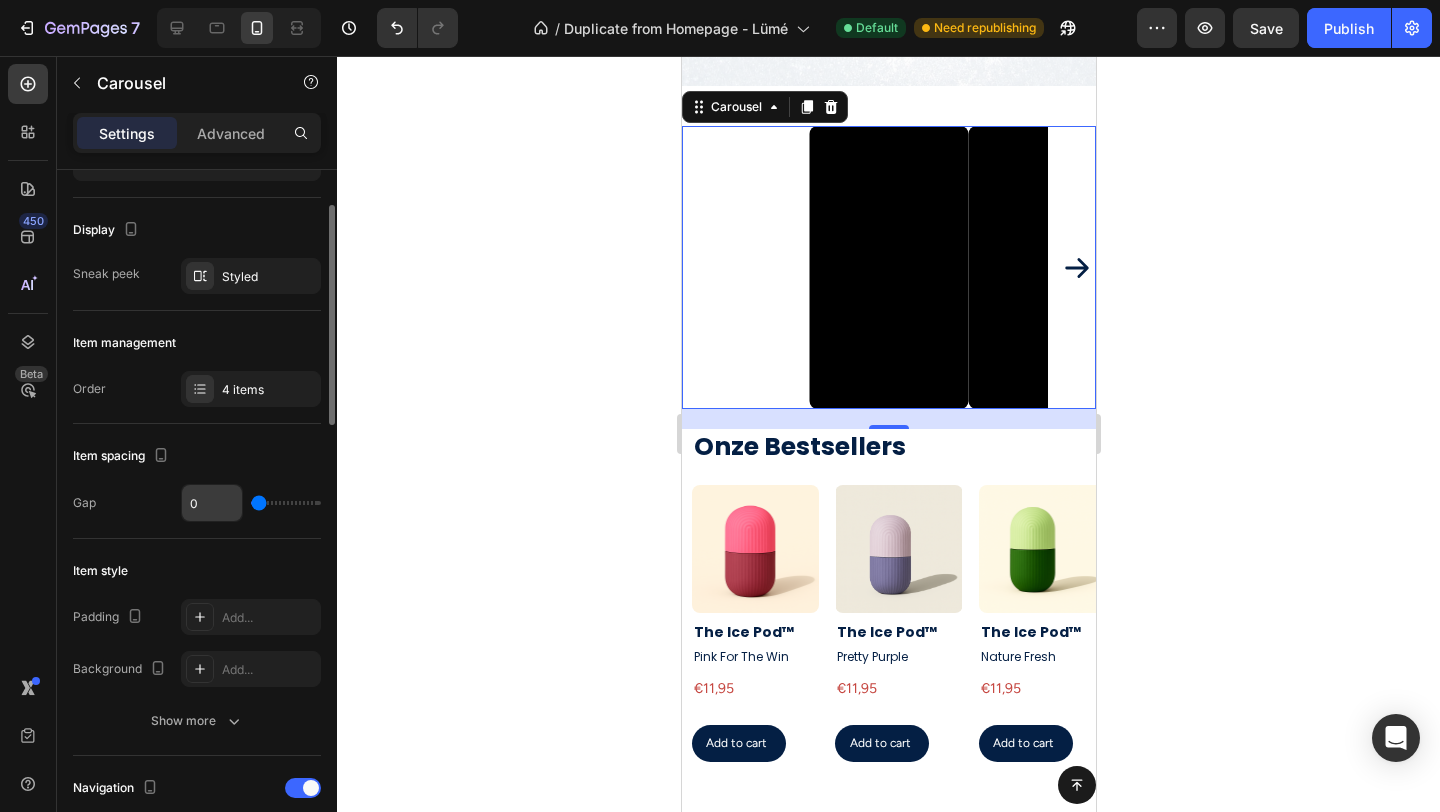 drag, startPoint x: 269, startPoint y: 500, endPoint x: 219, endPoint y: 500, distance: 50 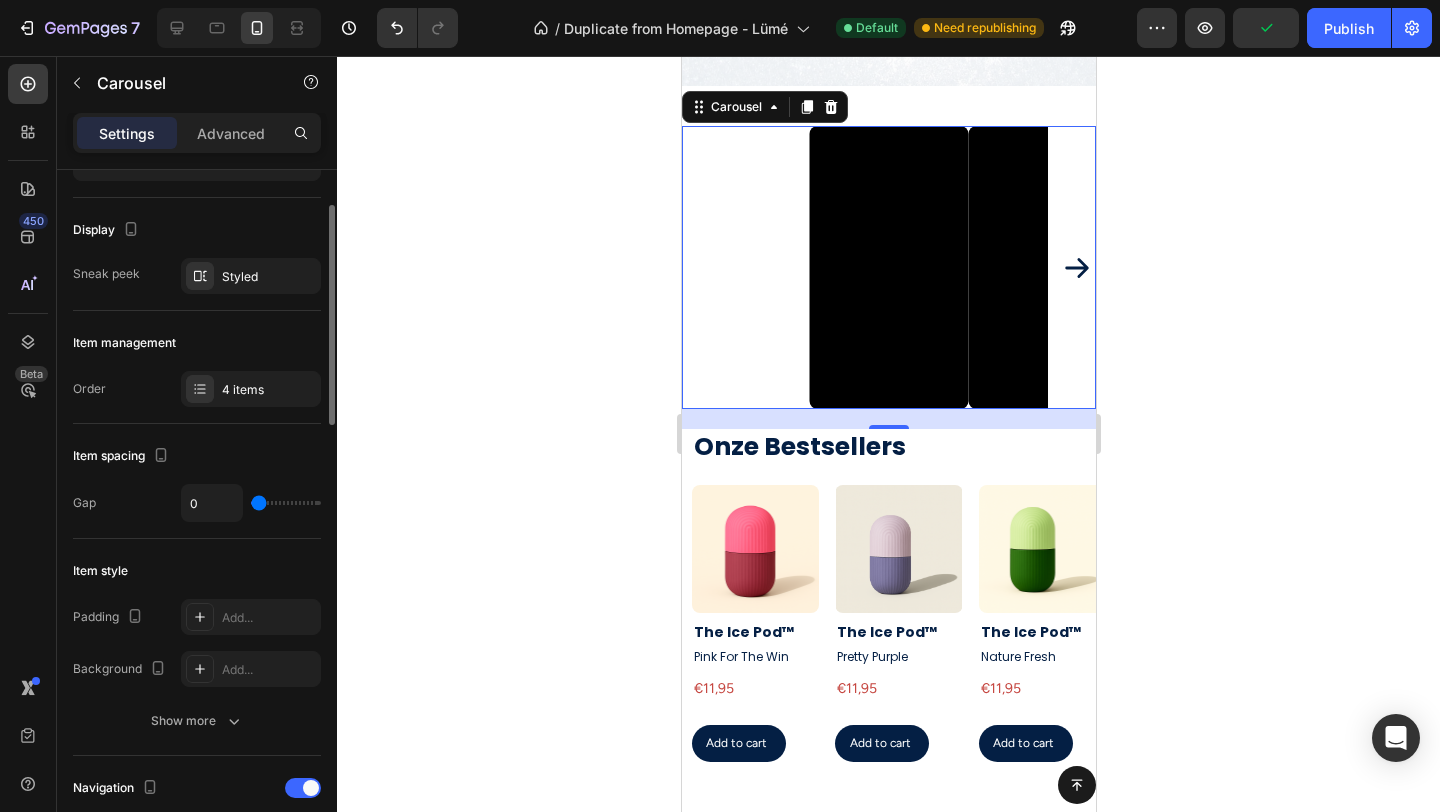 type on "6" 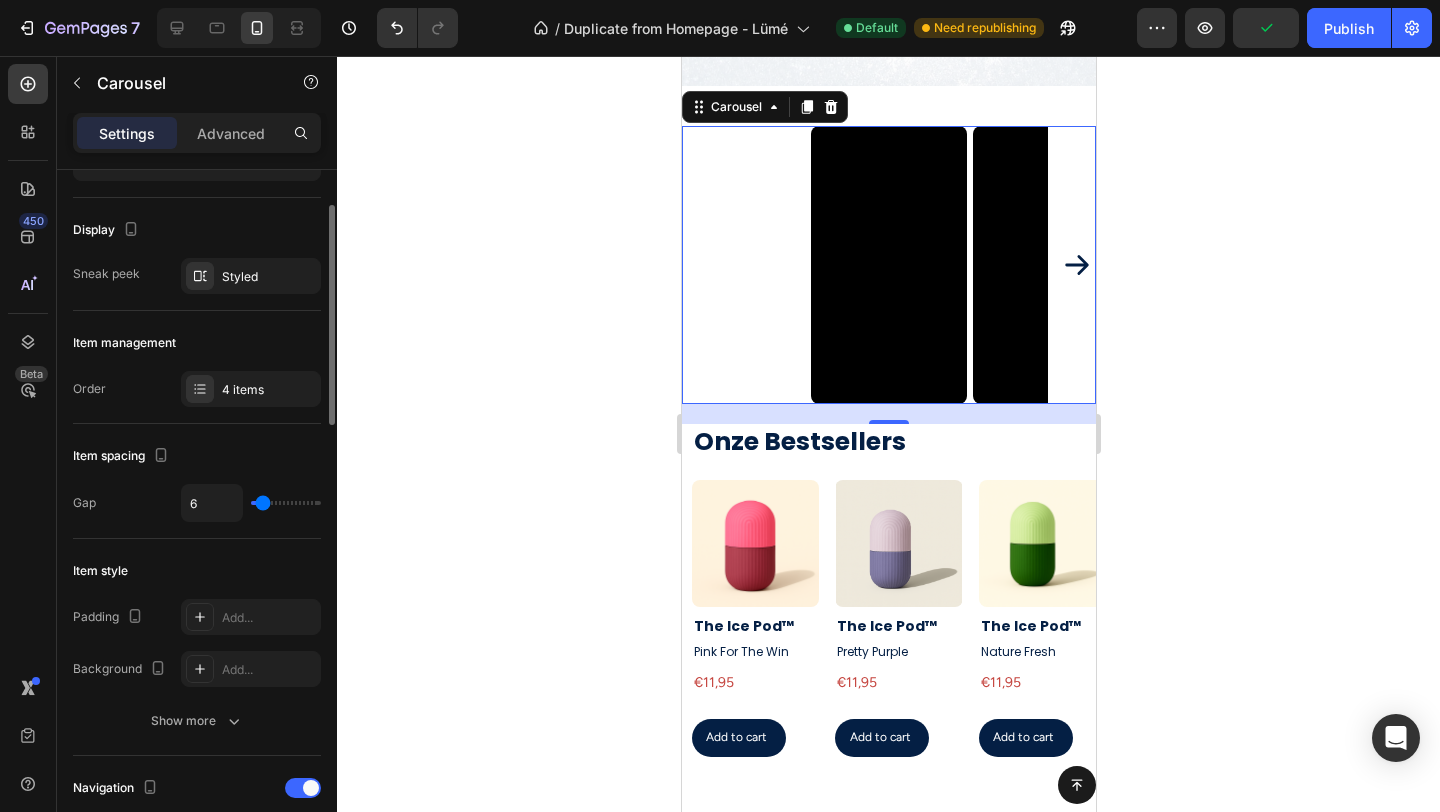 type on "5" 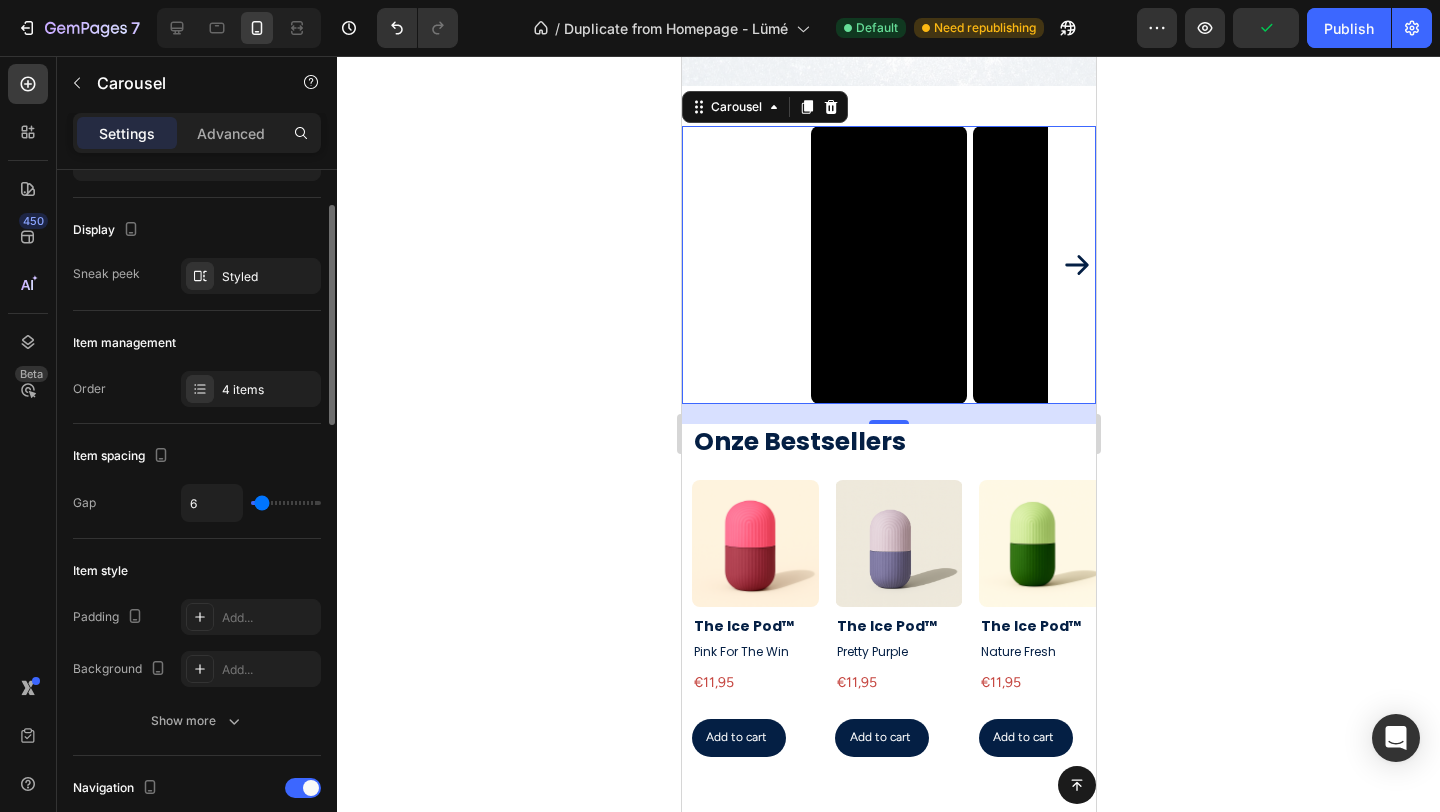 click at bounding box center [286, 503] 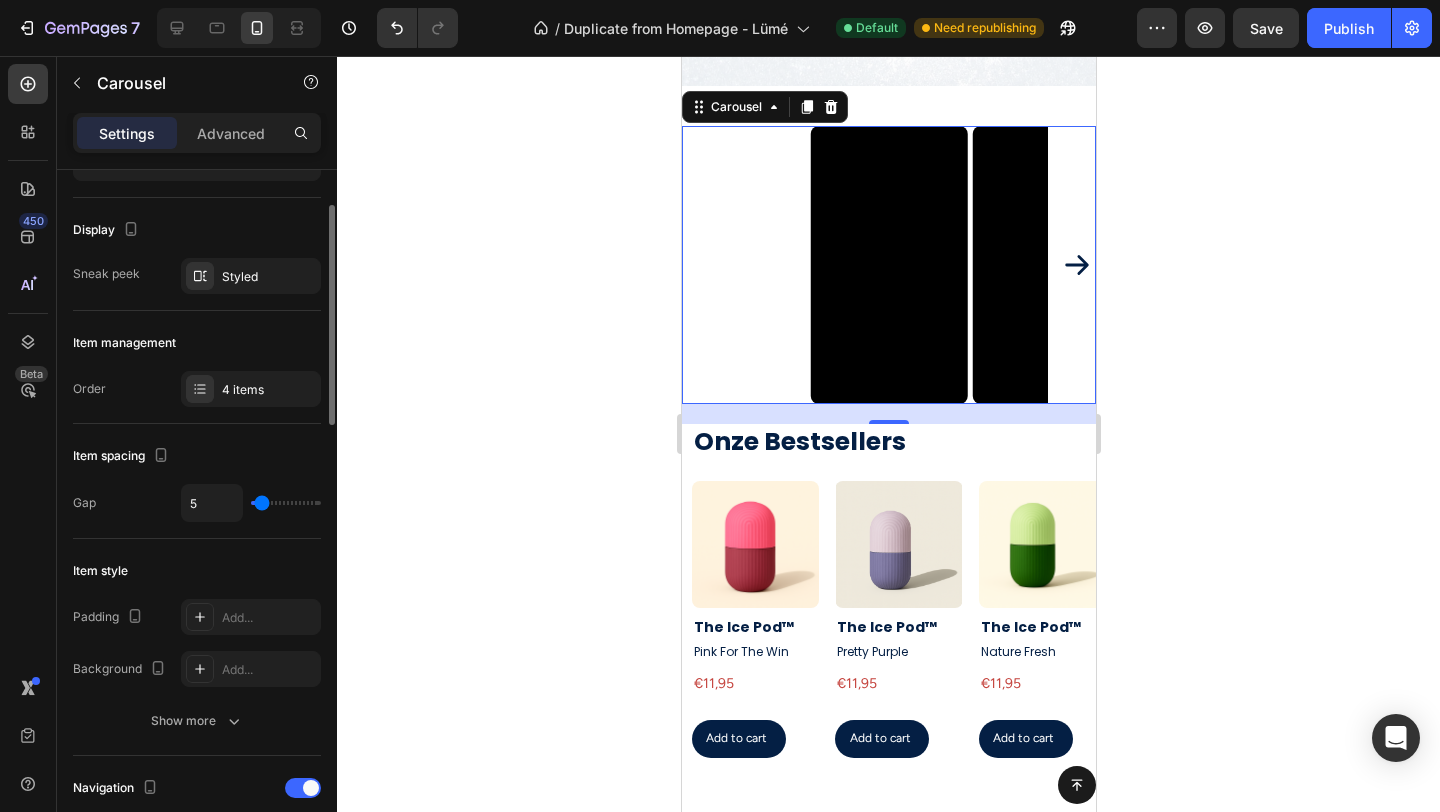 click on "Item style Padding Add... Background Add... Show more" 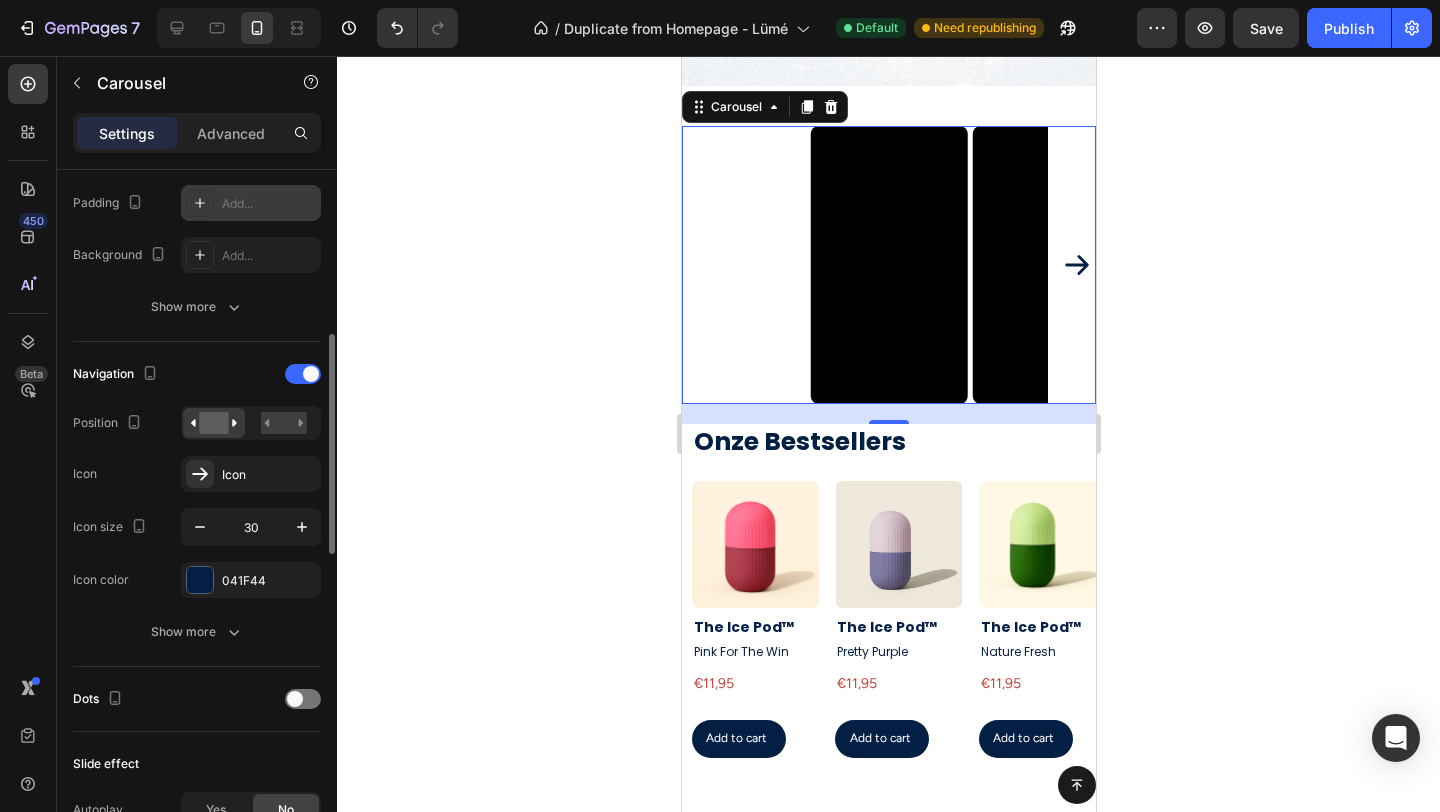 scroll, scrollTop: 528, scrollLeft: 0, axis: vertical 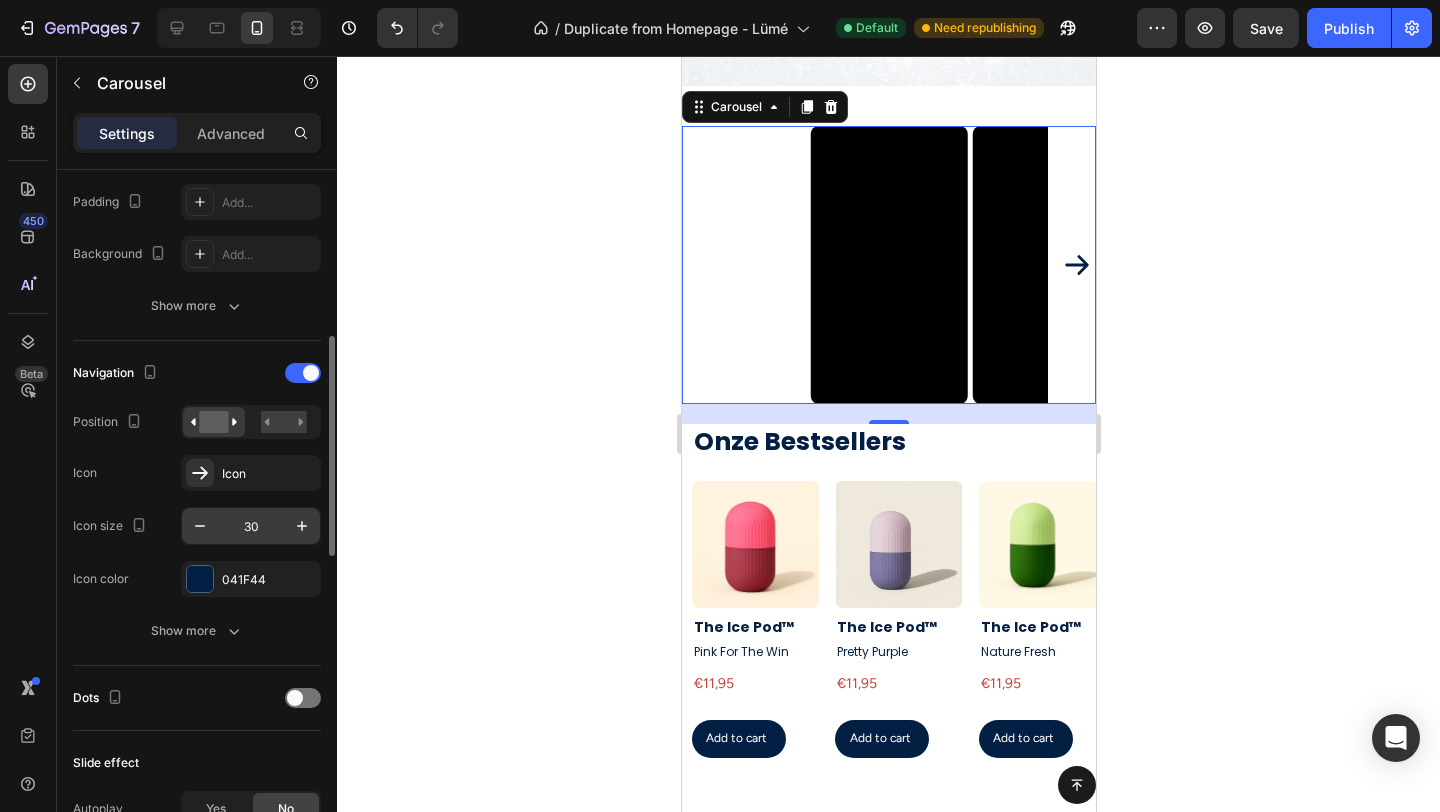 click on "30" at bounding box center (251, 526) 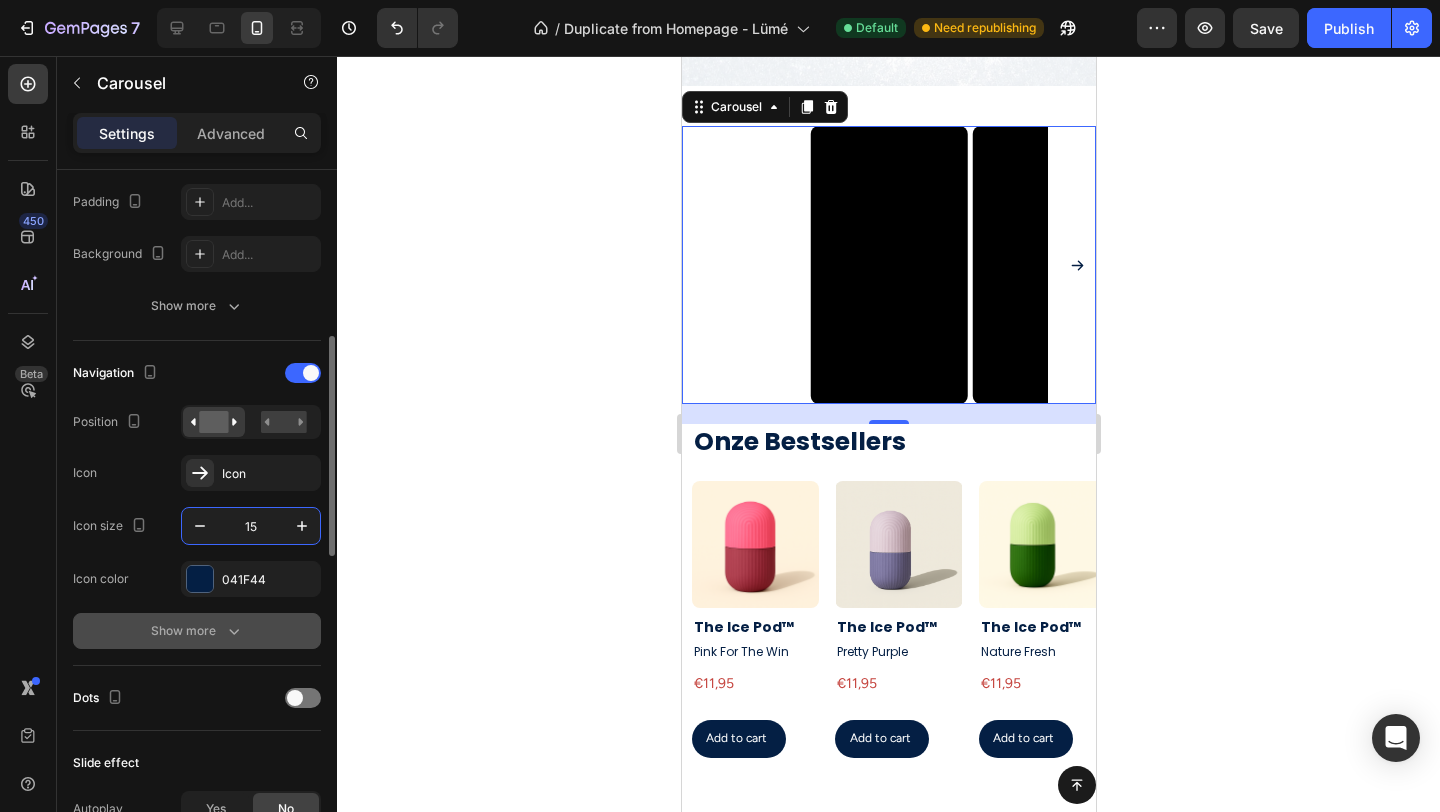 type on "15" 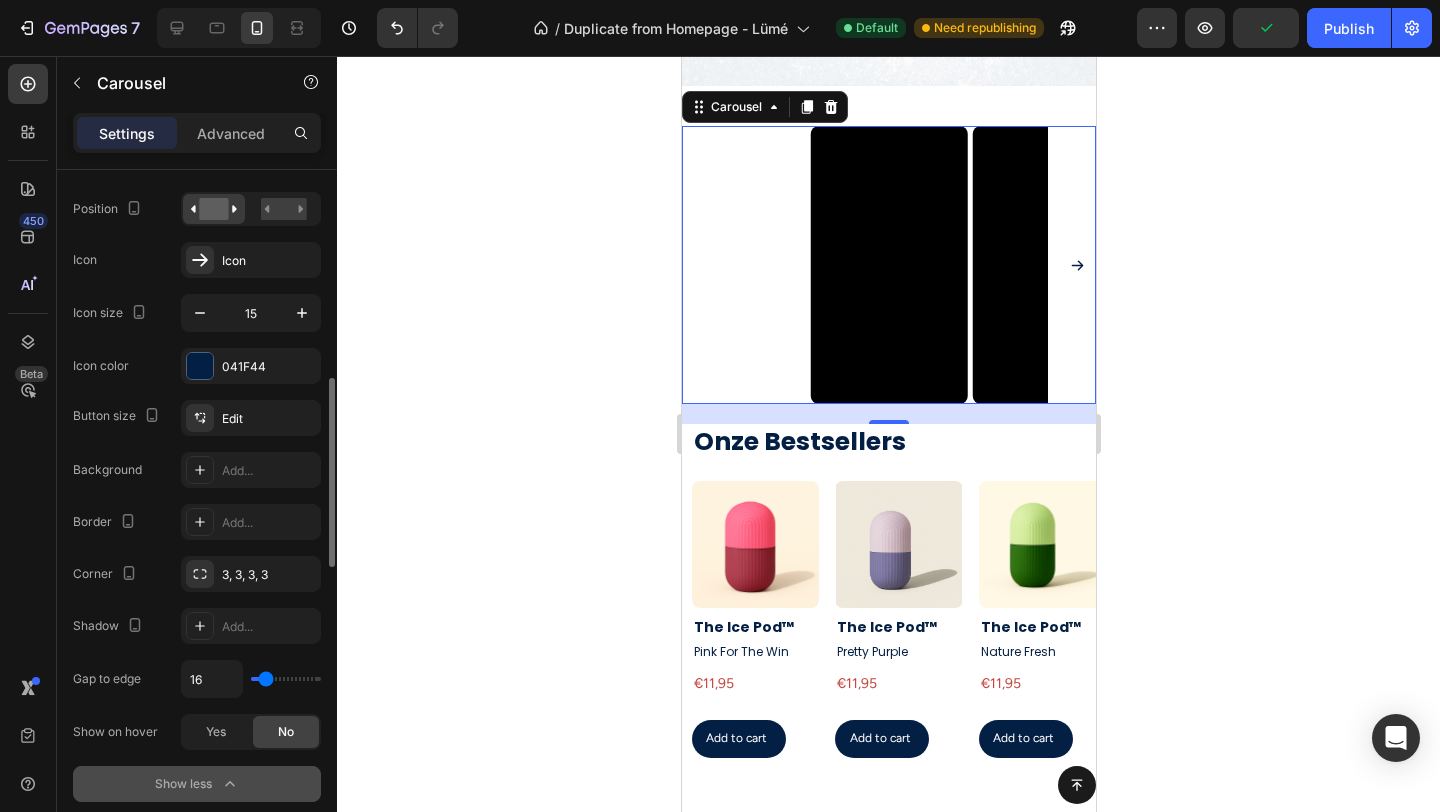 scroll, scrollTop: 749, scrollLeft: 0, axis: vertical 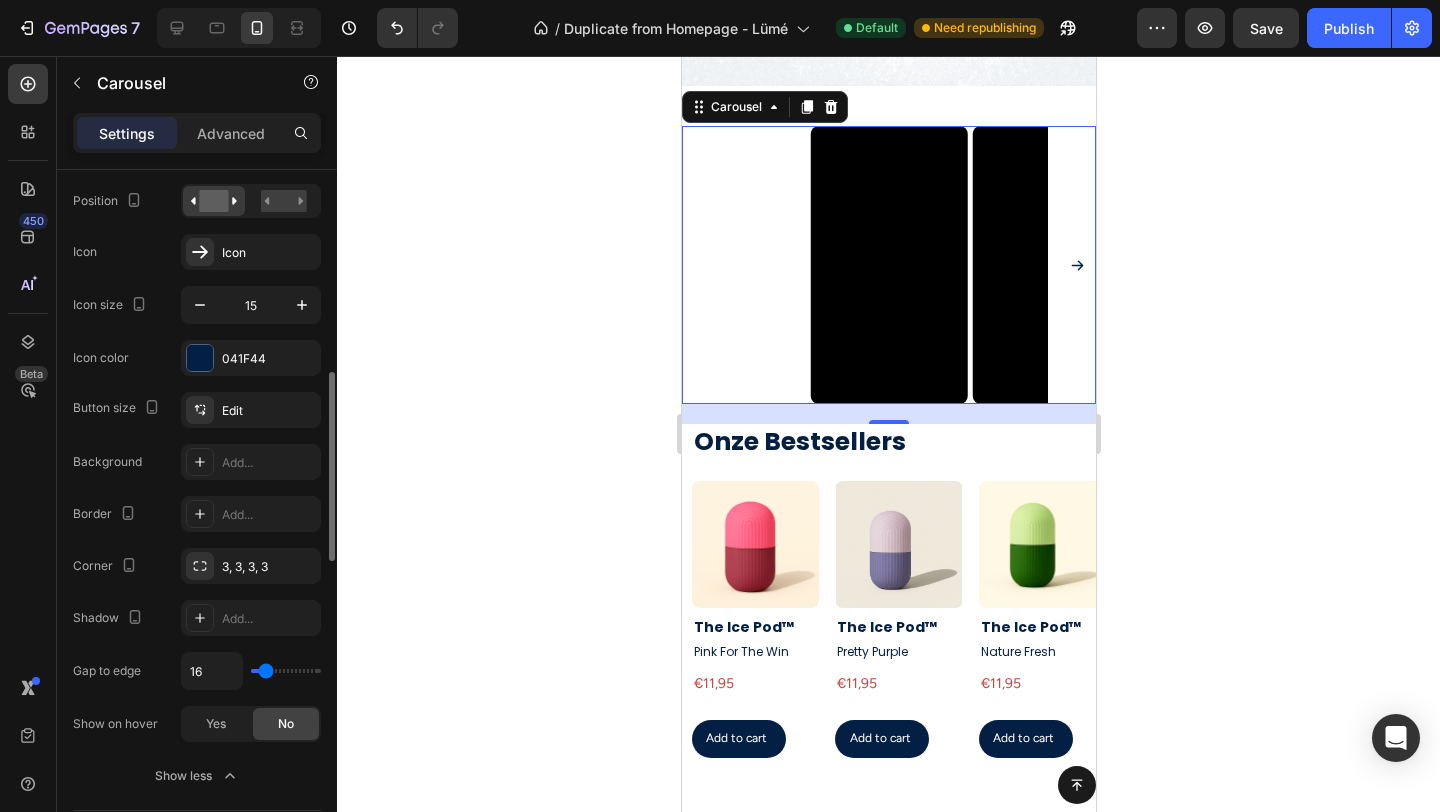 type on "0" 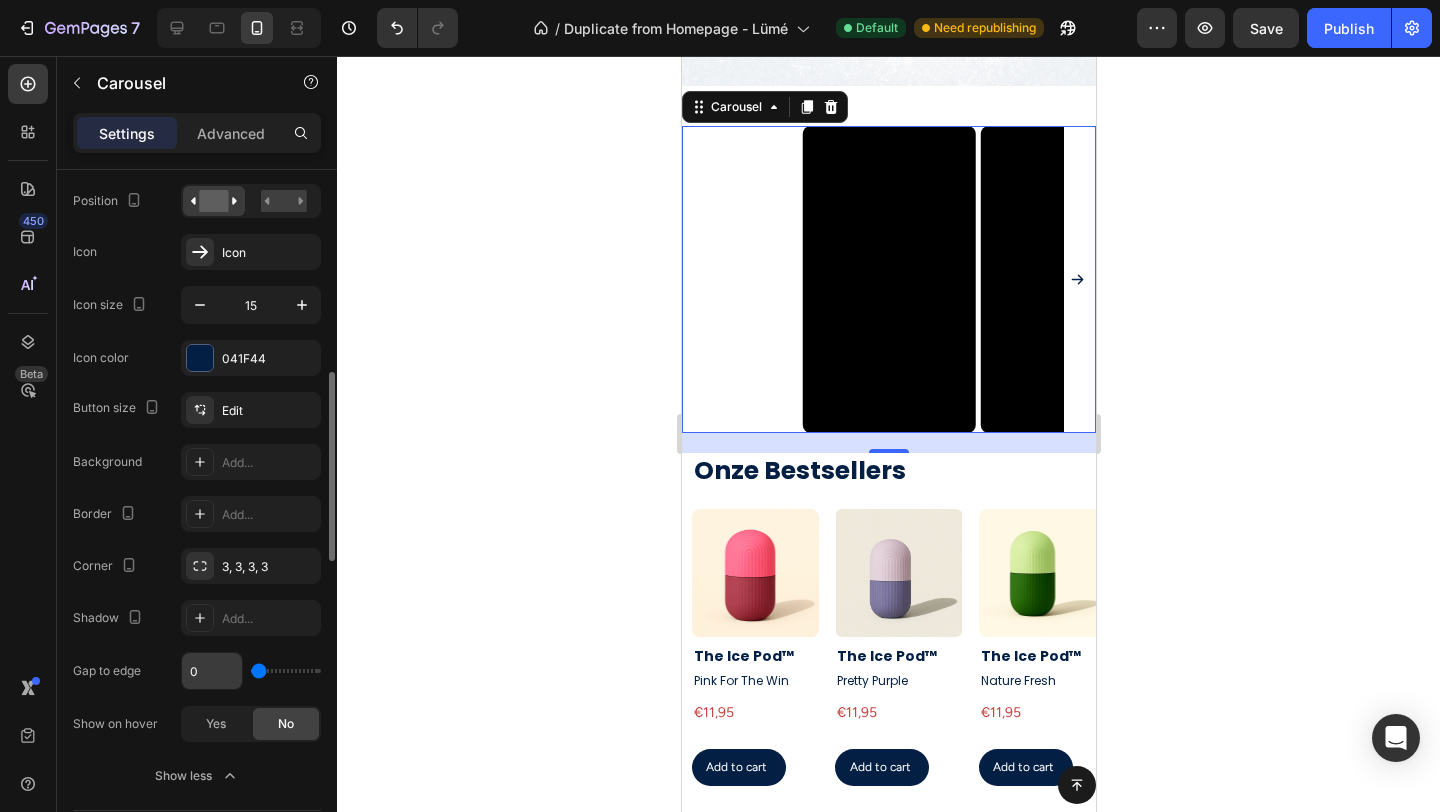 drag, startPoint x: 263, startPoint y: 669, endPoint x: 225, endPoint y: 674, distance: 38.327538 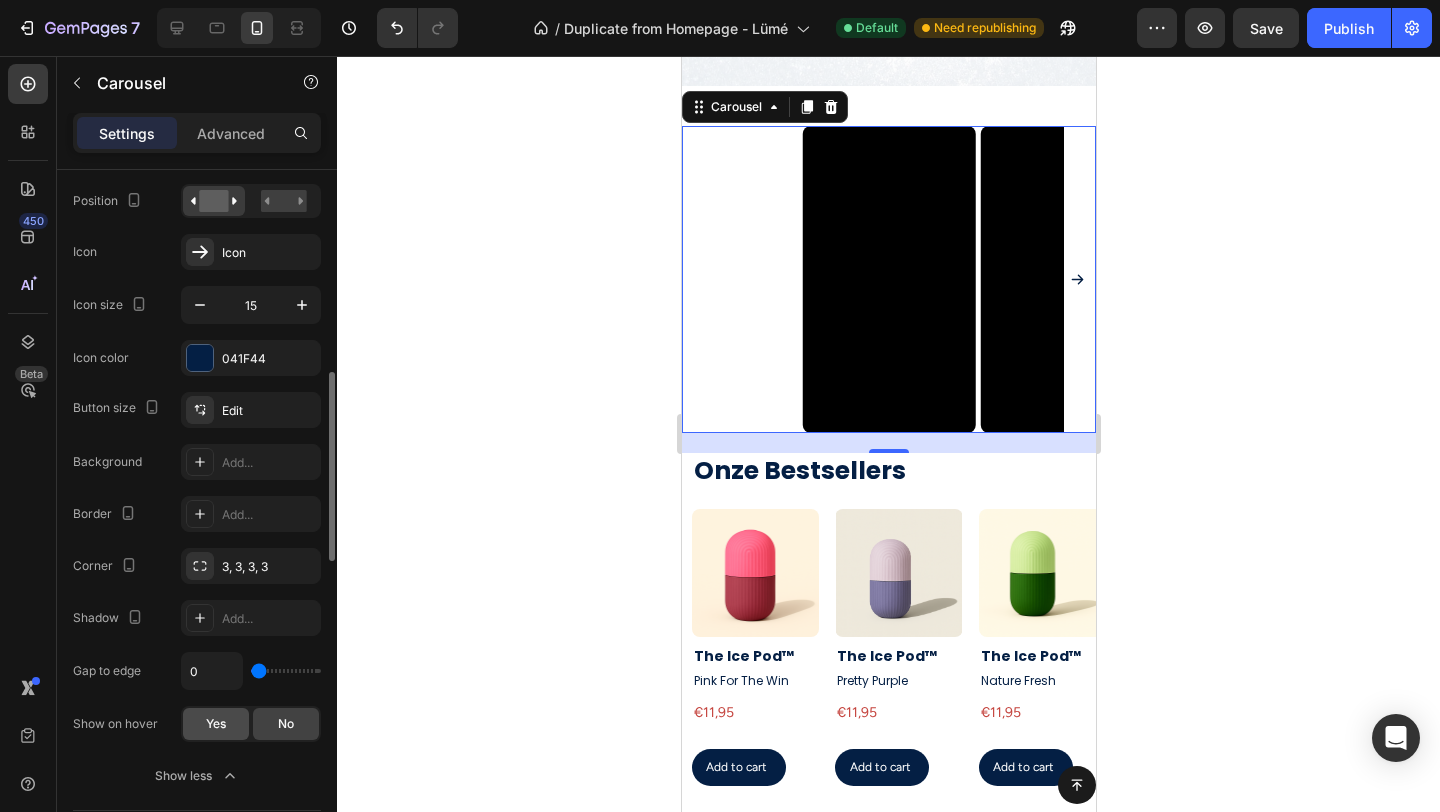 click on "Yes" 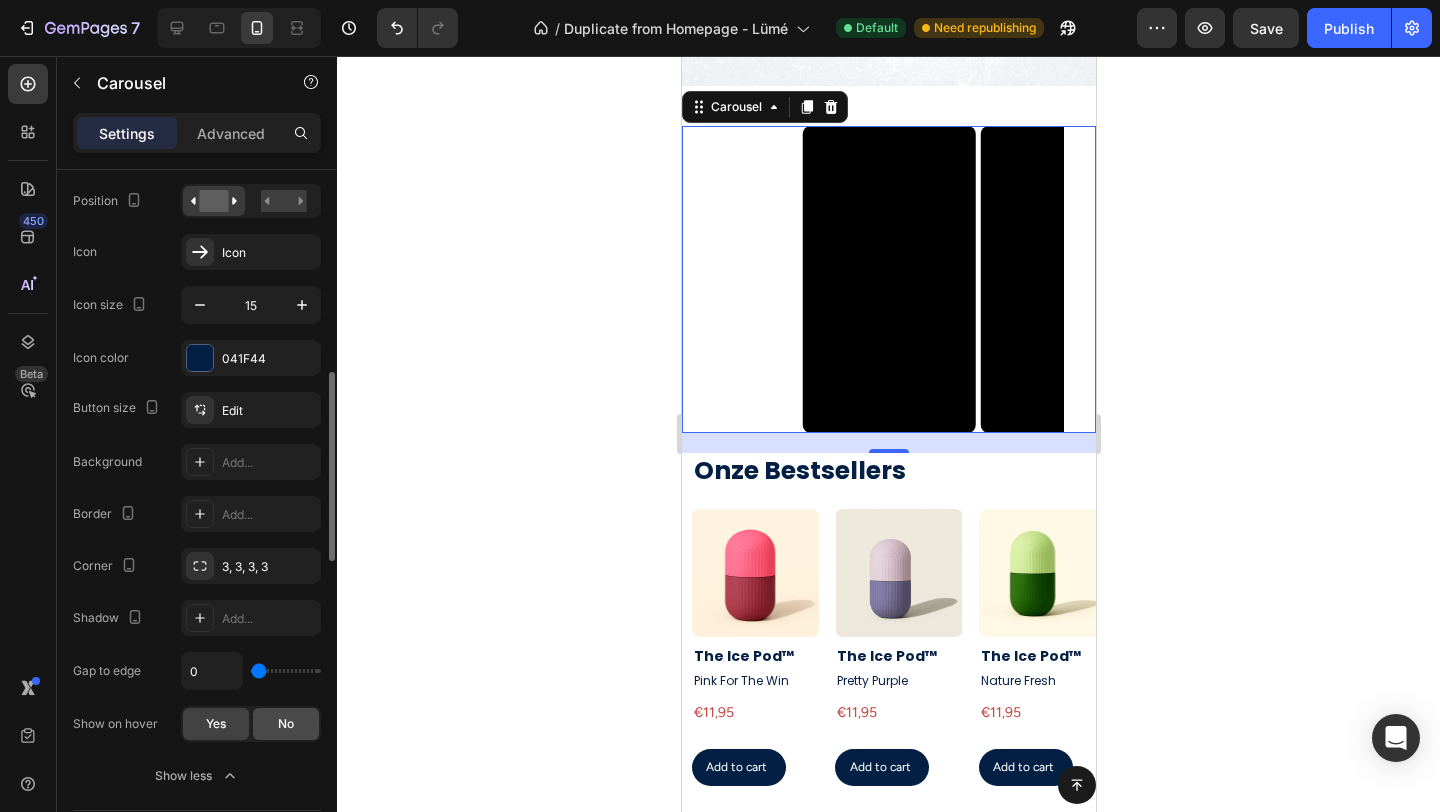 click on "No" 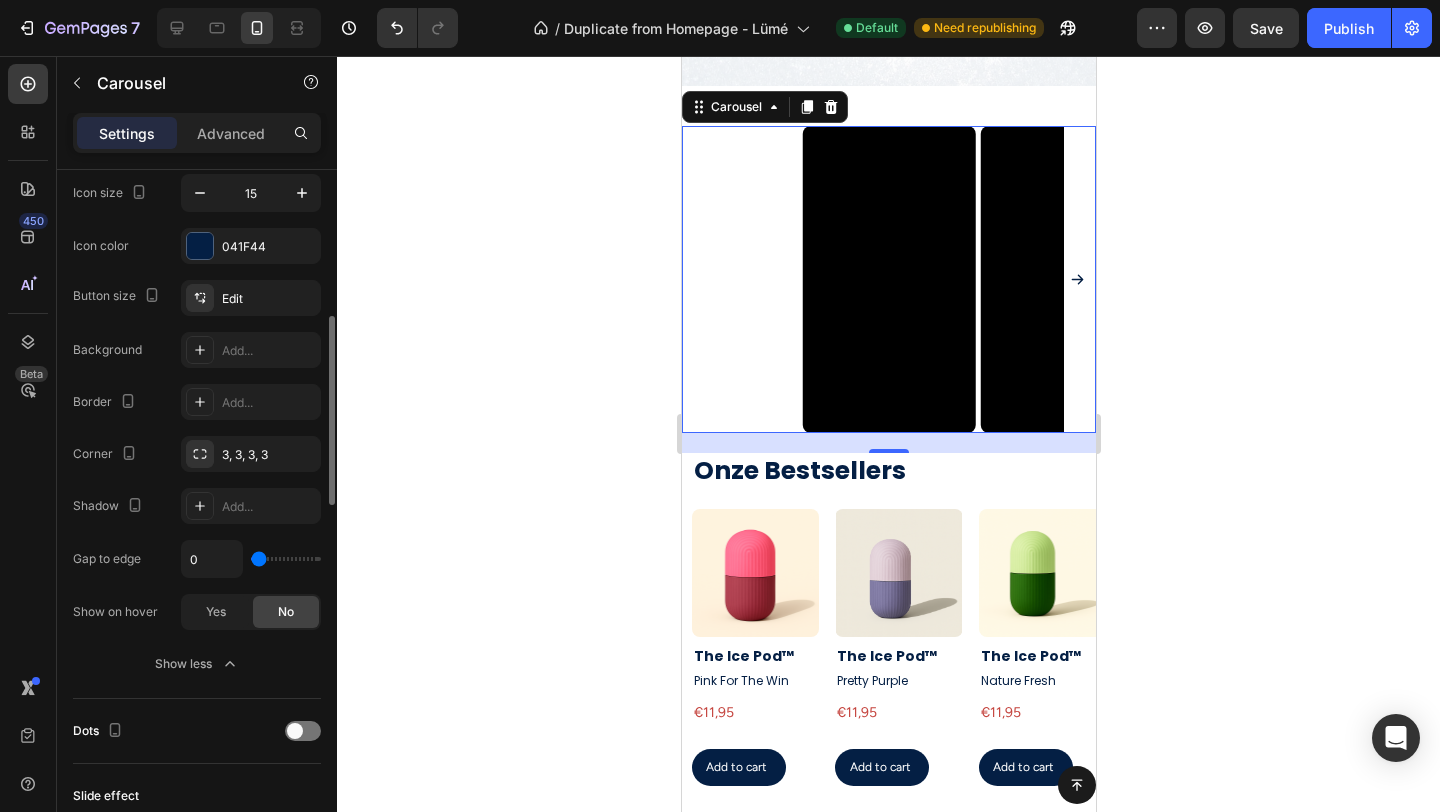 scroll, scrollTop: 872, scrollLeft: 0, axis: vertical 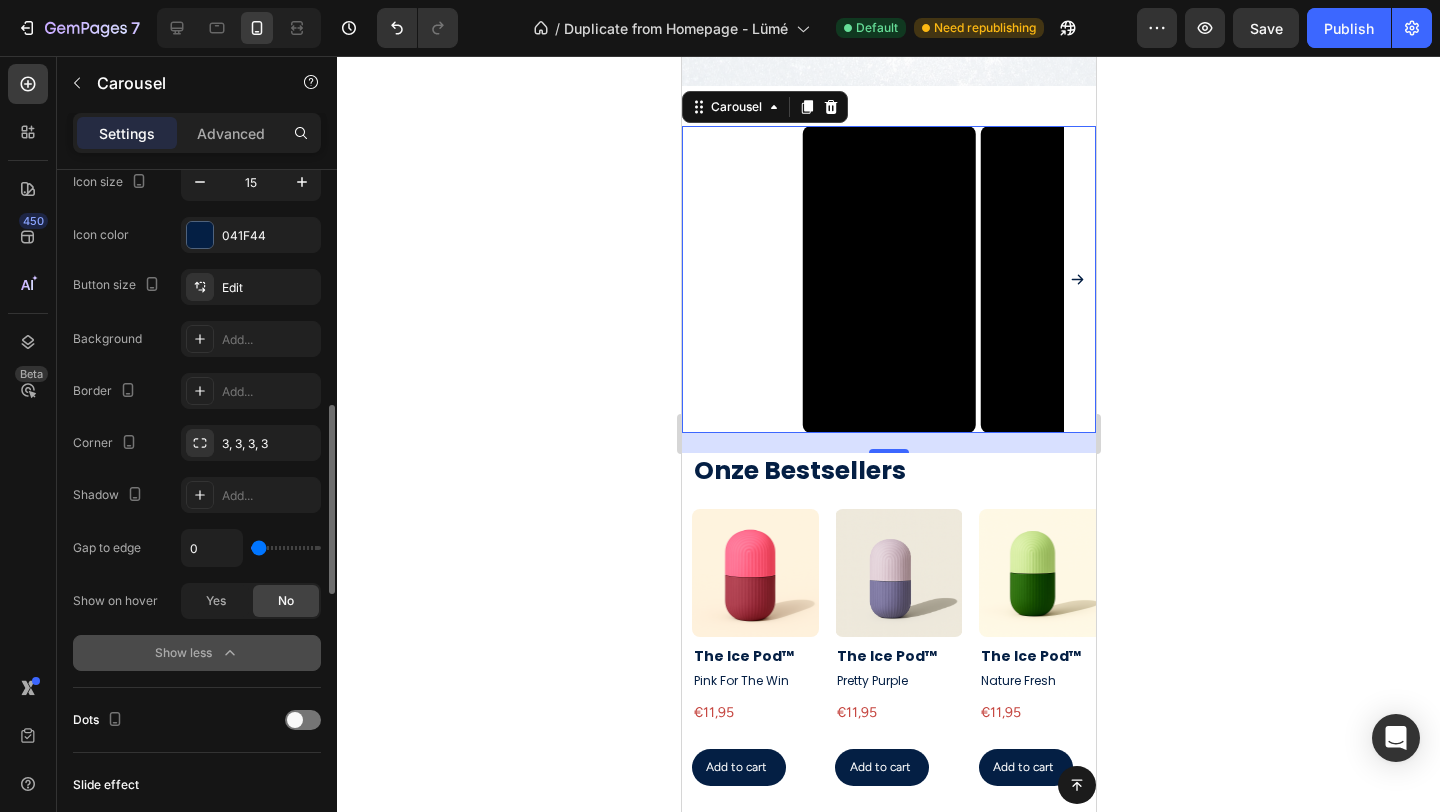 click on "Show less" at bounding box center (197, 653) 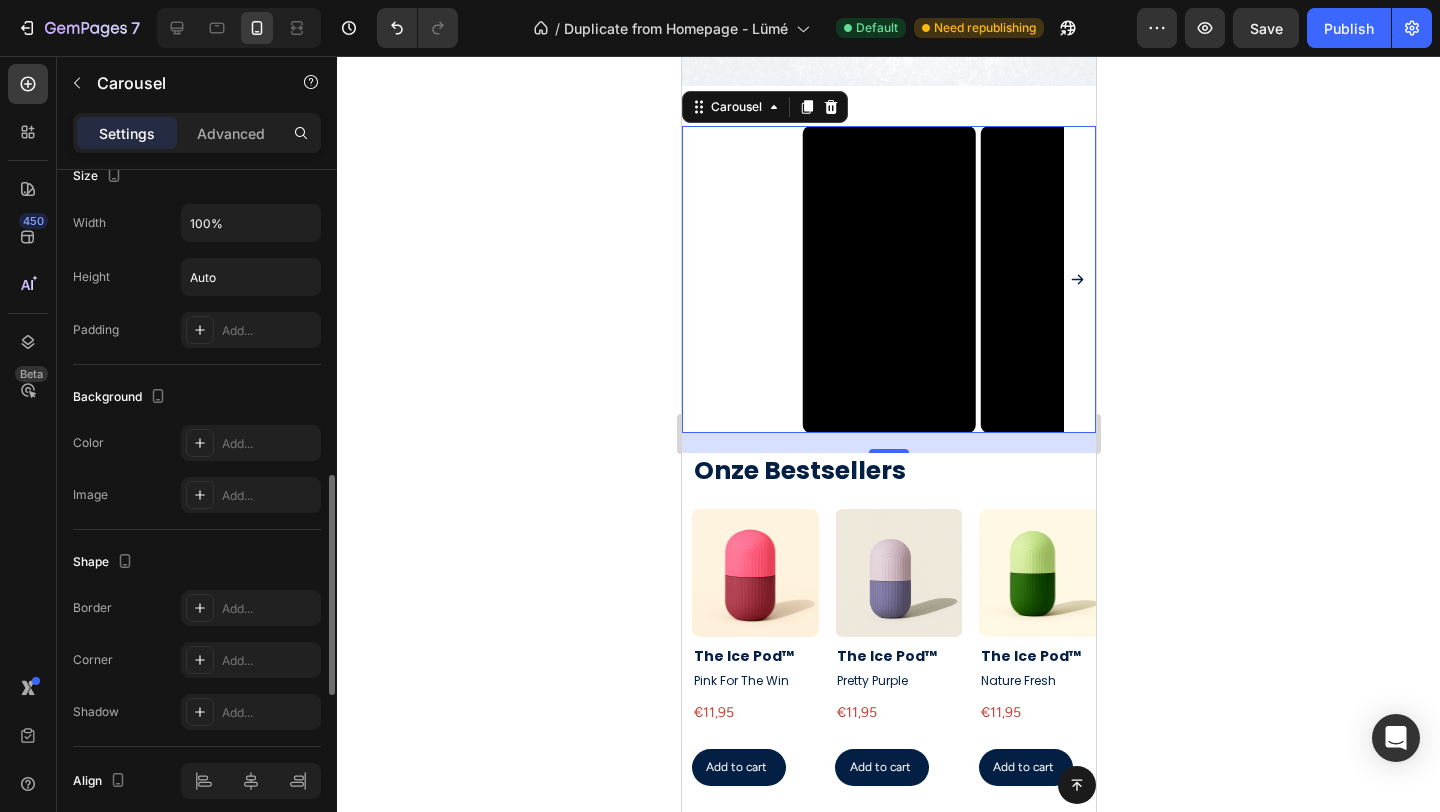 scroll, scrollTop: 1442, scrollLeft: 0, axis: vertical 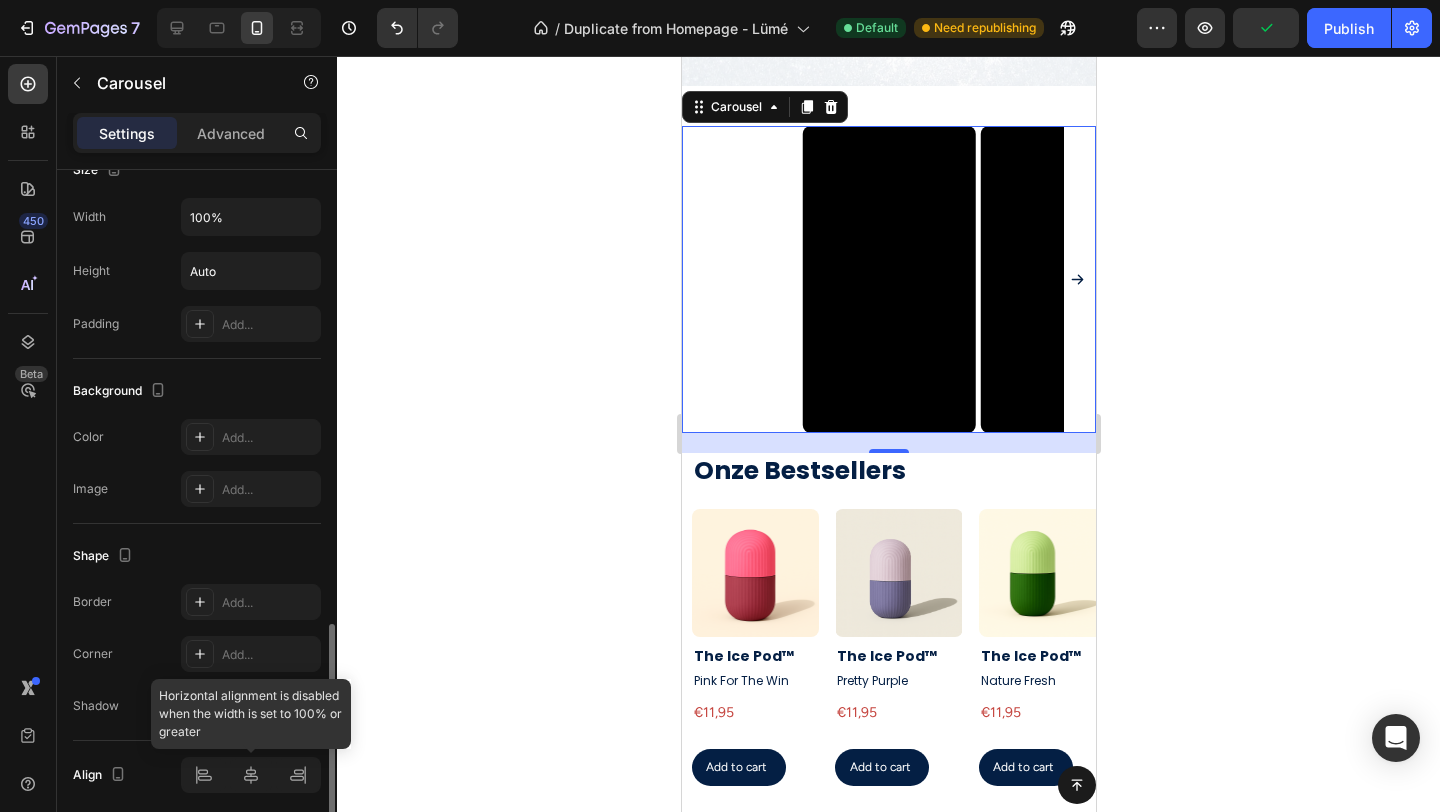 click 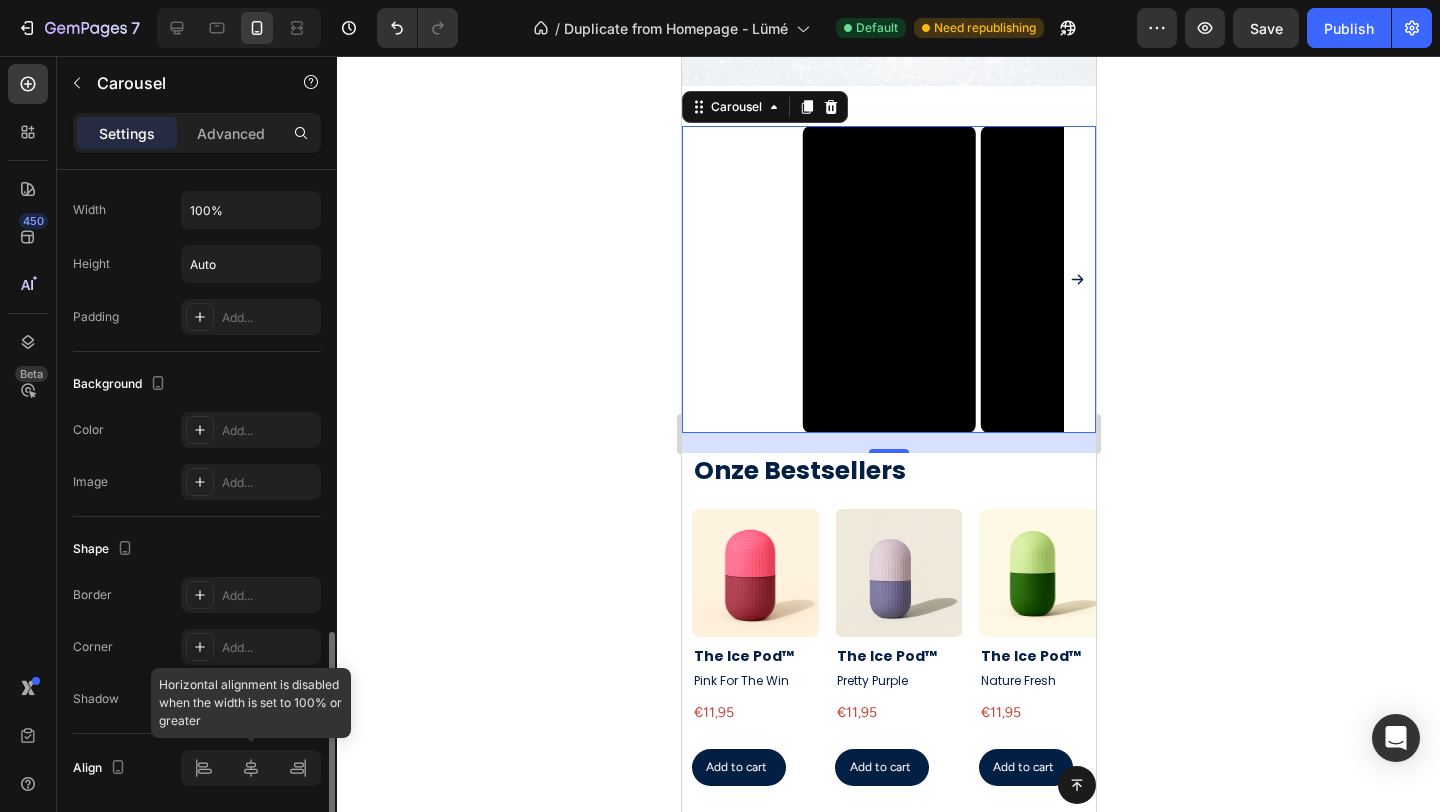 scroll, scrollTop: 1519, scrollLeft: 0, axis: vertical 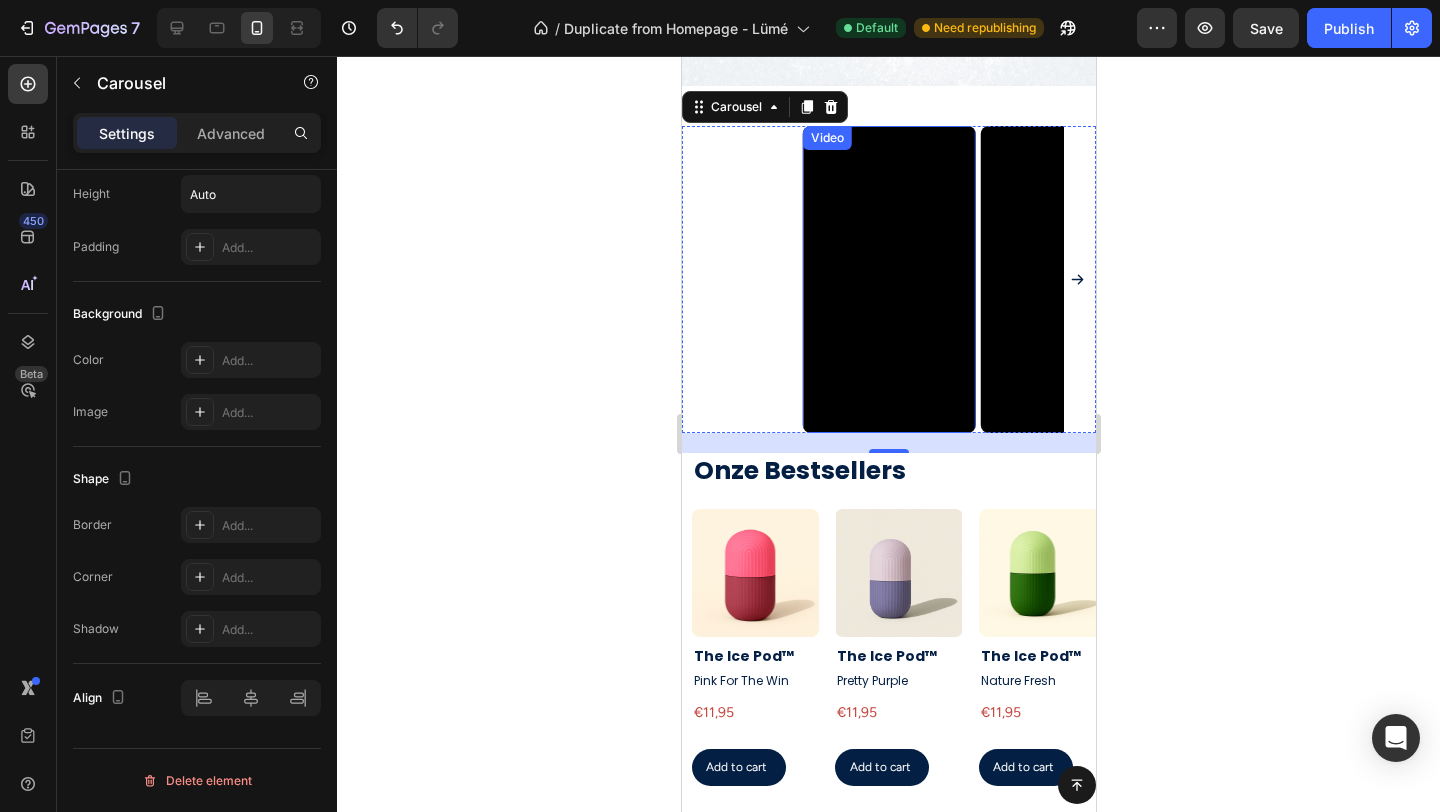 click at bounding box center (886, 276) 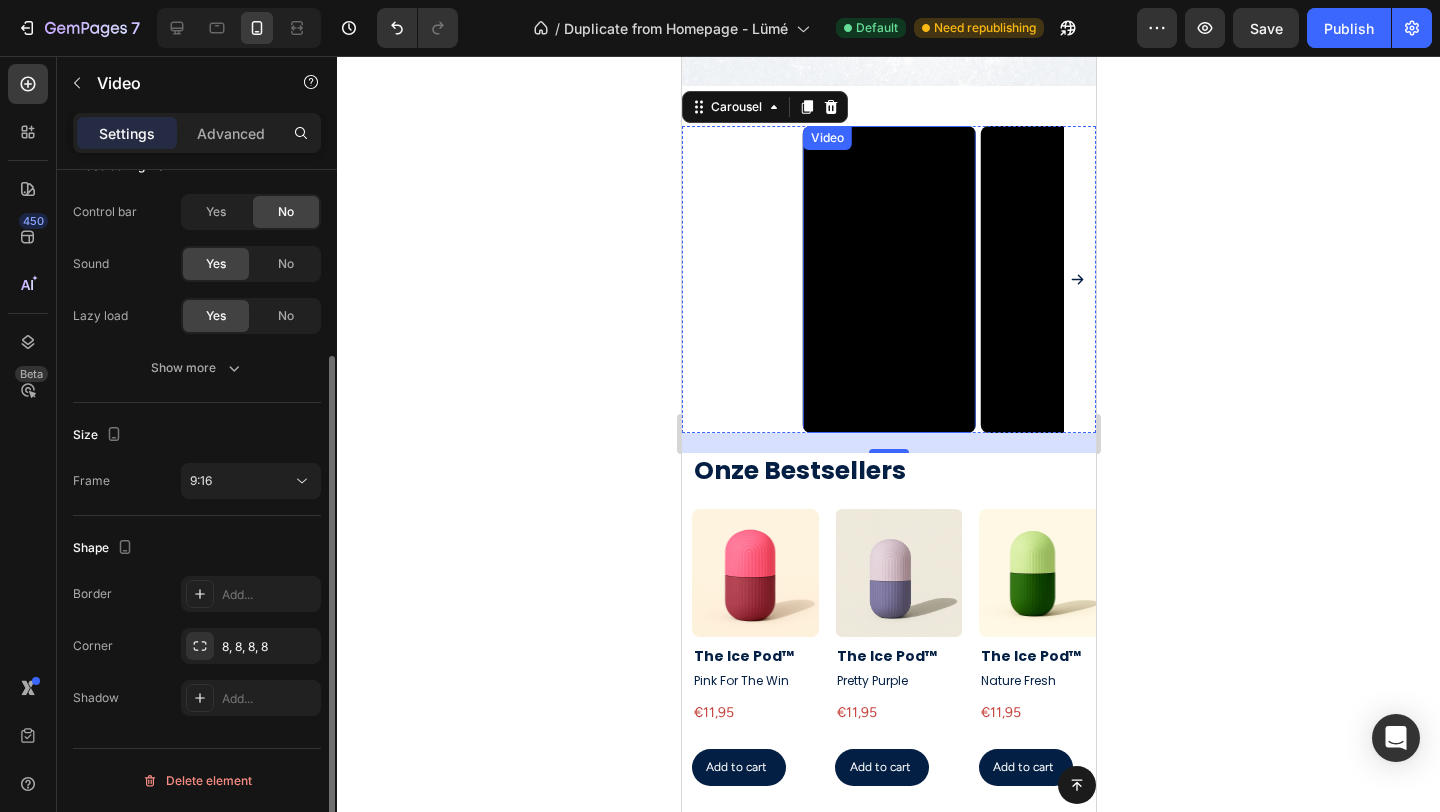 scroll, scrollTop: 0, scrollLeft: 0, axis: both 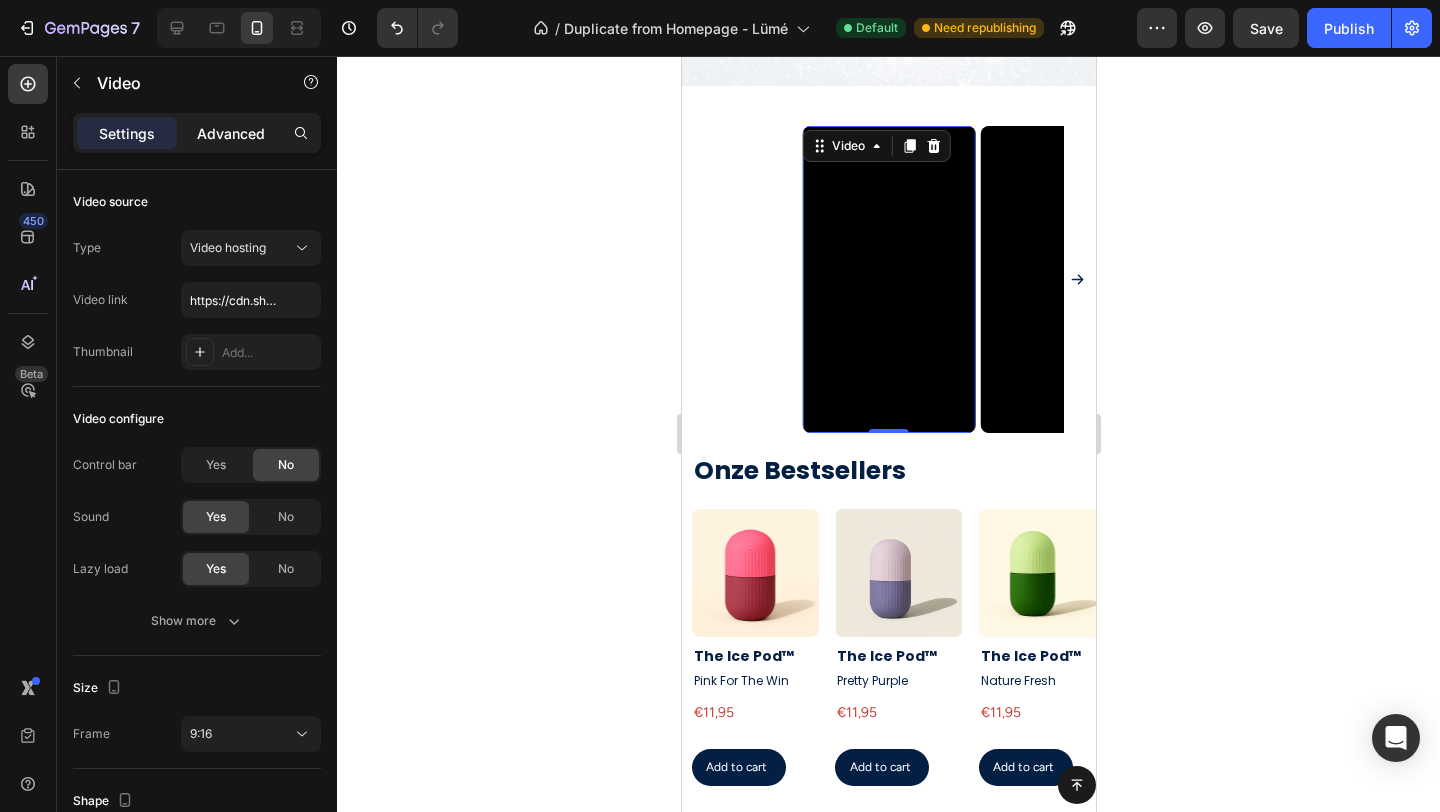 click on "Advanced" at bounding box center [231, 133] 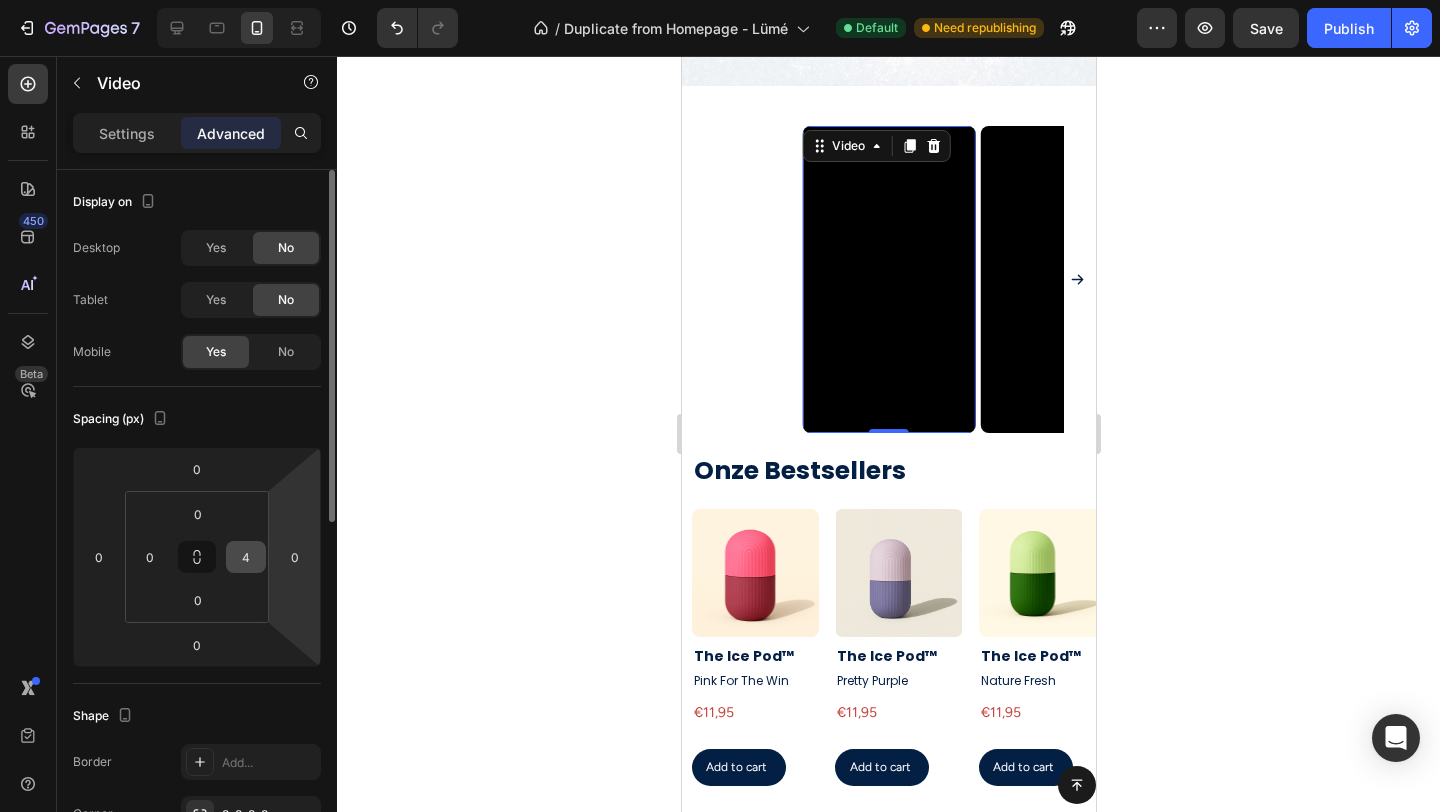 click on "4" at bounding box center [246, 557] 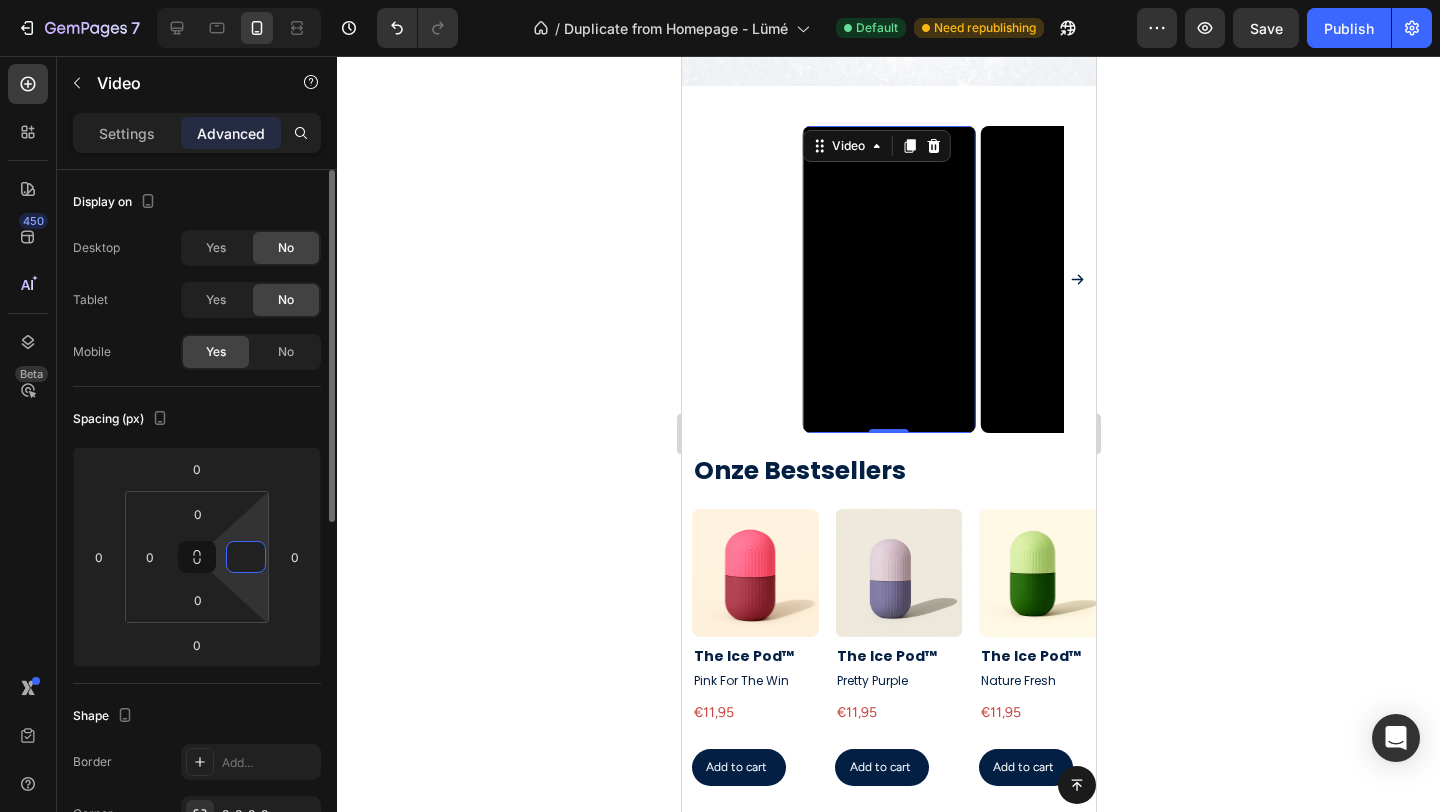 type on "0" 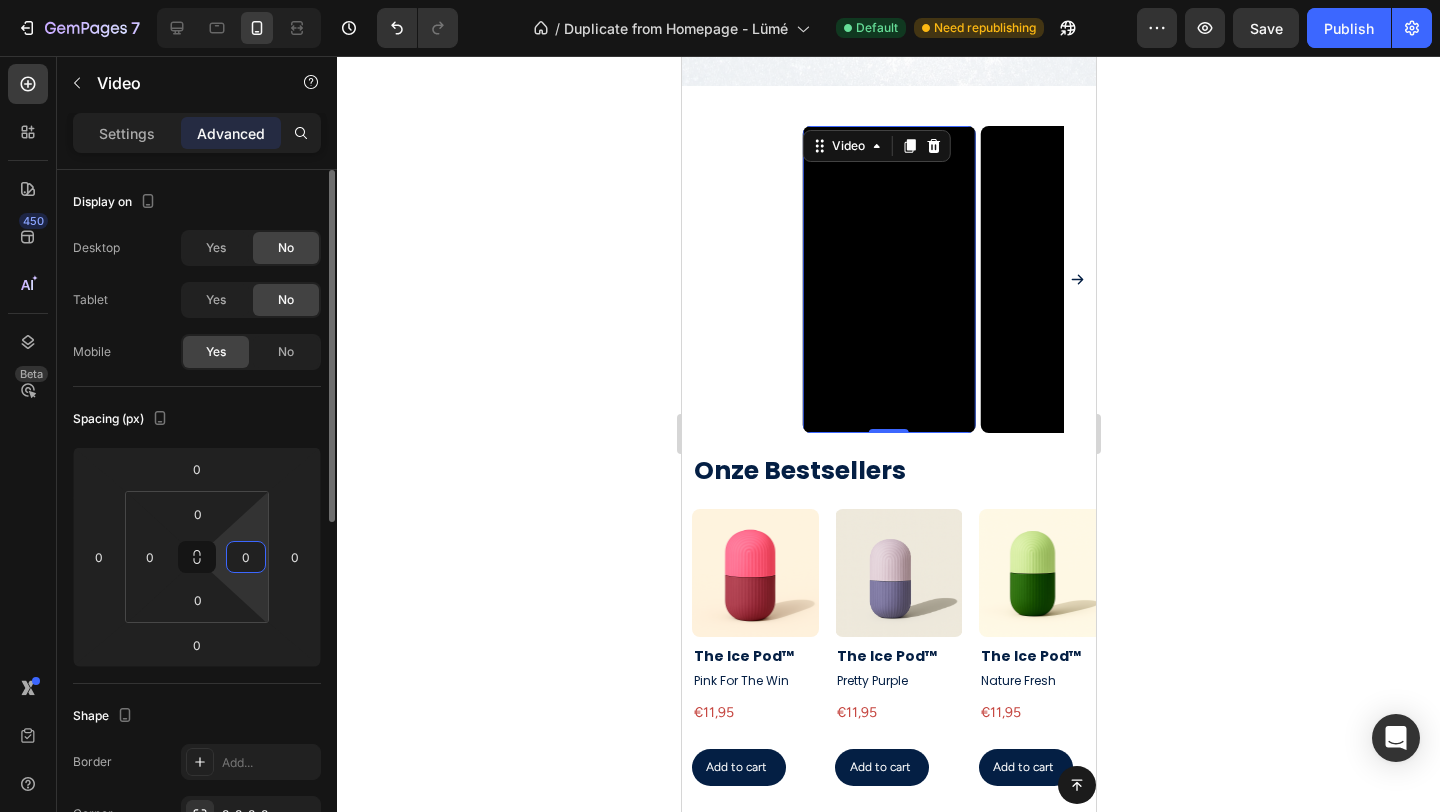 click on "Spacing (px) 0 0 0 0 0 0 0 0" 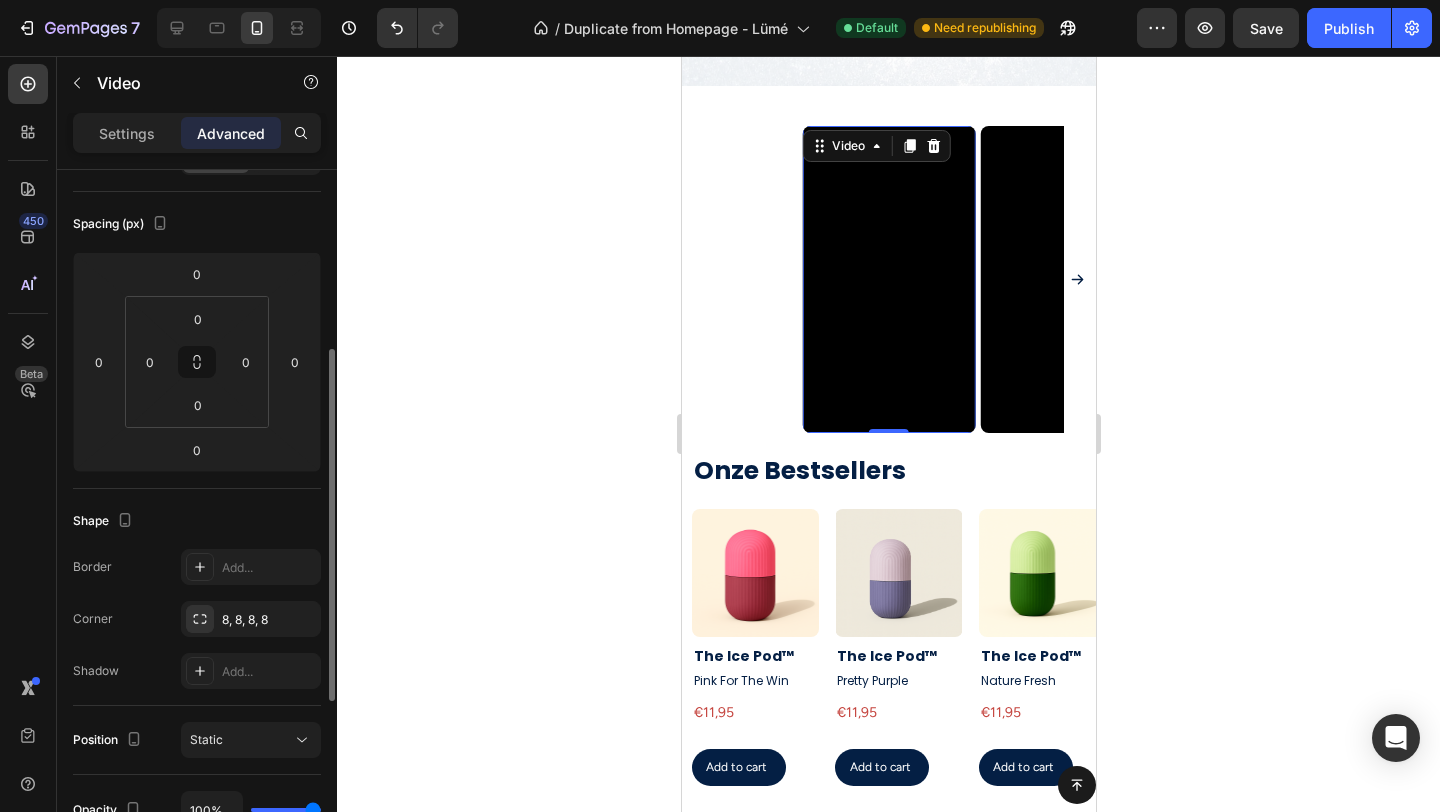 scroll, scrollTop: 262, scrollLeft: 0, axis: vertical 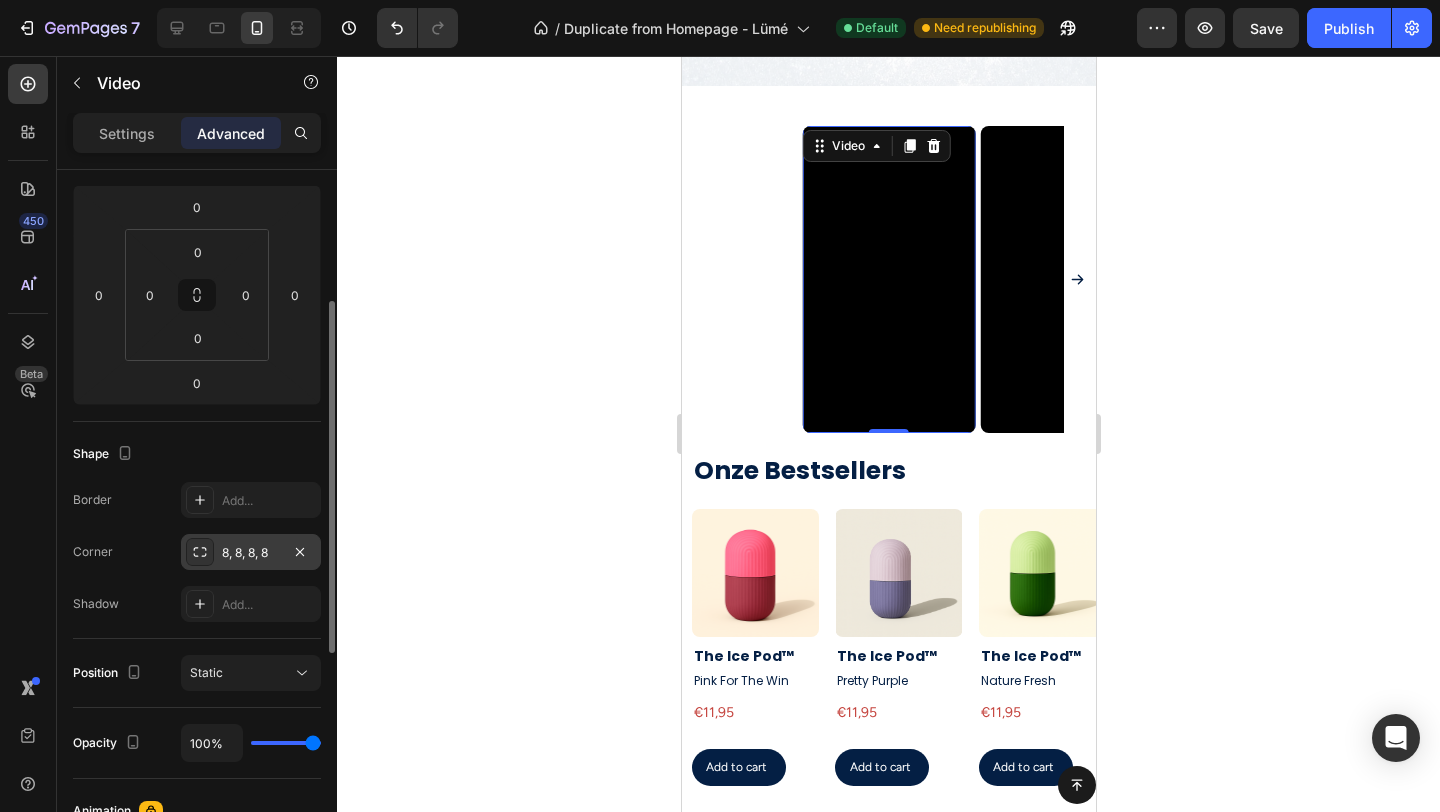 click on "8, 8, 8, 8" at bounding box center [251, 553] 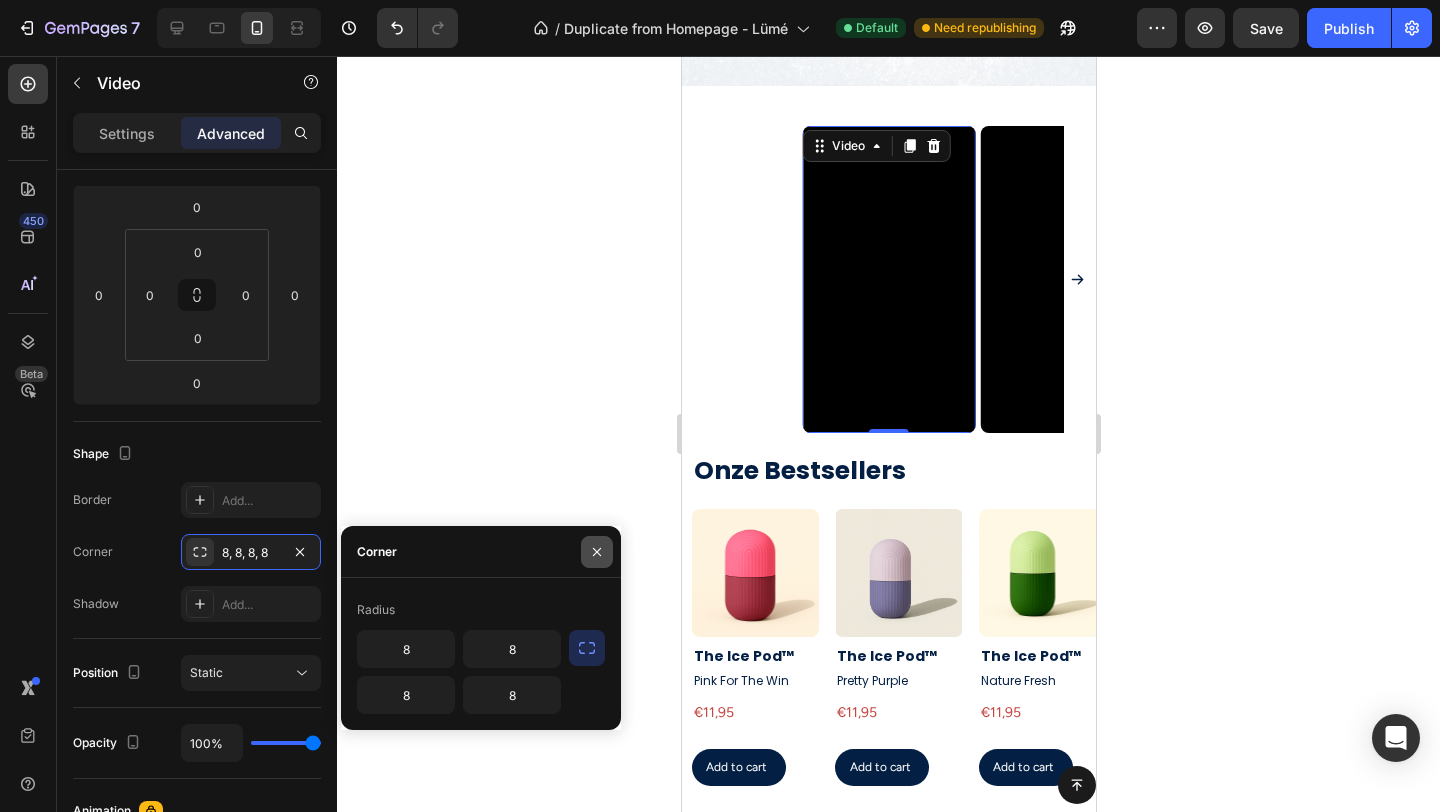 click at bounding box center [597, 552] 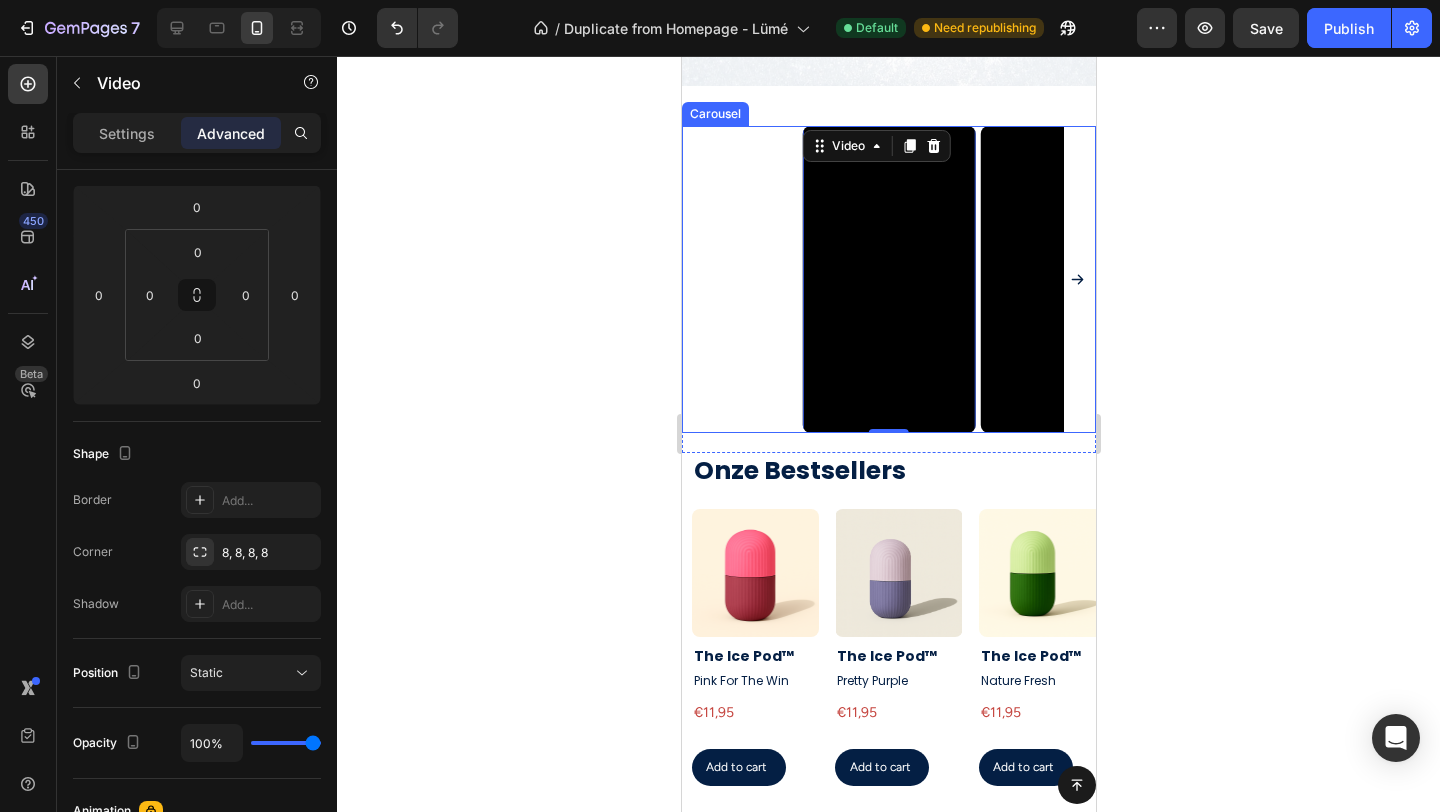 click on "Video   0 Video Video Video" at bounding box center [888, 279] 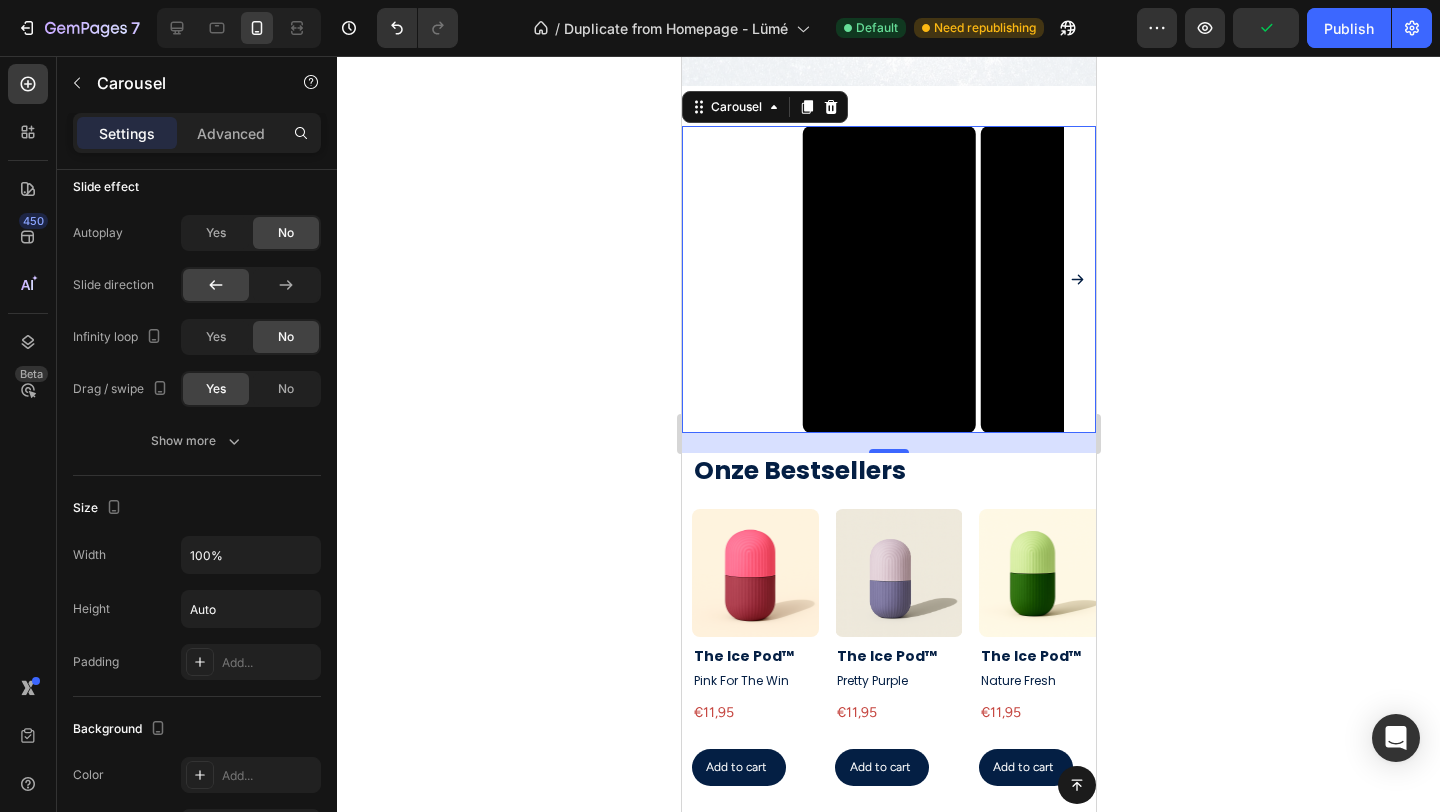 scroll, scrollTop: 1519, scrollLeft: 0, axis: vertical 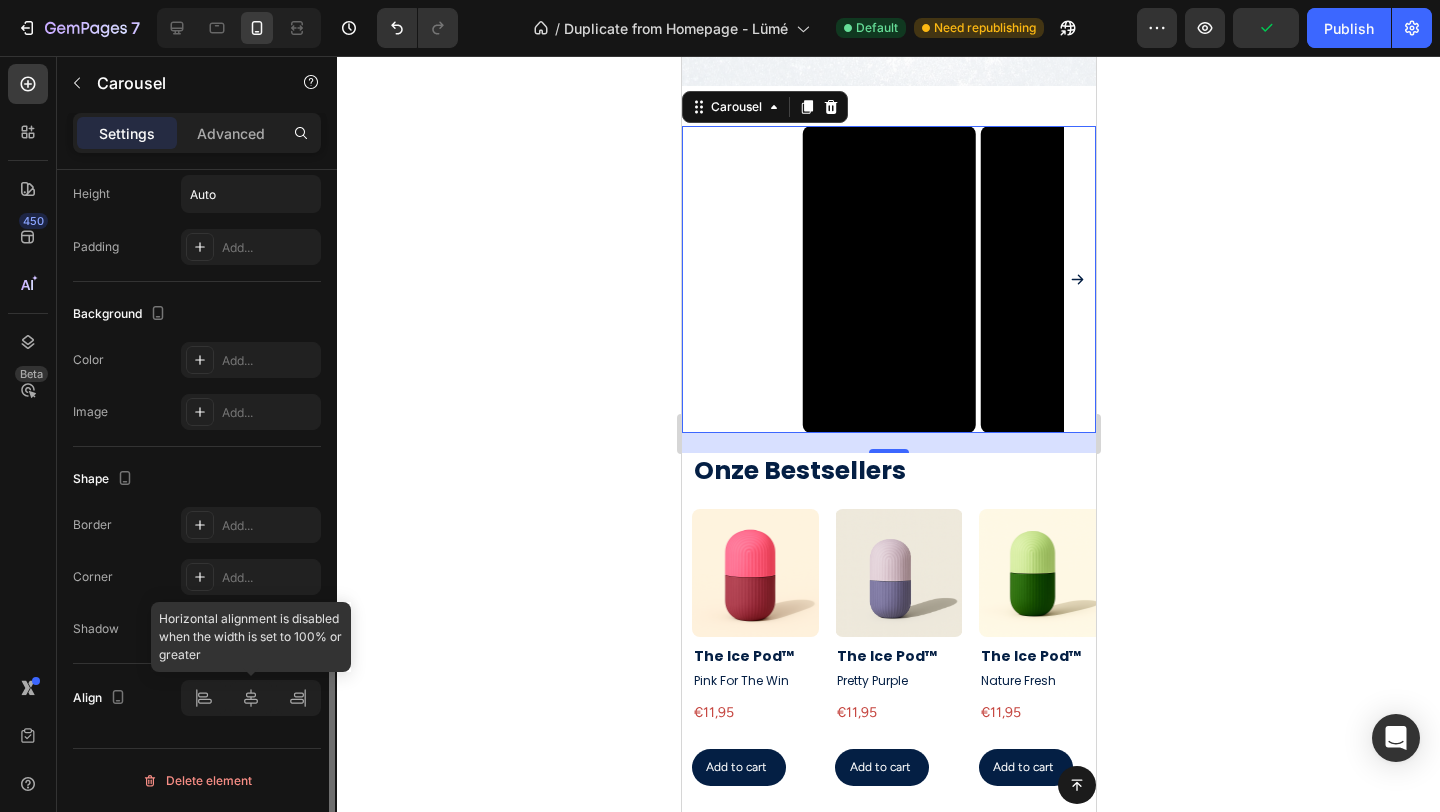 click 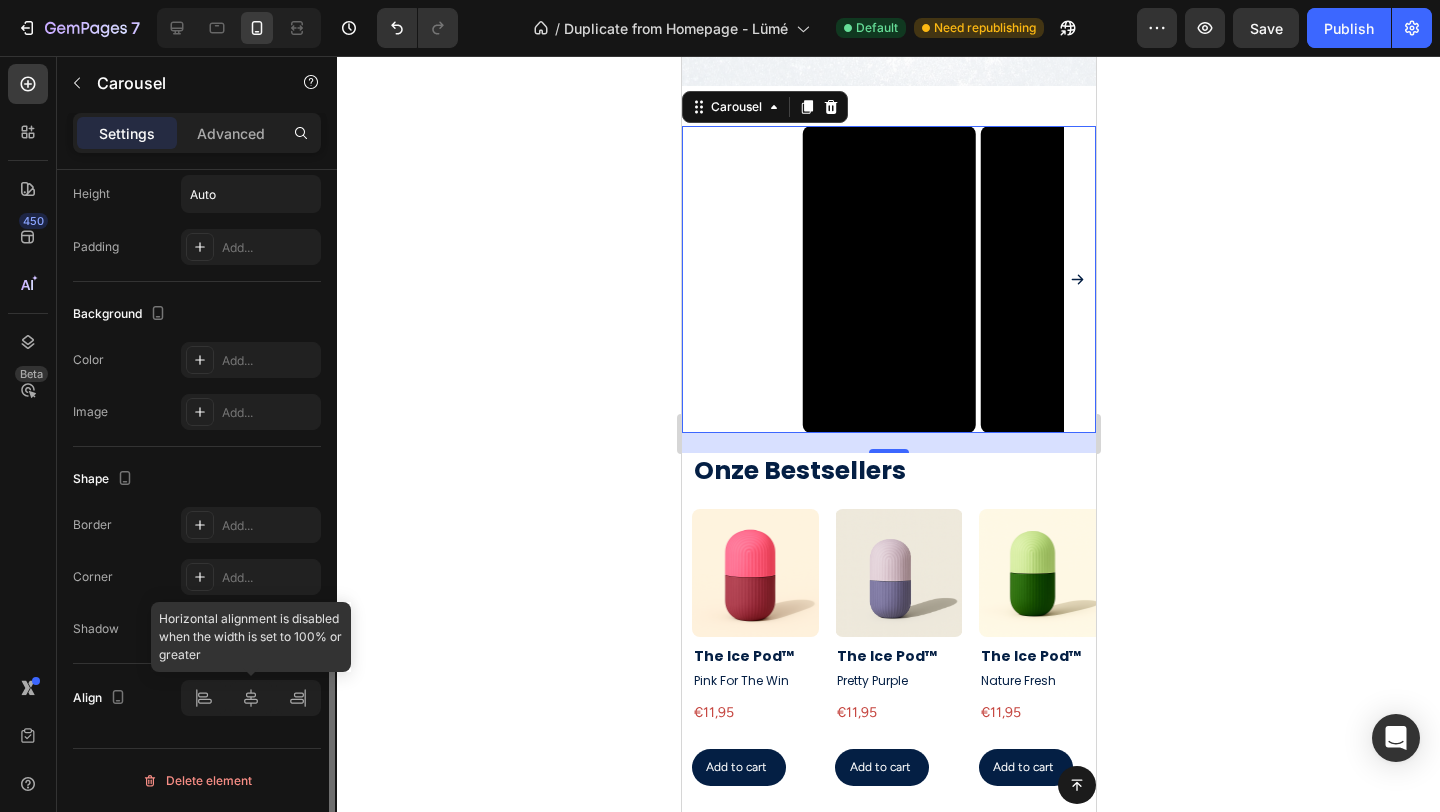 click 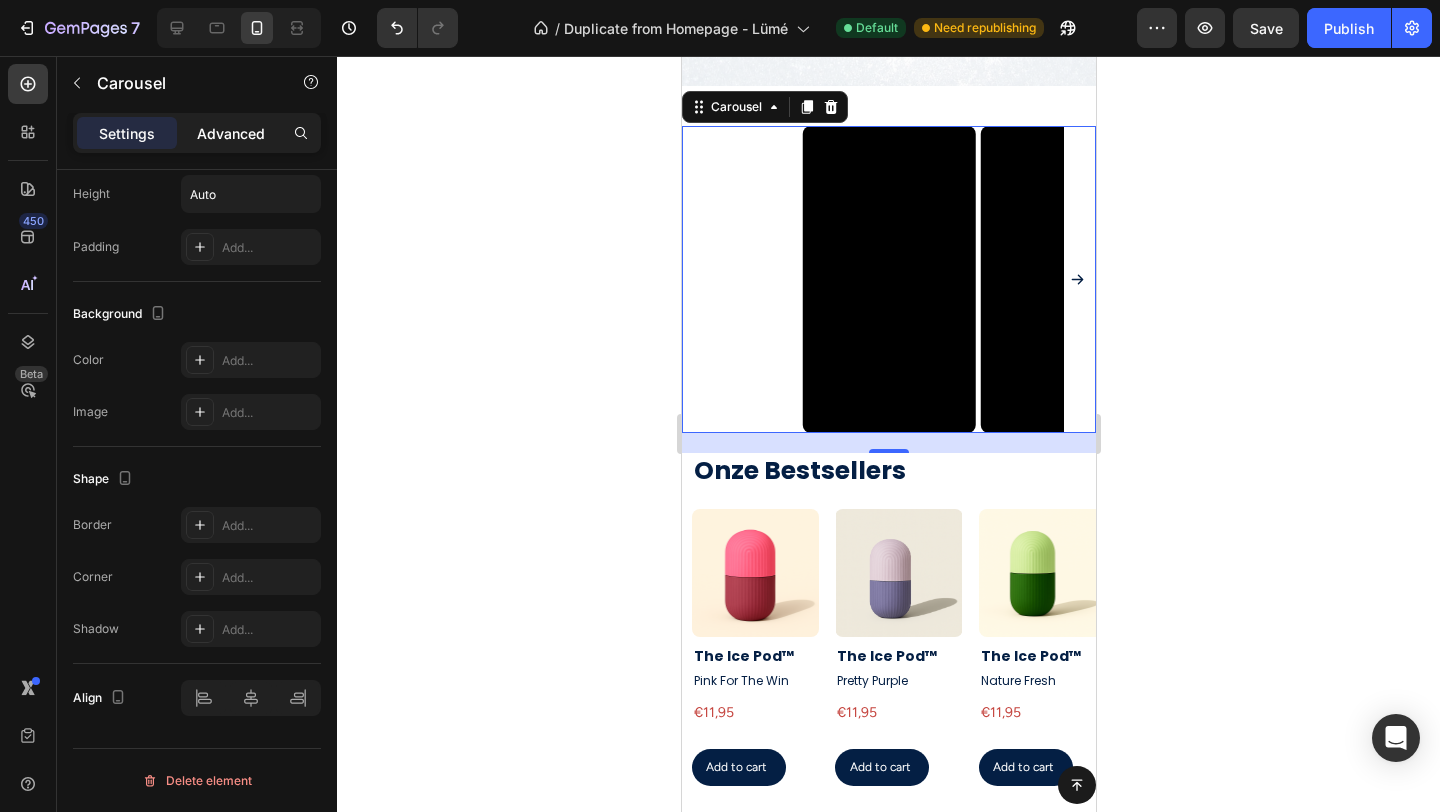click on "Advanced" at bounding box center (231, 133) 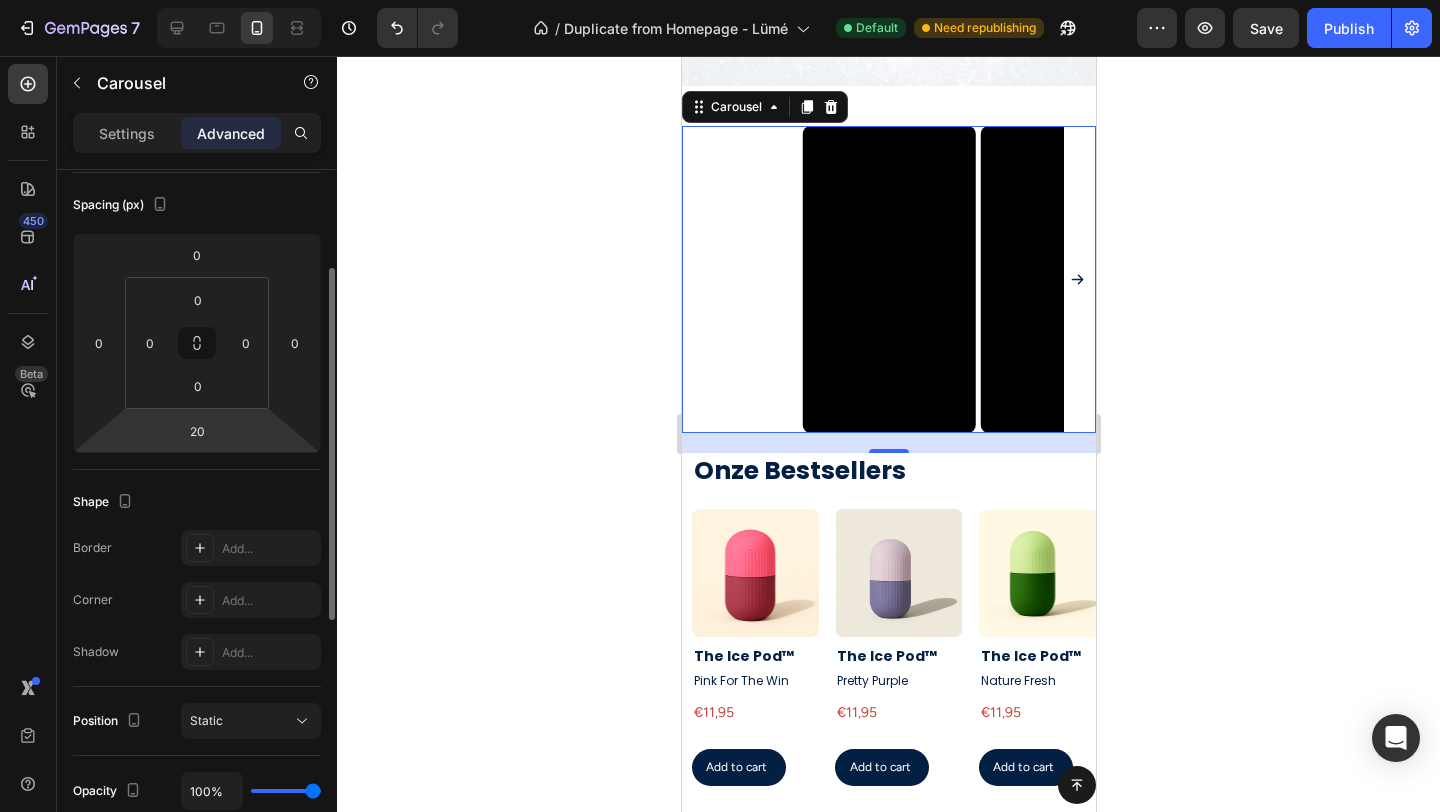 scroll, scrollTop: 207, scrollLeft: 0, axis: vertical 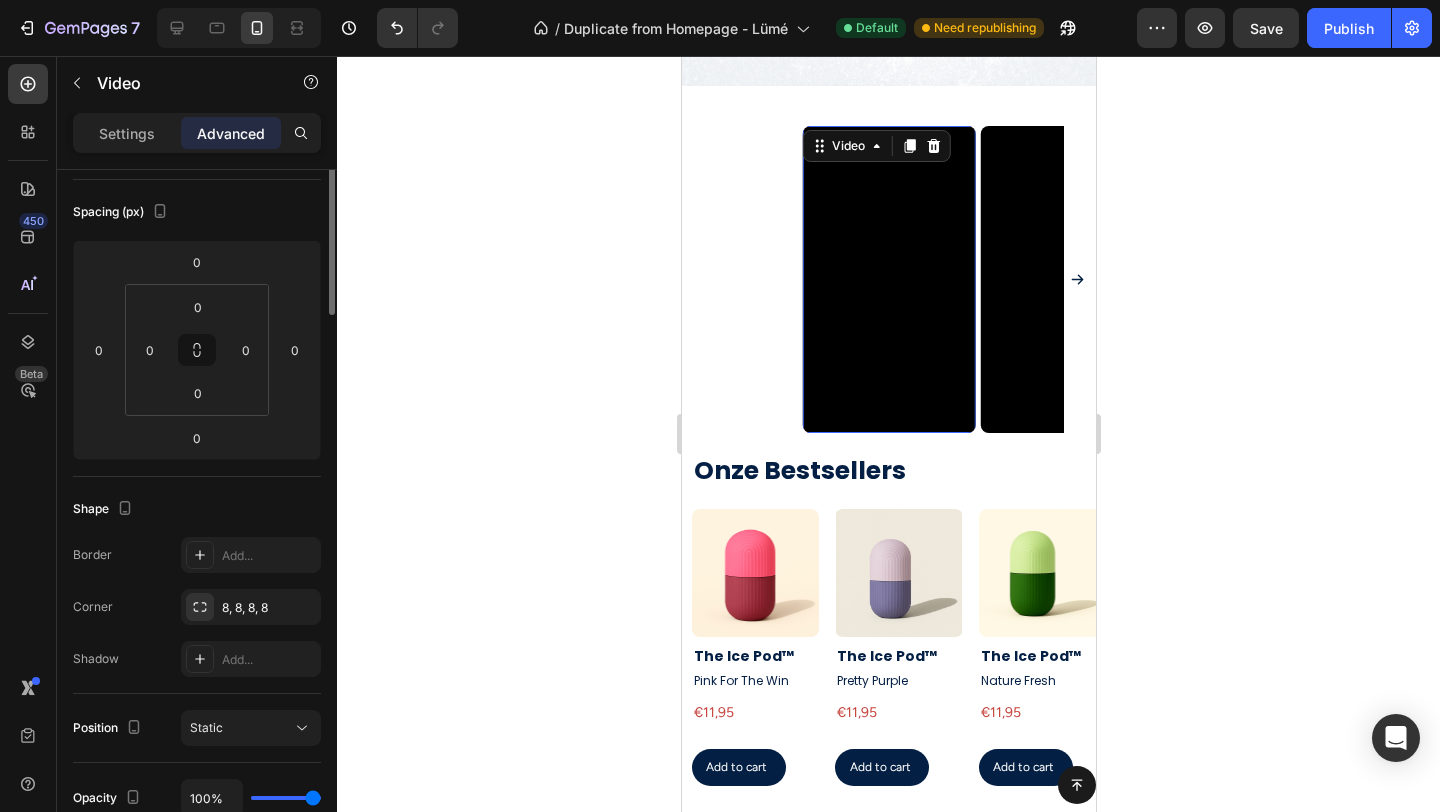 click at bounding box center [888, 279] 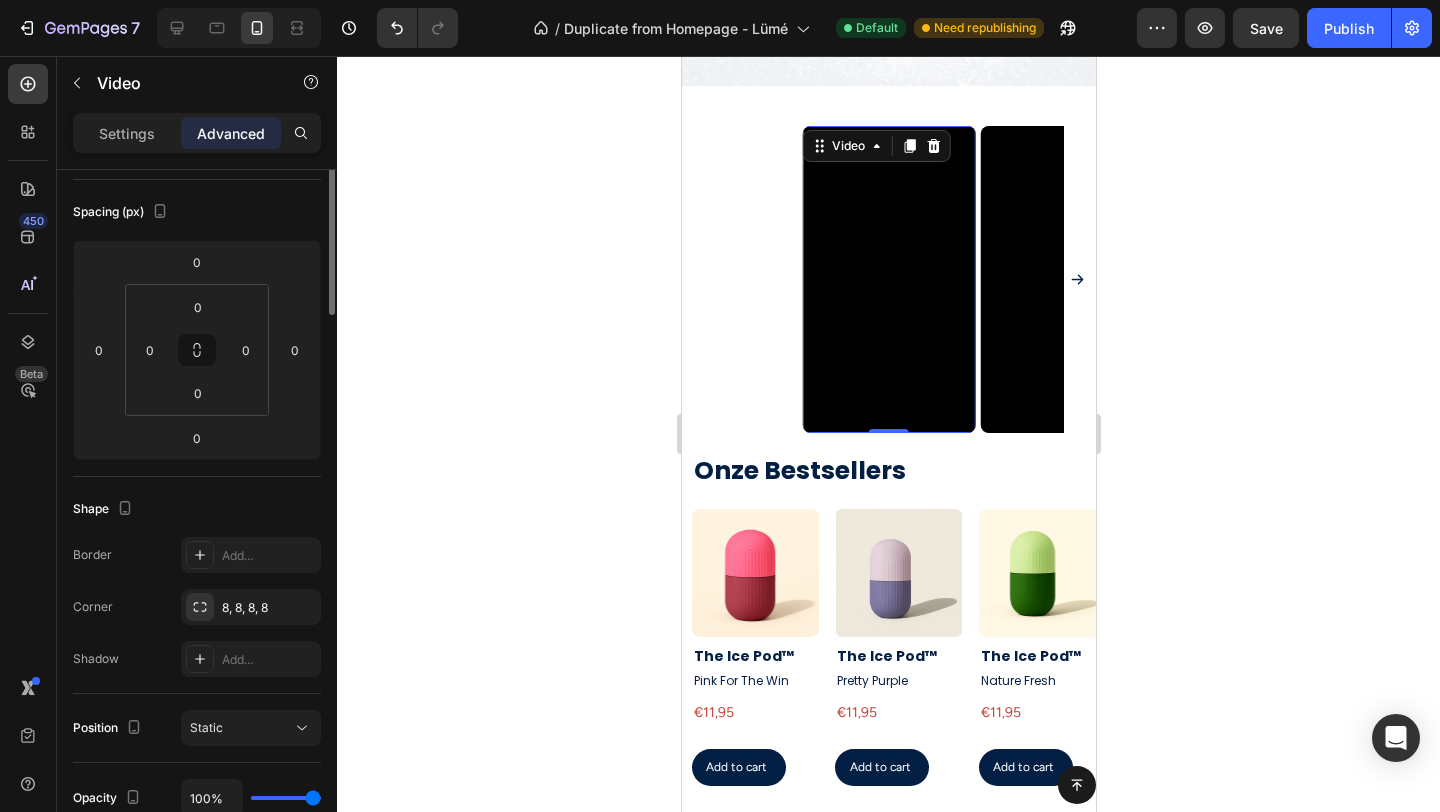 scroll, scrollTop: 0, scrollLeft: 0, axis: both 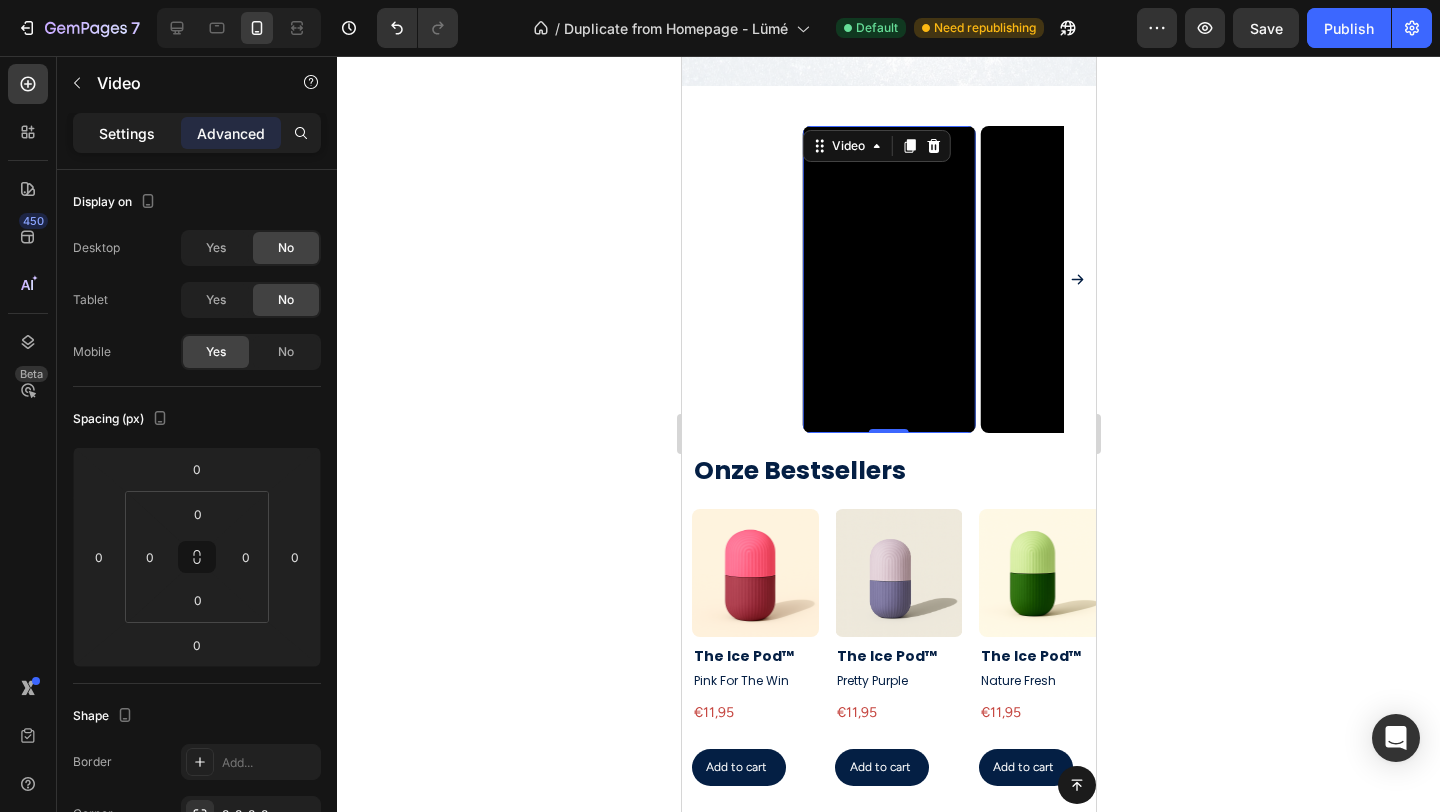 click on "Settings" at bounding box center [127, 133] 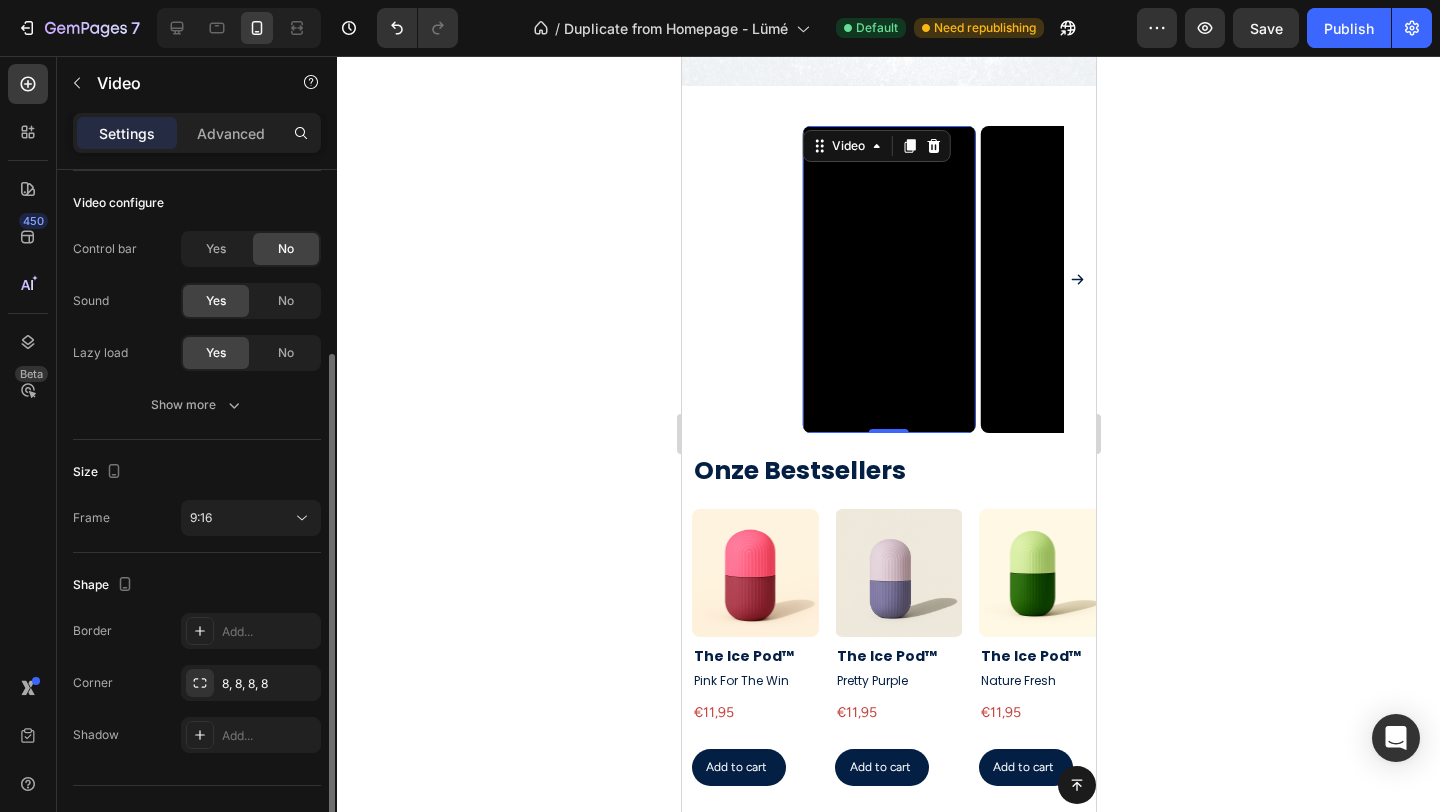 scroll, scrollTop: 234, scrollLeft: 0, axis: vertical 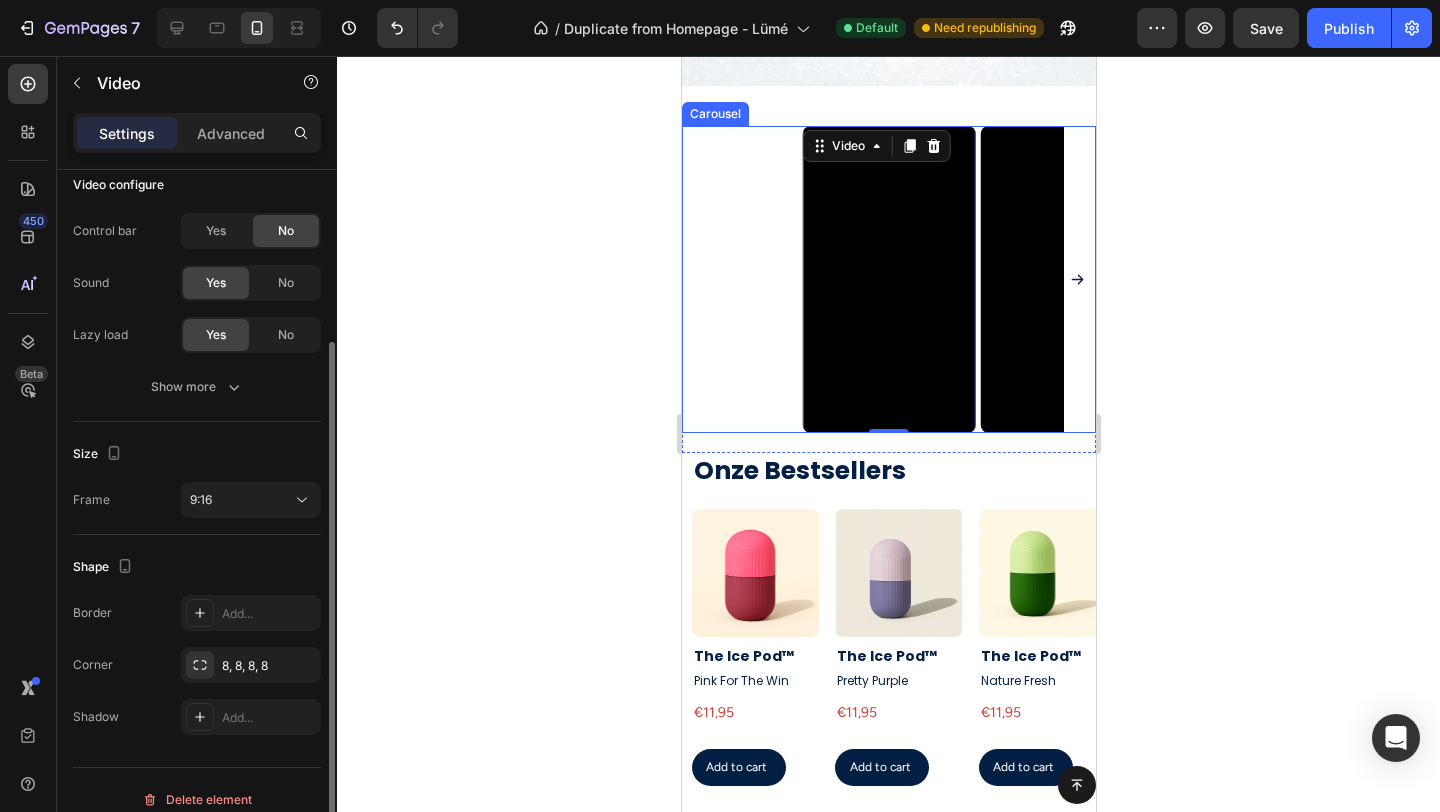 click on "Video   0 Video Video Video" at bounding box center (888, 279) 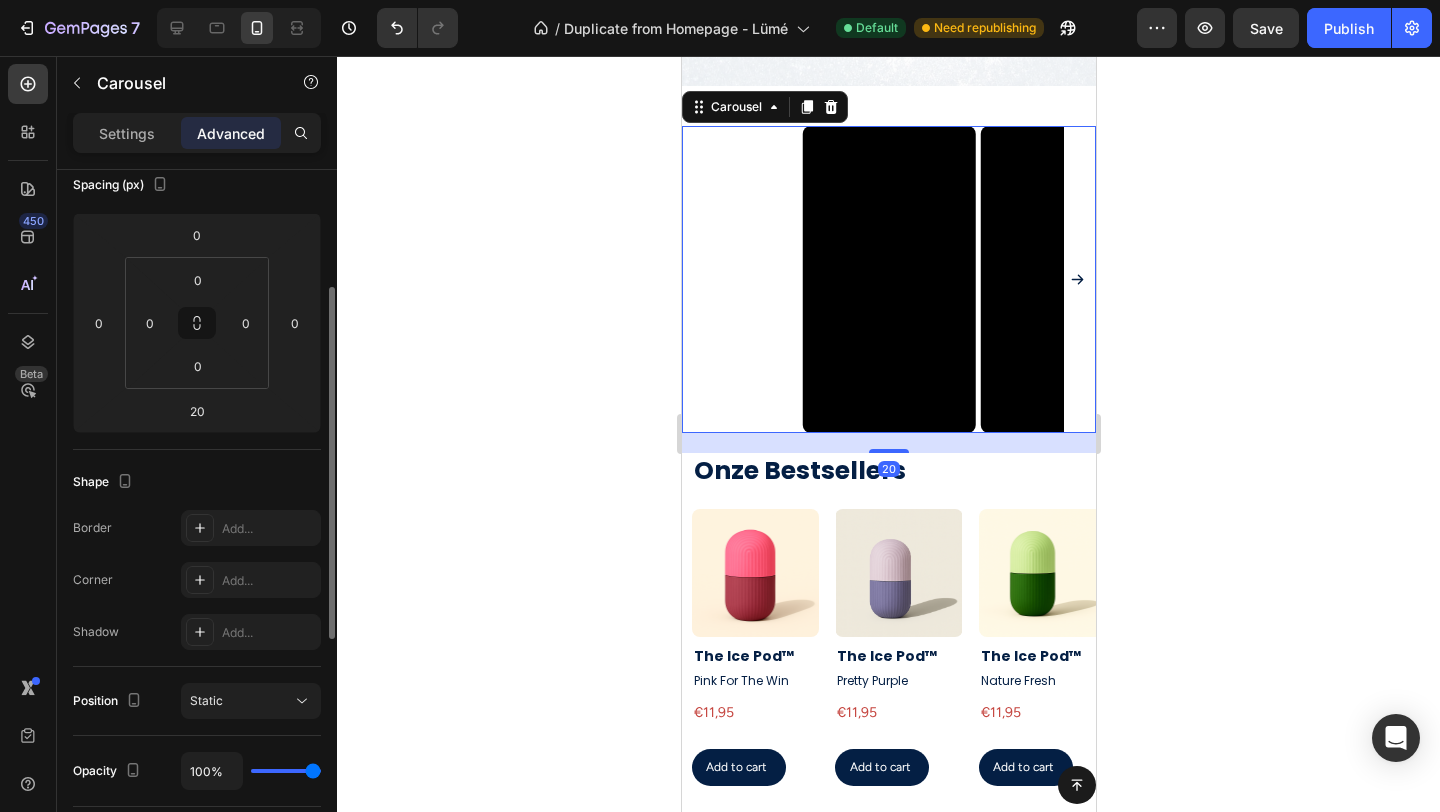 scroll, scrollTop: 0, scrollLeft: 0, axis: both 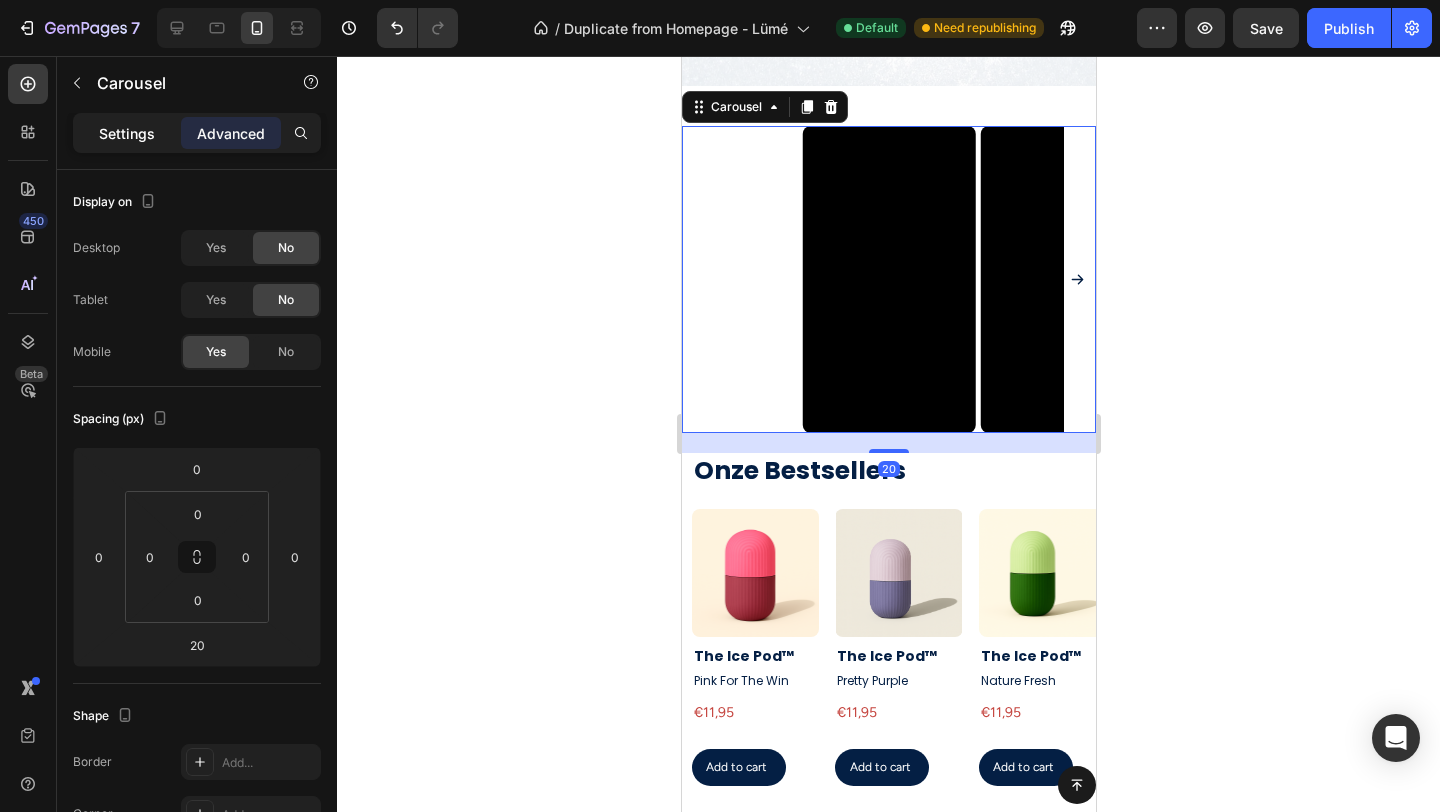click on "Settings" at bounding box center [127, 133] 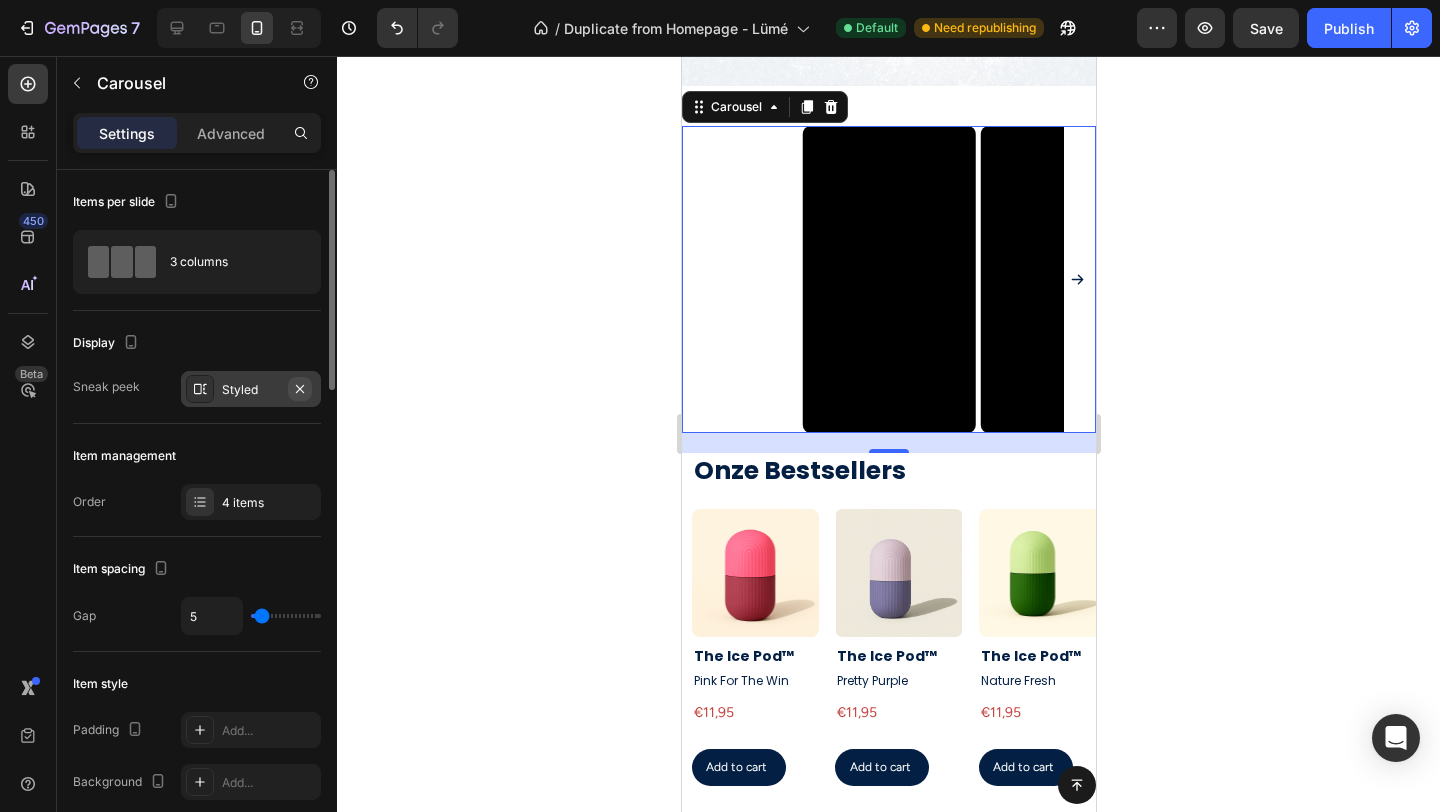 click 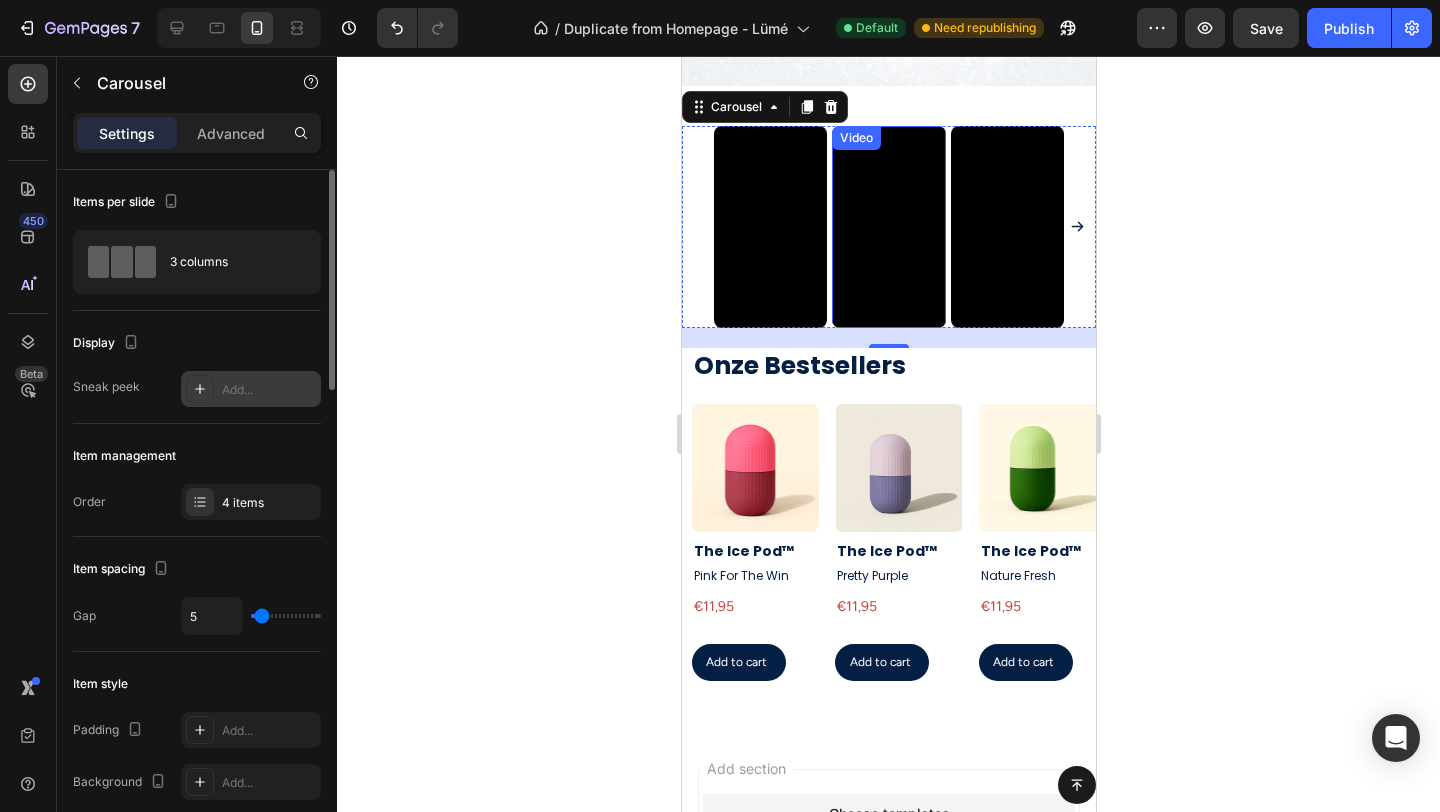 click at bounding box center (885, 222) 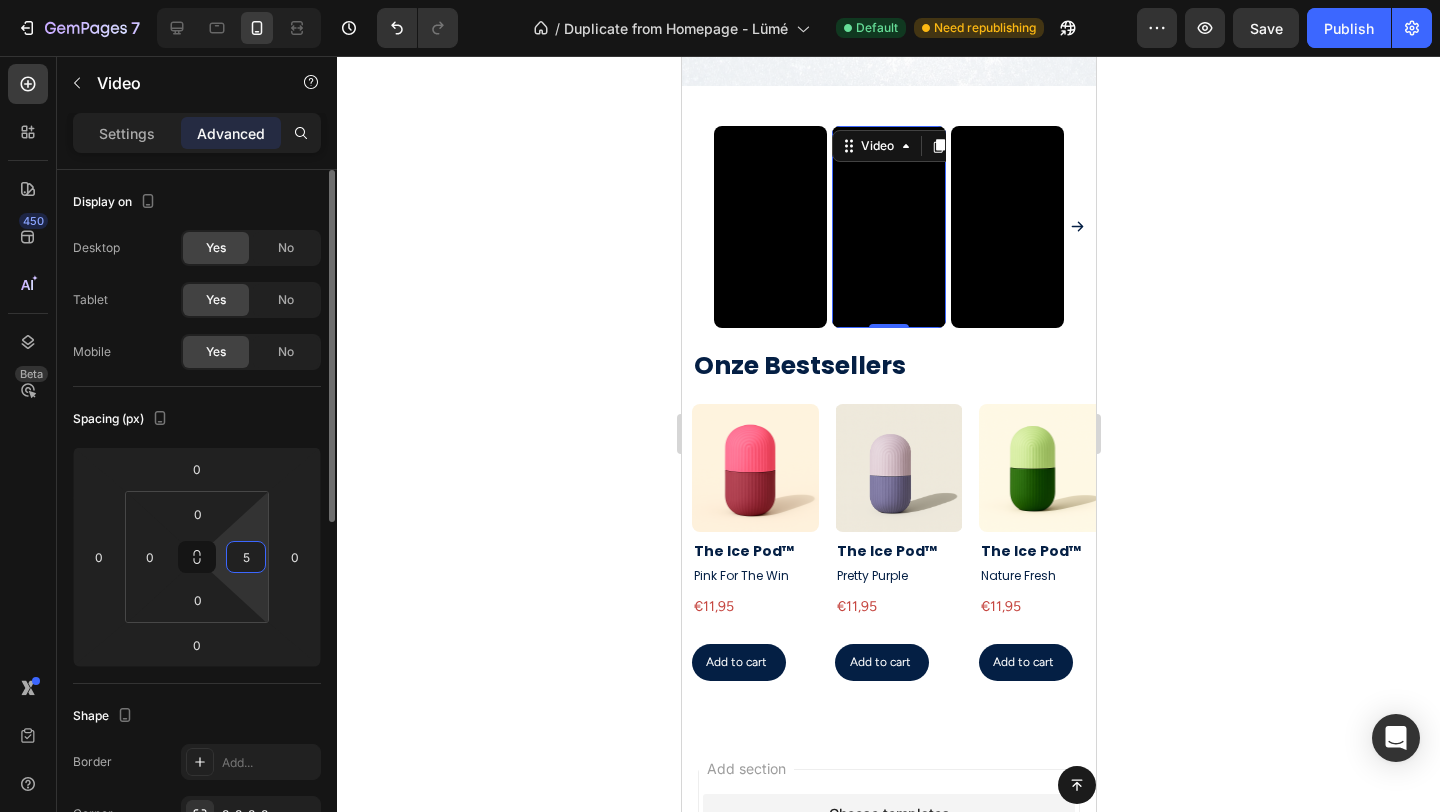 click on "5" at bounding box center [246, 557] 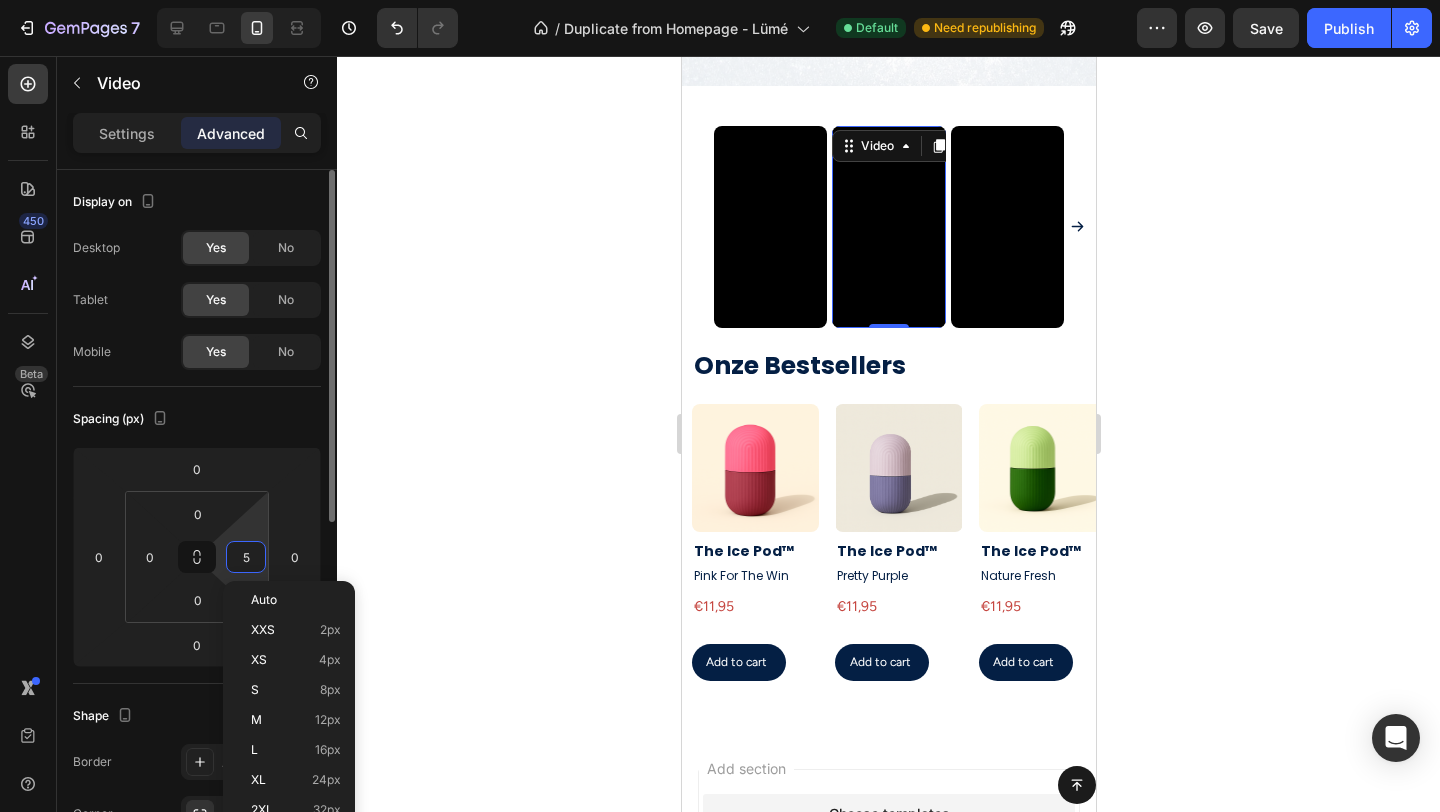 type 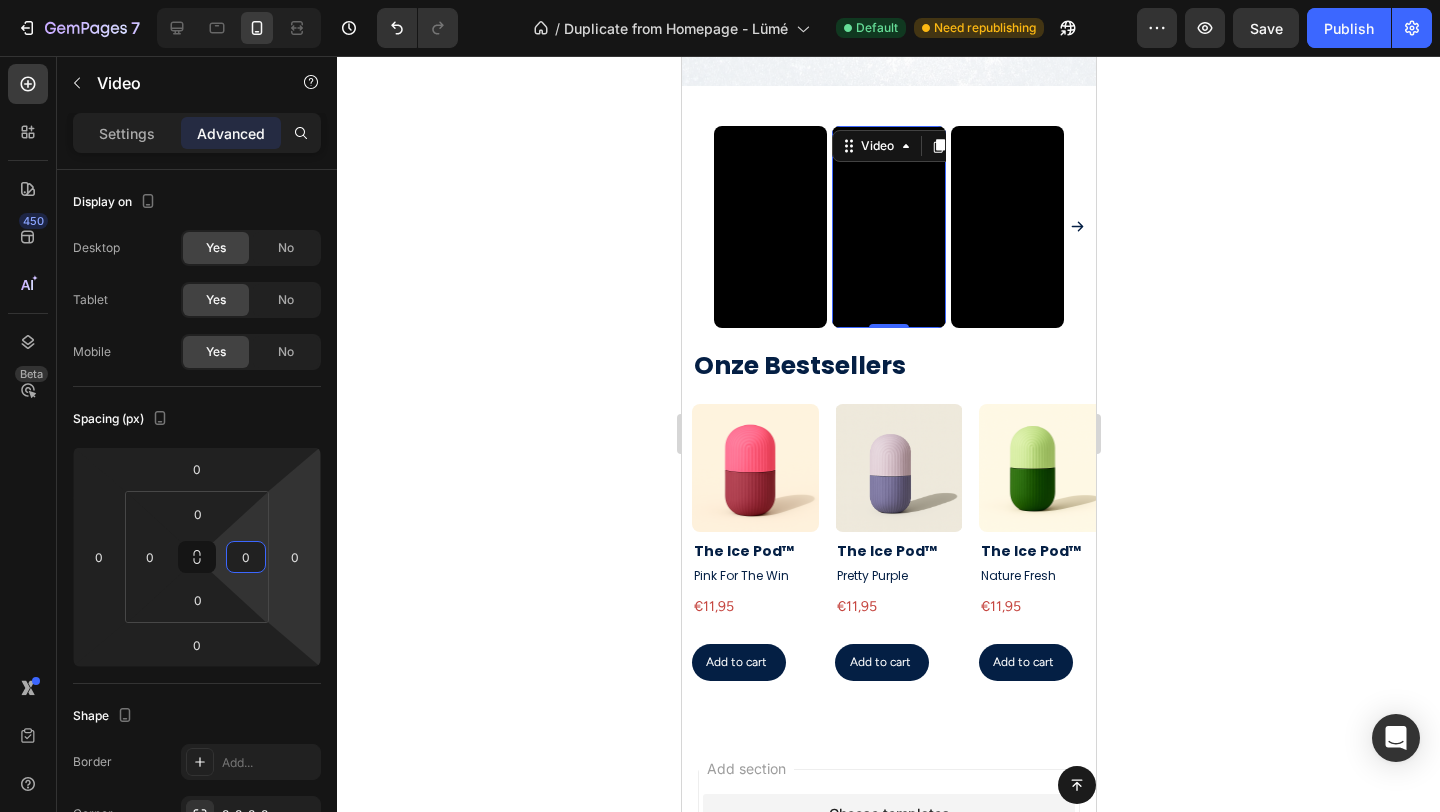 click 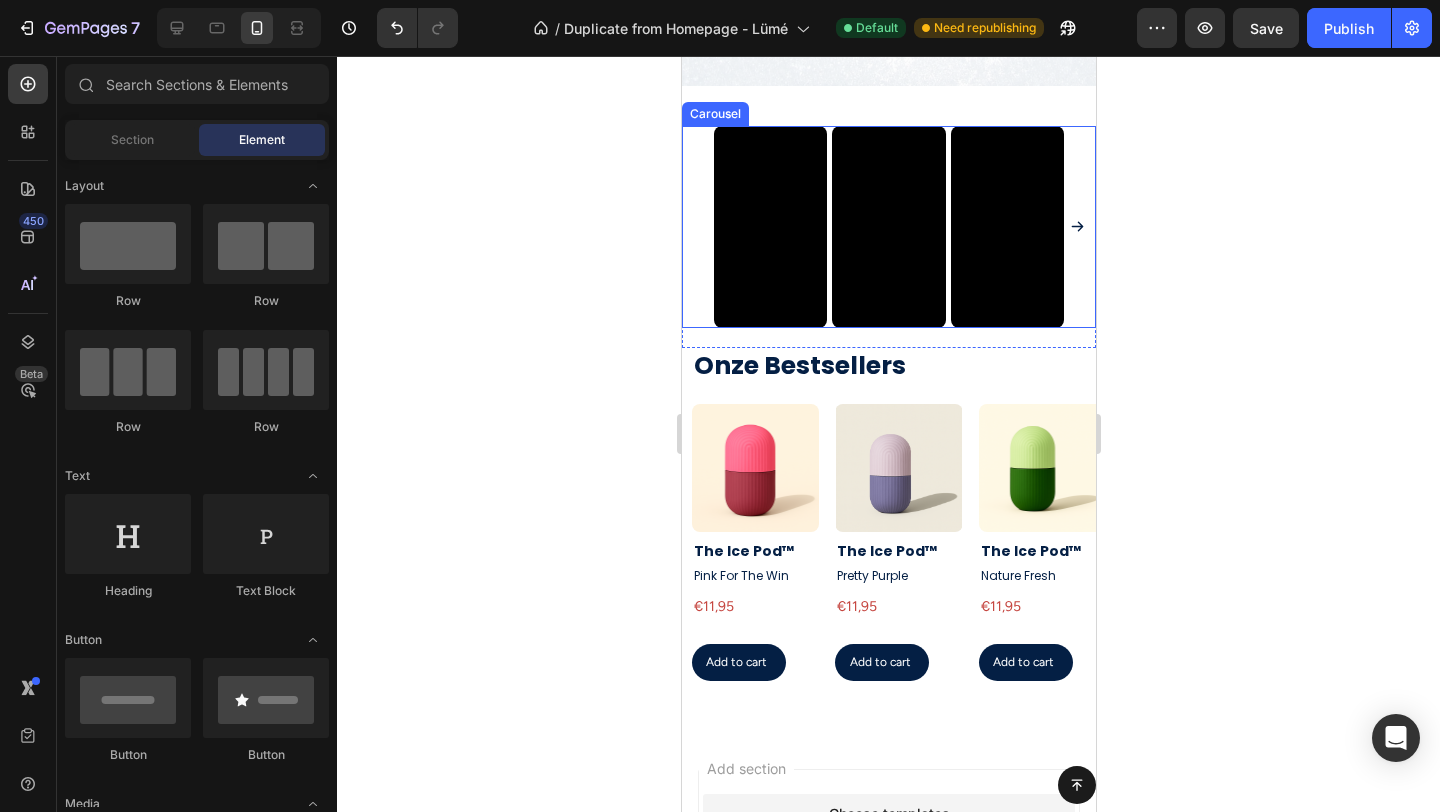 click on "Video Video Video Video" at bounding box center [888, 226] 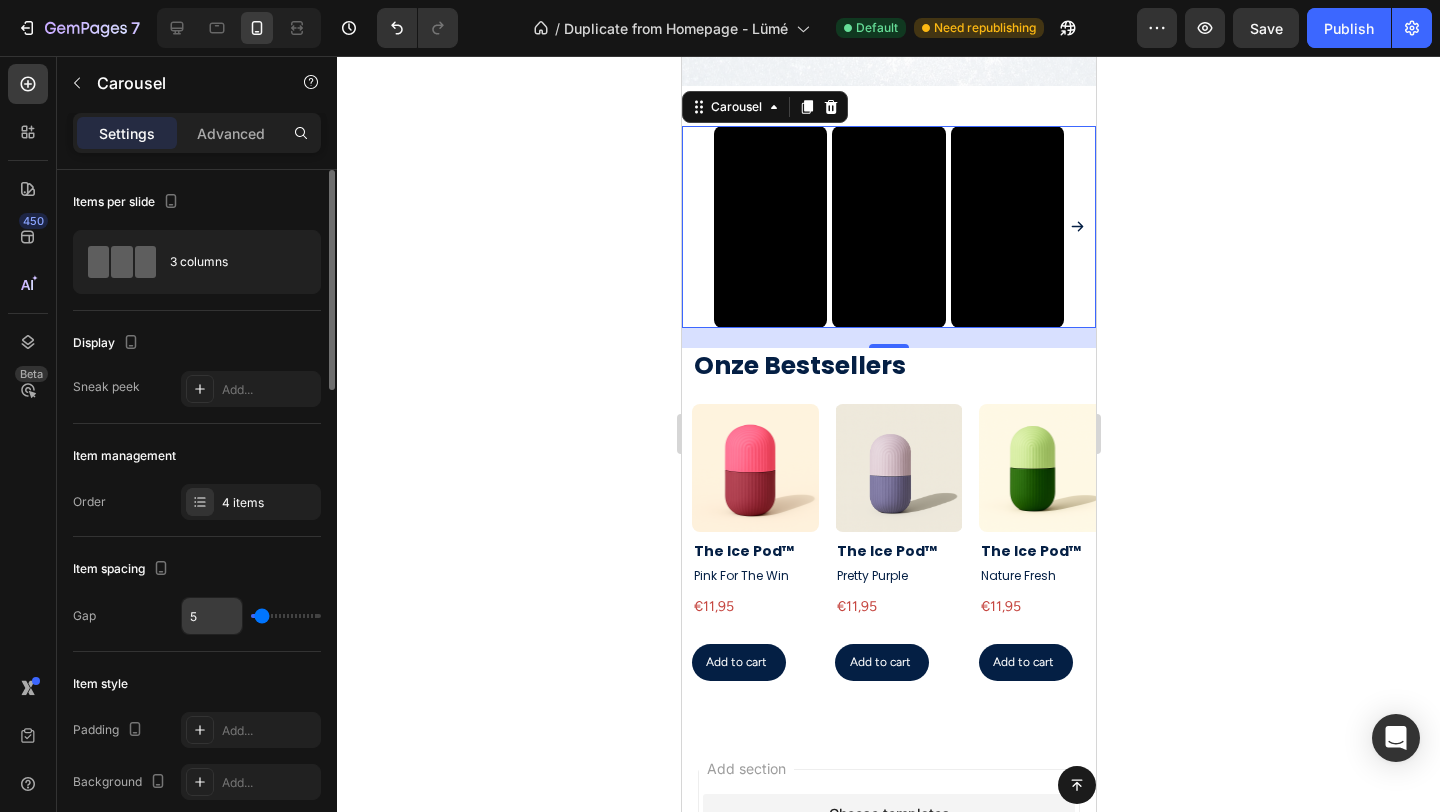 click on "5" at bounding box center (212, 616) 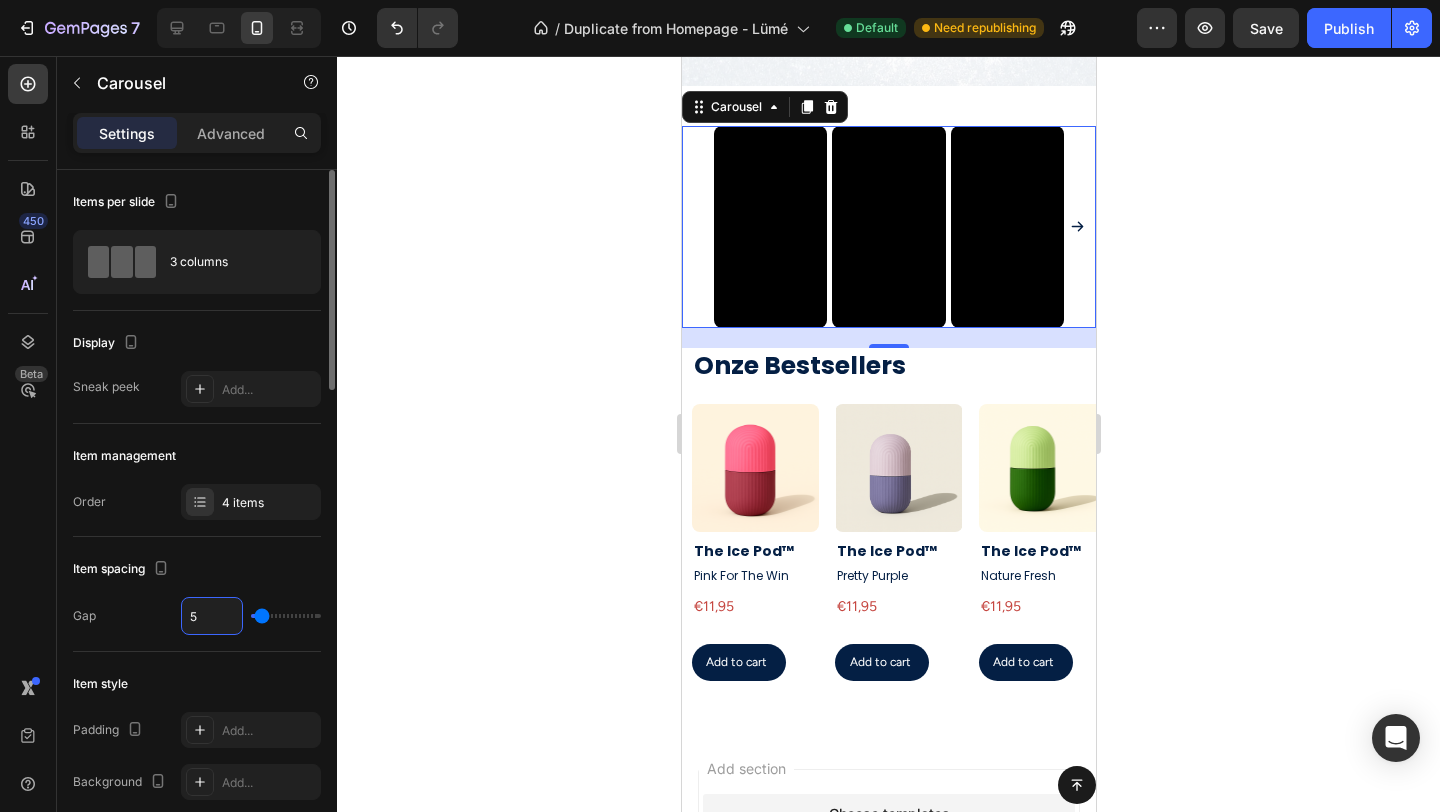 type on "7" 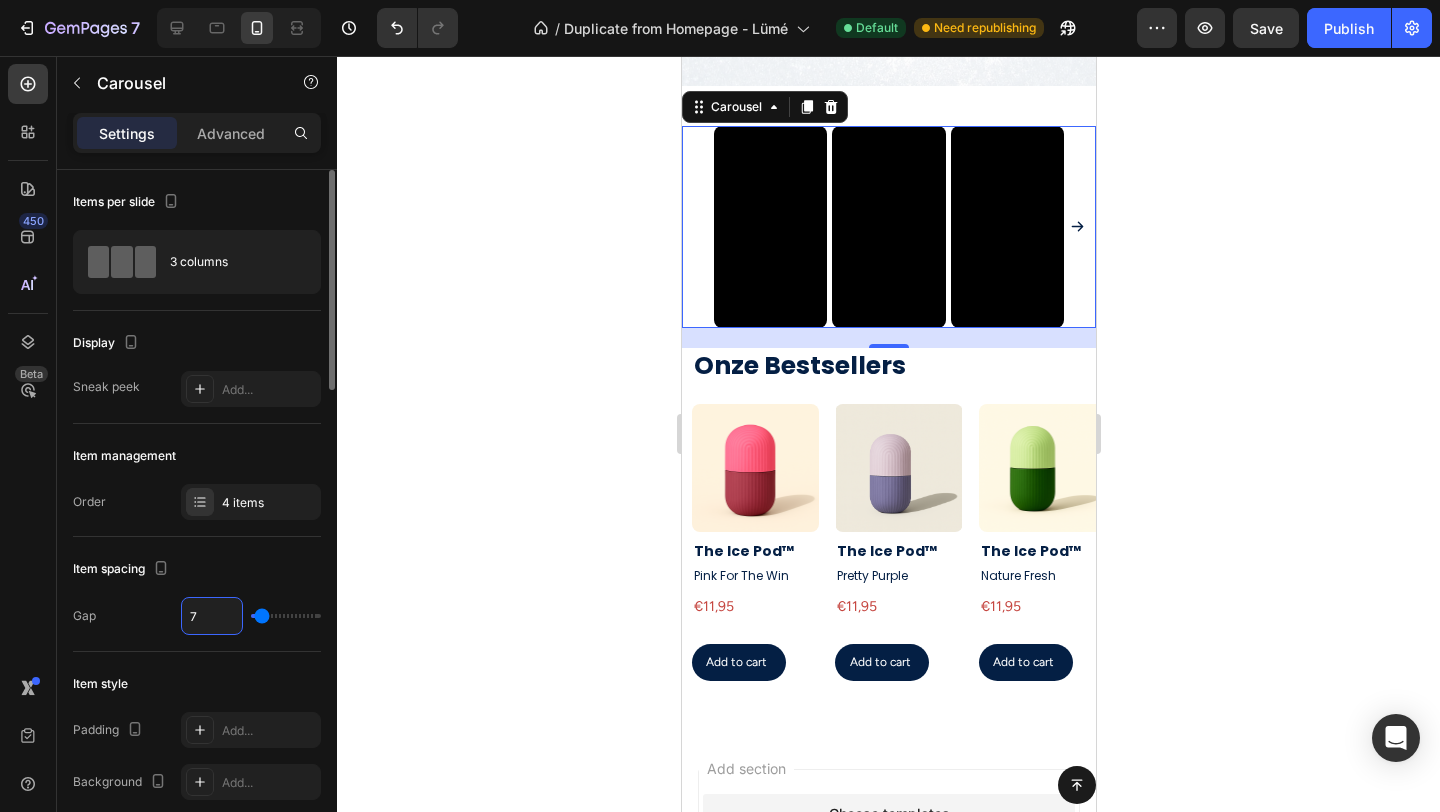 type on "7" 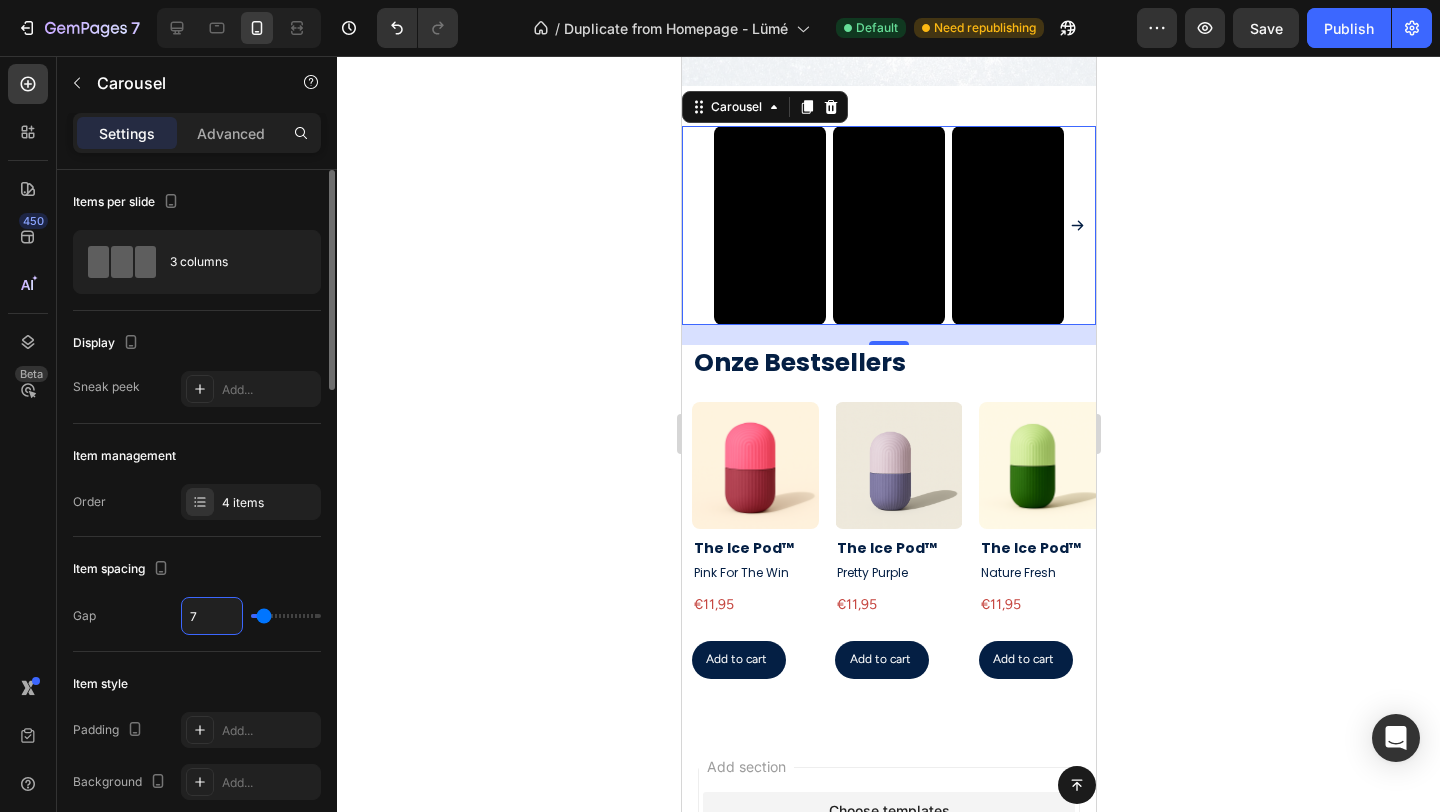 type on "7" 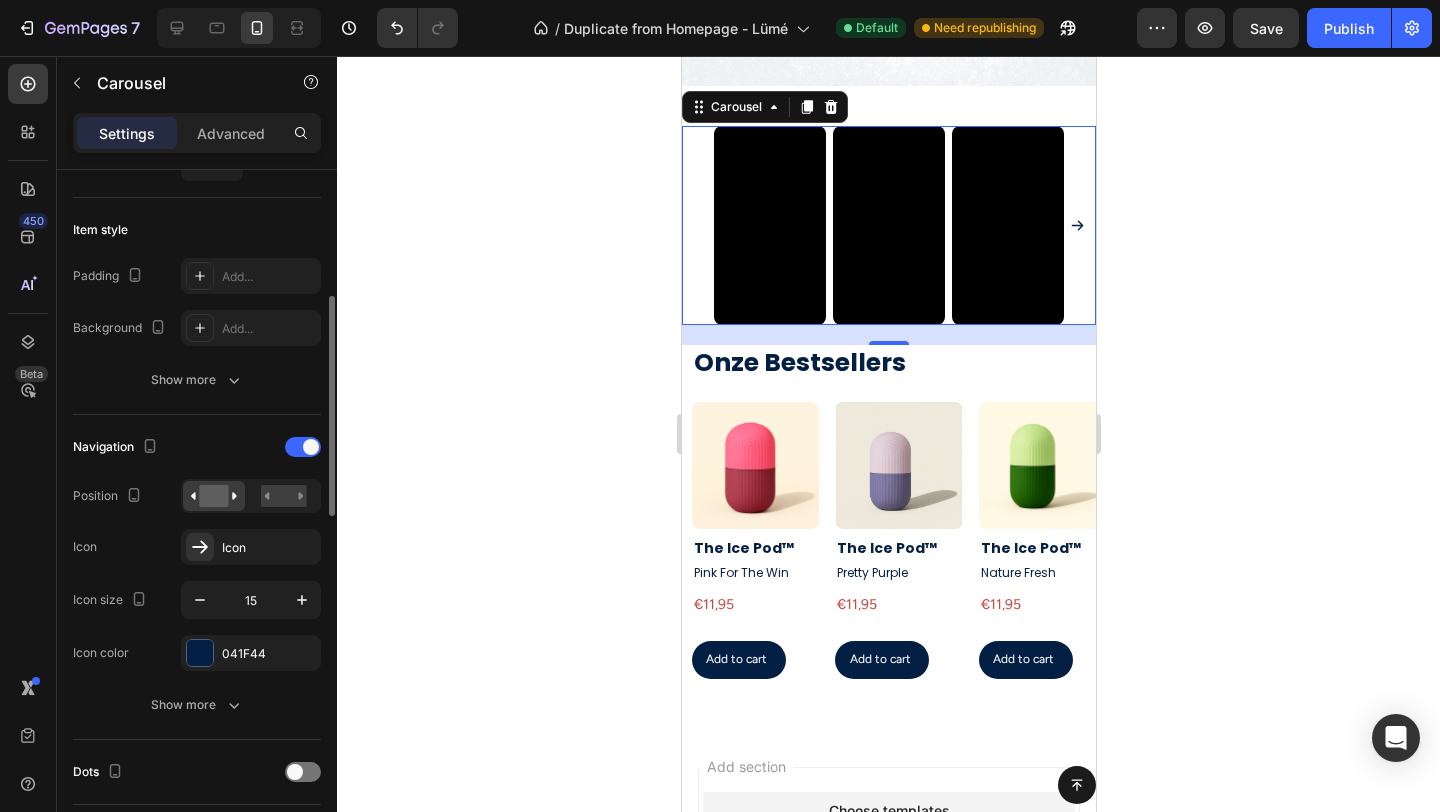 scroll, scrollTop: 455, scrollLeft: 0, axis: vertical 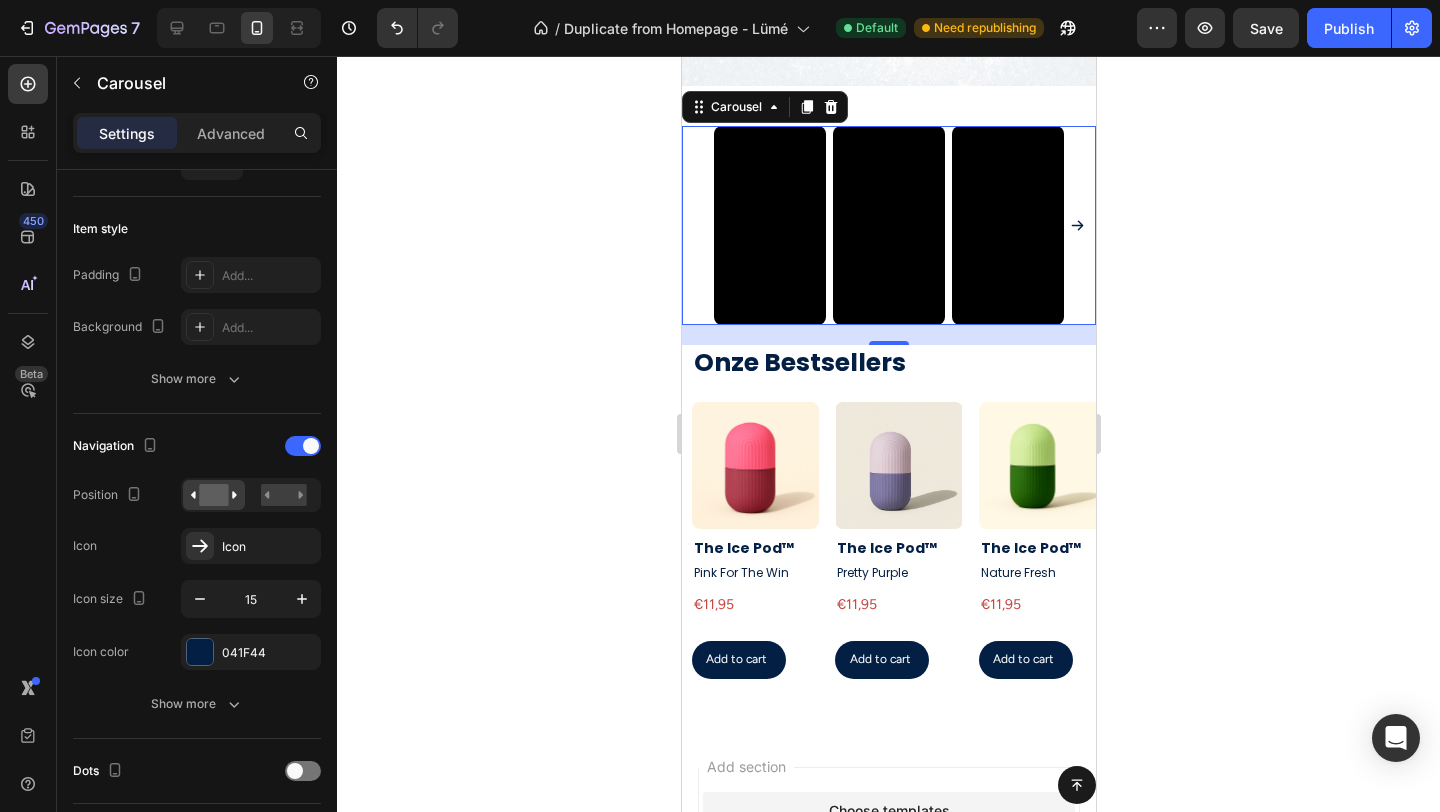 click on "Video Video Video Video" at bounding box center (888, 225) 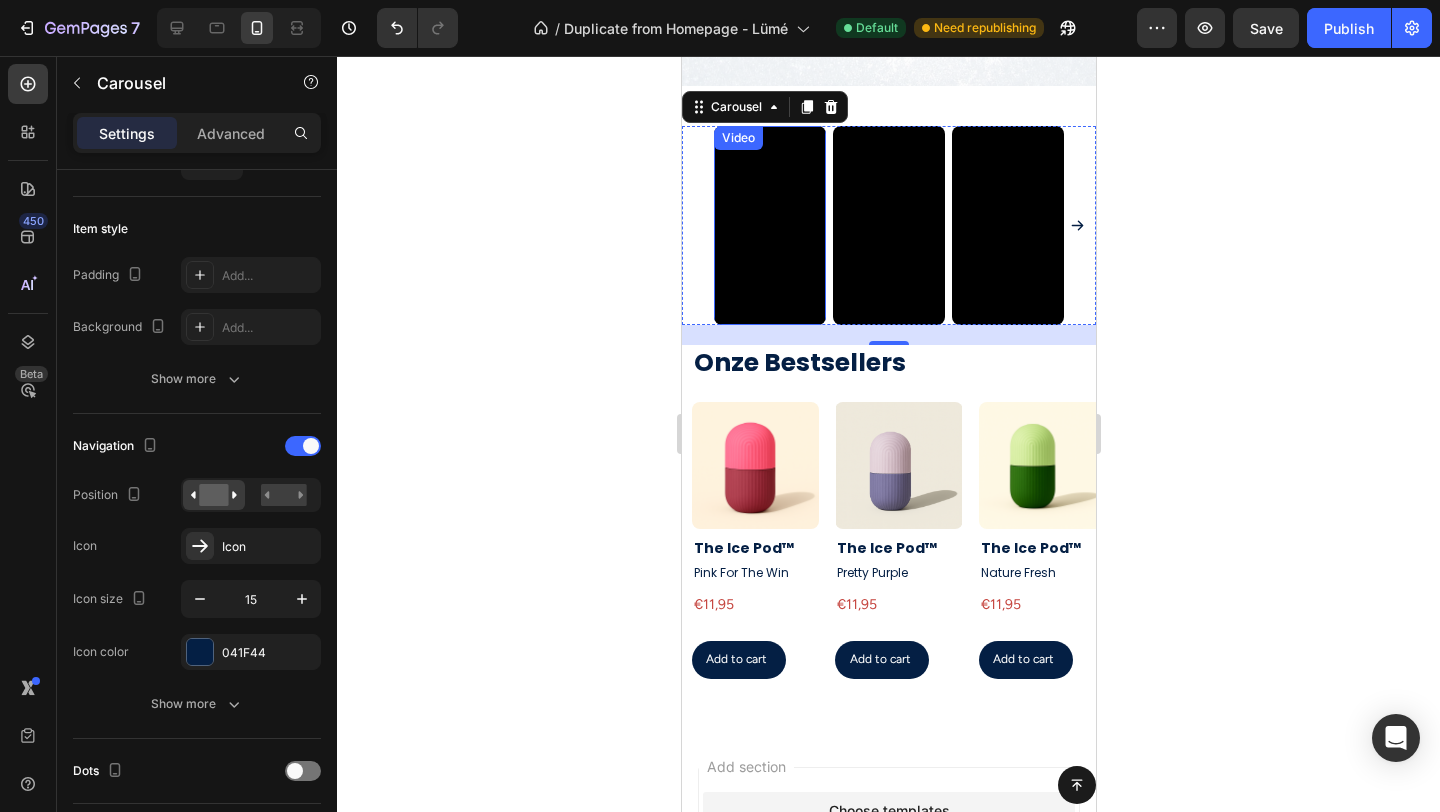 click at bounding box center [769, 225] 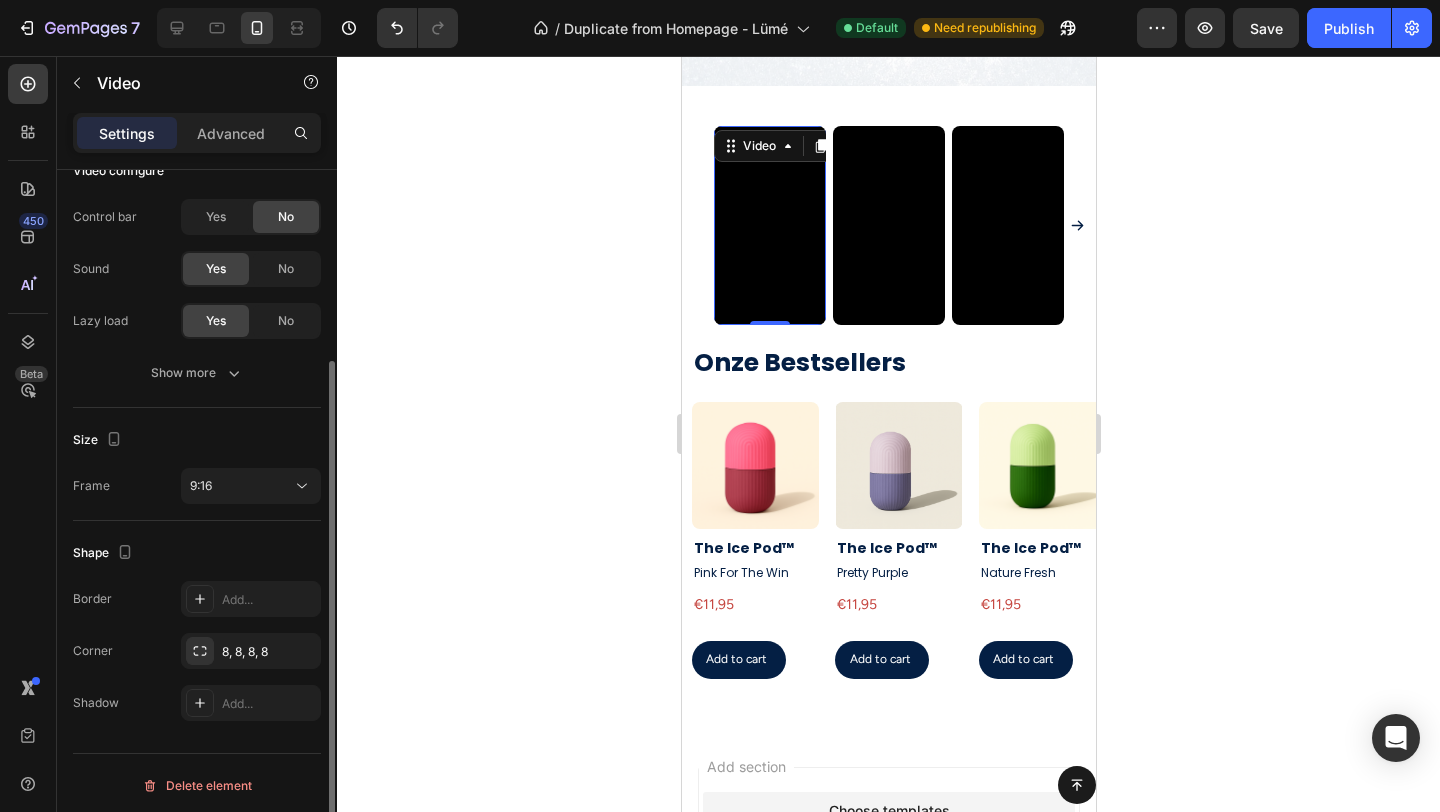 scroll, scrollTop: 253, scrollLeft: 0, axis: vertical 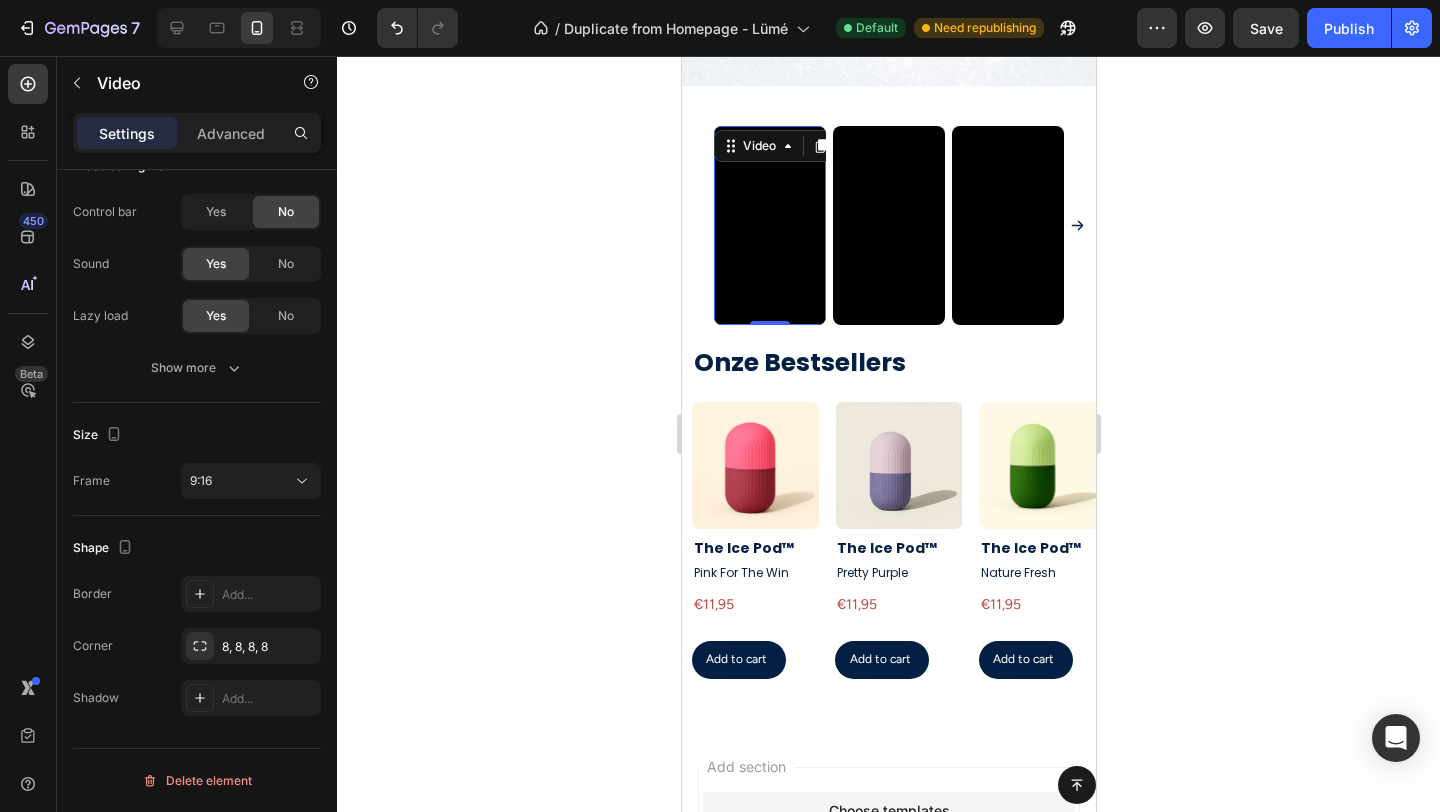 click 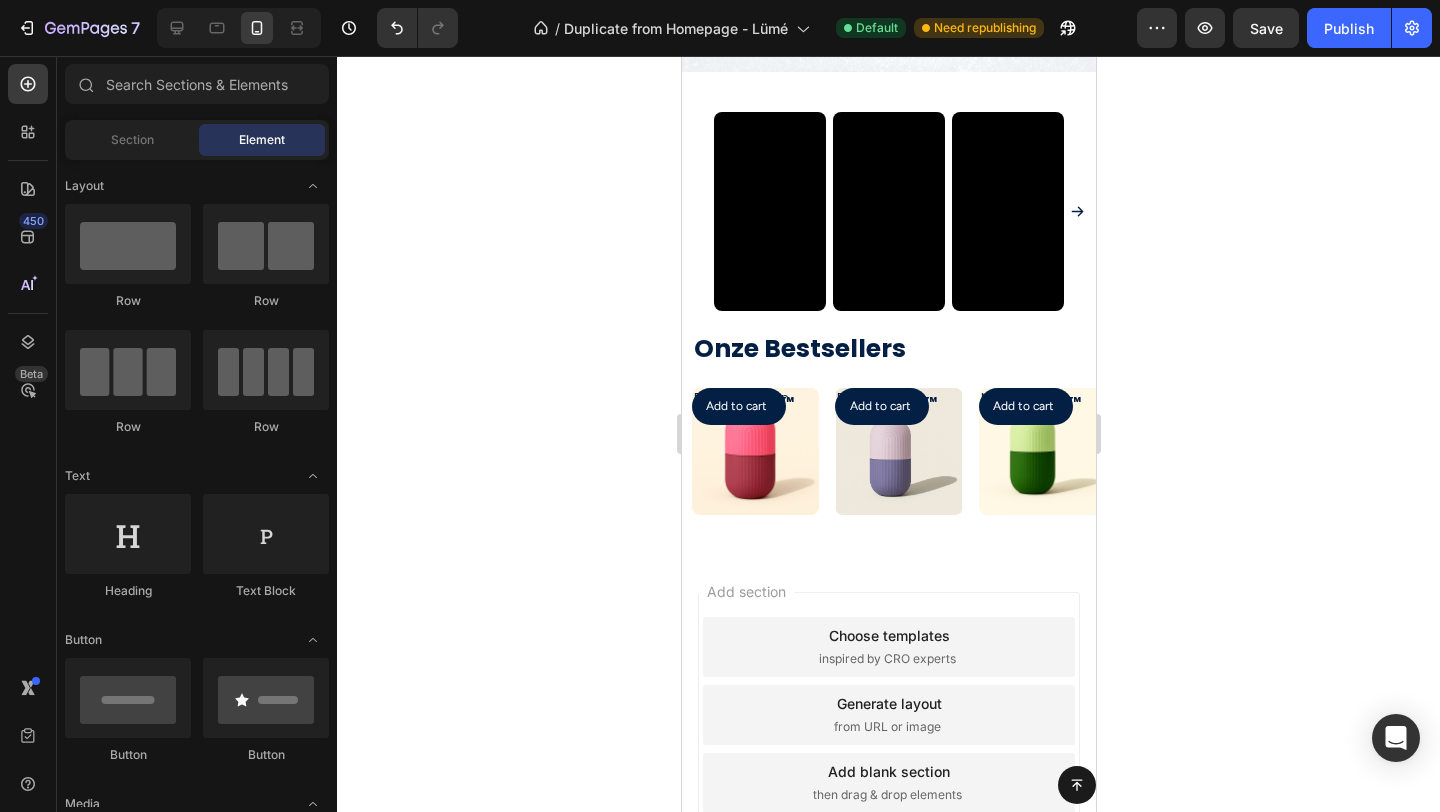 scroll, scrollTop: 1648, scrollLeft: 0, axis: vertical 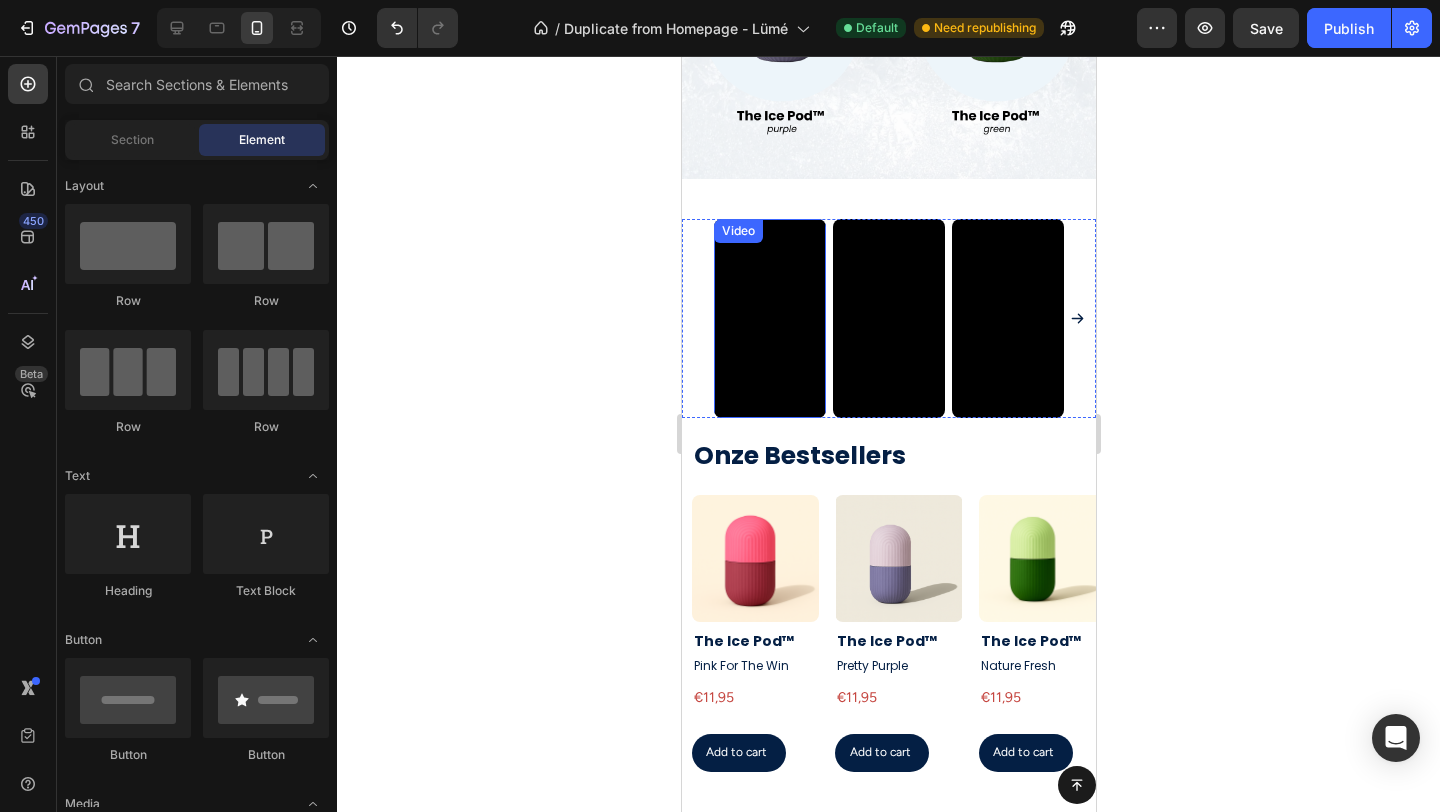 click on "Video" at bounding box center [769, 318] 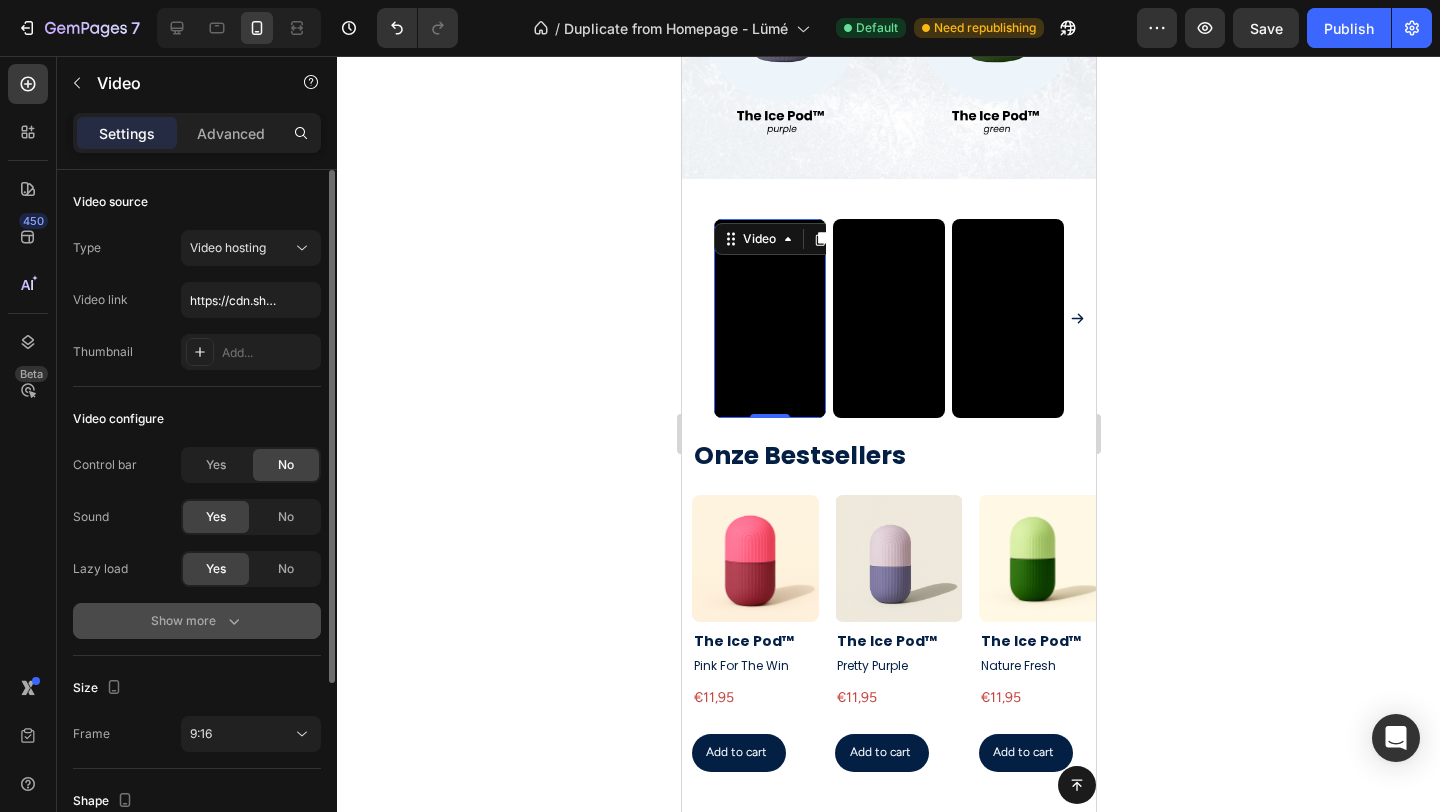 click on "Show more" at bounding box center (197, 621) 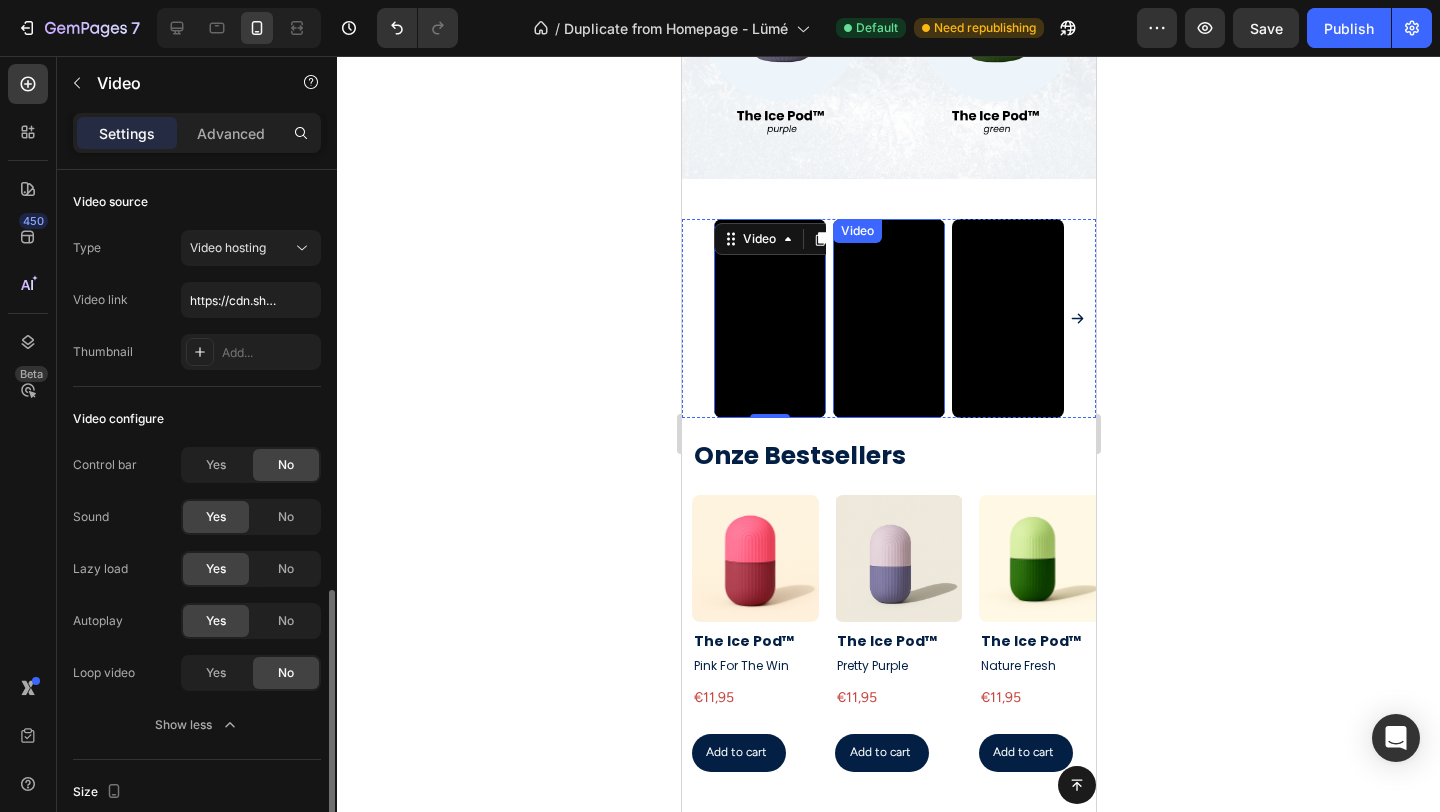 click at bounding box center [888, 318] 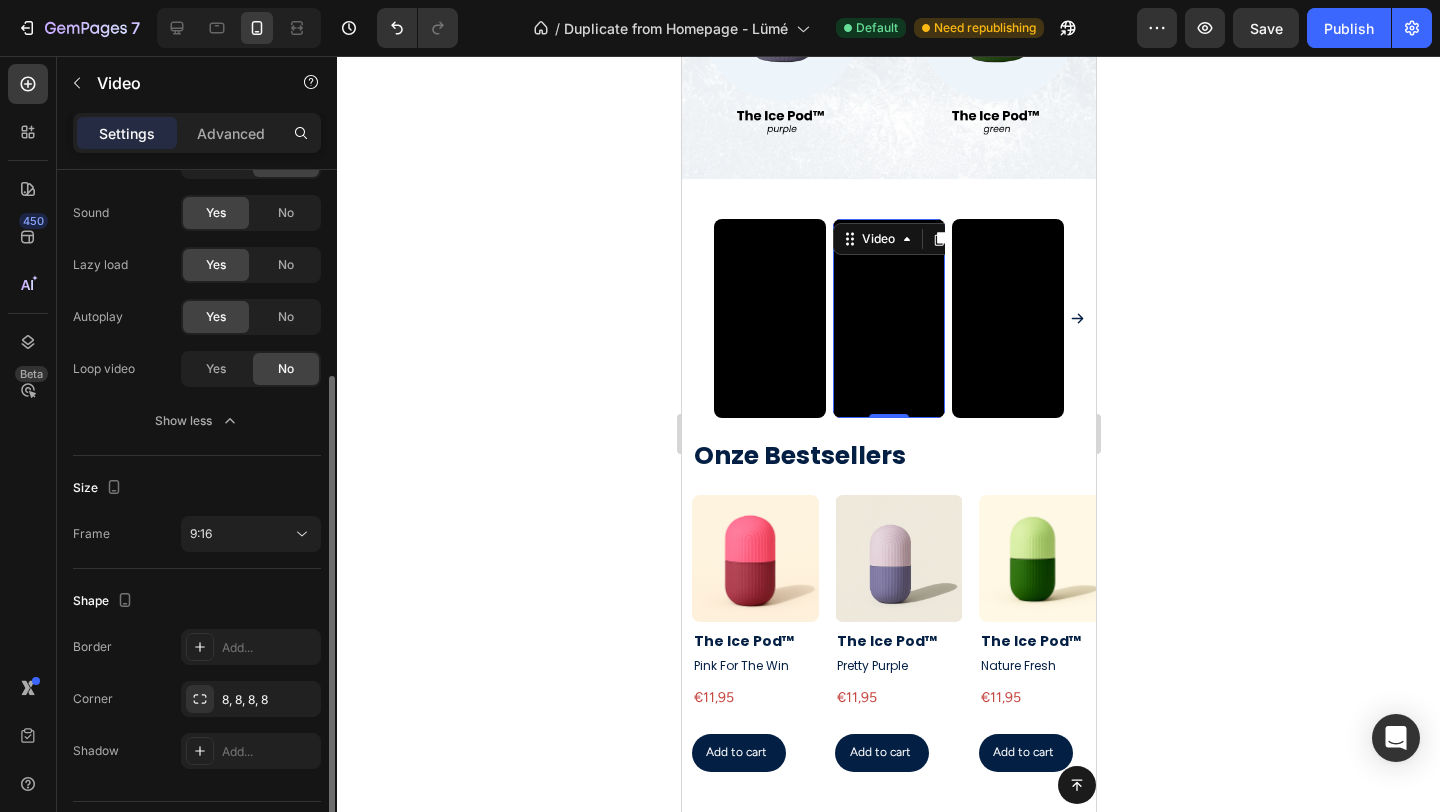 scroll, scrollTop: 280, scrollLeft: 0, axis: vertical 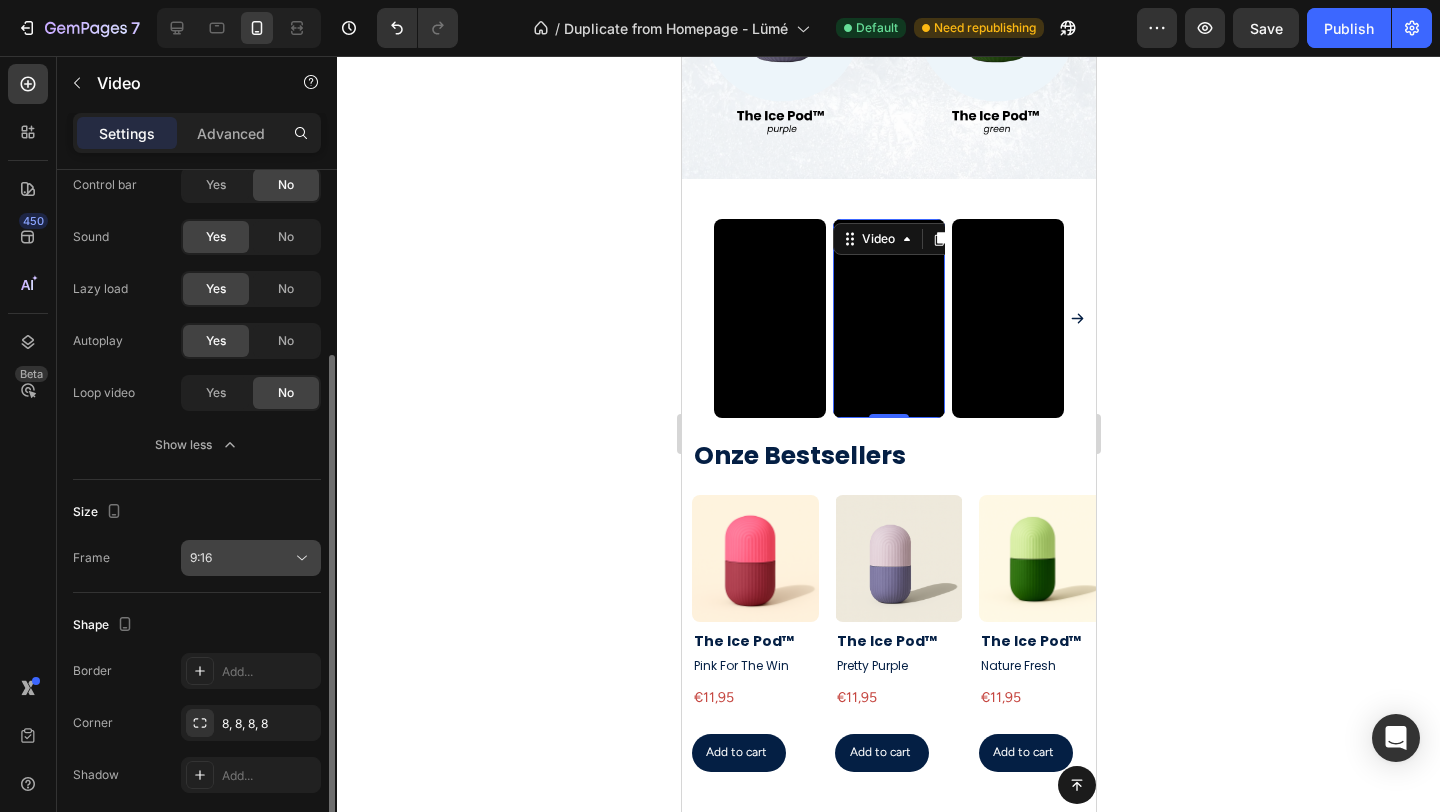 click on "9:16" at bounding box center [241, 558] 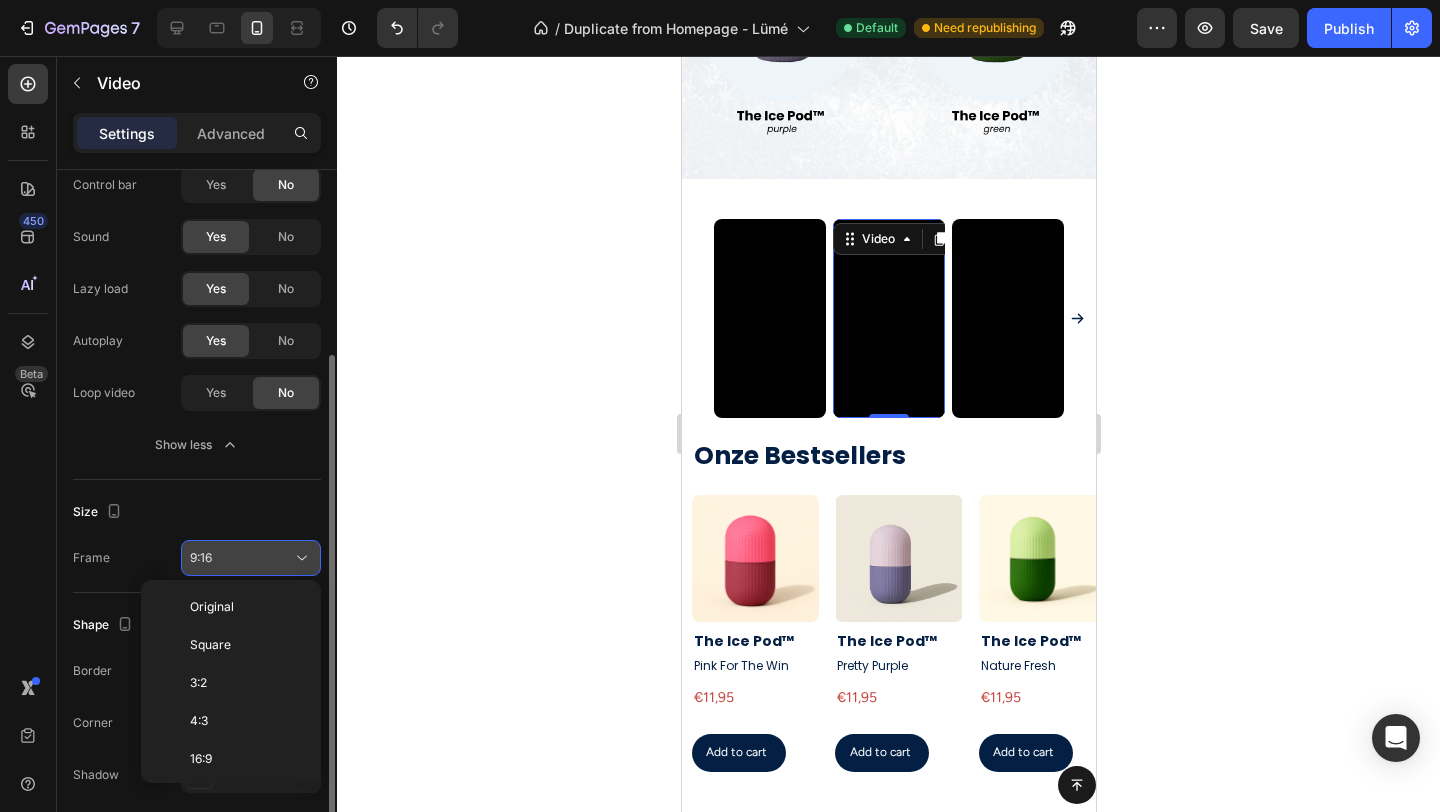 scroll, scrollTop: 180, scrollLeft: 0, axis: vertical 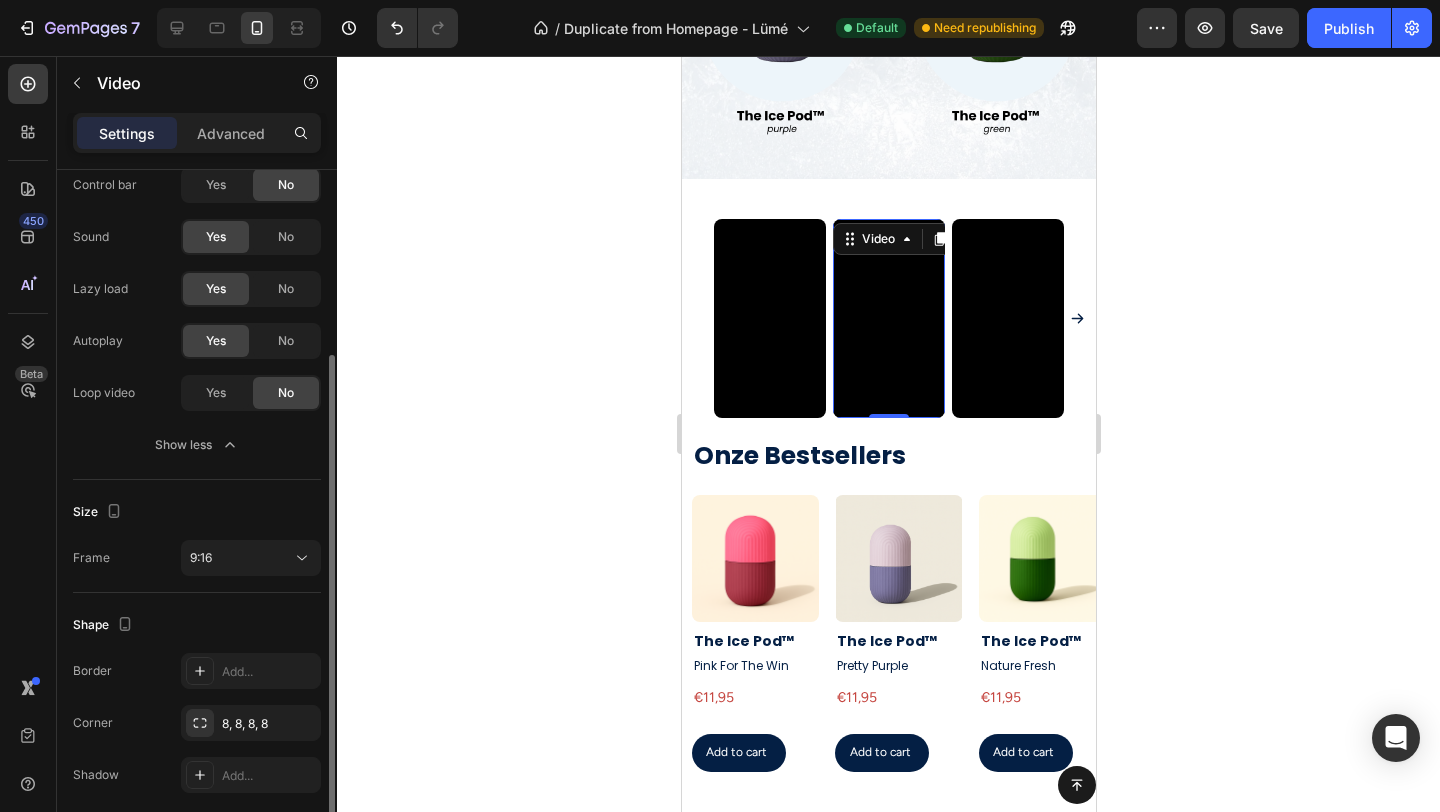 click on "Size Frame 9:16" 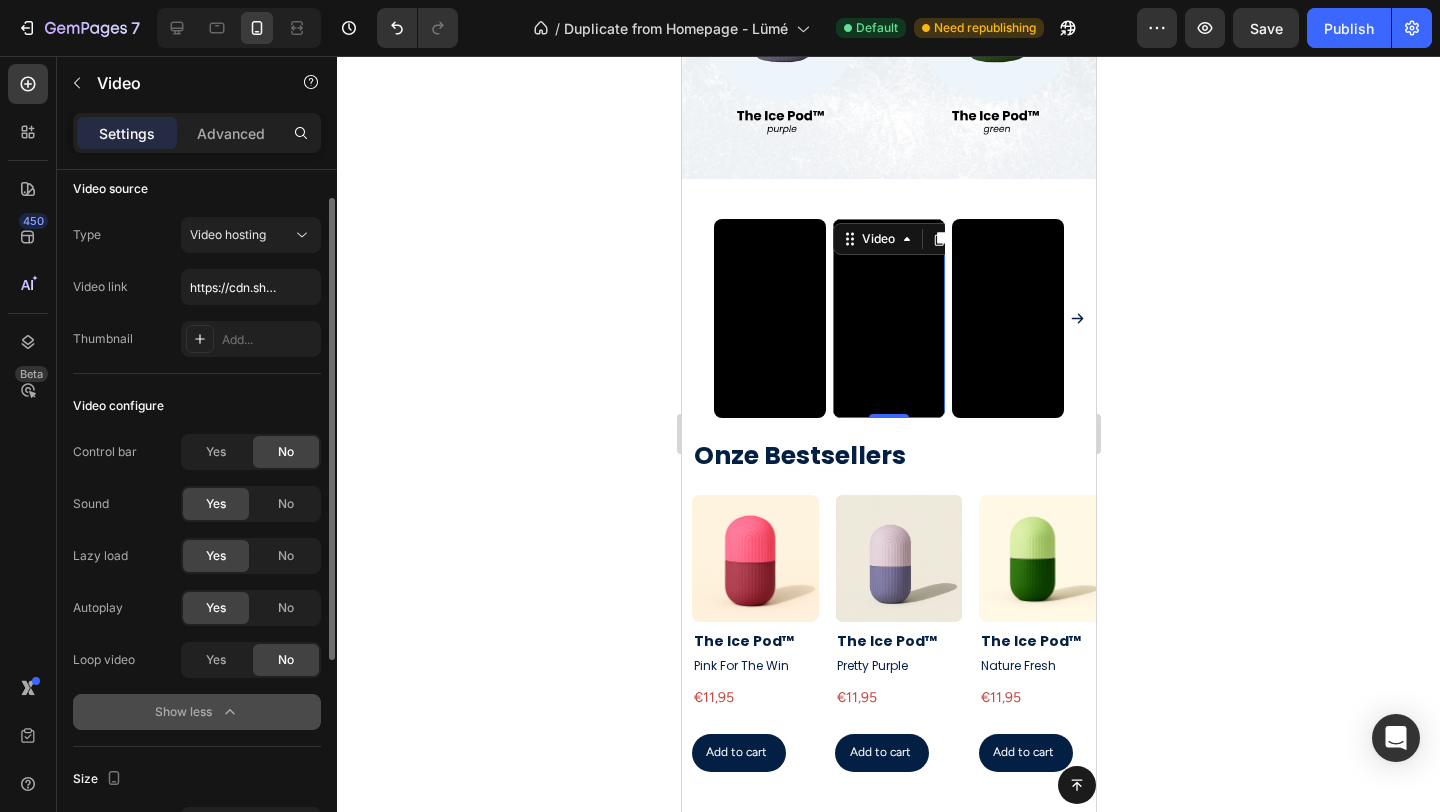 scroll, scrollTop: 2, scrollLeft: 0, axis: vertical 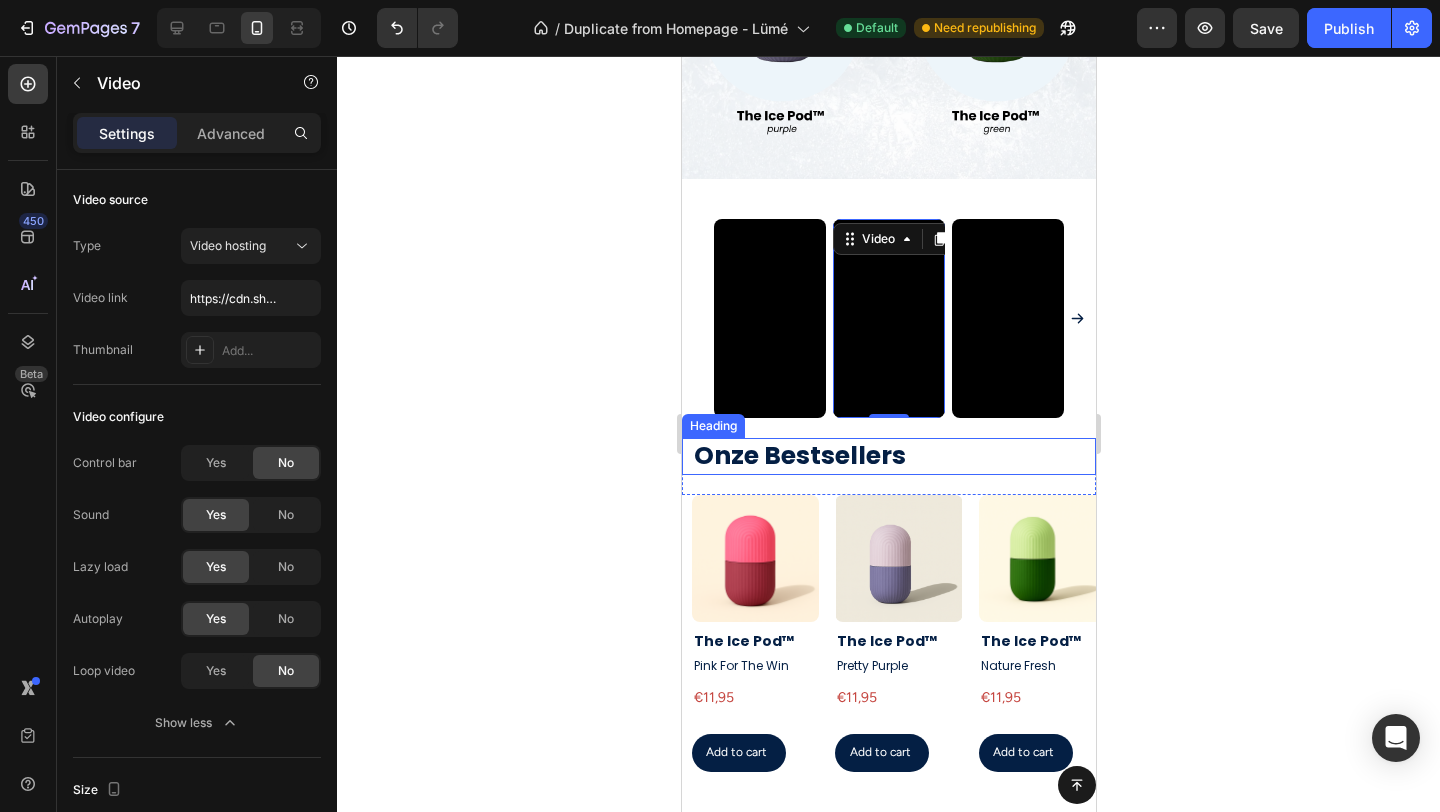 click on "Onze Bestsellers" at bounding box center (893, 456) 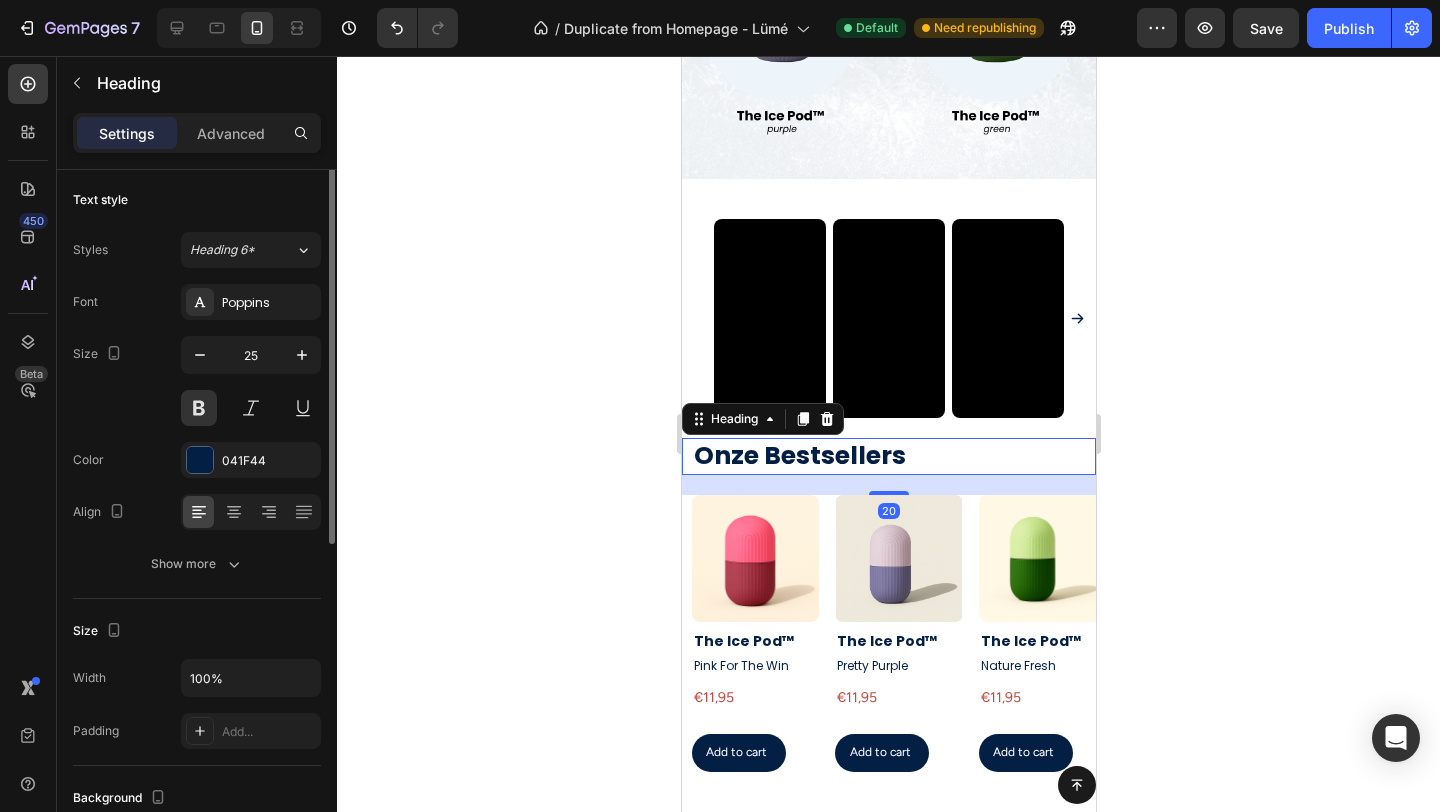 scroll, scrollTop: 0, scrollLeft: 0, axis: both 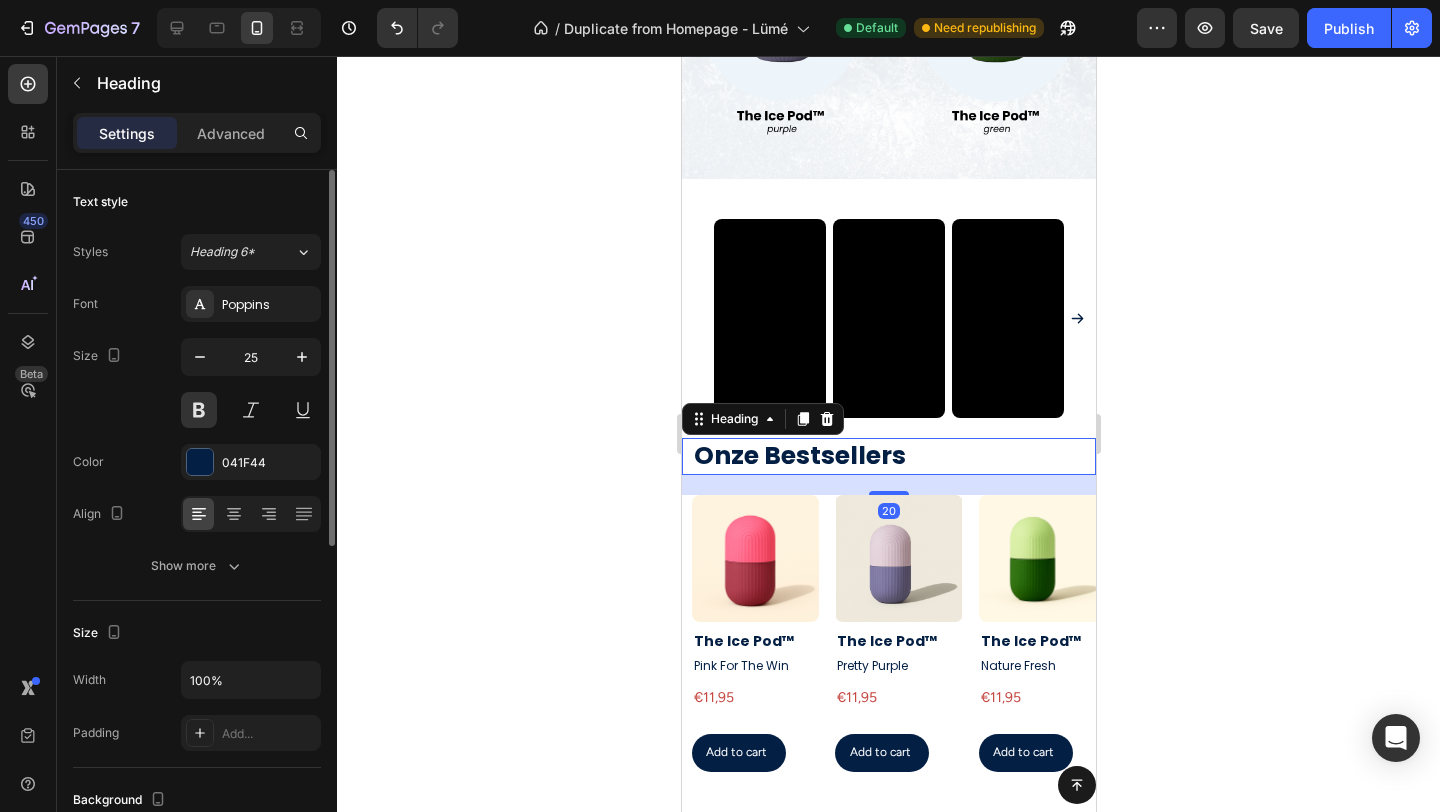 click 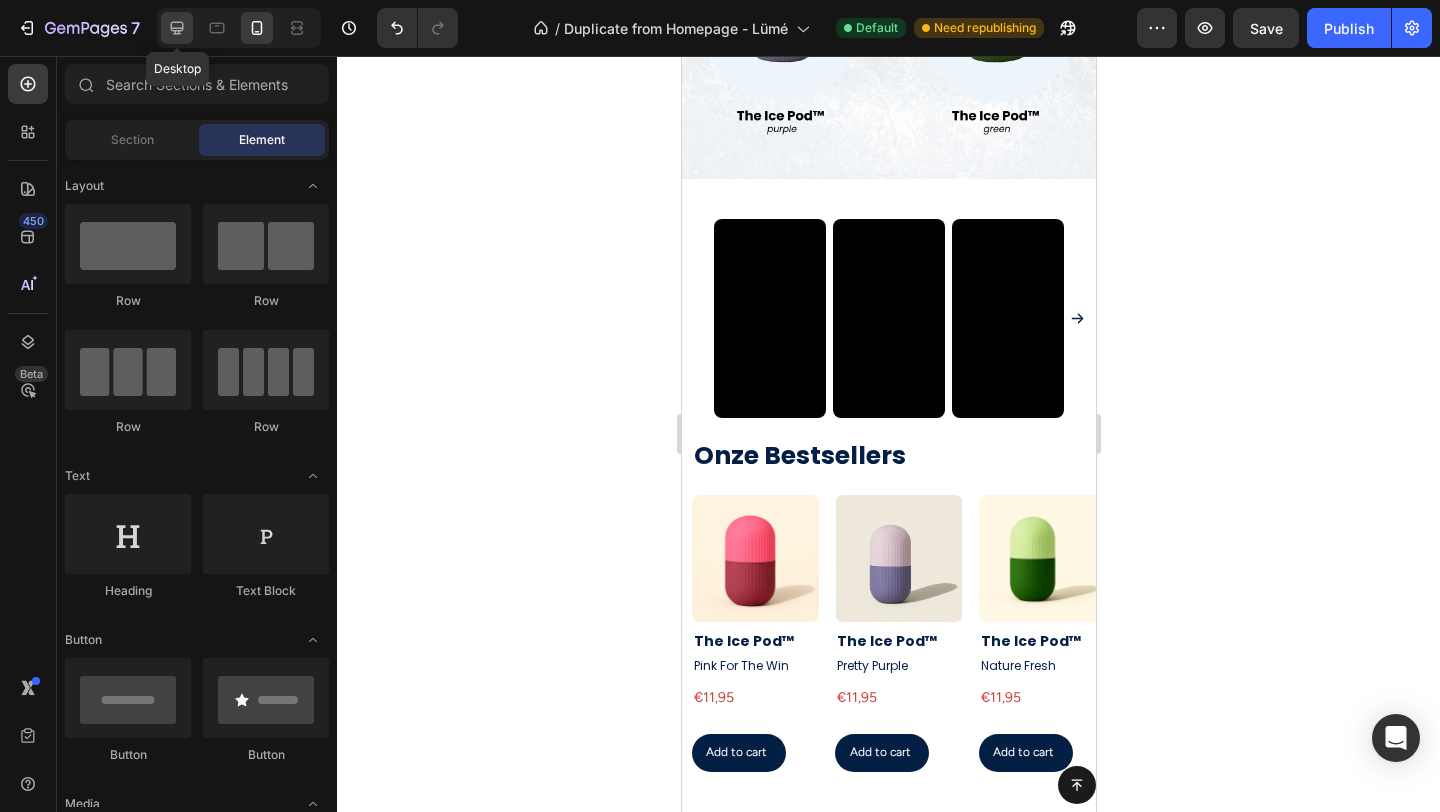 click 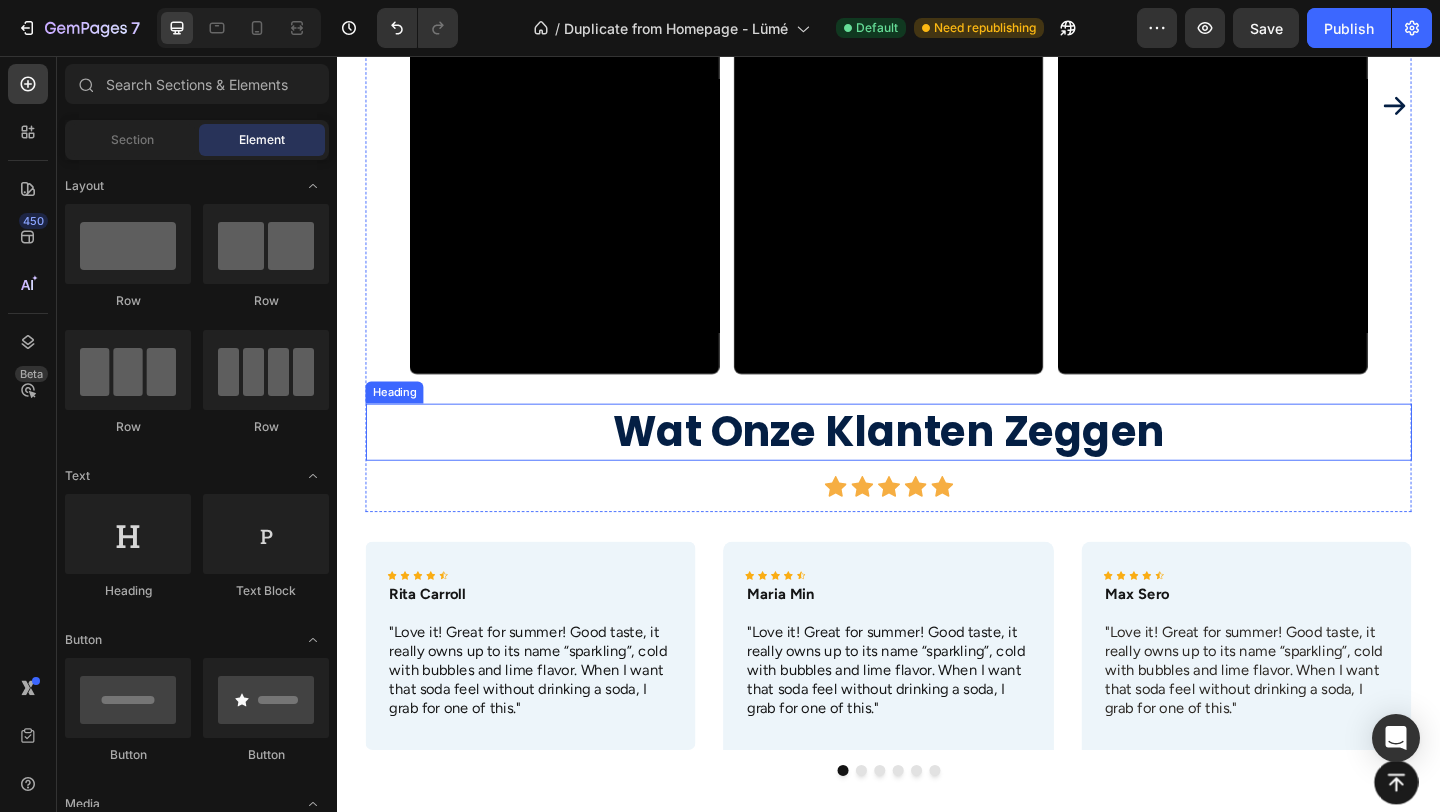 scroll, scrollTop: 3792, scrollLeft: 0, axis: vertical 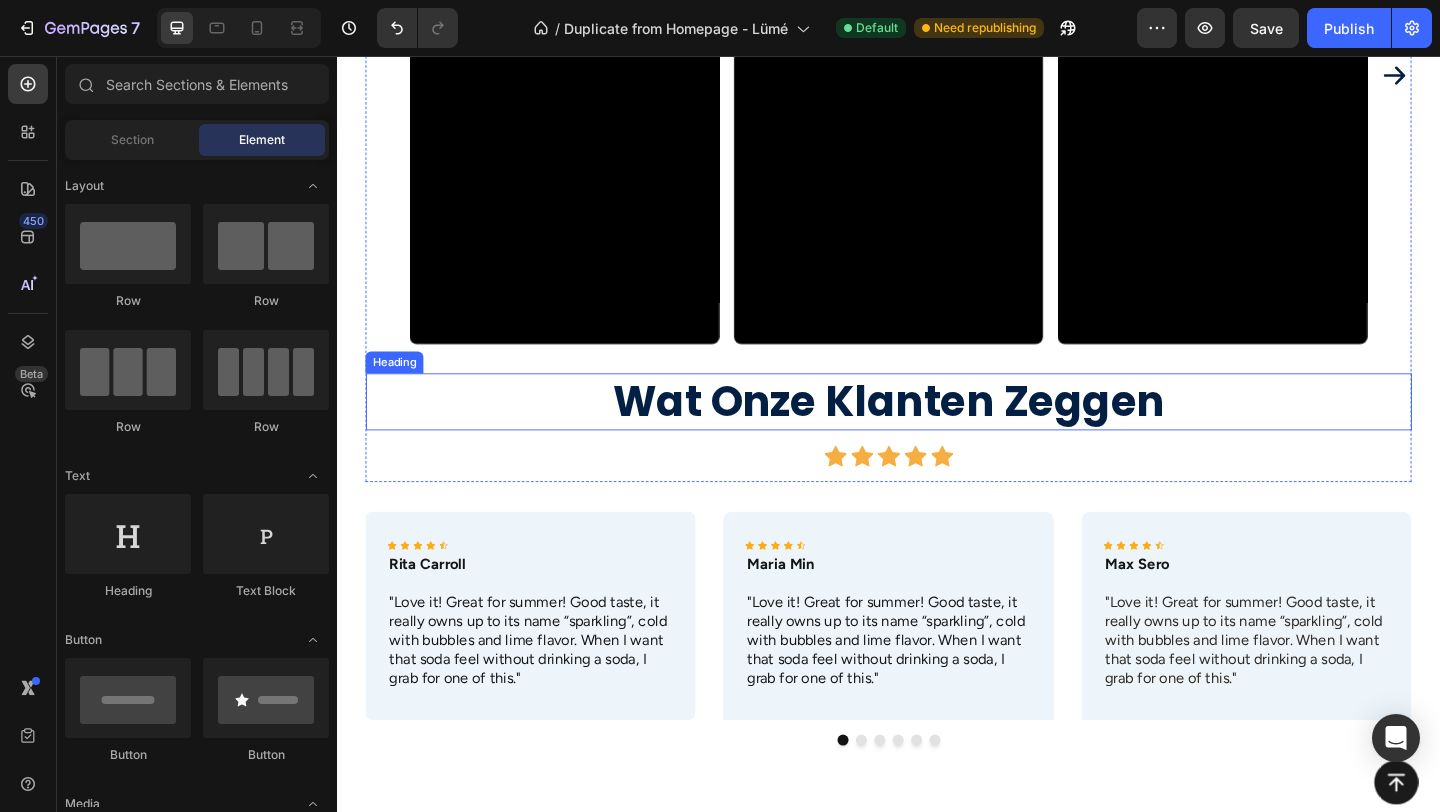 click on "Wat Onze Klanten Zeggen" at bounding box center [937, 432] 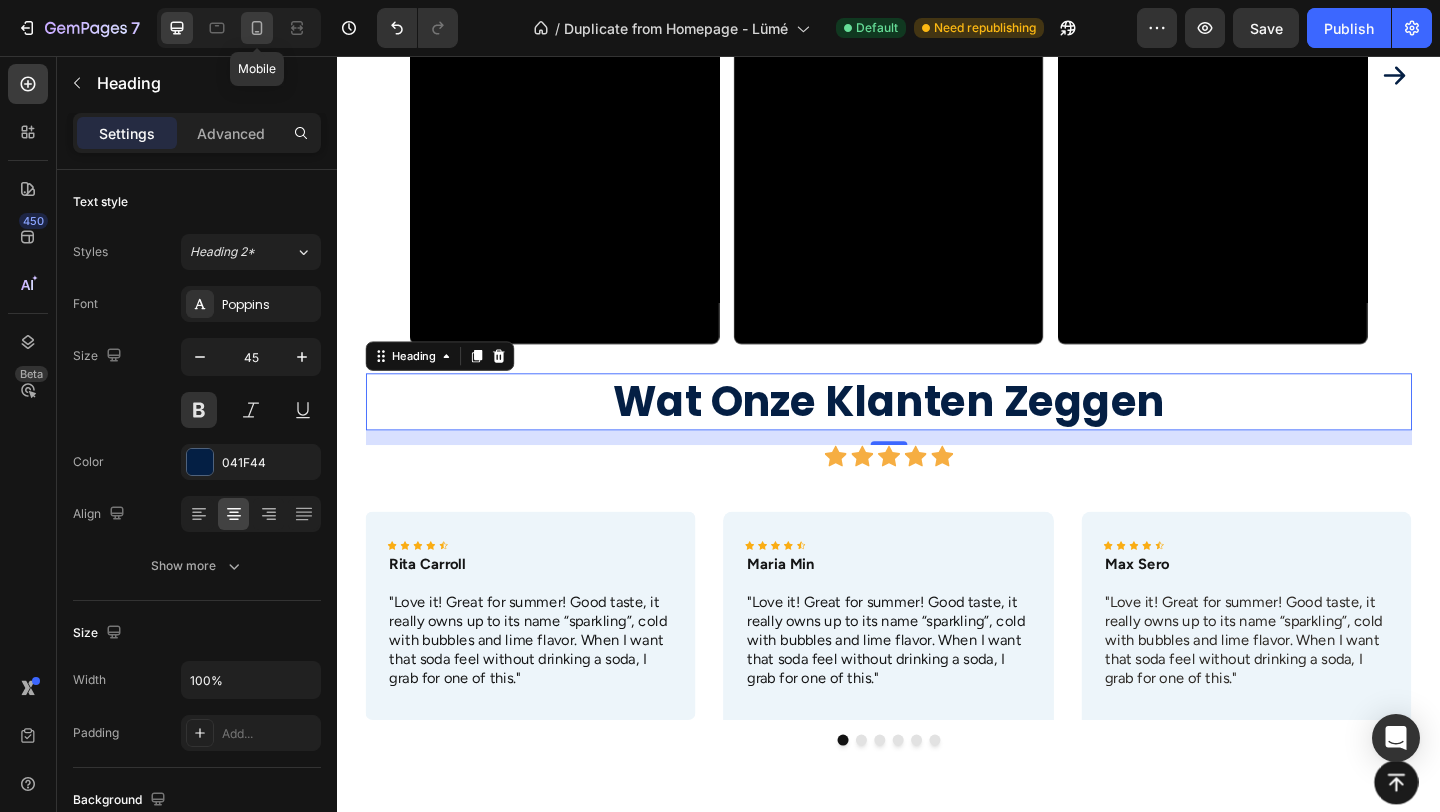 click 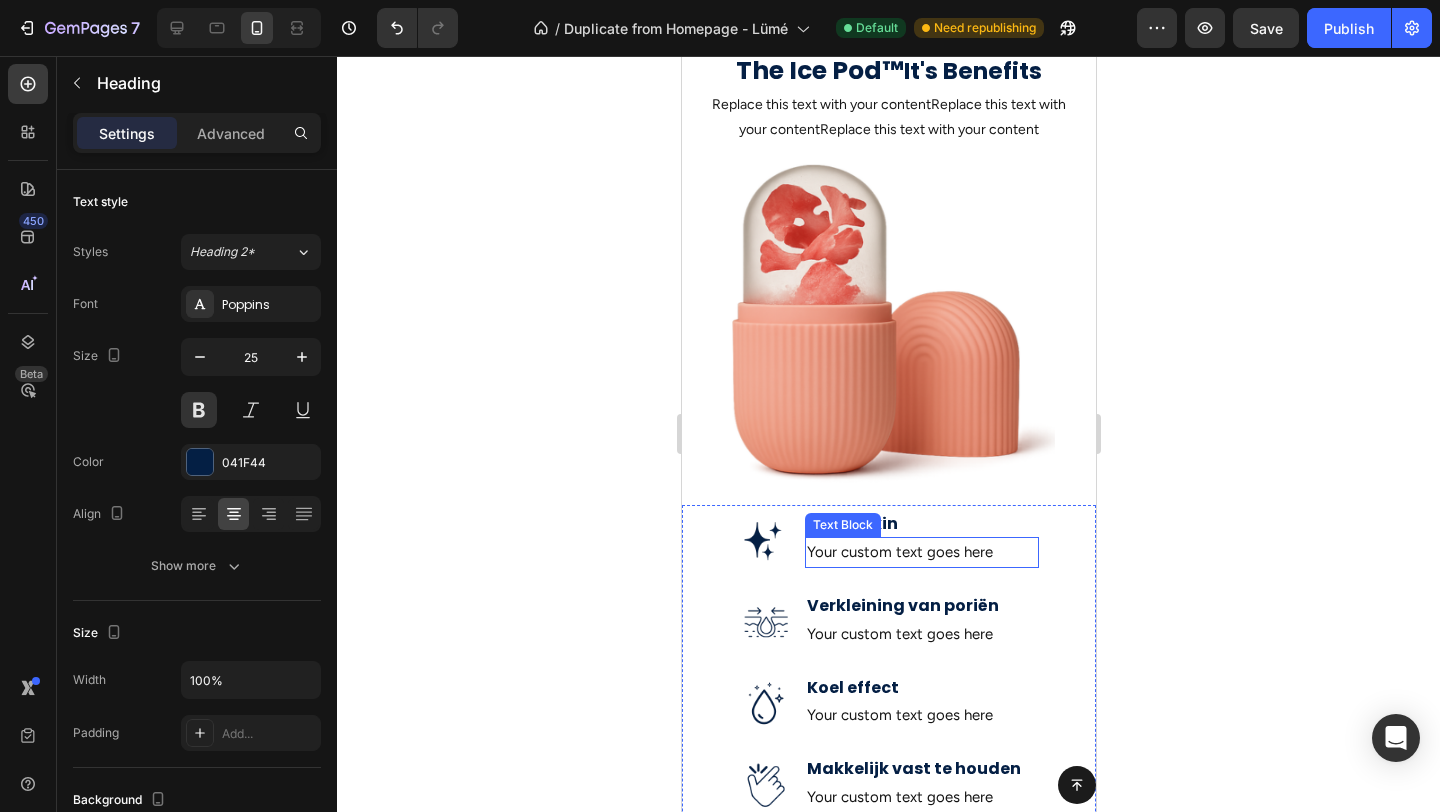 scroll, scrollTop: 262, scrollLeft: 0, axis: vertical 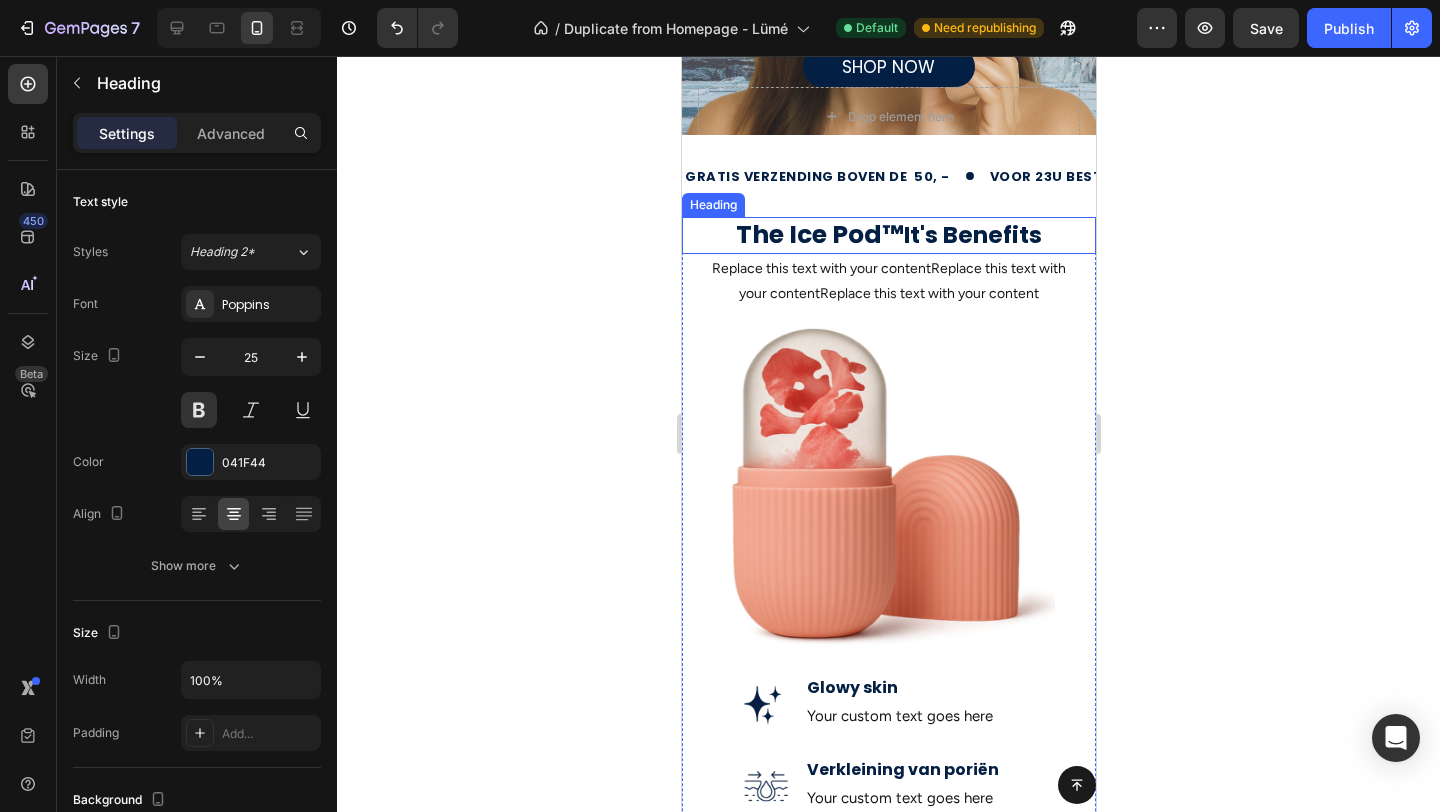 click on "The Ice Pod ™  It's Benefits" at bounding box center [888, 235] 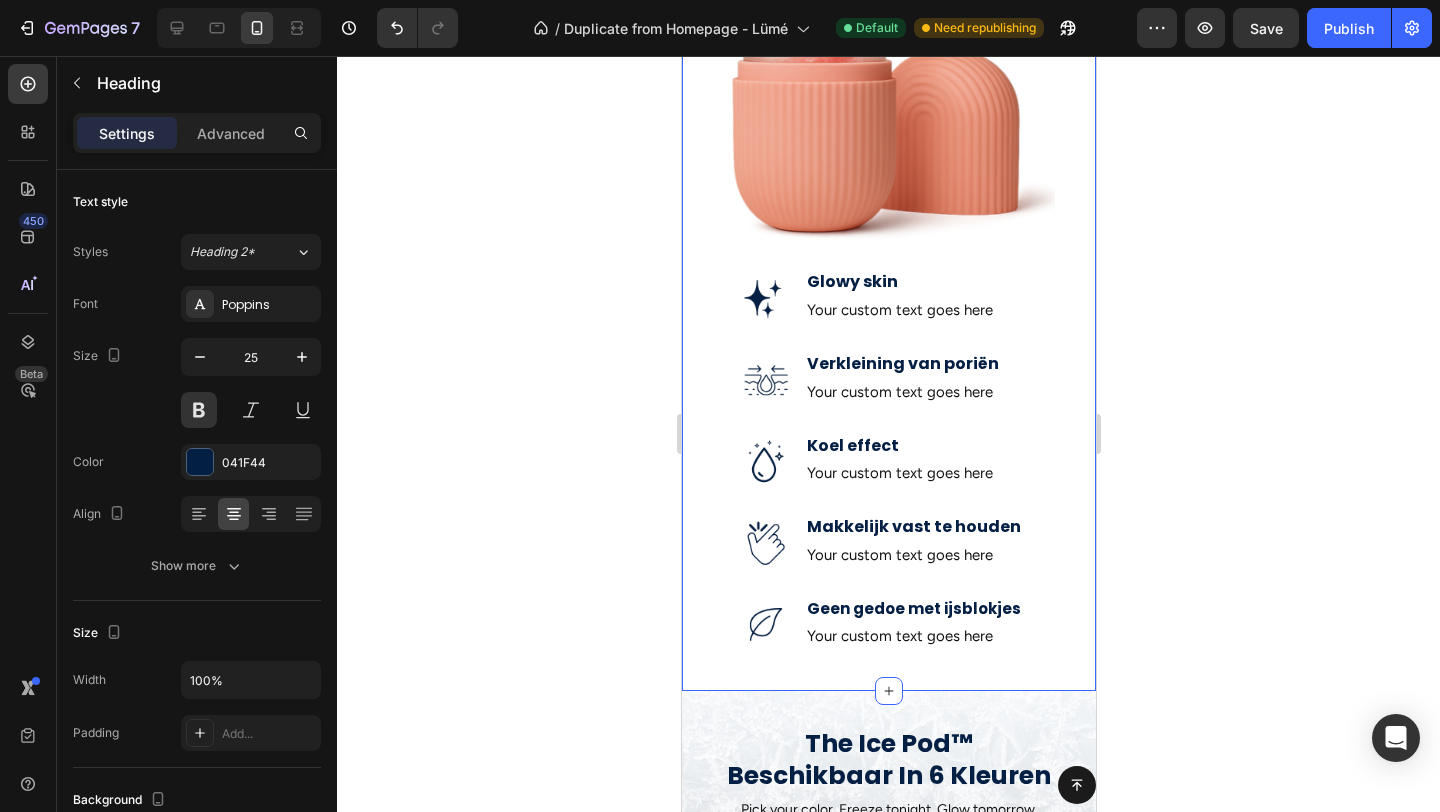 scroll, scrollTop: 779, scrollLeft: 0, axis: vertical 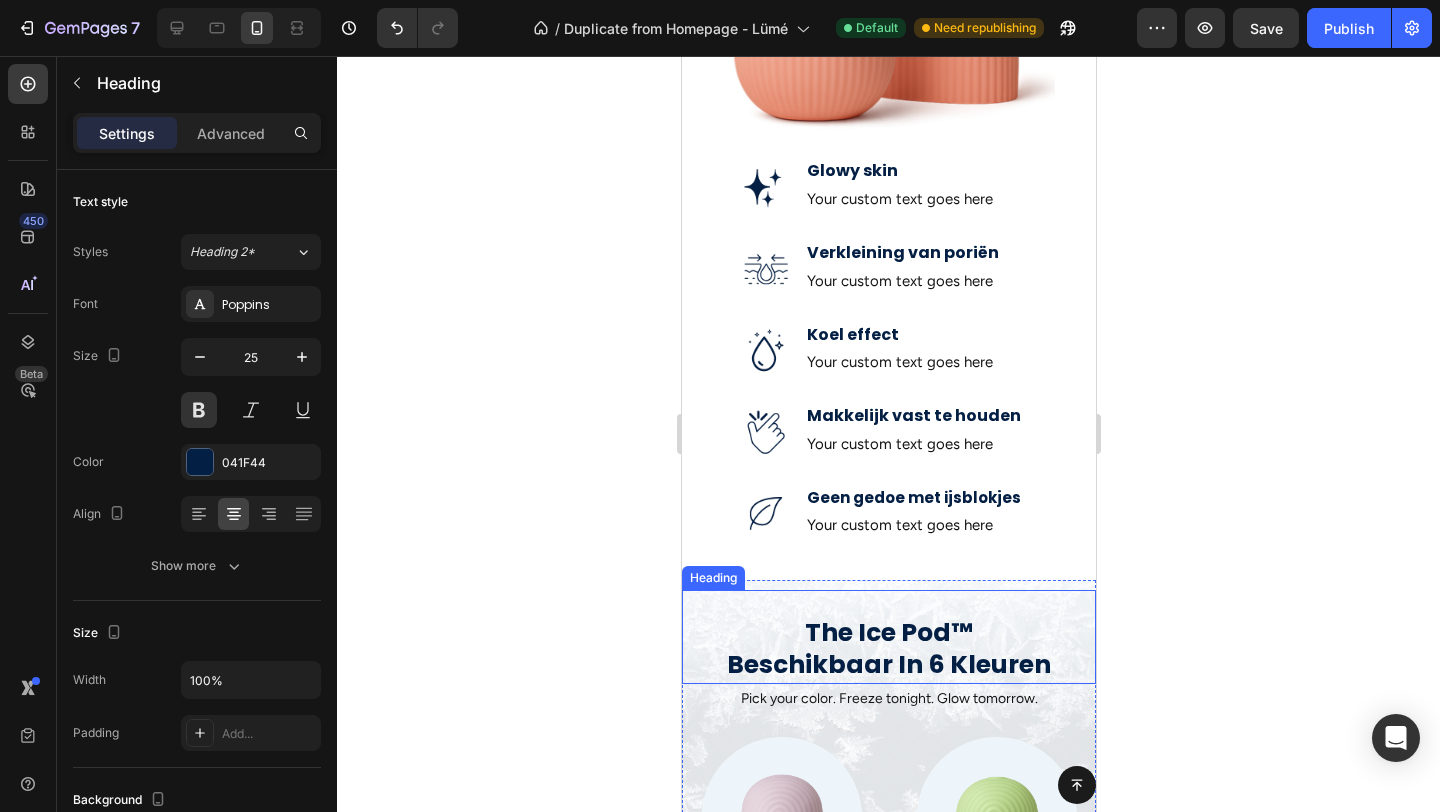 click on "The Ice Pod™  Beschikbaar In 6 Kleuren" at bounding box center [888, 649] 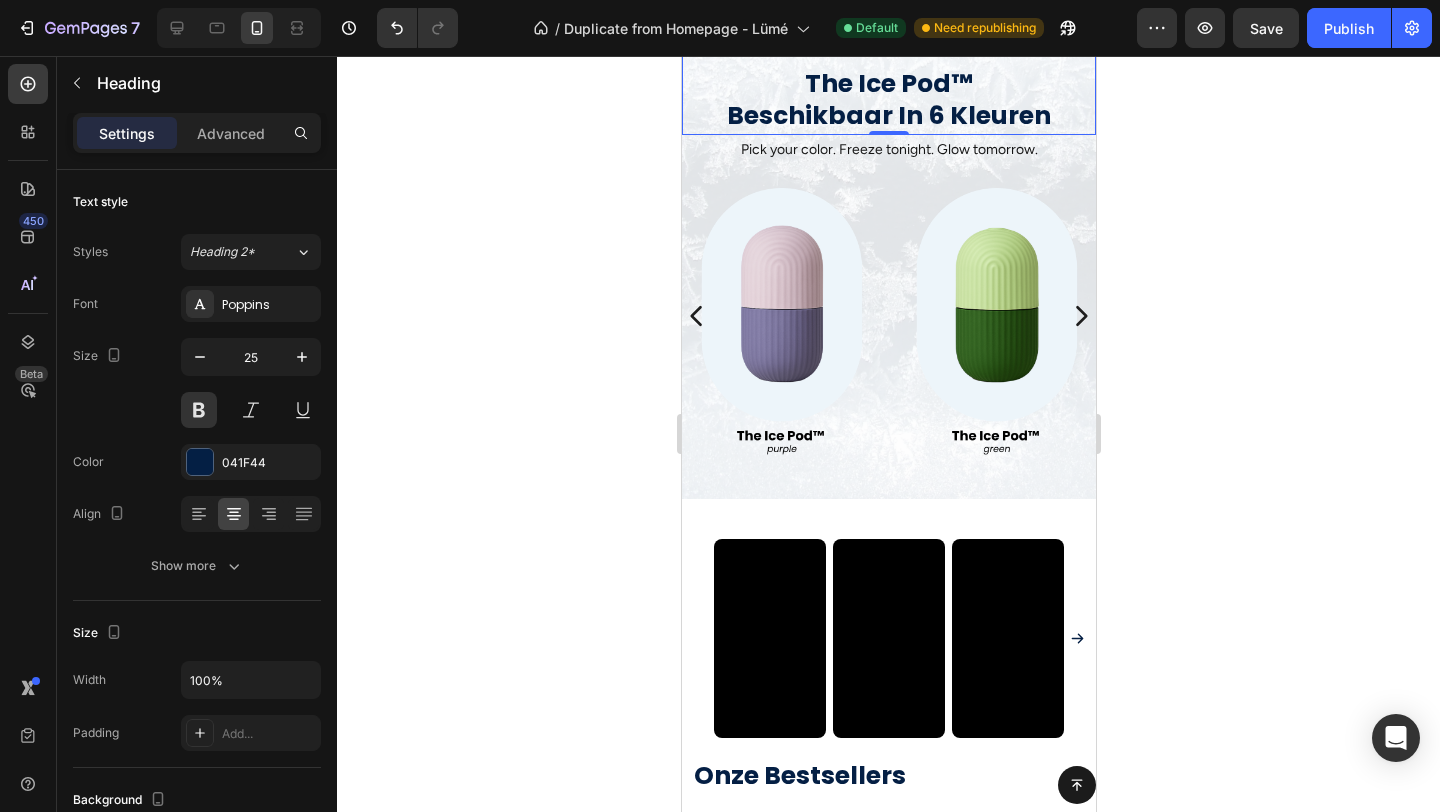 scroll, scrollTop: 1061, scrollLeft: 0, axis: vertical 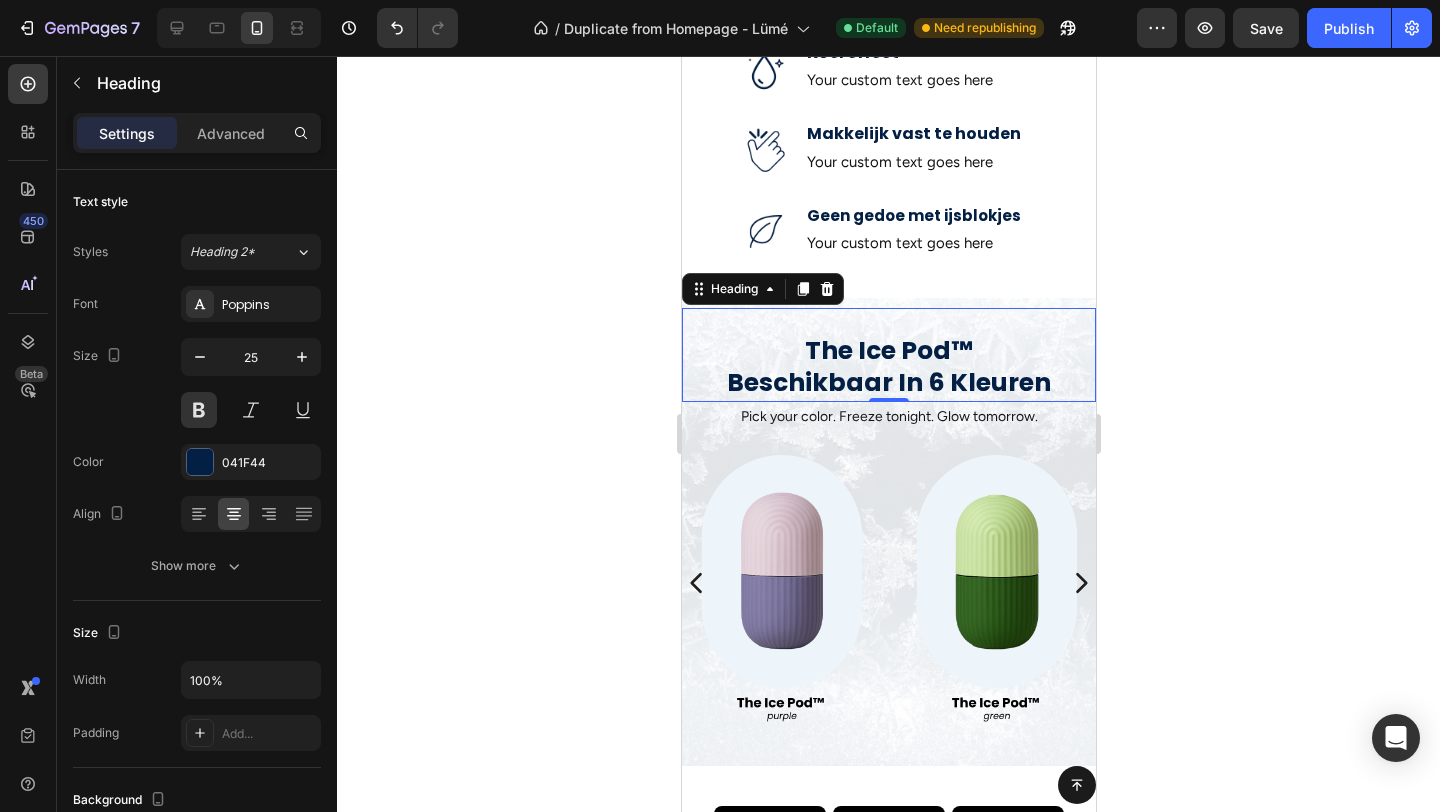 click on "Settings Advanced" at bounding box center (197, 133) 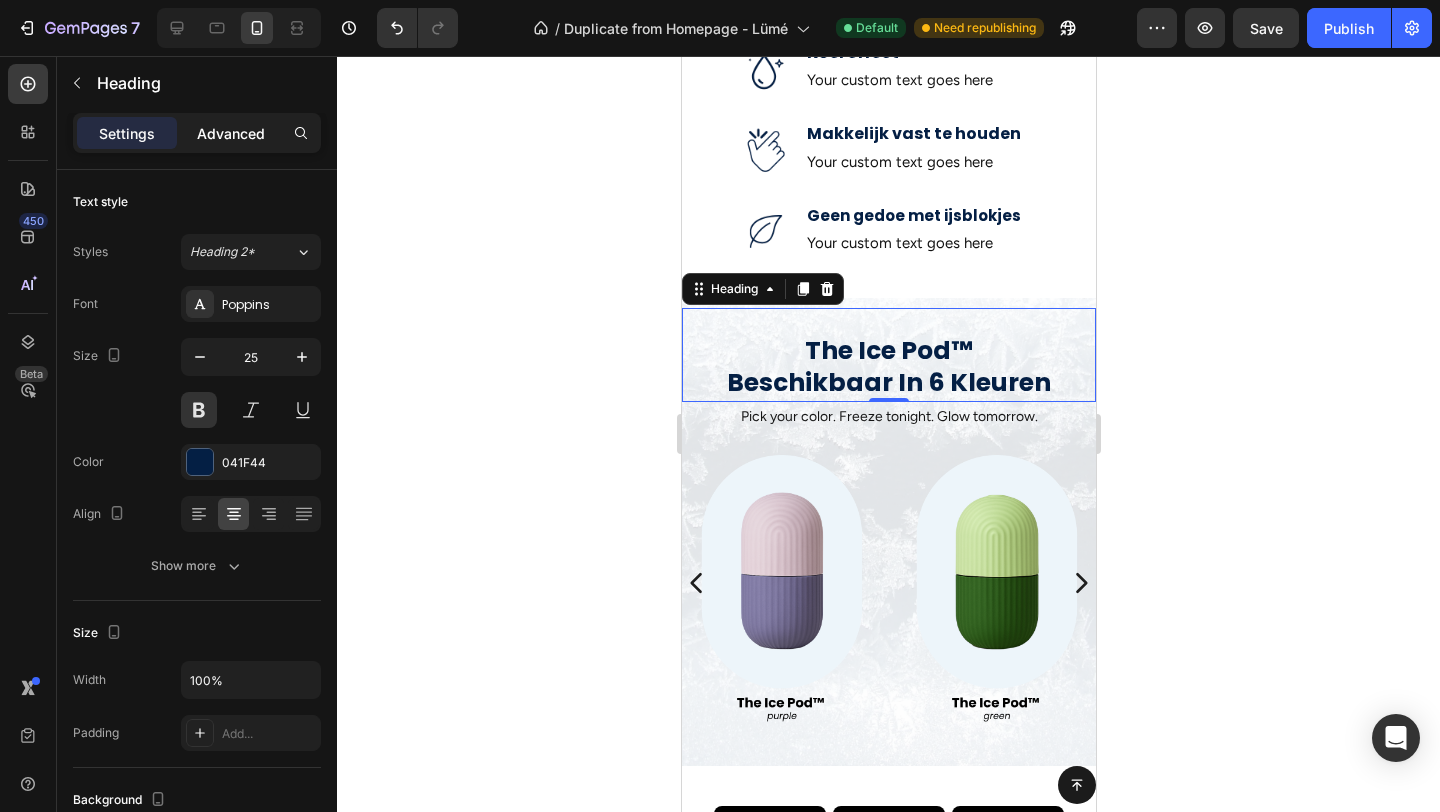 click on "Advanced" at bounding box center [231, 133] 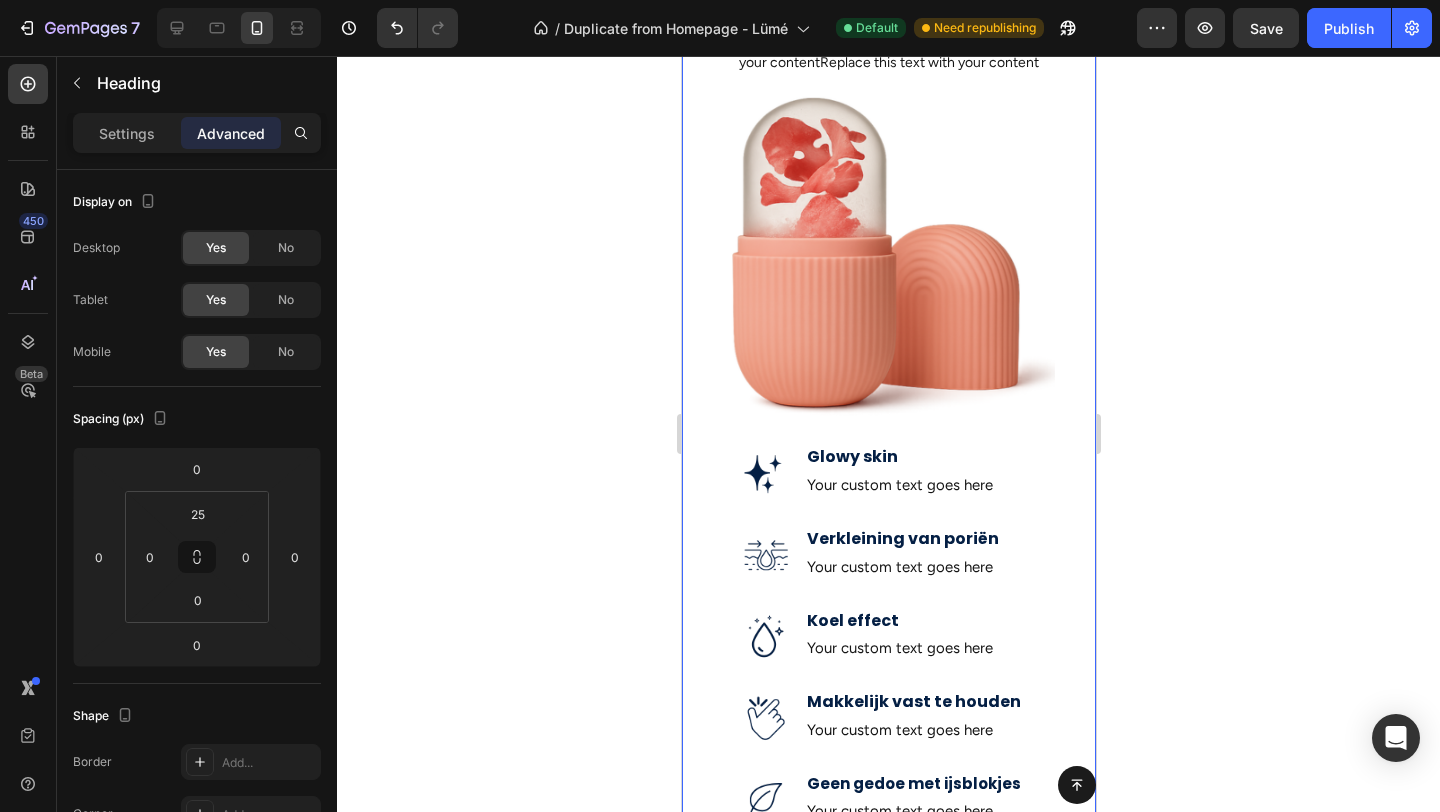 scroll, scrollTop: 220, scrollLeft: 0, axis: vertical 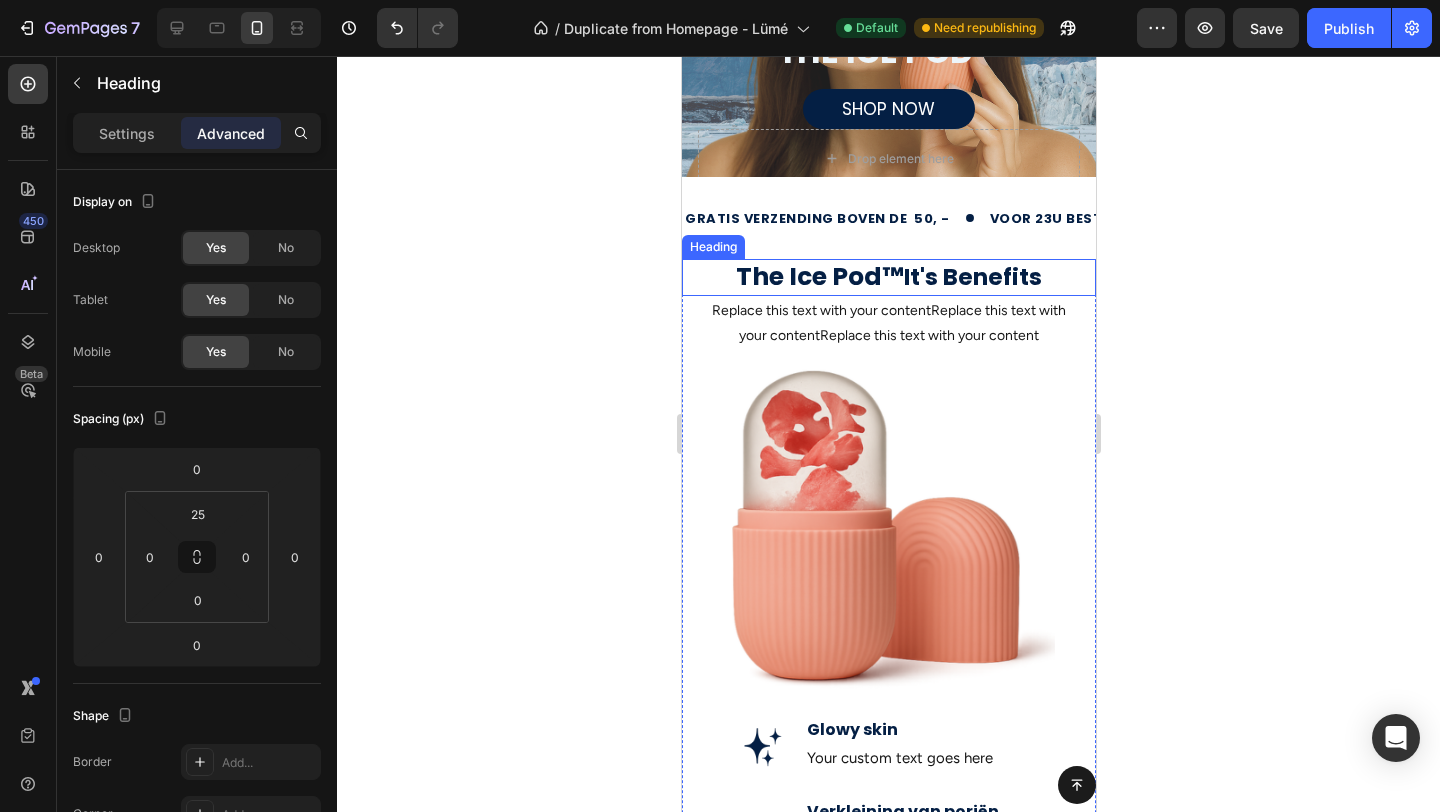 click on "The Ice Pod ™  It's Benefits" at bounding box center [888, 277] 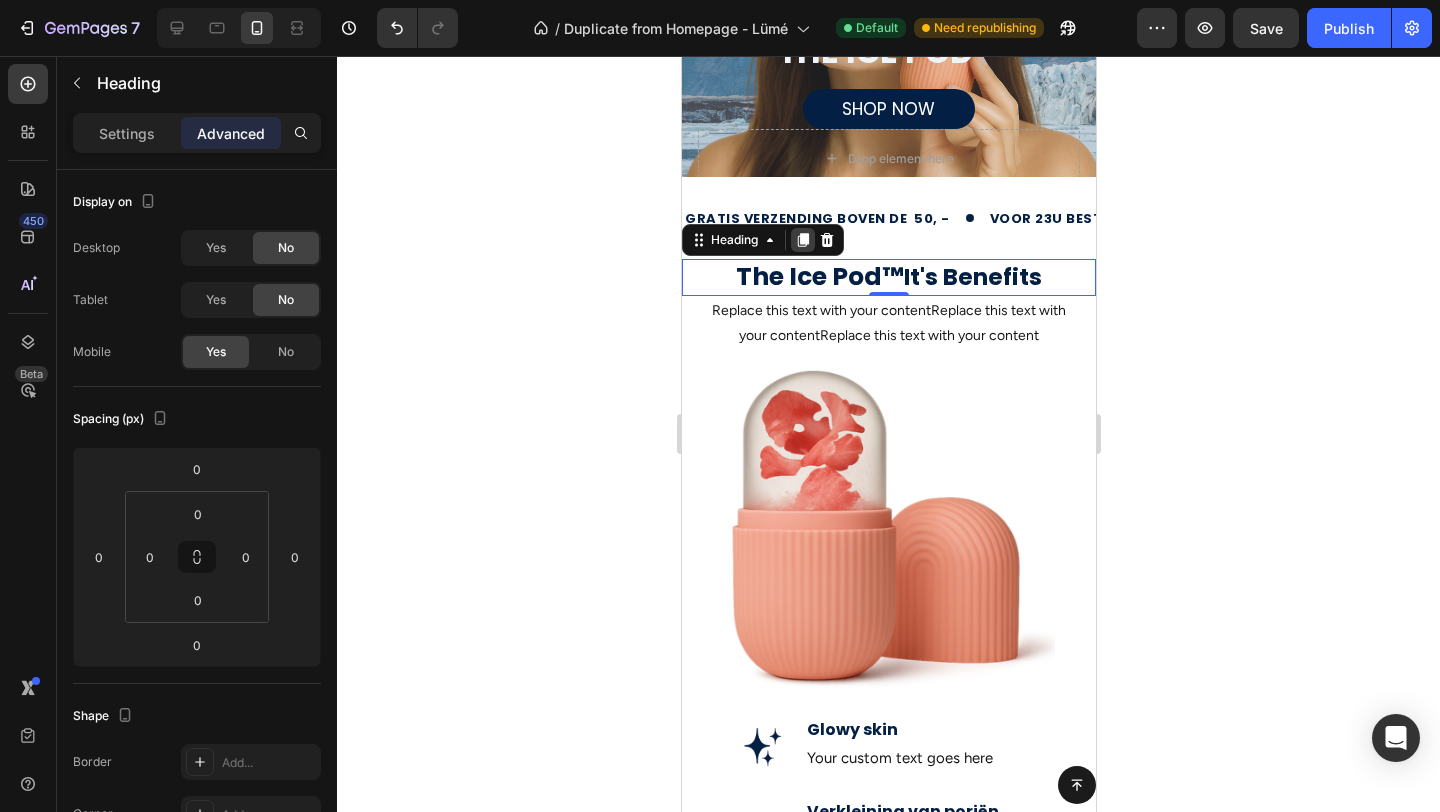 click 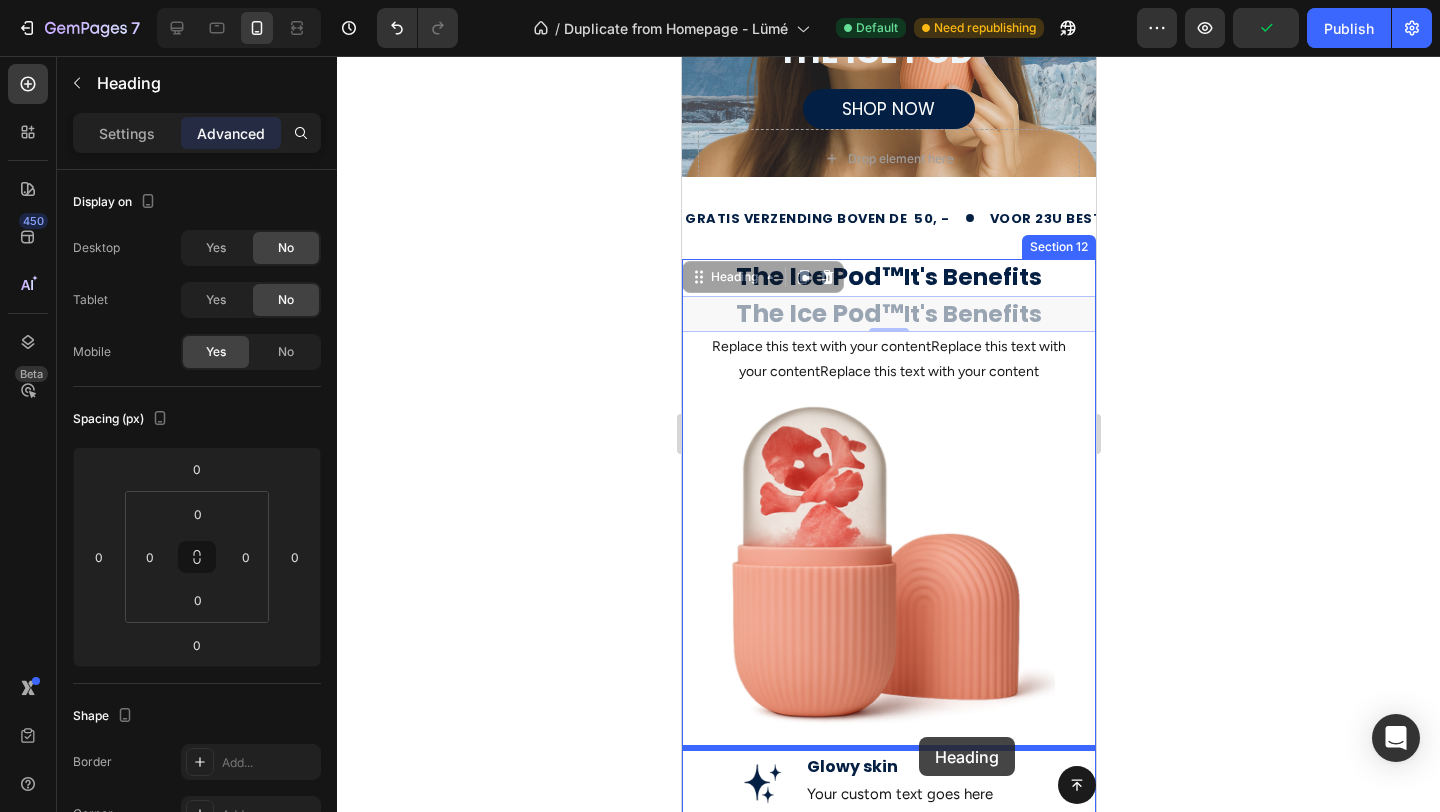 drag, startPoint x: 847, startPoint y: 315, endPoint x: 881, endPoint y: 588, distance: 275.10907 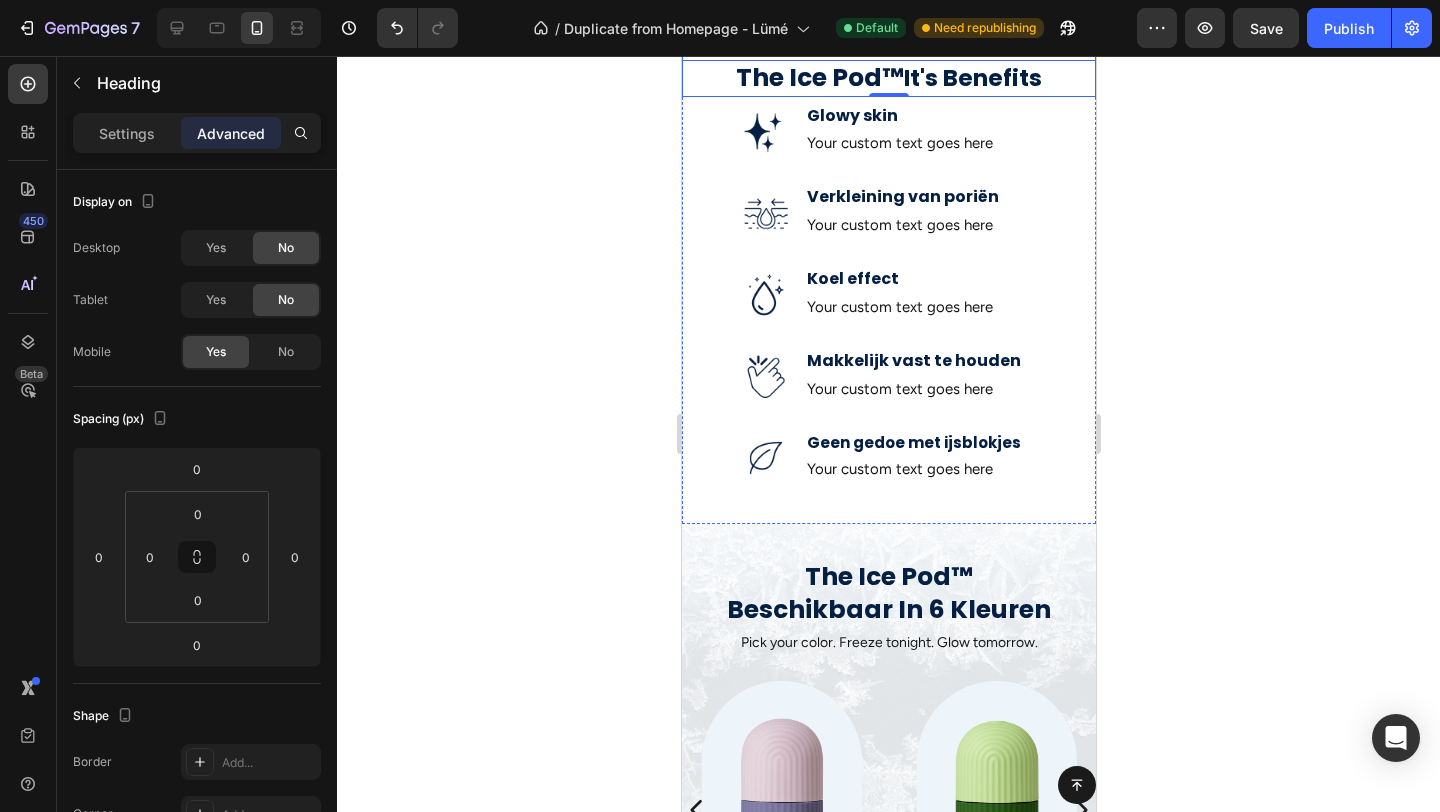 scroll, scrollTop: 859, scrollLeft: 0, axis: vertical 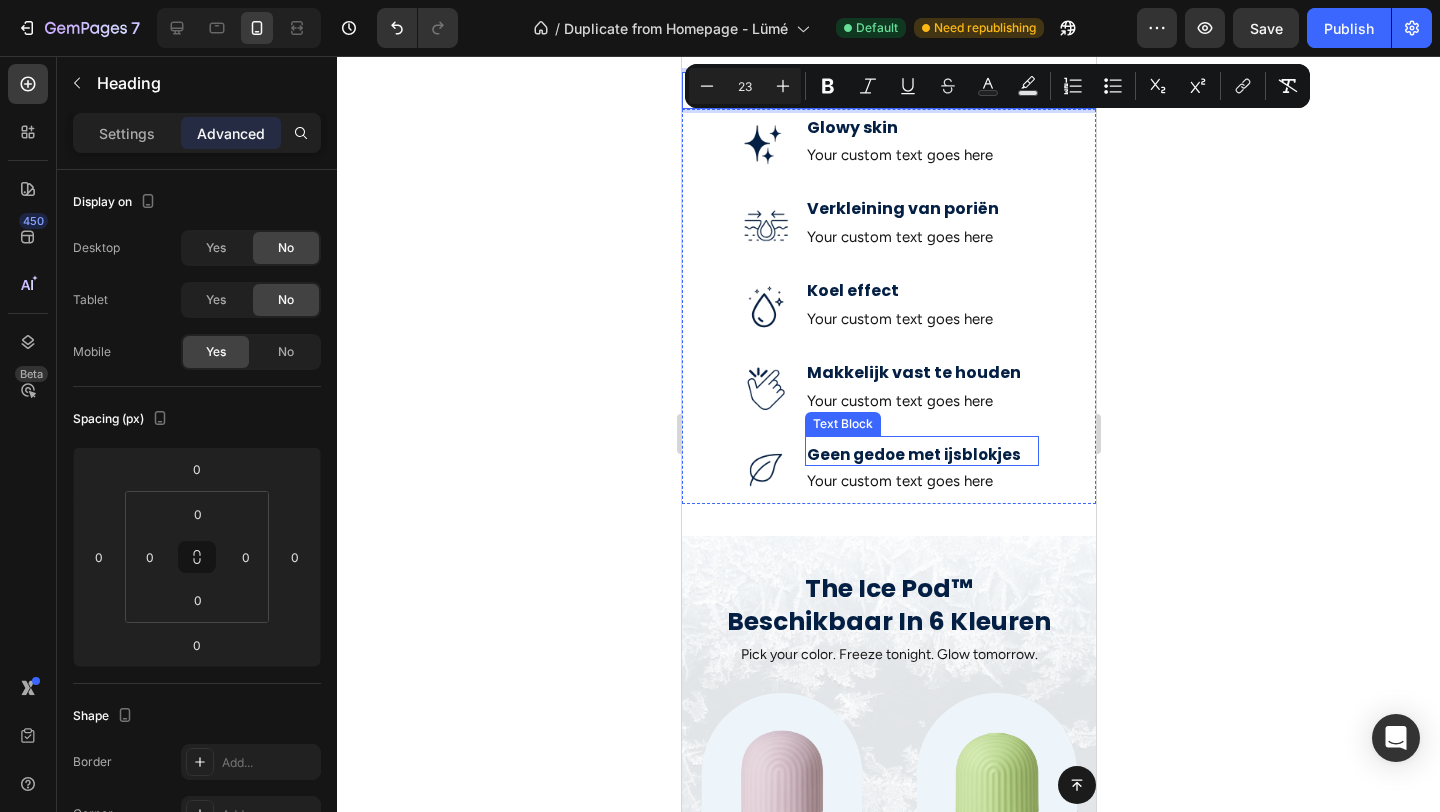 drag, startPoint x: 948, startPoint y: 87, endPoint x: 927, endPoint y: 453, distance: 366.60196 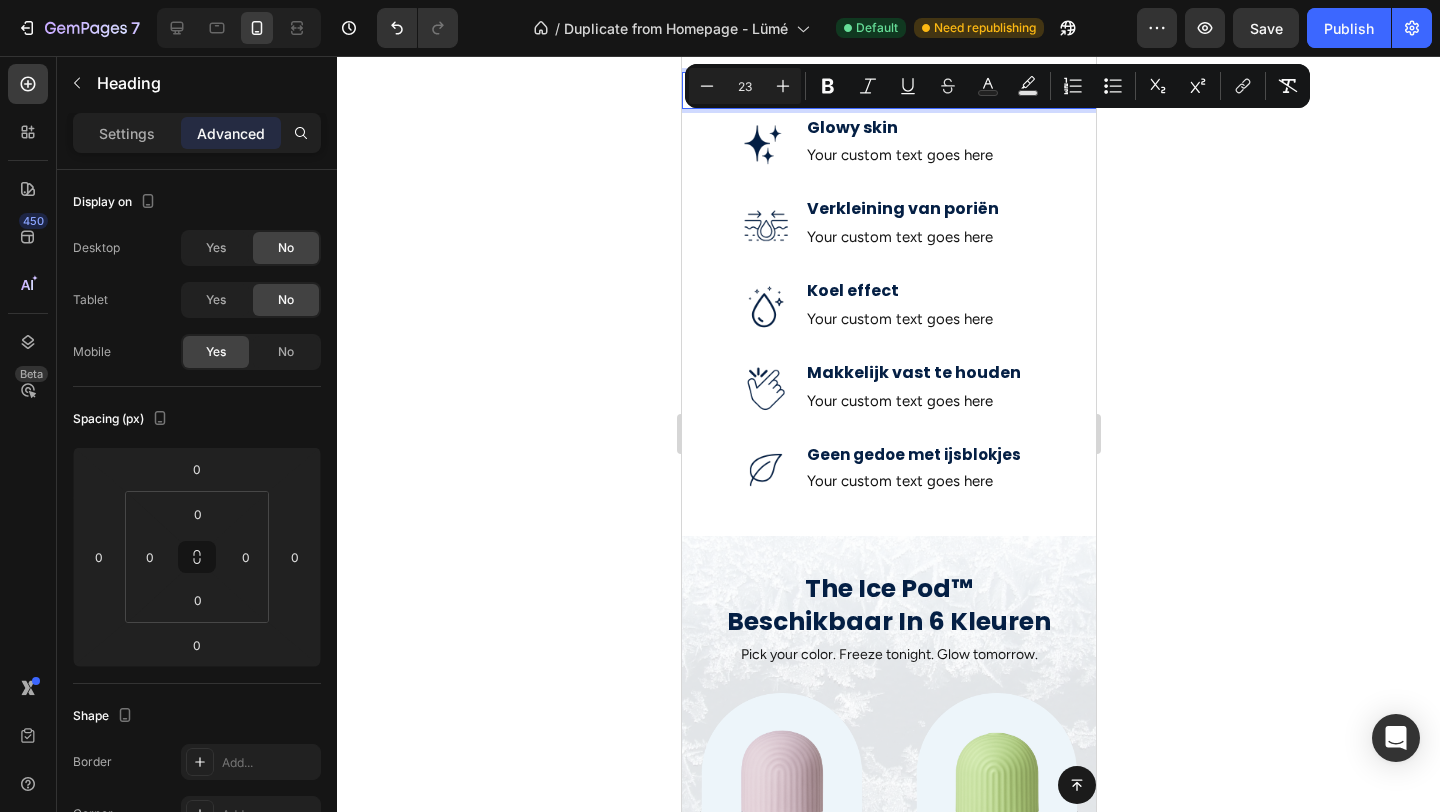 click 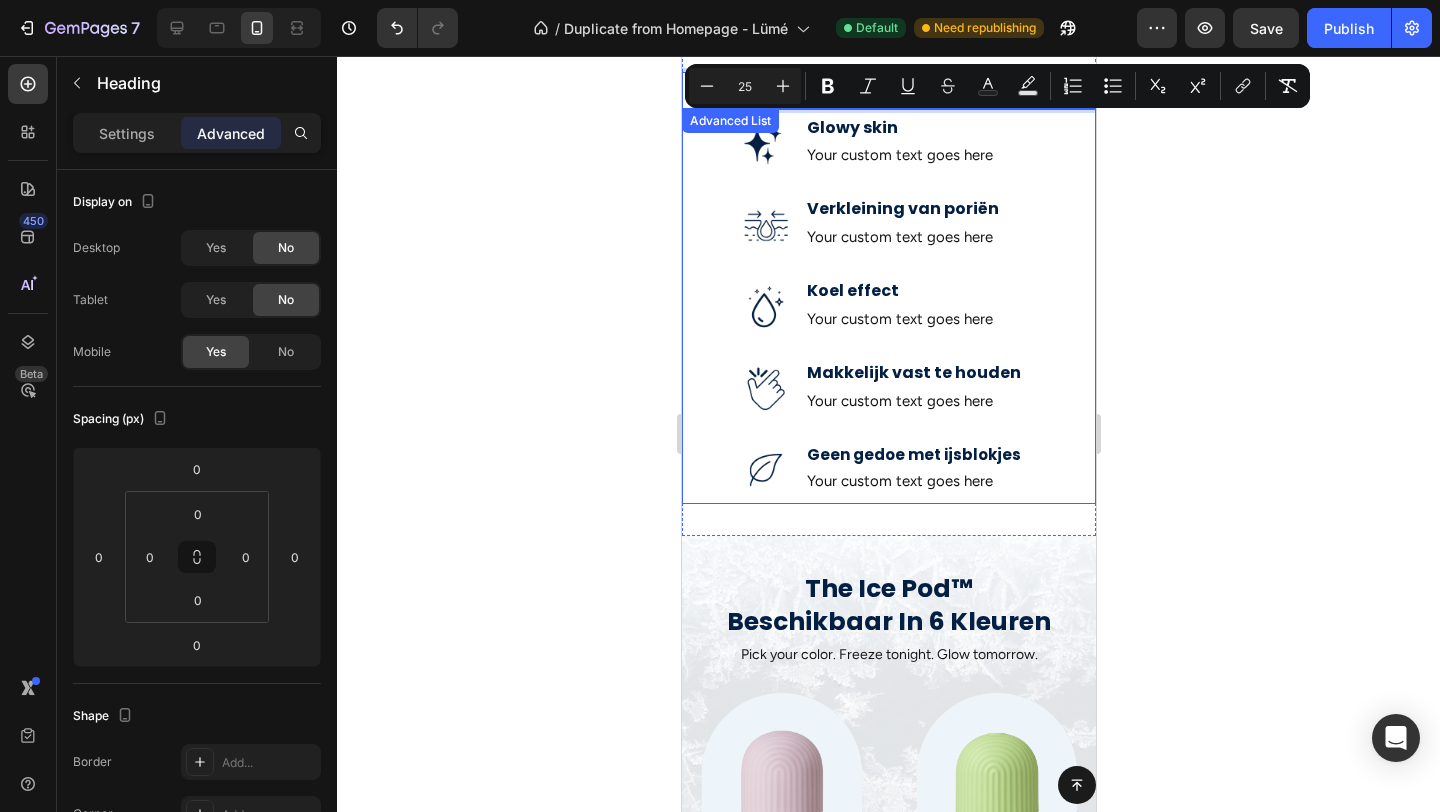 drag, startPoint x: 909, startPoint y: 288, endPoint x: 692, endPoint y: 430, distance: 259.33185 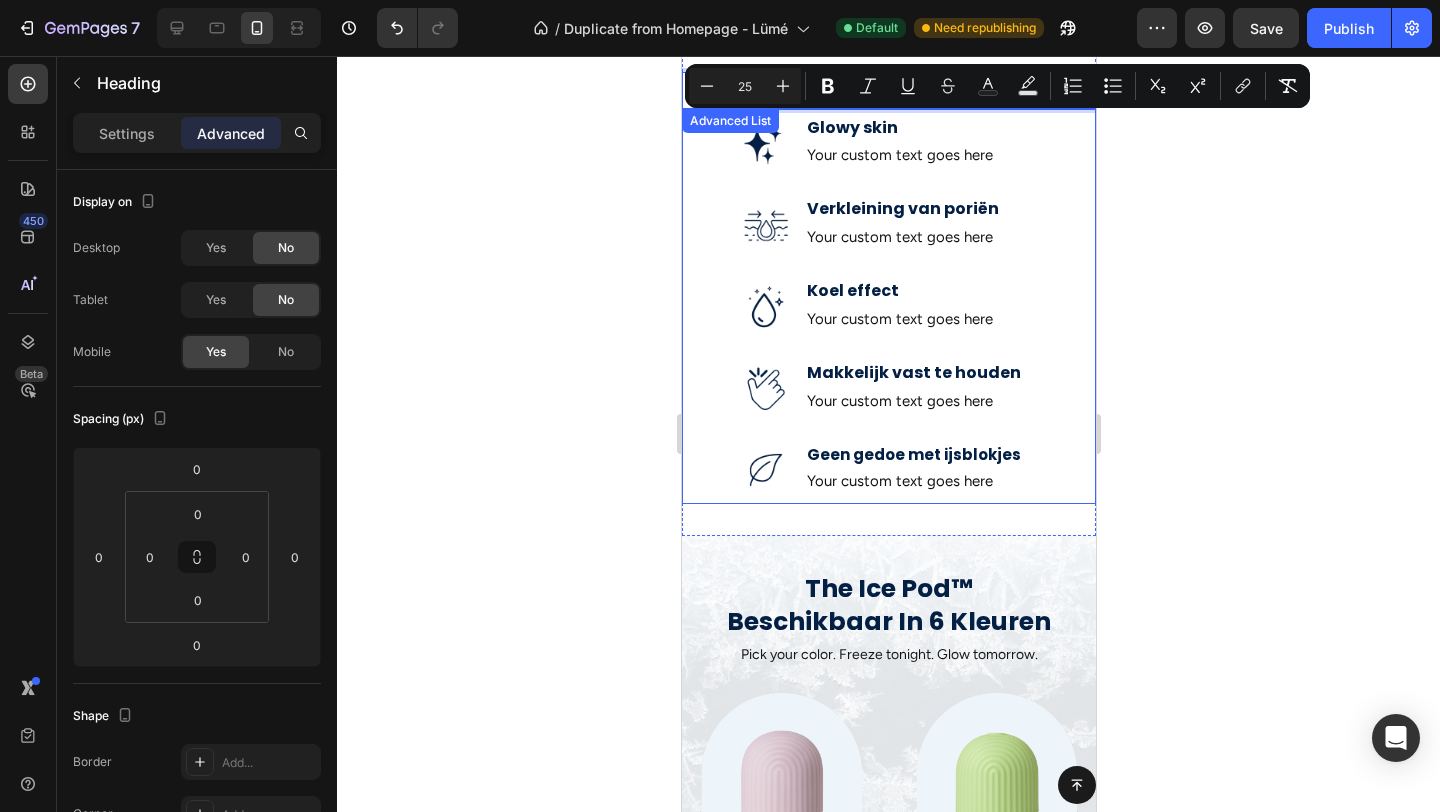 click 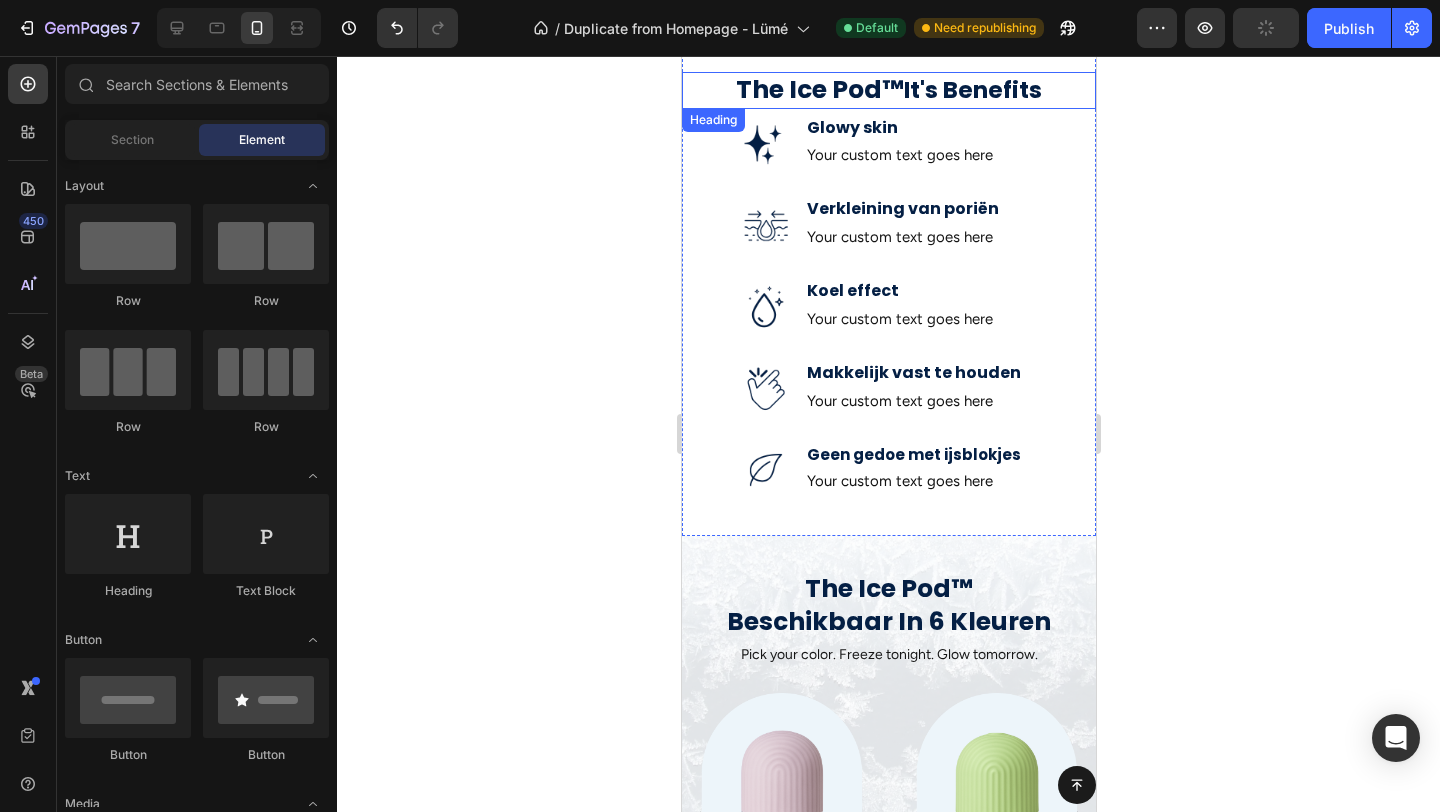 click on "The Ice Pod ™  It's Benefits" at bounding box center [888, 90] 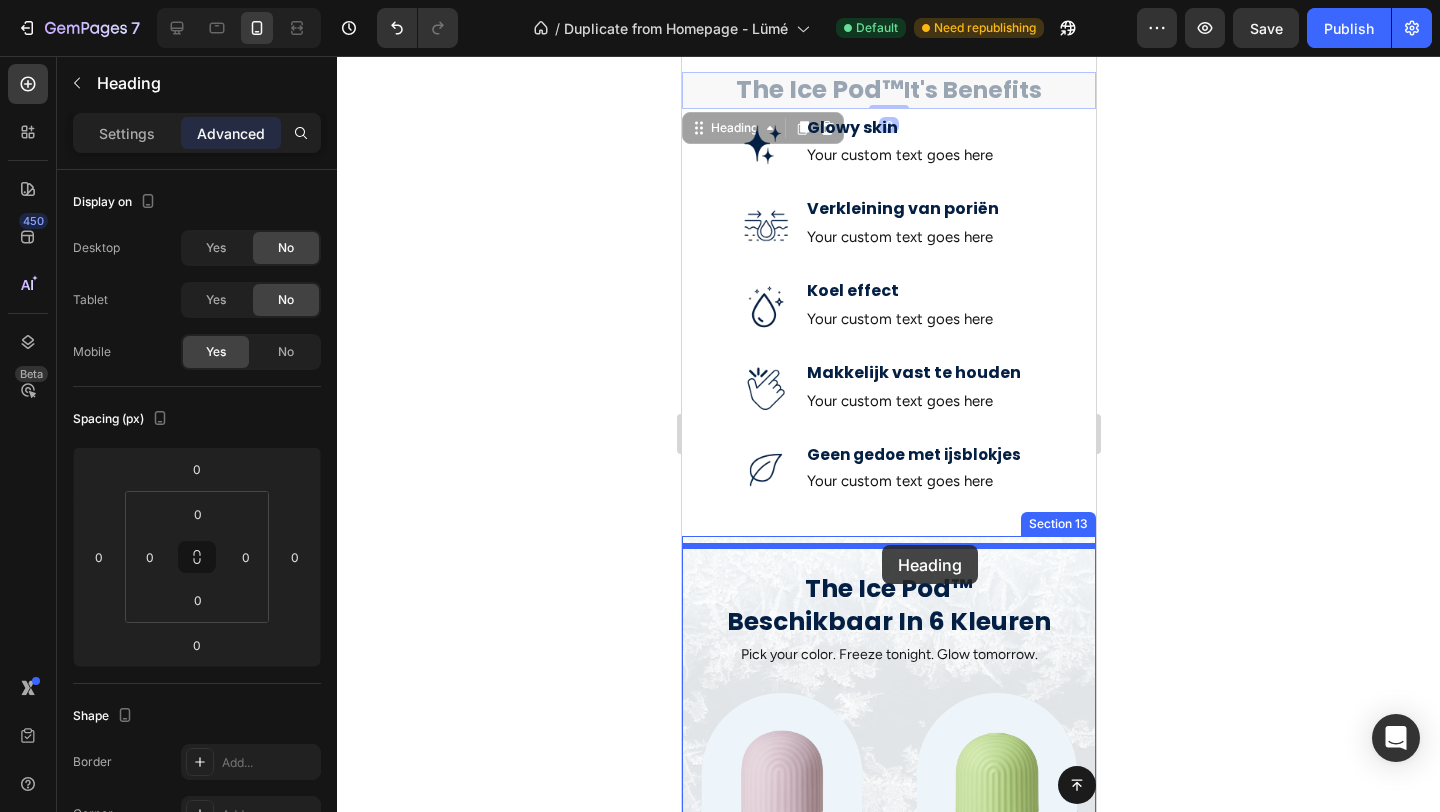 drag, startPoint x: 700, startPoint y: 132, endPoint x: 881, endPoint y: 545, distance: 450.92126 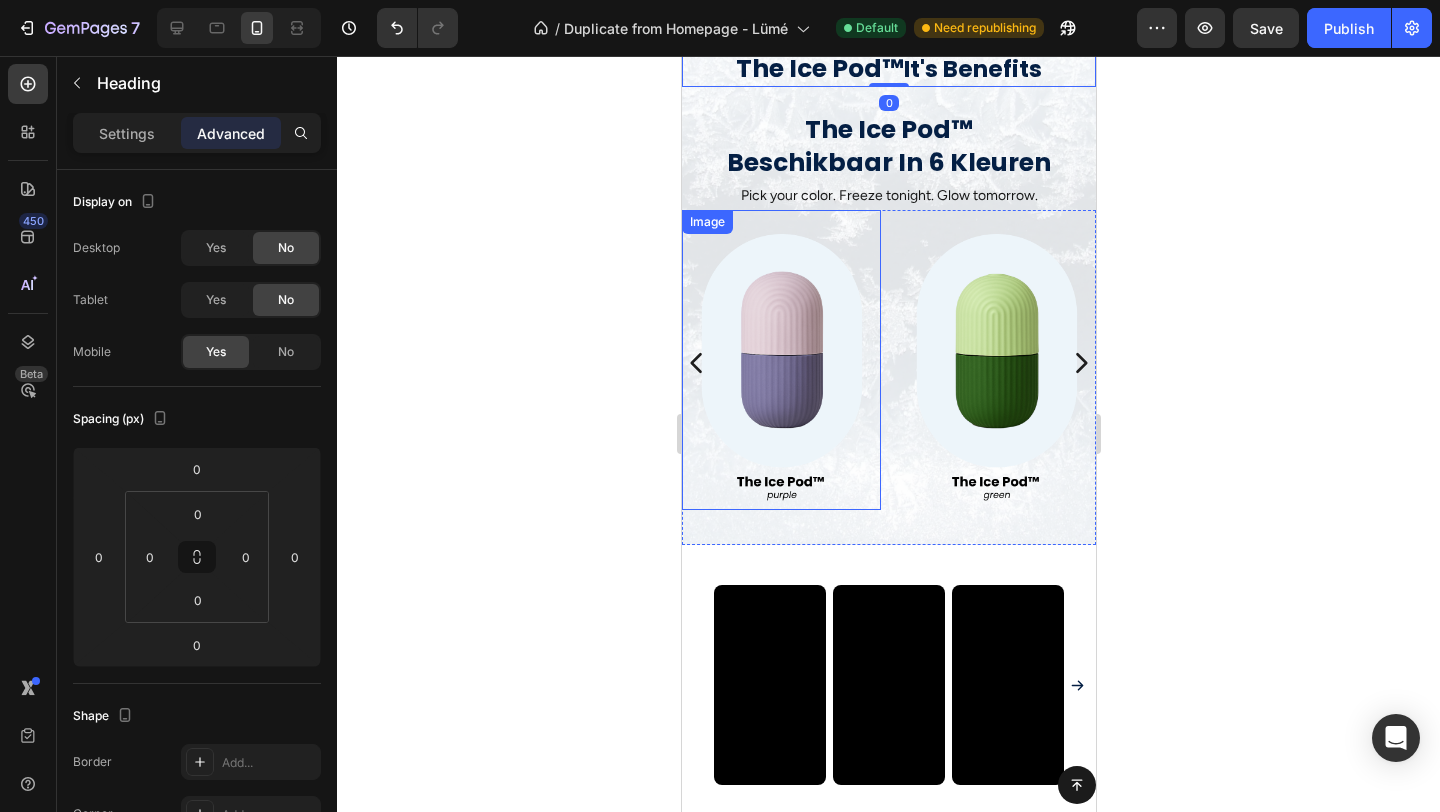 scroll, scrollTop: 1266, scrollLeft: 0, axis: vertical 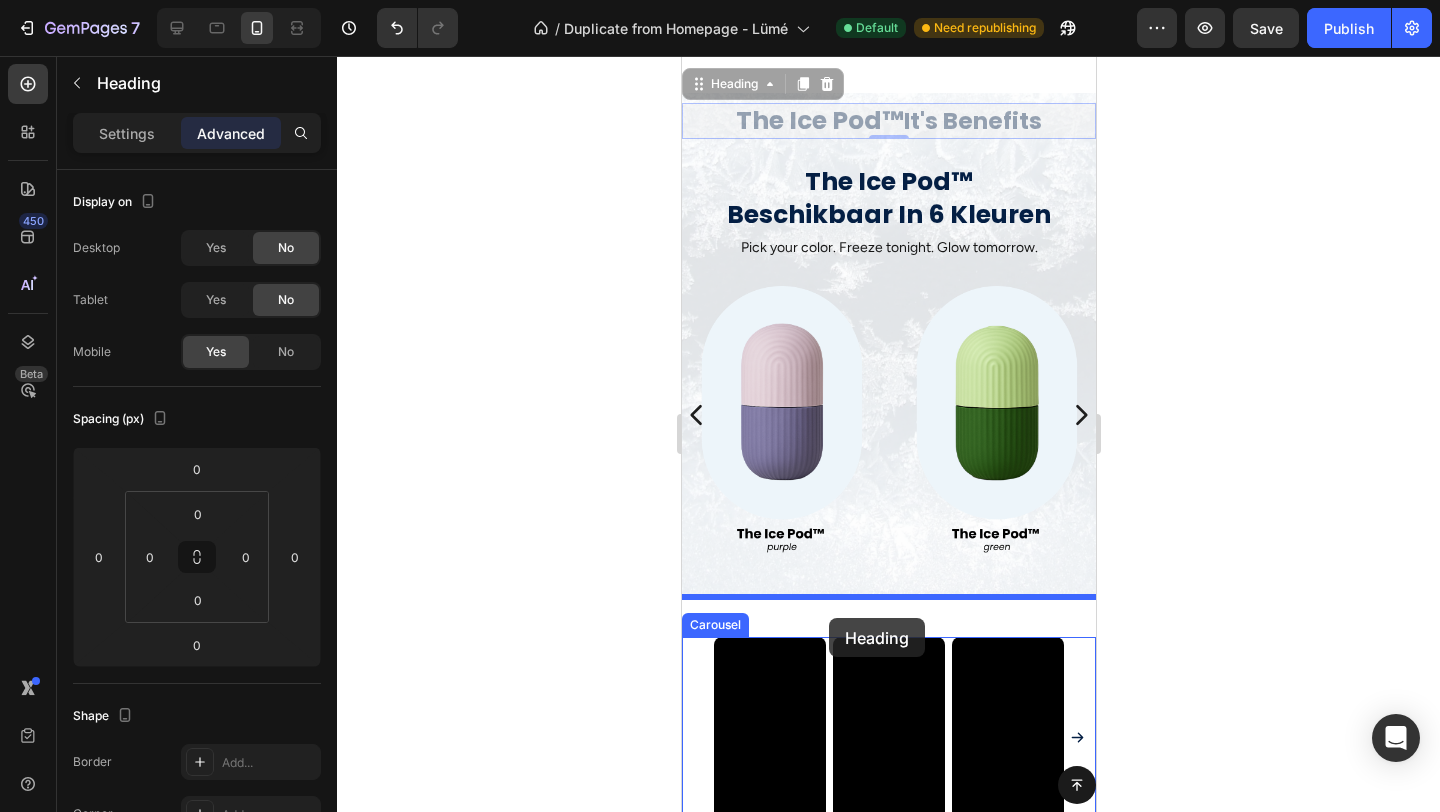 drag, startPoint x: 700, startPoint y: 88, endPoint x: 828, endPoint y: 618, distance: 545.23755 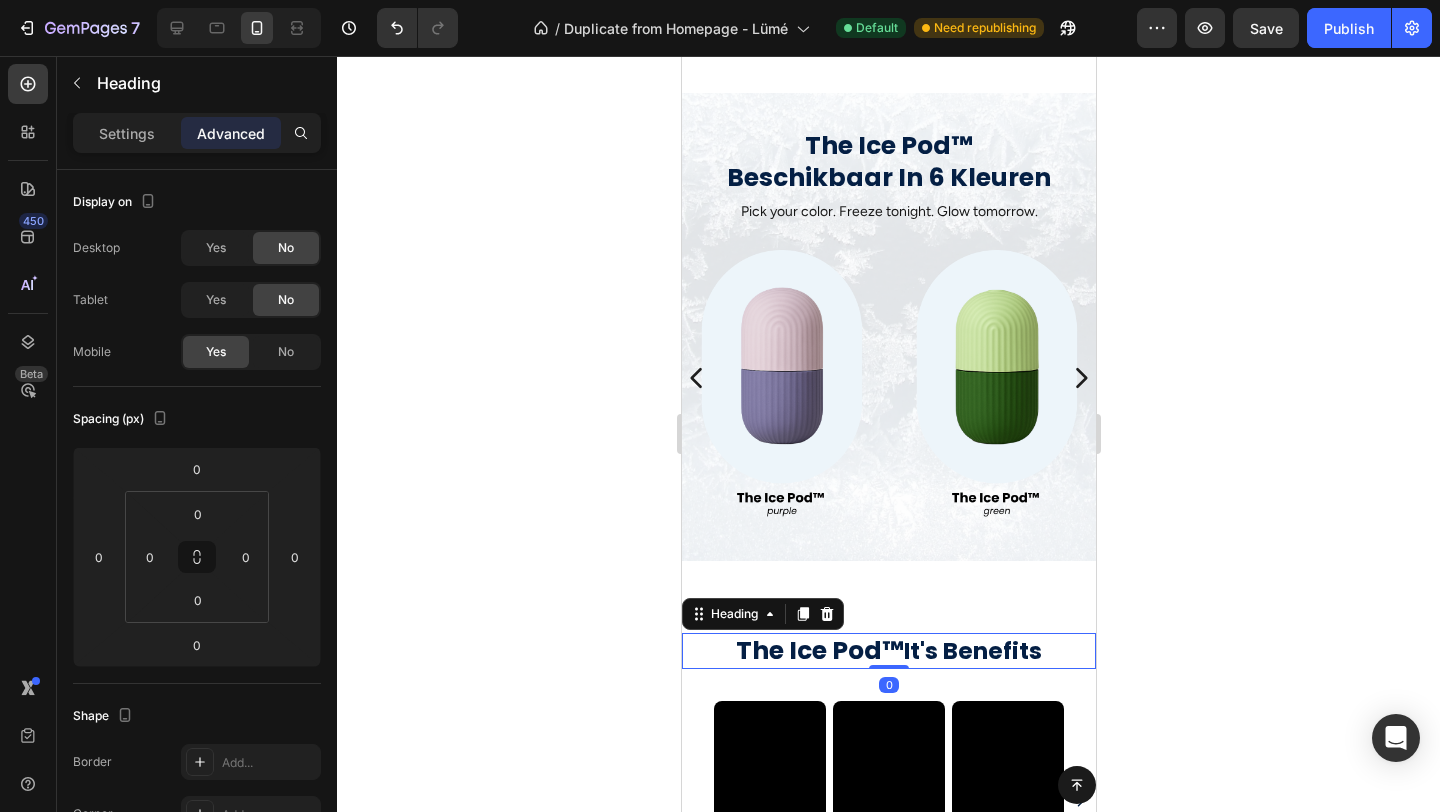 click on "Button Sticky Meet  The Ice Pod™  Text Block Cold skincare for glowing skin. The Ice Pod is your daily glass skin essential - straight from the freezer. Text Block Shop now Button Image Section 2 gratis verzending boven de  50, - Text
voor 23u besteld = morgen in huis Text
retourneren binnen 14 dagen Text
gratis verzending boven de  50, - Text
voor 23u besteld = morgen in huis Text
retourneren binnen 14 dagen Text
Marquee Section 3 The Ice Pod™ It's Benefits Heading Image Image Direct verkoelende verlichting Text Block Vermindert zwelling en vermoeidheid in seconden -  ideaal als frisse start van je ochtend. Text Block Row Image Een gladde, stralende huid Text Block Stimuleert de doorbloeding en verfijnt de huidstructuur. Hierdoor krijg je zonder twijfel een natuurlijke glow. Text Block Row Image Zichtbare verkleining van de poriën Text Block Text Block maakt de huid egaal. Text Block Row" at bounding box center [888, -72] 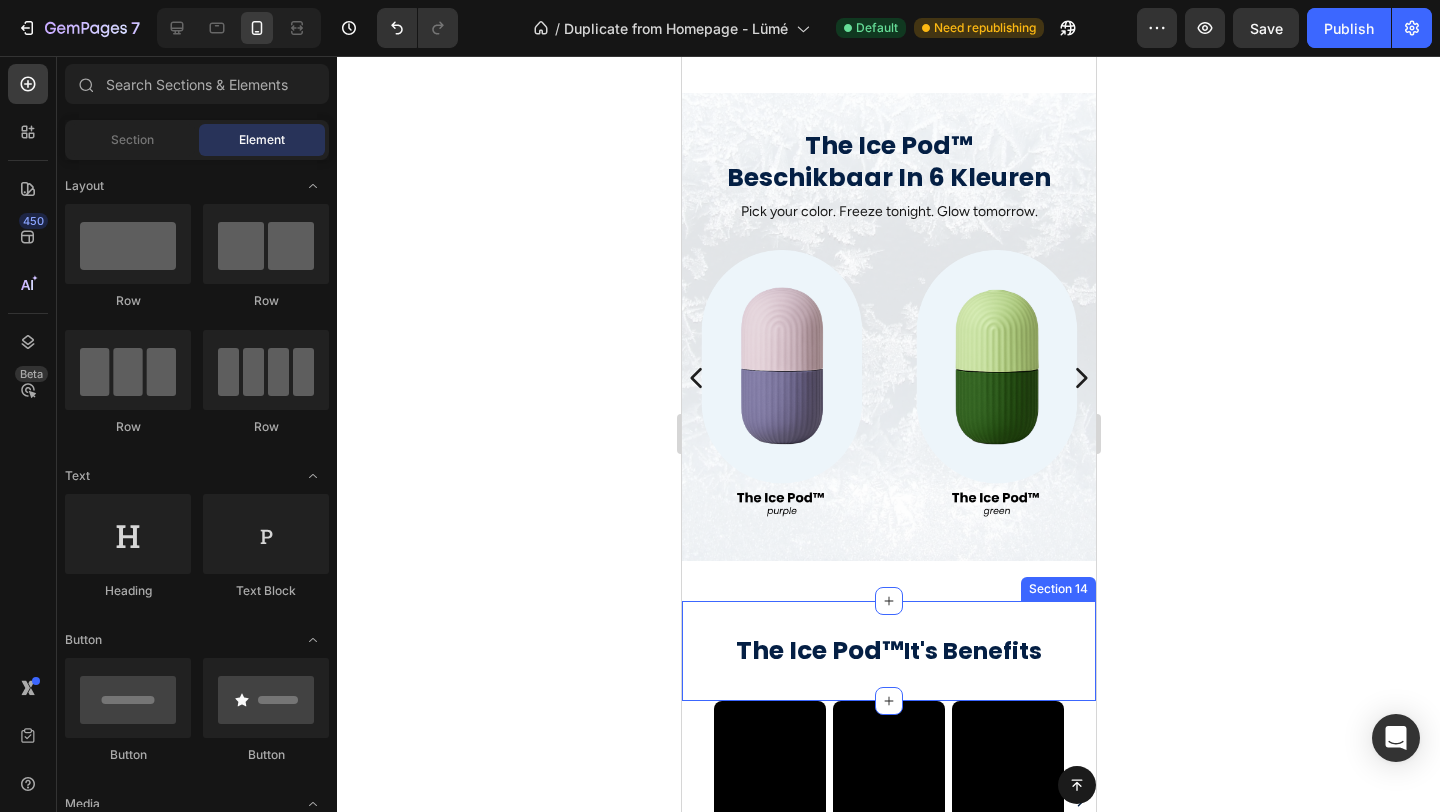 click on "The Ice Pod ™  It's Benefits Heading Section 14" at bounding box center [888, 651] 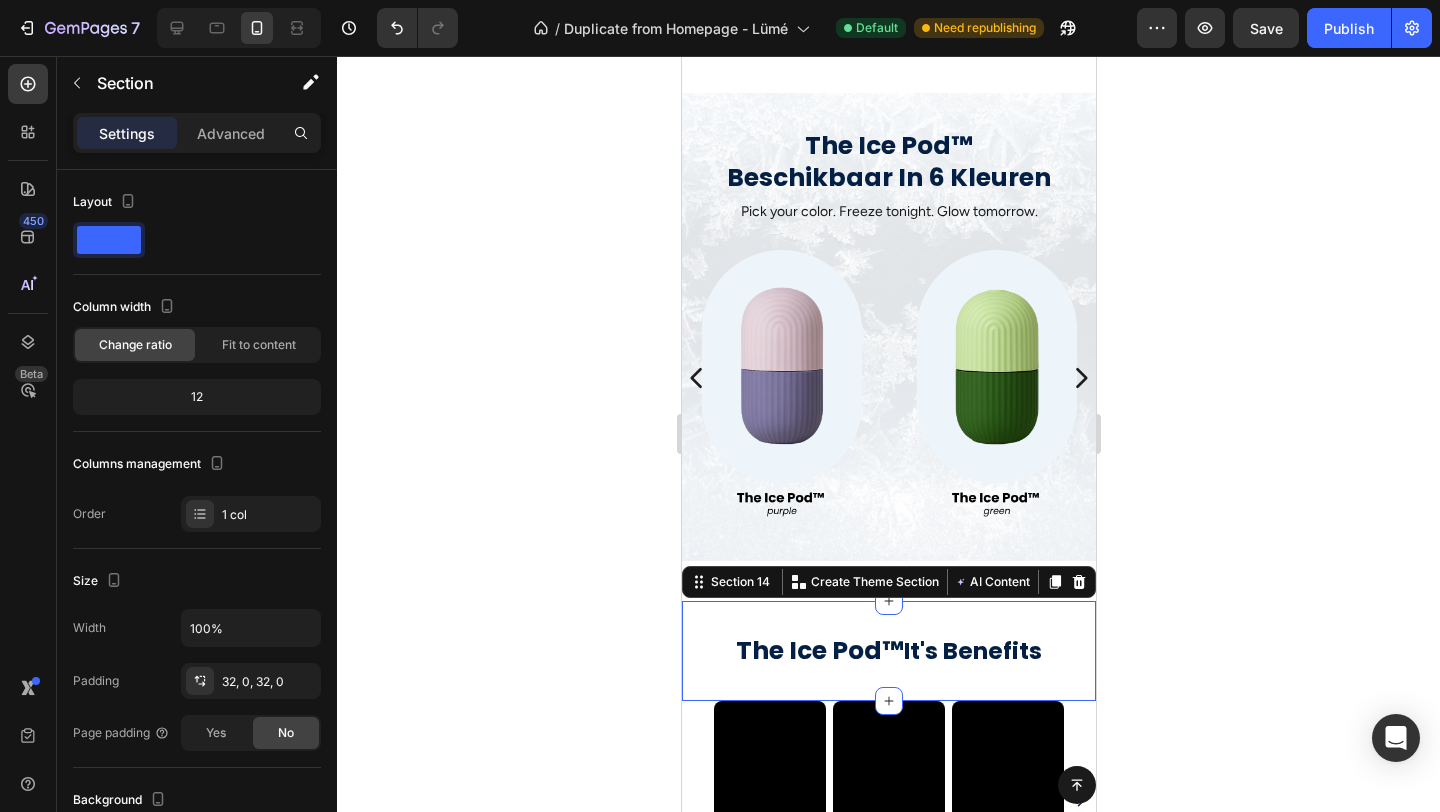 click on "It's Benefits" at bounding box center (972, 651) 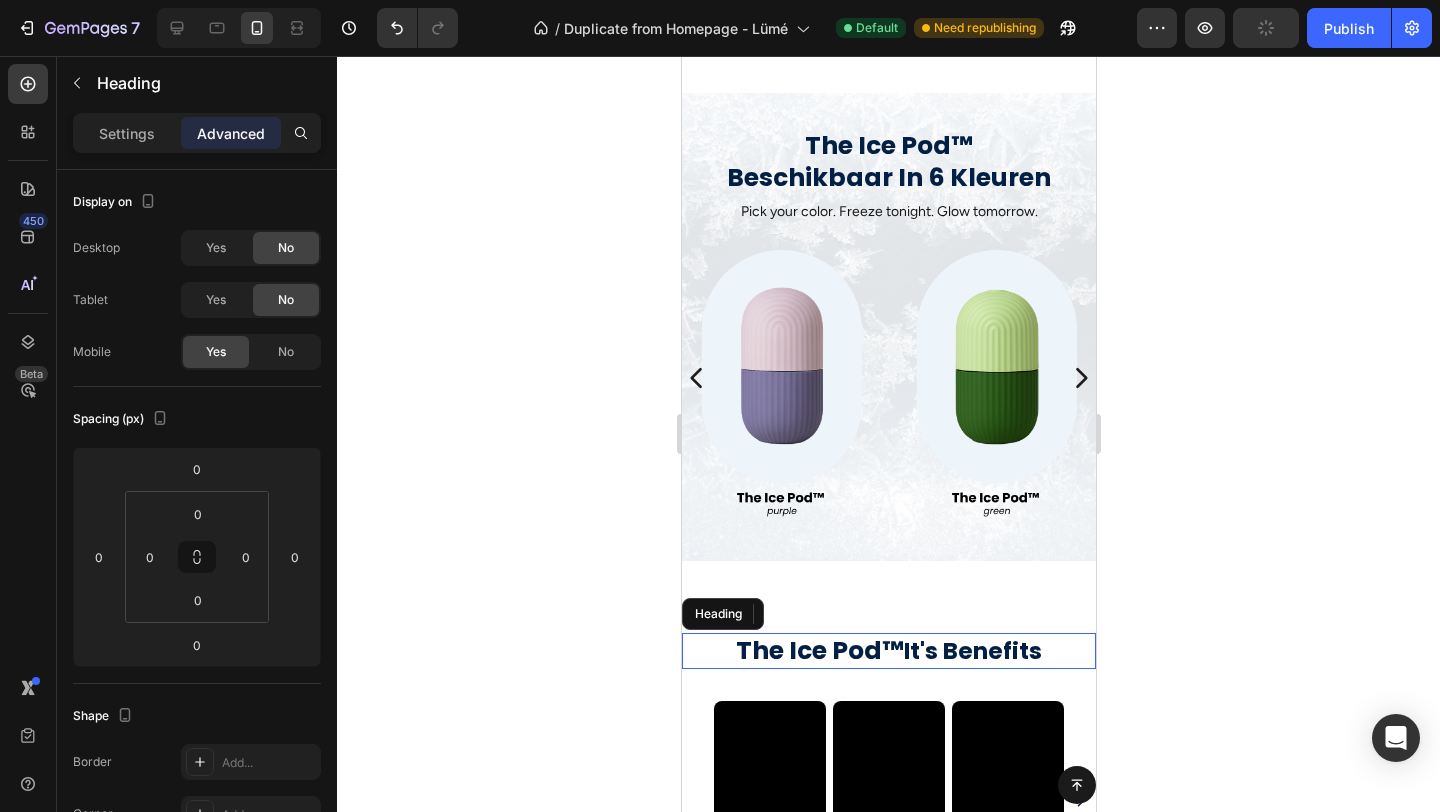 click on "The Ice Pod ™  It's Benefits" at bounding box center (888, 651) 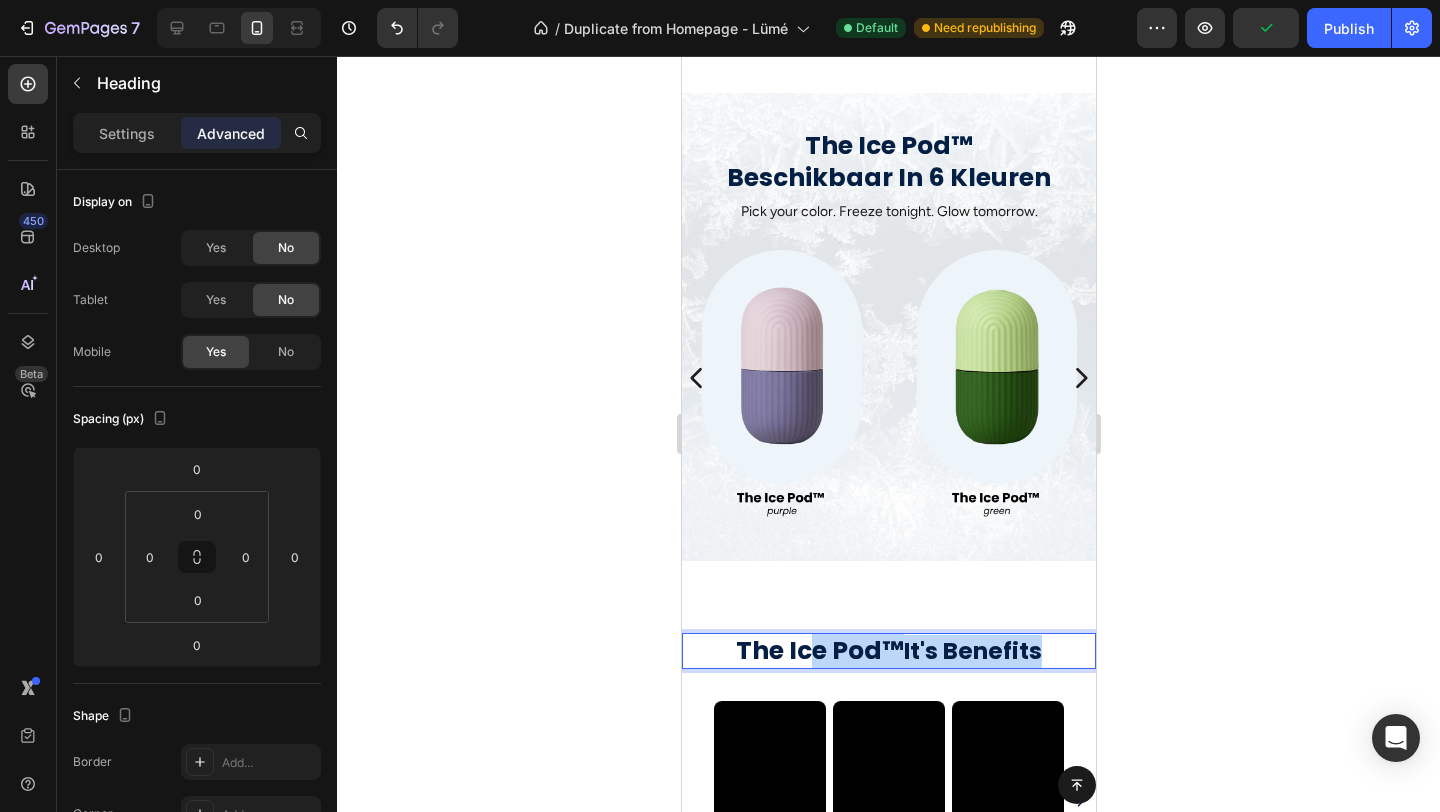 drag, startPoint x: 1043, startPoint y: 648, endPoint x: 663, endPoint y: 648, distance: 380 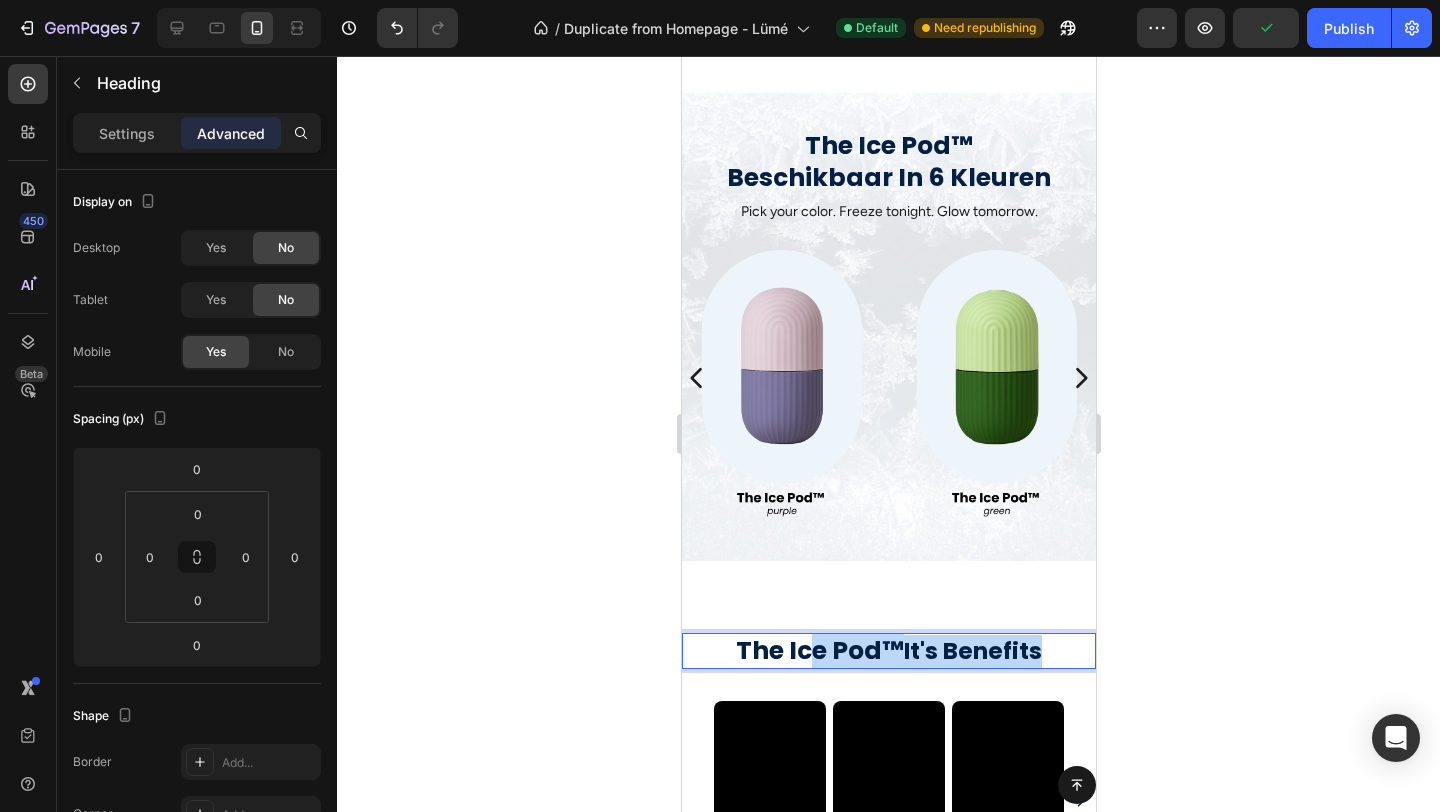 click on "iPhone 11 Pro Max  ( 414 px) iPhone 13 Mini iPhone 13 Pro iPhone 11 Pro Max iPhone 15 Pro Max Pixel 7 Galaxy S8+ Galaxy S20 Ultra iPad Mini iPad Air iPad Pro Header
Button Sticky Meet  The Ice Pod™  Text Block Cold skincare for glowing skin. The Ice Pod is your daily glass skin essential - straight from the freezer. Text Block Shop now Button Image Section 2 gratis verzending boven de  50, - Text
voor 23u besteld = morgen in huis Text
retourneren binnen 14 dagen Text
gratis verzending boven de  50, - Text
voor 23u besteld = morgen in huis Text
retourneren binnen 14 dagen Text
Marquee Section 3 The Ice Pod™ It's Benefits Heading Image Image Direct verkoelende verlichting Text Block Vermindert zwelling en vermoeidheid in seconden -  ideaal als frisse start van je ochtend. Text Block Row Image Een gladde, stralende huid Text Block Stimuleert de doorbloeding en verfijnt de huidstructuur. Row" at bounding box center (888, 95) 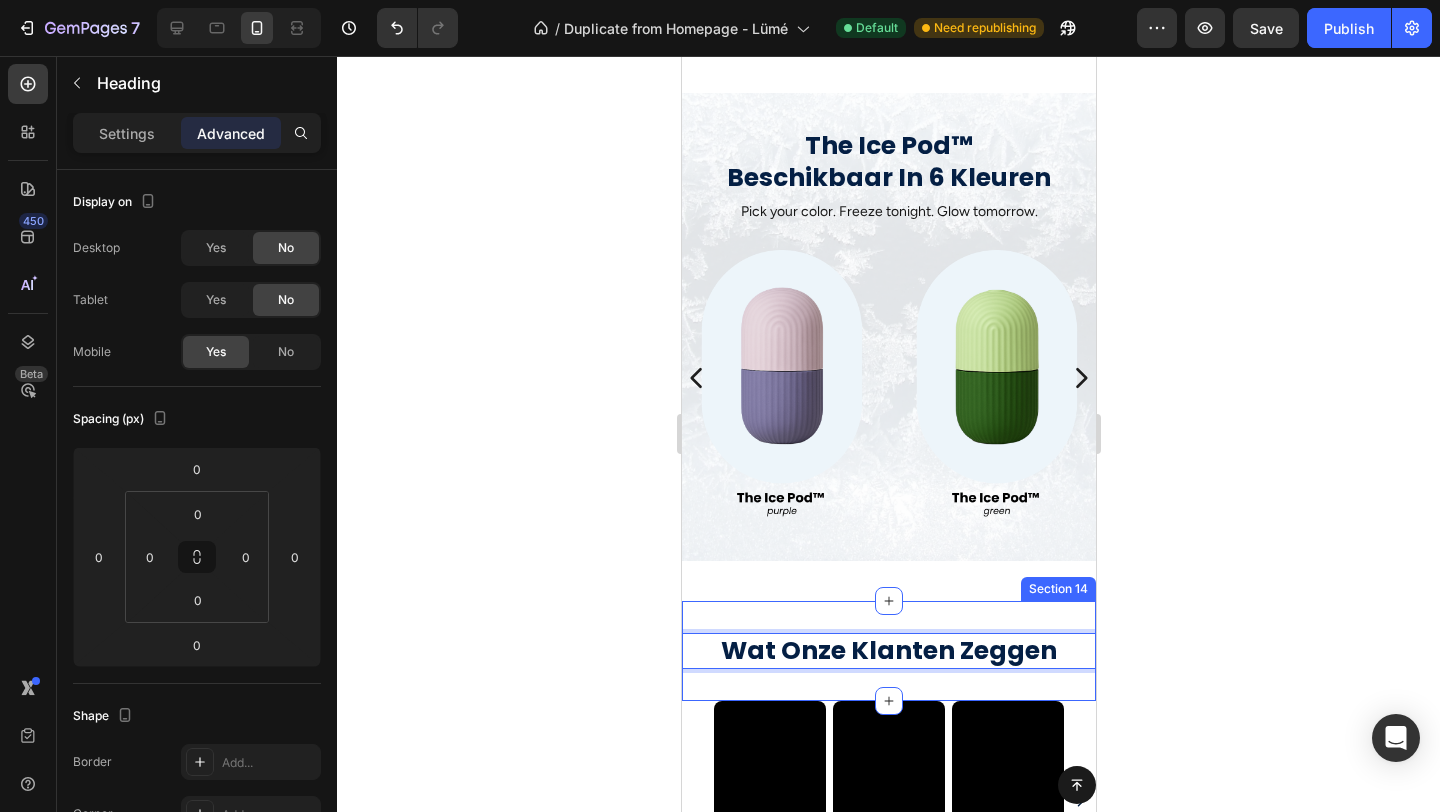 click 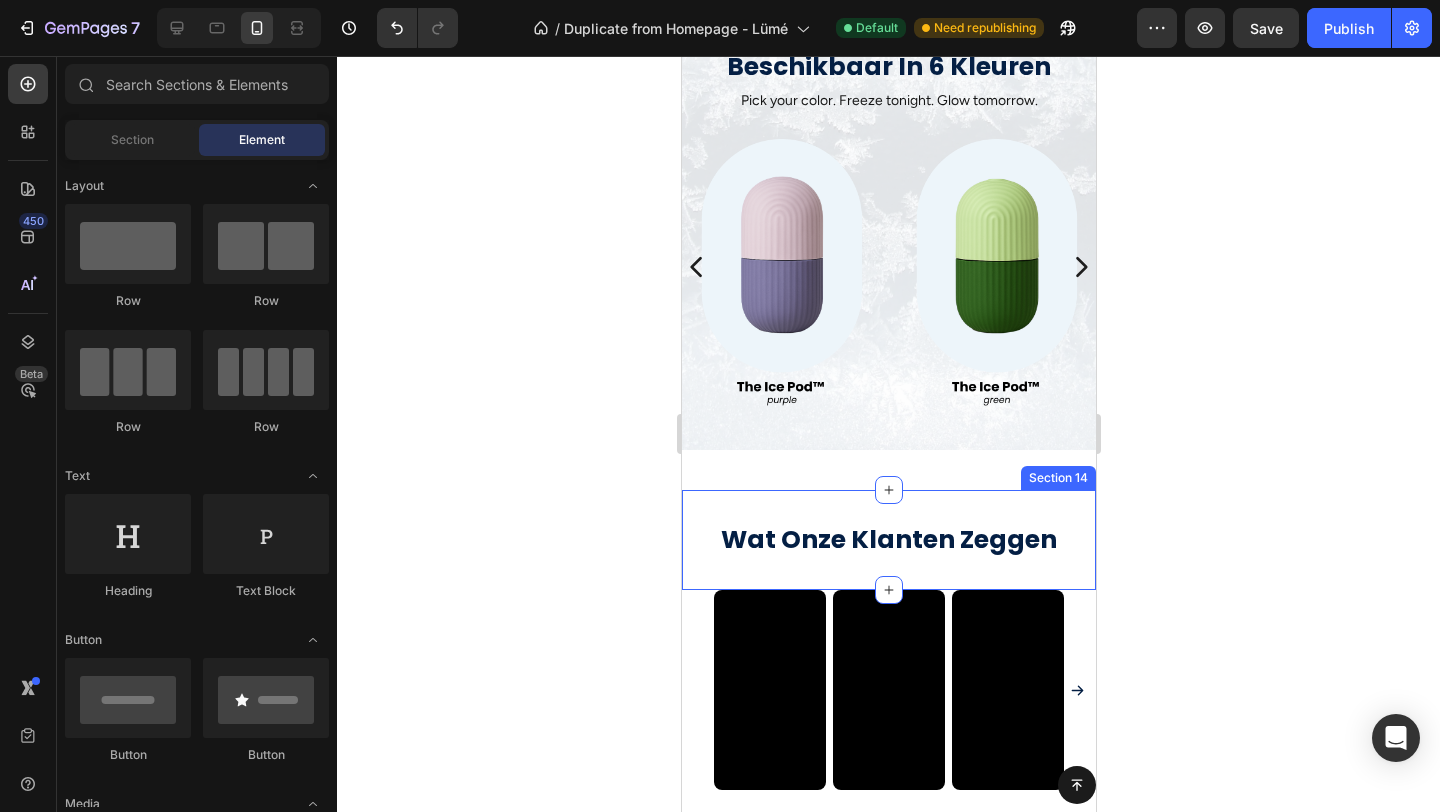 scroll, scrollTop: 1674, scrollLeft: 0, axis: vertical 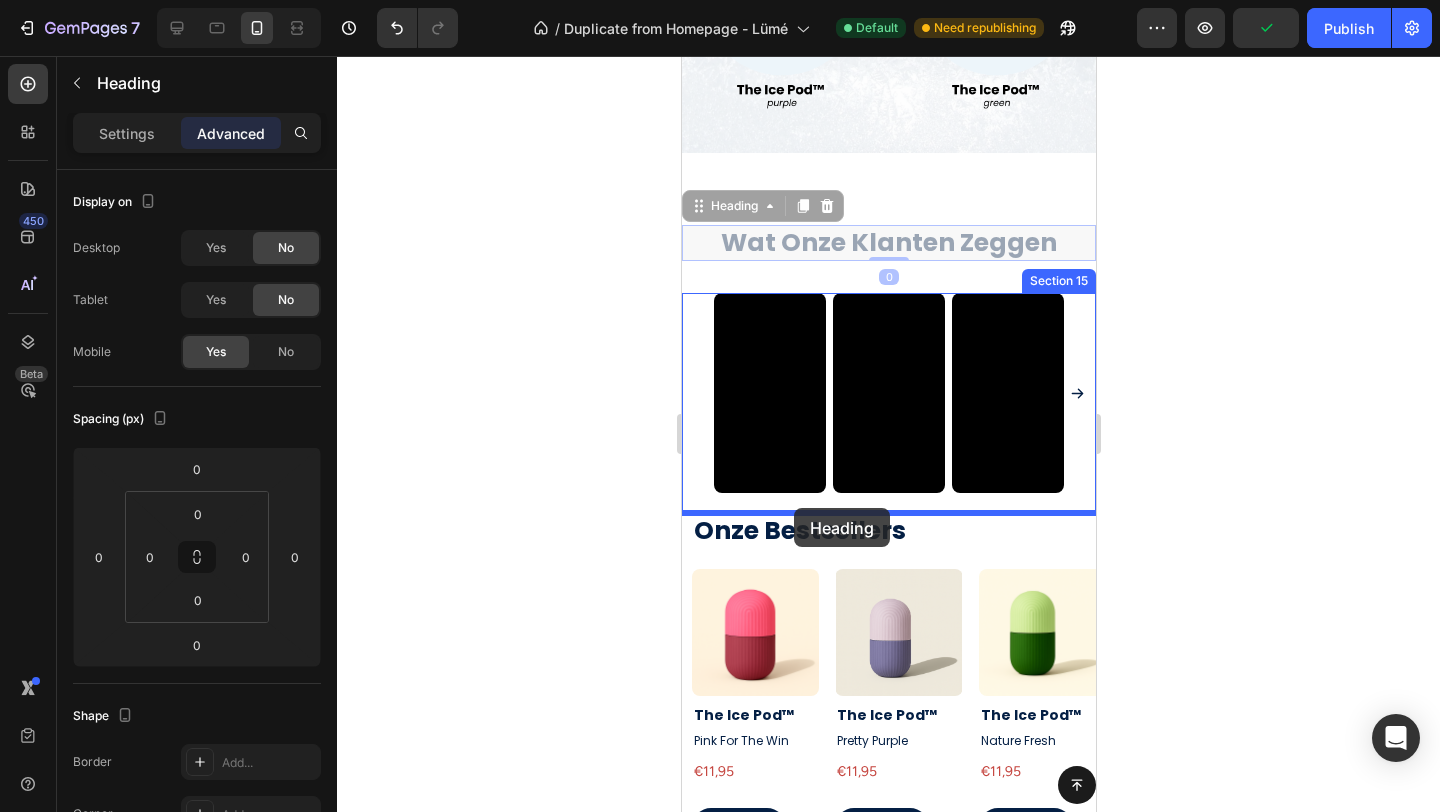 drag, startPoint x: 712, startPoint y: 225, endPoint x: 793, endPoint y: 508, distance: 294.3637 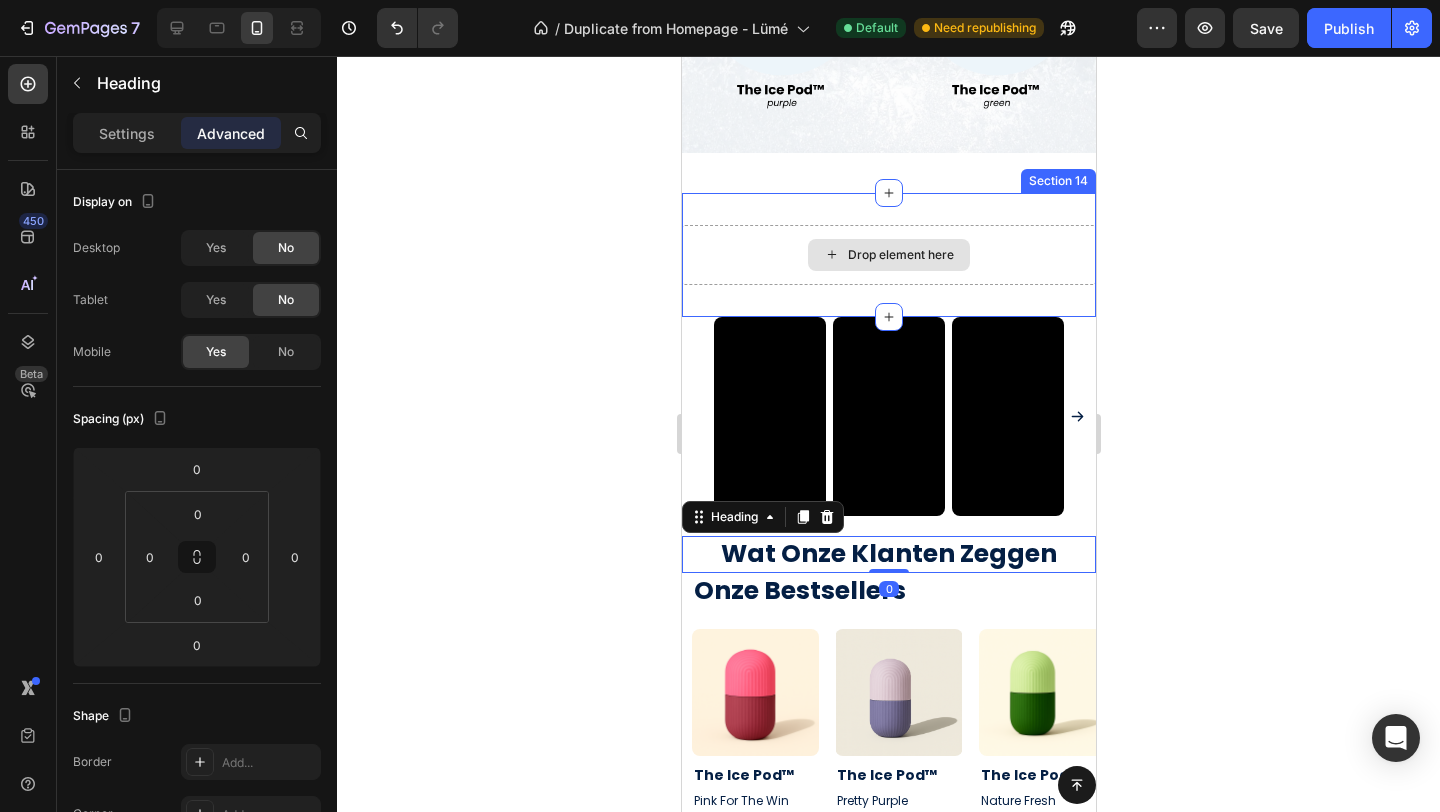 click on "Drop element here" at bounding box center [888, 255] 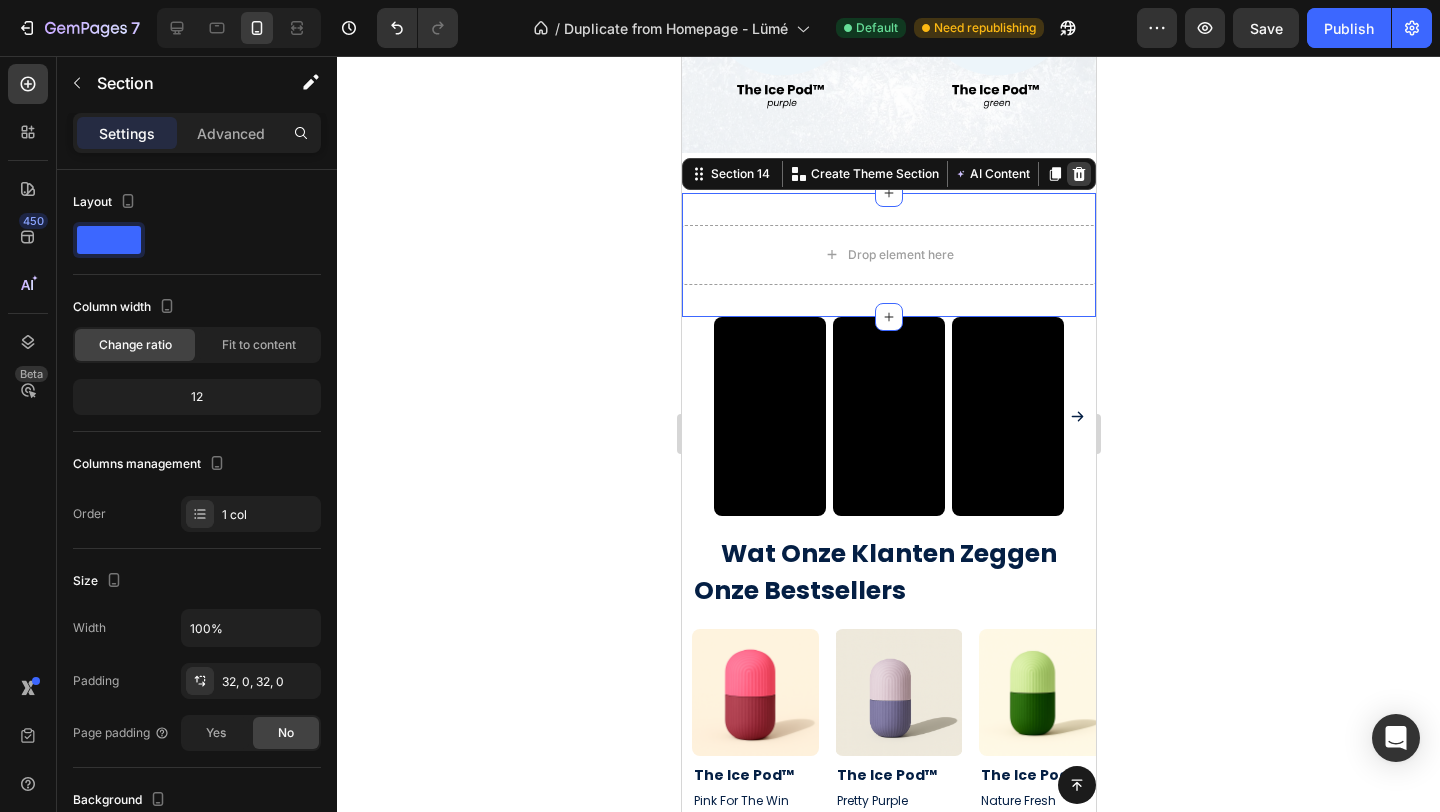click 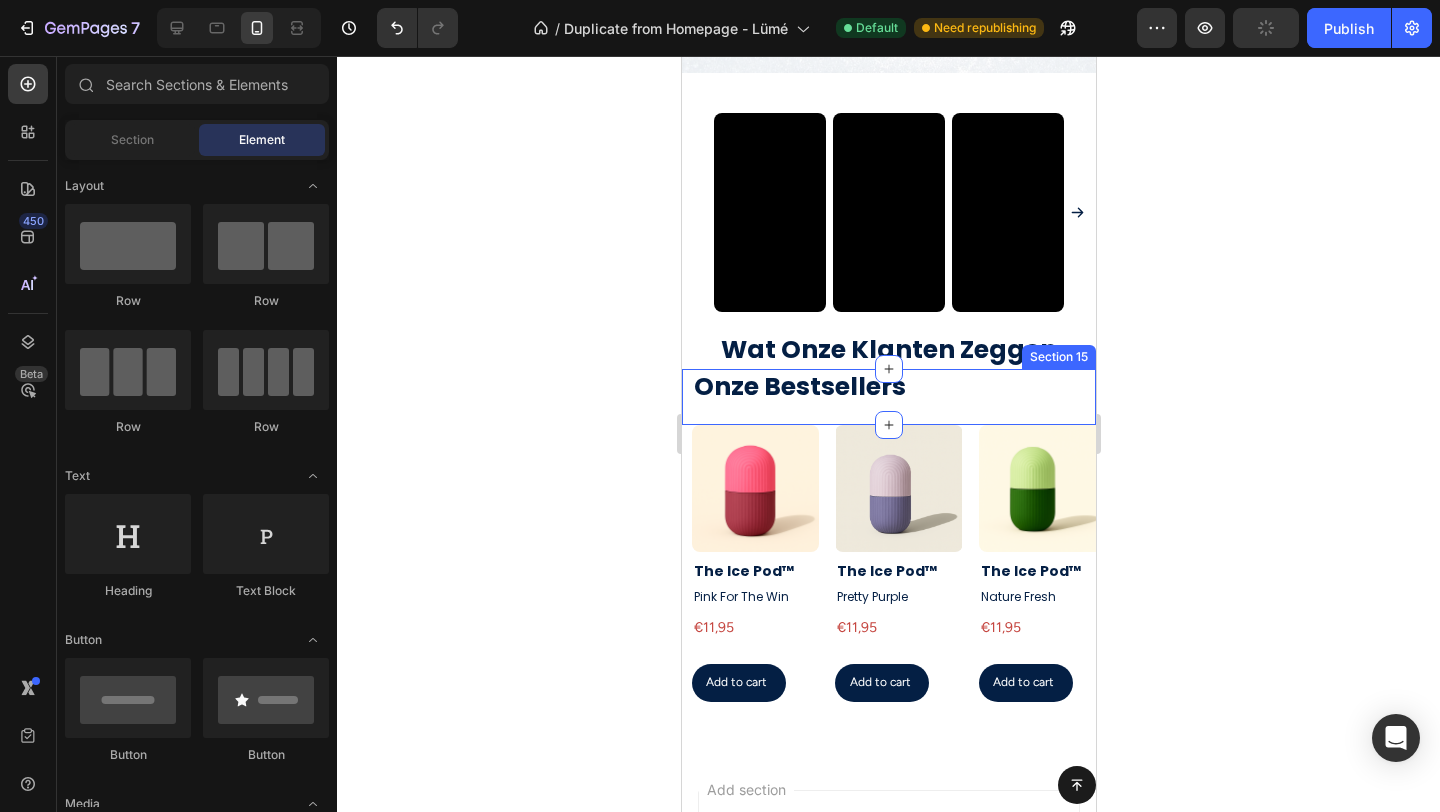 scroll, scrollTop: 1751, scrollLeft: 0, axis: vertical 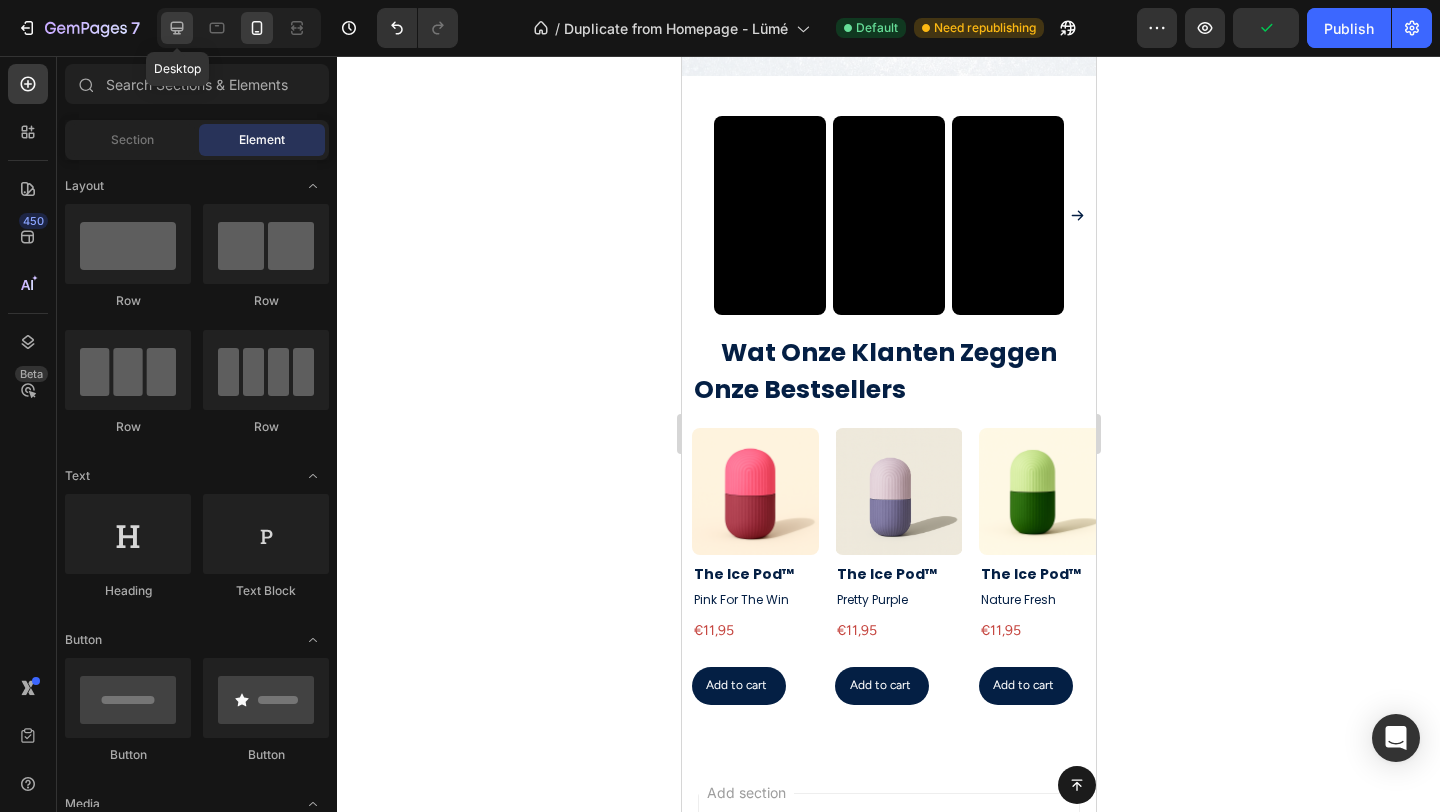 click 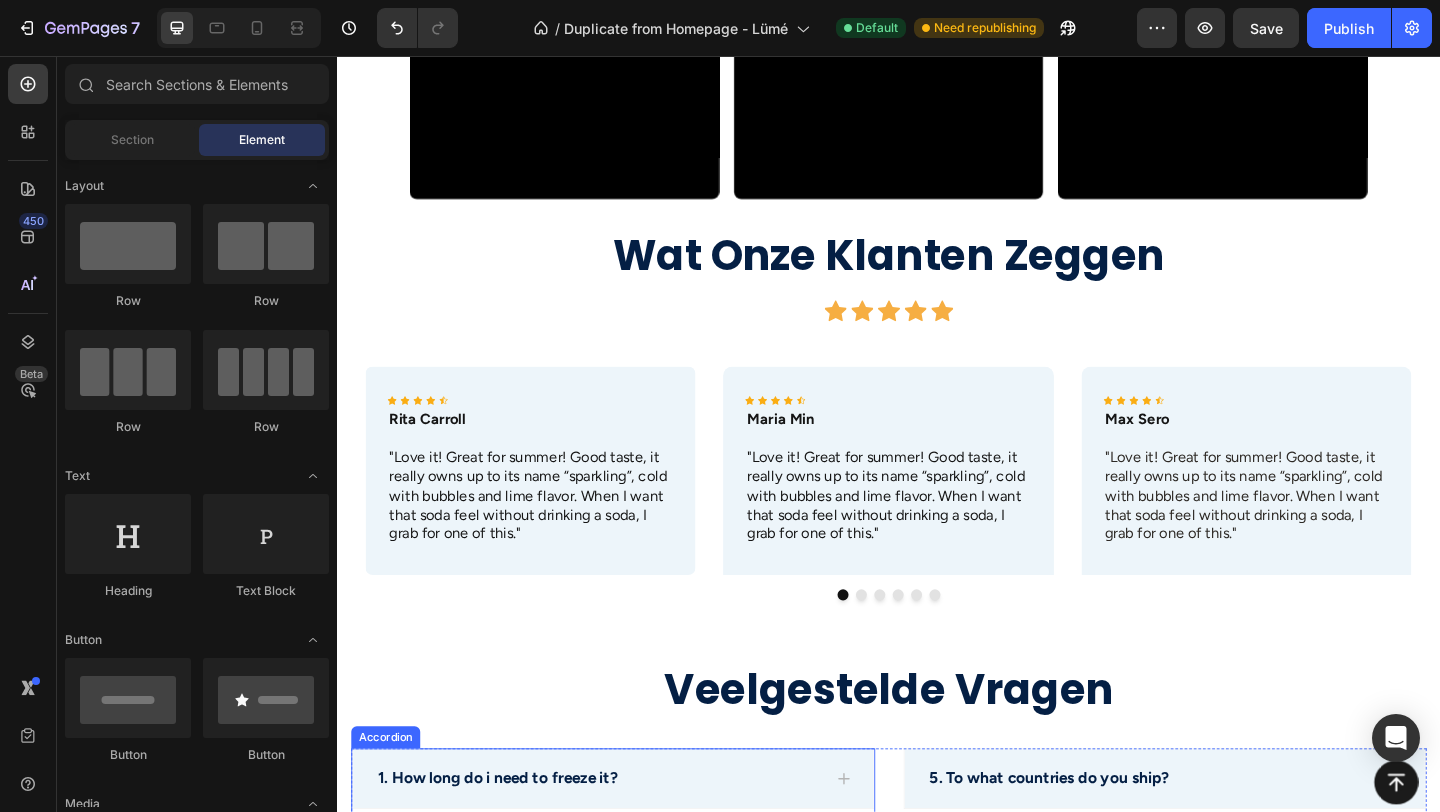 scroll, scrollTop: 3942, scrollLeft: 0, axis: vertical 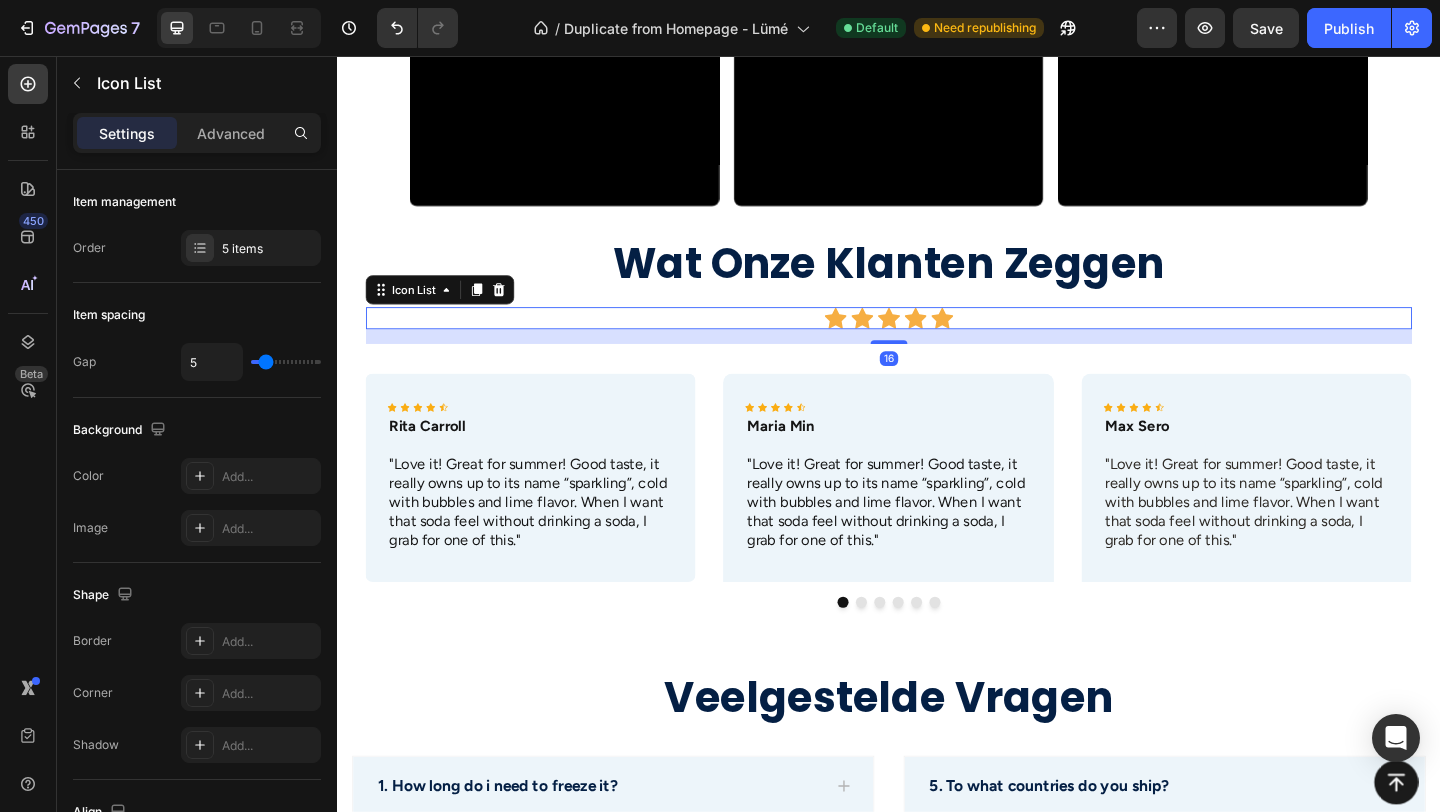 click on "Icon Icon Icon Icon Icon" at bounding box center (937, 341) 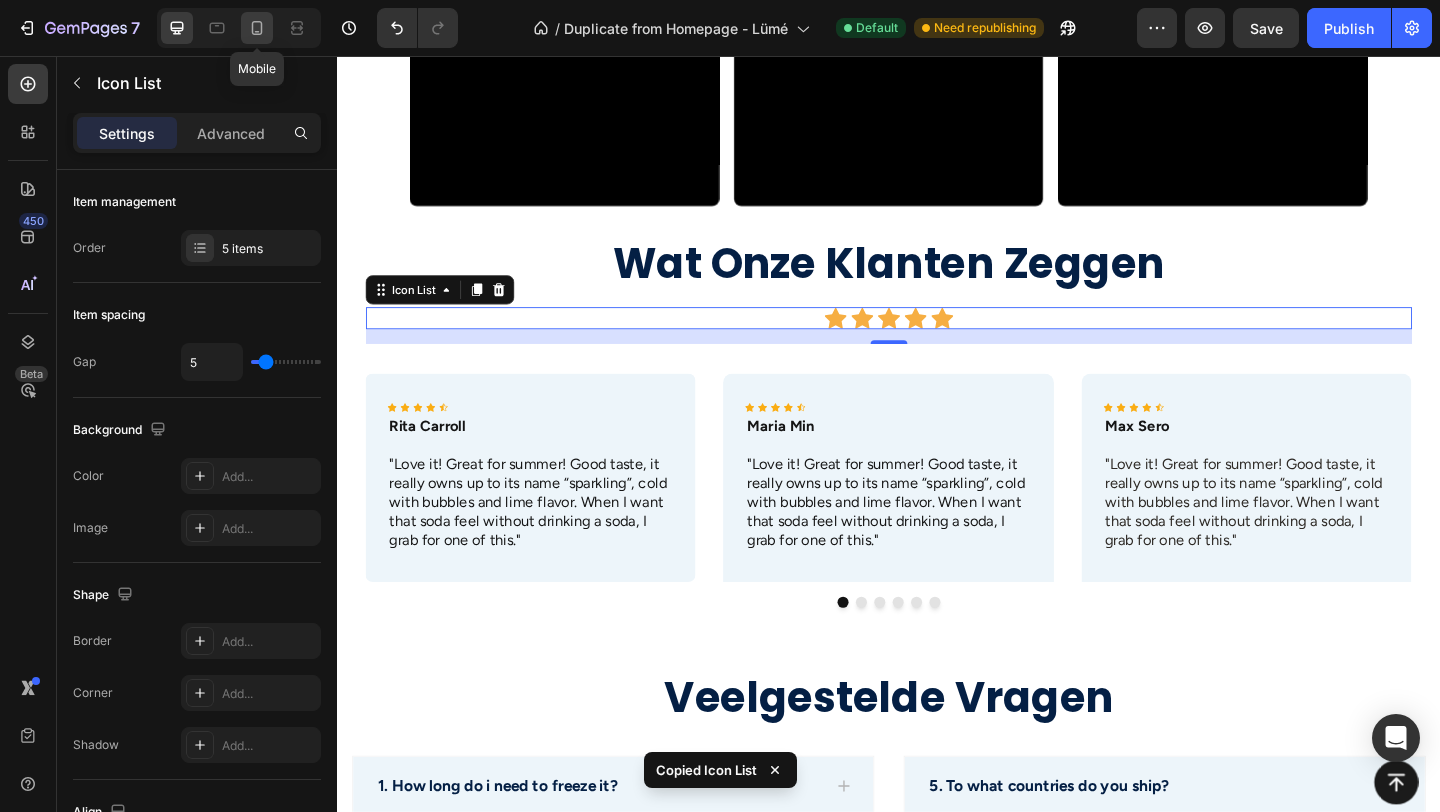 click 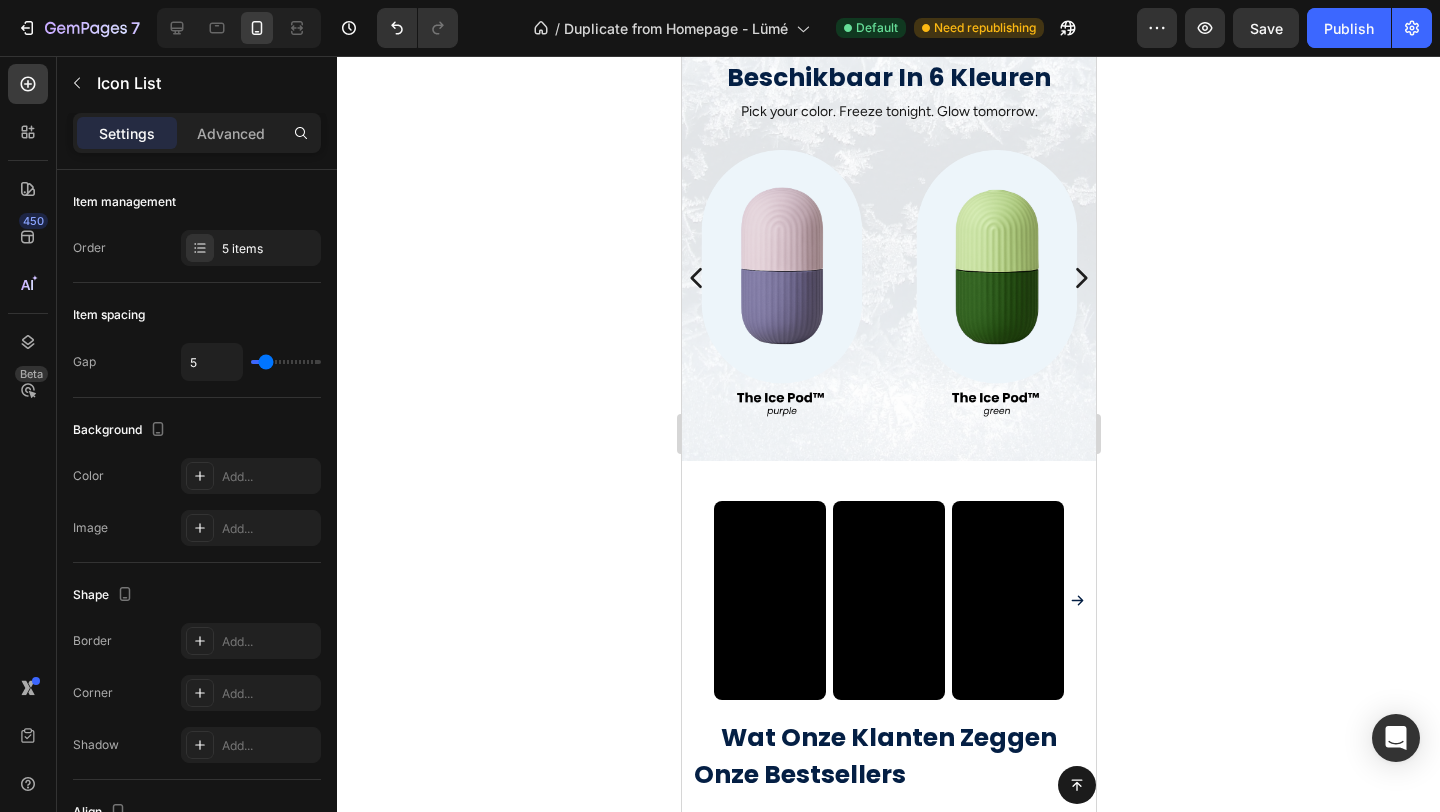 scroll, scrollTop: 1688, scrollLeft: 0, axis: vertical 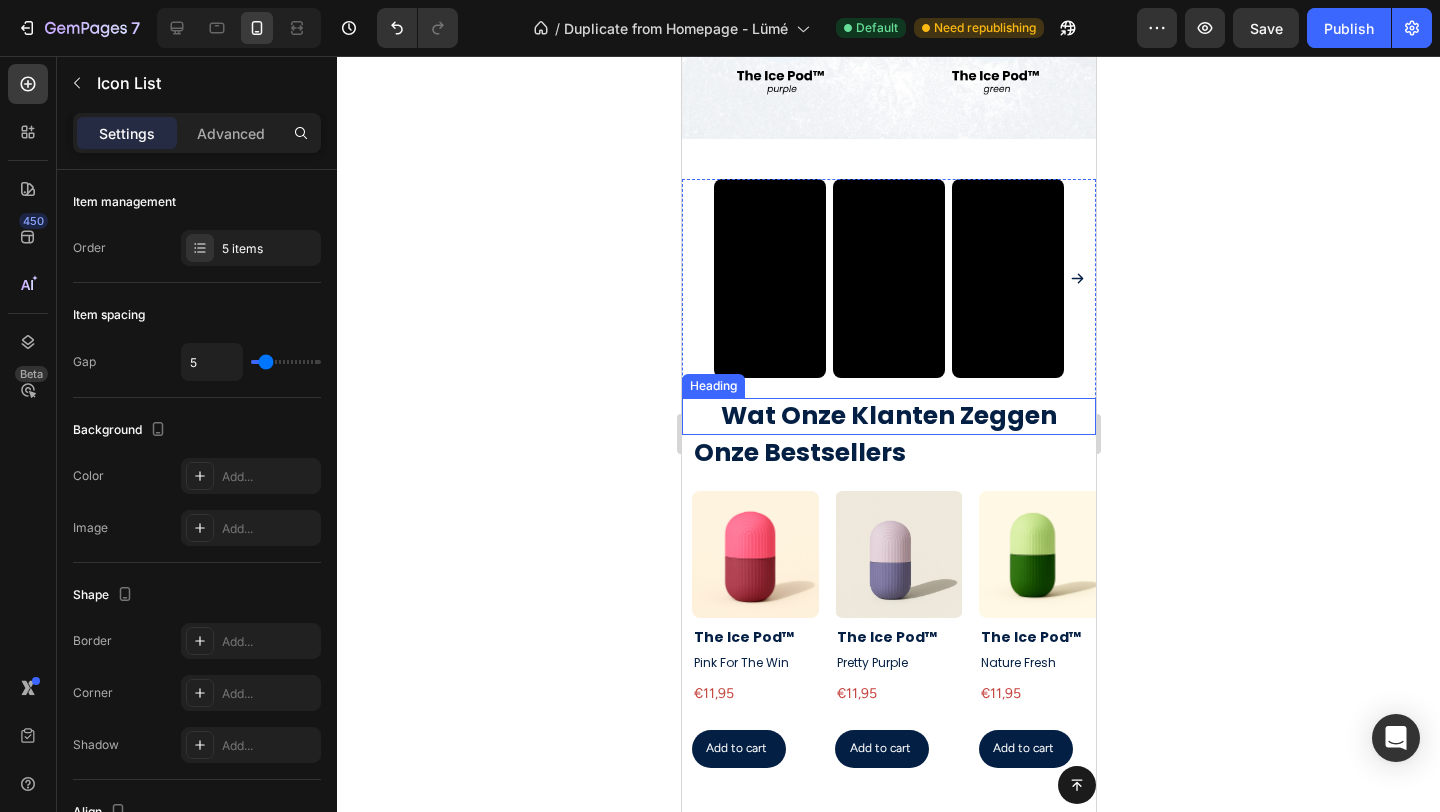 click on "Wat Onze Klanten Zeggen" at bounding box center [888, 416] 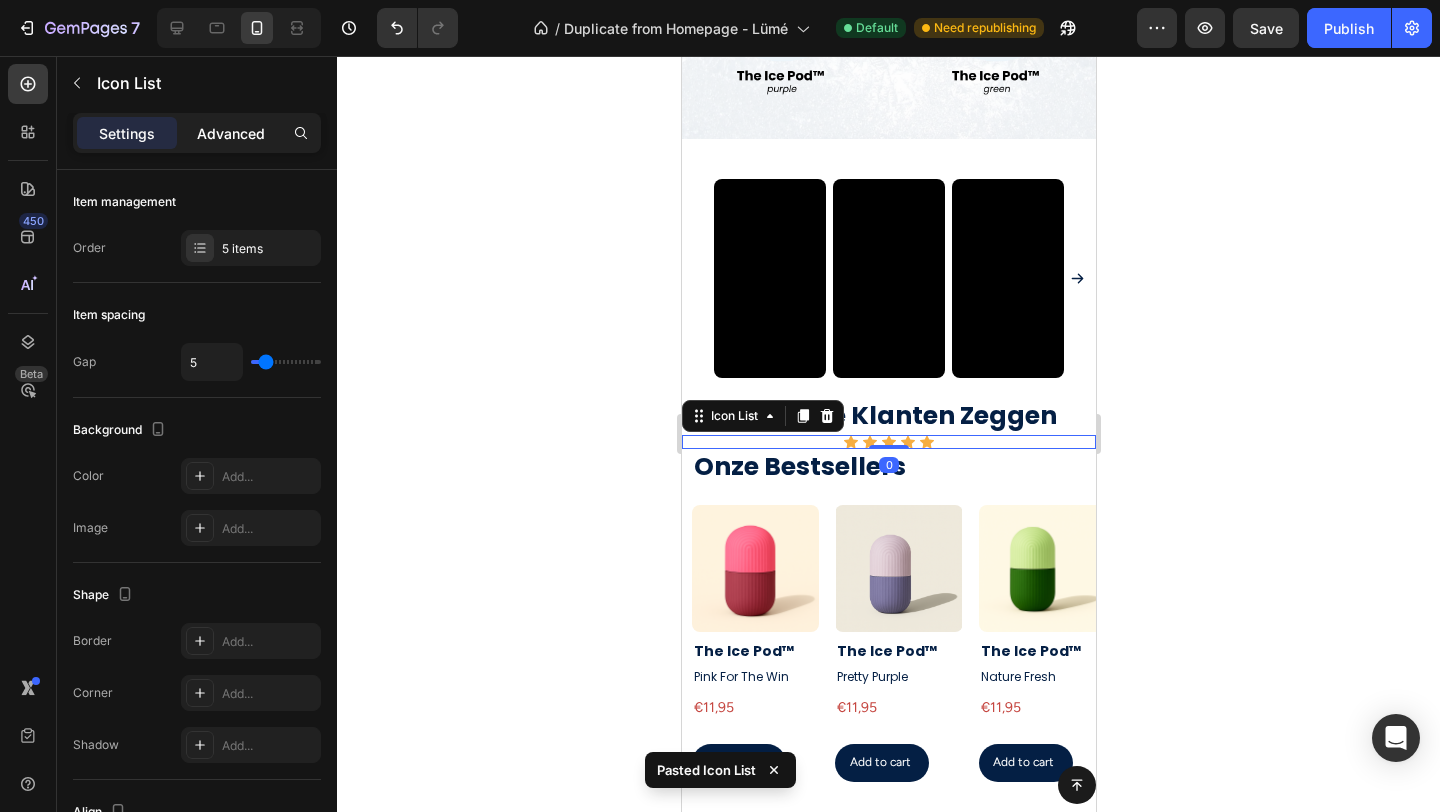 click on "Advanced" at bounding box center [231, 133] 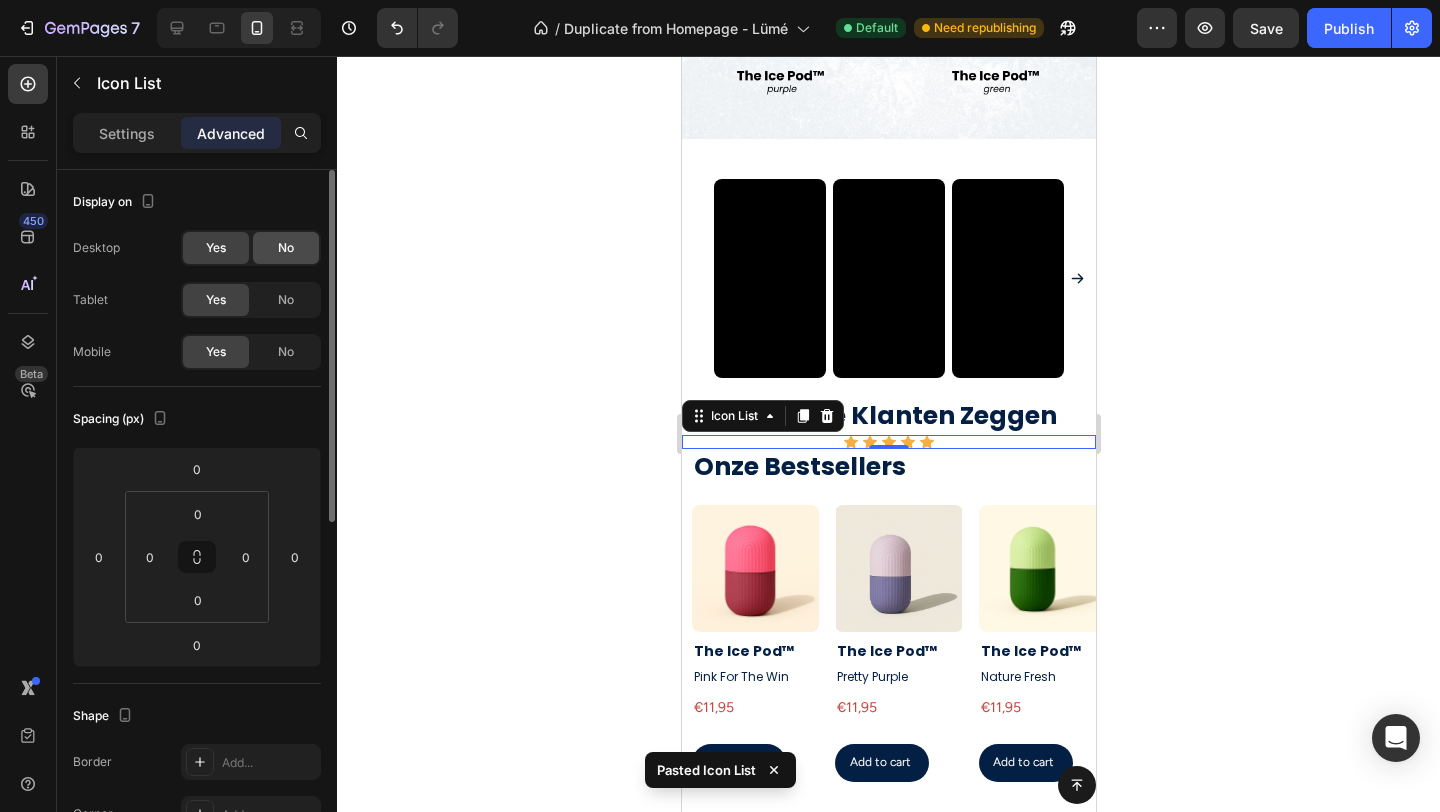 click on "No" 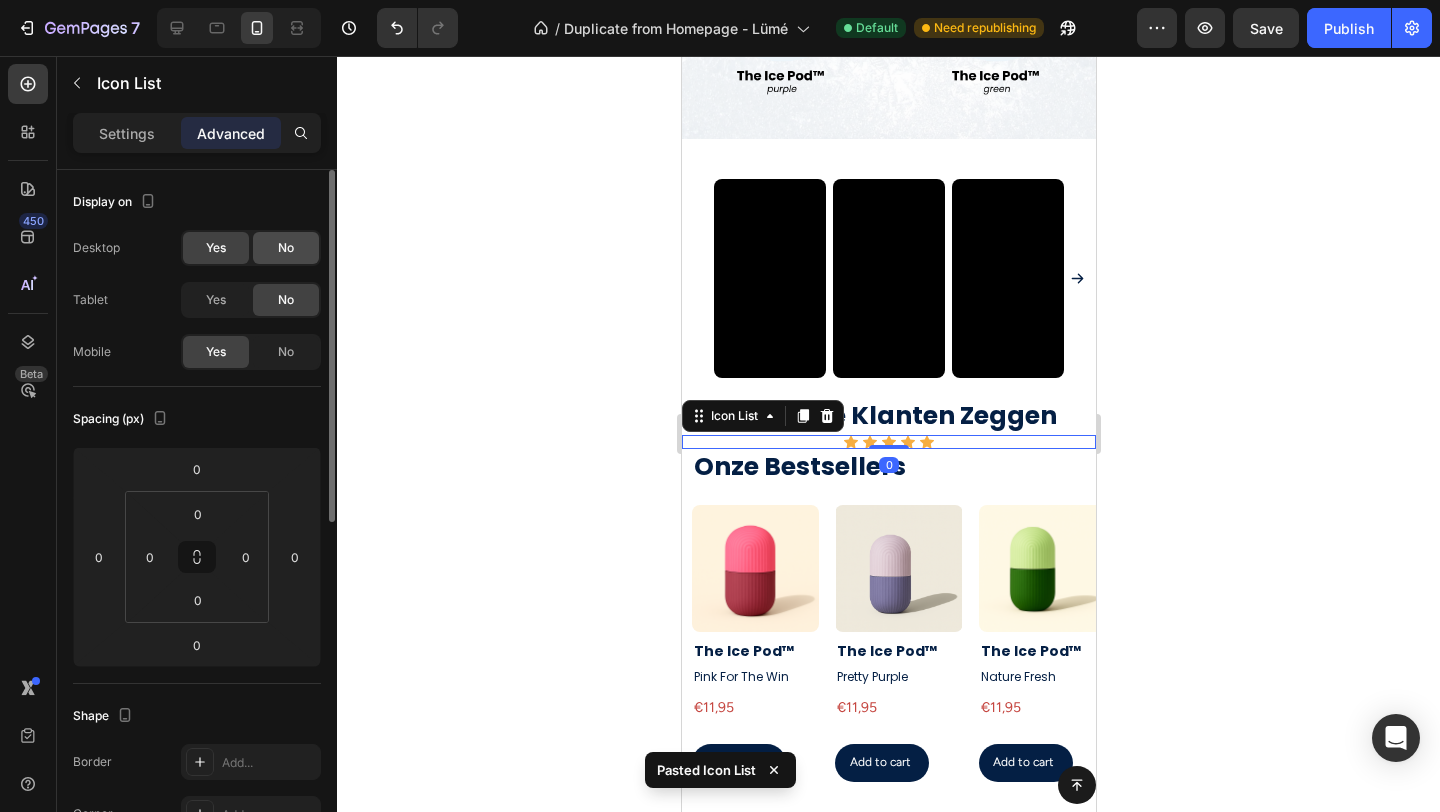 click on "No" 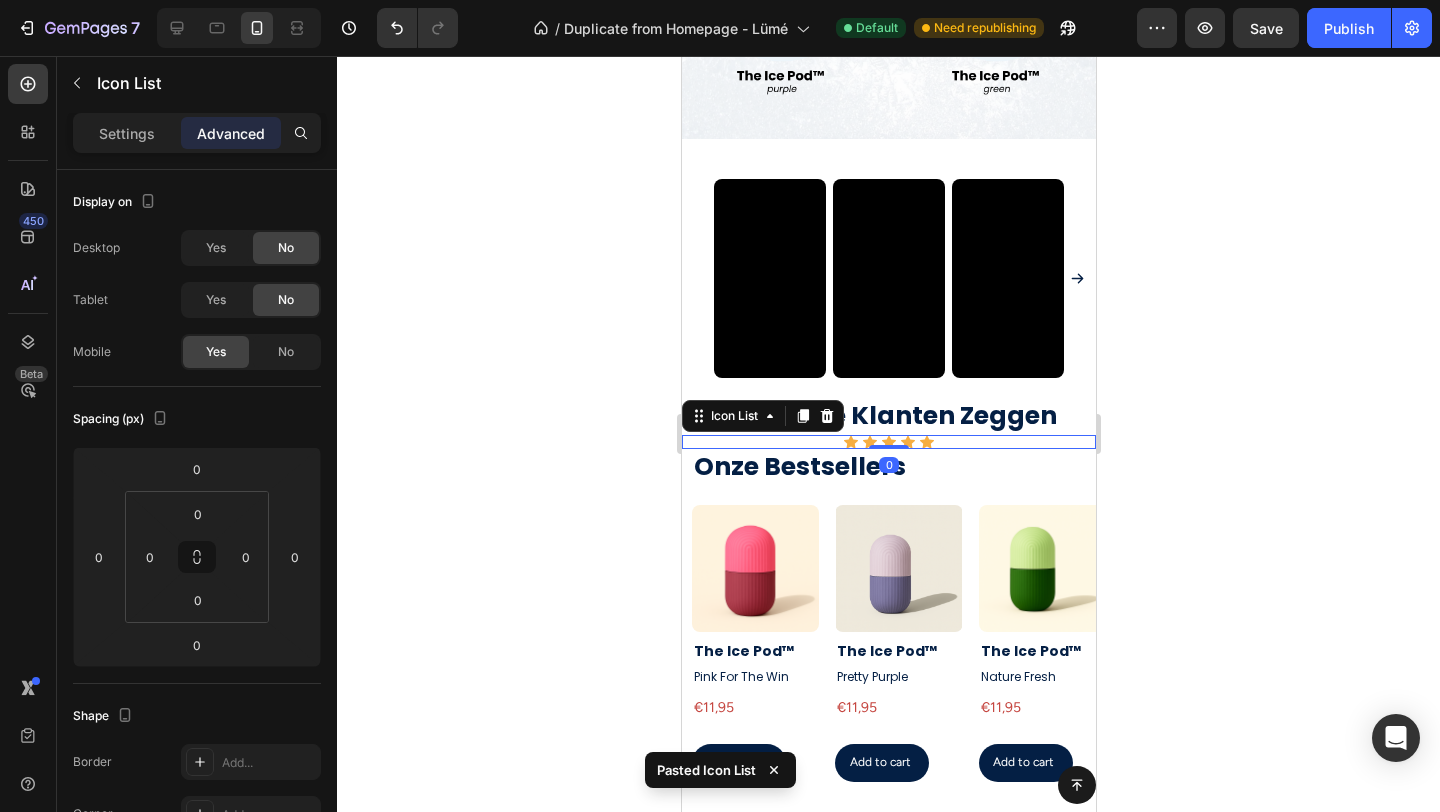 click 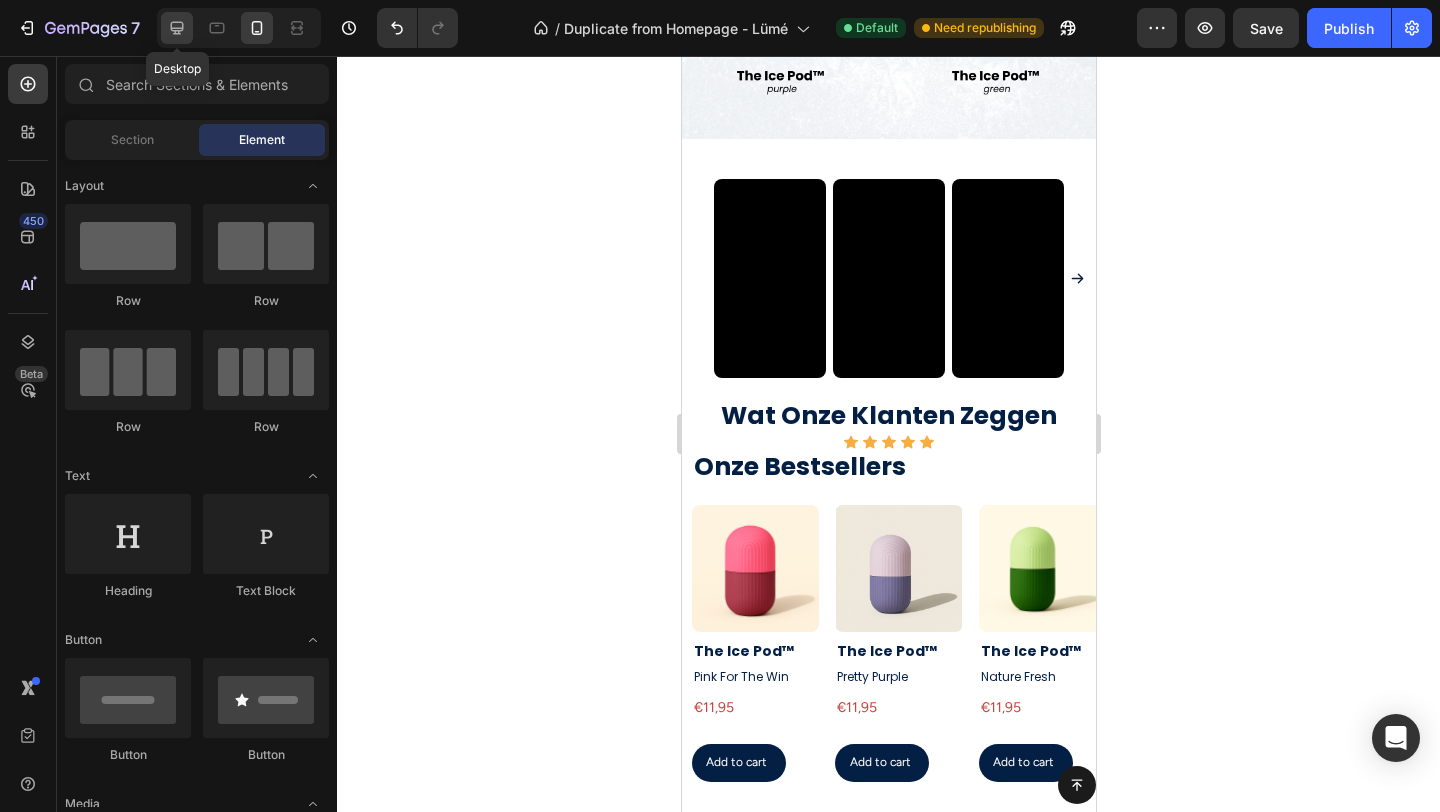 click 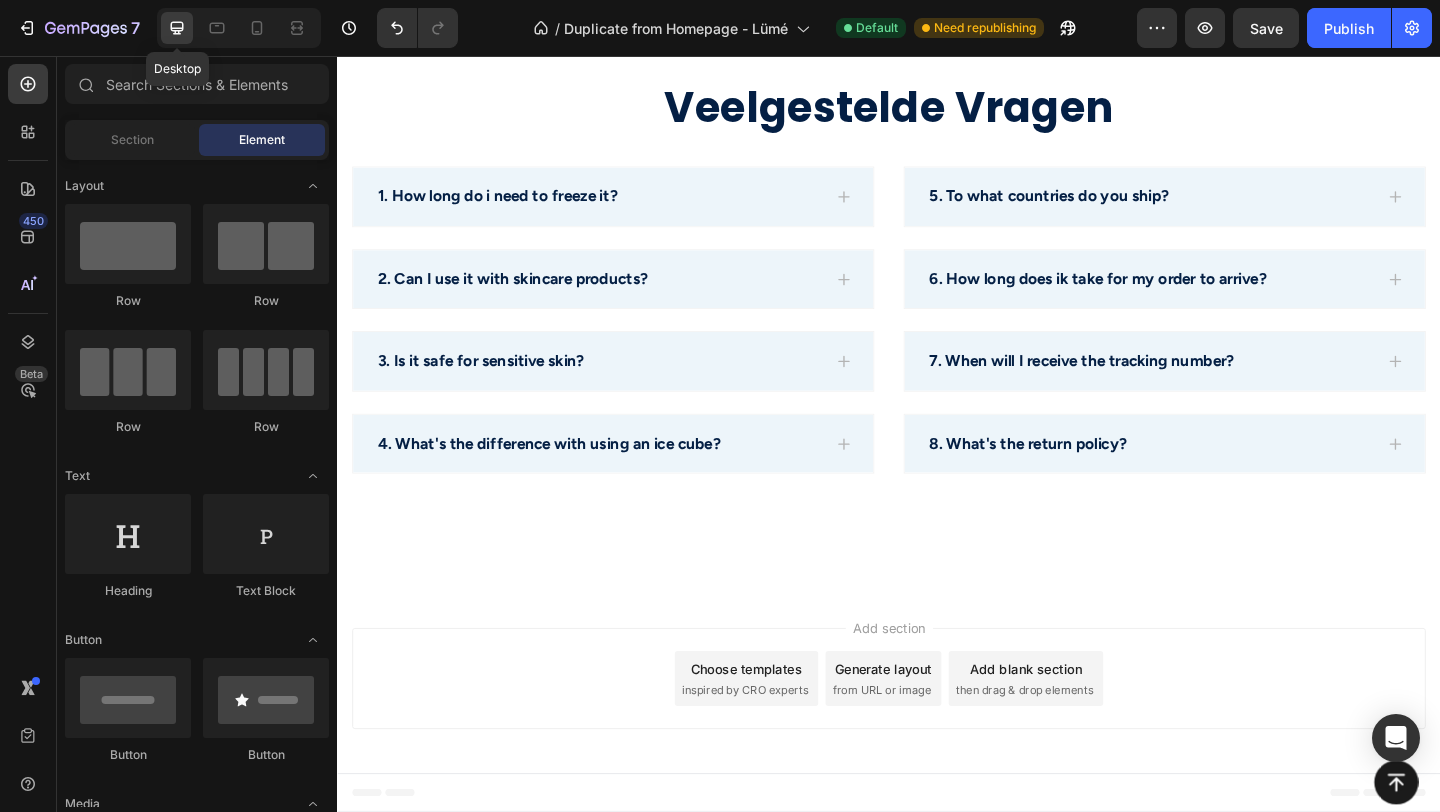 scroll, scrollTop: 4421, scrollLeft: 0, axis: vertical 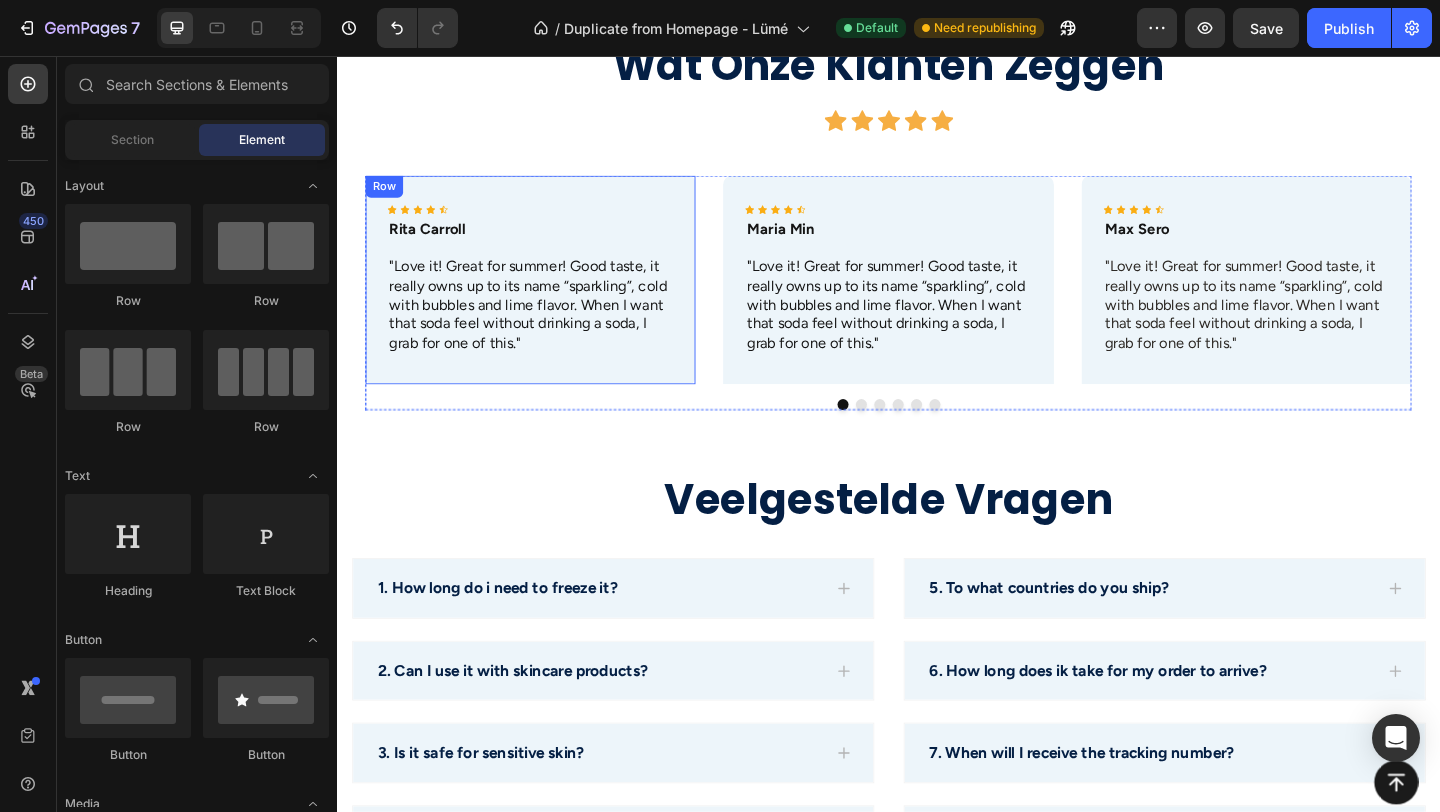 click on ""Love it! Great for summer! Good taste, it really owns up to its name “sparkling”, cold with bubbles and lime flavor. When I want that soda feel without drinking a soda, I grab for one of this."" at bounding box center (547, 327) 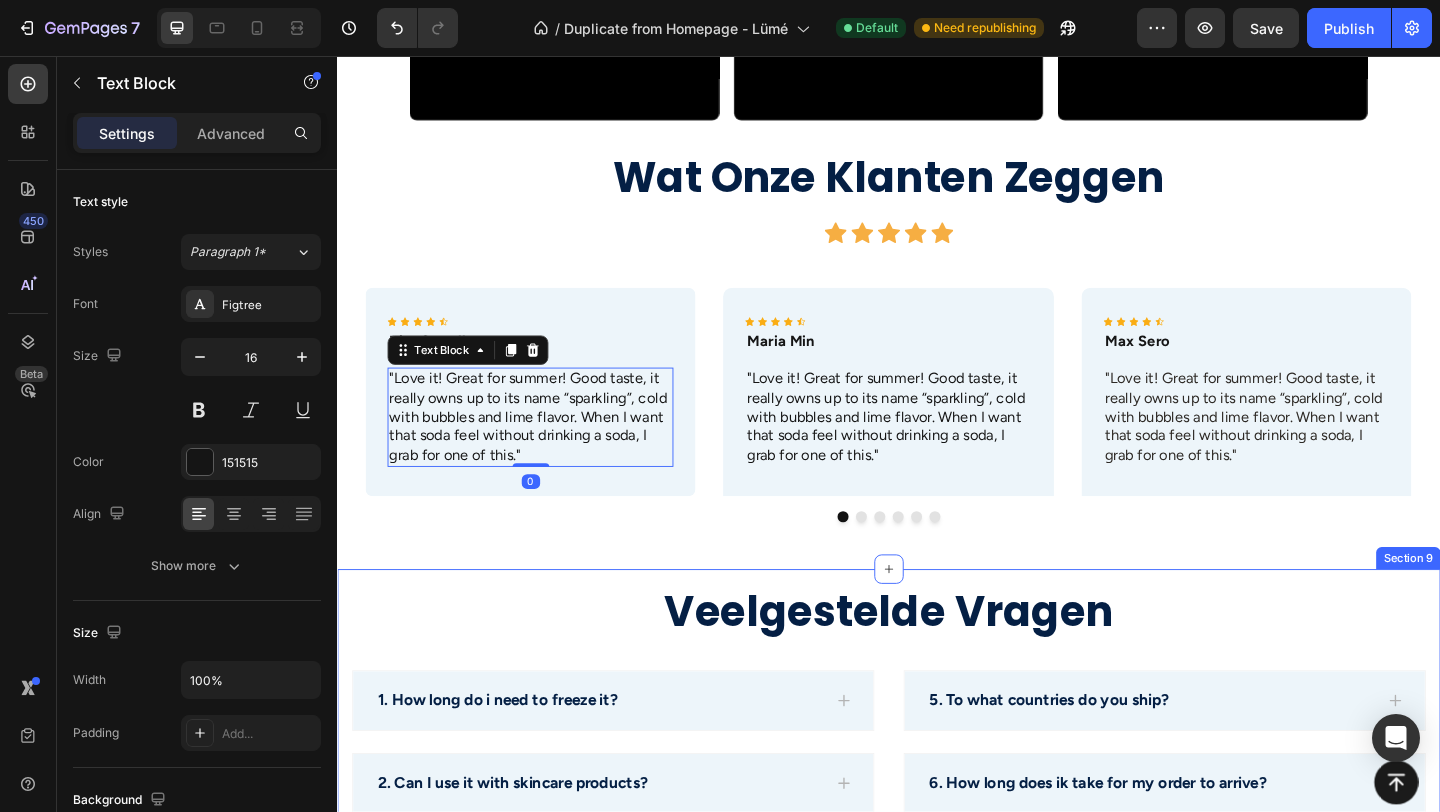 scroll, scrollTop: 3856, scrollLeft: 0, axis: vertical 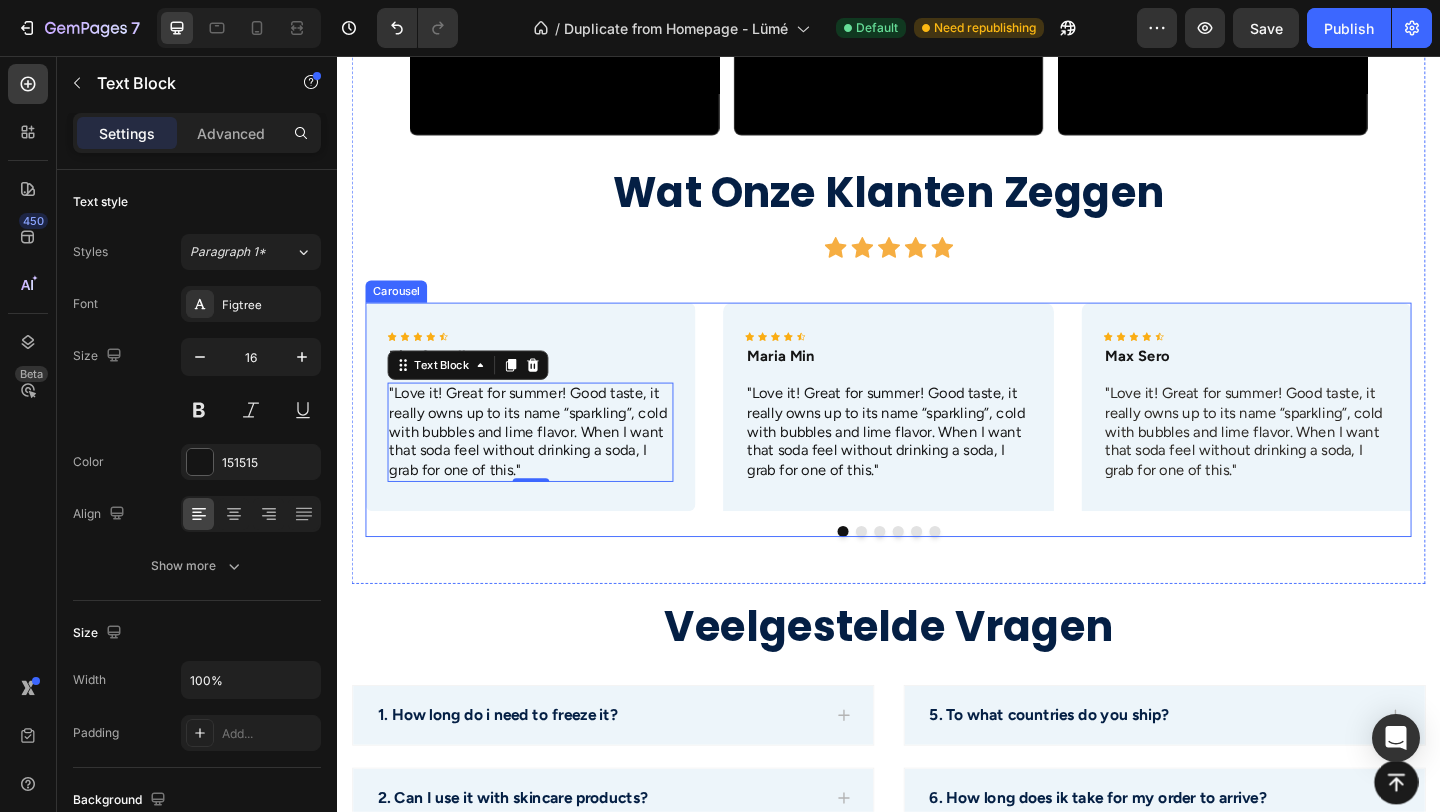 click on "Icon Icon Icon Icon
Icon Icon List Rita Carroll Text Block "Love it! Great for summer! Good taste, it really owns up to its name “sparkling”, cold with bubbles and lime flavor. When I want that soda feel without drinking a soda, I grab for one of this." Text Block   0 Row Icon Icon Icon Icon
Icon Icon List Maria Min Text Block "Love it! Great for summer! Good taste, it really owns up to its name “sparkling”, cold with bubbles and lime flavor. When I want that soda feel without drinking a soda, I grab for one of this." Text Block Row Icon Icon Icon Icon
Icon Icon List Max Sero Text Block "Love it! Great for summer! Good taste, it really owns up to its name “sparkling”, cold with bubbles and lime flavor. When I want that soda feel without drinking a soda, I grab for one of this." Text Block Row Icon Icon Icon Icon
Icon Icon List Max Sero Text Block Text Block Row Icon Icon Icon Icon
Icon Icon List Max Sero Text Block Row" at bounding box center (937, 437) 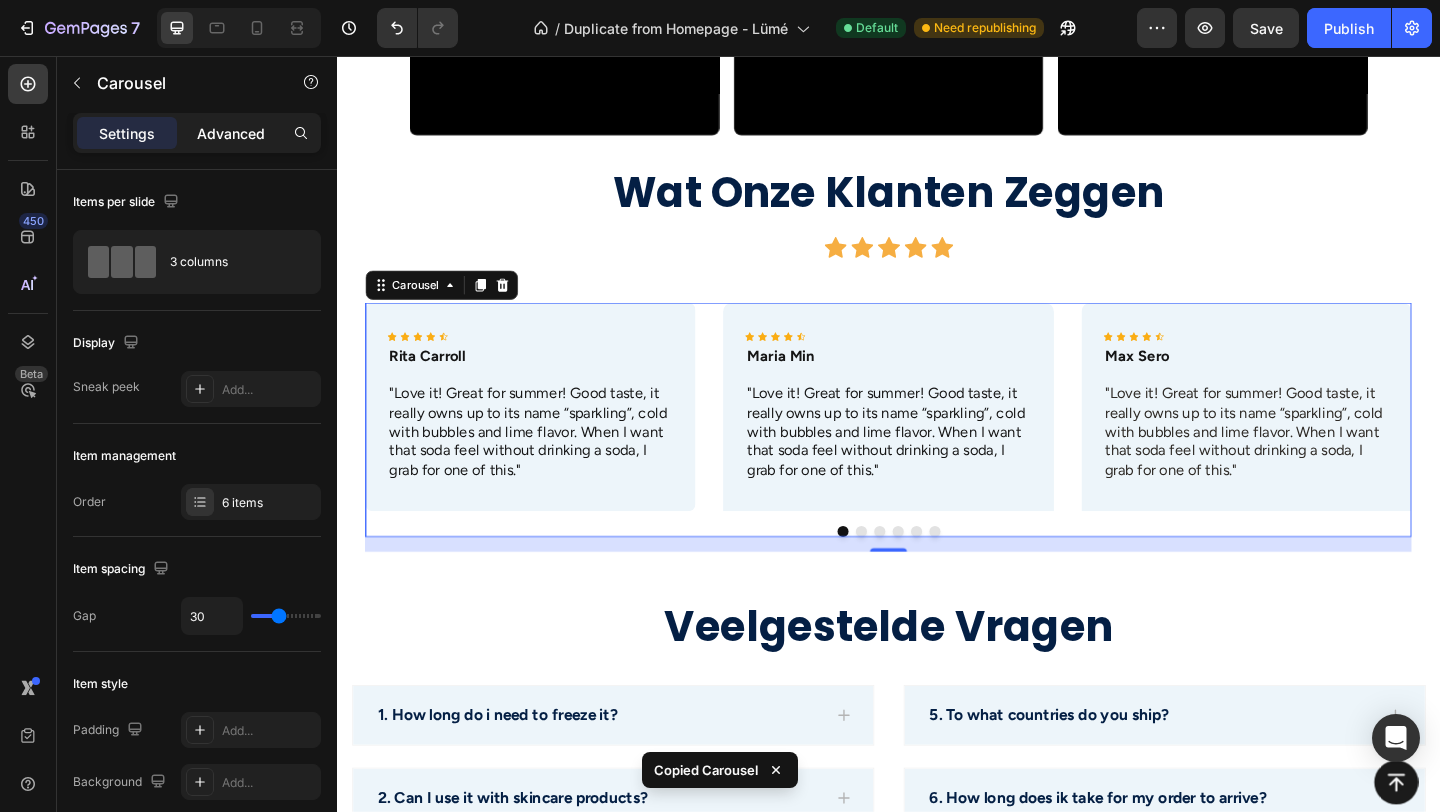 click on "Advanced" at bounding box center (231, 133) 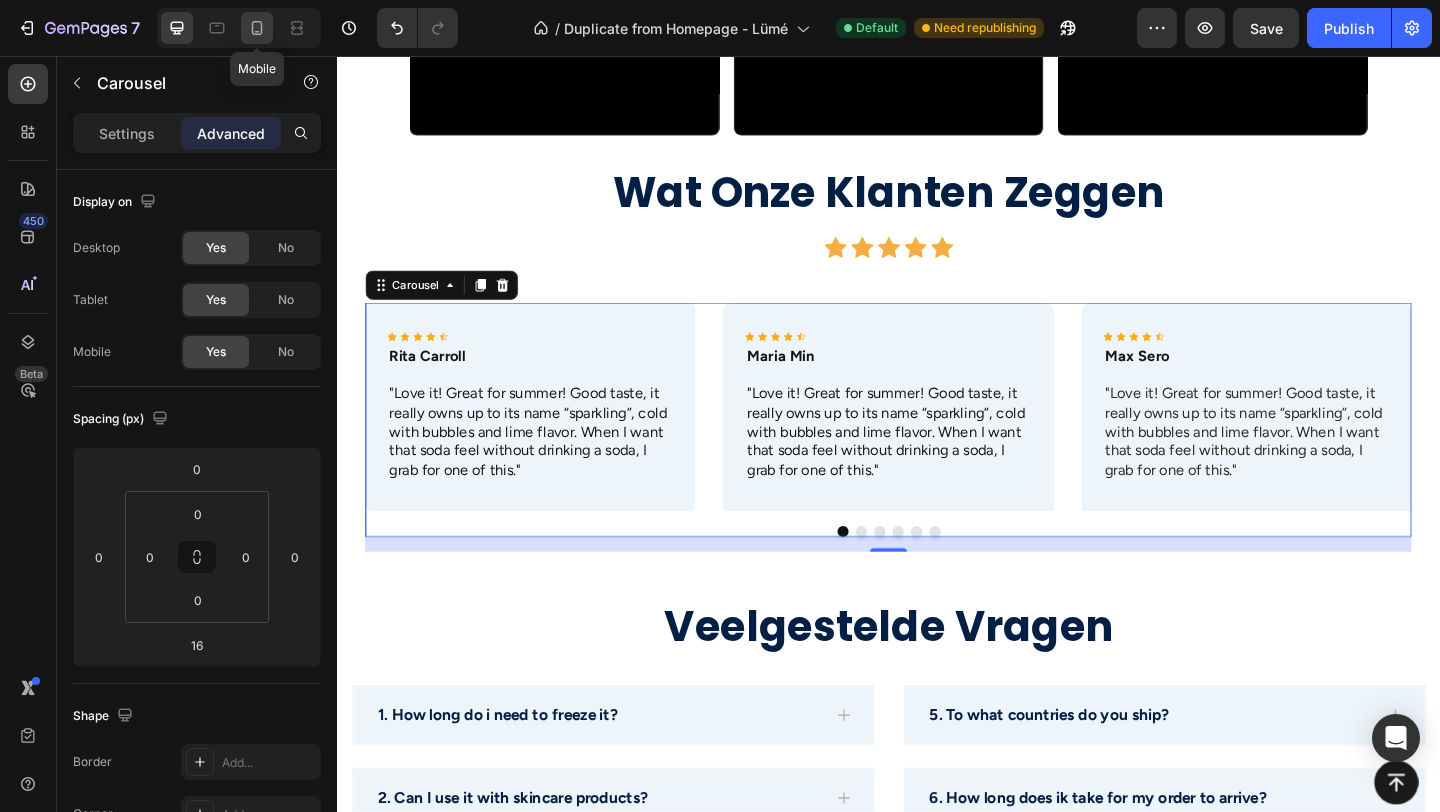 click 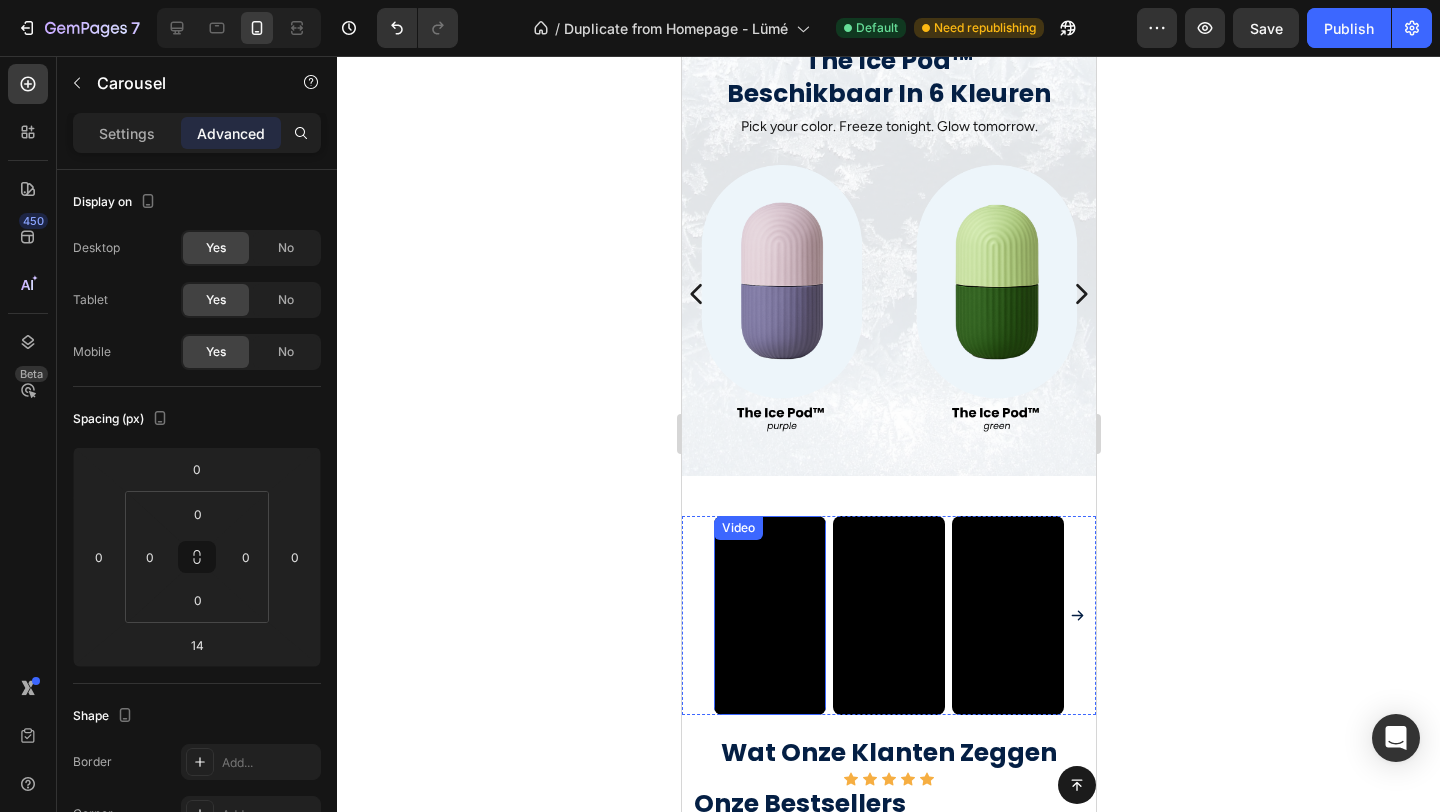 scroll, scrollTop: 262, scrollLeft: 0, axis: vertical 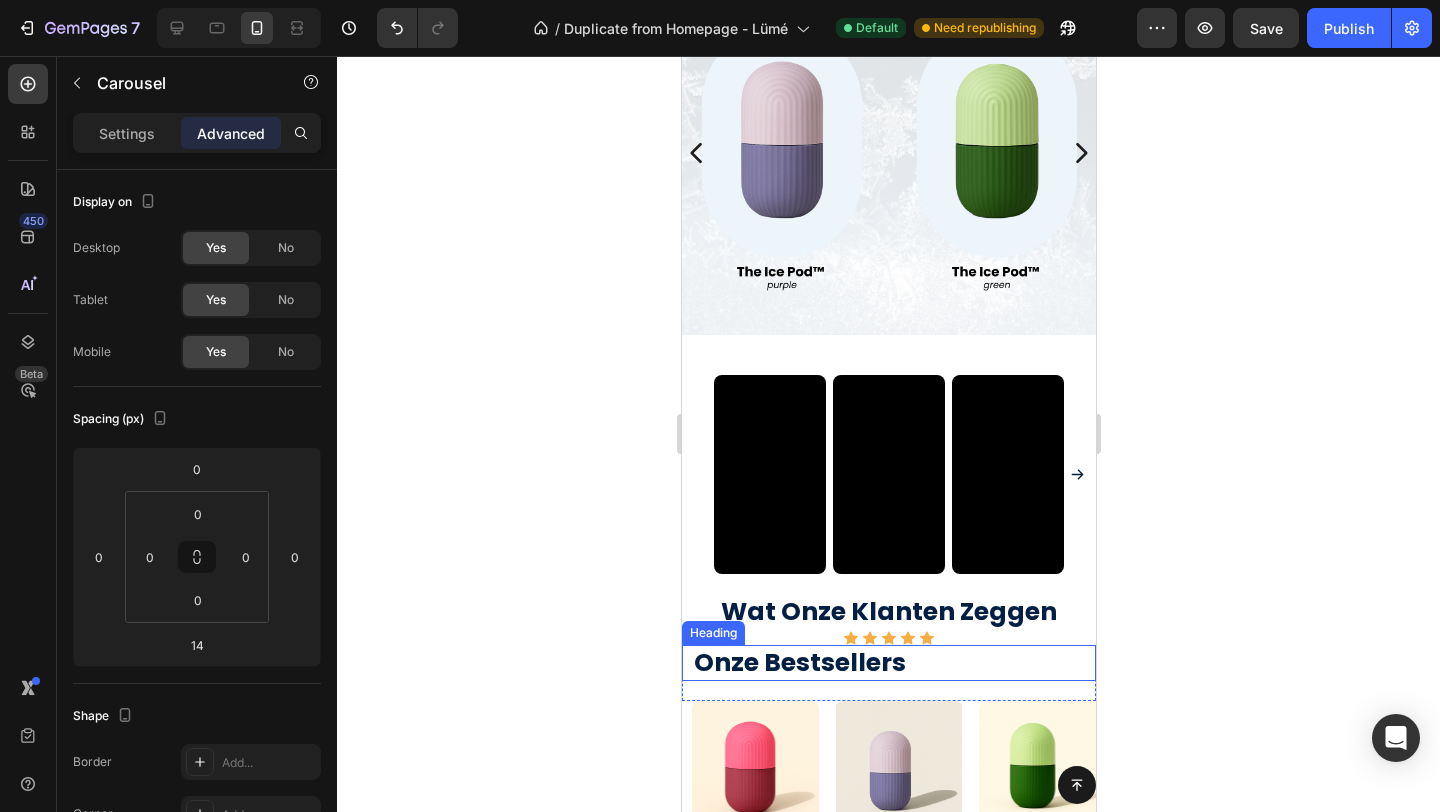 click on "Onze Bestsellers" at bounding box center [893, 663] 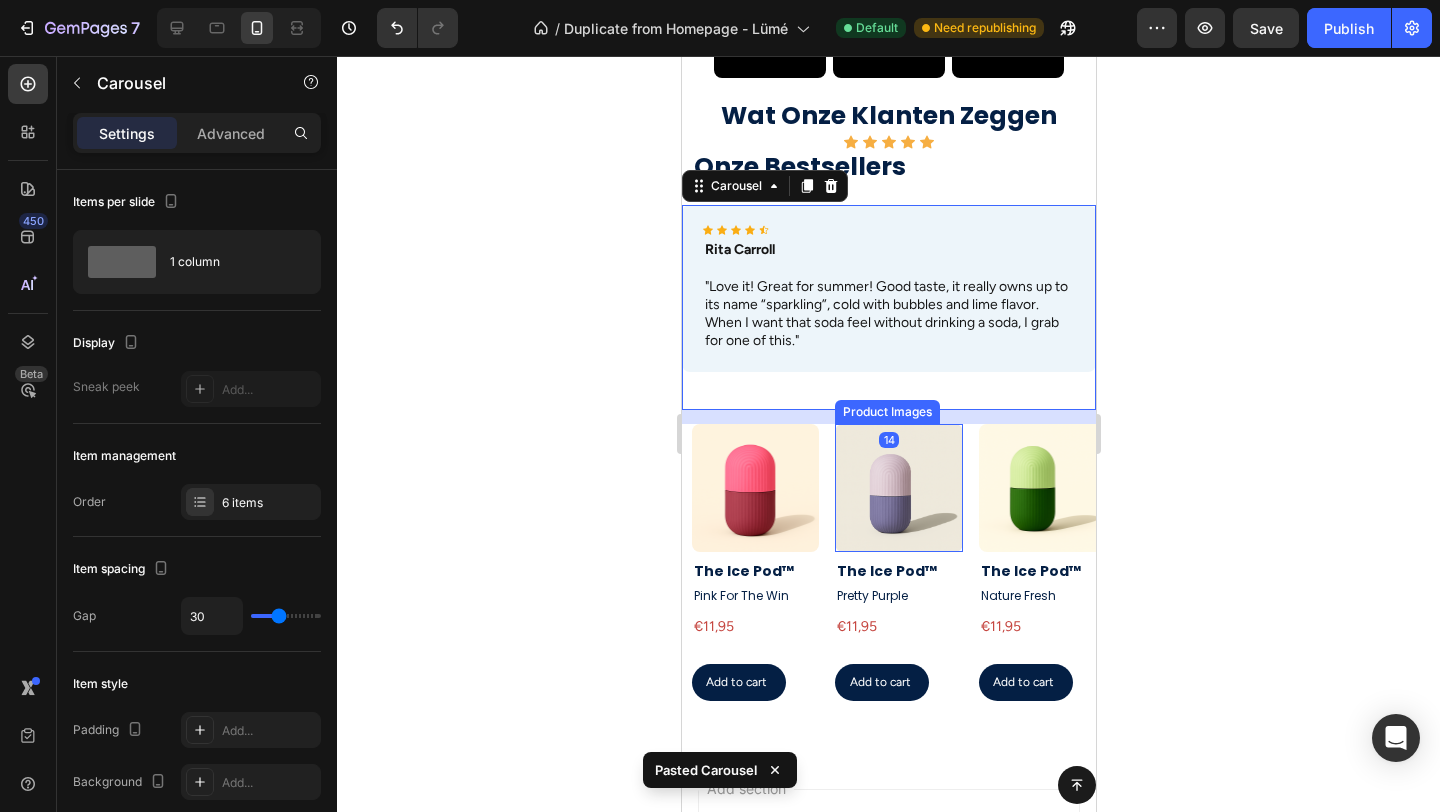 scroll, scrollTop: 678, scrollLeft: 0, axis: vertical 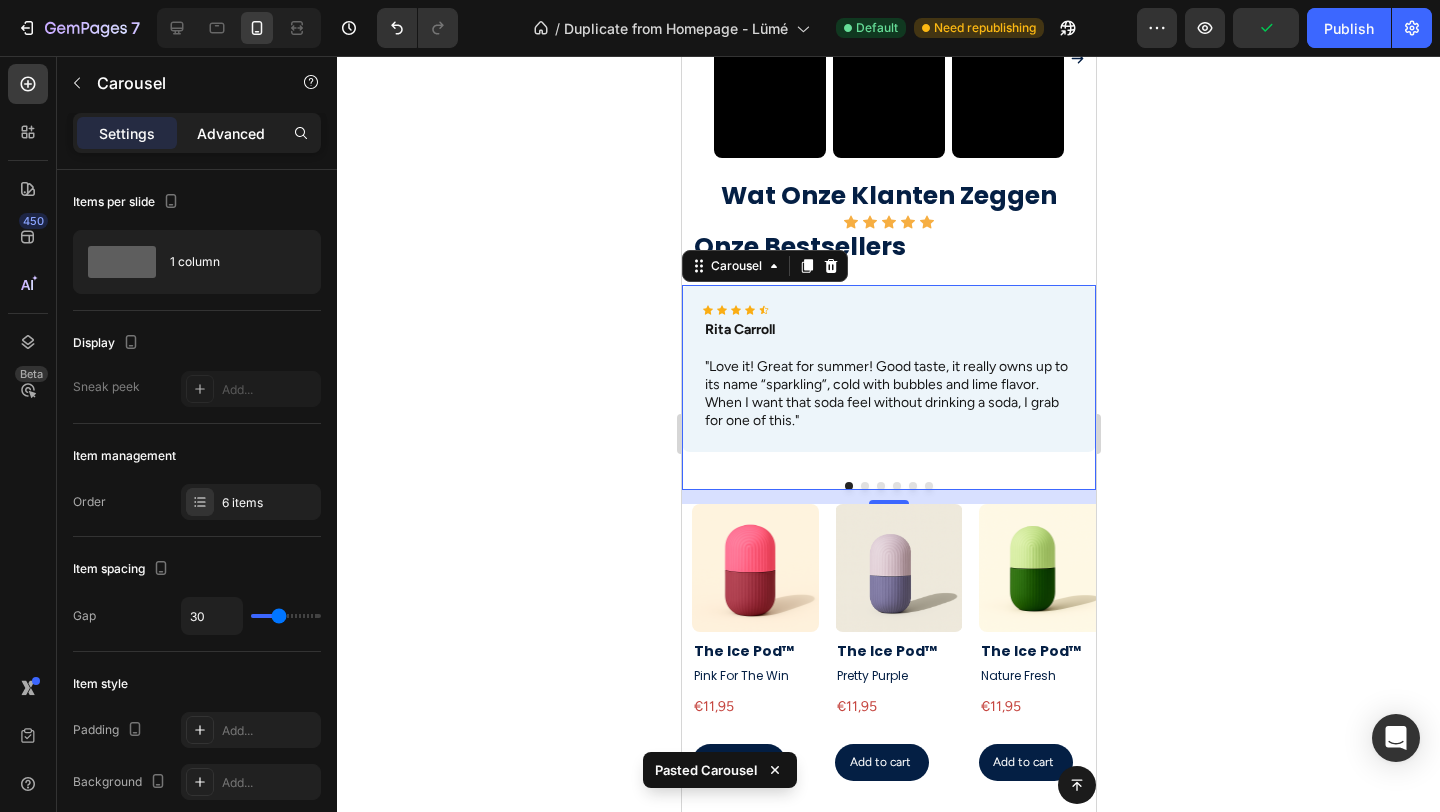 click on "Advanced" 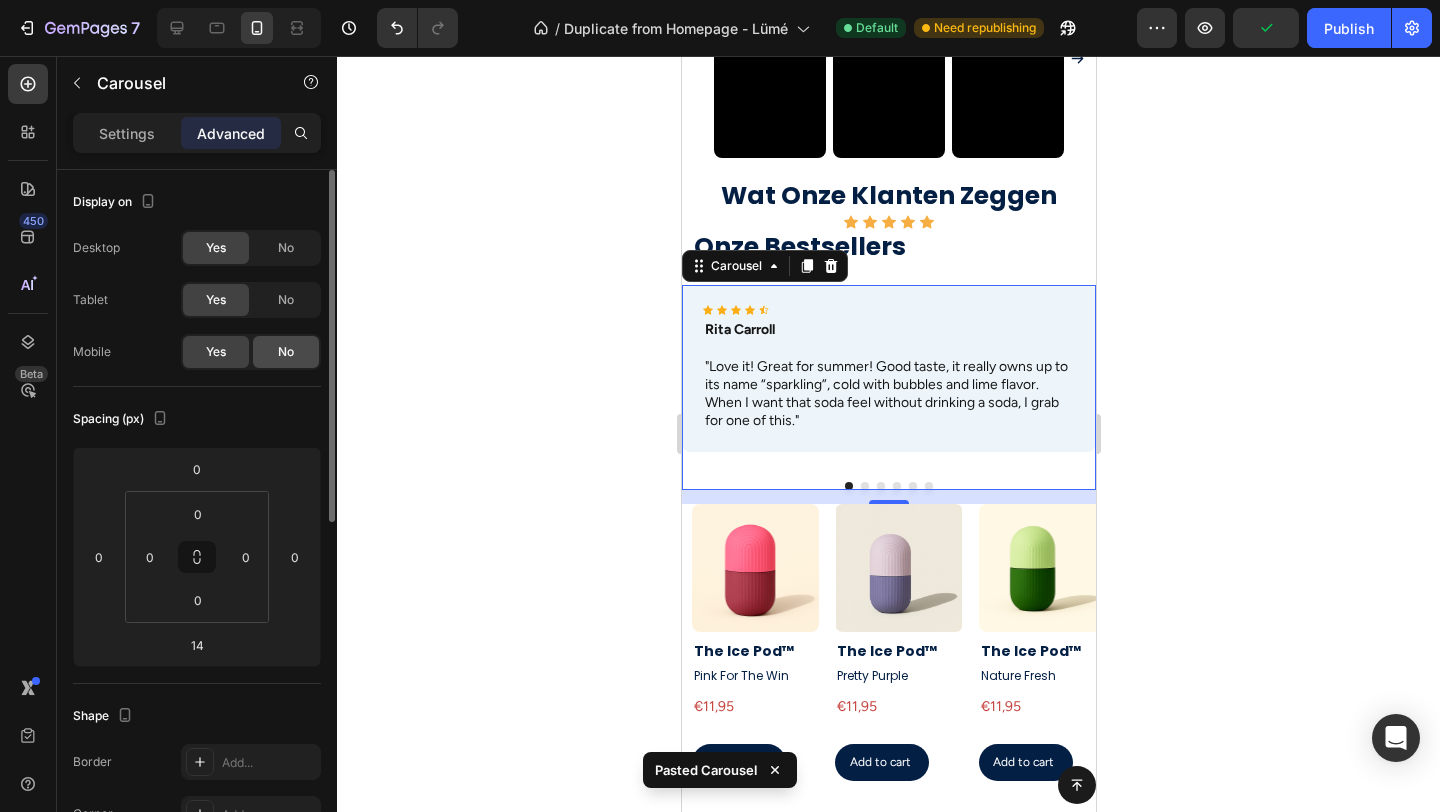 click on "Desktop Yes No Tablet Yes No Mobile Yes No" at bounding box center (197, 300) 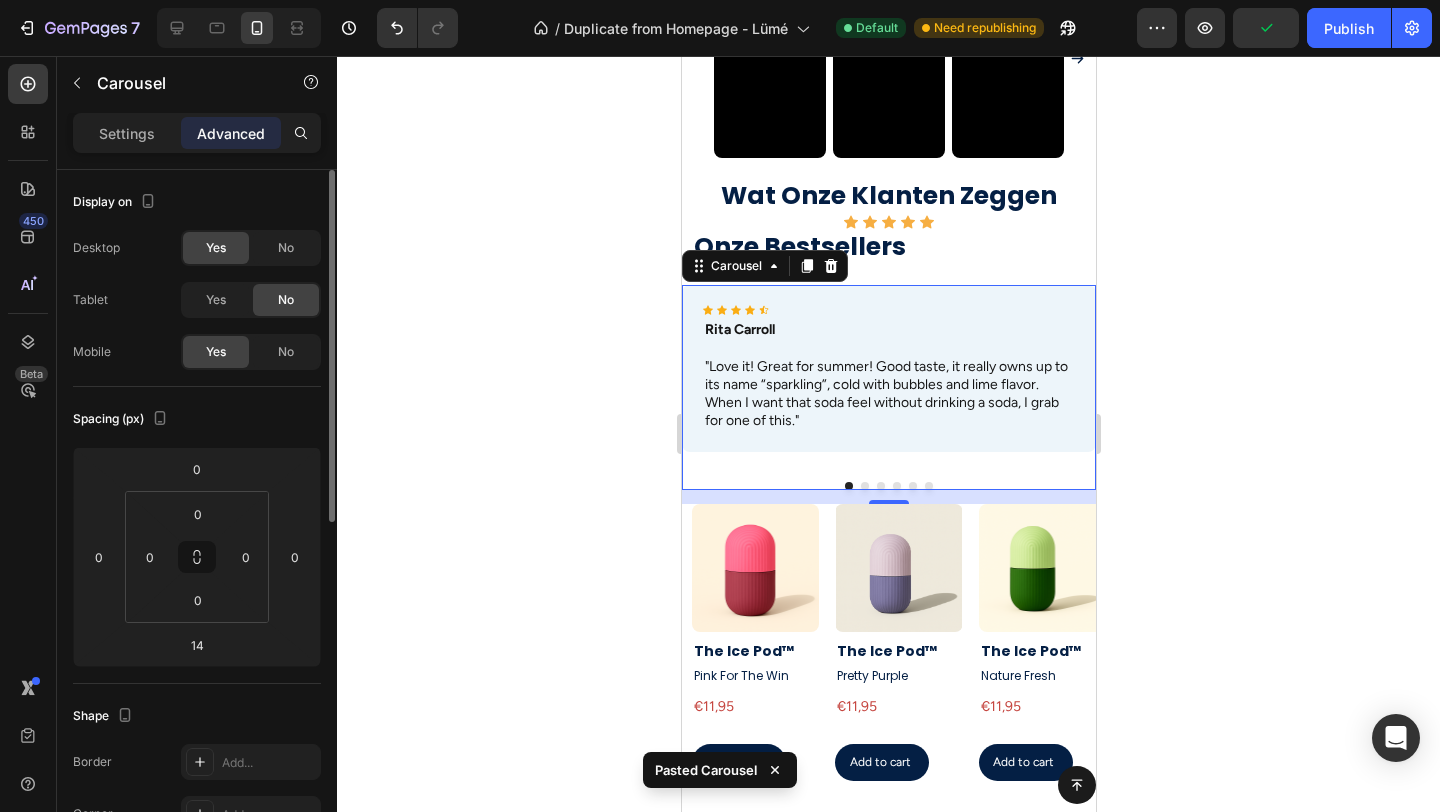 click on "No" 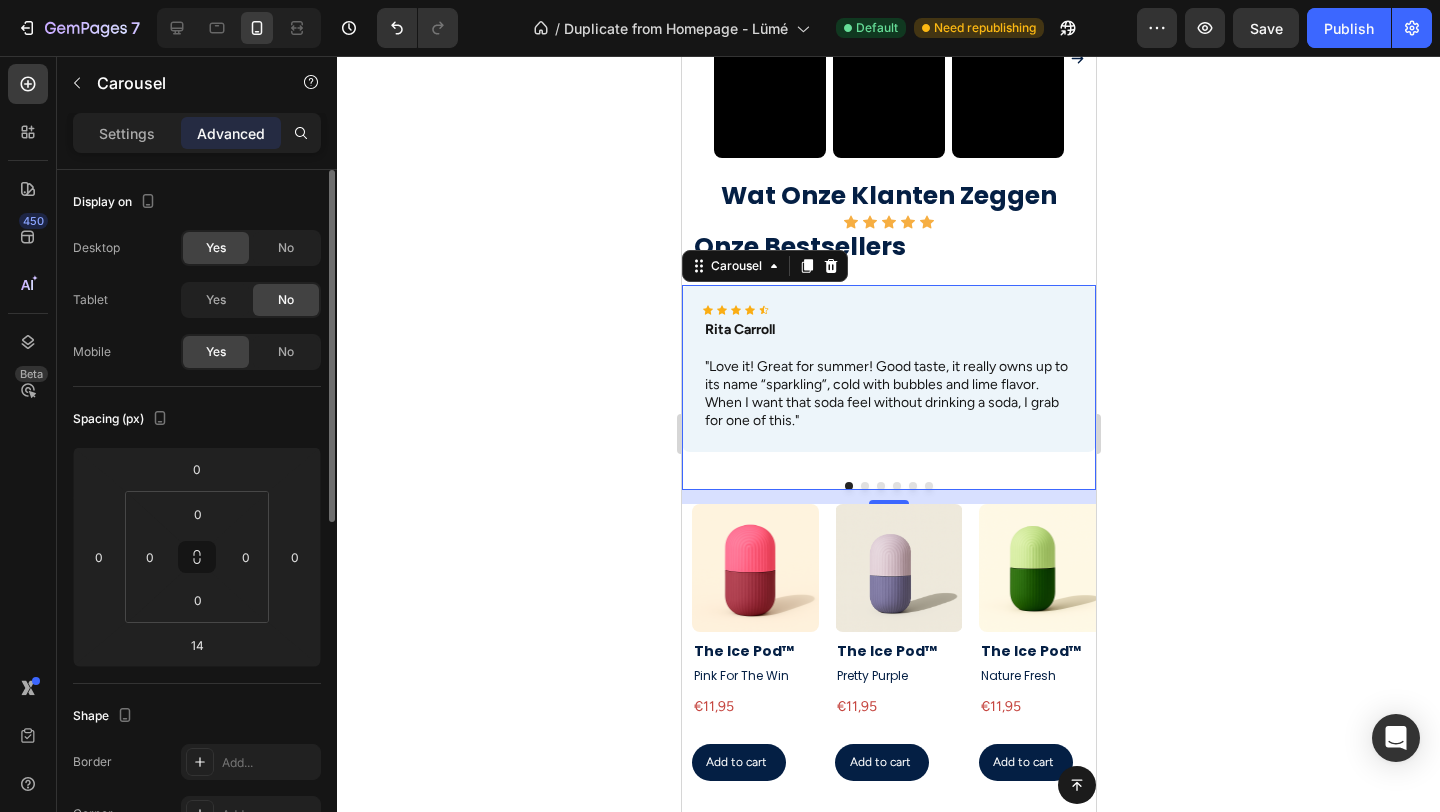 click on "Display on Desktop Yes No Tablet Yes No Mobile Yes No" 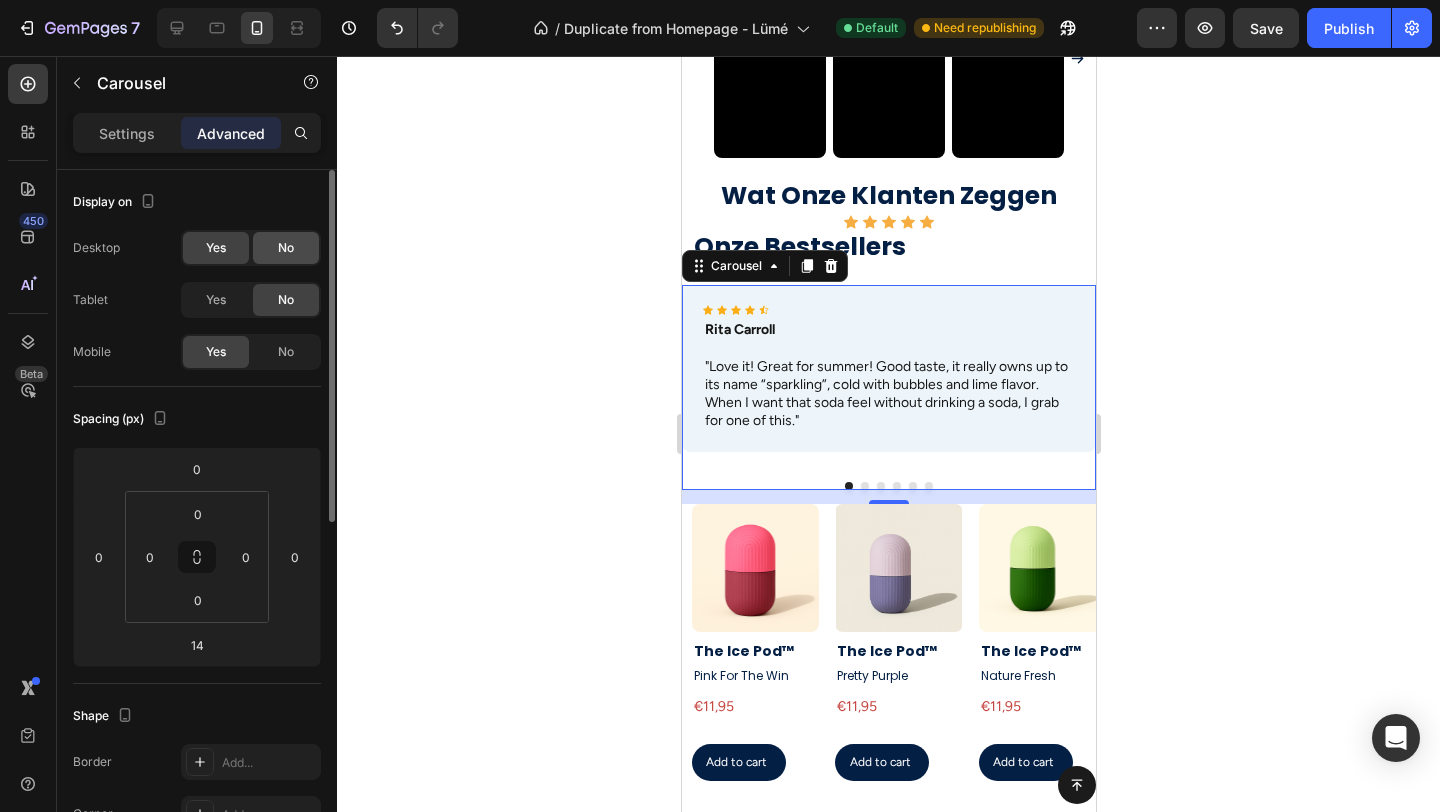 click on "No" 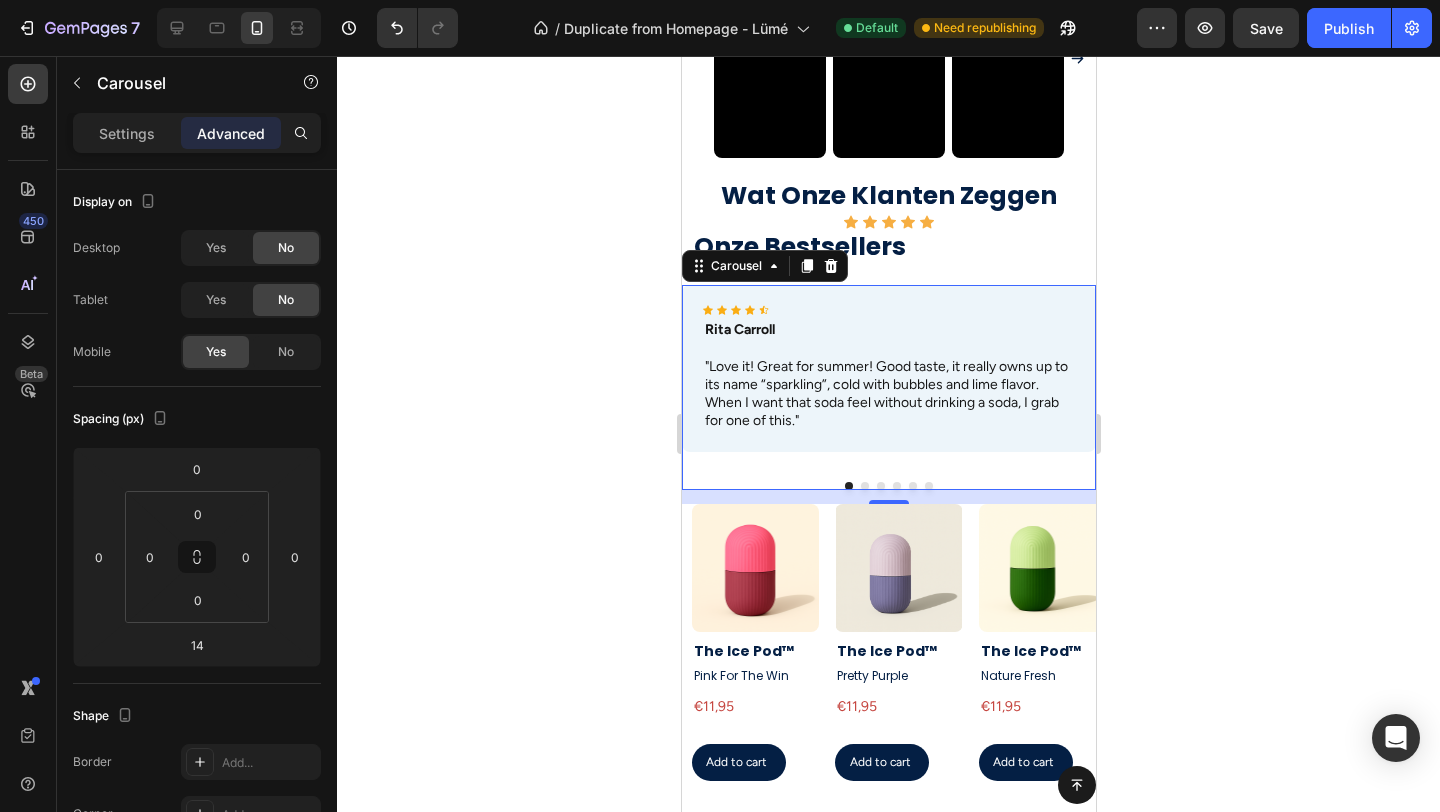 click 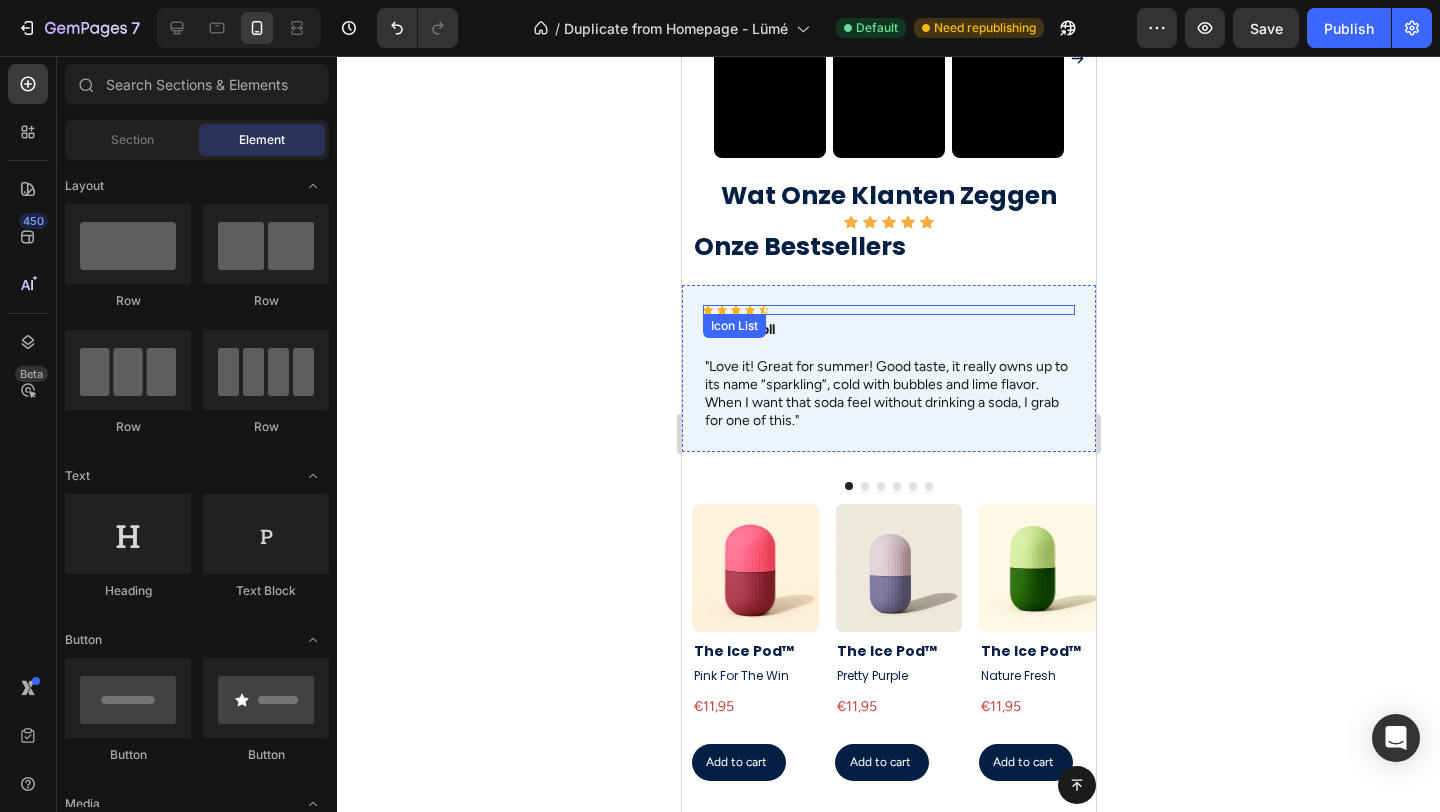 click on "Icon Icon Icon Icon
Icon" at bounding box center (888, 310) 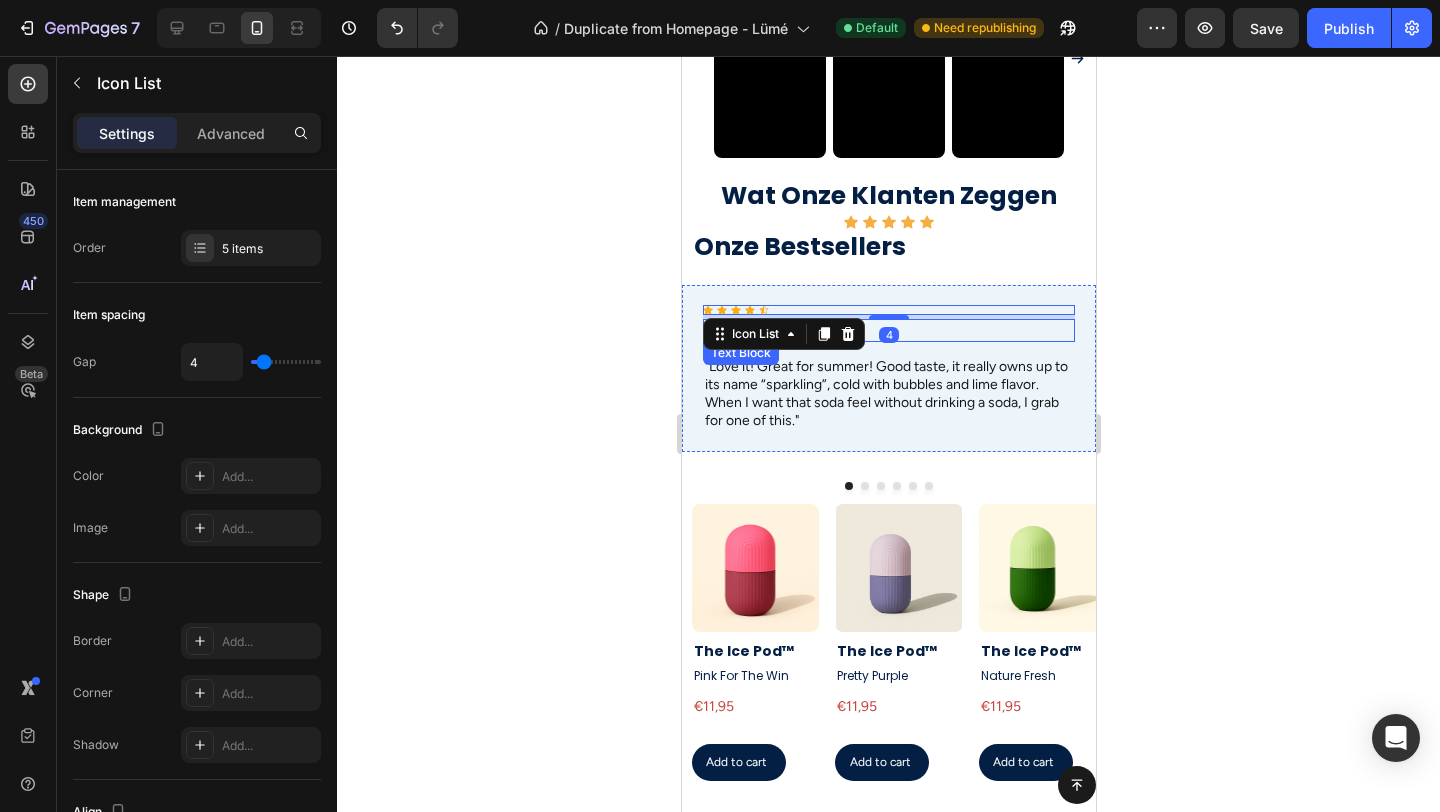click on "Rita Carroll" at bounding box center [888, 330] 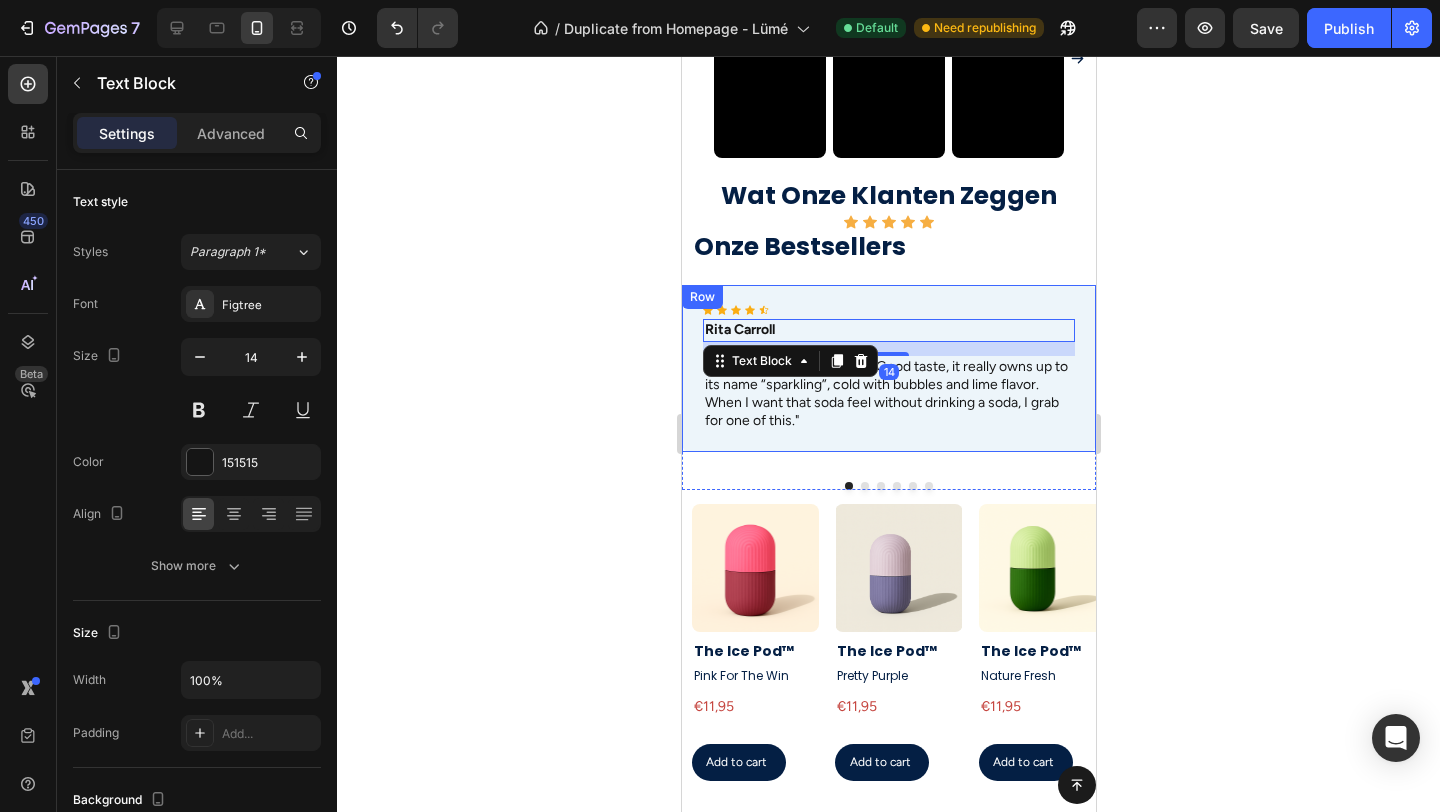 click on "Icon Icon Icon Icon
Icon Icon List Rita Carroll Text Block   14 "Love it! Great for summer! Good taste, it really owns up to its name “sparkling”, cold with bubbles and lime flavor. When I want that soda feel without drinking a soda, I grab for one of this." Text Block Row" at bounding box center [888, 368] 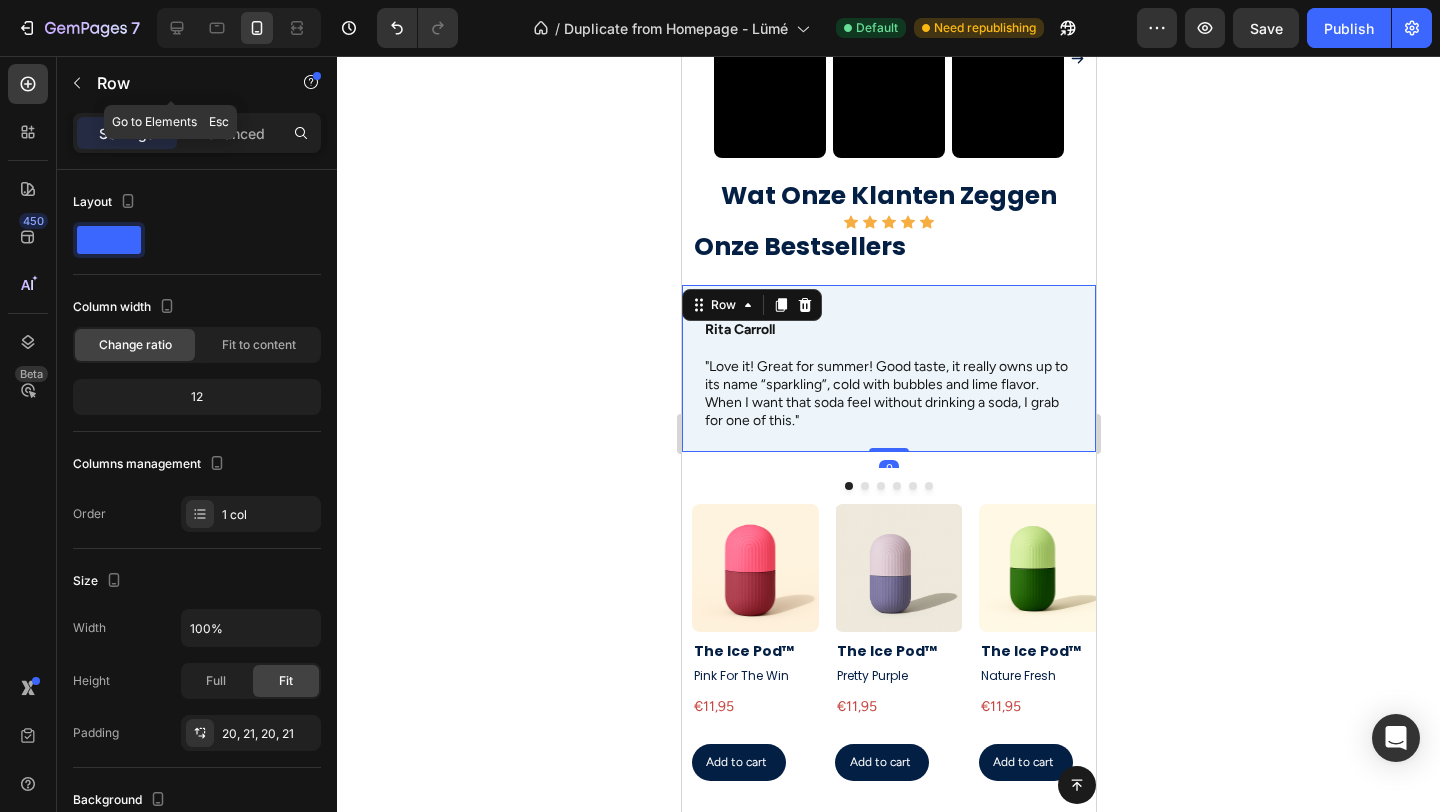 click on "Row" 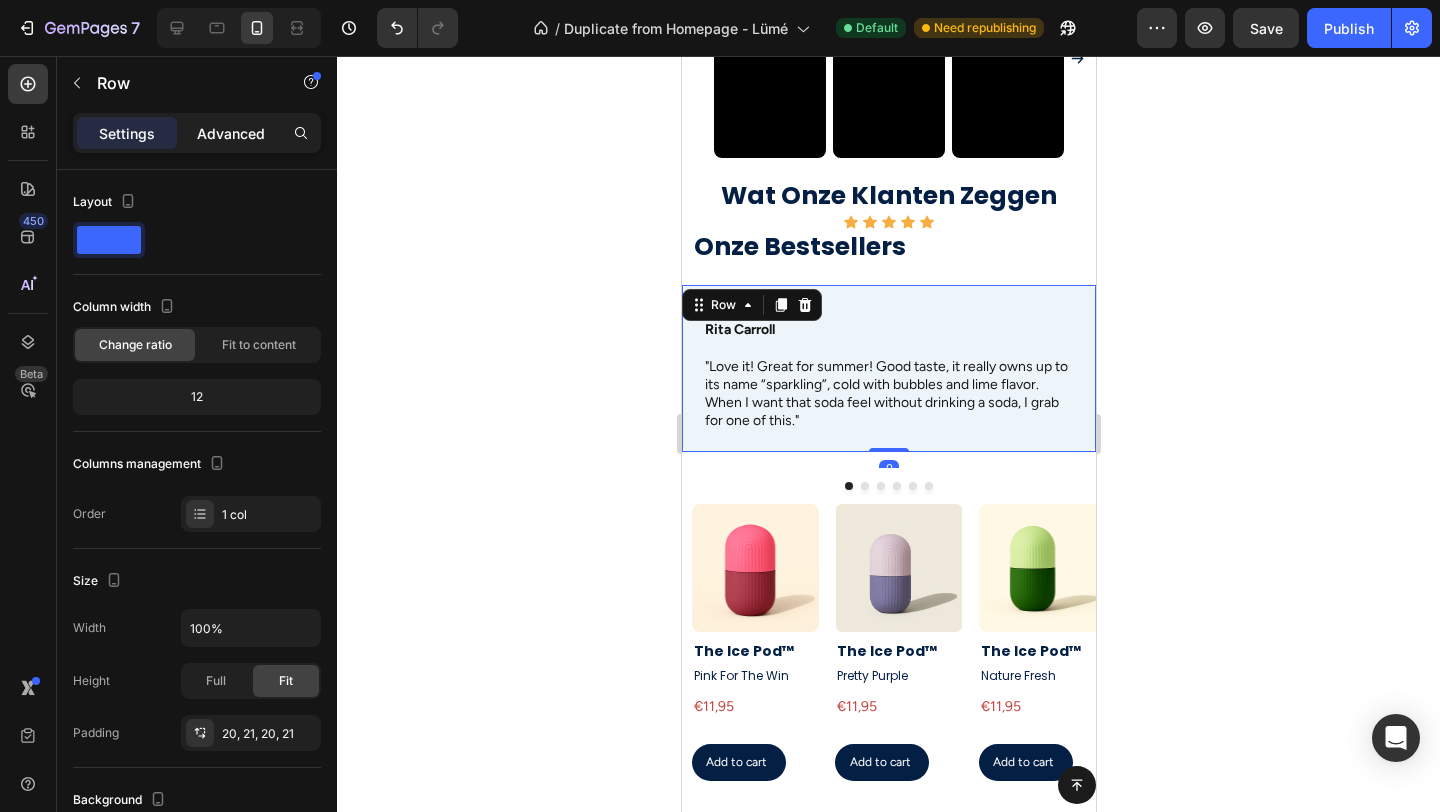 click on "Advanced" at bounding box center [231, 133] 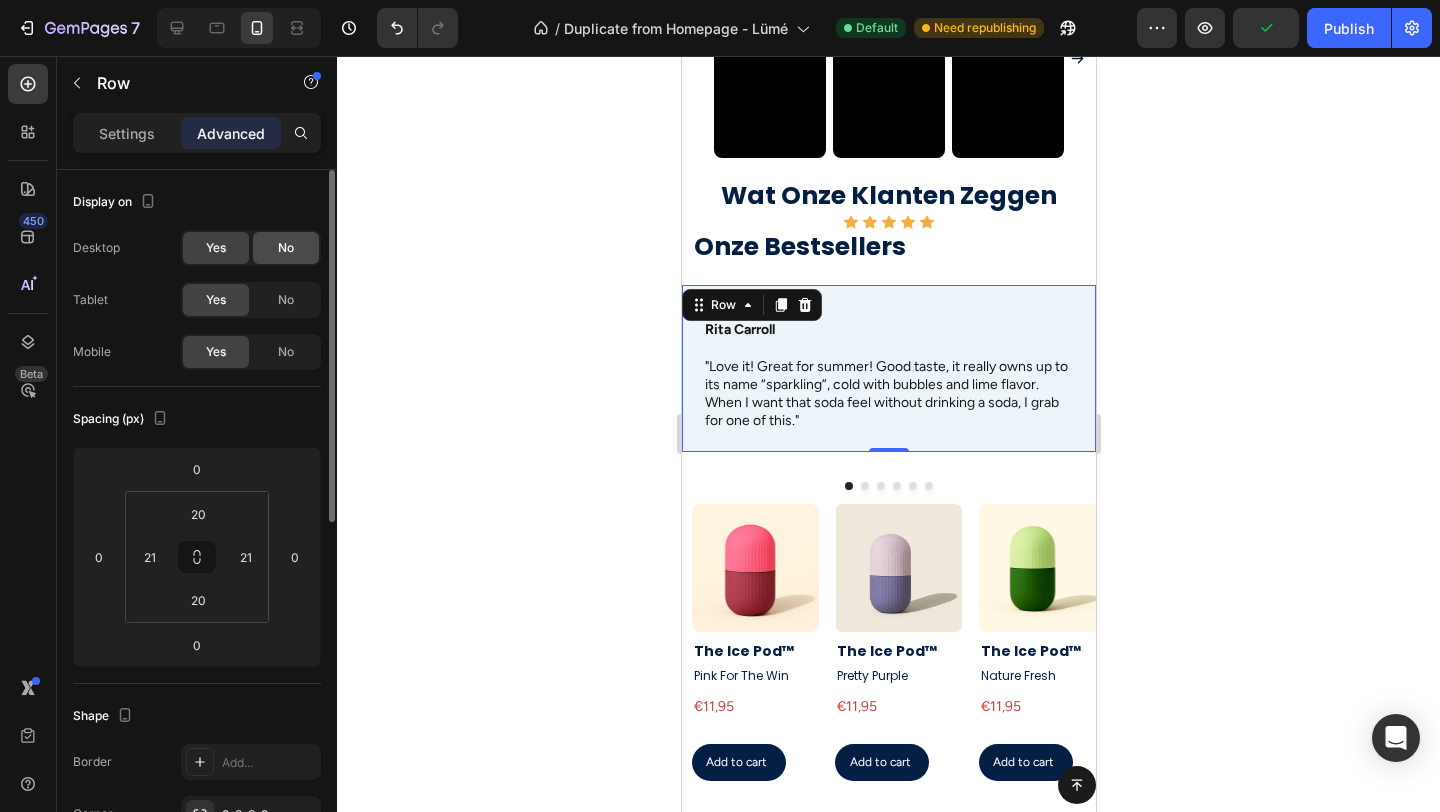 click on "No" 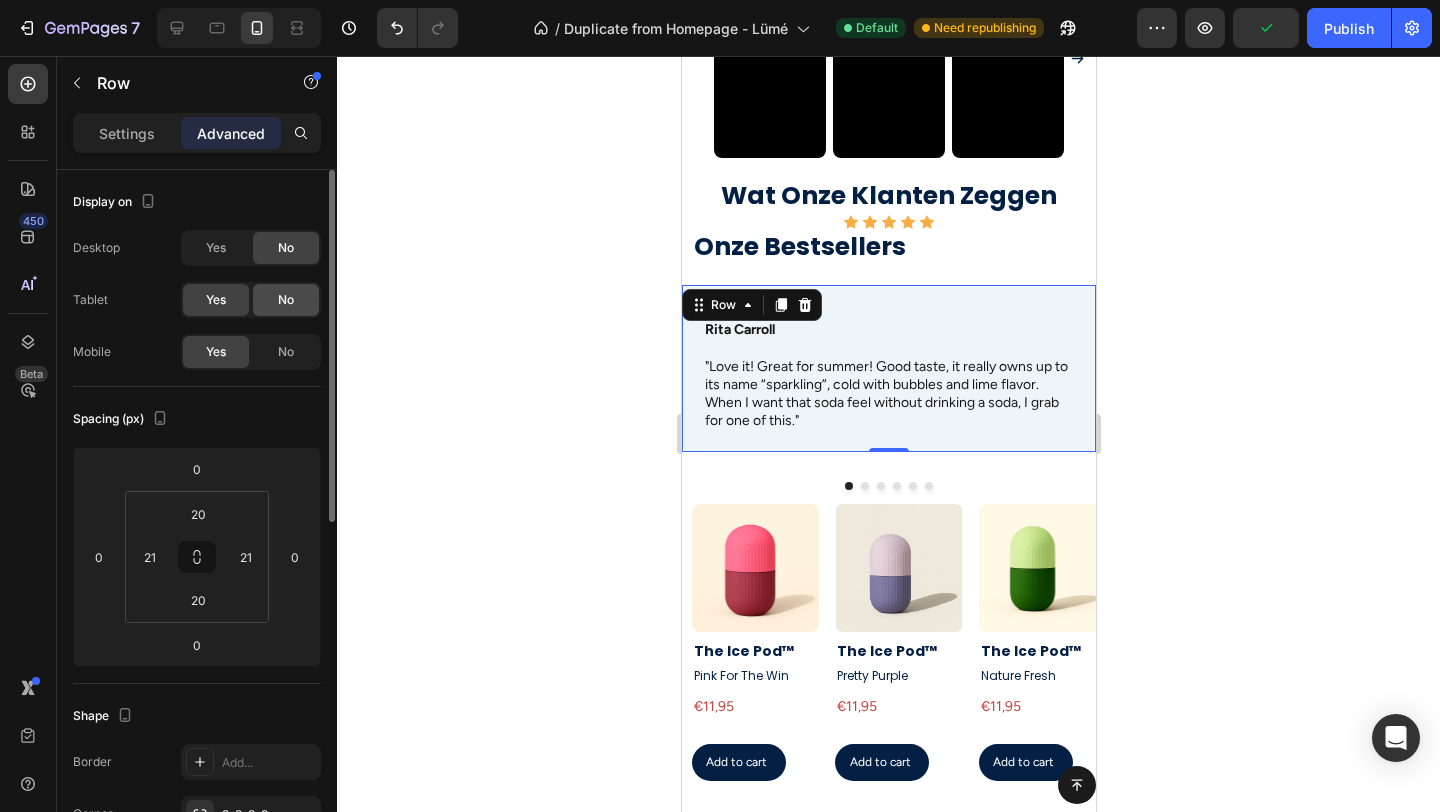 click on "No" 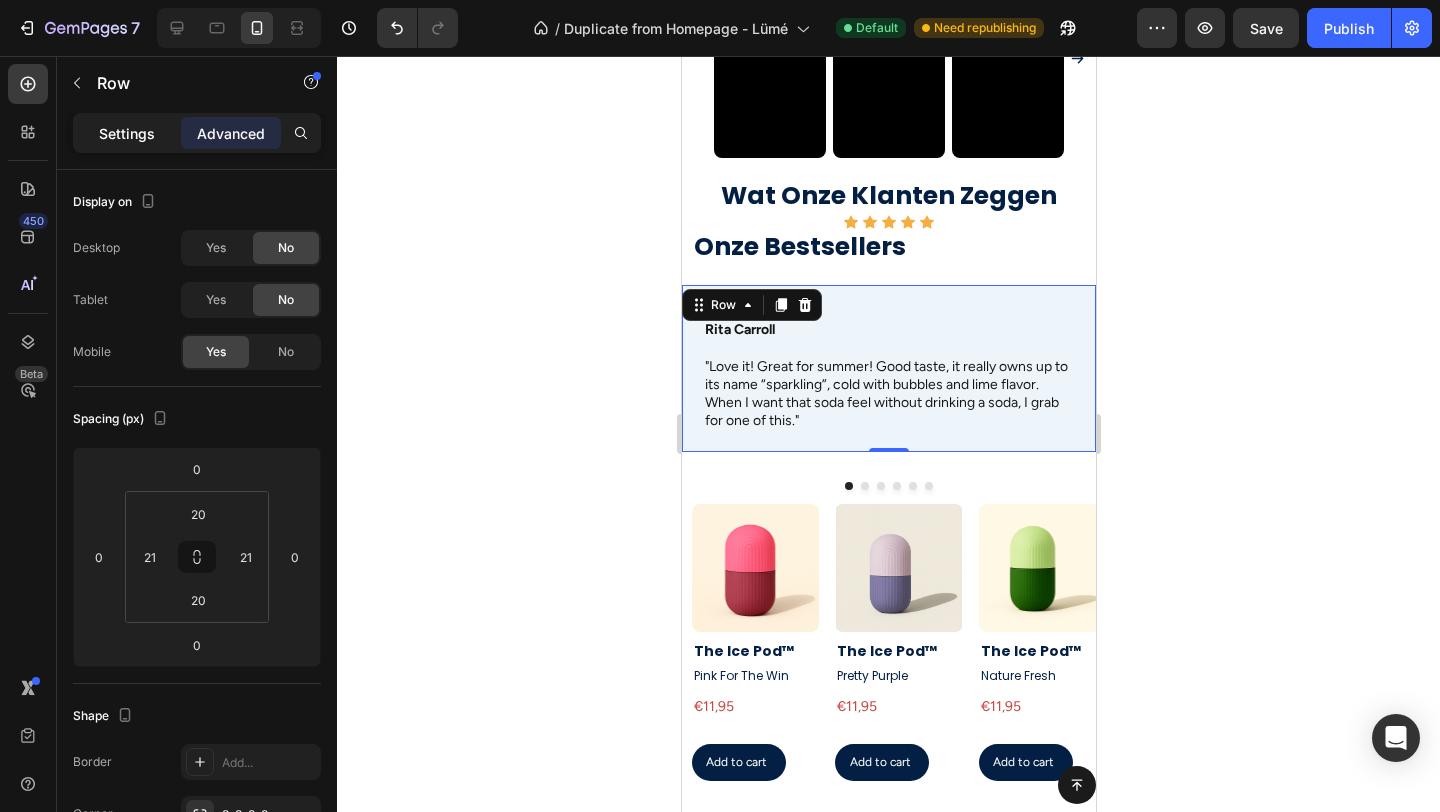 click on "Settings" at bounding box center [127, 133] 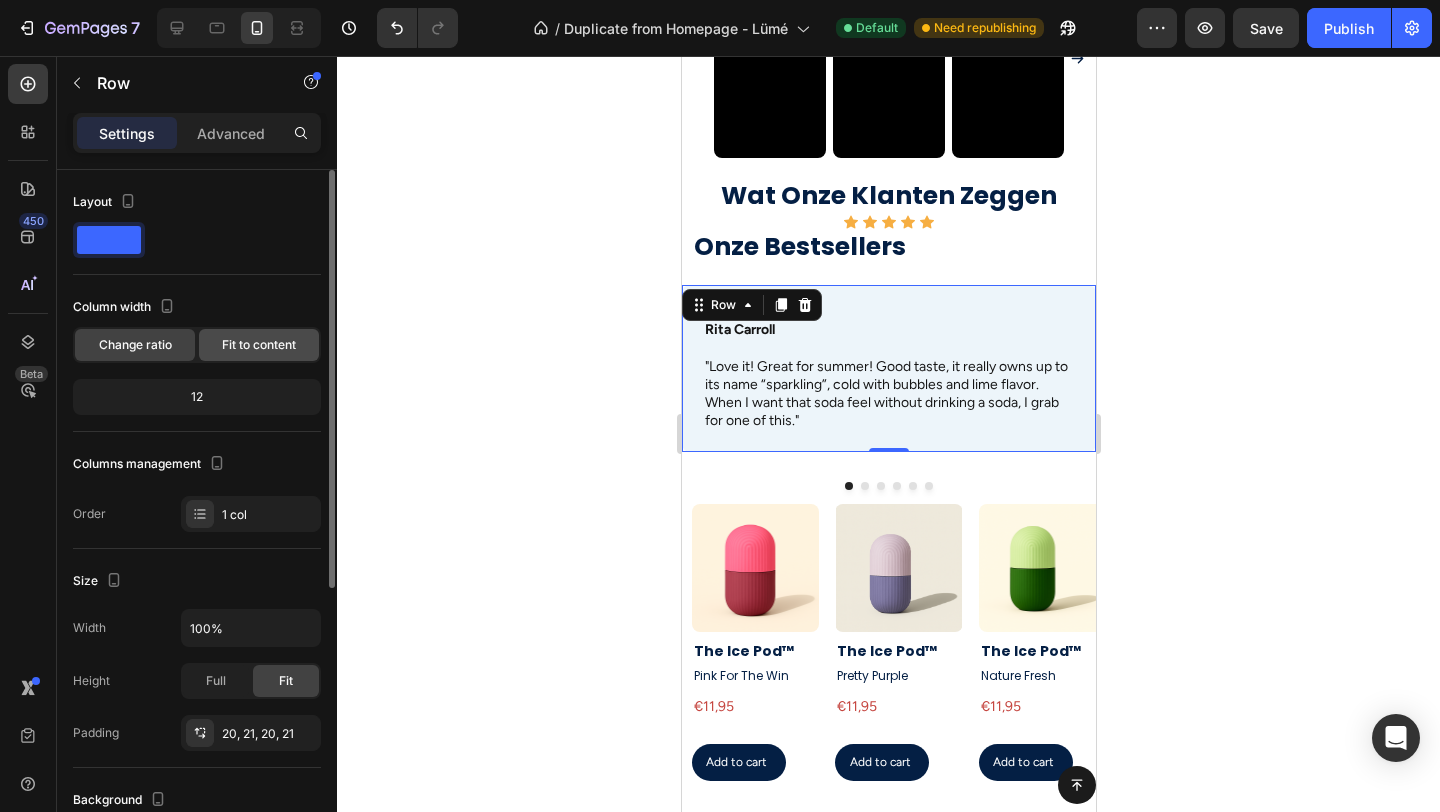 click on "Fit to content" 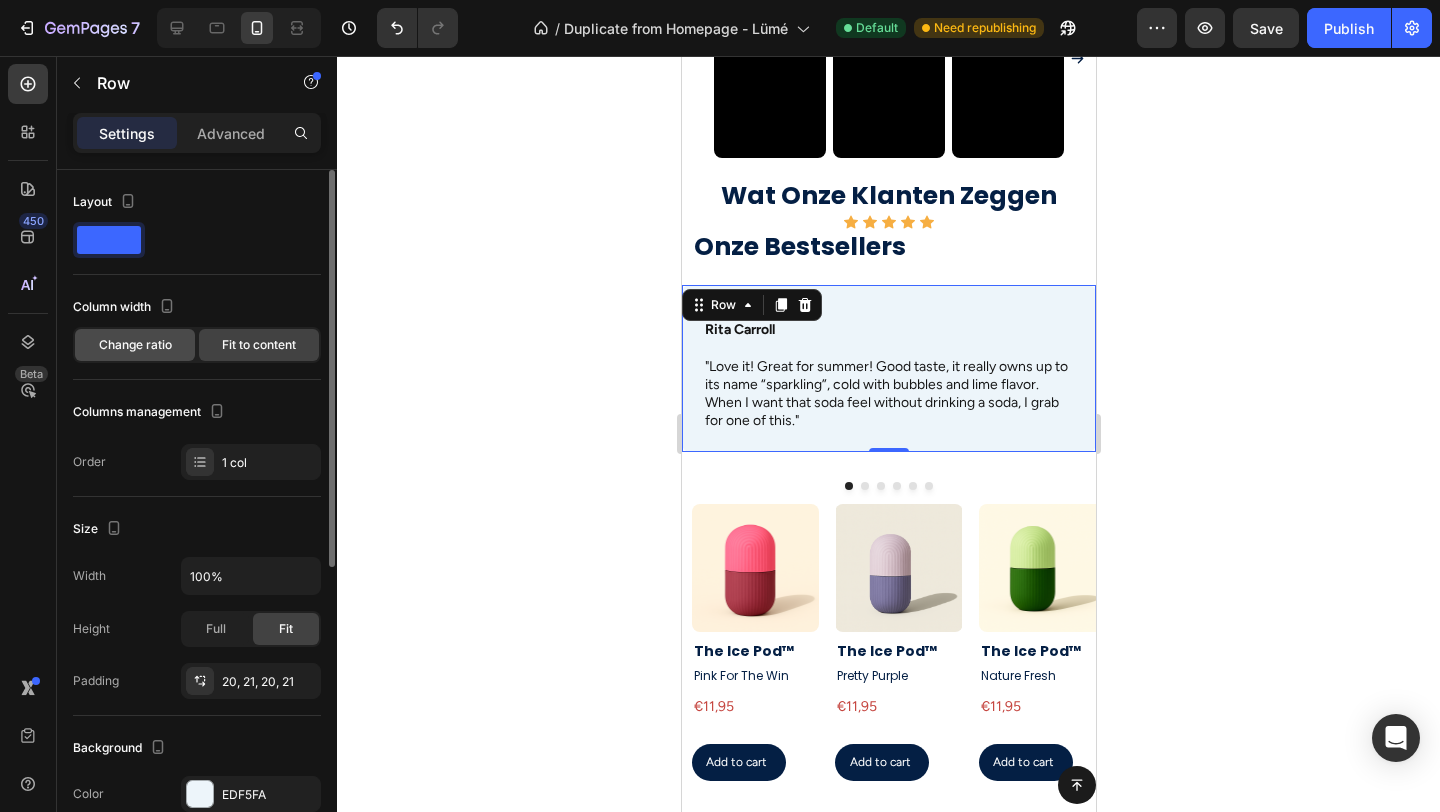 click on "Change ratio" 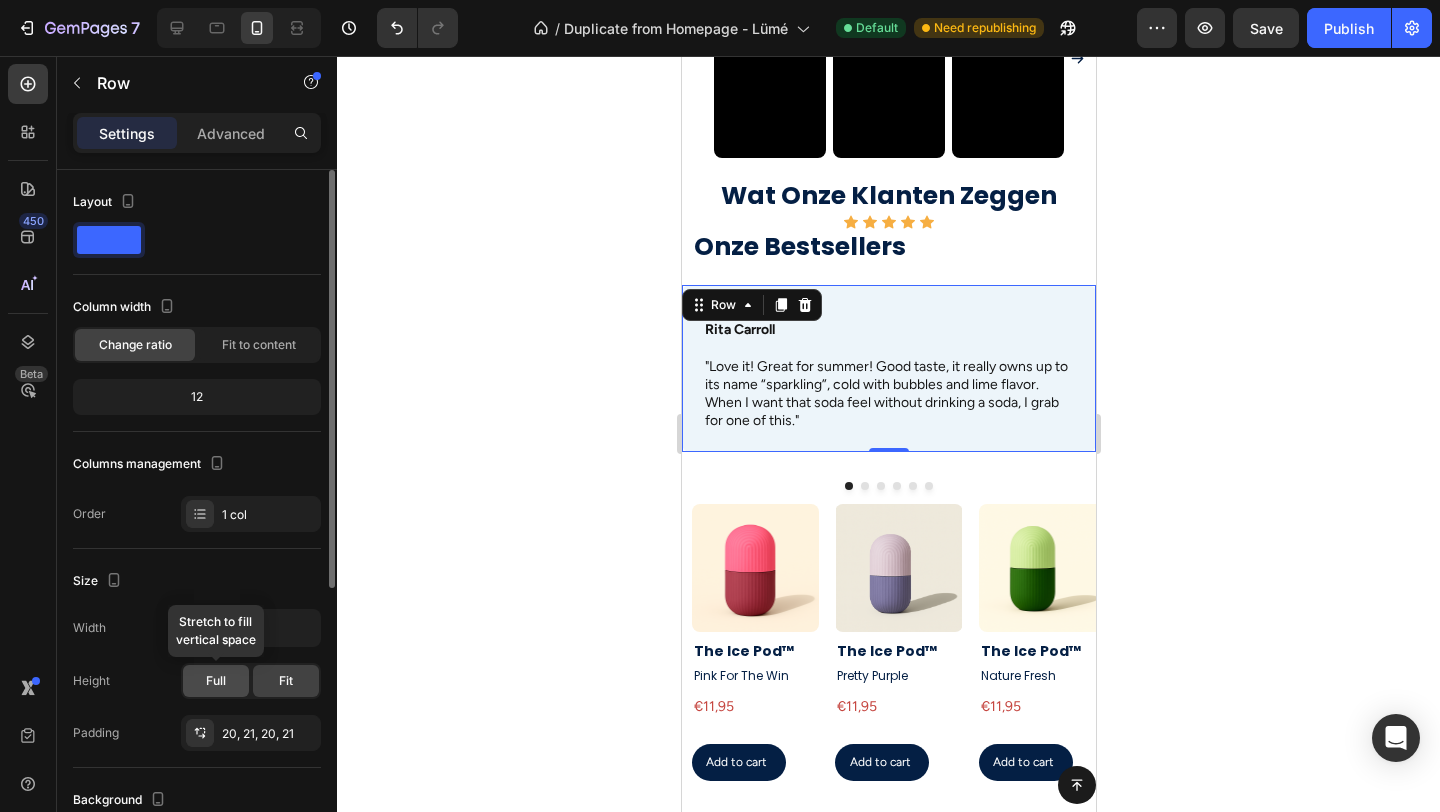 click on "Full" 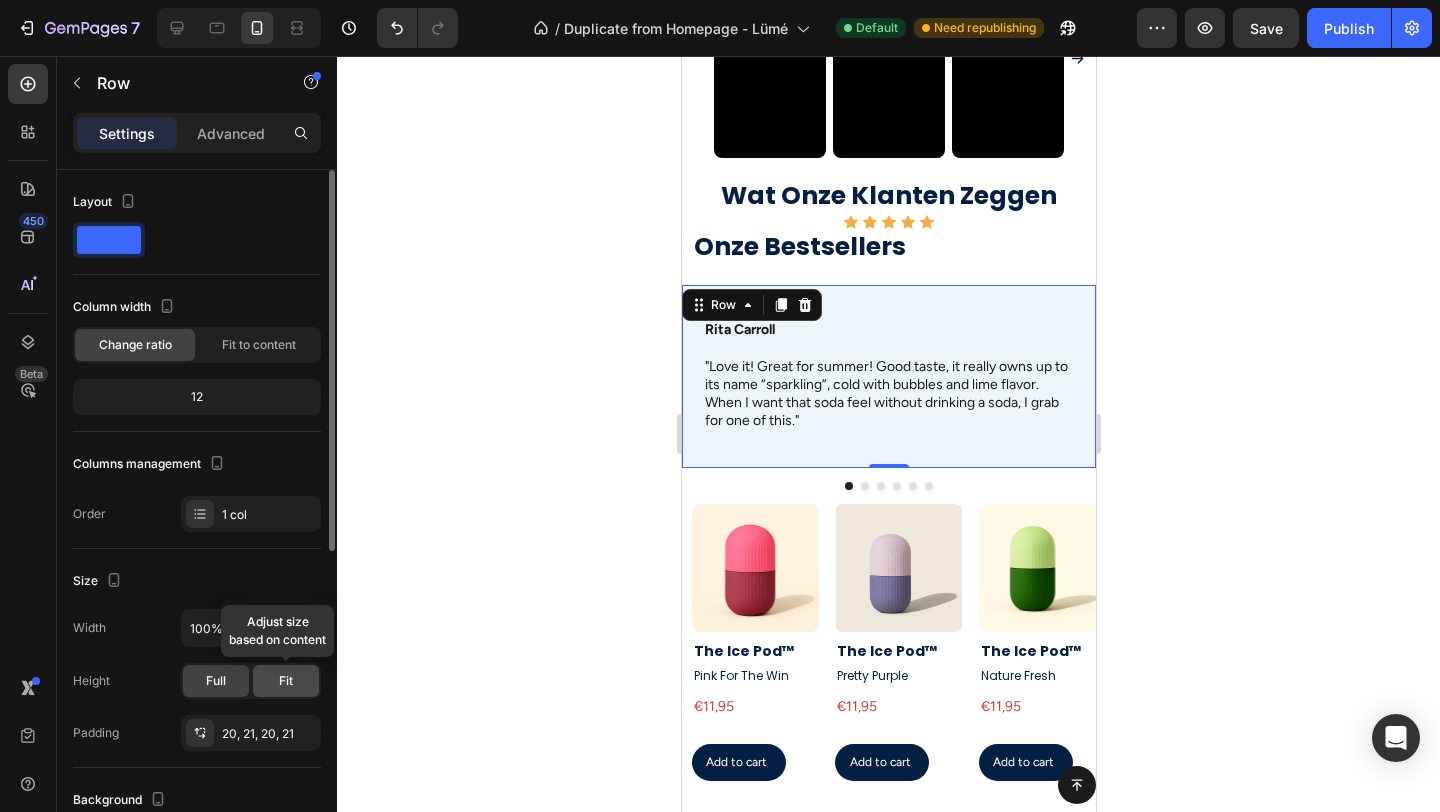 click on "Fit" 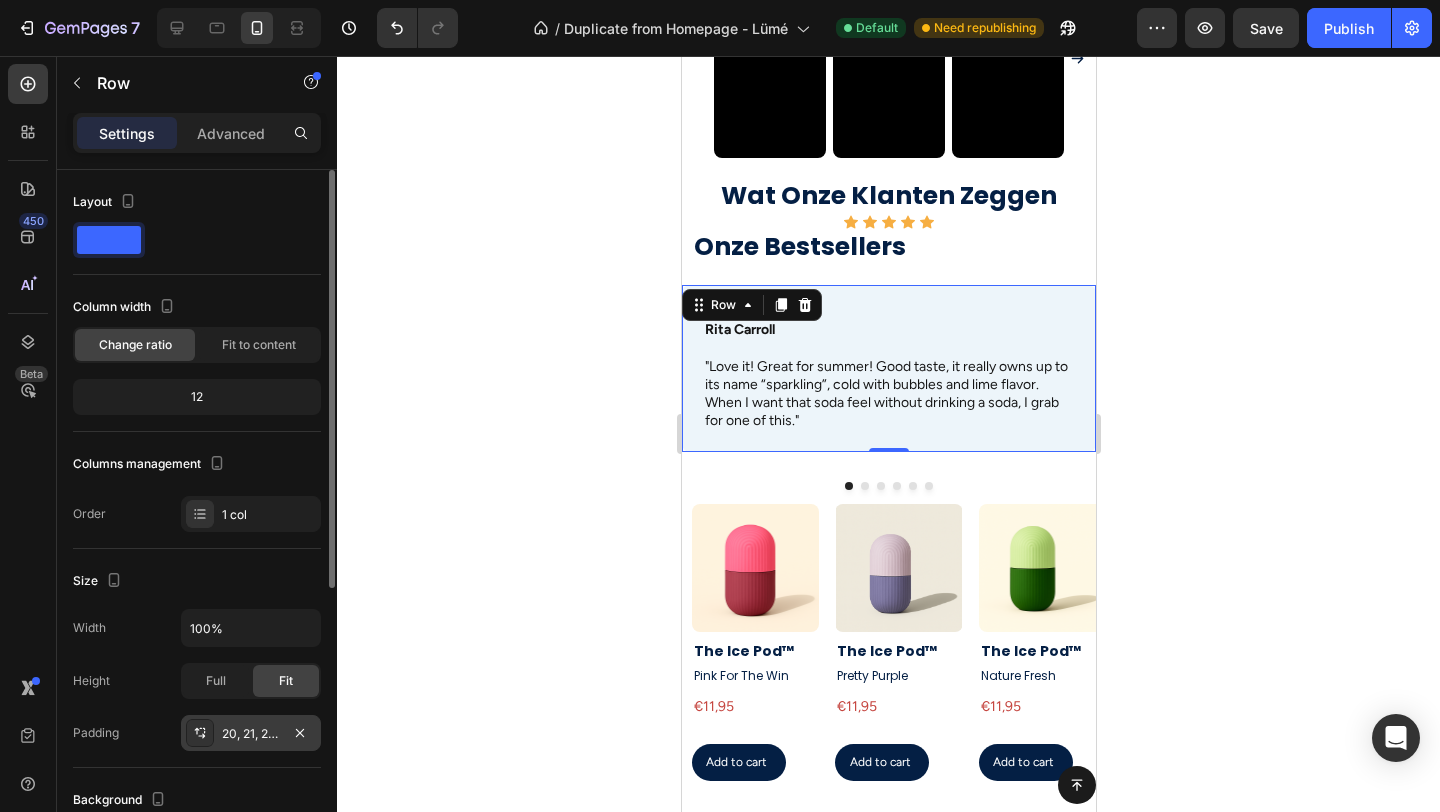 click 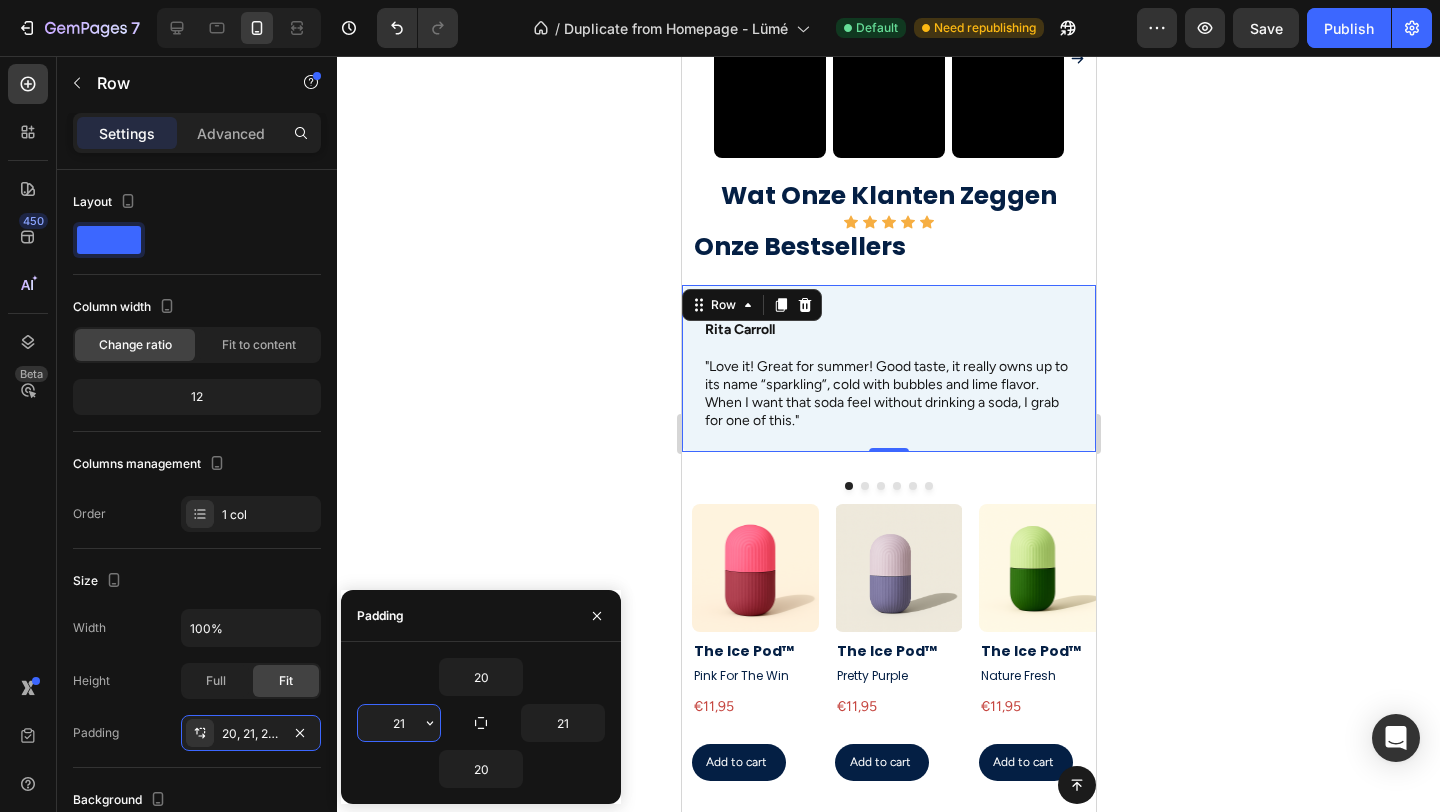 click on "21" at bounding box center [399, 723] 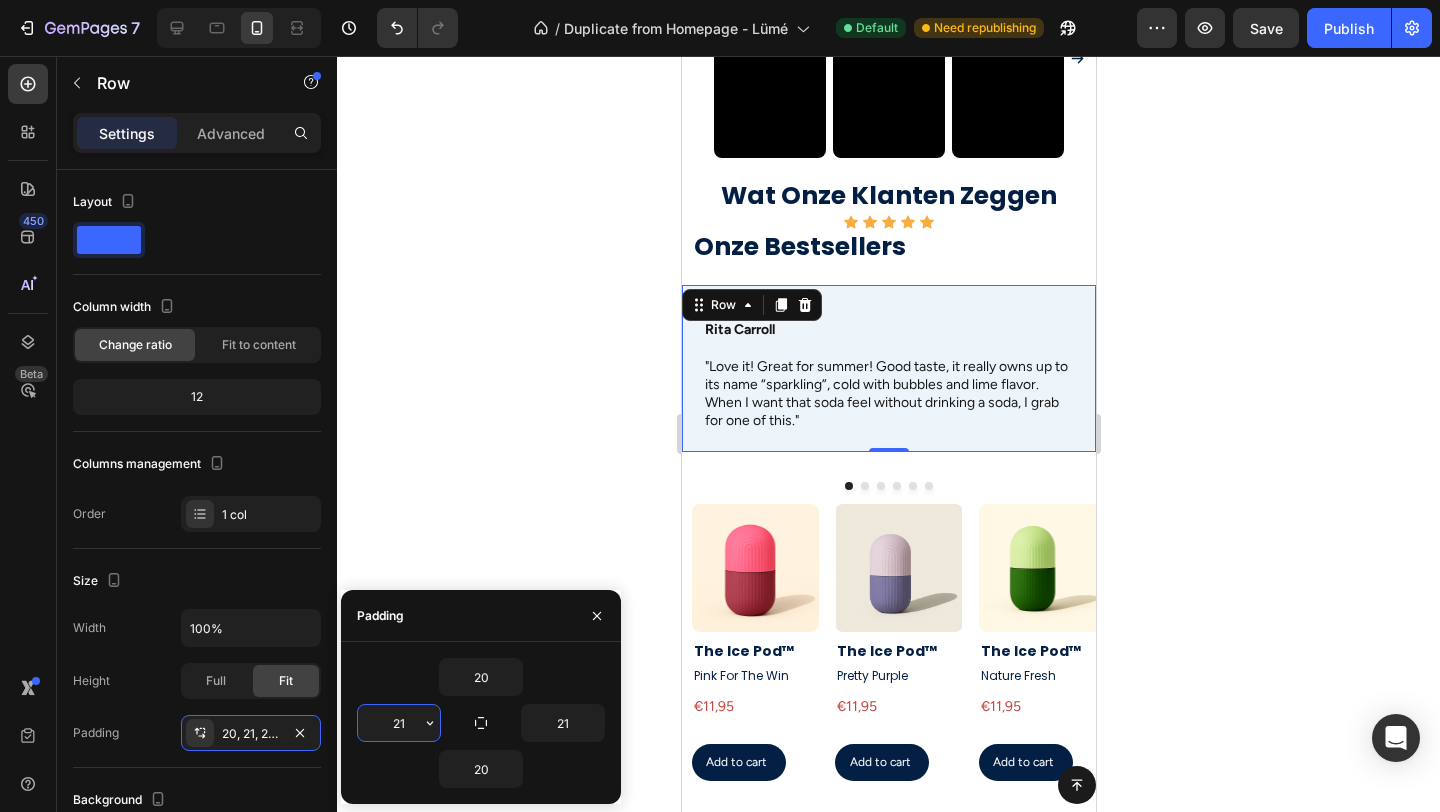 type on "5" 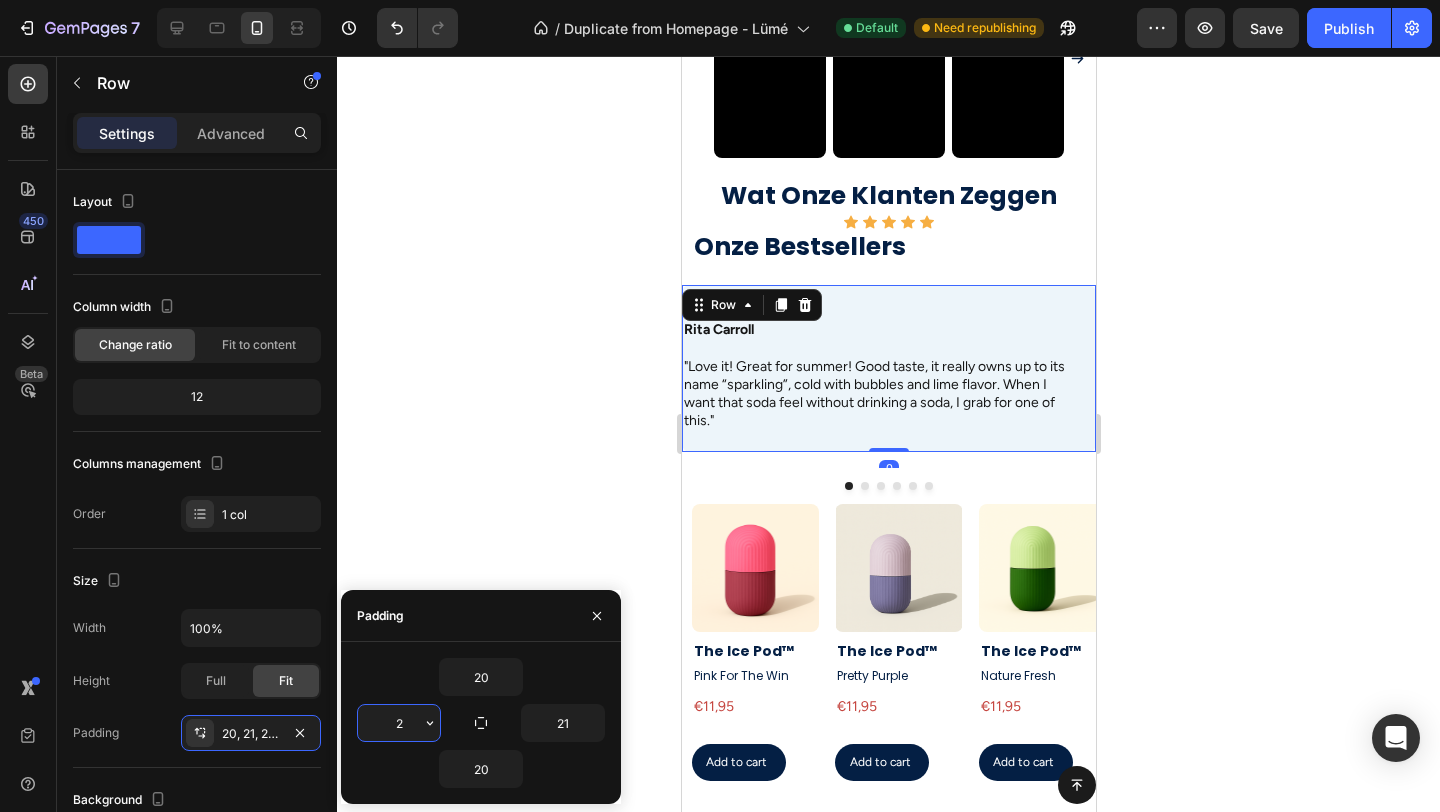 type on "20" 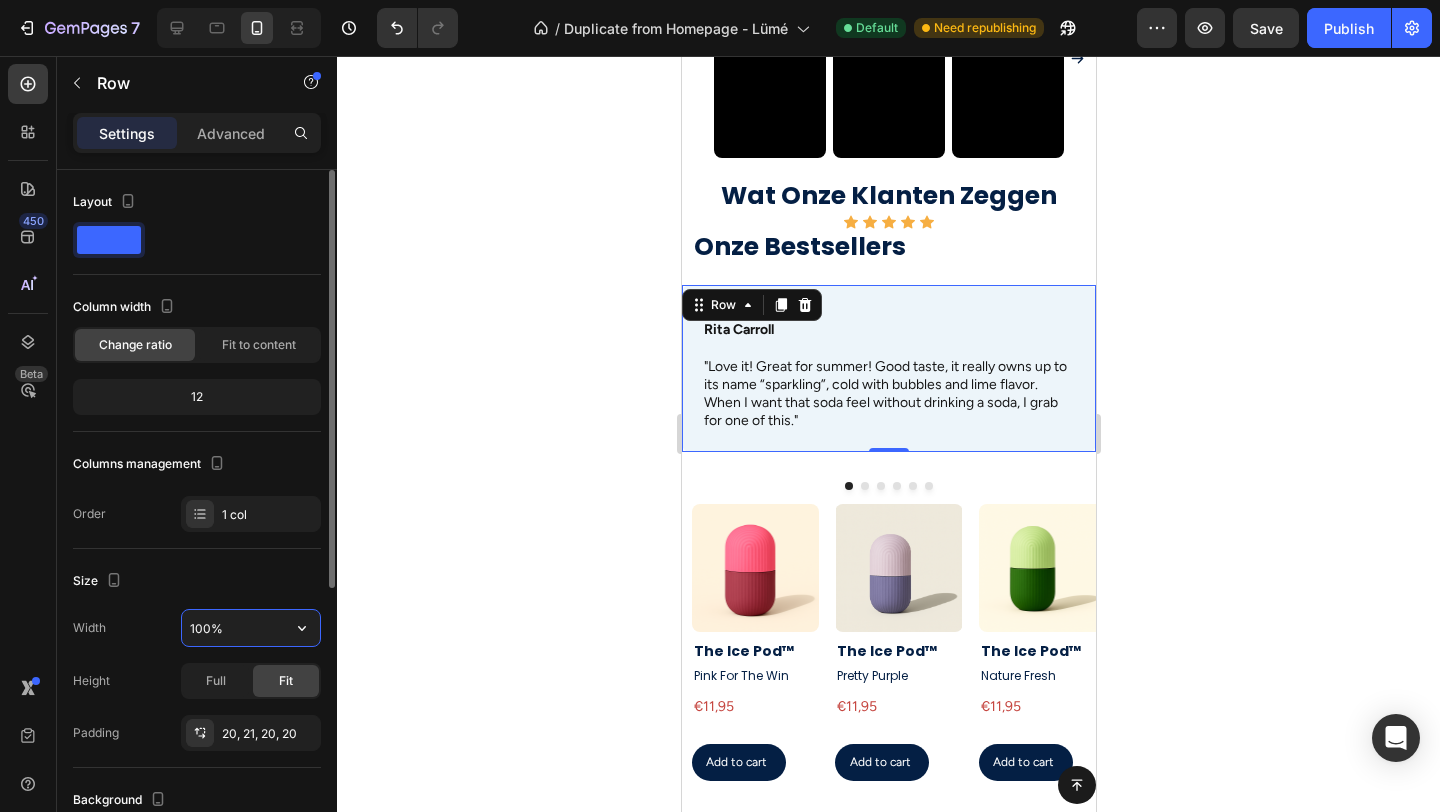 click on "100%" at bounding box center [251, 628] 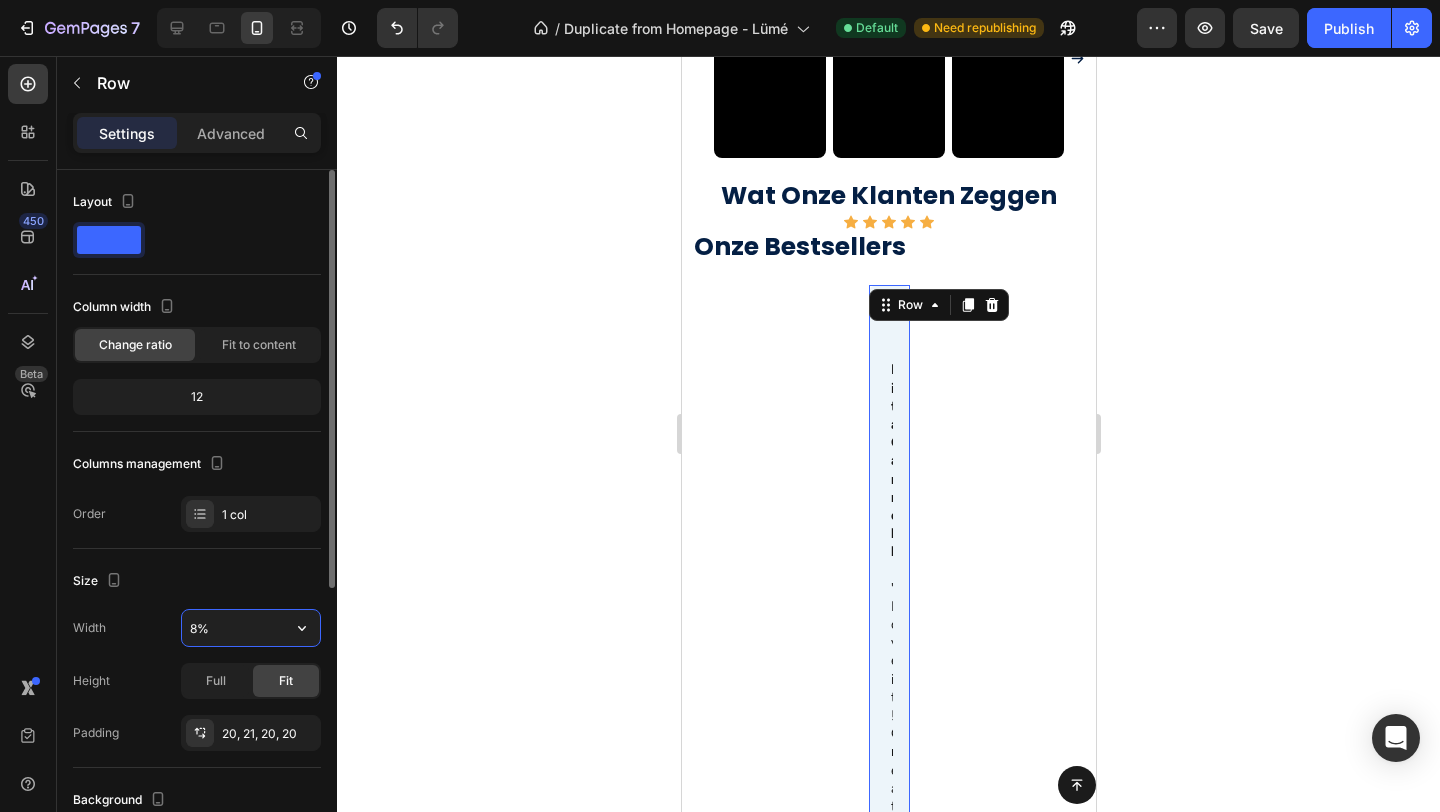 type on "80%" 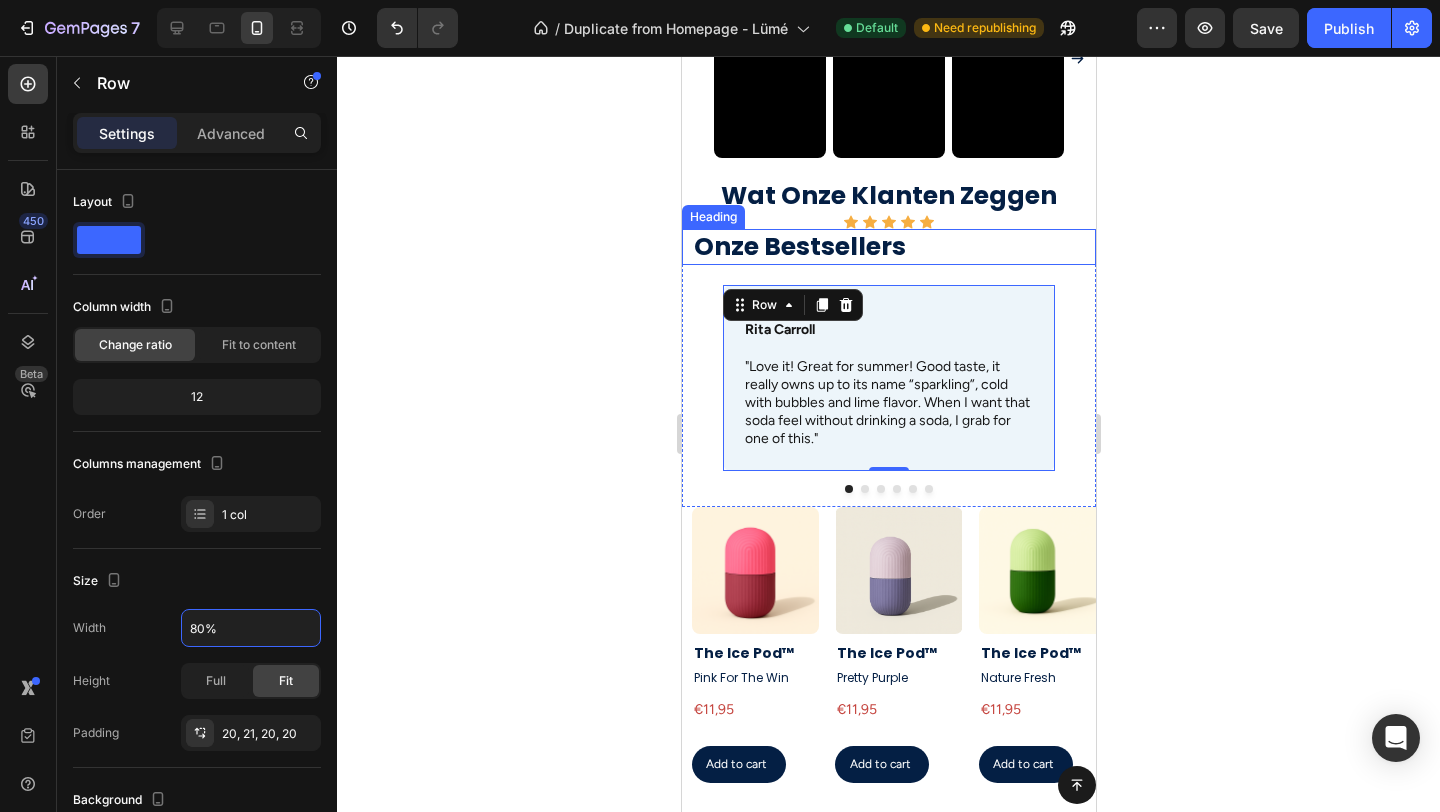 click on "Onze Bestsellers" at bounding box center [893, 247] 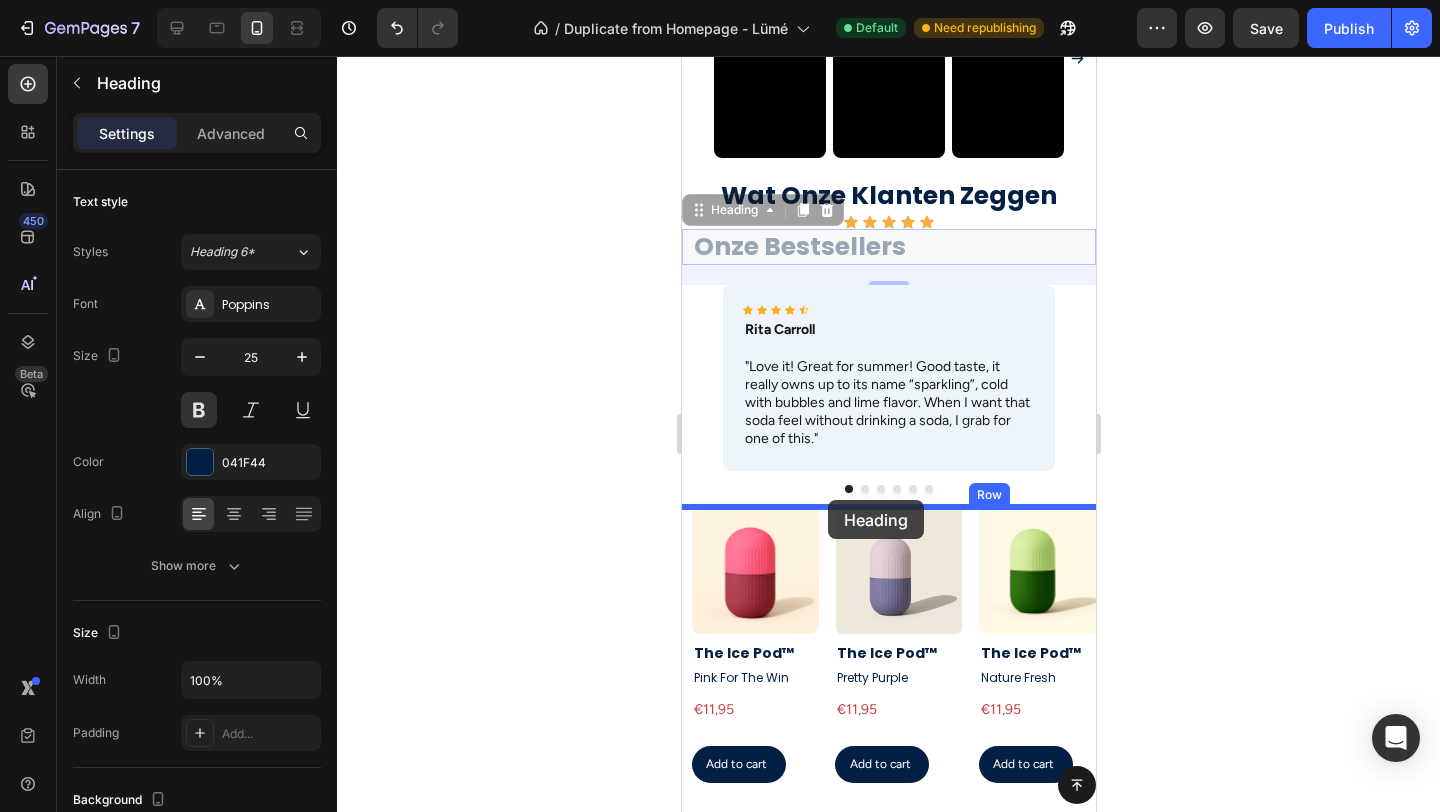drag, startPoint x: 749, startPoint y: 250, endPoint x: 1806, endPoint y: 499, distance: 1085.9327 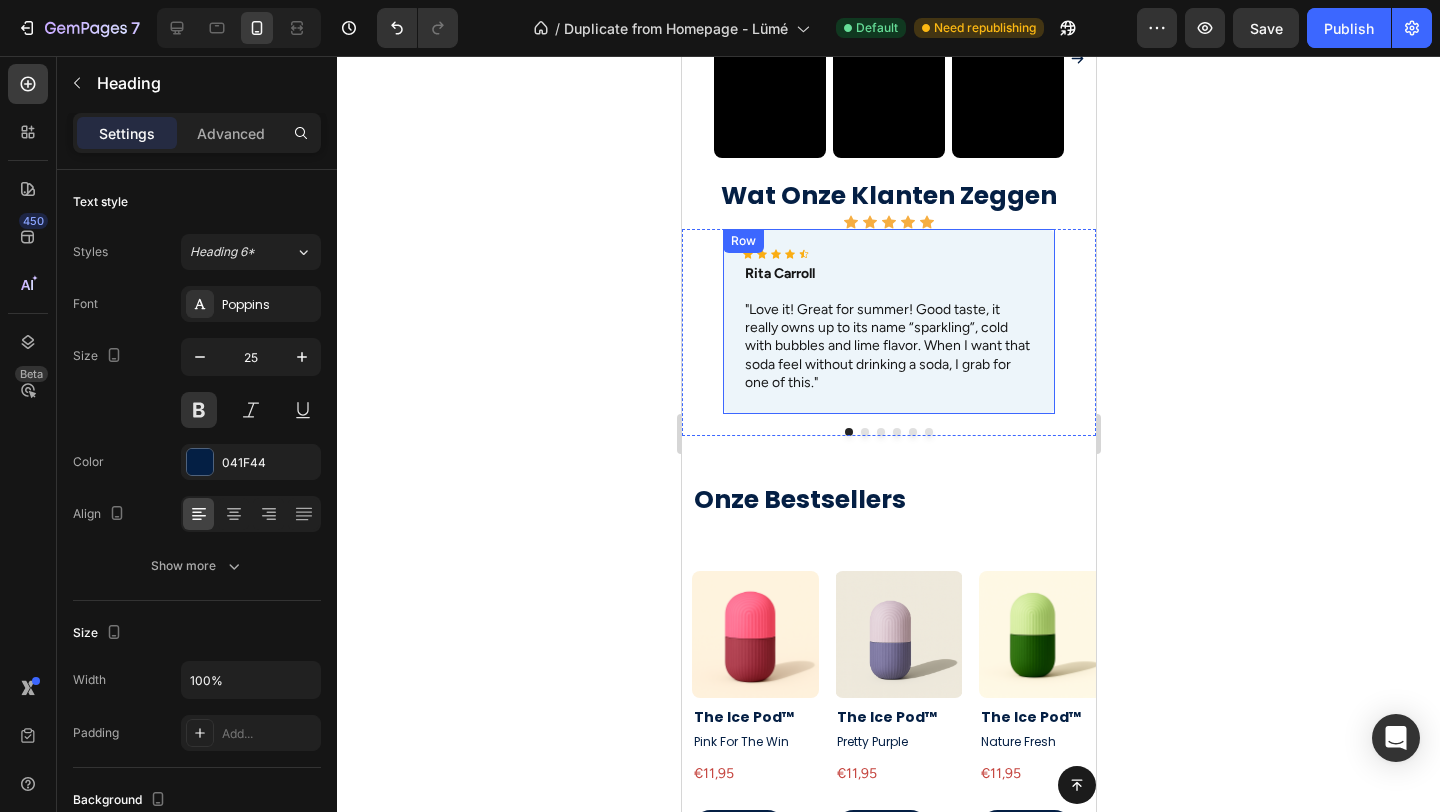 click on "Icon Icon Icon Icon
Icon Icon List Rita Carroll Text Block "Love it! Great for summer! Good taste, it really owns up to its name “sparkling”, cold with bubbles and lime flavor. When I want that soda feel without drinking a soda, I grab for one of this." Text Block Row" at bounding box center (887, 321) 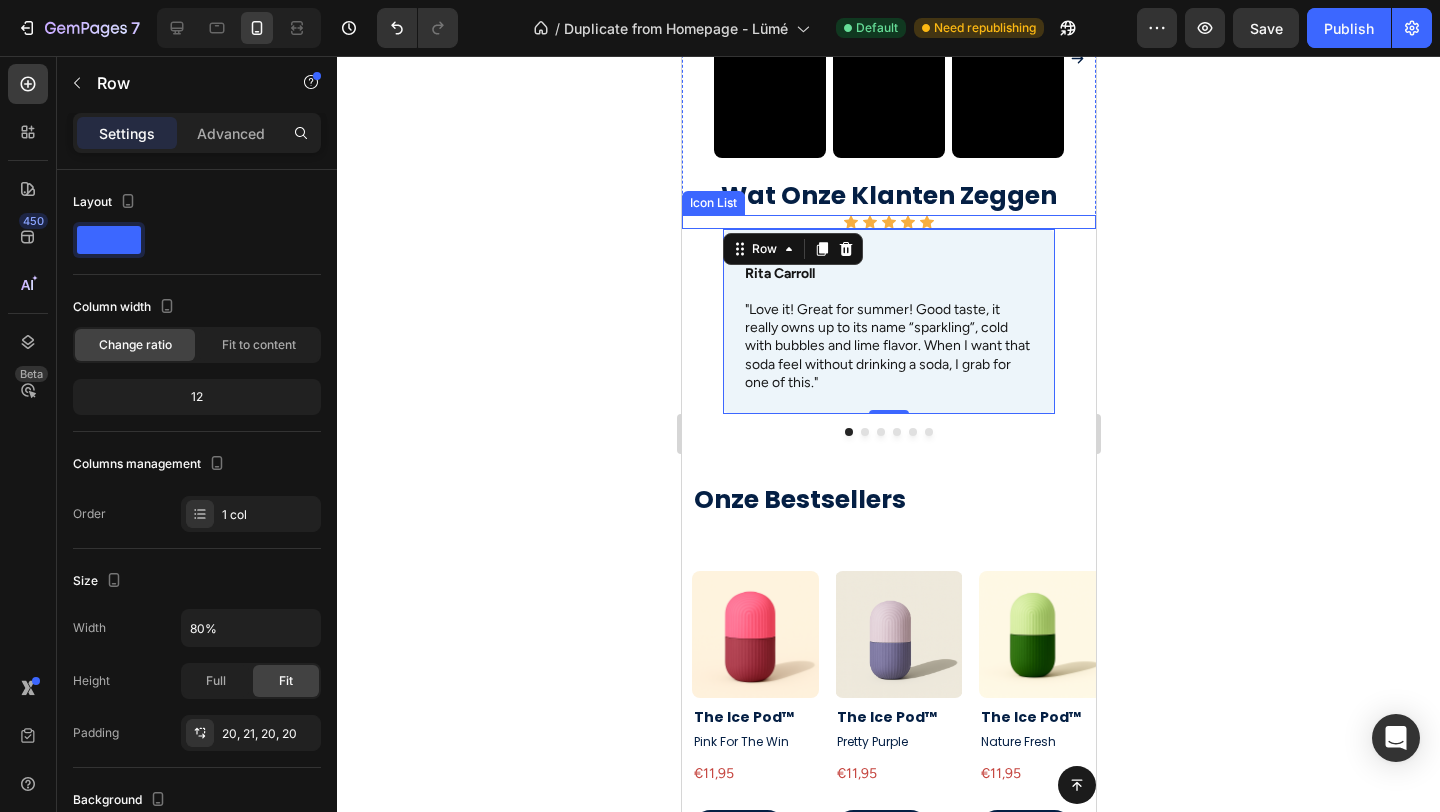 click on "Icon Icon Icon Icon Icon" at bounding box center [888, 222] 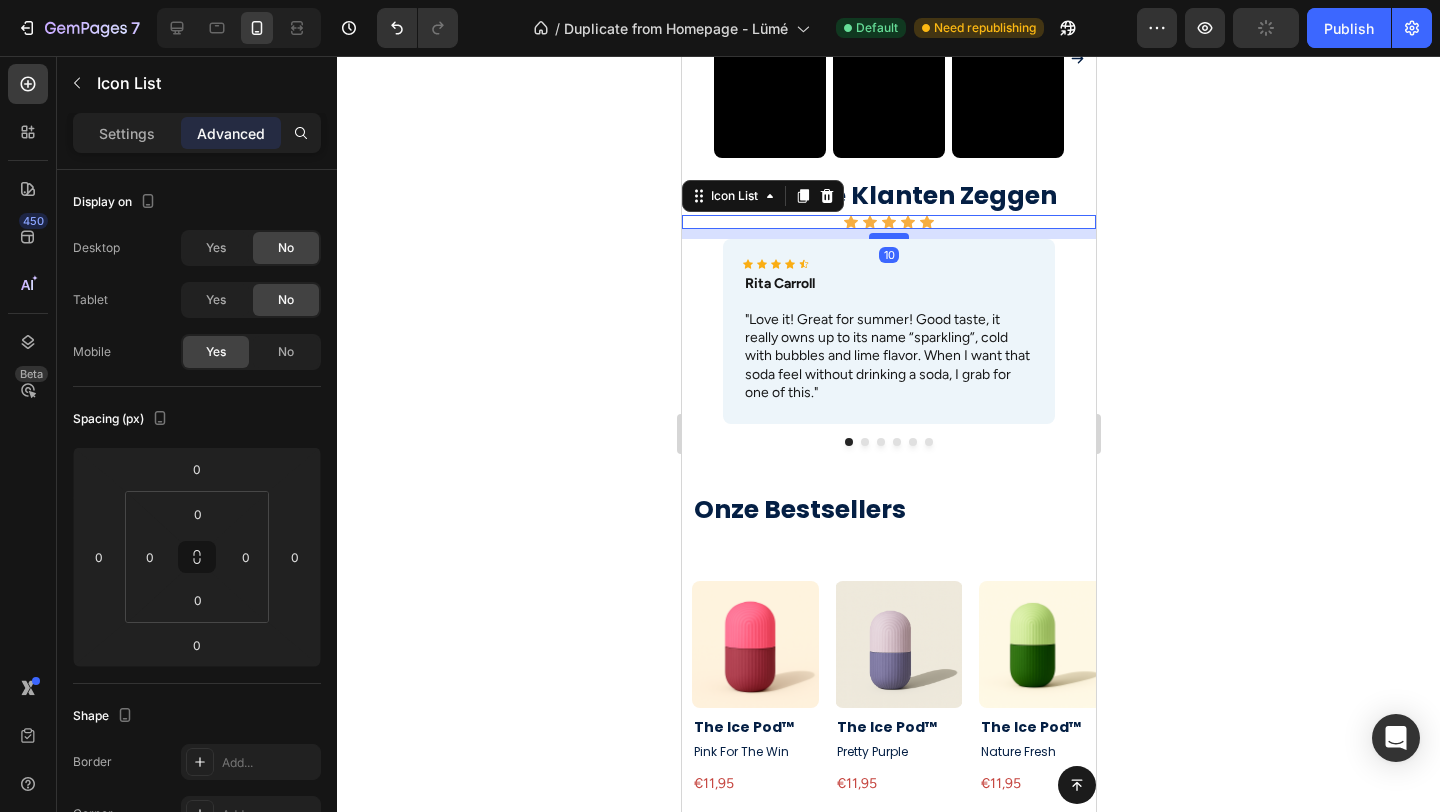click at bounding box center (888, 236) 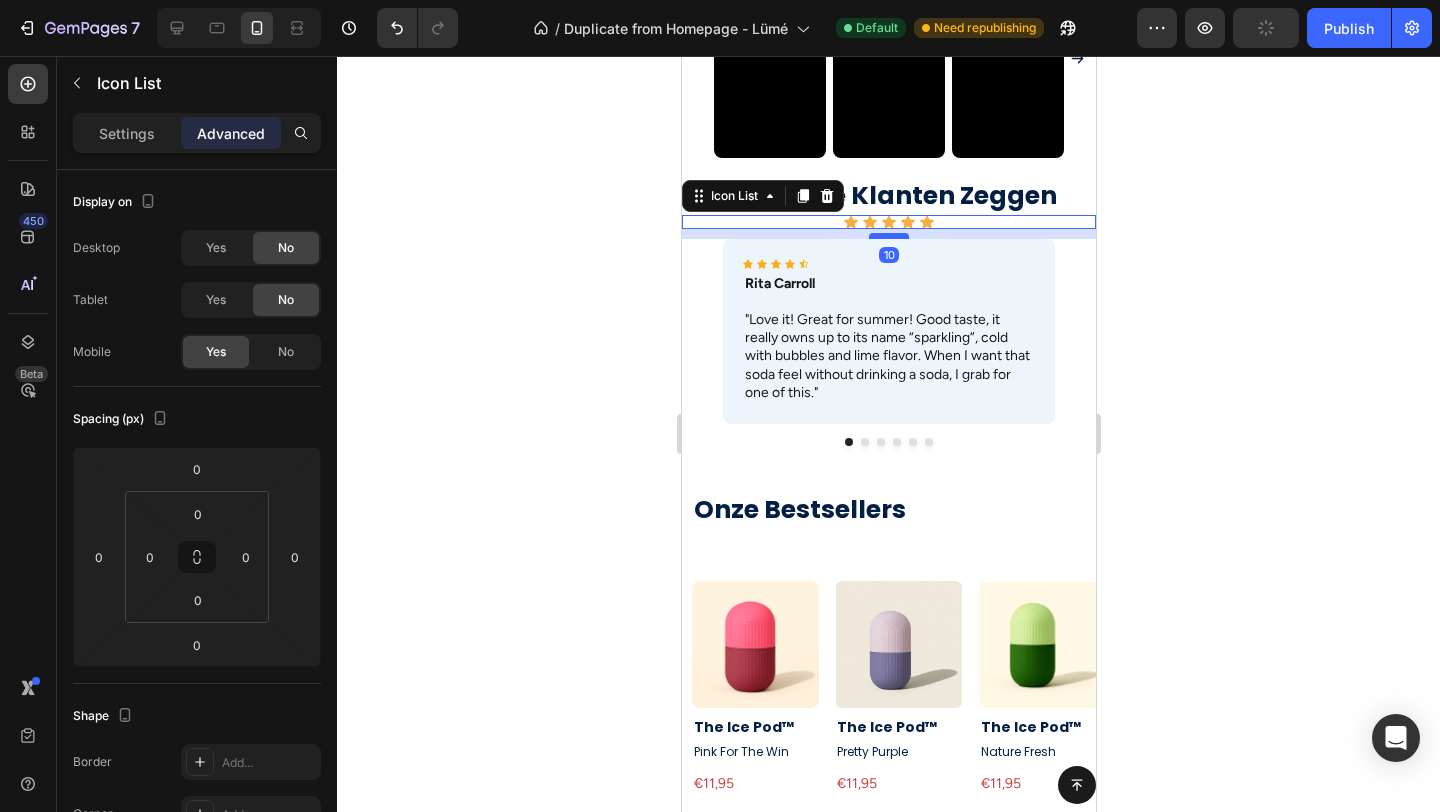 type on "9" 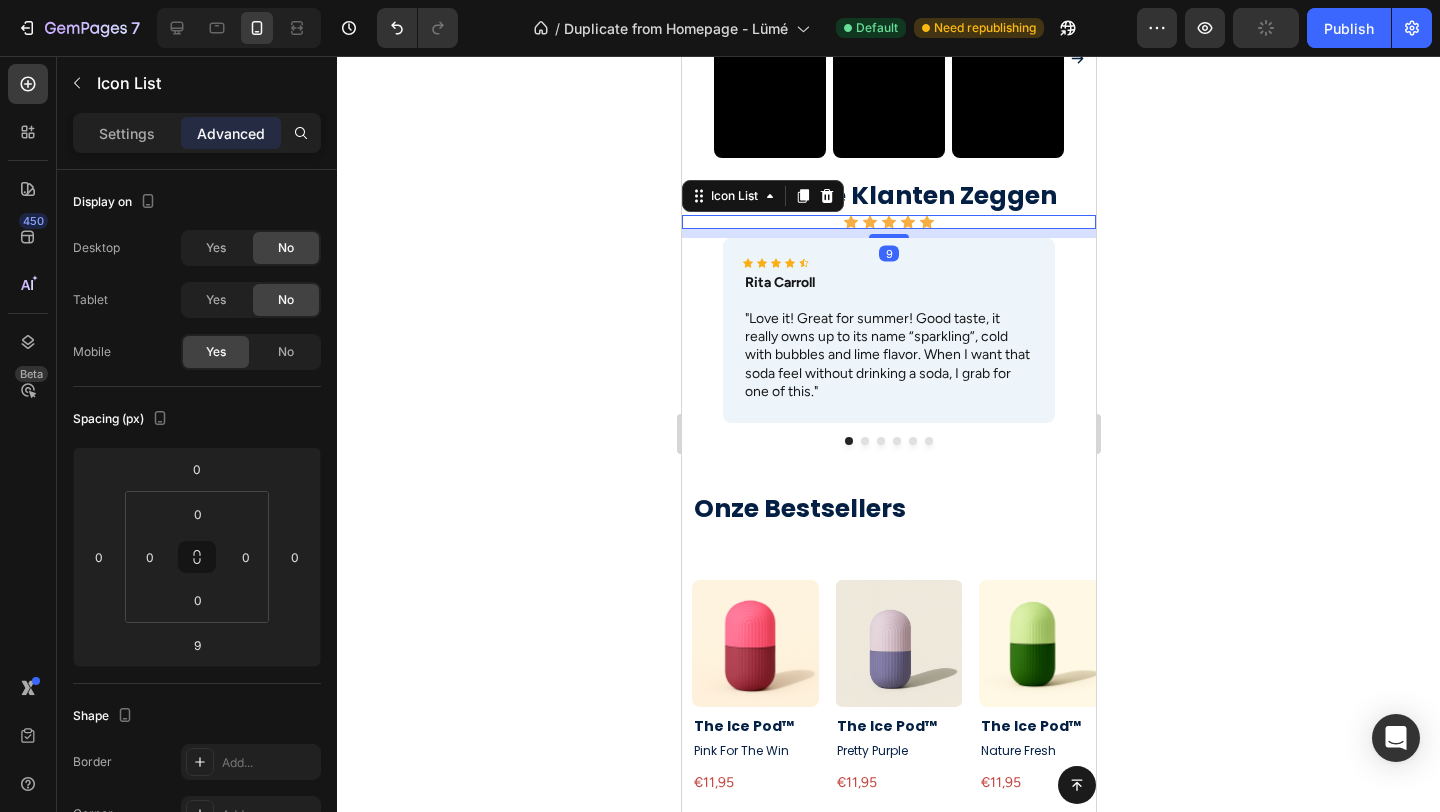 click 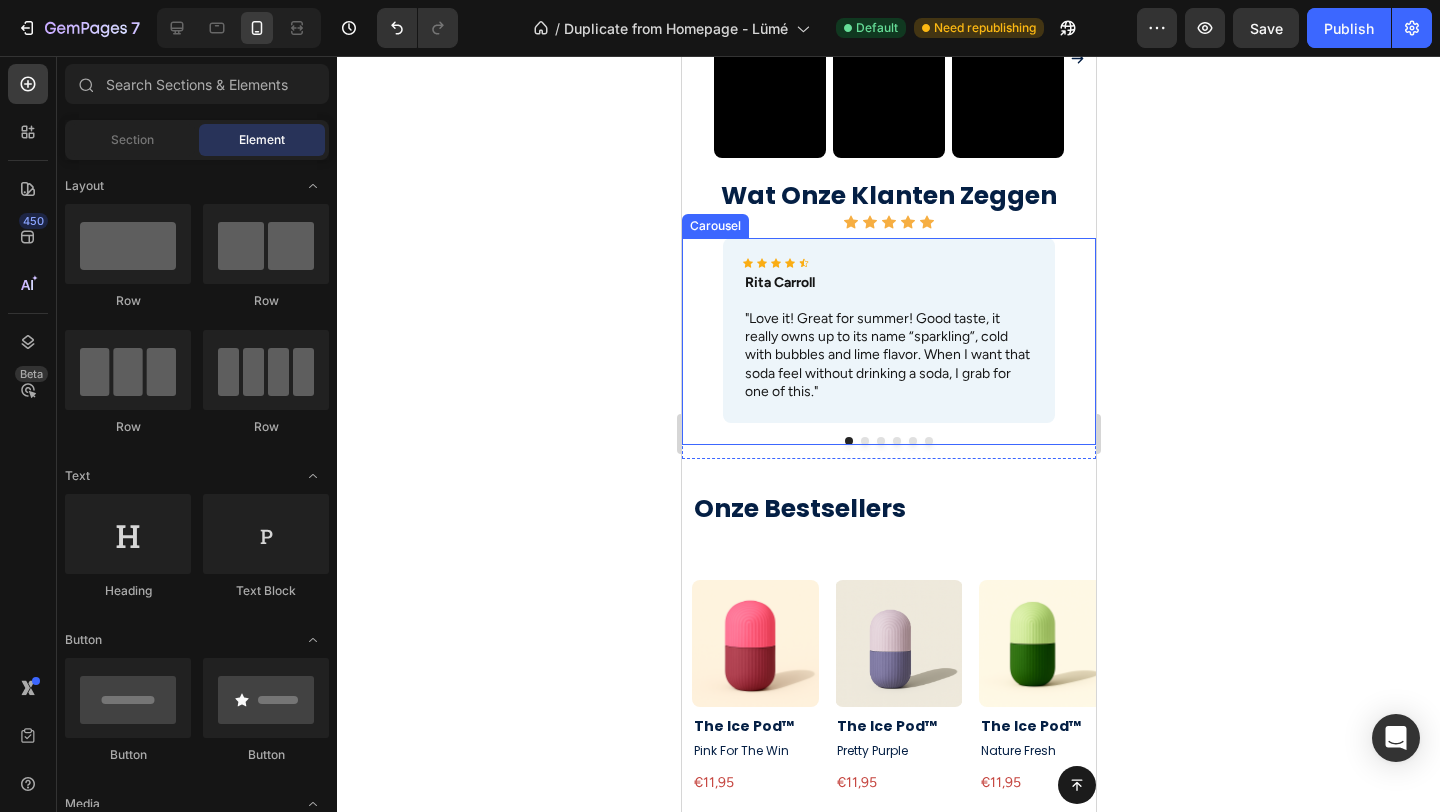 click at bounding box center [864, 441] 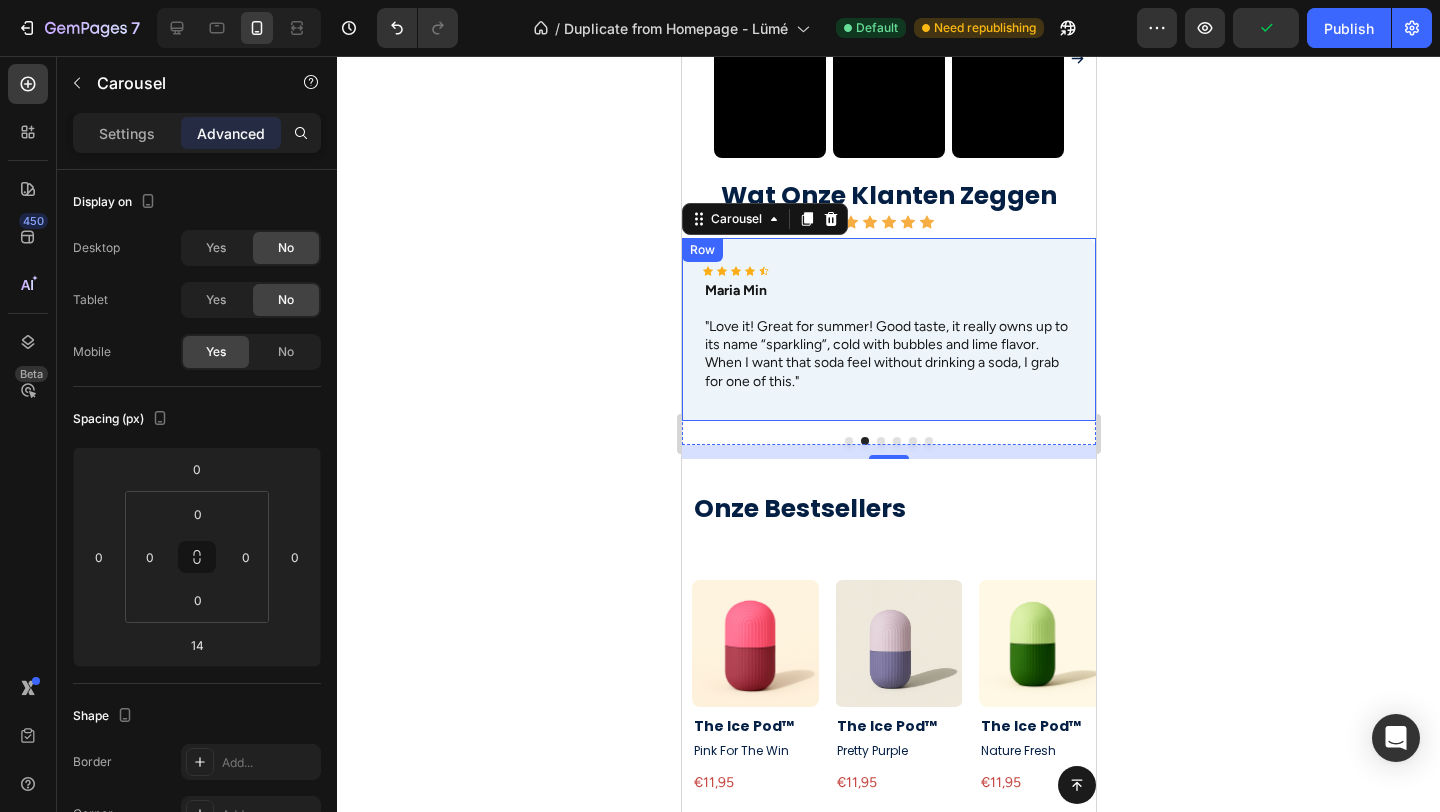 click on "Icon Icon Icon Icon
Icon Icon List Maria Min Text Block "Love it! Great for summer! Good taste, it really owns up to its name “sparkling”, cold with bubbles and lime flavor. When I want that soda feel without drinking a soda, I grab for one of this." Text Block Row" at bounding box center (888, 329) 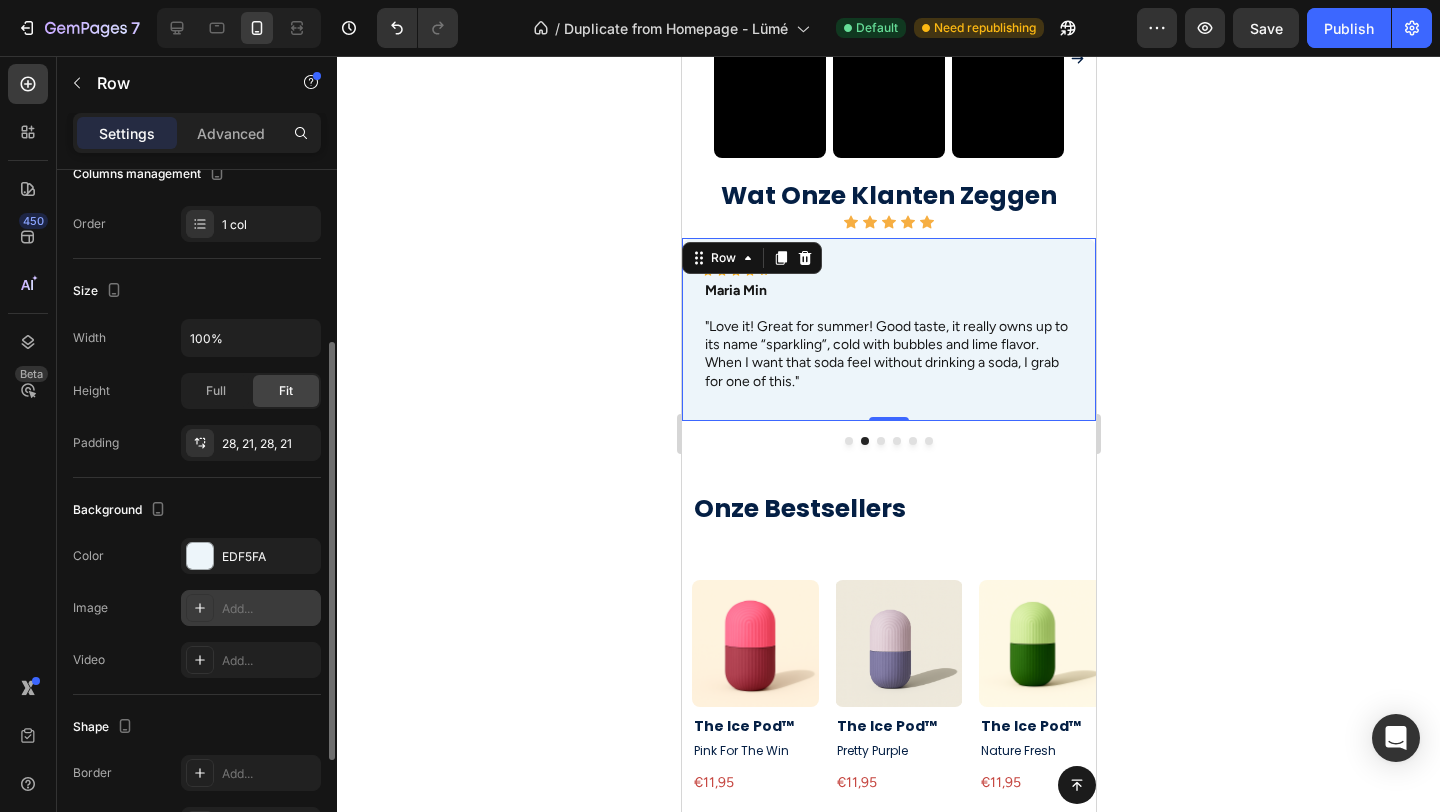 scroll, scrollTop: 289, scrollLeft: 0, axis: vertical 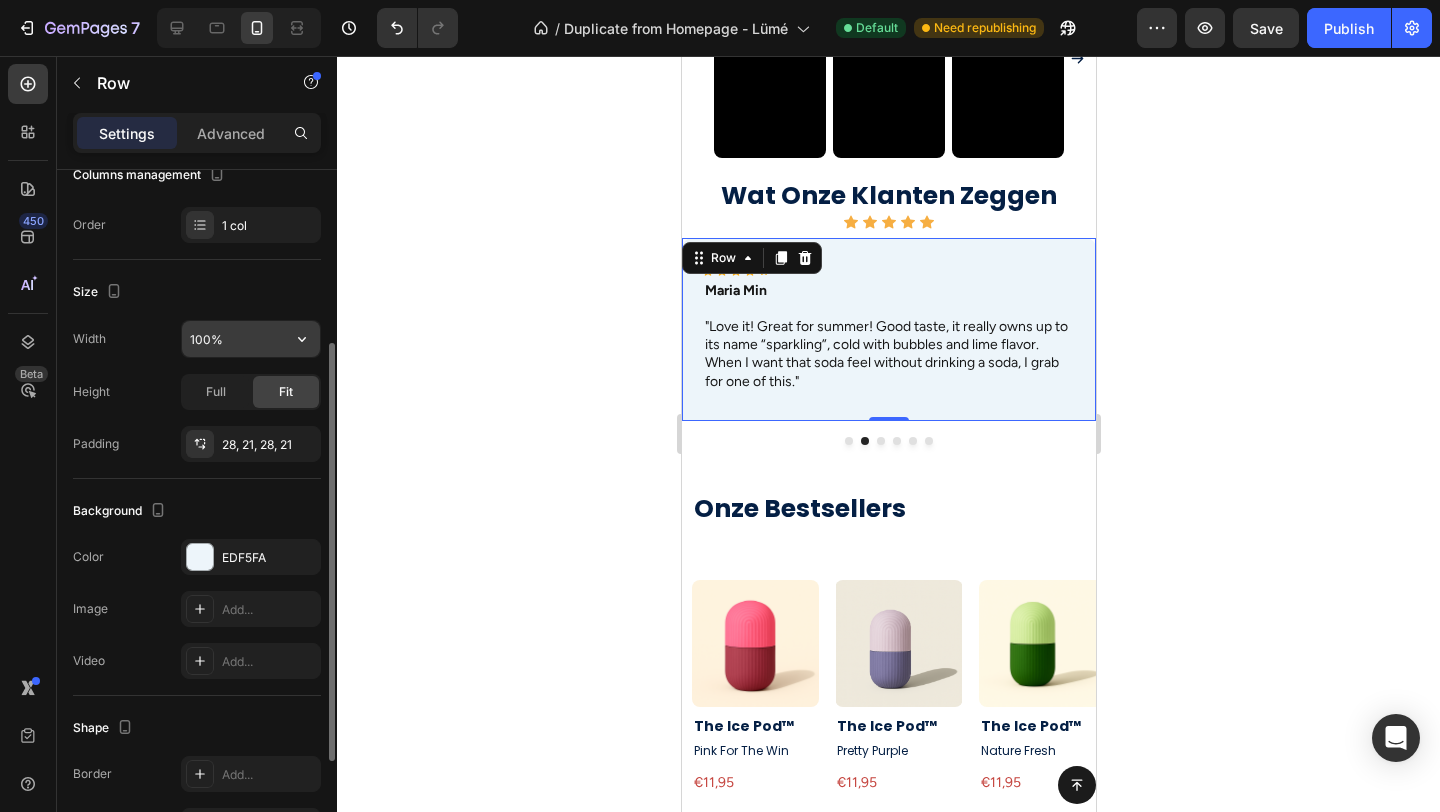 click on "100%" at bounding box center (251, 339) 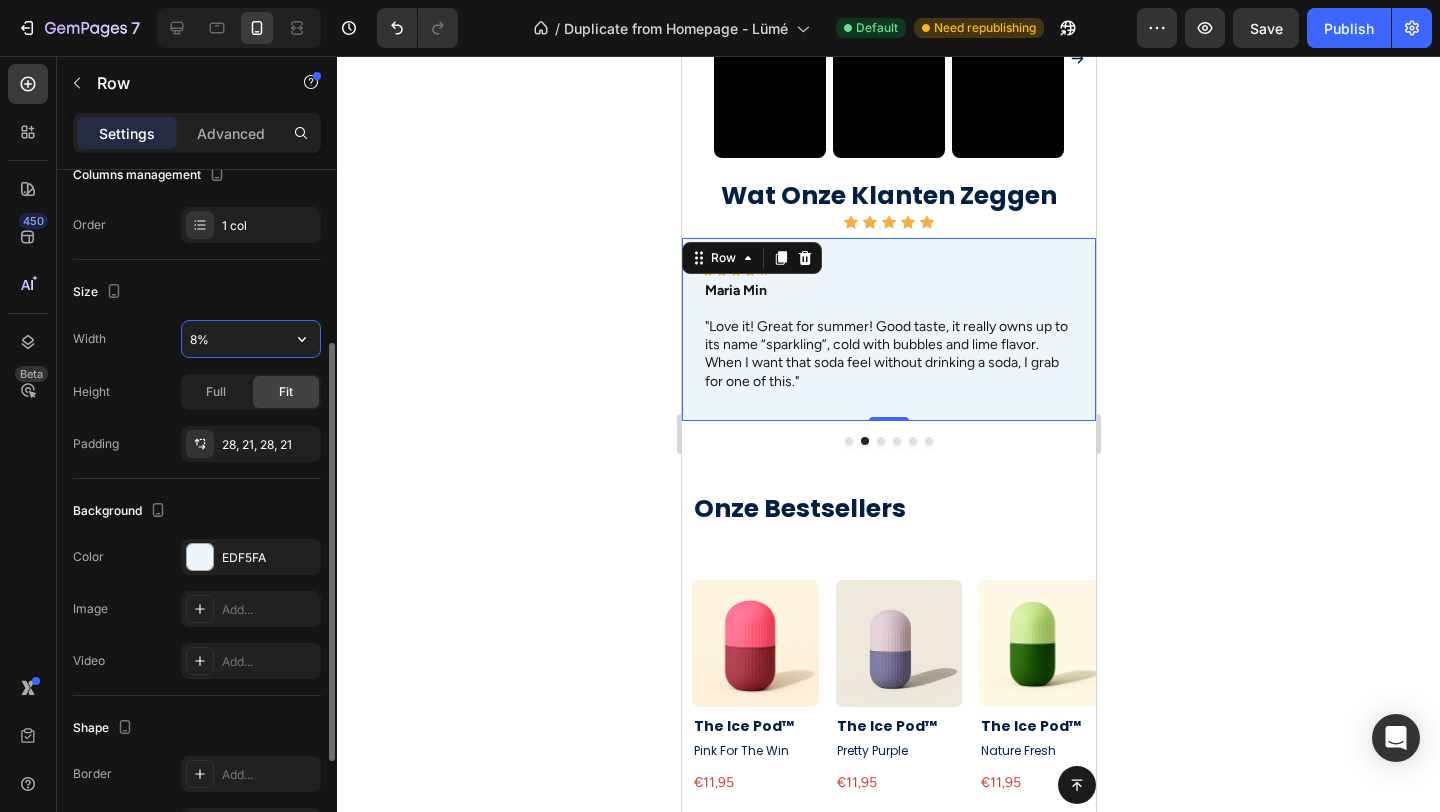 type on "80%" 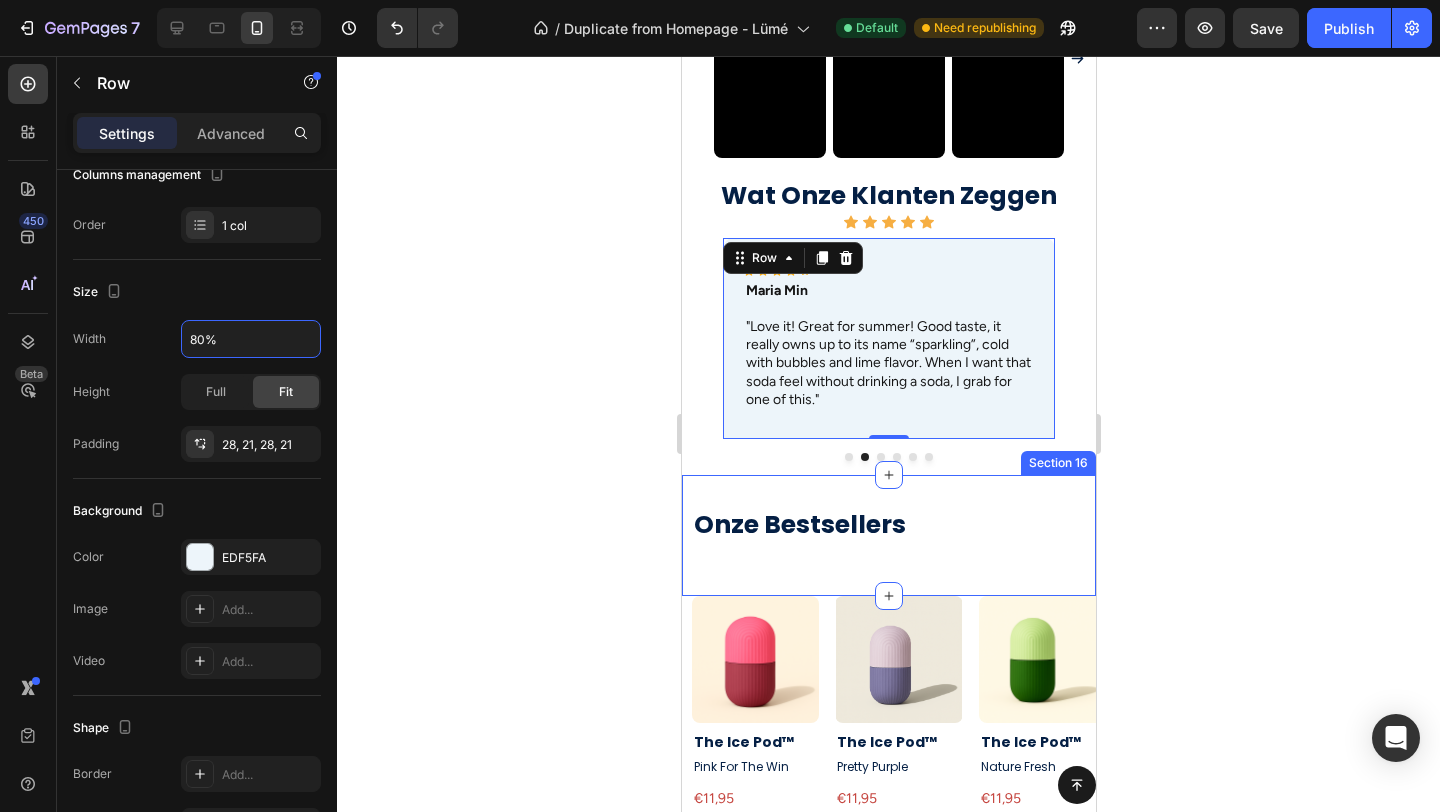 click on "Onze Bestsellers Heading Section 16" at bounding box center [888, 535] 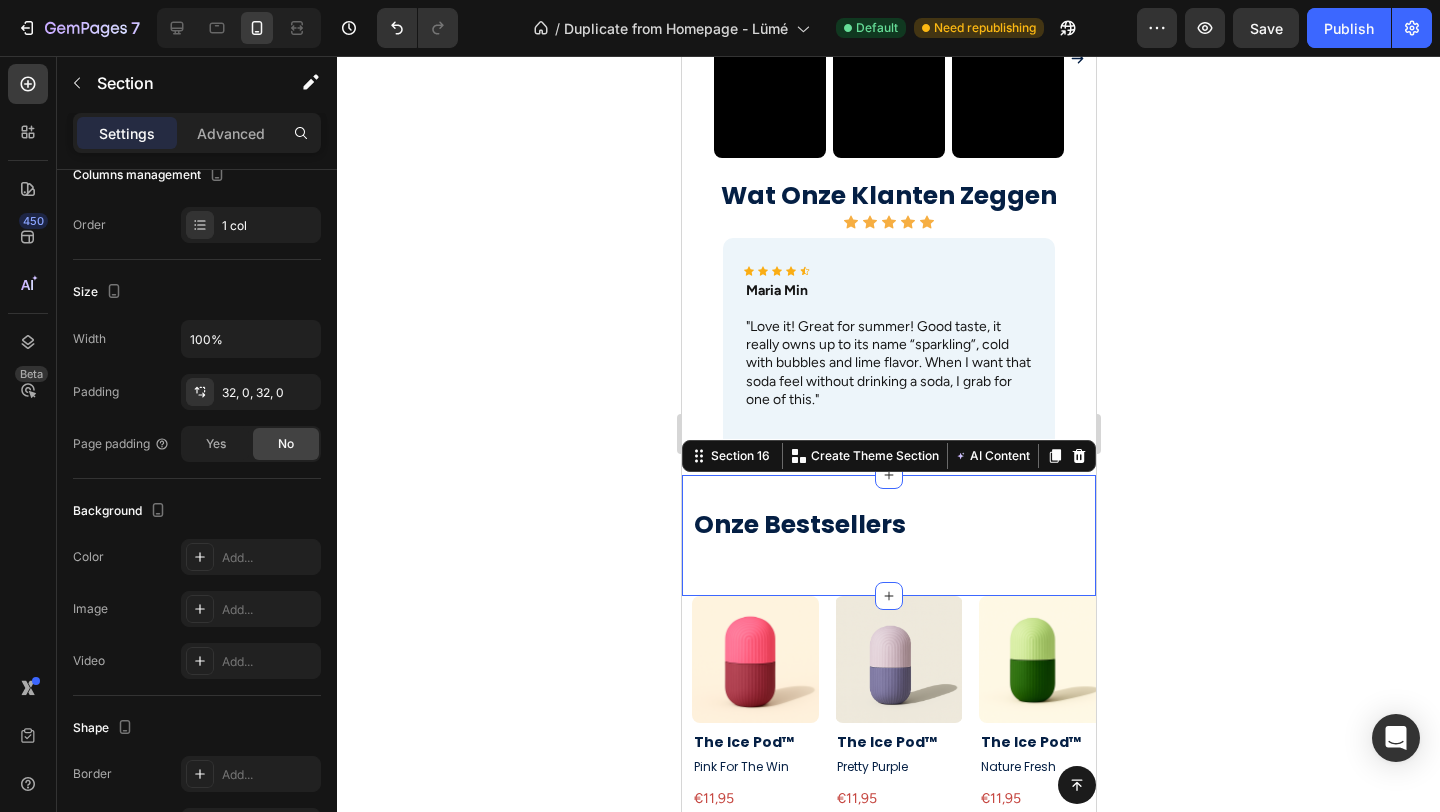 scroll, scrollTop: 0, scrollLeft: 0, axis: both 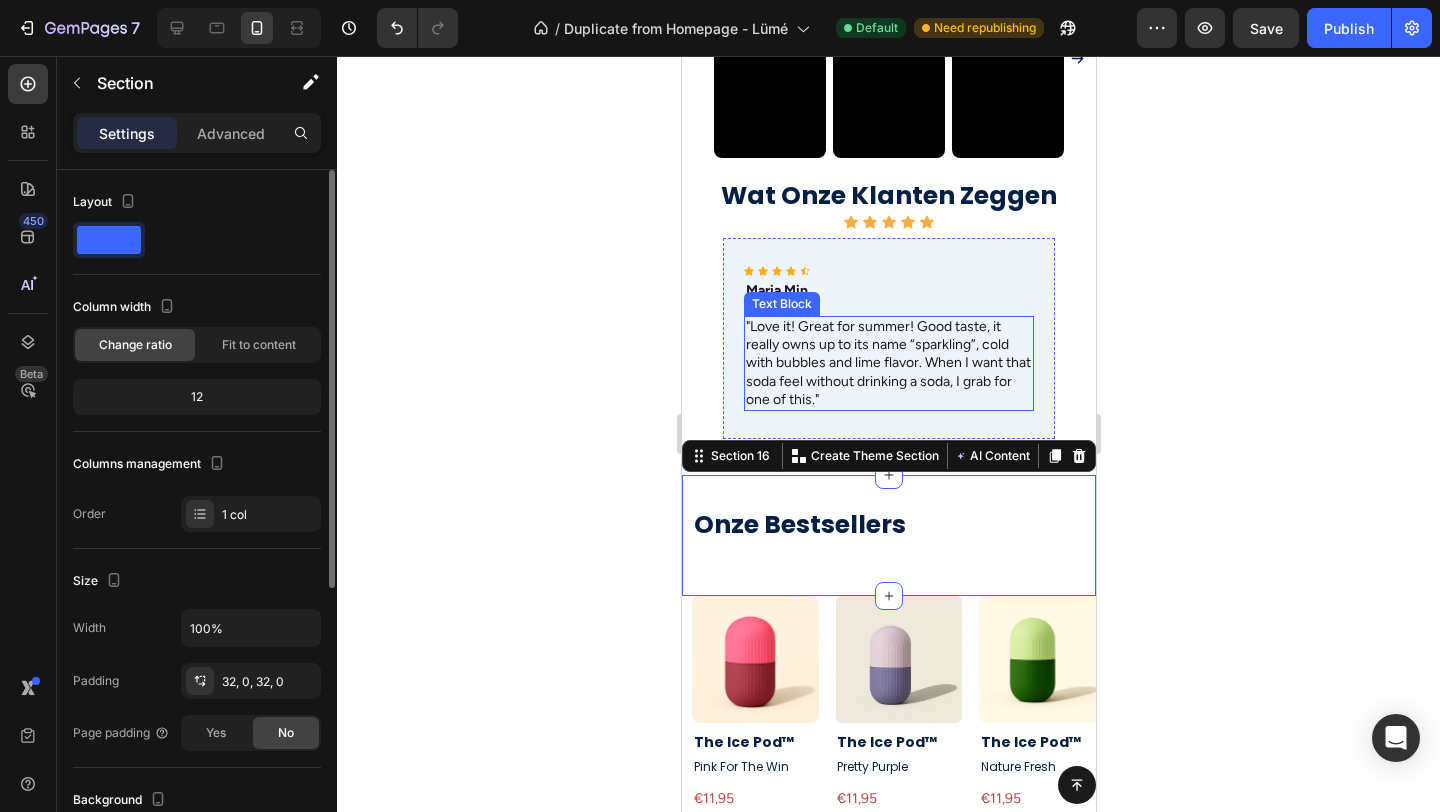 click on ""Love it! Great for summer! Good taste, it really owns up to its name “sparkling”, cold with bubbles and lime flavor. When I want that soda feel without drinking a soda, I grab for one of this."" at bounding box center (887, 363) 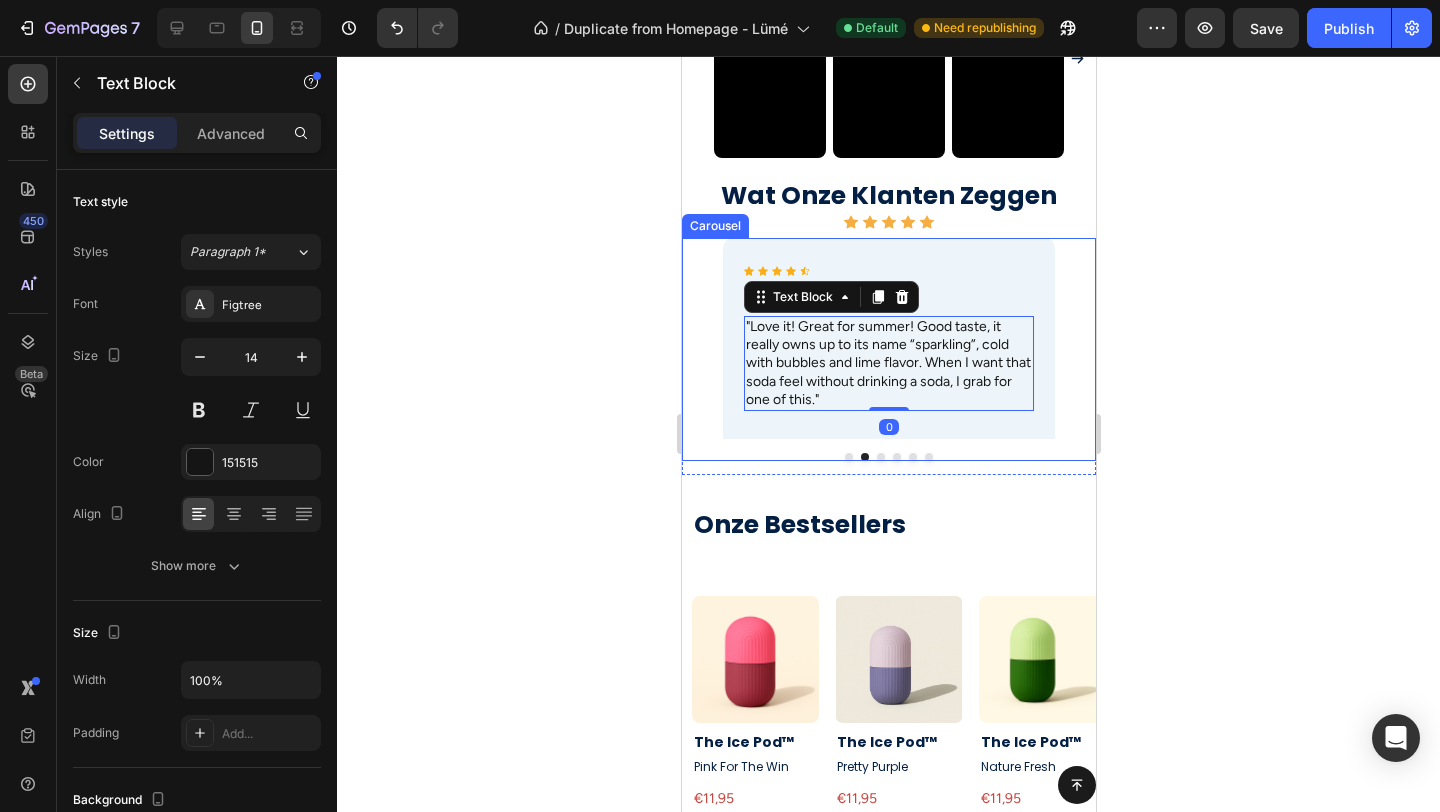 click at bounding box center (880, 457) 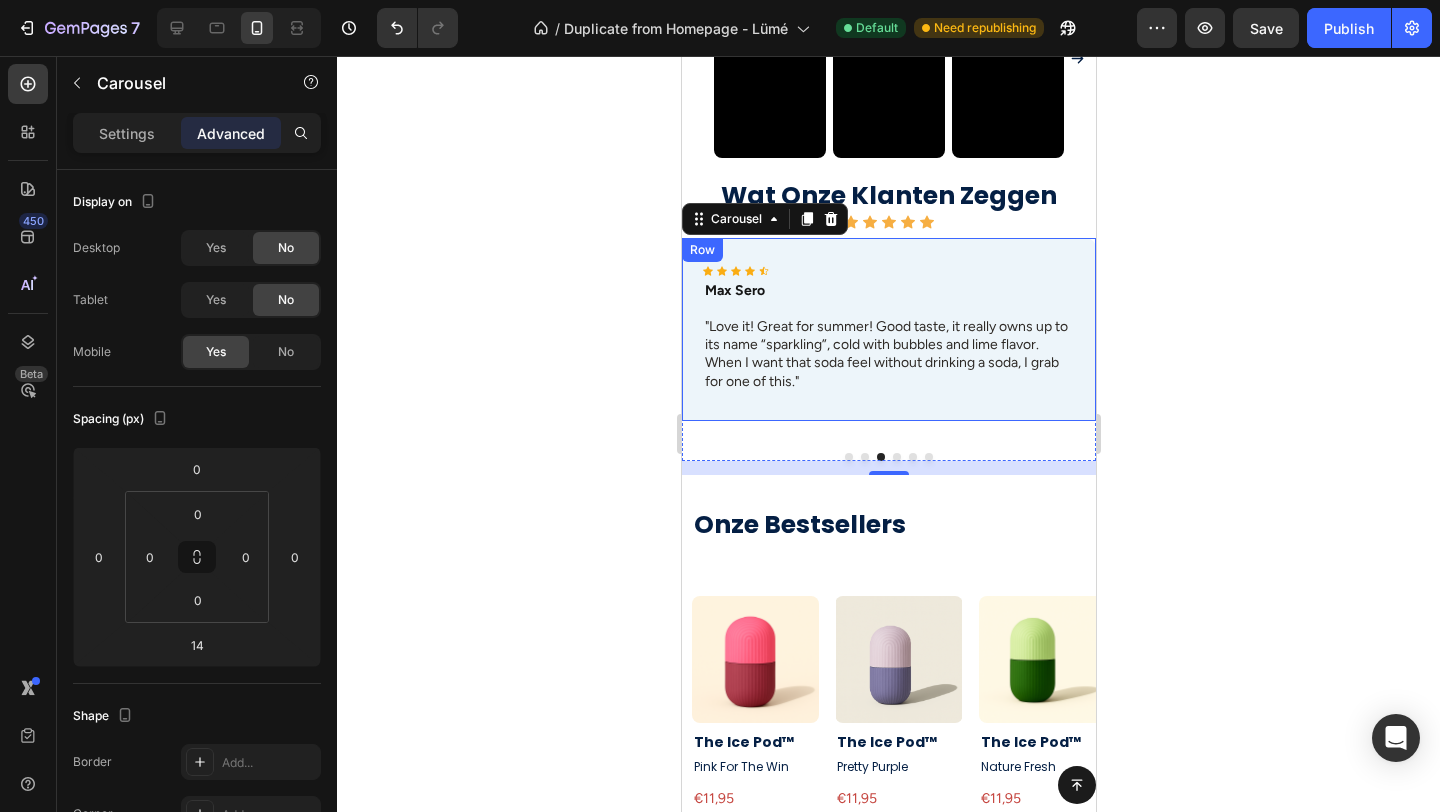 click on "Icon Icon Icon Icon
Icon Icon List Max Sero Text Block "Love it! Great for summer! Good taste, it really owns up to its name “sparkling”, cold with bubbles and lime flavor. When I want that soda feel without drinking a soda, I grab for one of this." Text Block Row" at bounding box center (888, 329) 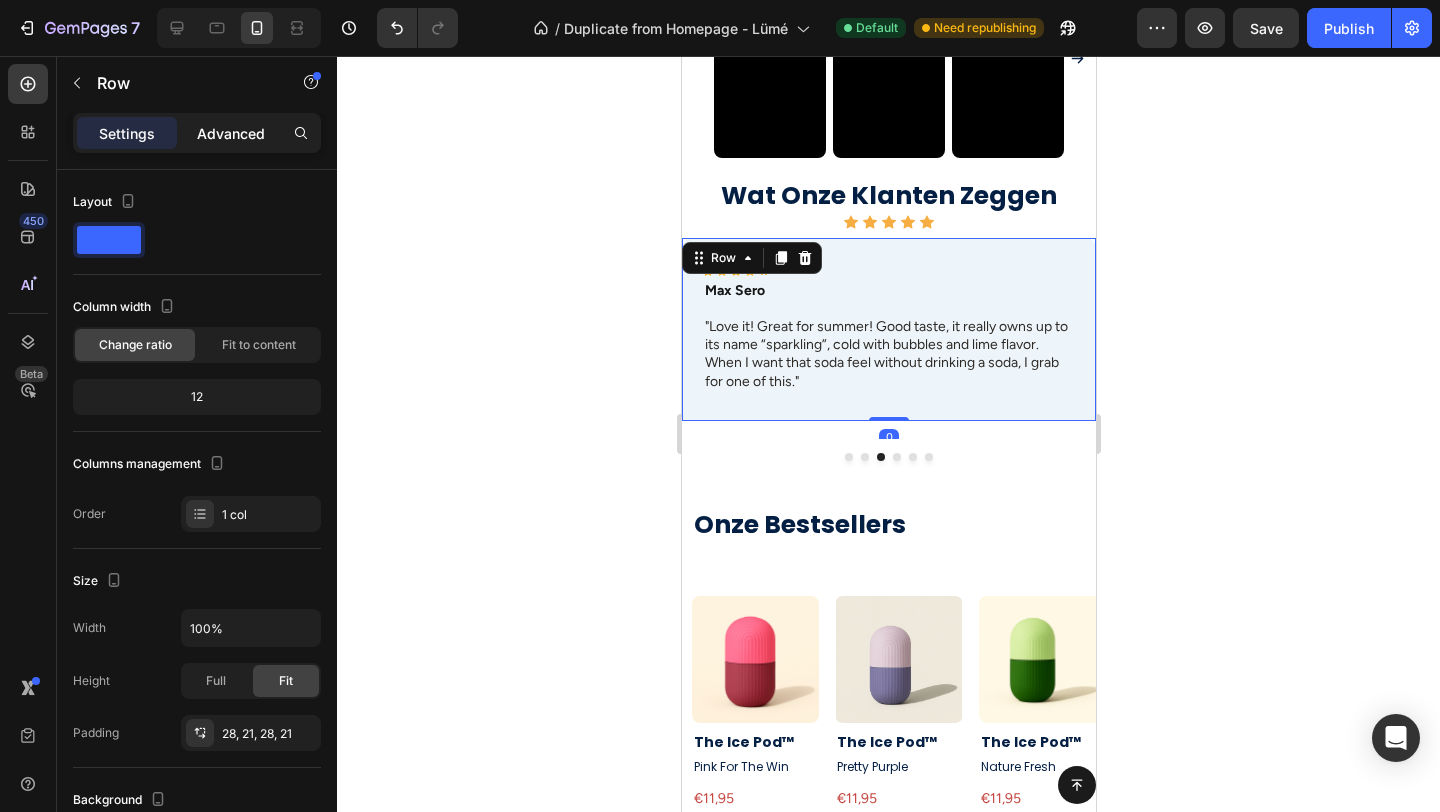 click on "Advanced" 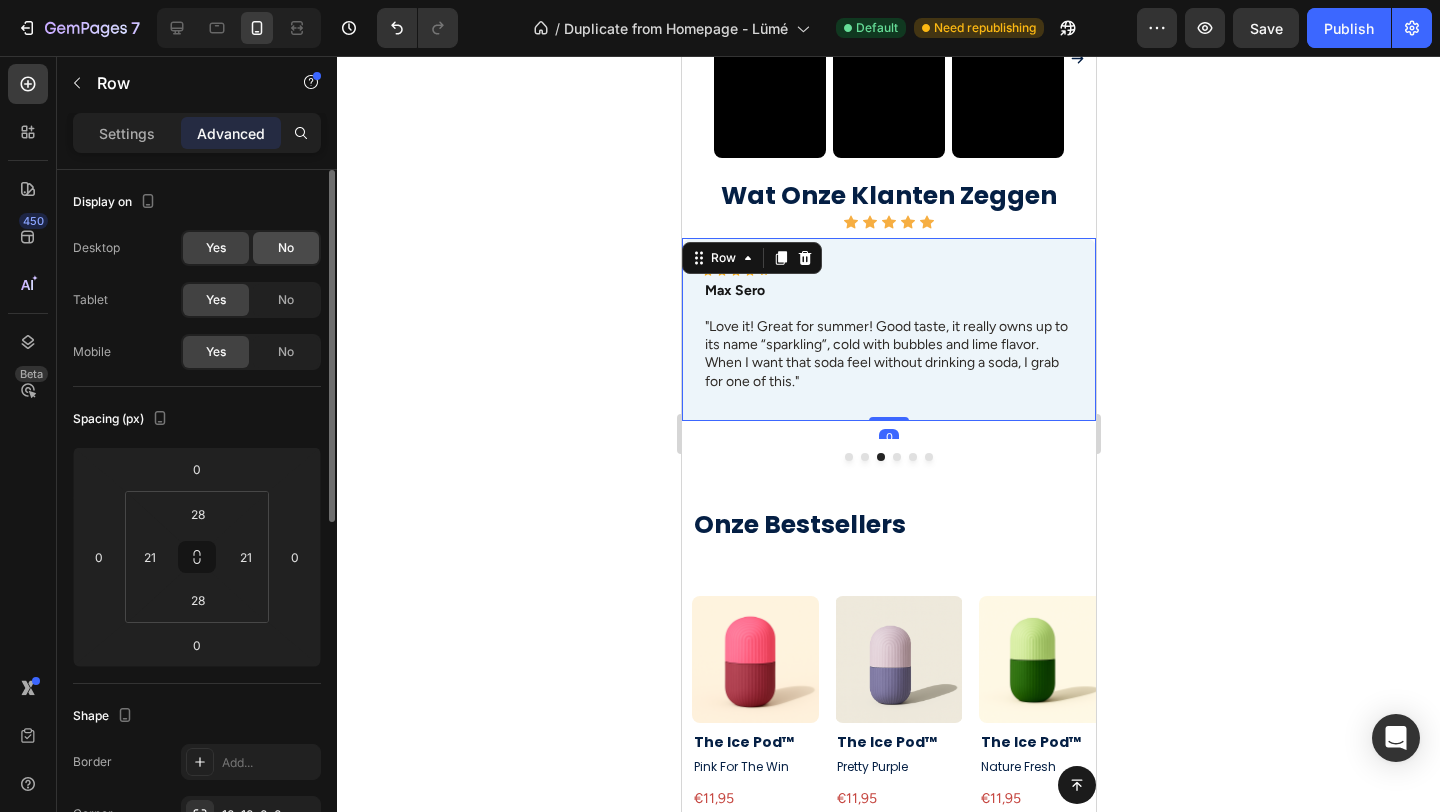 click on "No" 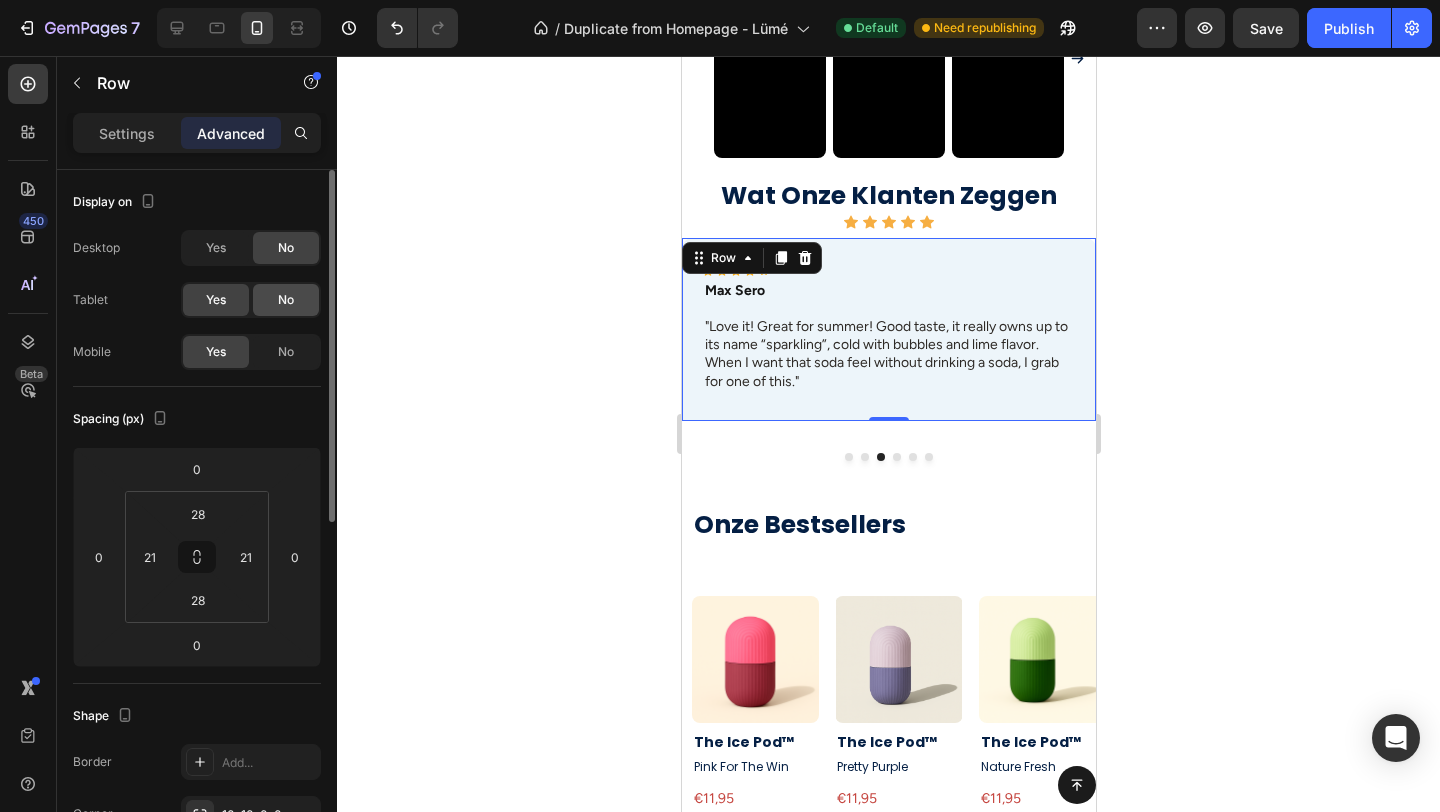 click on "No" 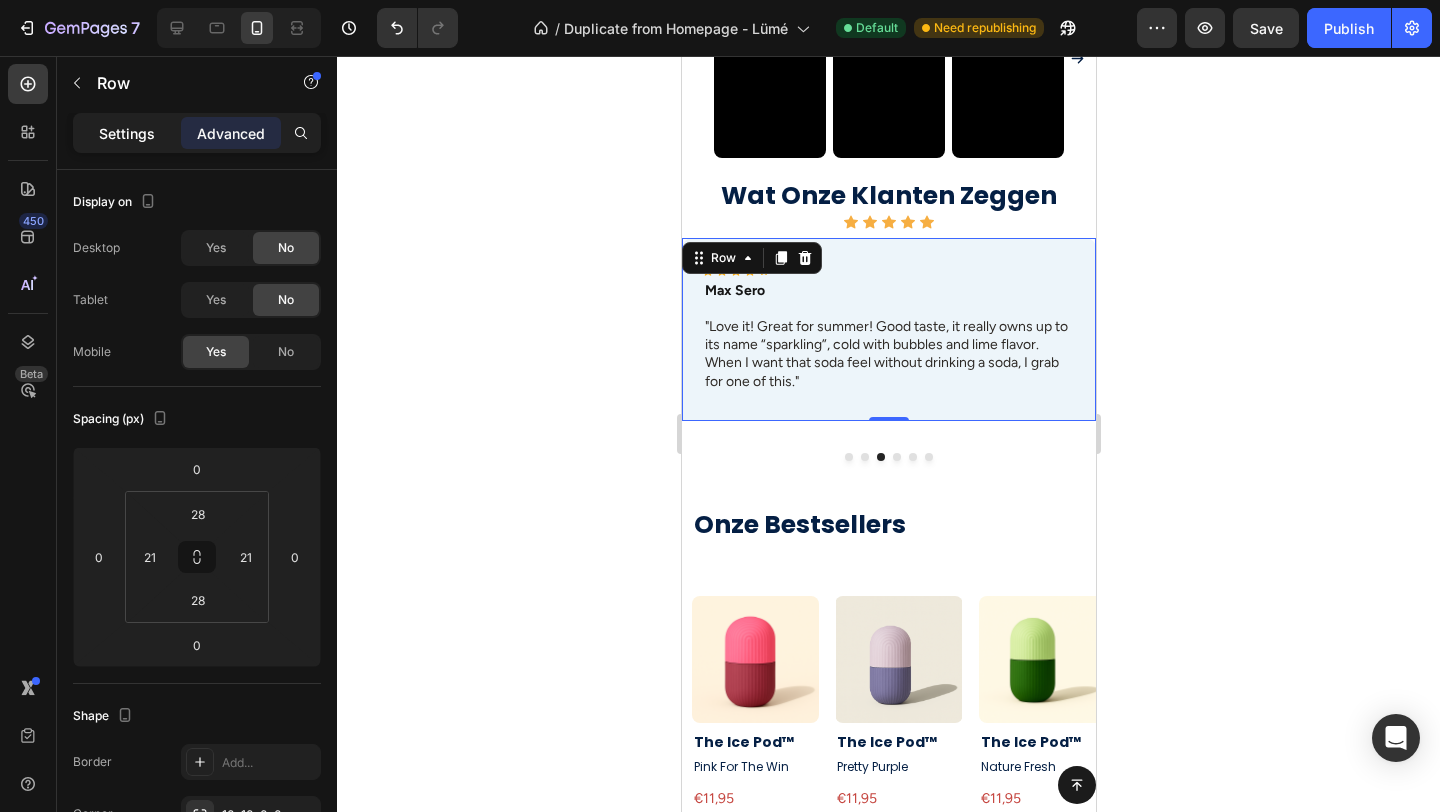 click on "Settings" at bounding box center [127, 133] 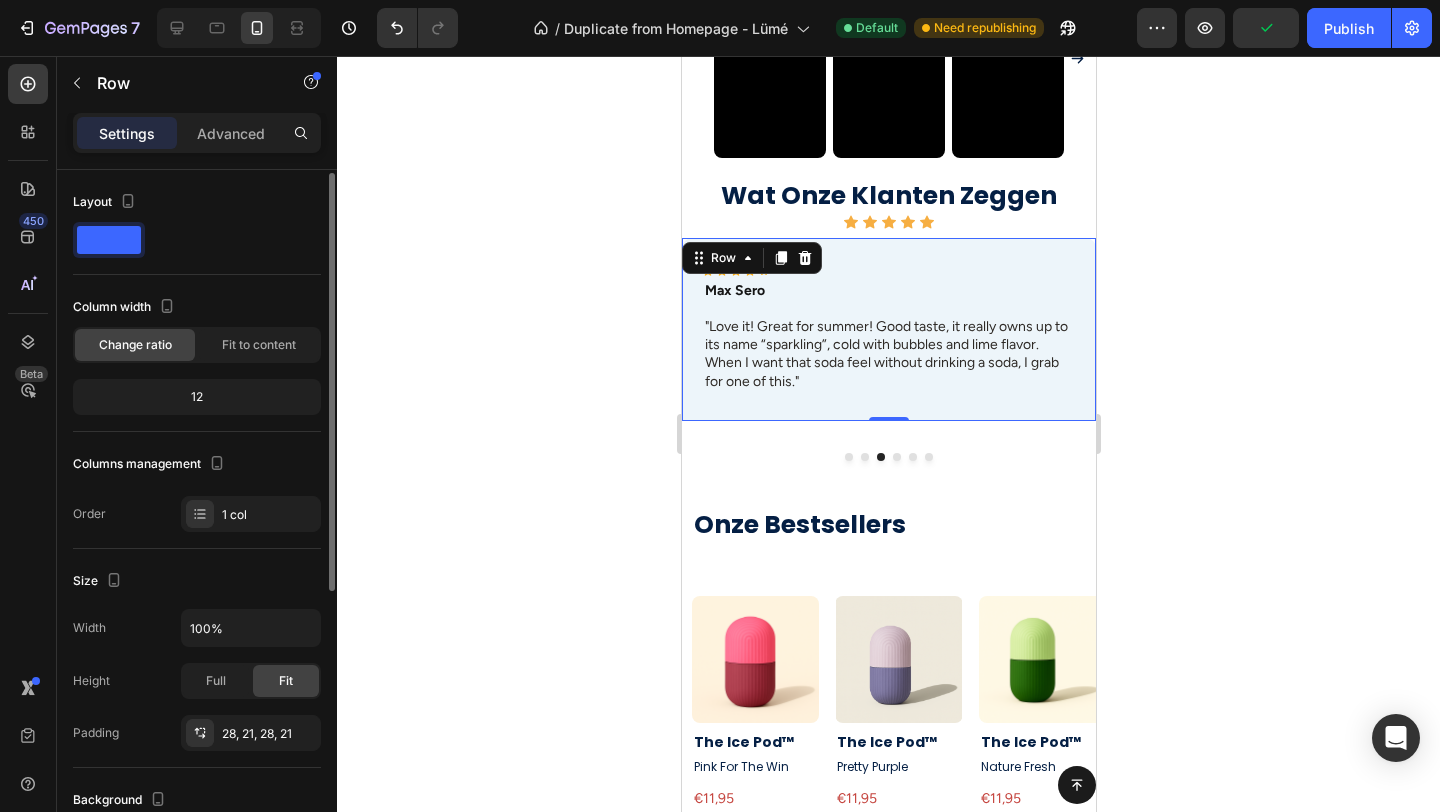 scroll, scrollTop: 21, scrollLeft: 0, axis: vertical 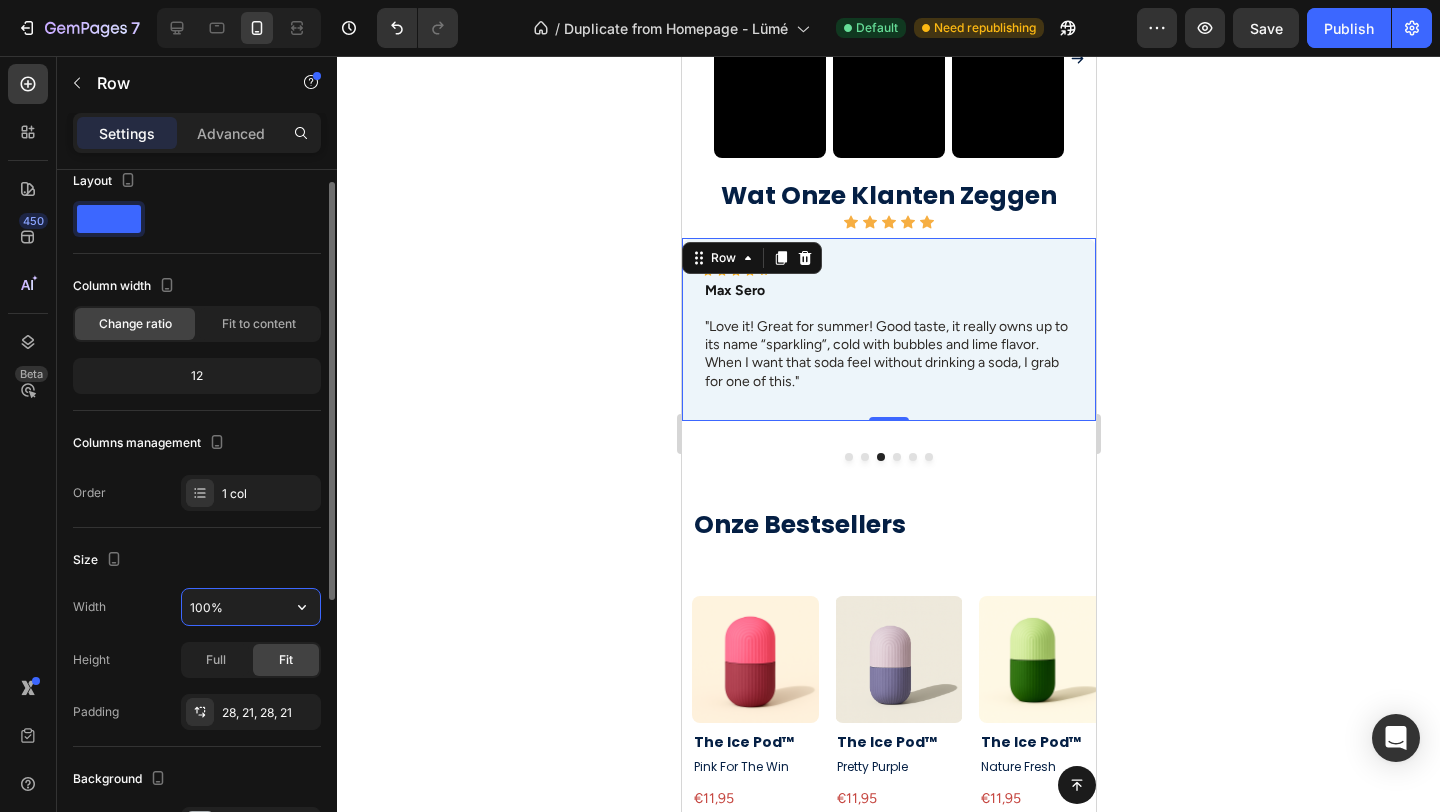 click on "100%" at bounding box center (251, 607) 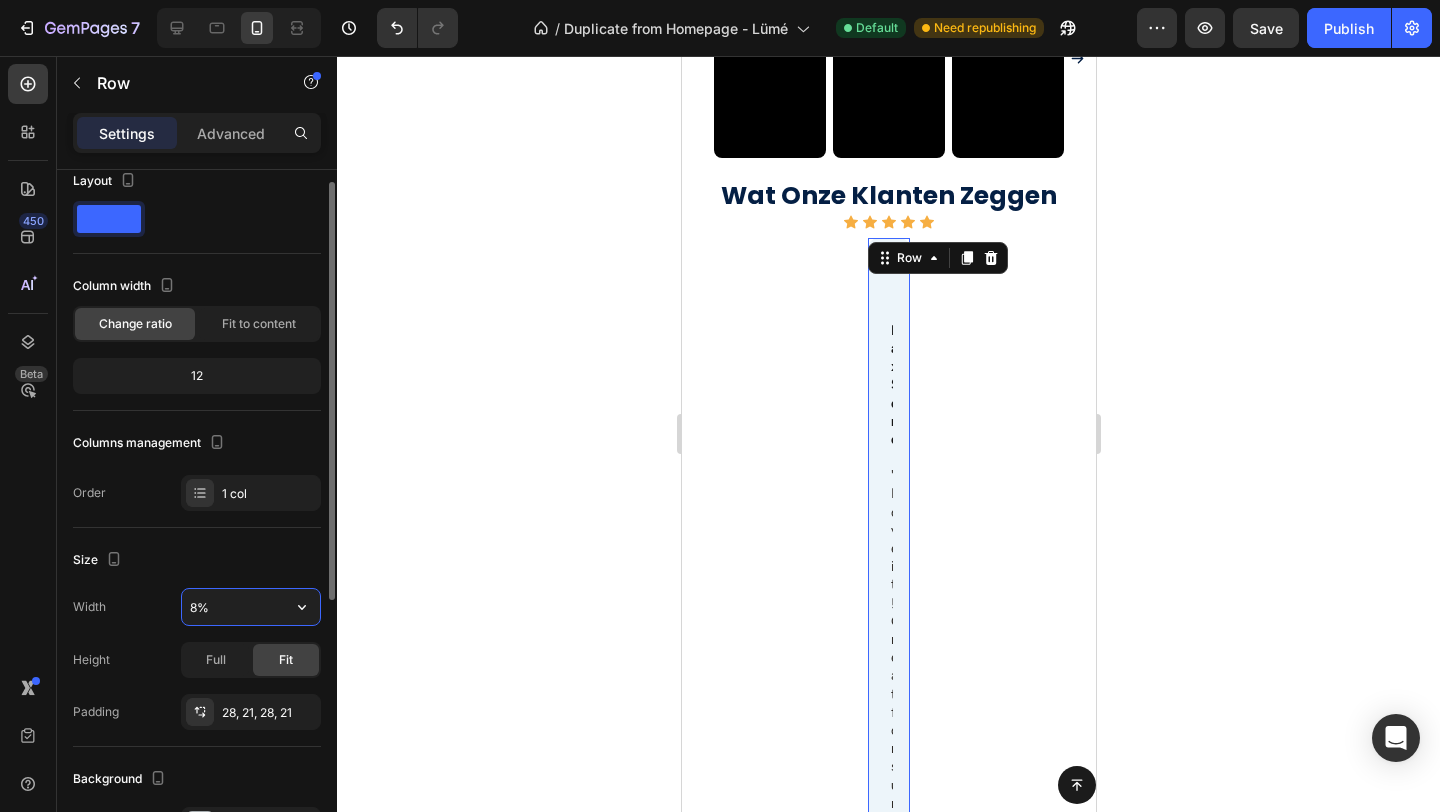 type on "80%" 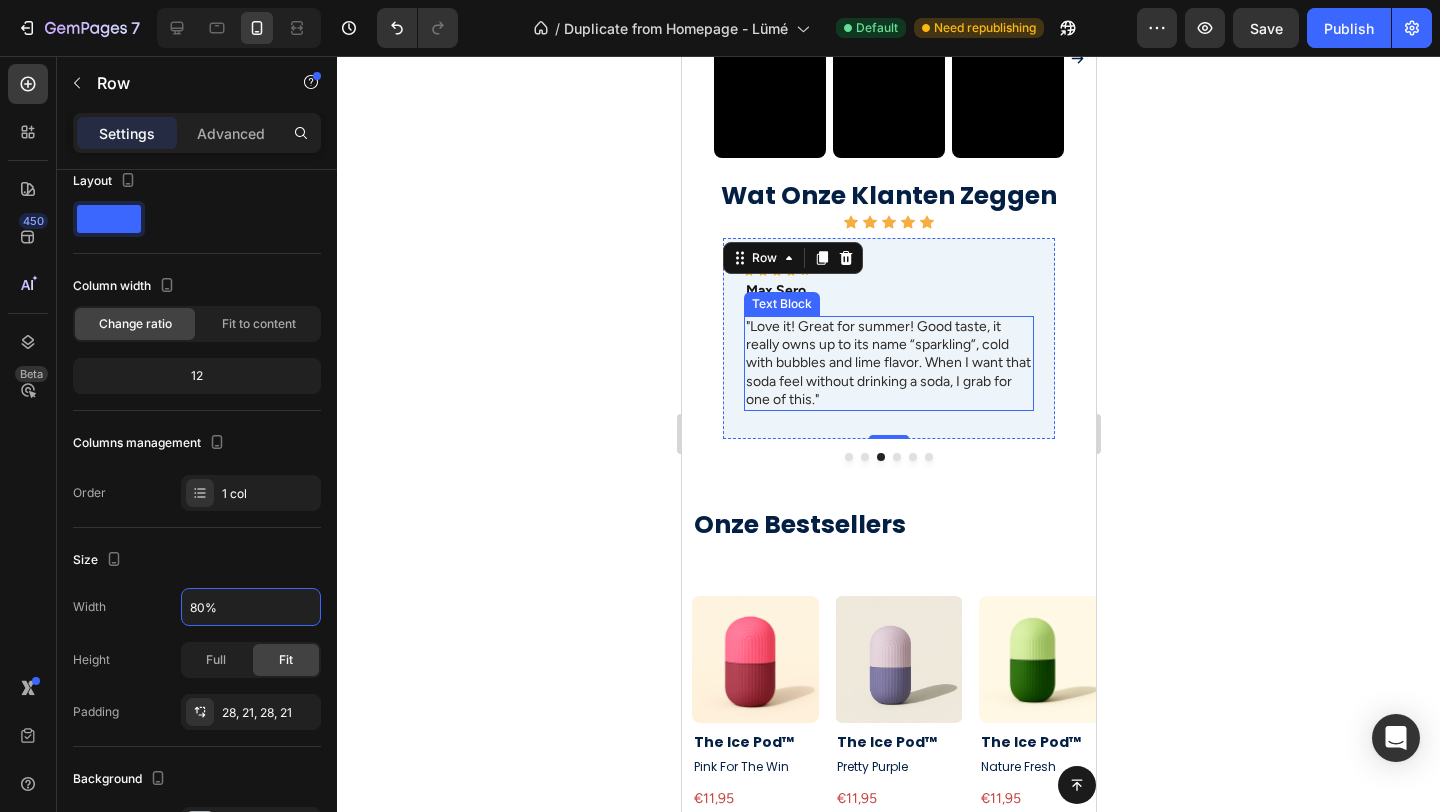 click on ""Love it! Great for summer! Good taste, it really owns up to its name “sparkling”, cold with bubbles and lime flavor. When I want that soda feel without drinking a soda, I grab for one of this."" at bounding box center [887, 363] 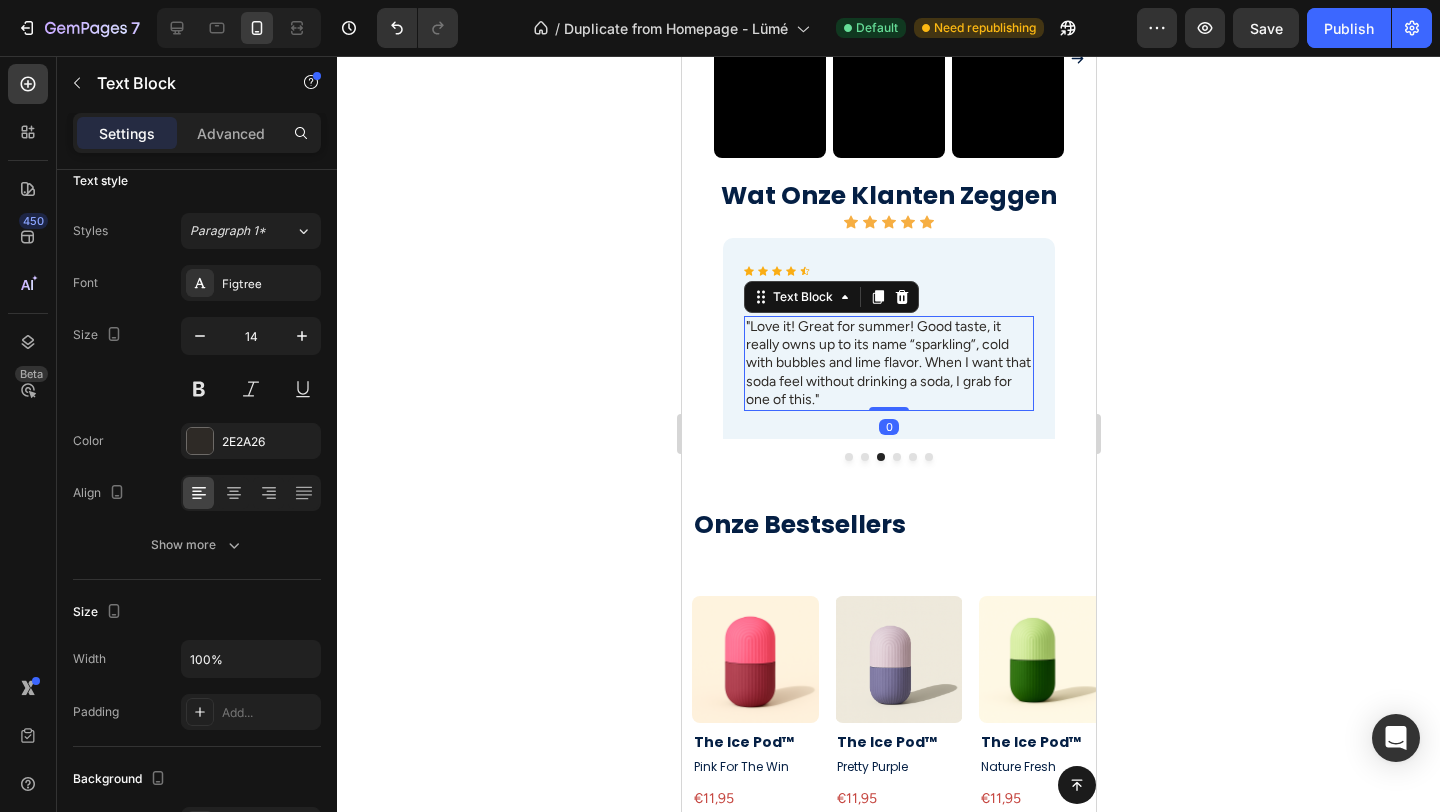 scroll, scrollTop: 0, scrollLeft: 0, axis: both 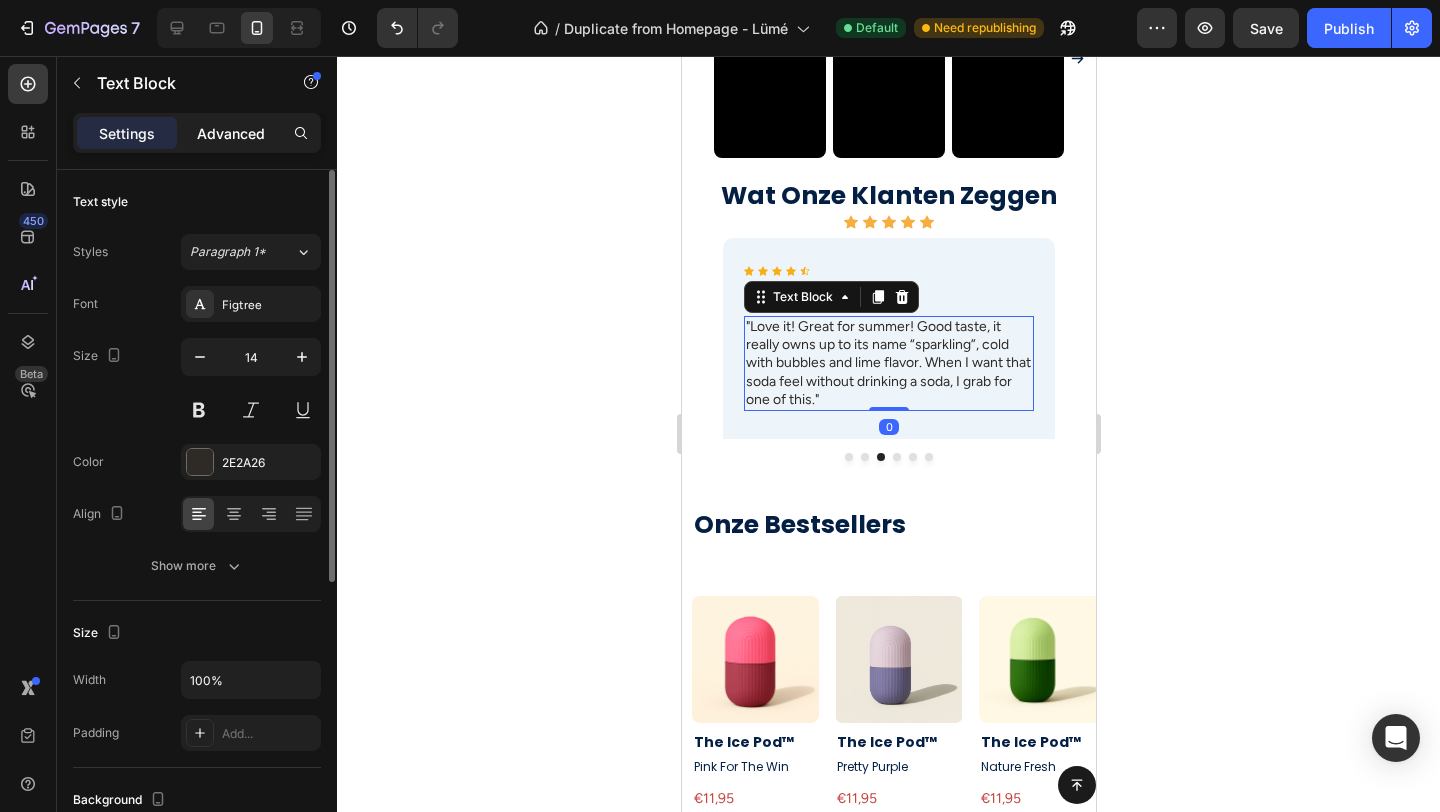 click on "Advanced" at bounding box center (231, 133) 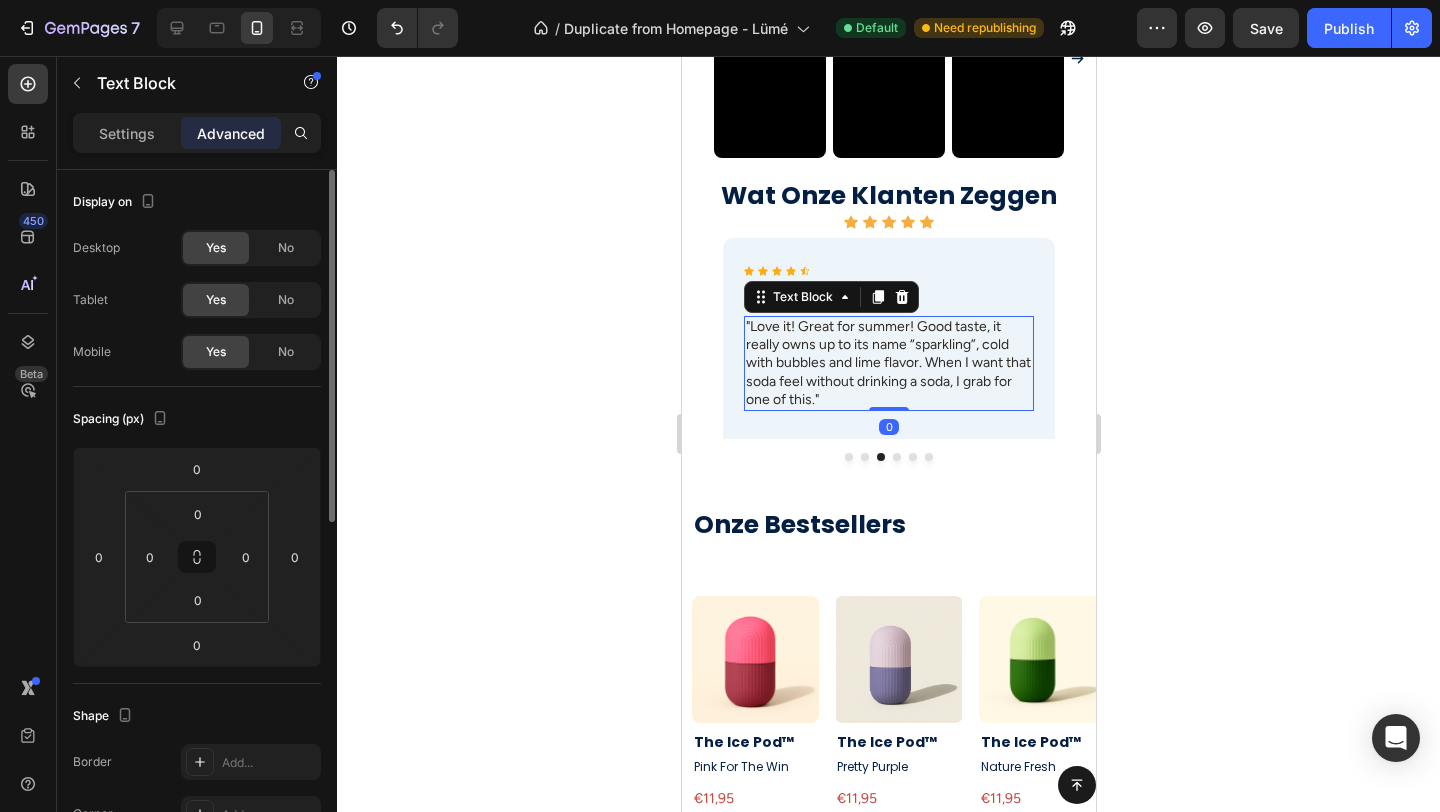 click on "No" 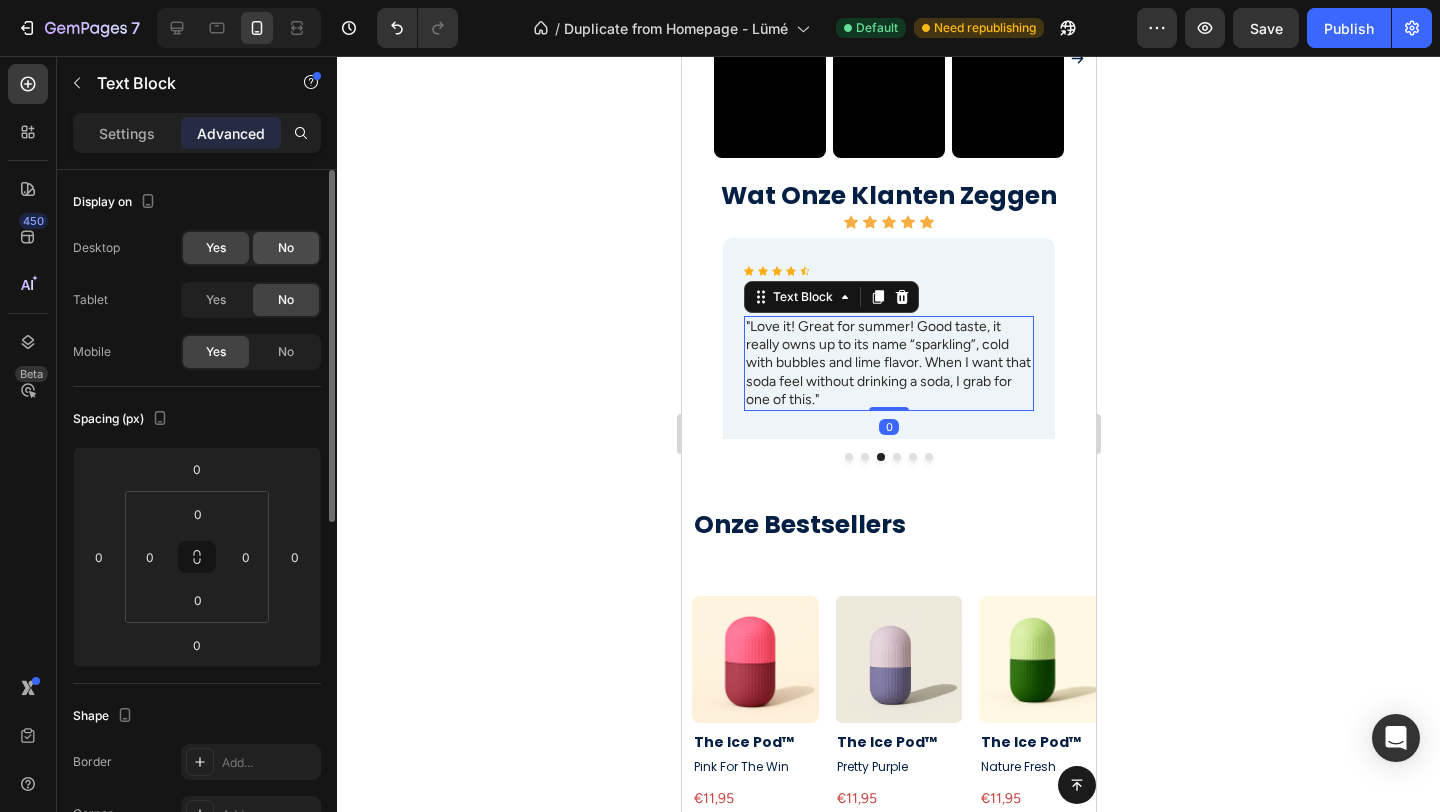 click on "No" 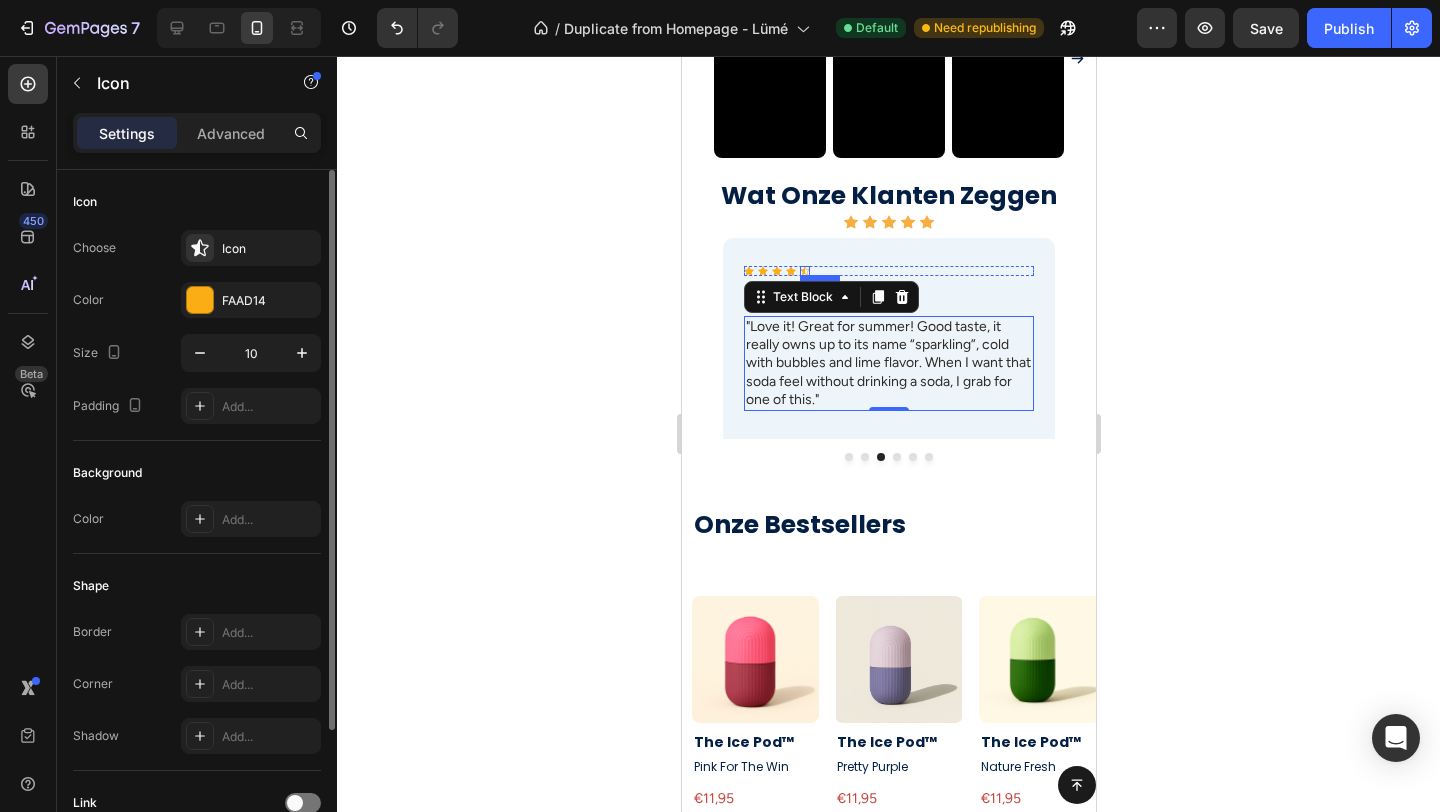 click on "Icon" at bounding box center (804, 271) 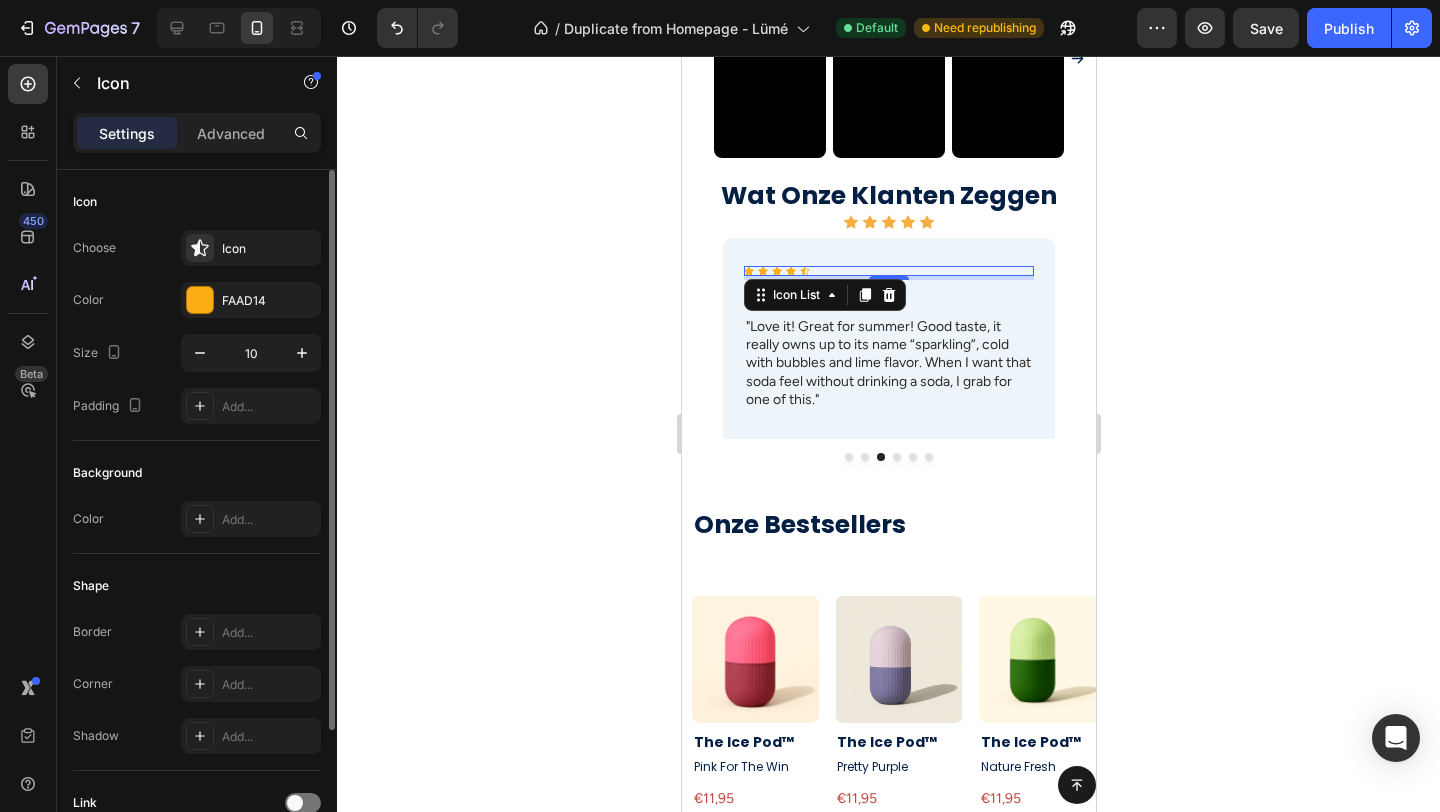 click on "Icon Icon Icon Icon
Icon" at bounding box center [887, 271] 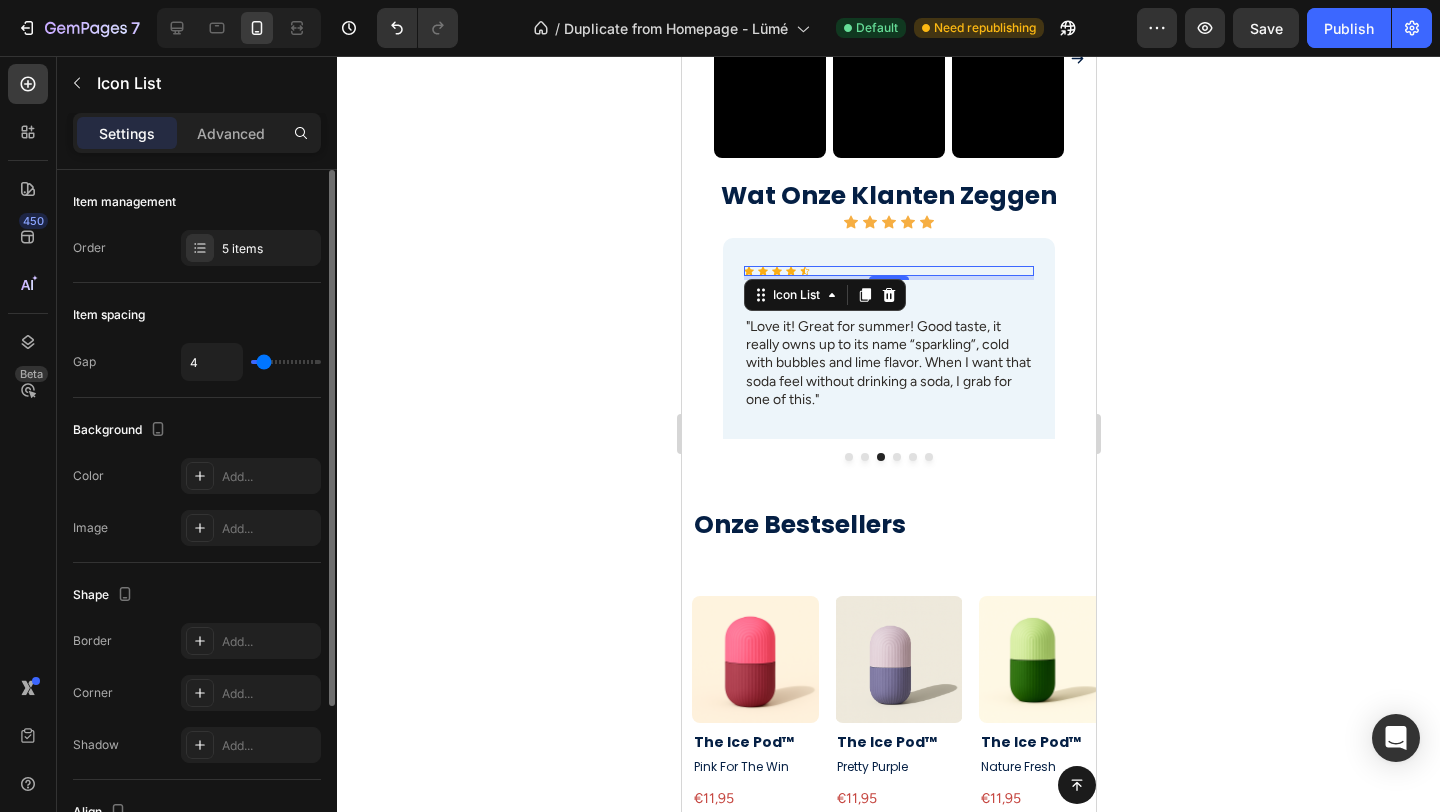 click on "Settings Advanced" at bounding box center [197, 133] 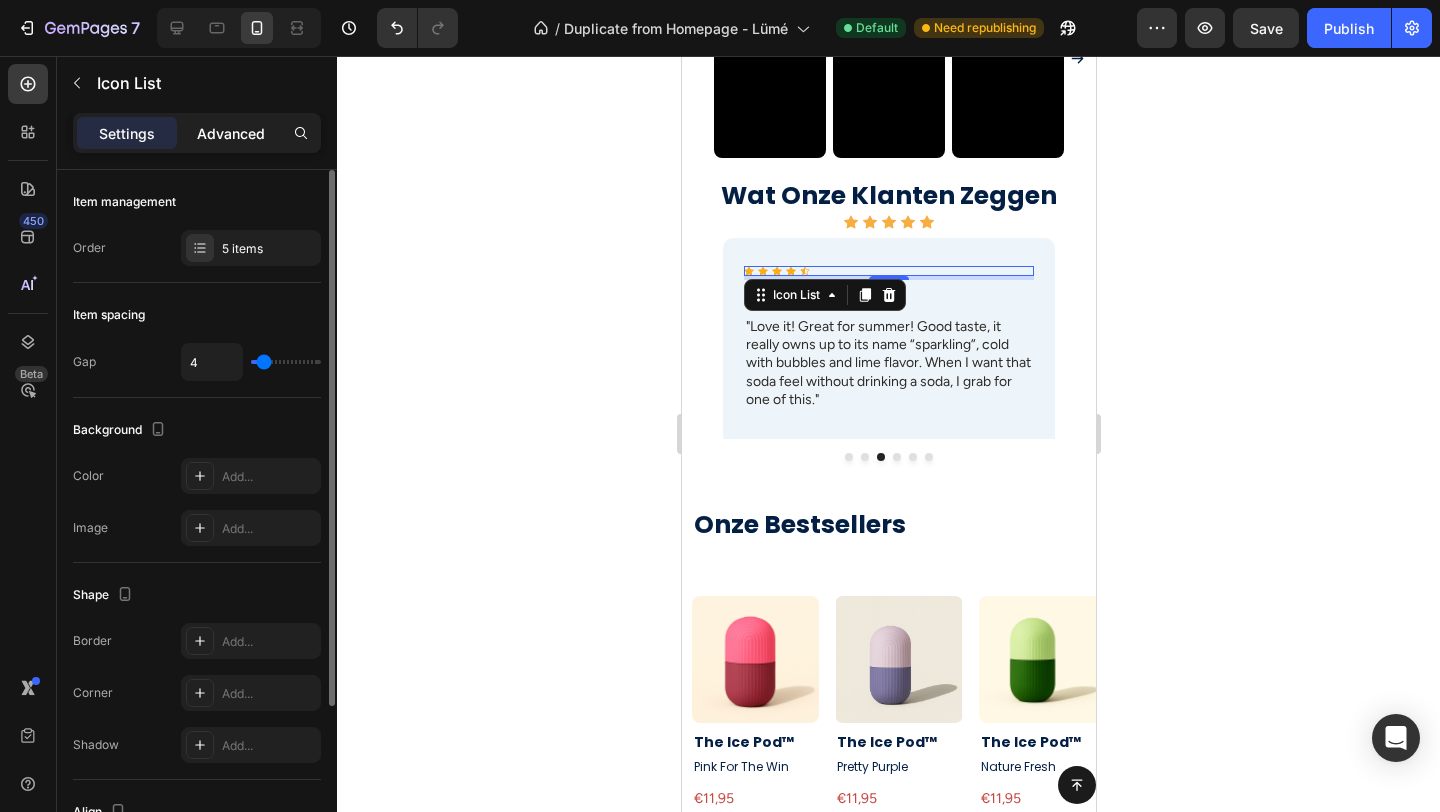 click on "Advanced" at bounding box center [231, 133] 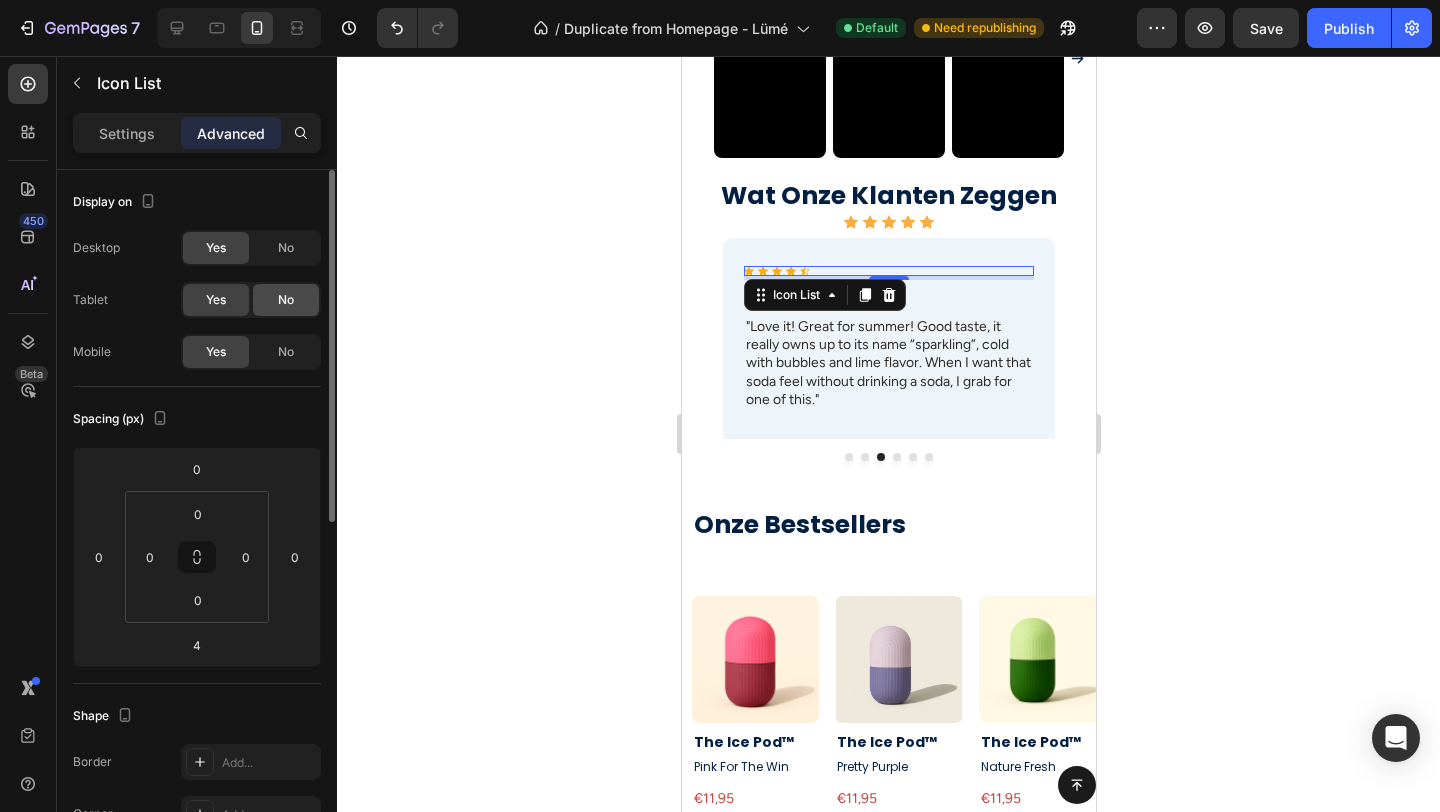 click on "Yes No" 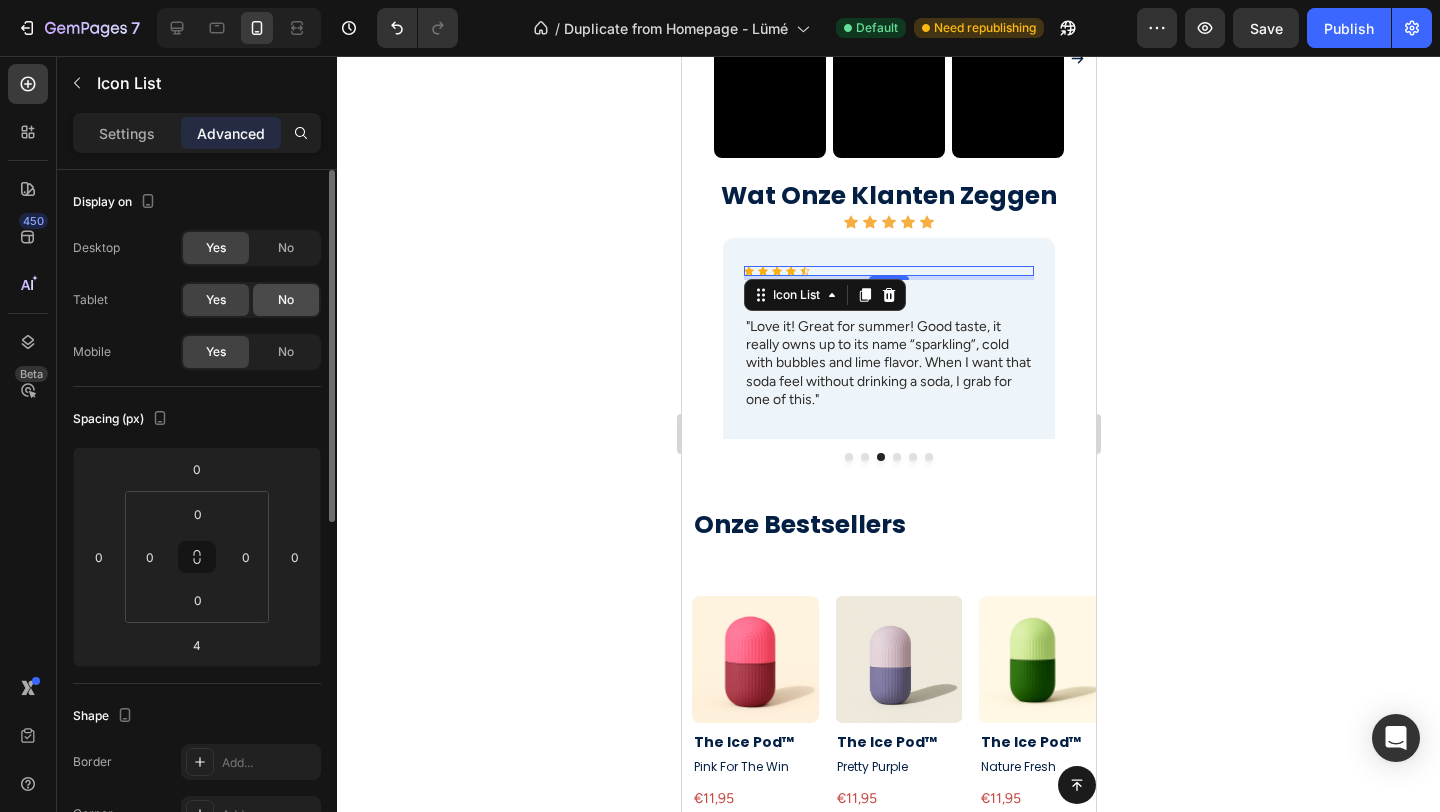 click on "No" 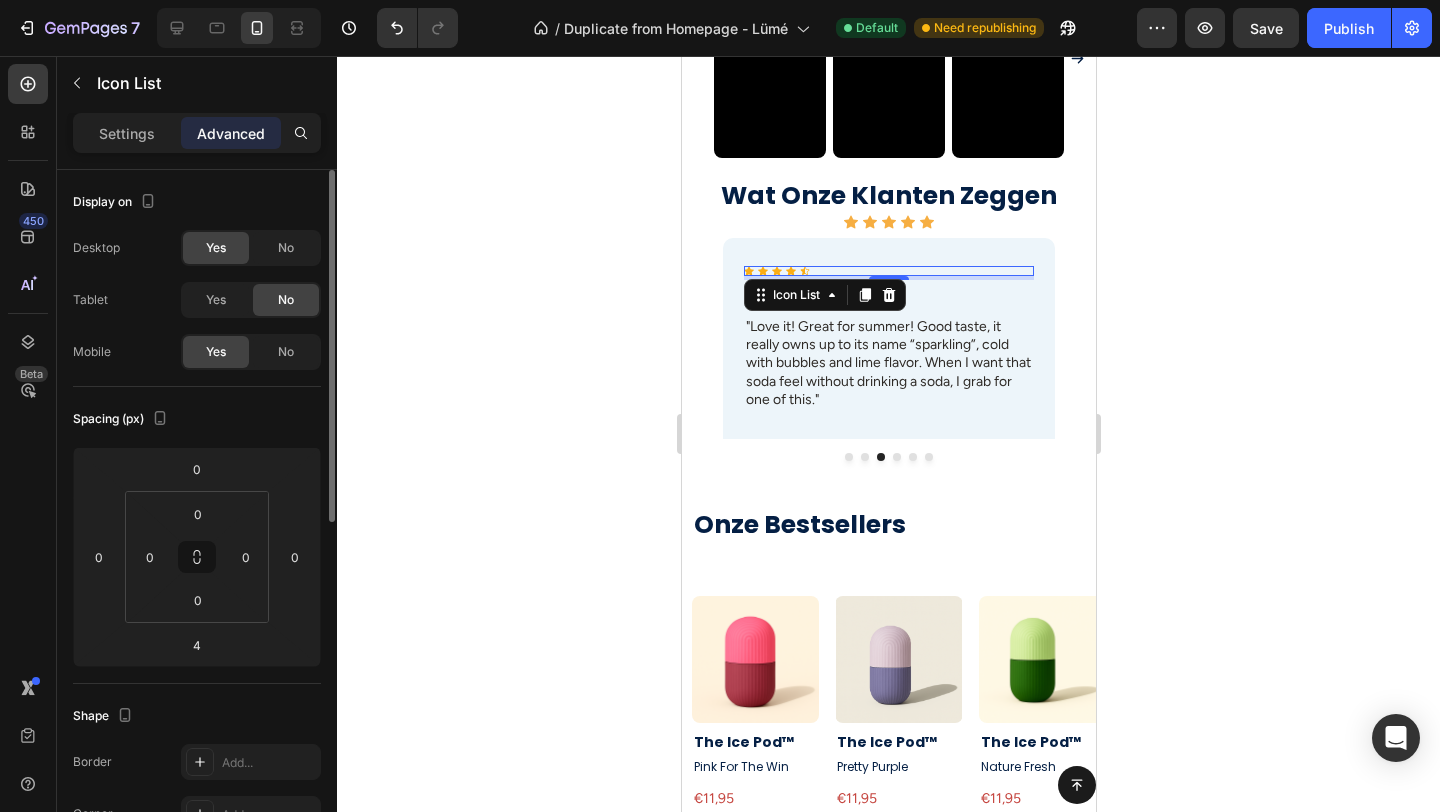 click on "Display on Desktop Yes No Tablet Yes No Mobile Yes No" 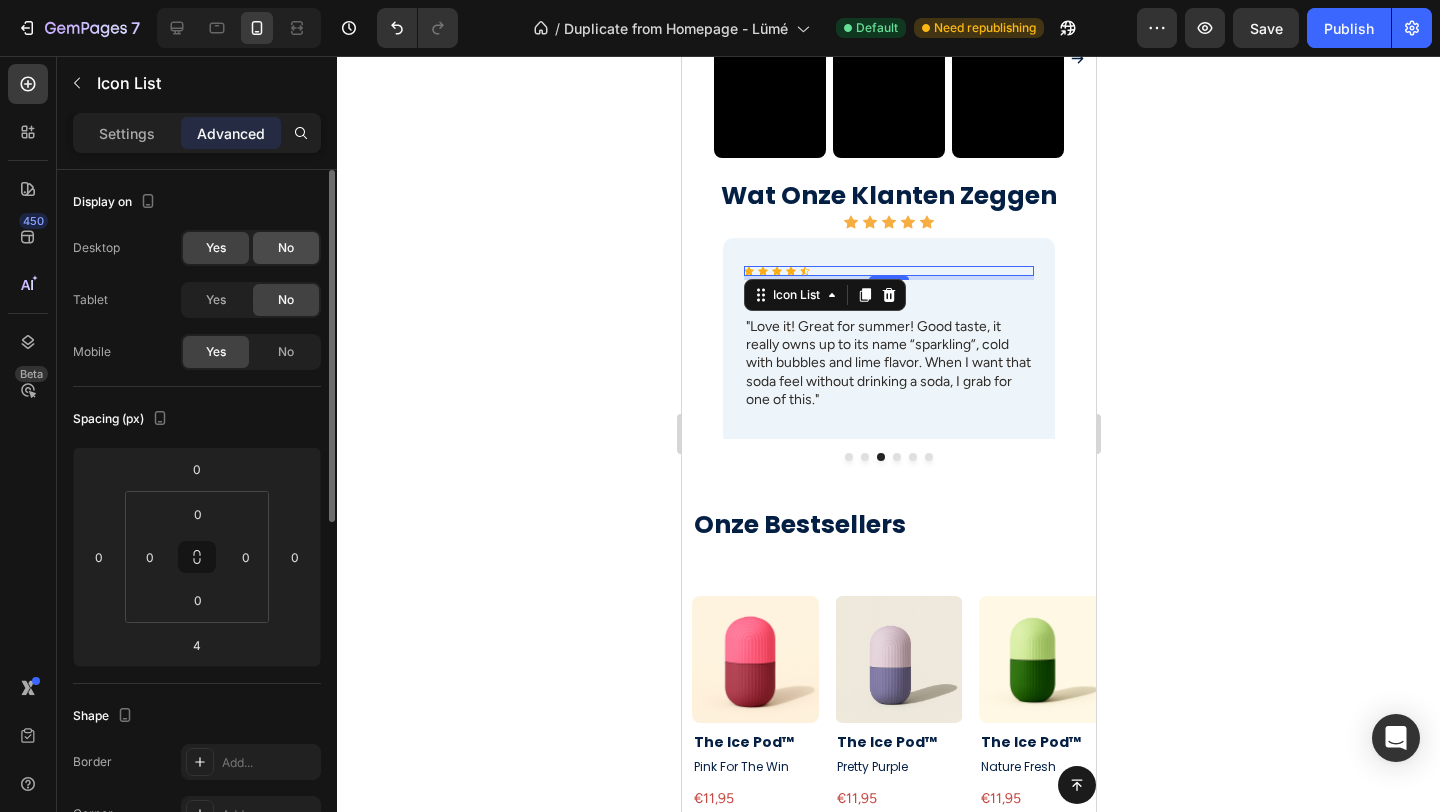 click on "No" 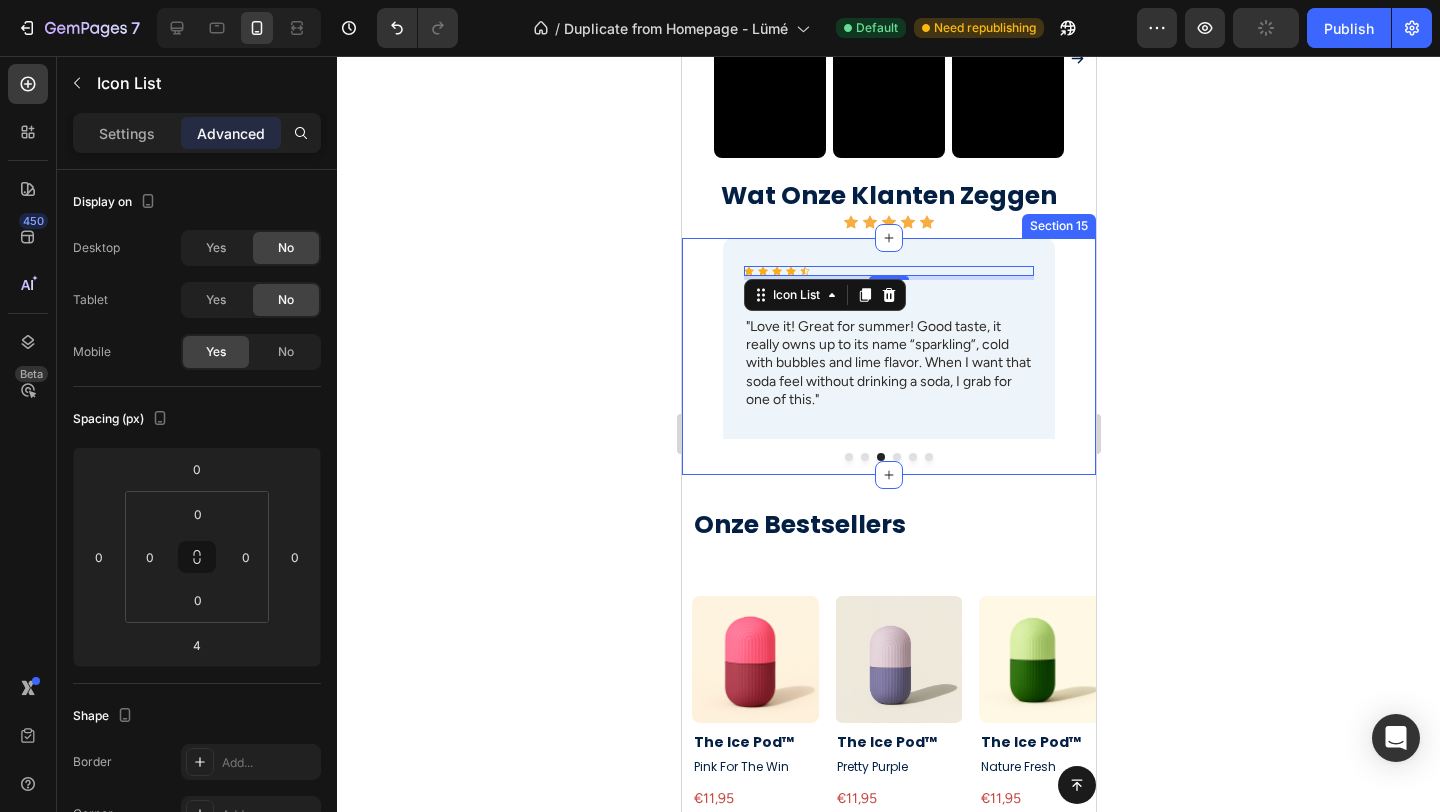 click on "Icon Icon Icon Icon
Icon Icon List Rita Carroll Text Block "Love it! Great for summer! Good taste, it really owns up to its name “sparkling”, cold with bubbles and lime flavor. When I want that soda feel without drinking a soda, I grab for one of this." Text Block Row Icon Icon Icon Icon
Icon Icon List Maria Min Text Block "Love it! Great for summer! Good taste, it really owns up to its name “sparkling”, cold with bubbles and lime flavor. When I want that soda feel without drinking a soda, I grab for one of this." Text Block Row Icon Icon Icon Icon
Icon Icon List   4 Max Sero Text Block "Love it! Great for summer! Good taste, it really owns up to its name “sparkling”, cold with bubbles and lime flavor. When I want that soda feel without drinking a soda, I grab for one of this." Text Block Row Icon Icon Icon Icon
Icon Icon List Max Sero Text Block Text Block Row Icon Icon Icon Icon
Icon Icon List Max Sero Text Block Row" at bounding box center (888, 356) 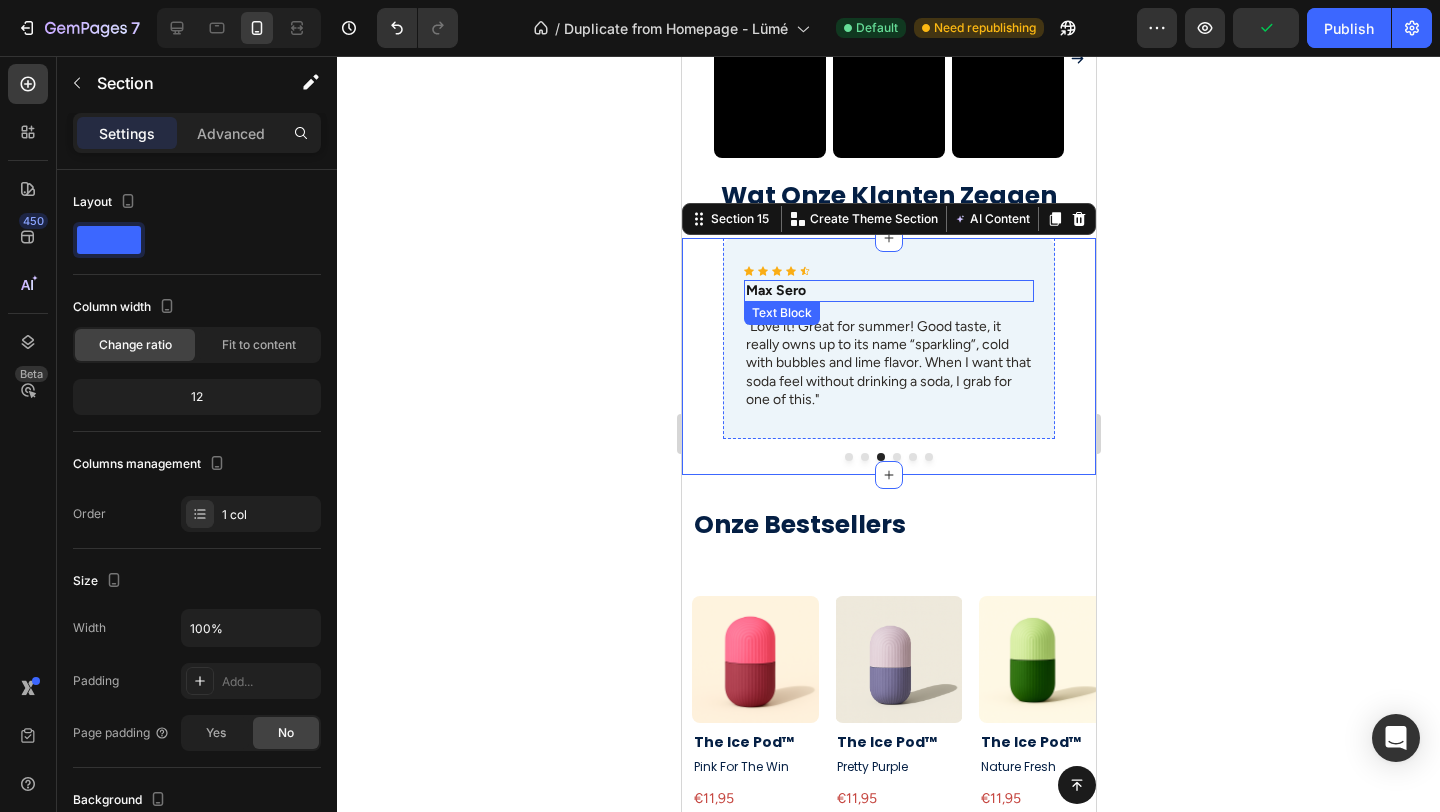click on "Max Sero" at bounding box center [887, 291] 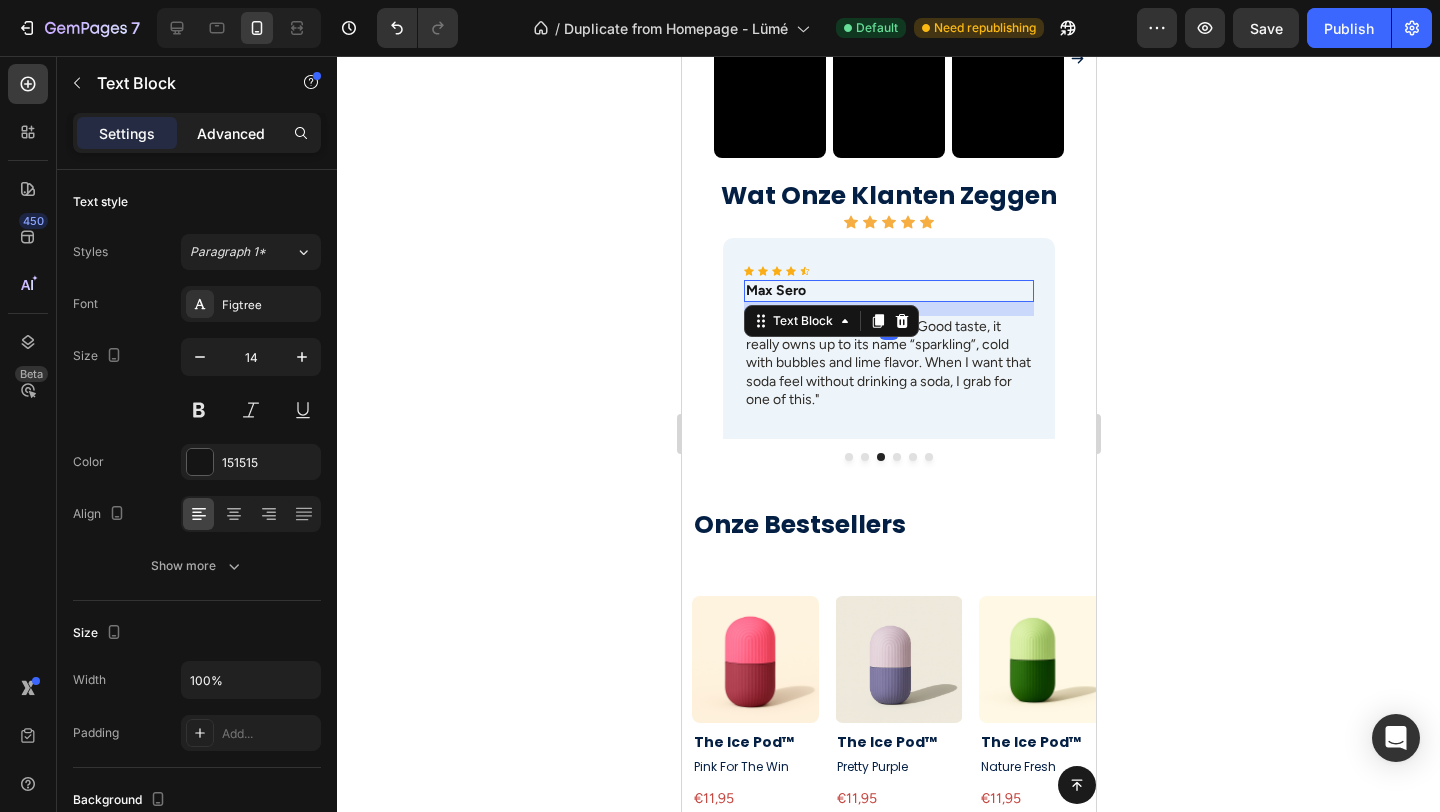 click on "Advanced" 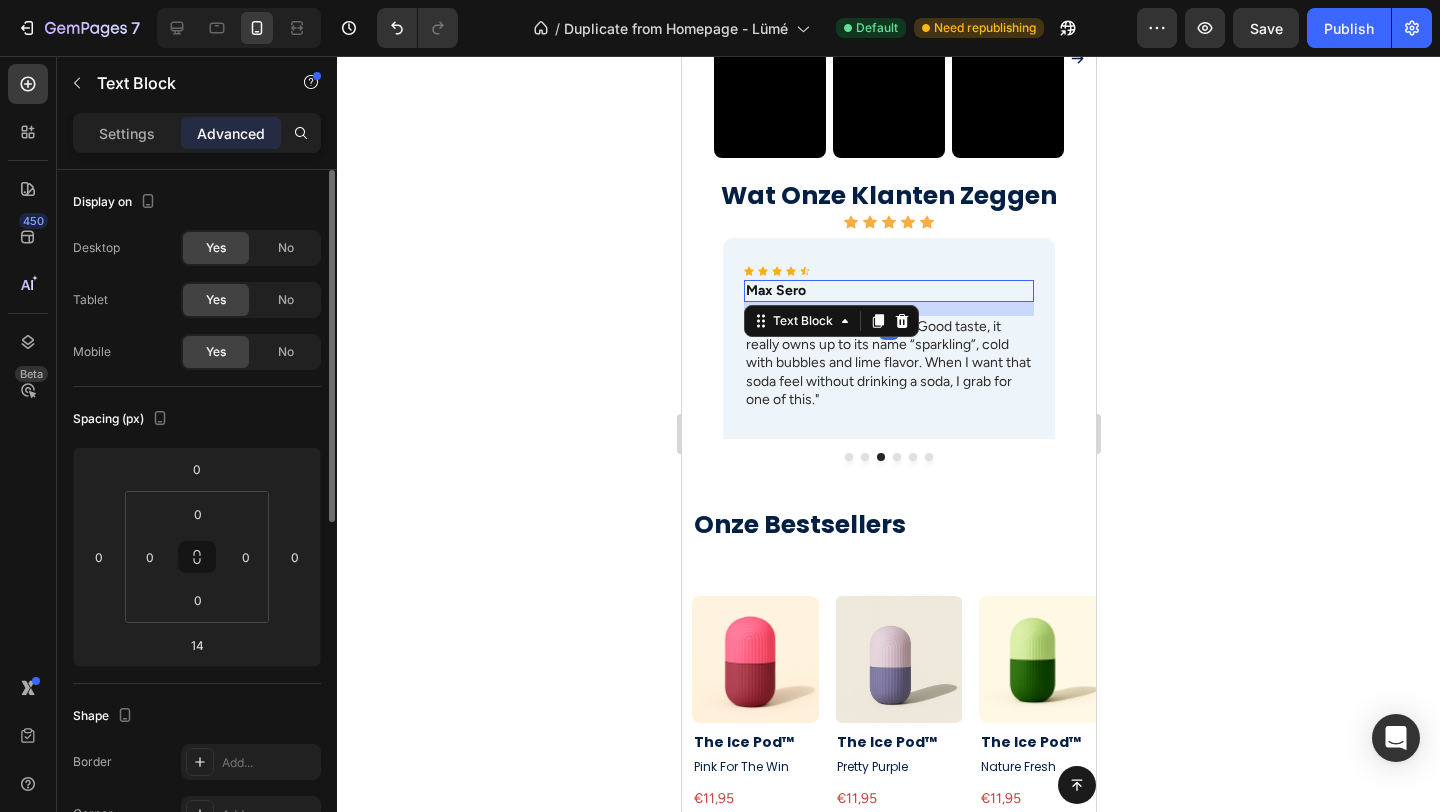 click on "No" 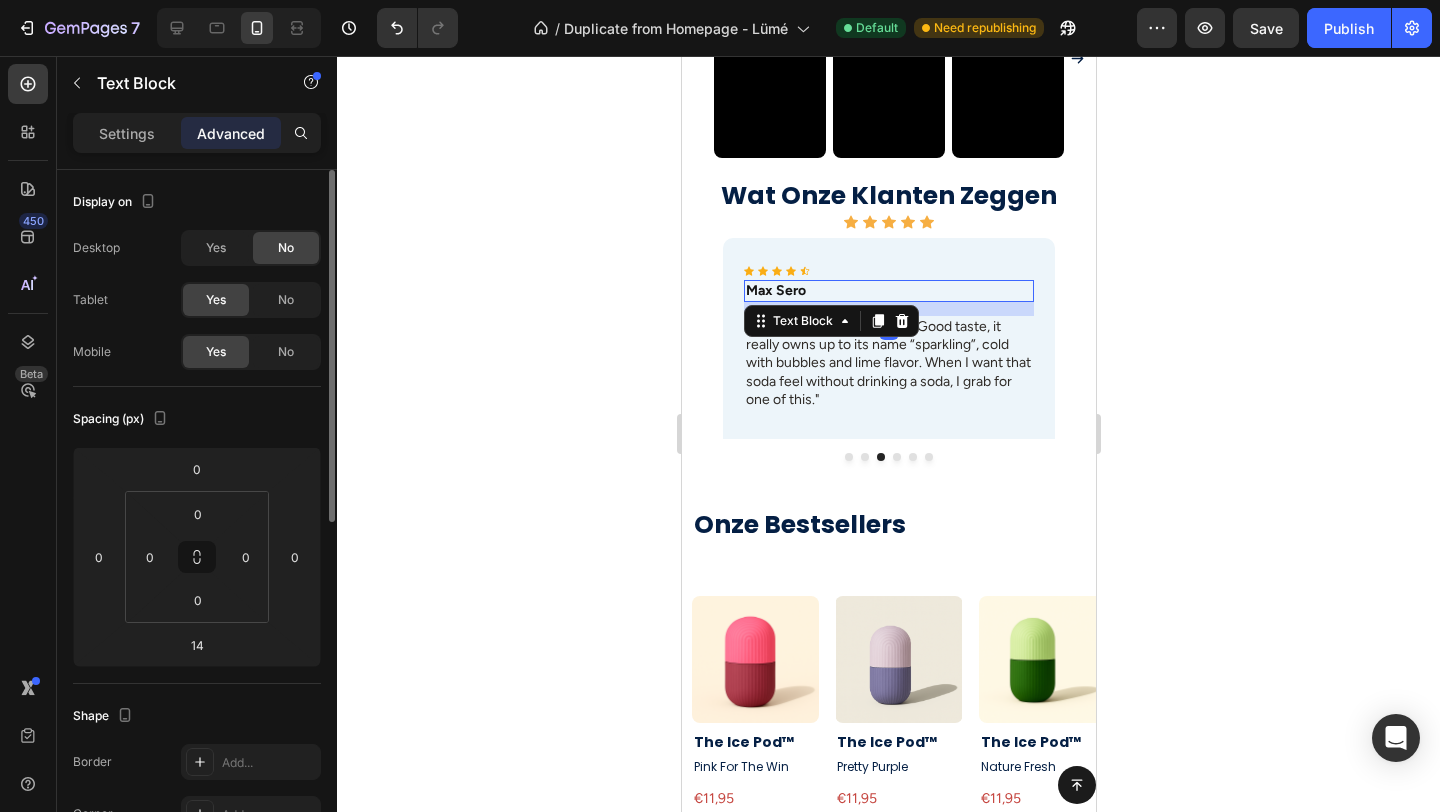 click on "Desktop Yes No Tablet Yes No Mobile Yes No" at bounding box center [197, 300] 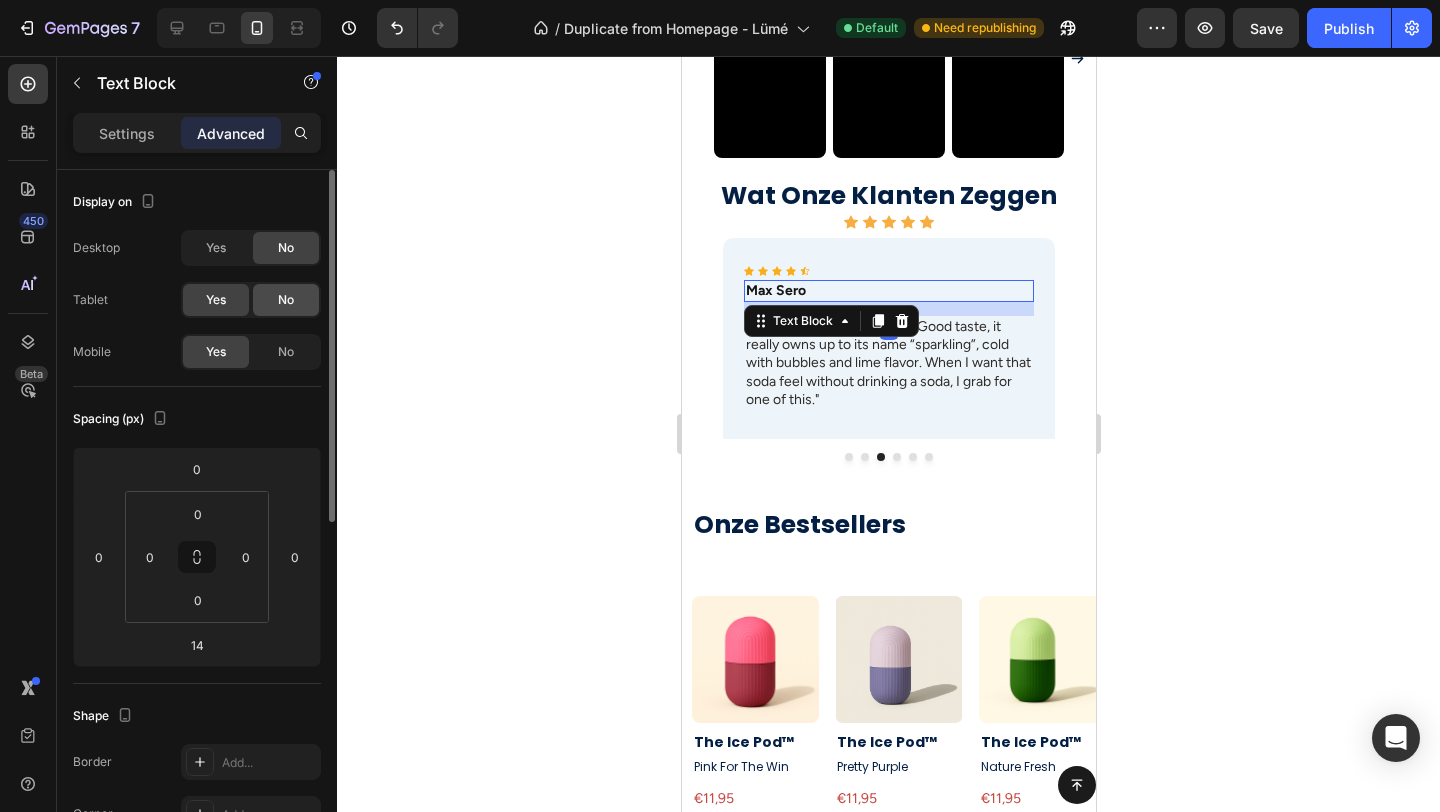click on "No" 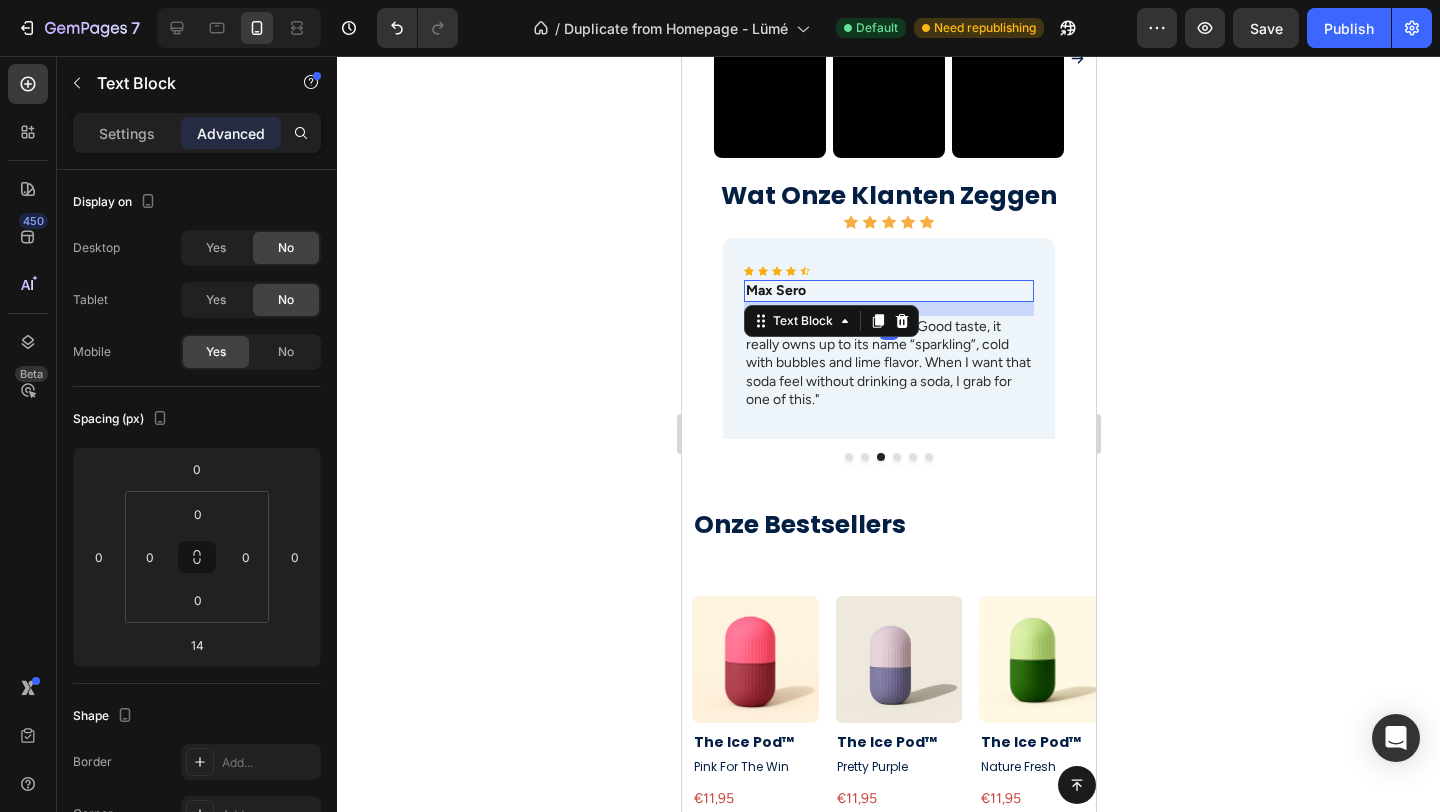 click 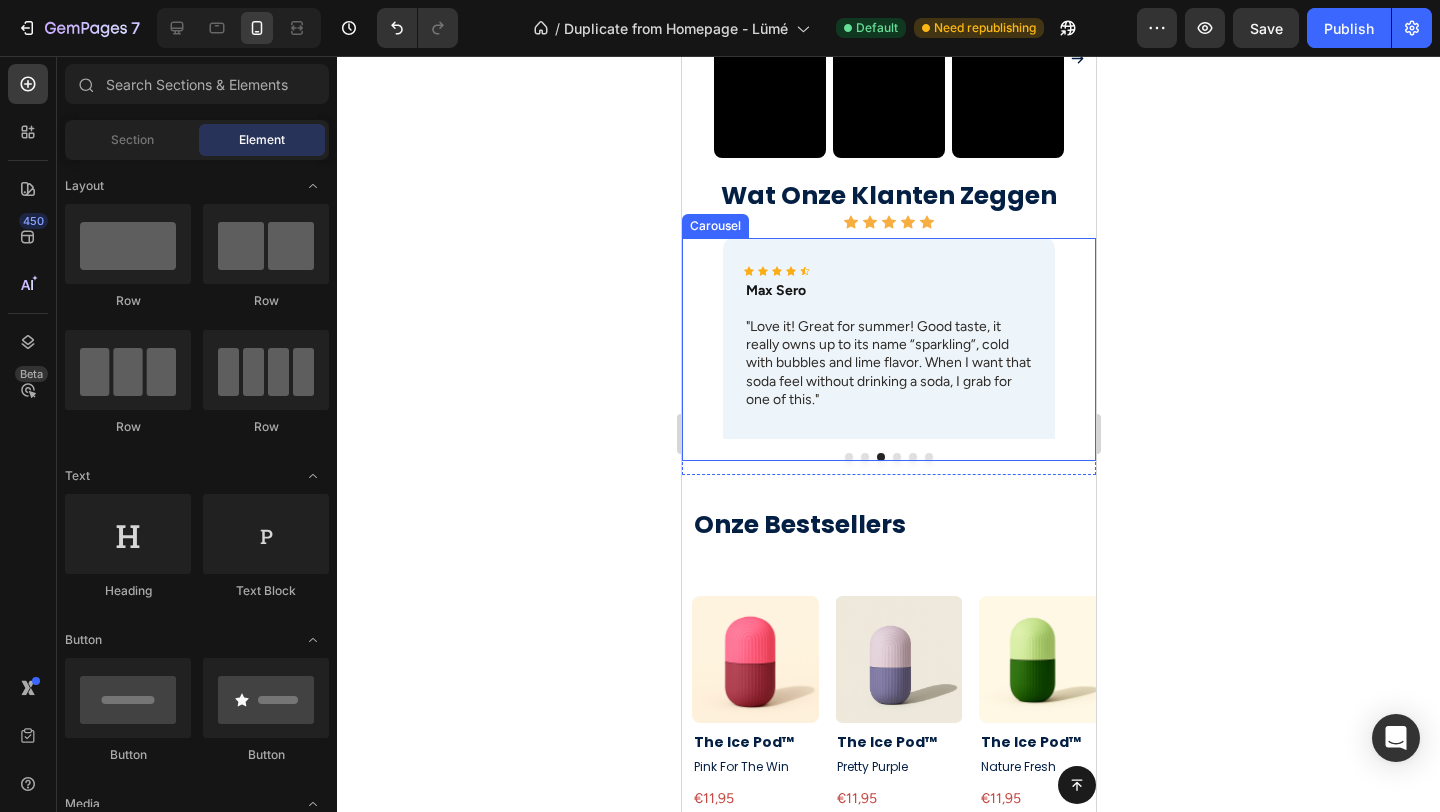 click at bounding box center (864, 457) 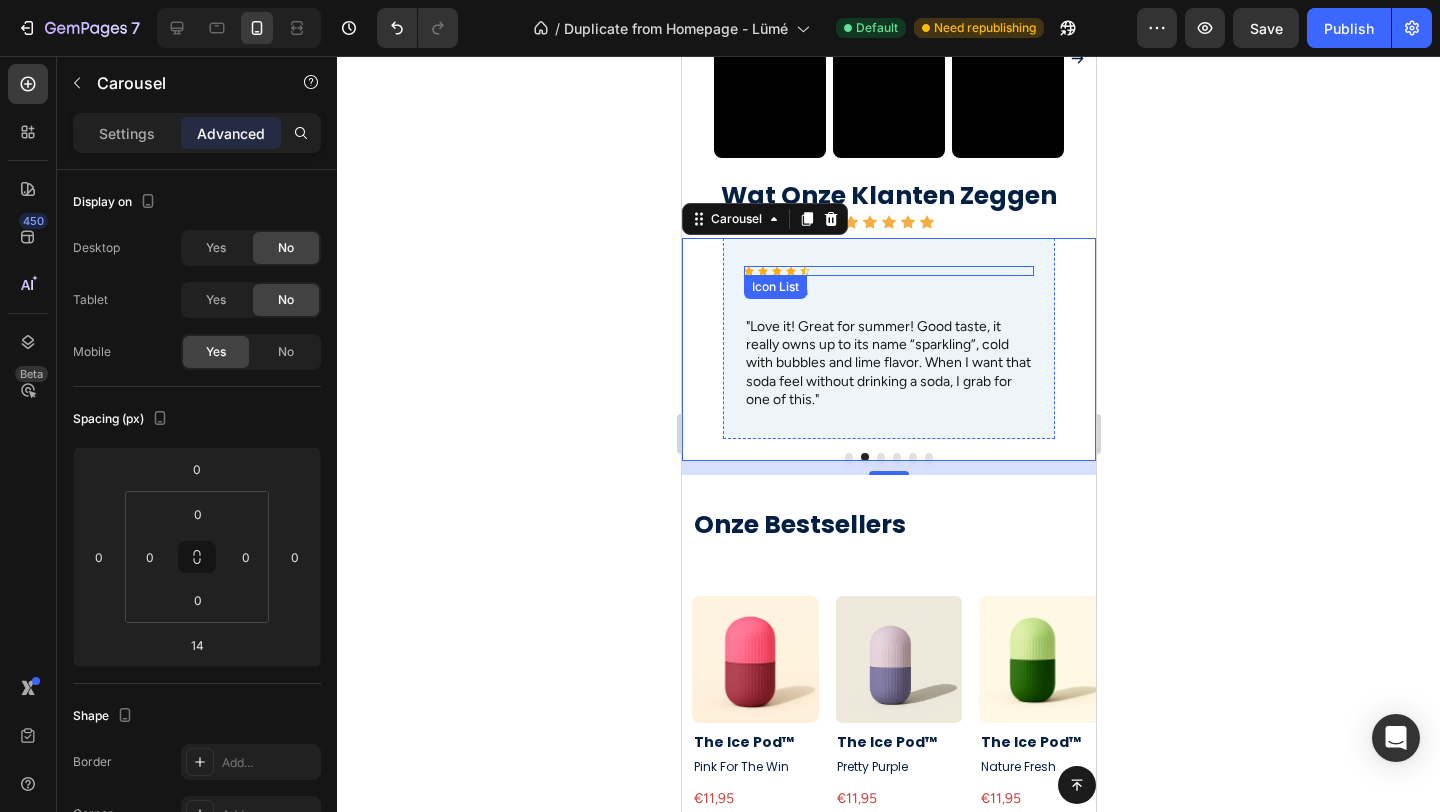 click on "Icon Icon Icon Icon
Icon" at bounding box center (887, 271) 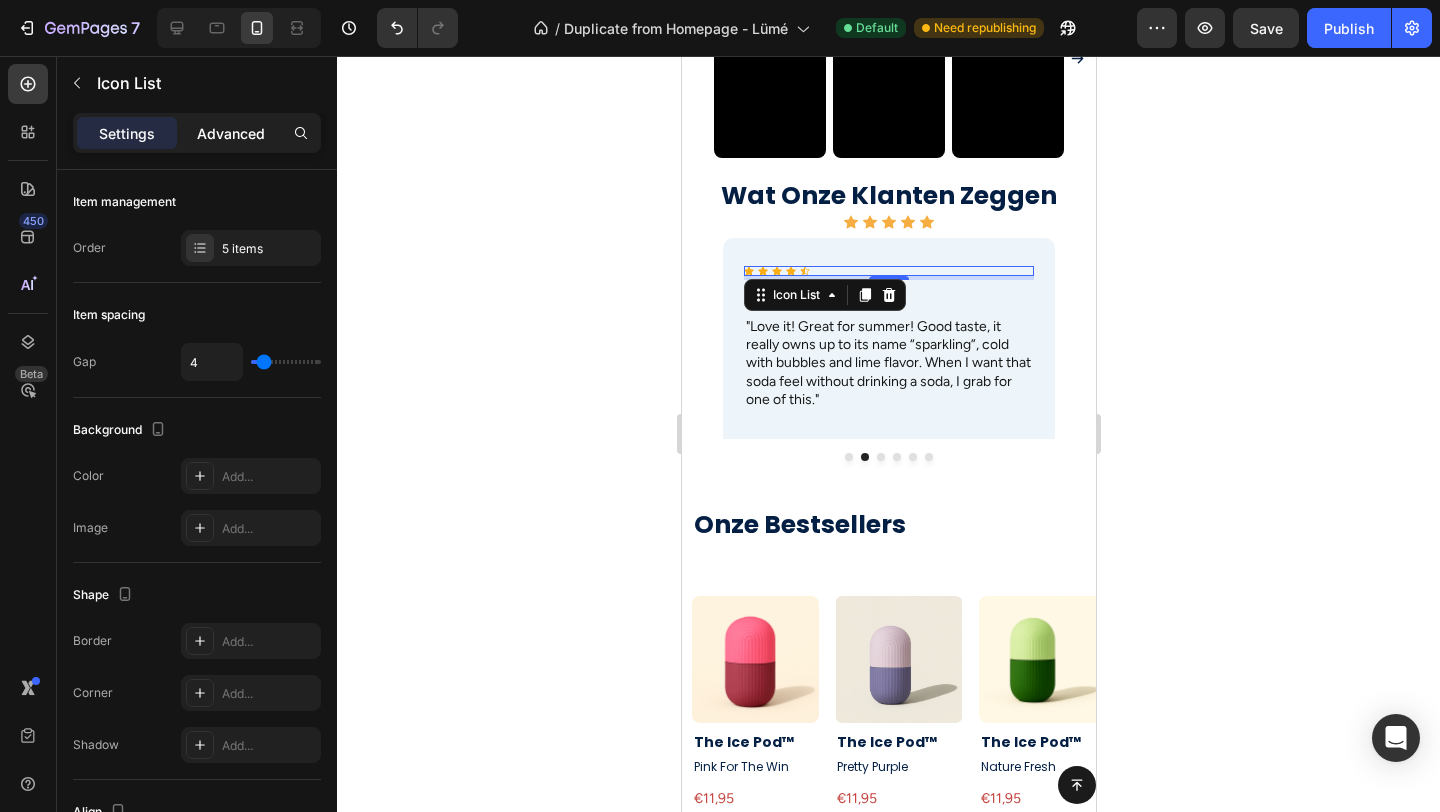 click on "Advanced" 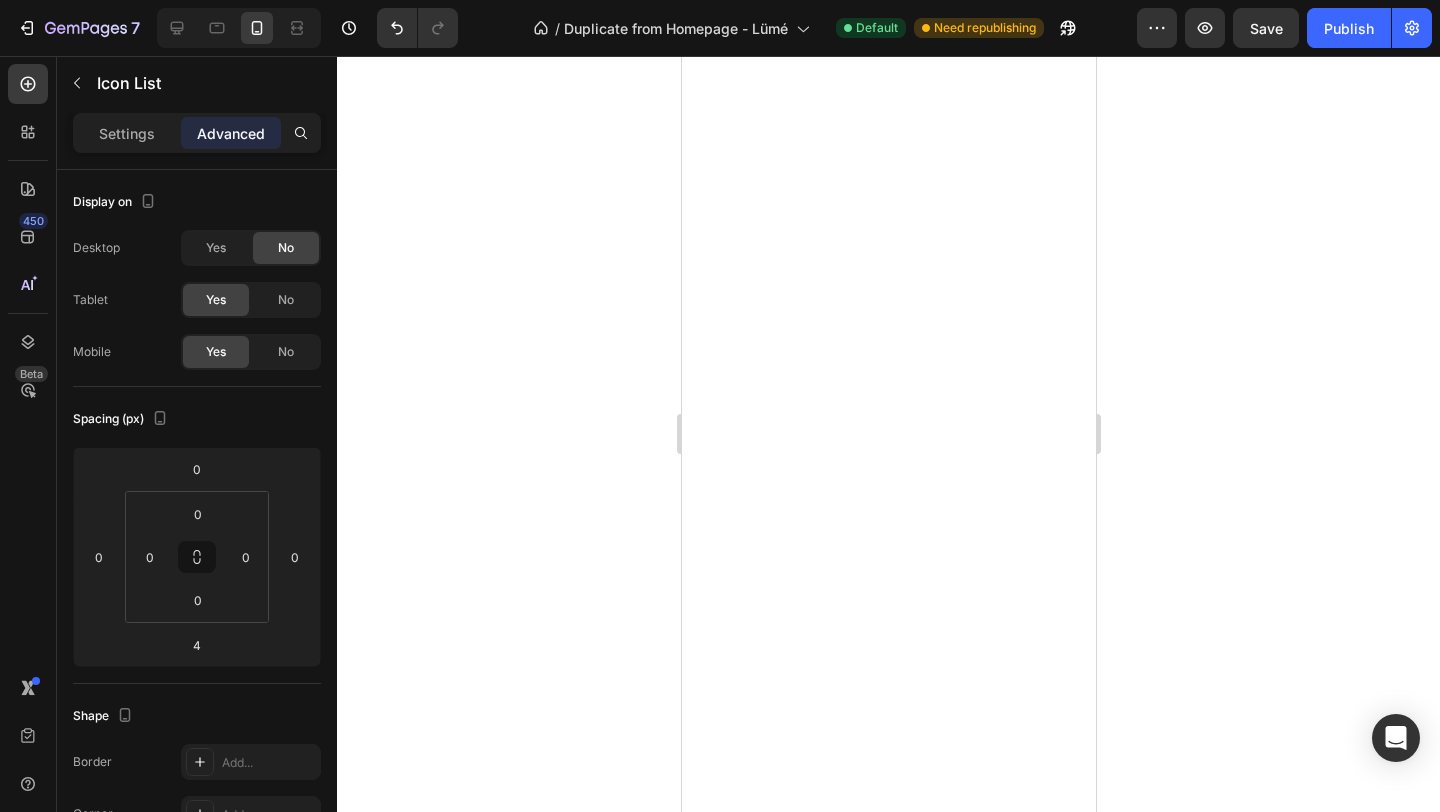 click on "Desktop Yes No Tablet Yes No Mobile Yes No" at bounding box center (197, 300) 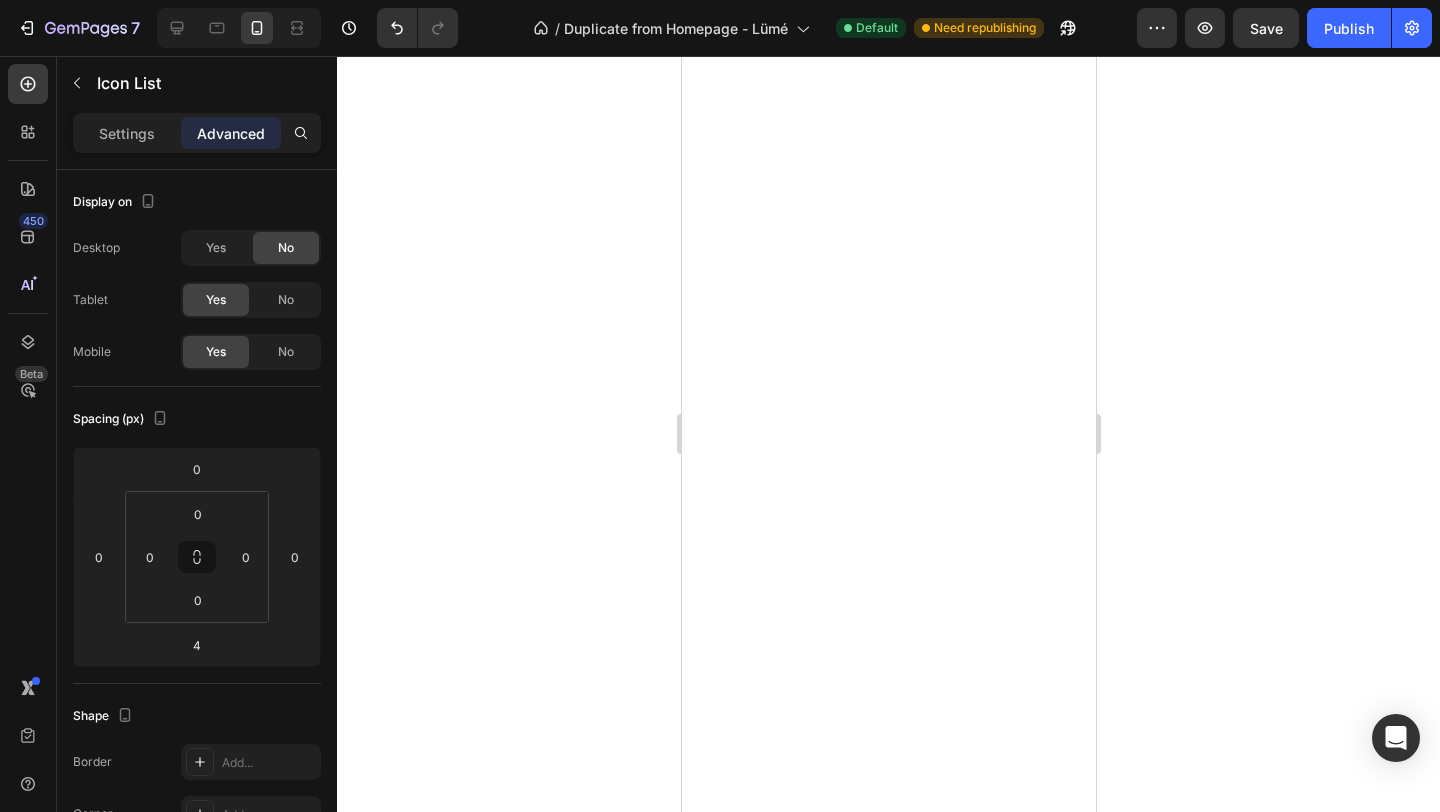 scroll, scrollTop: 0, scrollLeft: 0, axis: both 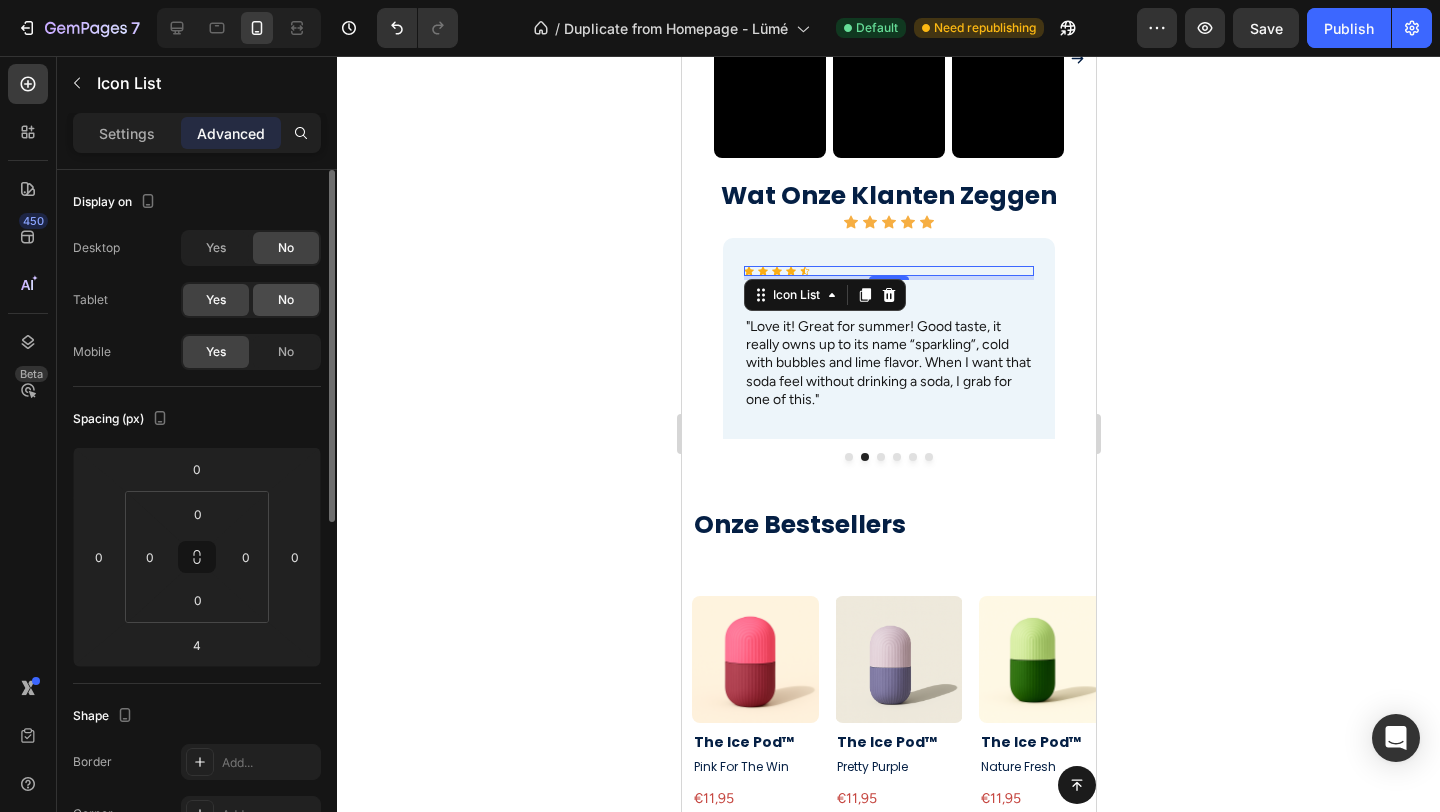 click on "No" 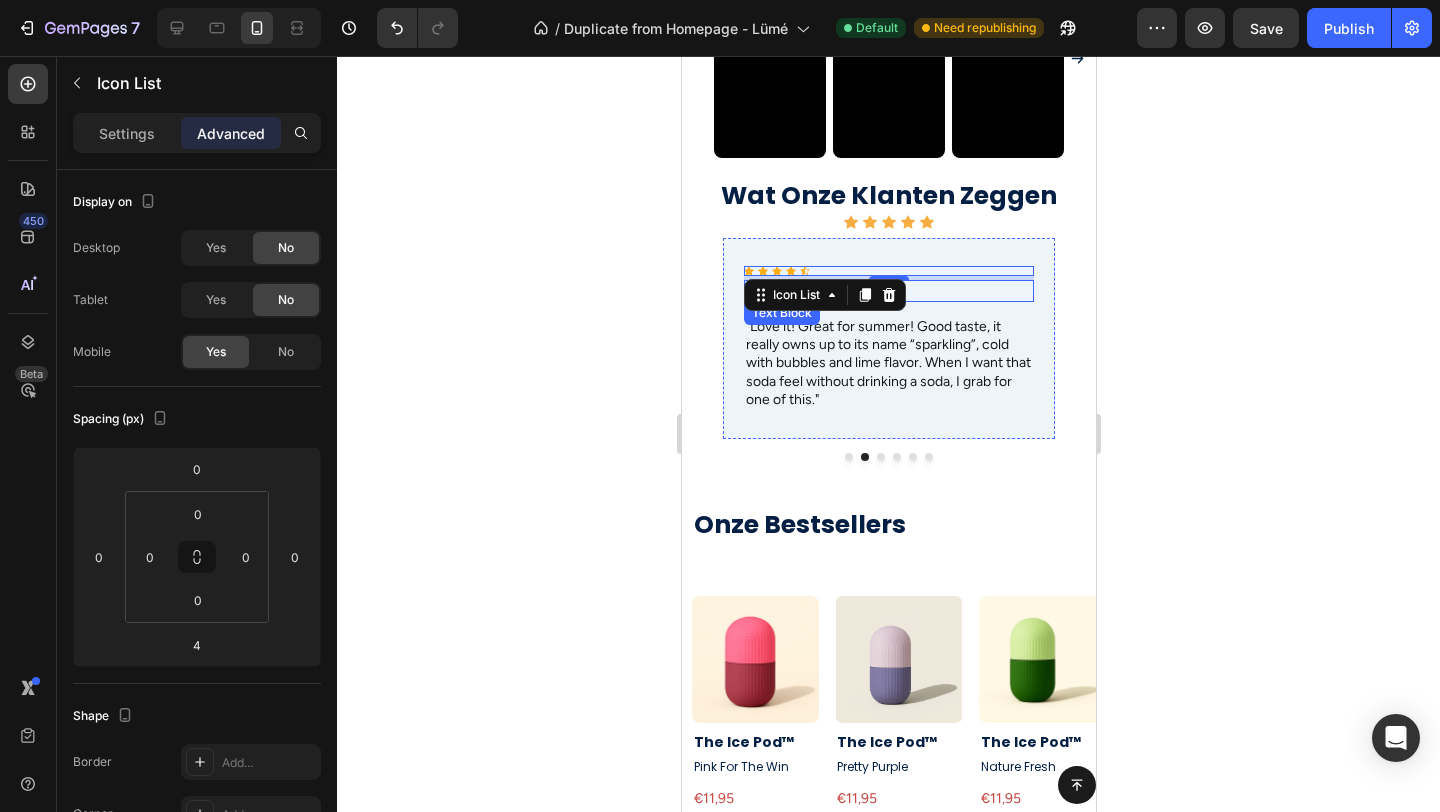 click on "Maria Min" at bounding box center [887, 291] 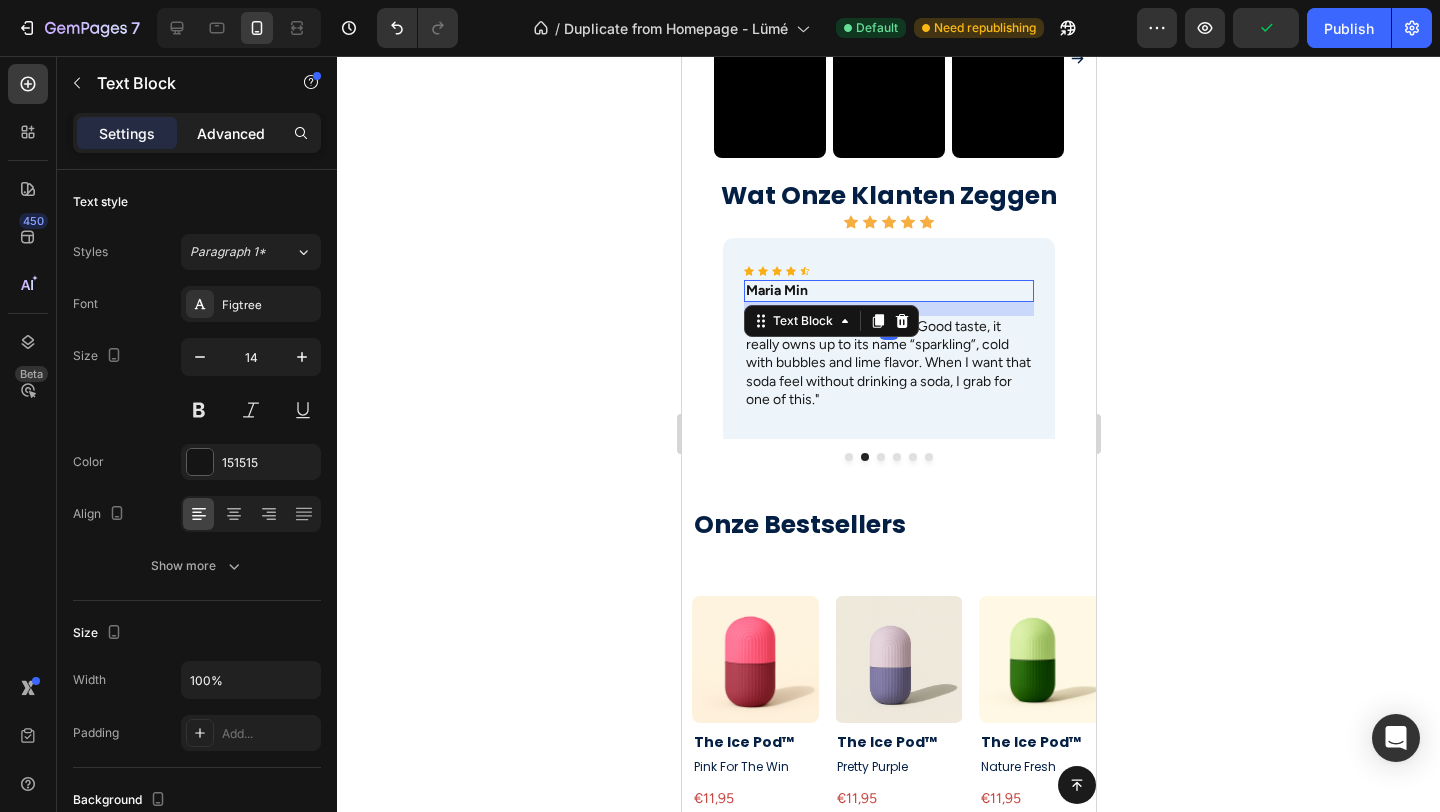 click on "Advanced" 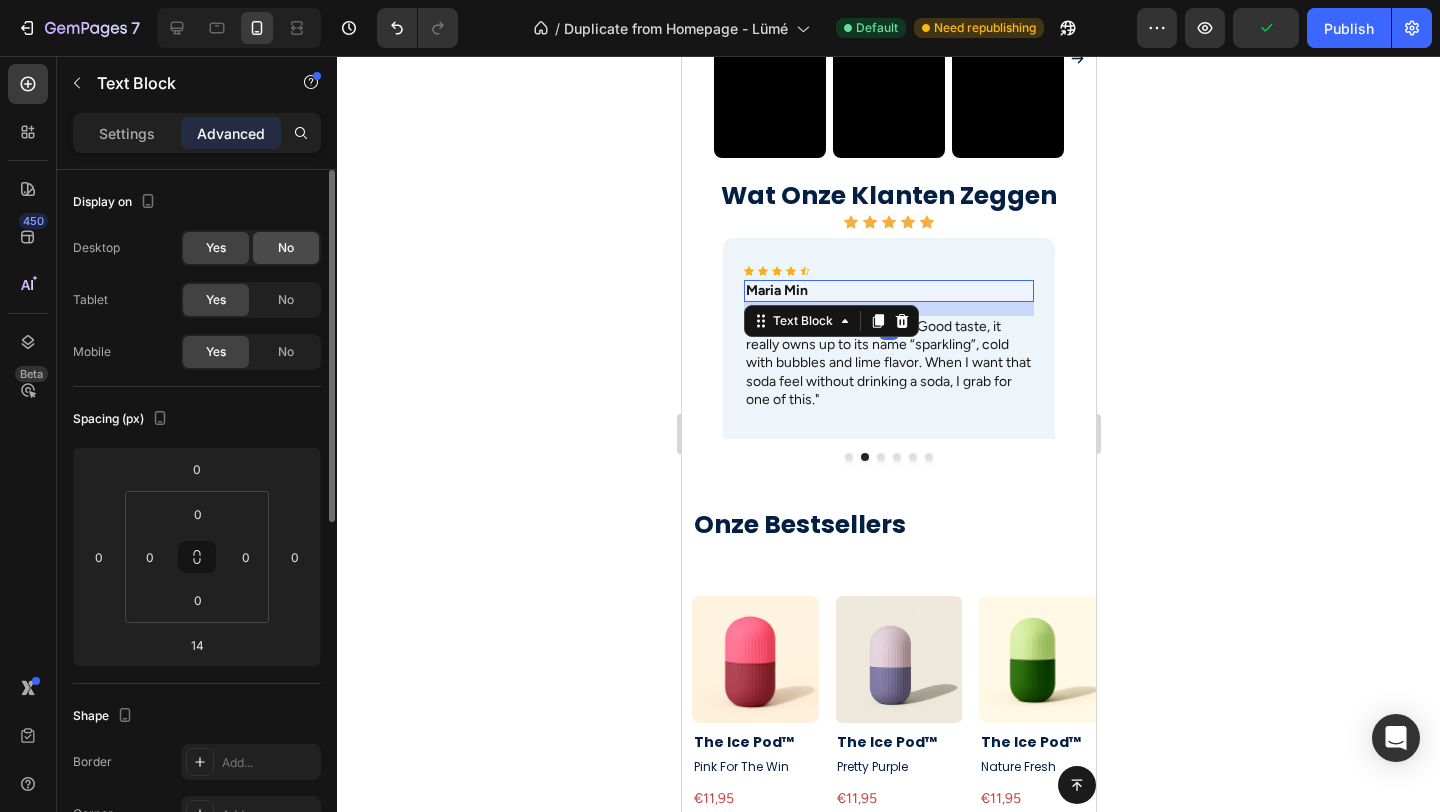 click on "No" 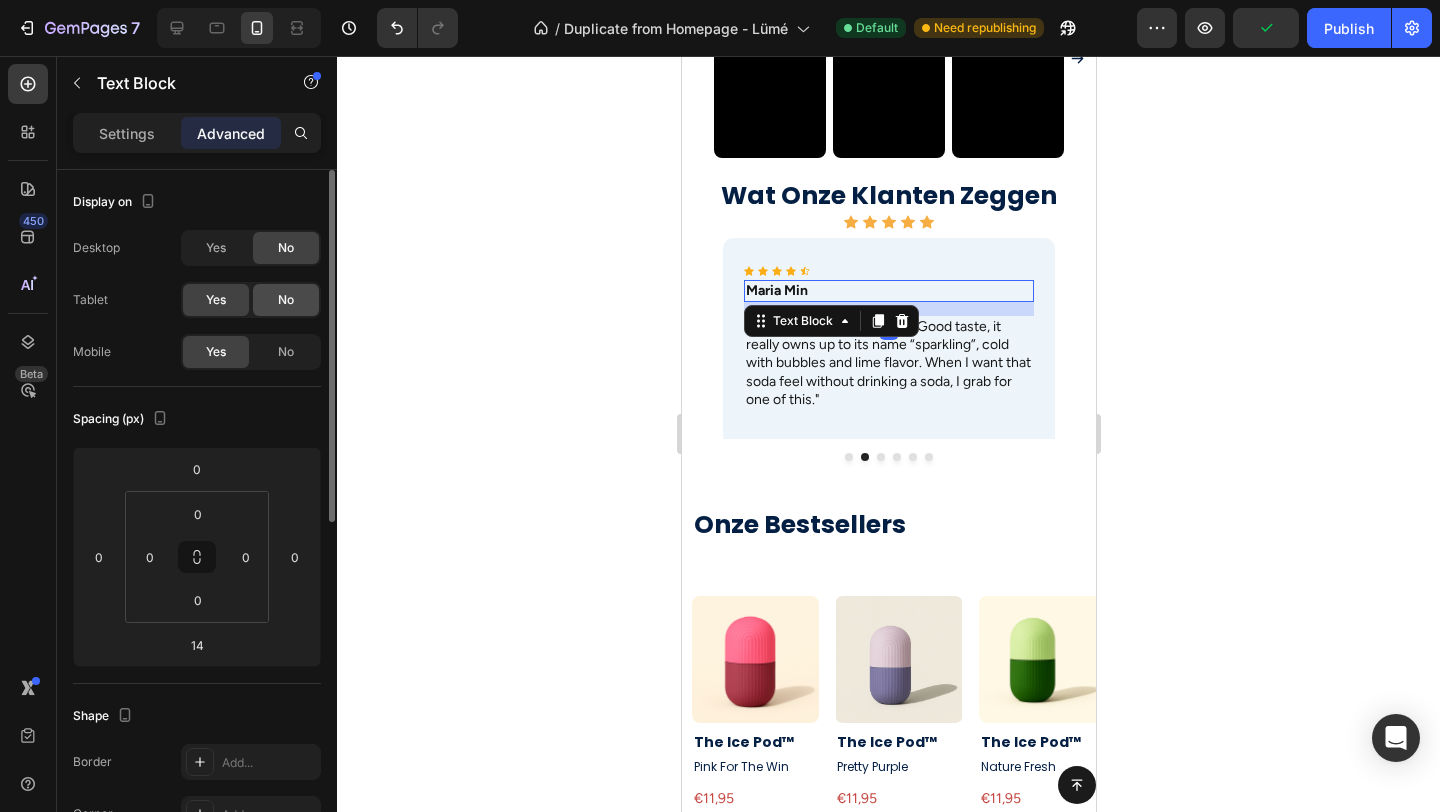 click on "No" 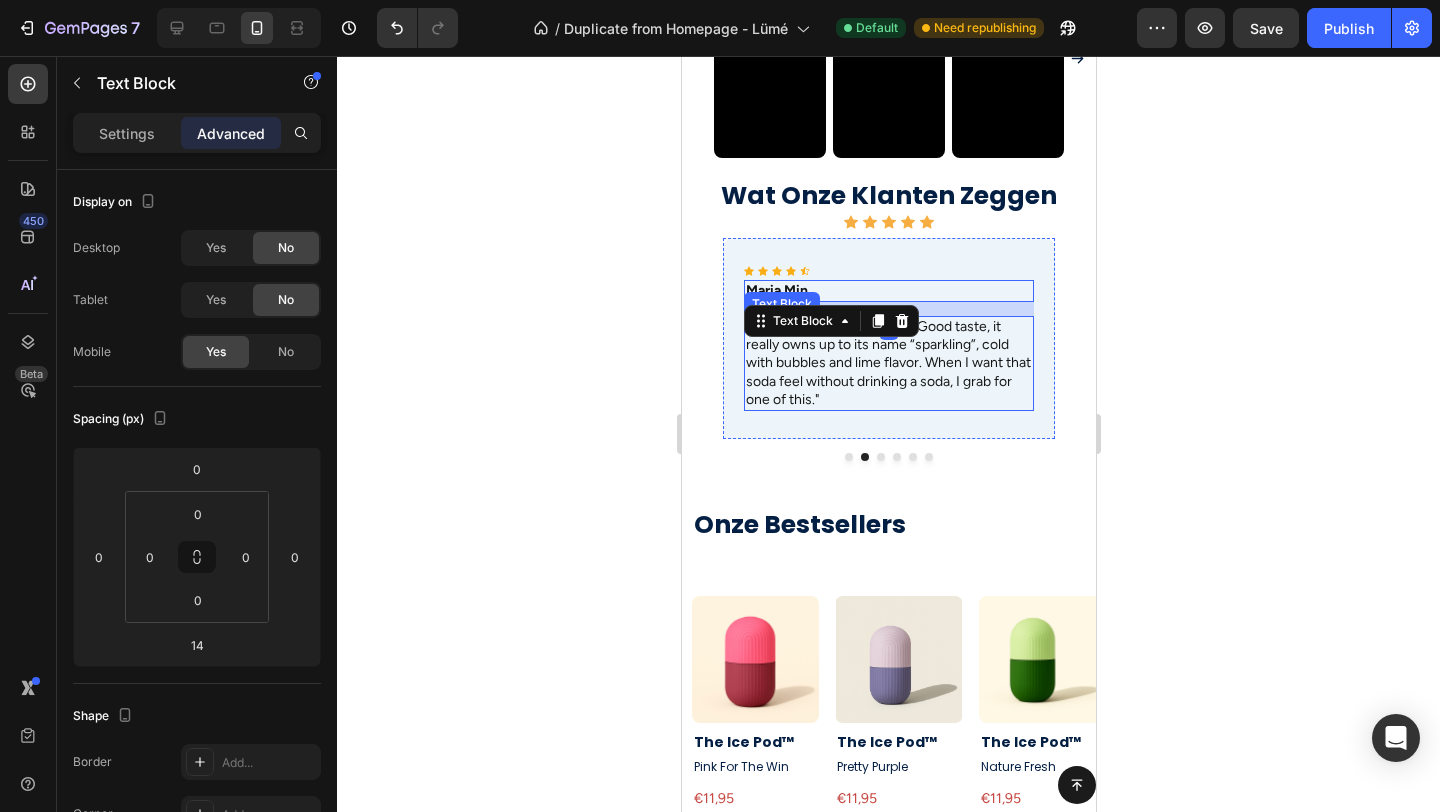 click on ""Love it! Great for summer! Good taste, it really owns up to its name “sparkling”, cold with bubbles and lime flavor. When I want that soda feel without drinking a soda, I grab for one of this."" at bounding box center (887, 363) 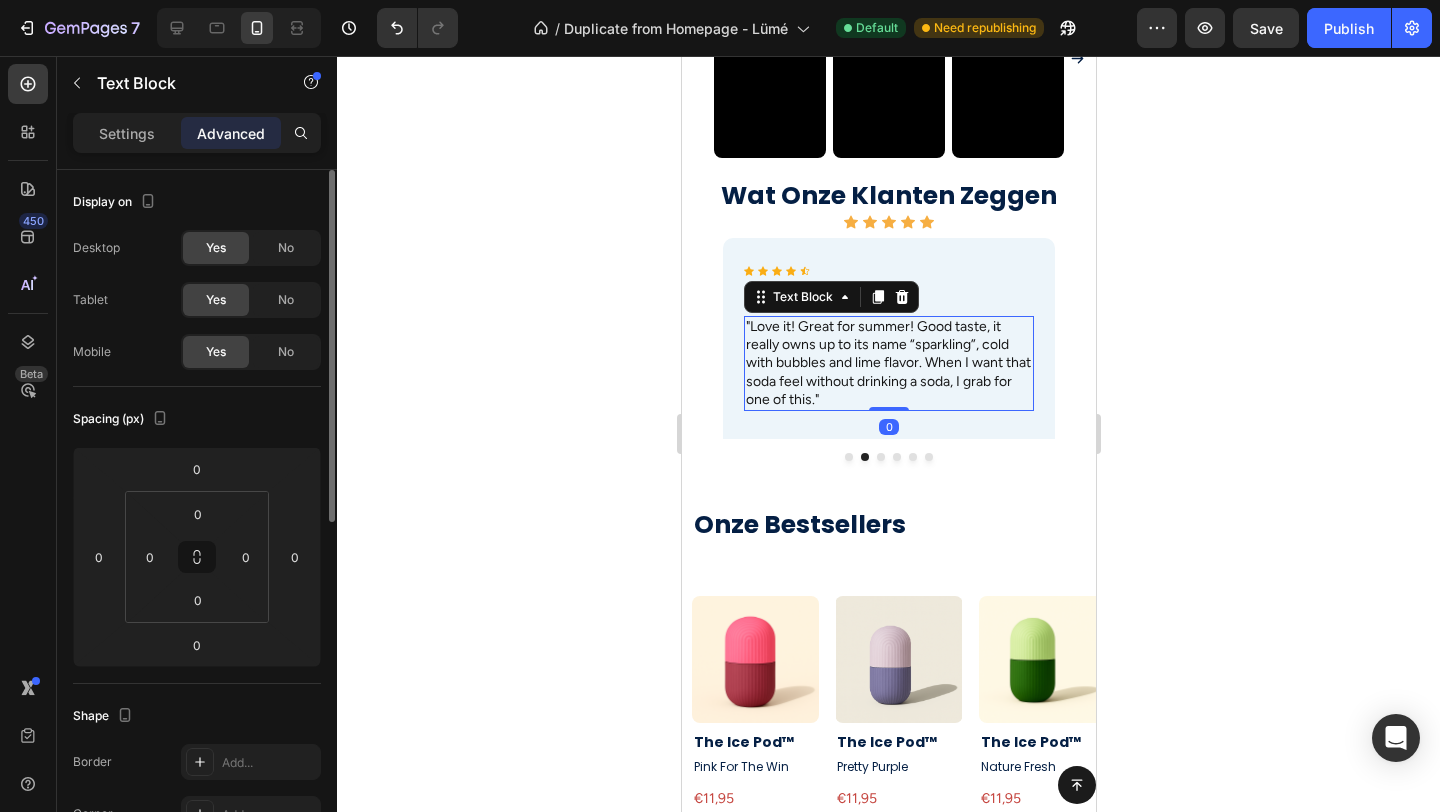 click on "No" 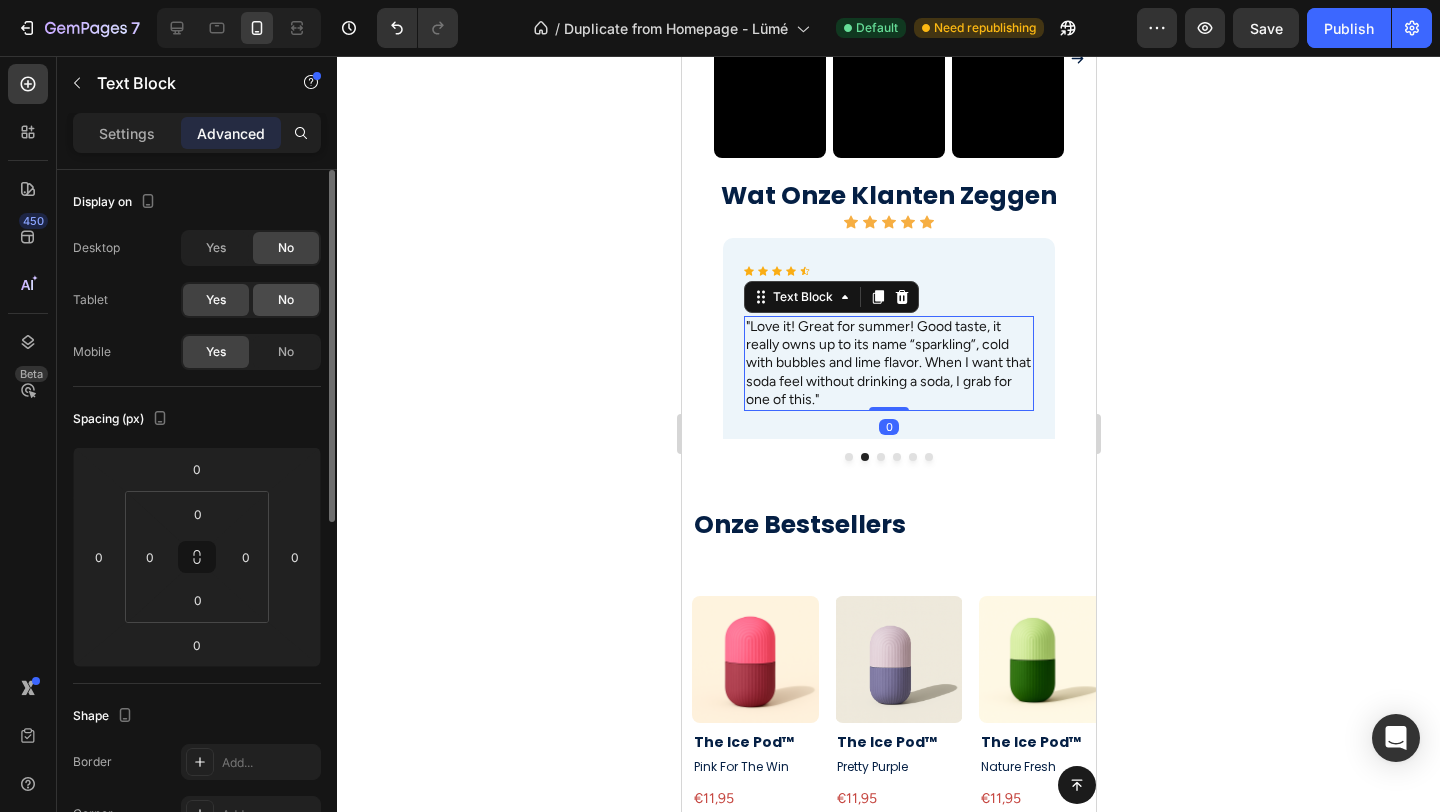 click on "No" 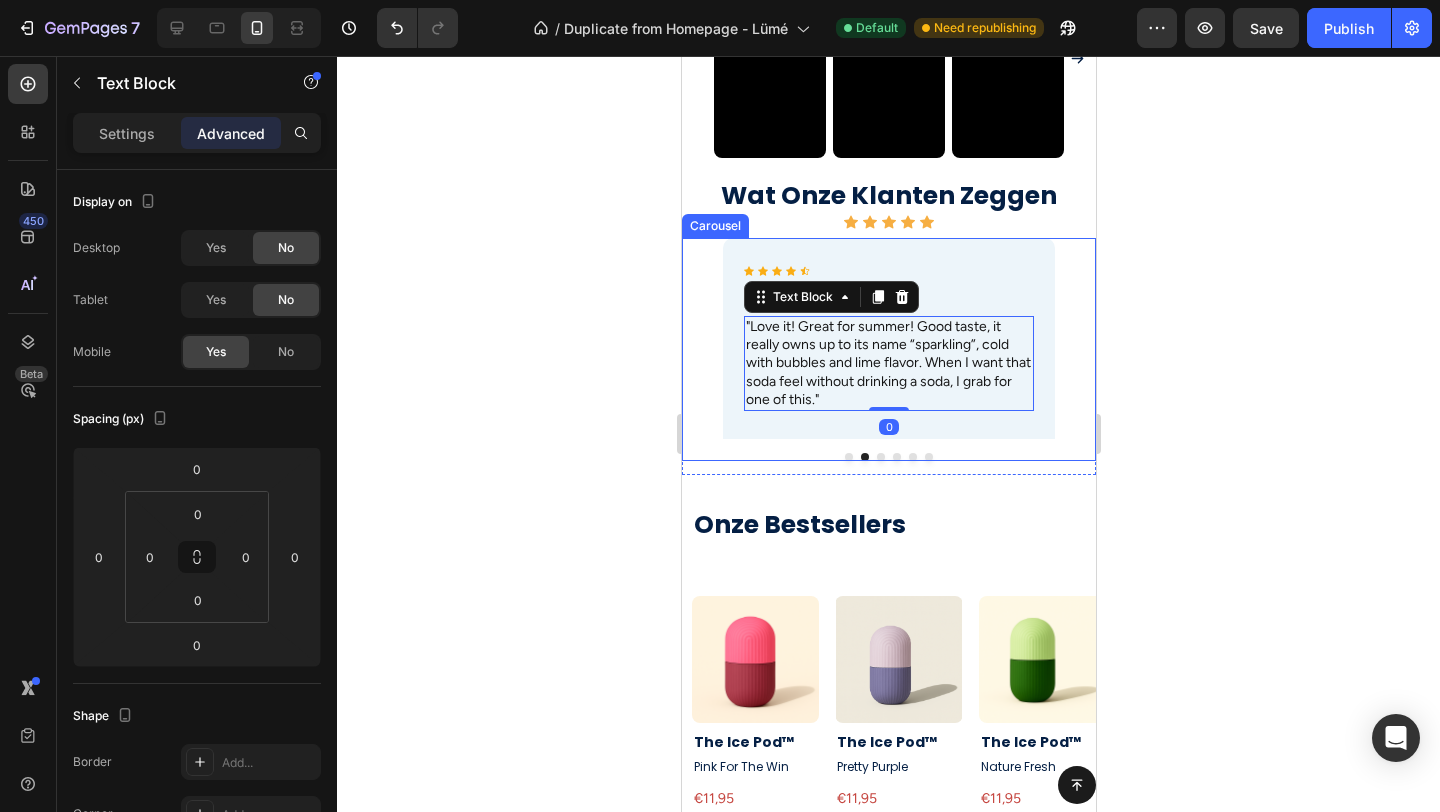 click on "Icon Icon Icon Icon
Icon Icon List Rita Carroll Text Block "Love it! Great for summer! Good taste, it really owns up to its name “sparkling”, cold with bubbles and lime flavor. When I want that soda feel without drinking a soda, I grab for one of this." Text Block Row Icon Icon Icon Icon
Icon Icon List Maria Min Text Block "Love it! Great for summer! Good taste, it really owns up to its name “sparkling”, cold with bubbles and lime flavor. When I want that soda feel without drinking a soda, I grab for one of this." Text Block   0 Row Icon Icon Icon Icon
Icon Icon List Max Sero Text Block "Love it! Great for summer! Good taste, it really owns up to its name “sparkling”, cold with bubbles and lime flavor. When I want that soda feel without drinking a soda, I grab for one of this." Text Block Row Icon Icon Icon Icon
Icon Icon List Max Sero Text Block Text Block Row Icon Icon Icon Icon
Icon Icon List Max Sero Text Block Row" at bounding box center (888, 349) 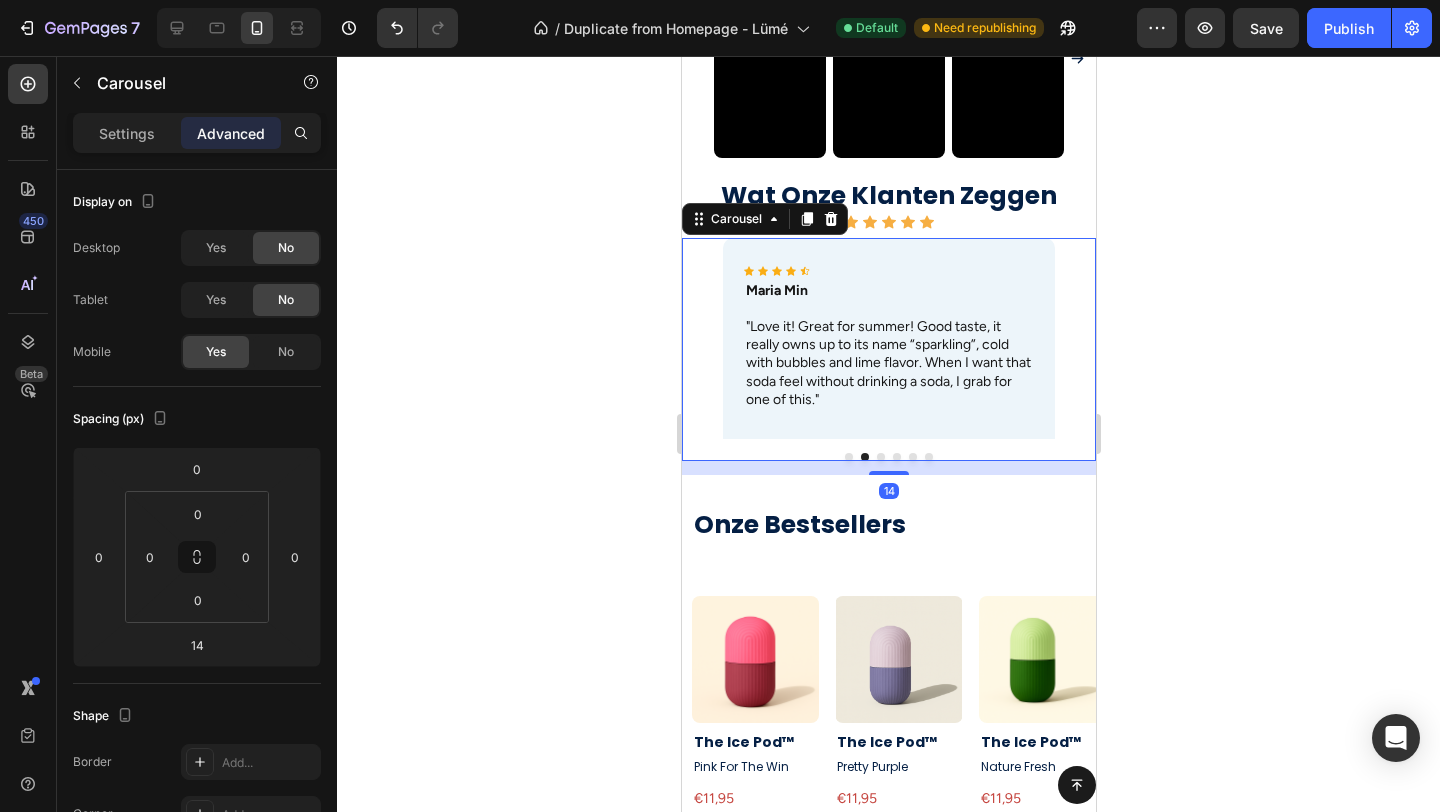 click at bounding box center [848, 457] 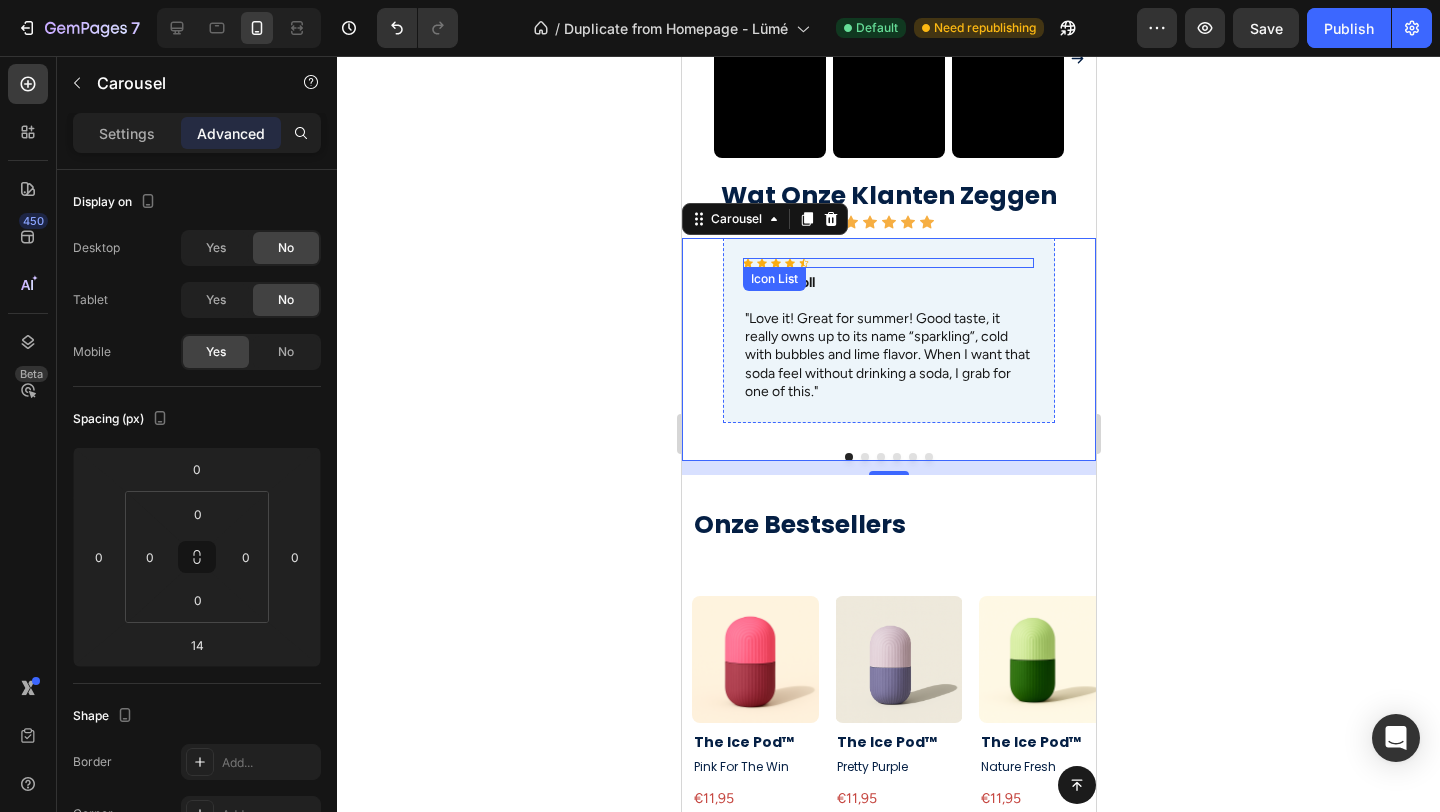 click on "Icon Icon Icon Icon
Icon" at bounding box center [887, 263] 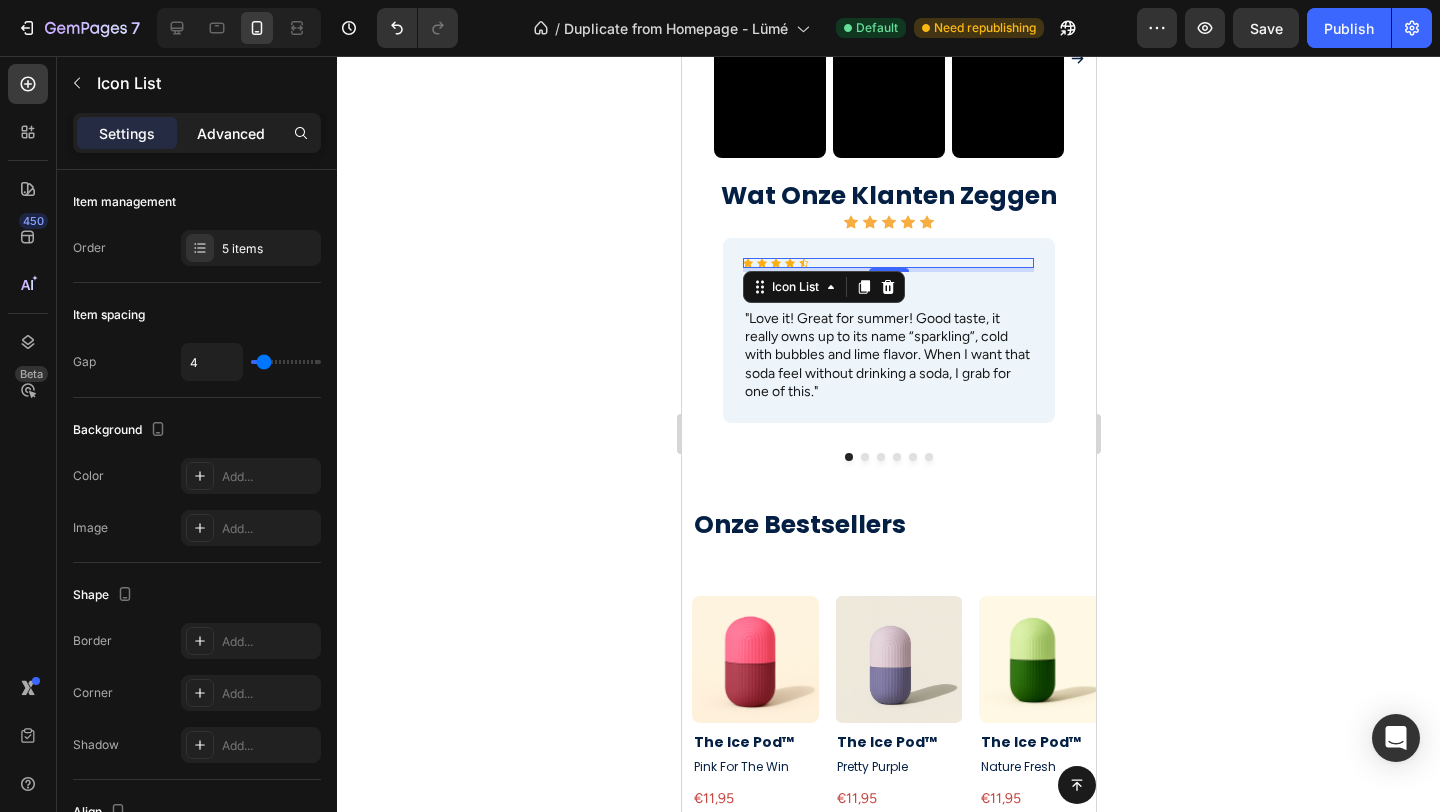 click on "Advanced" 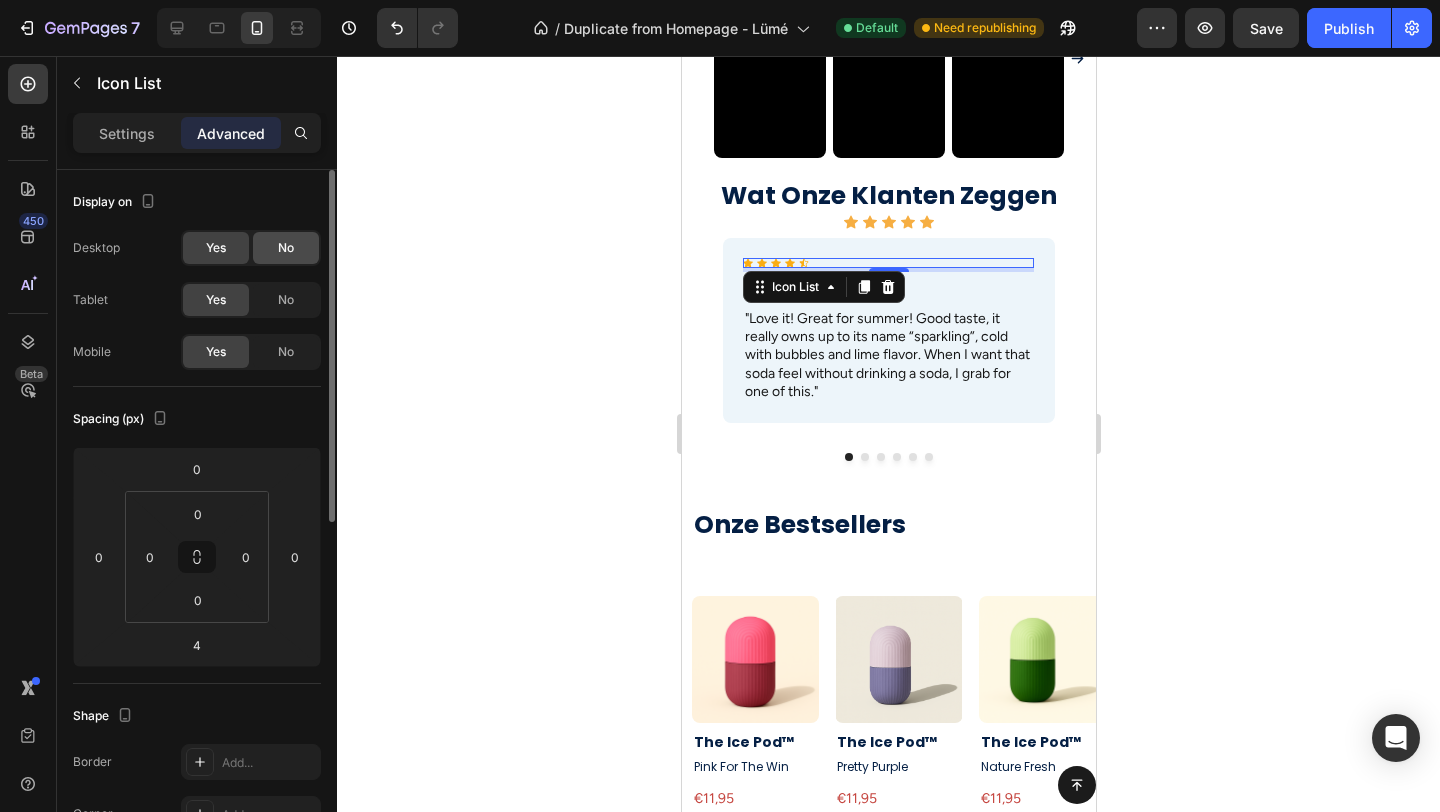 click on "No" 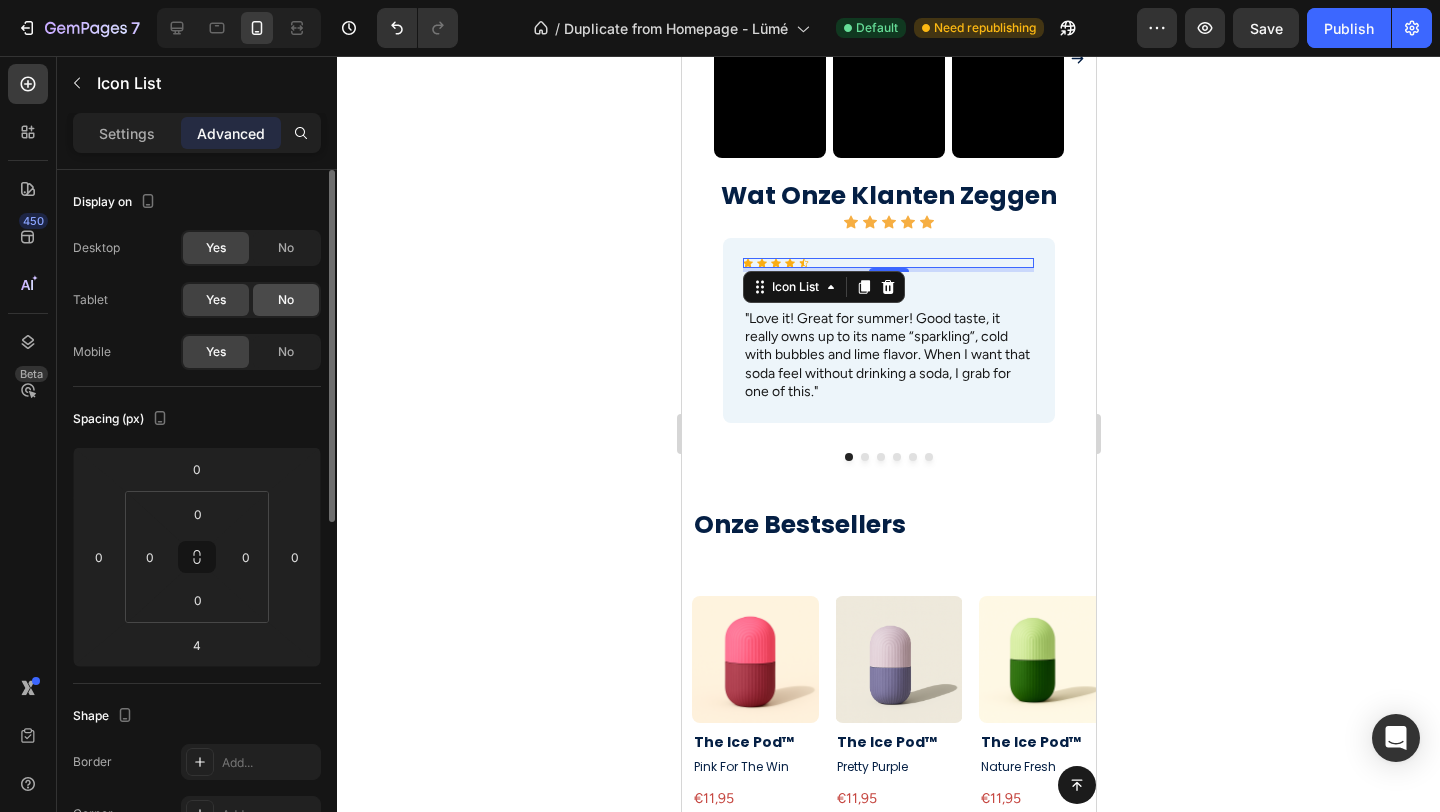 click on "No" 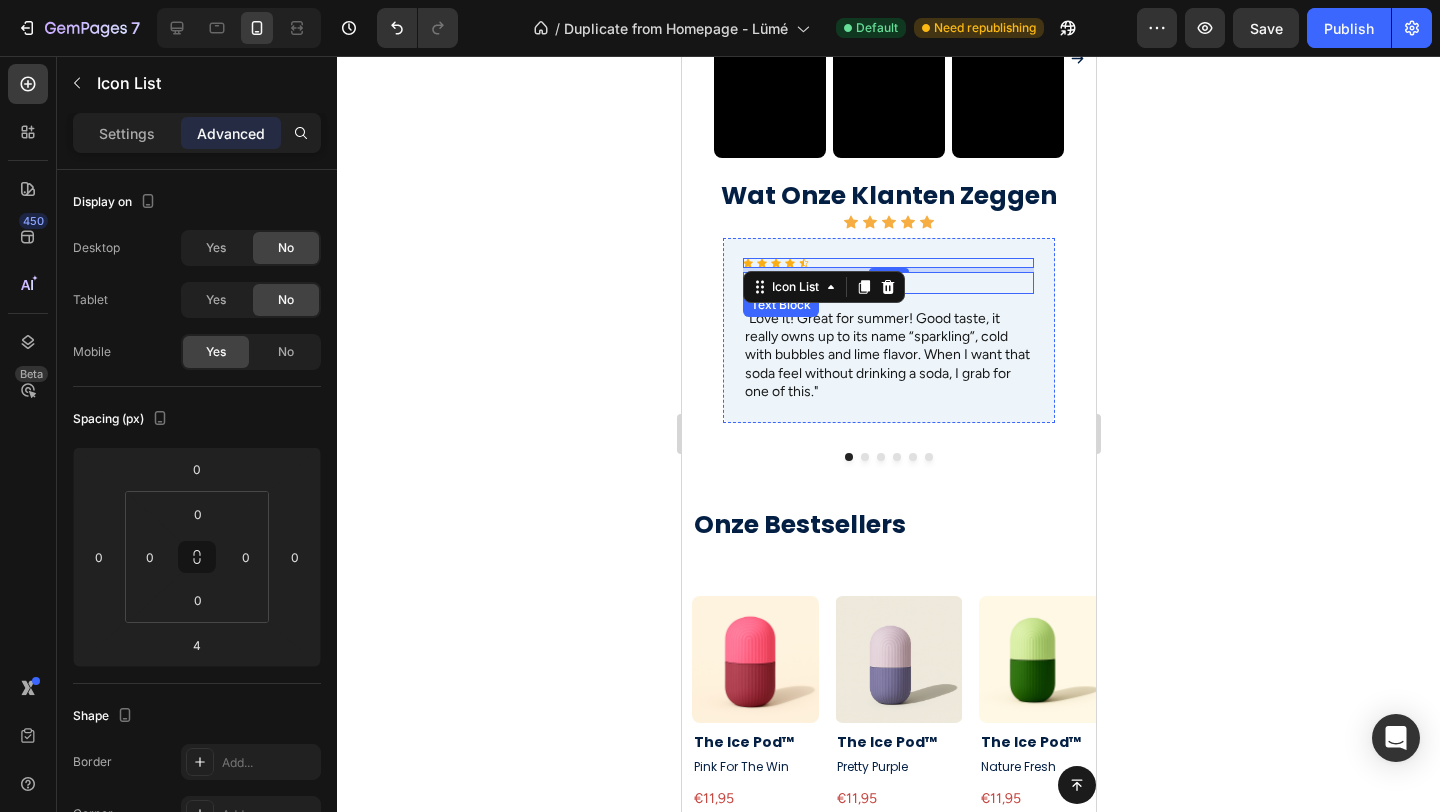 click on "Rita Carroll" at bounding box center [887, 283] 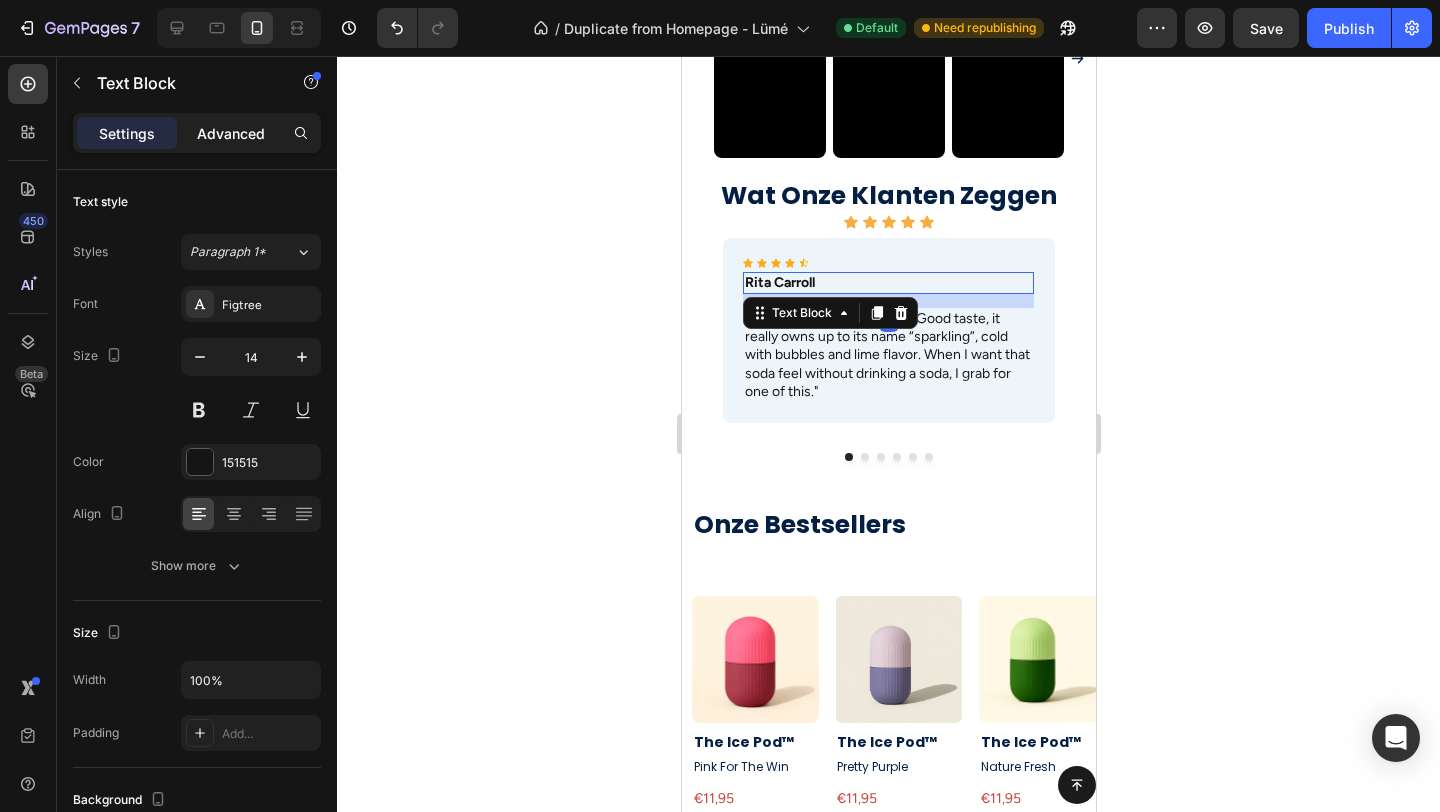 click on "Advanced" 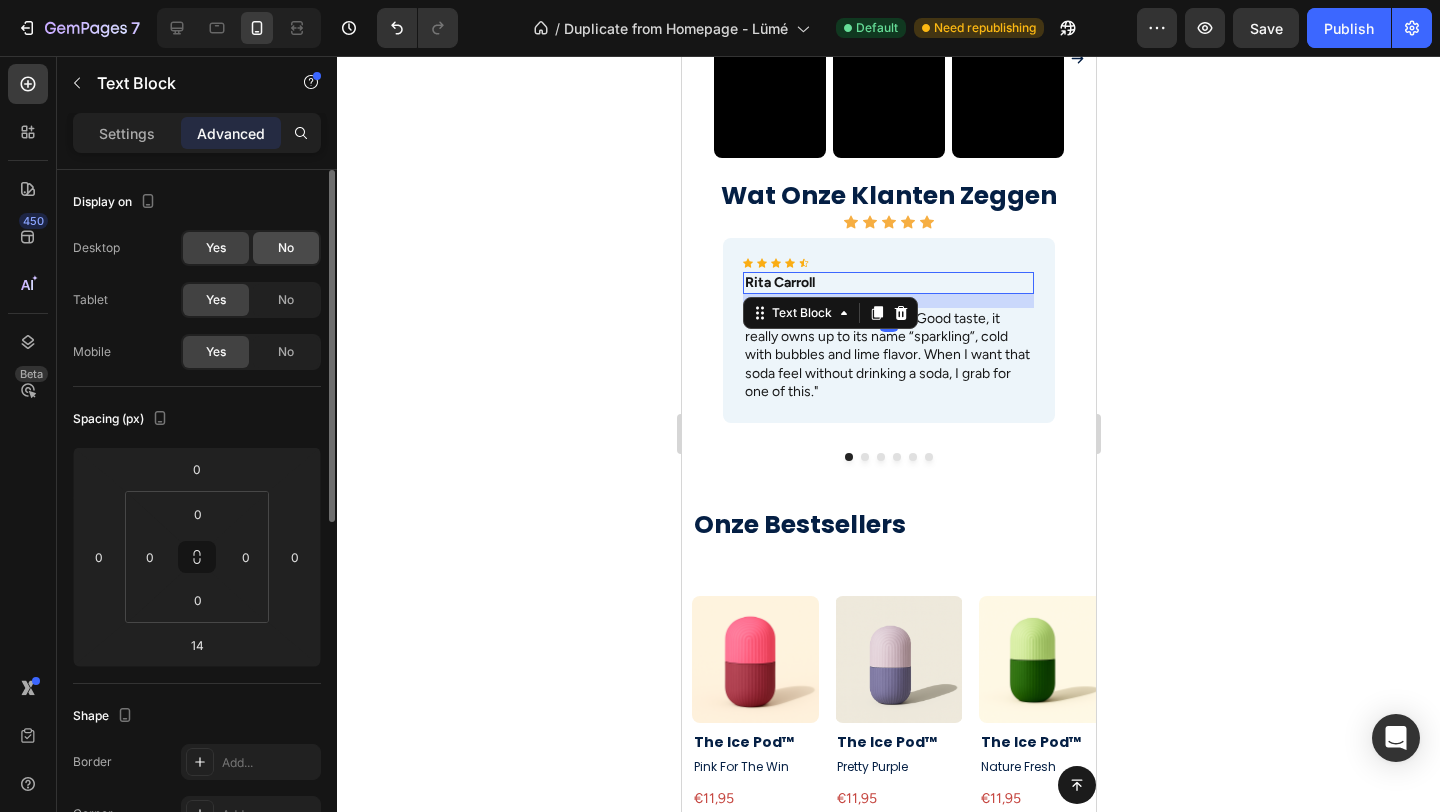 click on "No" 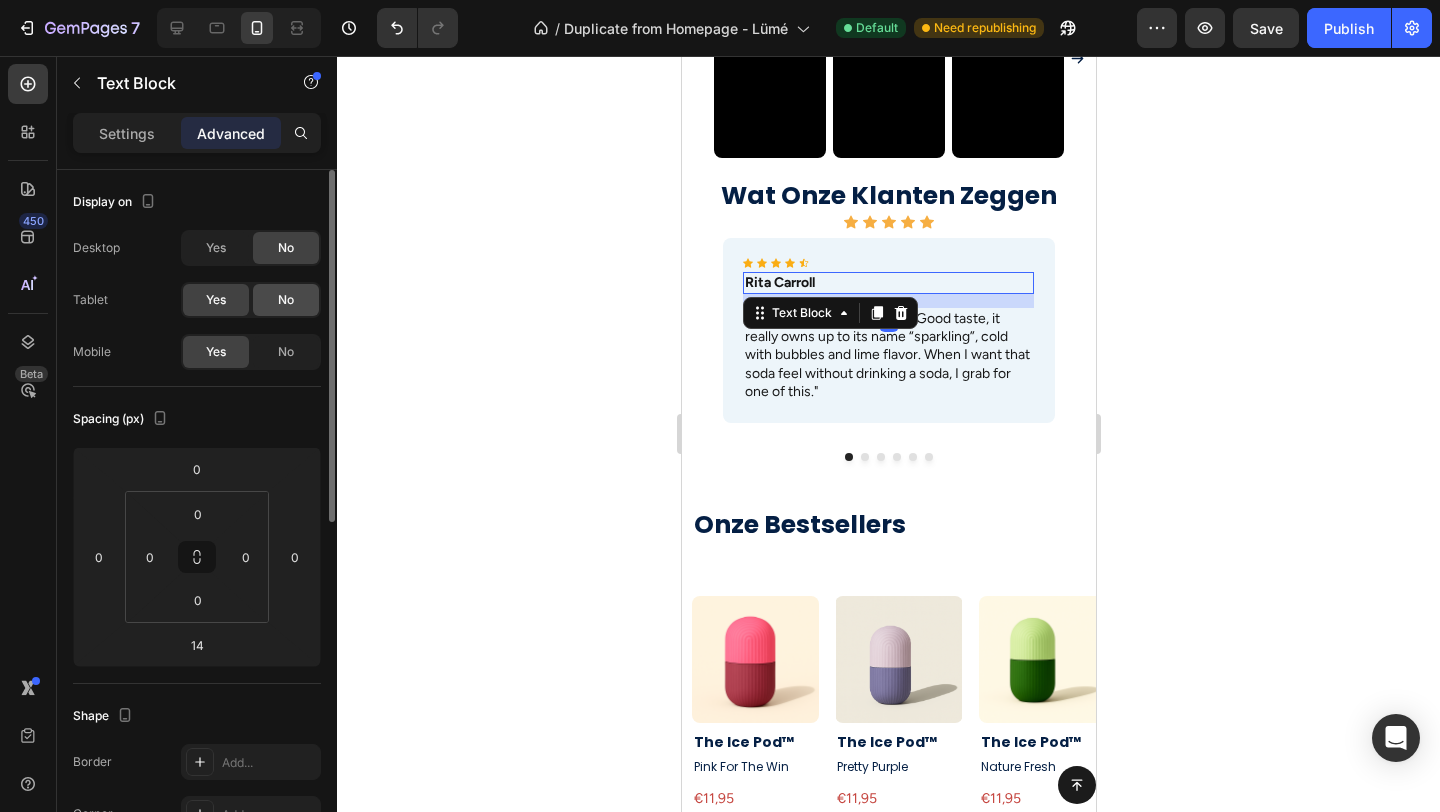 click on "No" 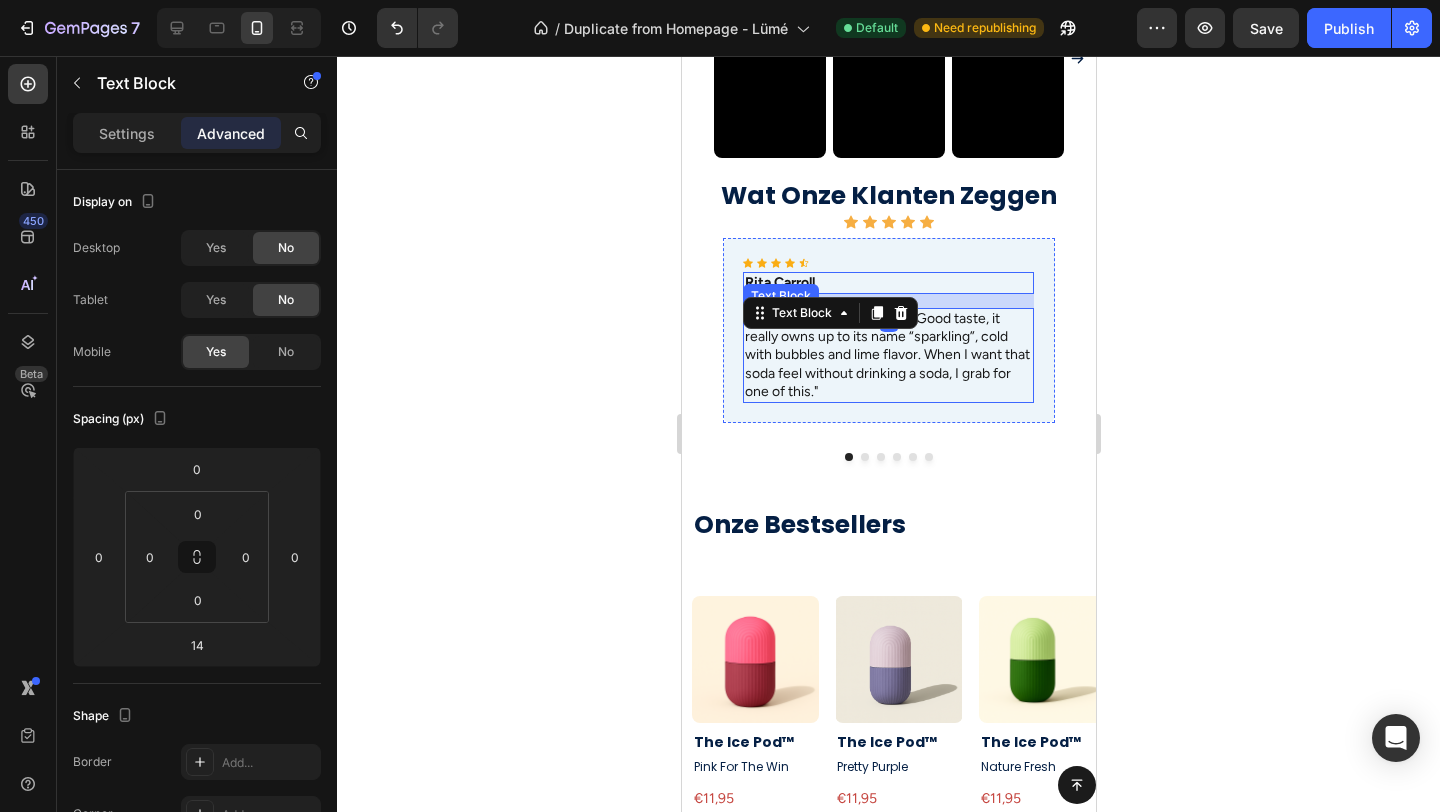 click on ""Love it! Great for summer! Good taste, it really owns up to its name “sparkling”, cold with bubbles and lime flavor. When I want that soda feel without drinking a soda, I grab for one of this."" at bounding box center [887, 355] 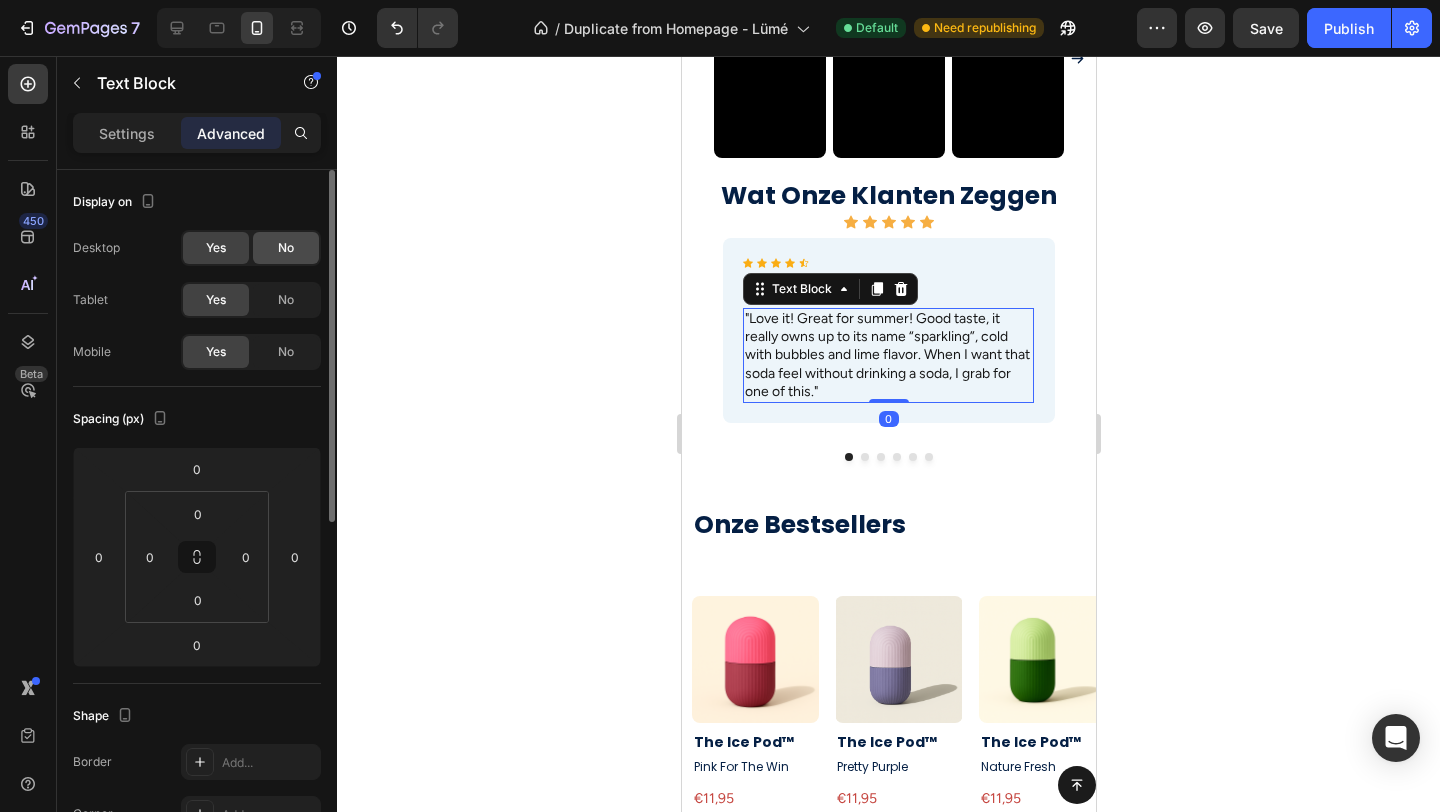 click on "No" 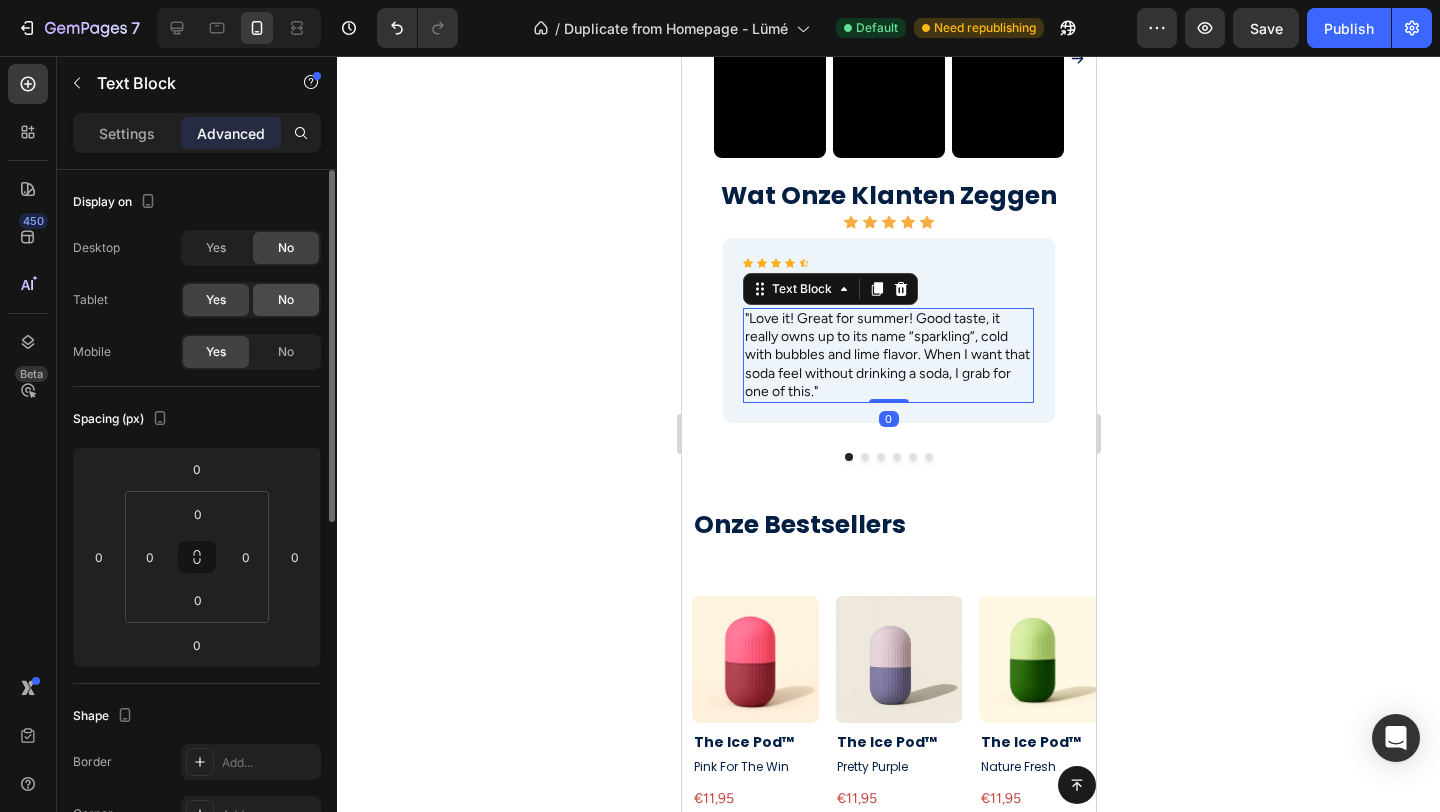 click on "No" 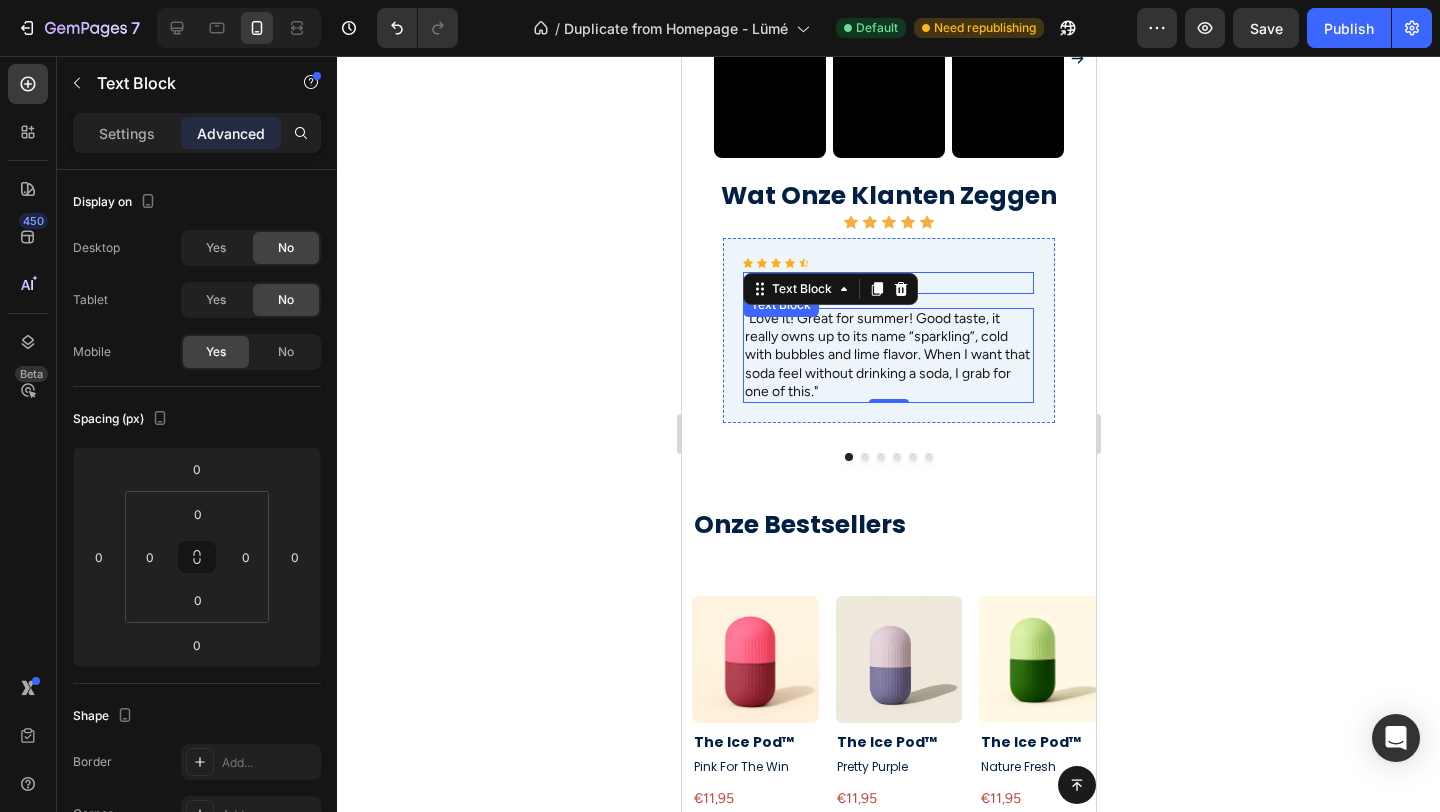 click on "Rita Carroll" at bounding box center [887, 283] 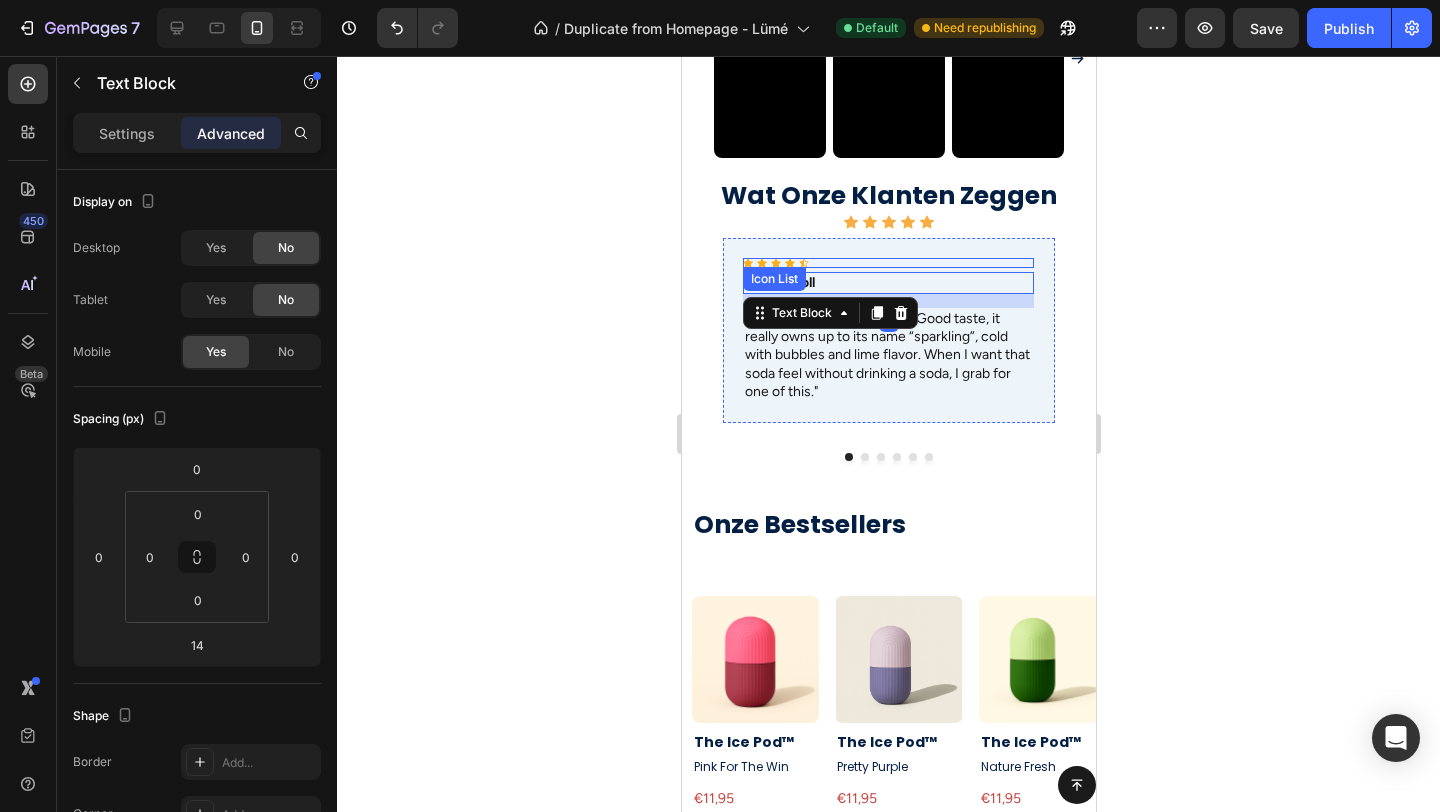 click on "Icon Icon Icon Icon
Icon" at bounding box center [887, 263] 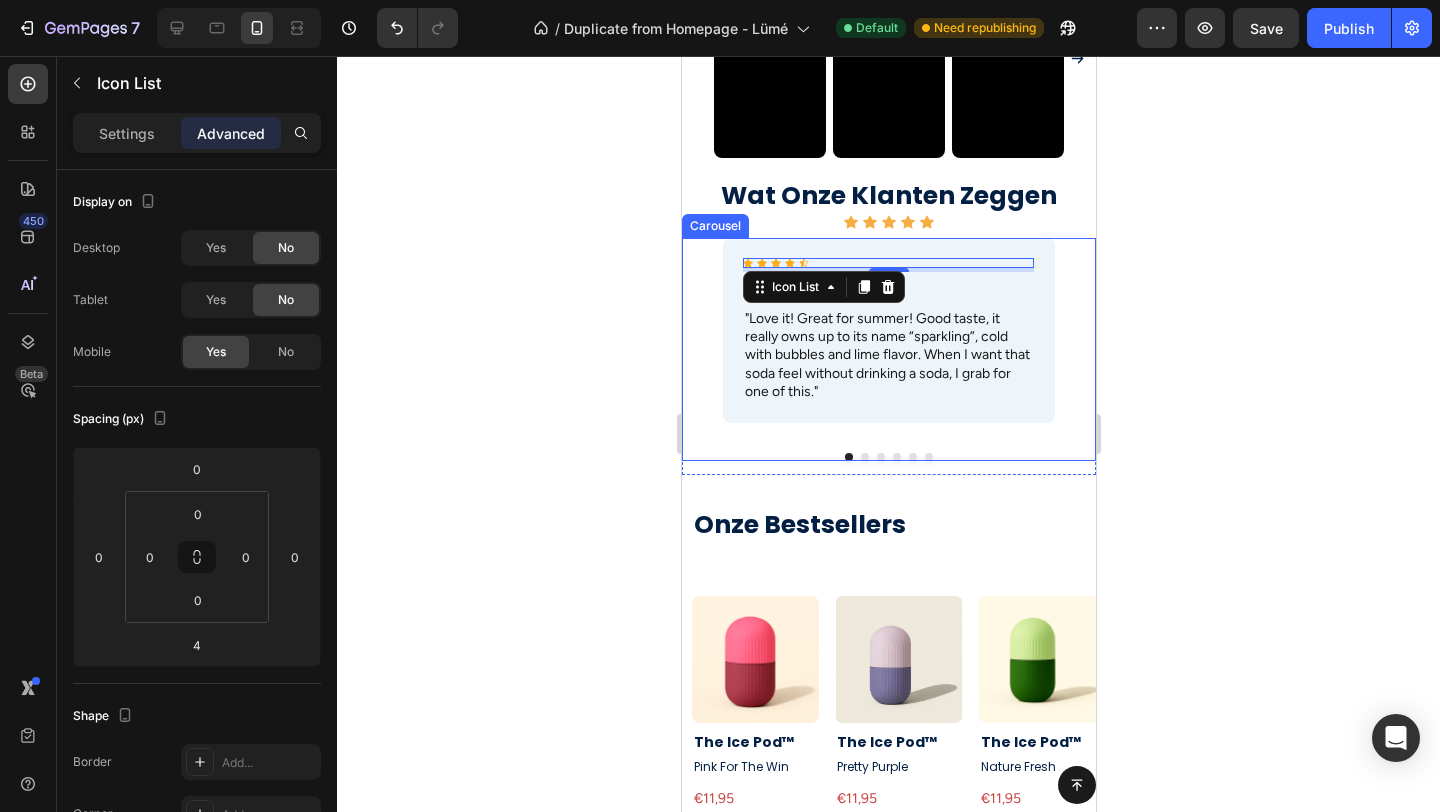 click at bounding box center [896, 457] 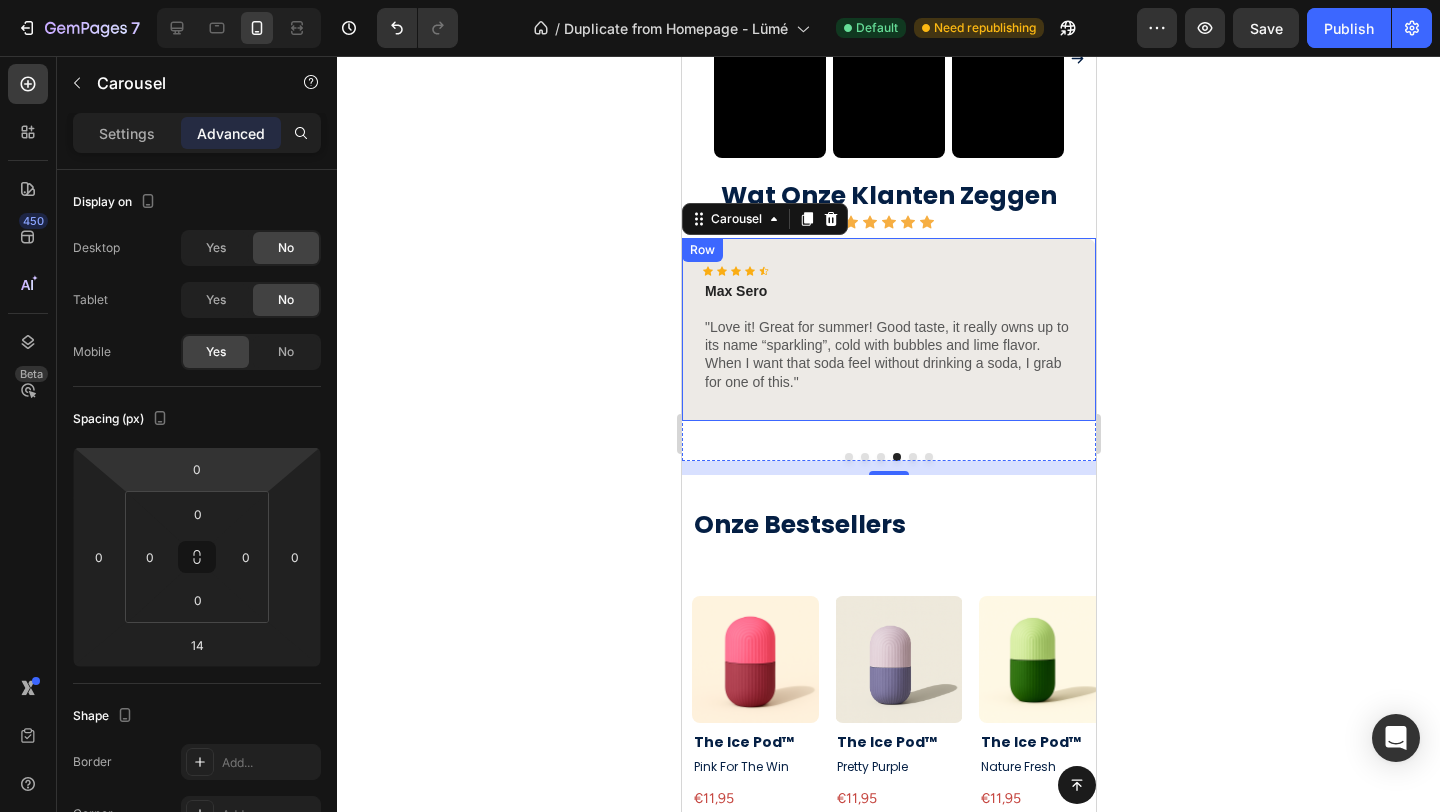 click on "Icon Icon Icon Icon
Icon" at bounding box center (888, 271) 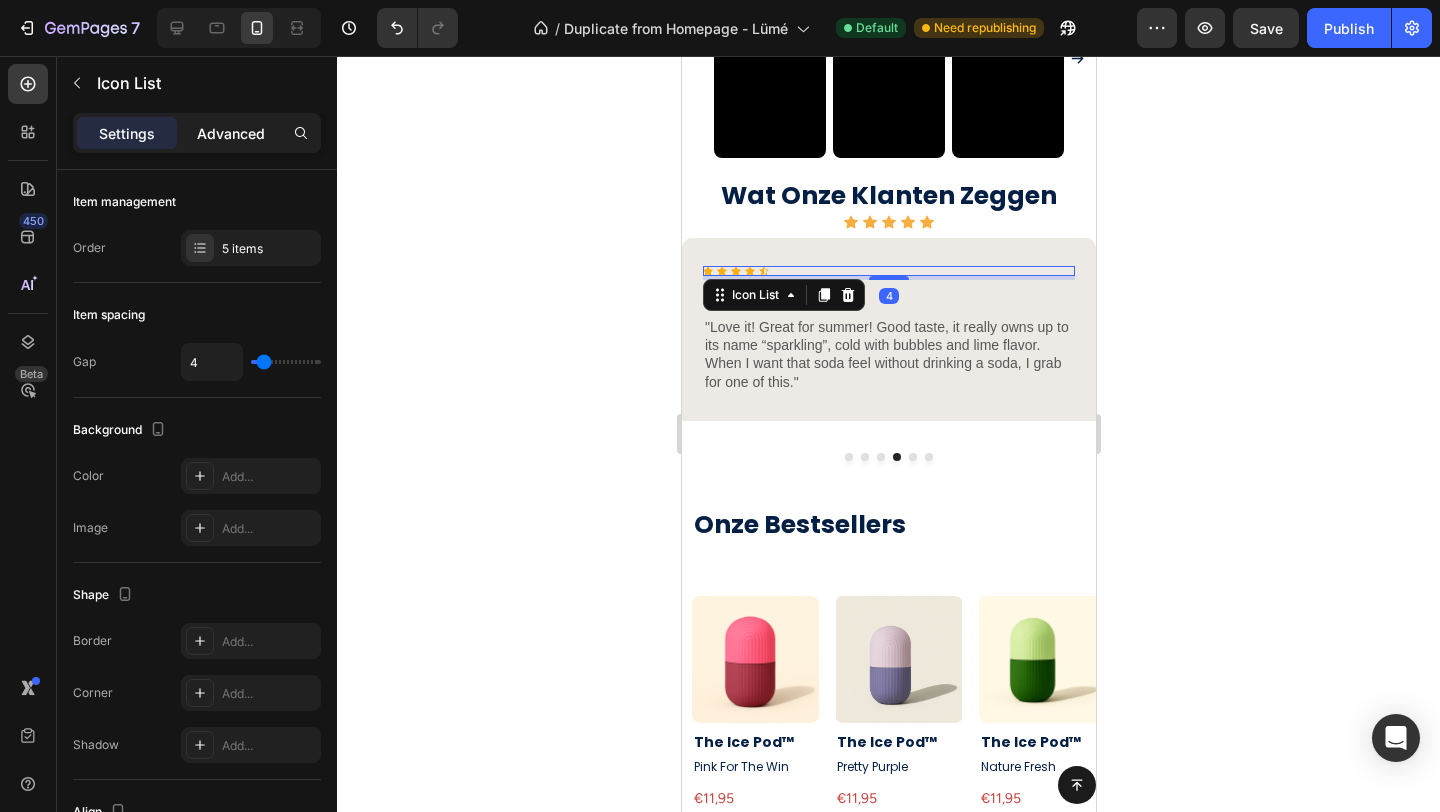 click on "Advanced" at bounding box center [231, 133] 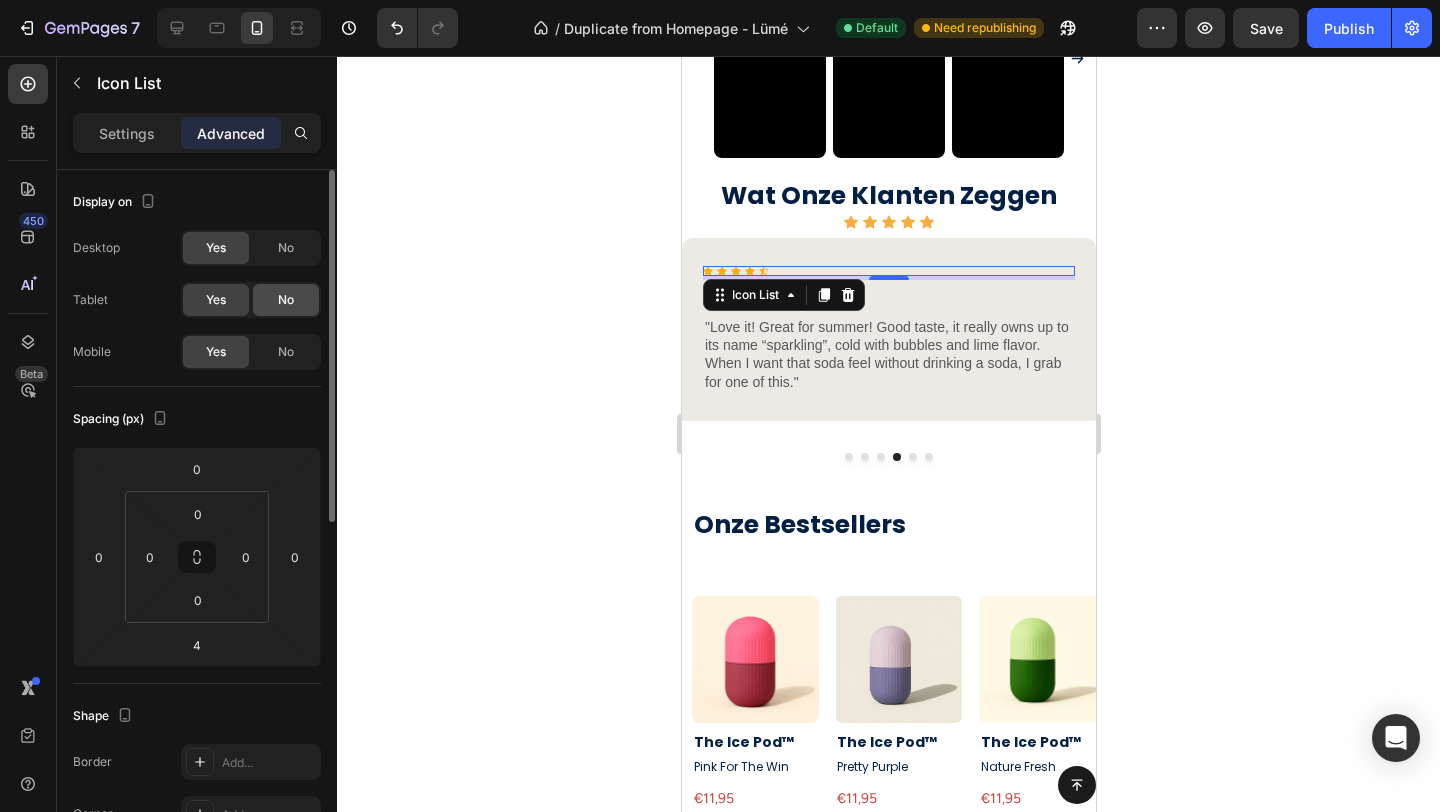 click on "No" 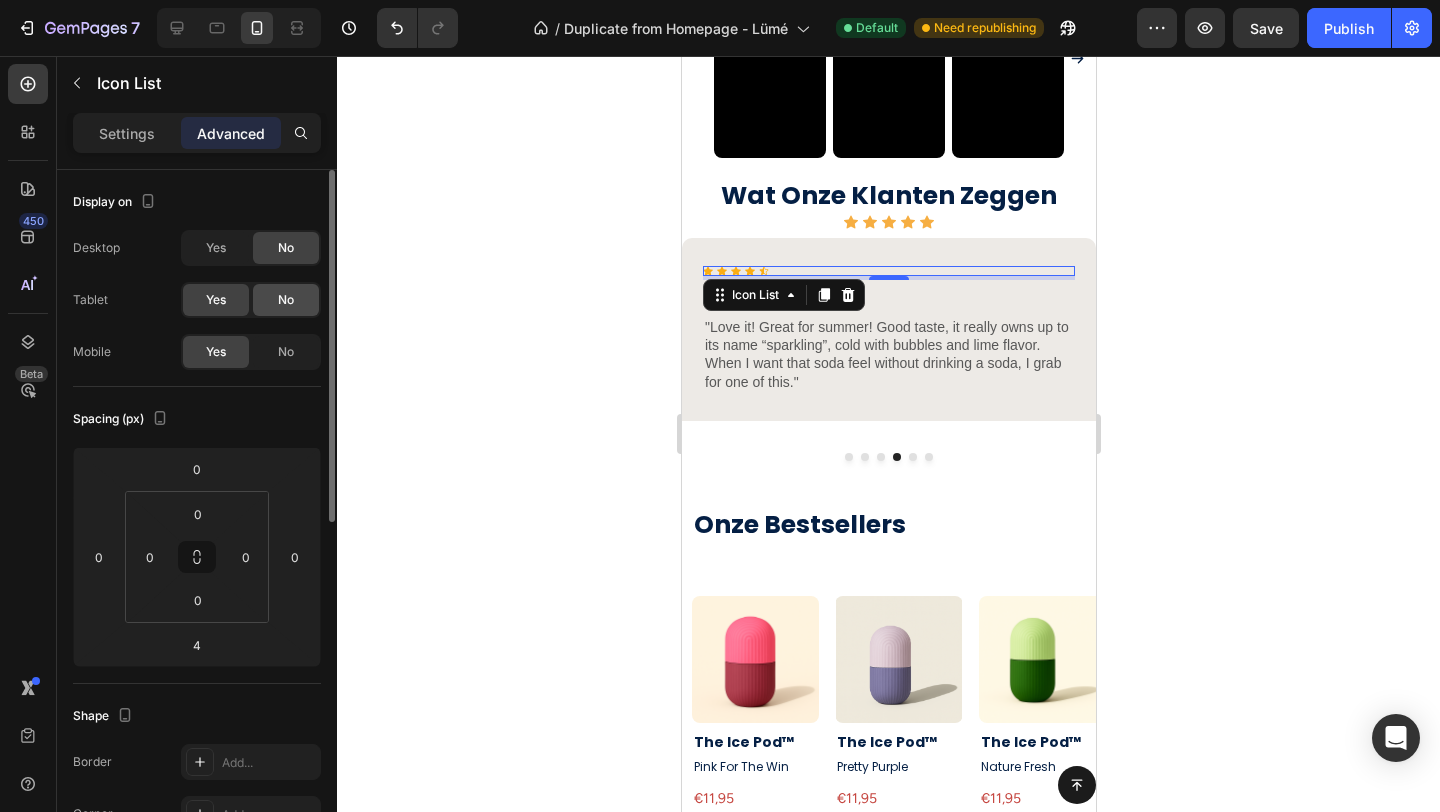 click on "No" 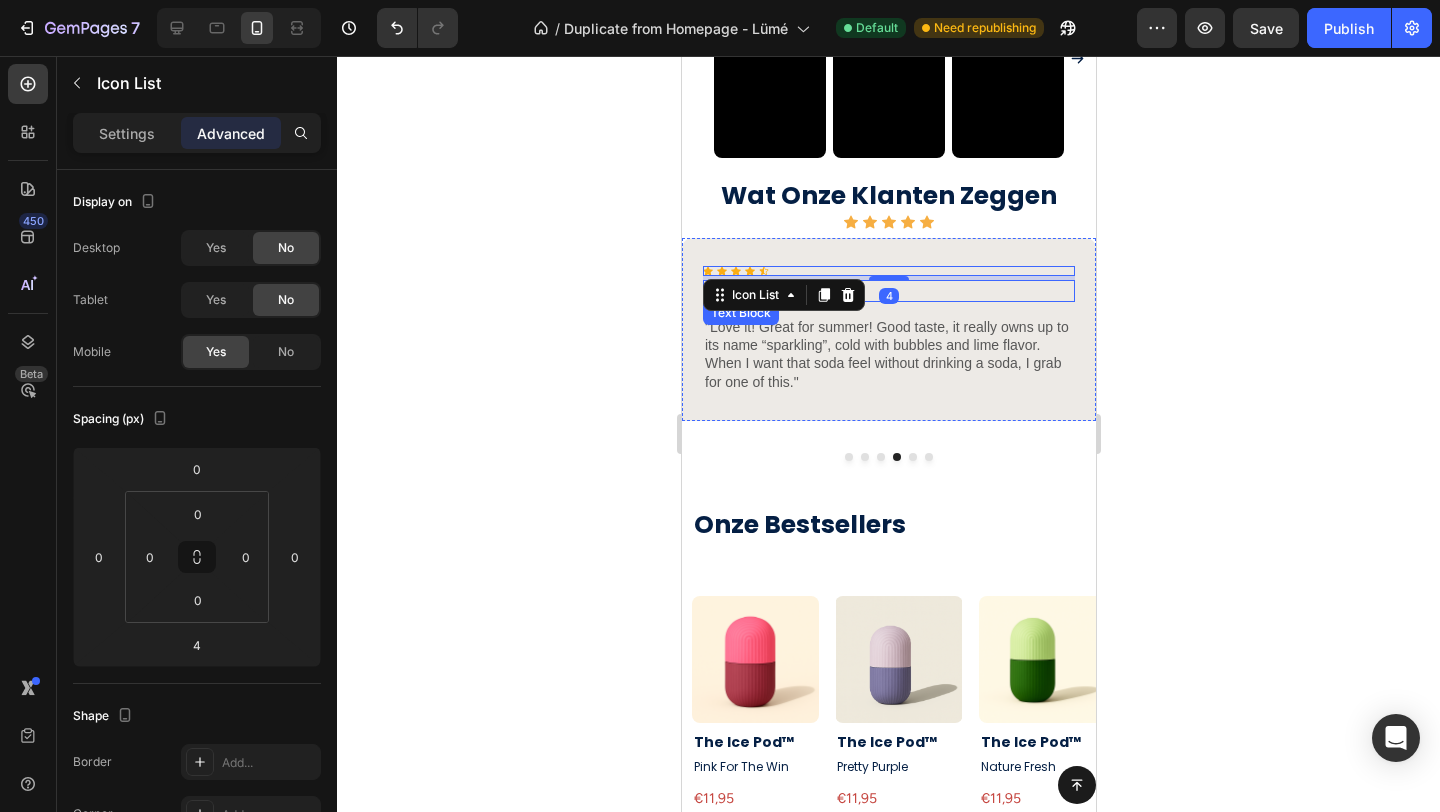 click on "Max Sero" at bounding box center [888, 291] 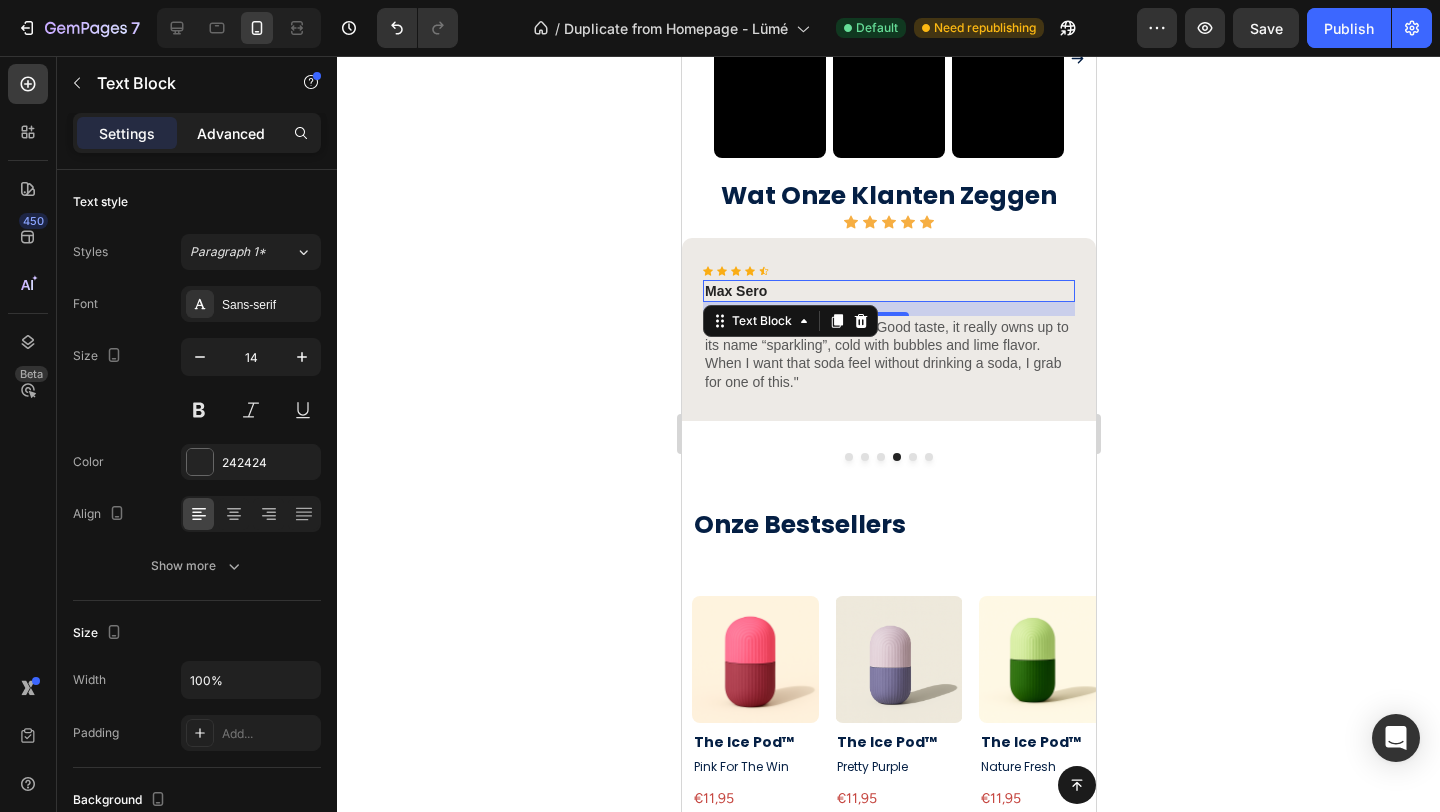click on "Advanced" at bounding box center [231, 133] 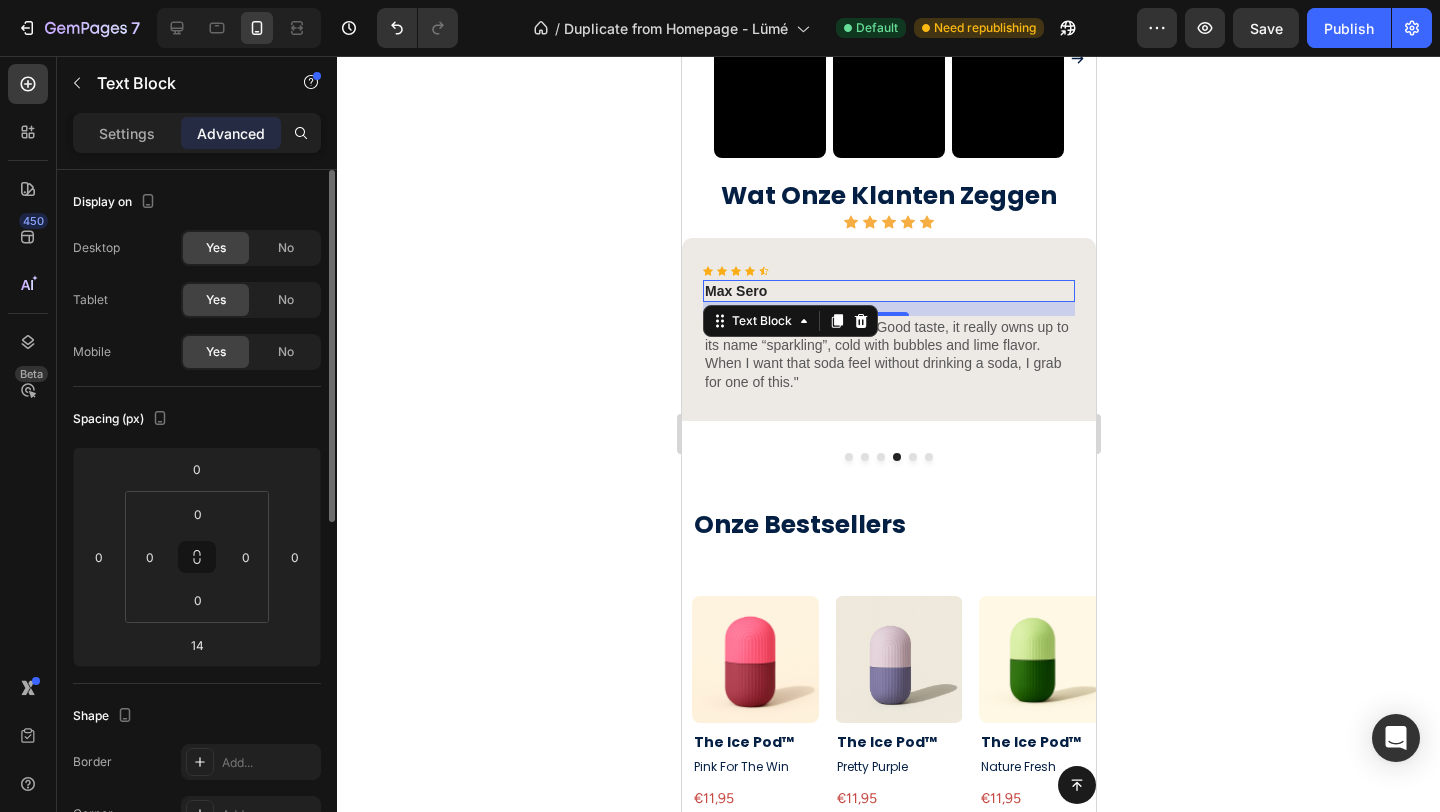 click on "Desktop Yes No Tablet Yes No Mobile Yes No" at bounding box center [197, 300] 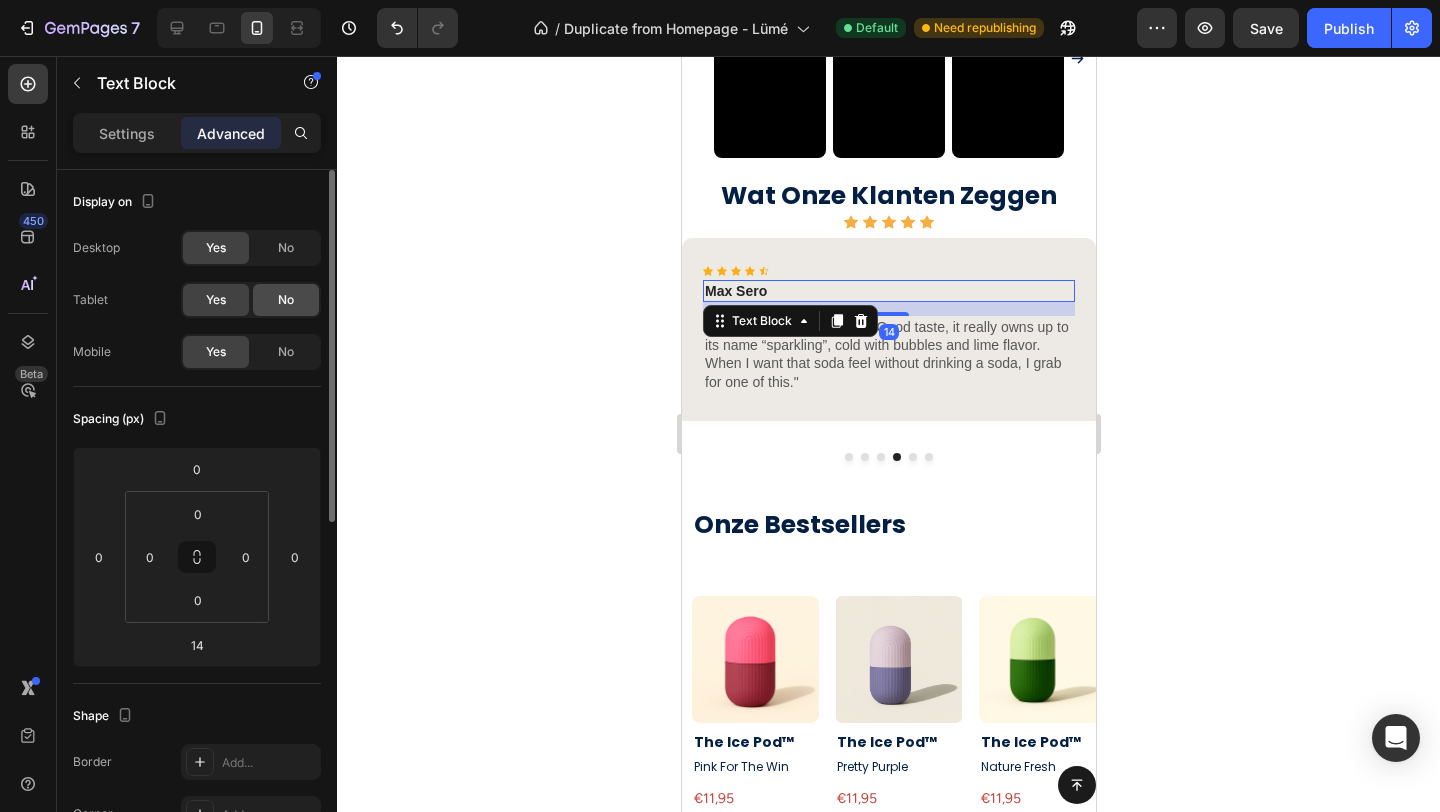 click on "No" 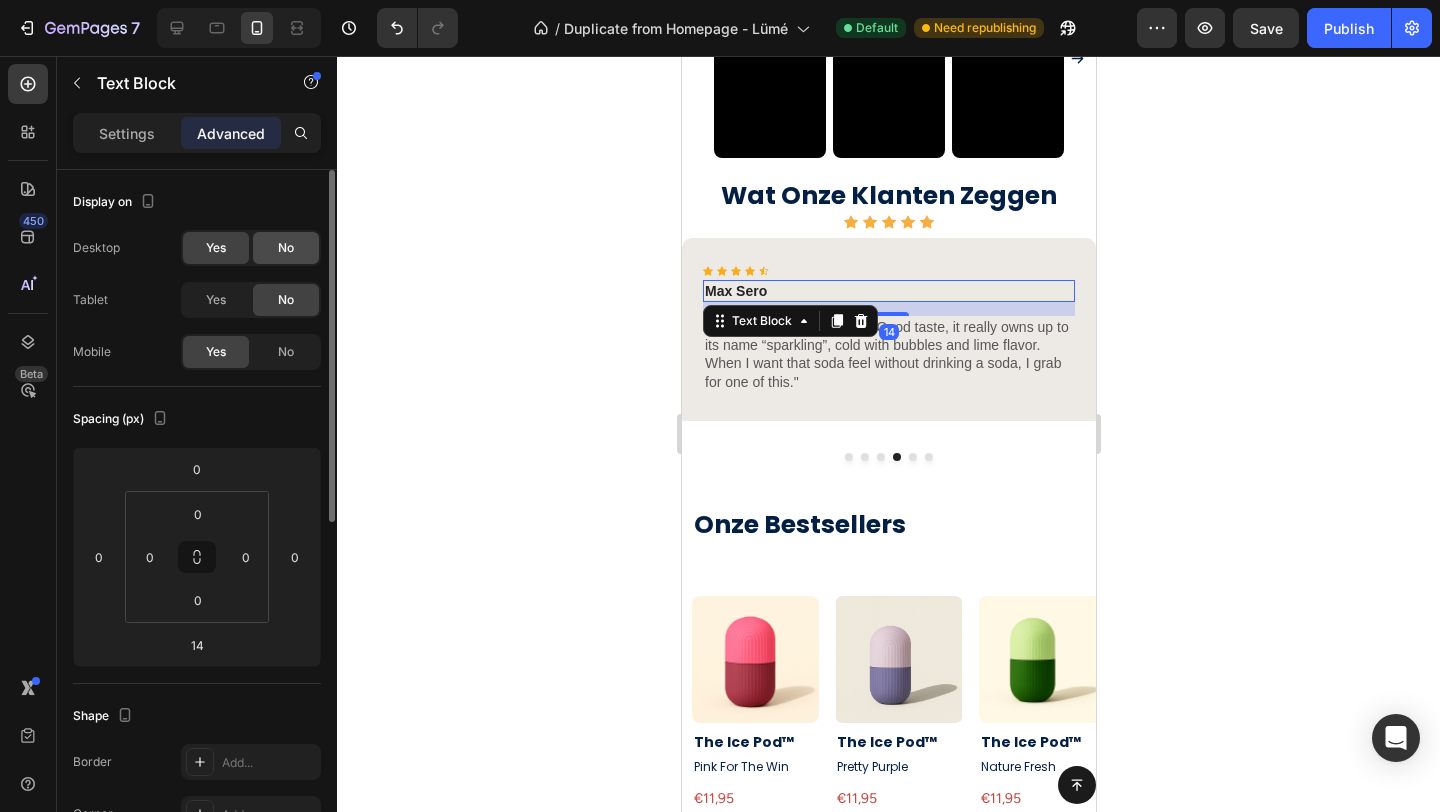 click on "No" 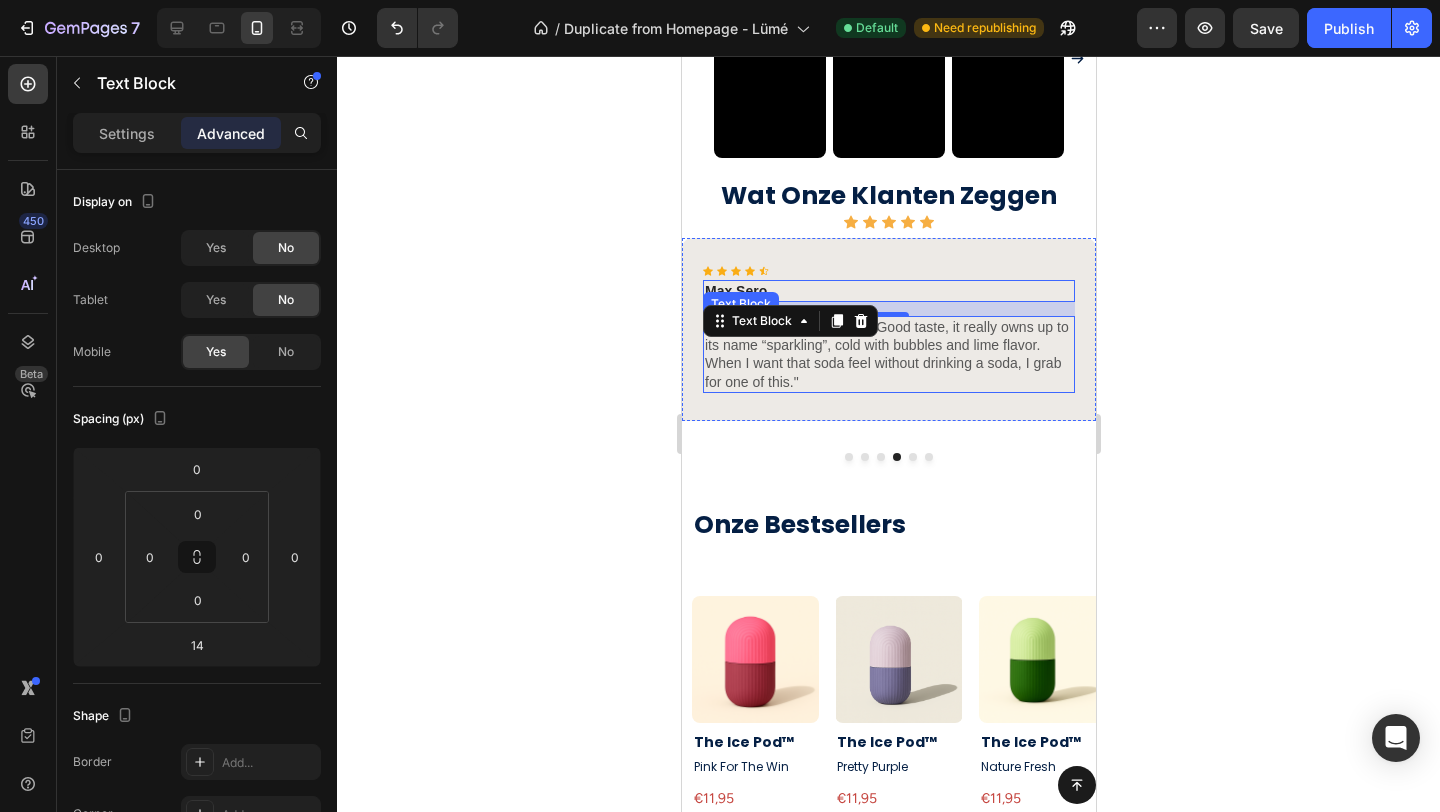 click on ""Love it! Great for summer! Good taste, it really owns up to its name “sparkling”, cold with bubbles and lime flavor. When I want that soda feel without drinking a soda, I grab for one of this."" at bounding box center [888, 354] 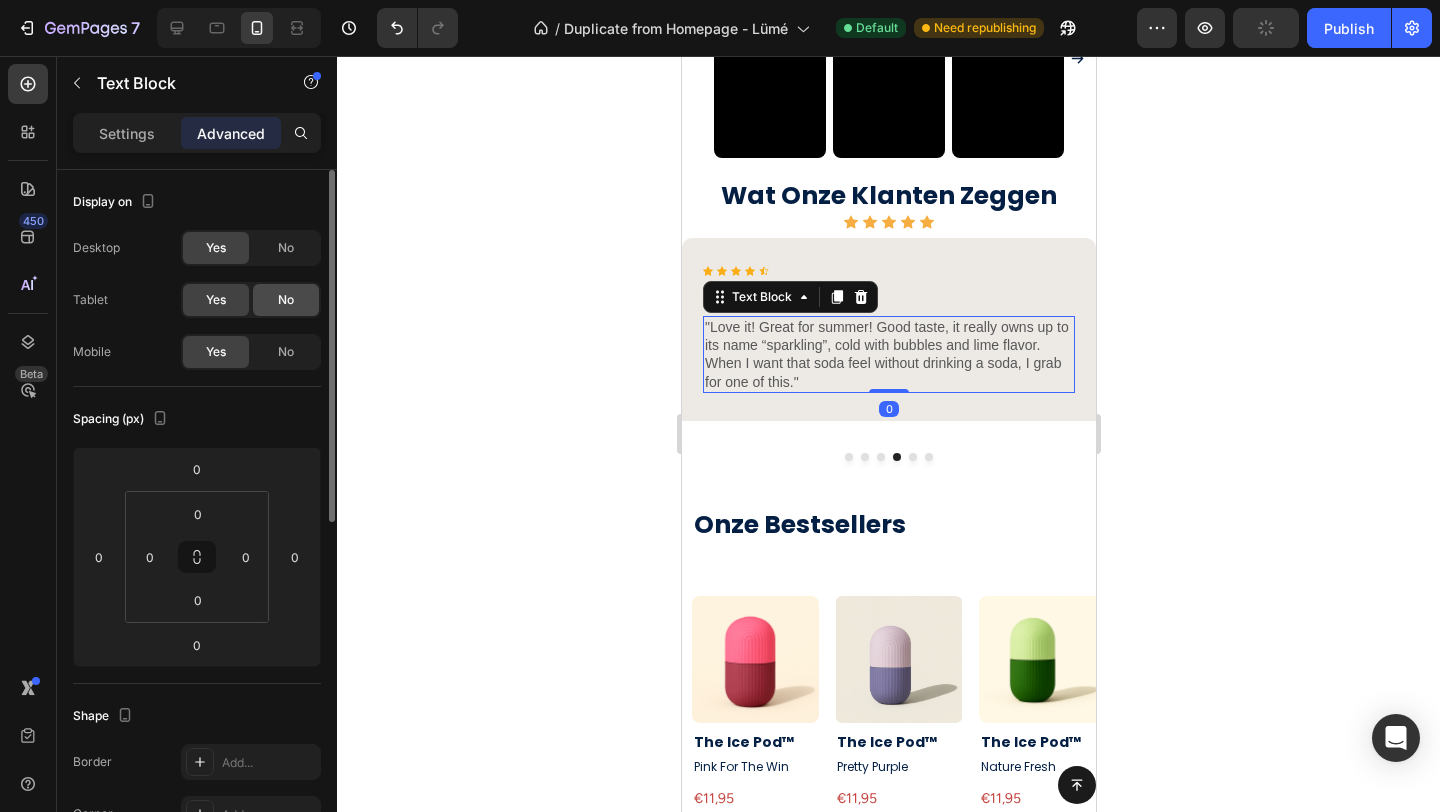 click on "No" 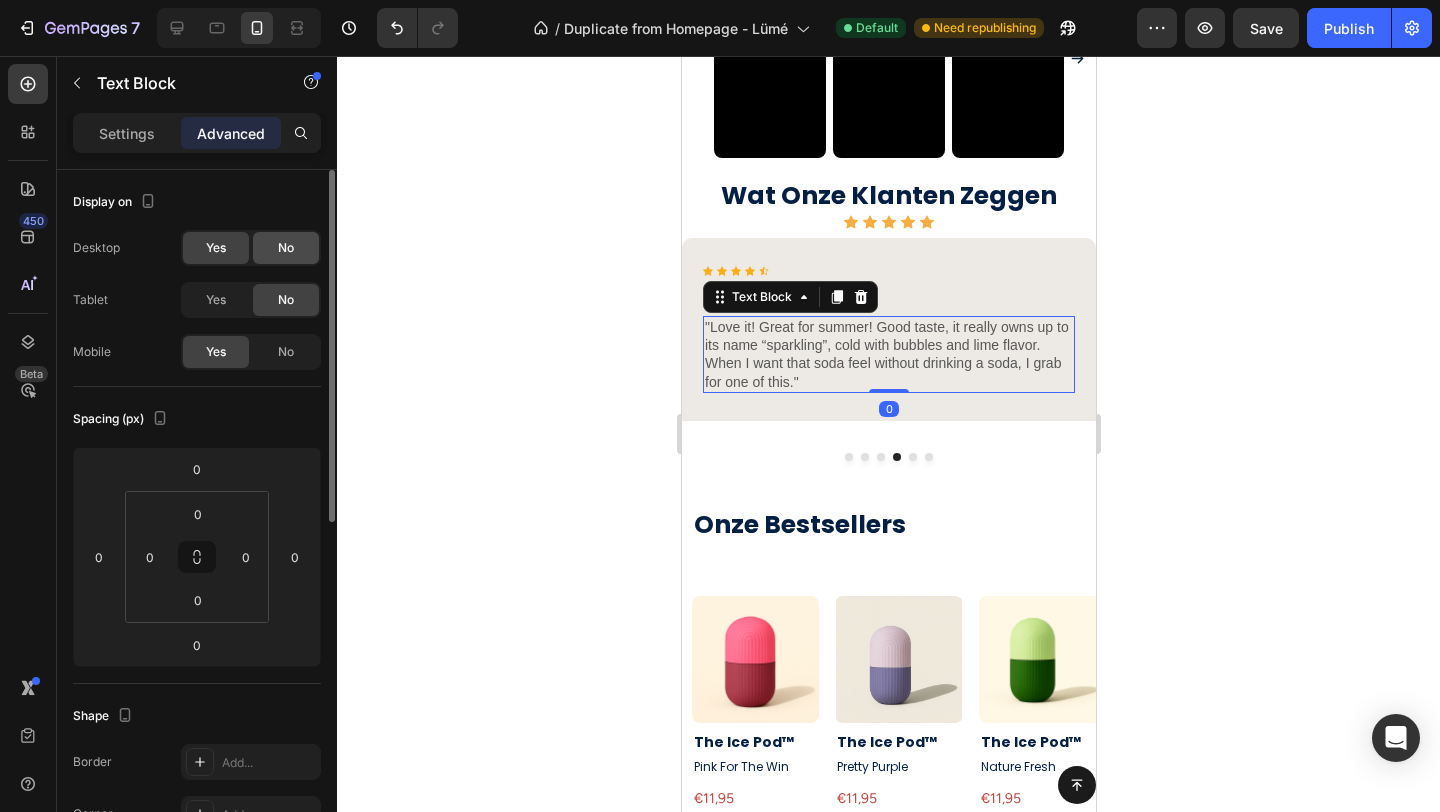 drag, startPoint x: 287, startPoint y: 248, endPoint x: 153, endPoint y: 386, distance: 192.35384 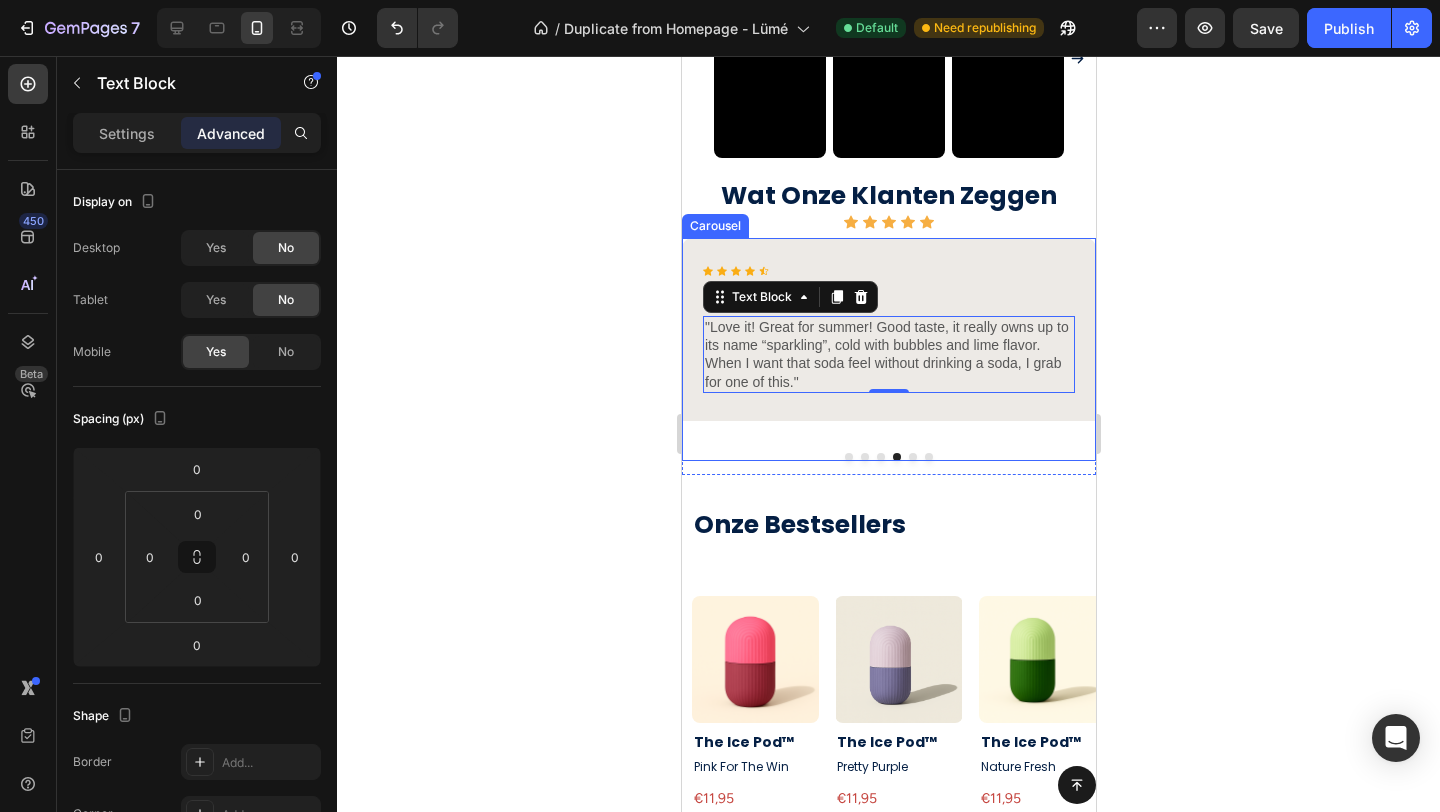 click at bounding box center (912, 457) 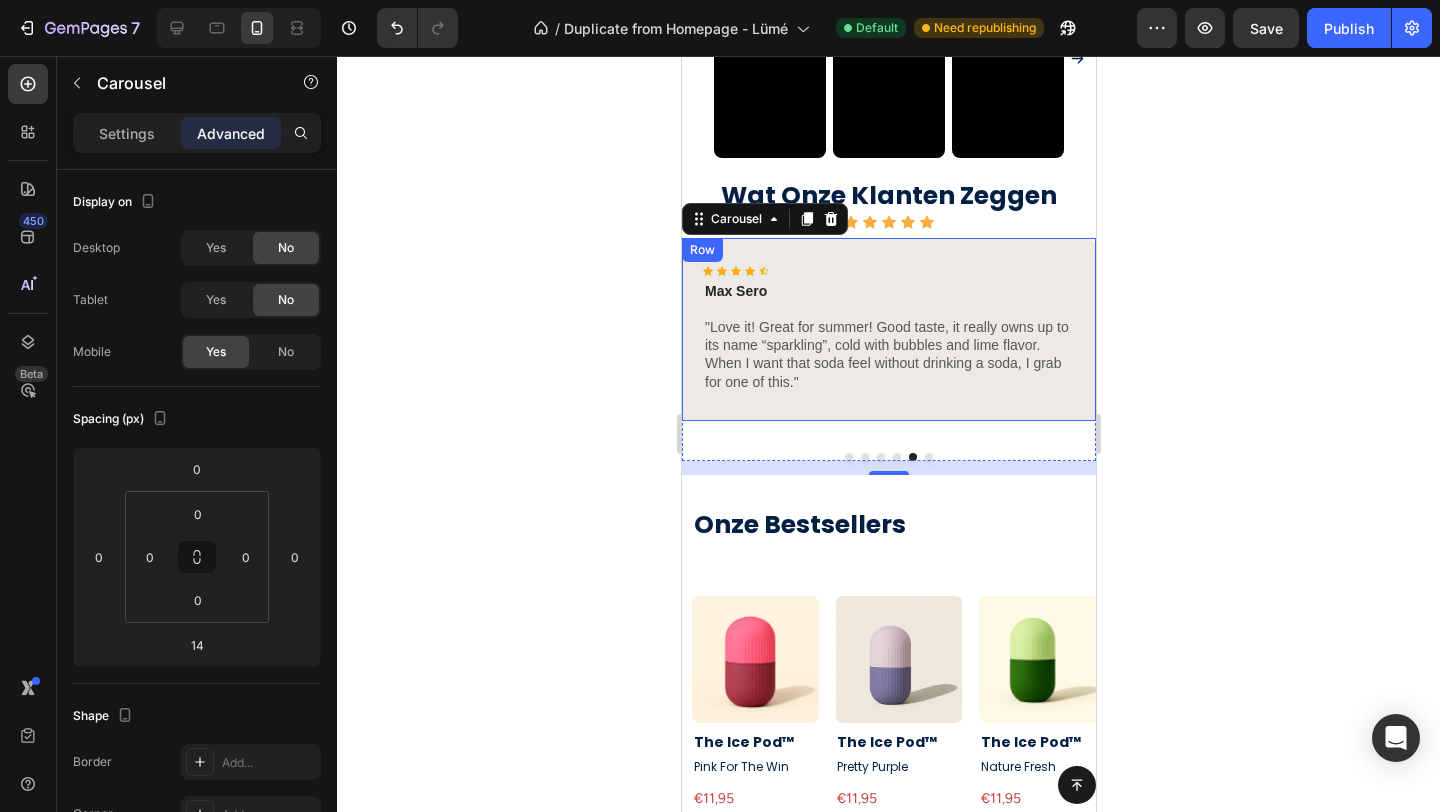 click on "Icon Icon Icon Icon
Icon Icon List Max Sero Text Block "Love it! Great for summer! Good taste, it really owns up to its name “sparkling”, cold with bubbles and lime flavor. When I want that soda feel without drinking a soda, I grab for one of this." Text Block Row" at bounding box center (888, 329) 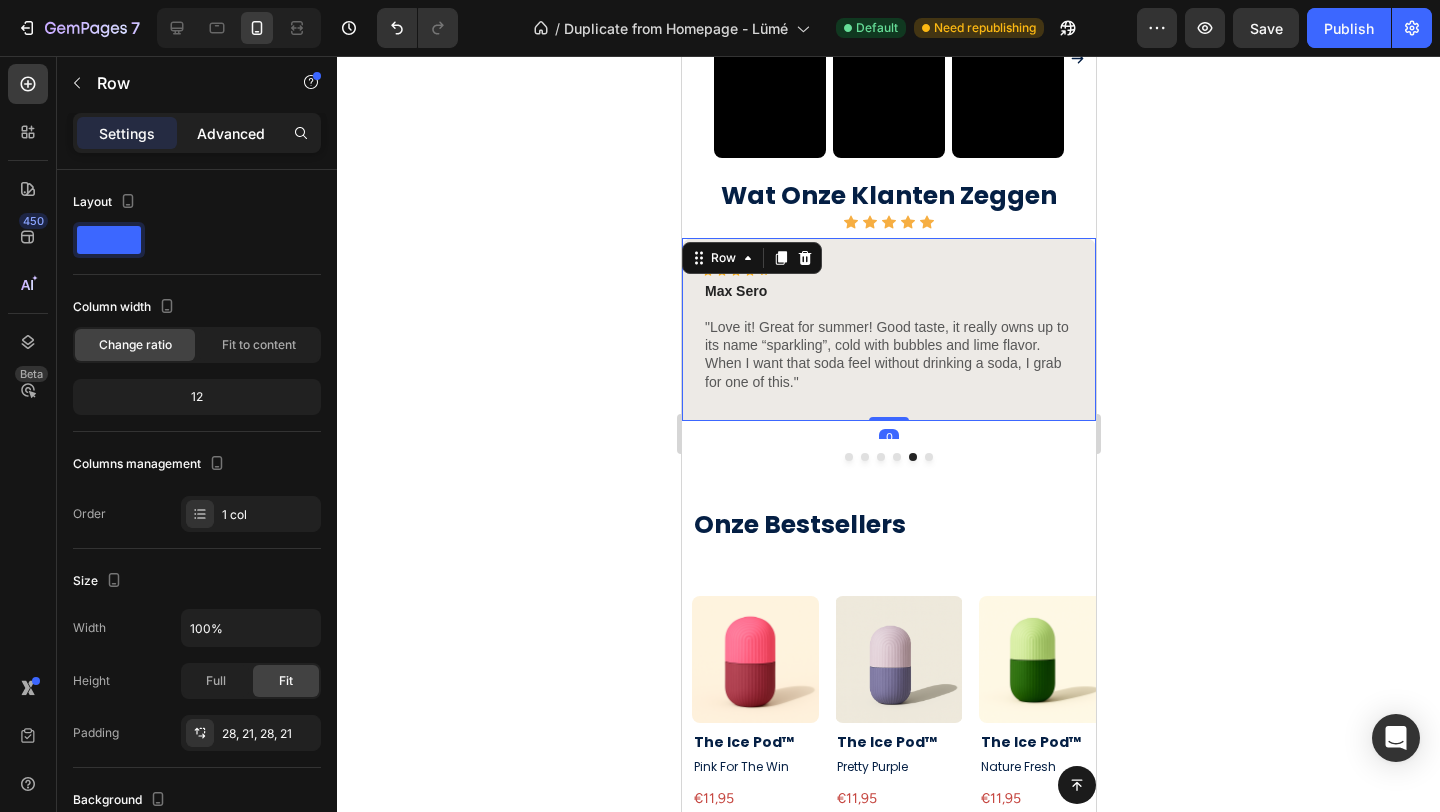 click on "Advanced" at bounding box center (231, 133) 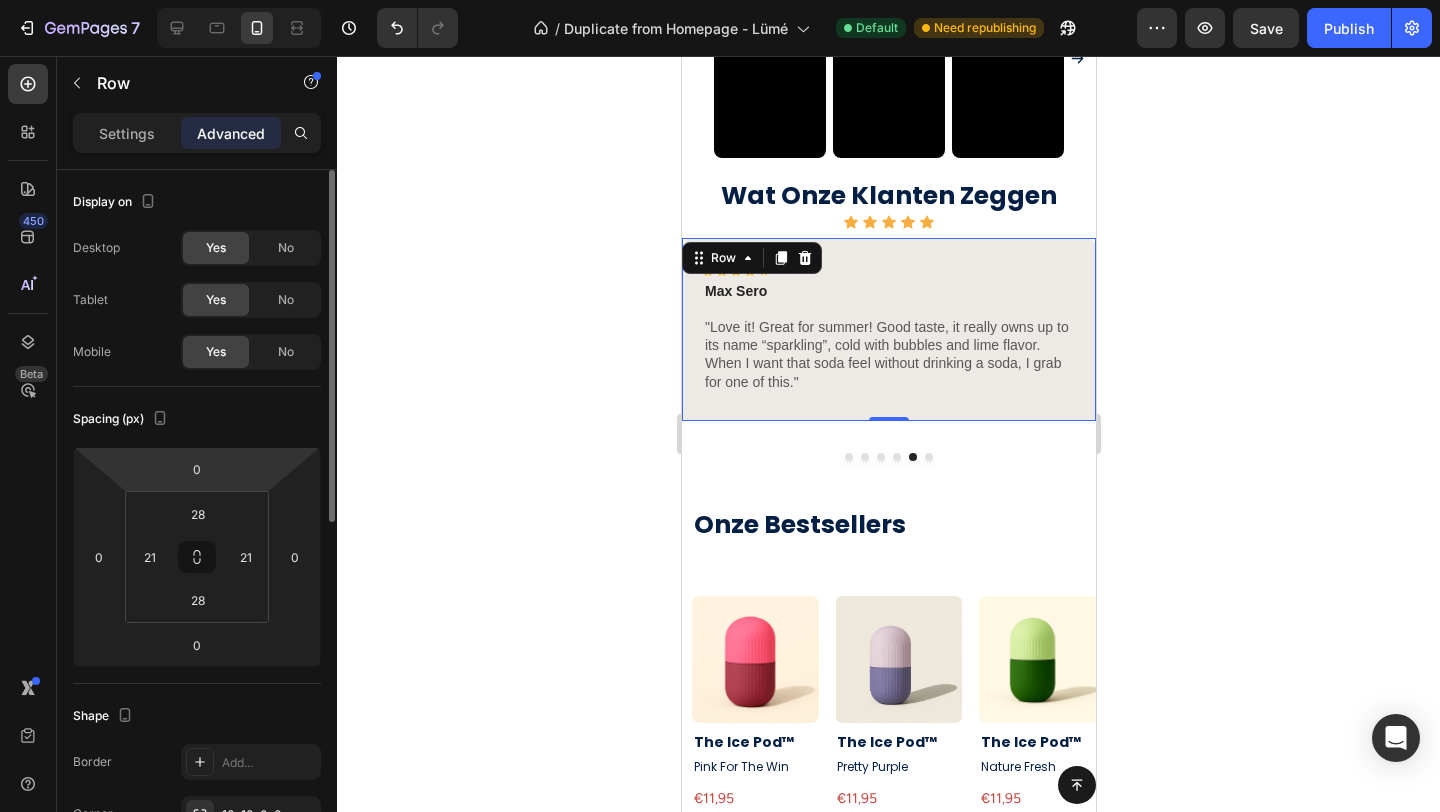 click on "Desktop Yes No Tablet Yes No Mobile Yes No" at bounding box center (197, 300) 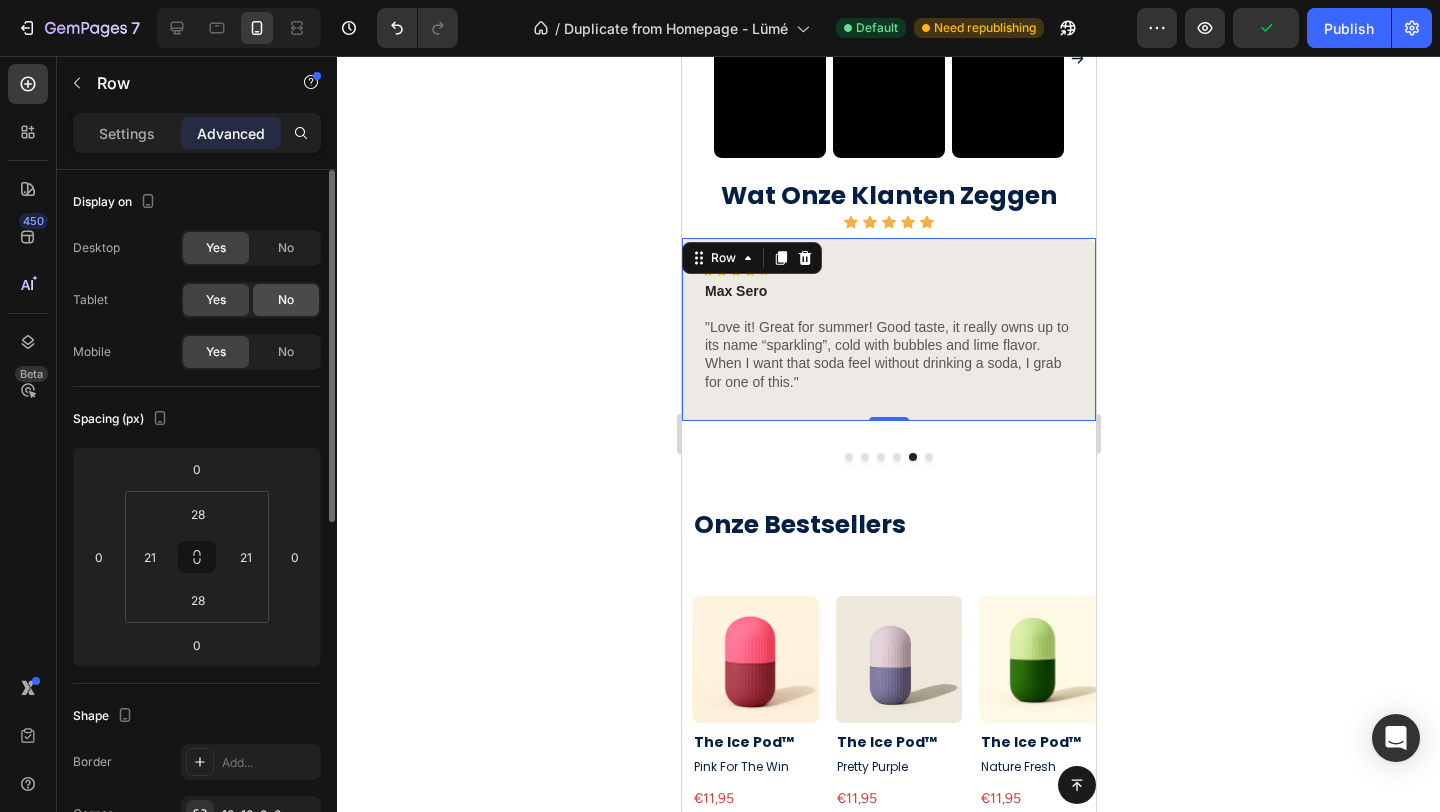 click on "No" 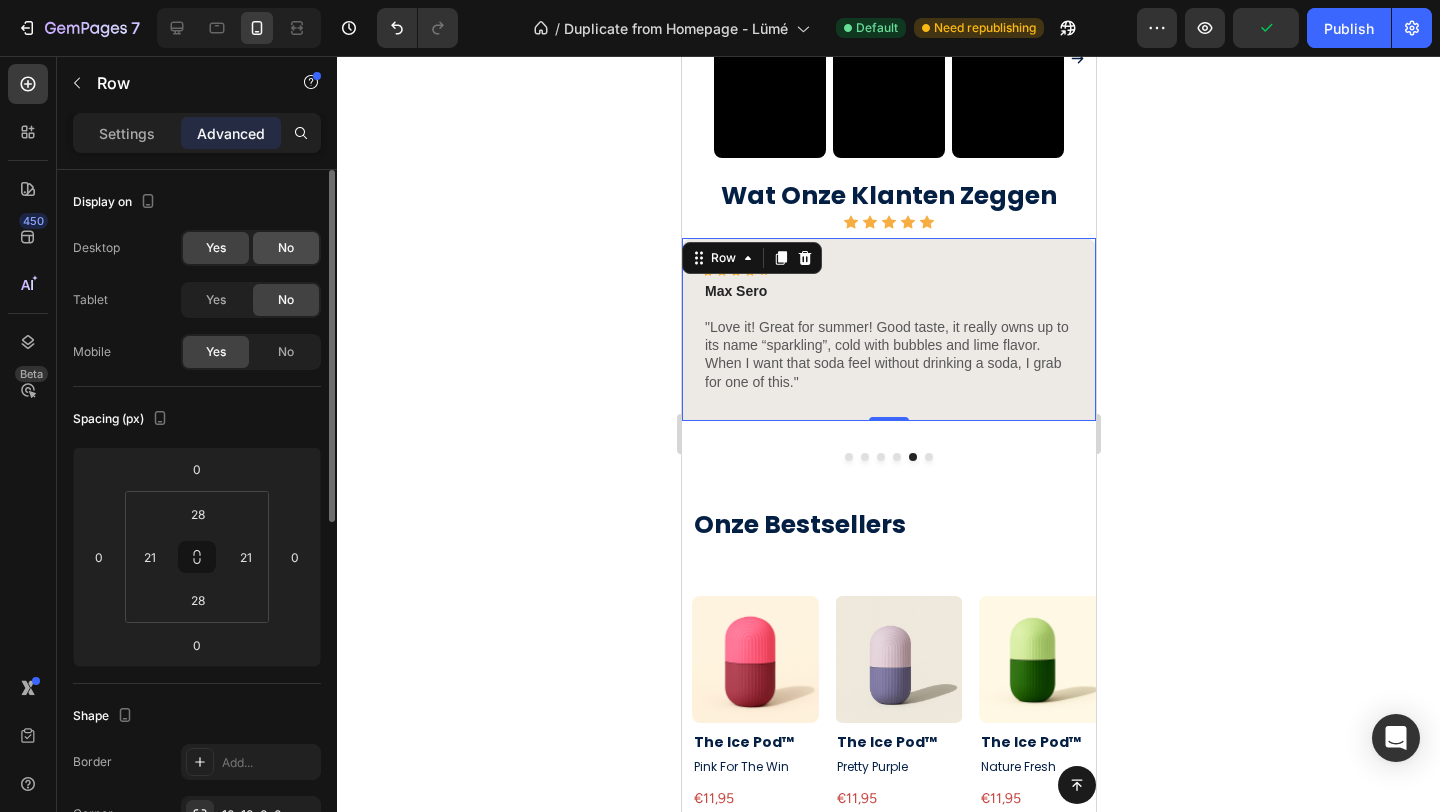 click on "No" 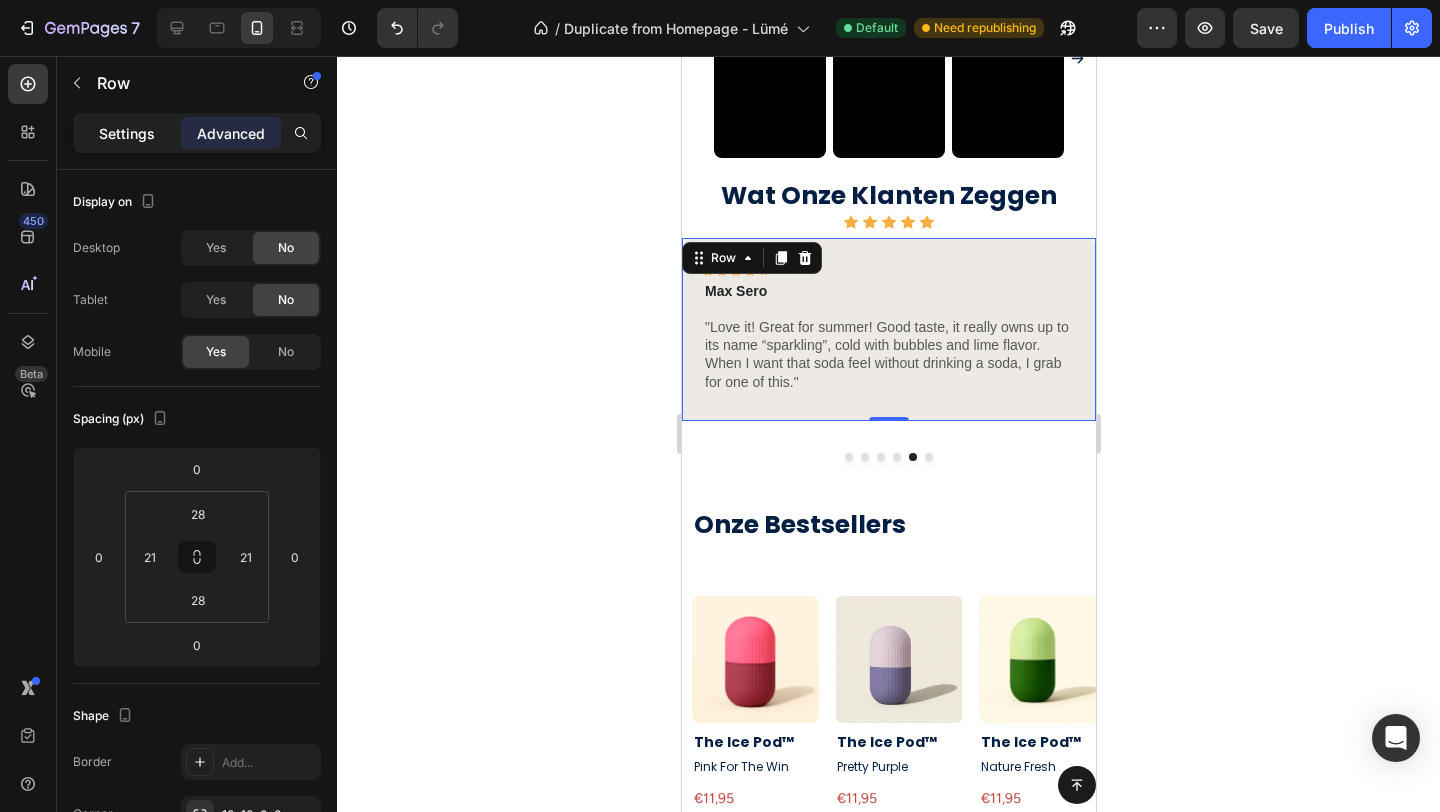 click on "Settings" at bounding box center [127, 133] 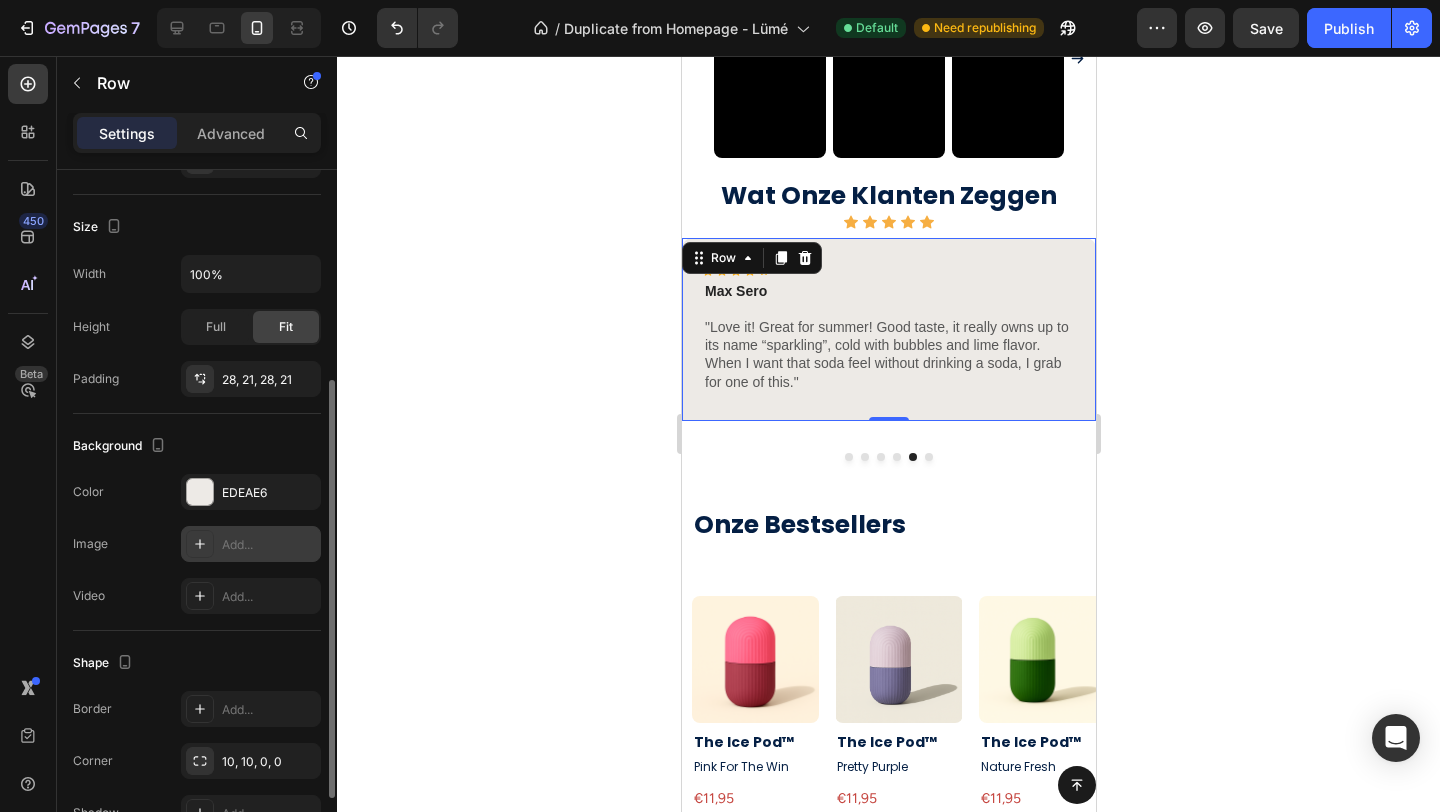 scroll, scrollTop: 353, scrollLeft: 0, axis: vertical 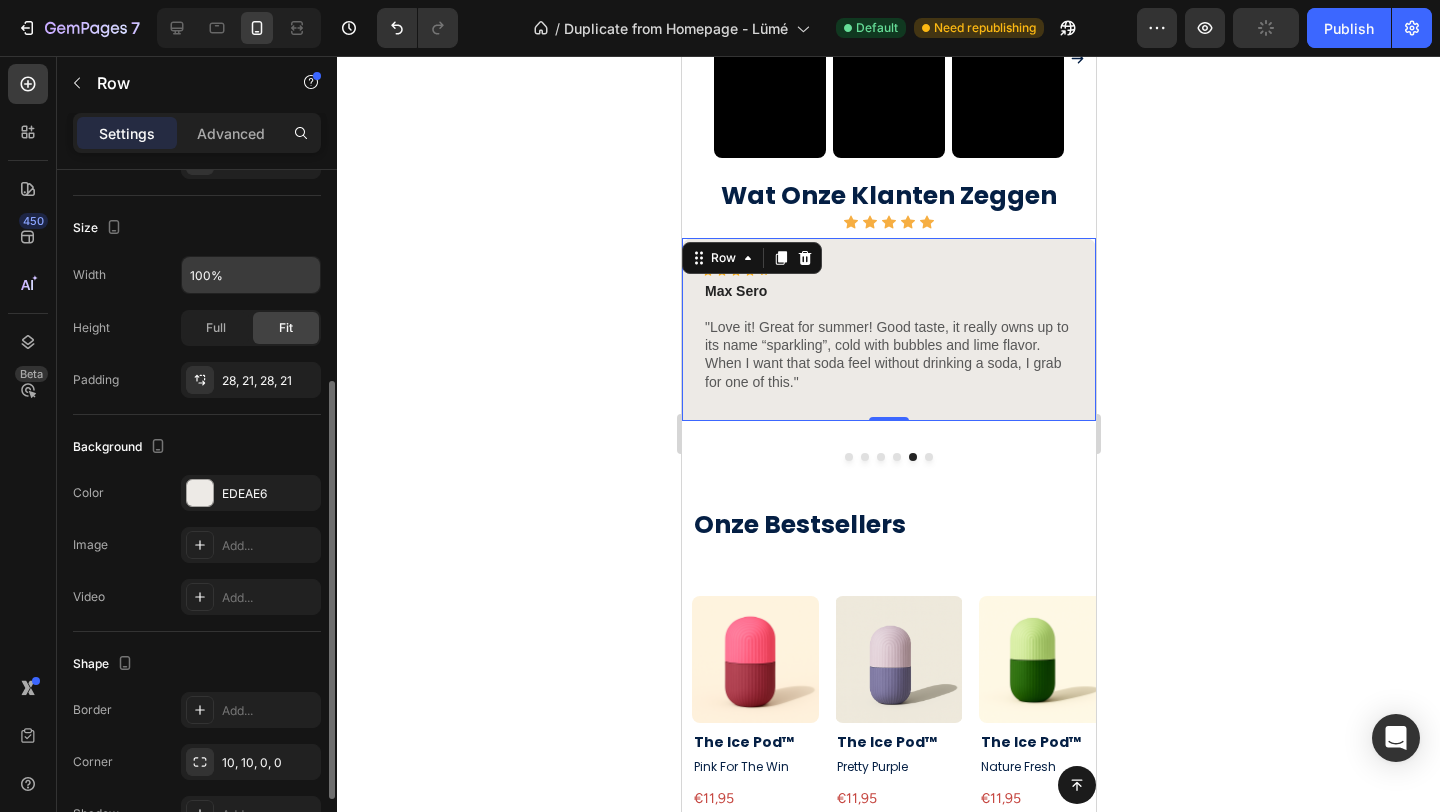 click on "100%" at bounding box center (251, 275) 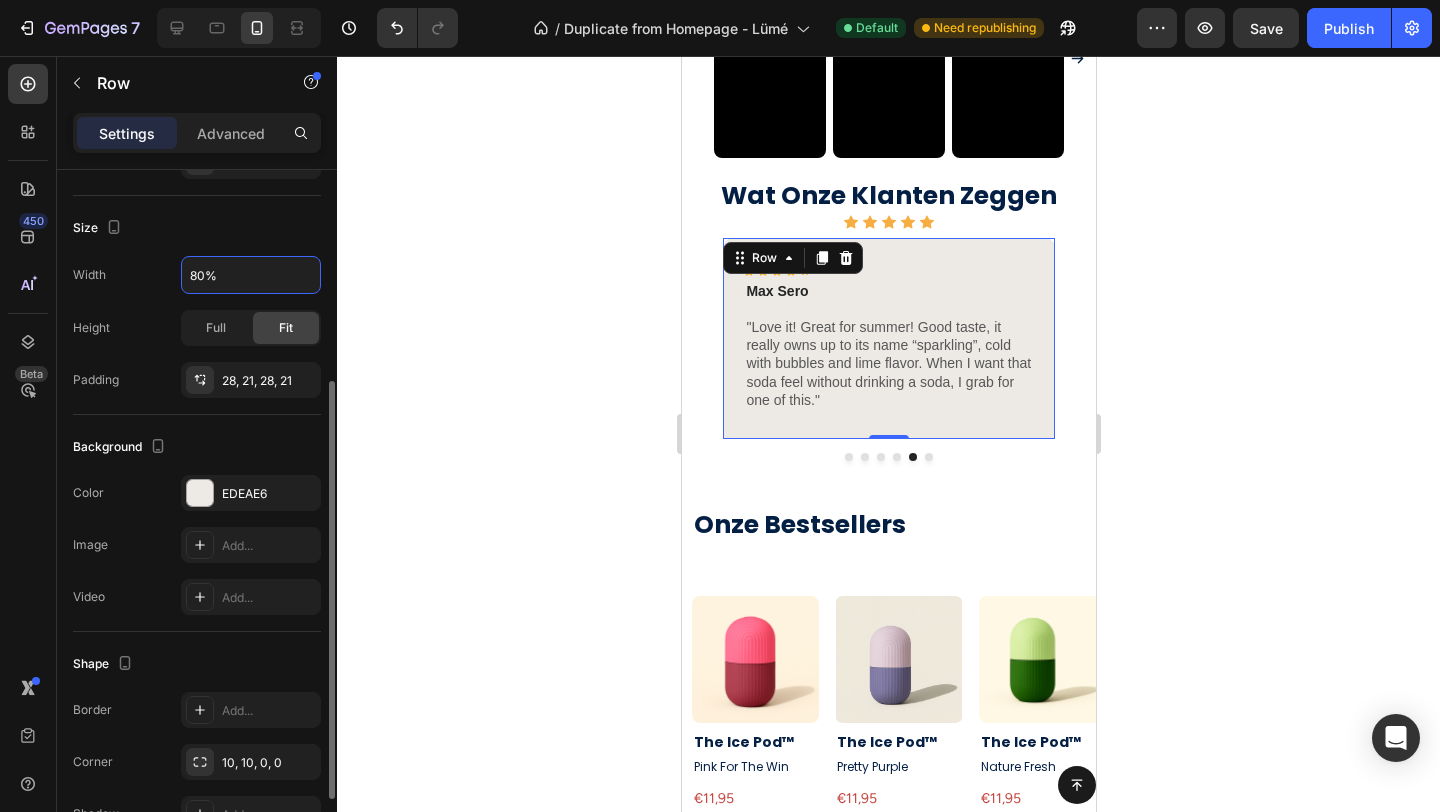 type on "80%" 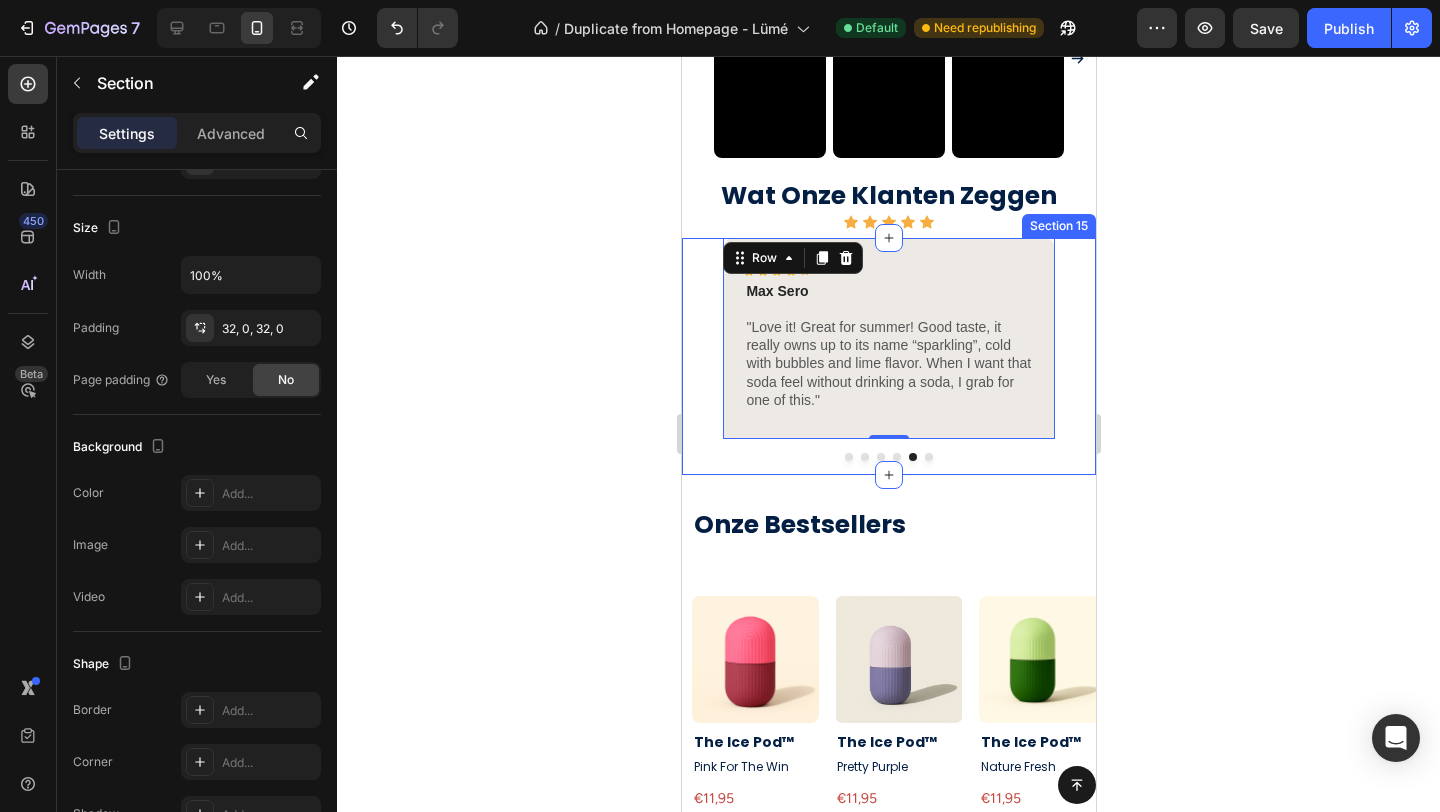 click on "Onze Bestsellers Heading Section 16" at bounding box center (888, 535) 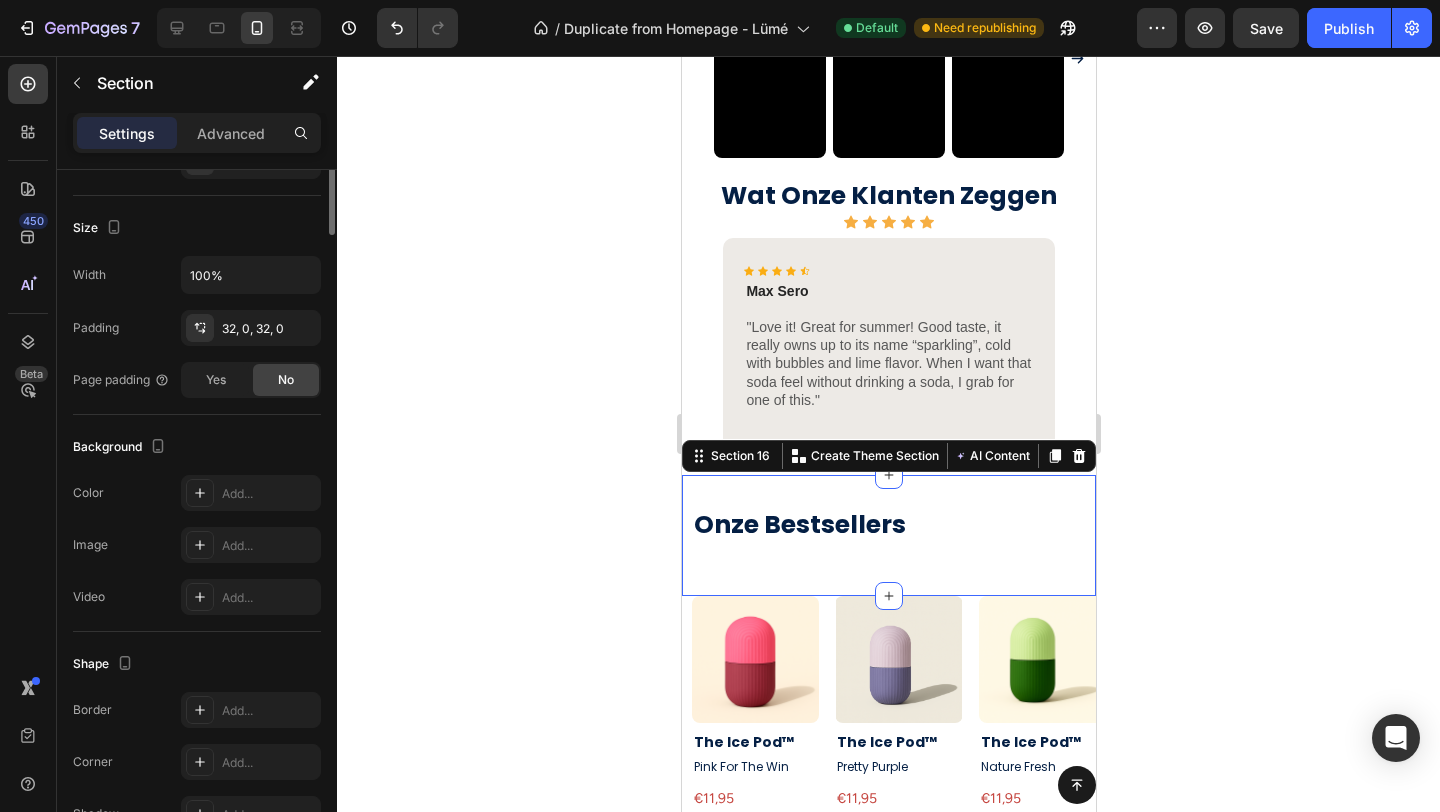scroll, scrollTop: 0, scrollLeft: 0, axis: both 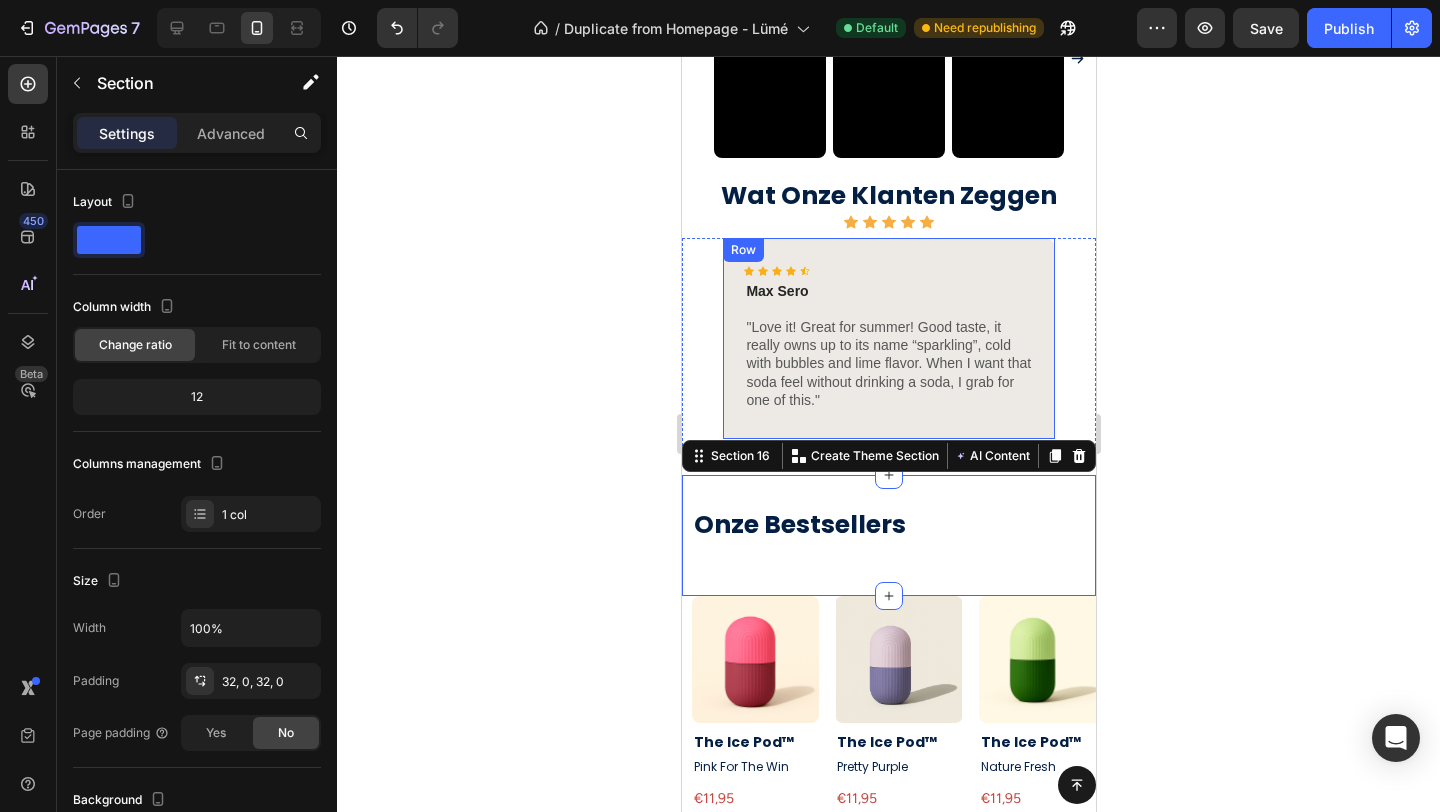 click on "Icon Icon Icon Icon
Icon Icon List Max Sero Text Block "Love it! Great for summer! Good taste, it really owns up to its name “sparkling”, cold with bubbles and lime flavor. When I want that soda feel without drinking a soda, I grab for one of this." Text Block Row" at bounding box center [887, 338] 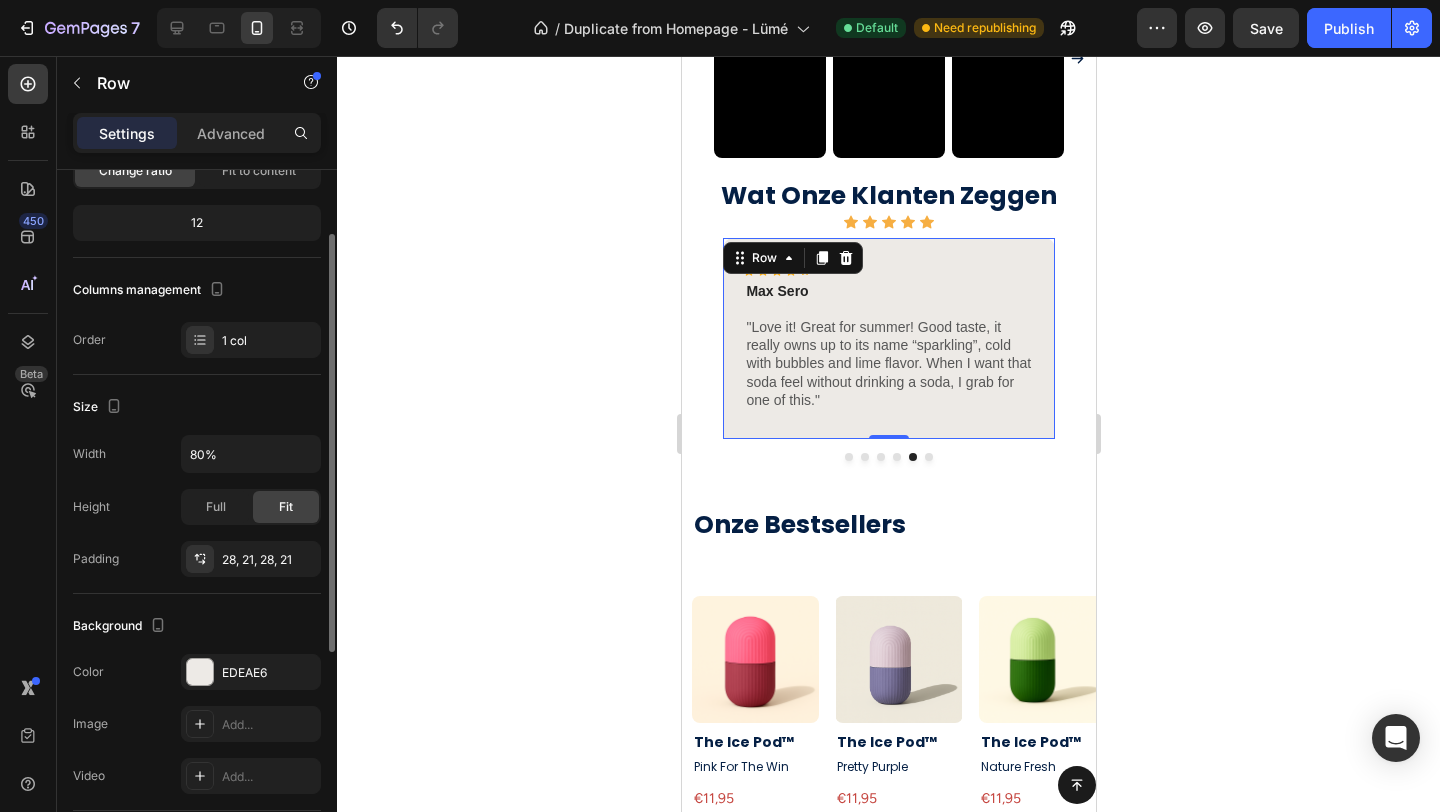 scroll, scrollTop: 187, scrollLeft: 0, axis: vertical 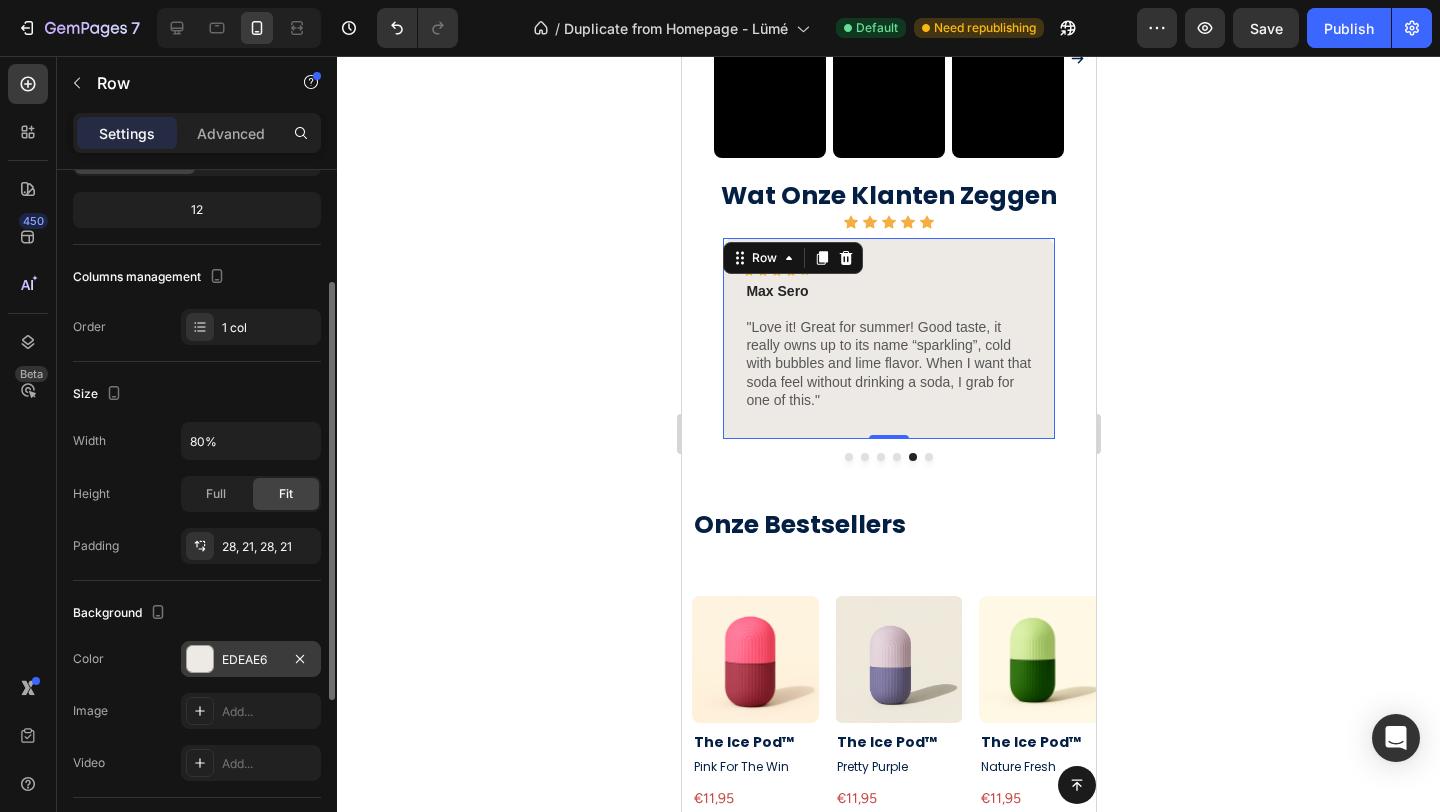 click at bounding box center (200, 659) 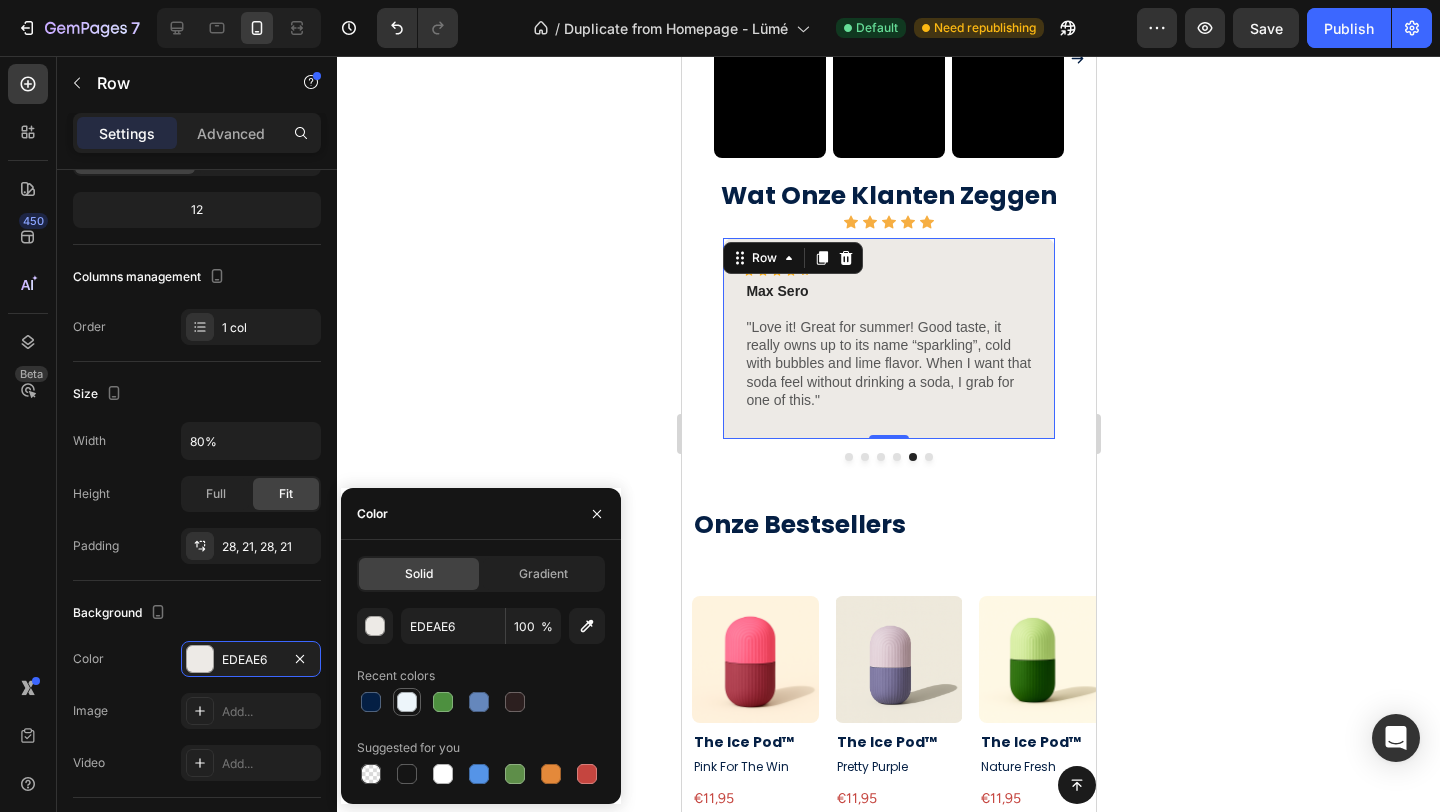 click at bounding box center (407, 702) 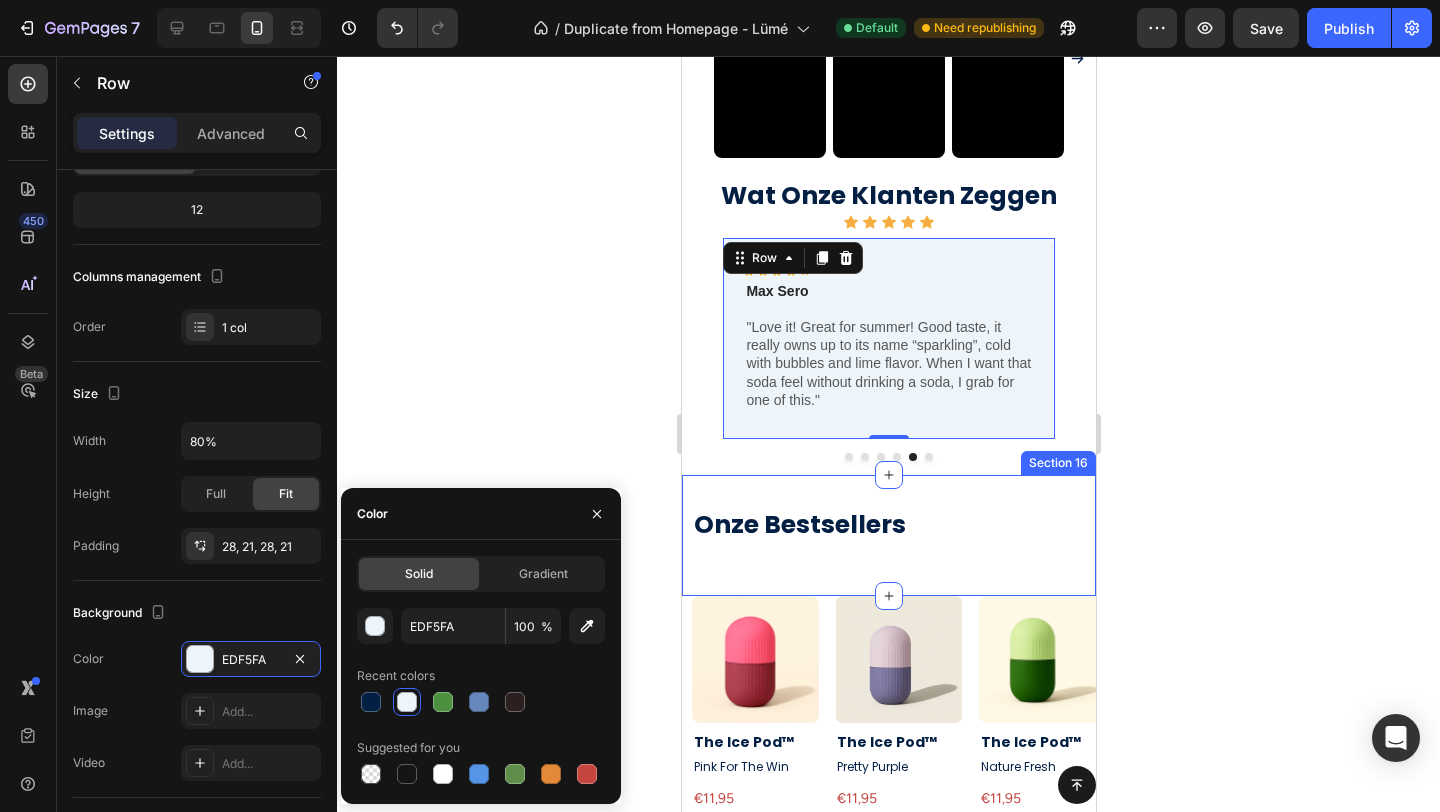 click on "Onze Bestsellers Heading Section 16" at bounding box center (888, 535) 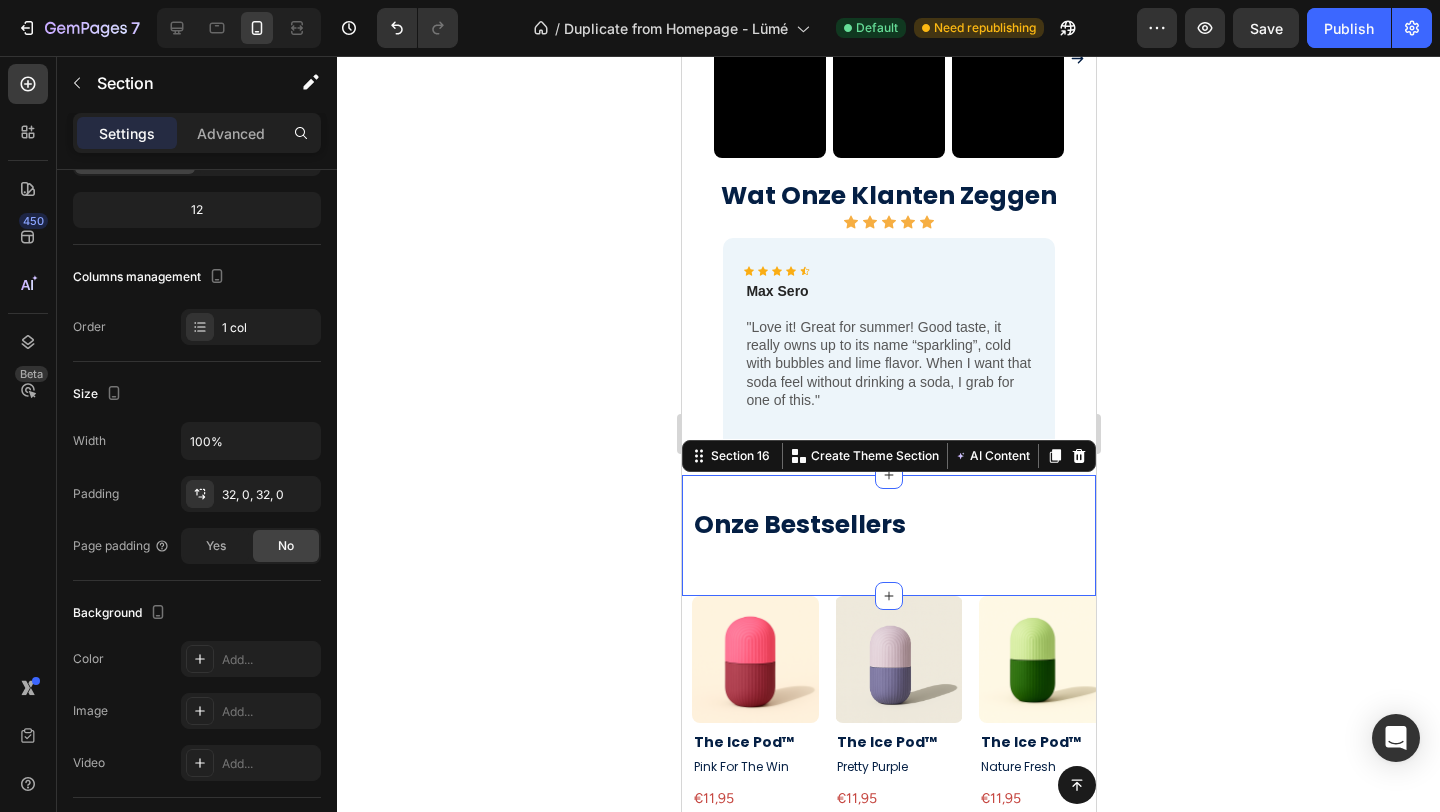 scroll, scrollTop: 0, scrollLeft: 0, axis: both 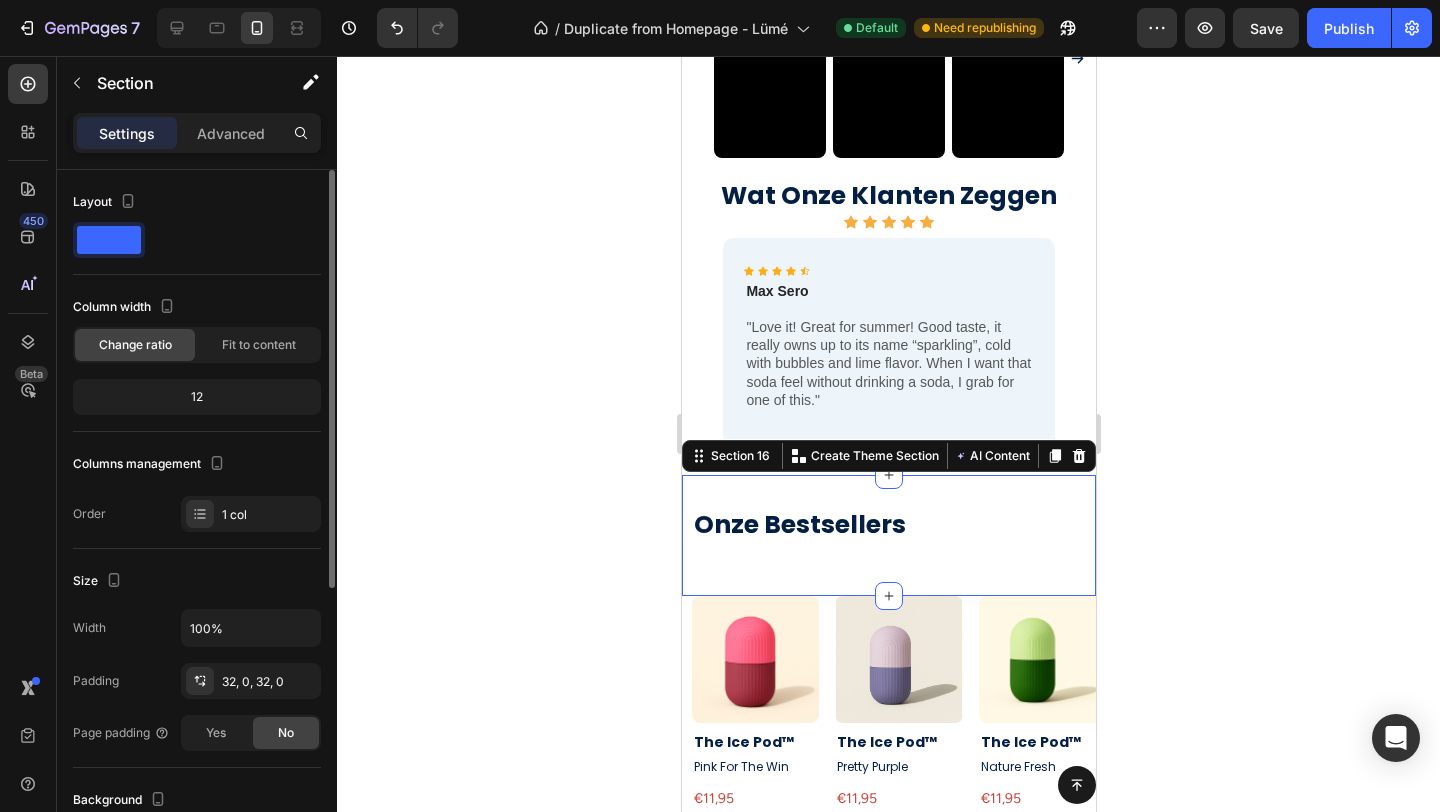 click 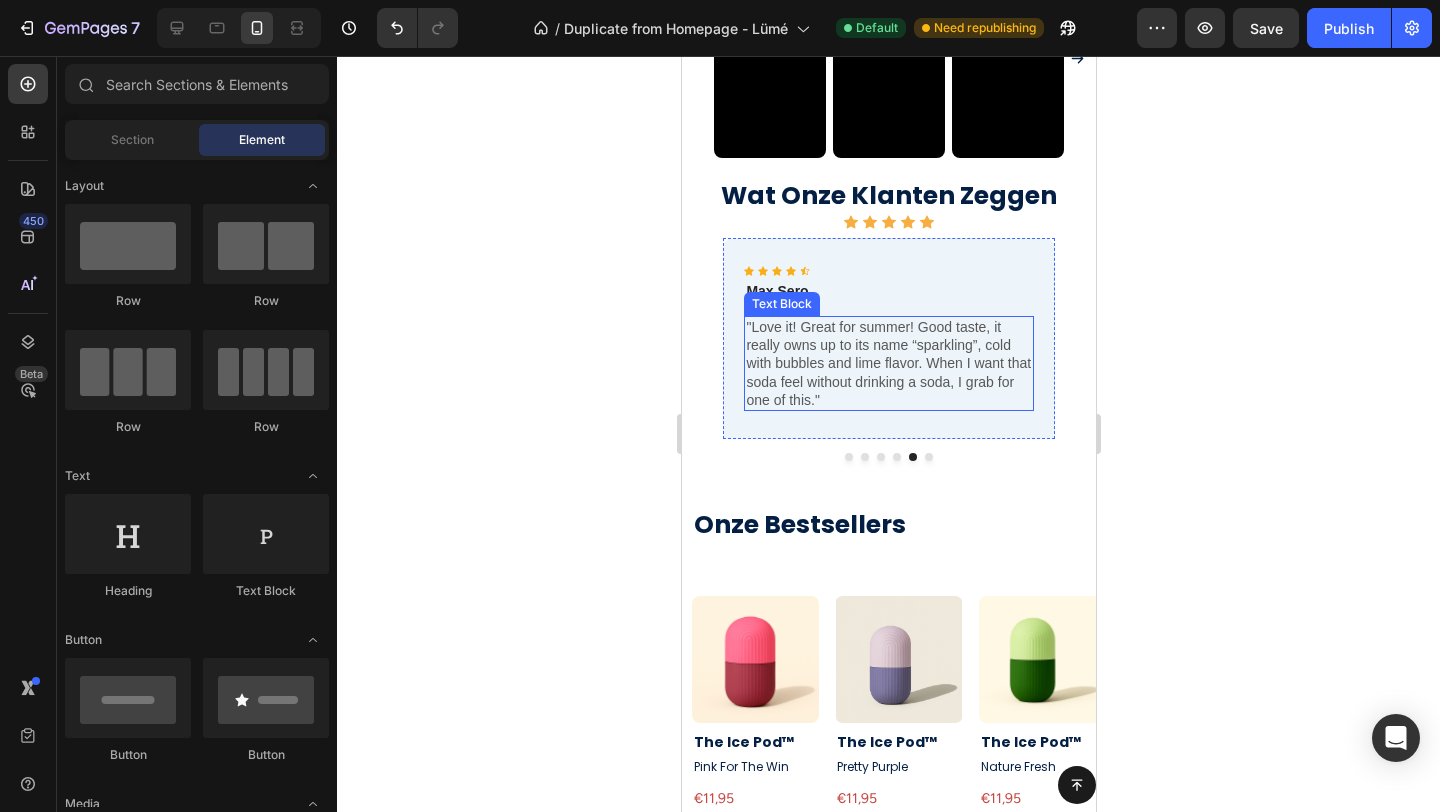 click on ""Love it! Great for summer! Good taste, it really owns up to its name “sparkling”, cold with bubbles and lime flavor. When I want that soda feel without drinking a soda, I grab for one of this."" at bounding box center (887, 363) 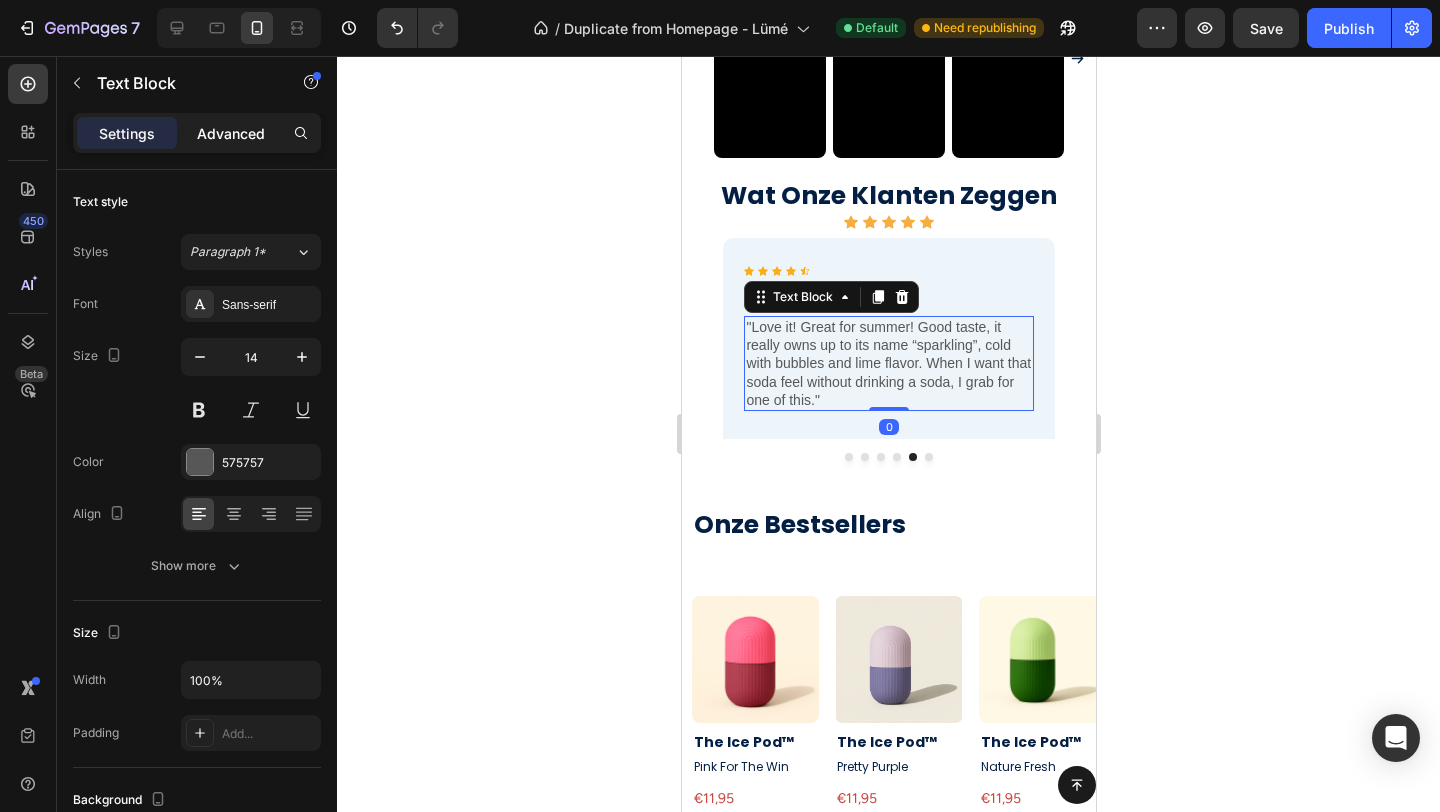 click on "Advanced" at bounding box center (231, 133) 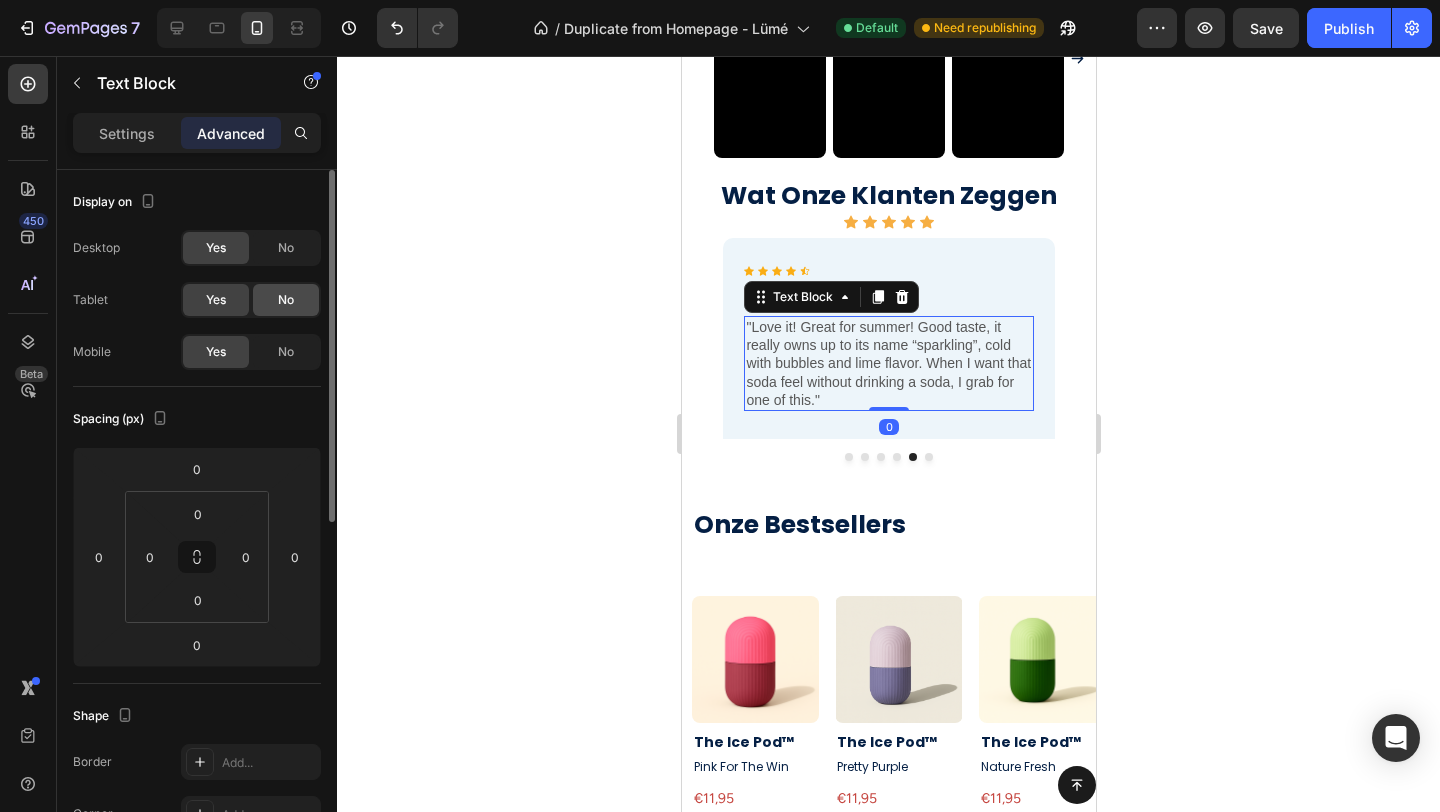 click on "Desktop Yes No Tablet Yes No Mobile Yes No" at bounding box center [197, 300] 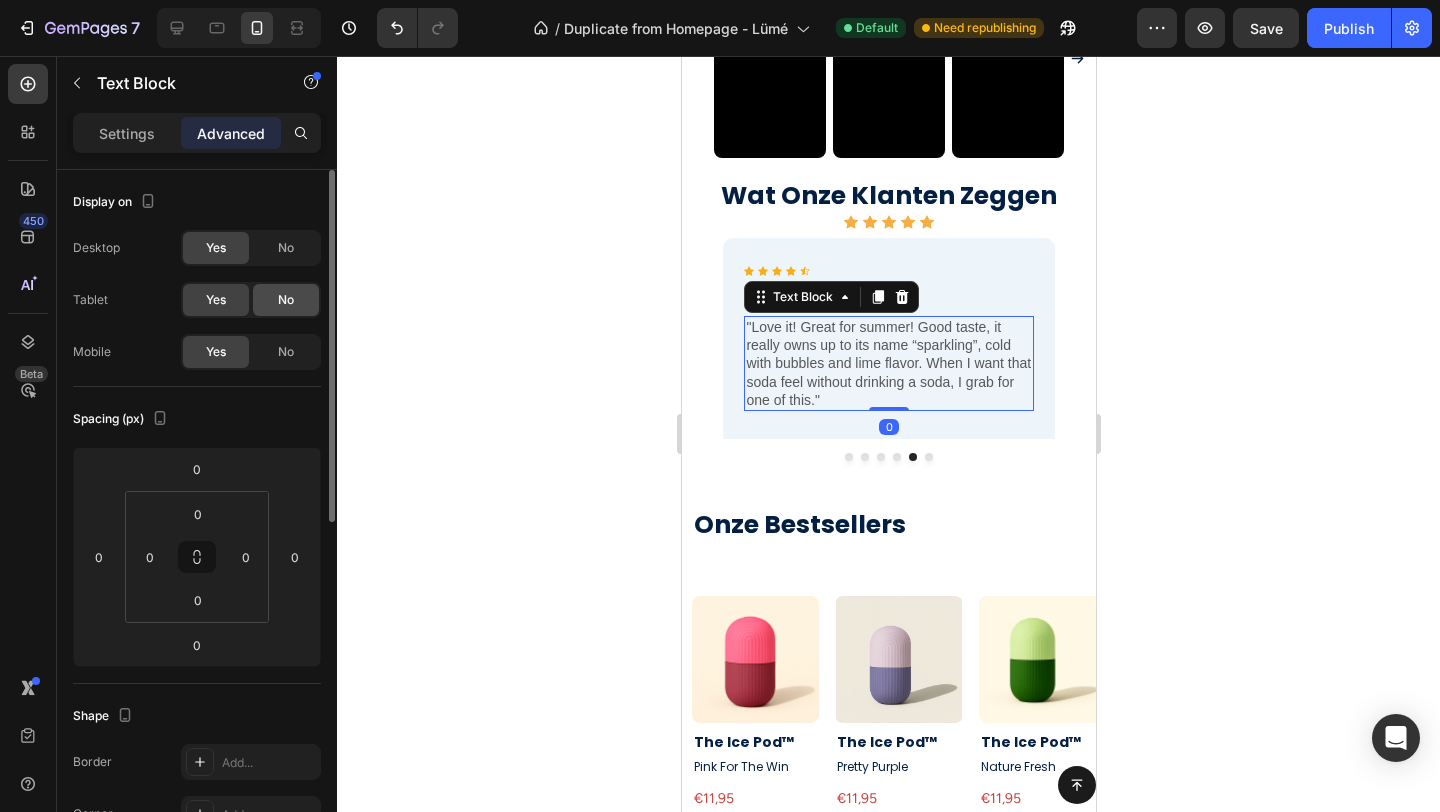 click on "No" 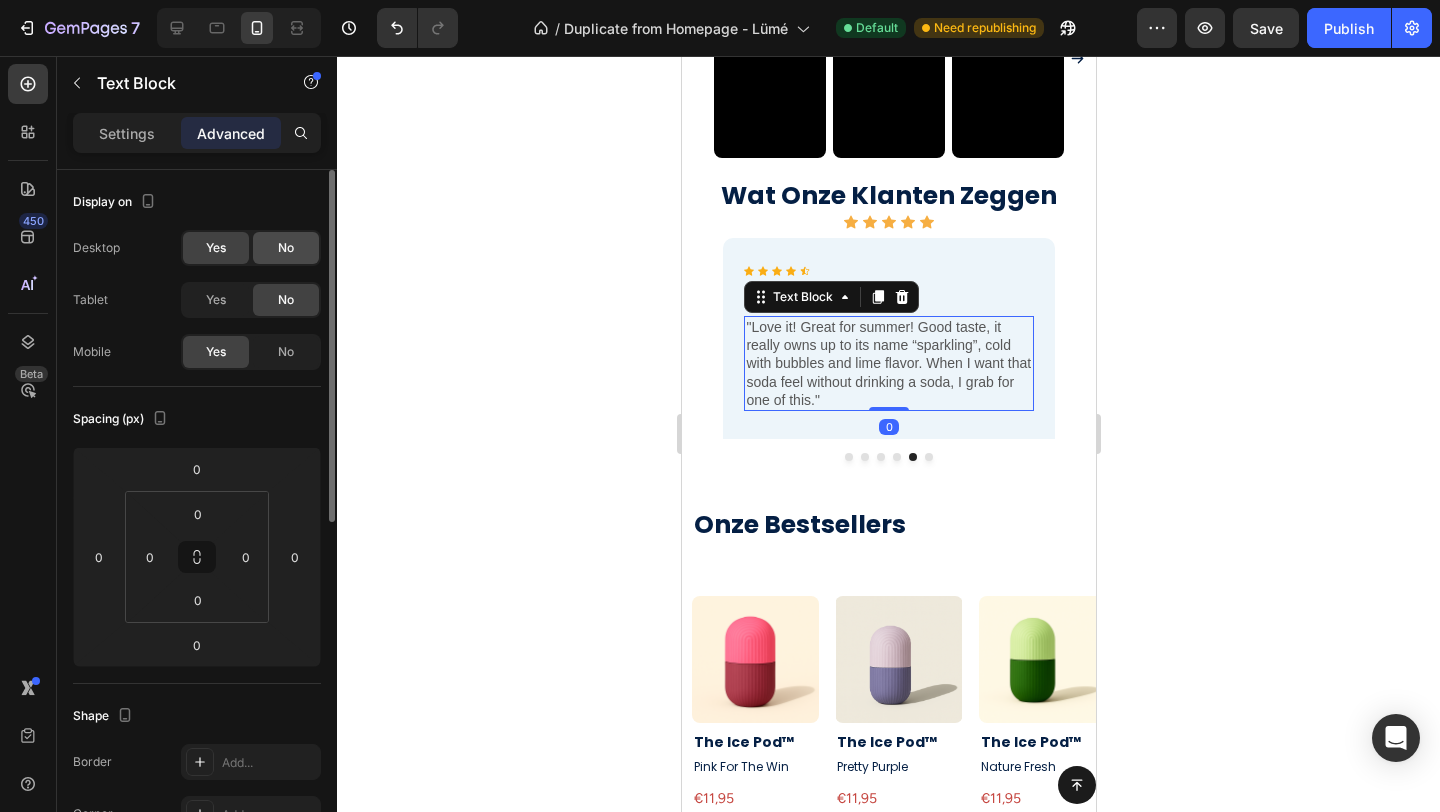 click on "No" 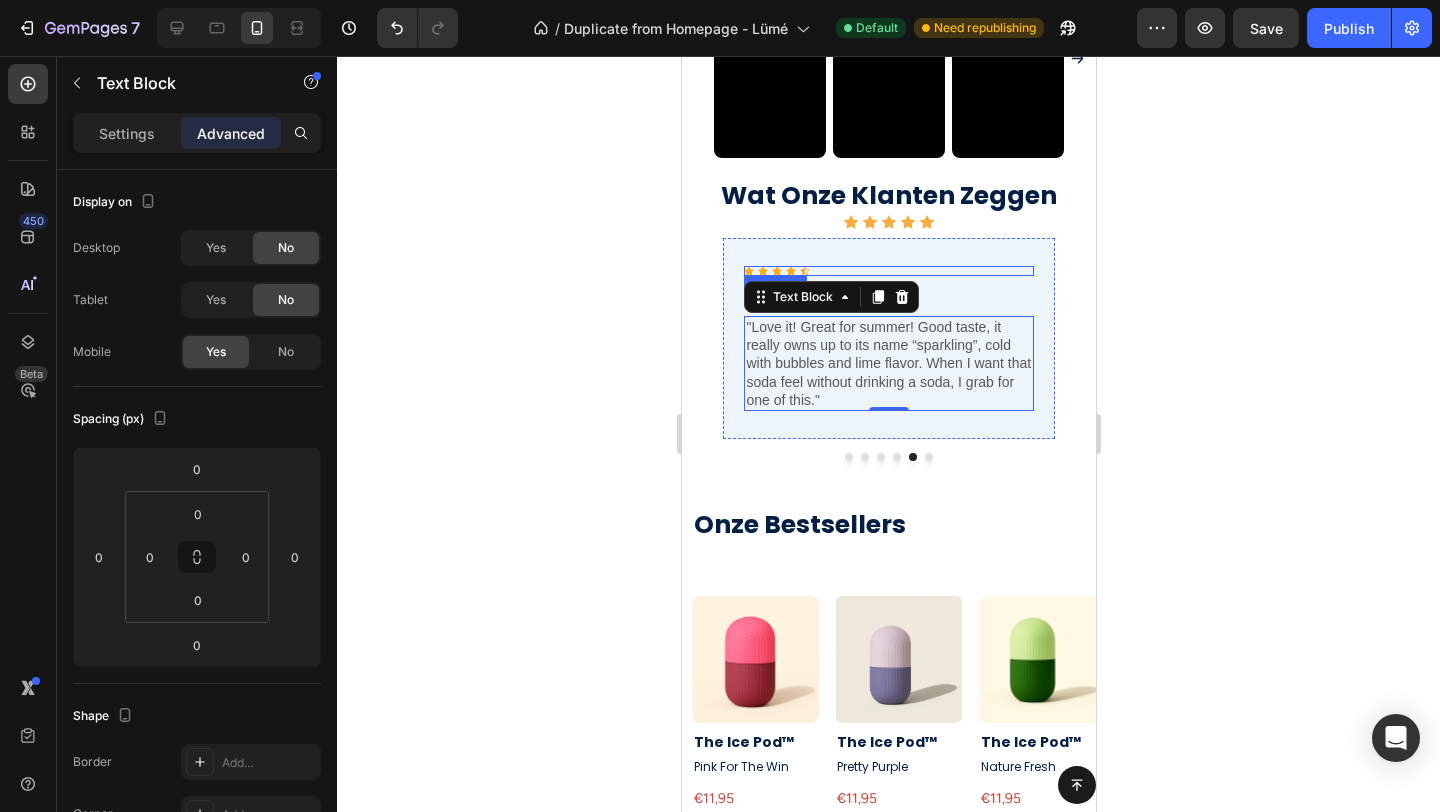 click on "Icon Icon Icon Icon
Icon" at bounding box center (887, 271) 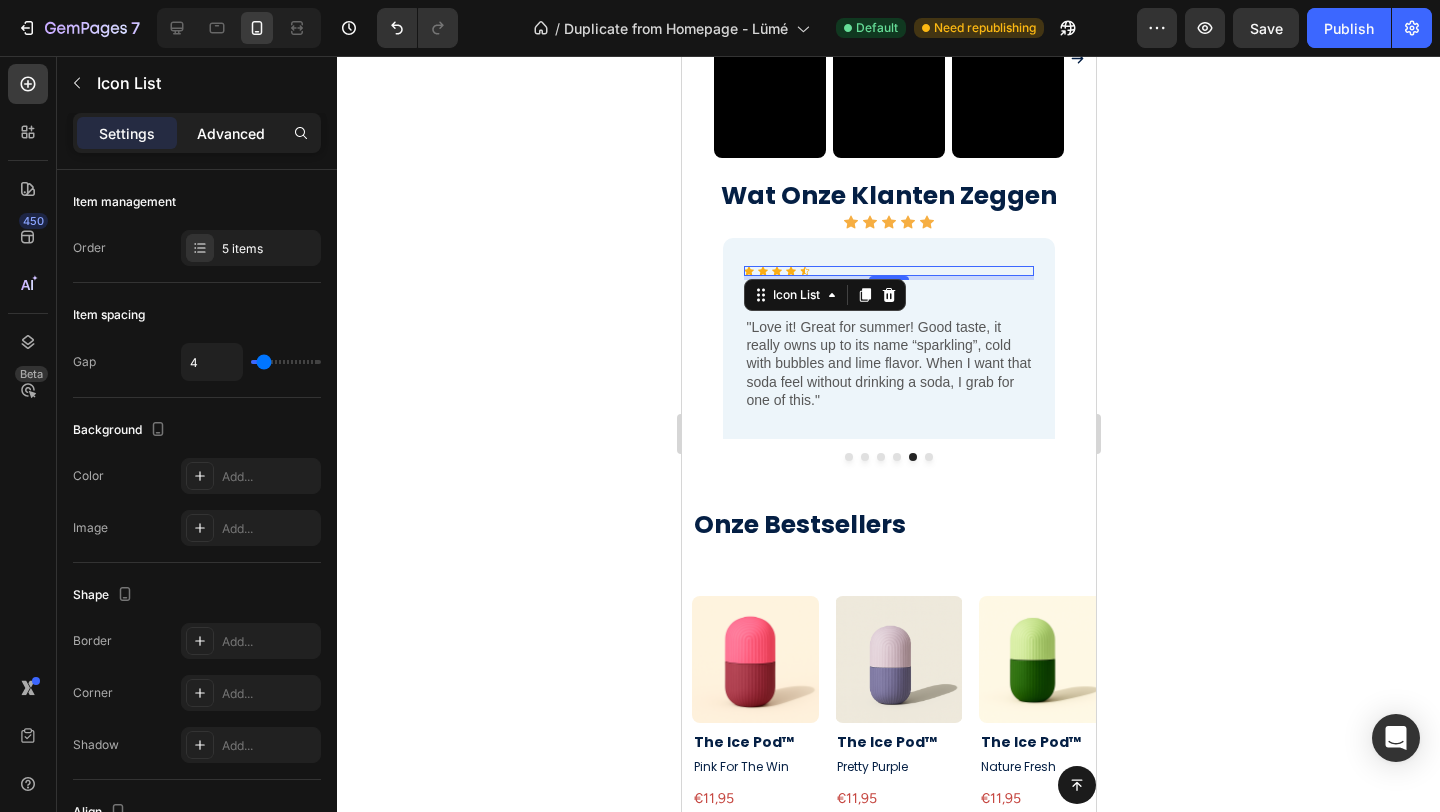 click on "Advanced" at bounding box center (231, 133) 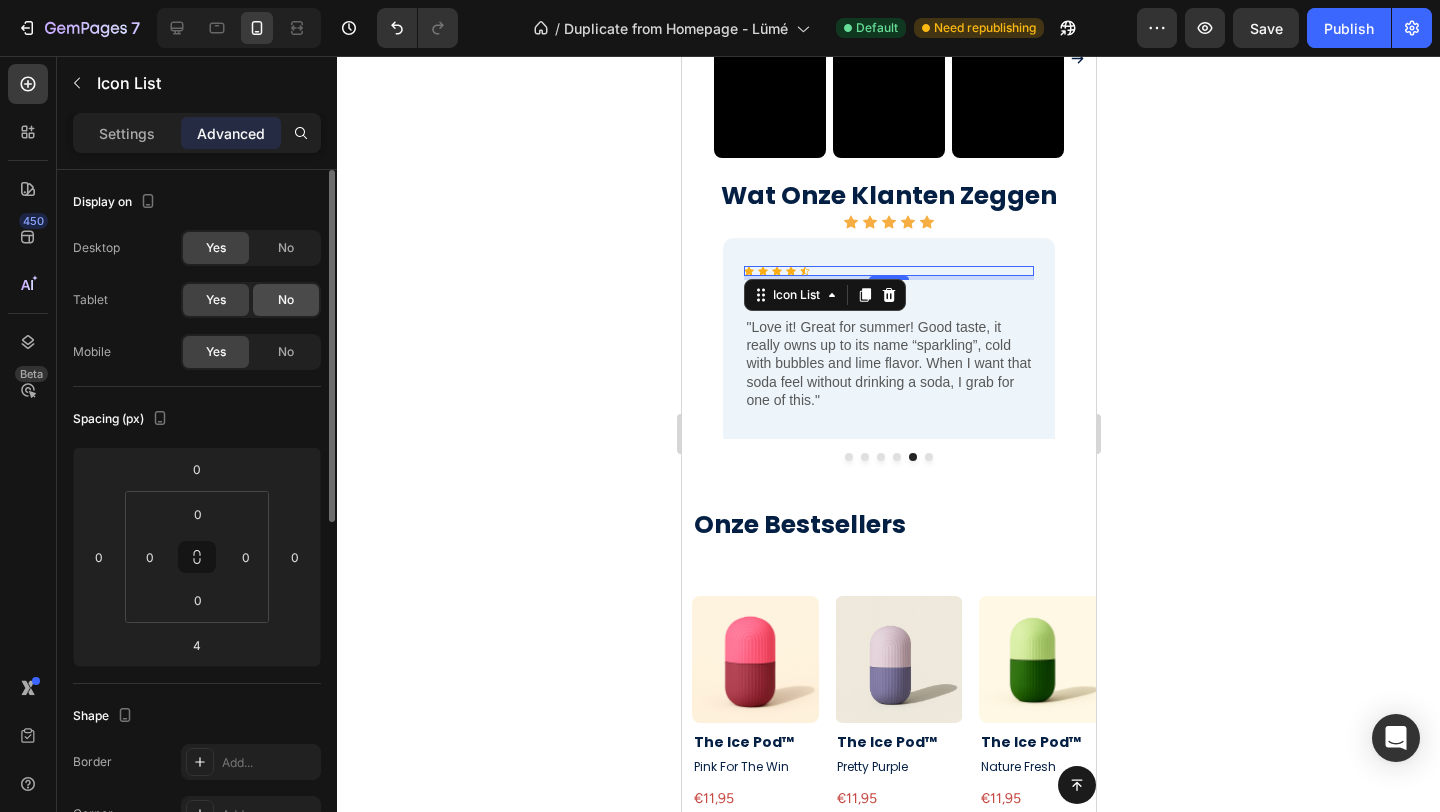 click on "No" 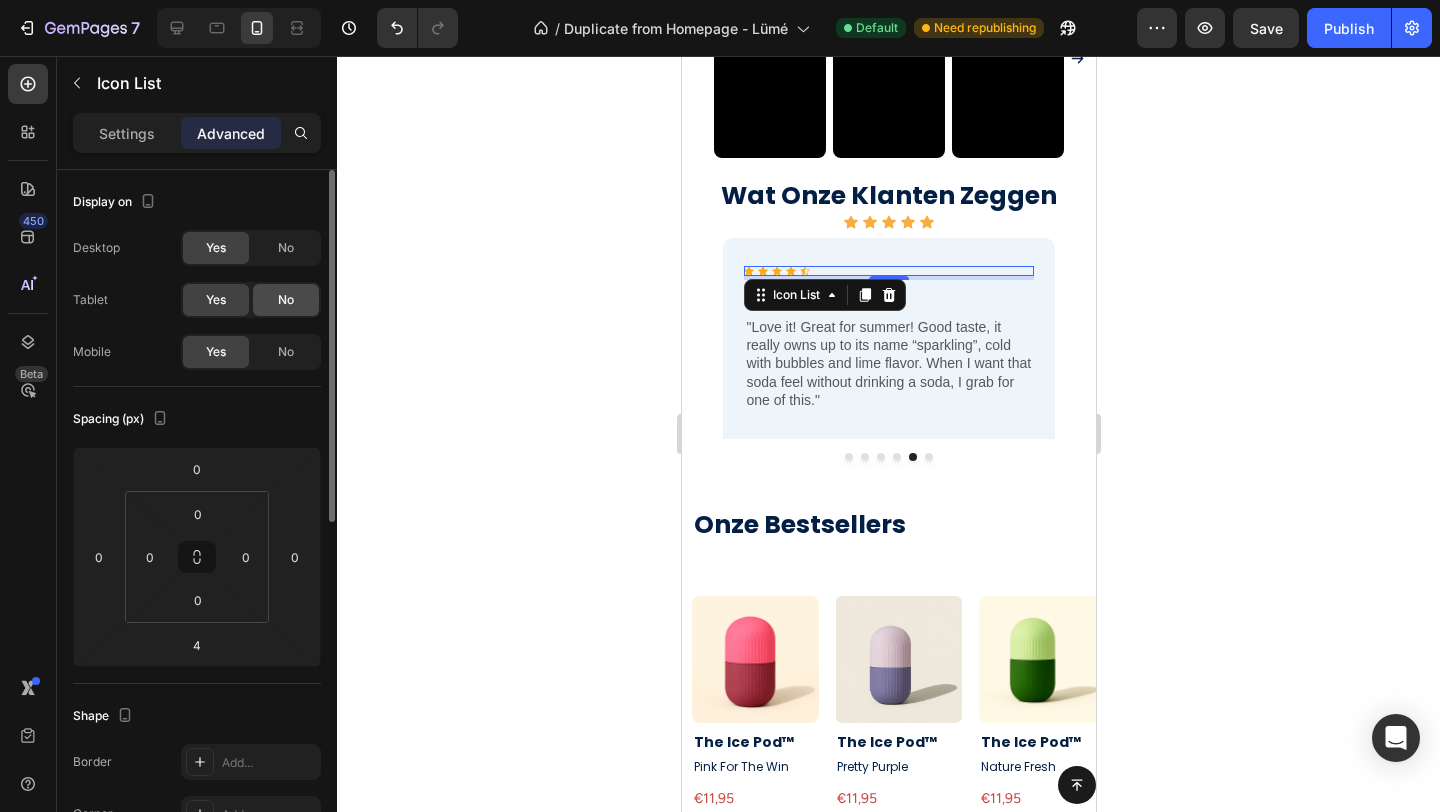 click on "No" 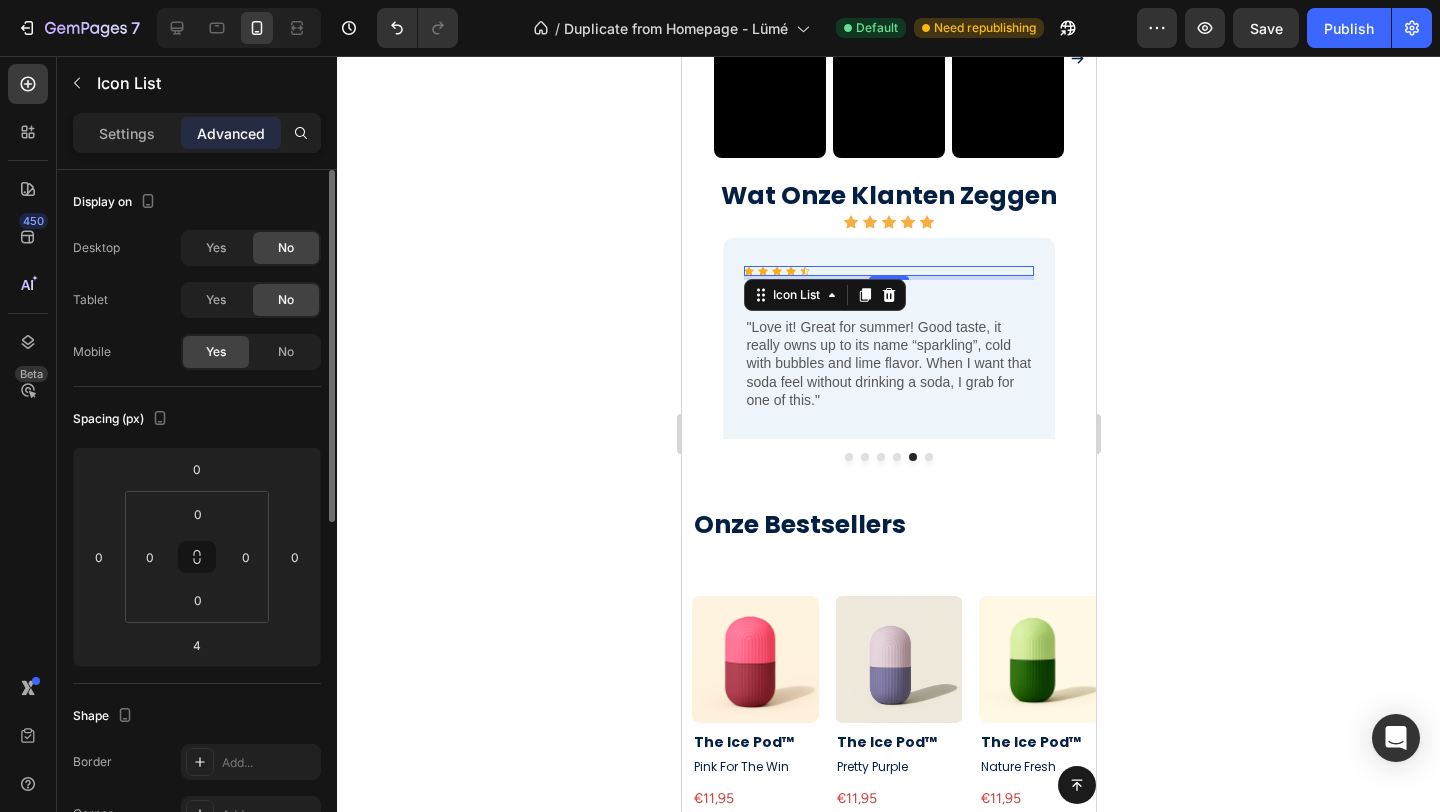 click on "No" 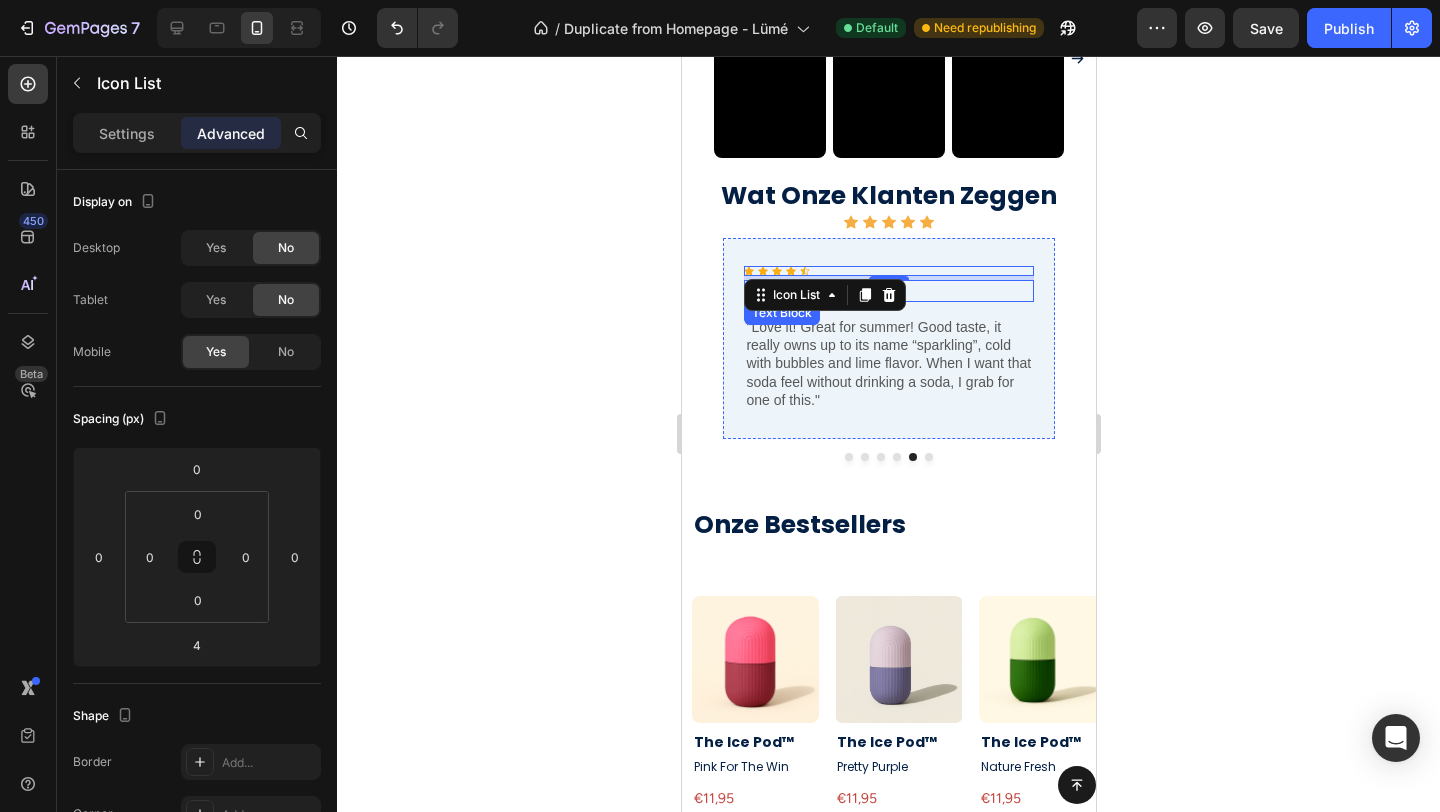 click on "Max Sero" at bounding box center (887, 291) 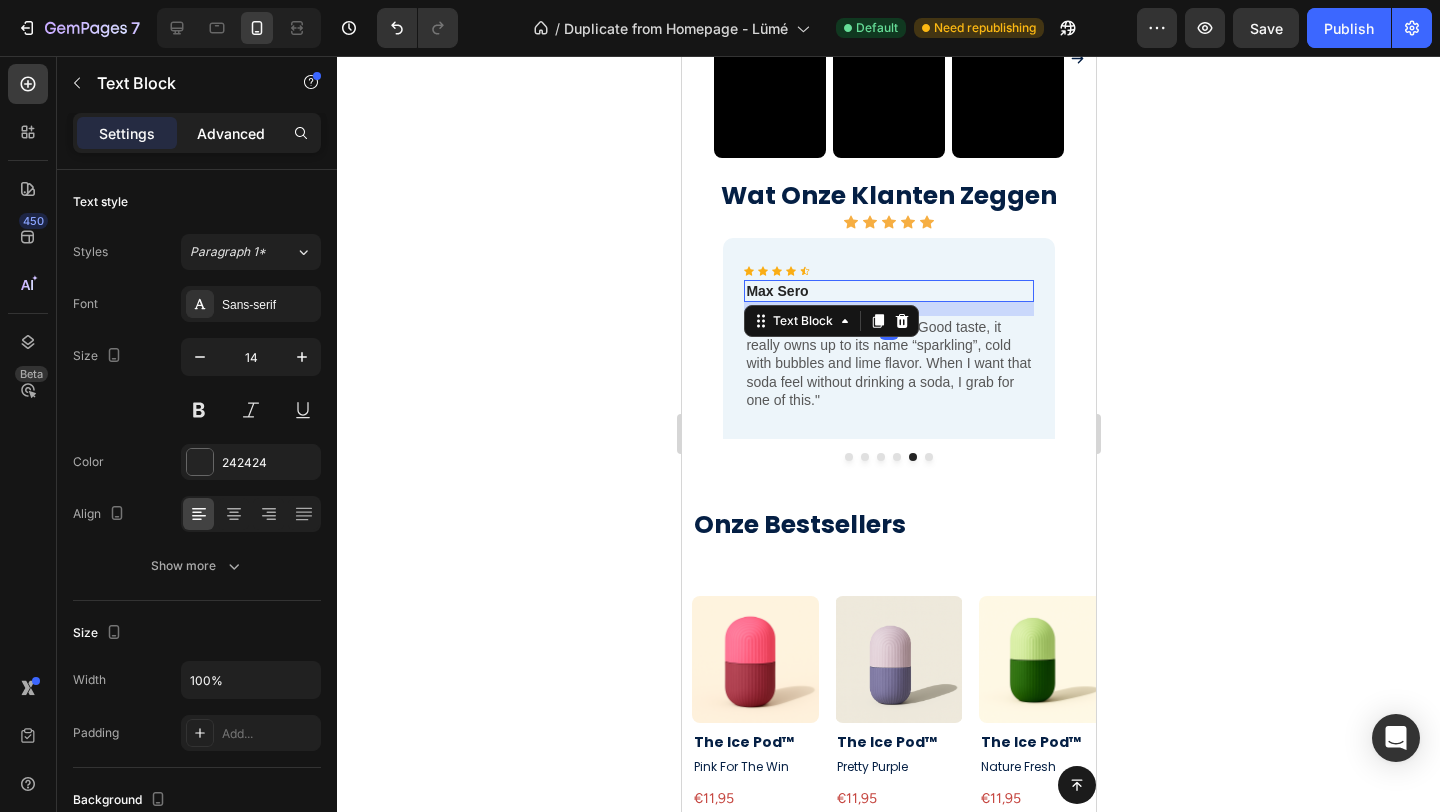 click on "Advanced" 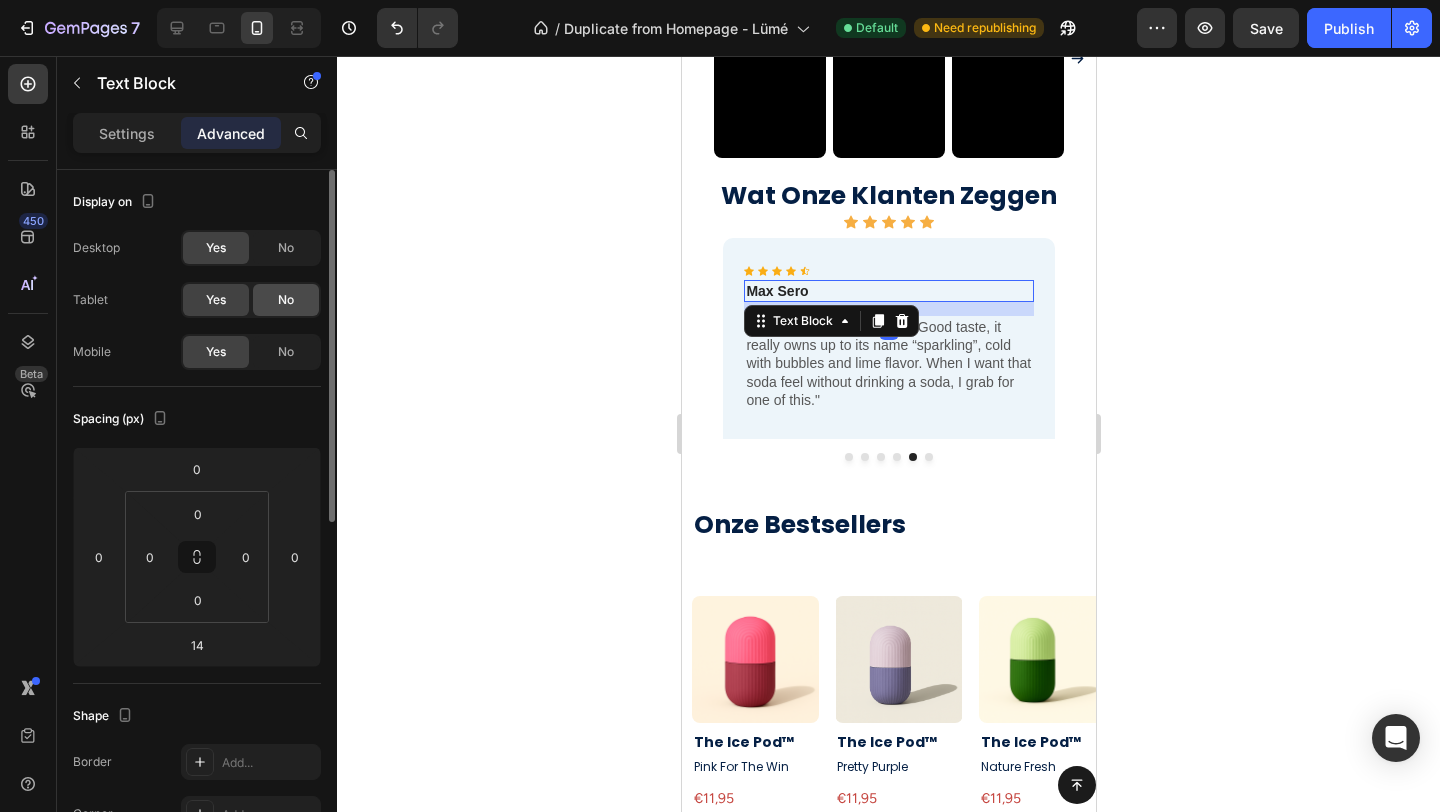 click on "No" 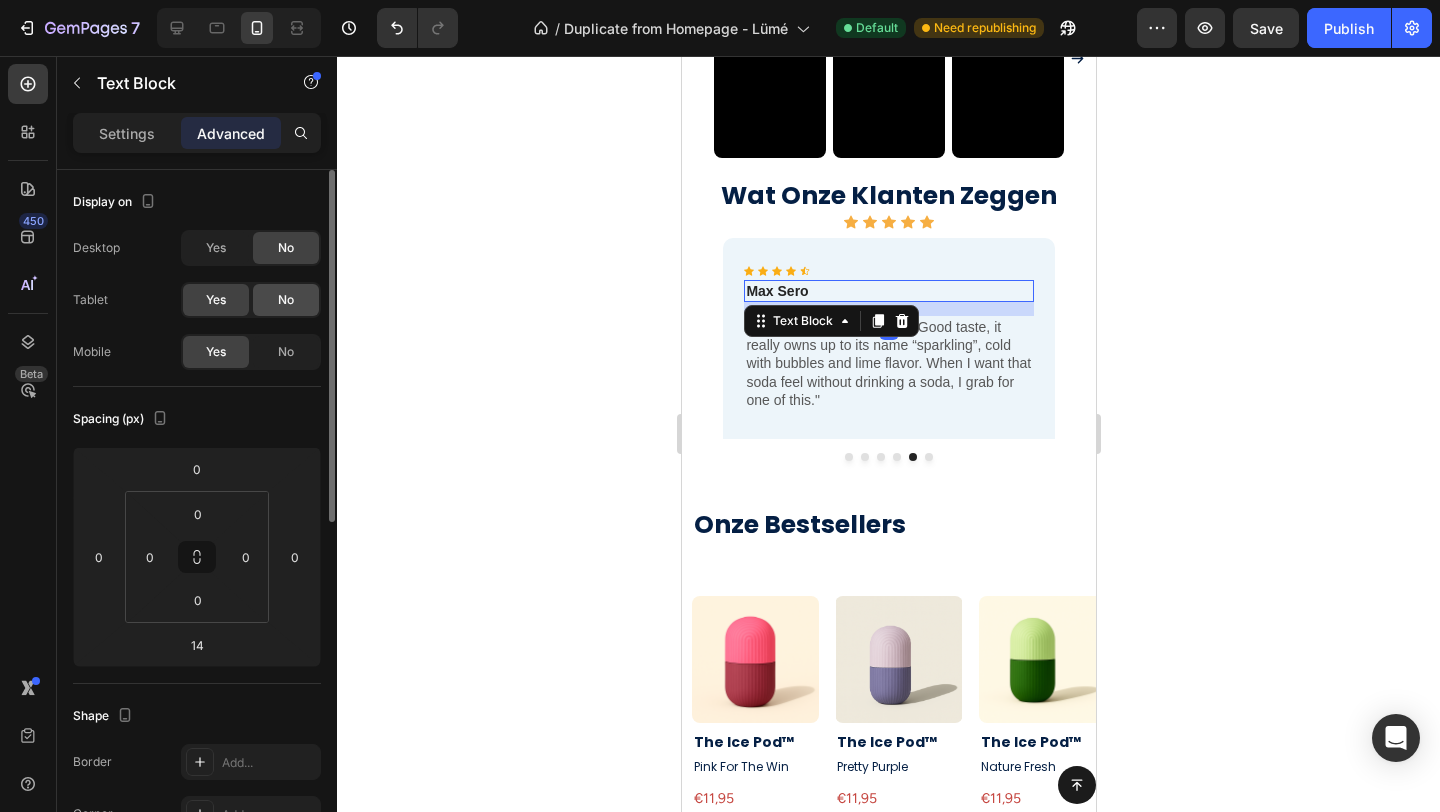 click on "No" 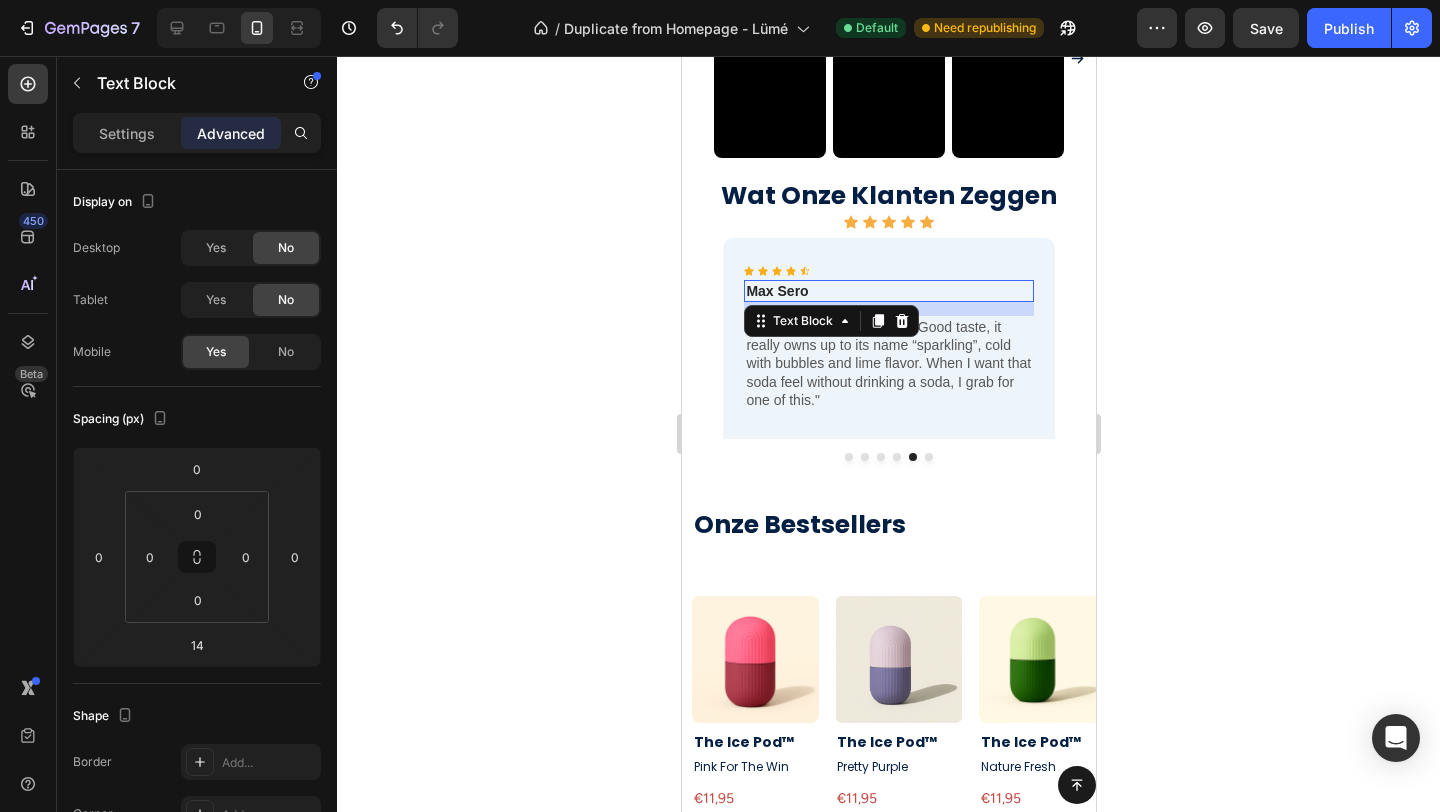 click 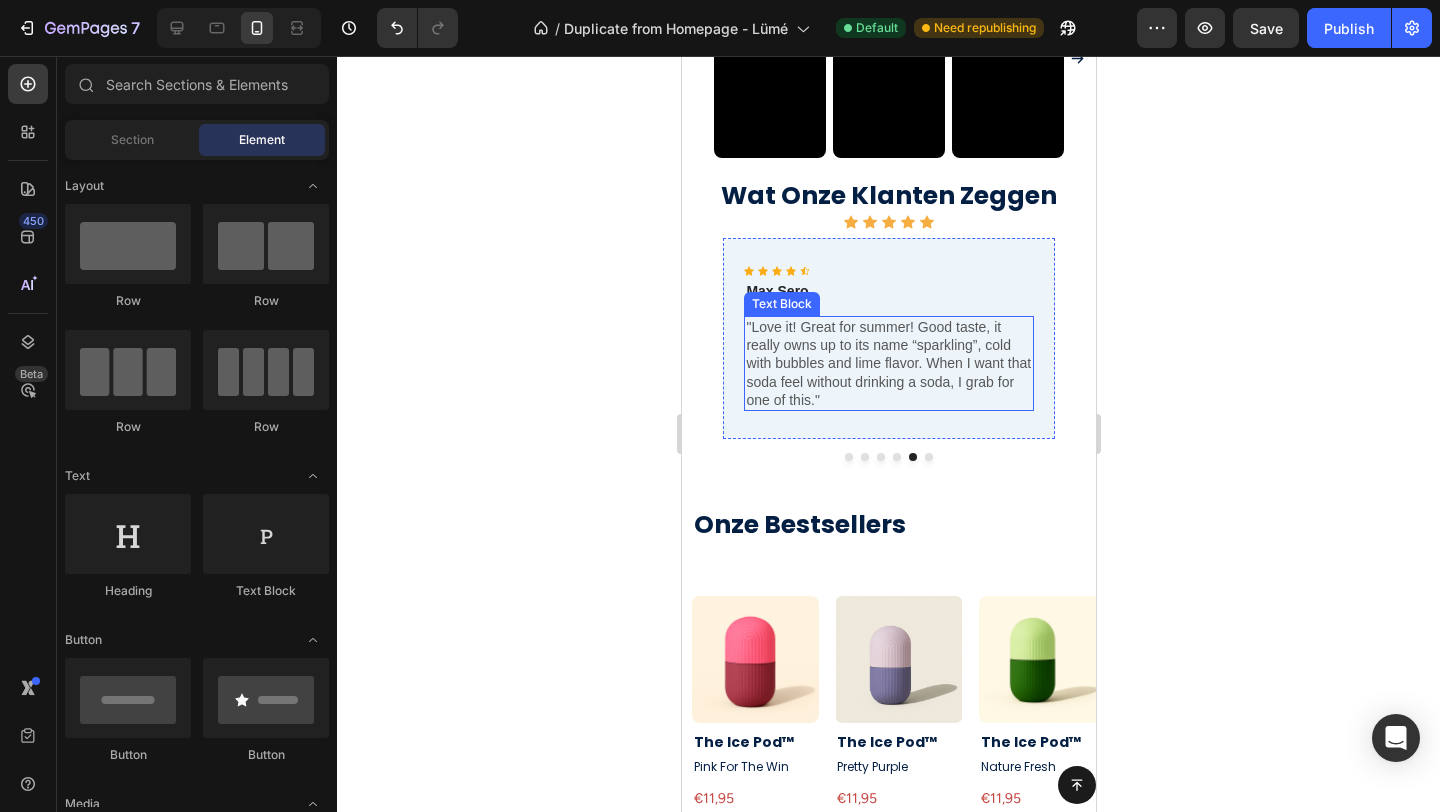 click on ""Love it! Great for summer! Good taste, it really owns up to its name “sparkling”, cold with bubbles and lime flavor. When I want that soda feel without drinking a soda, I grab for one of this."" at bounding box center (887, 363) 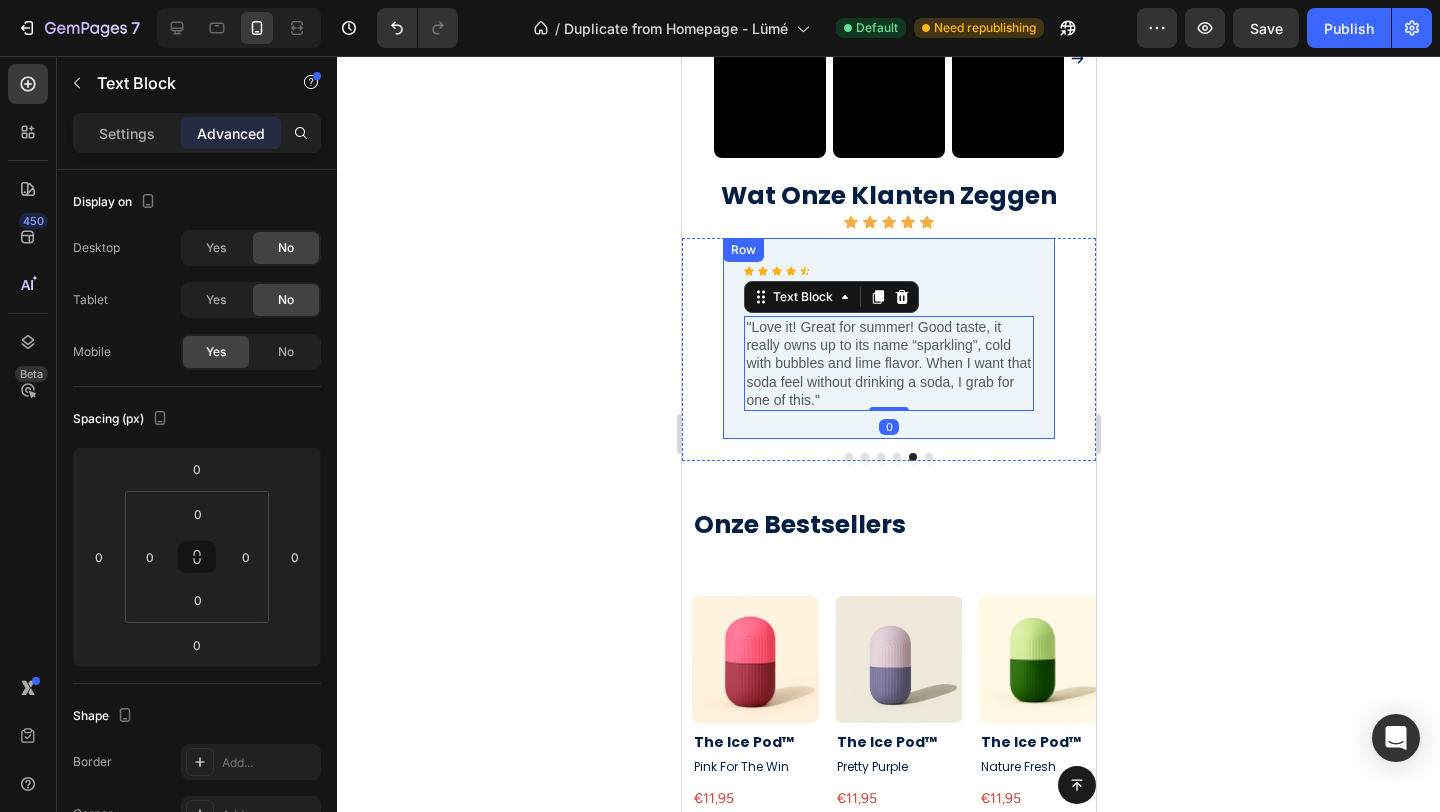 click on "Icon Icon Icon Icon
Icon Icon List Max Sero Text Block "Love it! Great for summer! Good taste, it really owns up to its name “sparkling”, cold with bubbles and lime flavor. When I want that soda feel without drinking a soda, I grab for one of this." Text Block   0 Row" at bounding box center (887, 338) 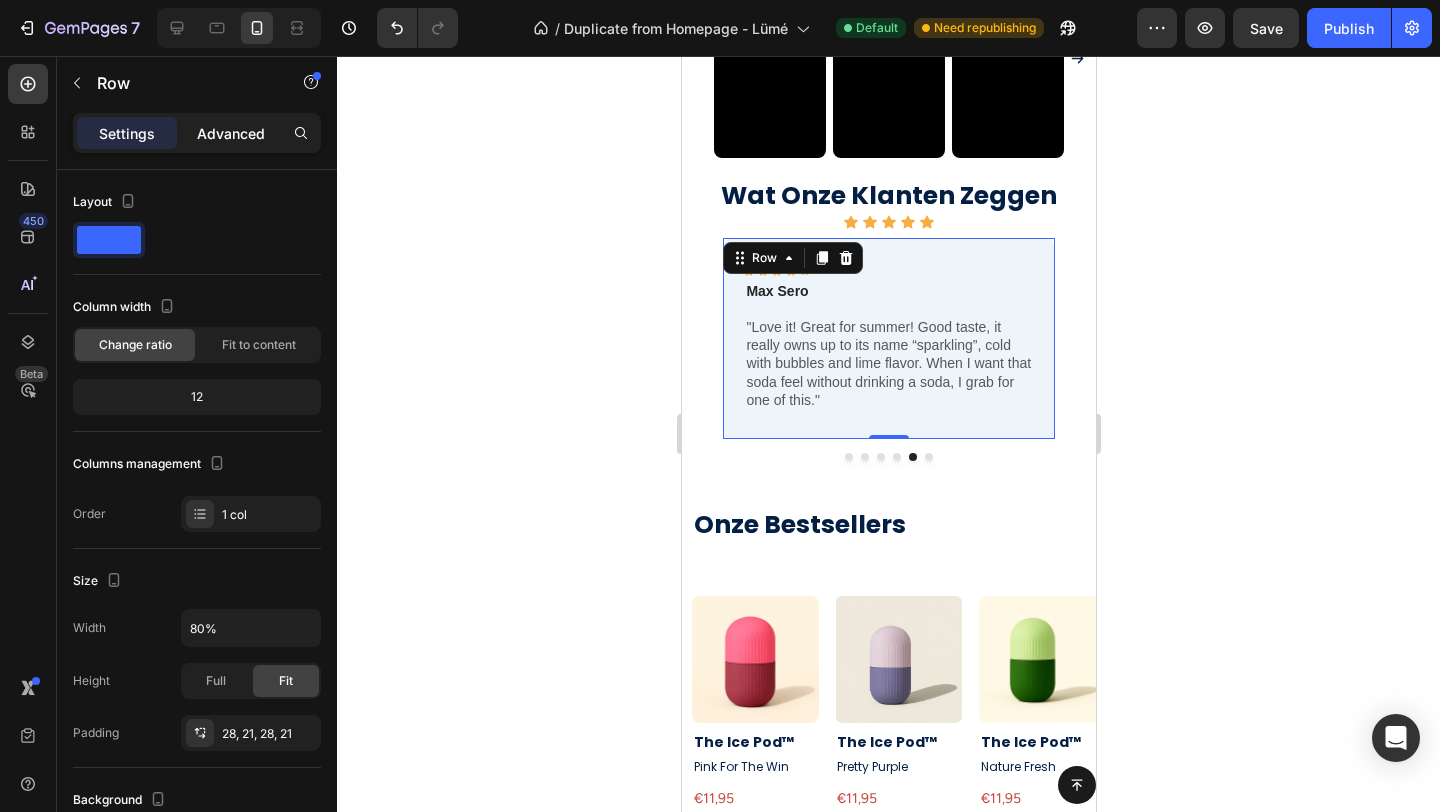 click on "Advanced" at bounding box center [231, 133] 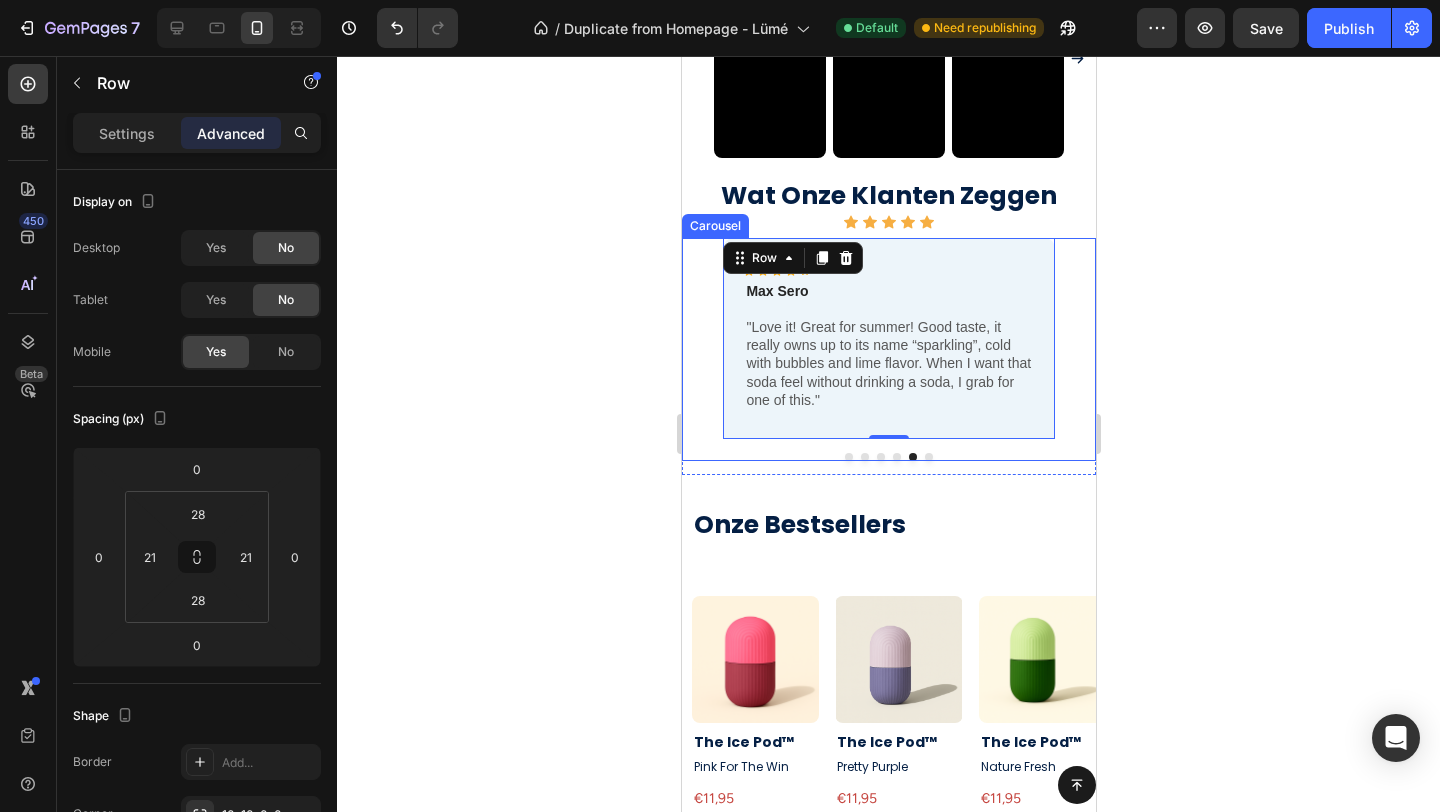 click at bounding box center (928, 457) 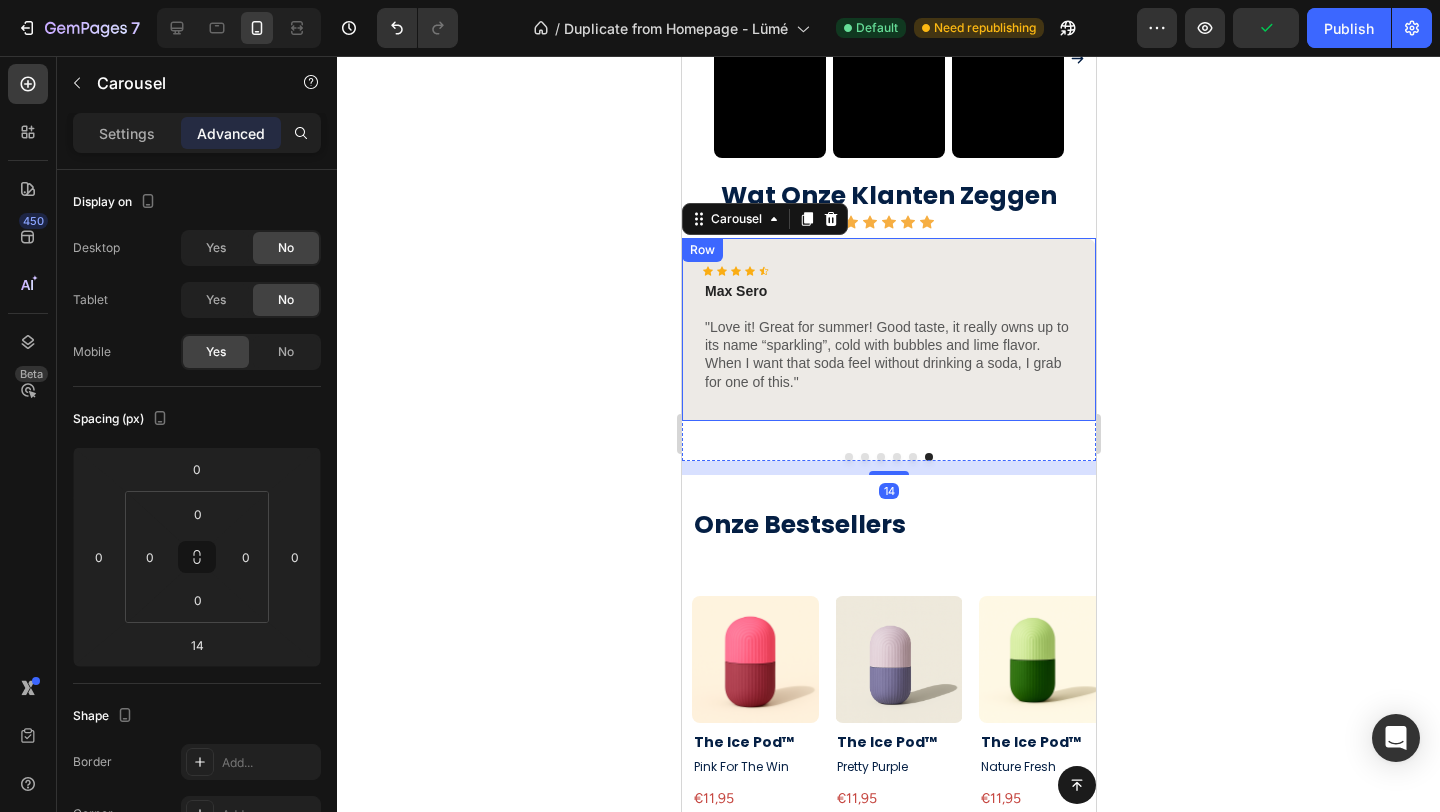 click on "Icon Icon Icon Icon
Icon Icon List Max Sero Text Block "Love it! Great for summer! Good taste, it really owns up to its name “sparkling”, cold with bubbles and lime flavor. When I want that soda feel without drinking a soda, I grab for one of this." Text Block" at bounding box center (888, 329) 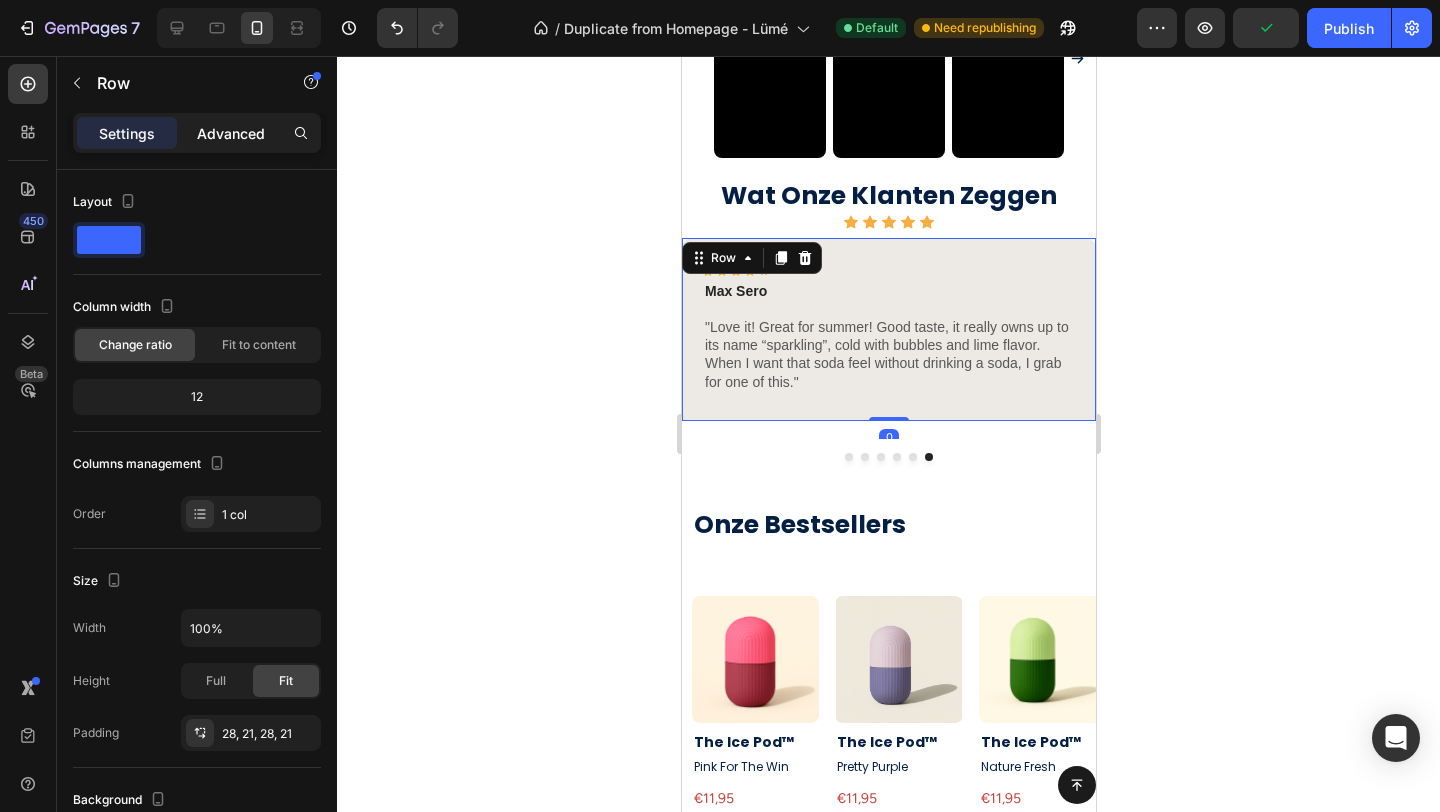 click on "Advanced" at bounding box center [231, 133] 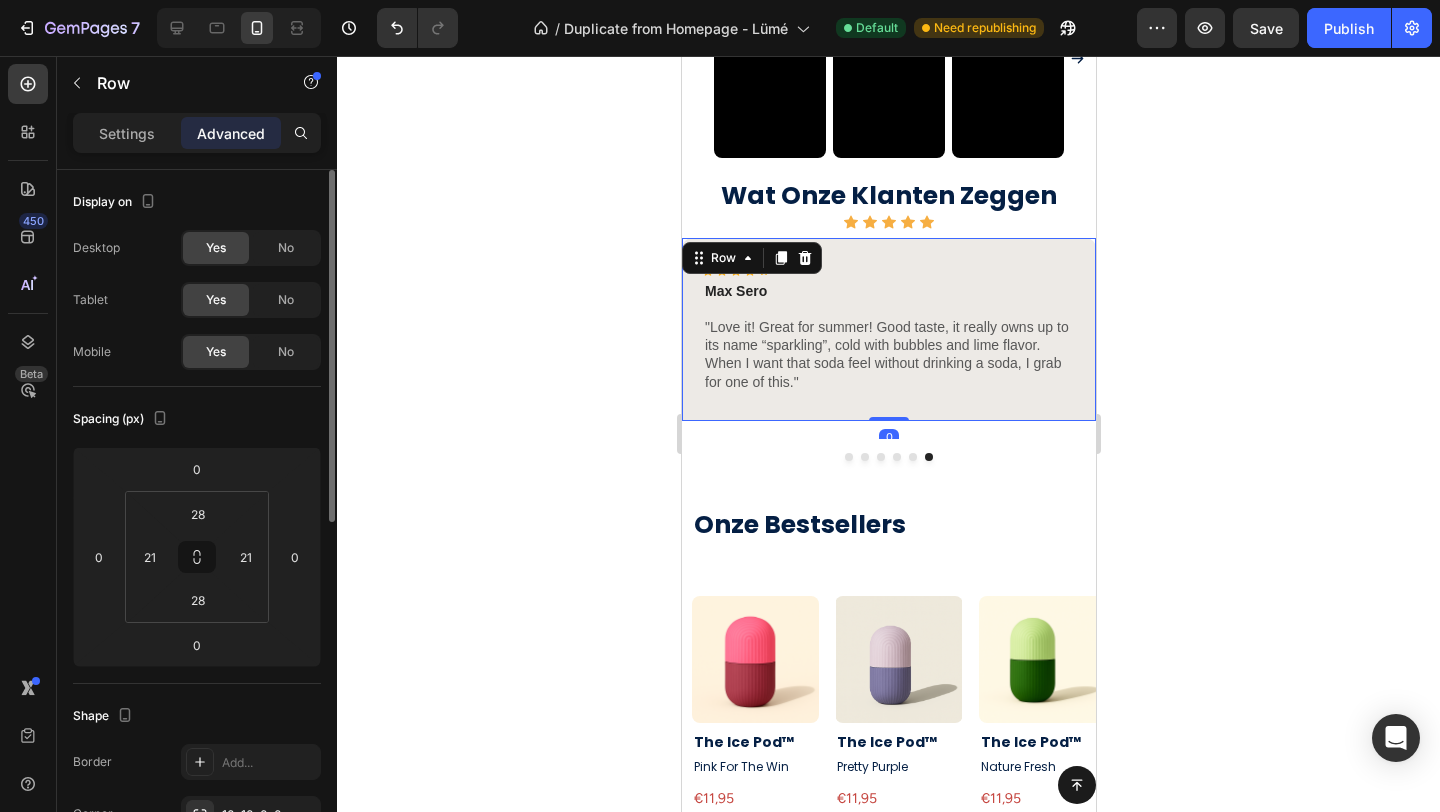 click on "Desktop Yes No Tablet Yes No Mobile Yes No" at bounding box center (197, 300) 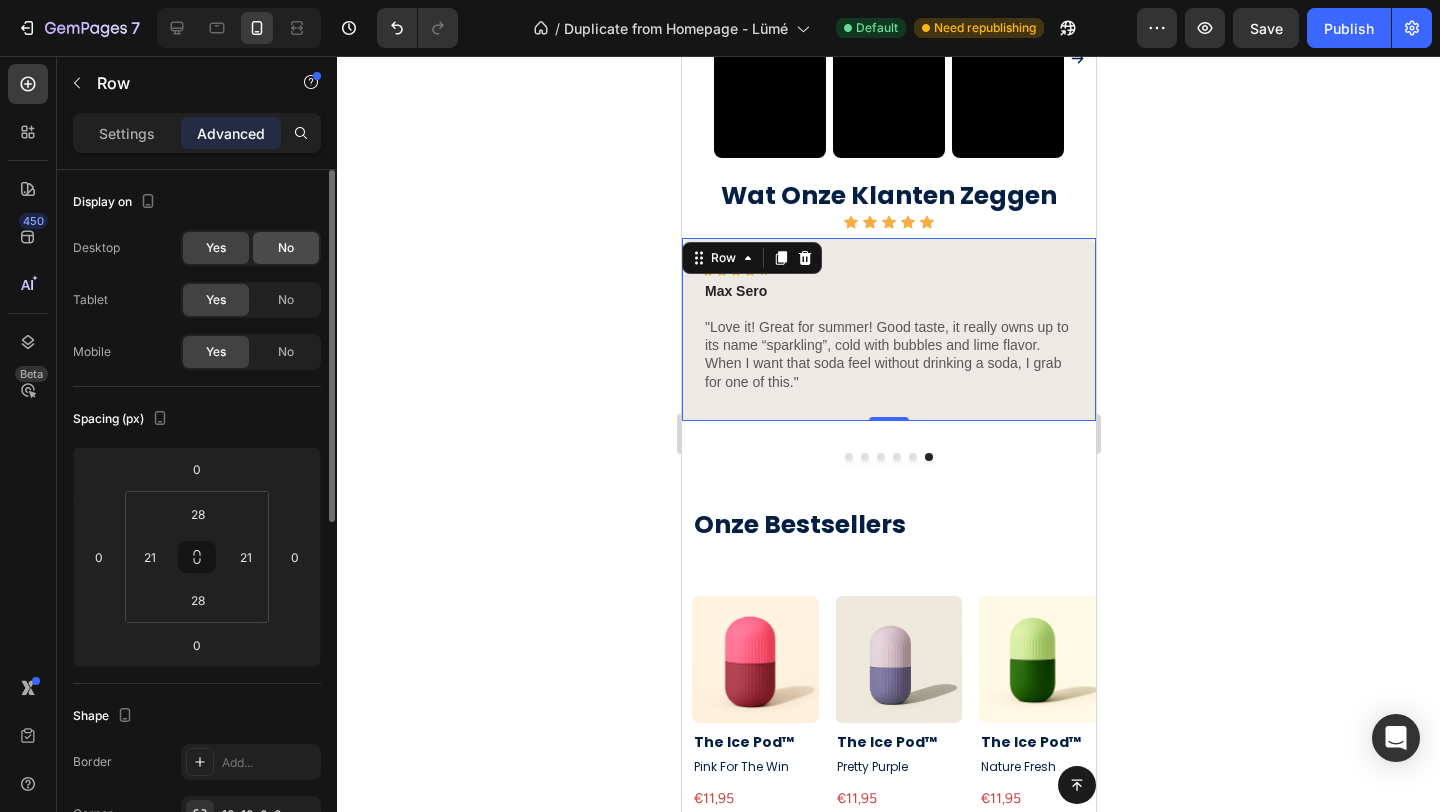 click on "No" 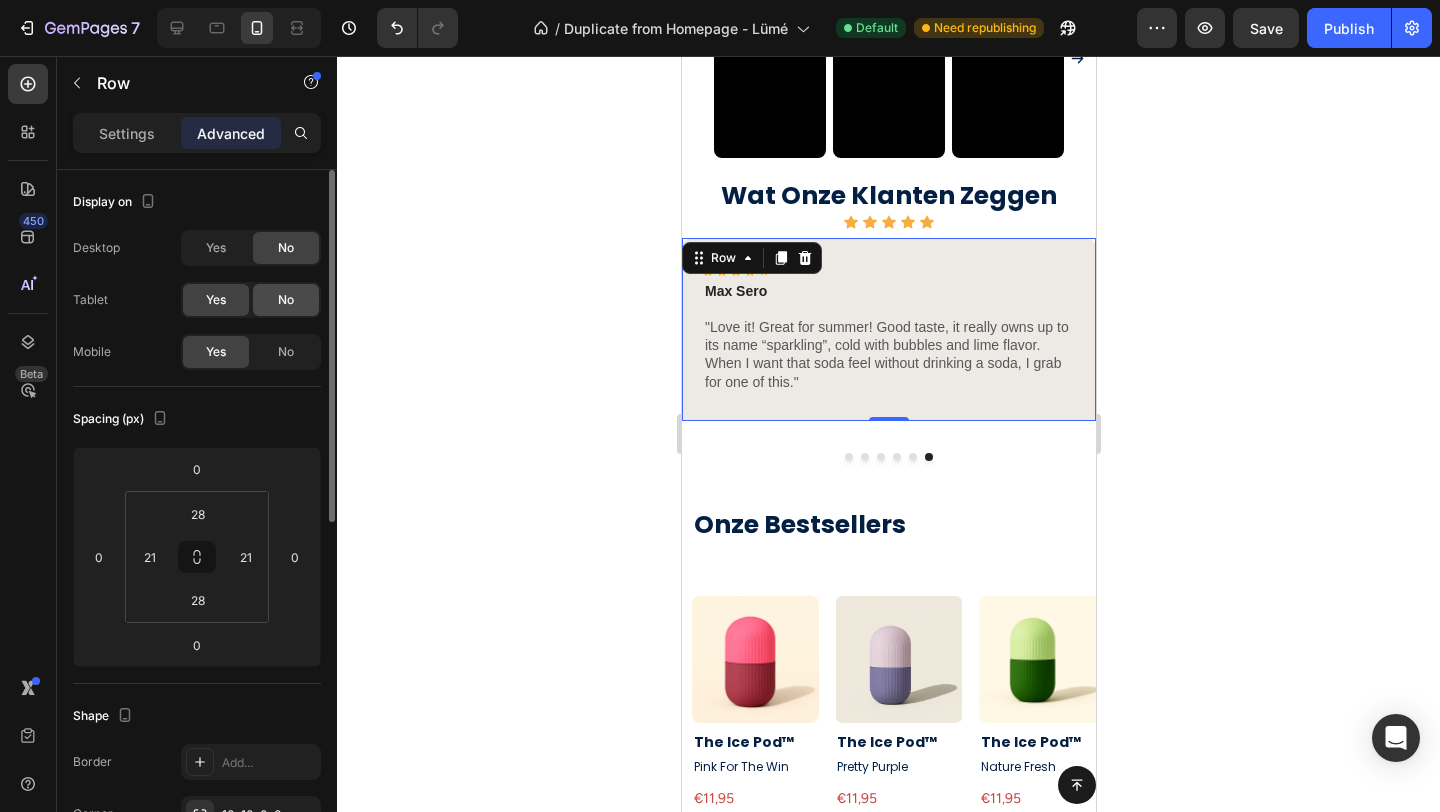click on "No" 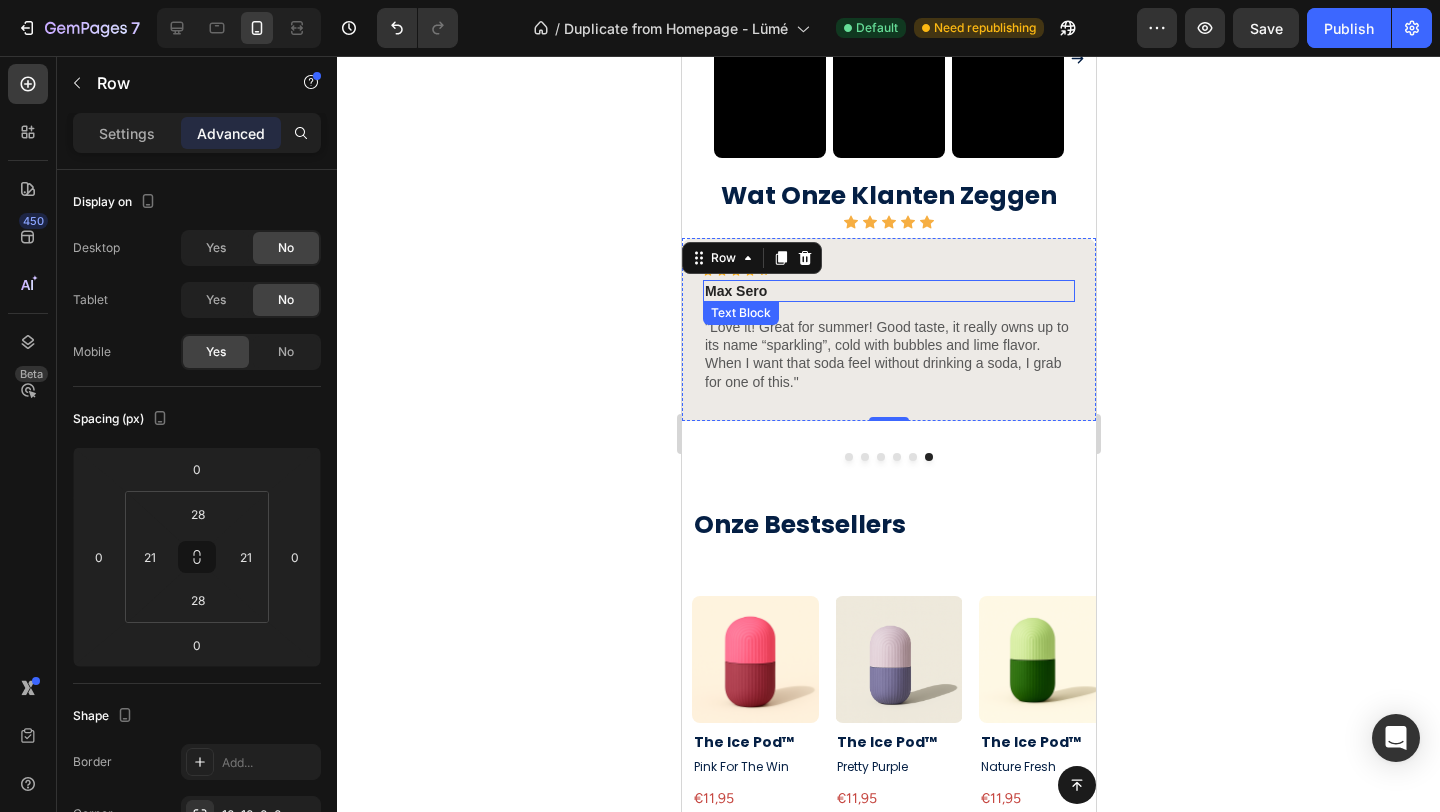 click on "Max Sero" at bounding box center (888, 291) 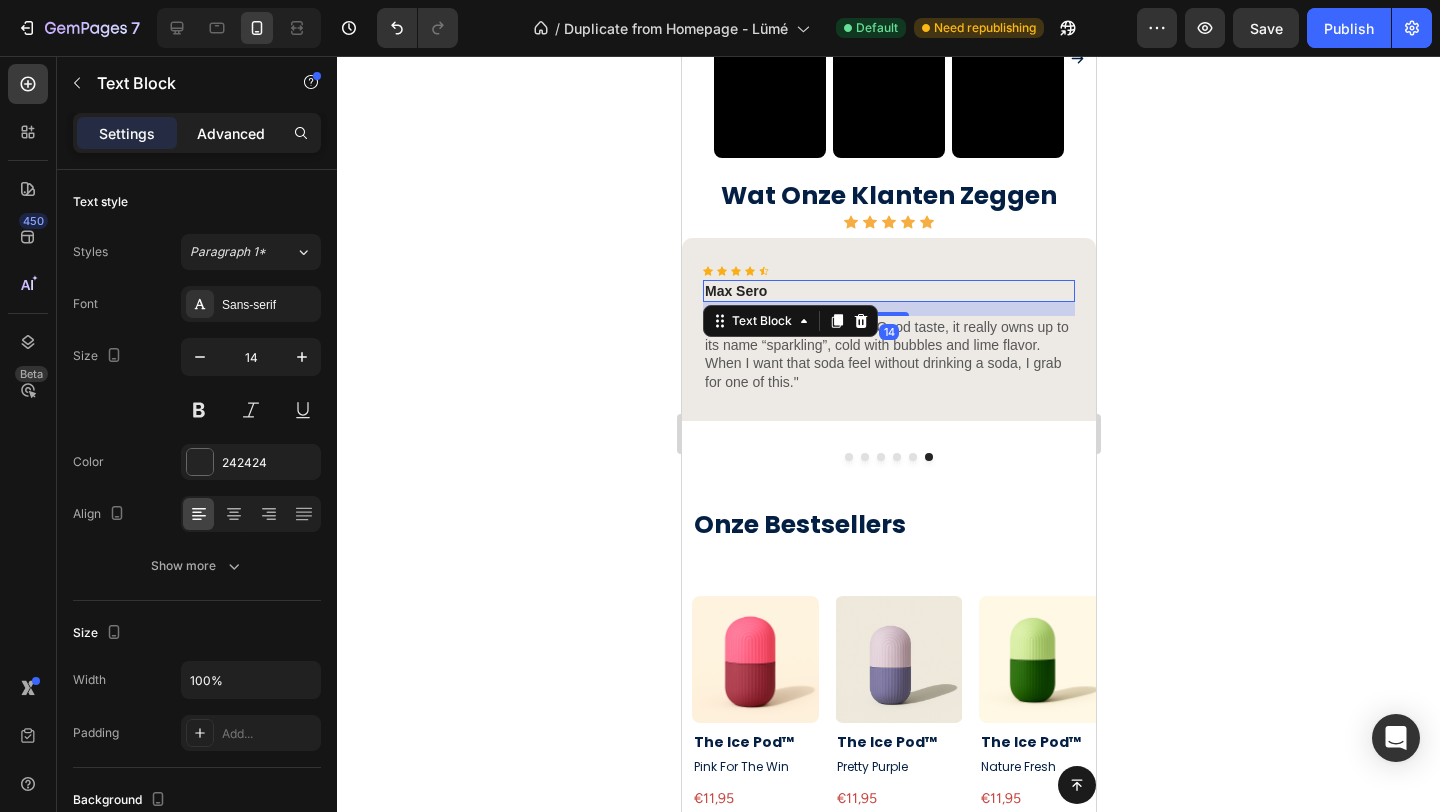 click on "Advanced" at bounding box center (231, 133) 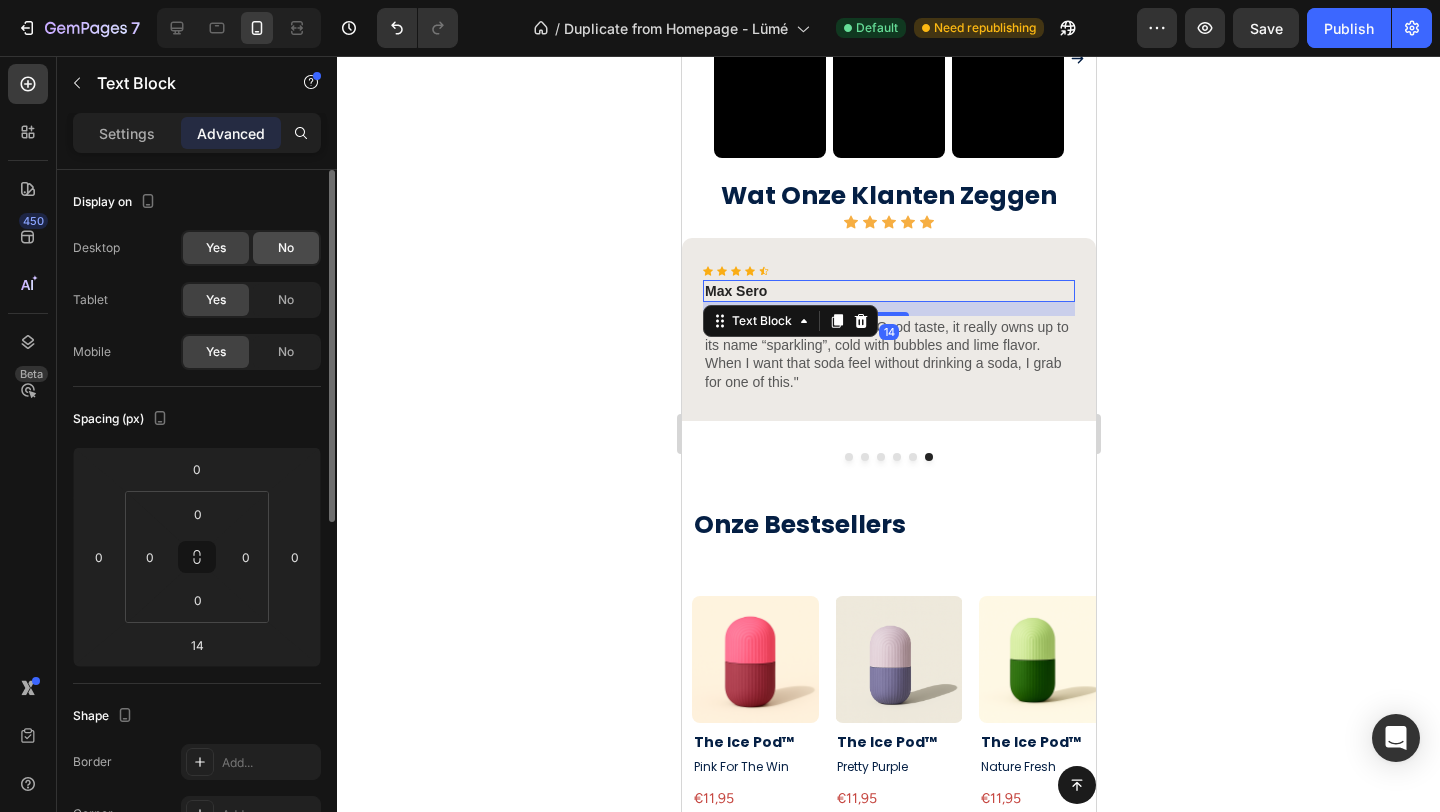 click on "No" 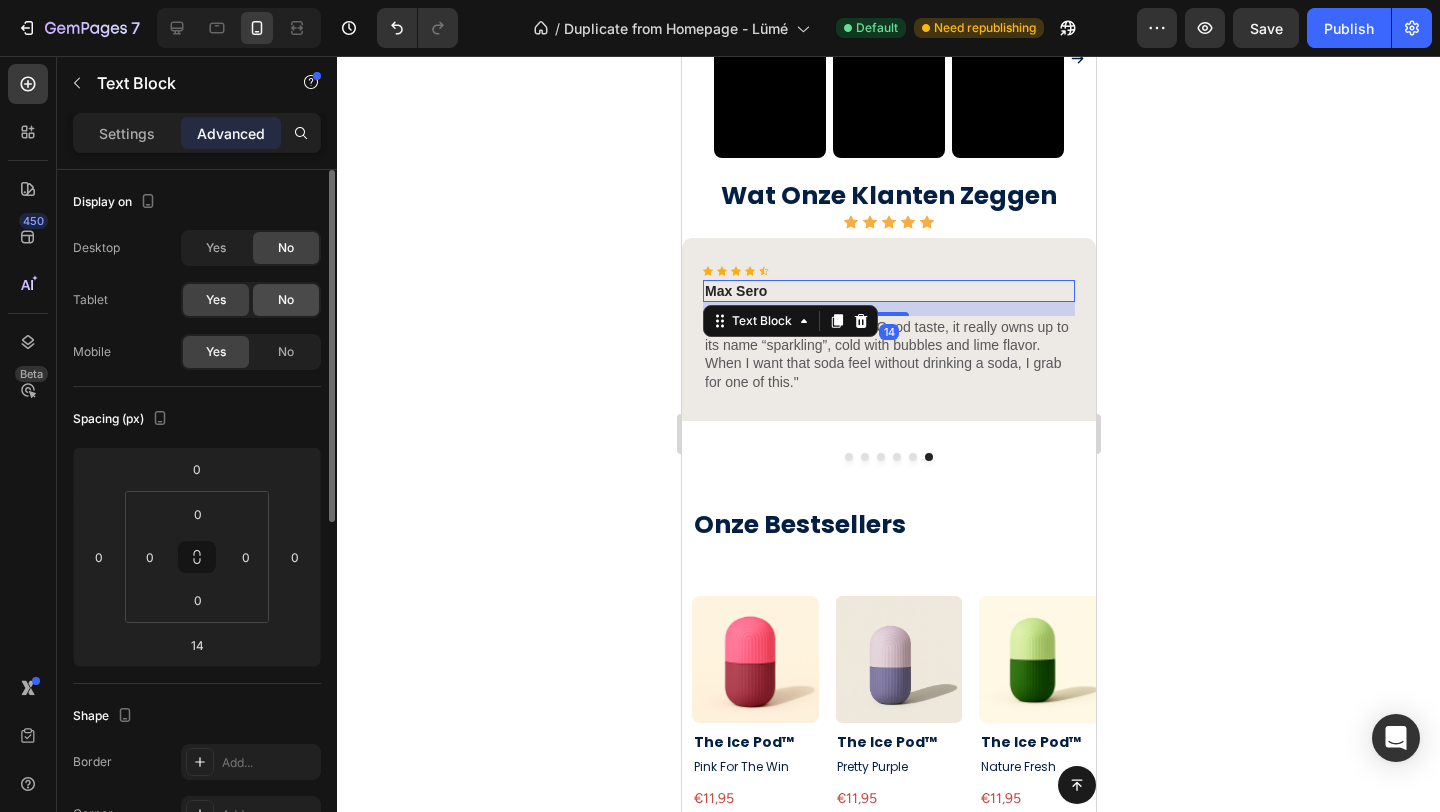 click on "No" 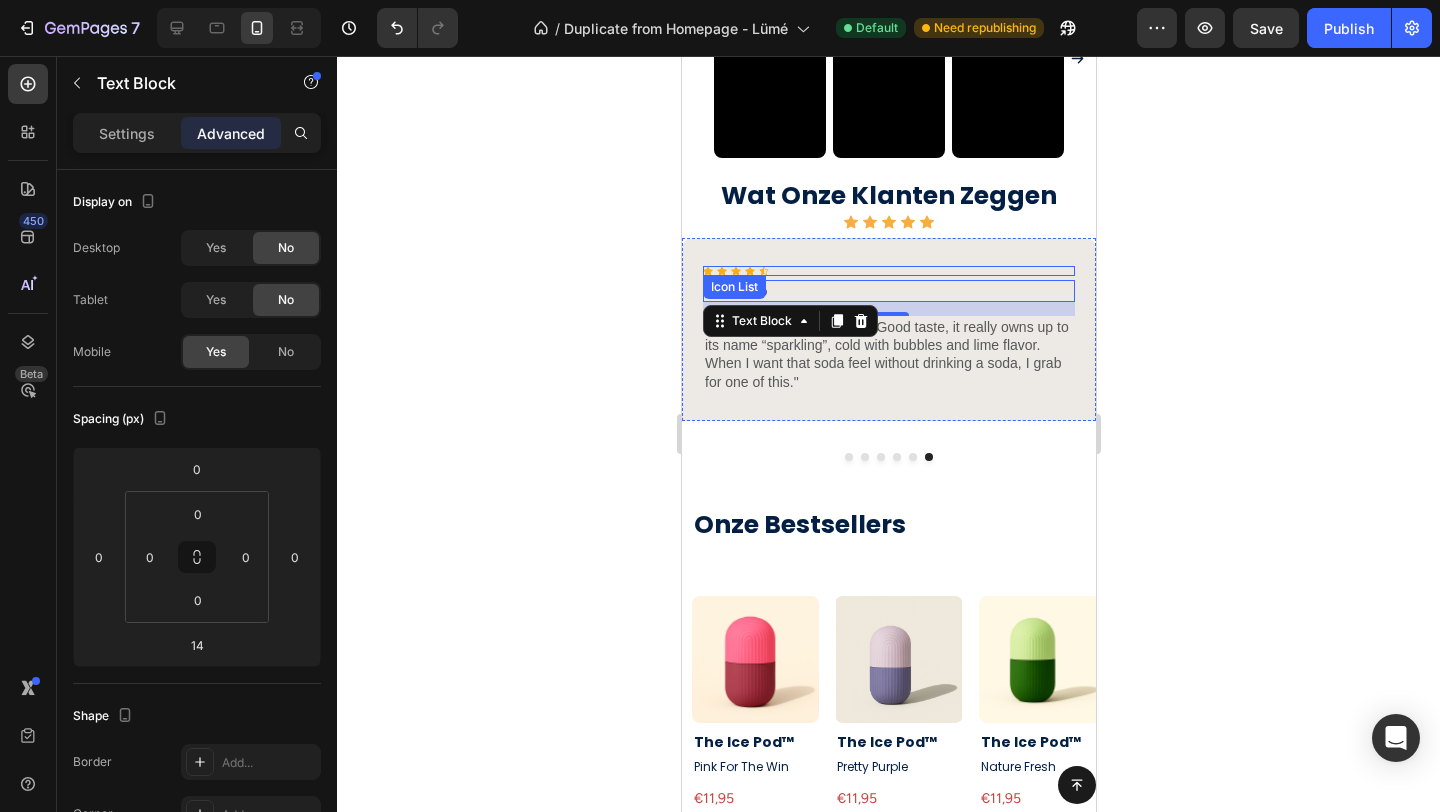 click on "Icon Icon Icon Icon
Icon" at bounding box center (888, 271) 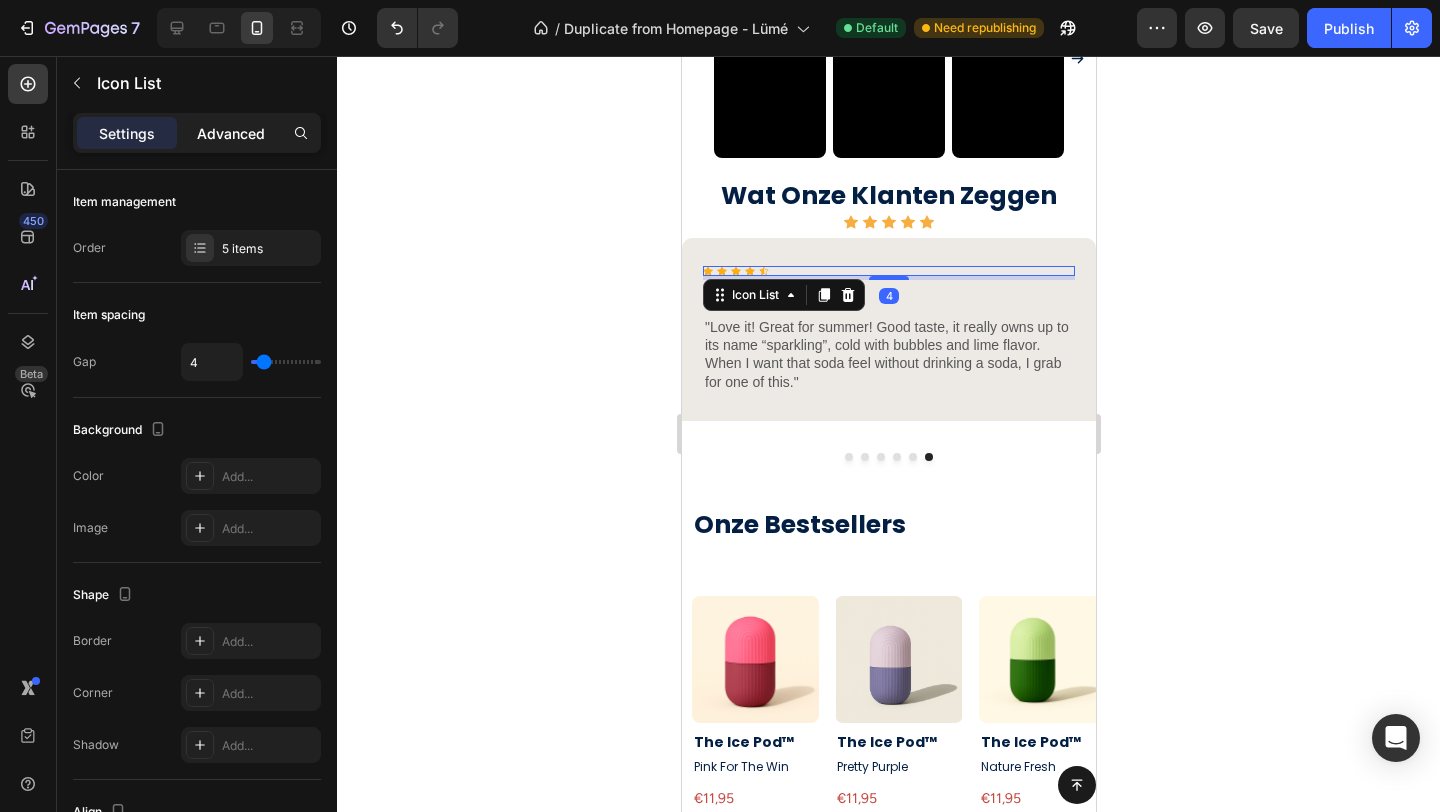 click on "Advanced" at bounding box center [231, 133] 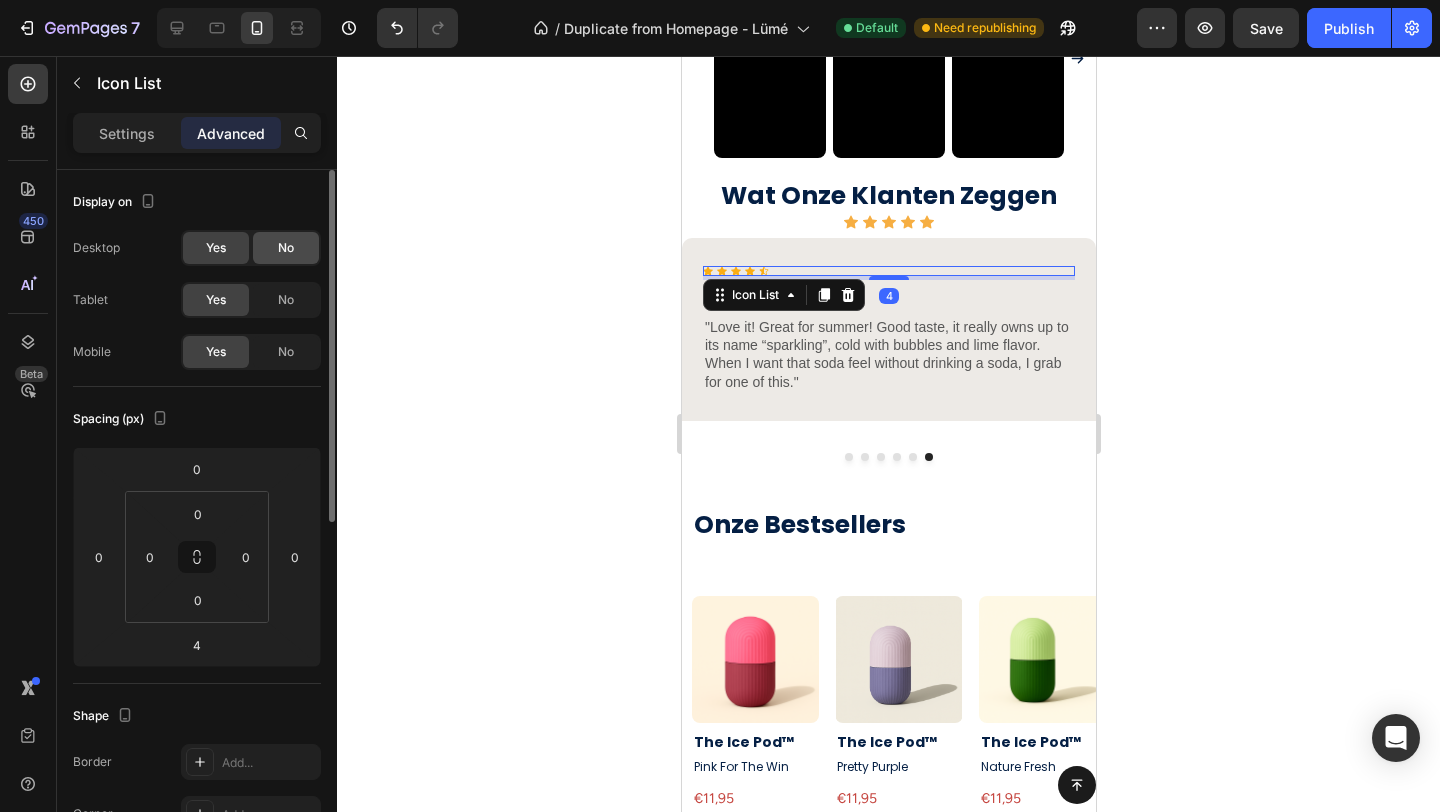 click on "No" 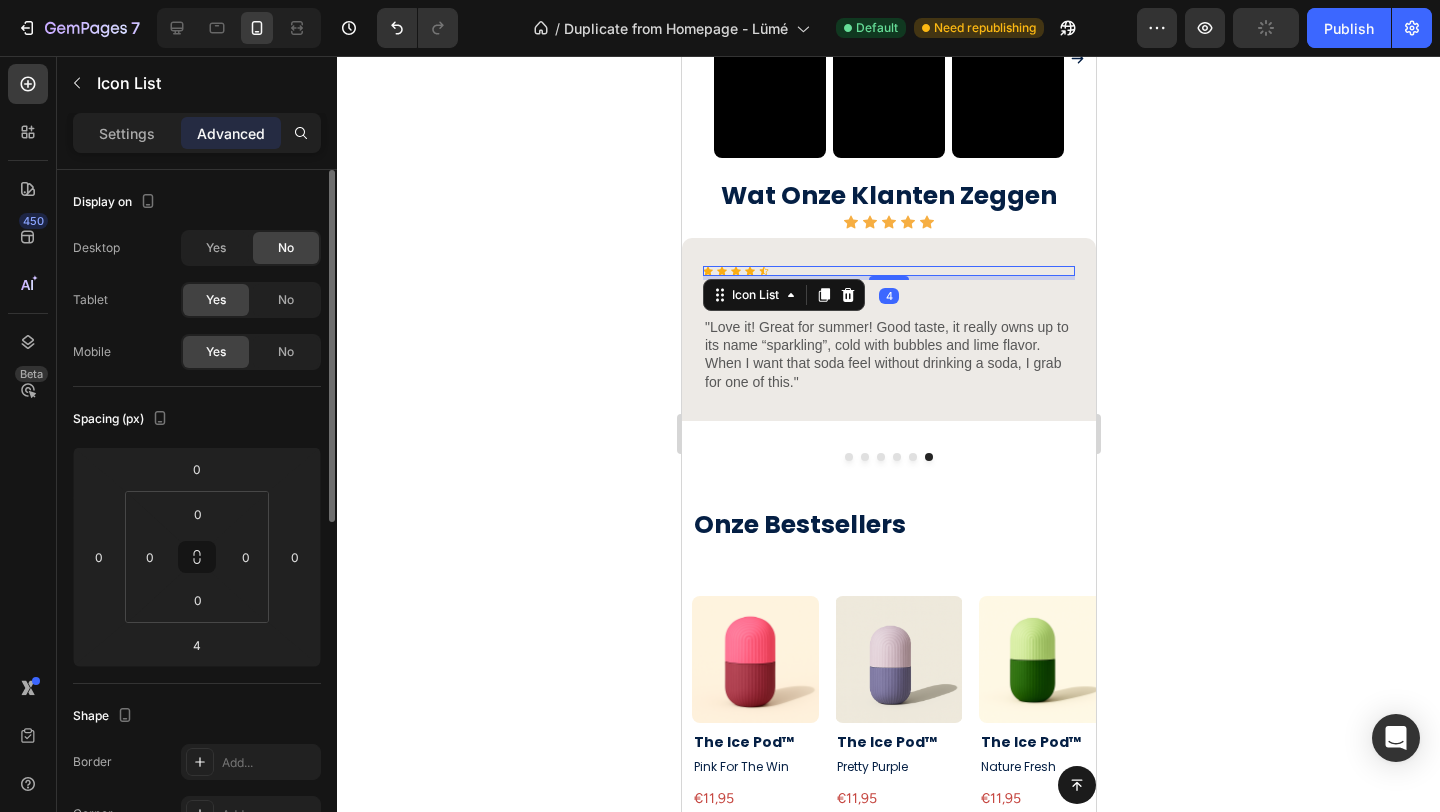click on "No" 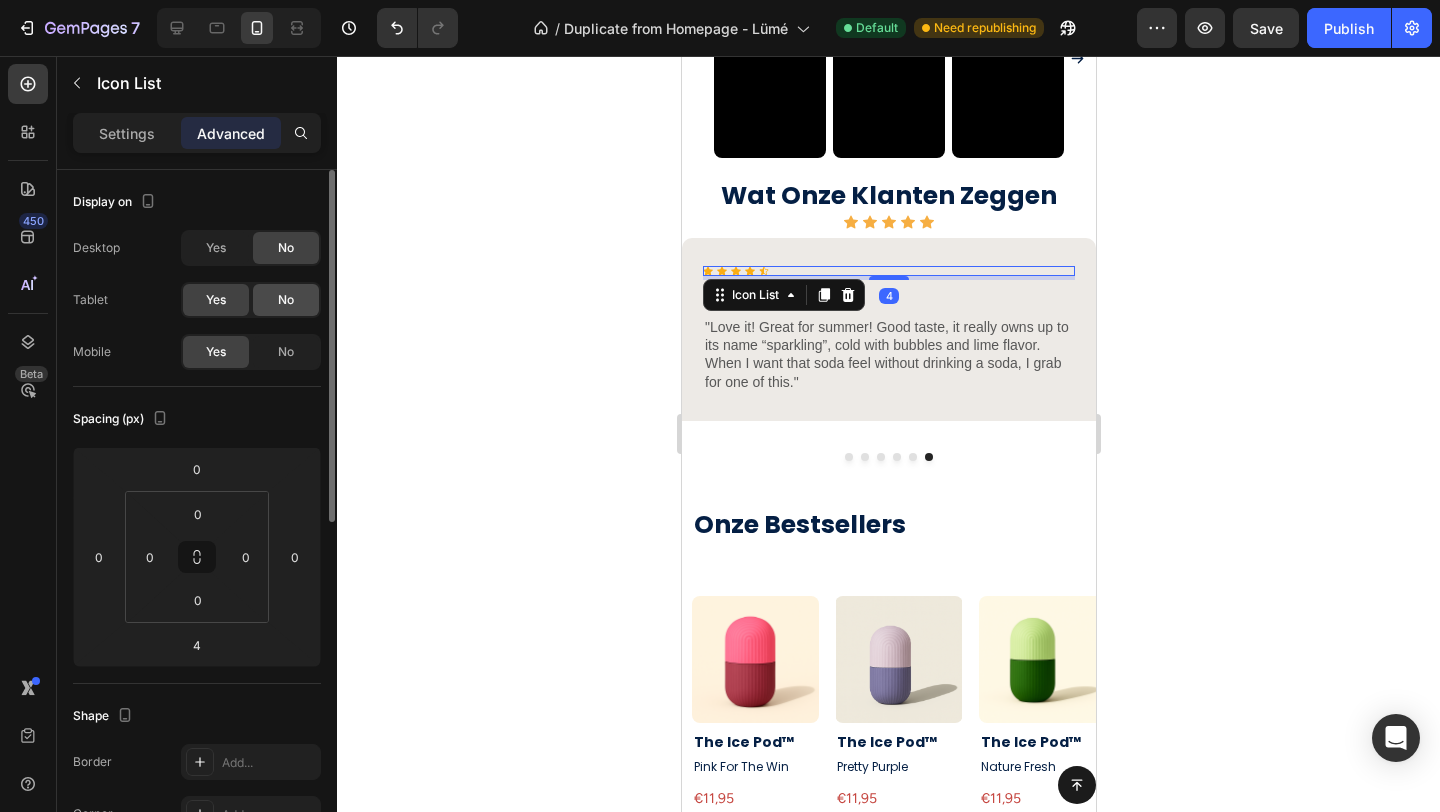 click on "No" 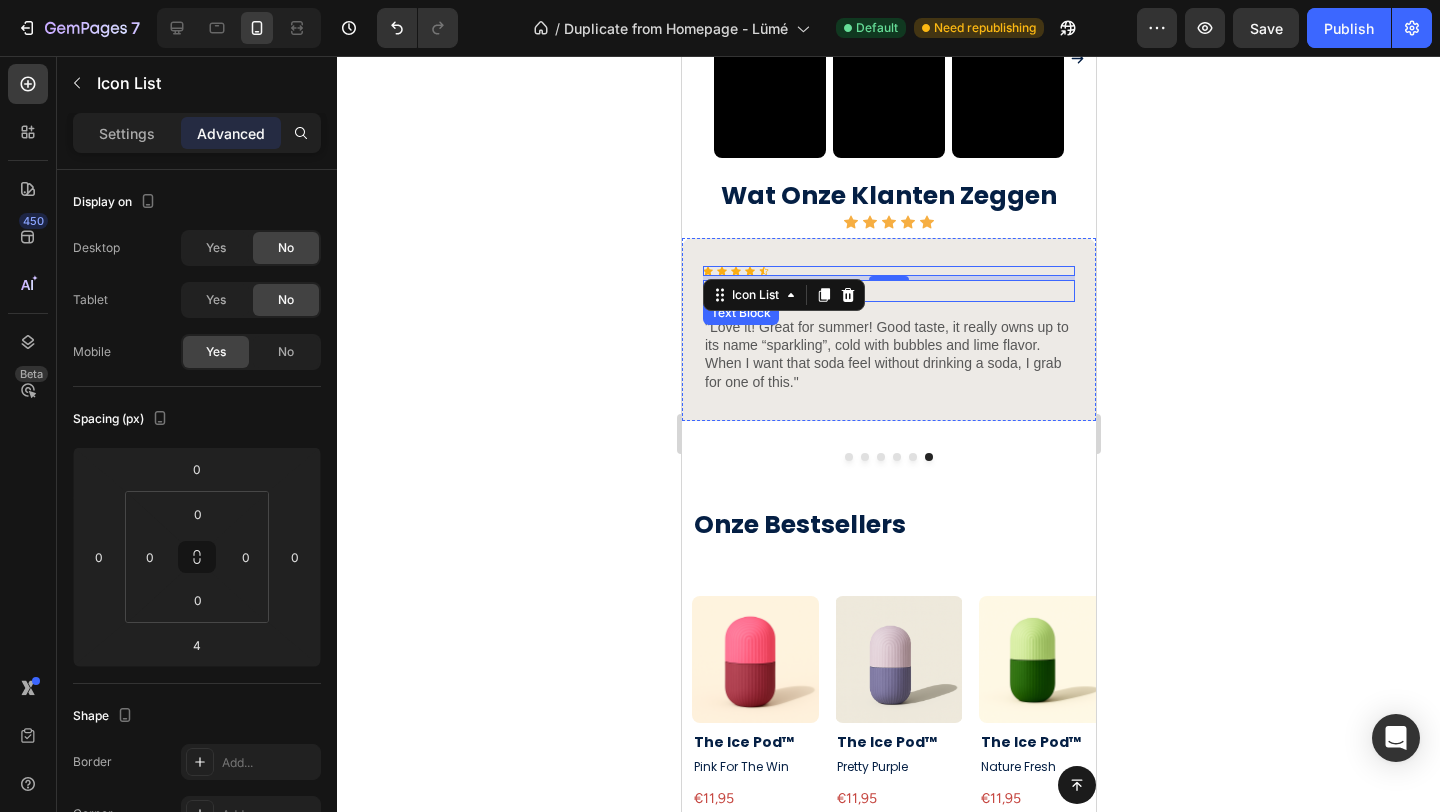 click on "Max Sero" at bounding box center [888, 291] 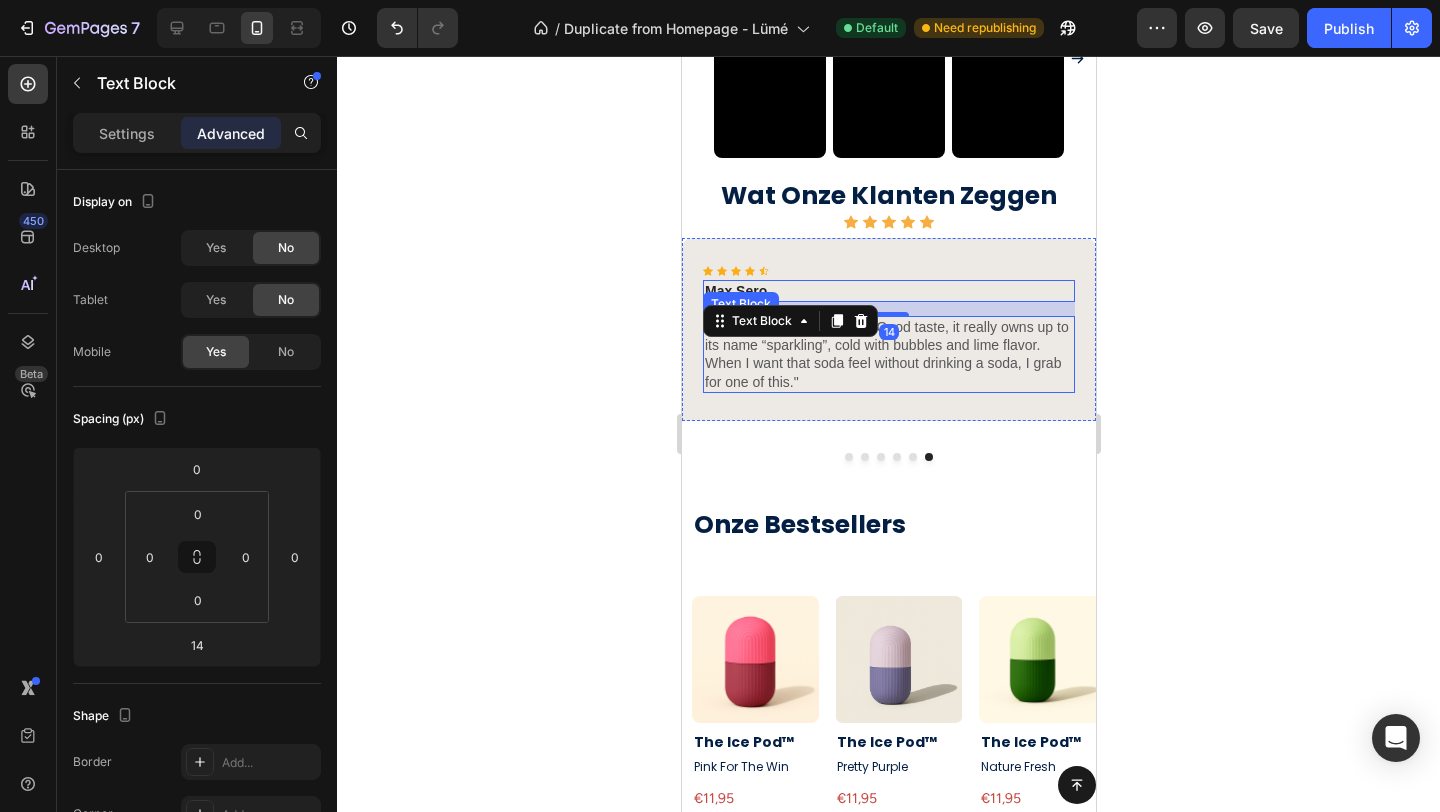 click on ""Love it! Great for summer! Good taste, it really owns up to its name “sparkling”, cold with bubbles and lime flavor. When I want that soda feel without drinking a soda, I grab for one of this."" at bounding box center [888, 354] 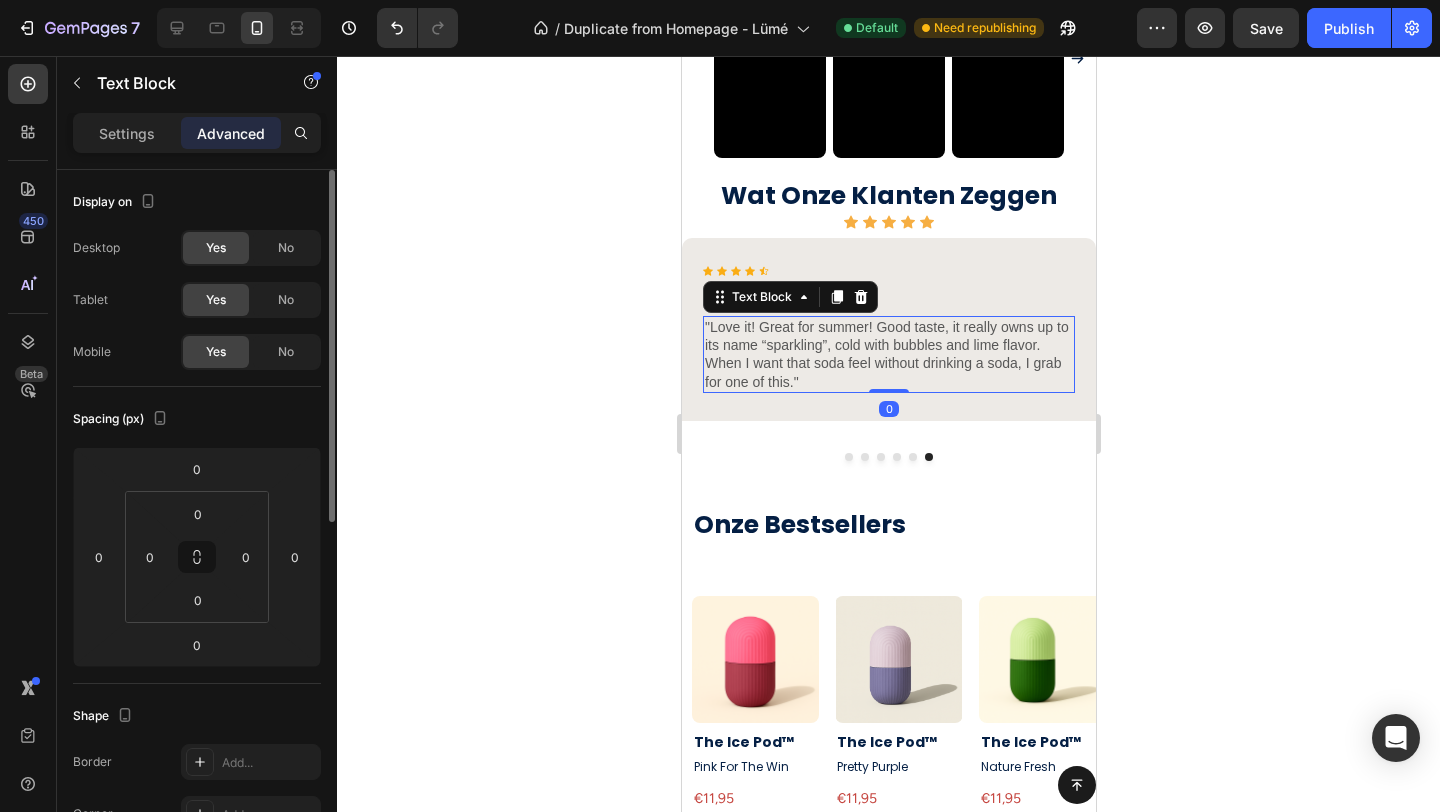 click on "Yes No" 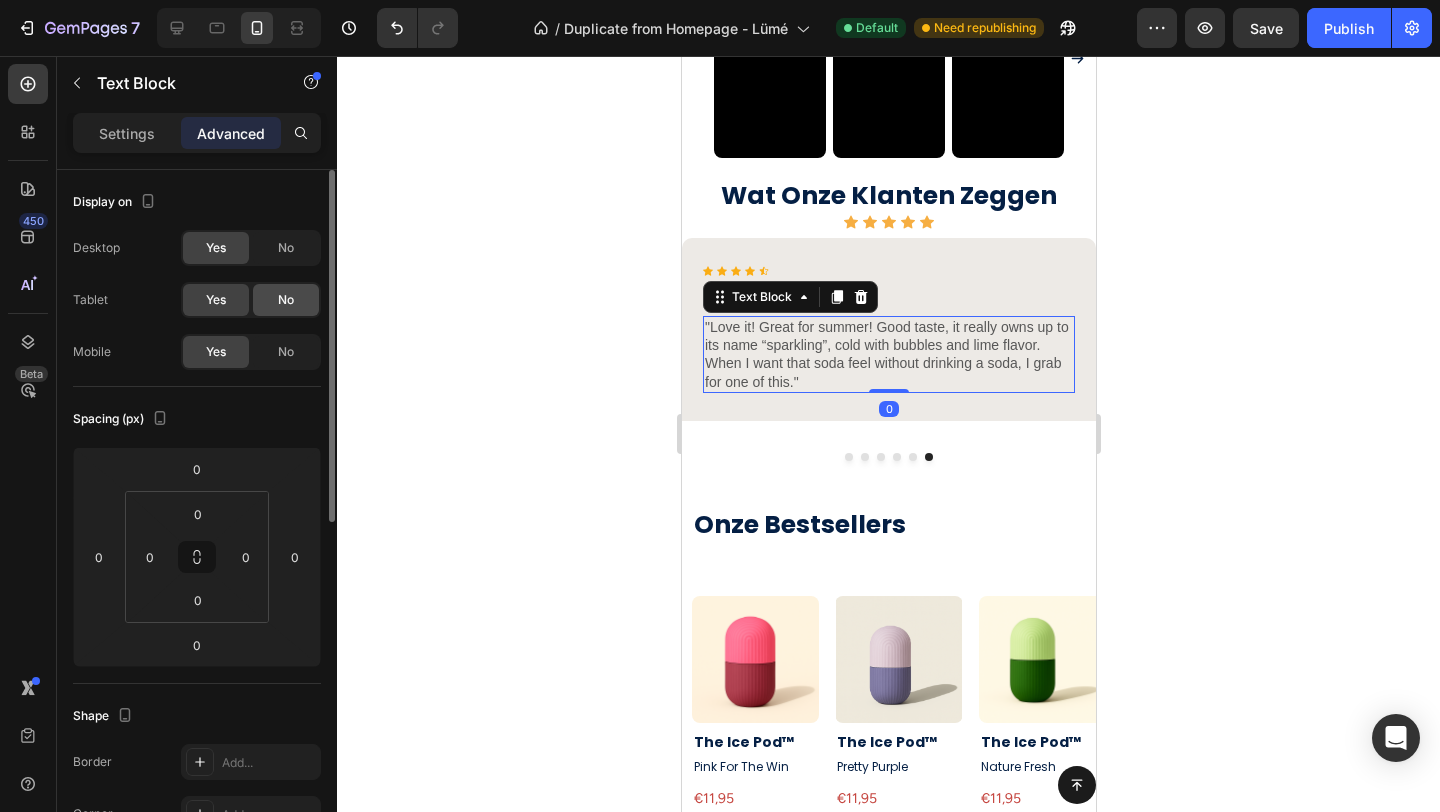 click on "No" 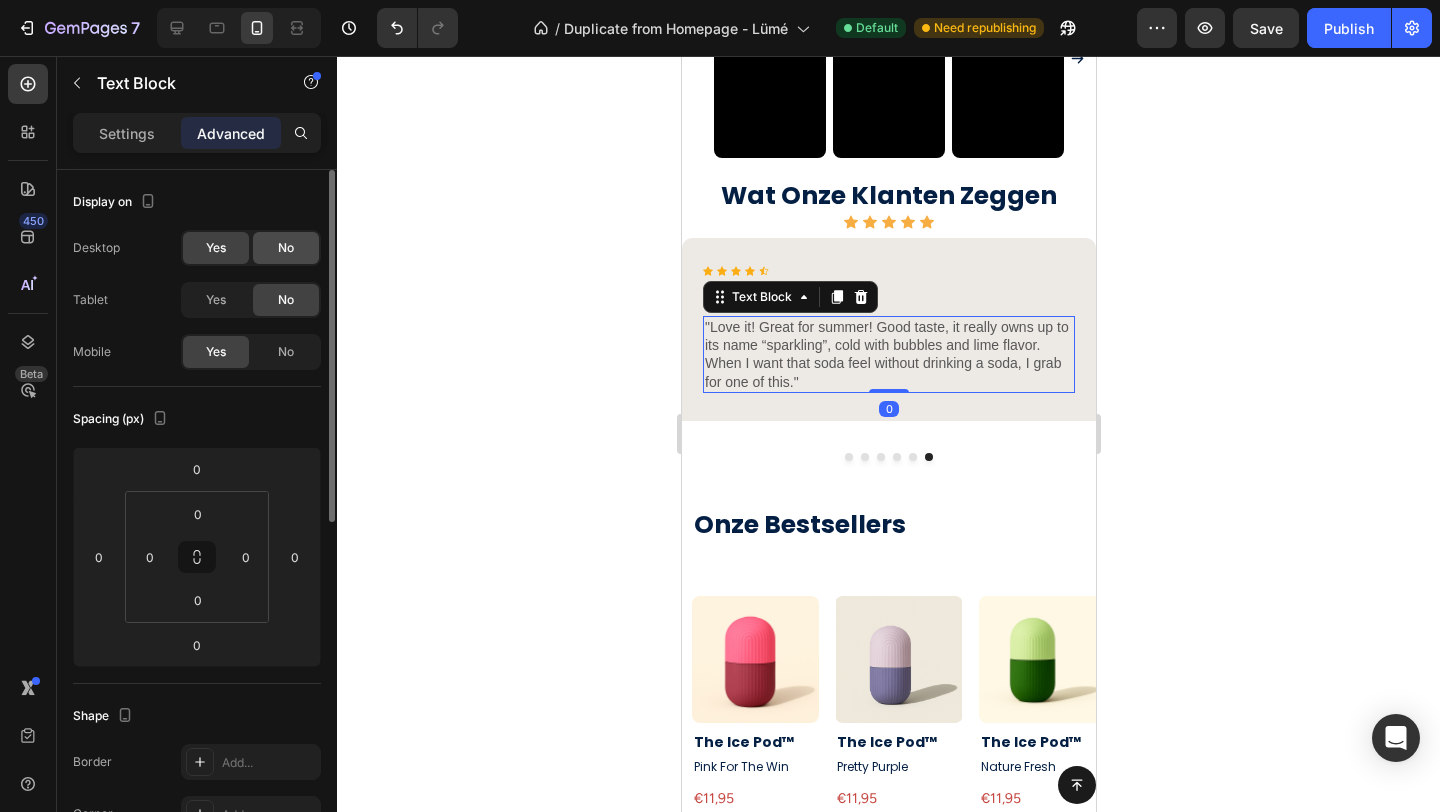 click on "No" 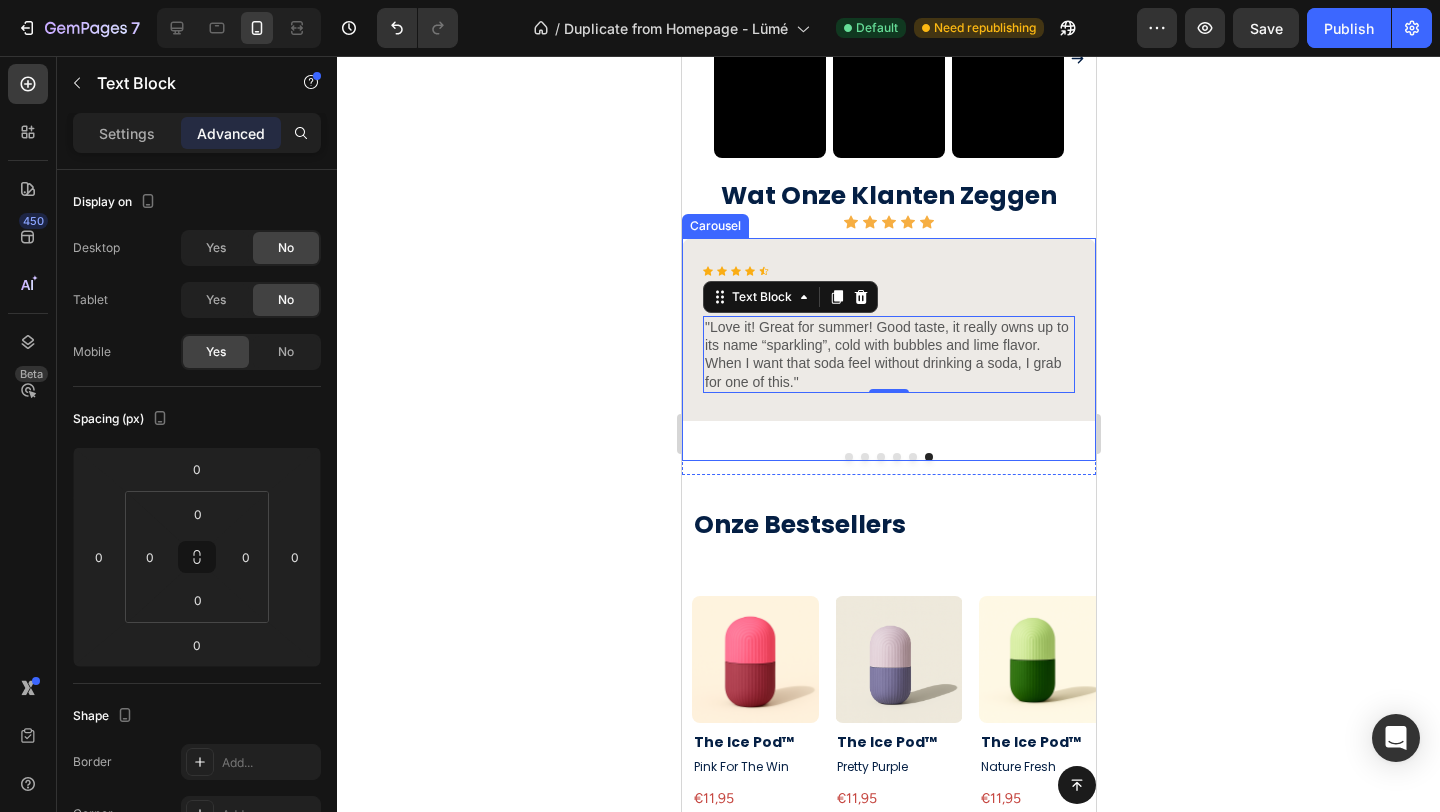 click on "Icon Icon Icon Icon
Icon Icon List Max Sero Text Block "Love it! Great for summer! Good taste, it really owns up to its name “sparkling”, cold with bubbles and lime flavor. When I want that soda feel without drinking a soda, I grab for one of this." Text Block   0 Row" at bounding box center (888, 338) 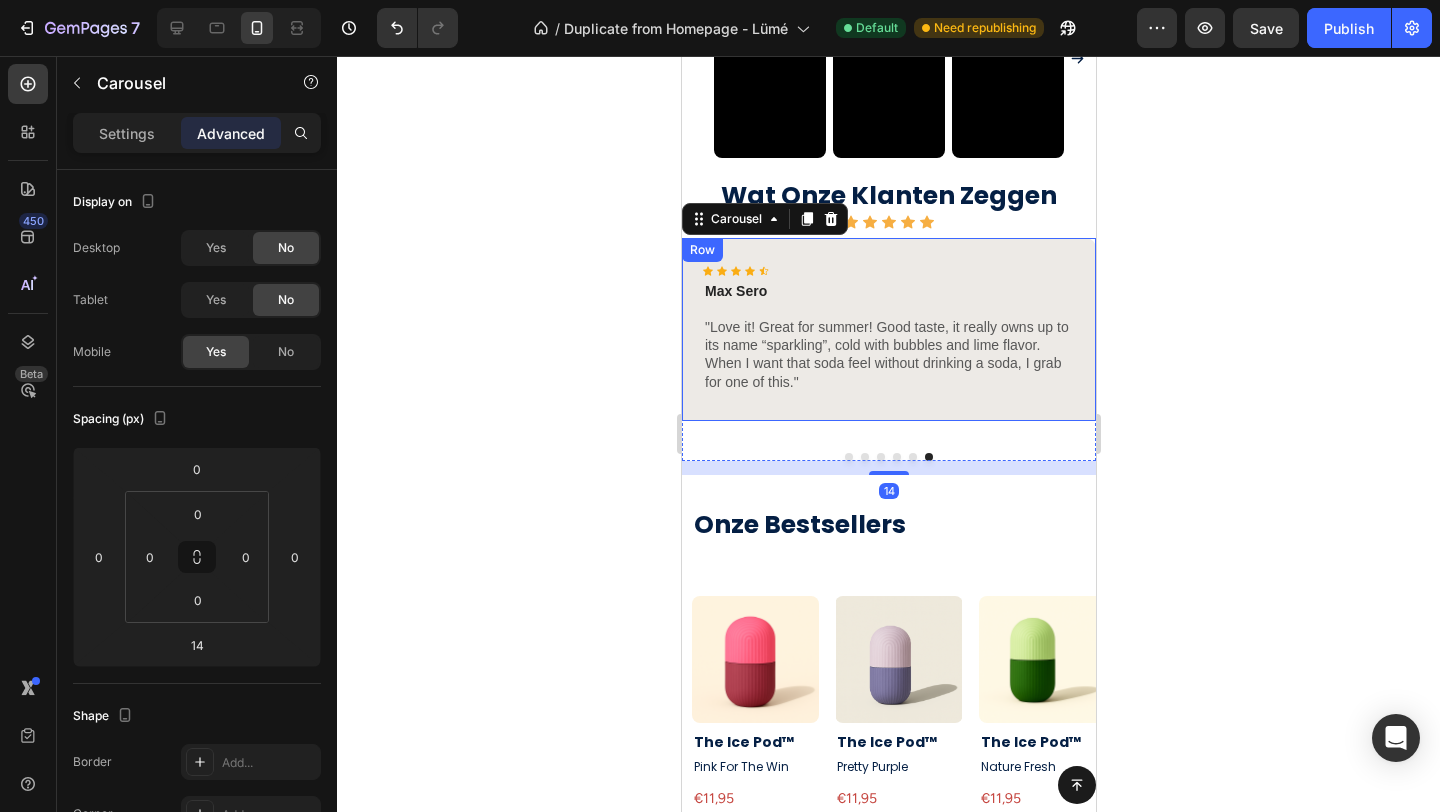 click on "Icon Icon Icon Icon
Icon Icon List Max Sero Text Block "Love it! Great for summer! Good taste, it really owns up to its name “sparkling”, cold with bubbles and lime flavor. When I want that soda feel without drinking a soda, I grab for one of this." Text Block Row" at bounding box center (888, 329) 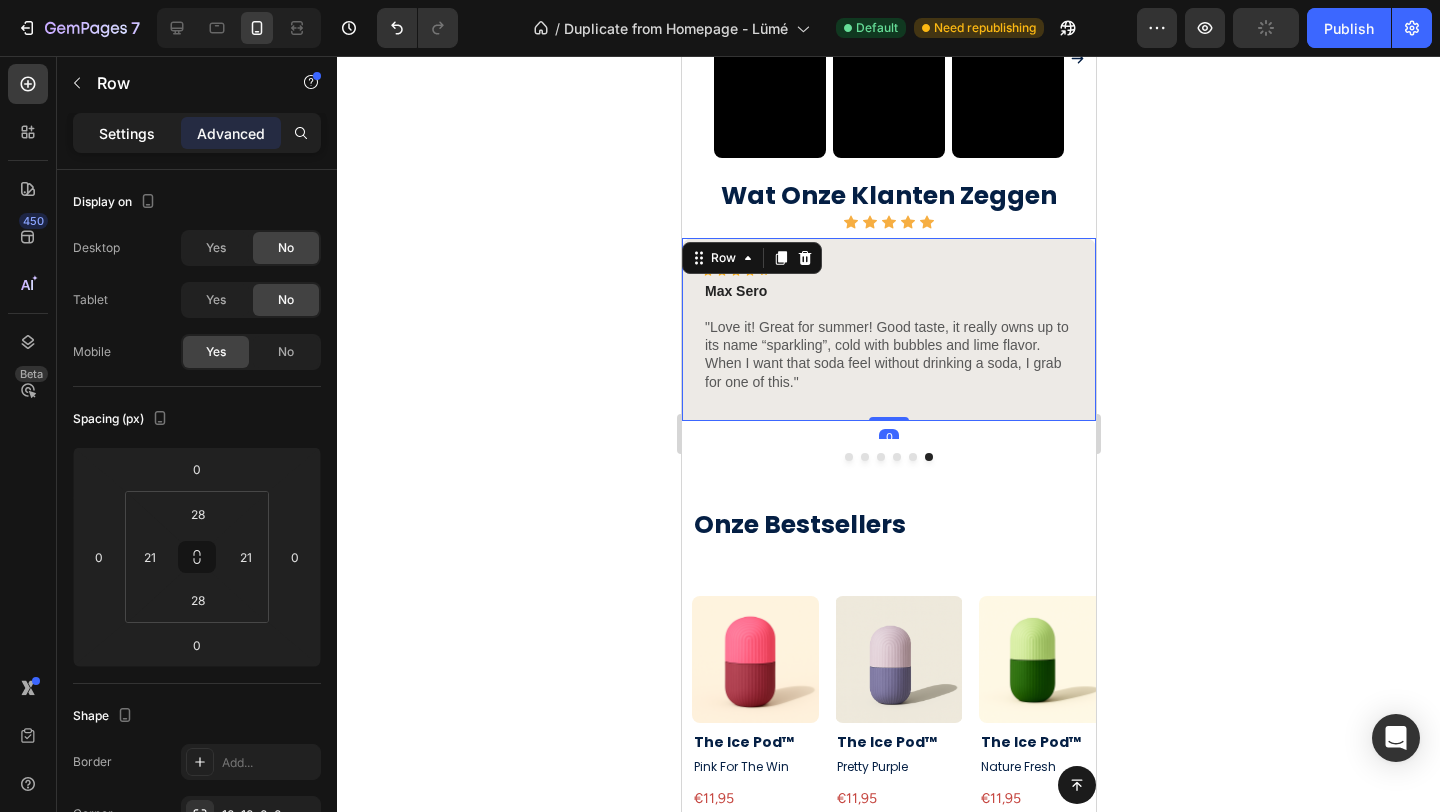 click on "Settings" at bounding box center [127, 133] 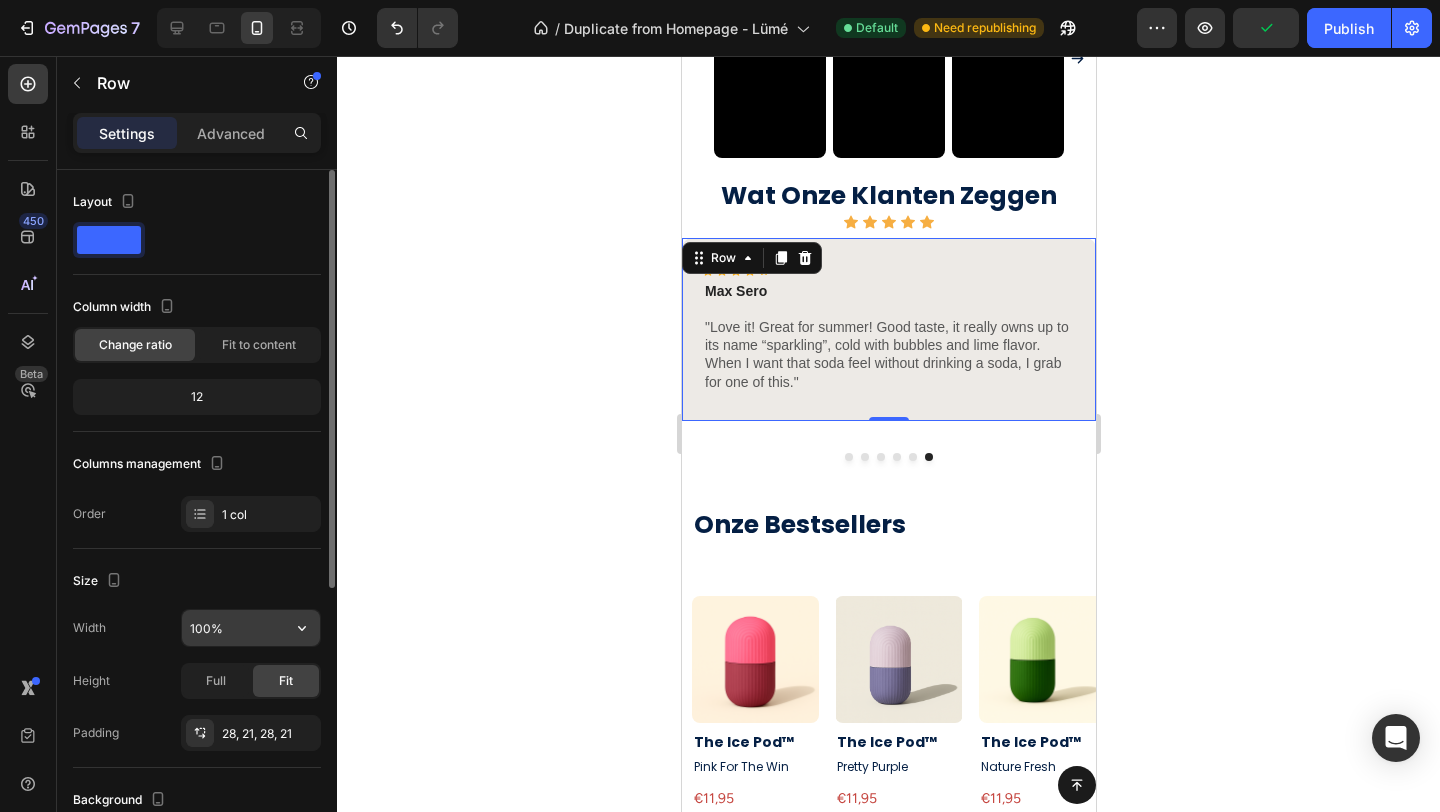 click on "100%" at bounding box center (251, 628) 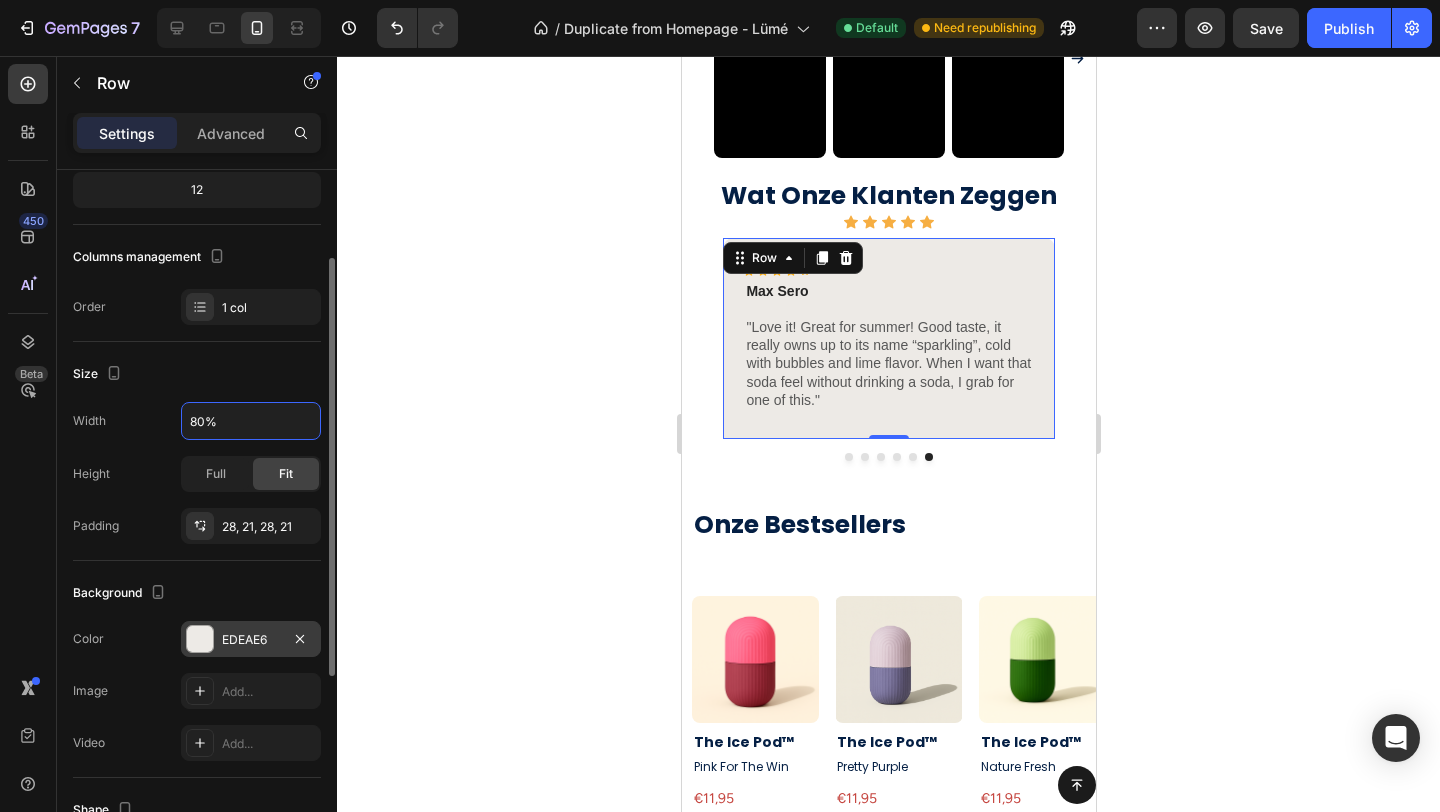 scroll, scrollTop: 231, scrollLeft: 0, axis: vertical 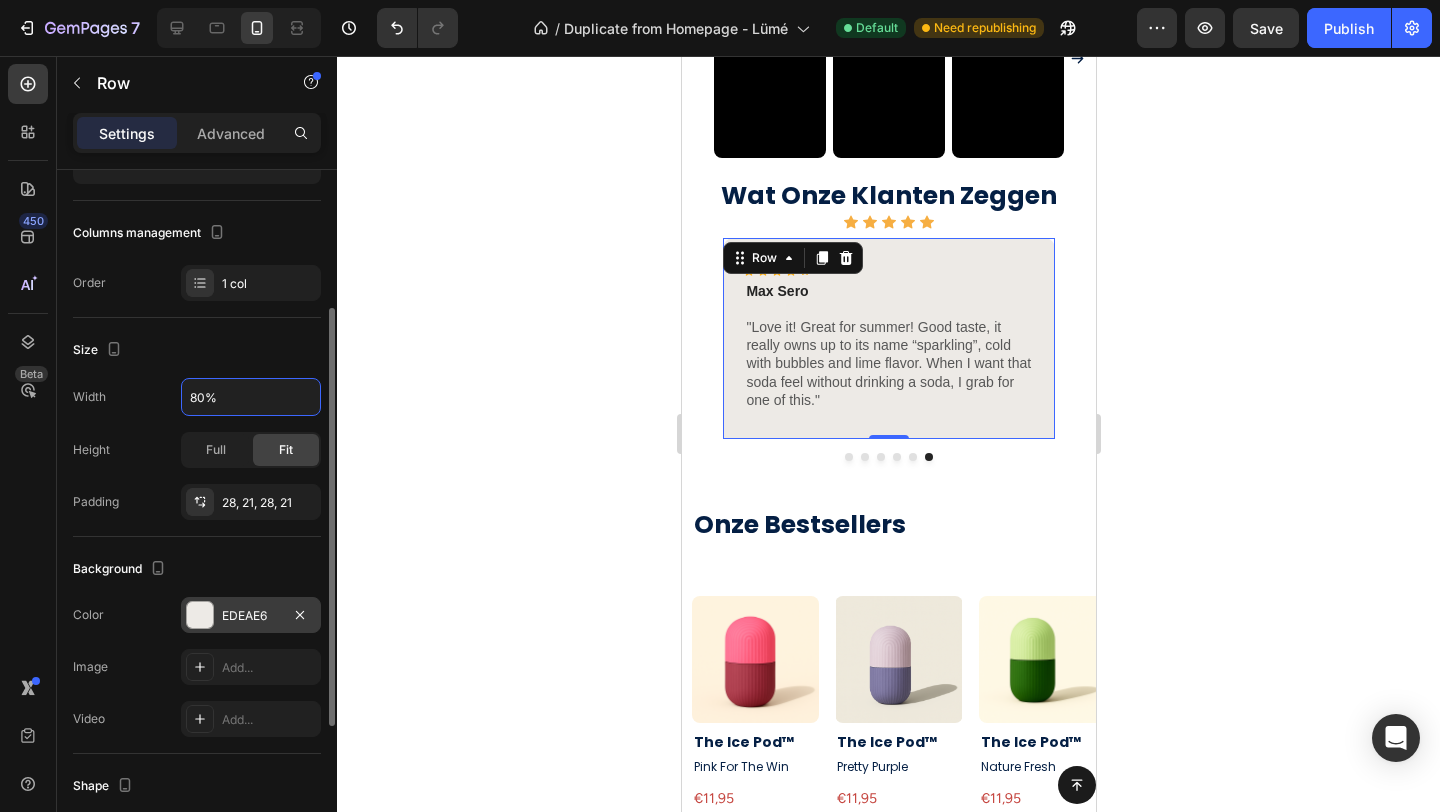 type on "80%" 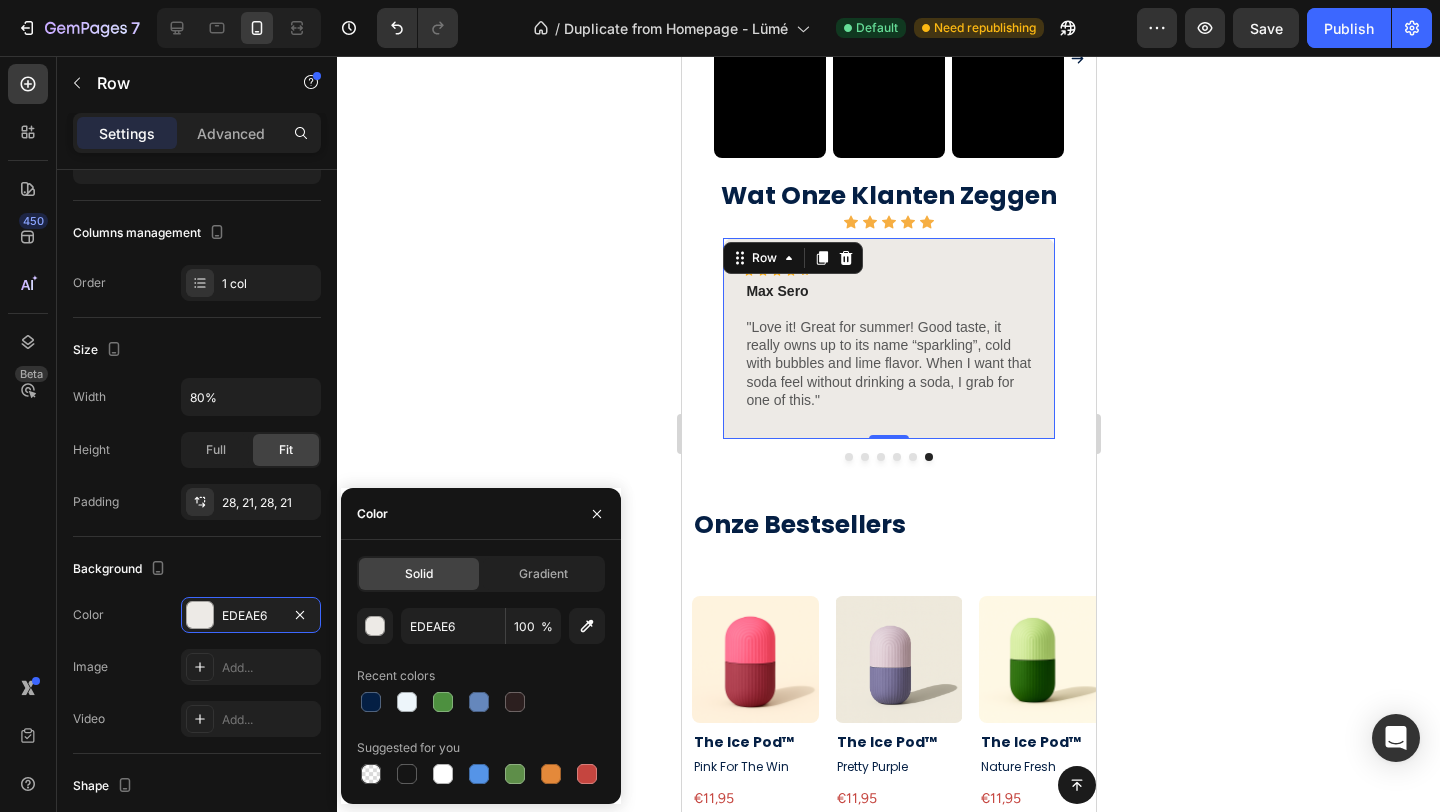 click at bounding box center [407, 702] 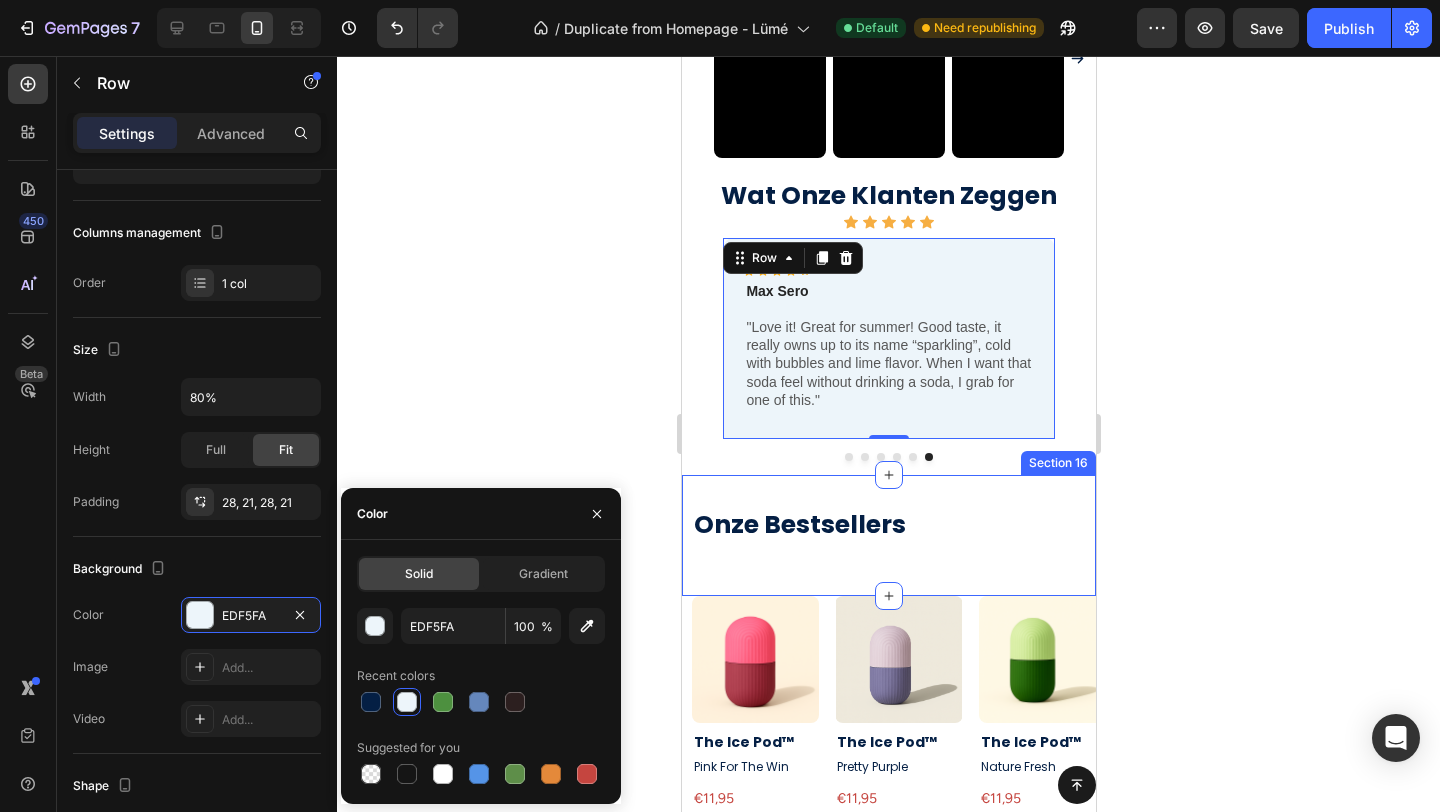 click on "Section 16" at bounding box center (1057, 463) 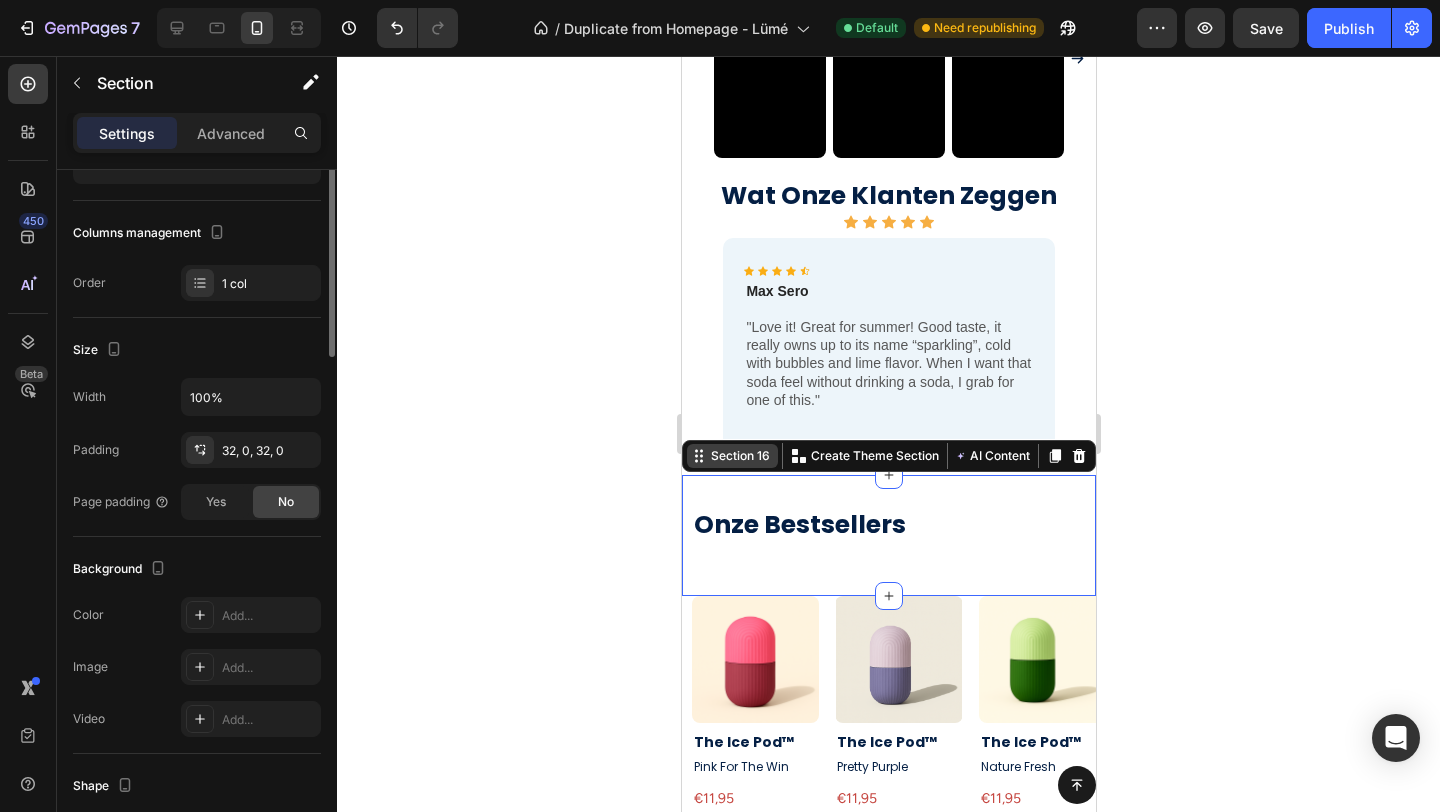 scroll, scrollTop: 0, scrollLeft: 0, axis: both 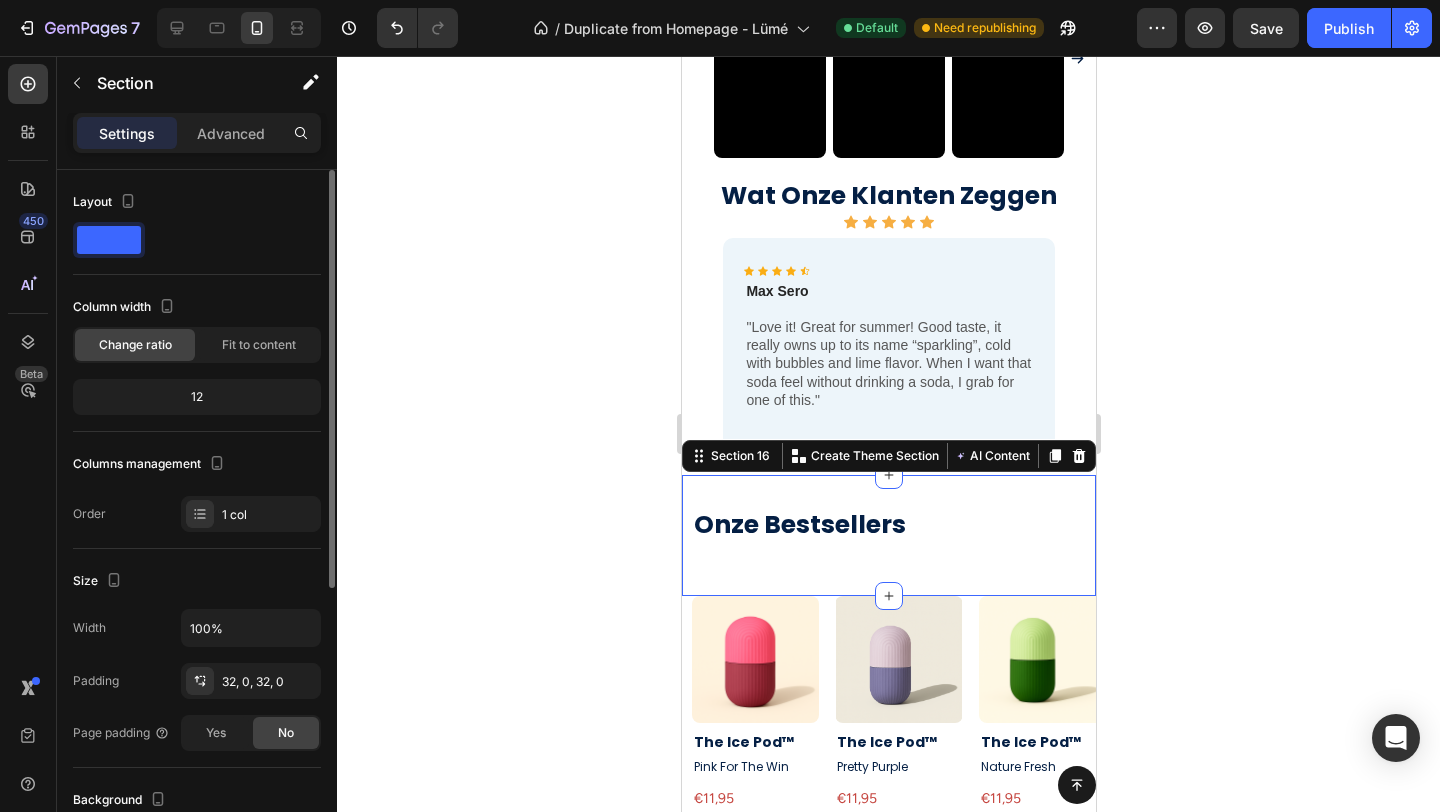 click 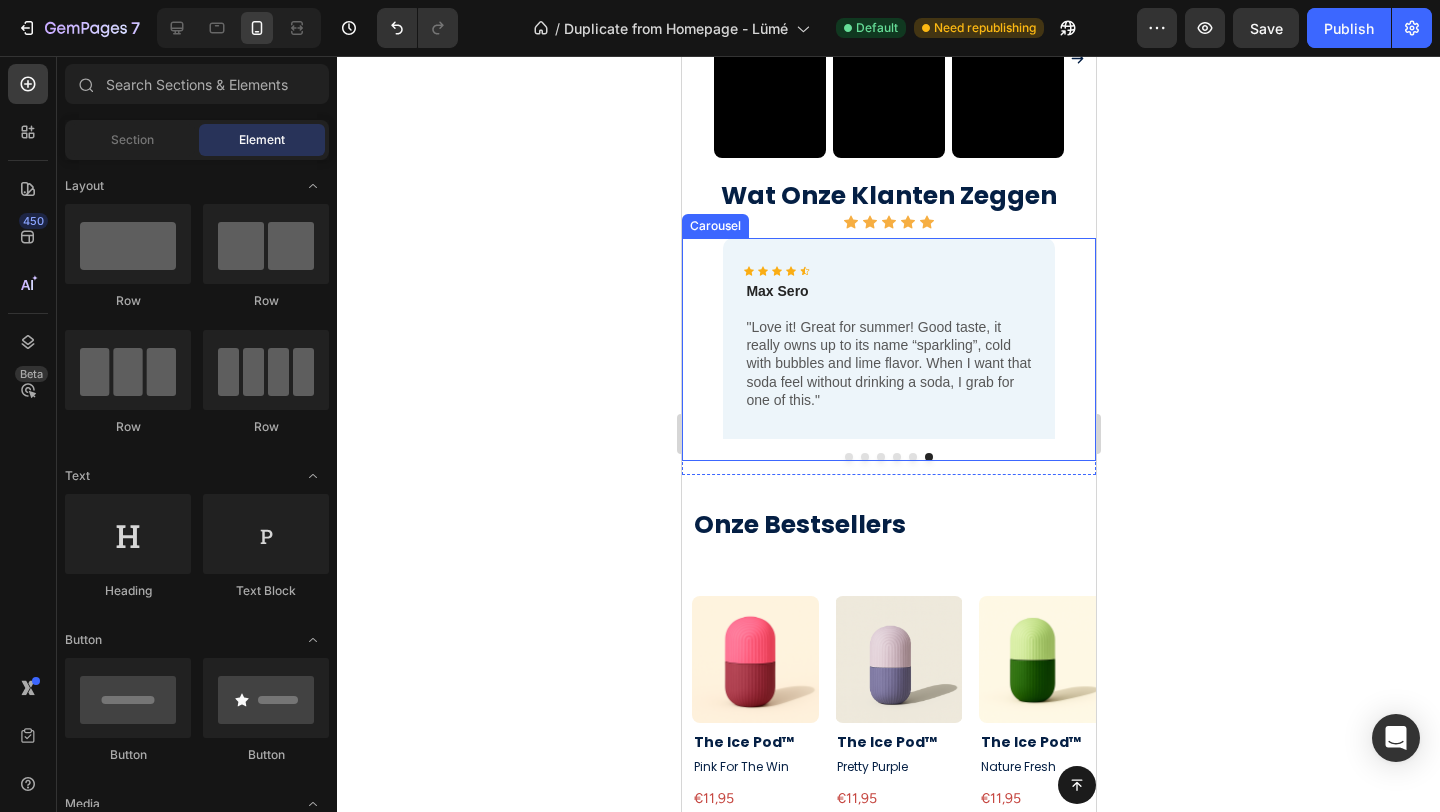 click at bounding box center [912, 457] 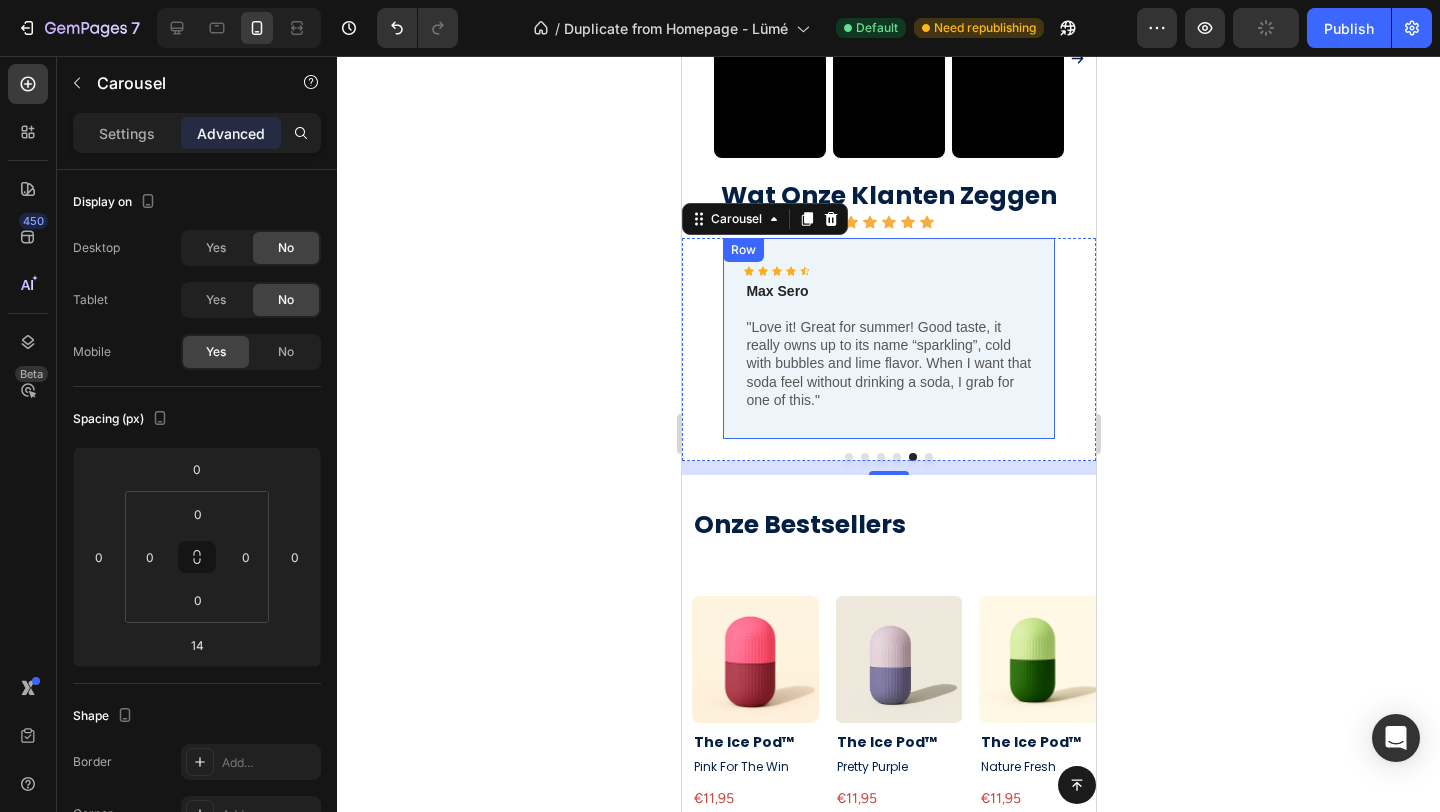 click on "Icon Icon Icon Icon
Icon Icon List Max Sero Text Block "Love it! Great for summer! Good taste, it really owns up to its name “sparkling”, cold with bubbles and lime flavor. When I want that soda feel without drinking a soda, I grab for one of this." Text Block Row" at bounding box center [887, 338] 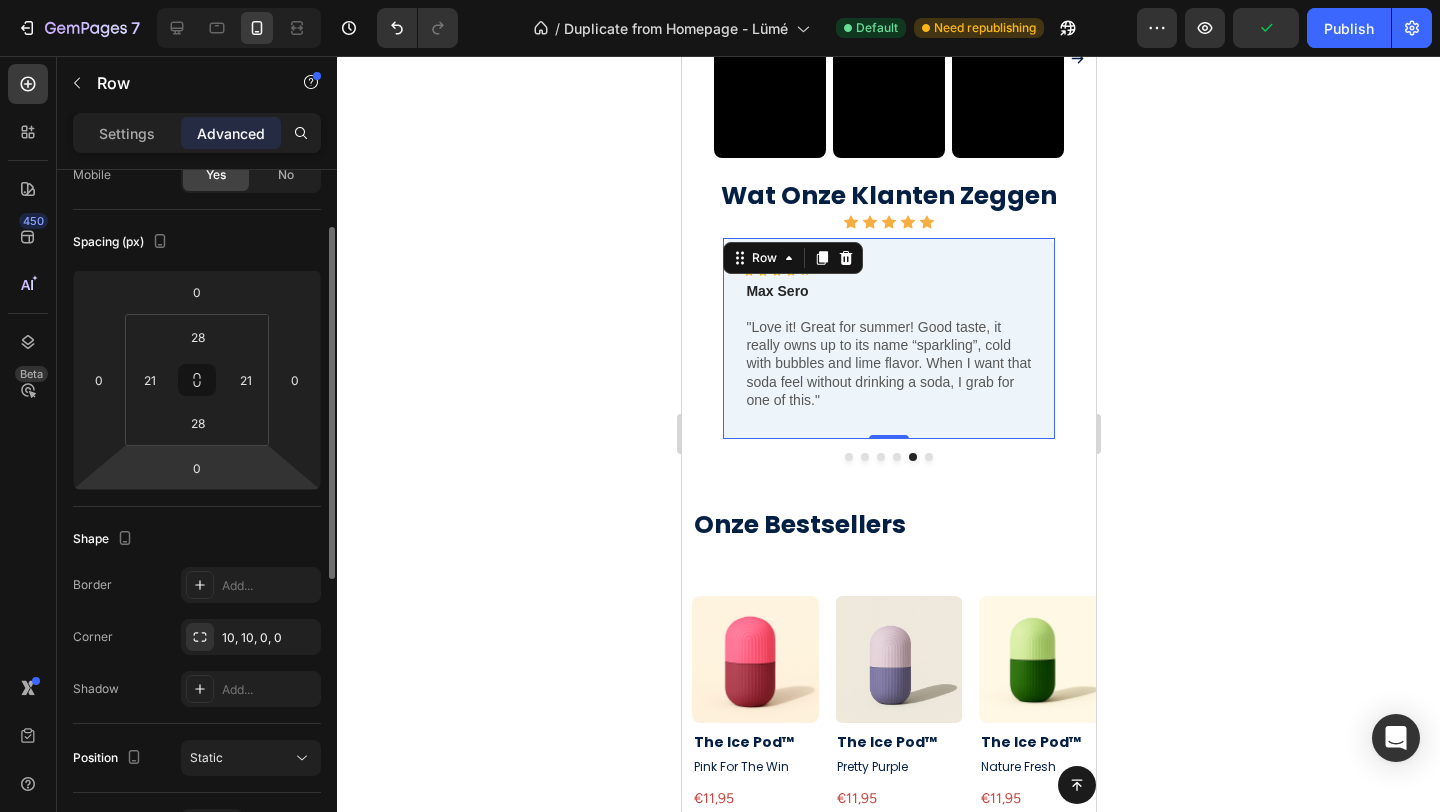 scroll, scrollTop: 183, scrollLeft: 0, axis: vertical 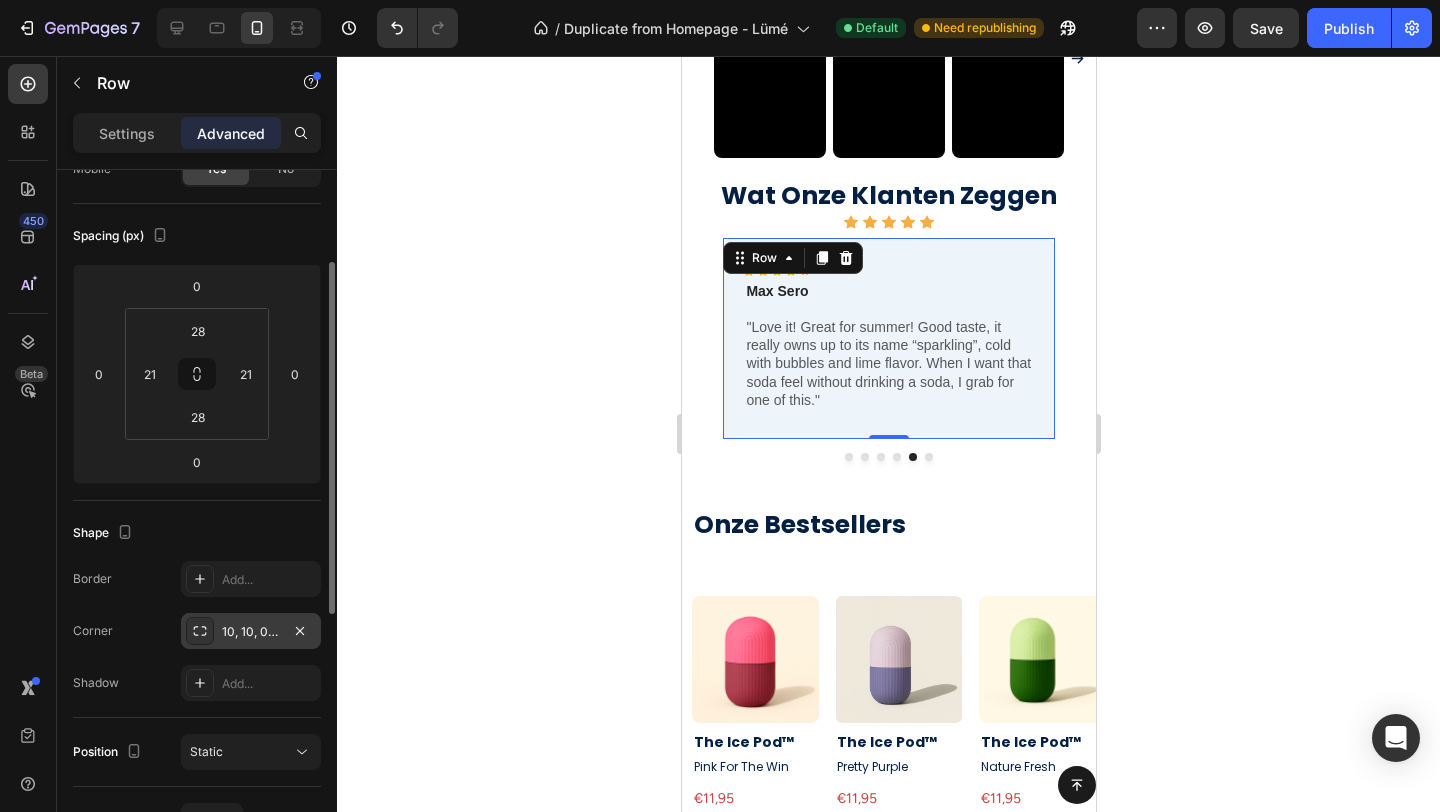 click at bounding box center [200, 631] 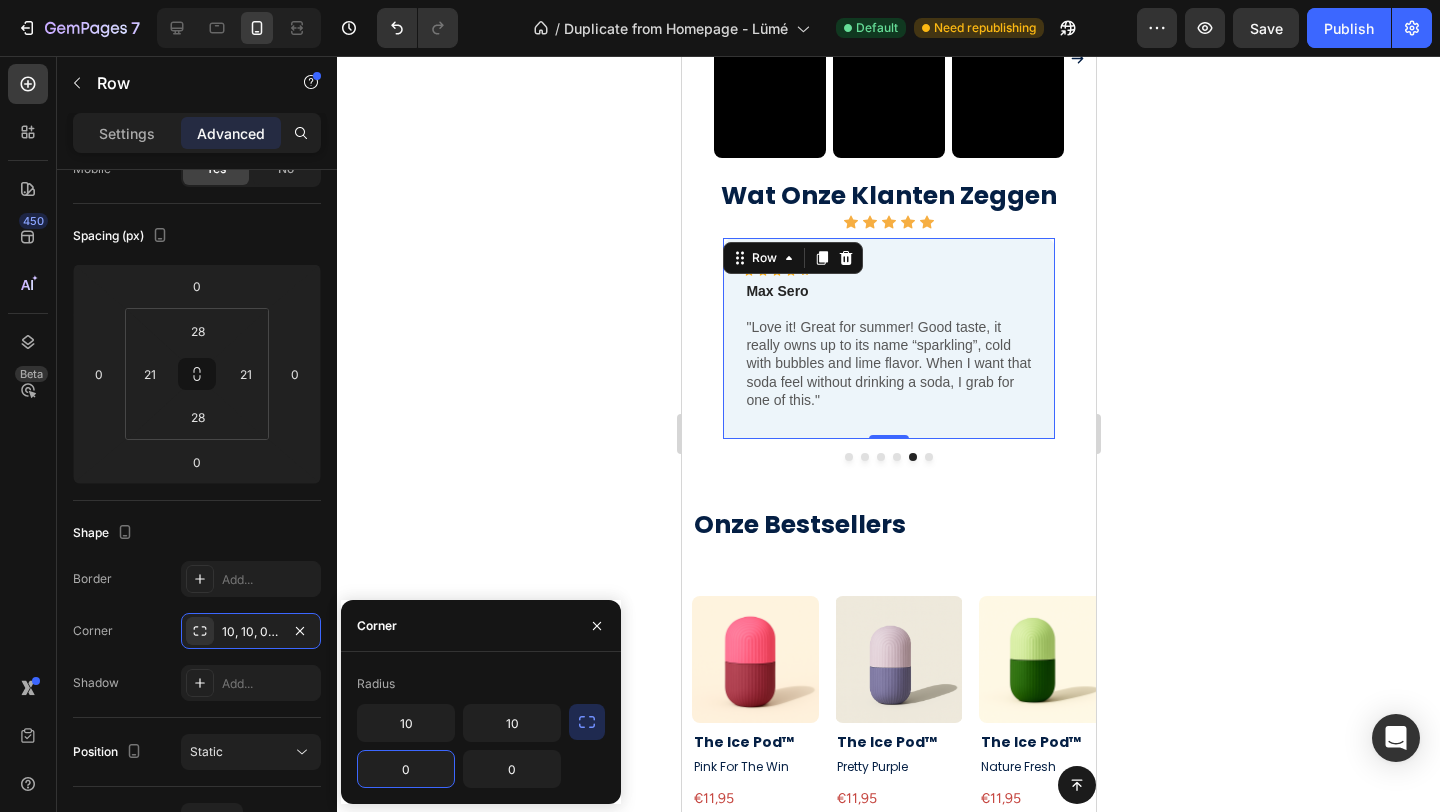click on "0" at bounding box center [406, 769] 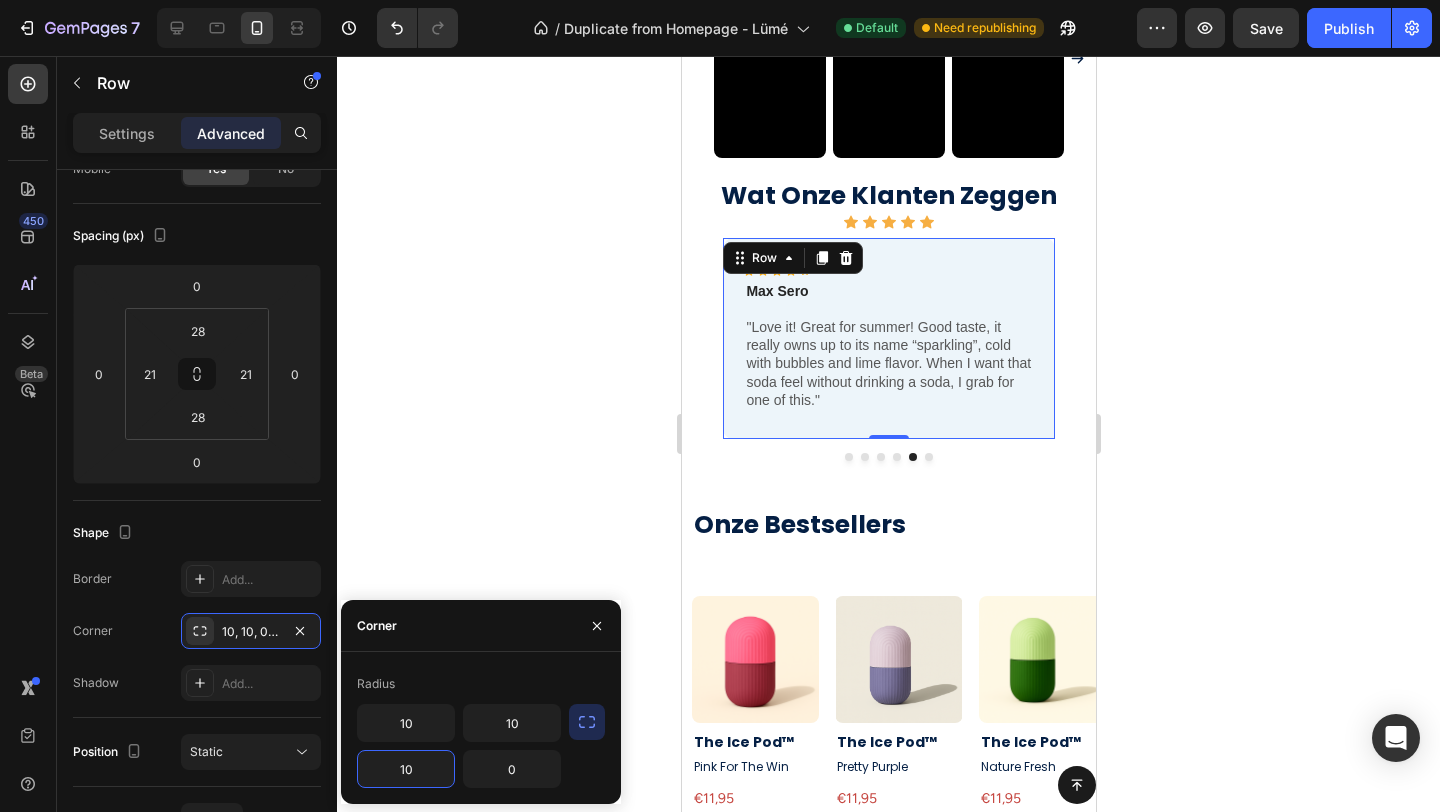 type on "10" 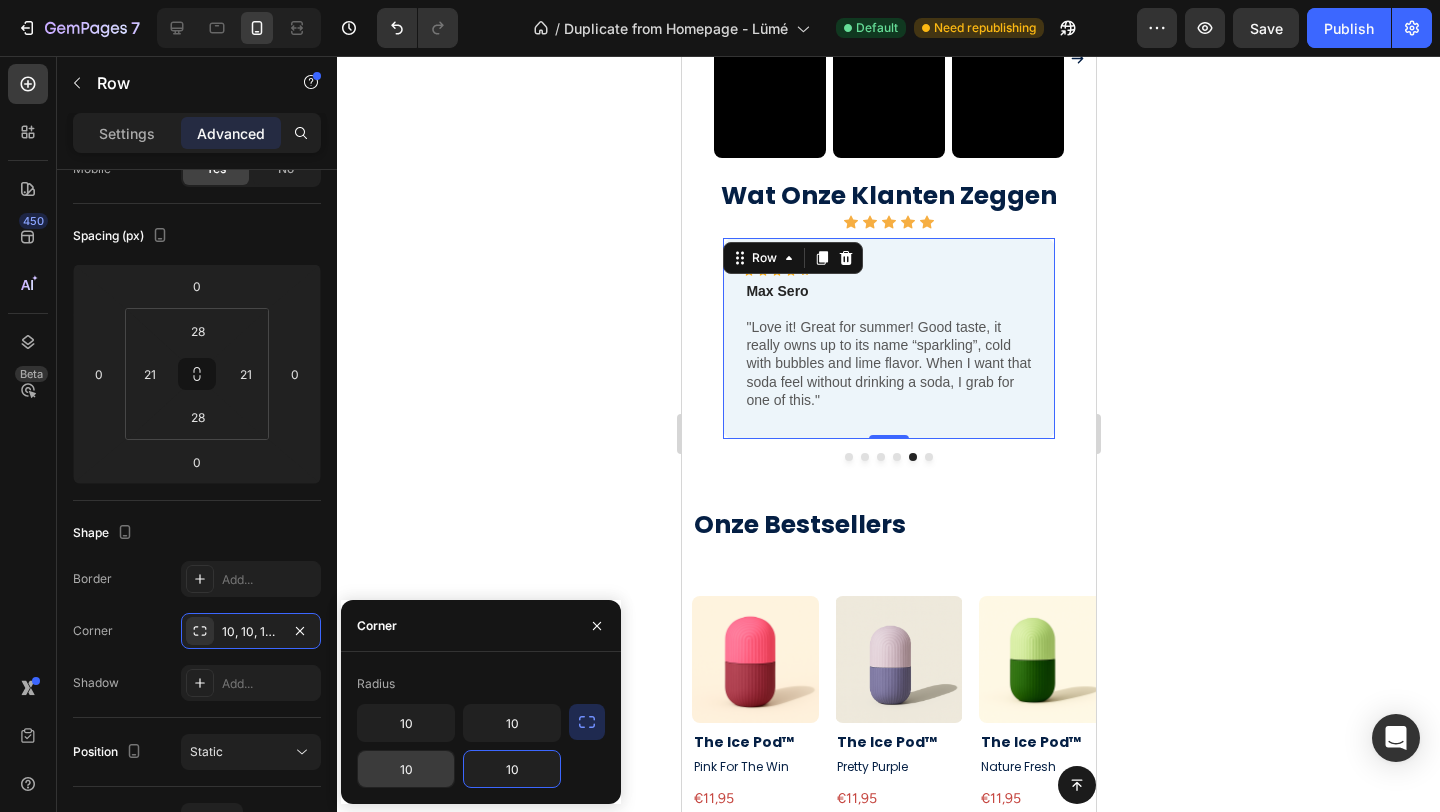type on "10" 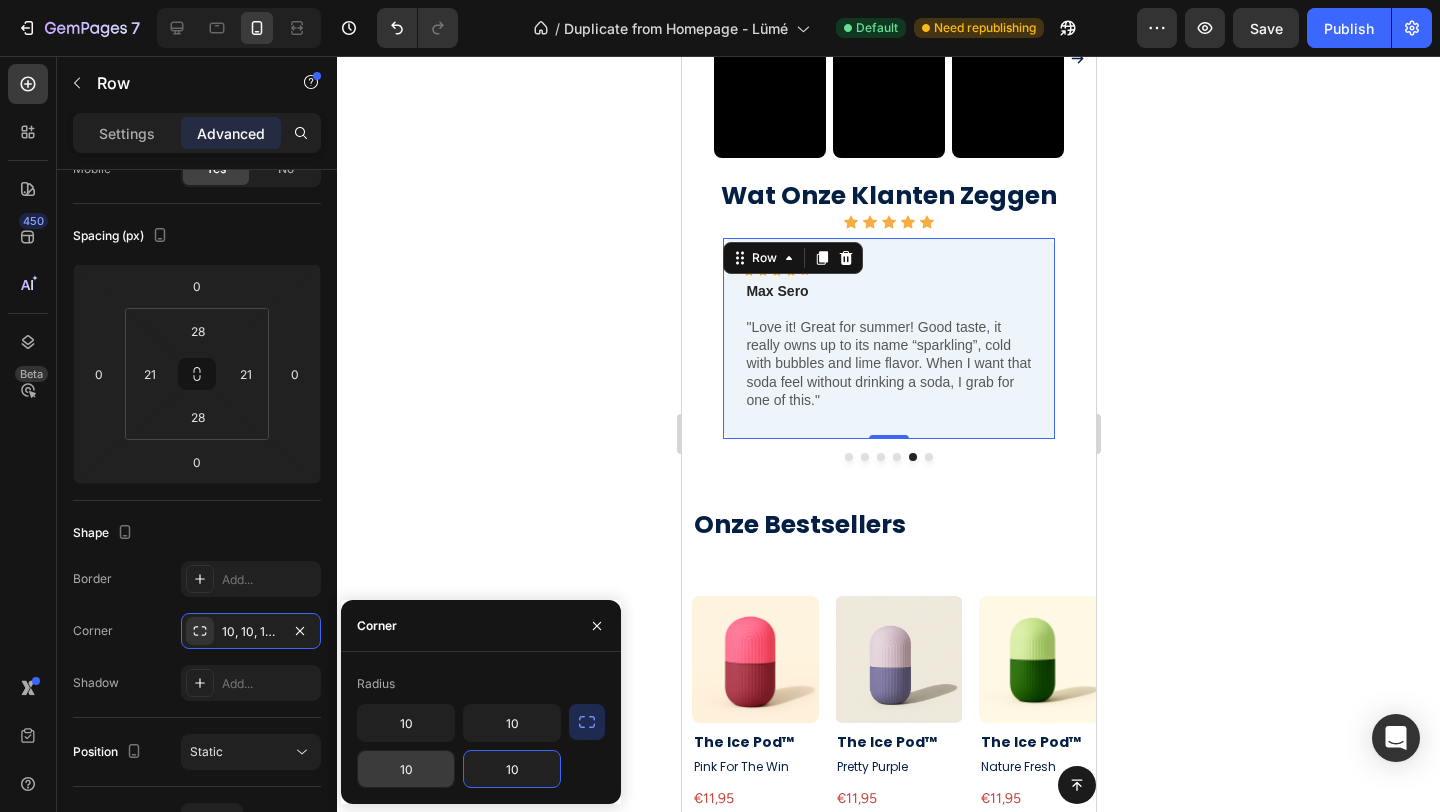 type 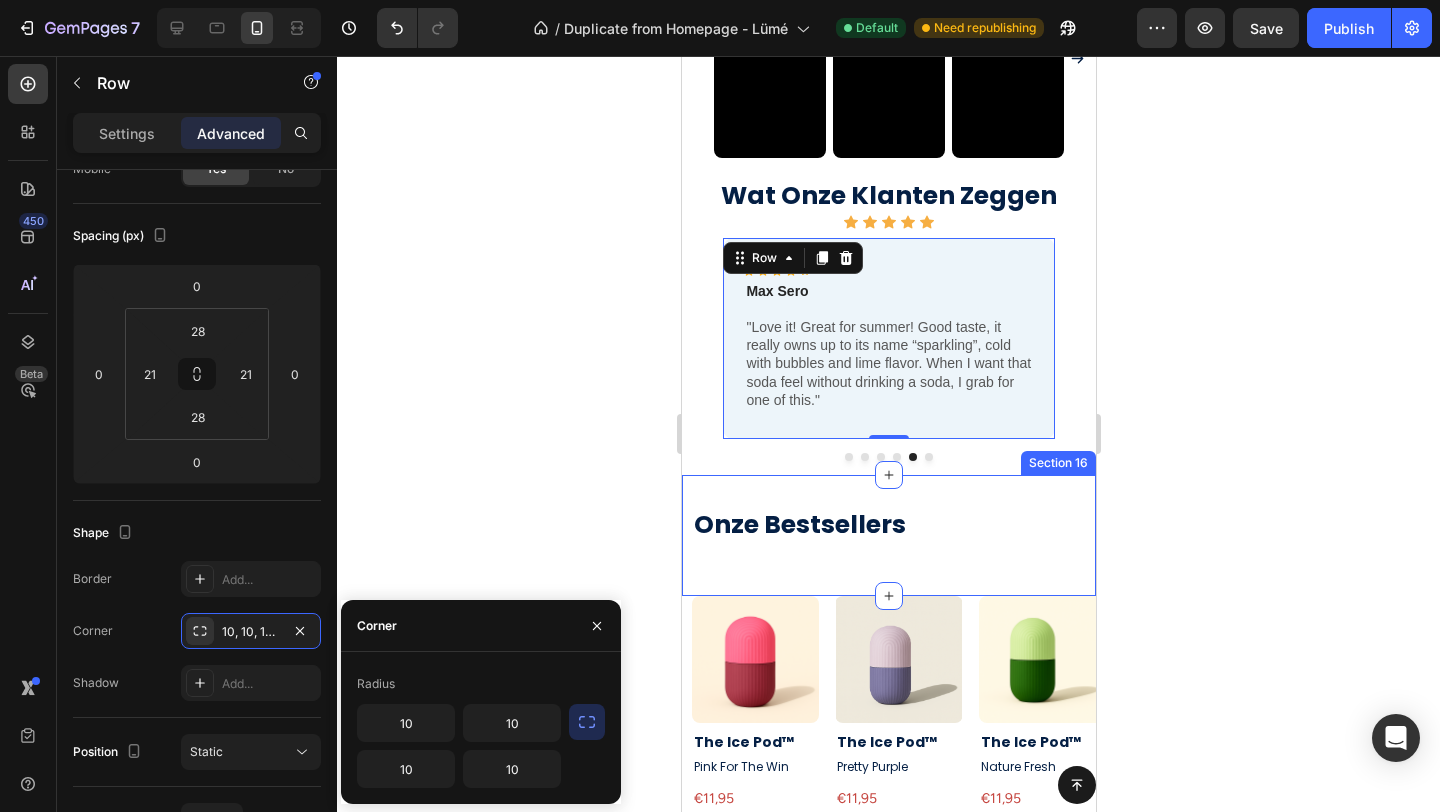 click on "Onze Bestsellers" at bounding box center [893, 525] 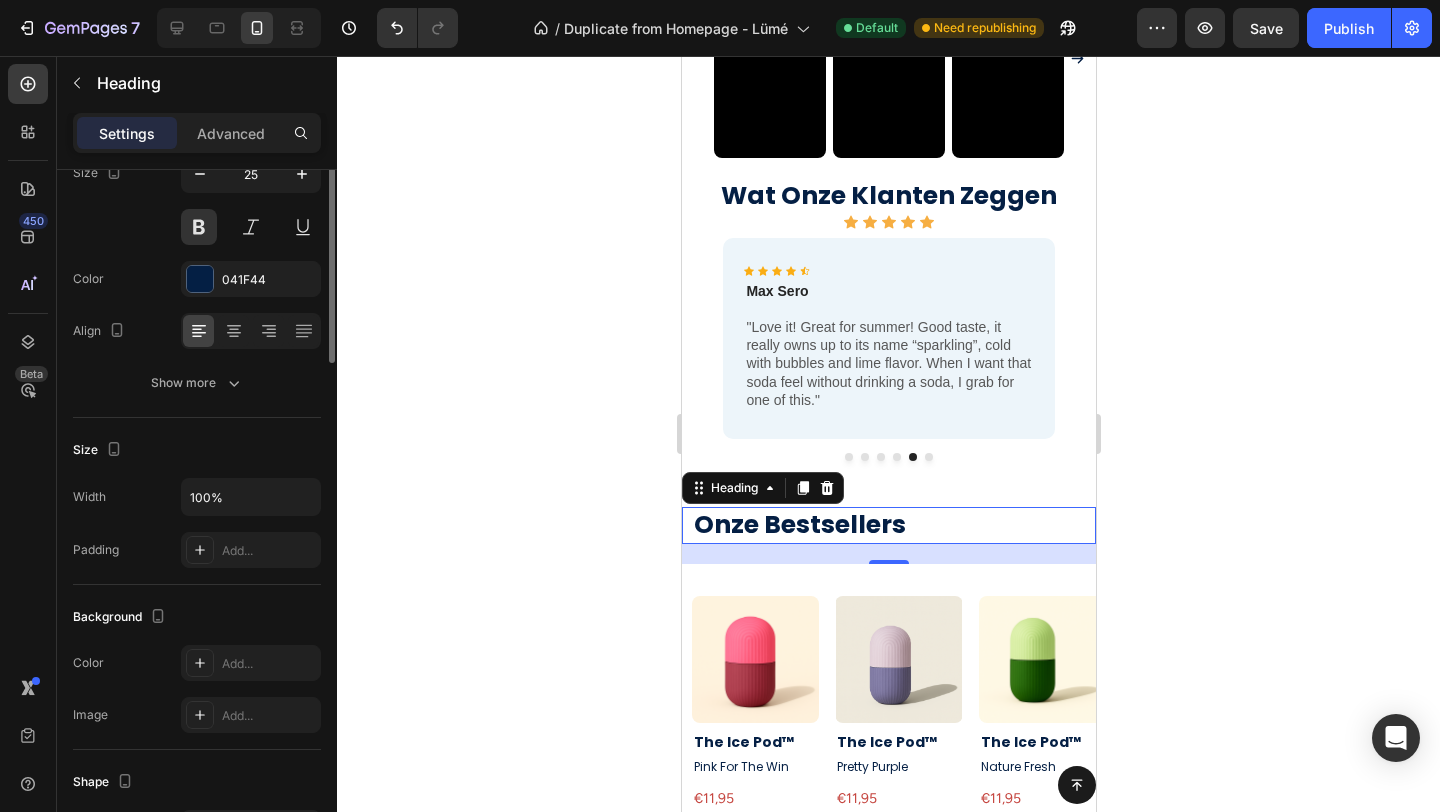scroll, scrollTop: 0, scrollLeft: 0, axis: both 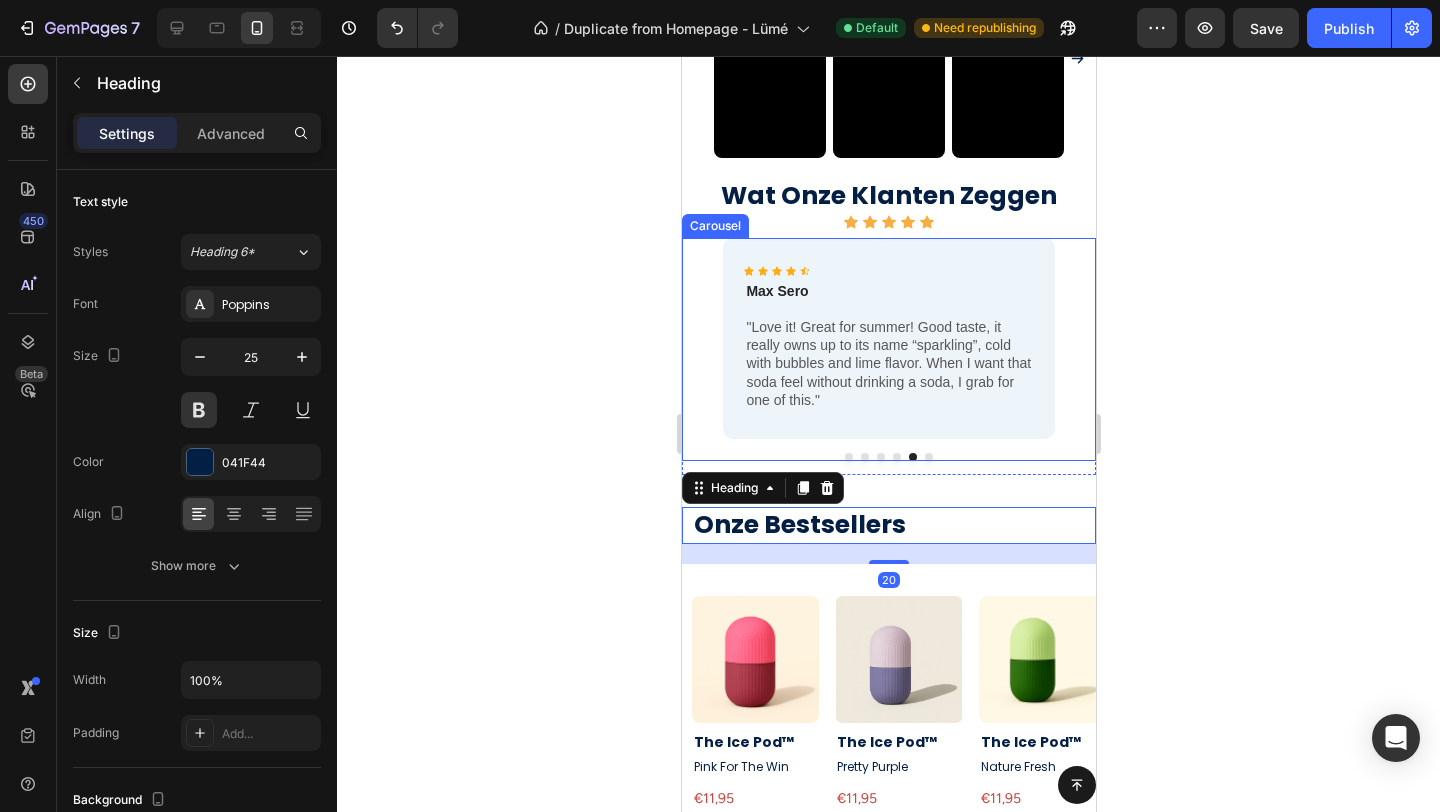 click at bounding box center (928, 457) 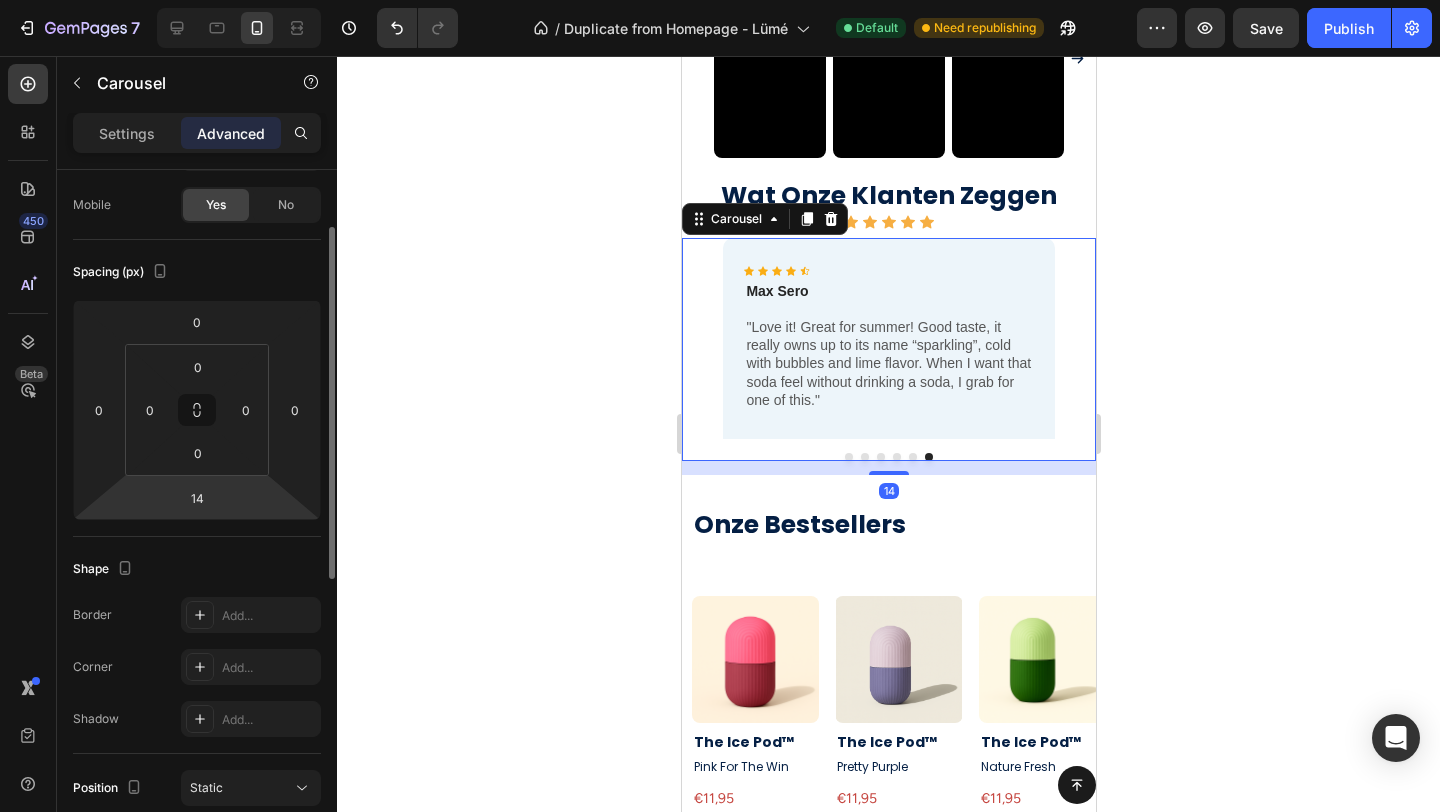 scroll, scrollTop: 148, scrollLeft: 0, axis: vertical 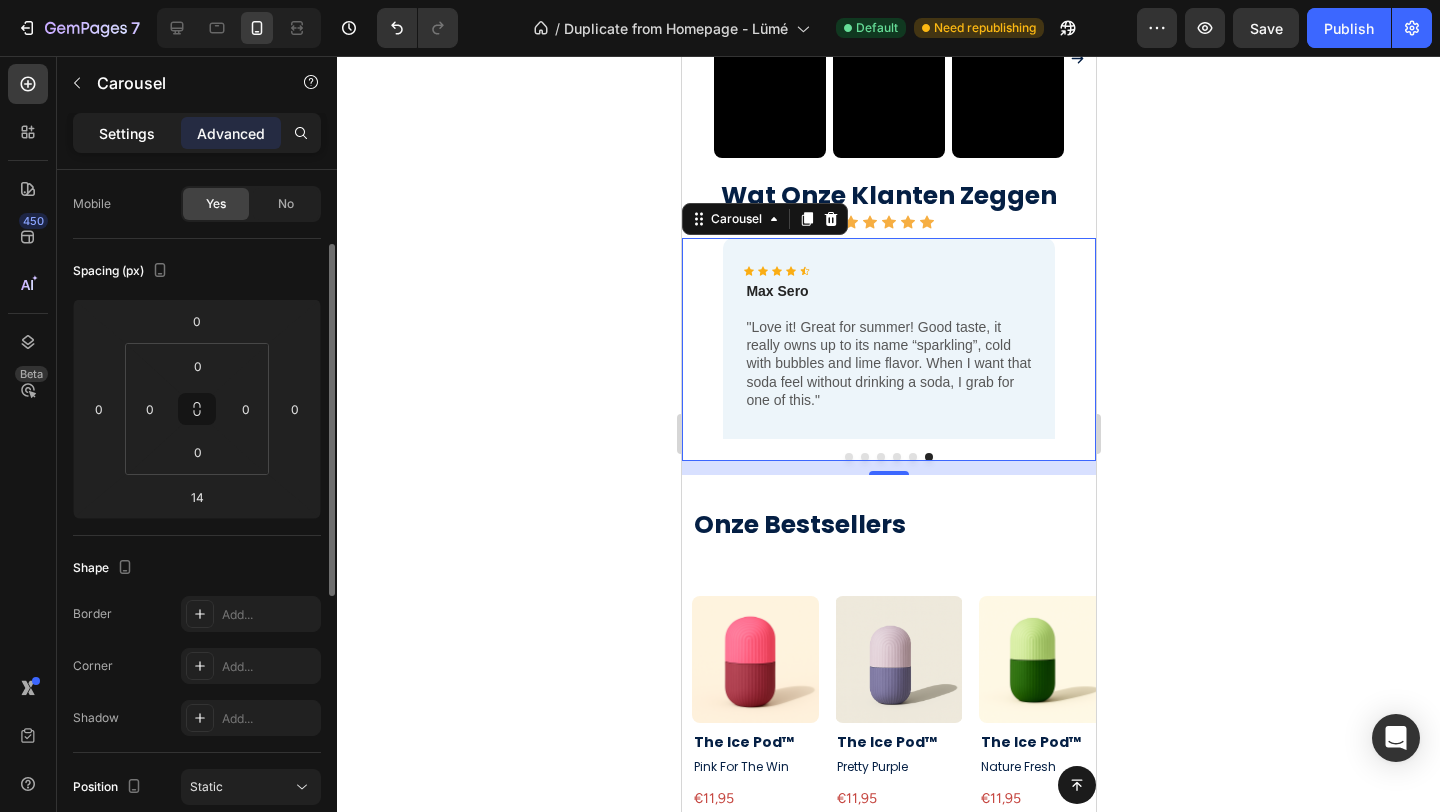 click on "Settings" at bounding box center [127, 133] 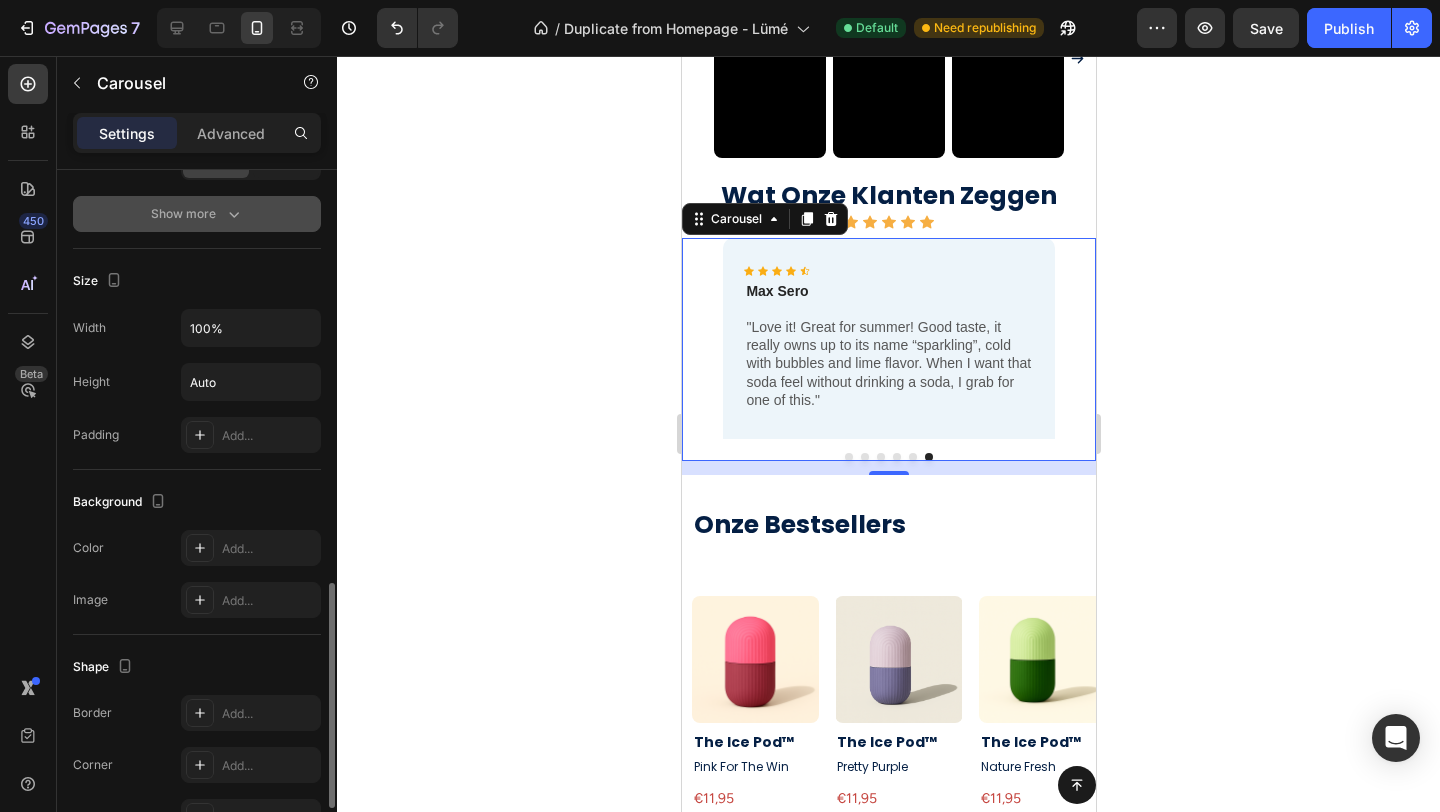 scroll, scrollTop: 1274, scrollLeft: 0, axis: vertical 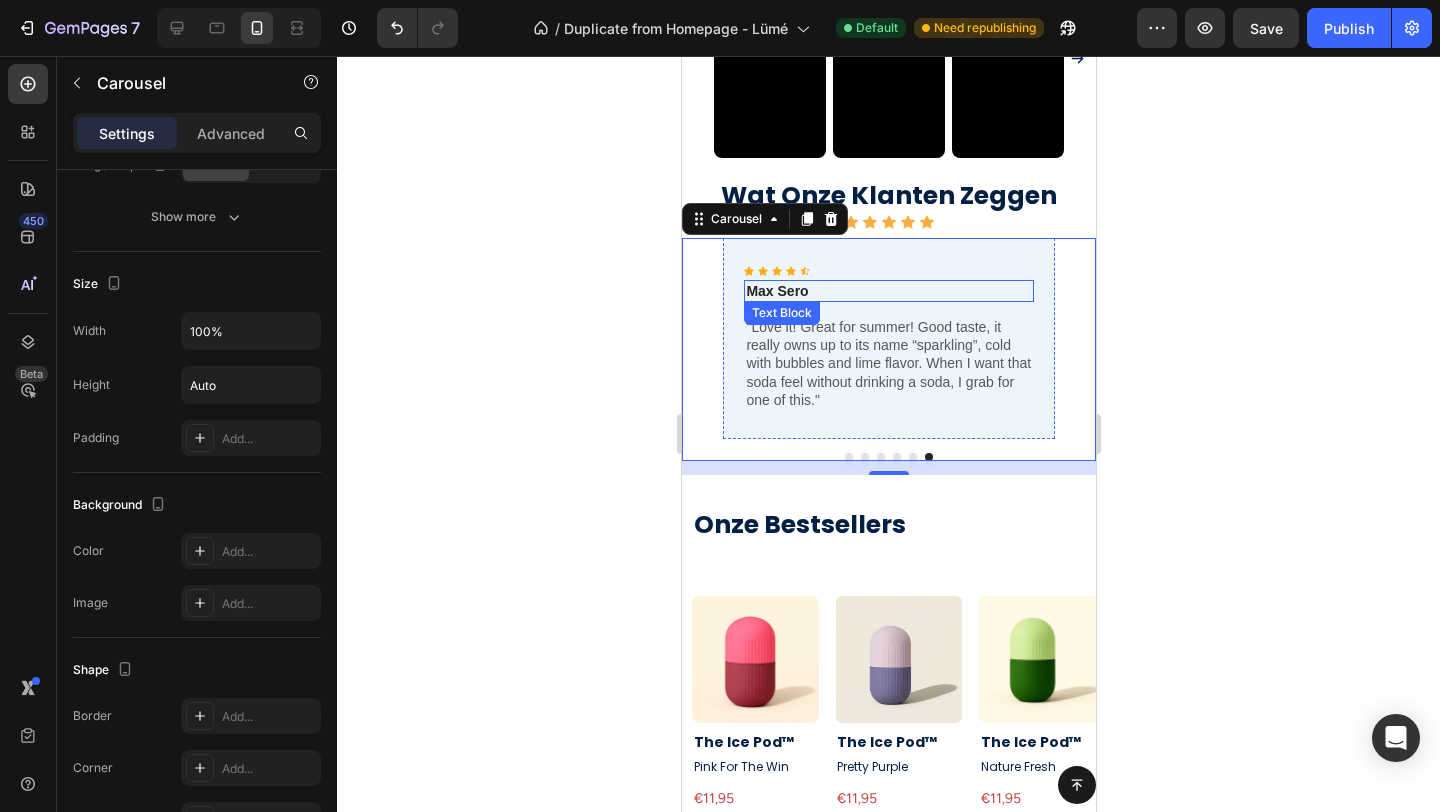 click on "Max Sero" at bounding box center (887, 291) 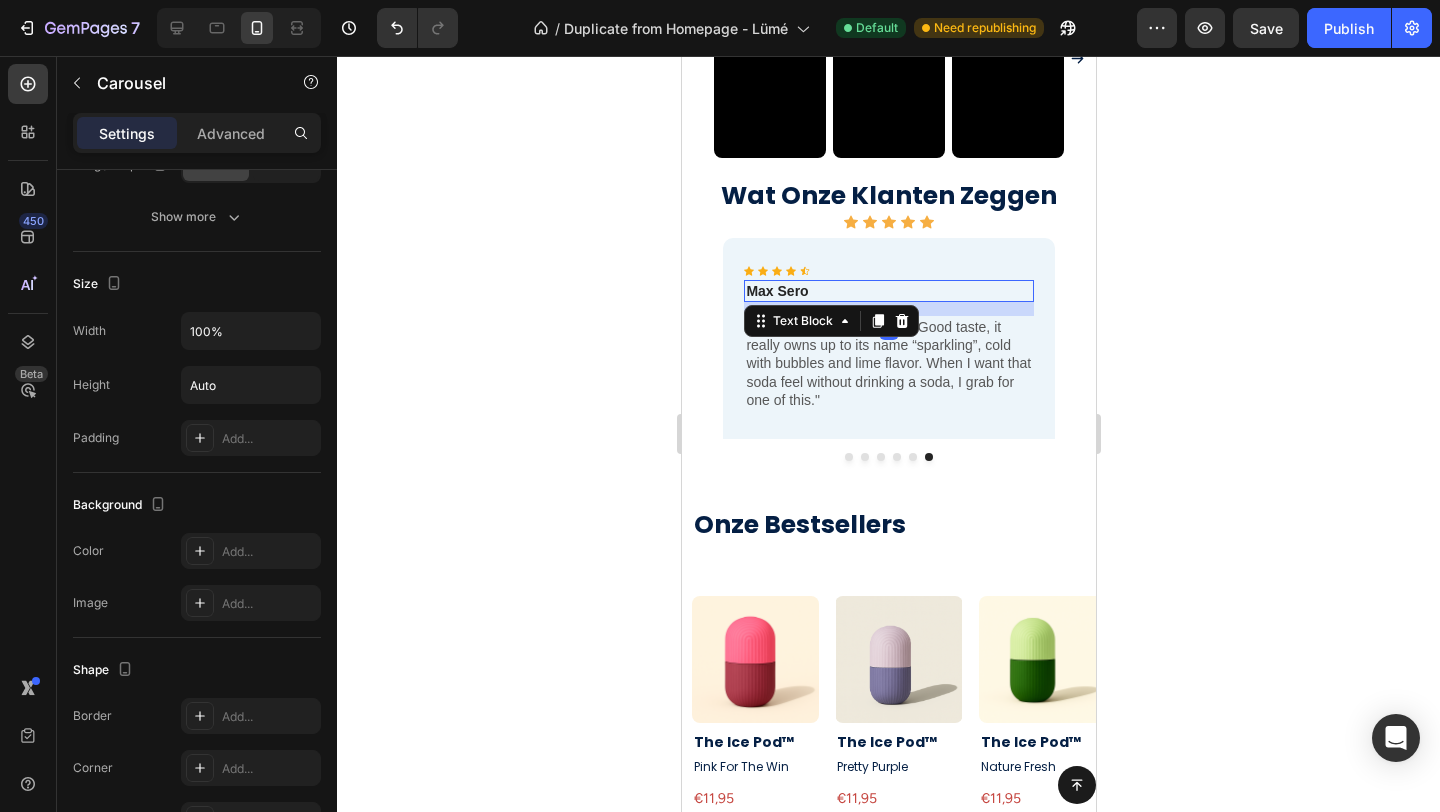 scroll, scrollTop: 0, scrollLeft: 0, axis: both 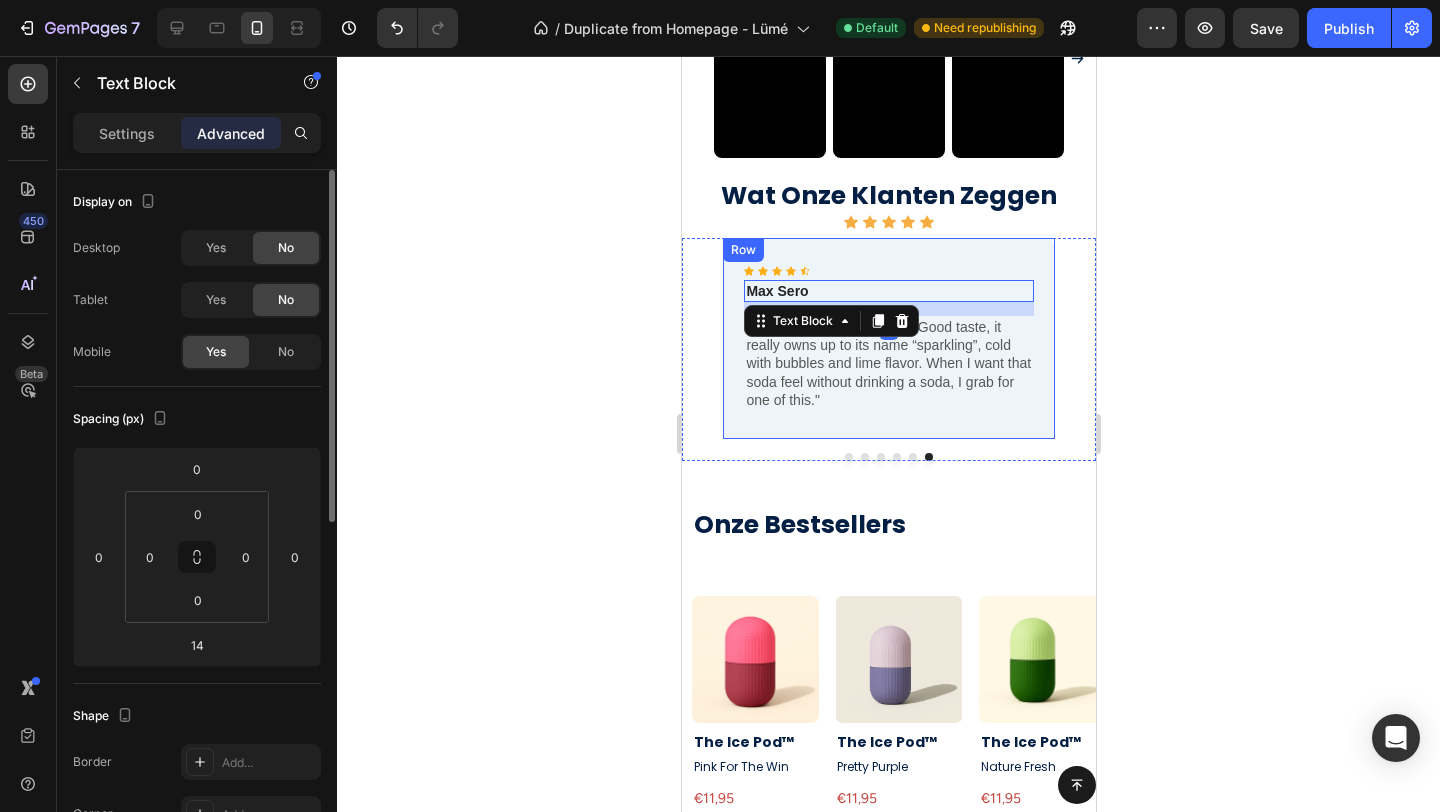 click on "Icon Icon Icon Icon
Icon Icon List Max Sero Text Block   14 "Love it! Great for summer! Good taste, it really owns up to its name “sparkling”, cold with bubbles and lime flavor. When I want that soda feel without drinking a soda, I grab for one of this." Text Block Row" at bounding box center (887, 338) 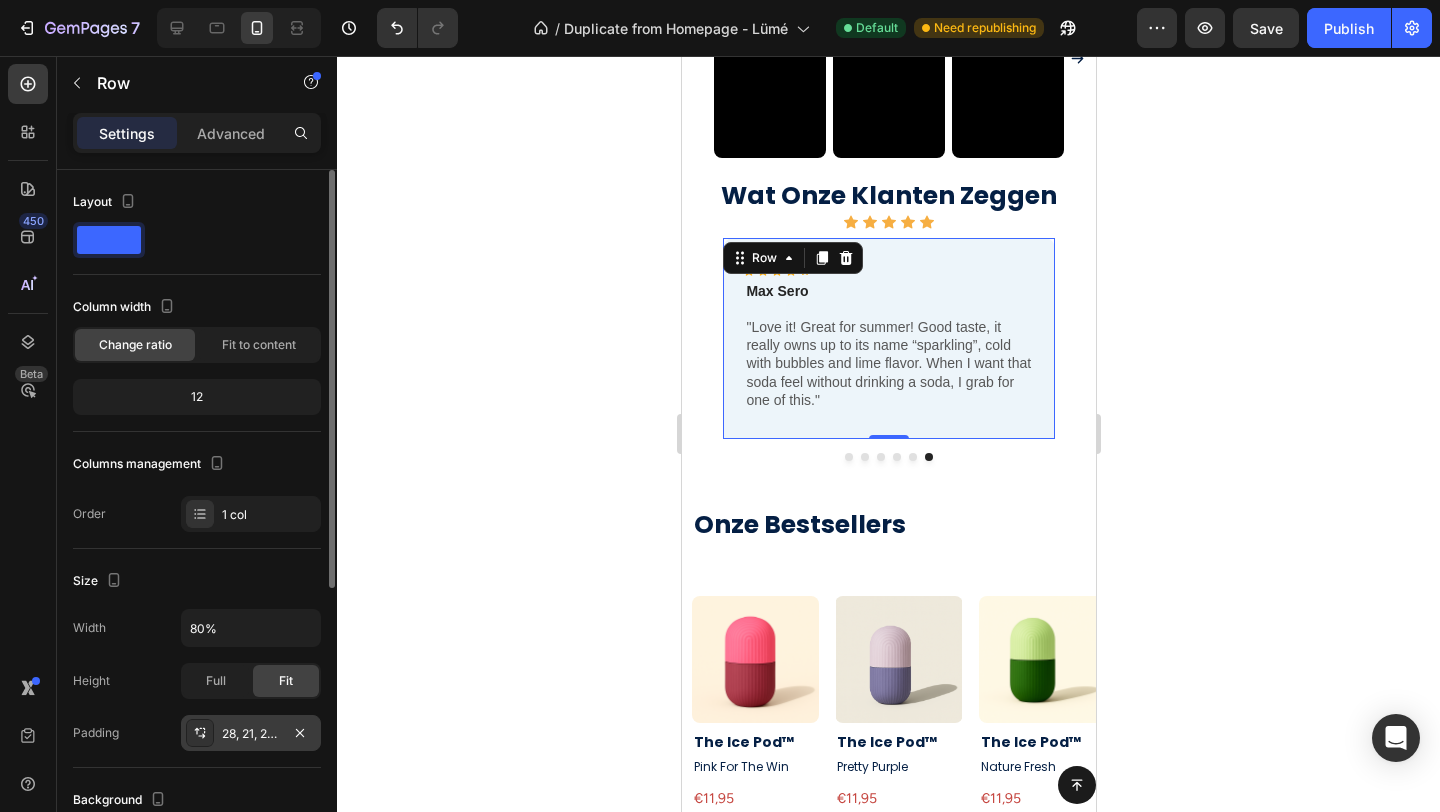 click on "28, 21, 28, 21" at bounding box center (251, 734) 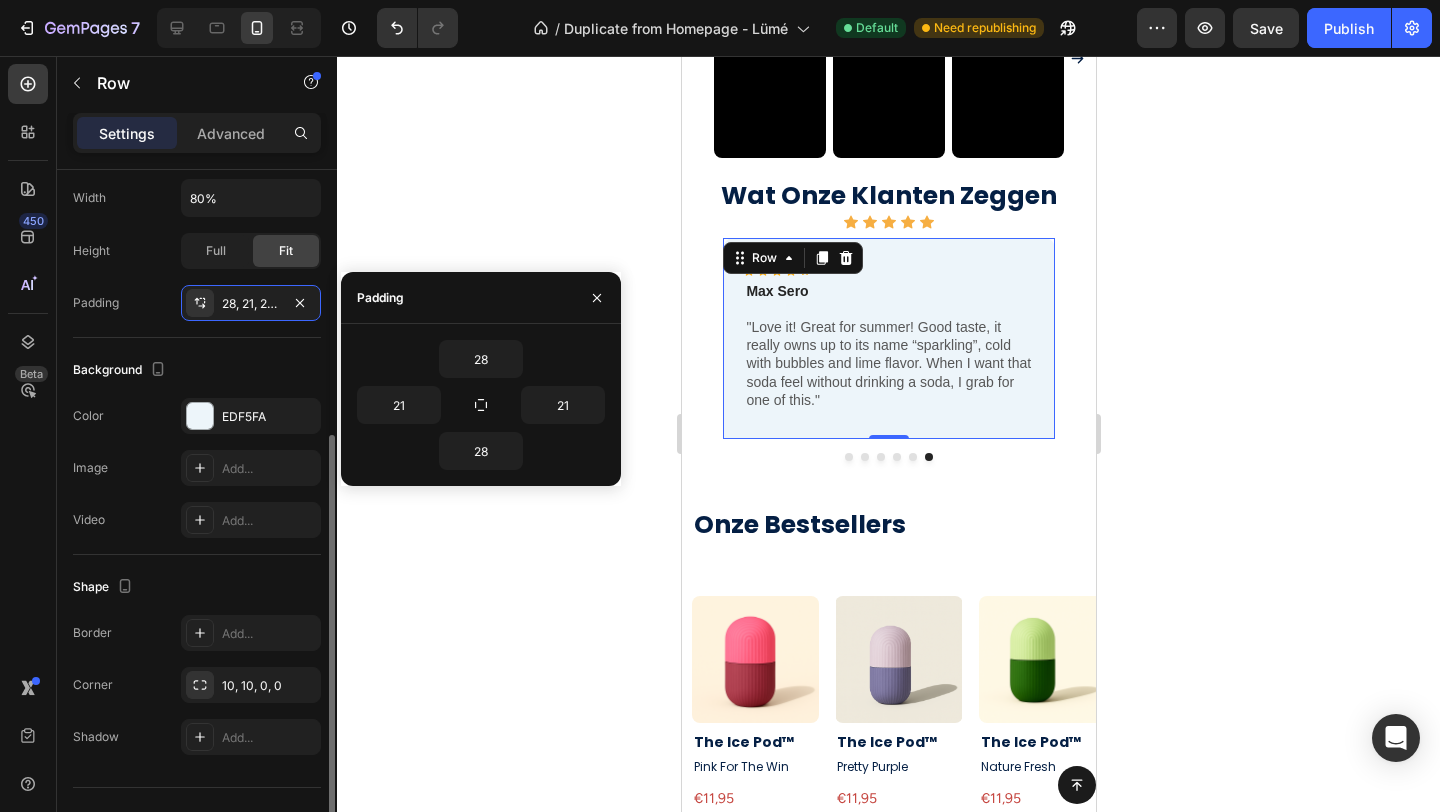 scroll, scrollTop: 436, scrollLeft: 0, axis: vertical 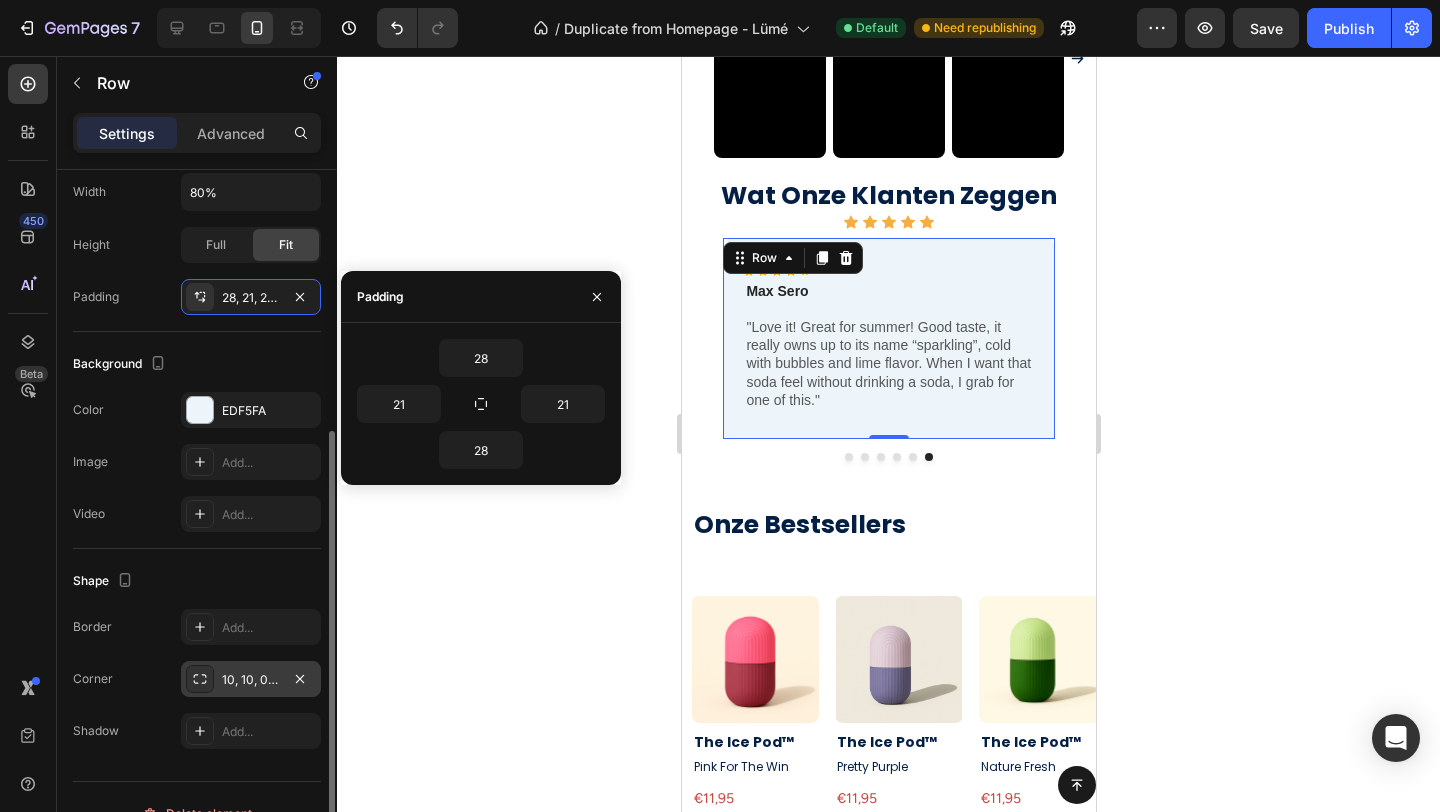 click 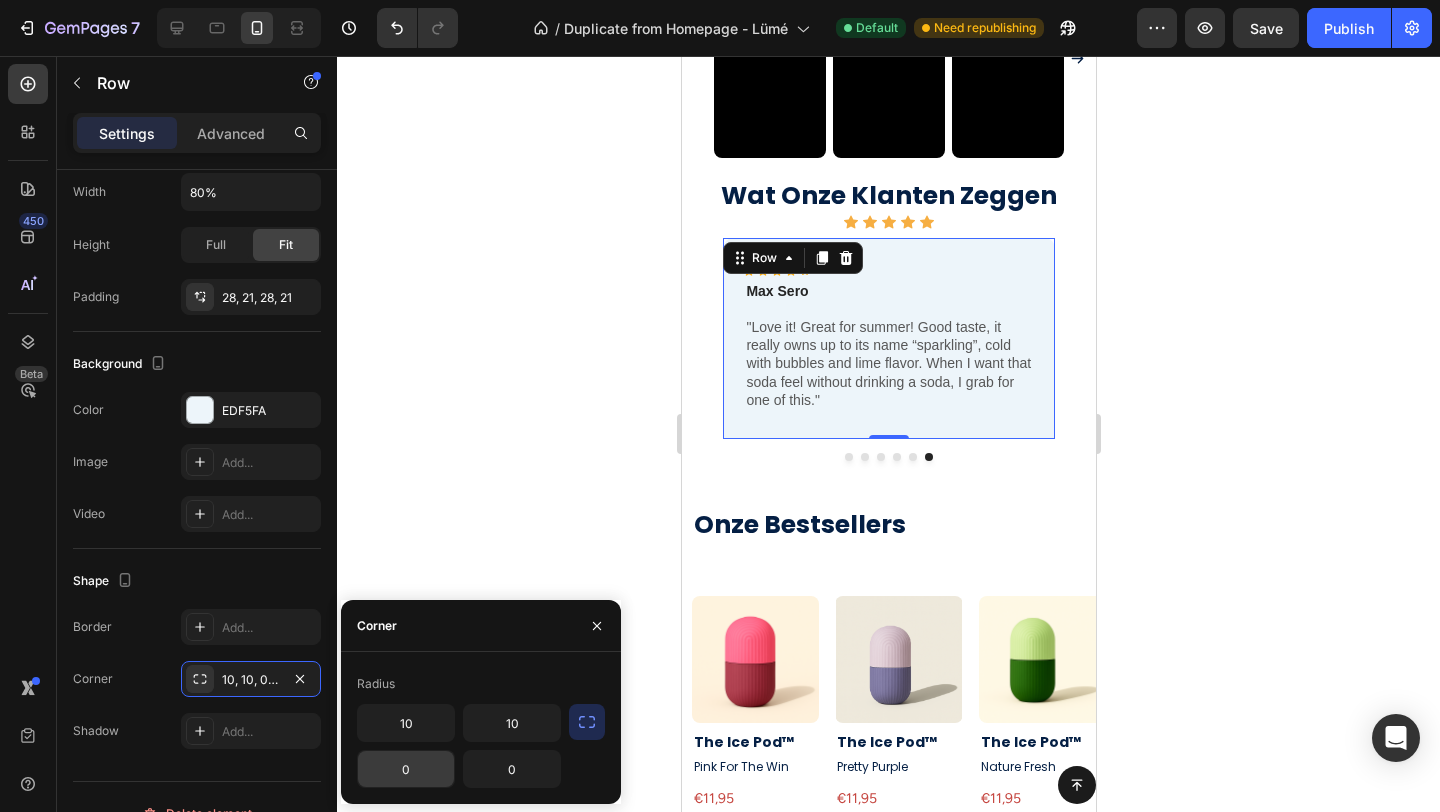 click on "0" at bounding box center (406, 769) 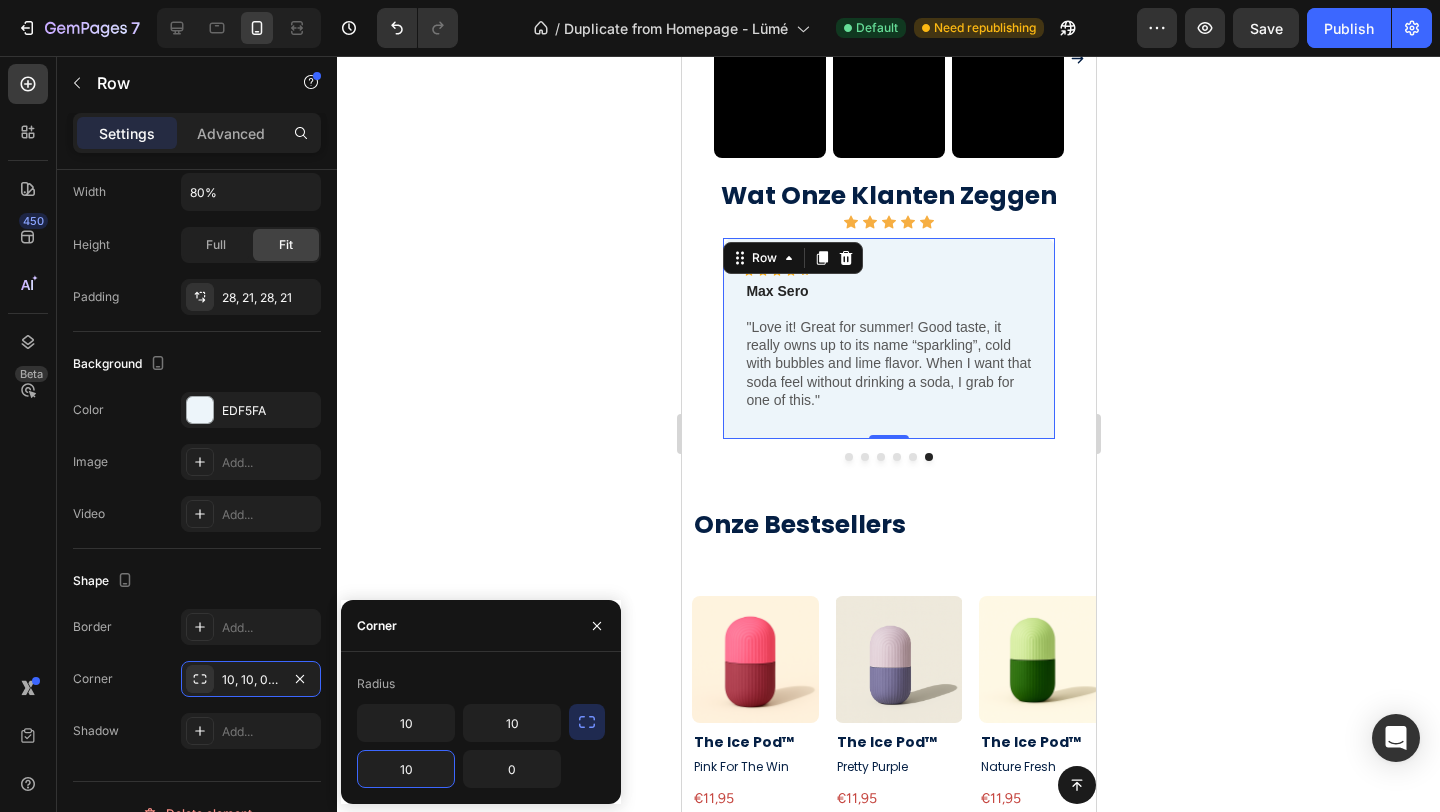 type on "10" 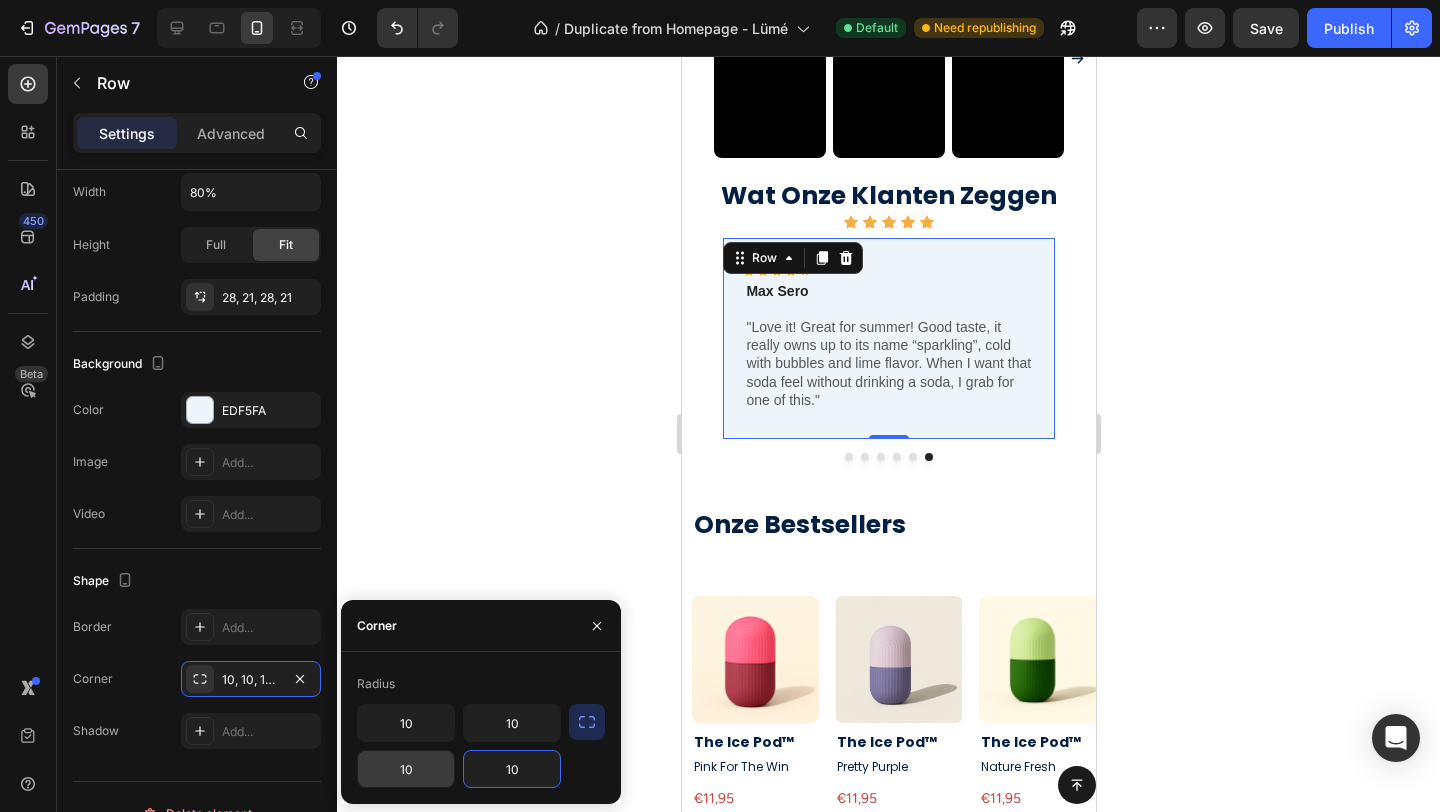 type on "10" 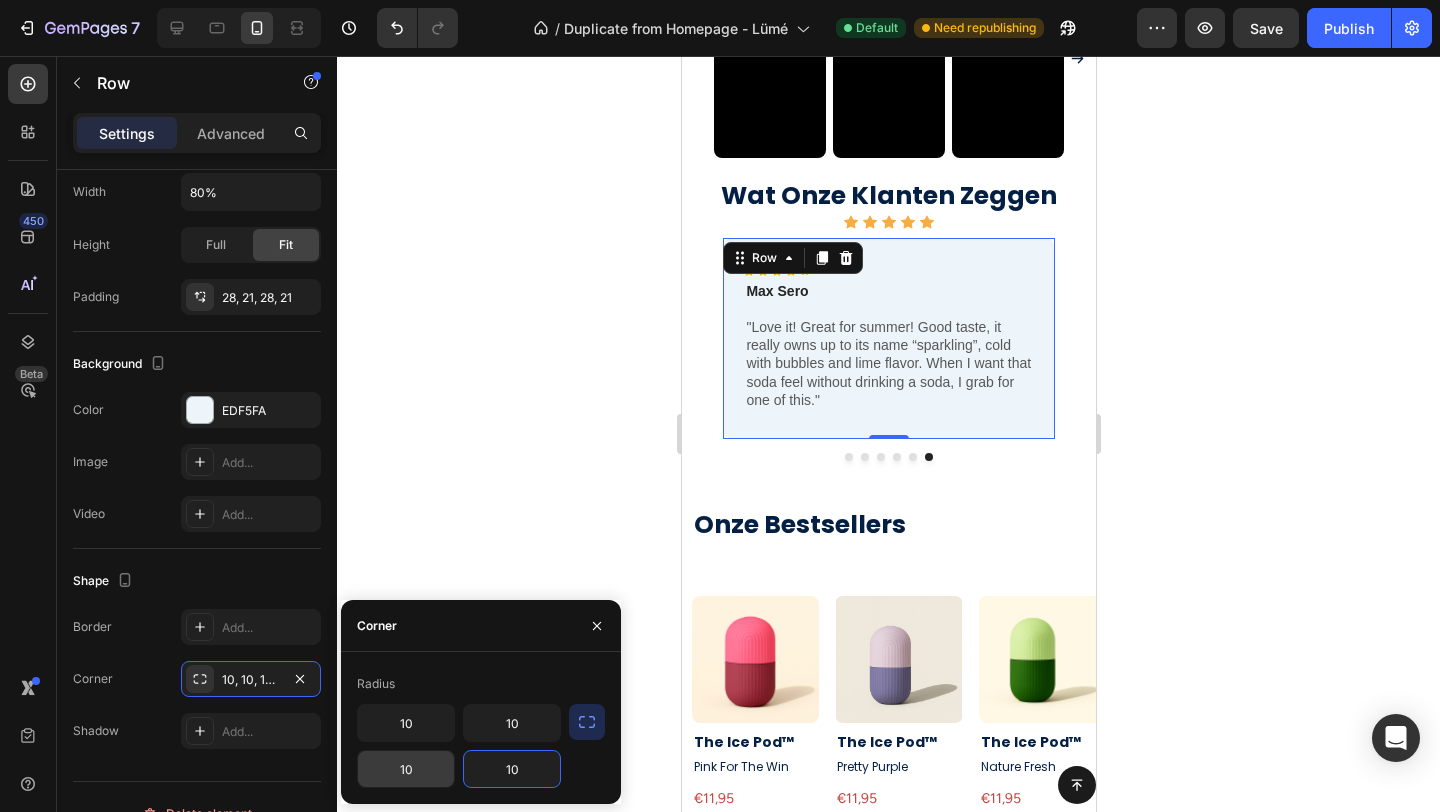 type 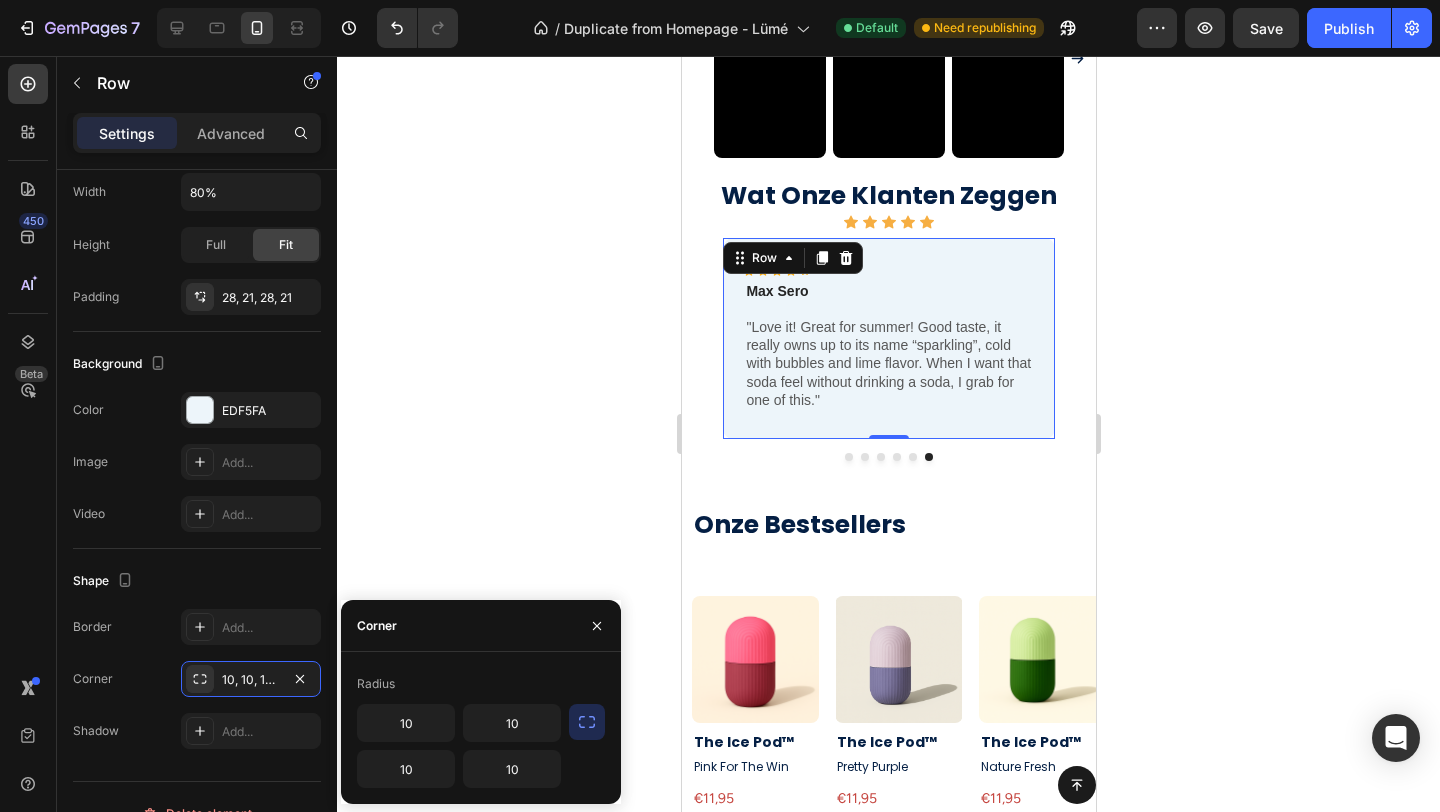 click on "Corner" at bounding box center [481, 626] 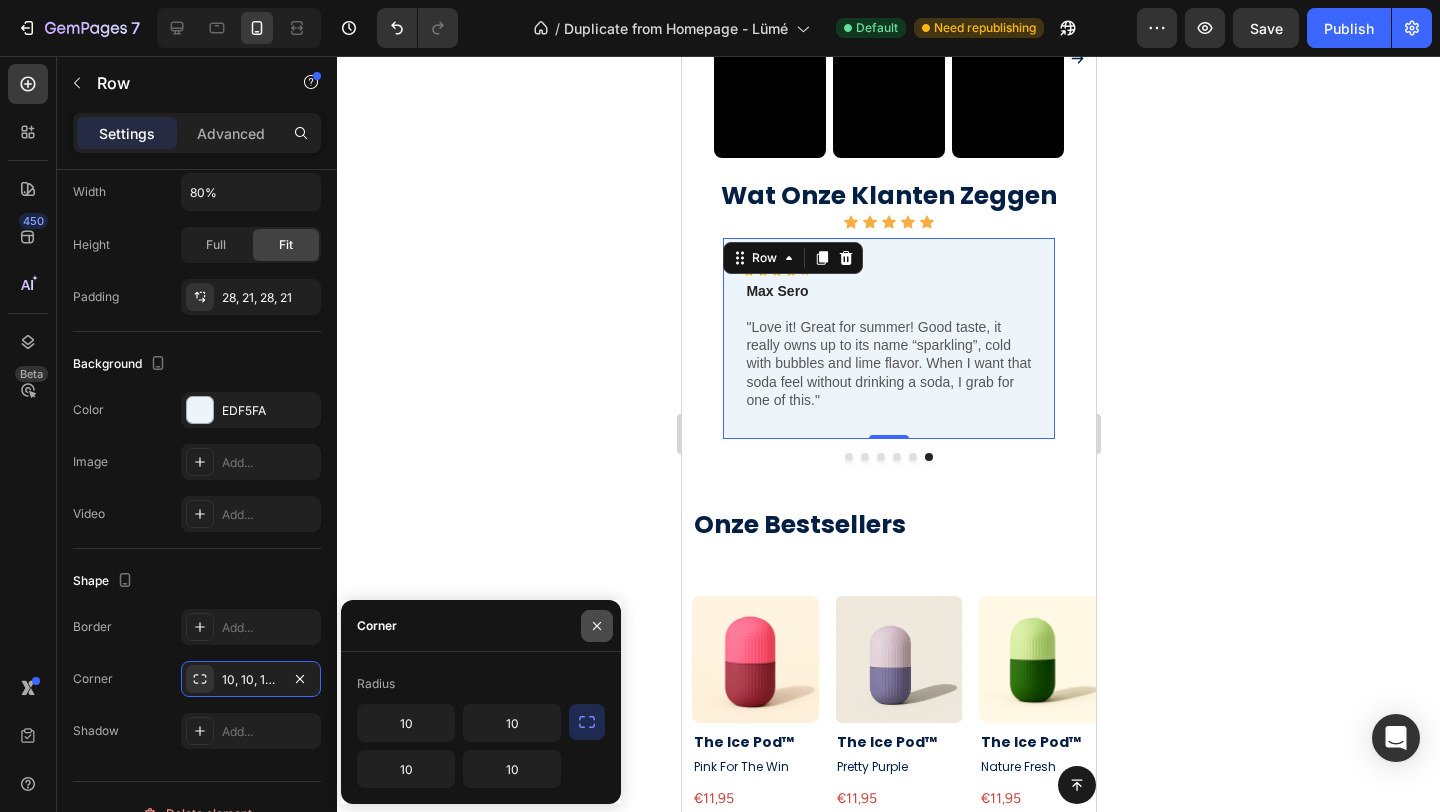 click 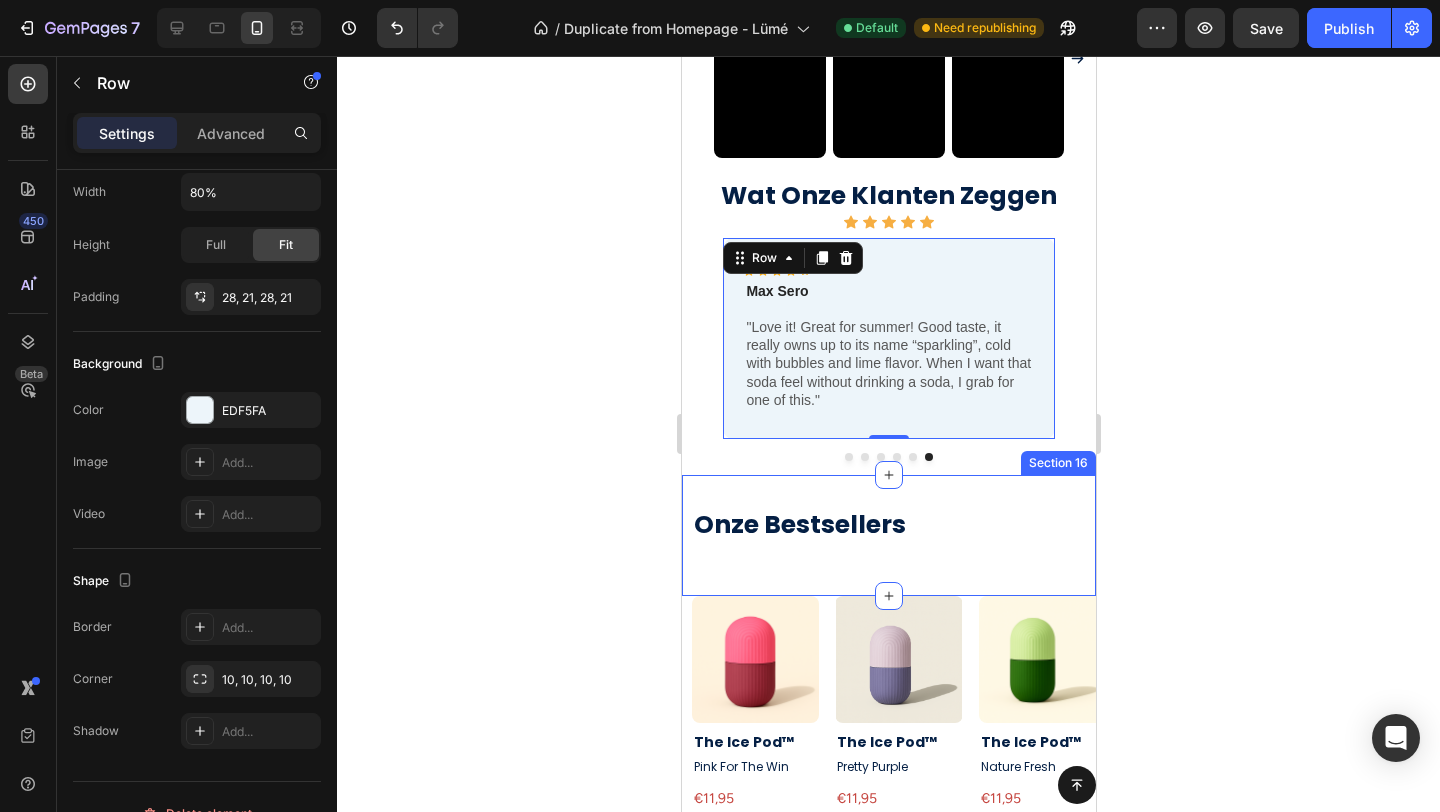 click on "Onze Bestsellers Heading" at bounding box center [888, 535] 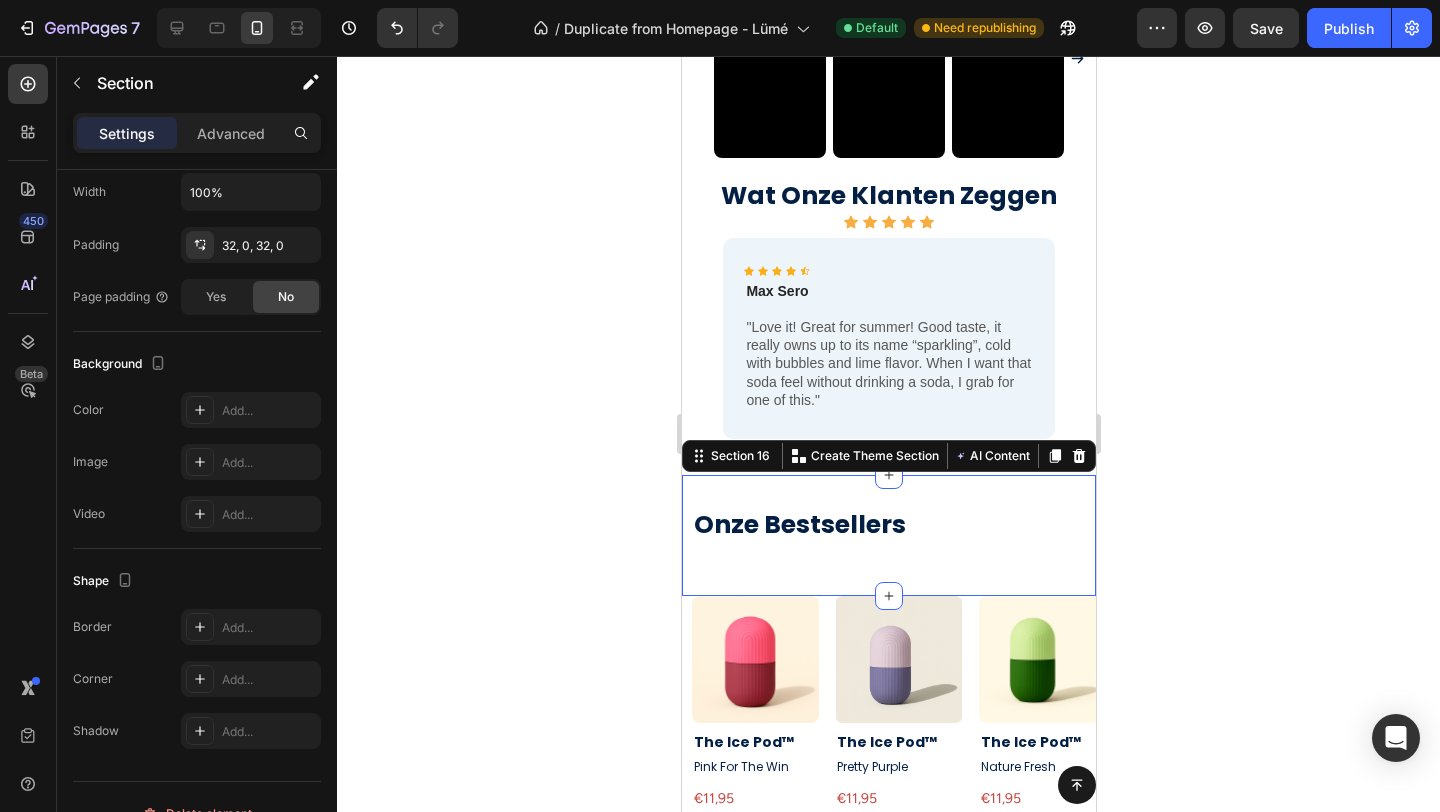 scroll, scrollTop: 0, scrollLeft: 0, axis: both 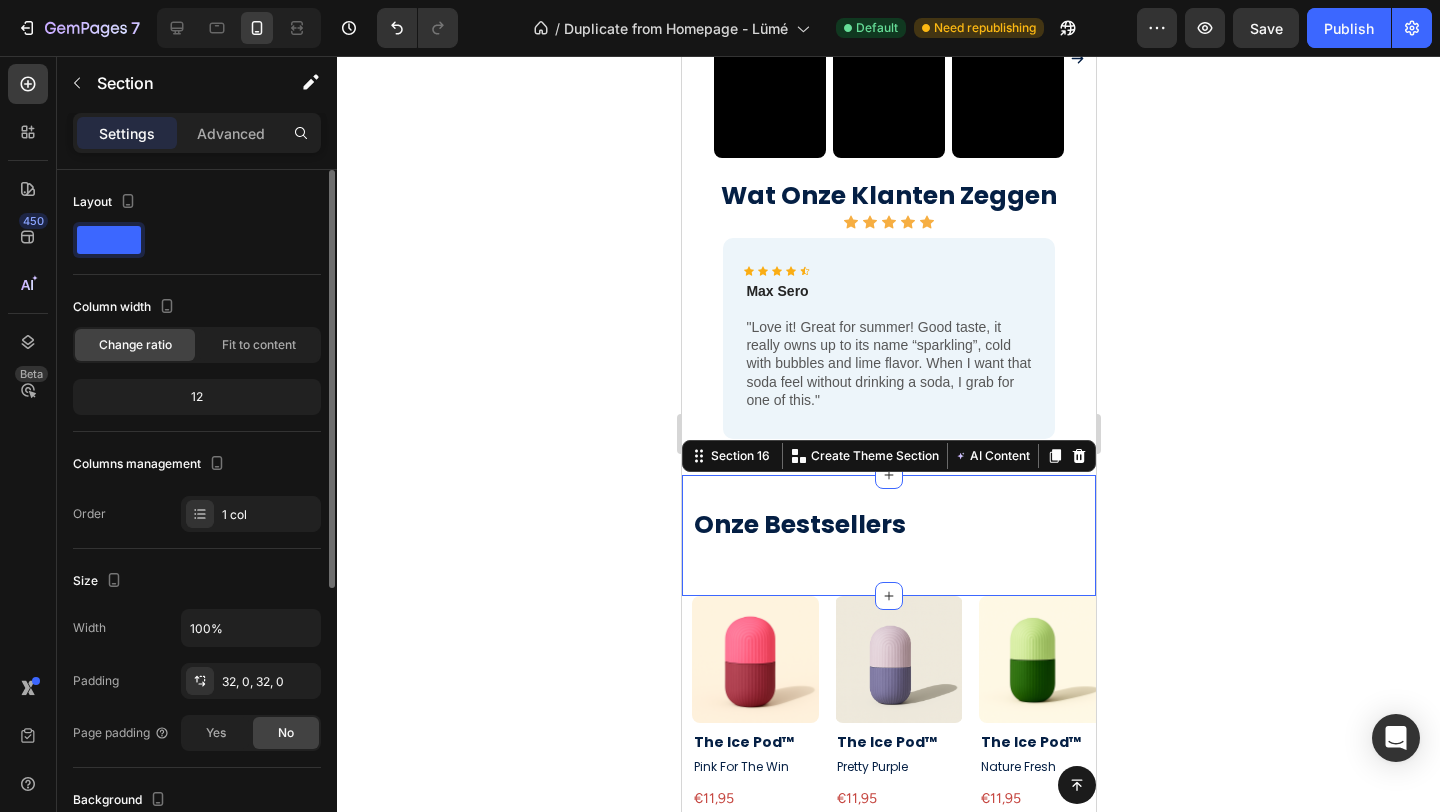 click 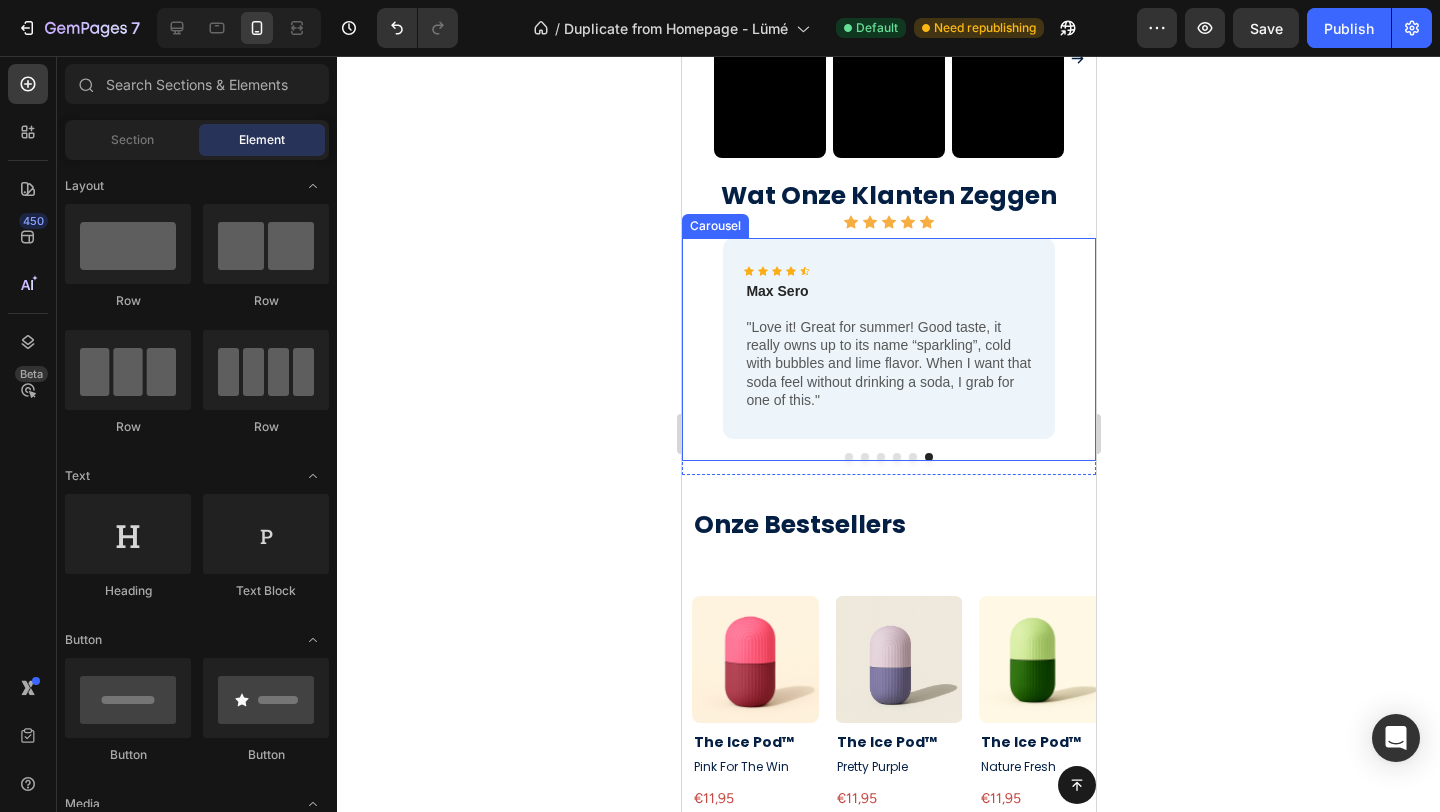 click at bounding box center (896, 457) 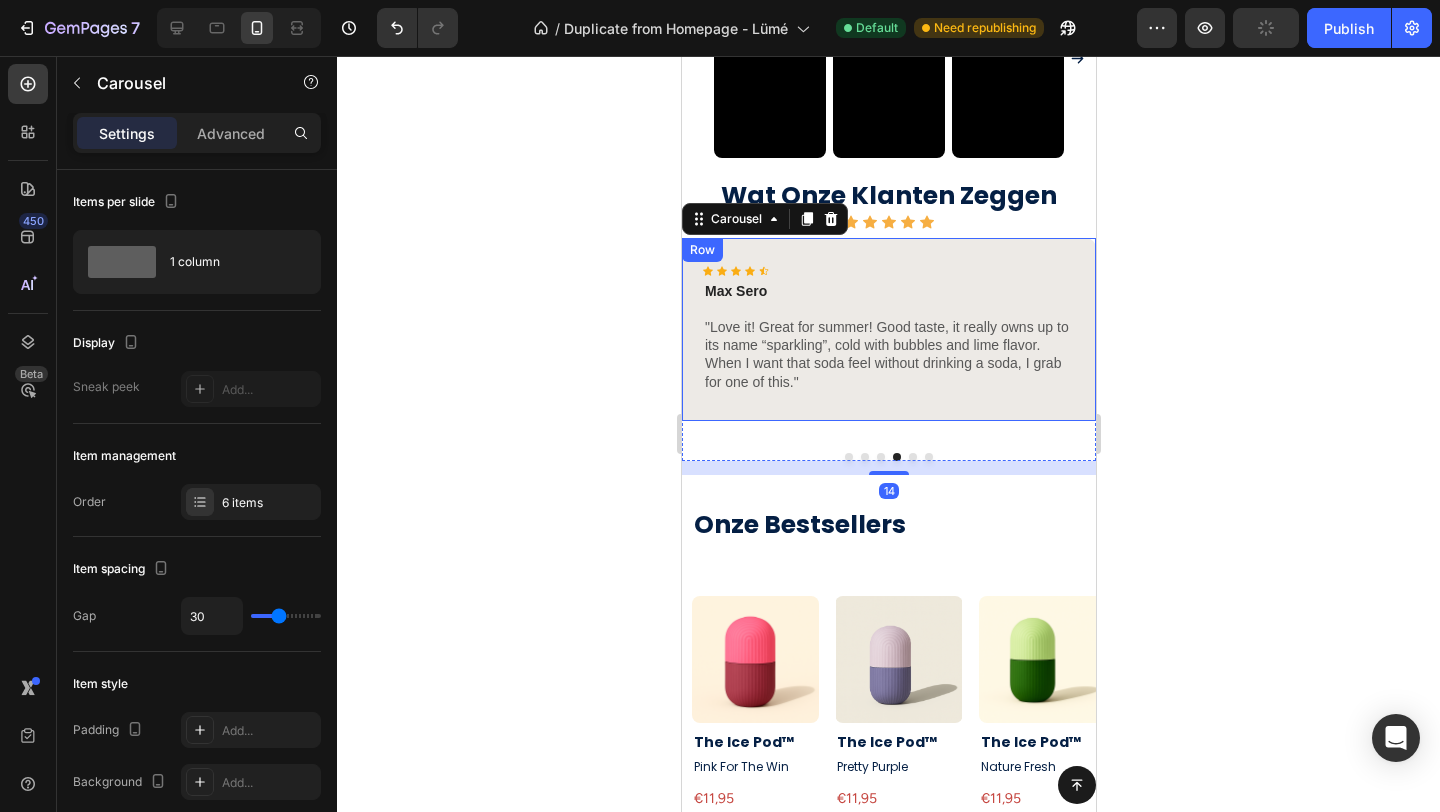 click on "Icon Icon Icon Icon
Icon Icon List Max Sero Text Block "Love it! Great for summer! Good taste, it really owns up to its name “sparkling”, cold with bubbles and lime flavor. When I want that soda feel without drinking a soda, I grab for one of this." Text Block Row" at bounding box center (888, 329) 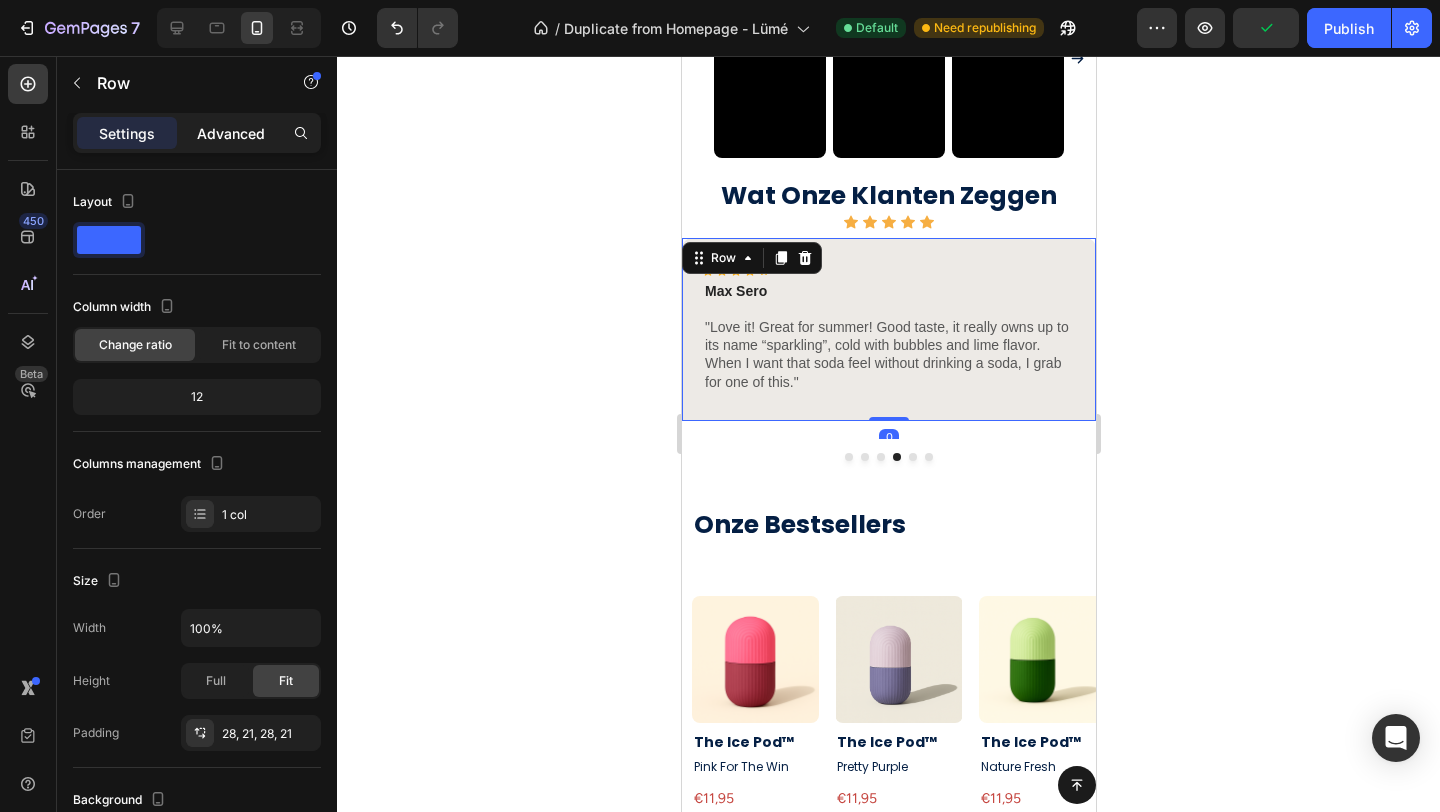 click on "Advanced" at bounding box center [231, 133] 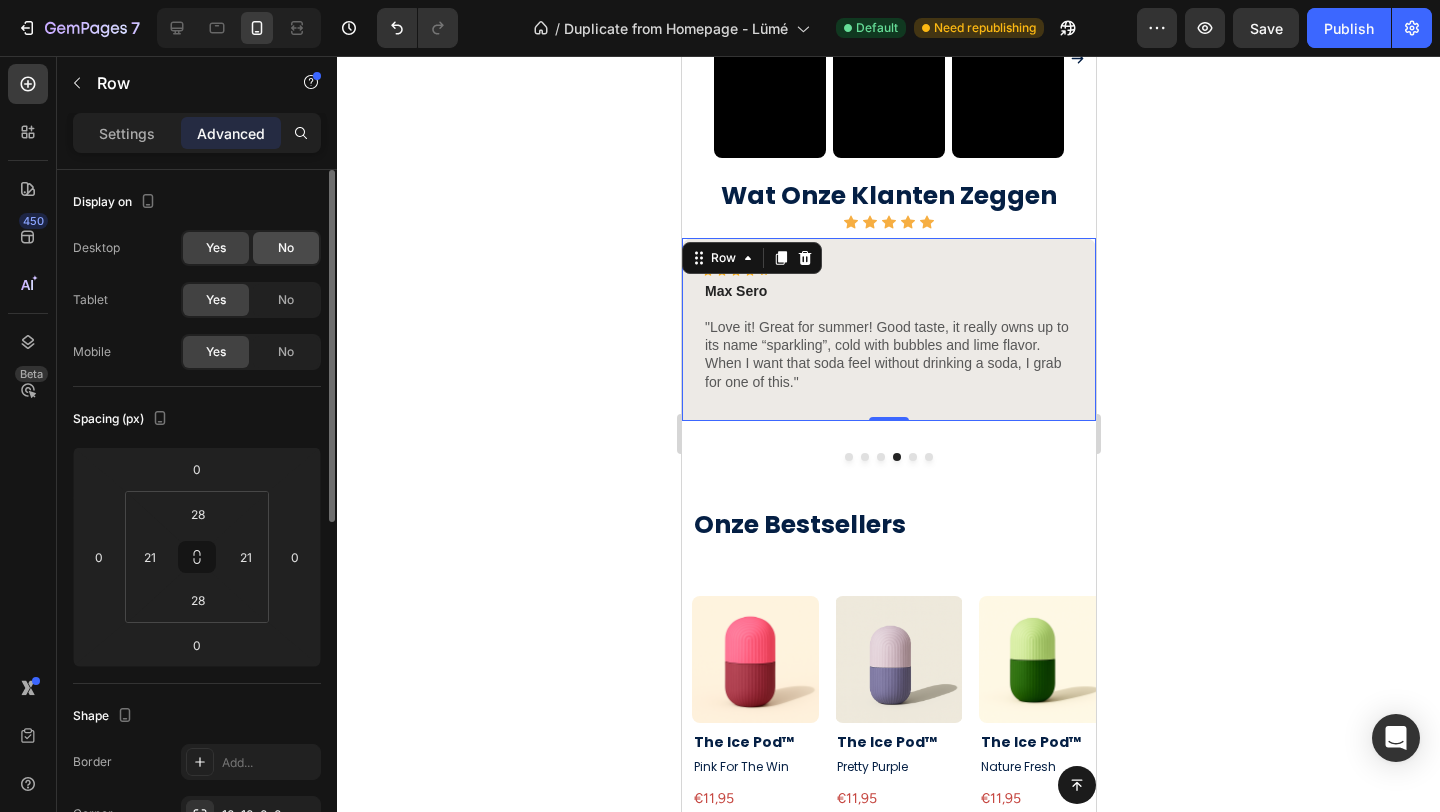 click on "No" 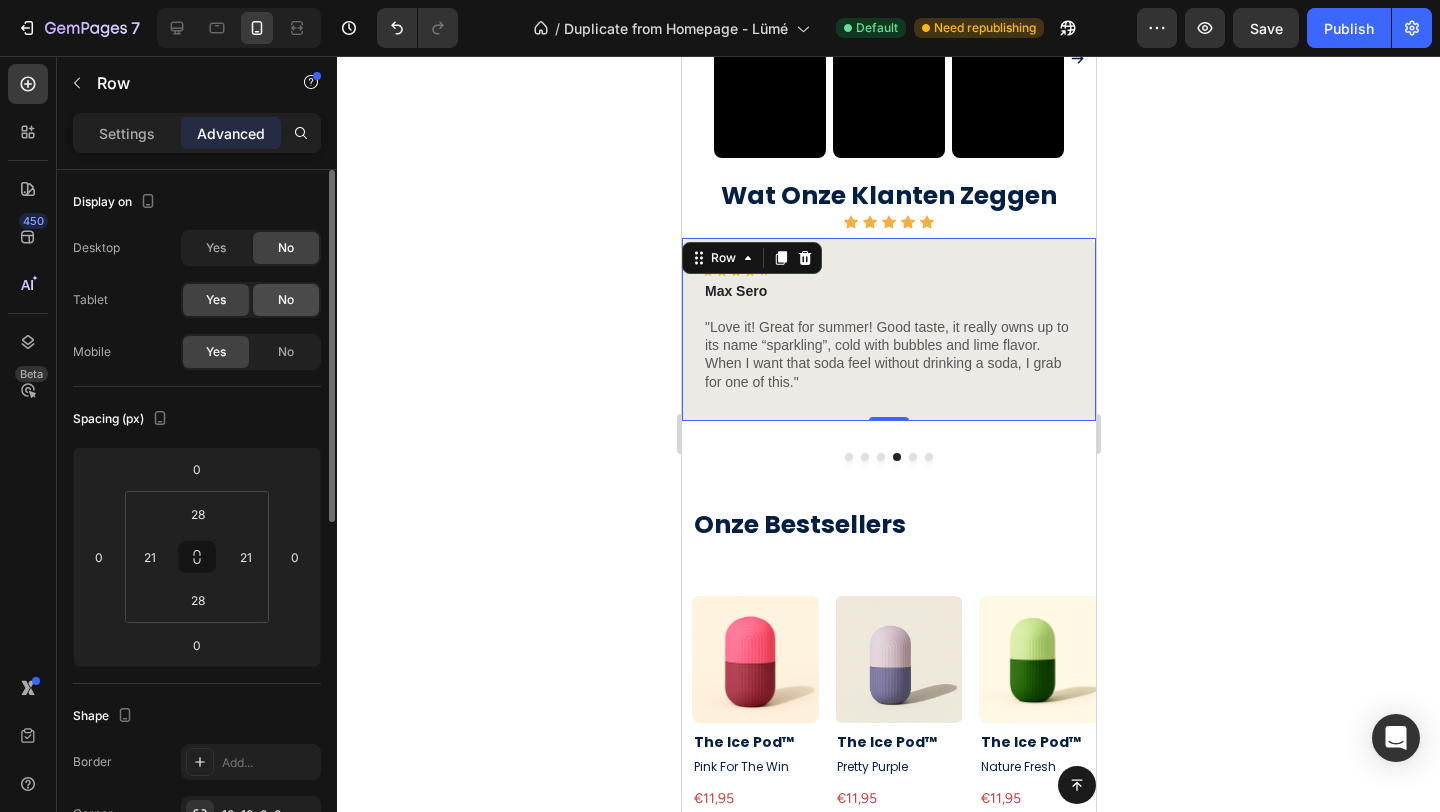 click on "No" 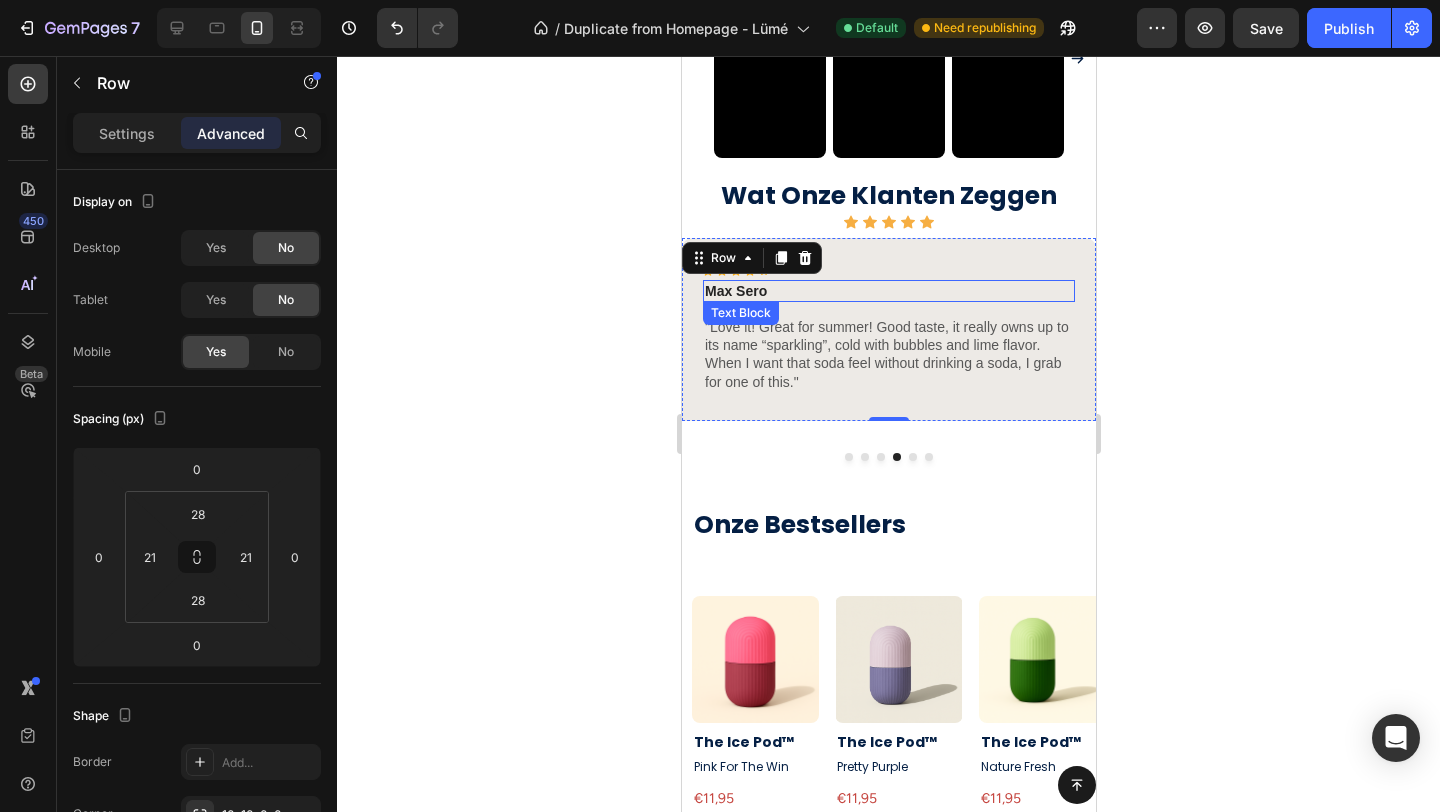 click on "Max Sero" at bounding box center [888, 291] 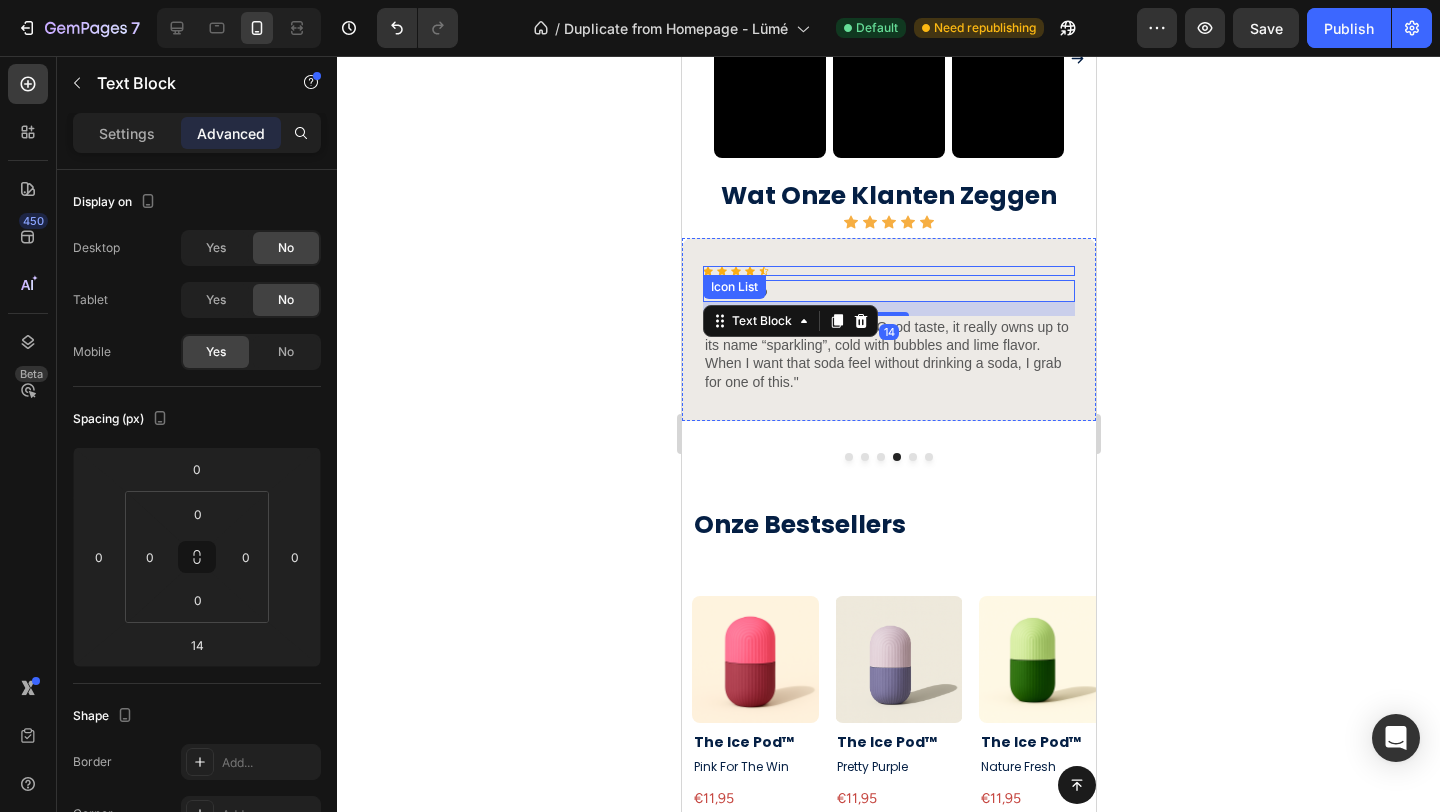 click on "Icon Icon Icon Icon
Icon" at bounding box center (888, 271) 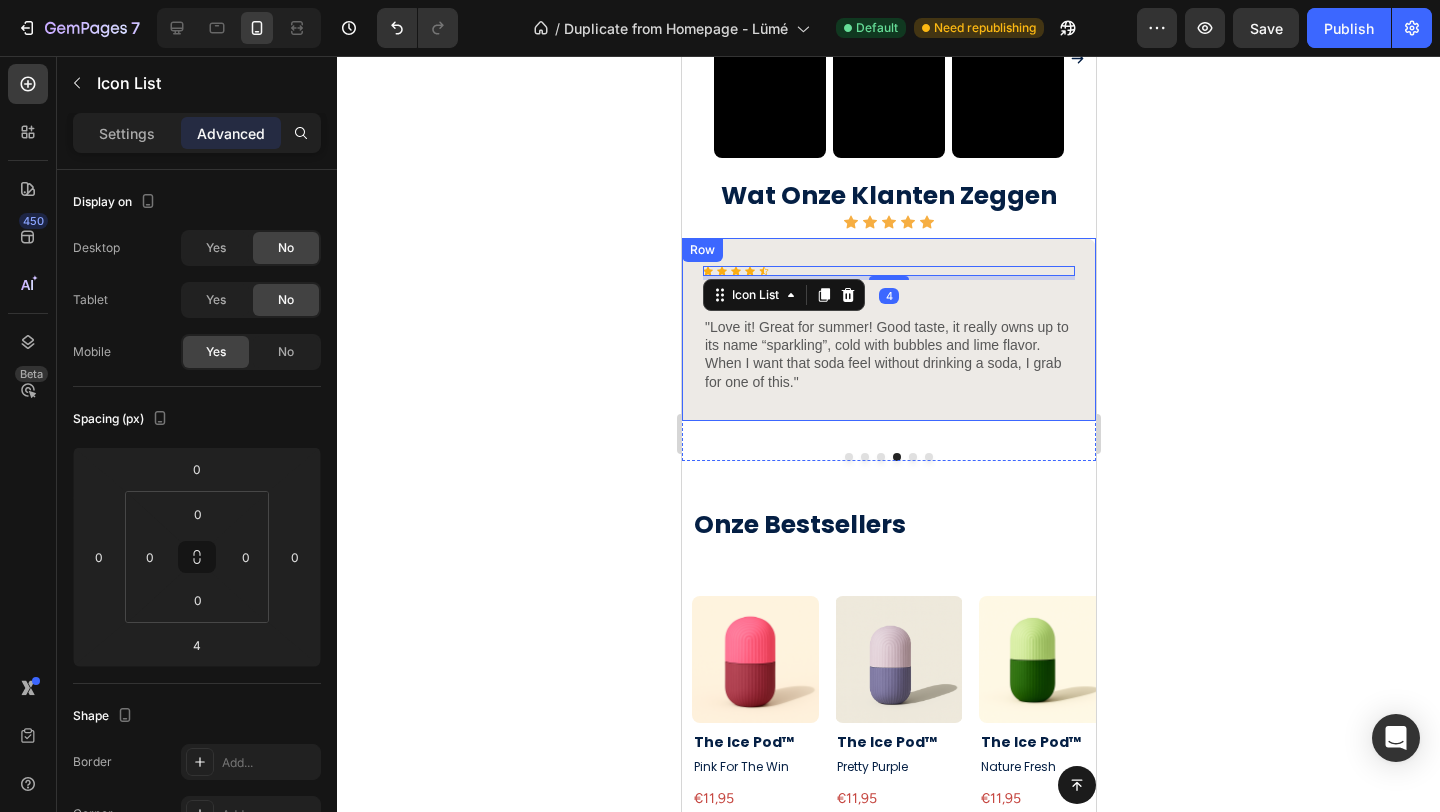 click on "Icon Icon Icon Icon
Icon Icon List   4 Max Sero Text Block "Love it! Great for summer! Good taste, it really owns up to its name “sparkling”, cold with bubbles and lime flavor. When I want that soda feel without drinking a soda, I grab for one of this." Text Block Row" at bounding box center (888, 329) 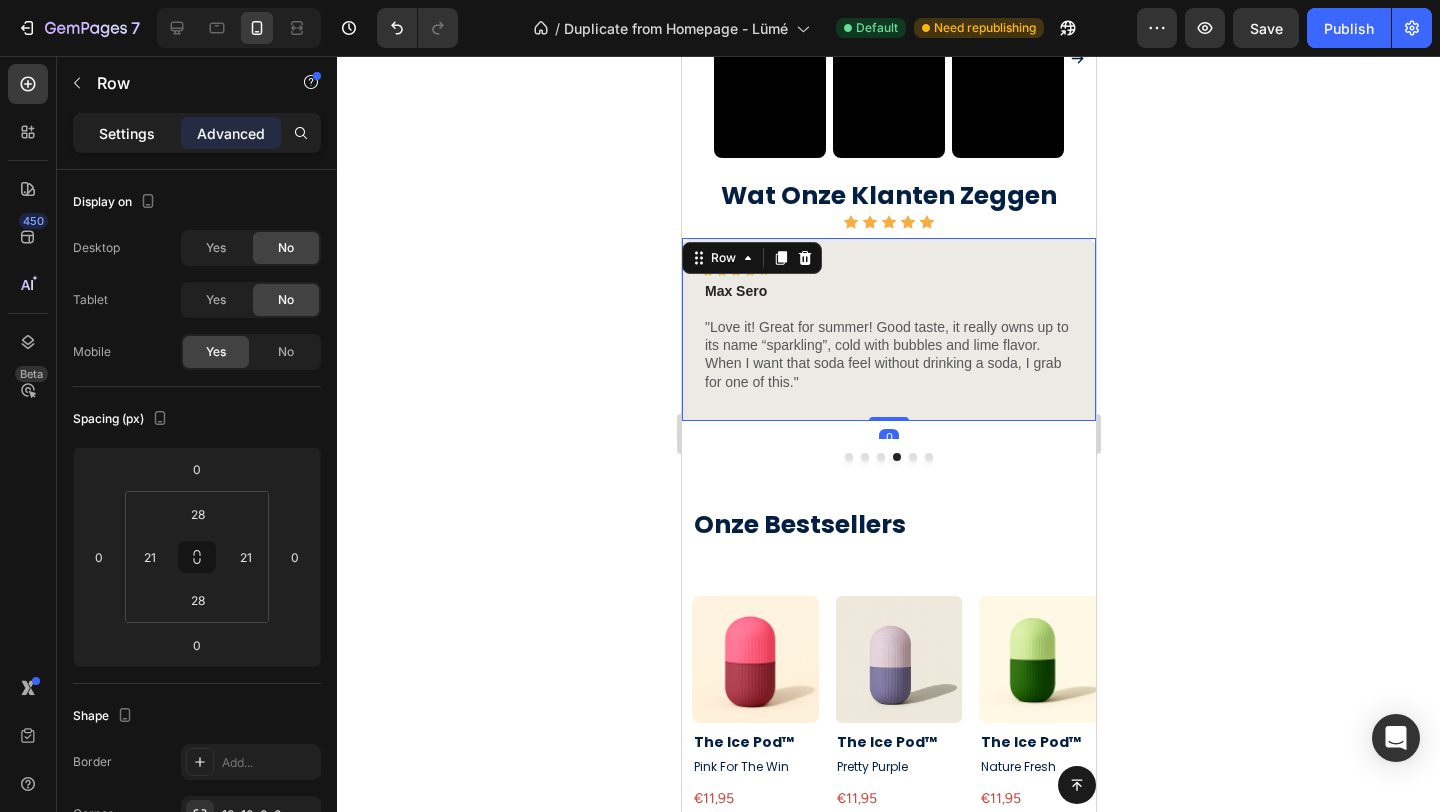 click on "Settings" at bounding box center (127, 133) 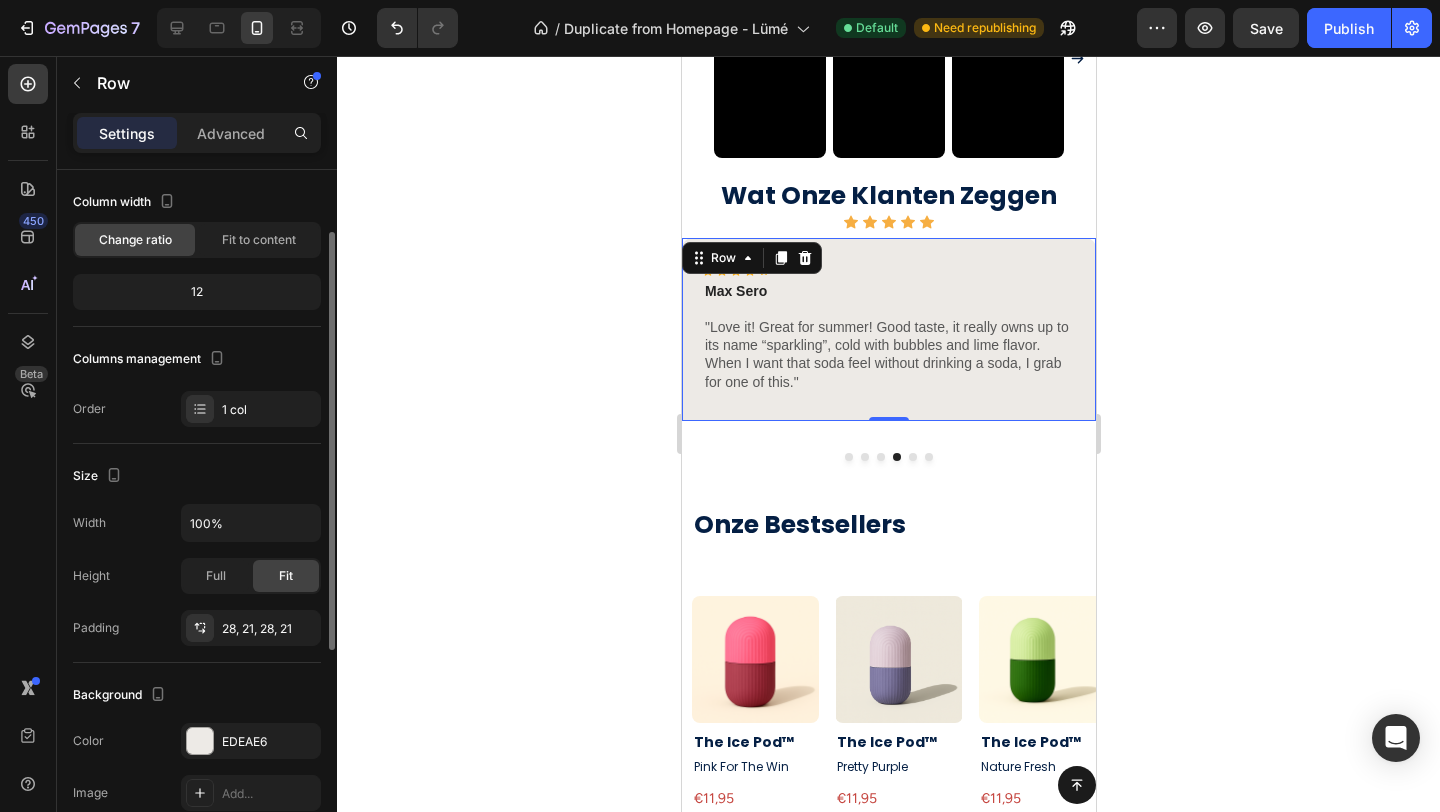 scroll, scrollTop: 106, scrollLeft: 0, axis: vertical 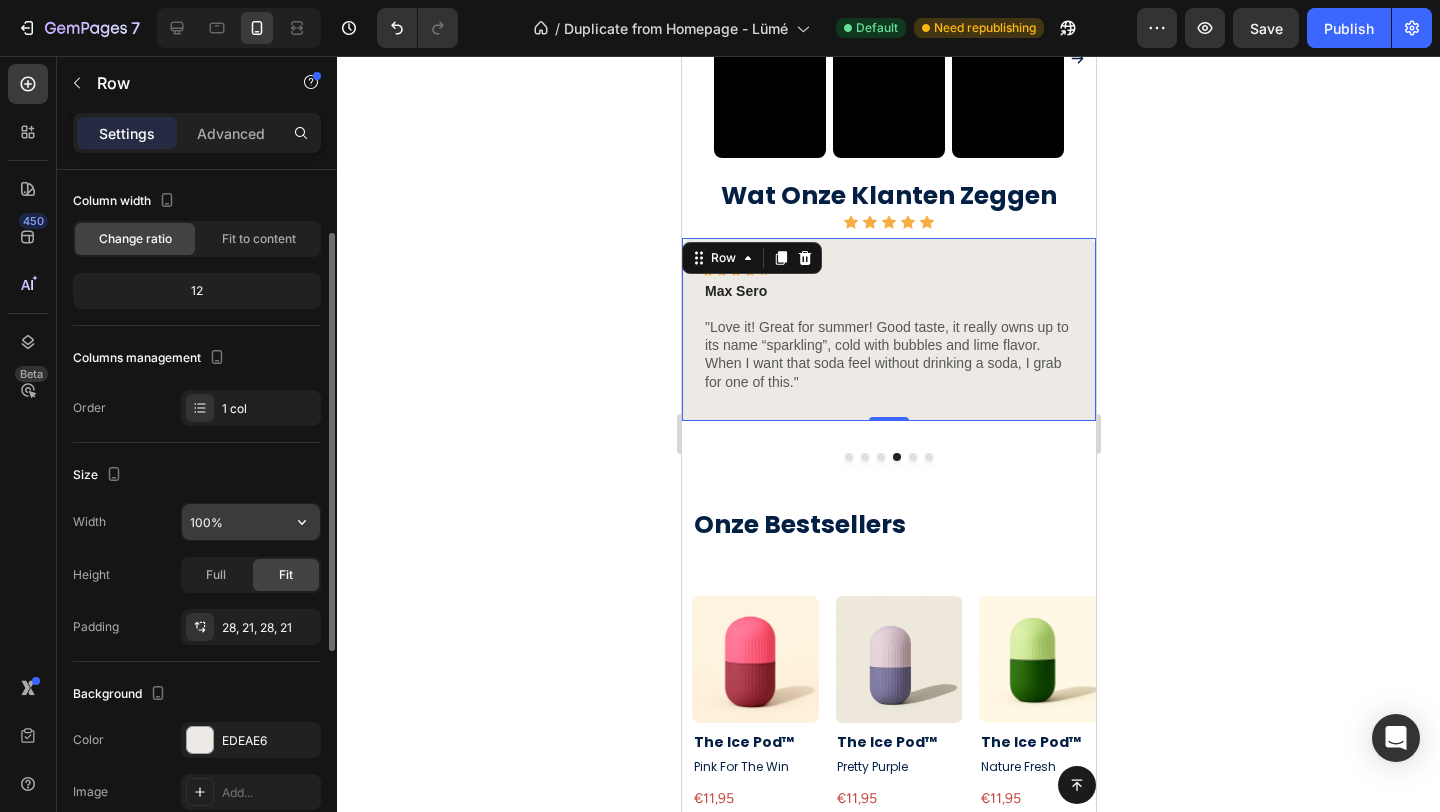 click on "100%" at bounding box center (251, 522) 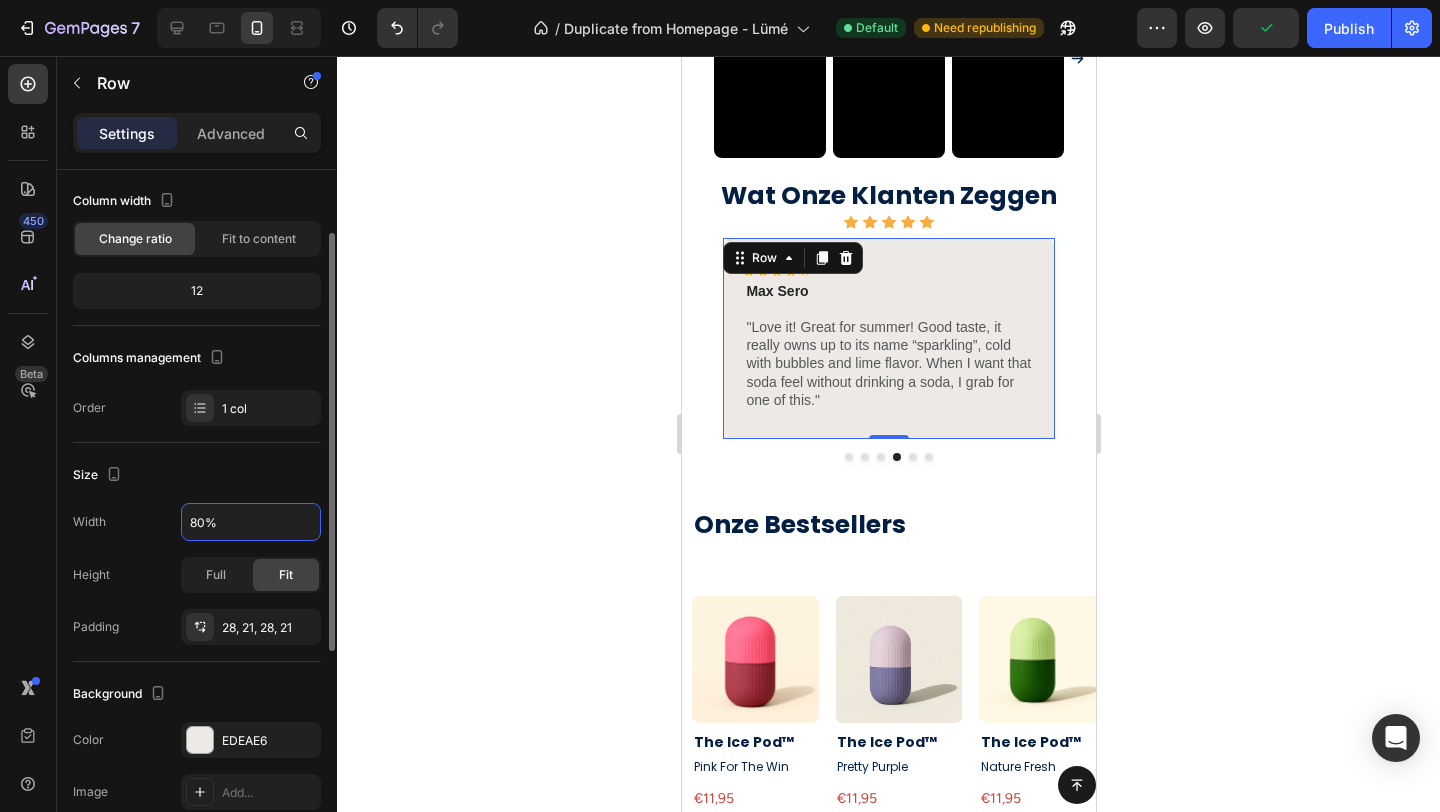 type on "80%" 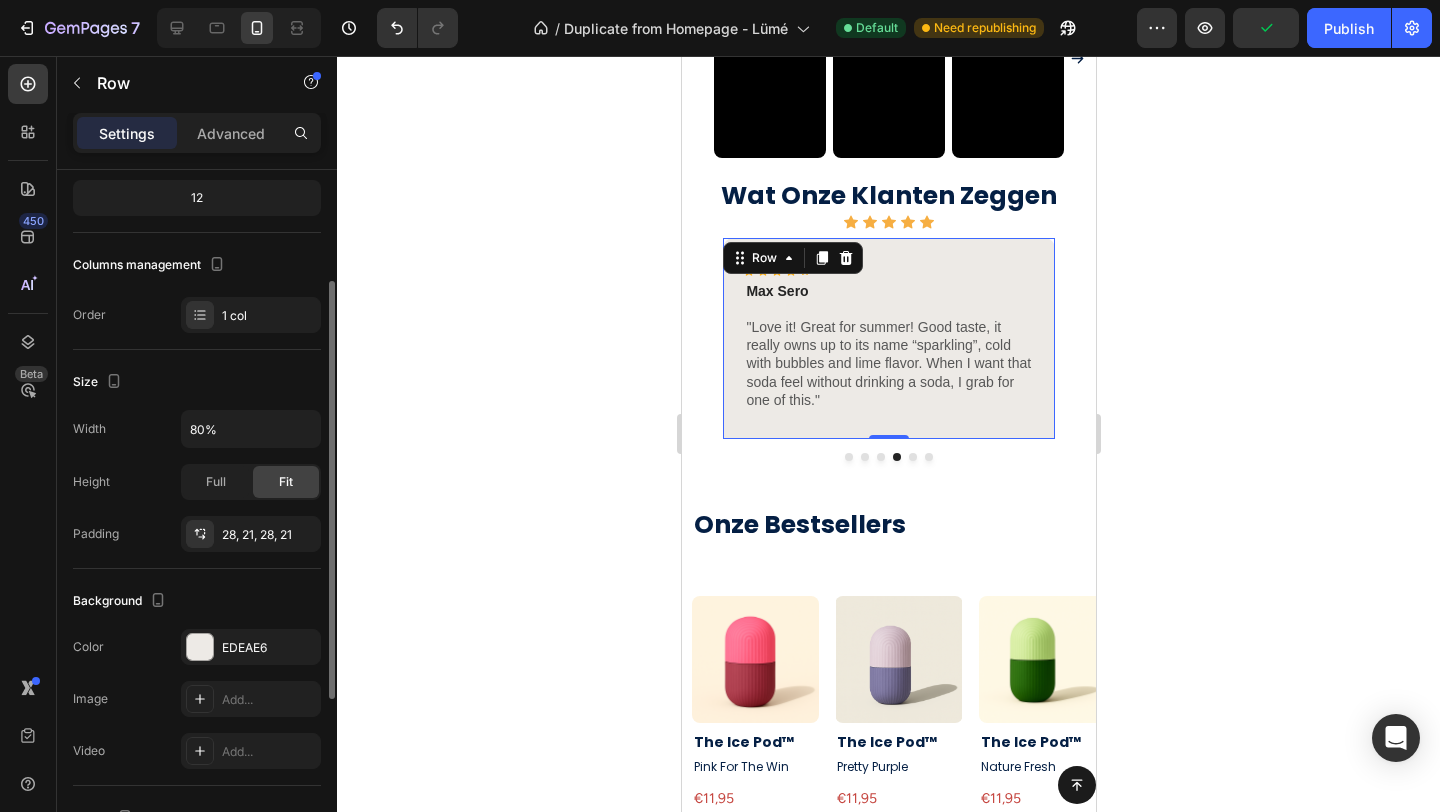 scroll, scrollTop: 202, scrollLeft: 0, axis: vertical 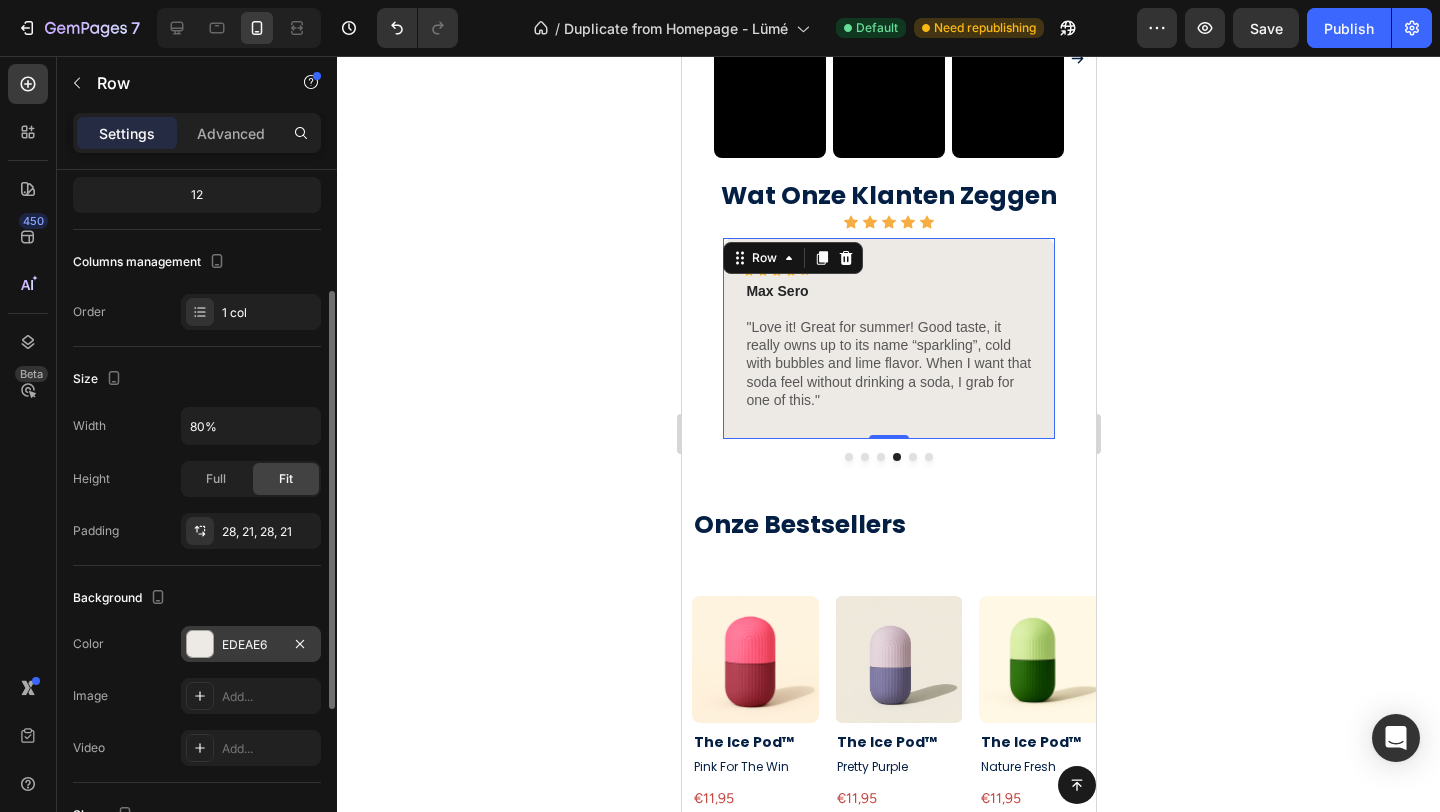 click on "EDEAE6" at bounding box center [251, 644] 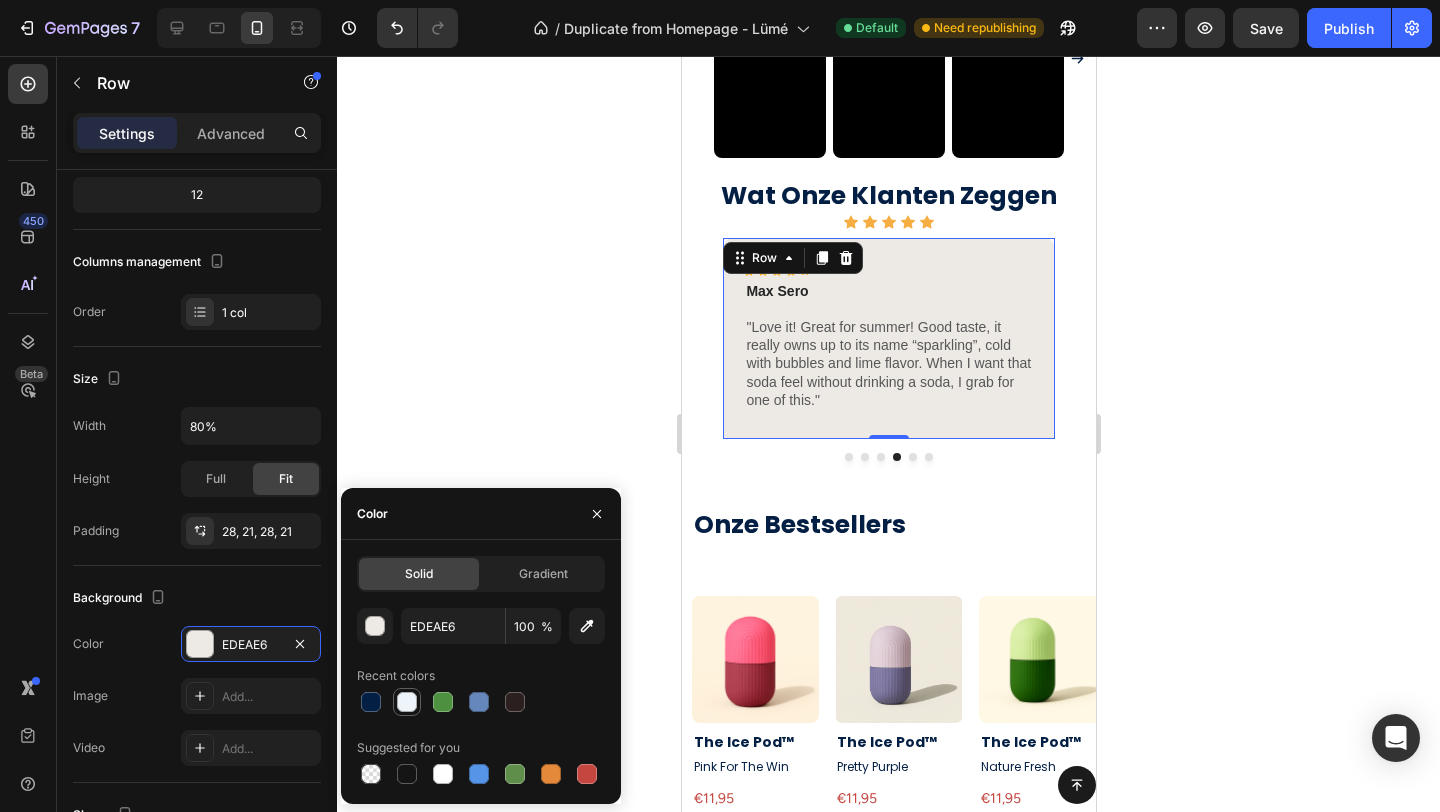 click at bounding box center (407, 702) 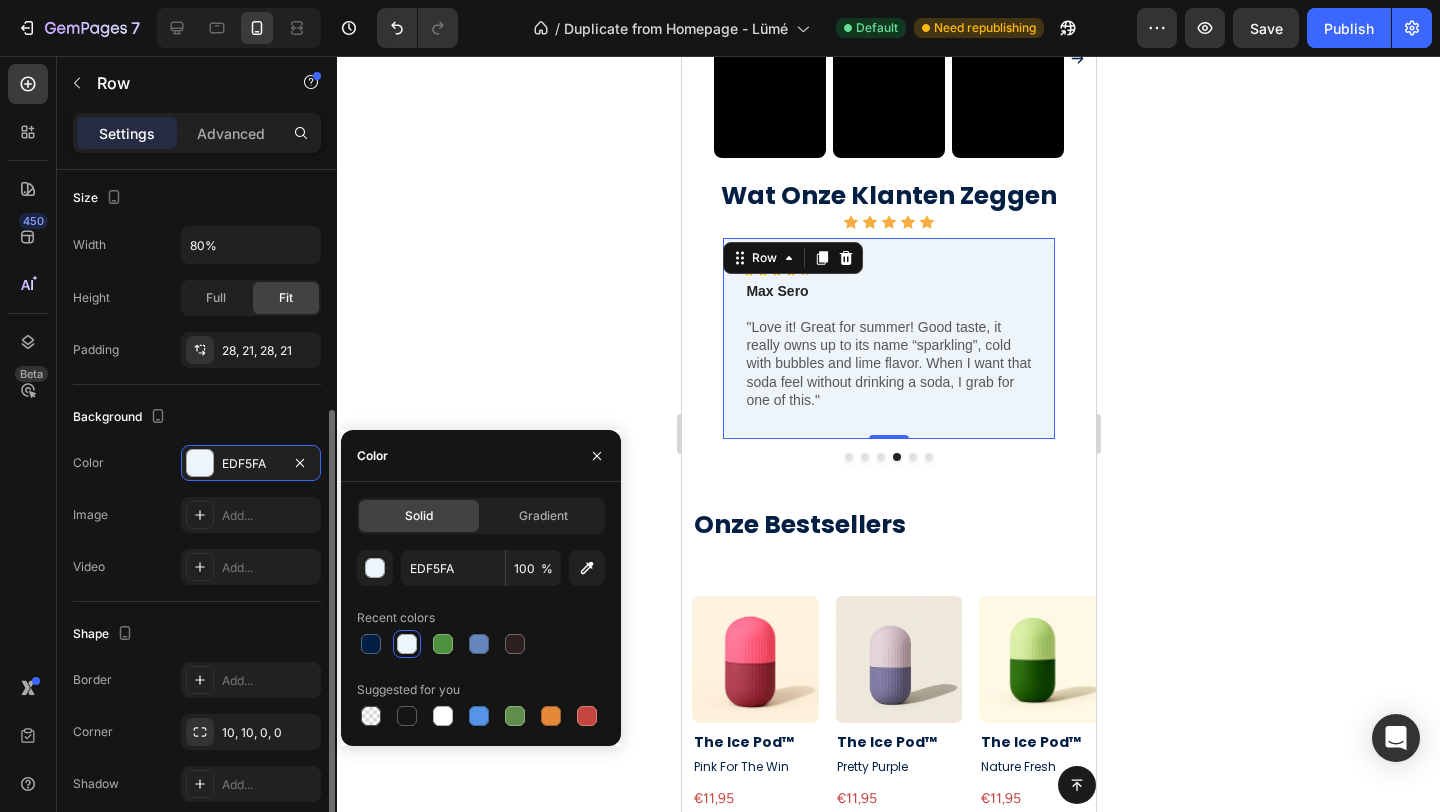scroll, scrollTop: 395, scrollLeft: 0, axis: vertical 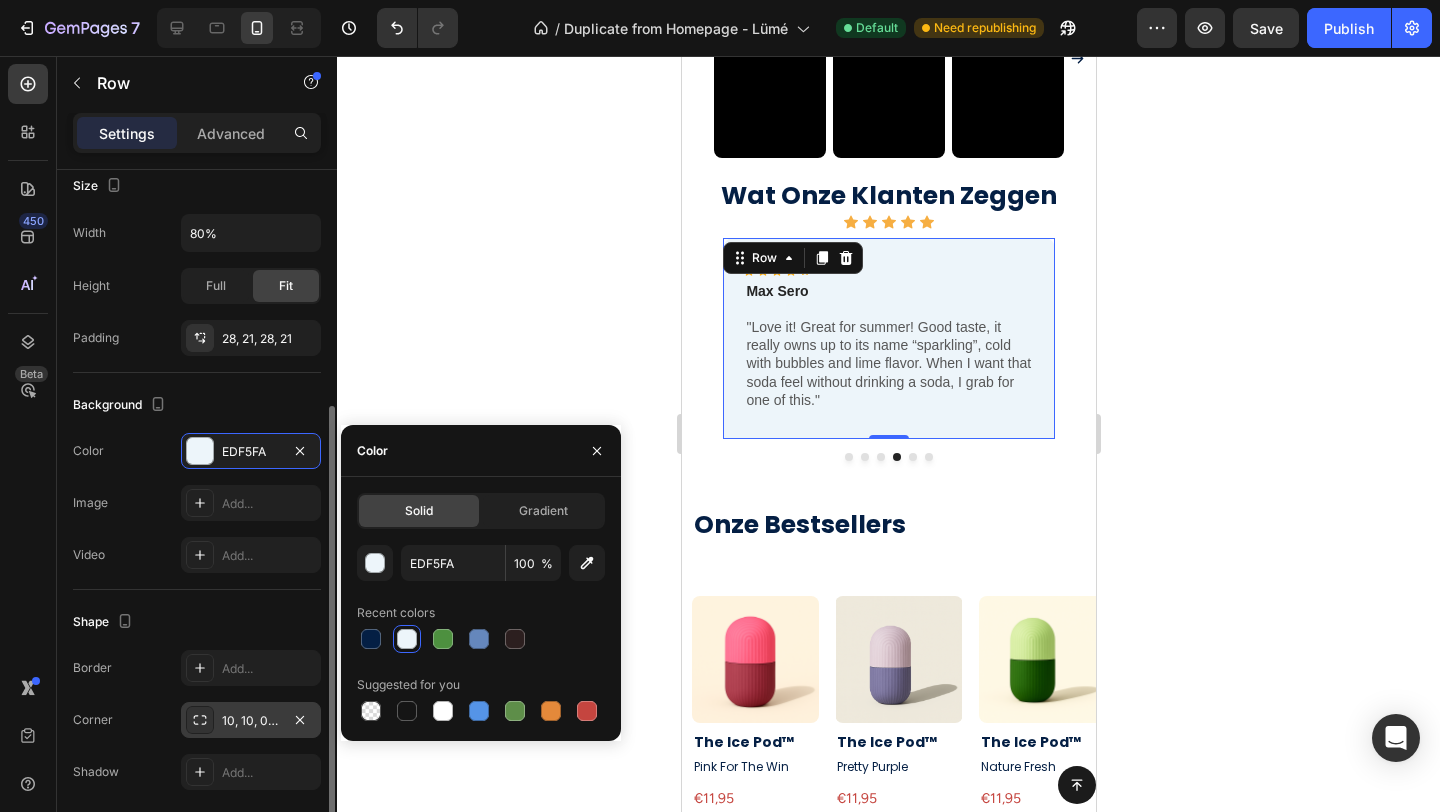 click 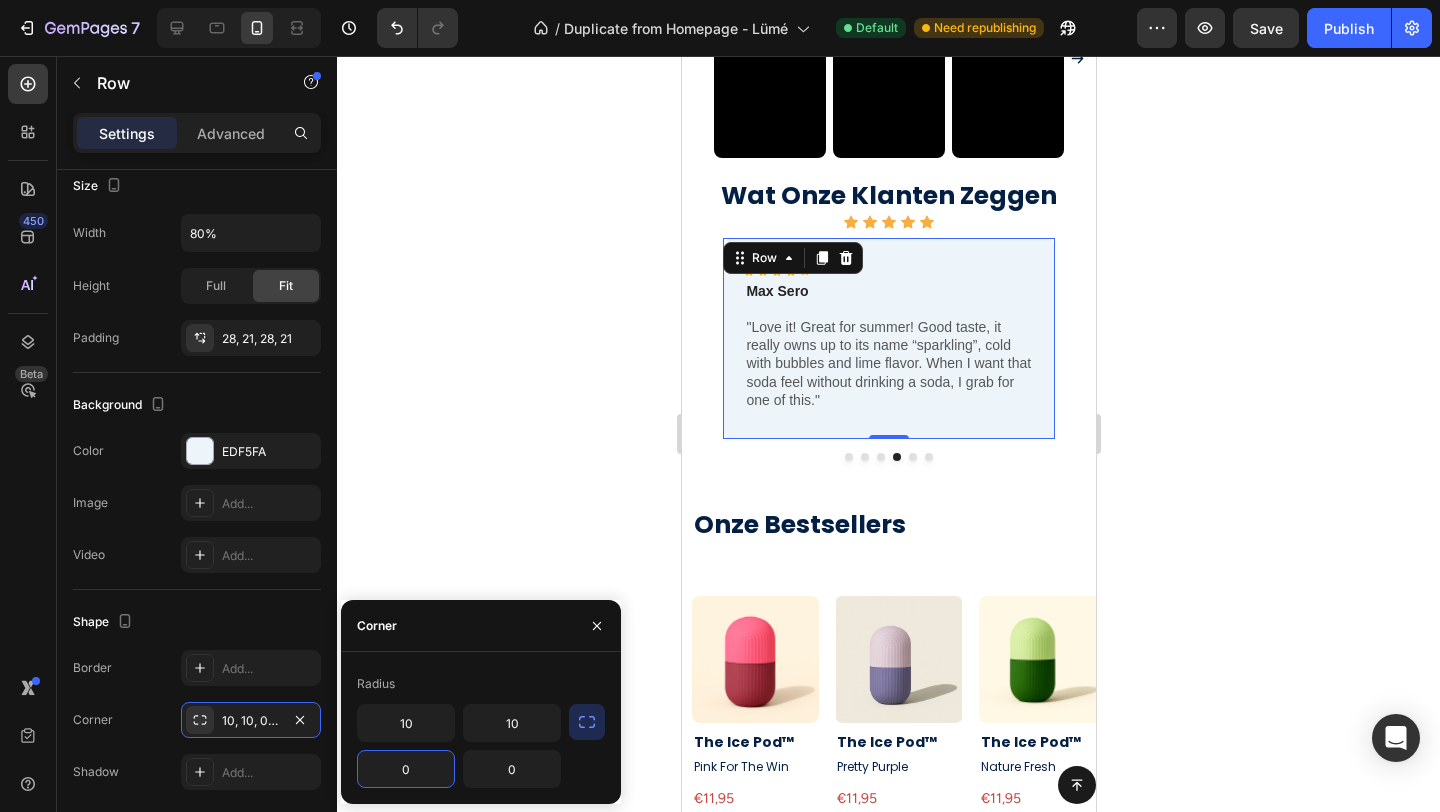 click on "0" at bounding box center [406, 769] 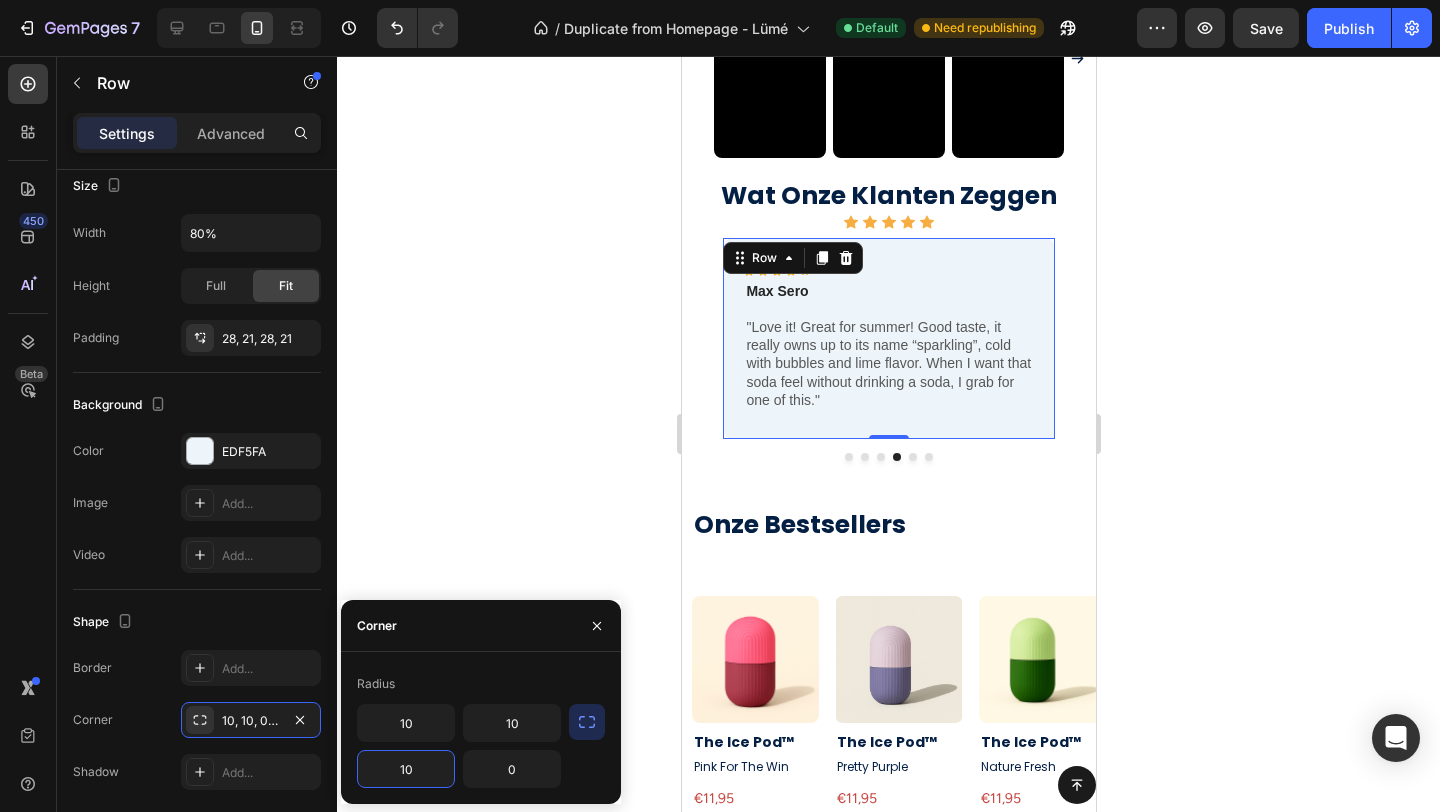 type on "10" 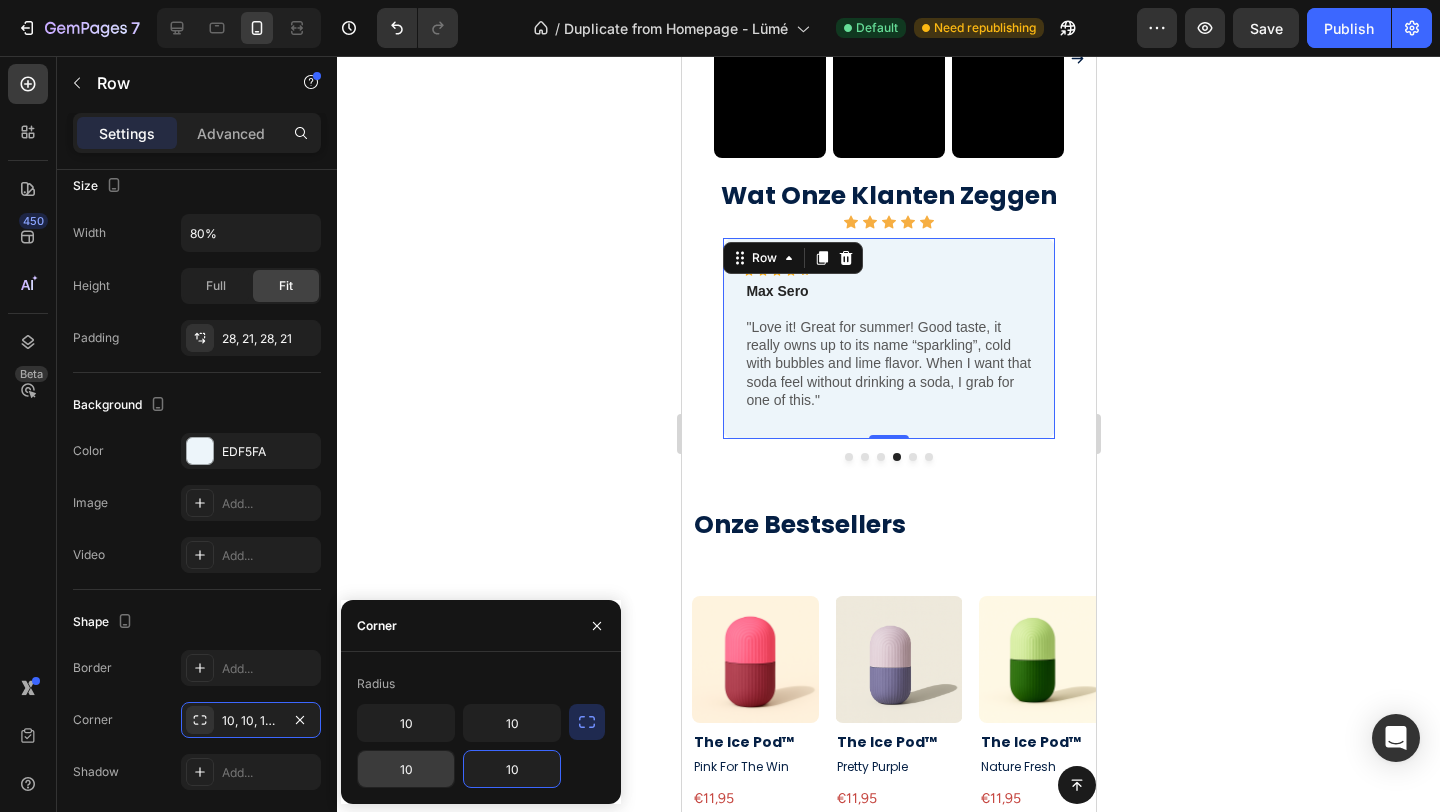 type on "10" 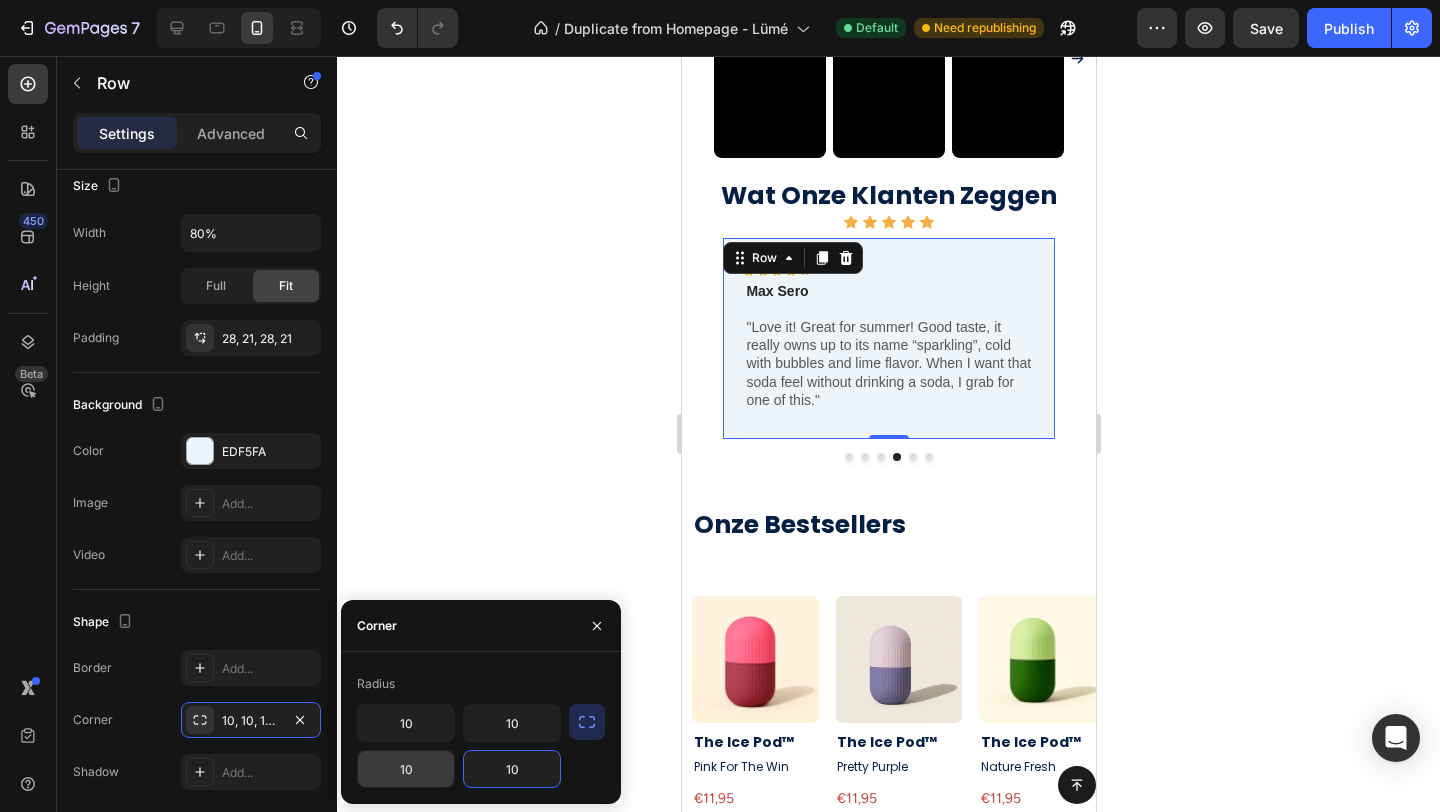 type 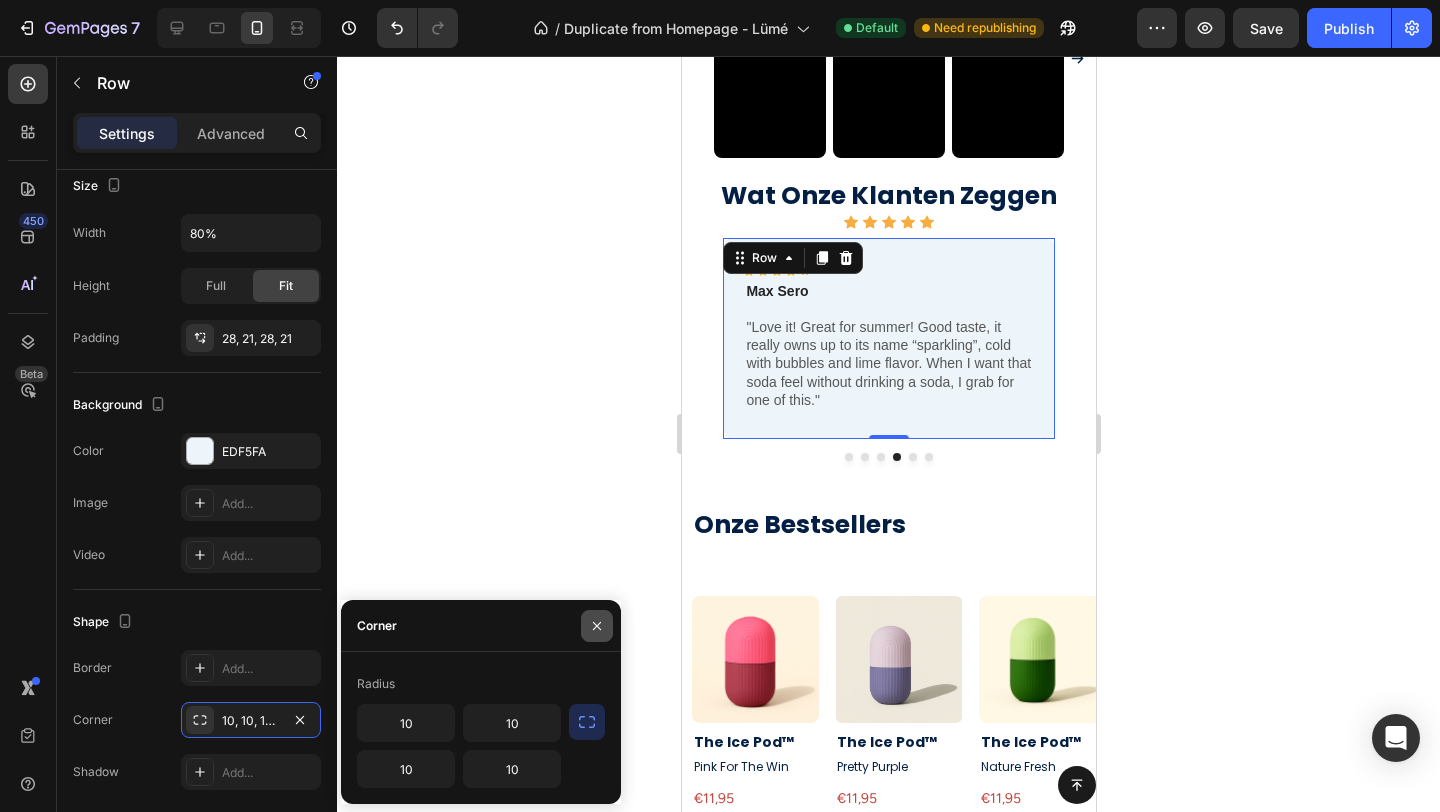 click at bounding box center [597, 626] 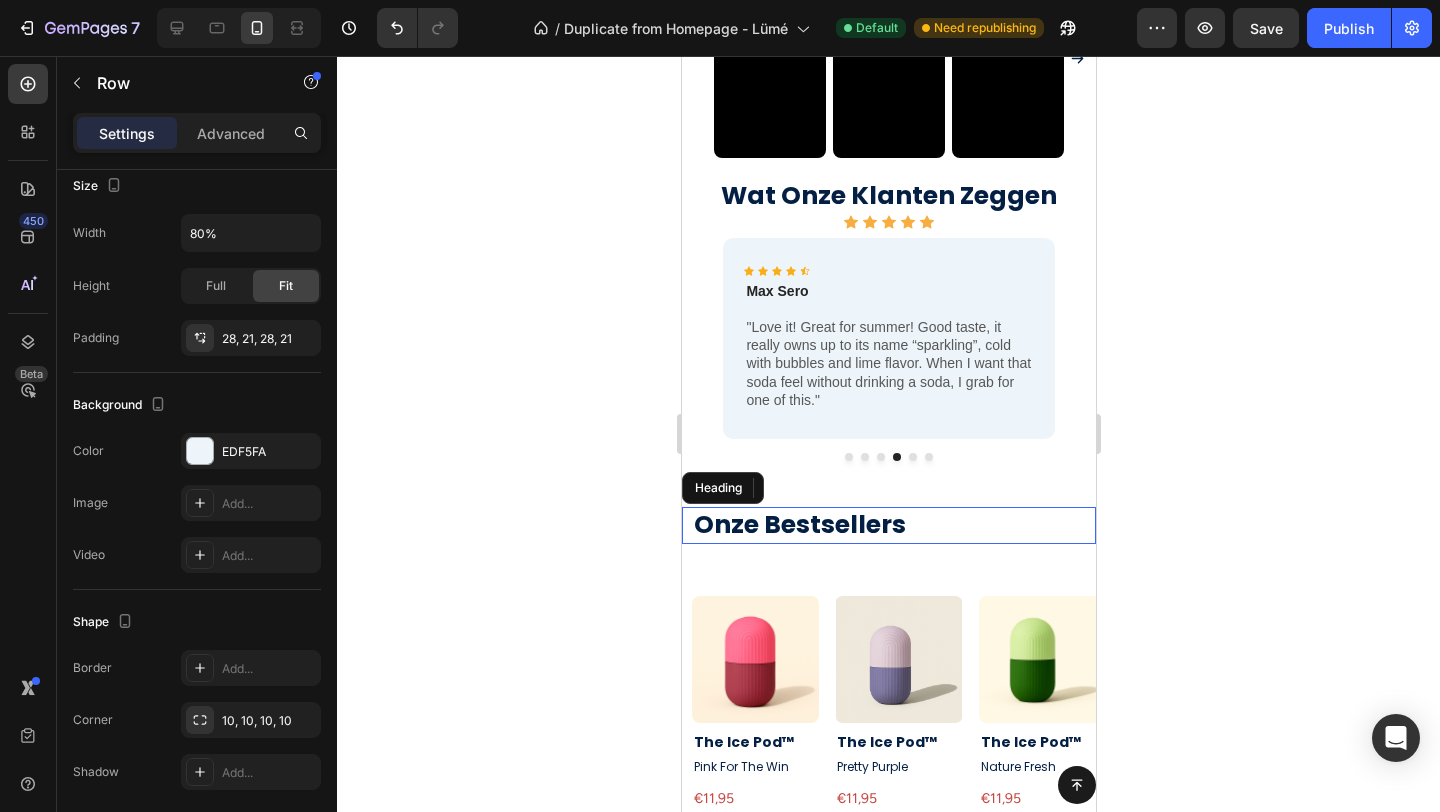 click on "Onze Bestsellers" at bounding box center (893, 525) 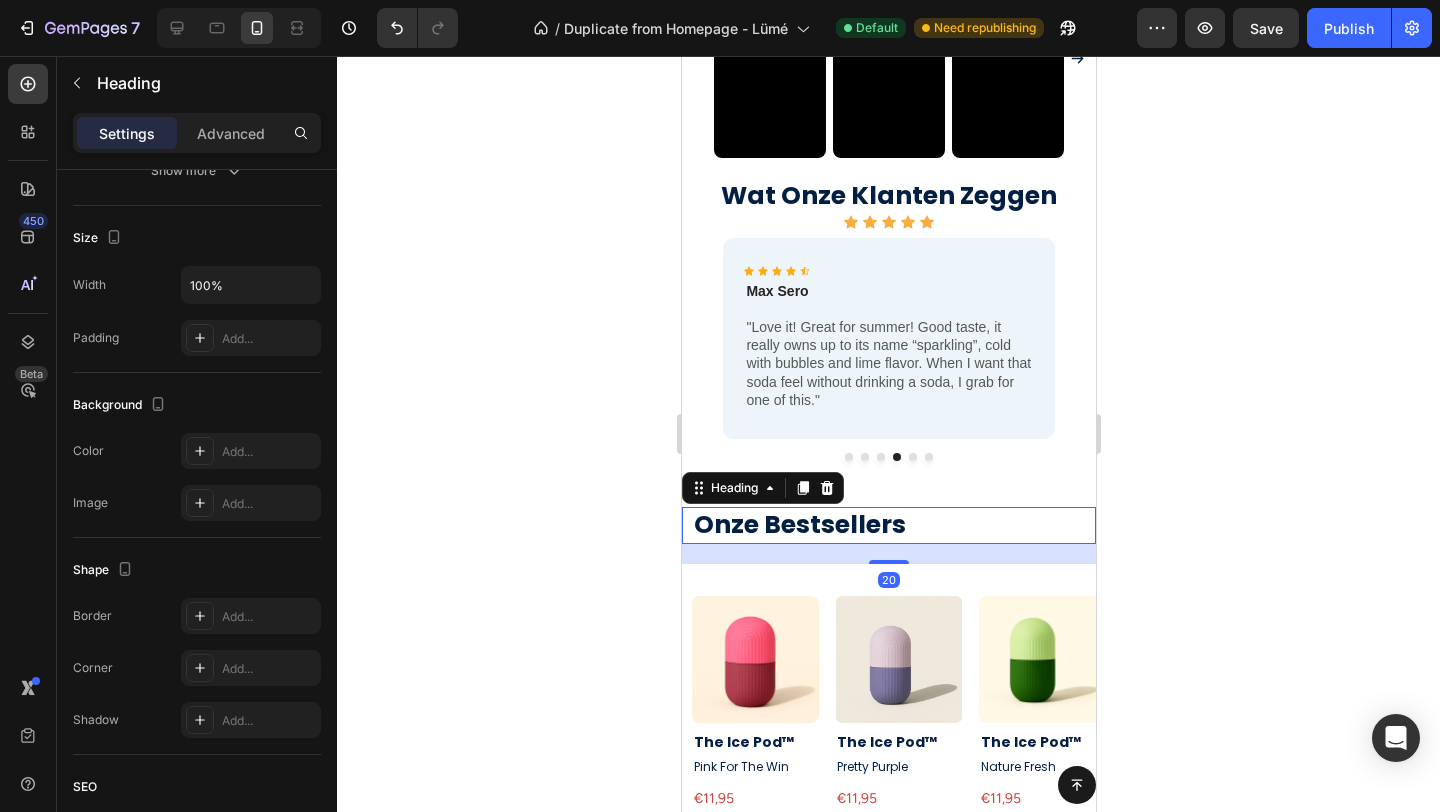 scroll, scrollTop: 0, scrollLeft: 0, axis: both 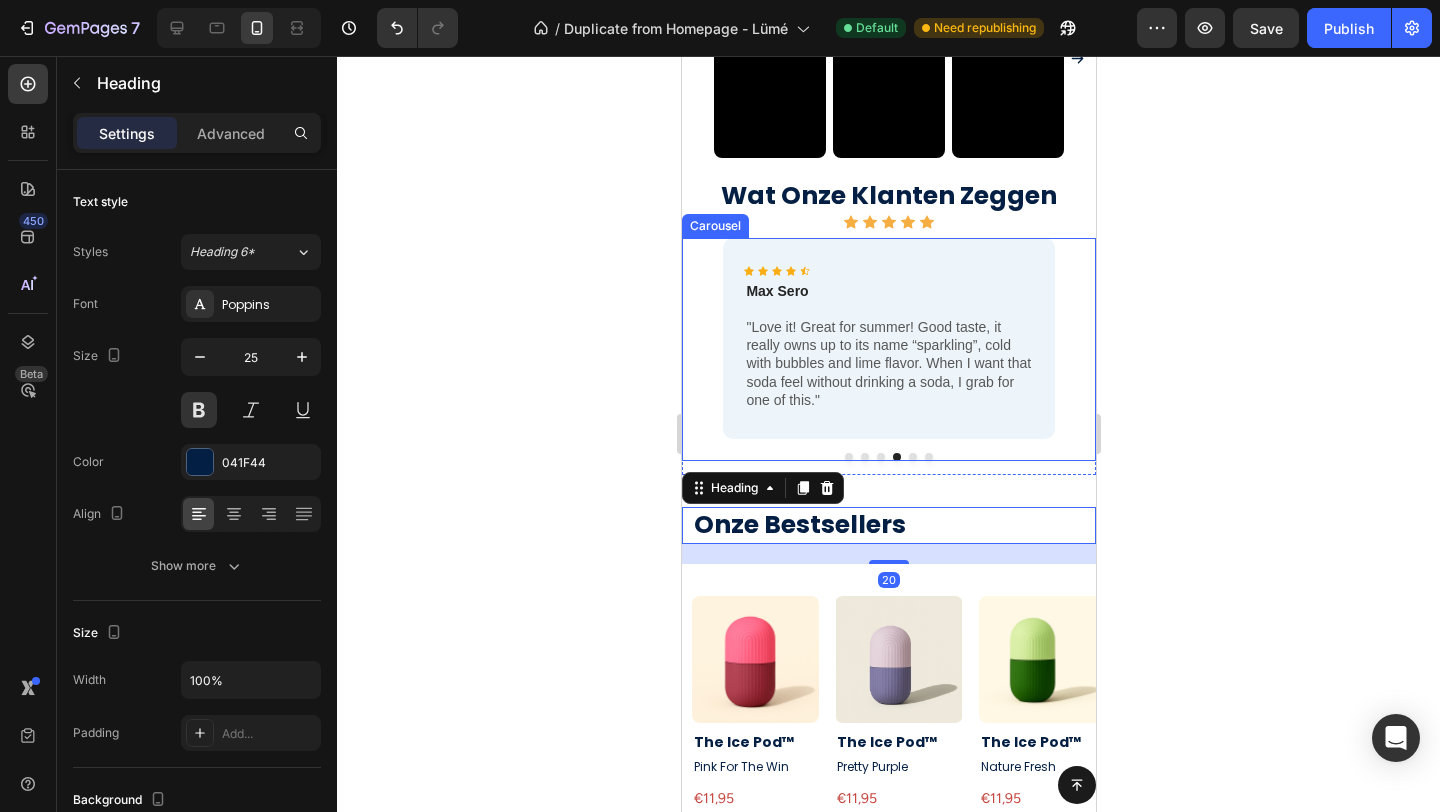 click at bounding box center (880, 457) 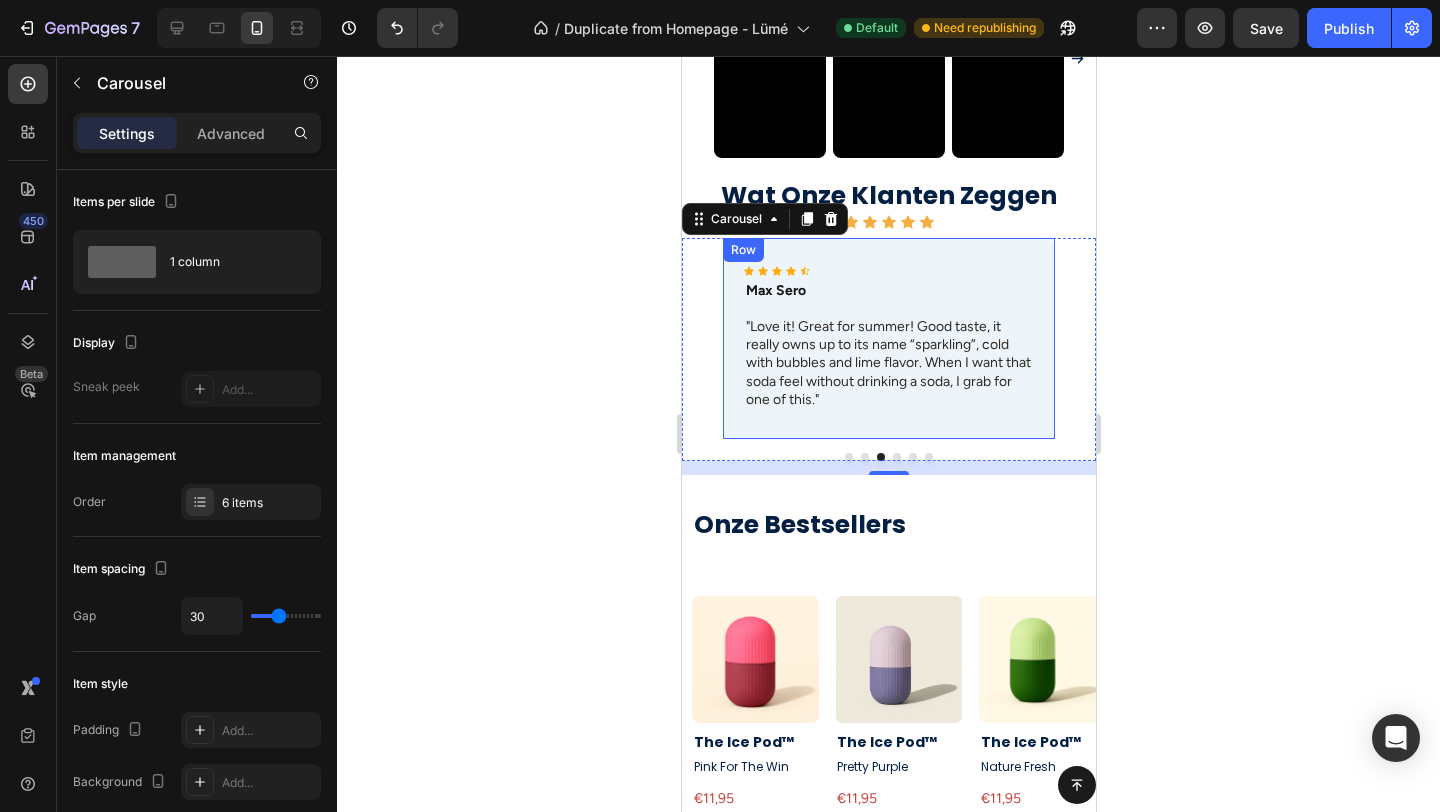 click on "Icon Icon Icon Icon
Icon Icon List Max Sero Text Block "Love it! Great for summer! Good taste, it really owns up to its name “sparkling”, cold with bubbles and lime flavor. When I want that soda feel without drinking a soda, I grab for one of this." Text Block Row" at bounding box center [887, 338] 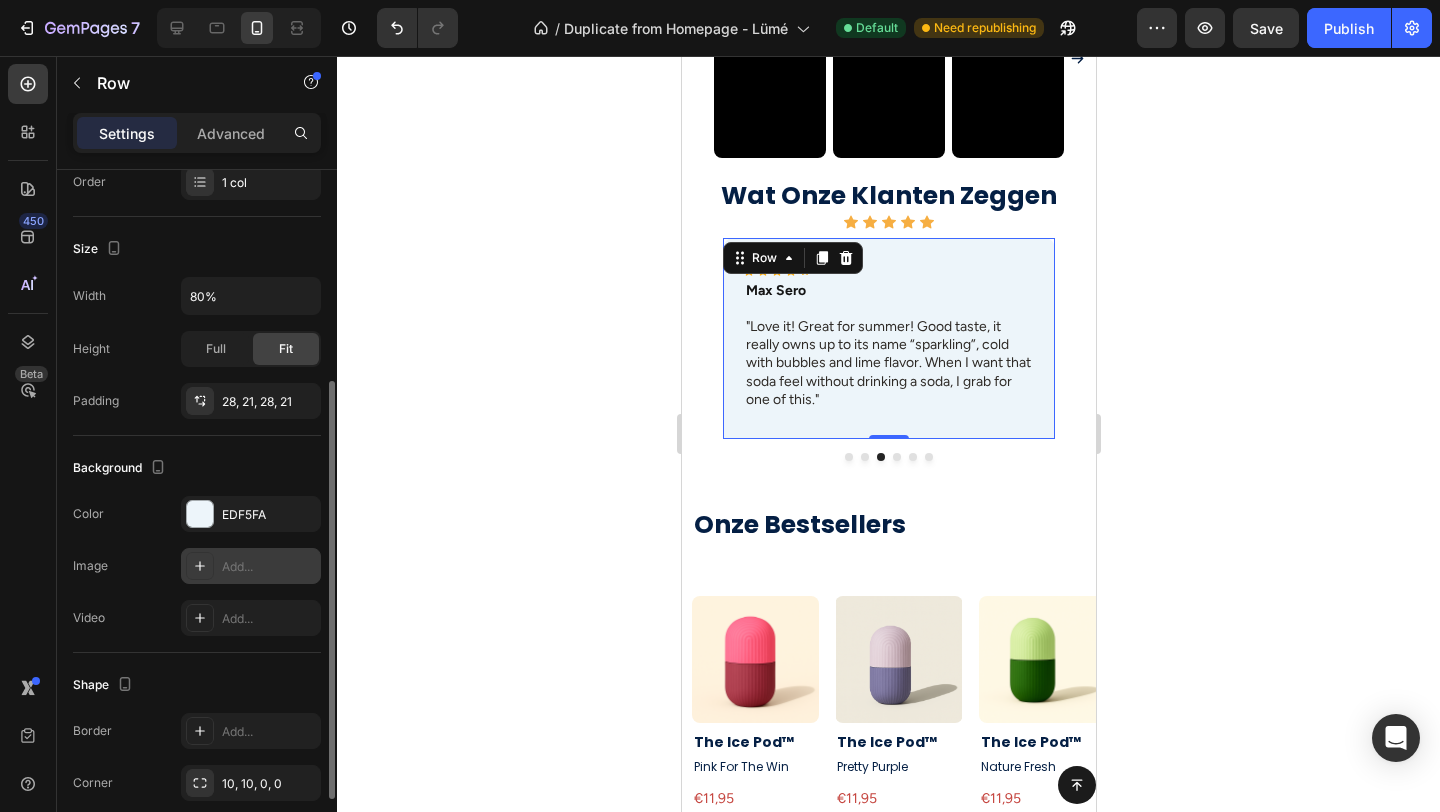 scroll, scrollTop: 340, scrollLeft: 0, axis: vertical 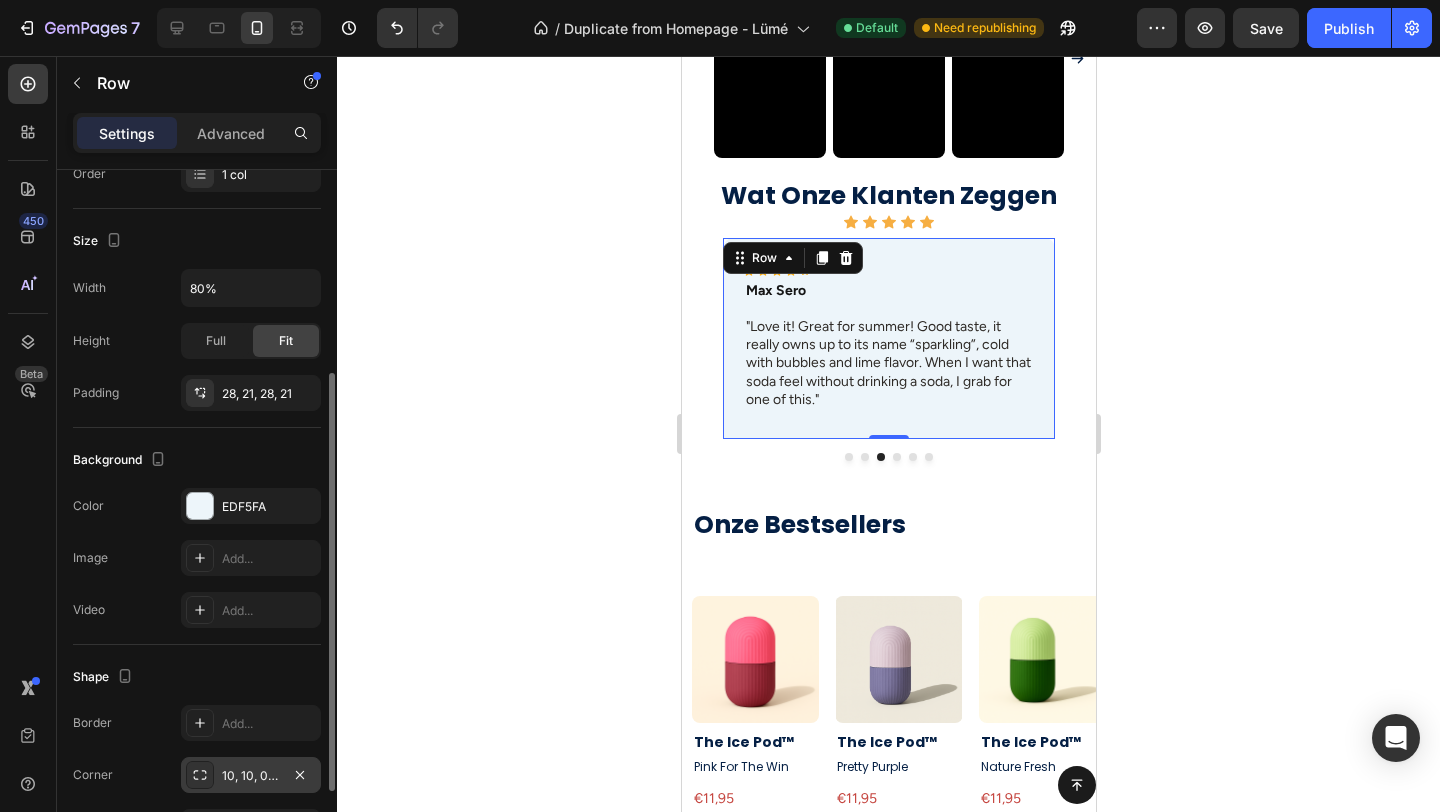click 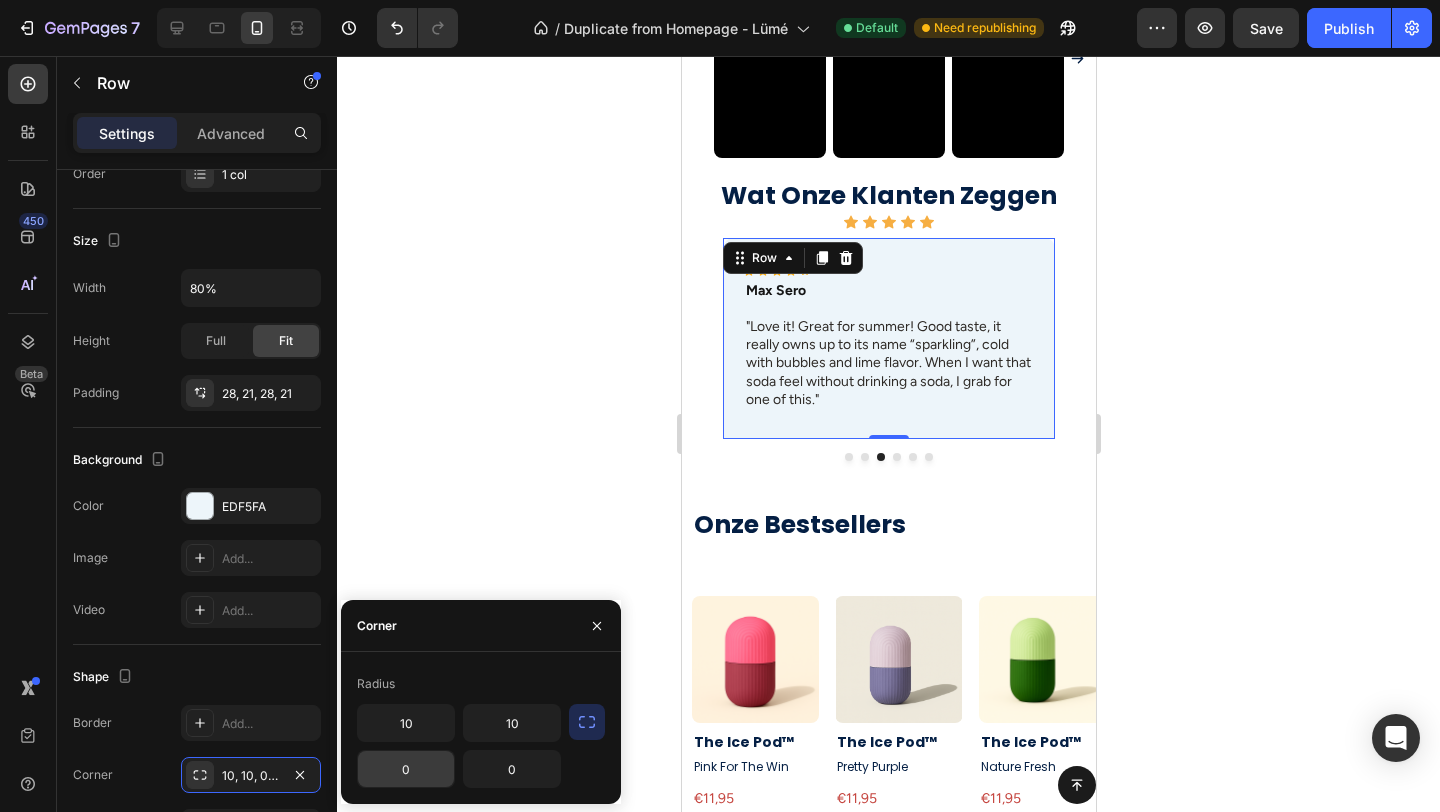 click on "0" at bounding box center [406, 769] 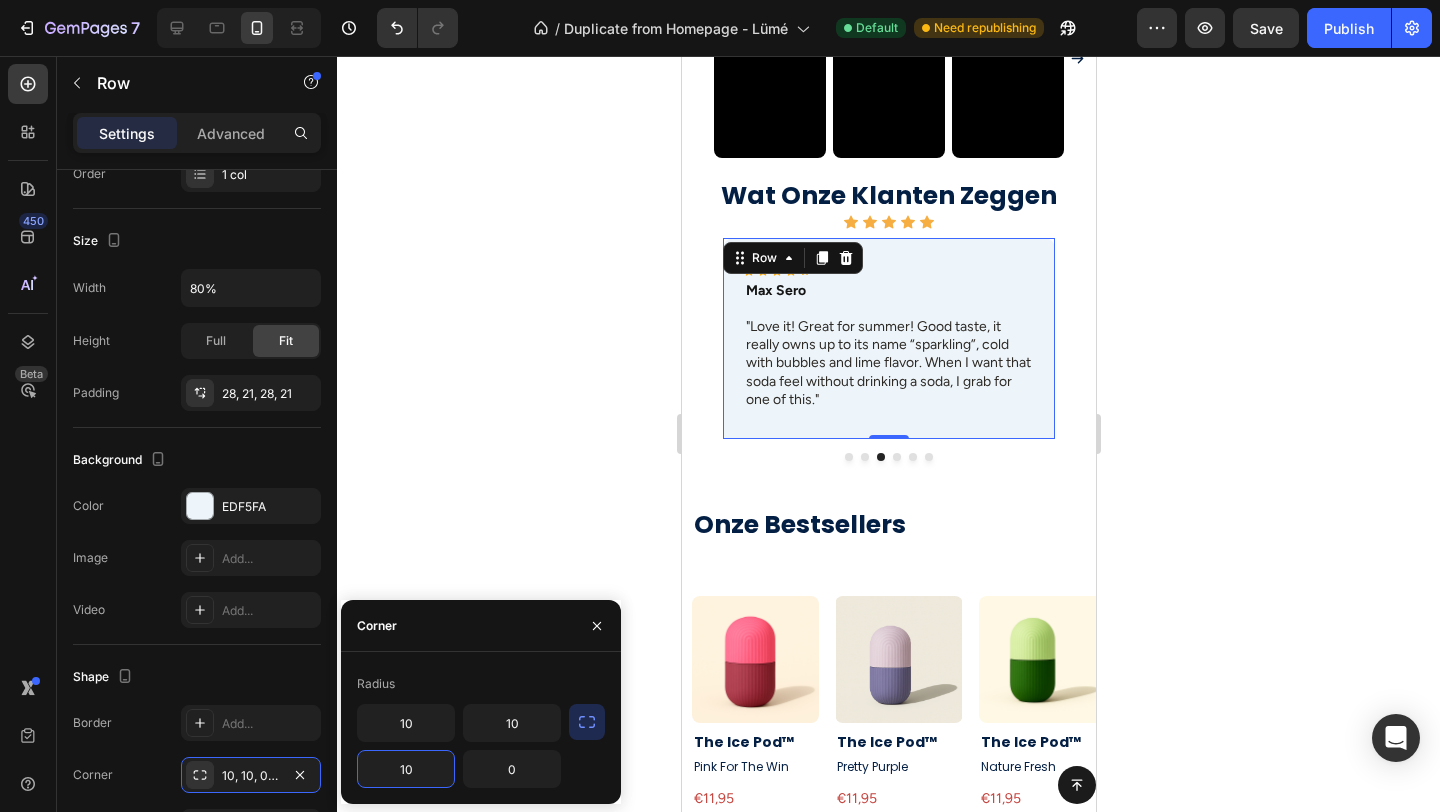 type on "10" 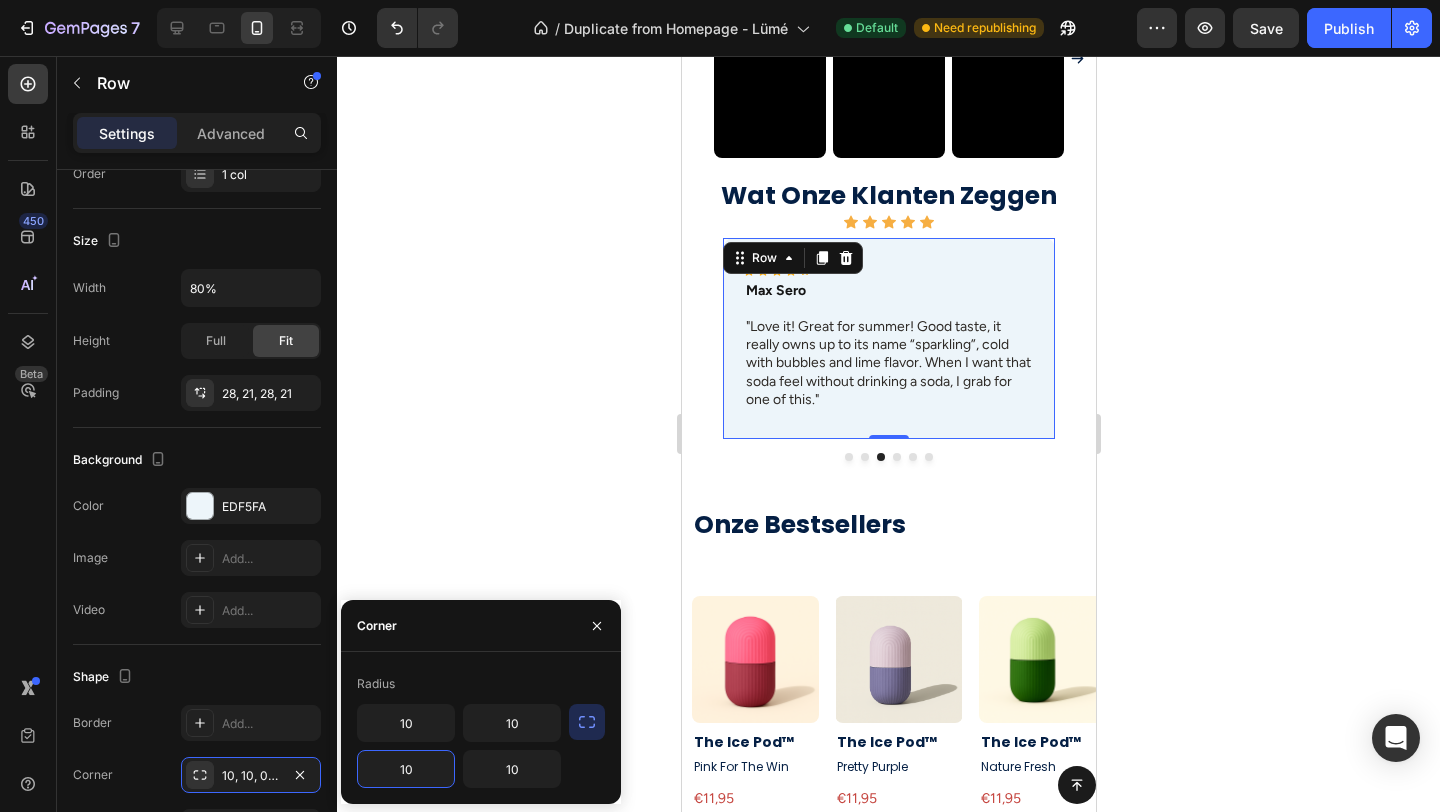 type on "10" 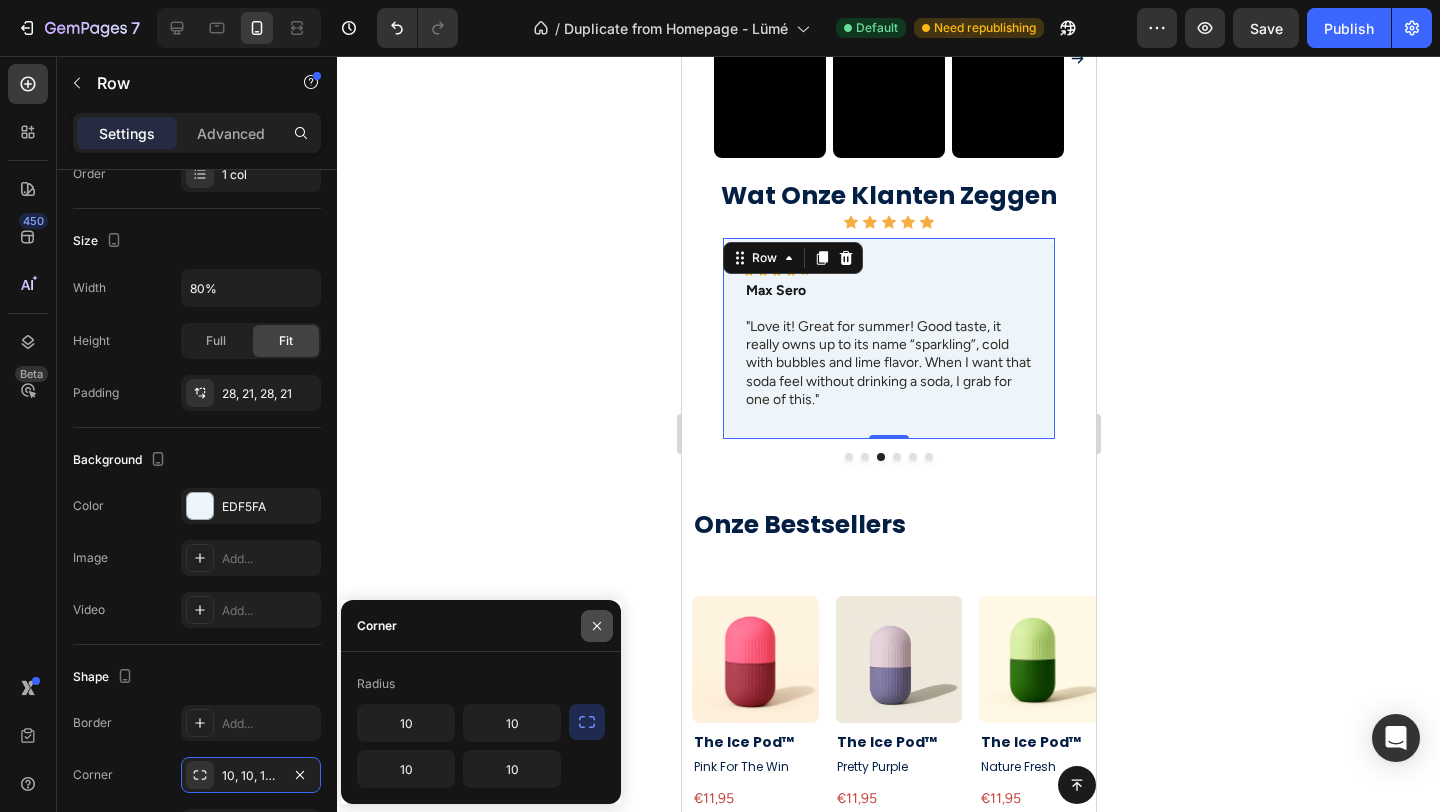 click at bounding box center (597, 626) 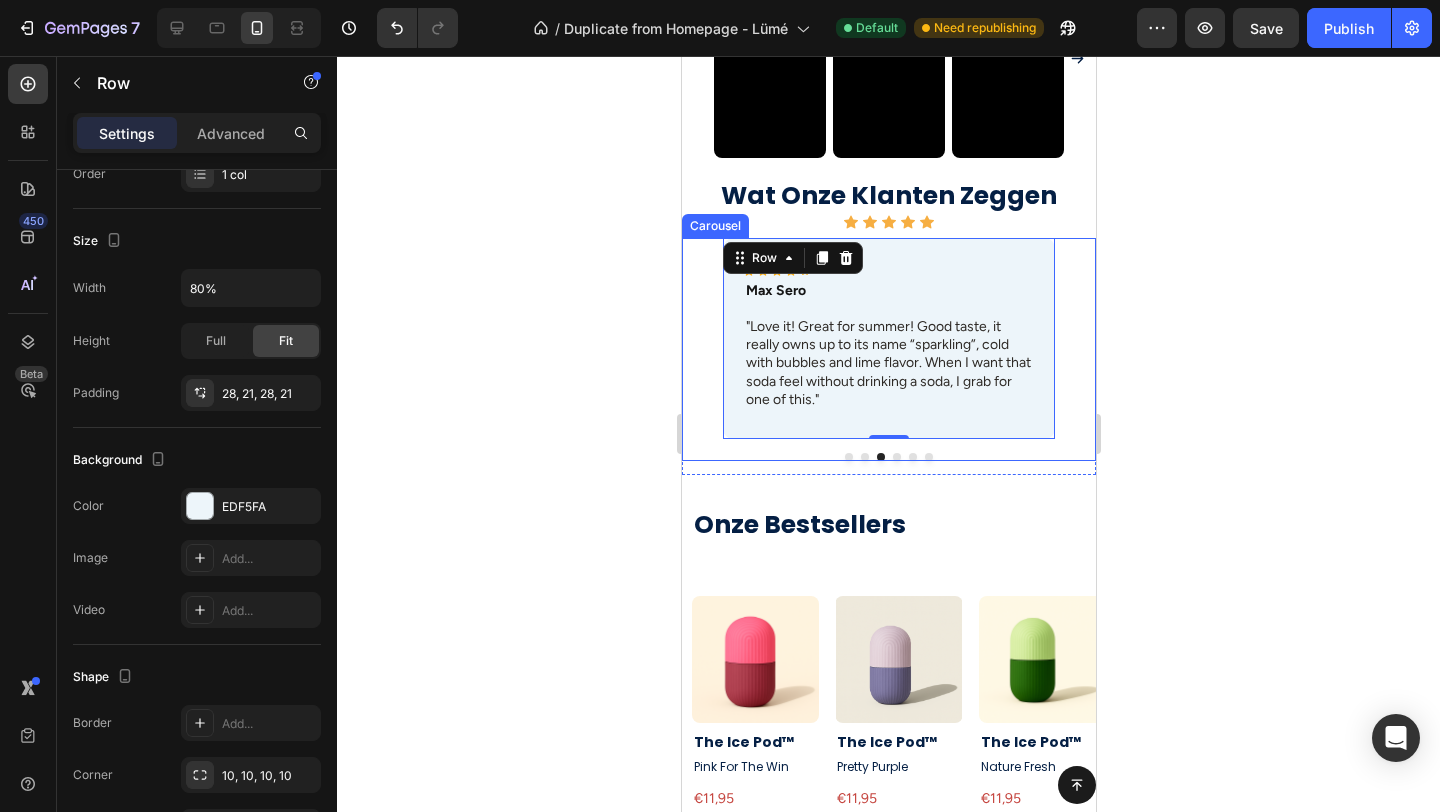 click at bounding box center (864, 457) 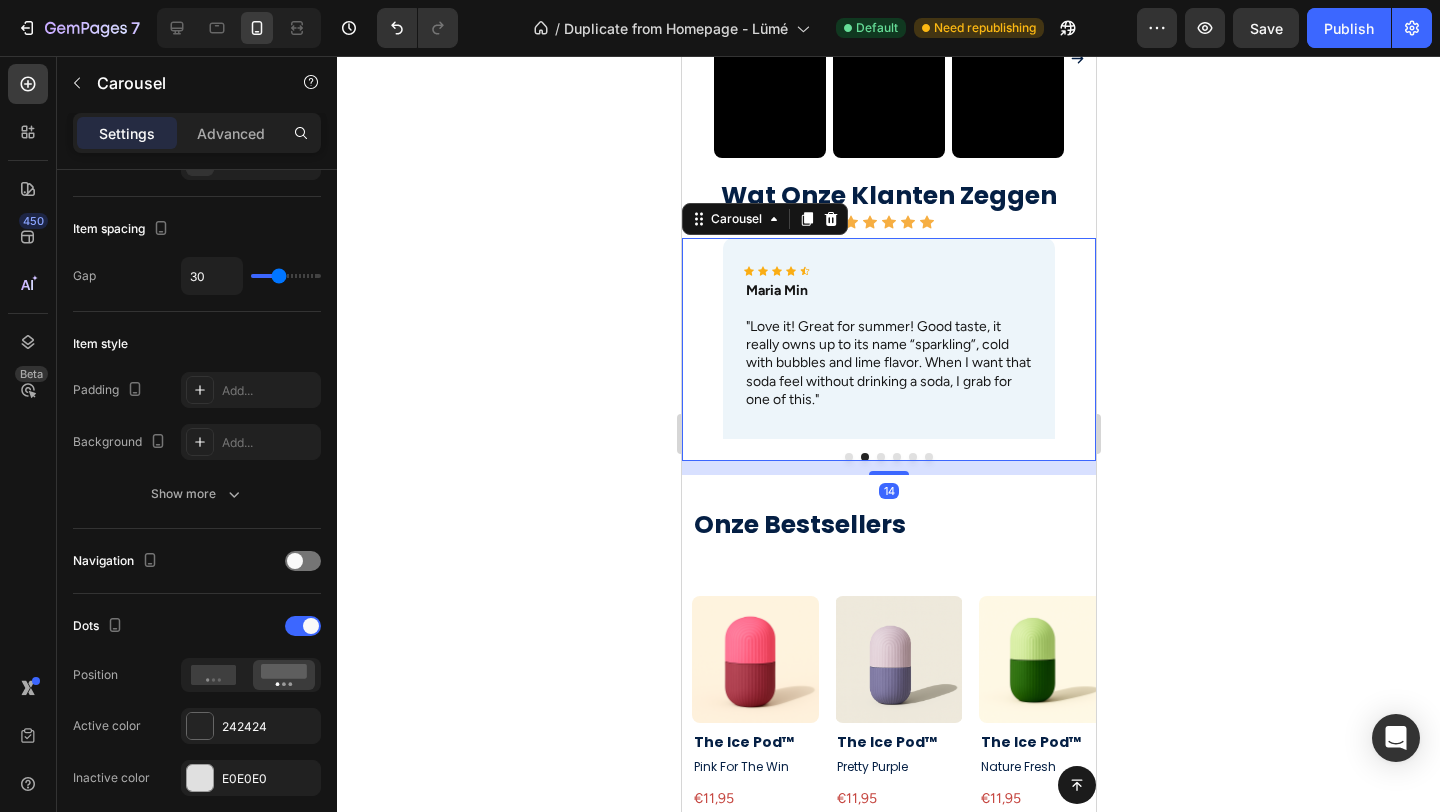 scroll, scrollTop: 0, scrollLeft: 0, axis: both 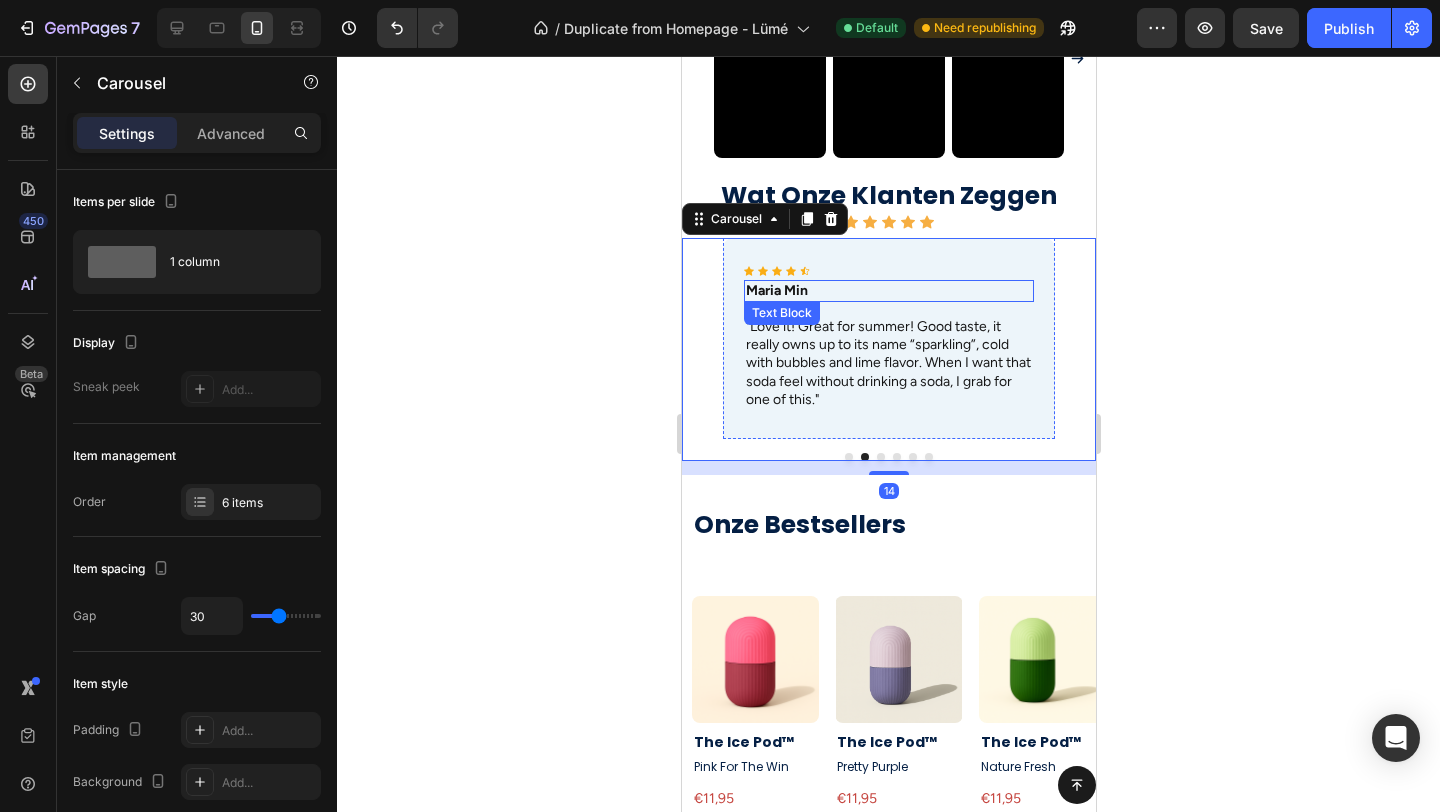 click on "Maria Min" at bounding box center (887, 291) 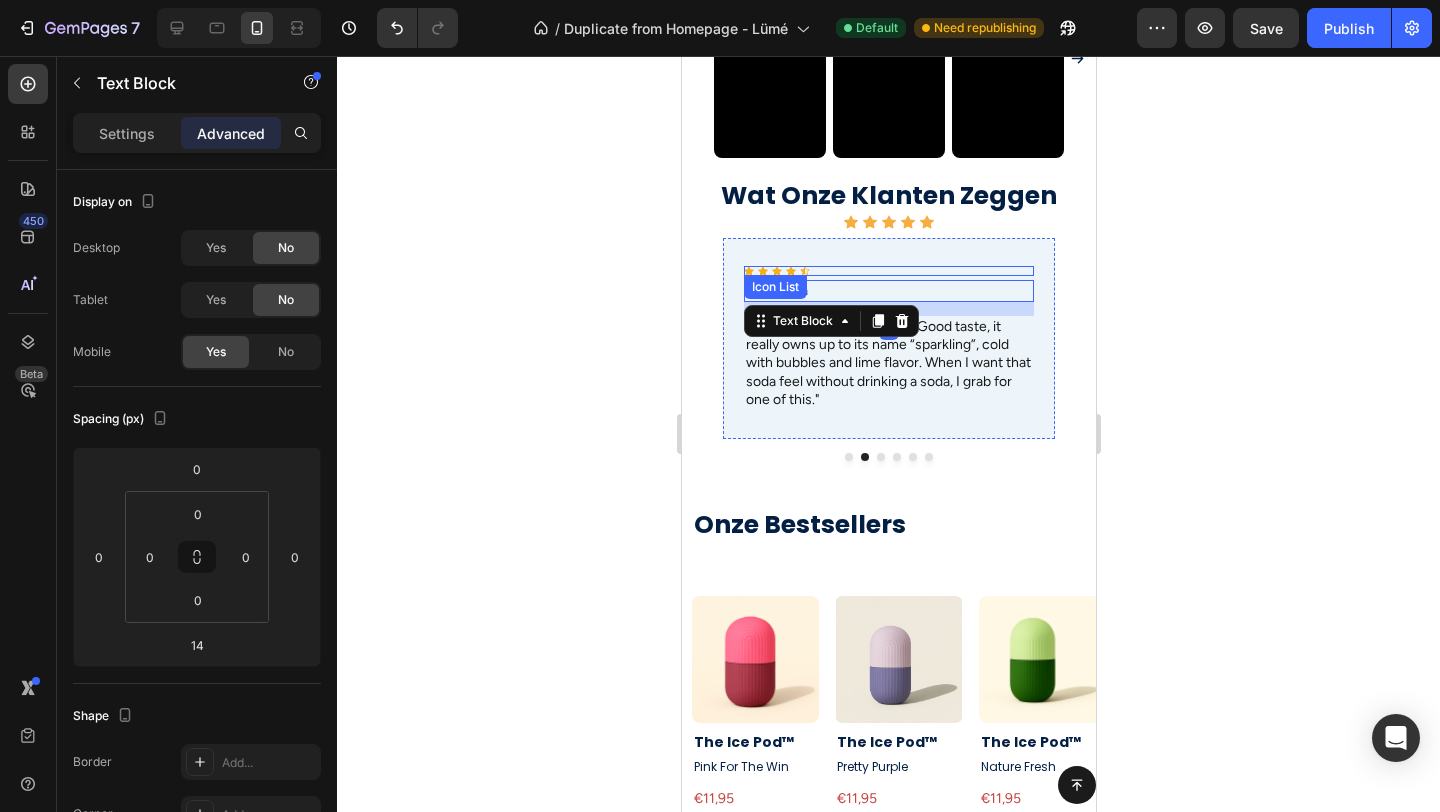 click on "Icon Icon Icon Icon
Icon" at bounding box center [887, 271] 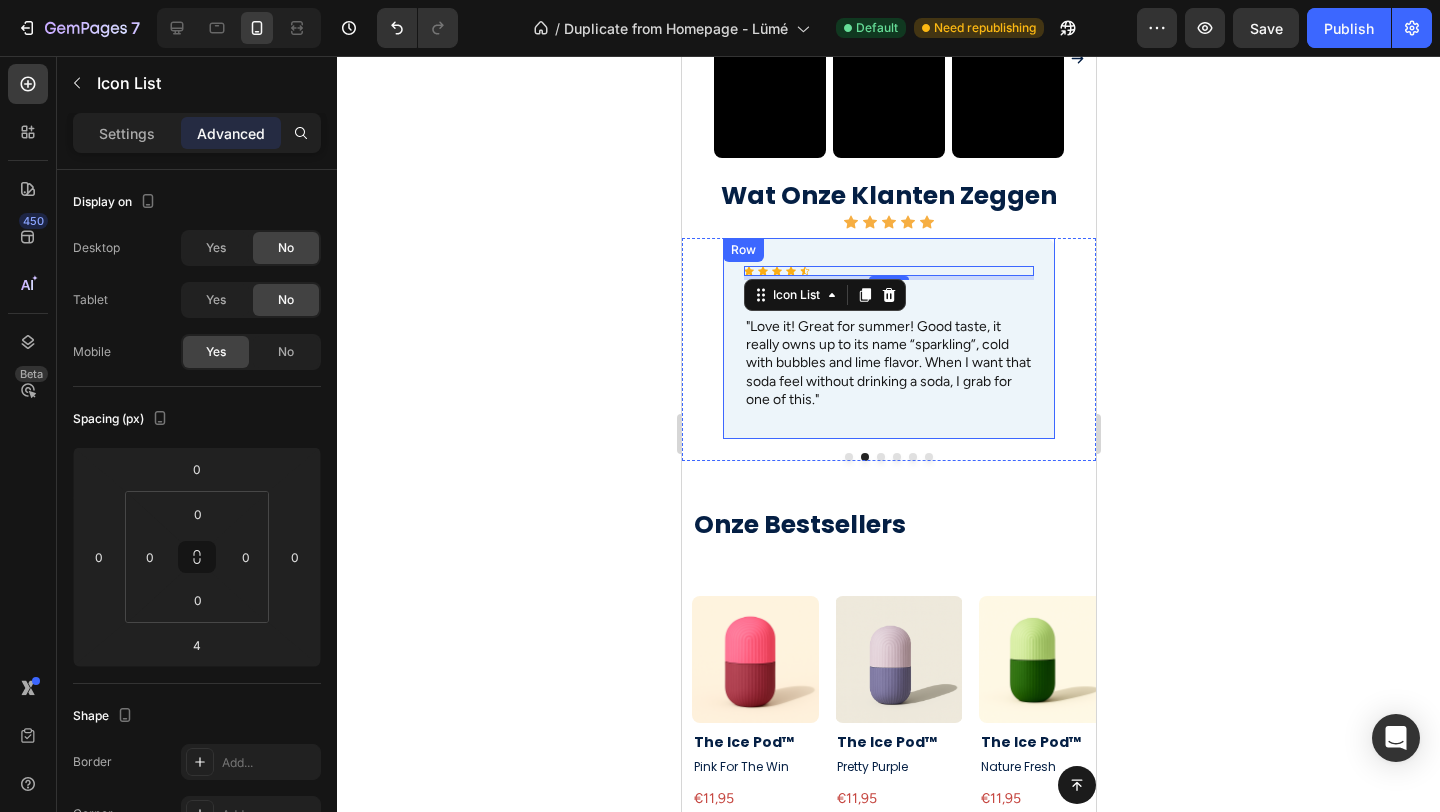 click on "Icon Icon Icon Icon
Icon Icon List   4 Maria Min Text Block "Love it! Great for summer! Good taste, it really owns up to its name “sparkling”, cold with bubbles and lime flavor. When I want that soda feel without drinking a soda, I grab for one of this." Text Block Row" at bounding box center (887, 338) 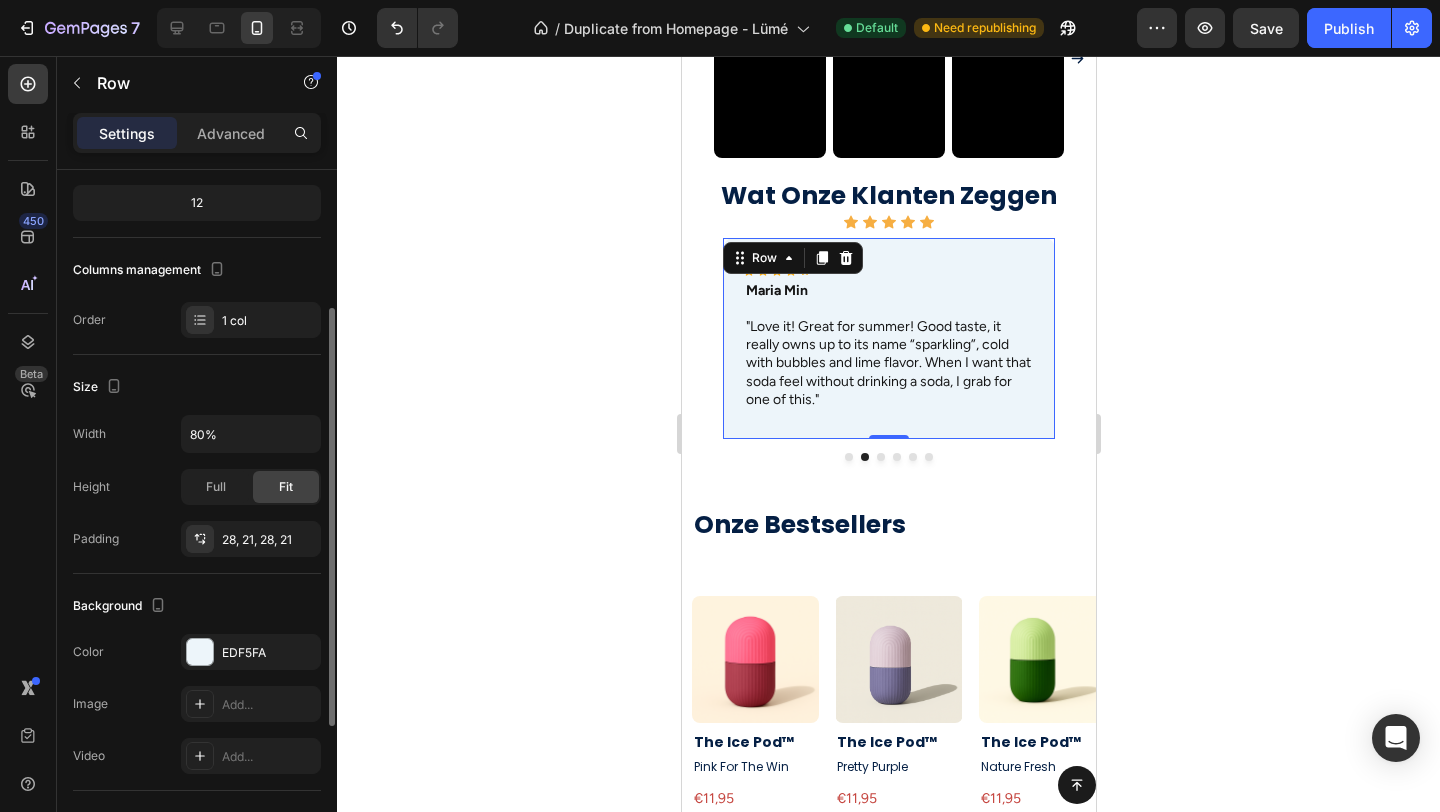 scroll, scrollTop: 208, scrollLeft: 0, axis: vertical 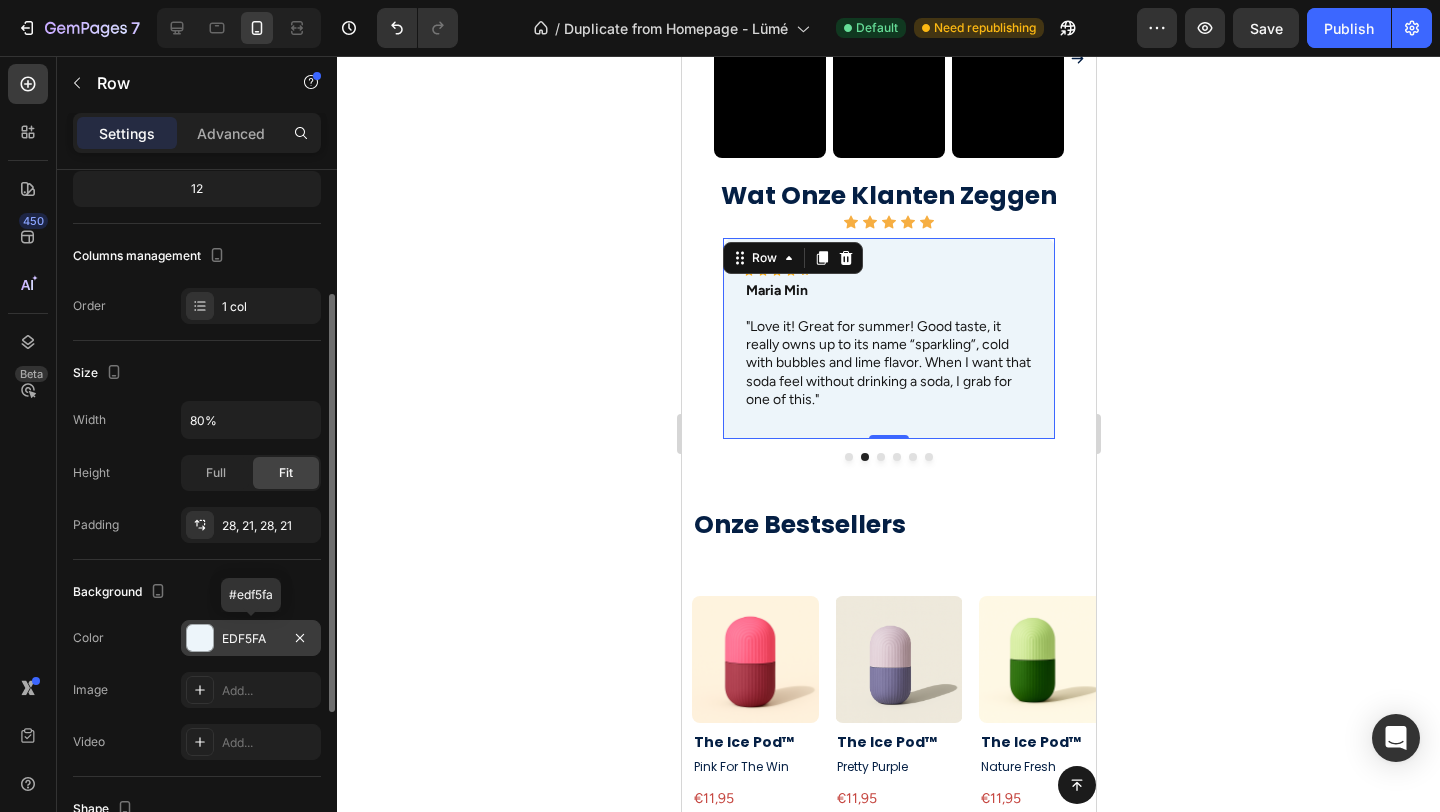 click at bounding box center [200, 638] 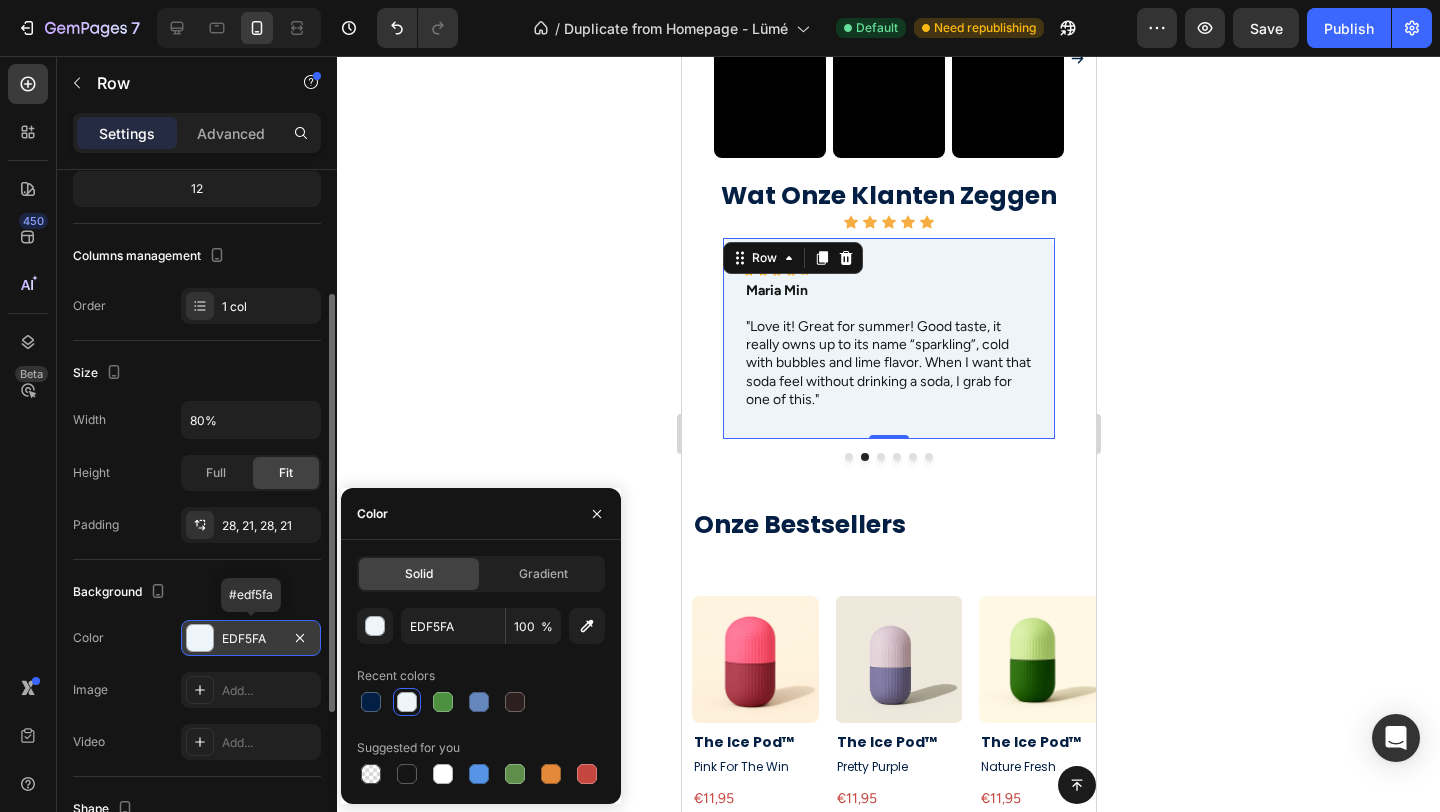 click at bounding box center [200, 638] 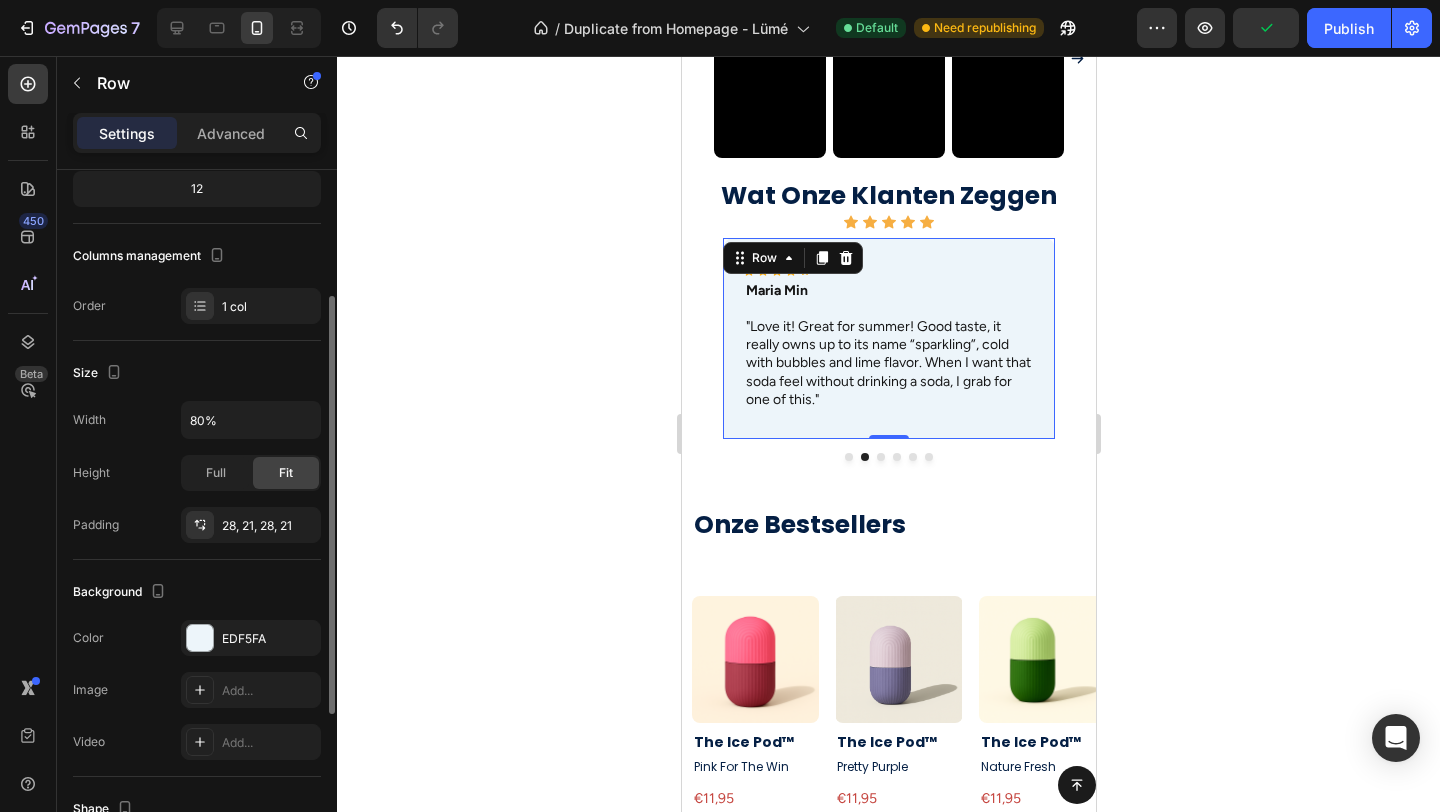 scroll, scrollTop: 408, scrollLeft: 0, axis: vertical 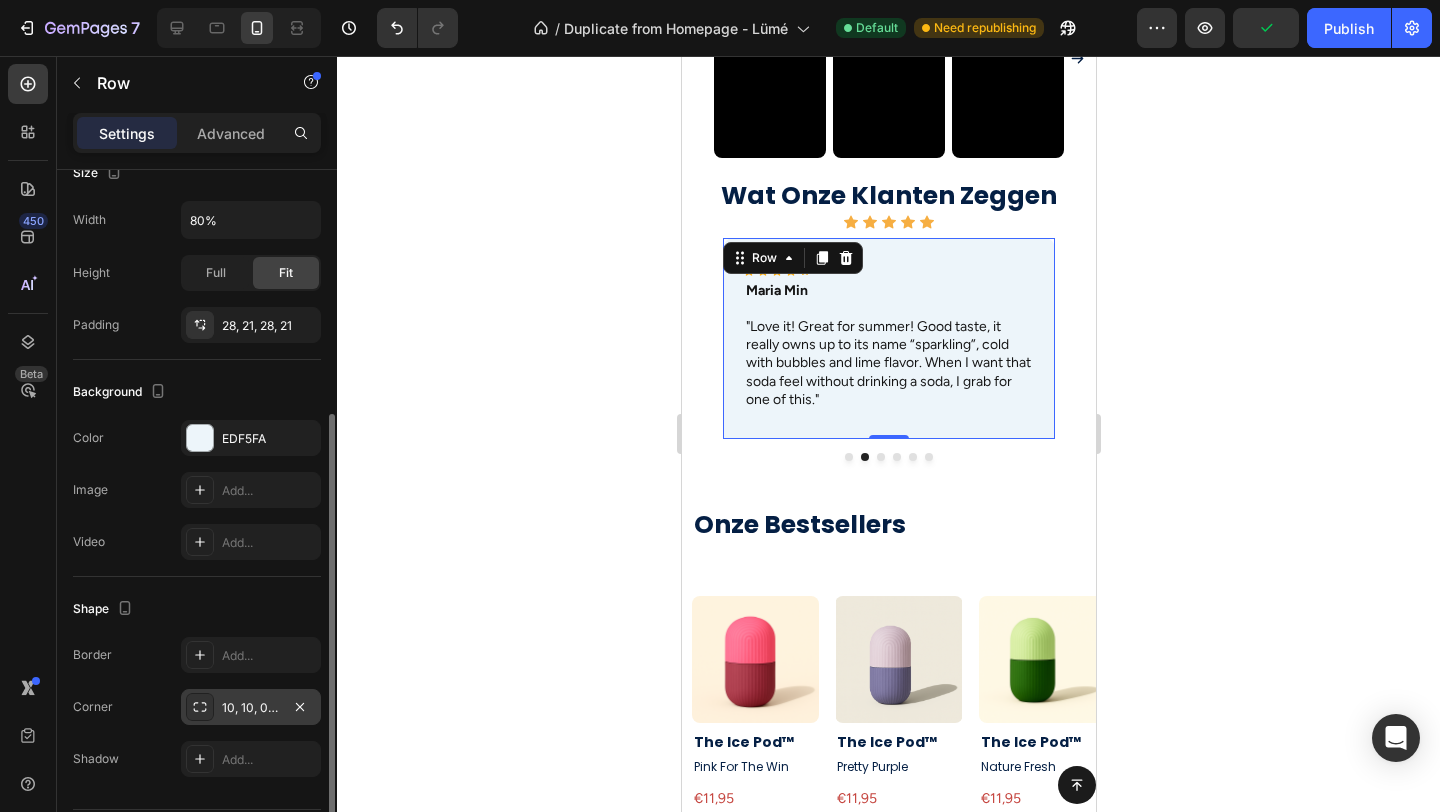 click 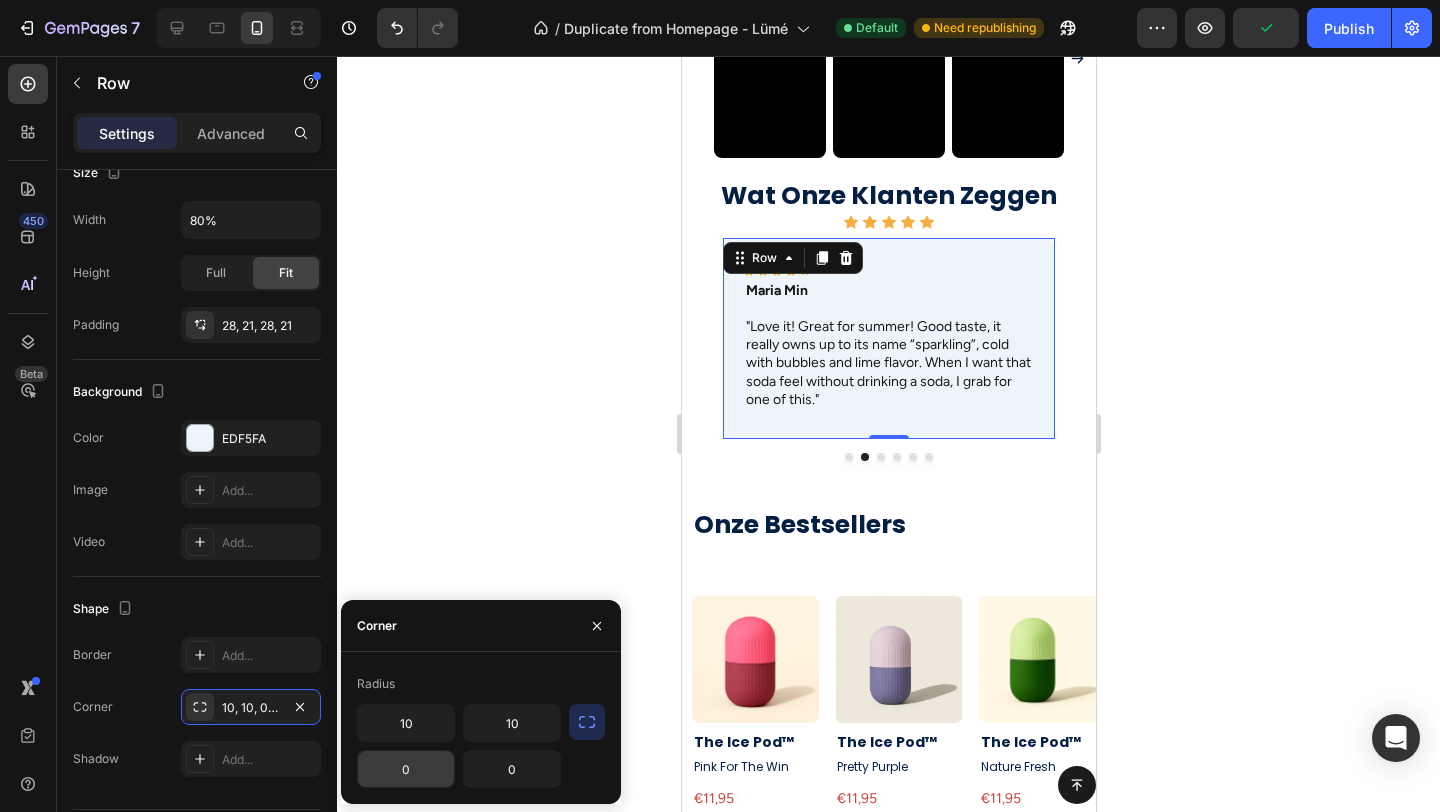 click on "0" at bounding box center [406, 769] 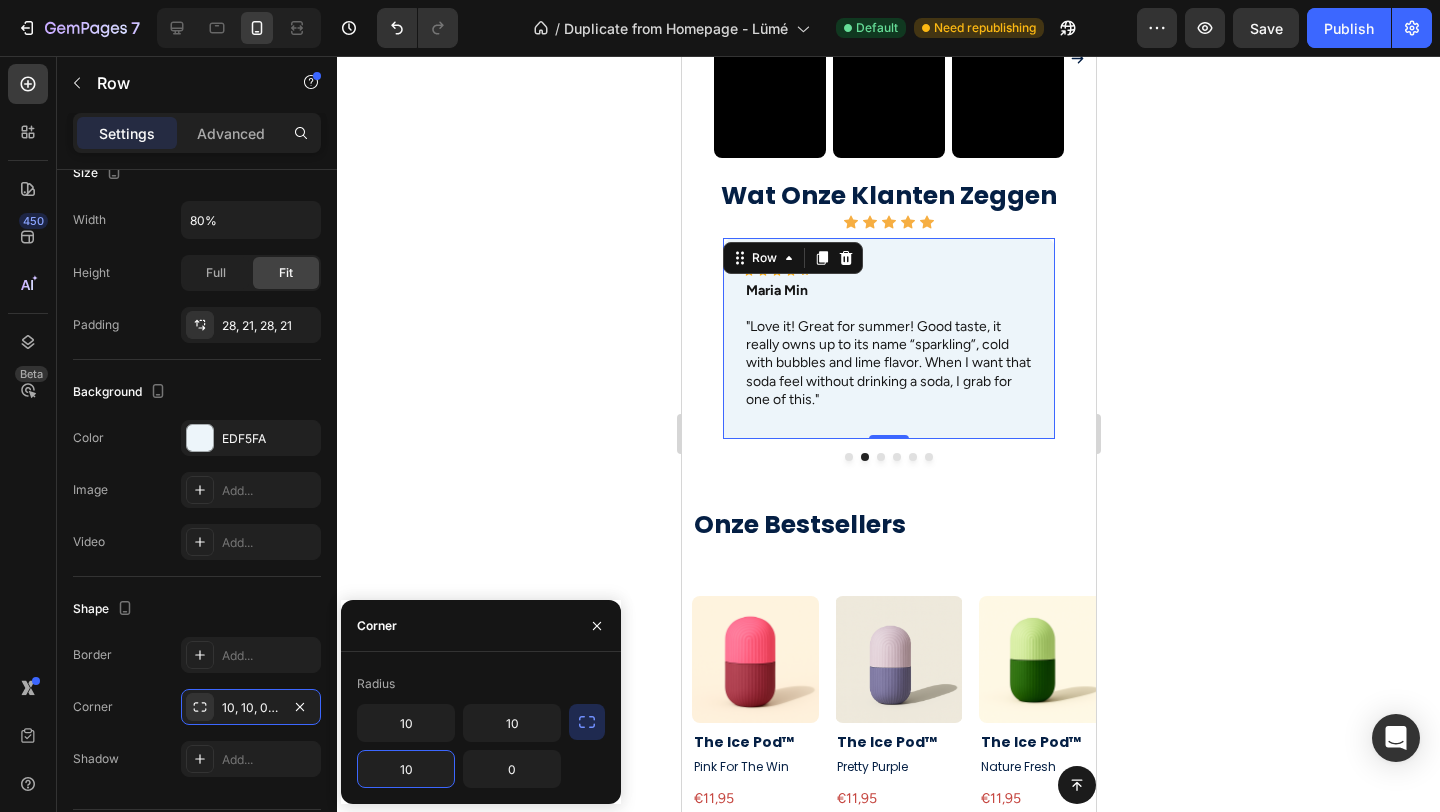 type on "10" 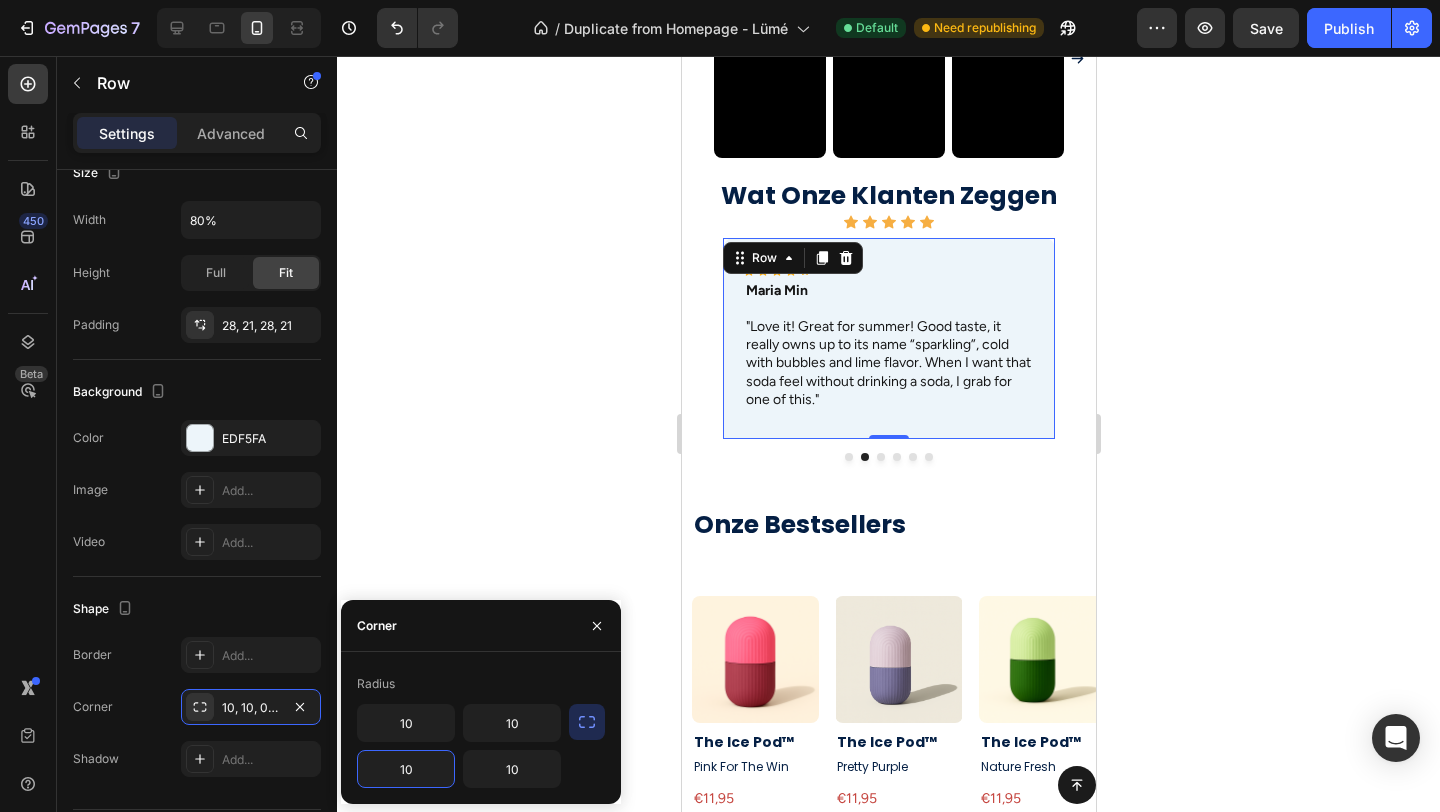 type on "10" 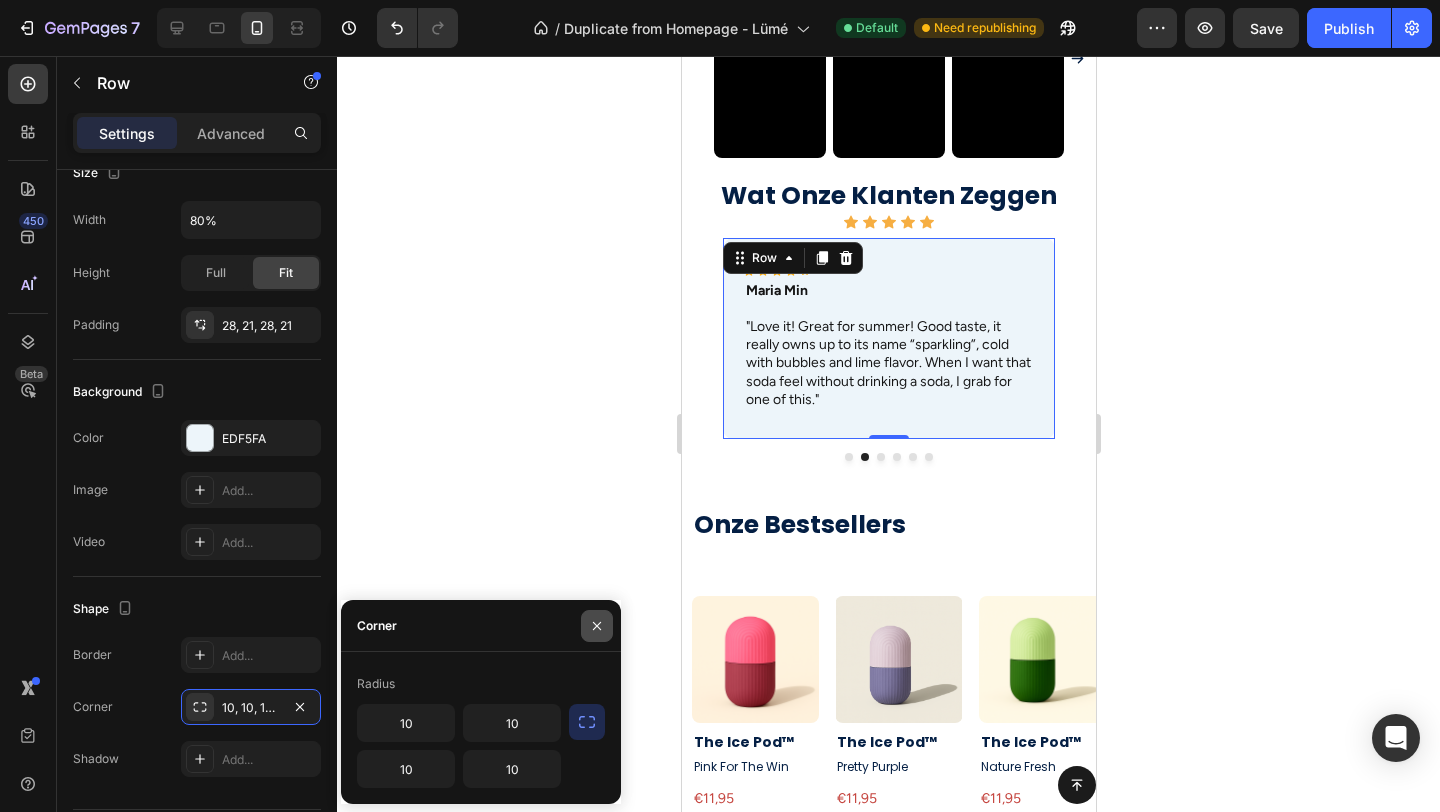 click 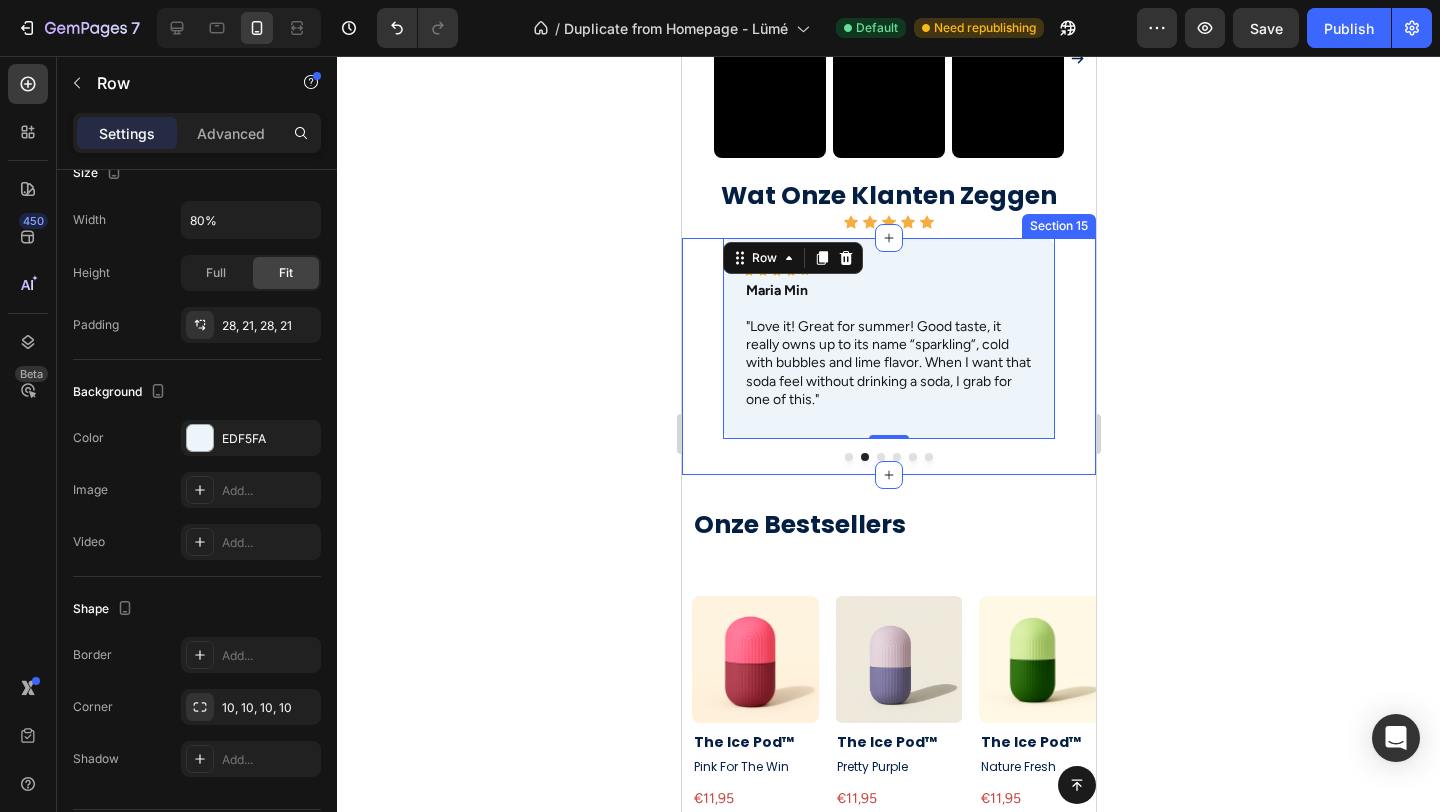 click at bounding box center [848, 457] 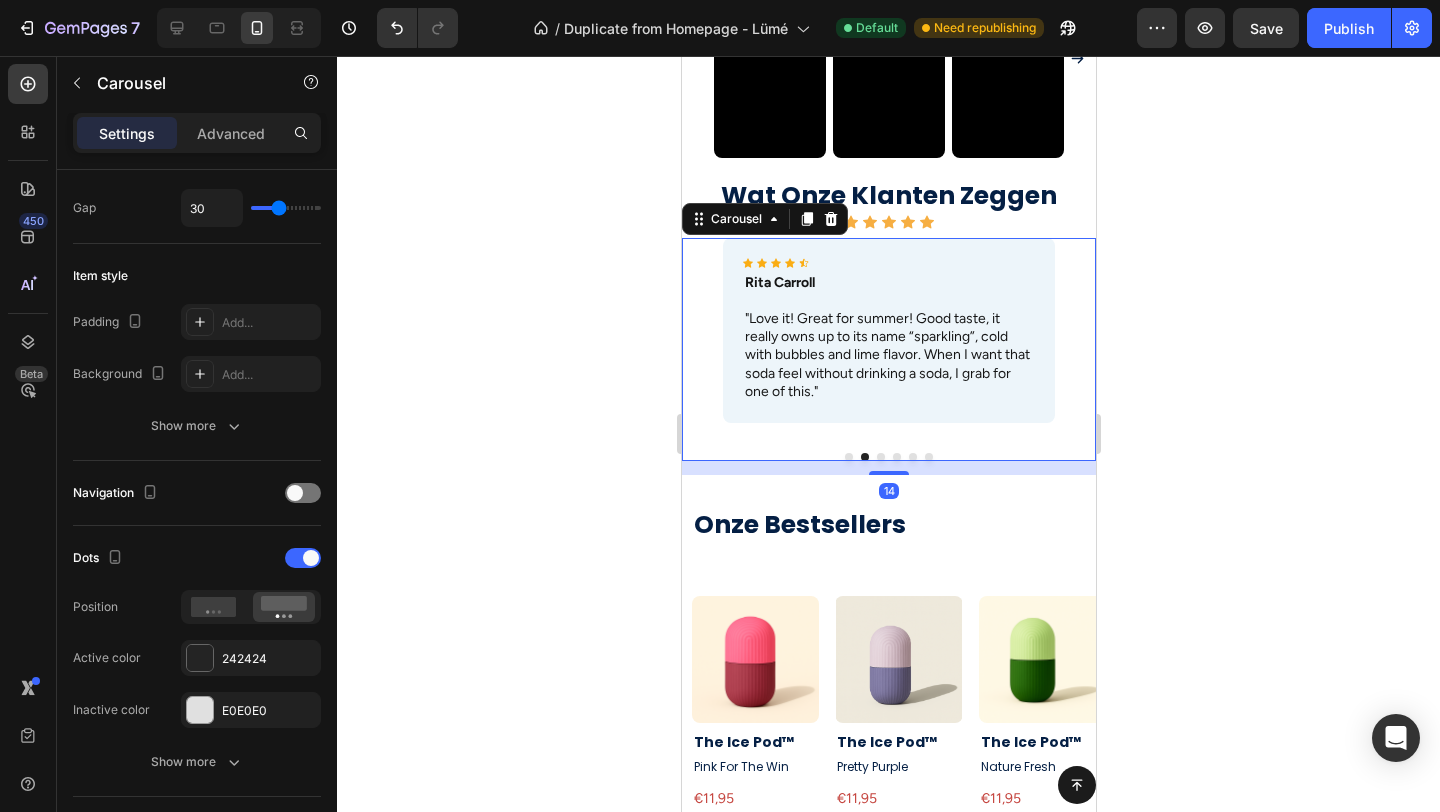 scroll, scrollTop: 0, scrollLeft: 0, axis: both 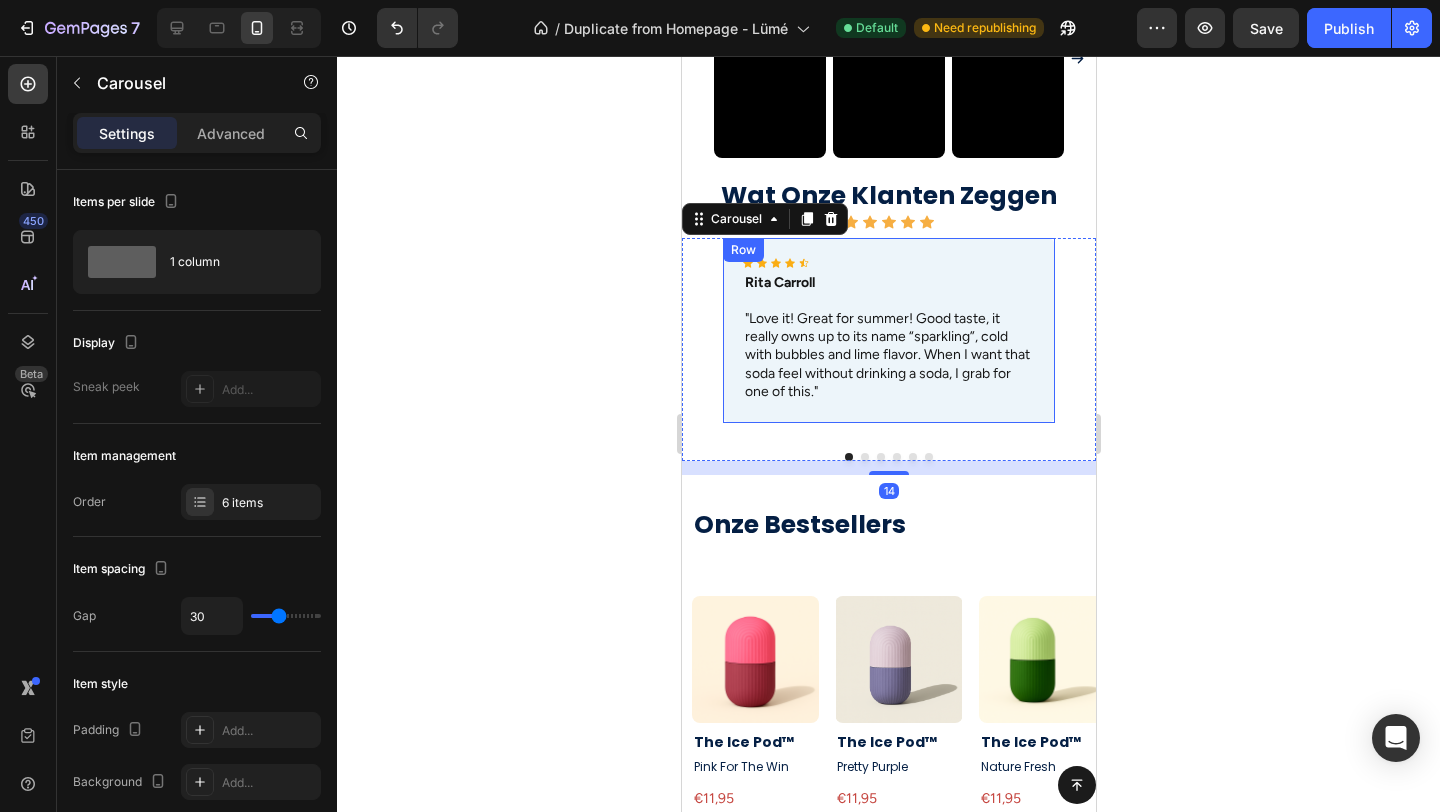 click on "Icon Icon Icon Icon
Icon Icon List Rita Carroll Text Block "Love it! Great for summer! Good taste, it really owns up to its name “sparkling”, cold with bubbles and lime flavor. When I want that soda feel without drinking a soda, I grab for one of this." Text Block" at bounding box center (887, 330) 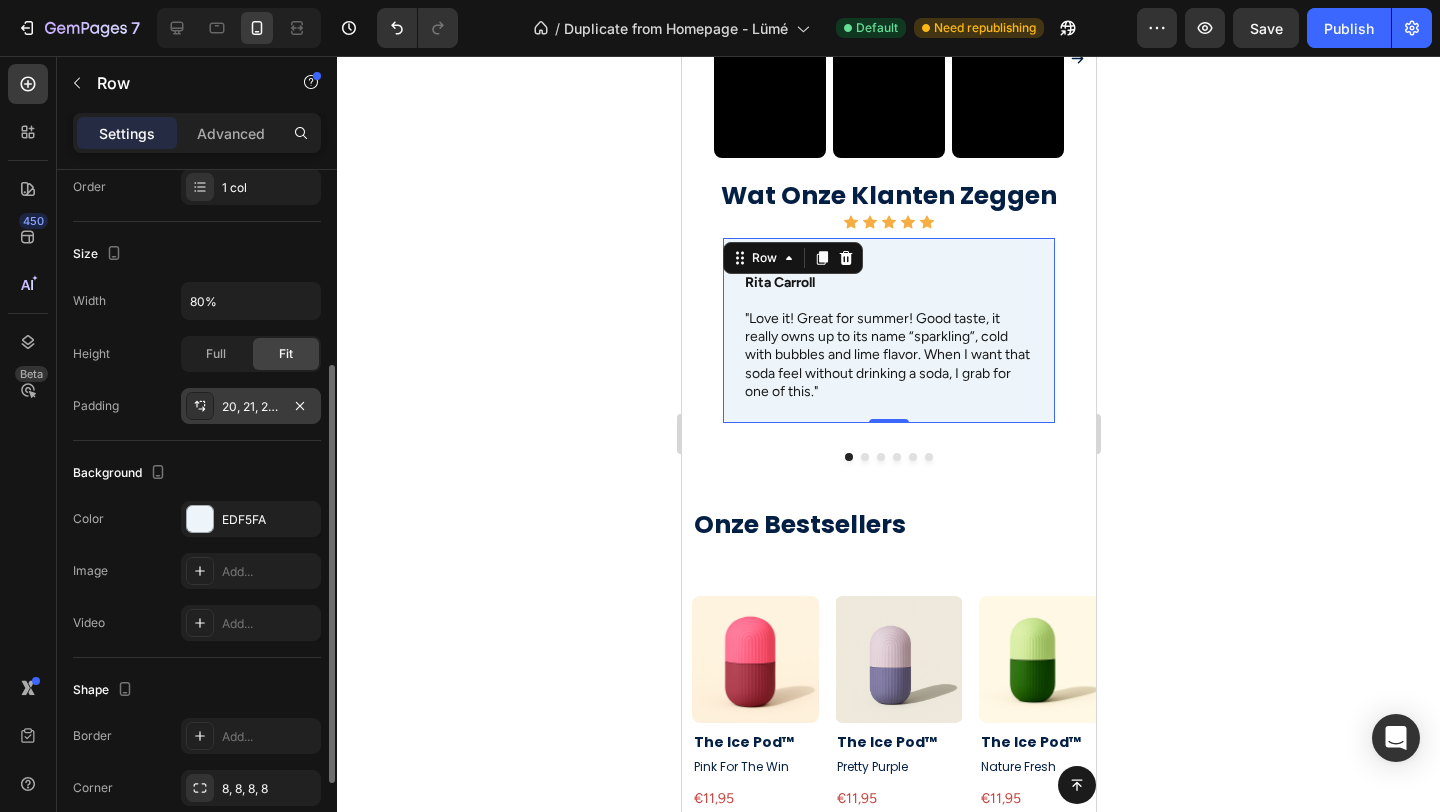 scroll, scrollTop: 425, scrollLeft: 0, axis: vertical 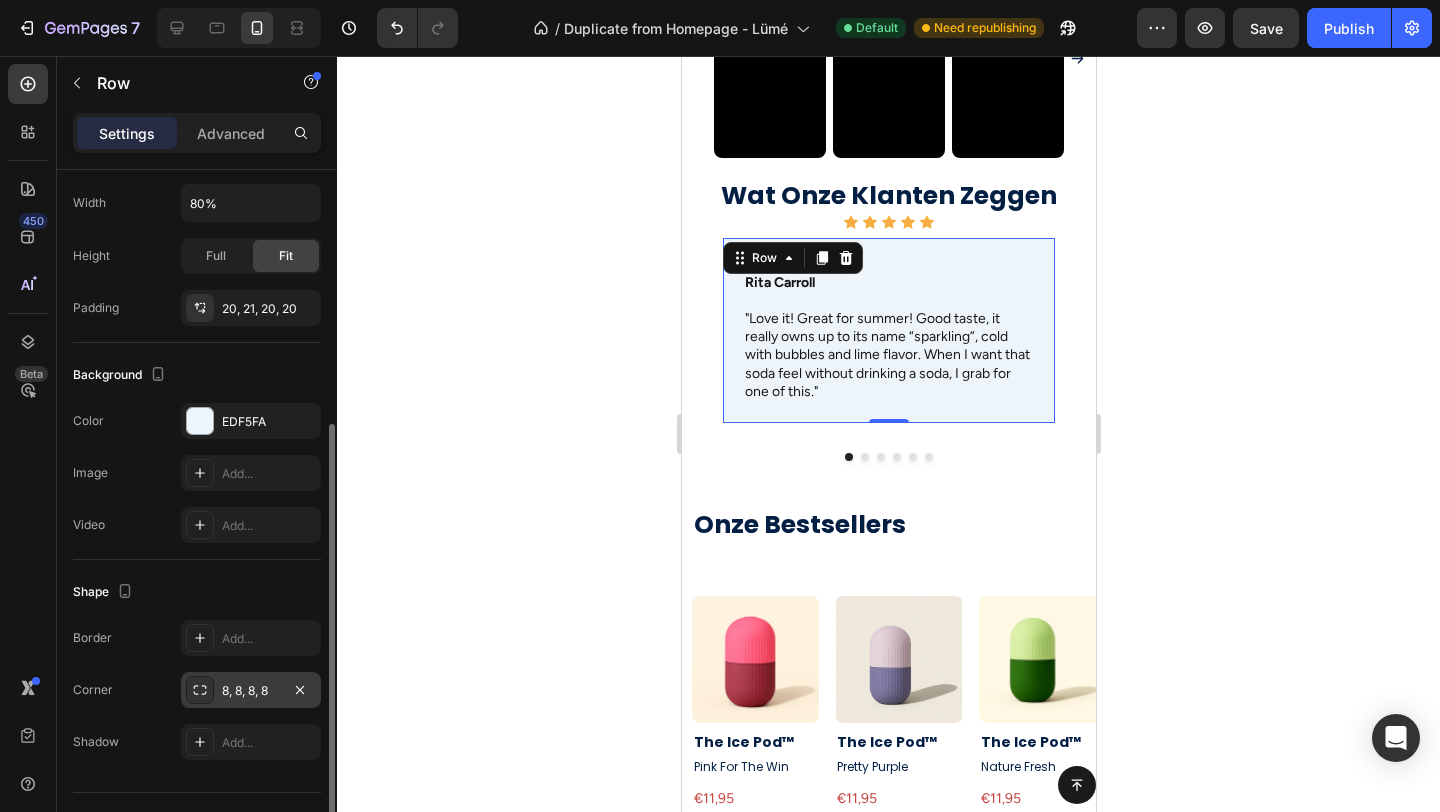 click 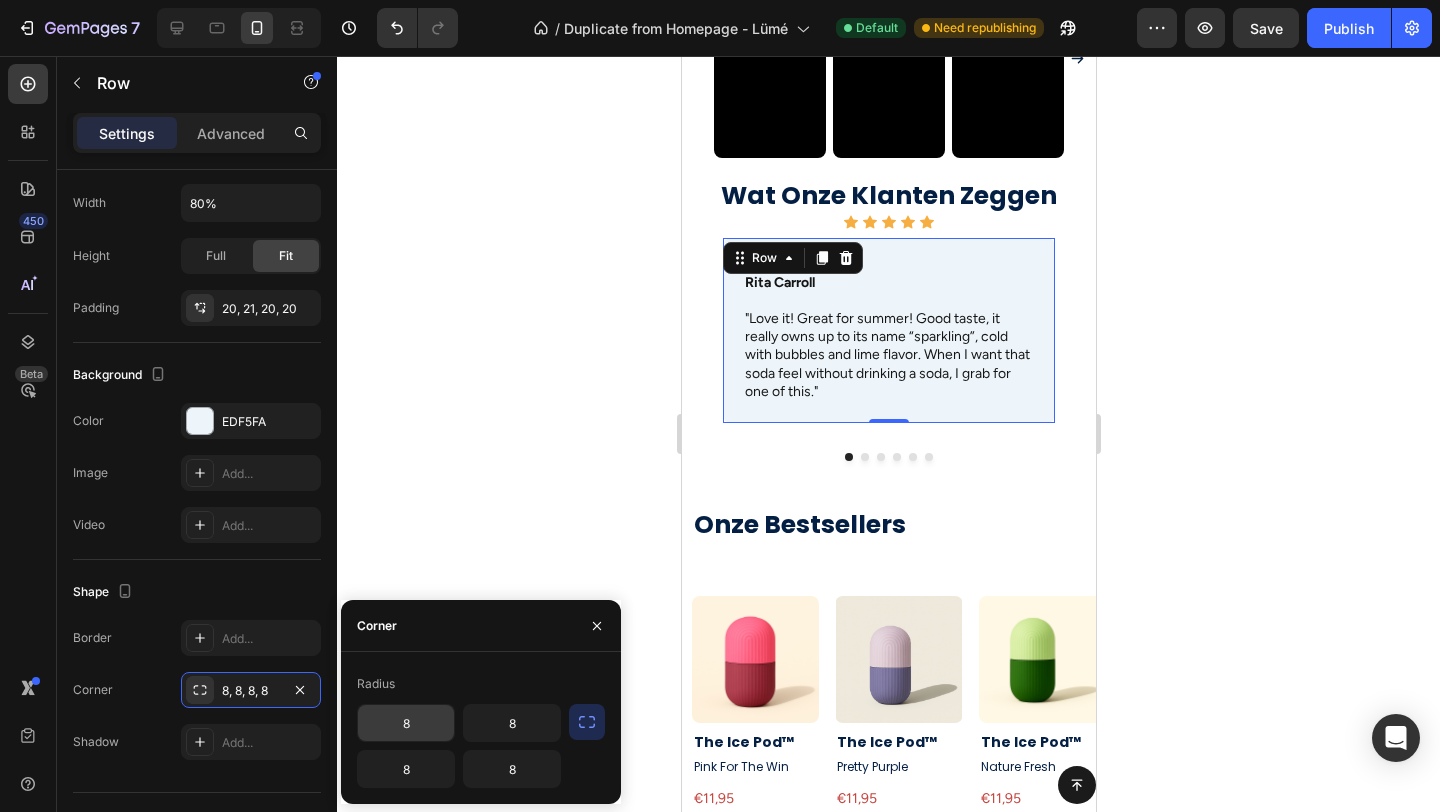 click on "8" at bounding box center [406, 723] 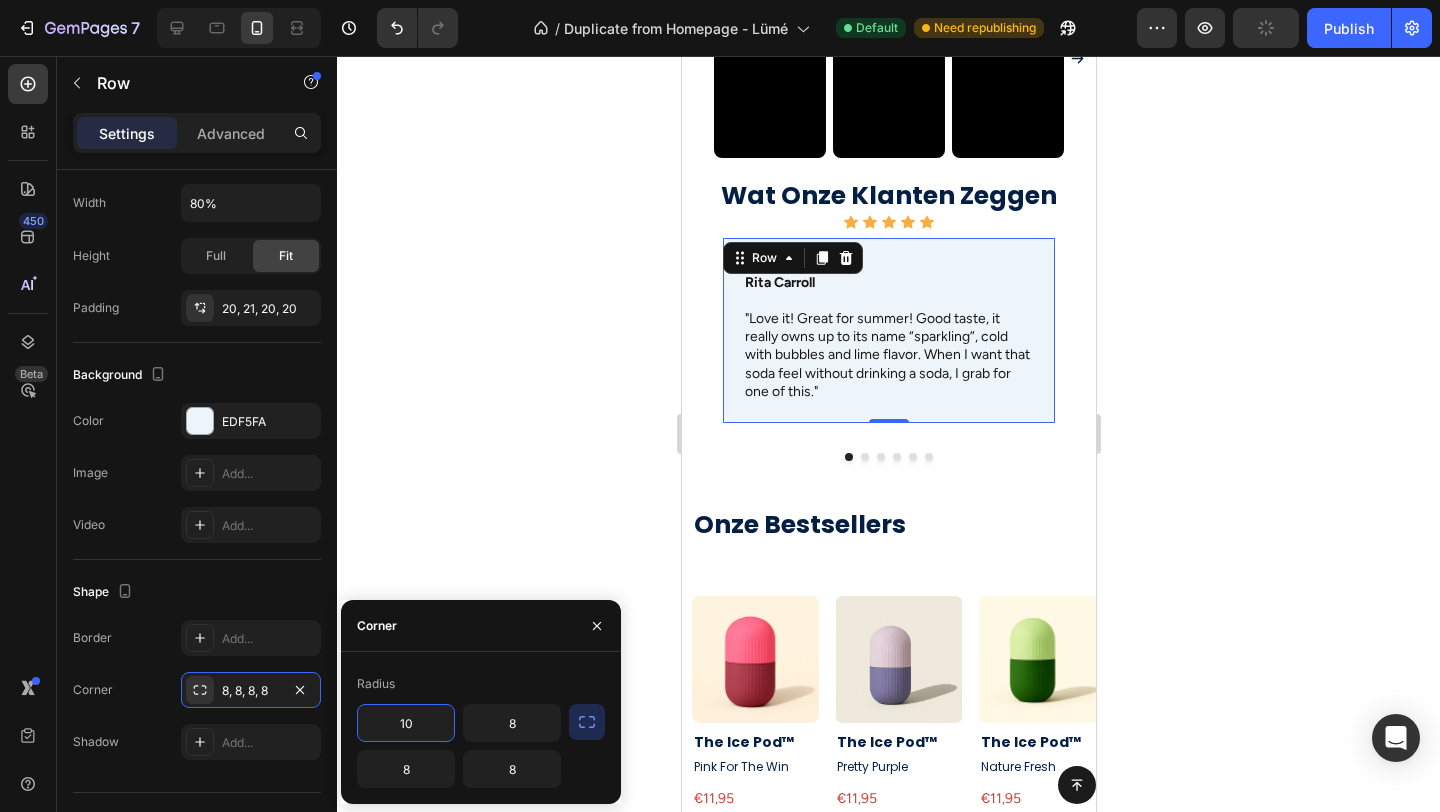 type on "10" 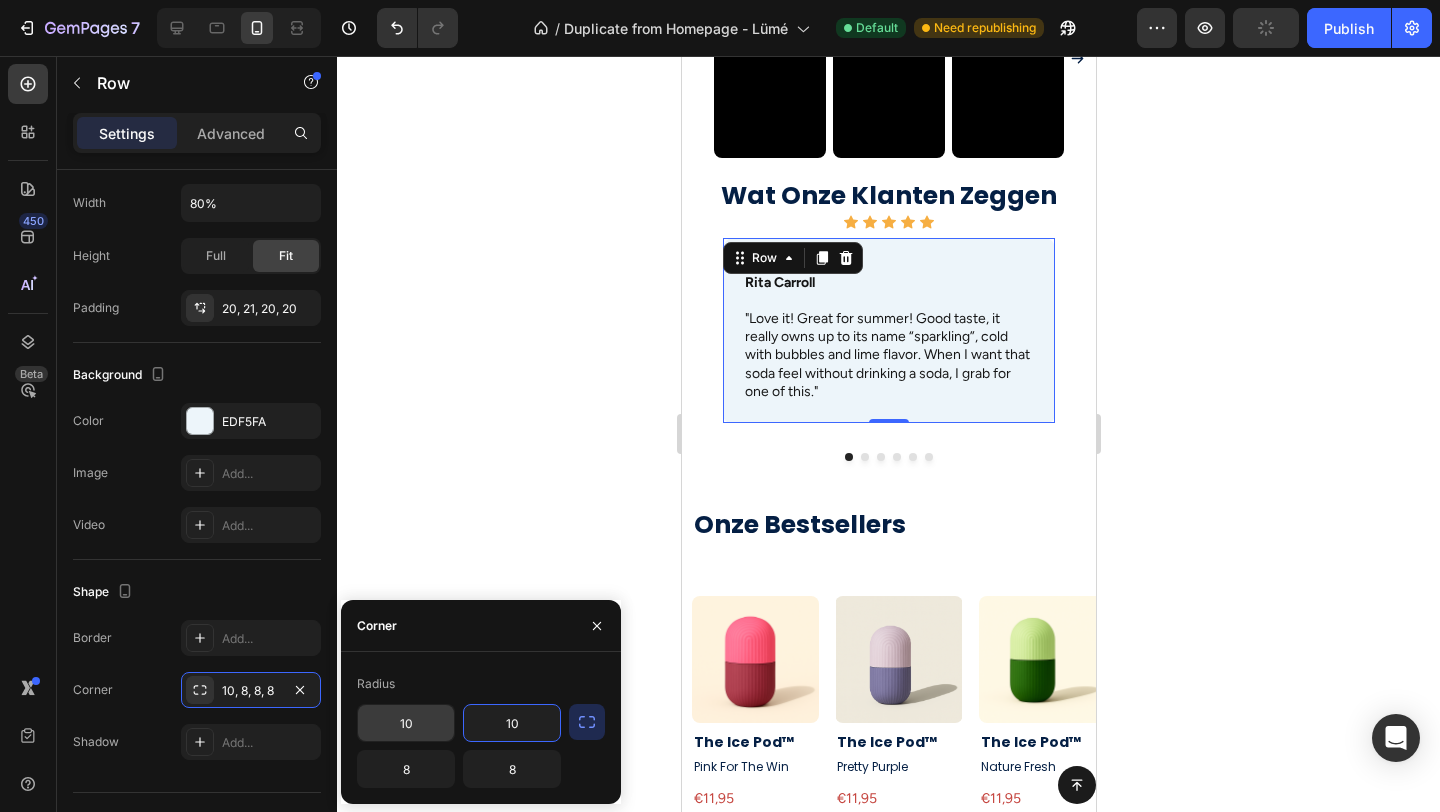 type on "10" 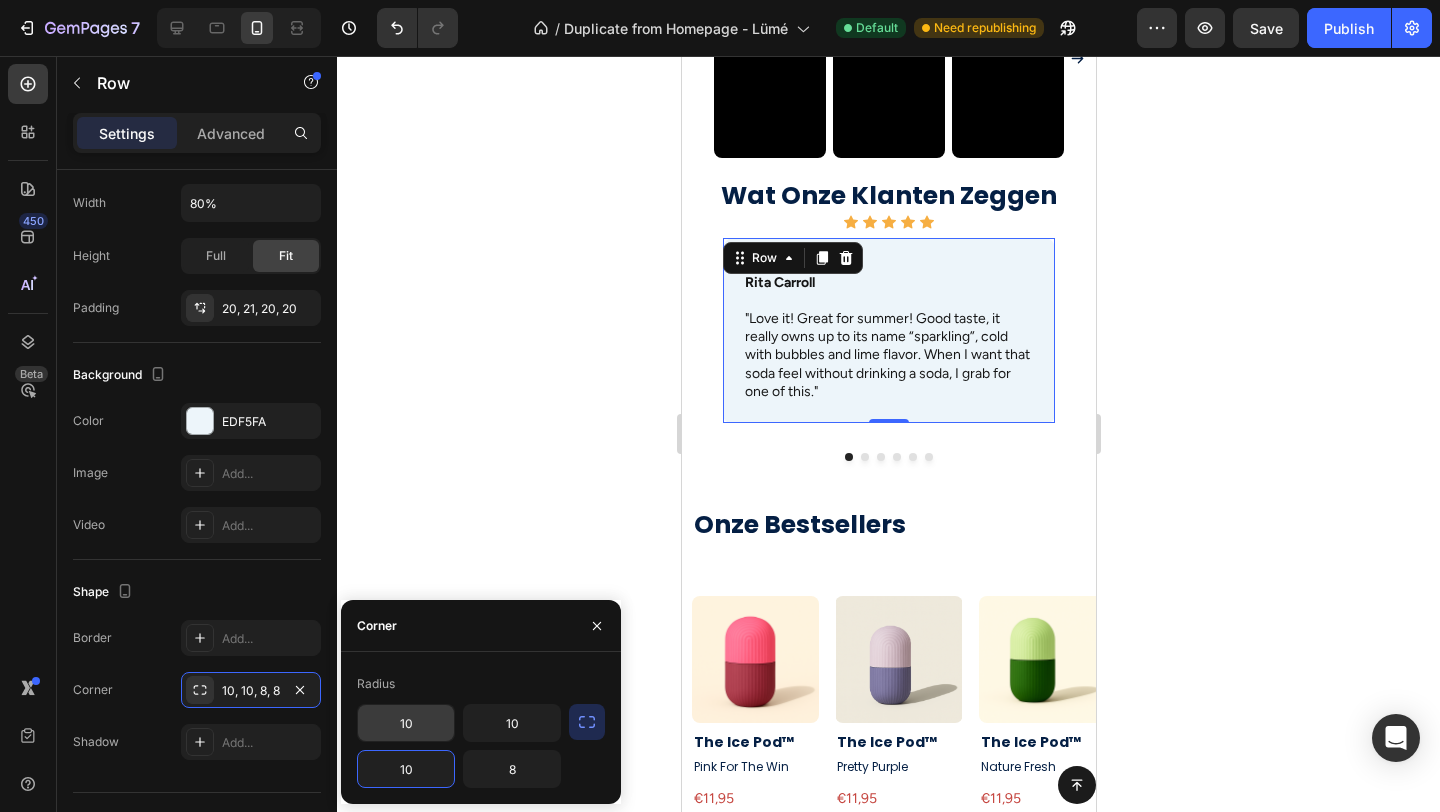 type on "10" 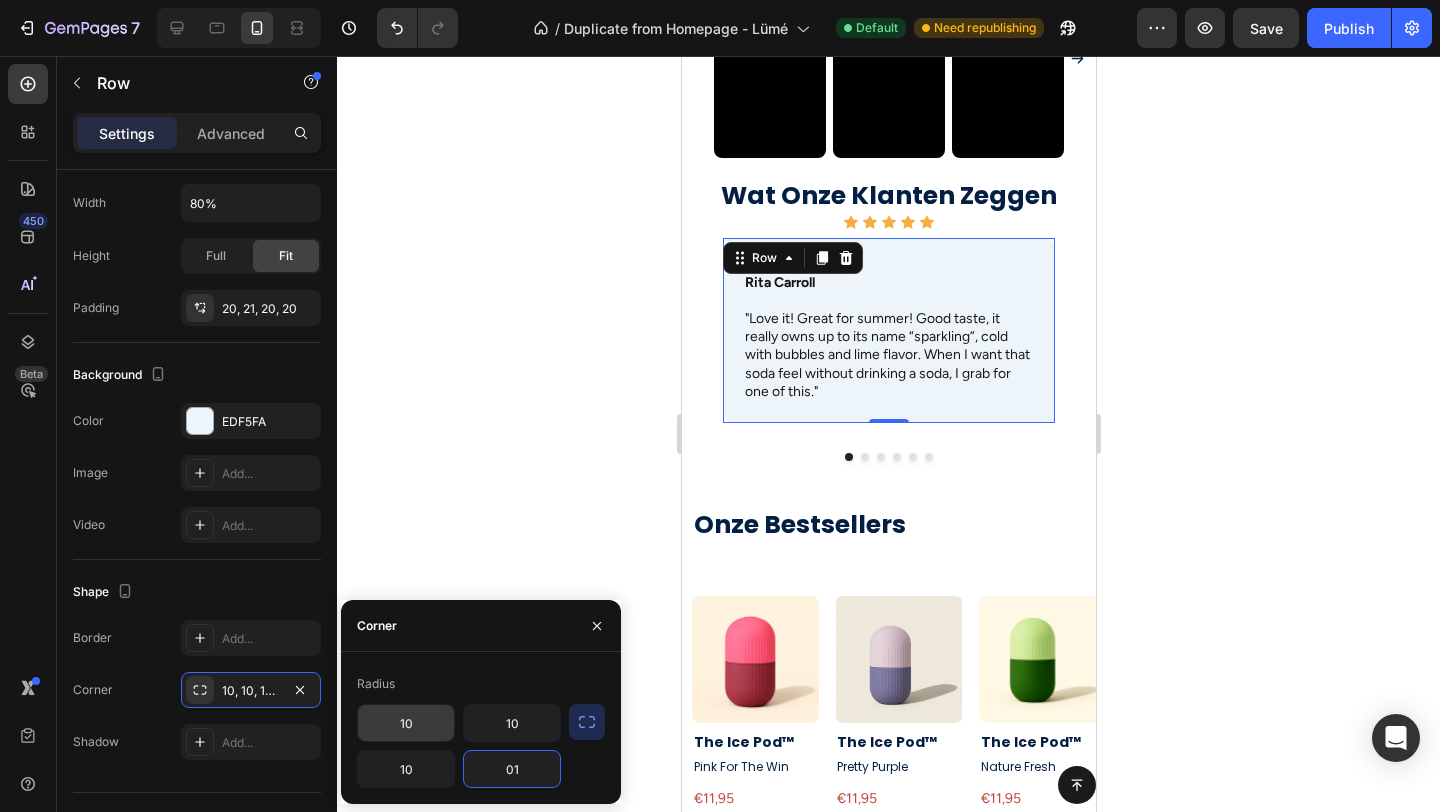 type on "0" 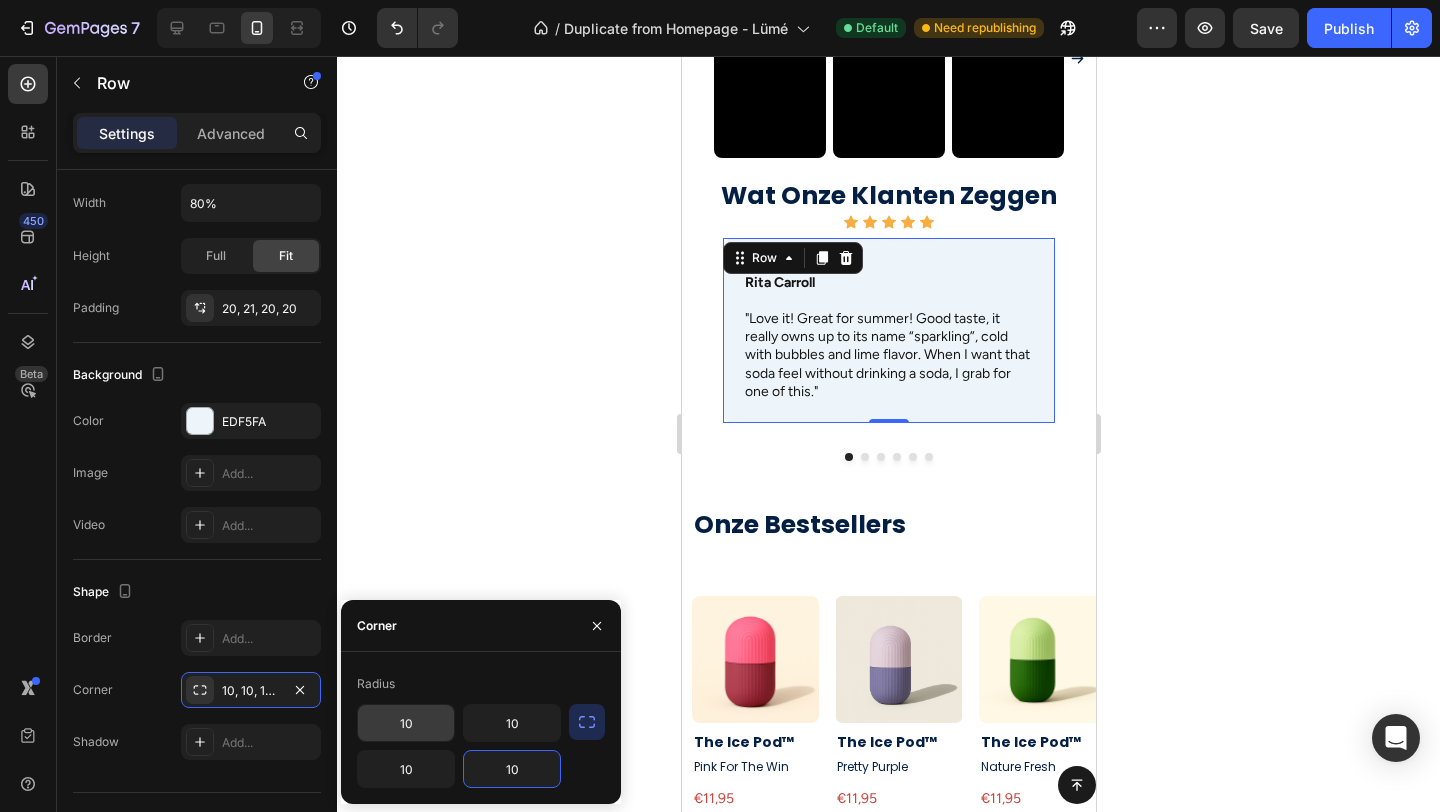 type on "10" 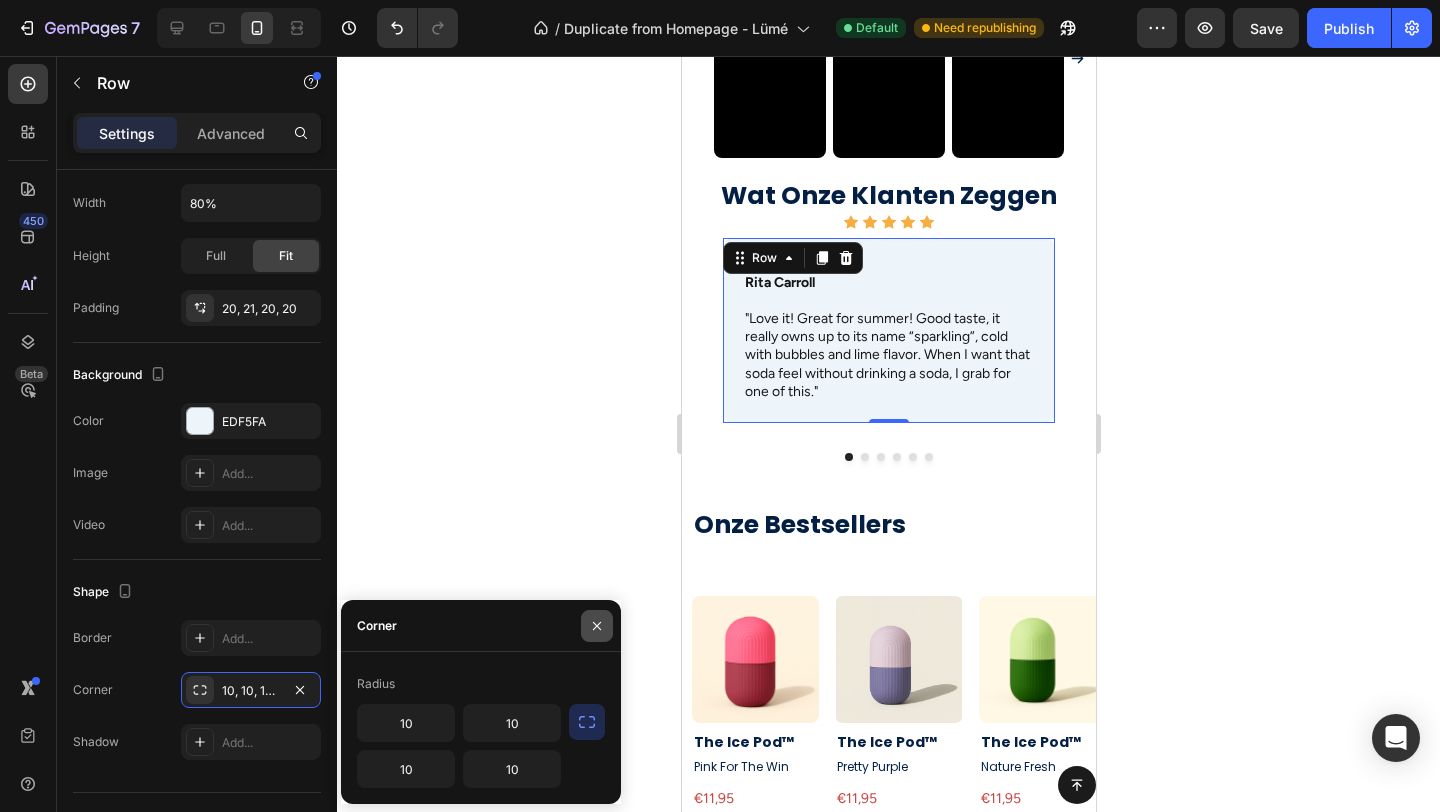 click 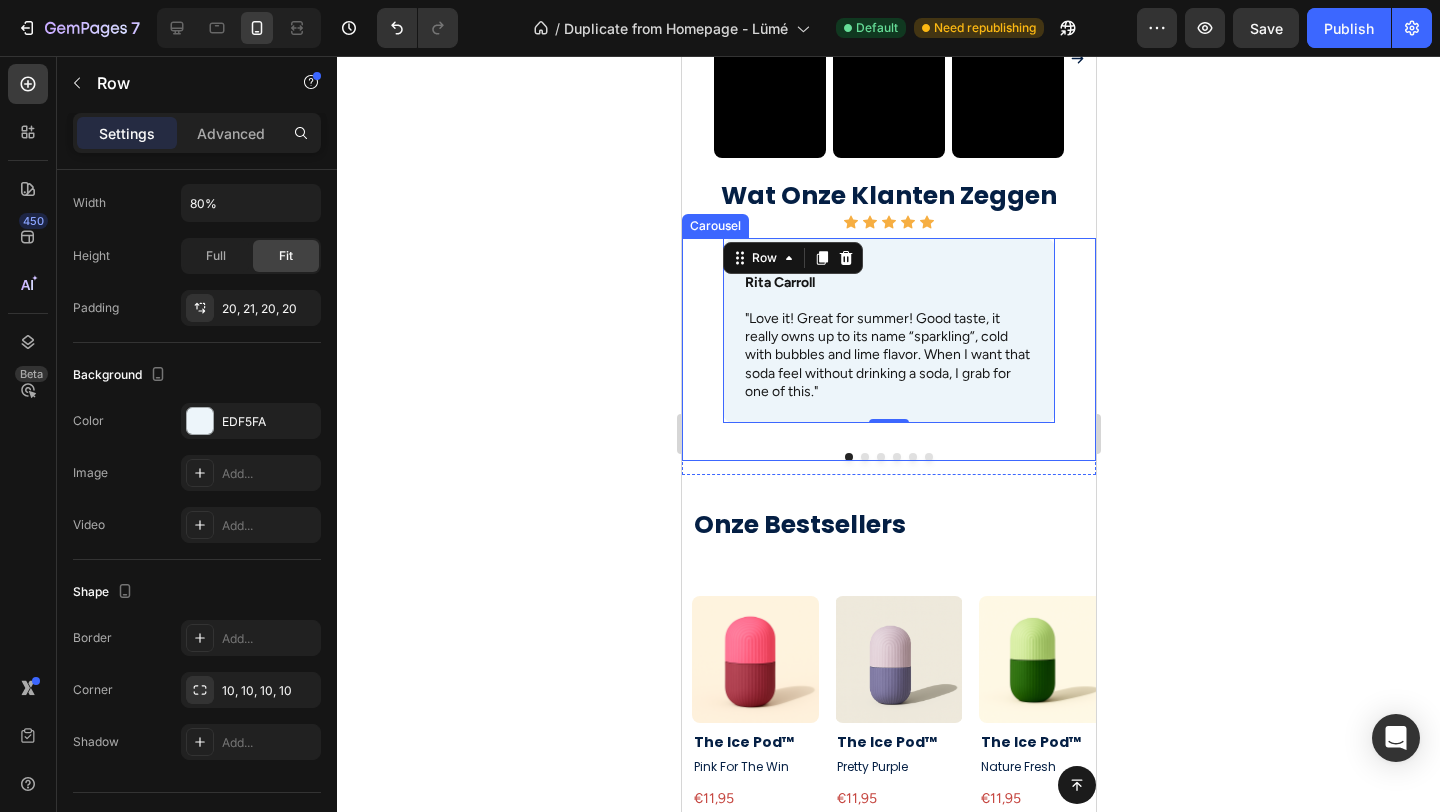 click at bounding box center [888, 457] 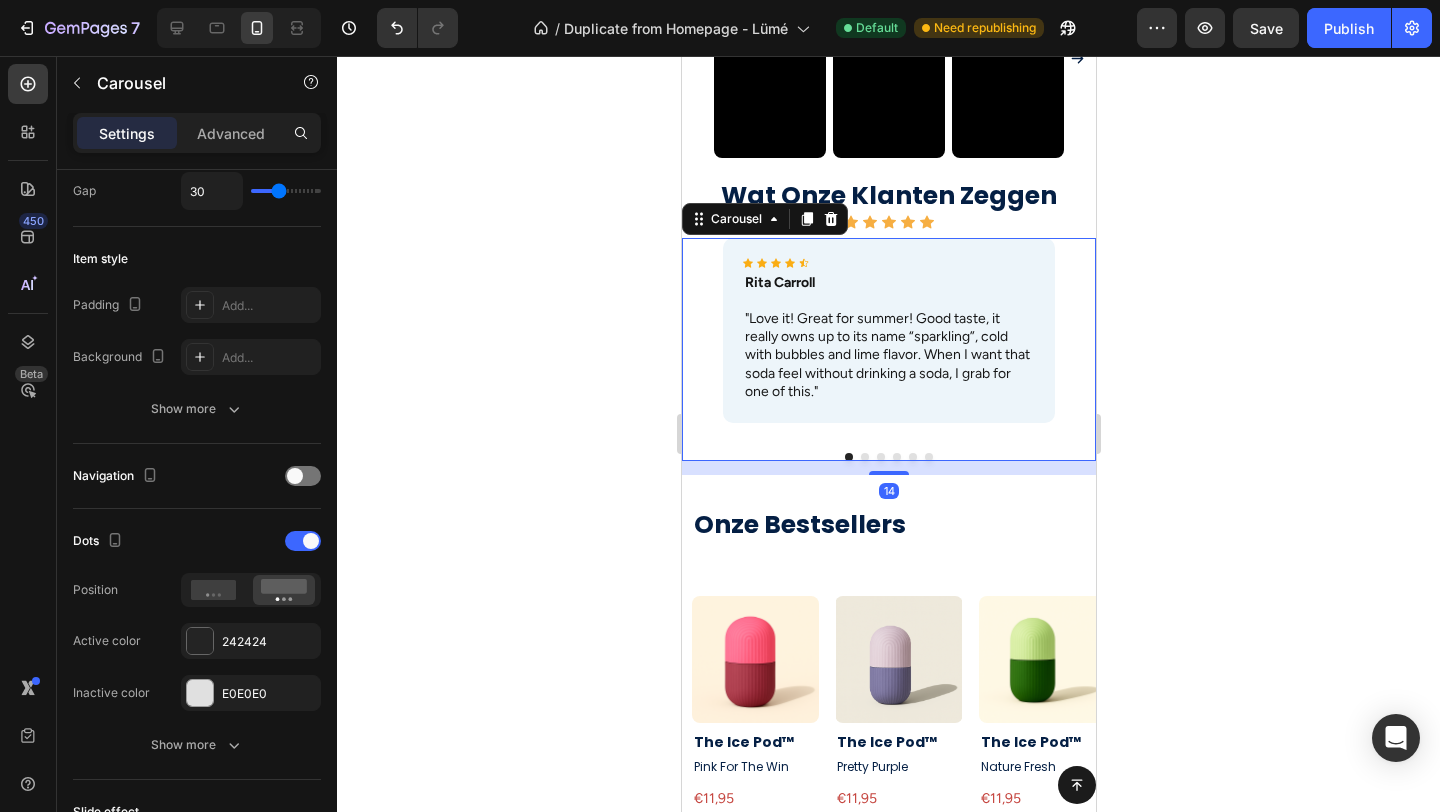 scroll, scrollTop: 0, scrollLeft: 0, axis: both 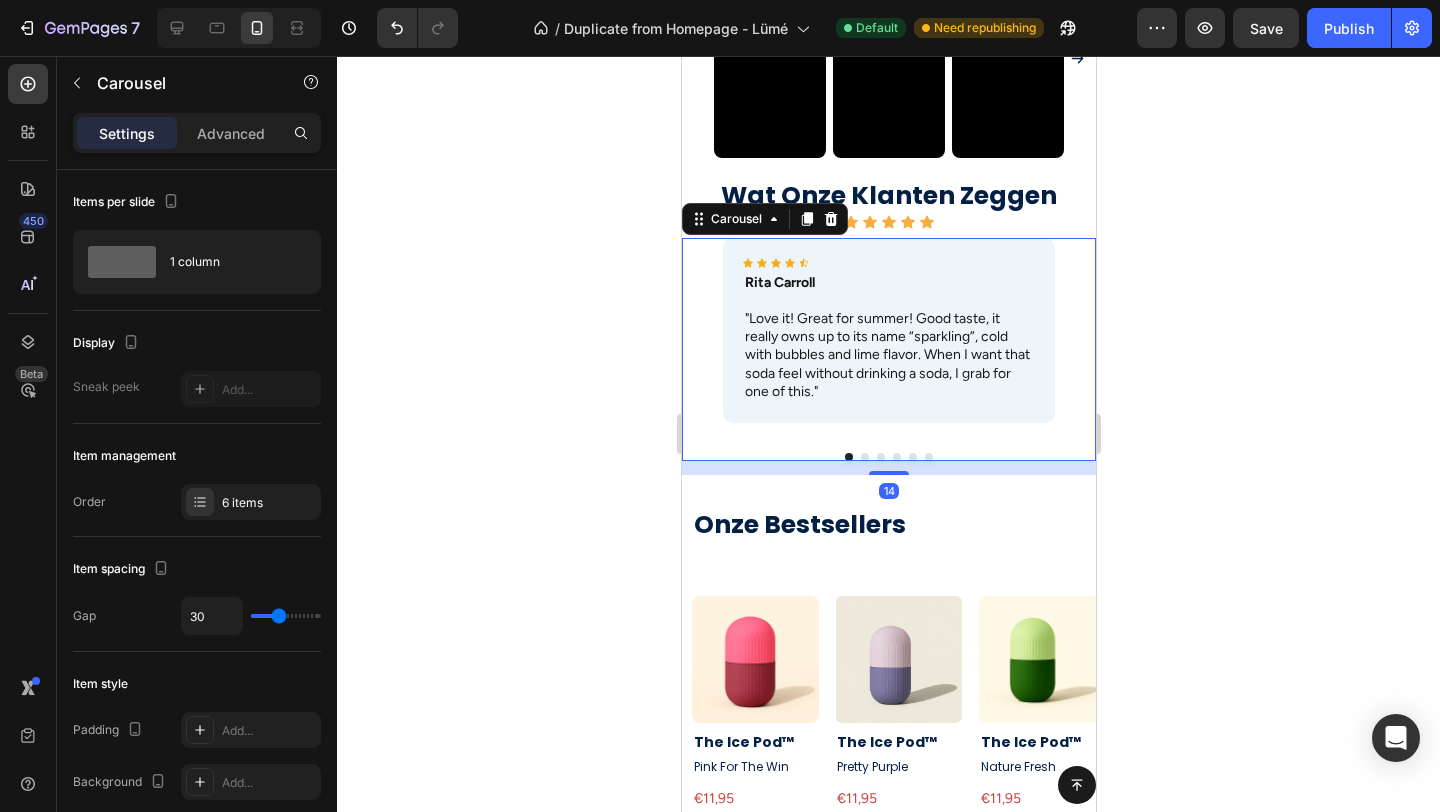 click at bounding box center [928, 457] 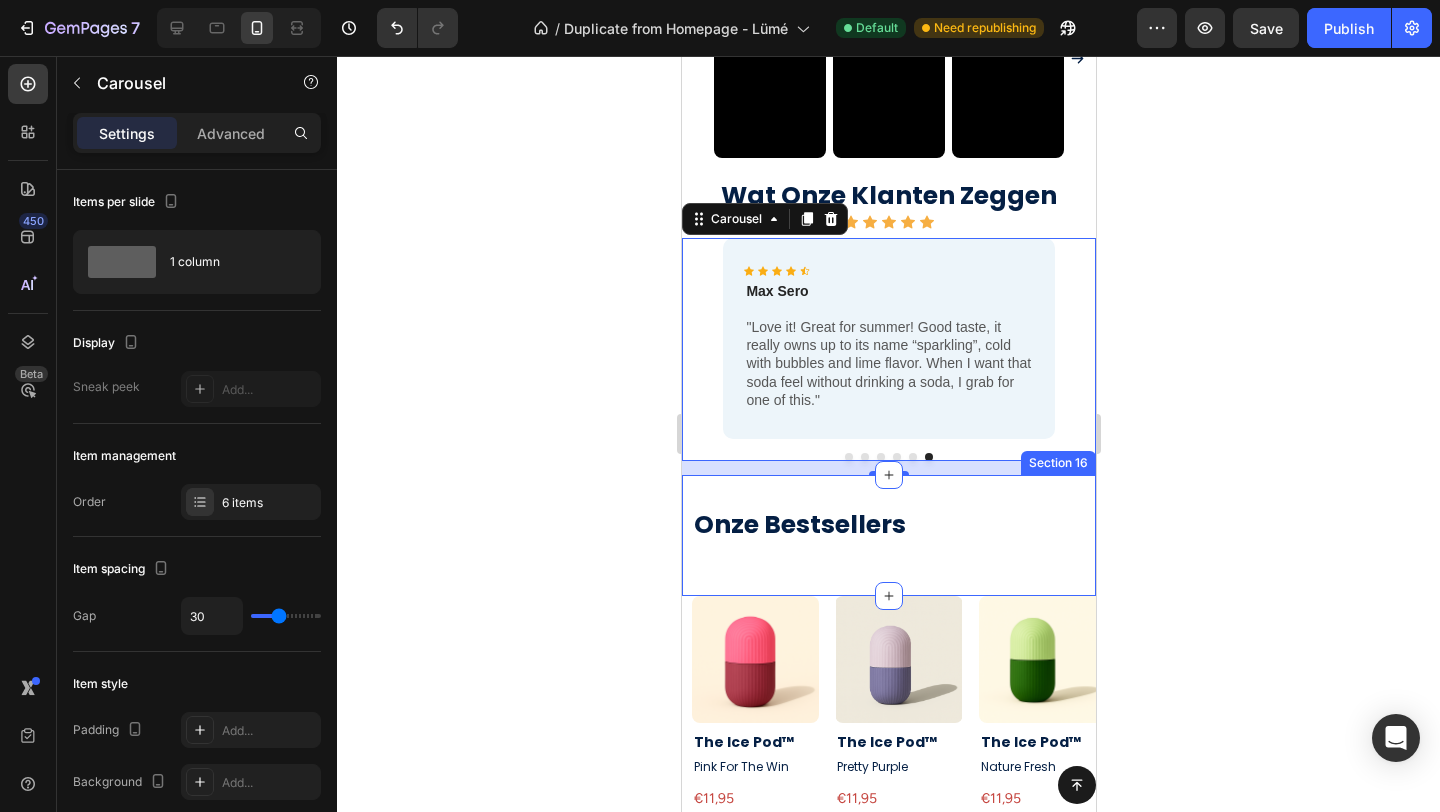 click 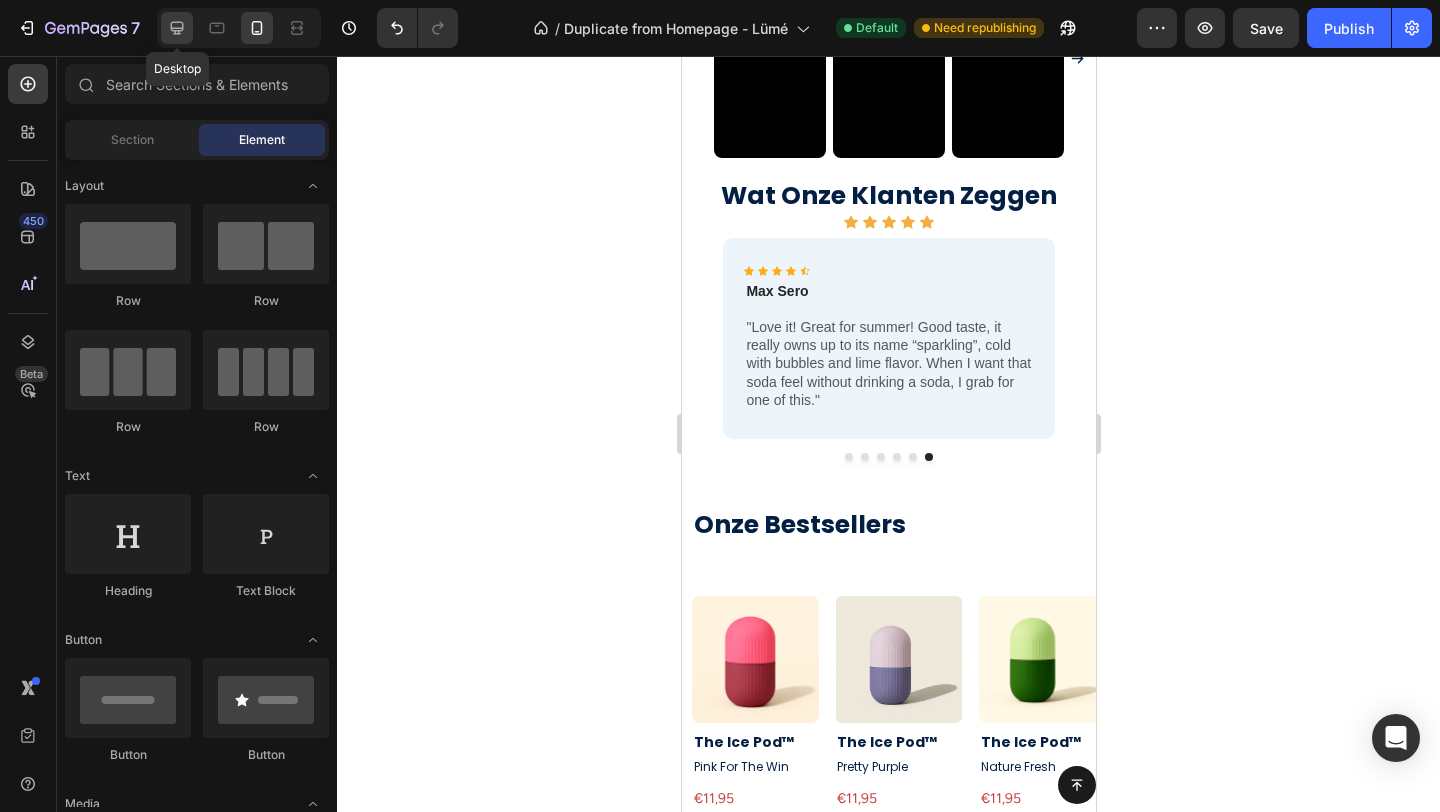 click 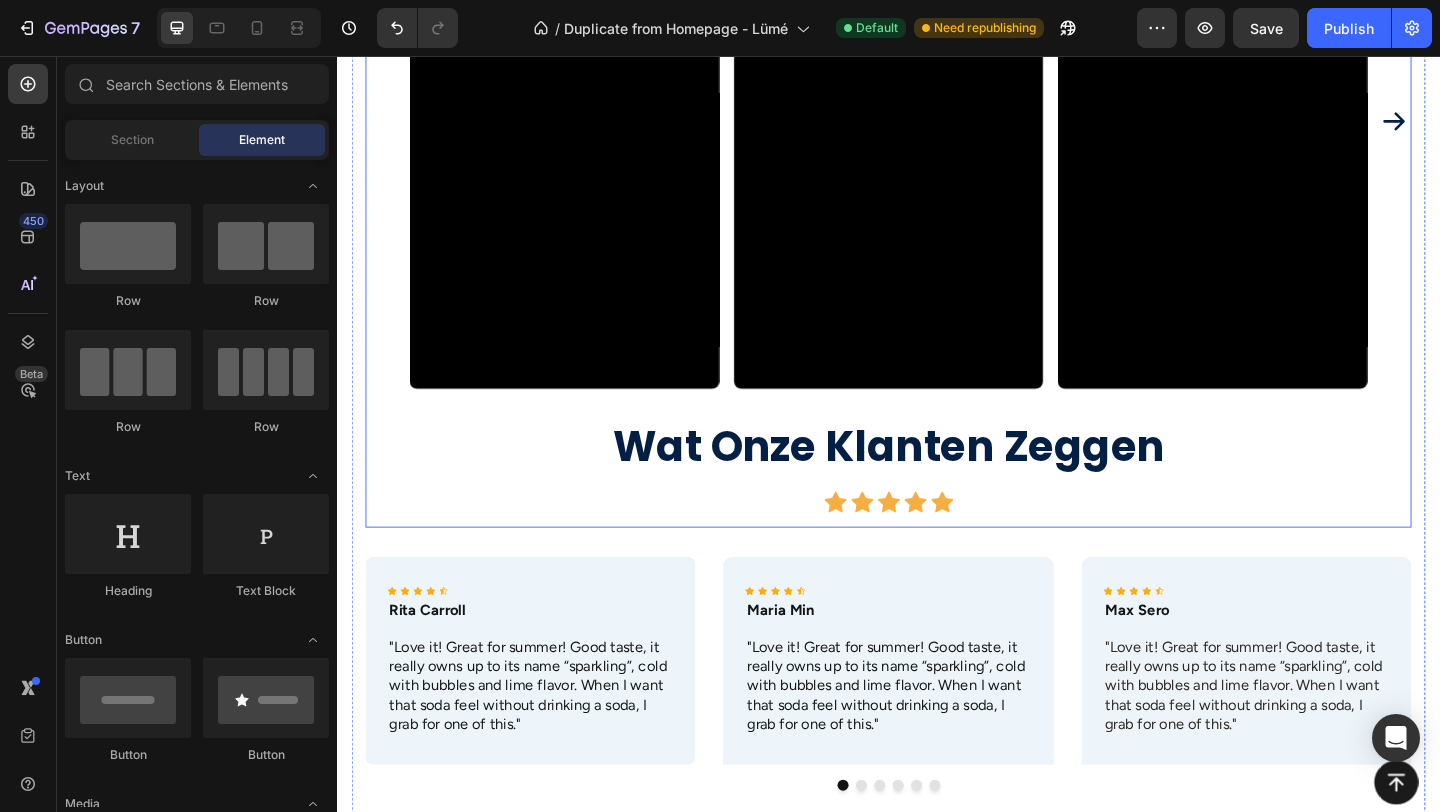 scroll, scrollTop: 3660, scrollLeft: 0, axis: vertical 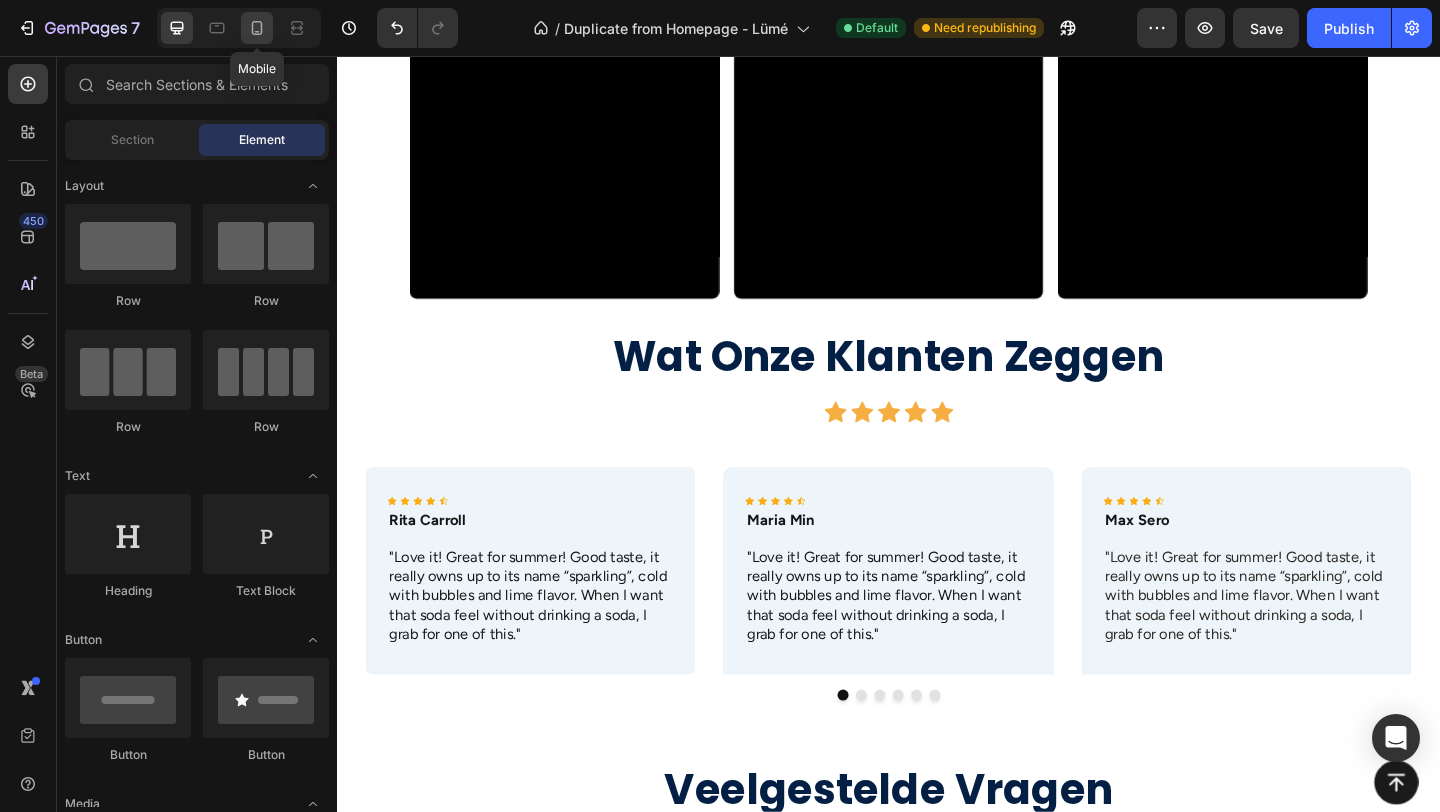 click 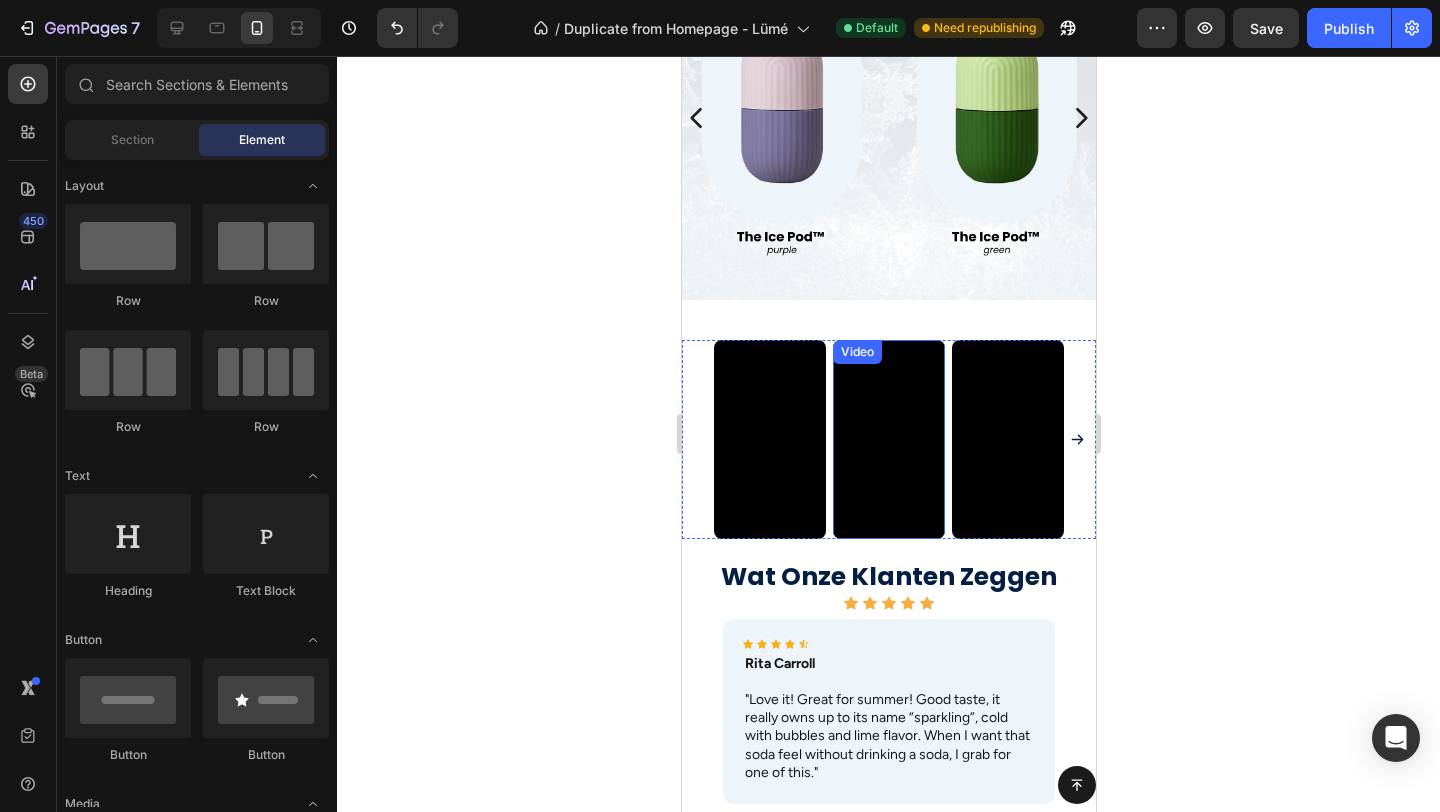 scroll, scrollTop: 390, scrollLeft: 0, axis: vertical 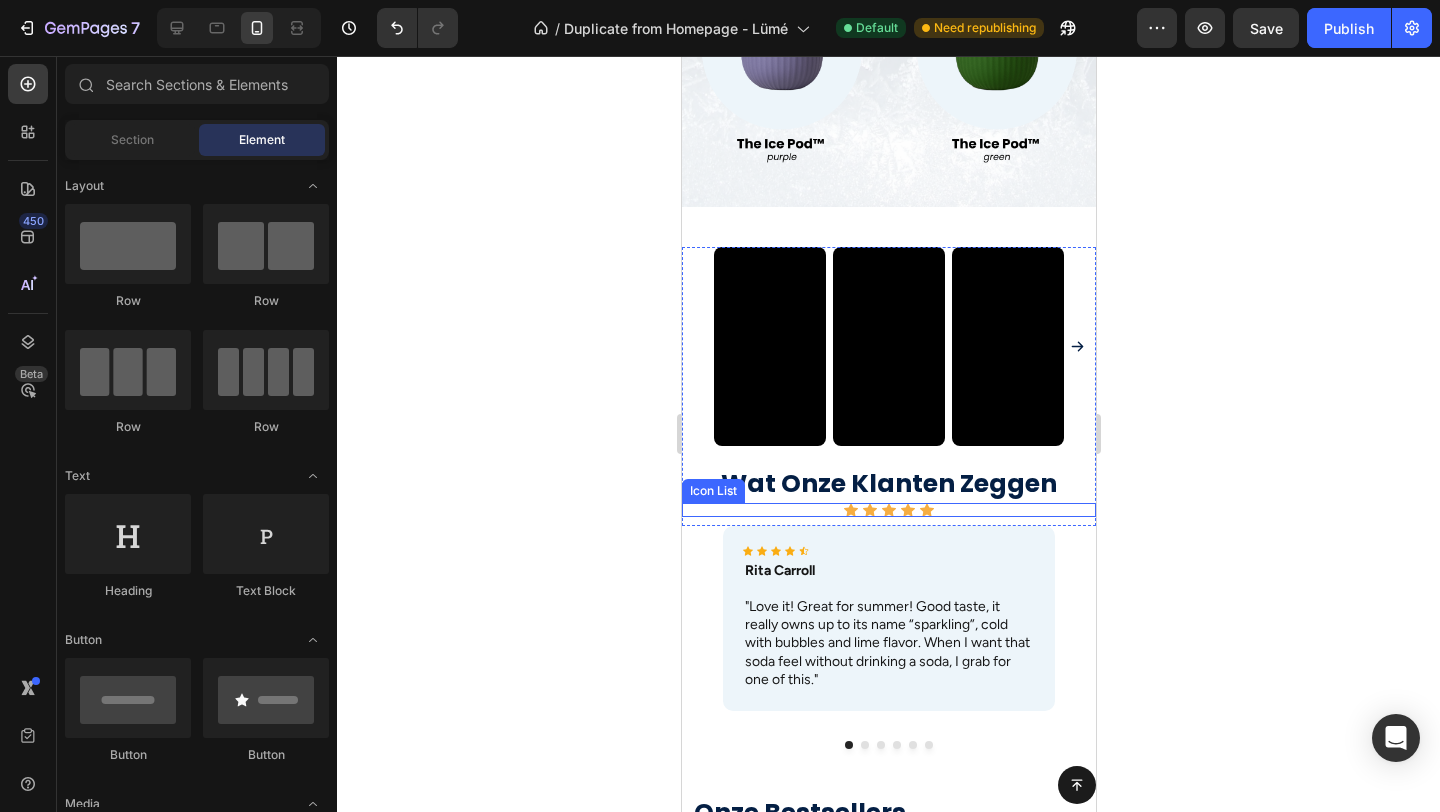 click on "Icon Icon Icon Icon Icon" at bounding box center (888, 510) 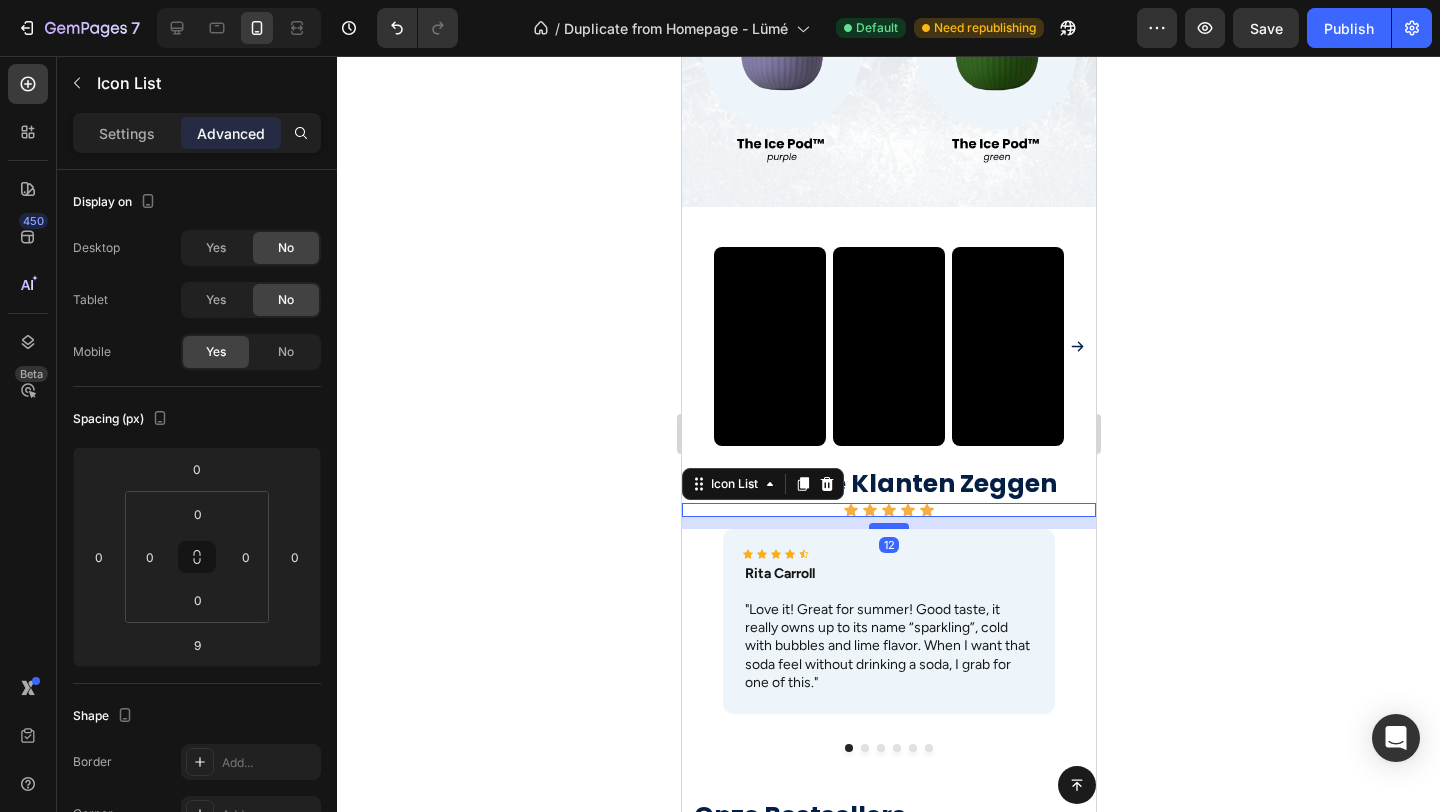 click at bounding box center (888, 526) 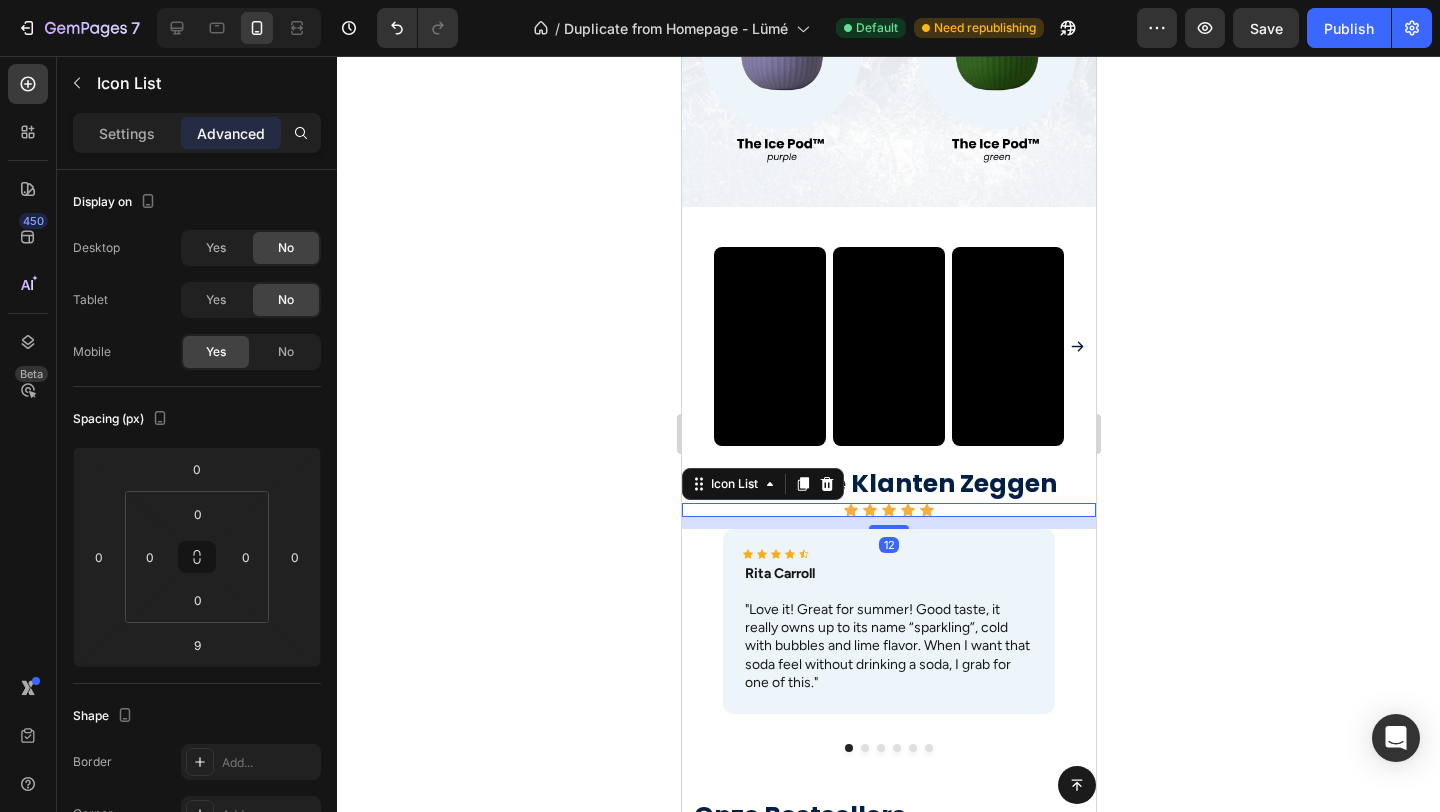 type on "11" 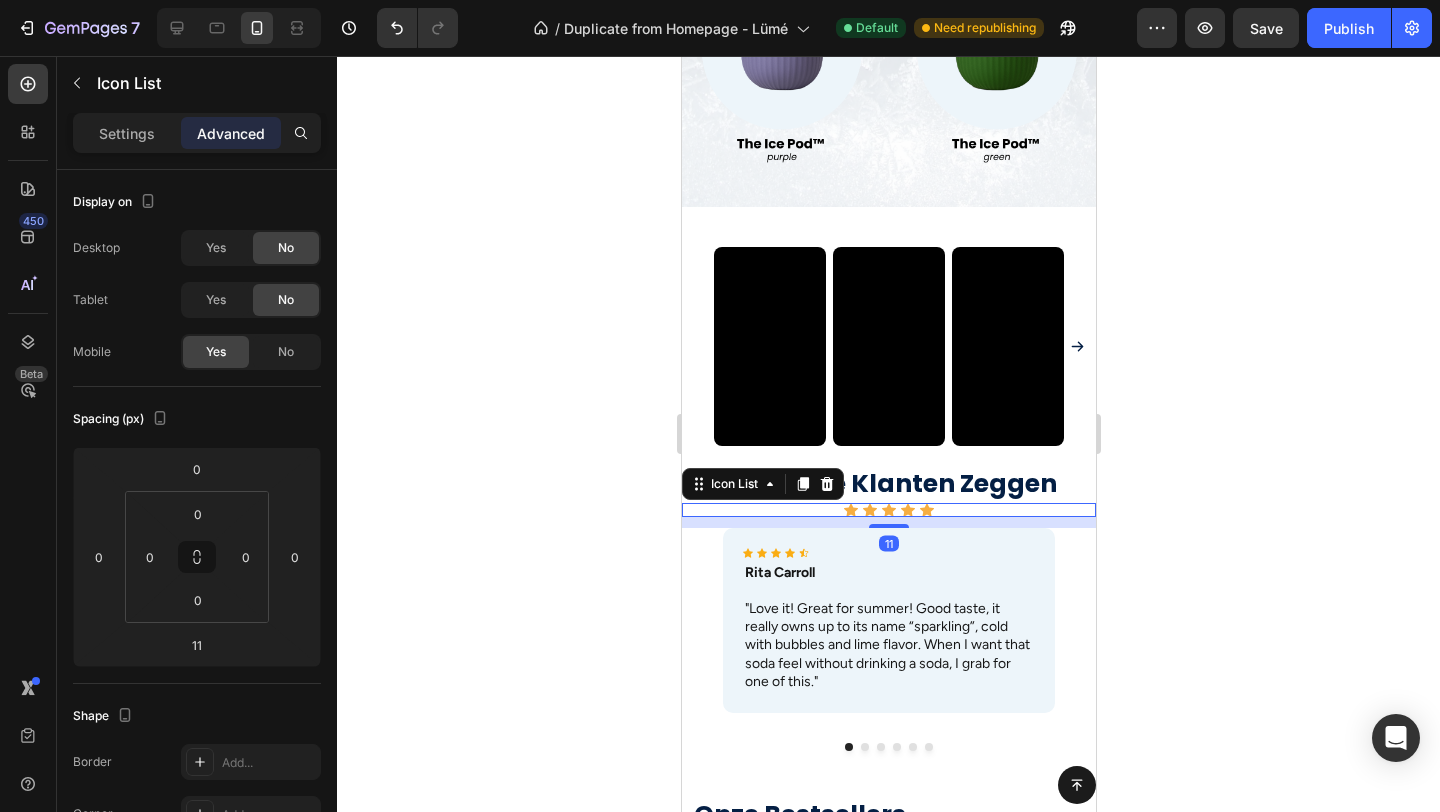 click 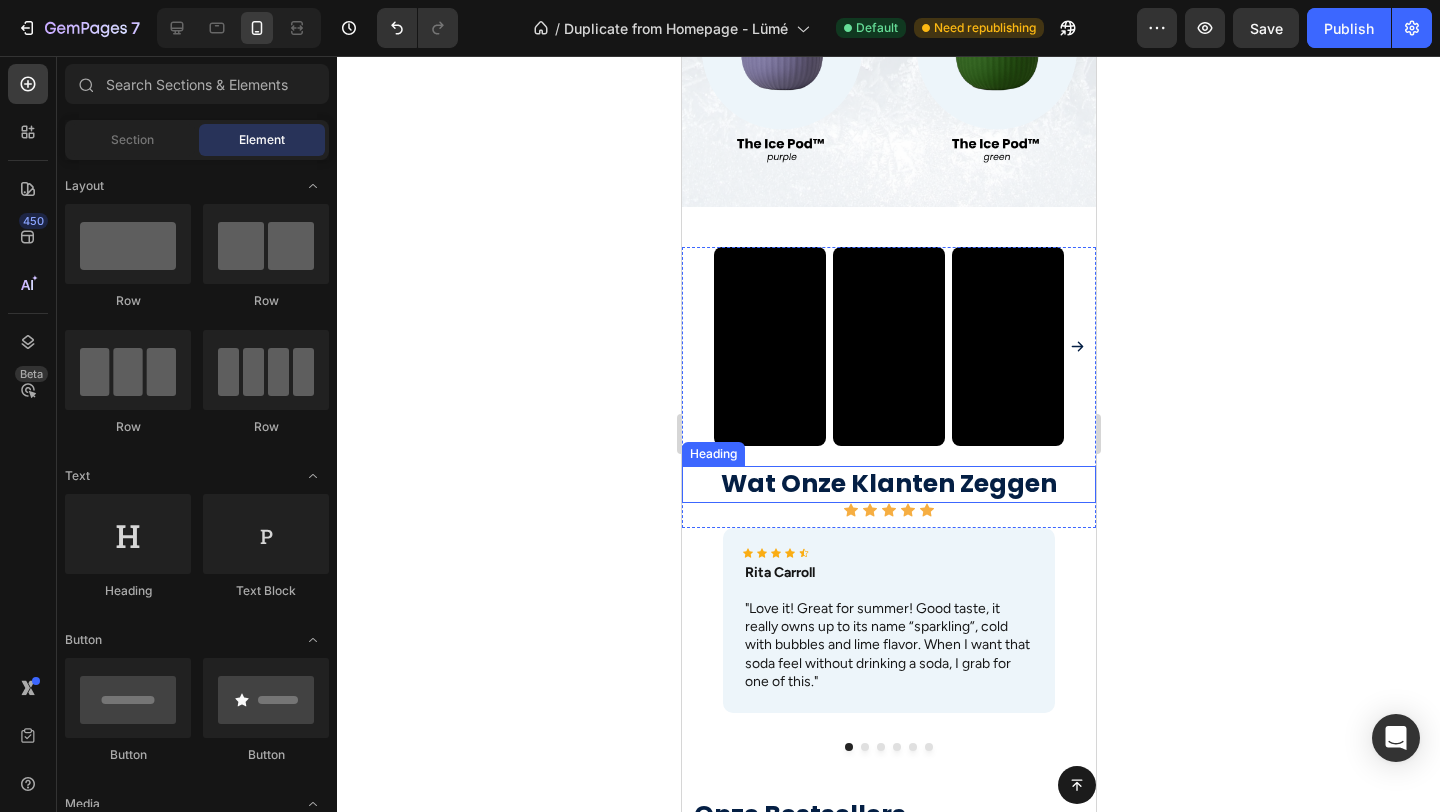 click 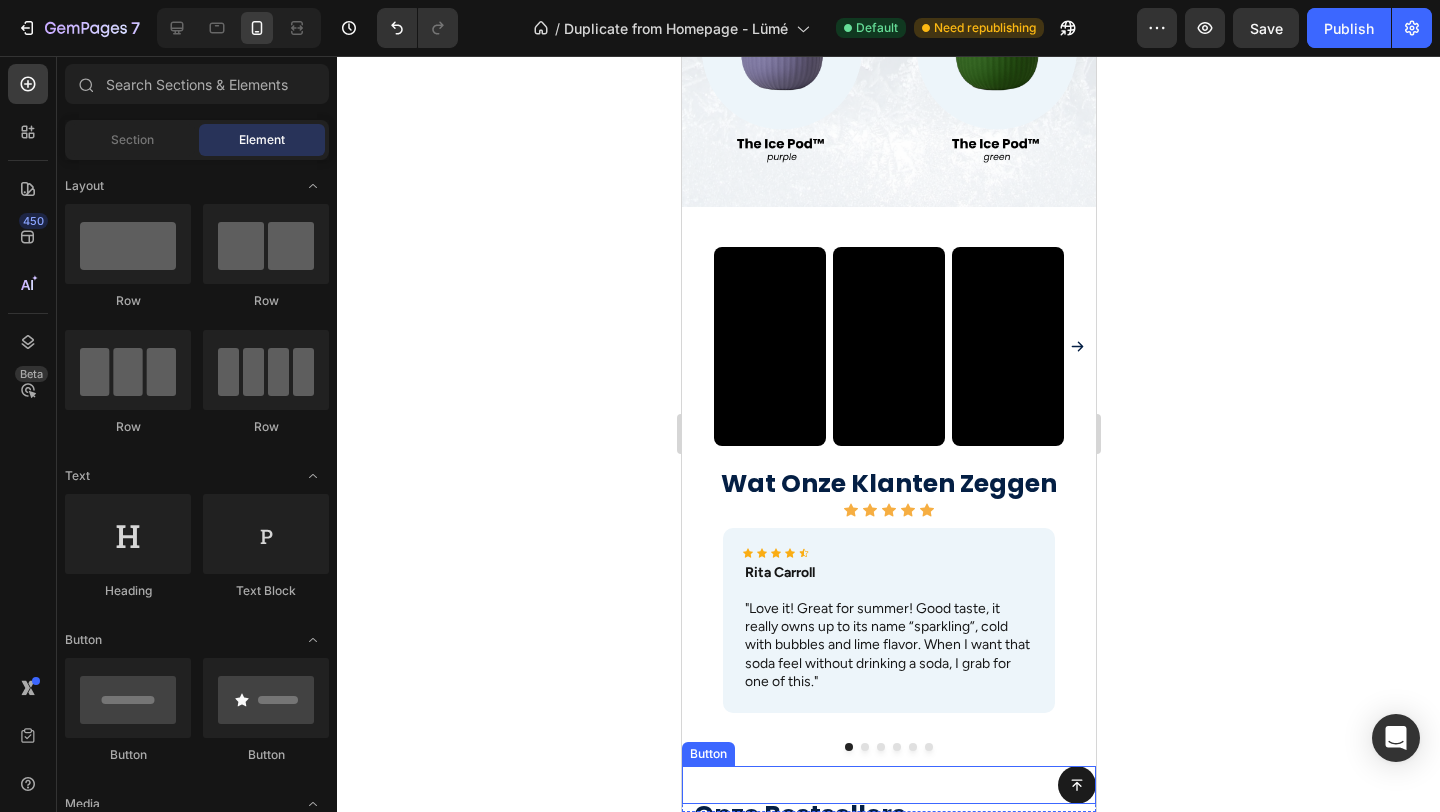 click on "Button" at bounding box center (888, 785) 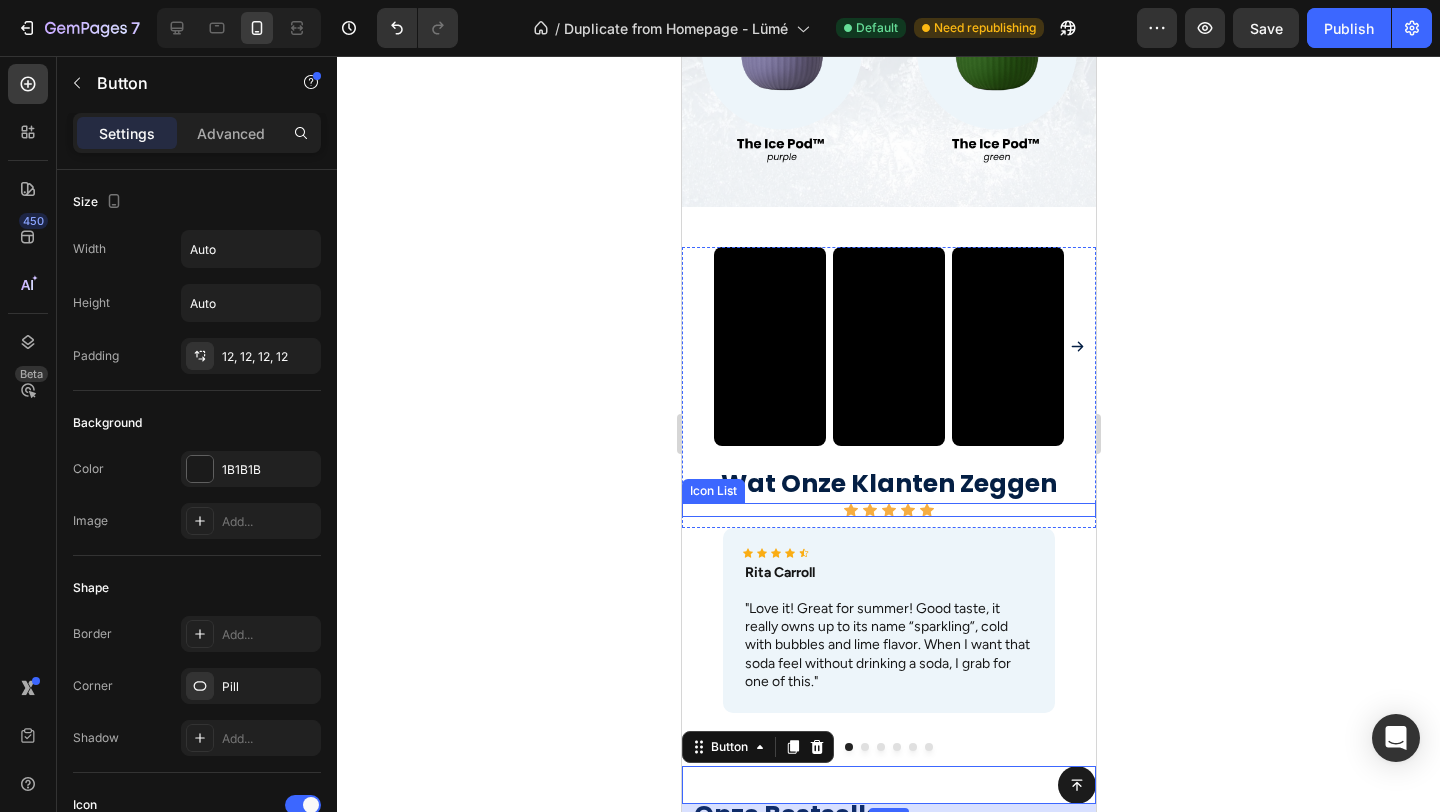 click on "Icon Icon Icon Icon Icon" at bounding box center (888, 510) 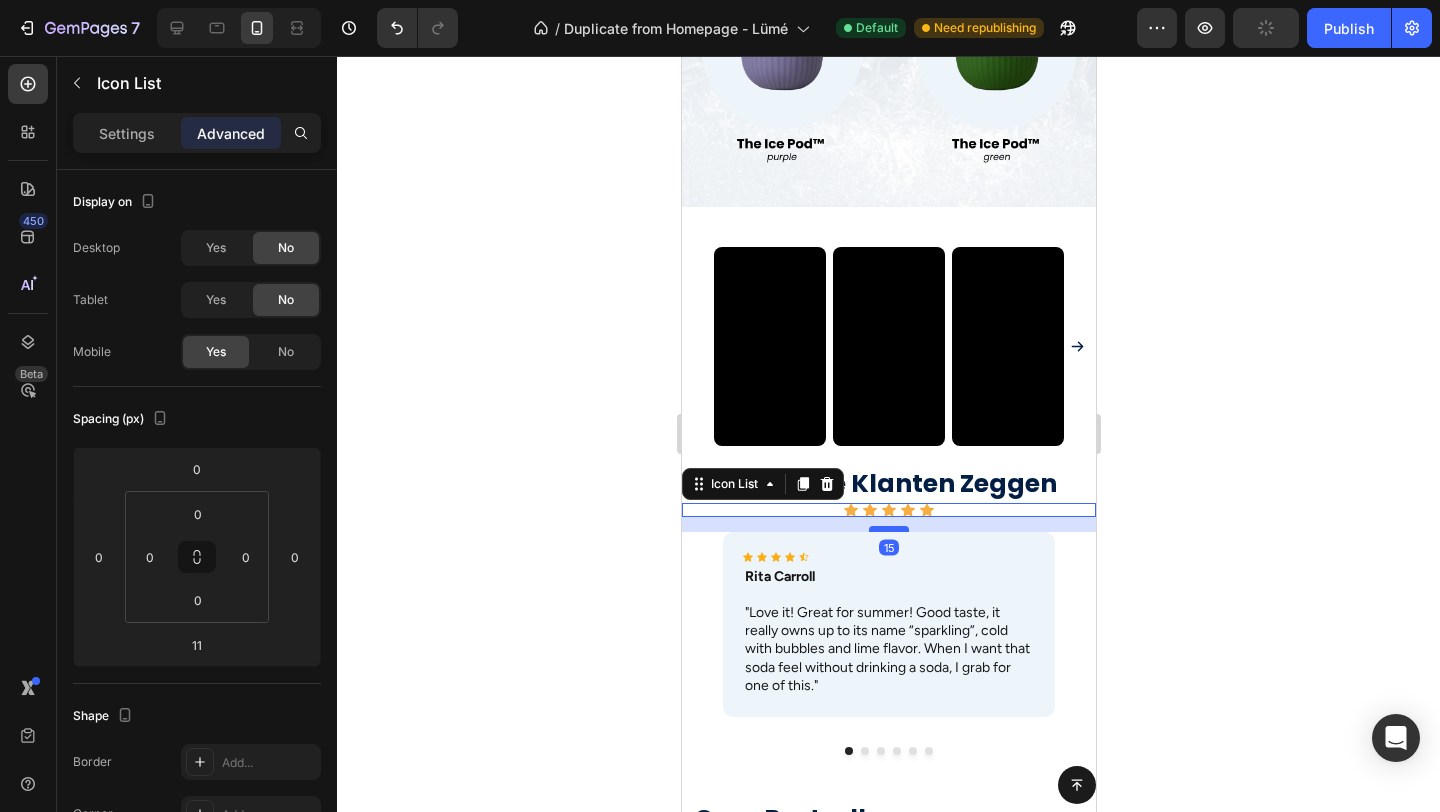 drag, startPoint x: 1892, startPoint y: 664, endPoint x: 900, endPoint y: 527, distance: 1001.4155 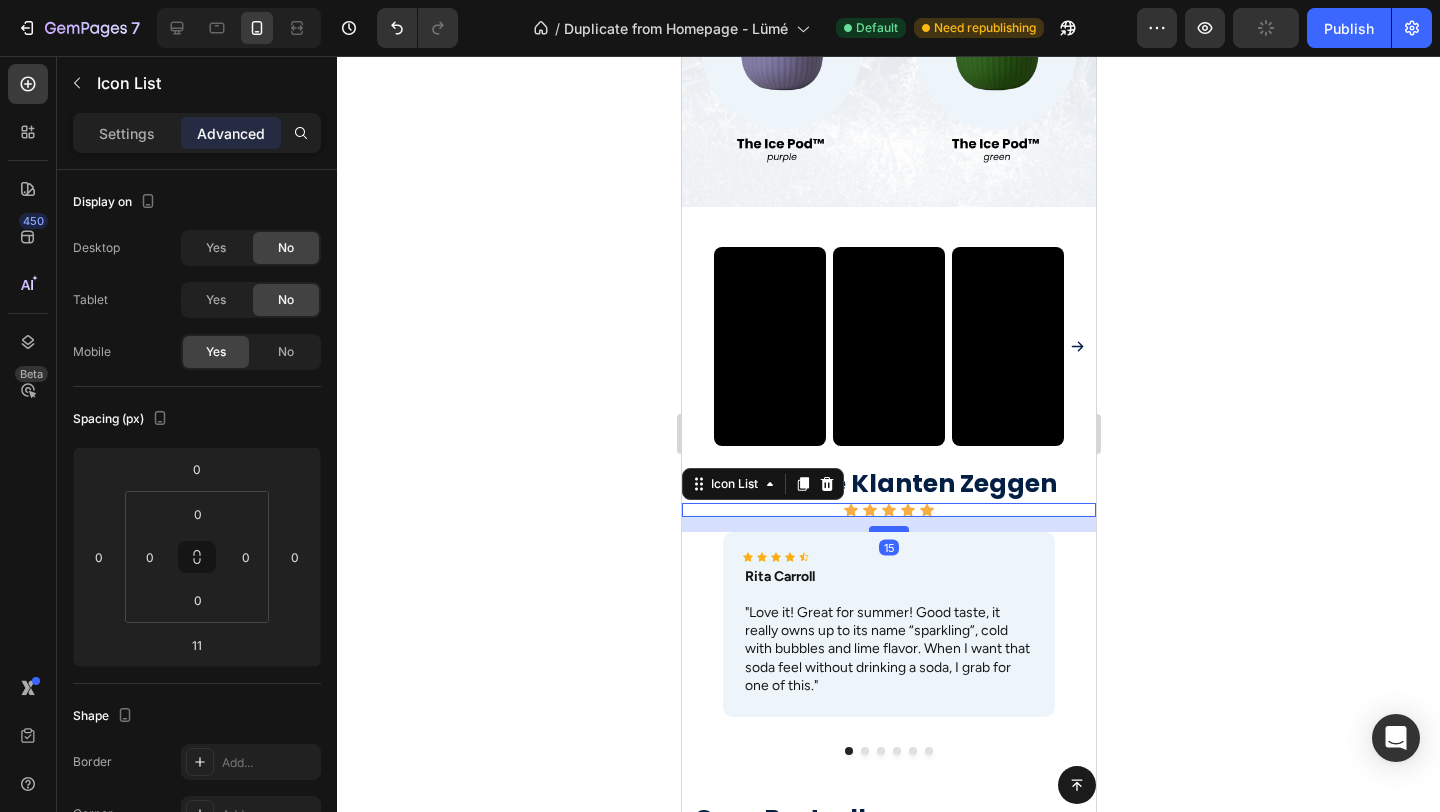 click at bounding box center (888, 529) 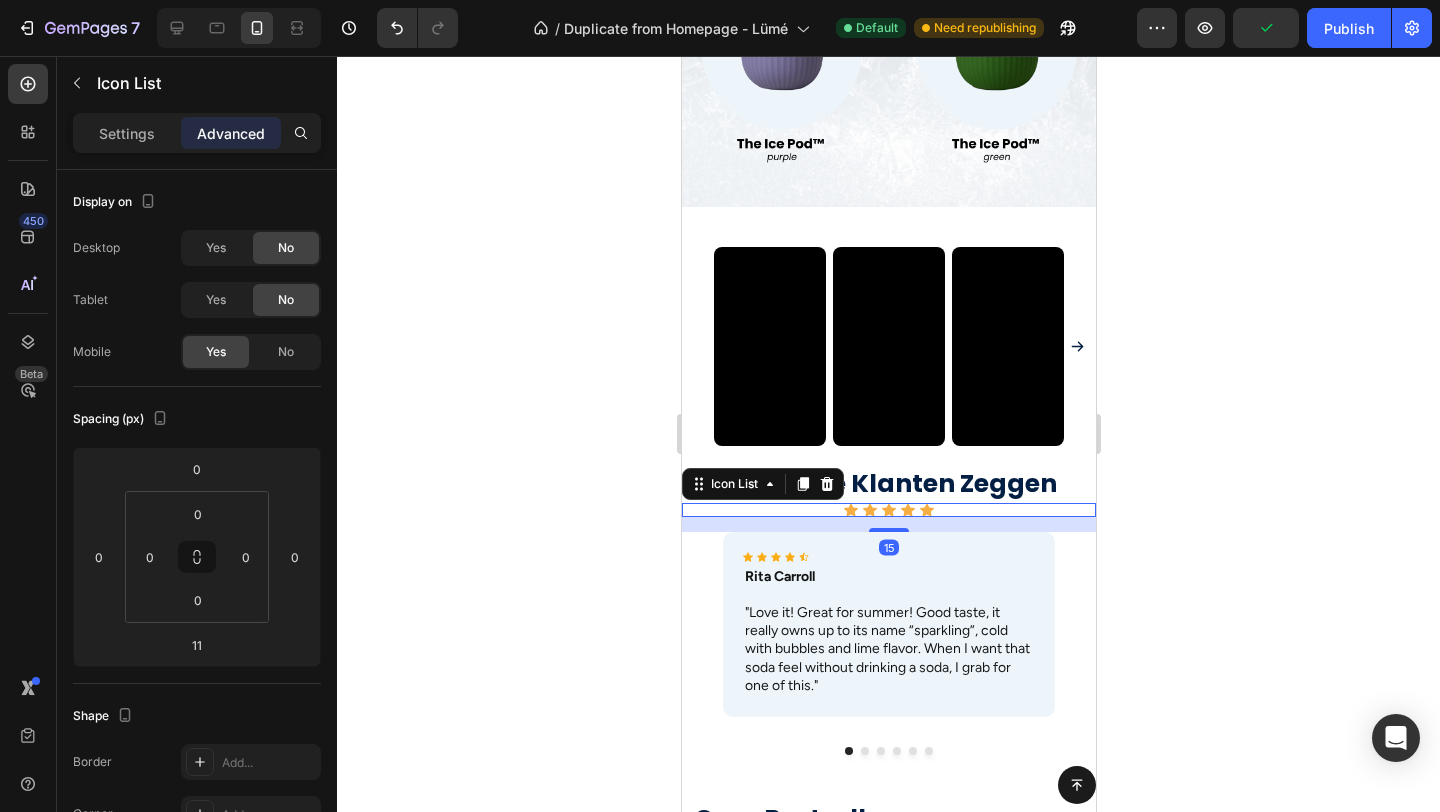 type on "14" 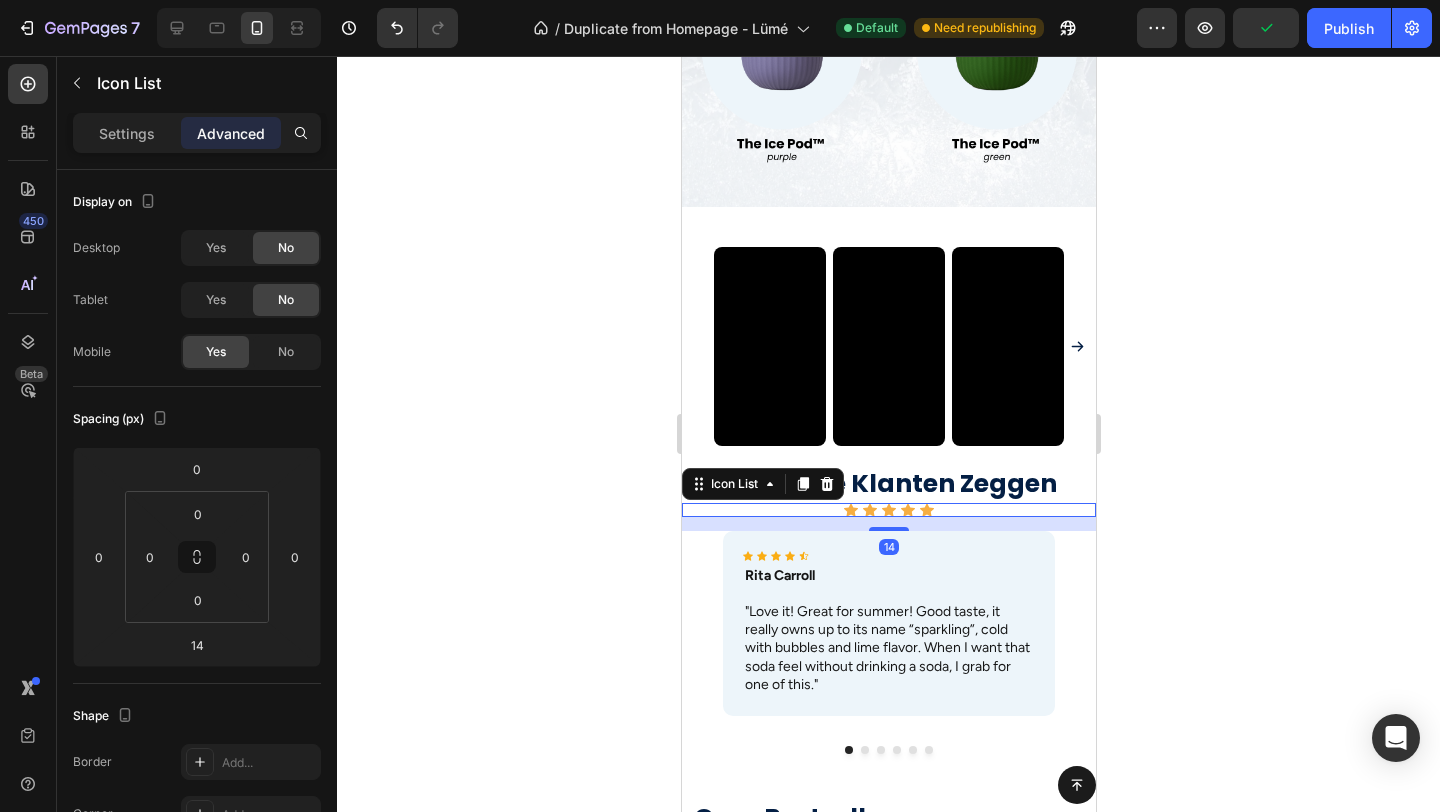 click 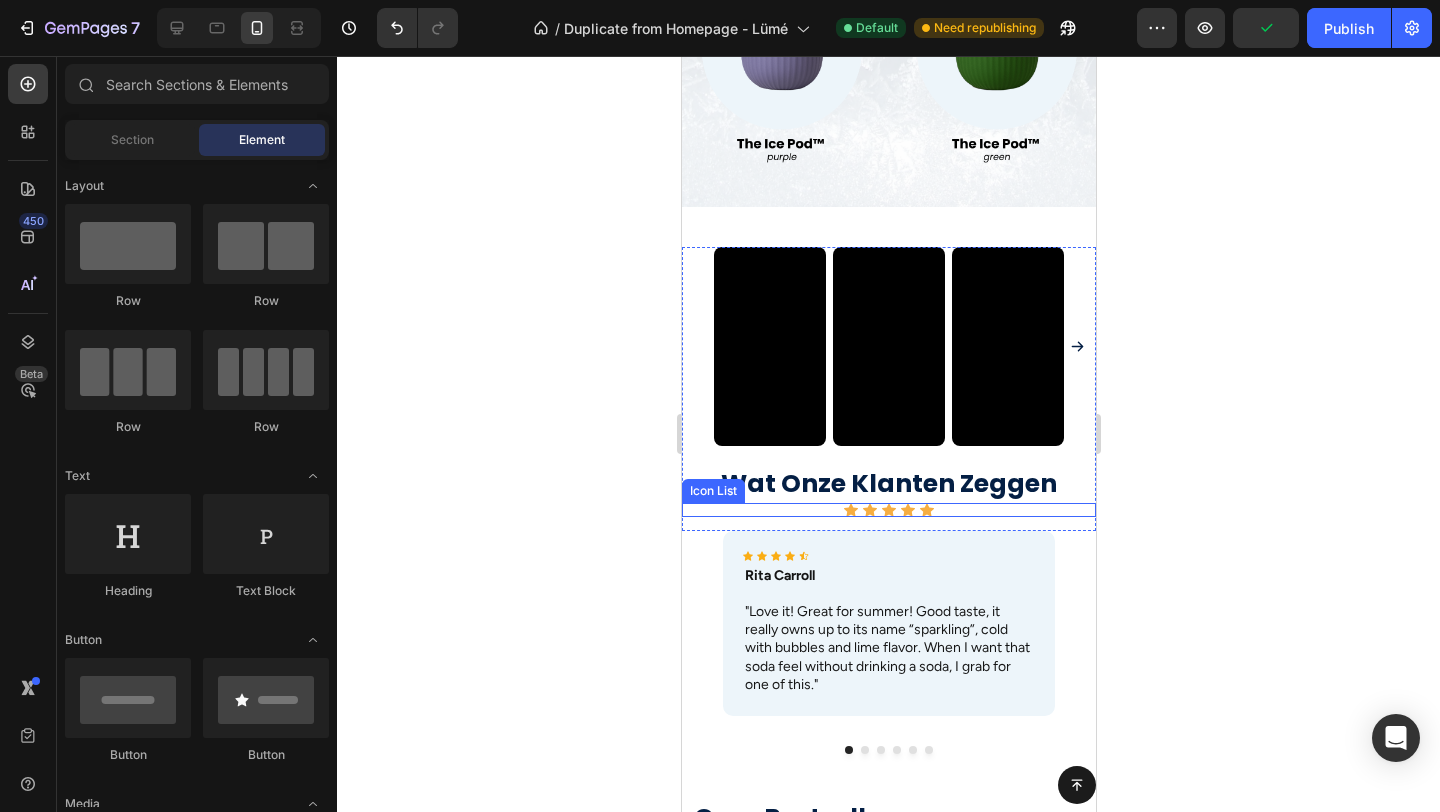 click on "Icon Icon Icon Icon Icon" at bounding box center [888, 510] 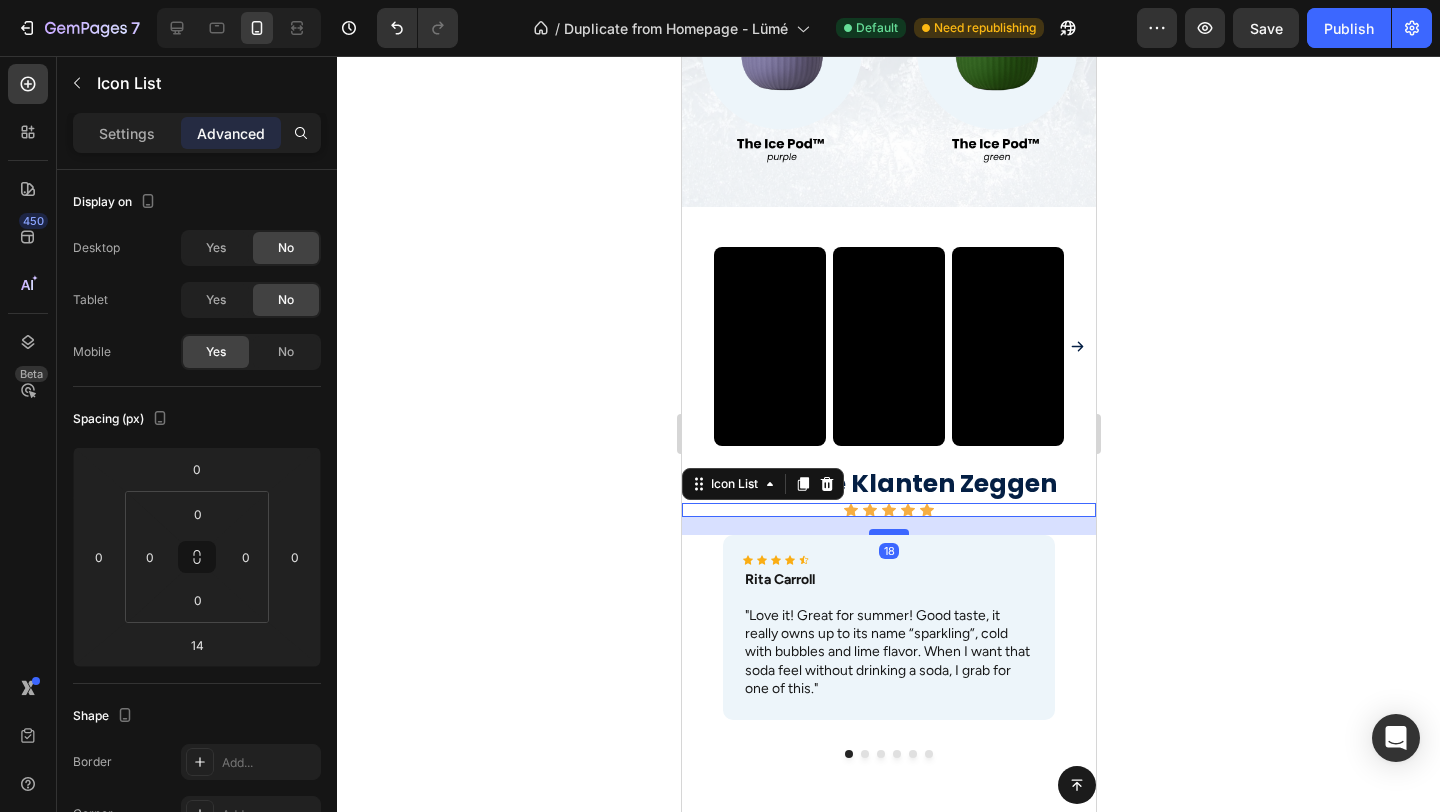 click at bounding box center (888, 532) 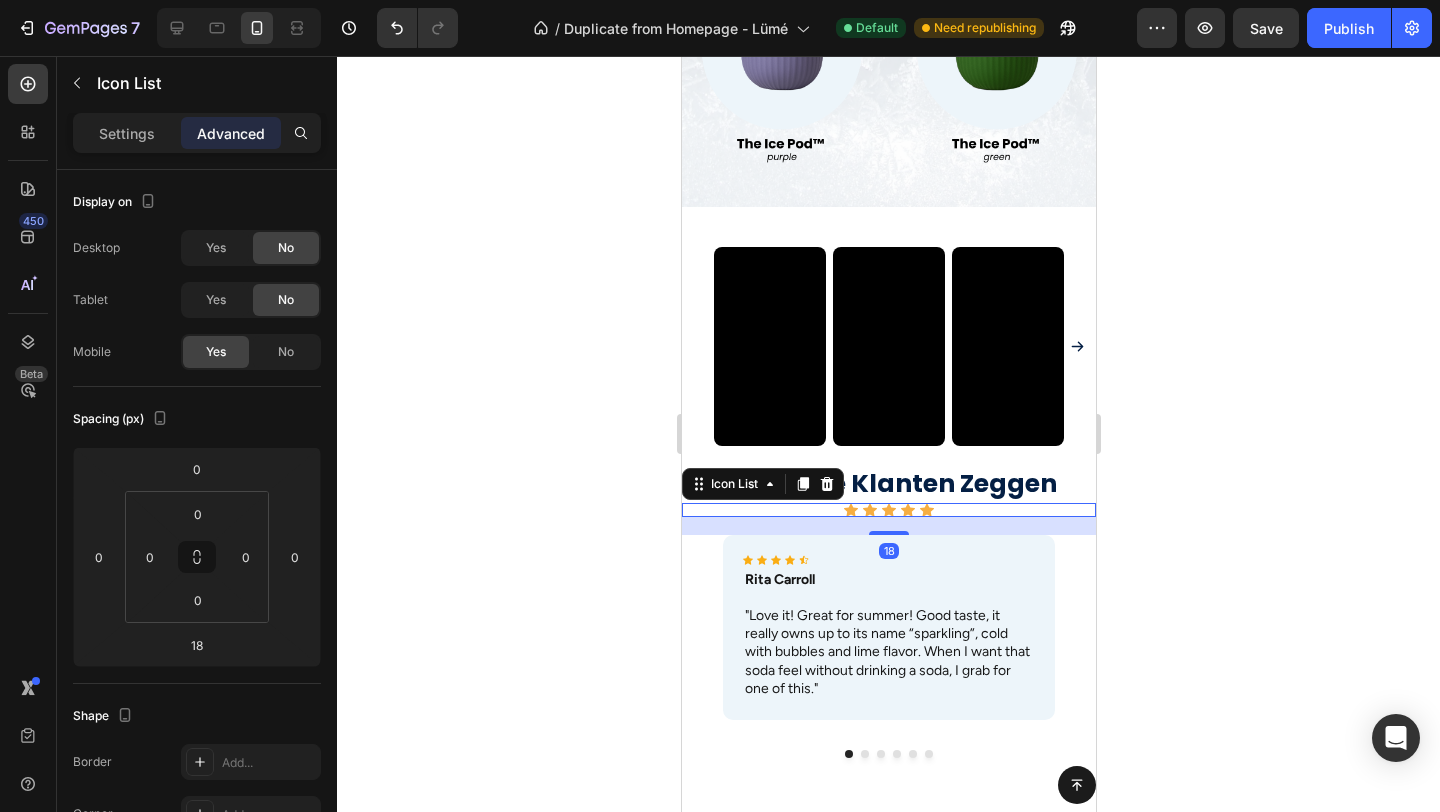 click 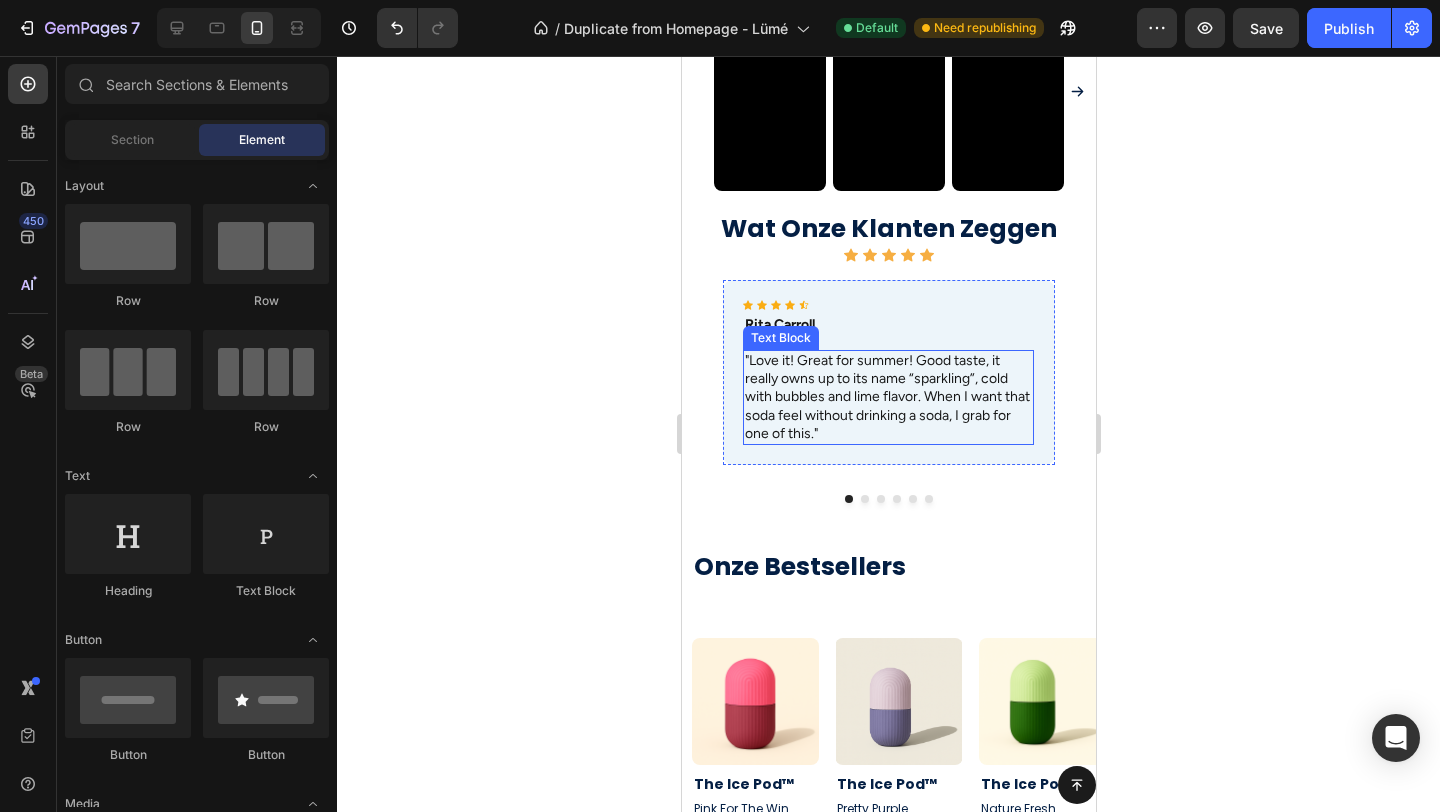 scroll, scrollTop: 694, scrollLeft: 0, axis: vertical 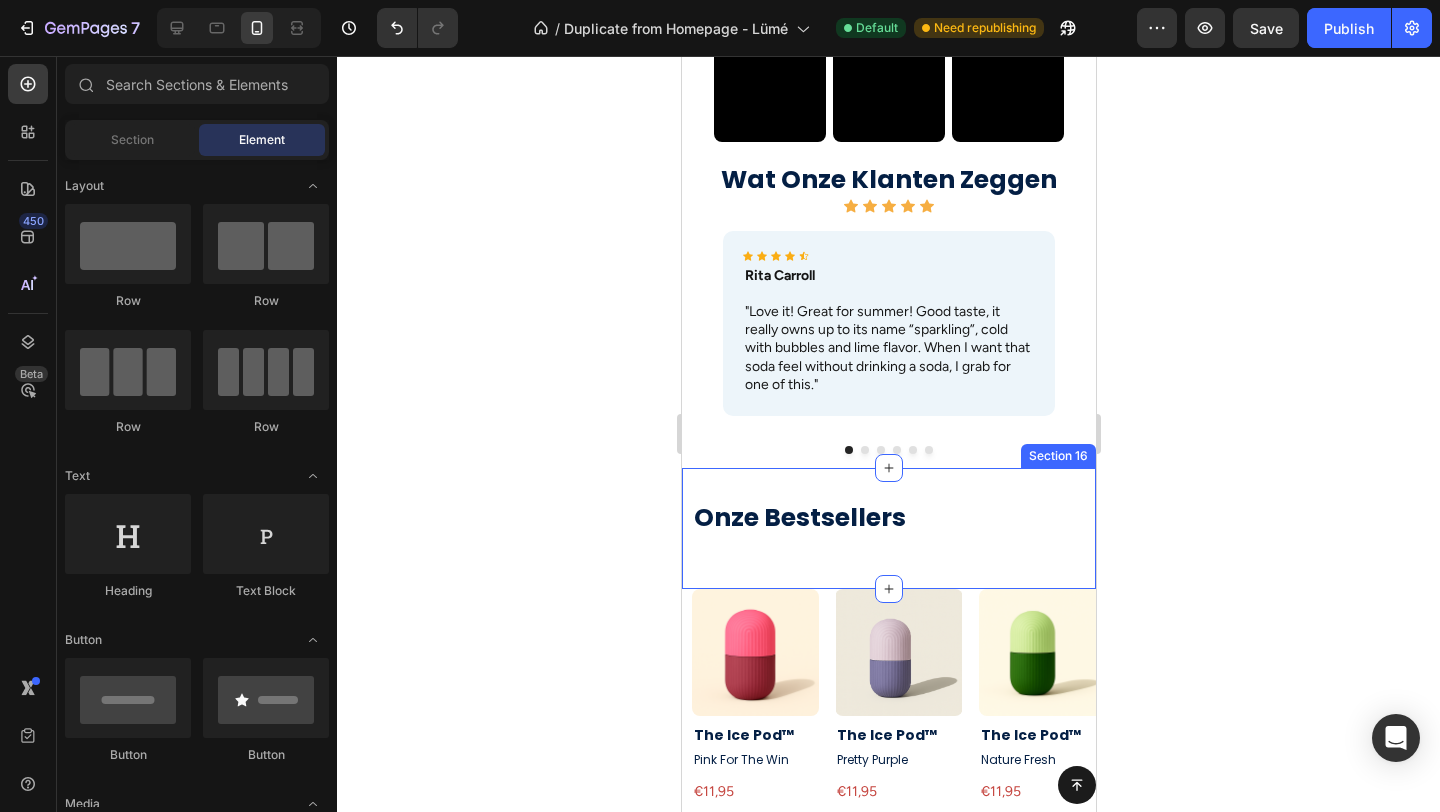 click on "Onze Bestsellers Heading" at bounding box center [888, 528] 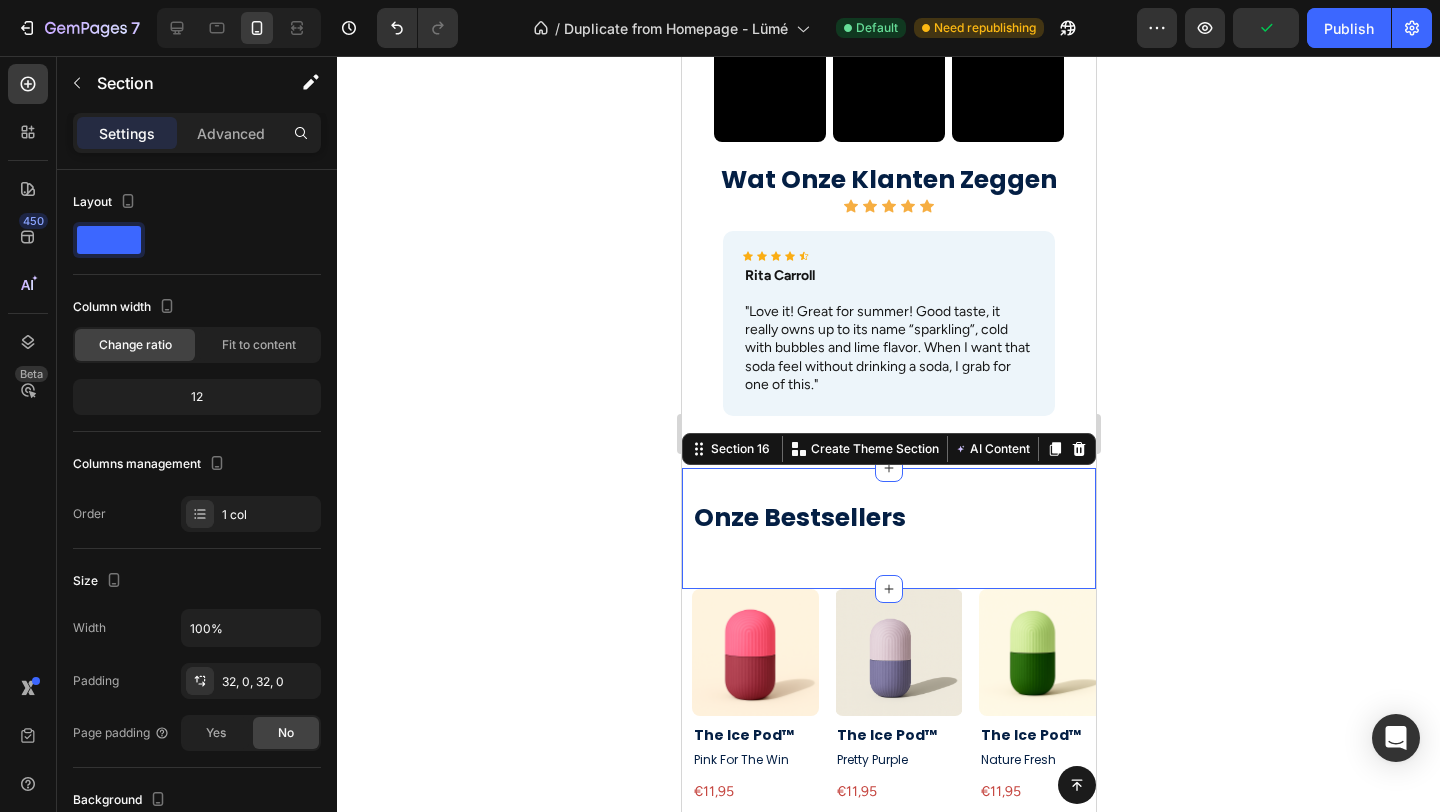 click on "Onze Bestsellers Heading Section 16   You can create reusable sections Create Theme Section AI Content Write with GemAI What would you like to describe here? Tone and Voice Persuasive Product Pink For The Win Show more Generate" at bounding box center [888, 528] 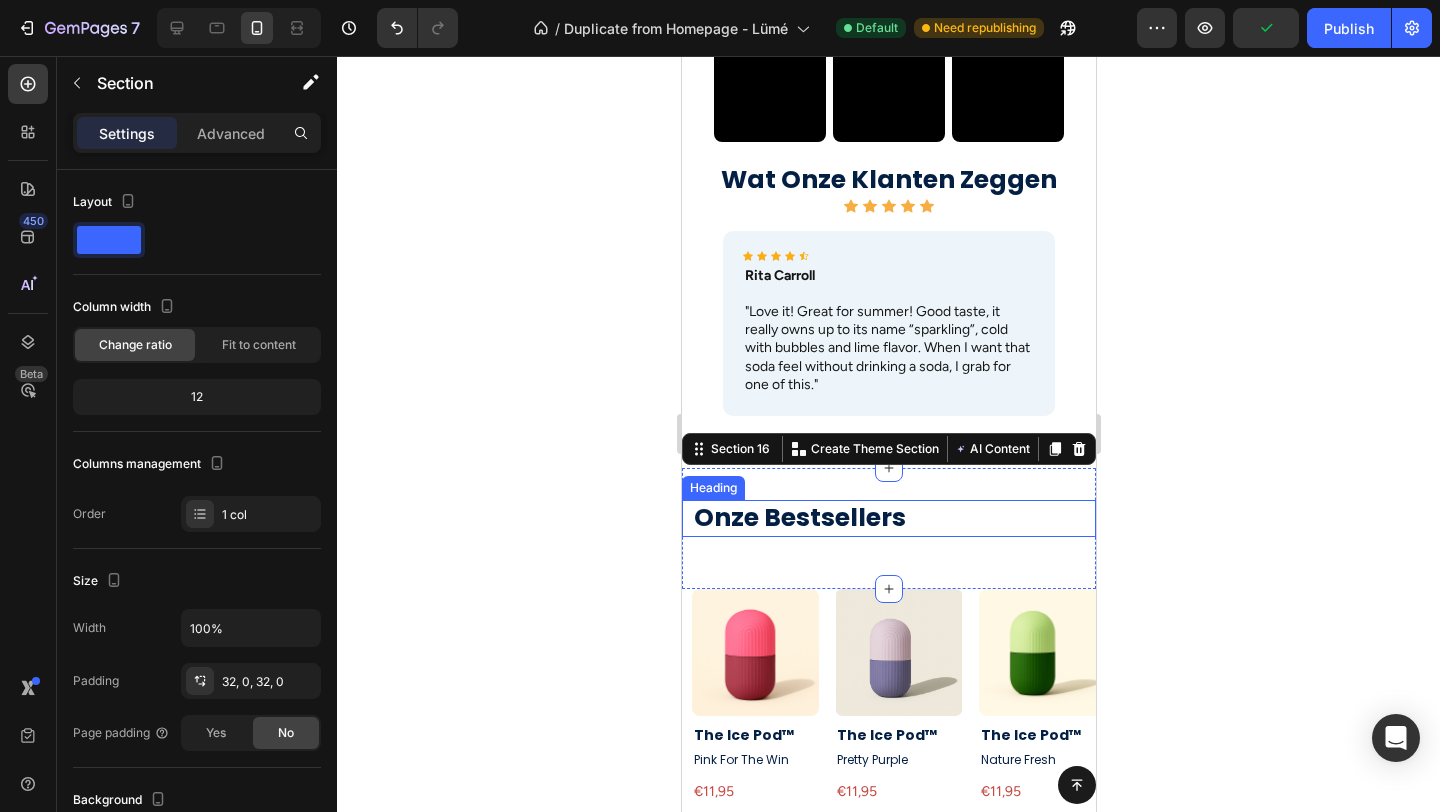 click on "Onze Bestsellers" at bounding box center [893, 518] 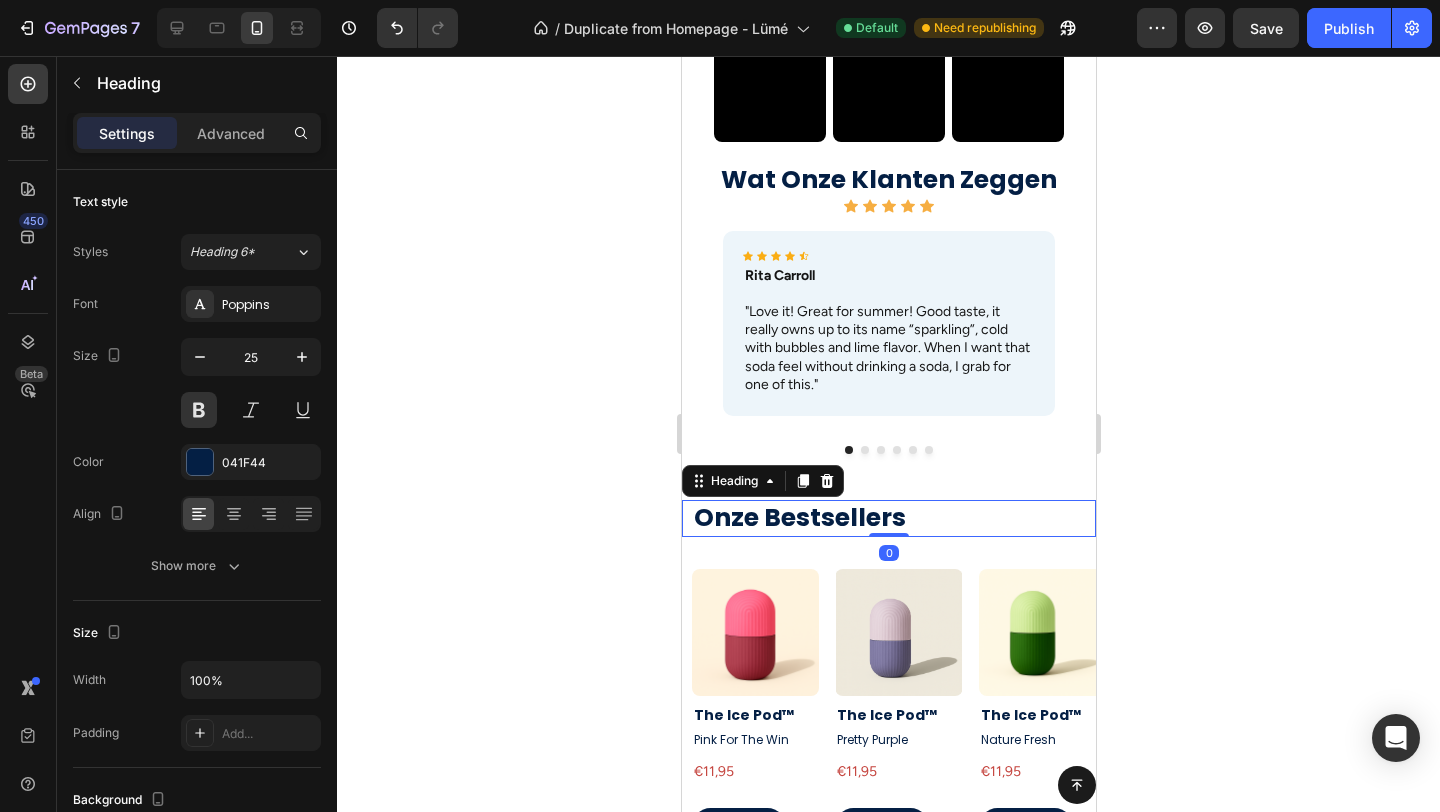 drag, startPoint x: 888, startPoint y: 556, endPoint x: 927, endPoint y: 439, distance: 123.32883 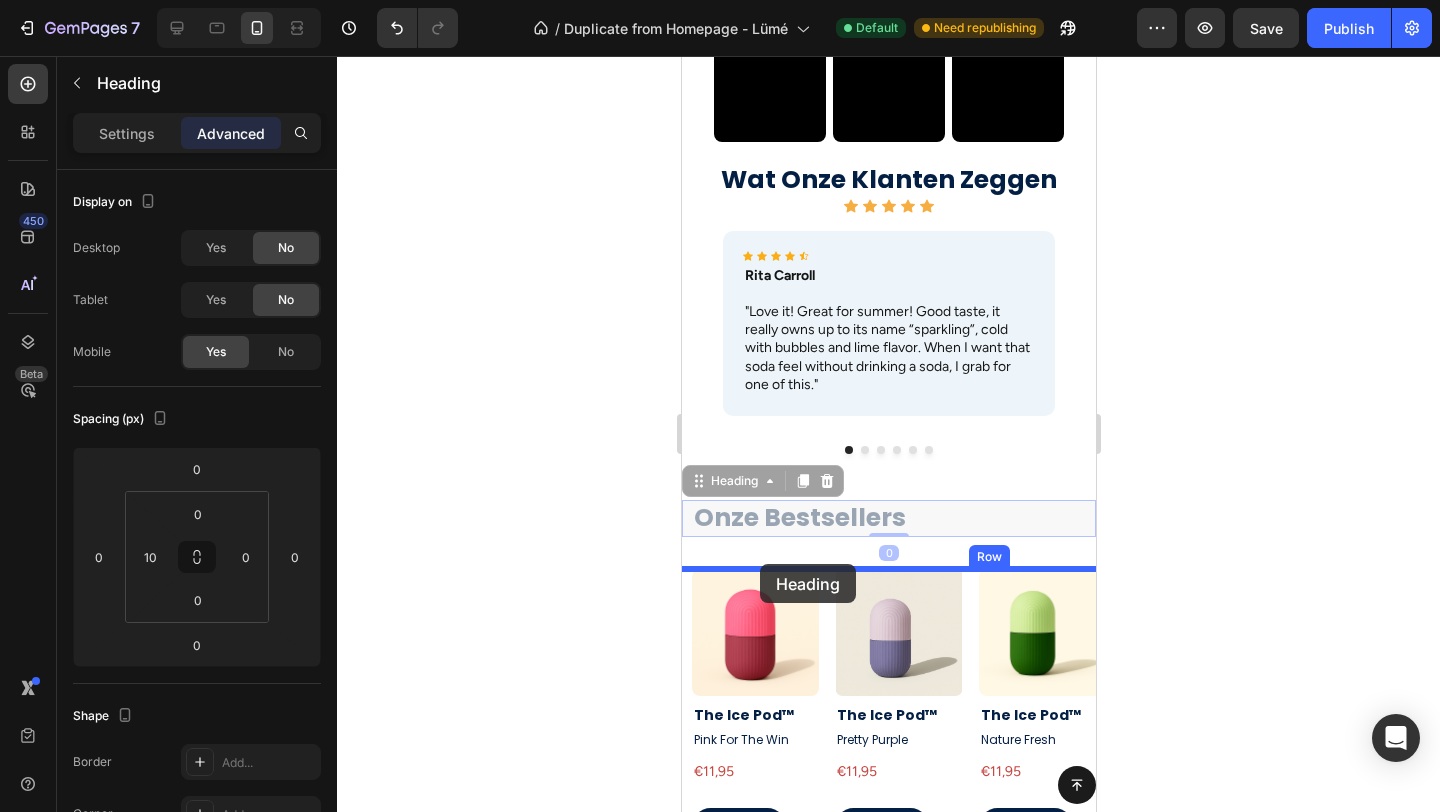 drag, startPoint x: 702, startPoint y: 483, endPoint x: 759, endPoint y: 565, distance: 99.86491 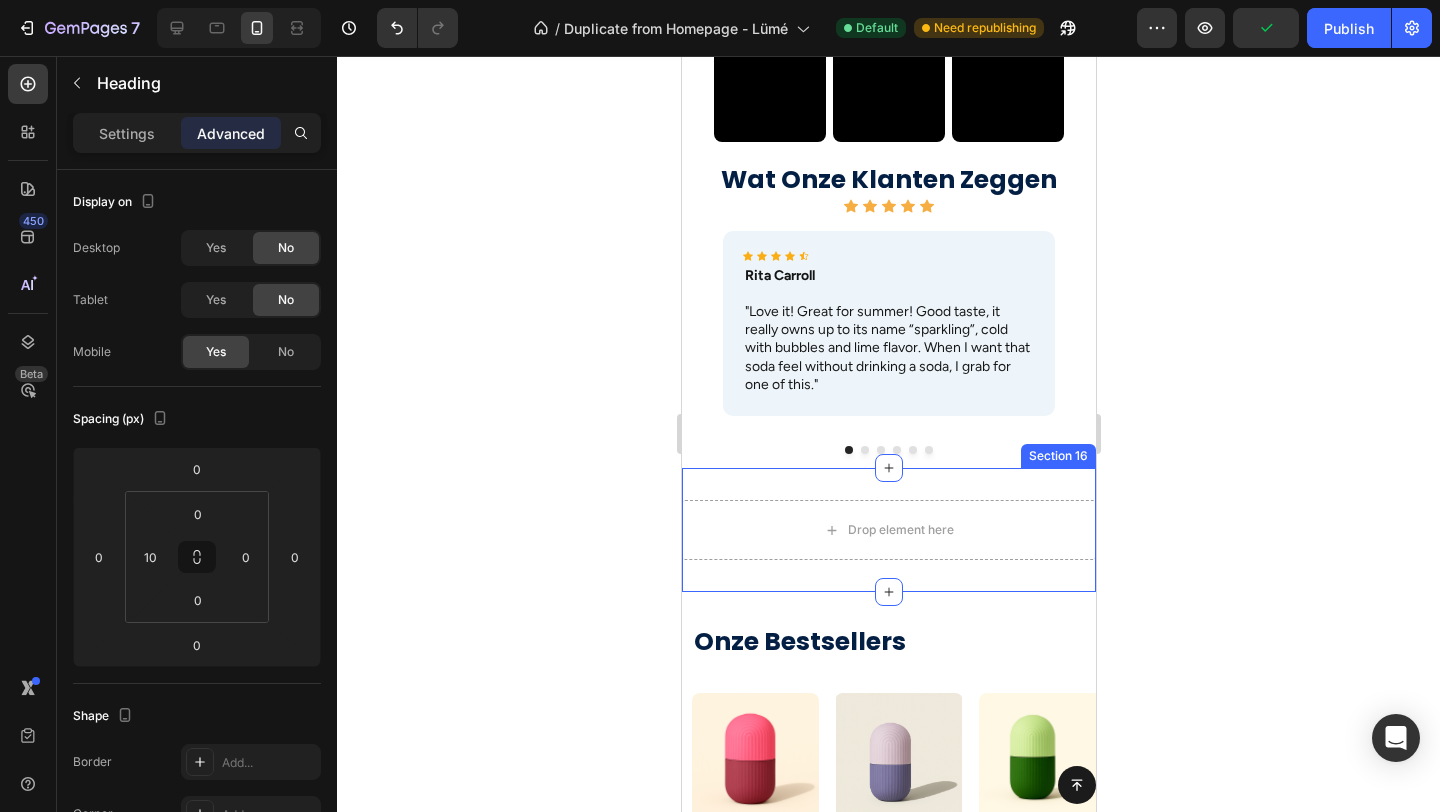 click on "Drop element here Section 16" at bounding box center [888, 530] 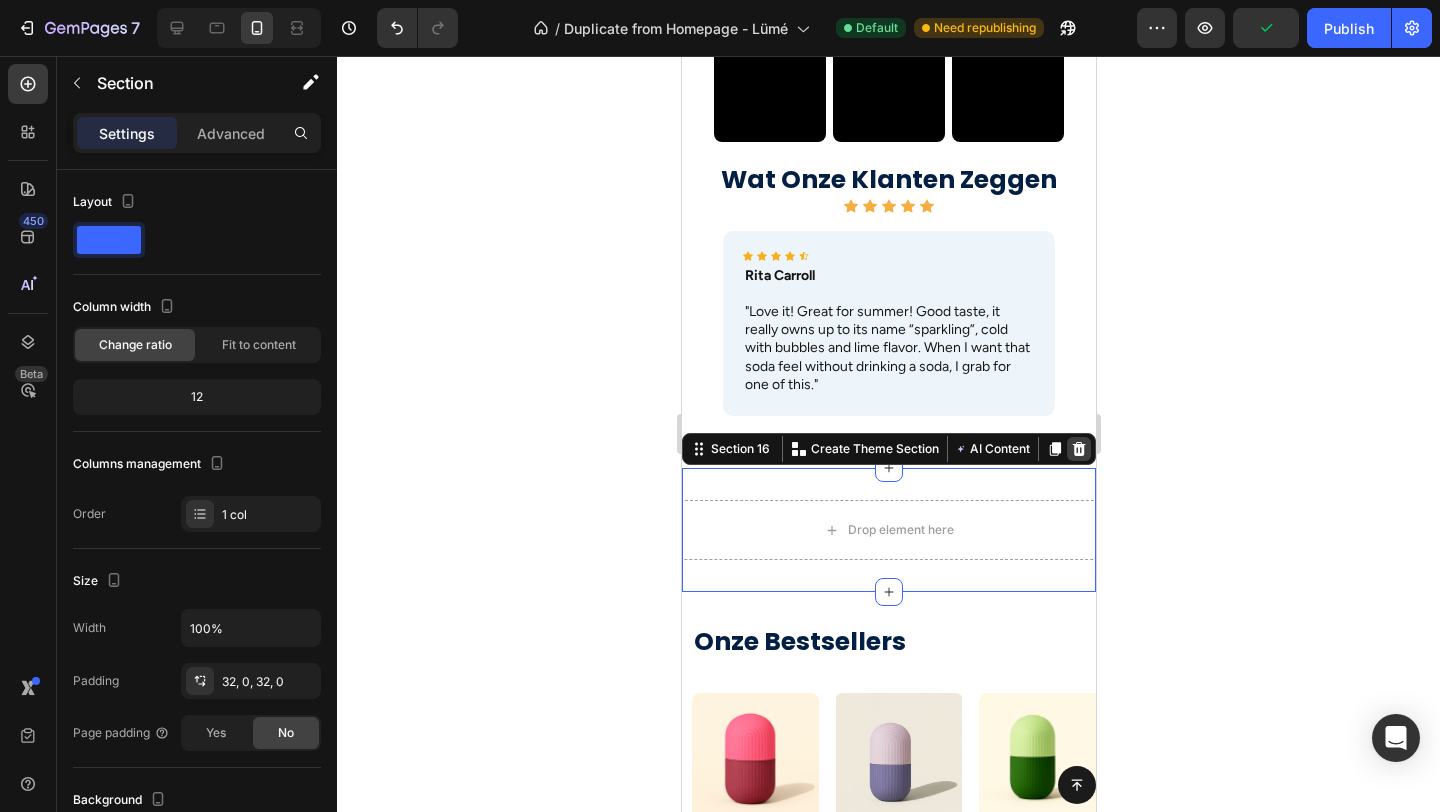 click 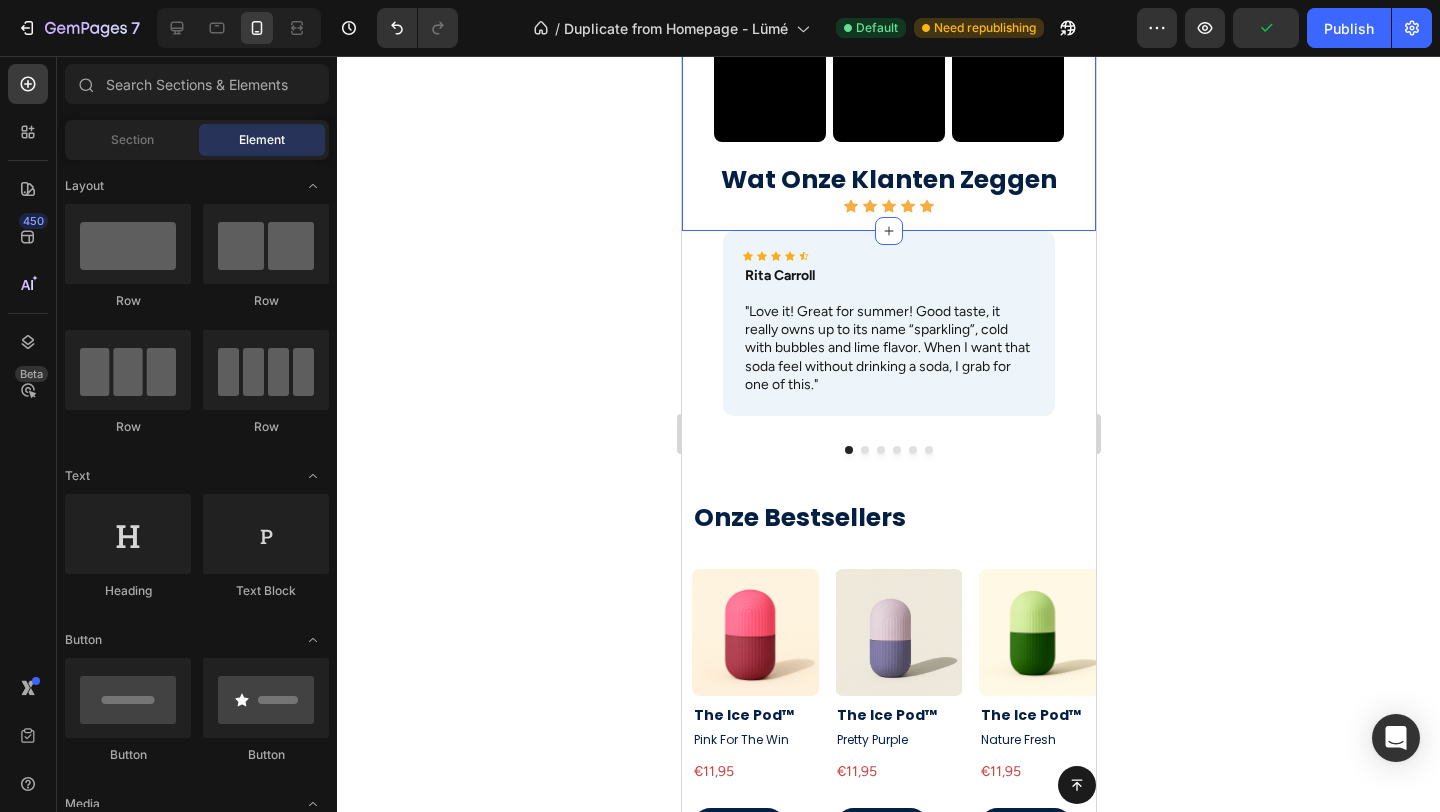 click on "Video Video Video Video
Carousel" at bounding box center [888, 52] 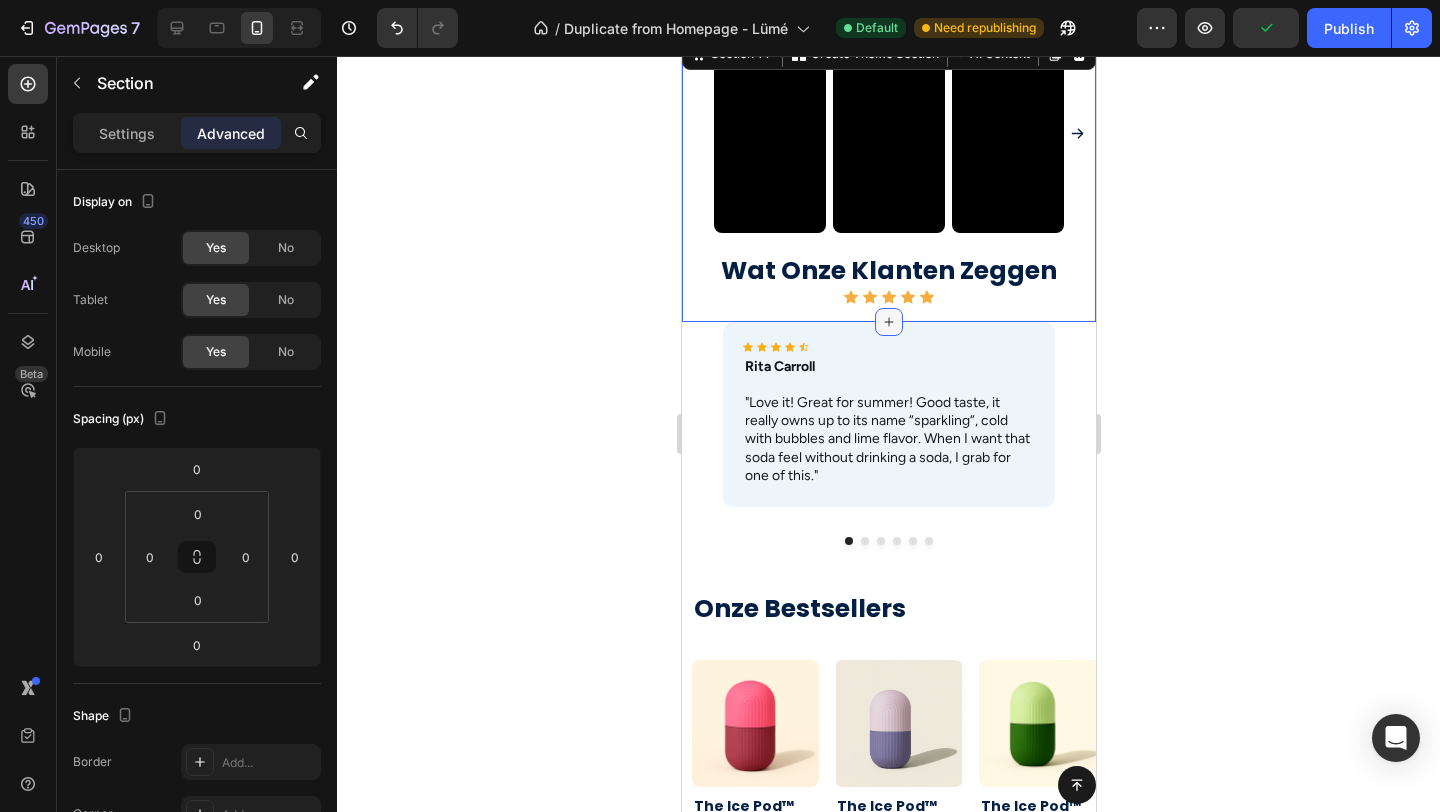 scroll, scrollTop: 568, scrollLeft: 0, axis: vertical 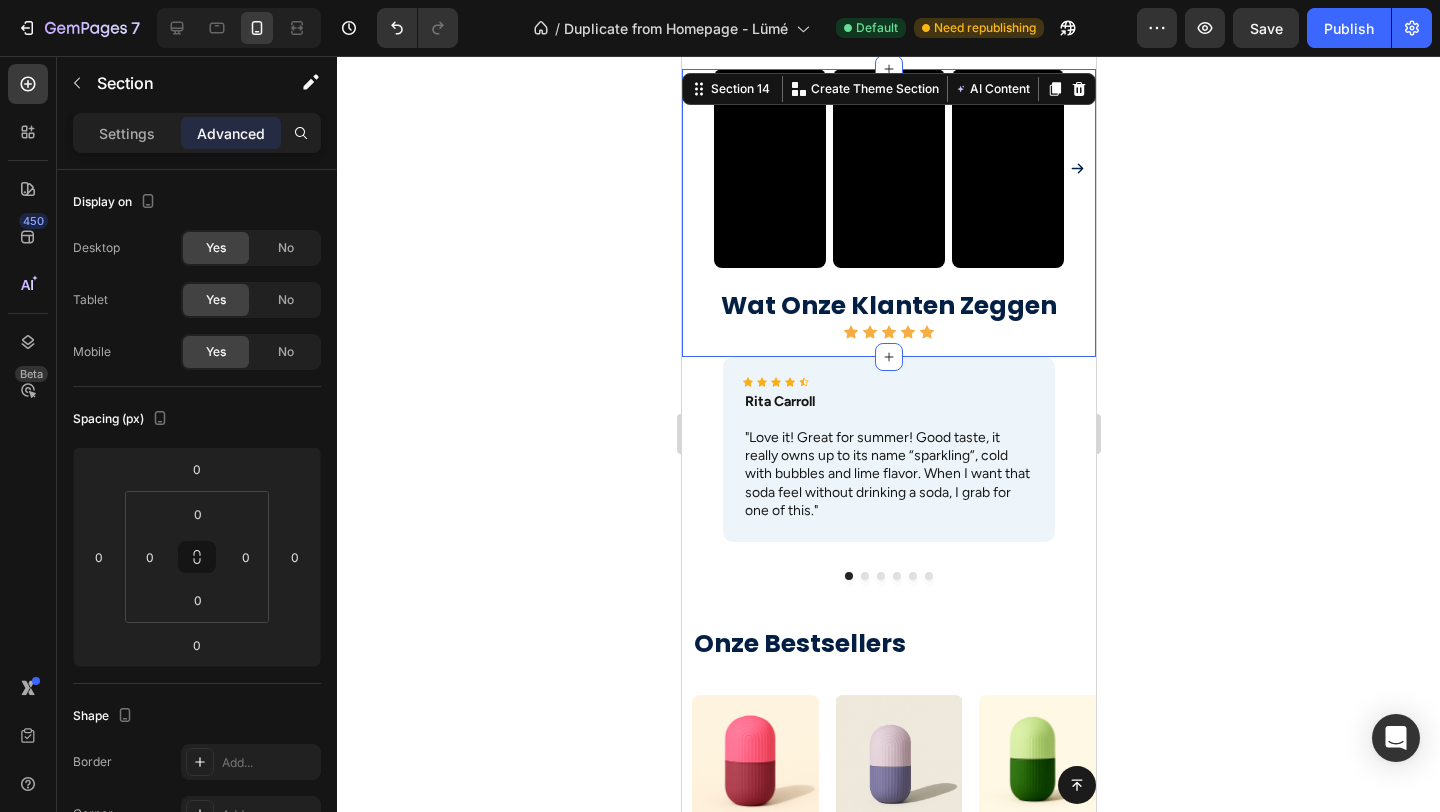click on "Video Video Video Video
Carousel" at bounding box center [888, 178] 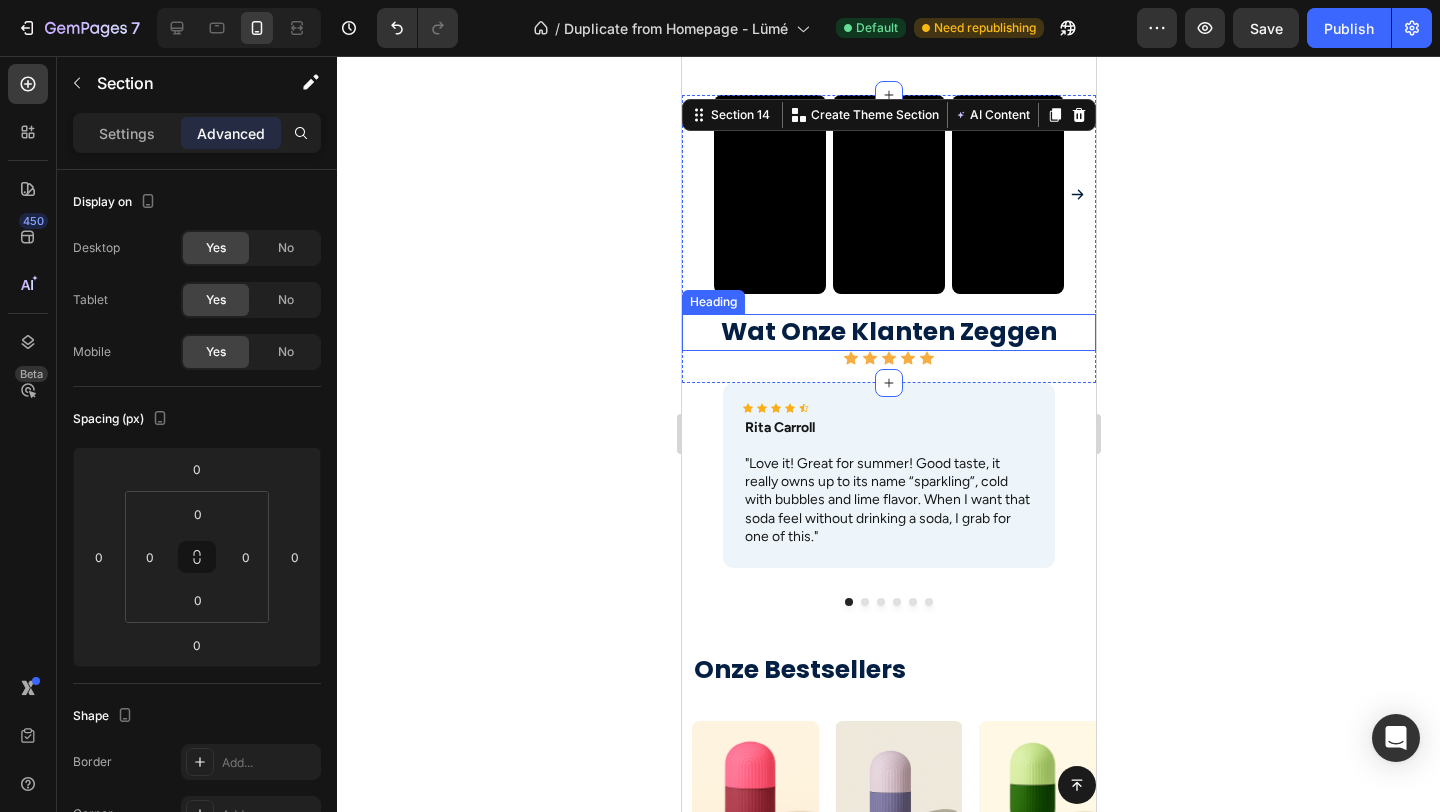 scroll, scrollTop: 537, scrollLeft: 0, axis: vertical 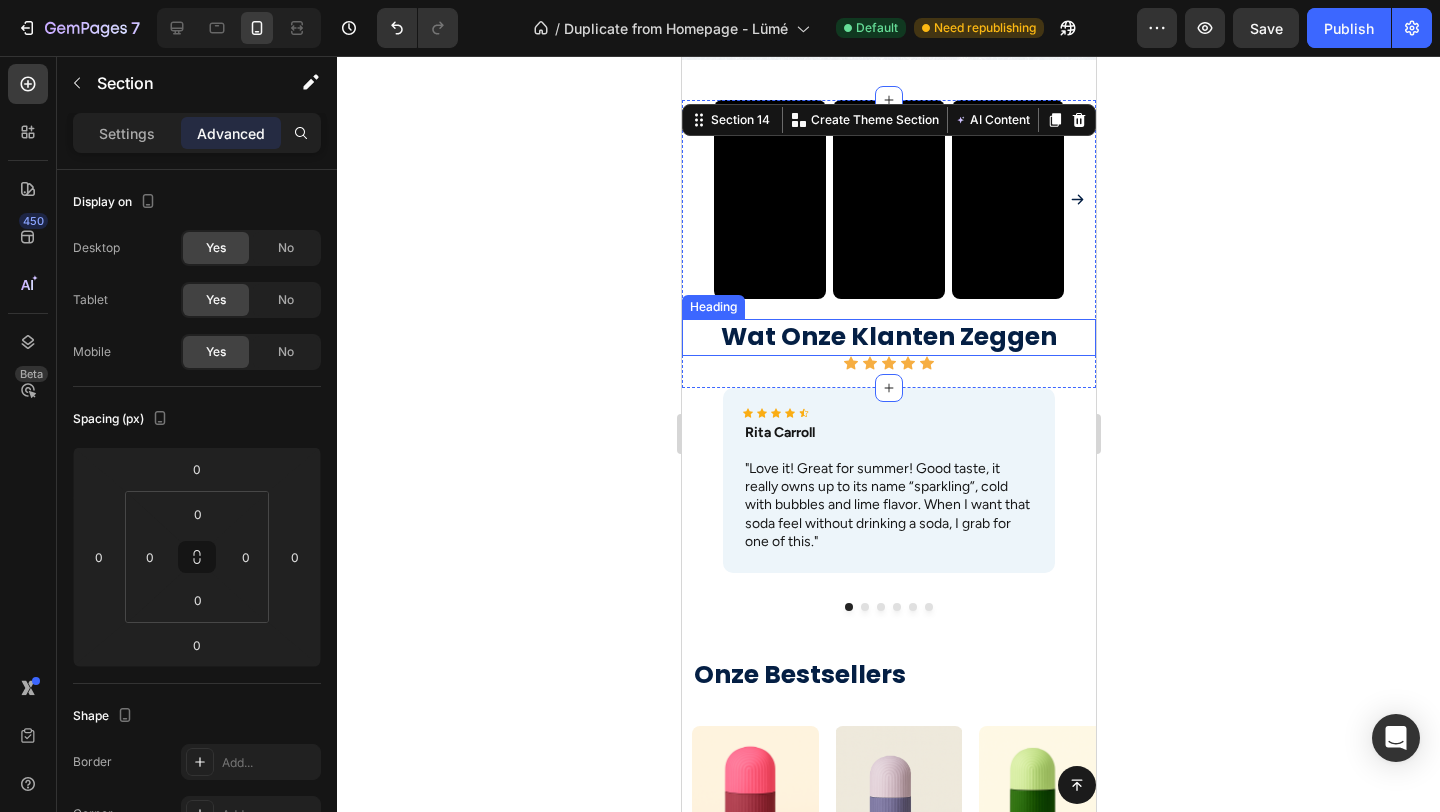 click on "Wat Onze Klanten Zeggen" at bounding box center [888, 337] 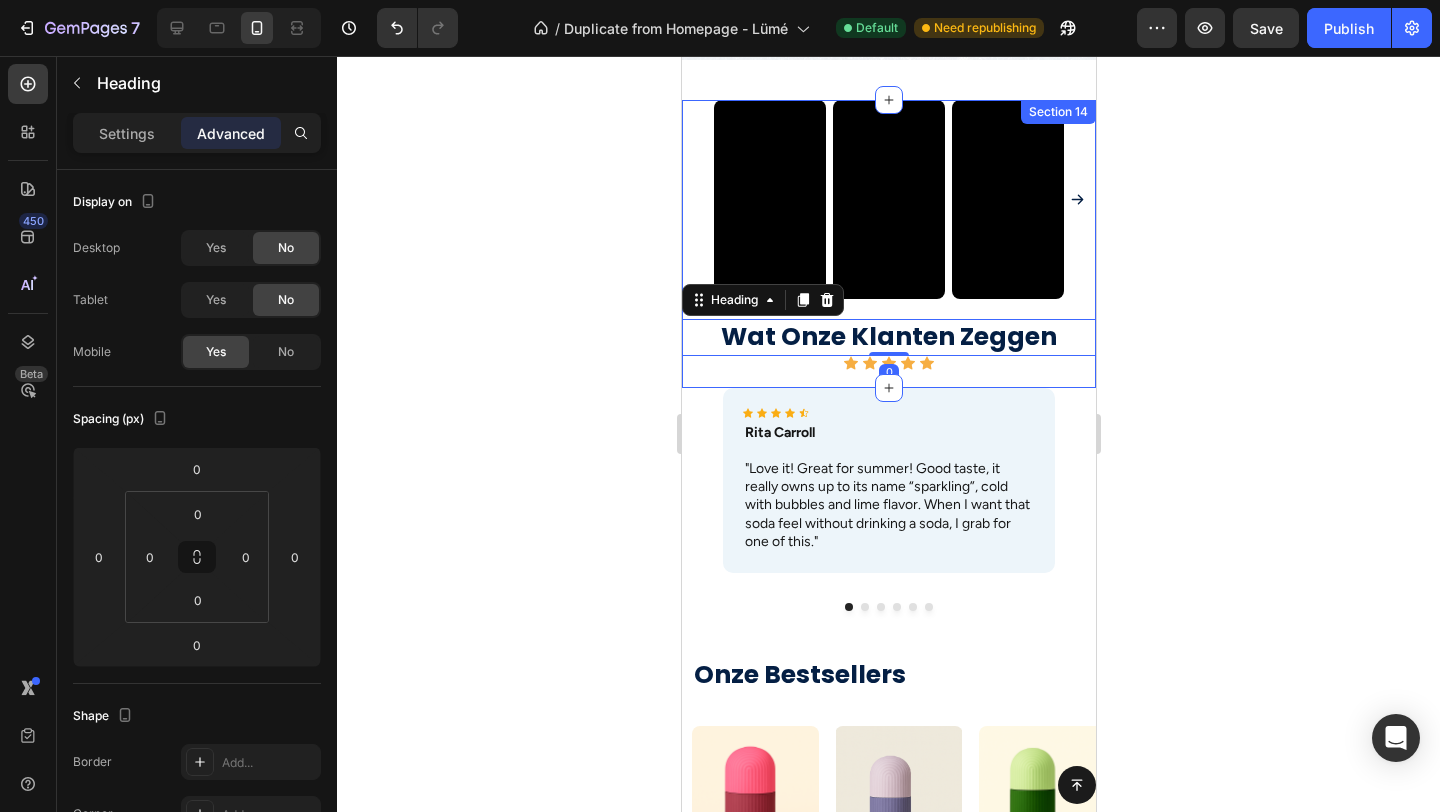 click on "Video Video Video Video
Carousel" at bounding box center (888, 209) 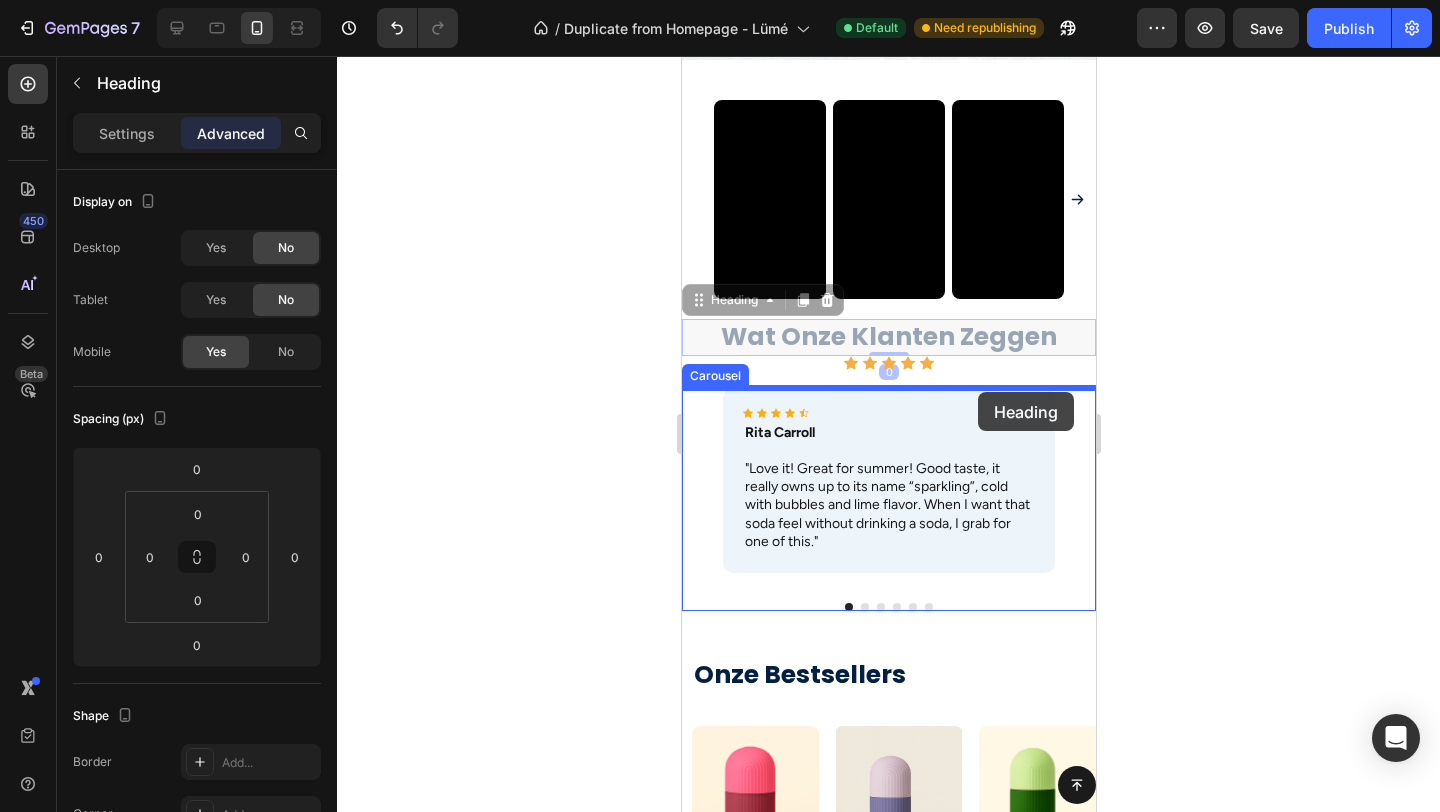drag, startPoint x: 1062, startPoint y: 342, endPoint x: 977, endPoint y: 393, distance: 99.12618 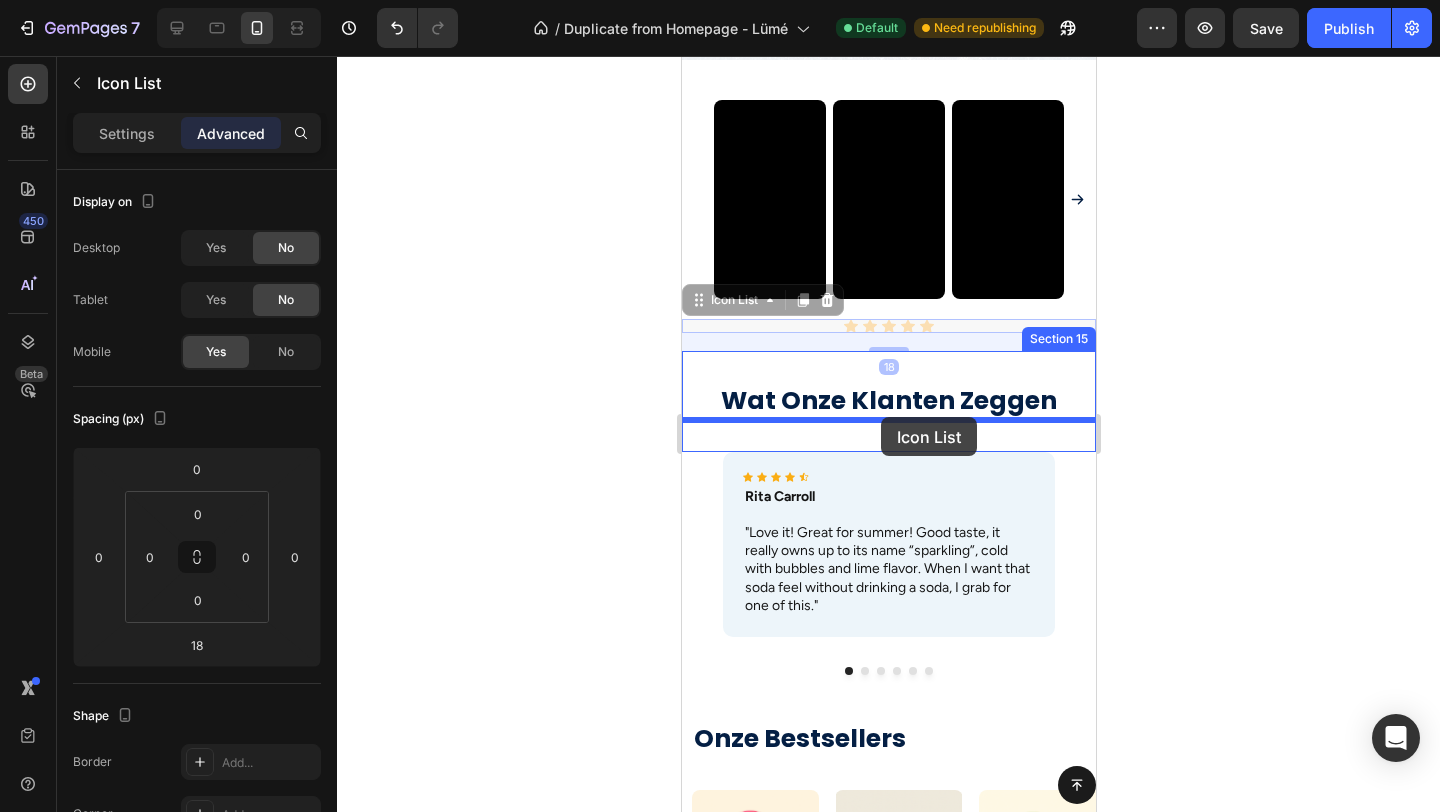 drag, startPoint x: 957, startPoint y: 327, endPoint x: 882, endPoint y: 418, distance: 117.923706 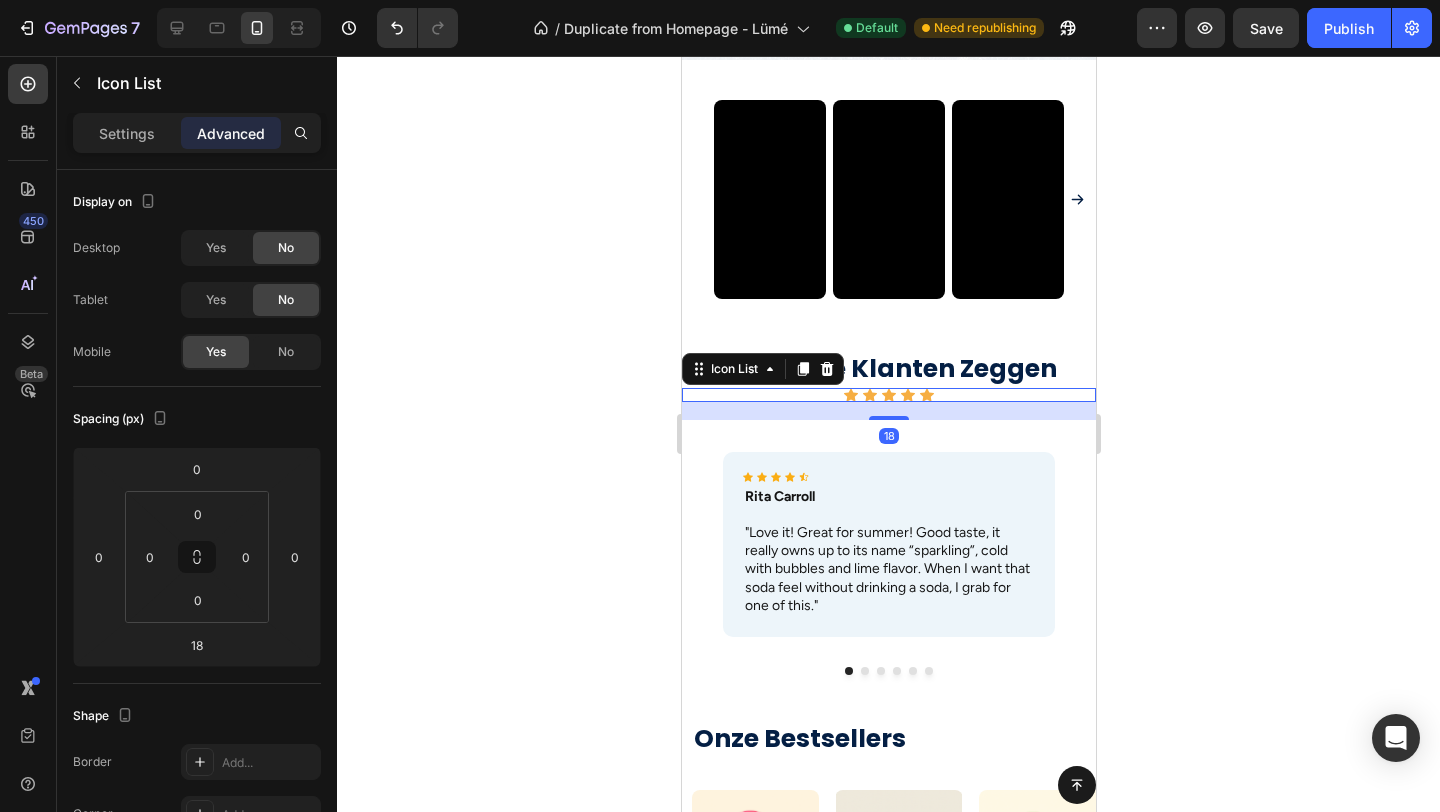 click 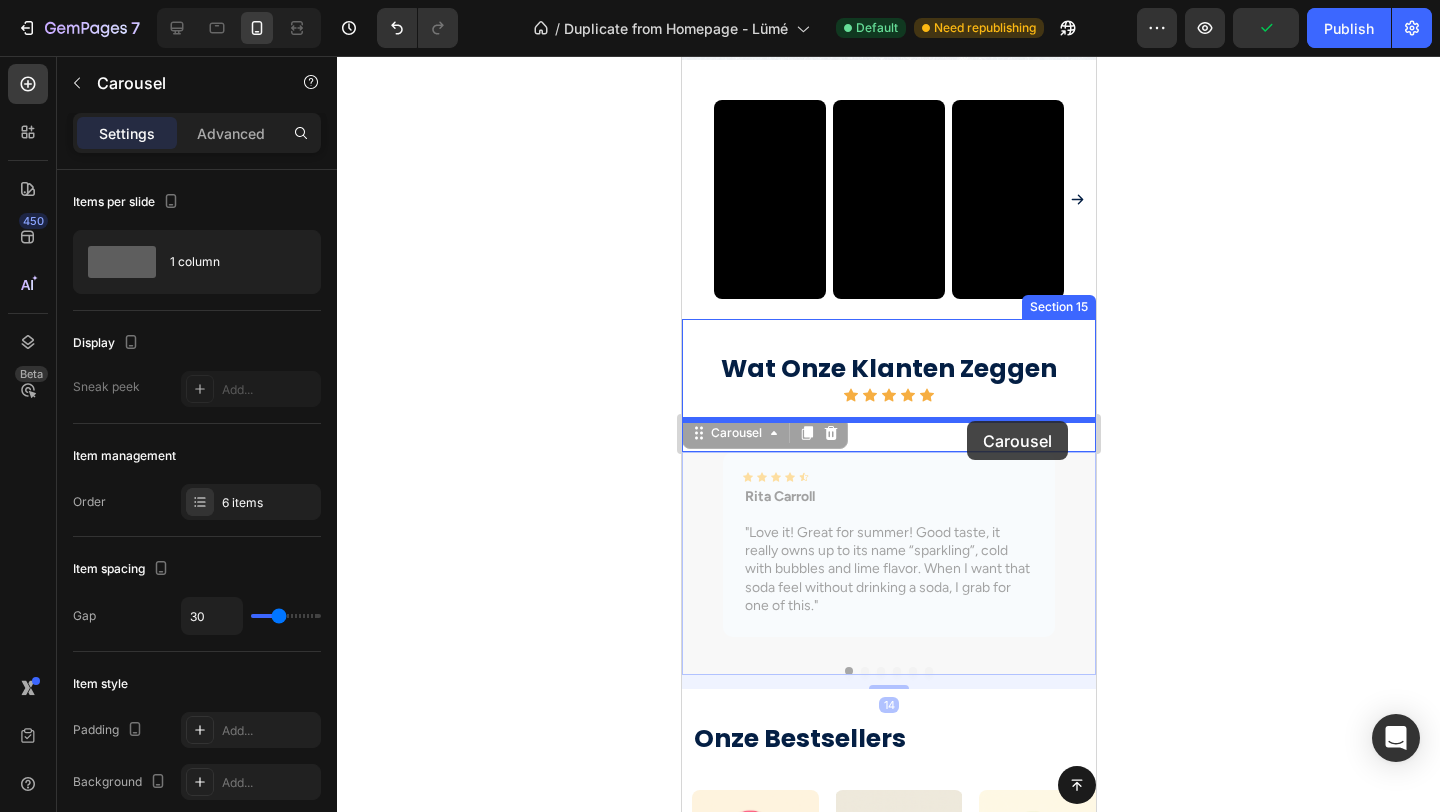 drag, startPoint x: 1078, startPoint y: 516, endPoint x: 965, endPoint y: 422, distance: 146.98639 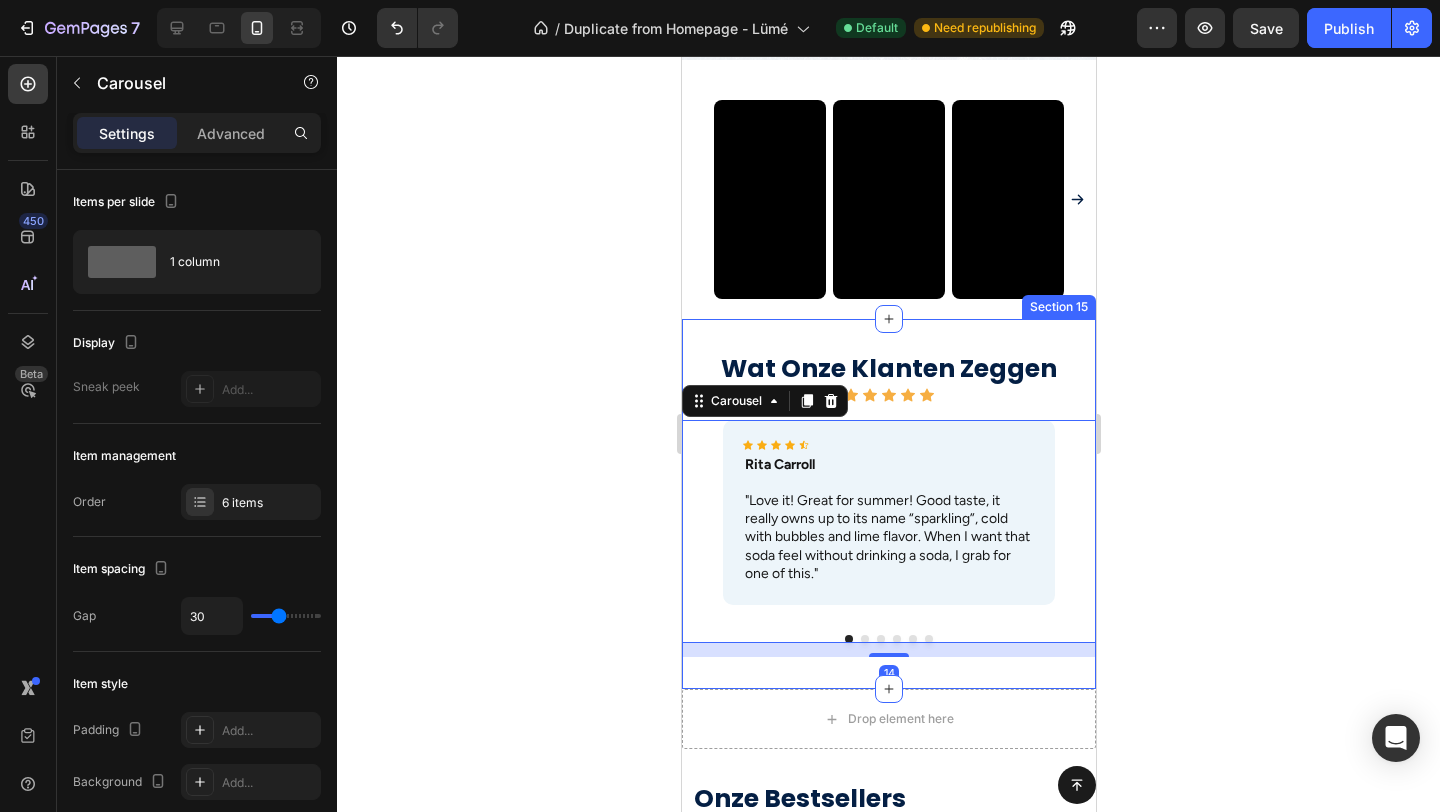 click on "Wat Onze Klanten Zeggen Heading Icon Icon Icon Icon Icon Icon List Icon Icon Icon Icon
Icon Icon List Rita Carroll Text Block "Love it! Great for summer! Good taste, it really owns up to its name “sparkling”, cold with bubbles and lime flavor. When I want that soda feel without drinking a soda, I grab for one of this." Text Block Row Icon Icon Icon Icon
Icon Icon List Maria Min Text Block "Love it! Great for summer! Good taste, it really owns up to its name “sparkling”, cold with bubbles and lime flavor. When I want that soda feel without drinking a soda, I grab for one of this." Text Block Row Icon Icon Icon Icon
Icon Icon List Max Sero Text Block "Love it! Great for summer! Good taste, it really owns up to its name “sparkling”, cold with bubbles and lime flavor. When I want that soda feel without drinking a soda, I grab for one of this." Text Block Row Icon Icon Icon Icon
Icon Icon List Max Sero Text Block Text Block Row Icon Icon" at bounding box center [888, 504] 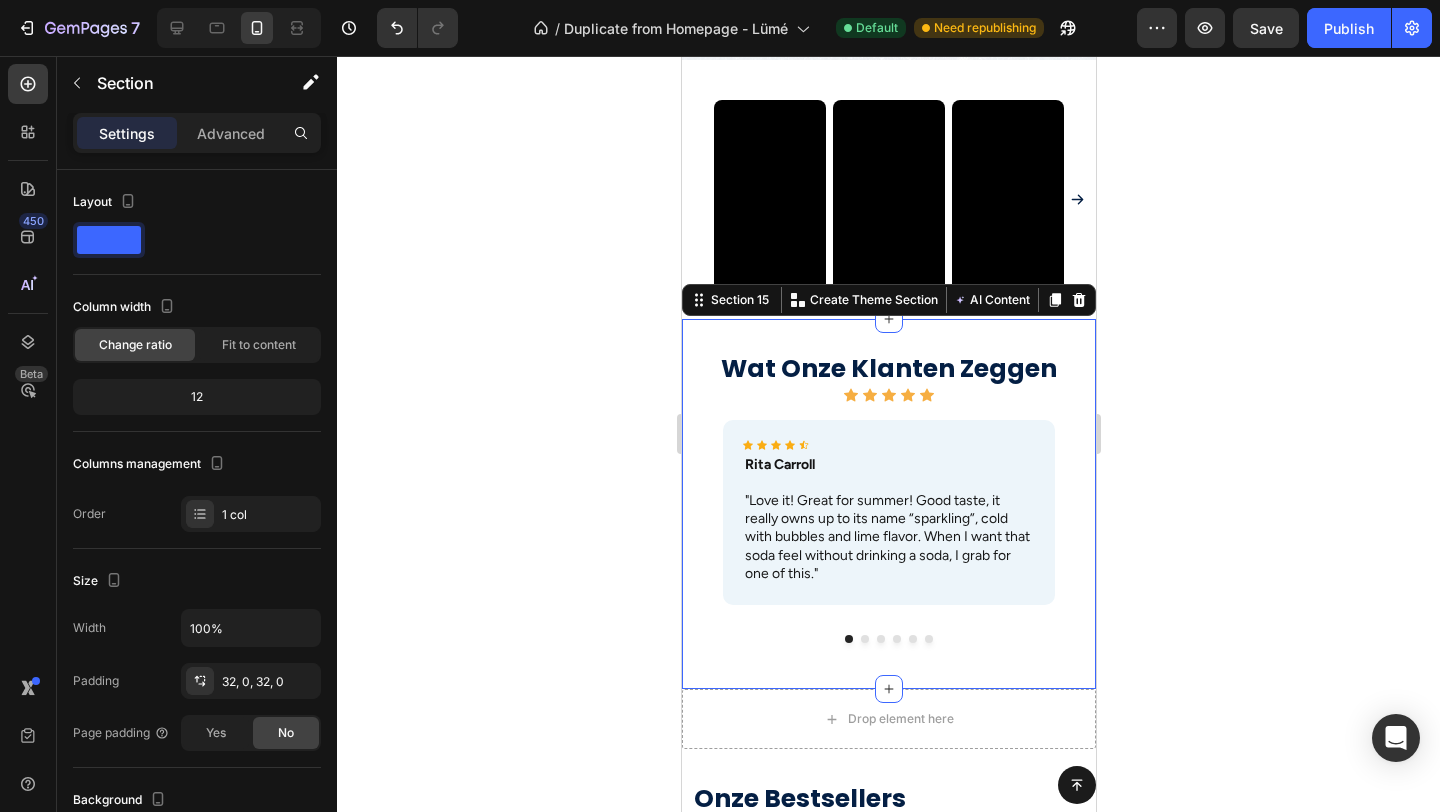 click 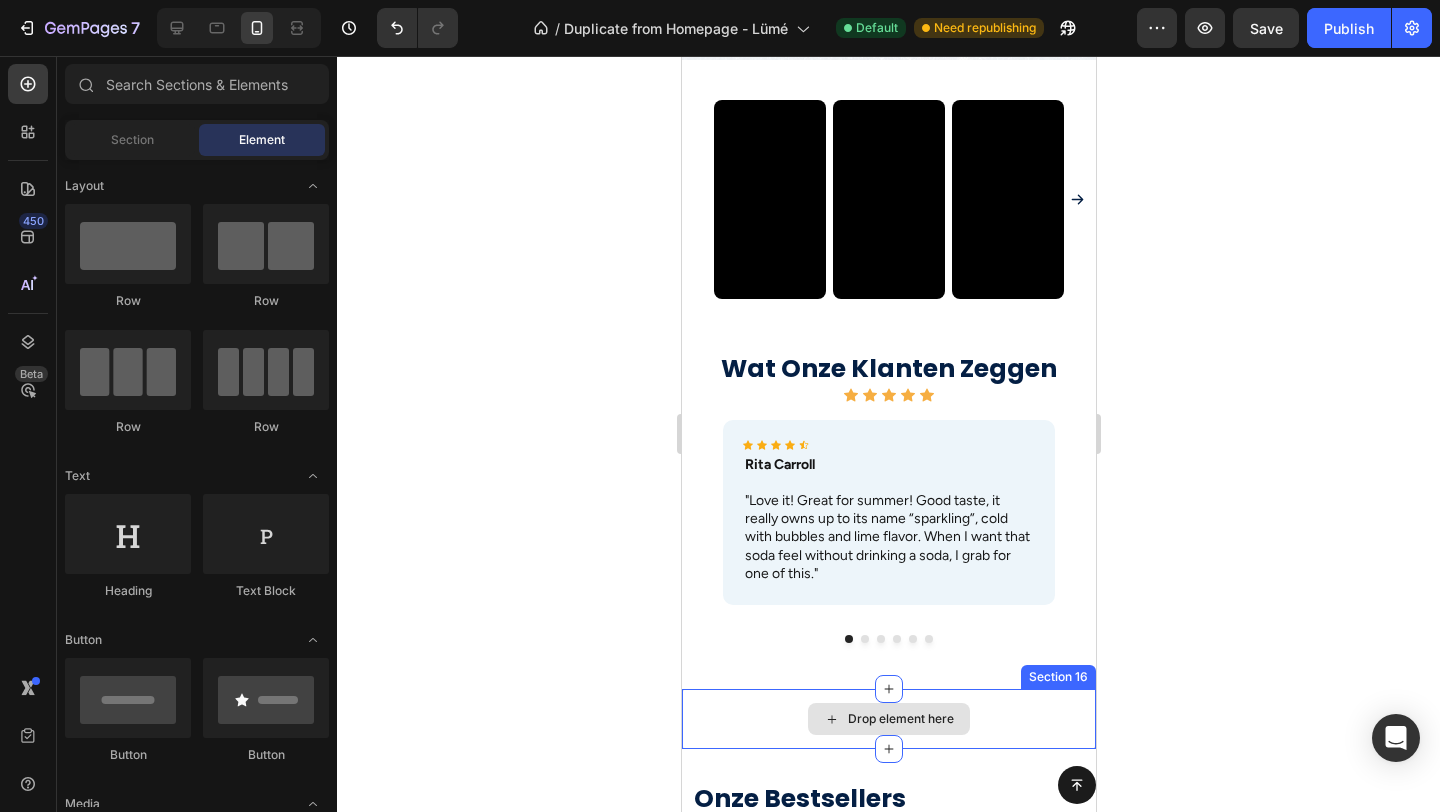 click on "Drop element here" at bounding box center (888, 719) 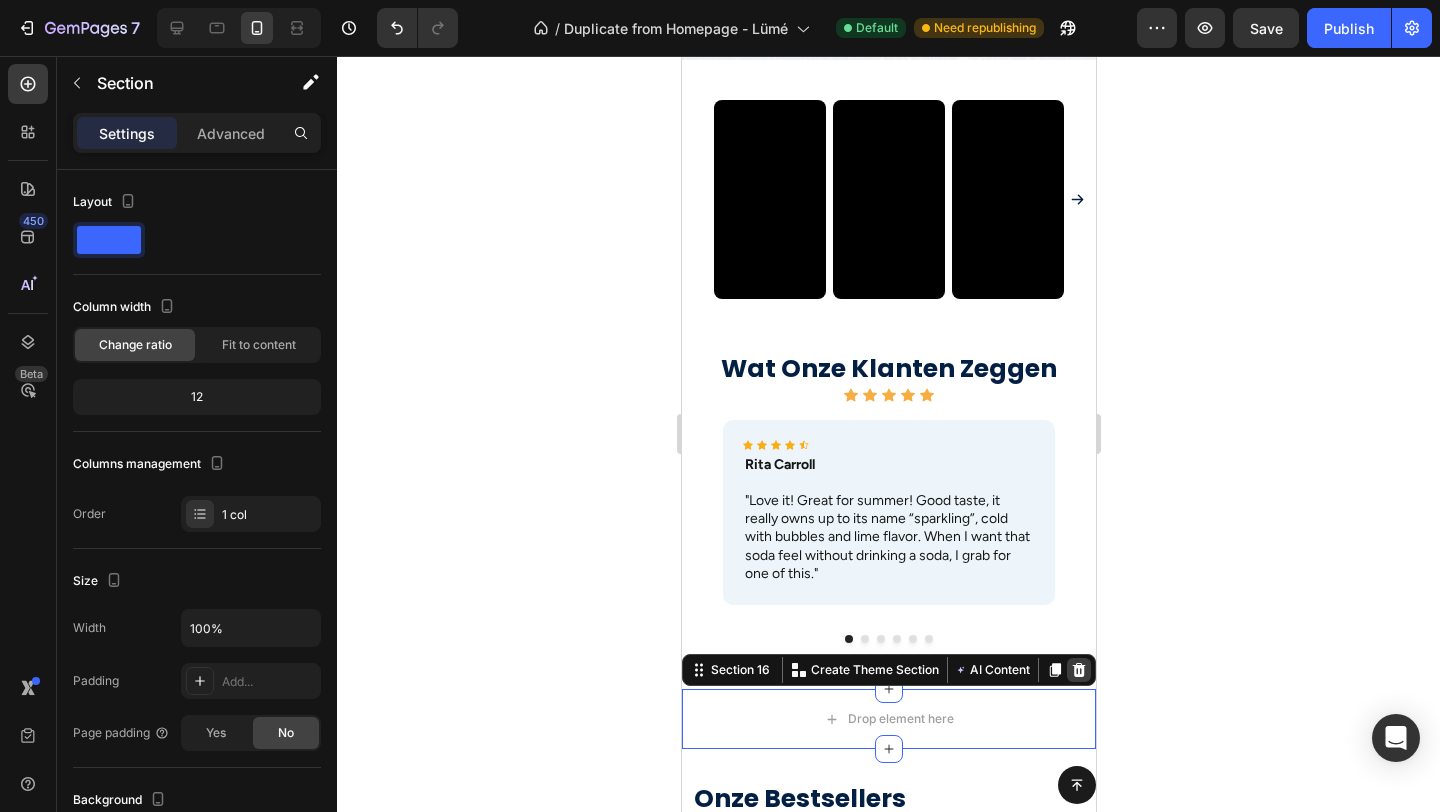 click 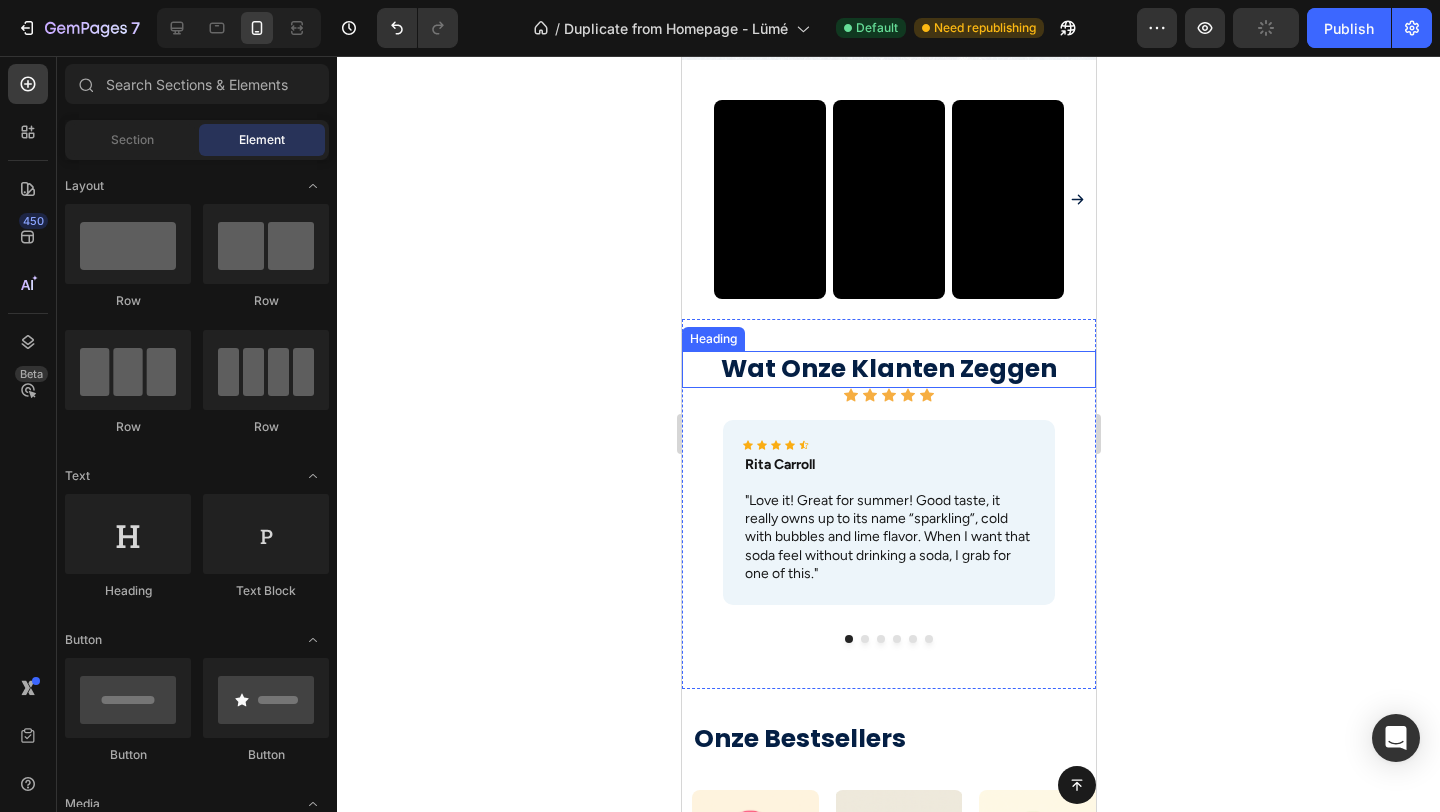 click on "Wat Onze Klanten Zeggen" at bounding box center (888, 369) 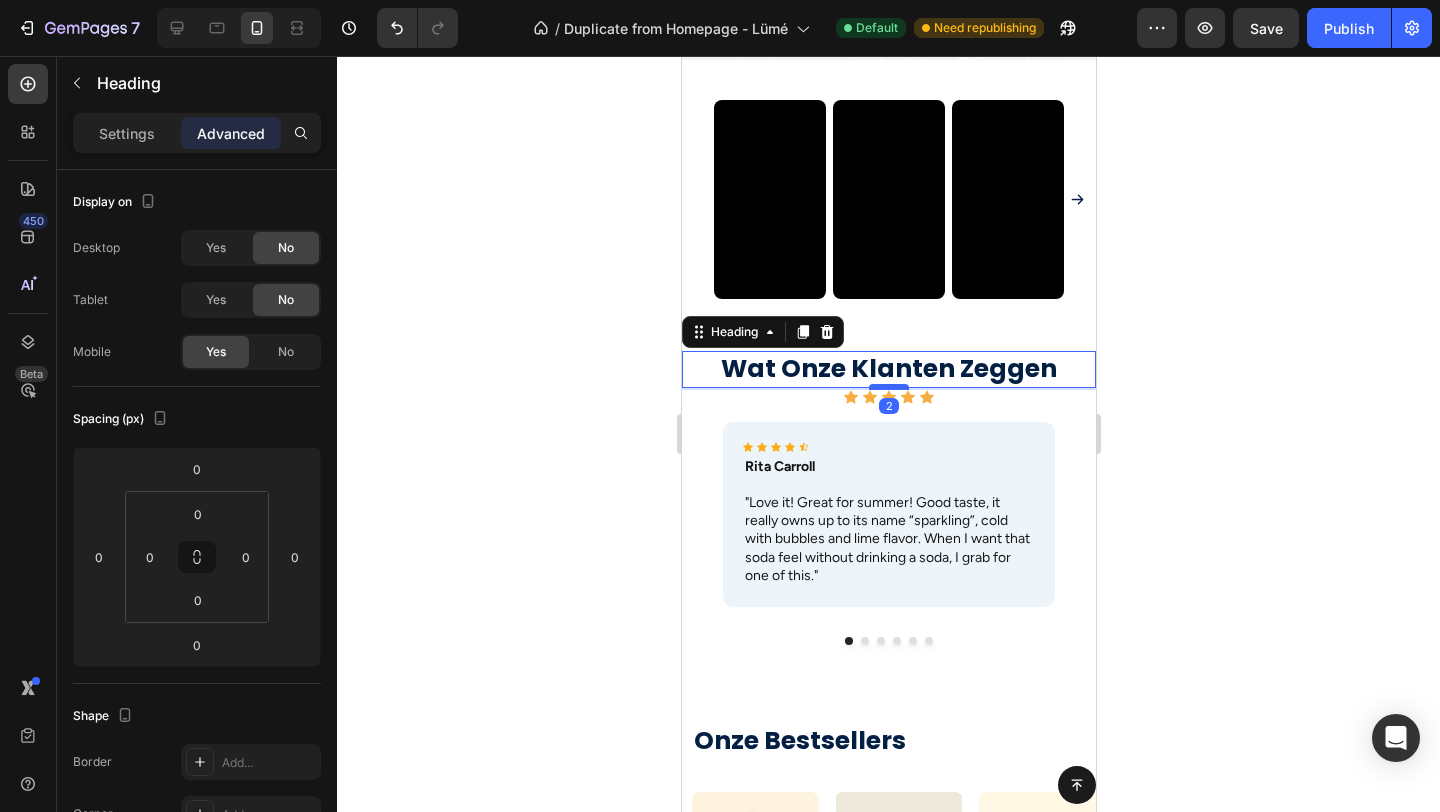 click at bounding box center [888, 387] 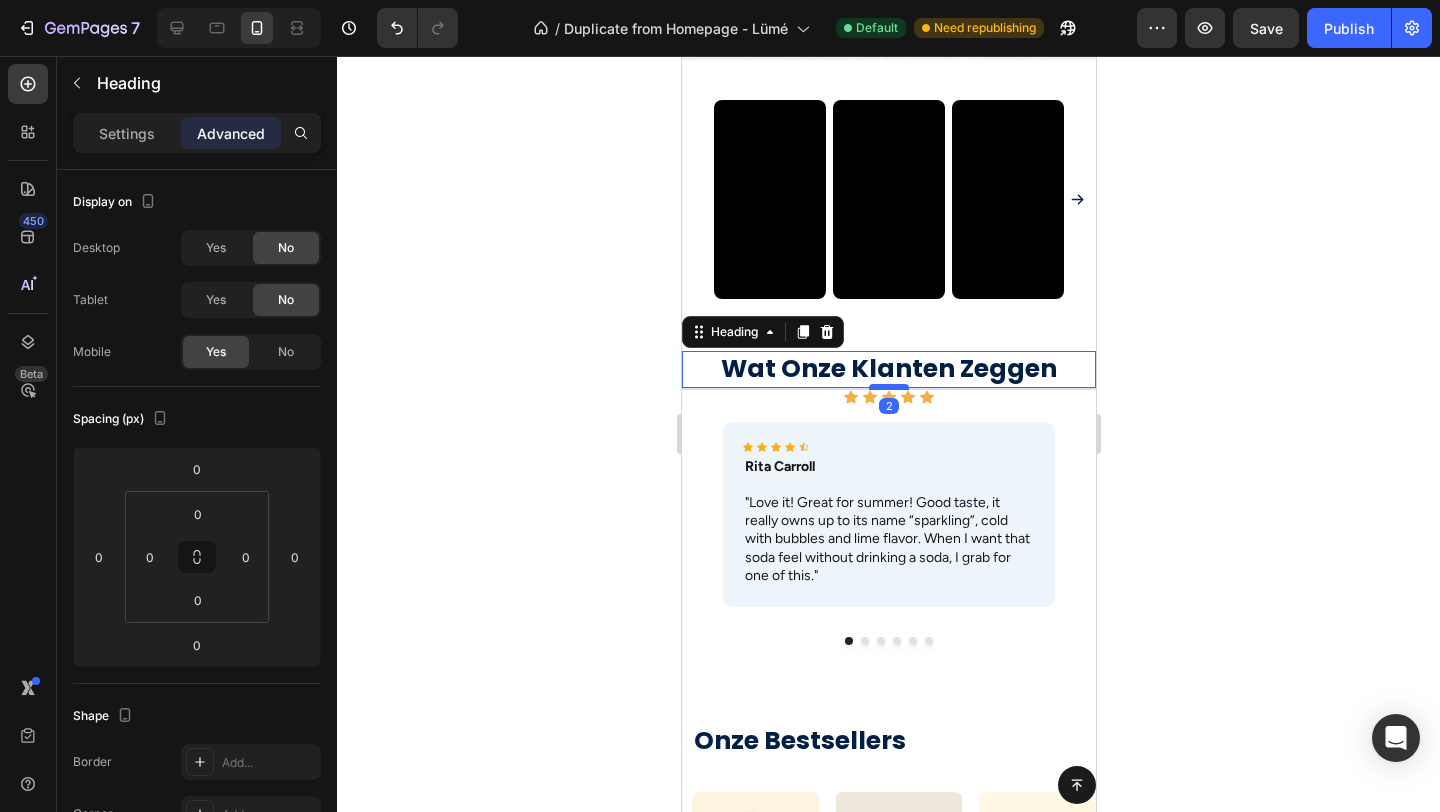 type on "2" 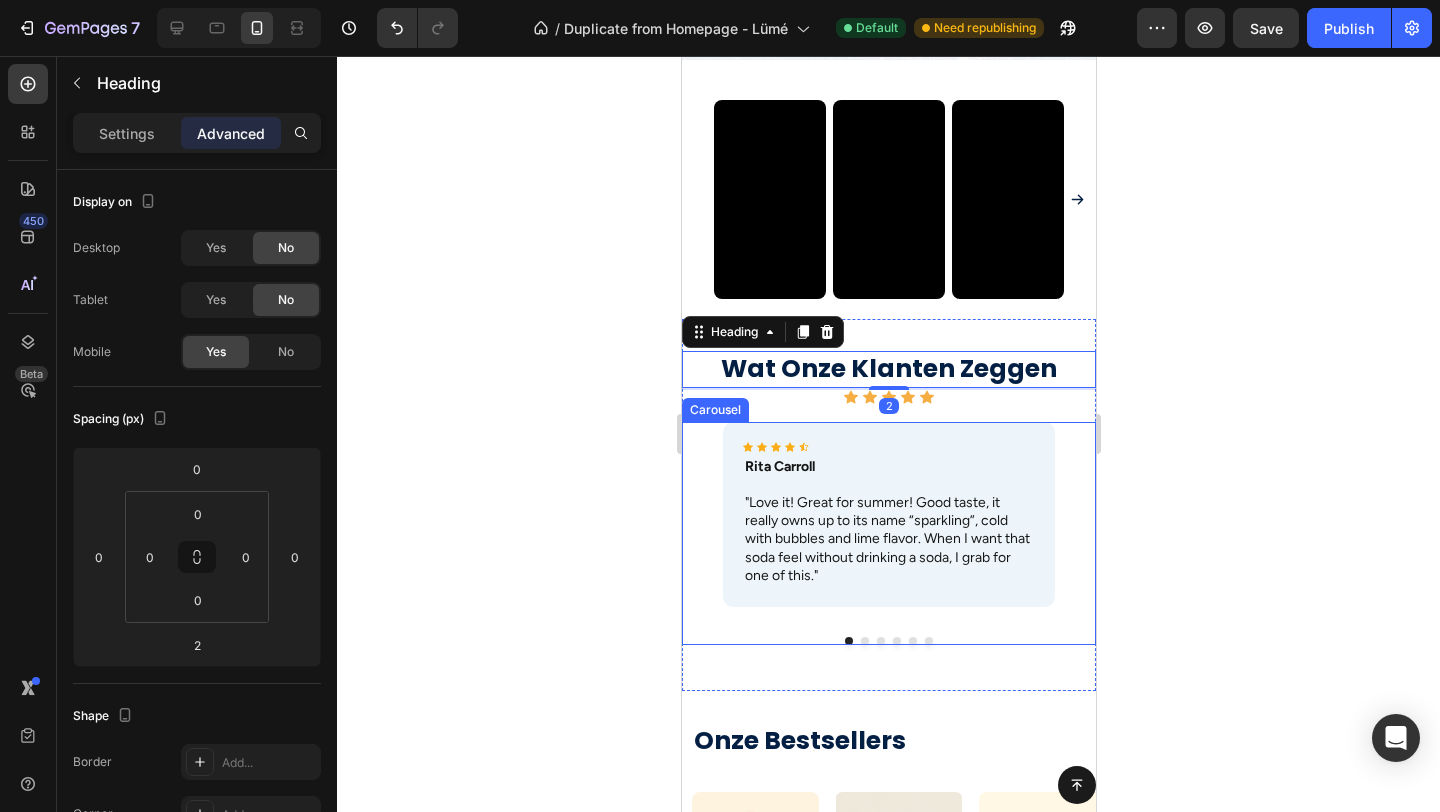 click 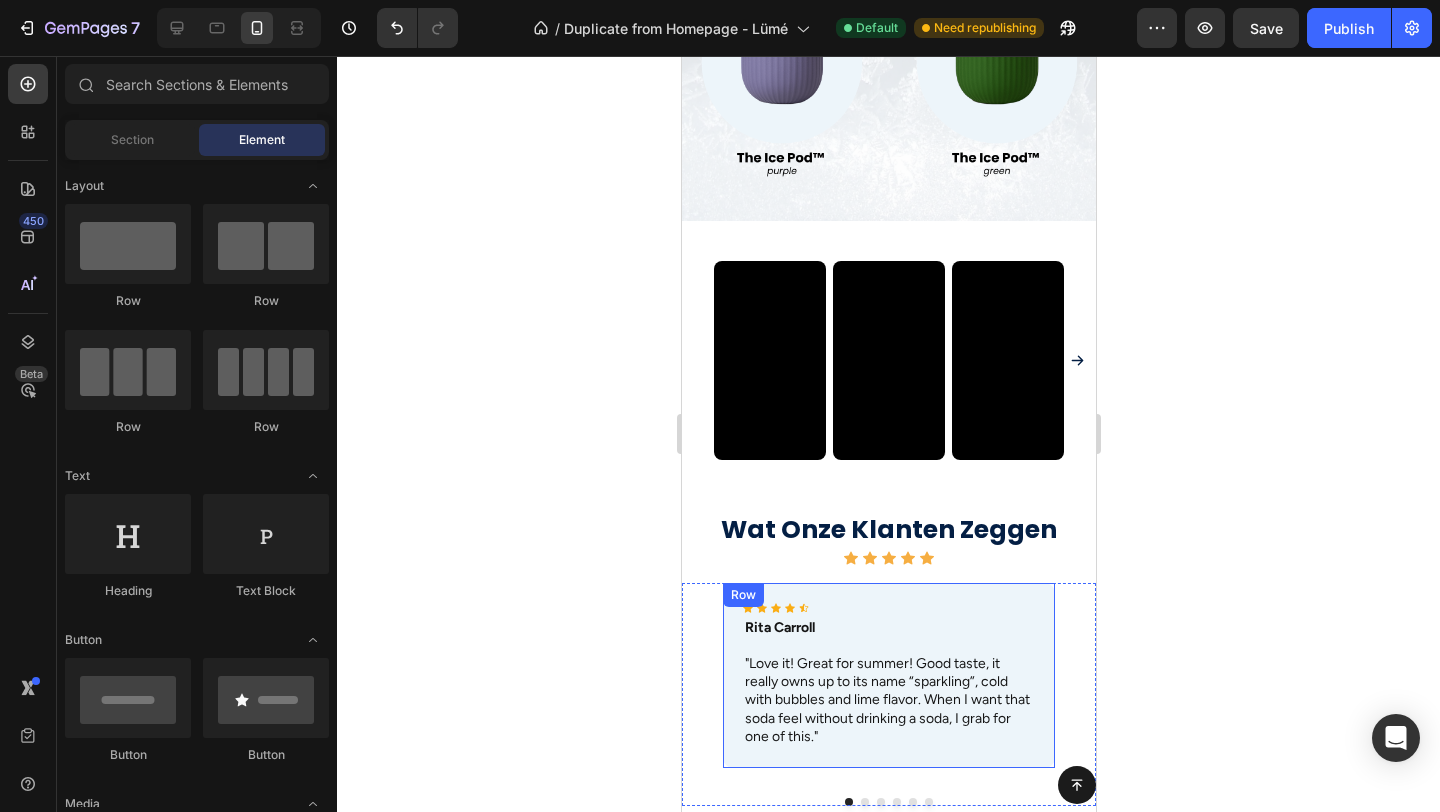 scroll, scrollTop: 366, scrollLeft: 0, axis: vertical 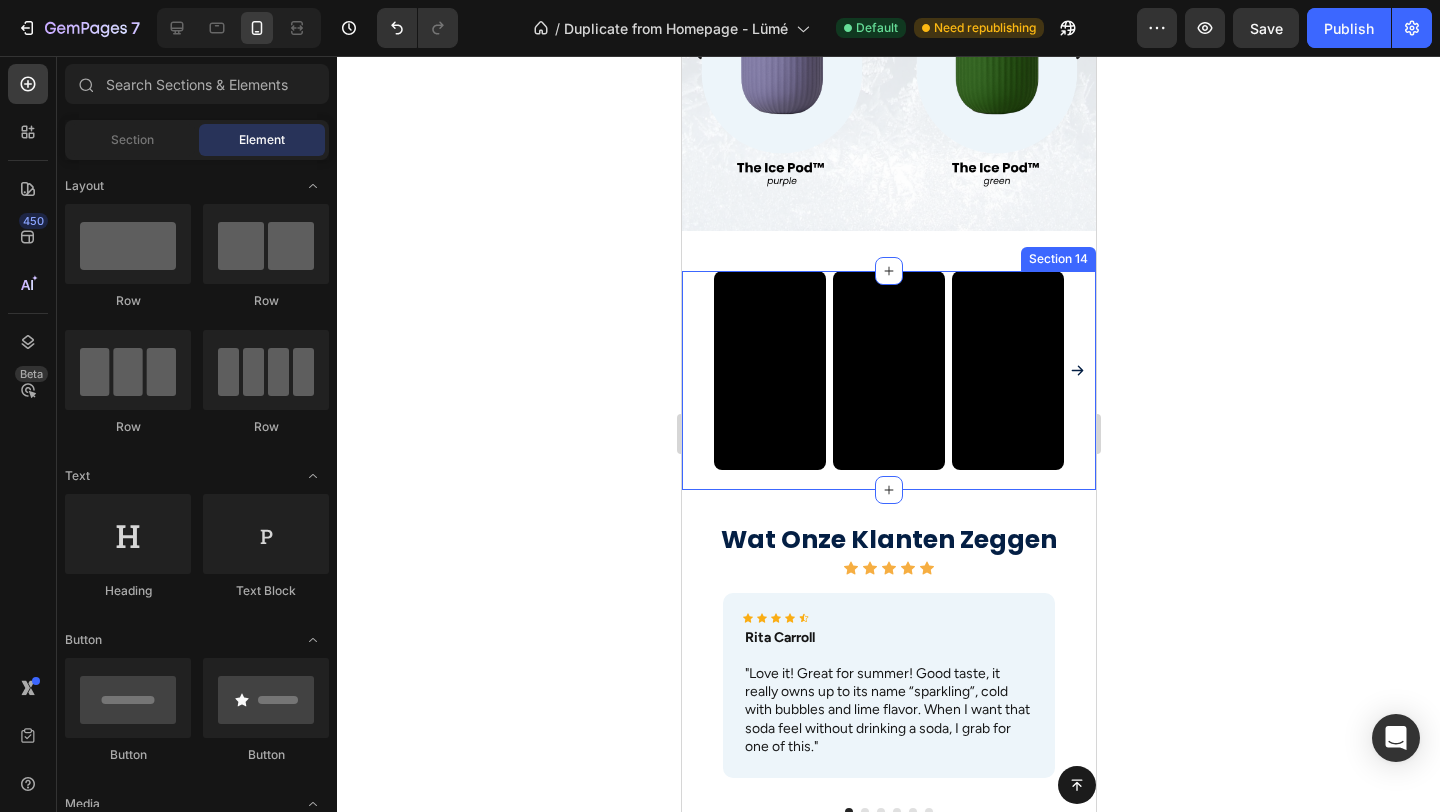 click on "Video Video Video Video
Carousel" at bounding box center [888, 380] 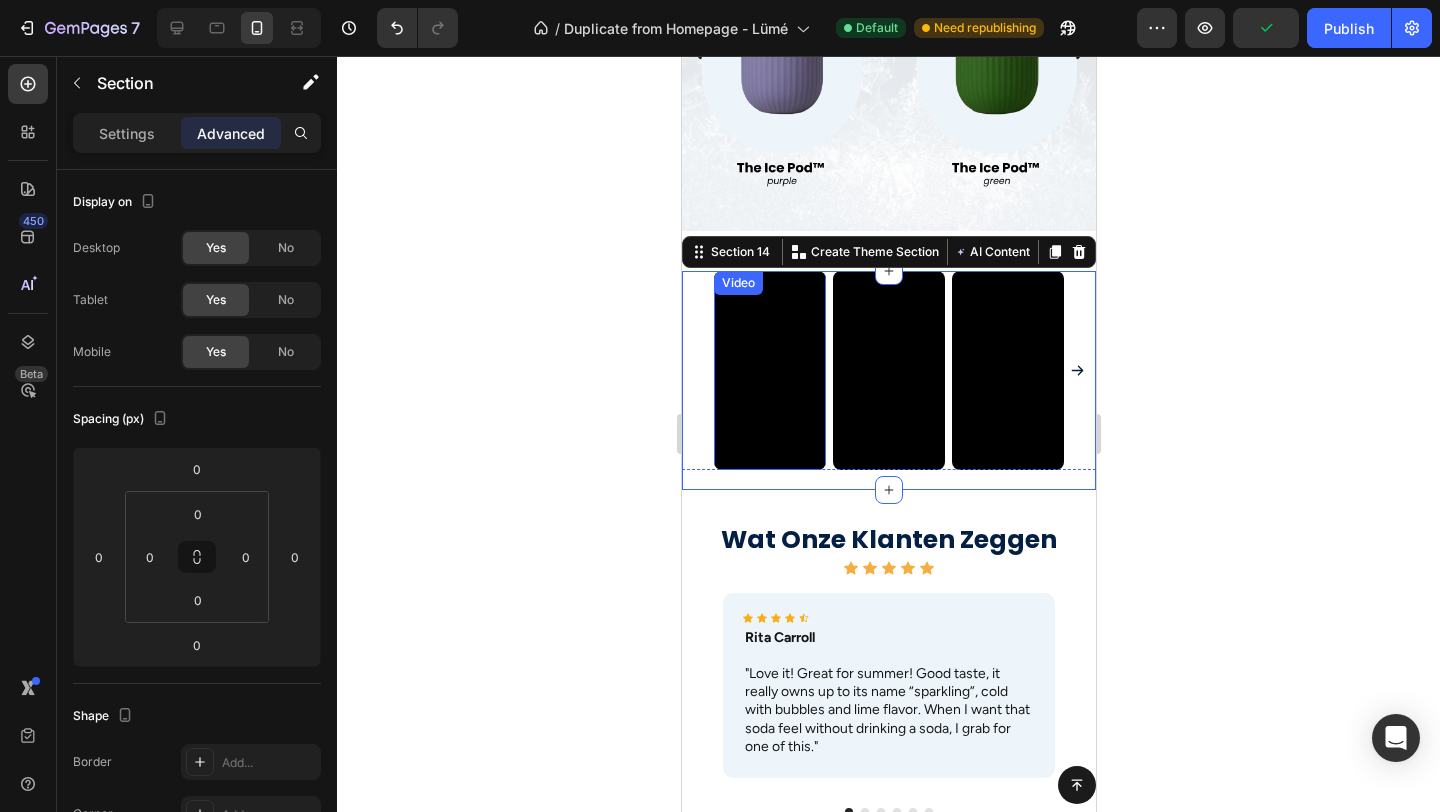 click at bounding box center [769, 370] 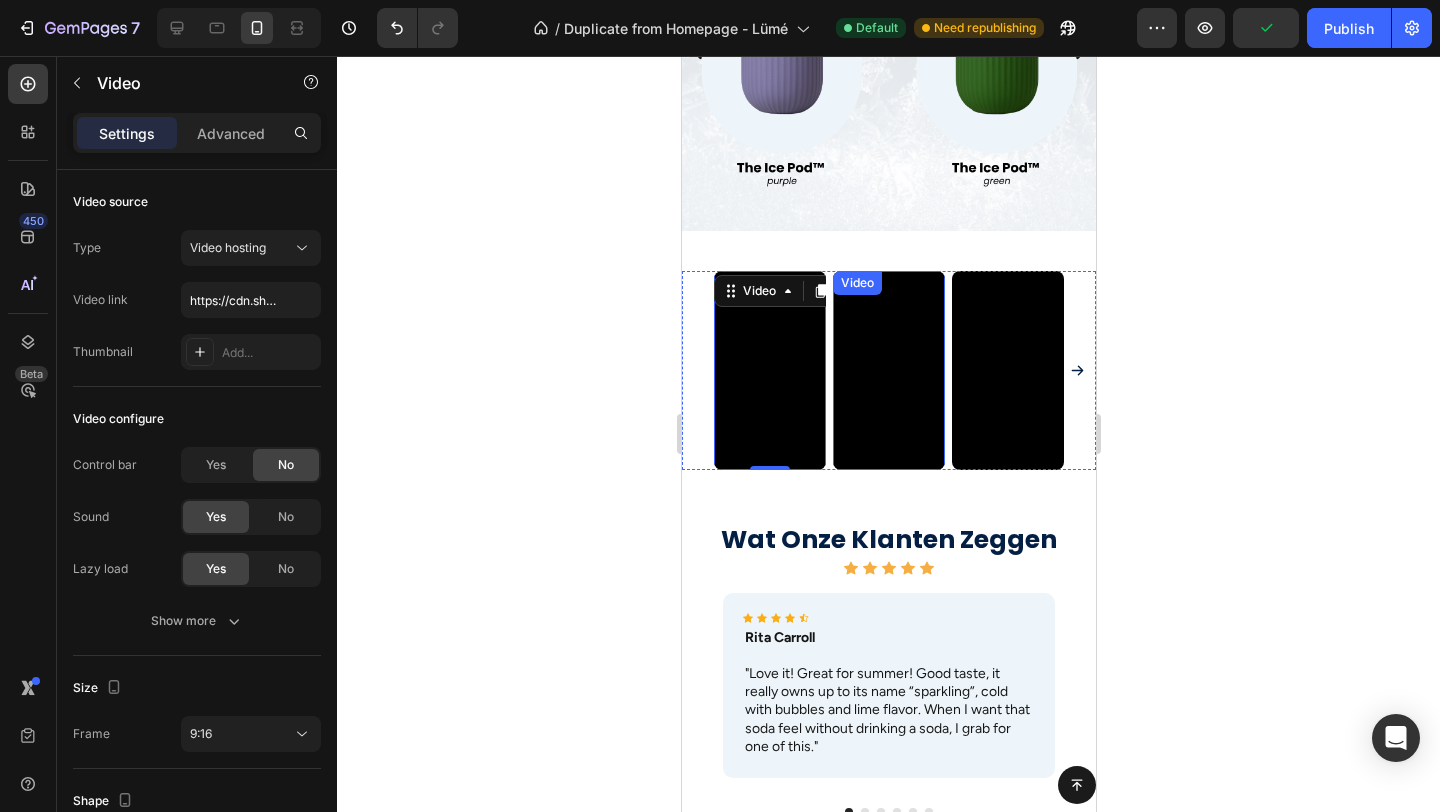 click at bounding box center [888, 370] 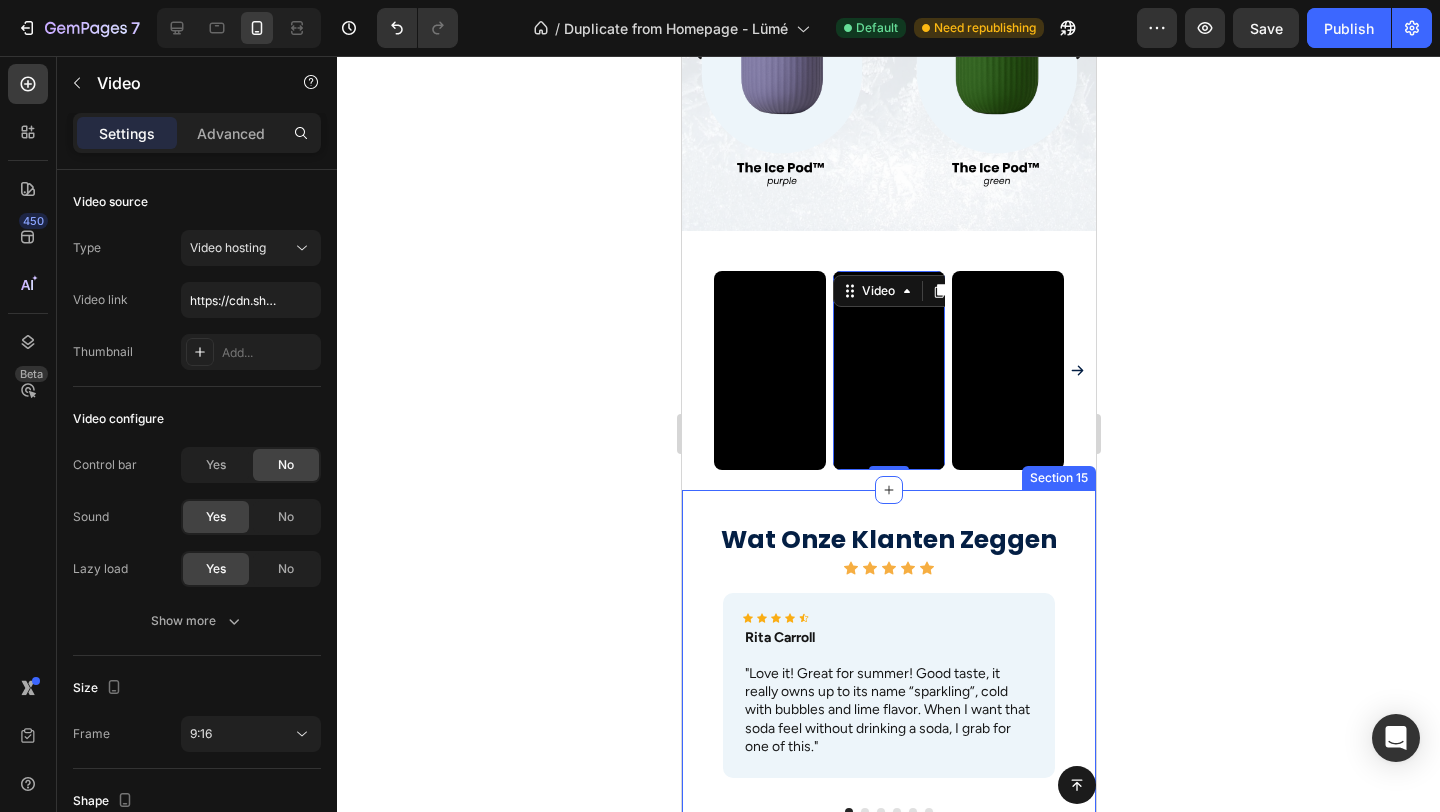 click on "Wat Onze Klanten Zeggen Heading Icon Icon Icon Icon Icon Icon List Icon Icon Icon Icon
Icon Icon List Rita Carroll Text Block "Love it! Great for summer! Good taste, it really owns up to its name “sparkling”, cold with bubbles and lime flavor. When I want that soda feel without drinking a soda, I grab for one of this." Text Block Row Icon Icon Icon Icon
Icon Icon List Maria Min Text Block "Love it! Great for summer! Good taste, it really owns up to its name “sparkling”, cold with bubbles and lime flavor. When I want that soda feel without drinking a soda, I grab for one of this." Text Block Row Icon Icon Icon Icon
Icon Icon List Max Sero Text Block "Love it! Great for summer! Good taste, it really owns up to its name “sparkling”, cold with bubbles and lime flavor. When I want that soda feel without drinking a soda, I grab for one of this." Text Block Row Icon Icon Icon Icon
Icon Icon List Max Sero Text Block Text Block Row Icon Icon" at bounding box center (888, 676) 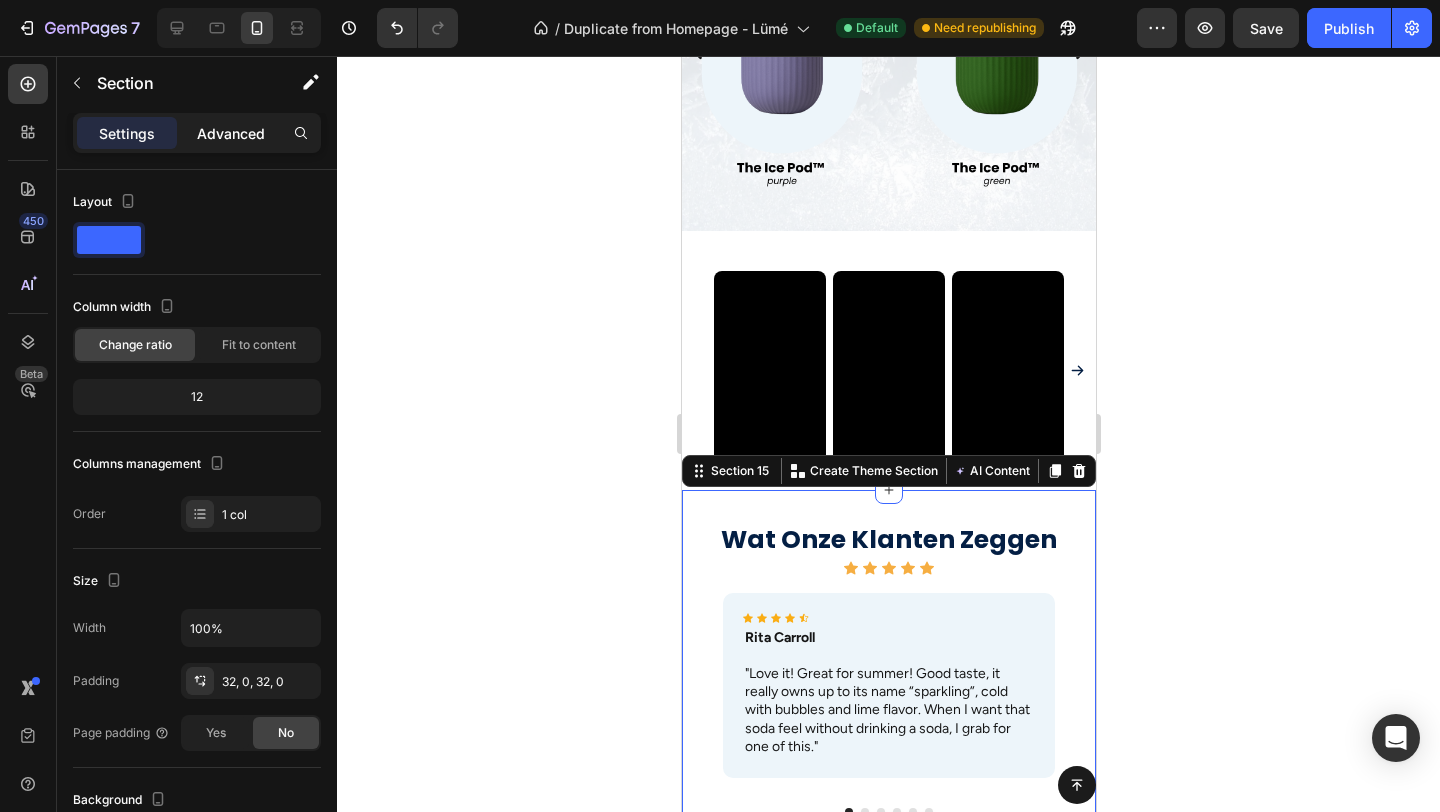 click on "Advanced" at bounding box center [231, 133] 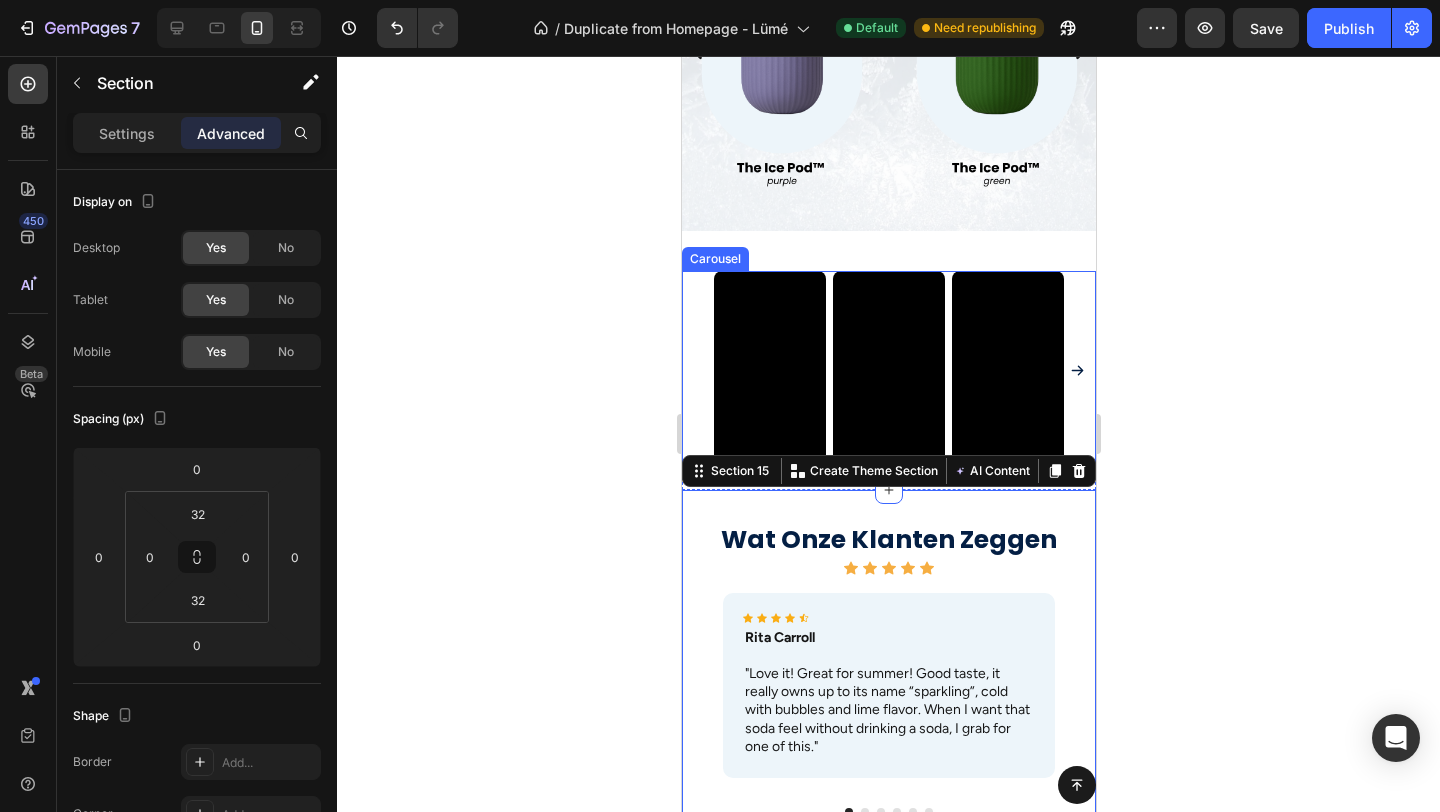 click on "Video Video Video Video" at bounding box center [888, 370] 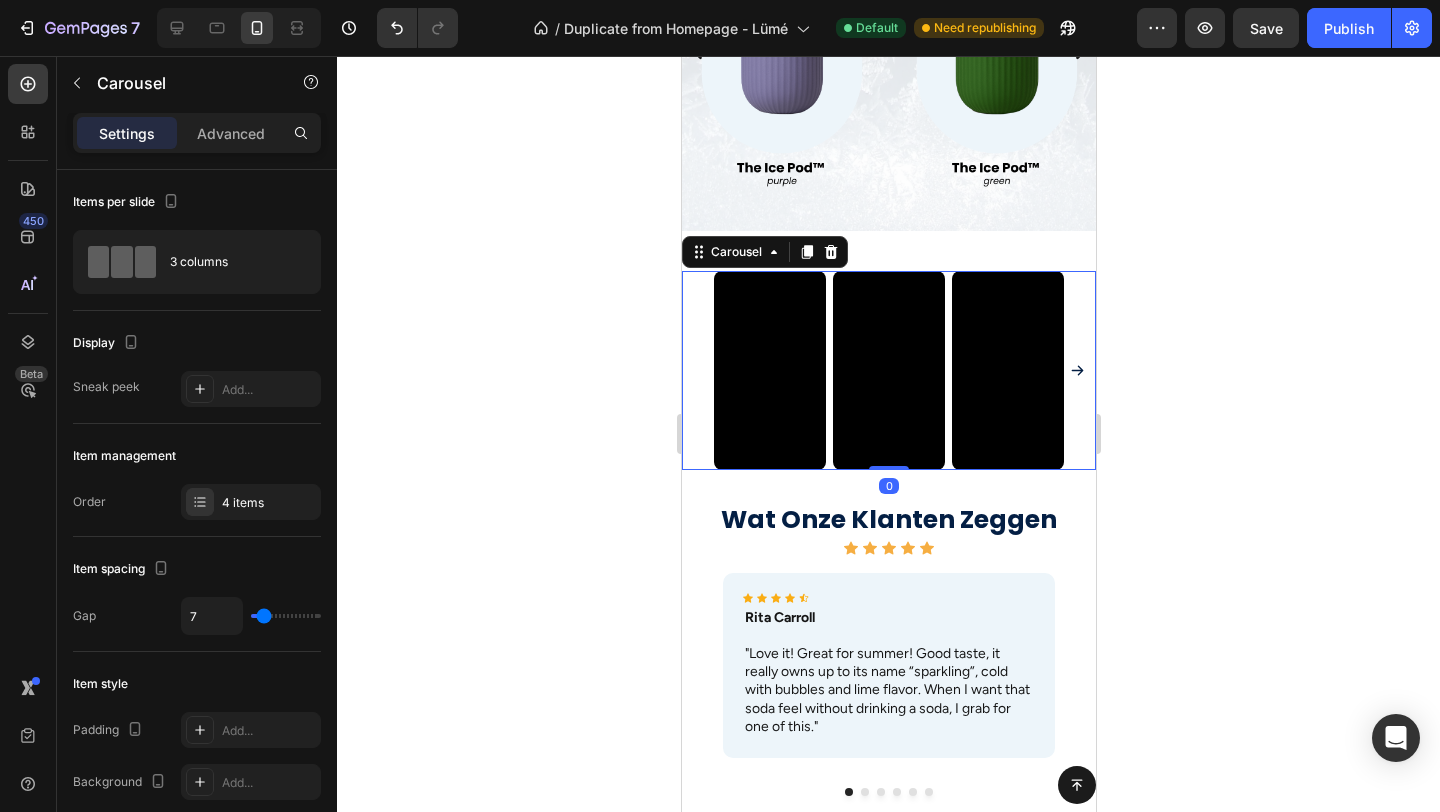 drag, startPoint x: 900, startPoint y: 489, endPoint x: 909, endPoint y: 442, distance: 47.853943 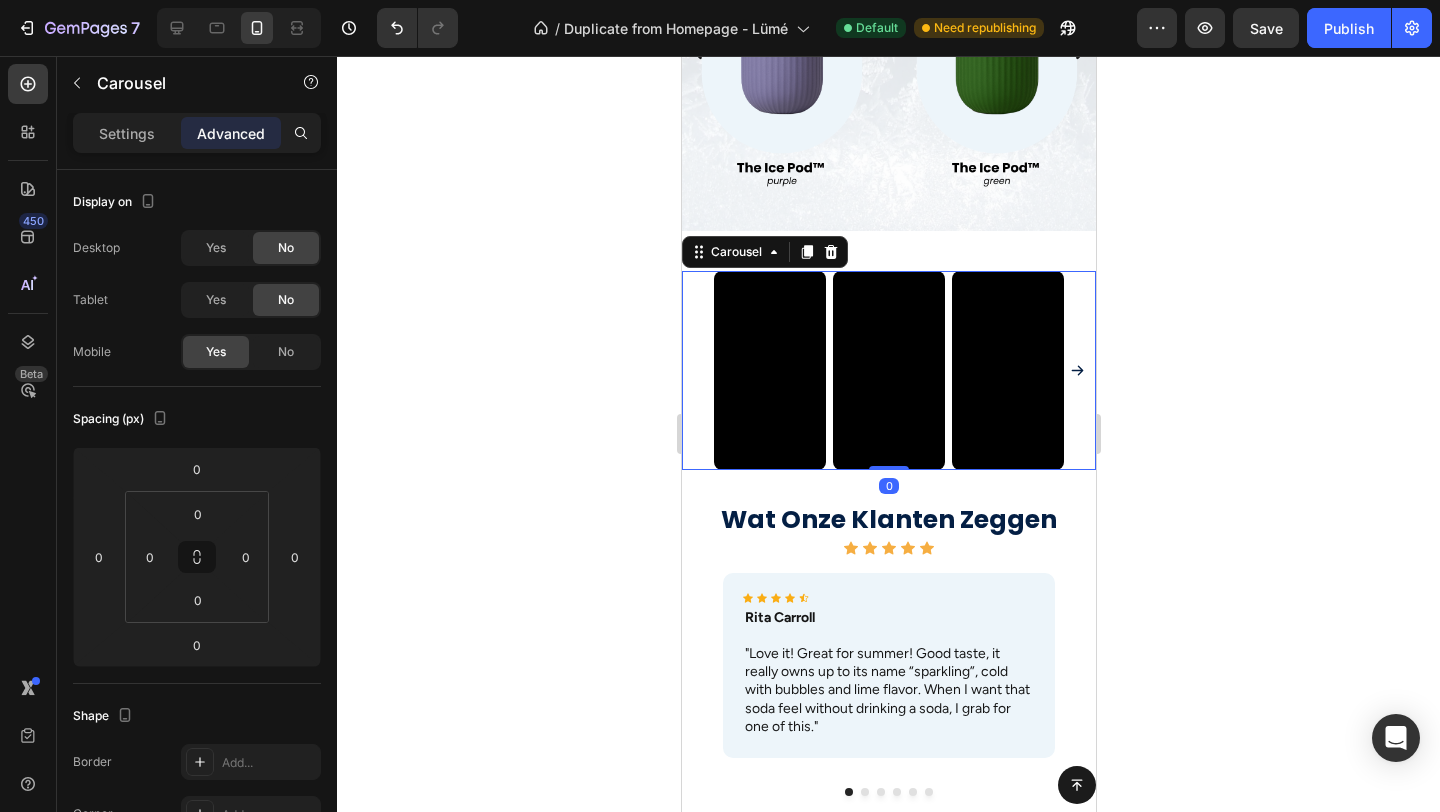 click 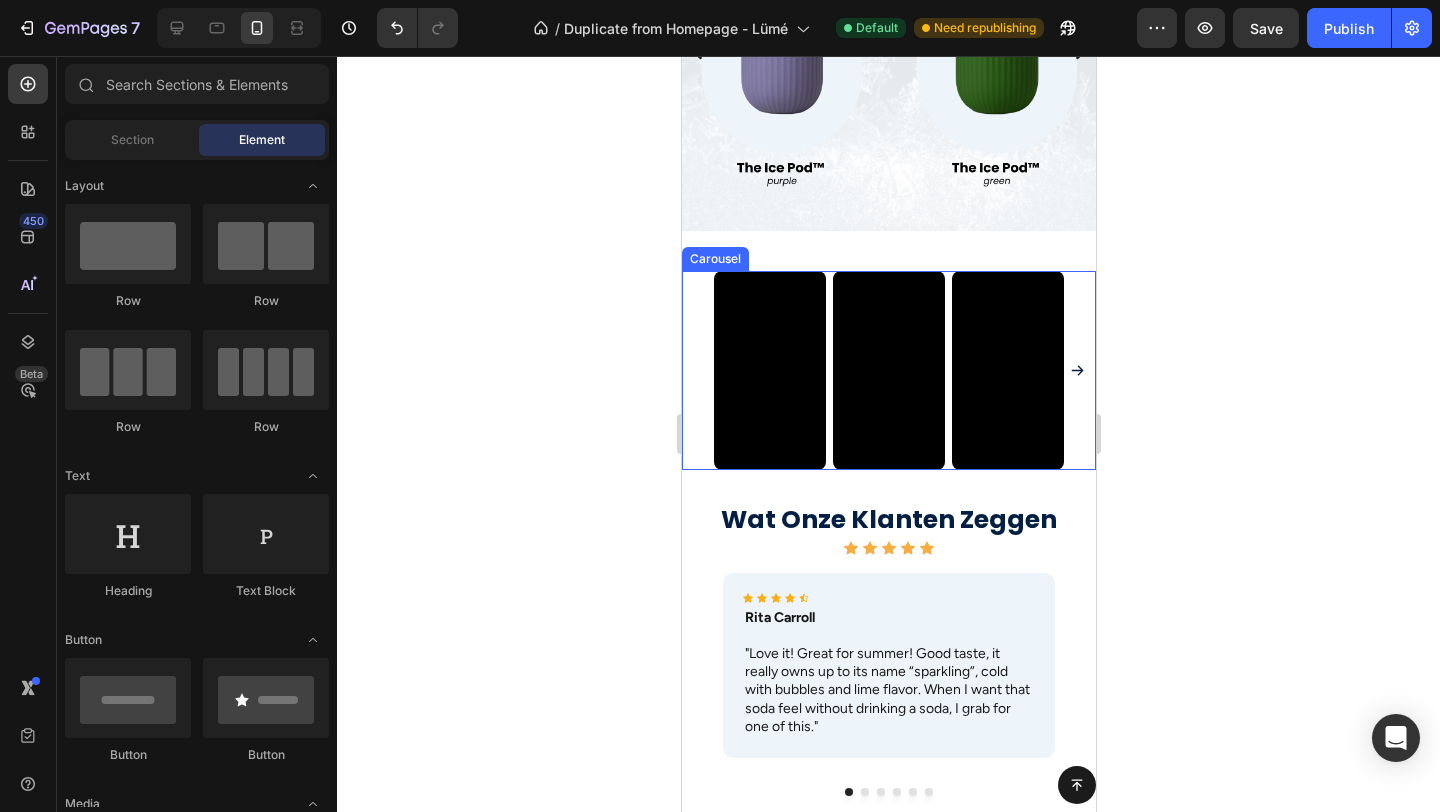 click on "Video Video Video Video" at bounding box center (888, 370) 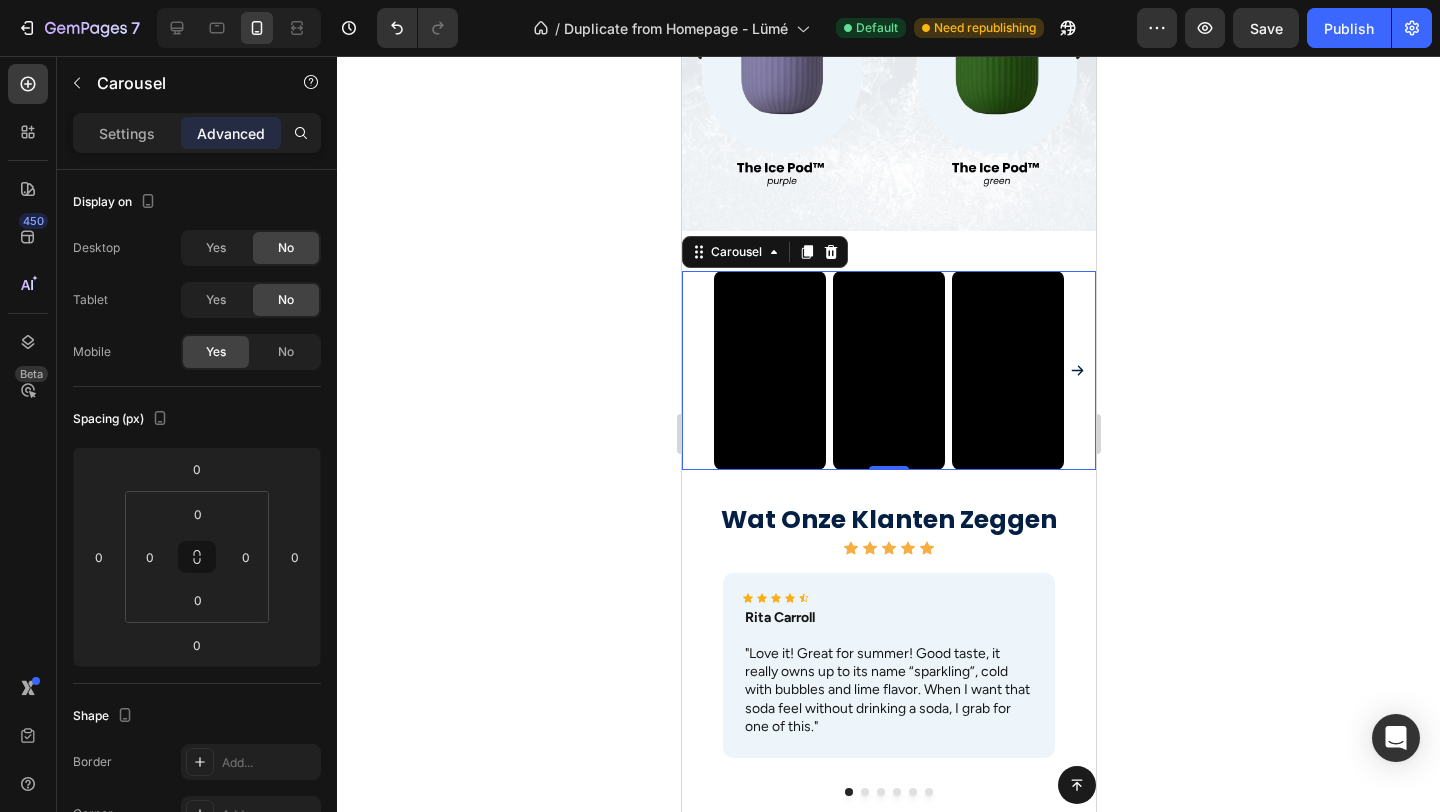 click on "Video Video Video Video" at bounding box center [888, 370] 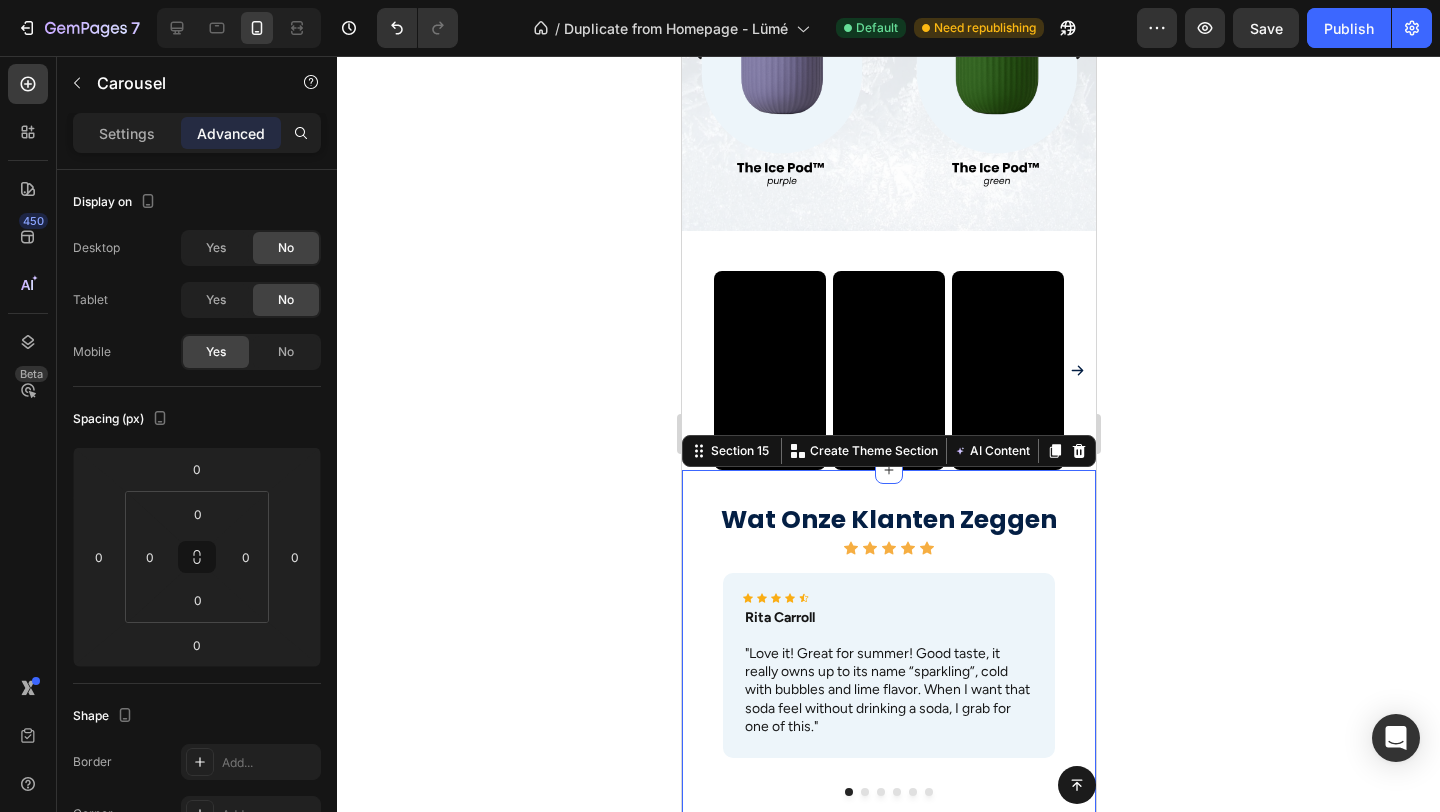 click on "Wat Onze Klanten Zeggen Heading Icon Icon Icon Icon Icon Icon List Icon Icon Icon Icon
Icon Icon List Rita Carroll Text Block "Love it! Great for summer! Good taste, it really owns up to its name “sparkling”, cold with bubbles and lime flavor. When I want that soda feel without drinking a soda, I grab for one of this." Text Block Row Icon Icon Icon Icon
Icon Icon List Maria Min Text Block "Love it! Great for summer! Good taste, it really owns up to its name “sparkling”, cold with bubbles and lime flavor. When I want that soda feel without drinking a soda, I grab for one of this." Text Block Row Icon Icon Icon Icon
Icon Icon List Max Sero Text Block "Love it! Great for summer! Good taste, it really owns up to its name “sparkling”, cold with bubbles and lime flavor. When I want that soda feel without drinking a soda, I grab for one of this." Text Block Row Icon Icon Icon Icon
Icon Icon List Max Sero Text Block Text Block Row Icon Icon" at bounding box center [888, 656] 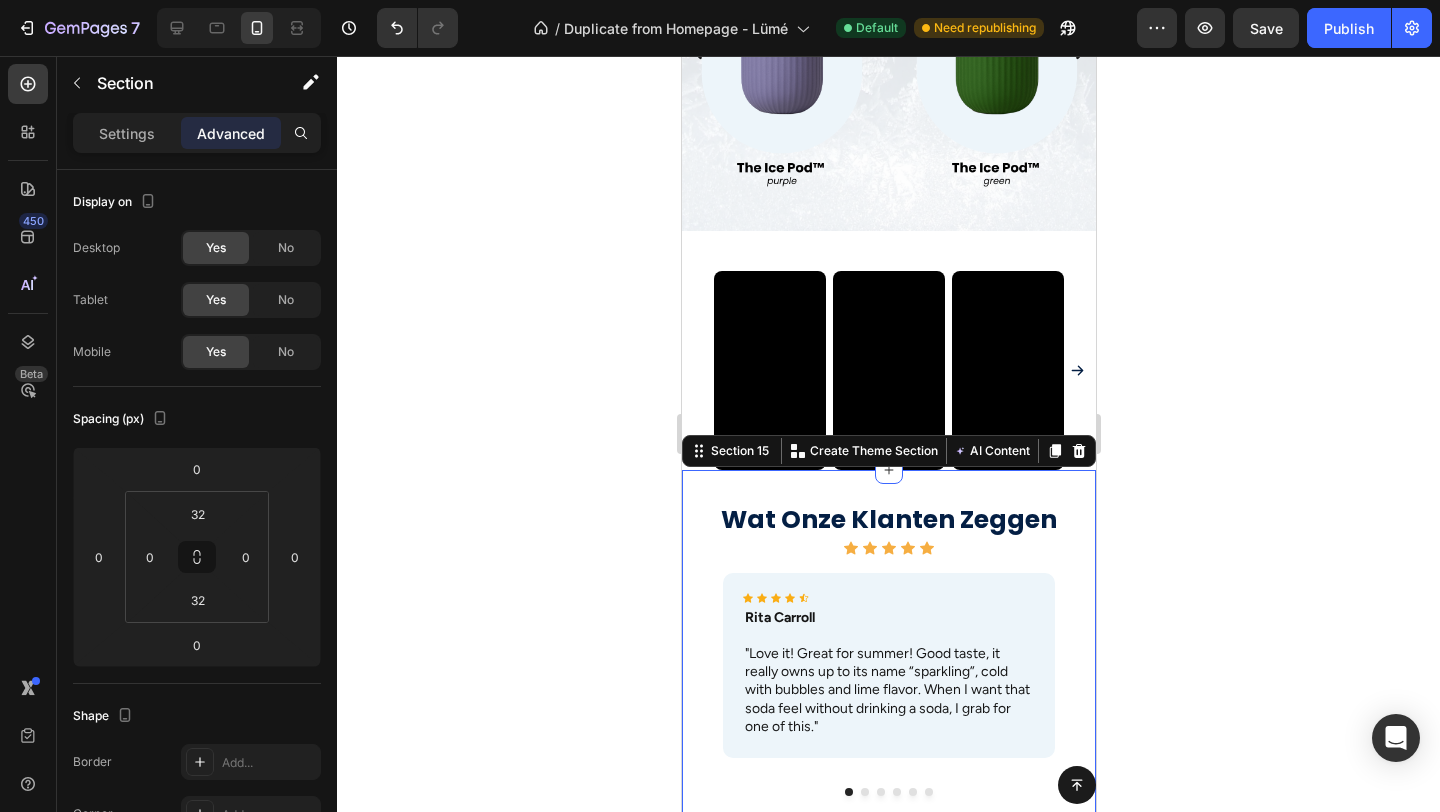 click on "Button Sticky Meet  The Ice Pod™  Text Block Cold skincare for glowing skin. The Ice Pod is your daily glass skin essential - straight from the freezer. Text Block Shop now Button Image Section 2 gratis verzending boven de  50, - Text
voor 23u besteld = morgen in huis Text
retourneren binnen 14 dagen Text
gratis verzending boven de  50, - Text
voor 23u besteld = morgen in huis Text
retourneren binnen 14 dagen Text
Marquee Section 3 The Ice Pod™ It's Benefits Heading Image Image Direct verkoelende verlichting Text Block Vermindert zwelling en vermoeidheid in seconden -  ideaal als frisse start van je ochtend. Text Block Row Image Een gladde, stralende huid Text Block Stimuleert de doorbloeding en verfijnt de huidstructuur. Hierdoor krijg je zonder twijfel een natuurlijke glow. Text Block Row Image Zichtbare verkleining van de poriën Text Block Text Block maakt de huid egaal. Text Block Row" at bounding box center [888, 499] 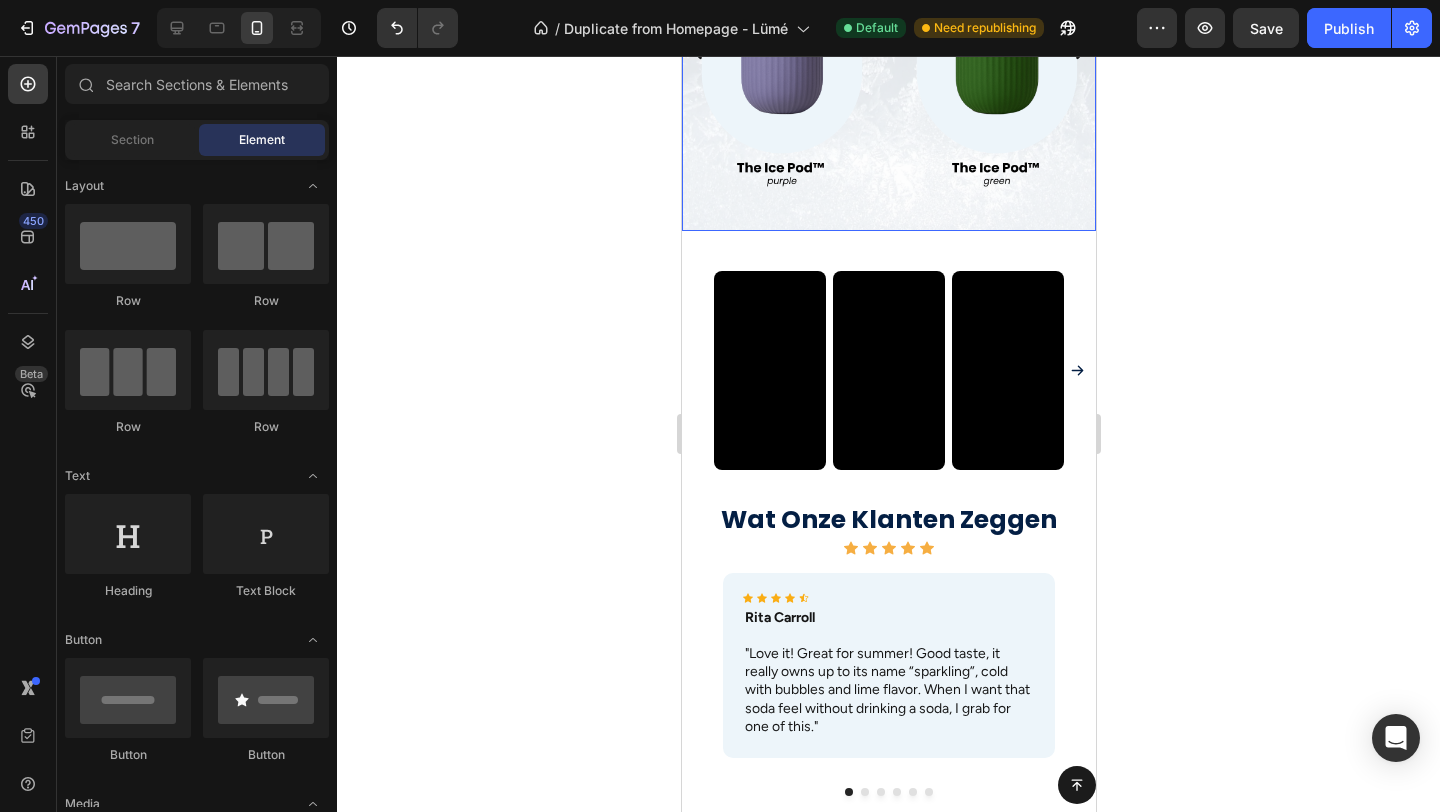 click on "Image Image Image Image
Carousel" at bounding box center [888, 63] 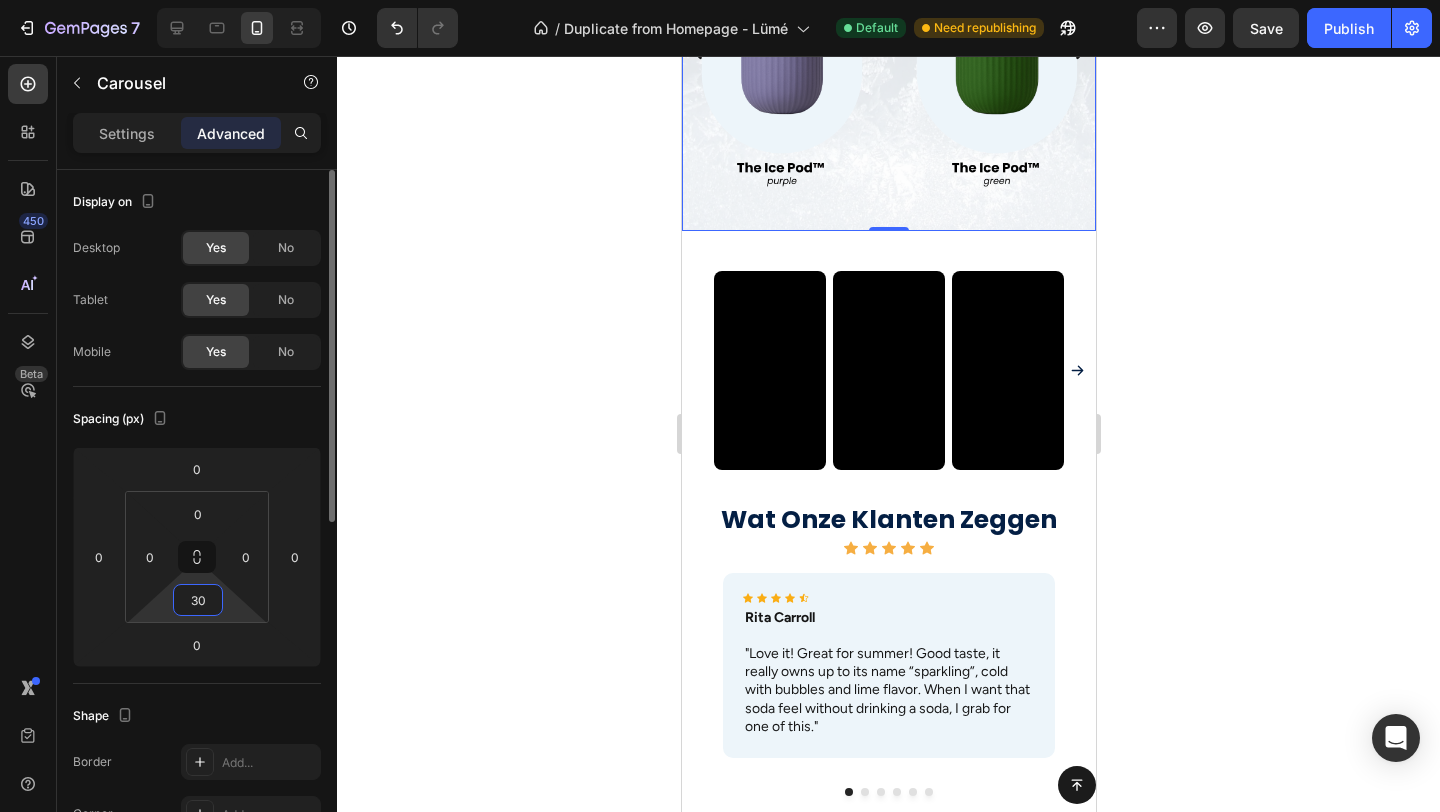 click on "30" at bounding box center (198, 600) 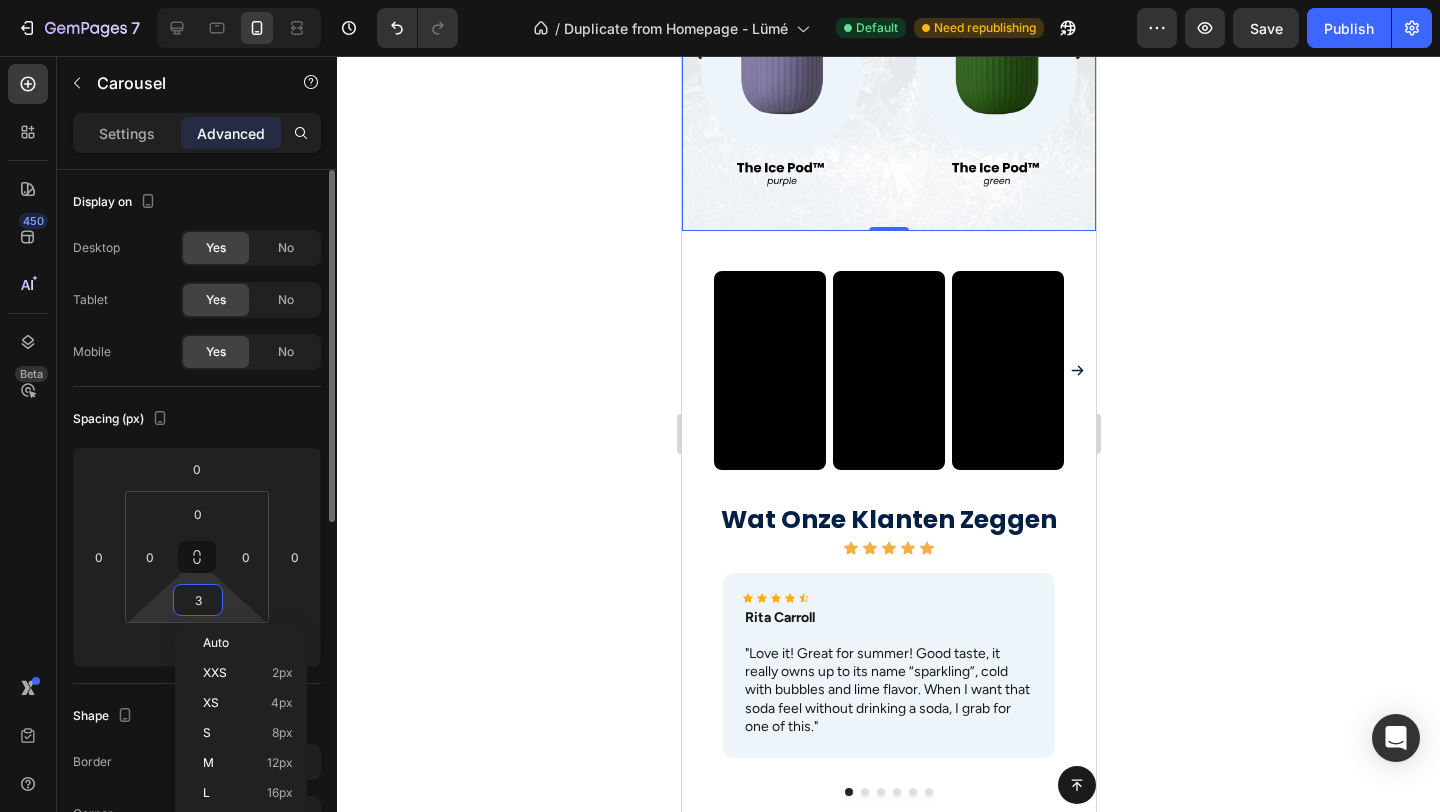 type on "32" 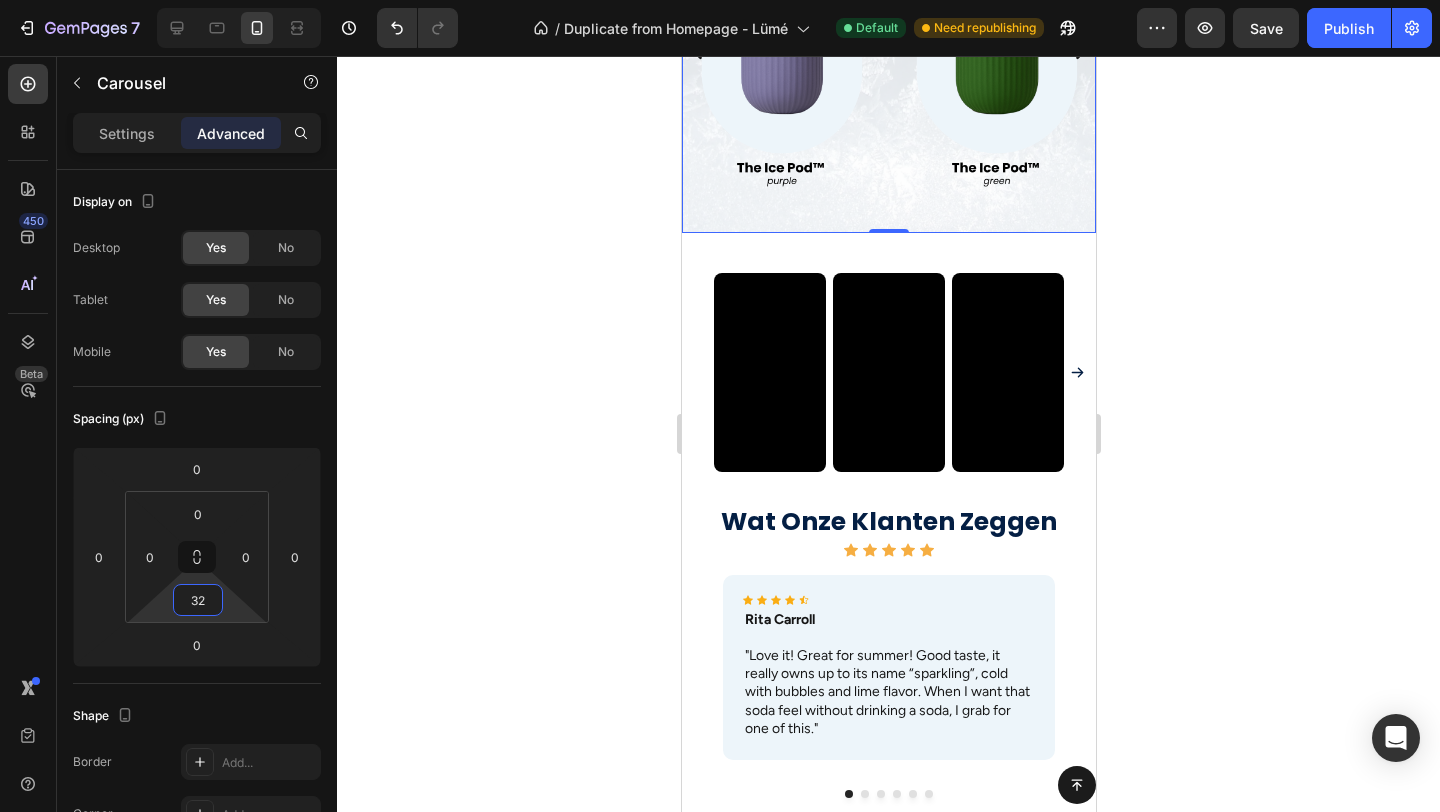 click 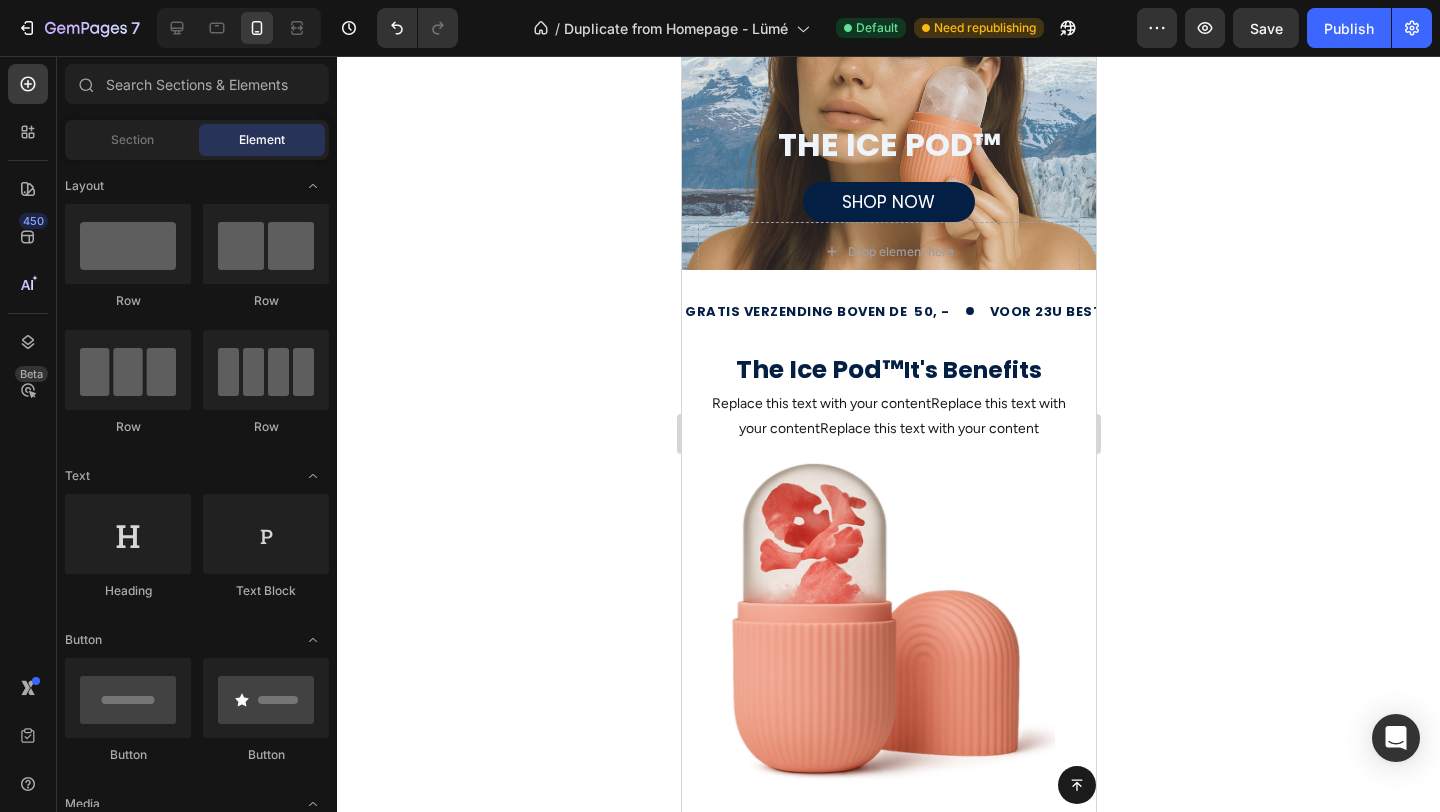 scroll, scrollTop: 0, scrollLeft: 0, axis: both 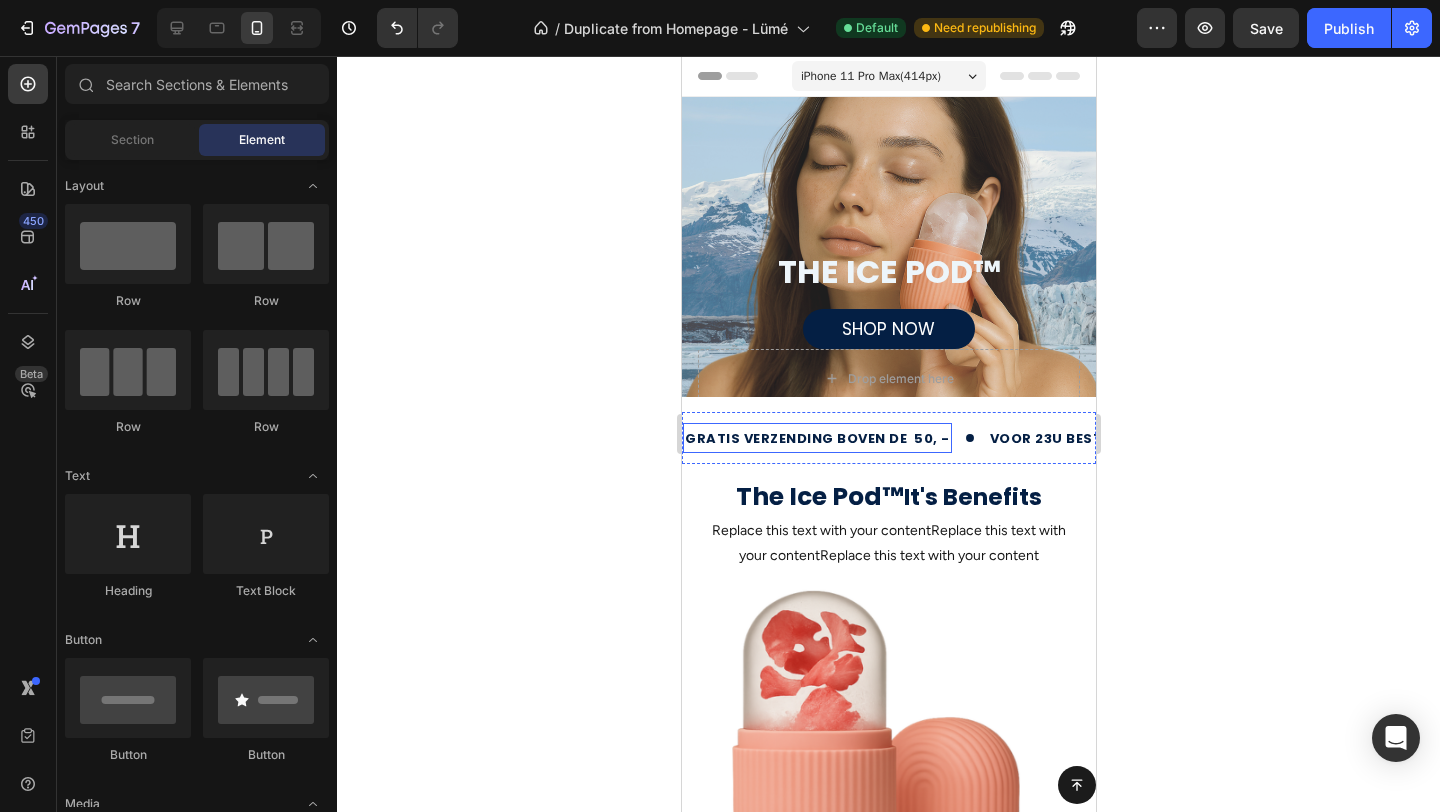 click on "gratis verzending boven de  50, -" at bounding box center (816, 438) 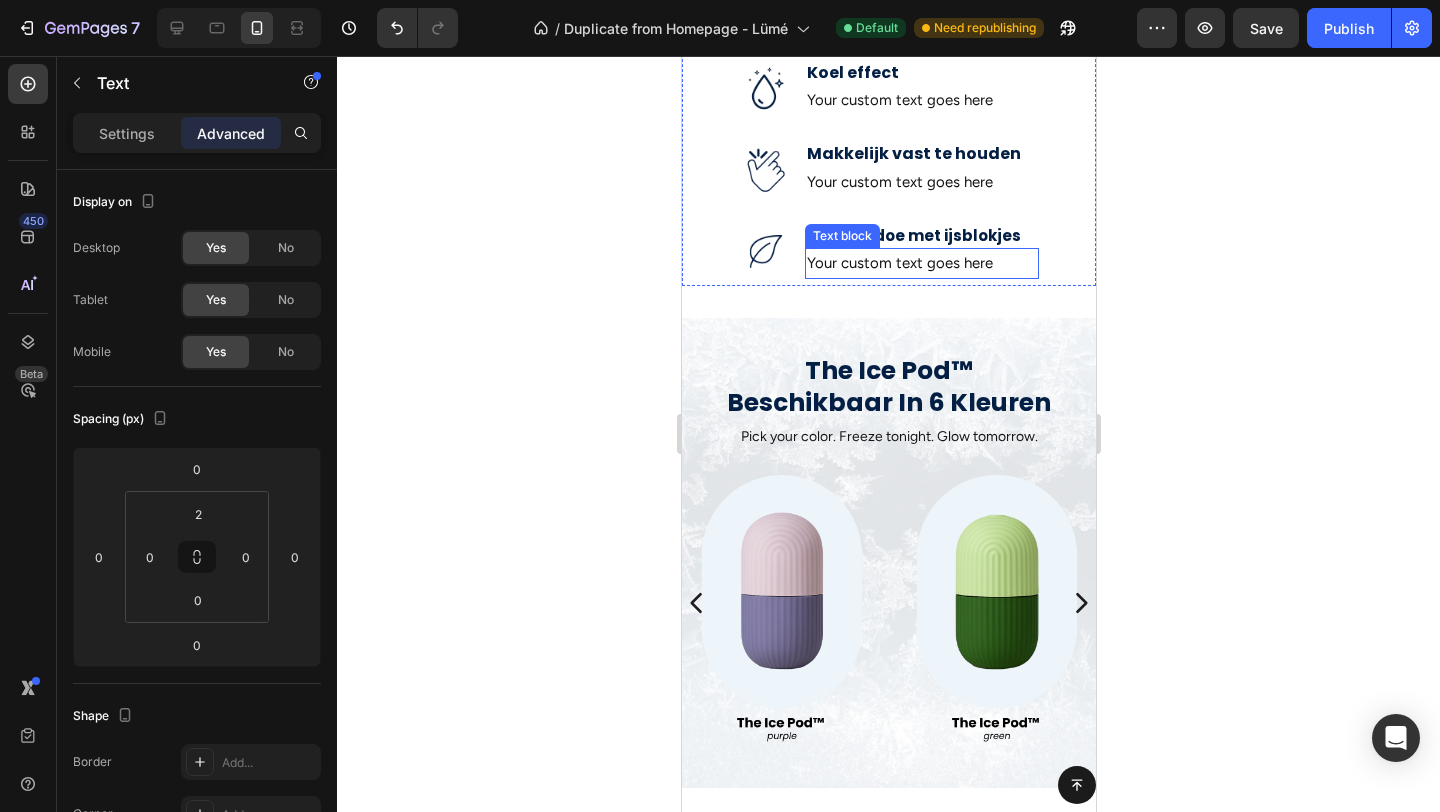 scroll, scrollTop: 1123, scrollLeft: 0, axis: vertical 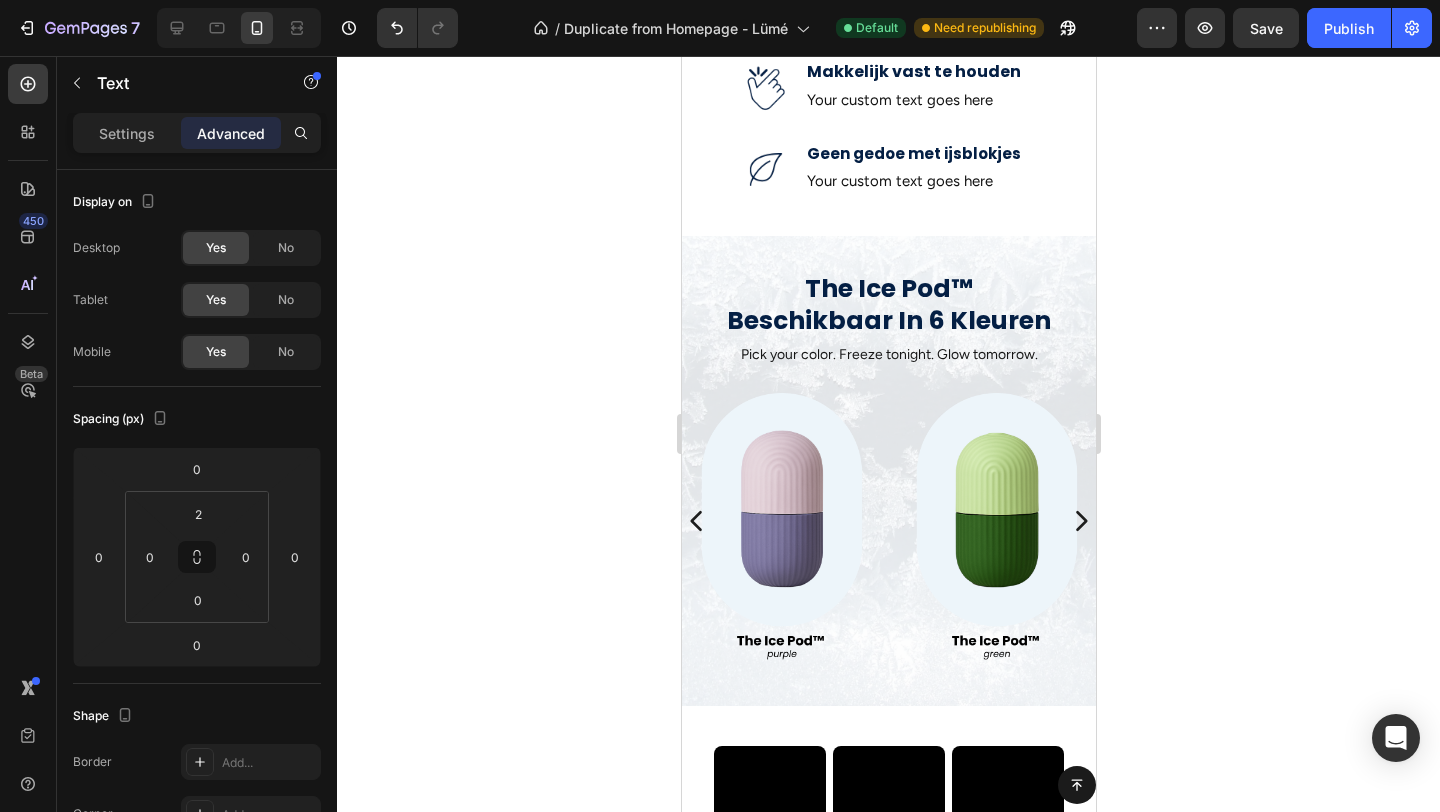 click 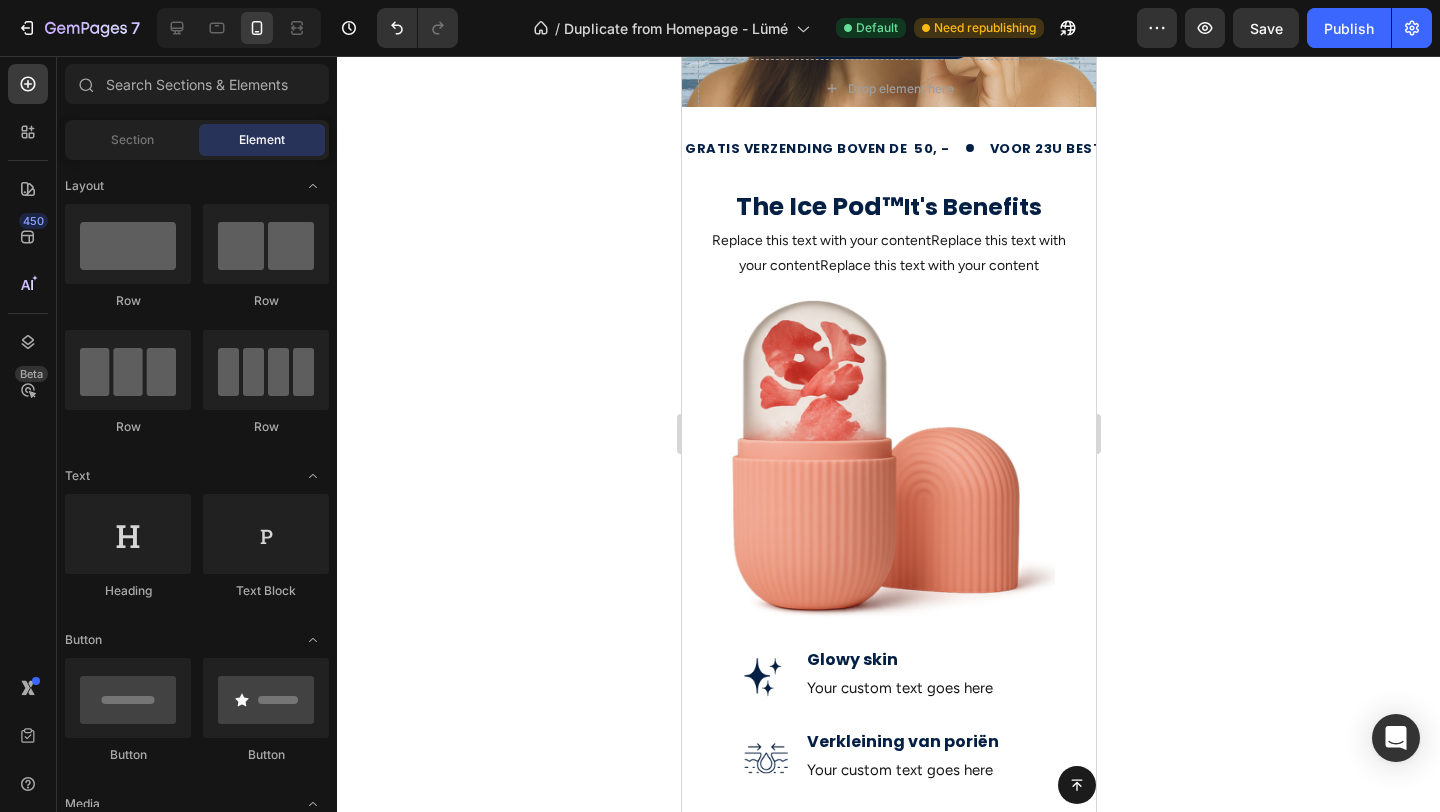 scroll, scrollTop: 0, scrollLeft: 0, axis: both 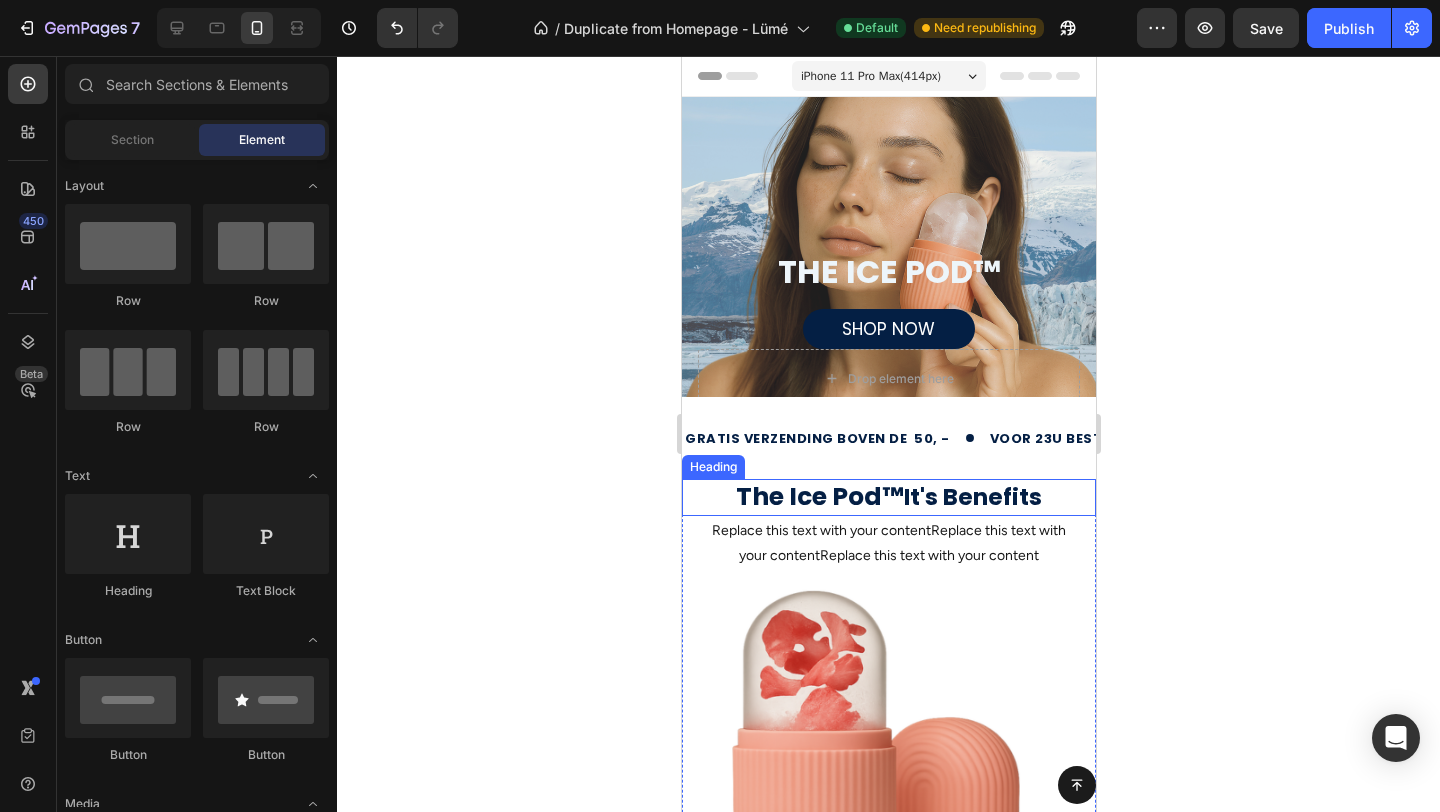 click on "It's Benefits" at bounding box center [972, 497] 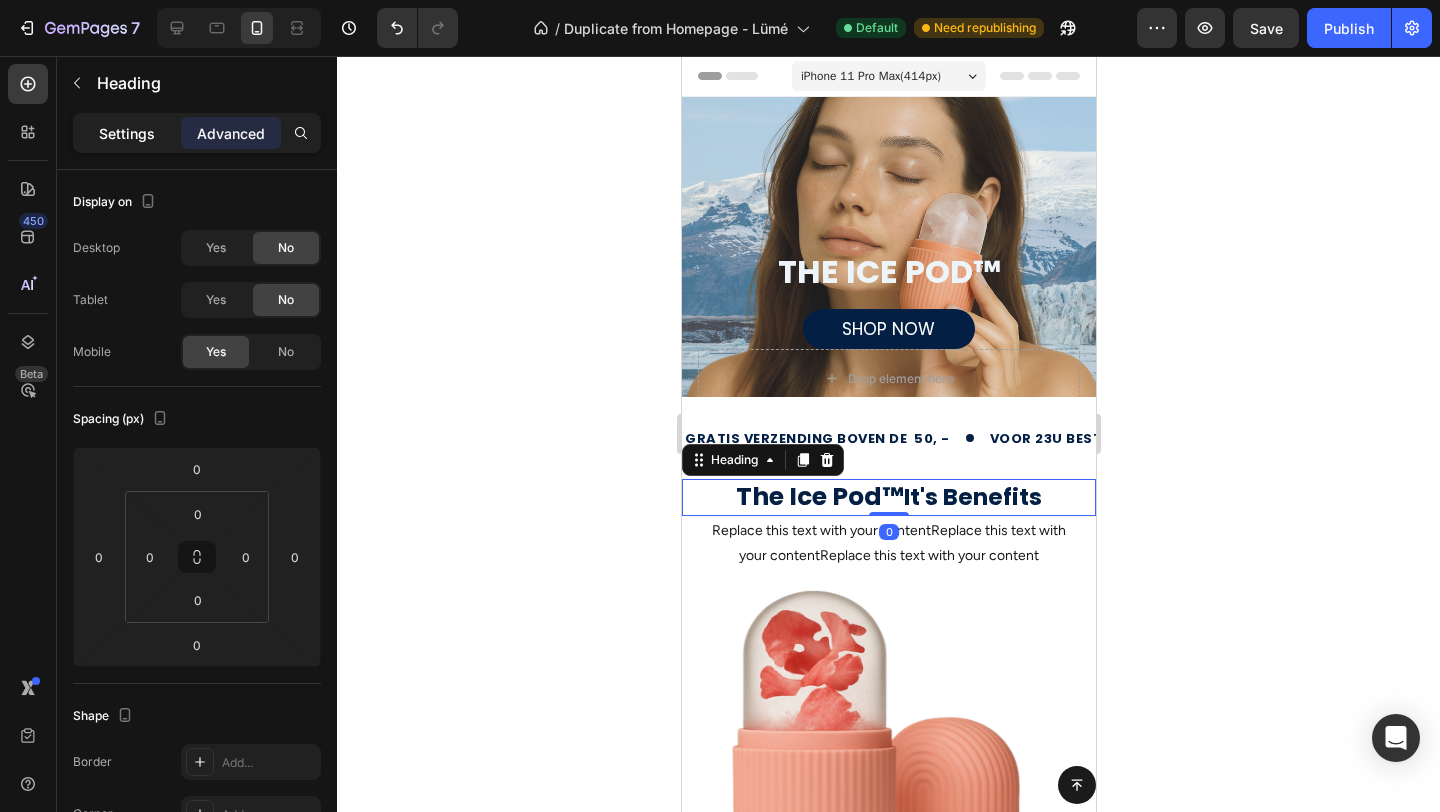 click on "Settings" 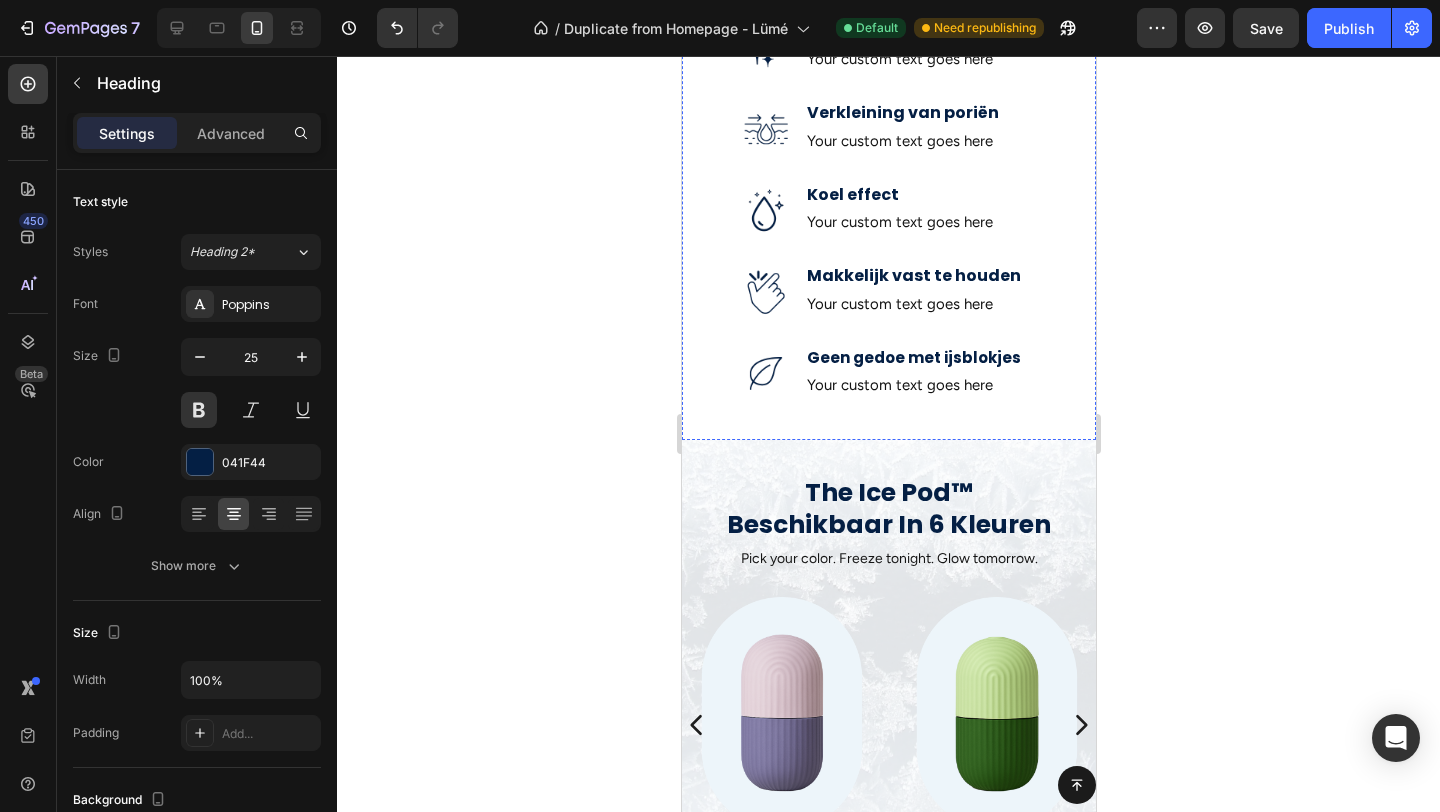 scroll, scrollTop: 935, scrollLeft: 0, axis: vertical 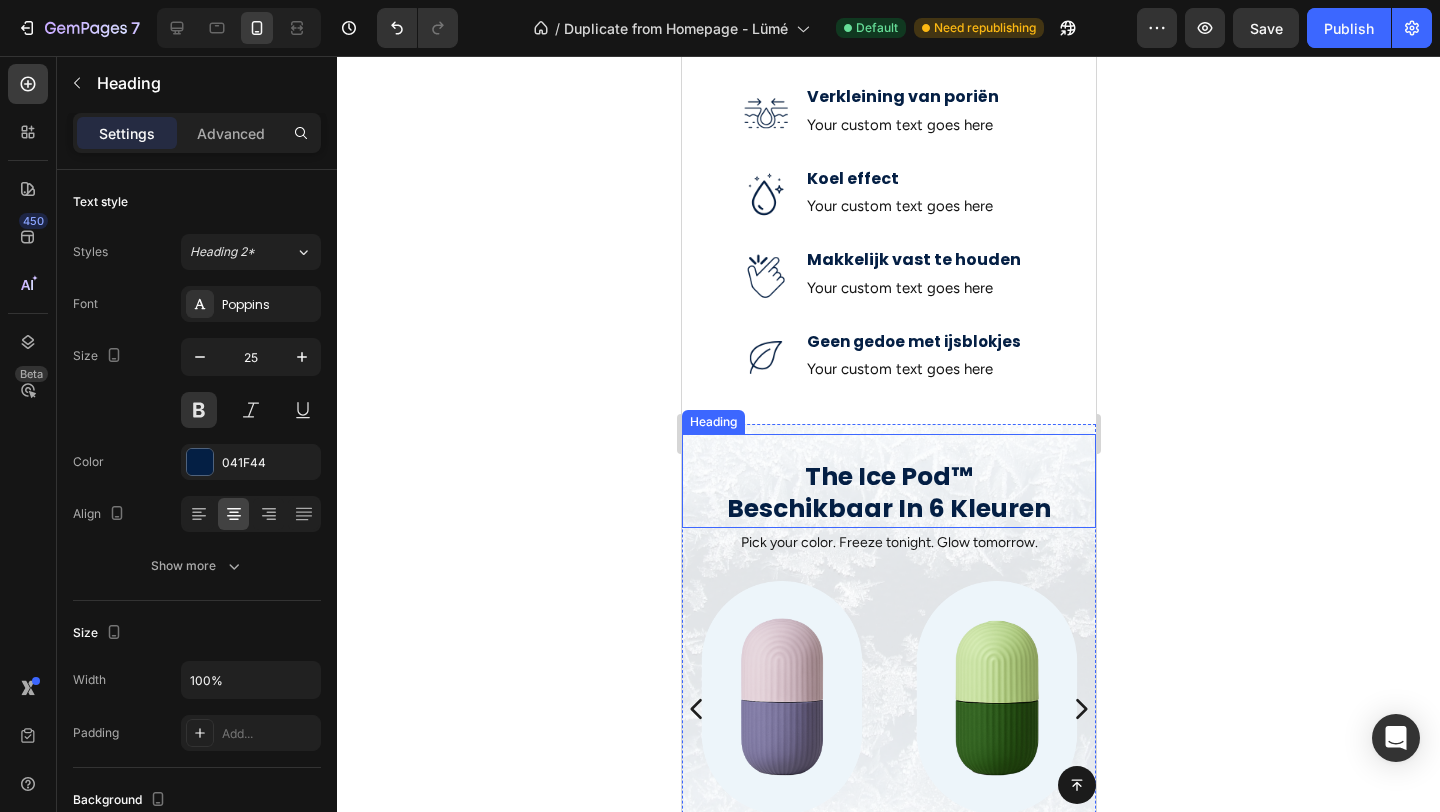 click on "The Ice Pod™  Beschikbaar In 6 Kleuren" at bounding box center (888, 493) 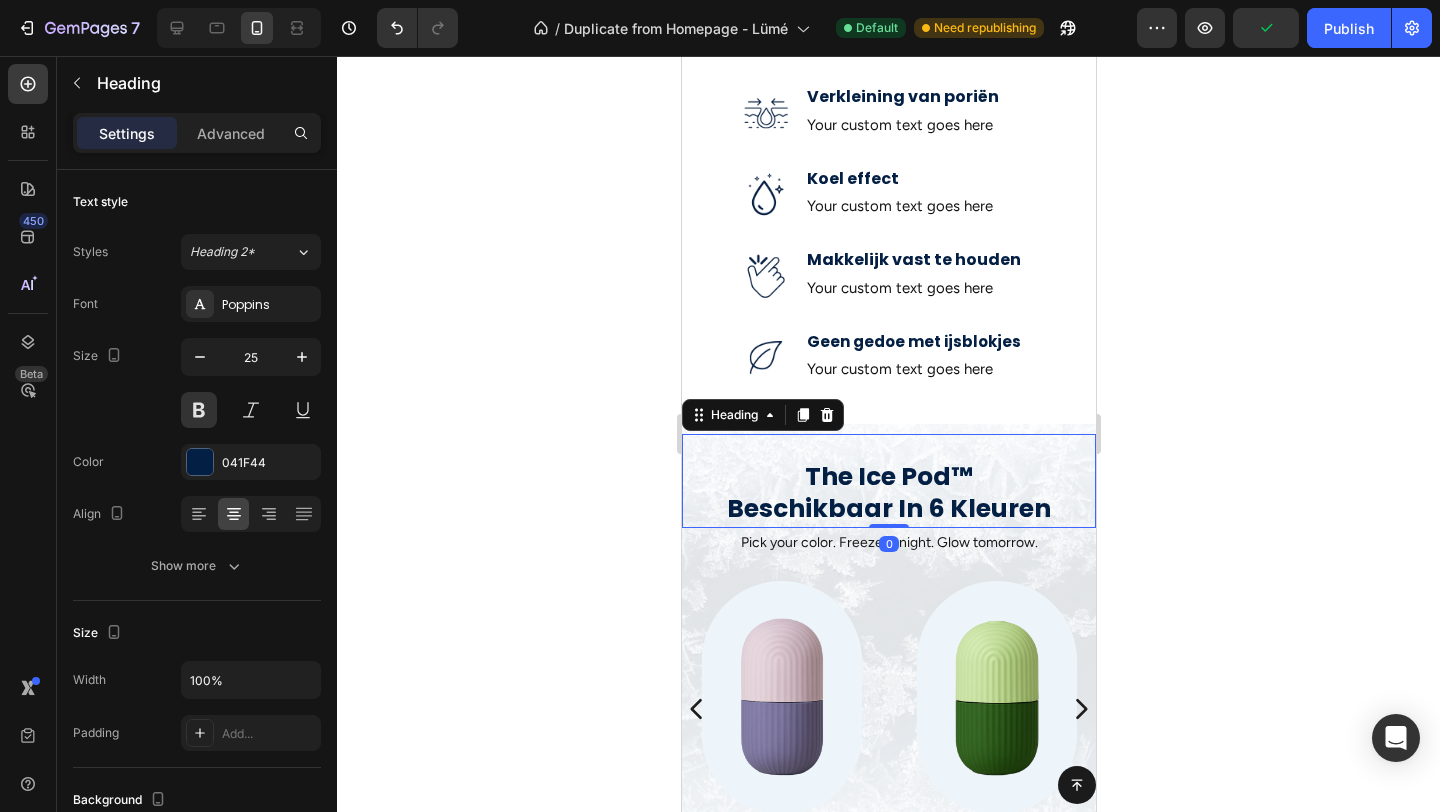 click 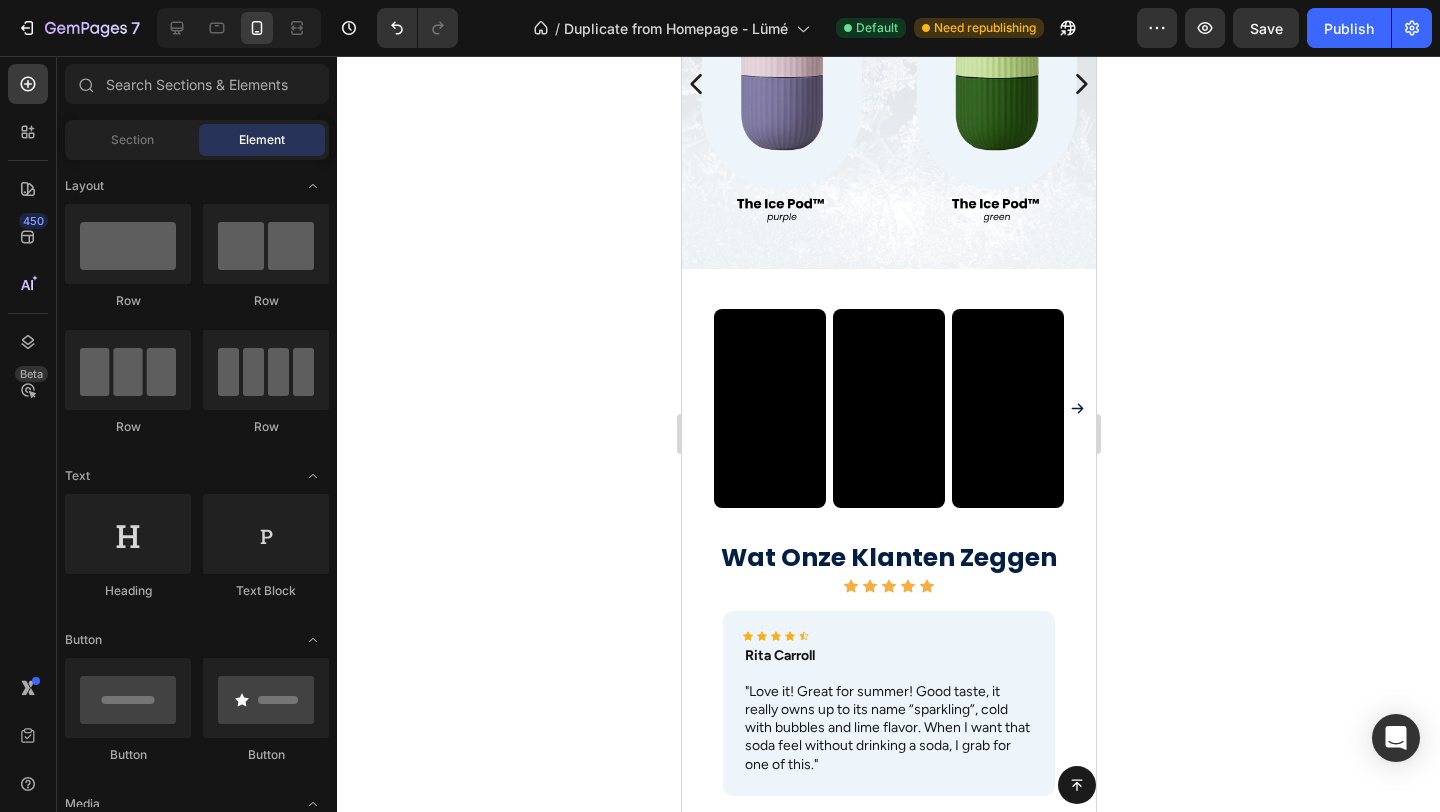 scroll, scrollTop: 1569, scrollLeft: 0, axis: vertical 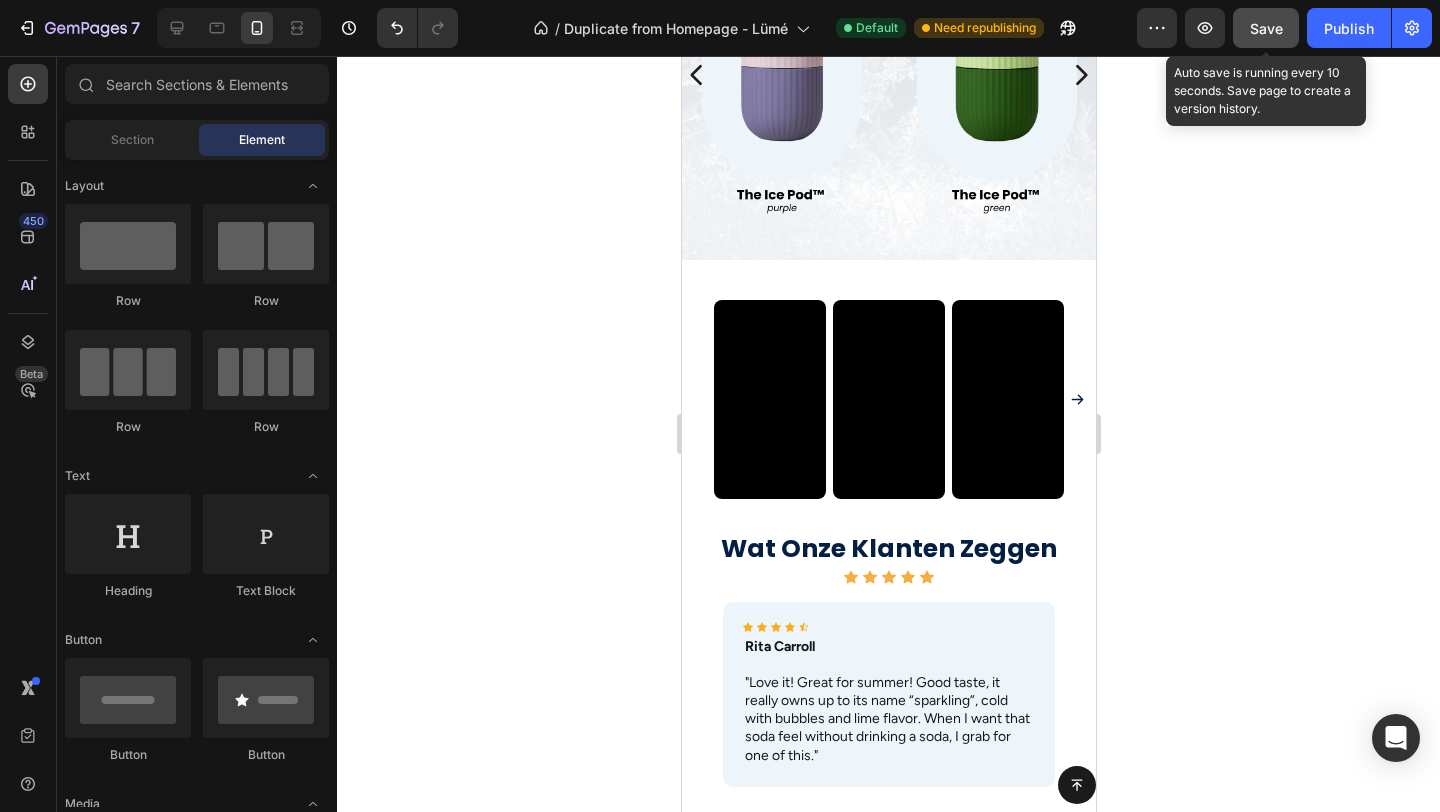 click on "Save" at bounding box center [1266, 28] 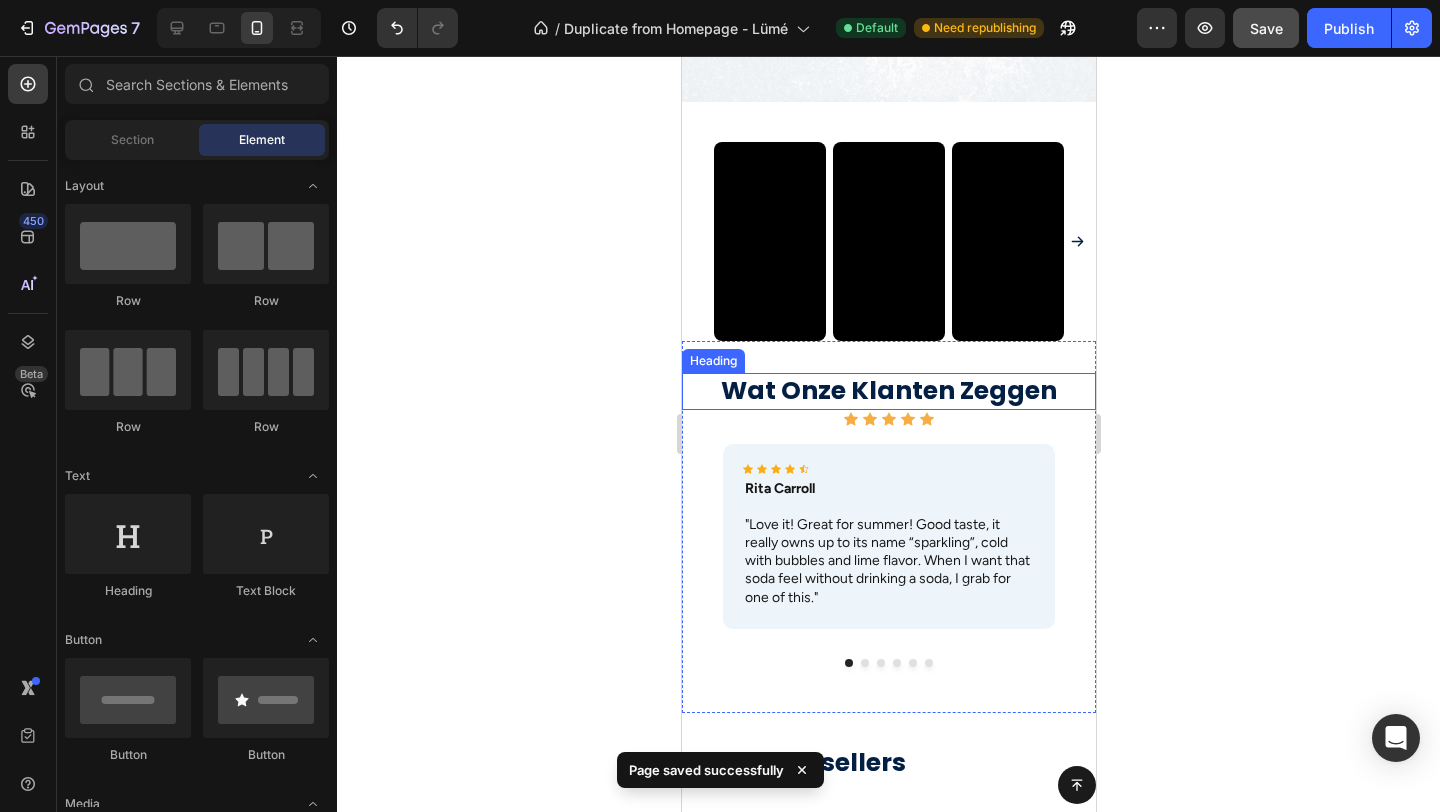 scroll, scrollTop: 1799, scrollLeft: 0, axis: vertical 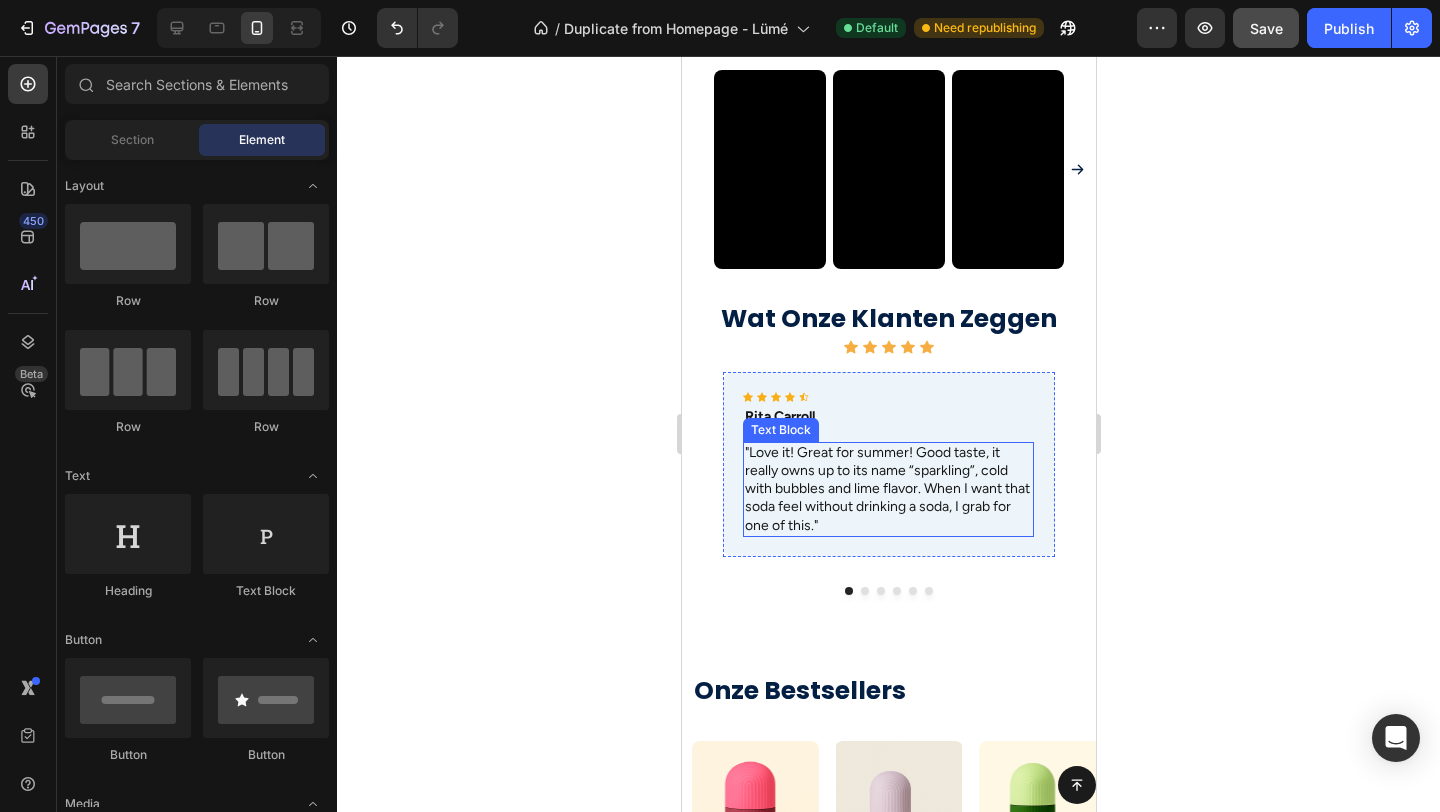 click on ""Love it! Great for summer! Good taste, it really owns up to its name “sparkling”, cold with bubbles and lime flavor. When I want that soda feel without drinking a soda, I grab for one of this."" at bounding box center [887, 489] 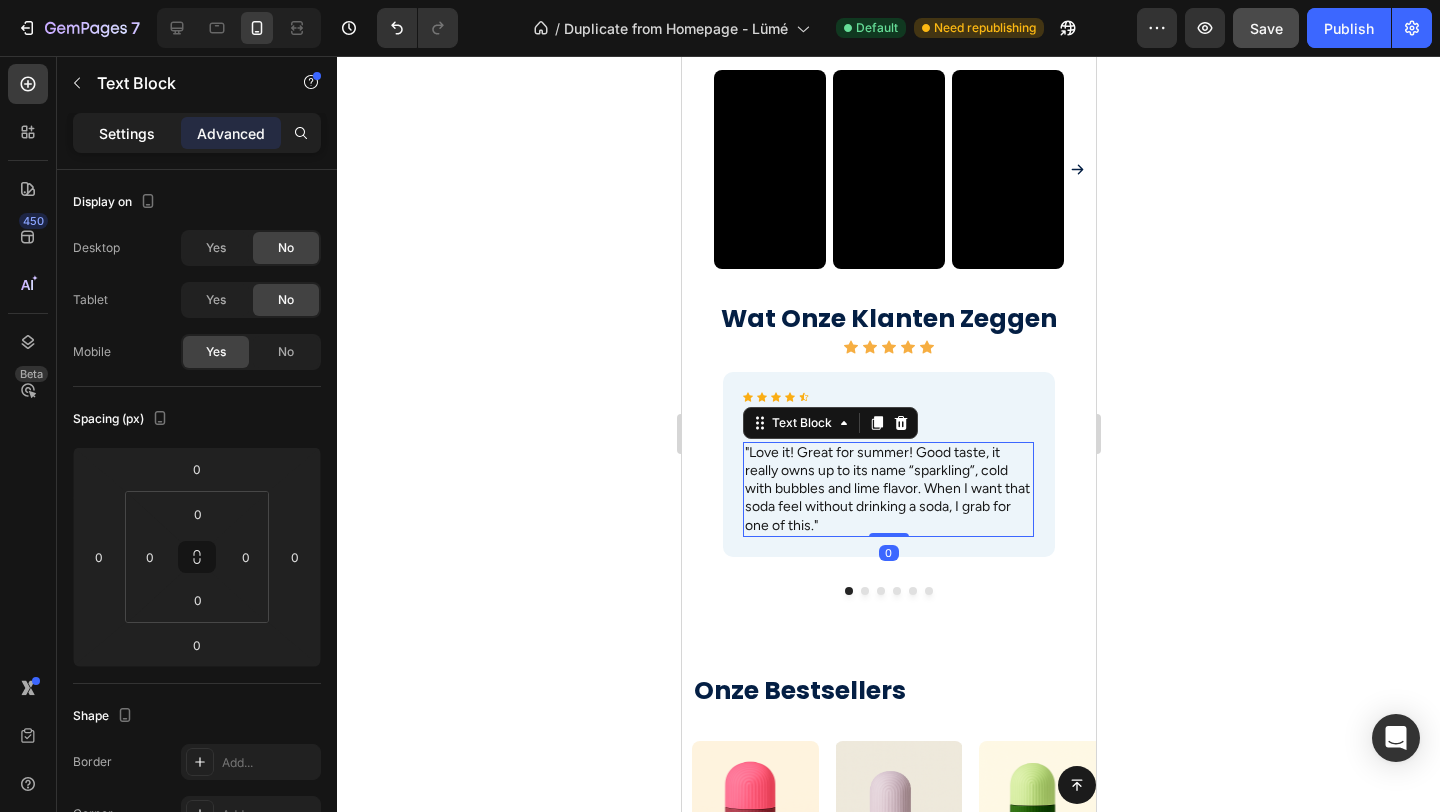 click on "Settings" at bounding box center [127, 133] 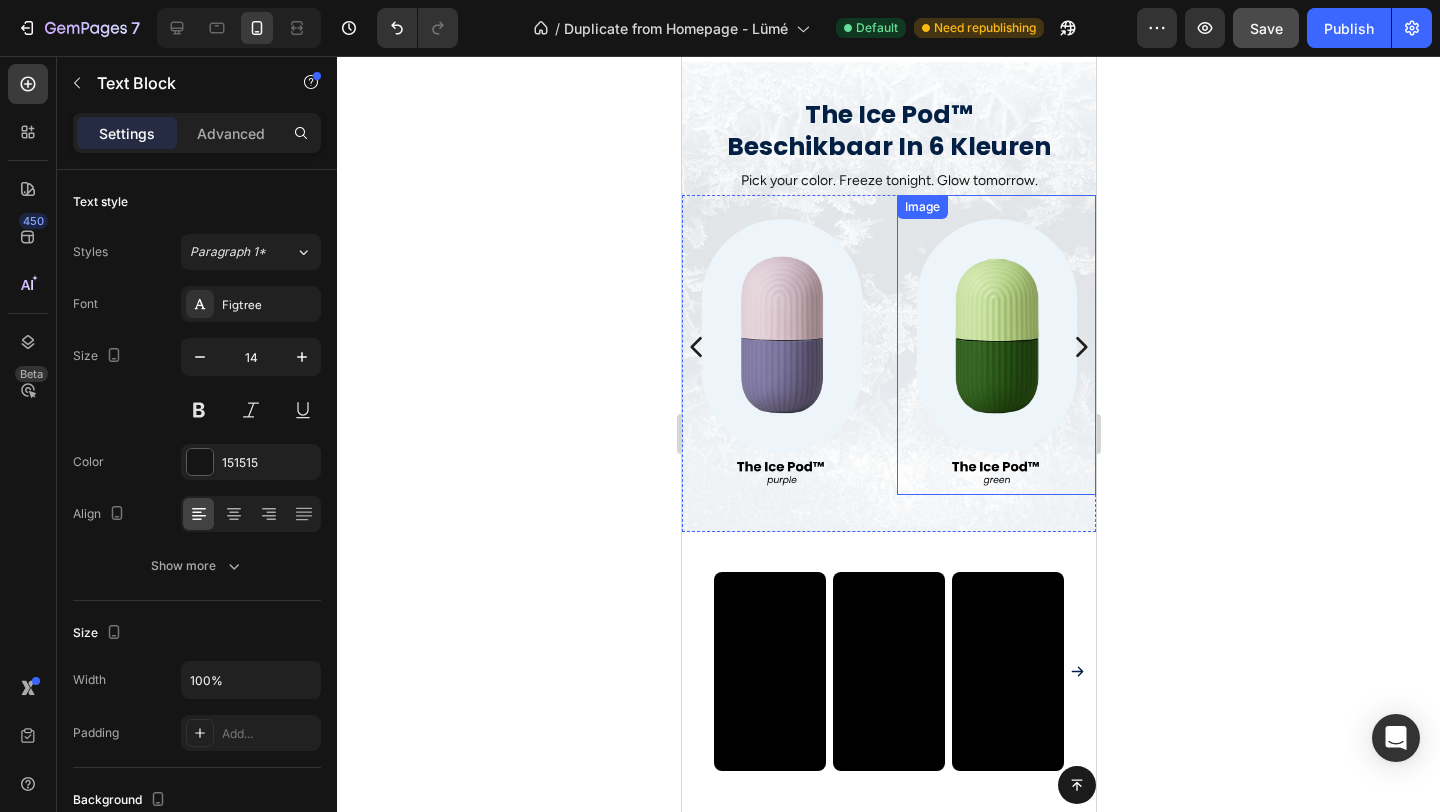 scroll, scrollTop: 1176, scrollLeft: 0, axis: vertical 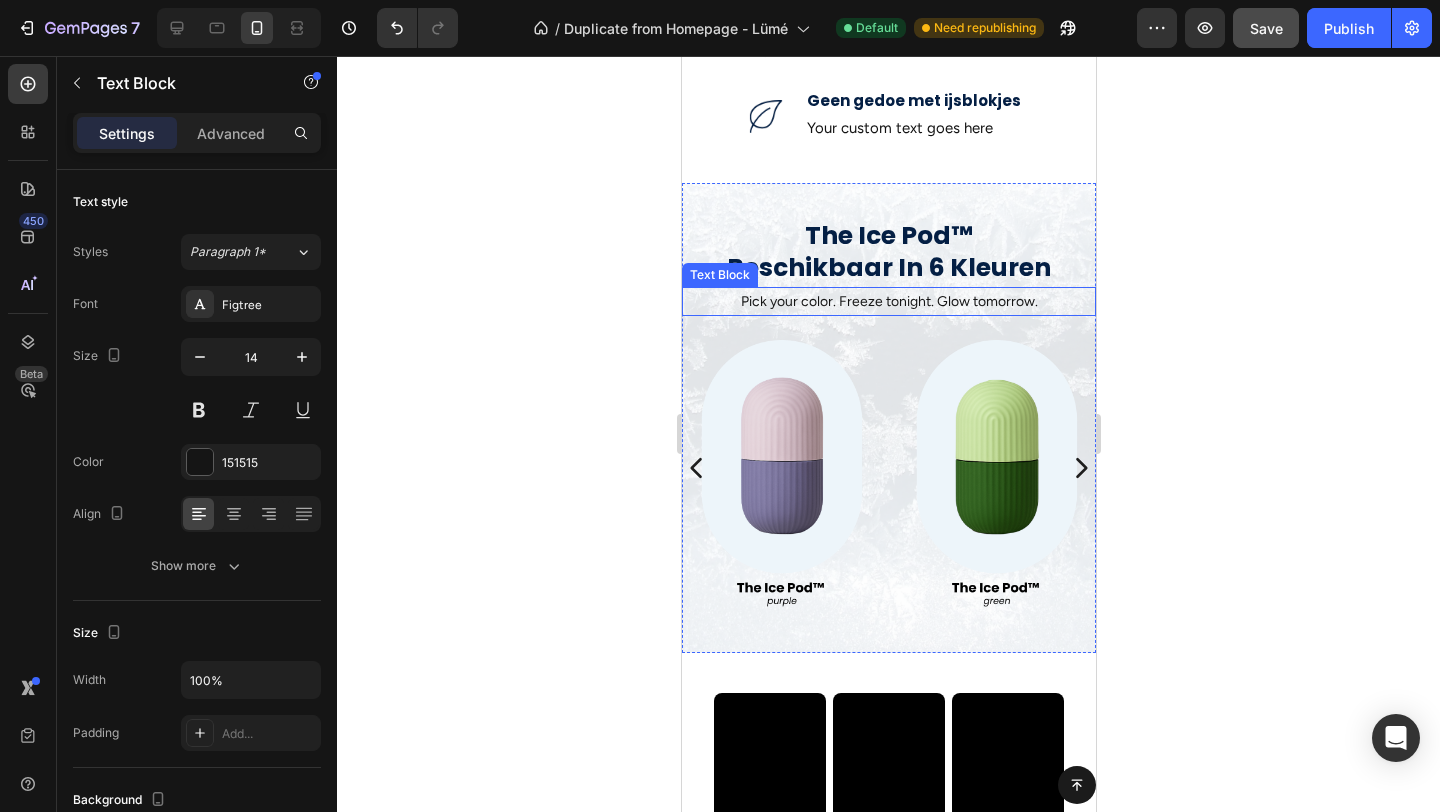 click on "Pick your color. Freeze tonight. Glow tomorrow." at bounding box center [888, 301] 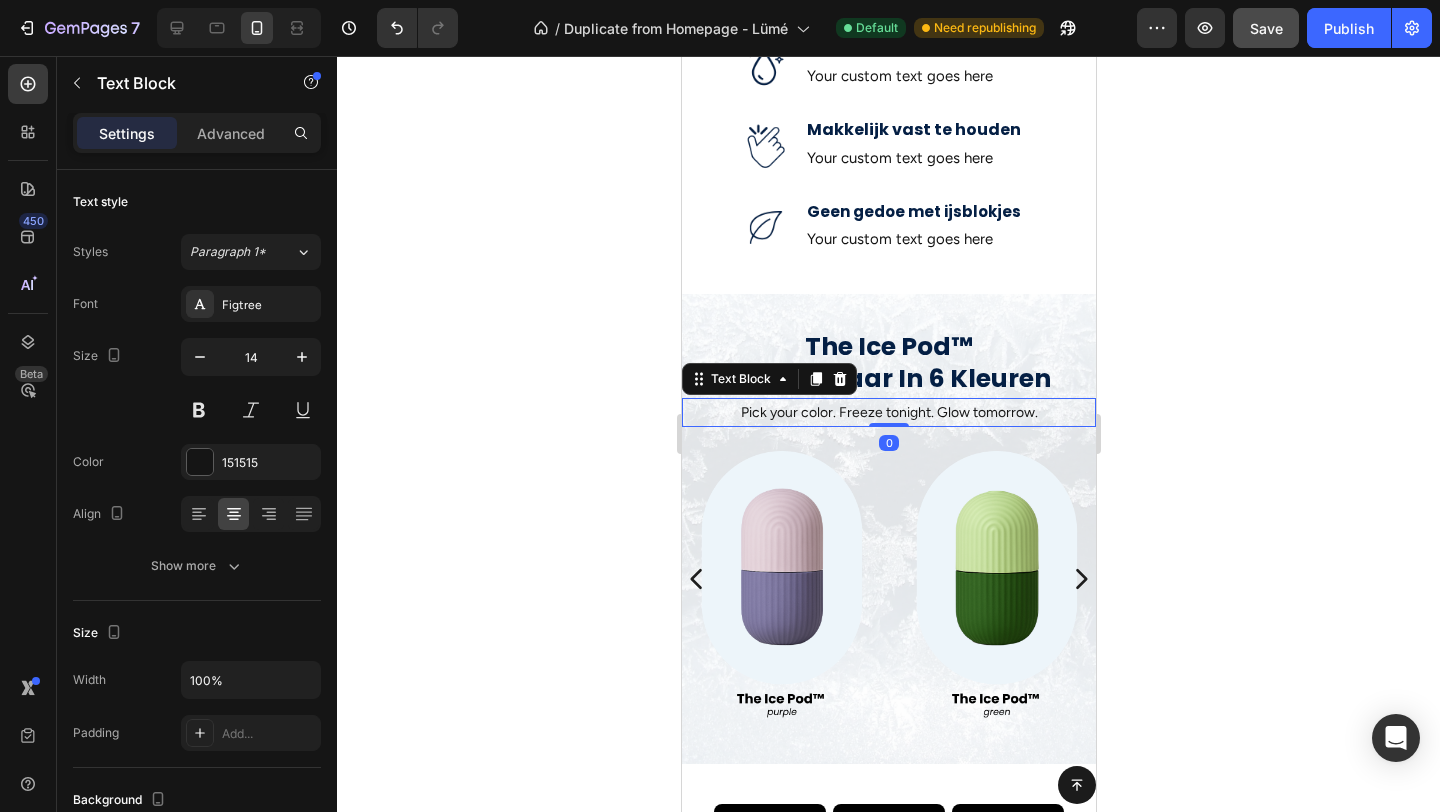 scroll, scrollTop: 1036, scrollLeft: 0, axis: vertical 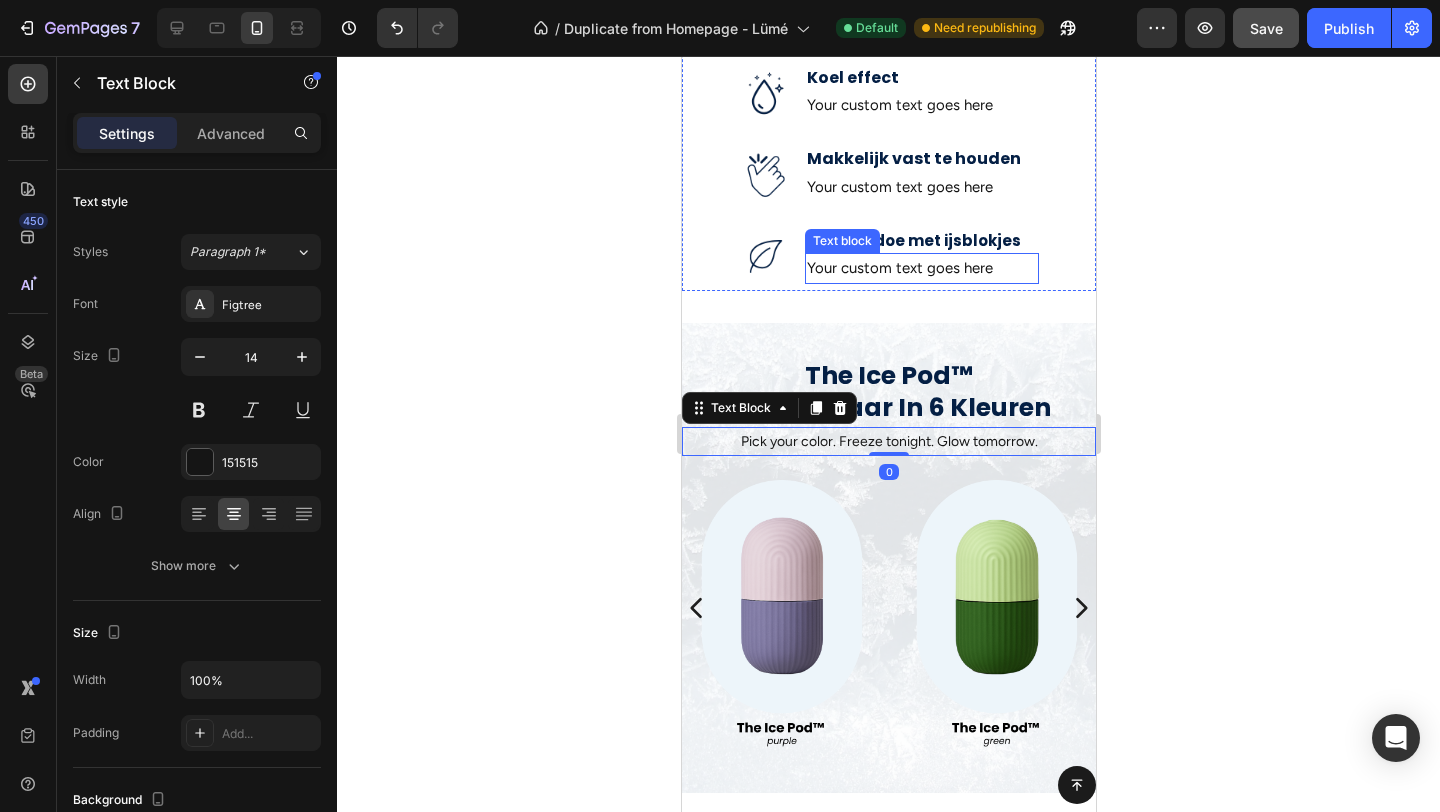 click on "Your custom text goes here" at bounding box center [921, 268] 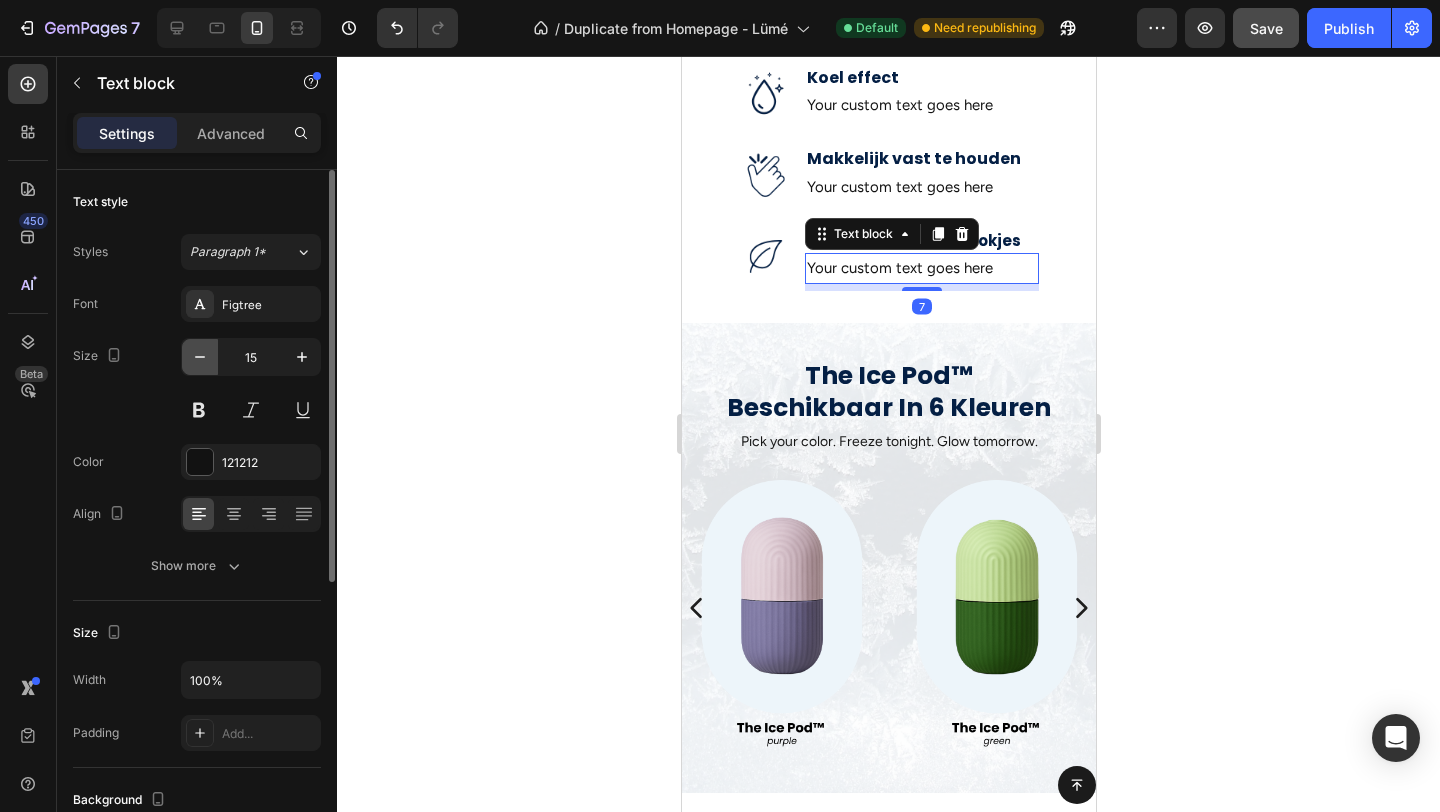 click 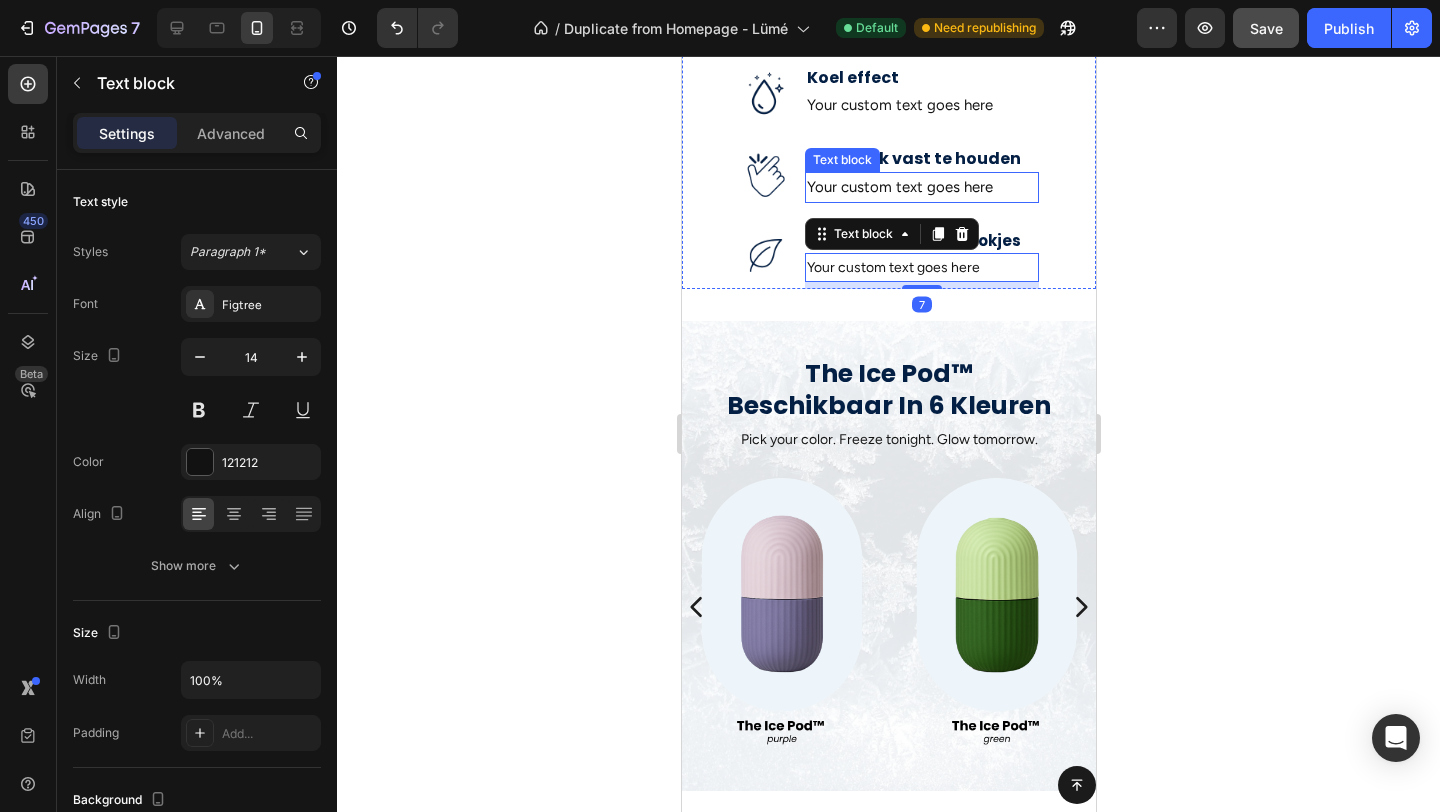 click on "Your custom text goes here" at bounding box center (921, 187) 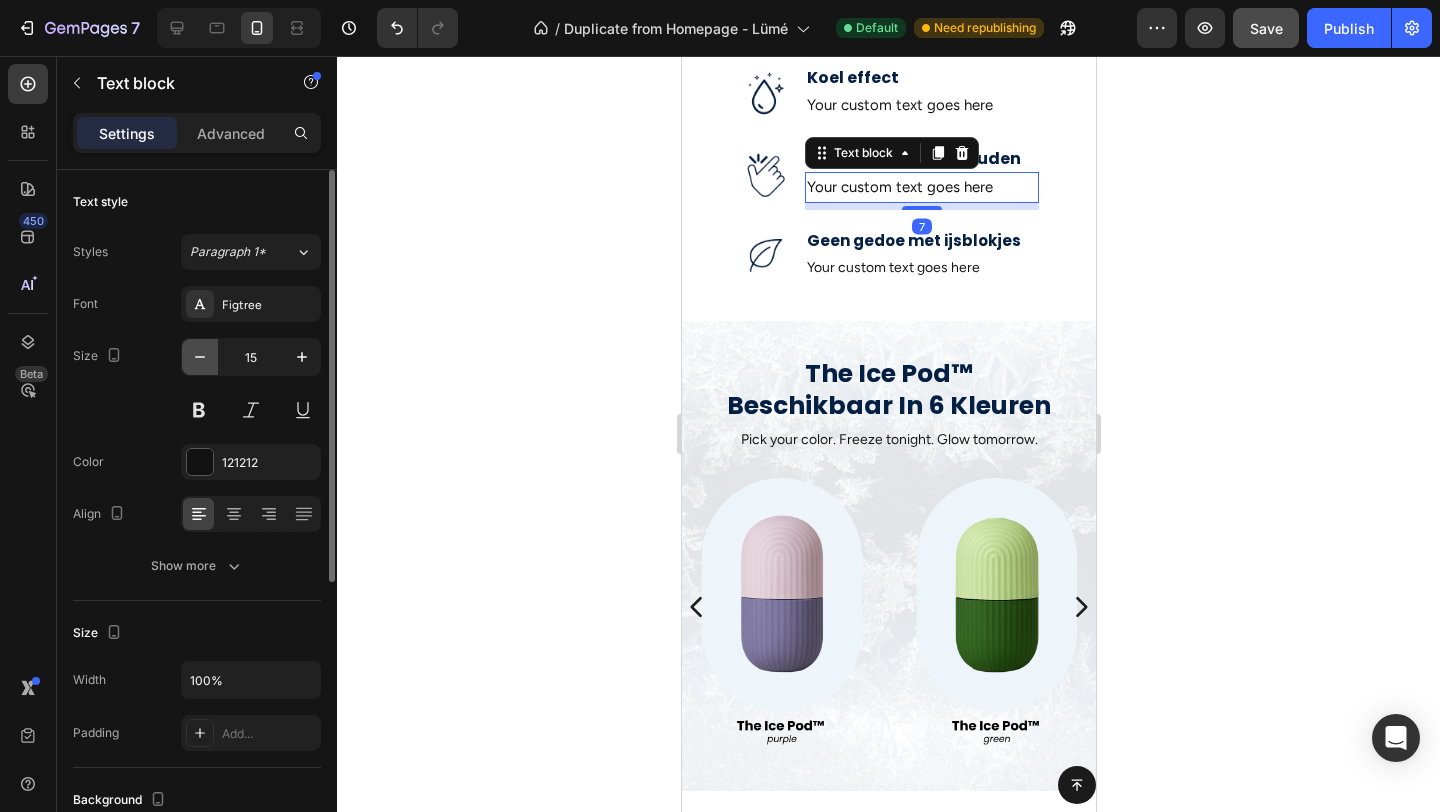 click 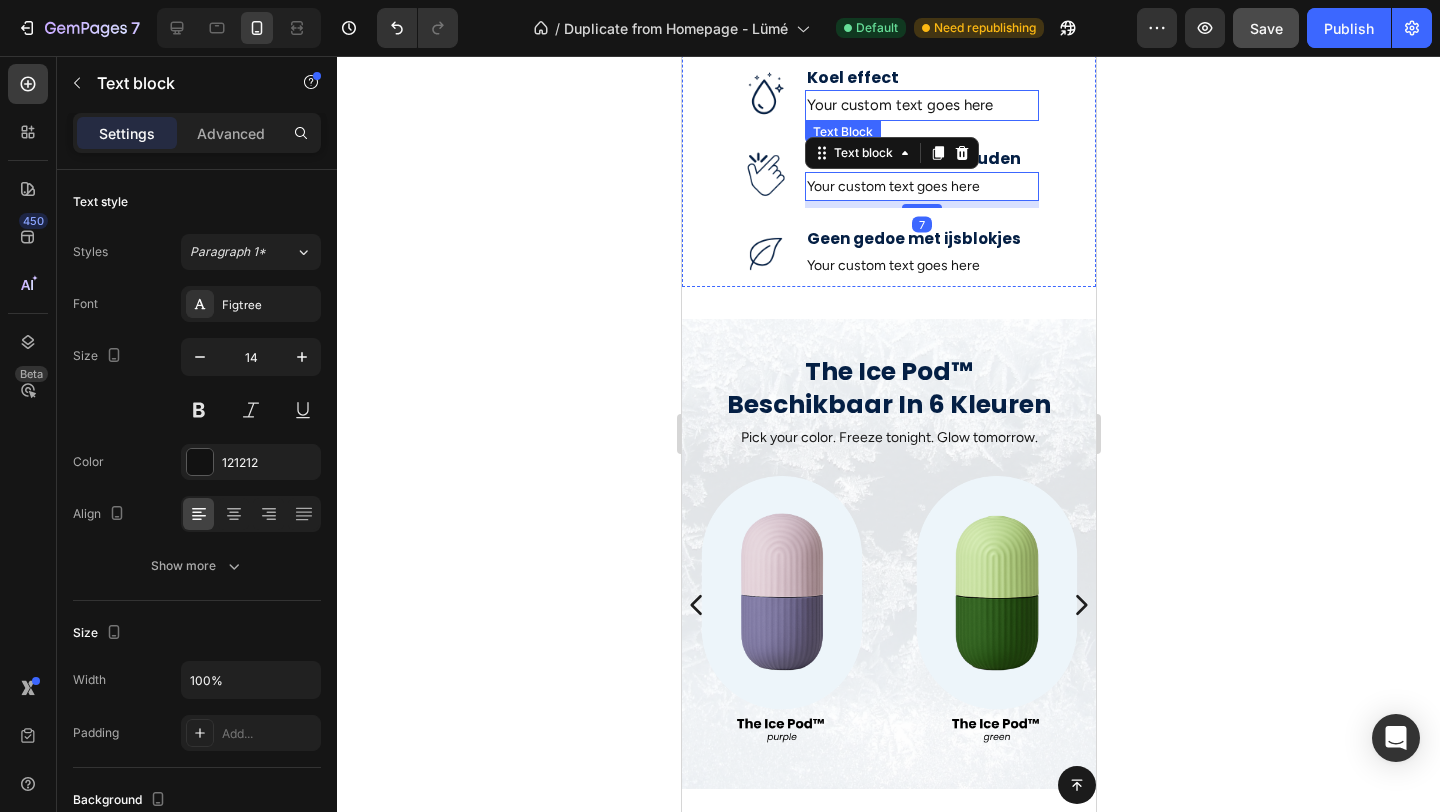 click on "Your custom text goes here" at bounding box center [921, 105] 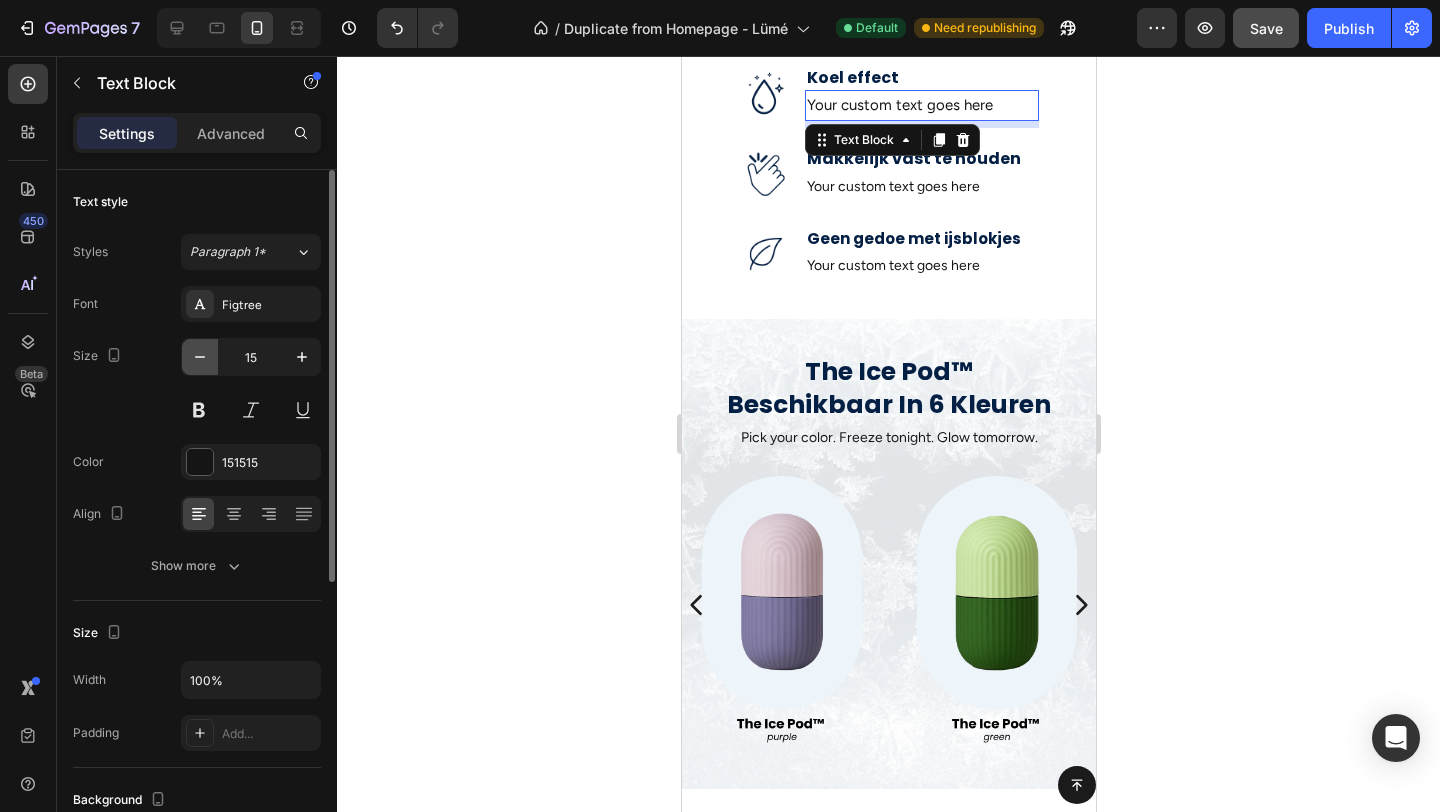 click 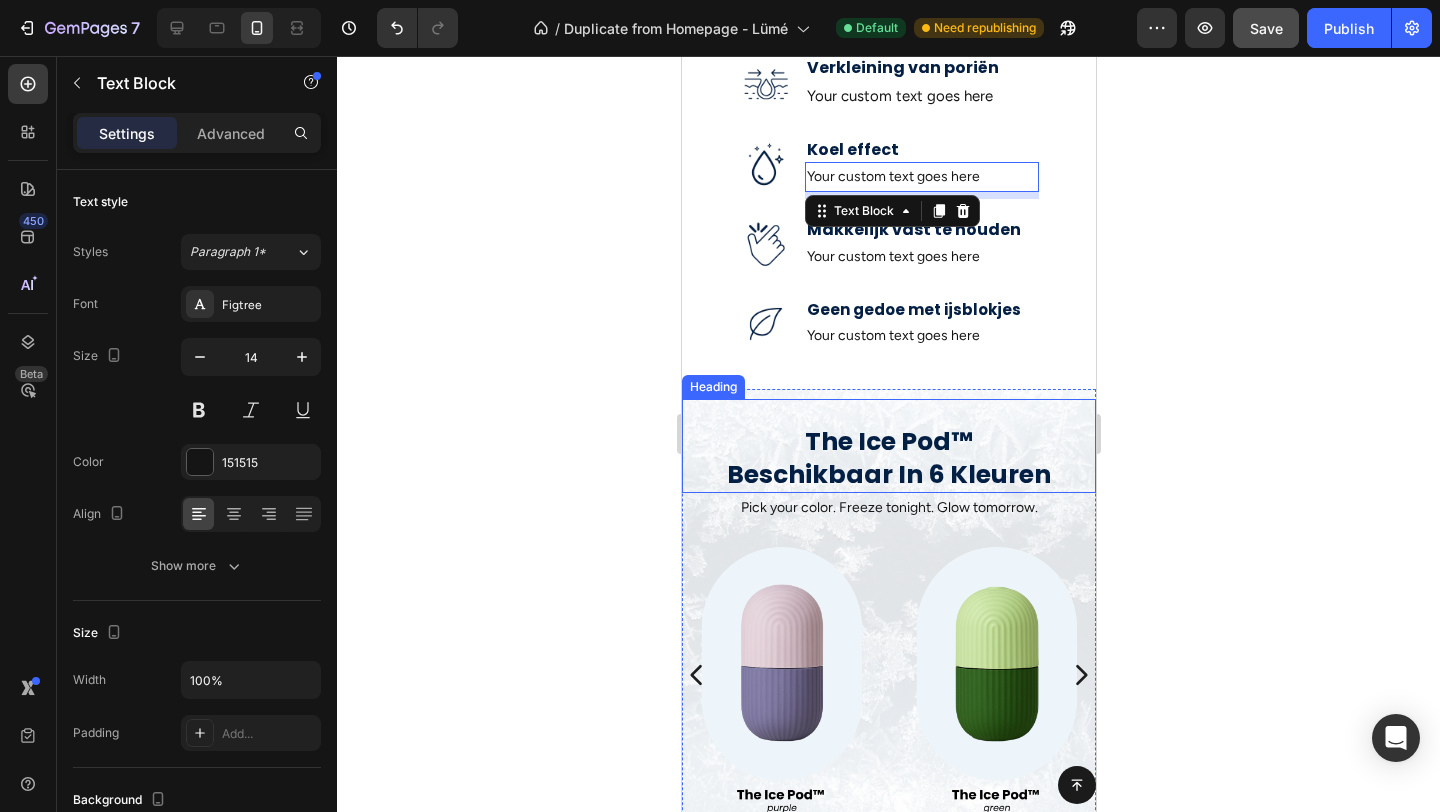 scroll, scrollTop: 871, scrollLeft: 0, axis: vertical 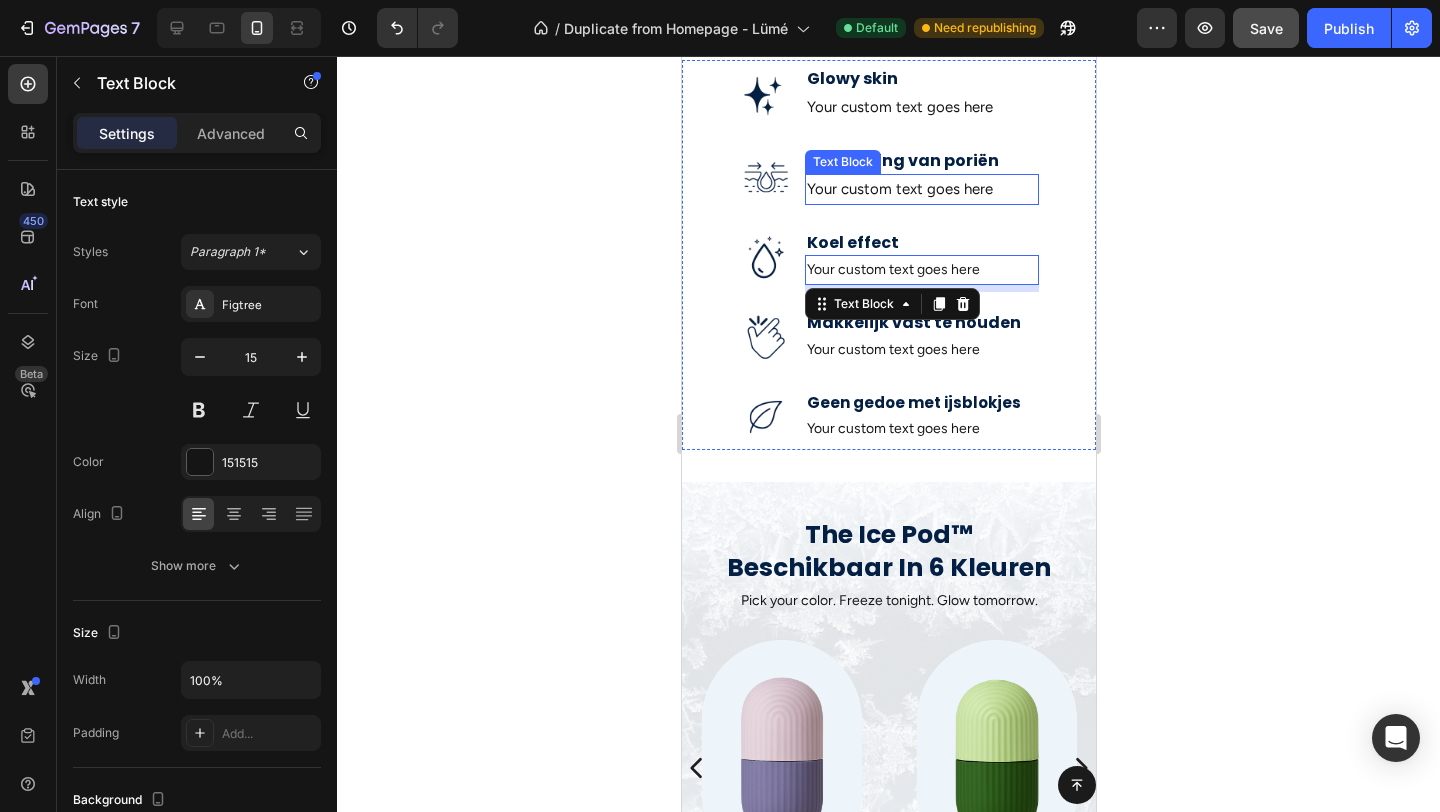 click on "Your custom text goes here" at bounding box center [921, 189] 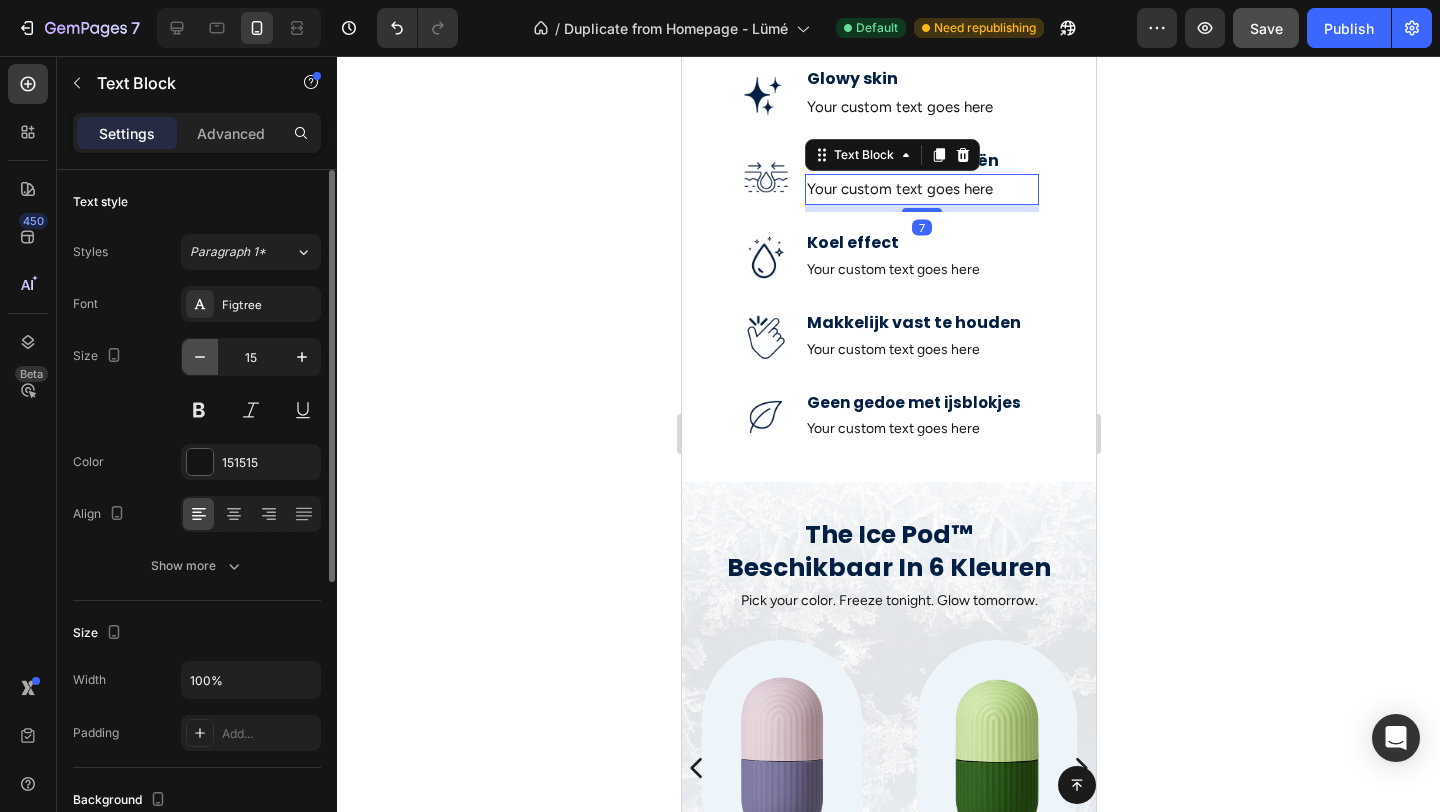 click 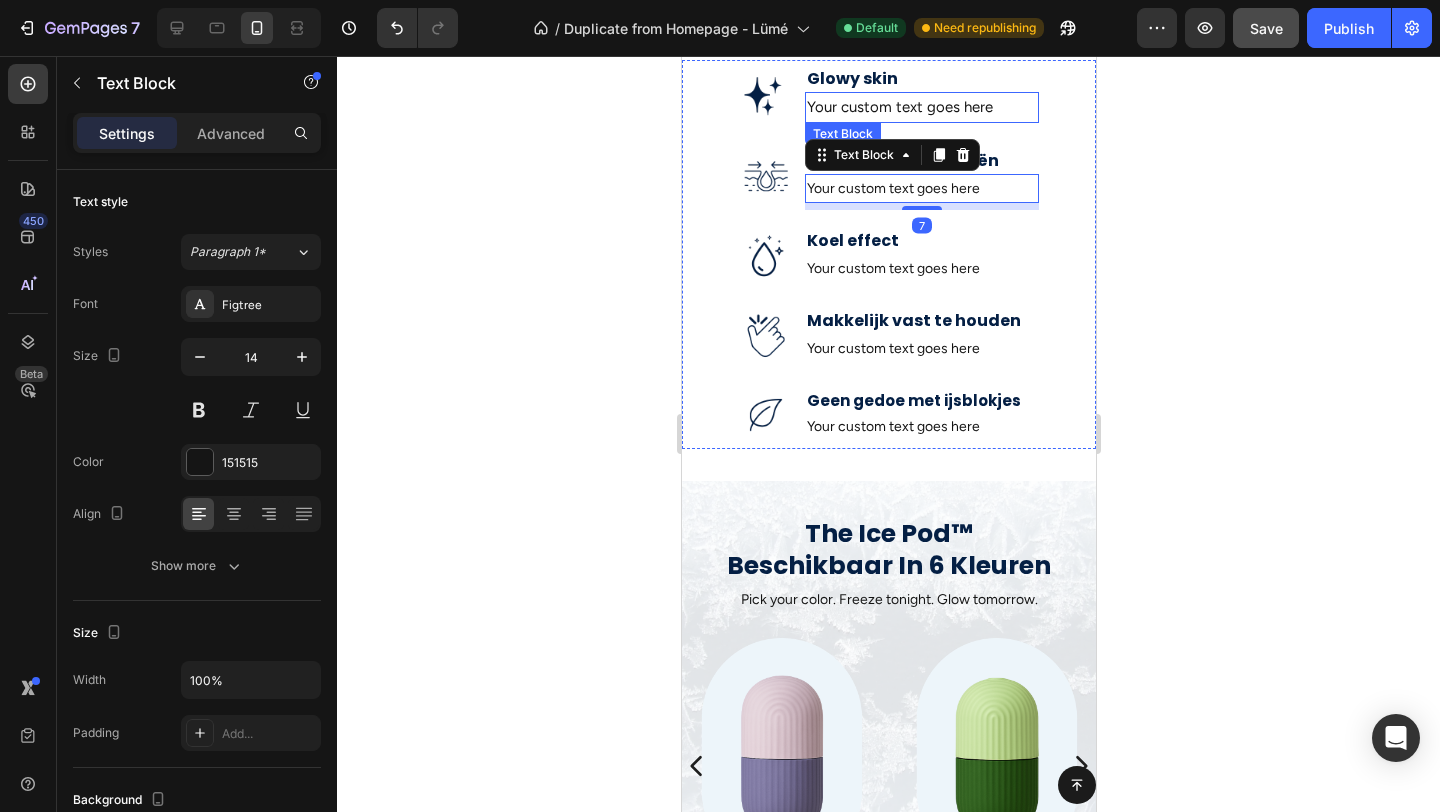 click on "Your custom text goes here" at bounding box center (921, 107) 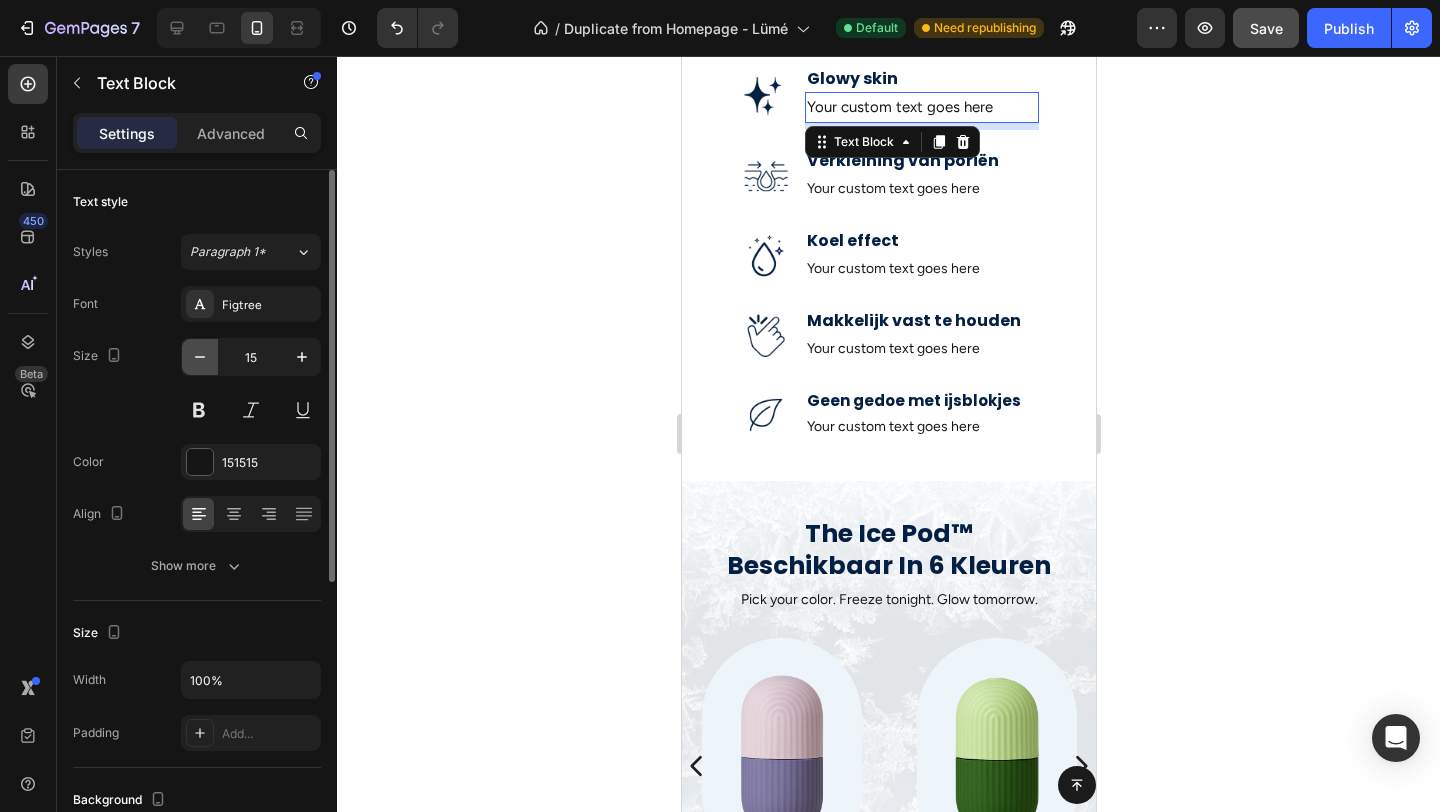 click 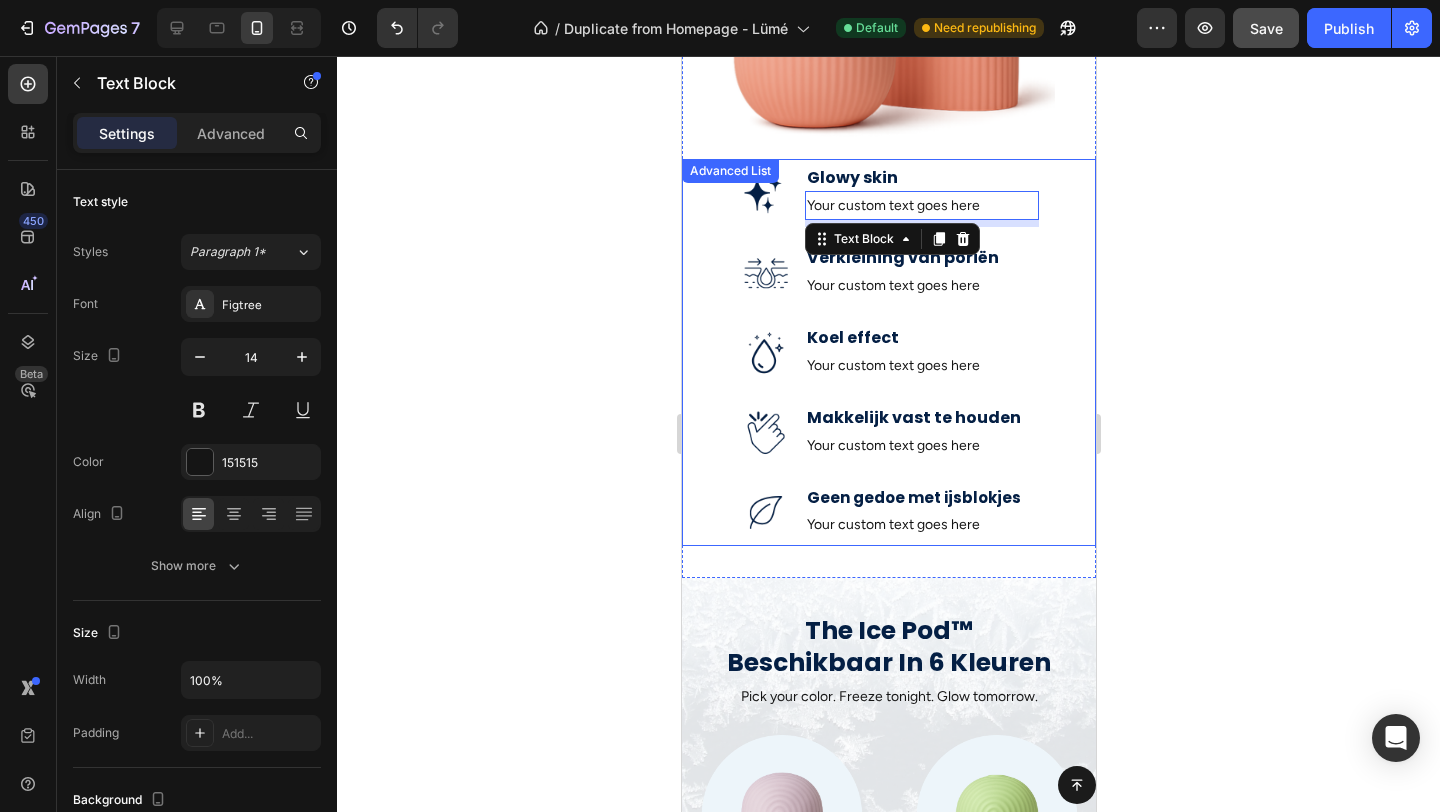 scroll, scrollTop: 743, scrollLeft: 0, axis: vertical 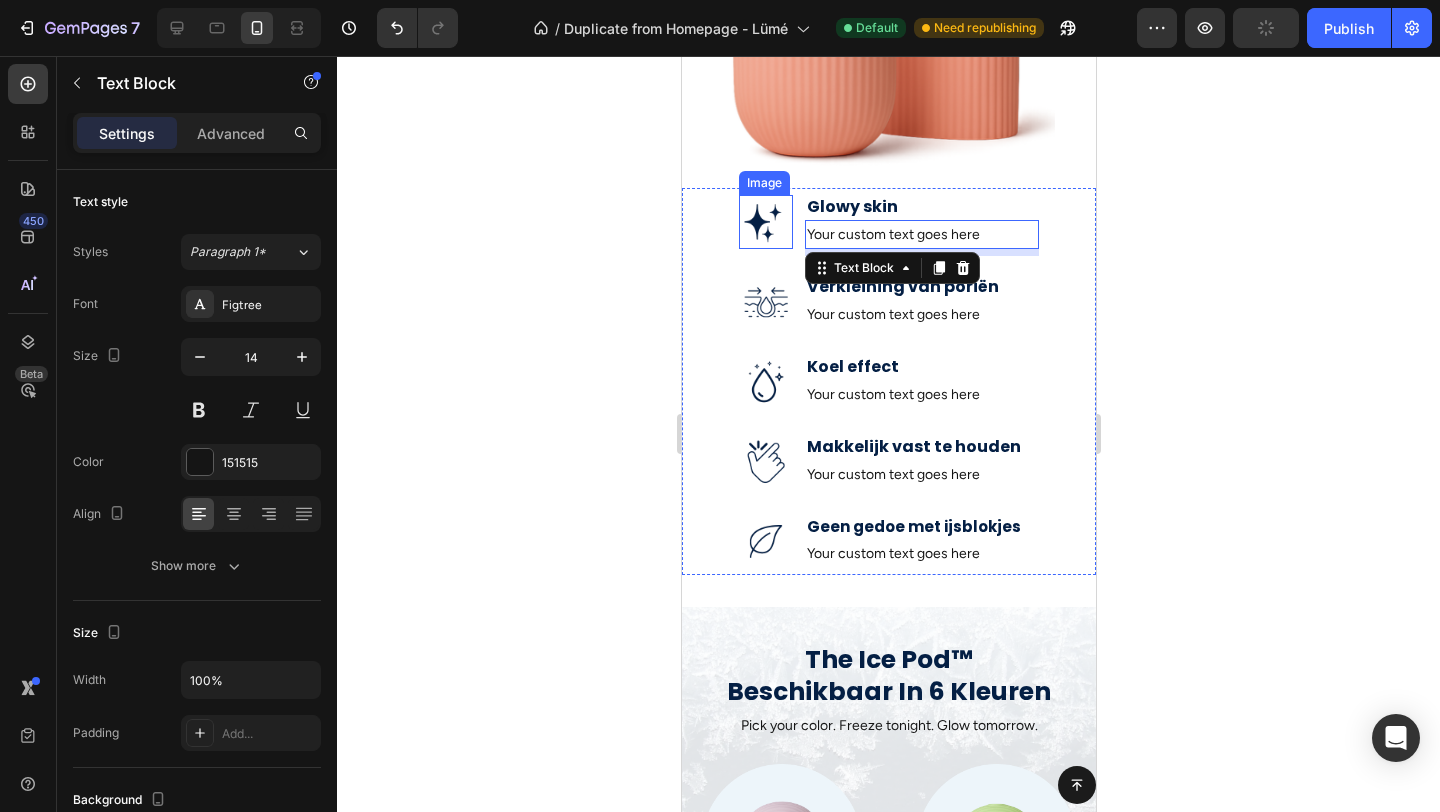 click at bounding box center [765, 222] 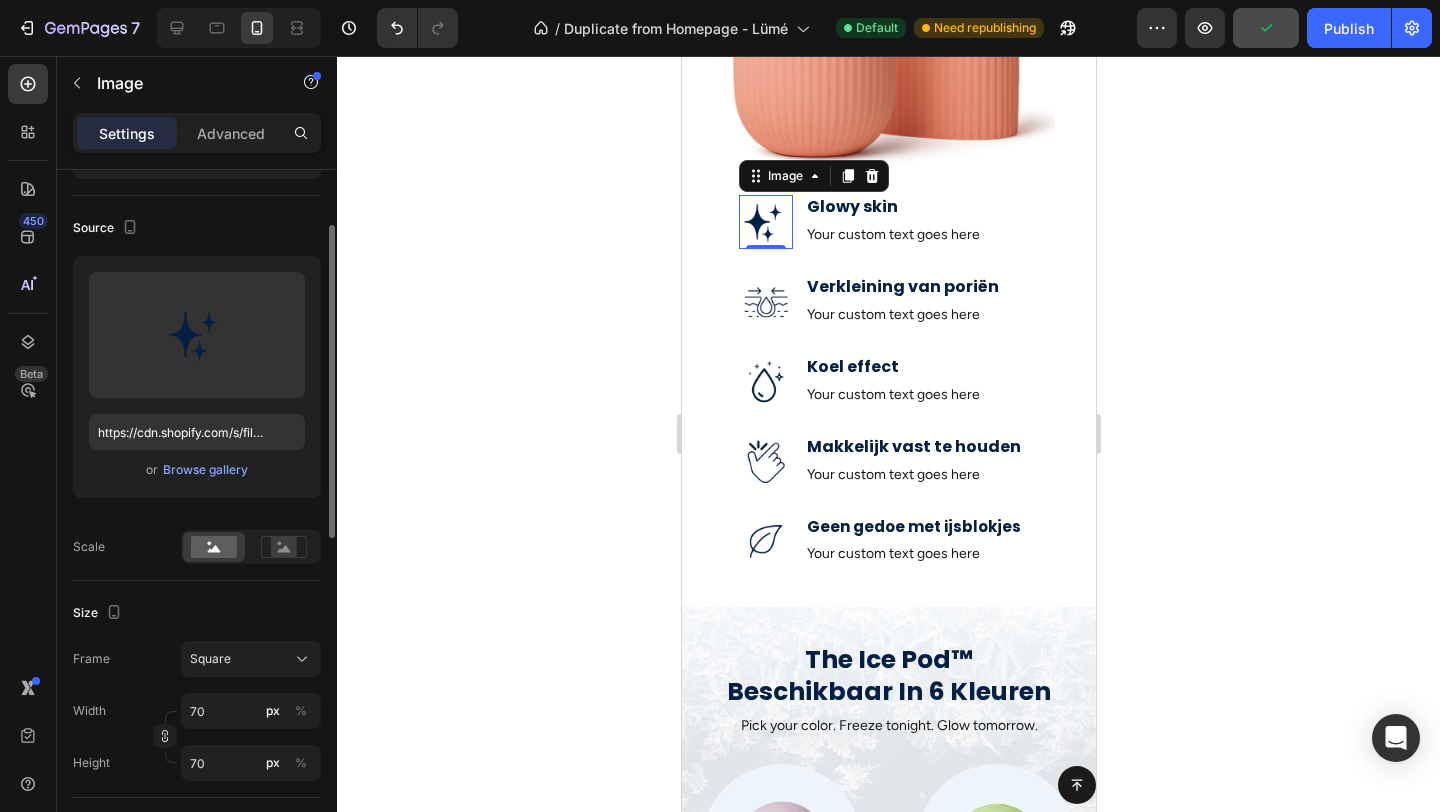 scroll, scrollTop: 118, scrollLeft: 0, axis: vertical 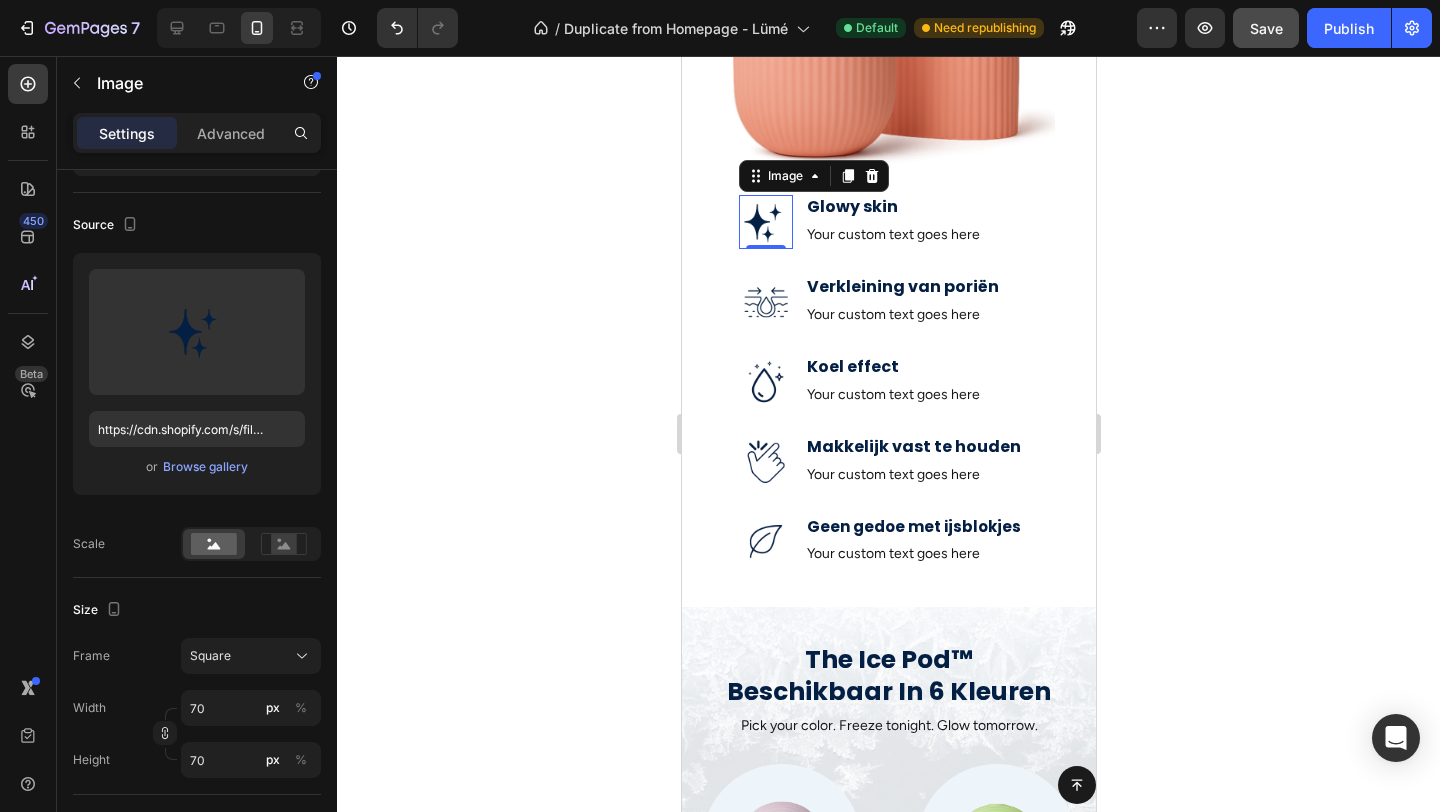 click 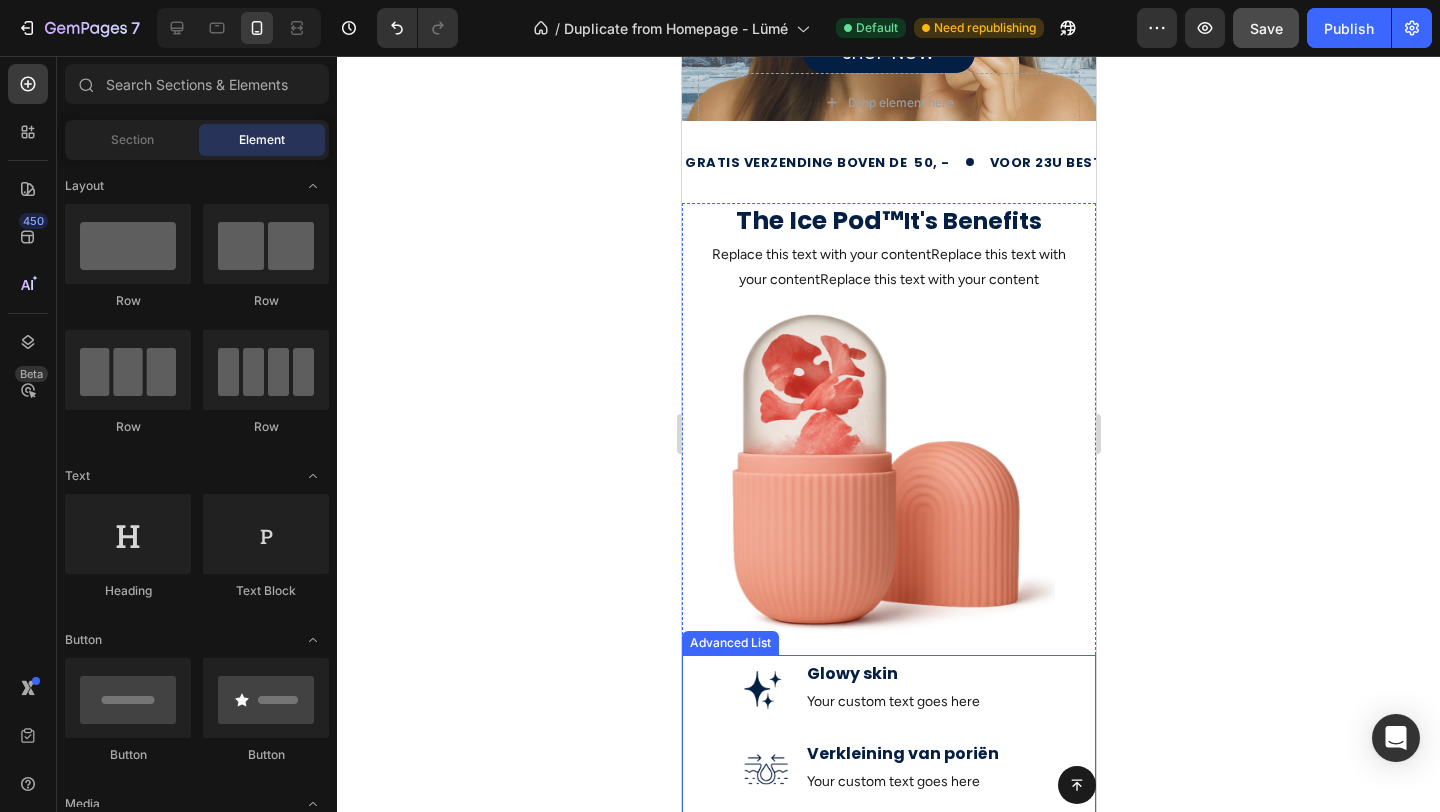 scroll, scrollTop: 269, scrollLeft: 0, axis: vertical 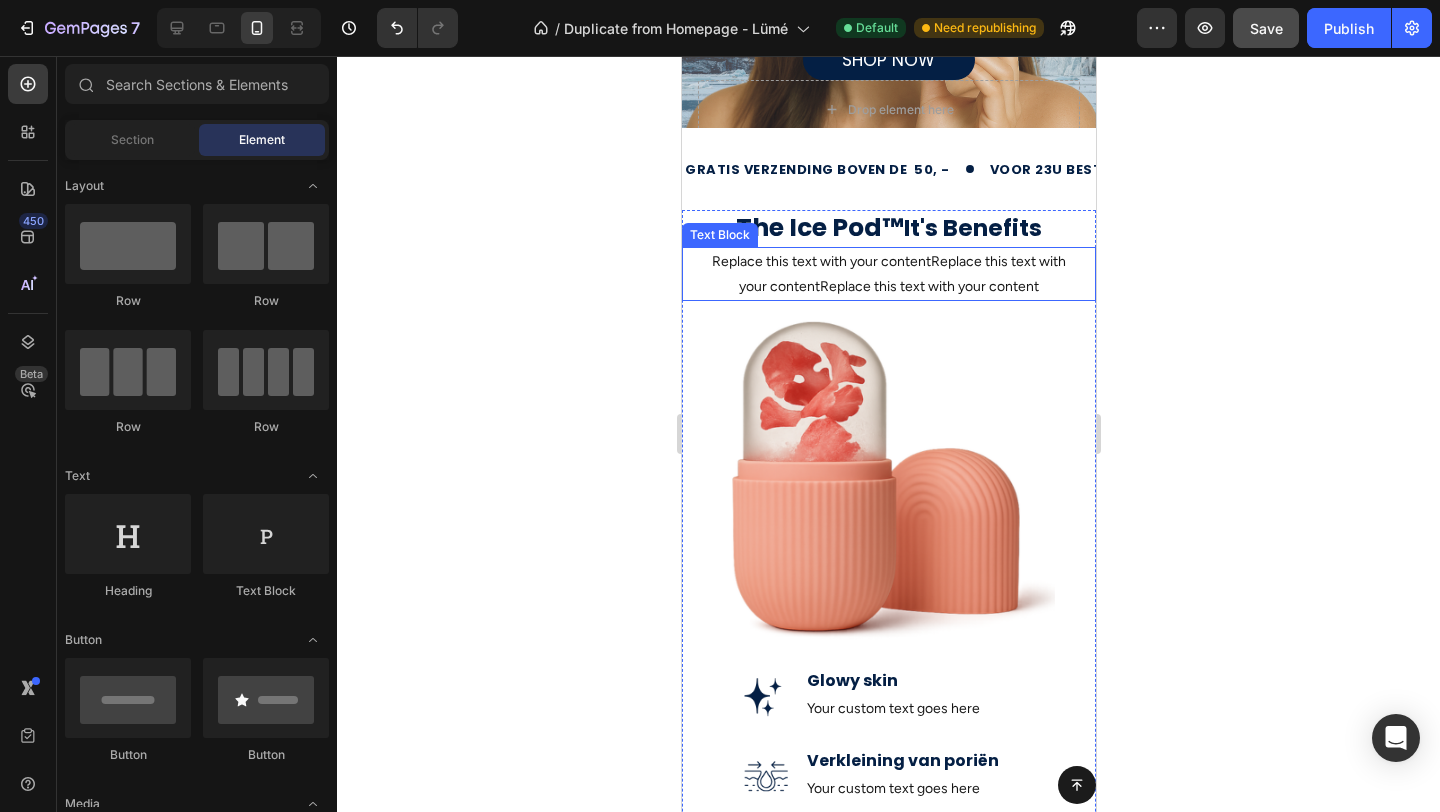 click on "Replace this text with your contentReplace this text with your contentReplace this text with your content" at bounding box center (888, 274) 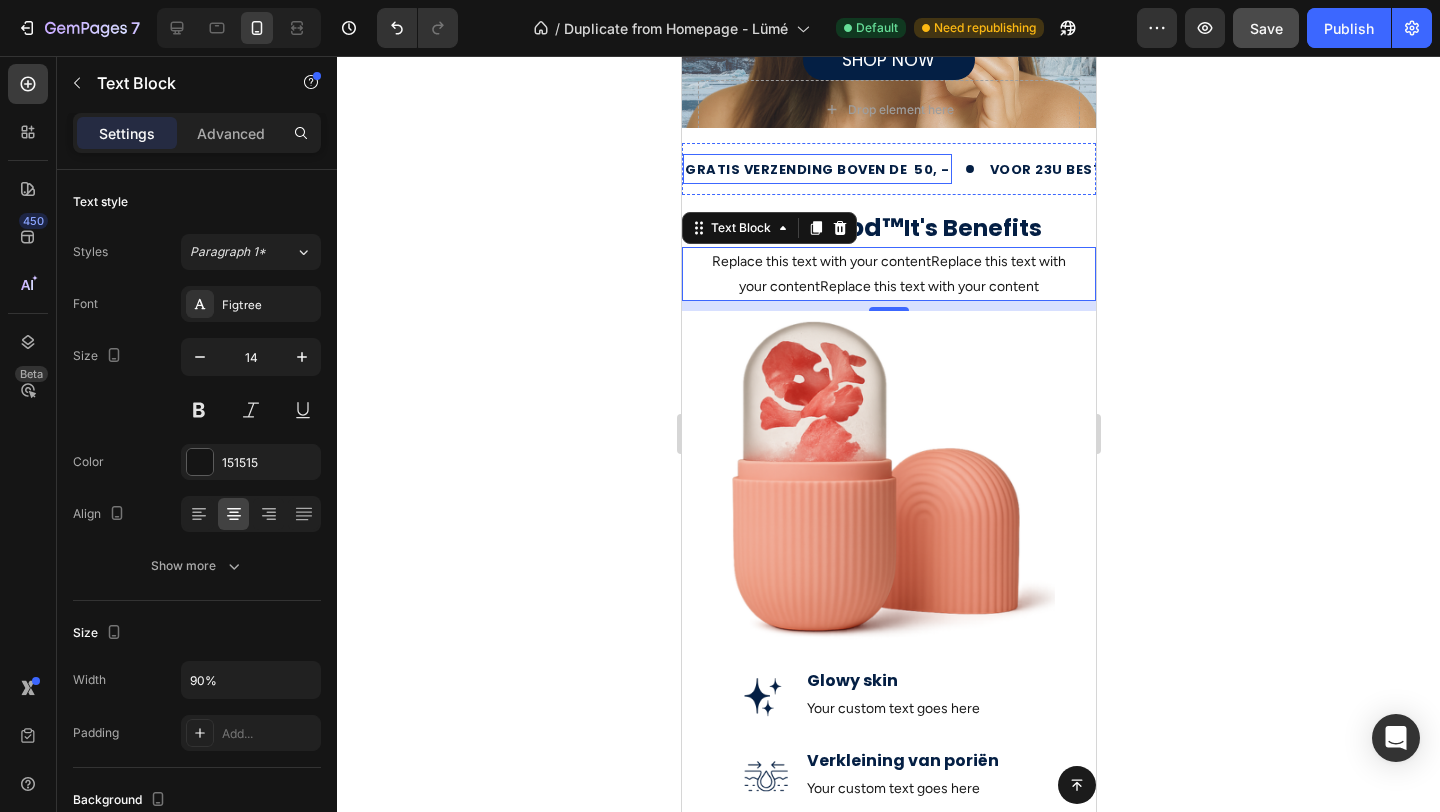 click on "gratis verzending boven de  50, -" at bounding box center [816, 169] 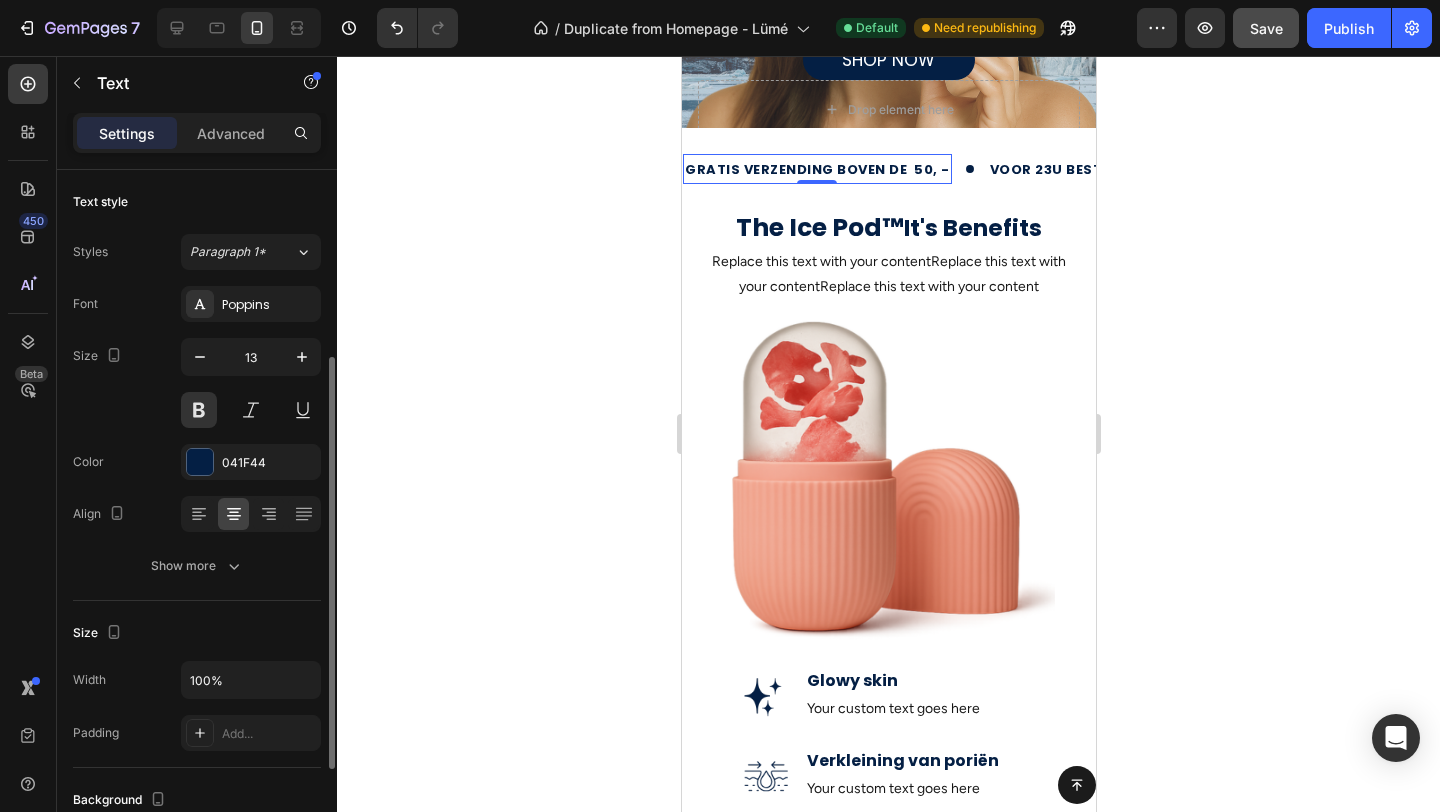 scroll, scrollTop: 118, scrollLeft: 0, axis: vertical 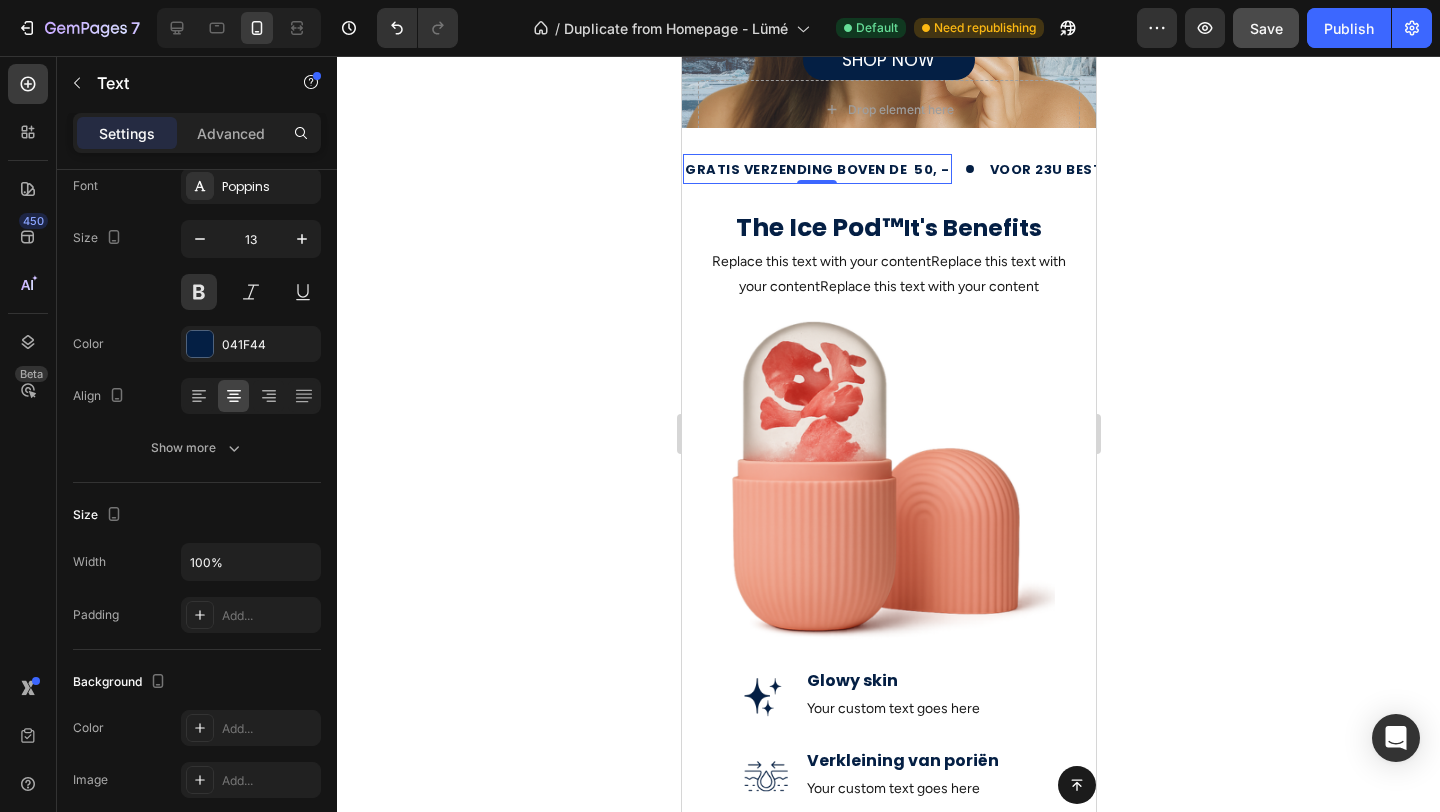 click 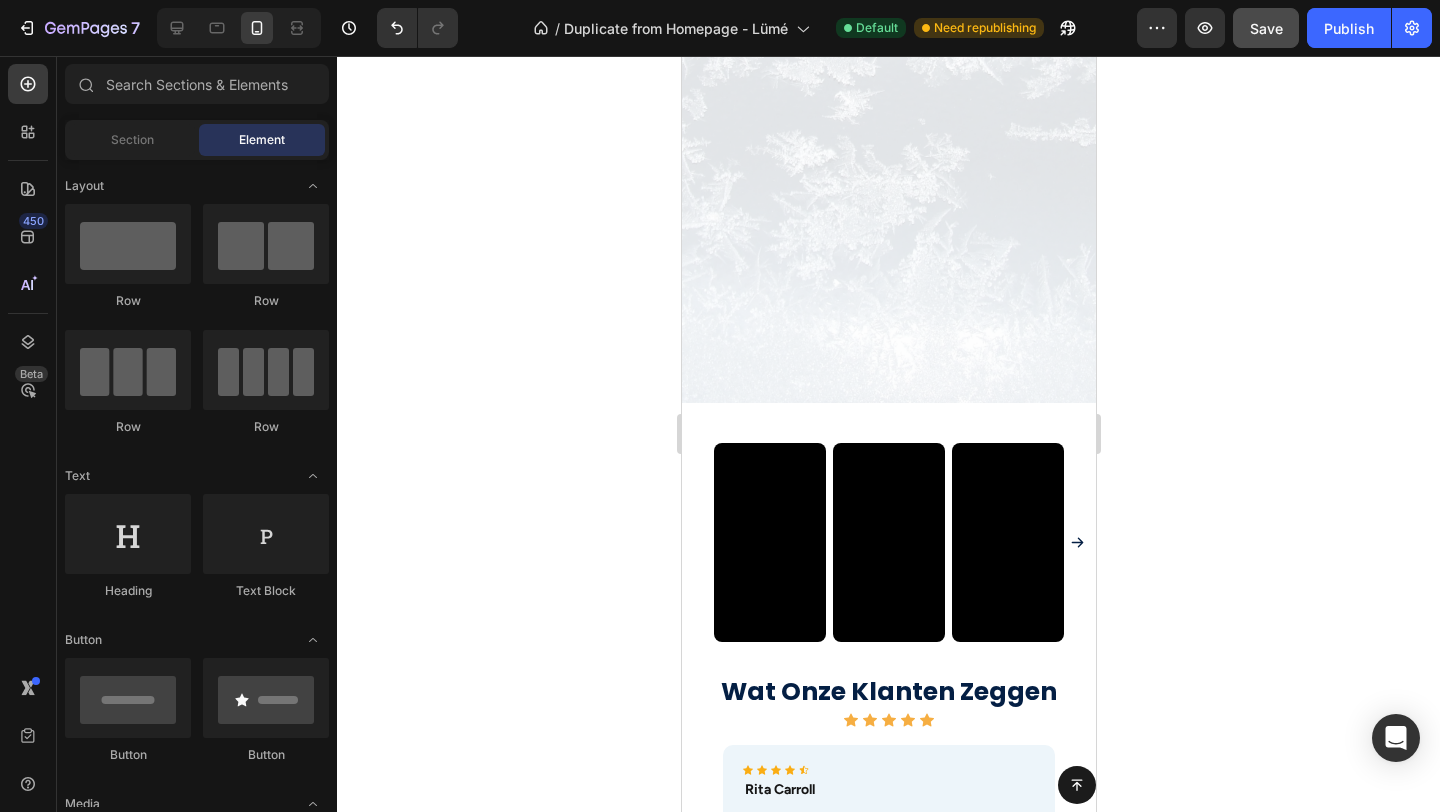 scroll, scrollTop: 1940, scrollLeft: 0, axis: vertical 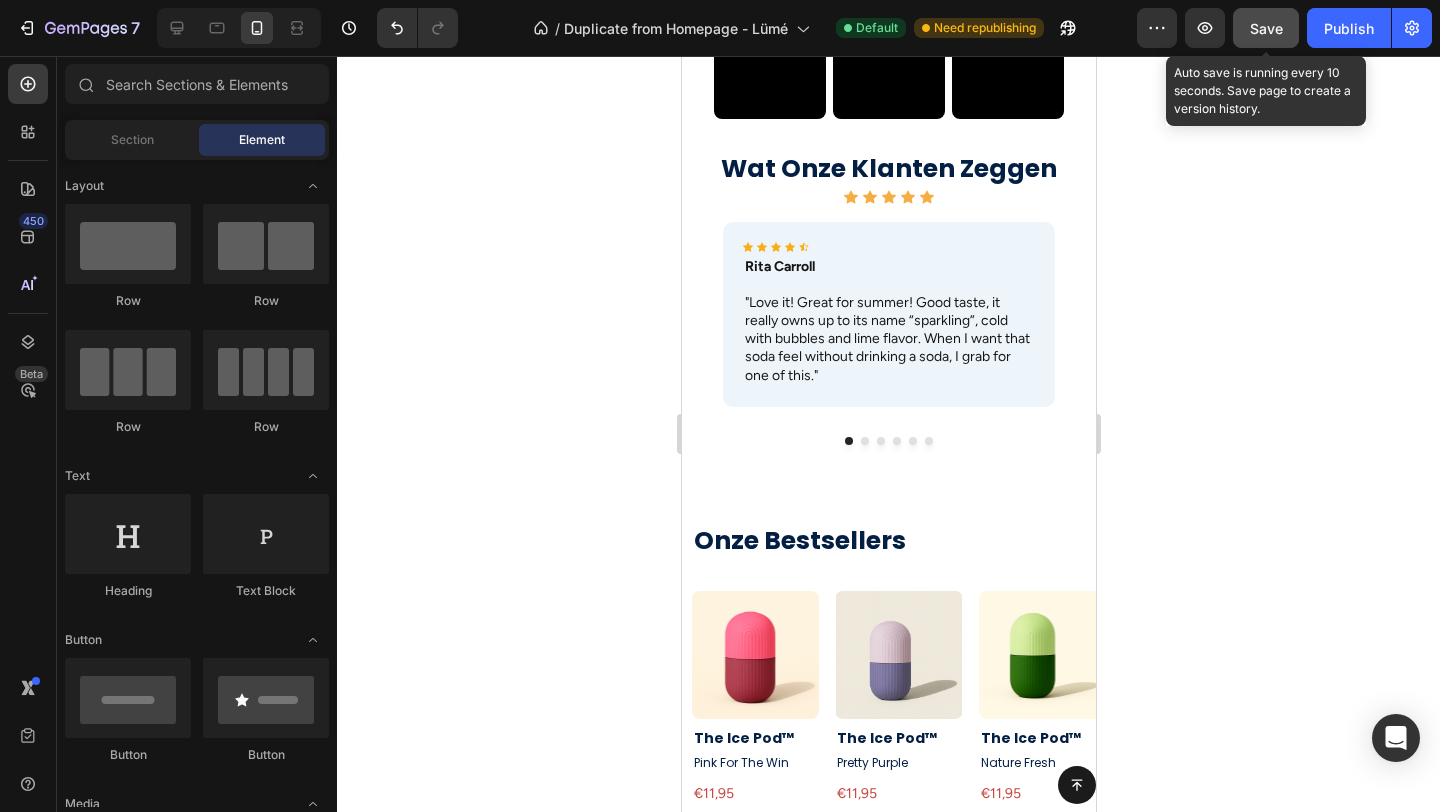 click on "Save" at bounding box center (1266, 28) 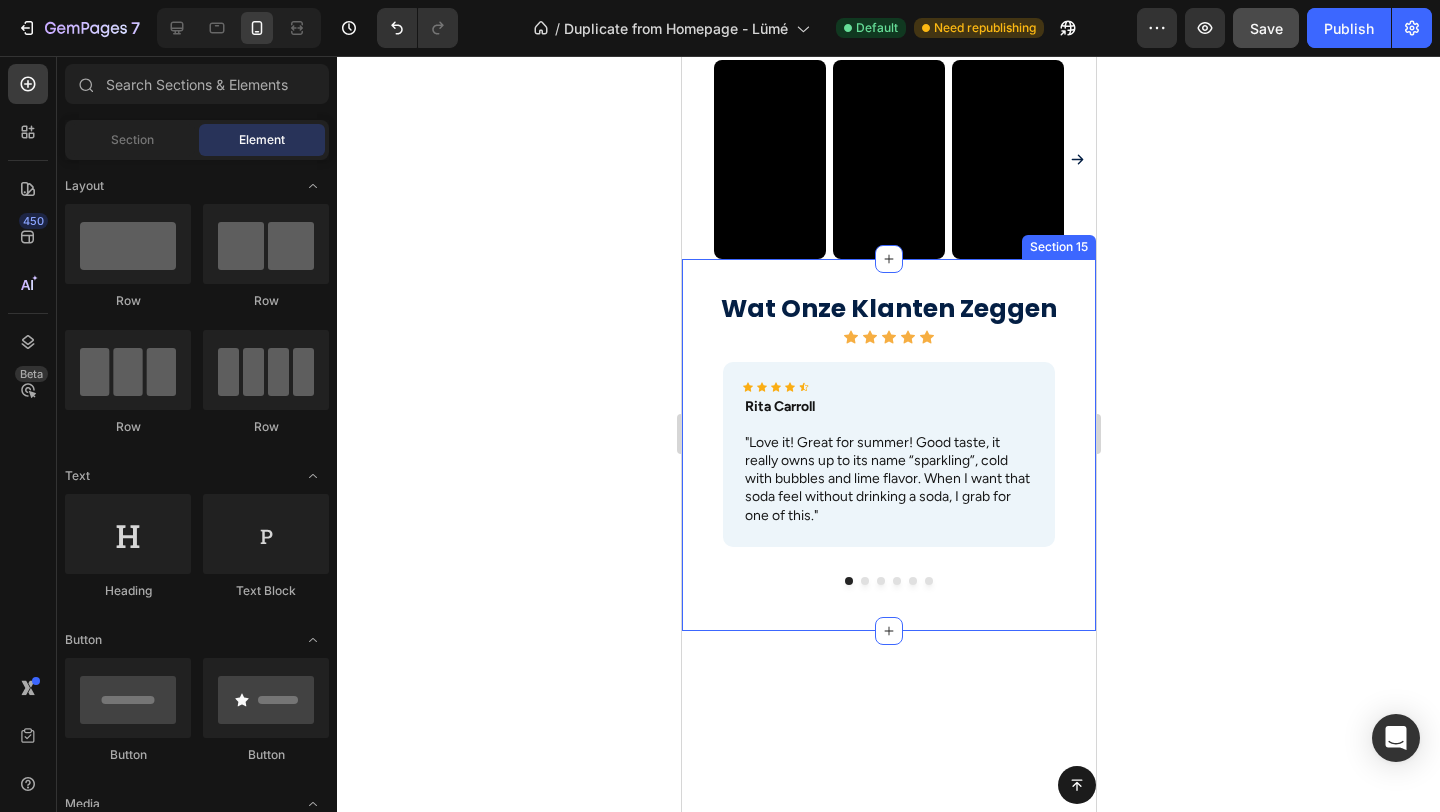 scroll, scrollTop: 1494, scrollLeft: 0, axis: vertical 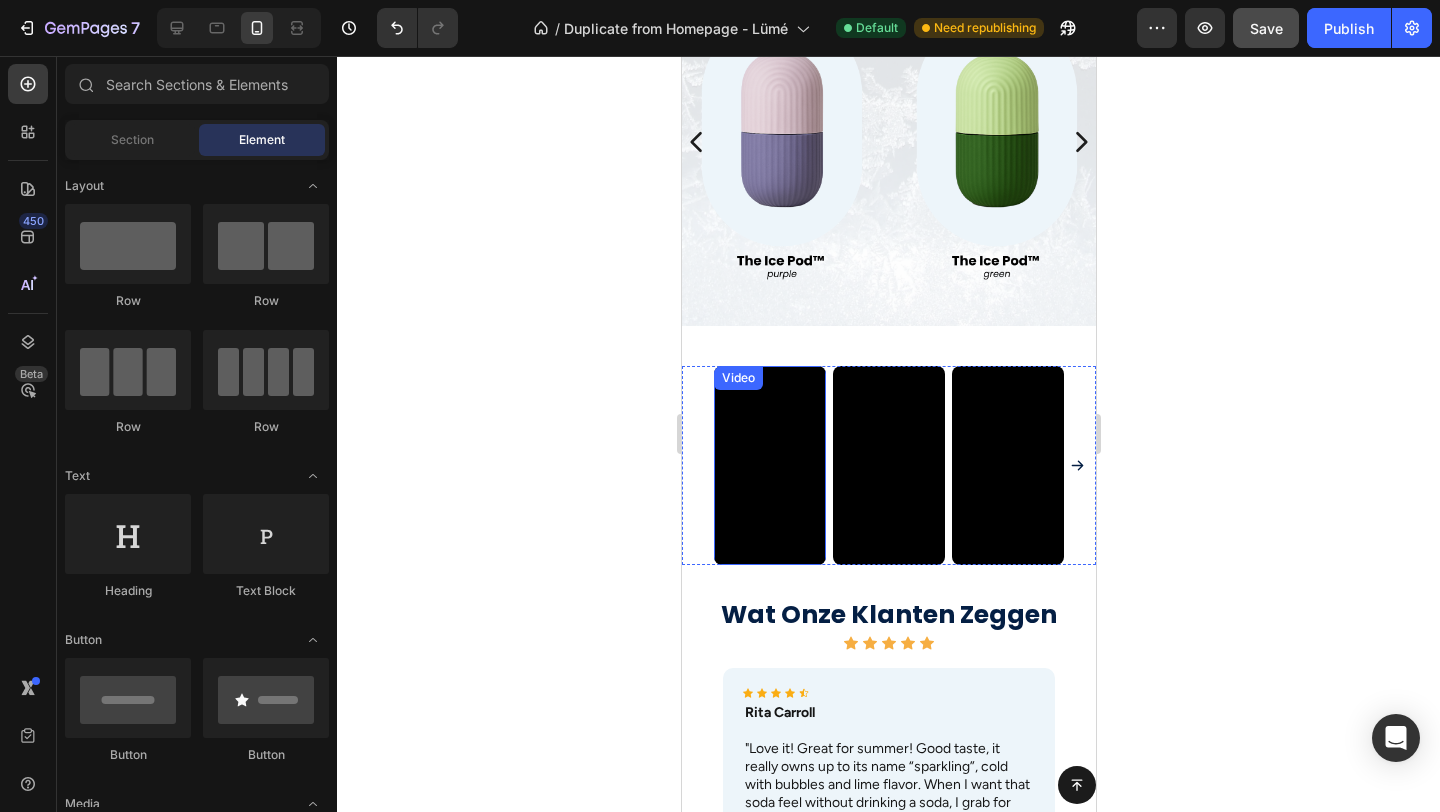 click at bounding box center (769, 465) 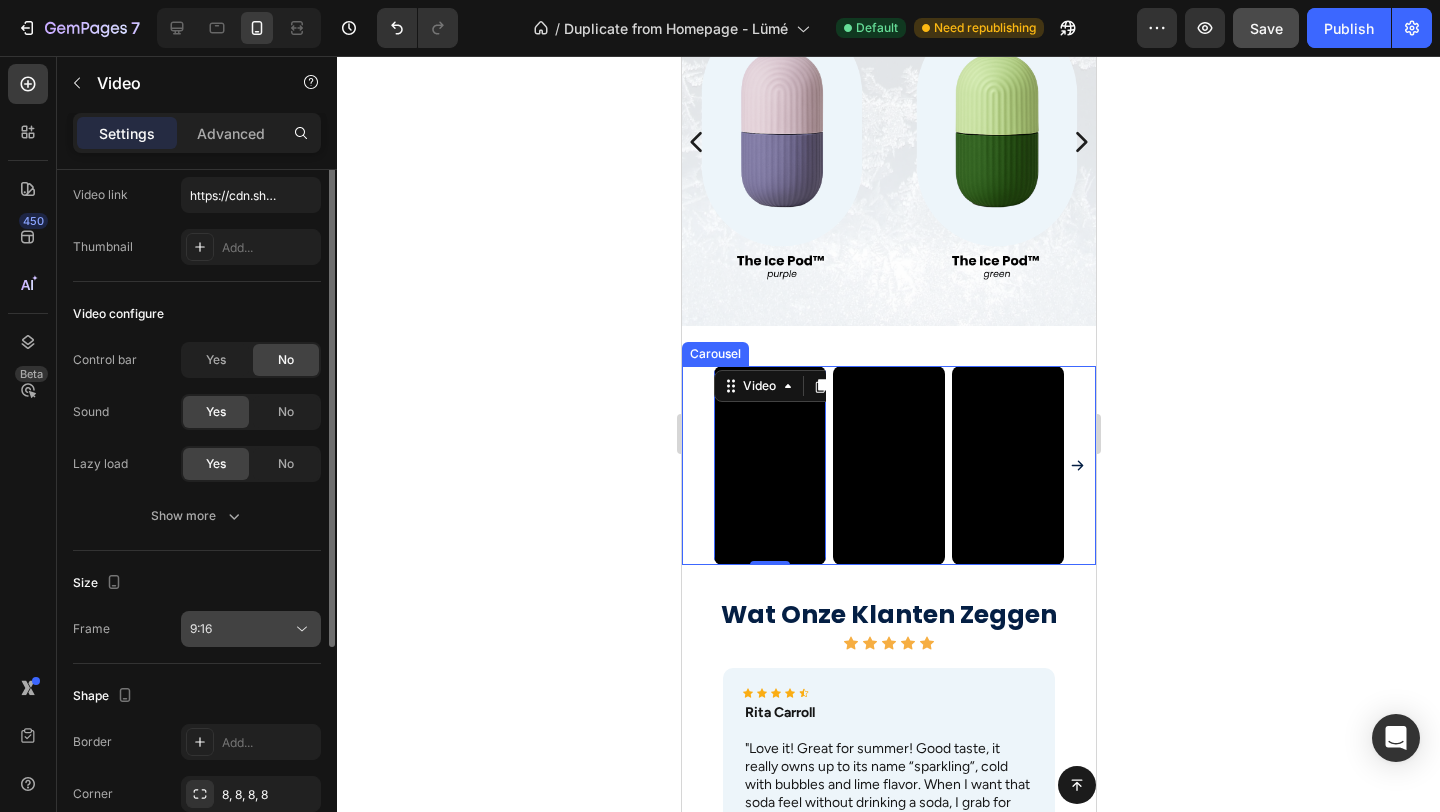 scroll, scrollTop: 116, scrollLeft: 0, axis: vertical 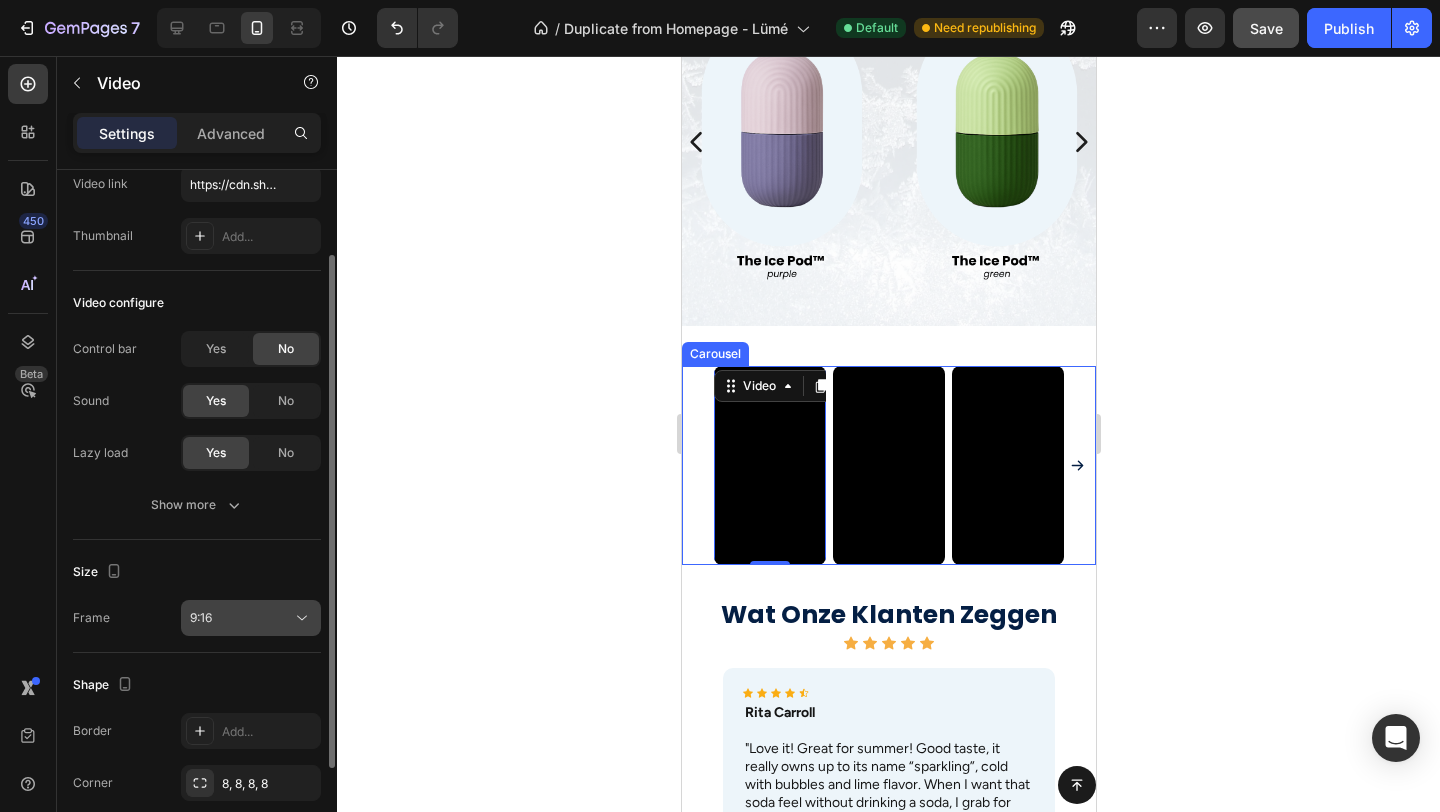 click on "9:16" at bounding box center [241, 618] 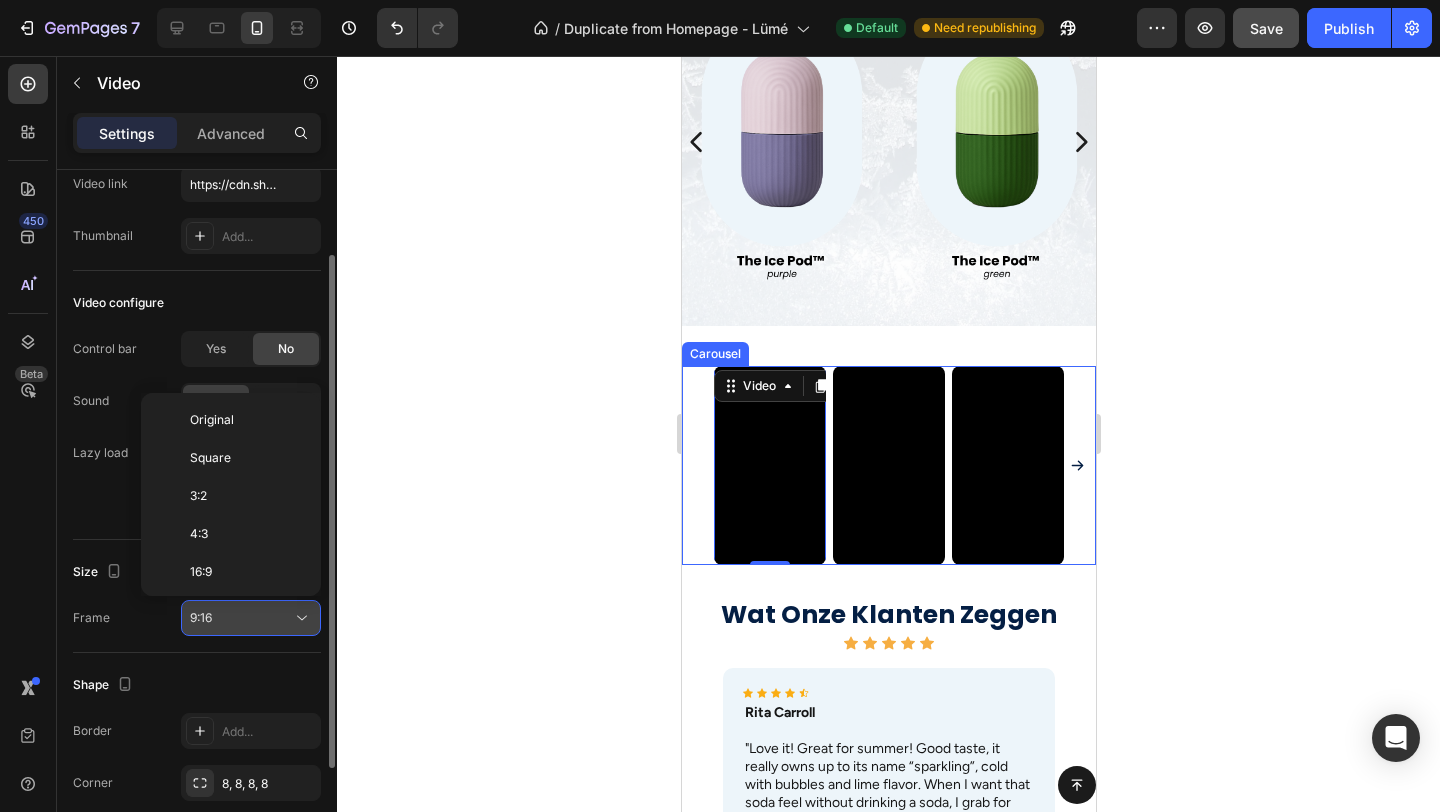 scroll, scrollTop: 180, scrollLeft: 0, axis: vertical 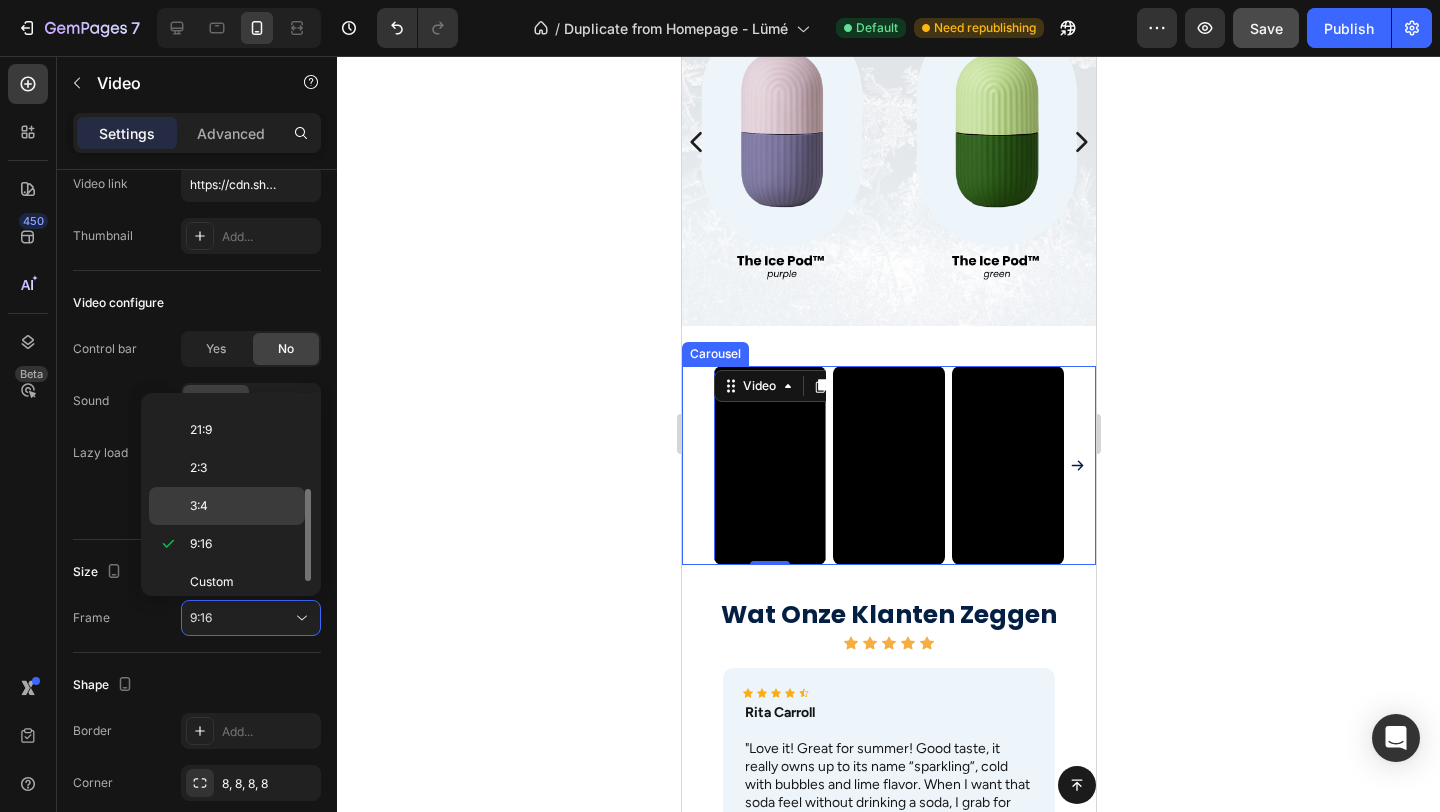 click on "3:4" at bounding box center (243, 506) 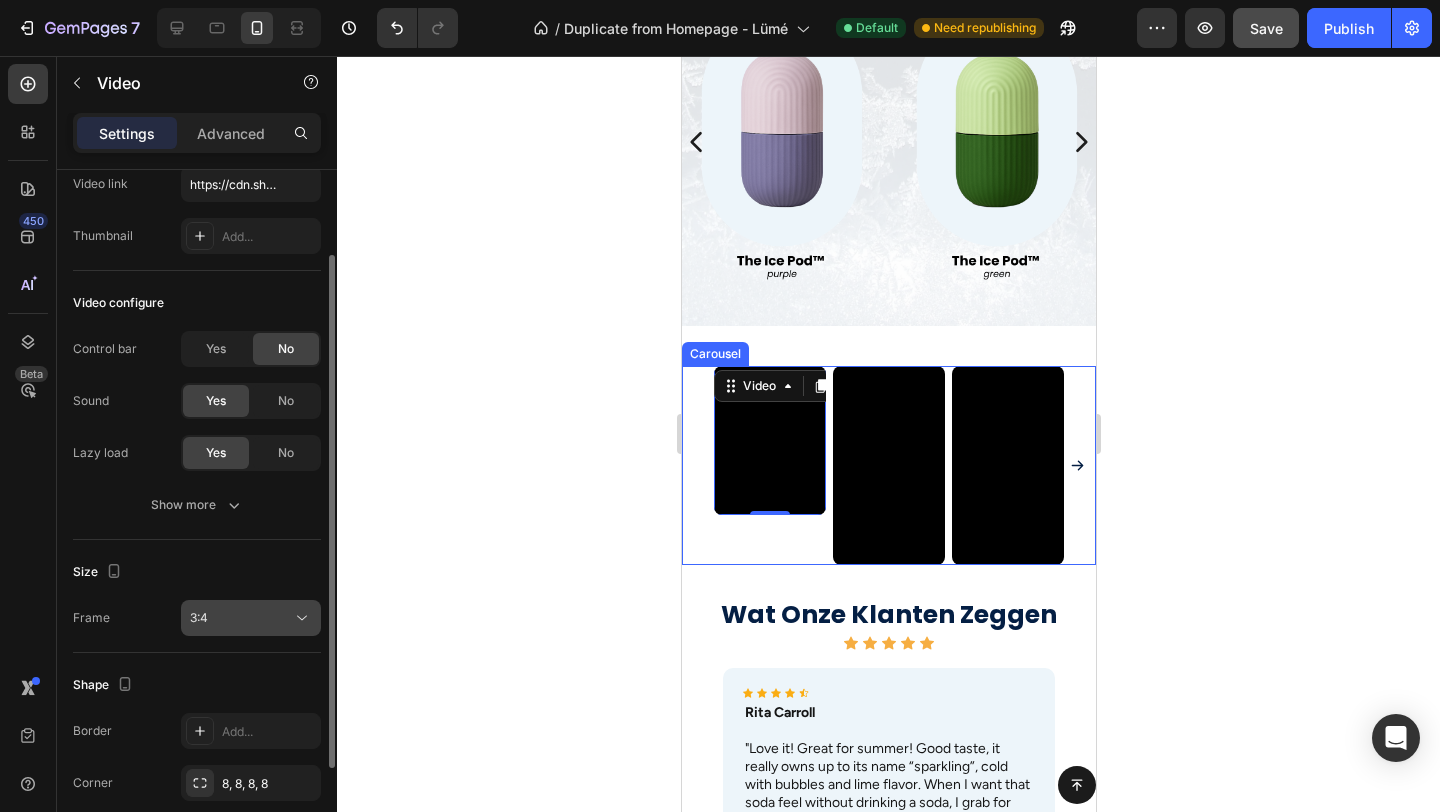 click on "3:4" 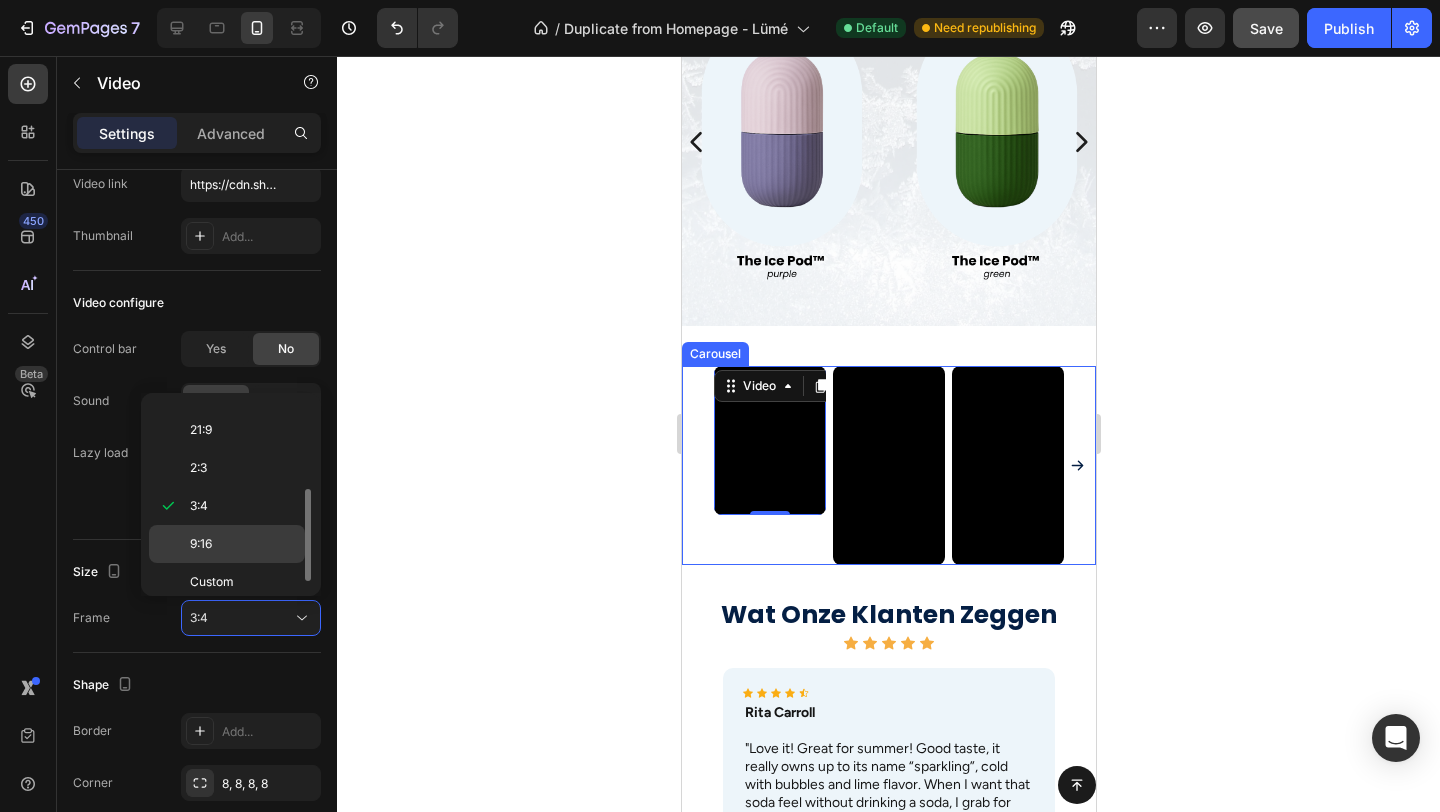 click on "9:16" 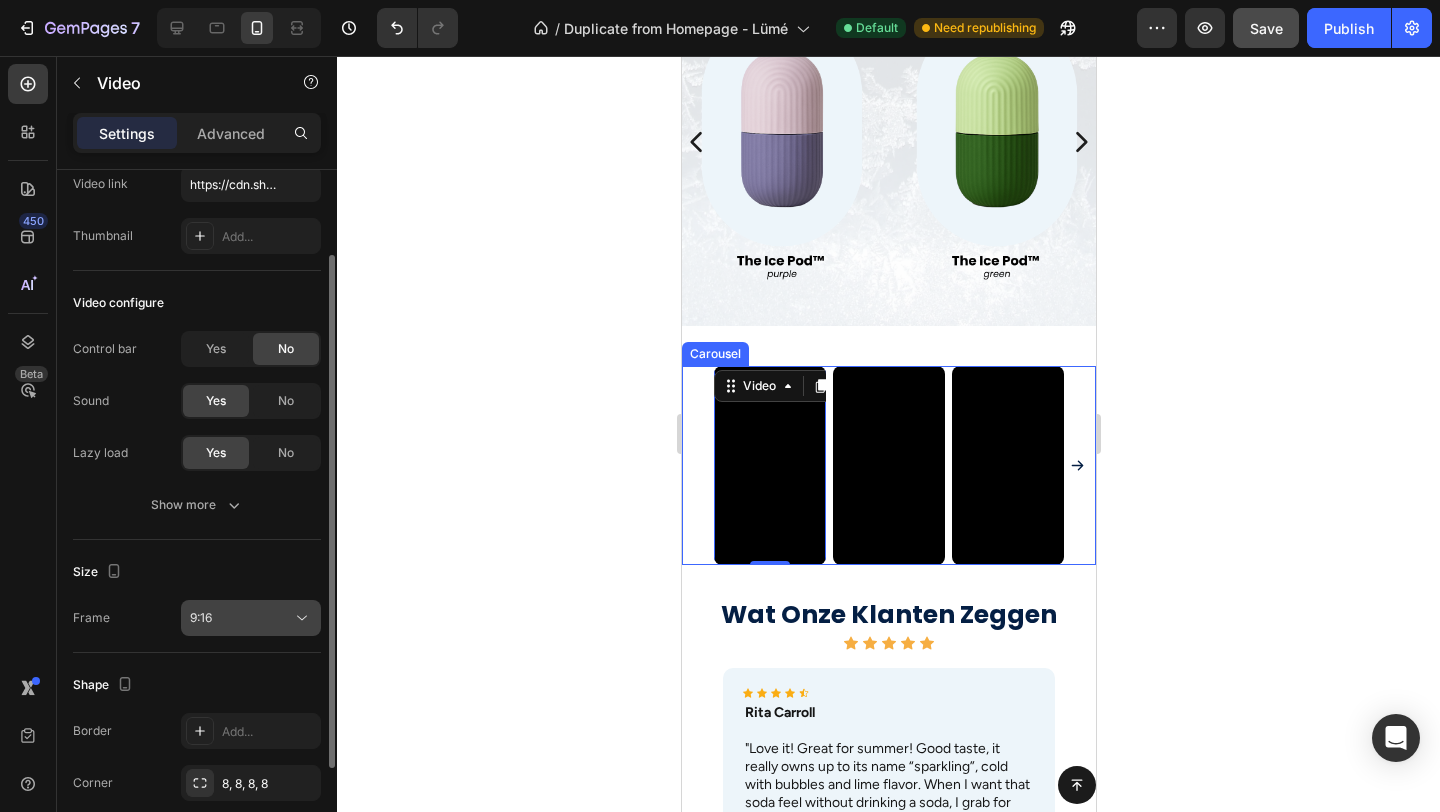 click on "9:16" at bounding box center [241, 618] 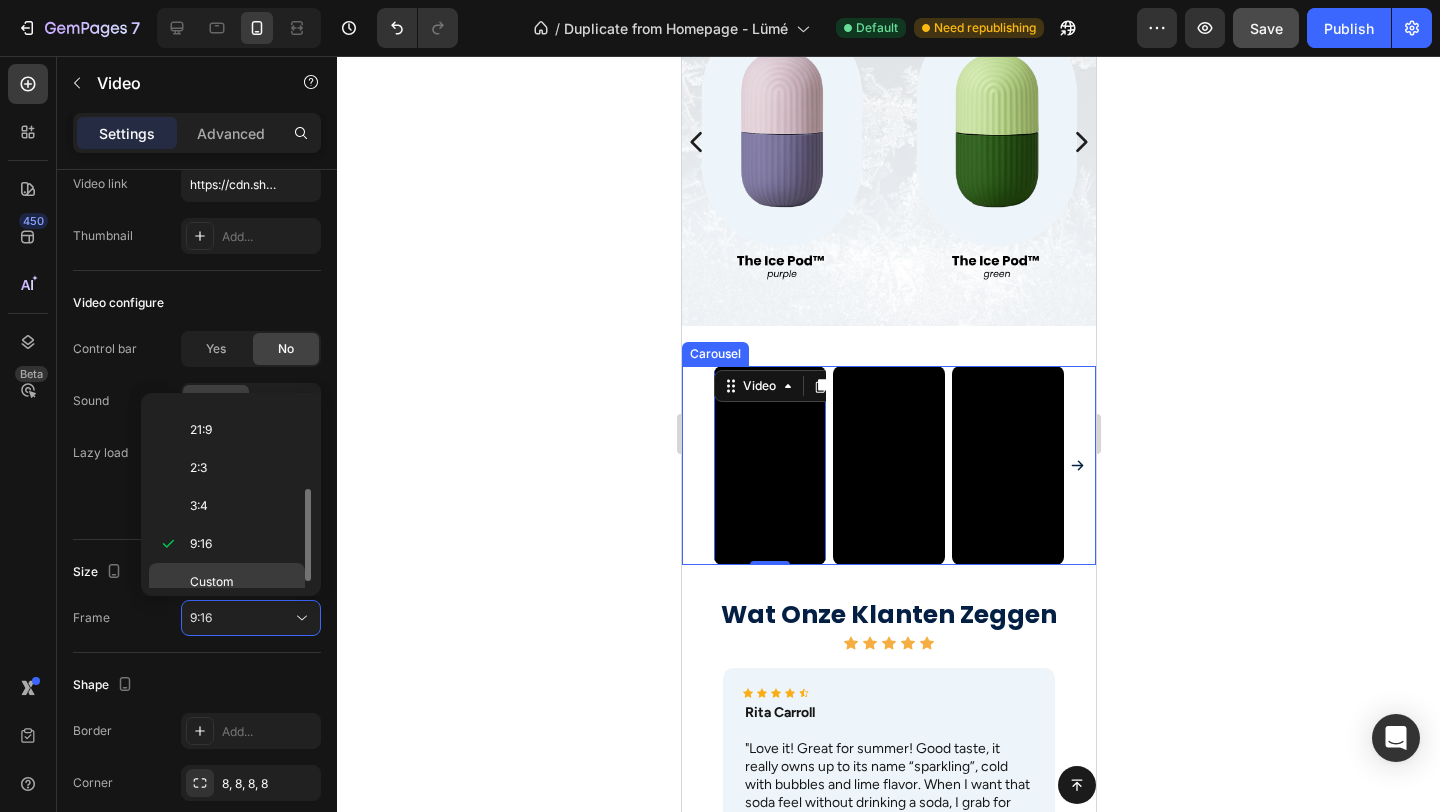 click on "Custom" at bounding box center [212, 582] 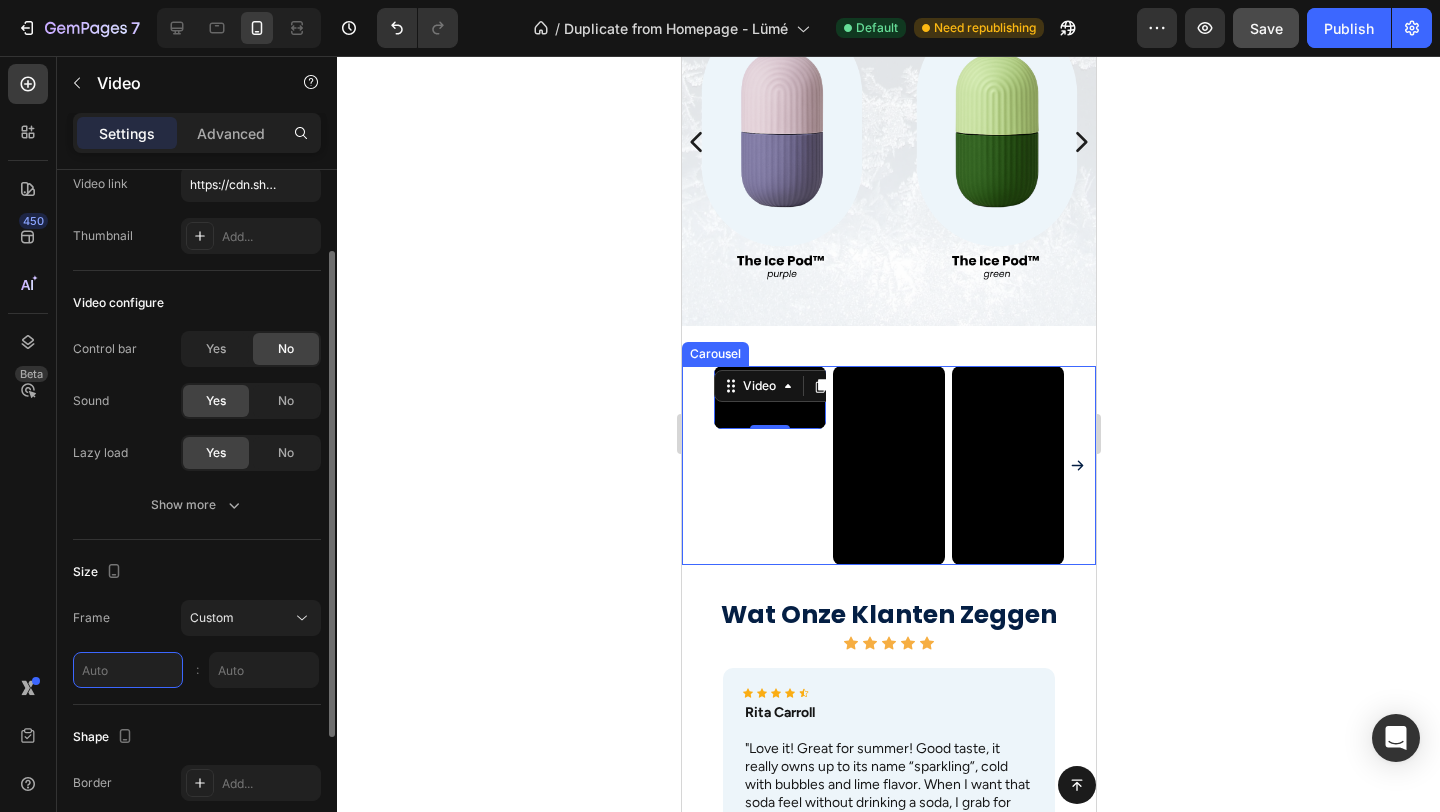 click at bounding box center [128, 670] 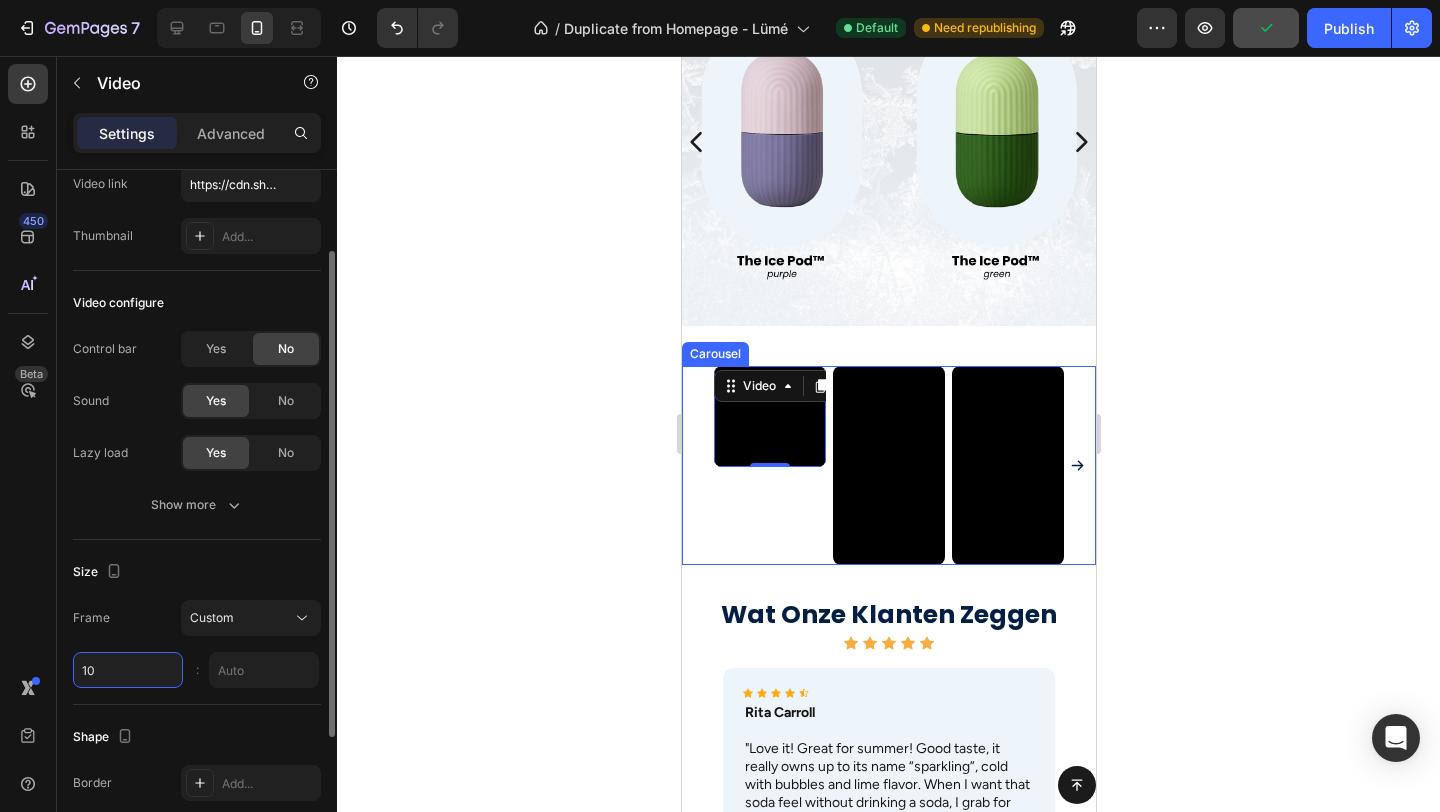 type on "1" 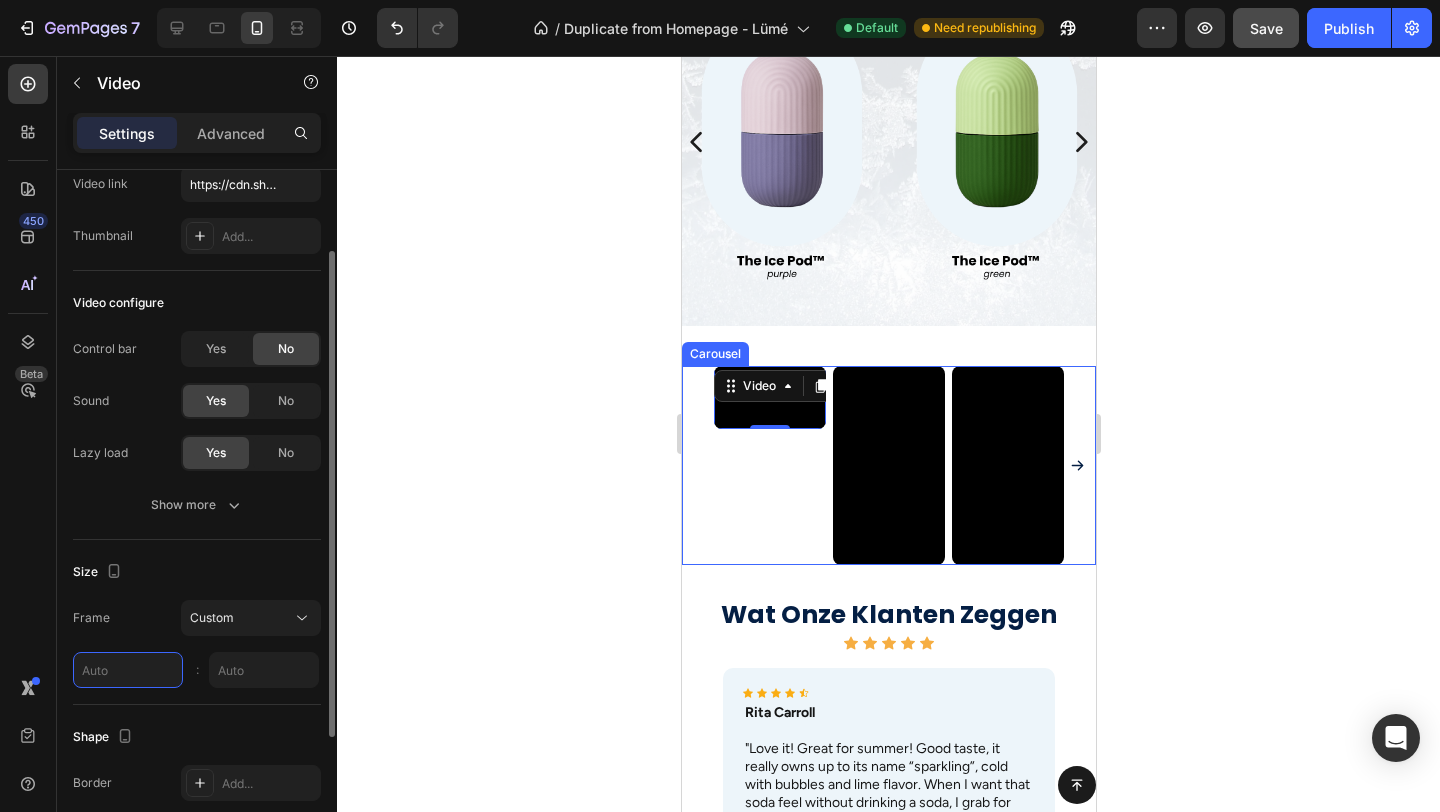 type on "5" 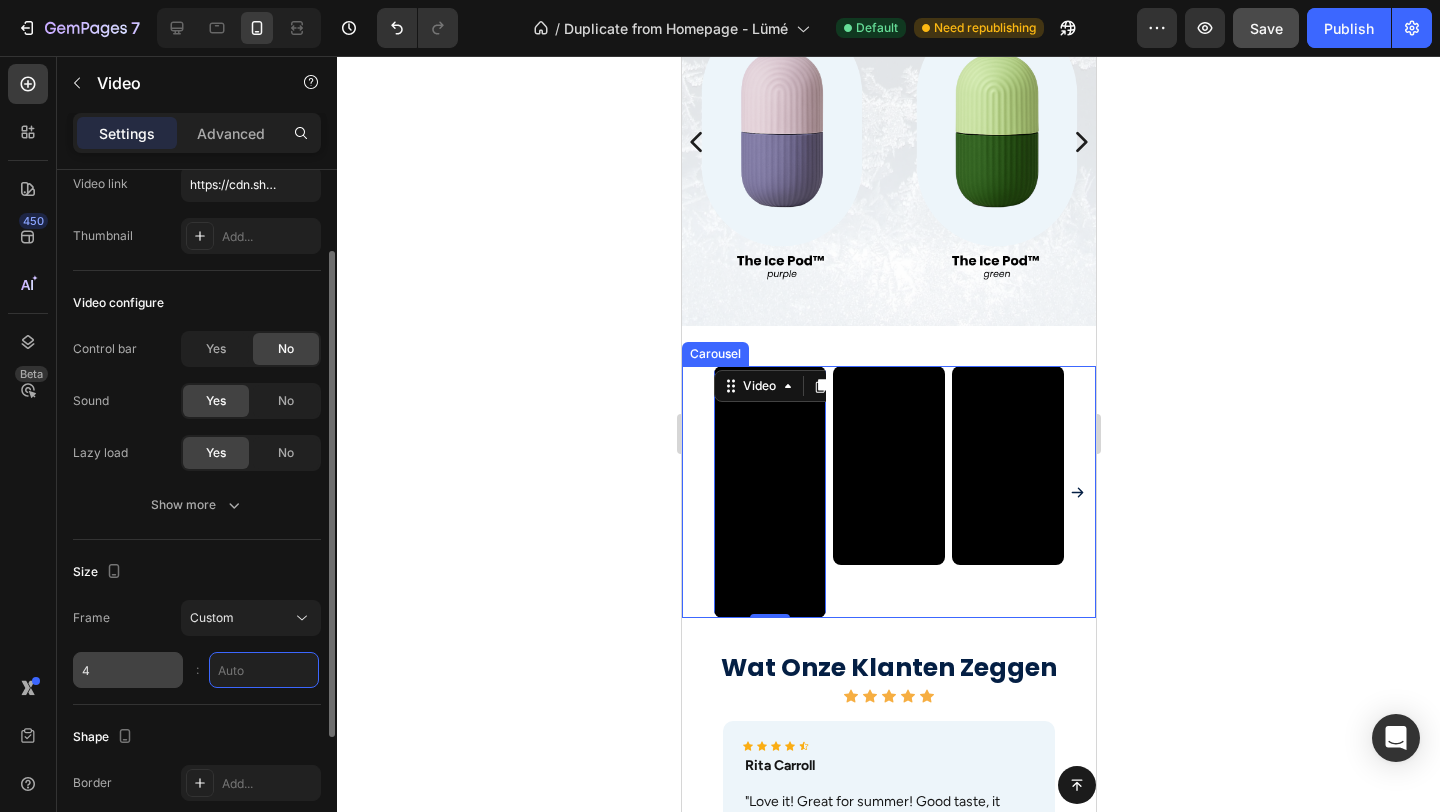type on "4" 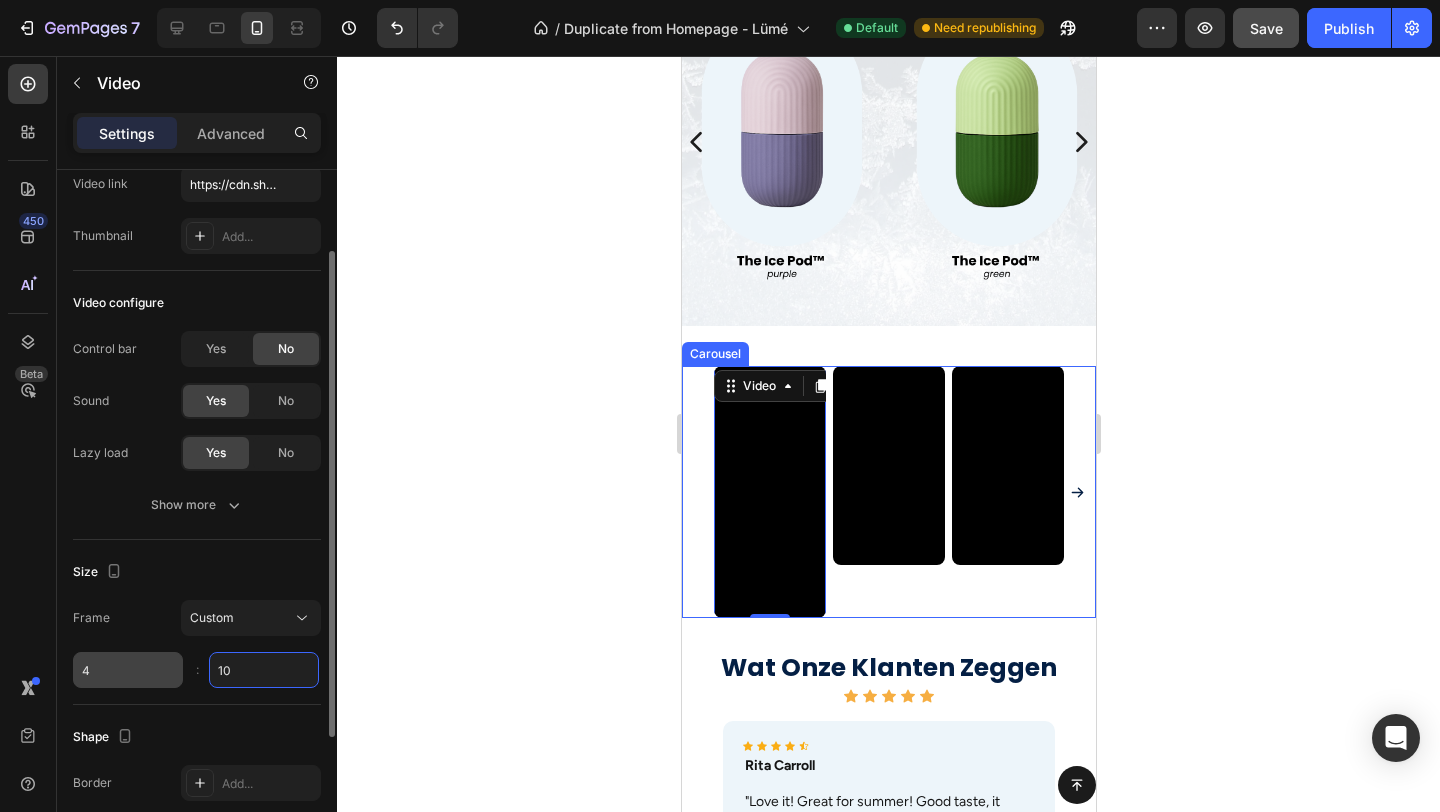 type on "1" 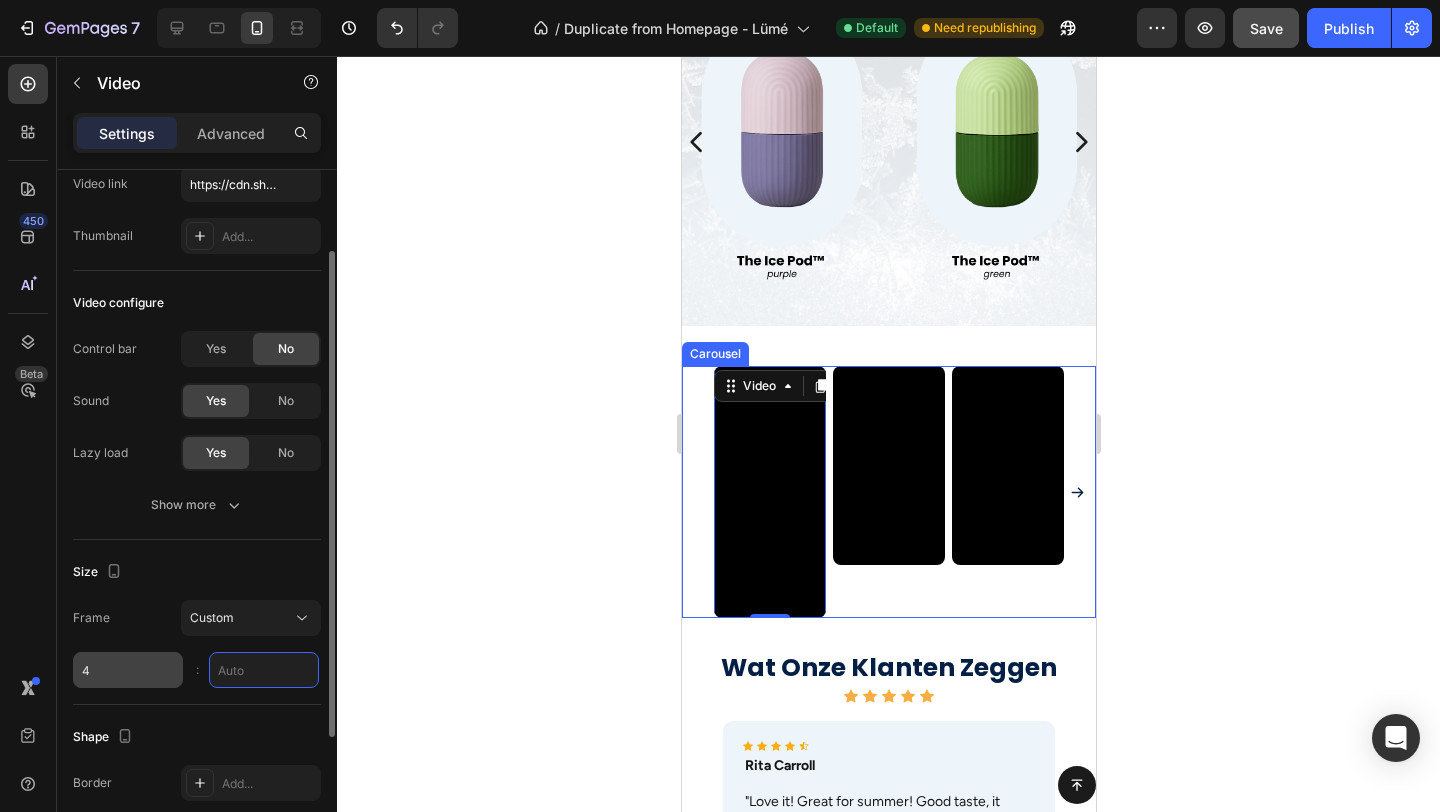 type on "8" 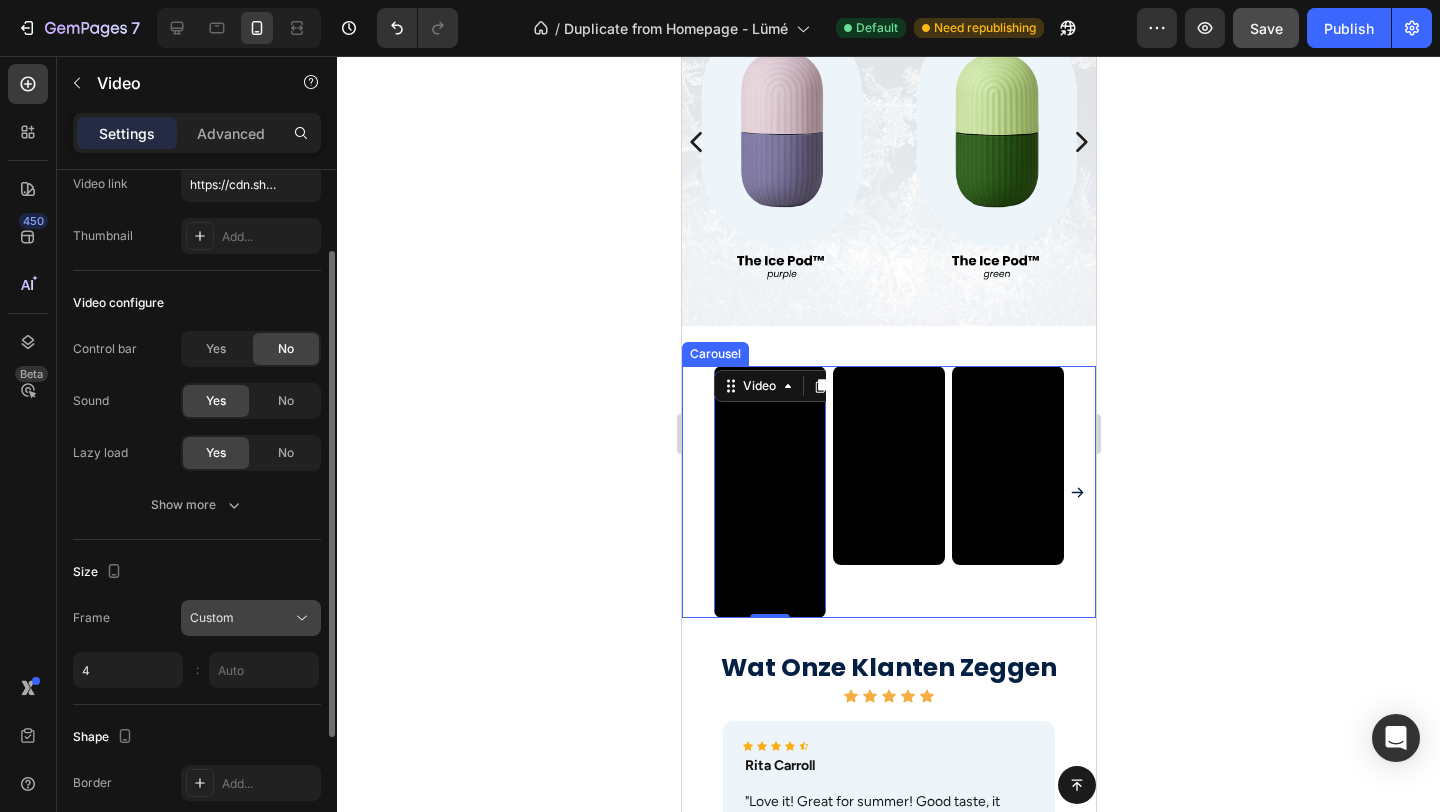 type on "9" 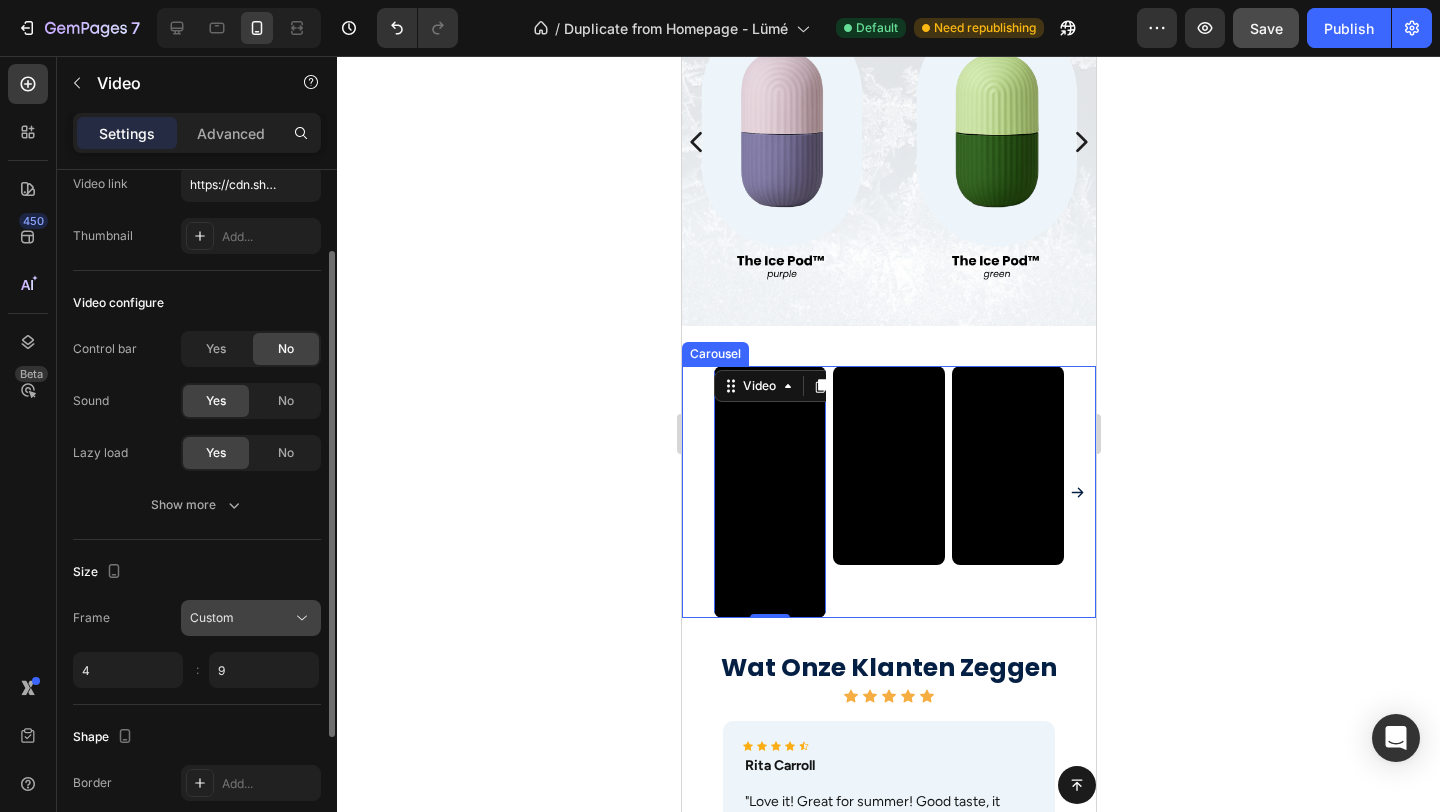 click on "Custom" at bounding box center (212, 617) 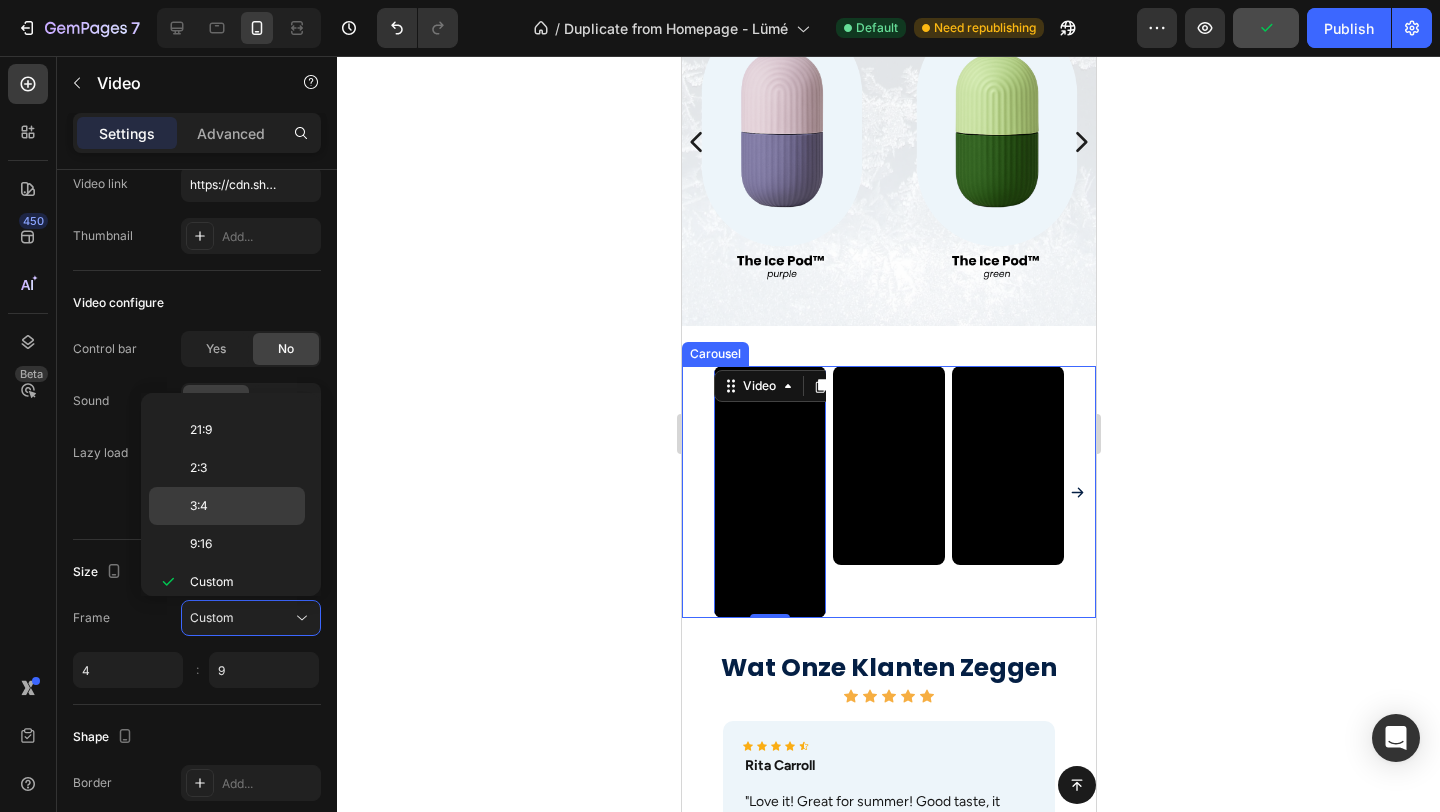 click on "3:4" at bounding box center [199, 506] 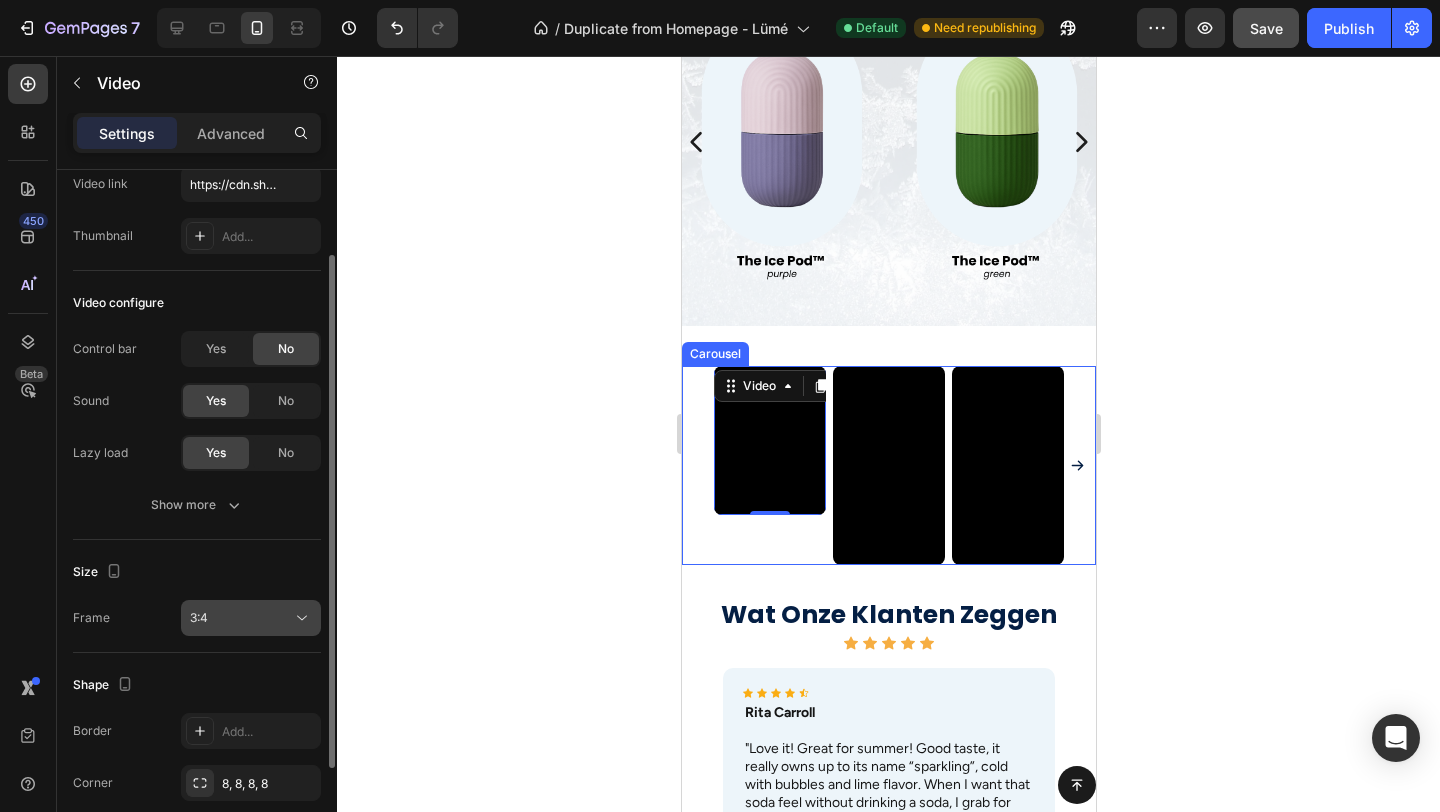 click on "3:4" at bounding box center [241, 618] 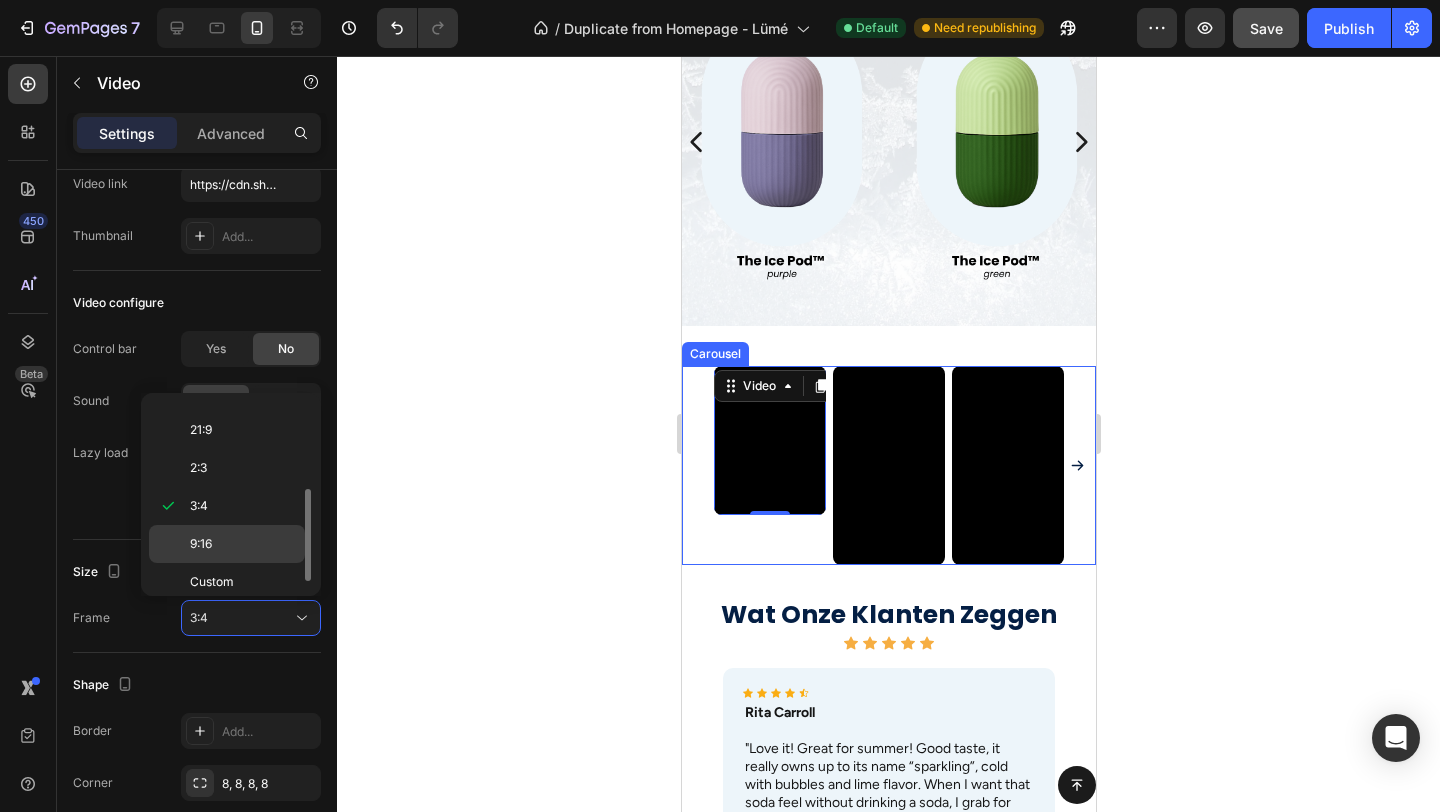 click on "9:16" at bounding box center [243, 544] 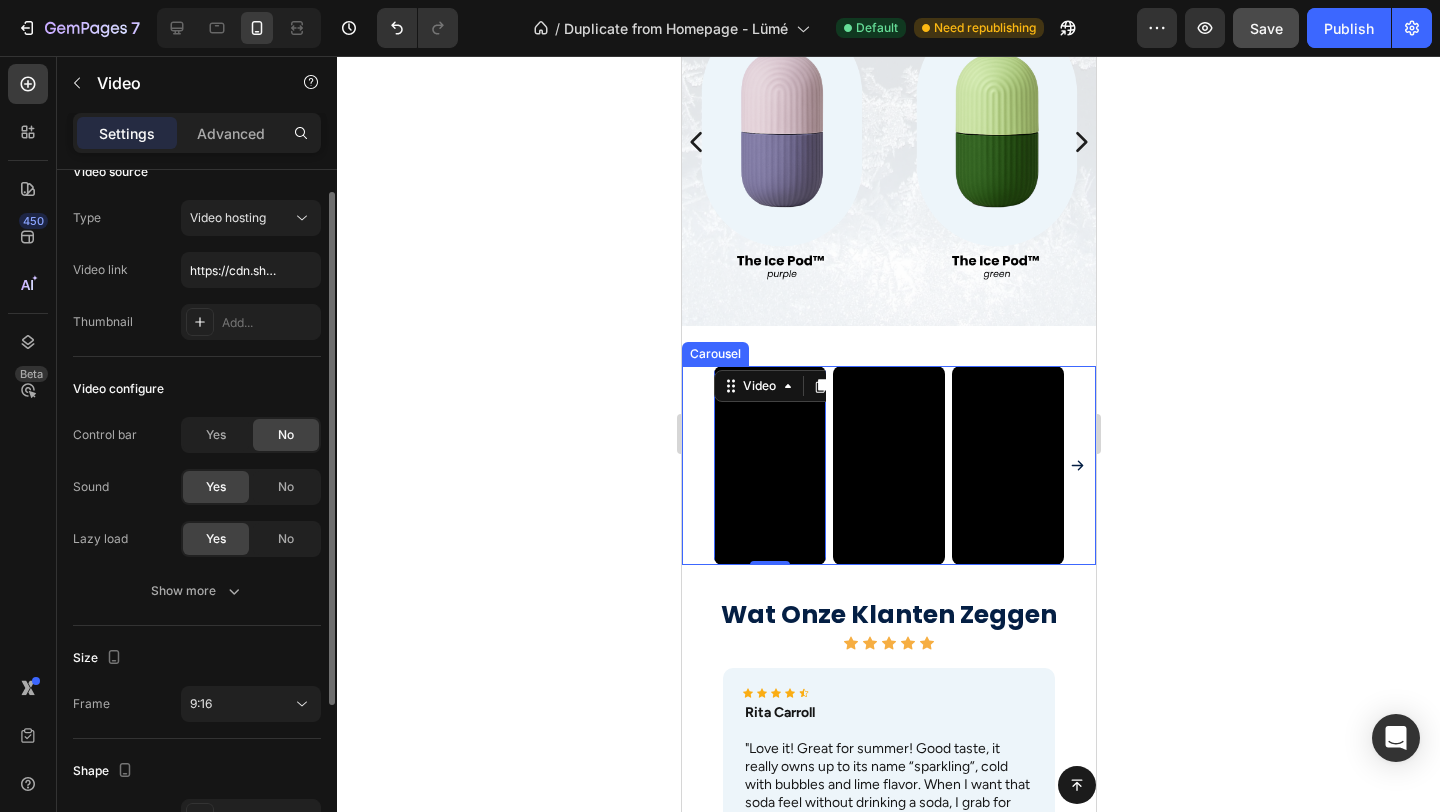 scroll, scrollTop: 0, scrollLeft: 0, axis: both 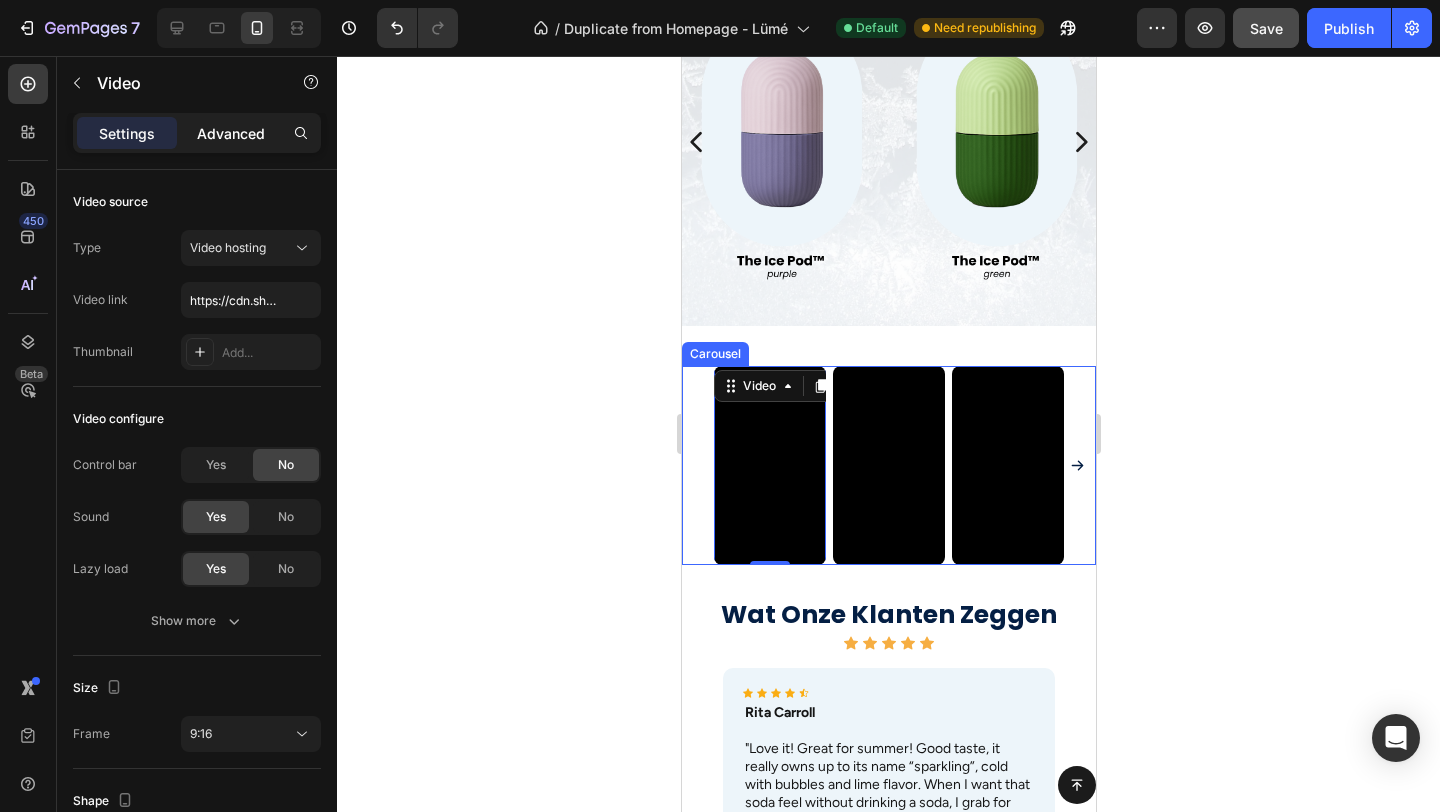 click on "Advanced" at bounding box center [231, 133] 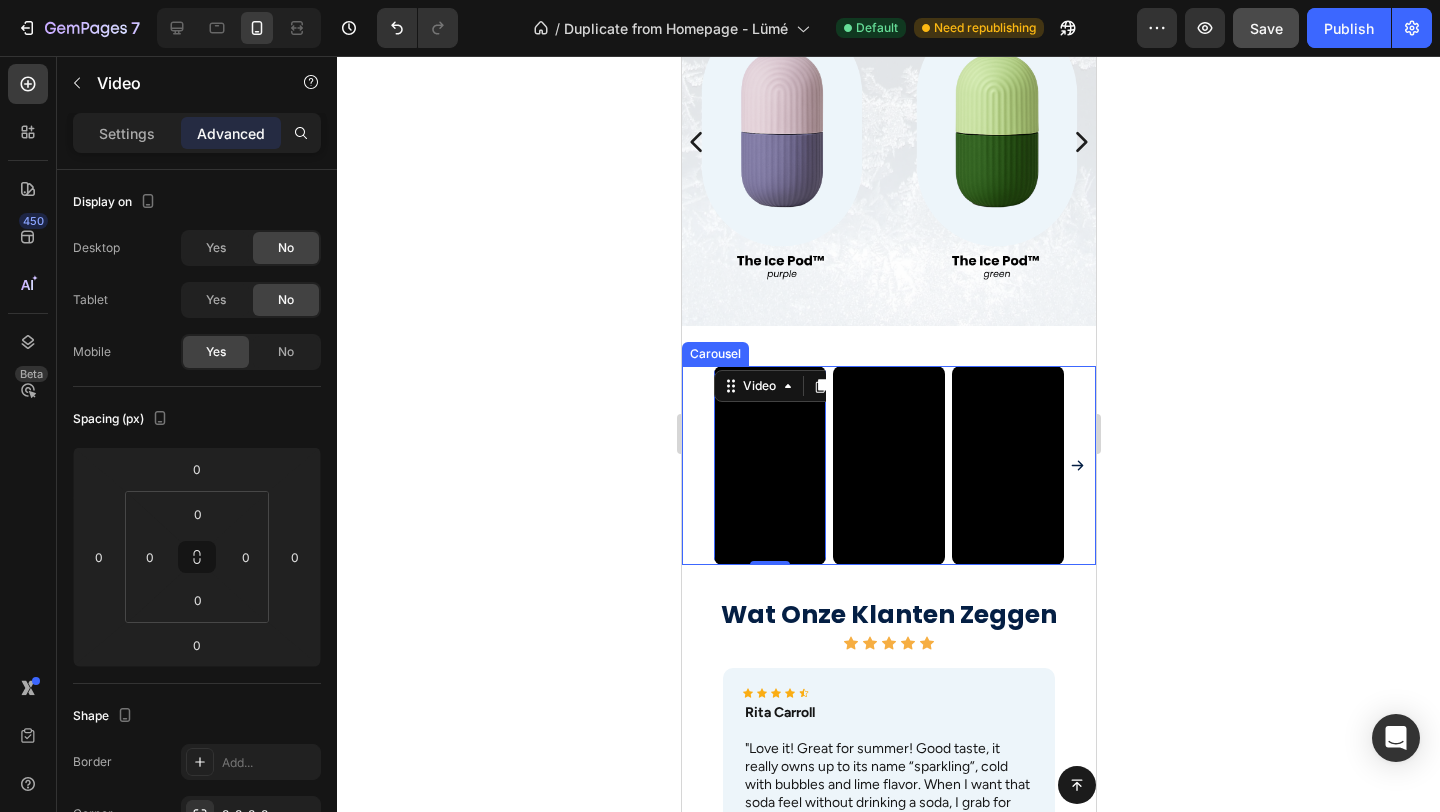 click on "Video   0 Video Video Video" at bounding box center [888, 465] 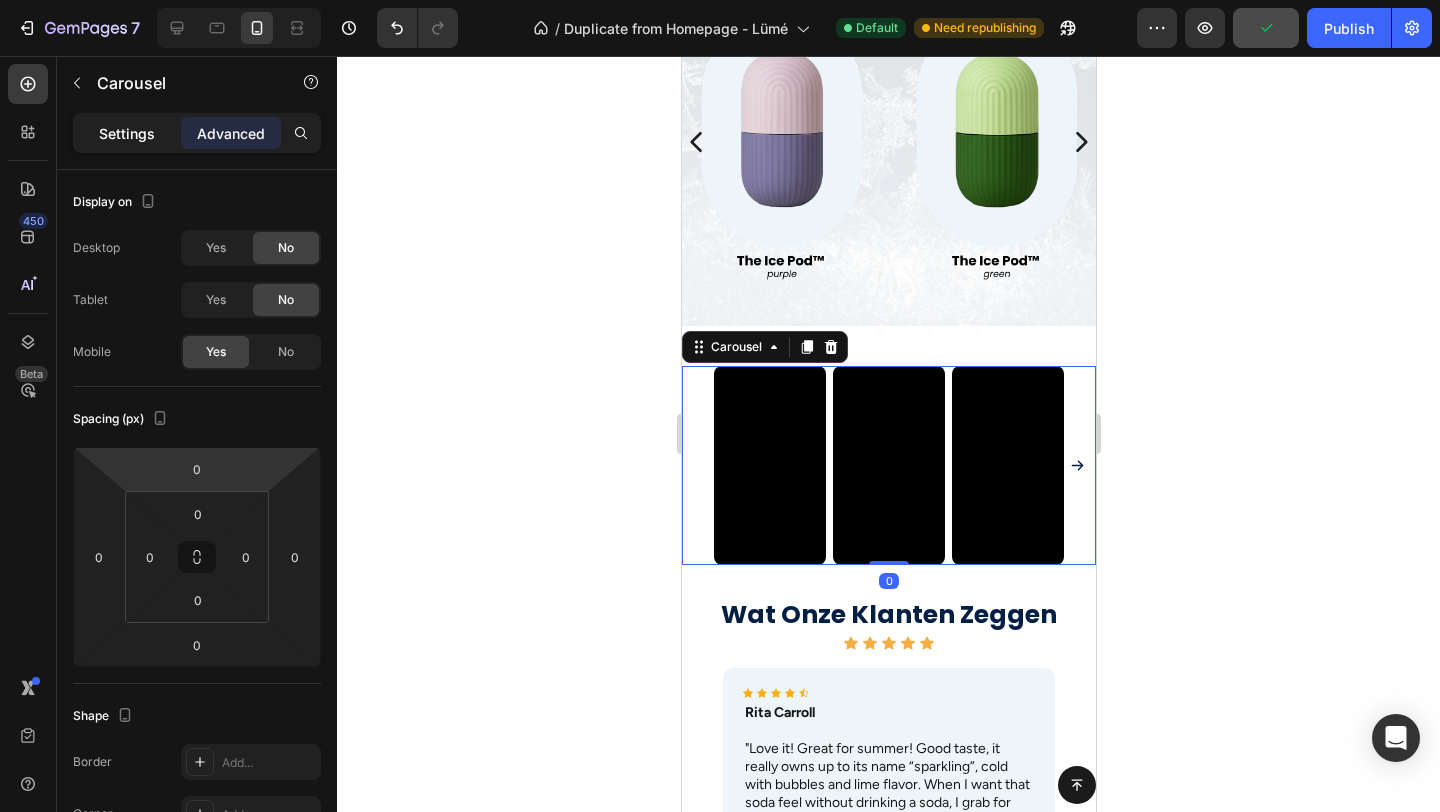 click on "Settings" at bounding box center [127, 133] 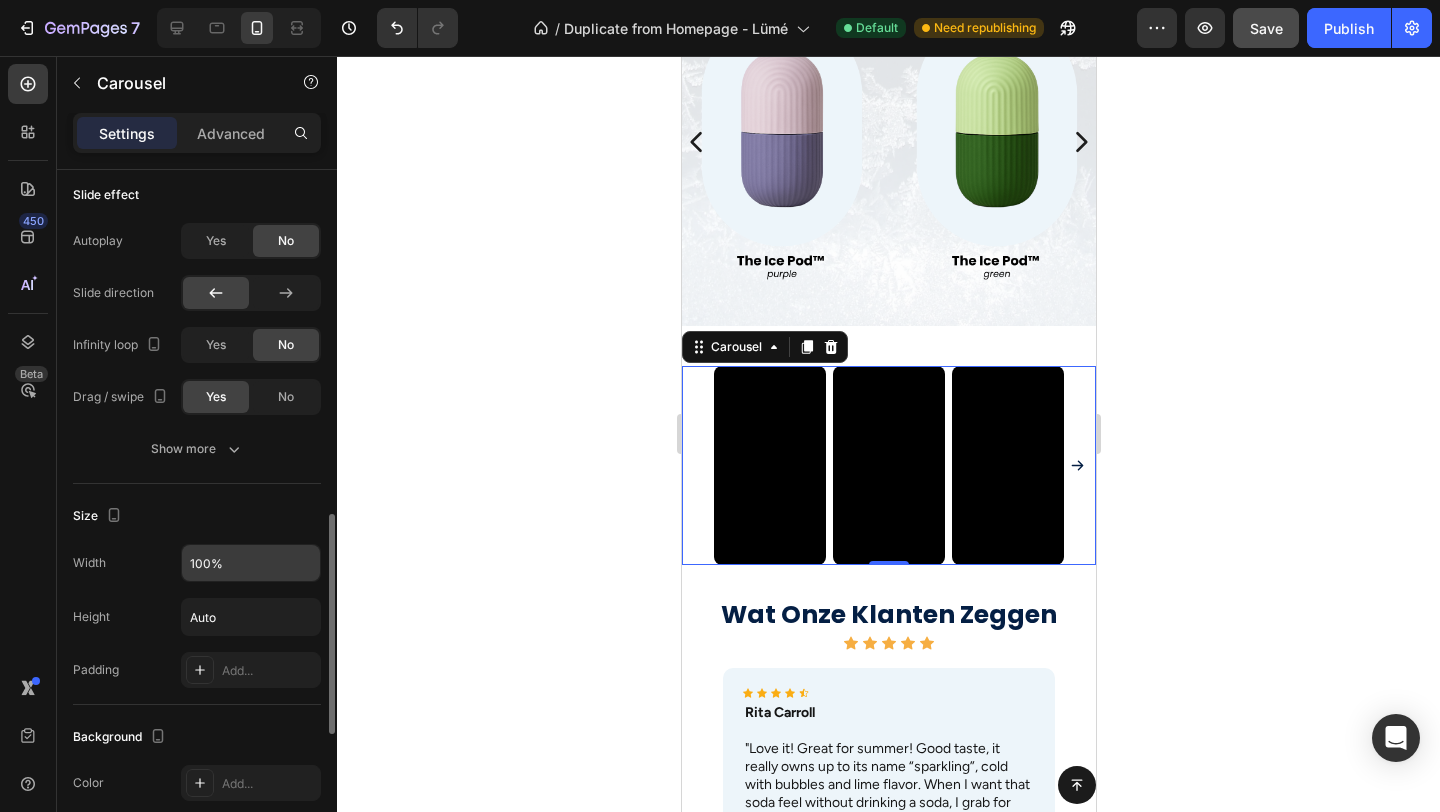 scroll, scrollTop: 1095, scrollLeft: 0, axis: vertical 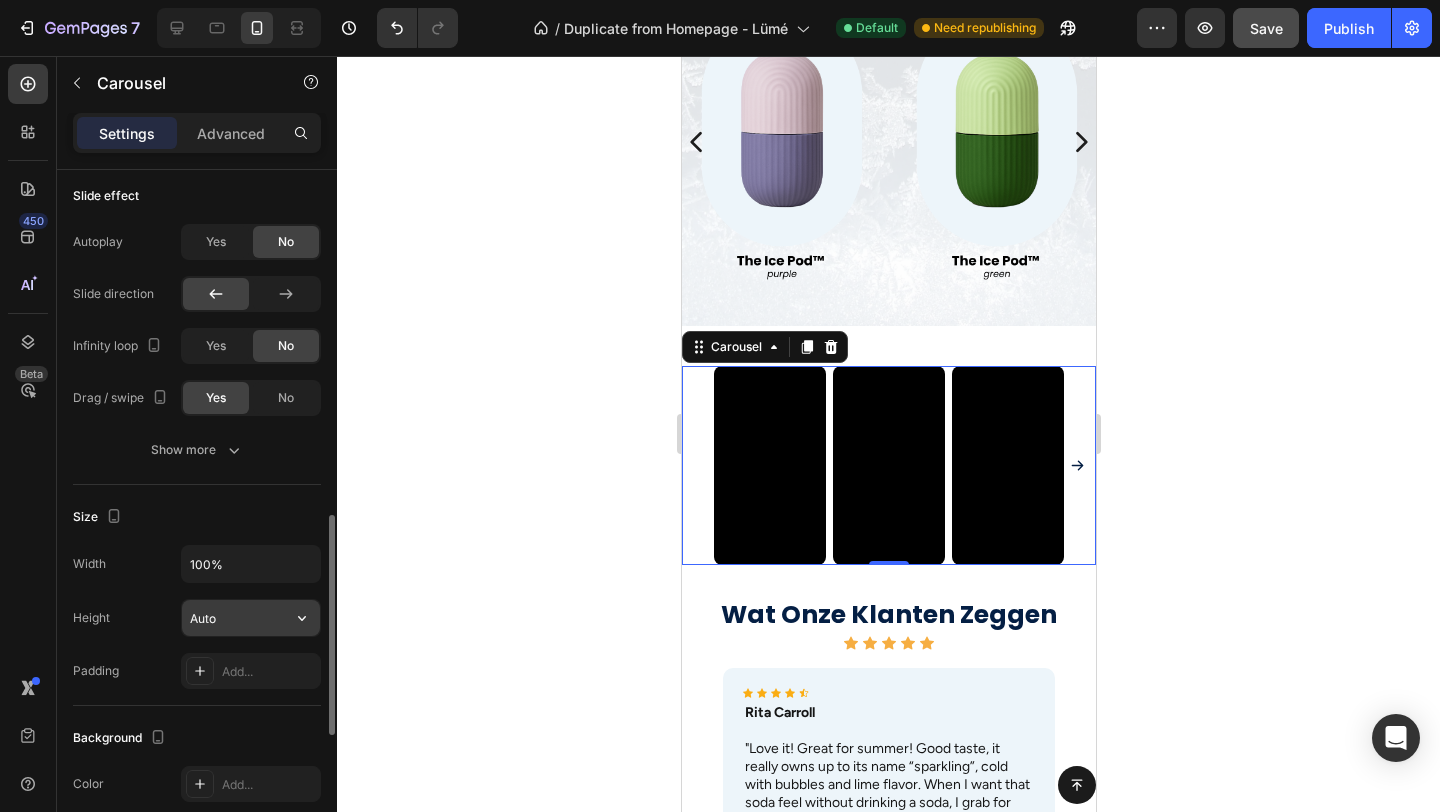 click on "Auto" at bounding box center [251, 618] 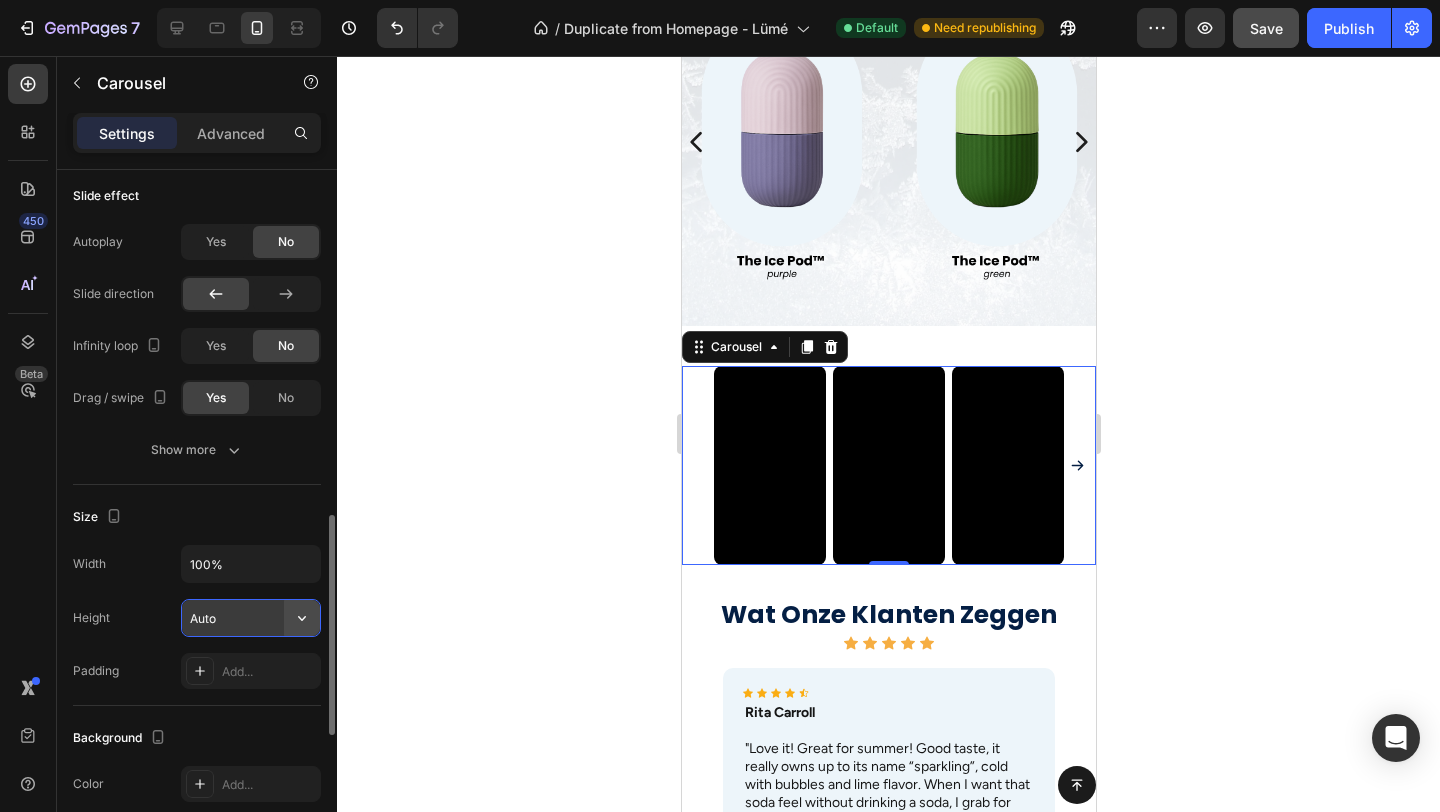 click 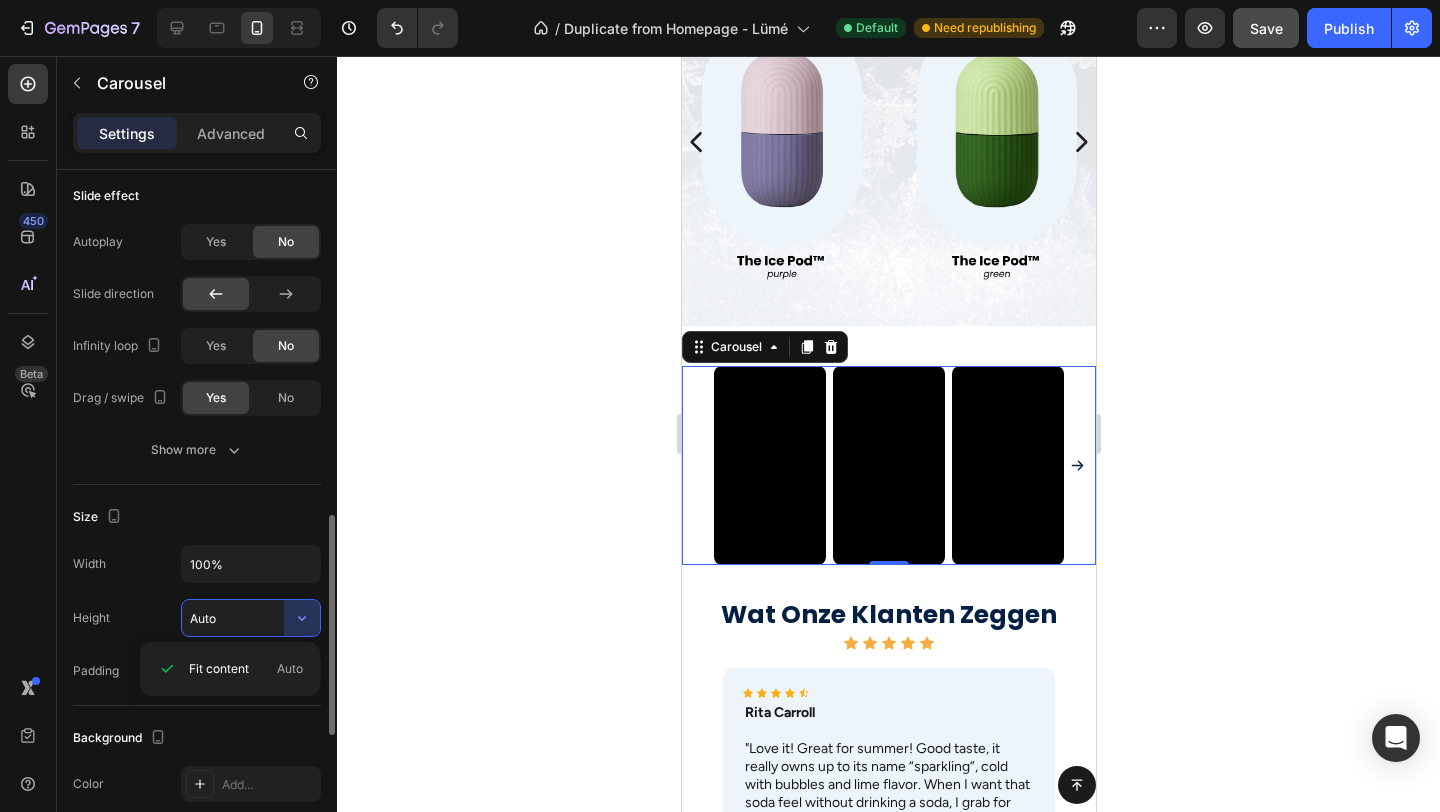 click on "Auto" at bounding box center [251, 618] 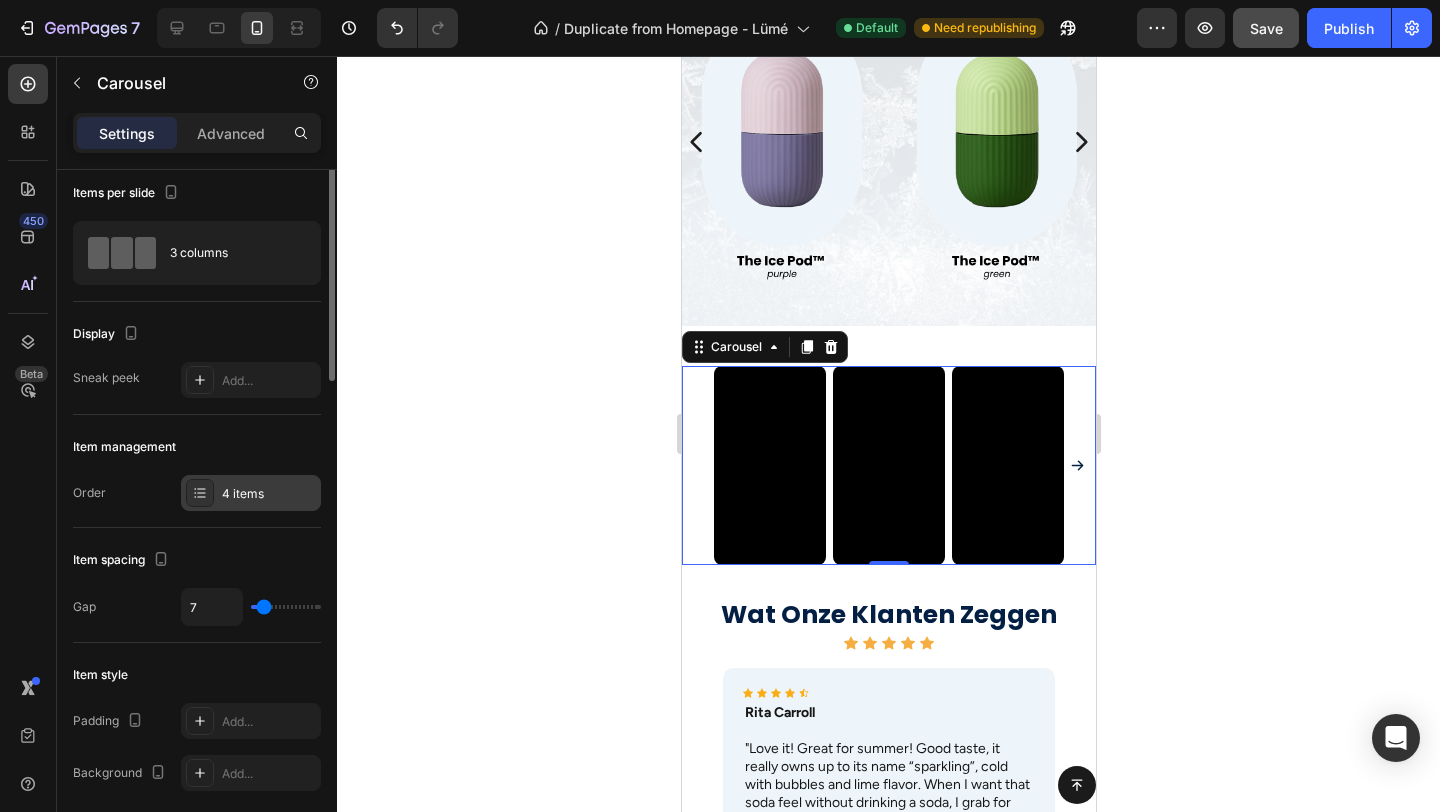 scroll, scrollTop: 0, scrollLeft: 0, axis: both 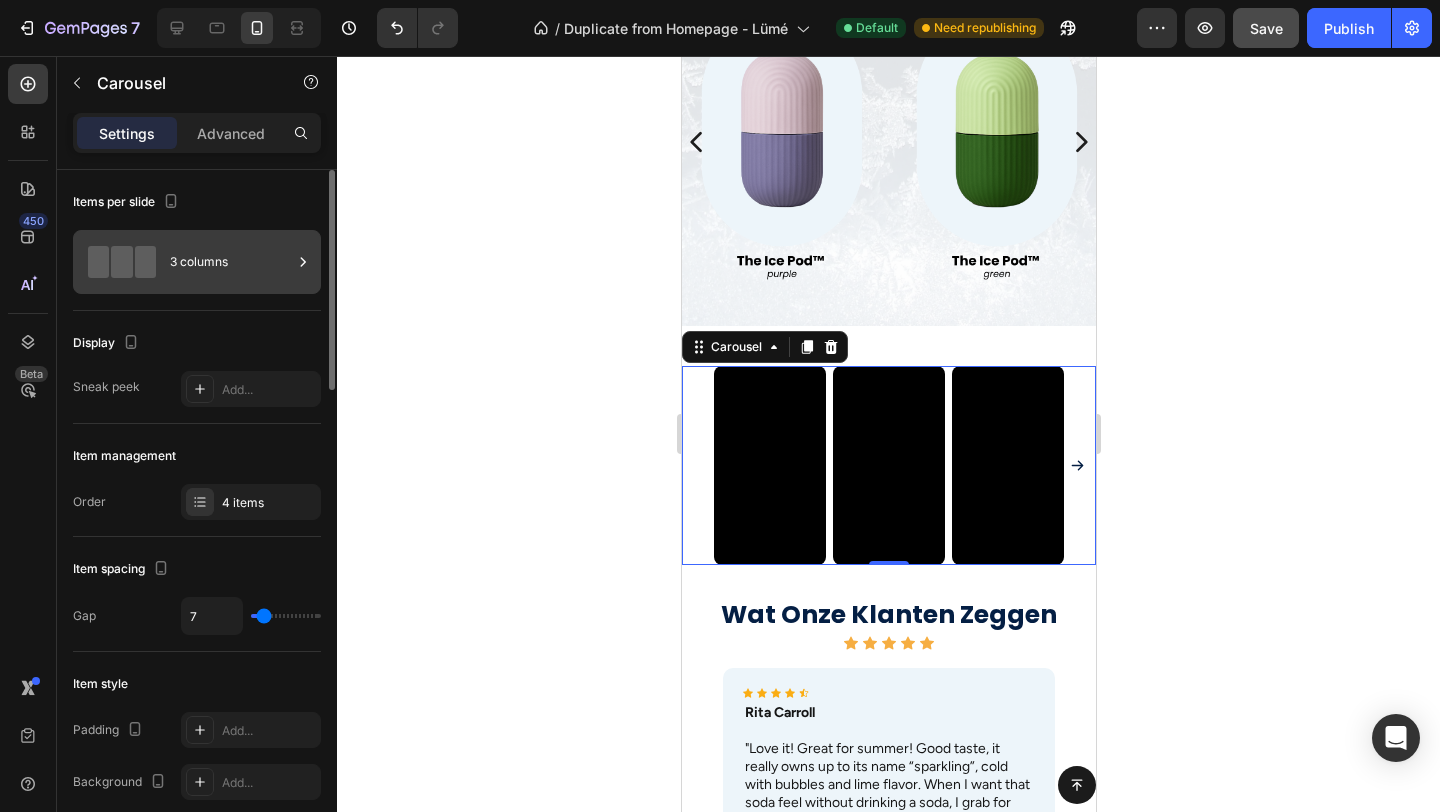 click on "3 columns" at bounding box center (231, 262) 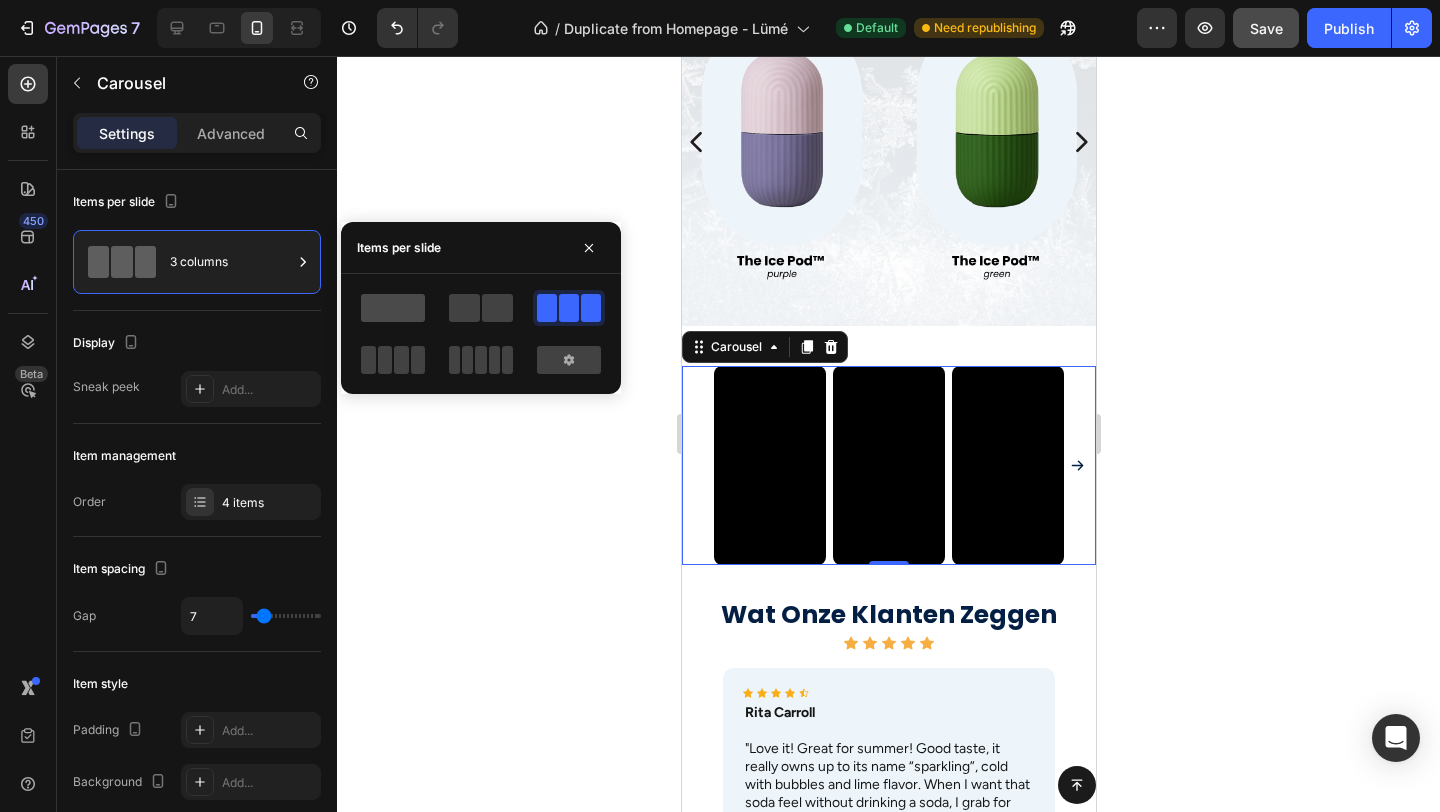 click 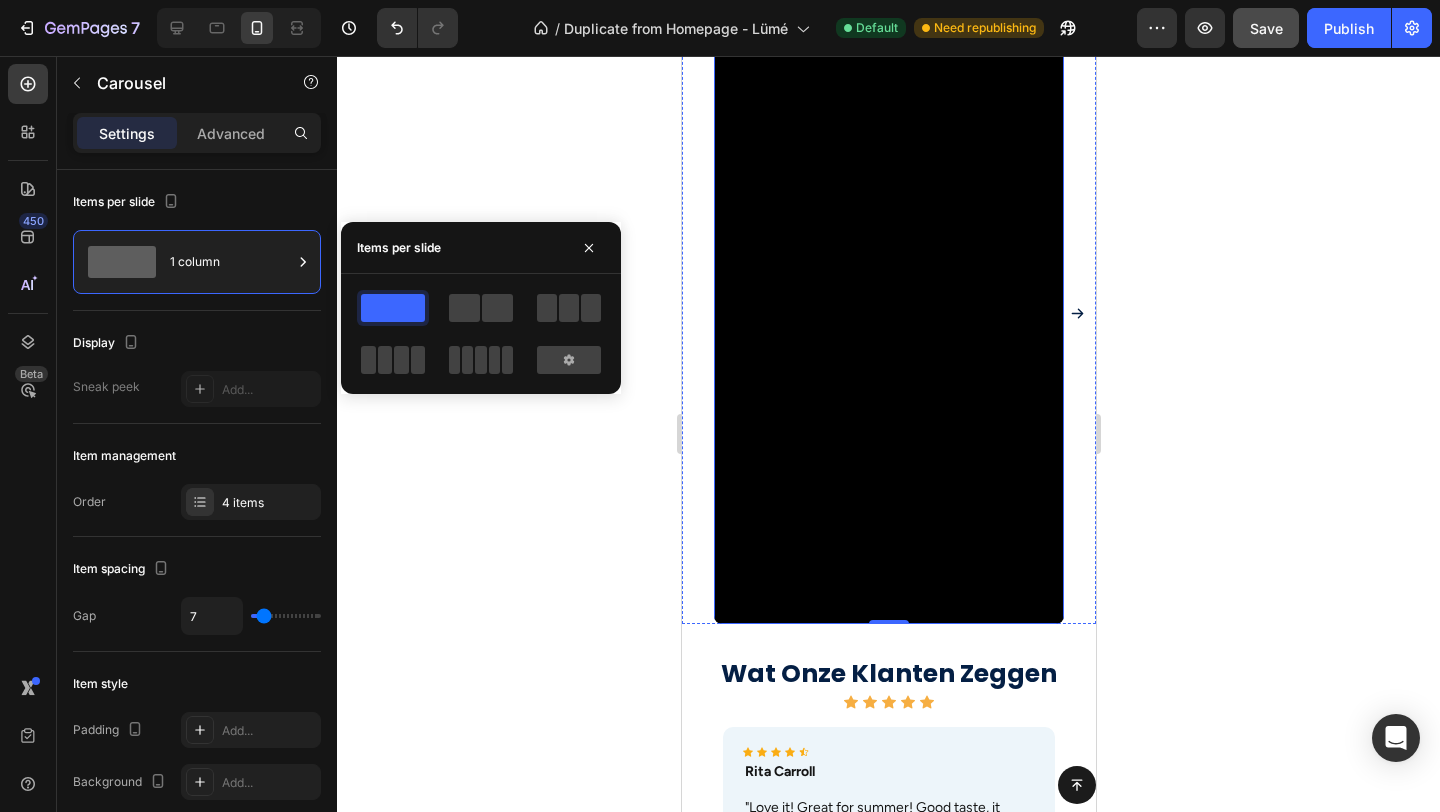 scroll, scrollTop: 1912, scrollLeft: 0, axis: vertical 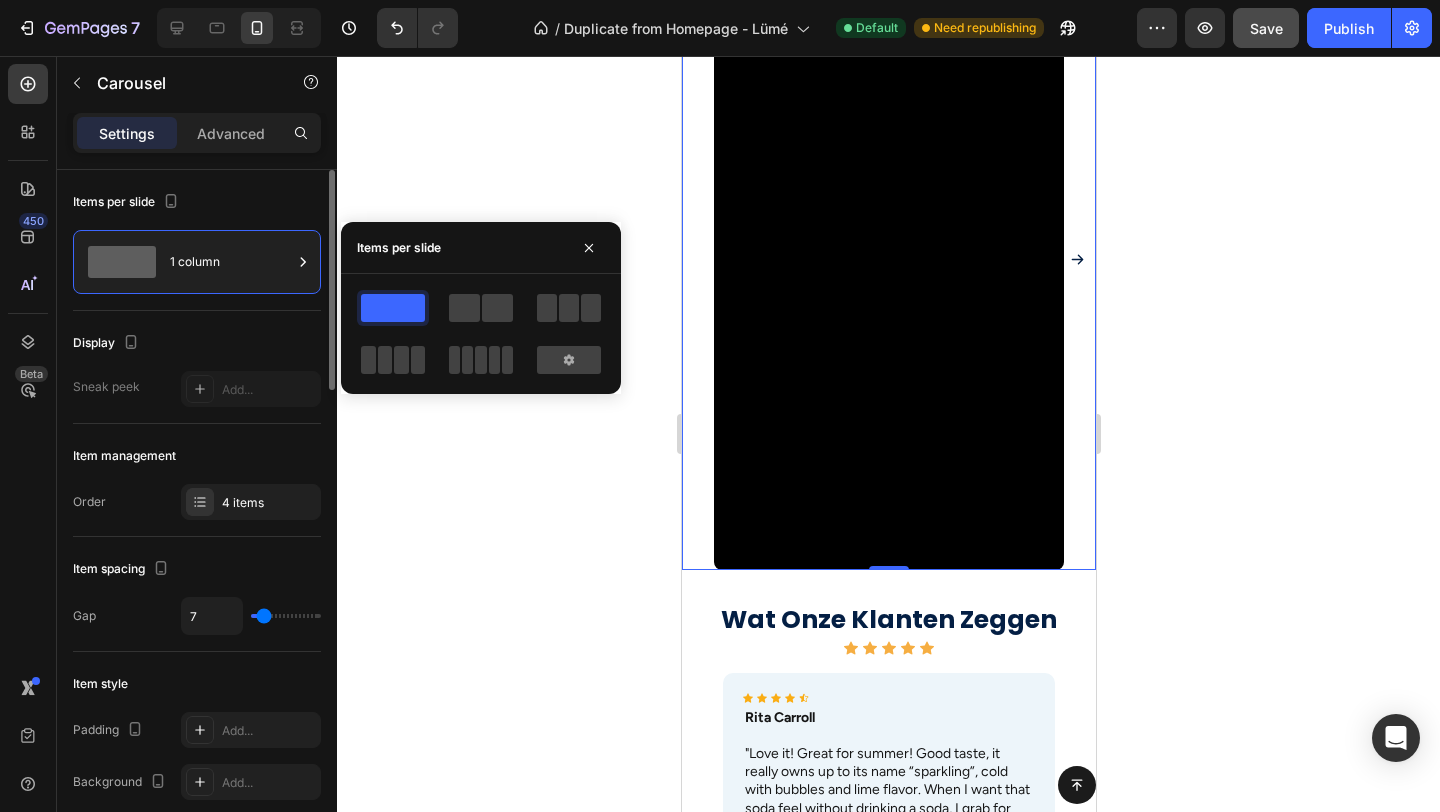 click on "Item management" at bounding box center [197, 456] 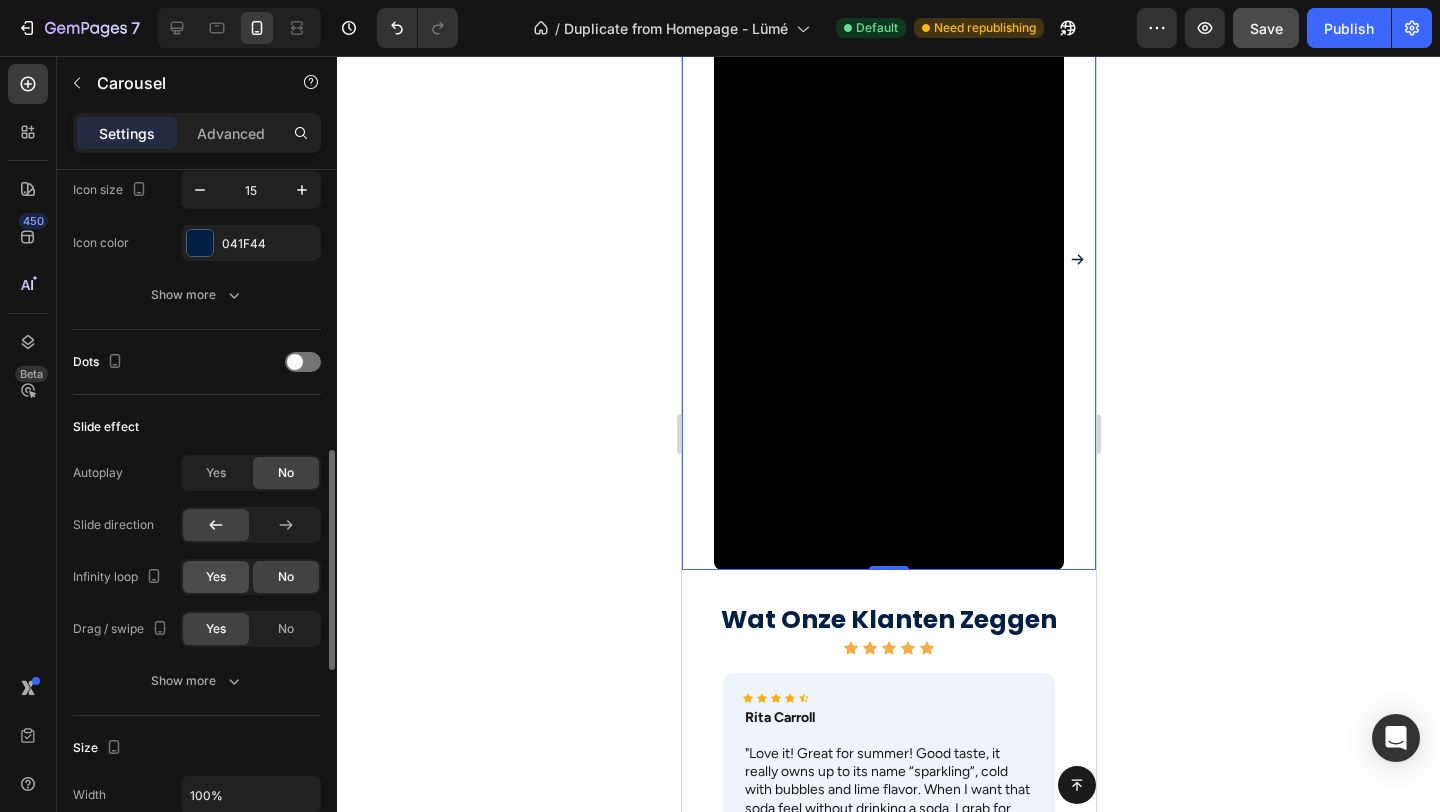 scroll, scrollTop: 872, scrollLeft: 0, axis: vertical 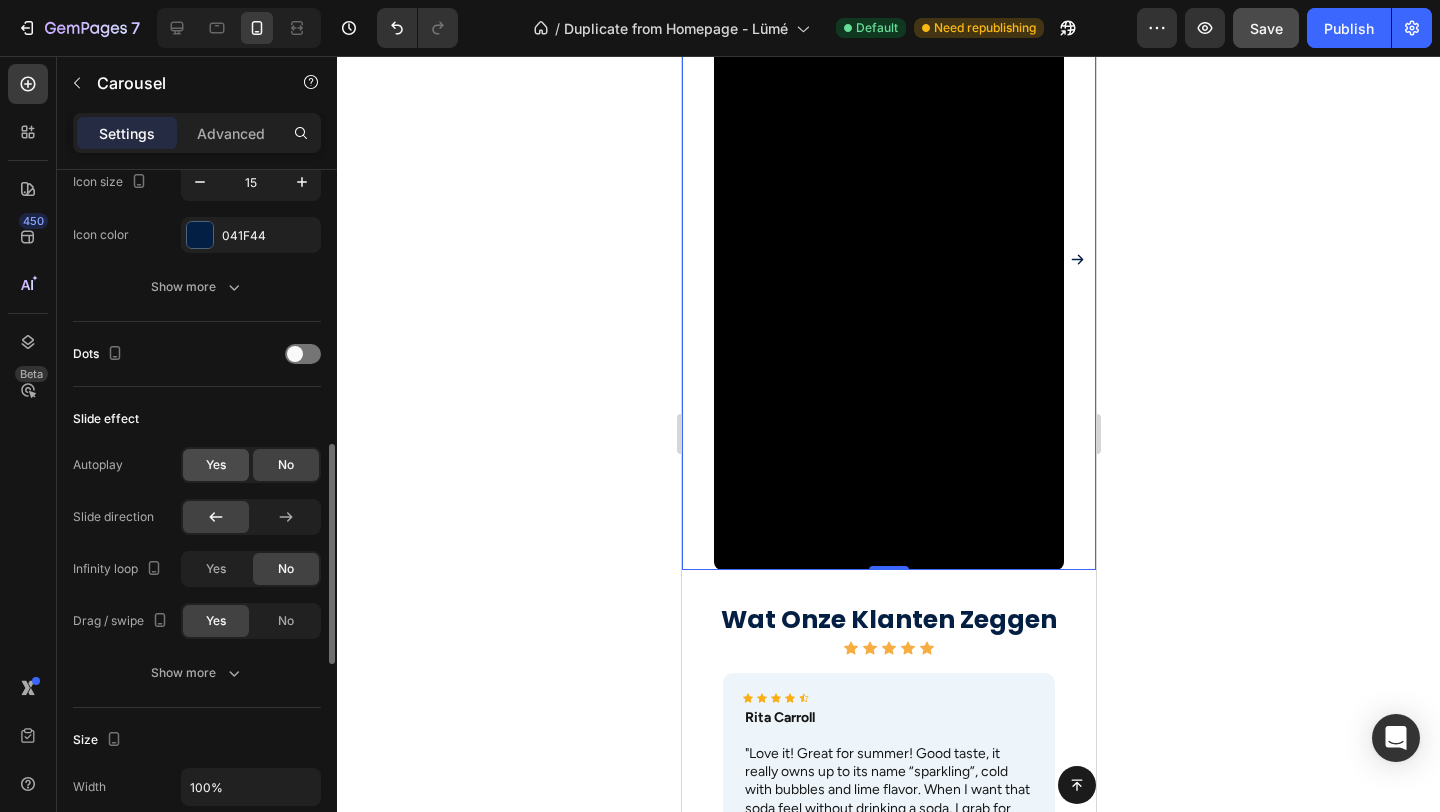 click on "Yes" 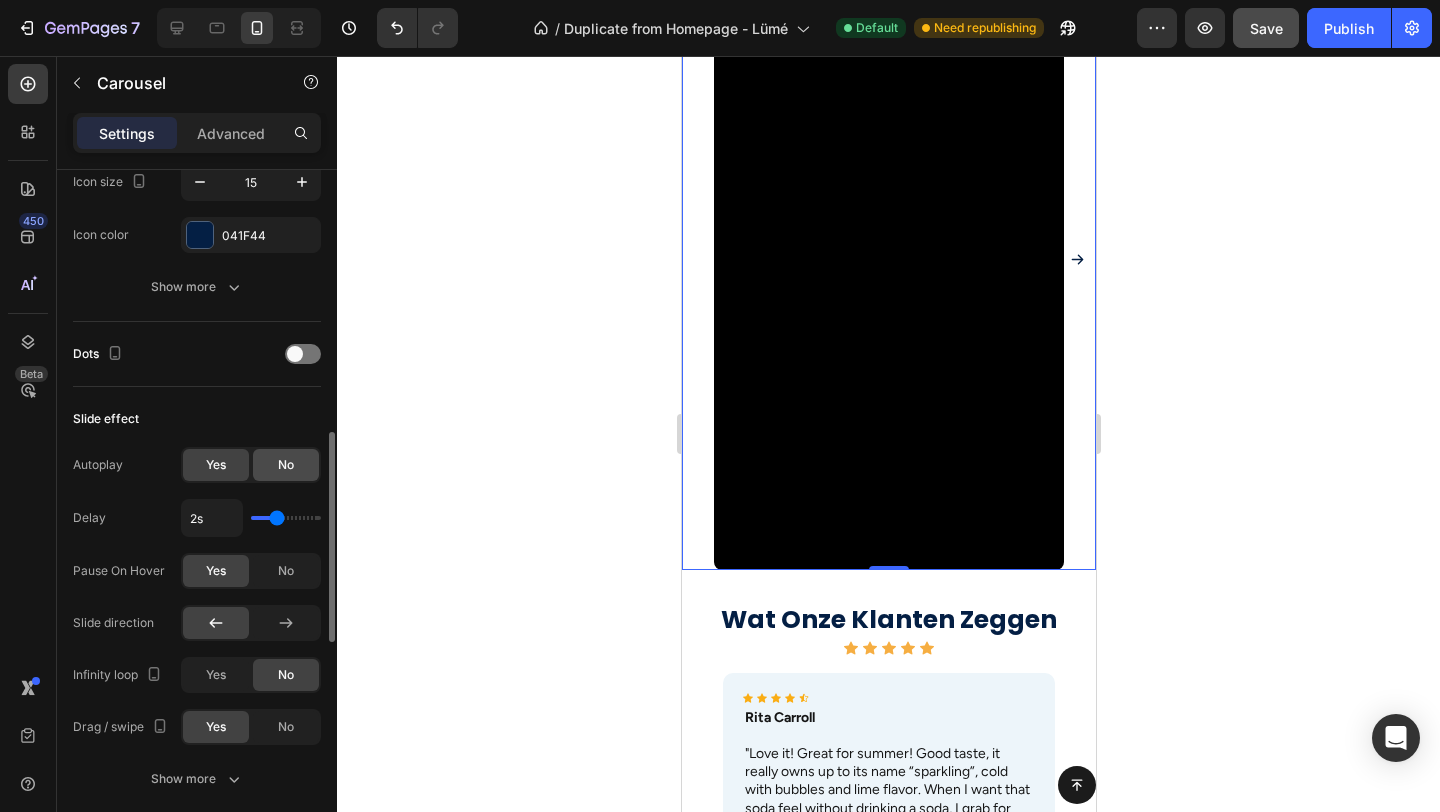 click on "No" 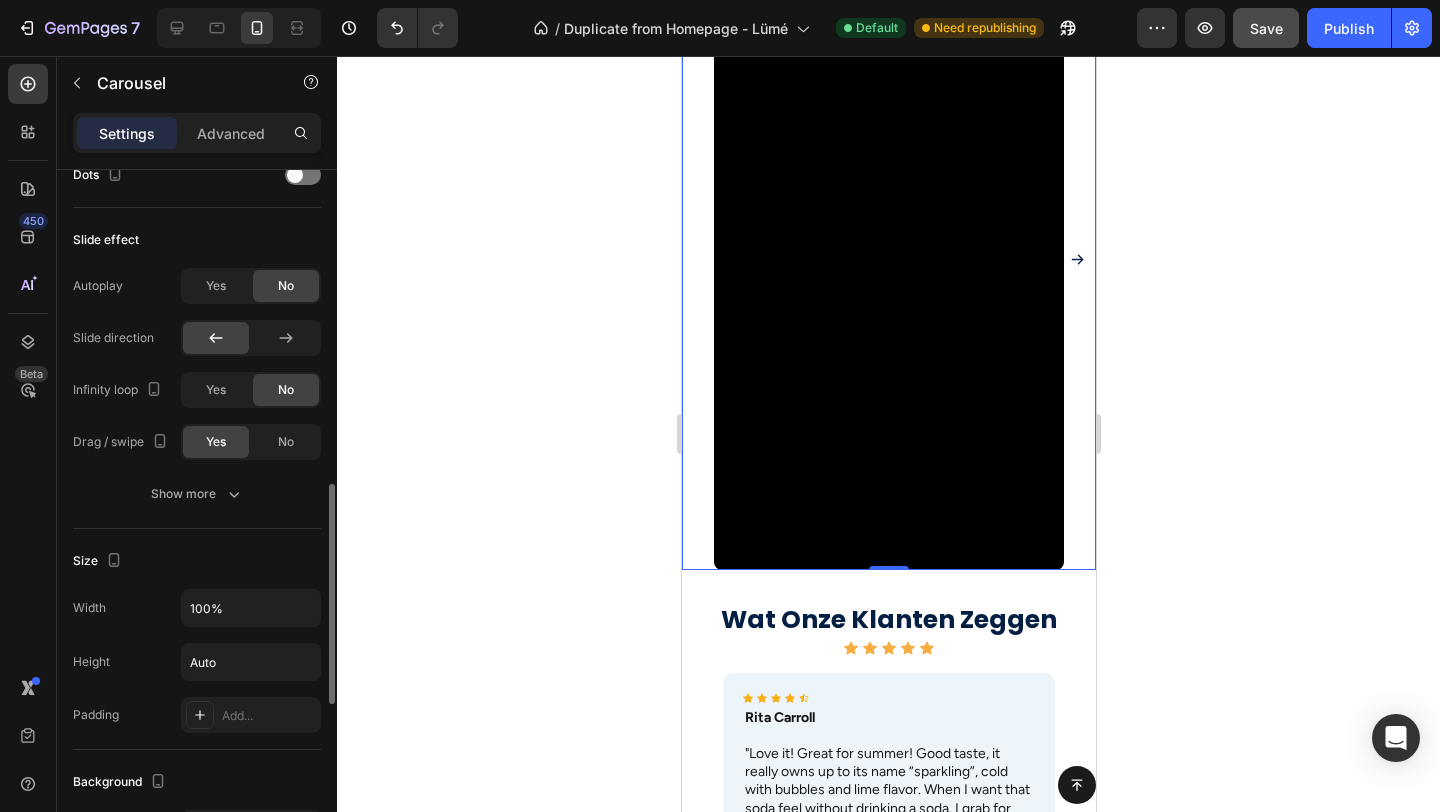 scroll, scrollTop: 1065, scrollLeft: 0, axis: vertical 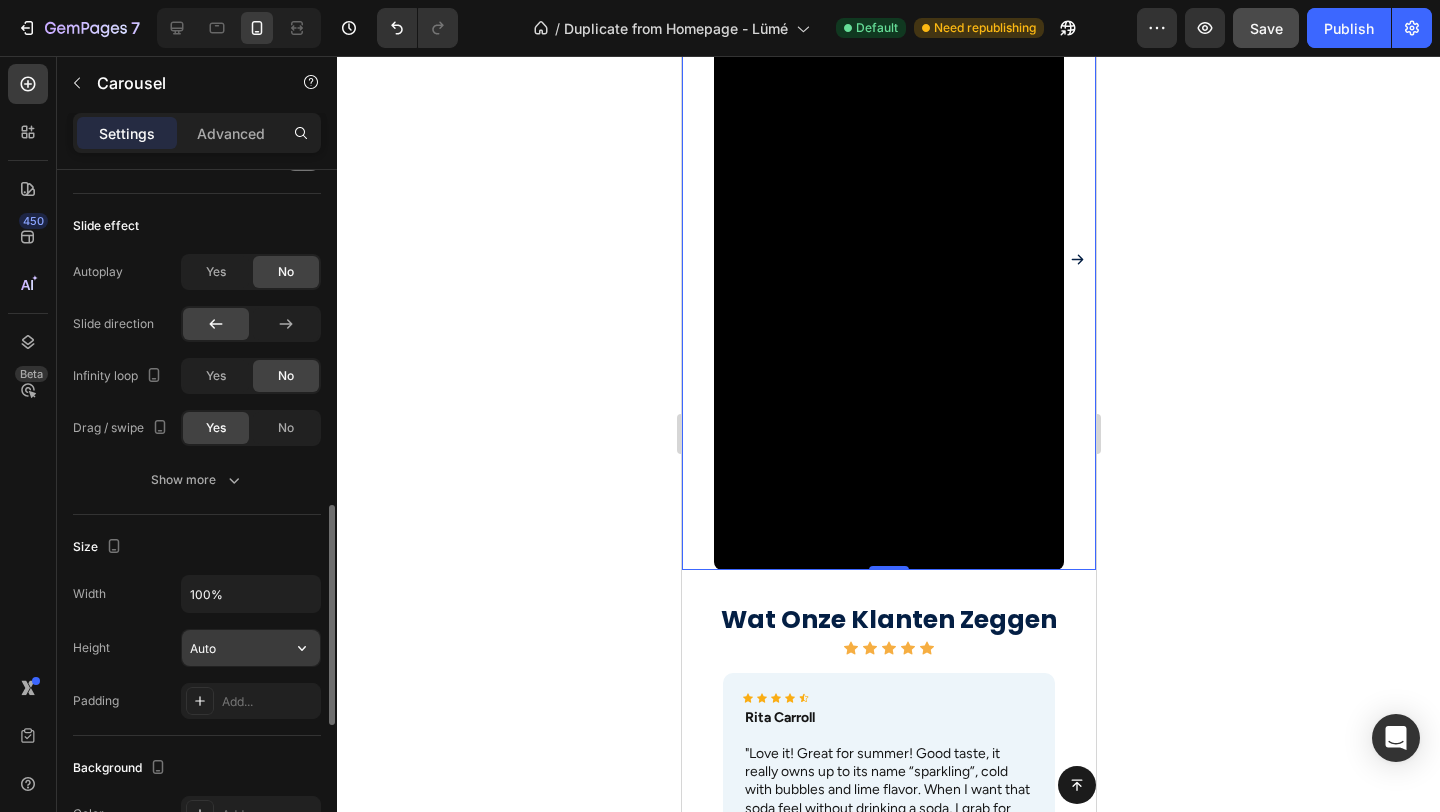 click on "Auto" at bounding box center [251, 648] 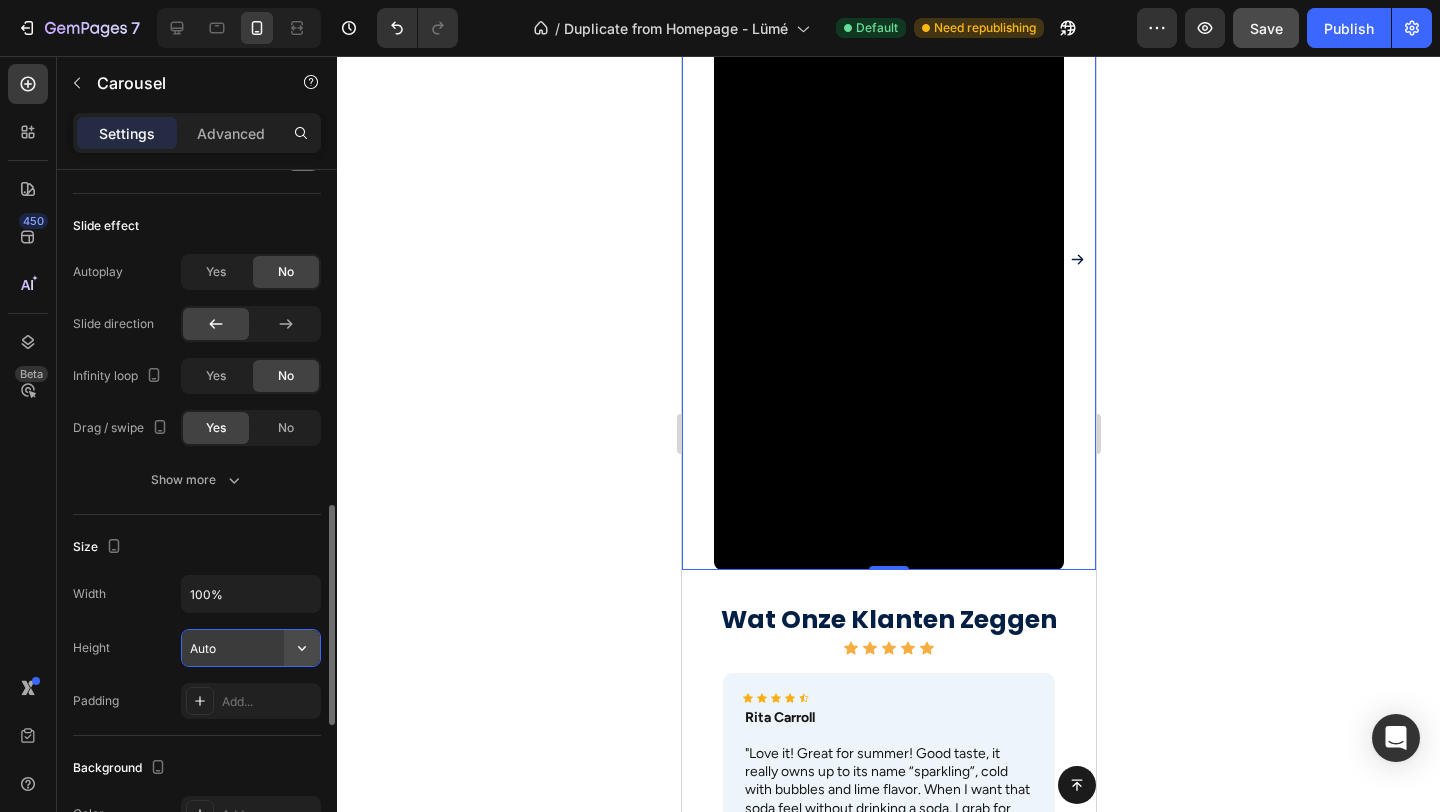click 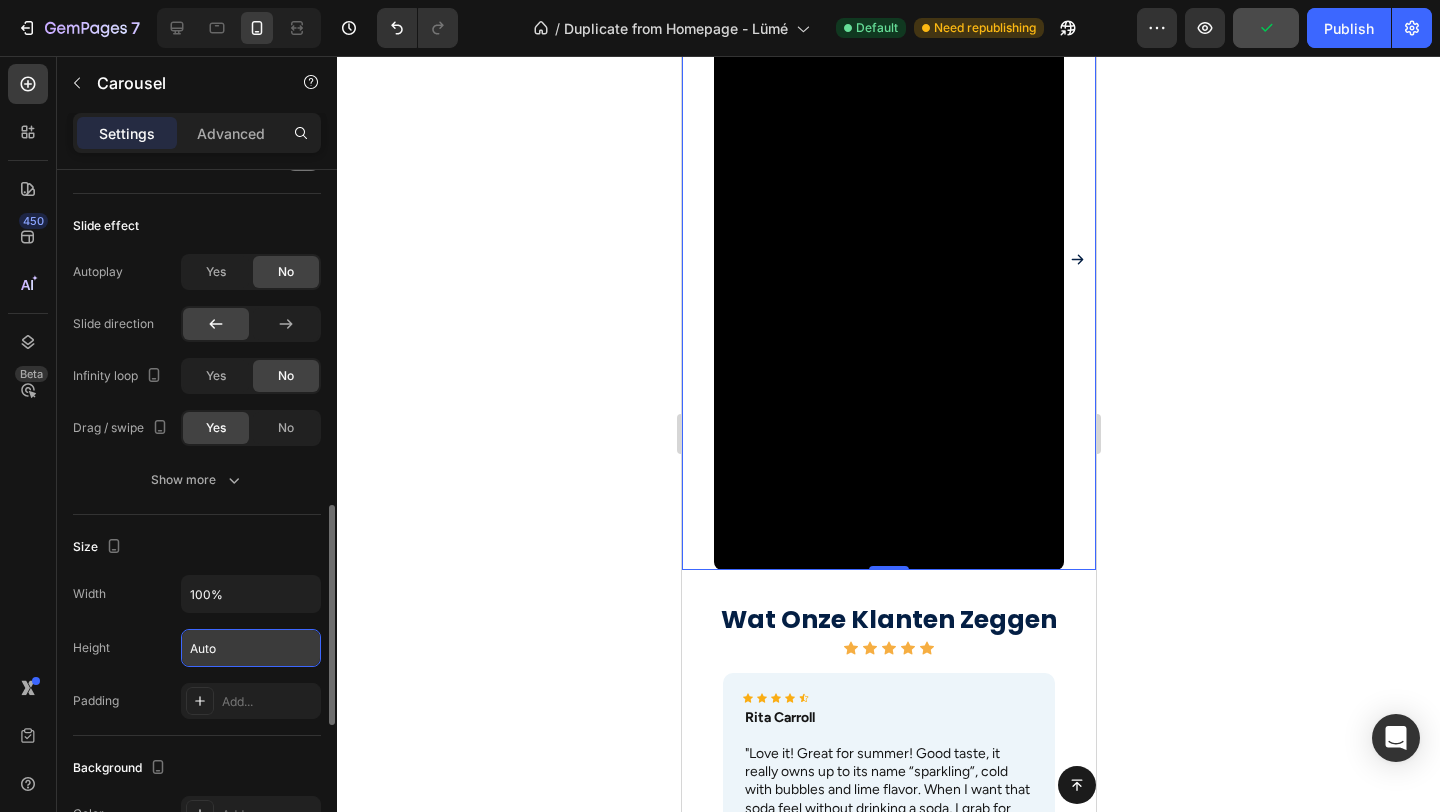 click on "Background Color Add... Image Add..." 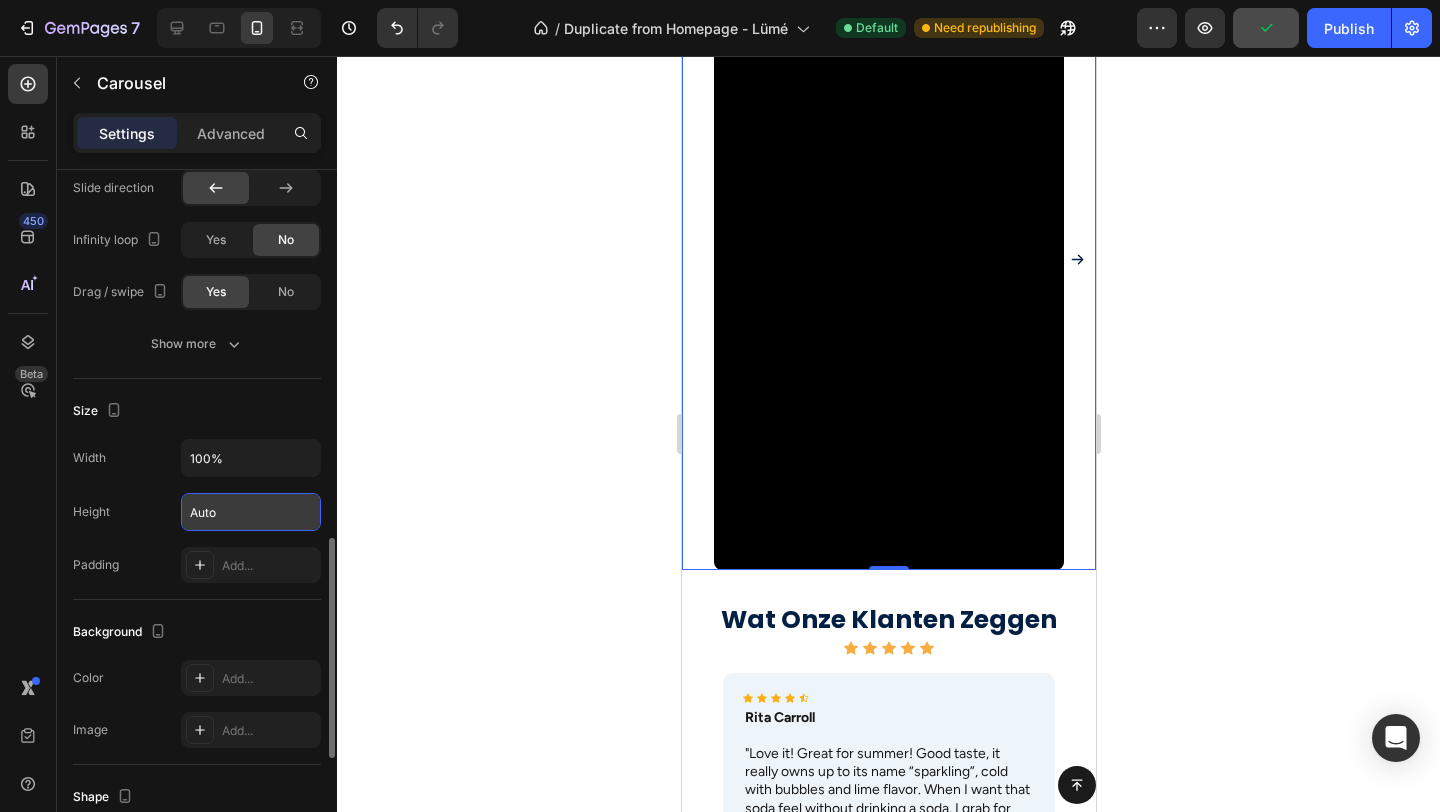 scroll, scrollTop: 1215, scrollLeft: 0, axis: vertical 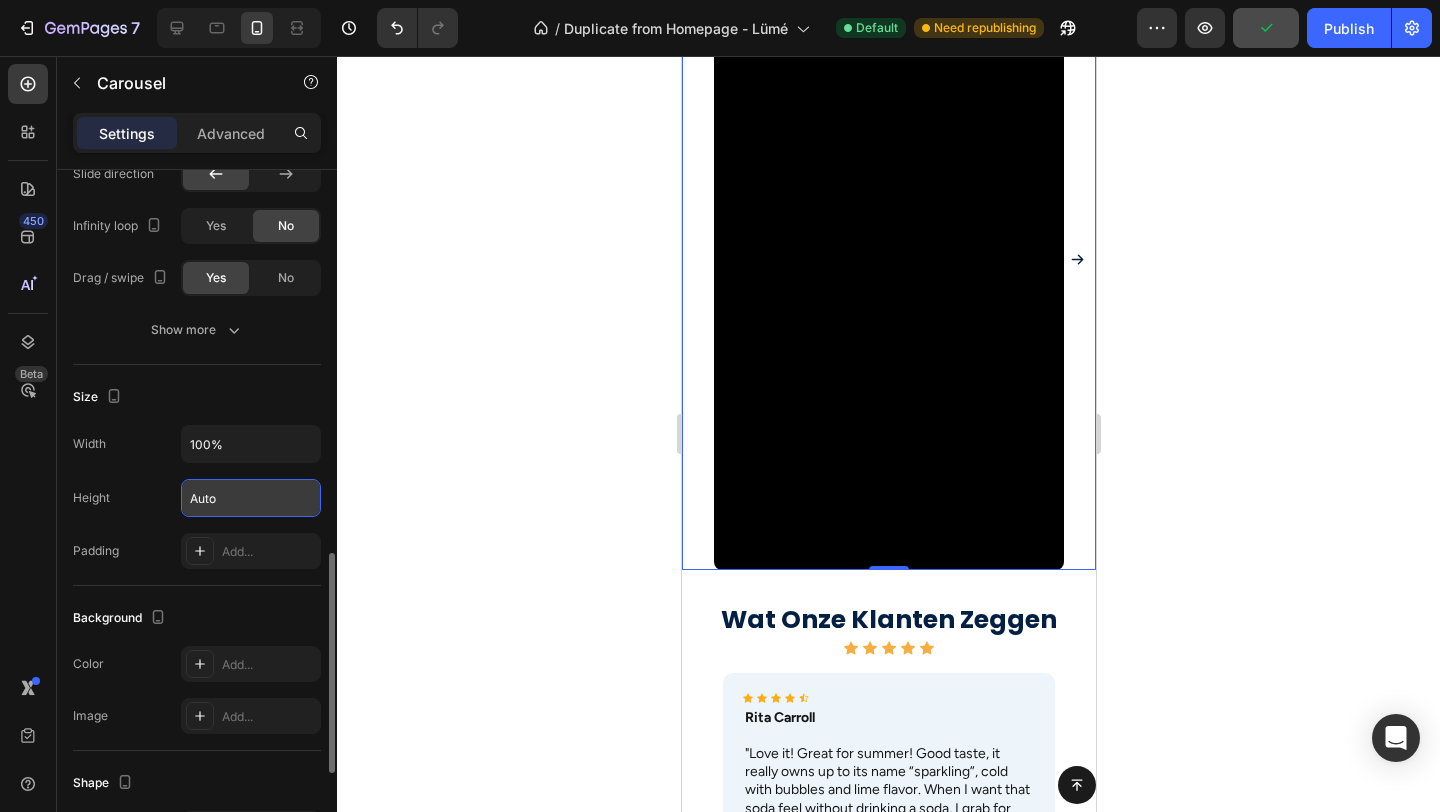 click 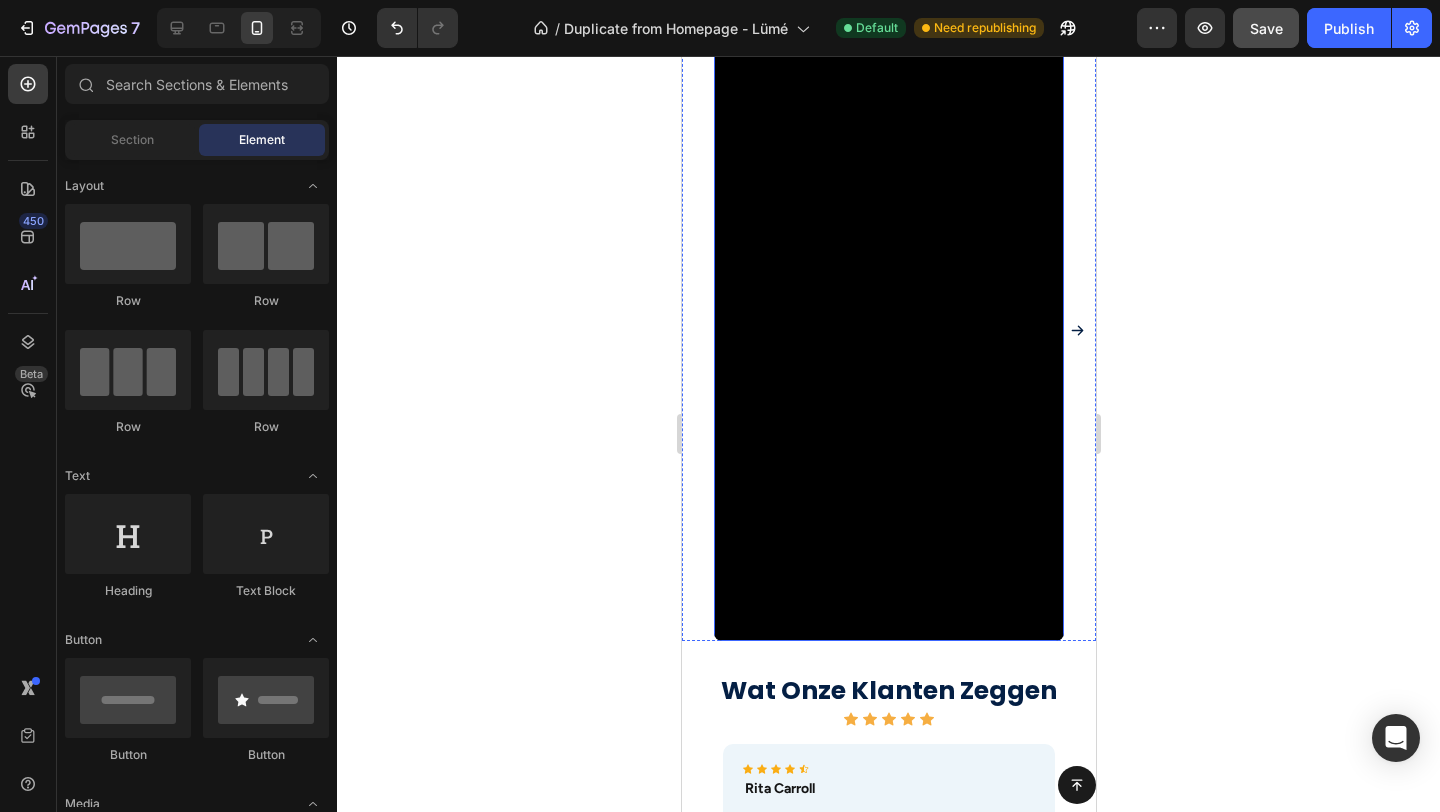scroll, scrollTop: 1771, scrollLeft: 0, axis: vertical 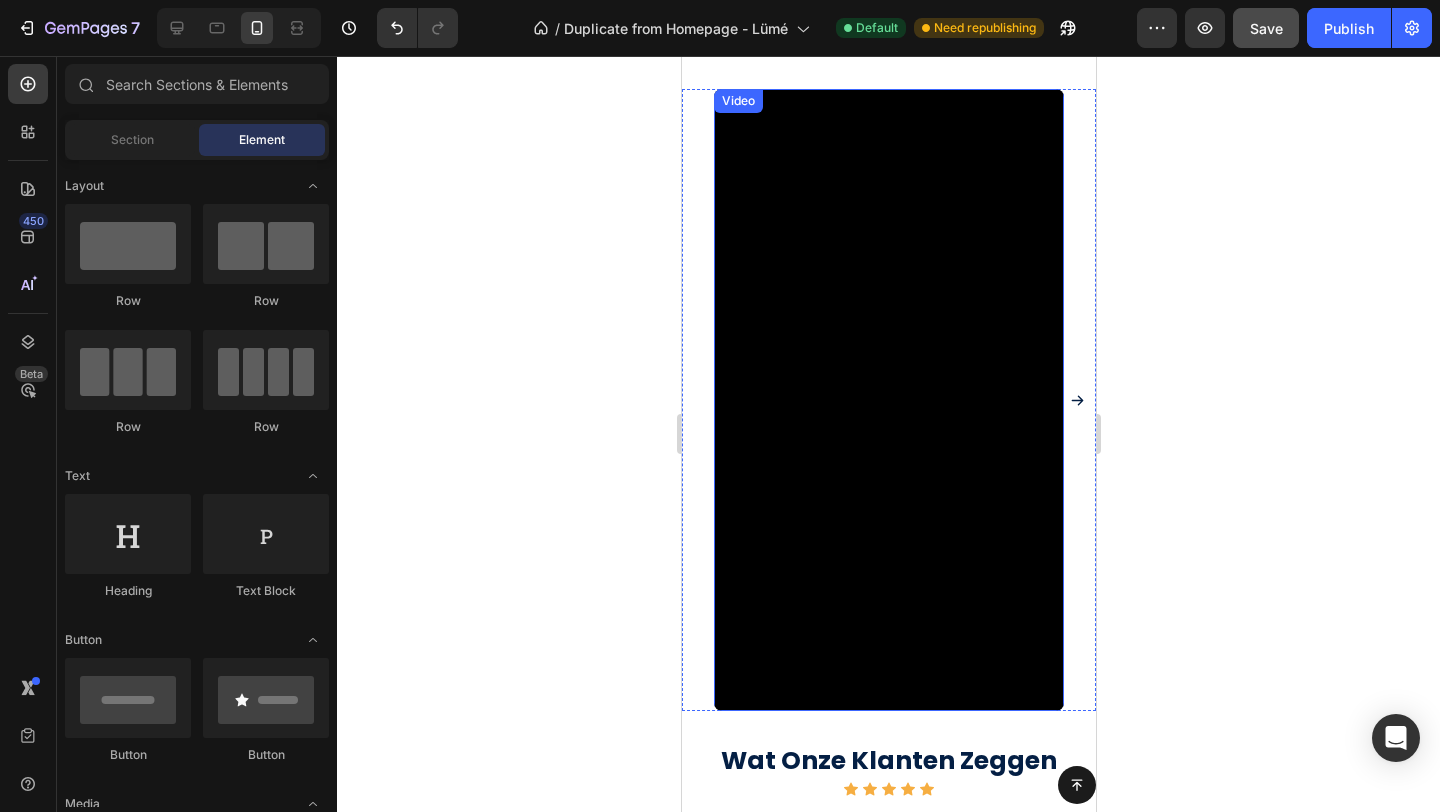 click at bounding box center (888, 400) 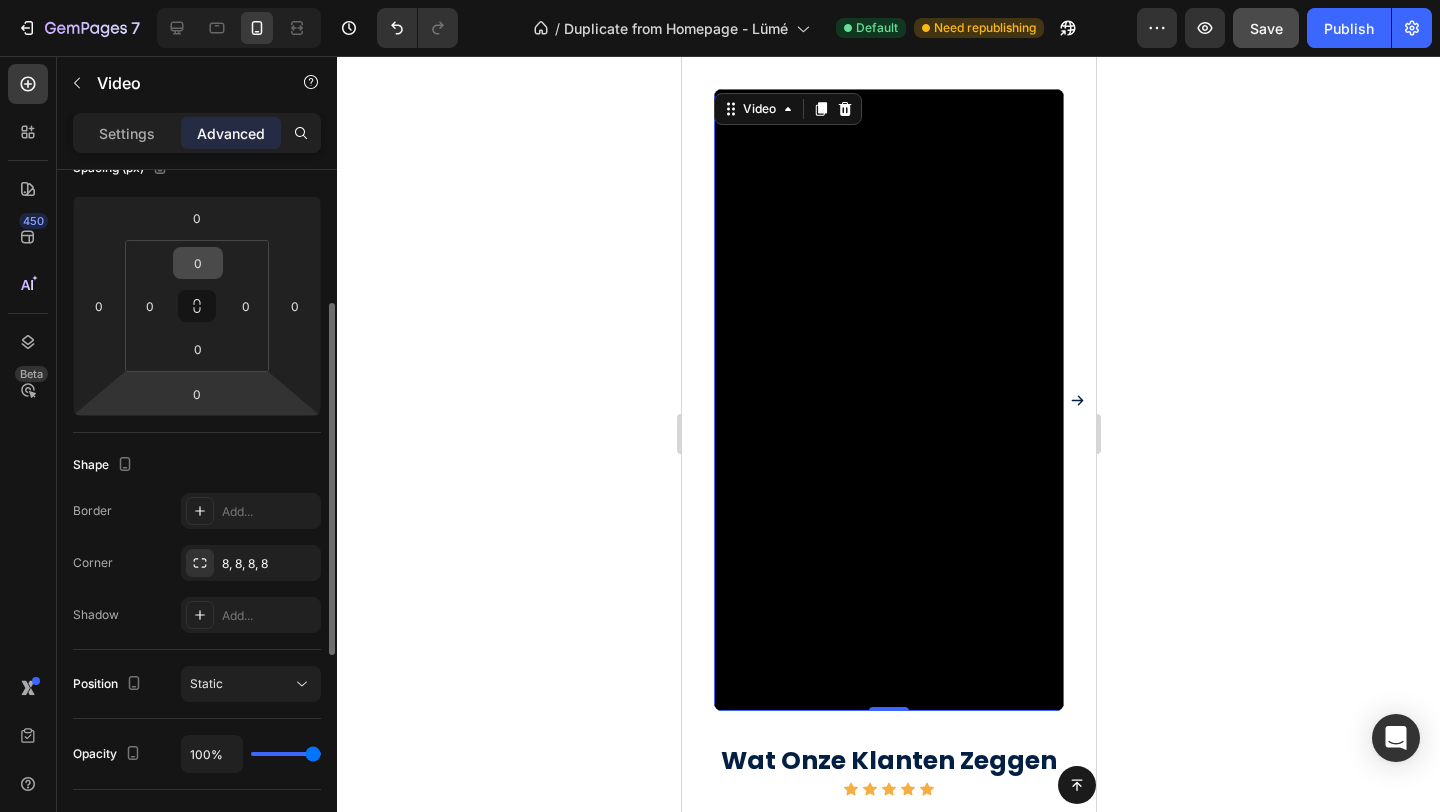 scroll, scrollTop: 261, scrollLeft: 0, axis: vertical 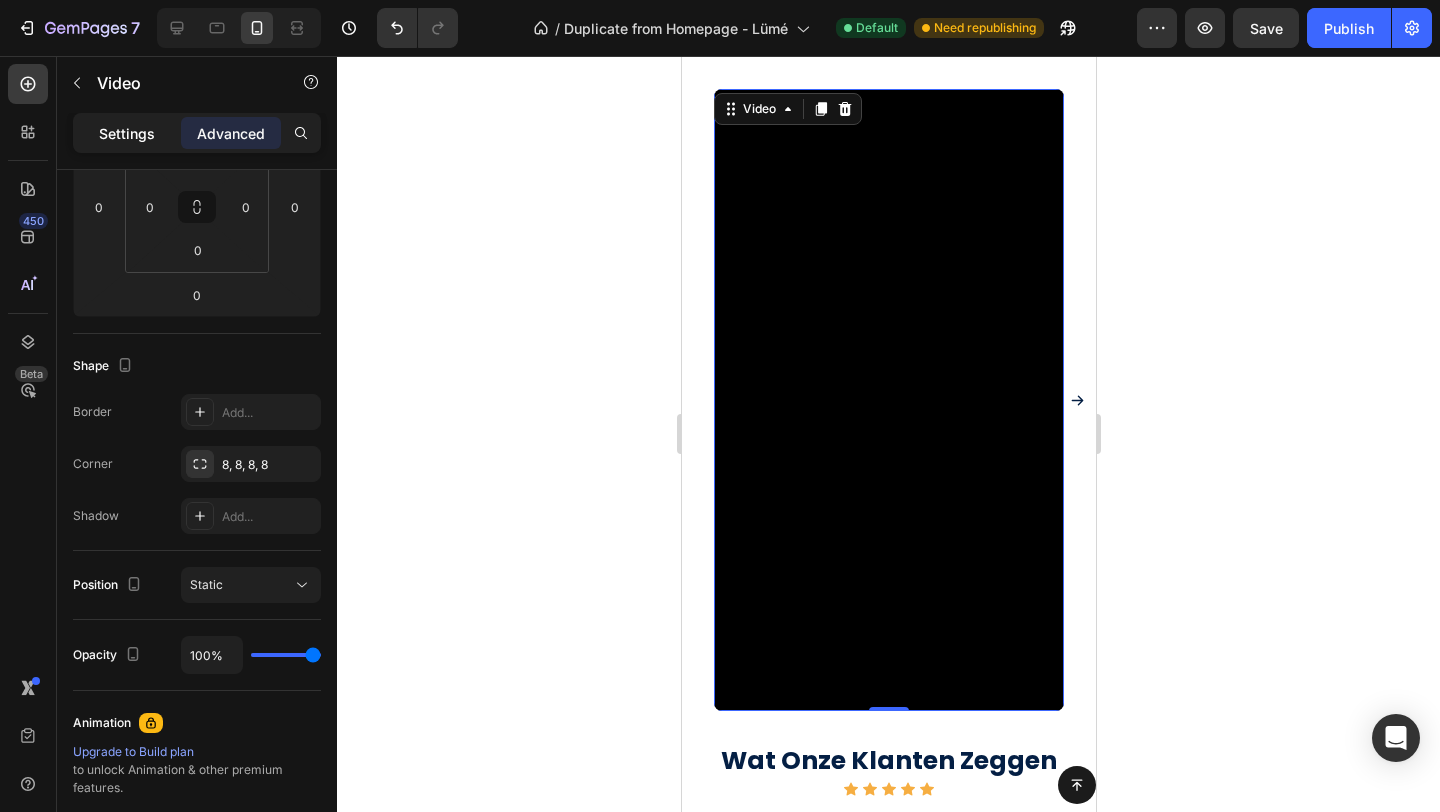 click on "Settings" 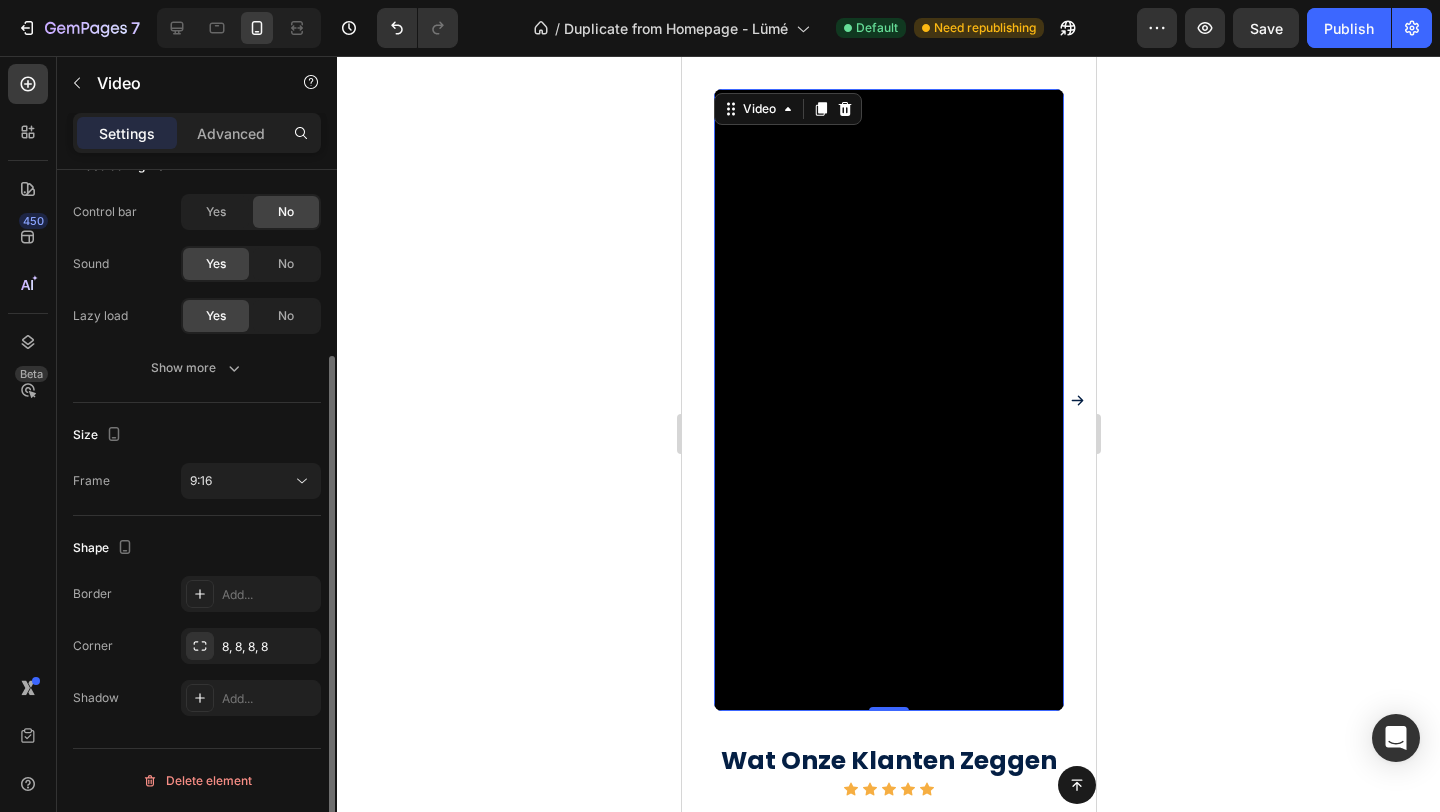 scroll, scrollTop: 253, scrollLeft: 0, axis: vertical 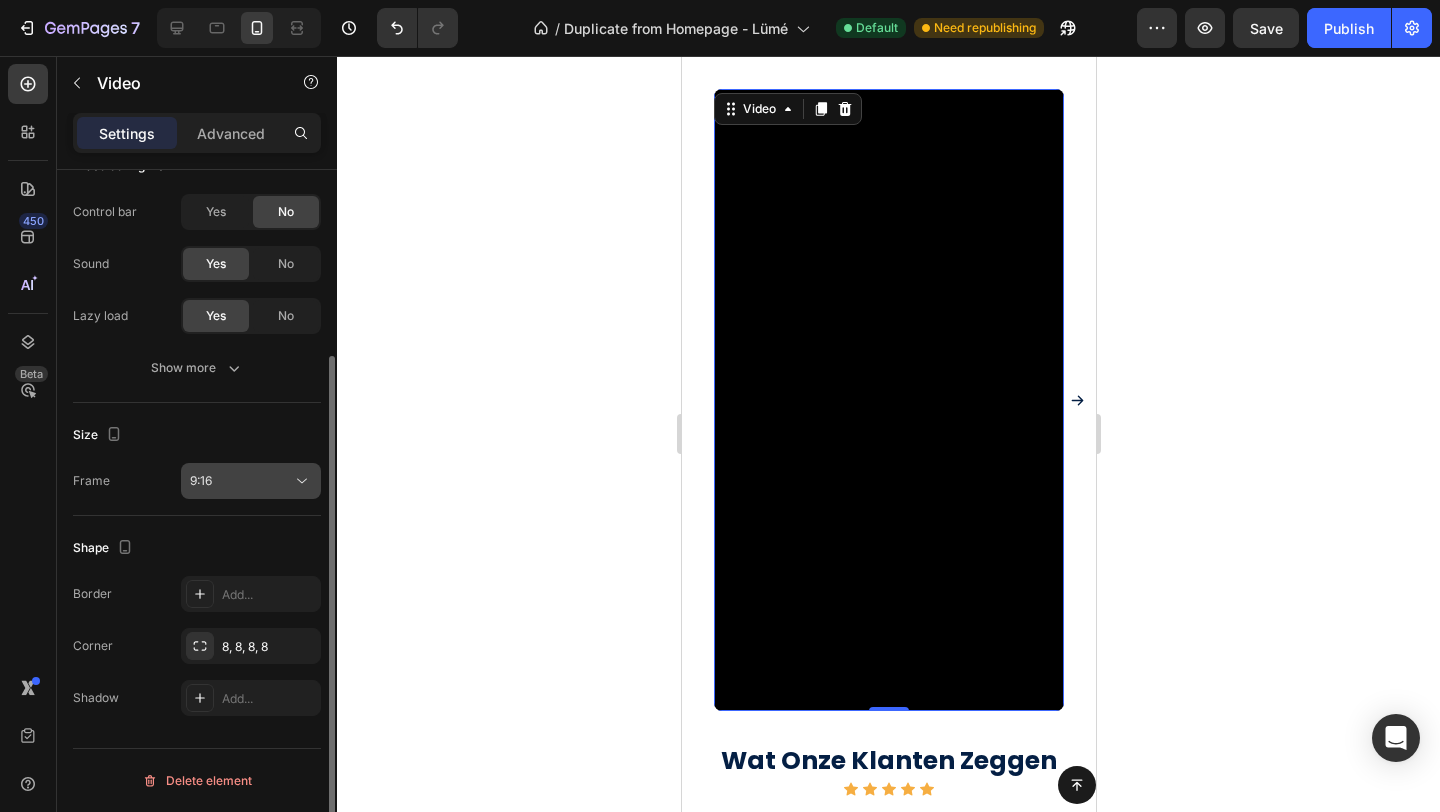 click on "9:16" at bounding box center (241, 481) 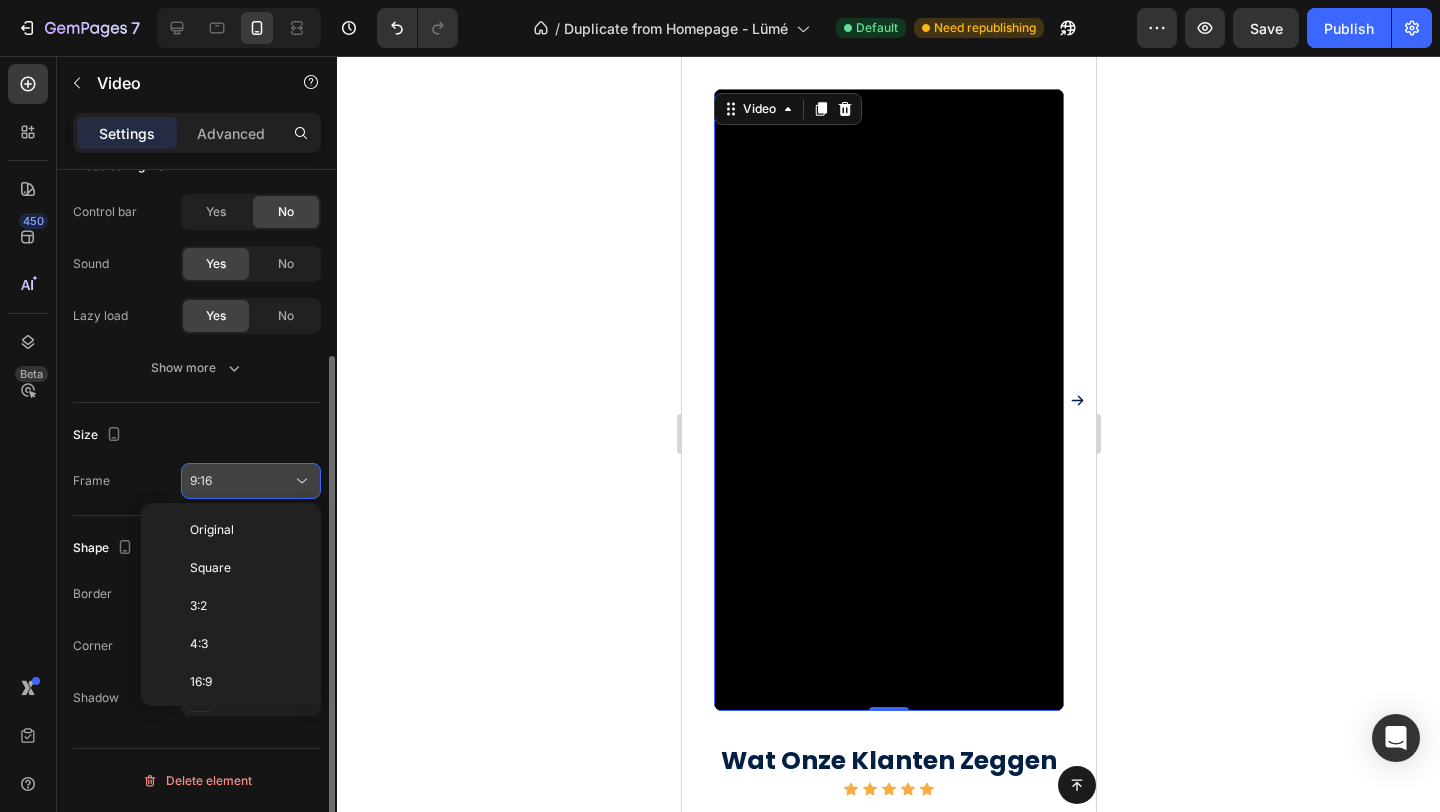 scroll, scrollTop: 180, scrollLeft: 0, axis: vertical 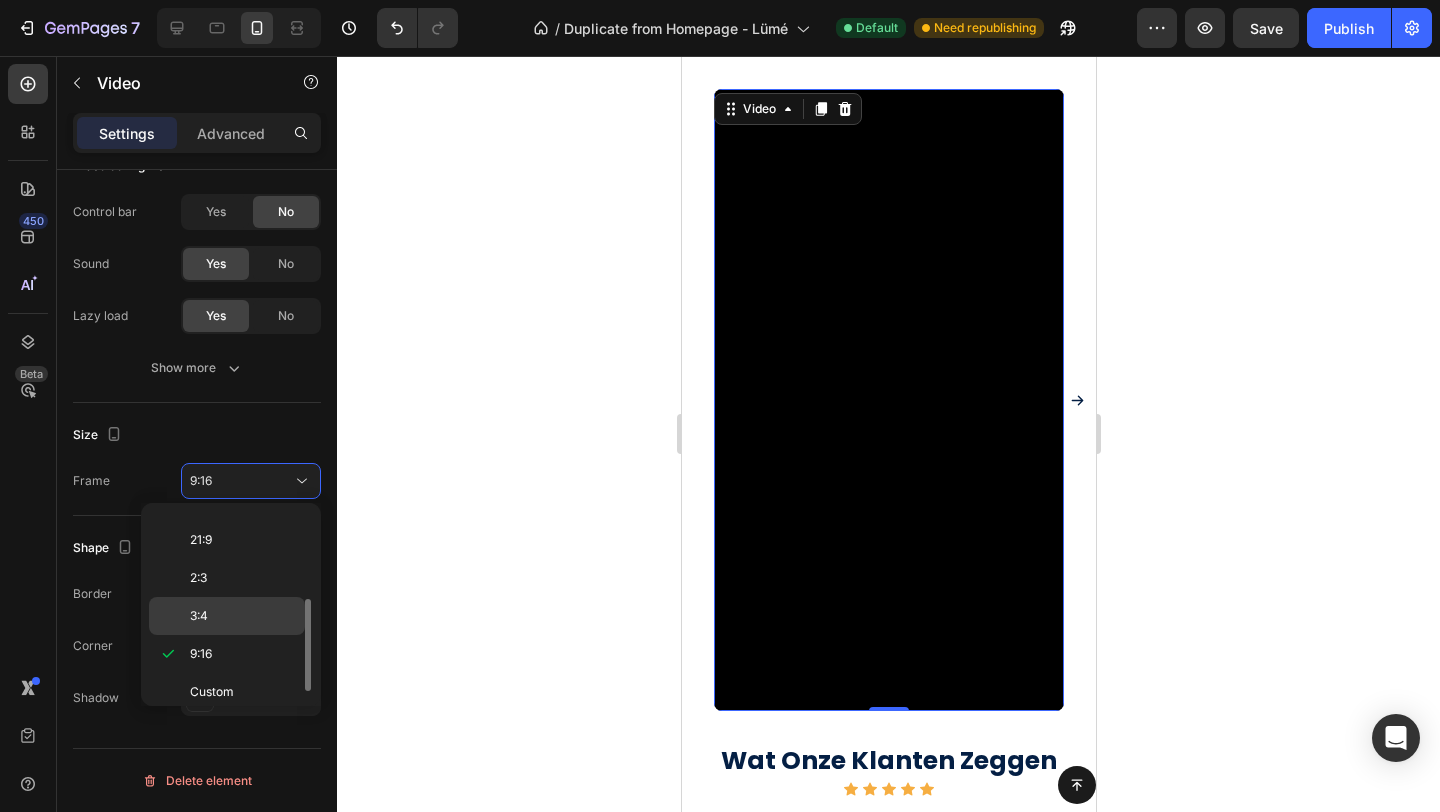 click on "3:4" at bounding box center (243, 616) 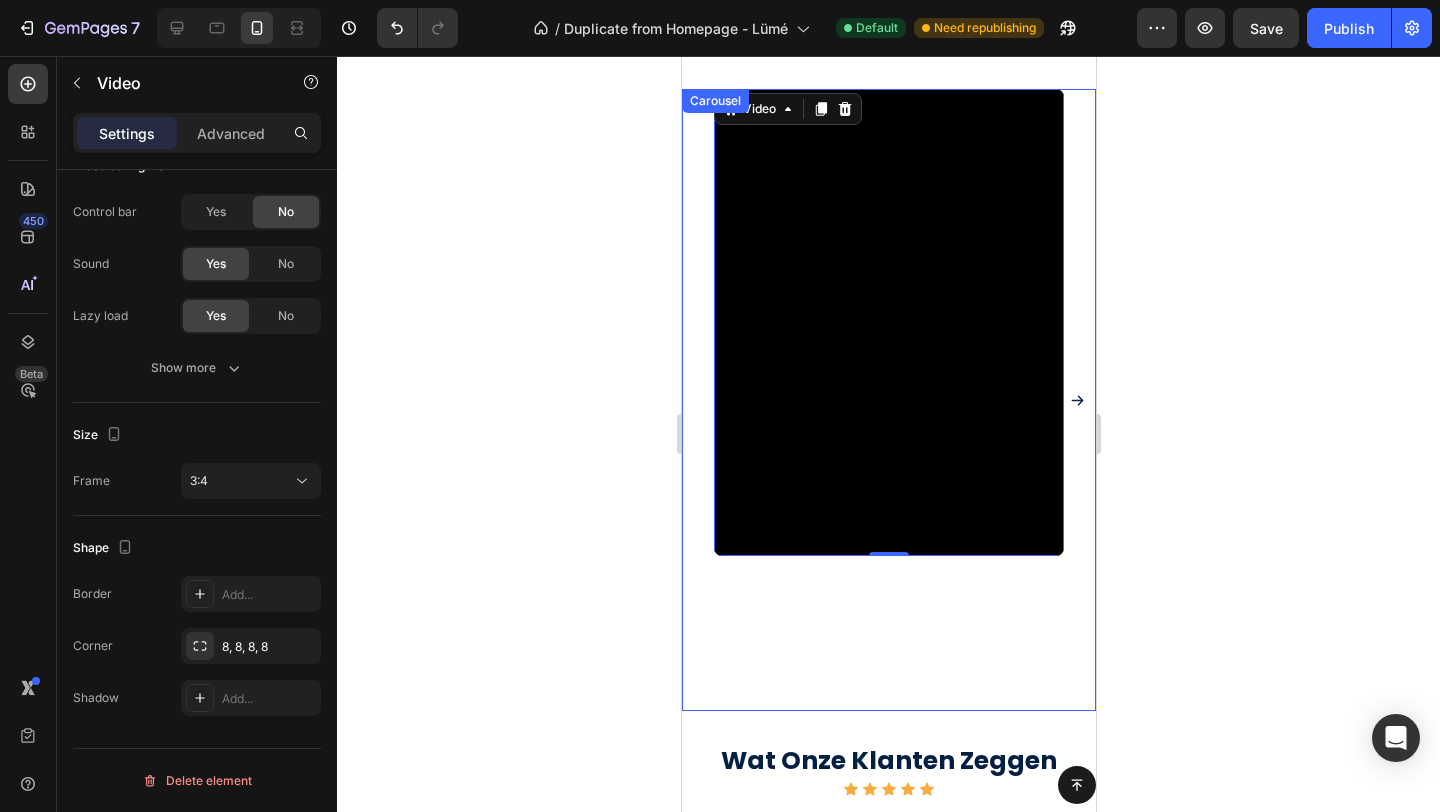 click on "Video   0" at bounding box center [888, 400] 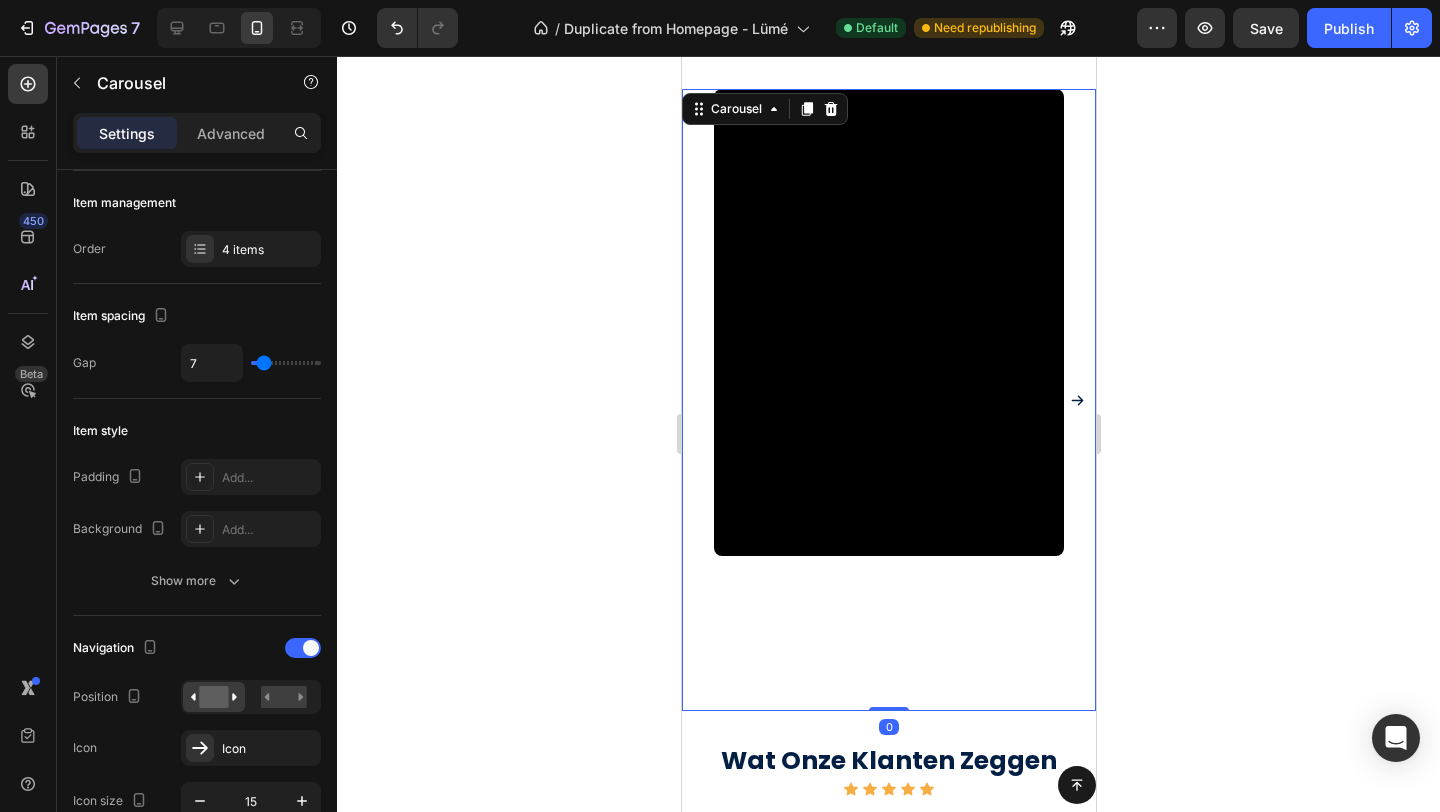 scroll, scrollTop: 0, scrollLeft: 0, axis: both 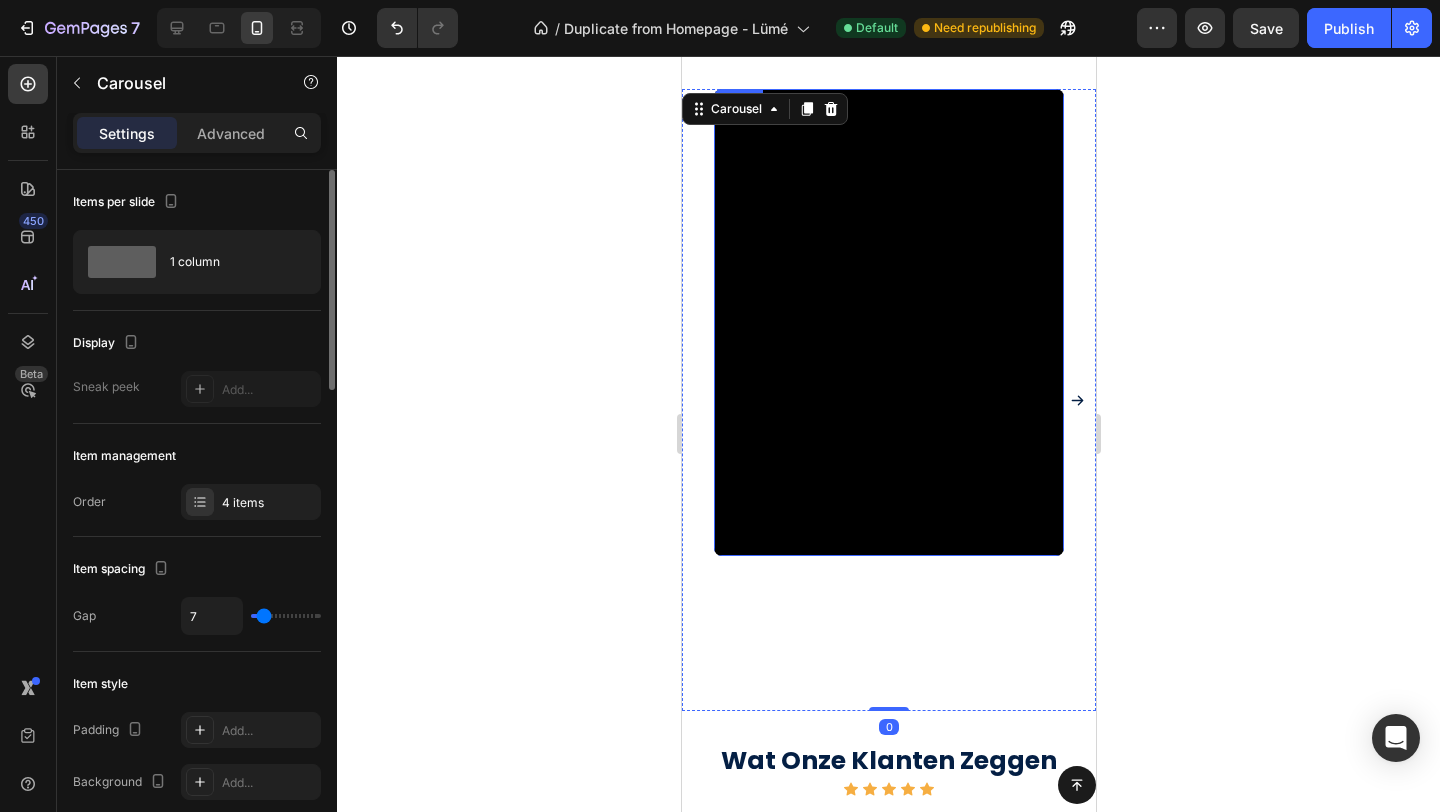 click at bounding box center (888, 322) 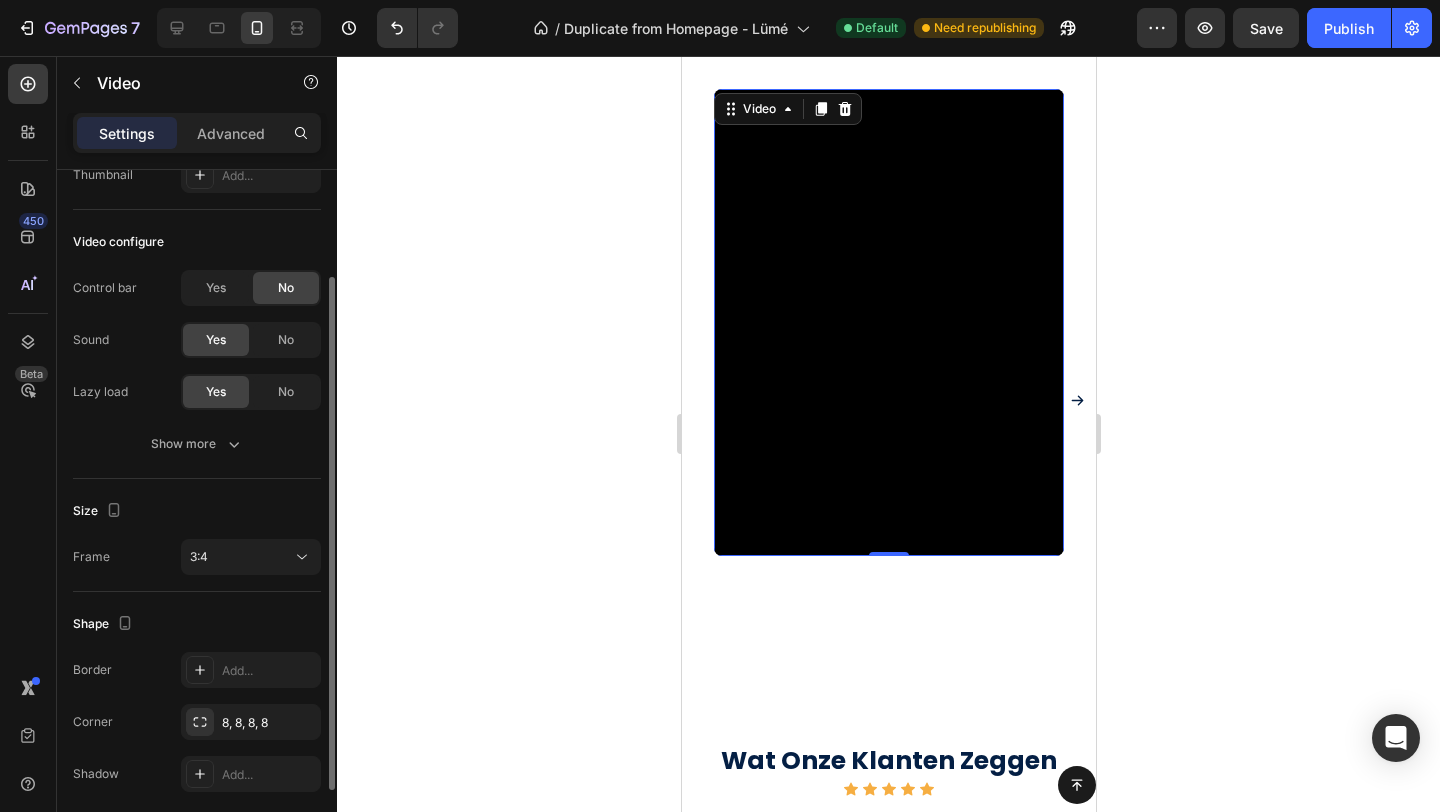 scroll, scrollTop: 179, scrollLeft: 0, axis: vertical 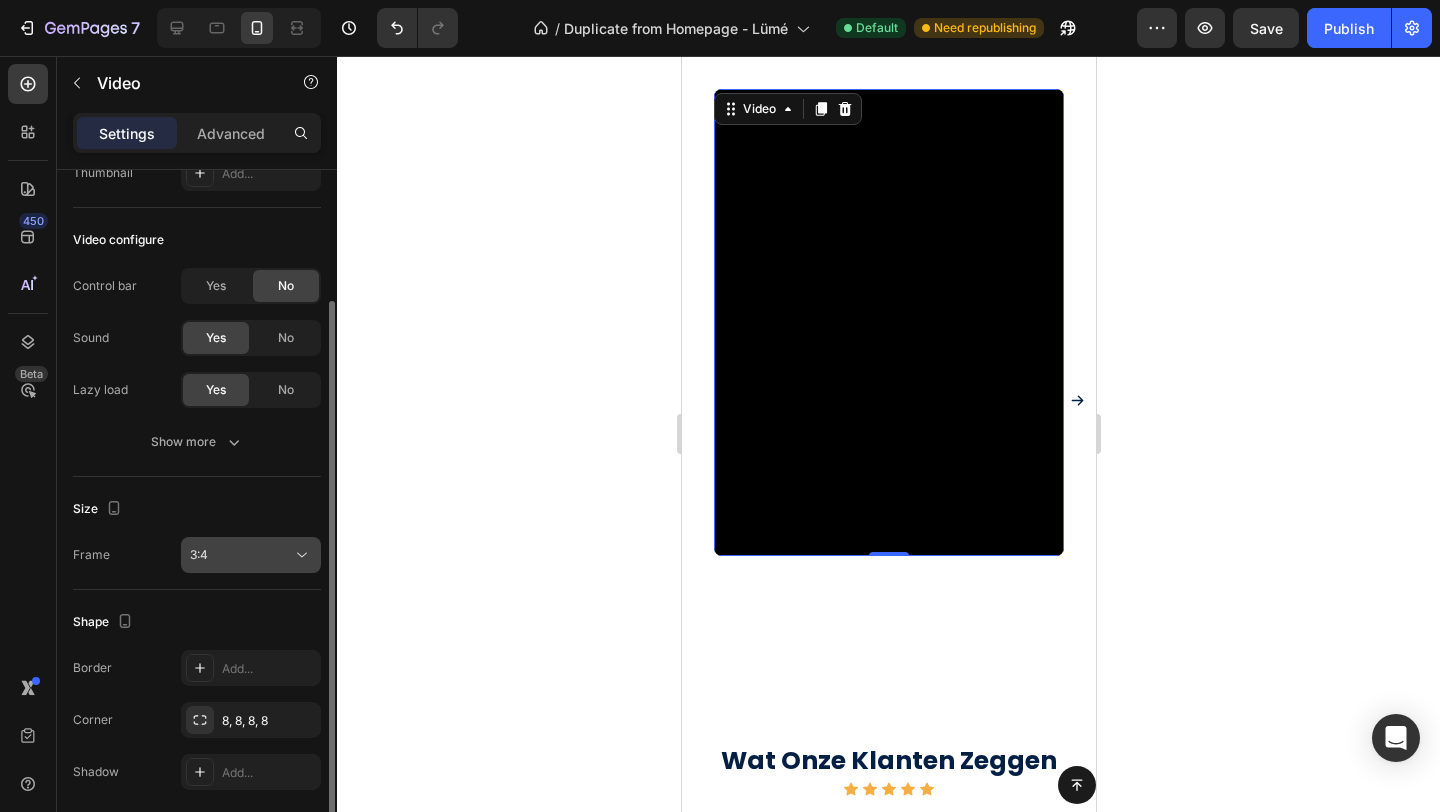 click on "3:4" 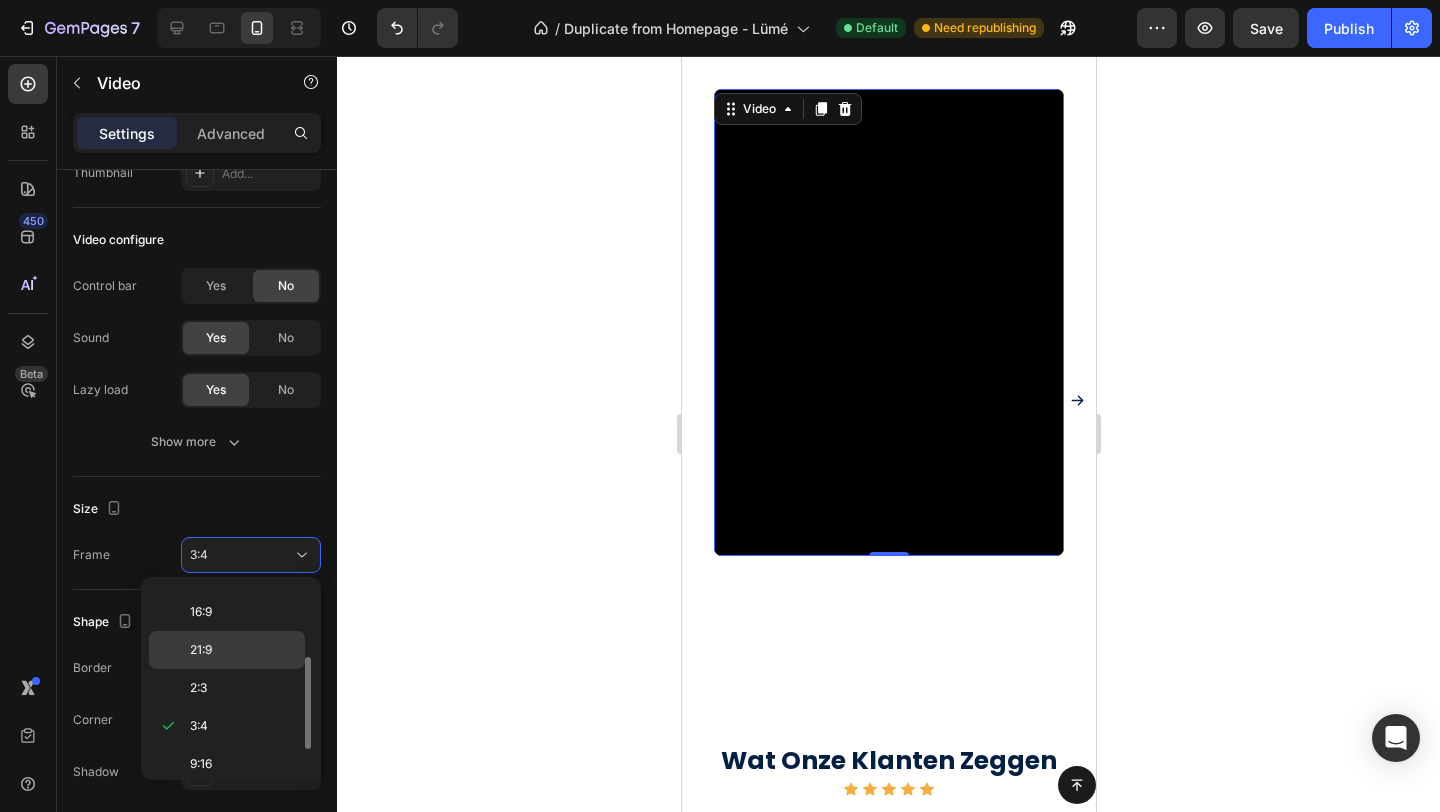 scroll, scrollTop: 193, scrollLeft: 0, axis: vertical 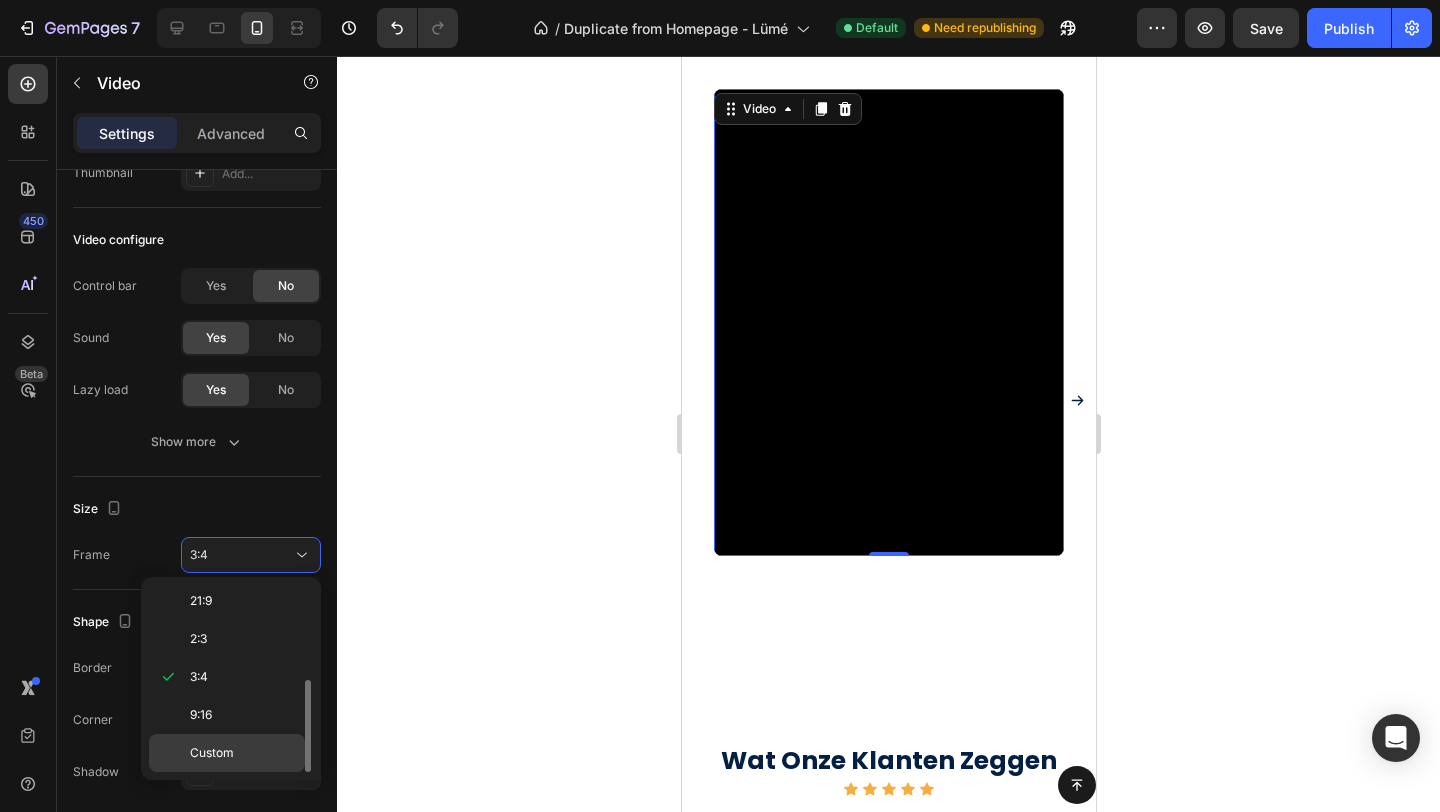 click on "Custom" at bounding box center [212, 753] 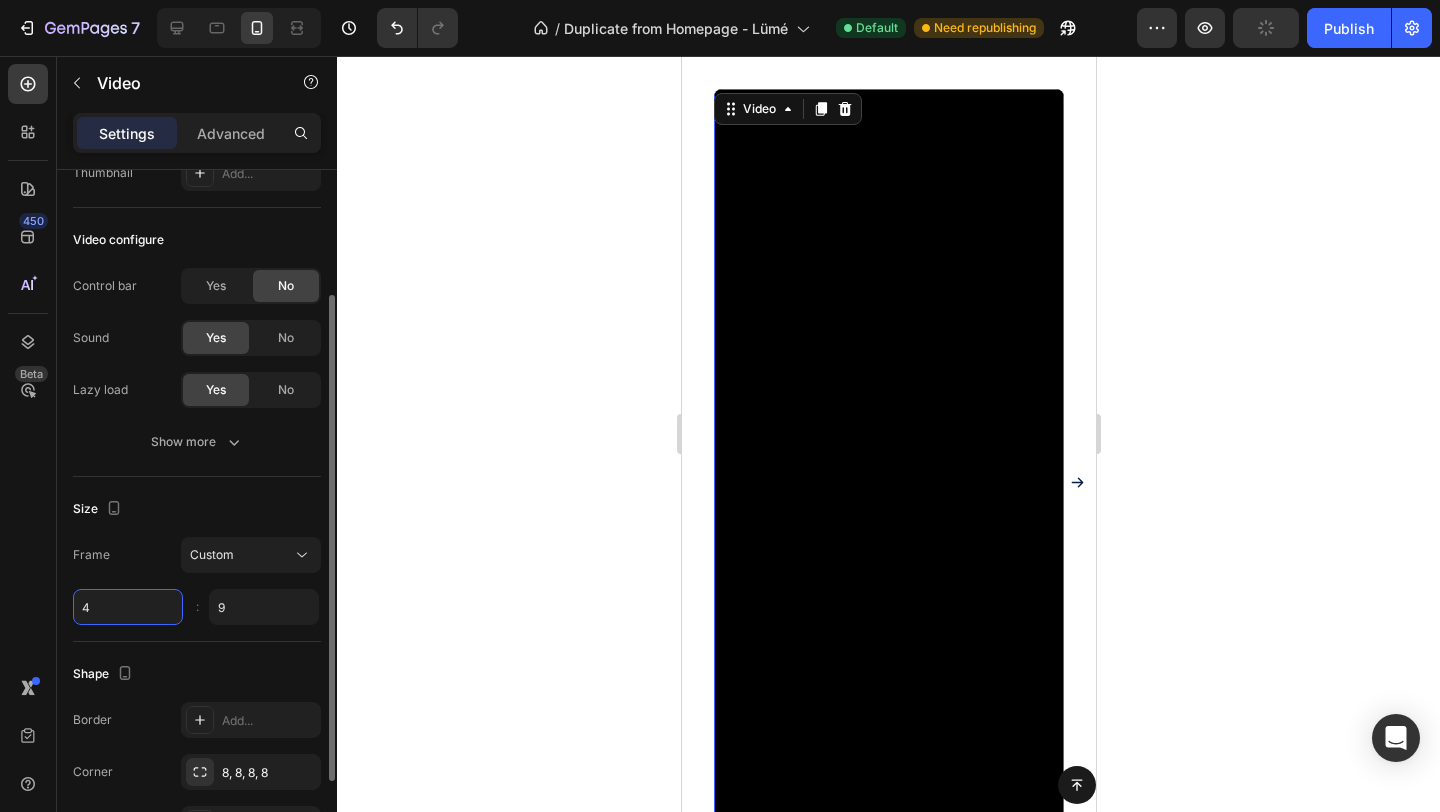 click on "4" at bounding box center [128, 607] 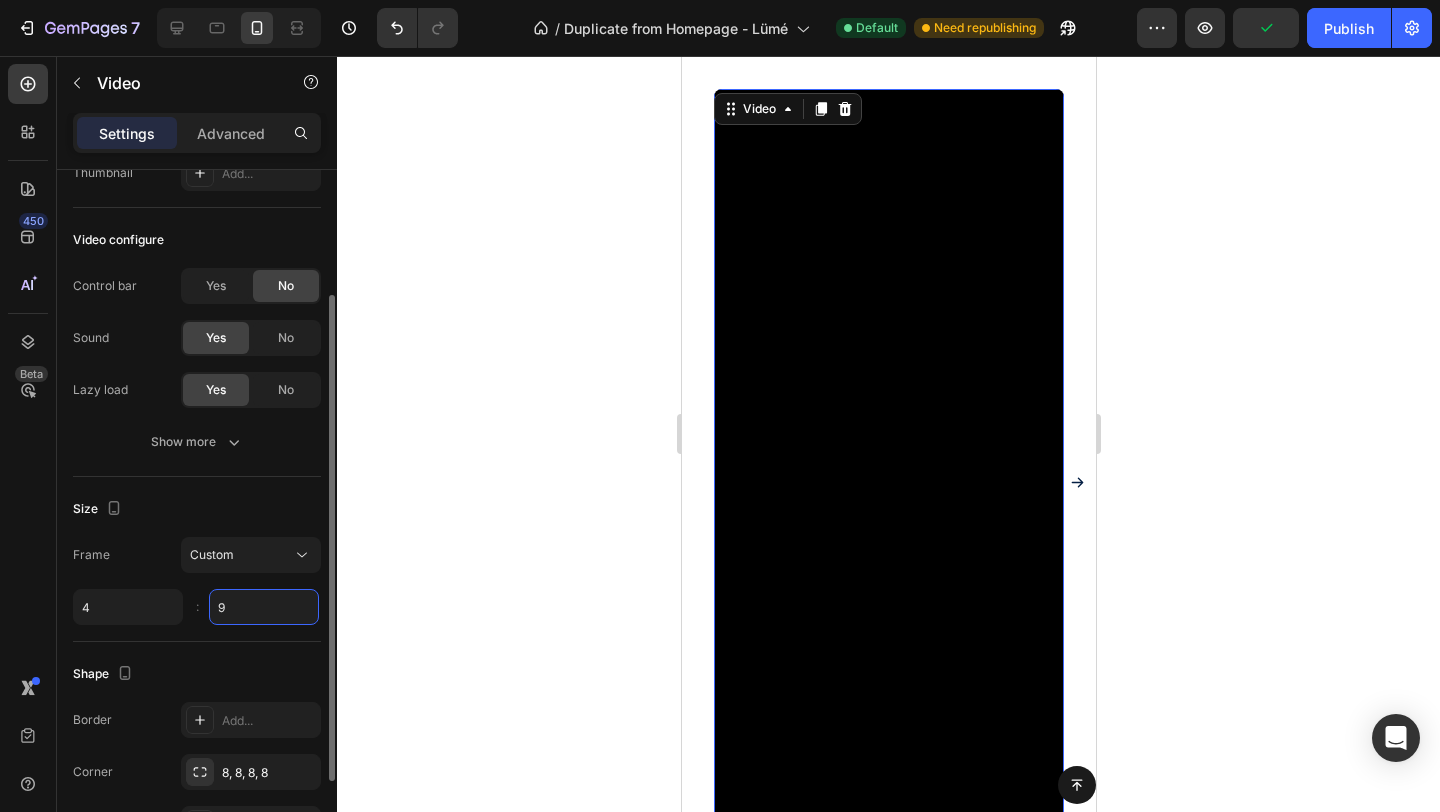 type on "4" 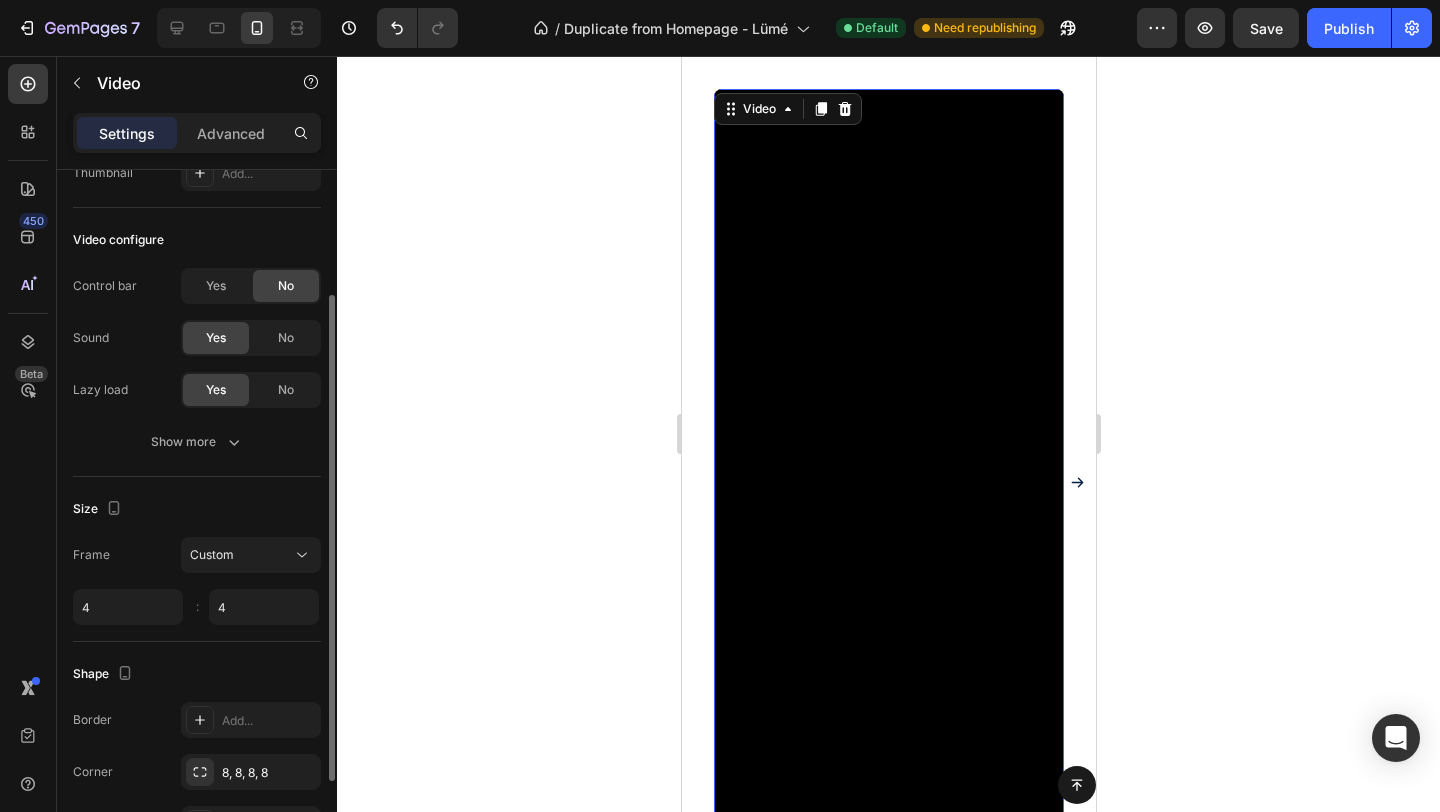 click on "Shape Border Add... Corner 8, 8, 8, 8 Shadow Add..." 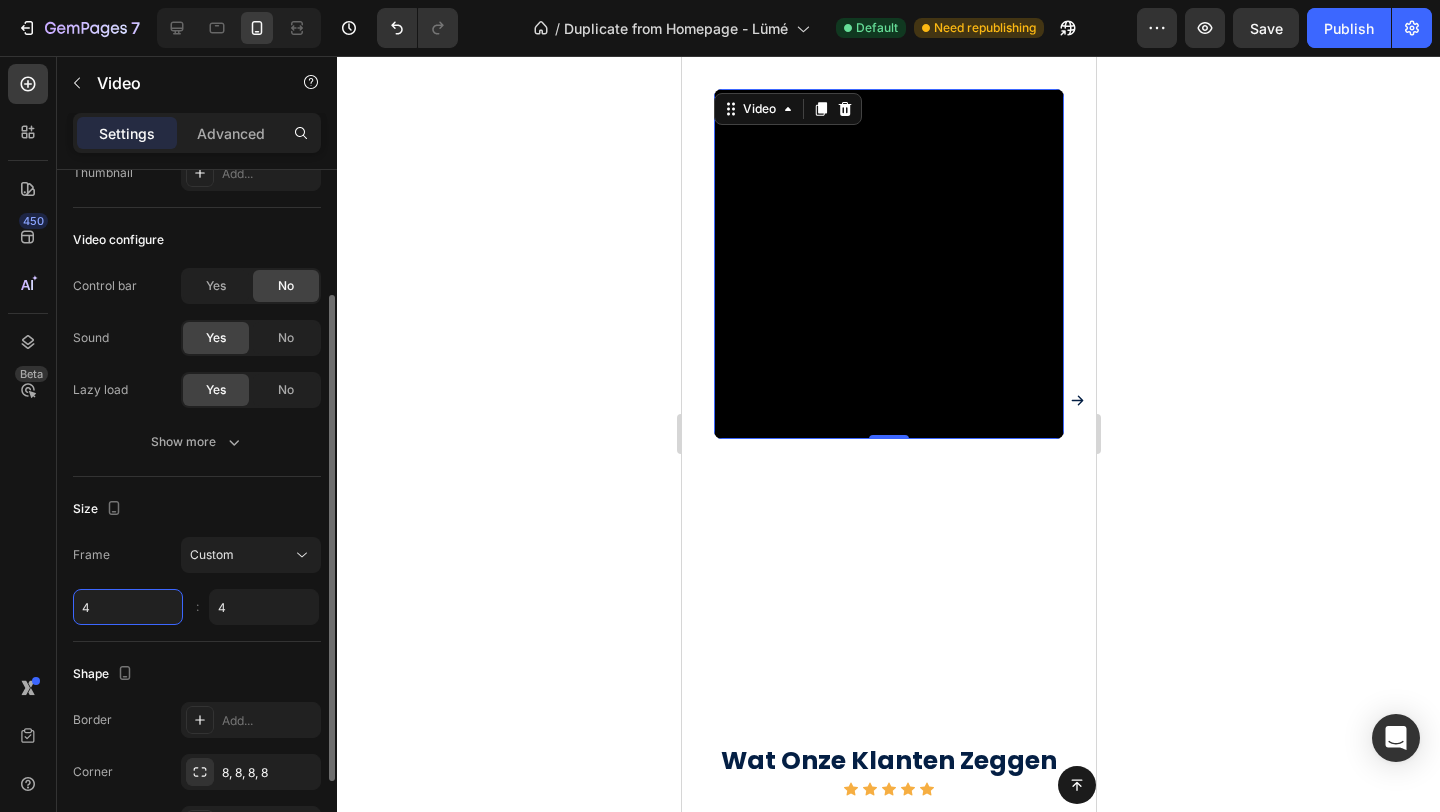 click on "4" at bounding box center [128, 607] 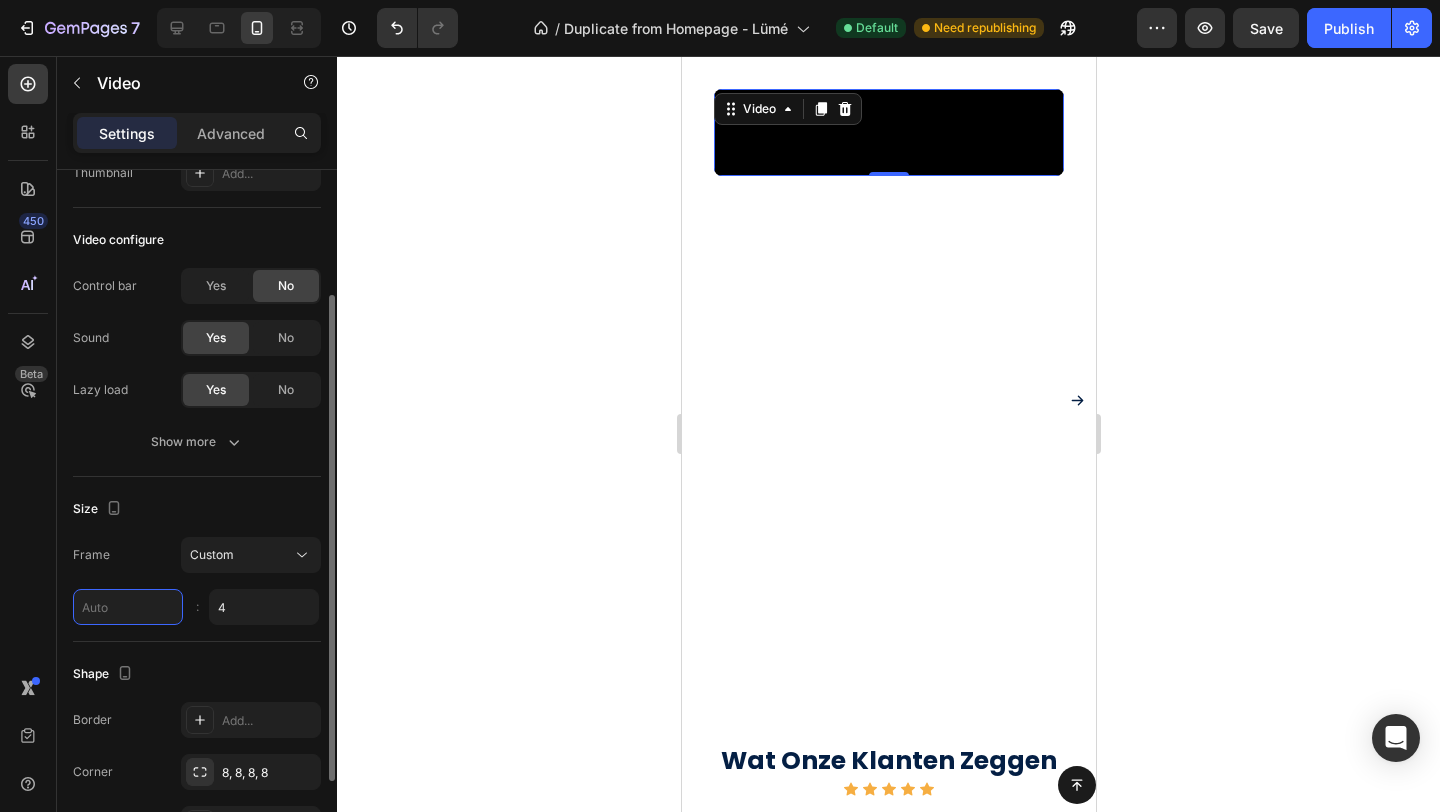 type on "2" 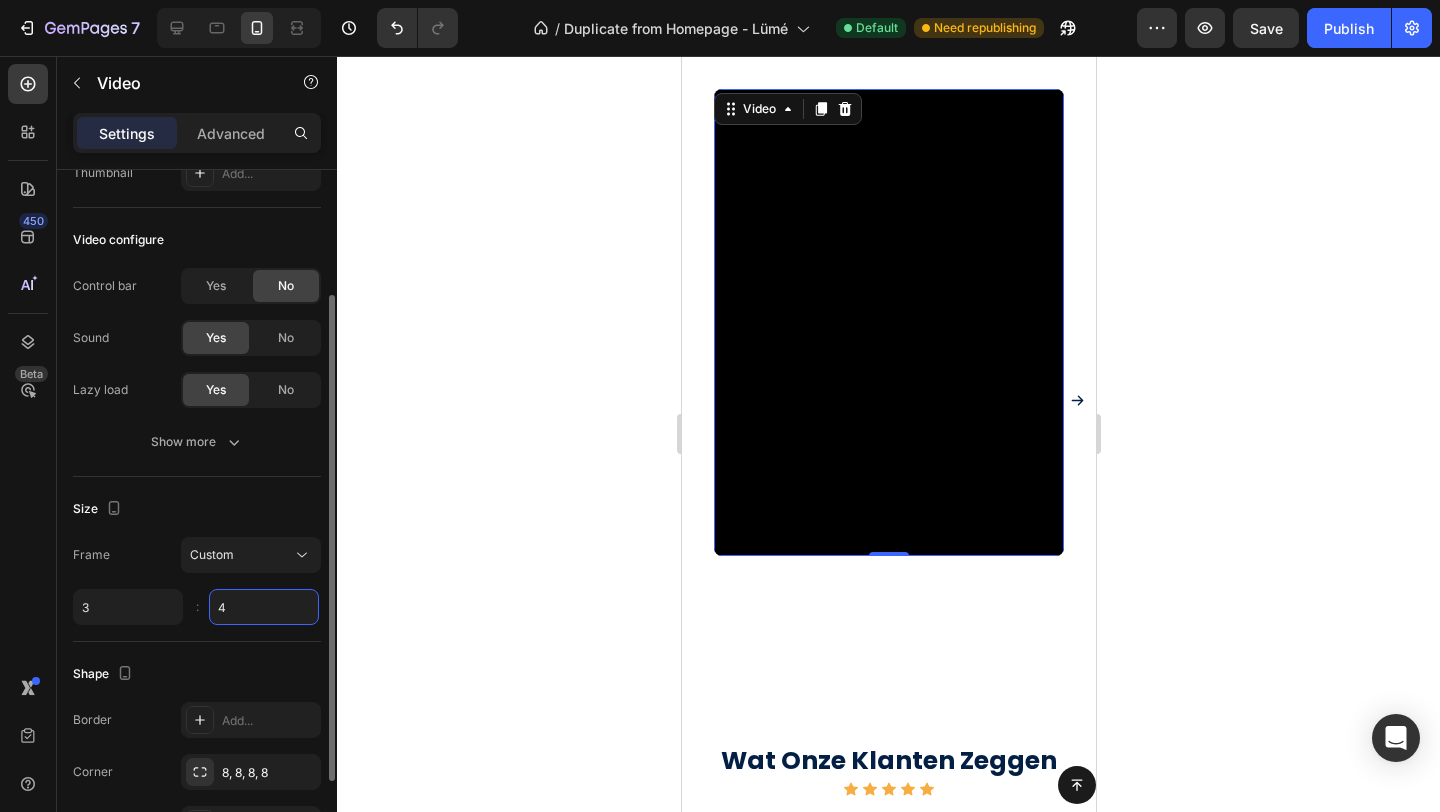 type on "3" 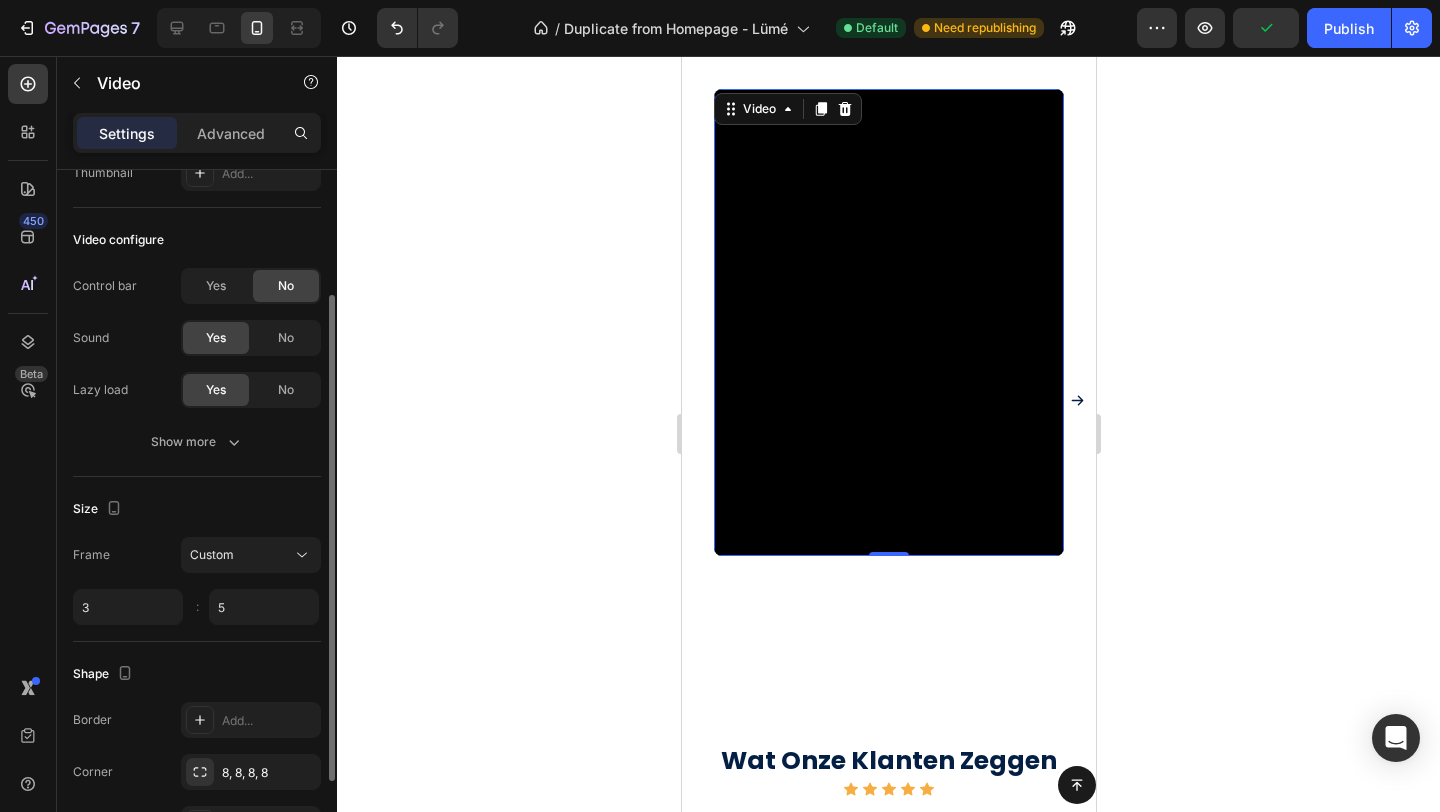 click on "Shape Border Add... Corner 8, 8, 8, 8 Shadow Add..." 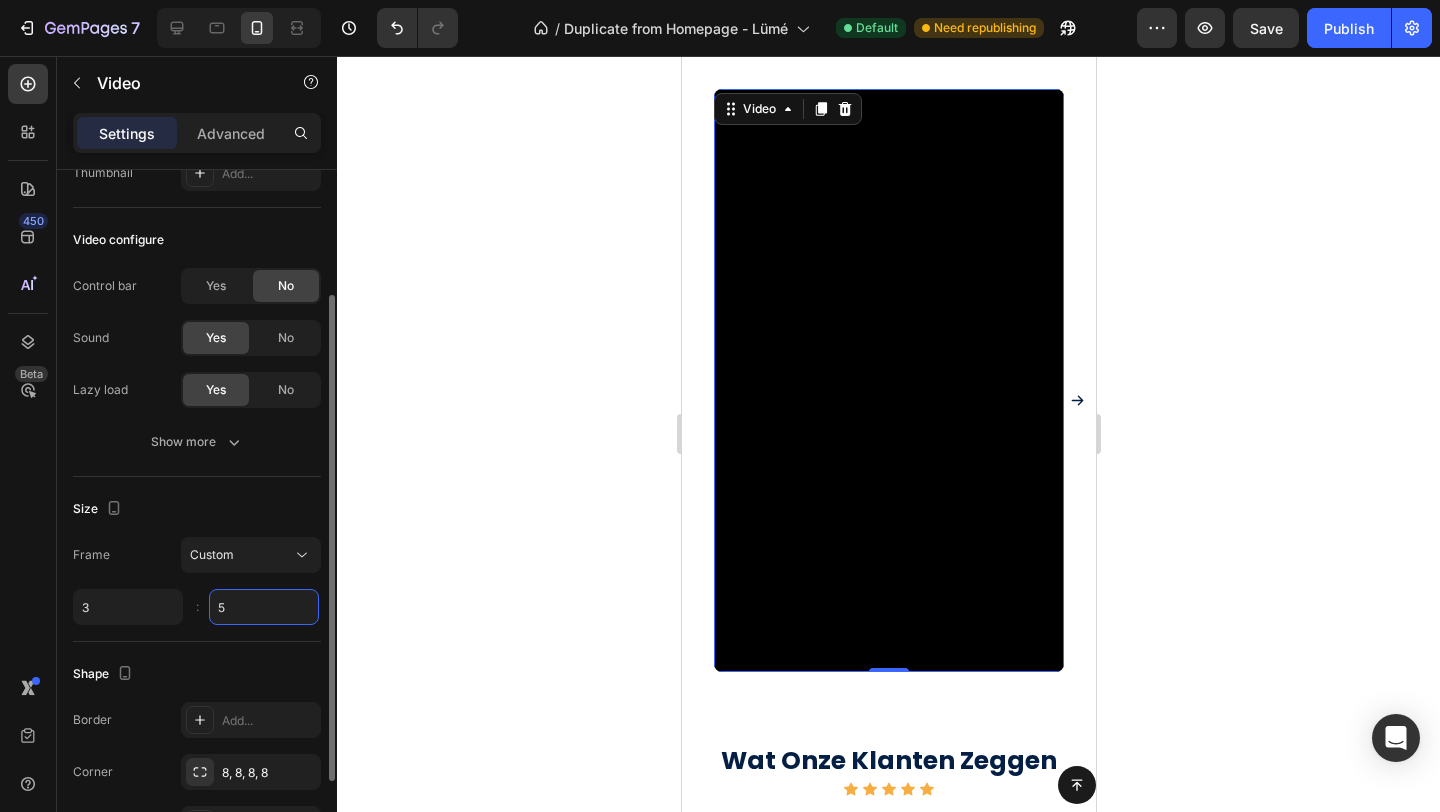 click on "5" at bounding box center (264, 607) 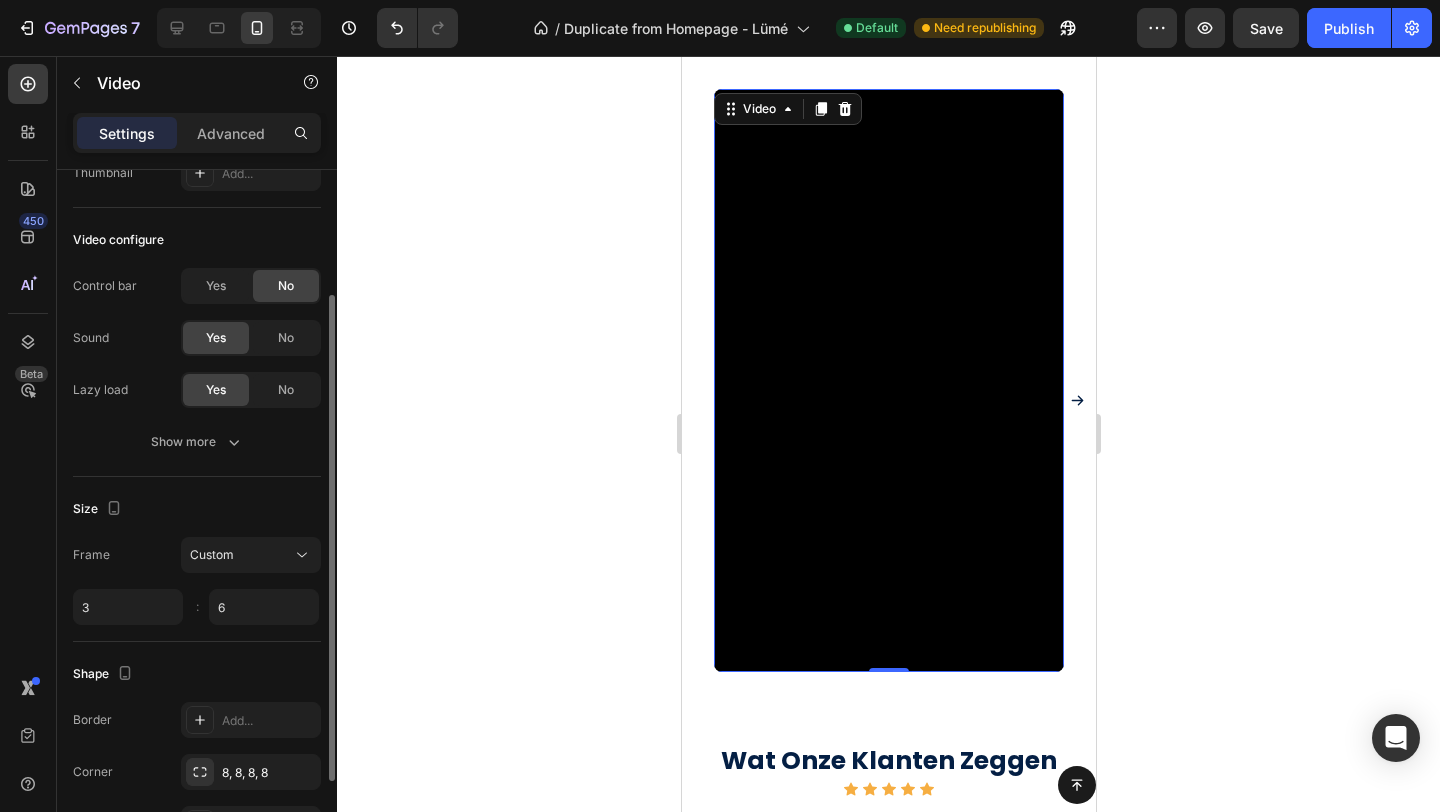click on "Shape Border Add... Corner 8, 8, 8, 8 Shadow Add..." 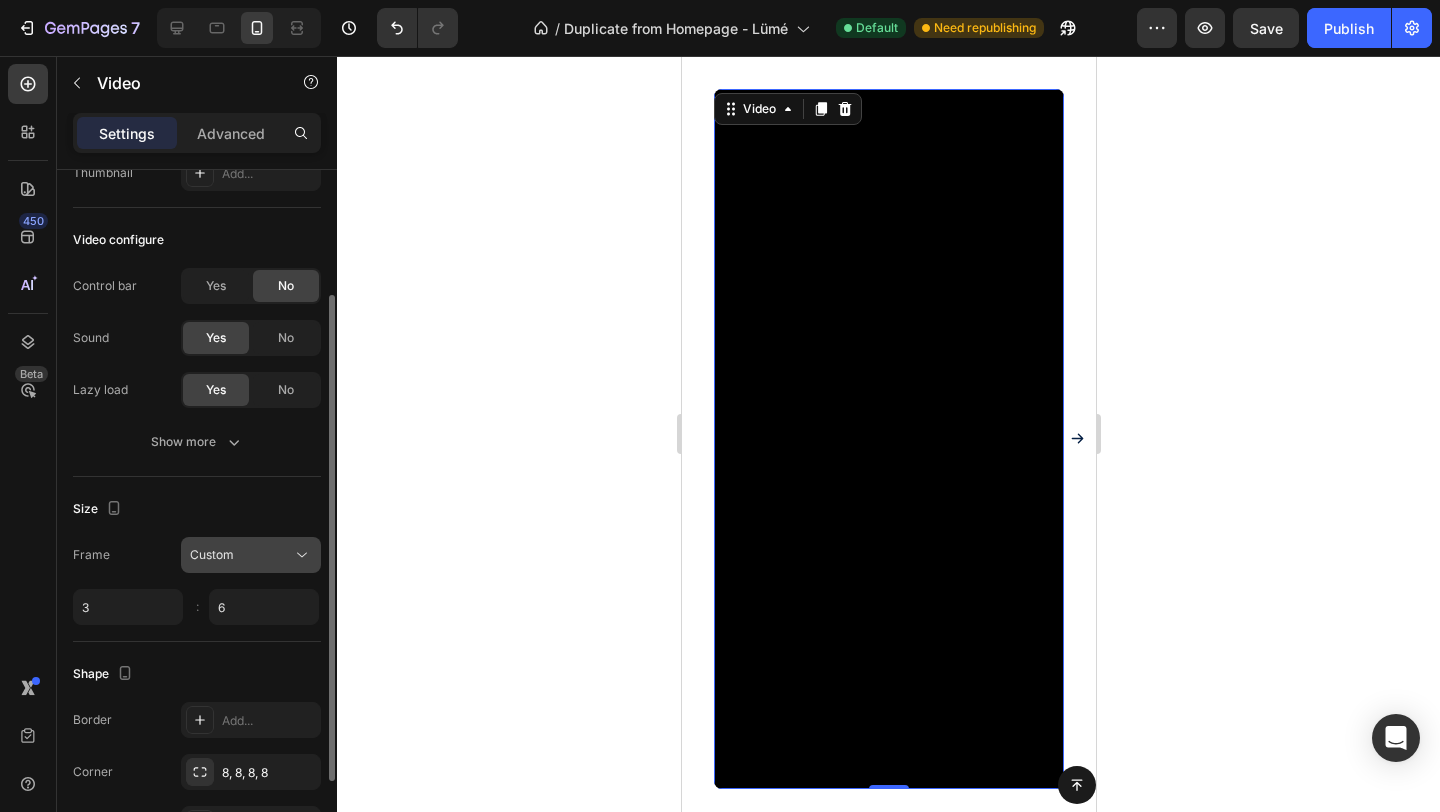 click on "Custom" at bounding box center (251, 555) 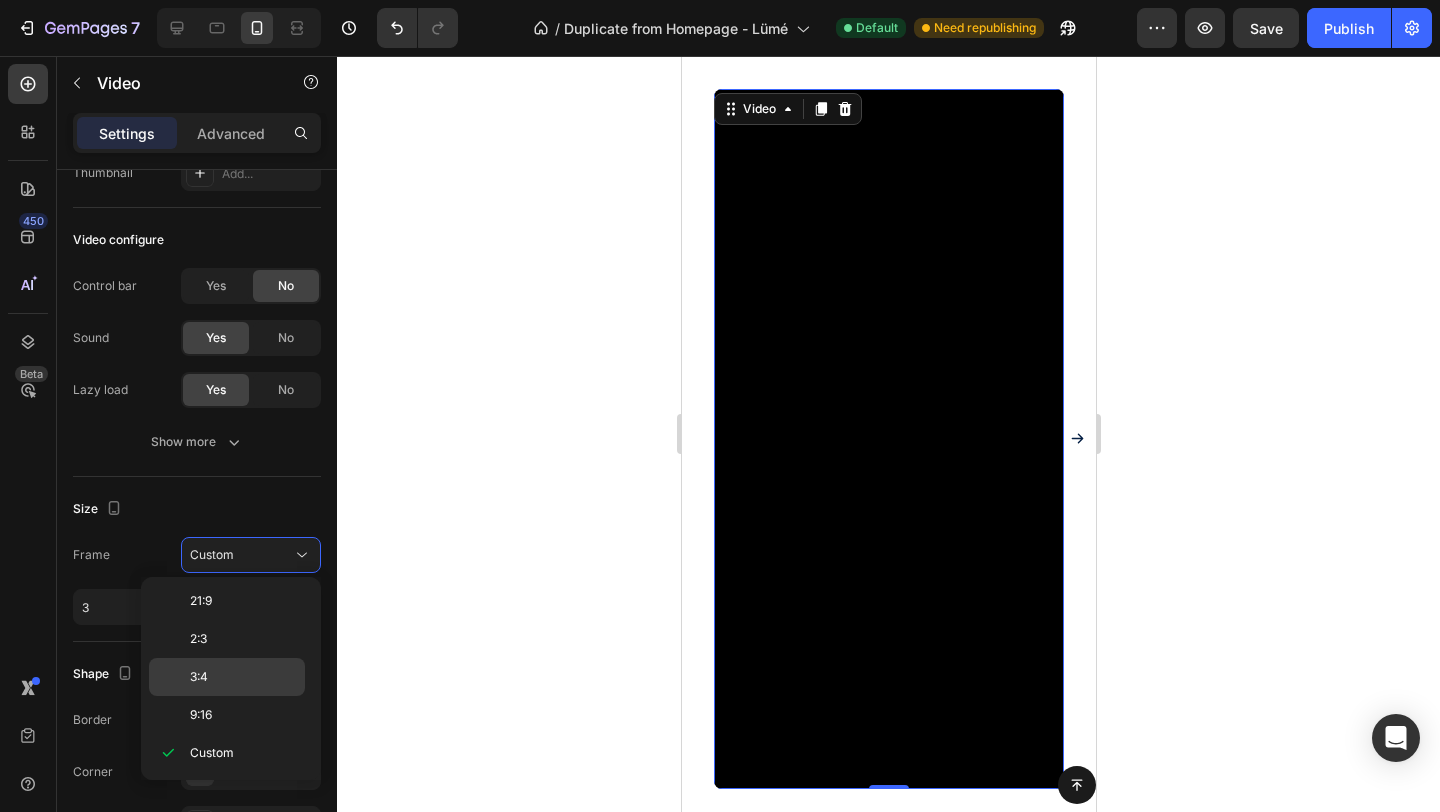 click on "3:4" 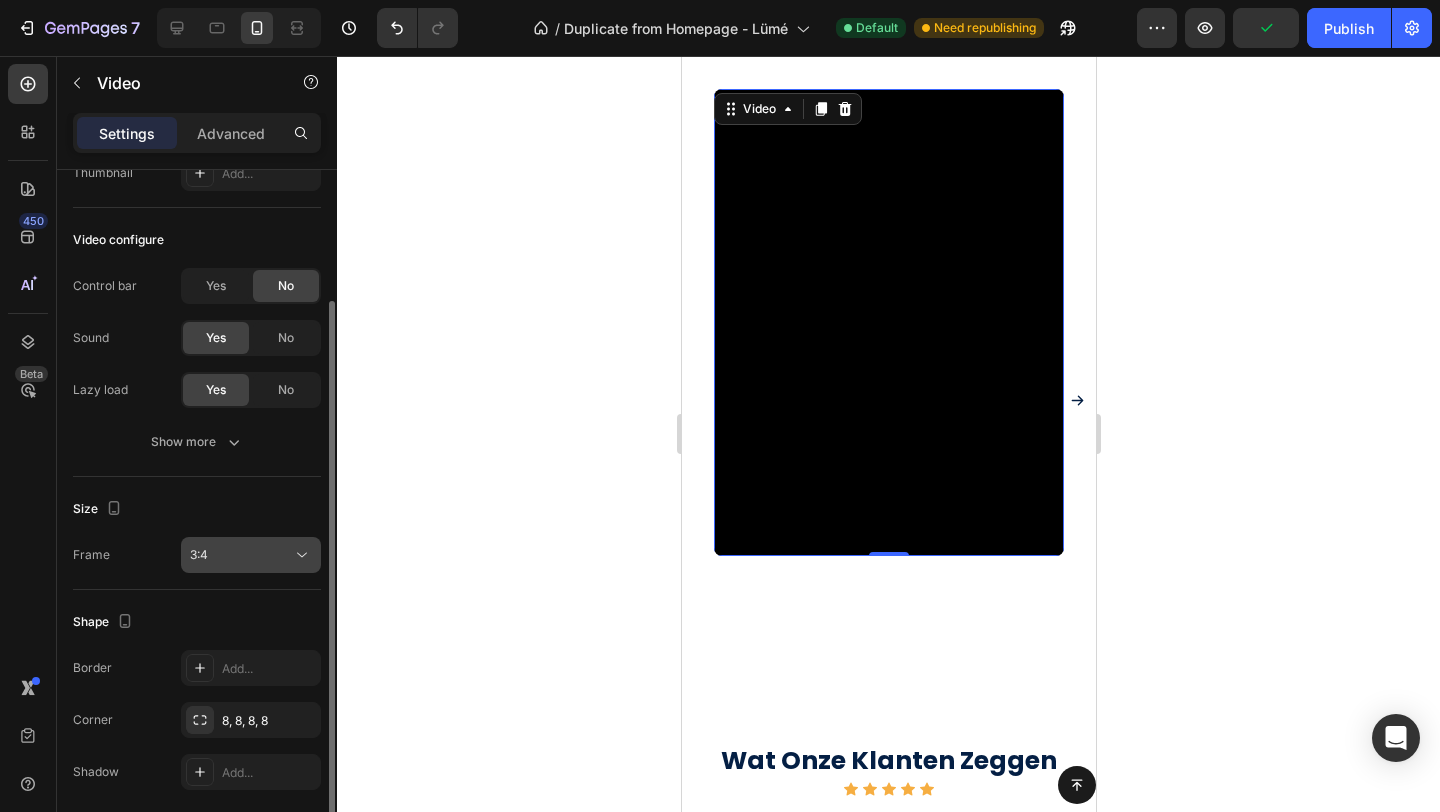 click on "3:4" at bounding box center [241, 555] 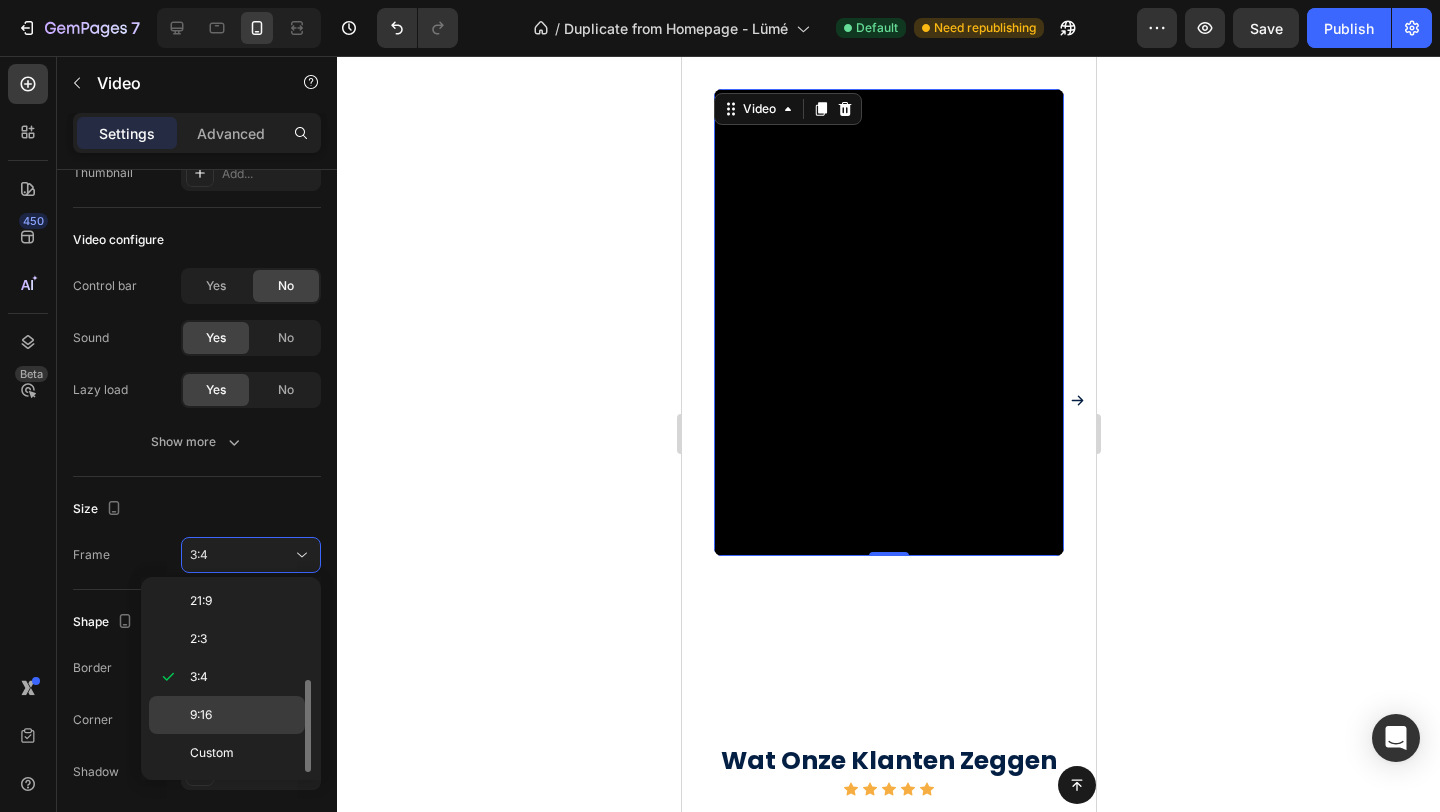 click on "9:16" at bounding box center (201, 715) 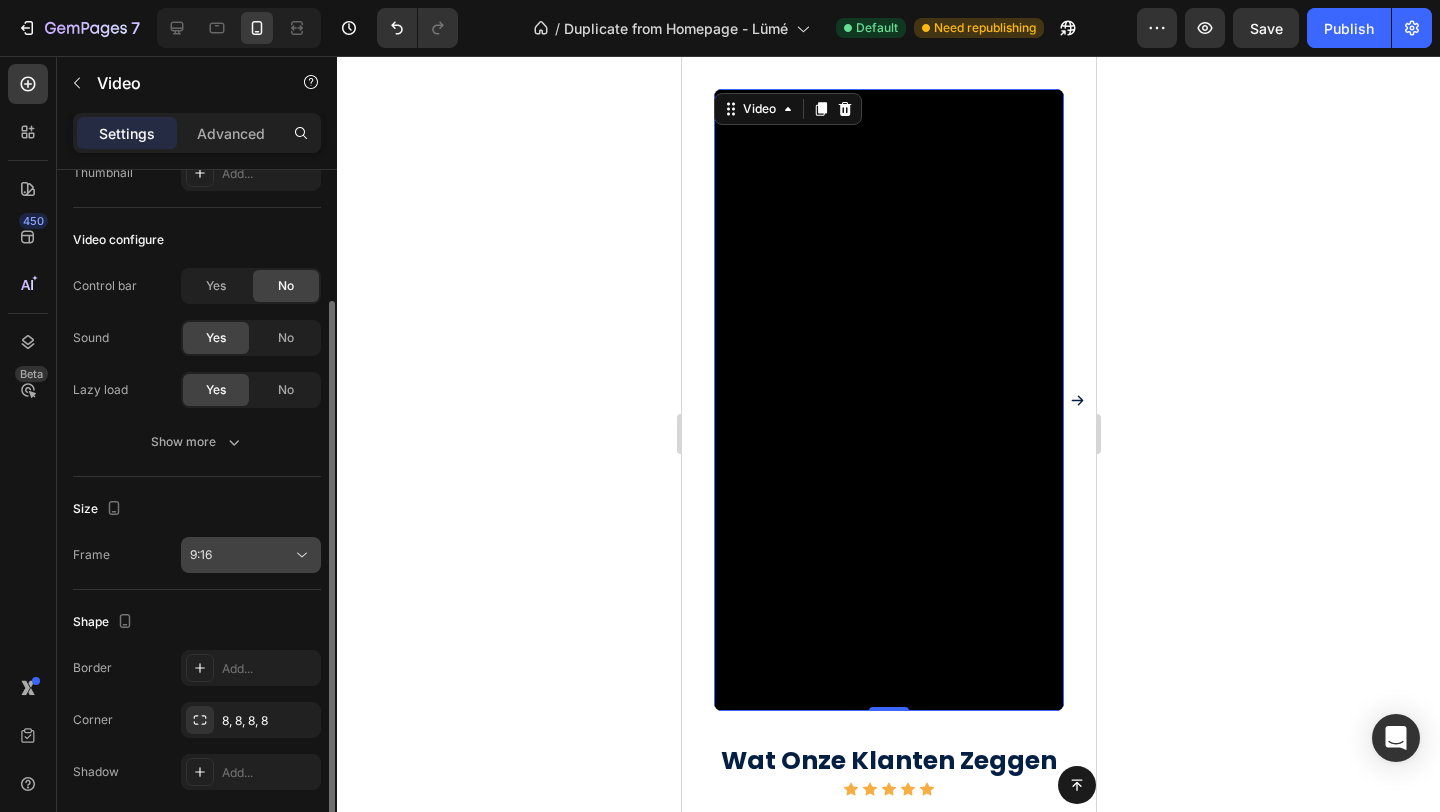 click on "9:16" at bounding box center [241, 555] 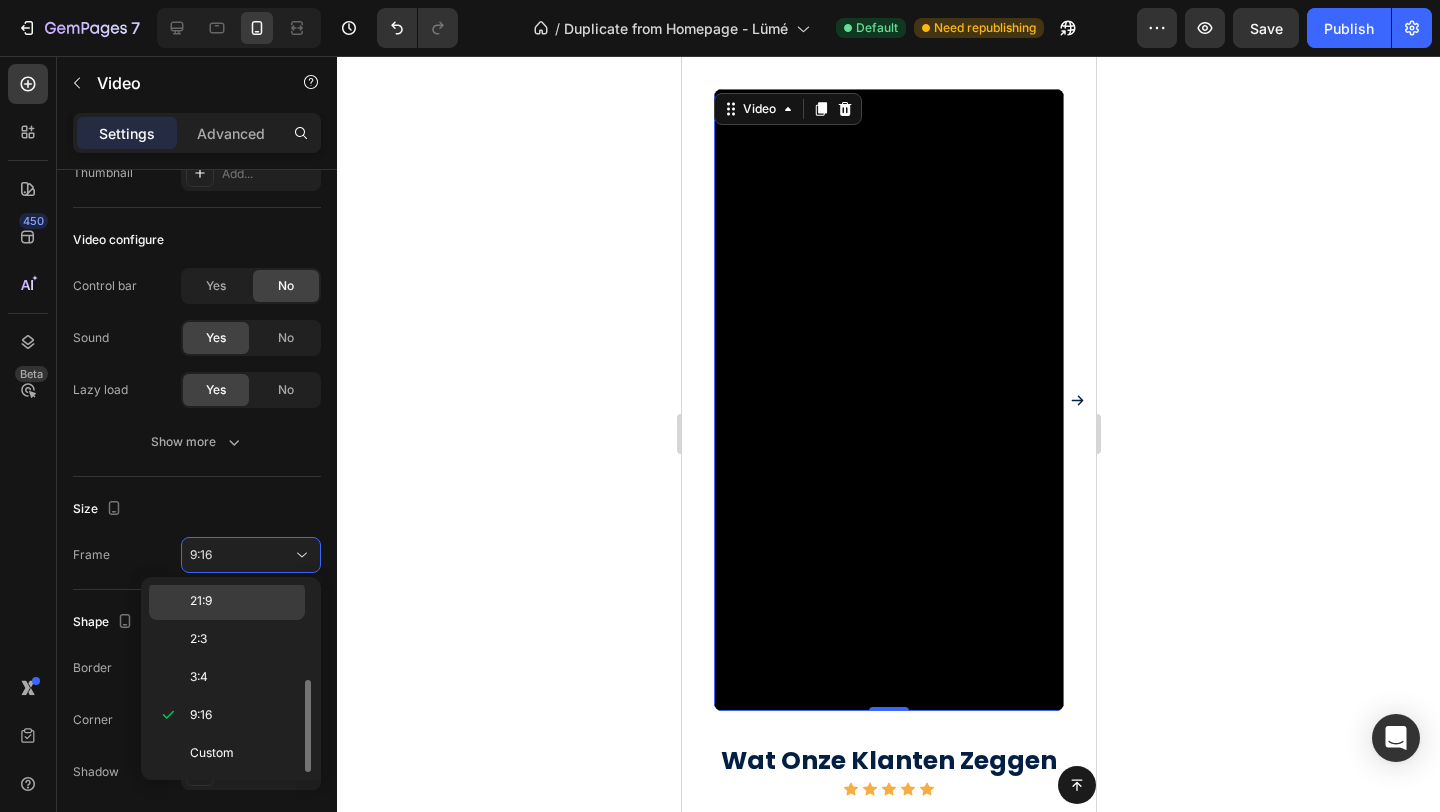 click on "21:9" at bounding box center (201, 601) 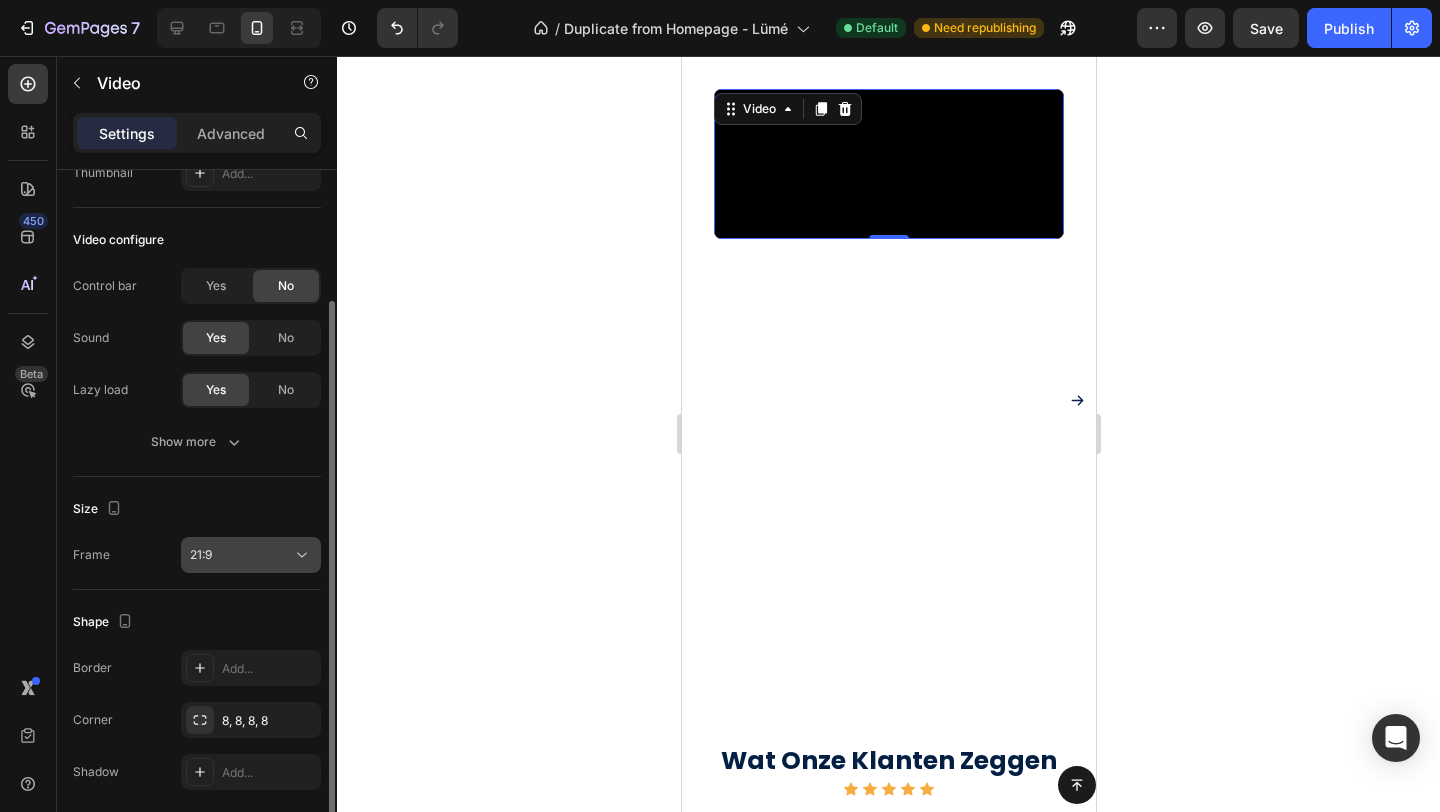click on "21:9" at bounding box center [241, 555] 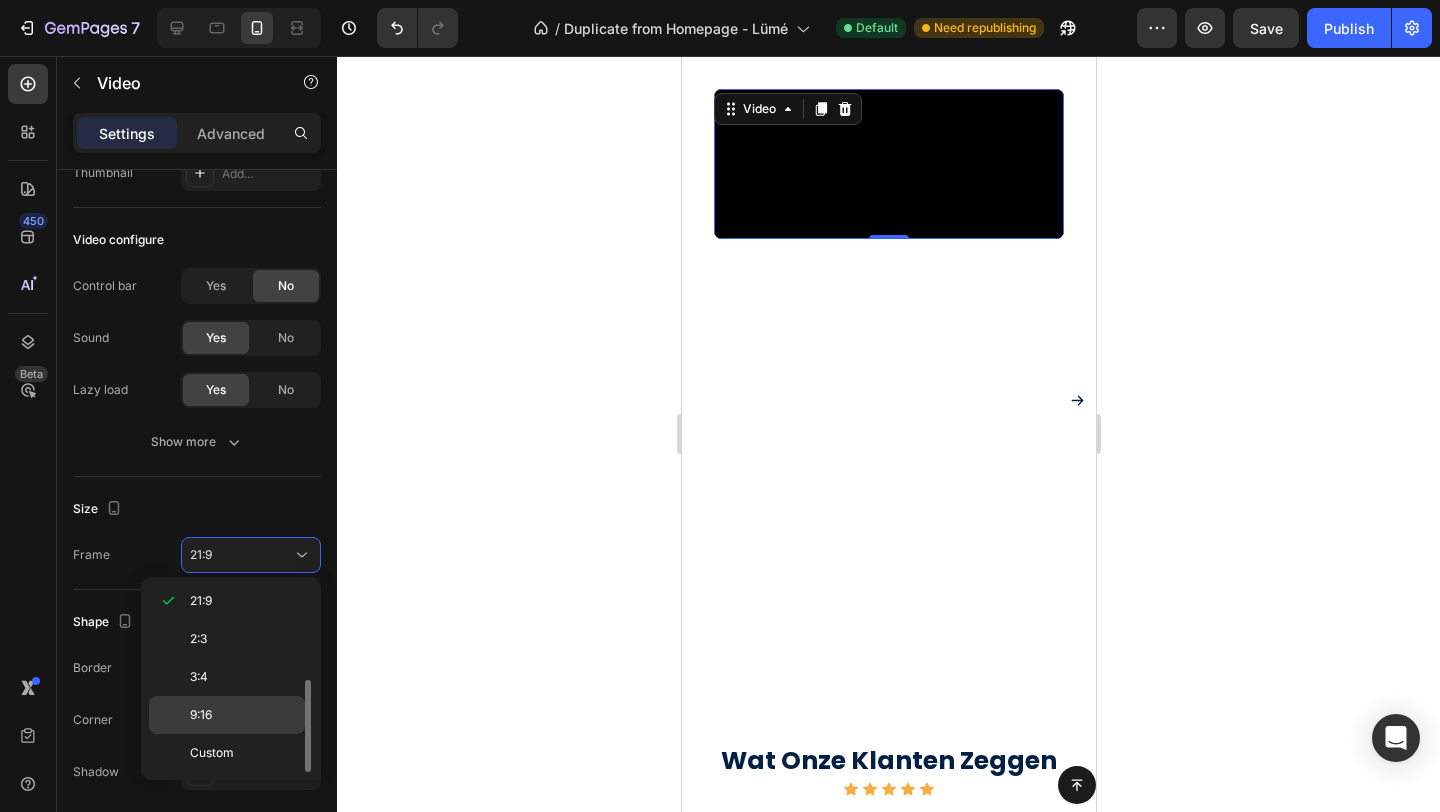 click on "9:16" 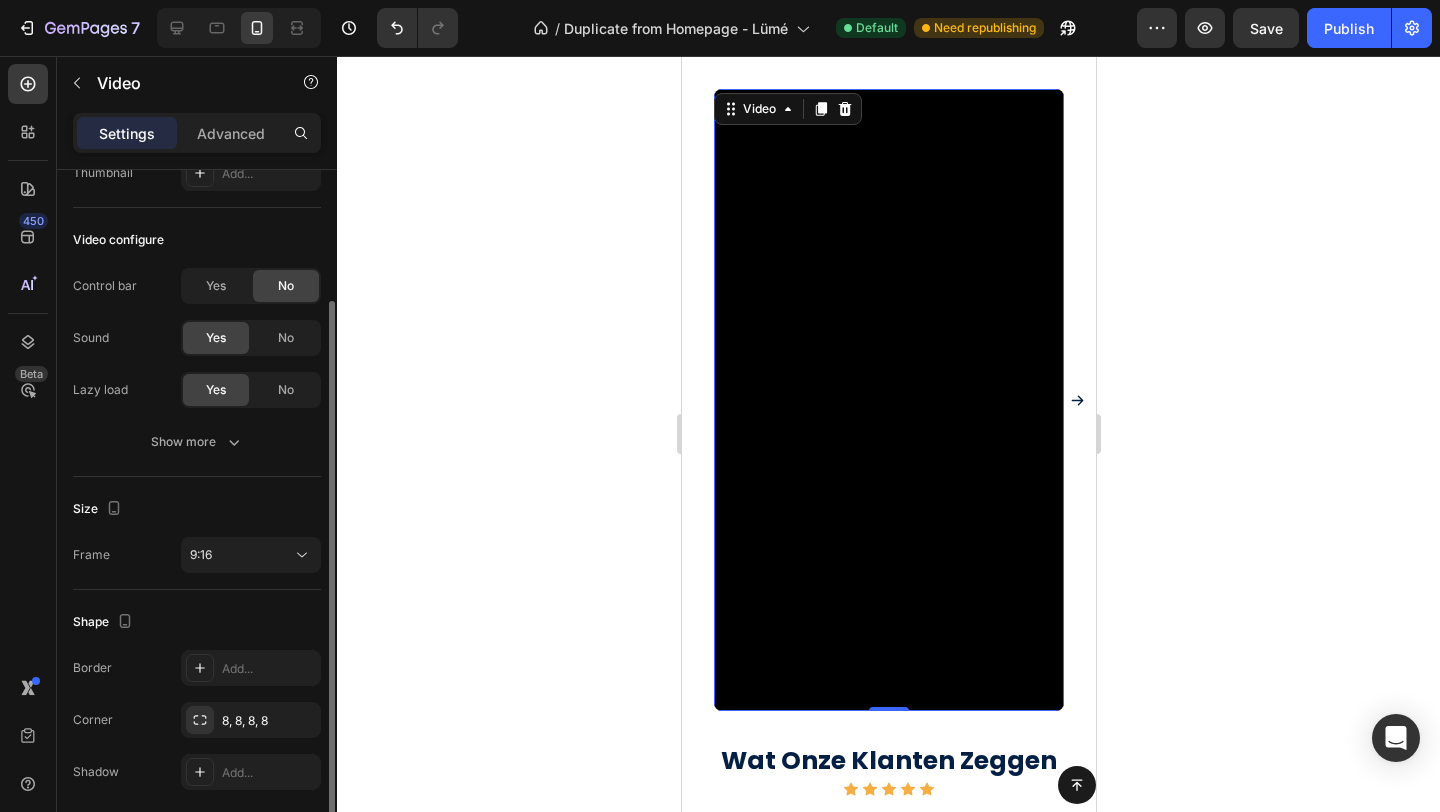 click on "Size" at bounding box center [197, 509] 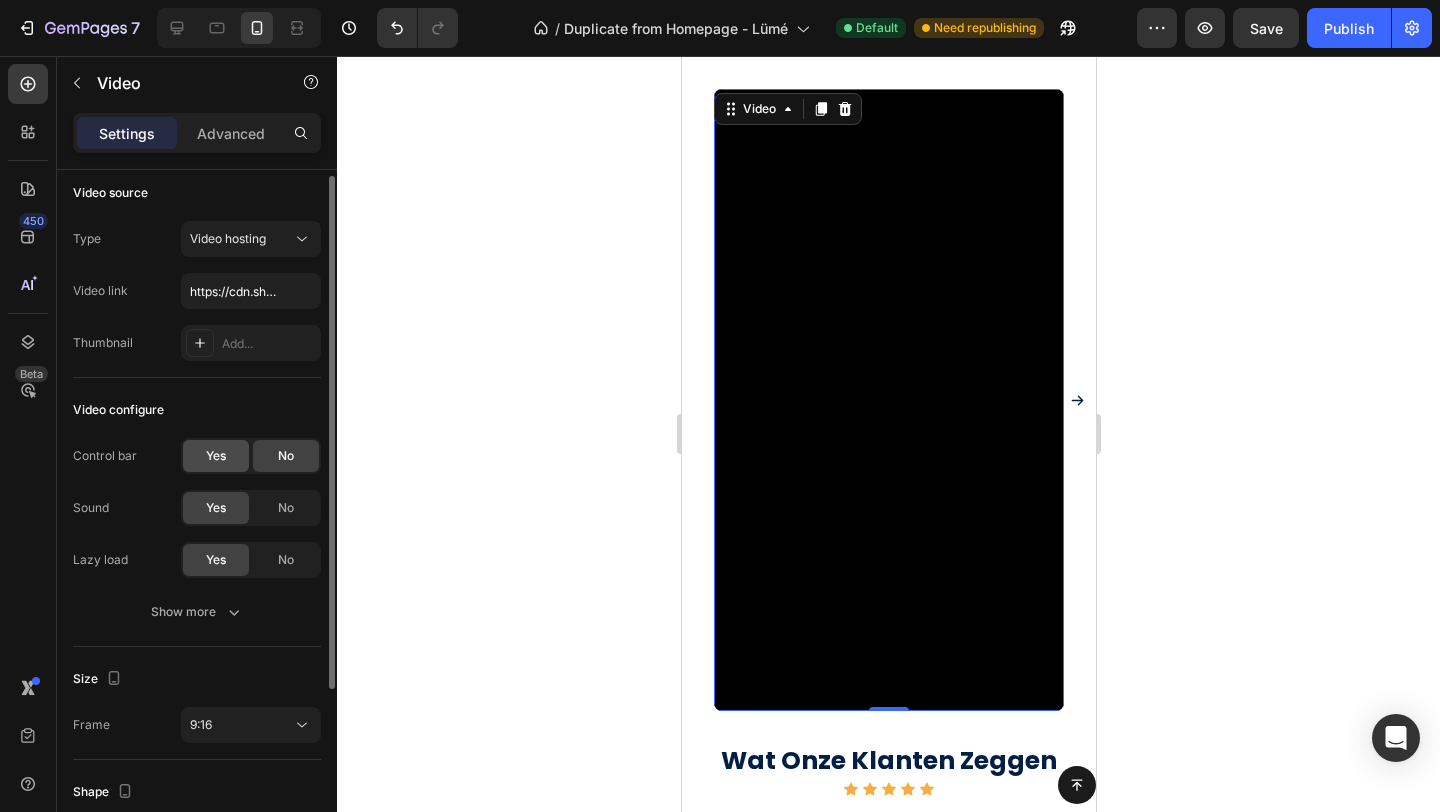 scroll, scrollTop: 0, scrollLeft: 0, axis: both 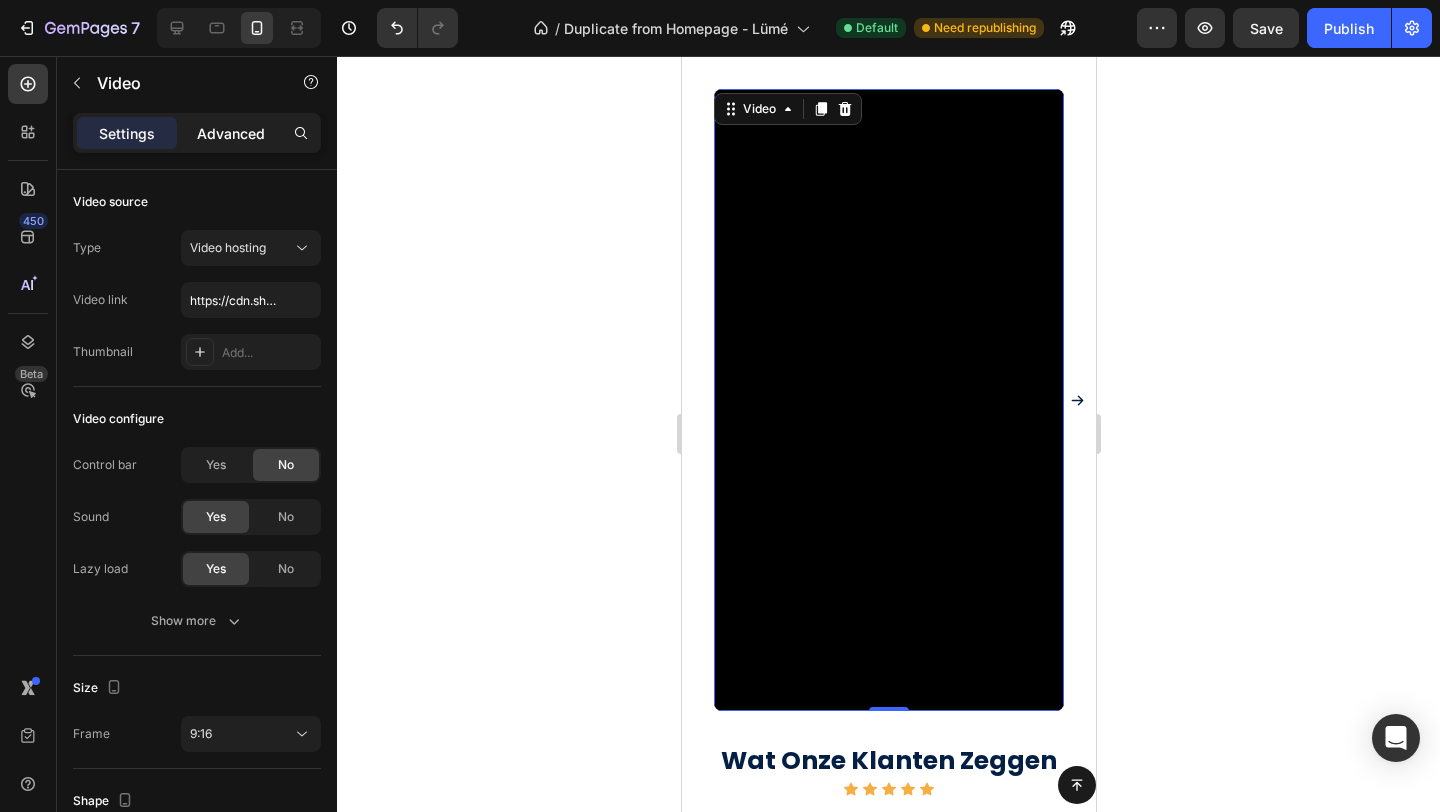 click on "Advanced" at bounding box center (231, 133) 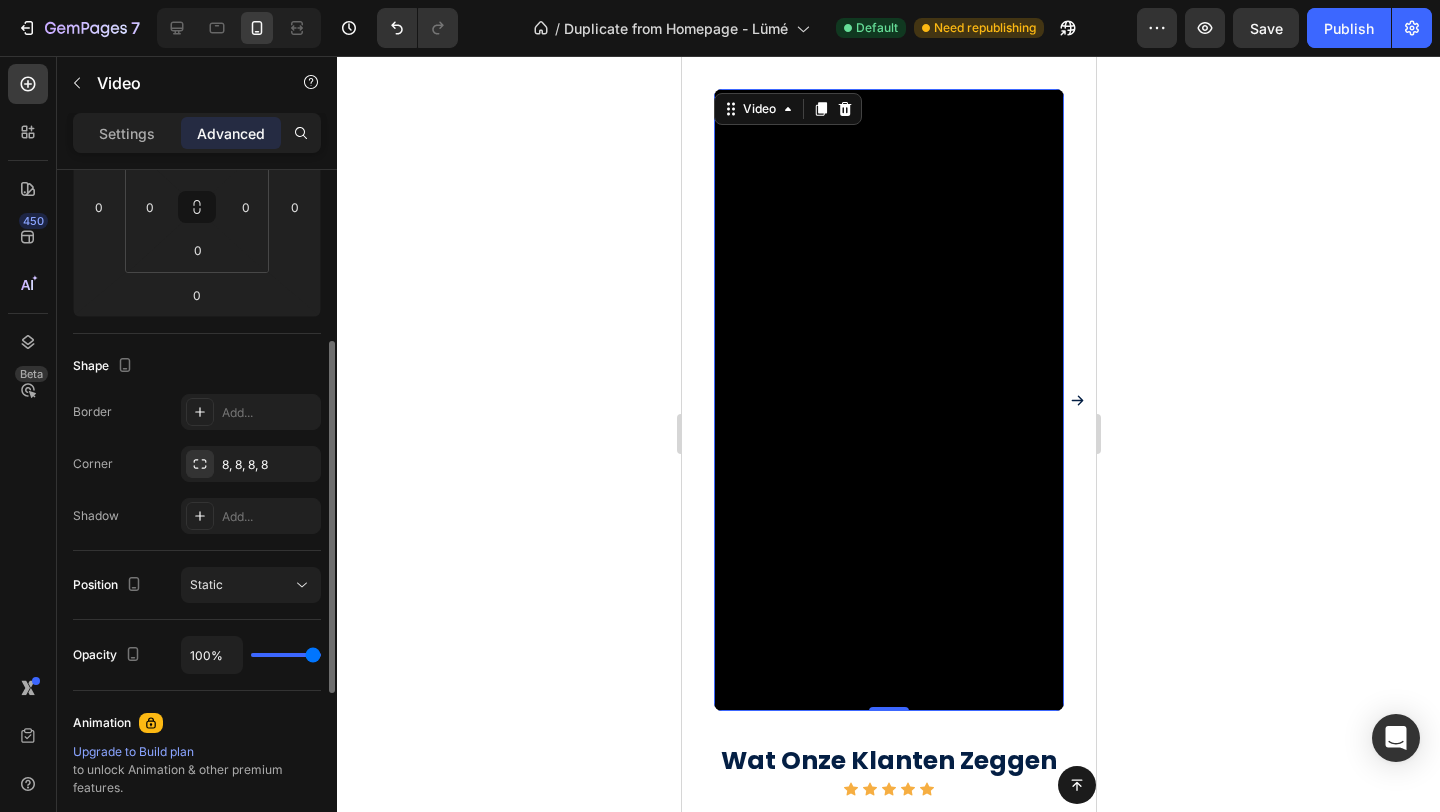 scroll, scrollTop: 353, scrollLeft: 0, axis: vertical 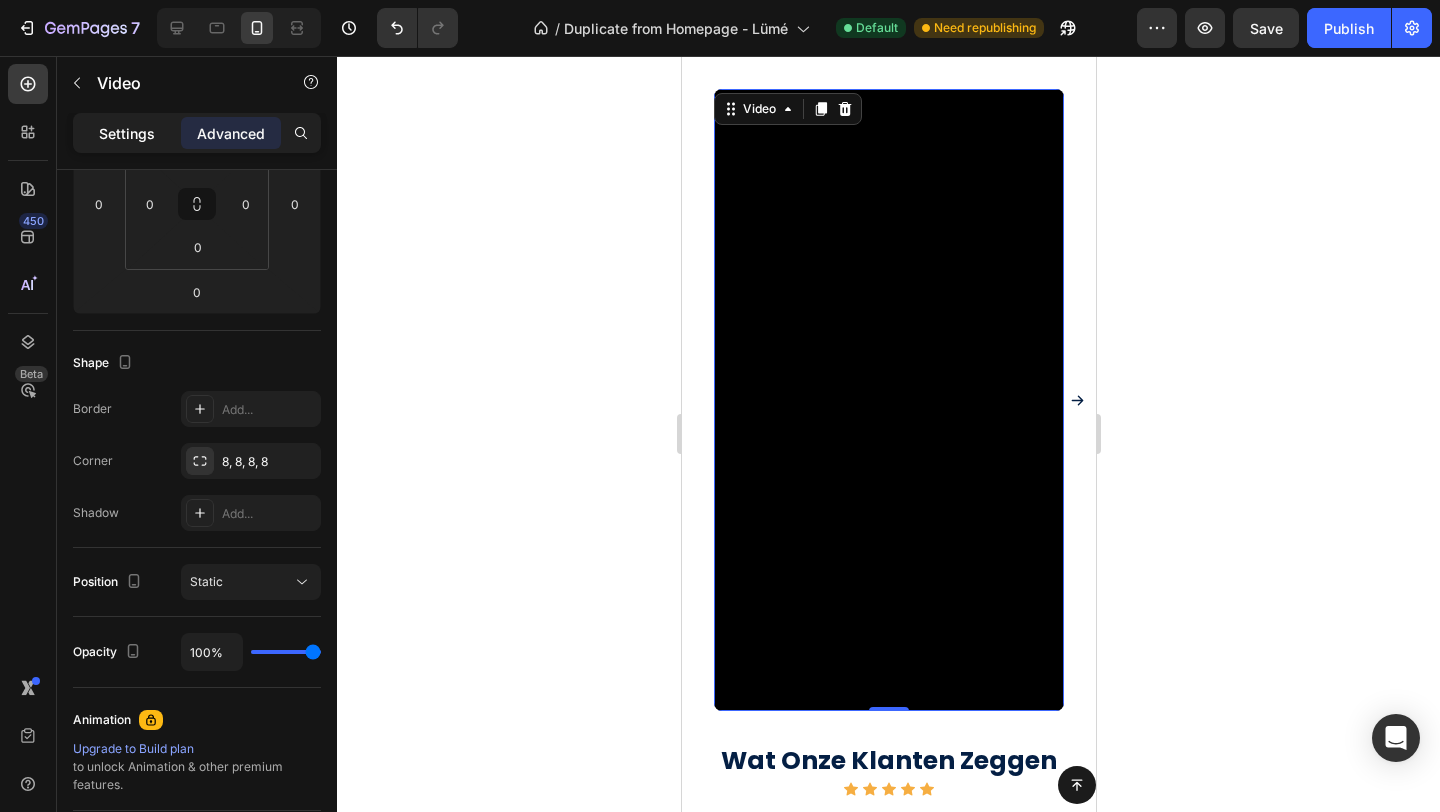 click on "Settings" at bounding box center [127, 133] 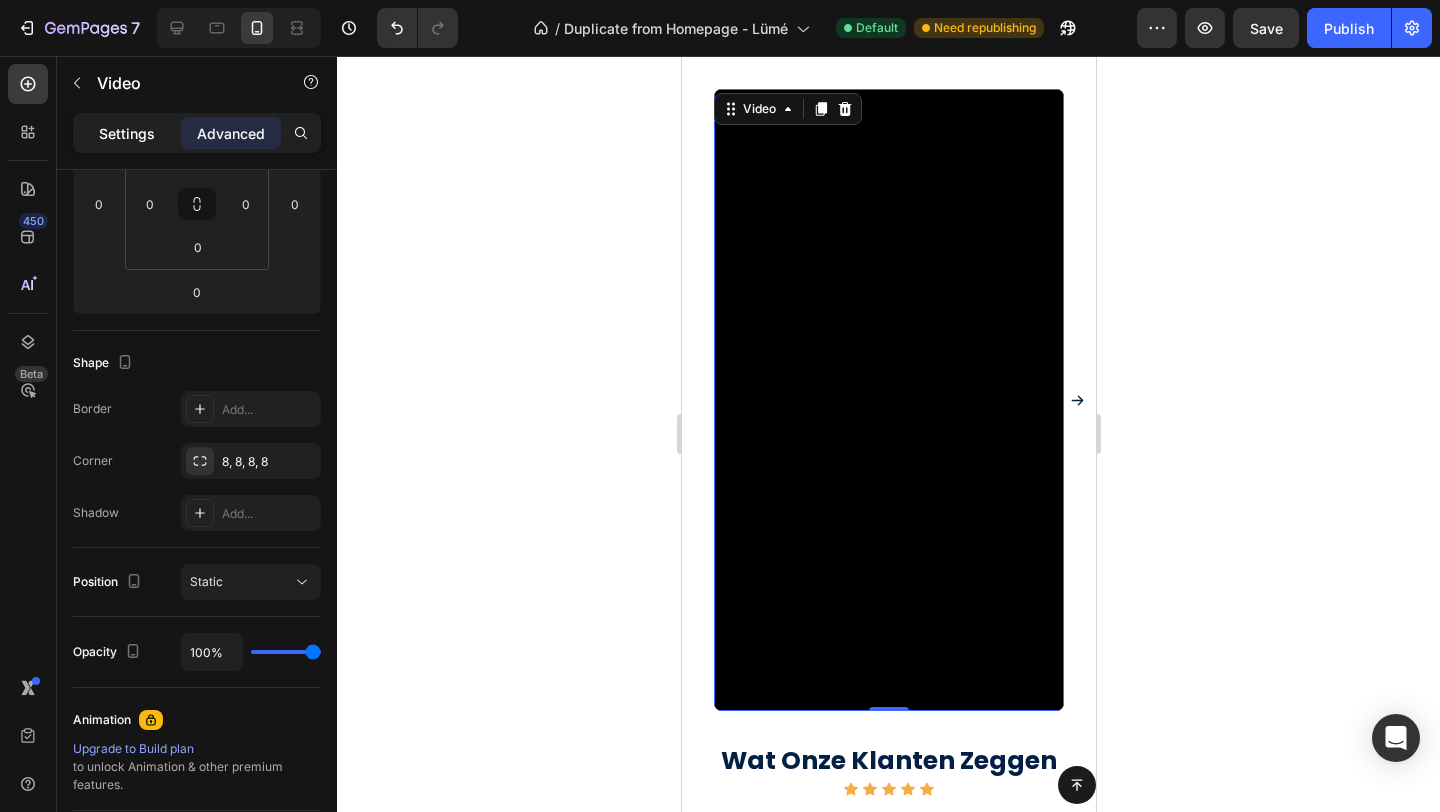 scroll, scrollTop: 253, scrollLeft: 0, axis: vertical 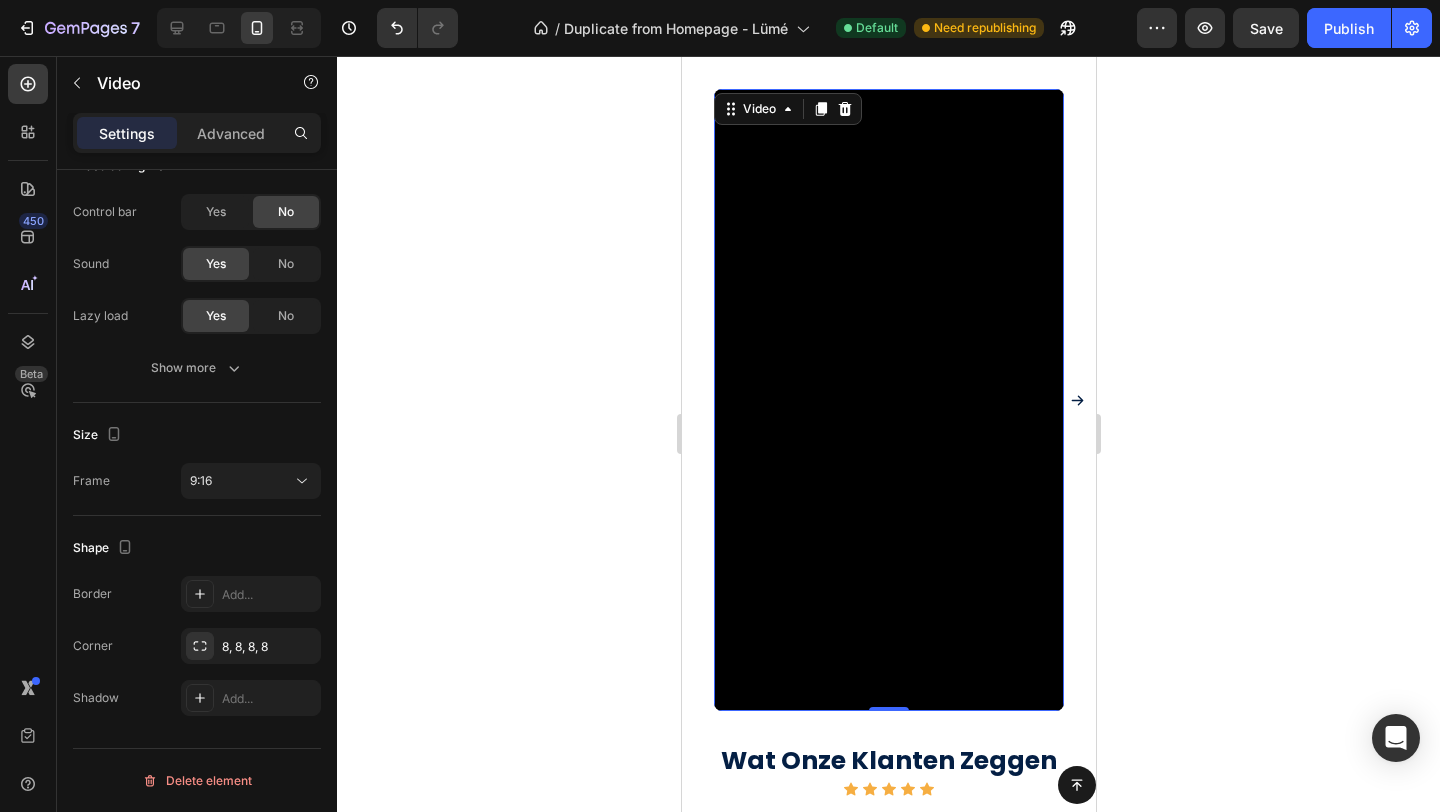 click 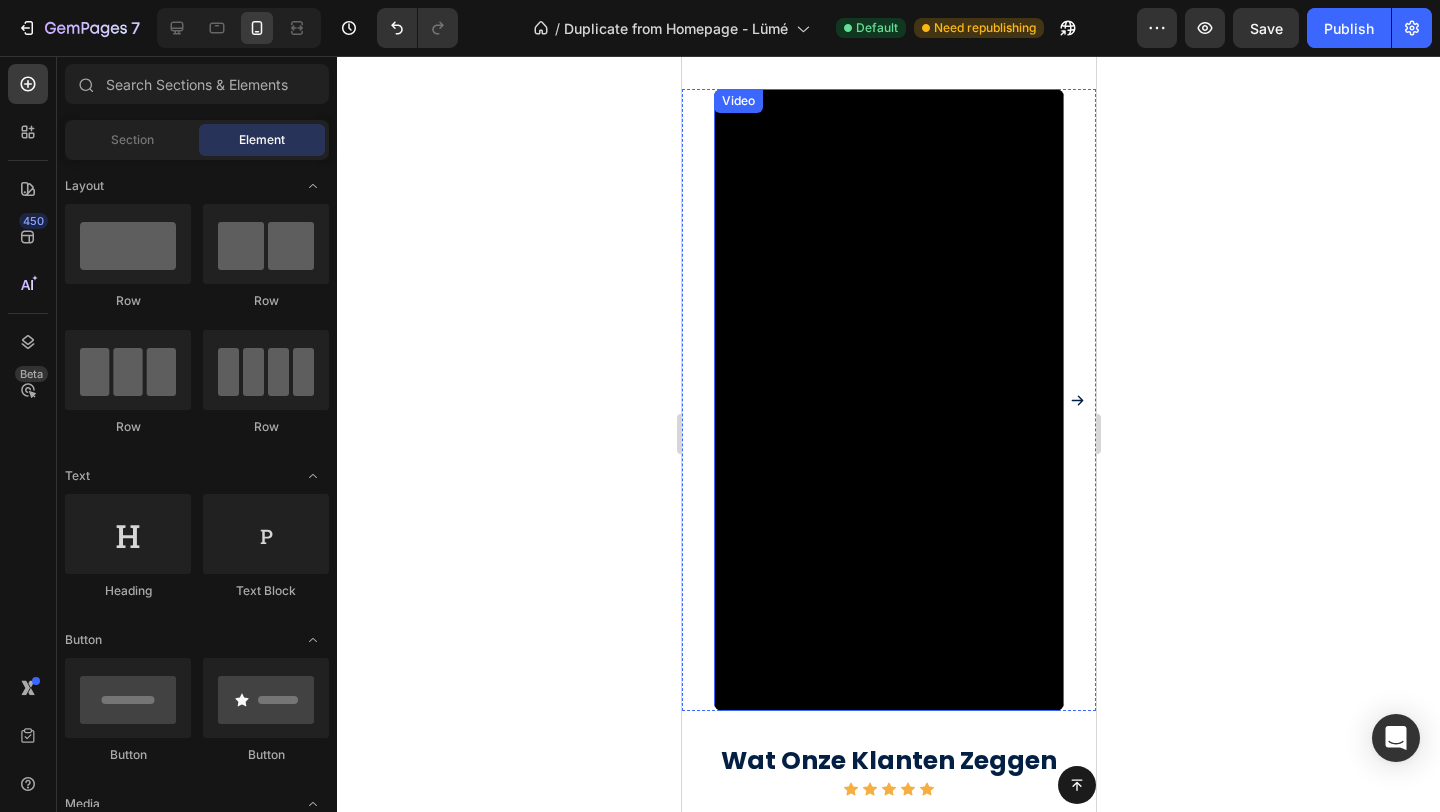 scroll, scrollTop: 1720, scrollLeft: 0, axis: vertical 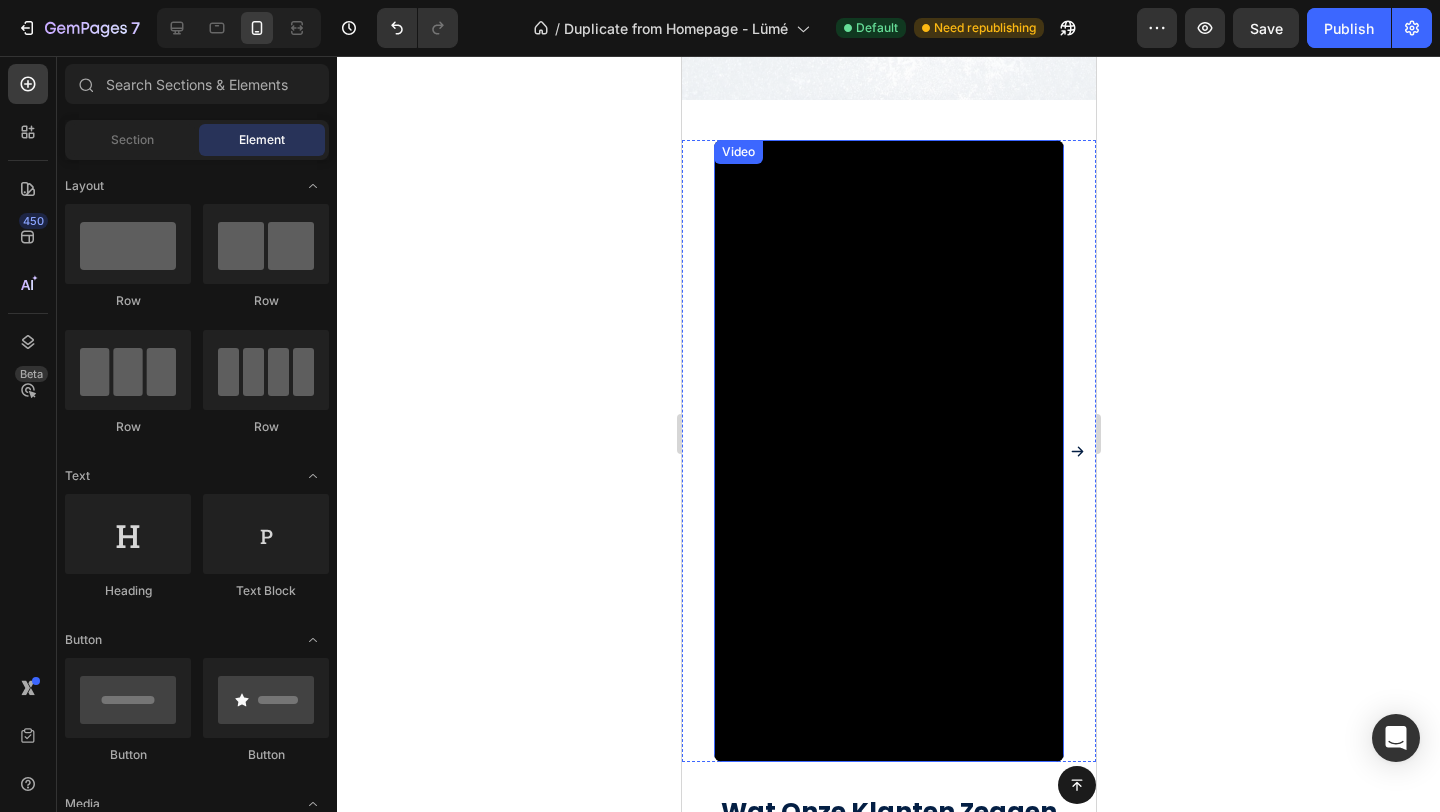 click on "Video Video Video Video" at bounding box center (888, 451) 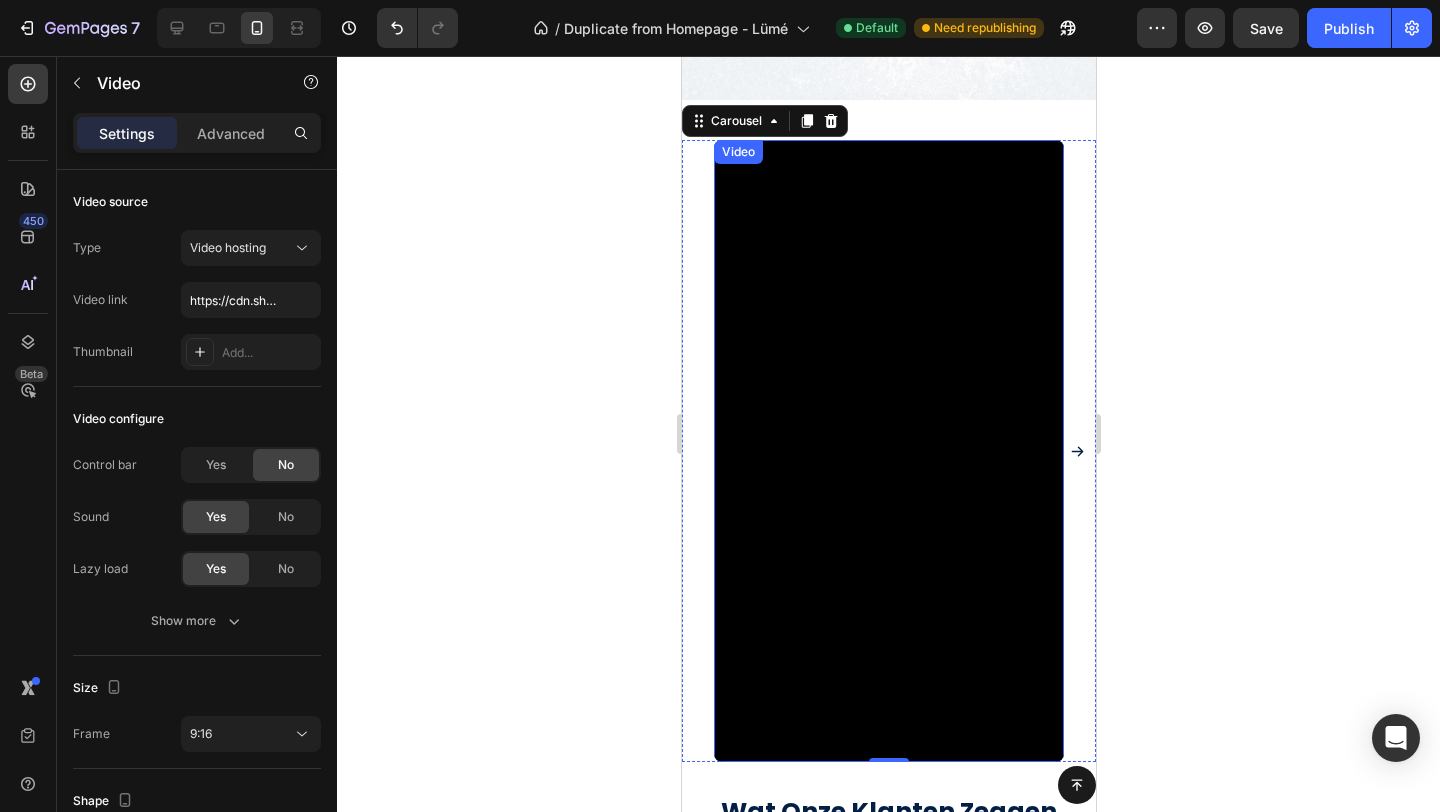 click at bounding box center (888, 451) 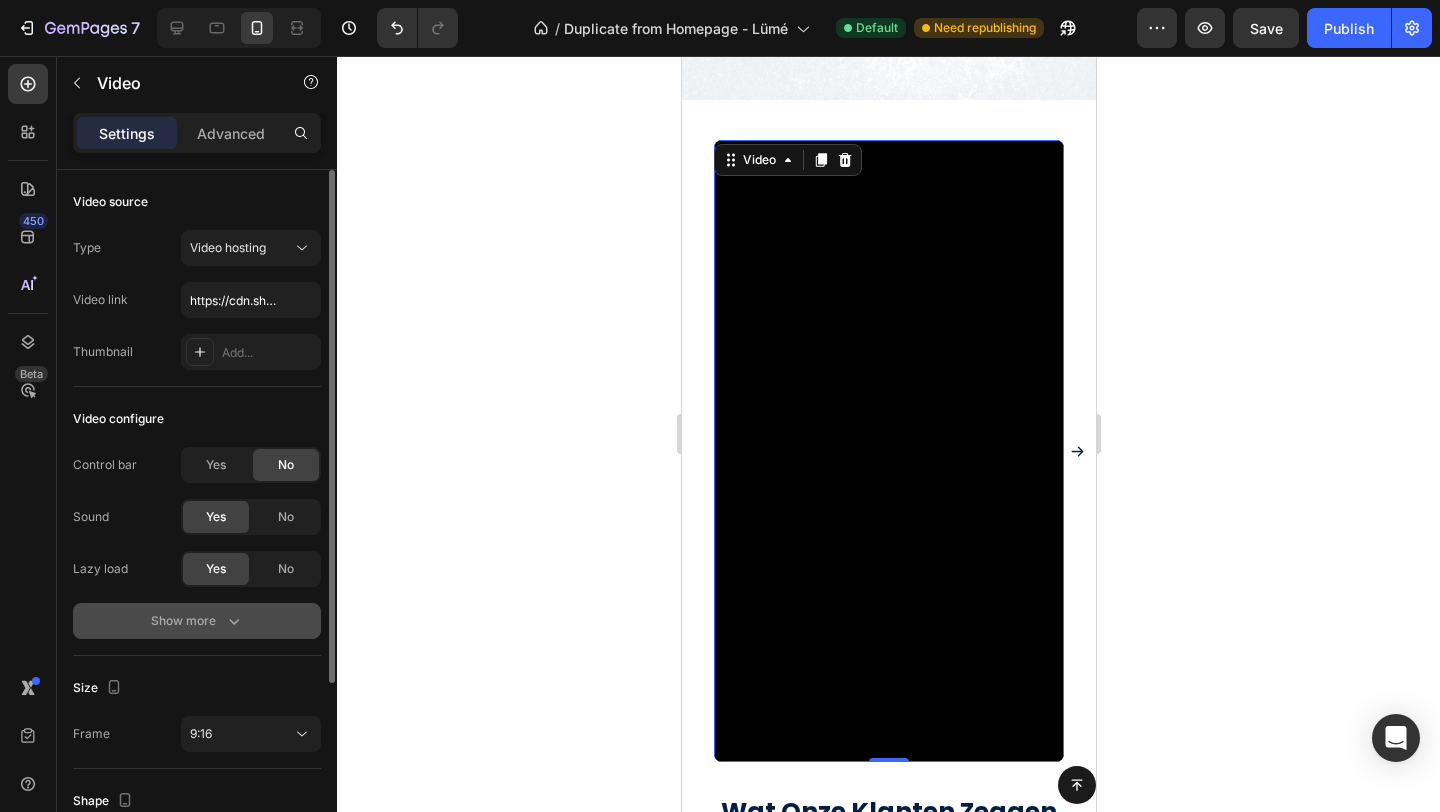 click on "Show more" at bounding box center [197, 621] 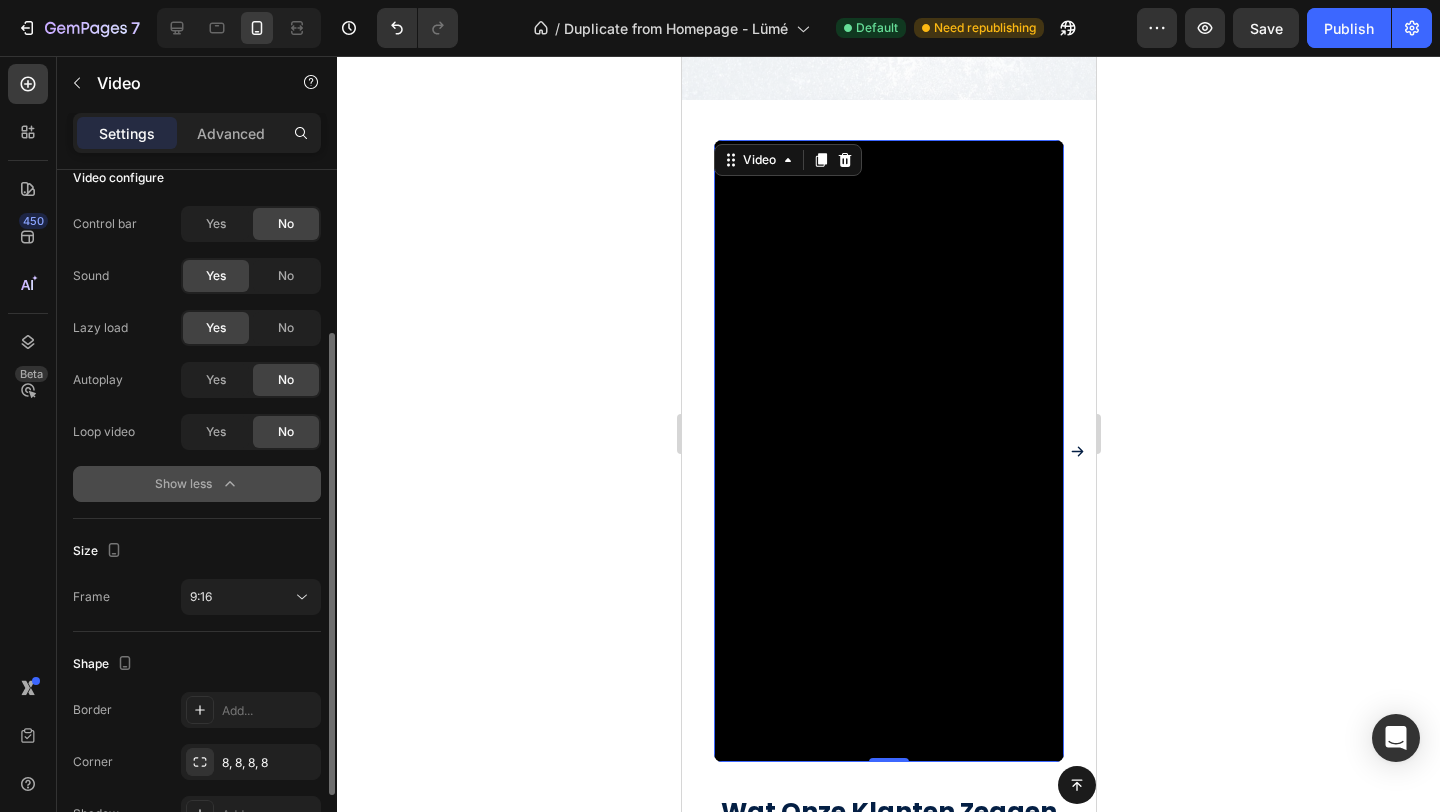 scroll, scrollTop: 247, scrollLeft: 0, axis: vertical 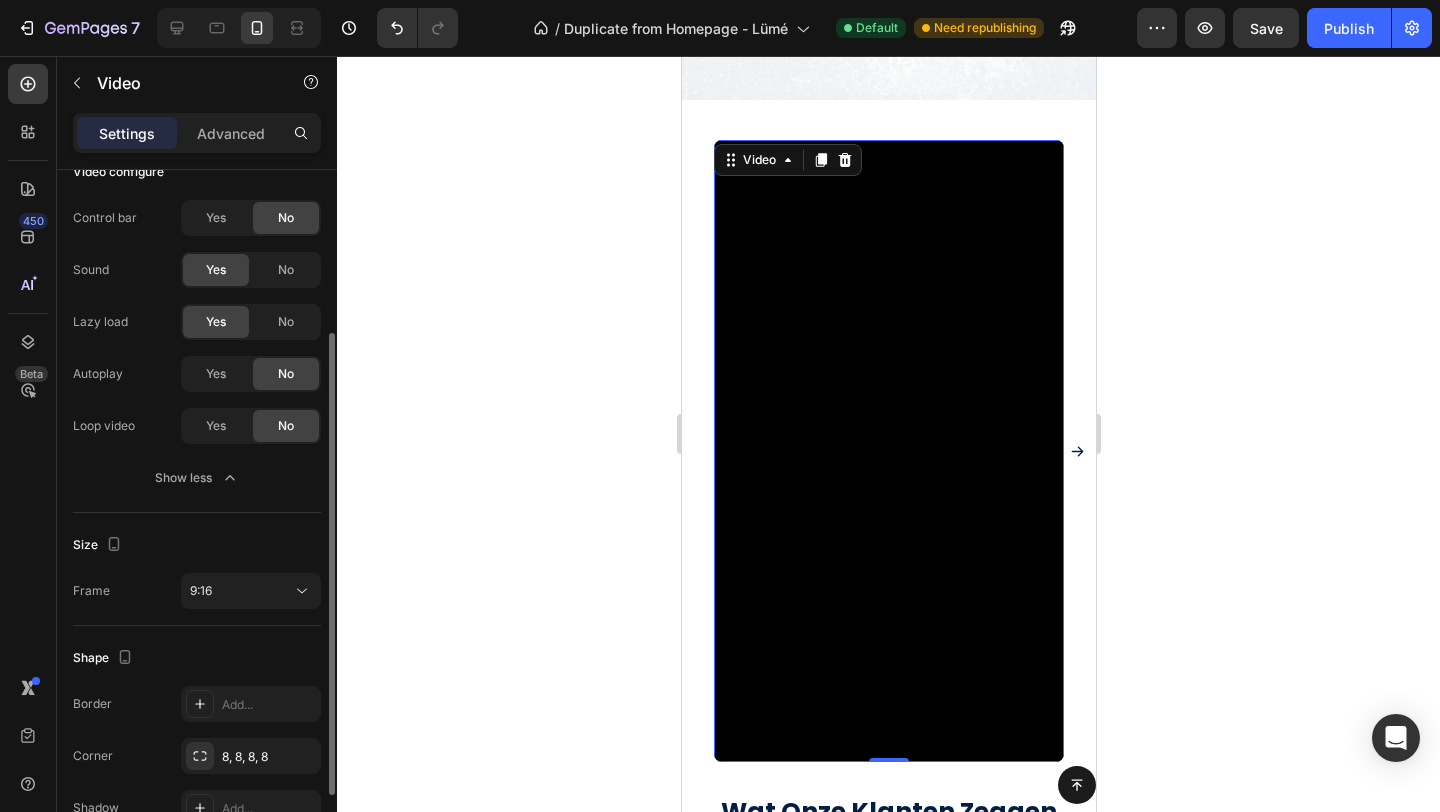 click on "Autoplay Yes No Loop video Yes No" 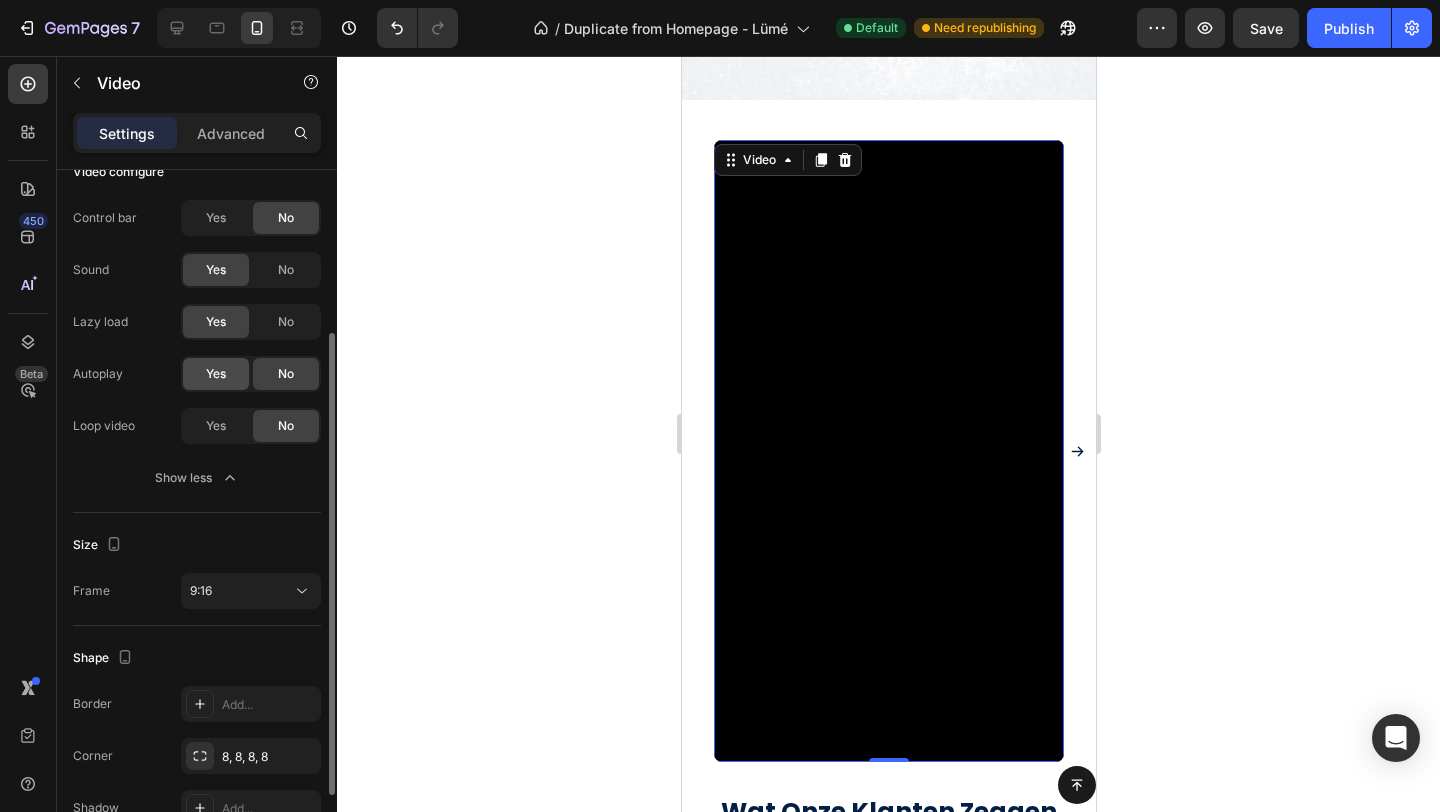 click on "Yes" 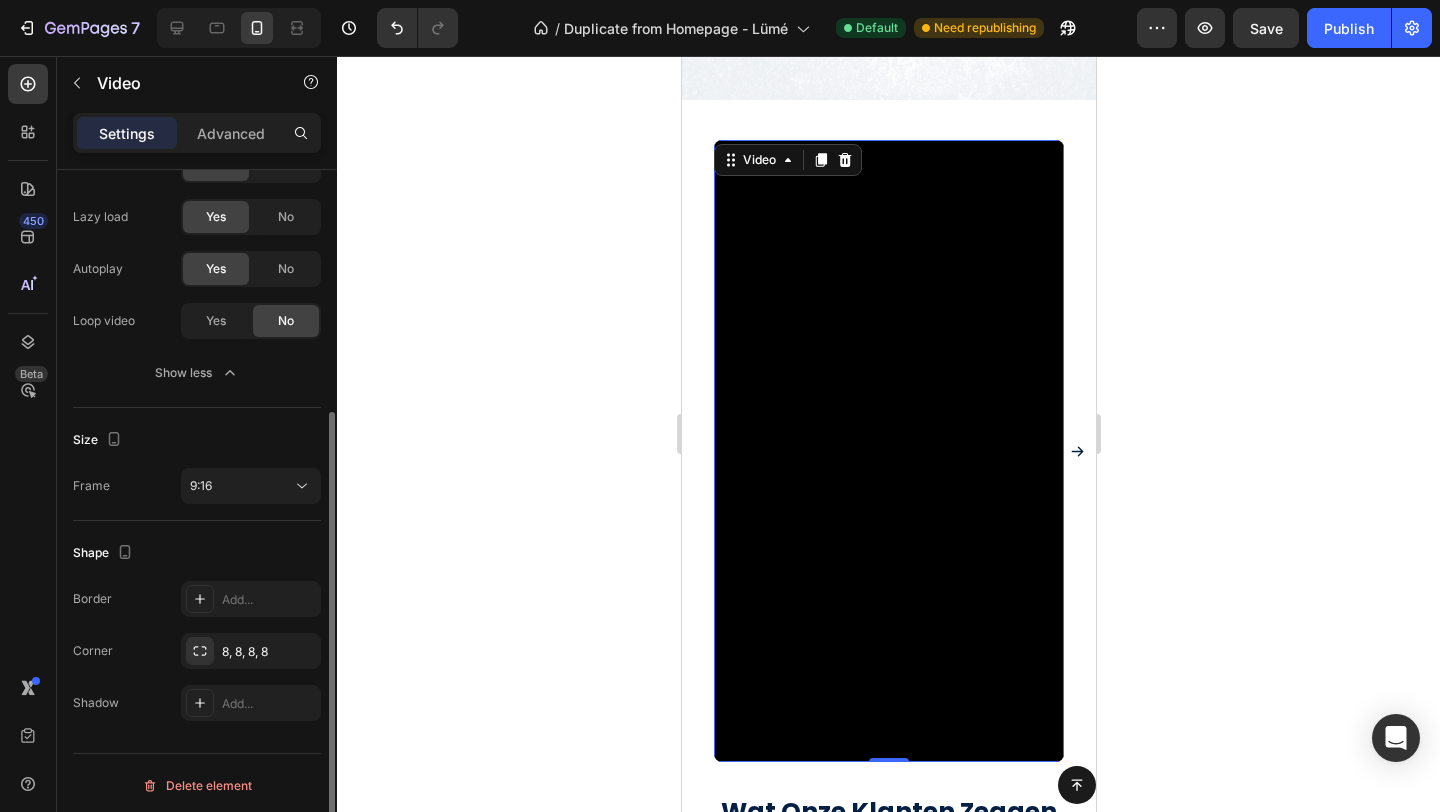 scroll, scrollTop: 357, scrollLeft: 0, axis: vertical 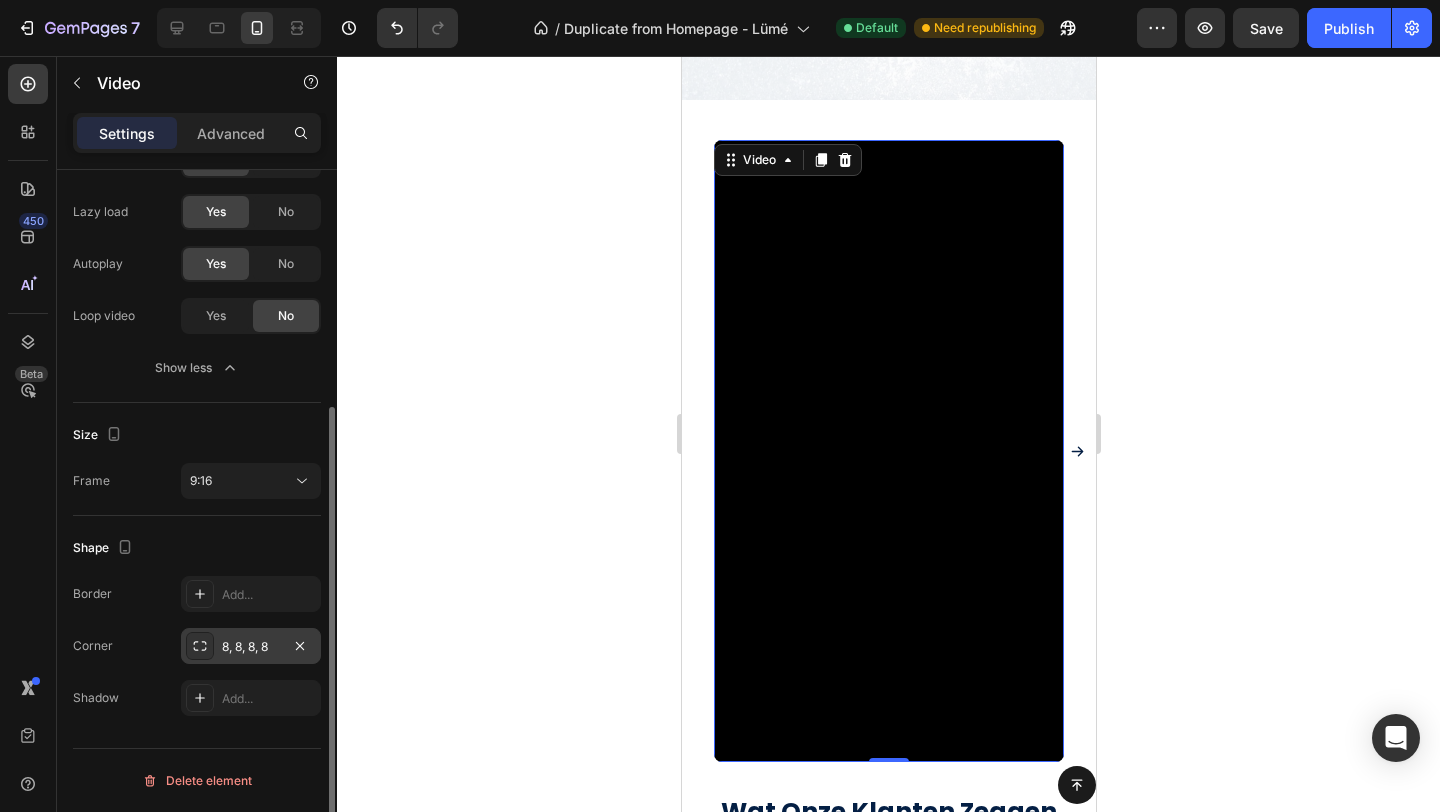 click on "8, 8, 8, 8" at bounding box center [251, 646] 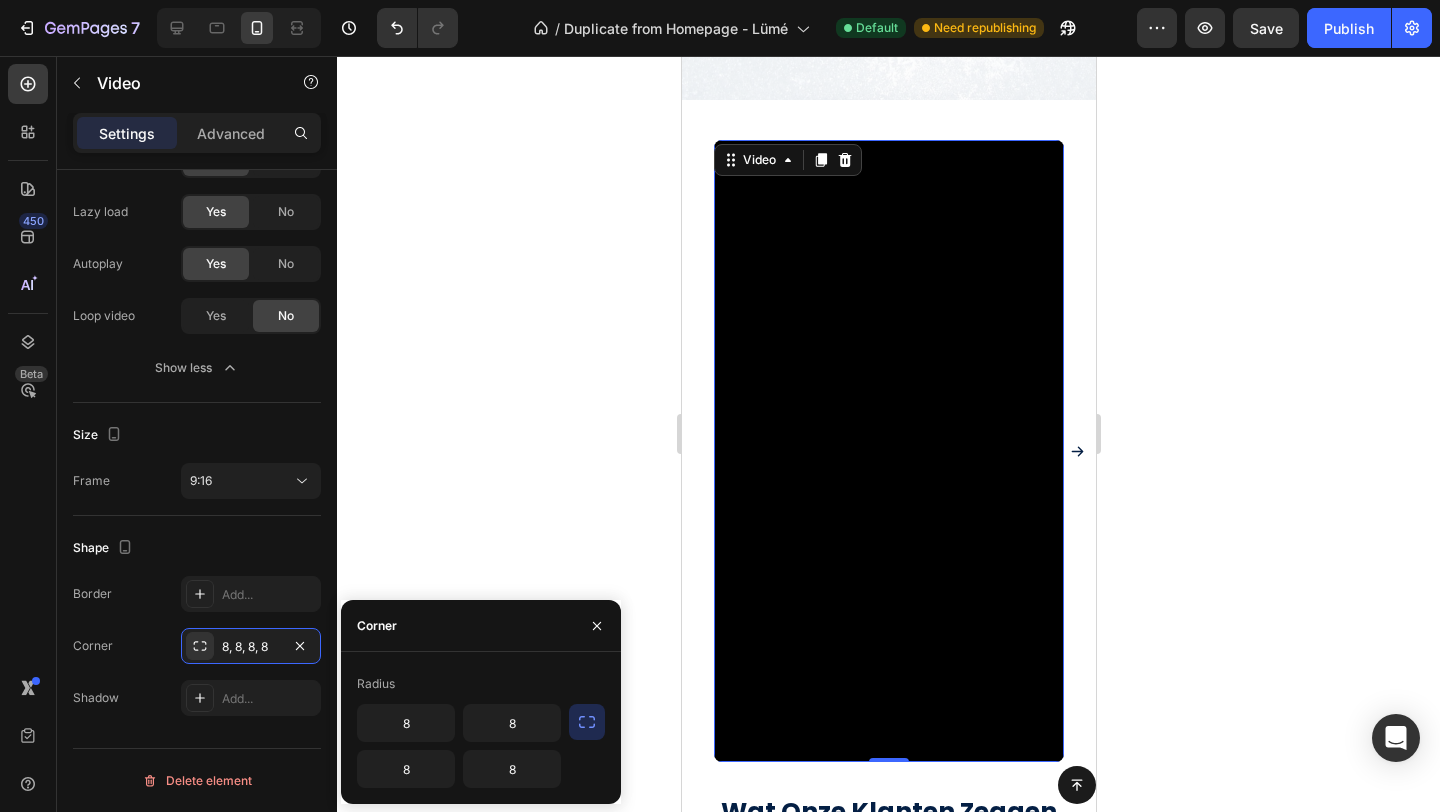 click at bounding box center (587, 722) 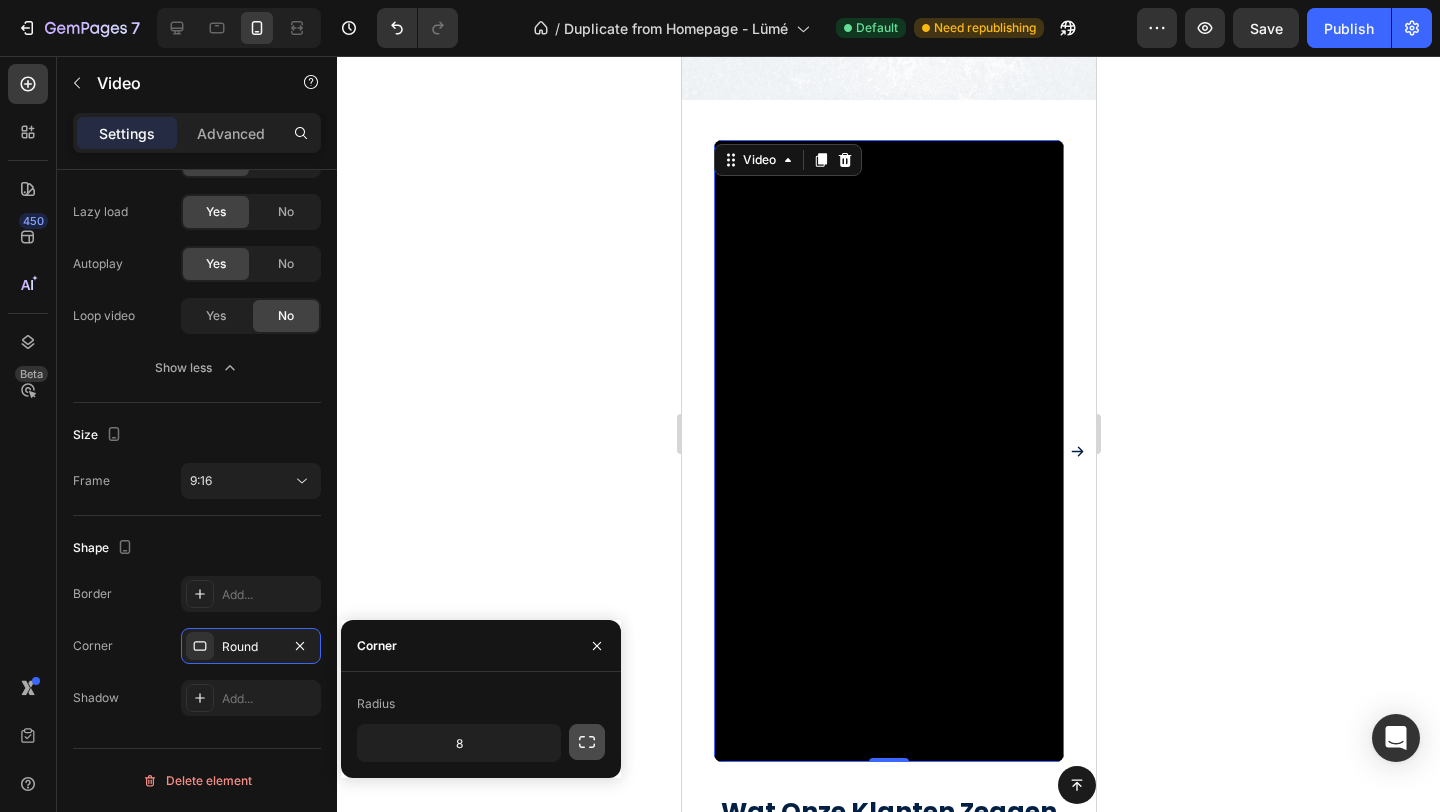 click 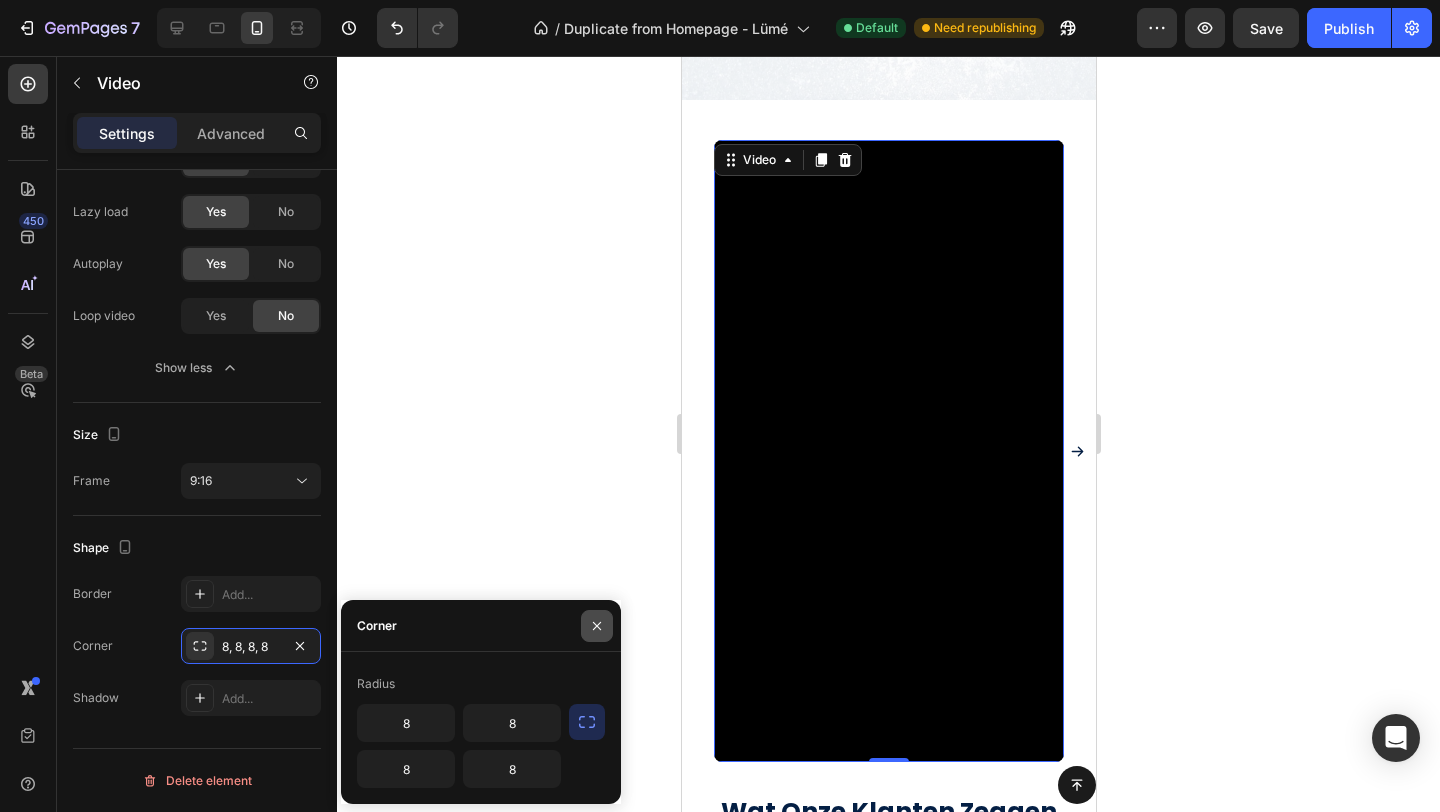 click 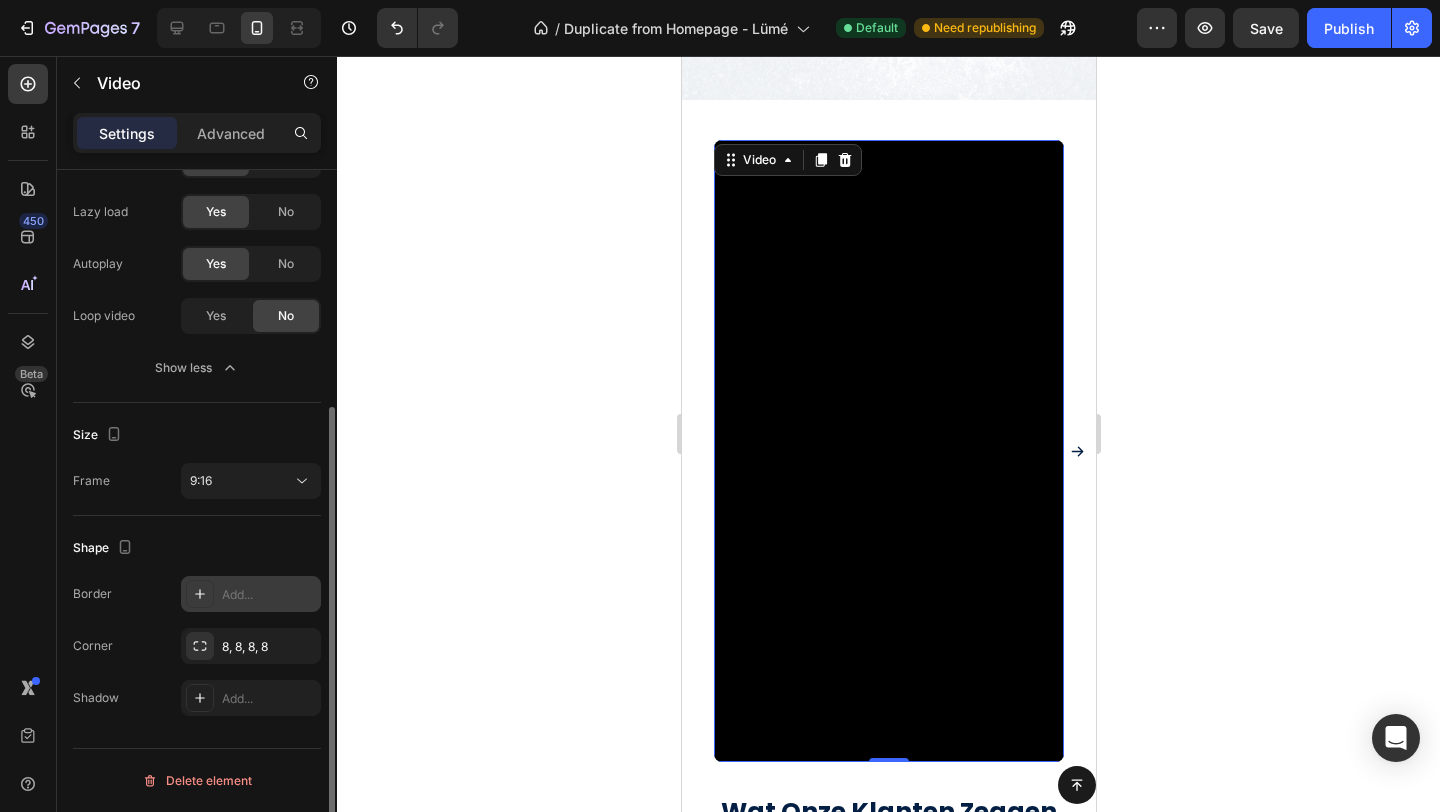 click on "Add..." at bounding box center [251, 594] 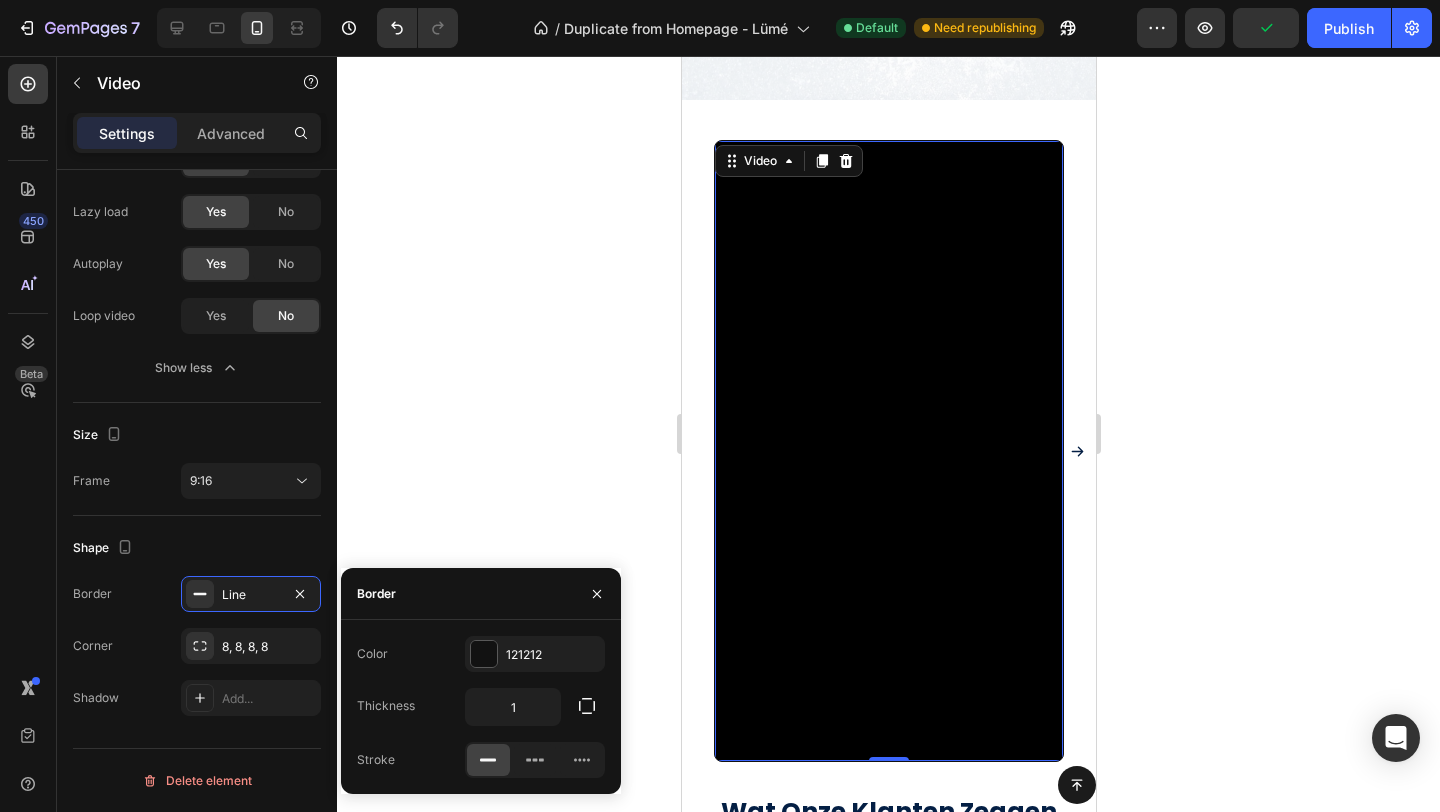 click 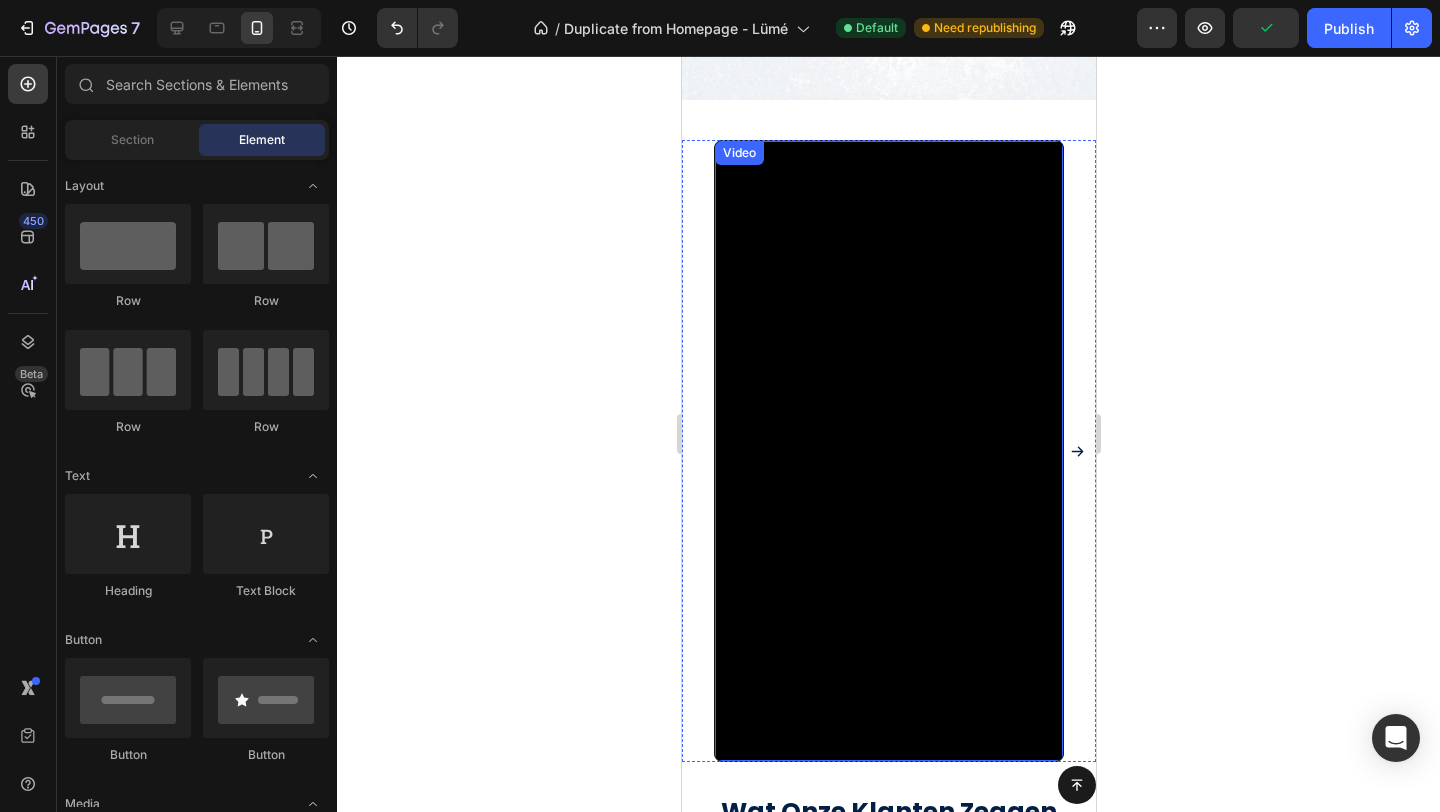 click at bounding box center [888, 450] 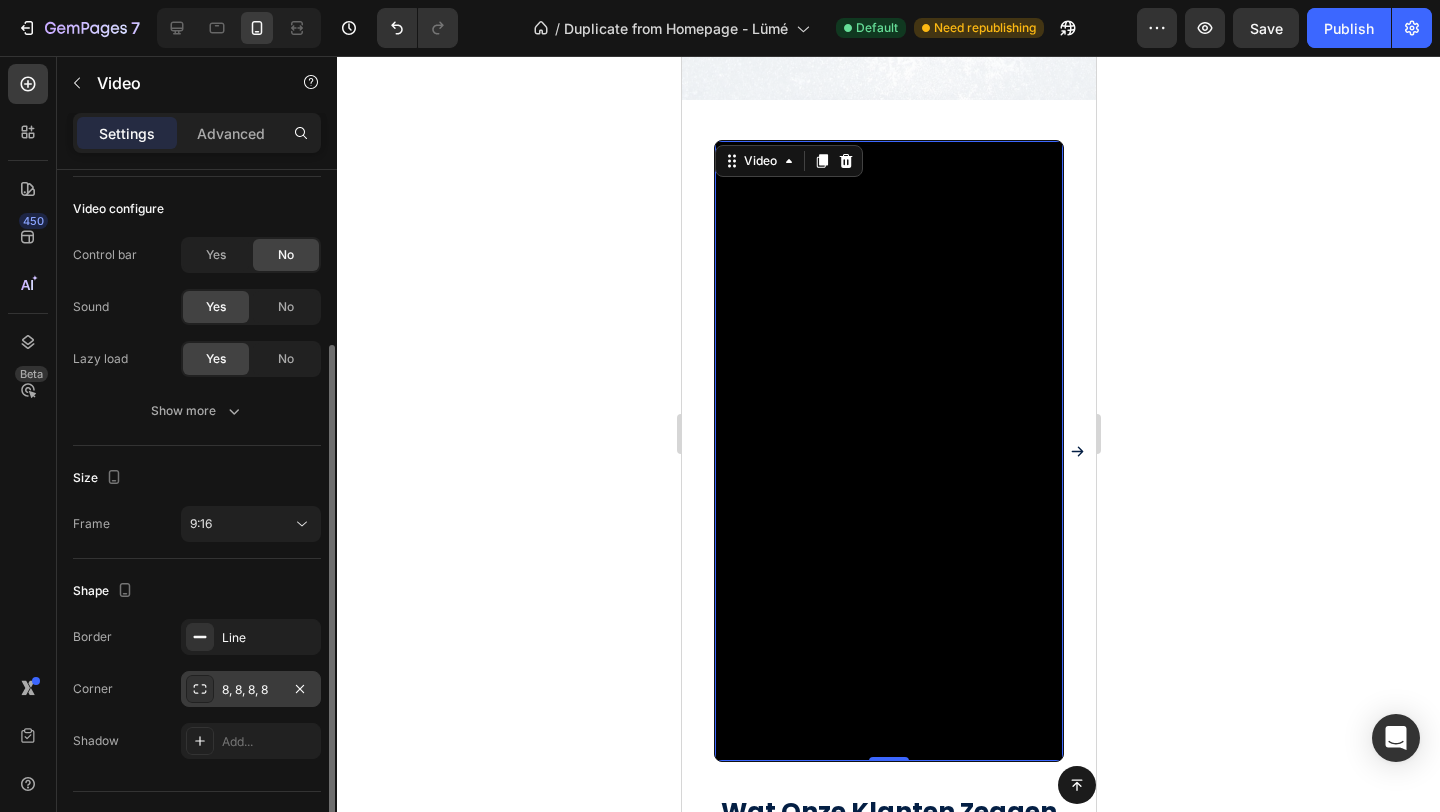 scroll, scrollTop: 222, scrollLeft: 0, axis: vertical 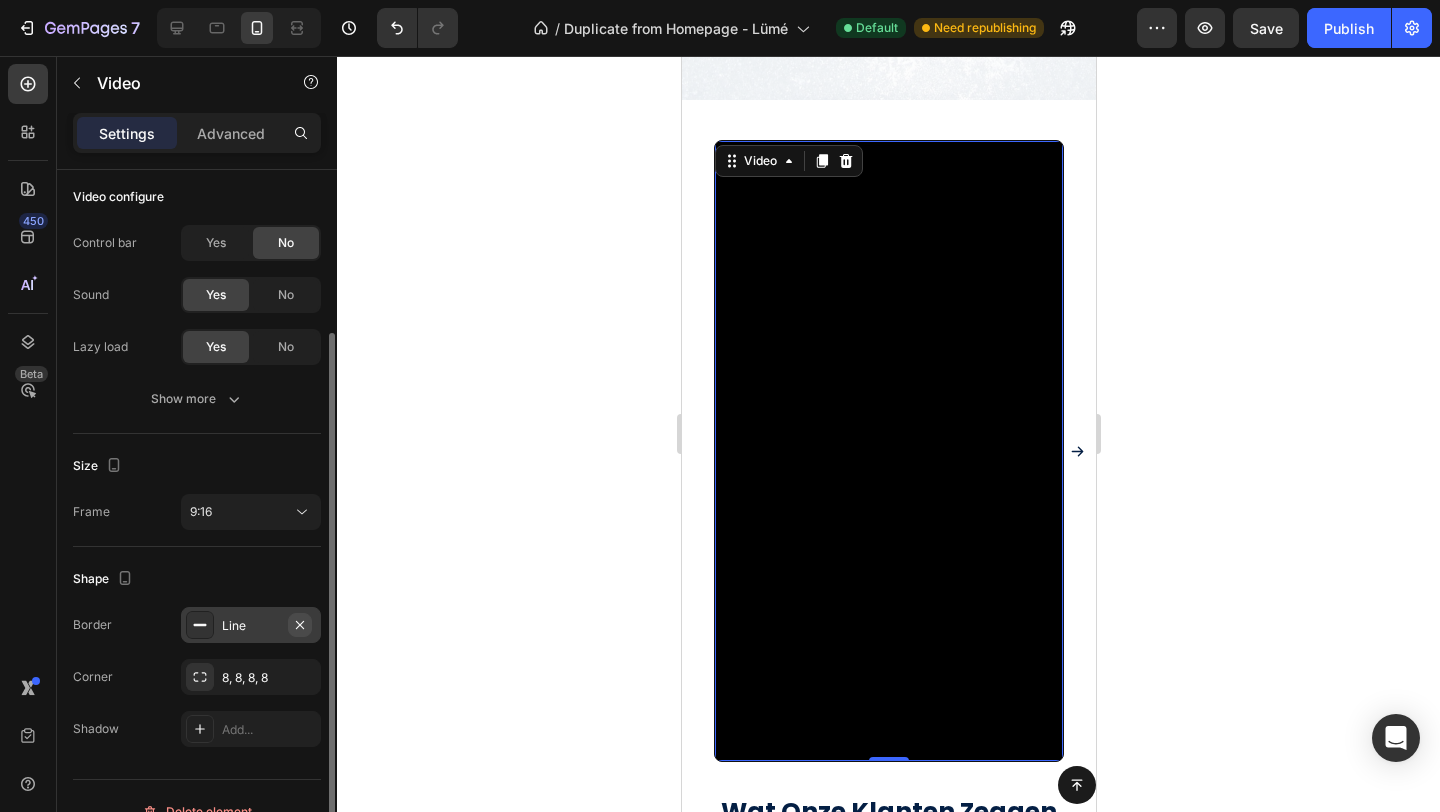 click 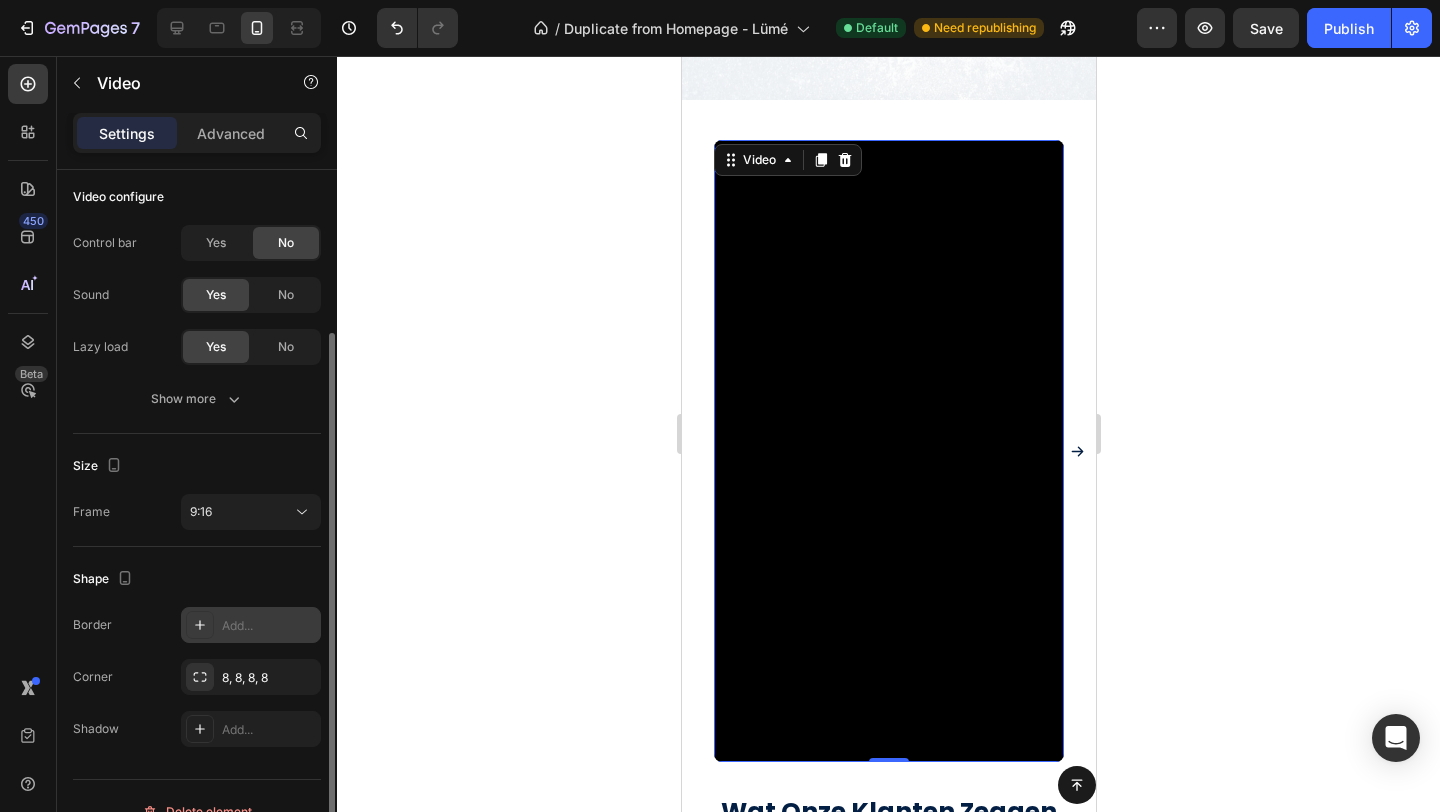 click 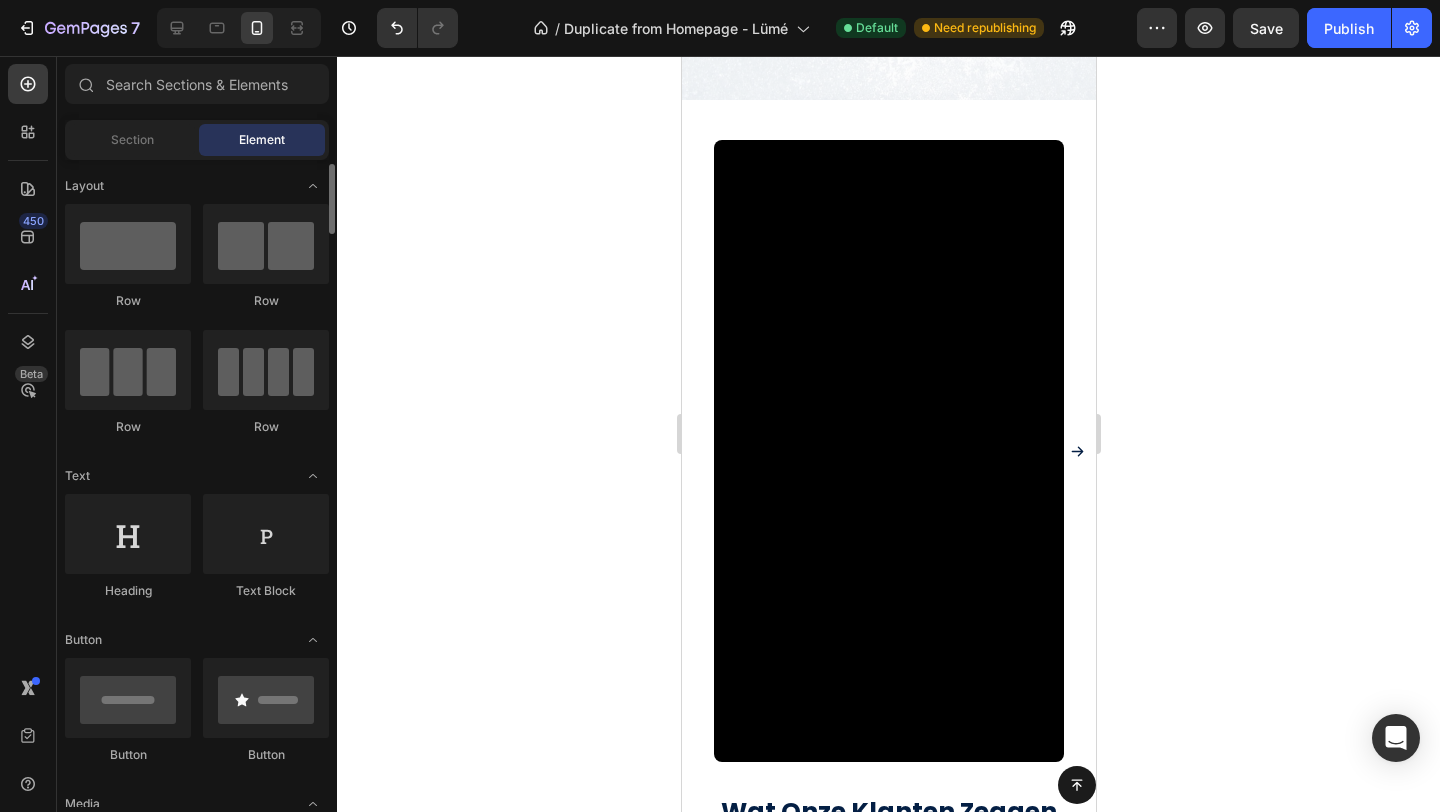 scroll, scrollTop: 35, scrollLeft: 0, axis: vertical 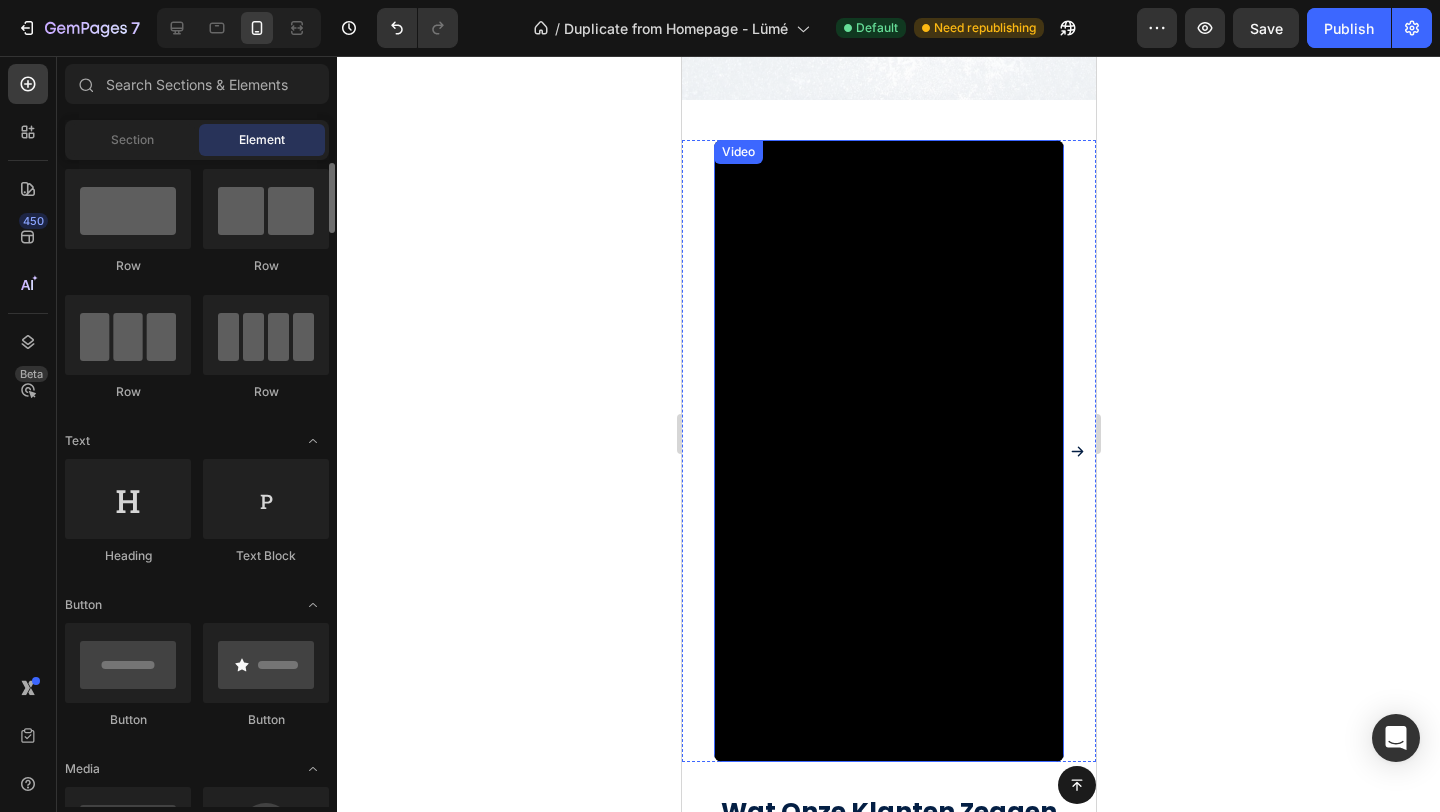 click at bounding box center [888, 451] 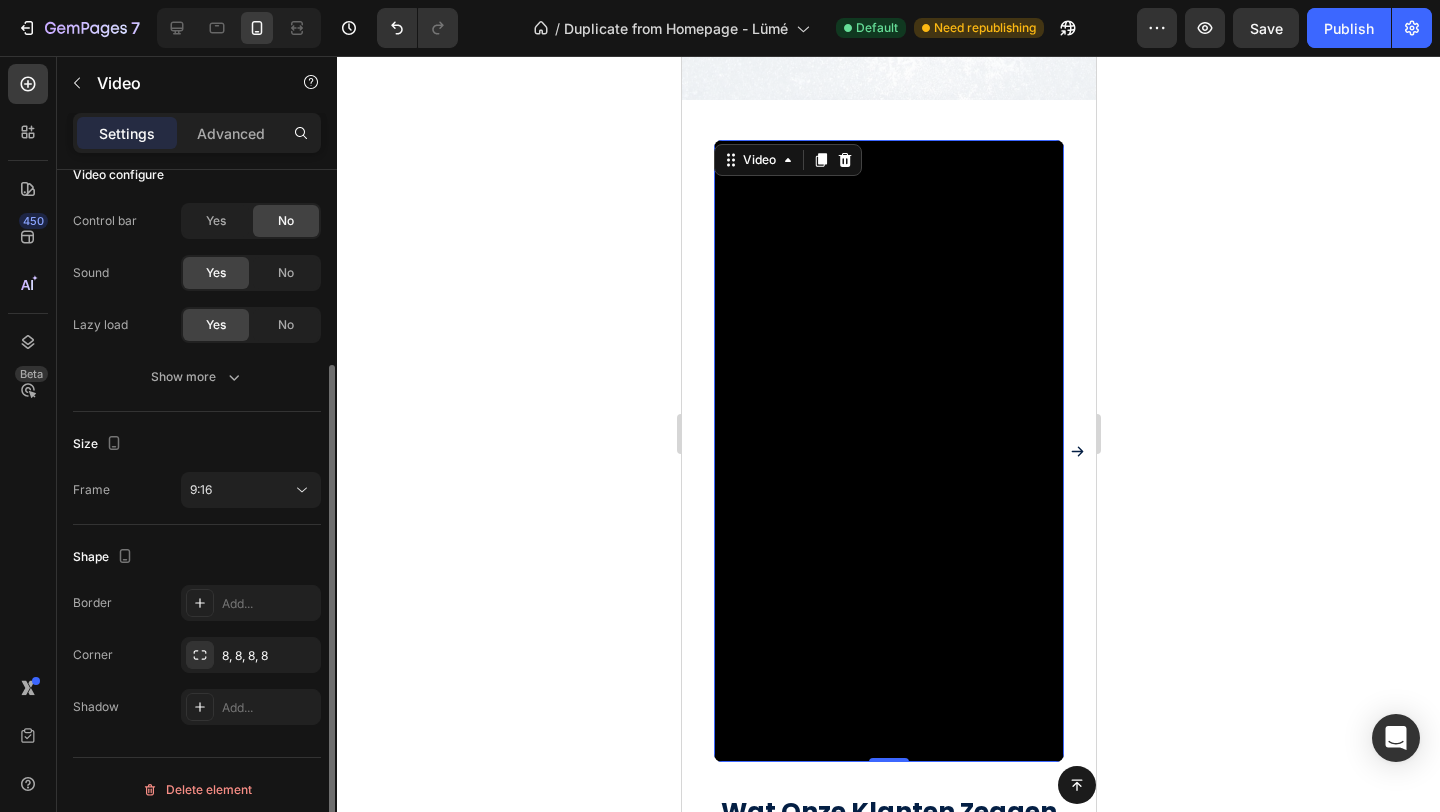 scroll, scrollTop: 253, scrollLeft: 0, axis: vertical 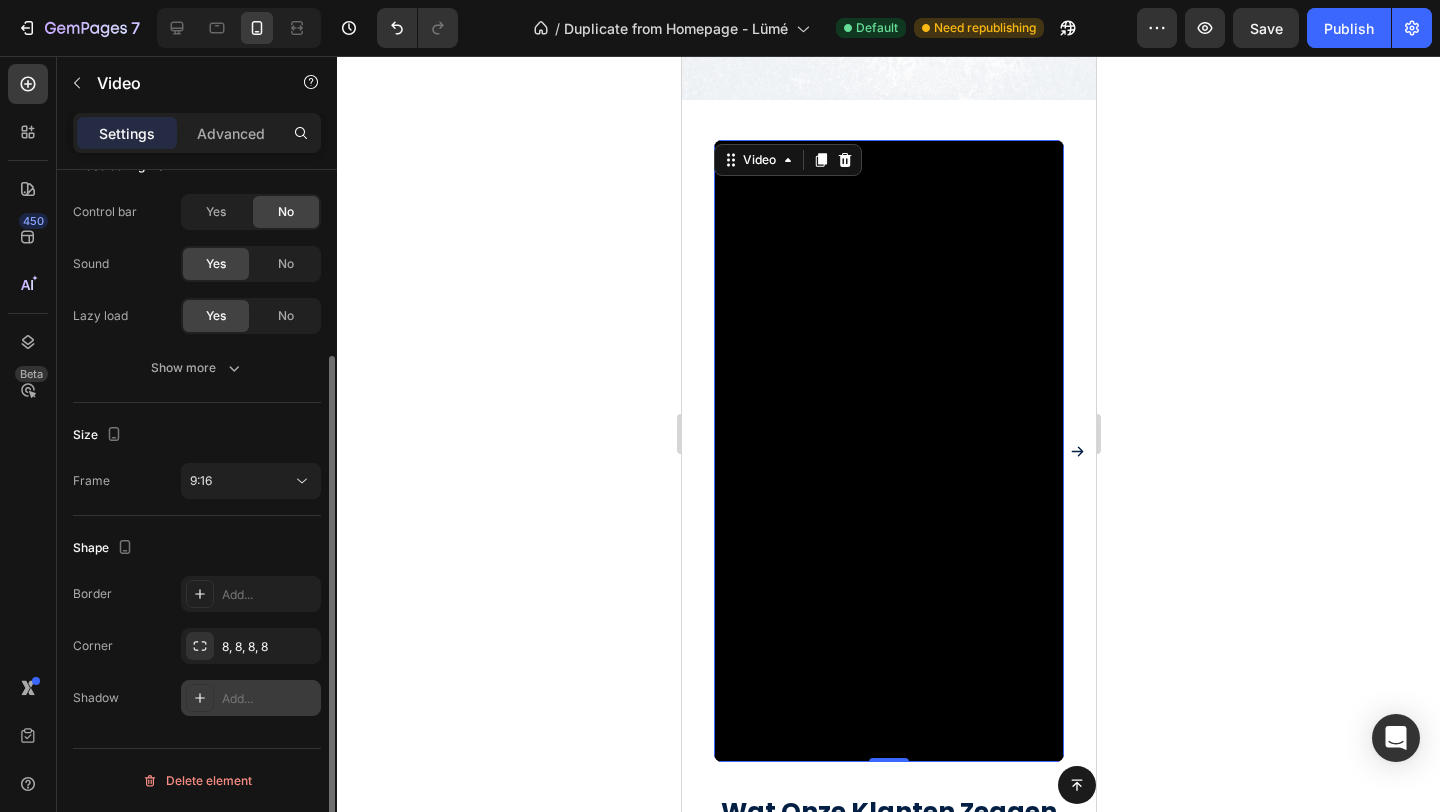 click on "Add..." at bounding box center (251, 698) 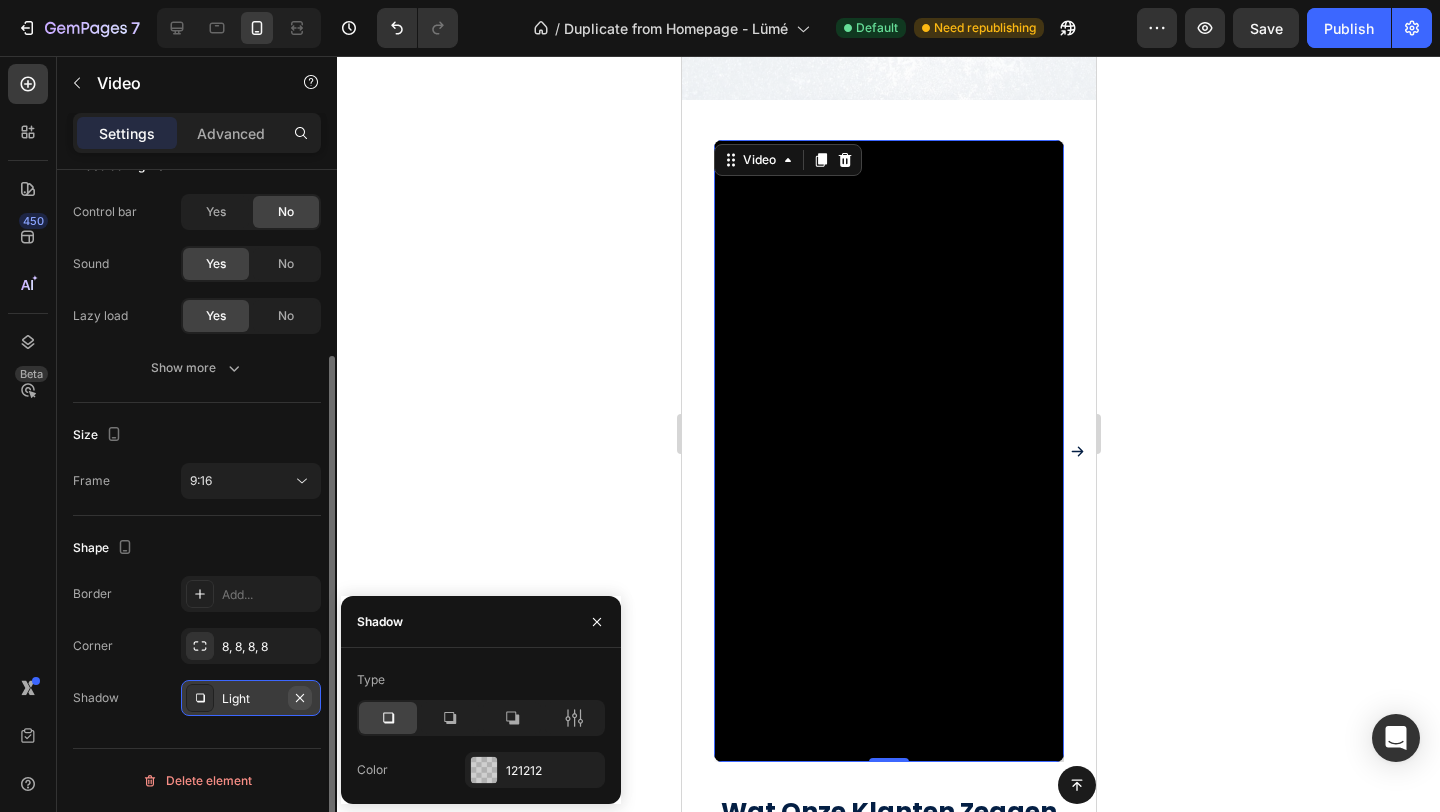 click 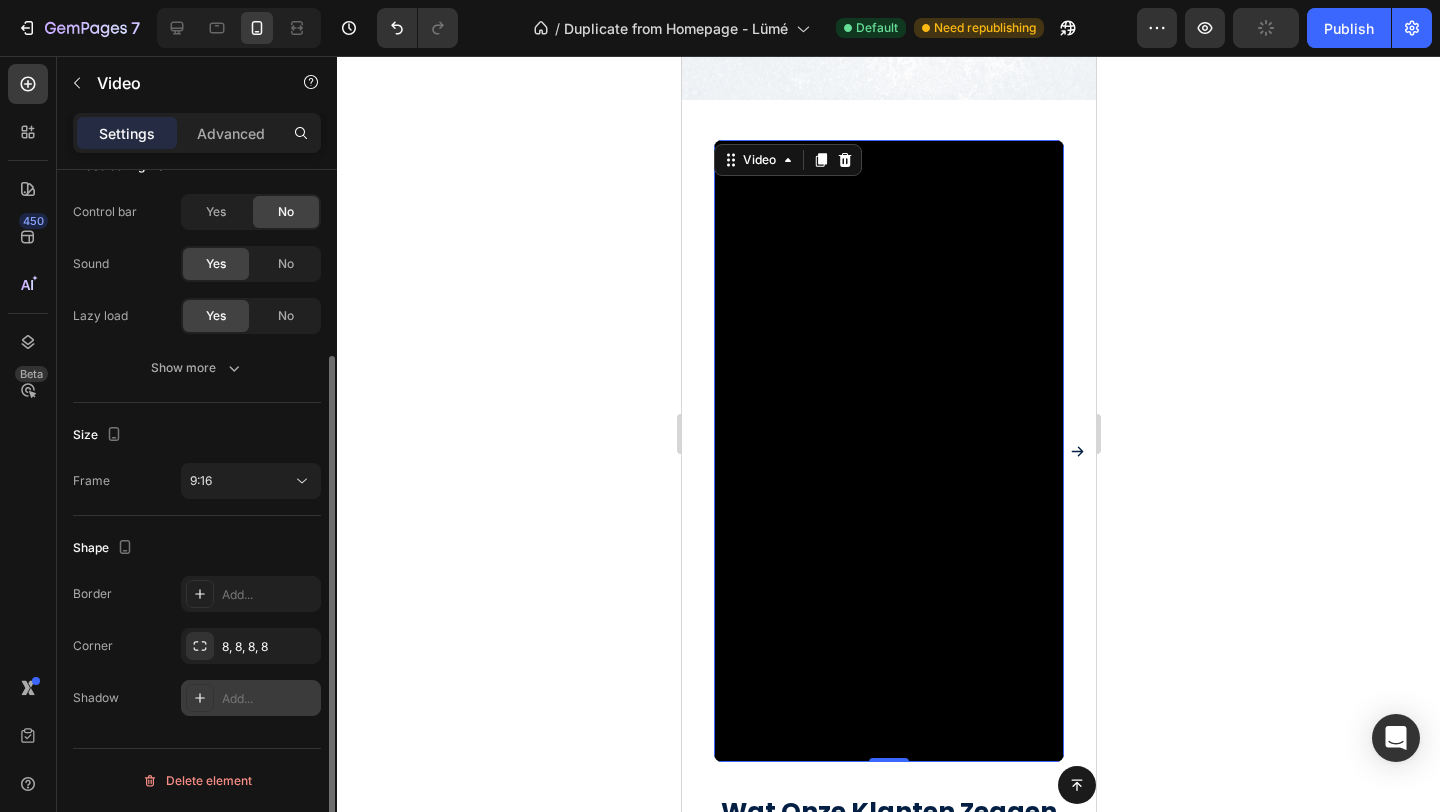 click 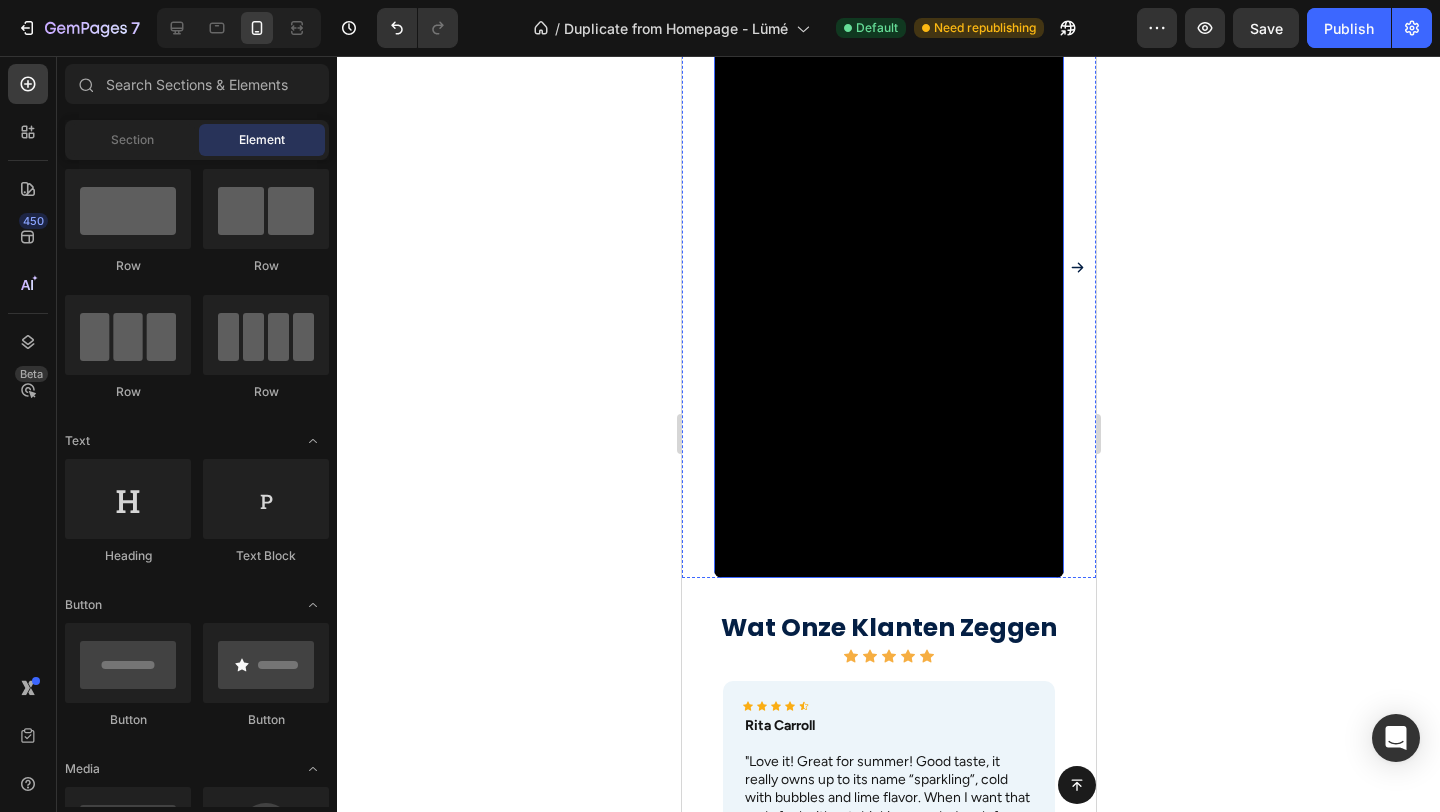 scroll, scrollTop: 1923, scrollLeft: 0, axis: vertical 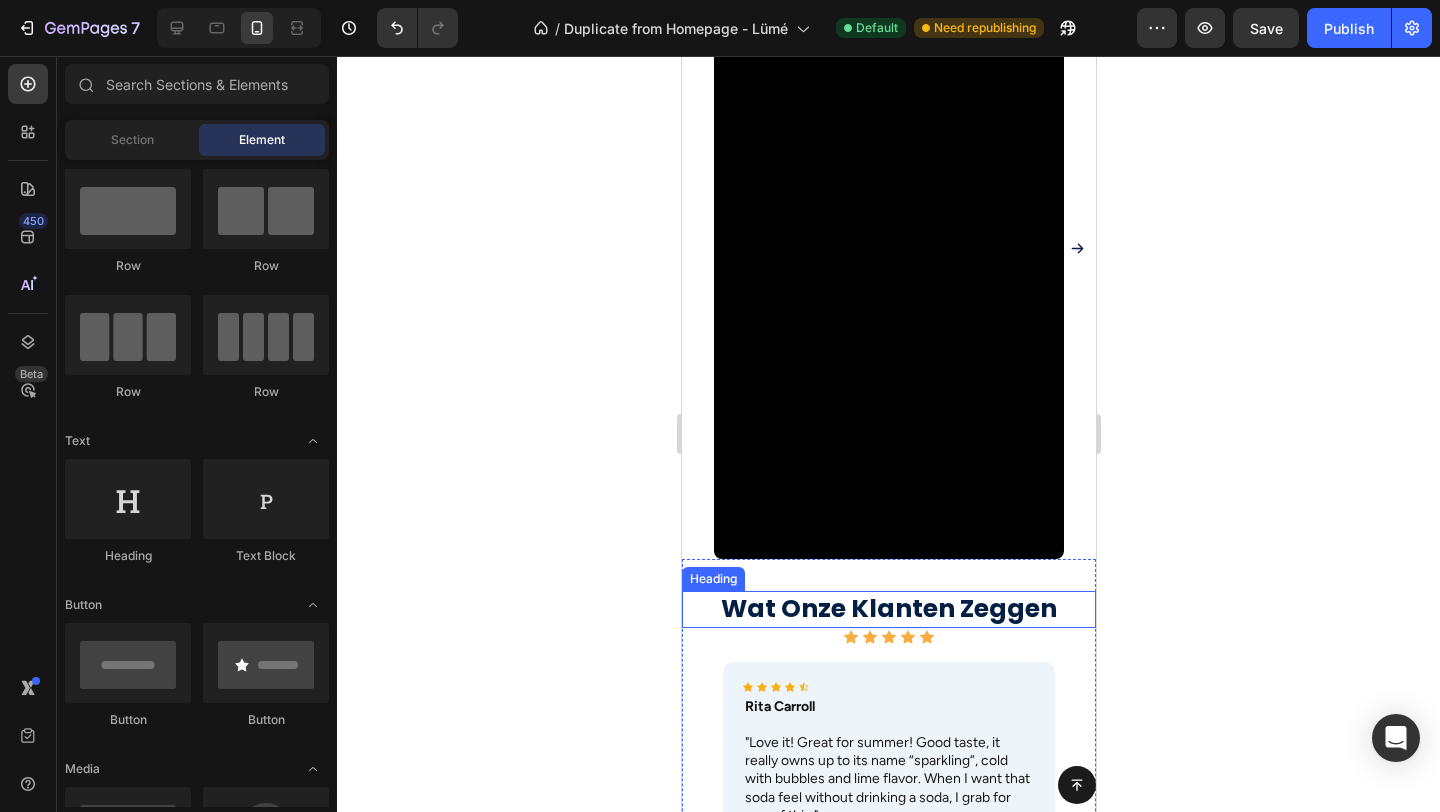 click on "Wat Onze Klanten Zeggen" at bounding box center (888, 609) 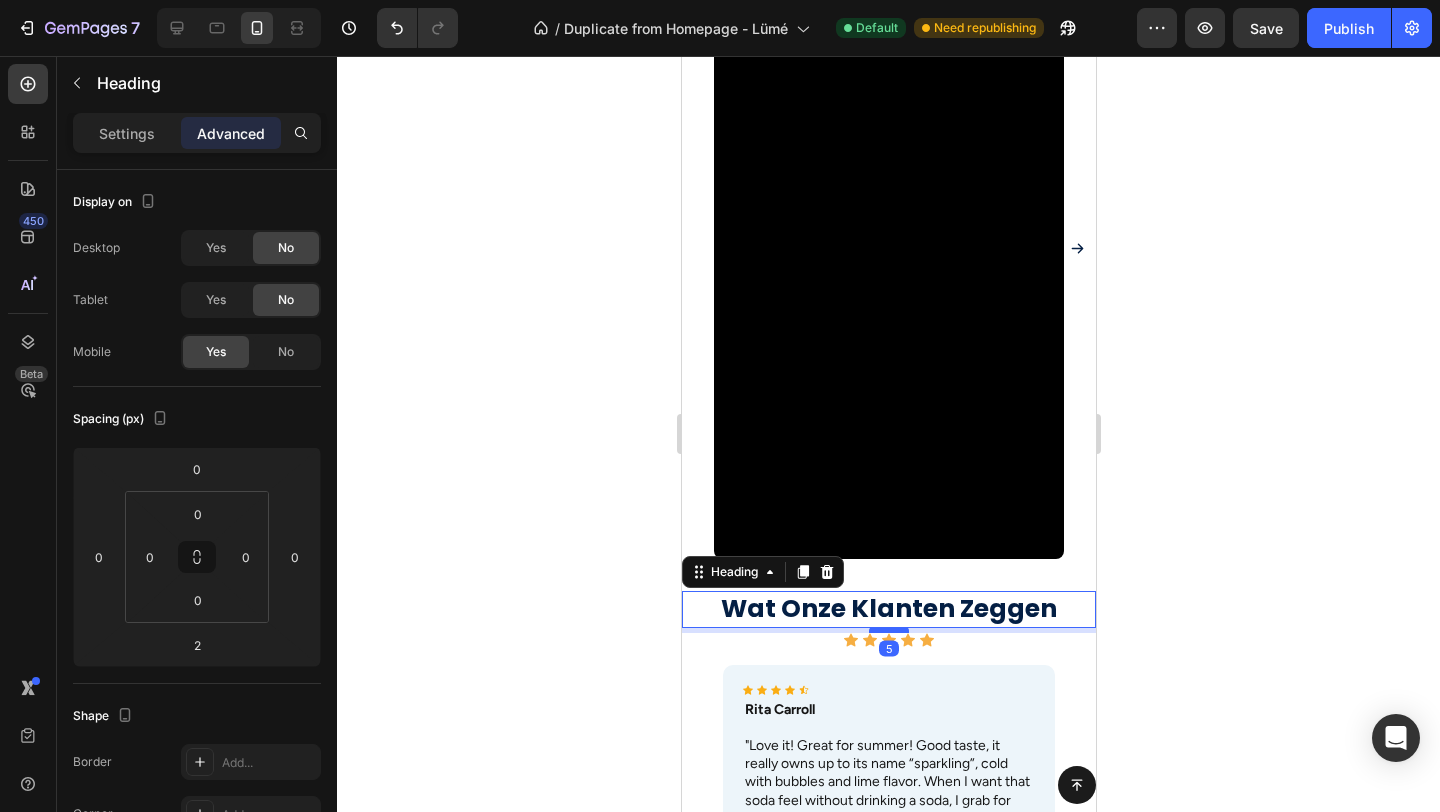 click at bounding box center (888, 630) 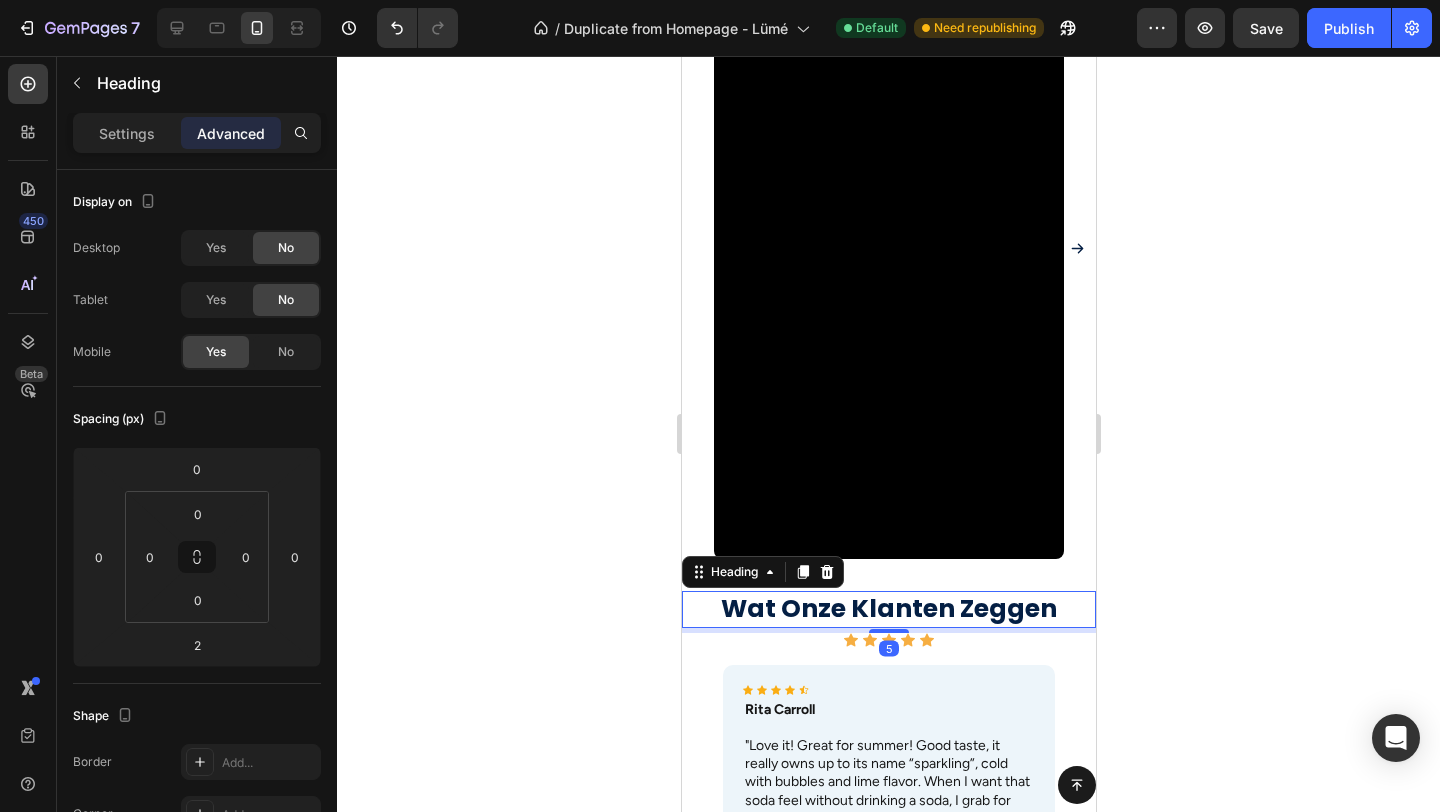 type on "5" 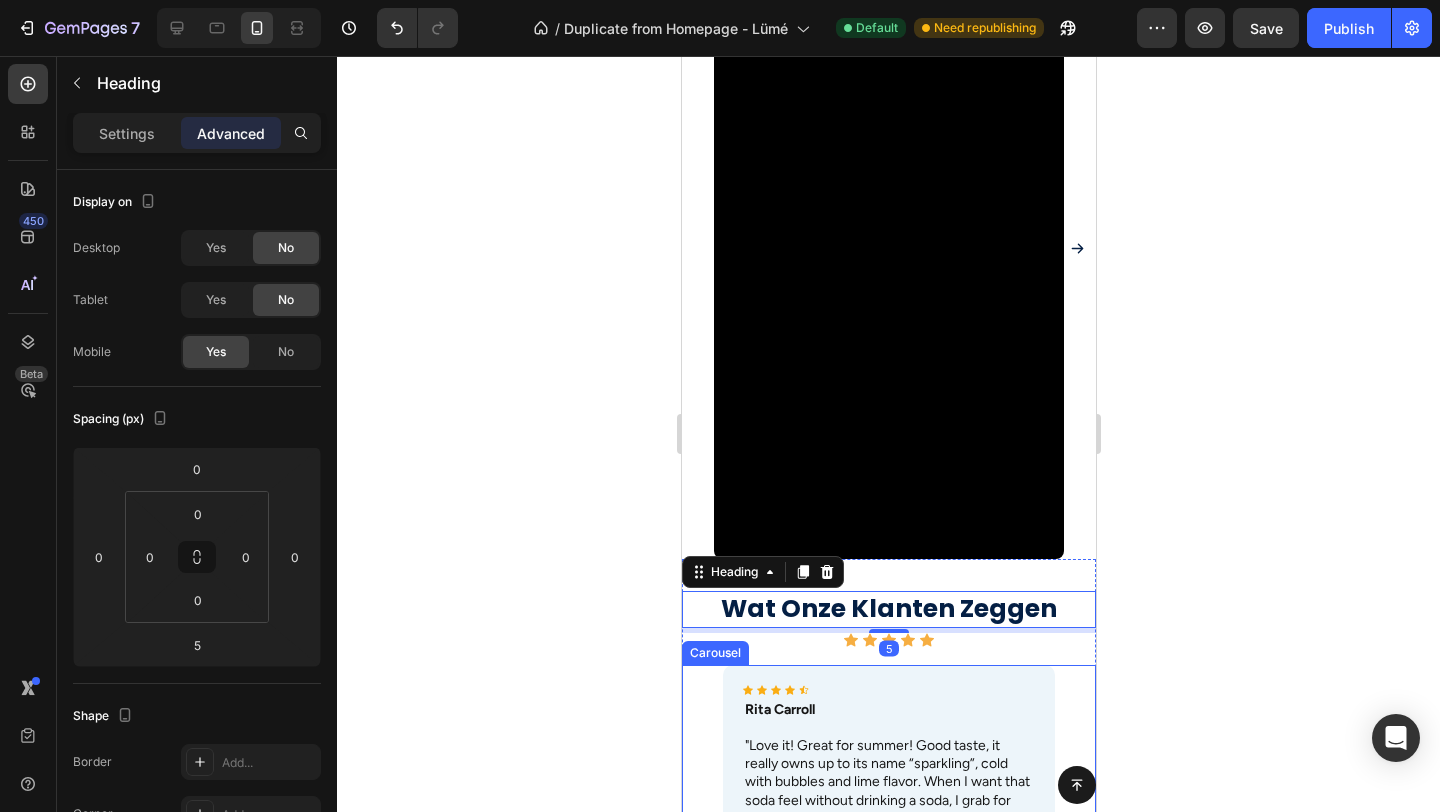 click on "Icon Icon Icon Icon
Icon Icon List Rita Carroll Text Block "Love it! Great for summer! Good taste, it really owns up to its name “sparkling”, cold with bubbles and lime flavor. When I want that soda feel without drinking a soda, I grab for one of this." Text Block Row" at bounding box center (888, 765) 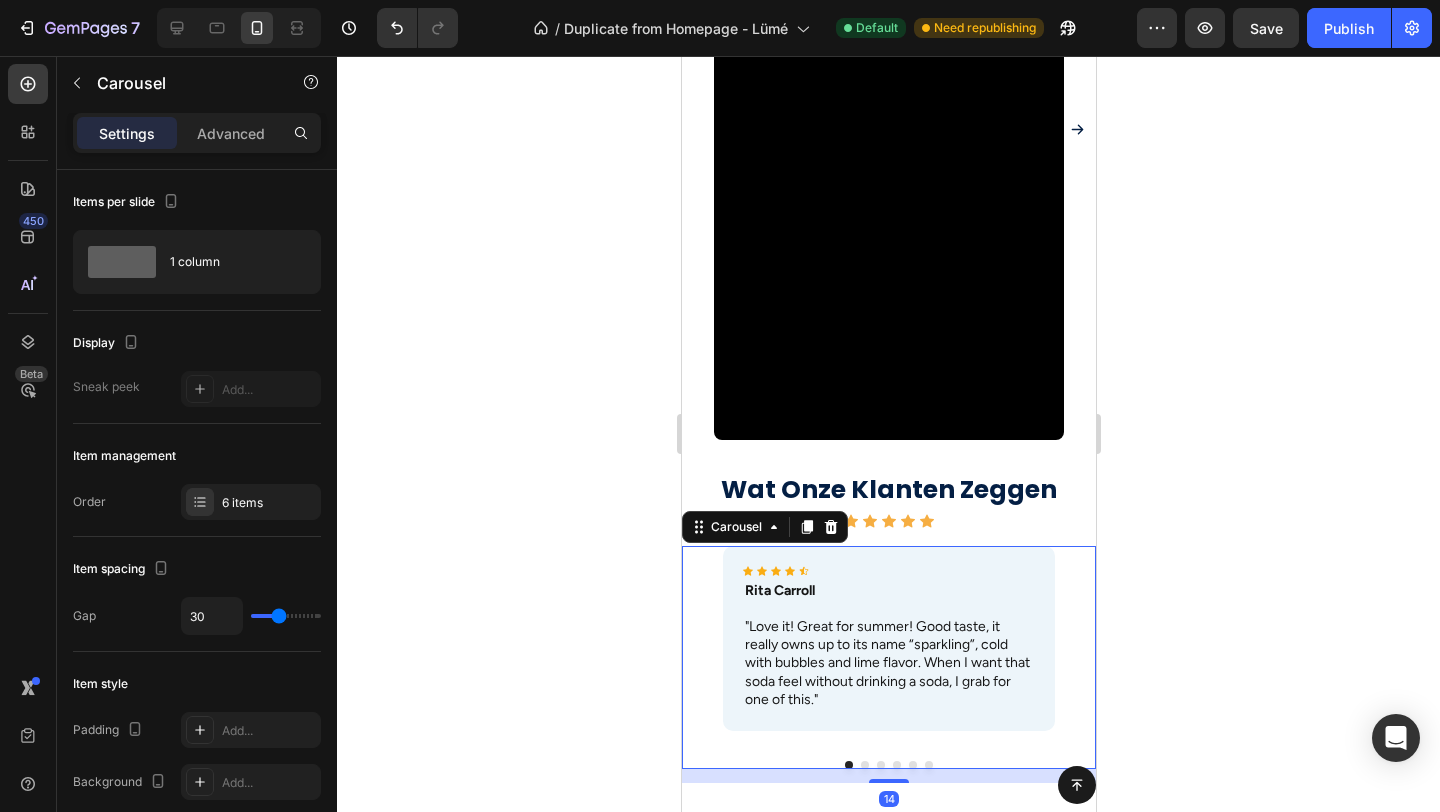 scroll, scrollTop: 2079, scrollLeft: 0, axis: vertical 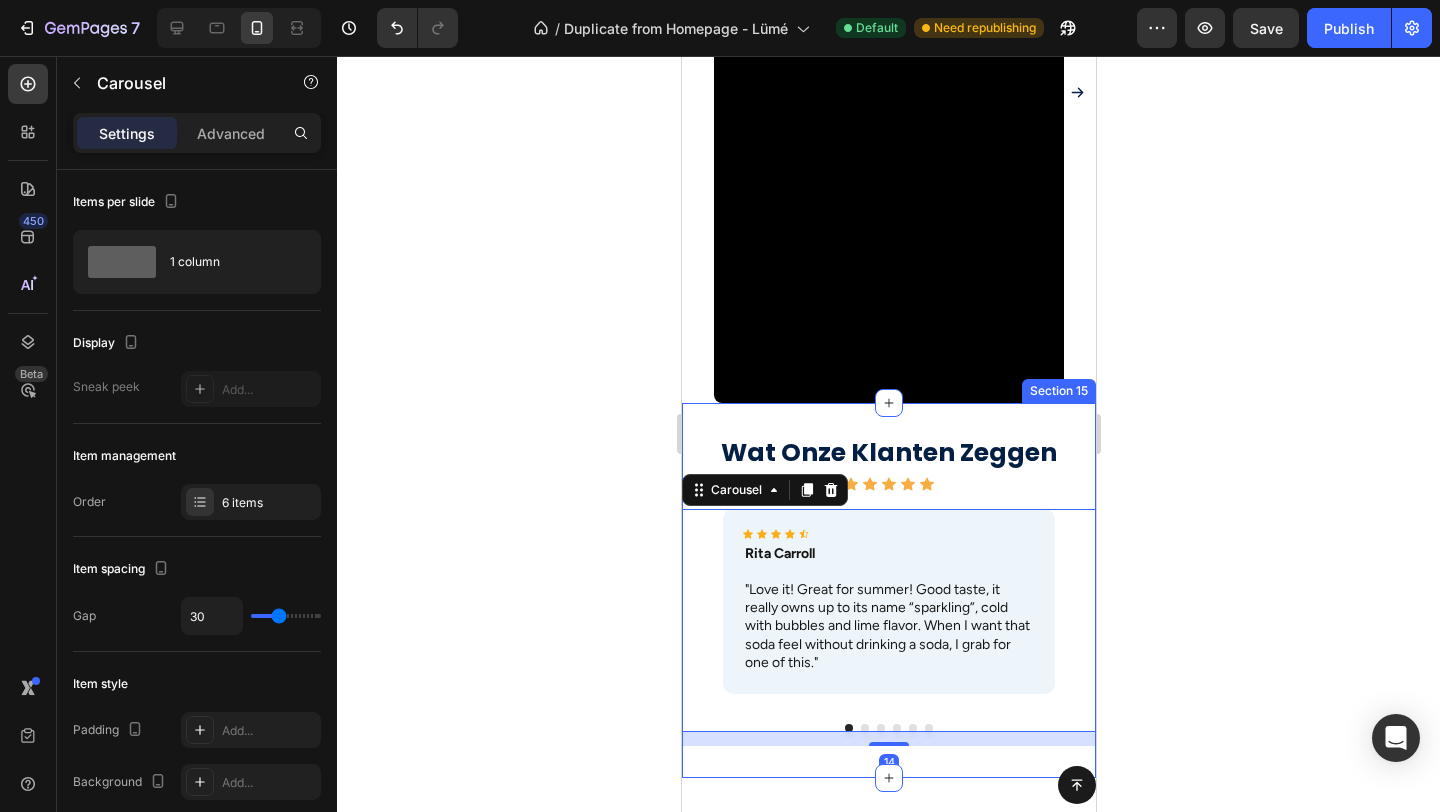 click on "Wat Onze Klanten Zeggen Heading Icon Icon Icon Icon Icon Icon List Icon Icon Icon Icon
Icon Icon List Rita Carroll Text Block "Love it! Great for summer! Good taste, it really owns up to its name “sparkling”, cold with bubbles and lime flavor. When I want that soda feel without drinking a soda, I grab for one of this." Text Block Row Icon Icon Icon Icon
Icon Icon List Maria Min Text Block "Love it! Great for summer! Good taste, it really owns up to its name “sparkling”, cold with bubbles and lime flavor. When I want that soda feel without drinking a soda, I grab for one of this." Text Block Row Icon Icon Icon Icon
Icon Icon List Max Sero Text Block "Love it! Great for summer! Good taste, it really owns up to its name “sparkling”, cold with bubbles and lime flavor. When I want that soda feel without drinking a soda, I grab for one of this." Text Block Row Icon Icon Icon Icon
Icon Icon List Max Sero Text Block Text Block Row Icon Icon" at bounding box center (888, 590) 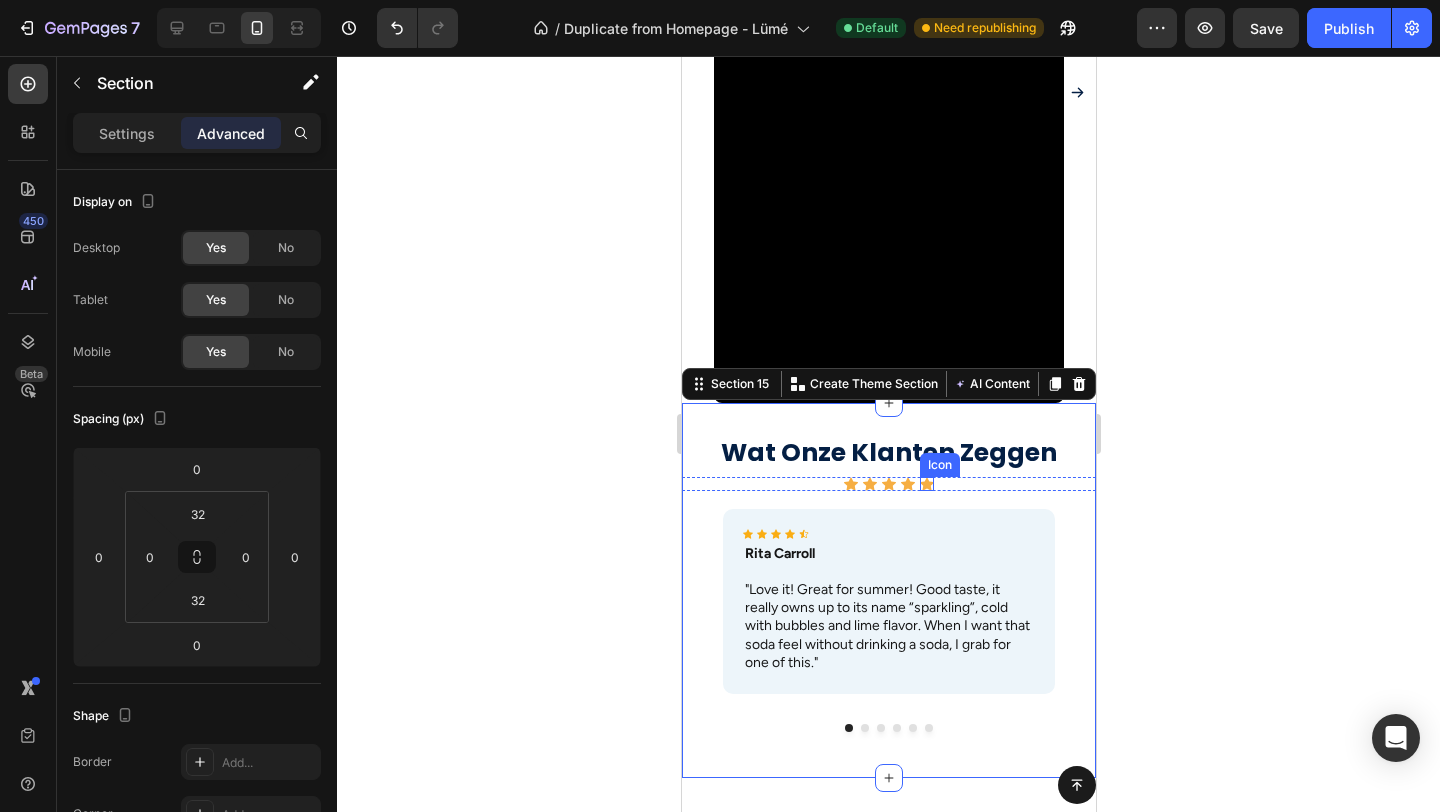 click 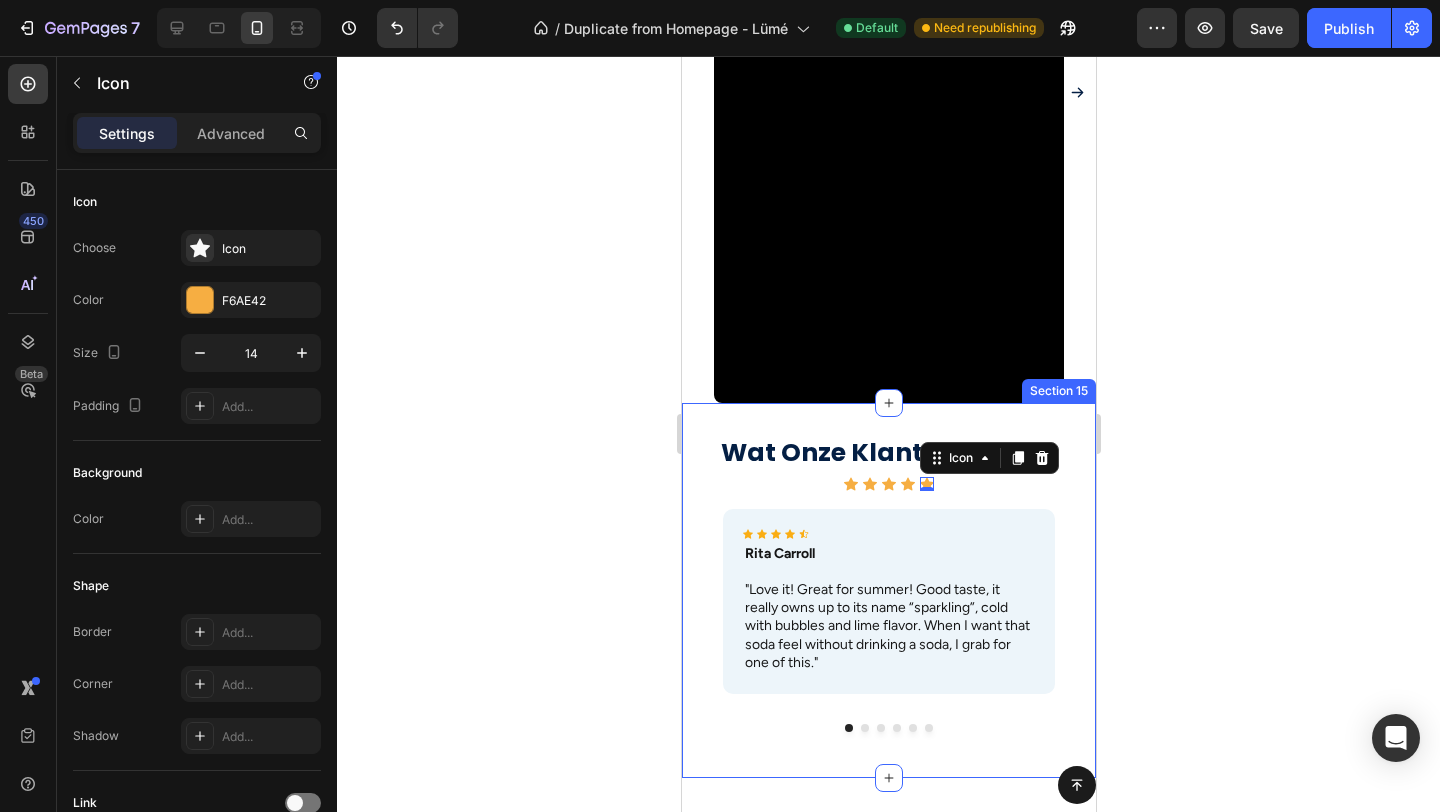 click on "Icon Icon Icon Icon Icon   0" at bounding box center [888, 484] 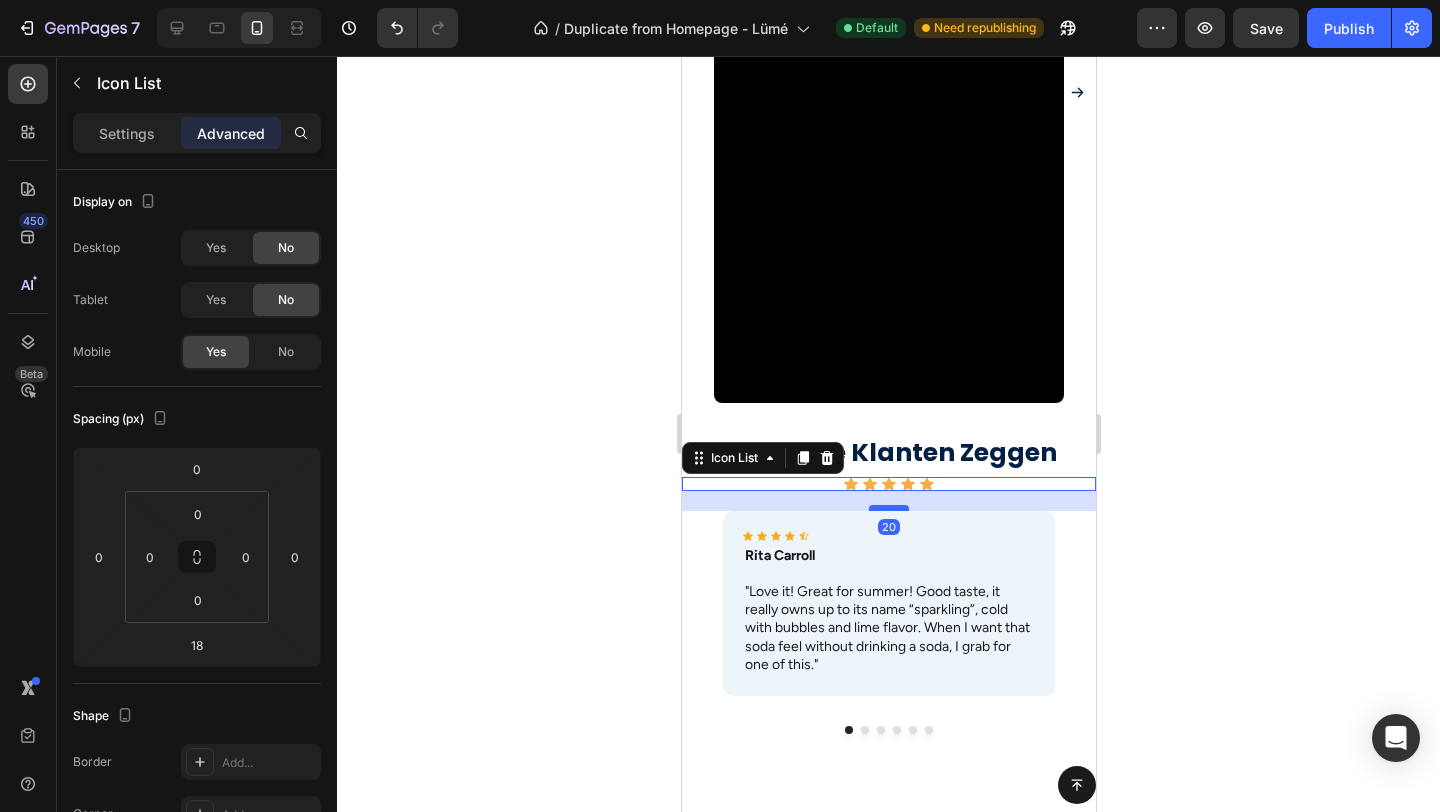 click at bounding box center (888, 508) 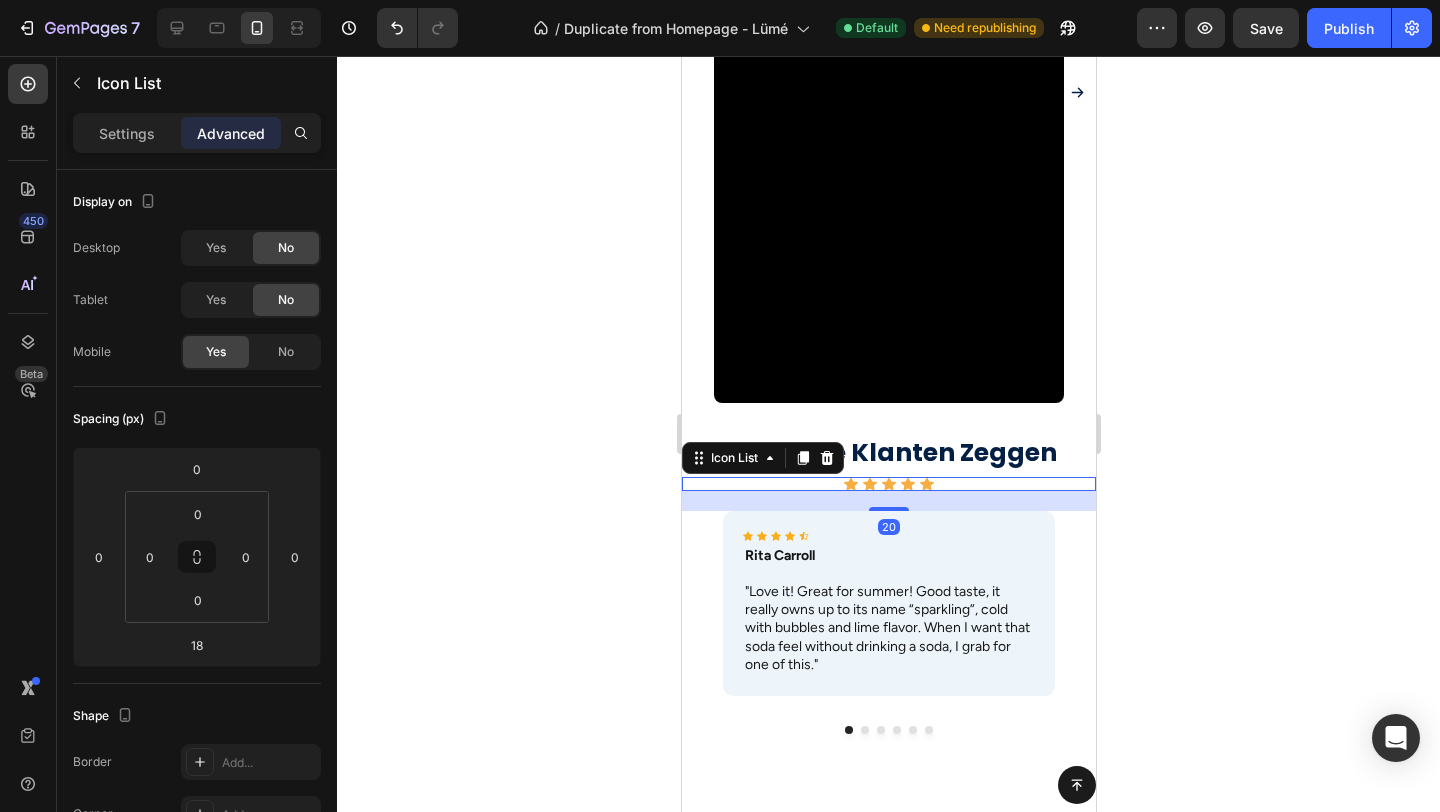 type on "20" 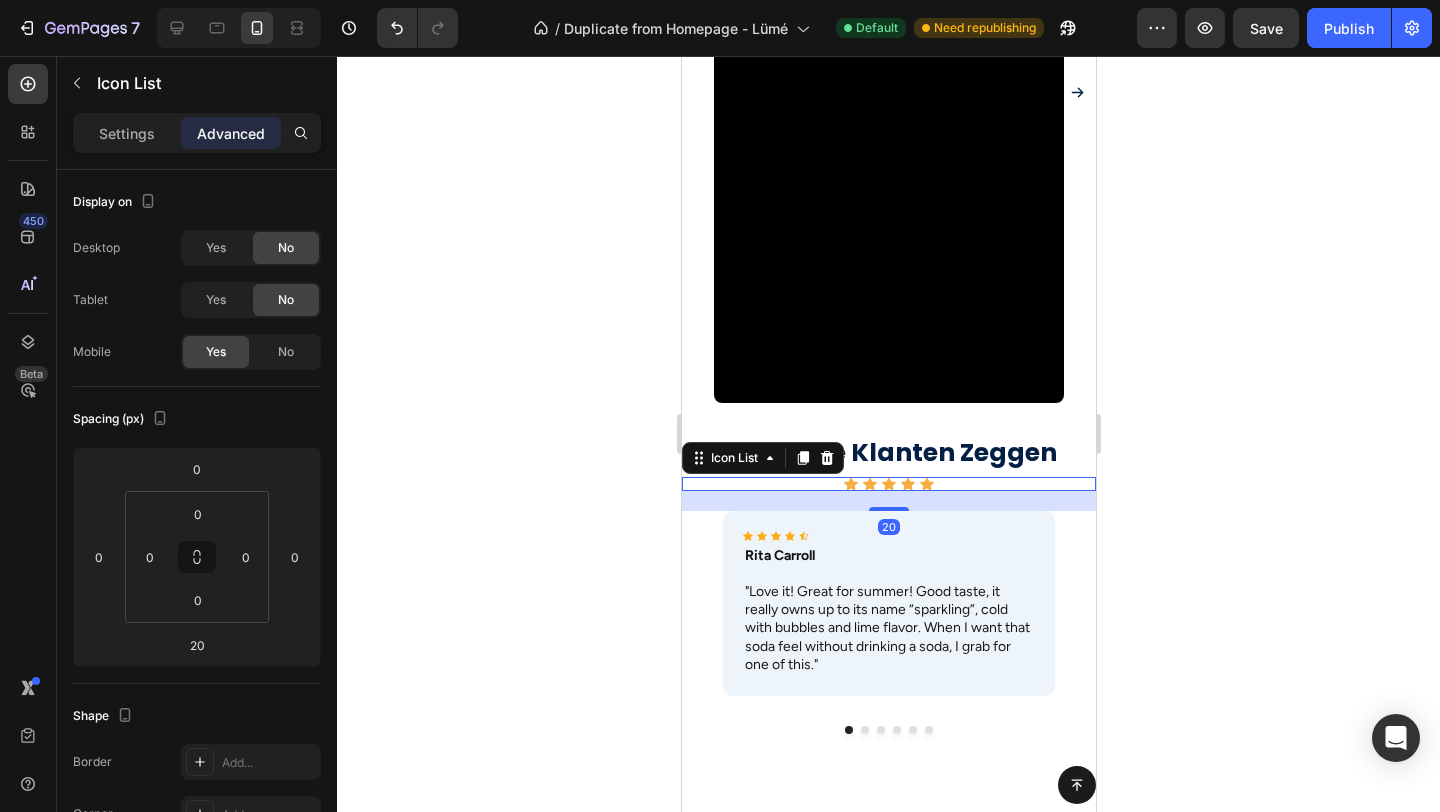 click 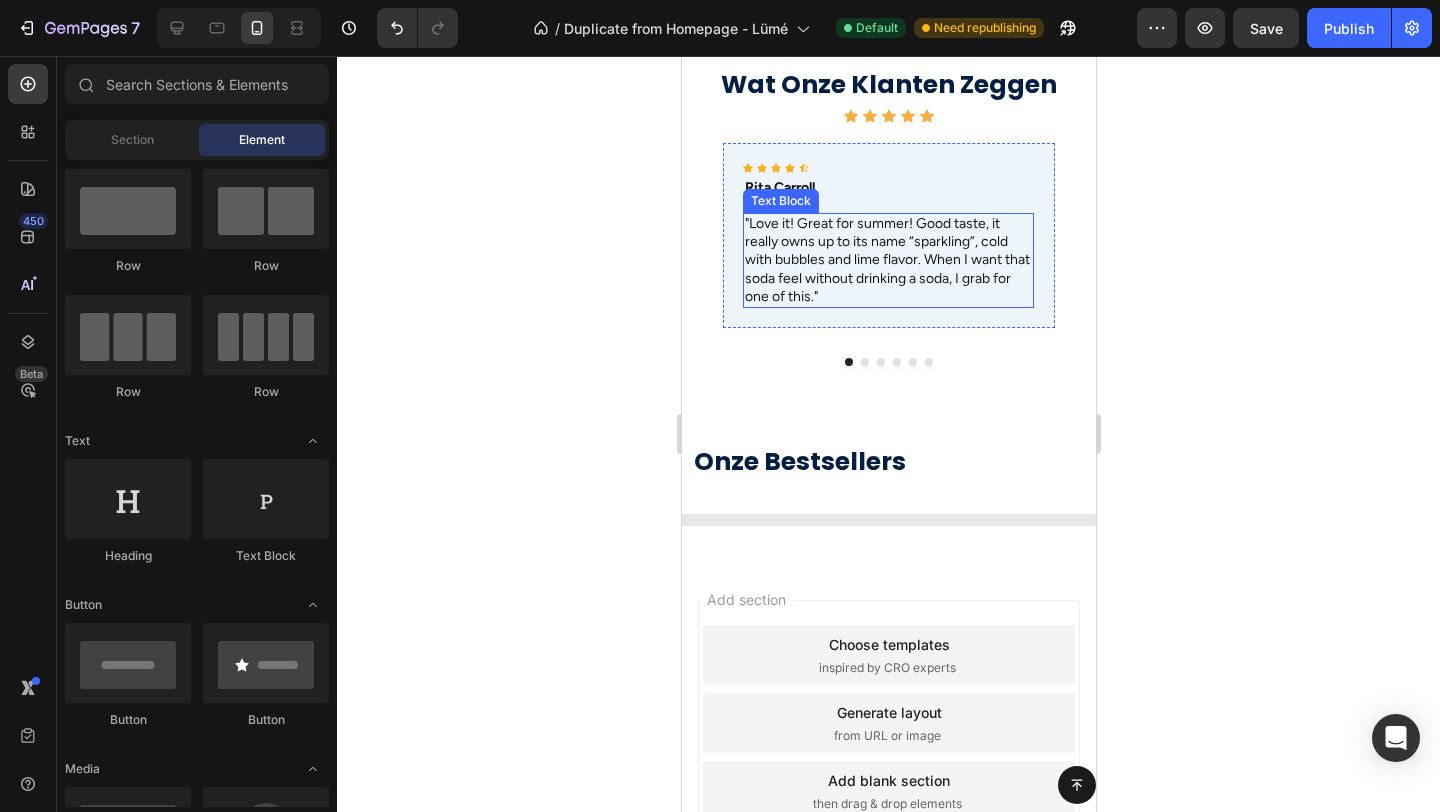 scroll, scrollTop: 2097, scrollLeft: 0, axis: vertical 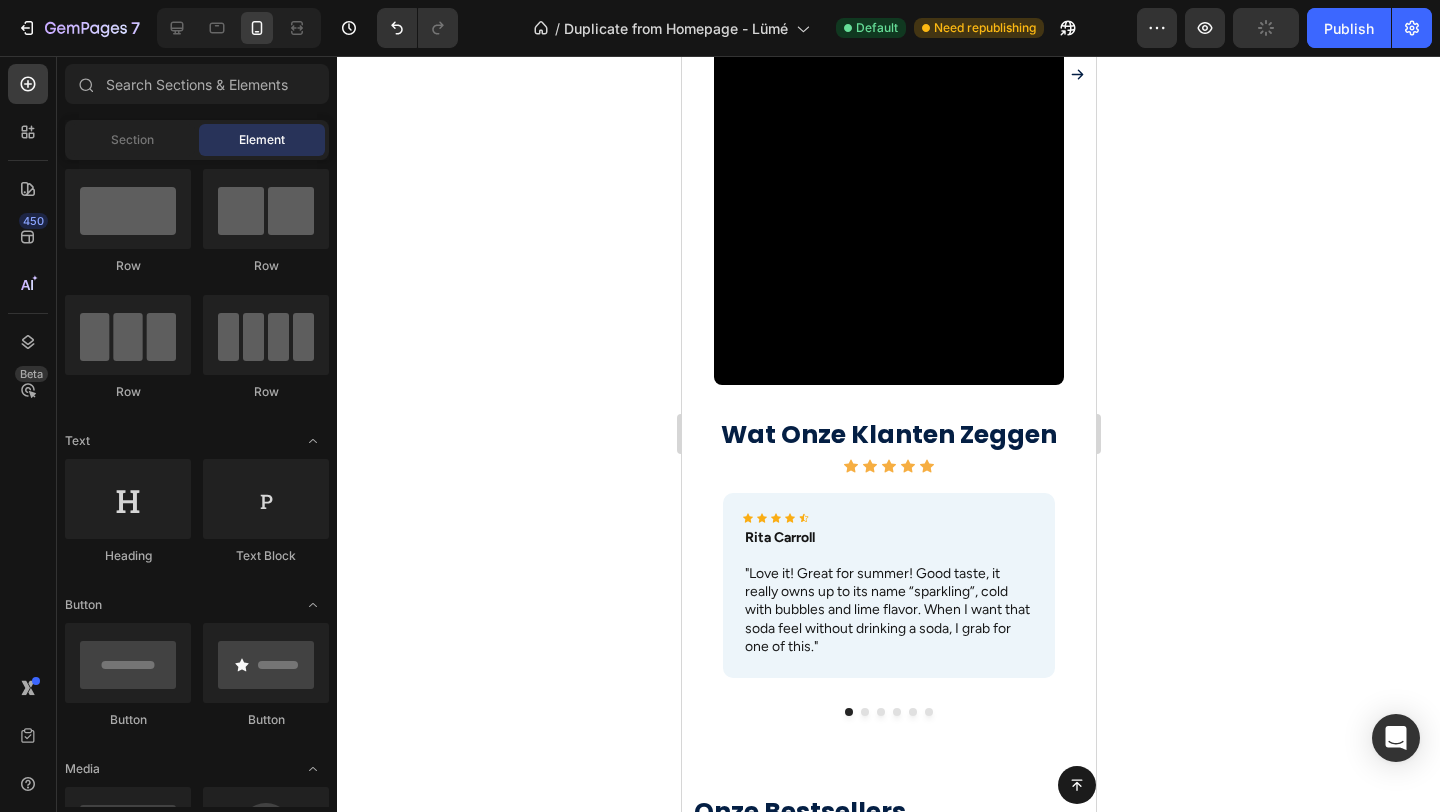 click 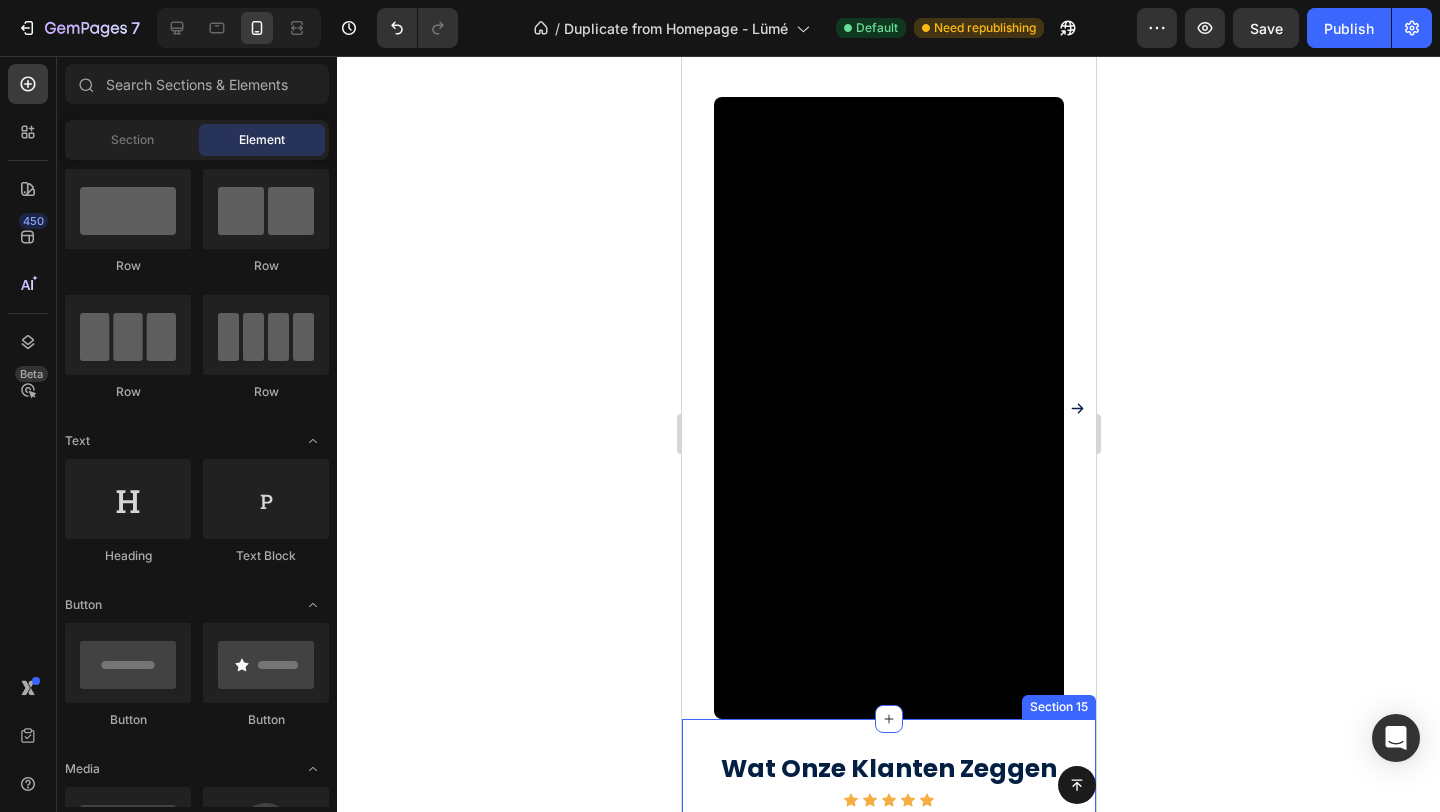 scroll, scrollTop: 1761, scrollLeft: 0, axis: vertical 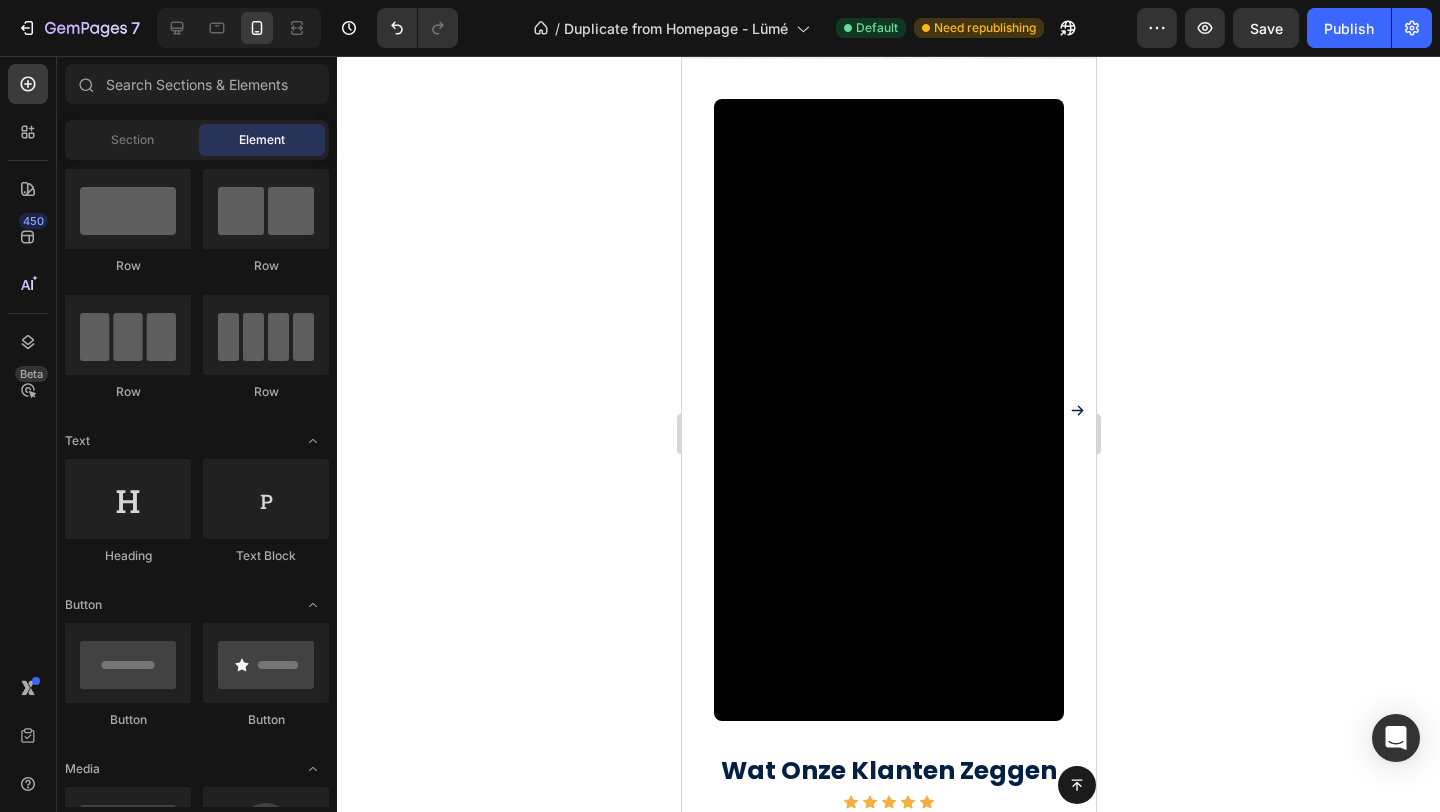 click 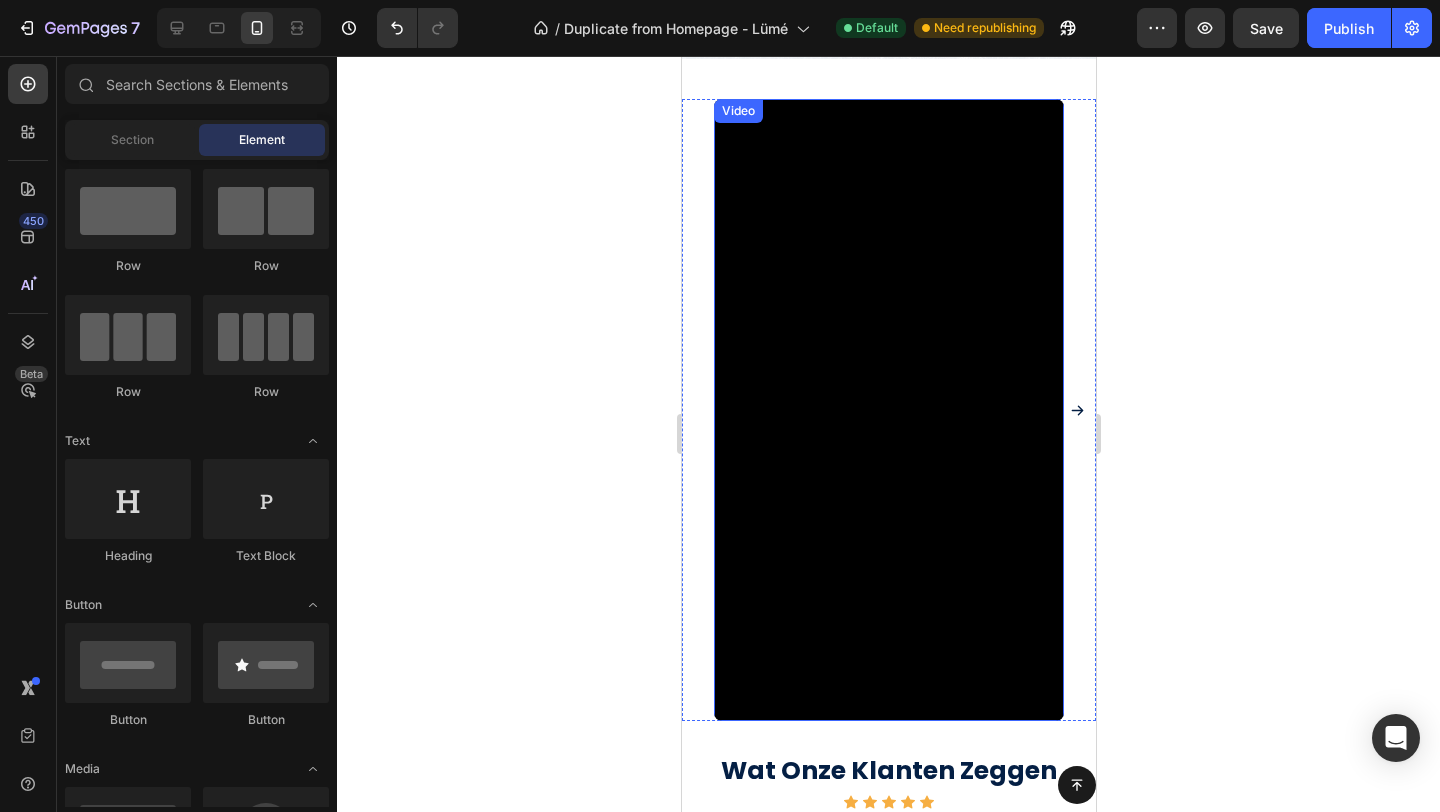 click at bounding box center (888, 410) 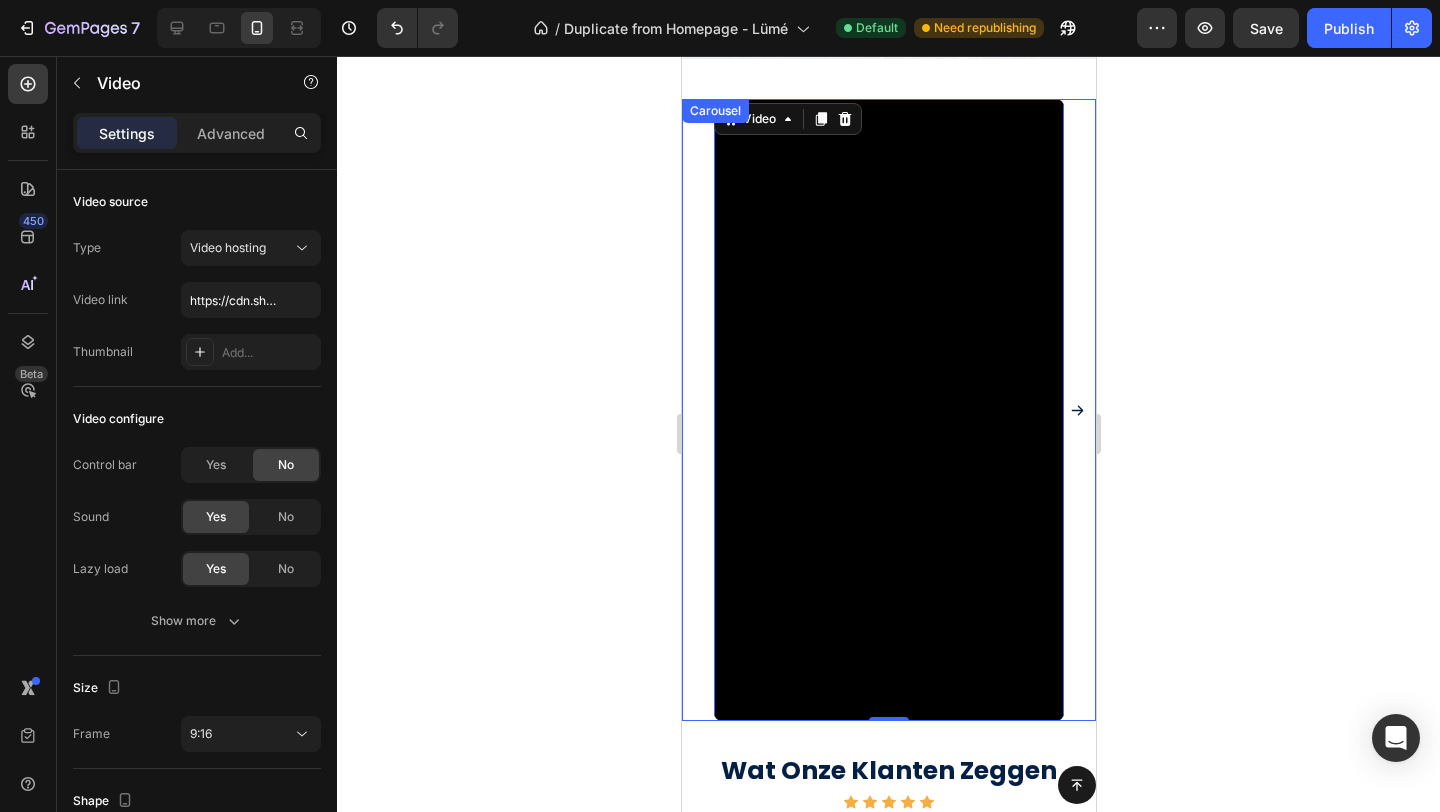 click on "Video   0 Video Video Video" at bounding box center (888, 410) 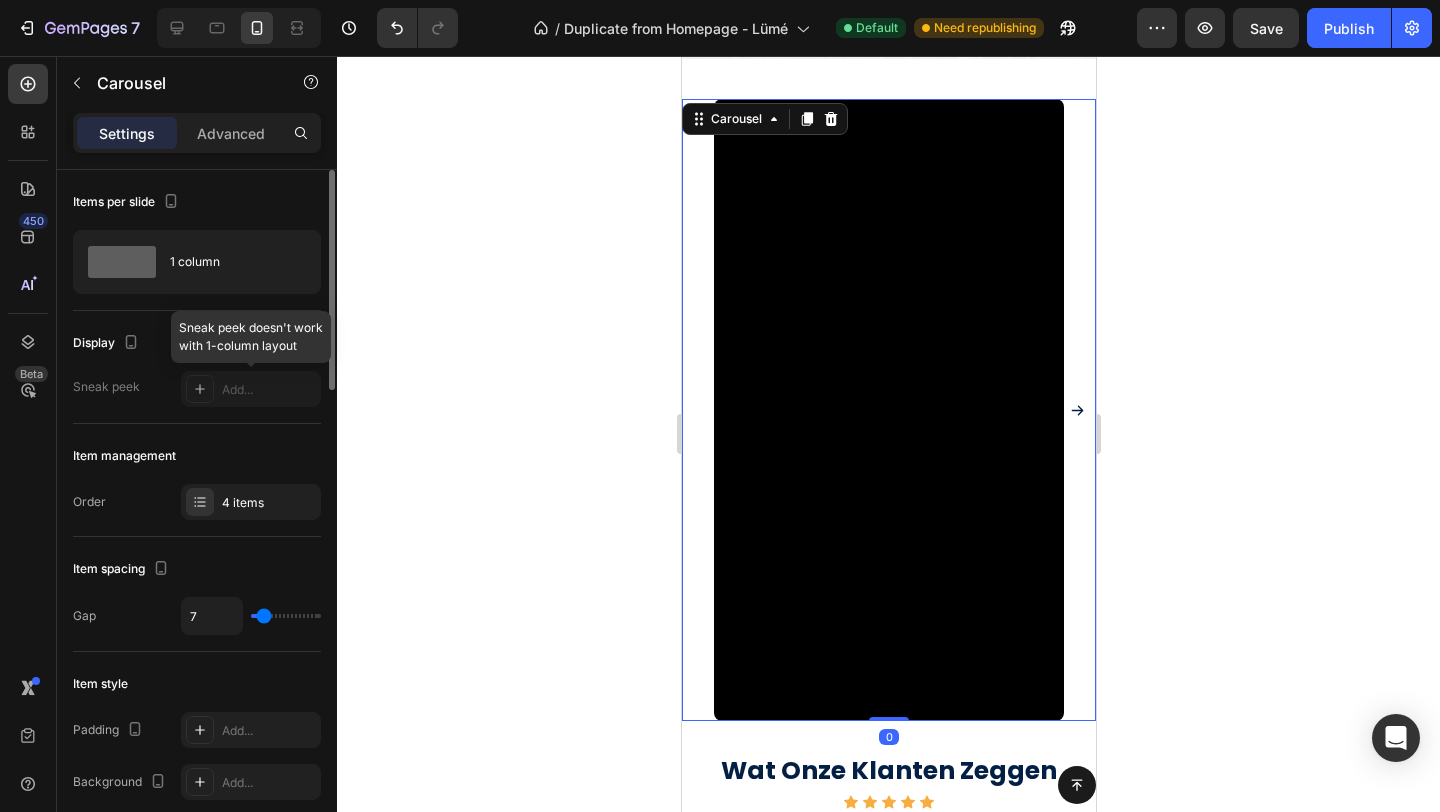 click 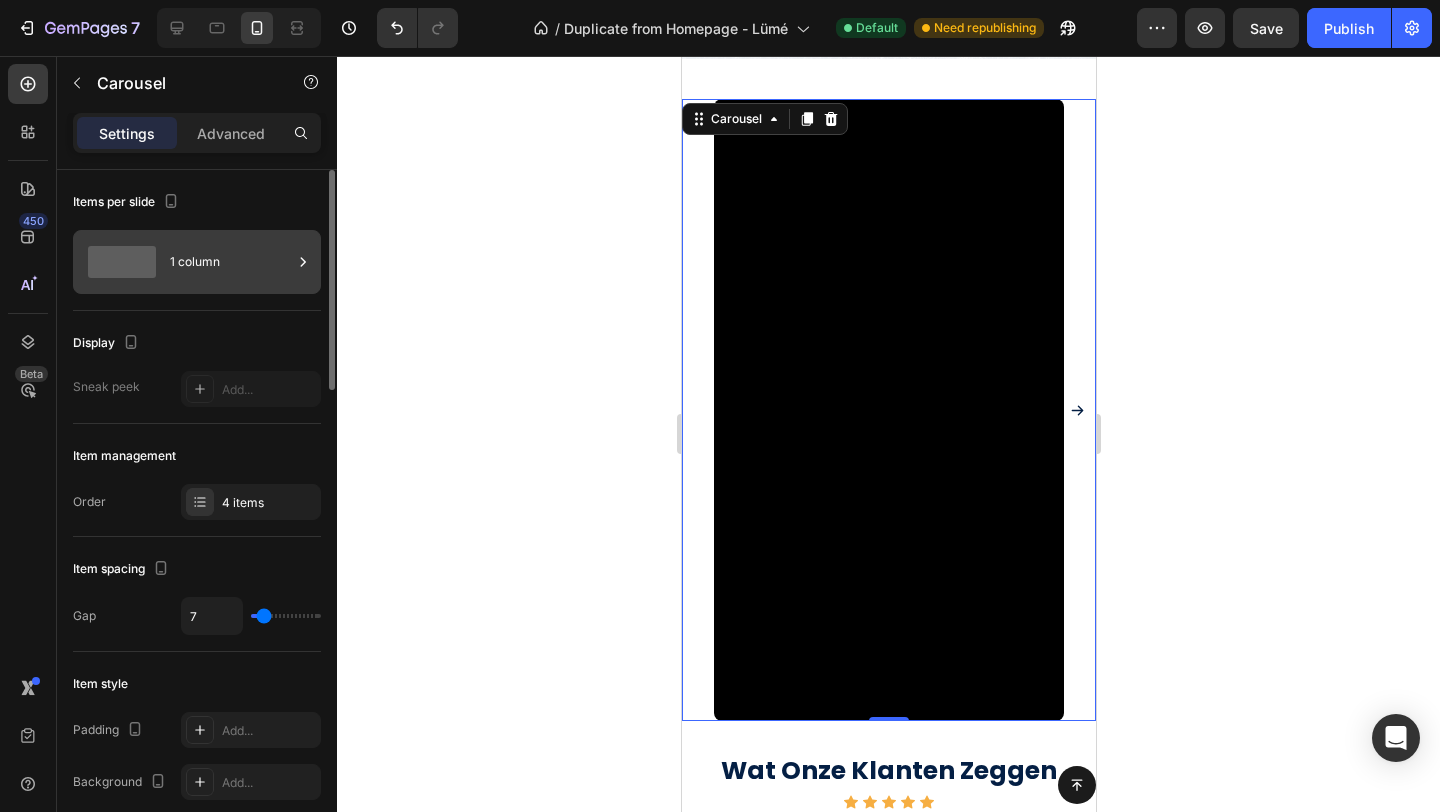 click on "1 column" at bounding box center (197, 262) 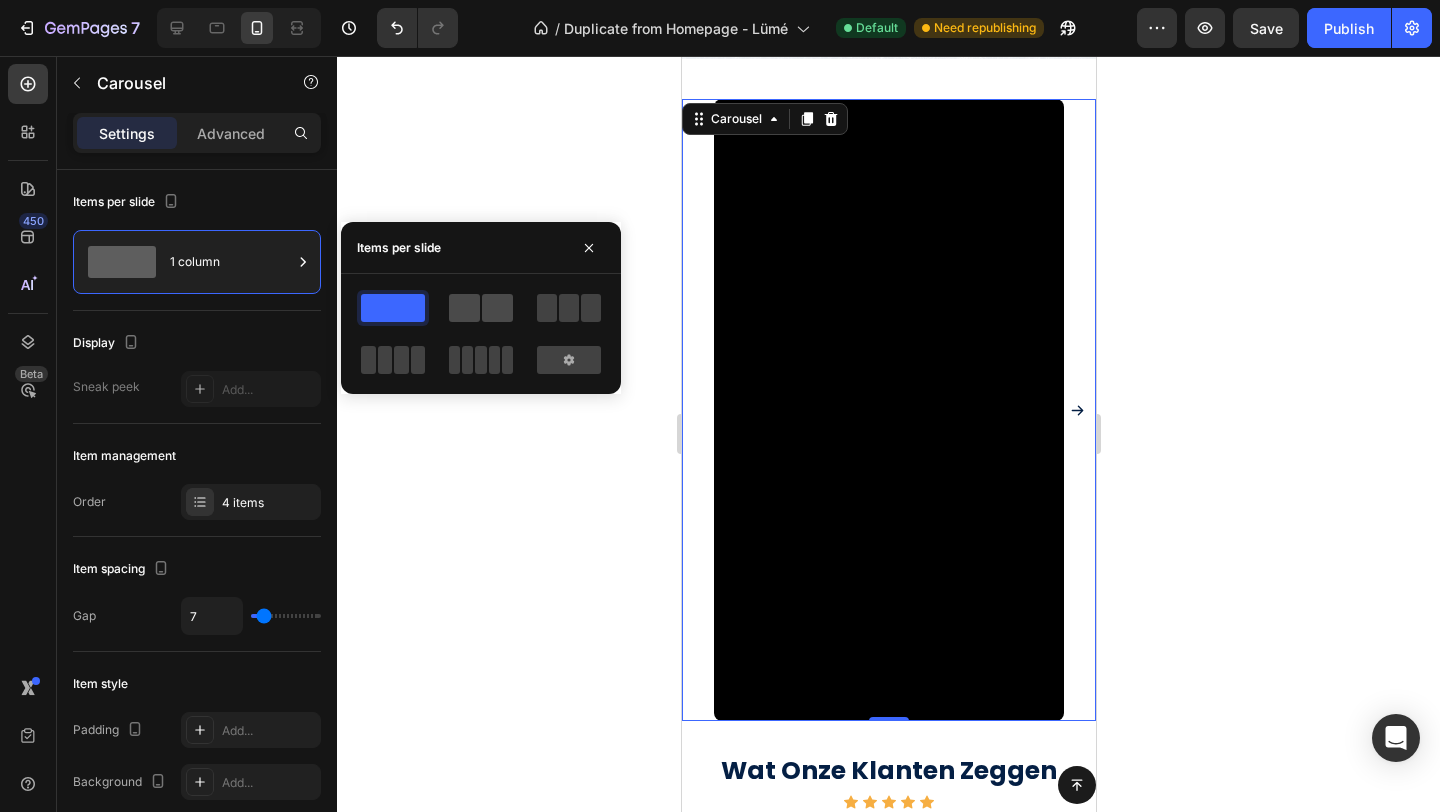 click 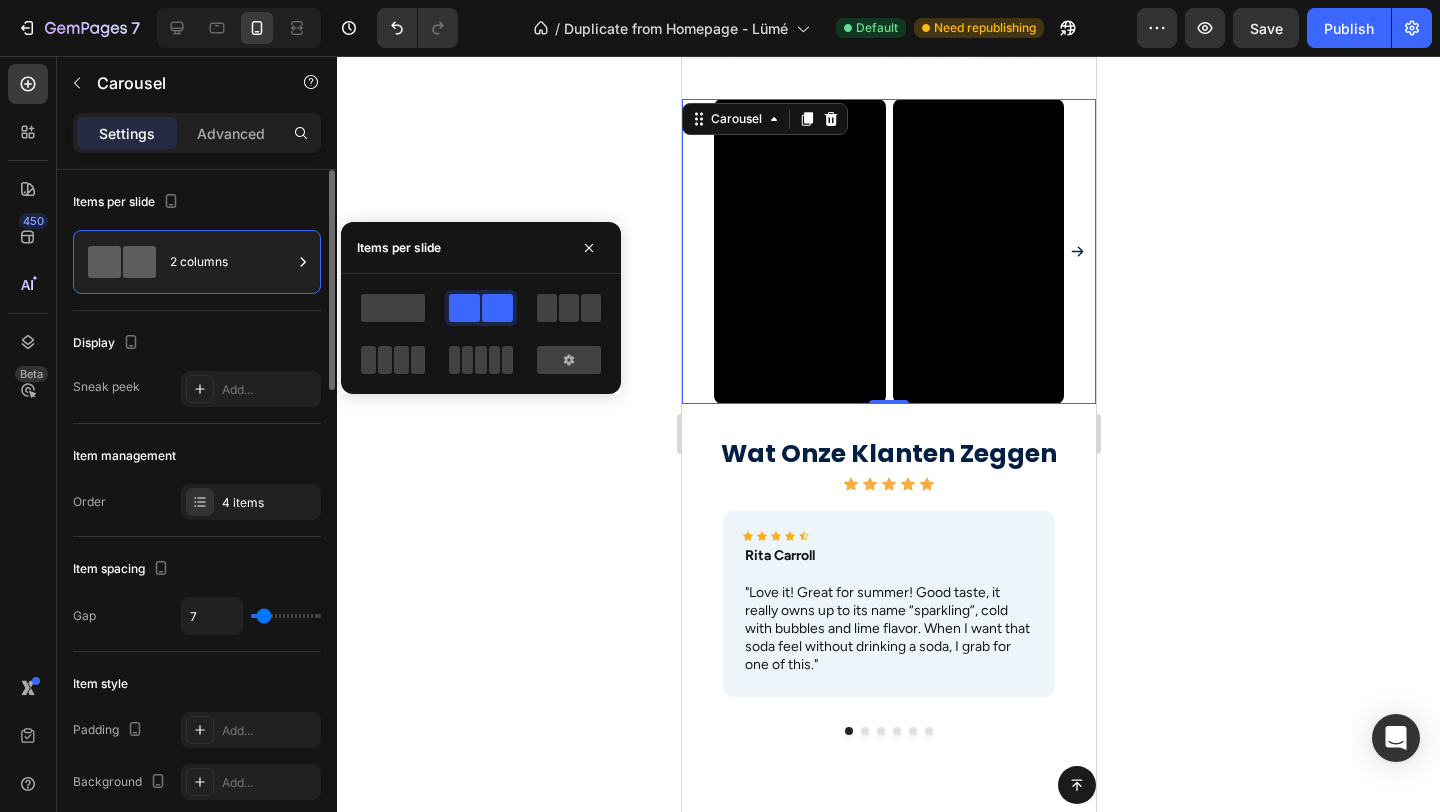 click on "Display" at bounding box center (197, 343) 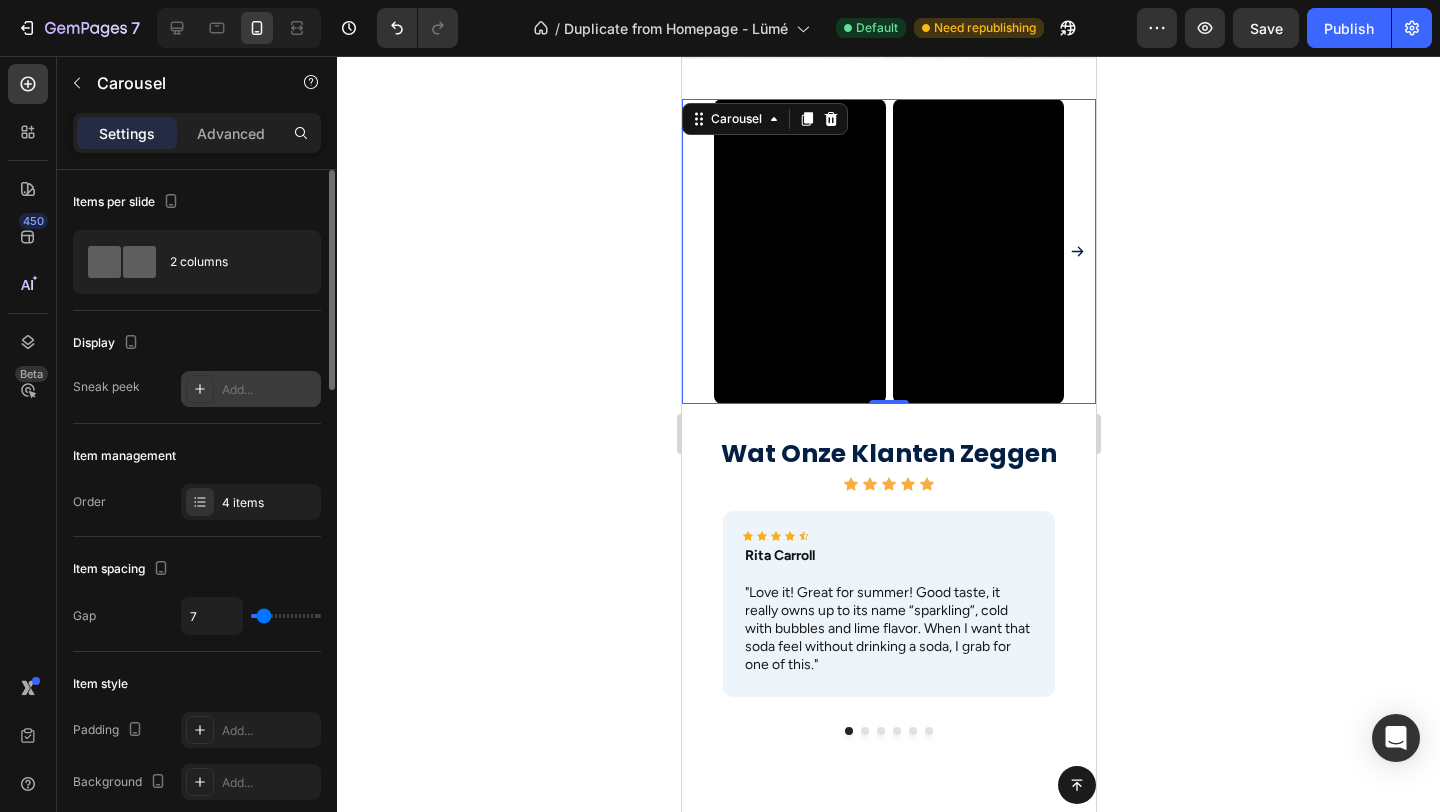click on "Add..." at bounding box center (251, 389) 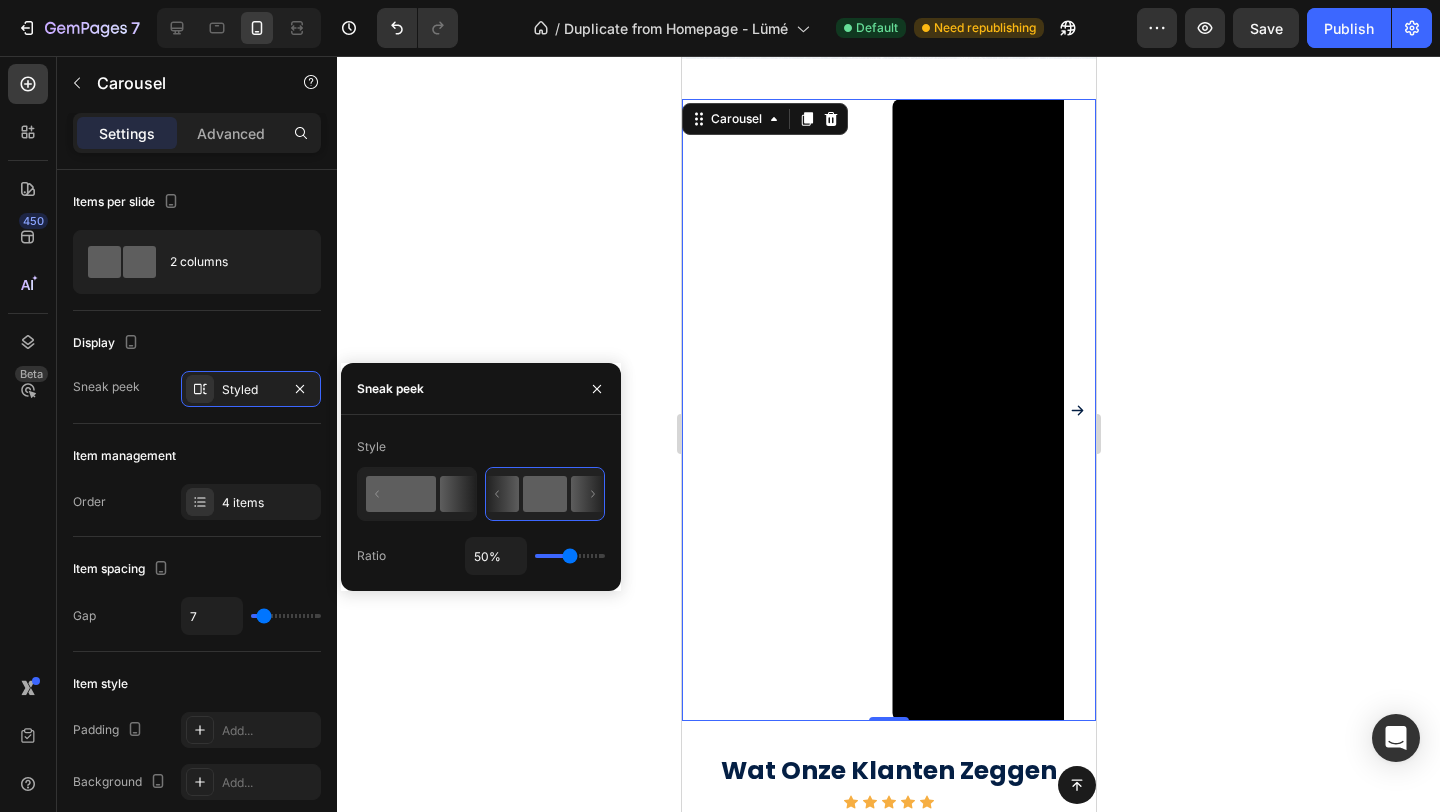 click 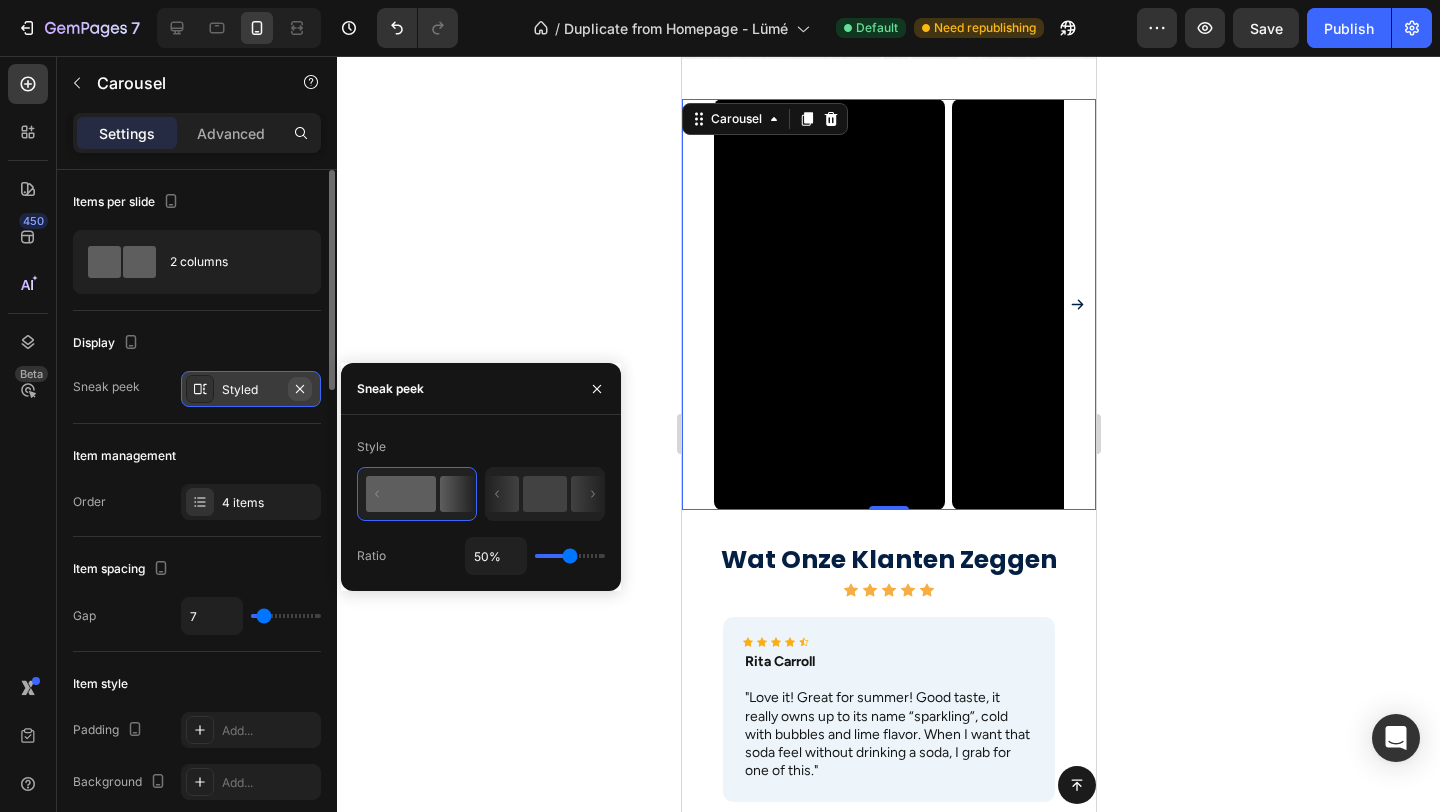 click 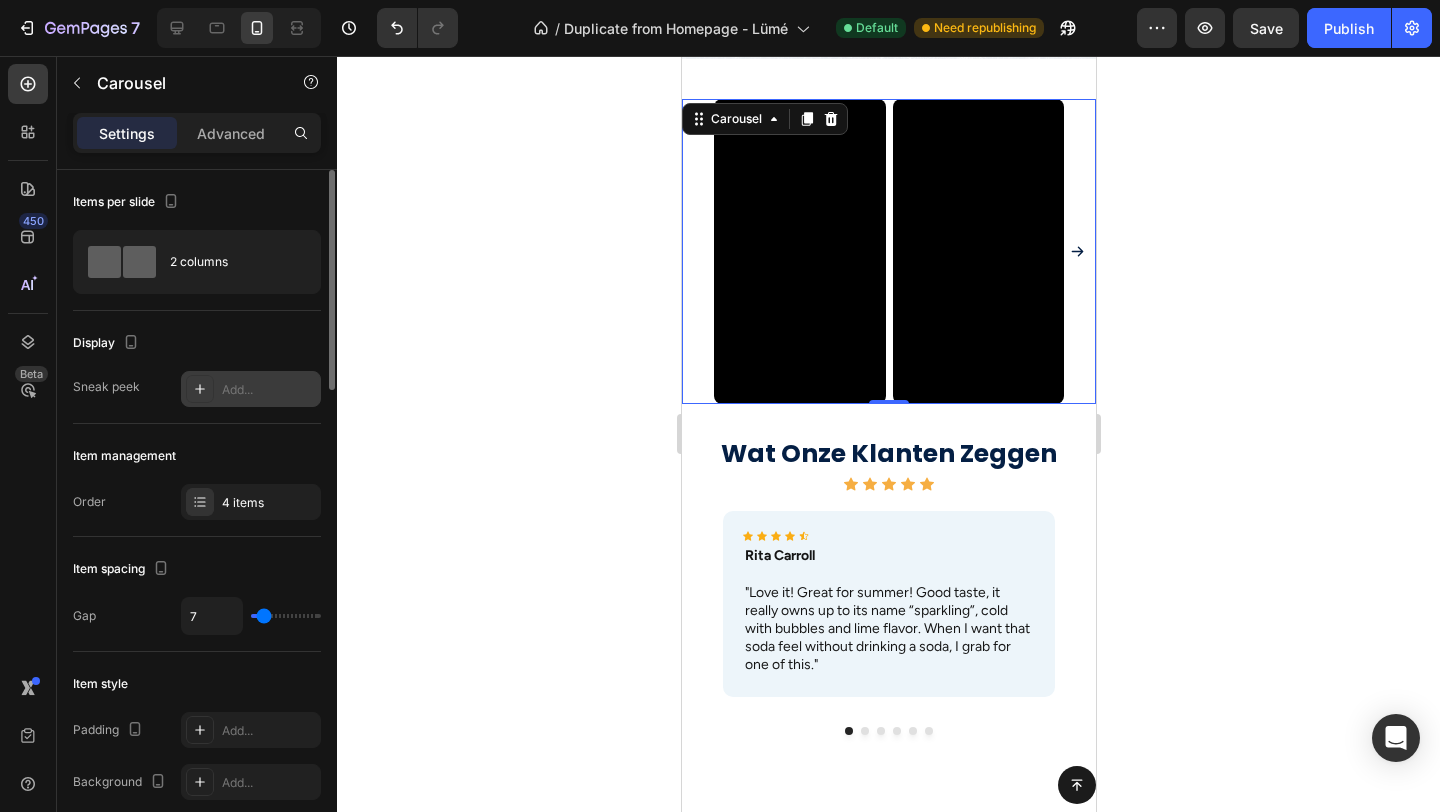 click 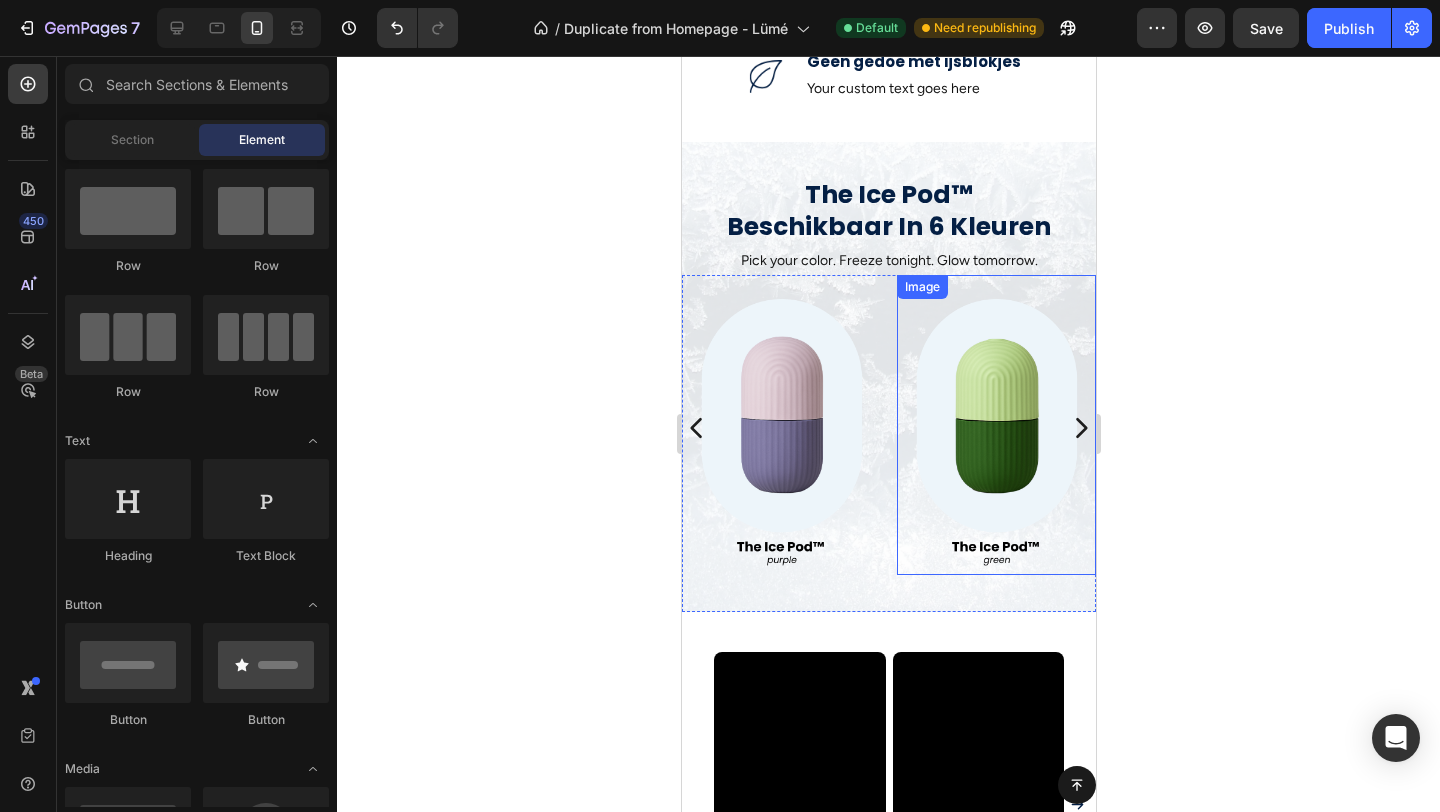 scroll, scrollTop: 1120, scrollLeft: 0, axis: vertical 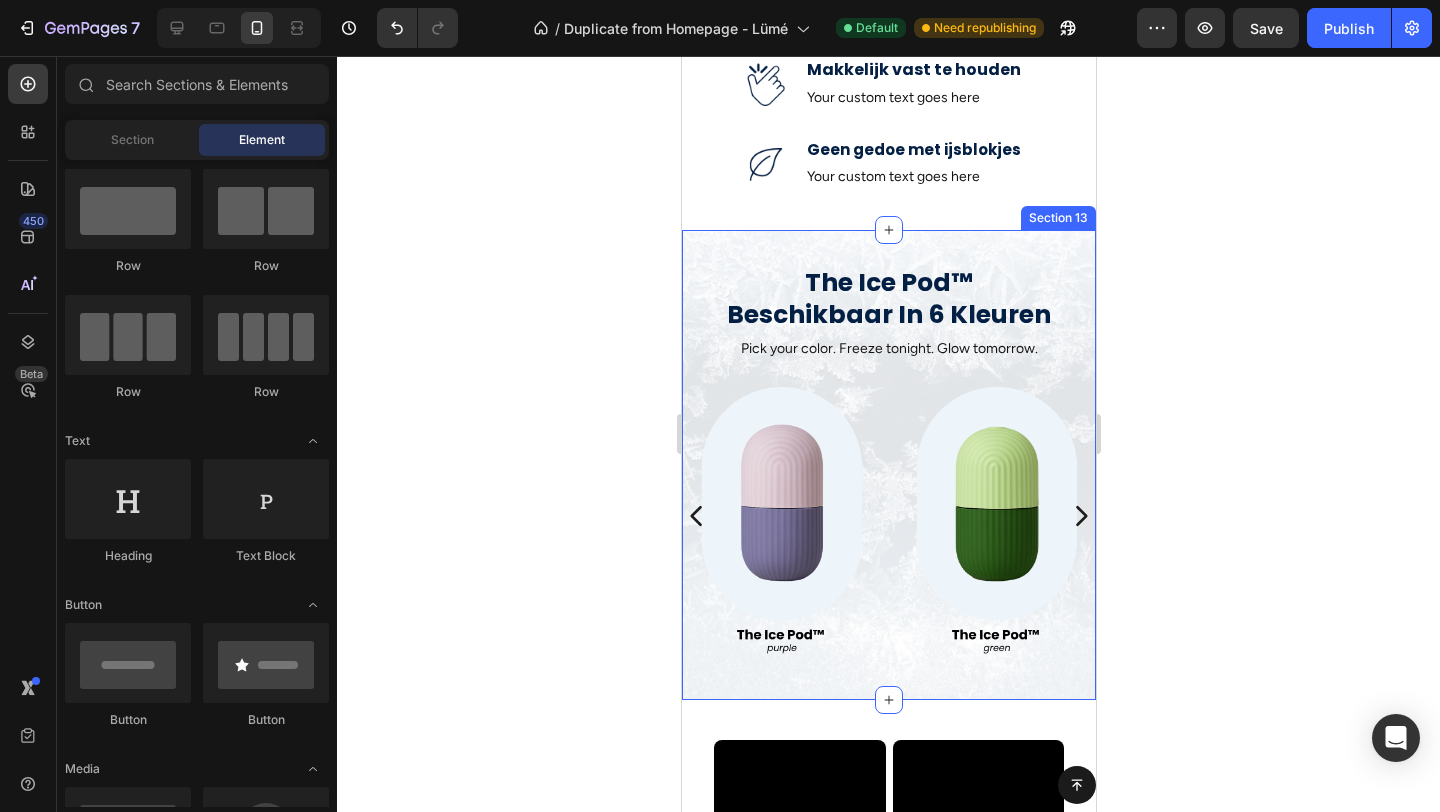click on "The Ice Pod™  Beschikbaar In 6 Kleuren Heading Pick your color. Freeze tonight. Glow tomorrow. Text Block
Image Image Image Image
Carousel Section 13" at bounding box center (888, 465) 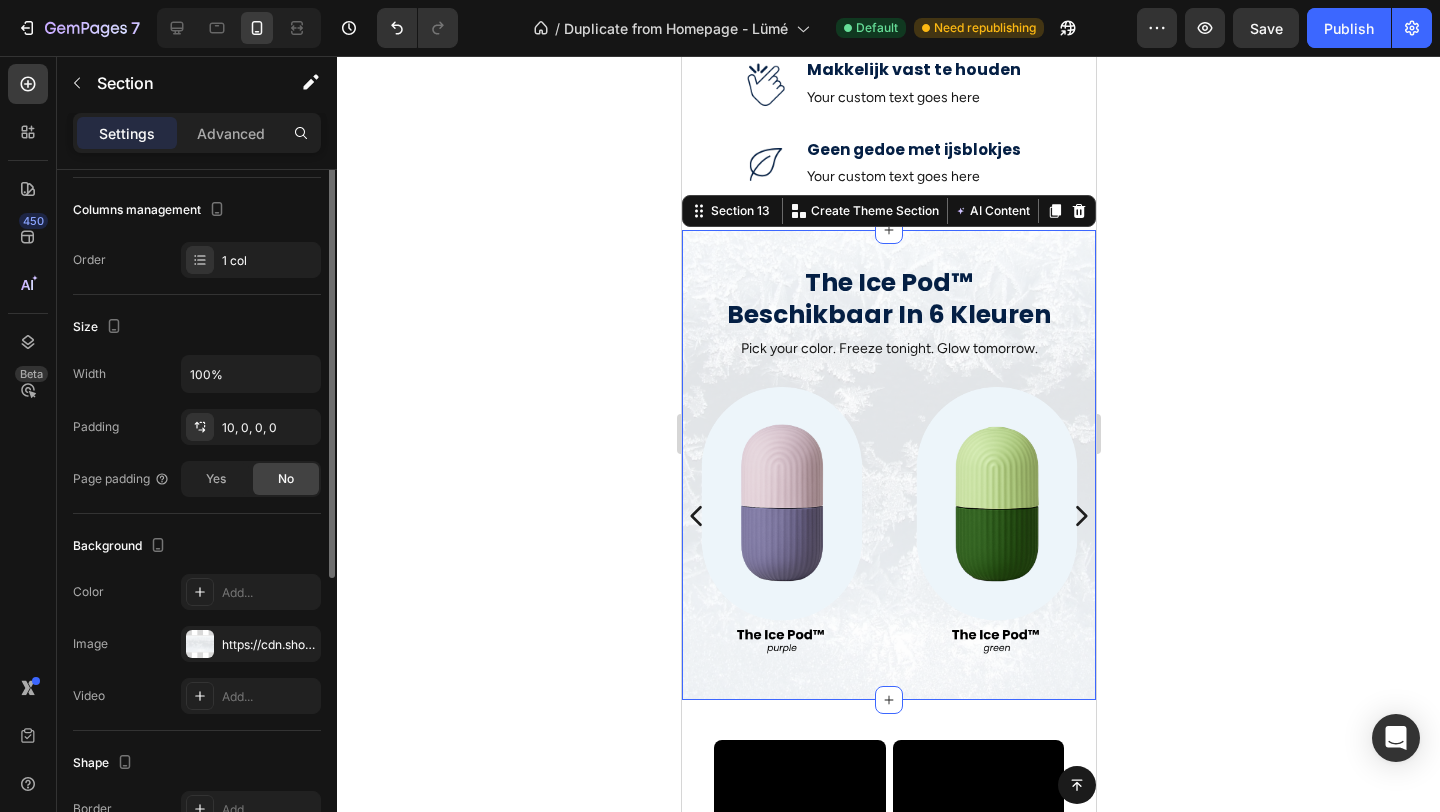 scroll, scrollTop: 469, scrollLeft: 0, axis: vertical 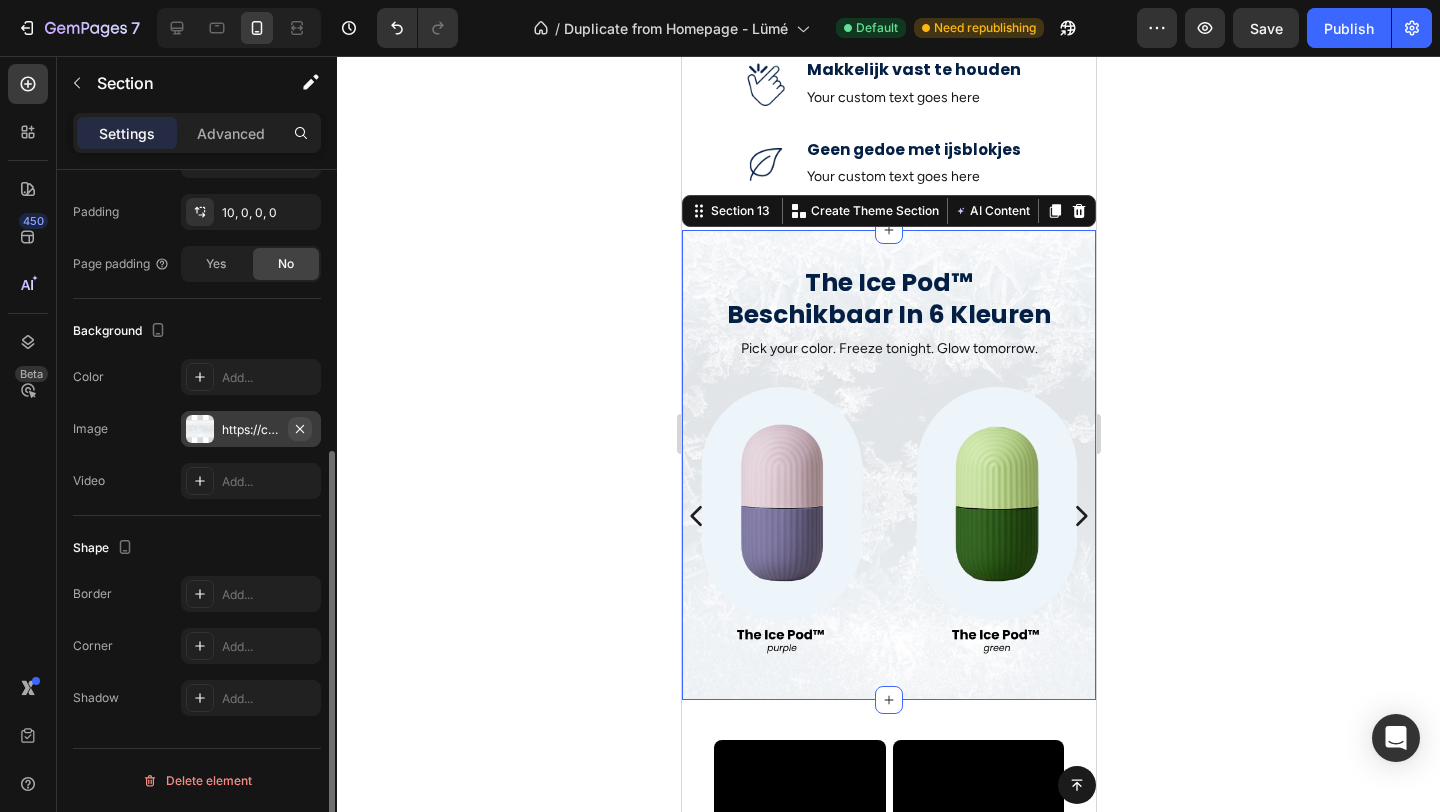 click 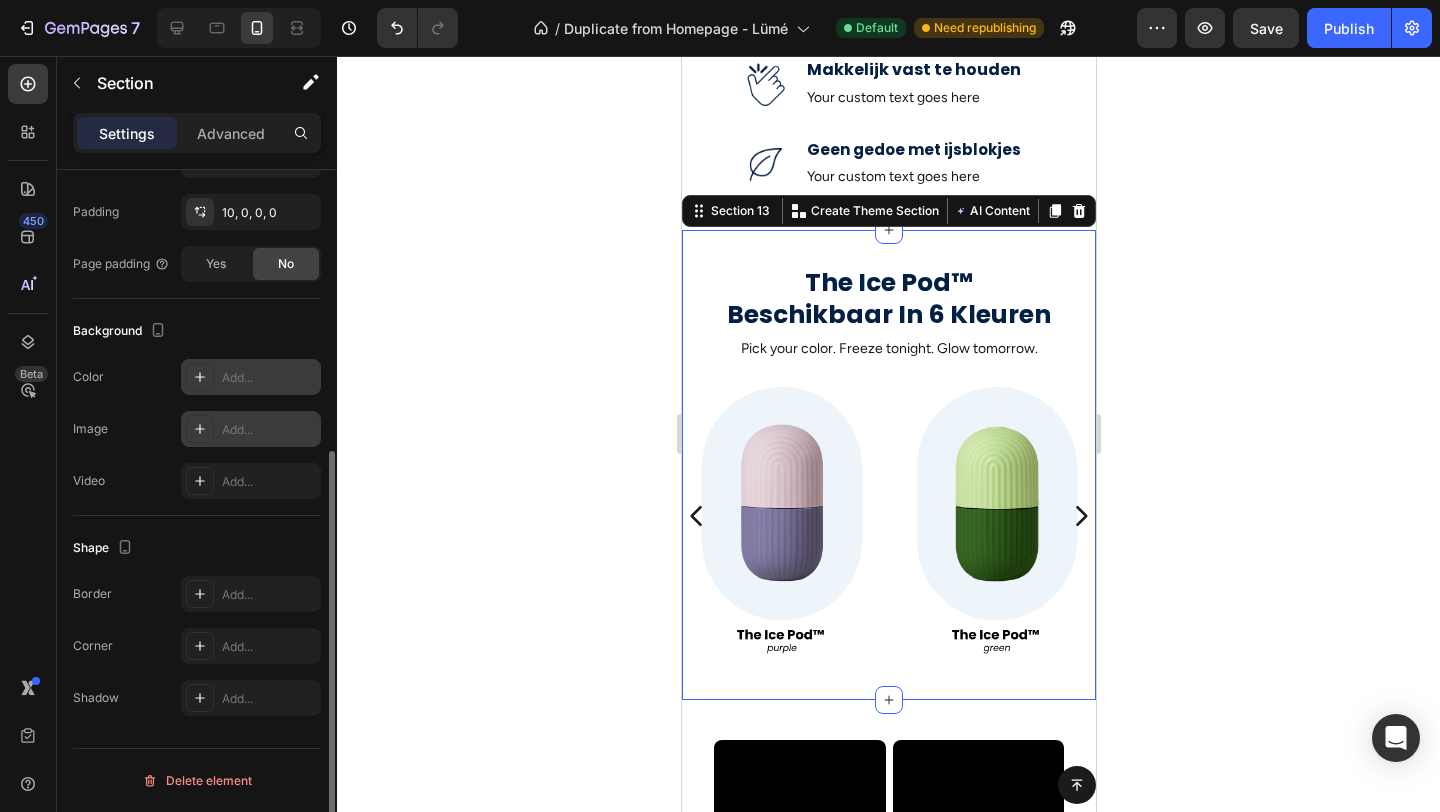 click on "Add..." at bounding box center [251, 377] 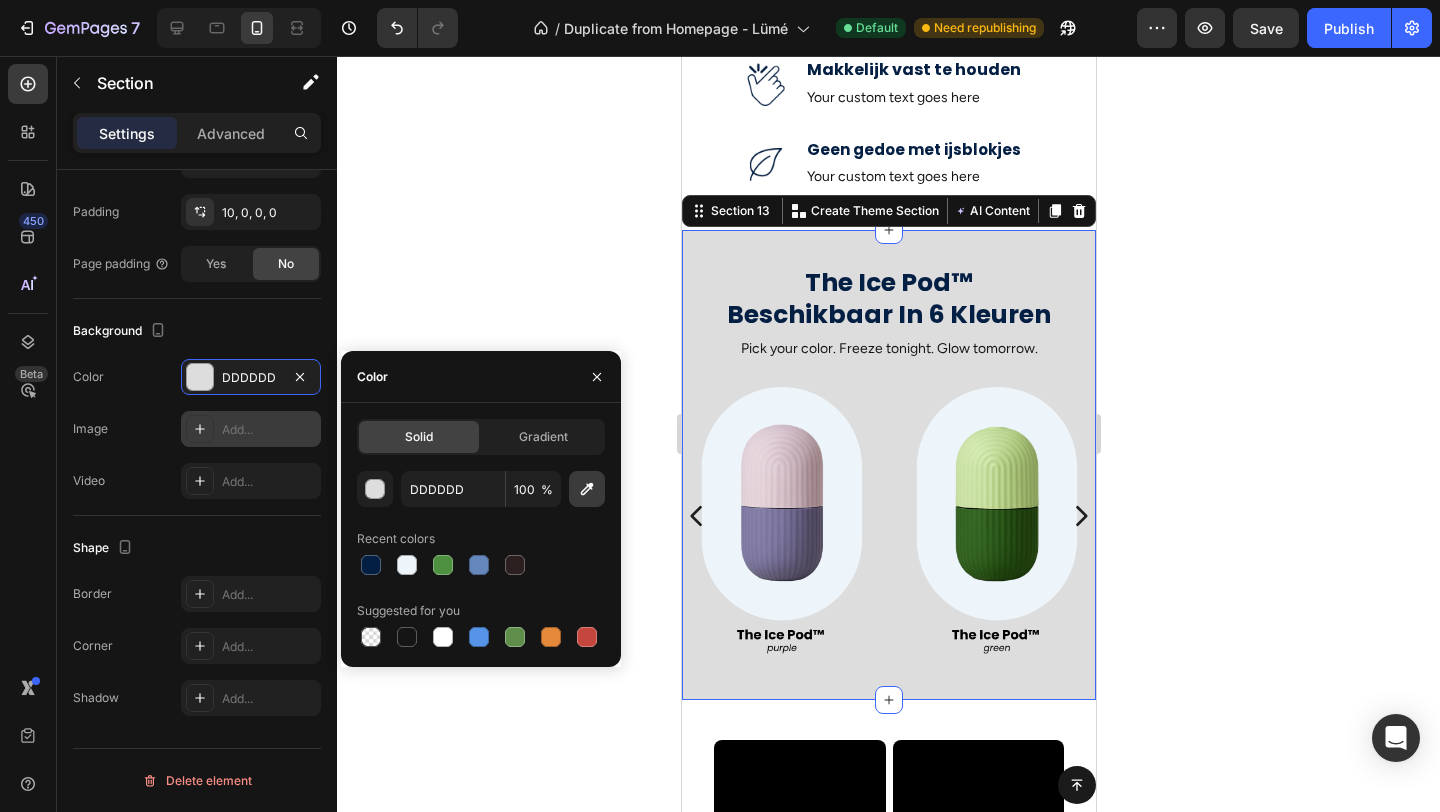 click at bounding box center [587, 489] 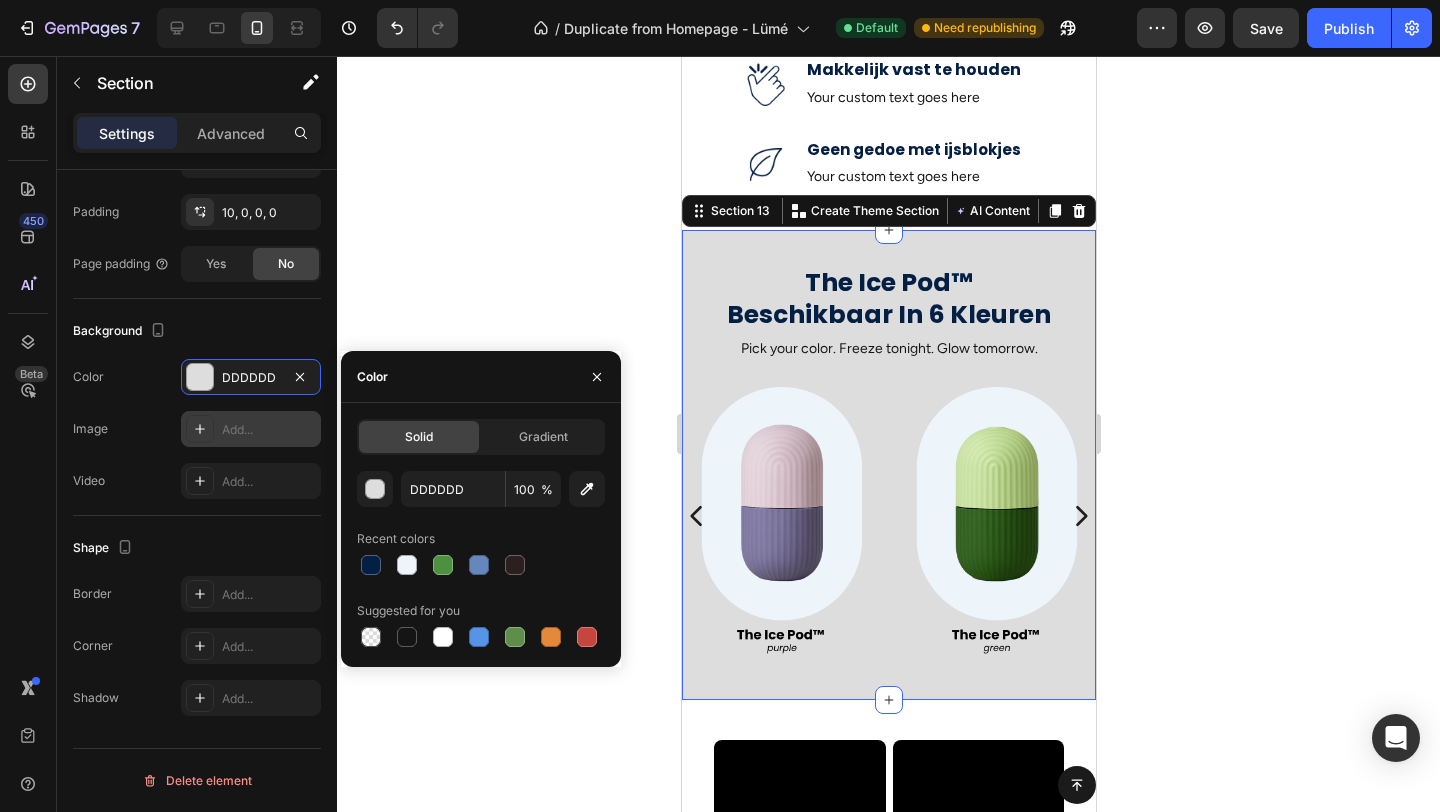 type on "EDF5F9" 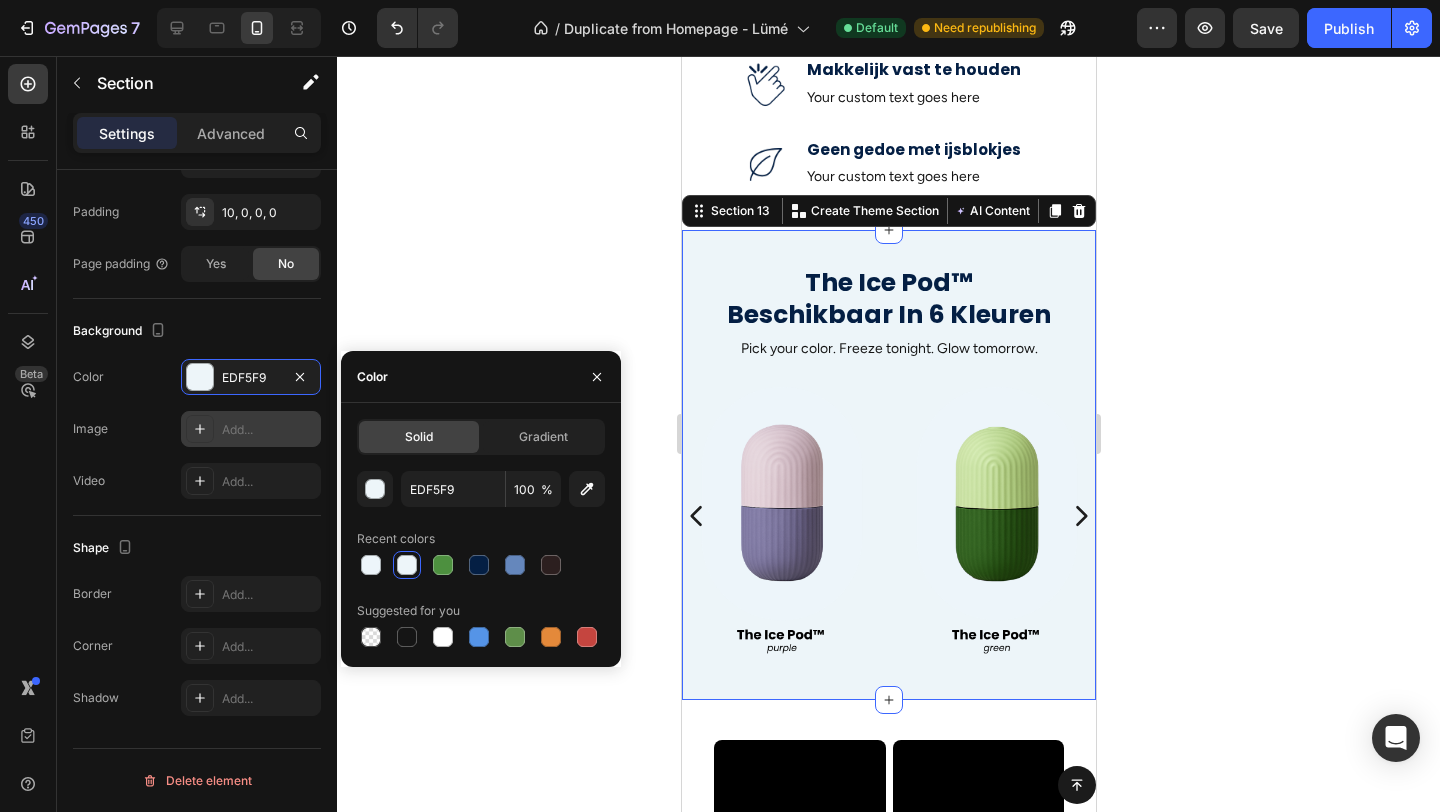 click 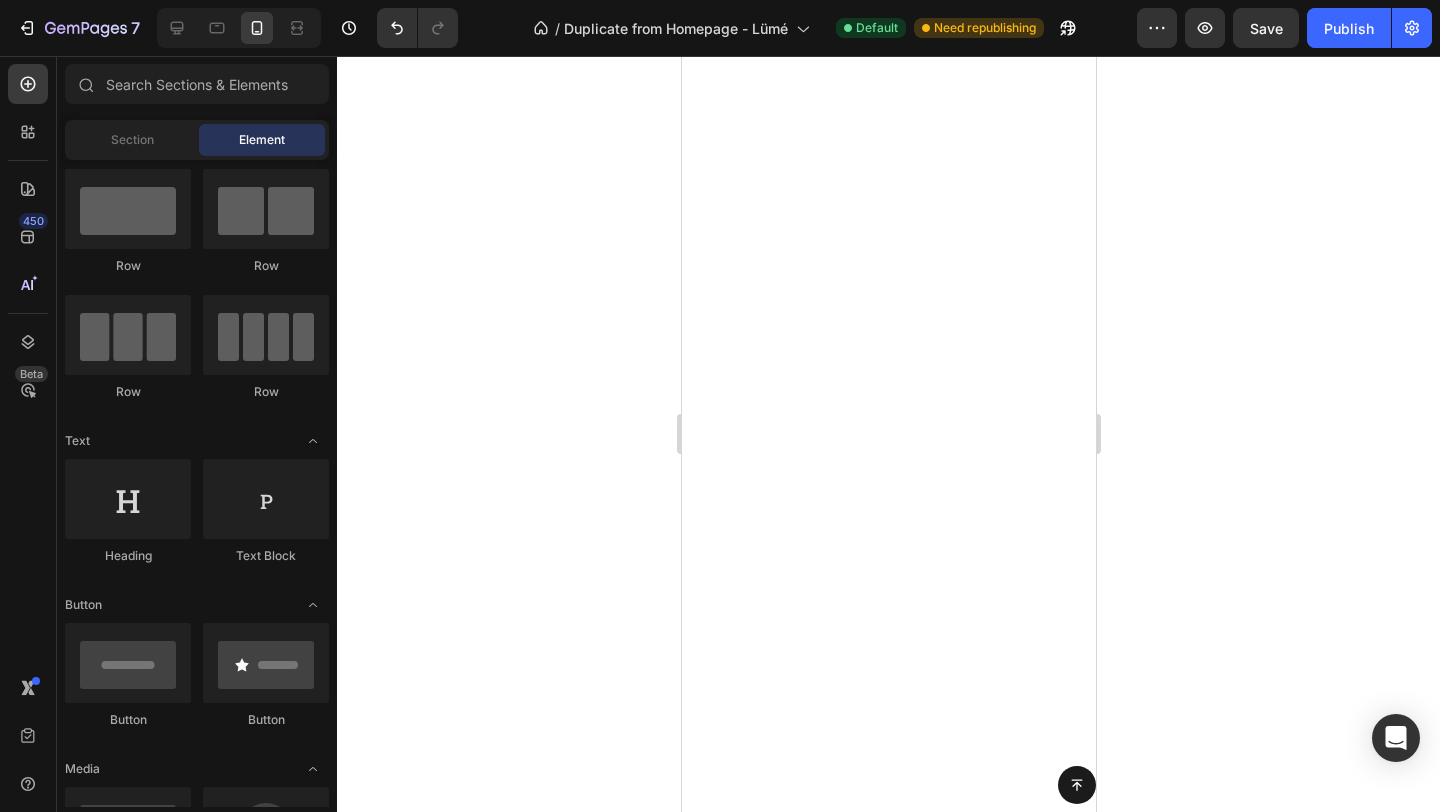 scroll, scrollTop: 1104, scrollLeft: 0, axis: vertical 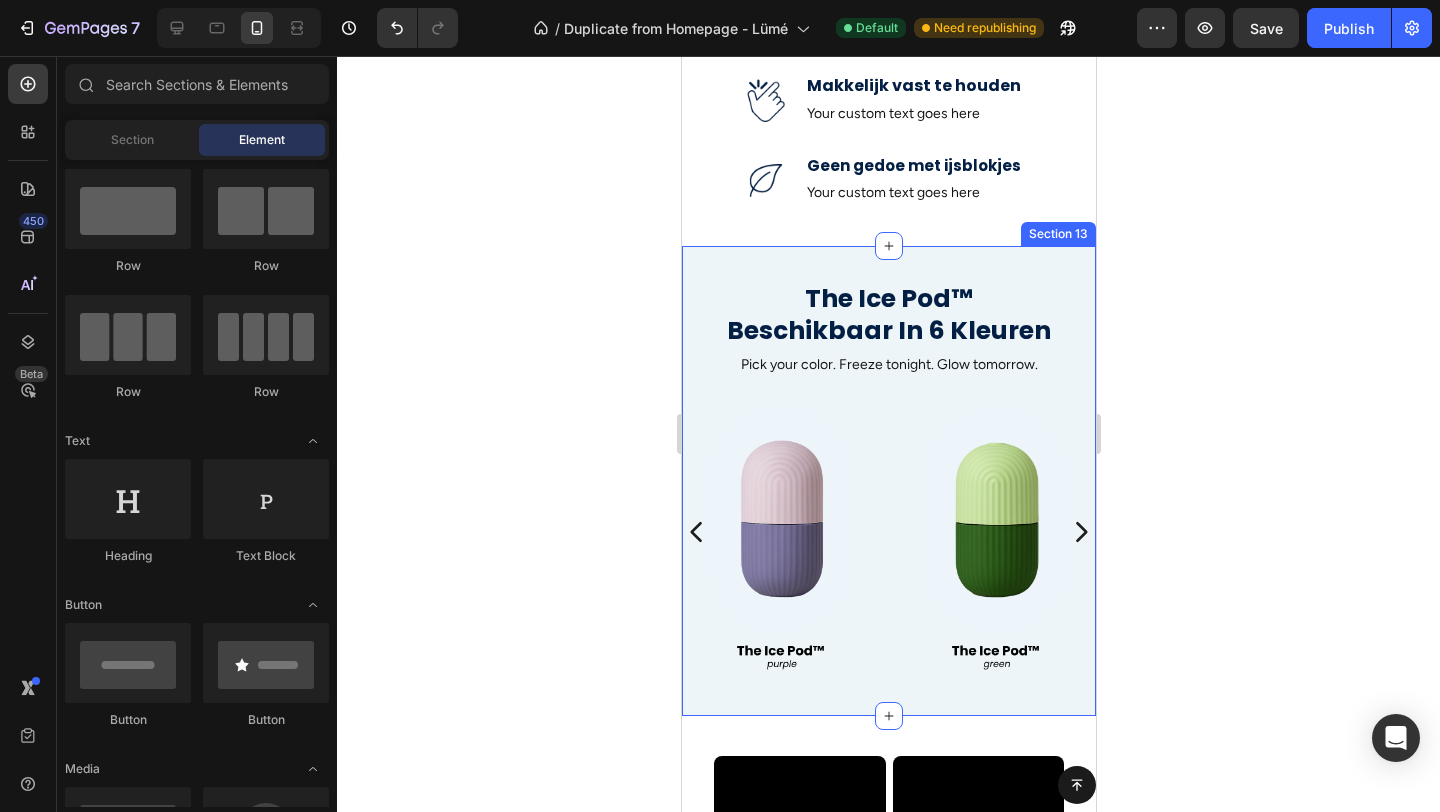 click on "The Ice Pod™  Beschikbaar In 6 Kleuren Heading Pick your color. Freeze tonight. Glow tomorrow. Text Block
Image Image Image Image
Carousel Section 13" at bounding box center [888, 481] 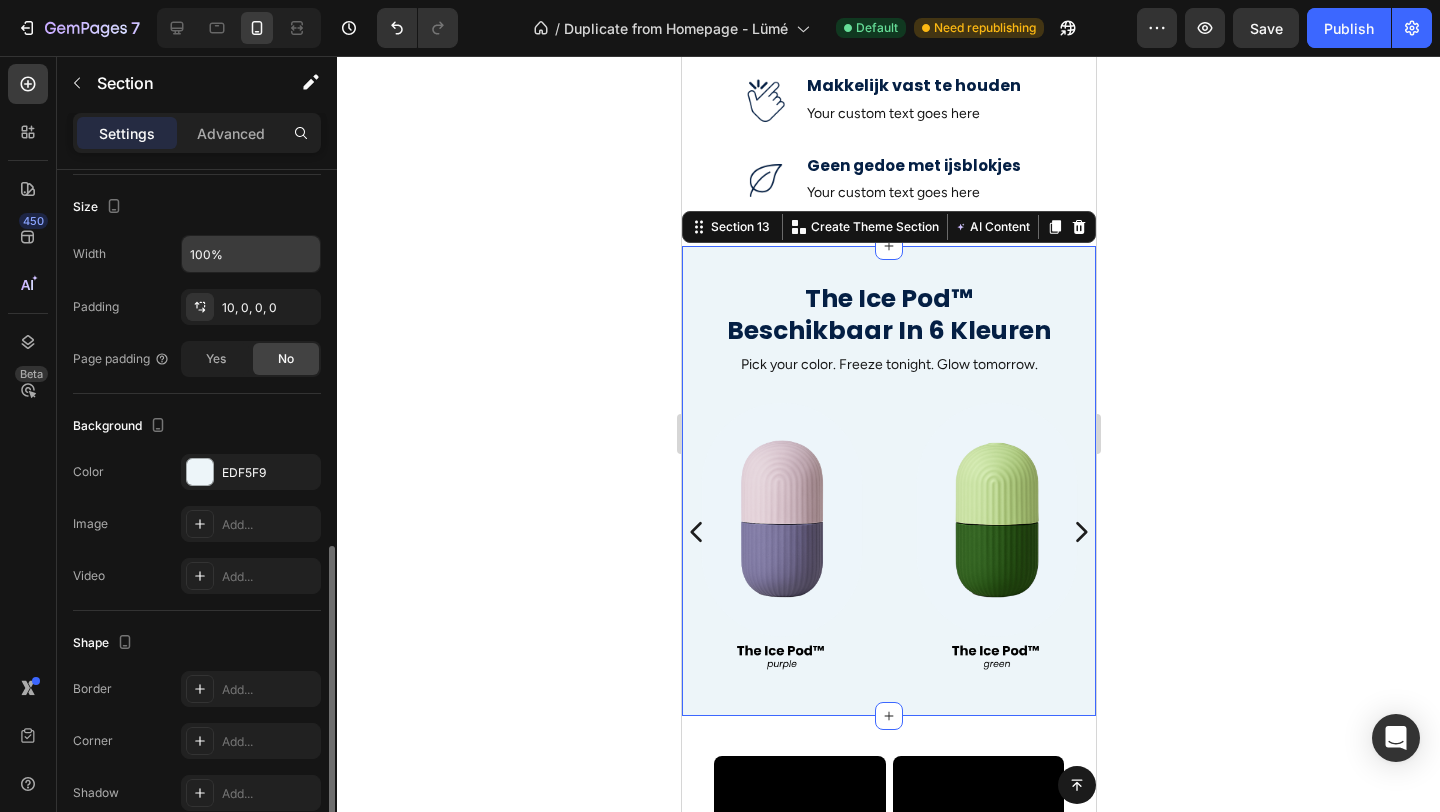 scroll, scrollTop: 469, scrollLeft: 0, axis: vertical 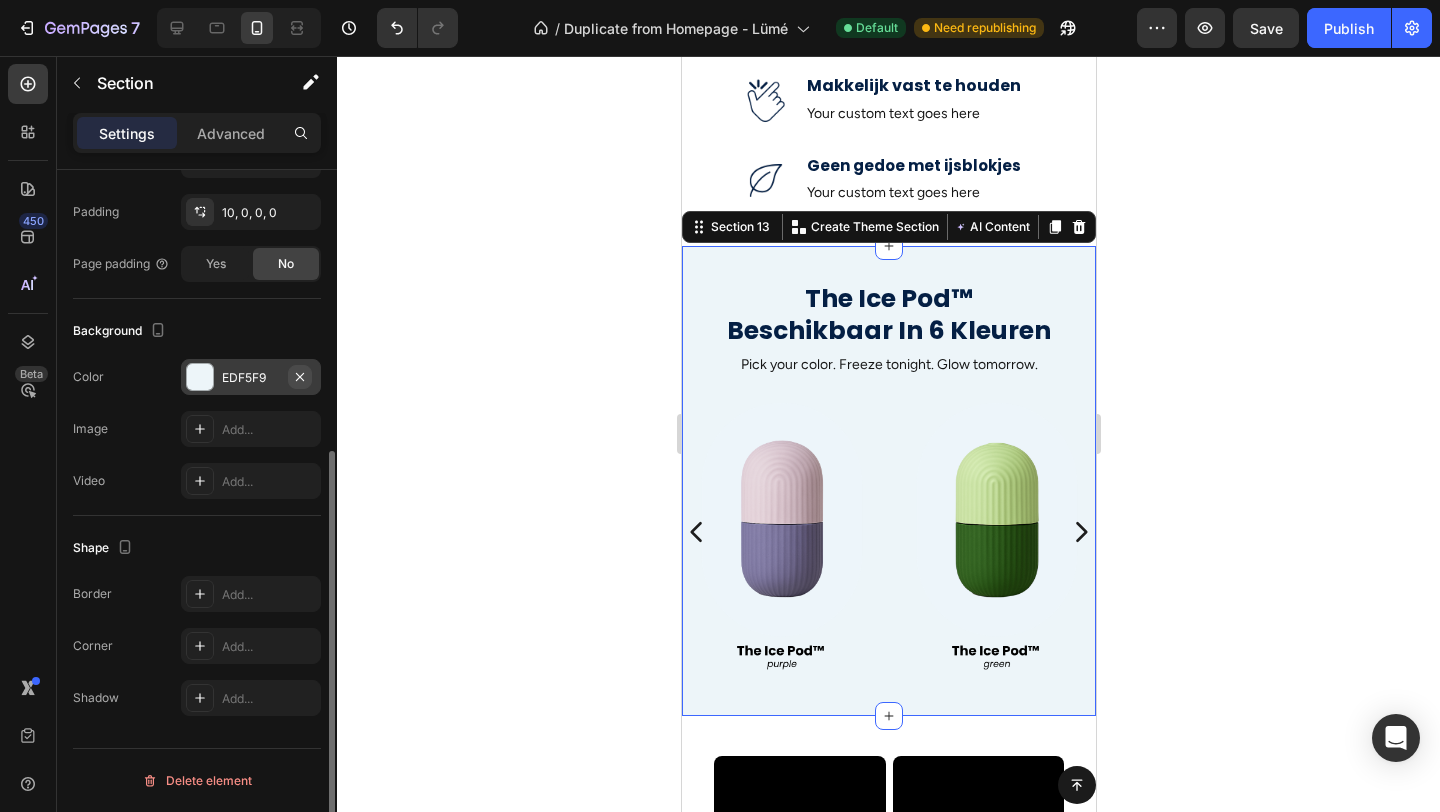 click 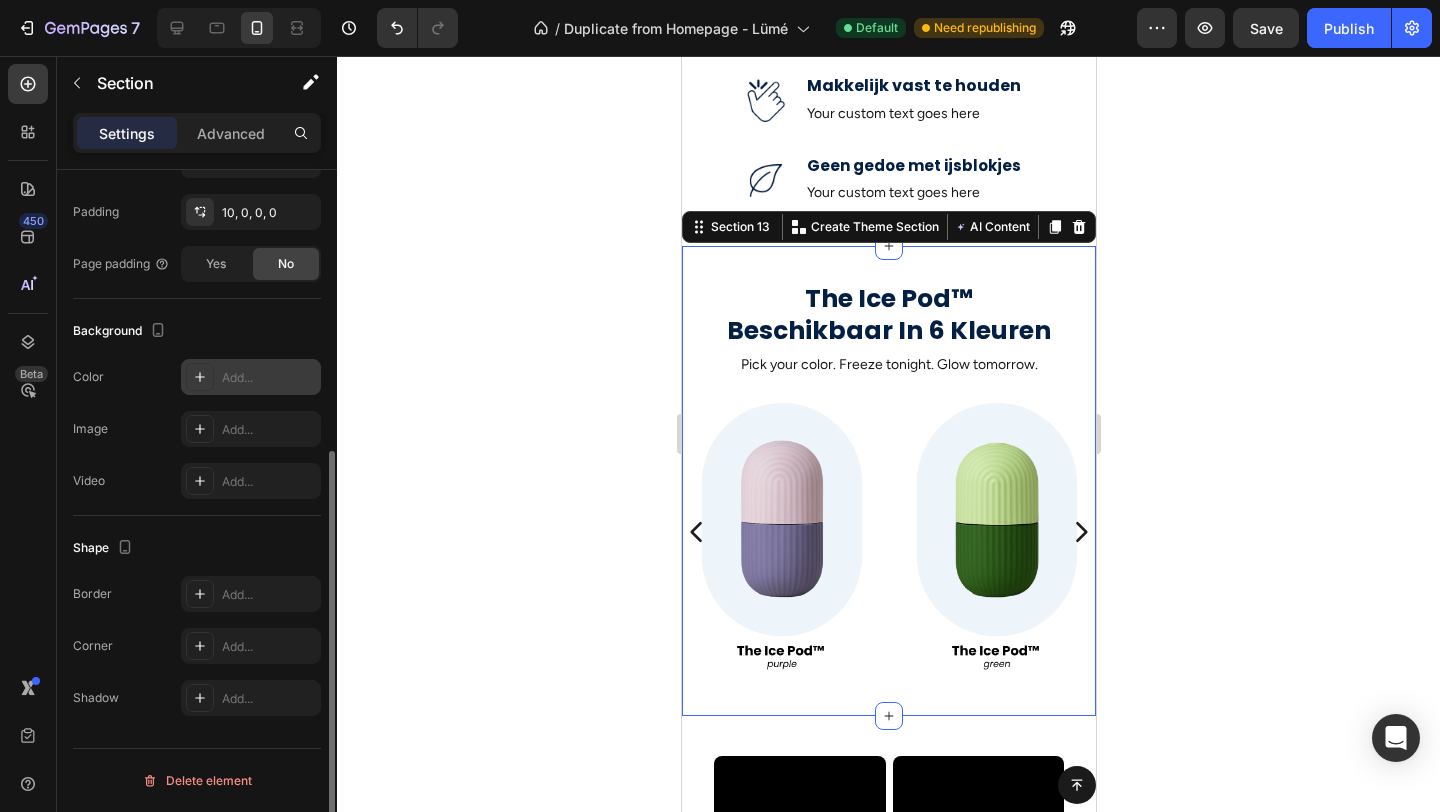 click 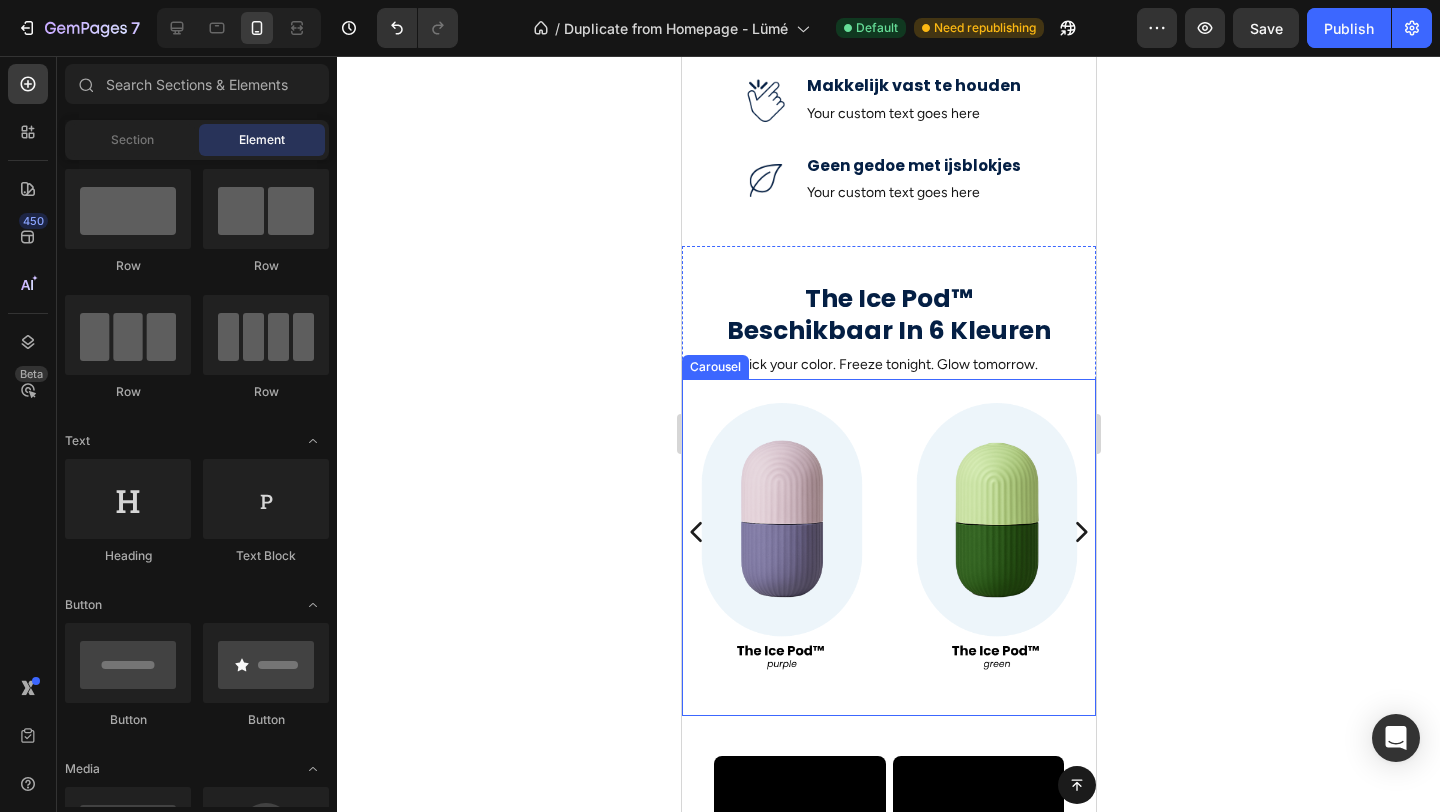 scroll, scrollTop: 1192, scrollLeft: 0, axis: vertical 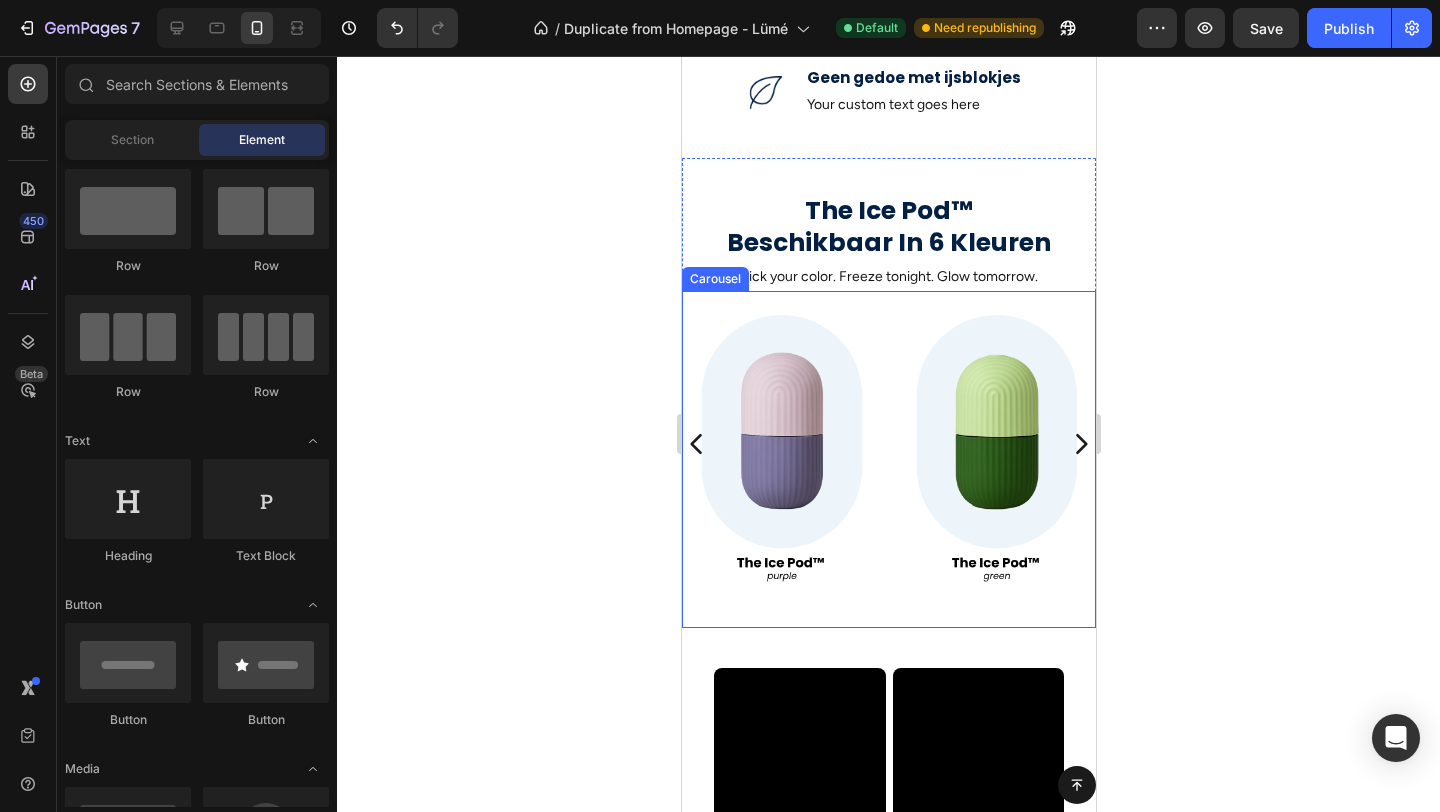 click on "Image Image Image Image
Carousel" at bounding box center (888, 459) 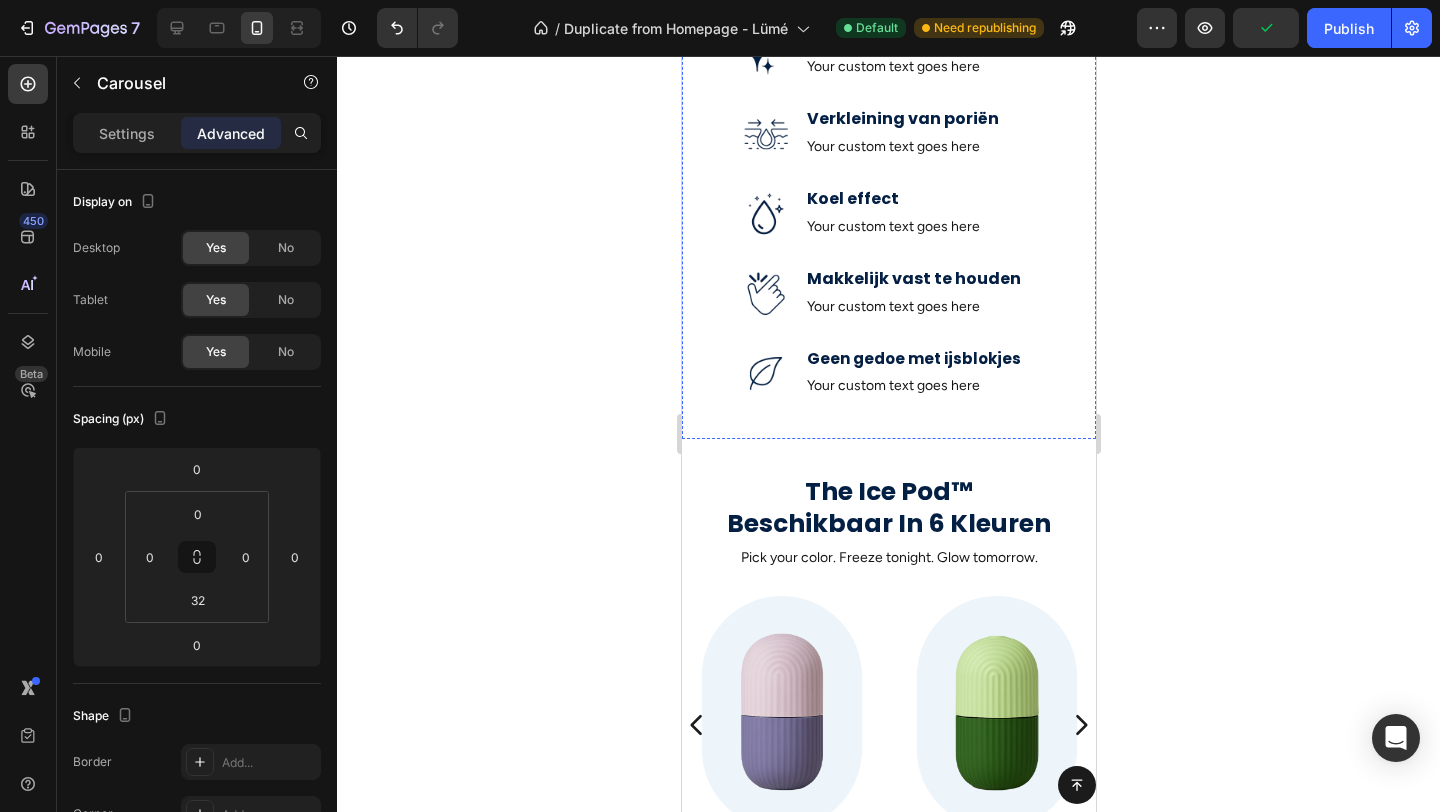 scroll, scrollTop: 933, scrollLeft: 0, axis: vertical 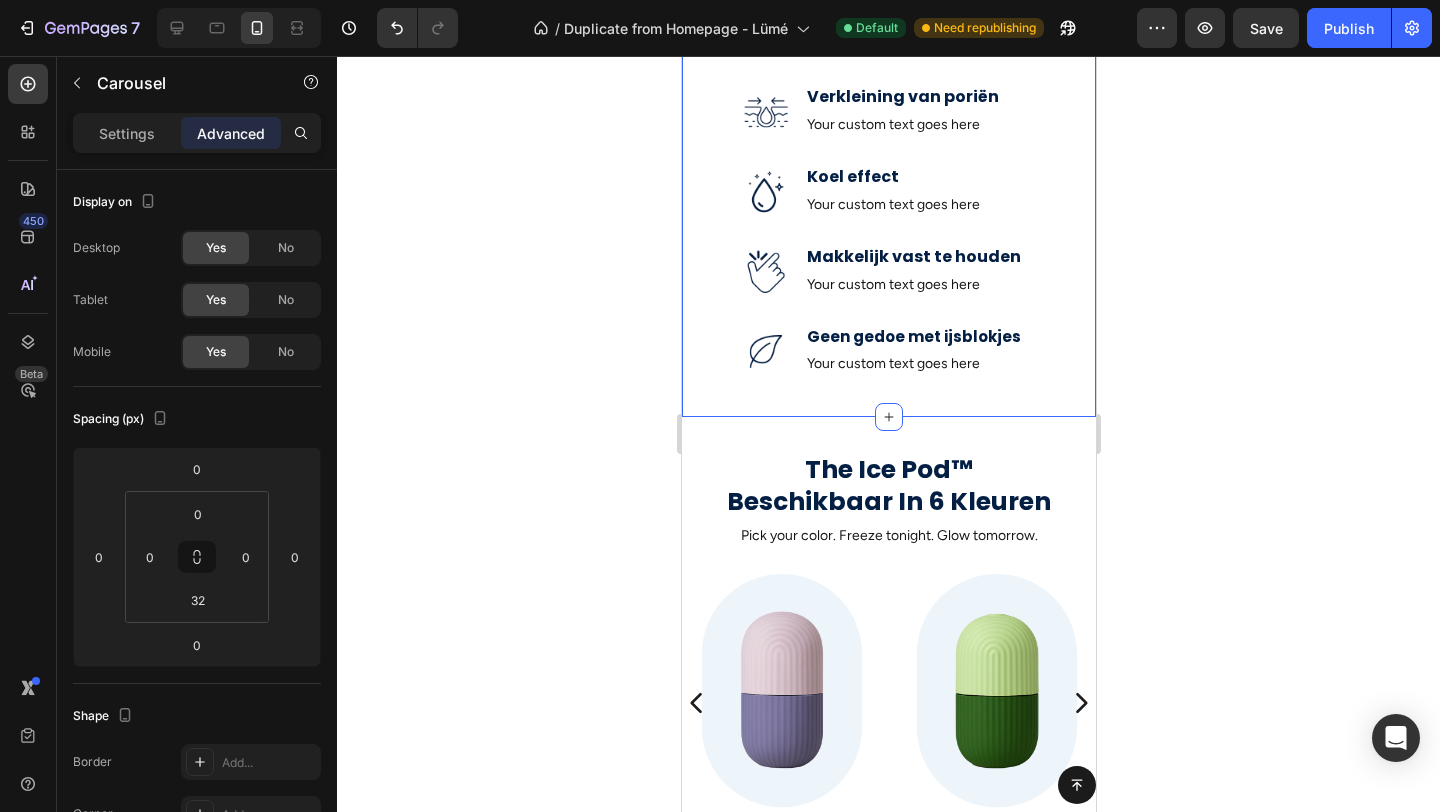 click on "The Ice Pod ™  It's Benefits Heading Replace this text with your contentReplace this text with your contentReplace this text with your content Text Block Image Image Glowy skin Text Block Your custom text goes here Text Block Image Verkleining van poriën Text Block Your custom text goes here Text Block Image Koel effect Text Block Your custom text goes here Text Block Image Makkelijk vast te houden Text Block Your custom text goes here Text block Image Geen gedoe met ijsblokjes Text Block Your custom text goes here Text block Advanced List Section 12" at bounding box center [888, -19] 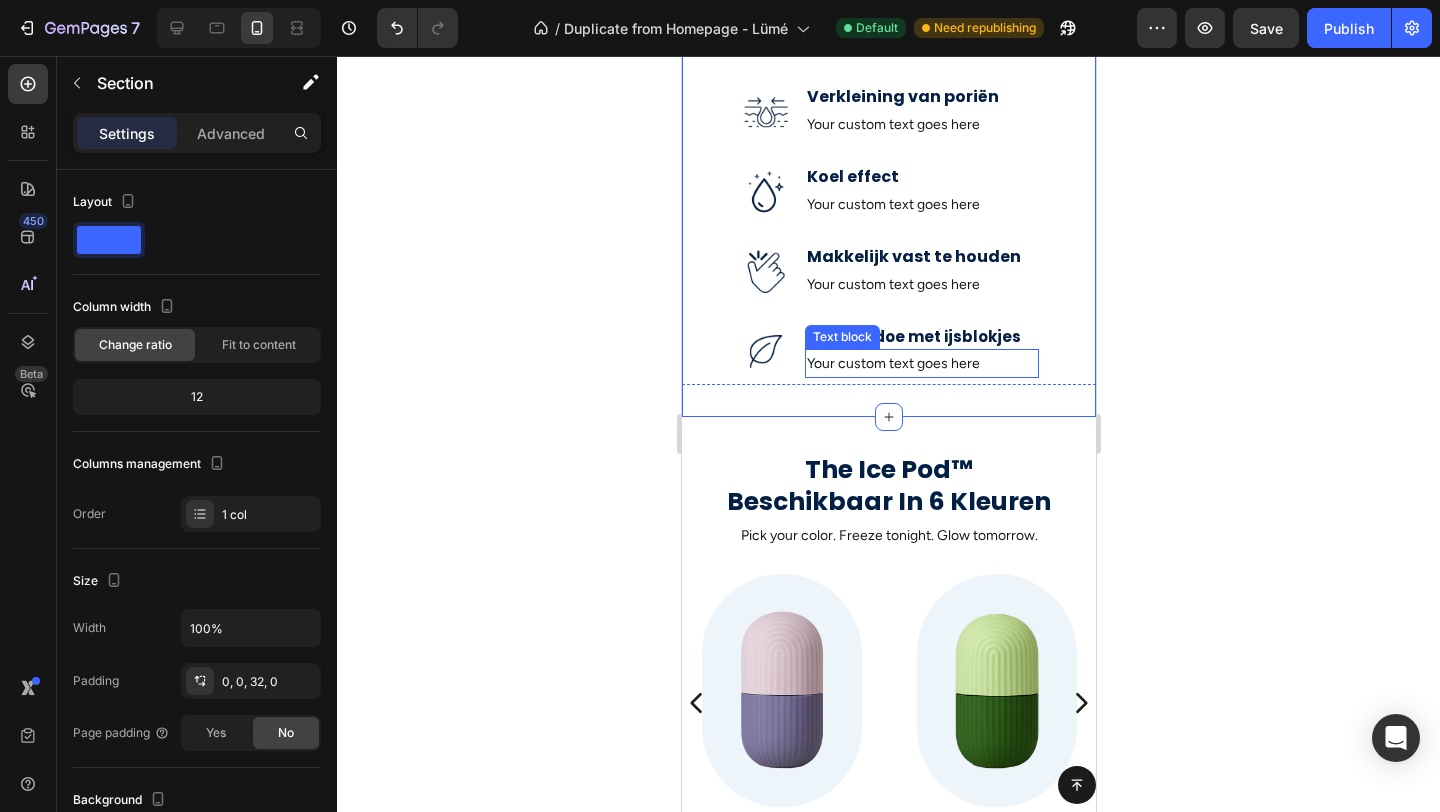 click on "Your custom text goes here" at bounding box center [921, 363] 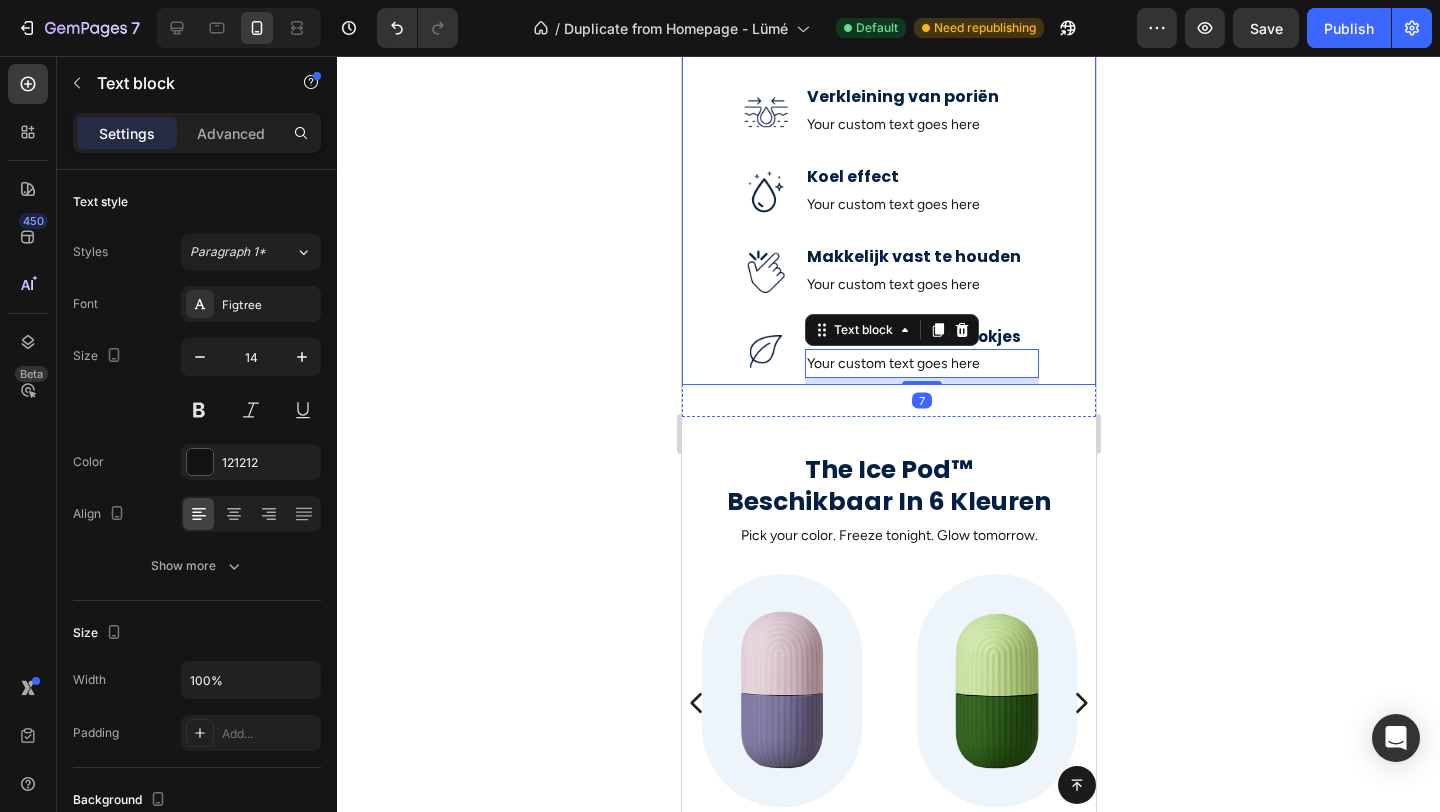 click on "Image Glowy skin Text Block Your custom text goes here Text Block Image Verkleining van poriën Text Block Your custom text goes here Text Block Image Koel effect Text Block Your custom text goes here Text Block Image Makkelijk vast te houden Text Block Your custom text goes here Text block Image Geen gedoe met ijsblokjes Text Block Your custom text goes here Text block   7" at bounding box center [888, 191] 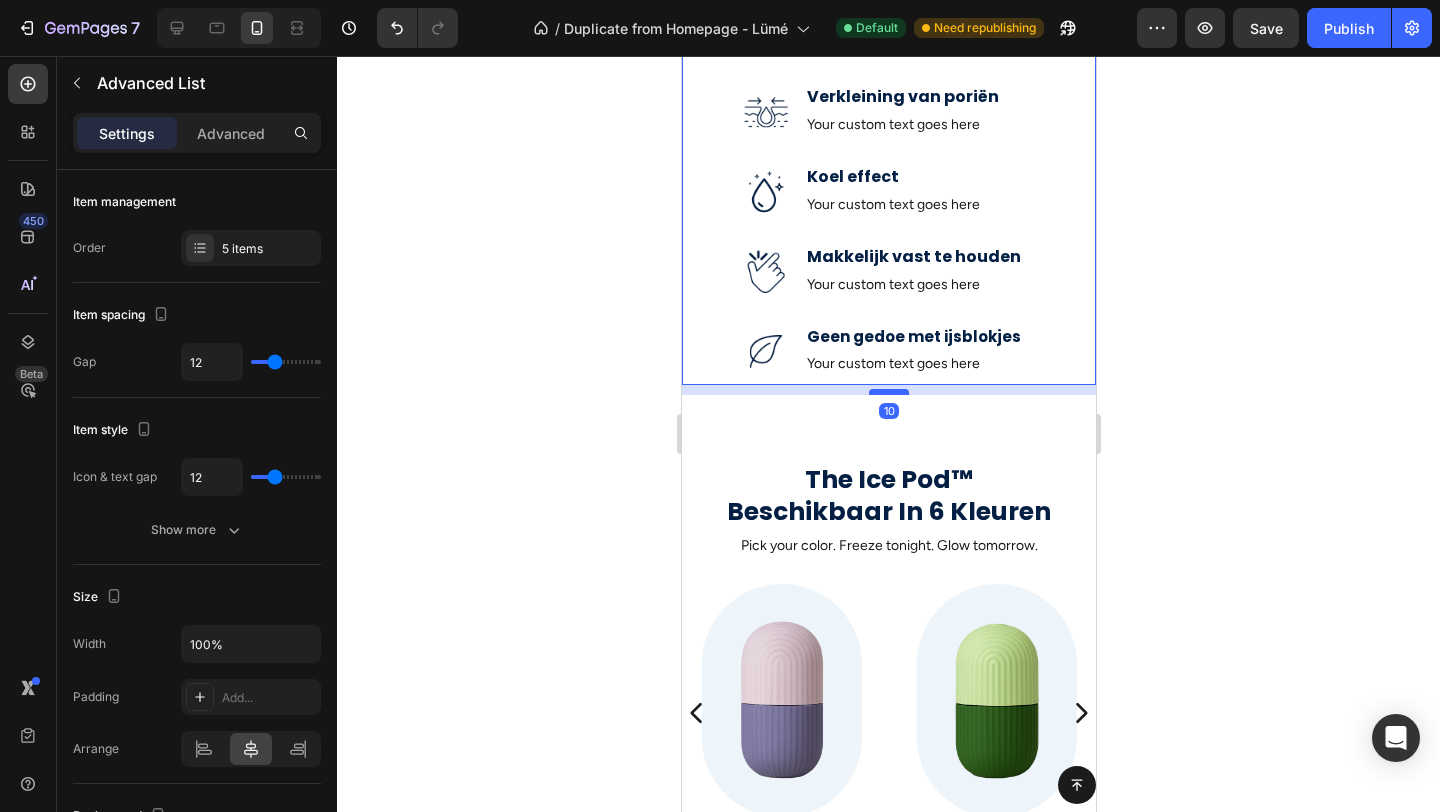 drag, startPoint x: 897, startPoint y: 381, endPoint x: 895, endPoint y: 391, distance: 10.198039 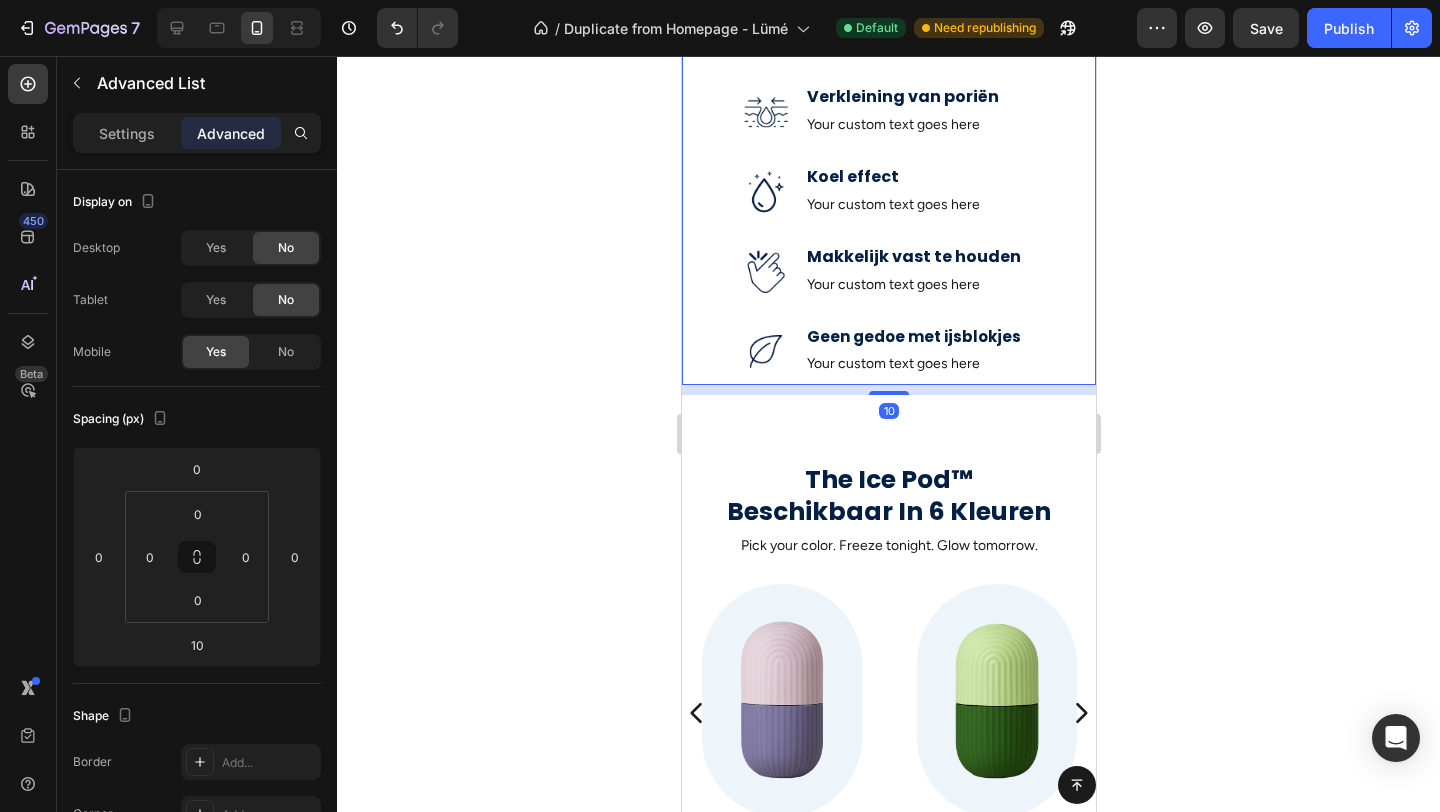 click 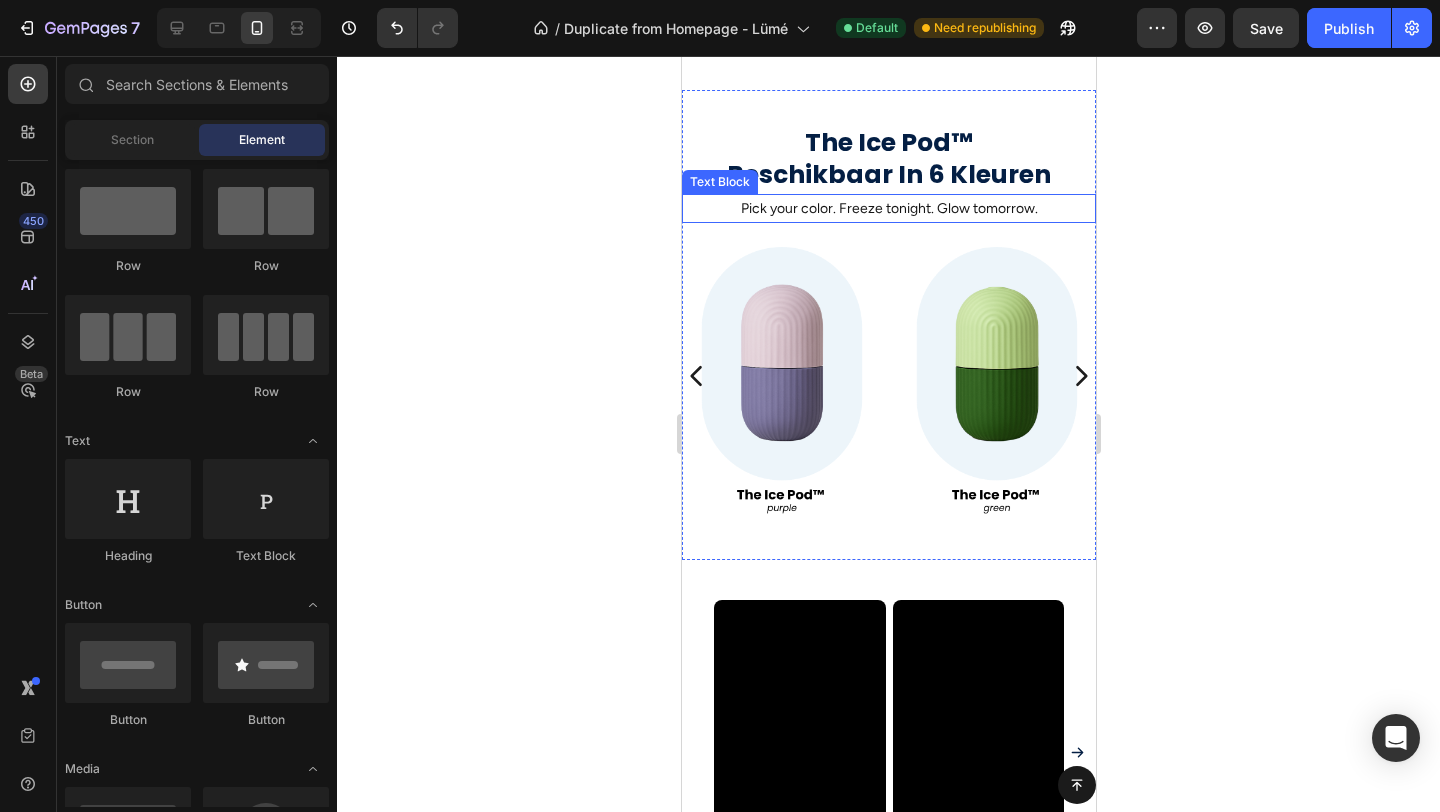 scroll, scrollTop: 1284, scrollLeft: 0, axis: vertical 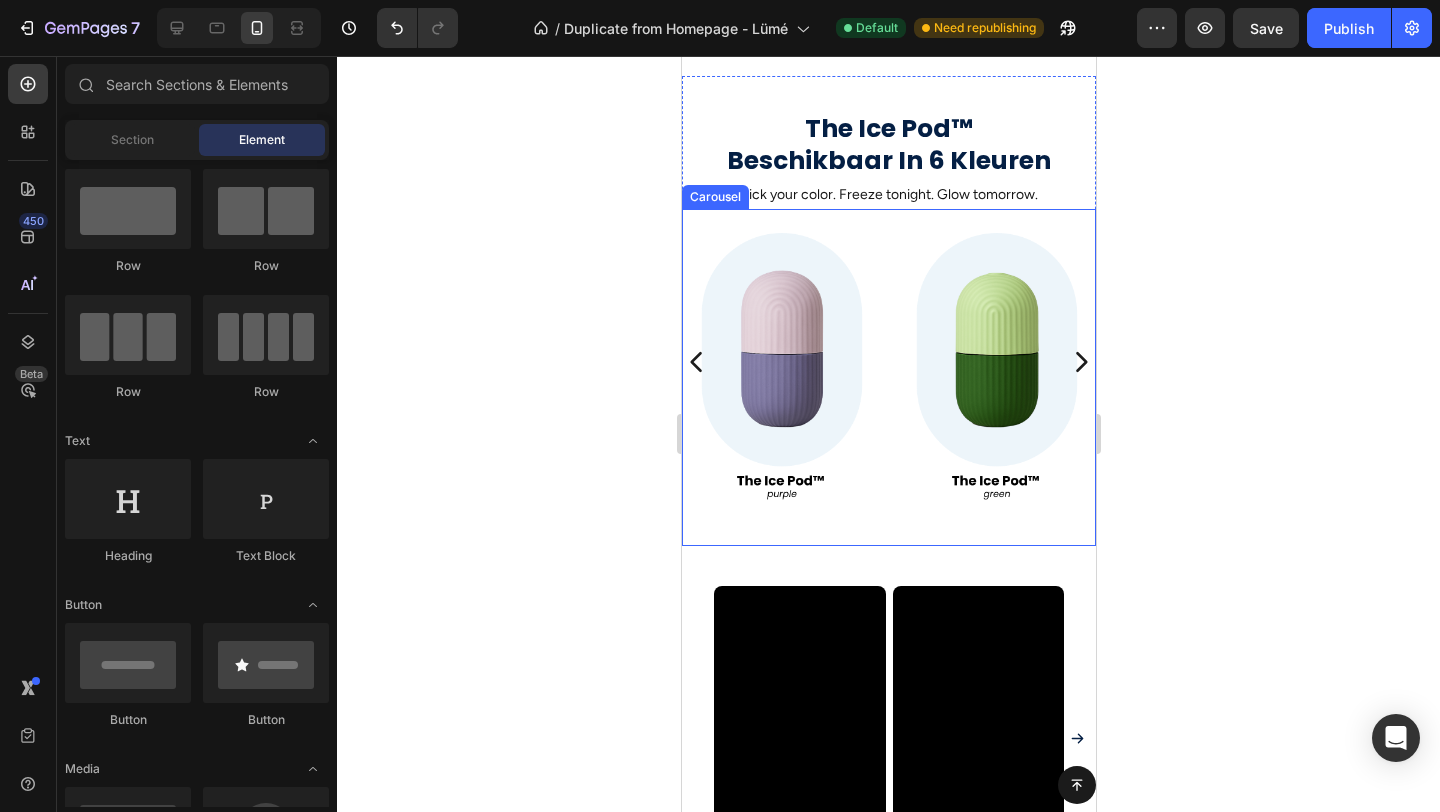 click on "Image Image Image Image
Carousel" at bounding box center [888, 377] 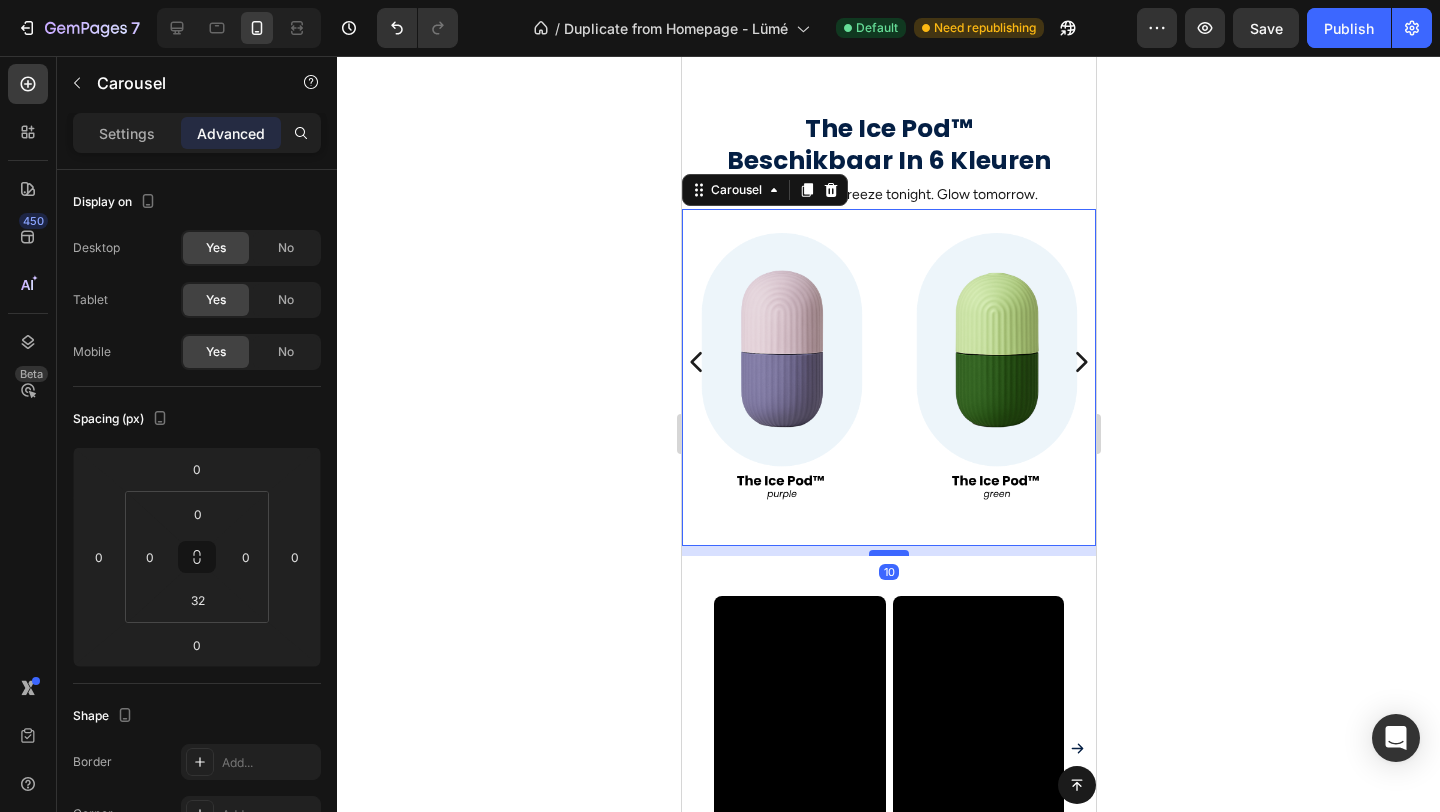 drag, startPoint x: 880, startPoint y: 542, endPoint x: 878, endPoint y: 552, distance: 10.198039 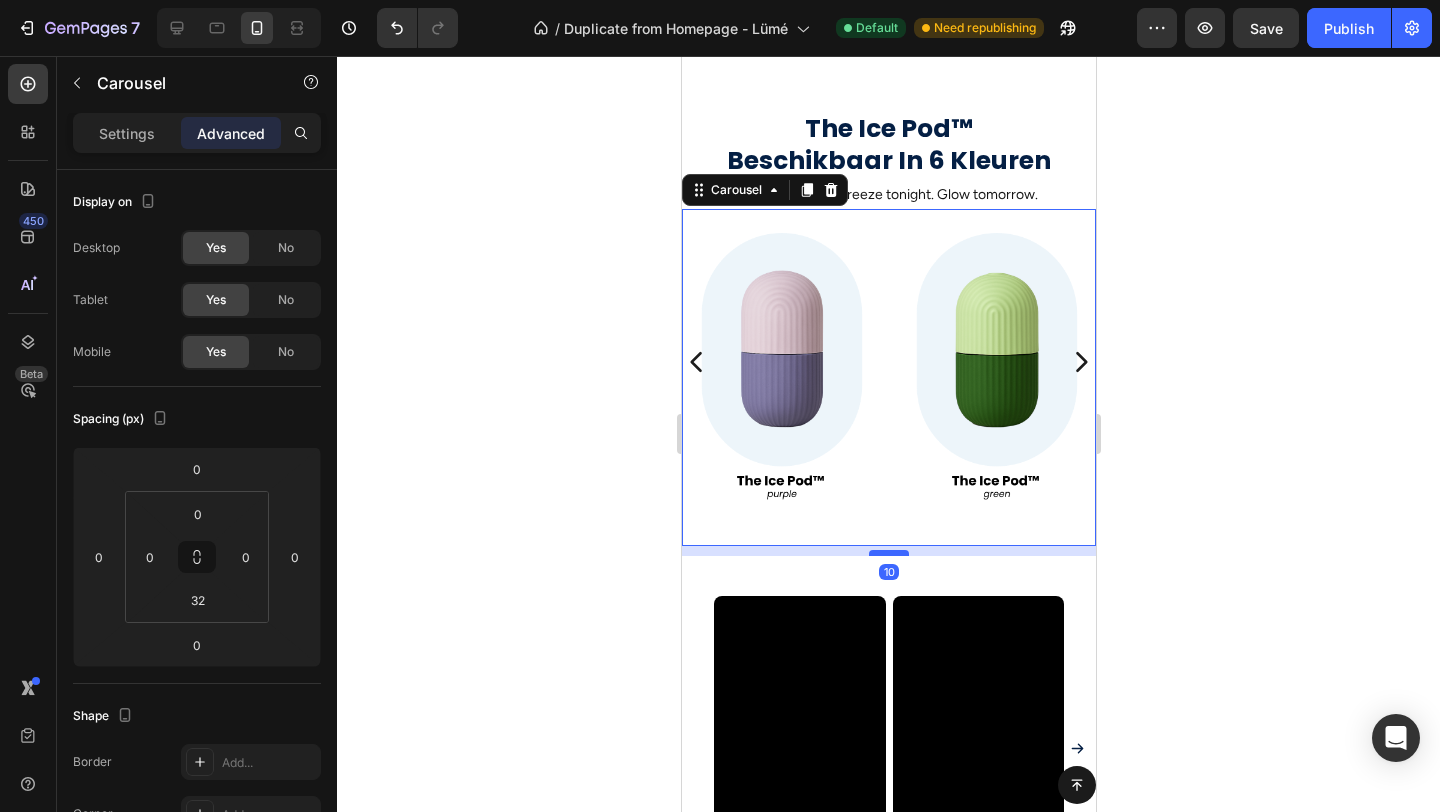 click at bounding box center (888, 553) 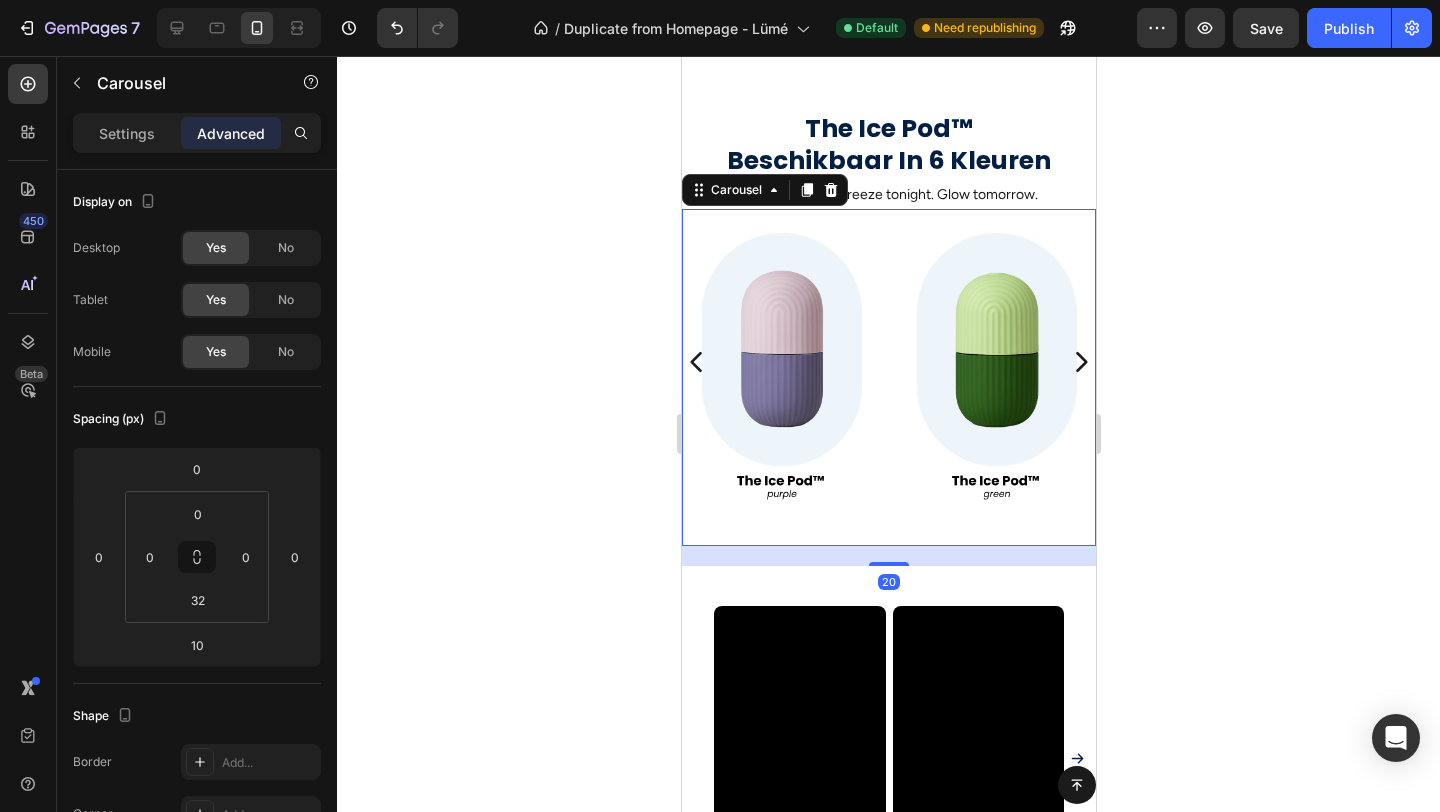 drag, startPoint x: 878, startPoint y: 552, endPoint x: 1023, endPoint y: 569, distance: 145.99315 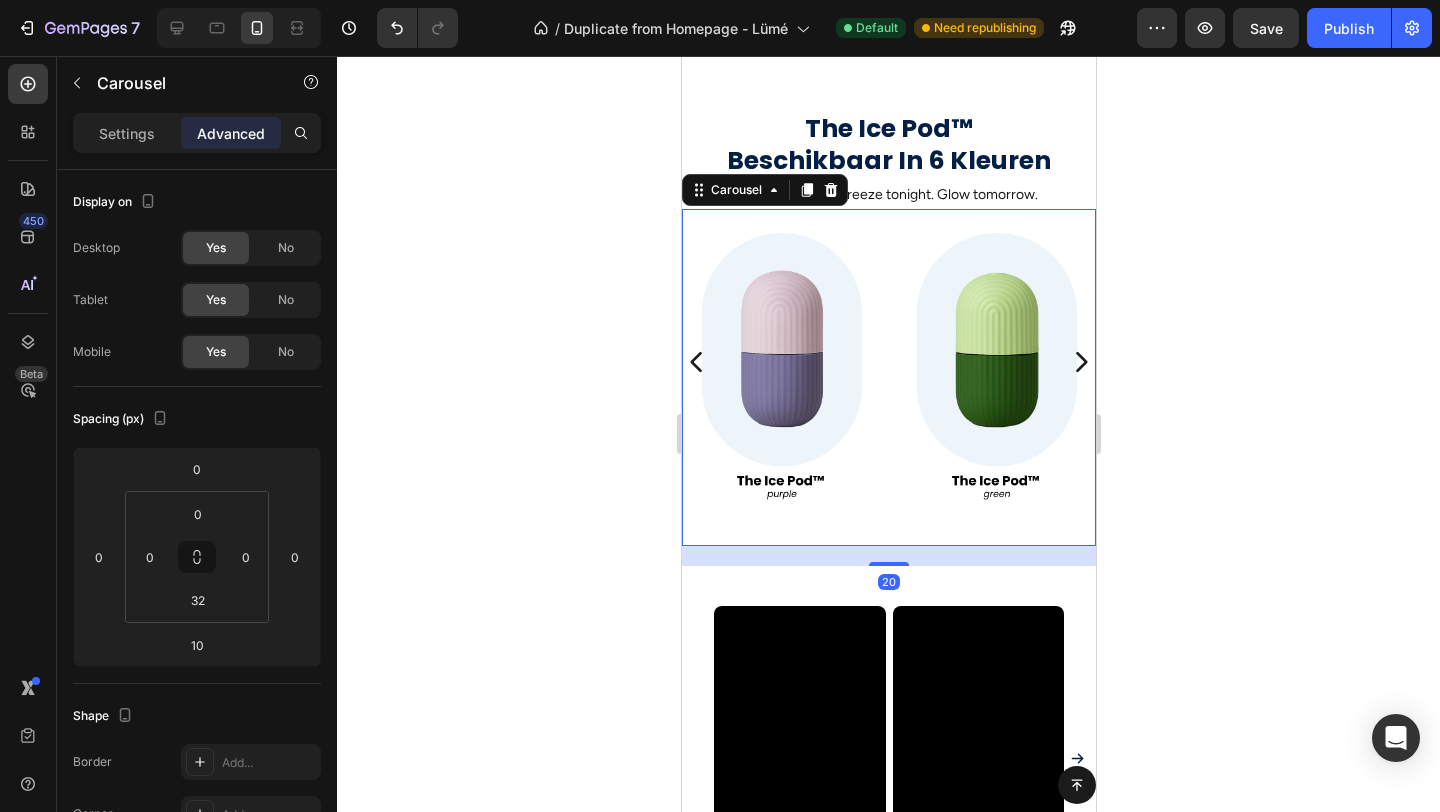 click at bounding box center [888, 564] 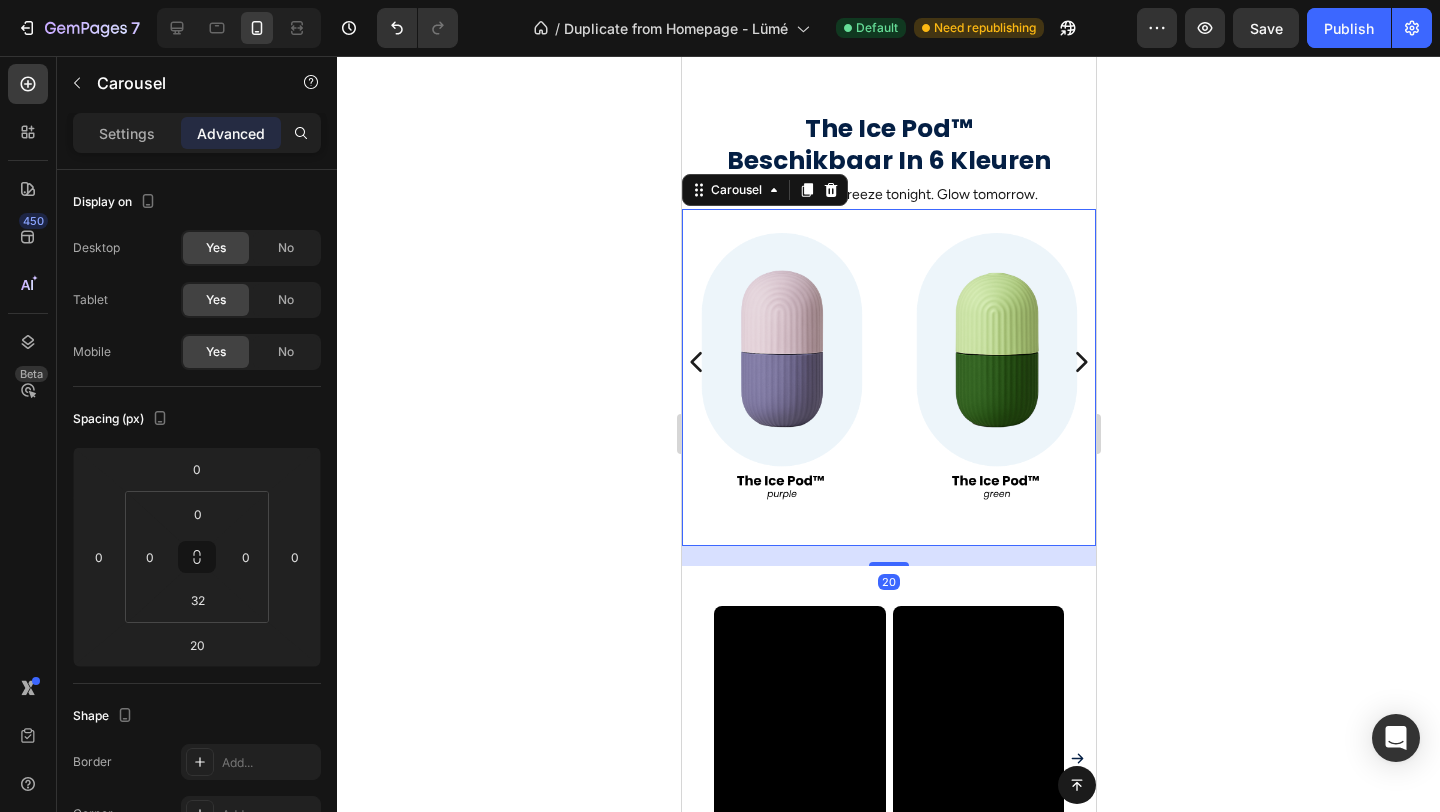 click 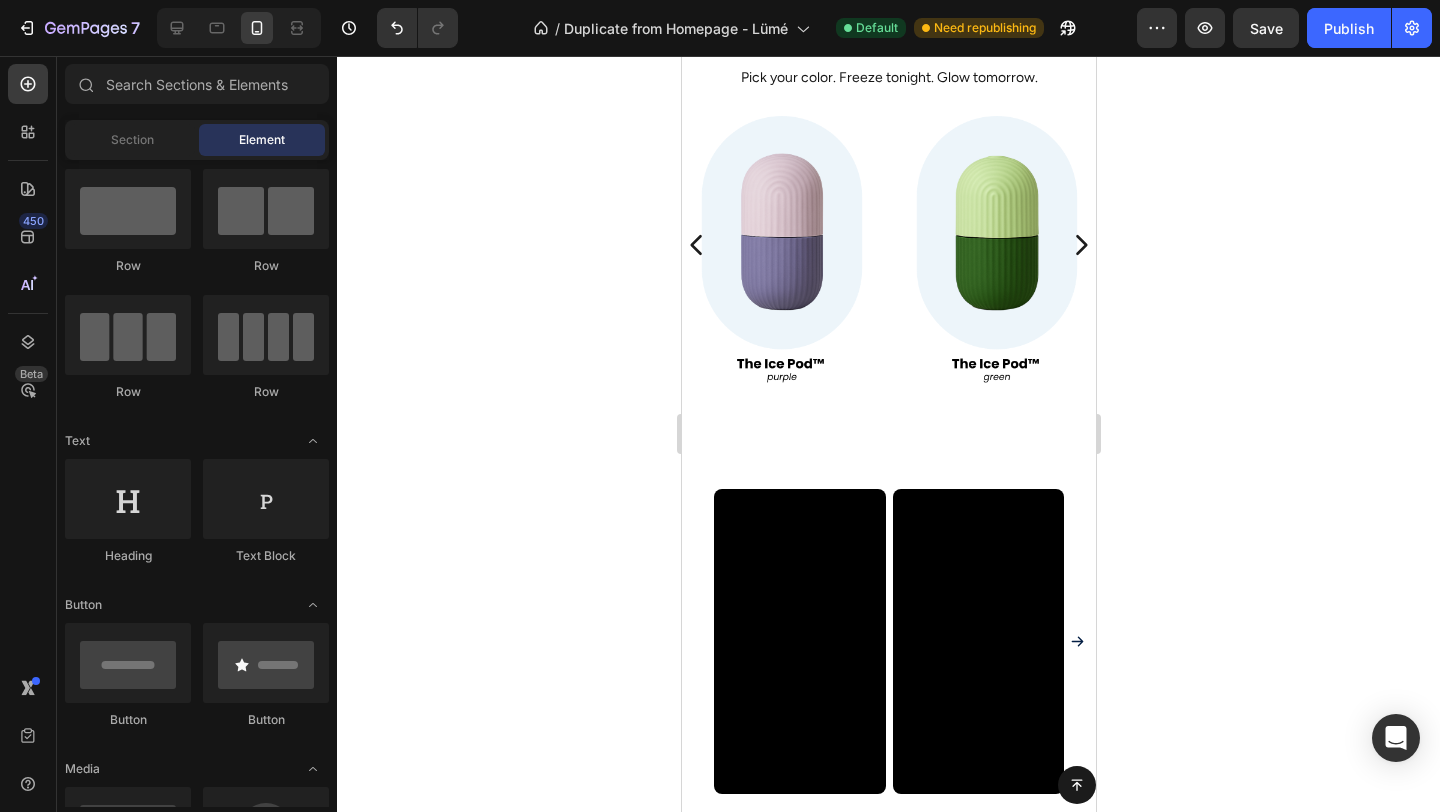 click at bounding box center [799, 641] 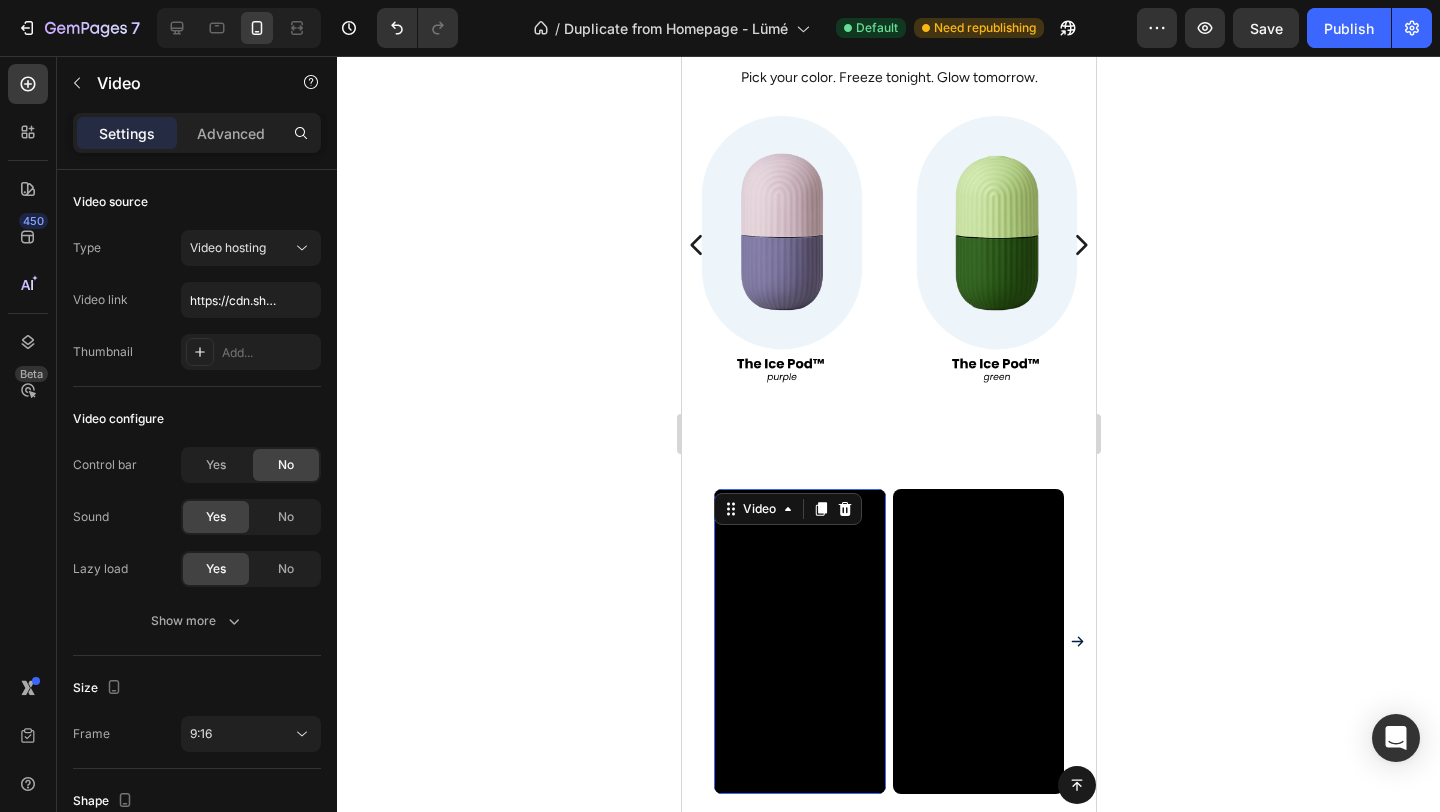 scroll, scrollTop: 1465, scrollLeft: 0, axis: vertical 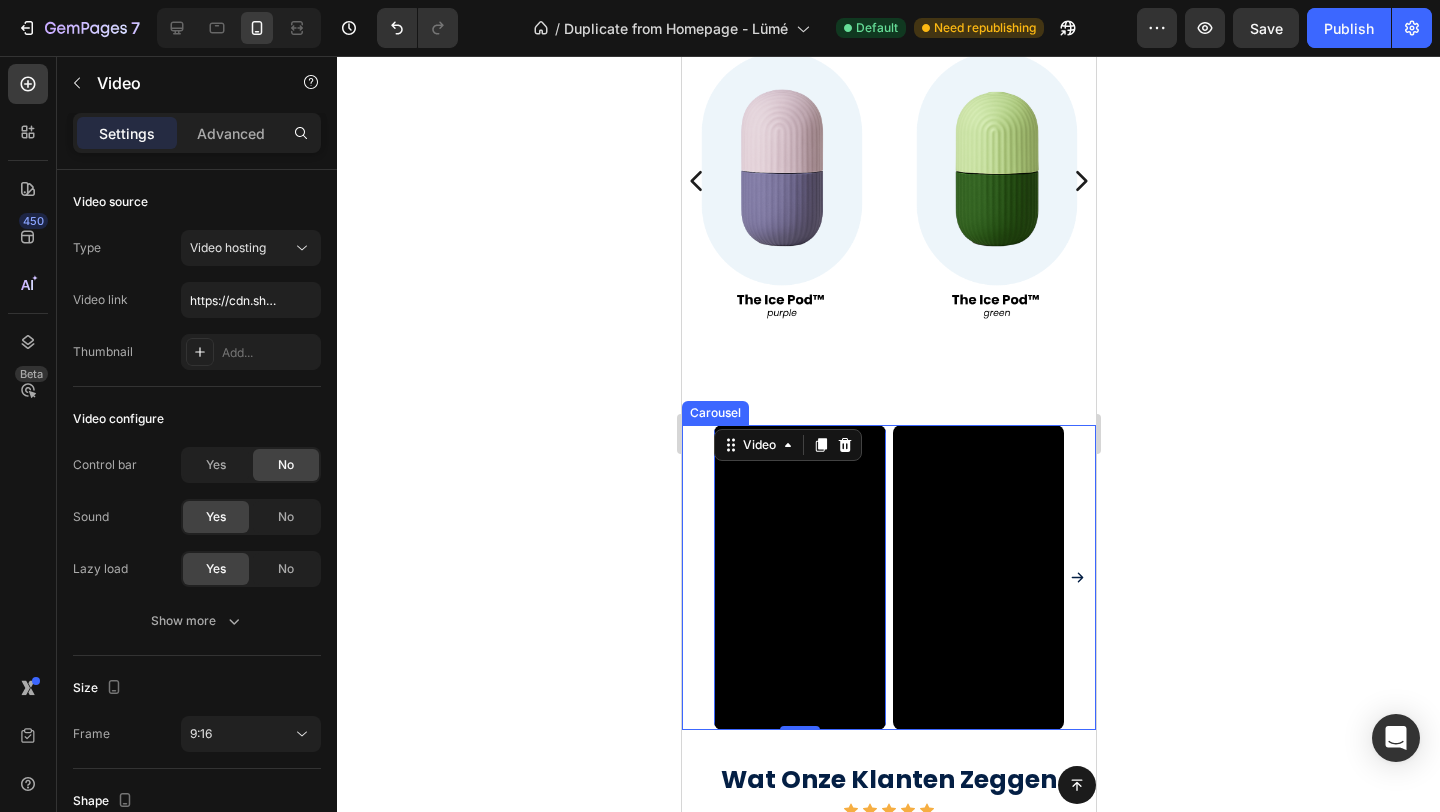 click on "Video   0 Video Video Video" at bounding box center [888, 577] 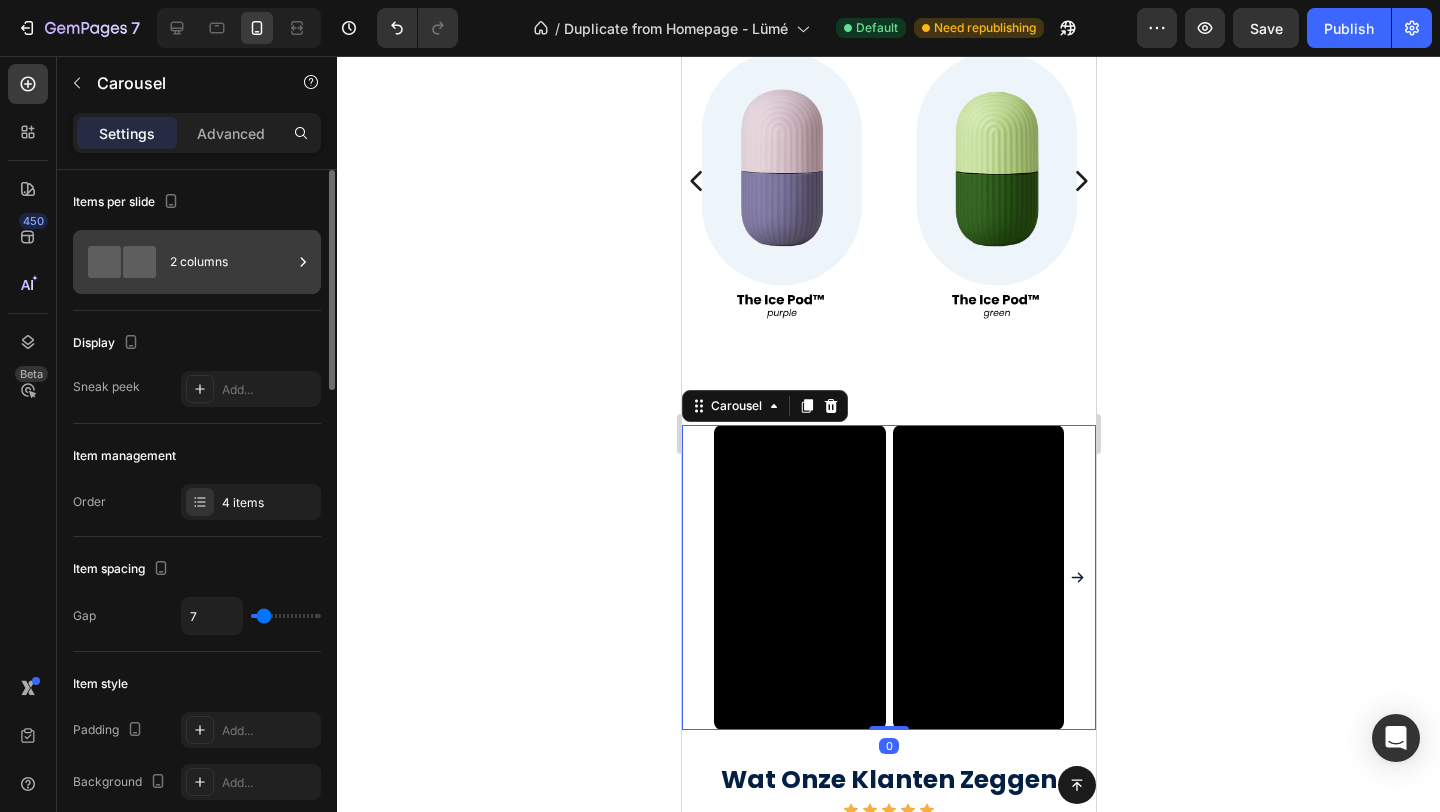 click on "2 columns" at bounding box center [231, 262] 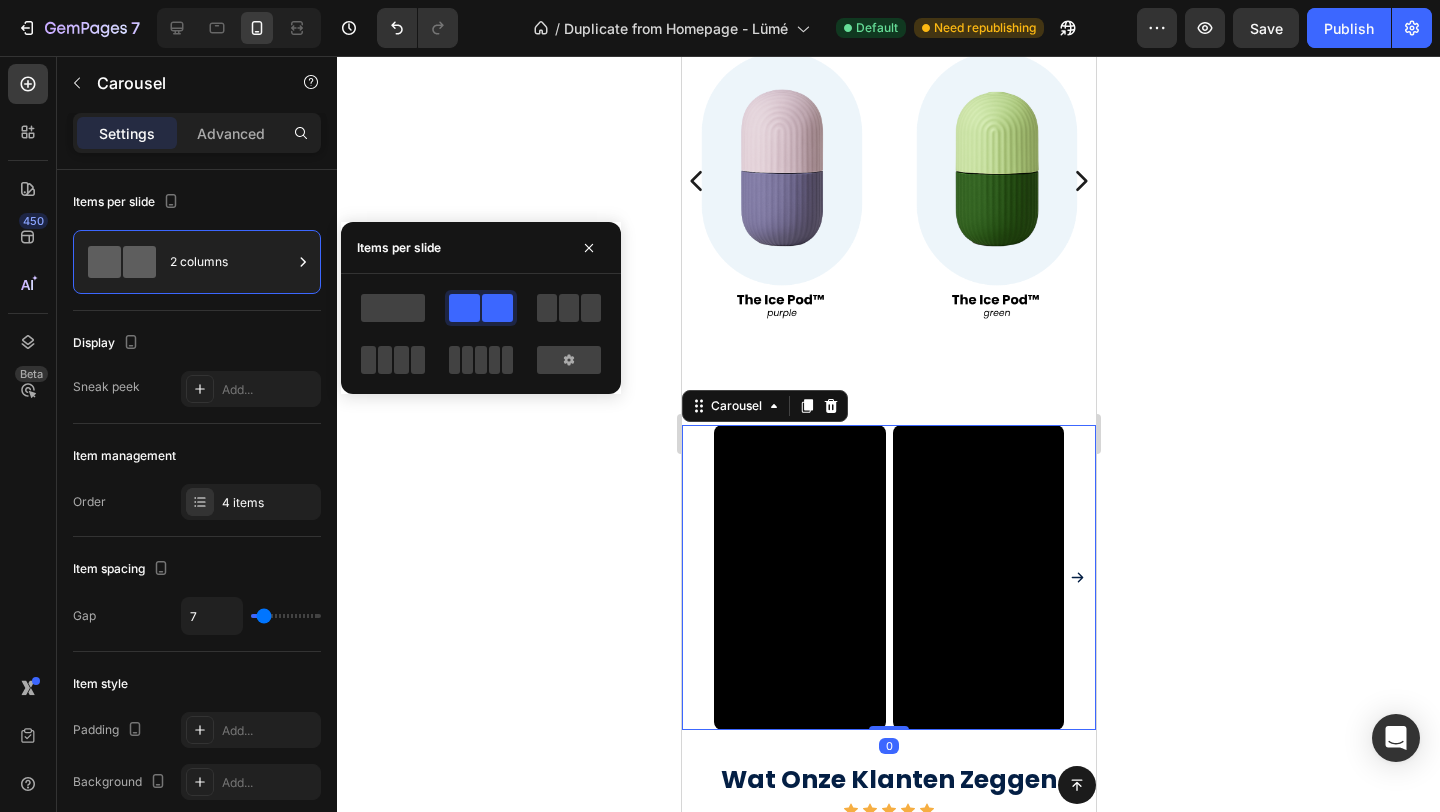 click 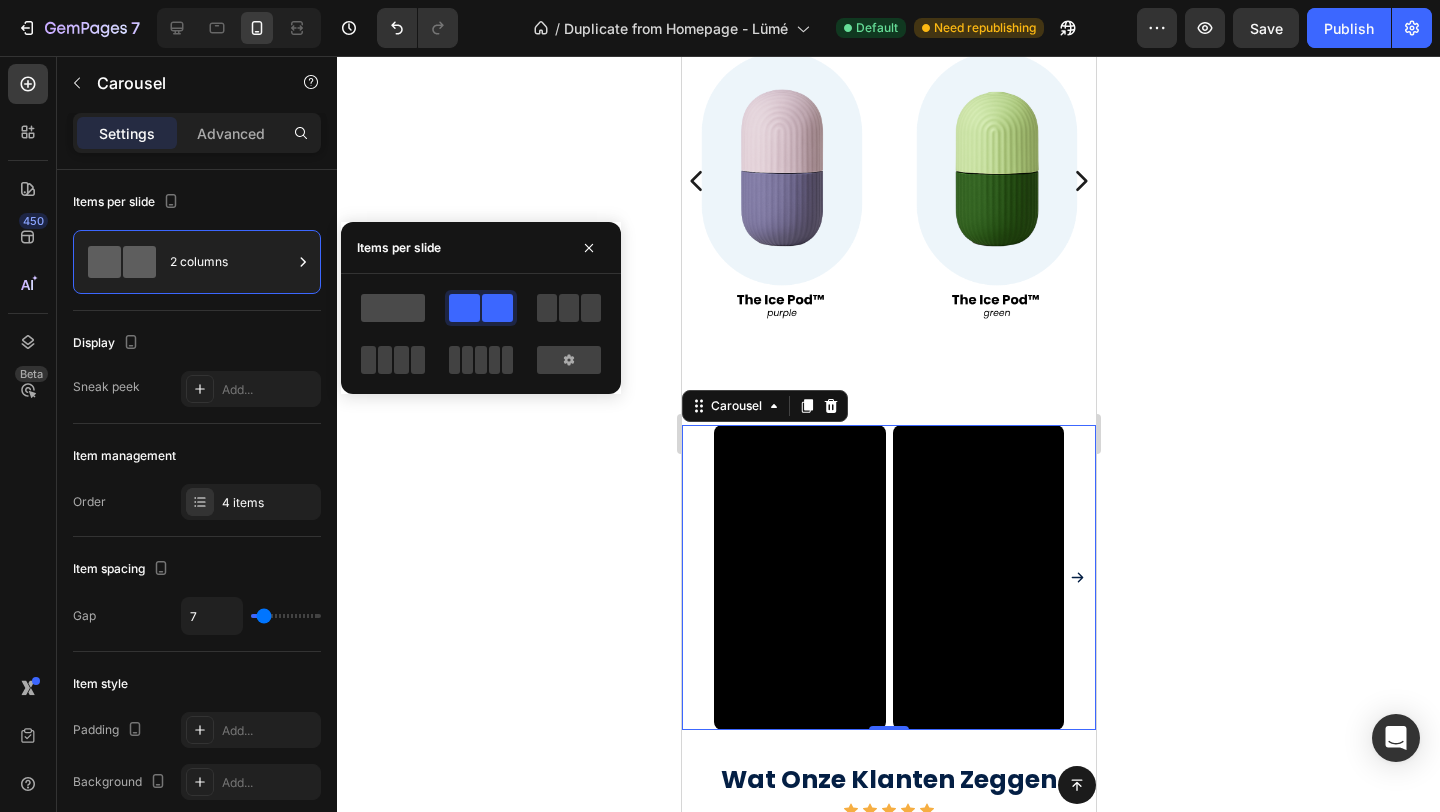 click 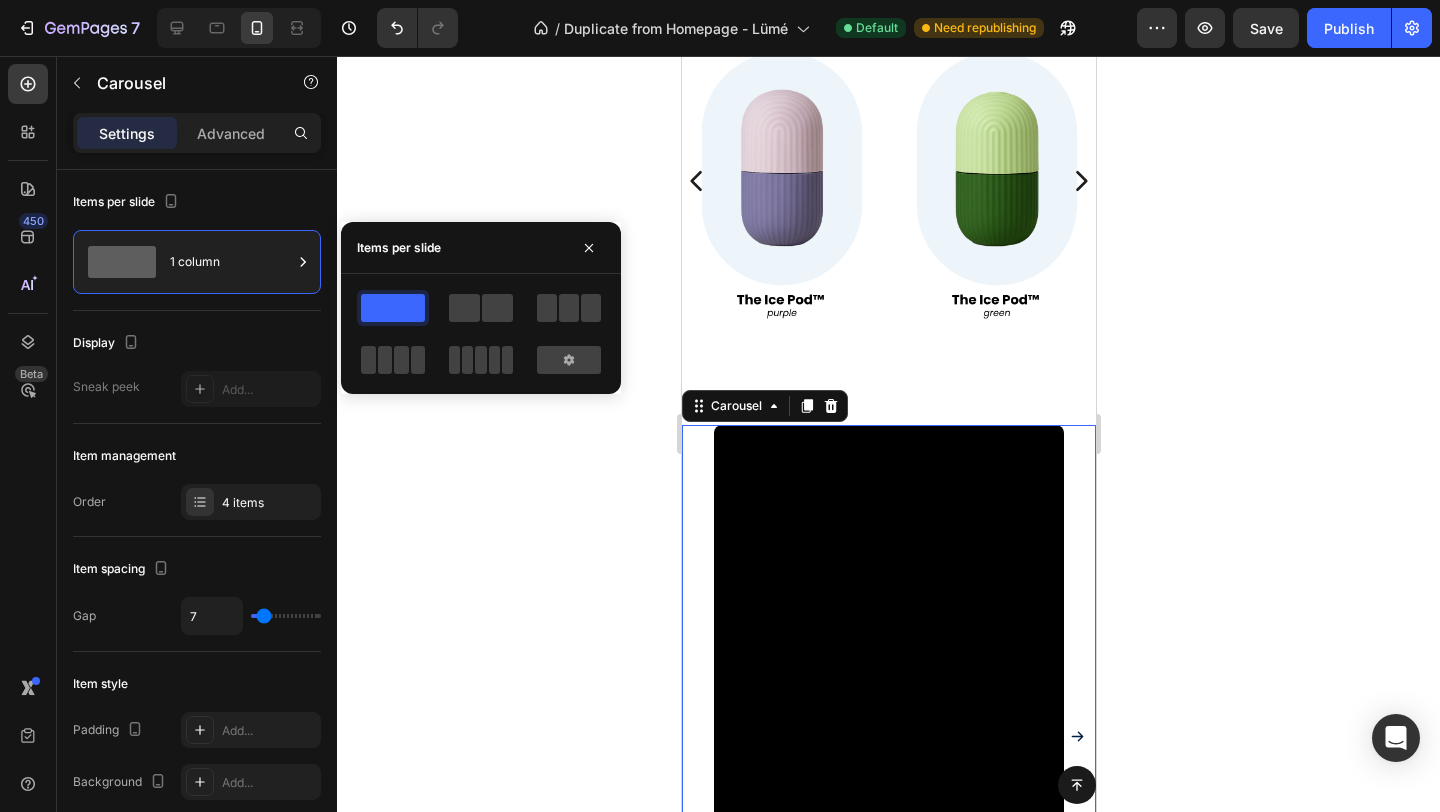 click 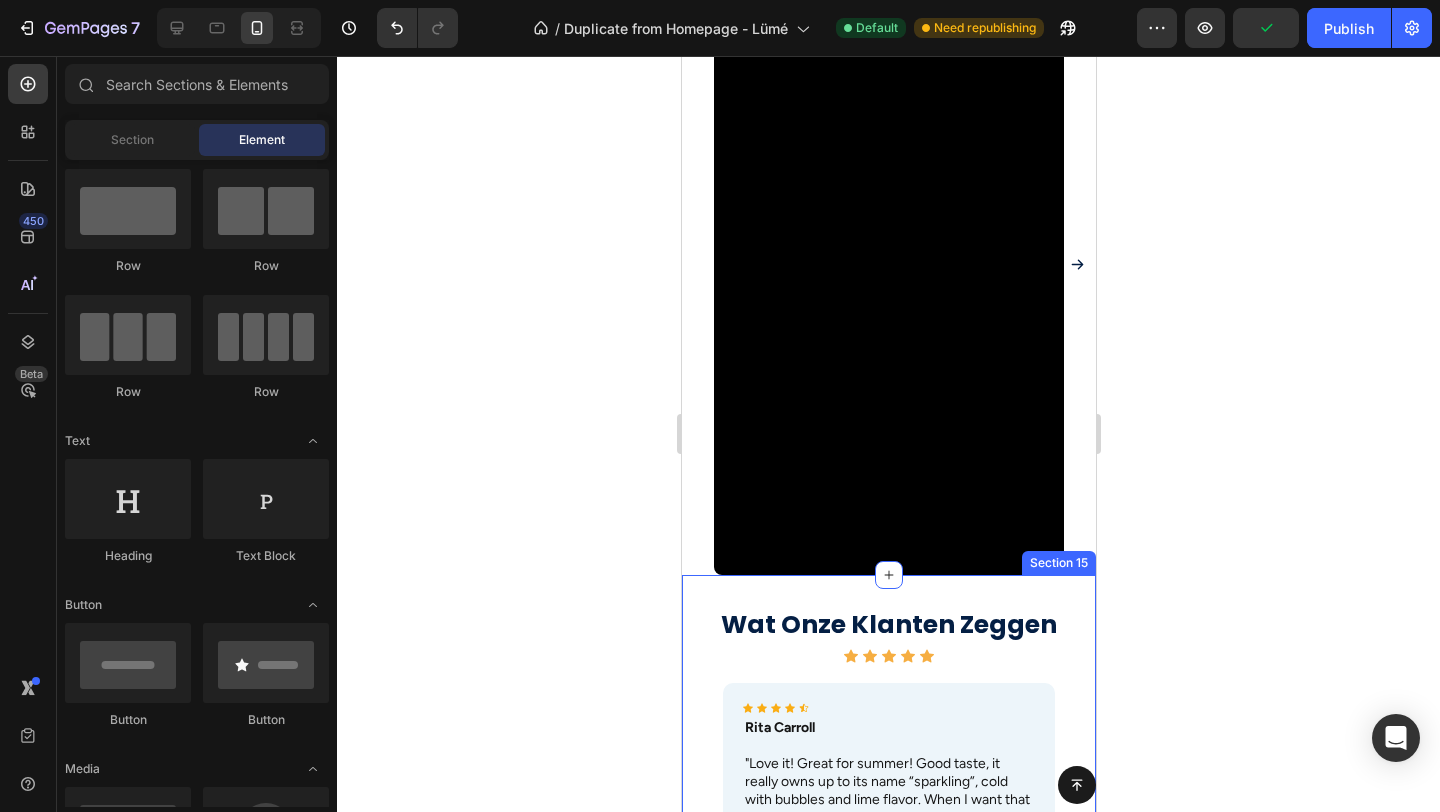 scroll, scrollTop: 1970, scrollLeft: 0, axis: vertical 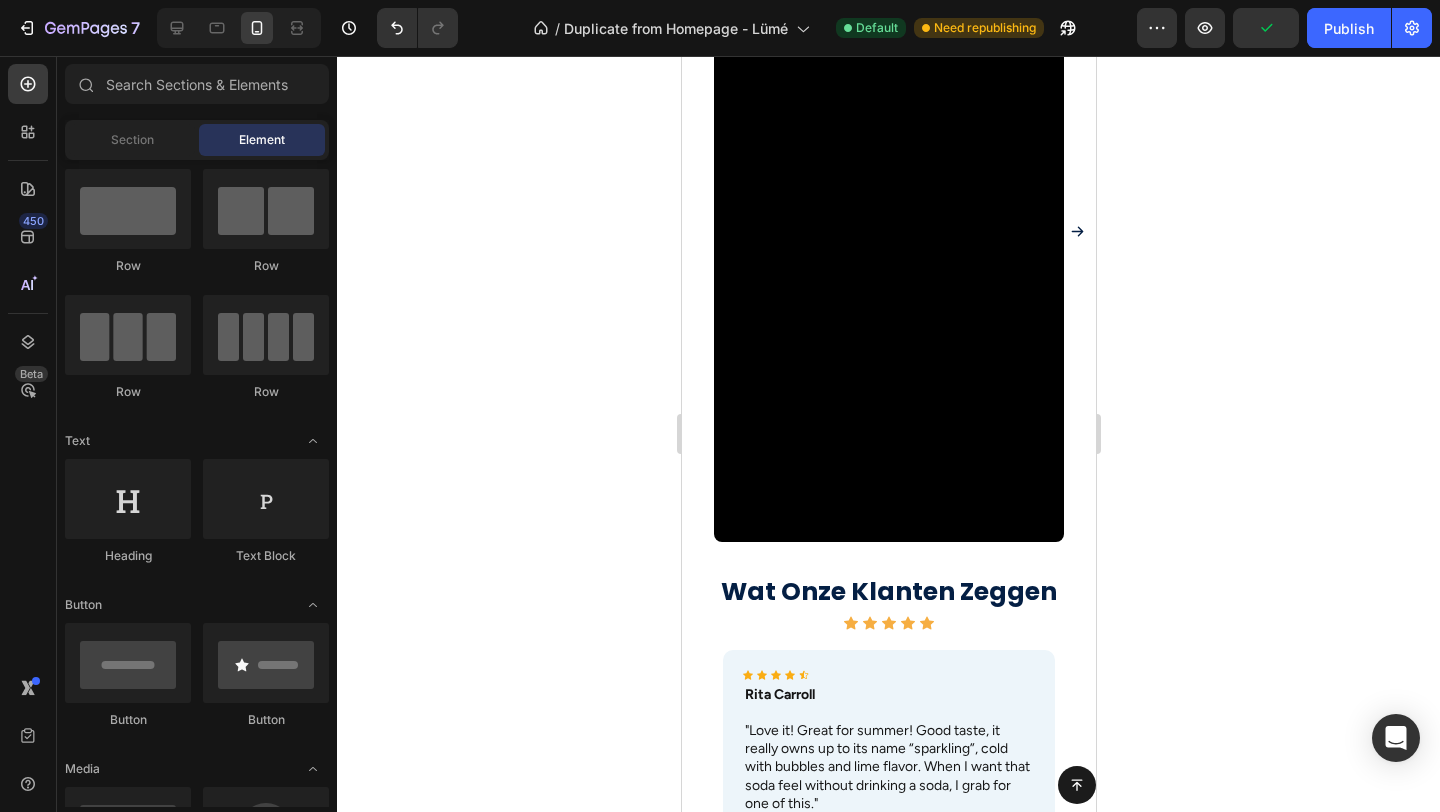 click 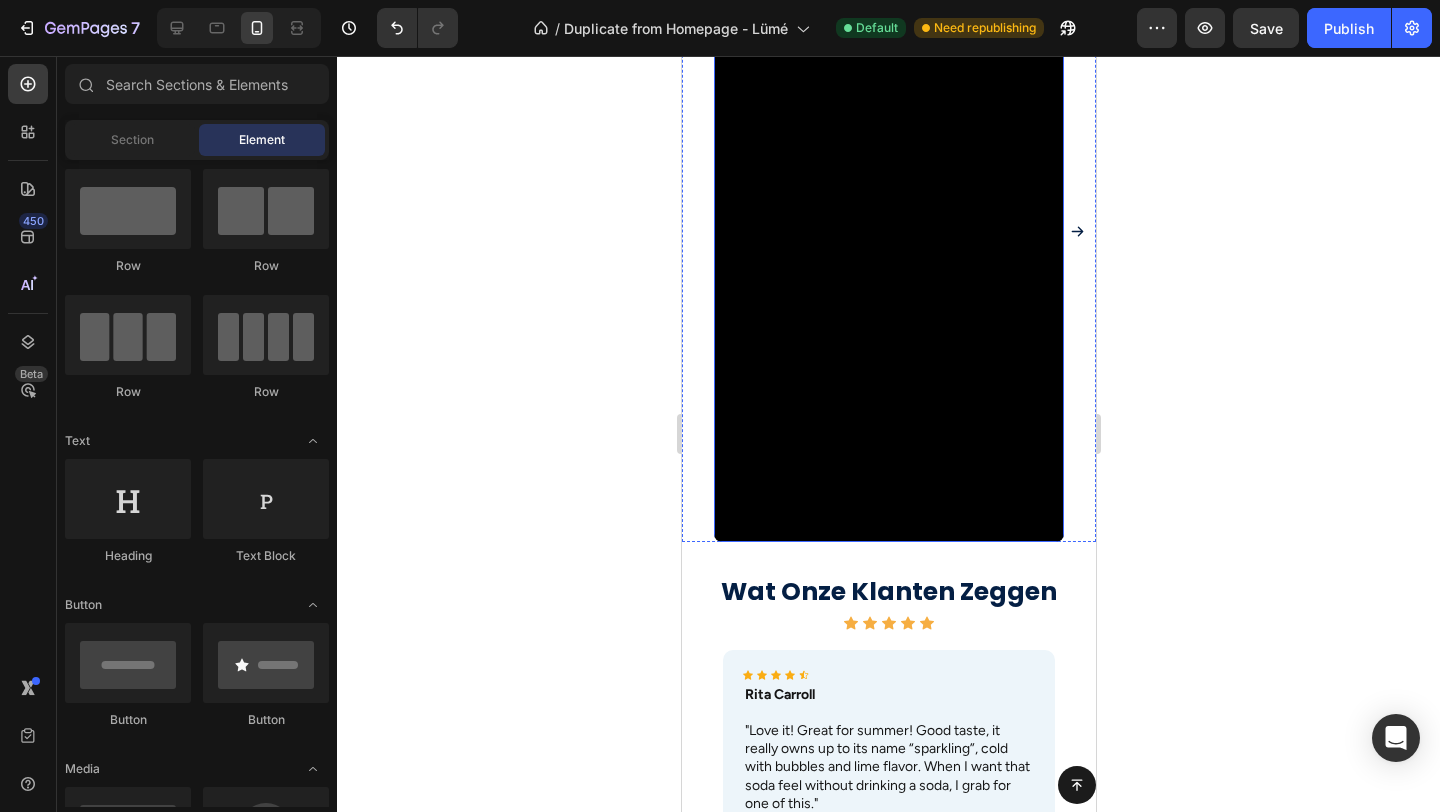click at bounding box center (888, 231) 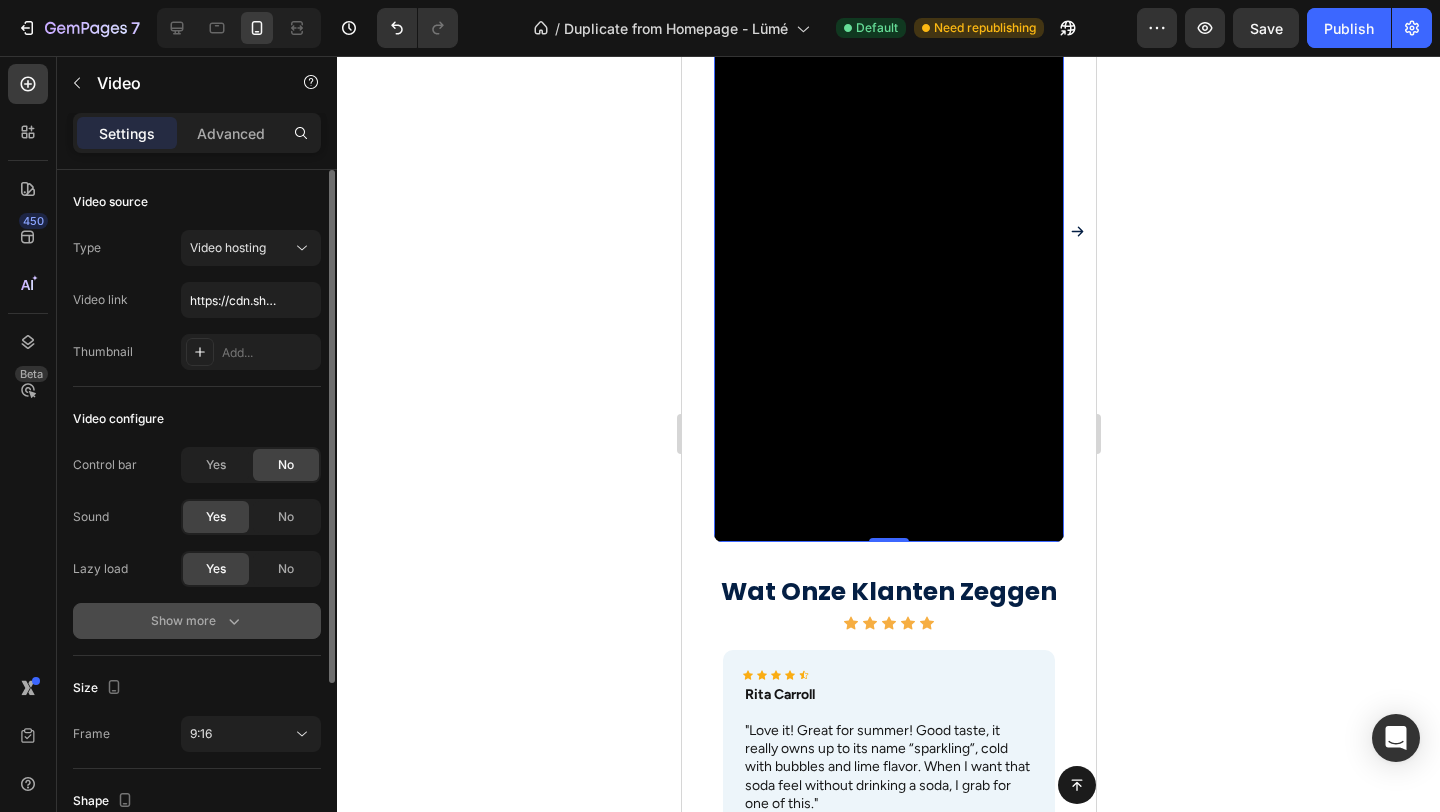 click on "Show more" at bounding box center (197, 621) 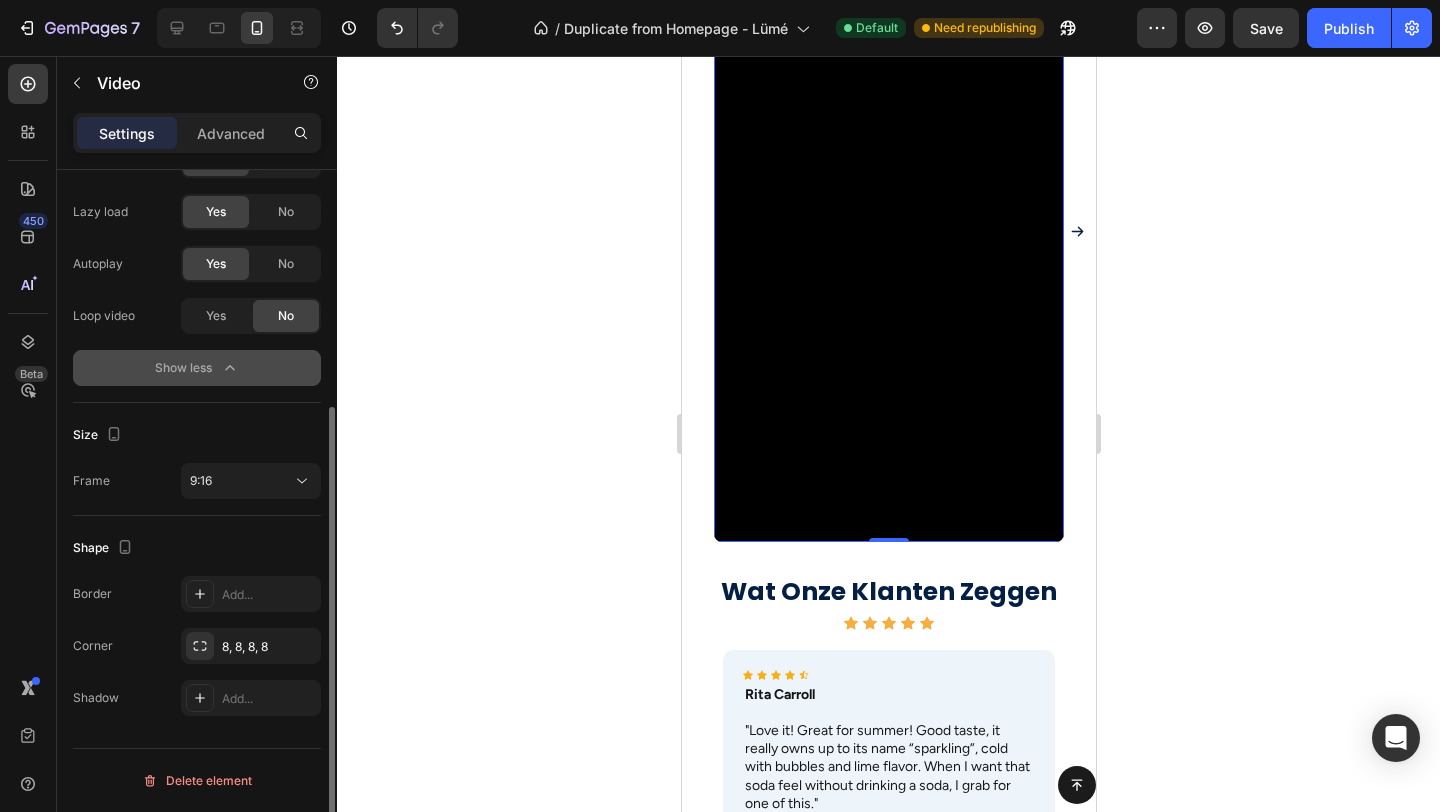 scroll, scrollTop: 356, scrollLeft: 0, axis: vertical 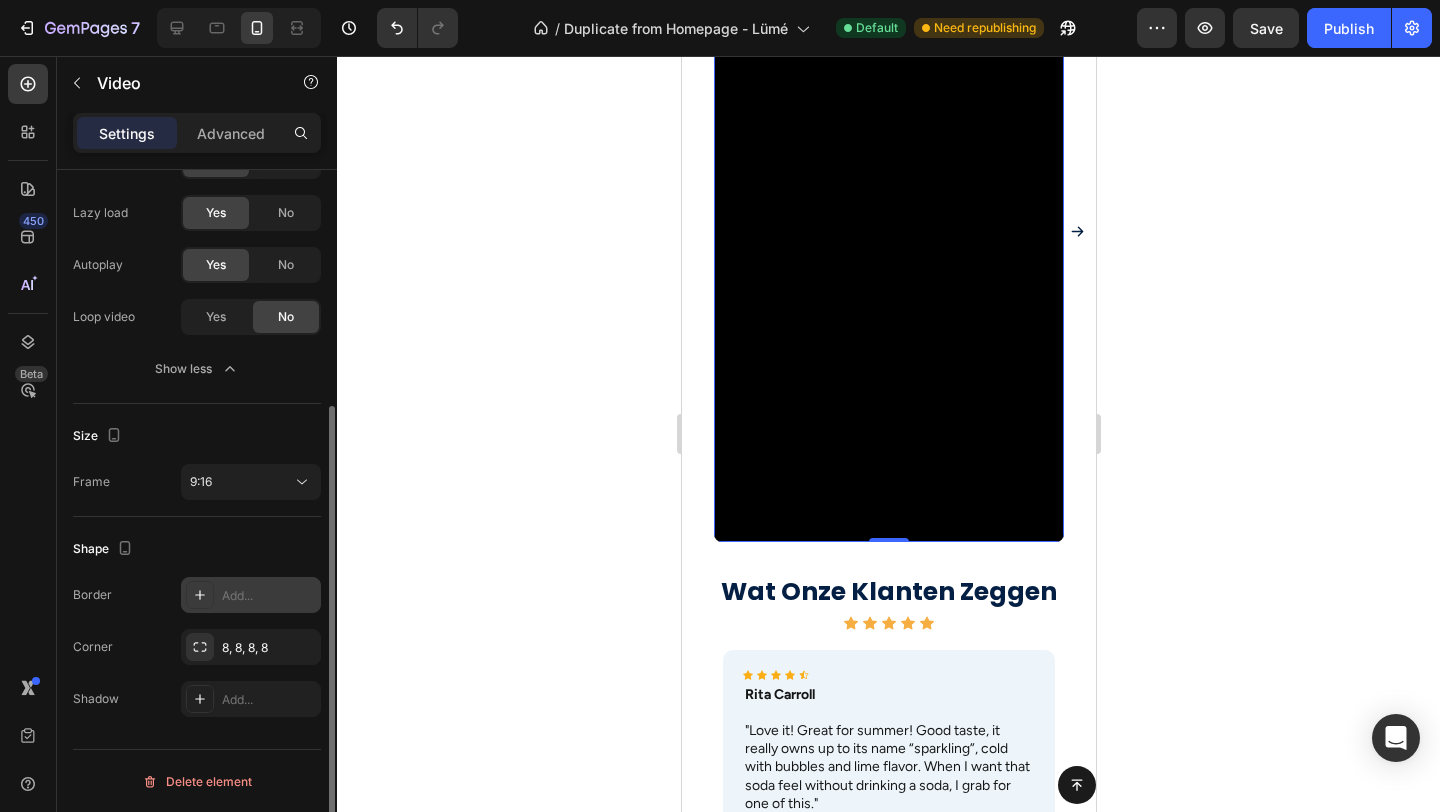 click on "Add..." at bounding box center [269, 596] 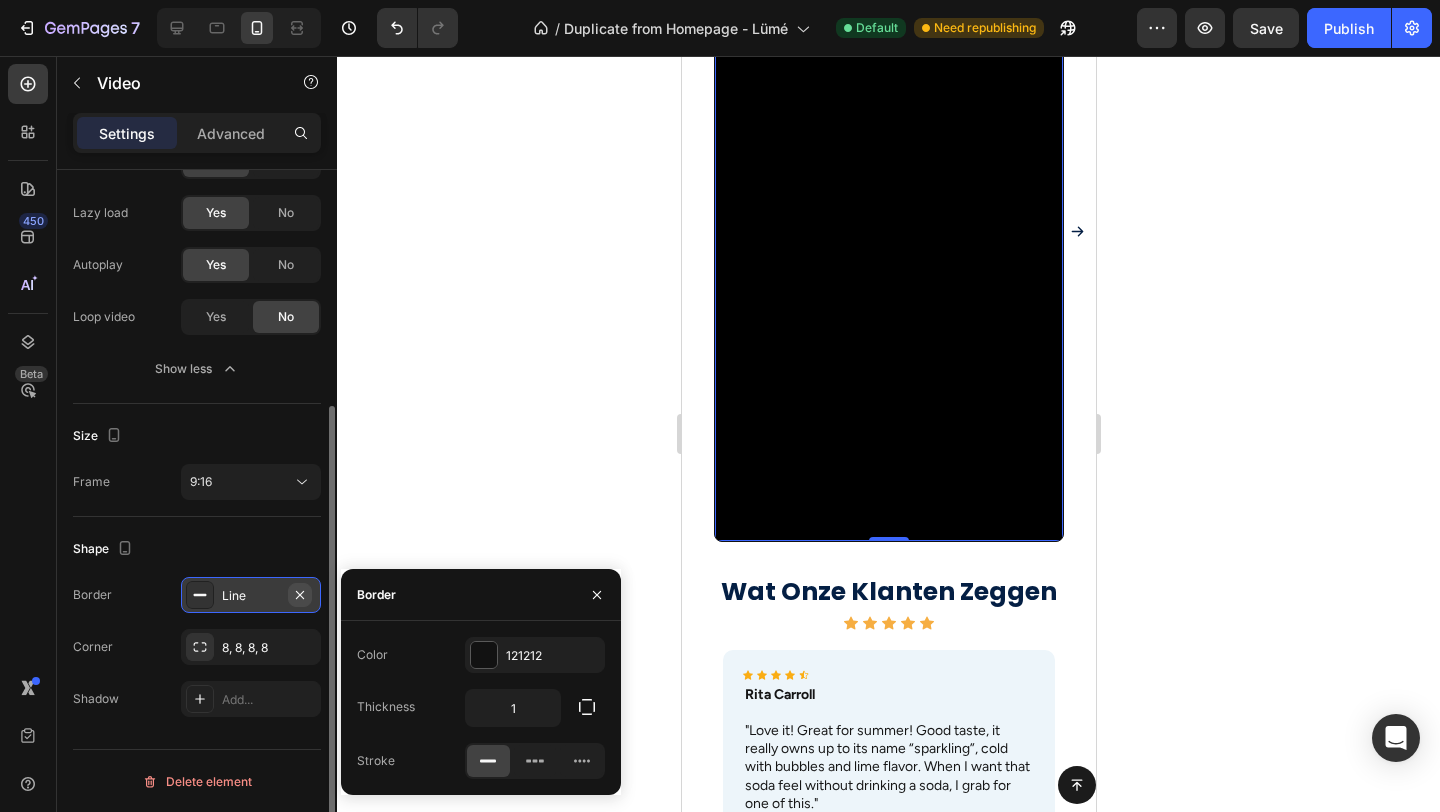 click 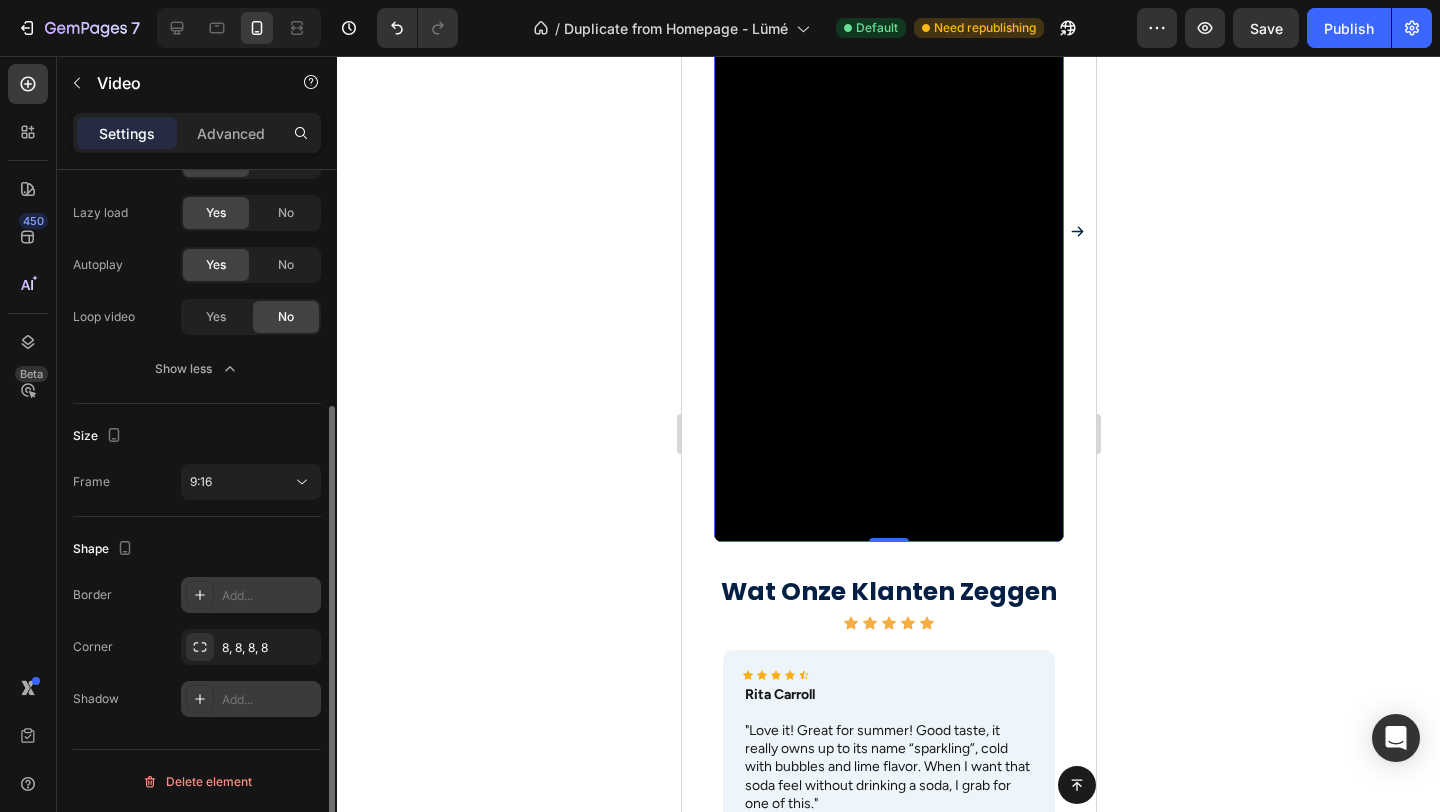 click on "Add..." at bounding box center [251, 699] 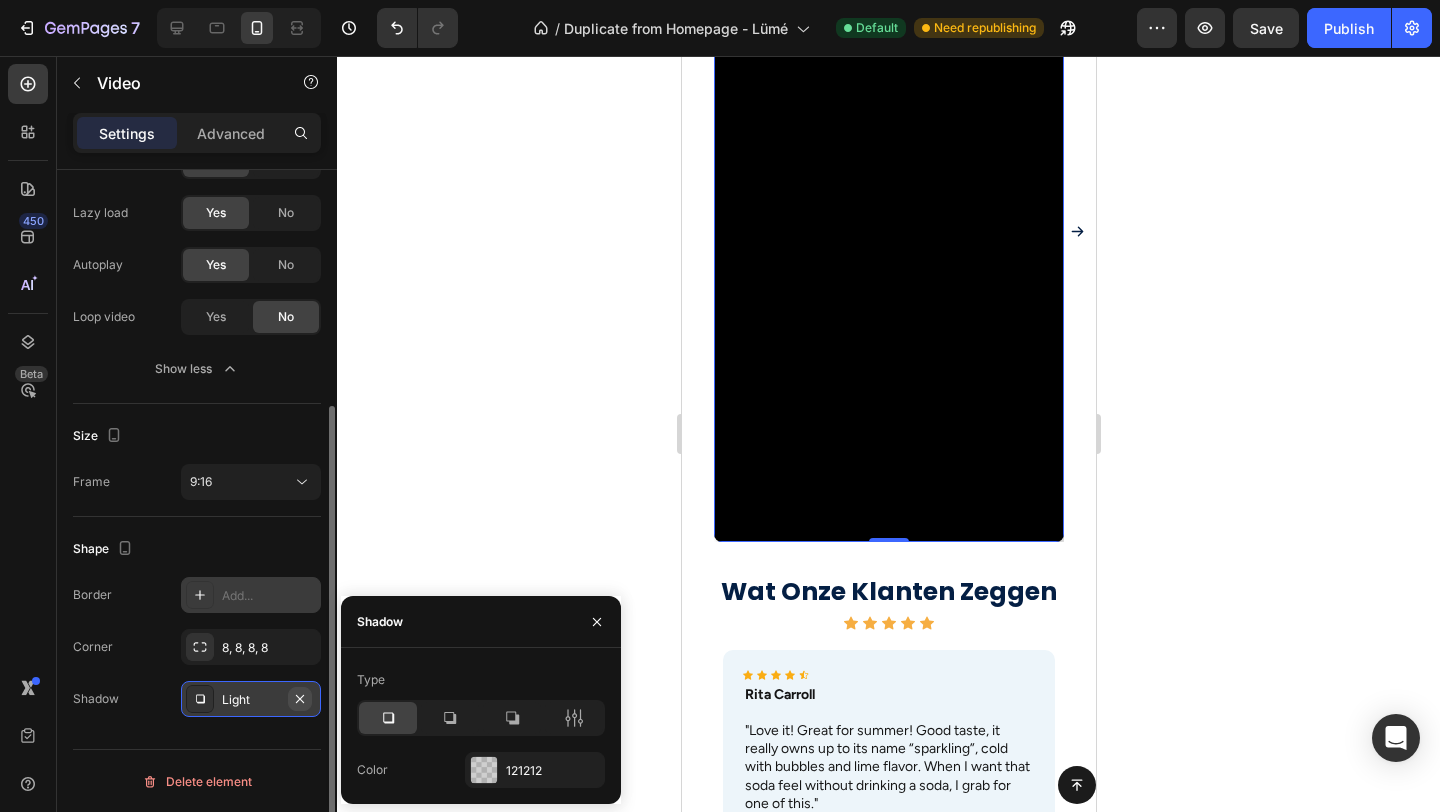 click 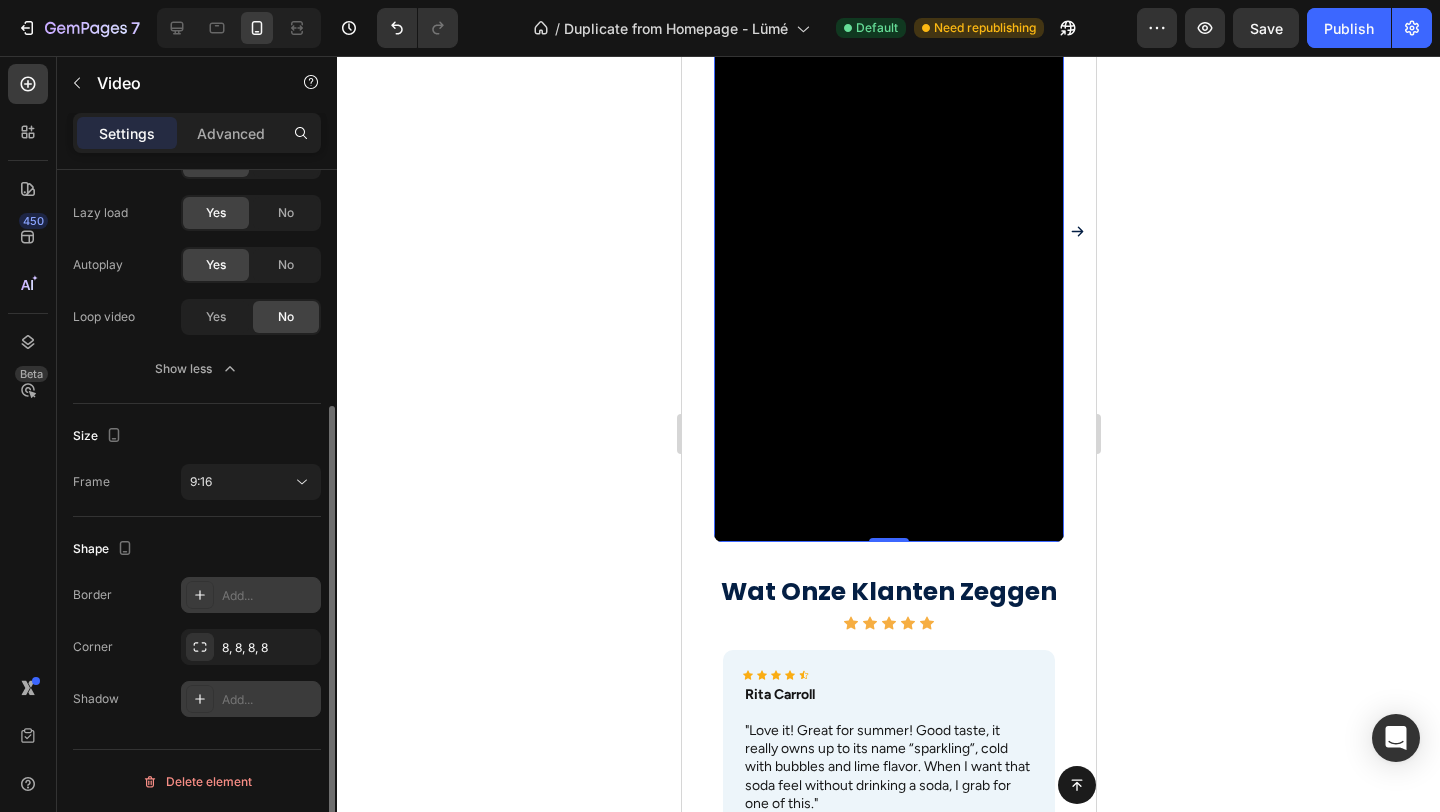 click at bounding box center (888, 231) 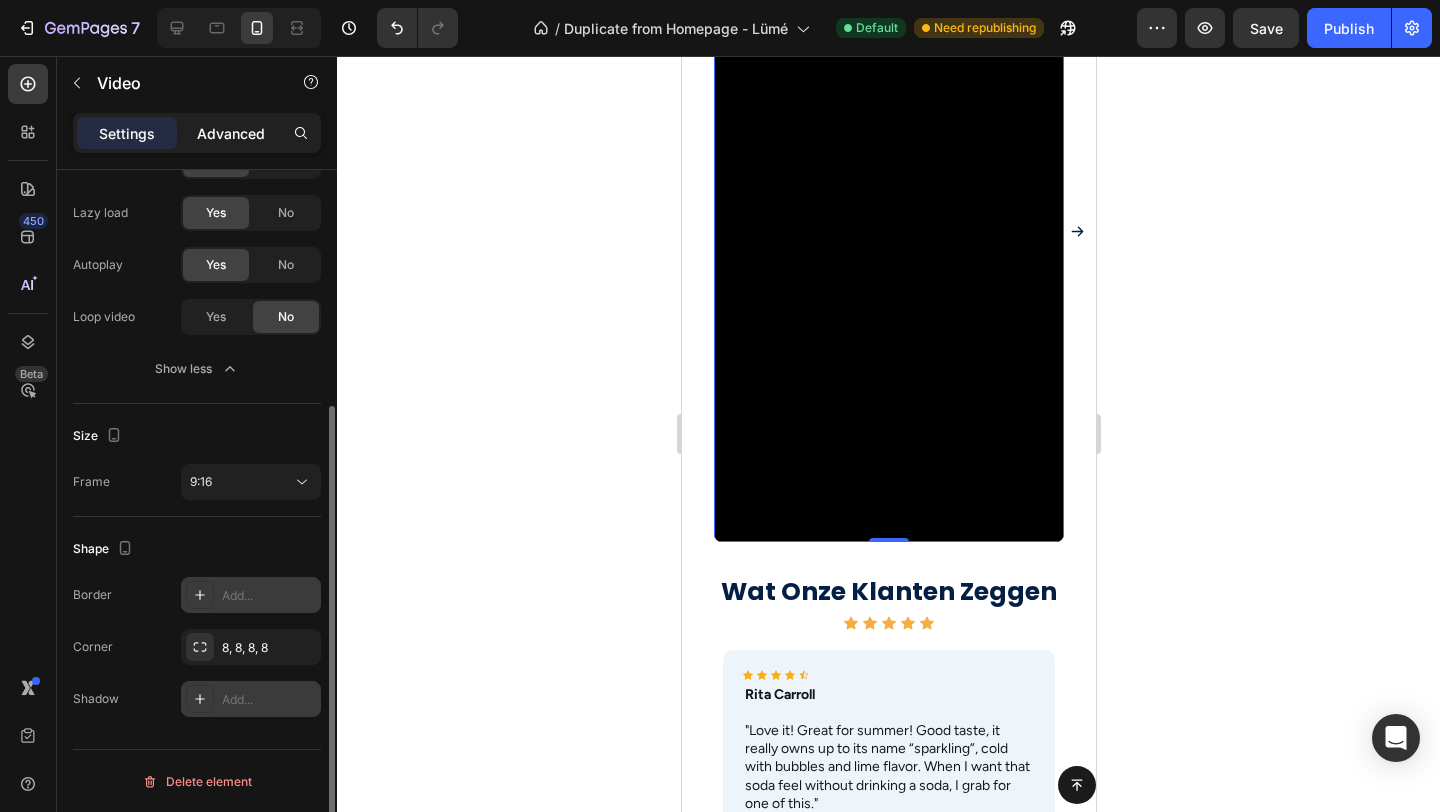 click on "Advanced" at bounding box center (231, 133) 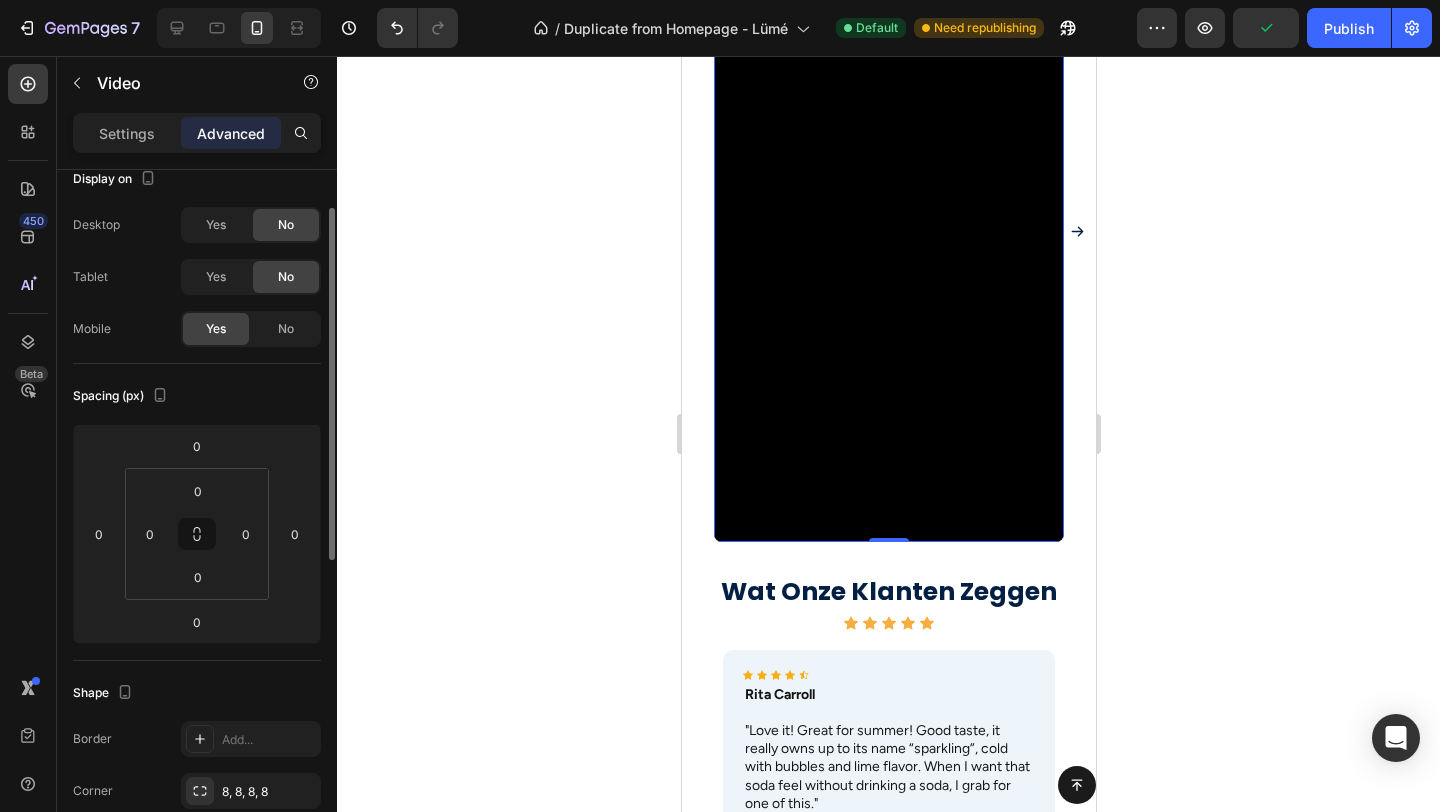 scroll, scrollTop: 0, scrollLeft: 0, axis: both 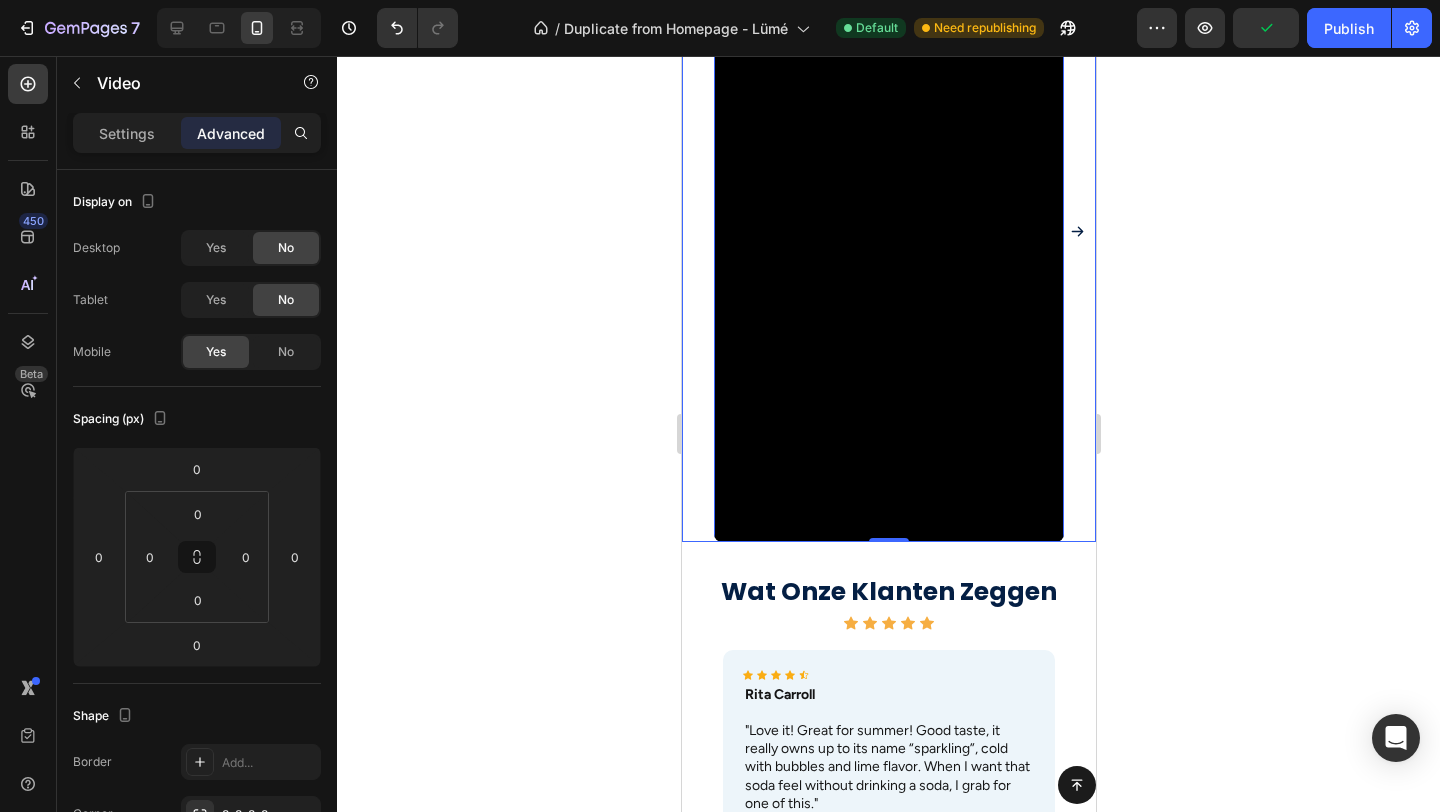 click on "Video   0 Video Video Video" at bounding box center (888, 231) 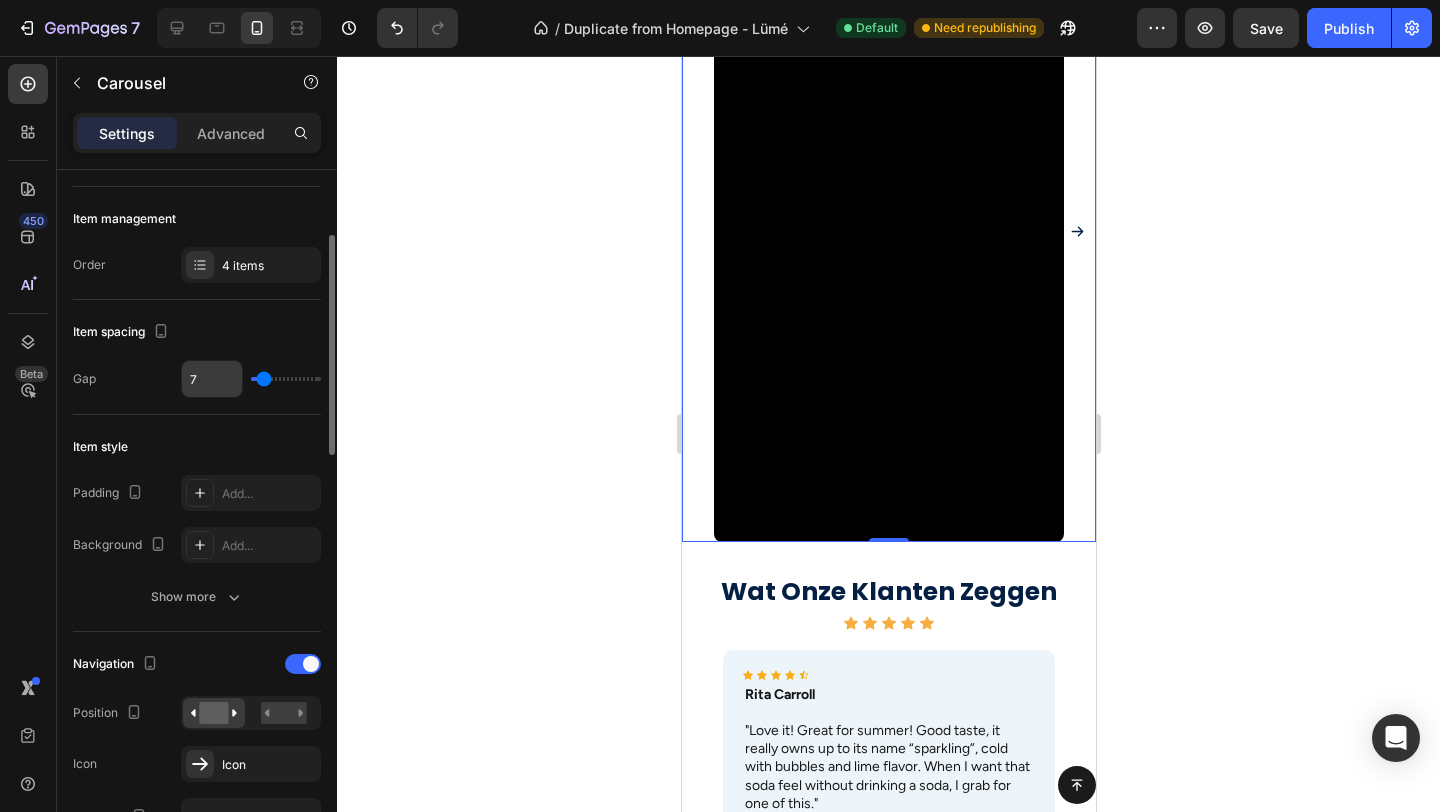 scroll, scrollTop: 241, scrollLeft: 0, axis: vertical 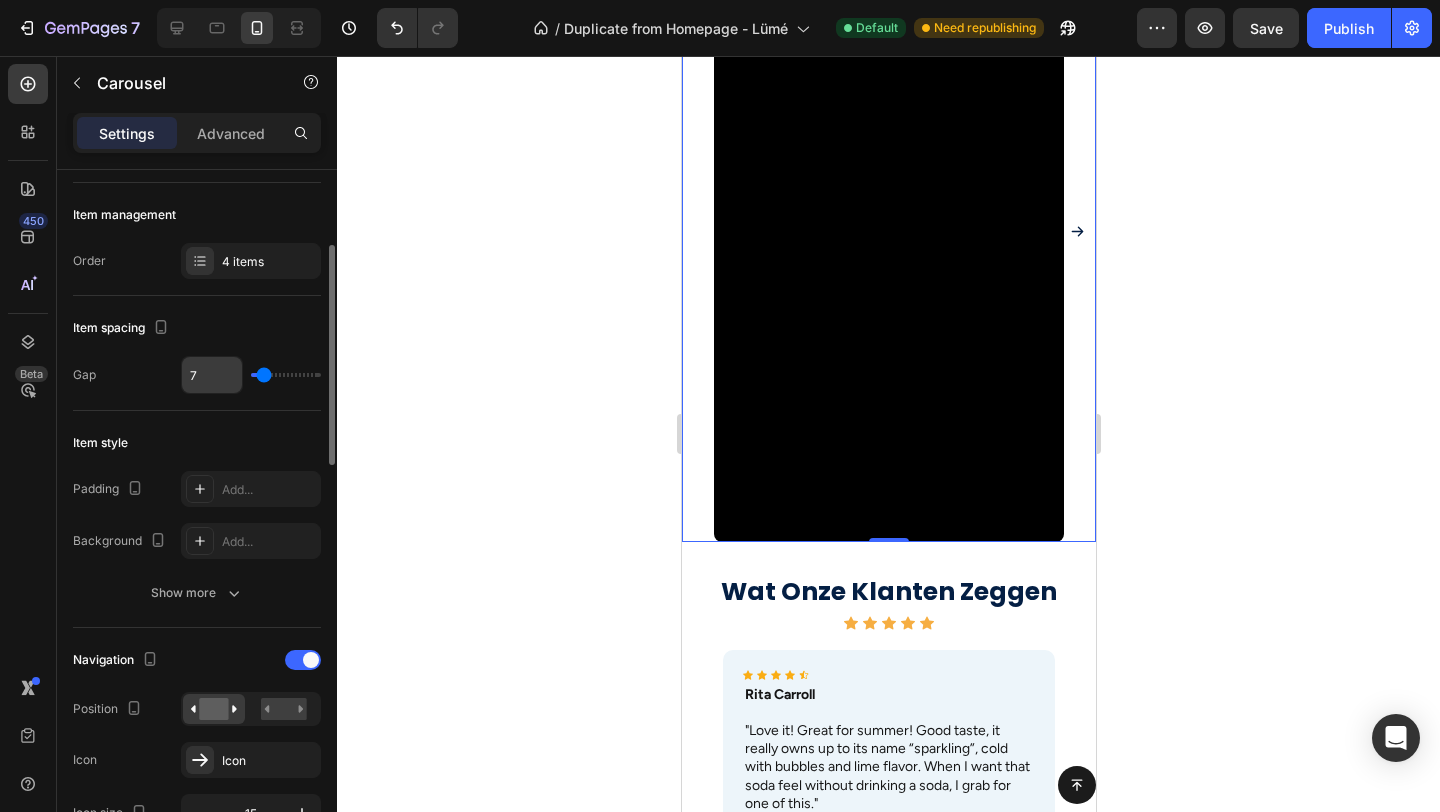 click on "Item style Padding Add... Background Add... Show more" 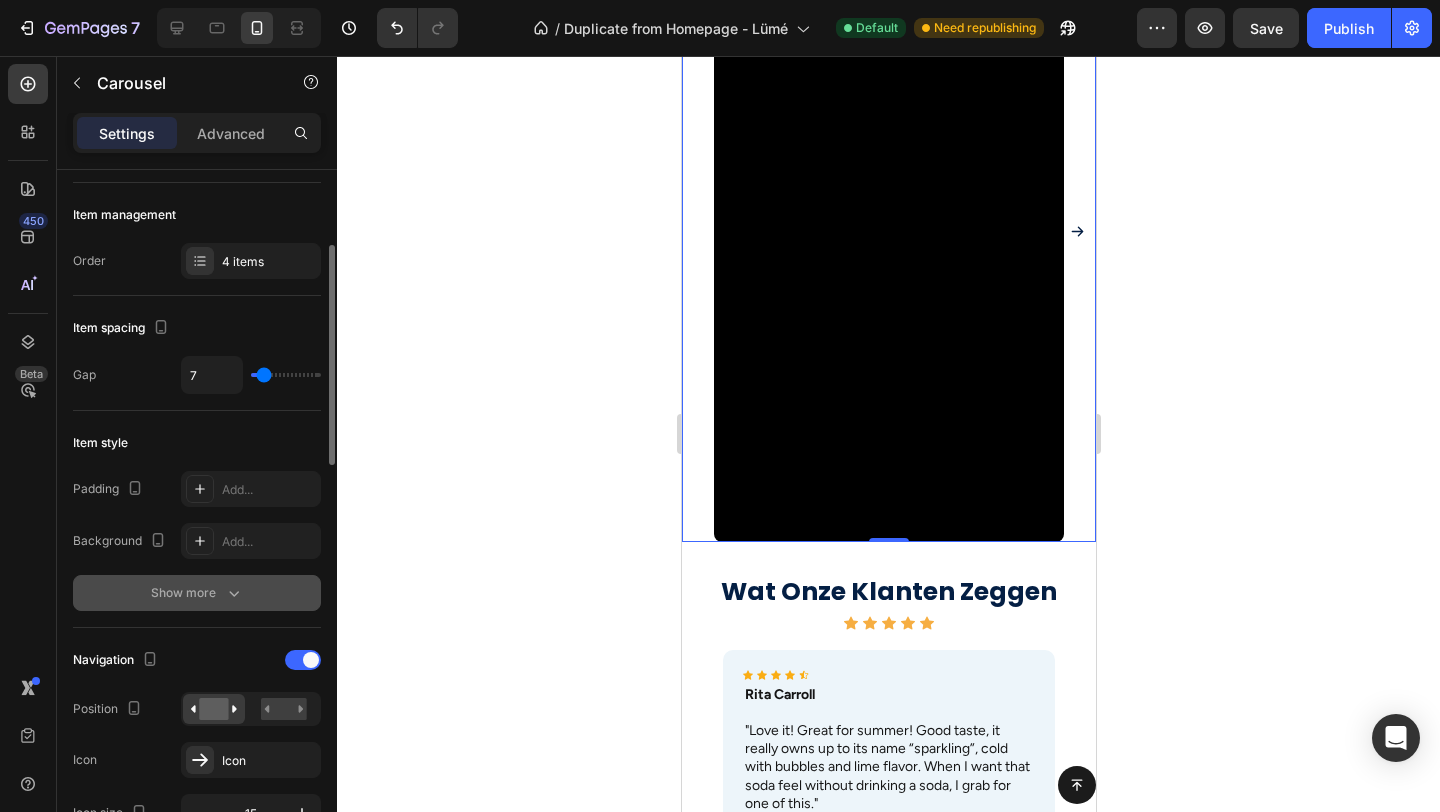 click on "Show more" at bounding box center [197, 593] 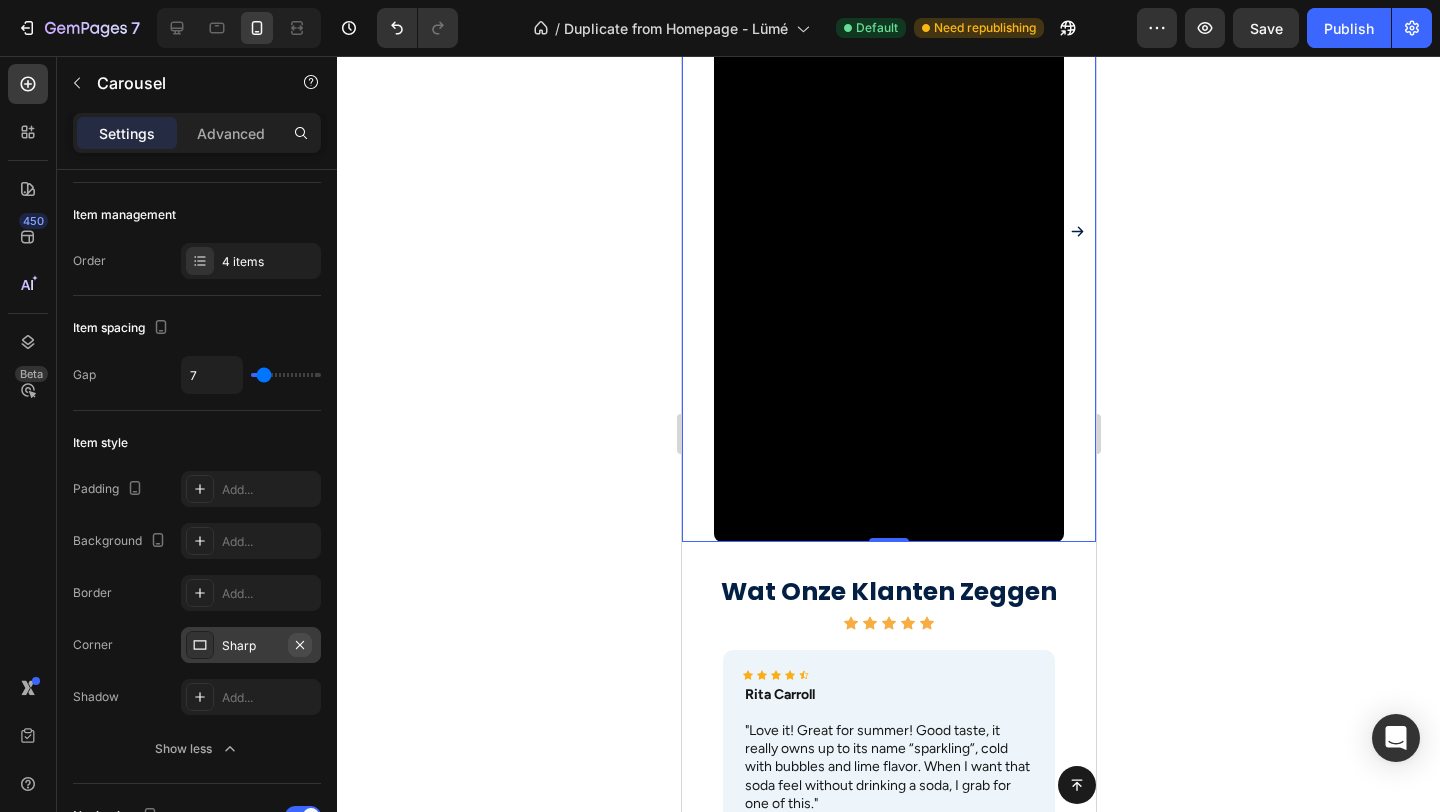 click 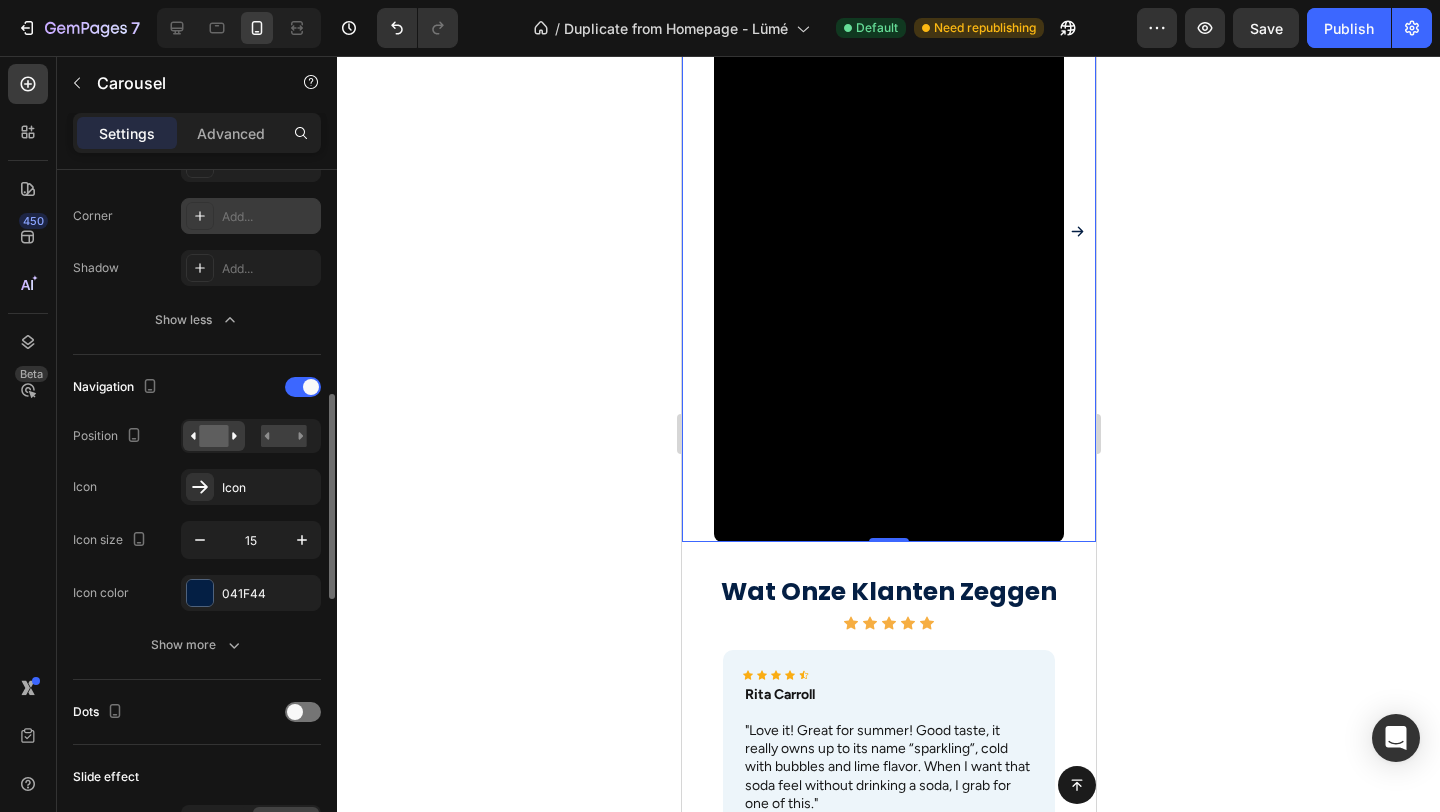 scroll, scrollTop: 701, scrollLeft: 0, axis: vertical 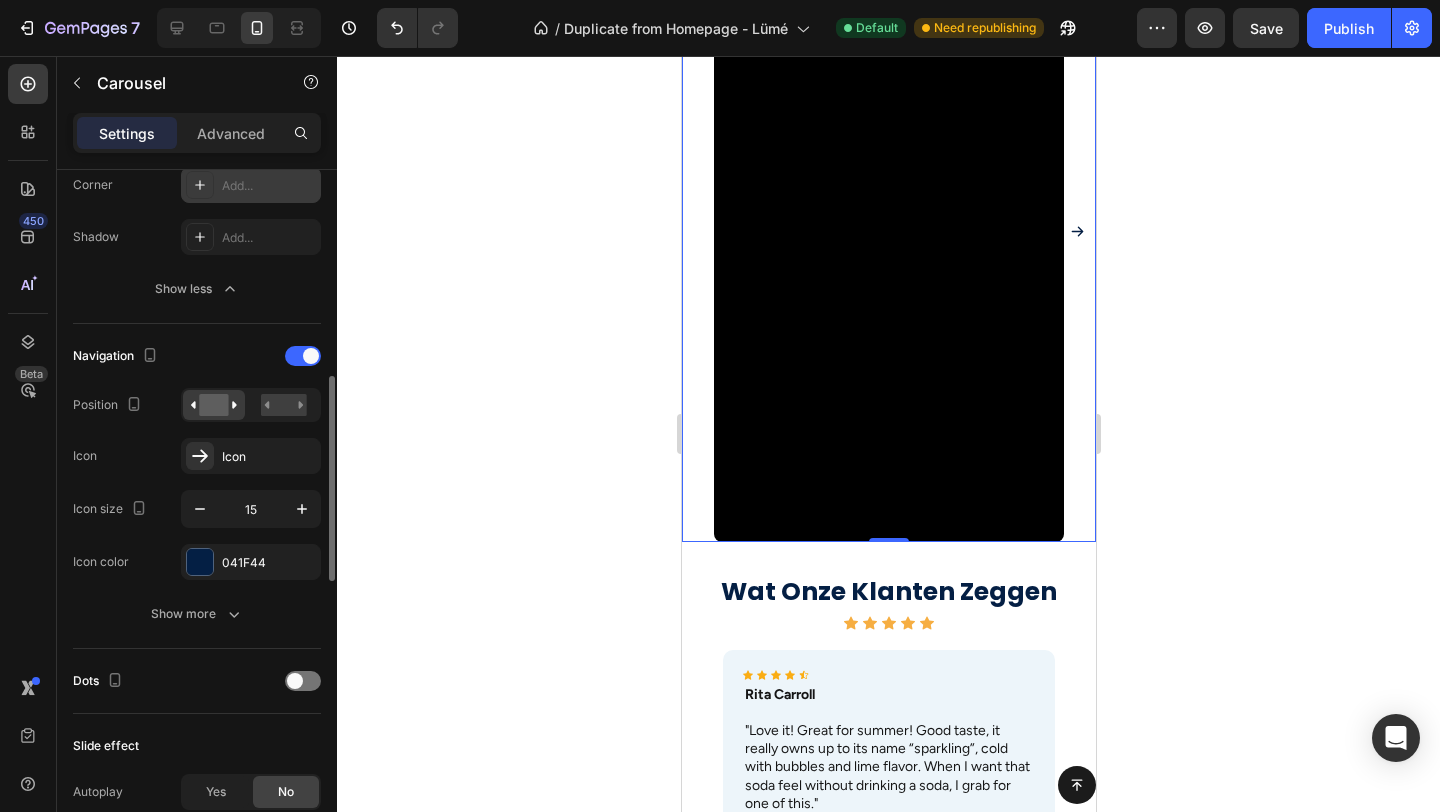 click on "Navigation Position Icon
Icon Icon size 15 Icon color 041F44 Show more" 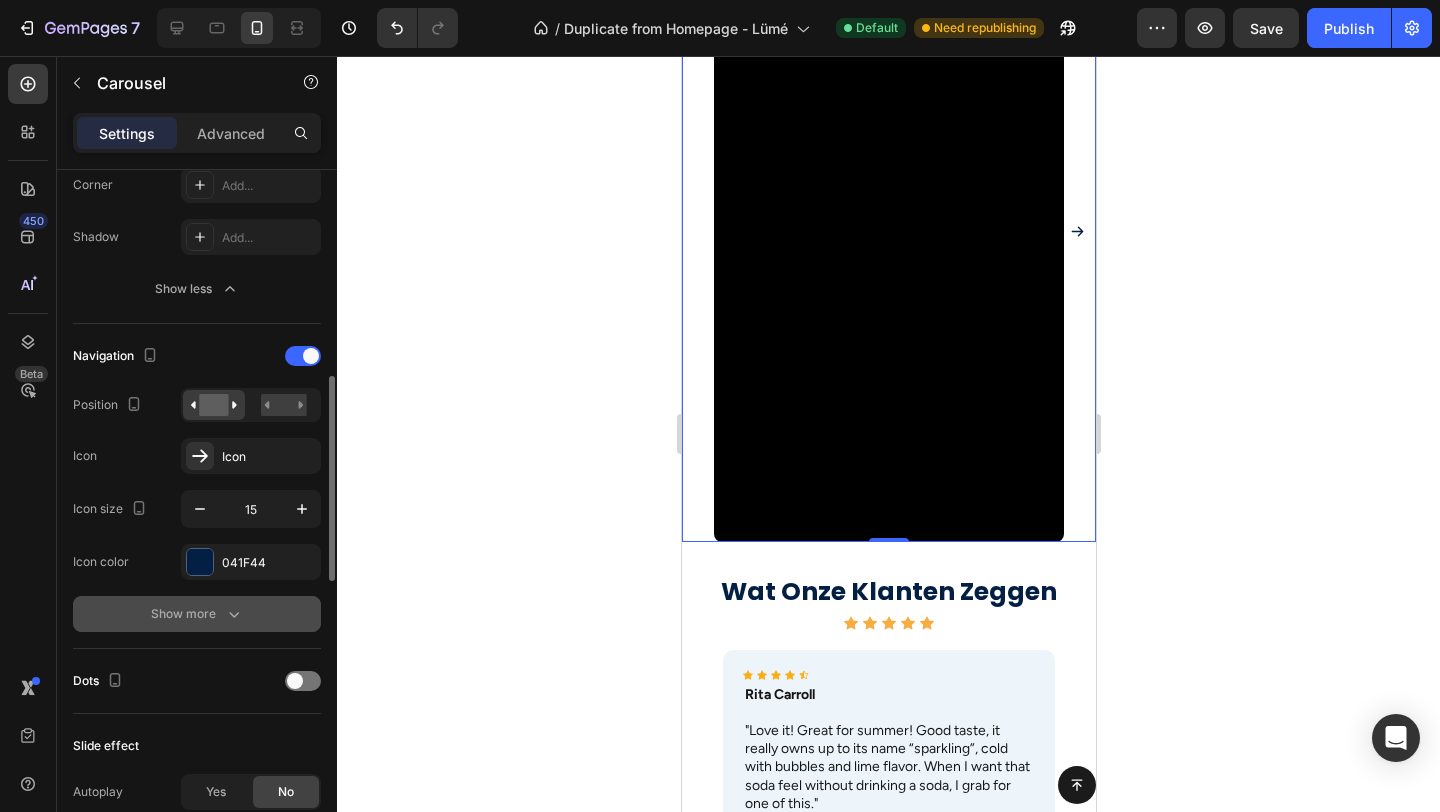 click on "Show more" at bounding box center (197, 614) 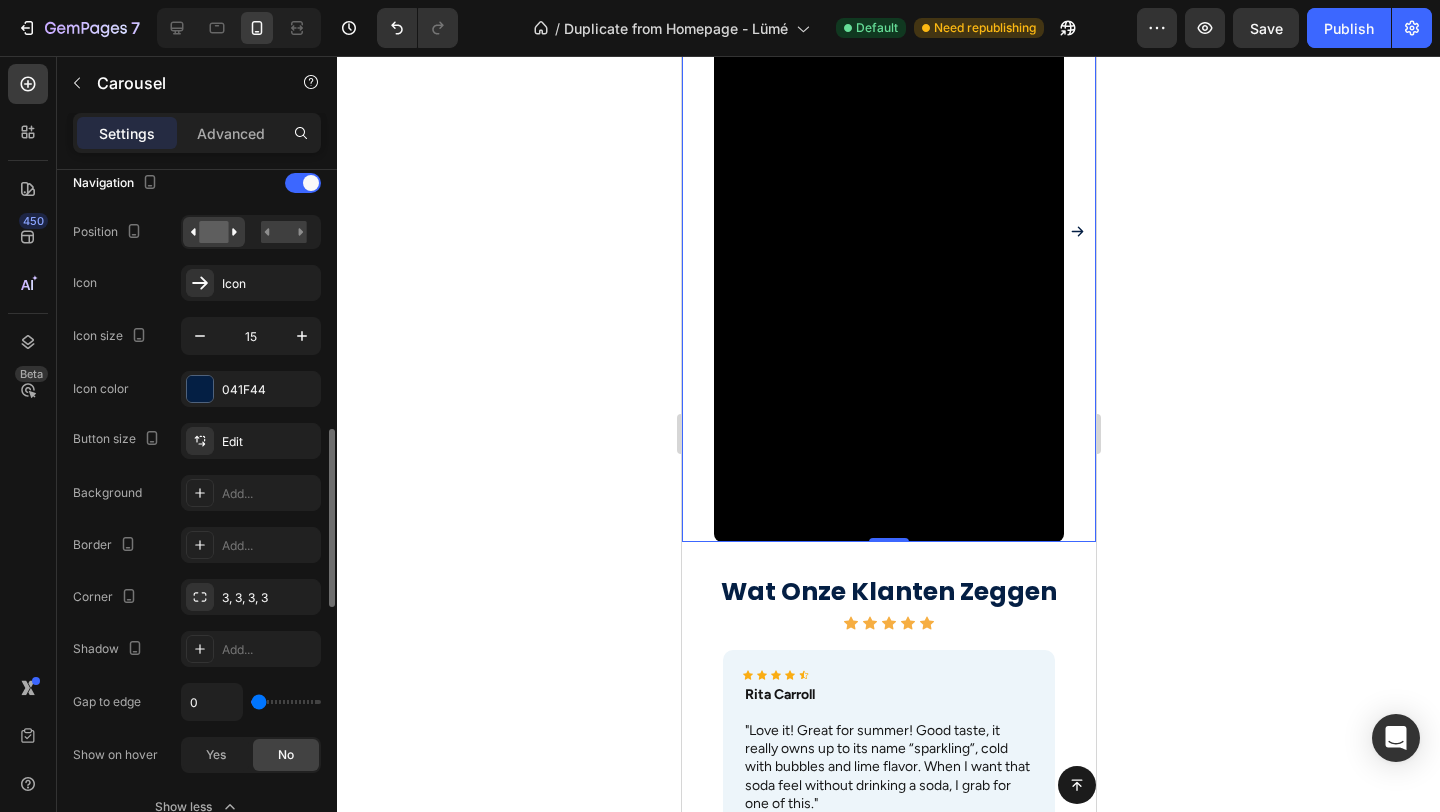 scroll, scrollTop: 905, scrollLeft: 0, axis: vertical 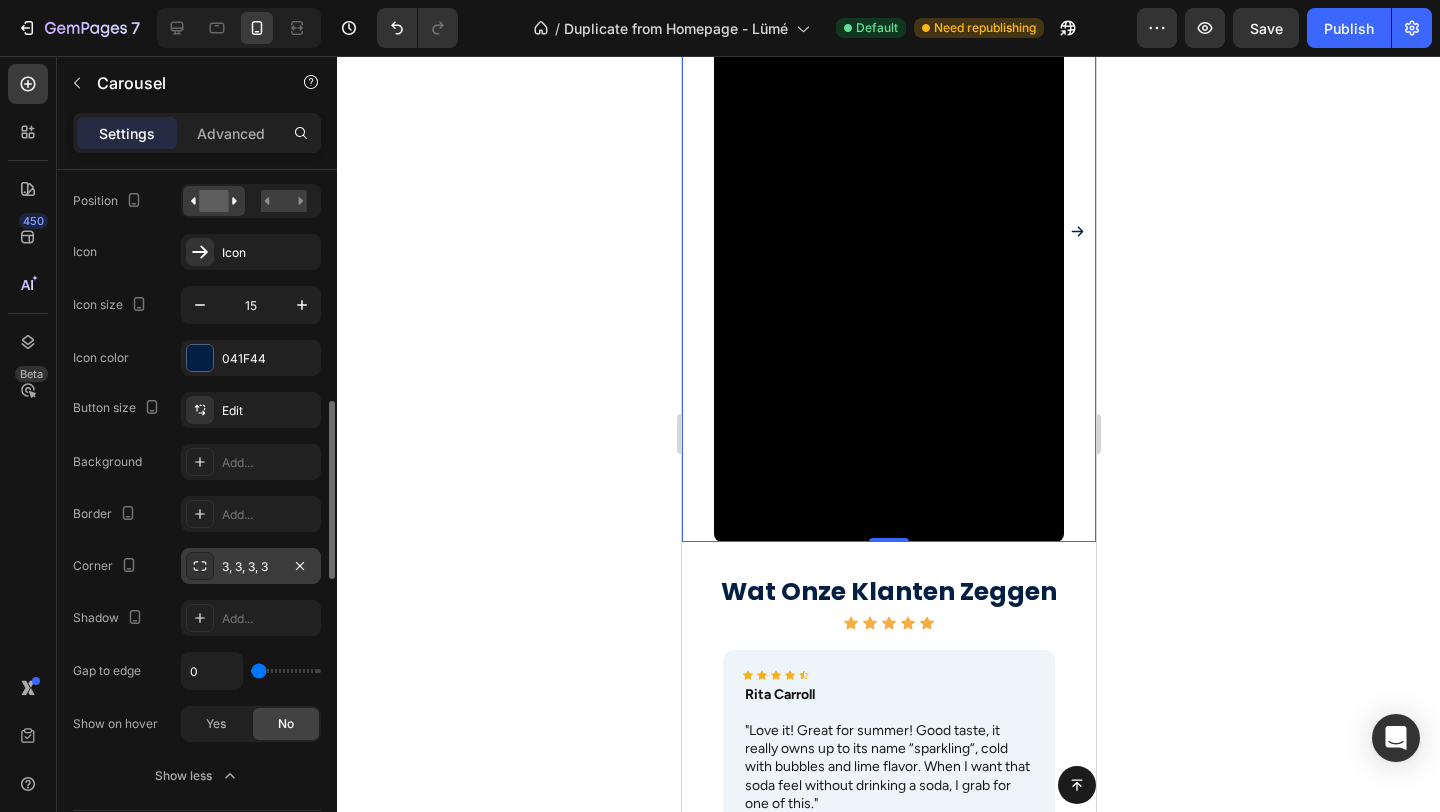 click 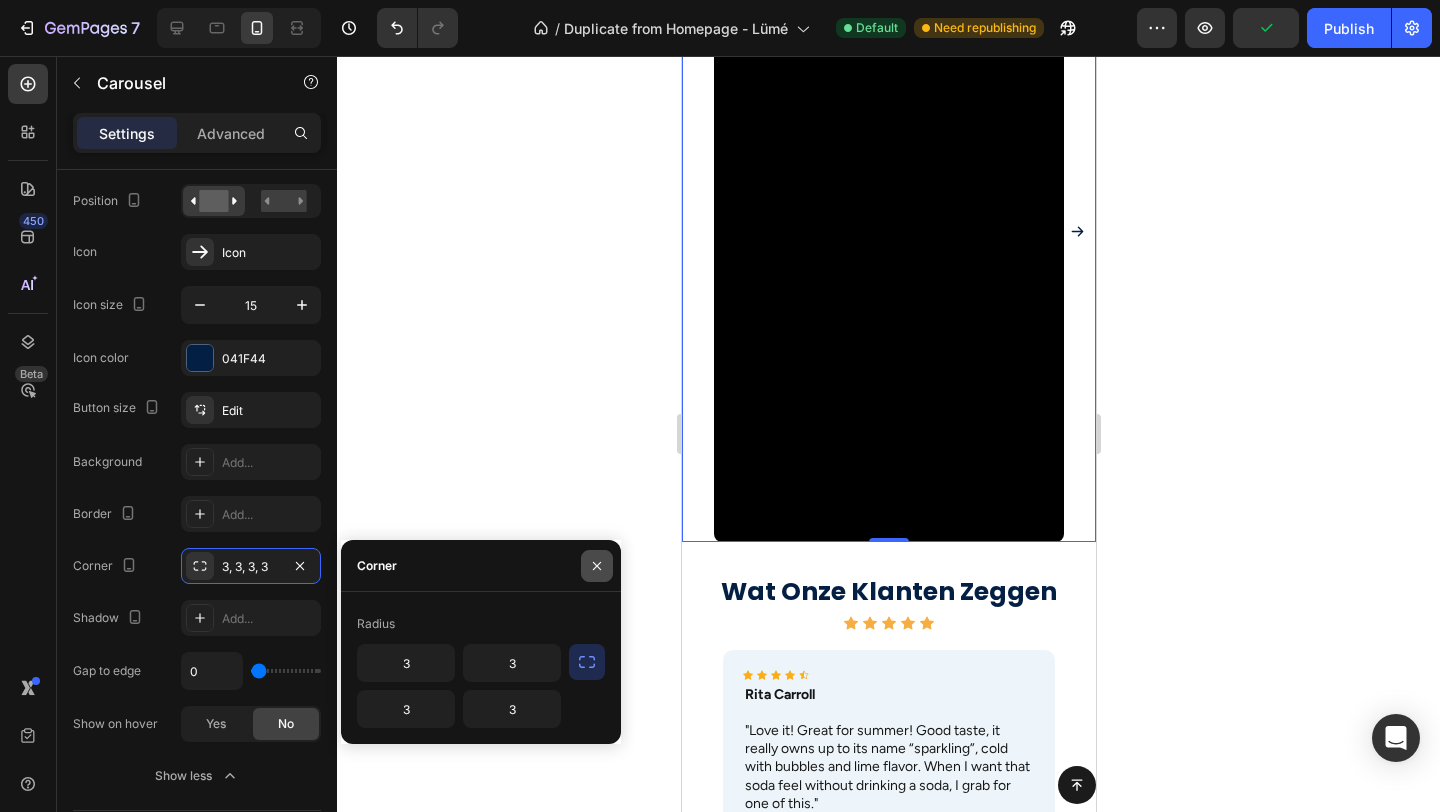 click 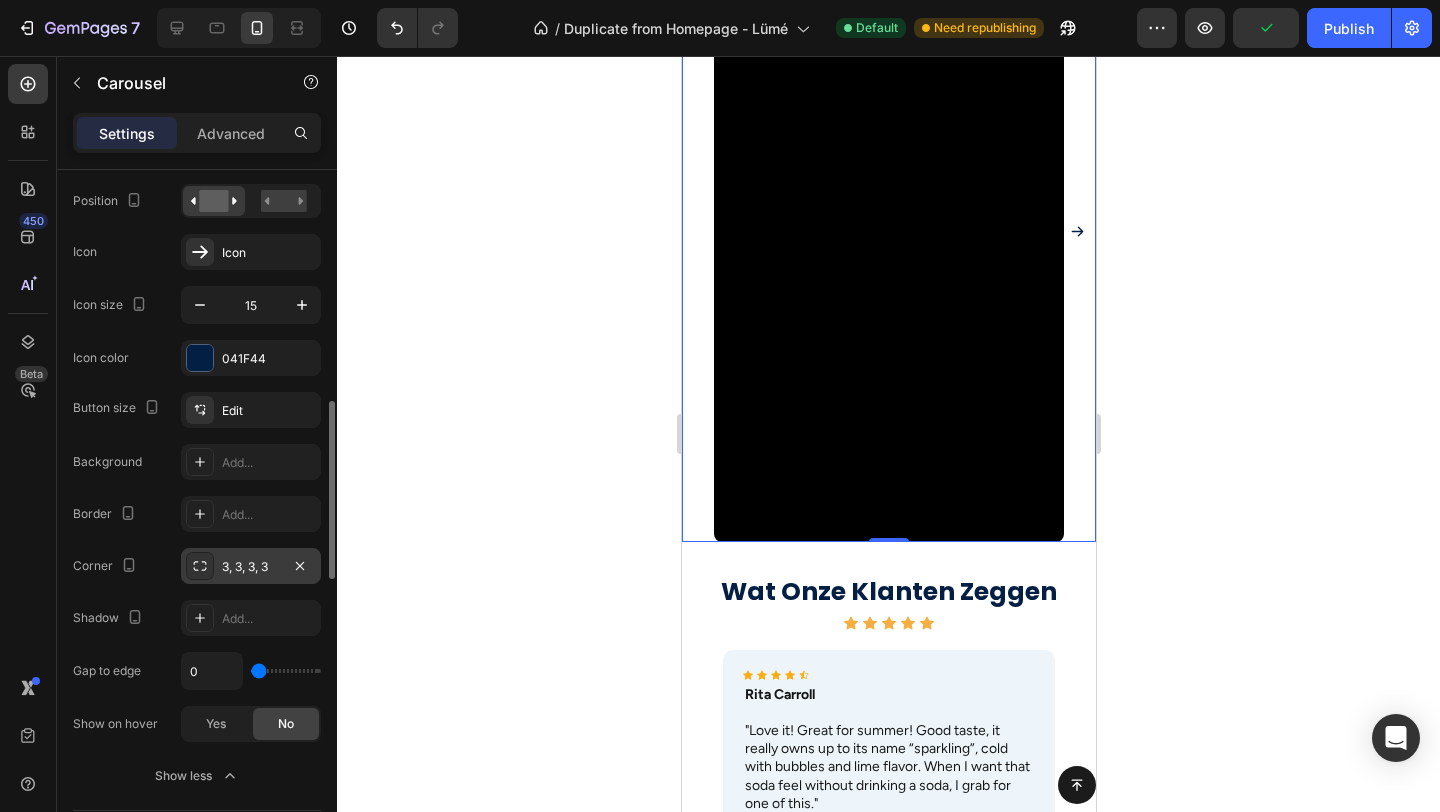 click 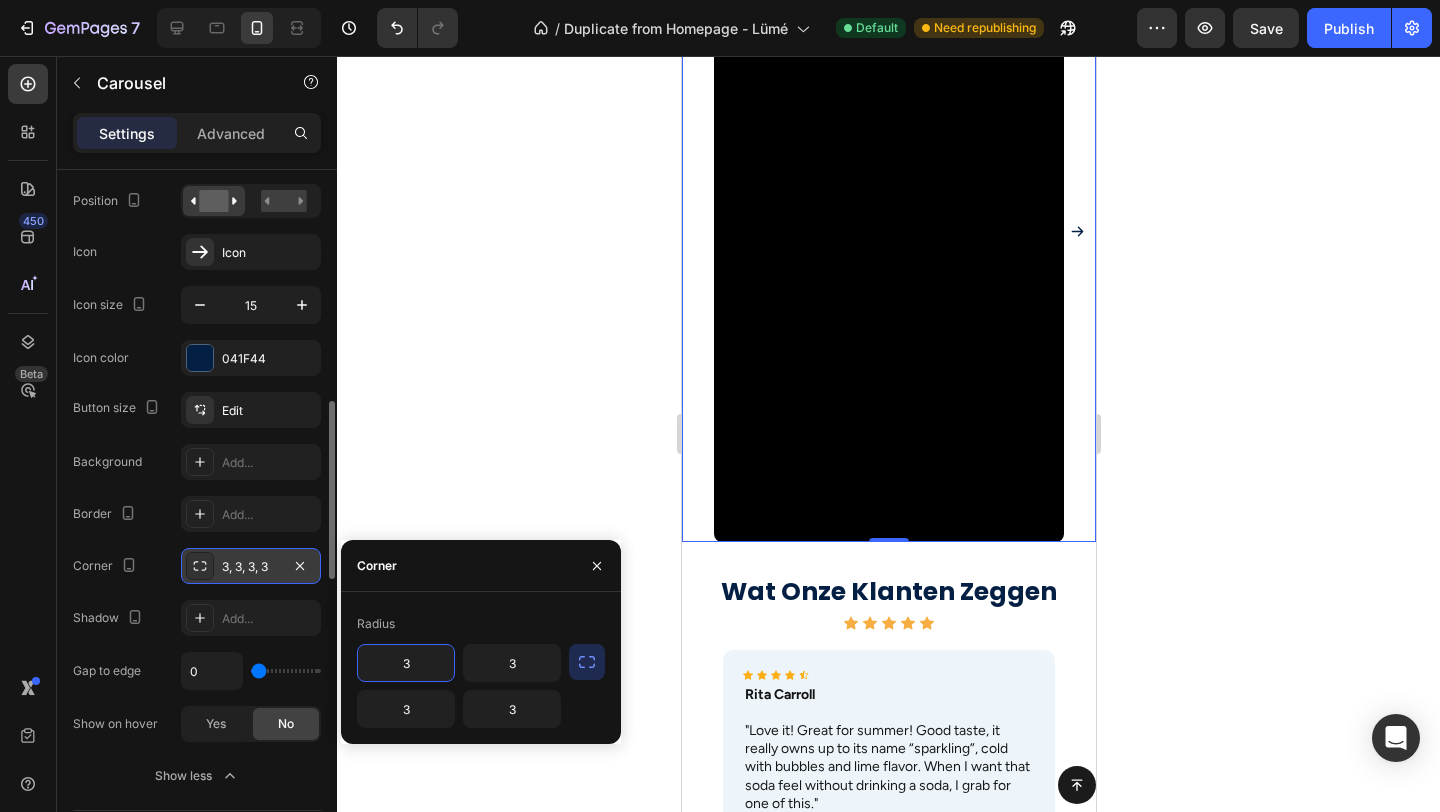 click on "3, 3, 3, 3" at bounding box center (251, 566) 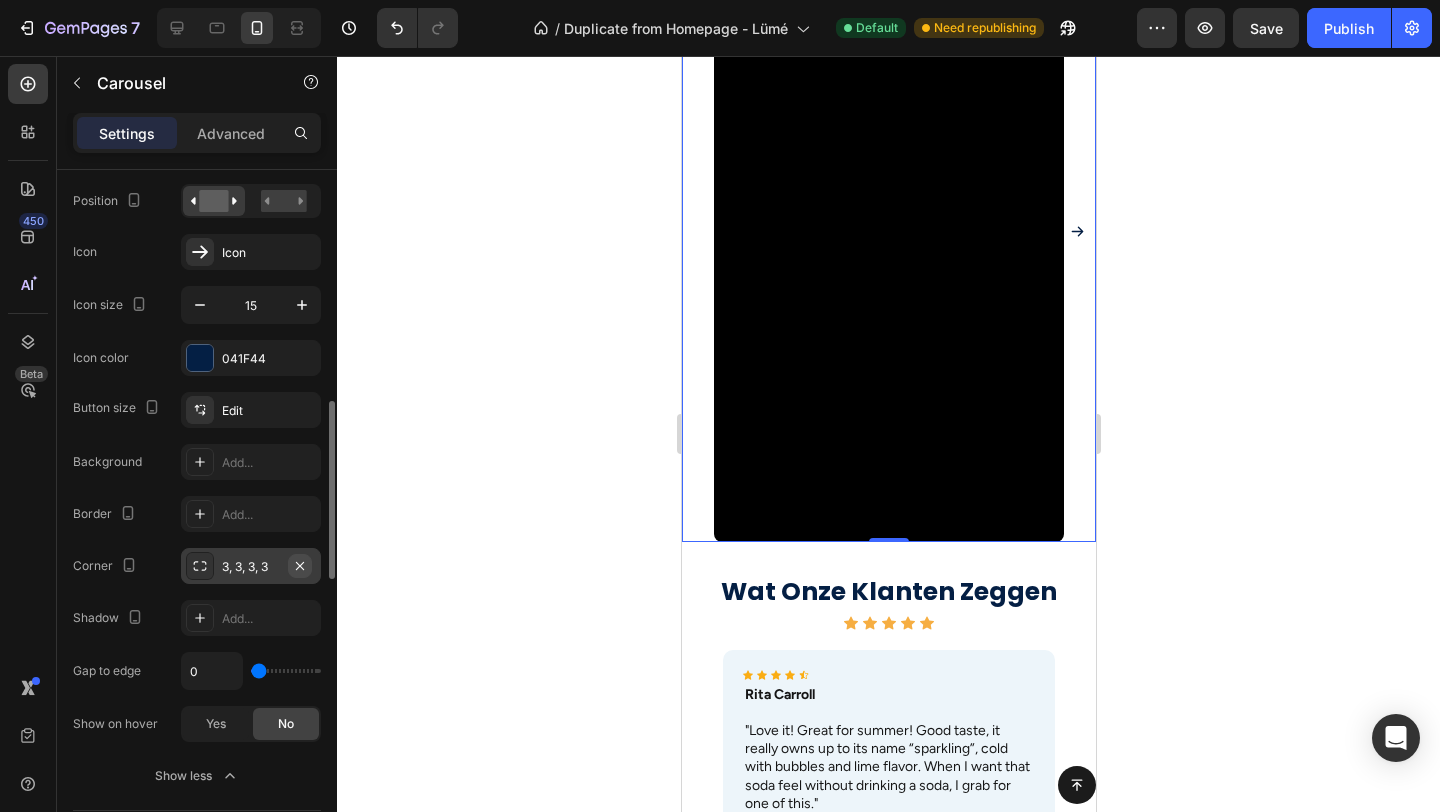 click 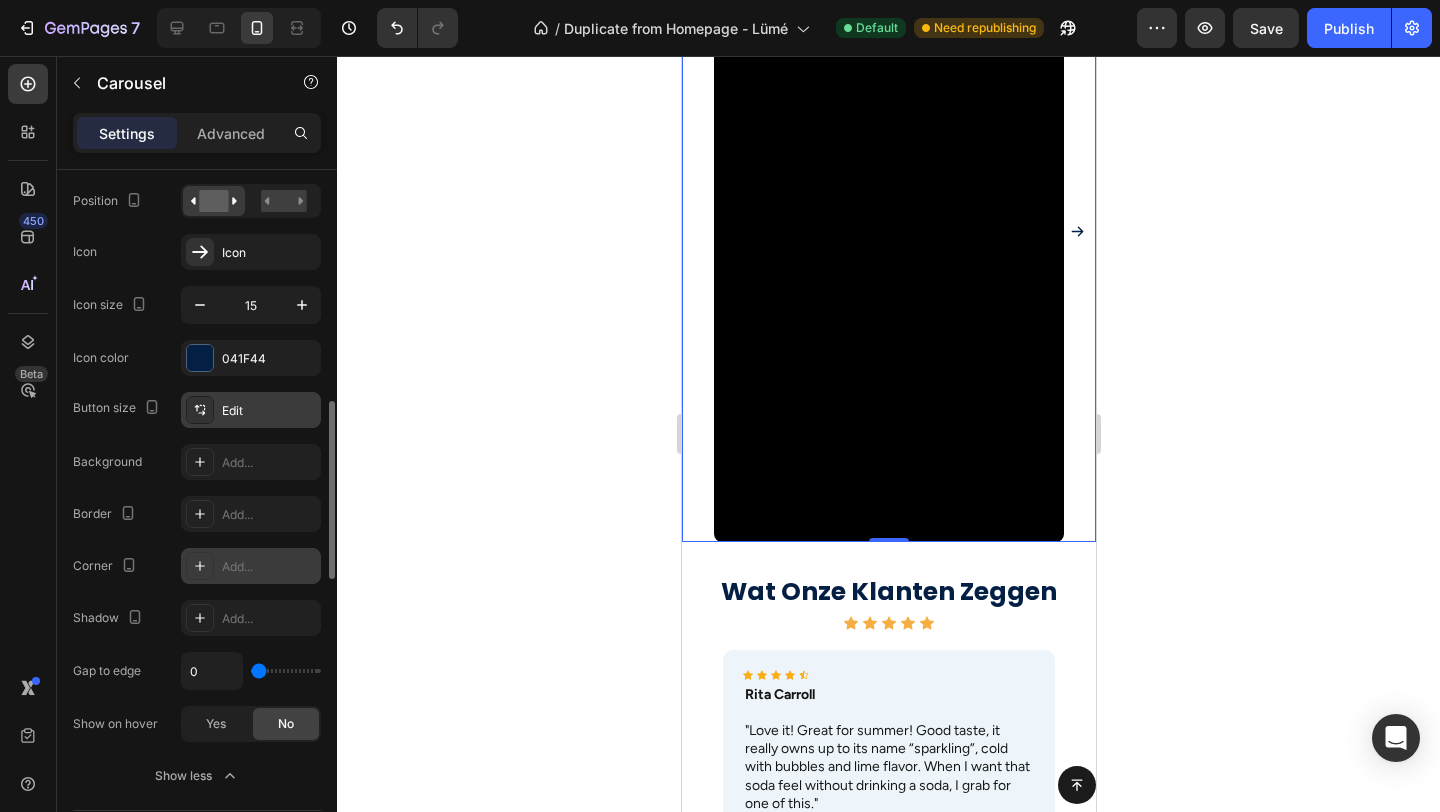 click on "Edit" at bounding box center (269, 411) 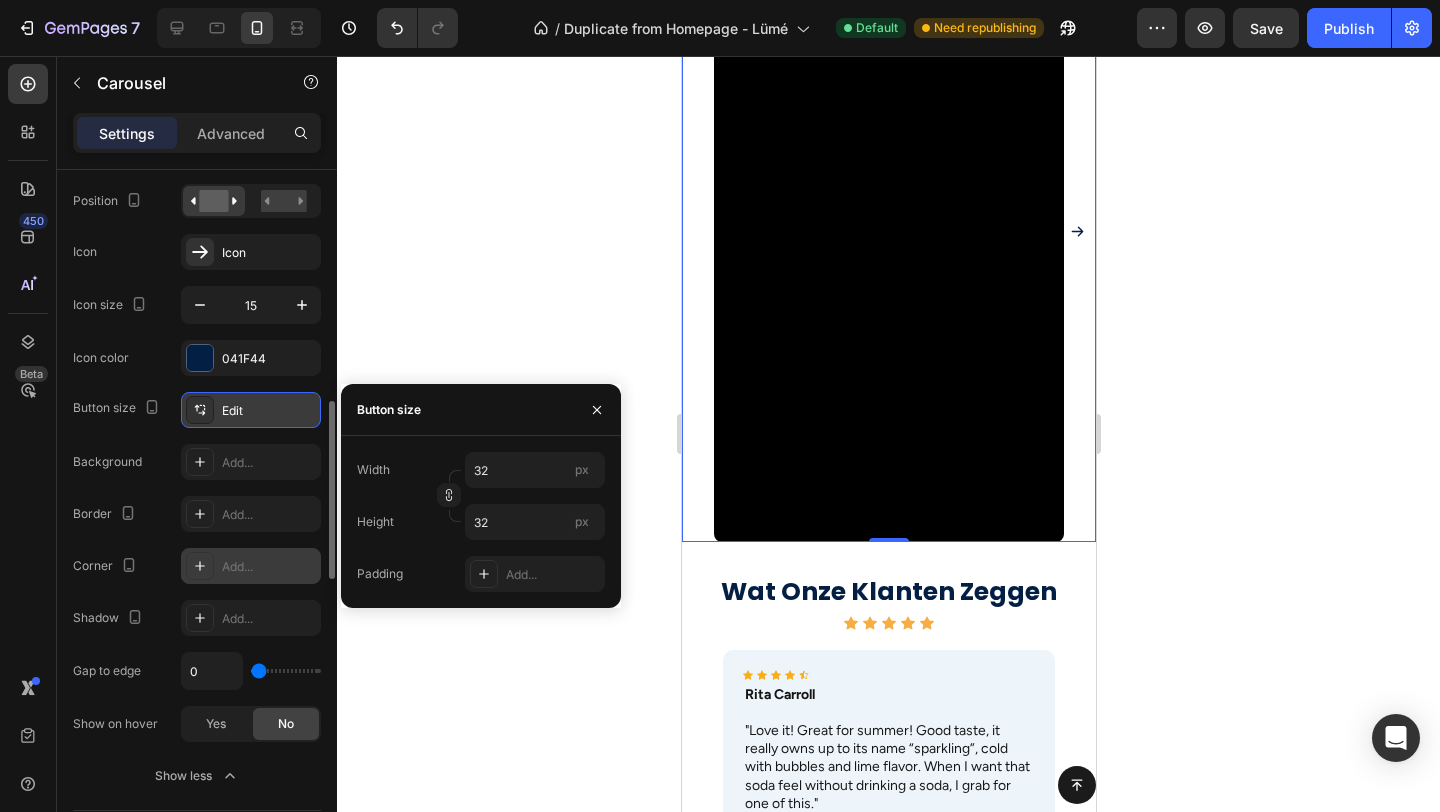 click on "Edit" at bounding box center (269, 411) 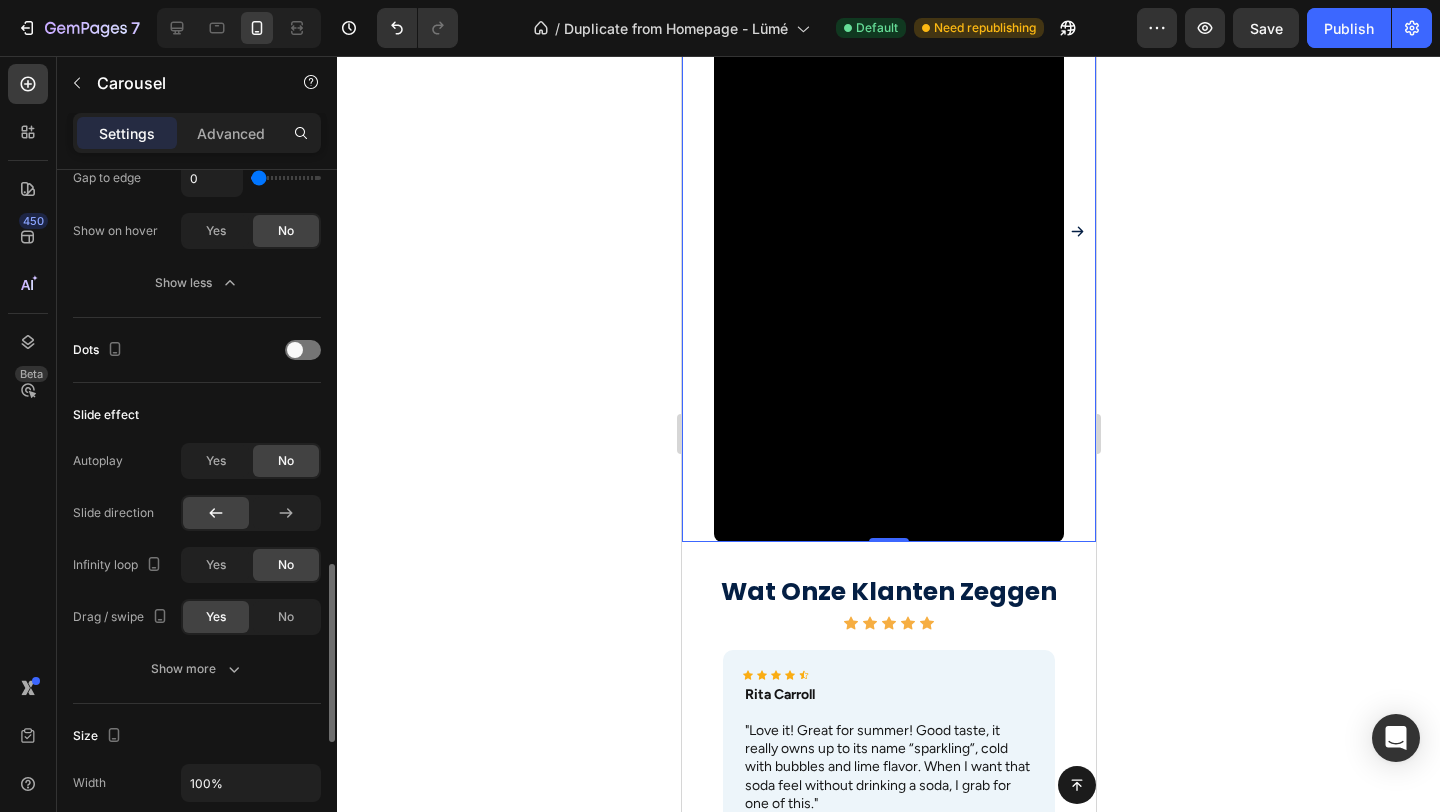 scroll, scrollTop: 1443, scrollLeft: 0, axis: vertical 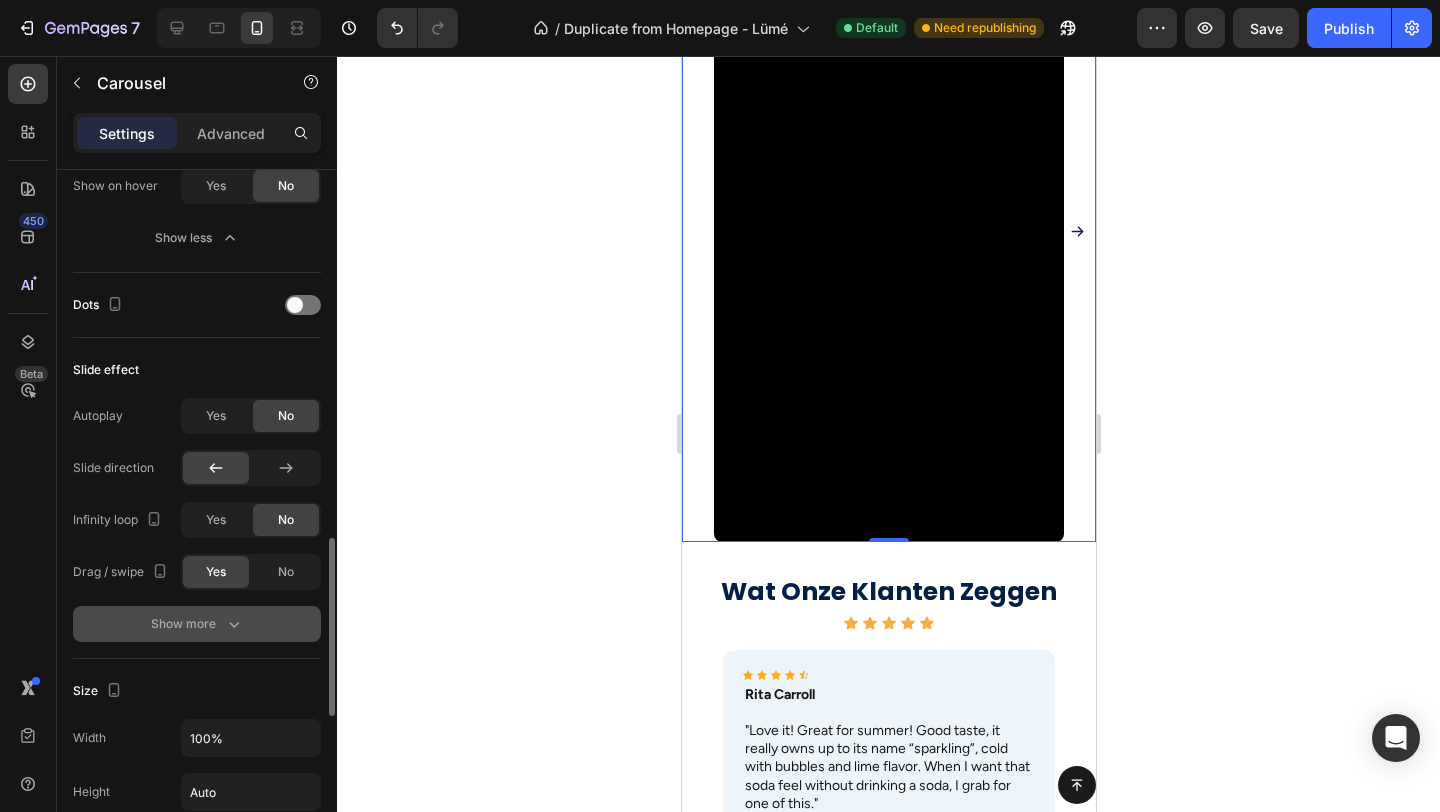 click on "Show more" at bounding box center (197, 624) 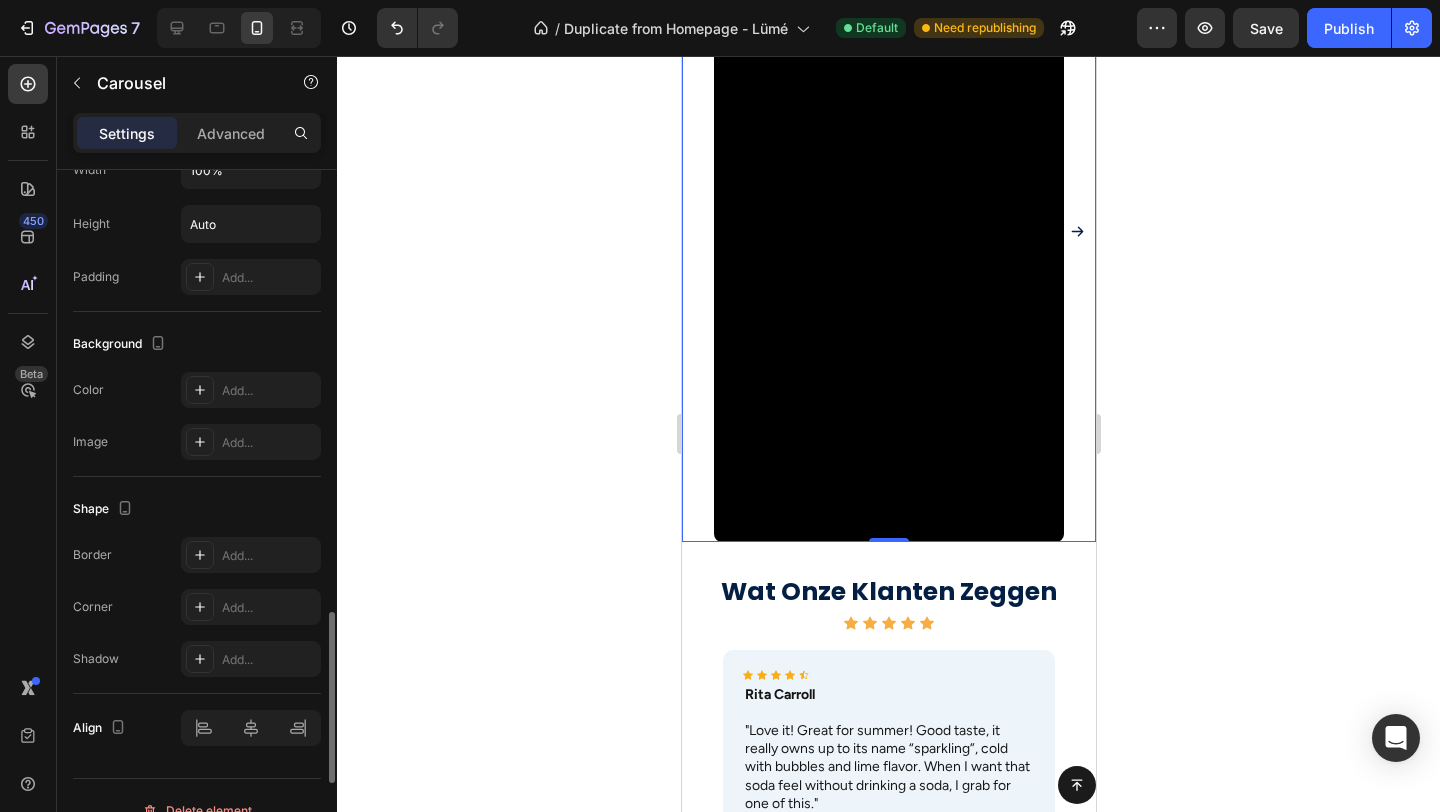 scroll, scrollTop: 2147, scrollLeft: 0, axis: vertical 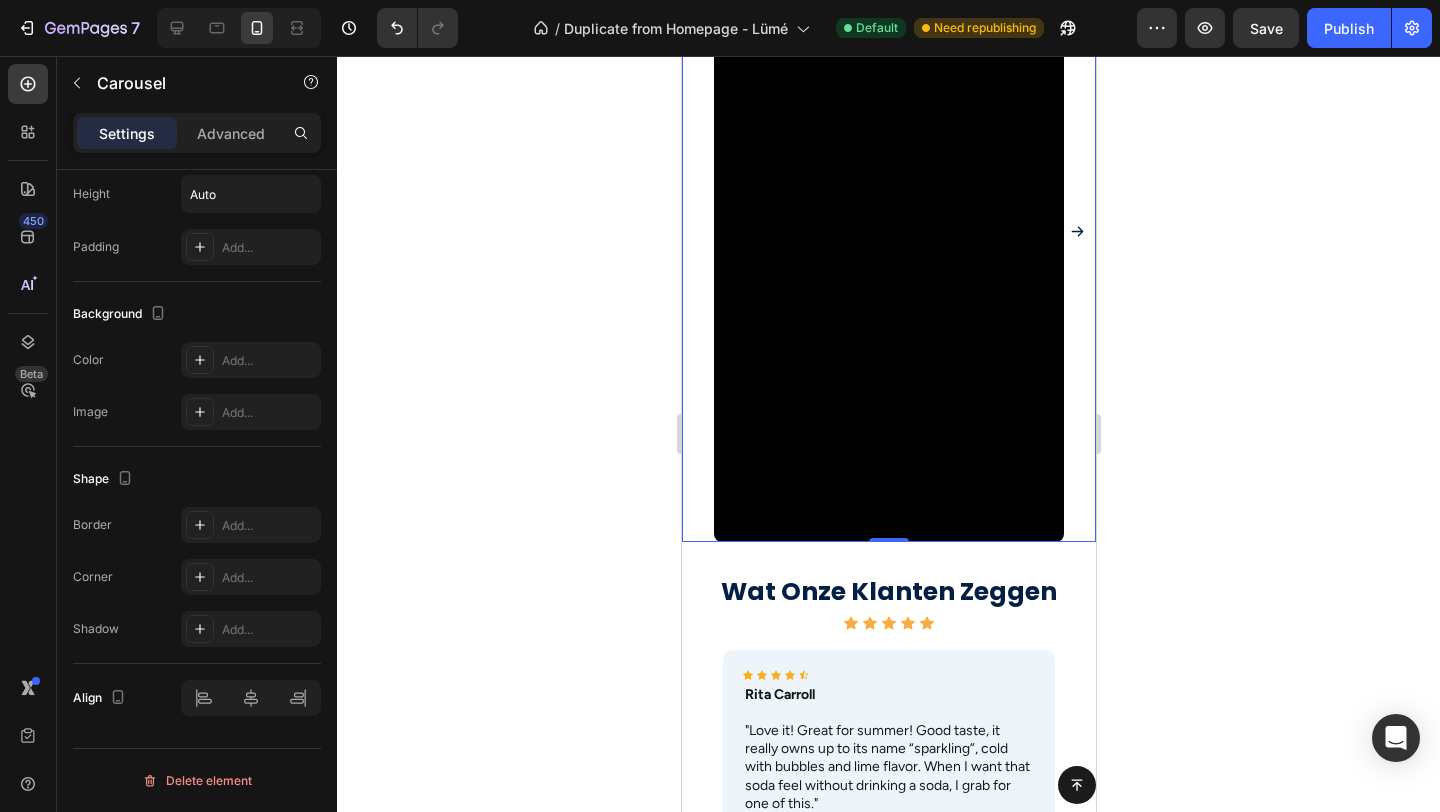 click 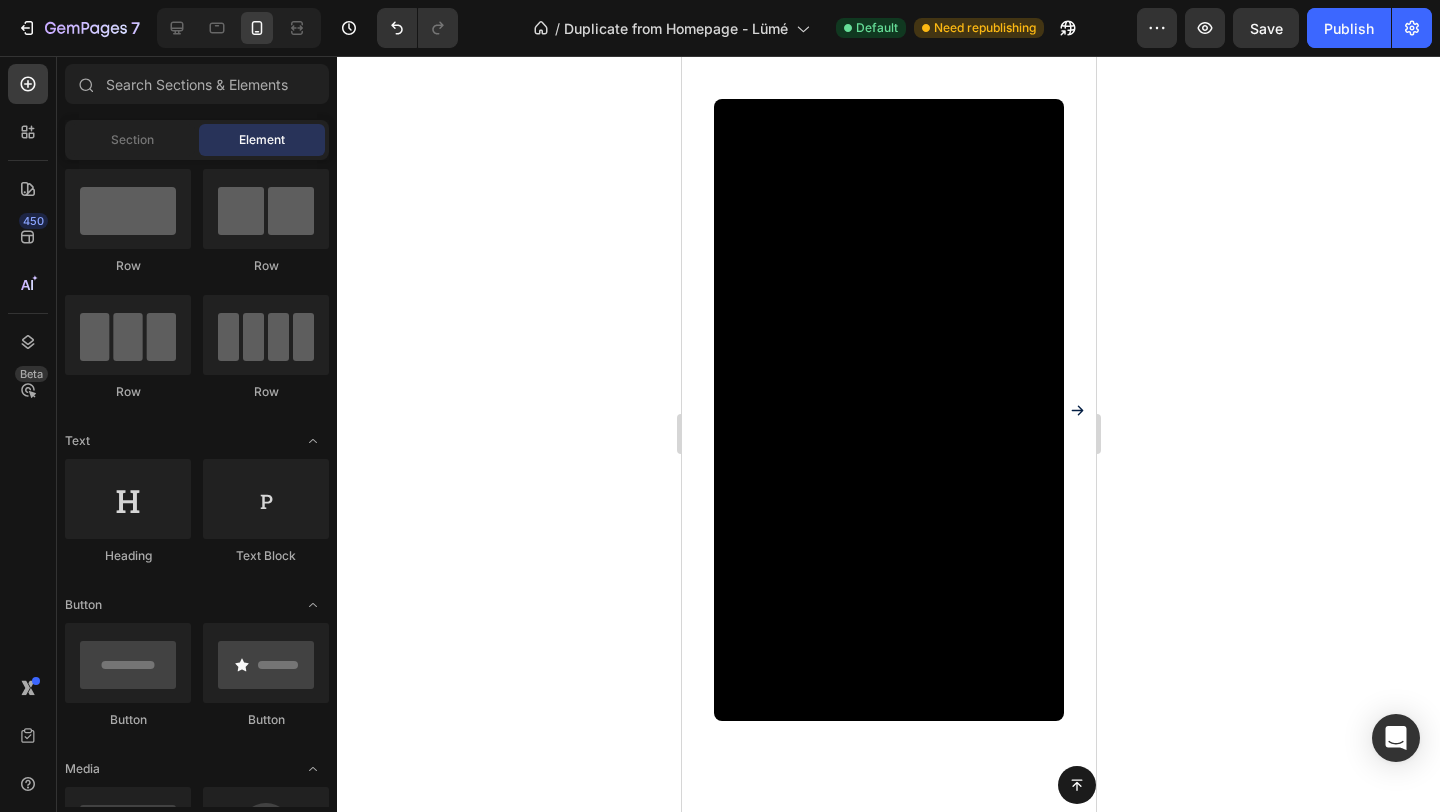 scroll, scrollTop: 1675, scrollLeft: 0, axis: vertical 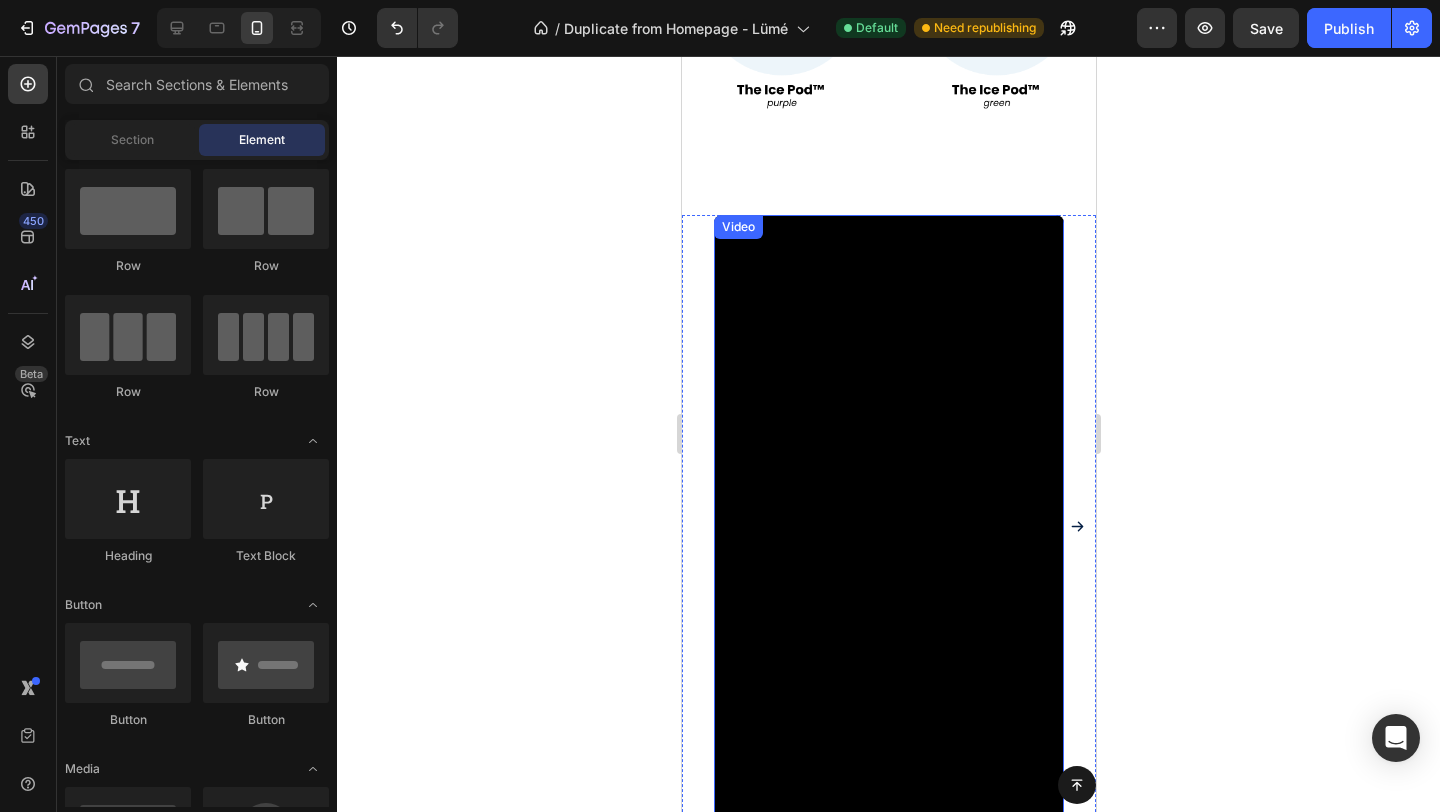 click at bounding box center [888, 526] 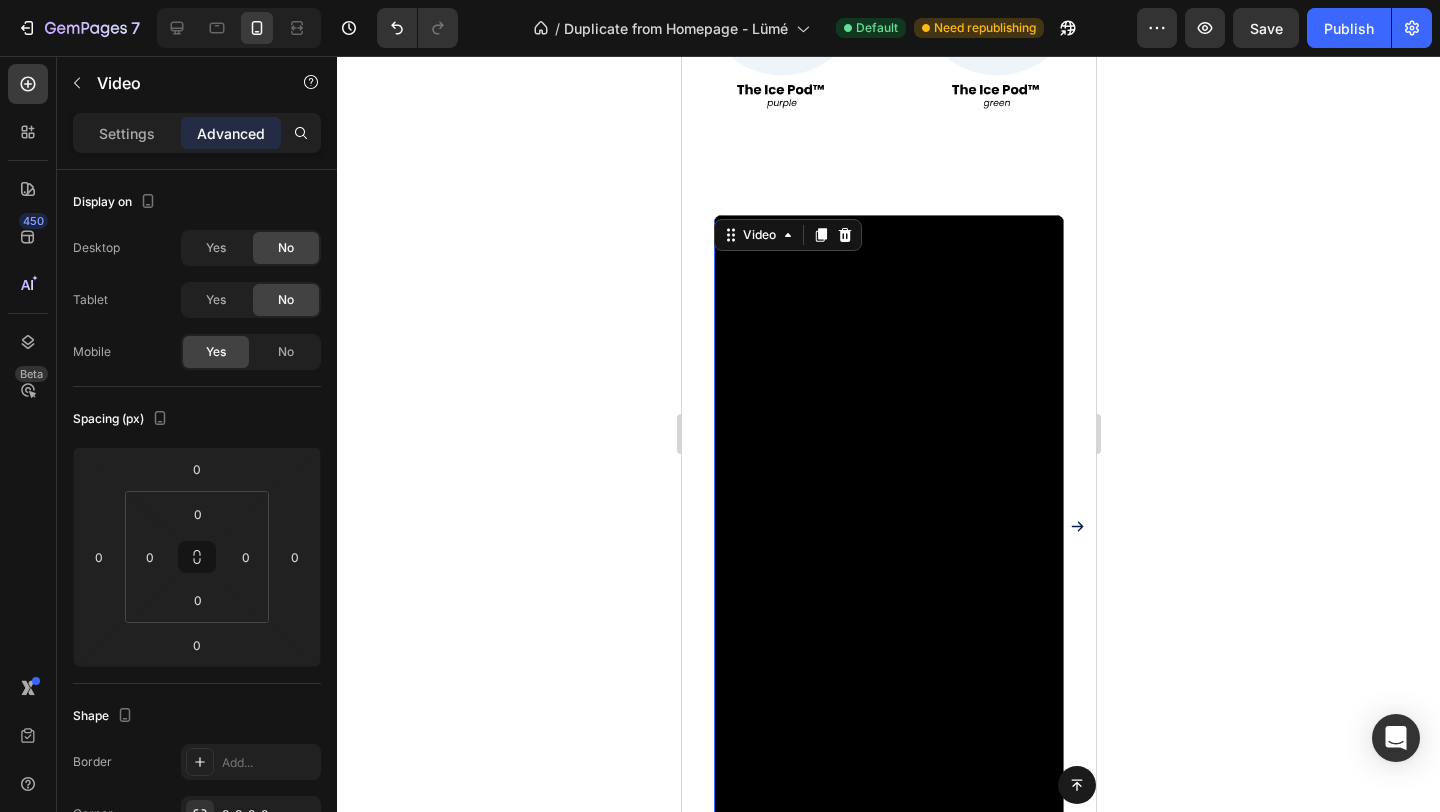 click on "Button Sticky Meet  The Ice Pod™  Text Block Cold skincare for glowing skin. The Ice Pod is your daily glass skin essential - straight from the freezer. Text Block Shop now Button Image Section 2 gratis verzending boven de  50, - Text
voor 23u besteld = morgen in huis Text
retourneren binnen 14 dagen Text
gratis verzending boven de  50, - Text
voor 23u besteld = morgen in huis Text
retourneren binnen 14 dagen Text
Marquee Section 3 The Ice Pod™ It's Benefits Heading Image Image Direct verkoelende verlichting Text Block Vermindert zwelling en vermoeidheid in seconden -  ideaal als frisse start van je ochtend. Text Block Row Image Een gladde, stralende huid Text Block Stimuleert de doorbloeding en verfijnt de huidstructuur. Hierdoor krijg je zonder twijfel een natuurlijke glow. Text Block Row Image Zichtbare verkleining van de poriën Text Block Text Block maakt de huid egaal. Text Block Row" at bounding box center [888, 30] 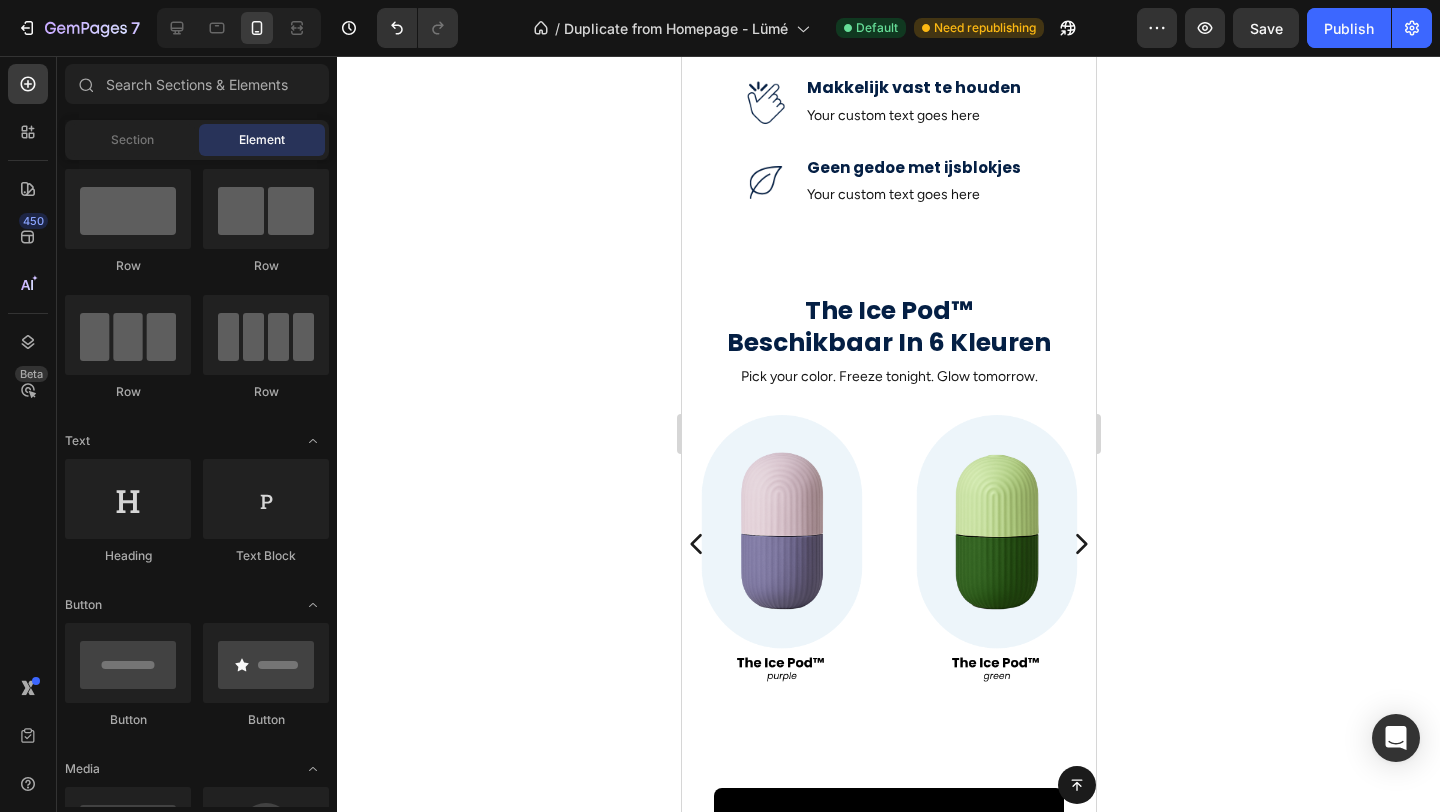 scroll, scrollTop: 1097, scrollLeft: 0, axis: vertical 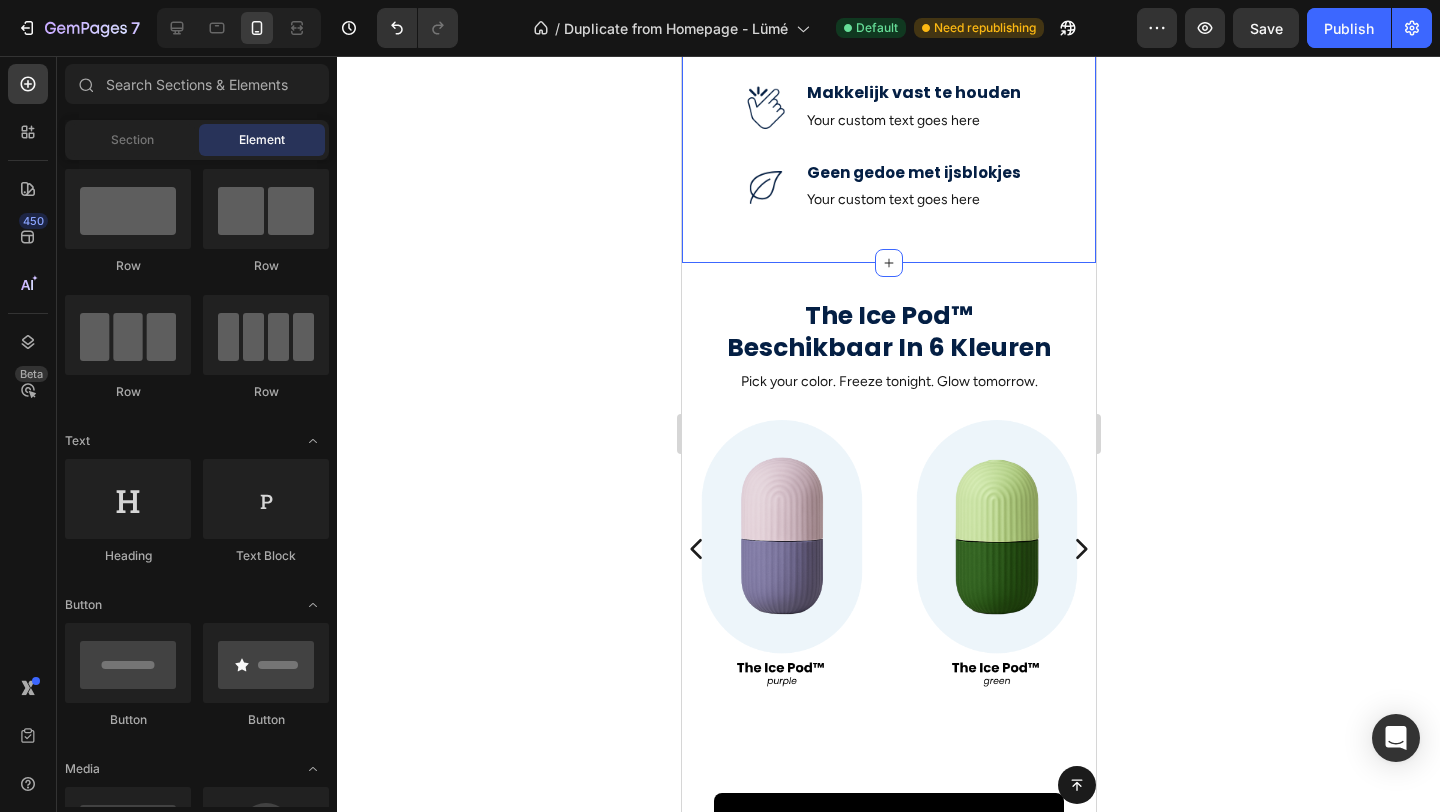 click on "The Ice Pod ™  It's Benefits Heading Replace this text with your contentReplace this text with your contentReplace this text with your content Text Block Image Image Glowy skin Text Block Your custom text goes here Text Block Image Verkleining van poriën Text Block Your custom text goes here Text Block Image Koel effect Text Block Your custom text goes here Text Block Image Makkelijk vast te houden Text Block Your custom text goes here Text block Image Geen gedoe met ijsblokjes Text Block Your custom text goes here Text block Advanced List Section 12" at bounding box center (888, -178) 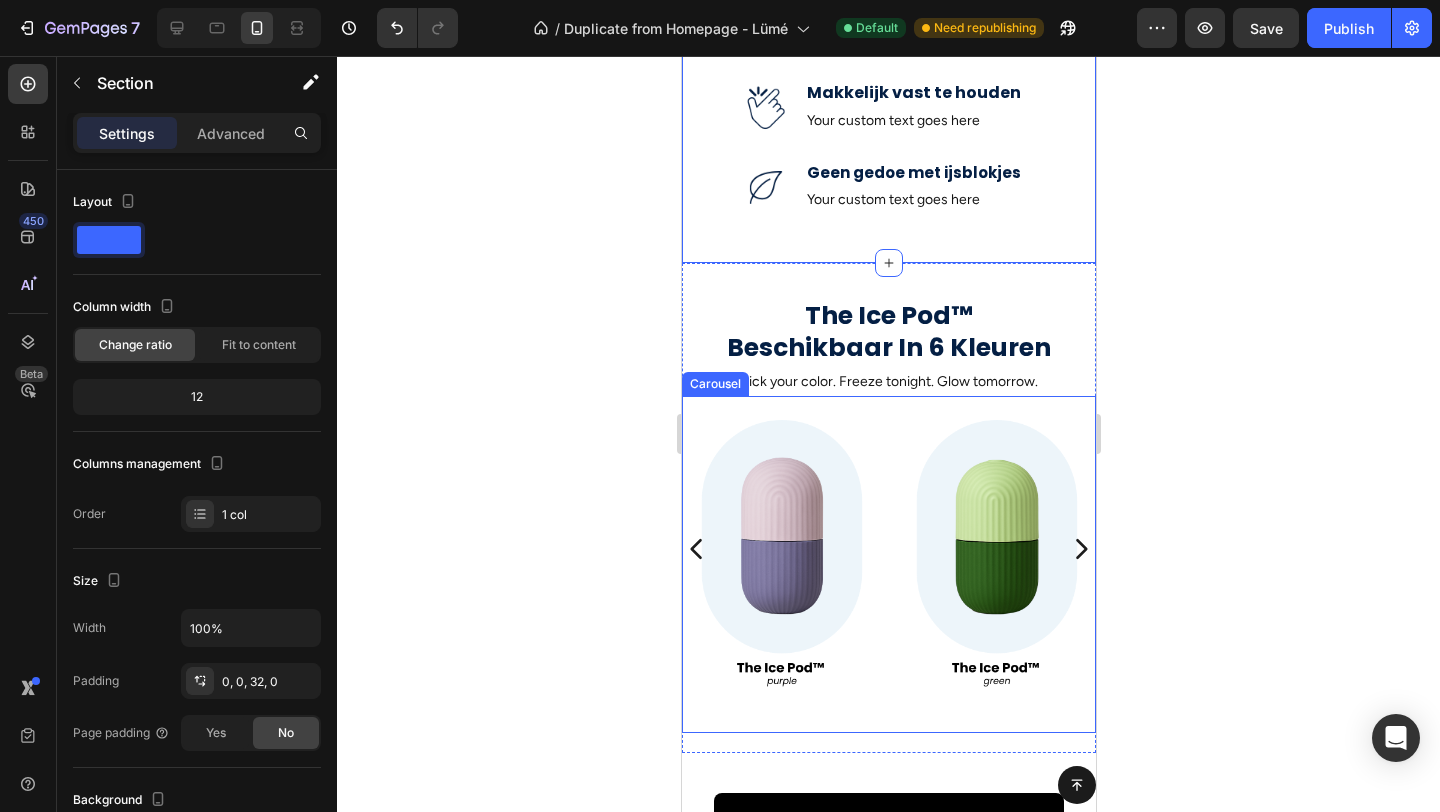 click on "Image Image Image Image" at bounding box center [888, 548] 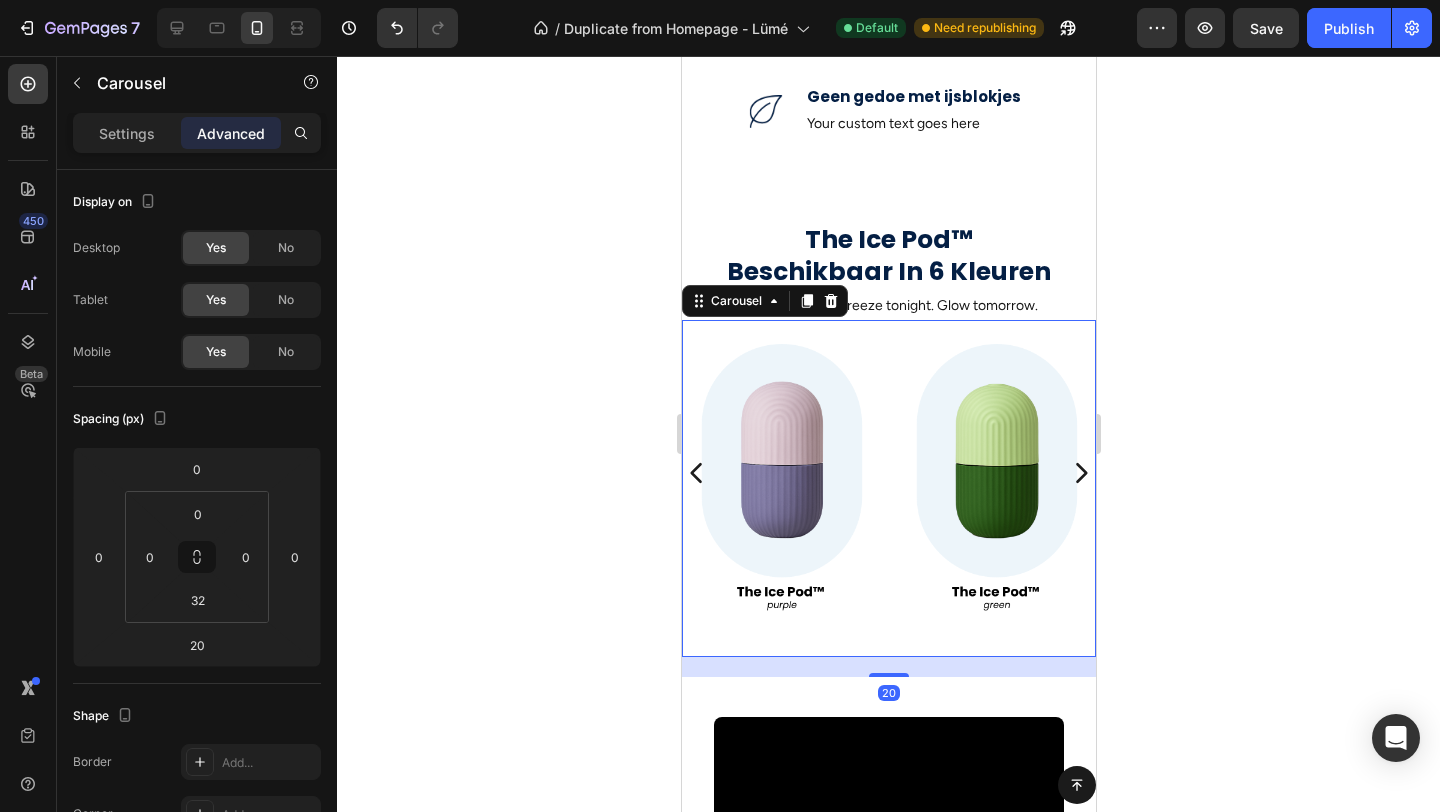 scroll, scrollTop: 1189, scrollLeft: 0, axis: vertical 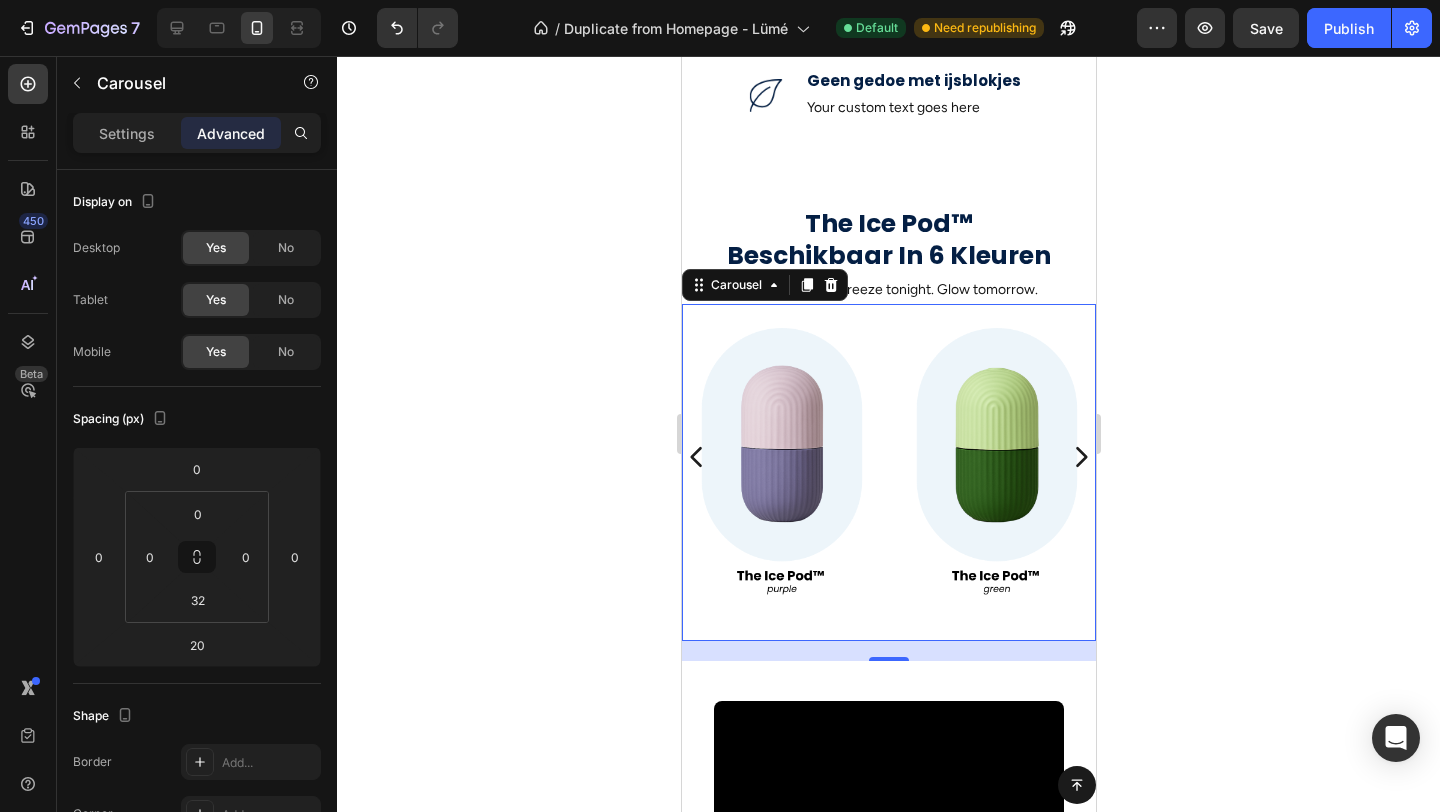 click 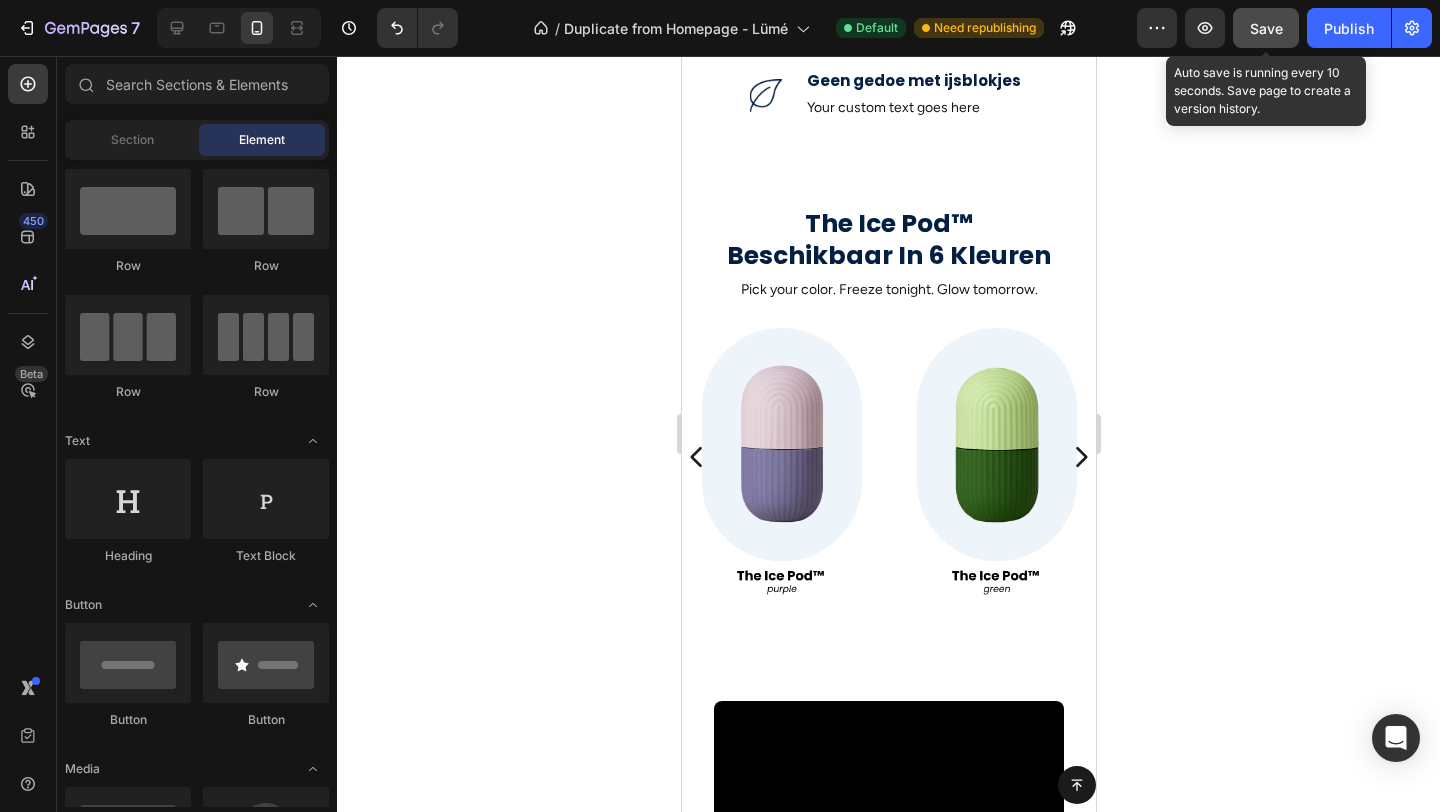 click on "Save" 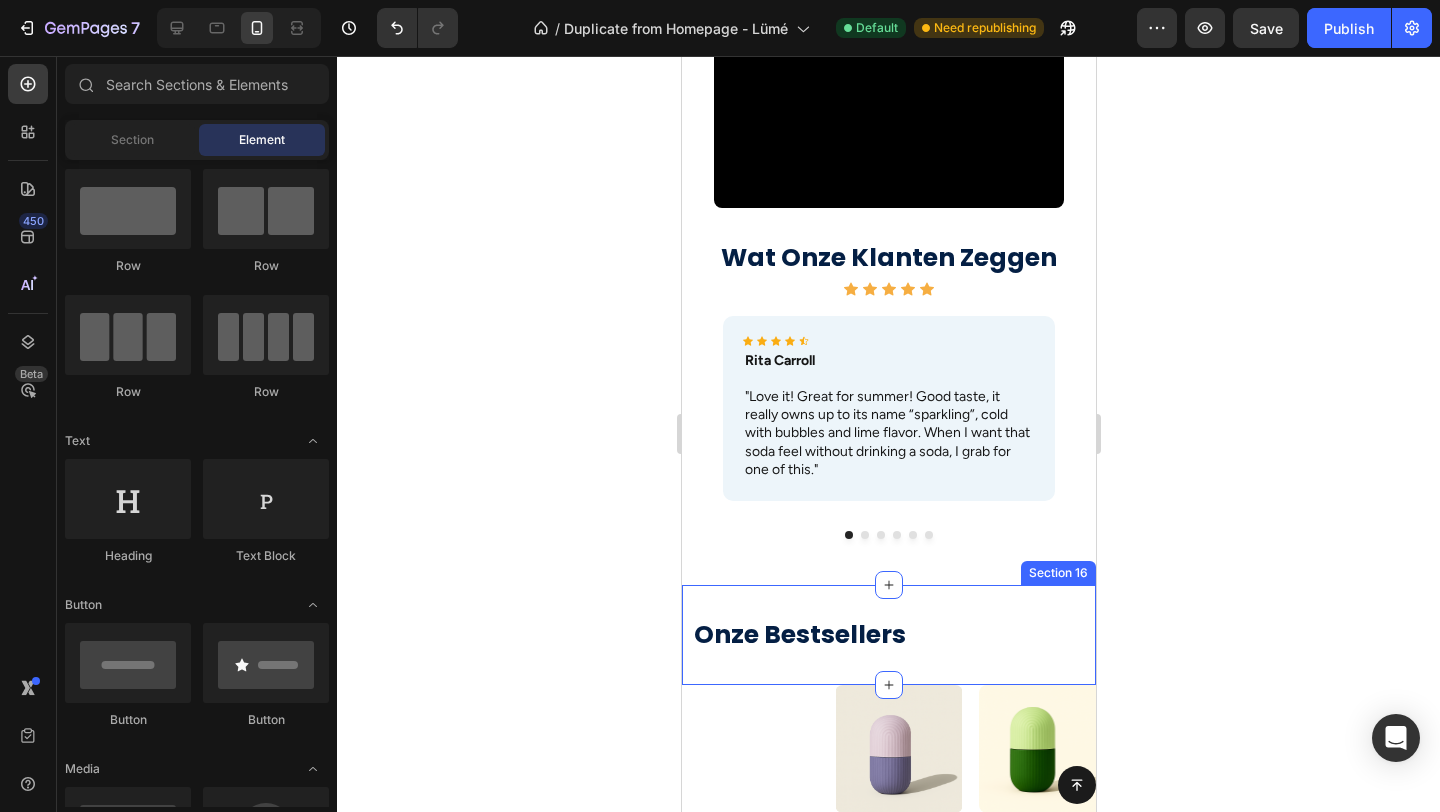 scroll, scrollTop: 2427, scrollLeft: 0, axis: vertical 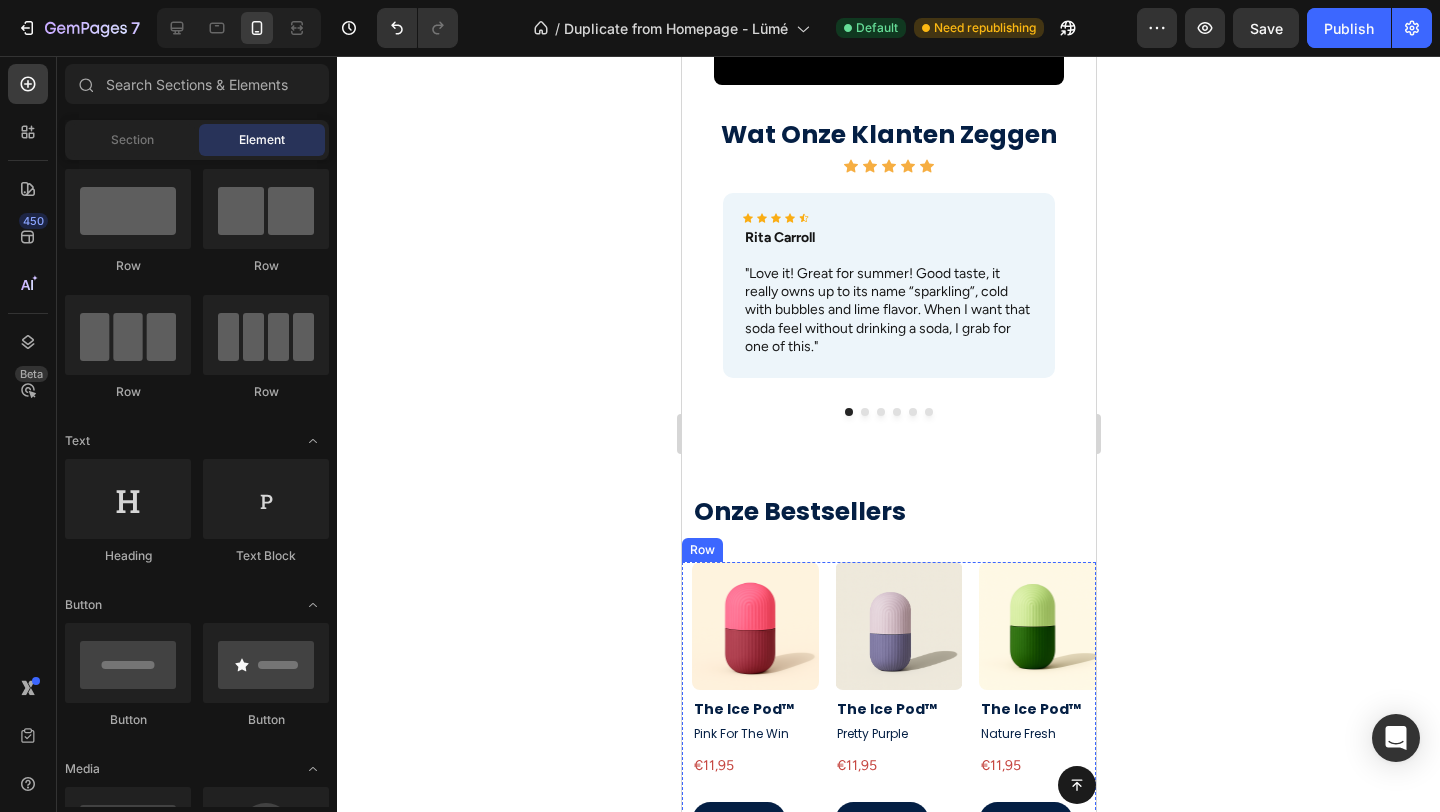 click on "Product Images The Ice Pod™ Text Block Pink For The Win Product Title €11,95 Product Price Product Price Add to cart Add to Cart Row" at bounding box center [744, 708] 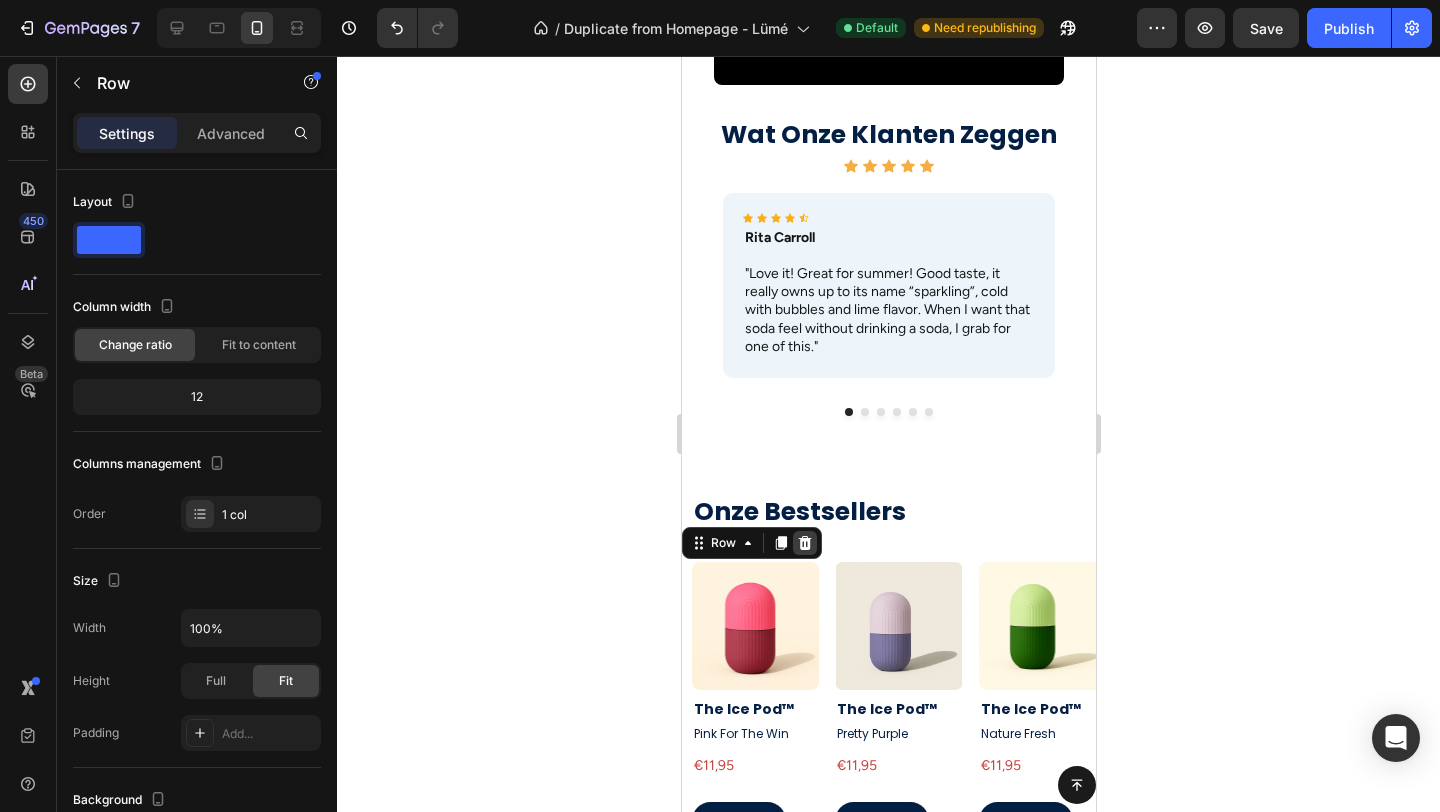 click at bounding box center (804, 543) 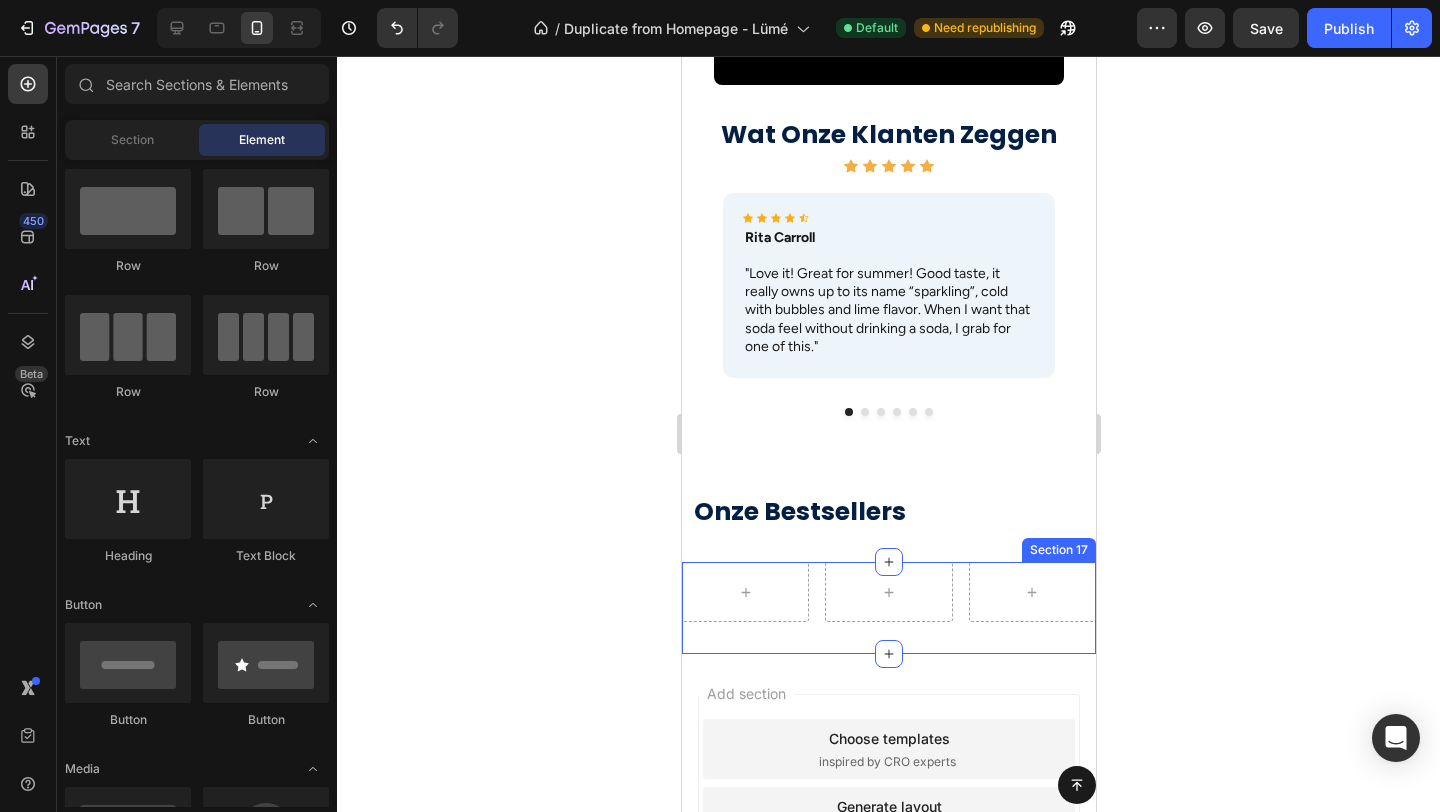 click on "Product List Section 17" at bounding box center [888, 608] 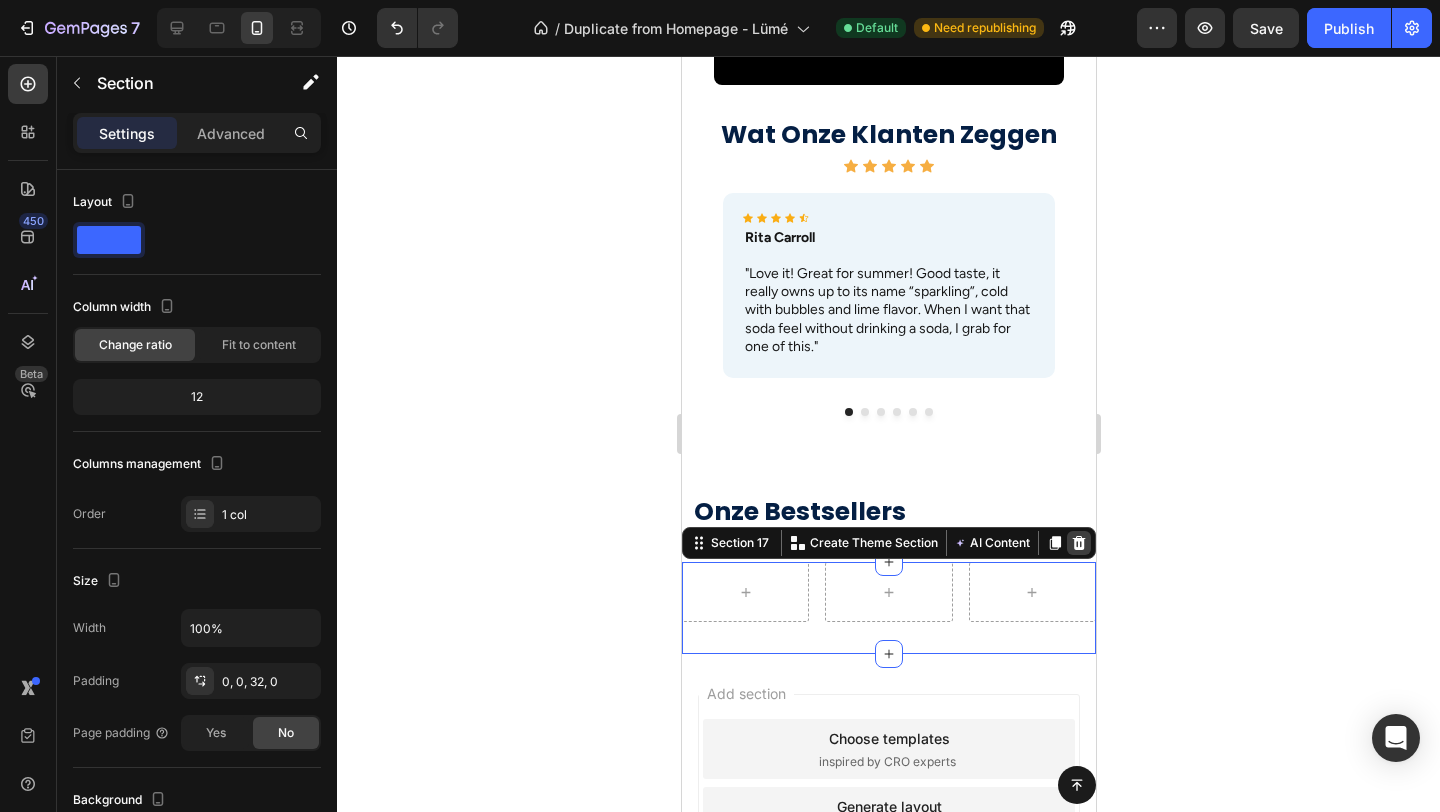click at bounding box center (1078, 543) 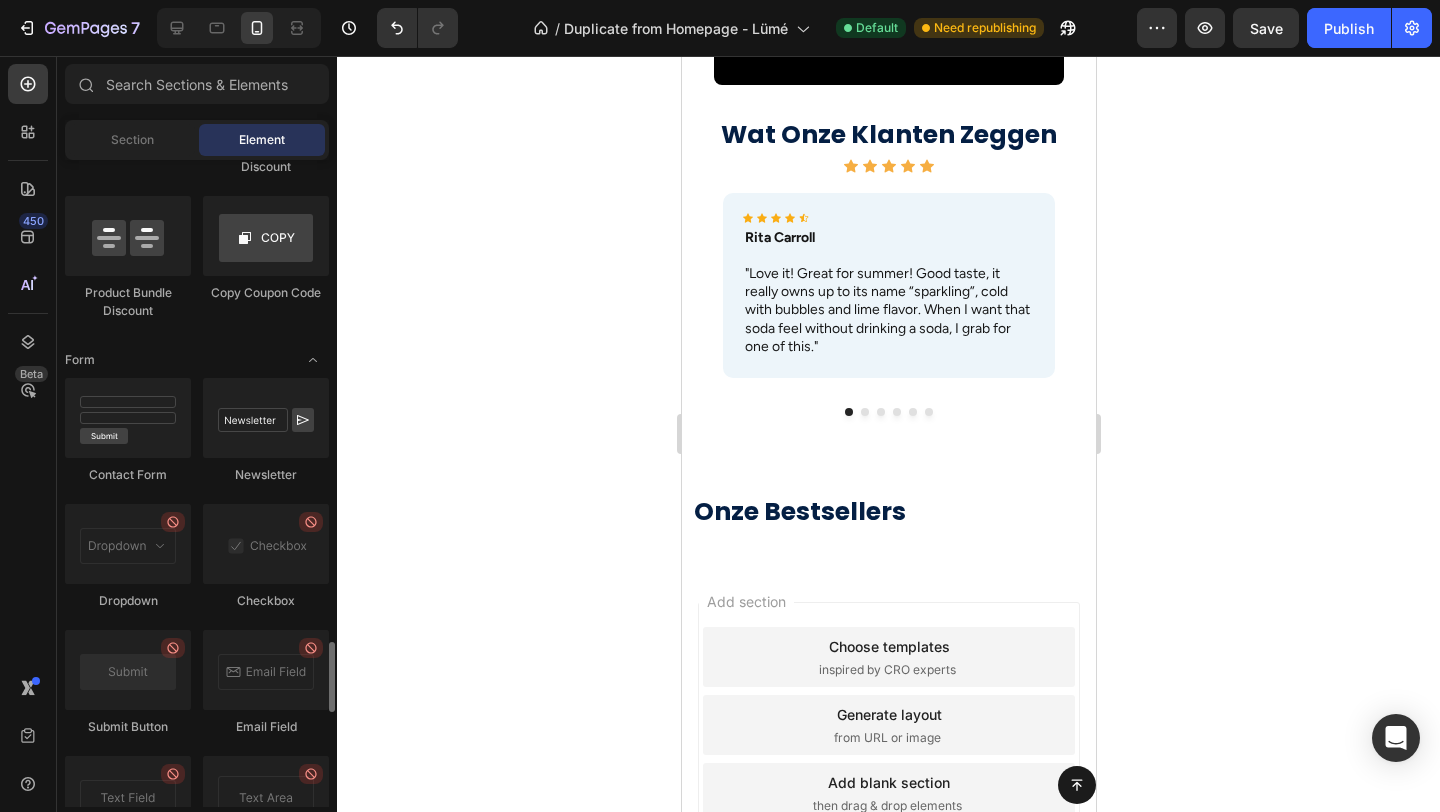 scroll, scrollTop: 4372, scrollLeft: 0, axis: vertical 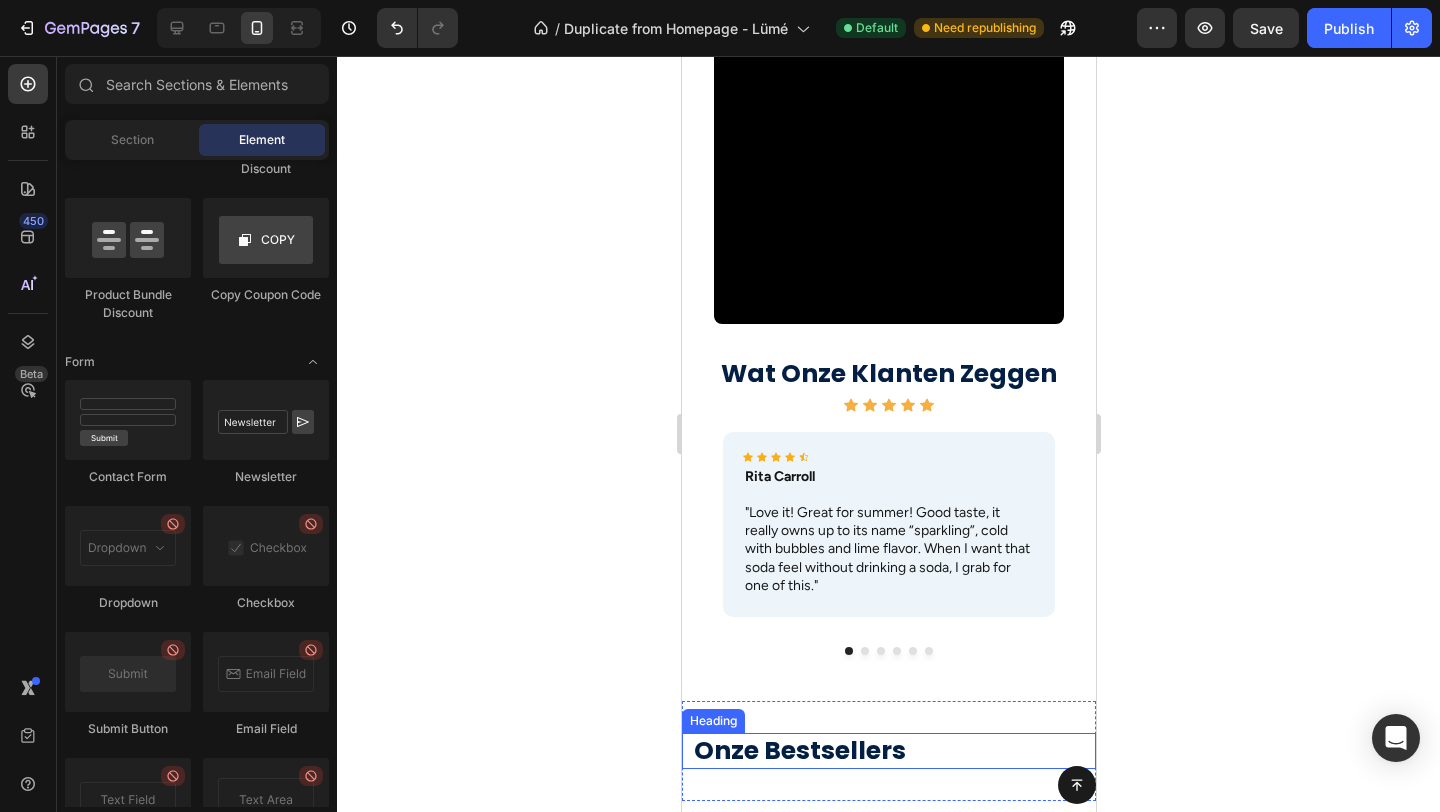 click on "Onze Bestsellers Heading" at bounding box center (888, 751) 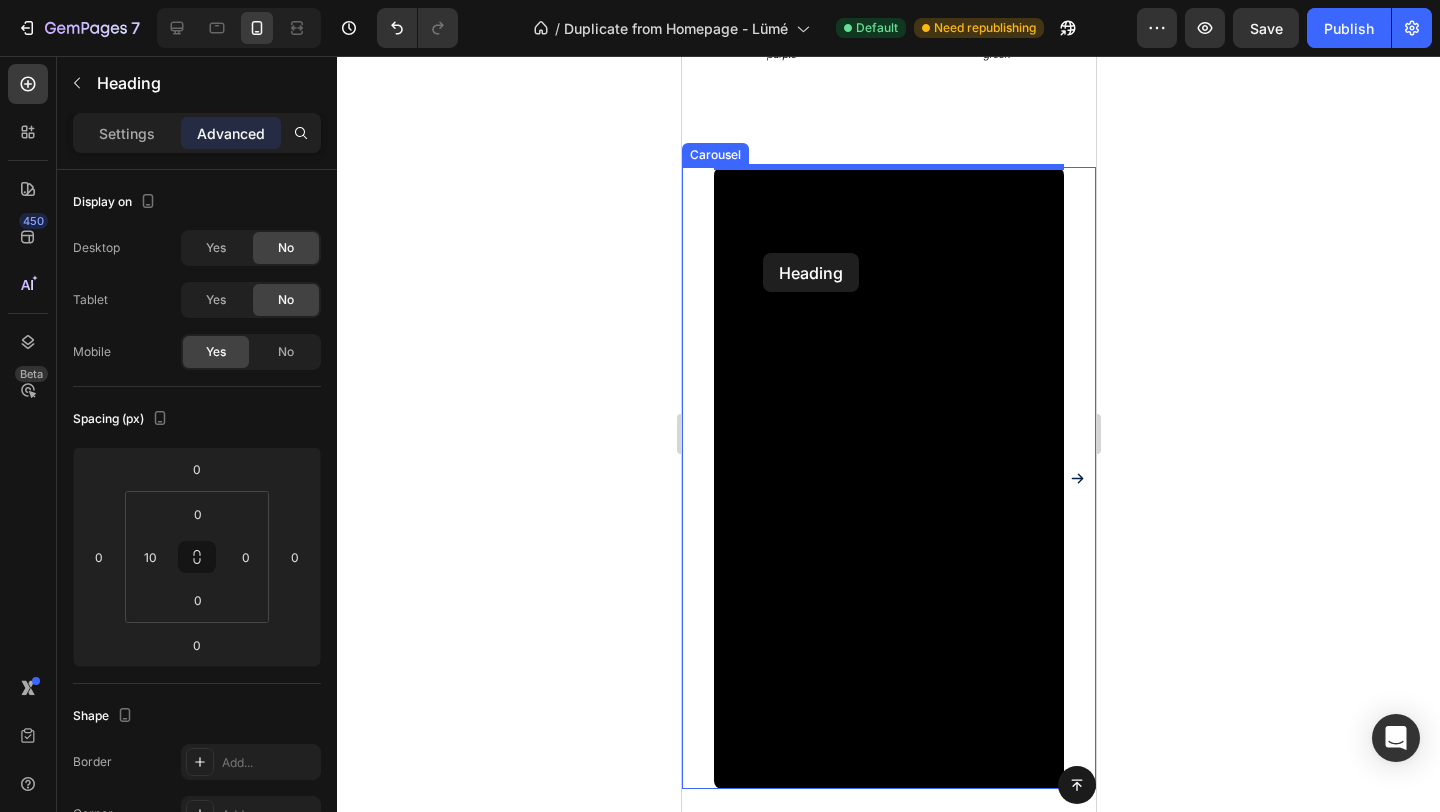 scroll, scrollTop: 1697, scrollLeft: 0, axis: vertical 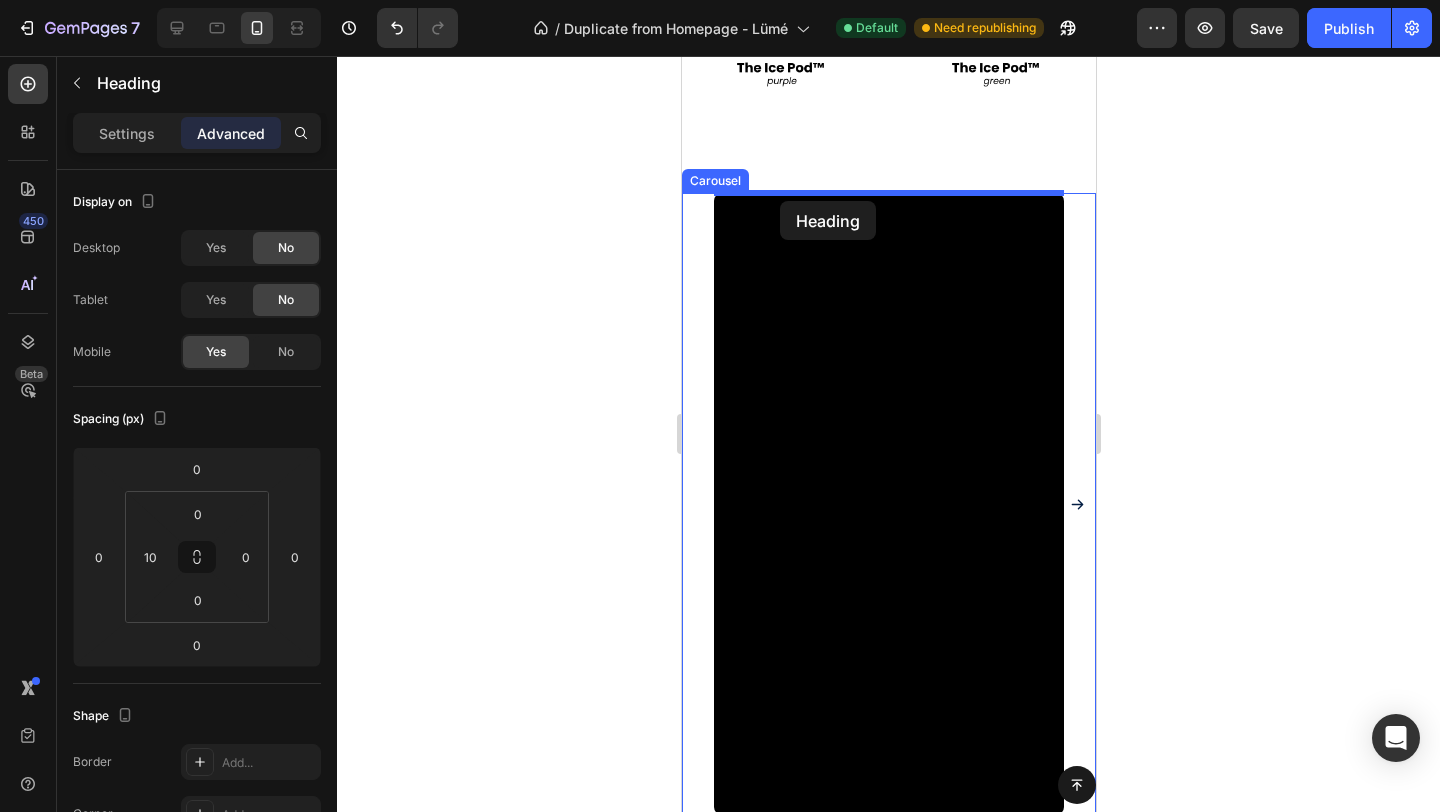 drag, startPoint x: 699, startPoint y: 721, endPoint x: 779, endPoint y: 199, distance: 528.09467 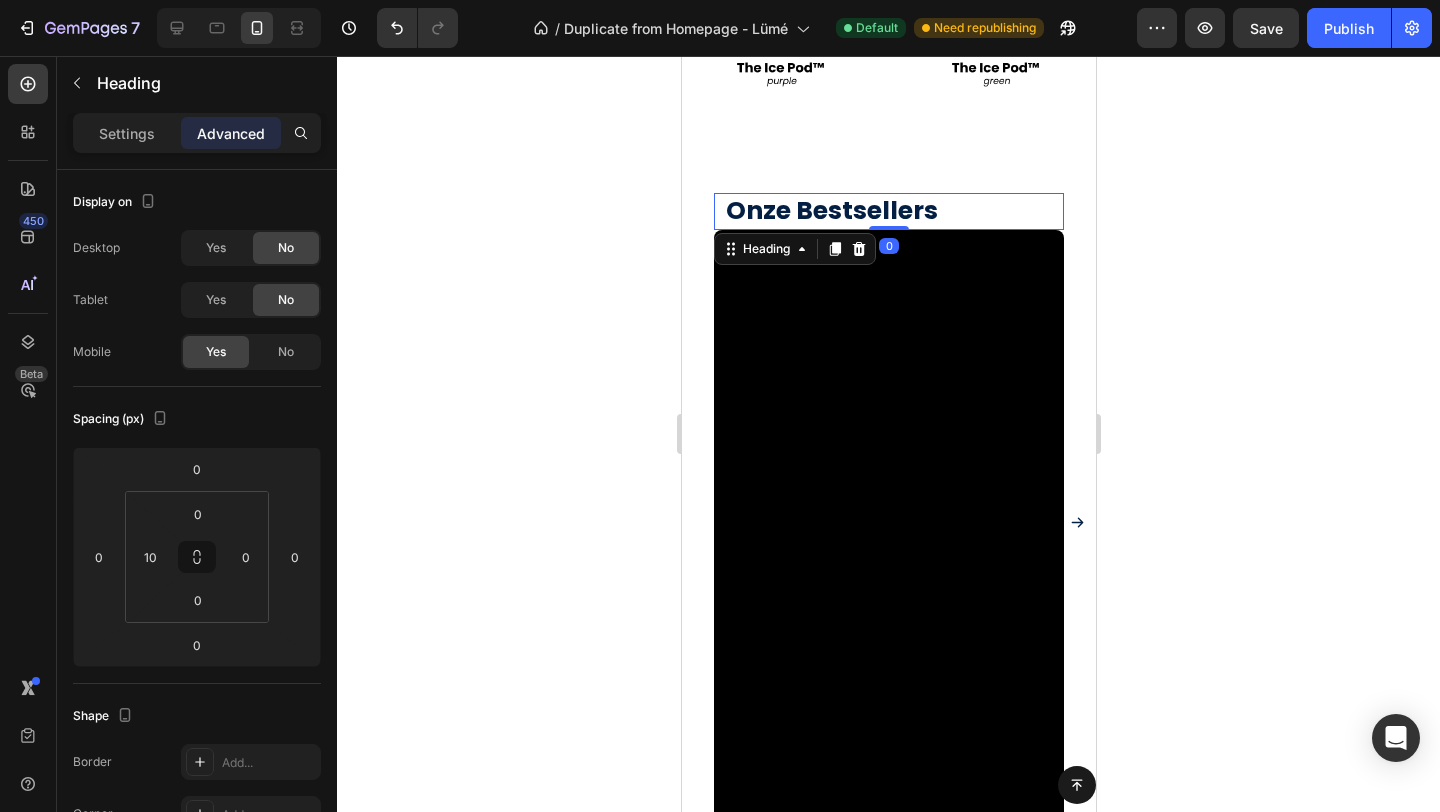 click 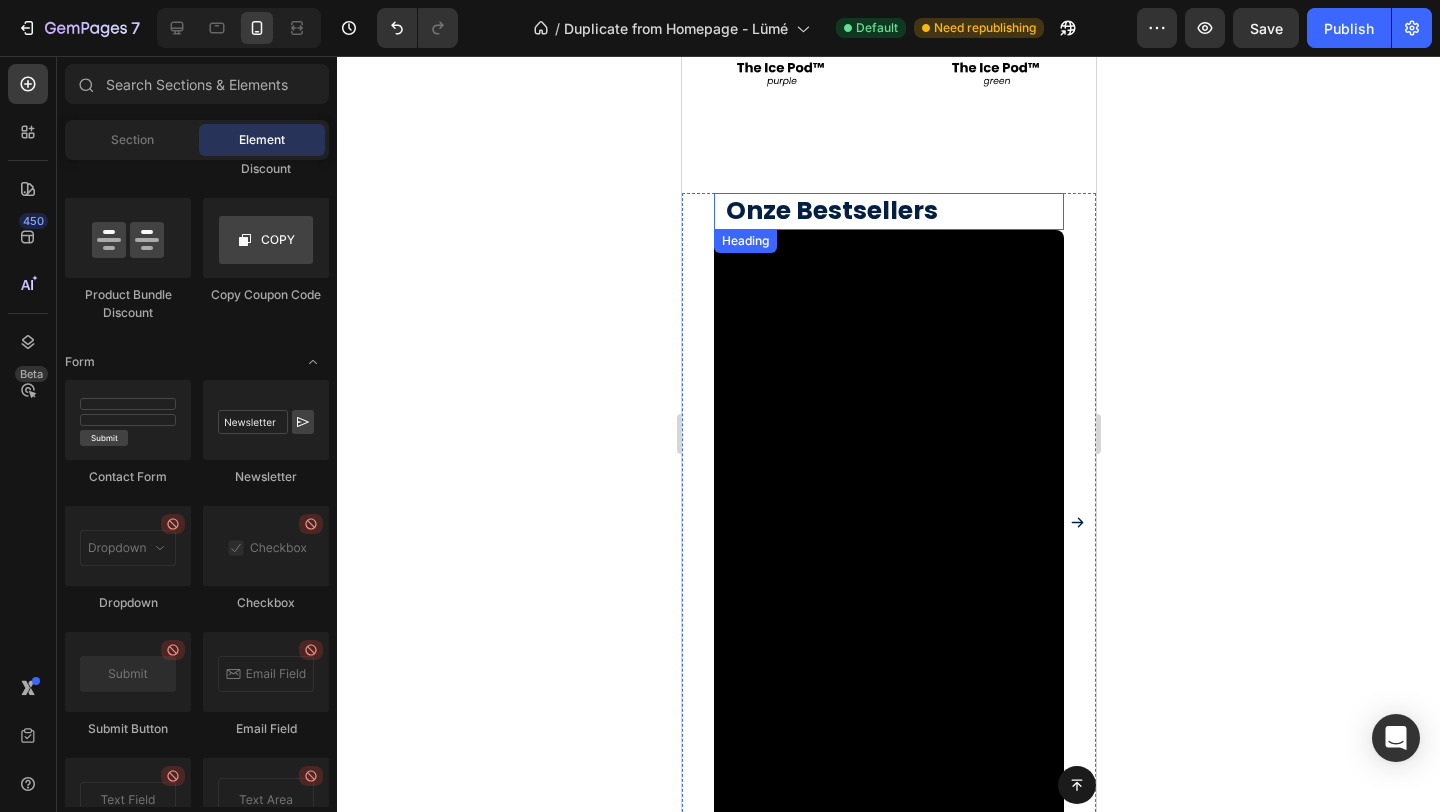 click on "Onze Bestsellers" at bounding box center (893, 211) 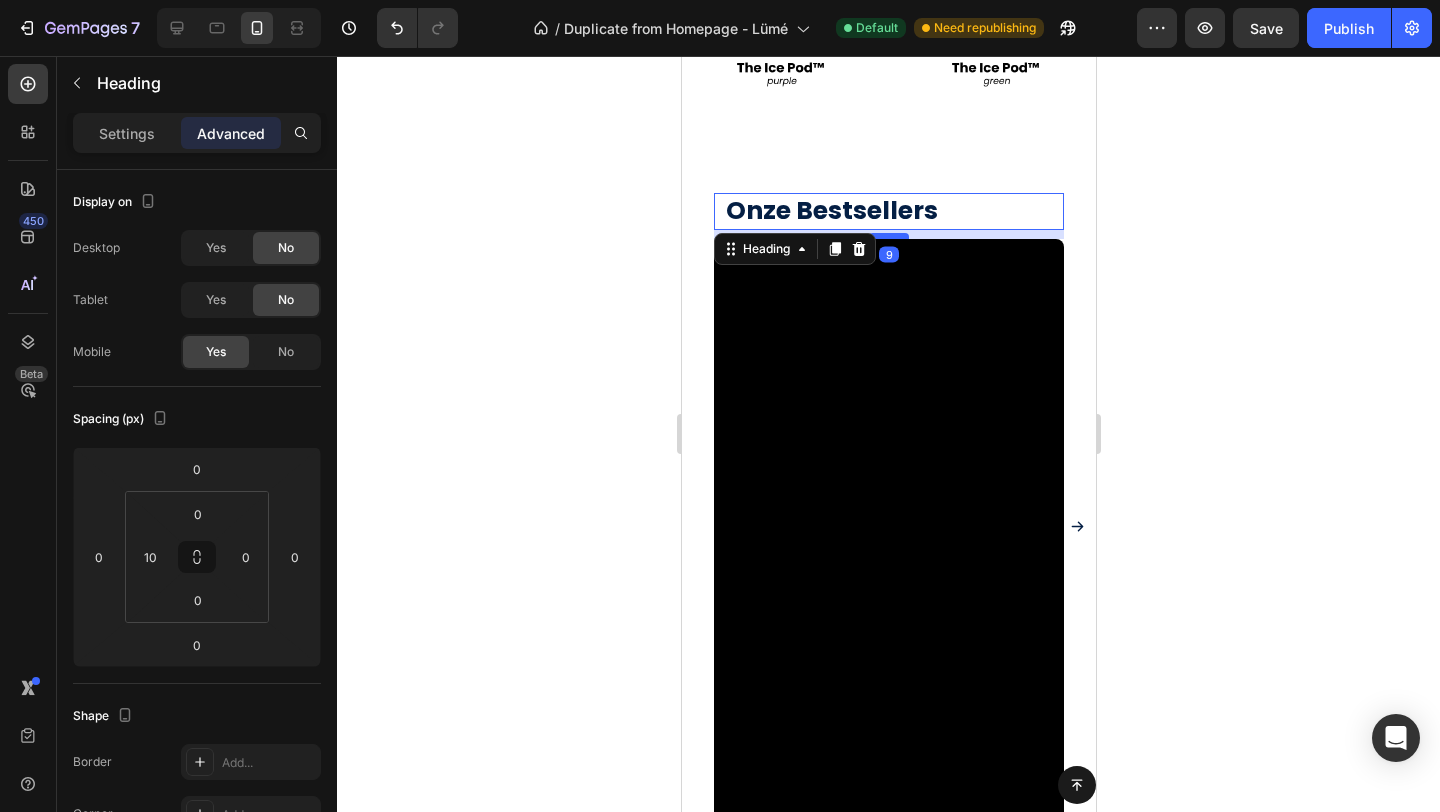 click at bounding box center [888, 236] 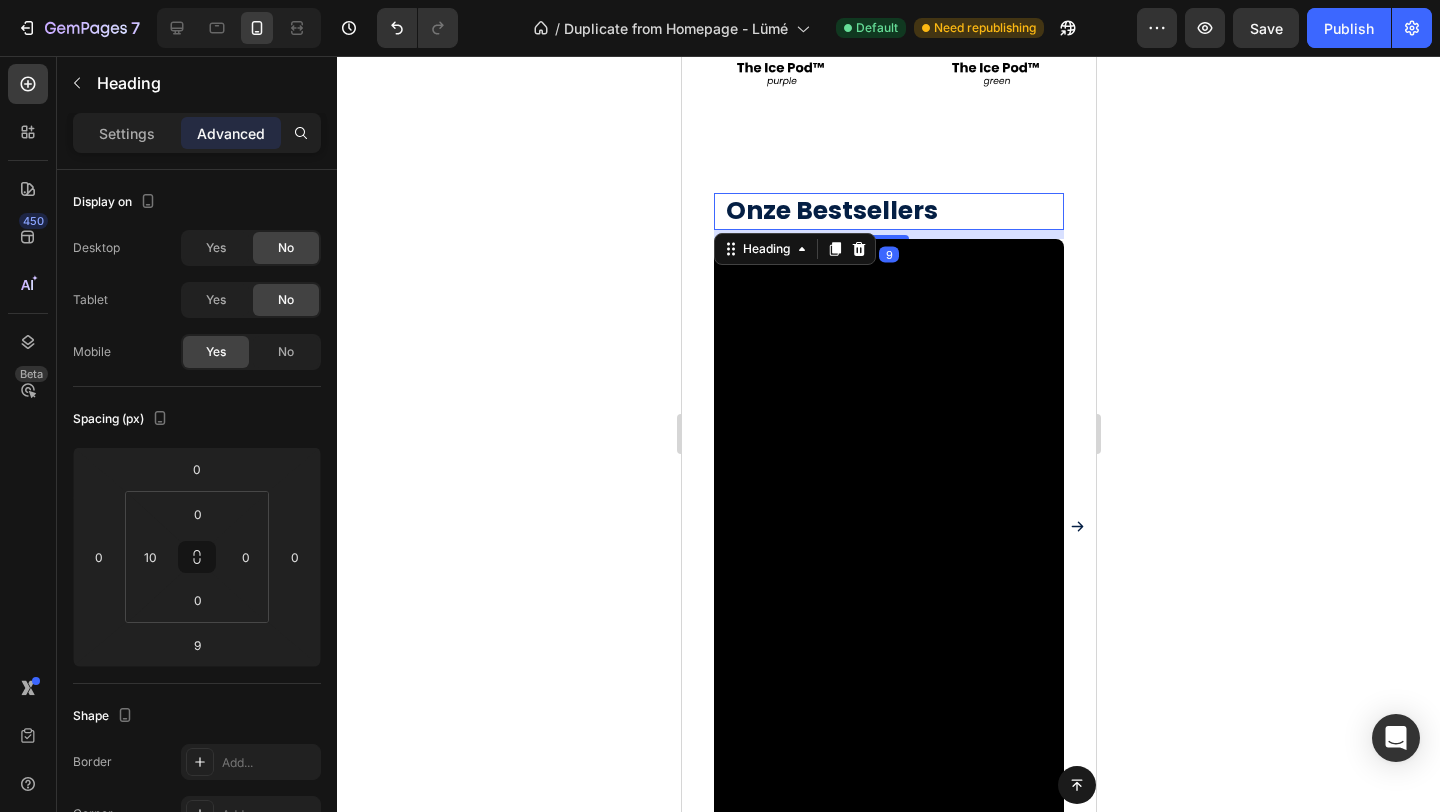 click 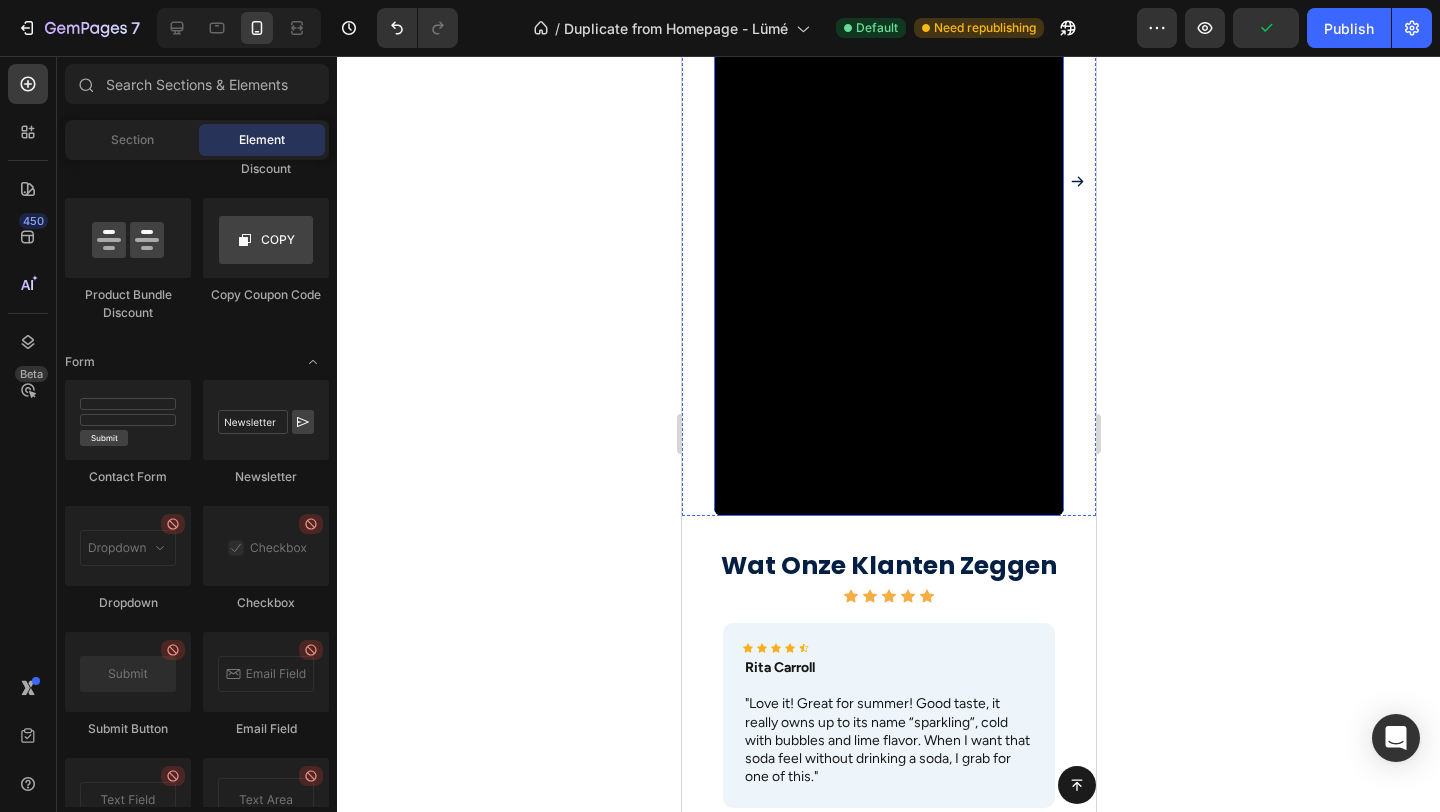 scroll, scrollTop: 1631, scrollLeft: 0, axis: vertical 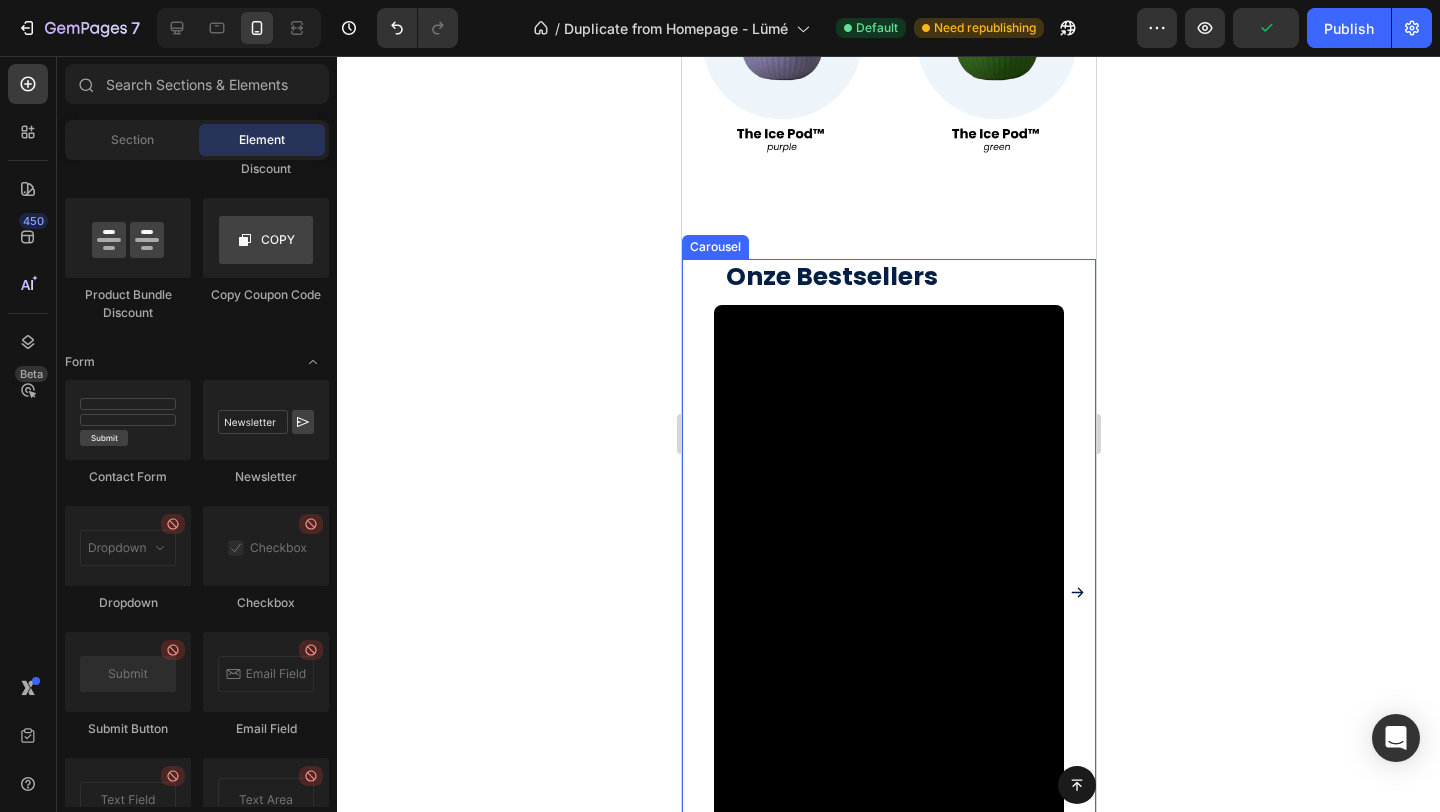 click on "Onze Bestsellers" at bounding box center [893, 277] 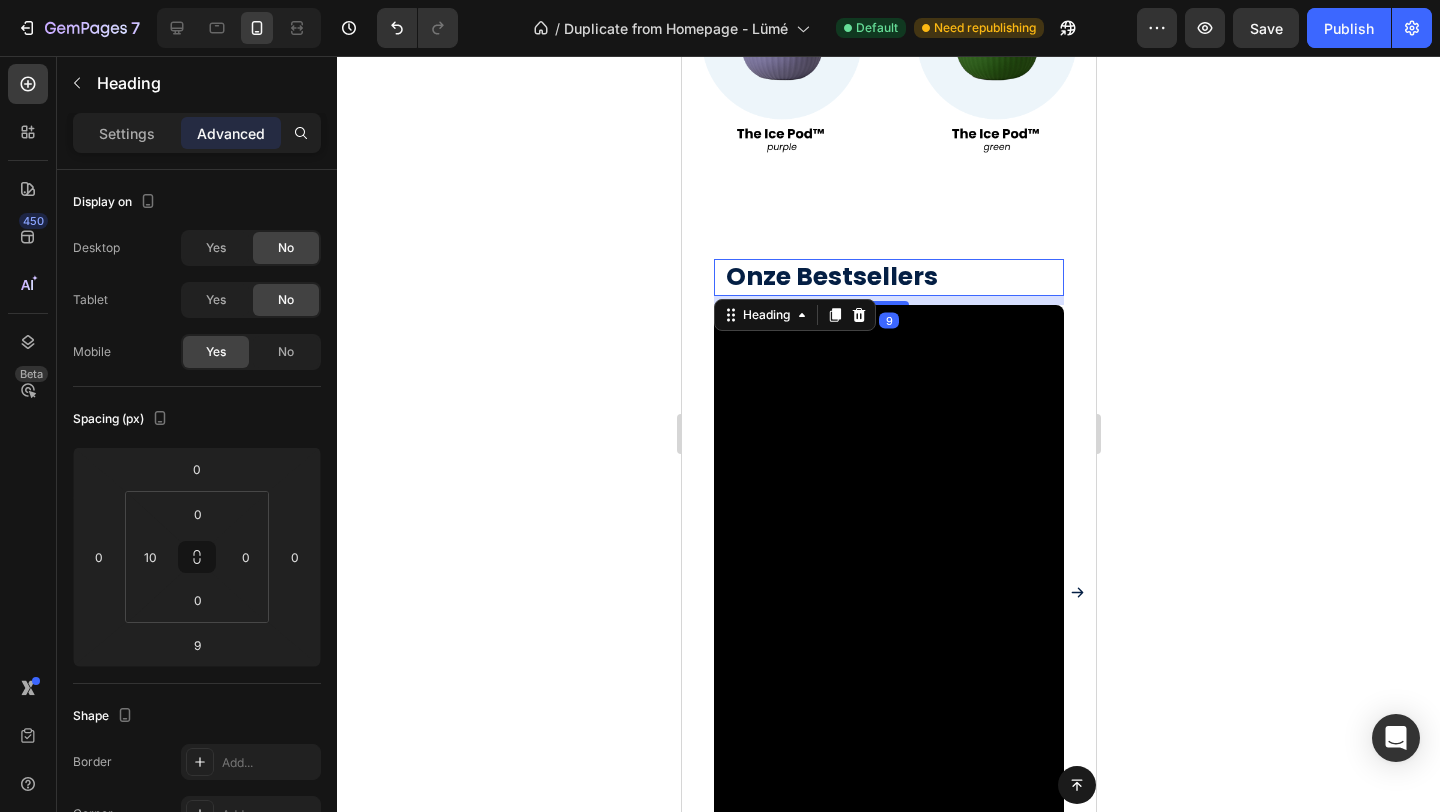 click on "Onze Bestsellers" at bounding box center (893, 277) 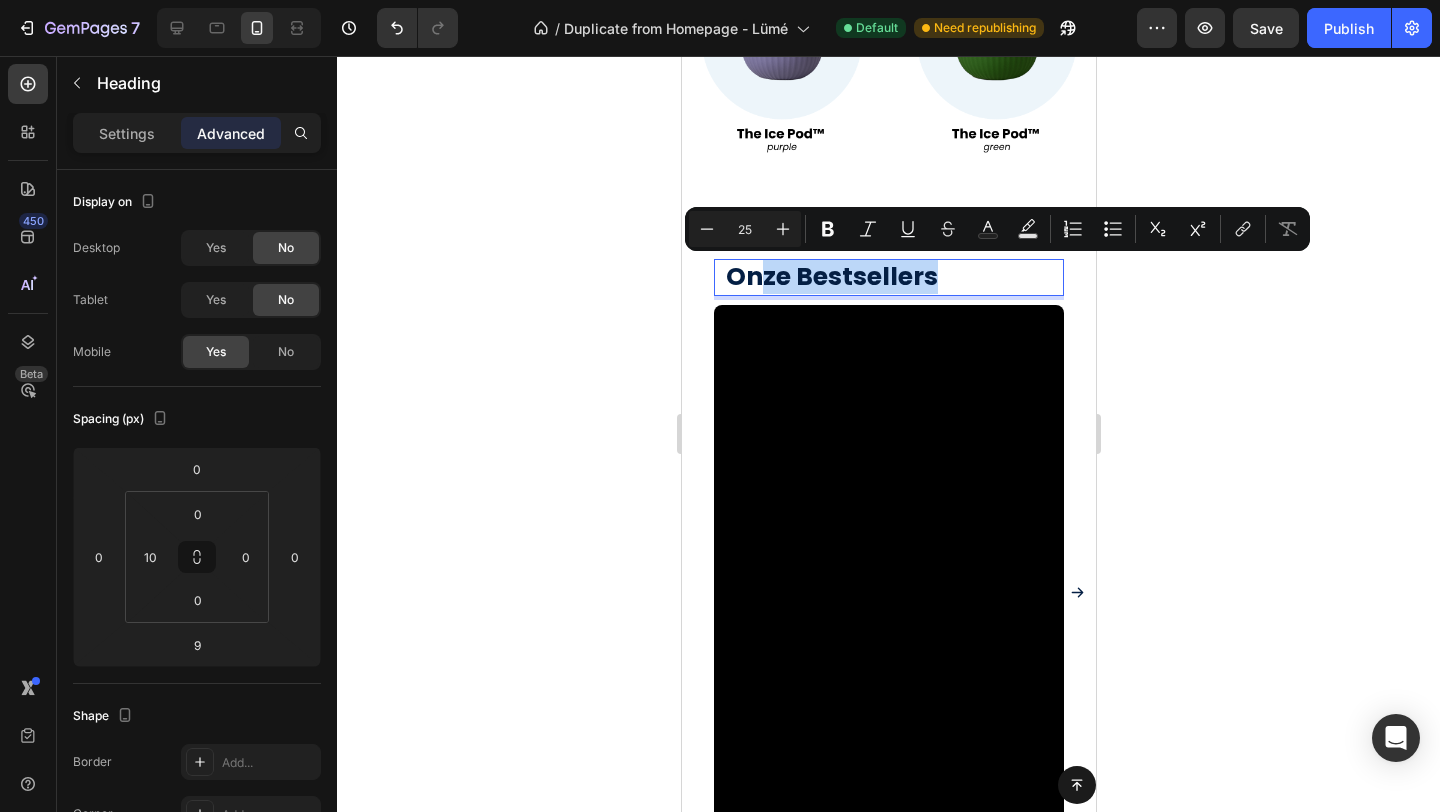 drag, startPoint x: 945, startPoint y: 279, endPoint x: 758, endPoint y: 273, distance: 187.09624 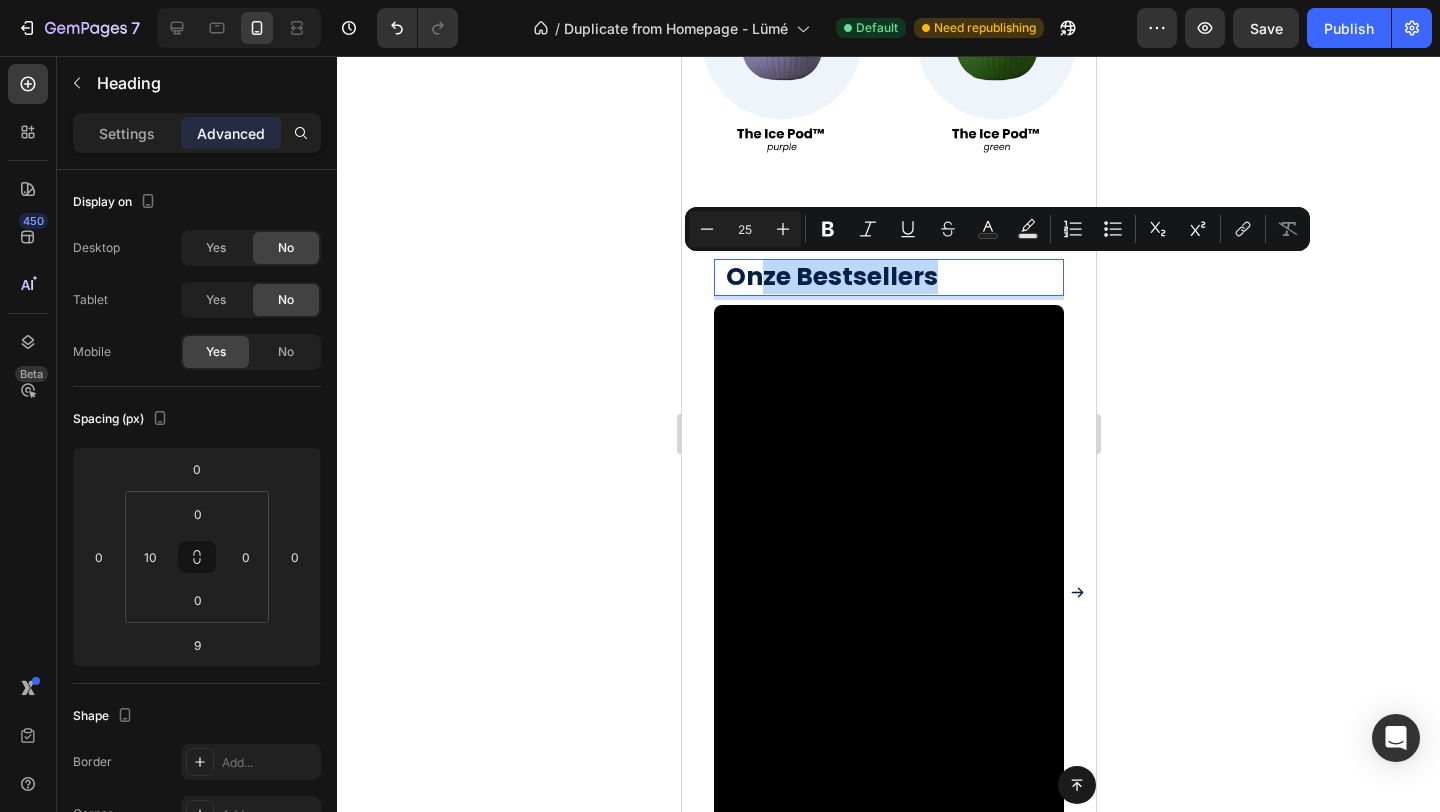 click on "Onze Bestsellers" at bounding box center [893, 277] 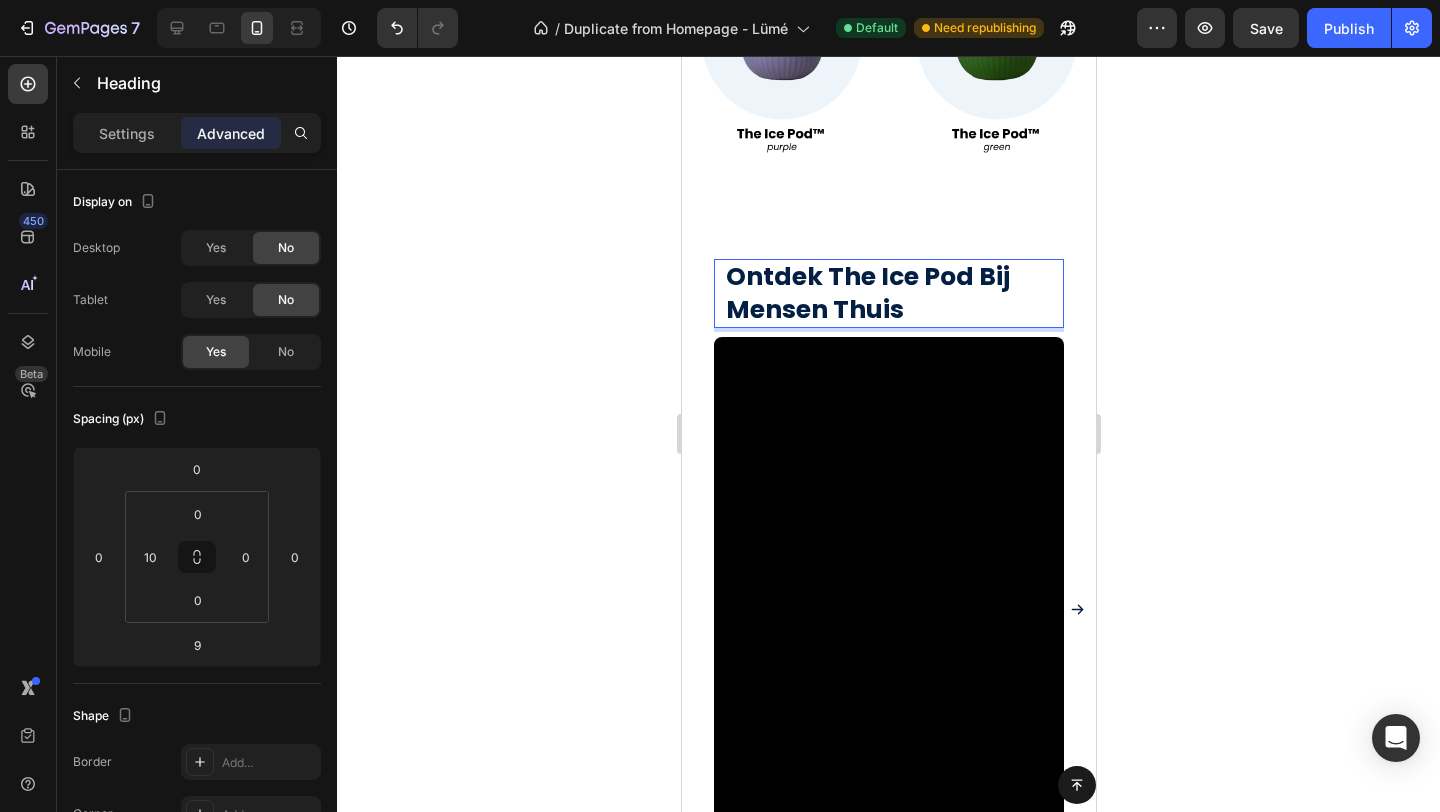 click on "Ontdek The Ice Pod Bij Mensen Thuis" at bounding box center [893, 293] 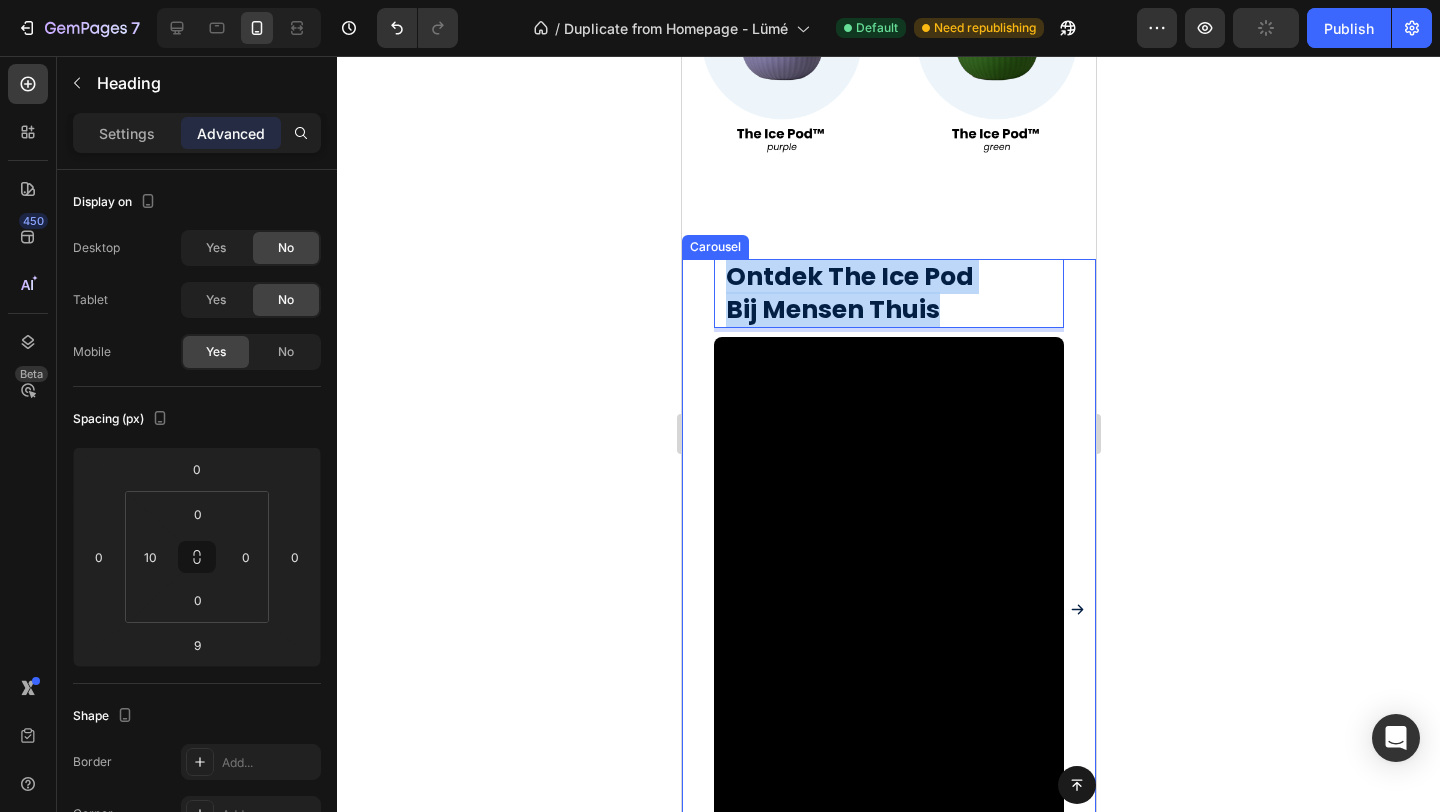 drag, startPoint x: 936, startPoint y: 315, endPoint x: 688, endPoint y: 278, distance: 250.74489 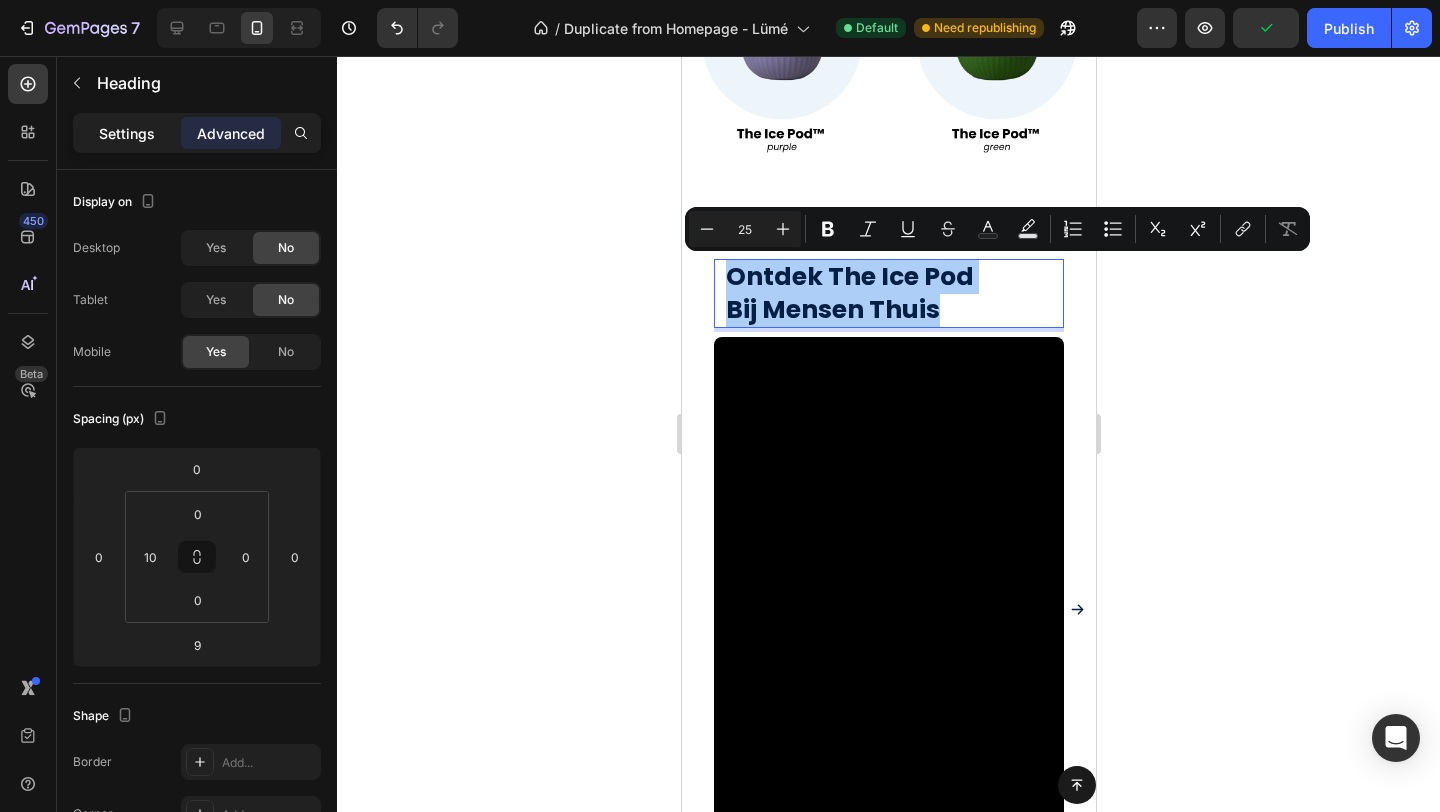 click on "Settings" at bounding box center (127, 133) 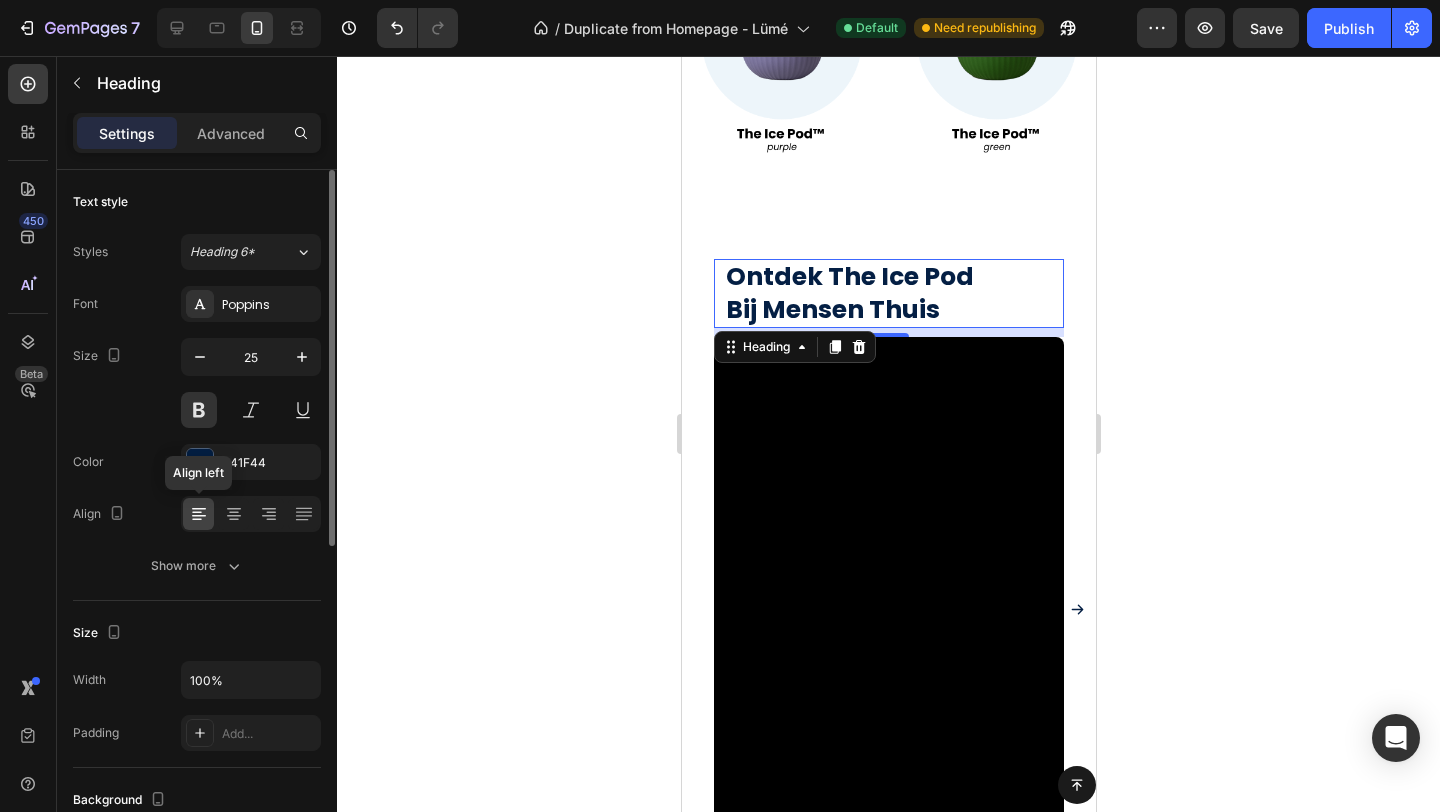 click 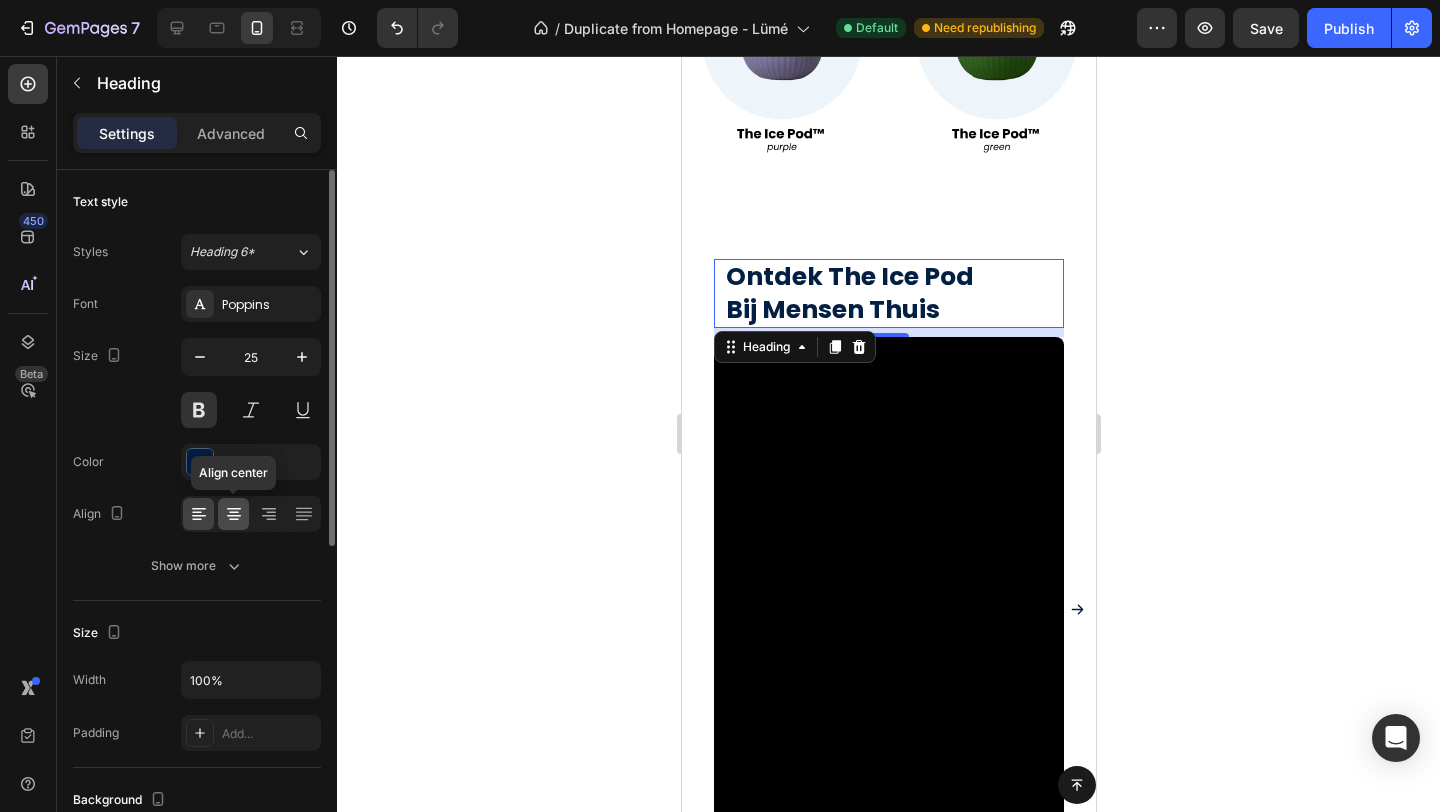 click 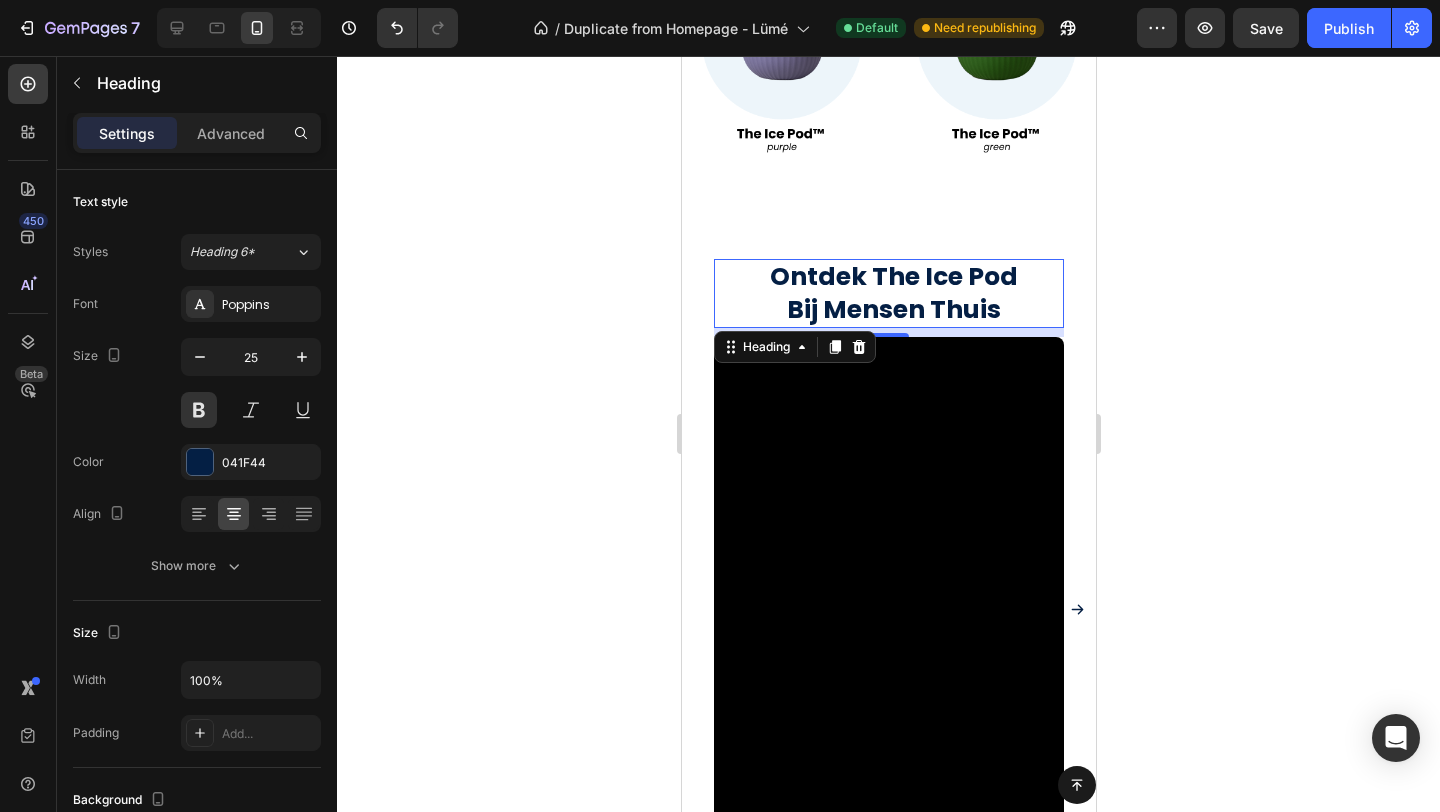 click 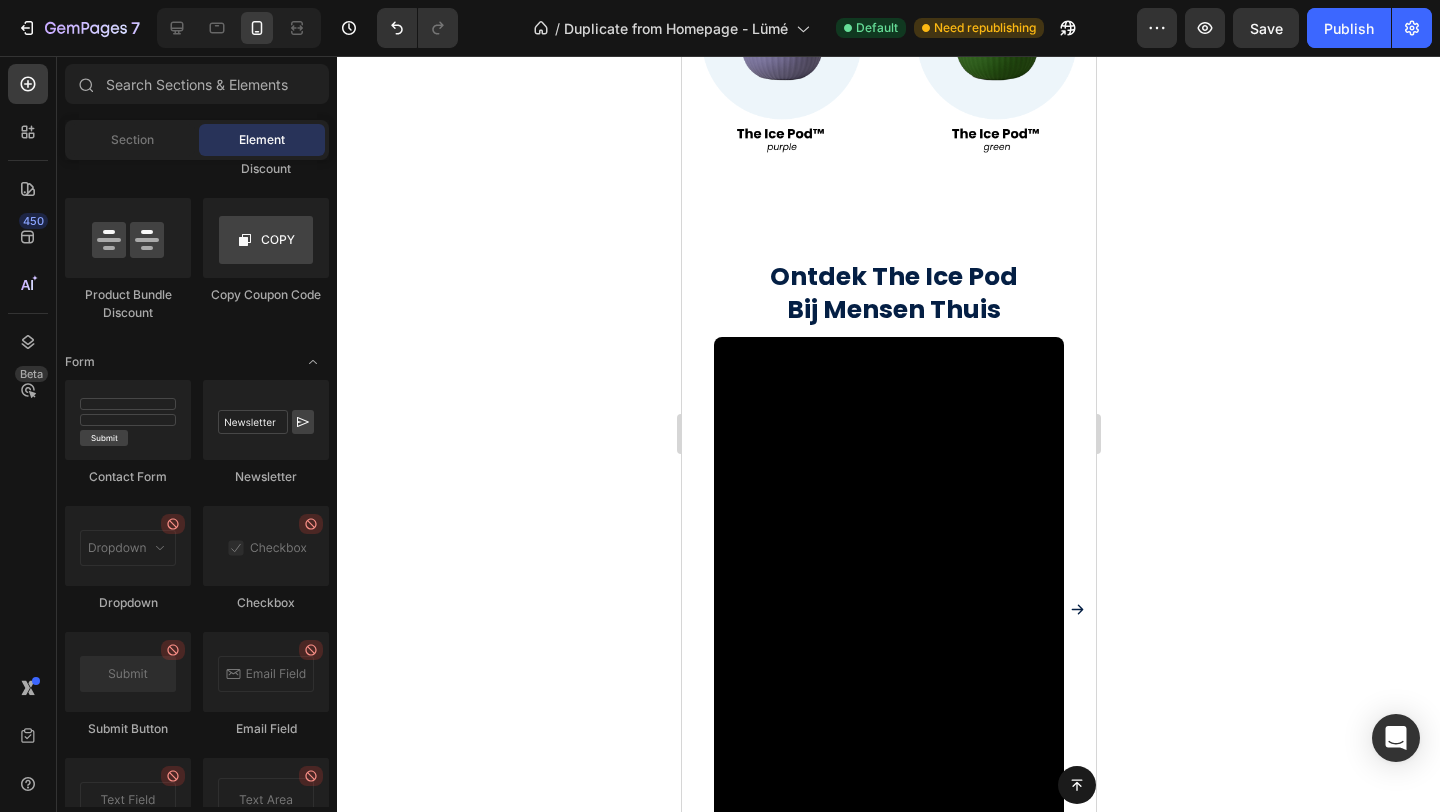 click on "Ontdek The Ice Pod  Bij Mensen Thuis" at bounding box center [893, 293] 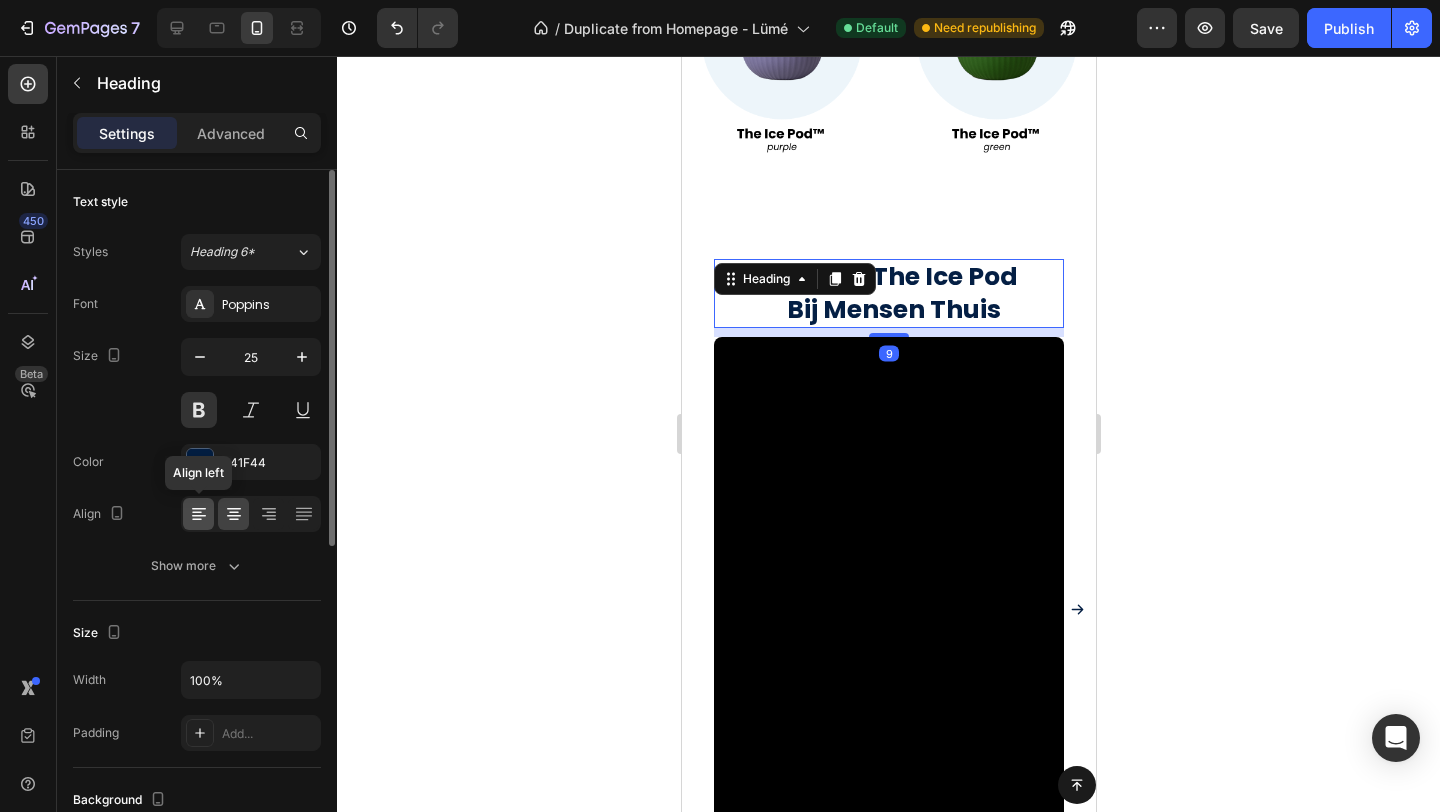 click 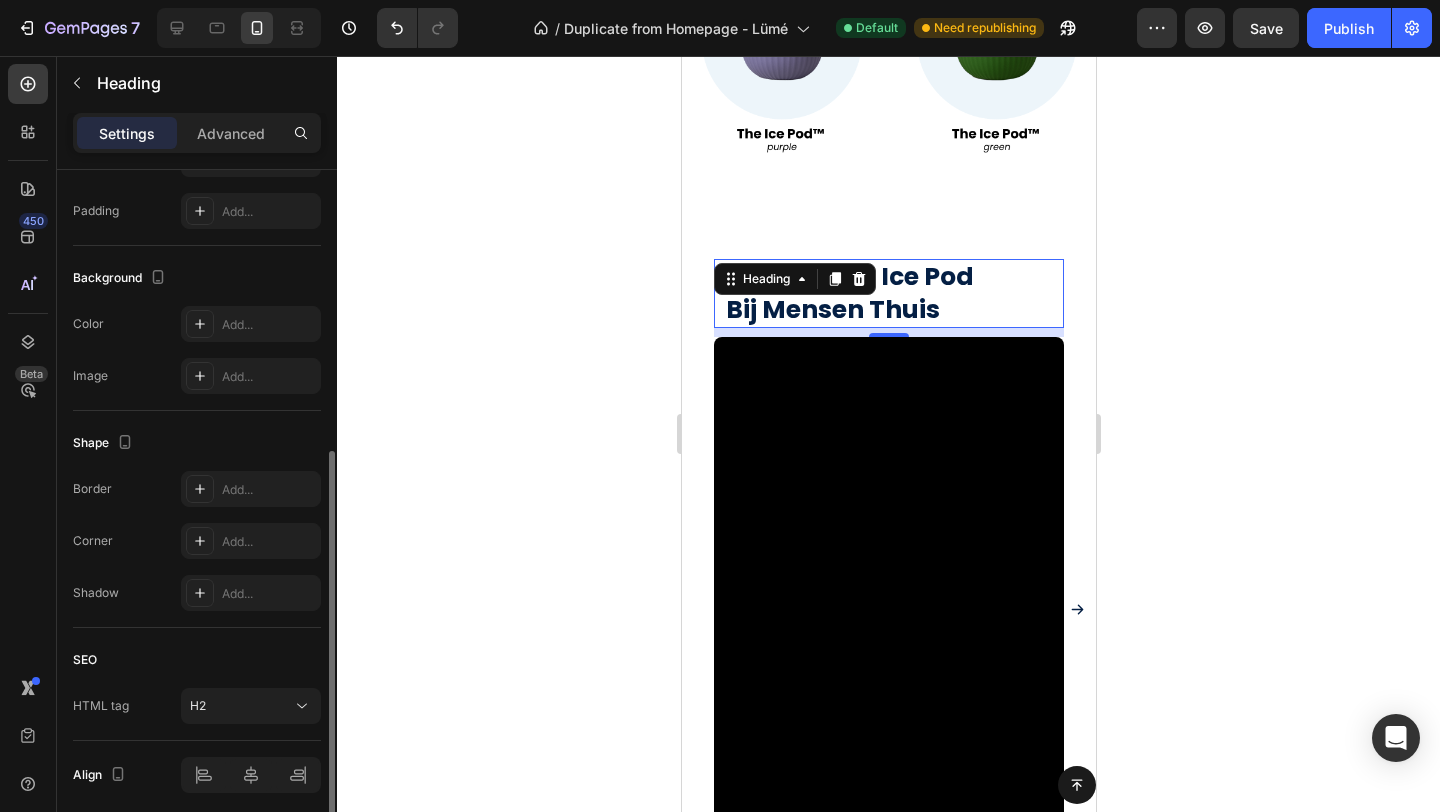 scroll, scrollTop: 599, scrollLeft: 0, axis: vertical 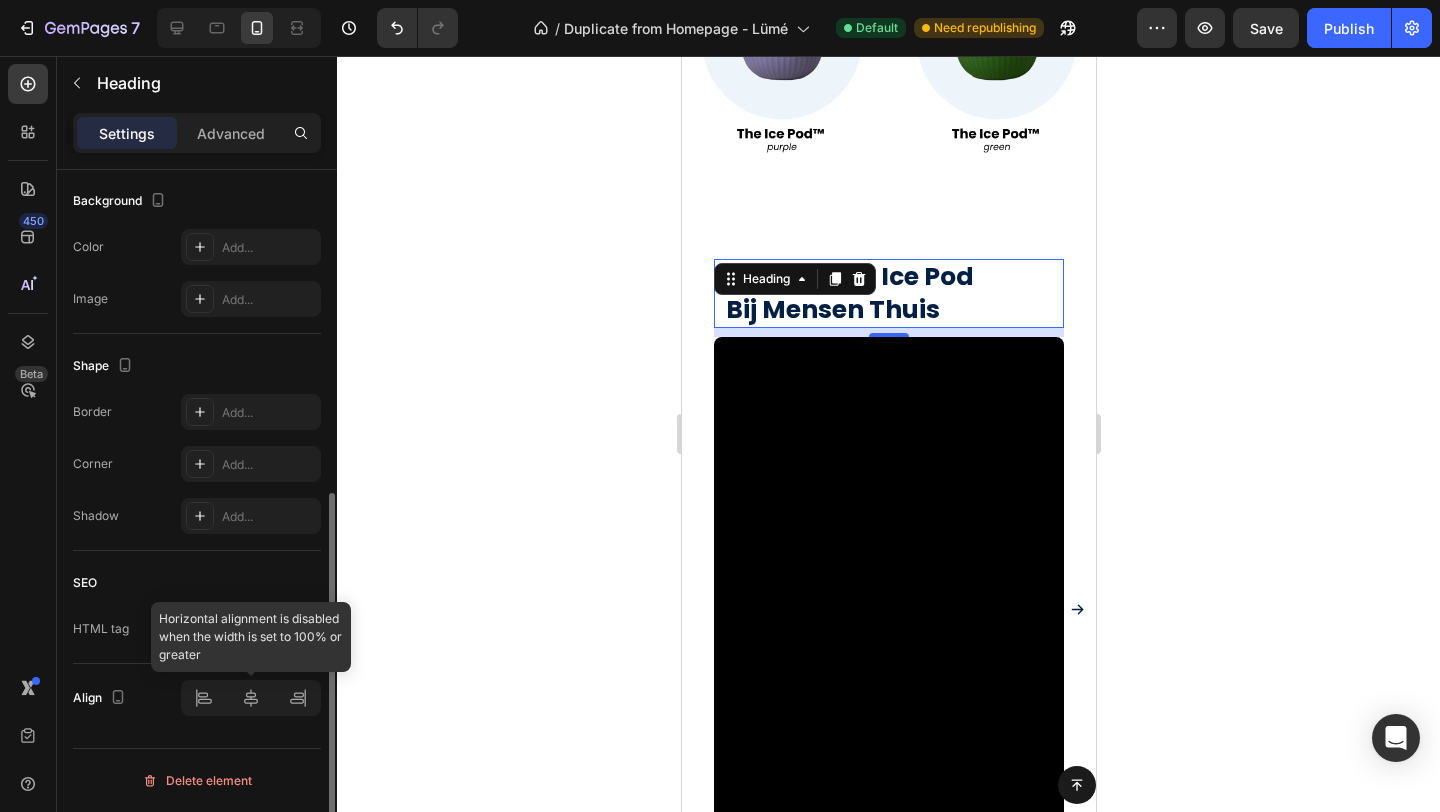 click 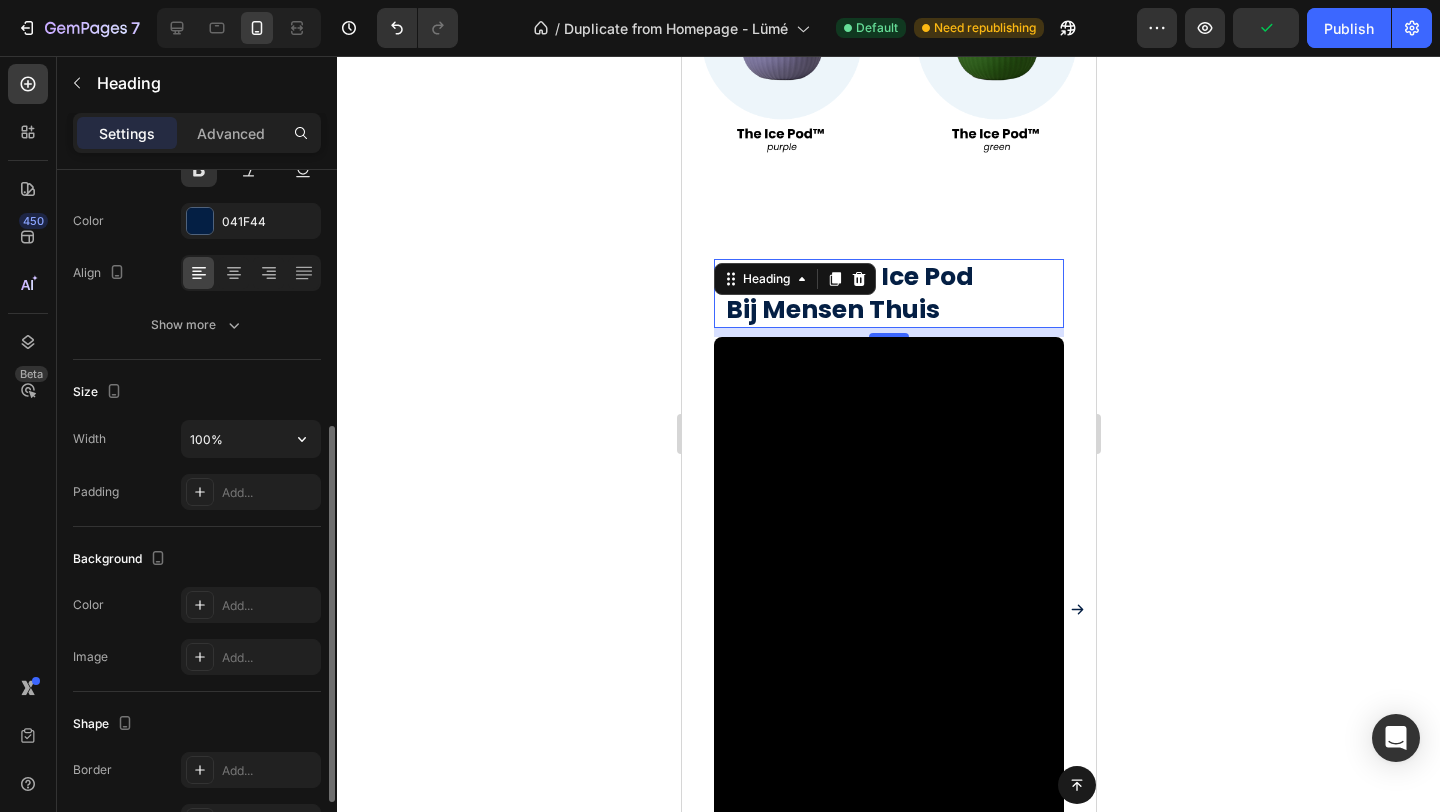 scroll, scrollTop: 146, scrollLeft: 0, axis: vertical 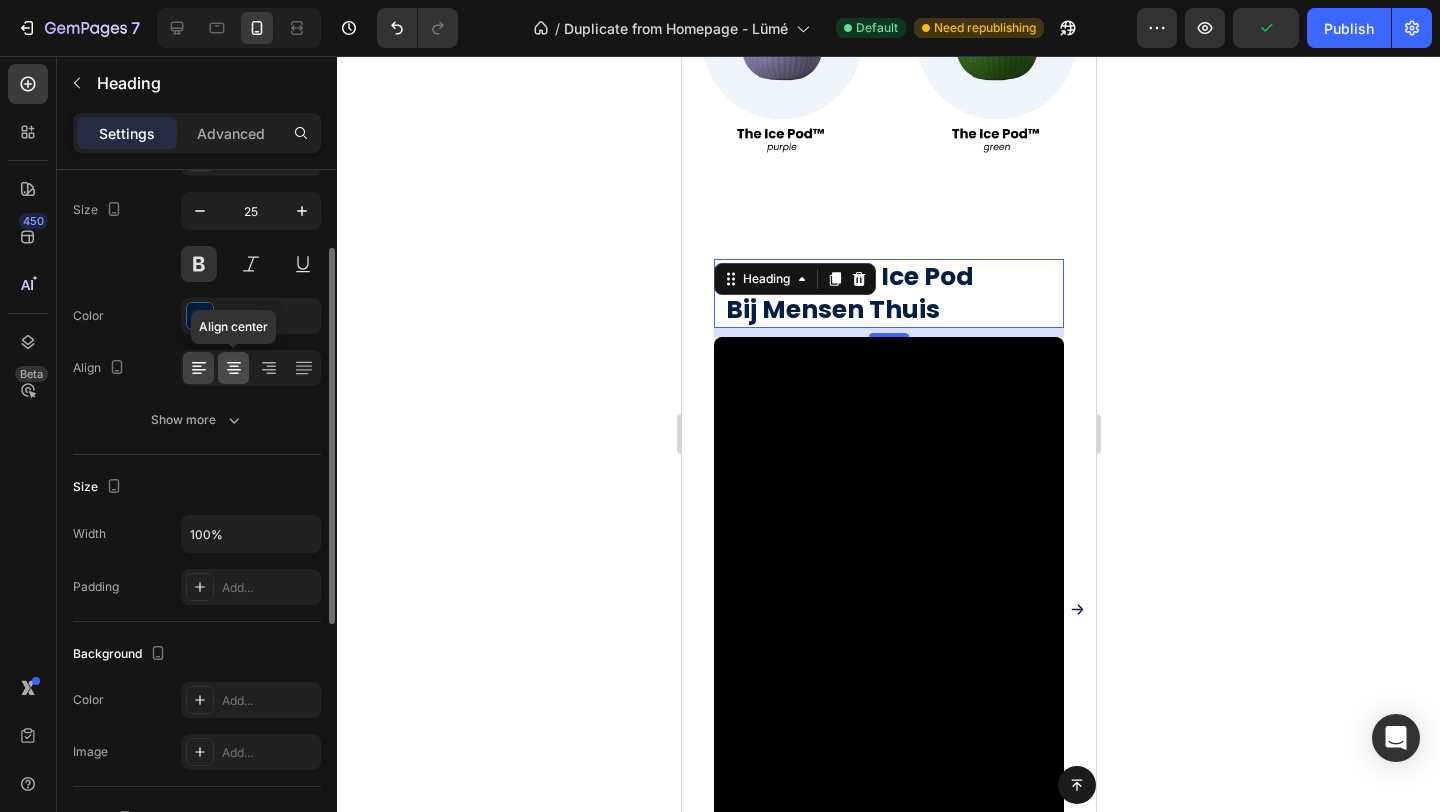 click 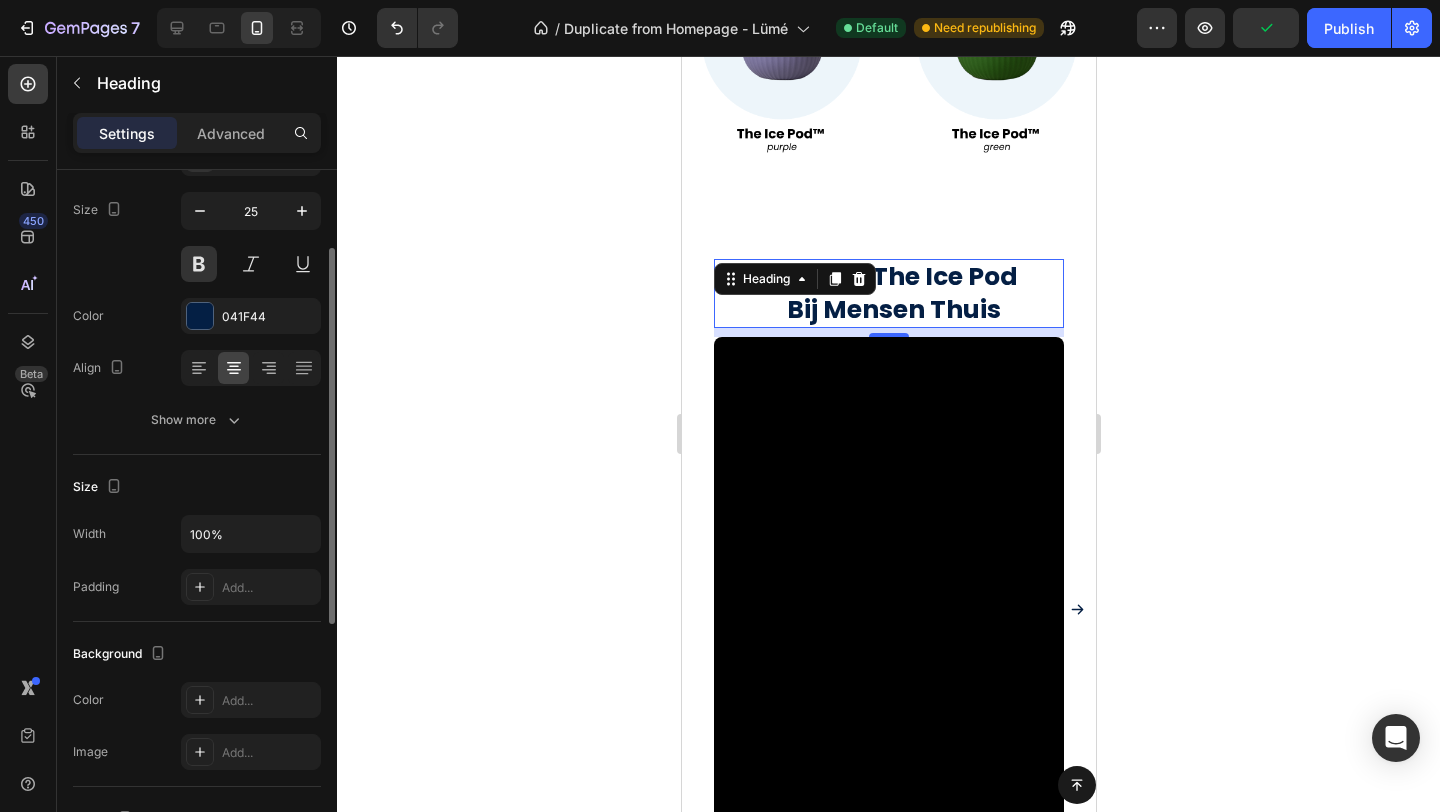 click 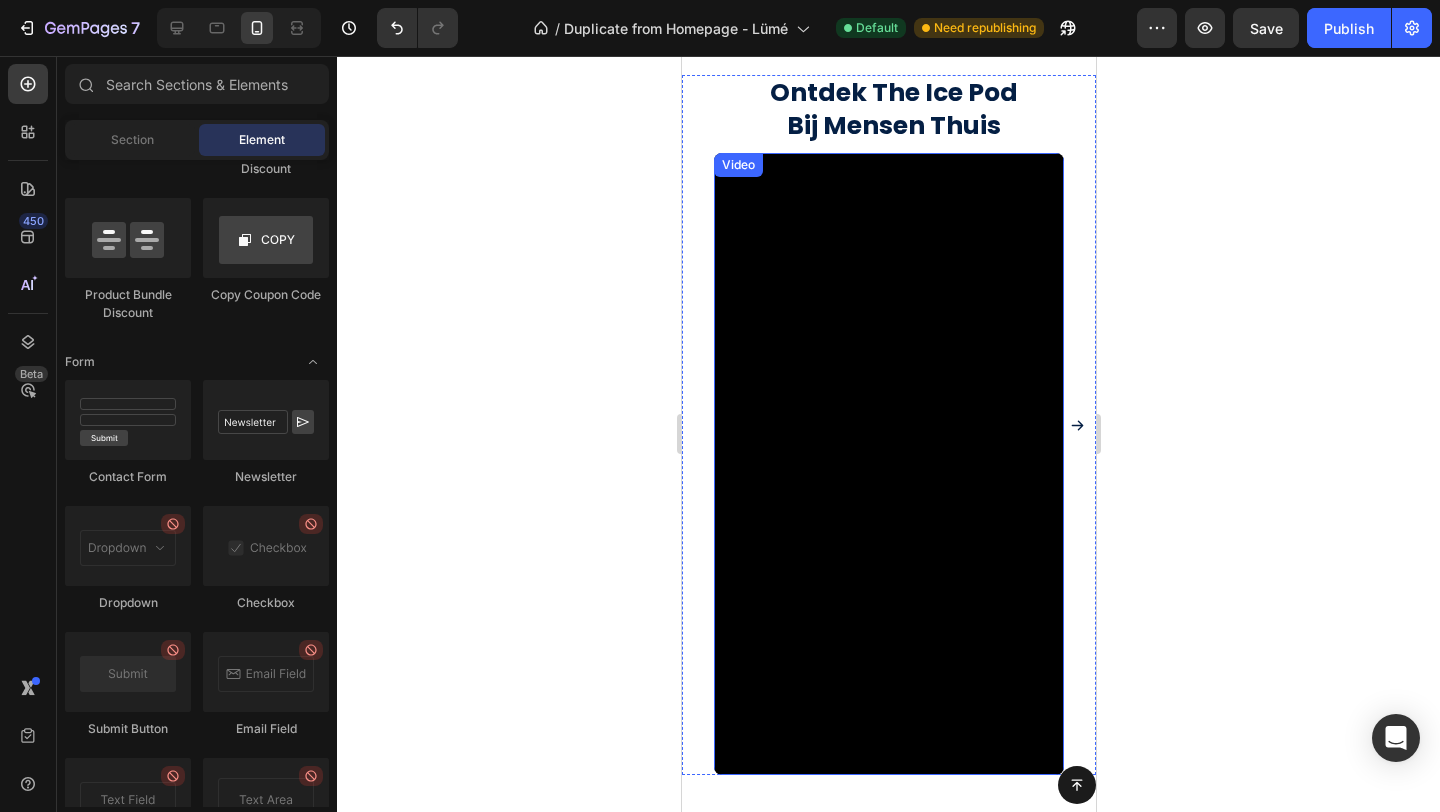 scroll, scrollTop: 1677, scrollLeft: 0, axis: vertical 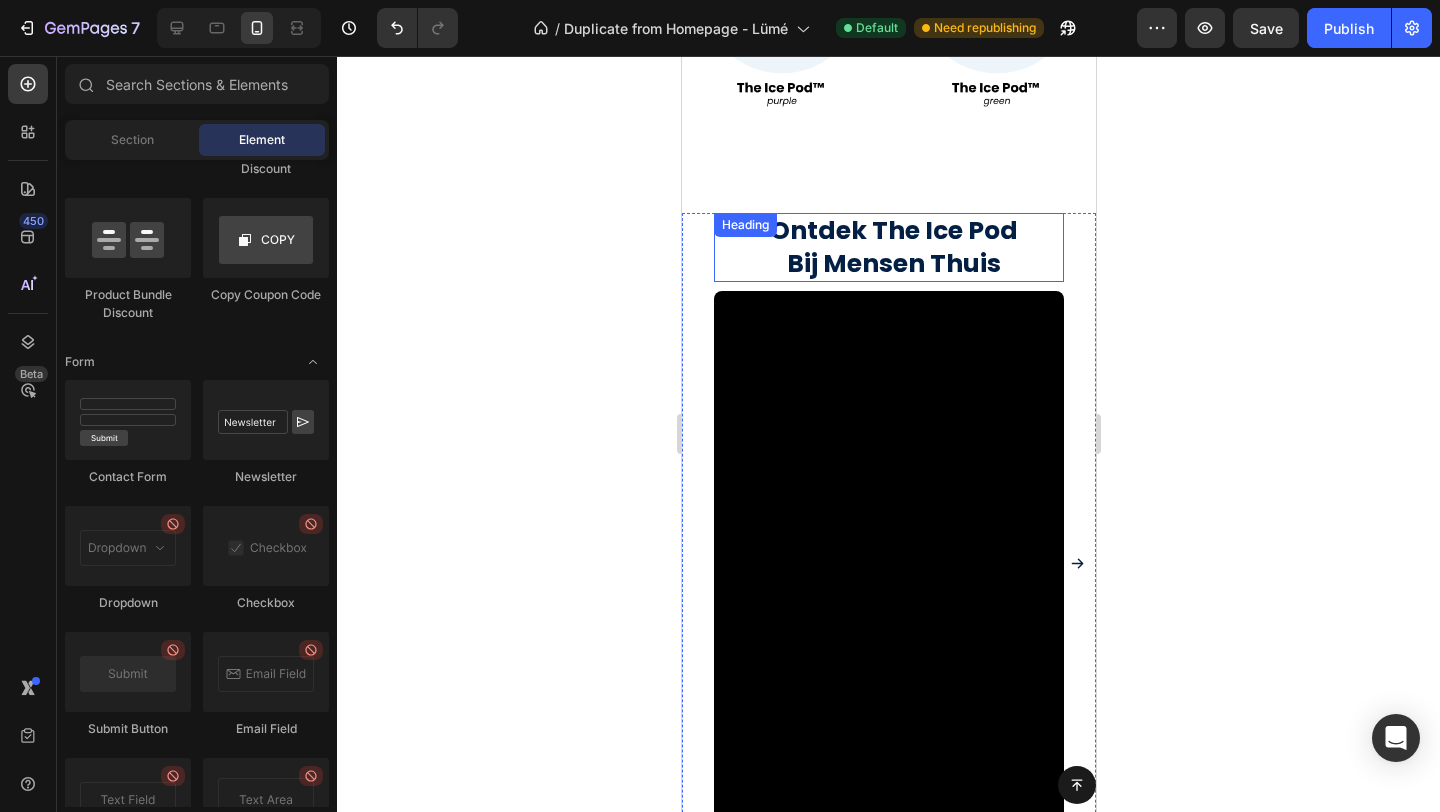 click on "Ontdek The Ice Pod  Bij Mensen Thuis" at bounding box center (893, 247) 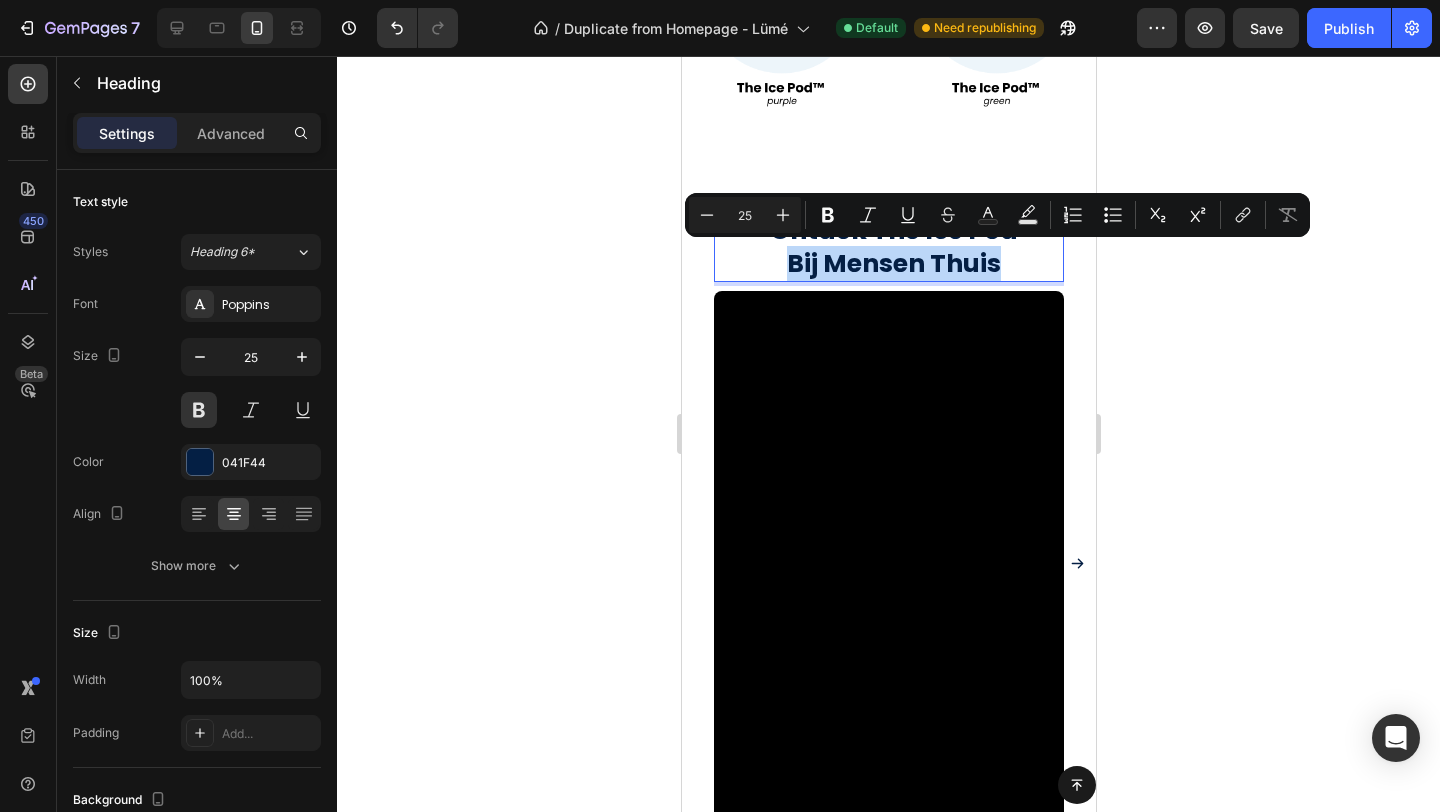 drag, startPoint x: 1002, startPoint y: 270, endPoint x: 790, endPoint y: 268, distance: 212.00943 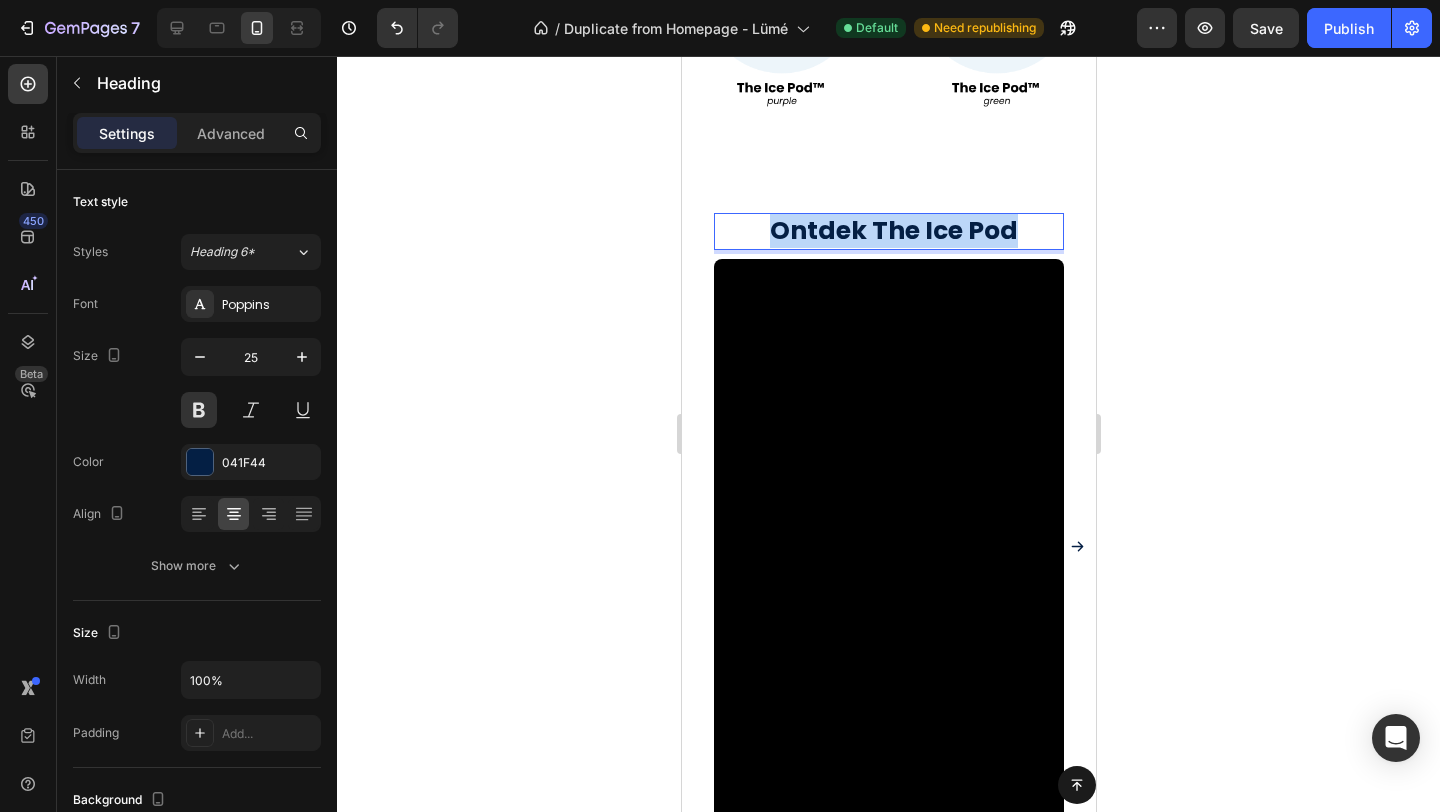 drag, startPoint x: 1013, startPoint y: 237, endPoint x: 760, endPoint y: 239, distance: 253.0079 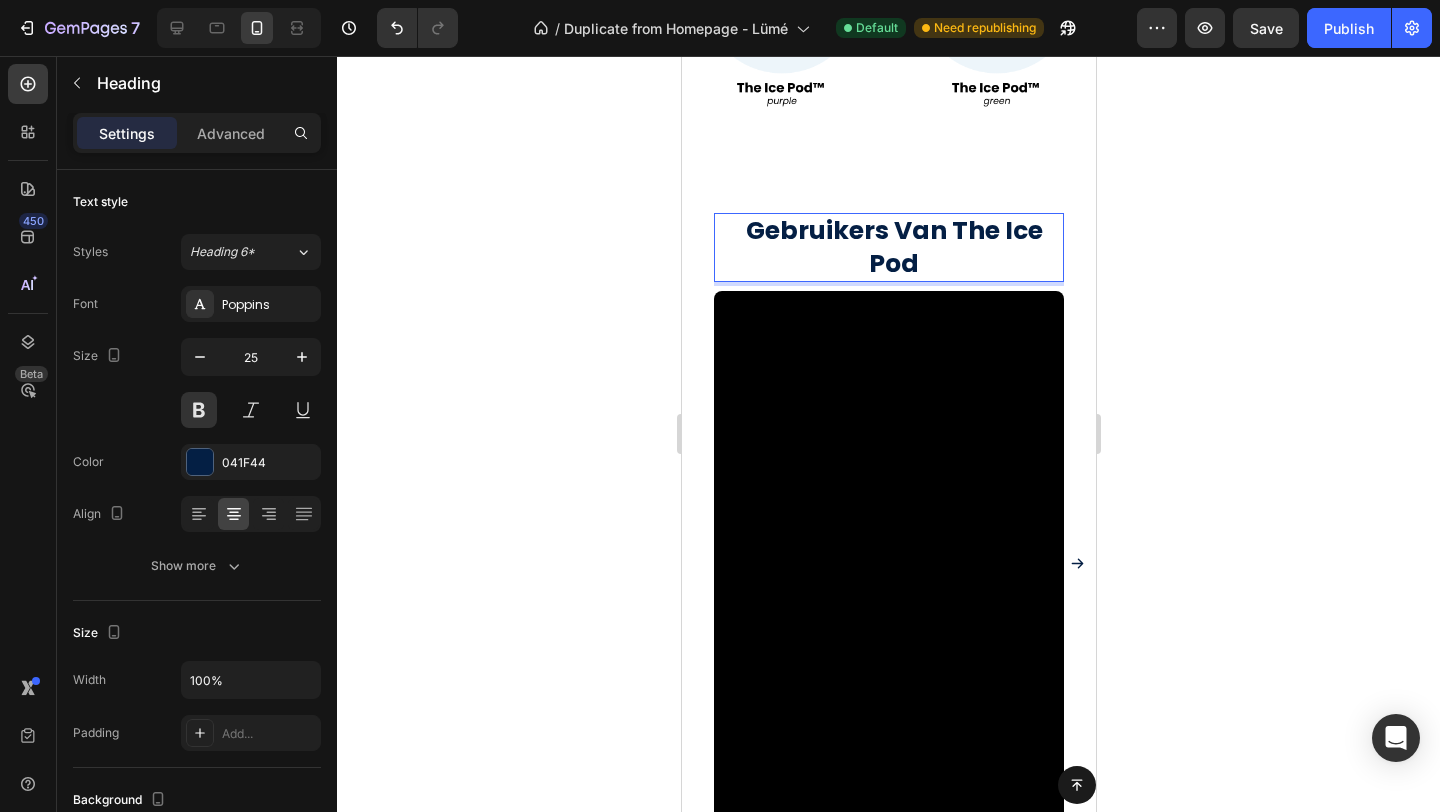 click 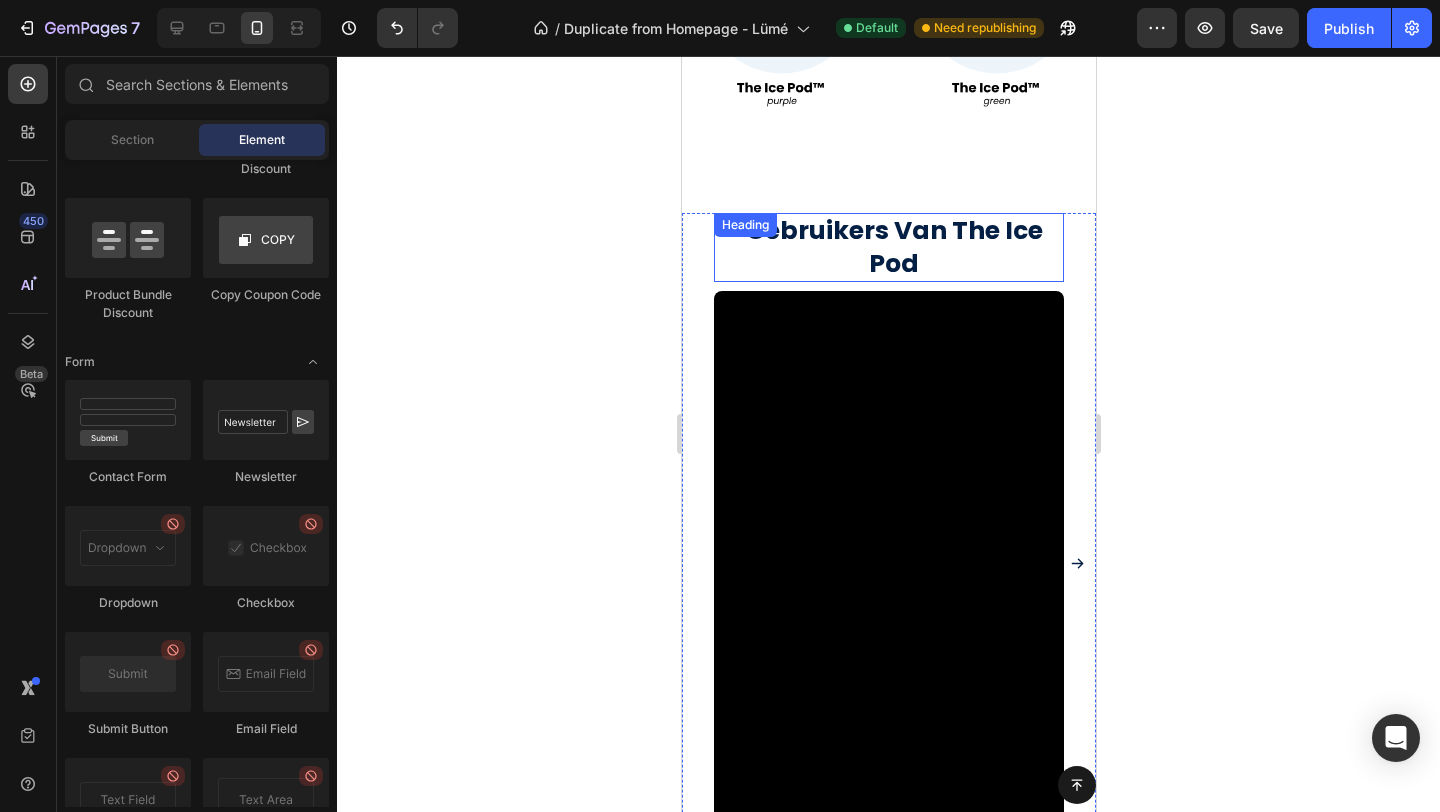 click on "Gebruikers Van The Ice Pod" at bounding box center (893, 247) 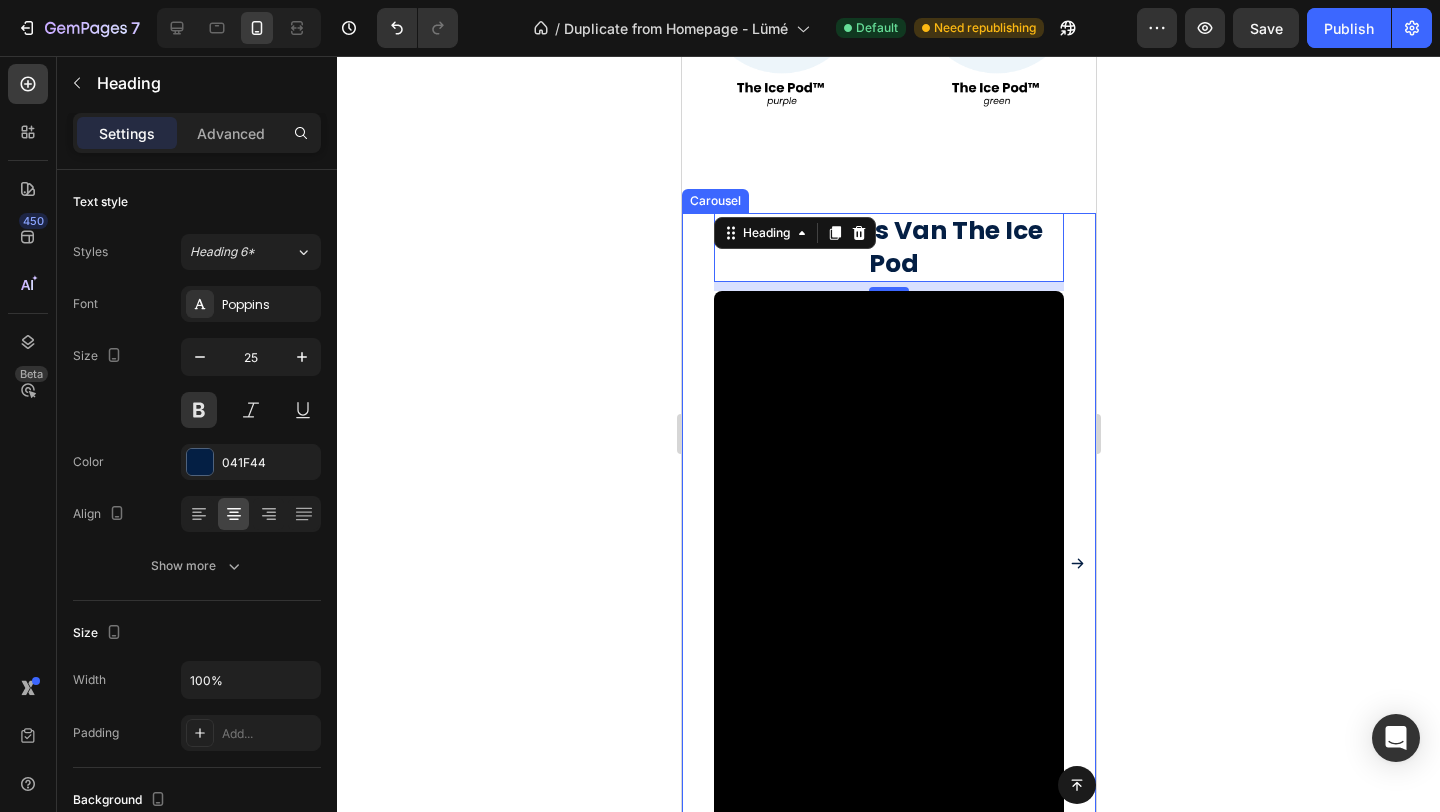 click 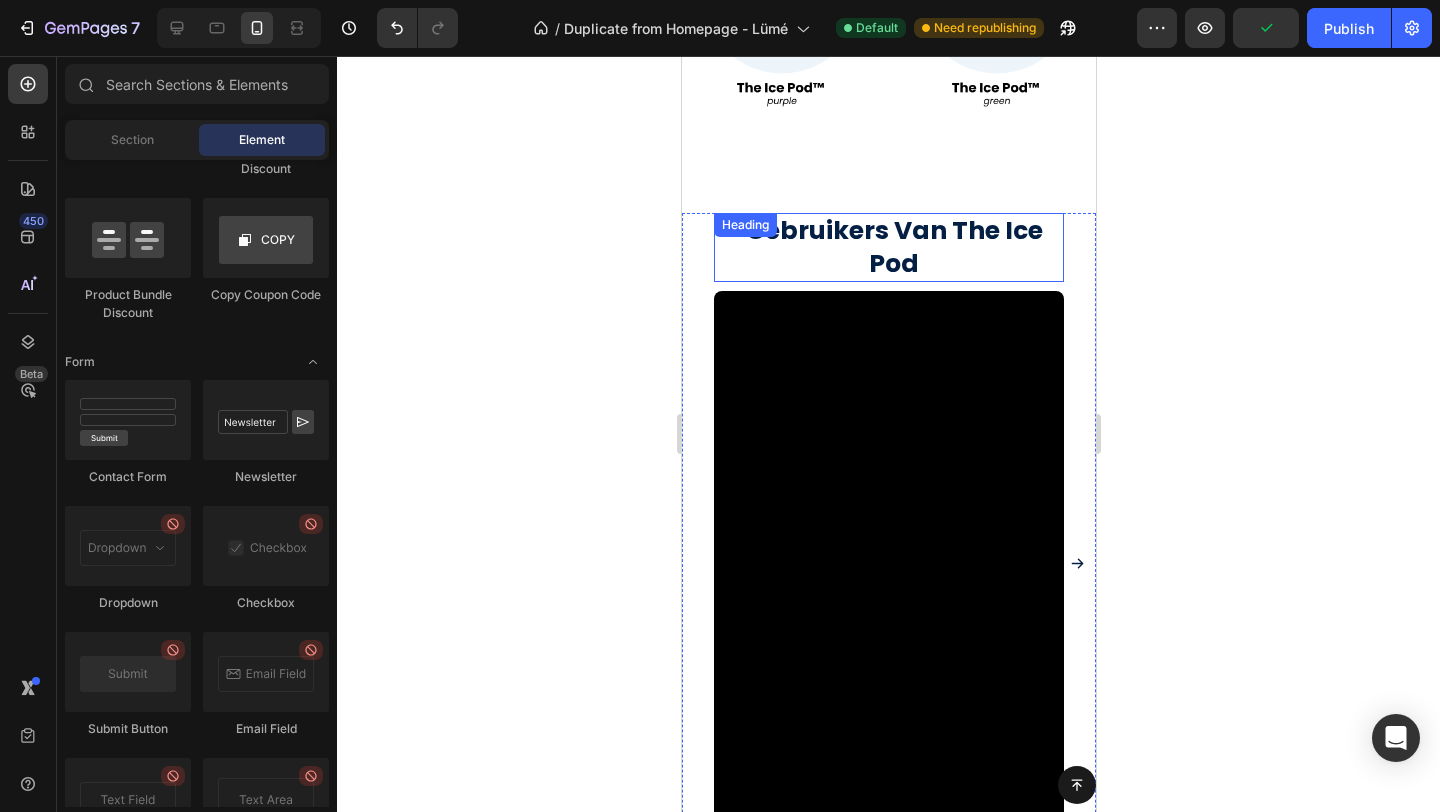 click on "Gebruikers Van The Ice Pod" at bounding box center [893, 247] 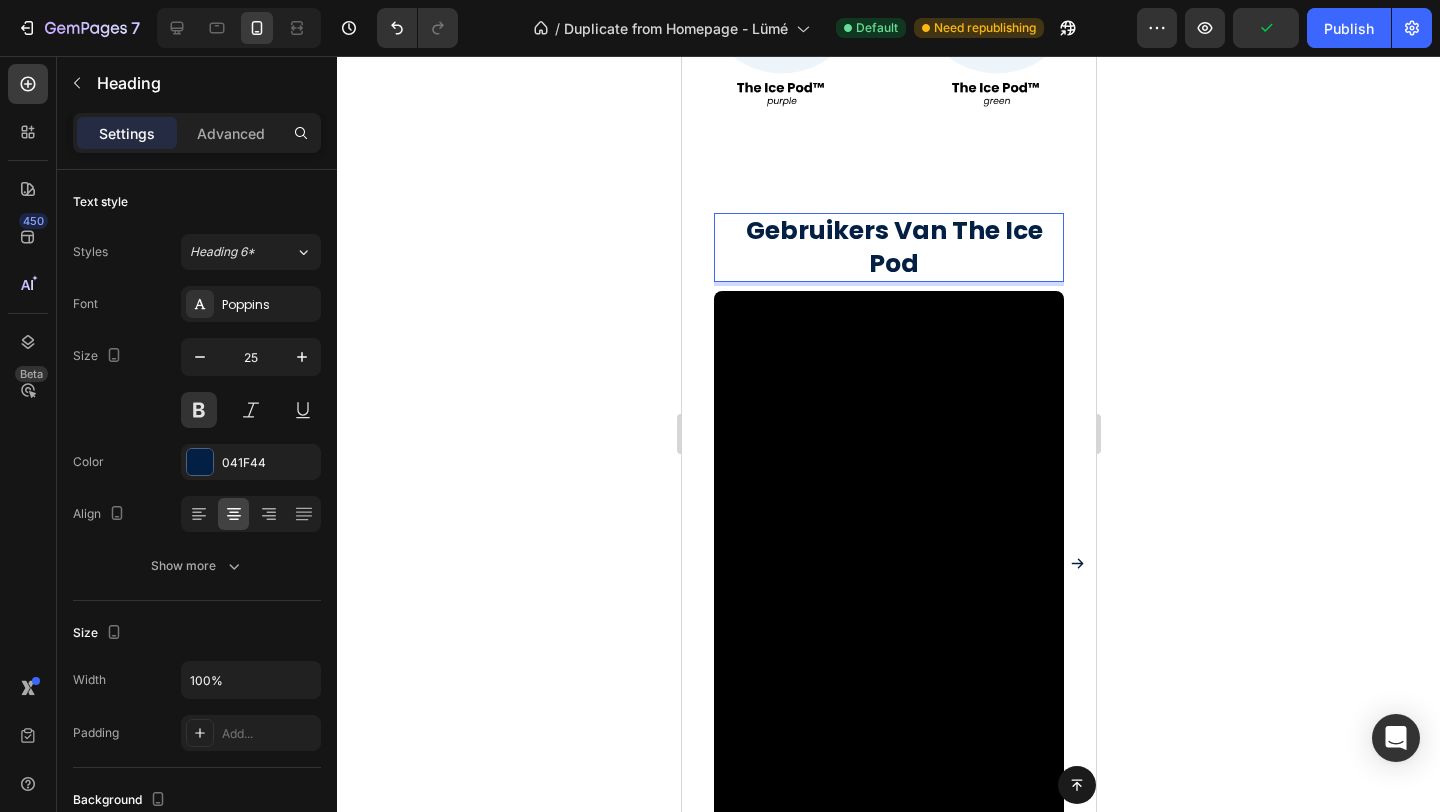 click on "Gebruikers Van The Ice Pod" at bounding box center [893, 247] 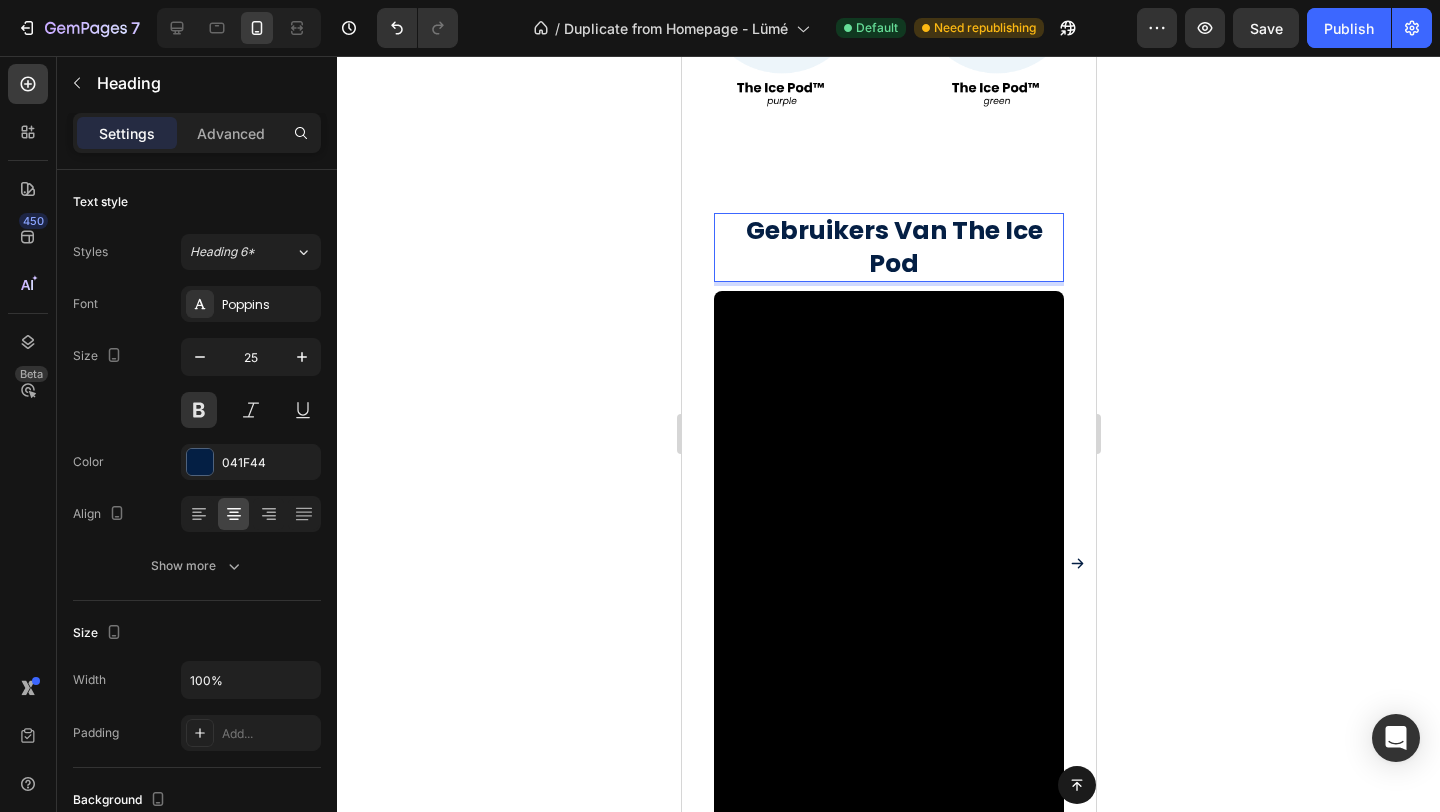 drag, startPoint x: 926, startPoint y: 256, endPoint x: 705, endPoint y: 222, distance: 223.60008 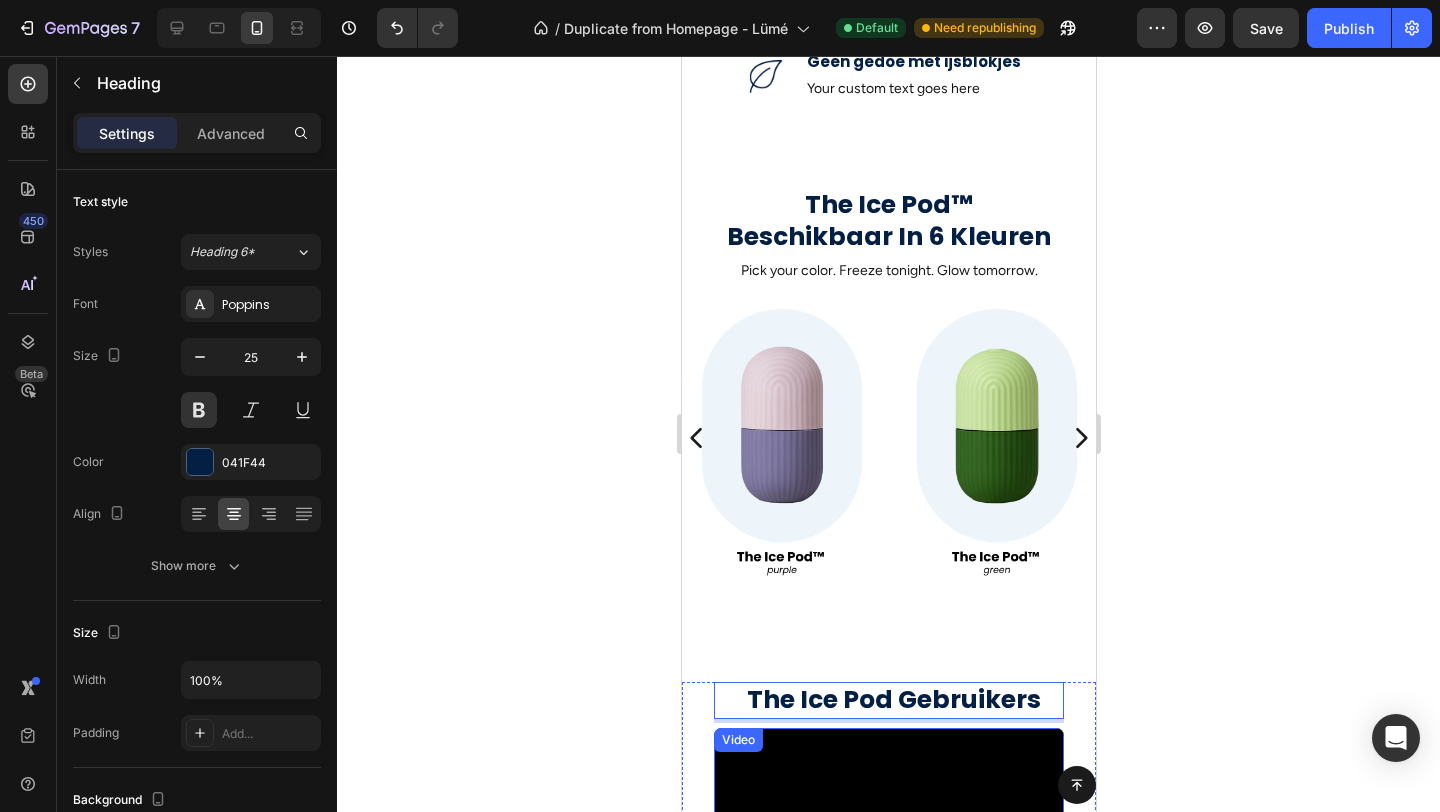 scroll, scrollTop: 1203, scrollLeft: 0, axis: vertical 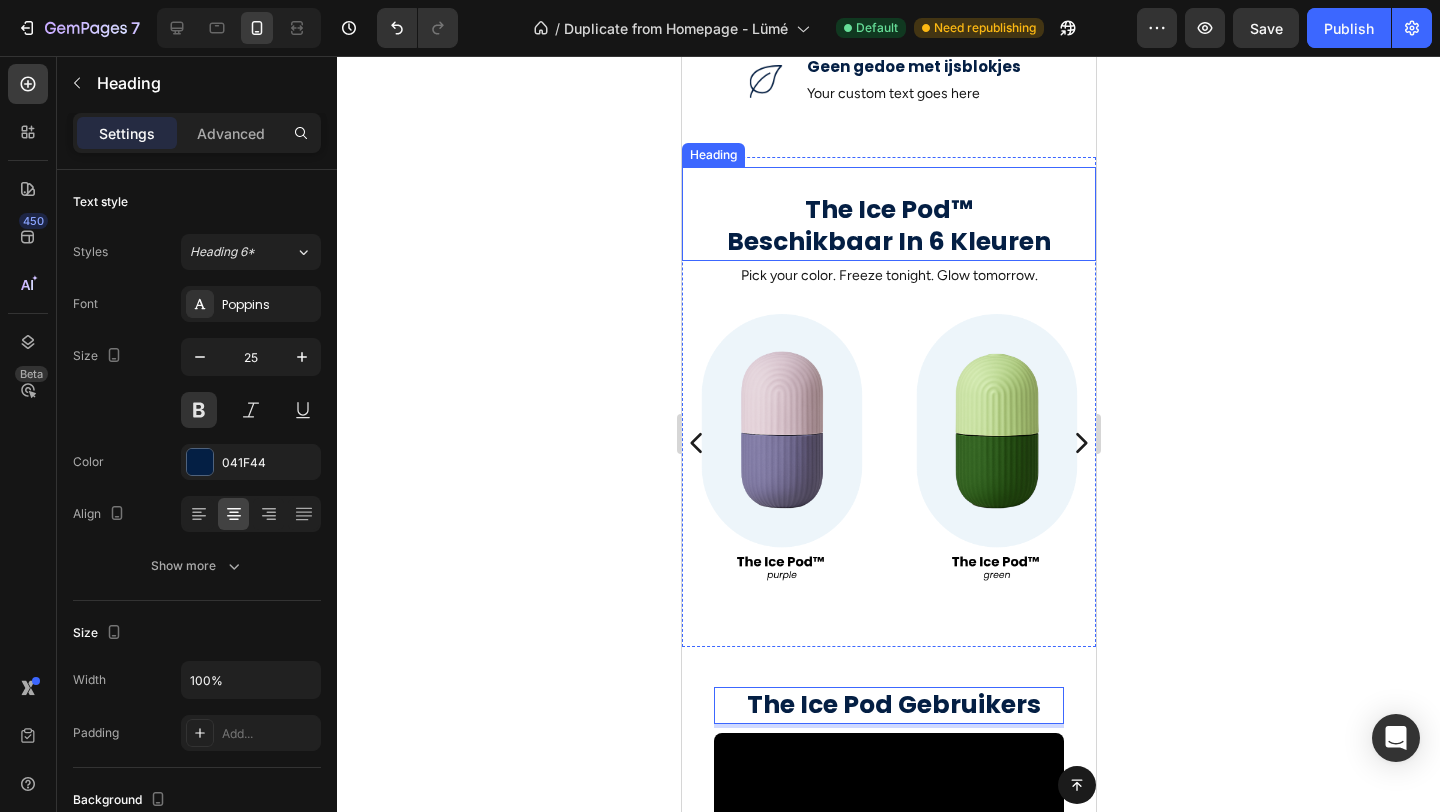 click on "The Ice Pod™  Beschikbaar In 6 Kleuren Heading" at bounding box center (888, 214) 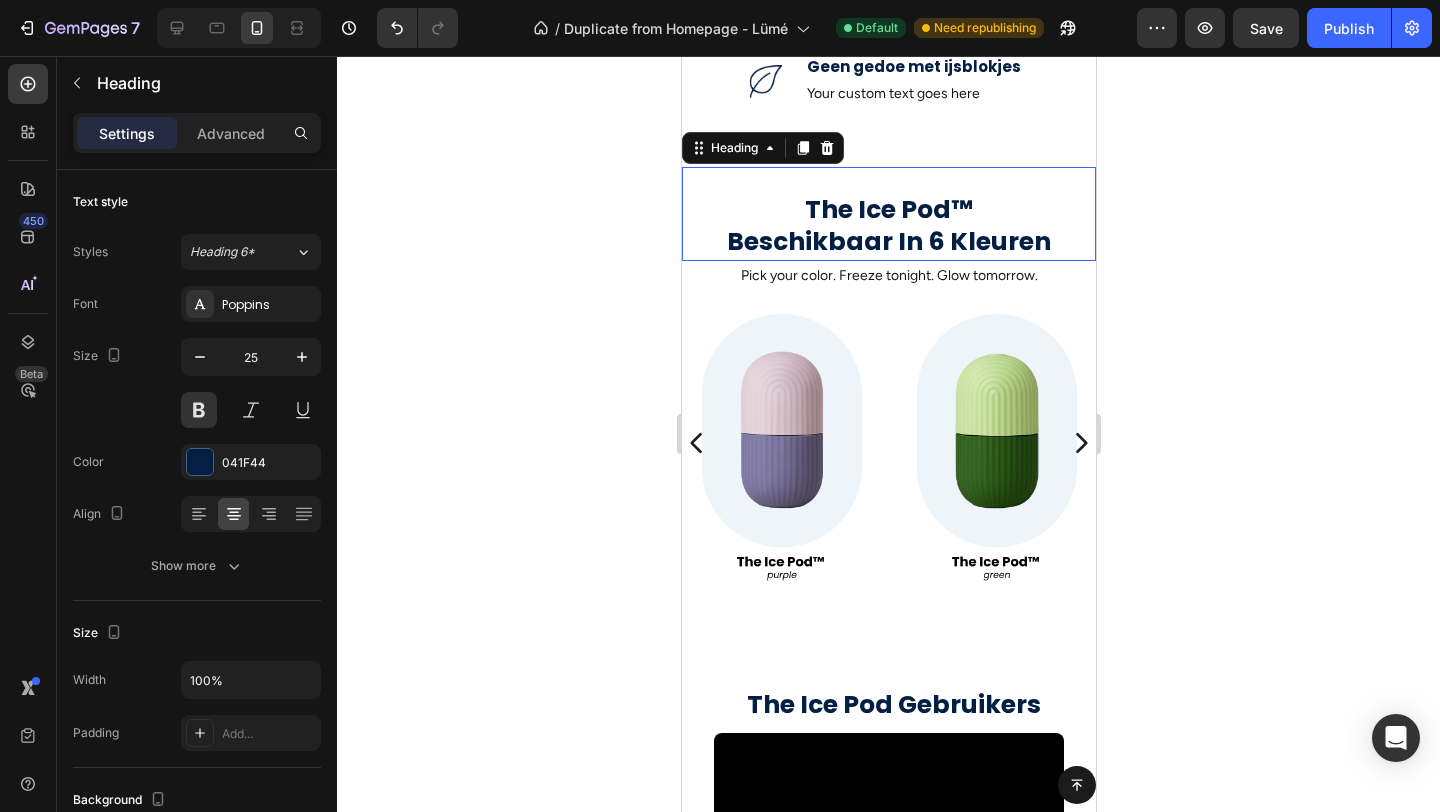 scroll, scrollTop: 146, scrollLeft: 0, axis: vertical 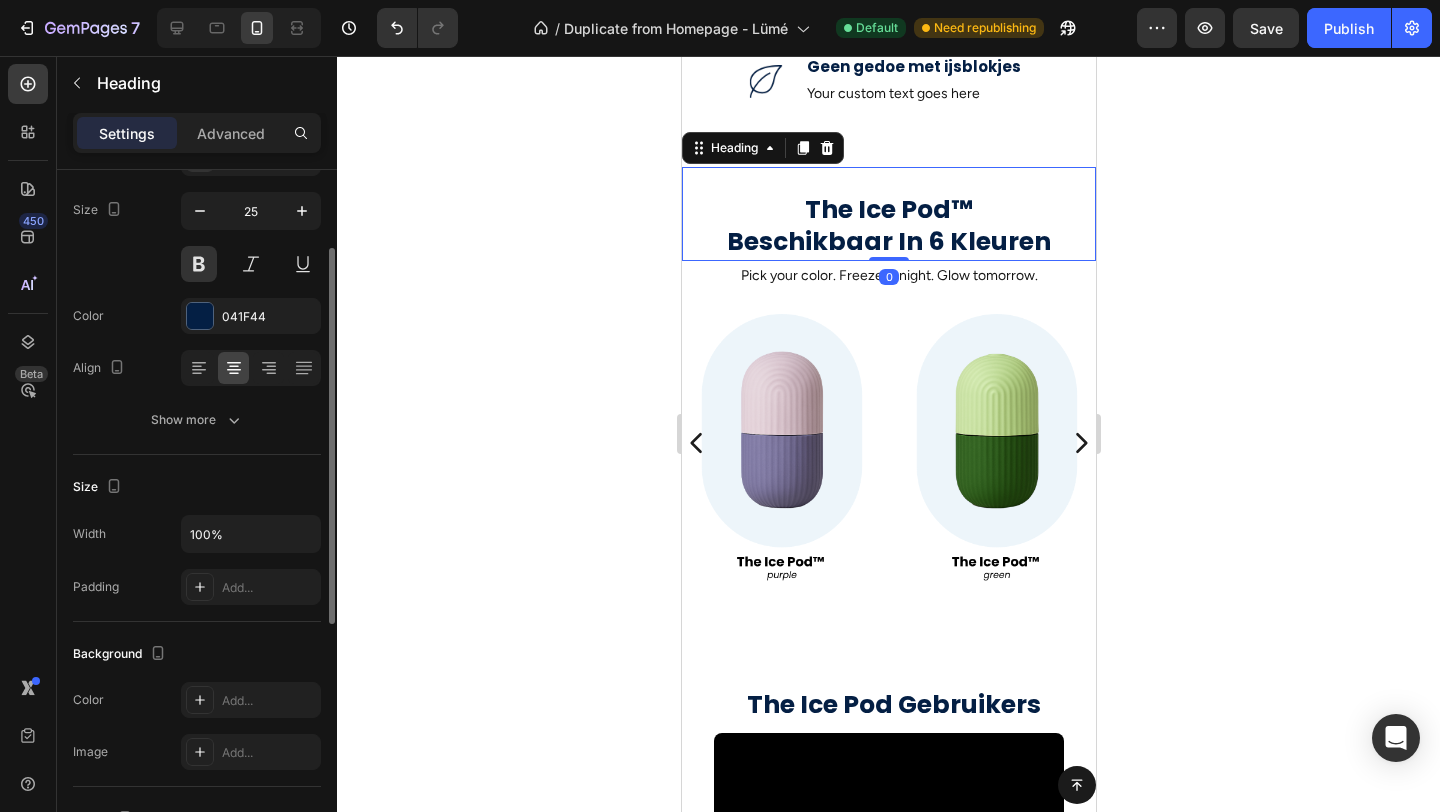 click on "The Ice Pod™  Beschikbaar In 6 Kleuren" at bounding box center [888, 226] 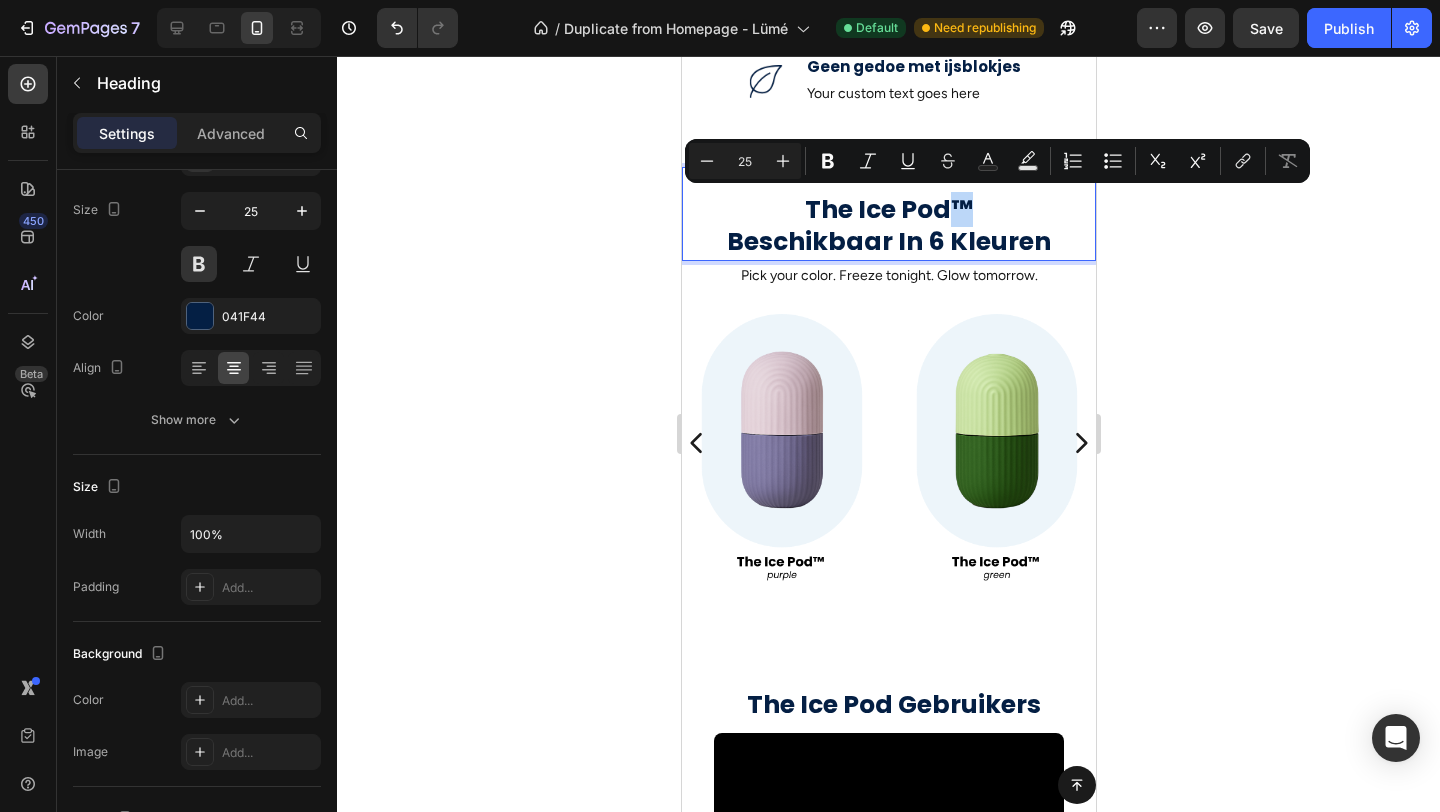 drag, startPoint x: 968, startPoint y: 206, endPoint x: 951, endPoint y: 204, distance: 17.117243 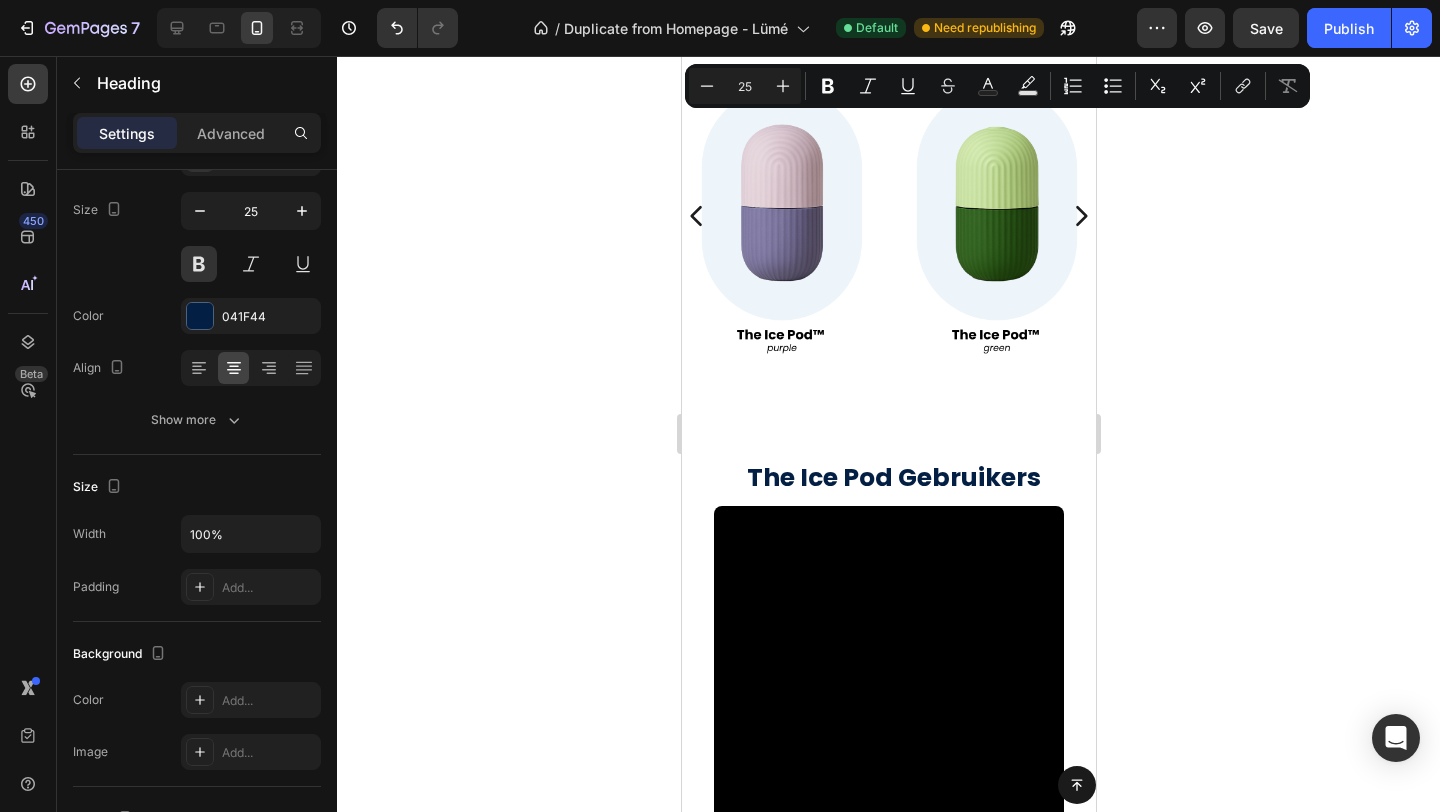 scroll, scrollTop: 1749, scrollLeft: 0, axis: vertical 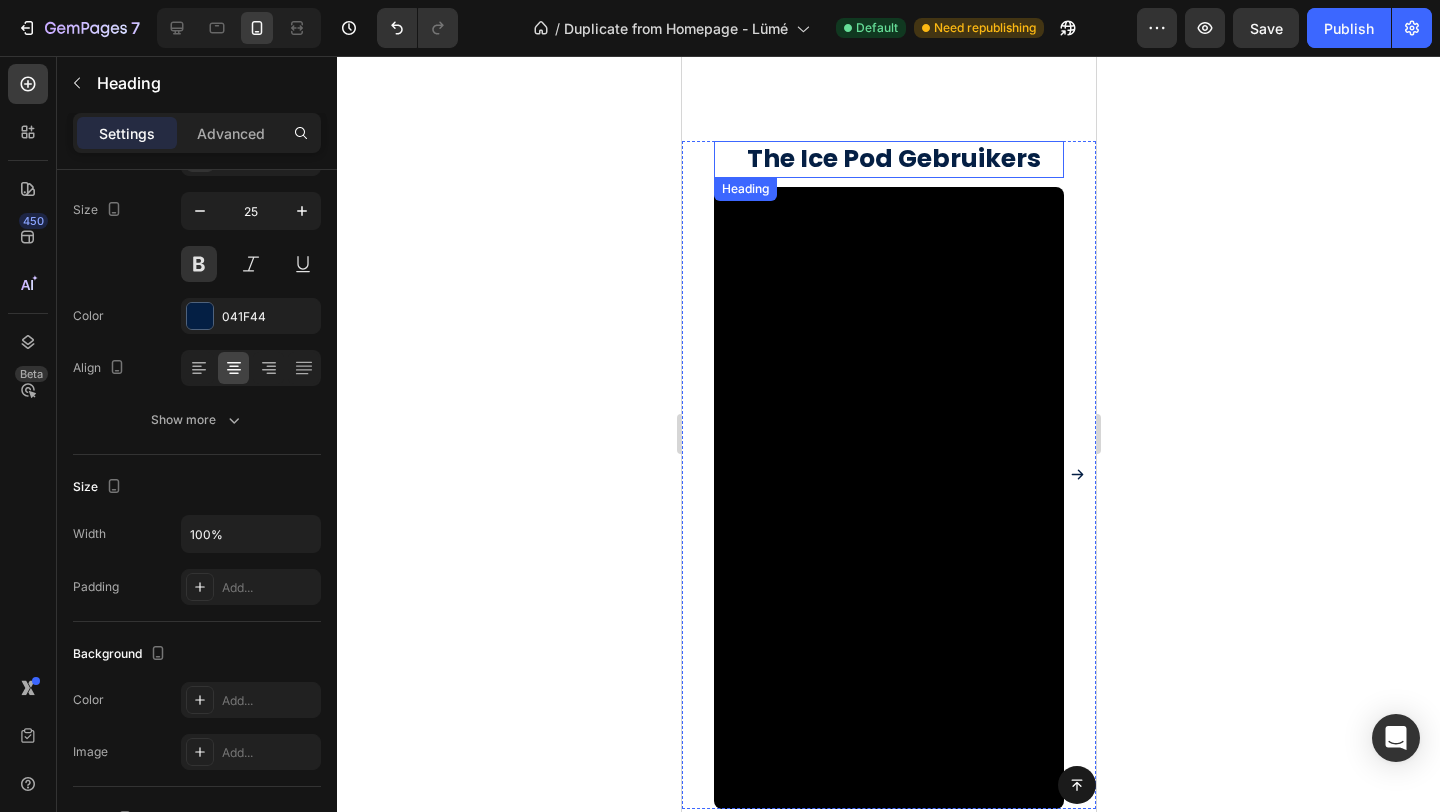 click on "The Ice Pod Gebruikers" at bounding box center [893, 159] 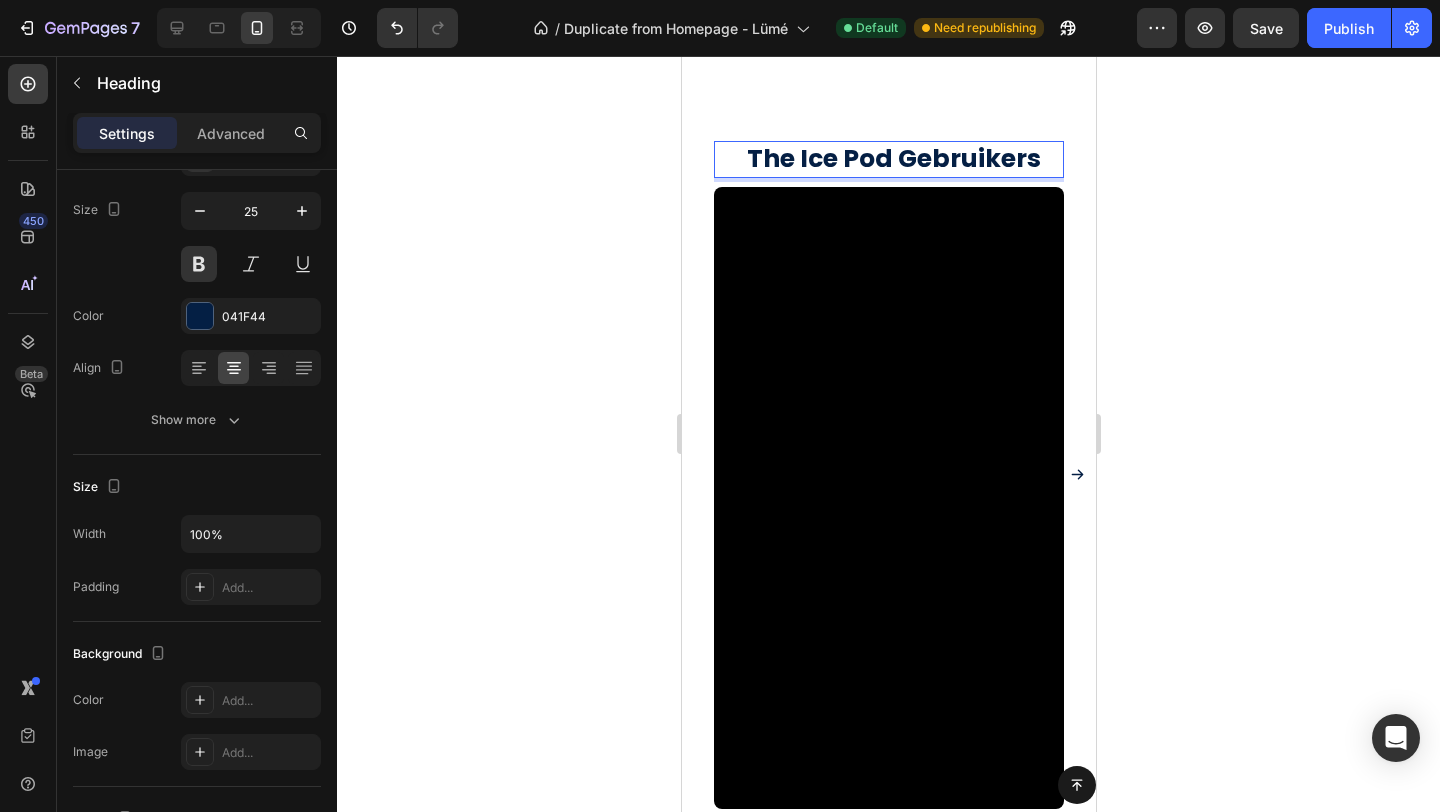 click on "The Ice Pod Gebruikers" at bounding box center [893, 159] 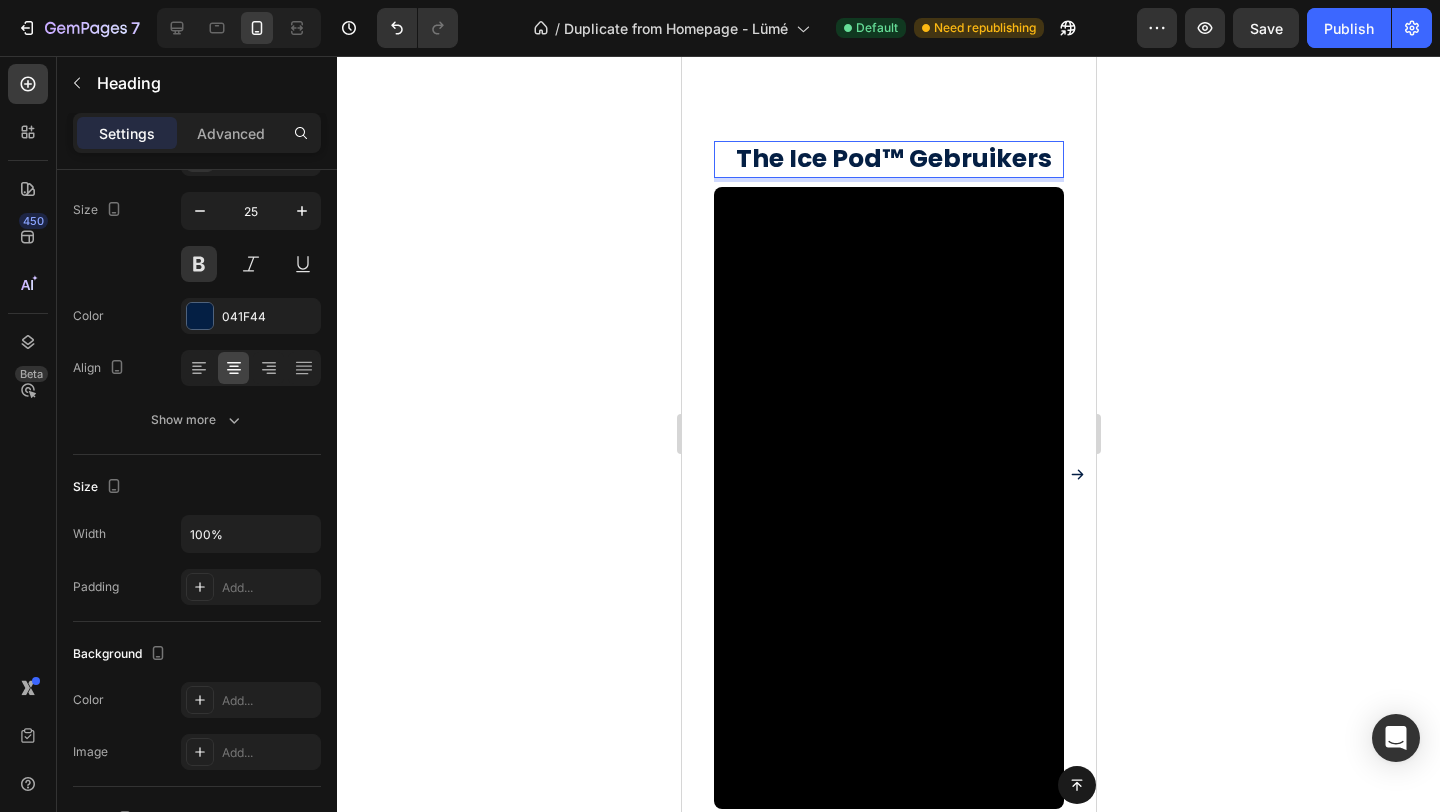 click 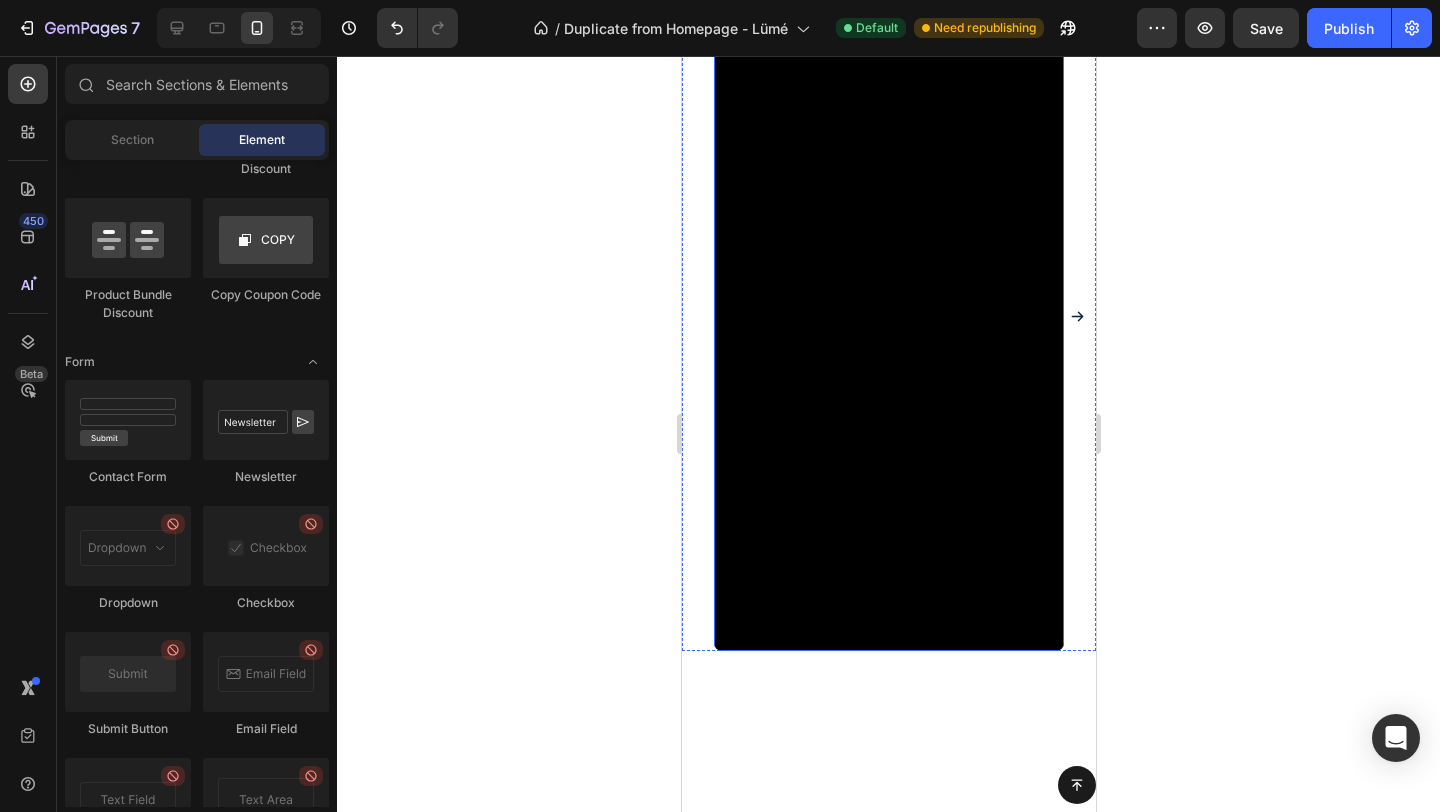 scroll, scrollTop: 1106, scrollLeft: 0, axis: vertical 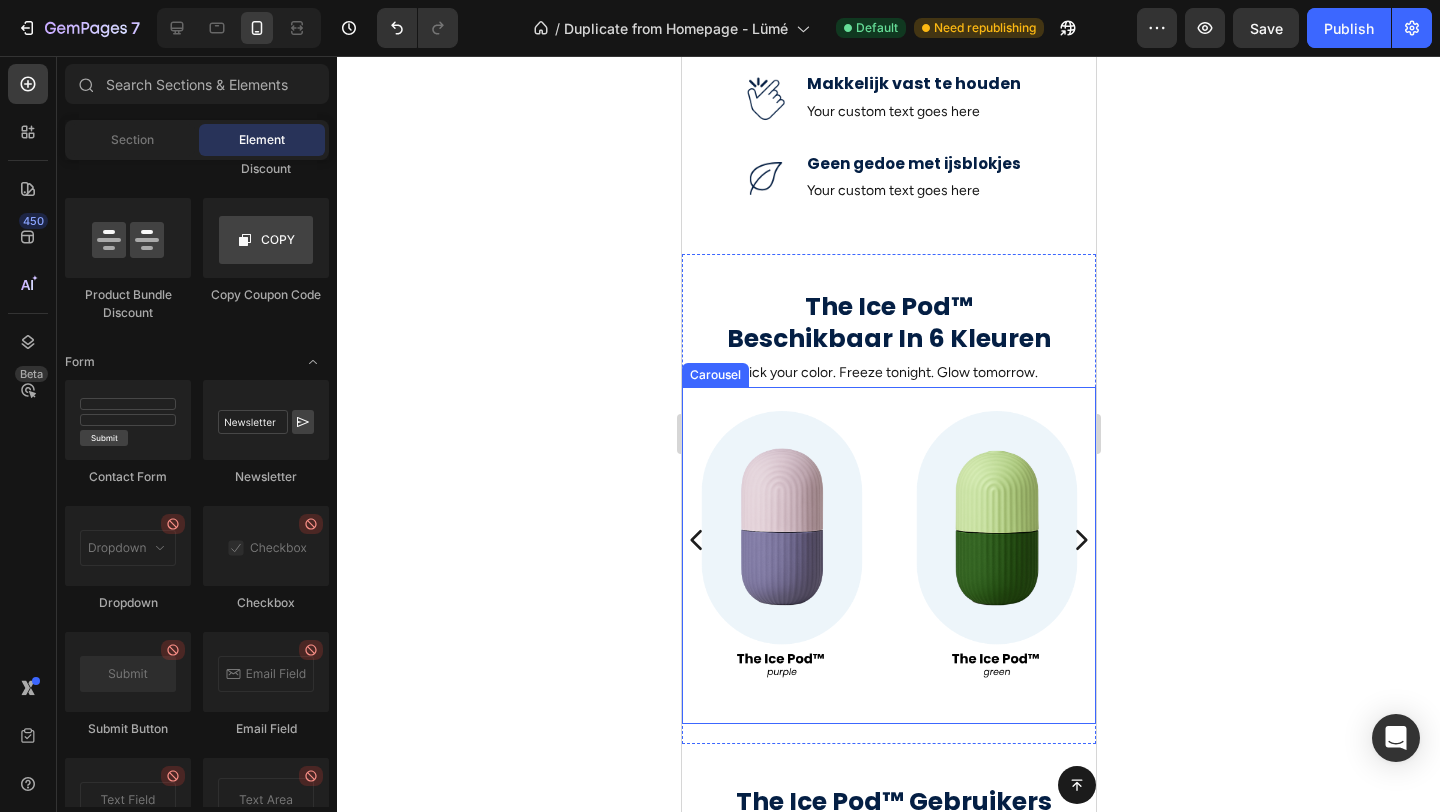 click on "Image Image Image Image
Carousel" at bounding box center [888, 555] 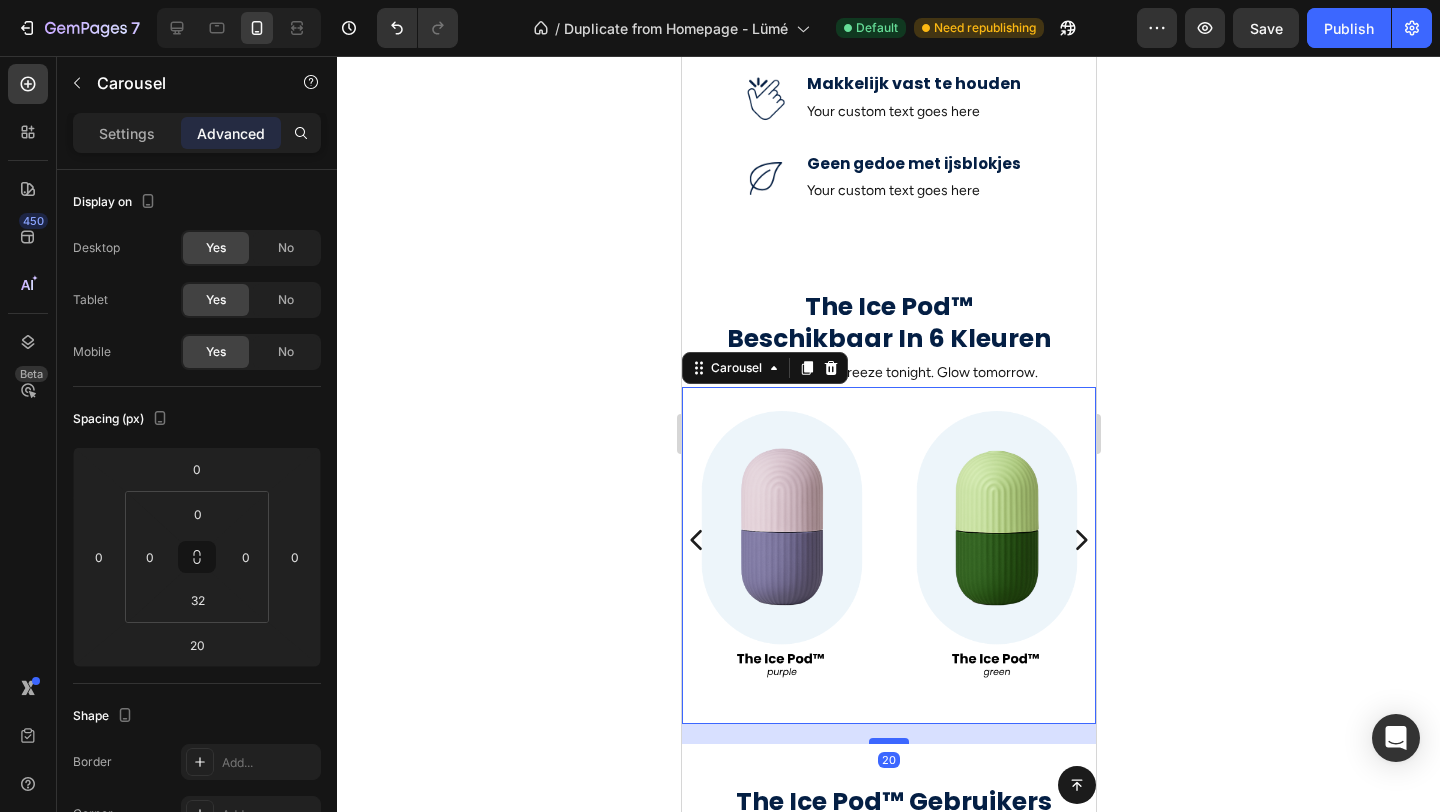 click at bounding box center (888, 741) 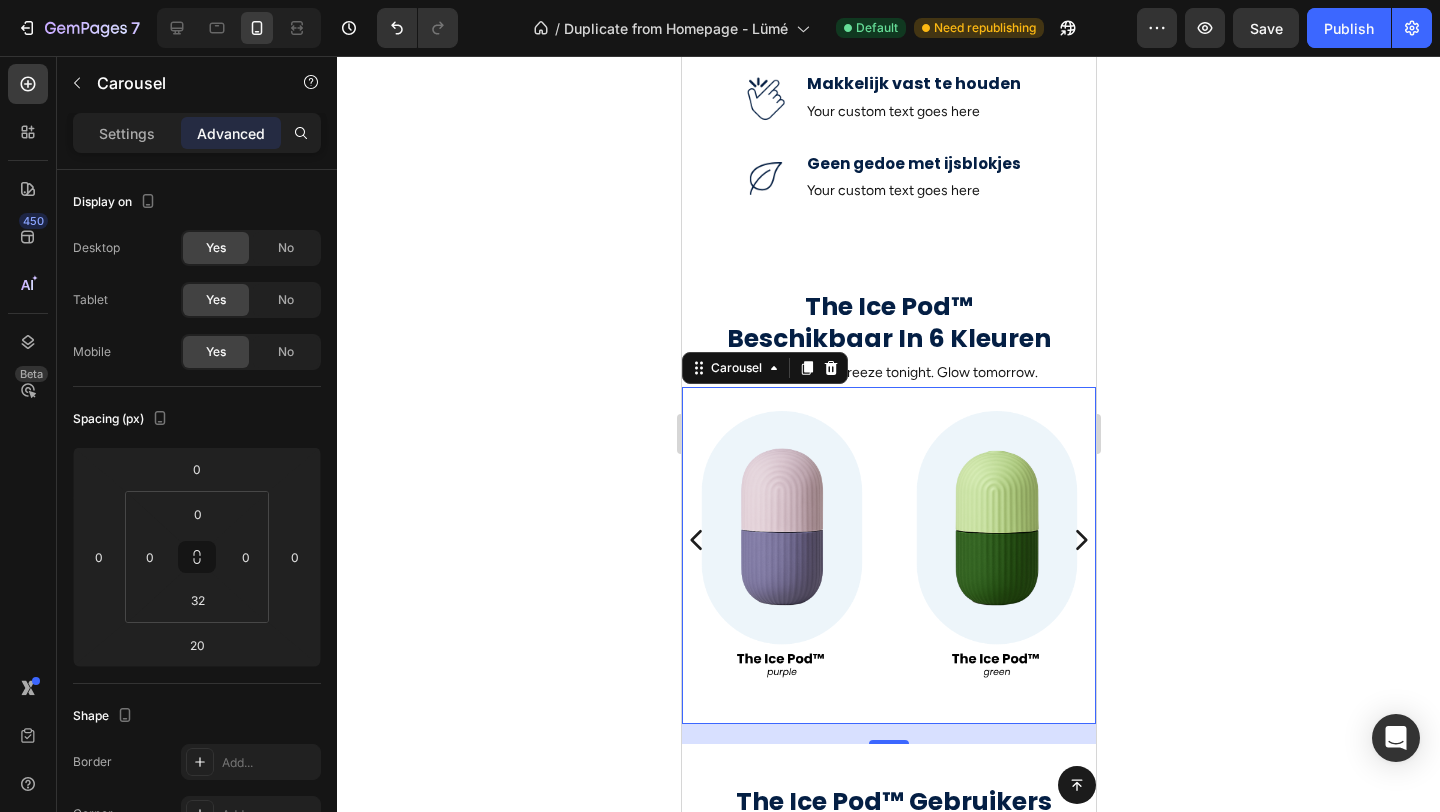 click 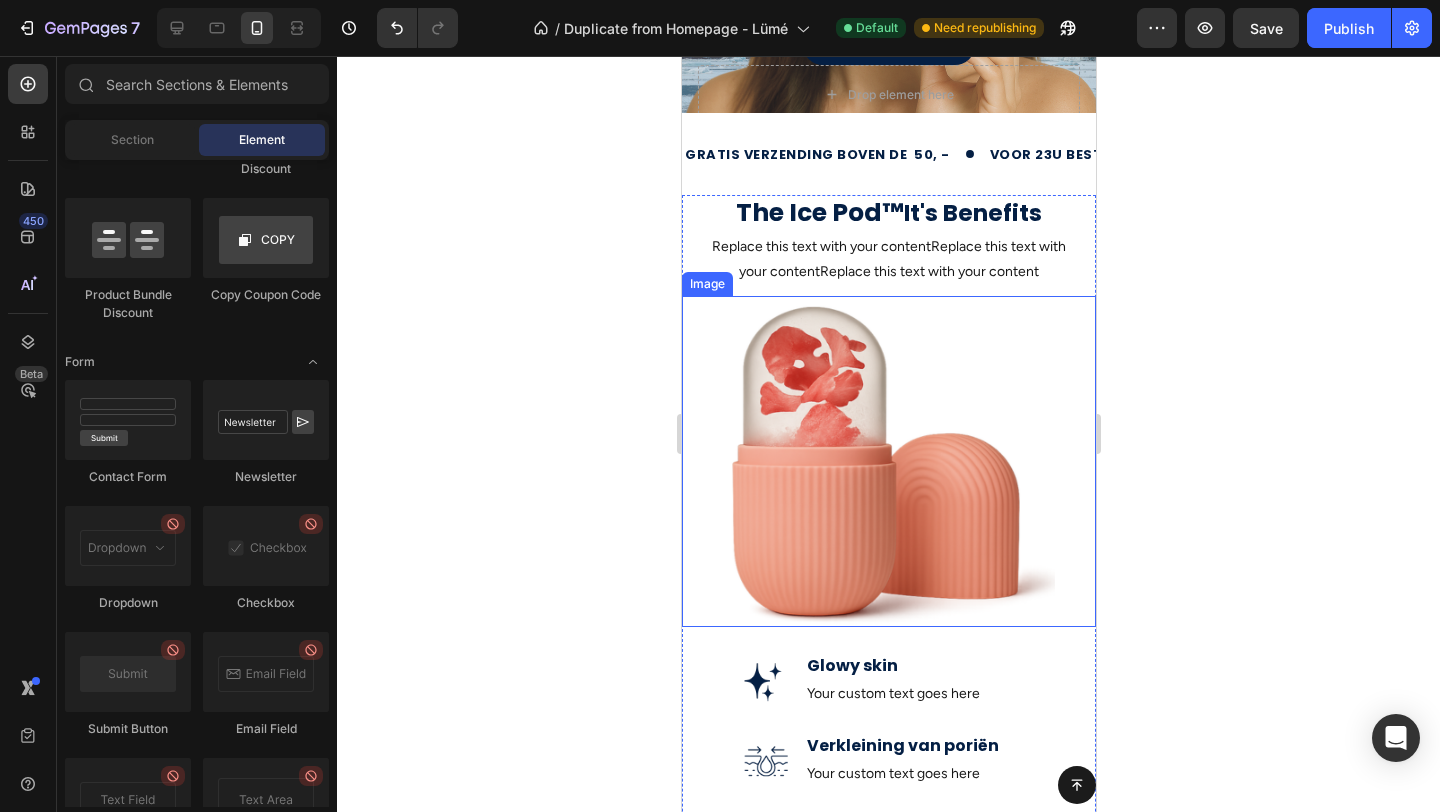 scroll, scrollTop: 248, scrollLeft: 0, axis: vertical 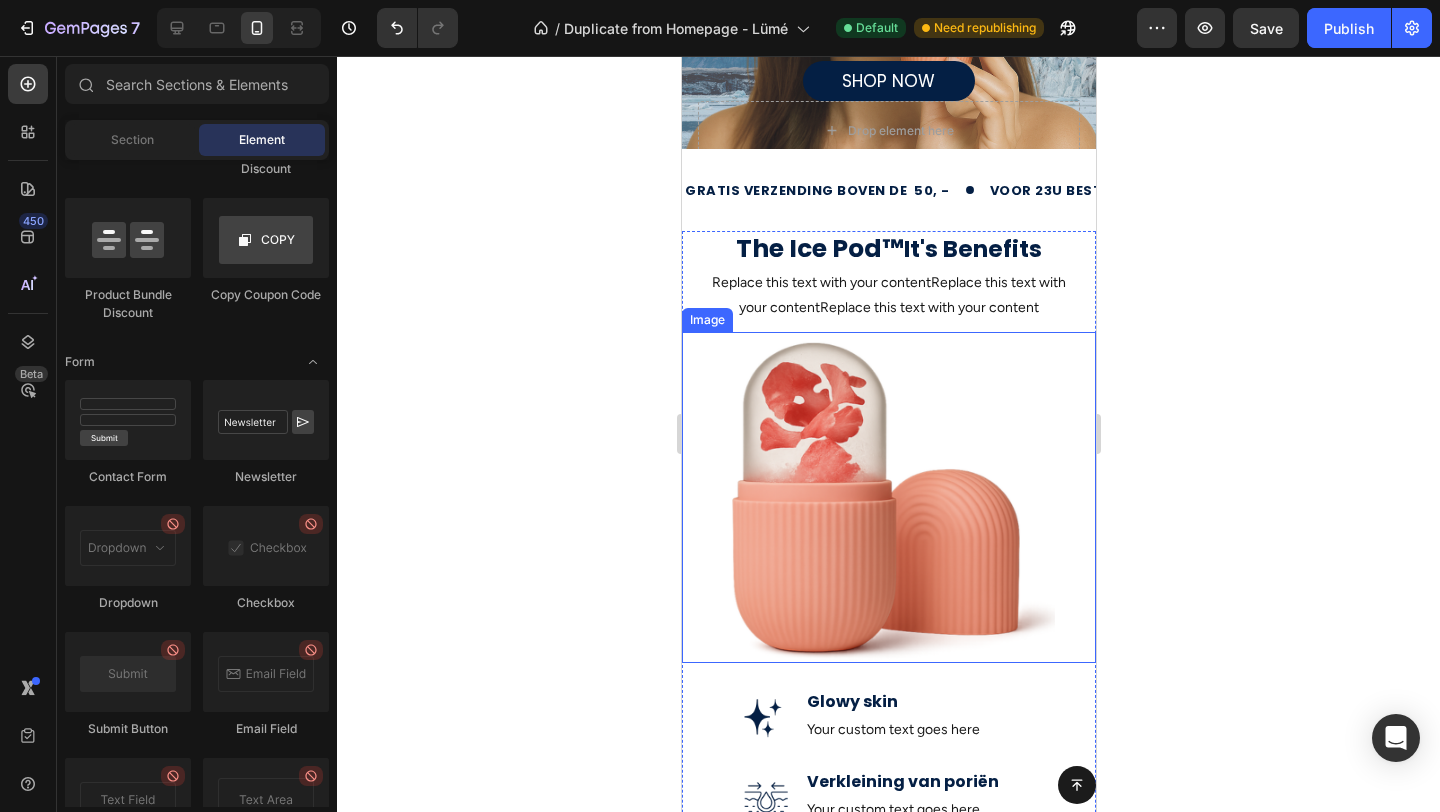 click at bounding box center [887, 497] 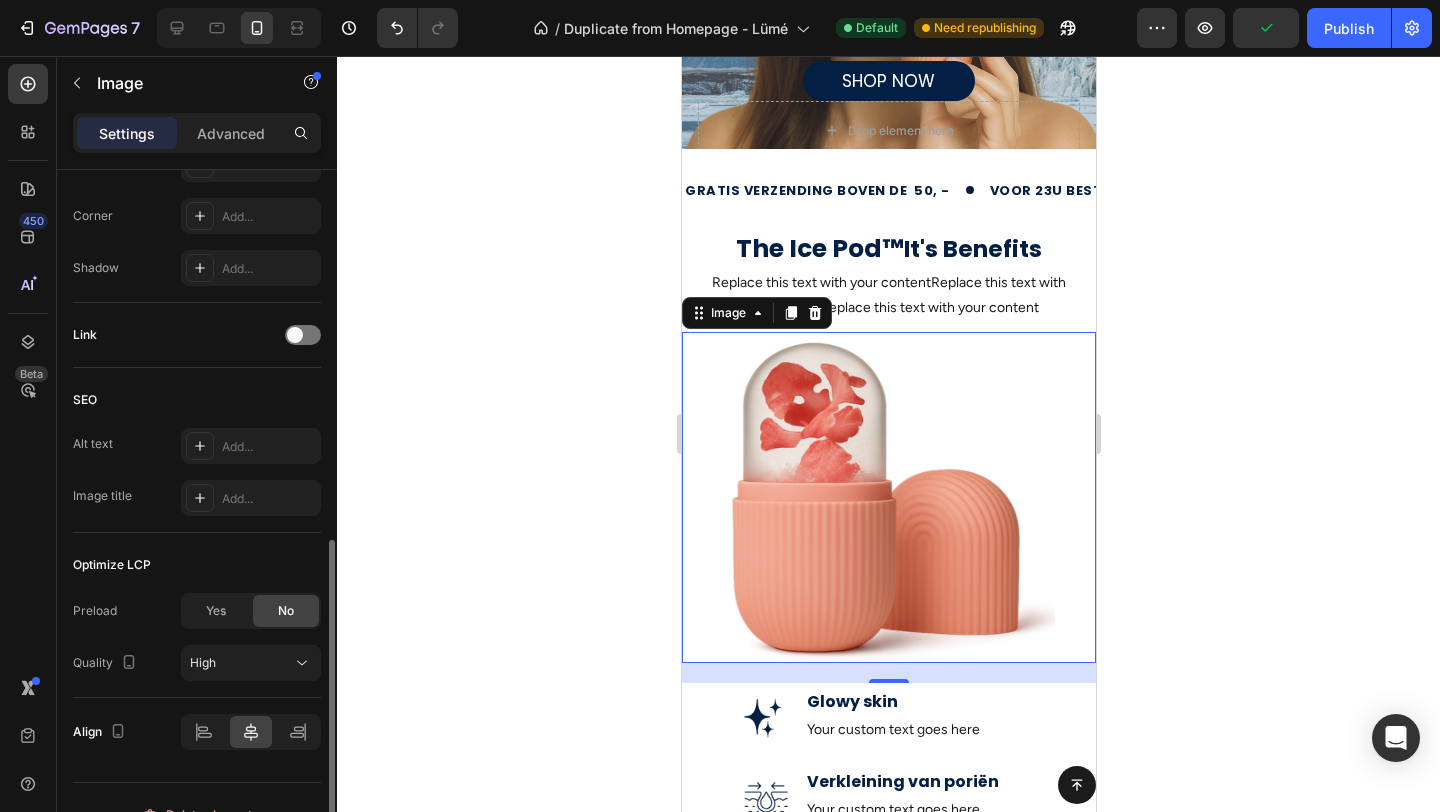click on "Yes" 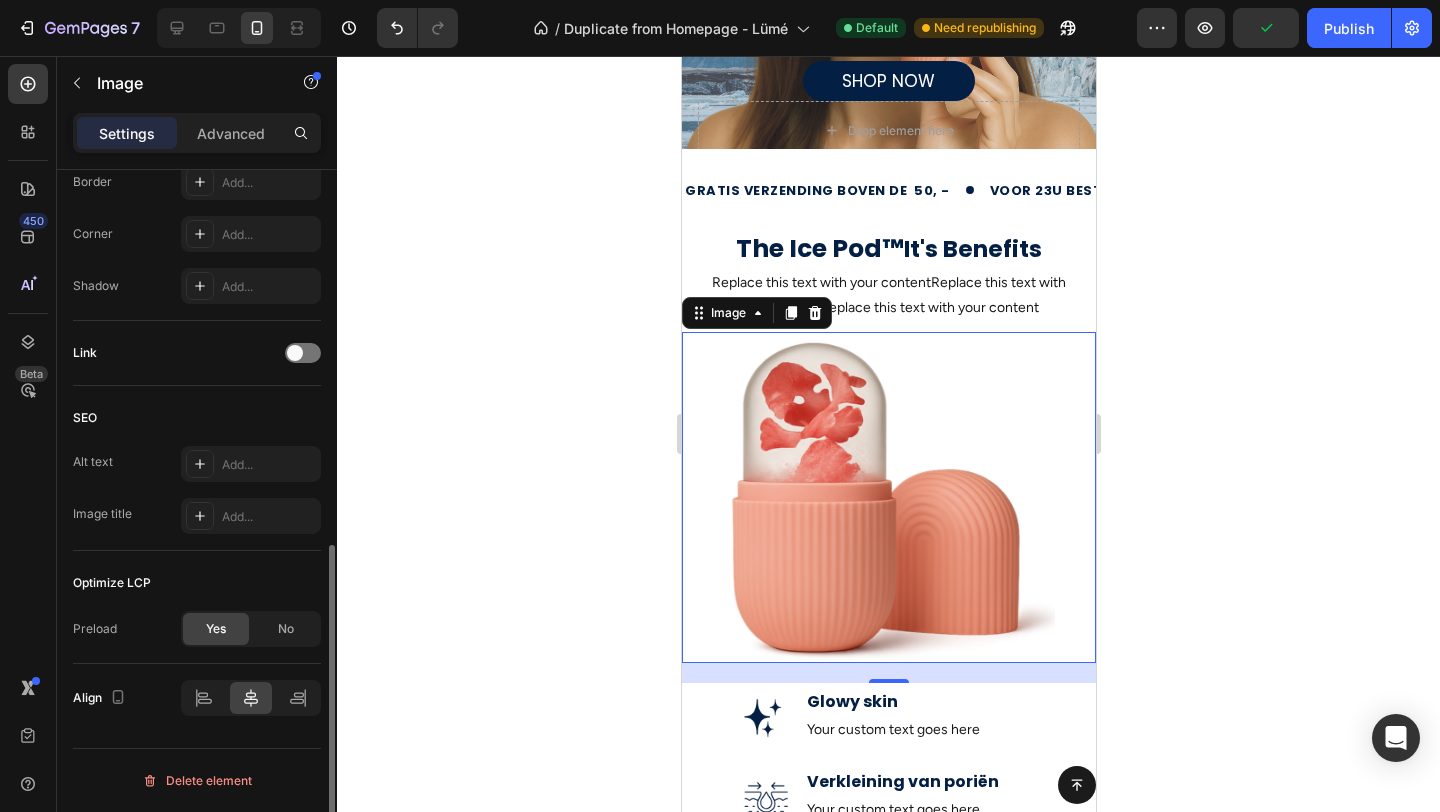 scroll, scrollTop: 809, scrollLeft: 0, axis: vertical 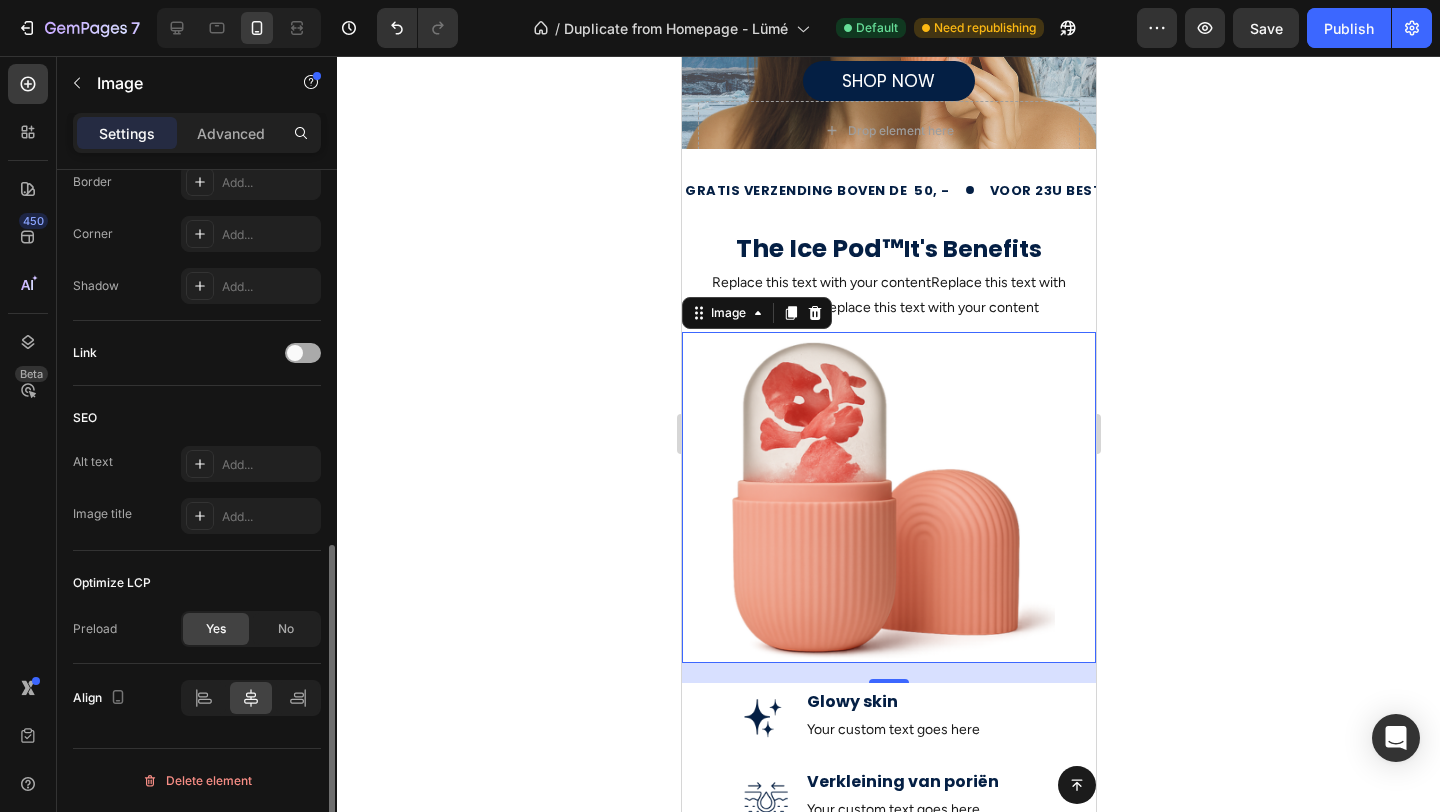 click at bounding box center [303, 353] 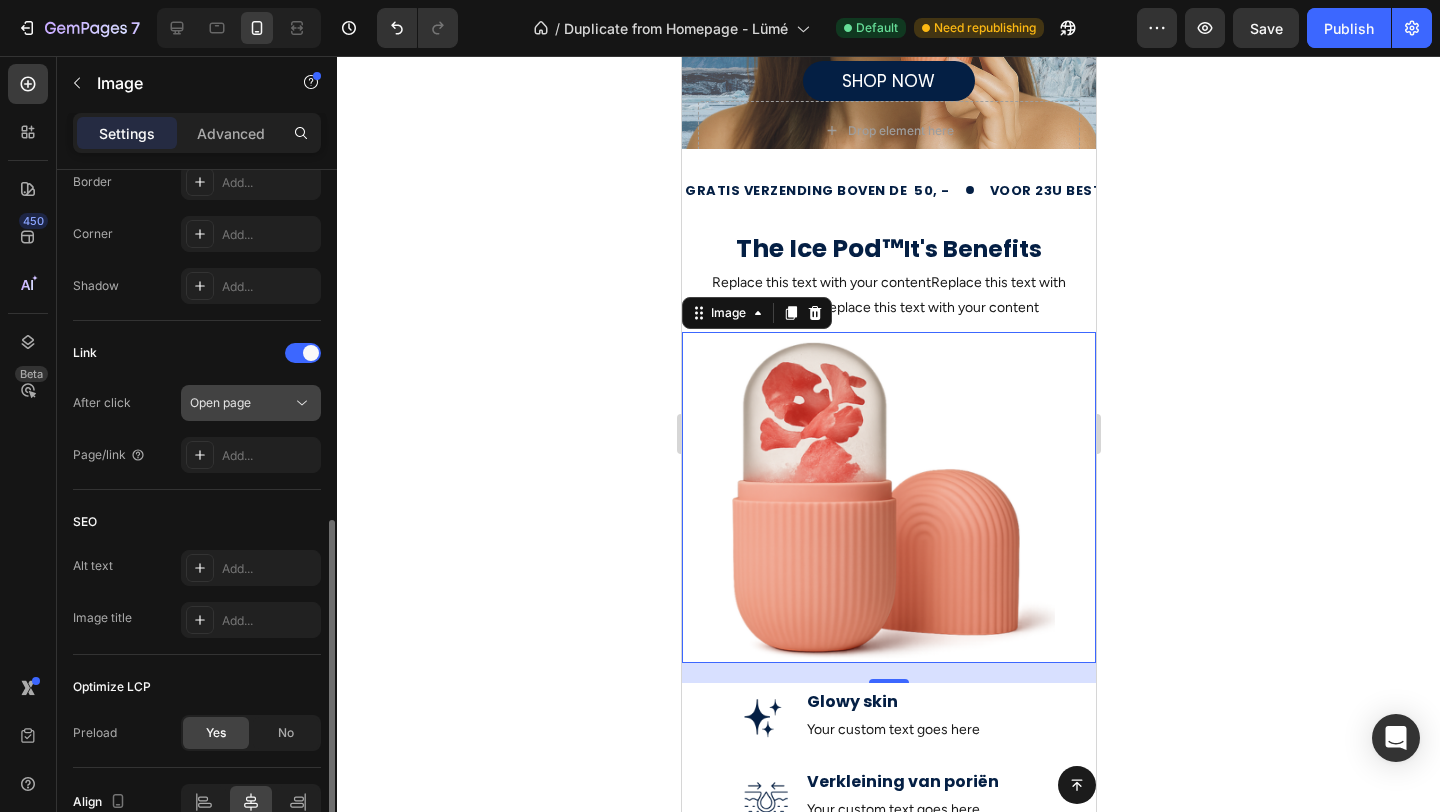 click on "Open page" at bounding box center [241, 403] 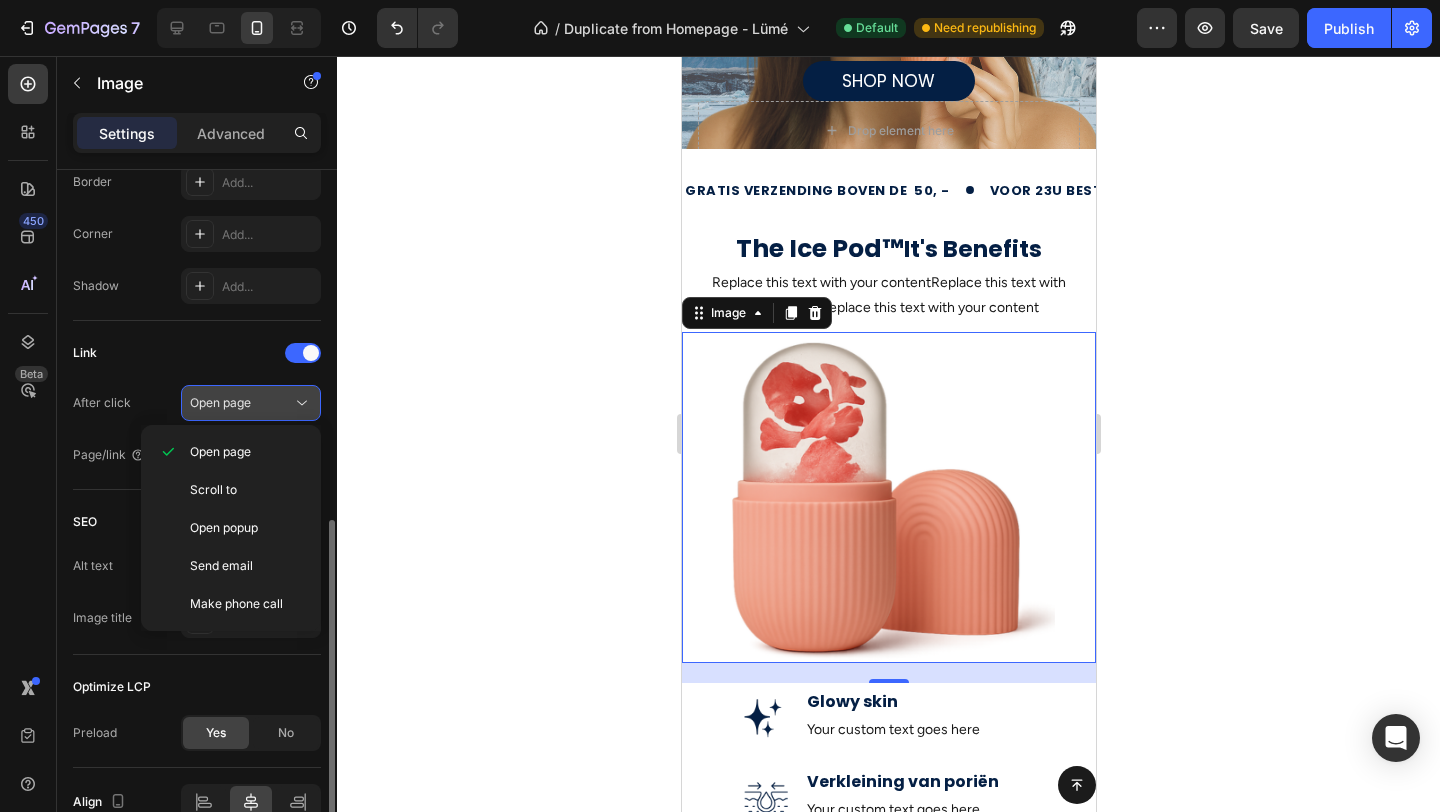 click on "Open page" at bounding box center [241, 403] 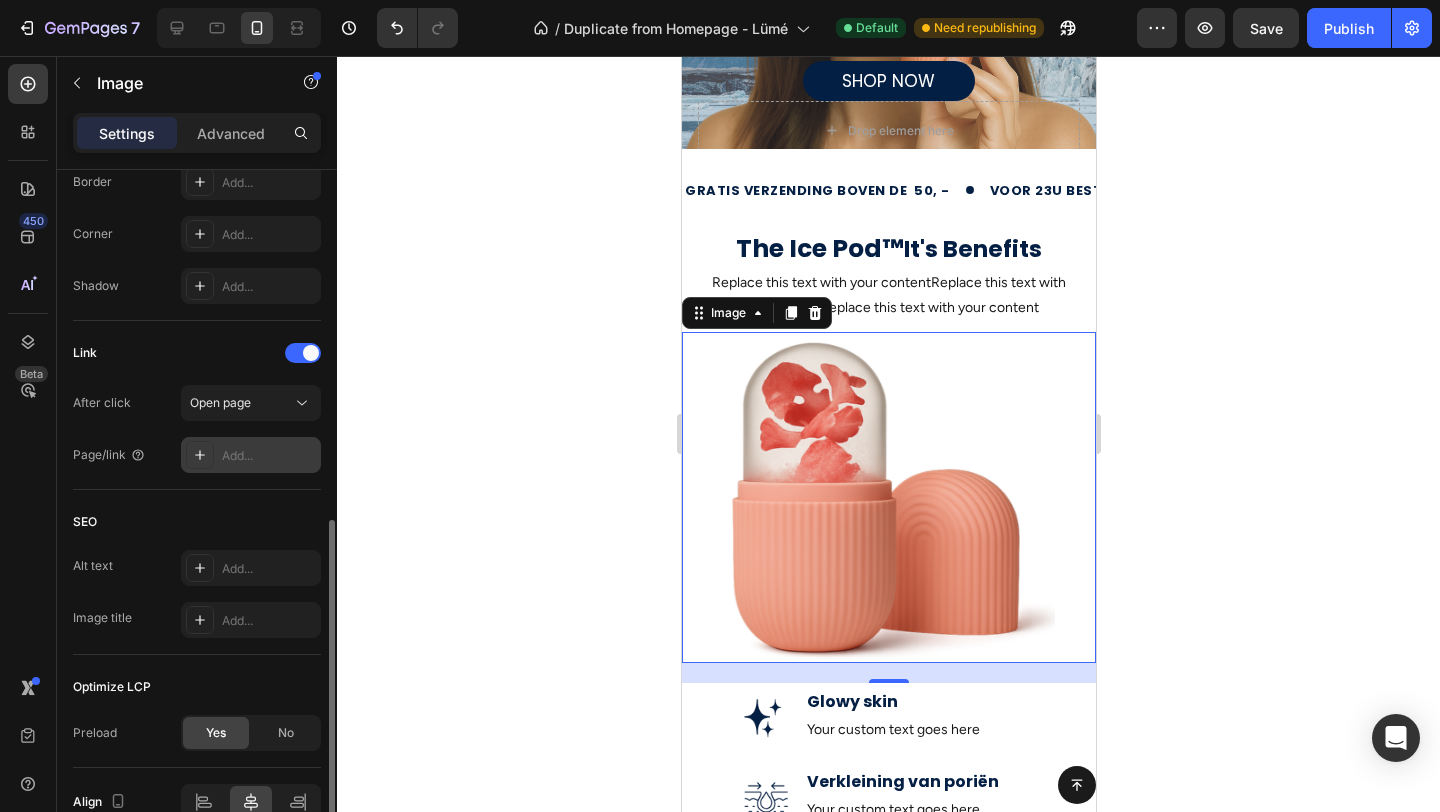 click 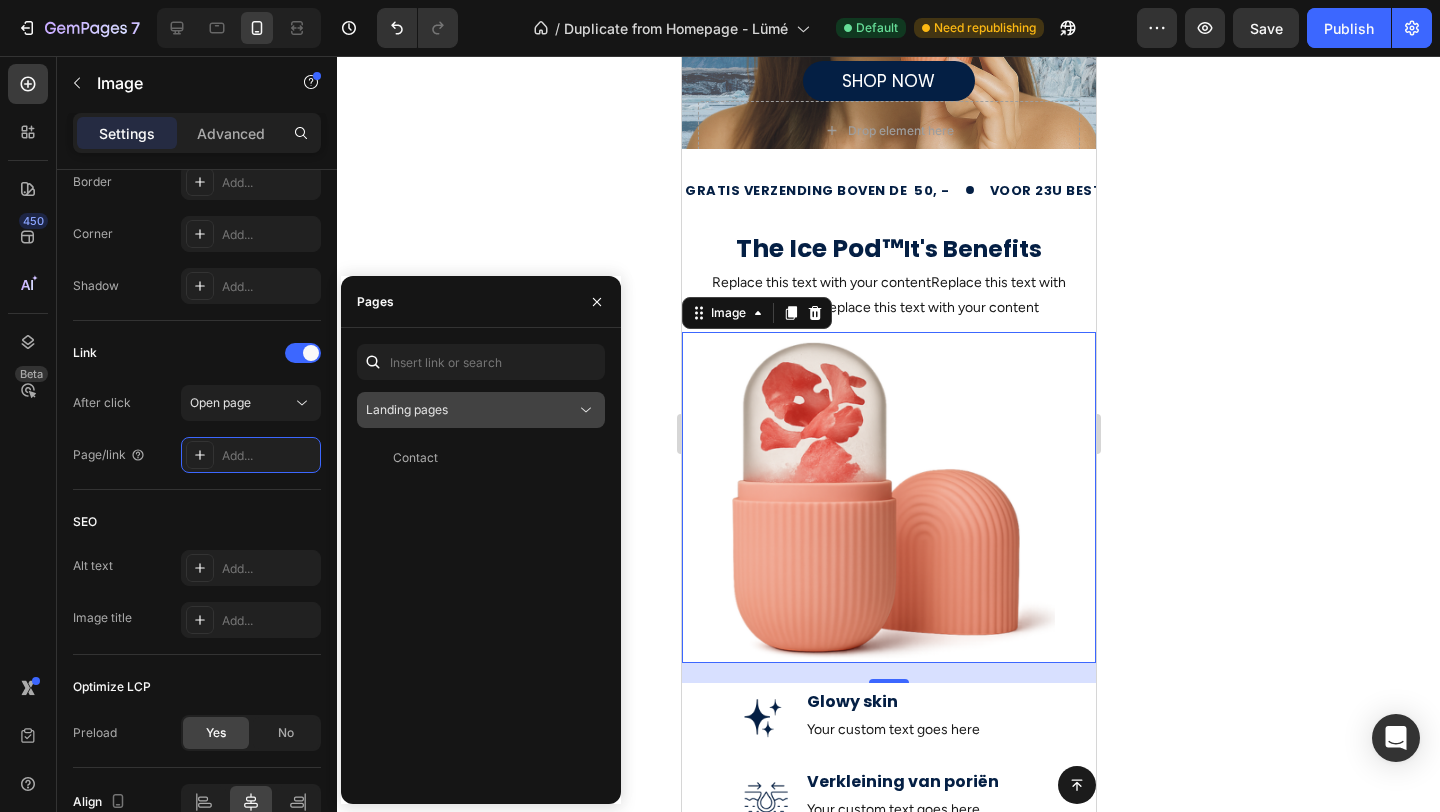 click on "Landing pages" at bounding box center [407, 410] 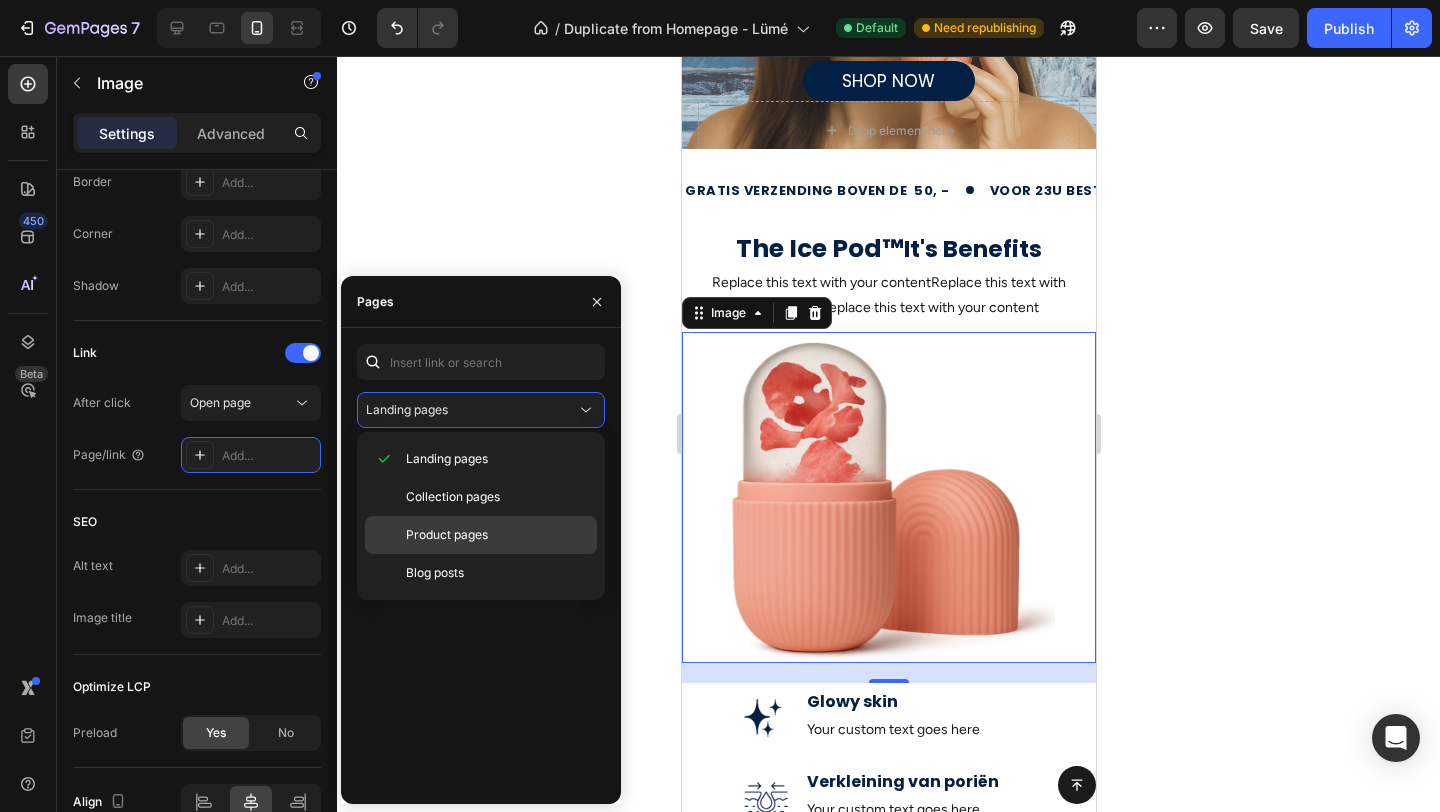 click on "Product pages" at bounding box center (447, 535) 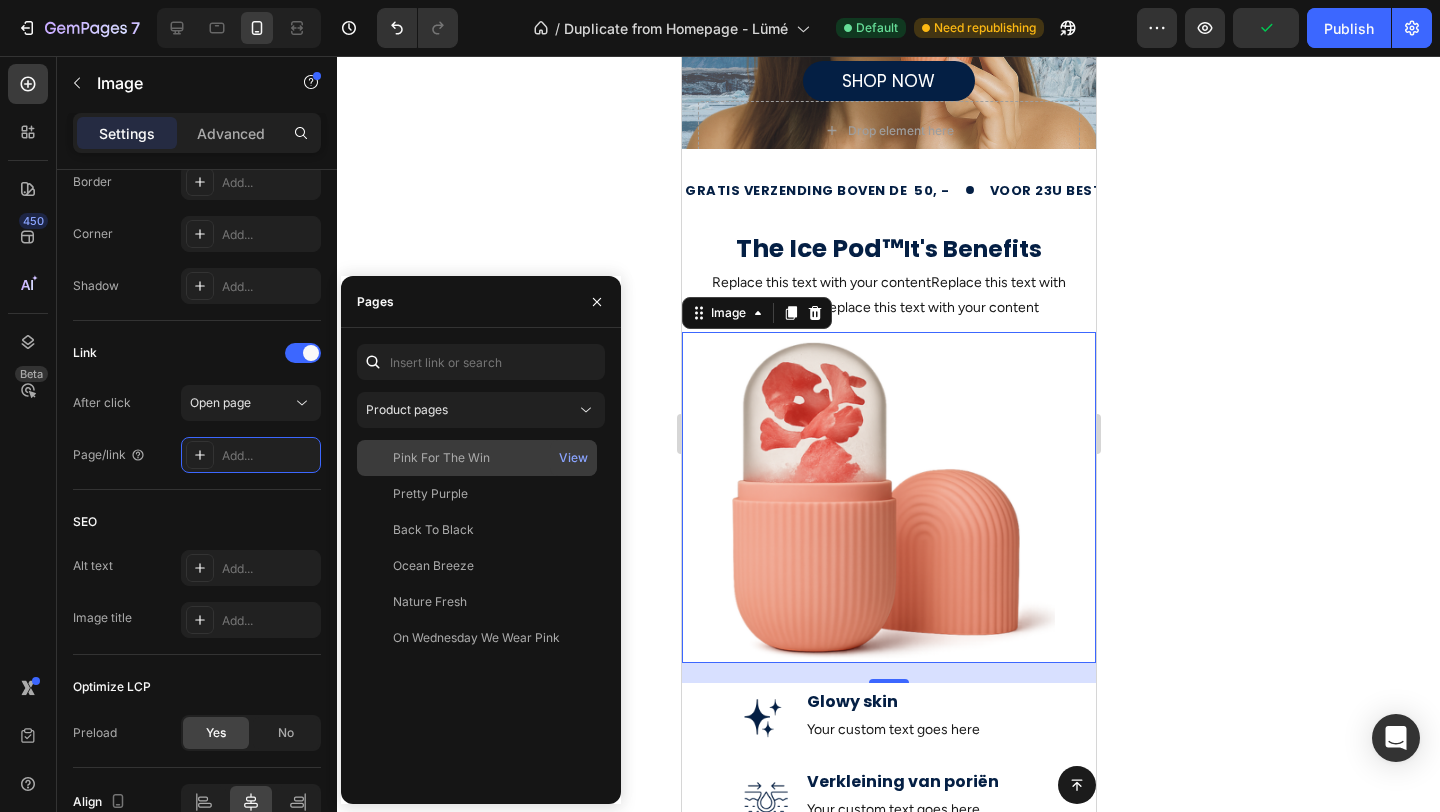 click on "Pink For The Win" 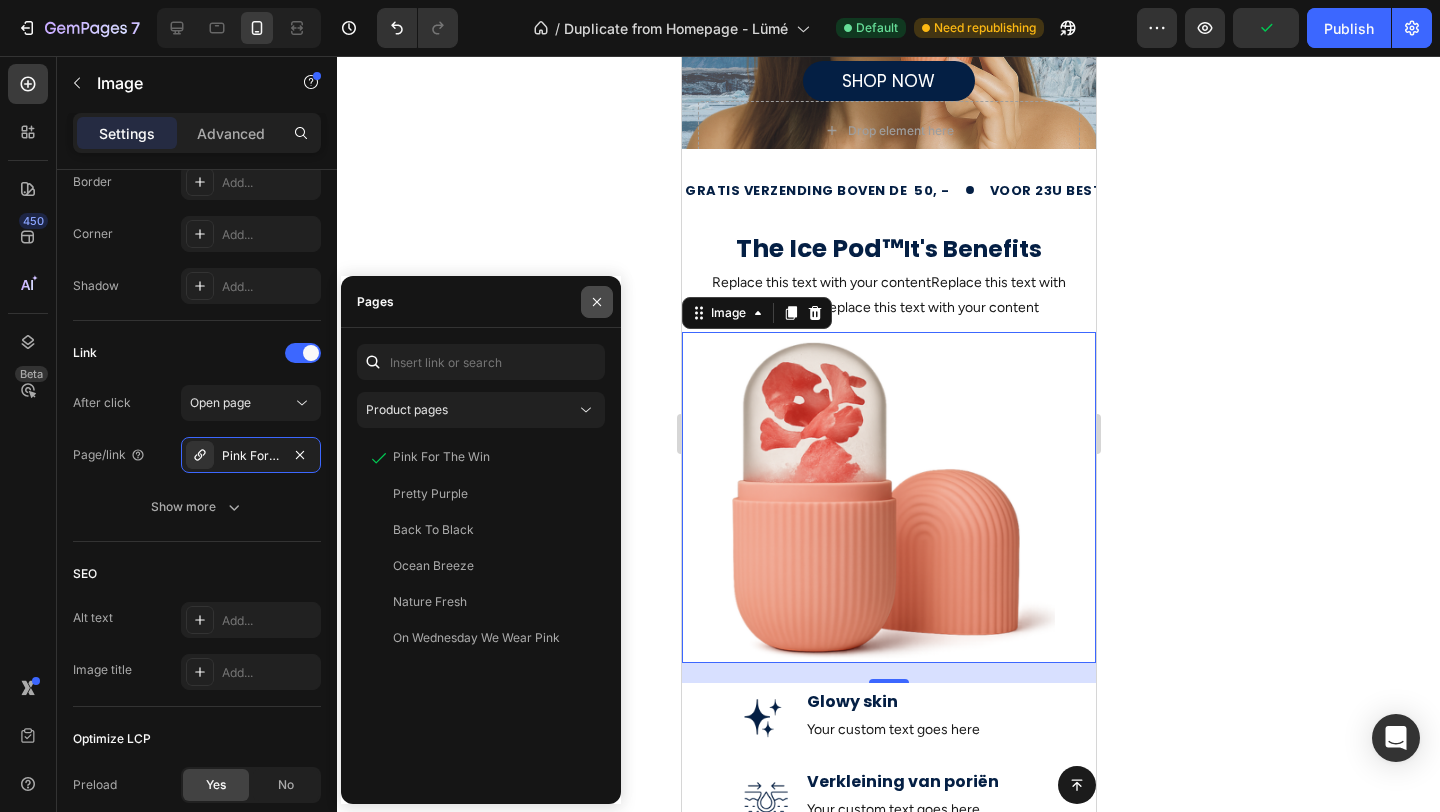 click 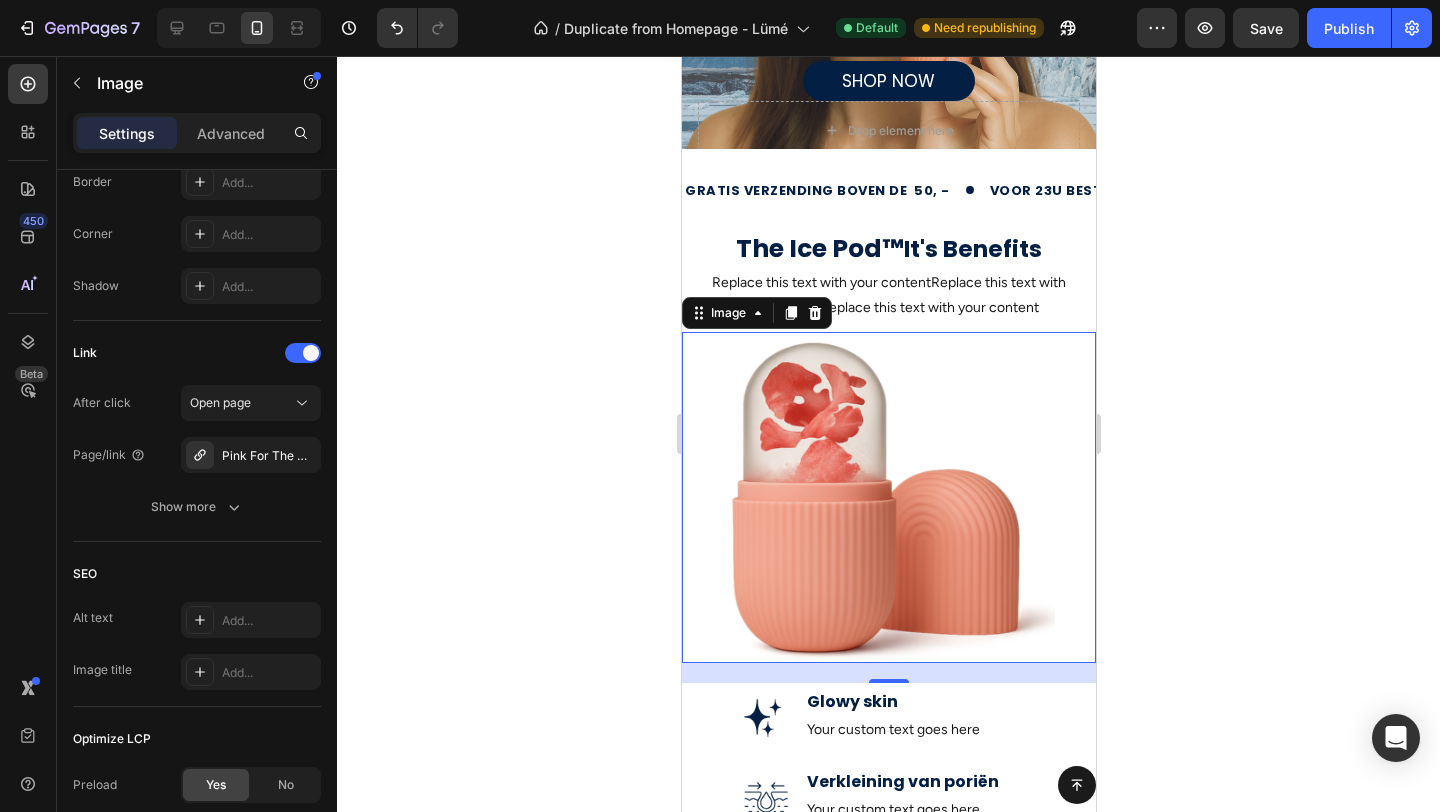 click 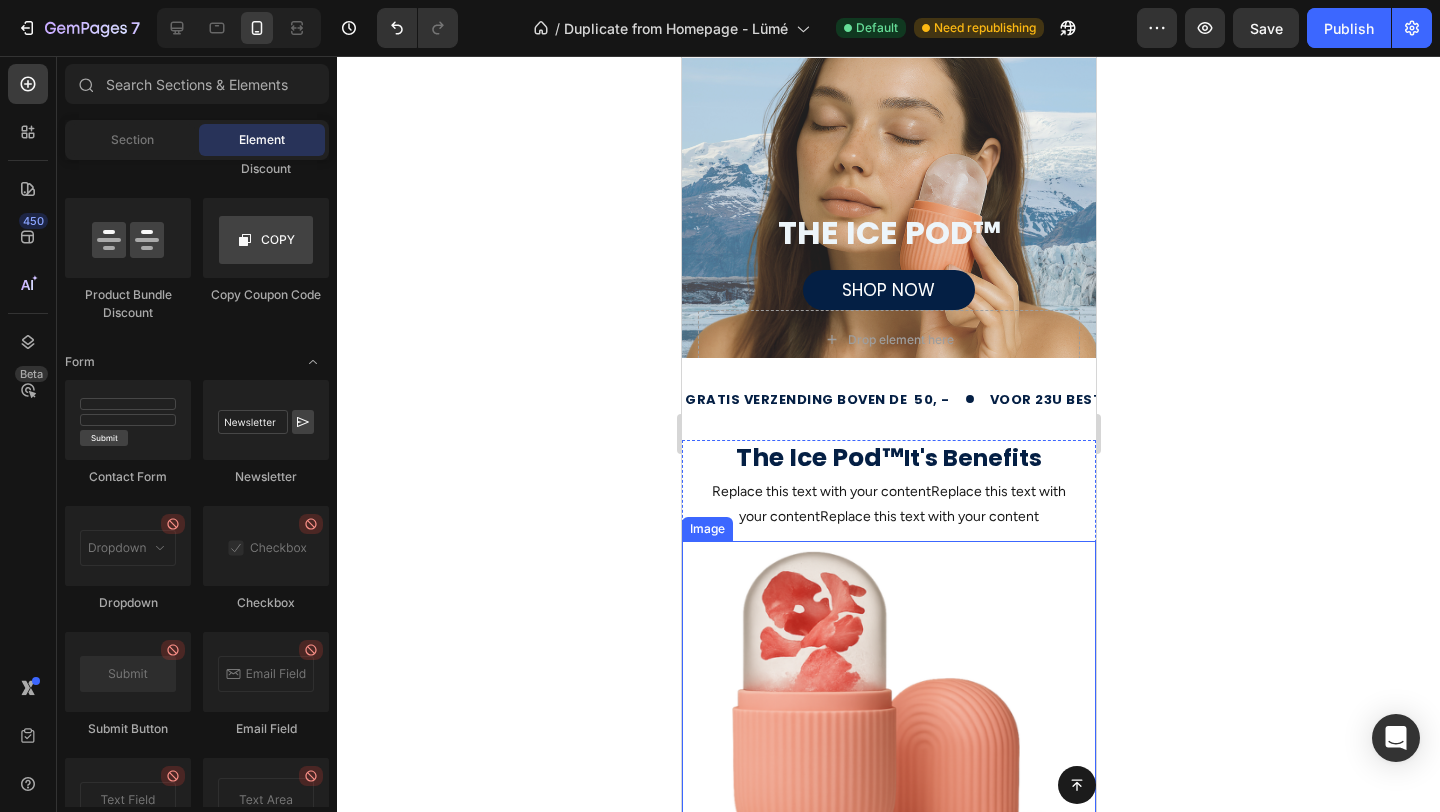 scroll, scrollTop: 32, scrollLeft: 0, axis: vertical 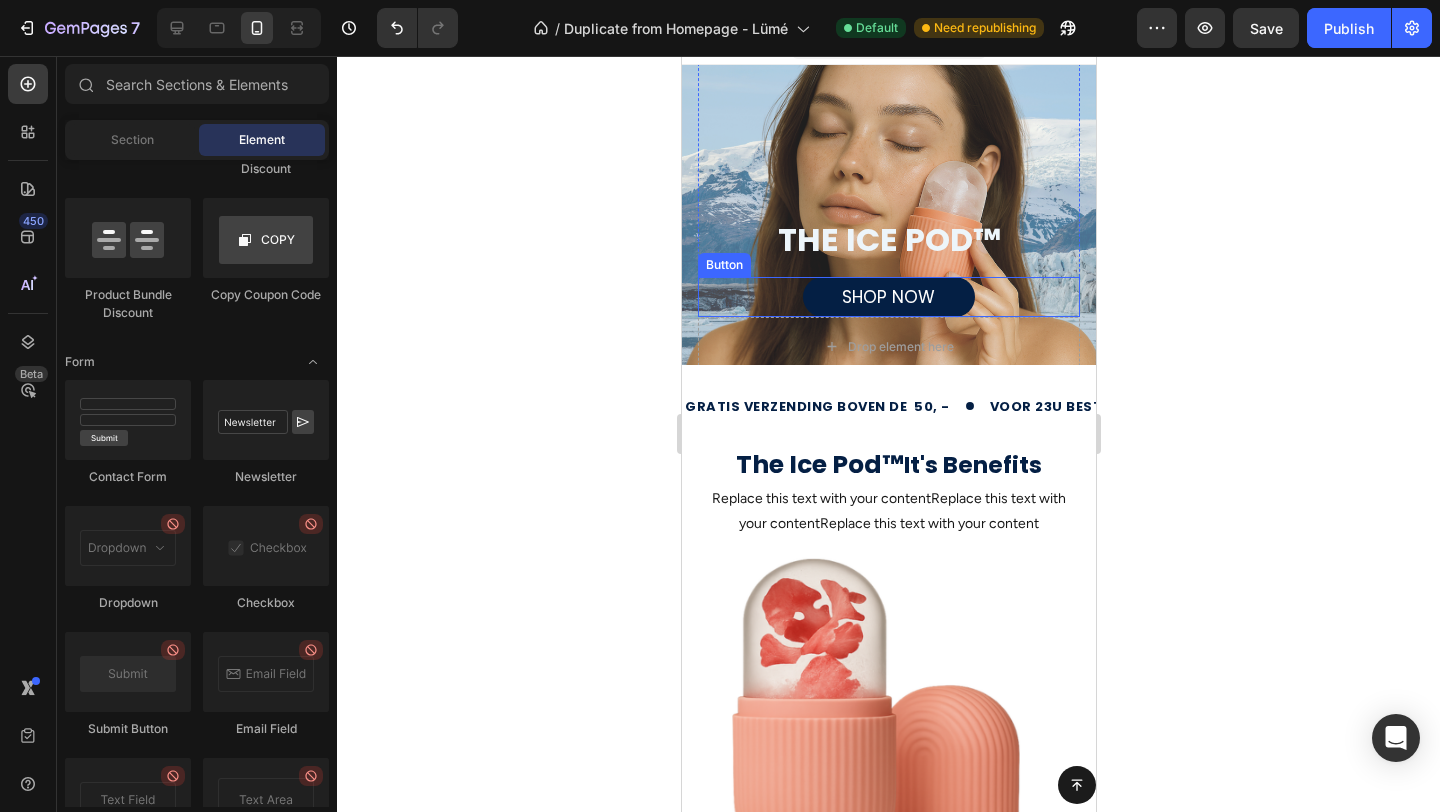 click on "Shop now Button" at bounding box center (888, 297) 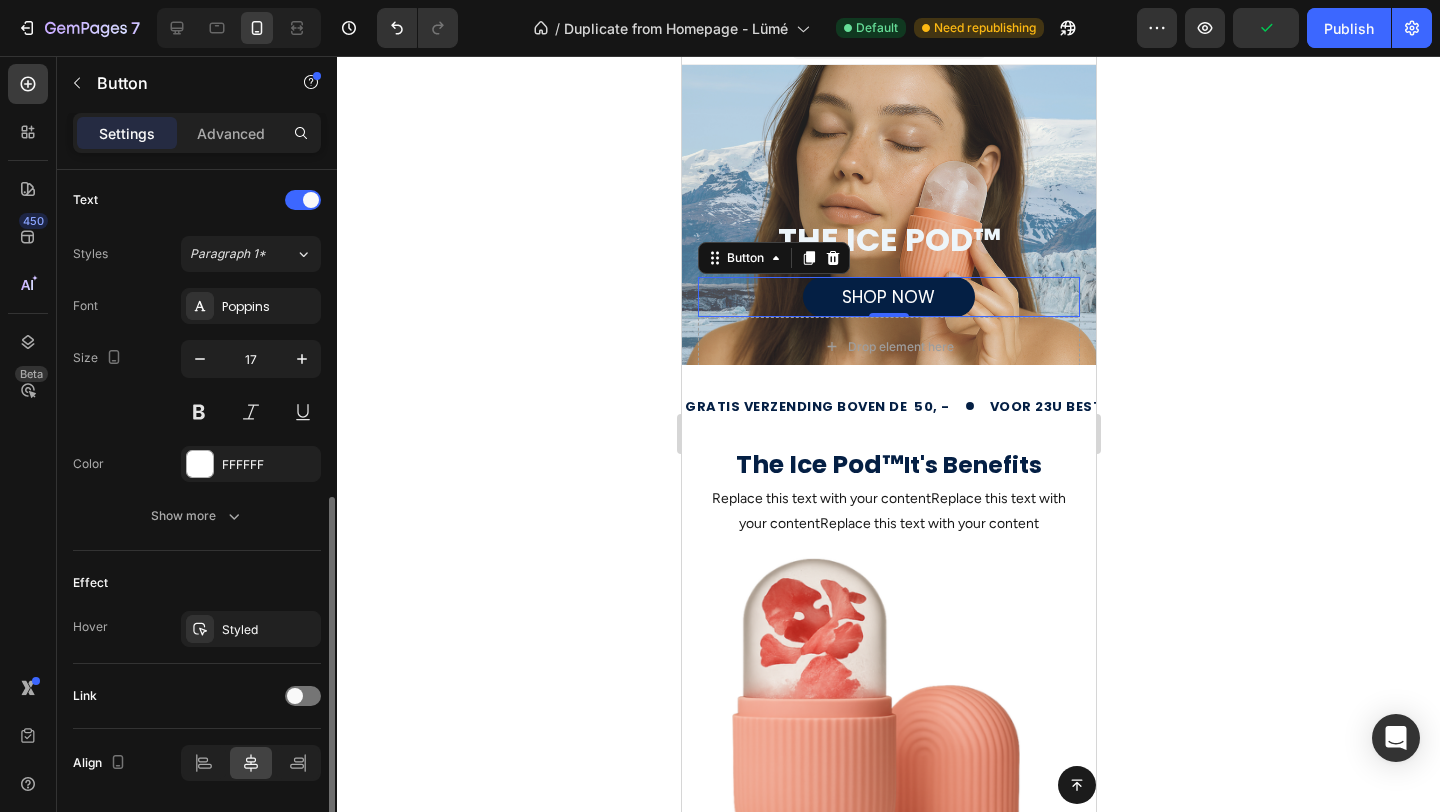 scroll, scrollTop: 735, scrollLeft: 0, axis: vertical 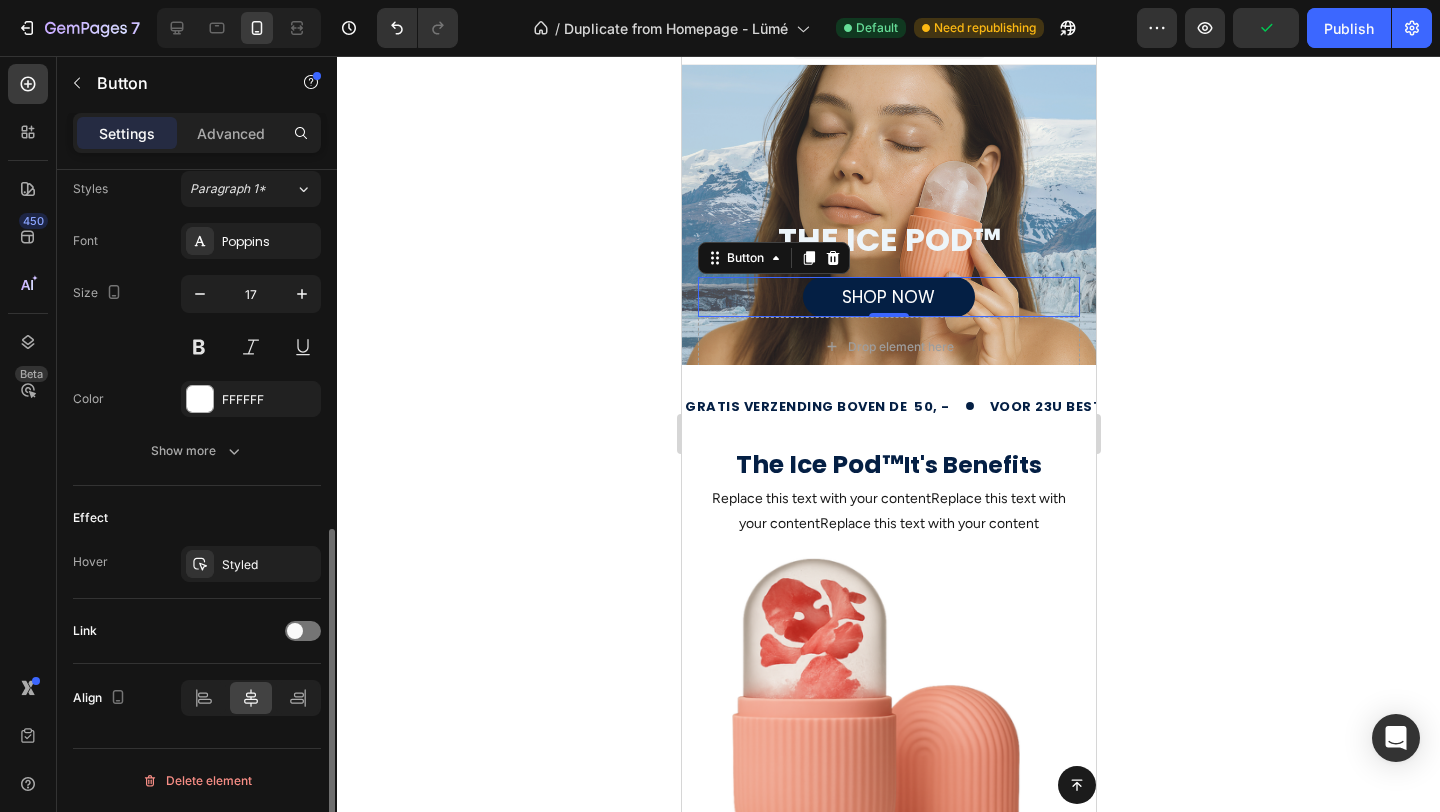 click on "Text Styles Paragraph 1* Font Poppins Size 17 Color FFFFFF Show more" 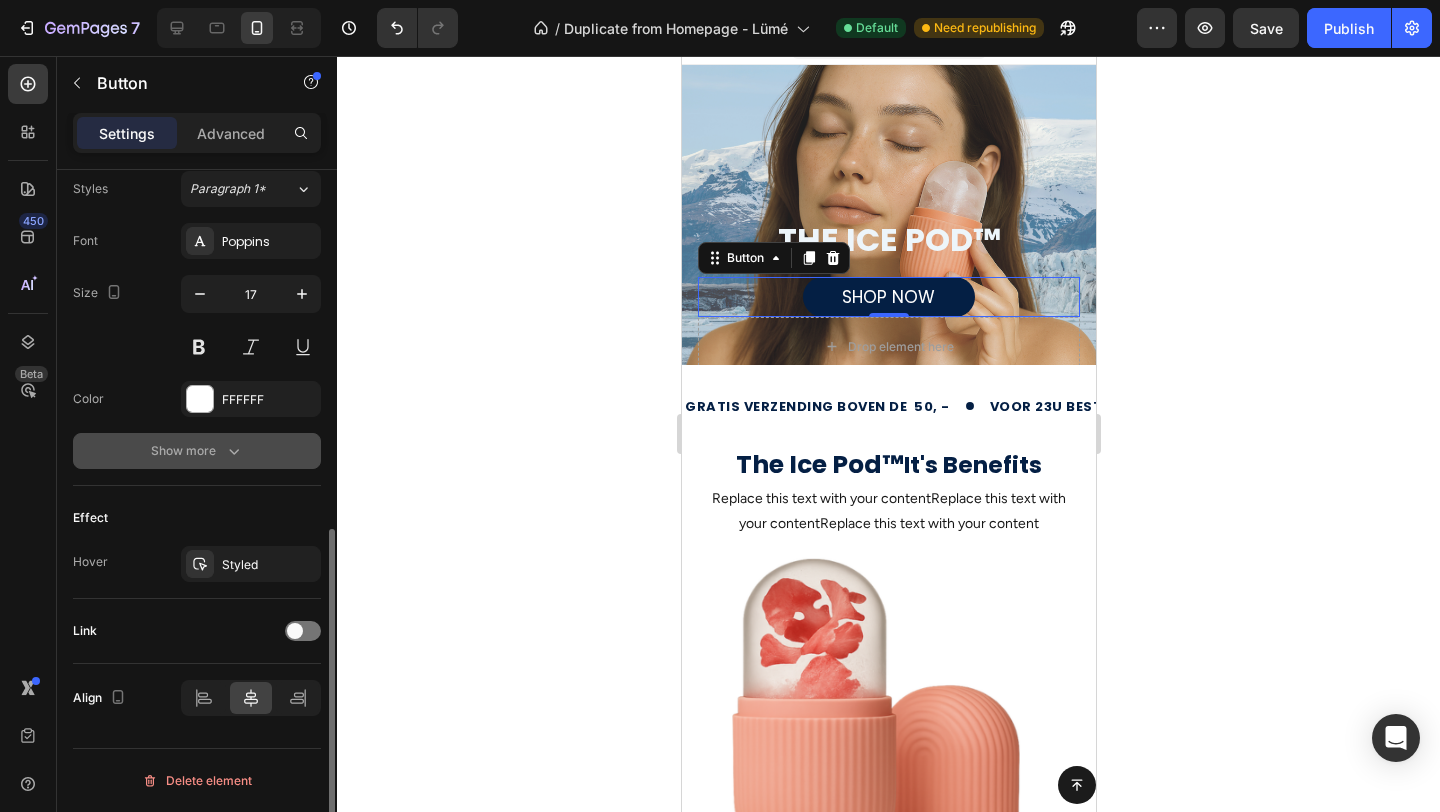 click on "Show more" at bounding box center [197, 451] 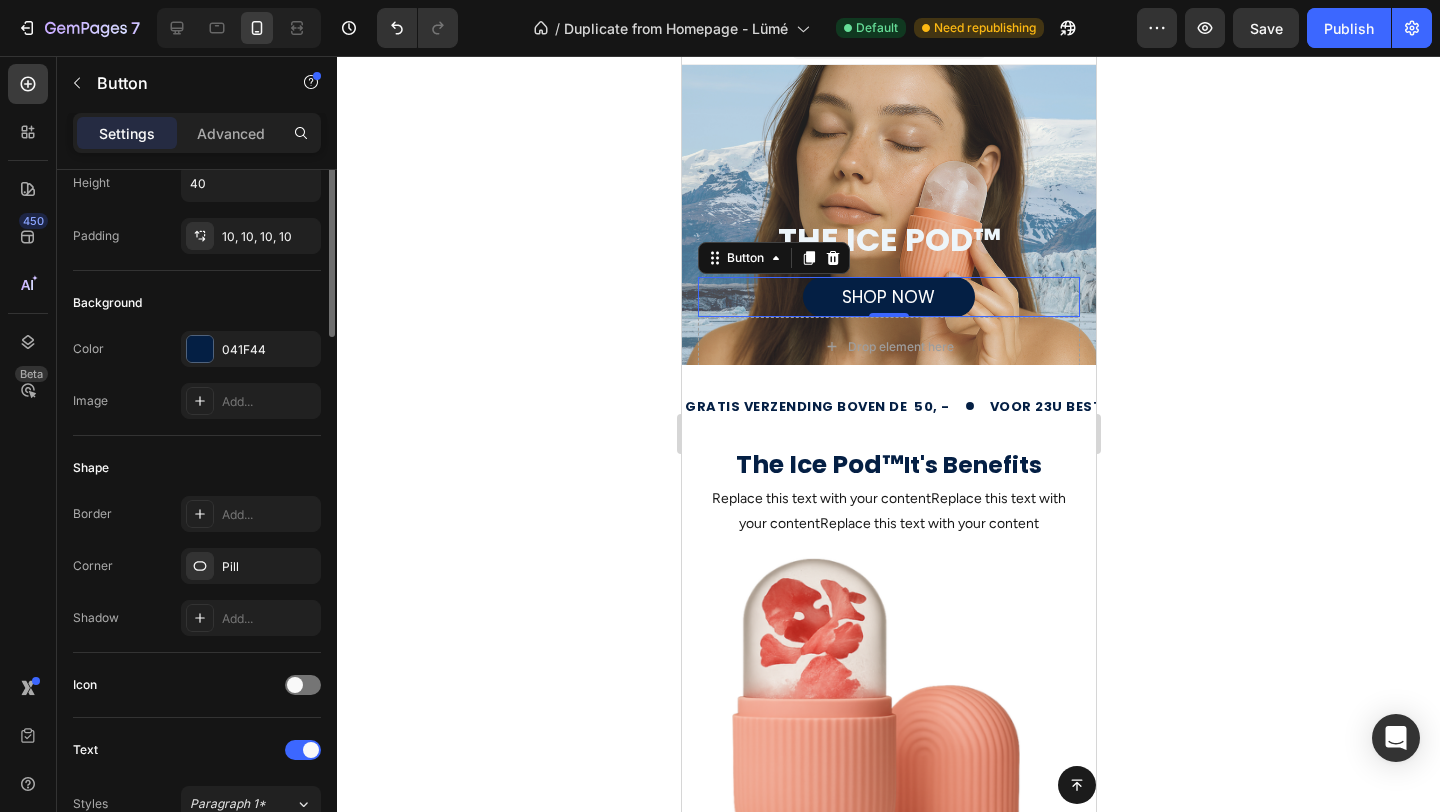 scroll, scrollTop: 0, scrollLeft: 0, axis: both 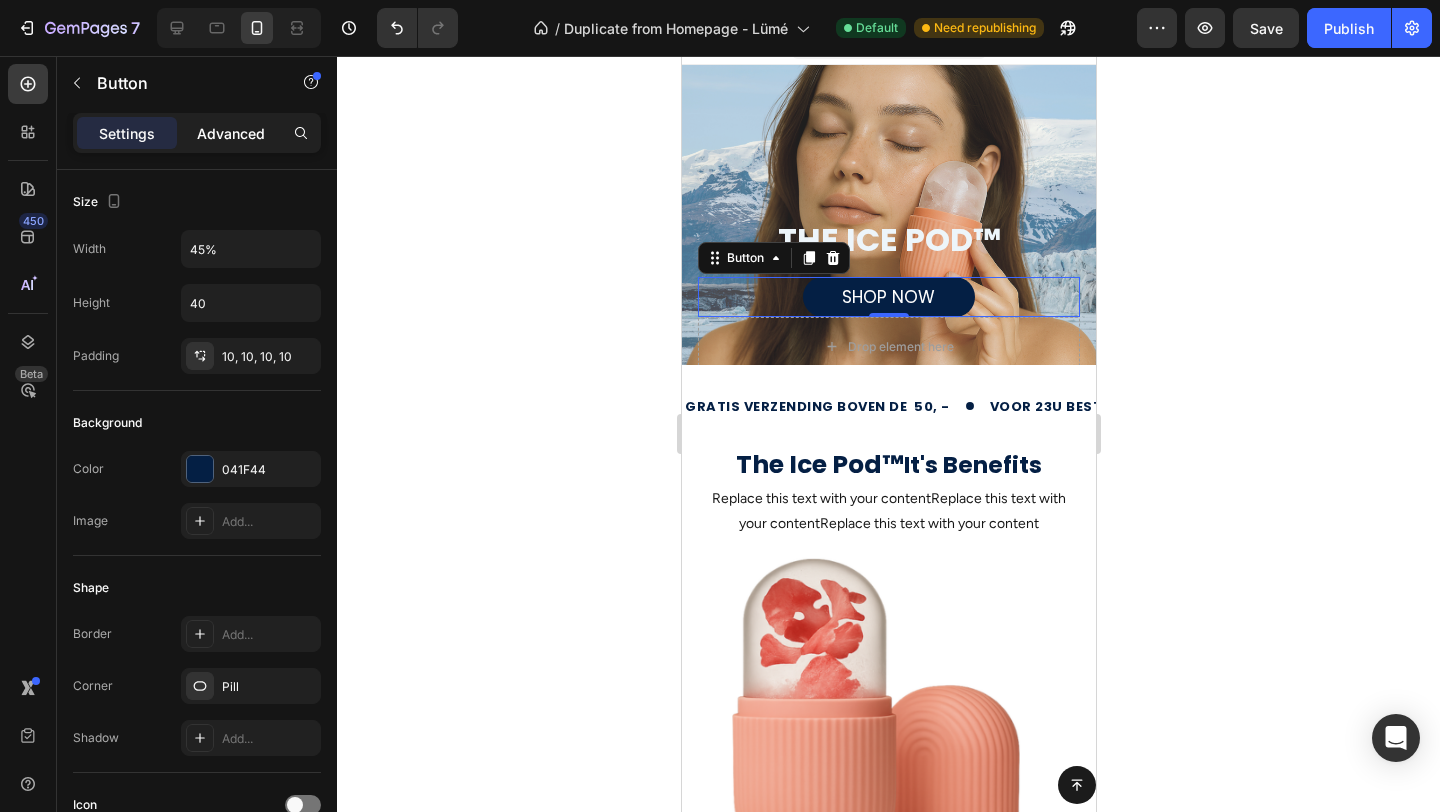 click on "Advanced" at bounding box center (231, 133) 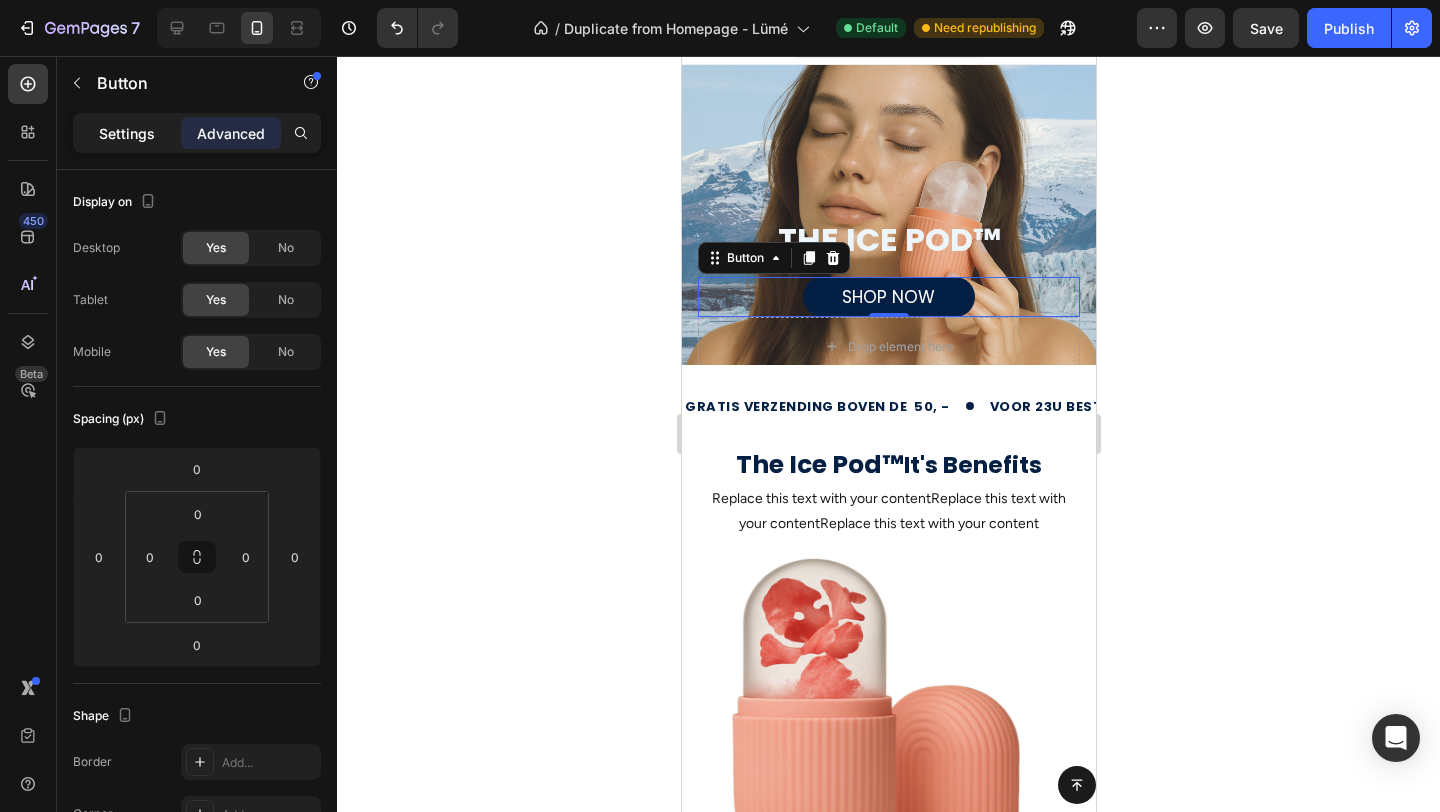 click on "Settings" at bounding box center [127, 133] 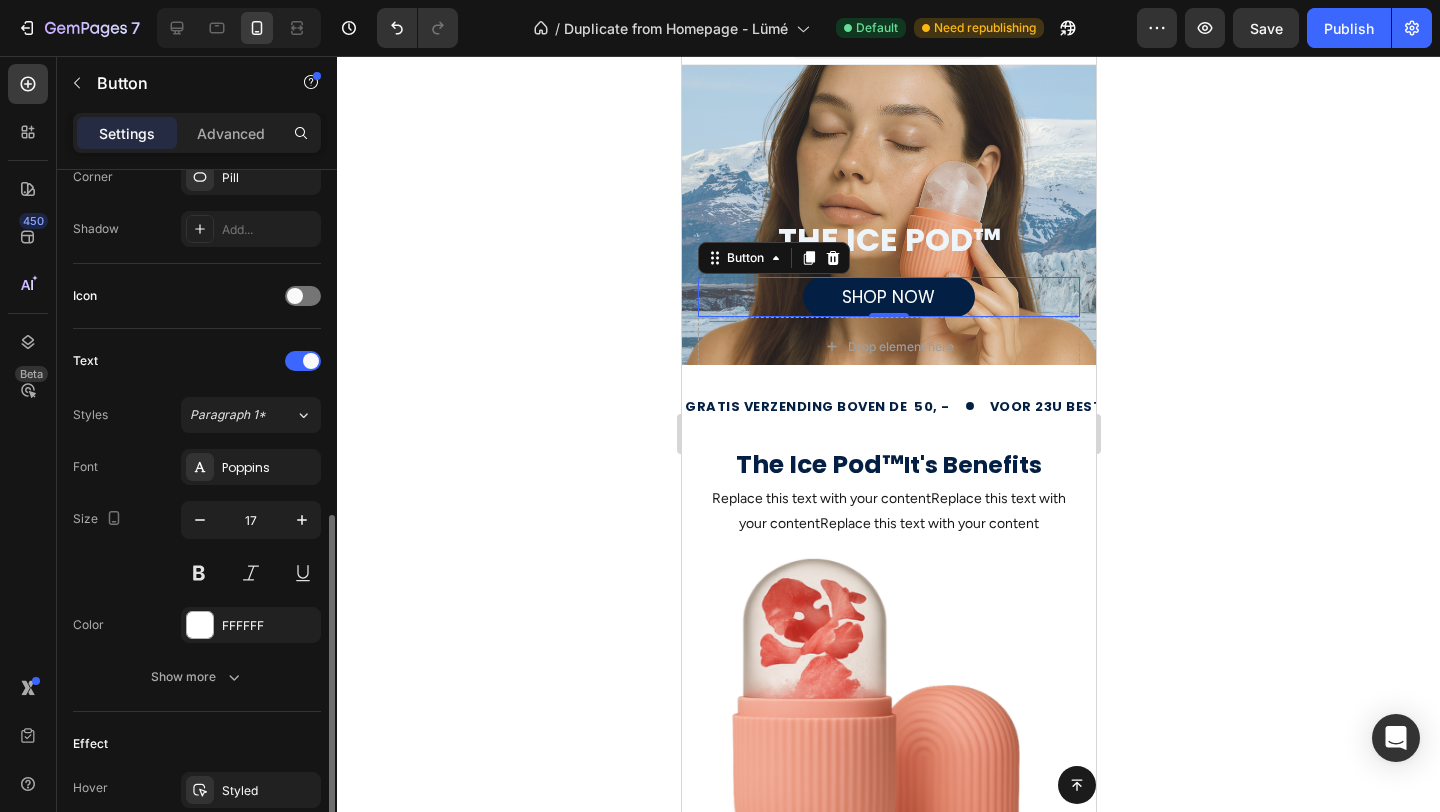 scroll, scrollTop: 574, scrollLeft: 0, axis: vertical 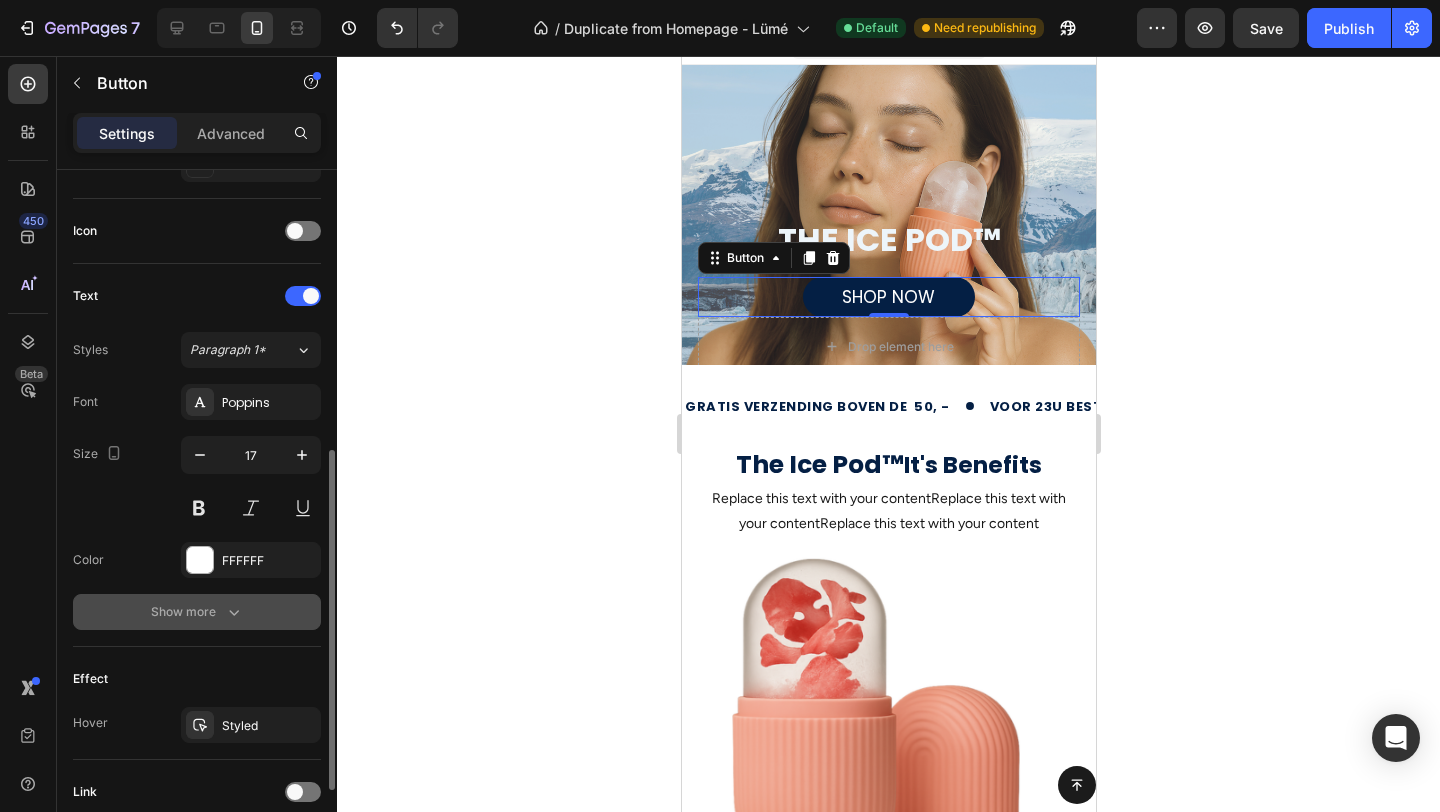 click on "Show more" at bounding box center (197, 612) 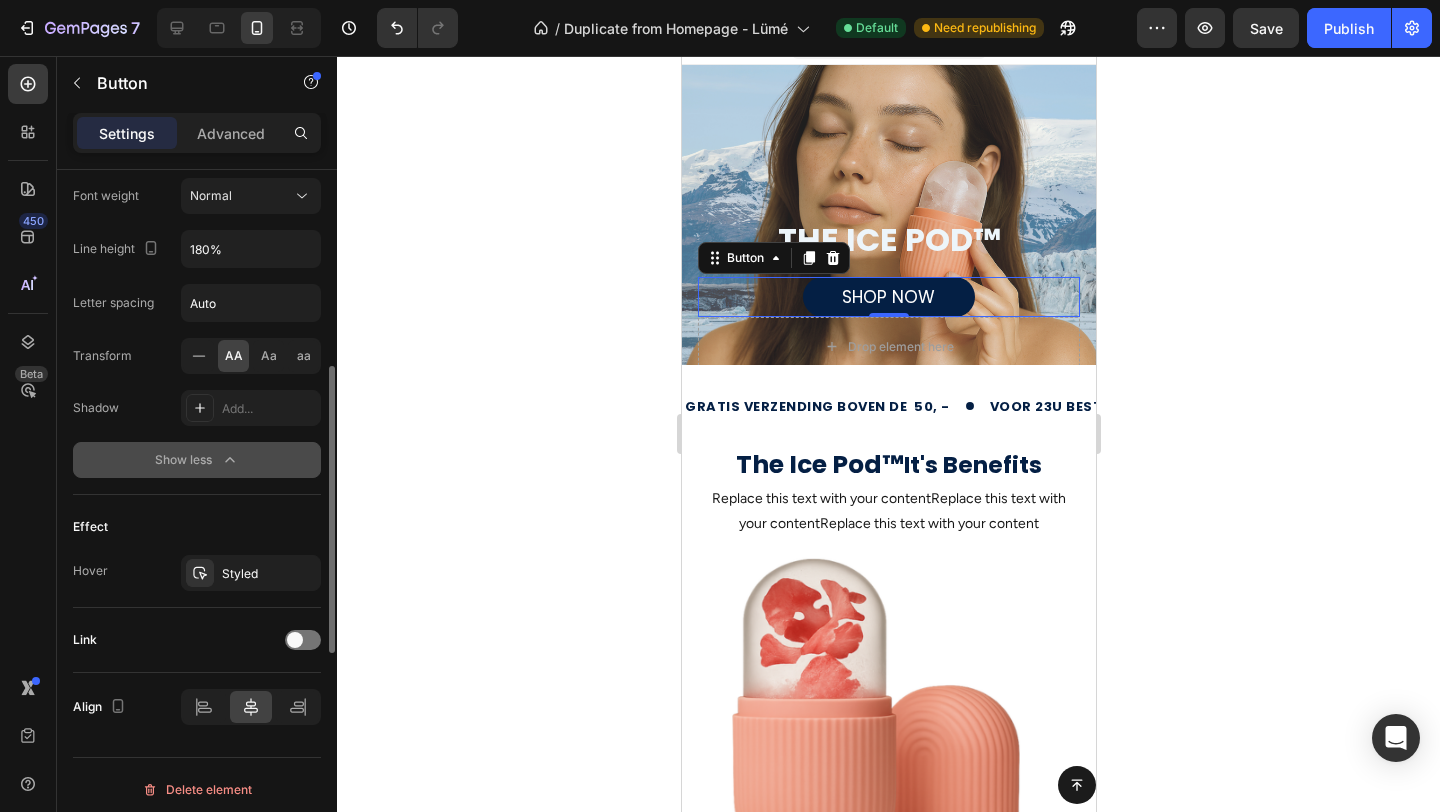 scroll, scrollTop: 999, scrollLeft: 0, axis: vertical 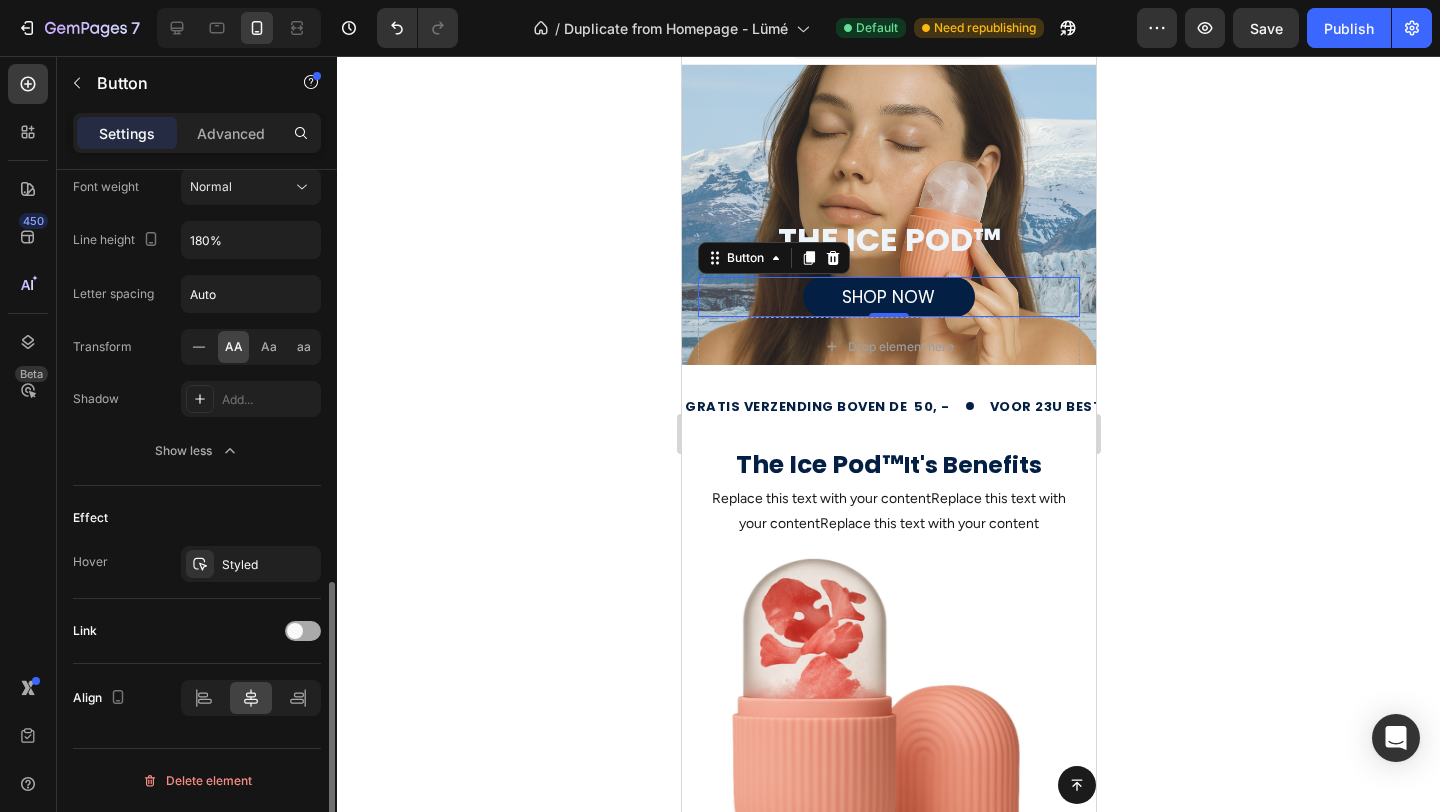 click at bounding box center [295, 631] 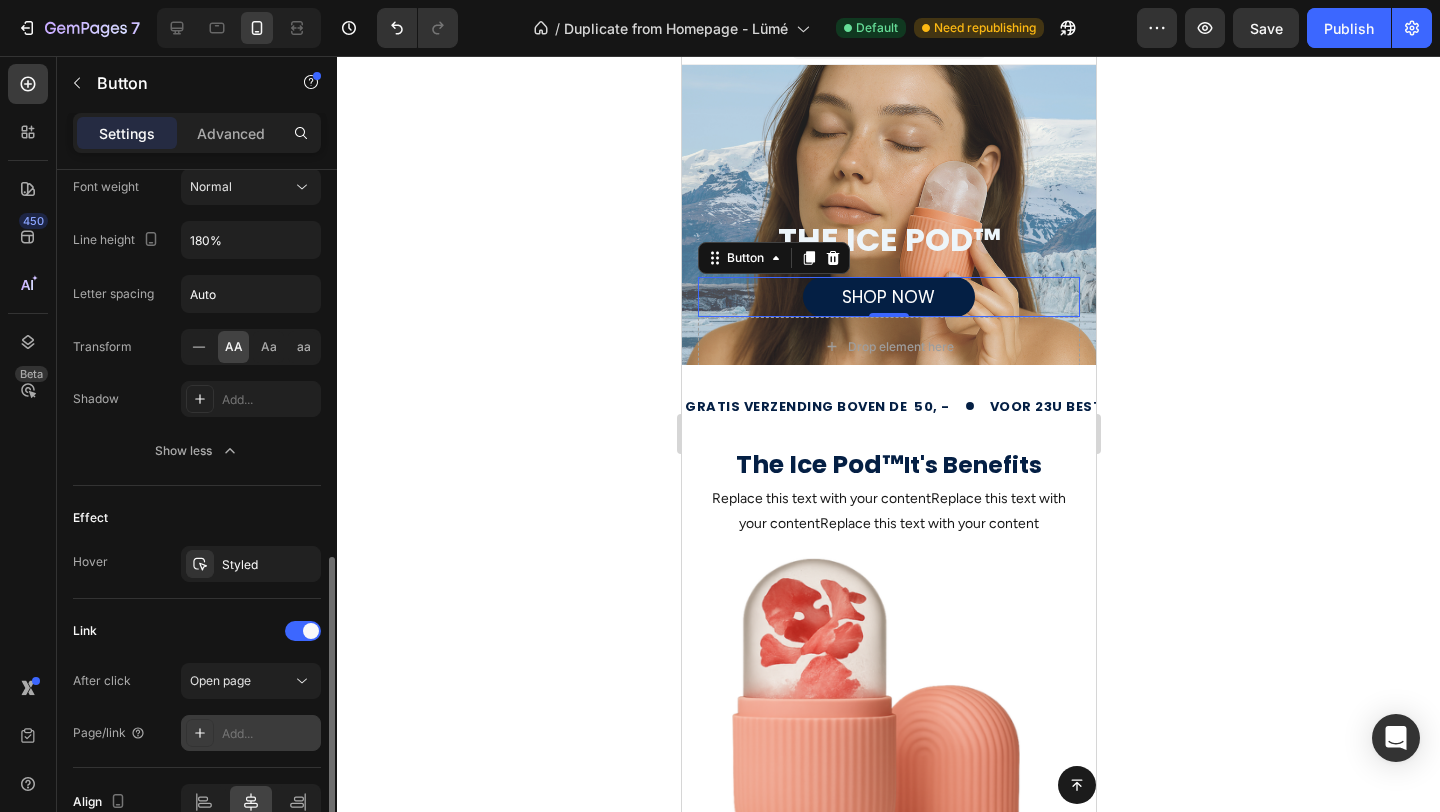 click at bounding box center [200, 733] 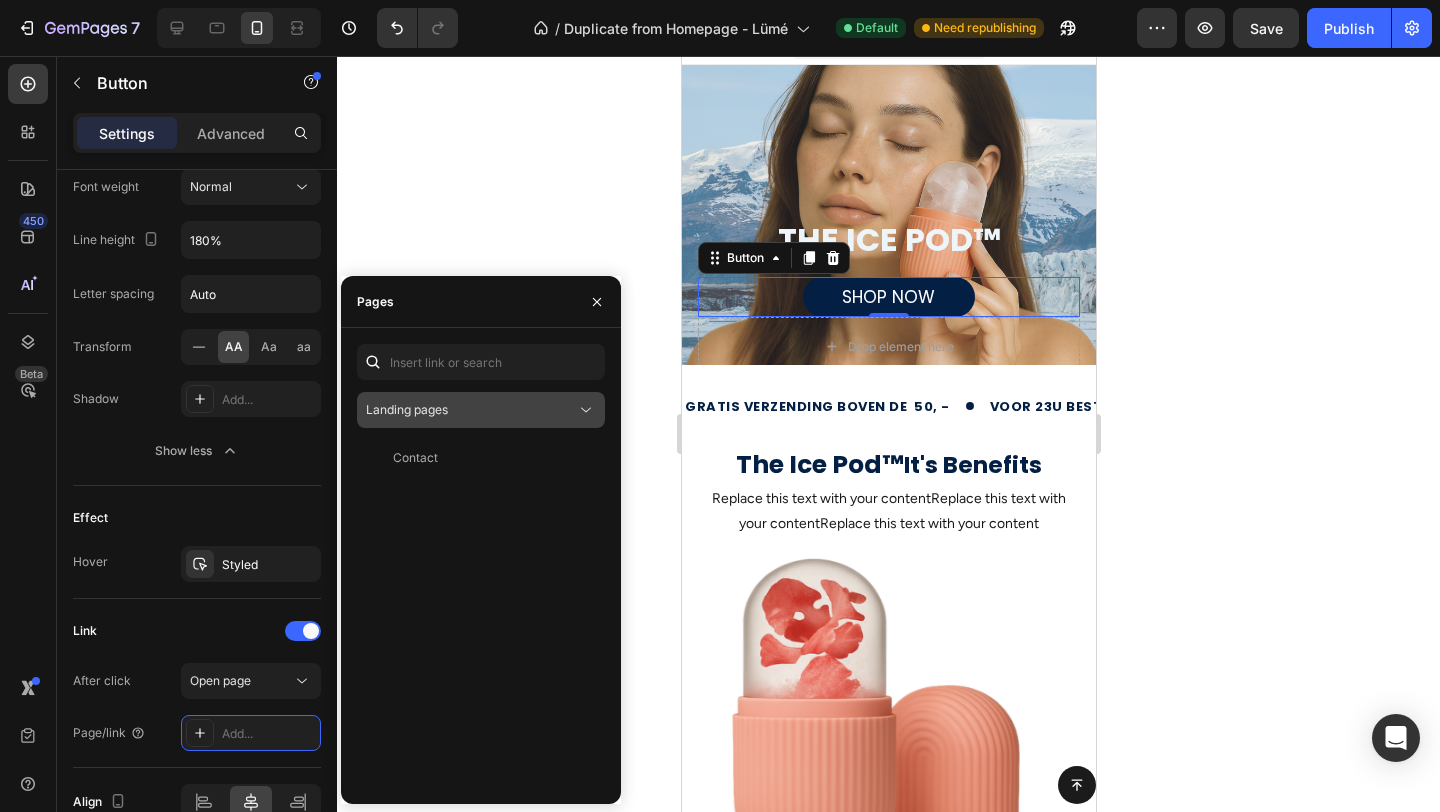 click on "Landing pages" at bounding box center (471, 410) 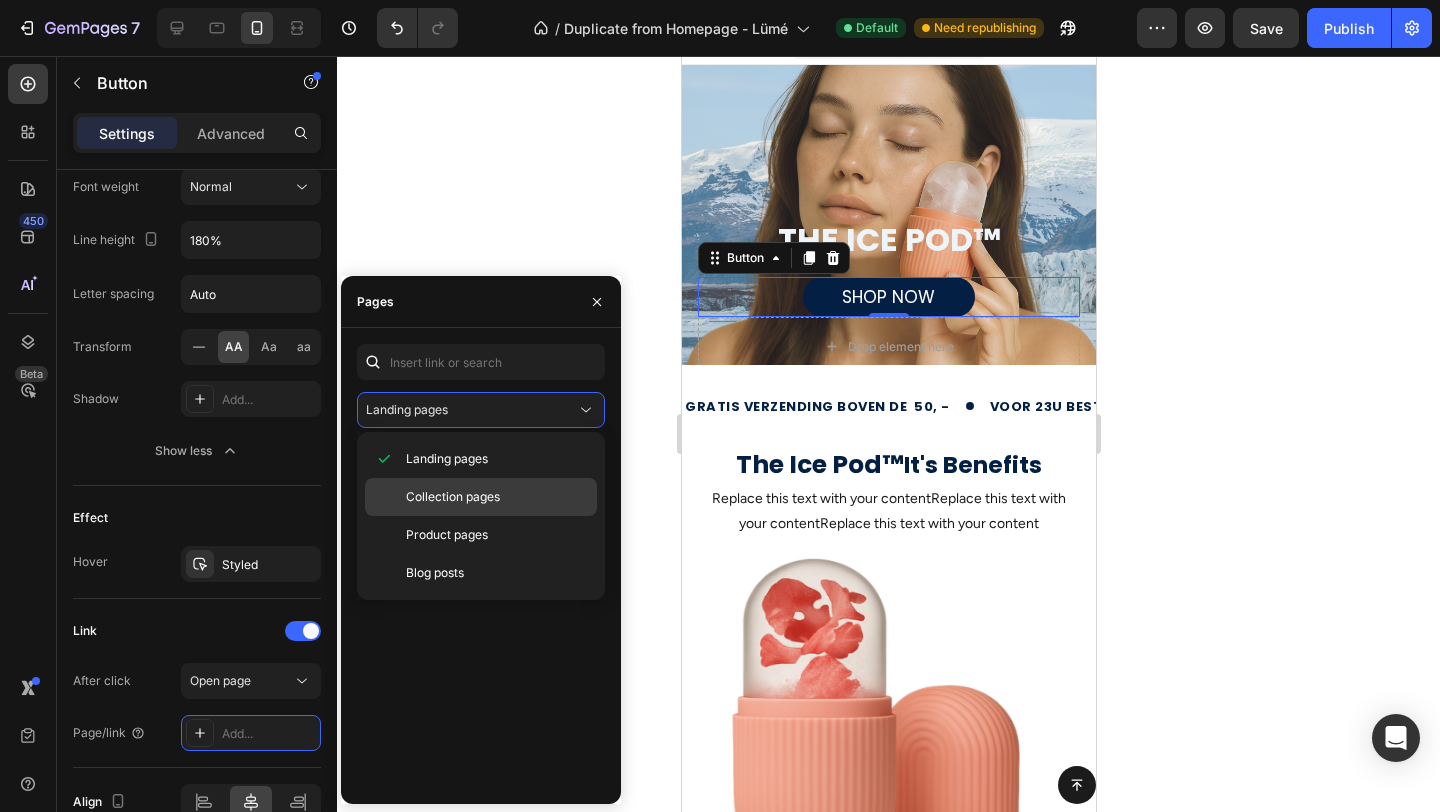 click on "Collection pages" at bounding box center [453, 497] 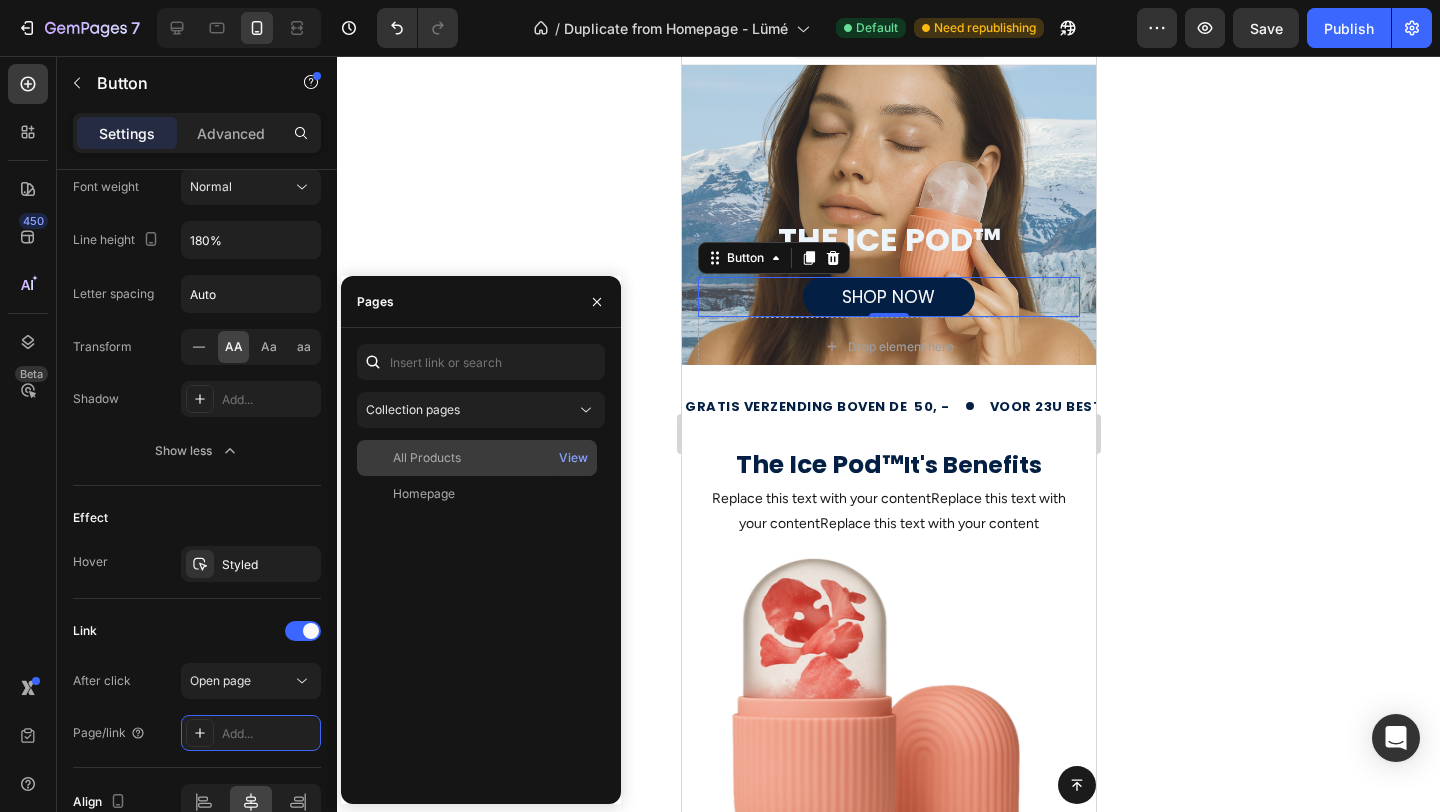 click on "All Products" at bounding box center [477, 458] 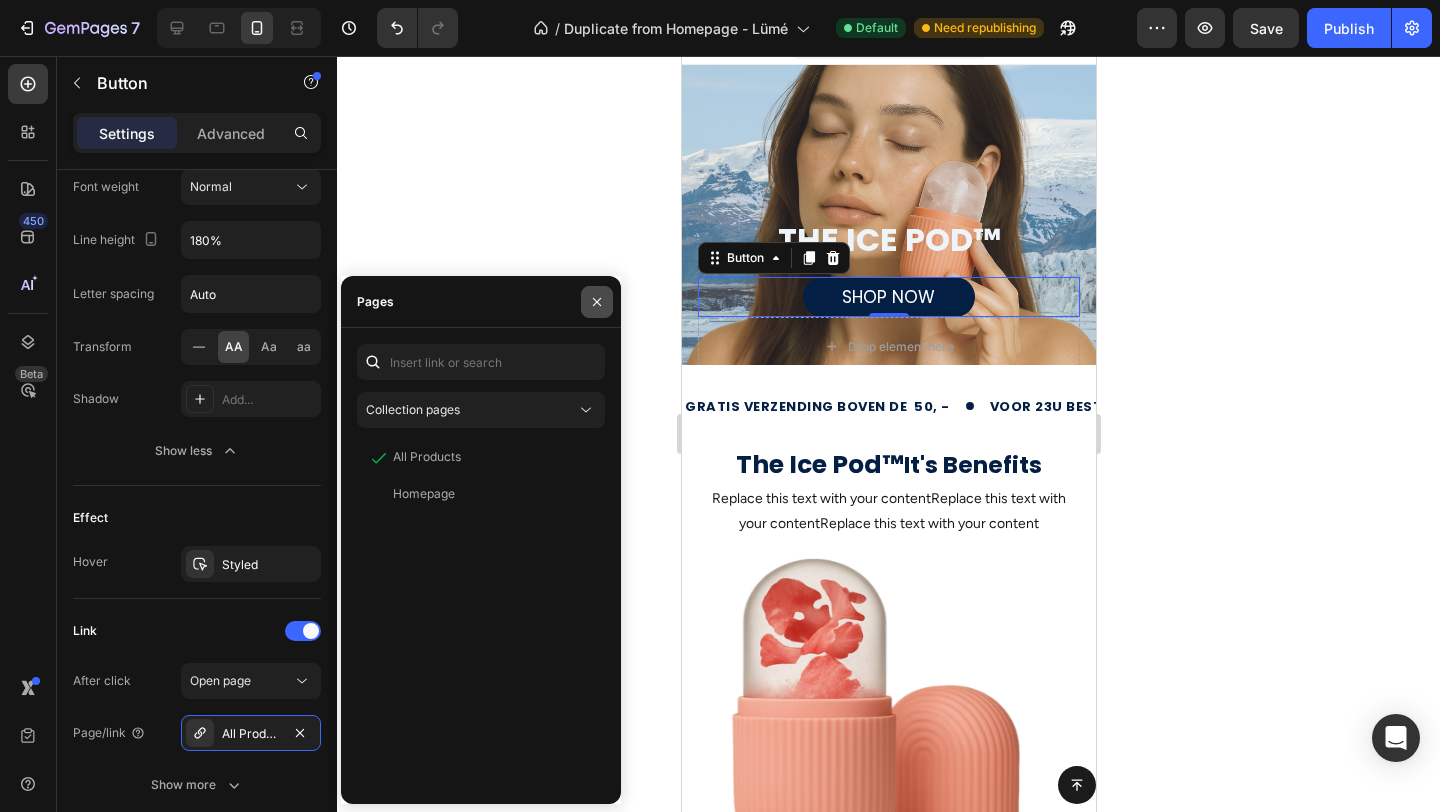 click 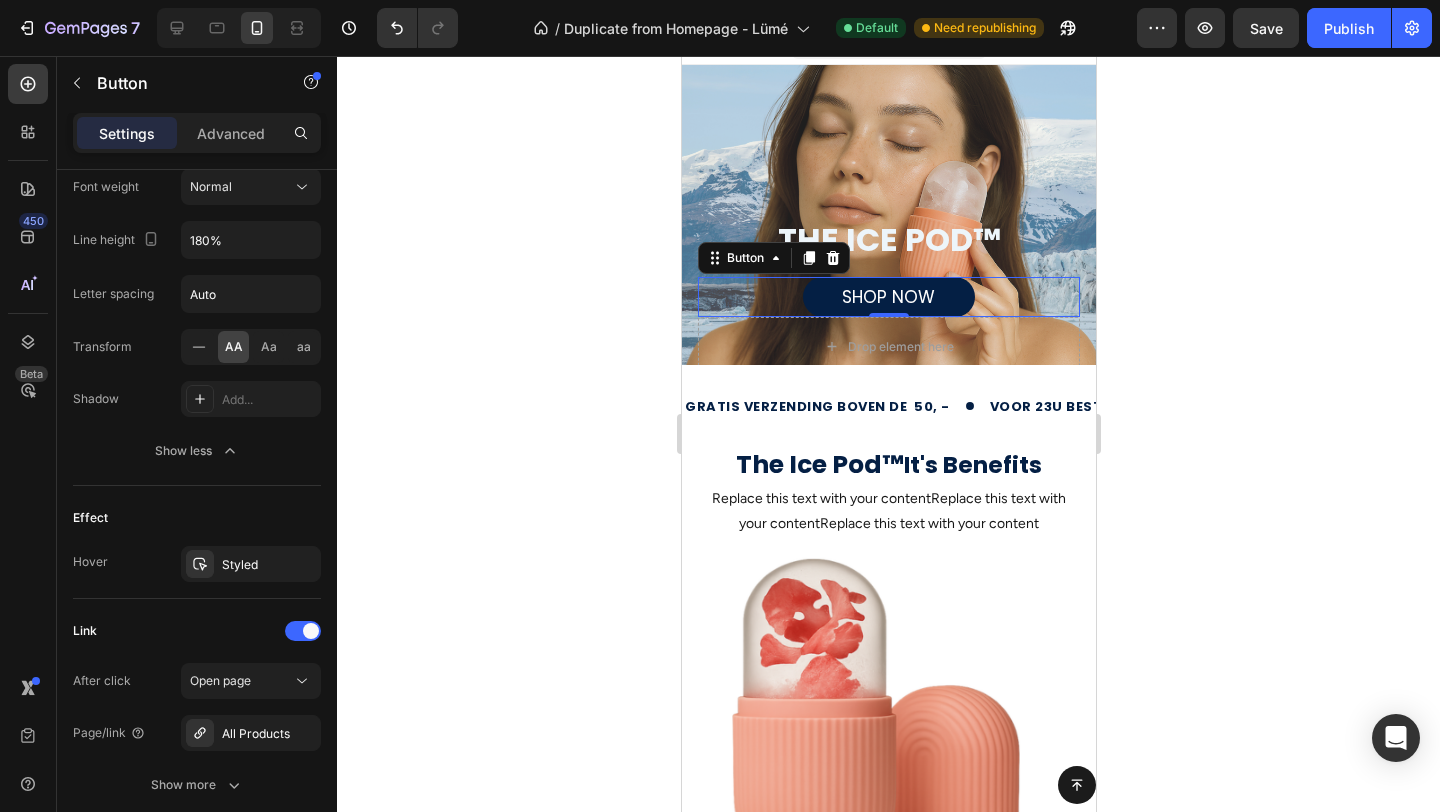 click 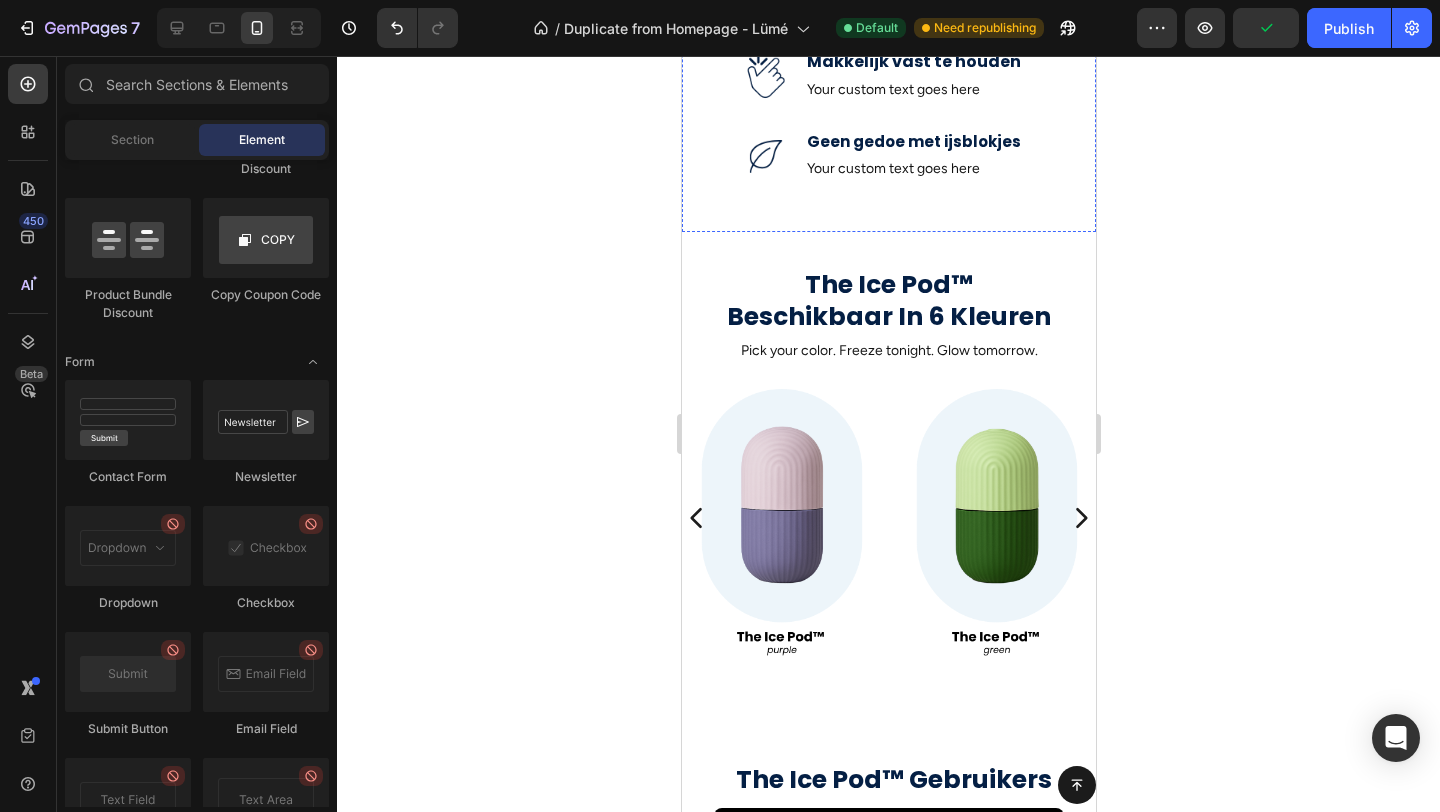 scroll, scrollTop: 1194, scrollLeft: 0, axis: vertical 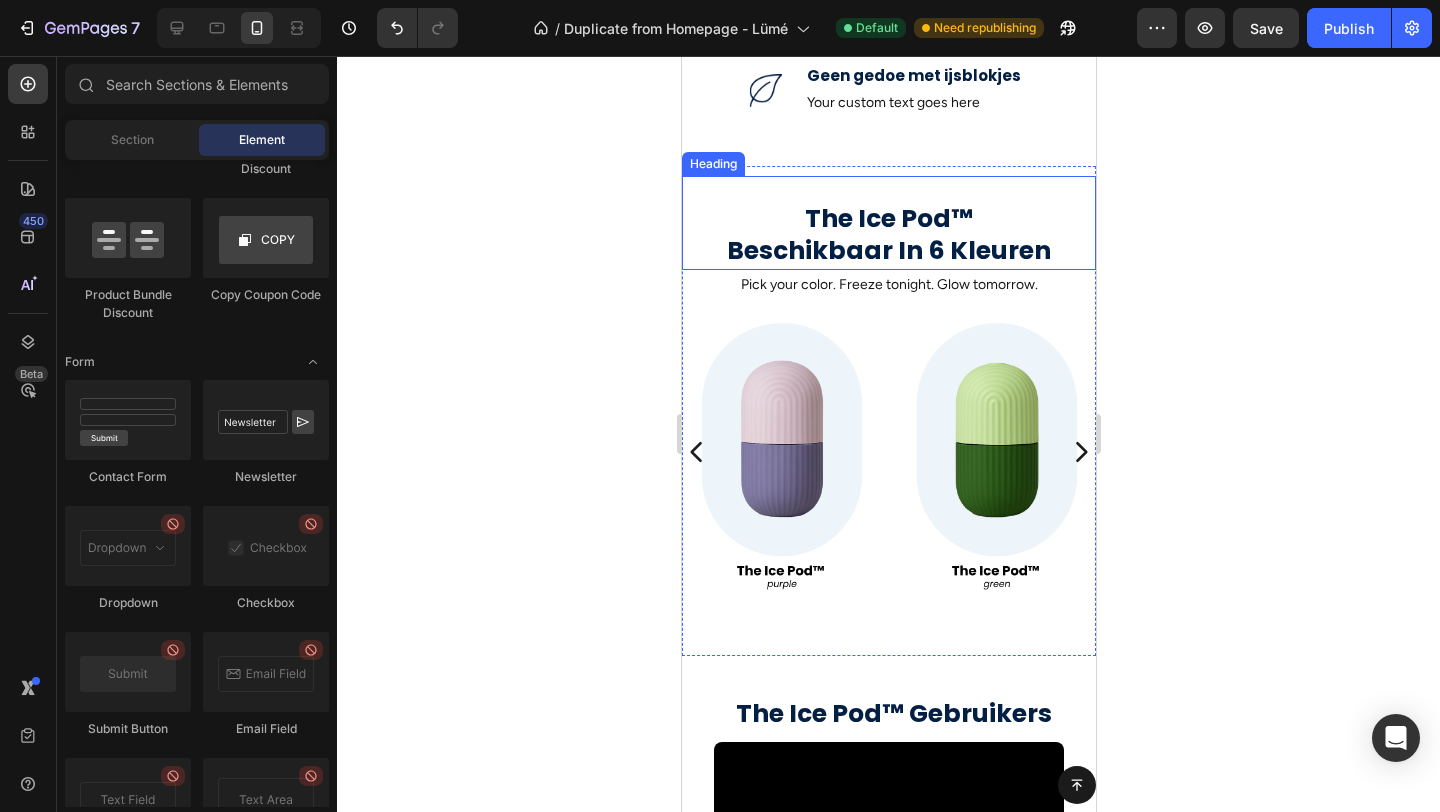 click on "The Ice Pod™  Beschikbaar In 6 Kleuren" at bounding box center (888, 235) 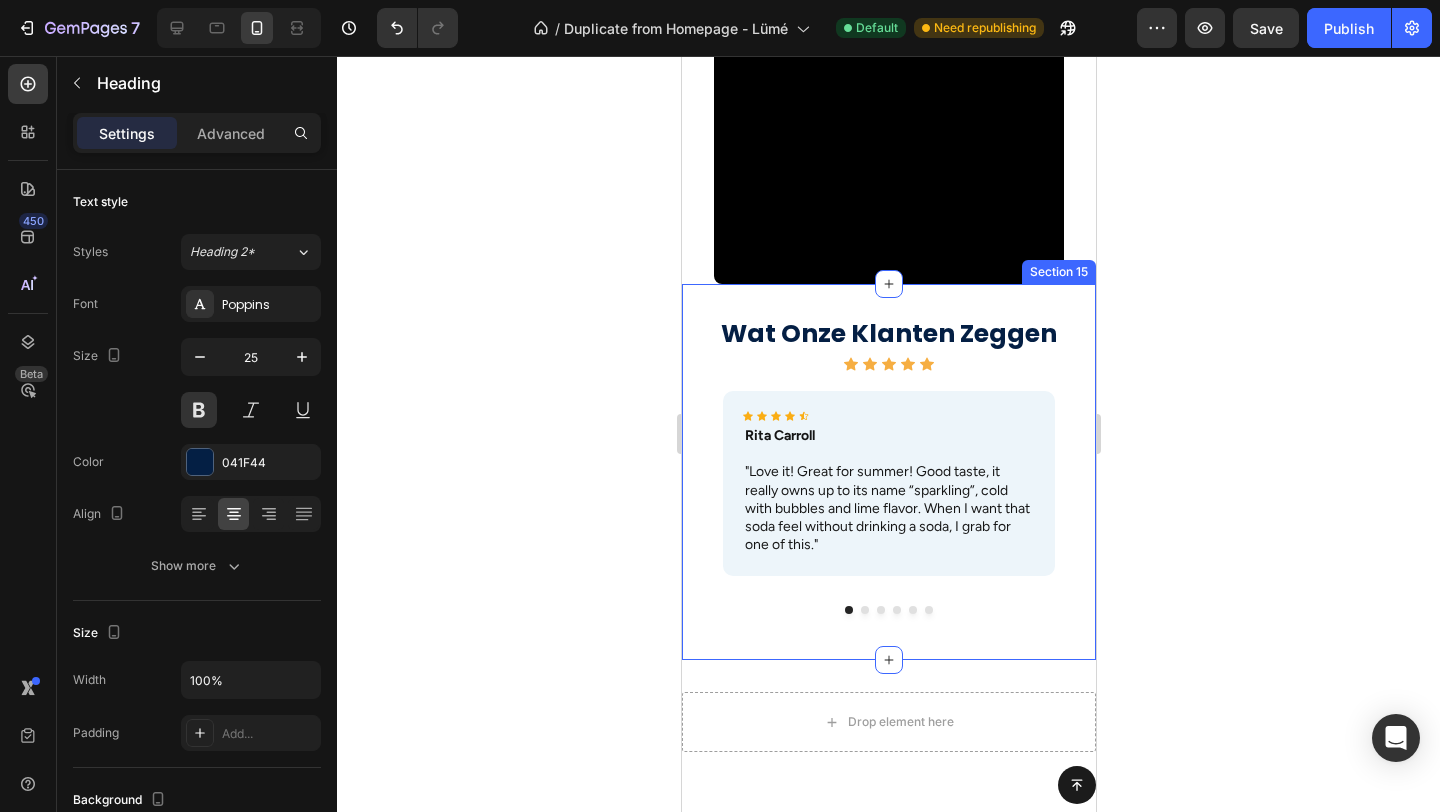 scroll, scrollTop: 2293, scrollLeft: 0, axis: vertical 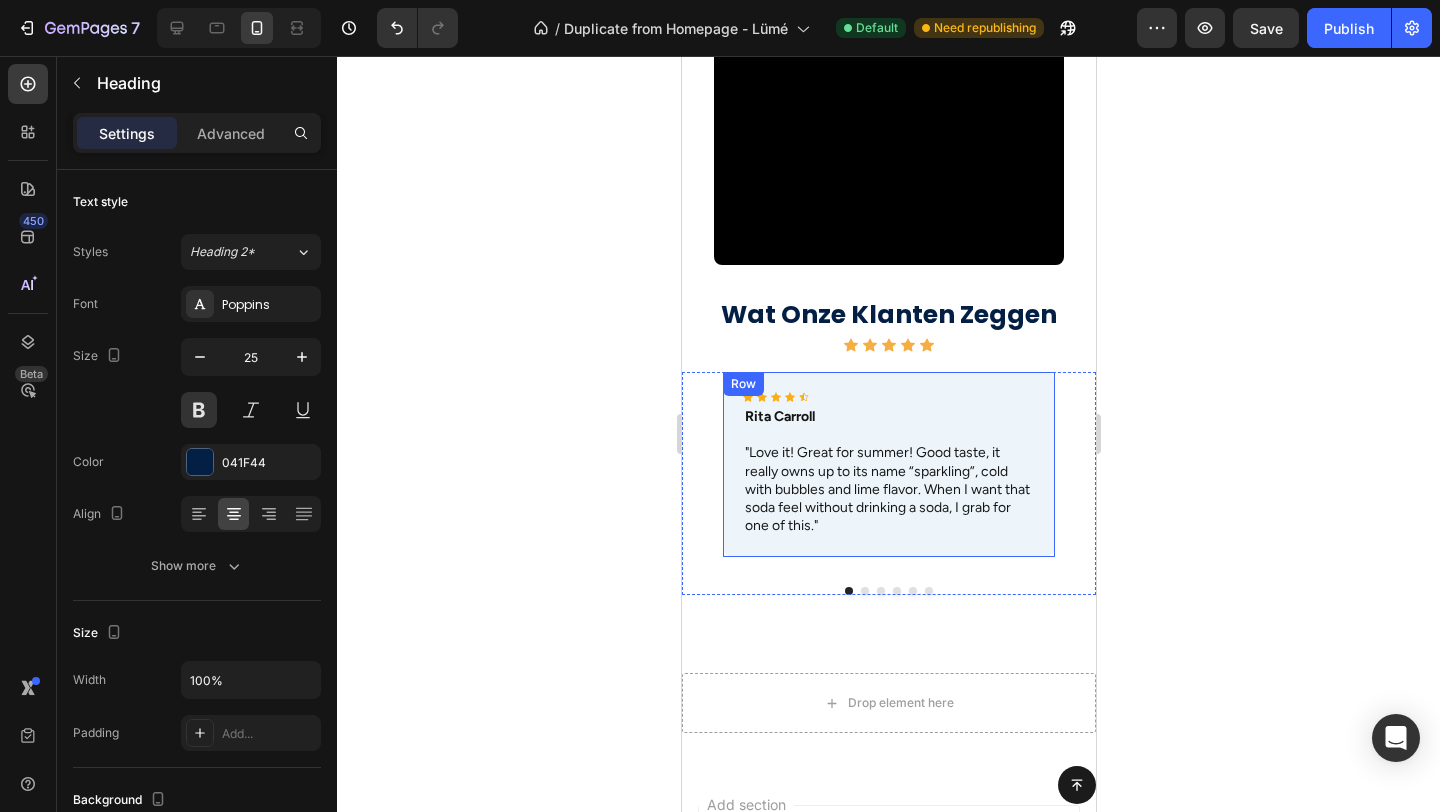 click on "Icon Icon Icon Icon
Icon Icon List Rita Carroll Text Block "Love it! Great for summer! Good taste, it really owns up to its name “sparkling”, cold with bubbles and lime flavor. When I want that soda feel without drinking a soda, I grab for one of this." Text Block Row" at bounding box center (887, 464) 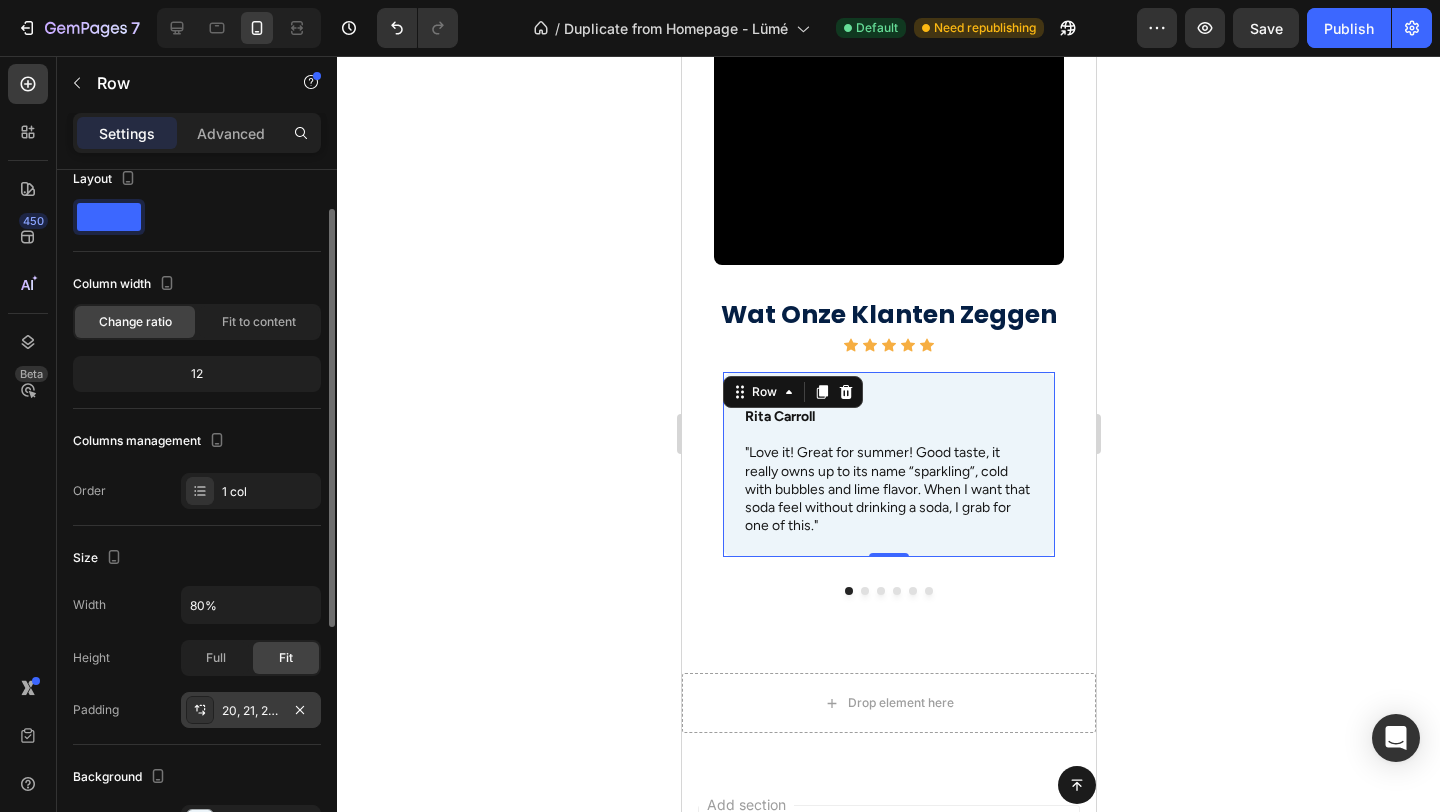 scroll, scrollTop: 0, scrollLeft: 0, axis: both 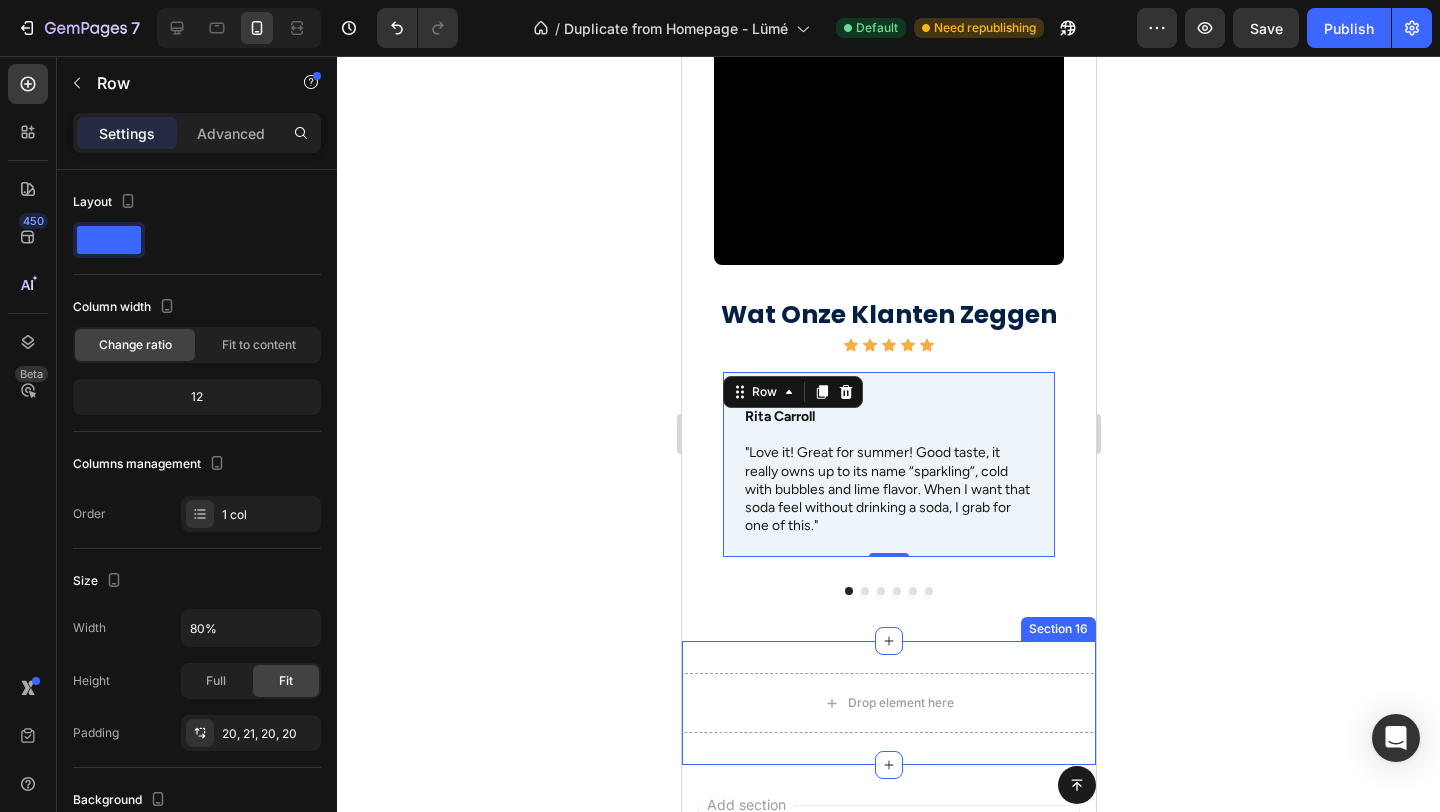 click on "Drop element here Section 16" at bounding box center [888, 703] 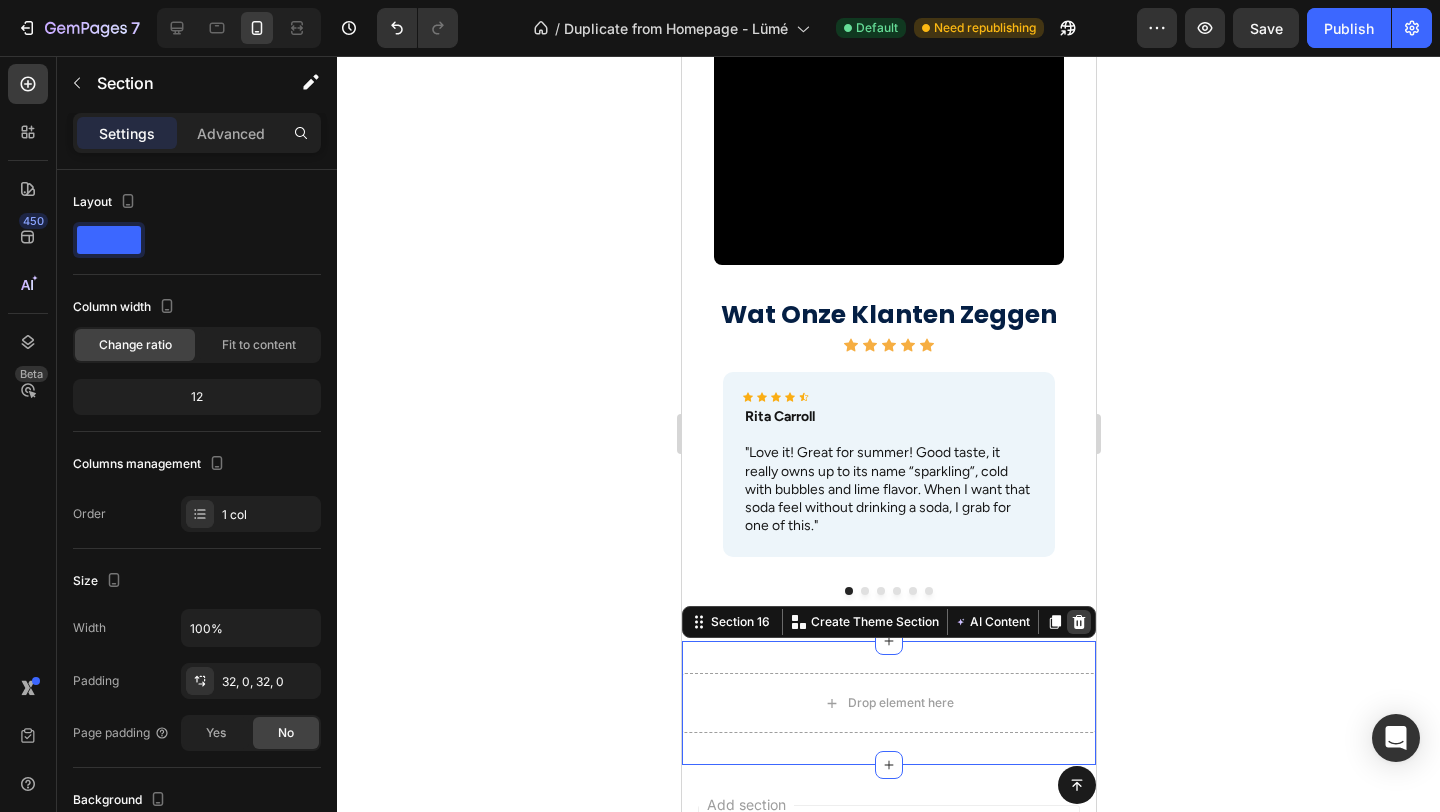 click 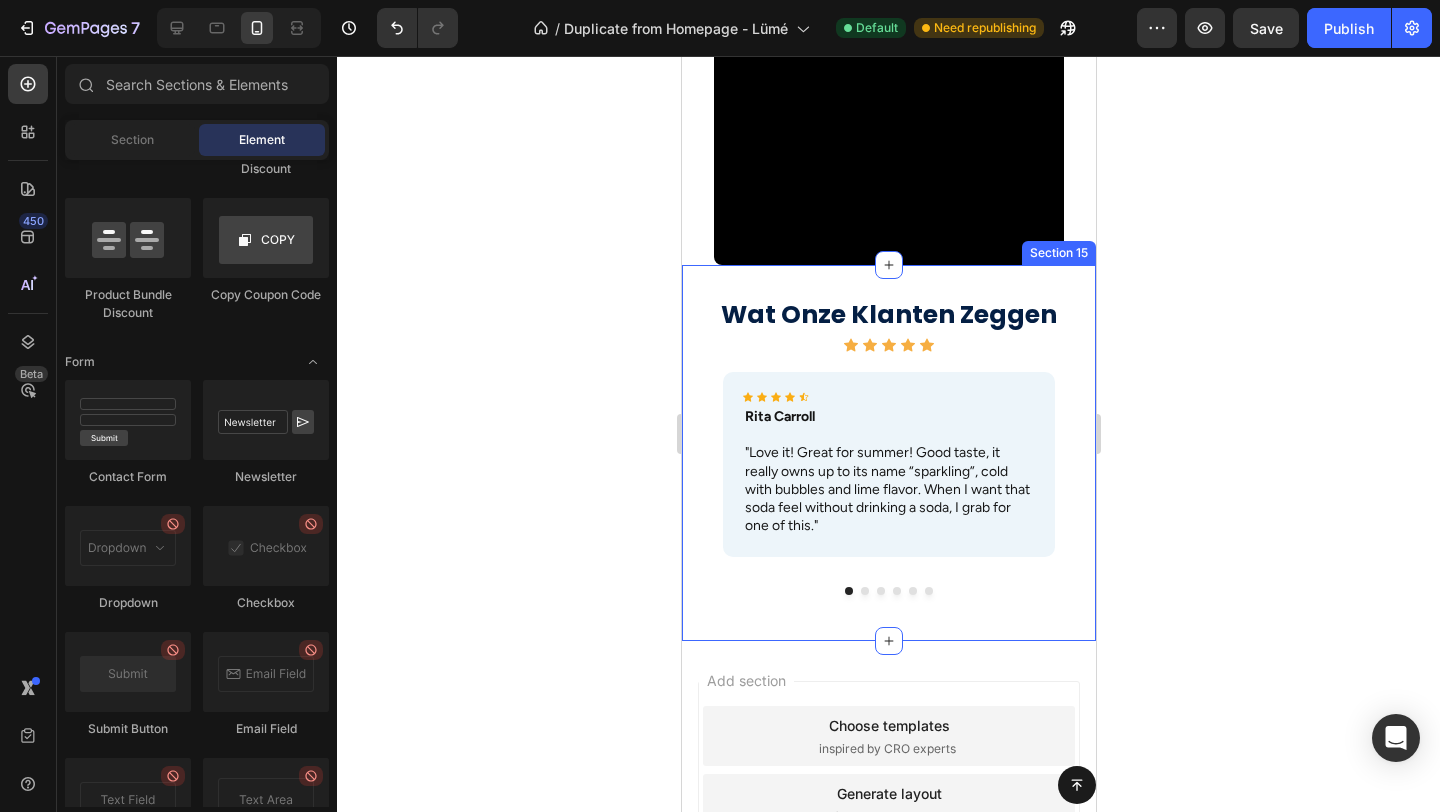click 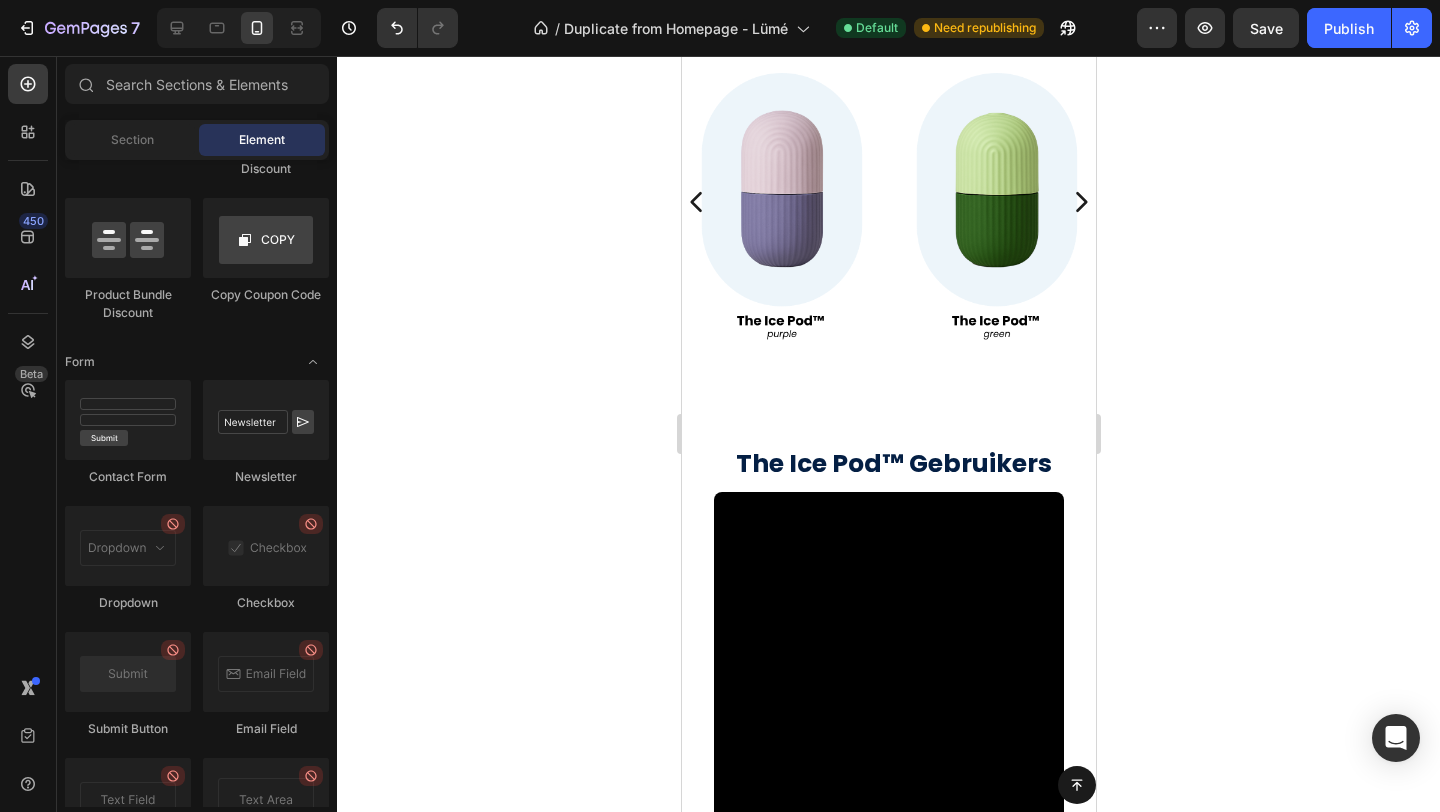 scroll, scrollTop: 1409, scrollLeft: 0, axis: vertical 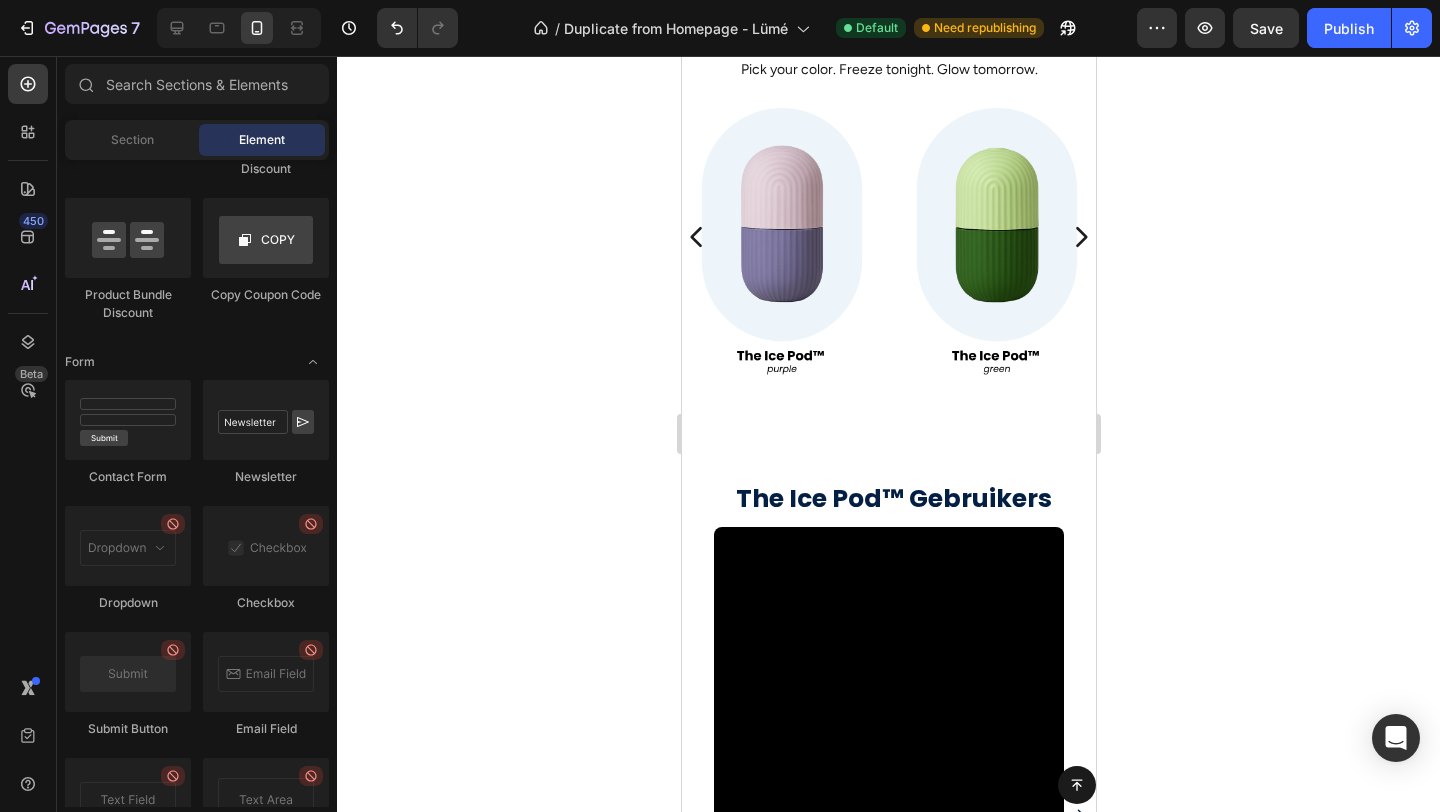 click on "Button Sticky Meet  The Ice Pod™  Text Block Cold skincare for glowing skin. The Ice Pod is your daily glass skin essential - straight from the freezer. Text Block Shop now Button Image Section 2 gratis verzending boven de  50, - Text
voor 23u besteld = morgen in huis Text
retourneren binnen 14 dagen Text
gratis verzending boven de  50, - Text
voor 23u besteld = morgen in huis Text
retourneren binnen 14 dagen Text
Marquee Section 3 The Ice Pod™ It's Benefits Heading Image Image Direct verkoelende verlichting Text Block Vermindert zwelling en vermoeidheid in seconden -  ideaal als frisse start van je ochtend. Text Block Row Image Een gladde, stralende huid Text Block Stimuleert de doorbloeding en verfijnt de huidstructuur. Hierdoor krijg je zonder twijfel een natuurlijke glow. Text Block Row Image Zichtbare verkleining van de poriën Text Block Text Block maakt de huid egaal. Text Block Row" at bounding box center [888, 106] 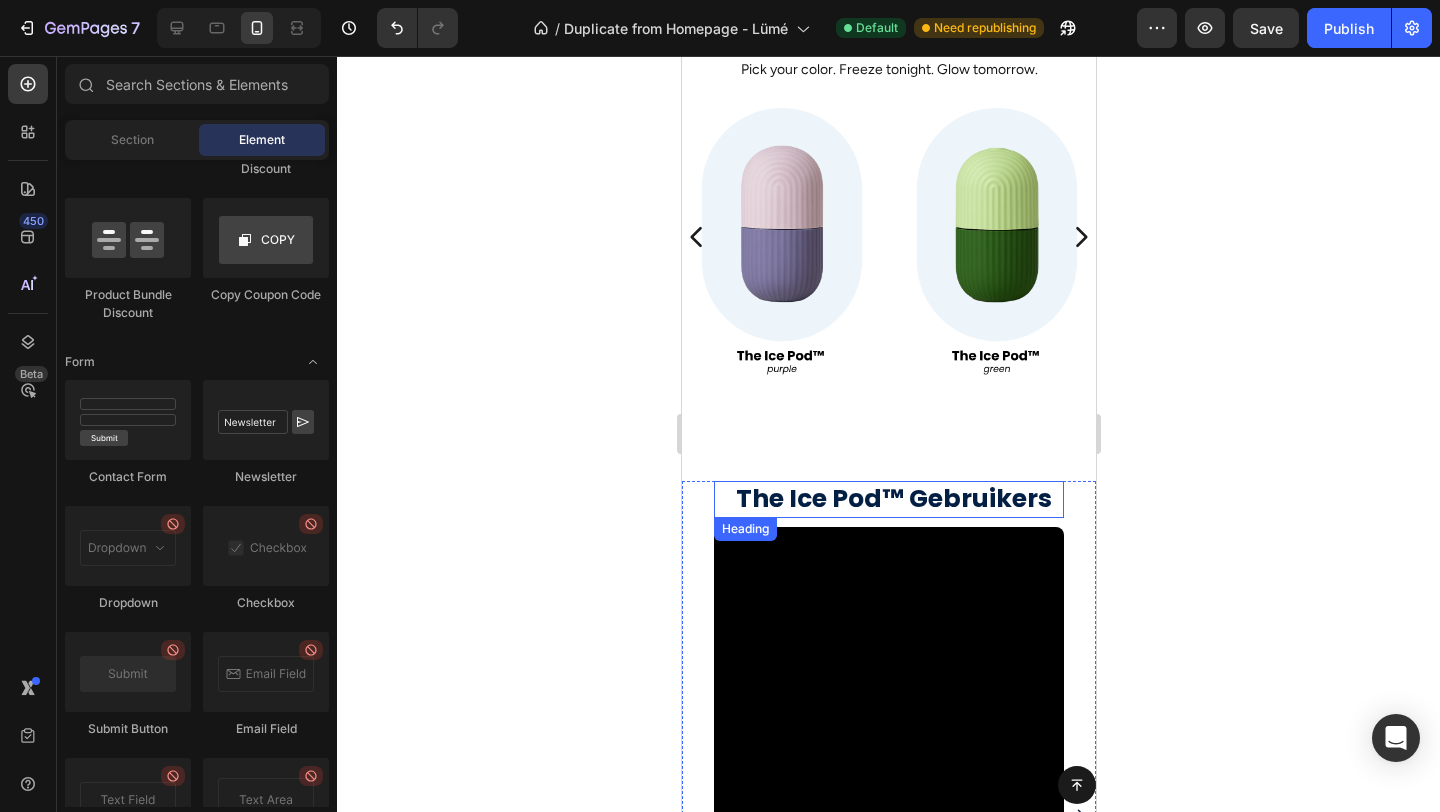 click on "The Ice Pod™ Gebruikers" at bounding box center (893, 499) 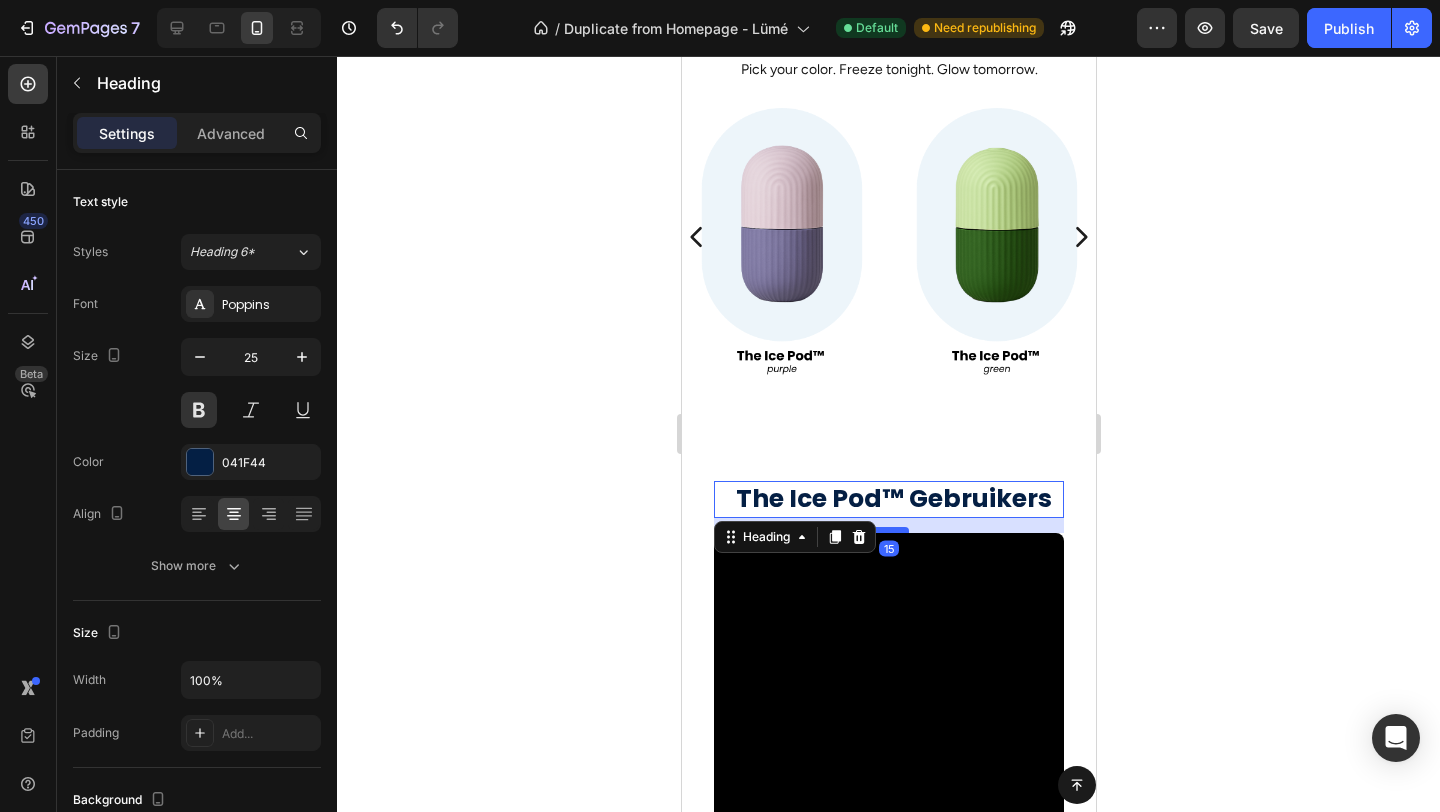 click at bounding box center (888, 530) 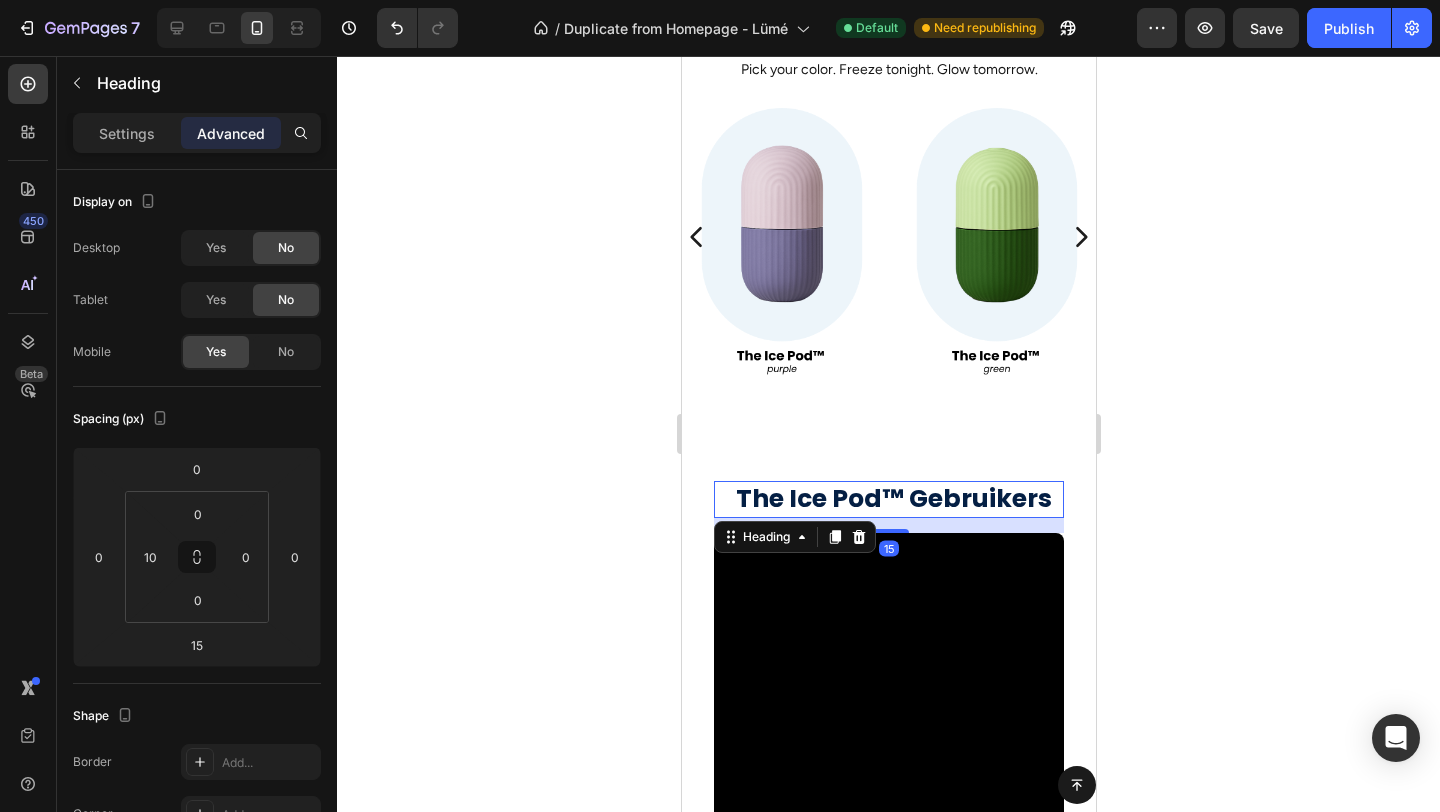 click 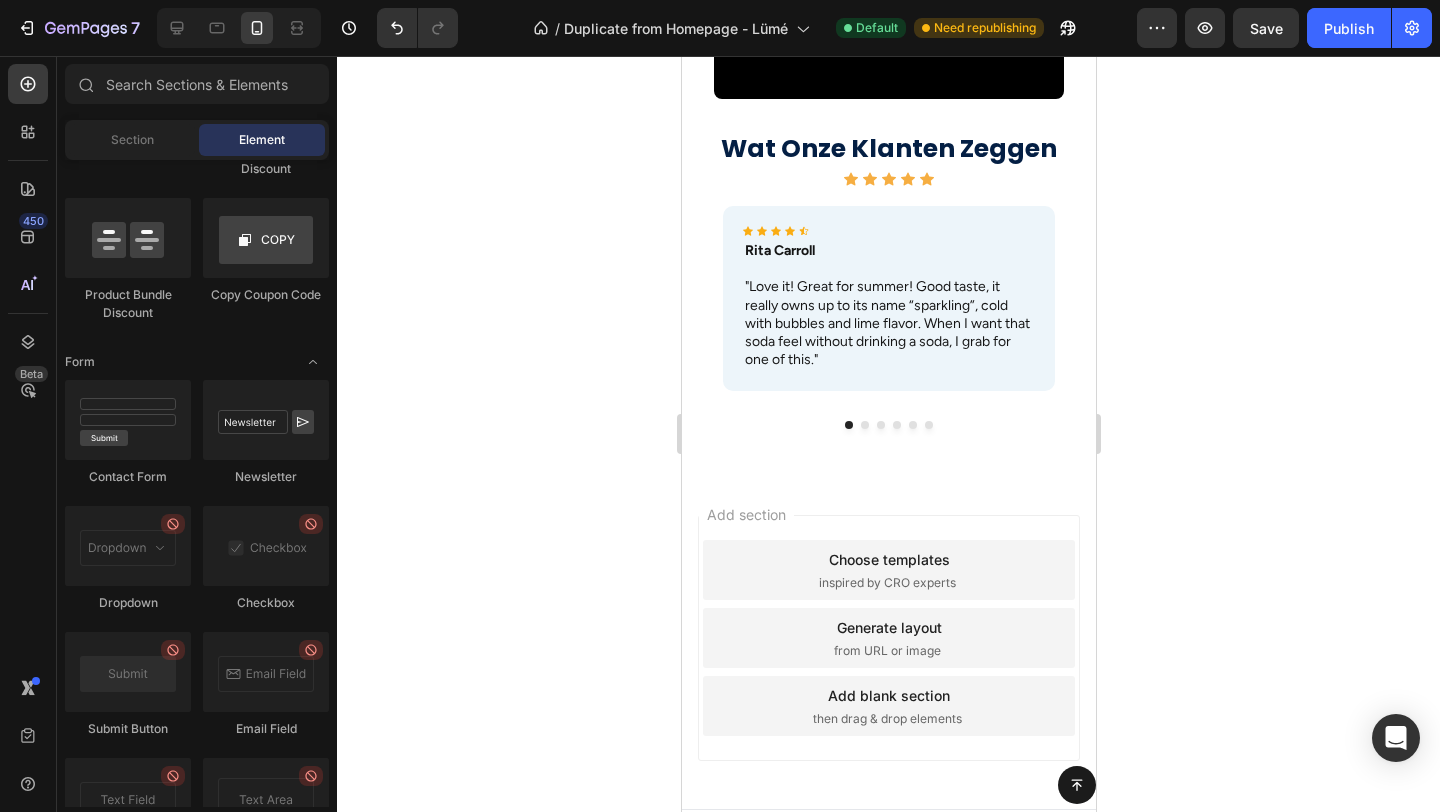 scroll, scrollTop: 2489, scrollLeft: 0, axis: vertical 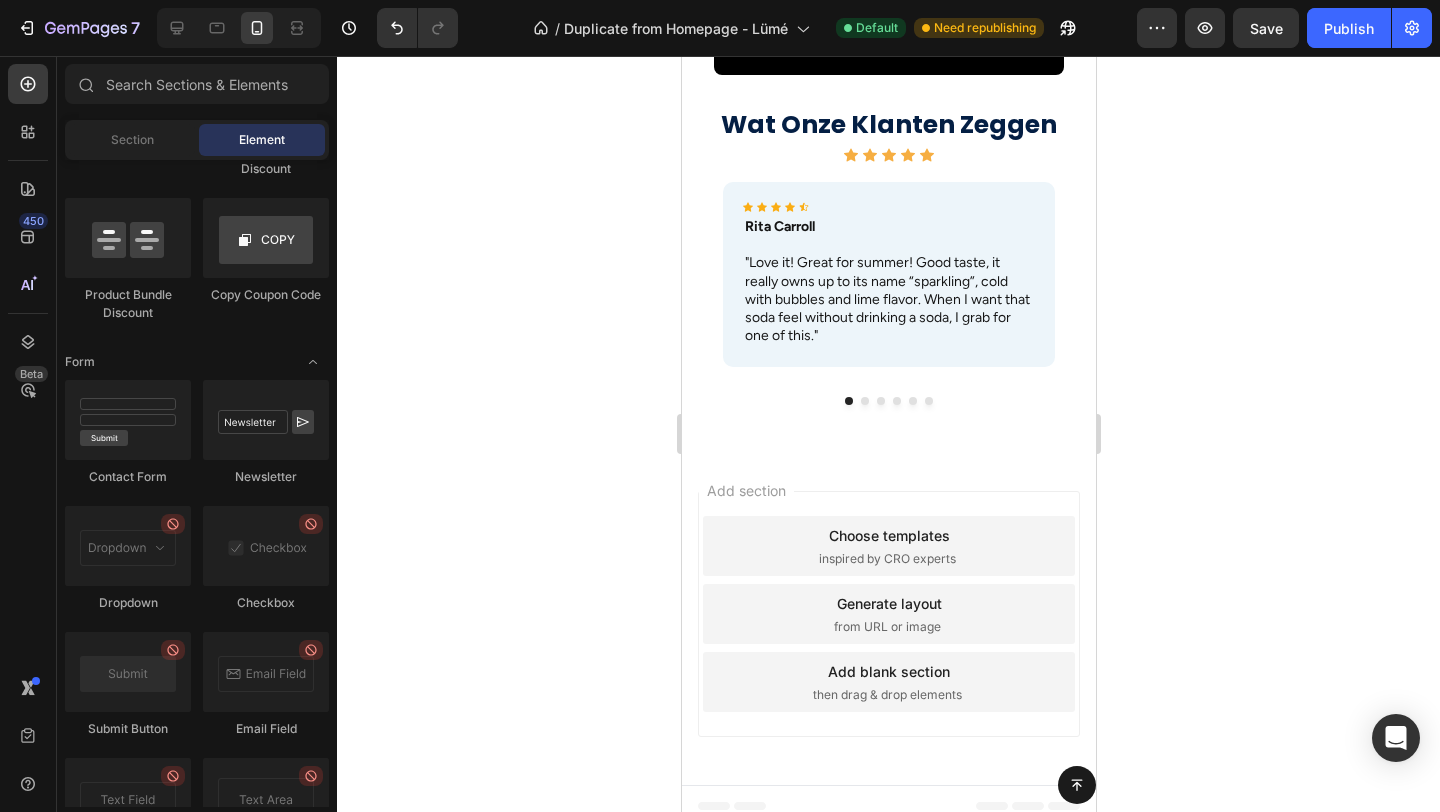 click on "Choose templates inspired by CRO experts" at bounding box center (888, 546) 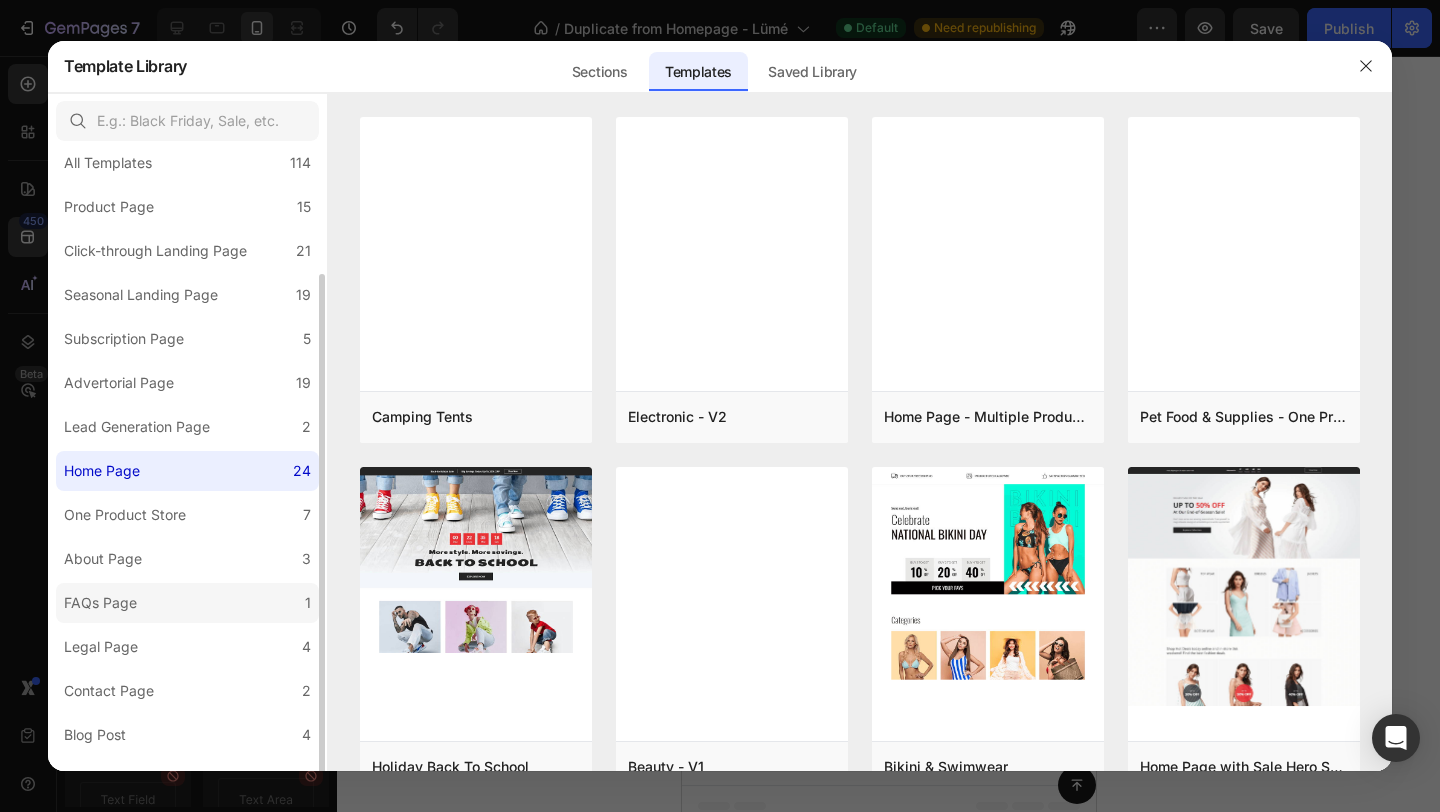 scroll, scrollTop: 0, scrollLeft: 0, axis: both 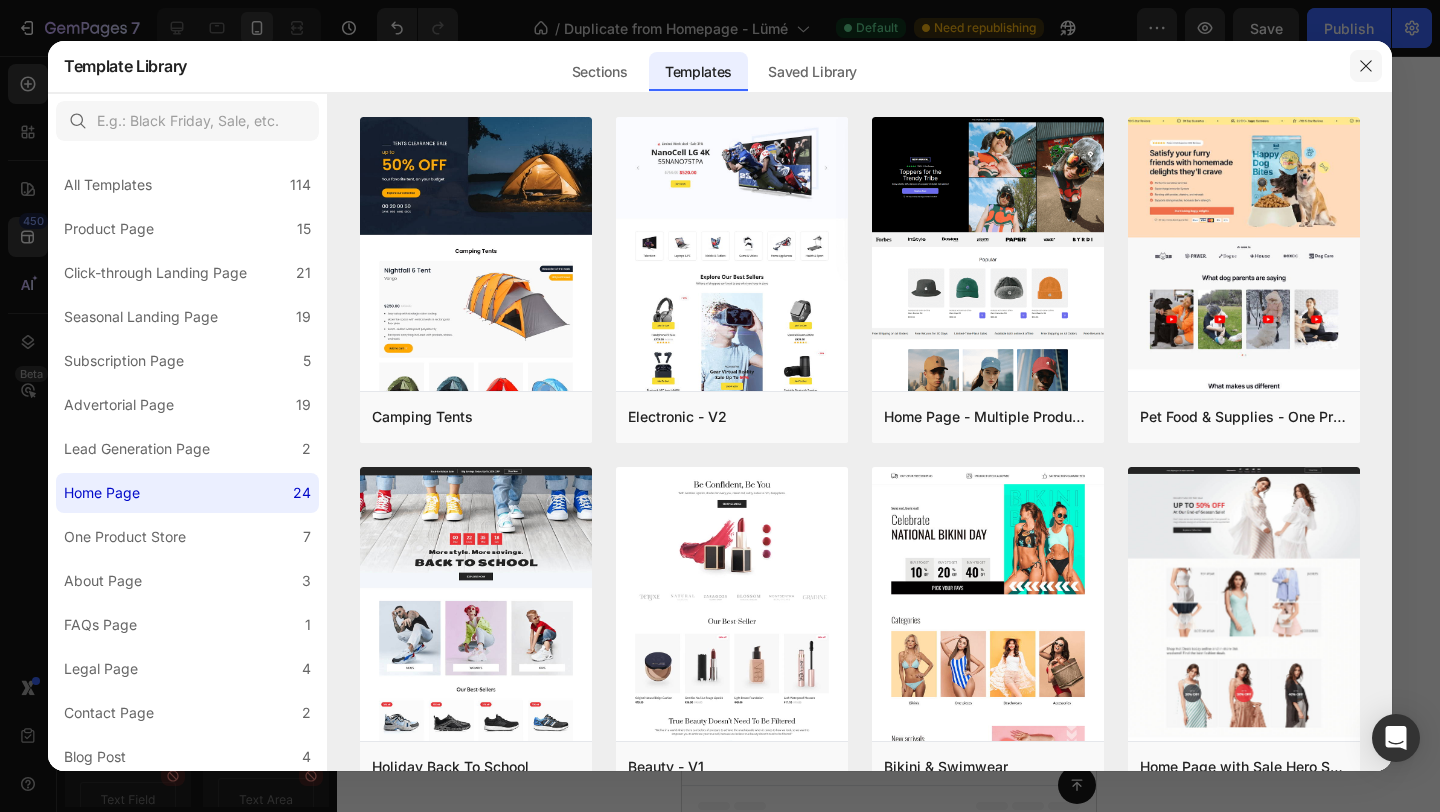 click at bounding box center [1366, 66] 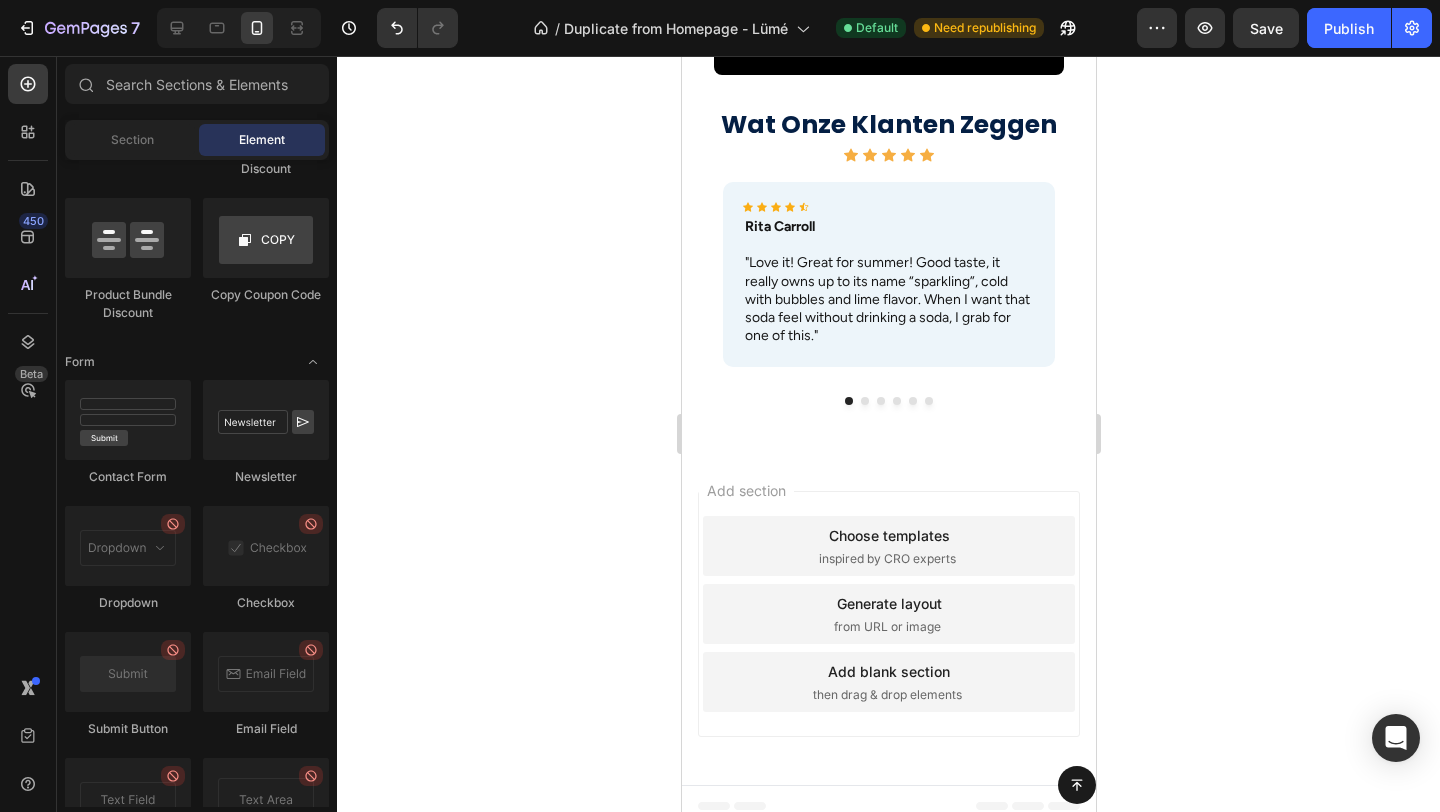click on "Choose templates inspired by CRO experts" at bounding box center [888, 546] 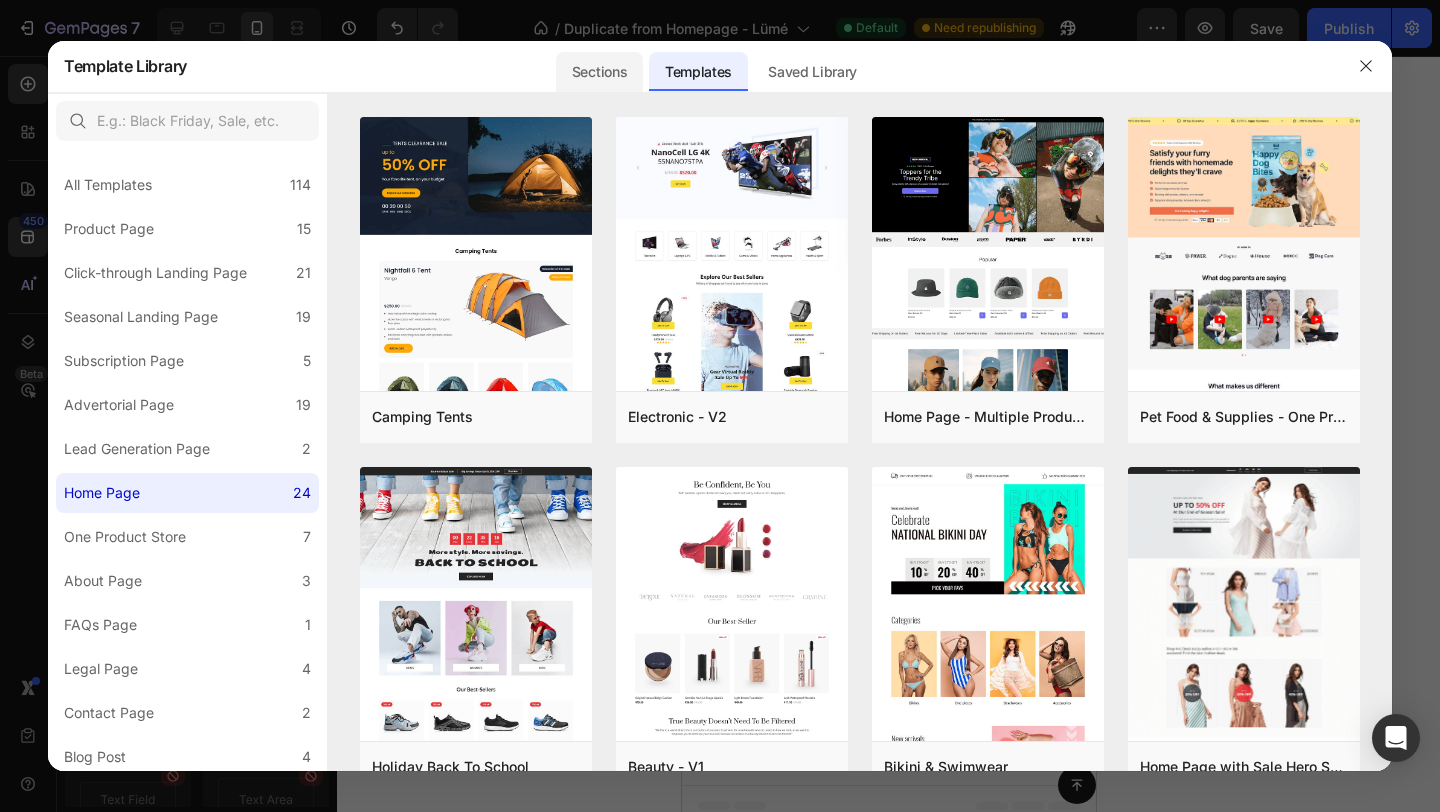click on "Sections" 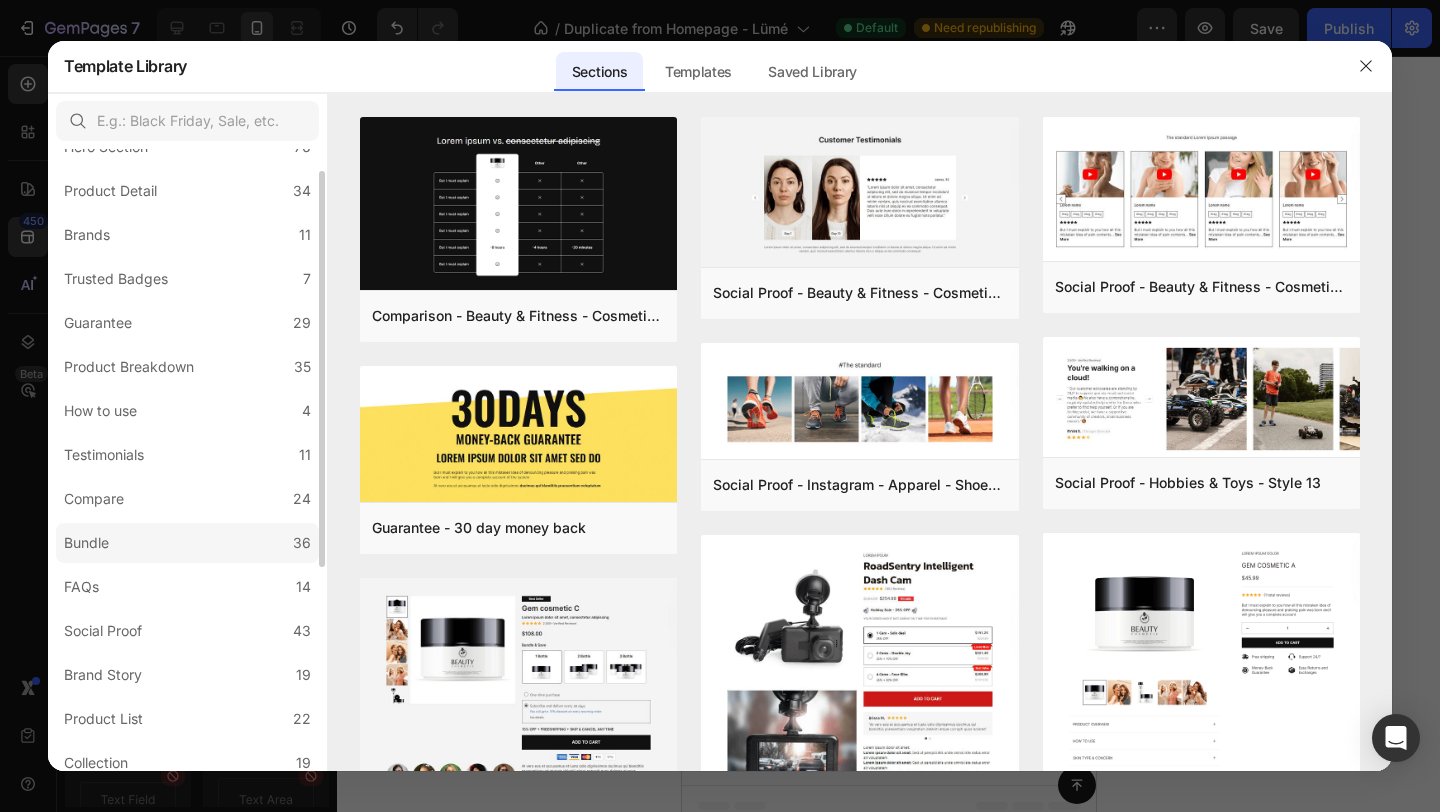 scroll, scrollTop: 87, scrollLeft: 0, axis: vertical 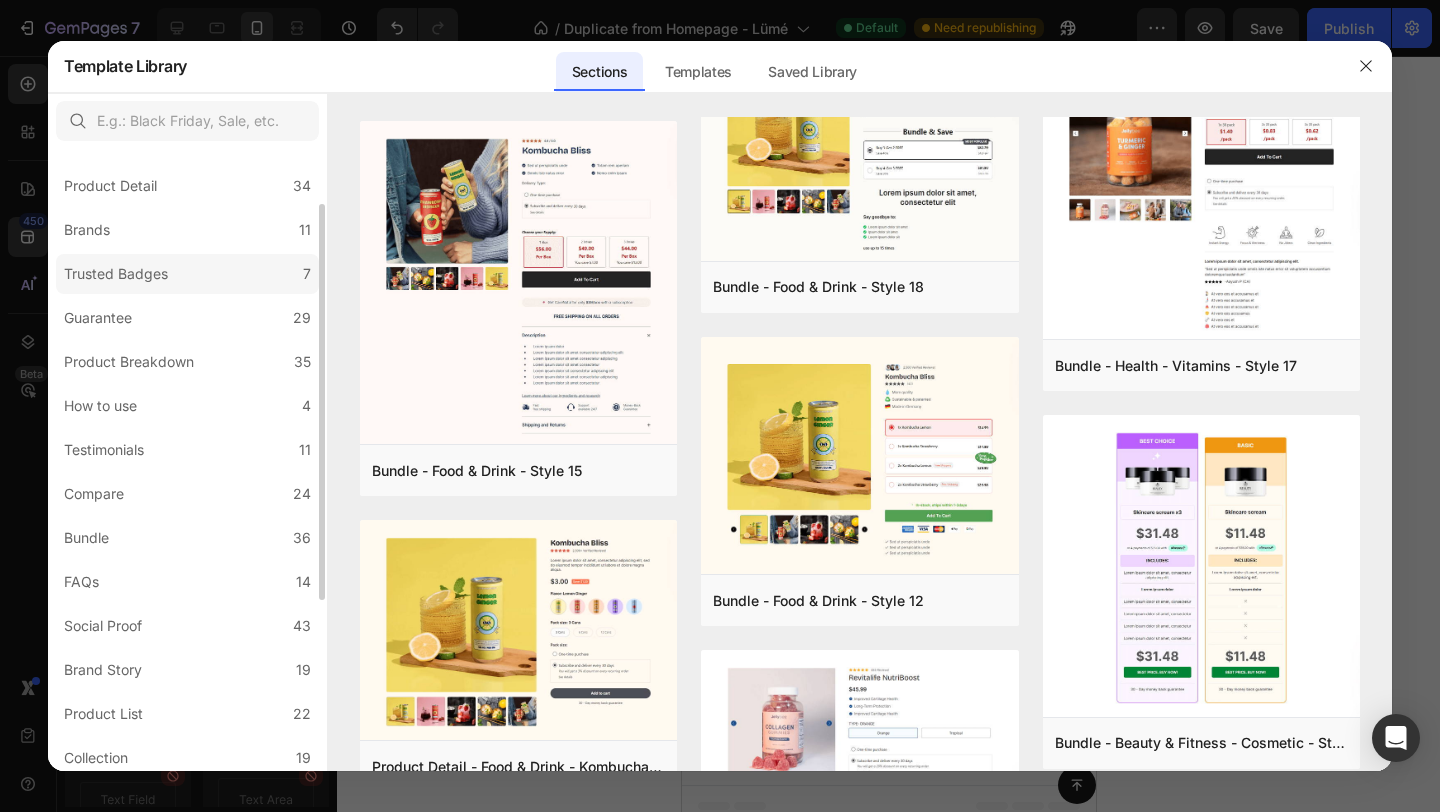 click on "Trusted Badges 7" 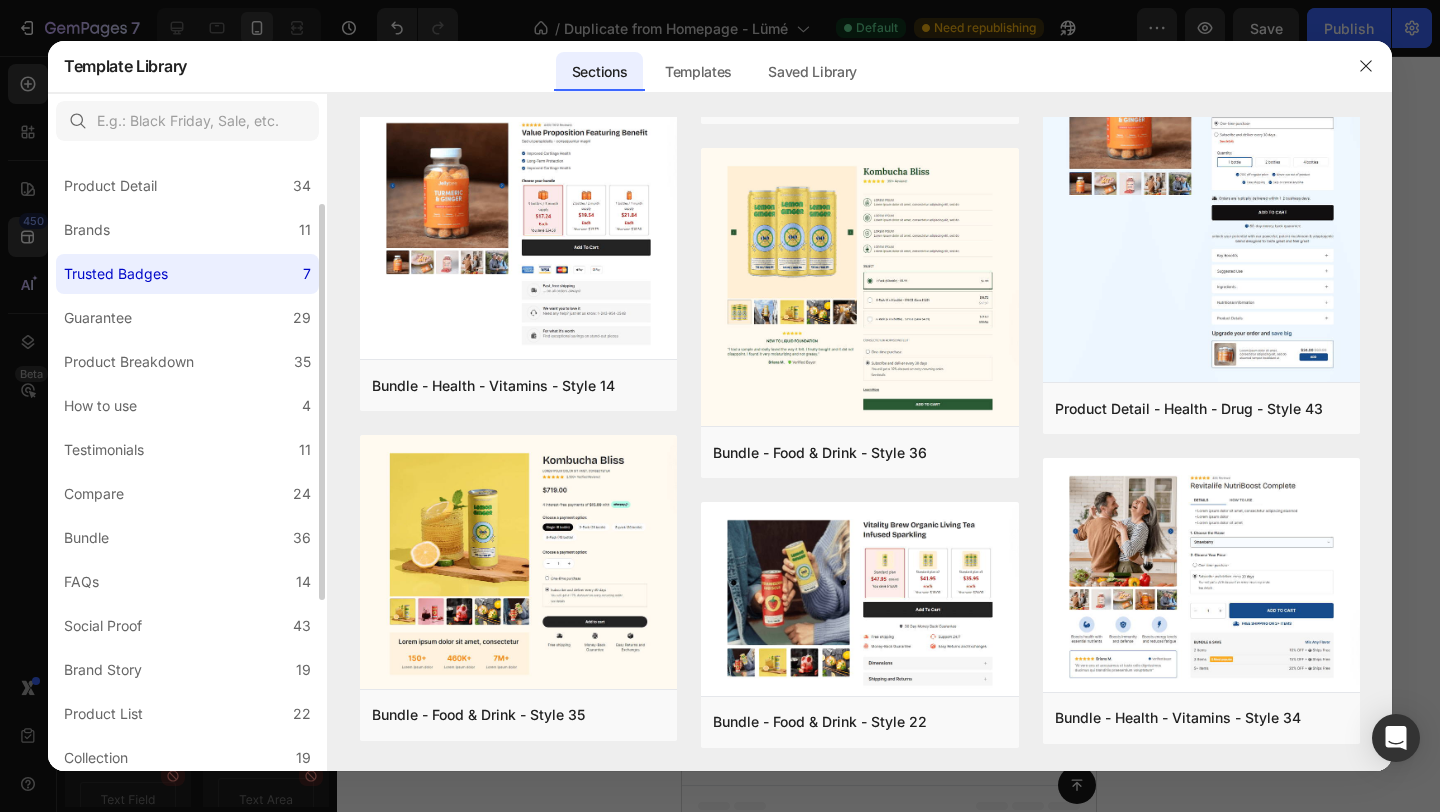scroll, scrollTop: 0, scrollLeft: 0, axis: both 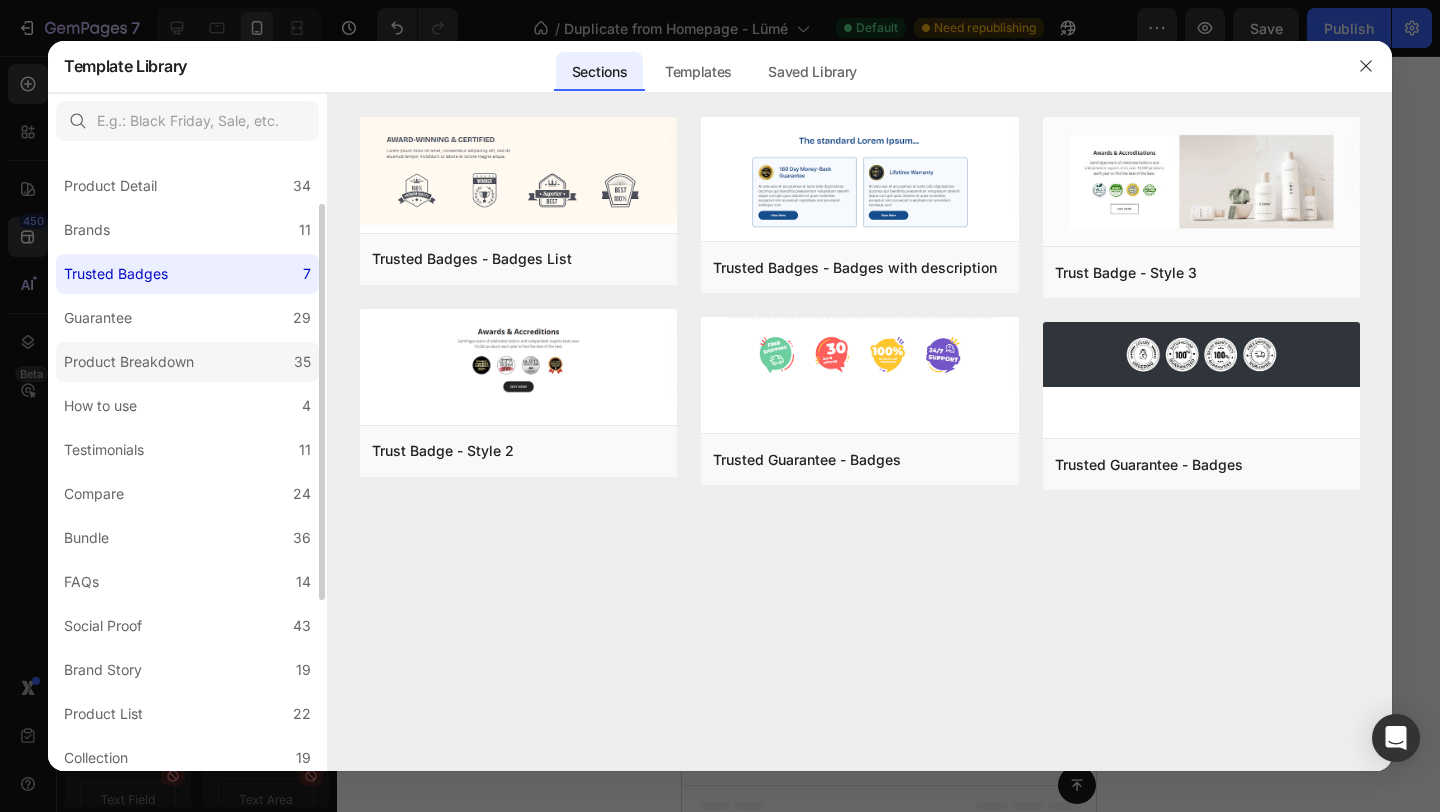 click on "Product Breakdown 35" 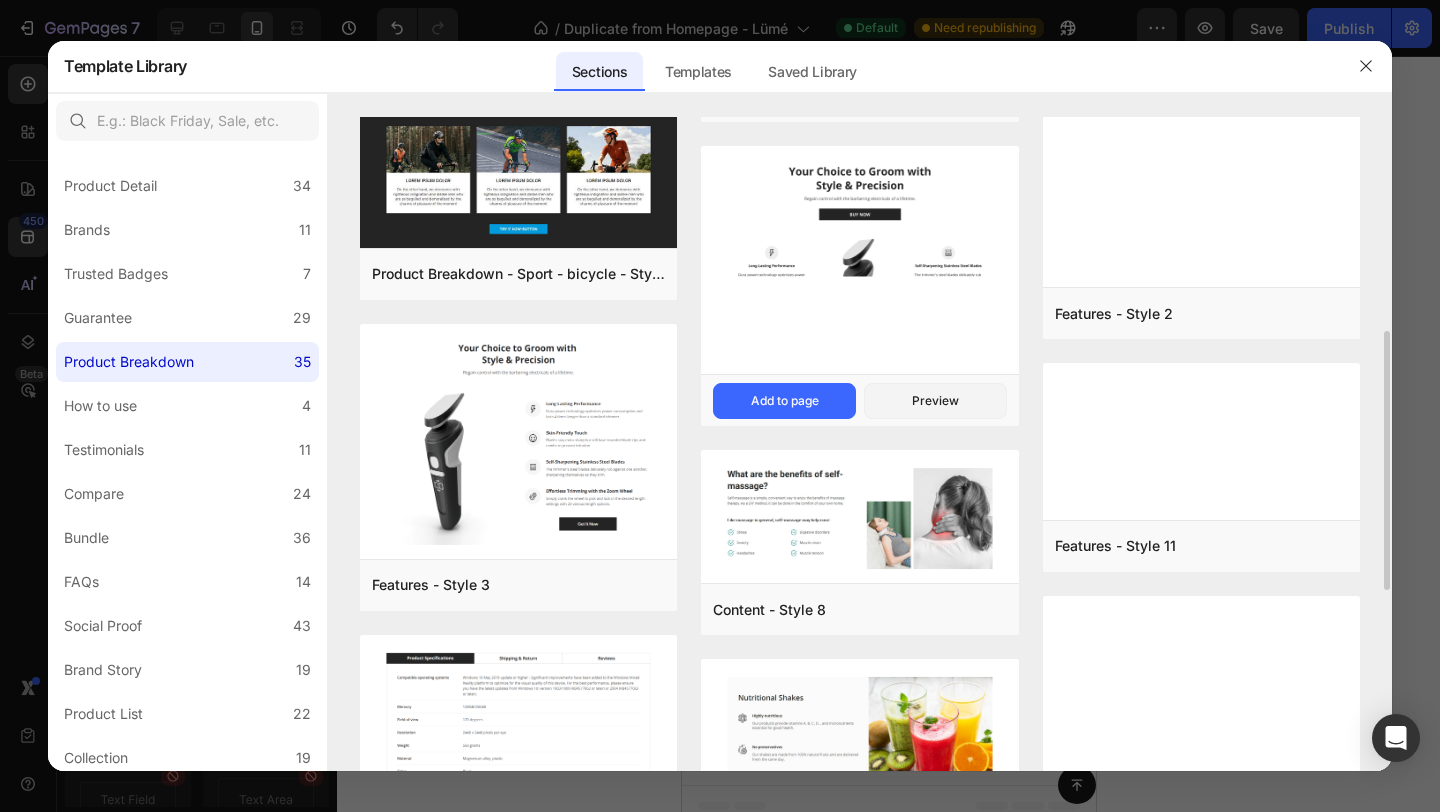 scroll, scrollTop: 554, scrollLeft: 0, axis: vertical 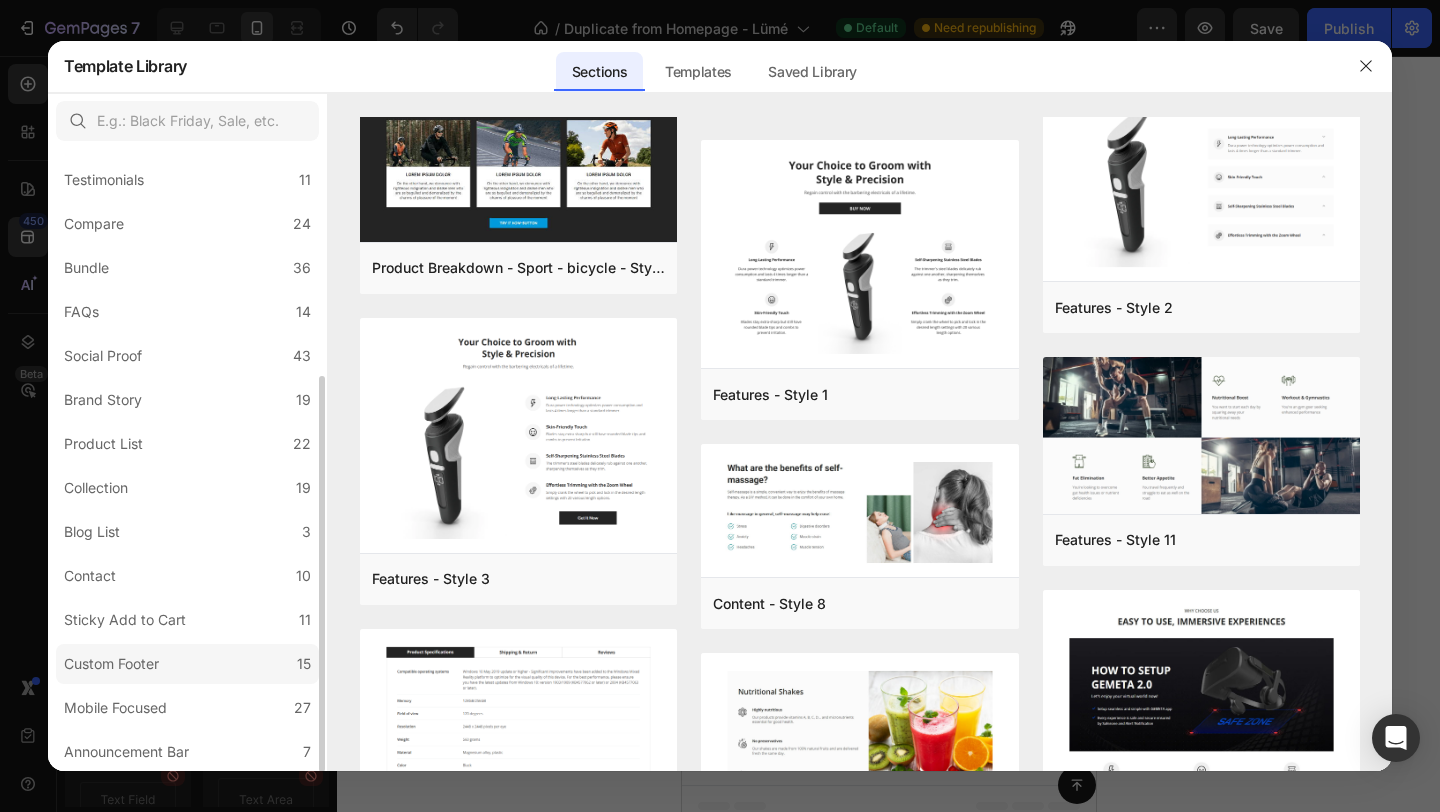 click on "Custom Footer 15" 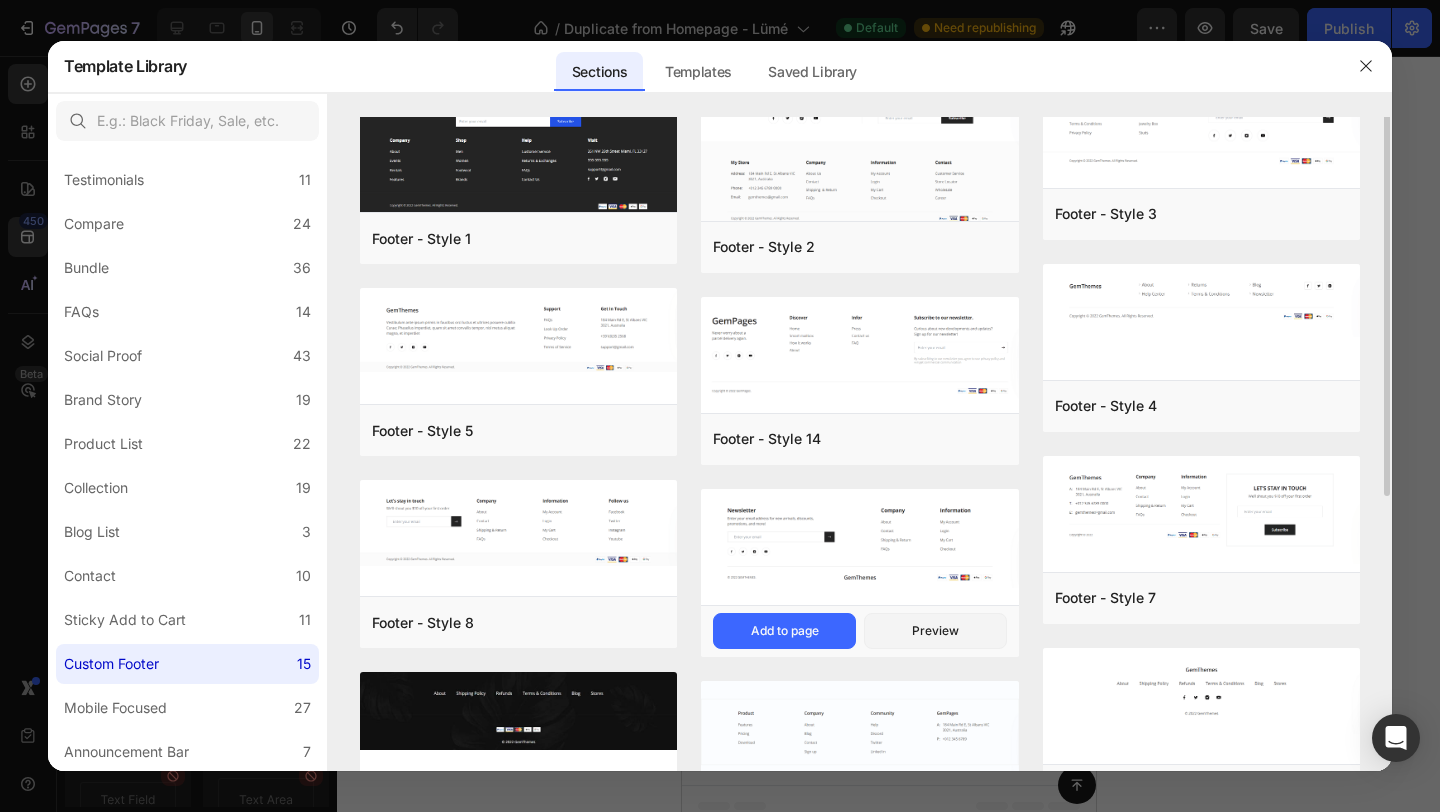 scroll, scrollTop: 0, scrollLeft: 0, axis: both 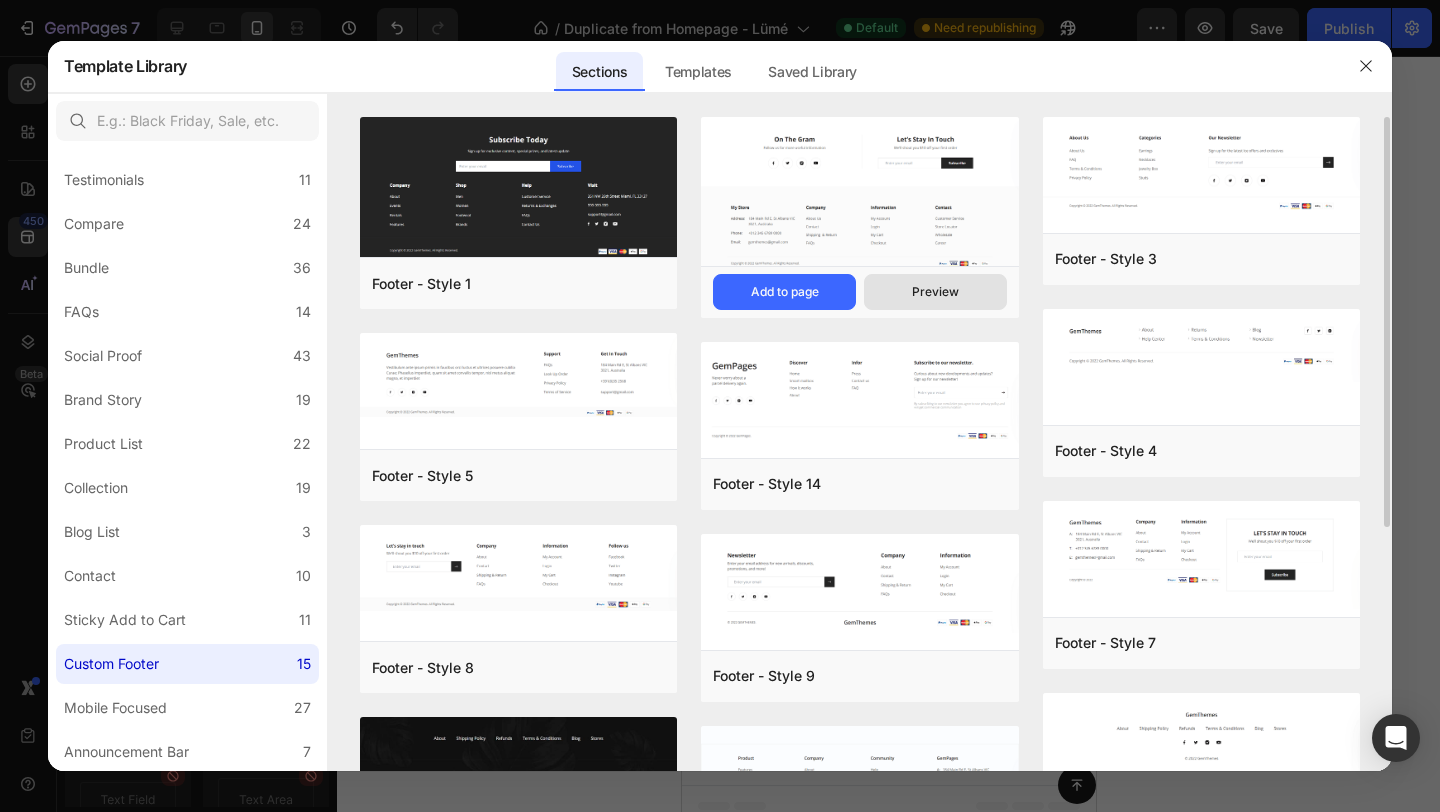 click on "Preview" at bounding box center (935, 292) 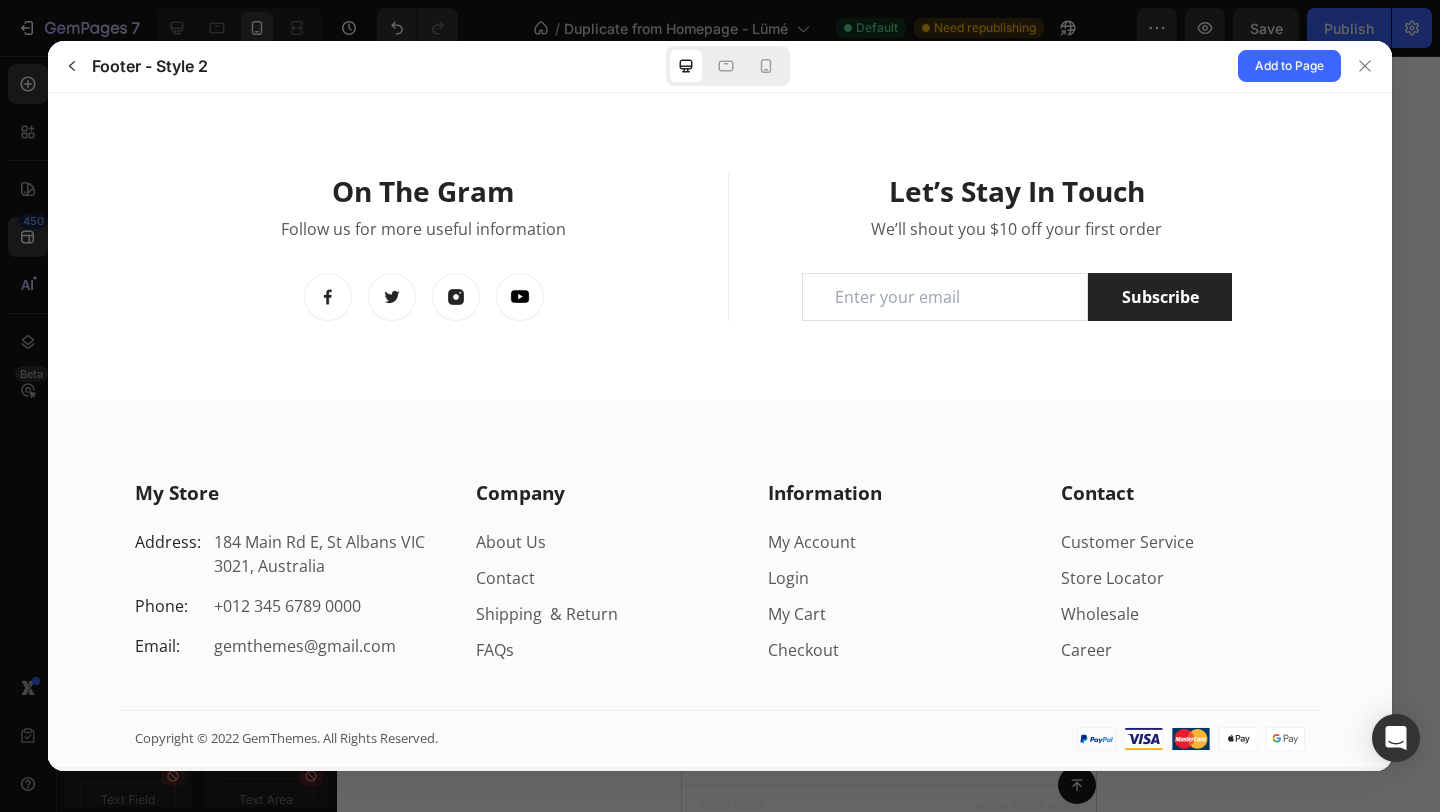 scroll, scrollTop: 0, scrollLeft: 0, axis: both 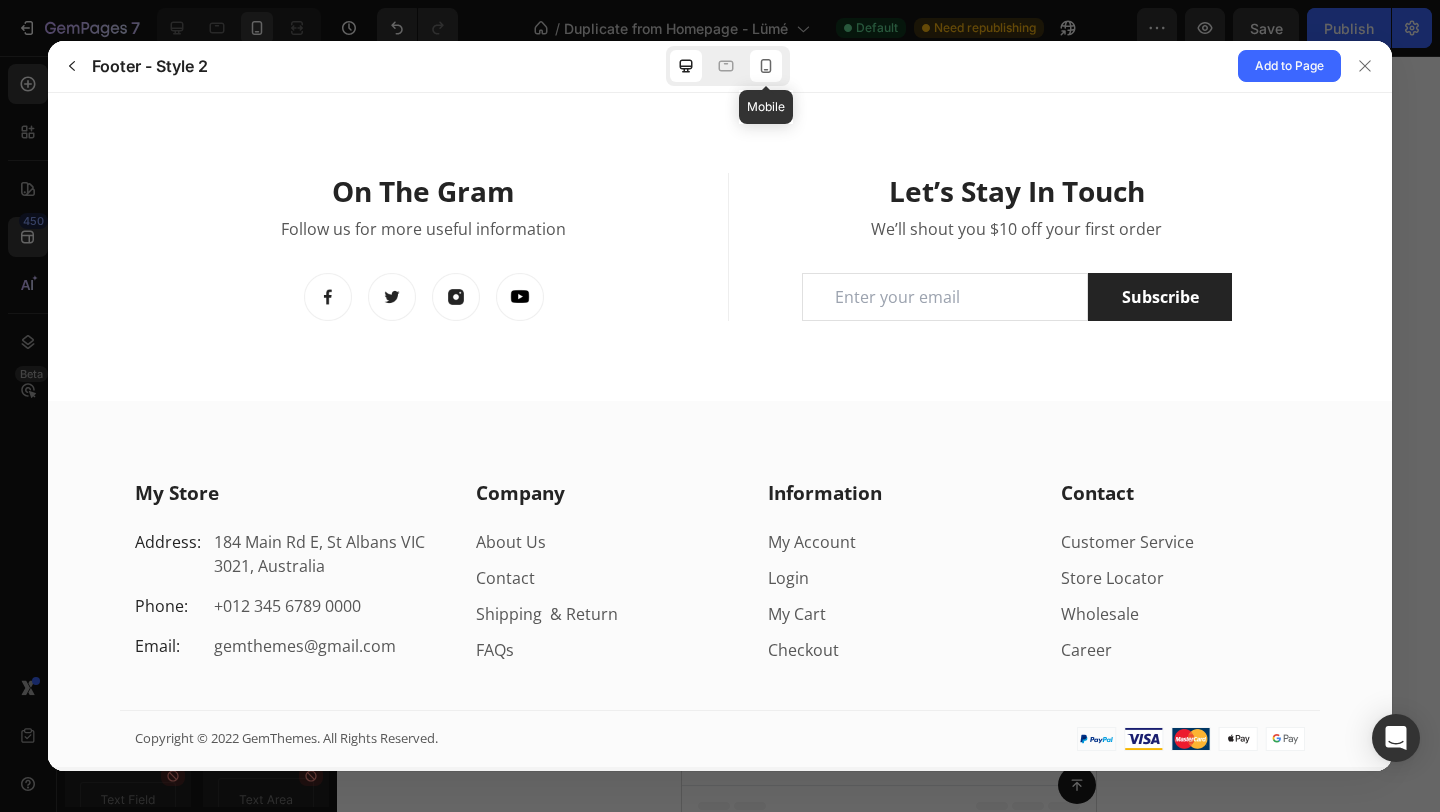 click 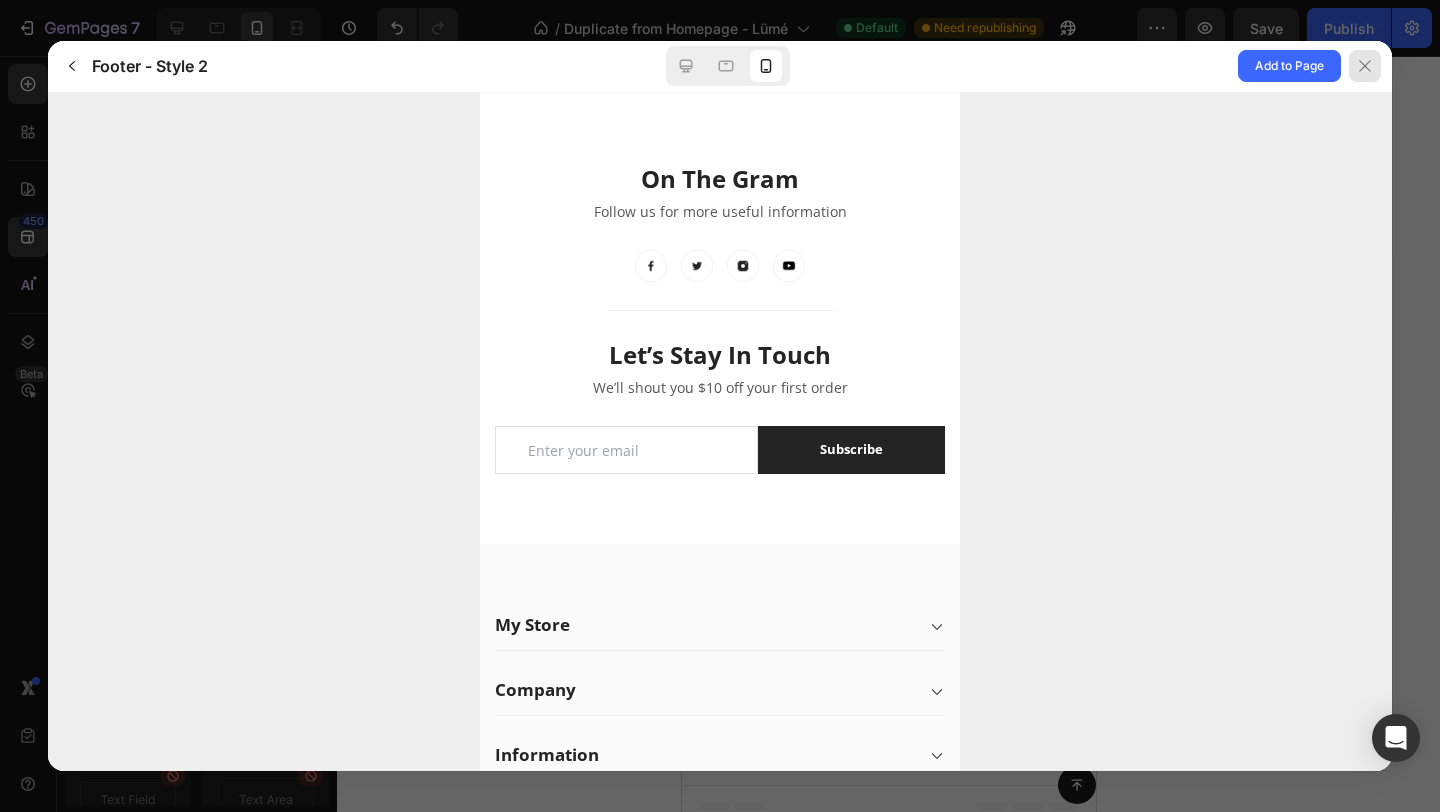 click 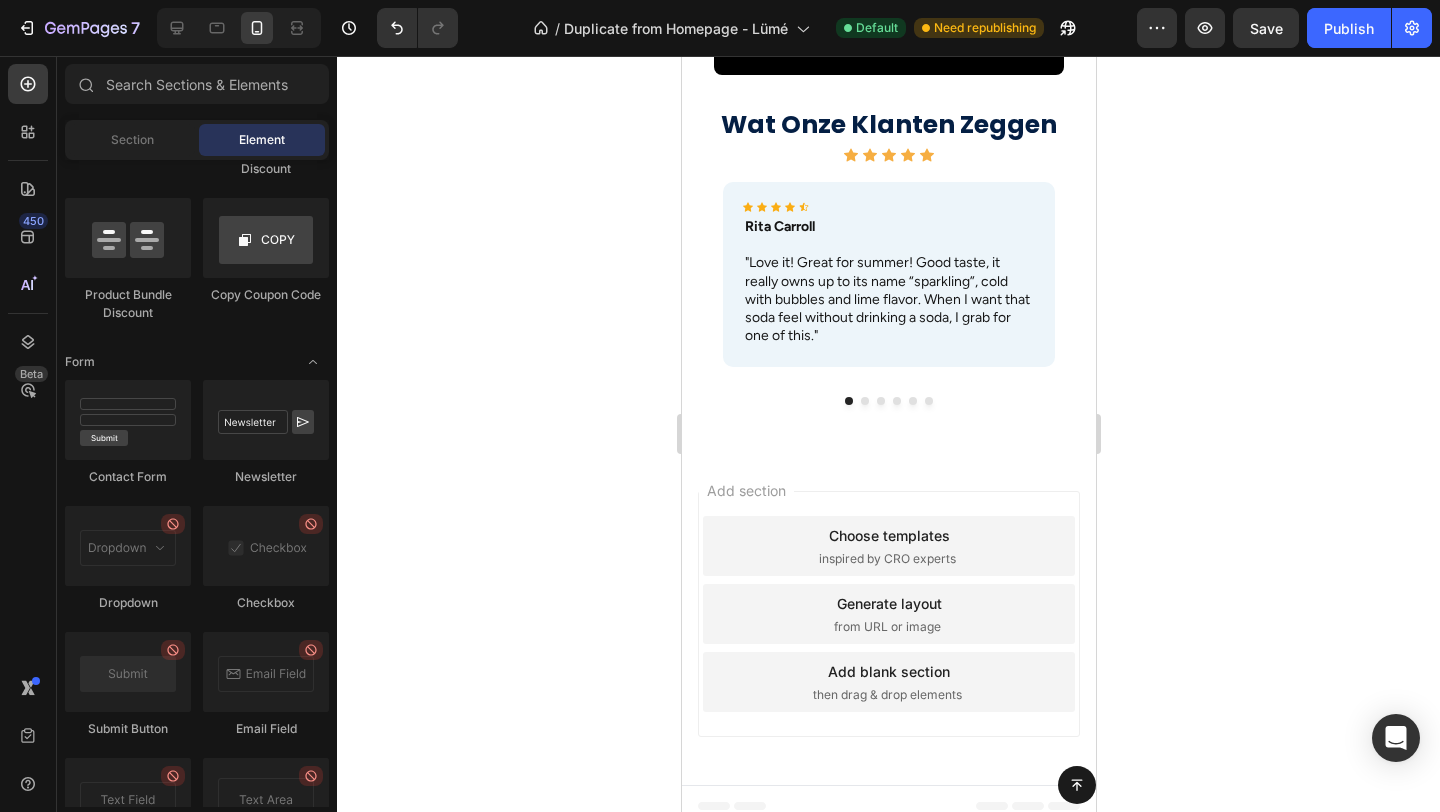 click on "Choose templates" at bounding box center (888, 535) 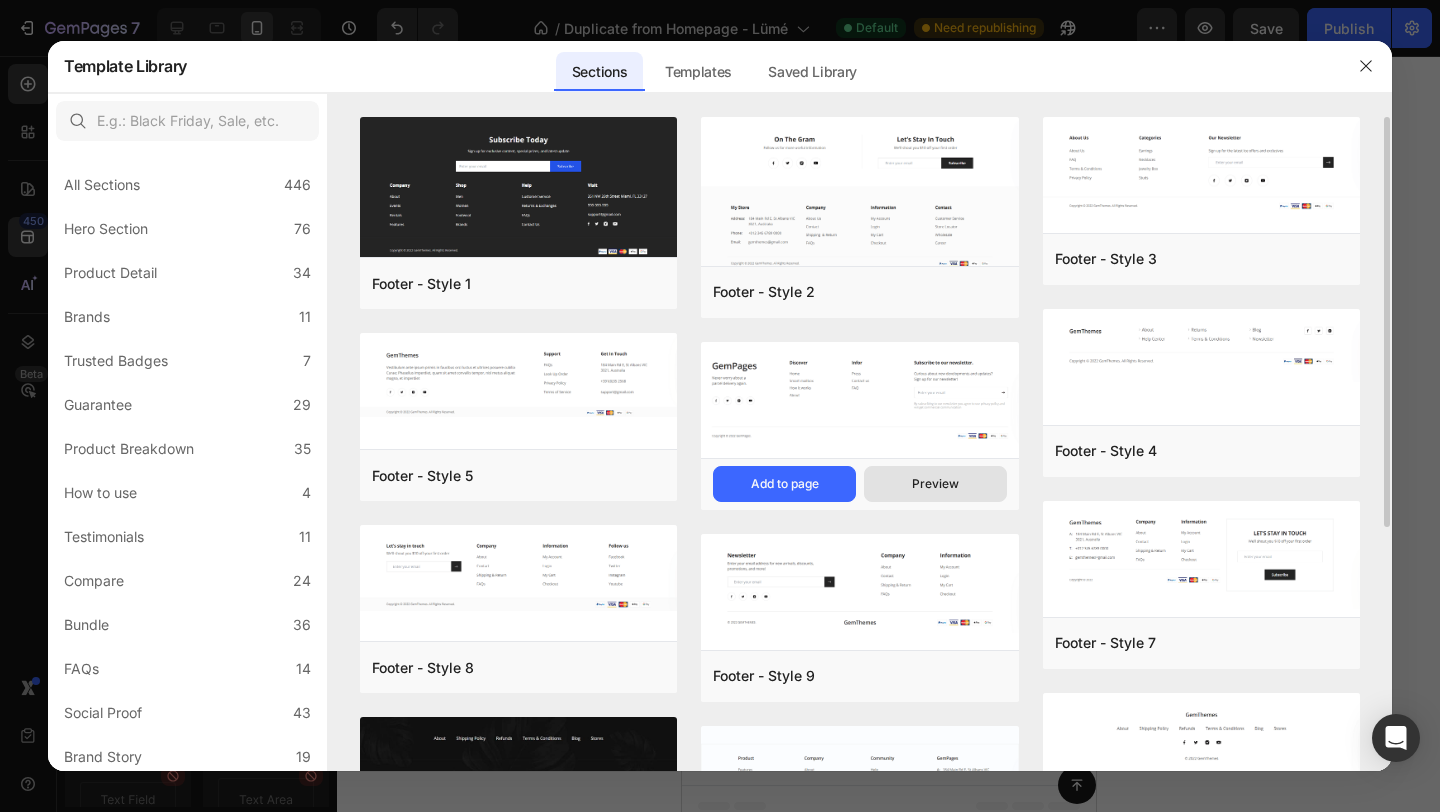 click on "Preview" at bounding box center (935, 484) 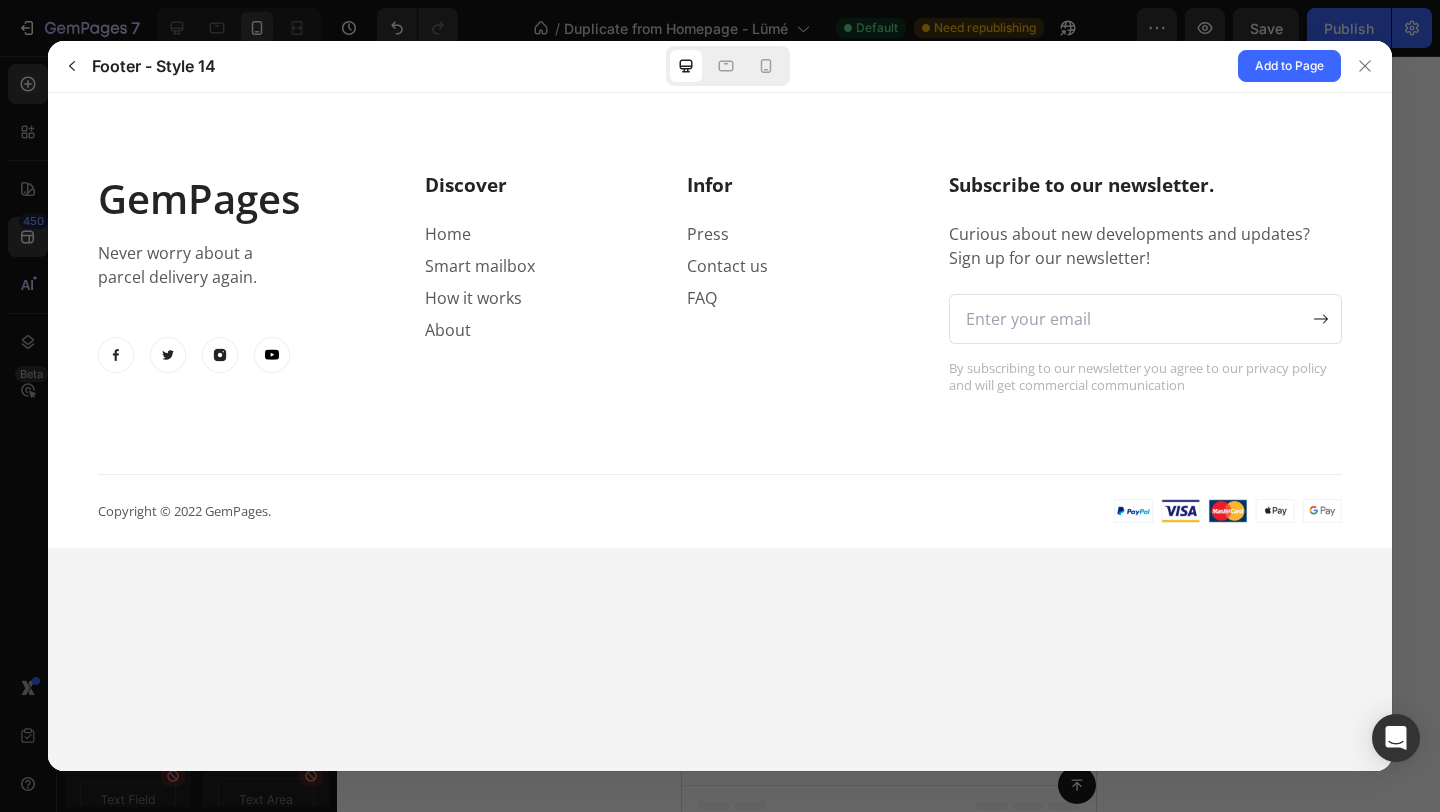 scroll, scrollTop: 0, scrollLeft: 0, axis: both 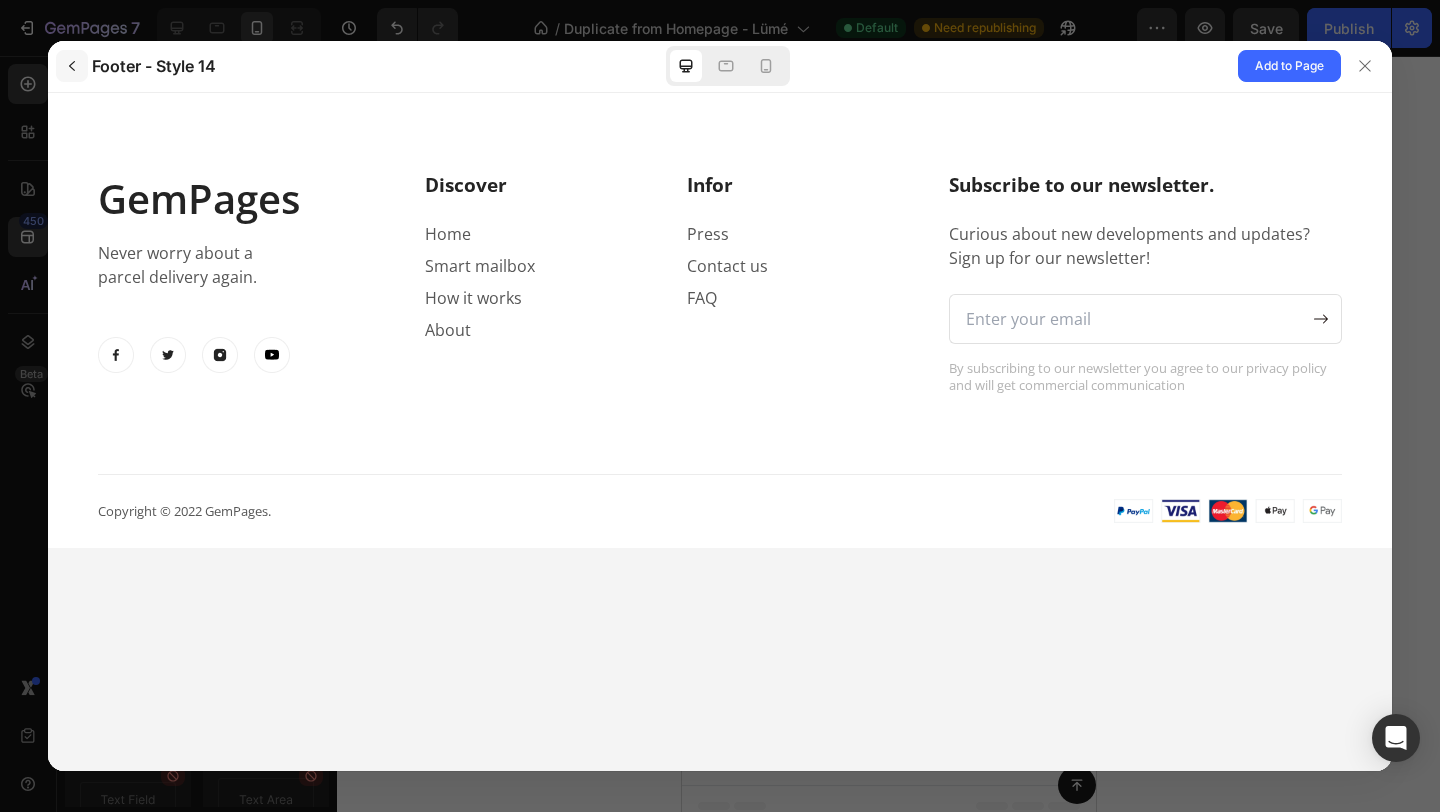 click at bounding box center [72, 66] 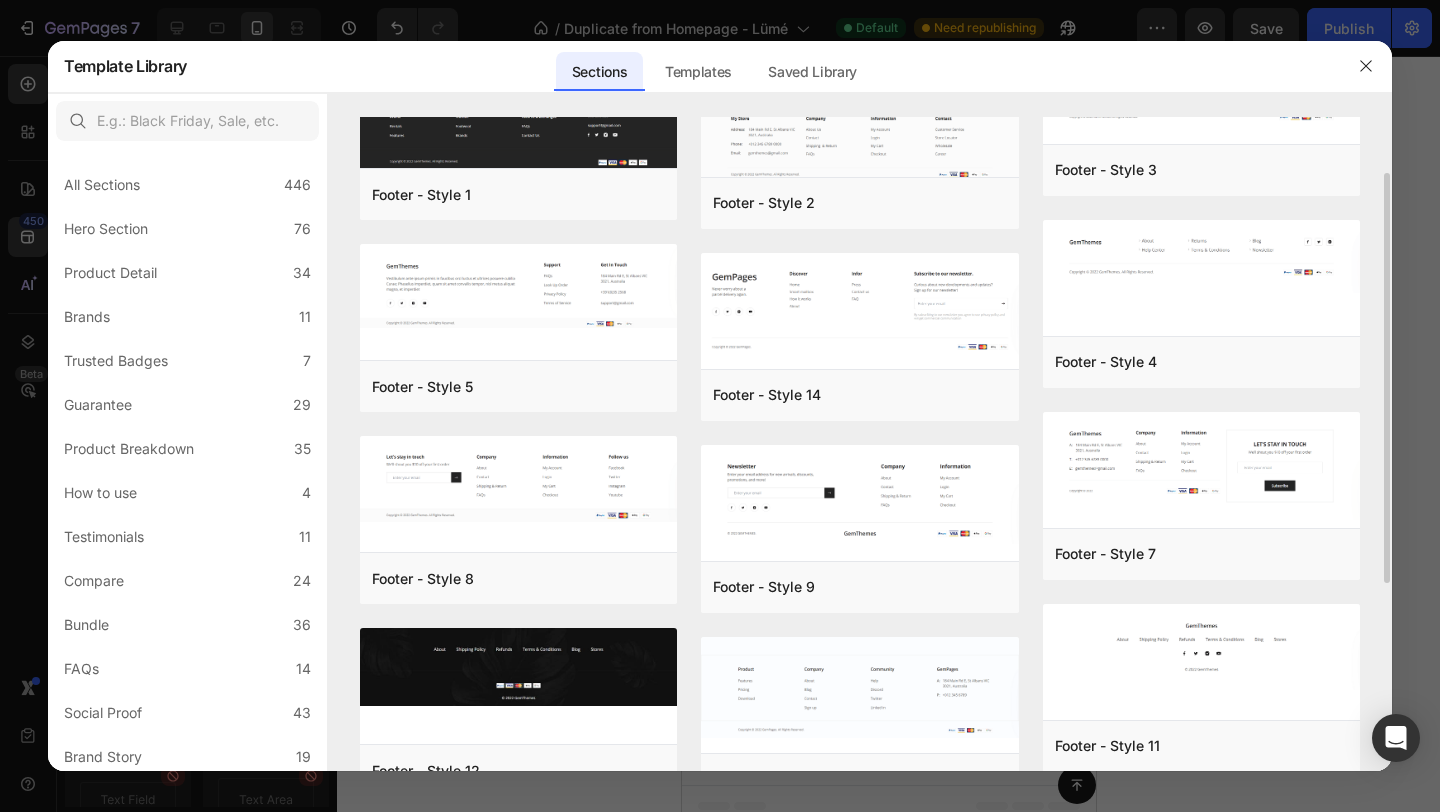 scroll, scrollTop: 0, scrollLeft: 0, axis: both 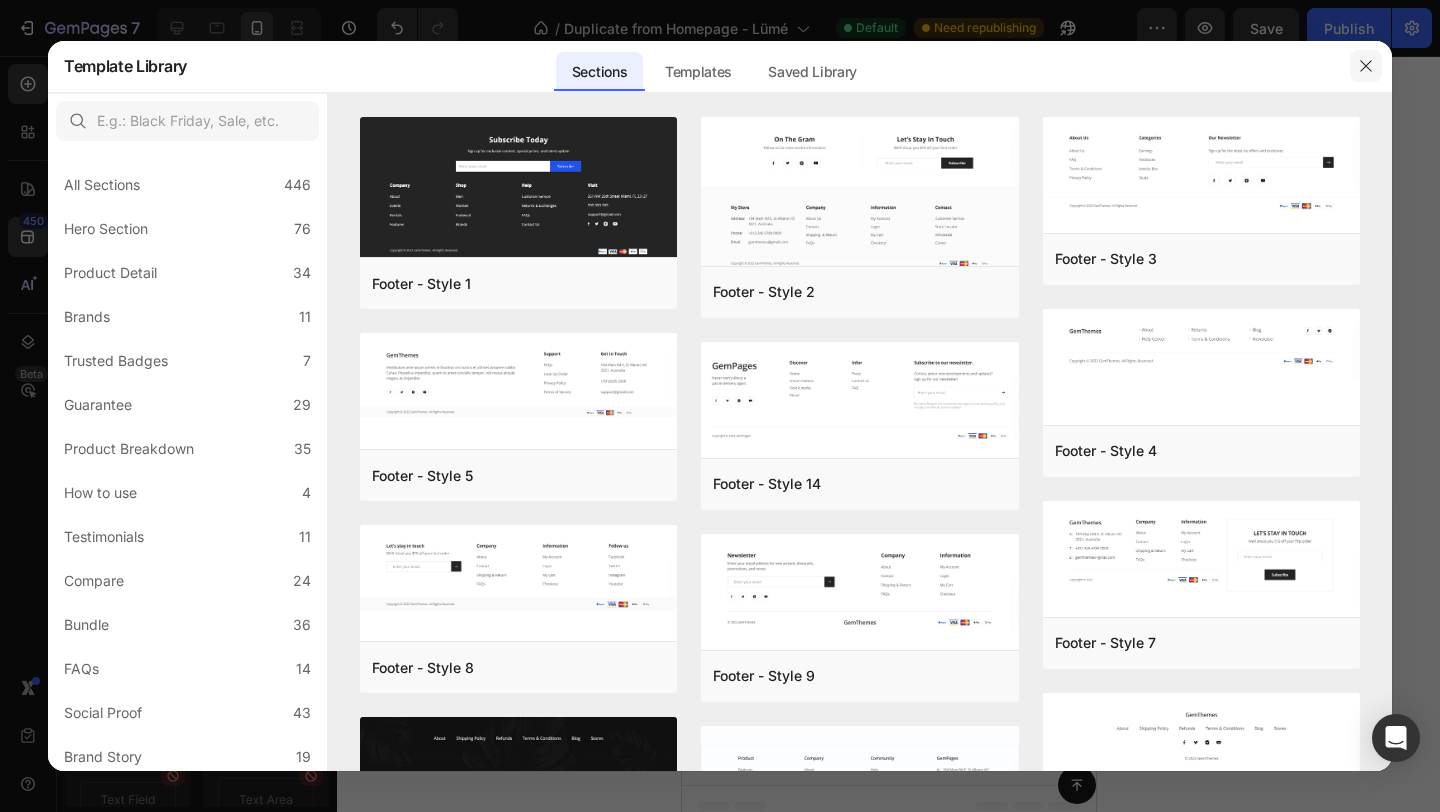 click 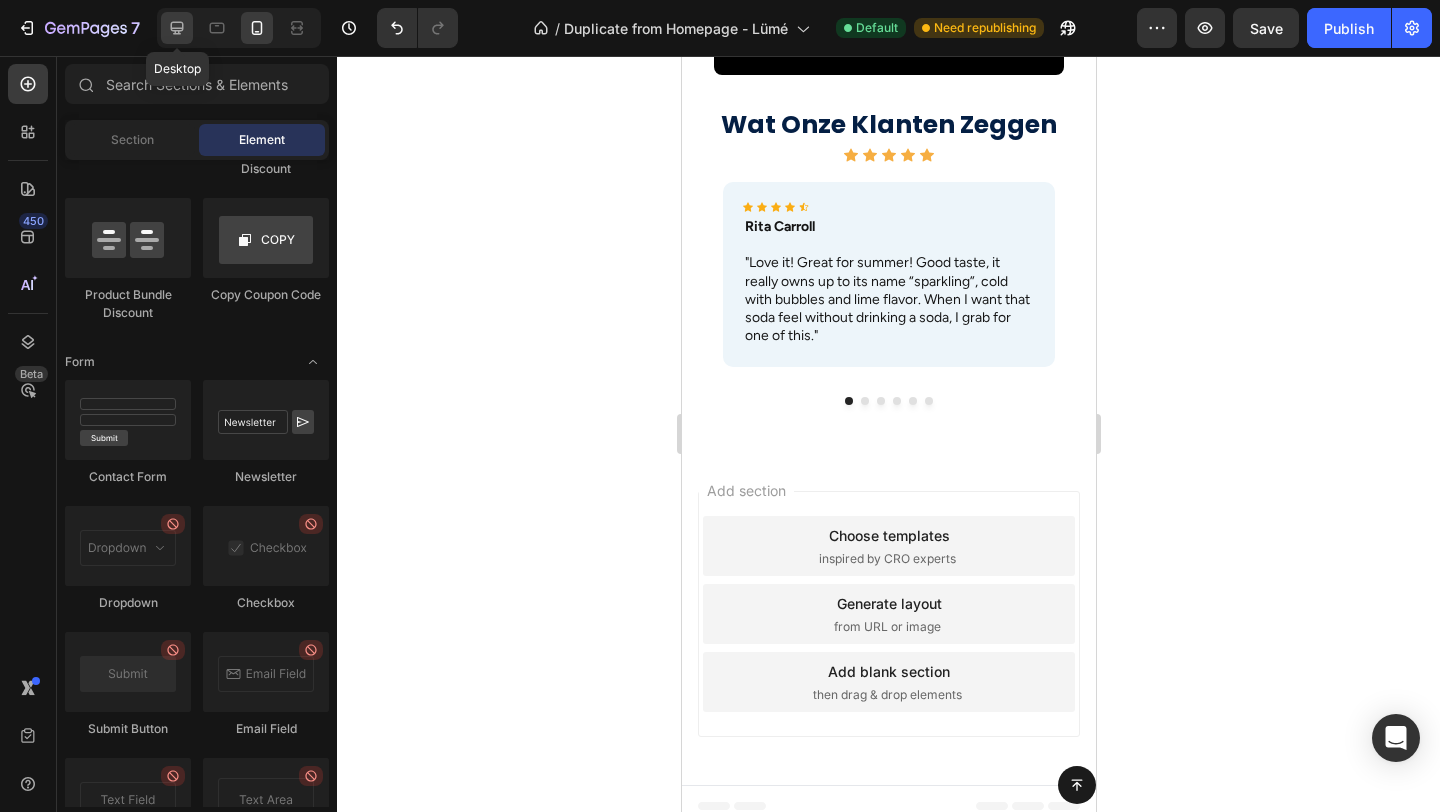 click 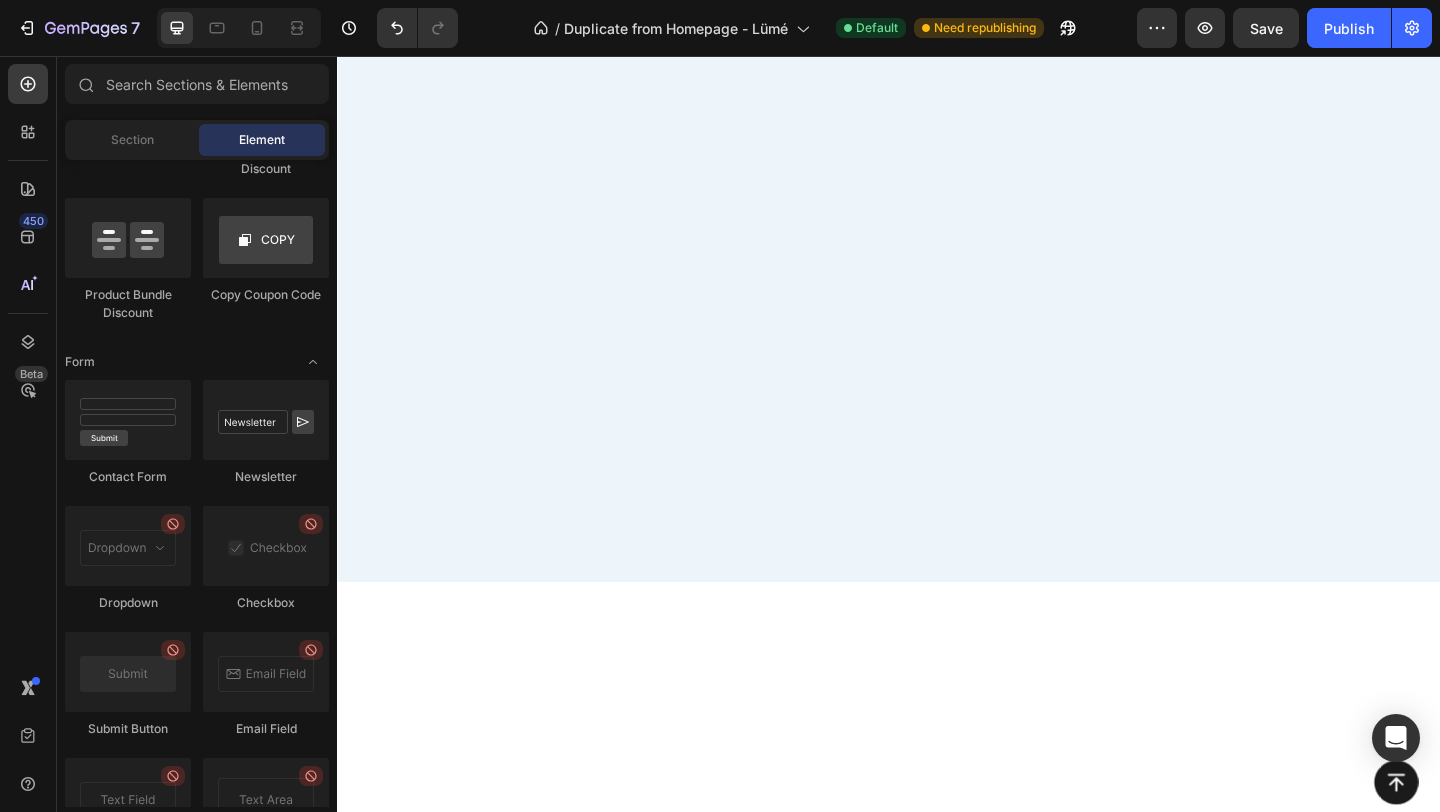 scroll, scrollTop: 4625, scrollLeft: 0, axis: vertical 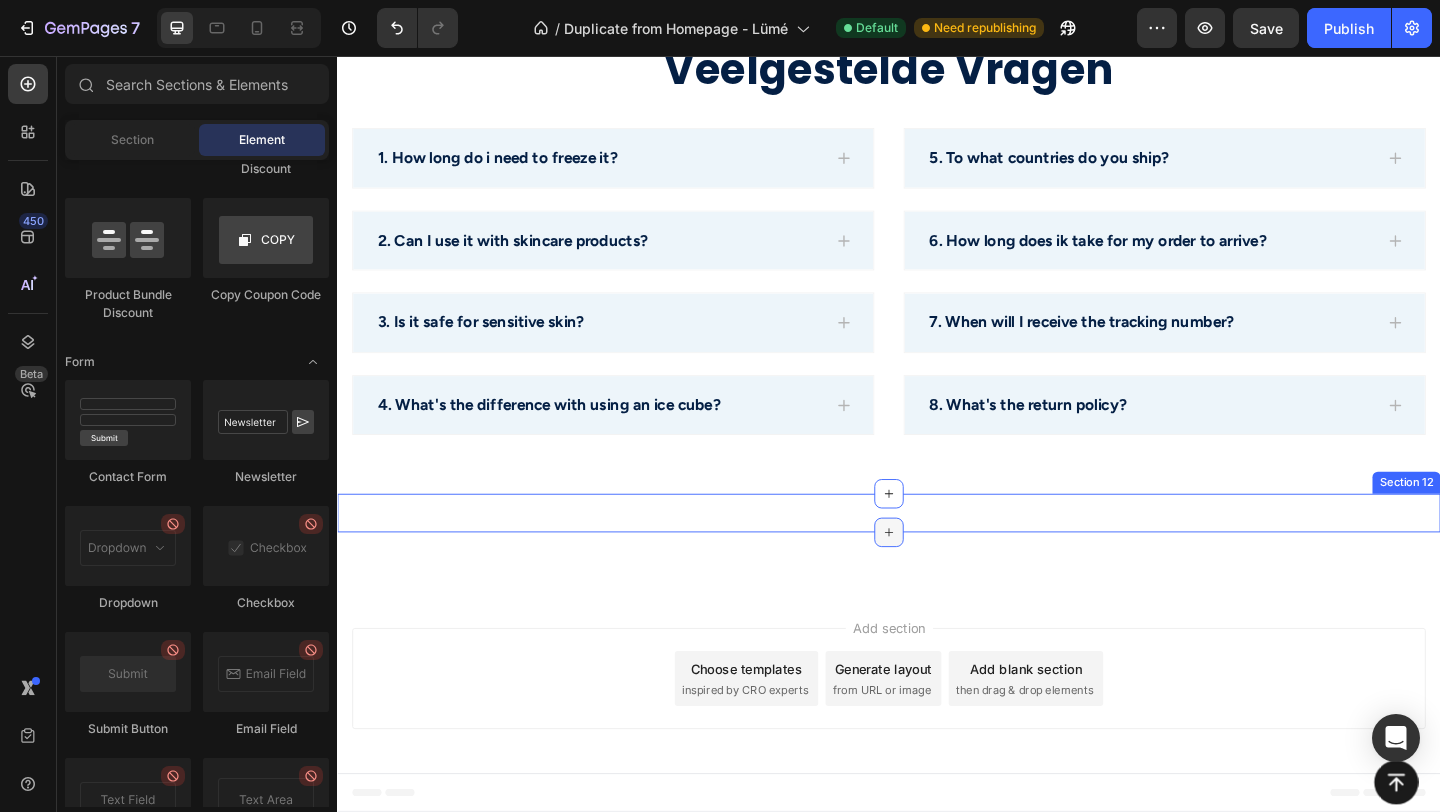 click at bounding box center [937, 574] 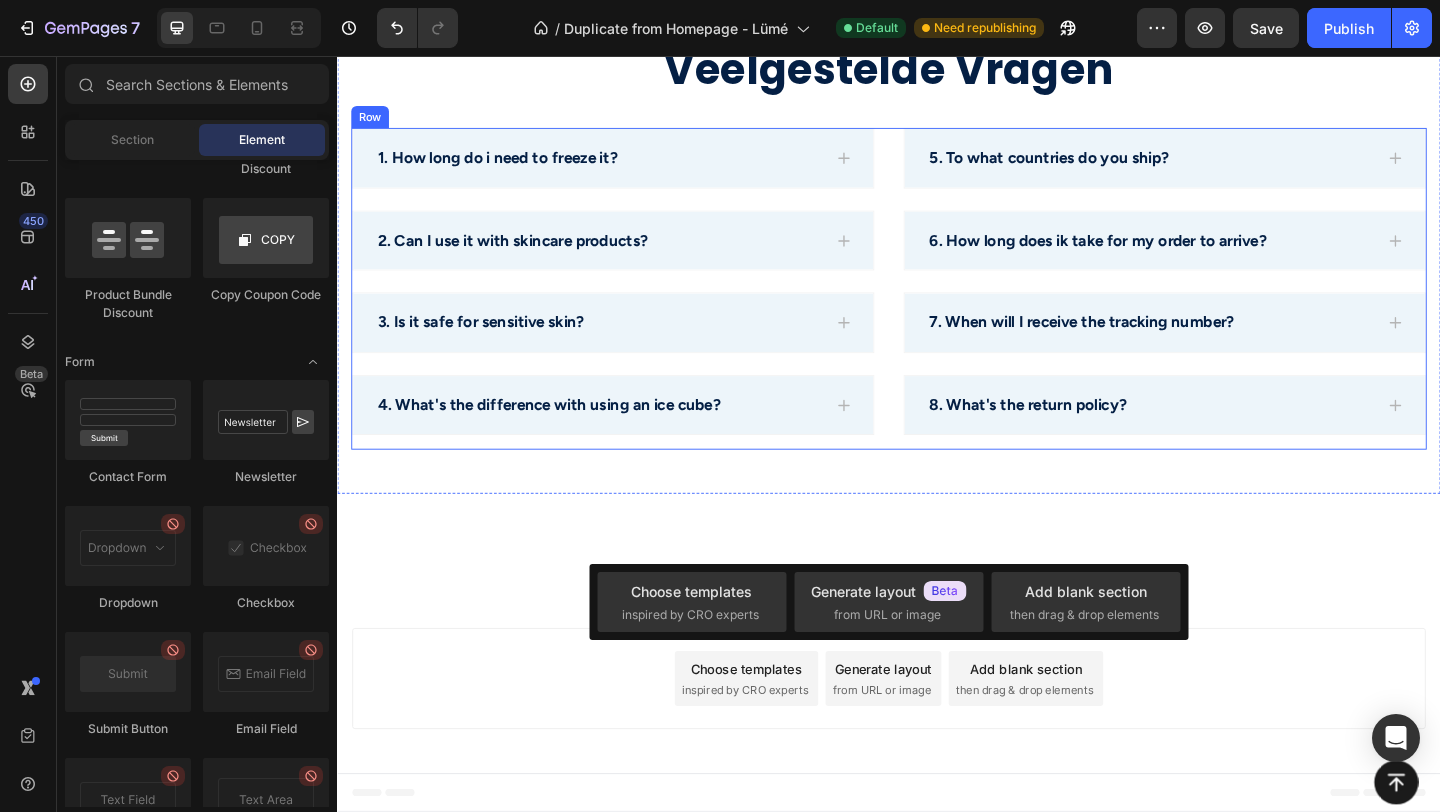 click on "veelgestelde vragen Heading Row
1. How long do i need to freeze it?
2. Can I use it with skincare products?
3. Is it safe for sensitive skin?
4. What's the difference with using an ice cube? Accordion
5. To what countries do you ship?
6. How long does ik take for my order to arrive?
7. When will I receive the tracking number?
8. What's the return policy? Accordion Row Section 9" at bounding box center [937, 278] 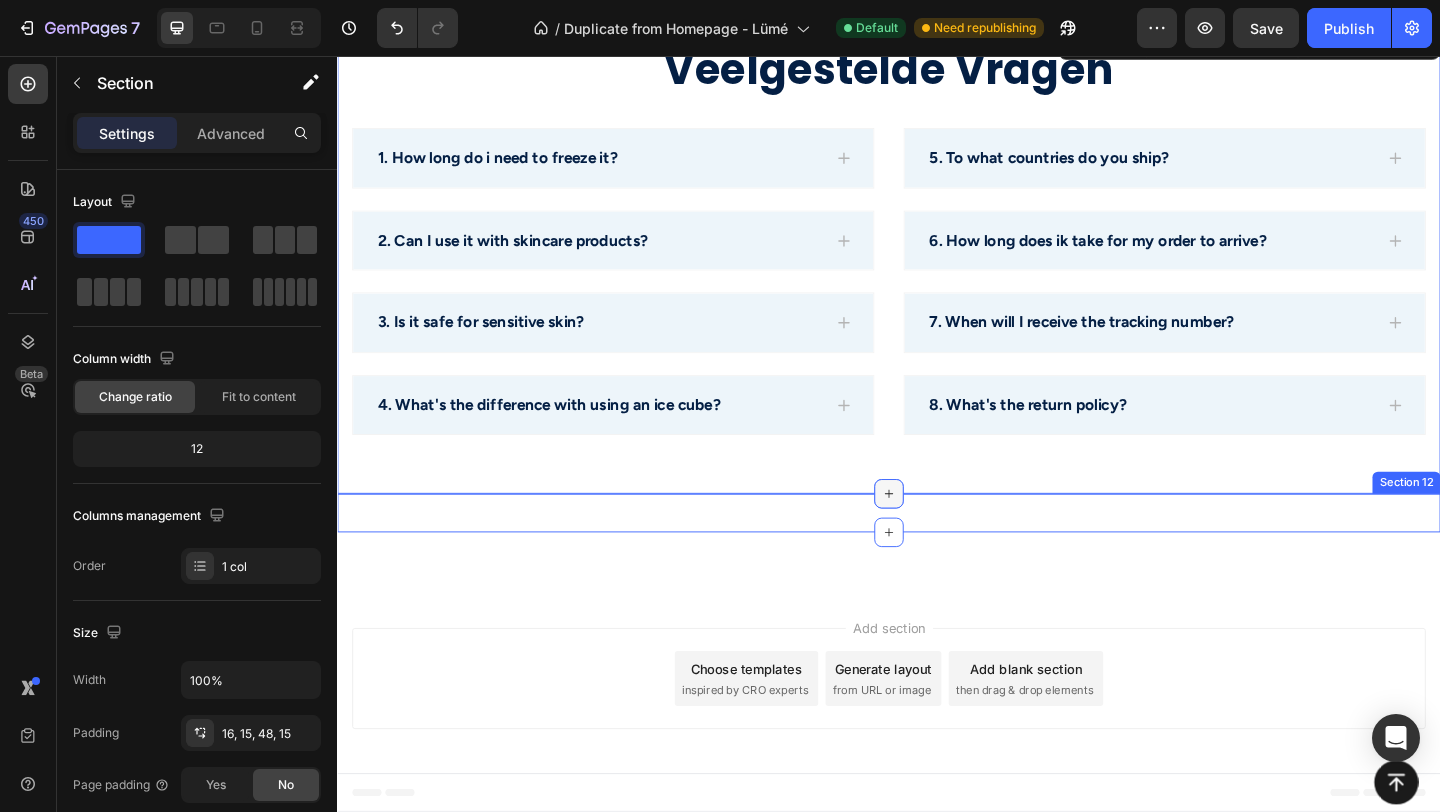 click 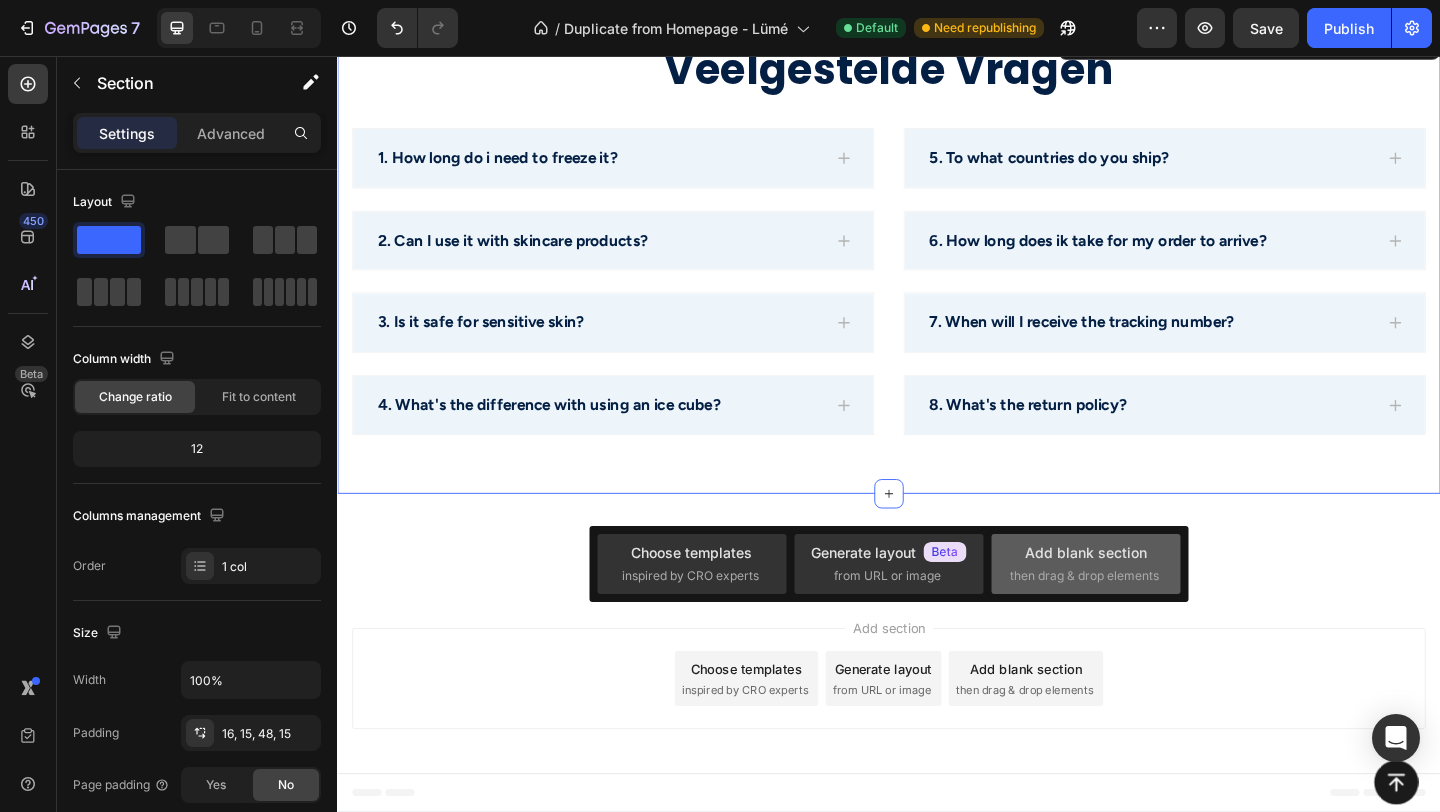 click on "then drag & drop elements" at bounding box center [1084, 576] 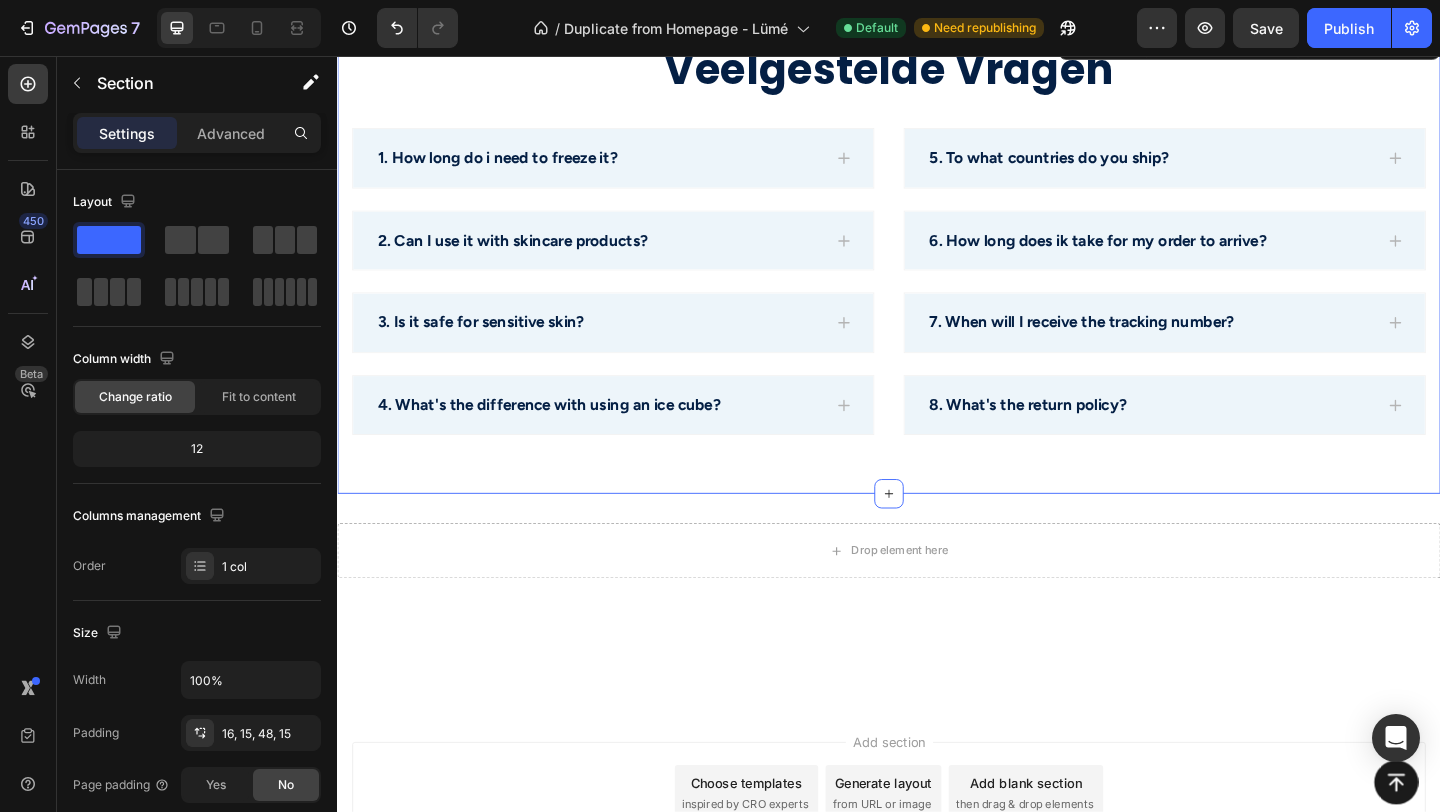 scroll, scrollTop: 4749, scrollLeft: 0, axis: vertical 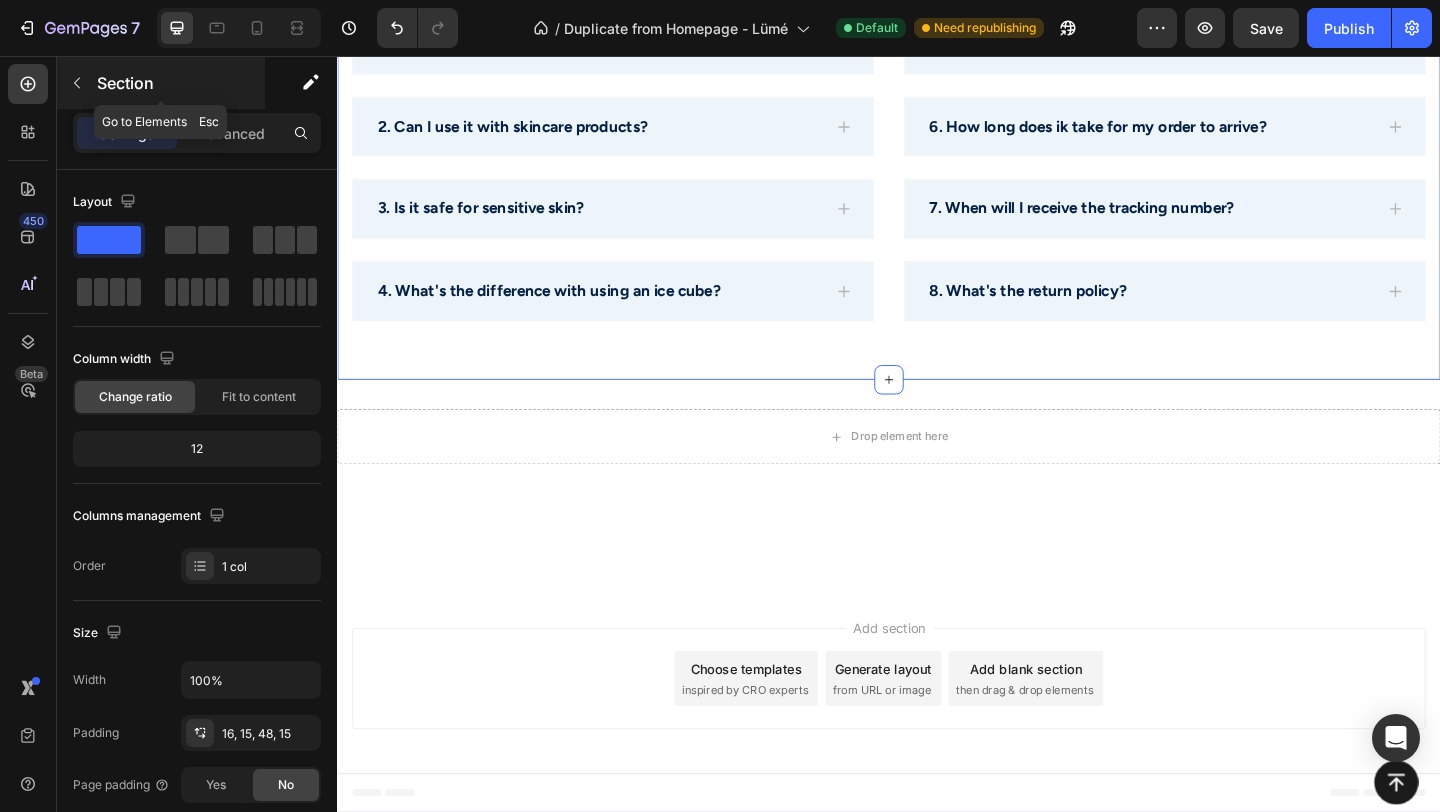 click at bounding box center [77, 83] 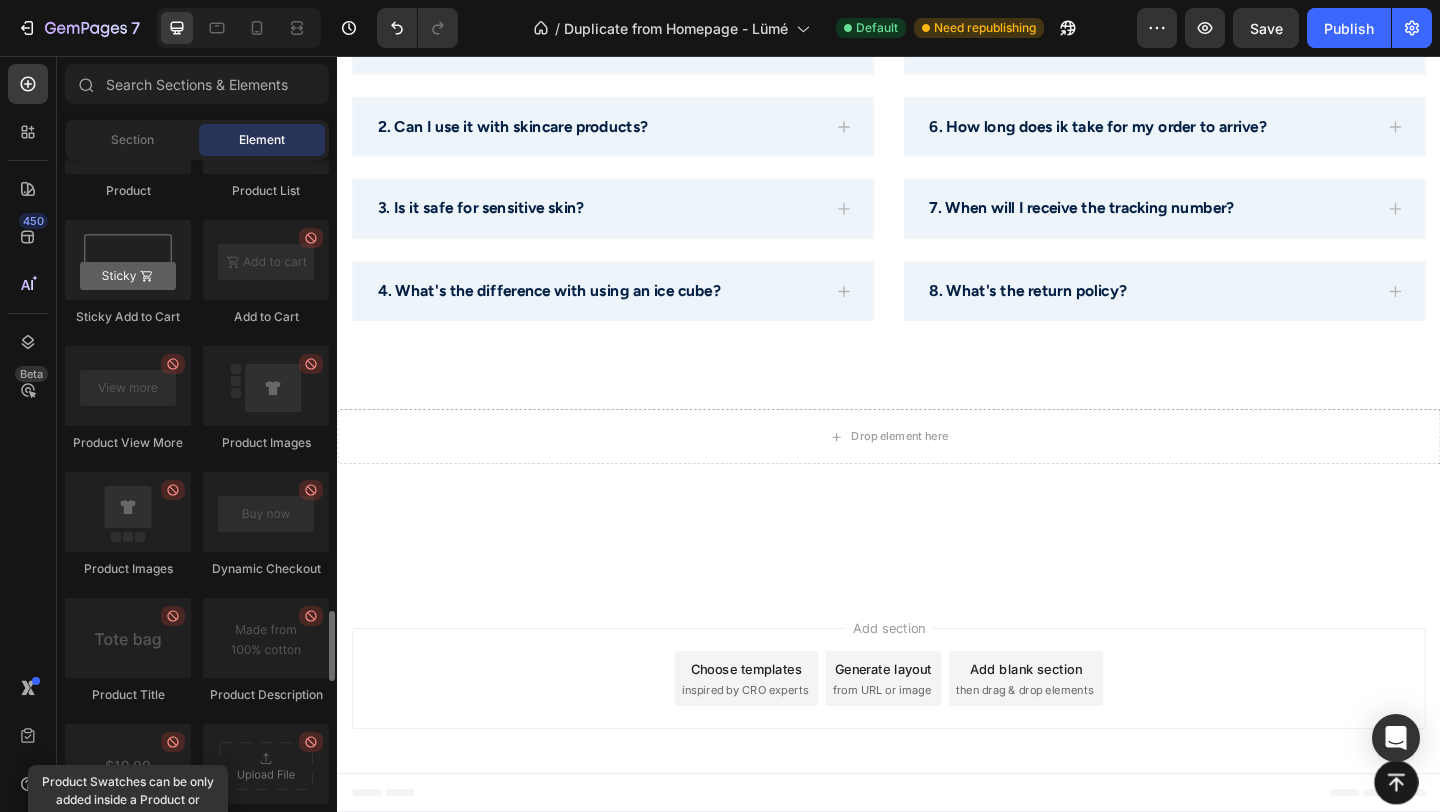 scroll, scrollTop: 2722, scrollLeft: 0, axis: vertical 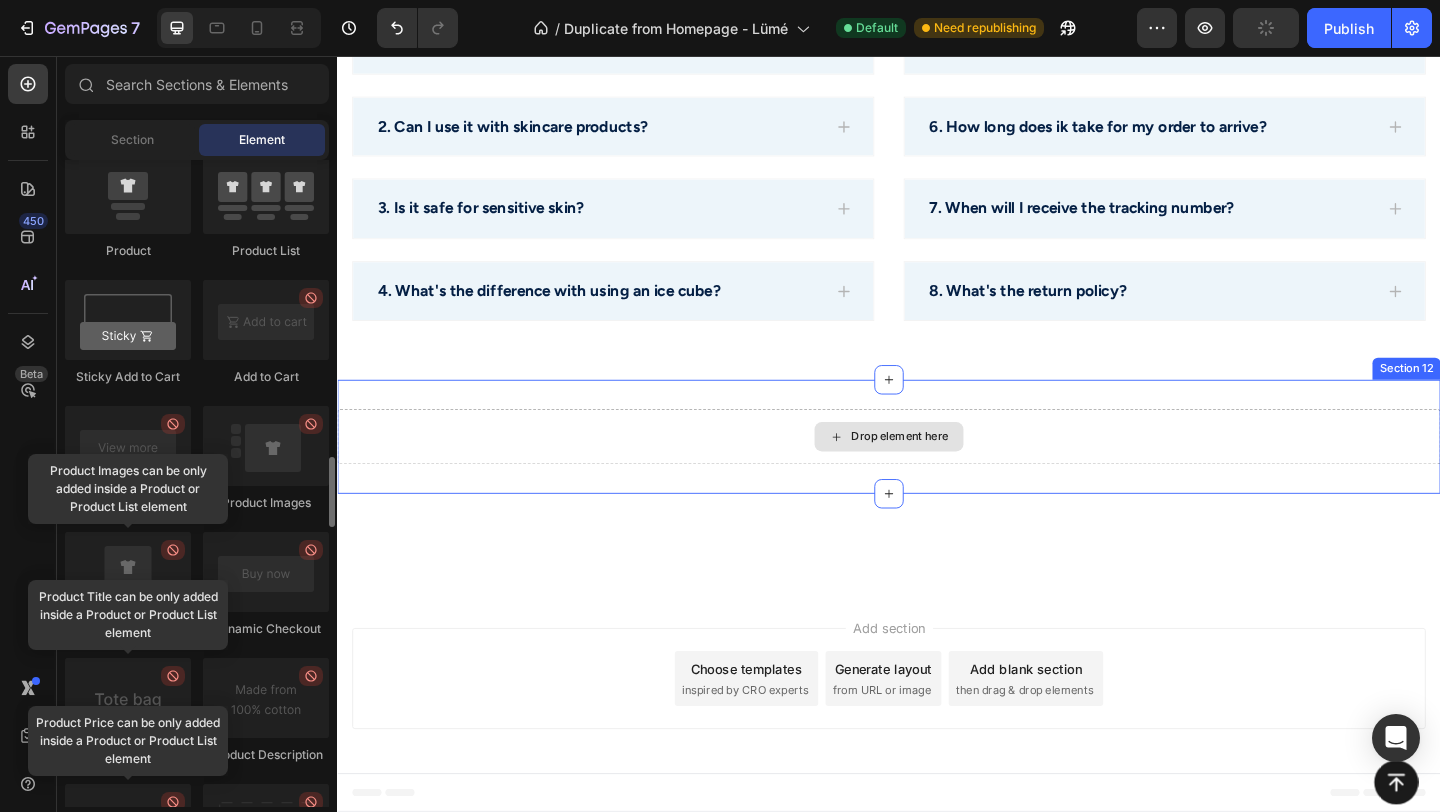 click on "Drop element here" at bounding box center (937, 470) 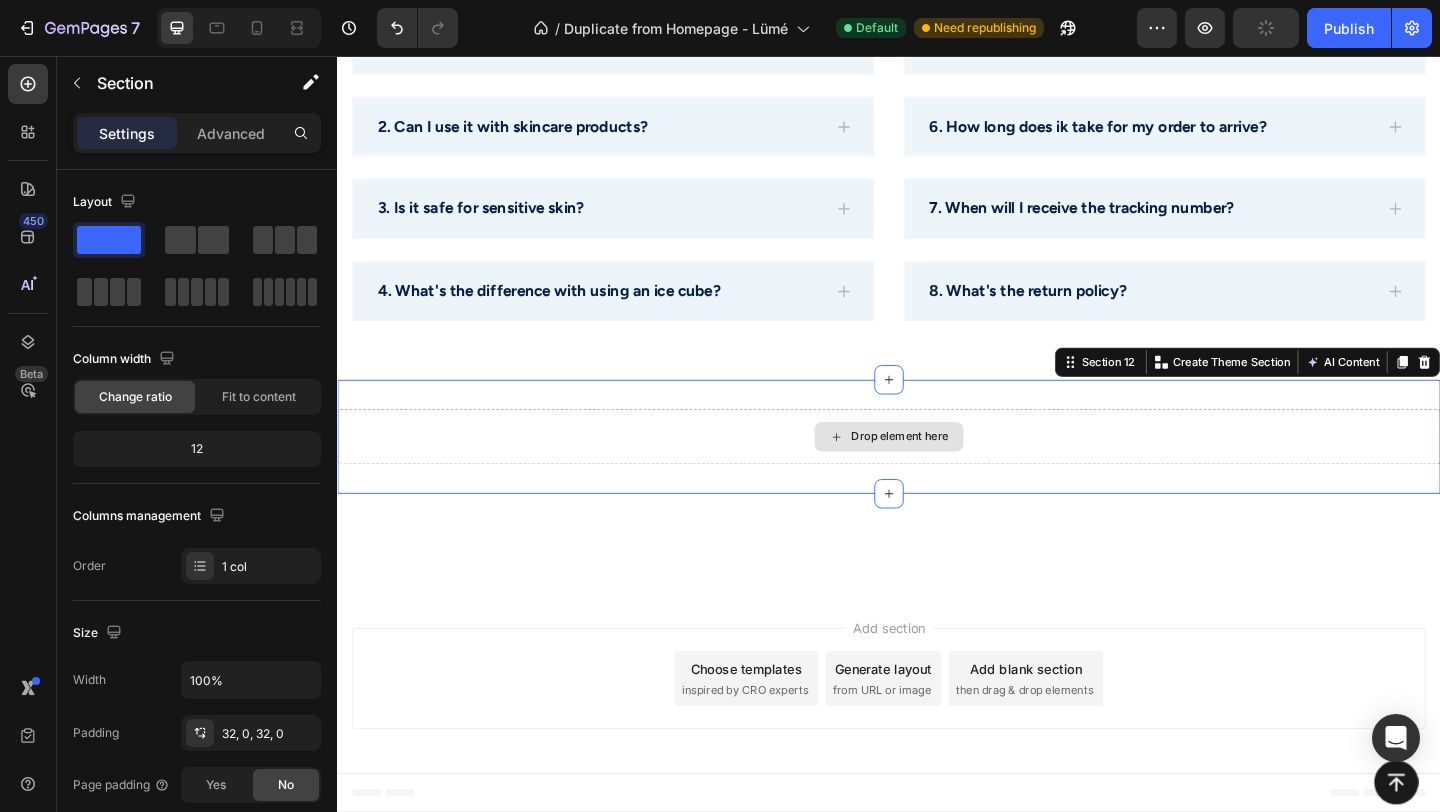click on "Drop element here" at bounding box center (937, 470) 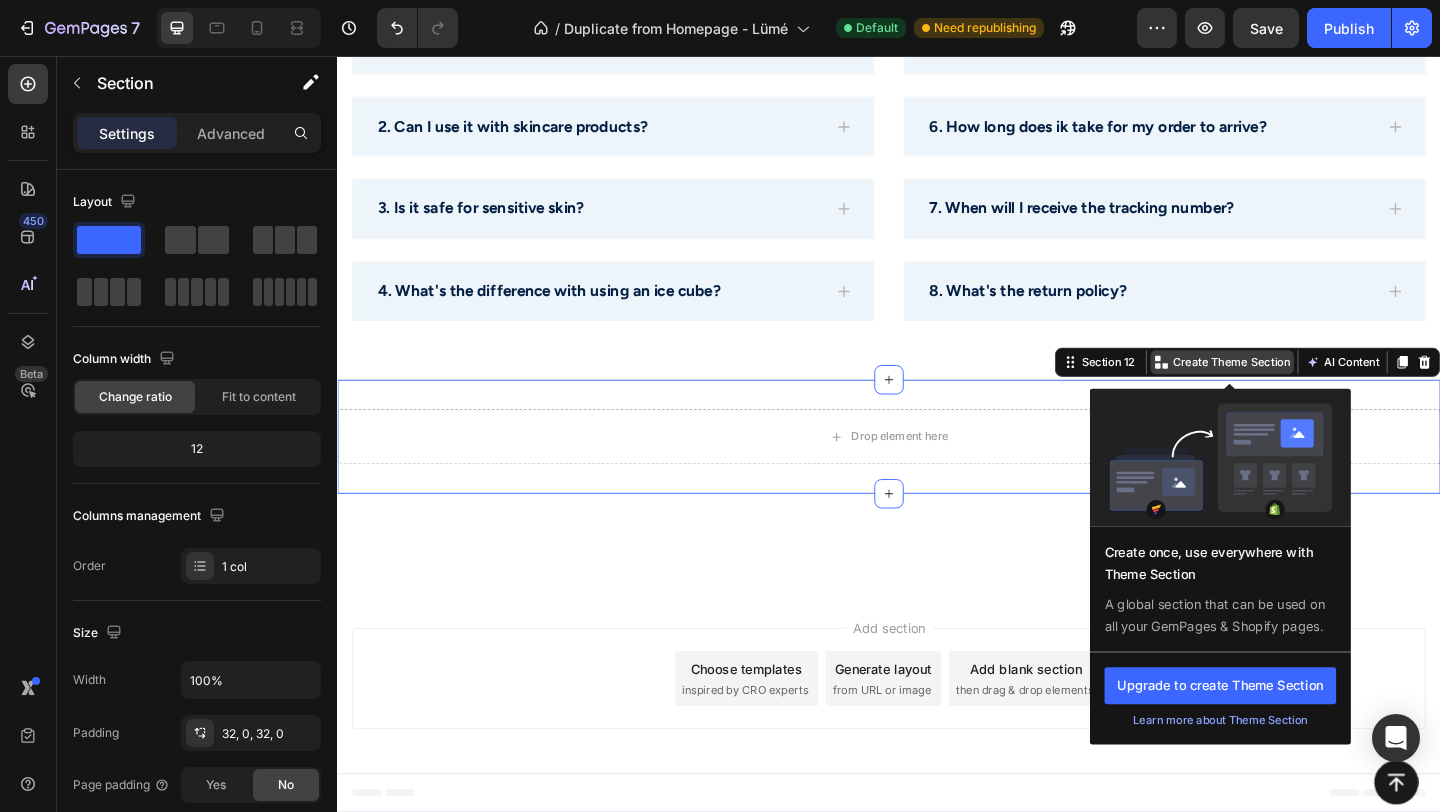 click on "Create Theme Section" at bounding box center (1310, 389) 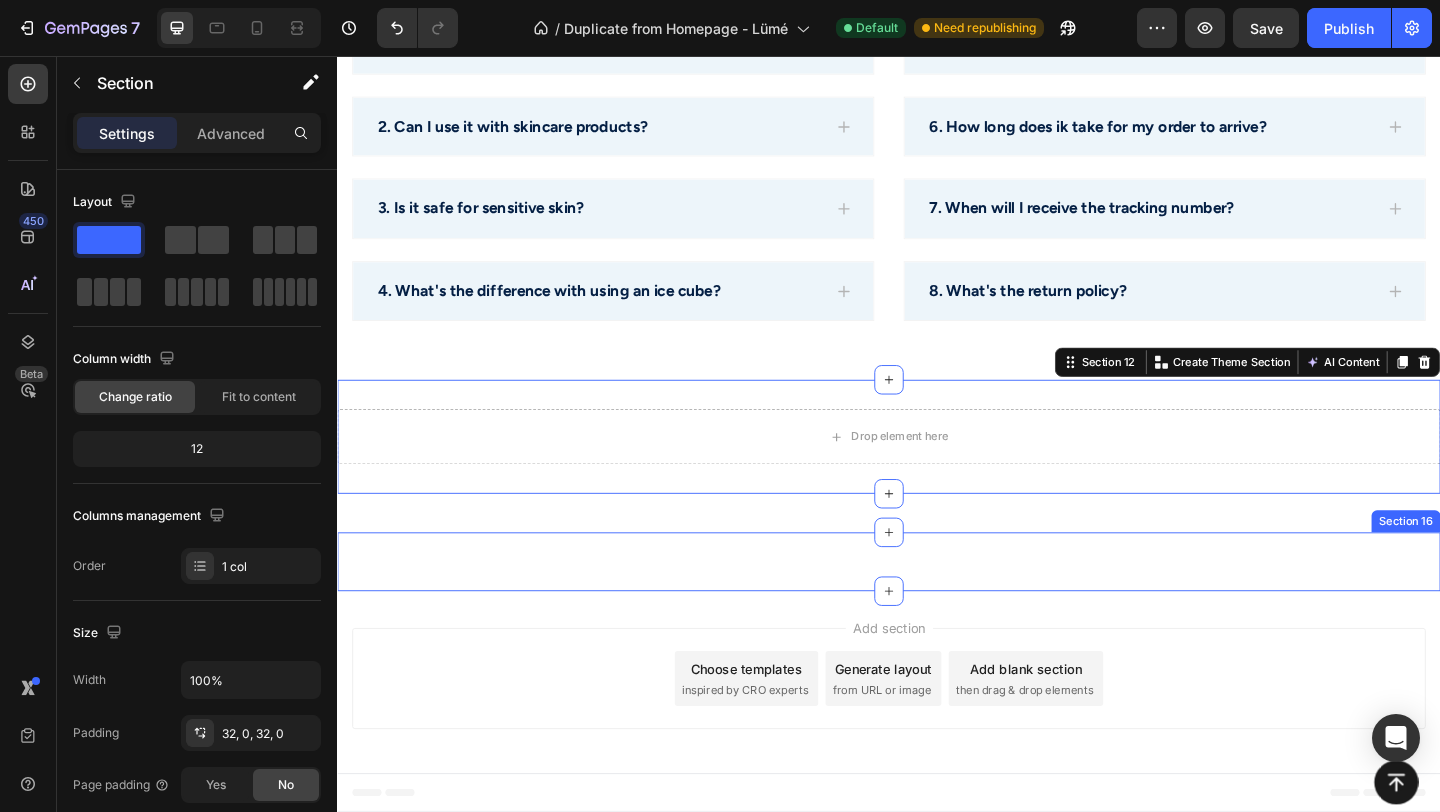 click on "Wat Onze Klanten Zeggen Heading Icon Icon Icon Icon Icon Icon List Icon Icon Icon Icon
Icon Icon List Rita Carroll Text Block "Love it! Great for summer! Good taste, it really owns up to its name “sparkling”, cold with bubbles and lime flavor. When I want that soda feel without drinking a soda, I grab for one of this." Text Block Row Icon Icon Icon Icon
Icon Icon List Maria Min Text Block "Love it! Great for summer! Good taste, it really owns up to its name “sparkling”, cold with bubbles and lime flavor. When I want that soda feel without drinking a soda, I grab for one of this." Text Block Row Icon Icon Icon Icon
Icon Icon List Max Sero Text Block "Love it! Great for summer! Good taste, it really owns up to its name “sparkling”, cold with bubbles and lime flavor. When I want that soda feel without drinking a soda, I grab for one of this." Text Block Row Icon Icon Icon Icon
Icon Icon List Max Sero Text Block Text Block Row Icon Icon" at bounding box center (937, 606) 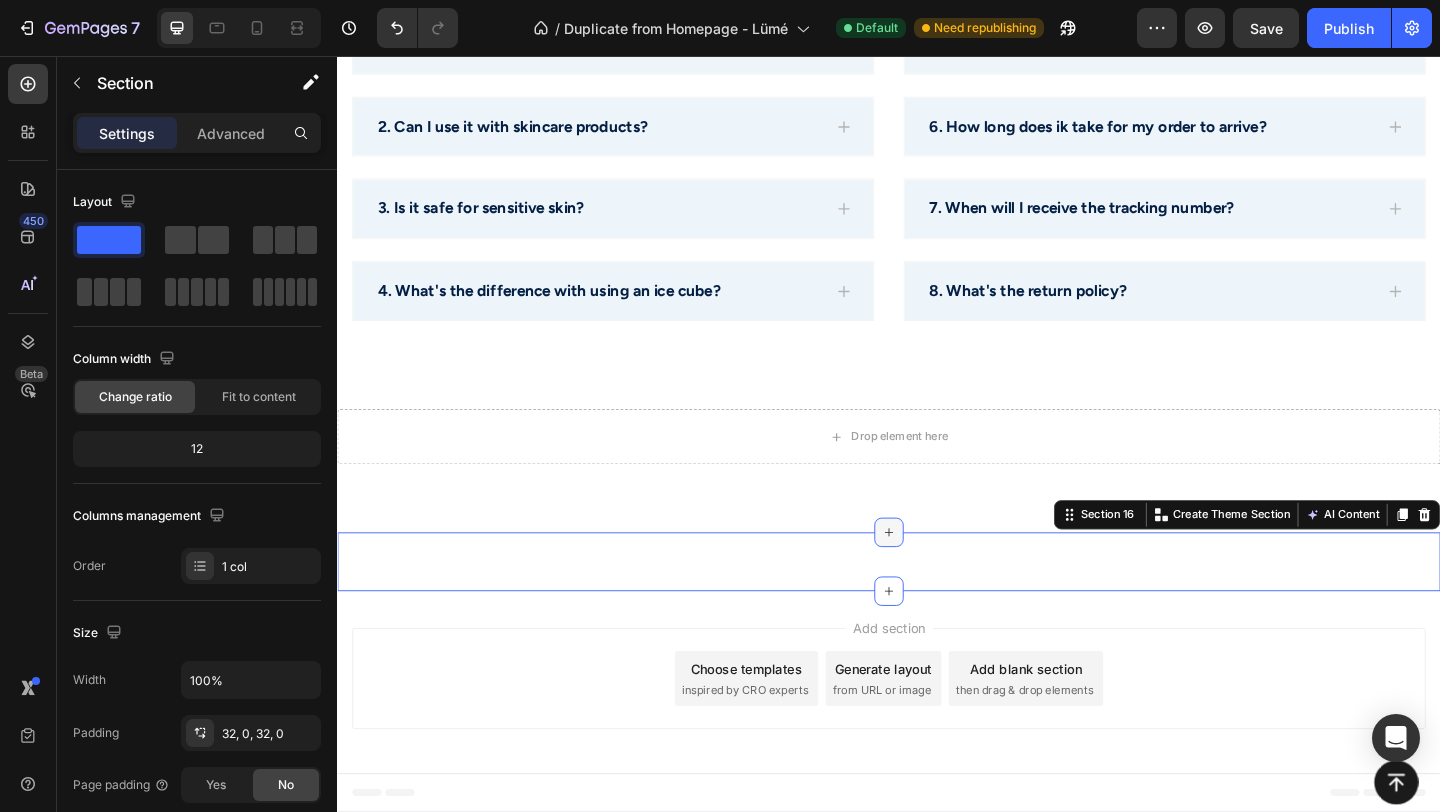 click 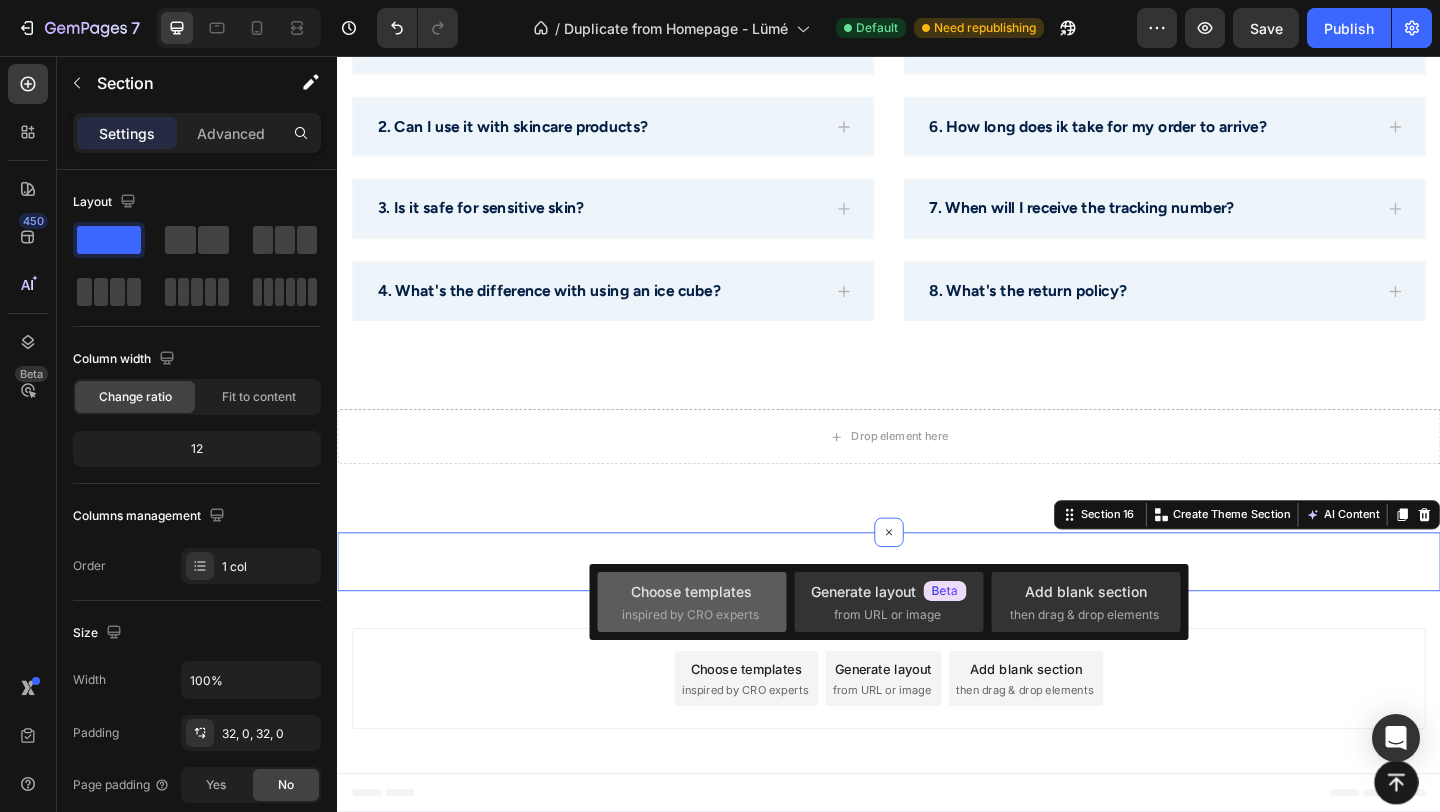 click on "Choose templates  inspired by CRO experts" at bounding box center [692, 602] 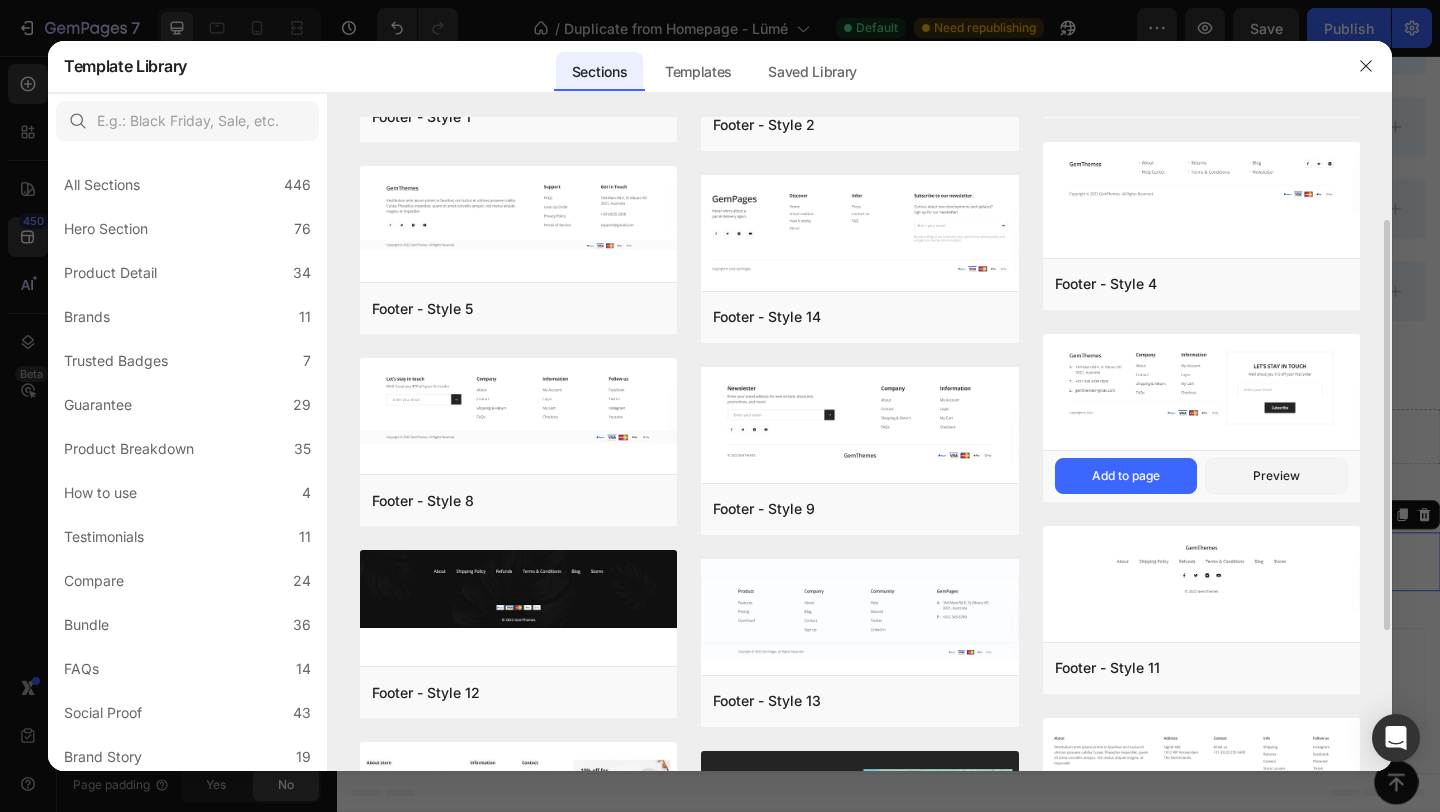 scroll, scrollTop: 163, scrollLeft: 0, axis: vertical 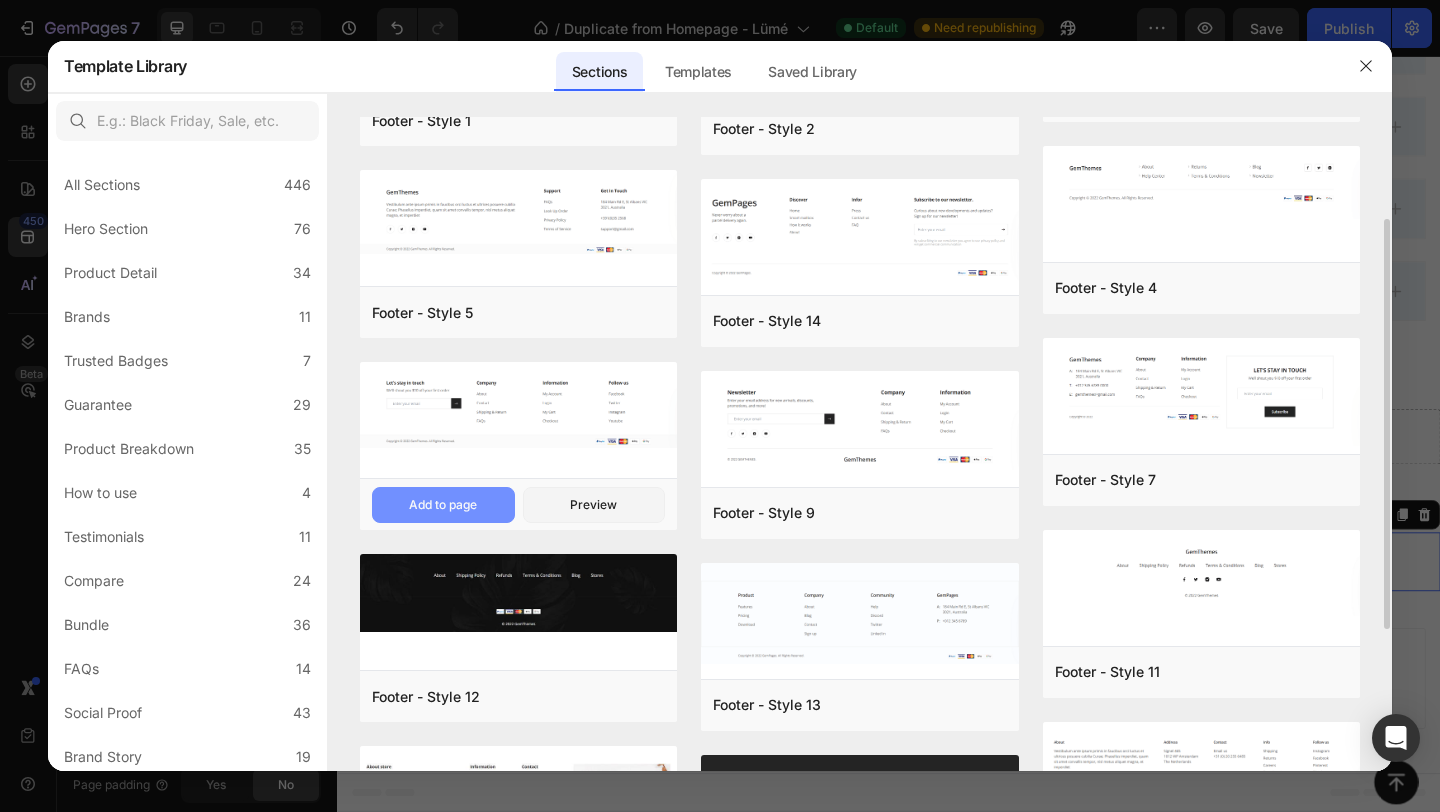 click on "Add to page" at bounding box center [443, 505] 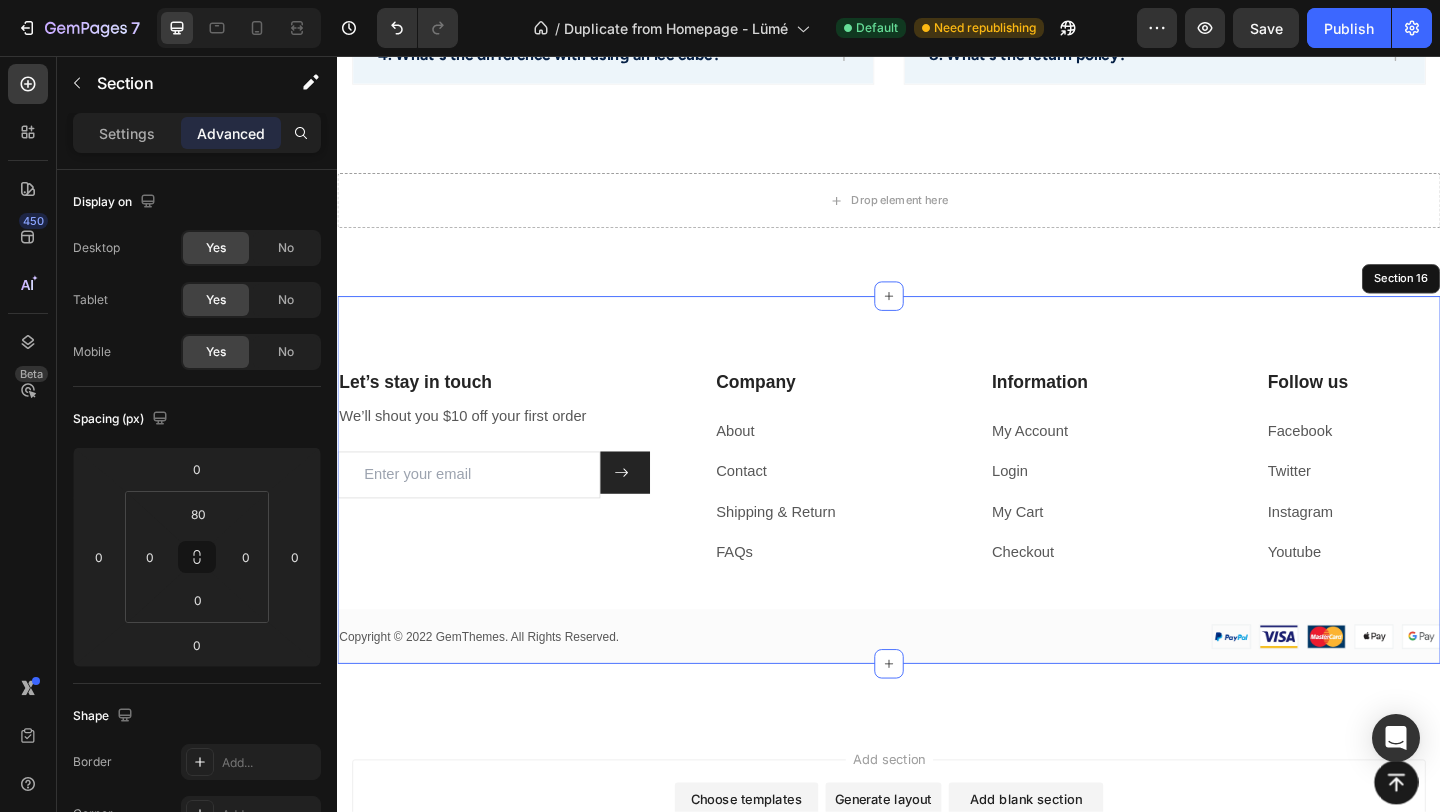 scroll, scrollTop: 5149, scrollLeft: 0, axis: vertical 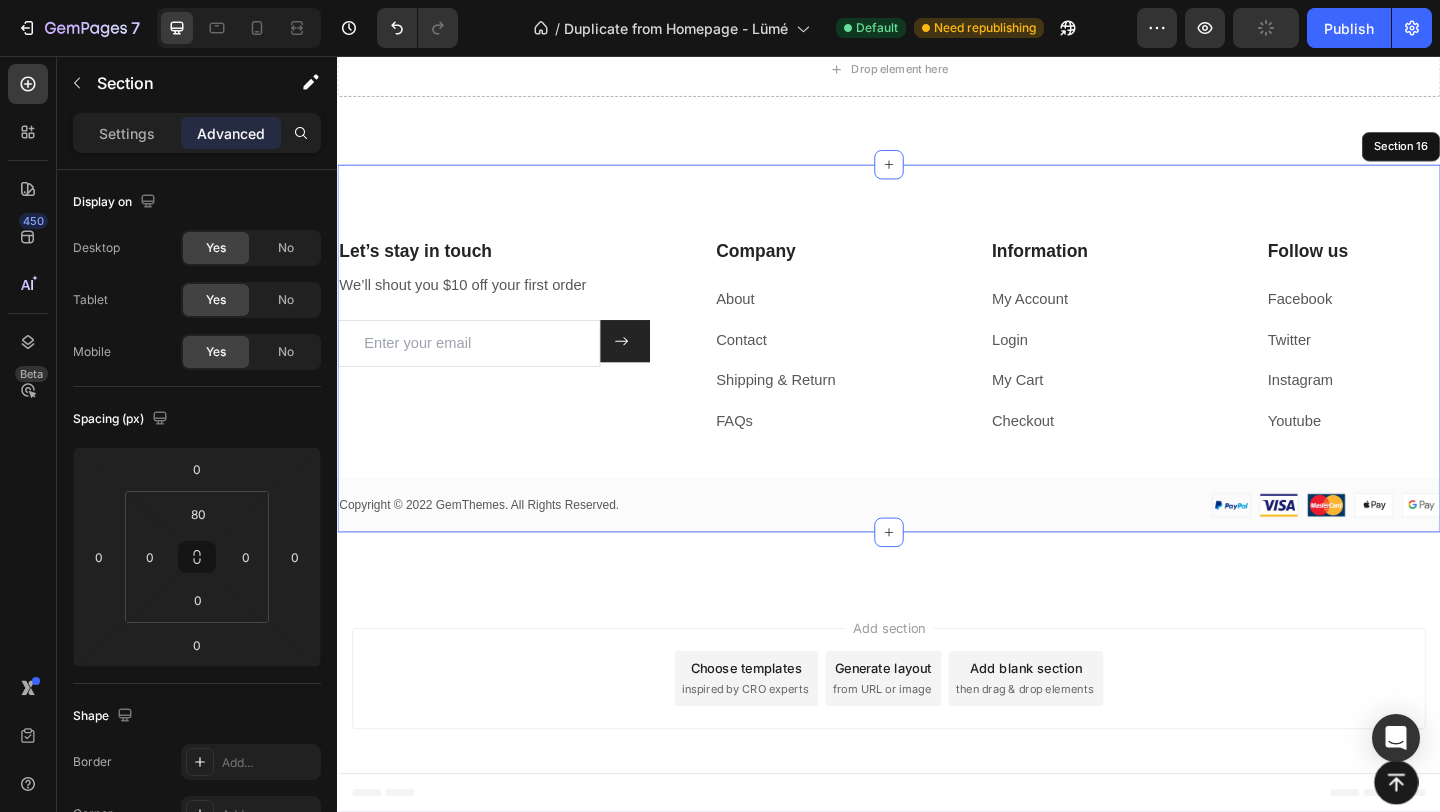click on "Let’s stay in touch Heading We’ll shout you $10 off your first order Text block Email Field
Submit Button Row Newsletter Row Company Heading About Text block Contact Text block Shipping & Return Text block FAQs Text block Information Heading My Account Text block Login Text block My Cart Text block Checkout Text block Row Follow us Heading Facebook Text block Twitter Text block Instagram Text block Youtube Text block Row Copyright © 2022 GemThemes. All Rights Reserved. Text block Image Row Row Section 16" at bounding box center (937, 373) 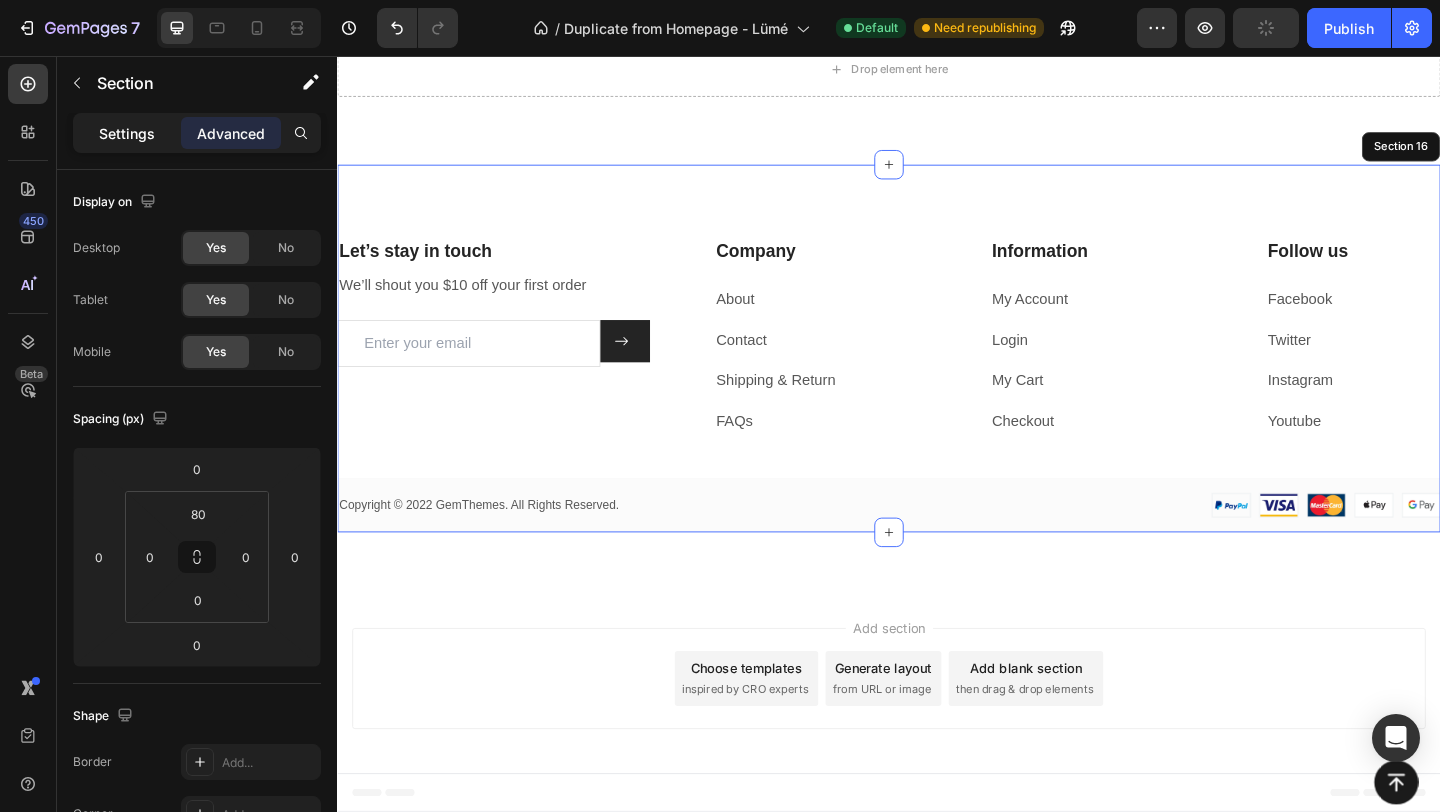 click on "Settings" 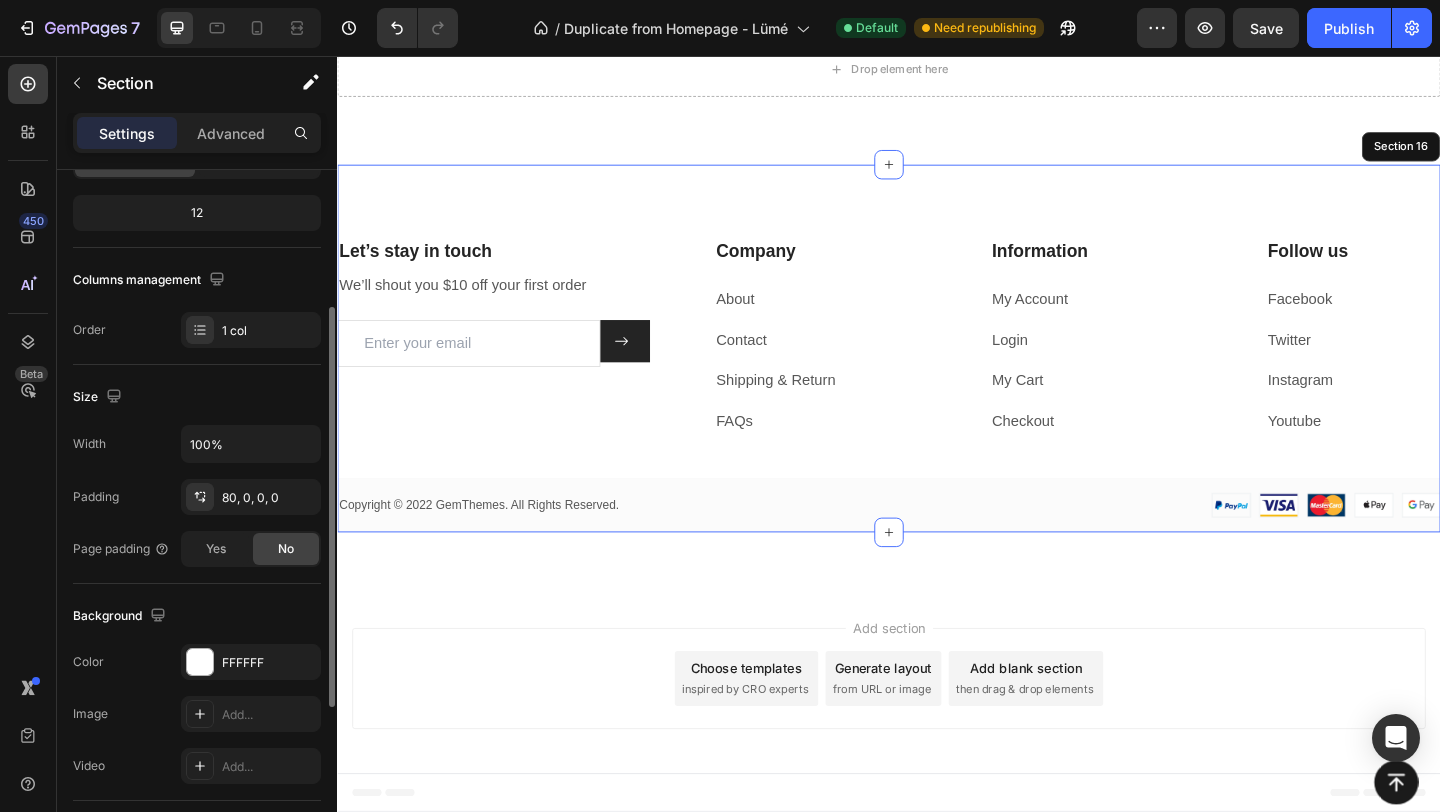 scroll, scrollTop: 237, scrollLeft: 0, axis: vertical 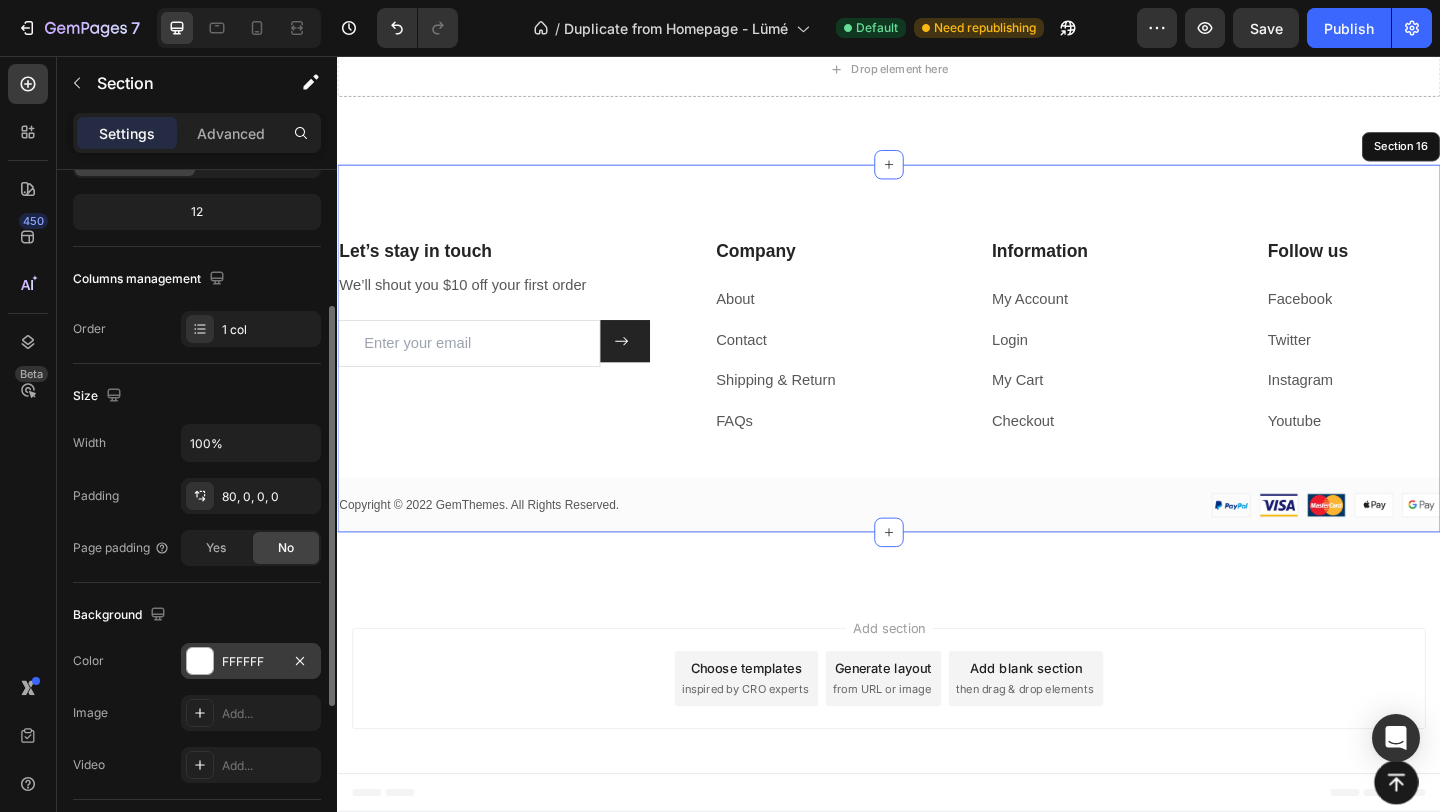 click at bounding box center (200, 661) 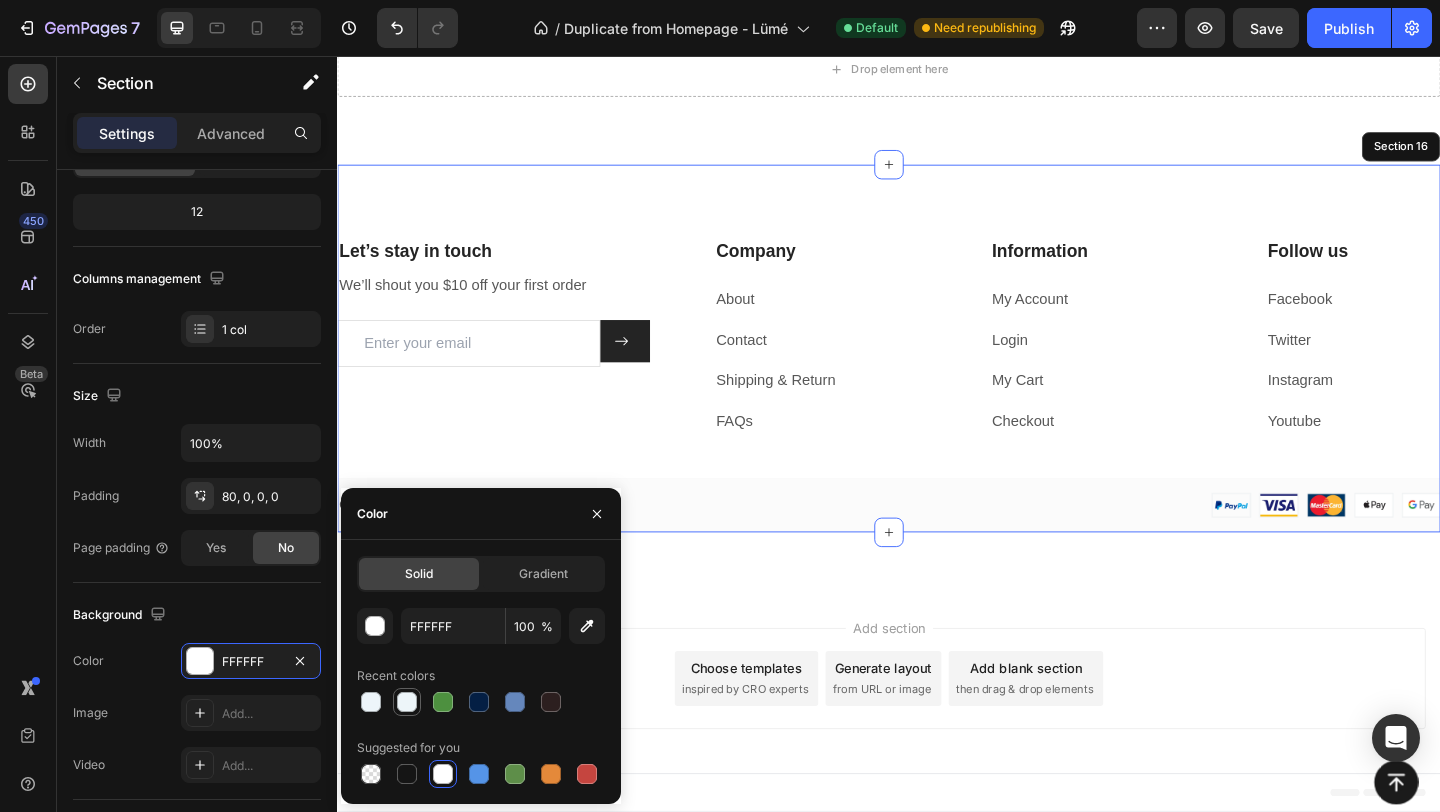 click at bounding box center (407, 702) 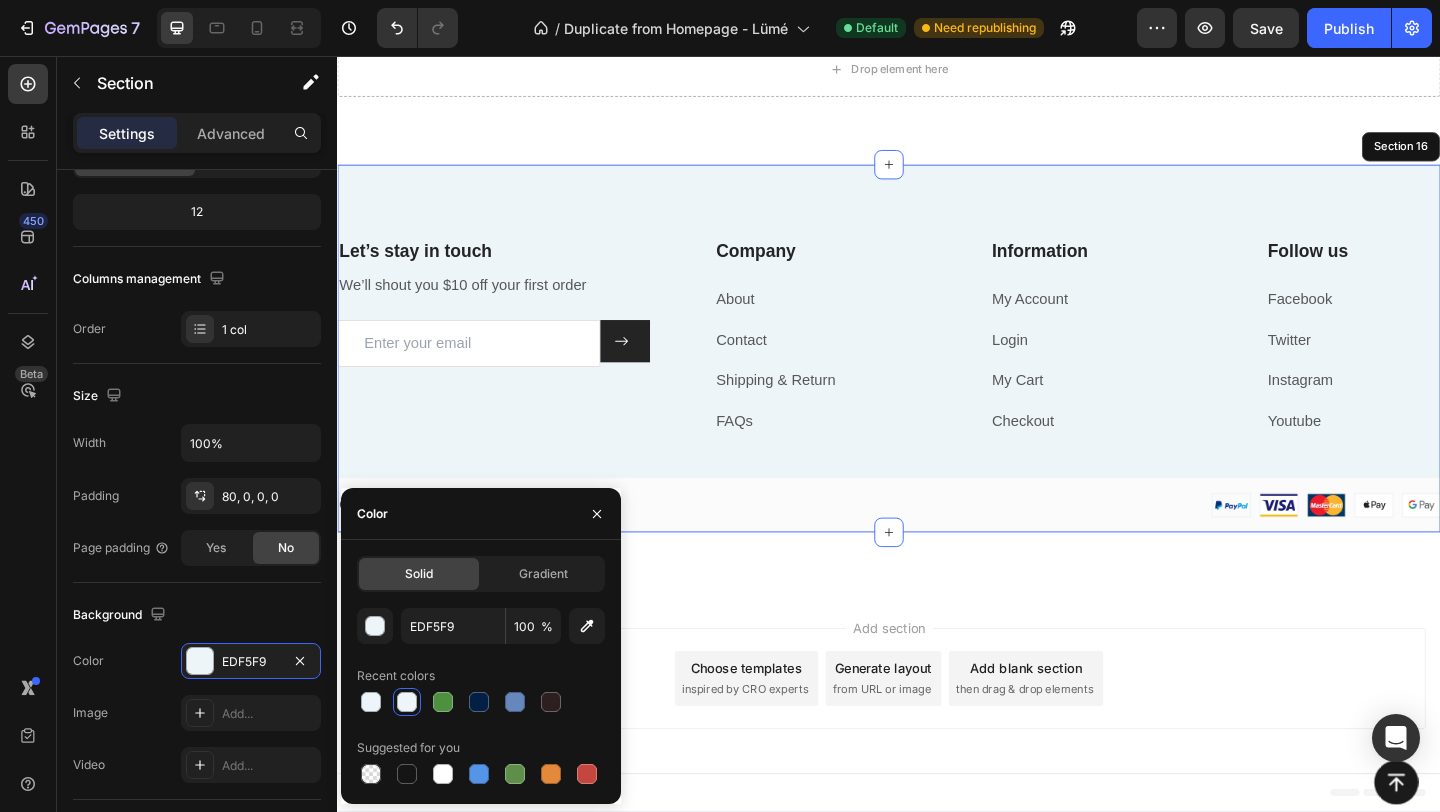 click at bounding box center (407, 702) 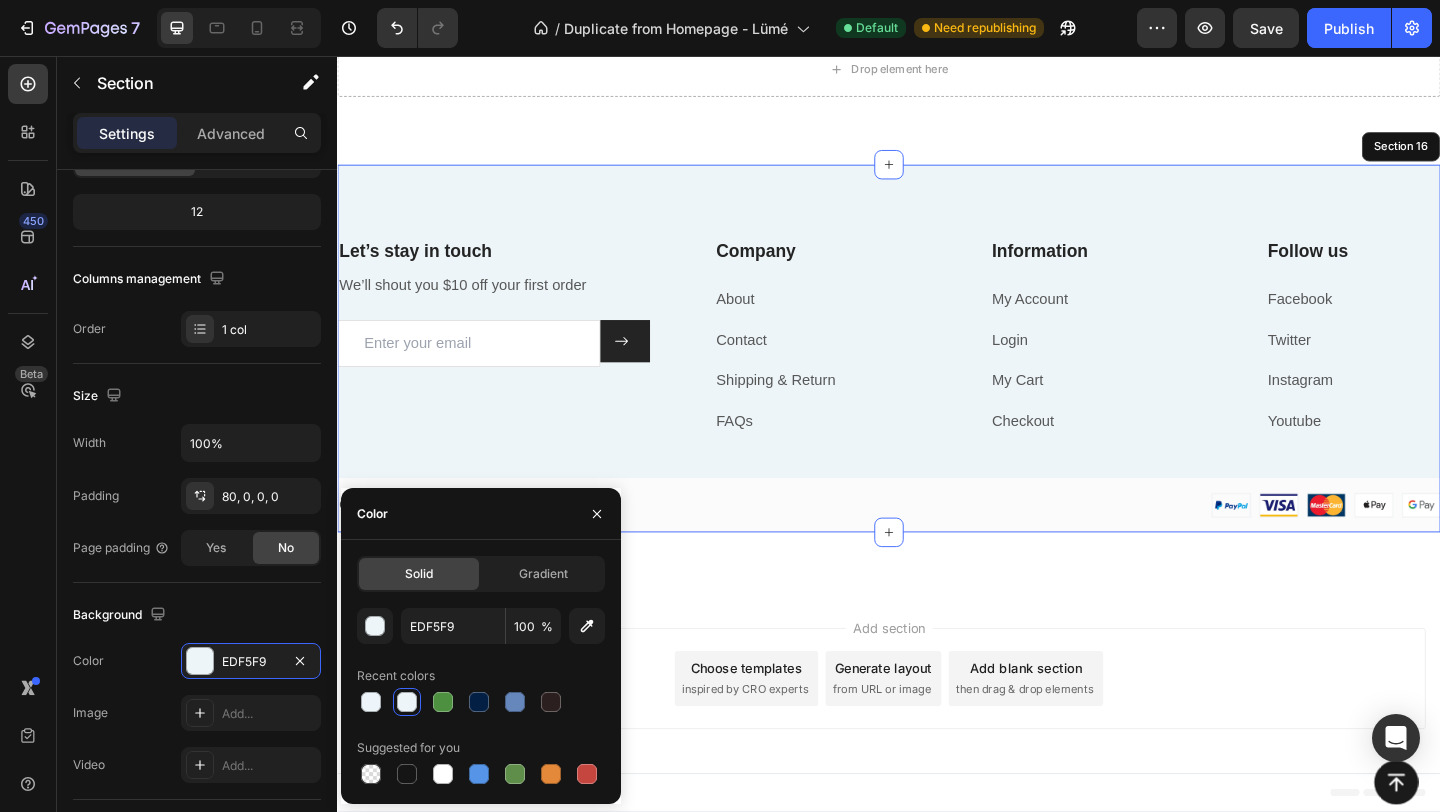 click on "Let’s stay in touch Heading We’ll shout you $10 off your first order Text block Email Field
Submit Button Row Newsletter Row Company Heading About Text block Contact Text block Shipping & Return Text block FAQs Text block Information Heading My Account Text block Login Text block My Cart Text block Checkout Text block Row Follow us Heading Facebook Text block Twitter Text block Instagram Text block Youtube Text block Row Copyright © 2022 GemThemes. All Rights Reserved. Text block Image Row Row Section 16" at bounding box center [937, 373] 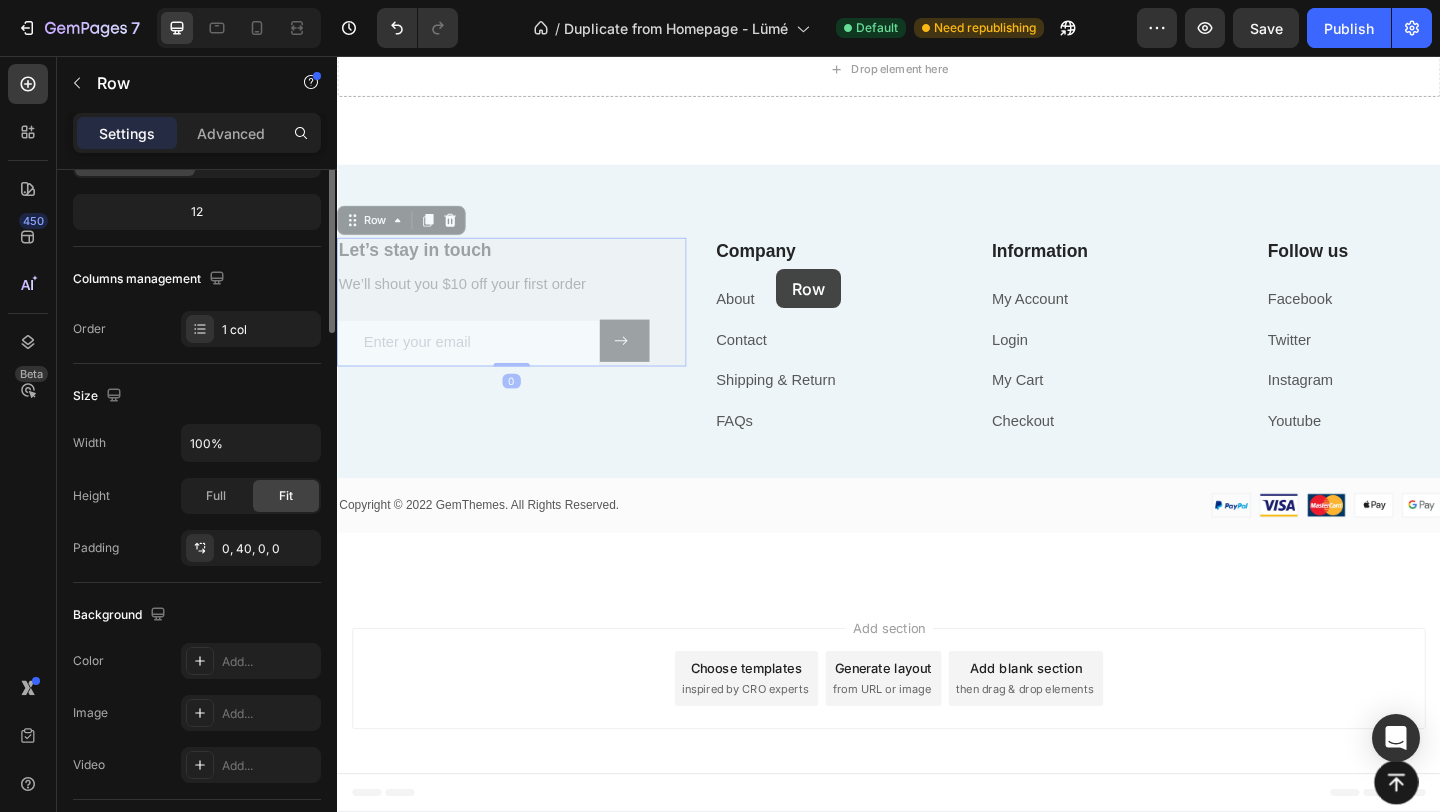 scroll, scrollTop: 0, scrollLeft: 0, axis: both 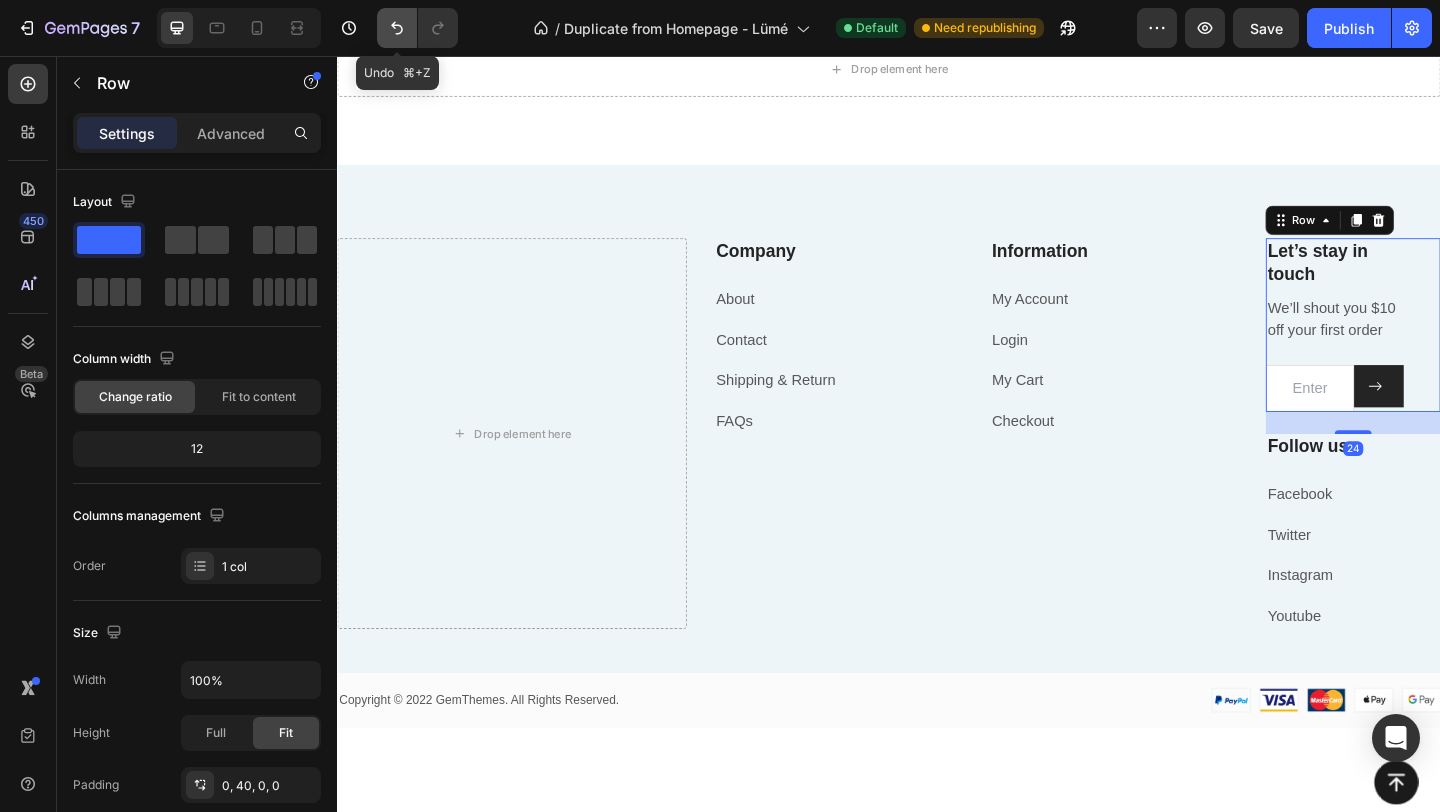 click 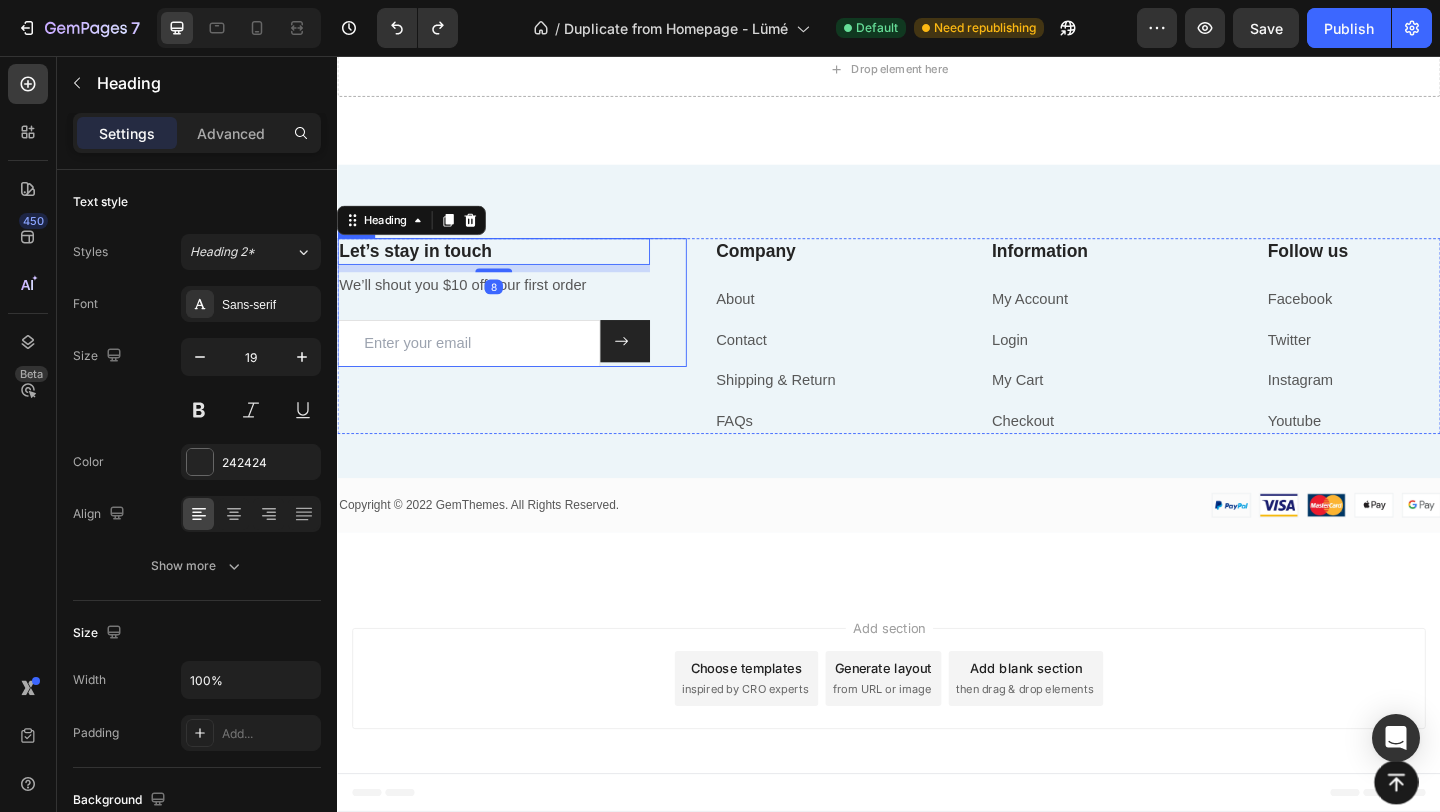 click on "Let’s stay in touch Heading   8 We’ll shout you $10 off your first order Text block Email Field
Submit Button Row Newsletter Row" at bounding box center [527, 324] 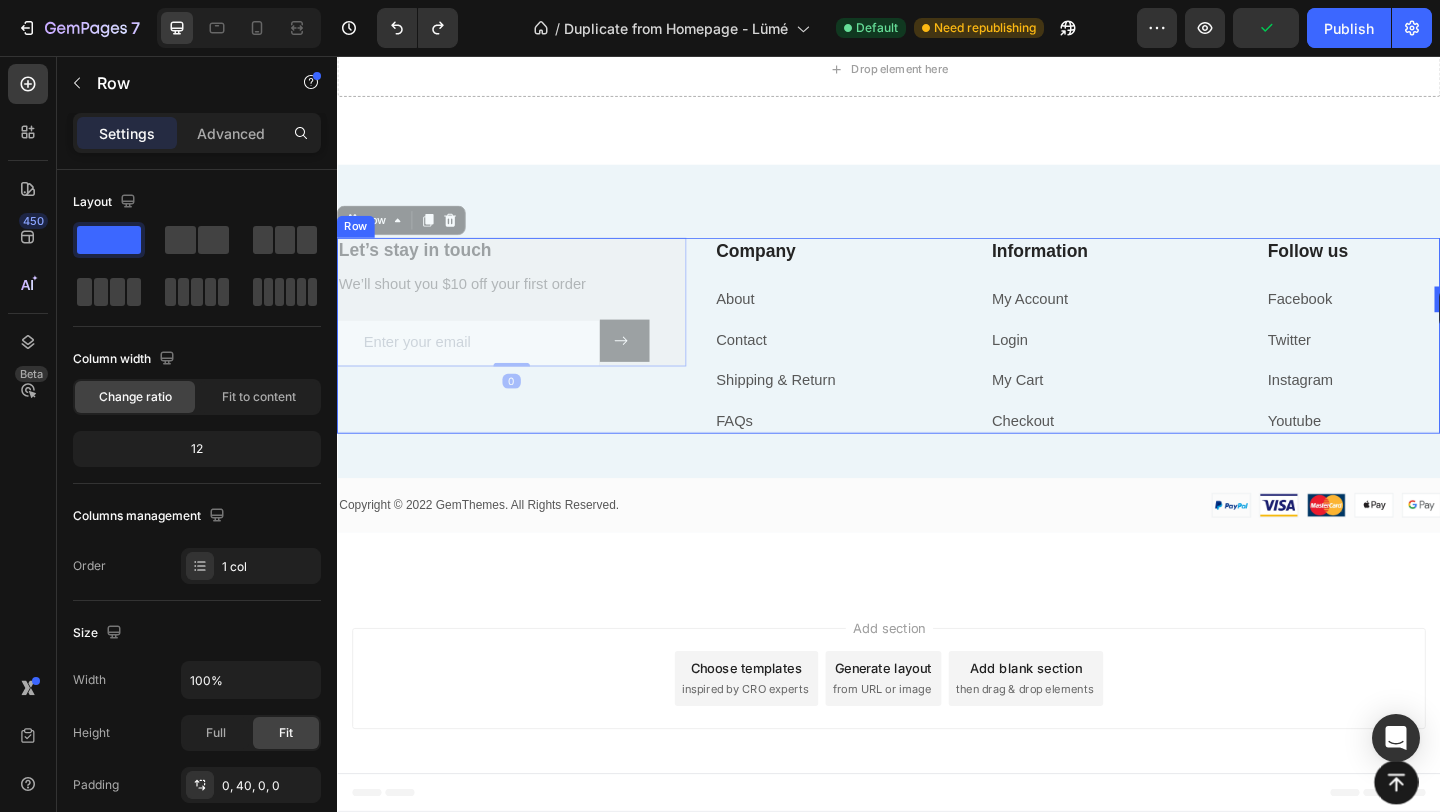drag, startPoint x: 662, startPoint y: 283, endPoint x: 1536, endPoint y: 309, distance: 874.38666 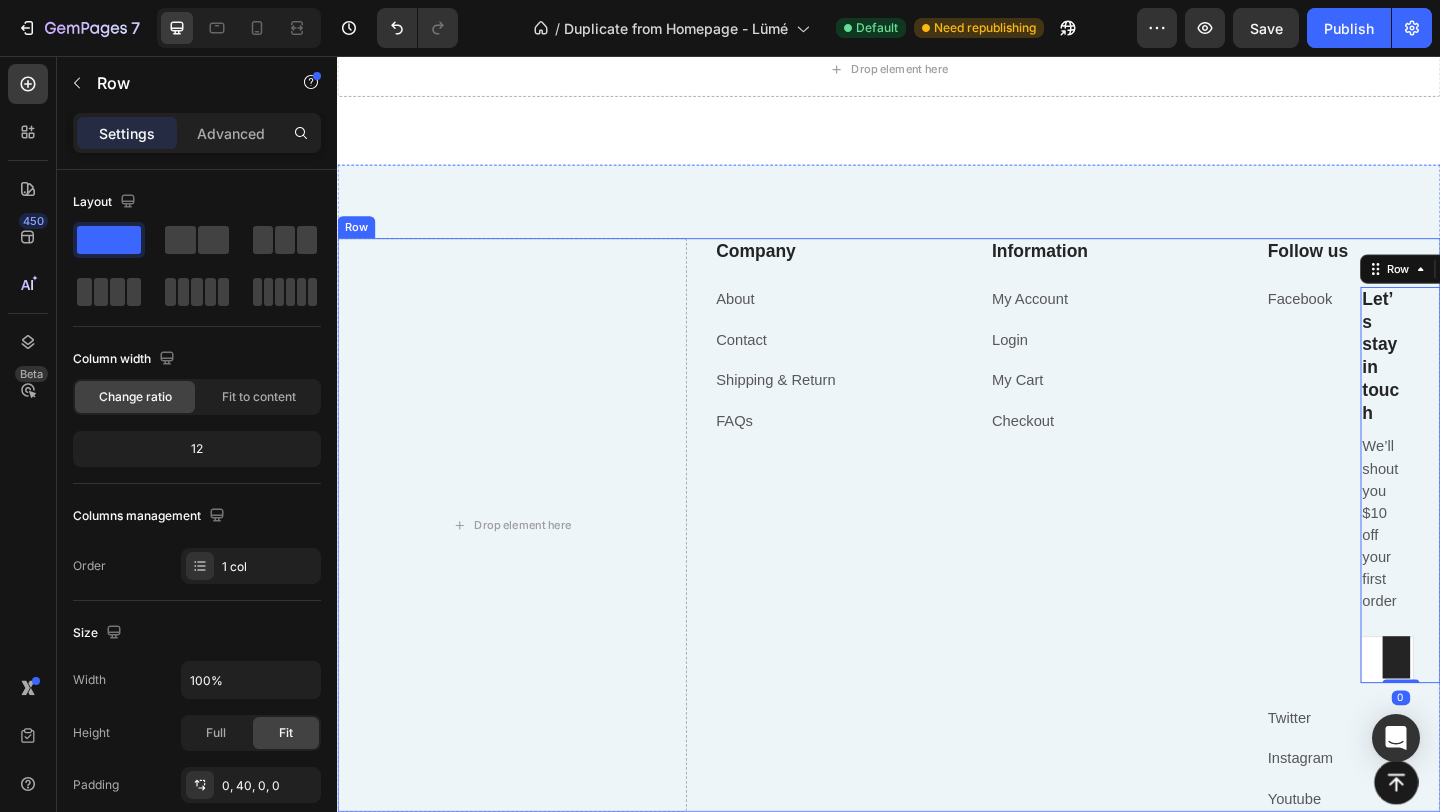 click on "Drop element here Company Heading About Text block Contact Text block Shipping & Return Text block FAQs Text block Information Heading My Account Text block Login Text block My Cart Text block Checkout Text block Row Follow us Heading Facebook Text block Let’s stay in touch Heading We’ll shout you $10 off your first order Text block Email Field
Submit Button Row Newsletter Row   0 Row Twitter Text block Instagram Text block Youtube Text block Row" at bounding box center (937, 566) 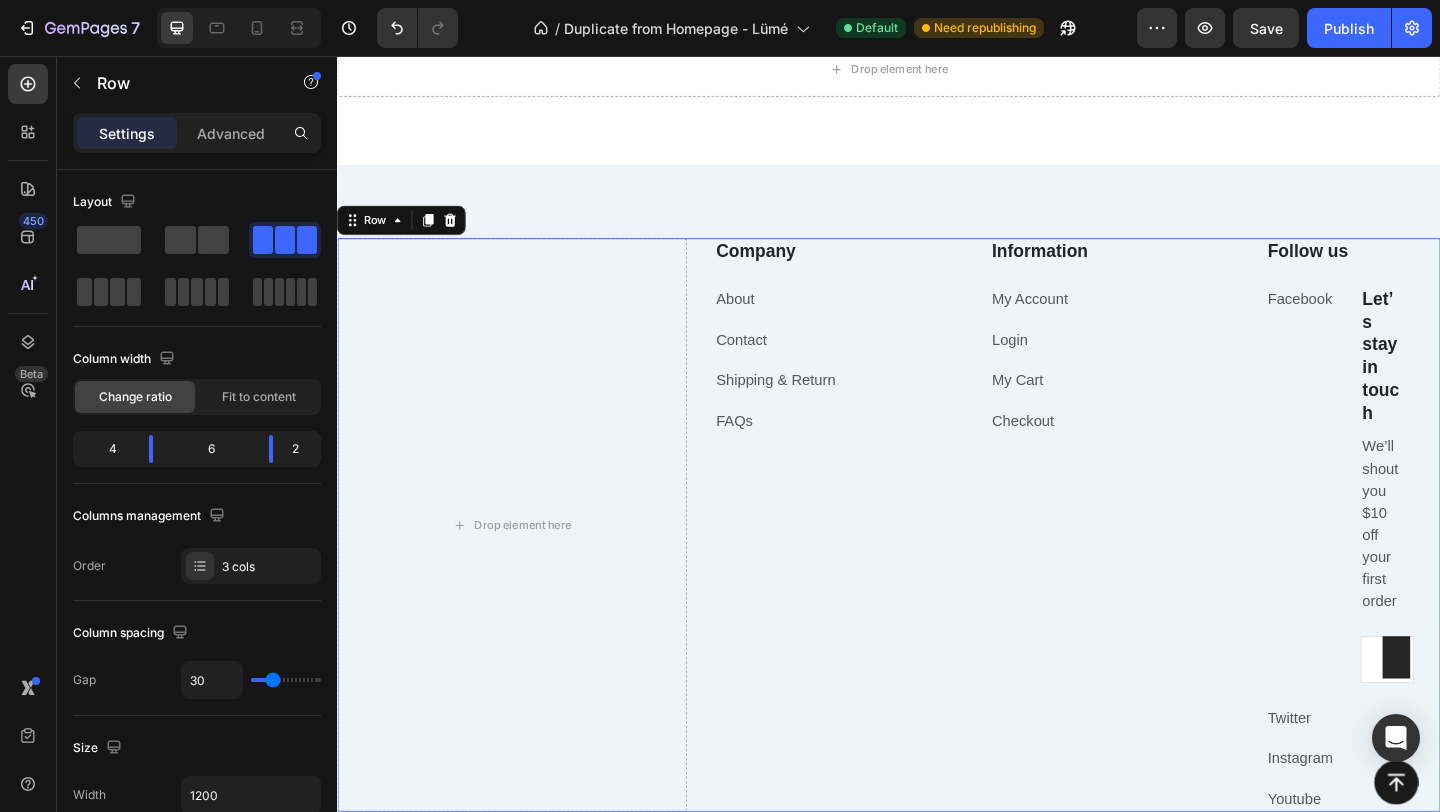 click on "Follow us Heading Facebook Text block Let’s stay in touch Heading We’ll shout you $10 off your first order Text block Email Field
Submit Button Row Newsletter Row Row Twitter Text block Instagram Text block Youtube Text block" at bounding box center (1442, 566) 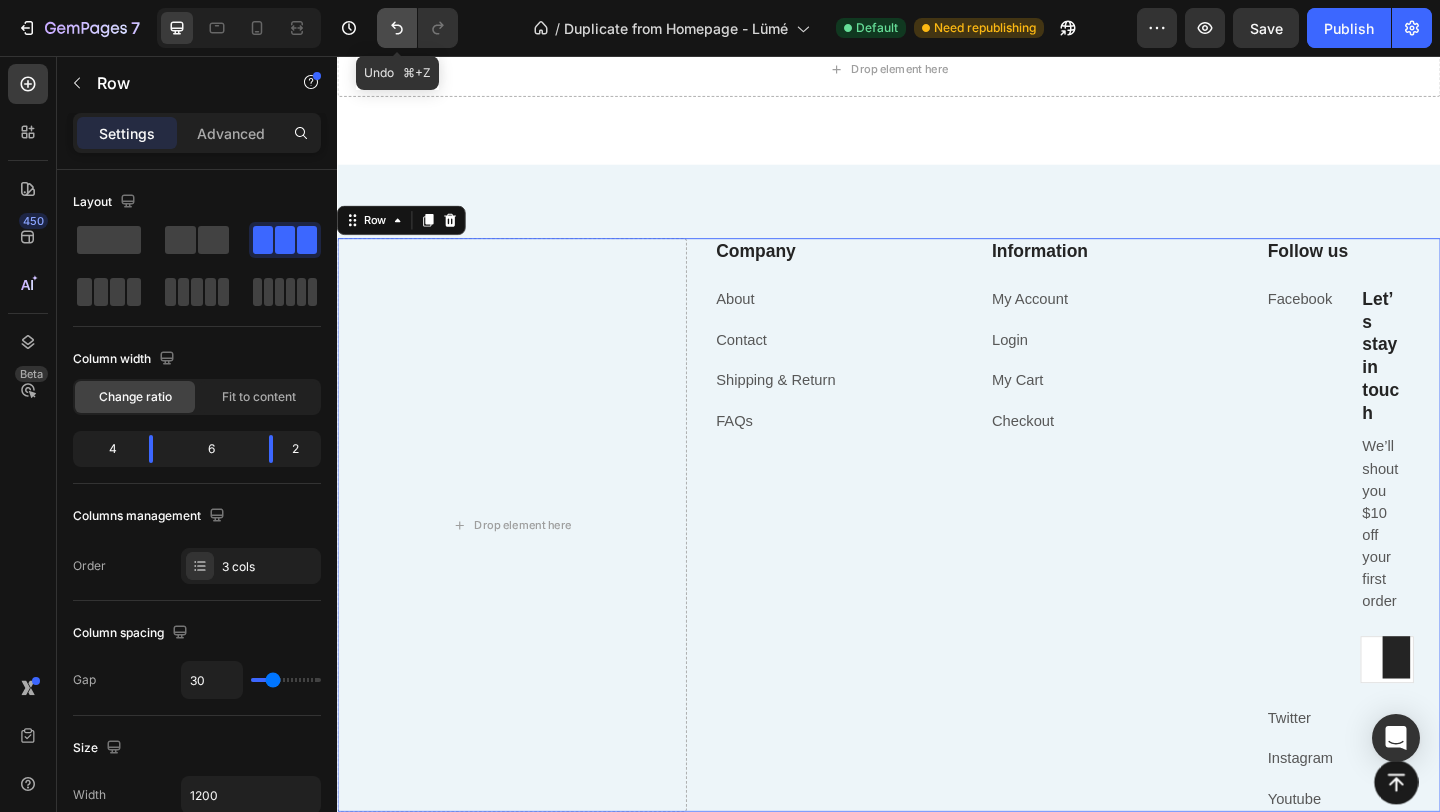 click 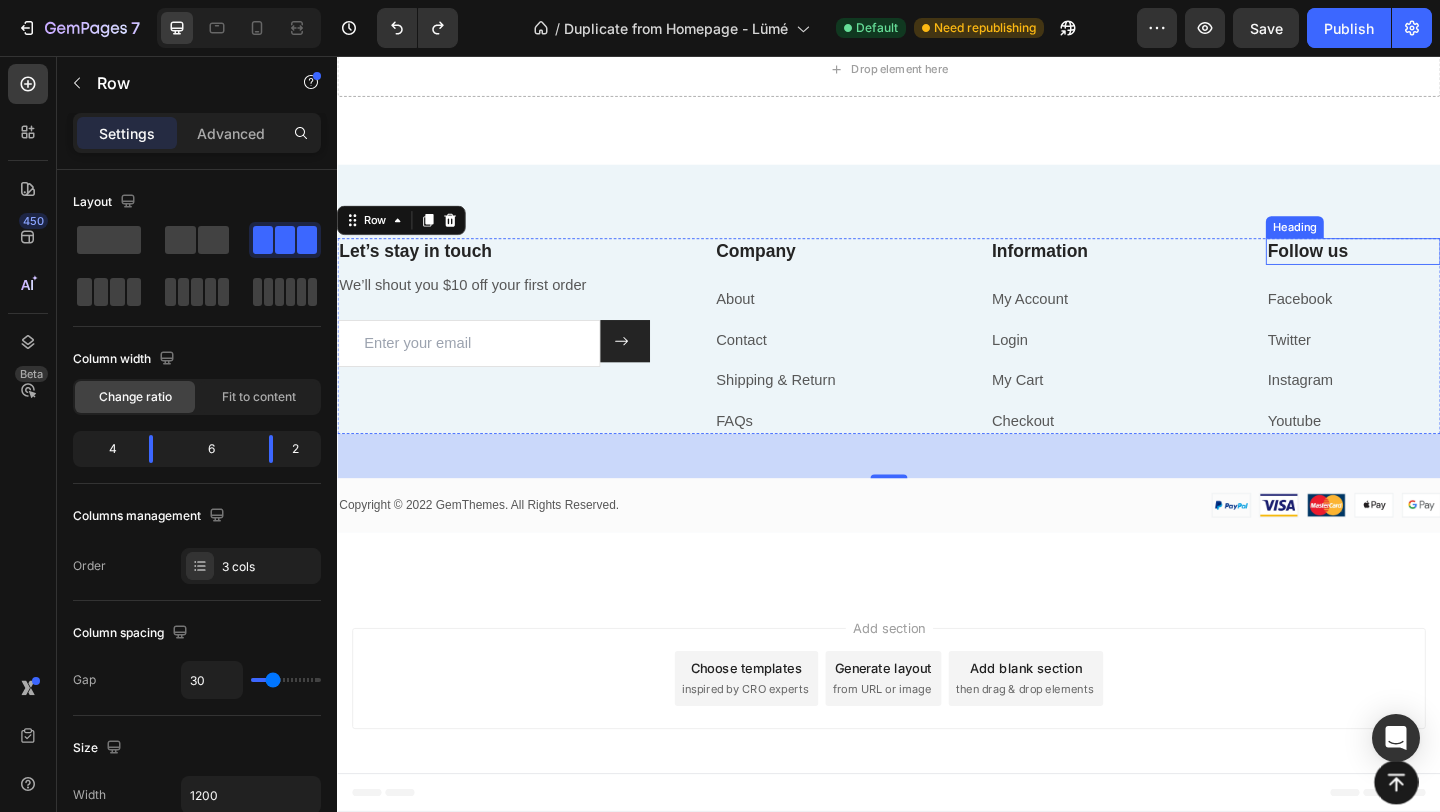 click on "Follow us" at bounding box center (1442, 268) 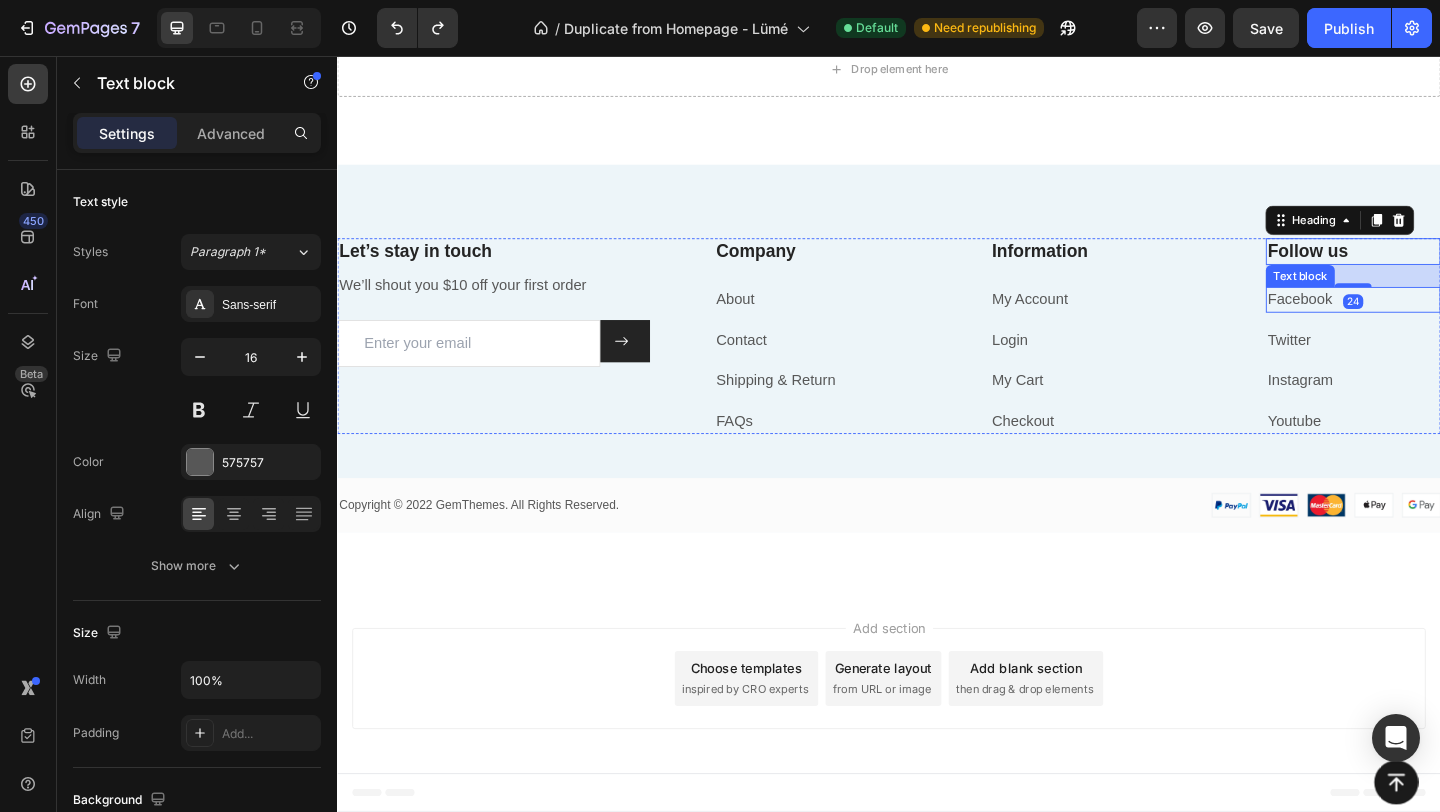 click on "Facebook" at bounding box center (1442, 321) 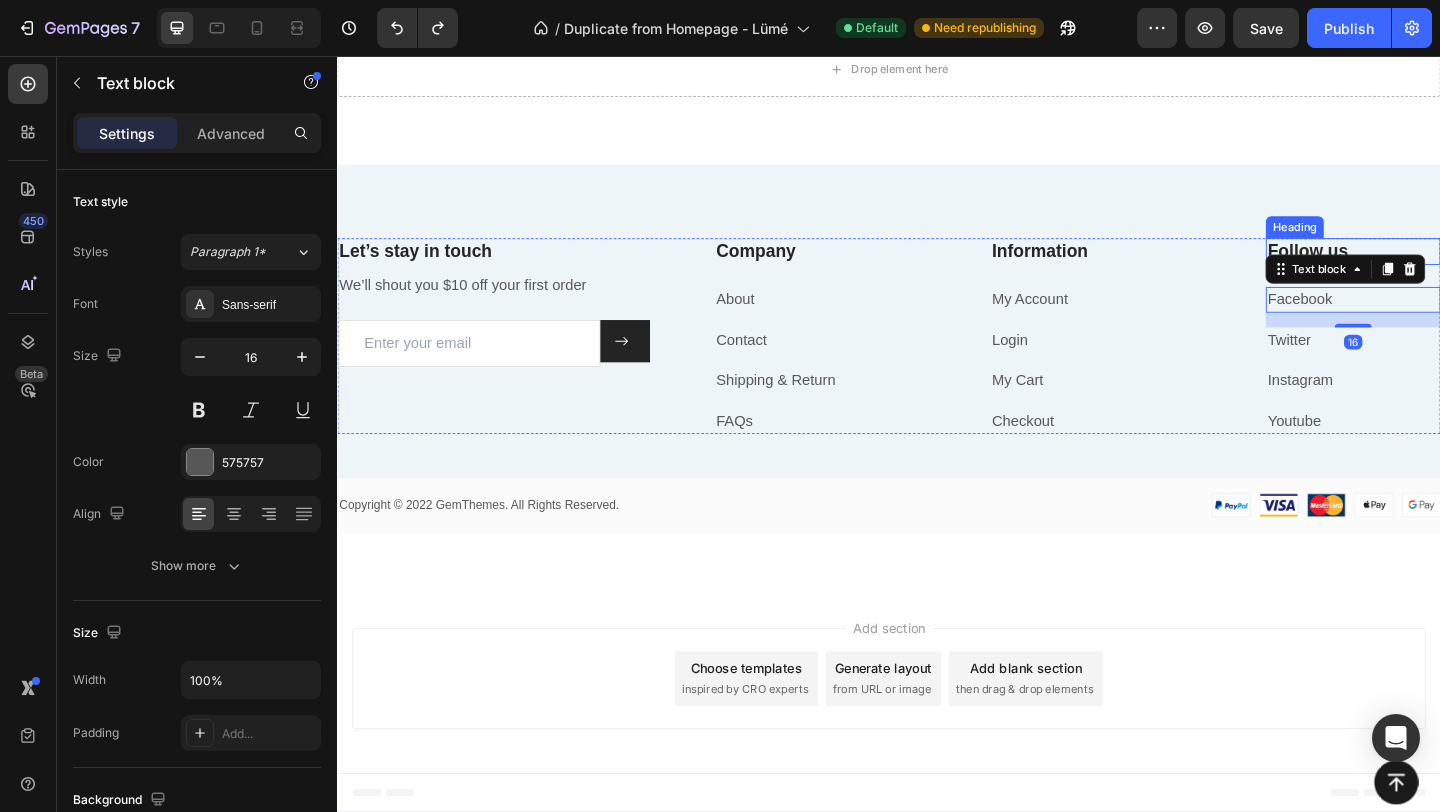 click on "Follow us" at bounding box center [1442, 268] 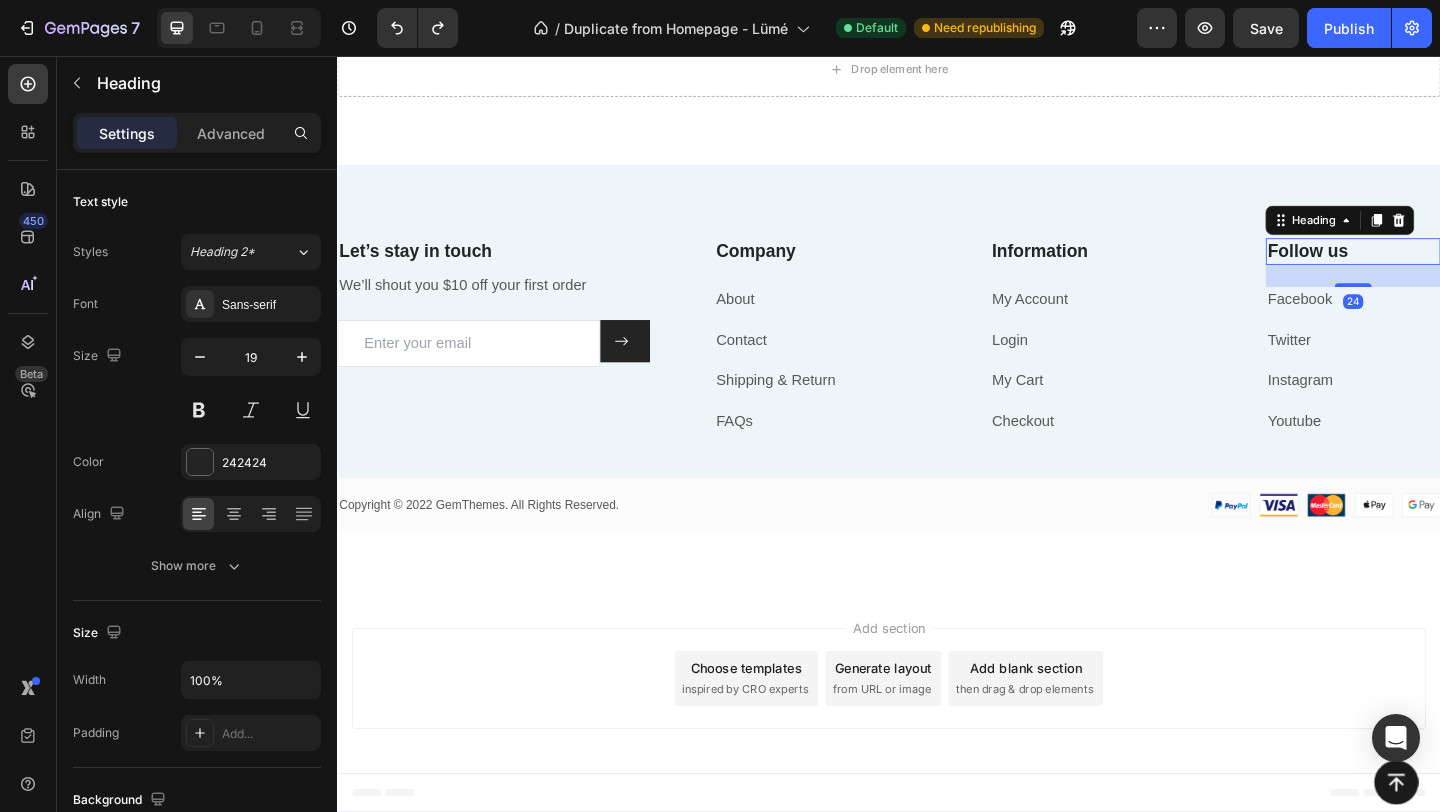 click 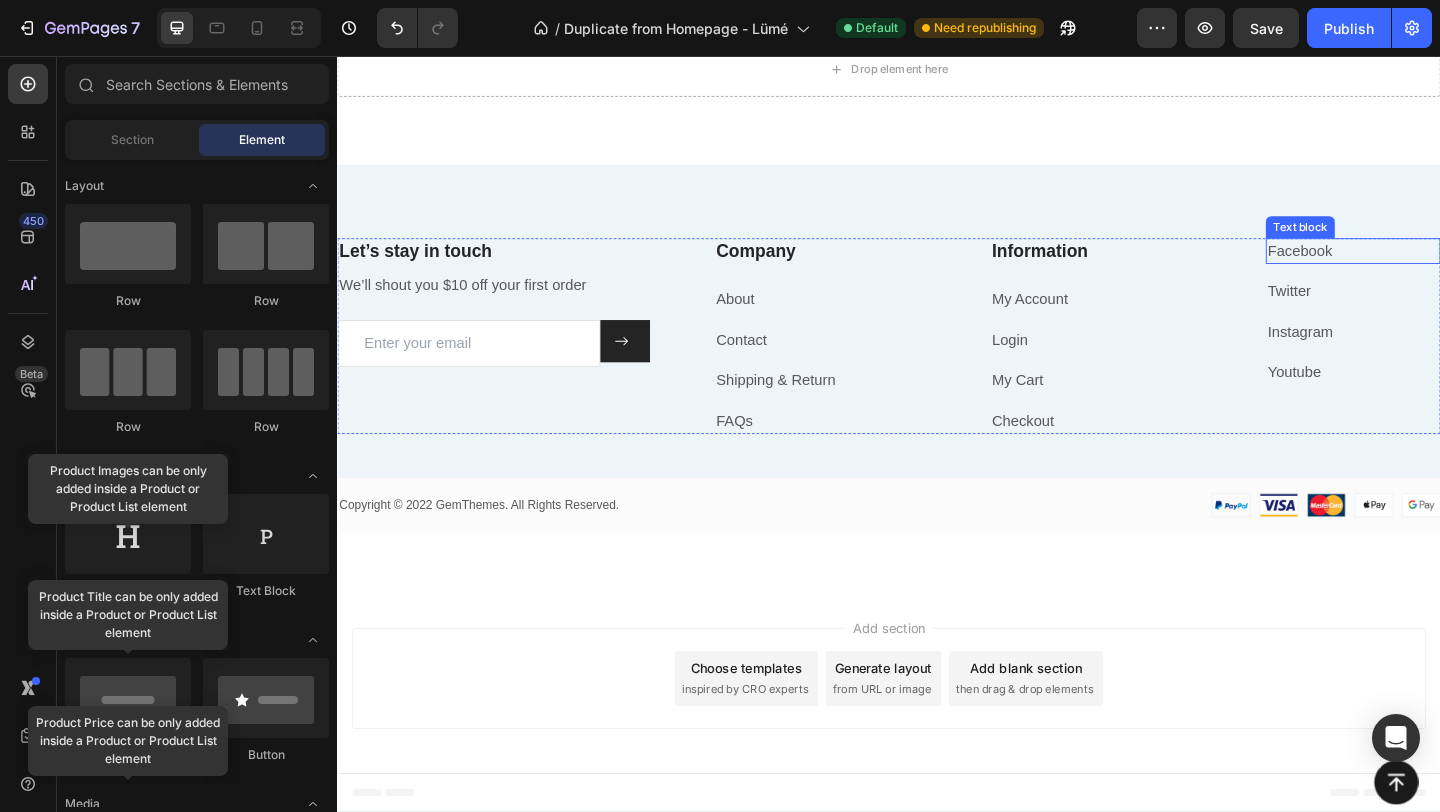 click on "Facebook" at bounding box center [1442, 268] 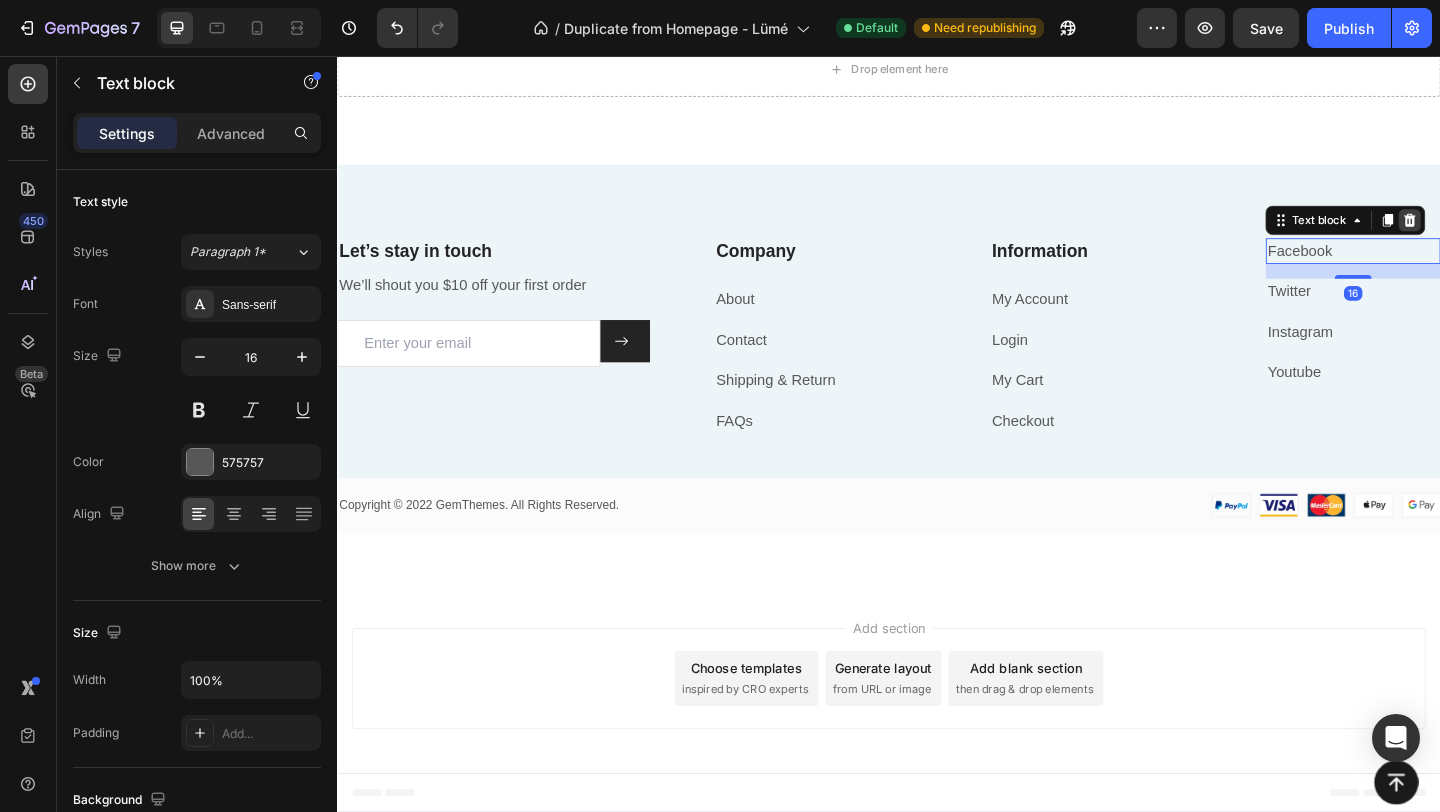 click 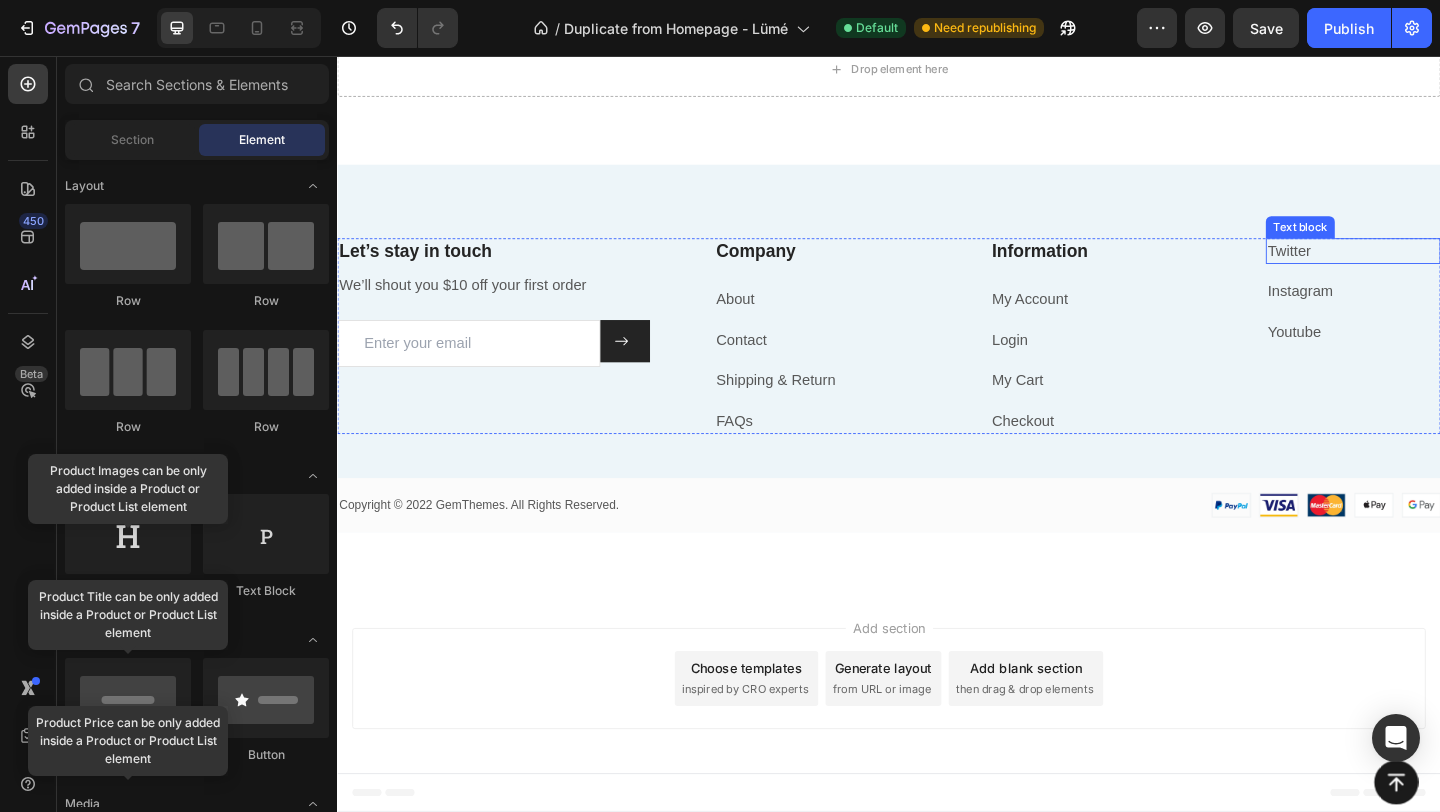 click on "Twitter" at bounding box center [1442, 268] 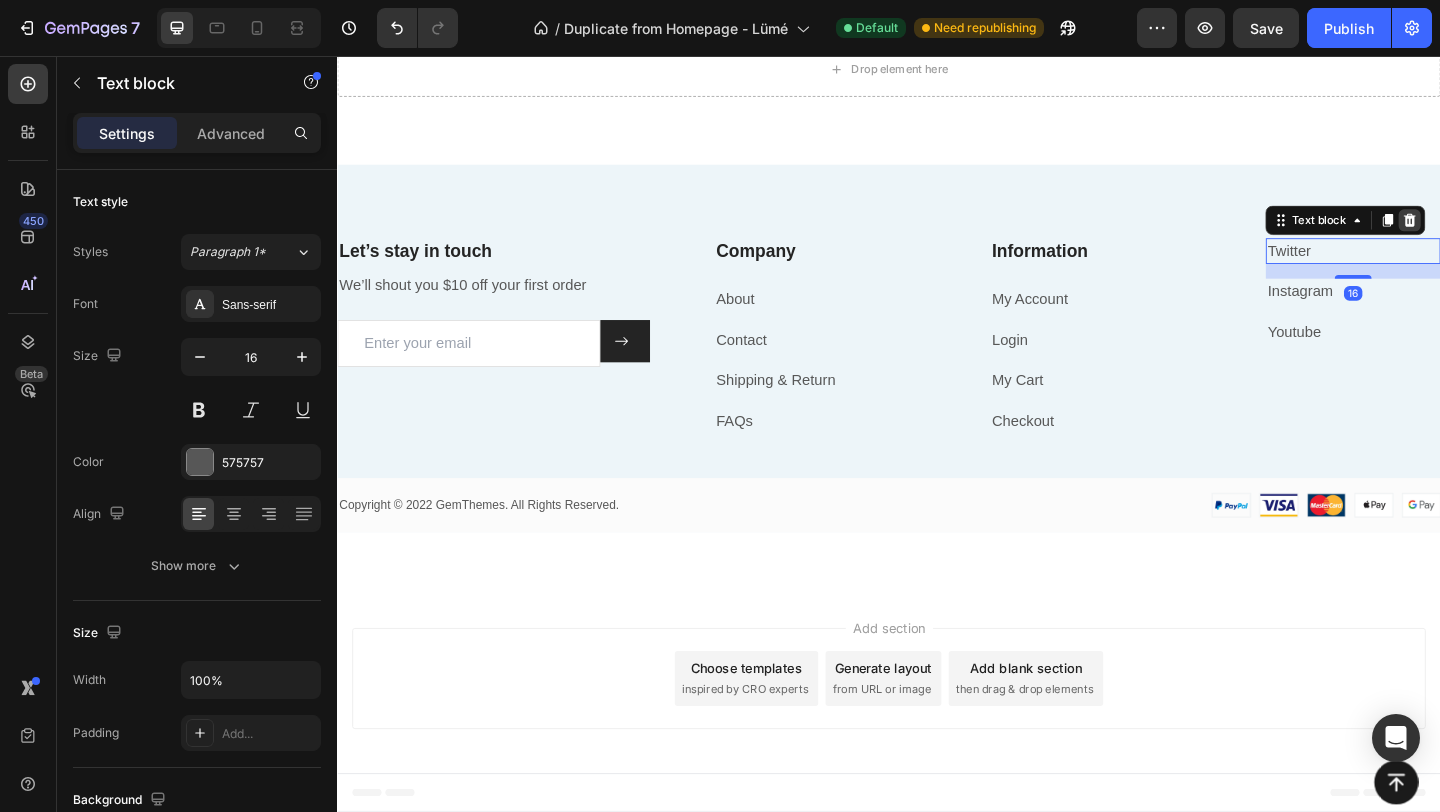 click 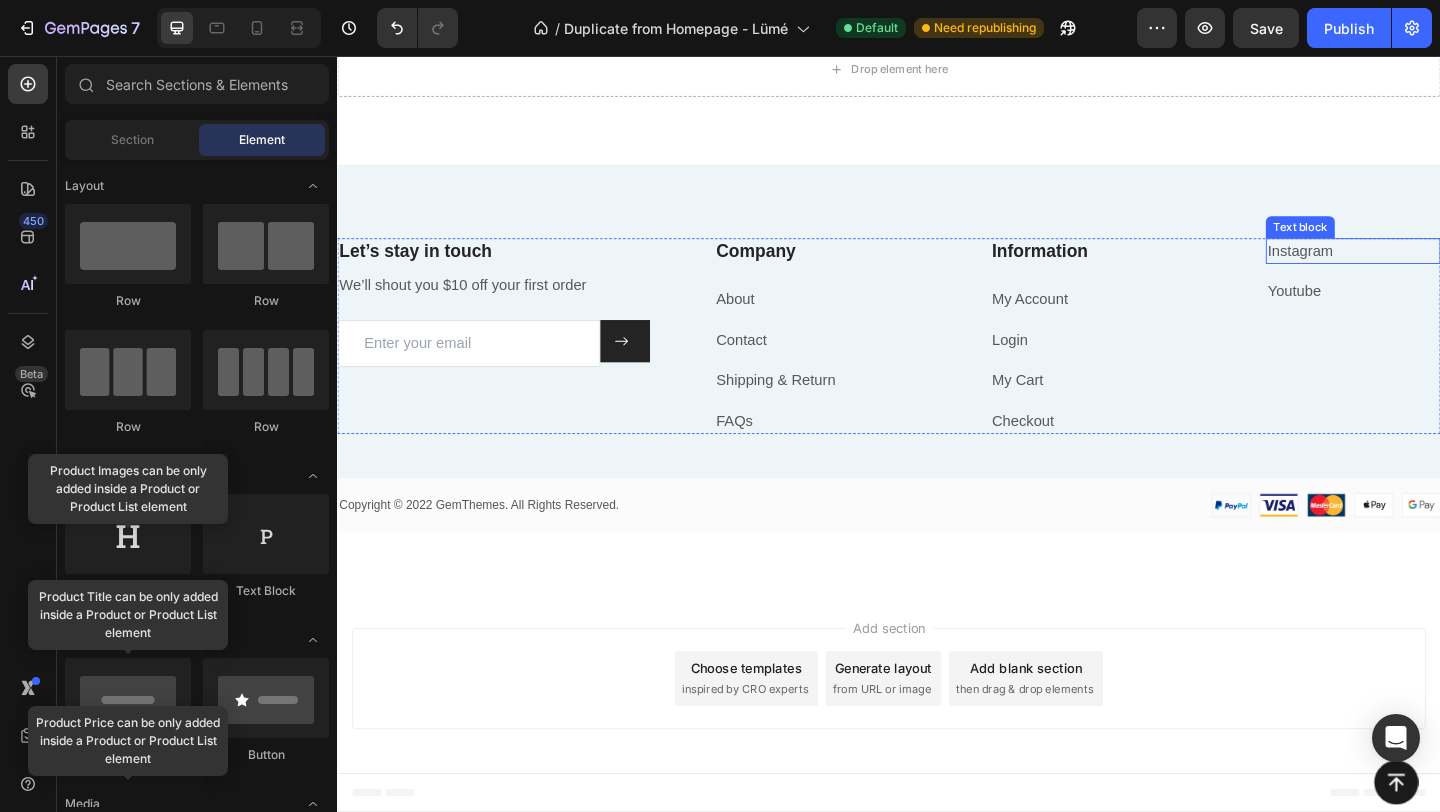 click on "Instagram" at bounding box center (1442, 268) 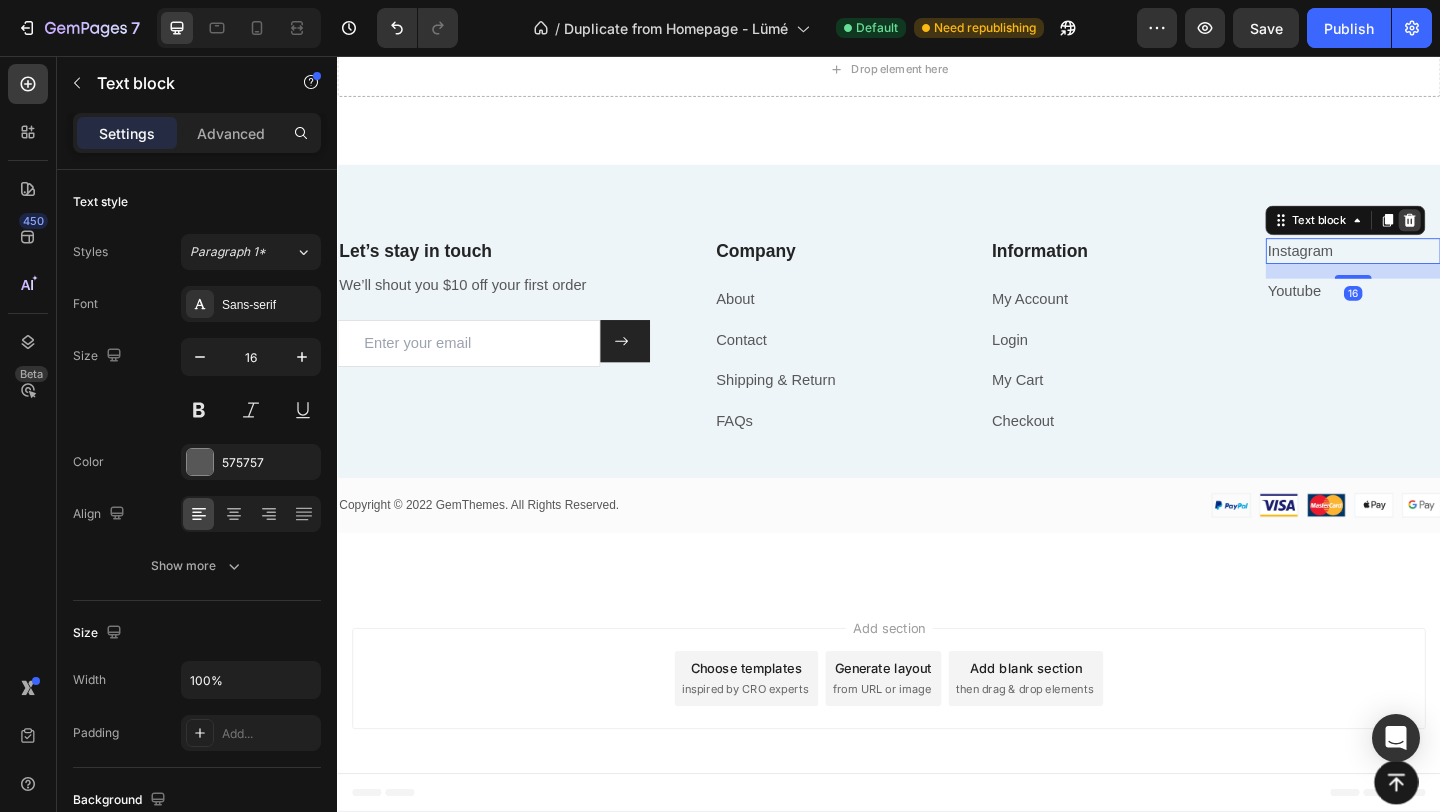 click 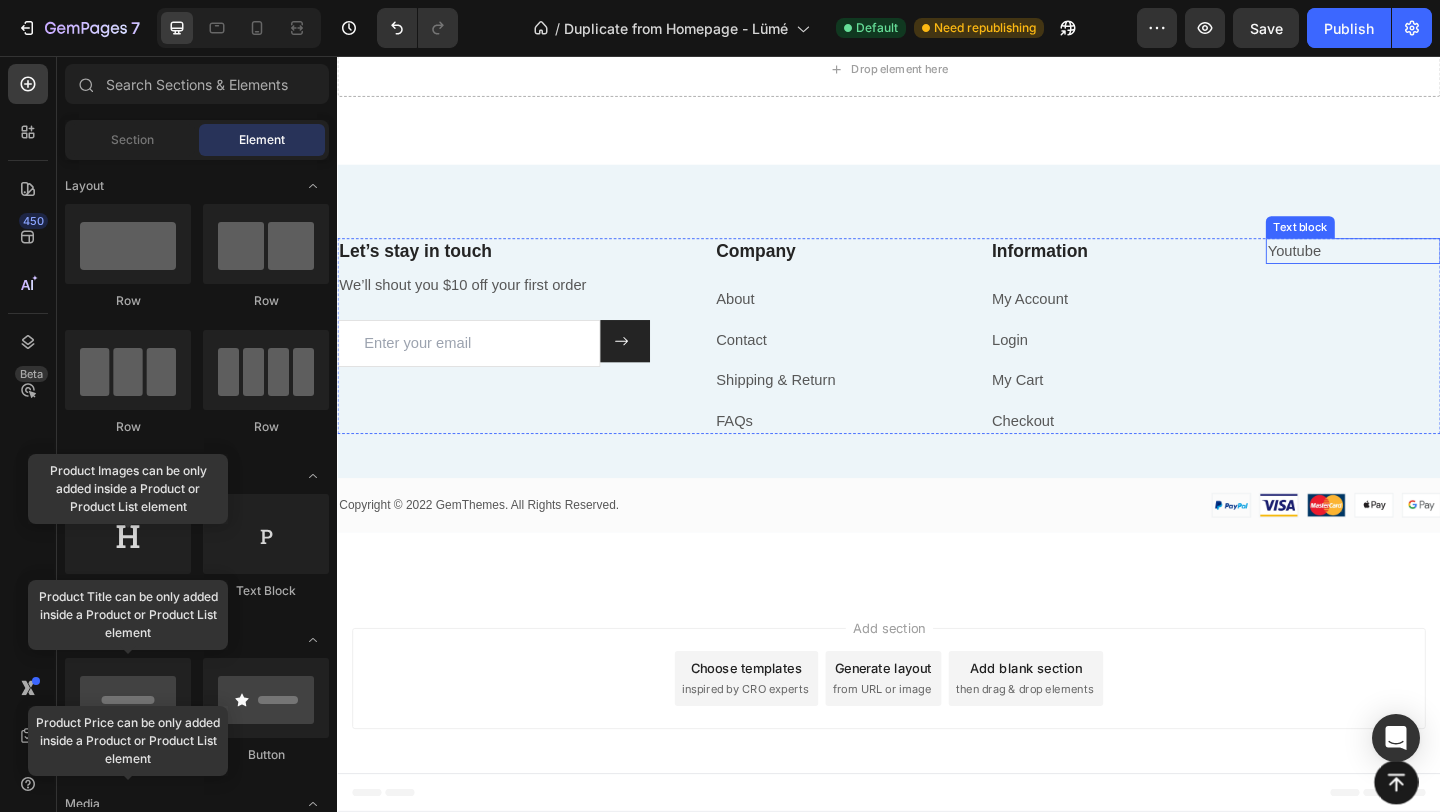 click on "Youtube" at bounding box center [1442, 268] 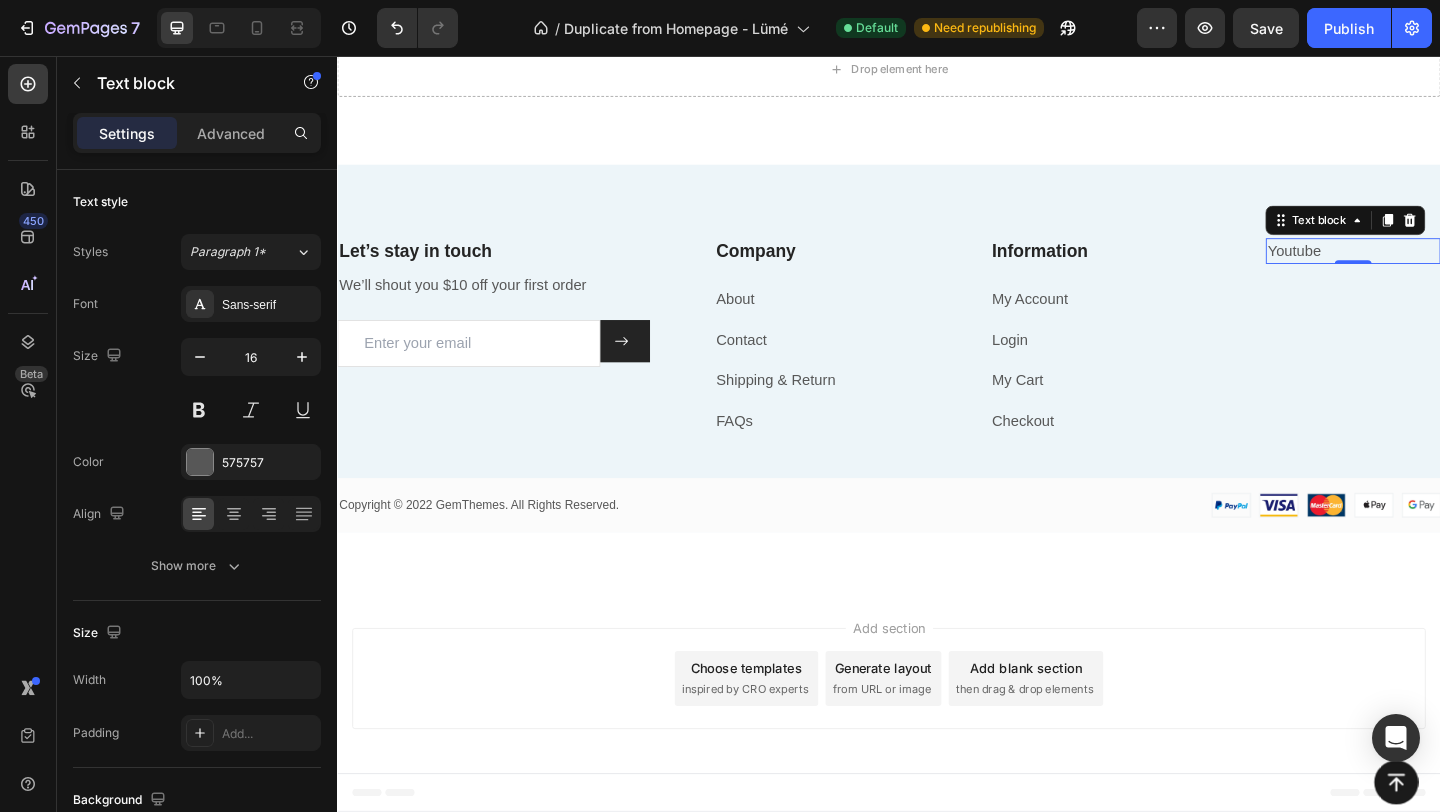 click on "Text block" at bounding box center [1434, 235] 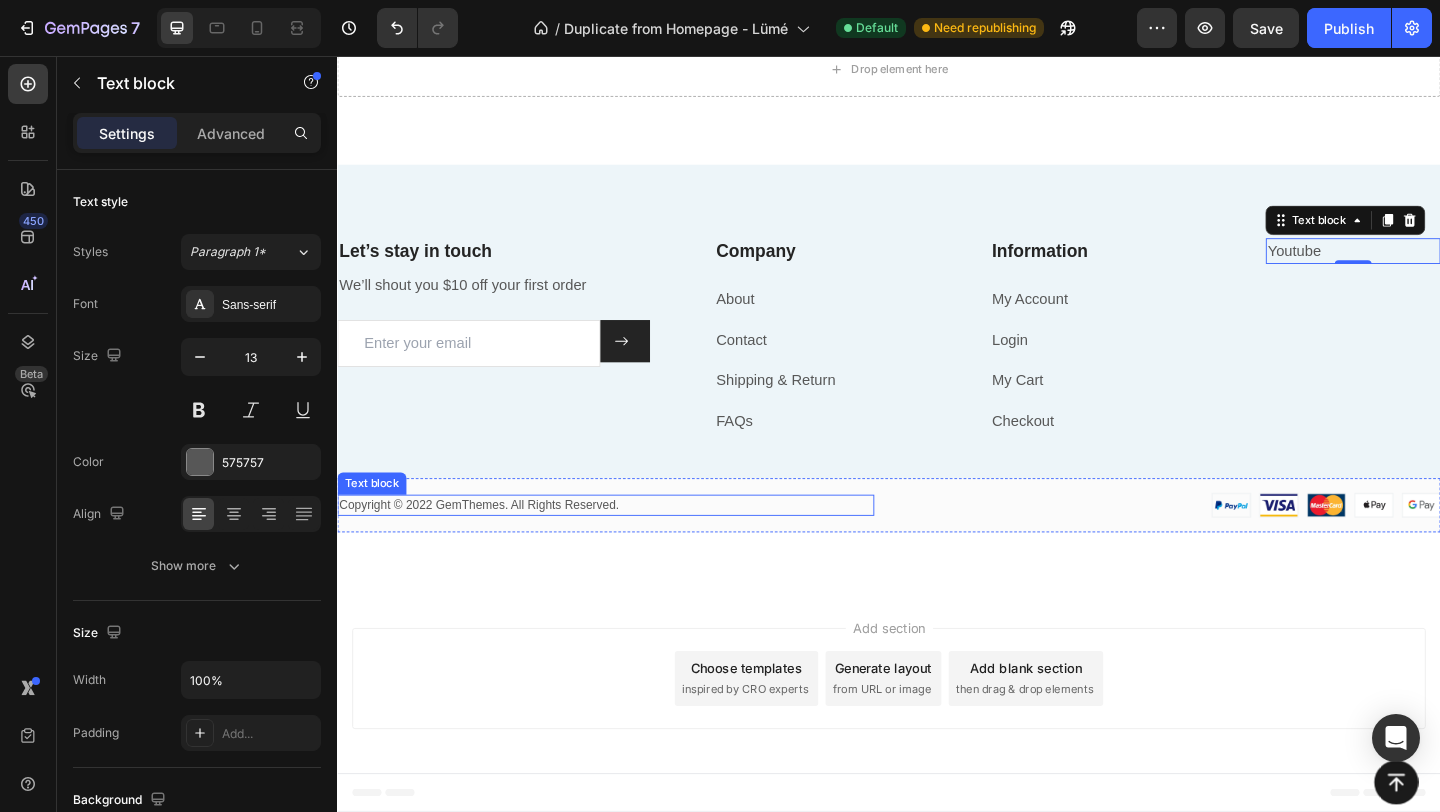 click on "Copyright © 2022 GemThemes. All Rights Reserved." at bounding box center (629, 545) 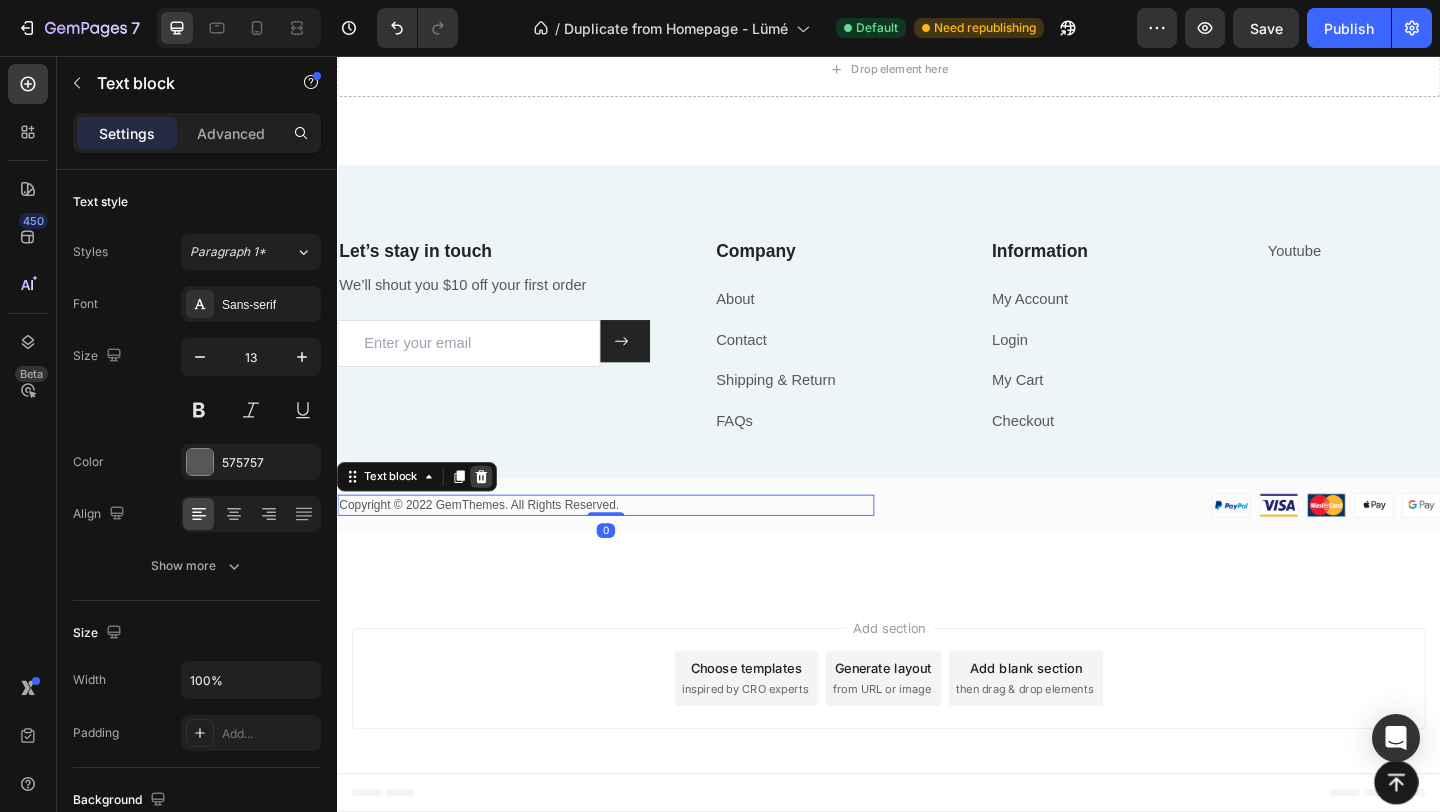click 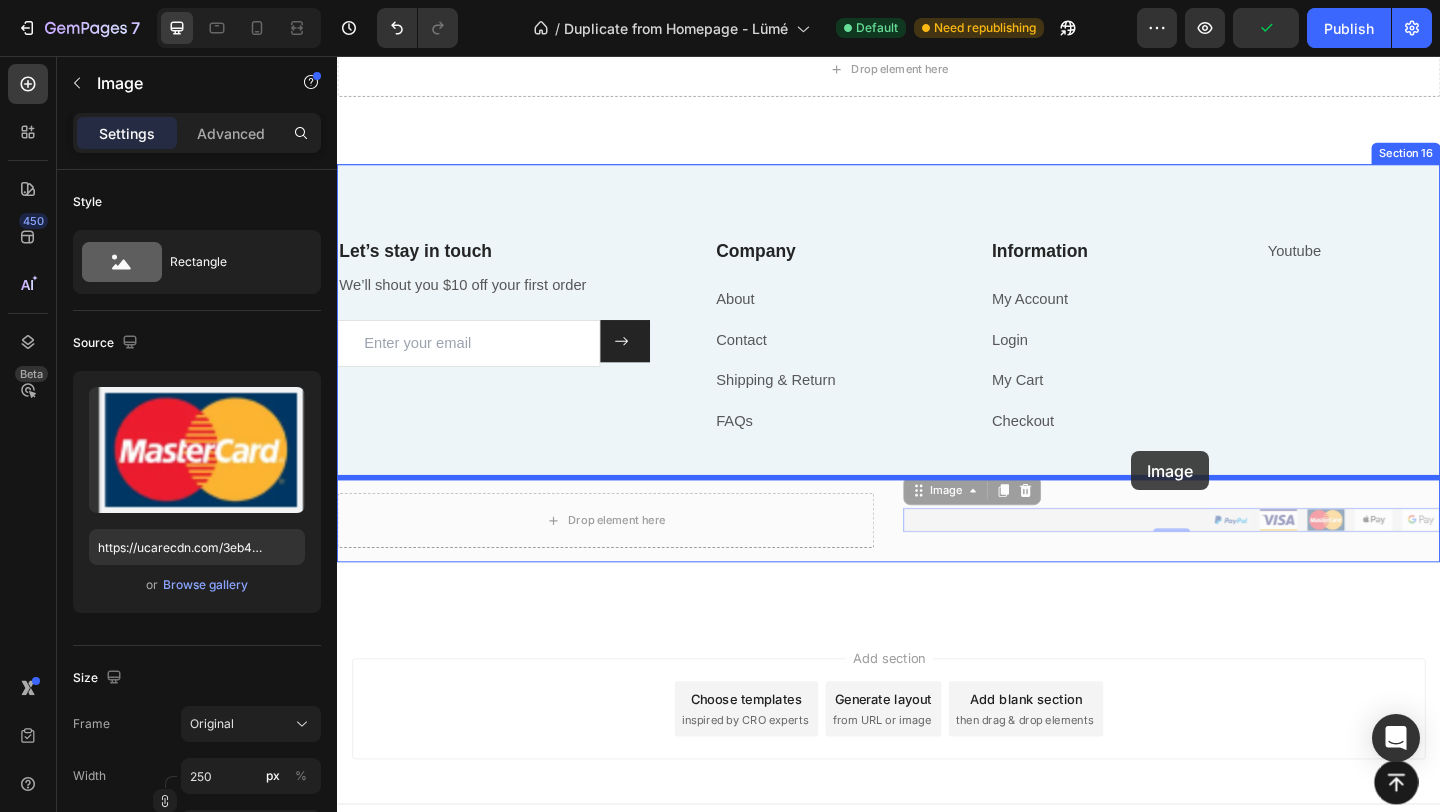 drag, startPoint x: 1193, startPoint y: 559, endPoint x: 1201, endPoint y: 486, distance: 73.43705 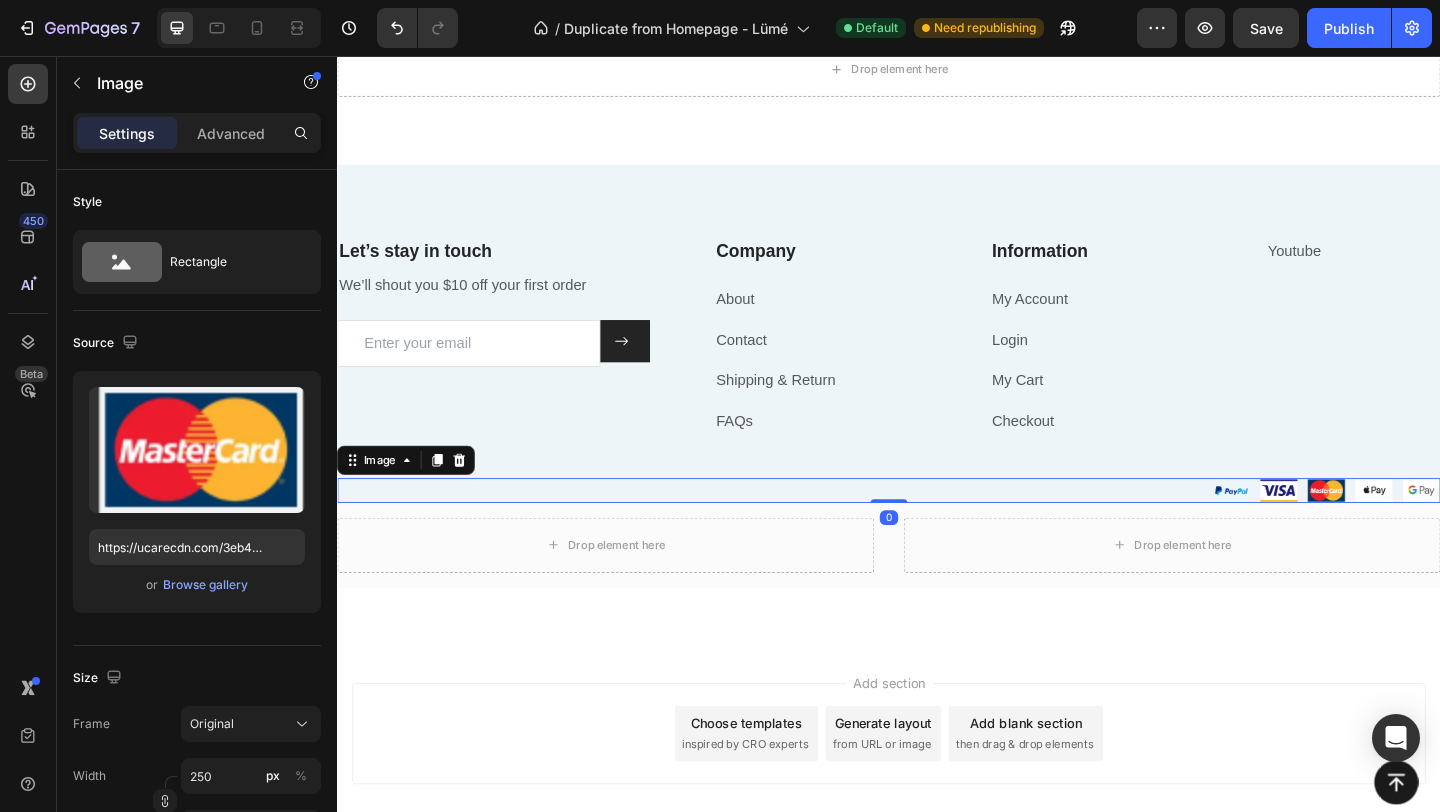 drag, startPoint x: 947, startPoint y: 585, endPoint x: 955, endPoint y: 570, distance: 17 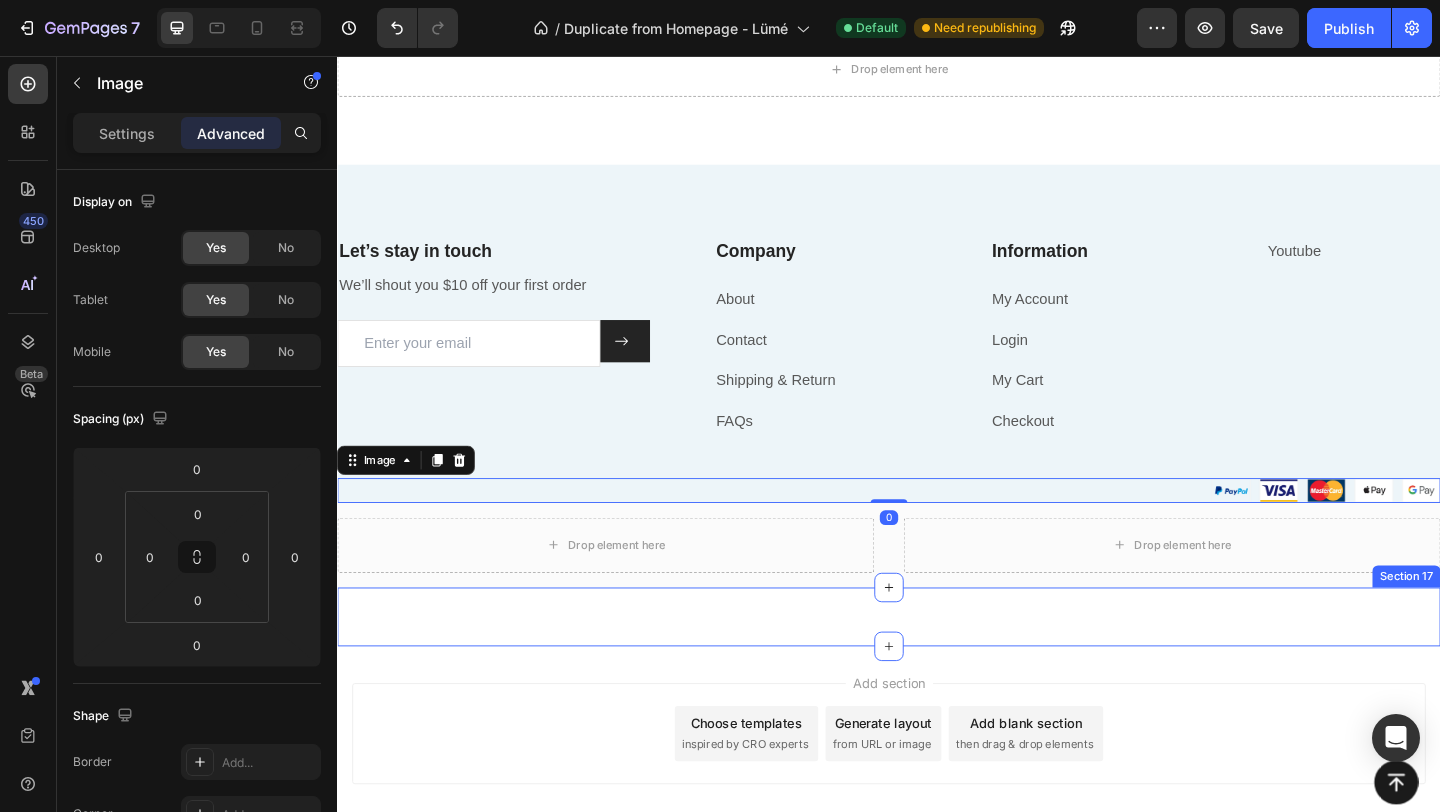 click on "Wat Onze Klanten Zeggen Heading Icon Icon Icon Icon Icon Icon List Icon Icon Icon Icon
Icon Icon List Rita Carroll Text Block "Love it! Great for summer! Good taste, it really owns up to its name “sparkling”, cold with bubbles and lime flavor. When I want that soda feel without drinking a soda, I grab for one of this." Text Block Row Icon Icon Icon Icon
Icon Icon List Maria Min Text Block "Love it! Great for summer! Good taste, it really owns up to its name “sparkling”, cold with bubbles and lime flavor. When I want that soda feel without drinking a soda, I grab for one of this." Text Block Row Icon Icon Icon Icon
Icon Icon List Max Sero Text Block "Love it! Great for summer! Good taste, it really owns up to its name “sparkling”, cold with bubbles and lime flavor. When I want that soda feel without drinking a soda, I grab for one of this." Text Block Row Icon Icon Icon Icon
Icon Icon List Max Sero Text Block Text Block Row Icon Icon" at bounding box center [937, 666] 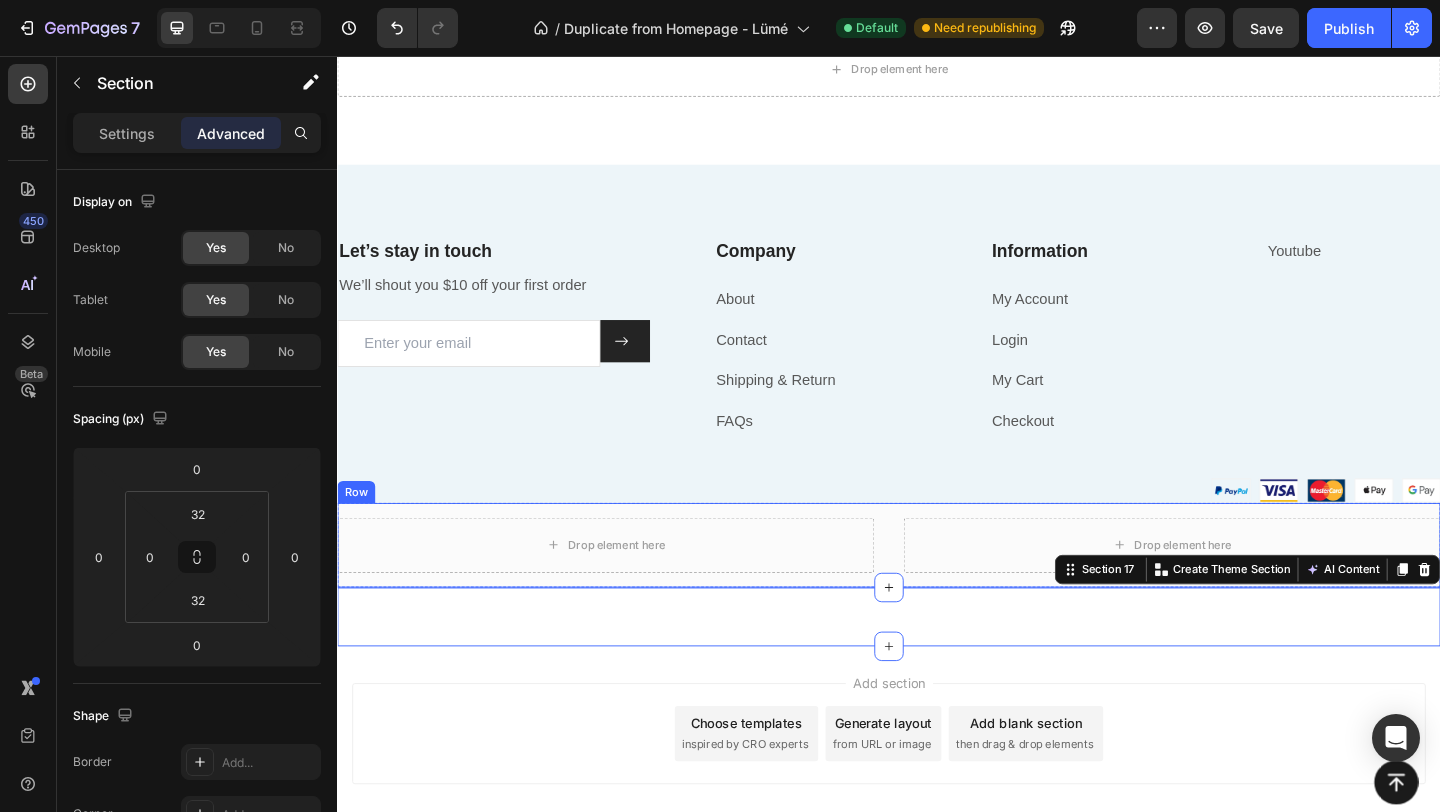 click on "Drop element here
Drop element here Row" at bounding box center (937, 588) 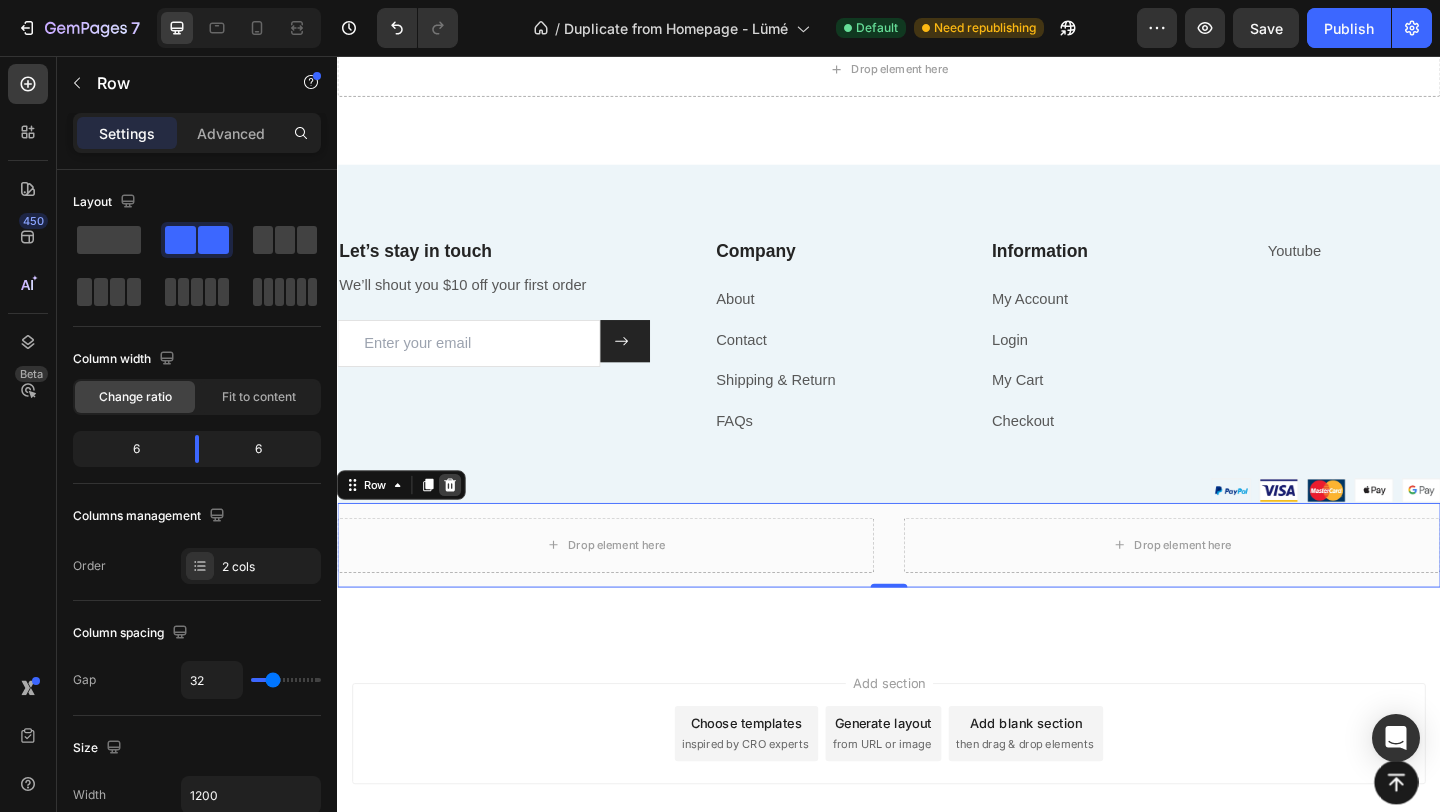 click 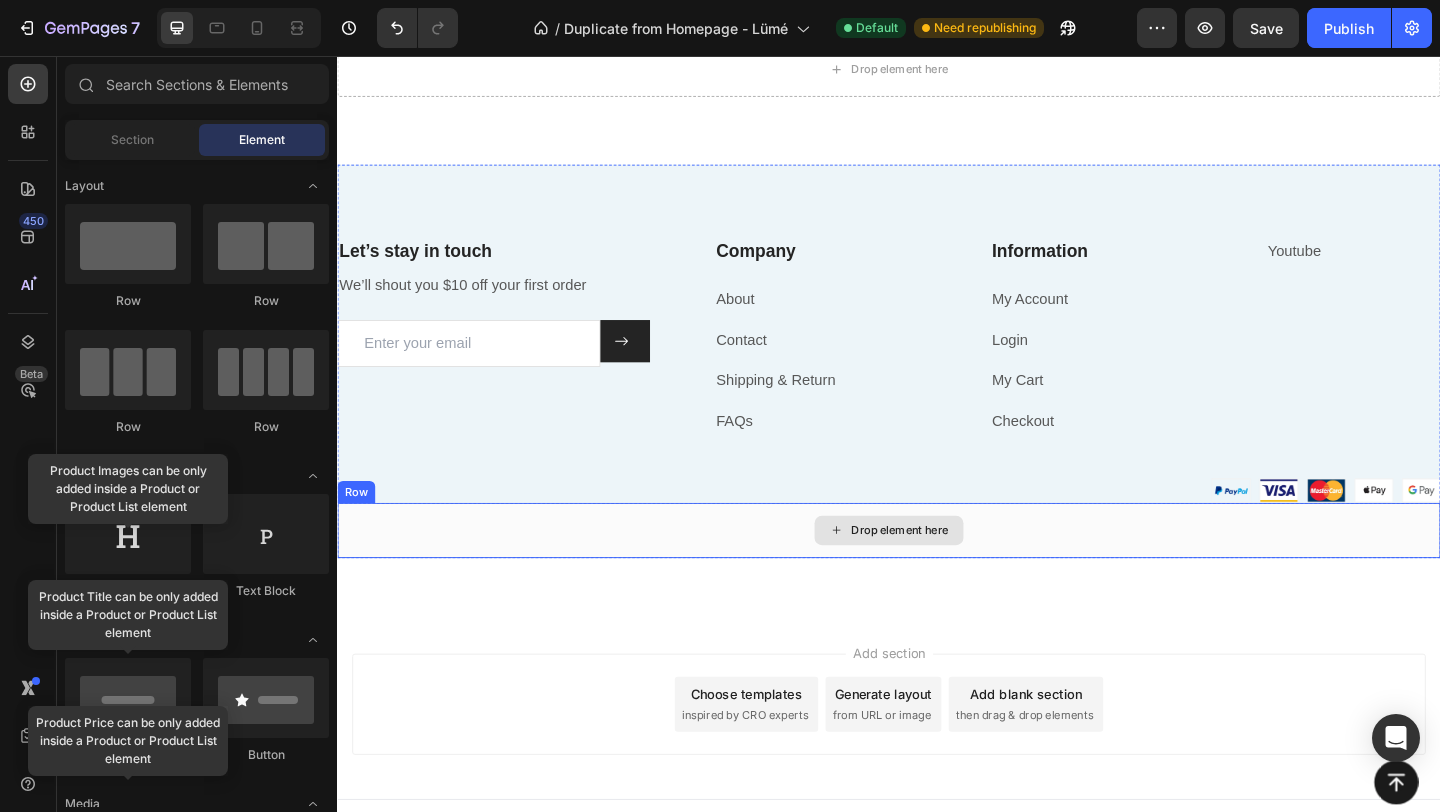 click on "Drop element here" at bounding box center (937, 572) 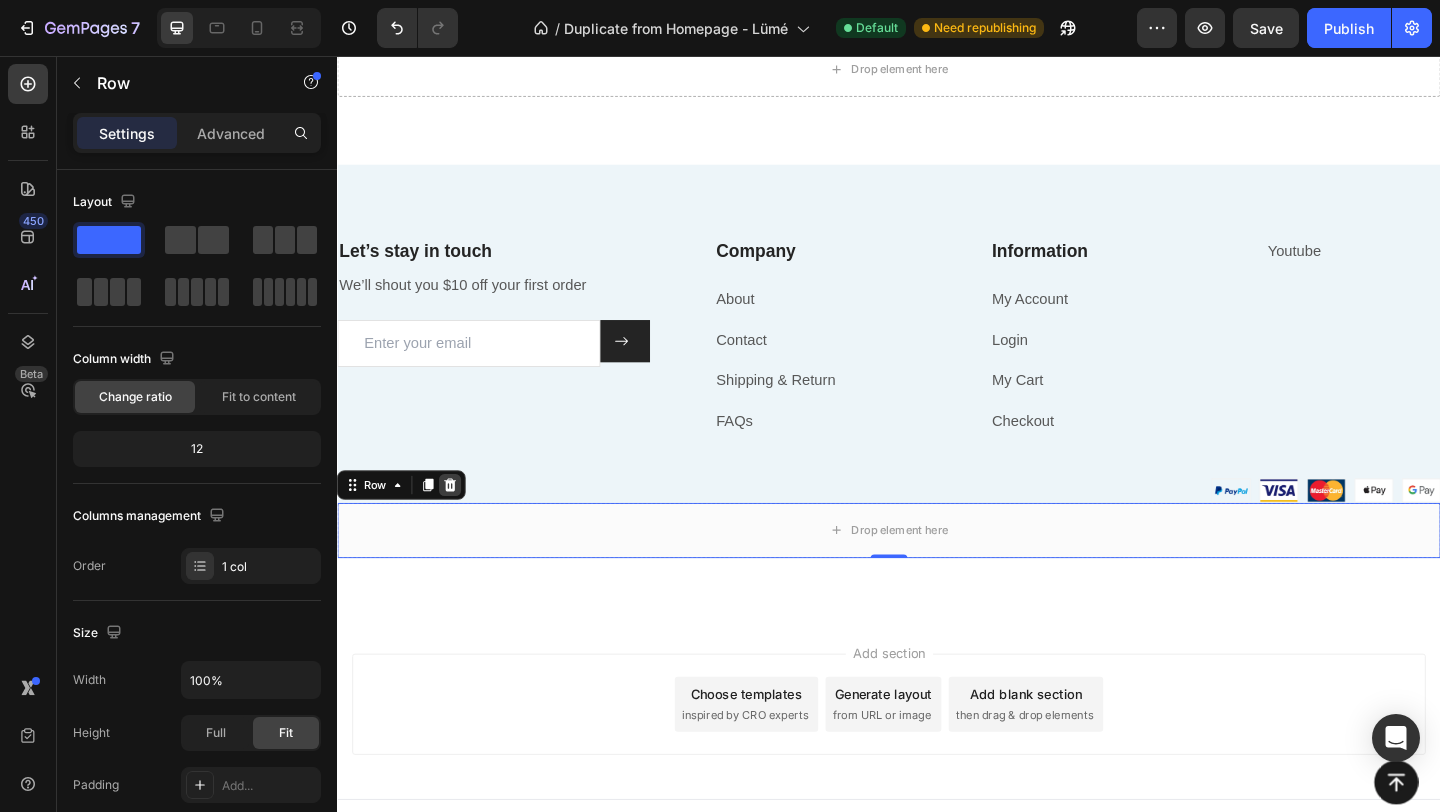 click 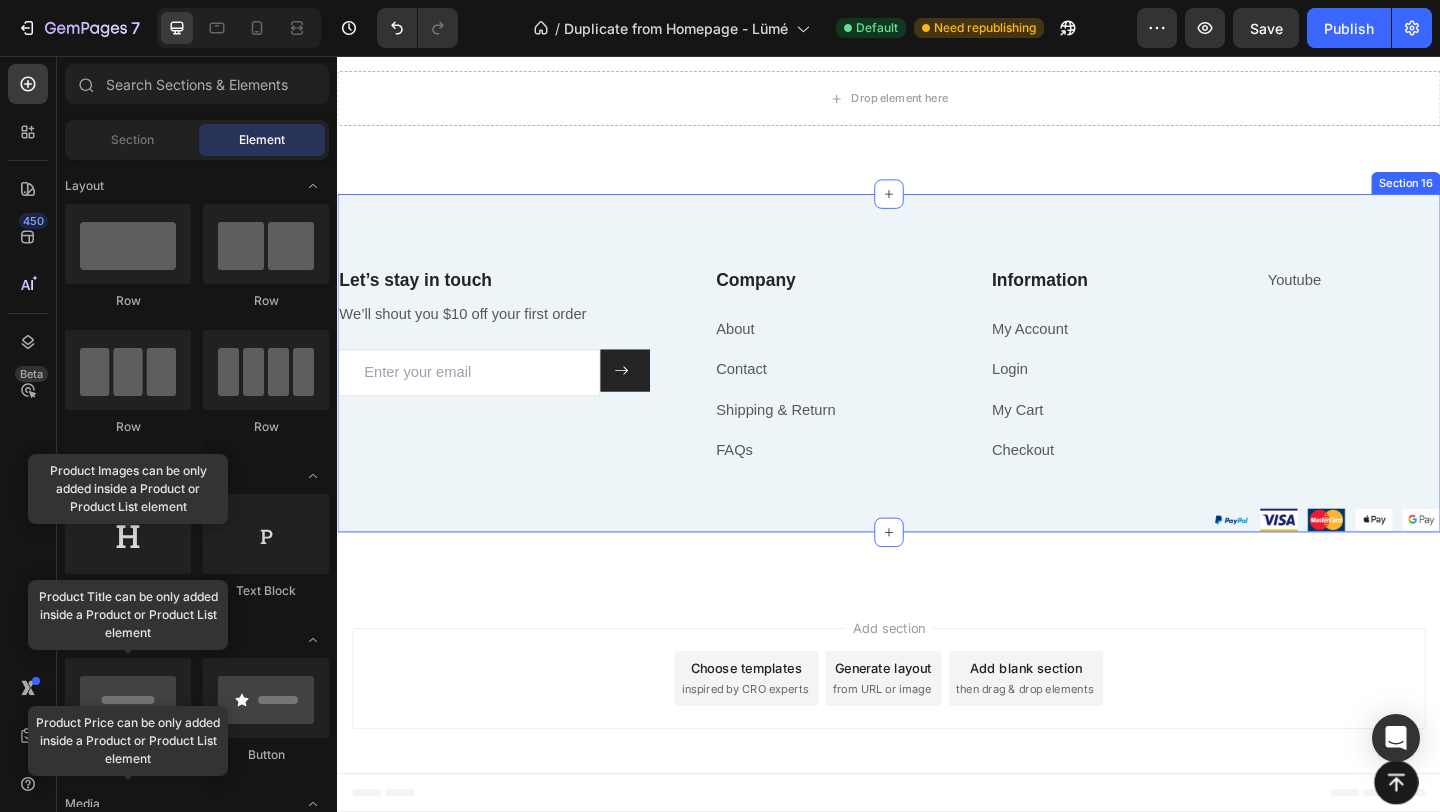 scroll, scrollTop: 5117, scrollLeft: 0, axis: vertical 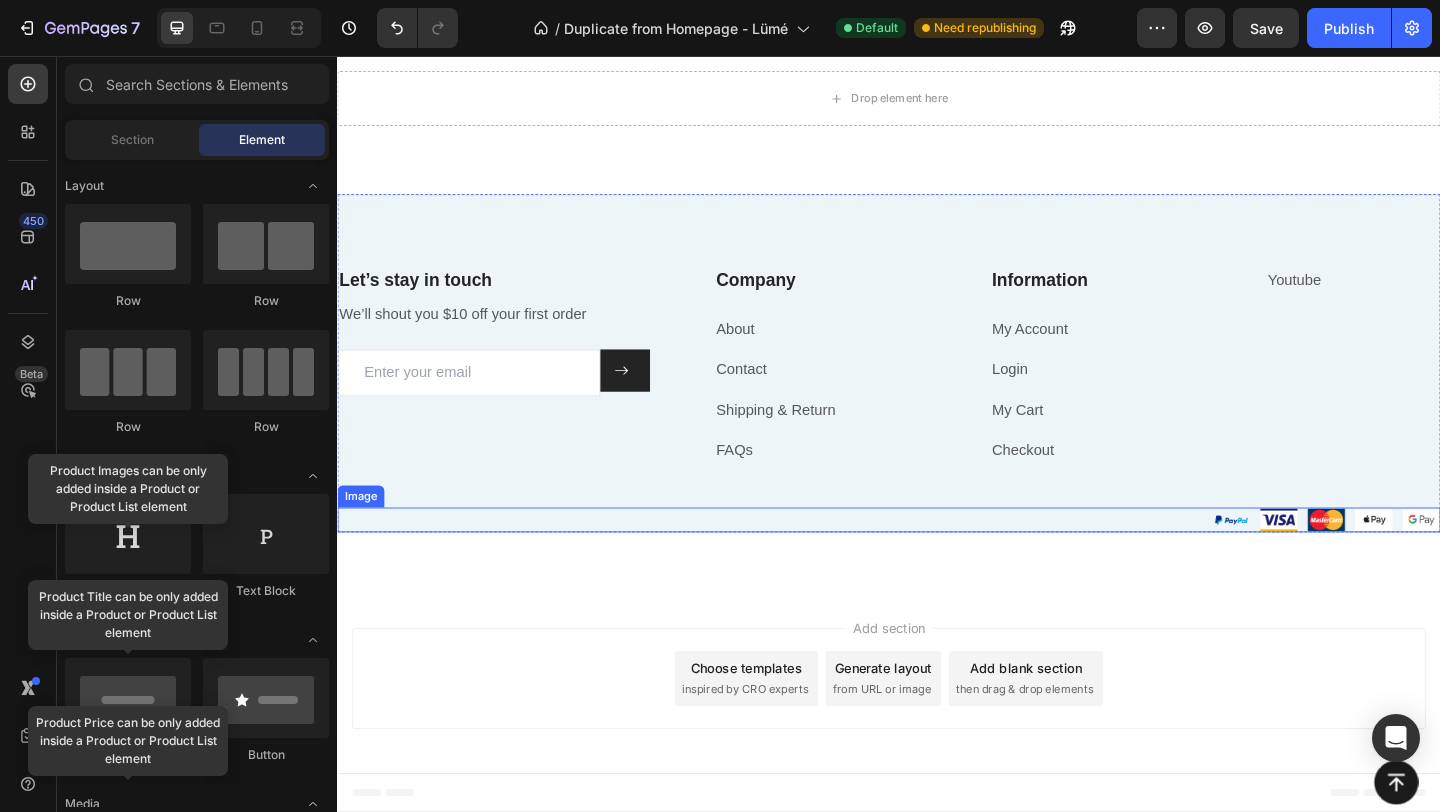 click at bounding box center [1412, 560] 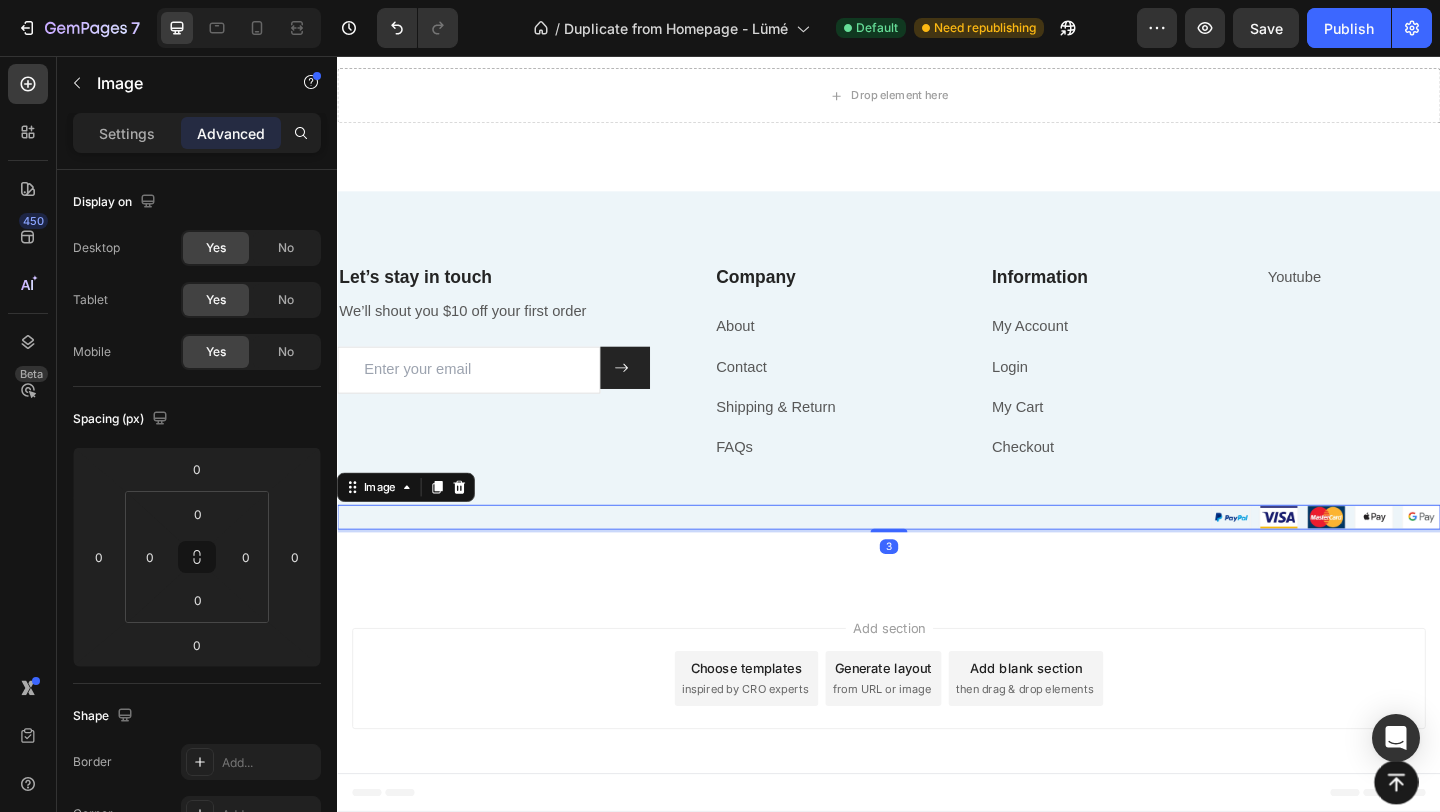 scroll, scrollTop: 5122, scrollLeft: 0, axis: vertical 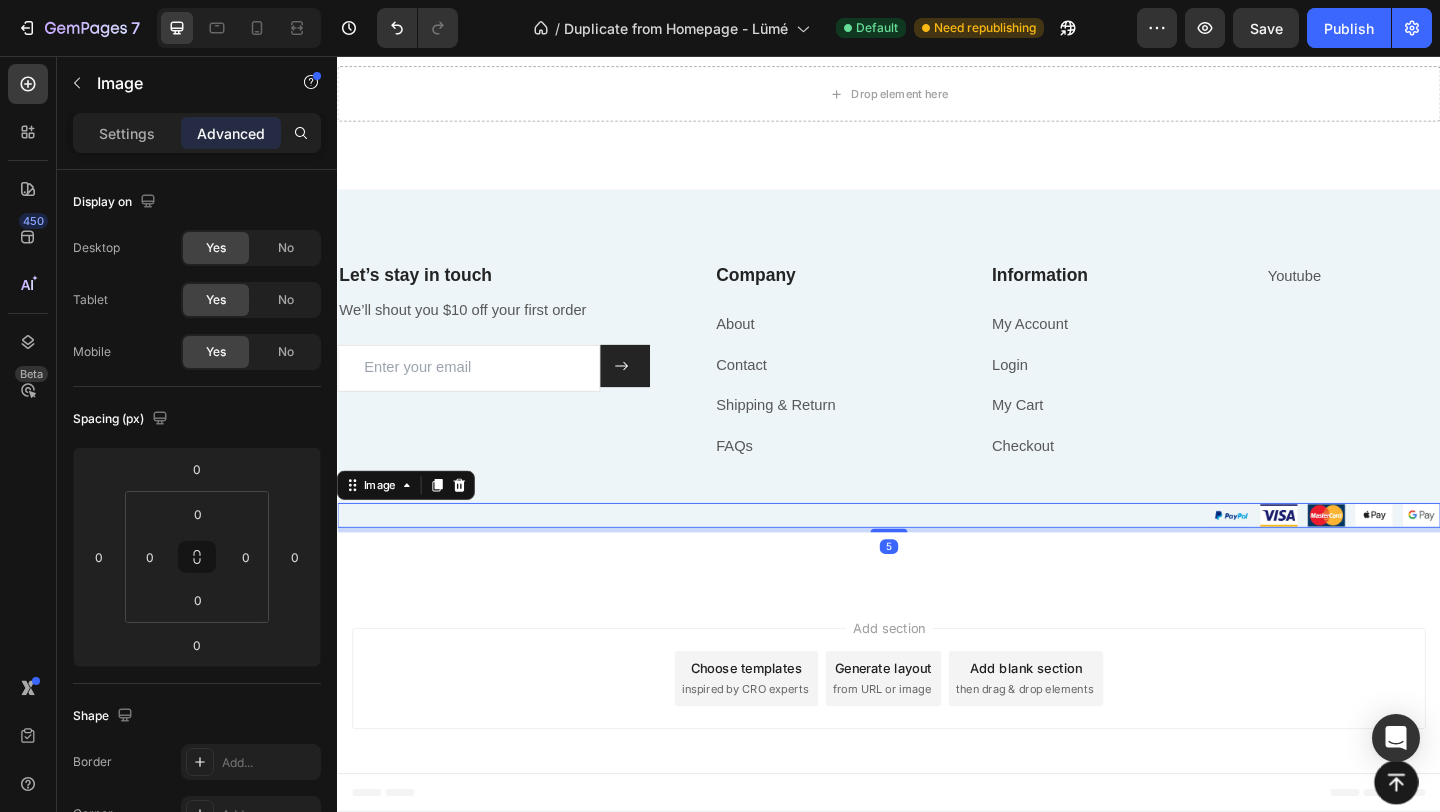 click on "Button Sticky
Drop element here Section 12 The Ice Pod ™  It's Benefits Heading Replace this text with your contentReplace this text with your contentReplace this text with your content Text Block Image Image Glowy skin Text Block Your custom text goes here Text Block Image Verkleining van poriën Text Block Your custom text goes here Text Block Image Koel effect Text Block Your custom text goes here Text Block Image Makkelijk vast te houden Text Block Your custom text goes here Text block Image Geen gedoe met ijsblokjes Text Block Your custom text goes here Text block Advanced List Section 13 The Ice Pod™  Beschikbaar In 6 Kleuren Heading Pick your color. Freeze tonight. Glow tomorrow. Text Block
Image Image Image Image
Carousel Section 14
The Ice Pod™ Gebruikers Heading Video Video Video Video
Carousel Section 15 Let’s stay in touch Heading We’ll shout you $10 off your first order Text block Row Row" at bounding box center [937, -2194] 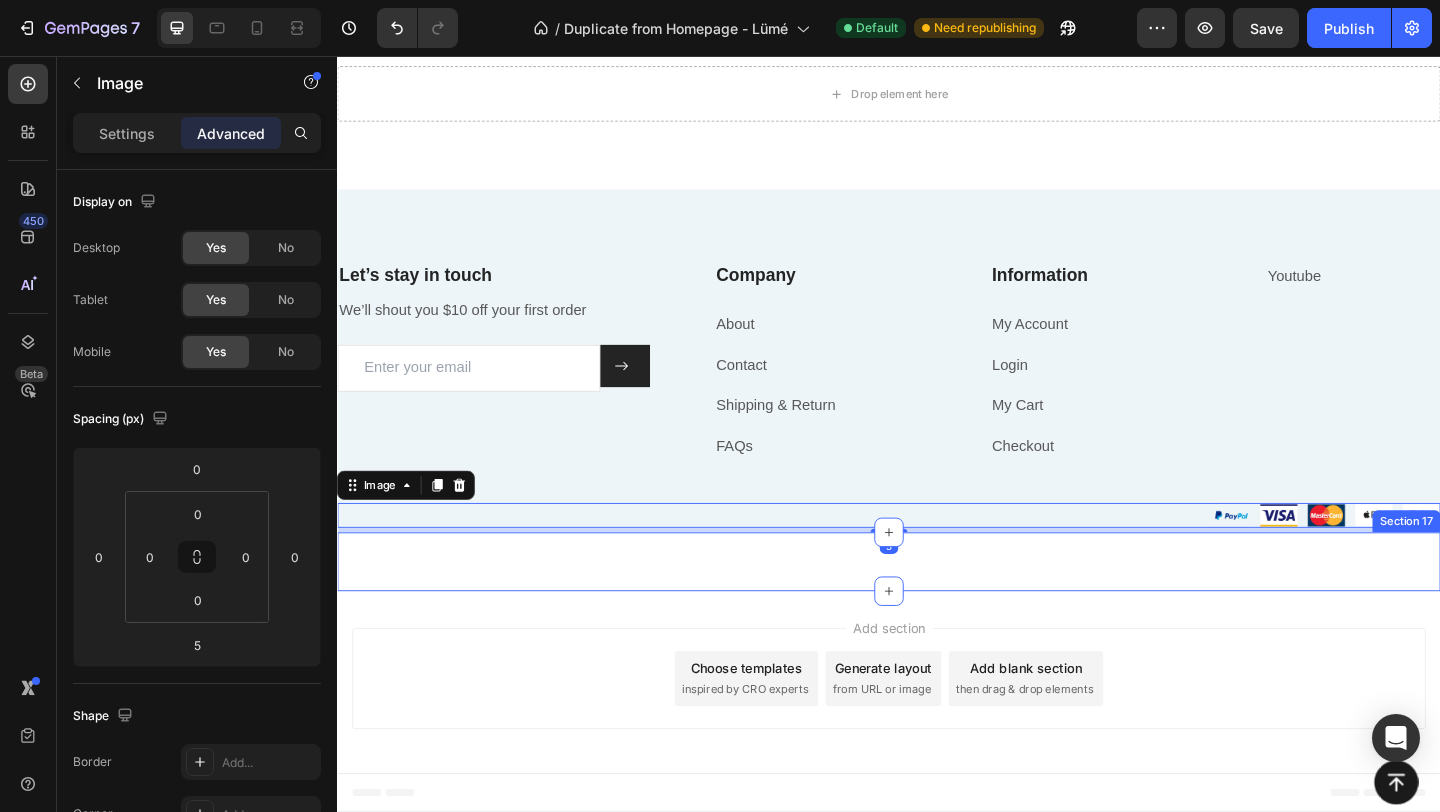 click on "Wat Onze Klanten Zeggen Heading Icon Icon Icon Icon Icon Icon List Icon Icon Icon Icon
Icon Icon List Rita Carroll Text Block "Love it! Great for summer! Good taste, it really owns up to its name “sparkling”, cold with bubbles and lime flavor. When I want that soda feel without drinking a soda, I grab for one of this." Text Block Row Icon Icon Icon Icon
Icon Icon List Maria Min Text Block "Love it! Great for summer! Good taste, it really owns up to its name “sparkling”, cold with bubbles and lime flavor. When I want that soda feel without drinking a soda, I grab for one of this." Text Block Row Icon Icon Icon Icon
Icon Icon List Max Sero Text Block "Love it! Great for summer! Good taste, it really owns up to its name “sparkling”, cold with bubbles and lime flavor. When I want that soda feel without drinking a soda, I grab for one of this." Text Block Row Icon Icon Icon Icon
Icon Icon List Max Sero Text Block Text Block Row Icon Icon" at bounding box center (937, 606) 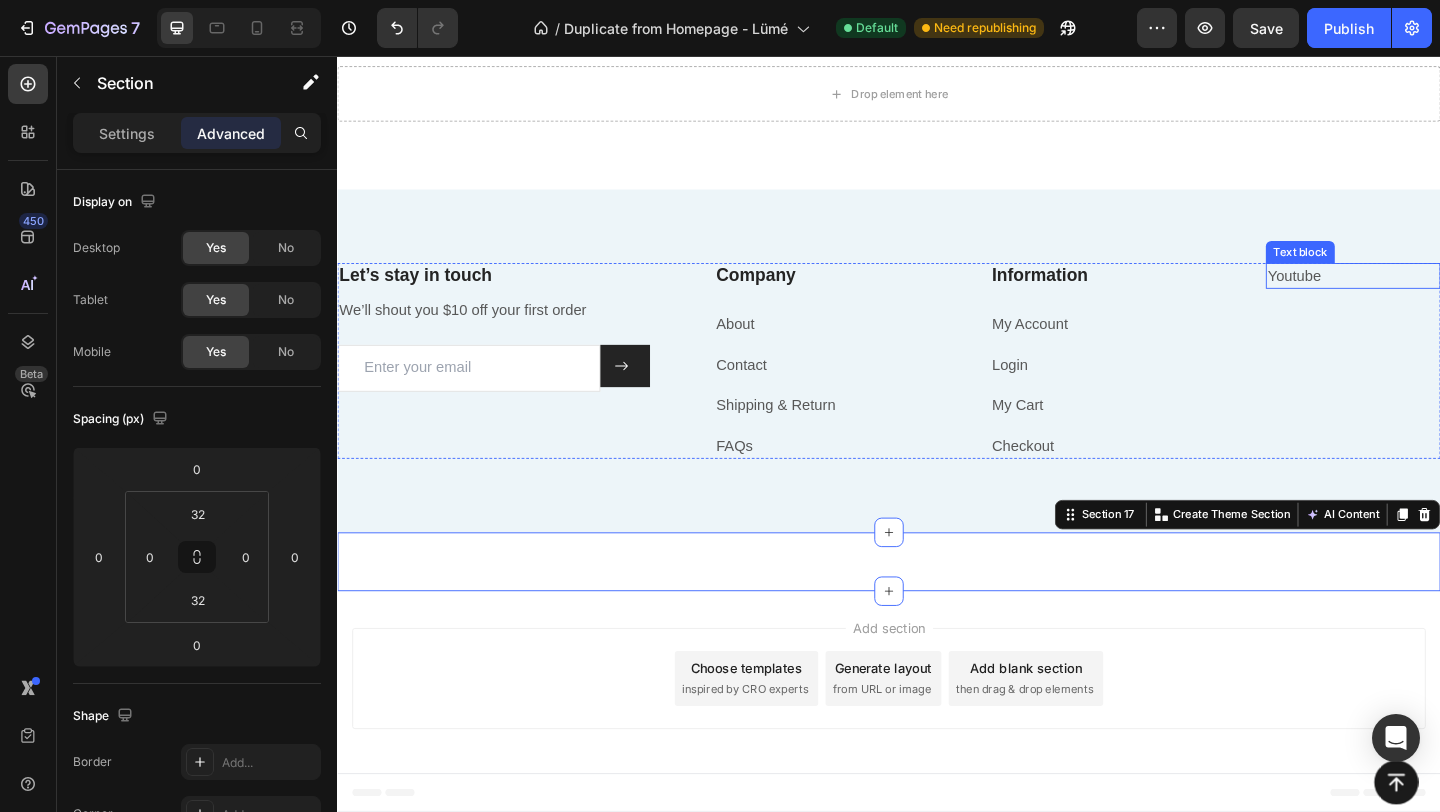 click on "Youtube" at bounding box center (1378, 294) 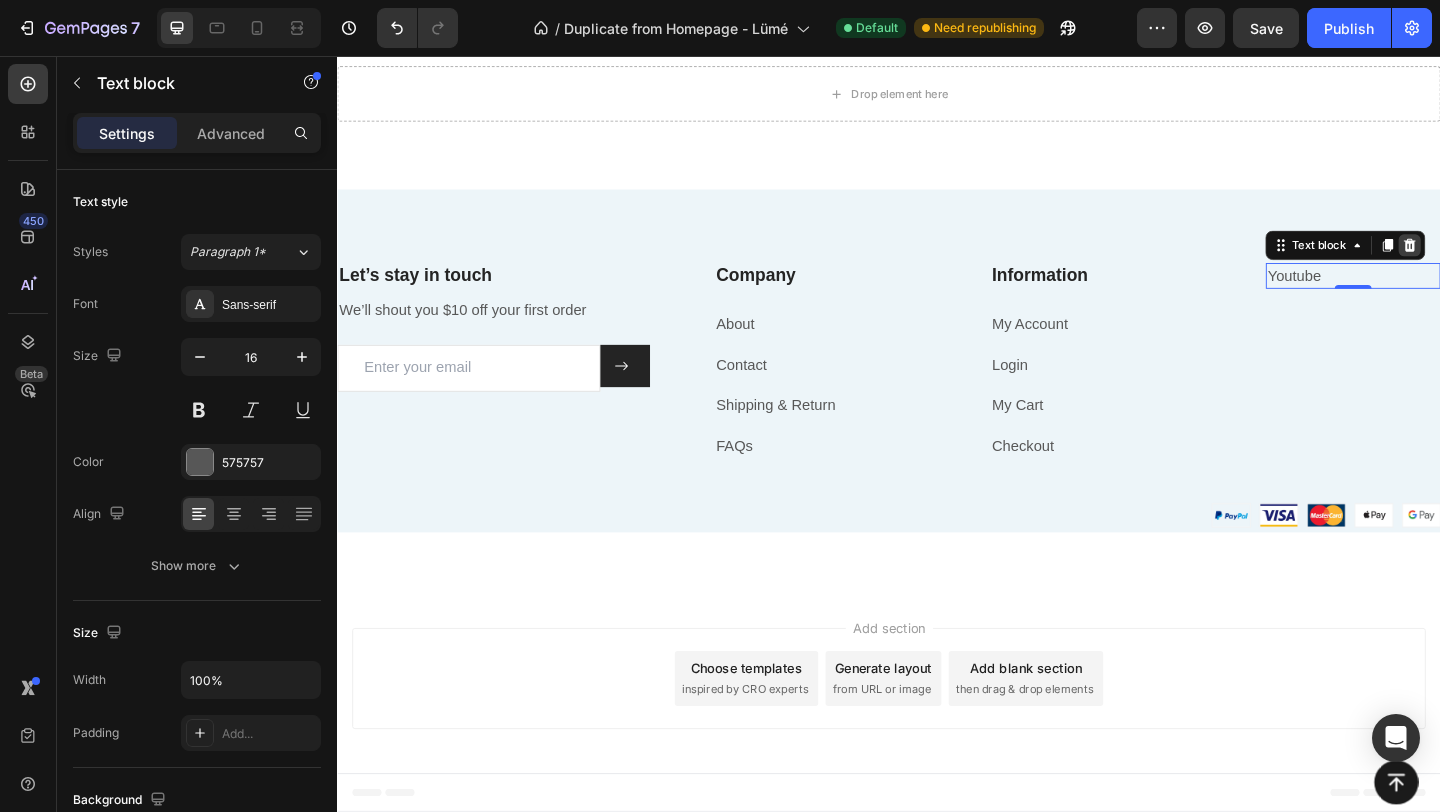 click 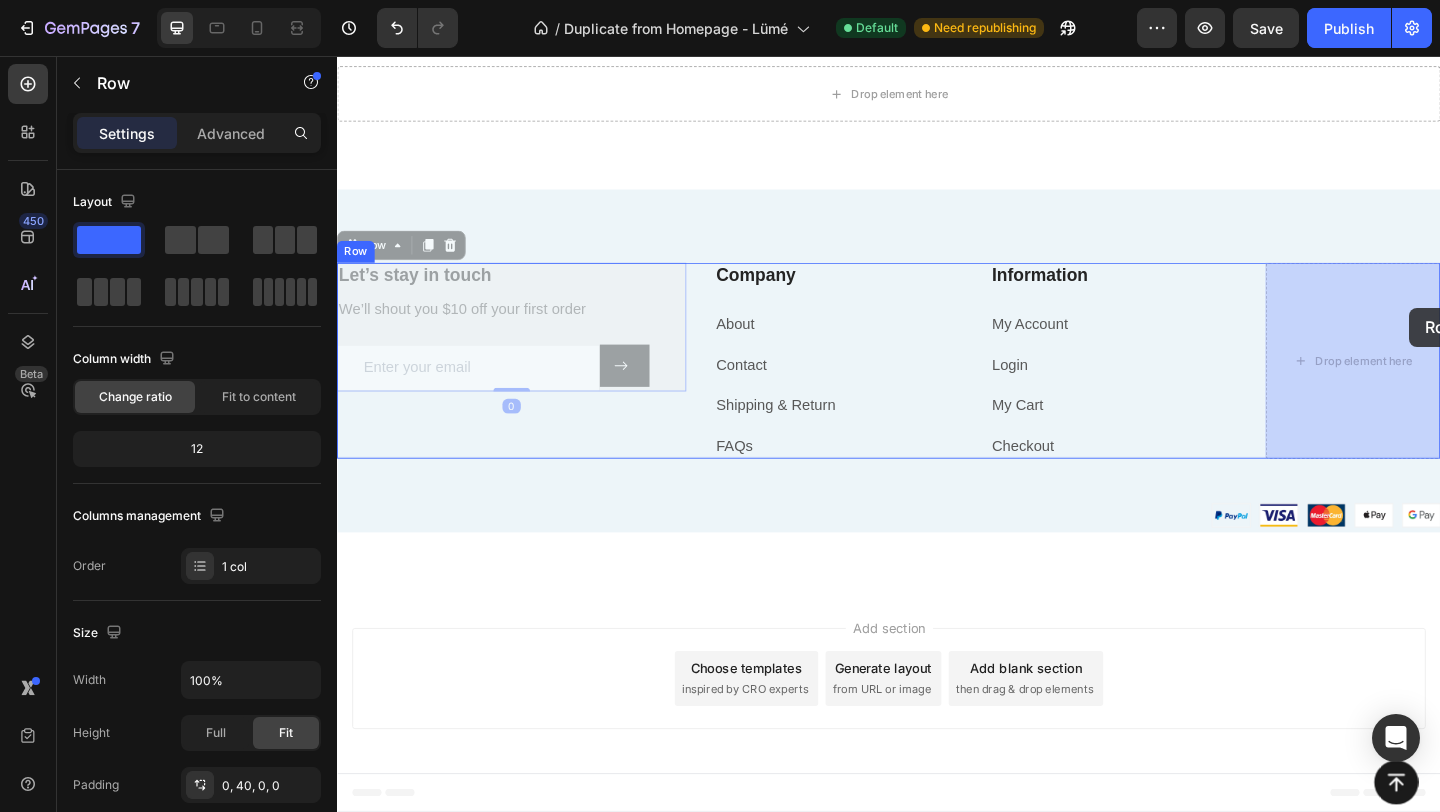 drag, startPoint x: 699, startPoint y: 301, endPoint x: 1502, endPoint y: 330, distance: 803.5235 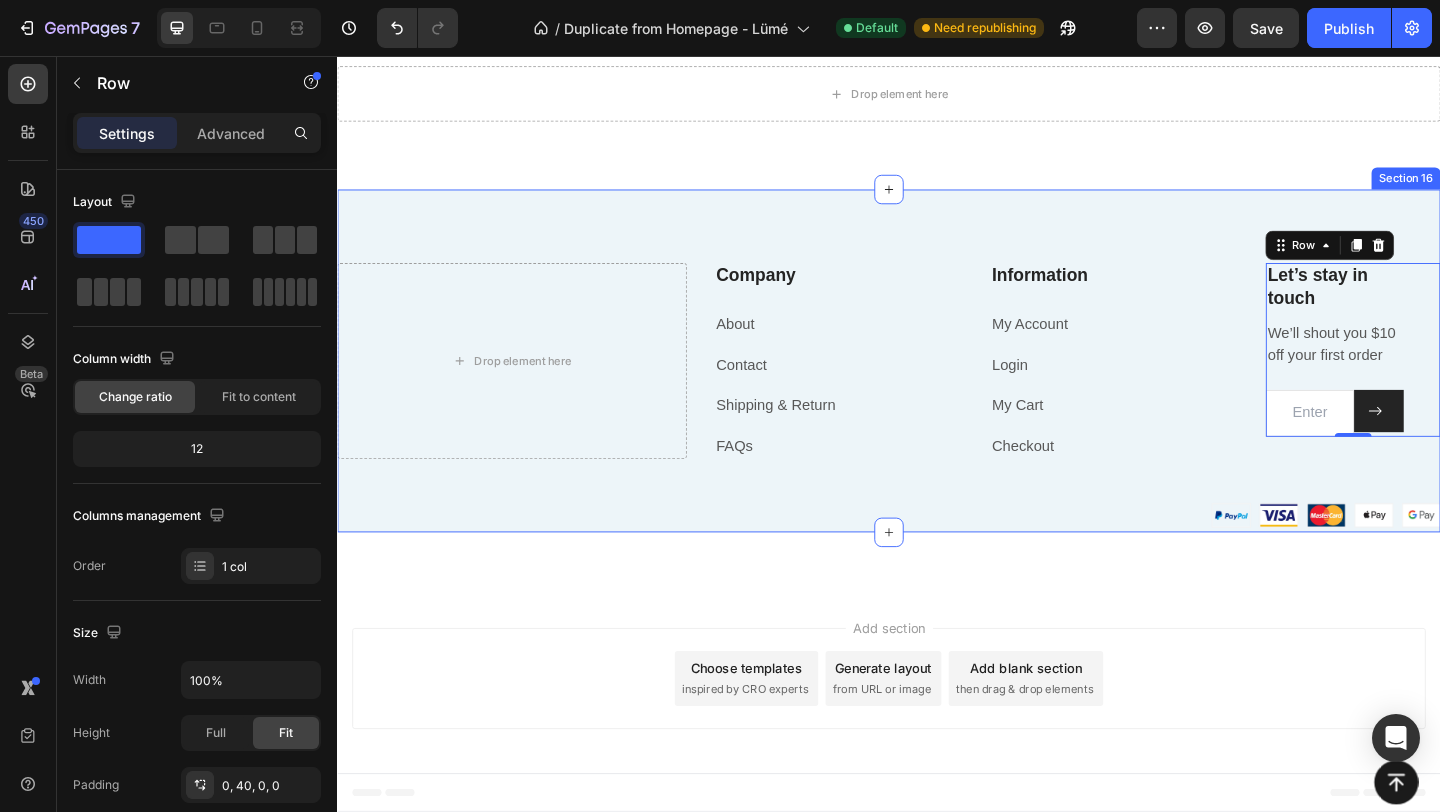 click on "Drop element here Company Heading About Text block Contact Text block Shipping & Return Text block FAQs Text block Information Heading My Account Text block Login Text block My Cart Text block Checkout Text block Row Let’s stay in touch Heading We’ll shout you $10 off your first order Text block Email Field
Submit Button Row Newsletter Row   0 Row Image Section 16" at bounding box center (937, 387) 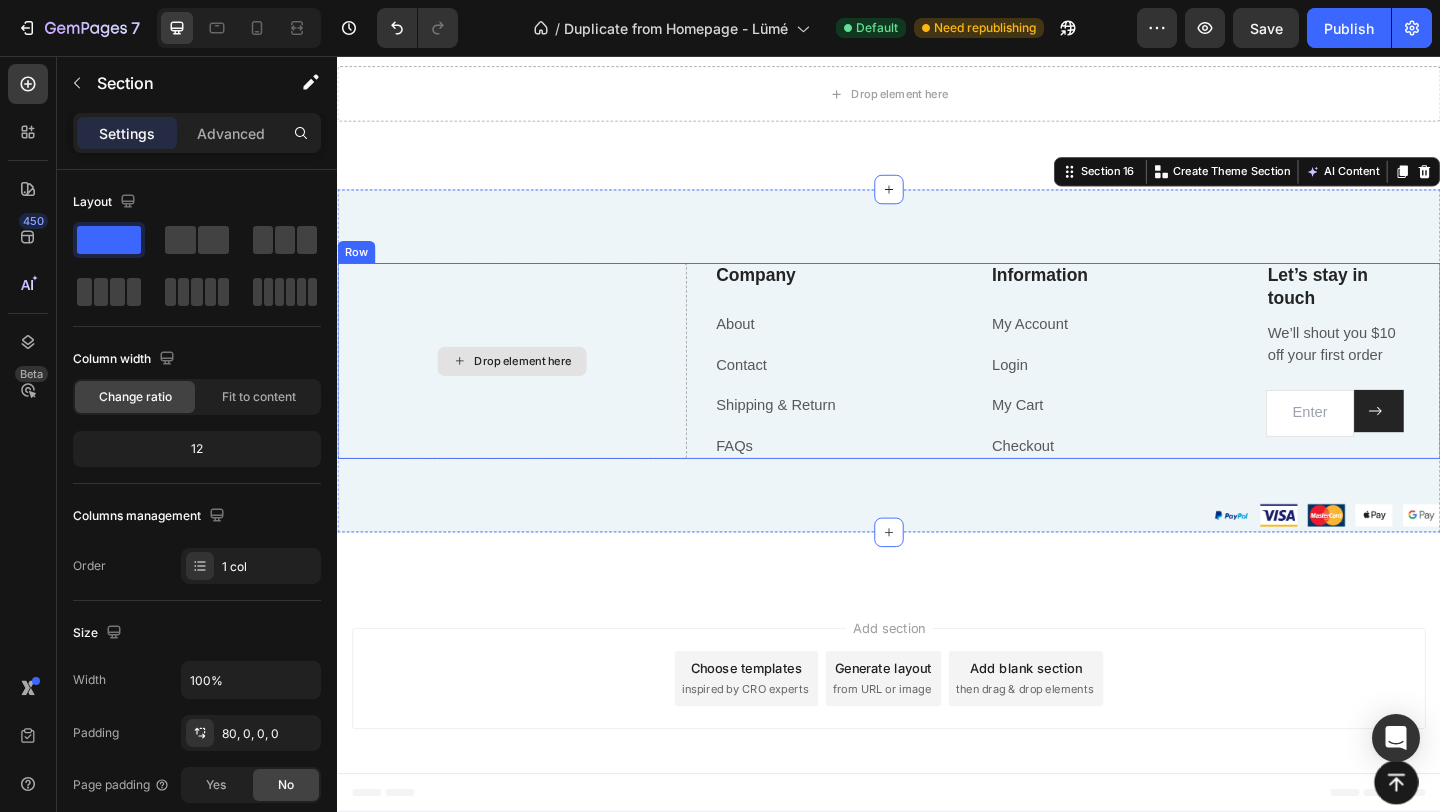 click on "Drop element here" at bounding box center (527, 387) 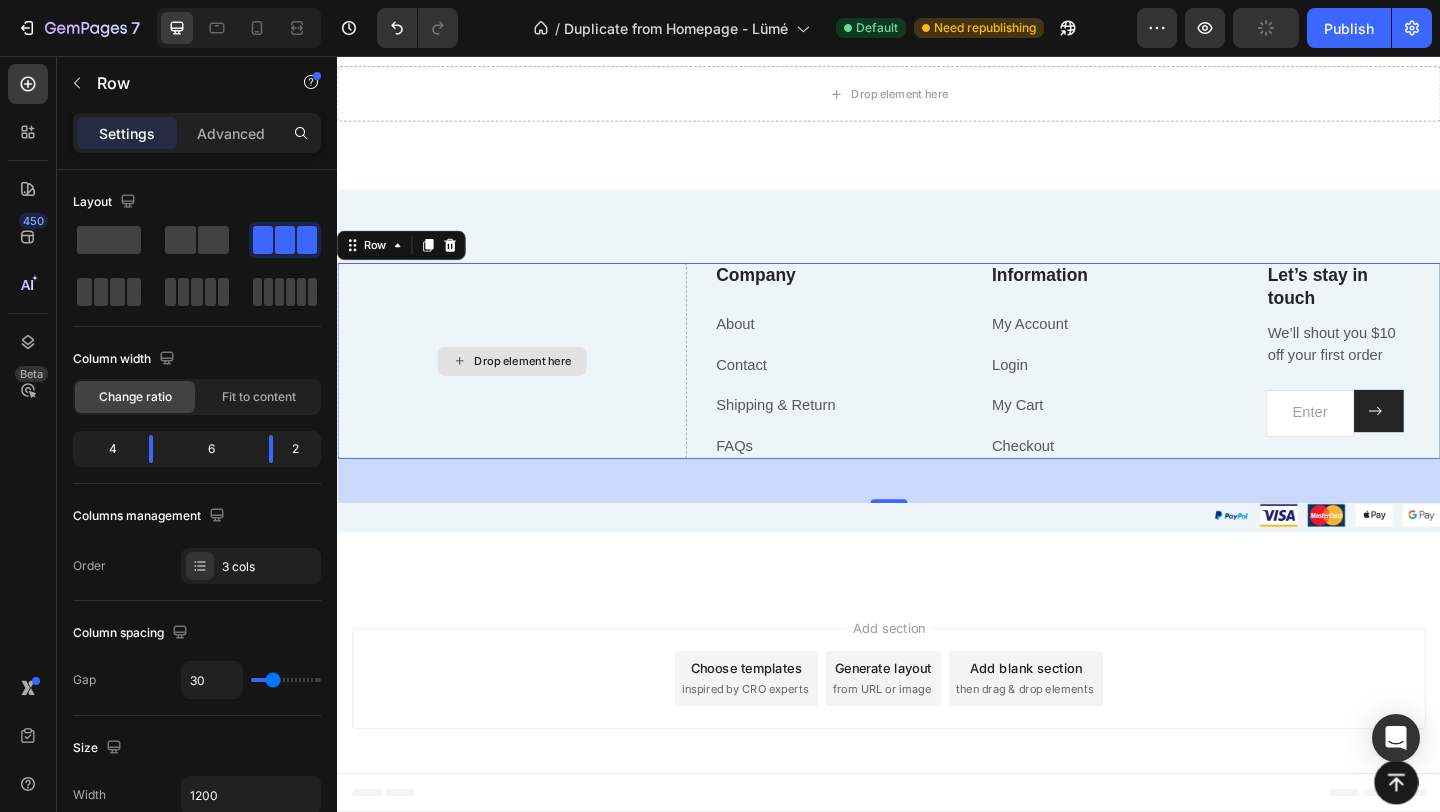 click on "Drop element here" at bounding box center (527, 387) 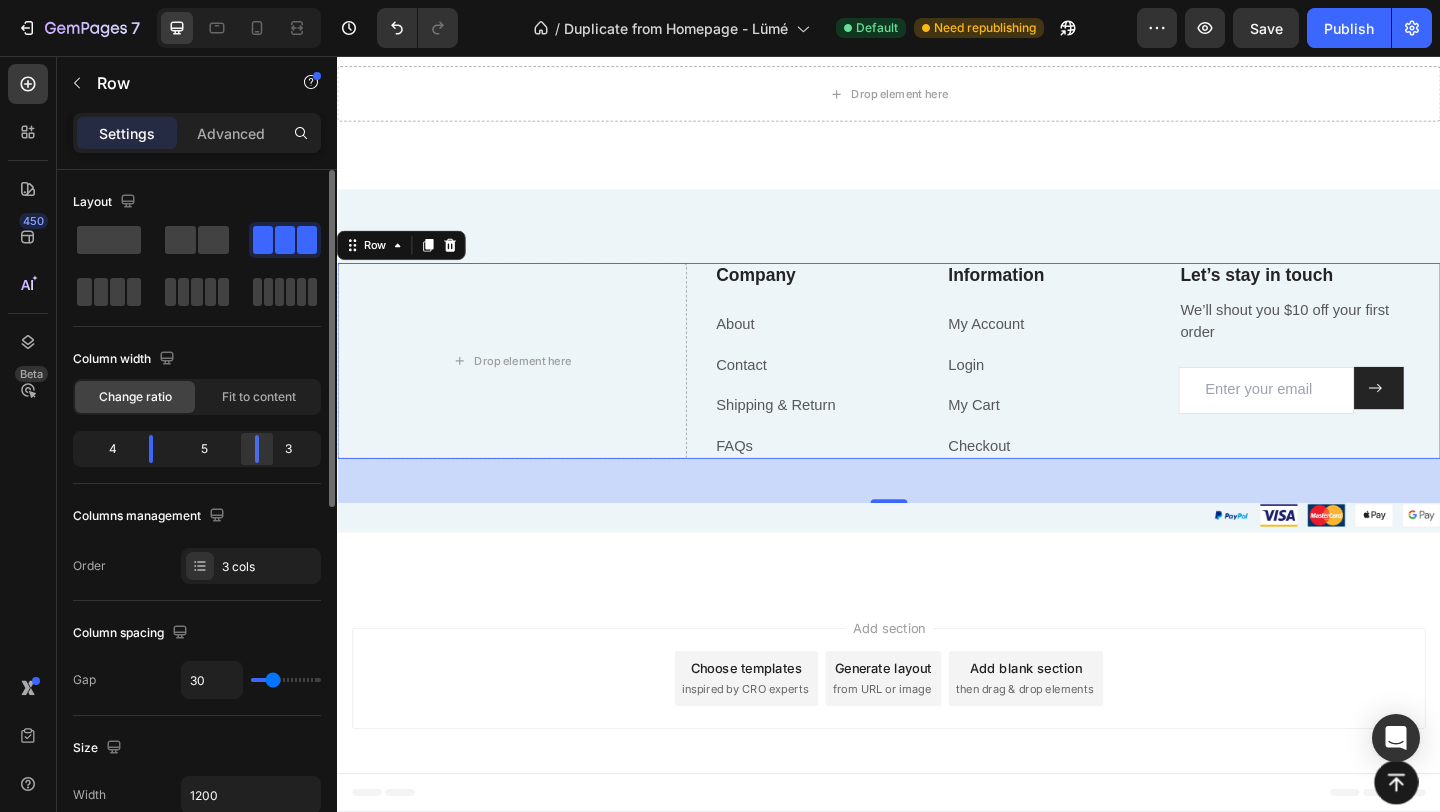 drag, startPoint x: 278, startPoint y: 441, endPoint x: 259, endPoint y: 441, distance: 19 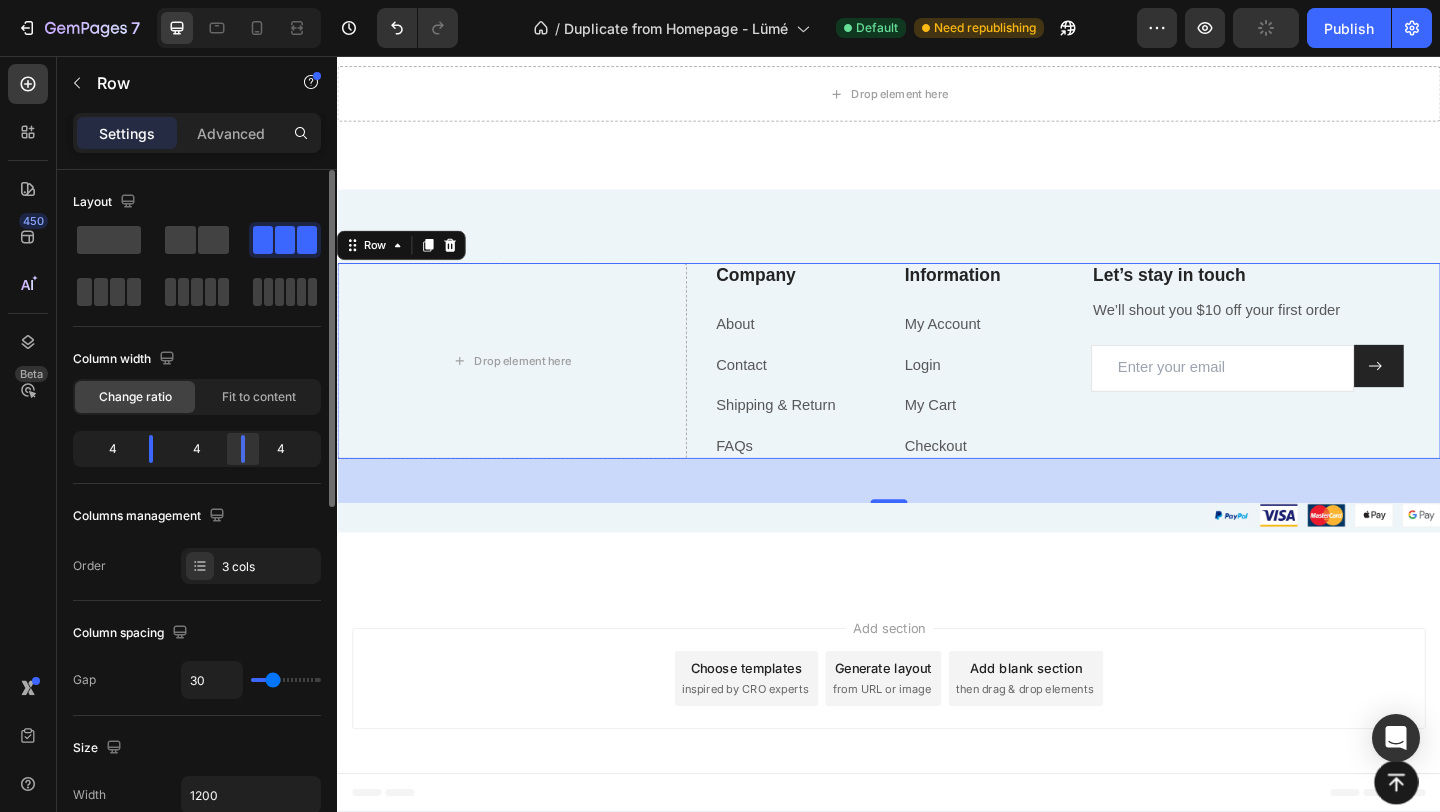 drag, startPoint x: 257, startPoint y: 451, endPoint x: 242, endPoint y: 453, distance: 15.132746 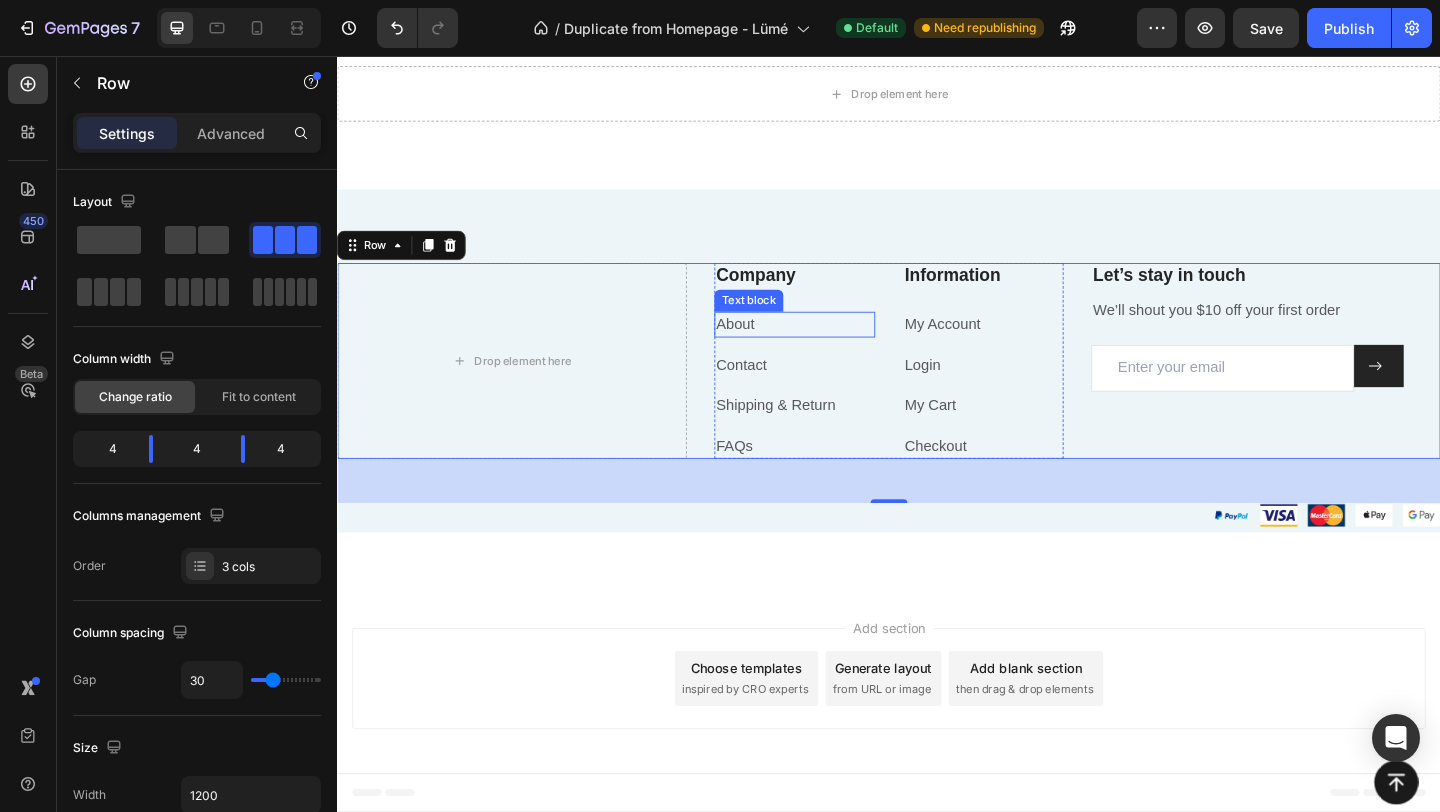 click on "About" at bounding box center (770, 347) 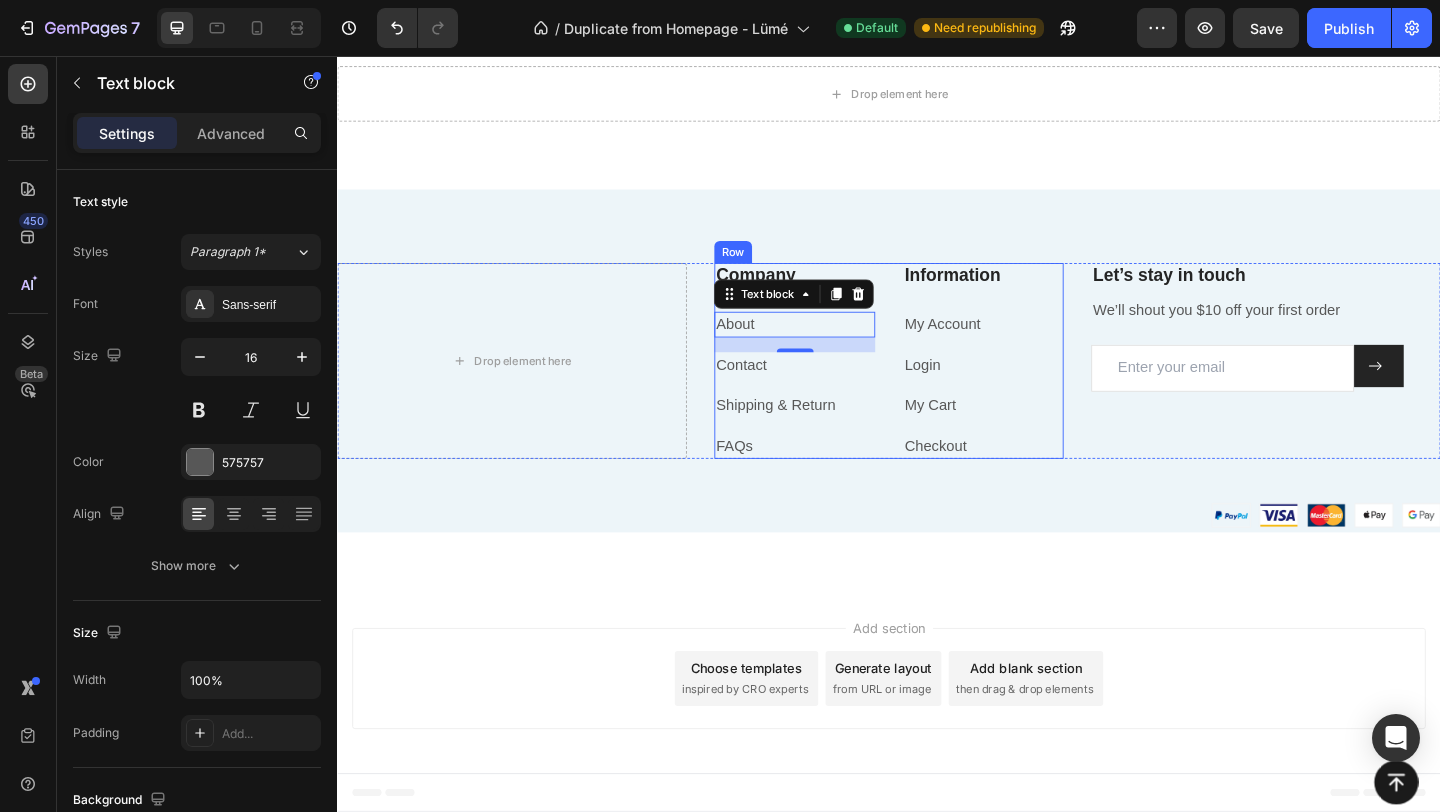 click on "Company Heading About Text block   16 Contact Text block Shipping & Return Text block FAQs Text block Information Heading My Account Text block Login Text block My Cart Text block Checkout Text block Row" at bounding box center (937, 387) 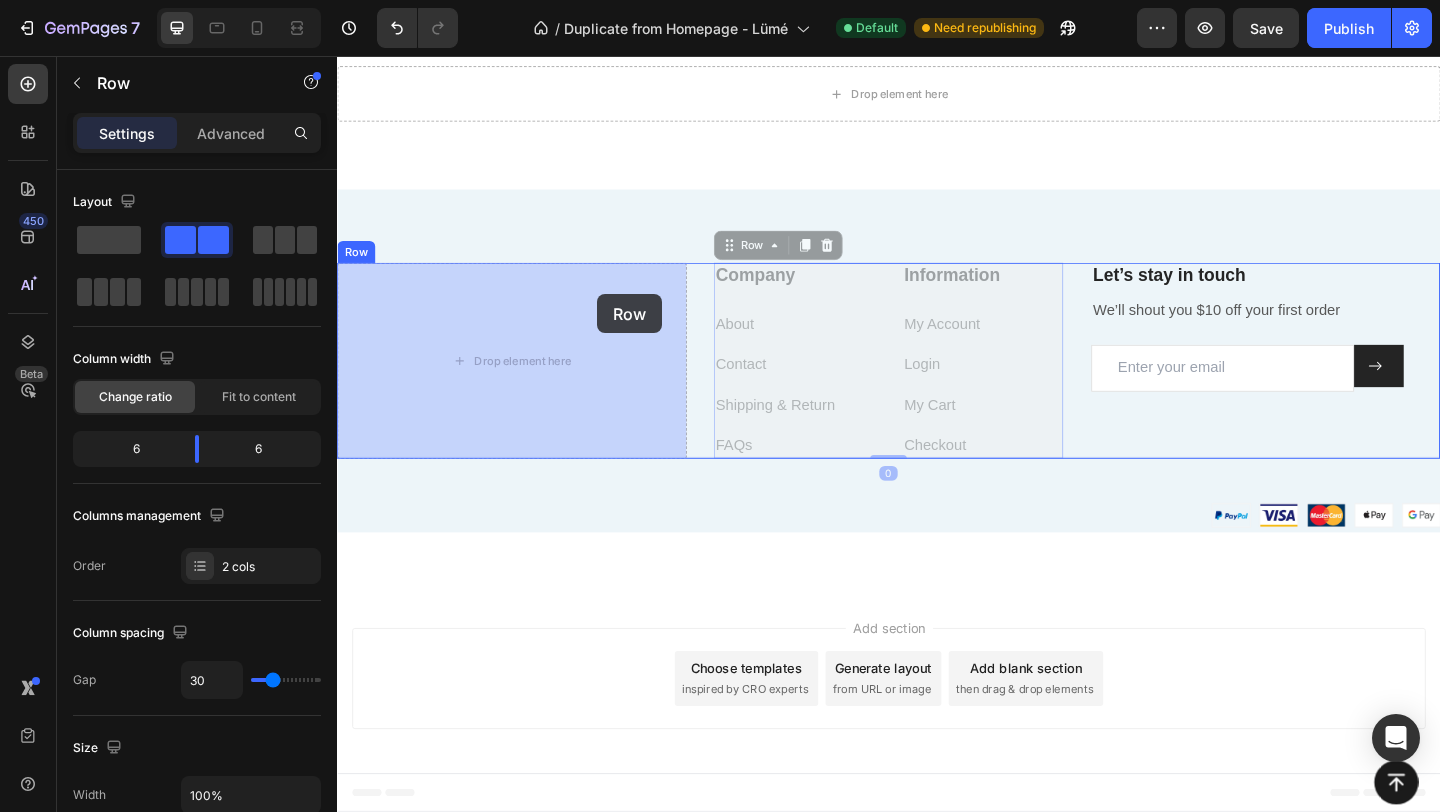 drag, startPoint x: 931, startPoint y: 299, endPoint x: 615, endPoint y: 315, distance: 316.40482 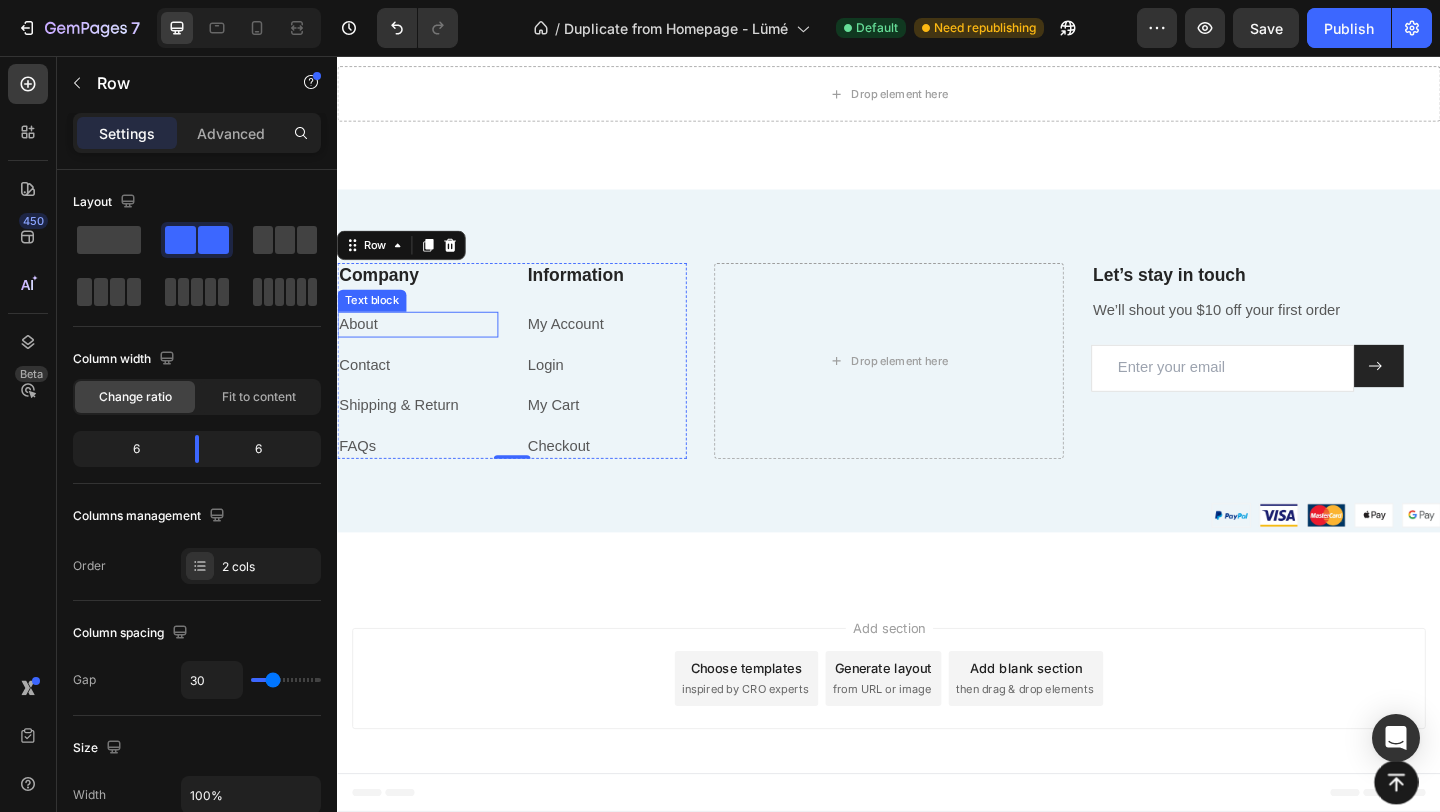 click on "About" at bounding box center [424, 348] 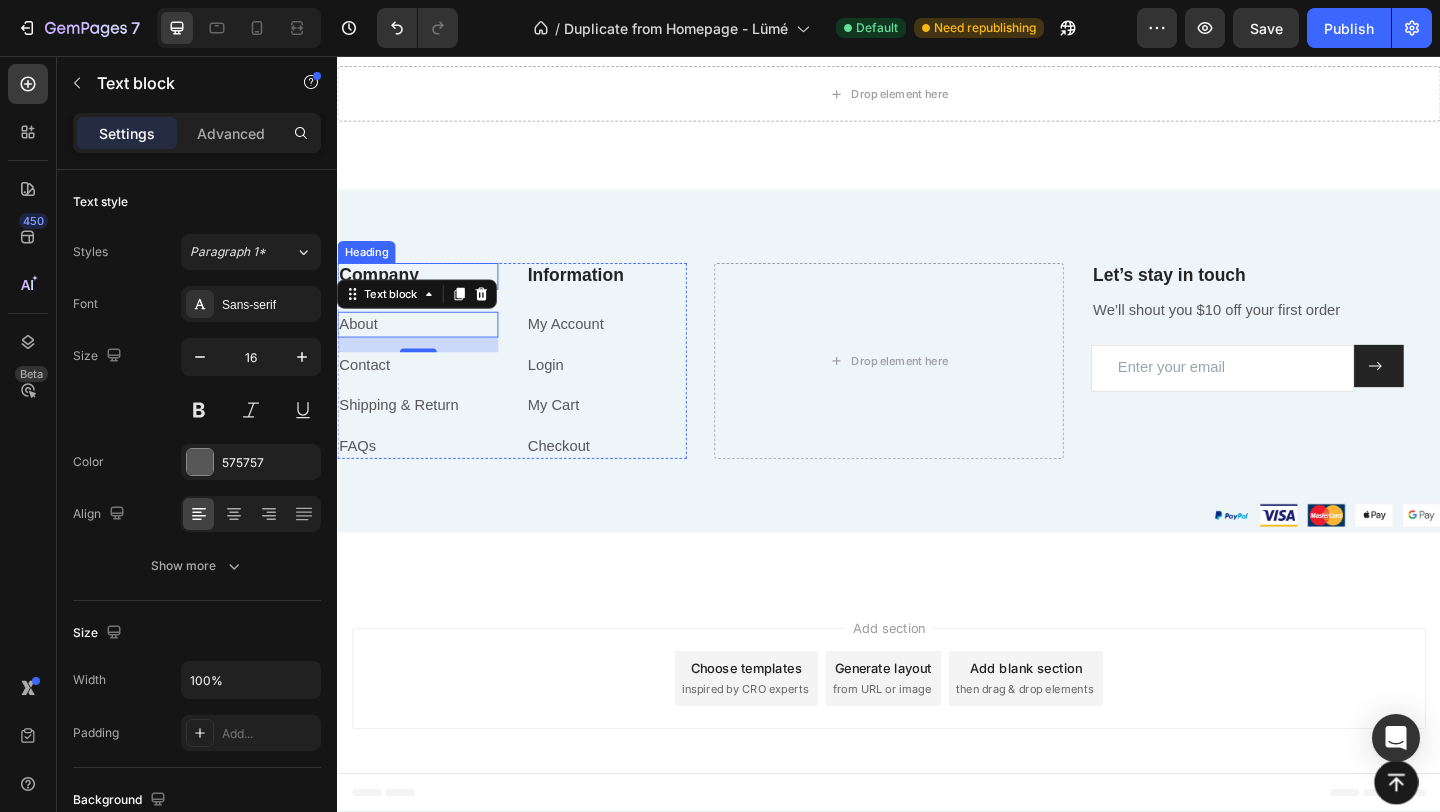 click on "Company" at bounding box center [424, 295] 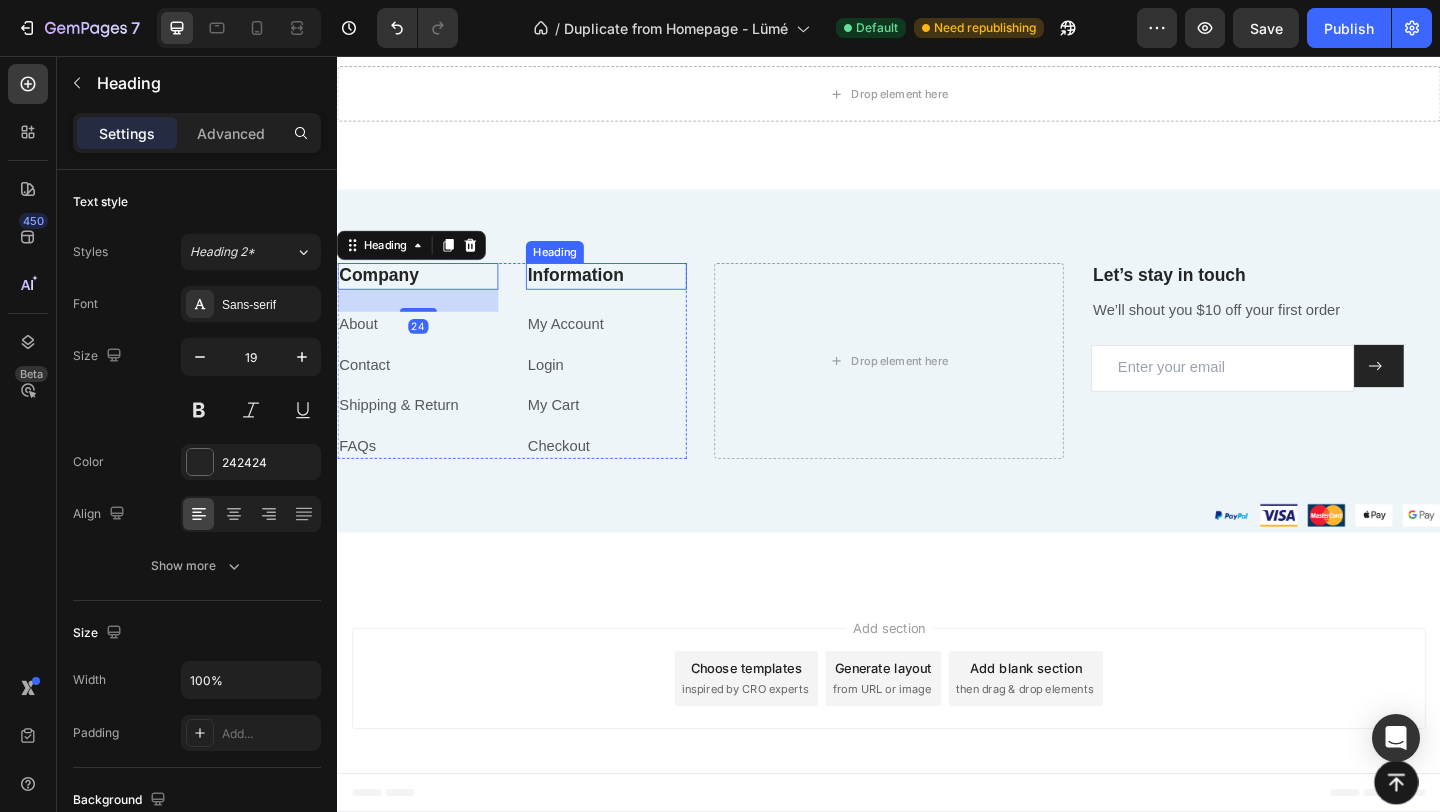 click on "Information" at bounding box center [629, 295] 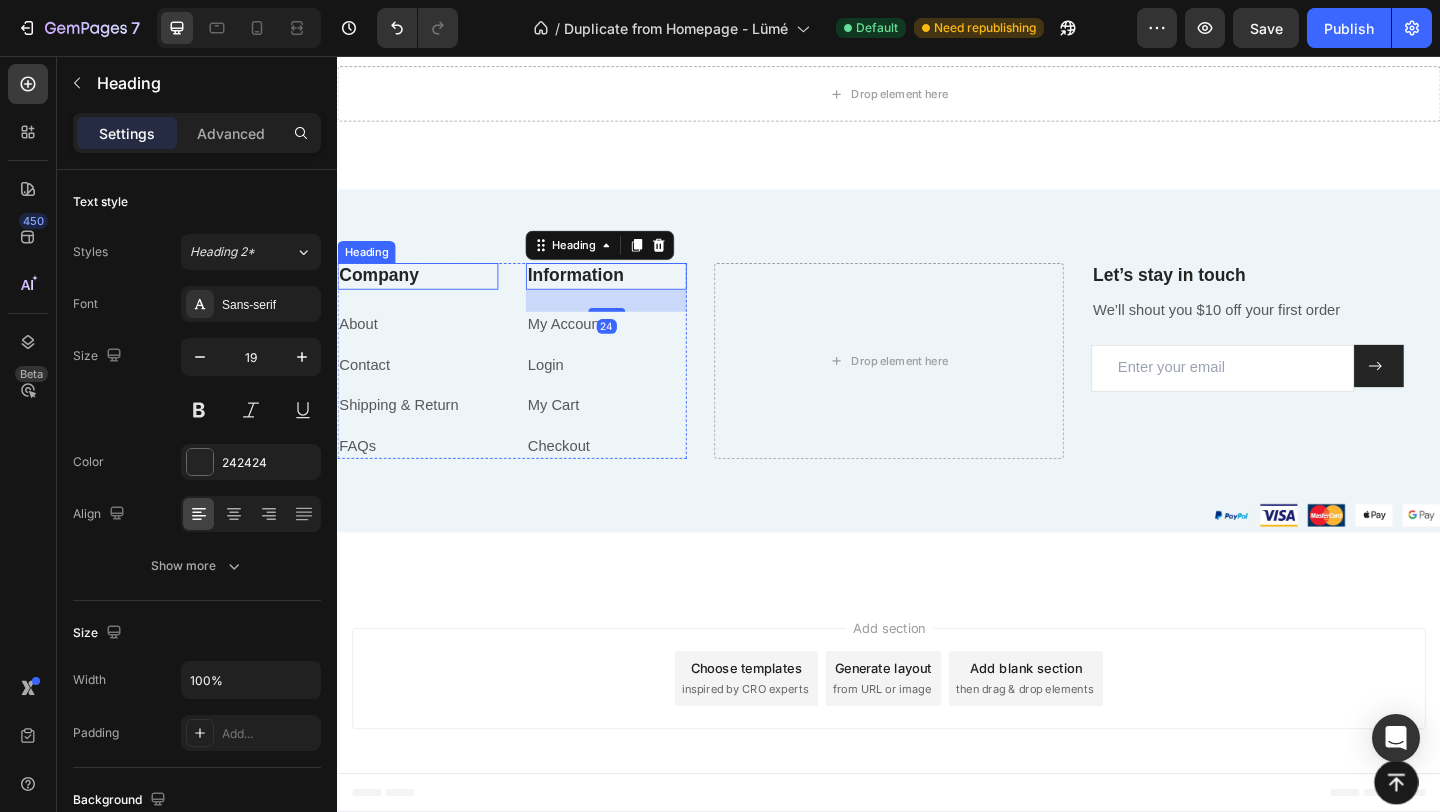 click on "Company" at bounding box center [424, 295] 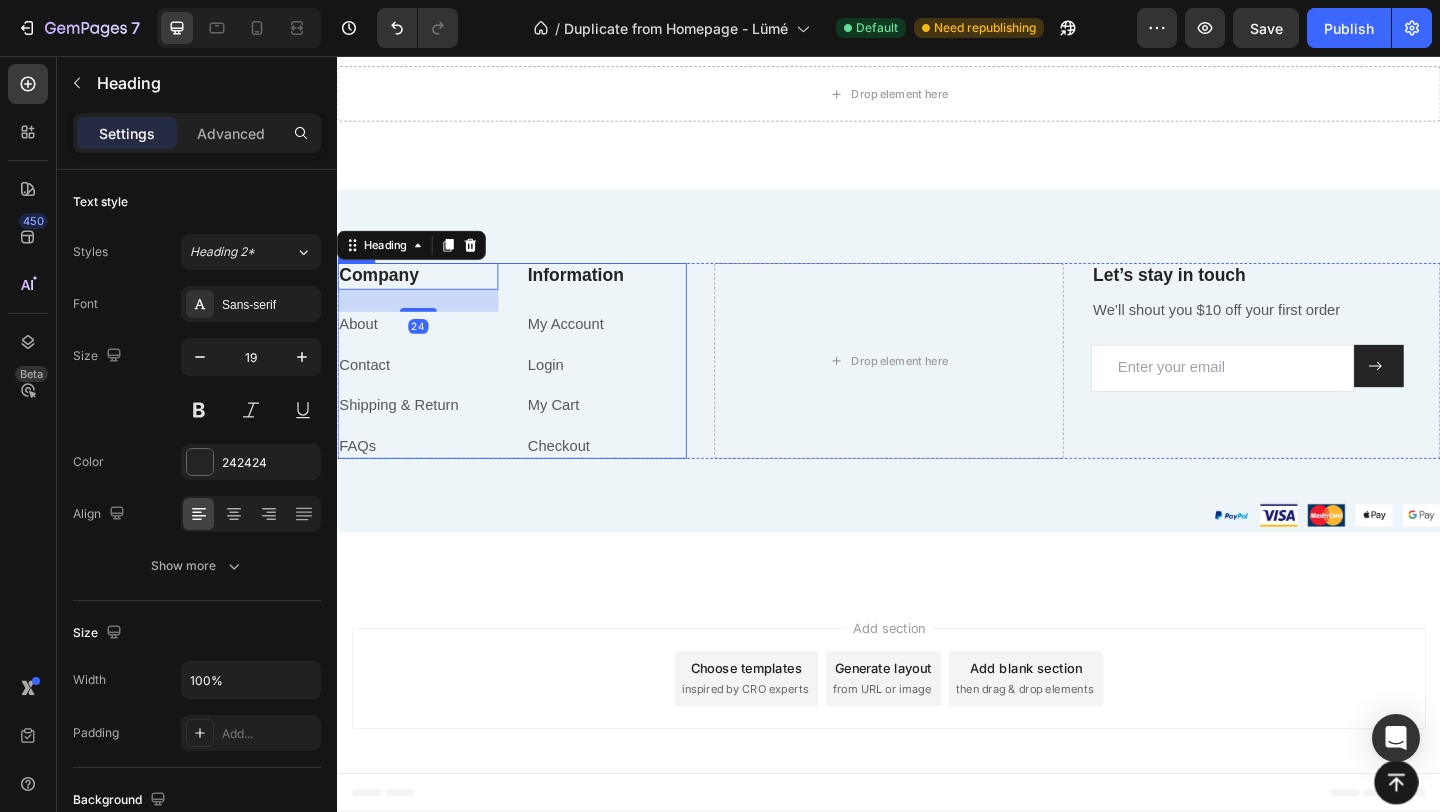 click on "Company Heading   24 About Text block Contact Text block Shipping & Return Text block FAQs Text block Information Heading My Account Text block Login Text block My Cart Text block Checkout Text block Row" at bounding box center [527, 387] 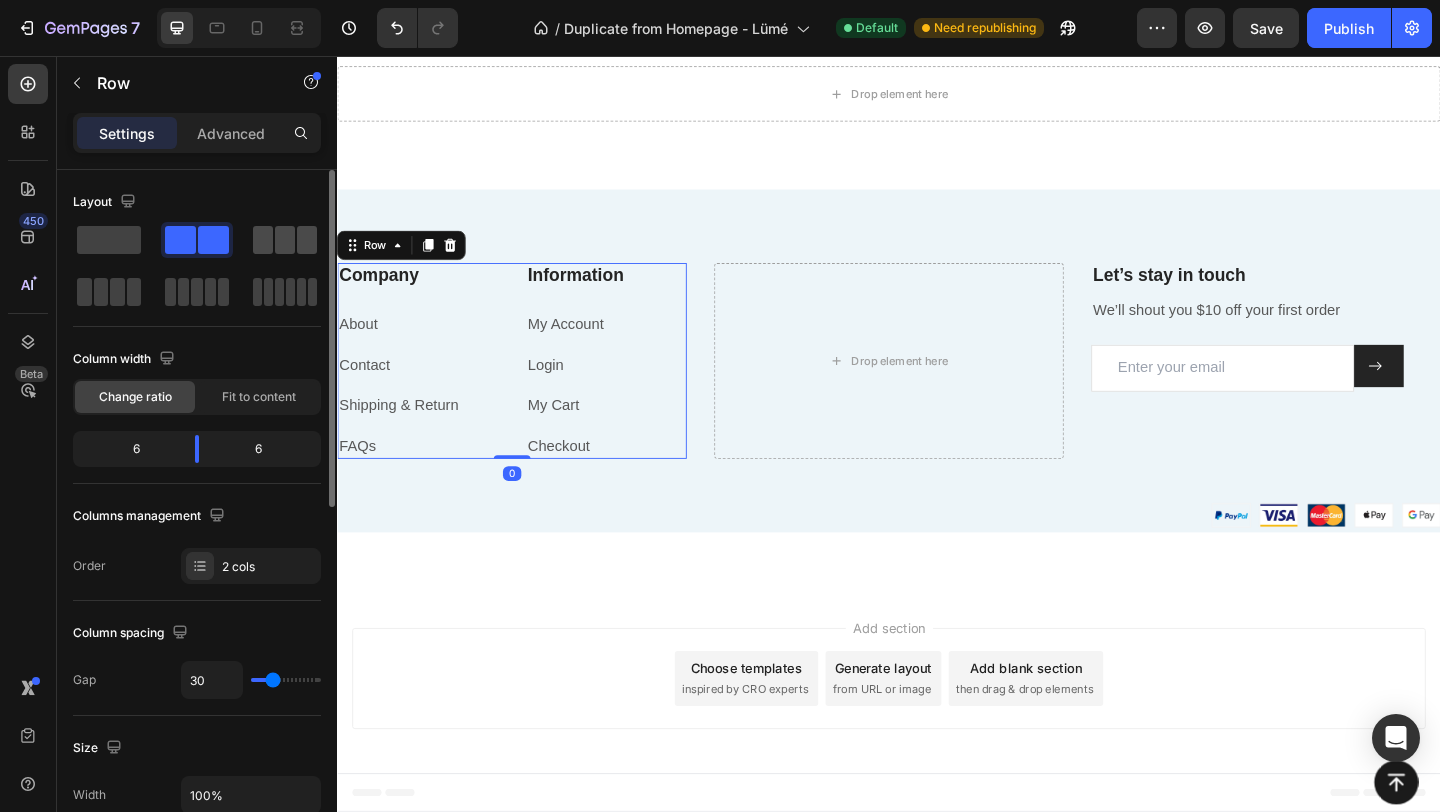 click 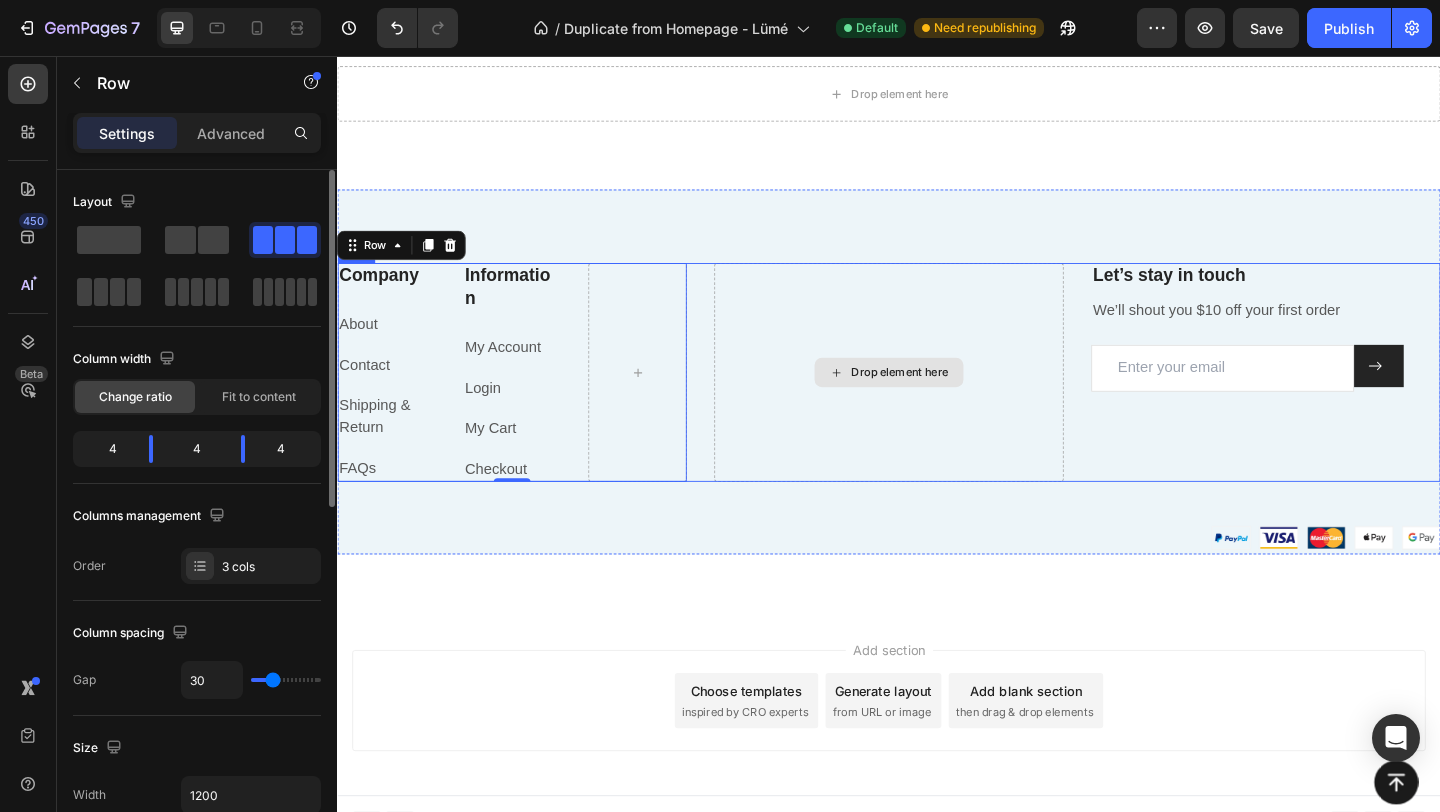 click on "Drop element here" at bounding box center (937, 399) 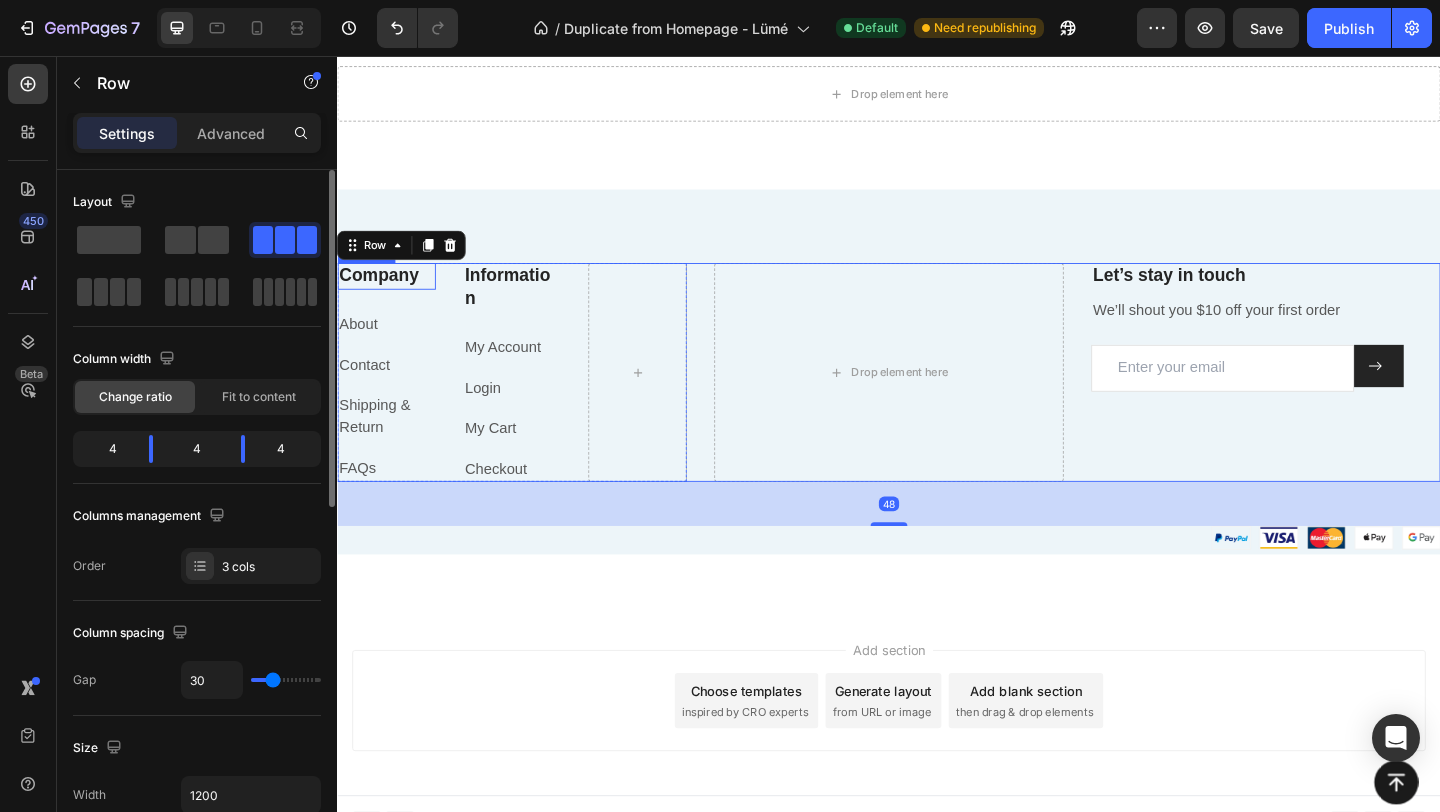 click on "Company" at bounding box center [390, 295] 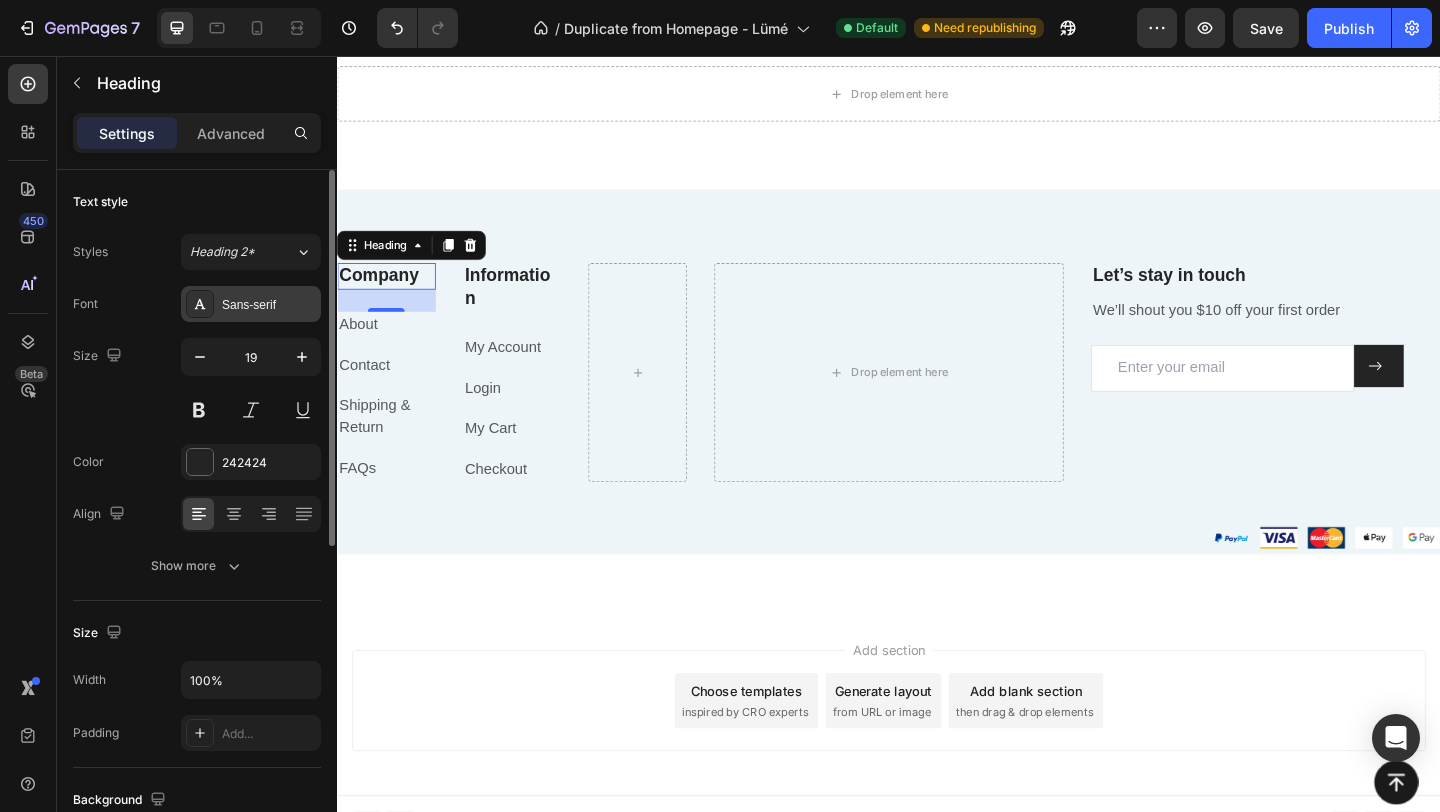 click on "Sans-serif" at bounding box center [269, 305] 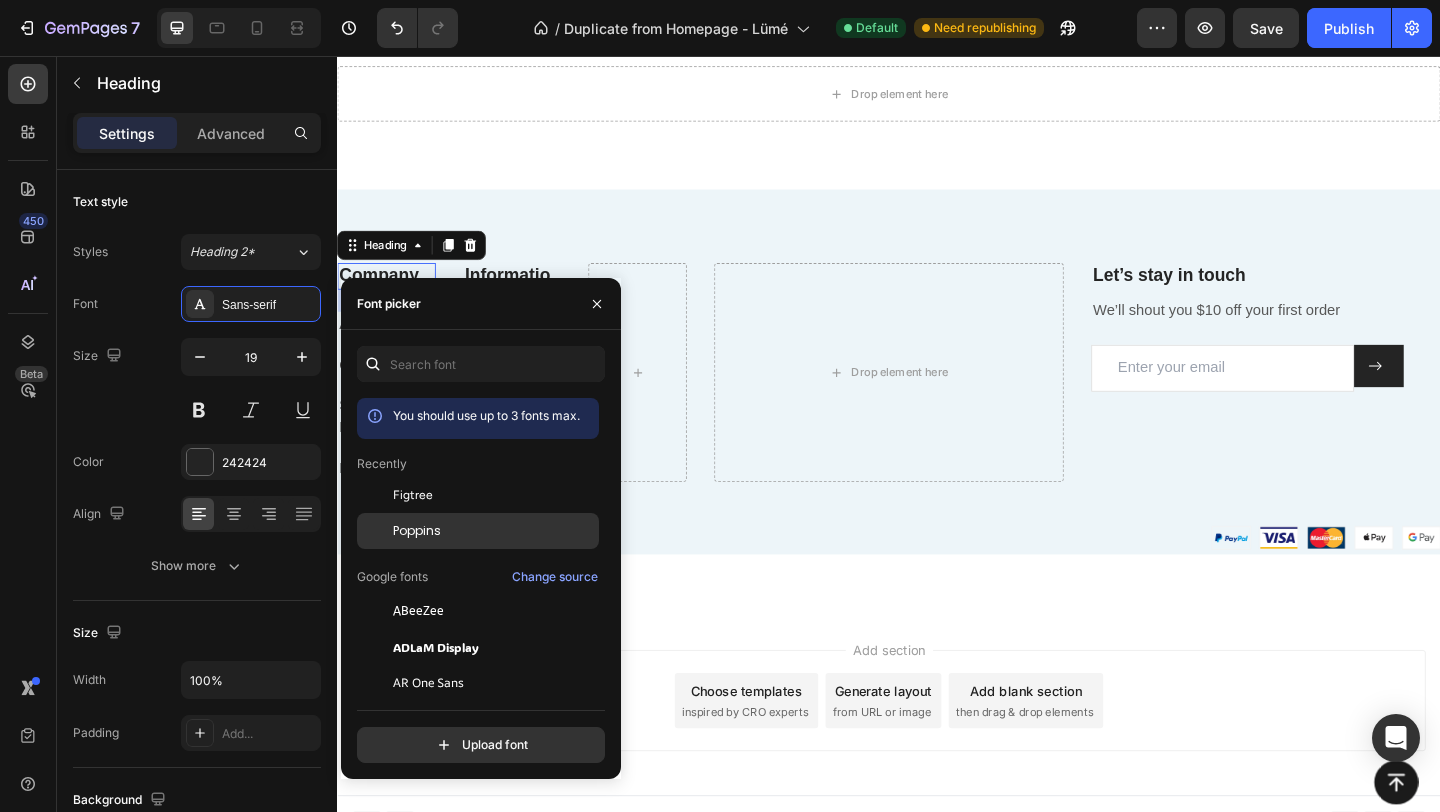 click at bounding box center [375, 531] 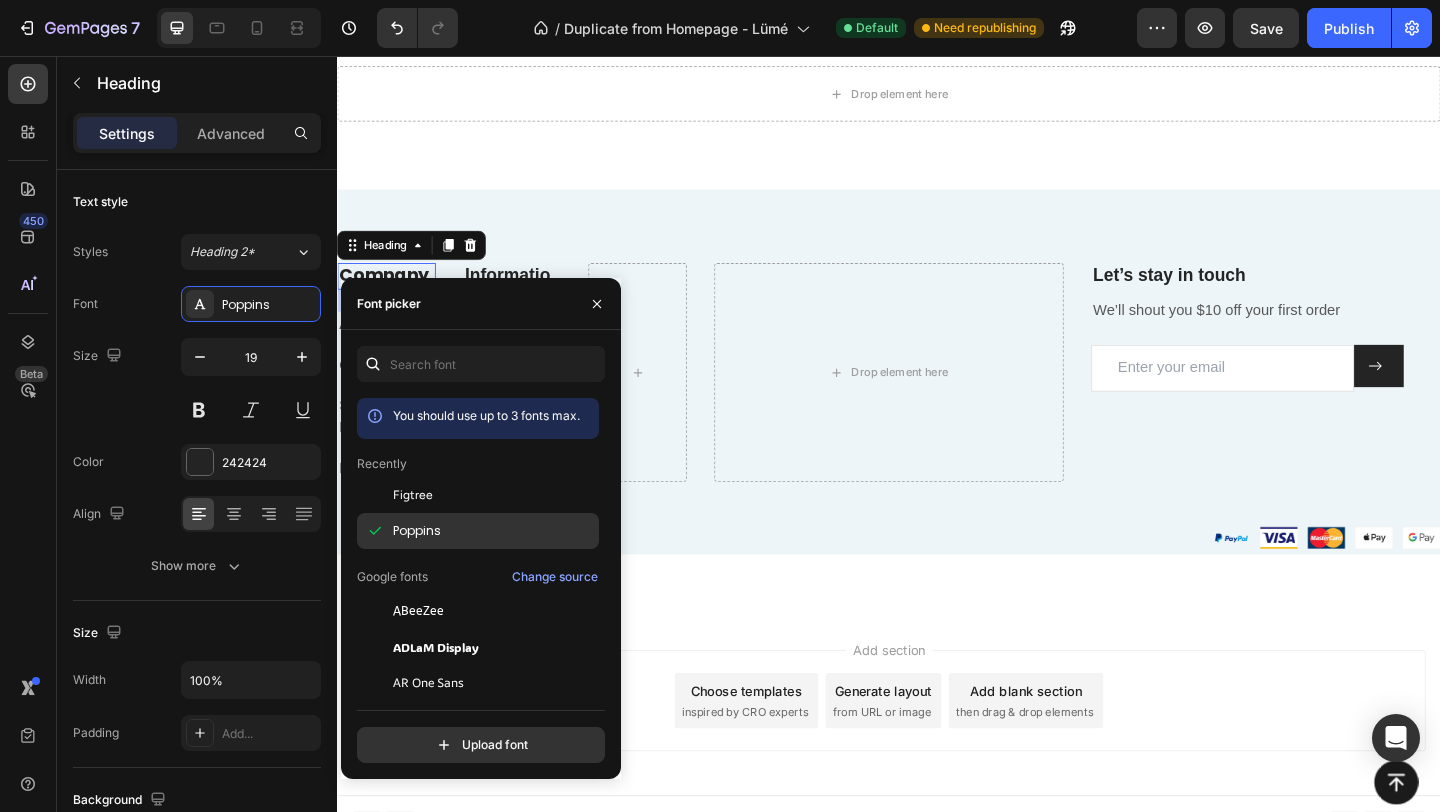 click on "Poppins" at bounding box center (417, 531) 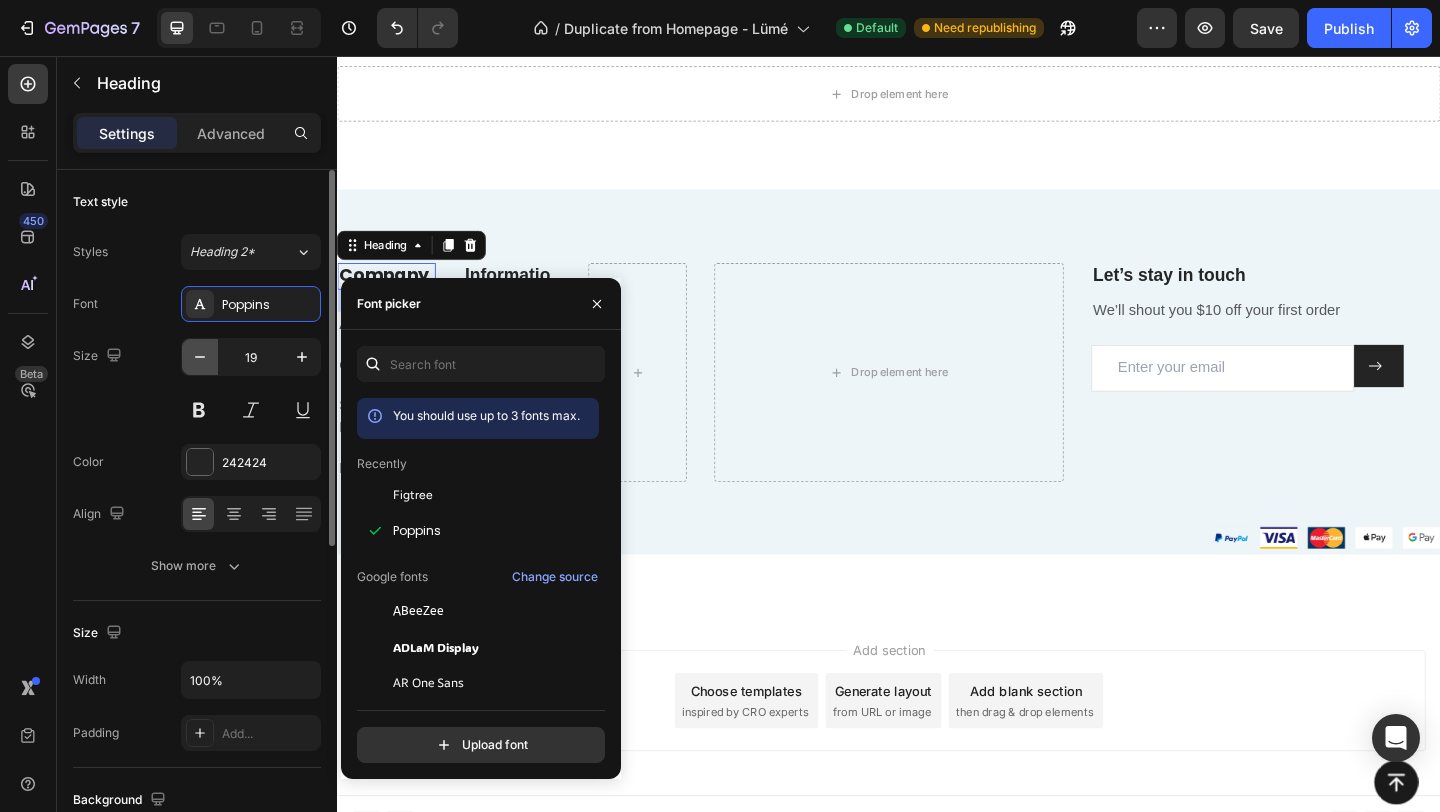 click at bounding box center (200, 357) 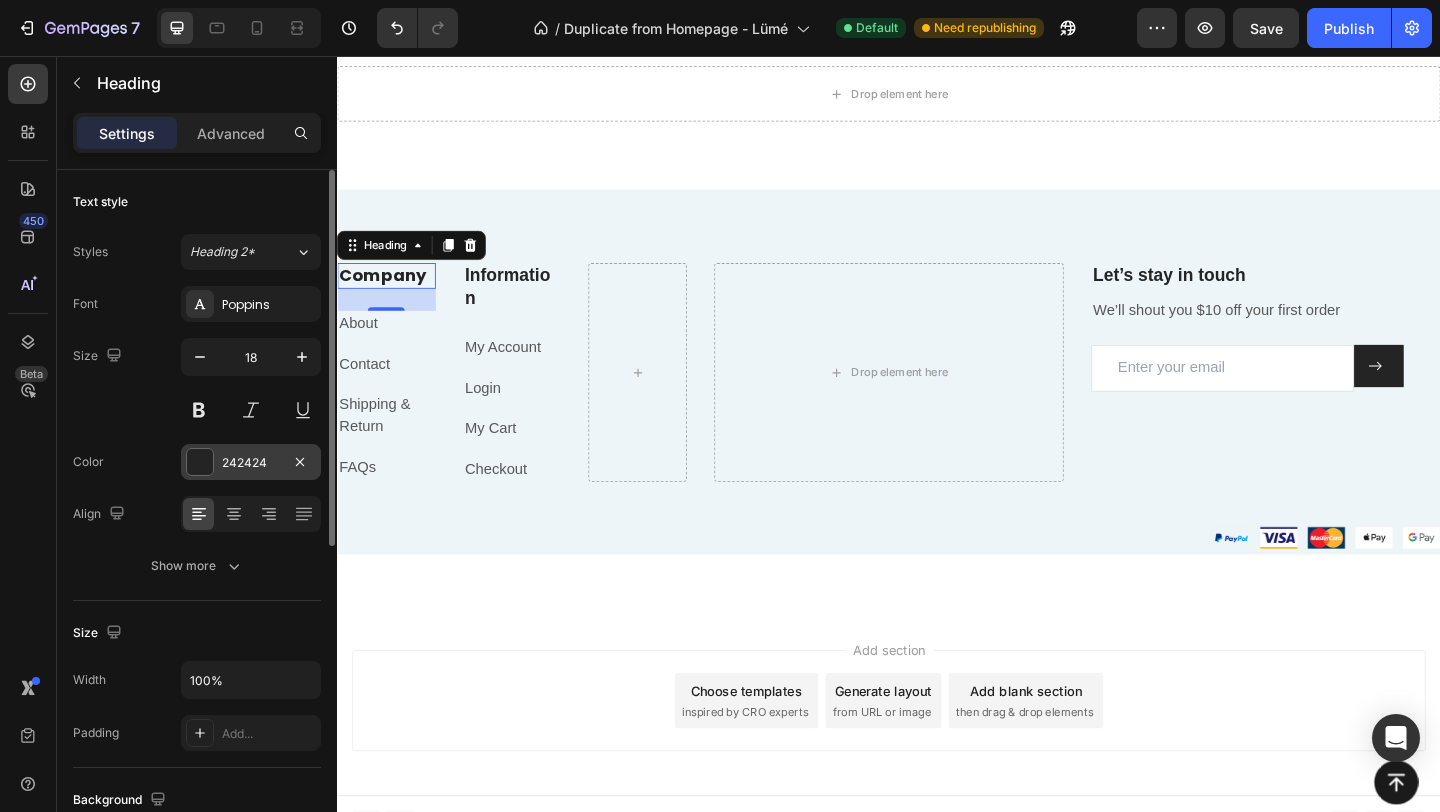 click at bounding box center [200, 462] 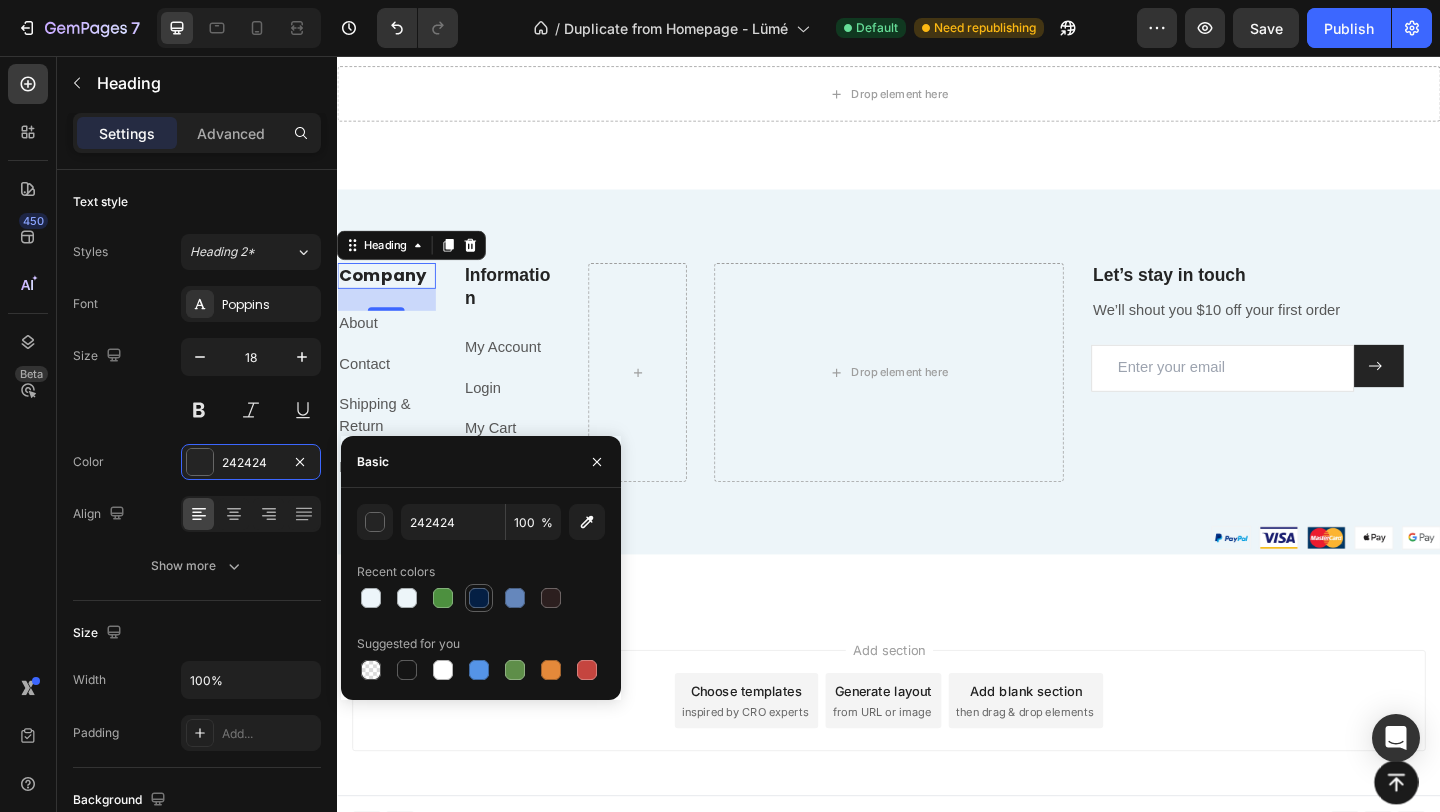 click at bounding box center [479, 598] 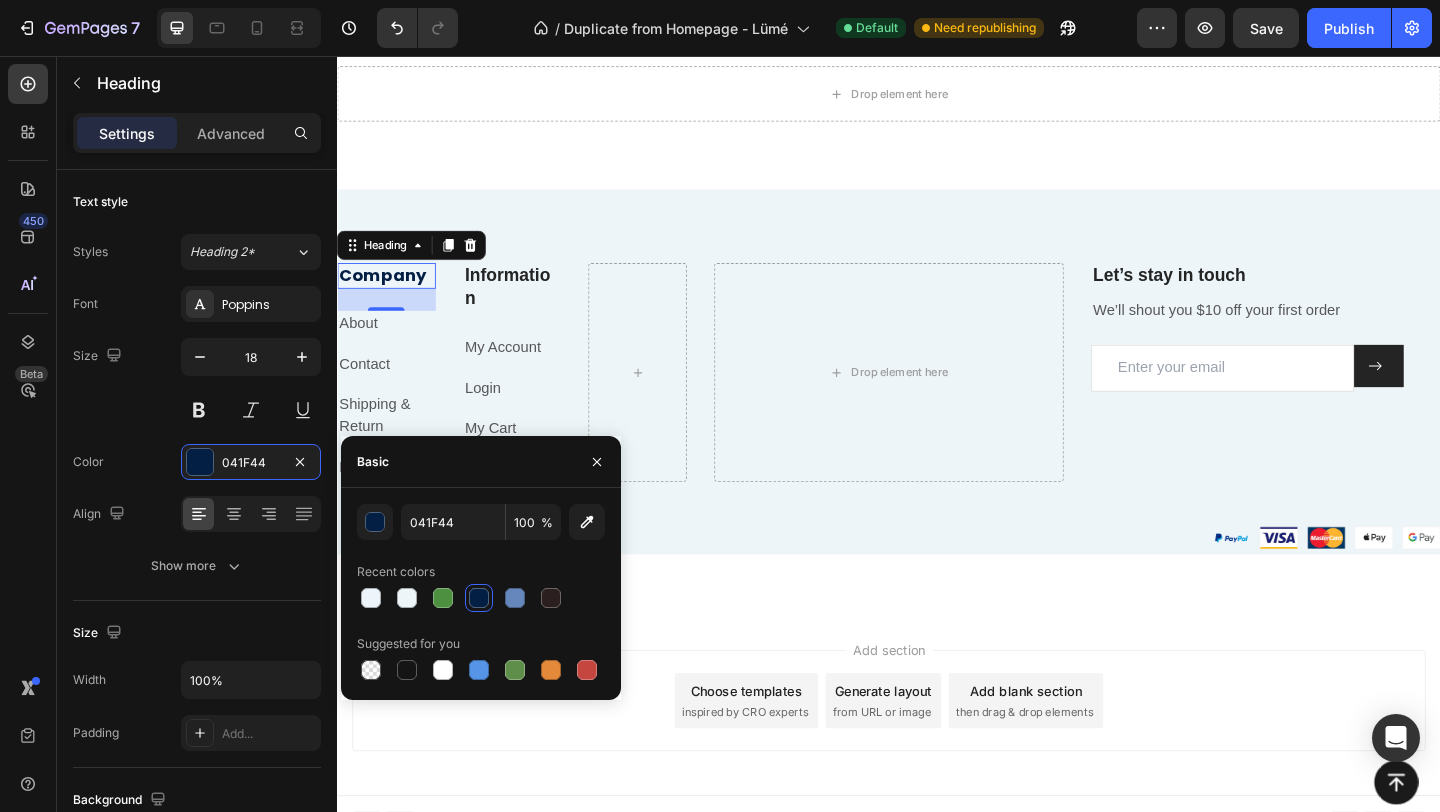 click on "Company" at bounding box center [390, 294] 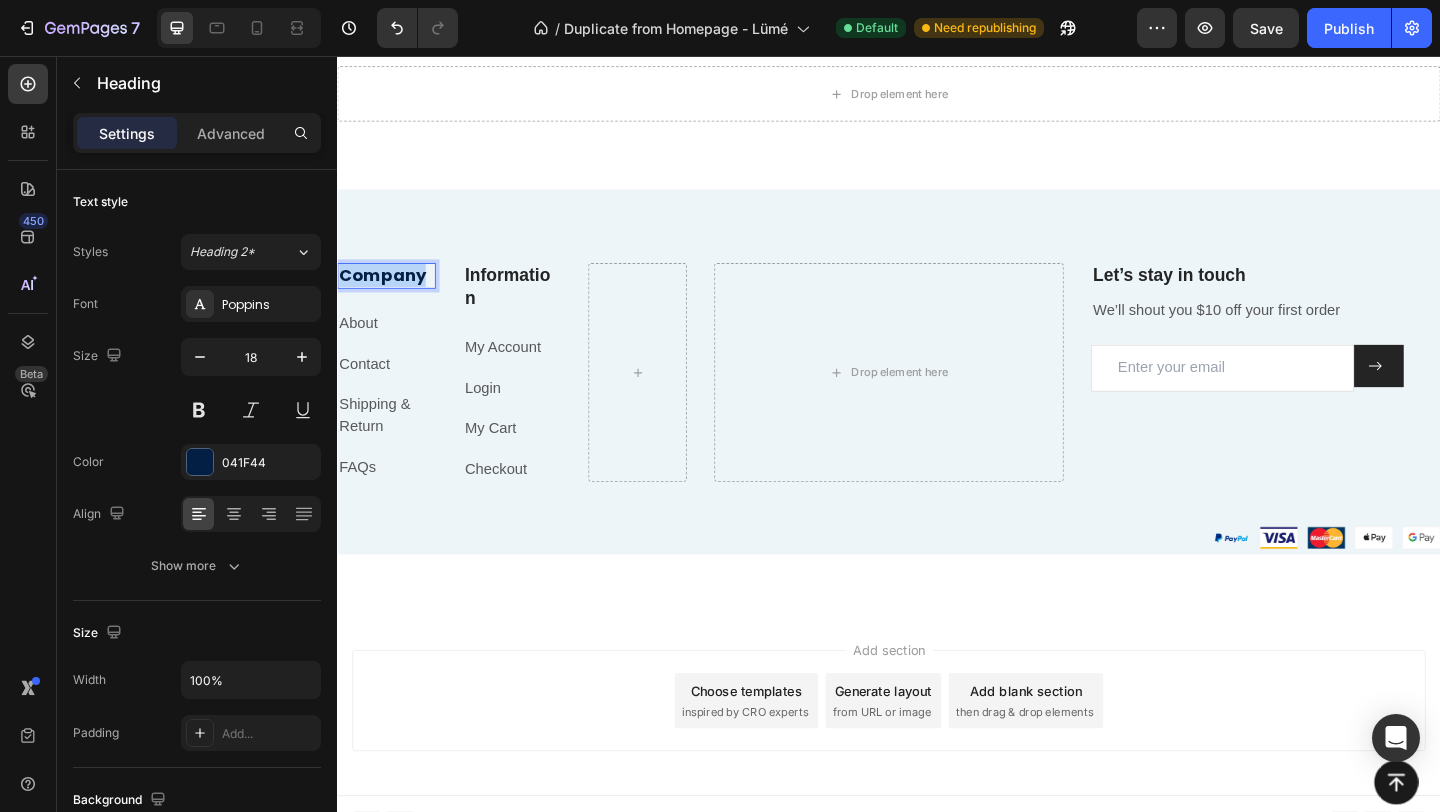 drag, startPoint x: 430, startPoint y: 296, endPoint x: 321, endPoint y: 289, distance: 109.22454 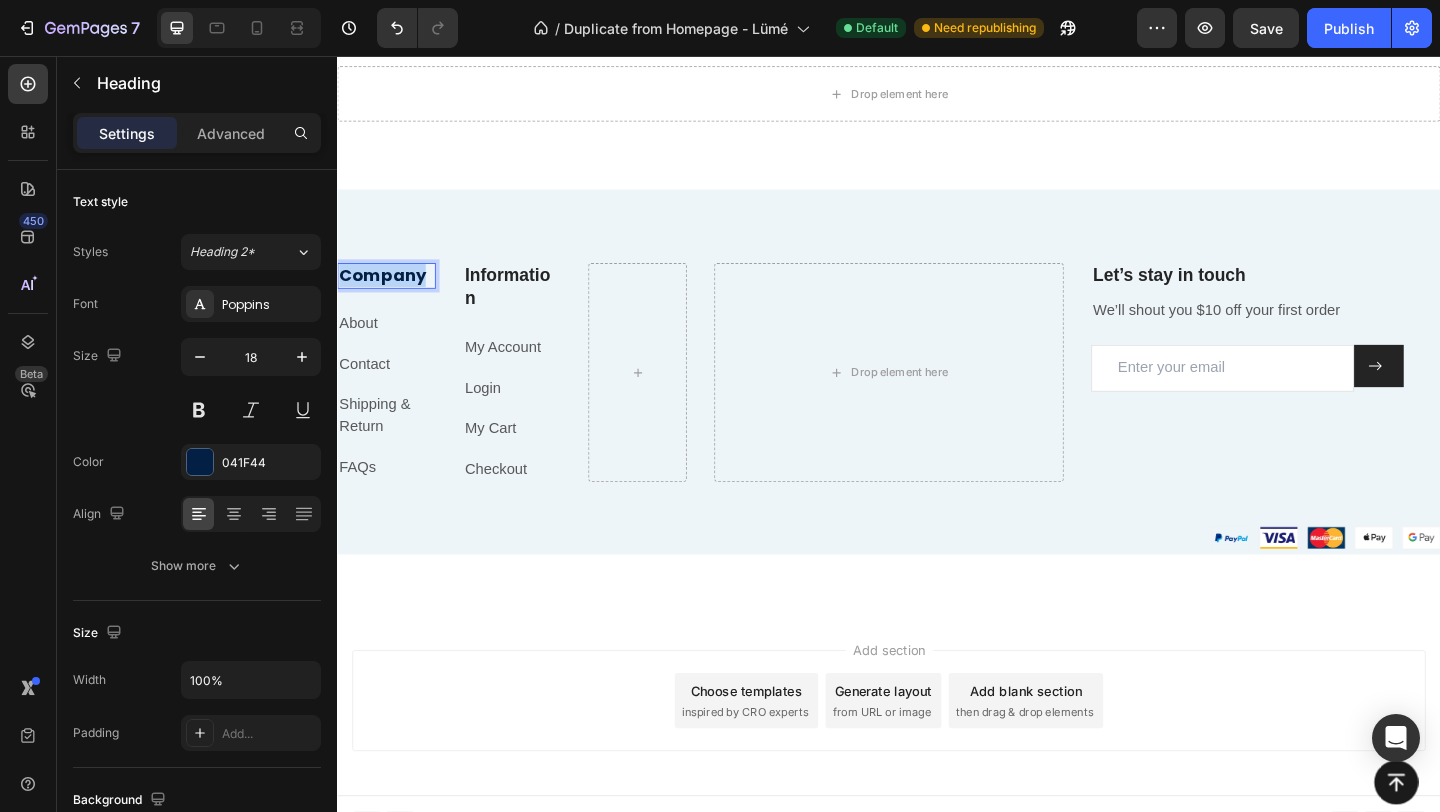 click on "Header
Button Sticky
Drop element here Section 12 The Ice Pod ™  It's Benefits Heading Replace this text with your contentReplace this text with your contentReplace this text with your content Text Block Image Image Glowy skin Text Block Your custom text goes here Text Block Image Verkleining van poriën Text Block Your custom text goes here Text Block Image Koel effect Text Block Your custom text goes here Text Block Image Makkelijk vast te houden Text Block Your custom text goes here Text block Image Geen gedoe met ijsblokjes Text Block Your custom text goes here Text block Advanced List Section 13 The Ice Pod™  Beschikbaar In 6 Kleuren Heading Pick your color. Freeze tonight. Glow tomorrow. Text Block
Image Image Image Image
Carousel Section 14
The Ice Pod™ Gebruikers Heading Video Video Video Video
Carousel Section 15 Company Heading   24 About Text block Contact Text block Shipping & Return Text block" at bounding box center [937, -2082] 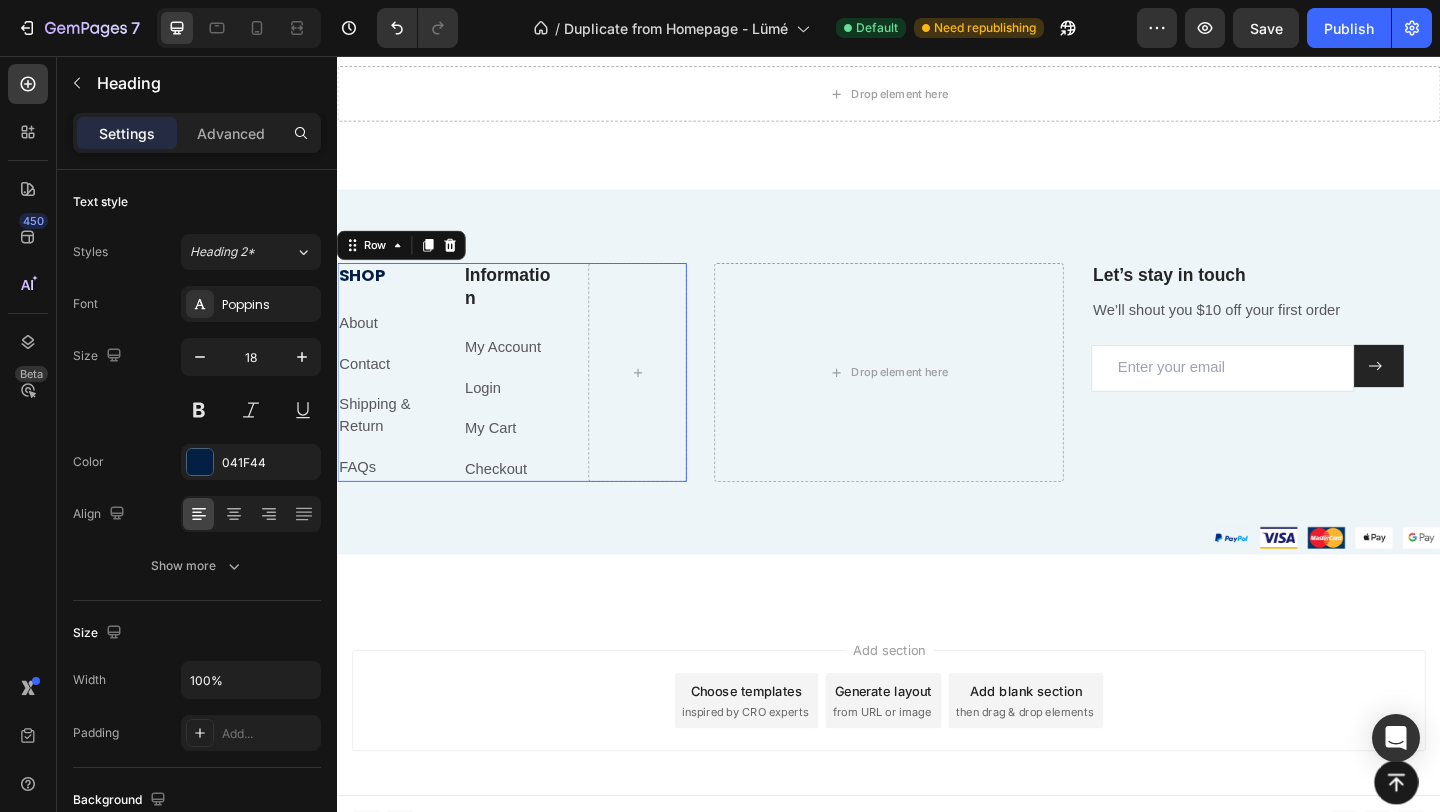 click on "SHOP Heading About Text block Contact Text block Shipping & Return Text block FAQs Text block Information Heading My Account Text block Login Text block My Cart Text block Checkout Text block
Row   0" at bounding box center (527, 399) 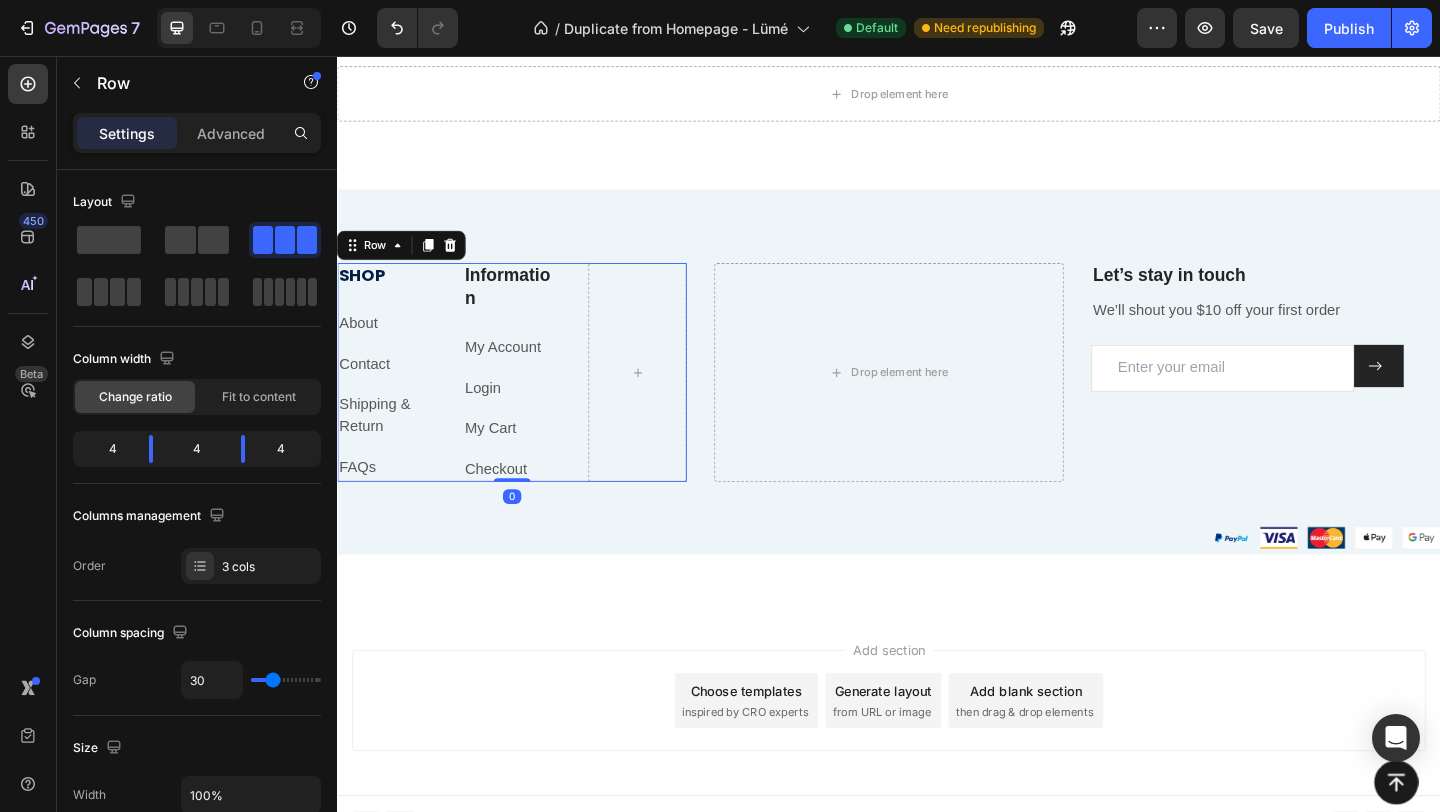 click on "Information" at bounding box center [527, 307] 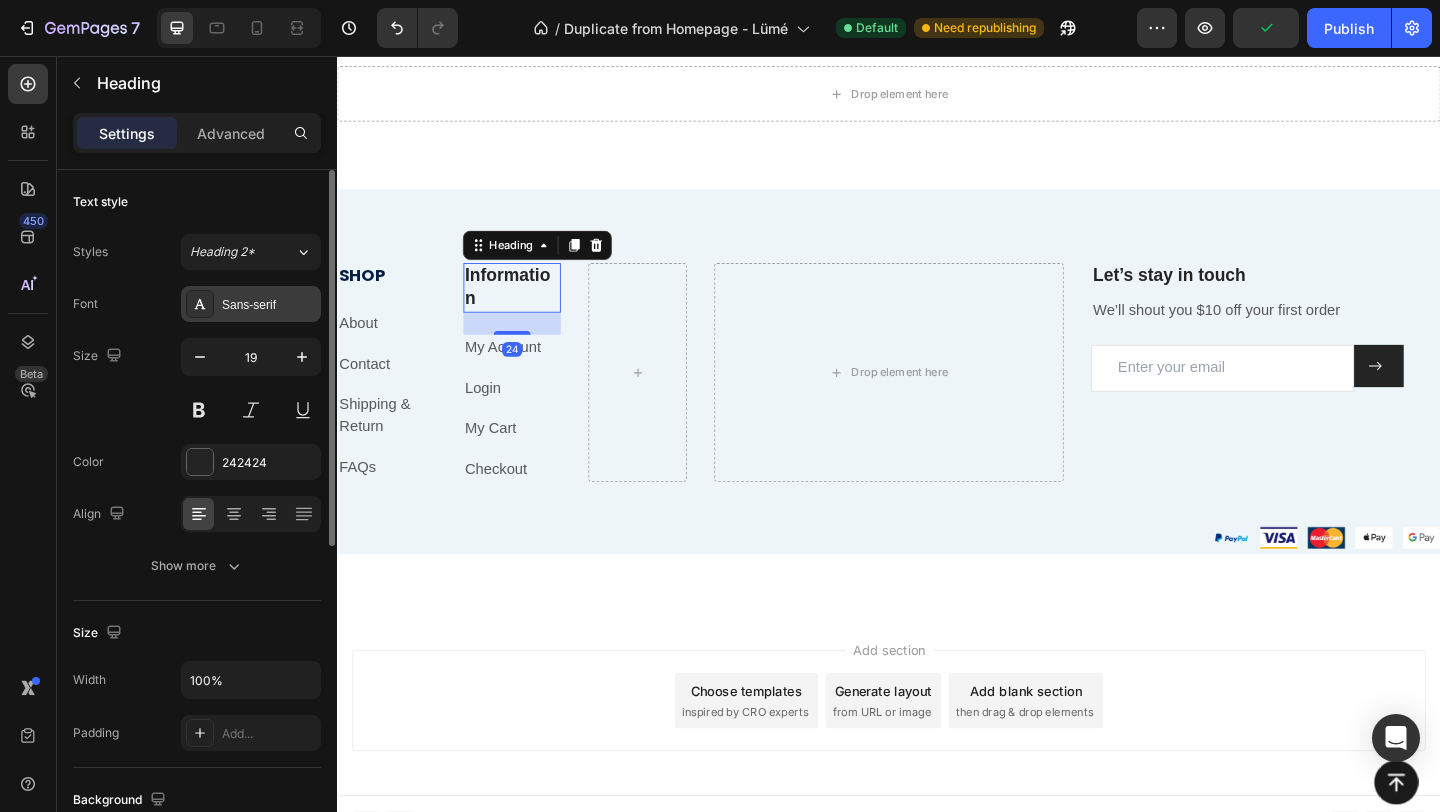 click on "Sans-serif" at bounding box center [269, 305] 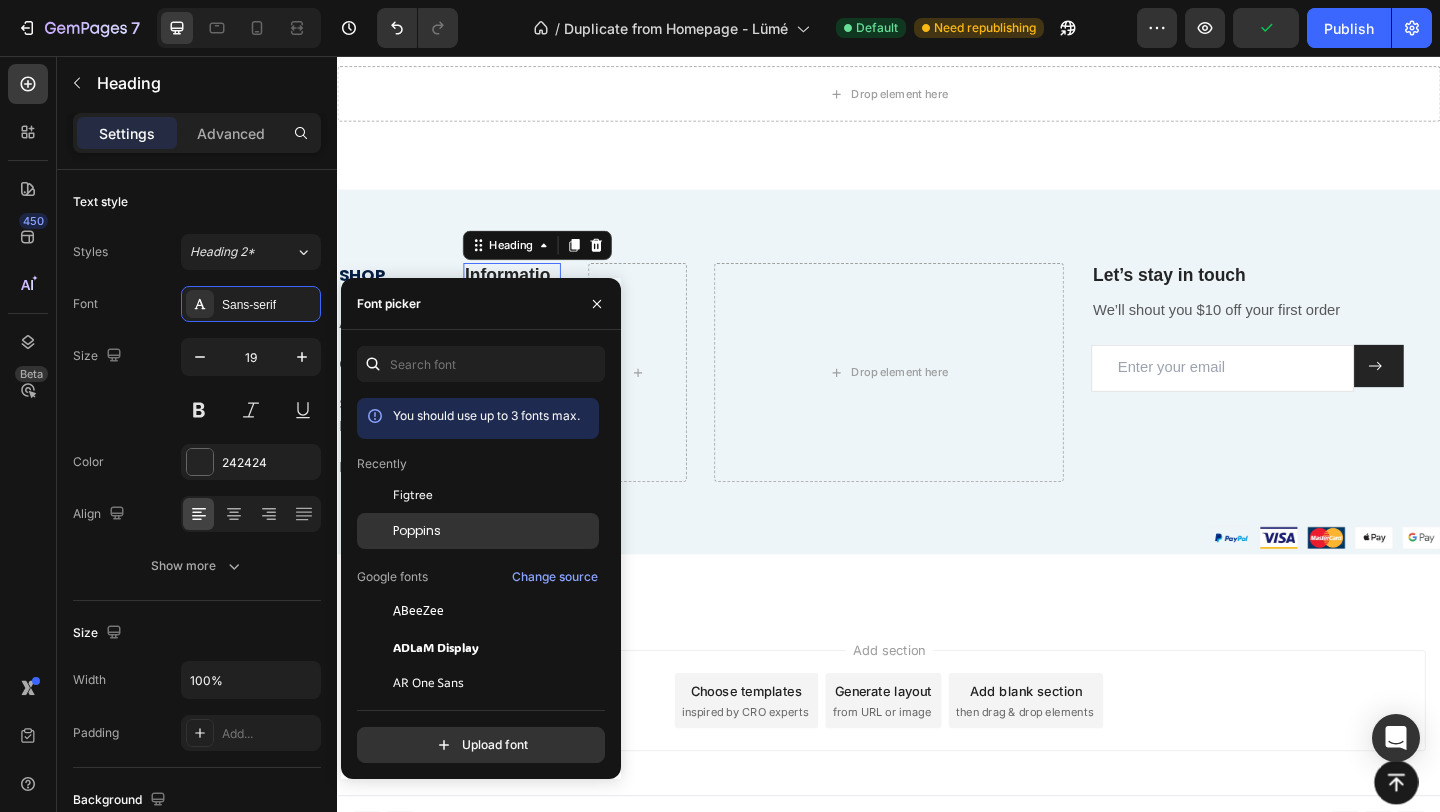 click on "Poppins" 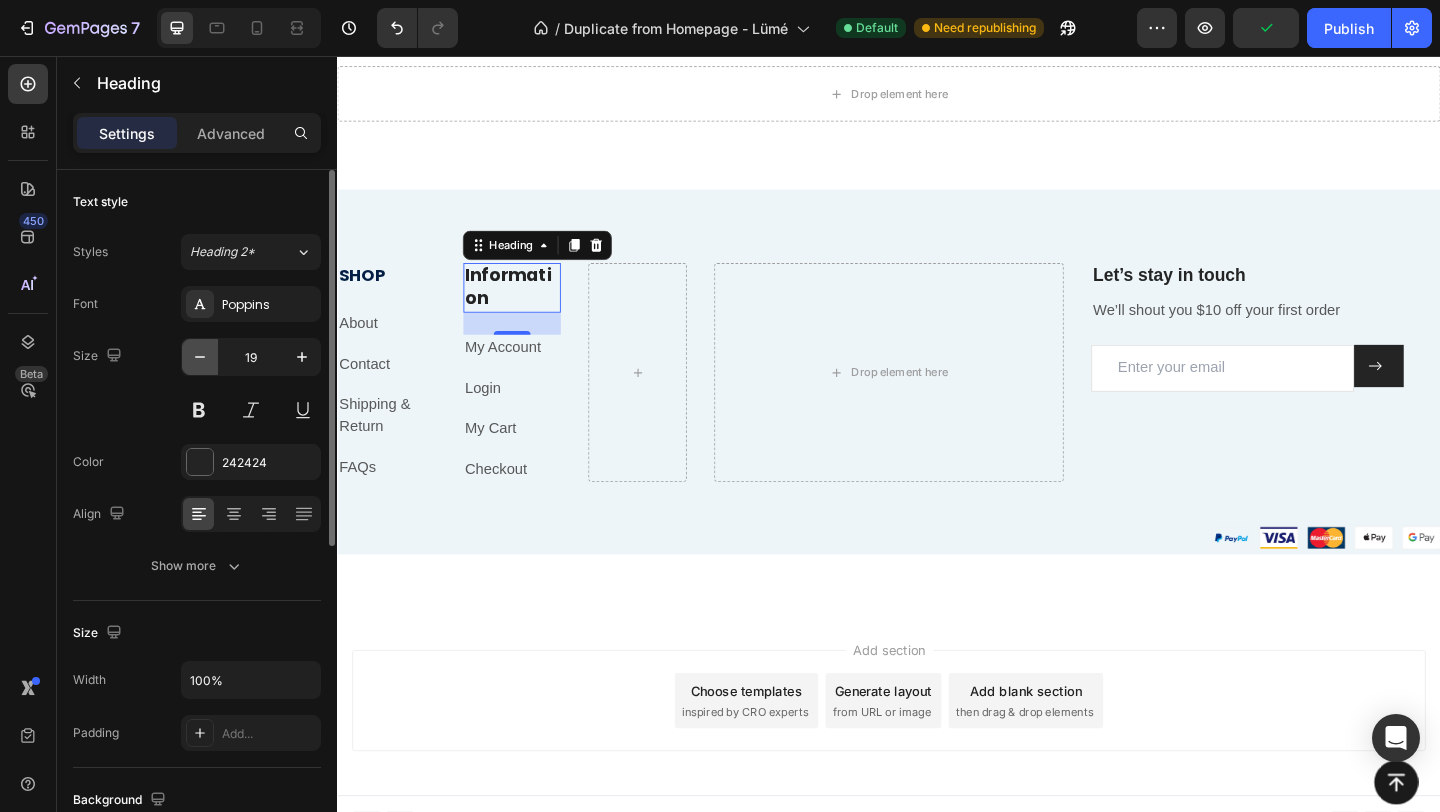 click 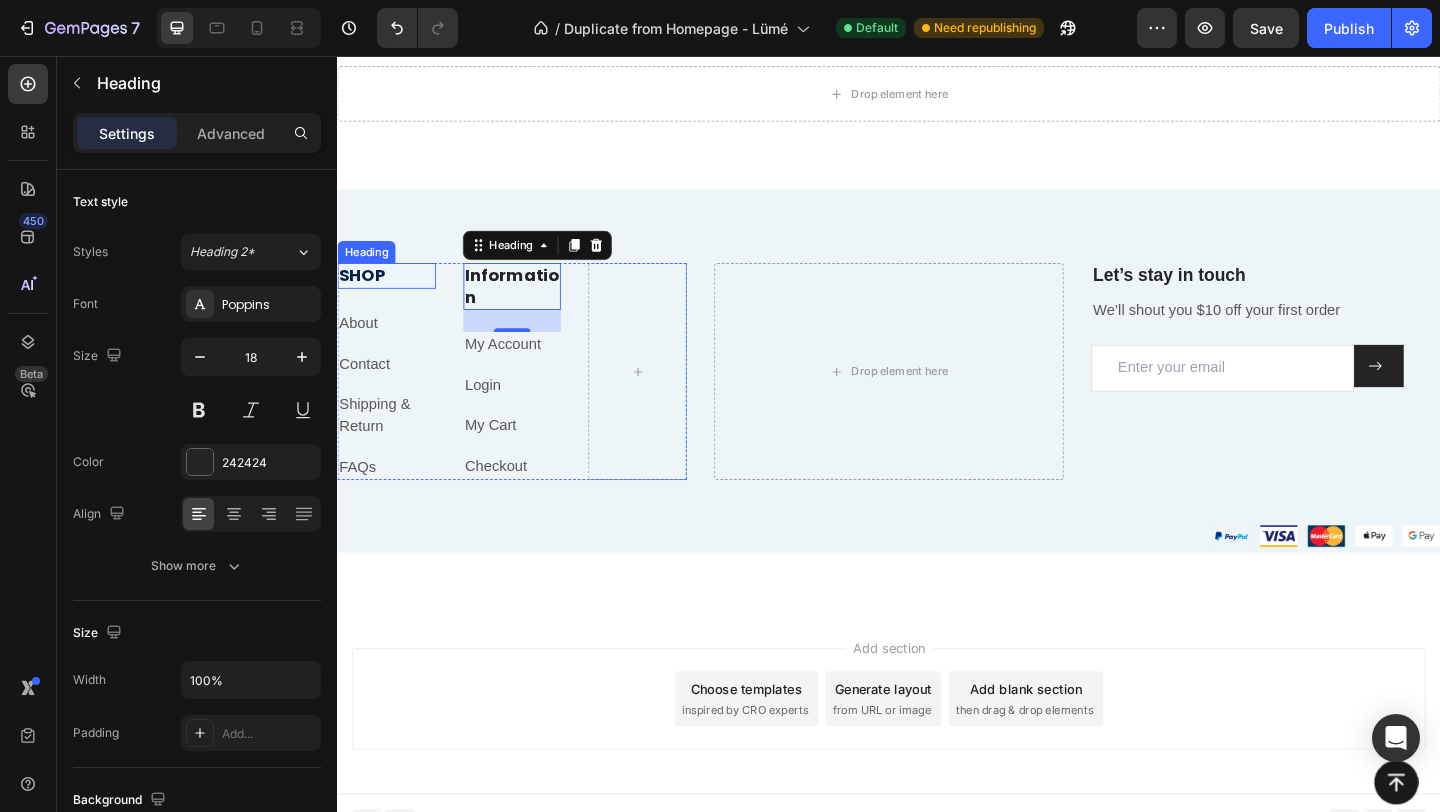 click on "SHOP" at bounding box center [390, 294] 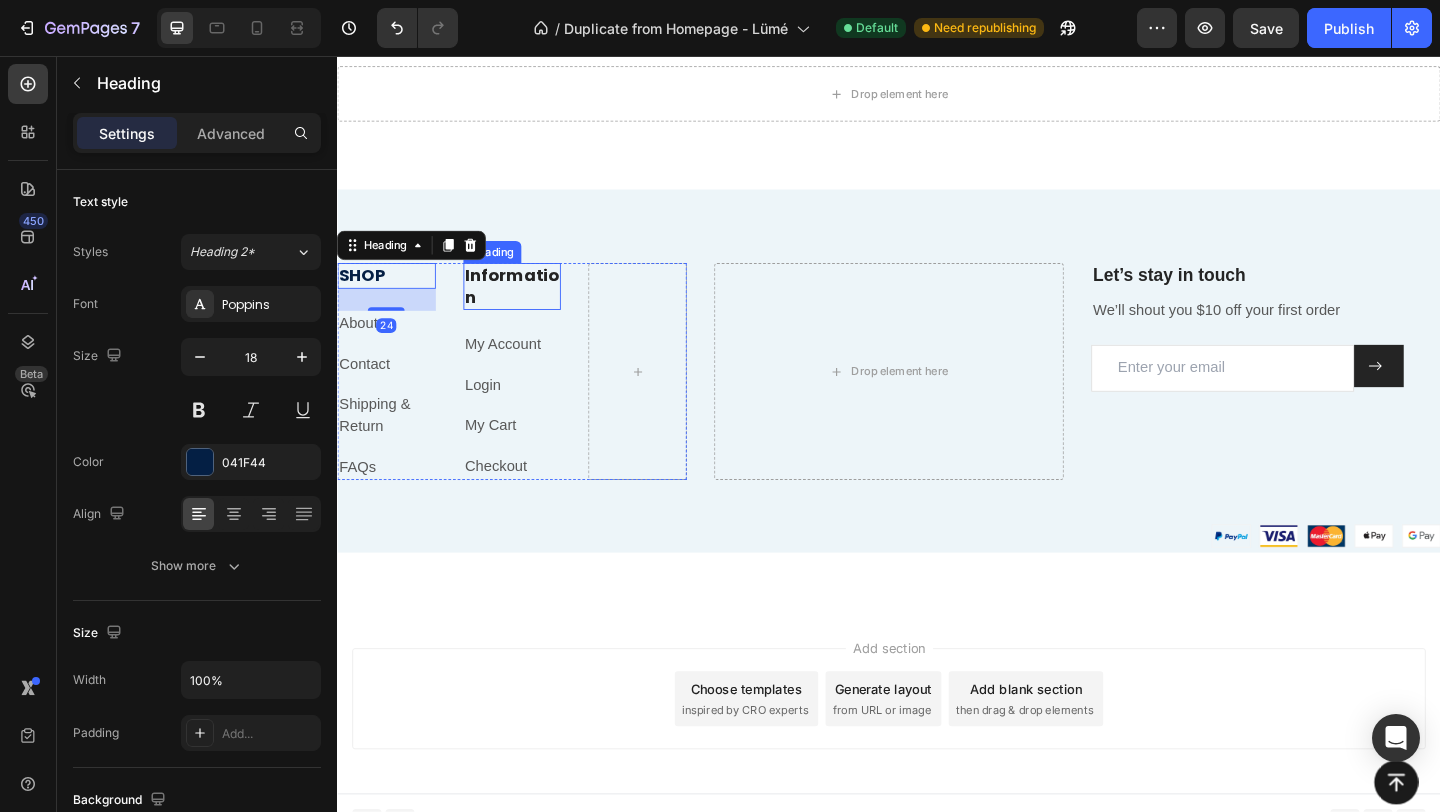 click on "Information" at bounding box center (527, 306) 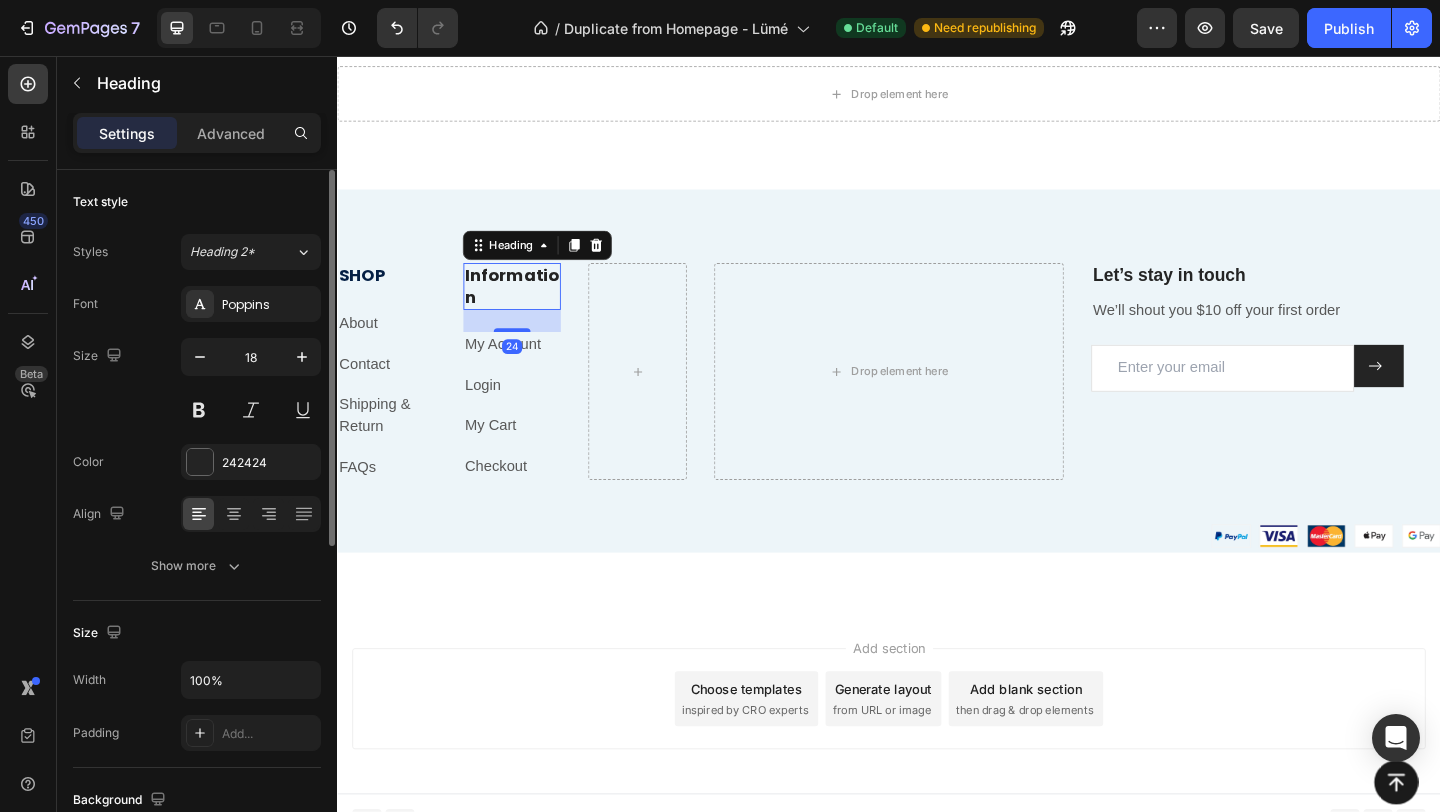 click at bounding box center (200, 462) 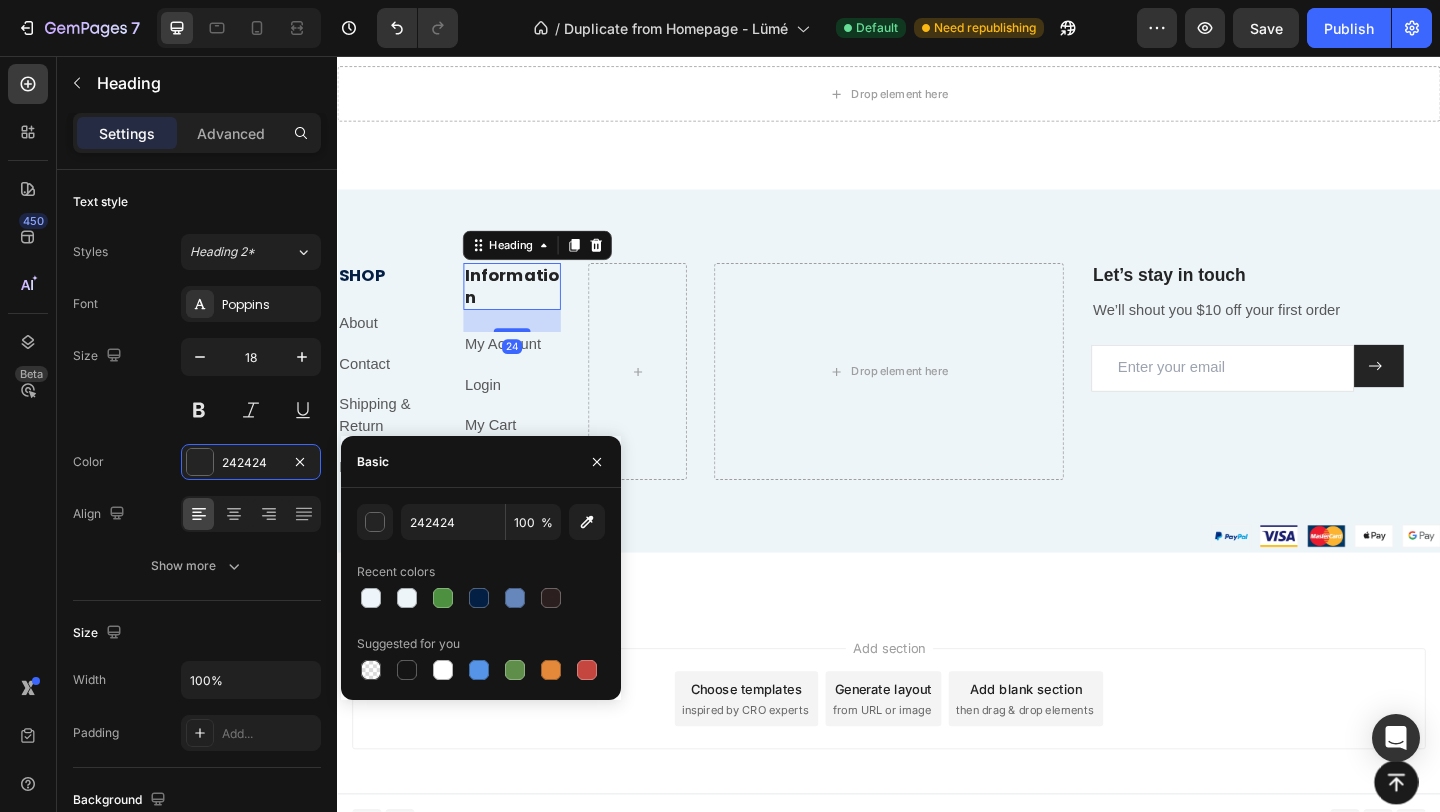 click 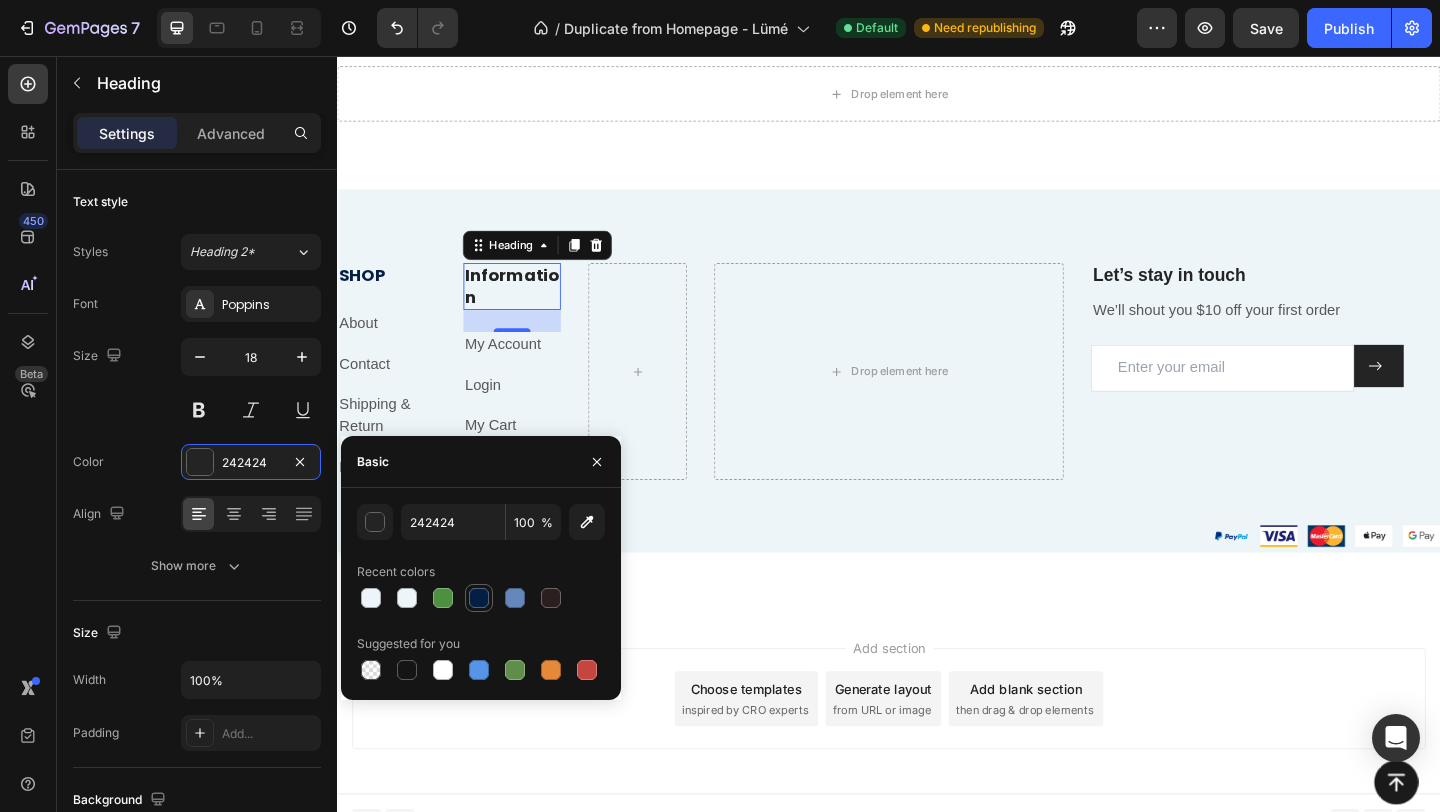 click at bounding box center (479, 598) 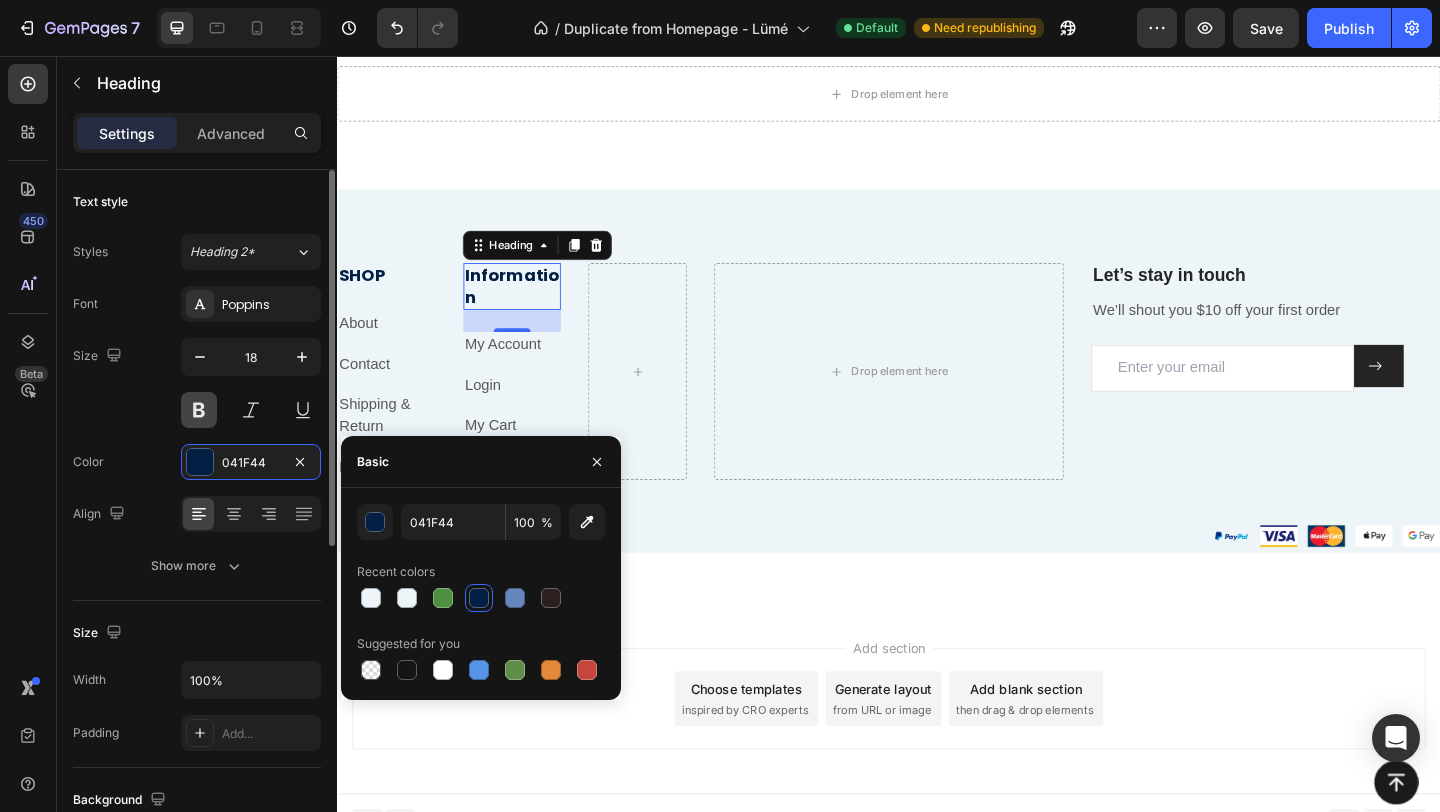 click at bounding box center (199, 410) 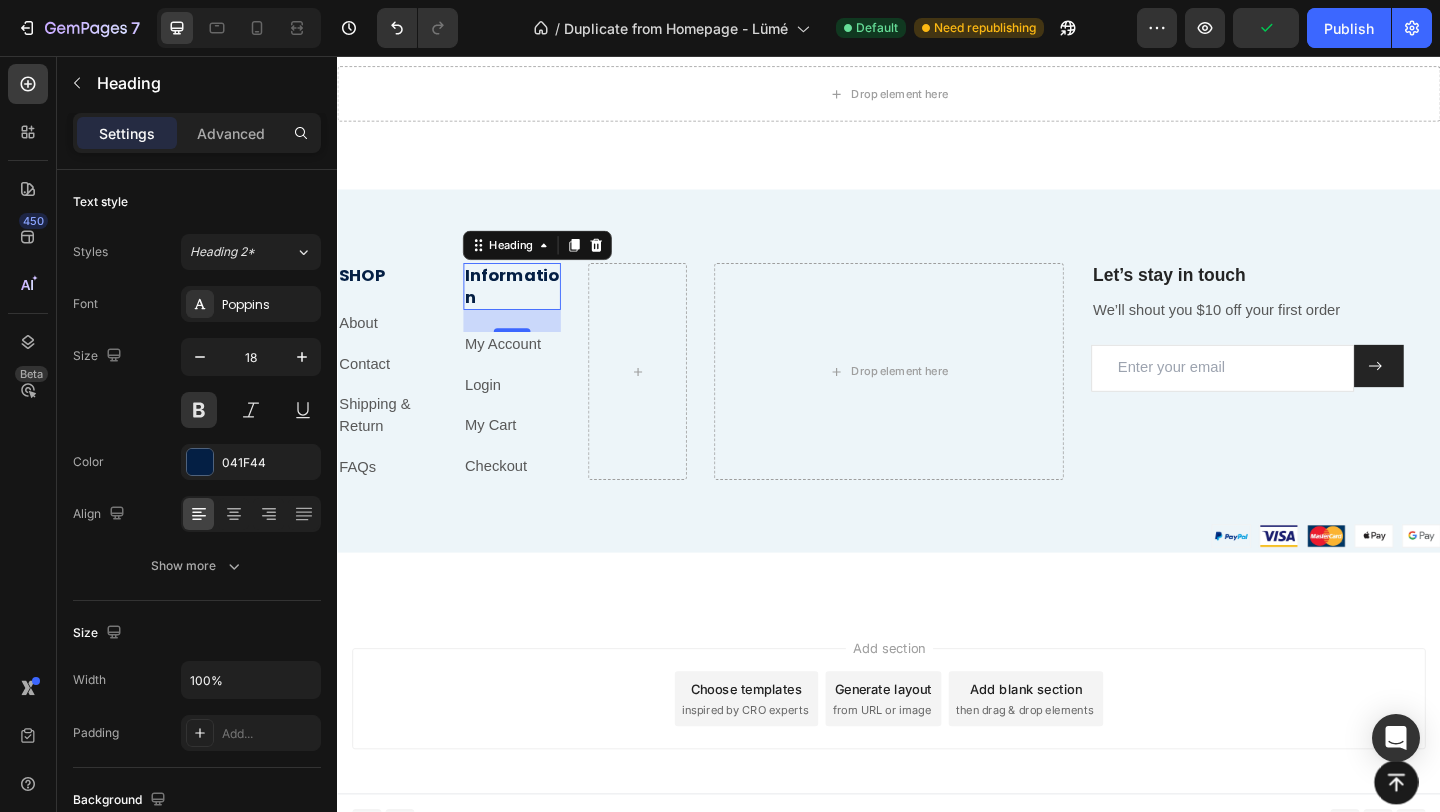 click on "Information" at bounding box center [527, 306] 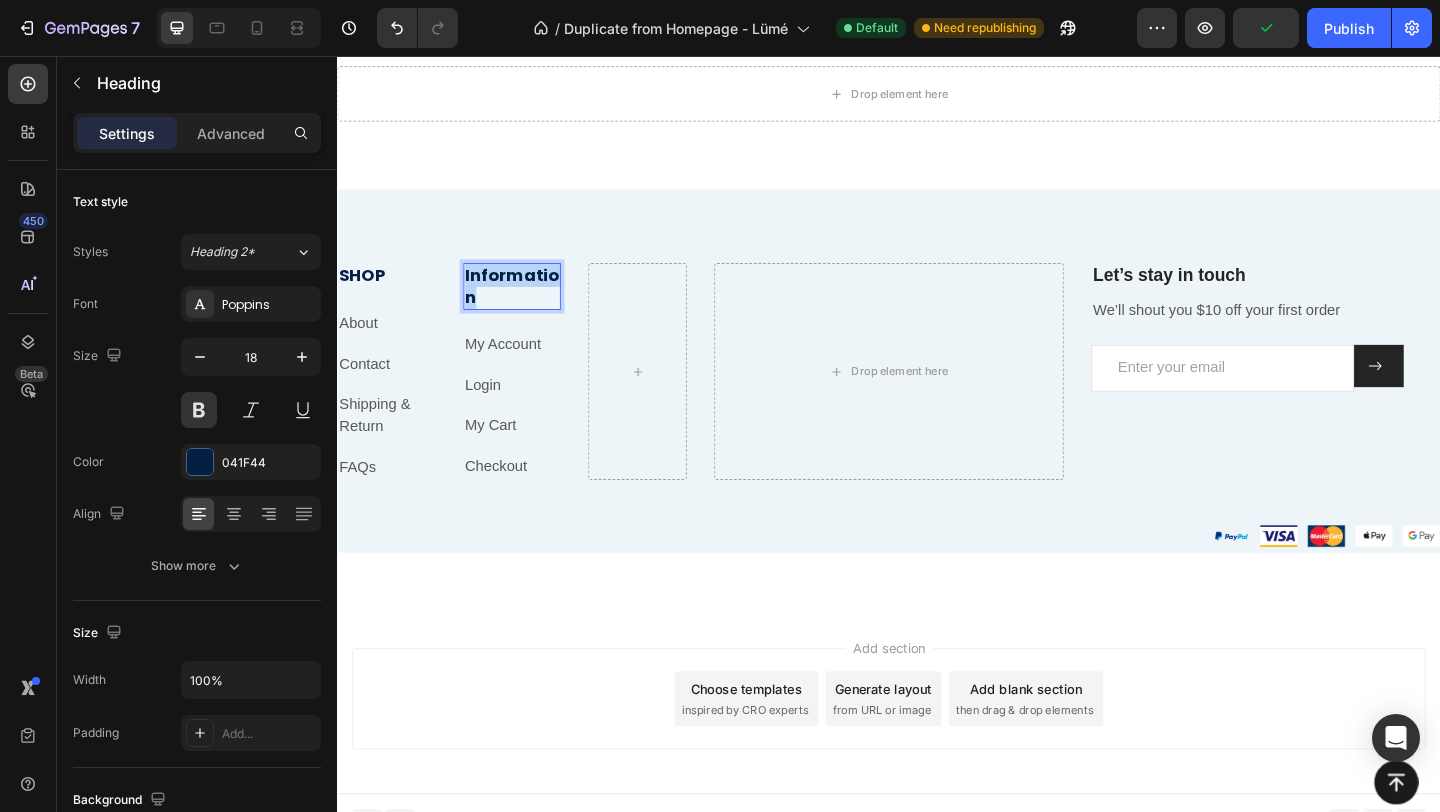 drag, startPoint x: 497, startPoint y: 315, endPoint x: 475, endPoint y: 299, distance: 27.202942 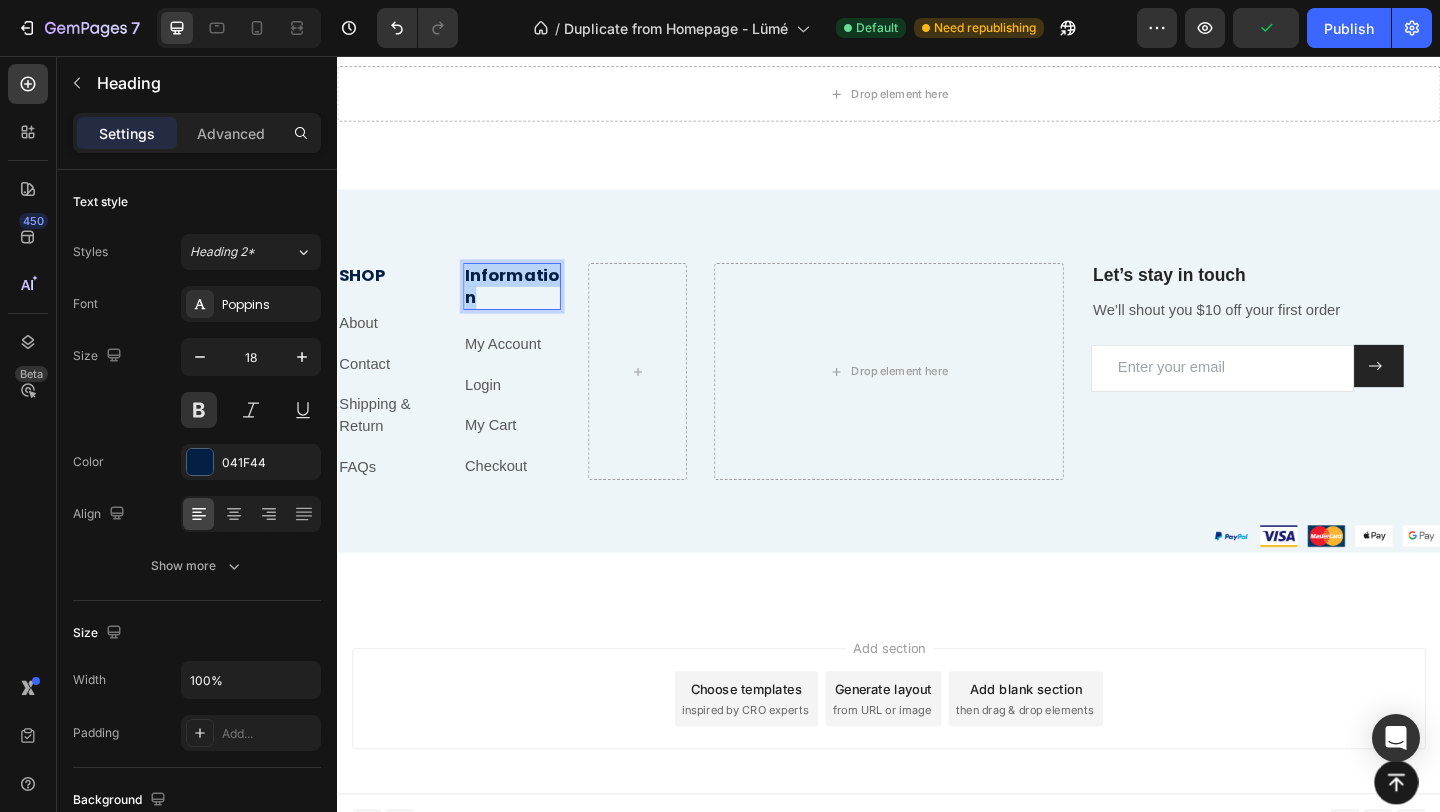 click on "Information" at bounding box center [527, 306] 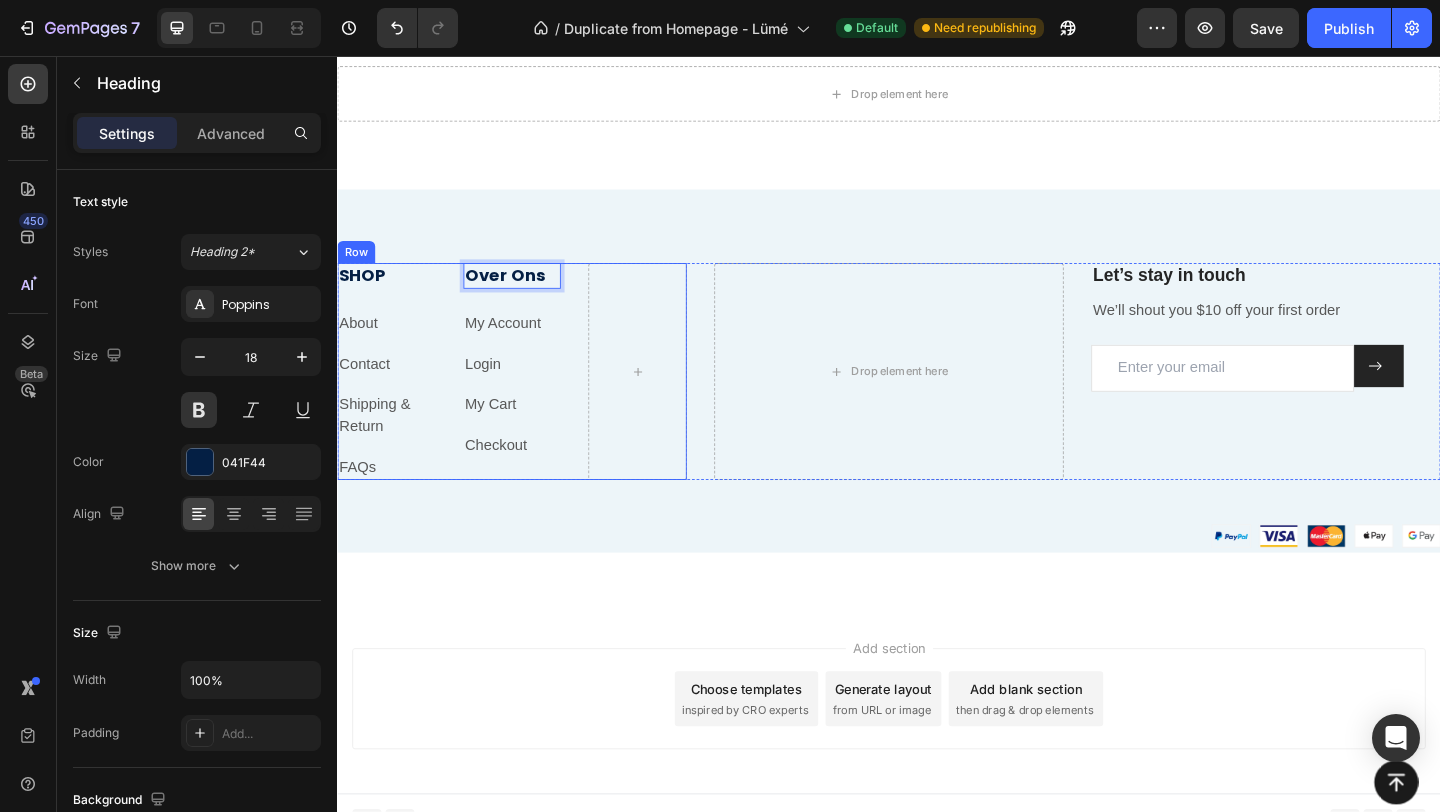 click on "SHOP" at bounding box center (390, 294) 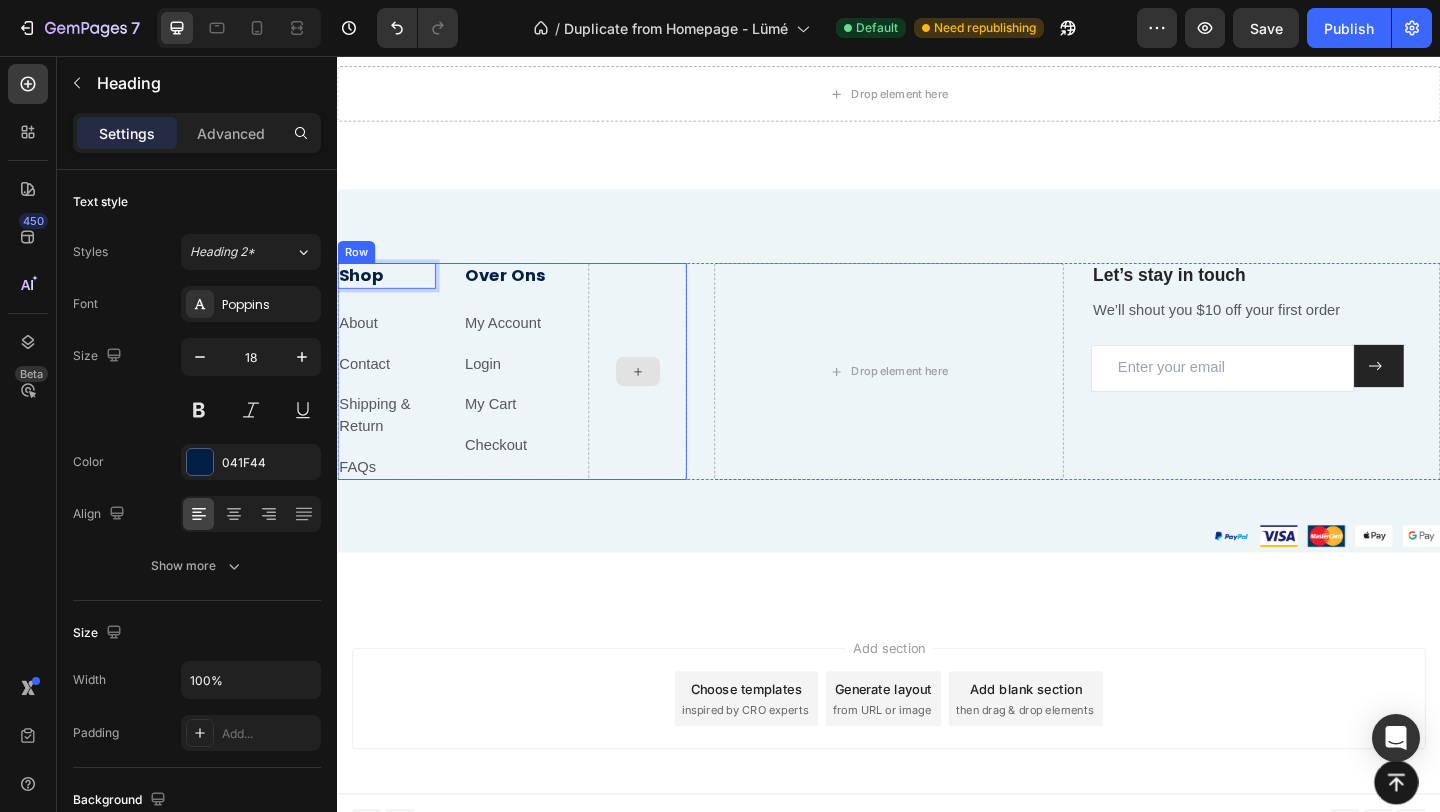 click at bounding box center (663, 398) 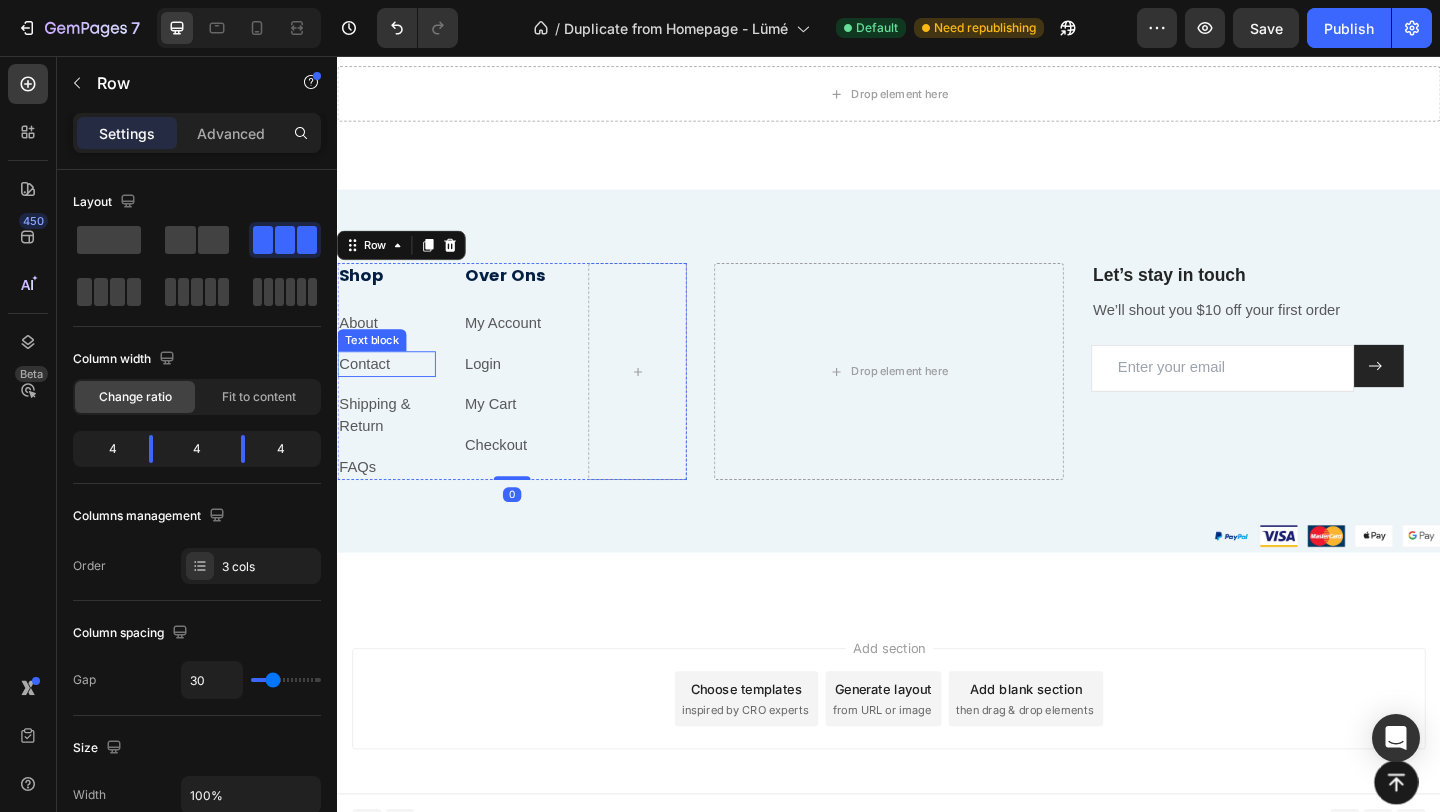 click on "Contact" at bounding box center [390, 391] 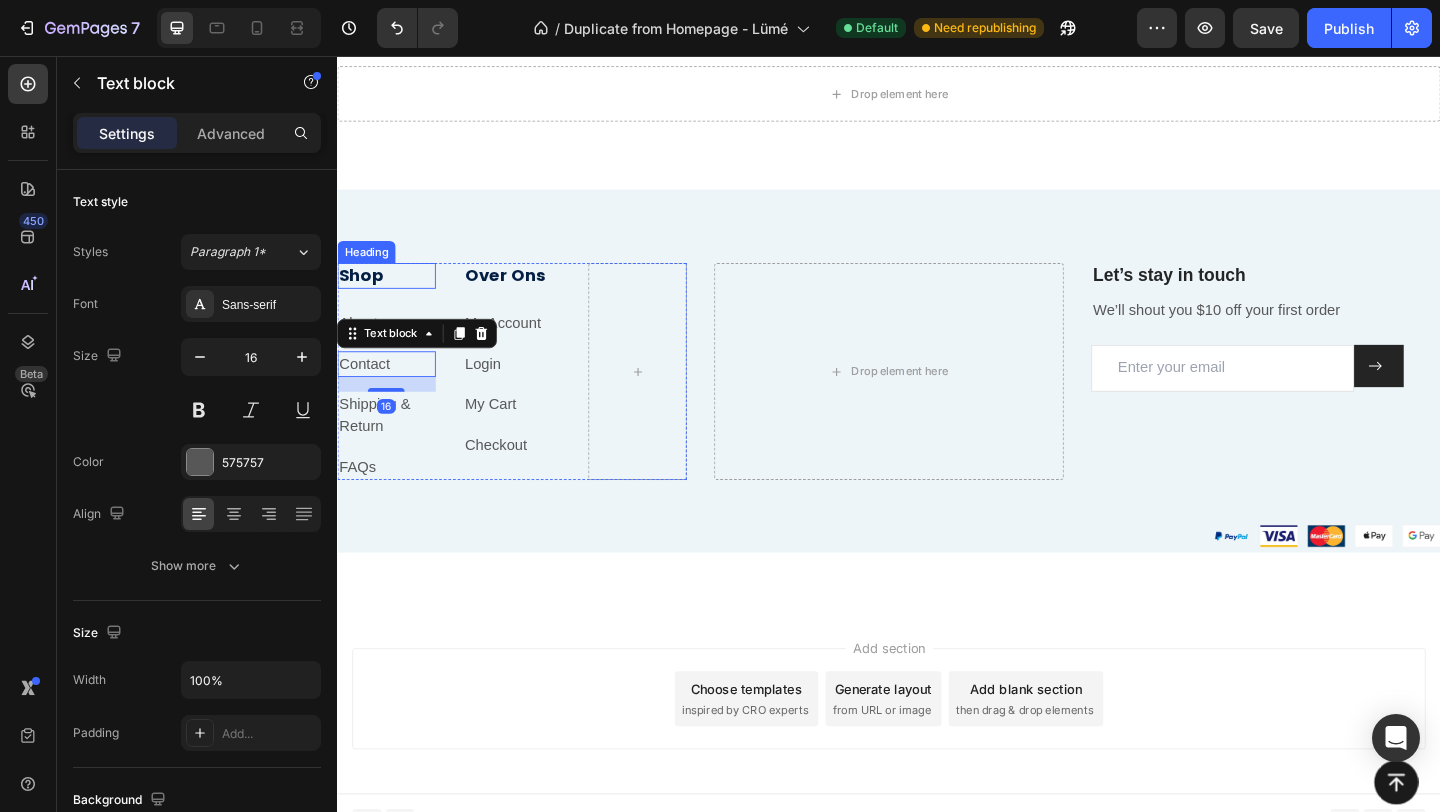 click on "Shop" at bounding box center (390, 294) 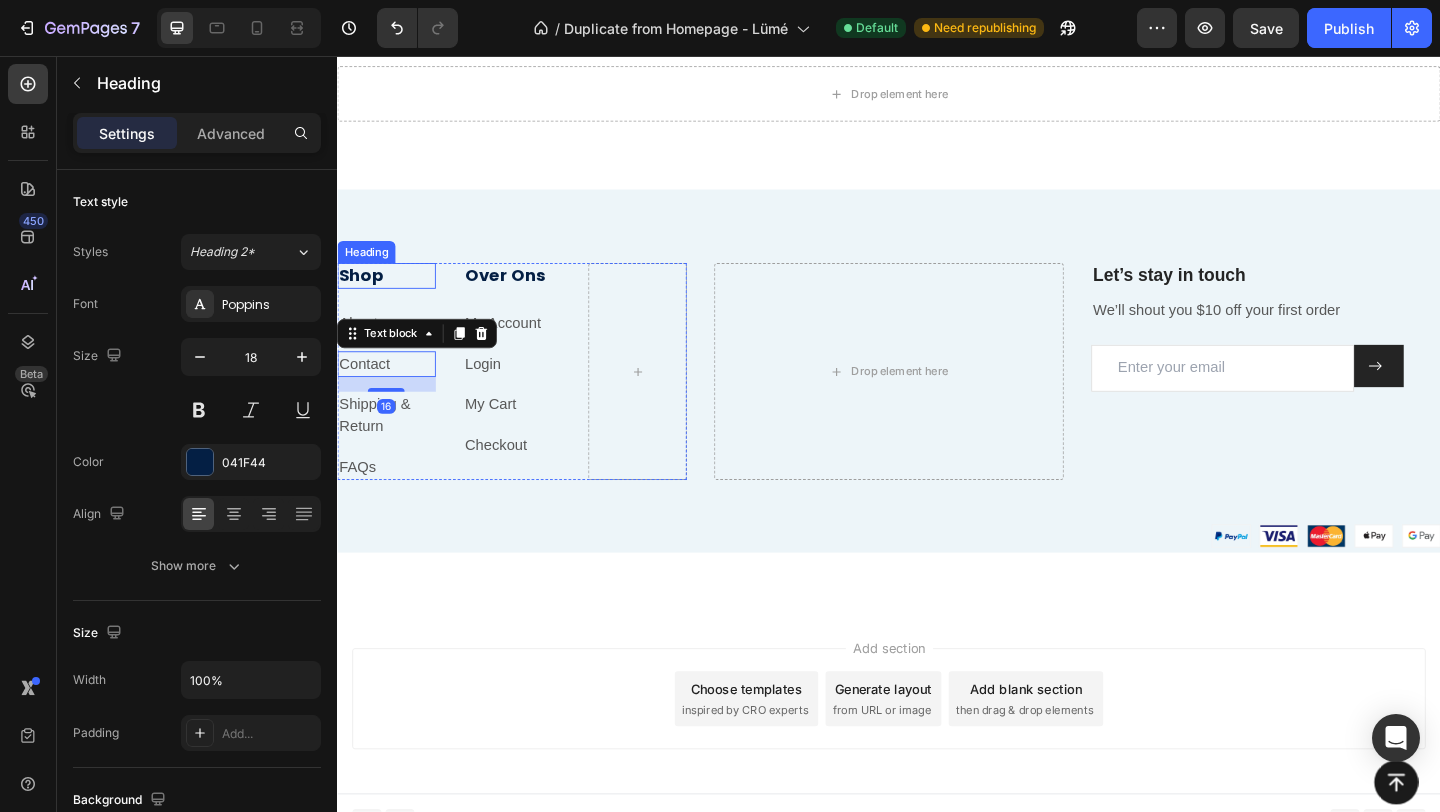 click on "Shop Heading About Text block Contact Text block   16 Shipping & Return Text block FAQs Text block Over Ons Heading My Account Text block Login Text block My Cart Text block Checkout Text block
Row" at bounding box center (527, 398) 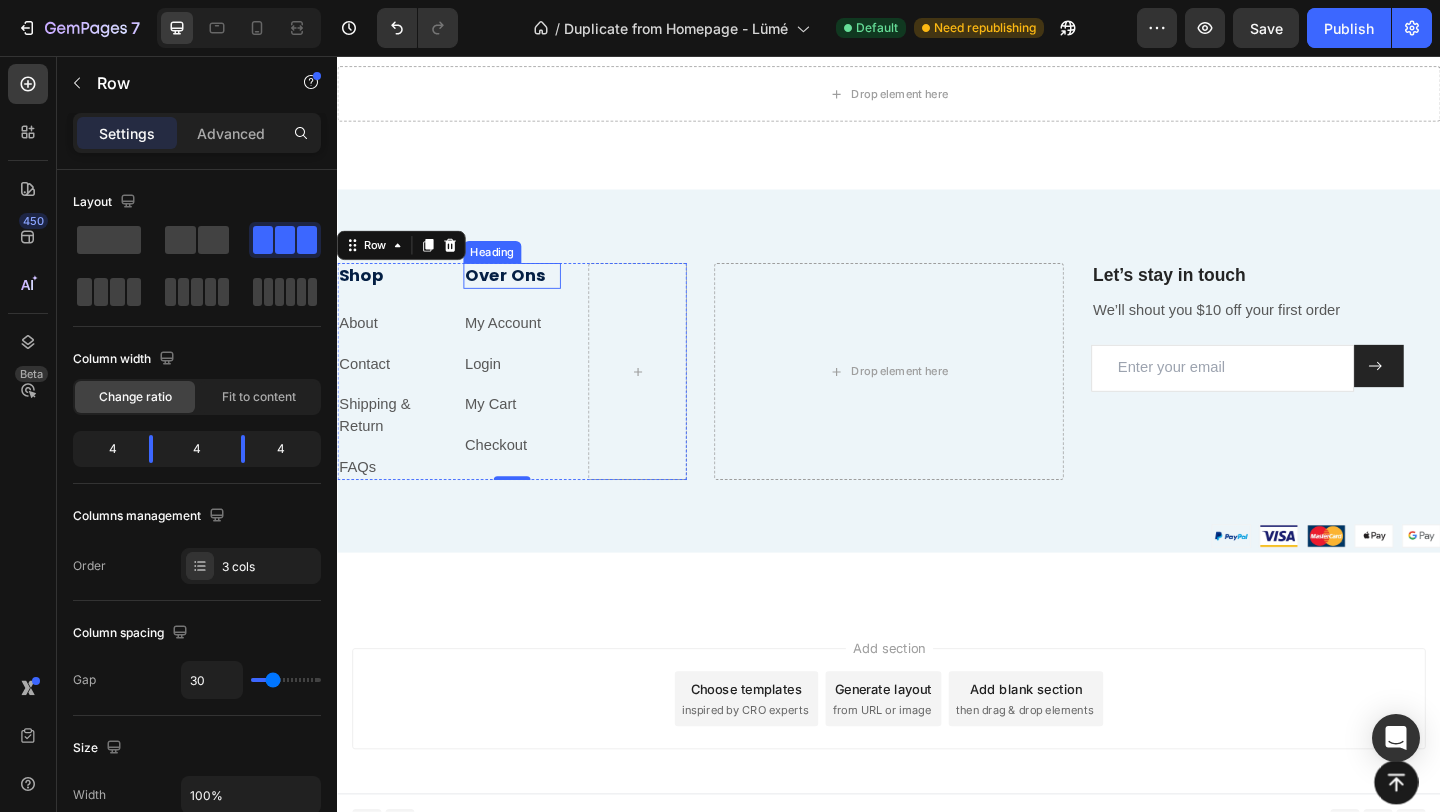 click on "Over Ons" at bounding box center (527, 294) 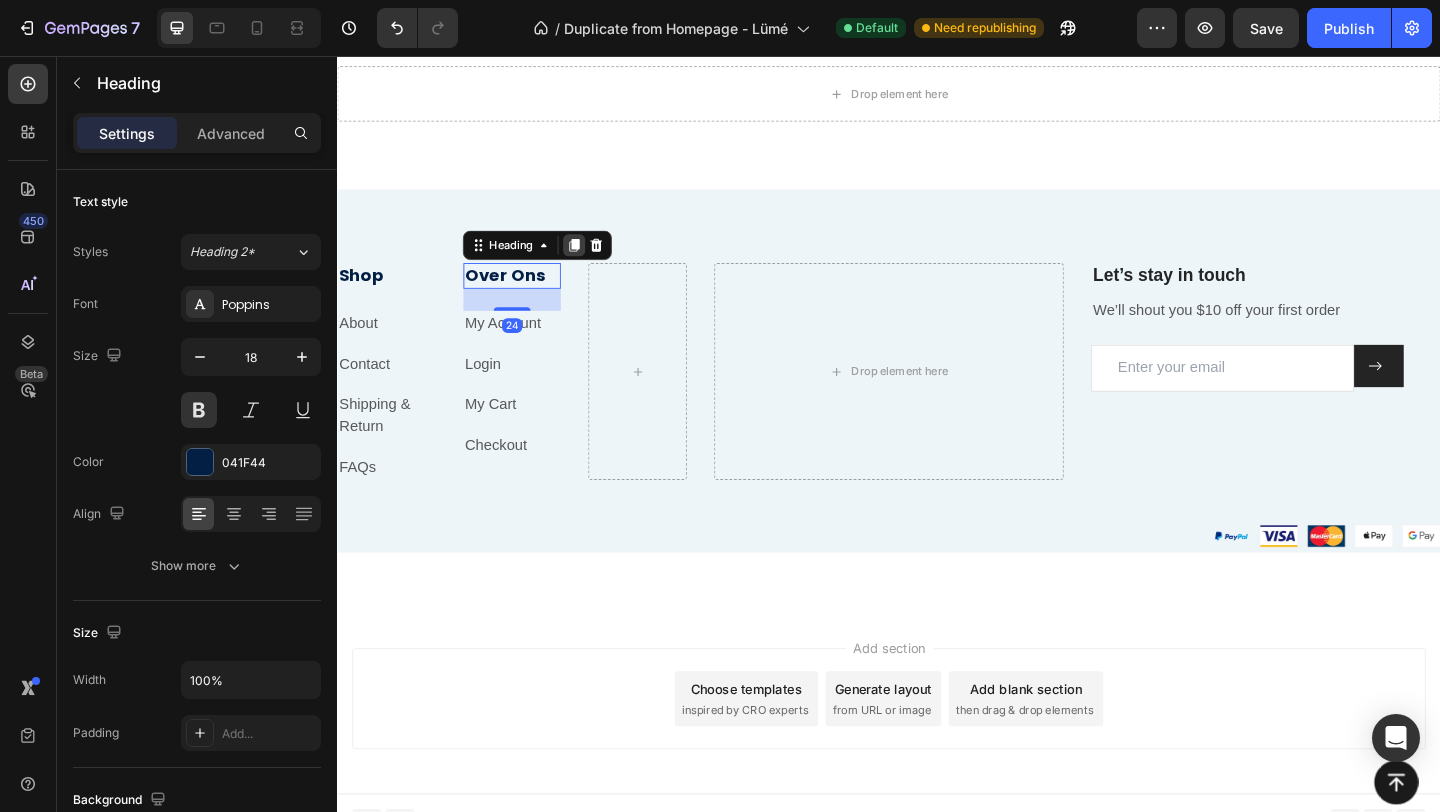 click at bounding box center [595, 262] 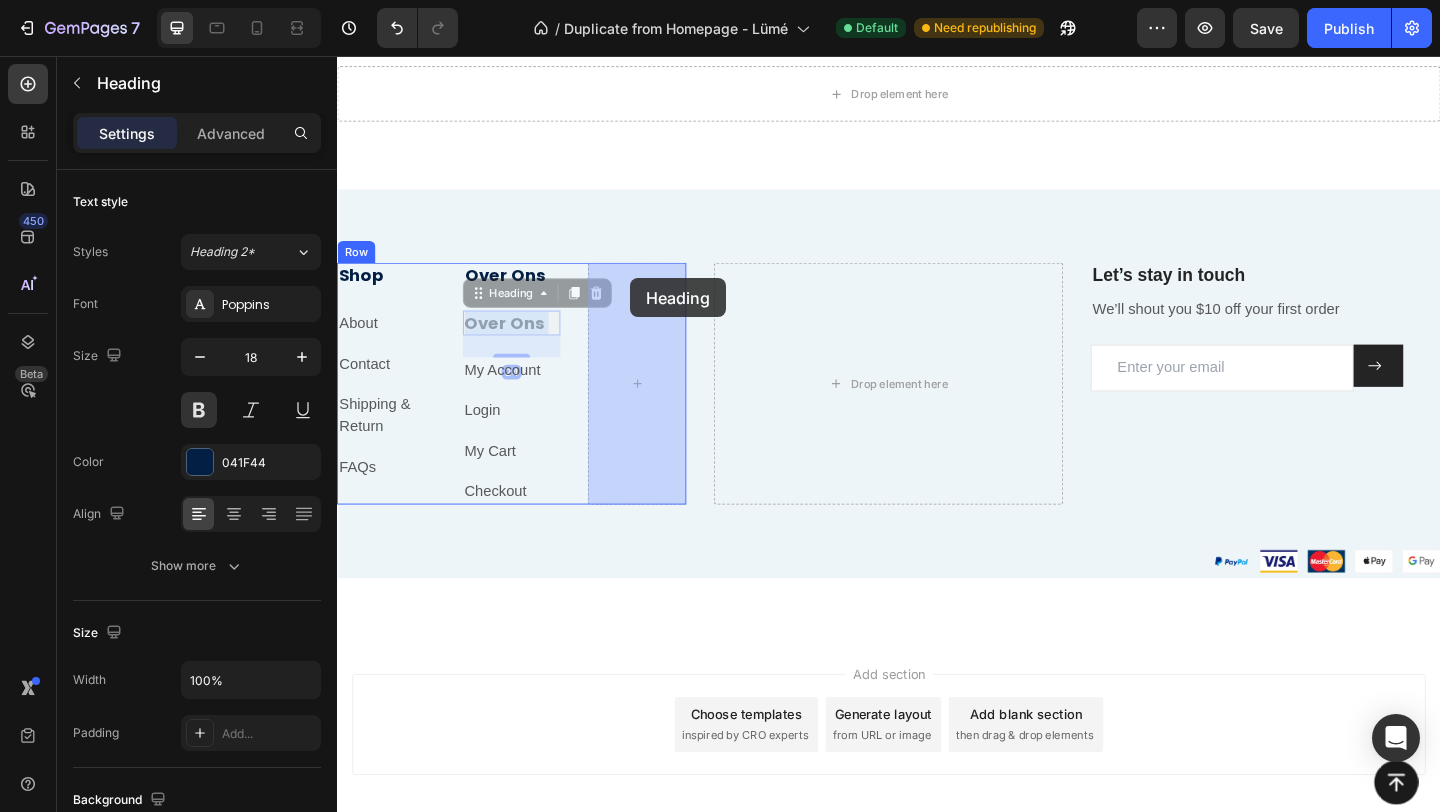 drag, startPoint x: 537, startPoint y: 341, endPoint x: 656, endPoint y: 298, distance: 126.53063 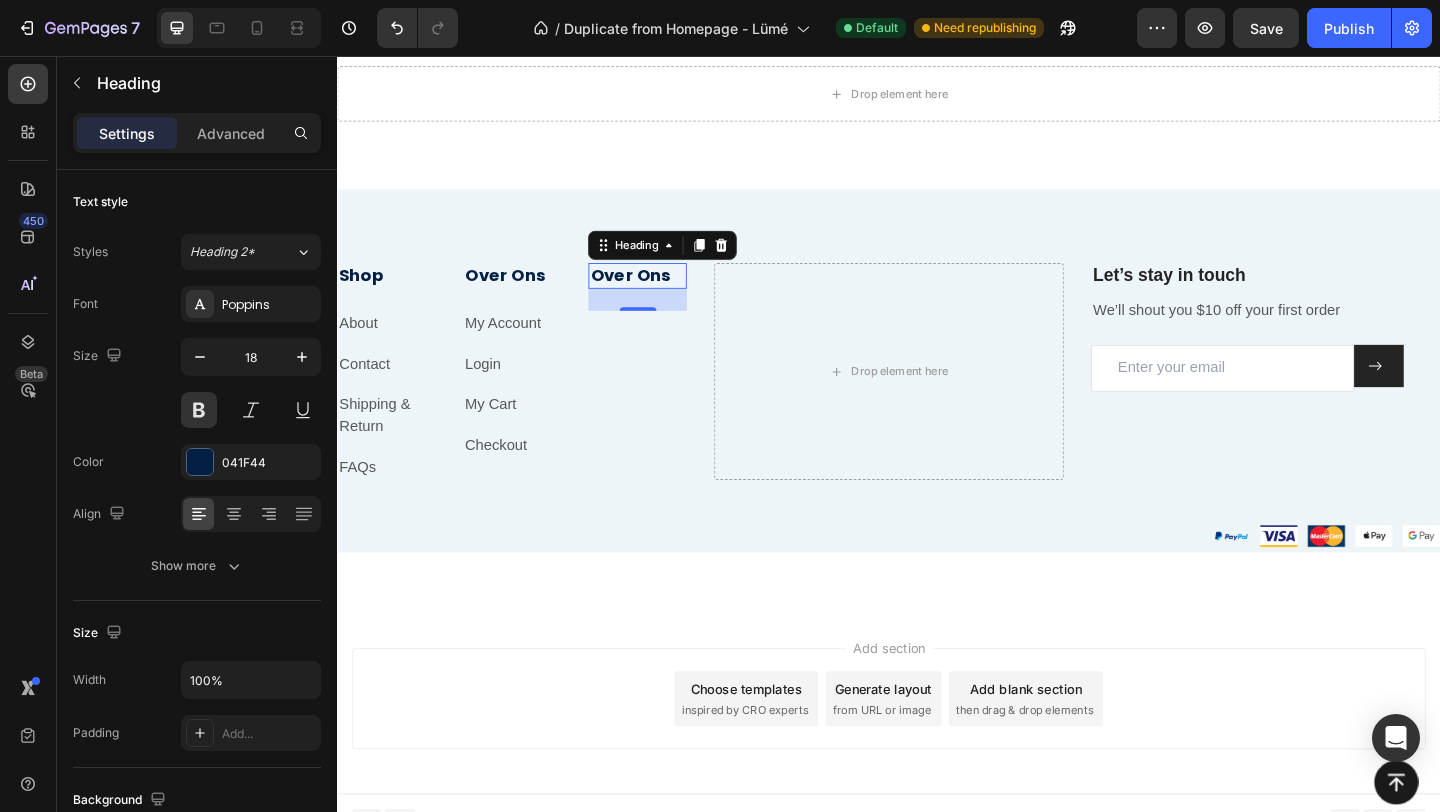 click on "Over Ons" at bounding box center [663, 294] 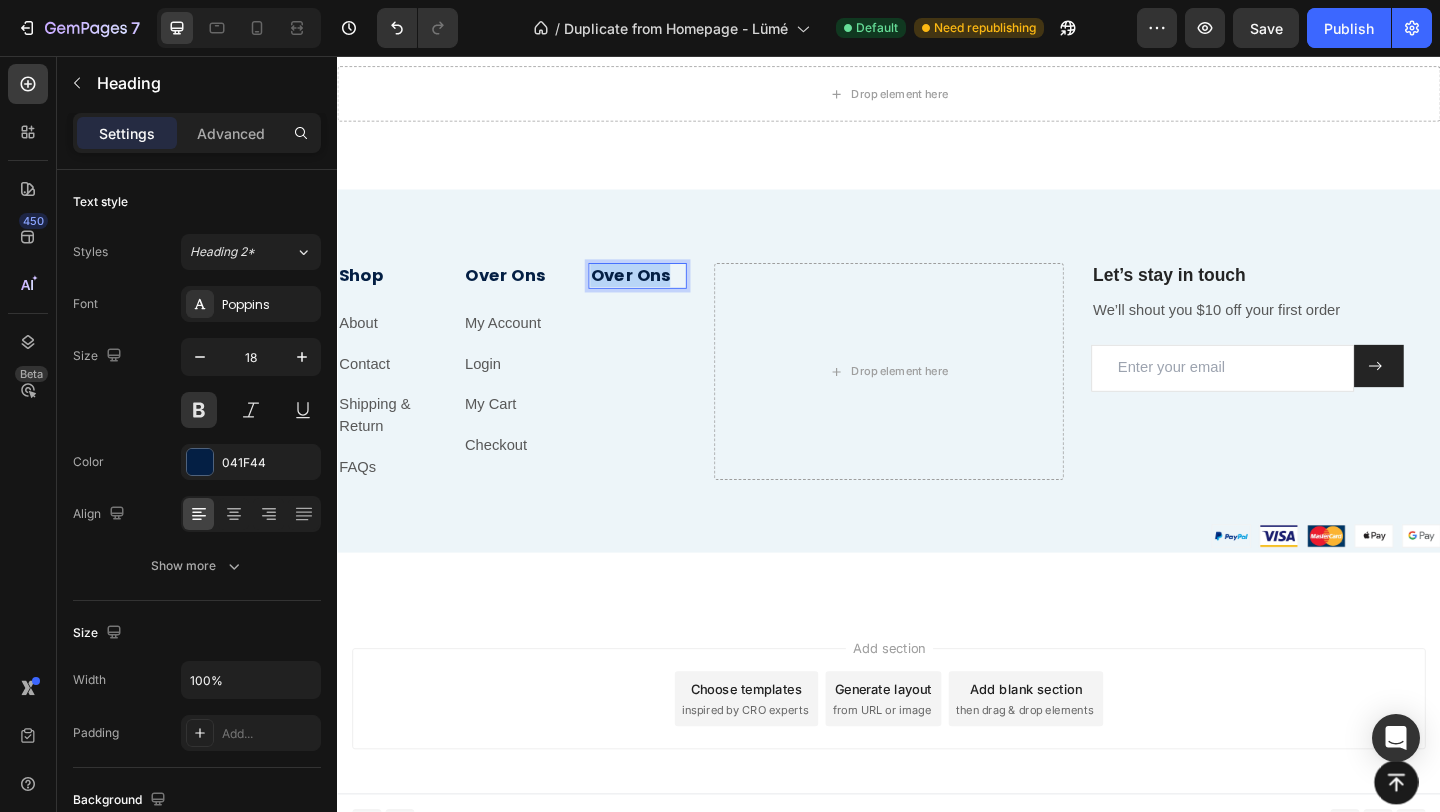 drag, startPoint x: 695, startPoint y: 294, endPoint x: 608, endPoint y: 301, distance: 87.28116 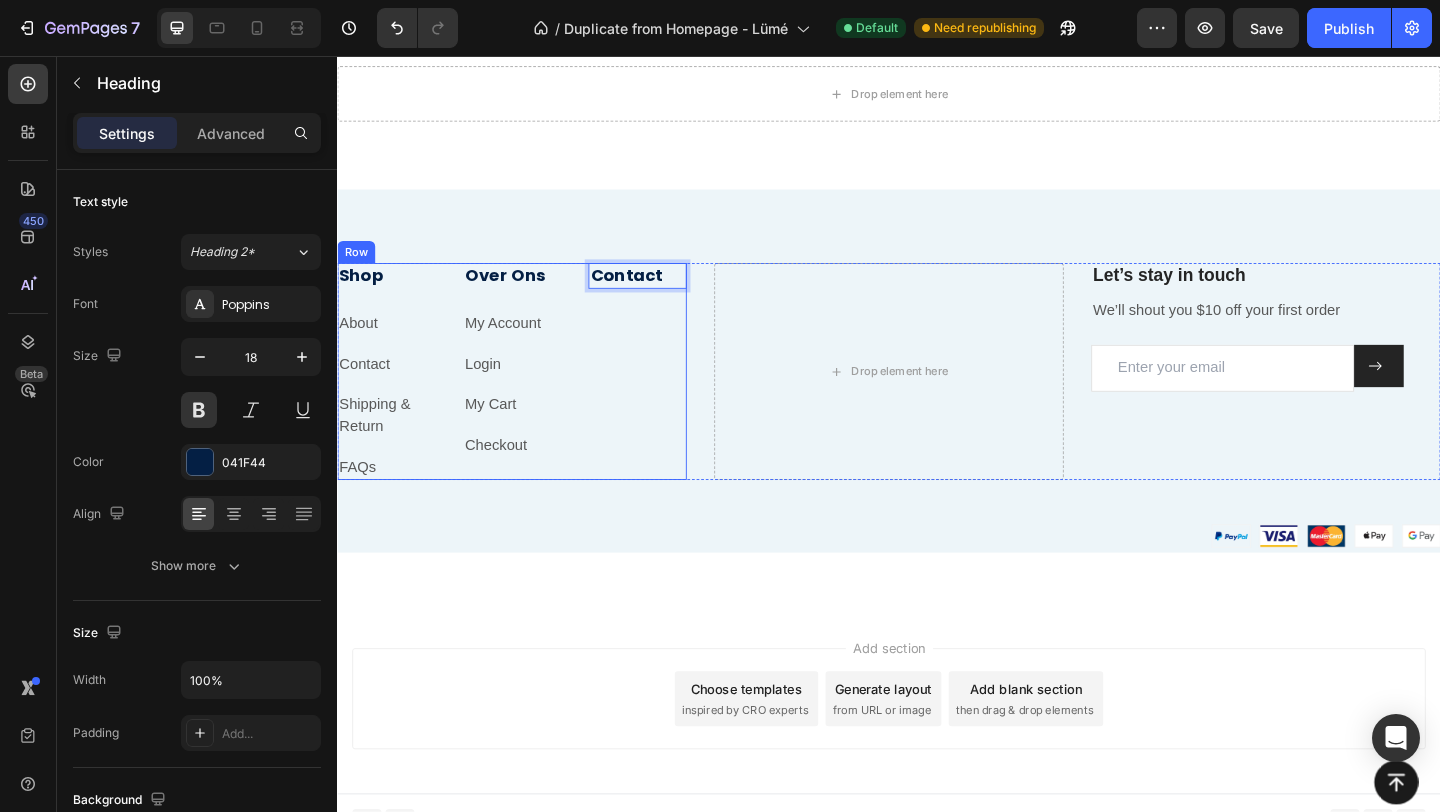 click on "Contact Heading   24" at bounding box center (663, 398) 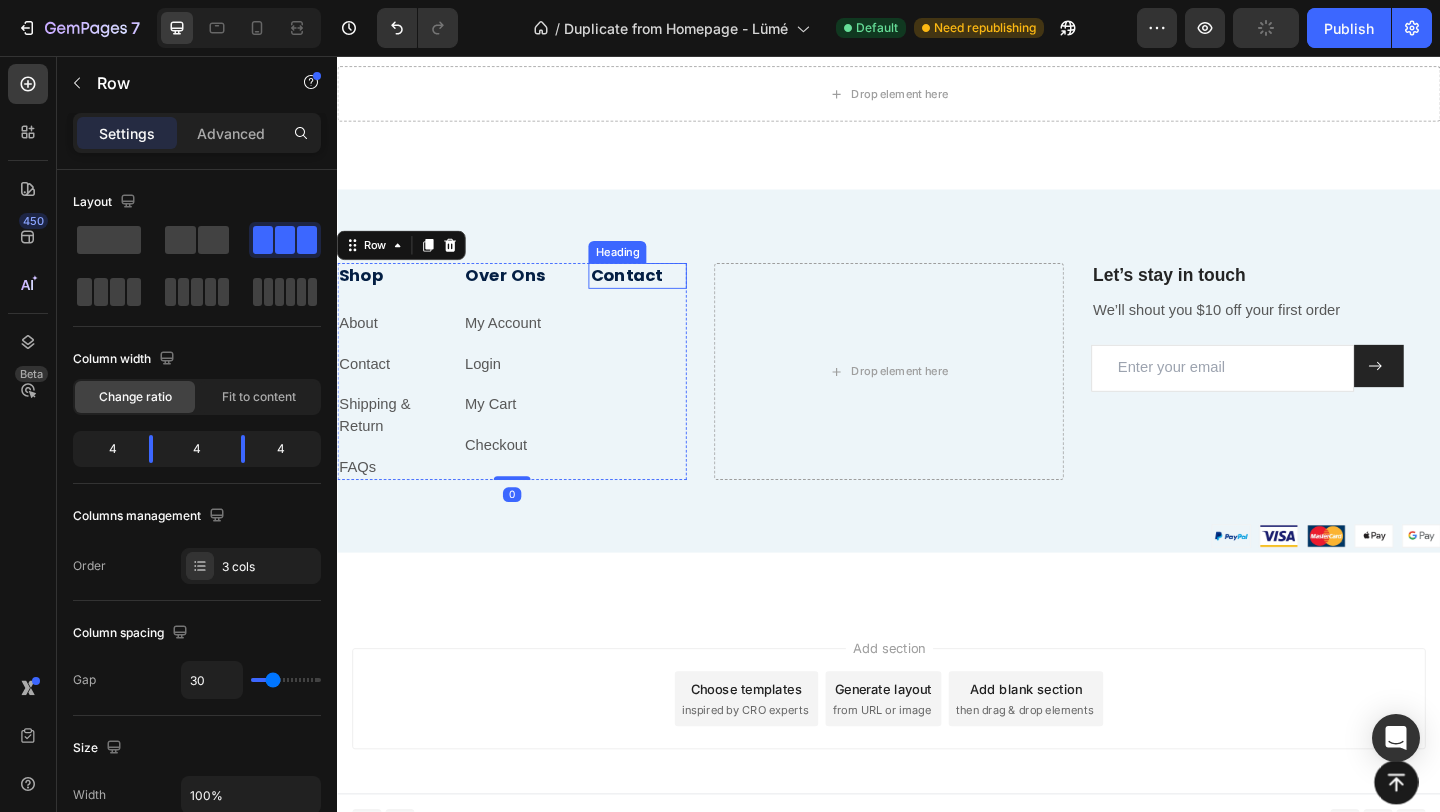 click on "Contact" at bounding box center (663, 294) 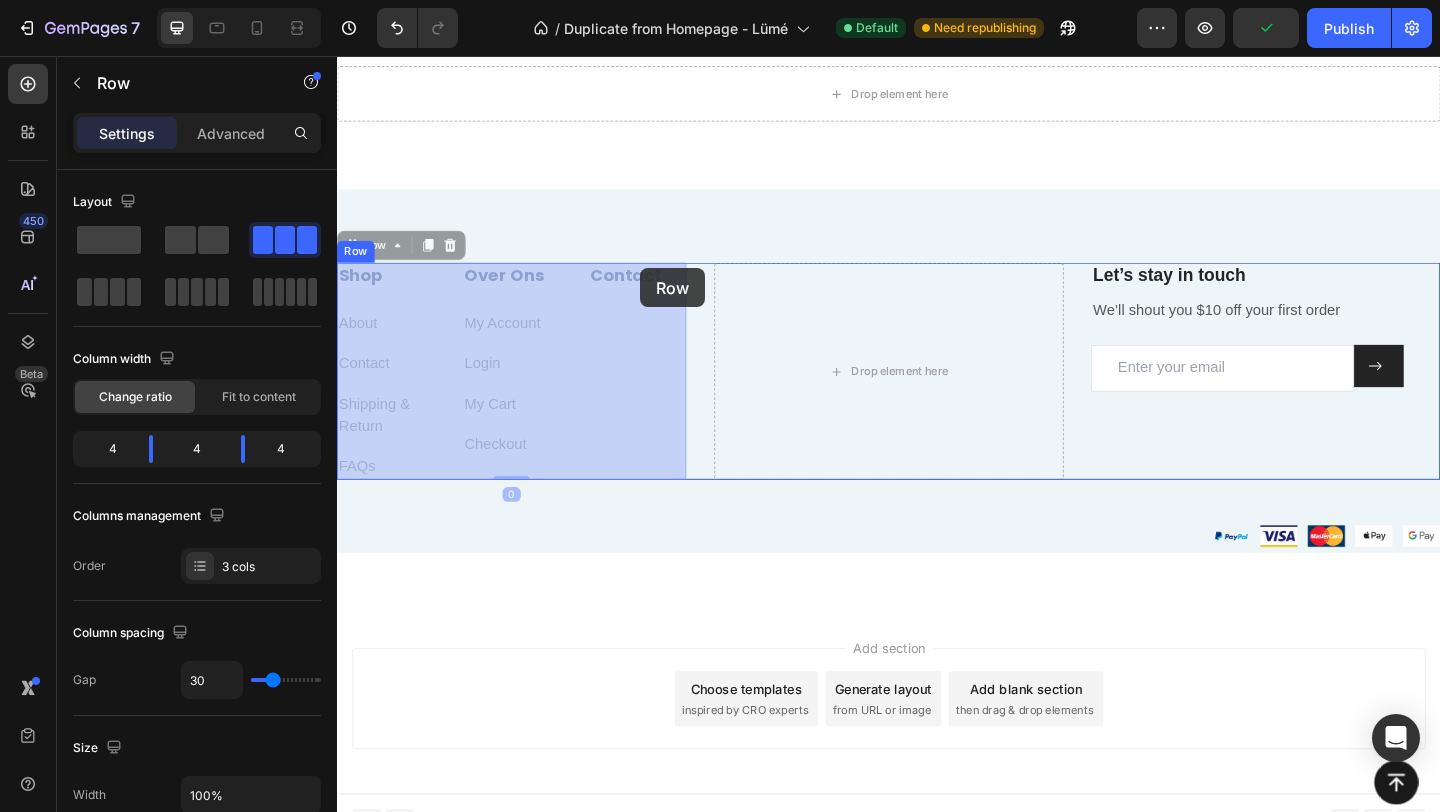 drag, startPoint x: 667, startPoint y: 332, endPoint x: 667, endPoint y: 319, distance: 13 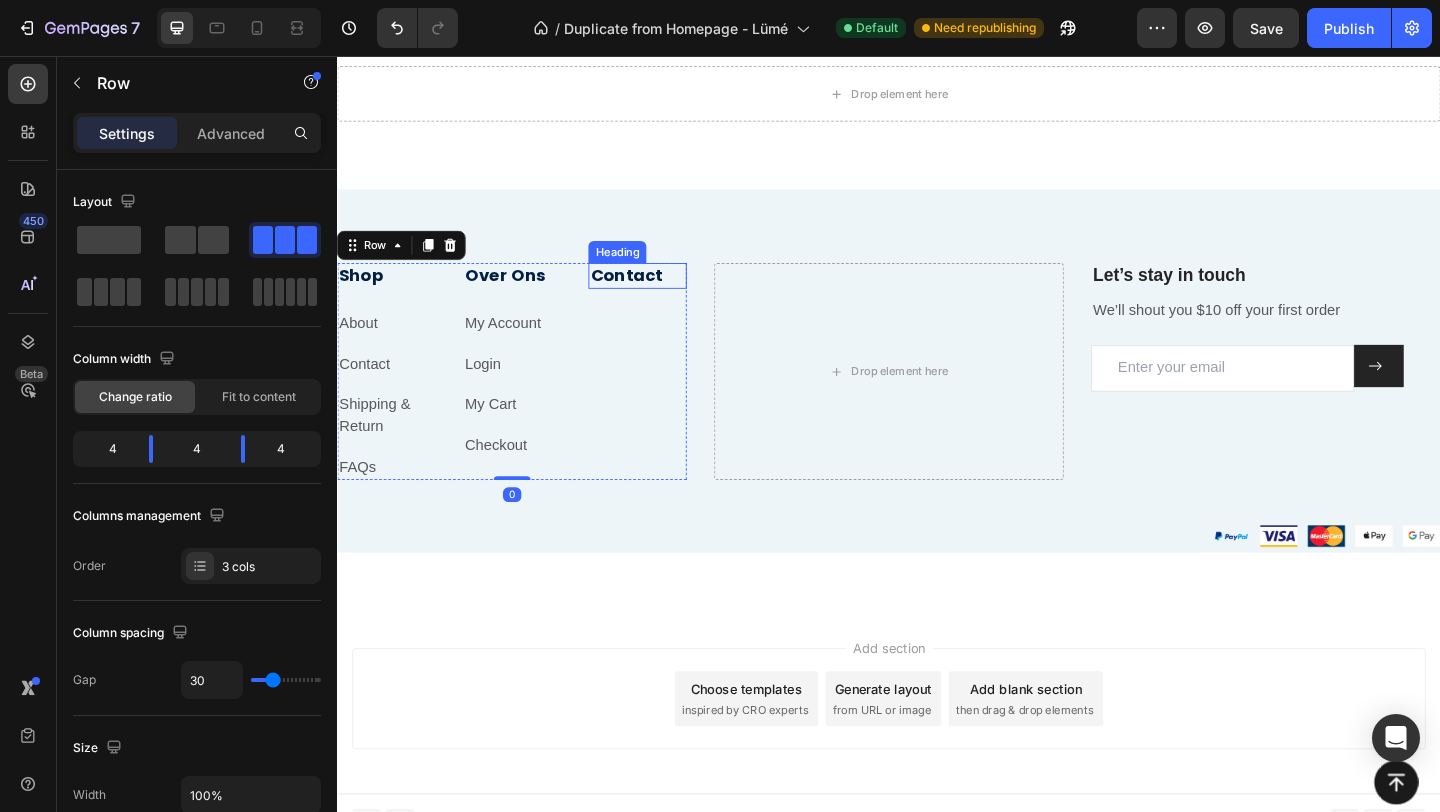 click on "Contact" at bounding box center (663, 294) 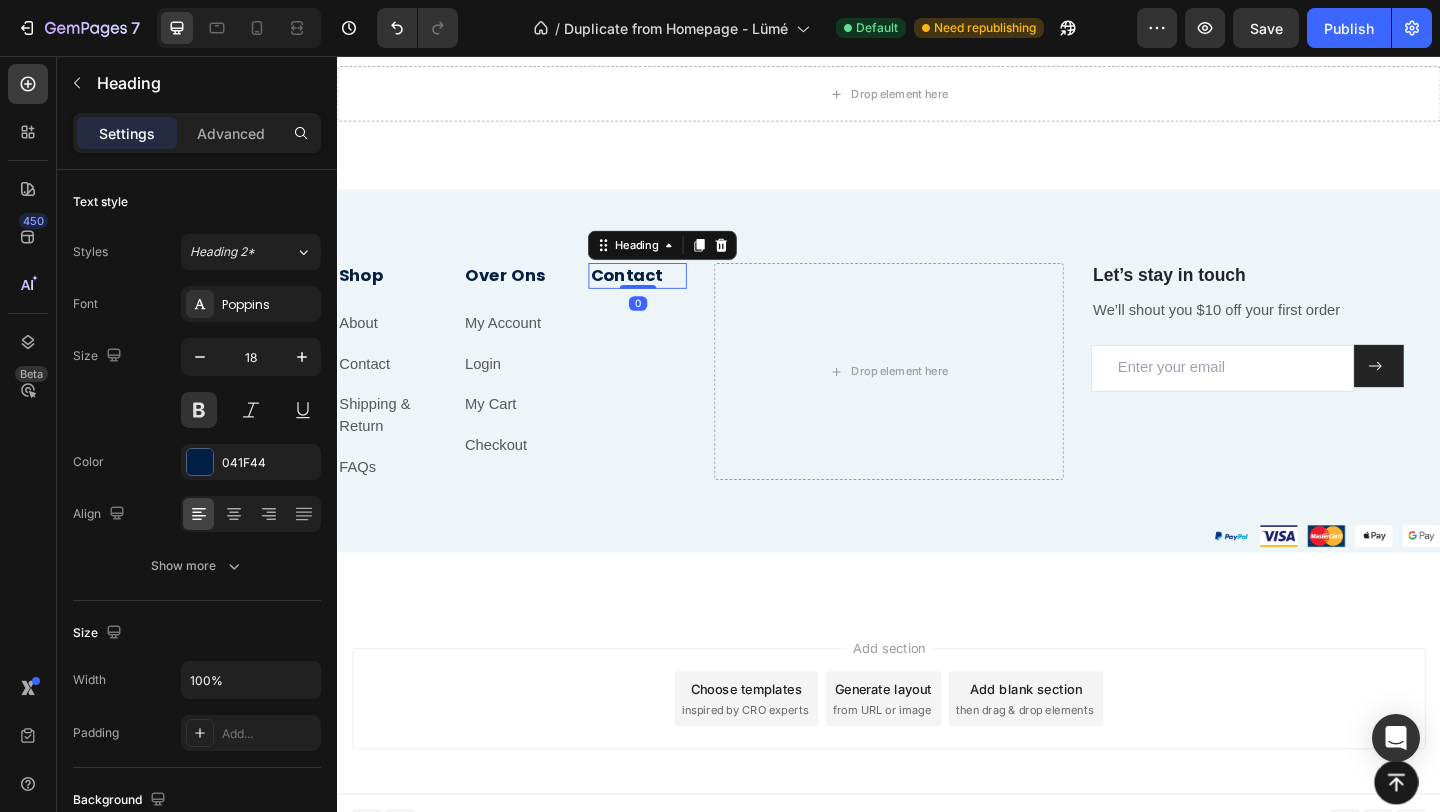 drag, startPoint x: 659, startPoint y: 330, endPoint x: 664, endPoint y: 283, distance: 47.26521 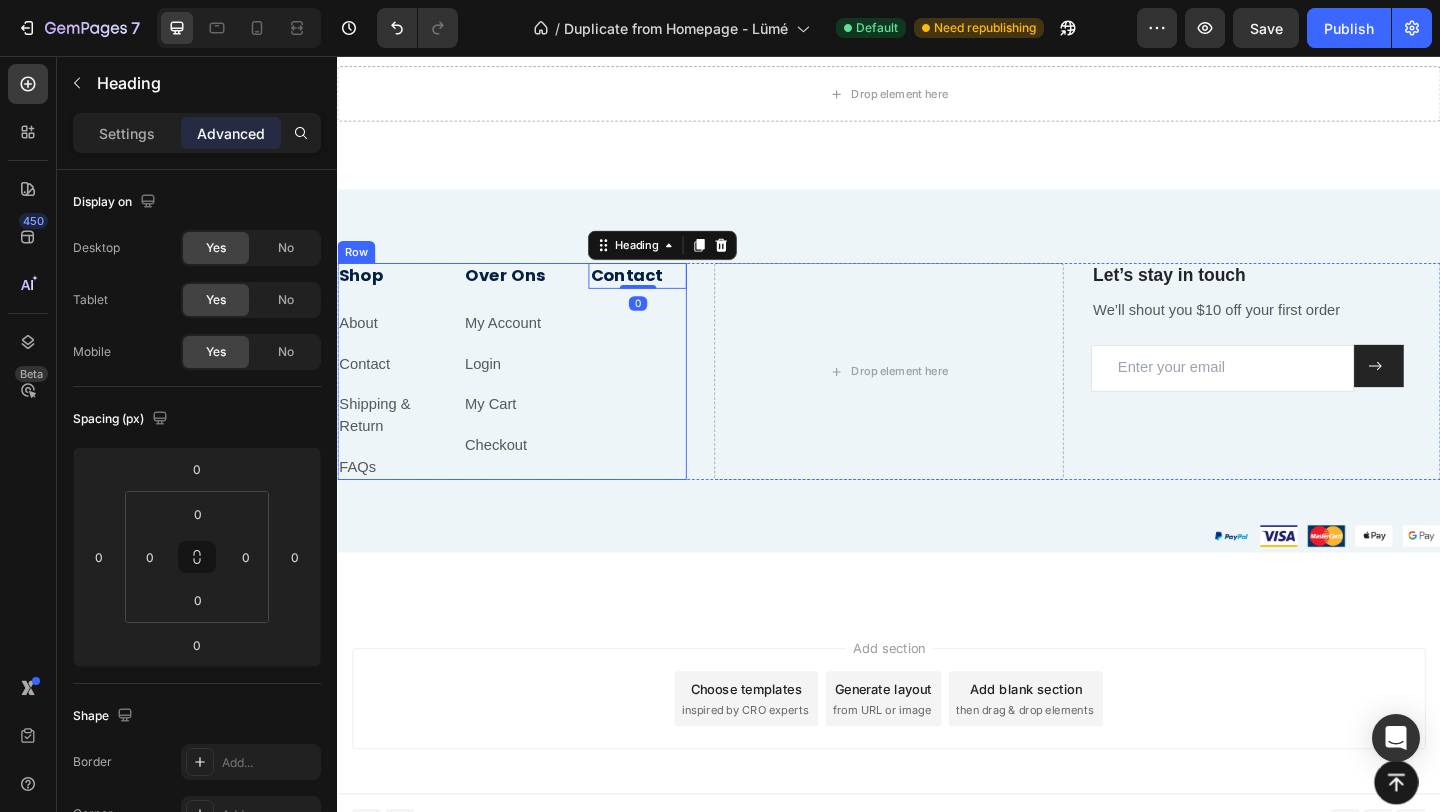 click on "Over Ons" at bounding box center (527, 294) 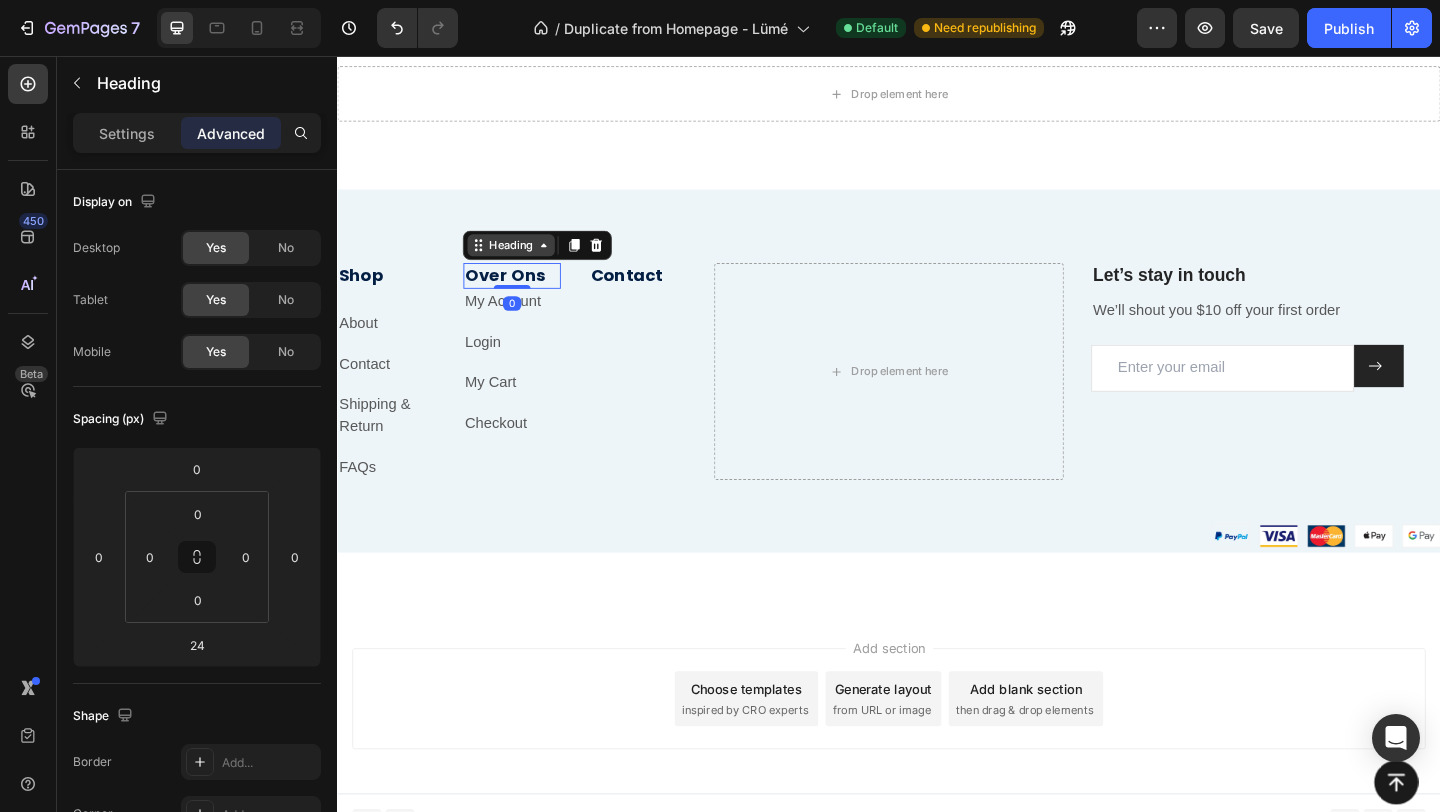 drag, startPoint x: 522, startPoint y: 331, endPoint x: 522, endPoint y: 272, distance: 59 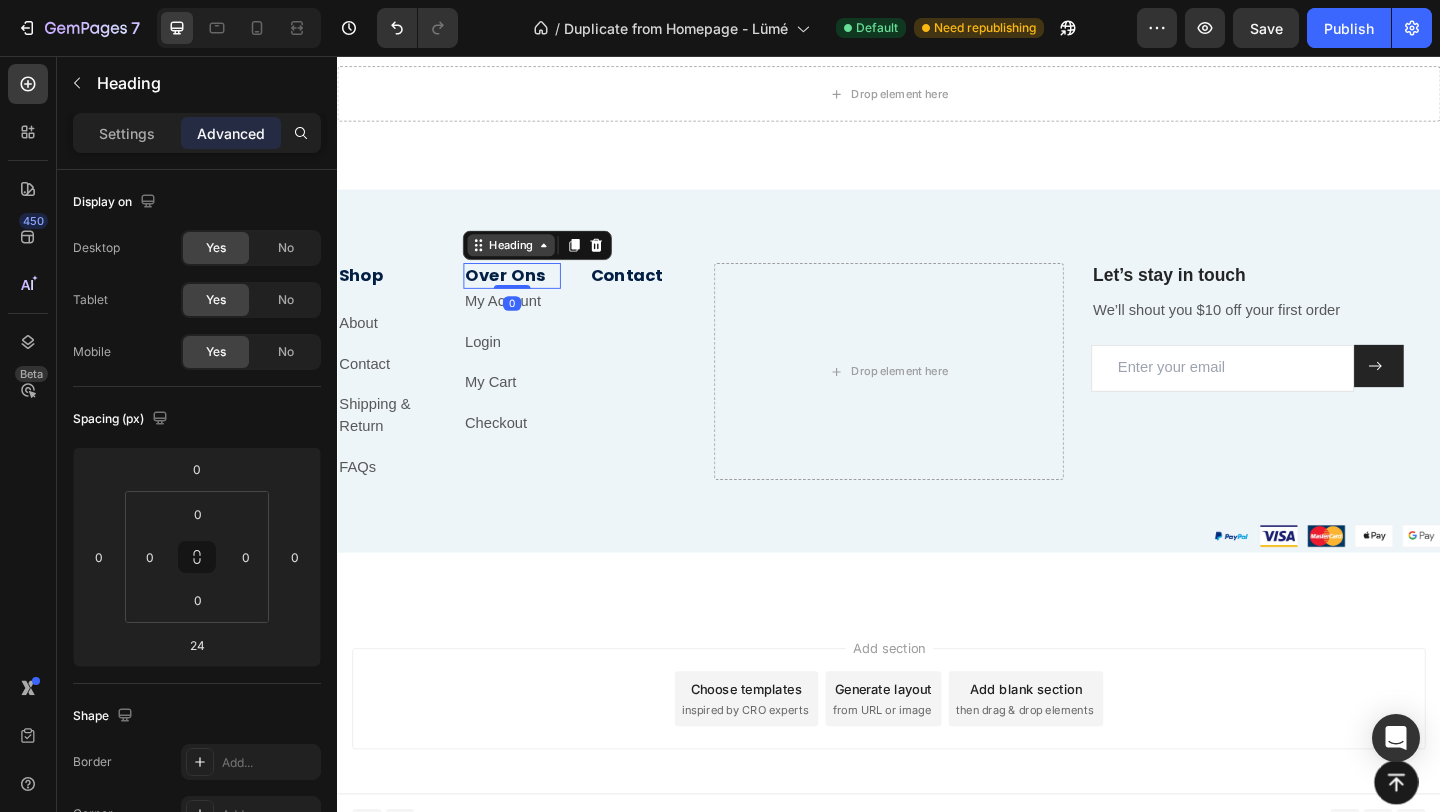 click on "Over Ons Heading   0" at bounding box center (527, 294) 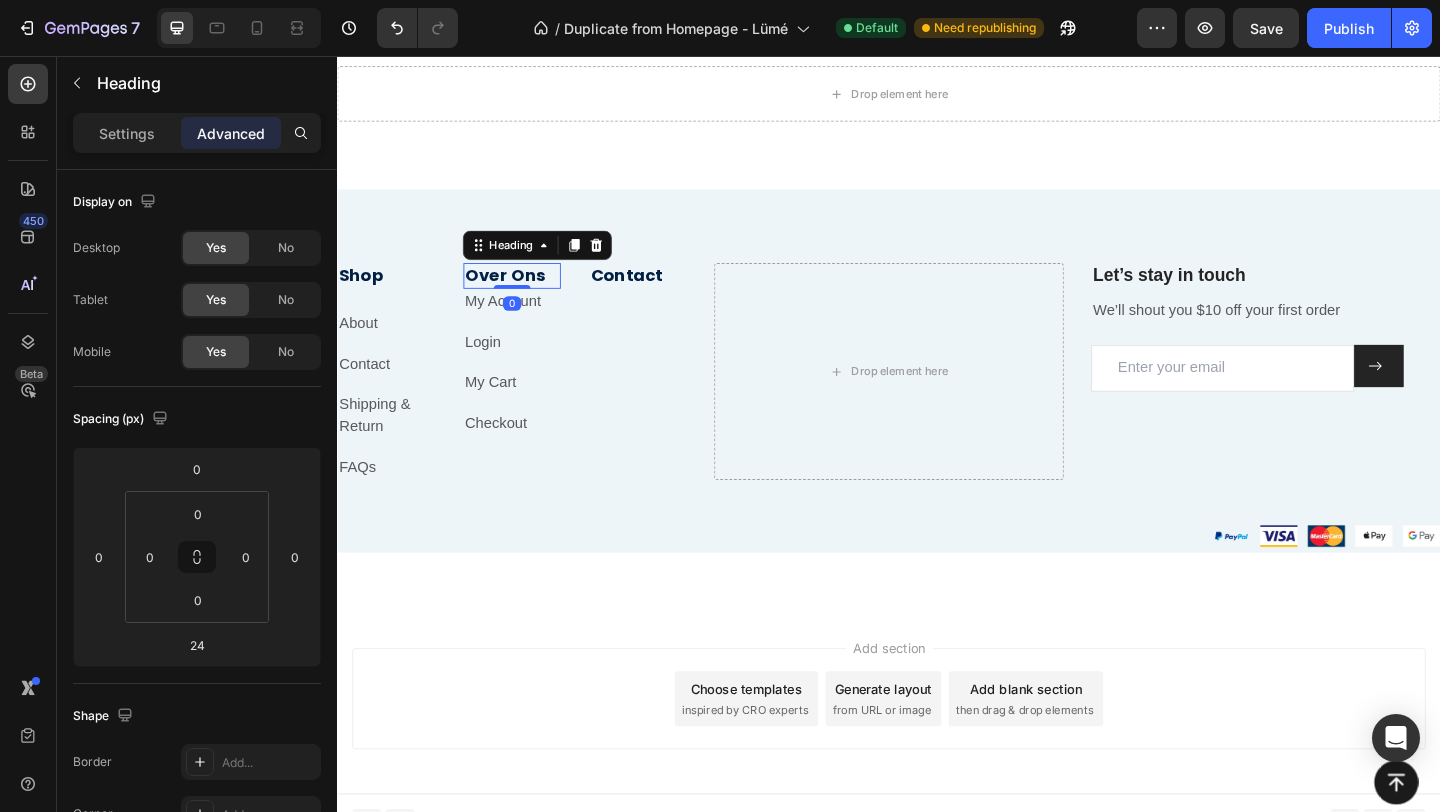 type on "0" 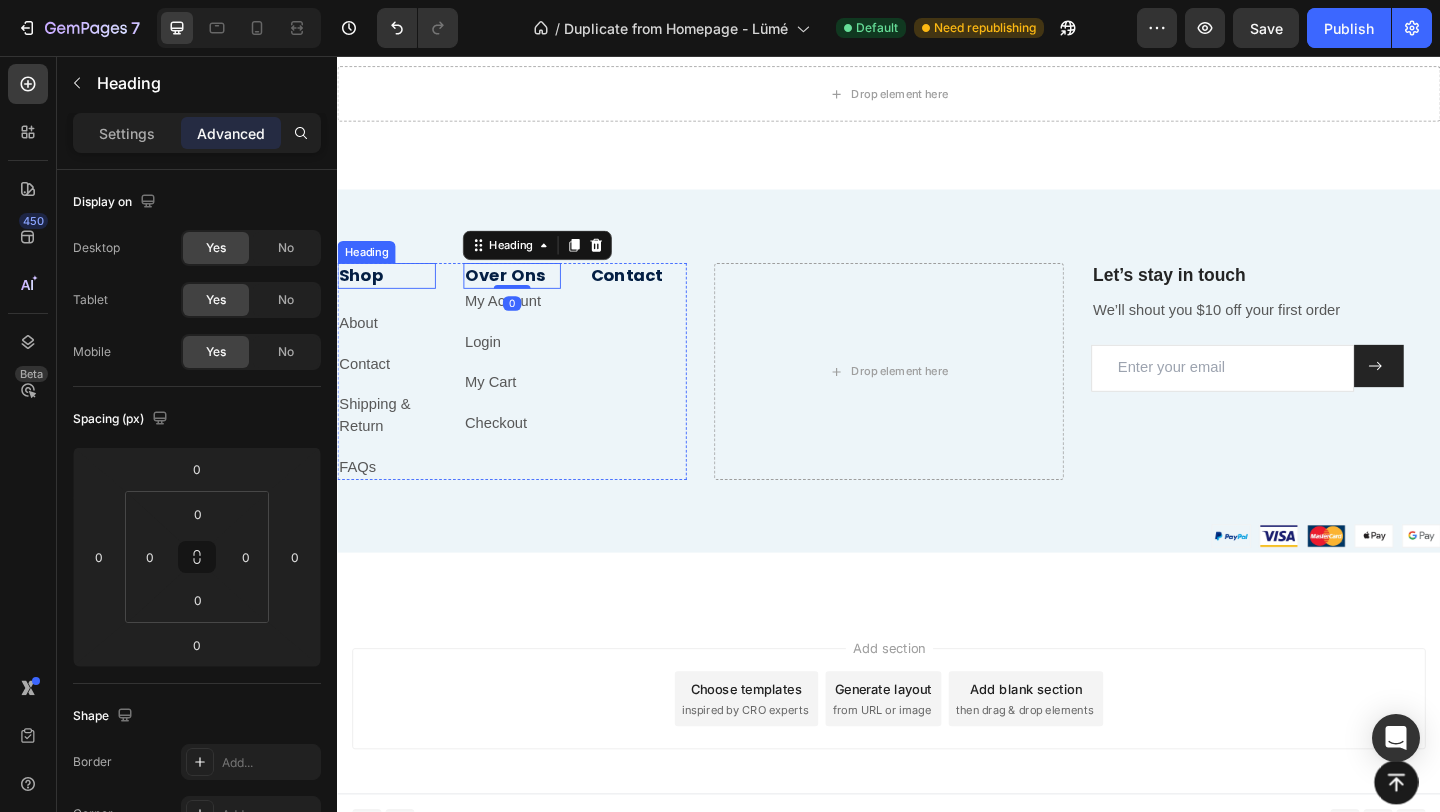 click on "Shop" at bounding box center (390, 294) 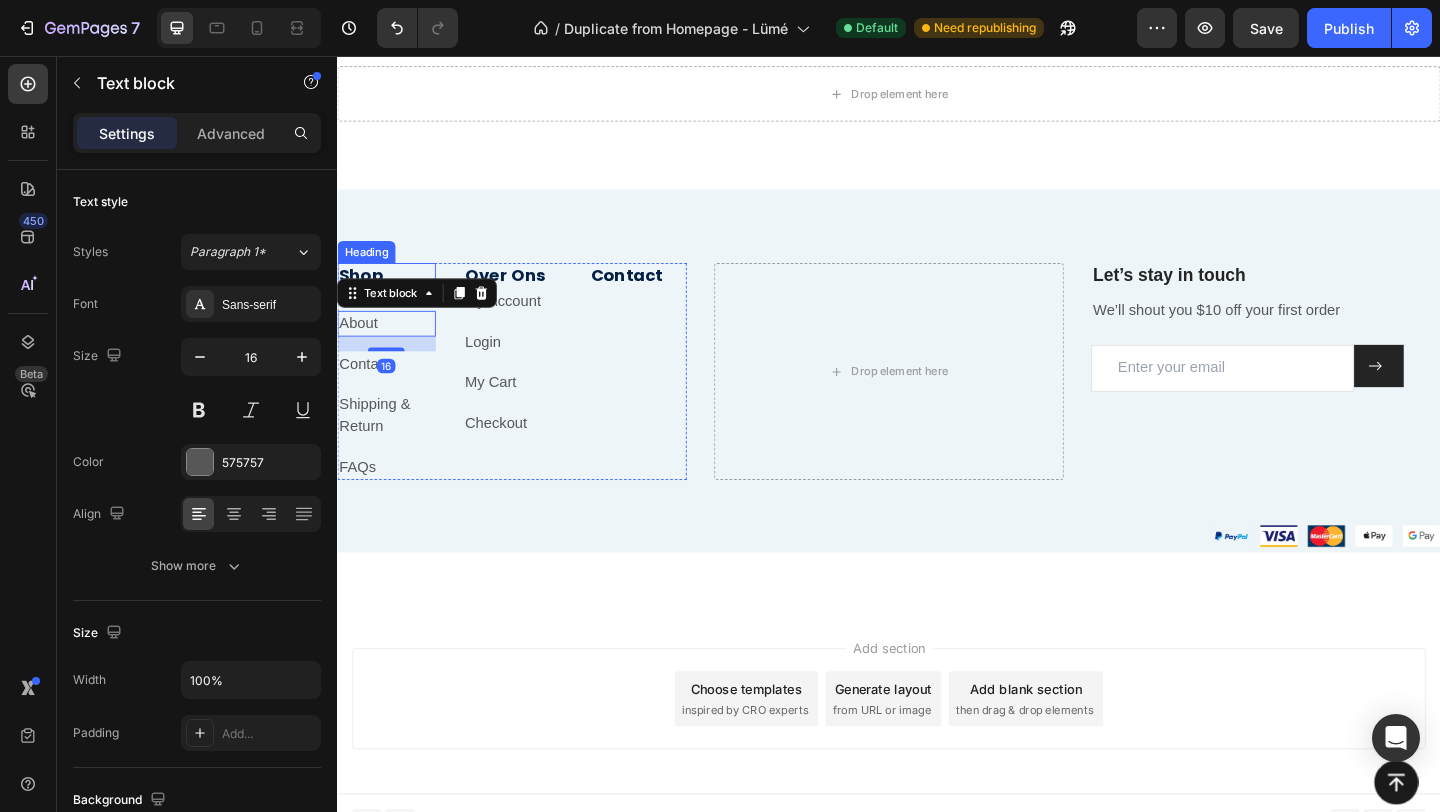 click on "Shop" at bounding box center [390, 294] 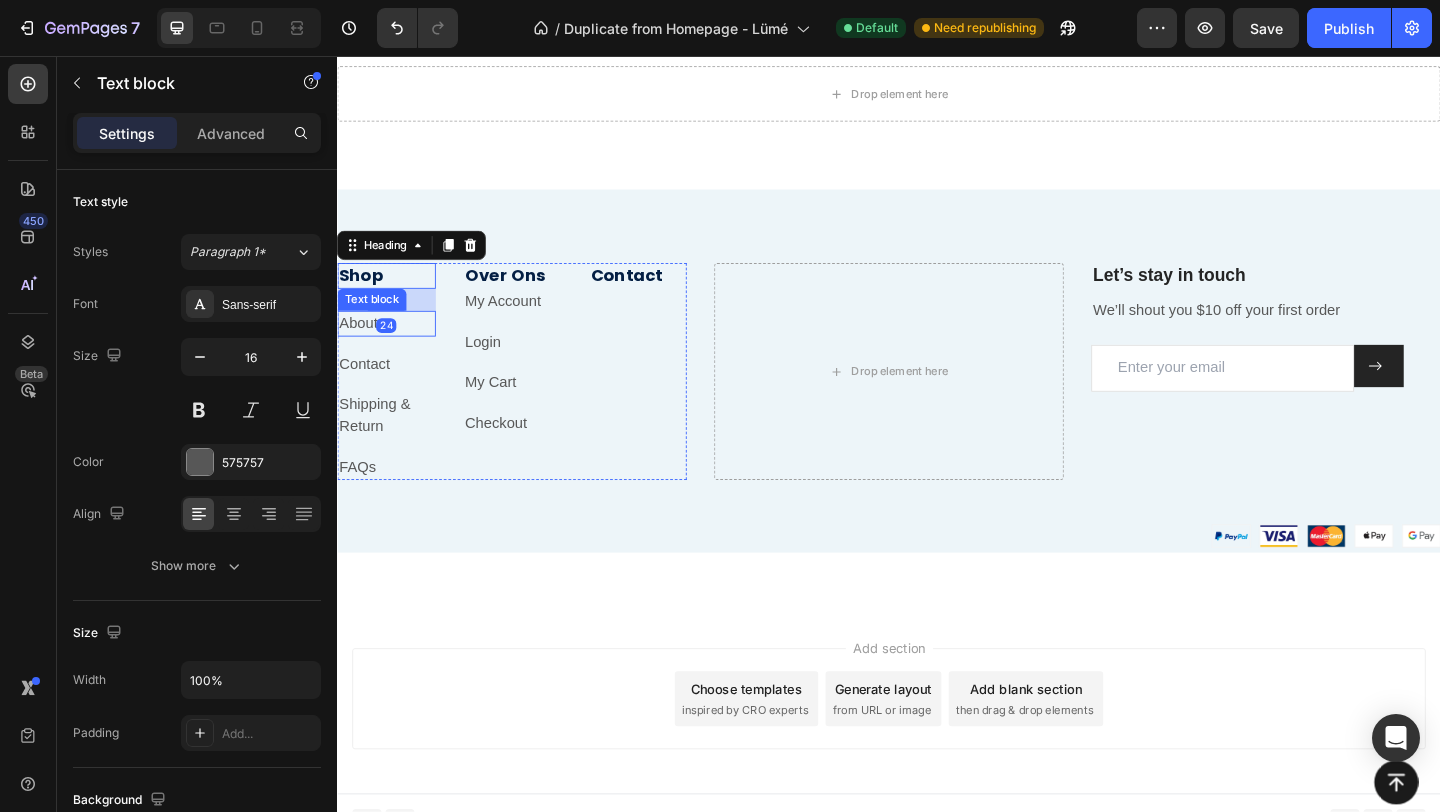 click on "Shop Heading   24 About Text block Contact Text block Shipping & Return Text block FAQs Text block" at bounding box center (390, 398) 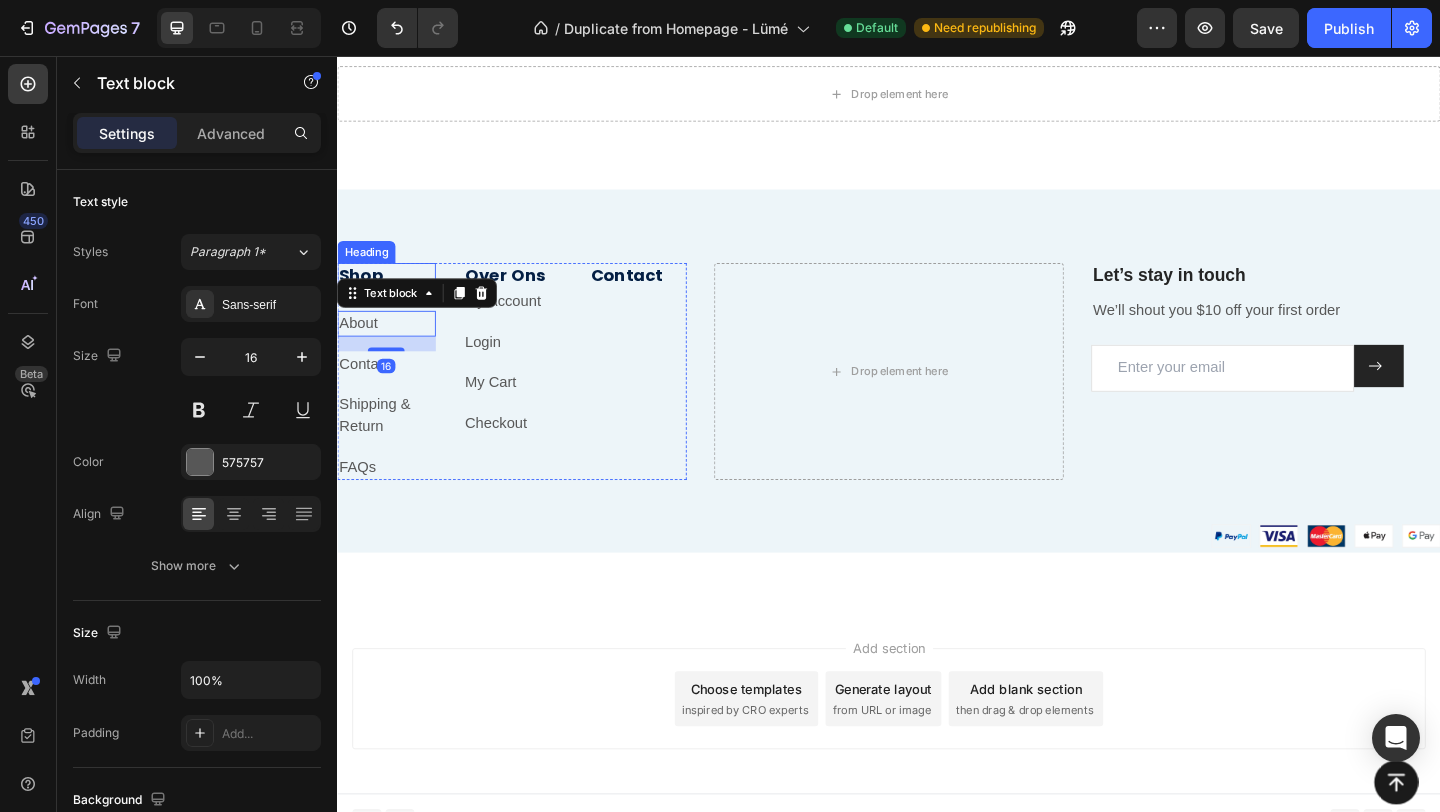click on "Shop" at bounding box center (390, 294) 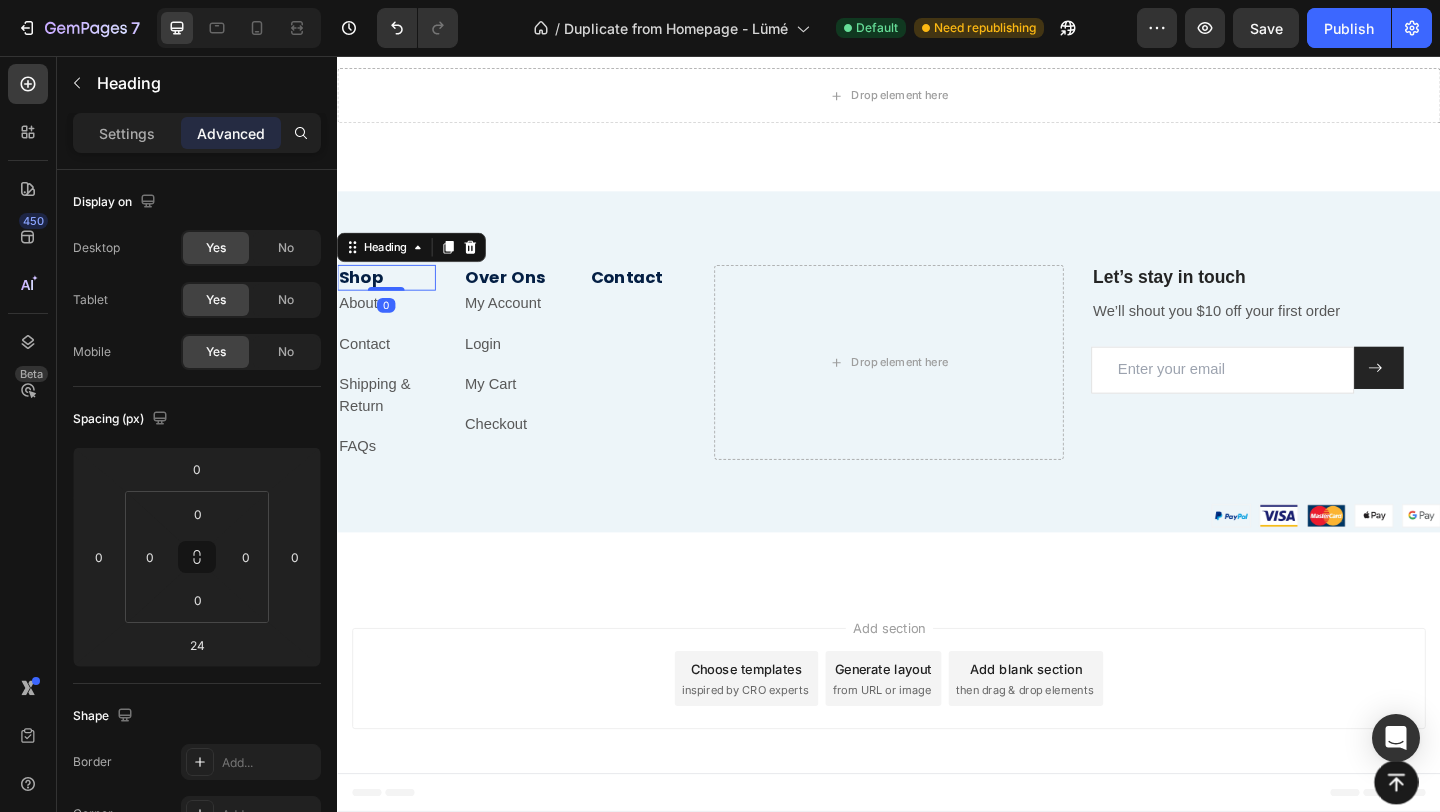 scroll, scrollTop: 5120, scrollLeft: 0, axis: vertical 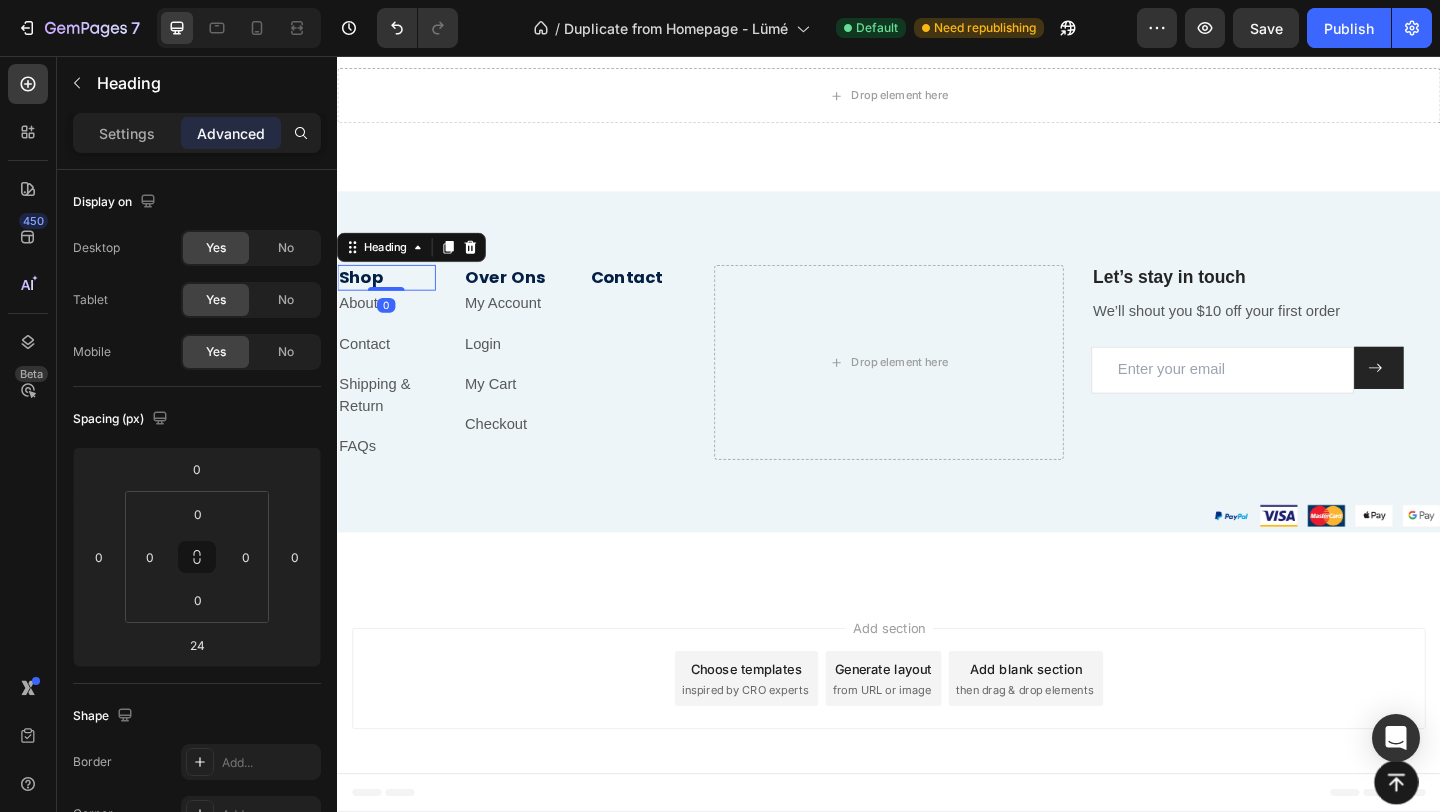 drag, startPoint x: 389, startPoint y: 332, endPoint x: 391, endPoint y: 282, distance: 50.039986 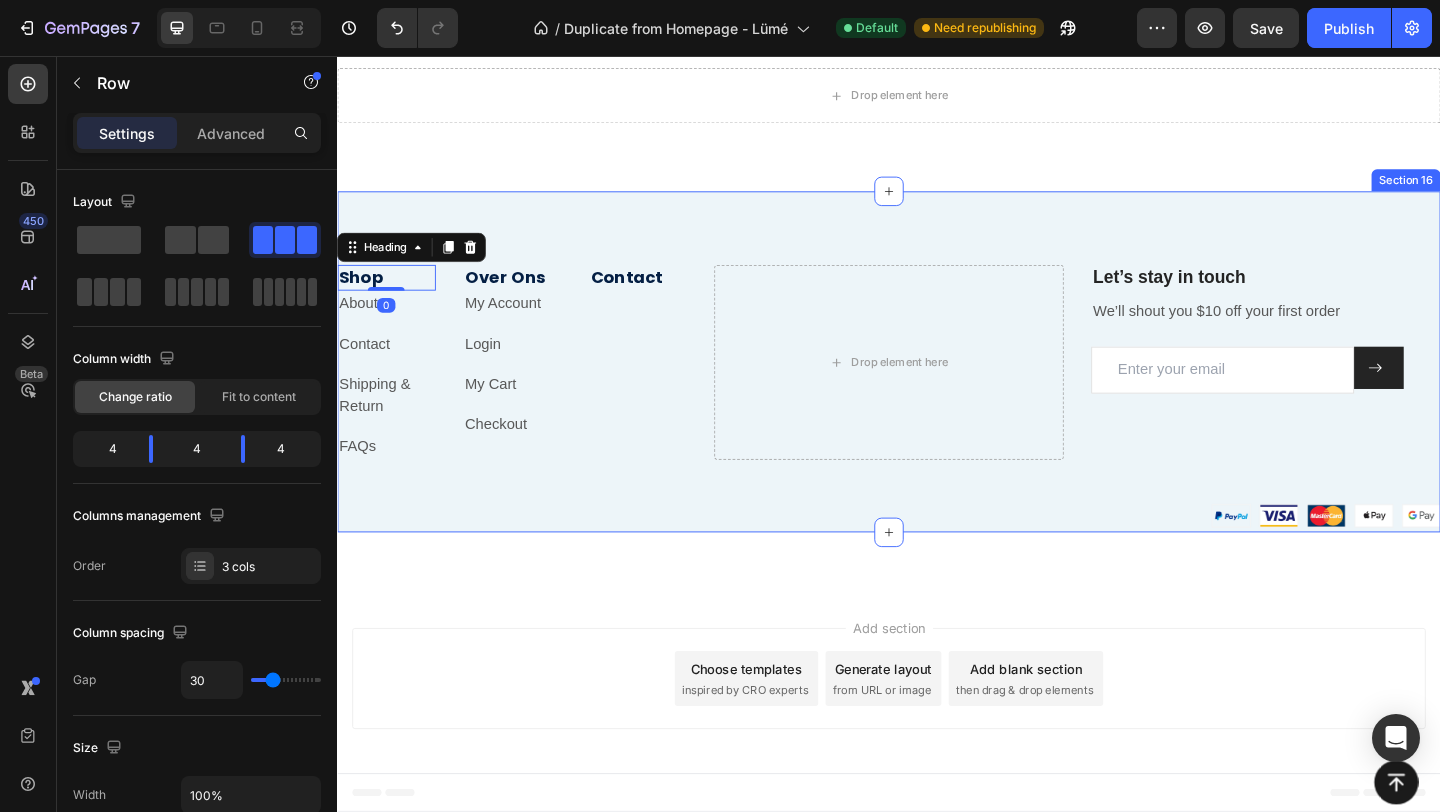 click on "Contact Heading" at bounding box center (663, 388) 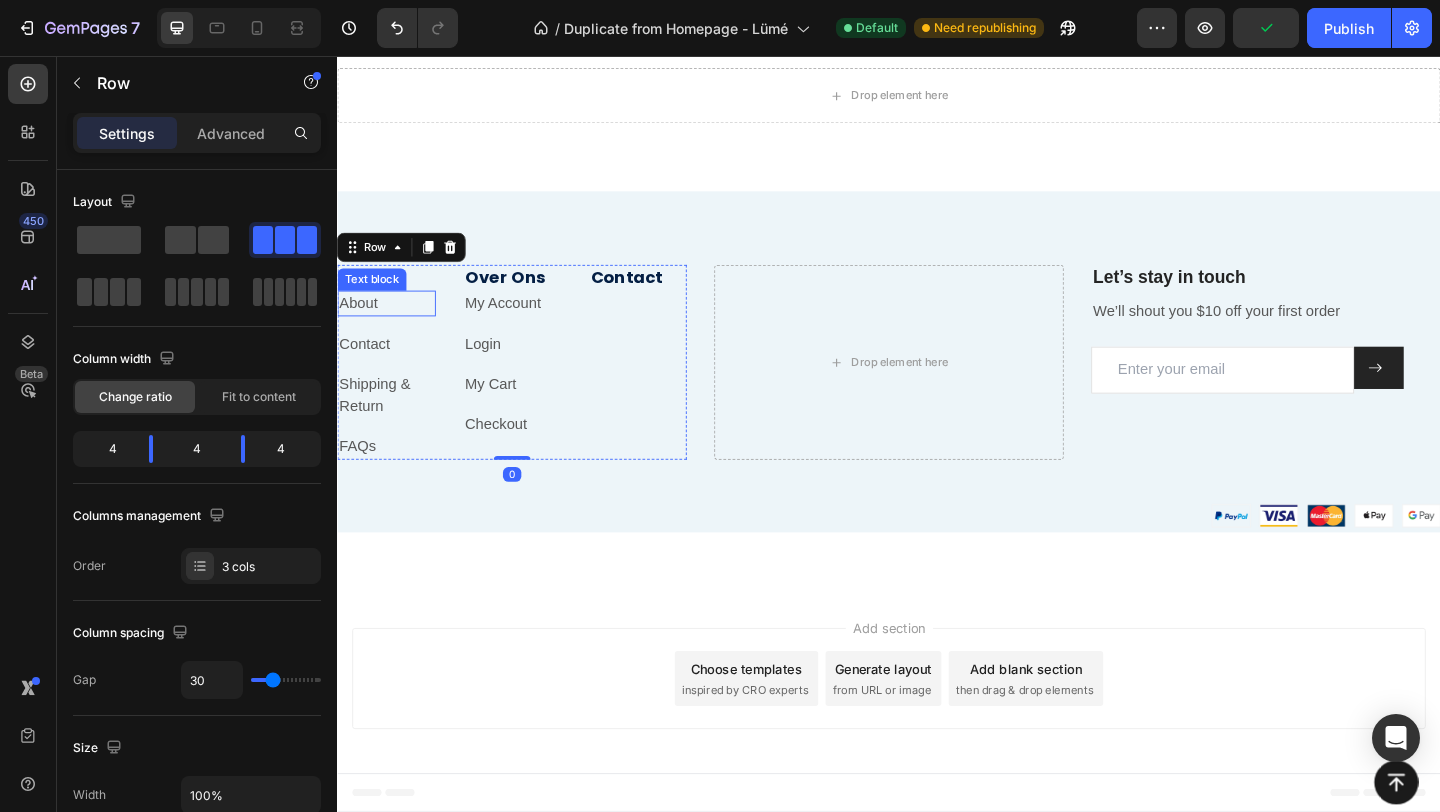 click on "Text block" at bounding box center [374, 299] 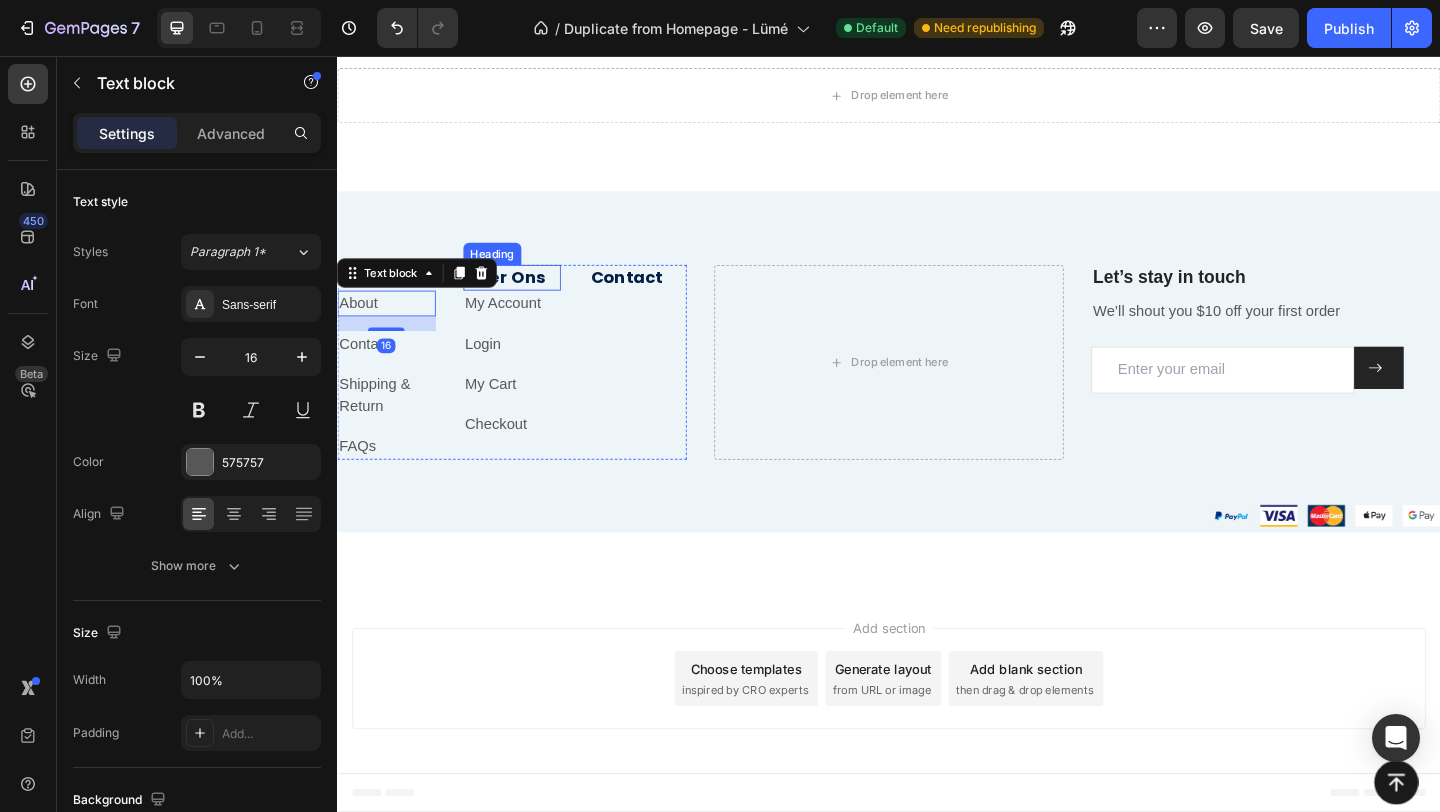 click on "Over Ons" at bounding box center (527, 296) 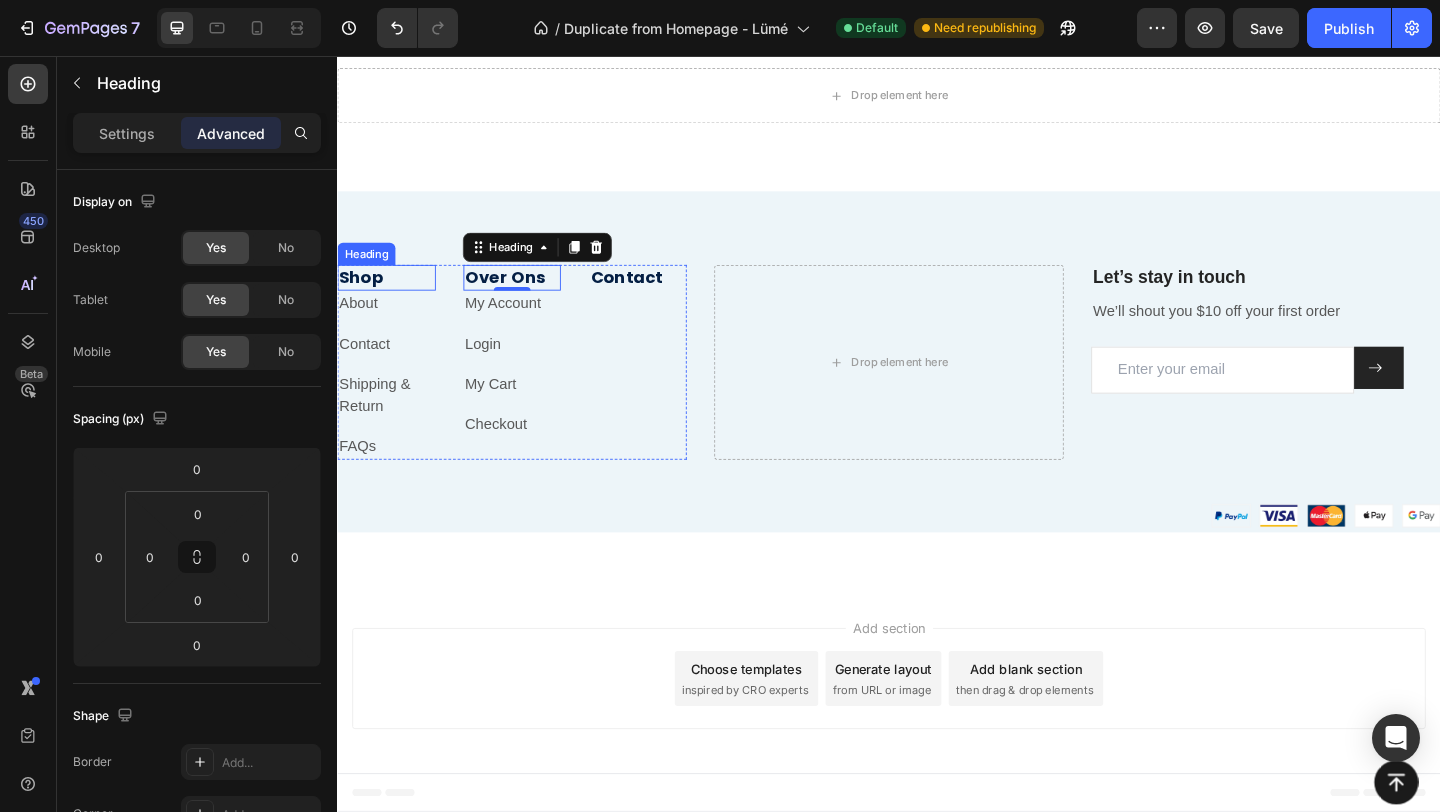 click on "Shop" at bounding box center (390, 296) 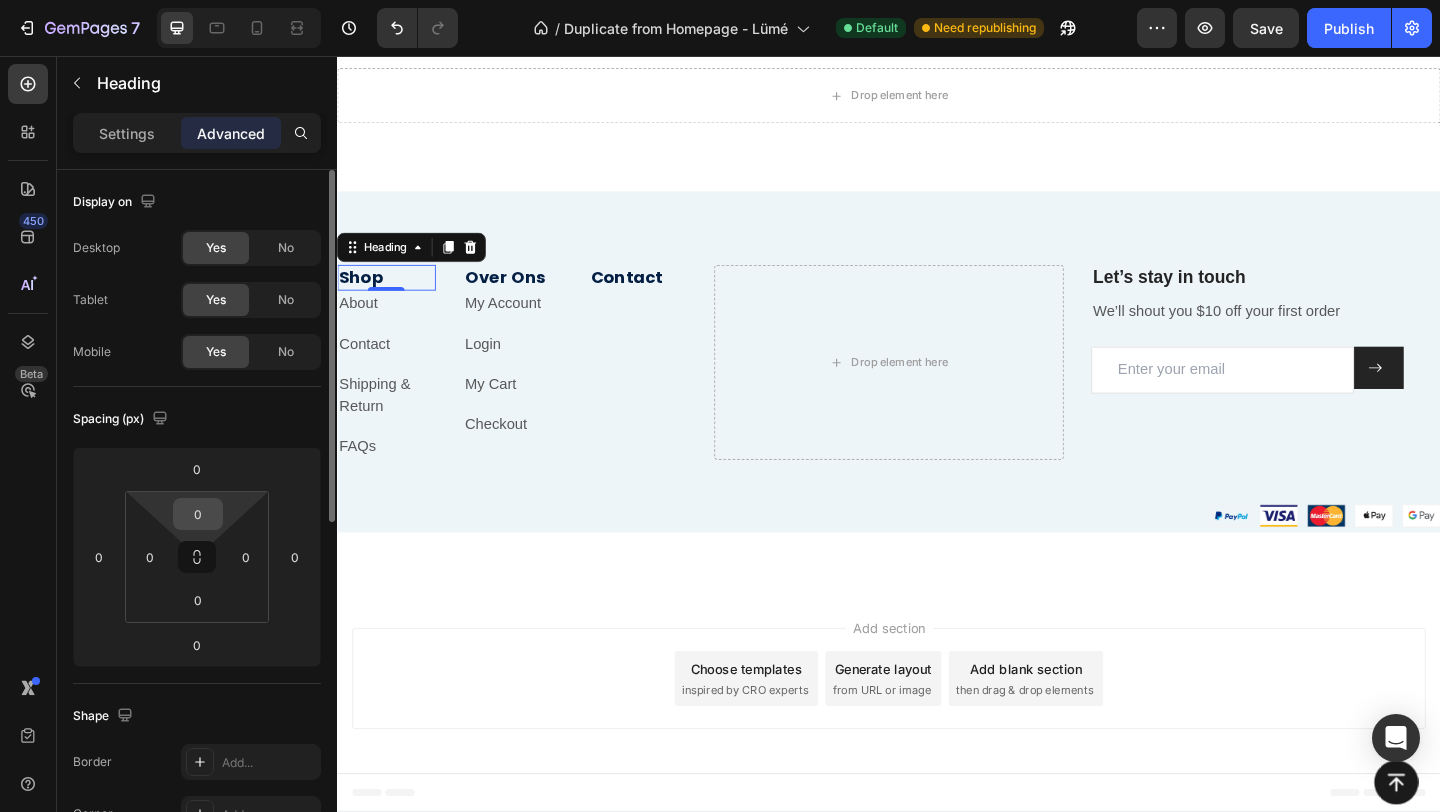 click on "0" at bounding box center (198, 514) 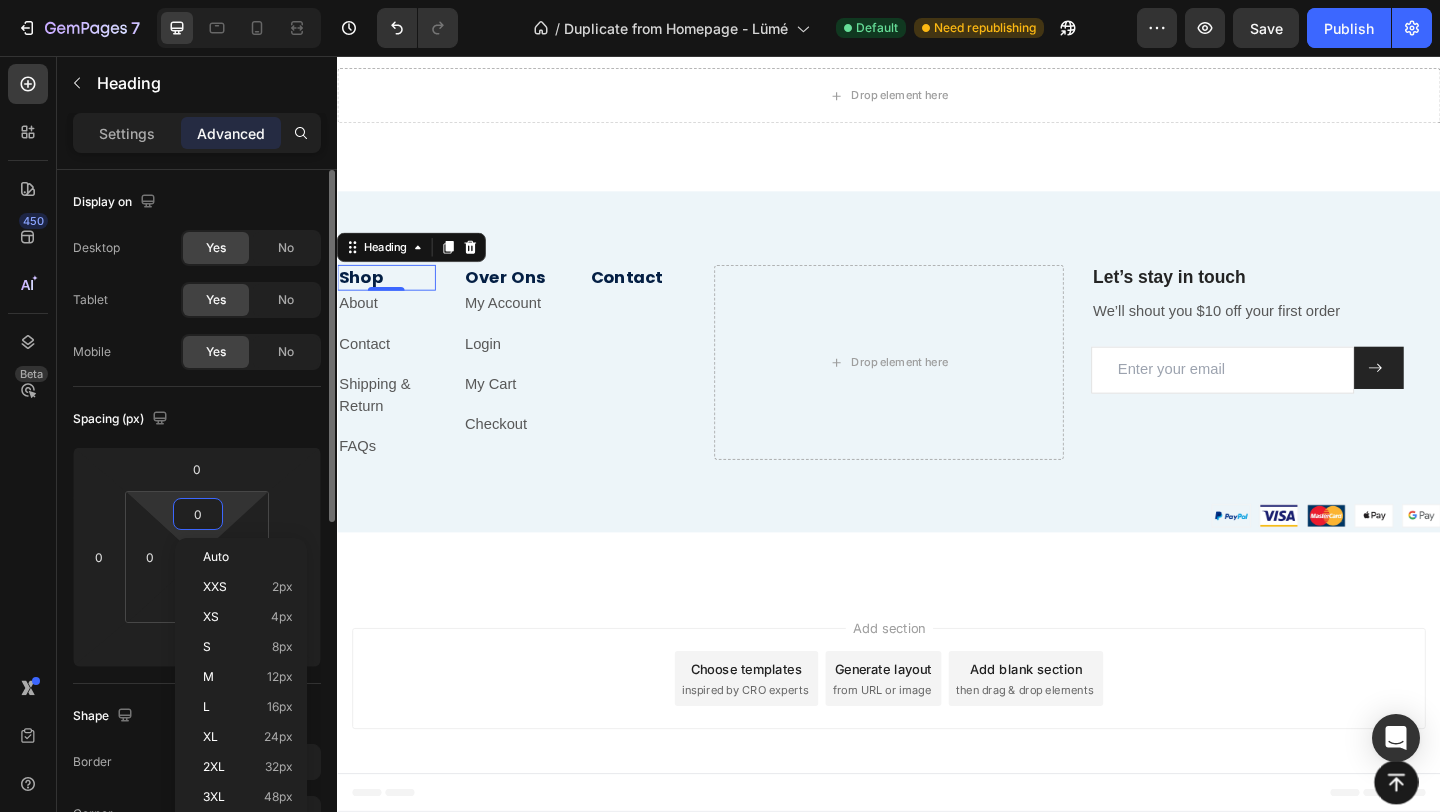 type on "5" 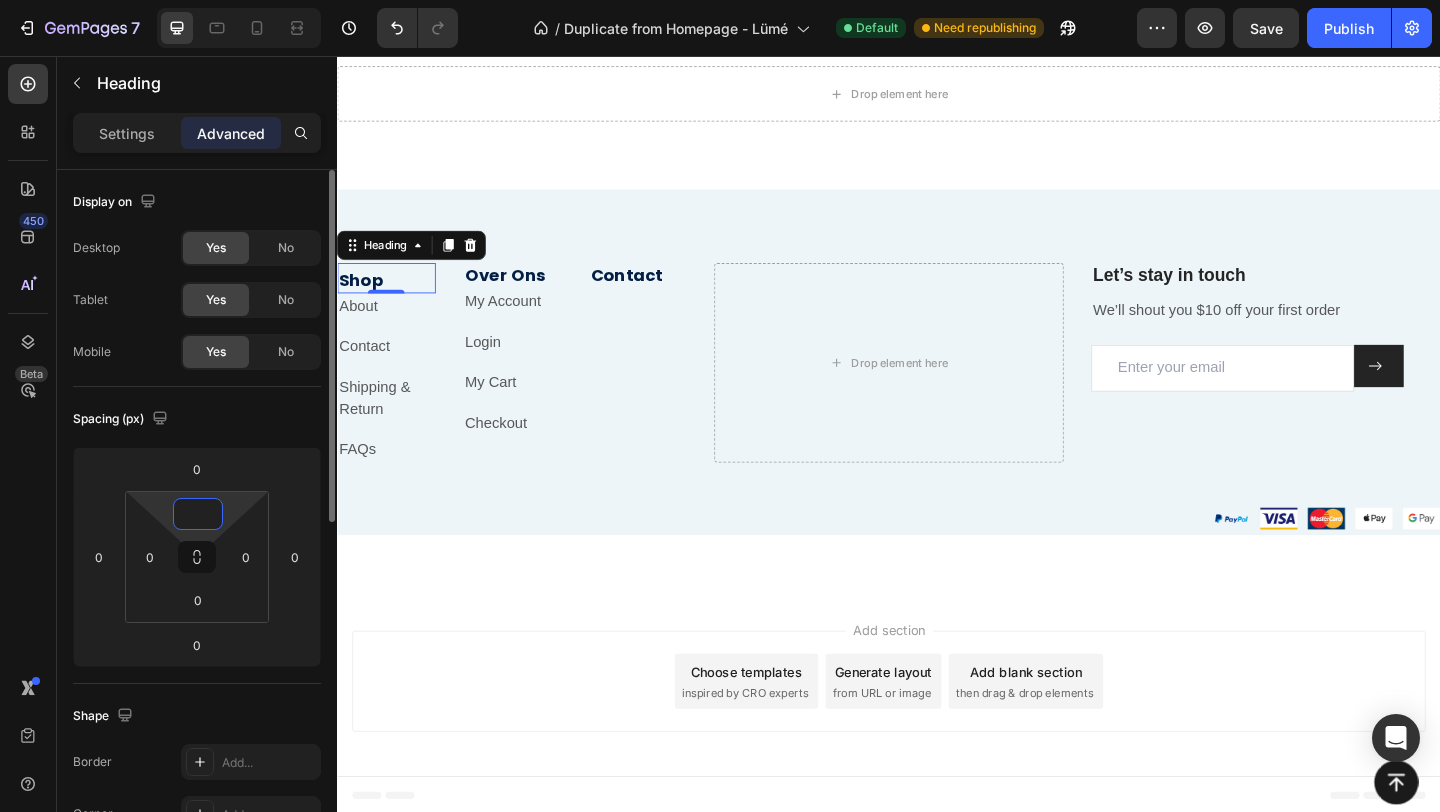 scroll, scrollTop: 5120, scrollLeft: 0, axis: vertical 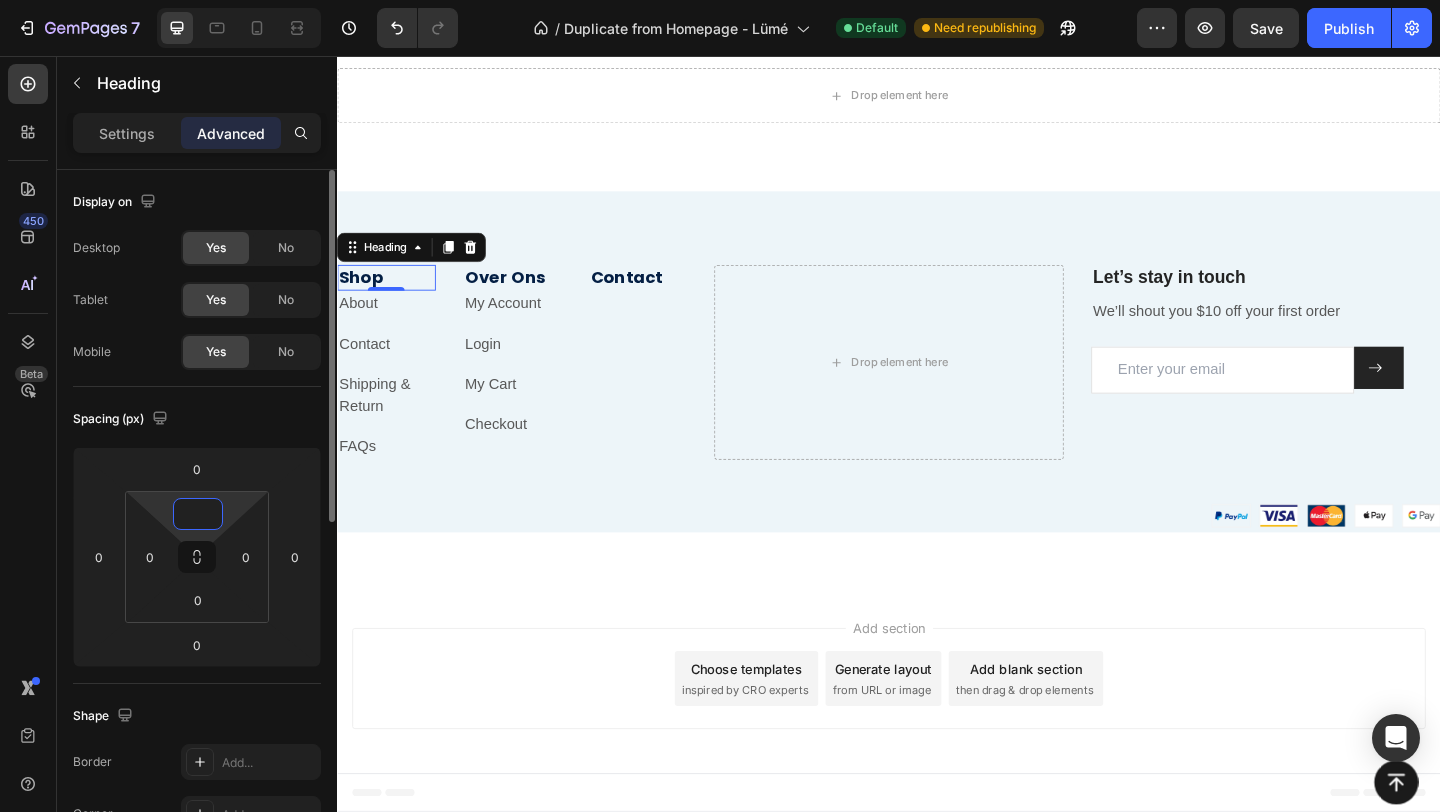 type on "0" 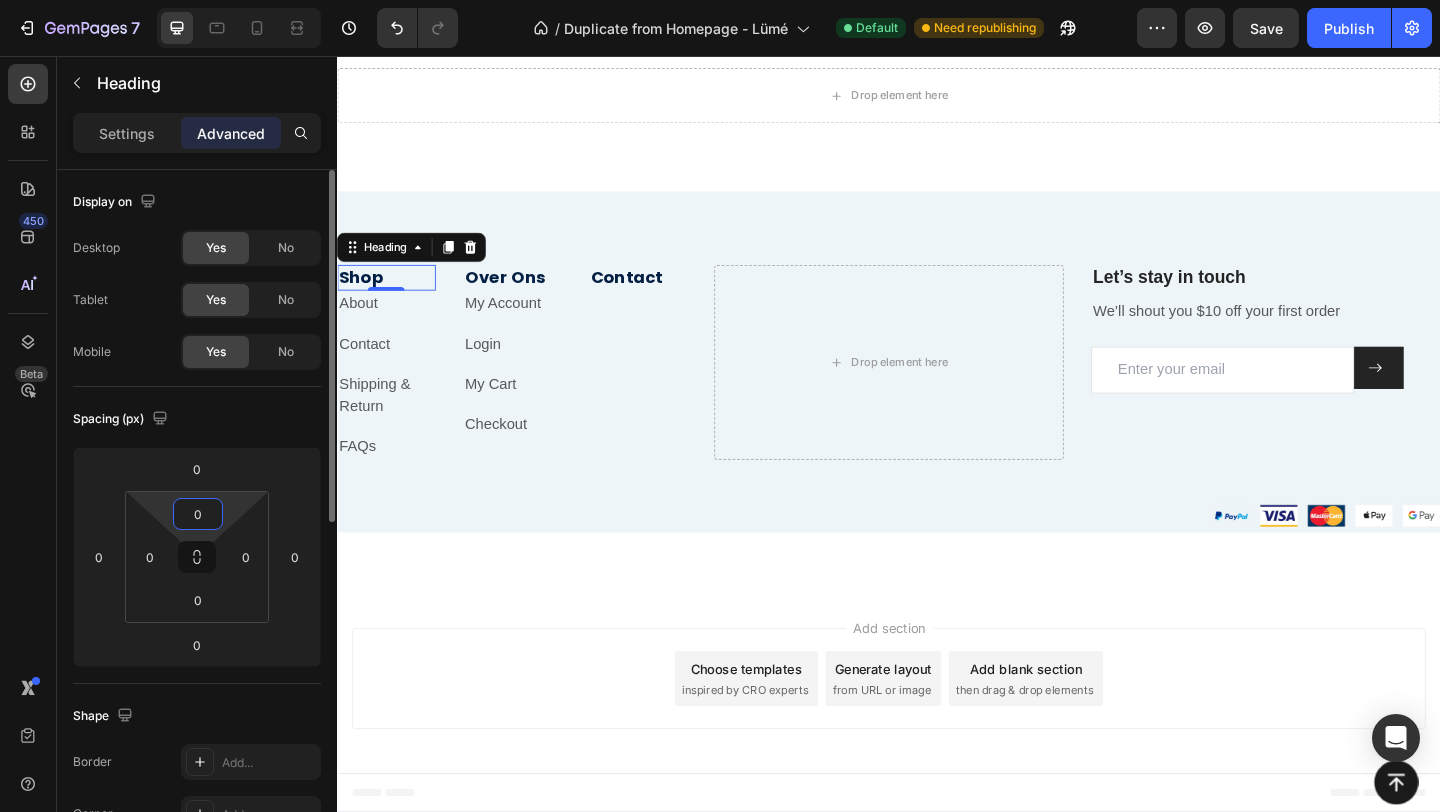 type 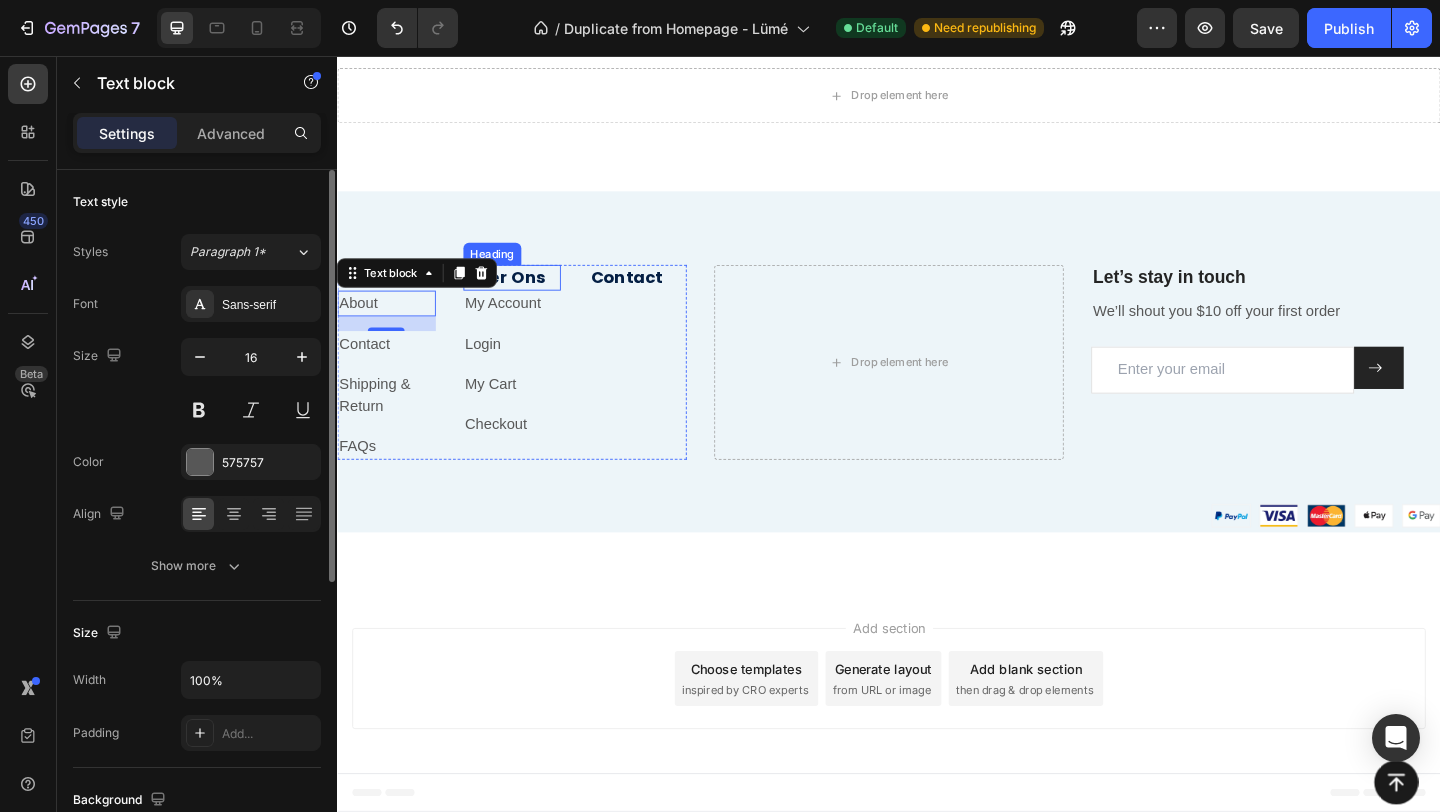 click on "Over Ons" at bounding box center [527, 296] 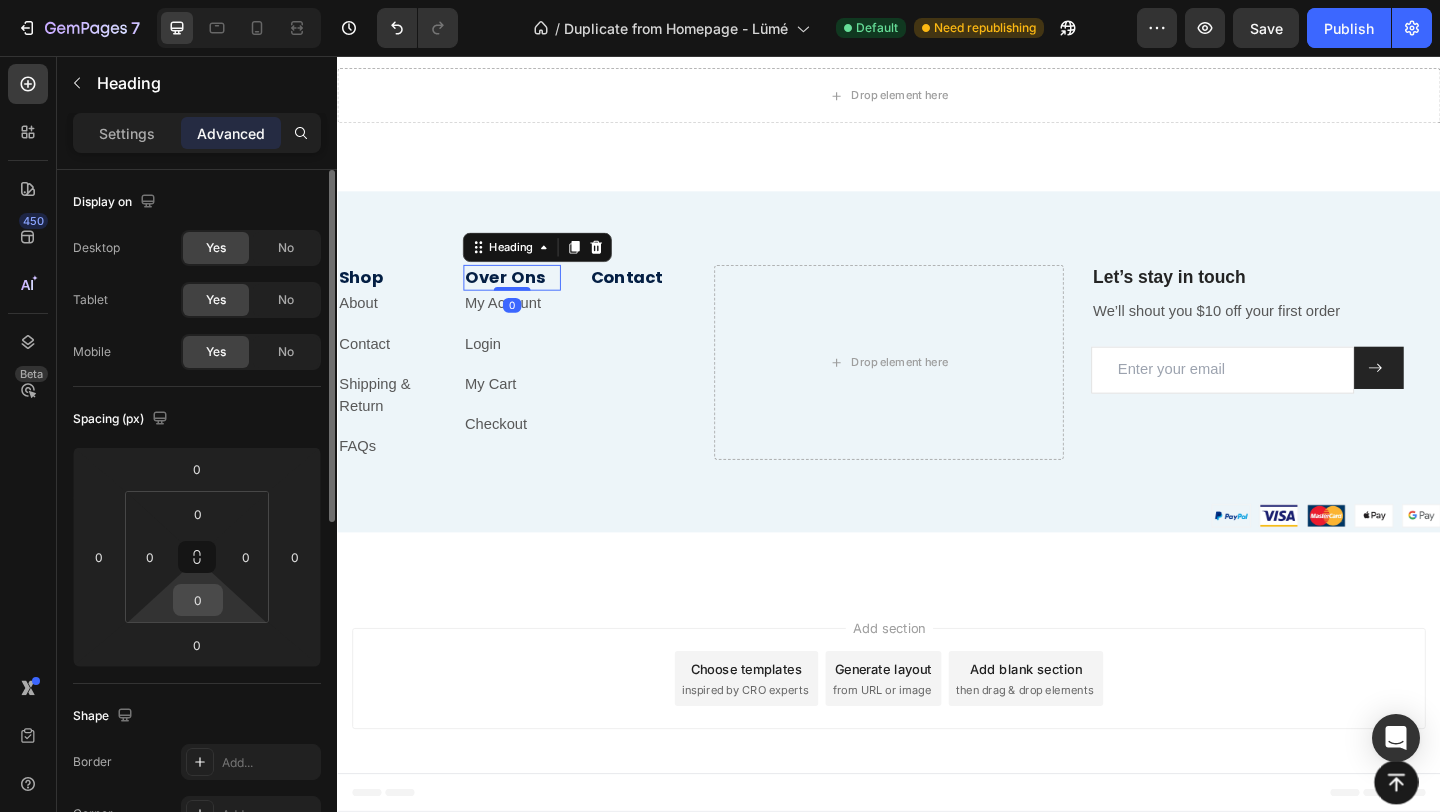 click on "0" at bounding box center (198, 600) 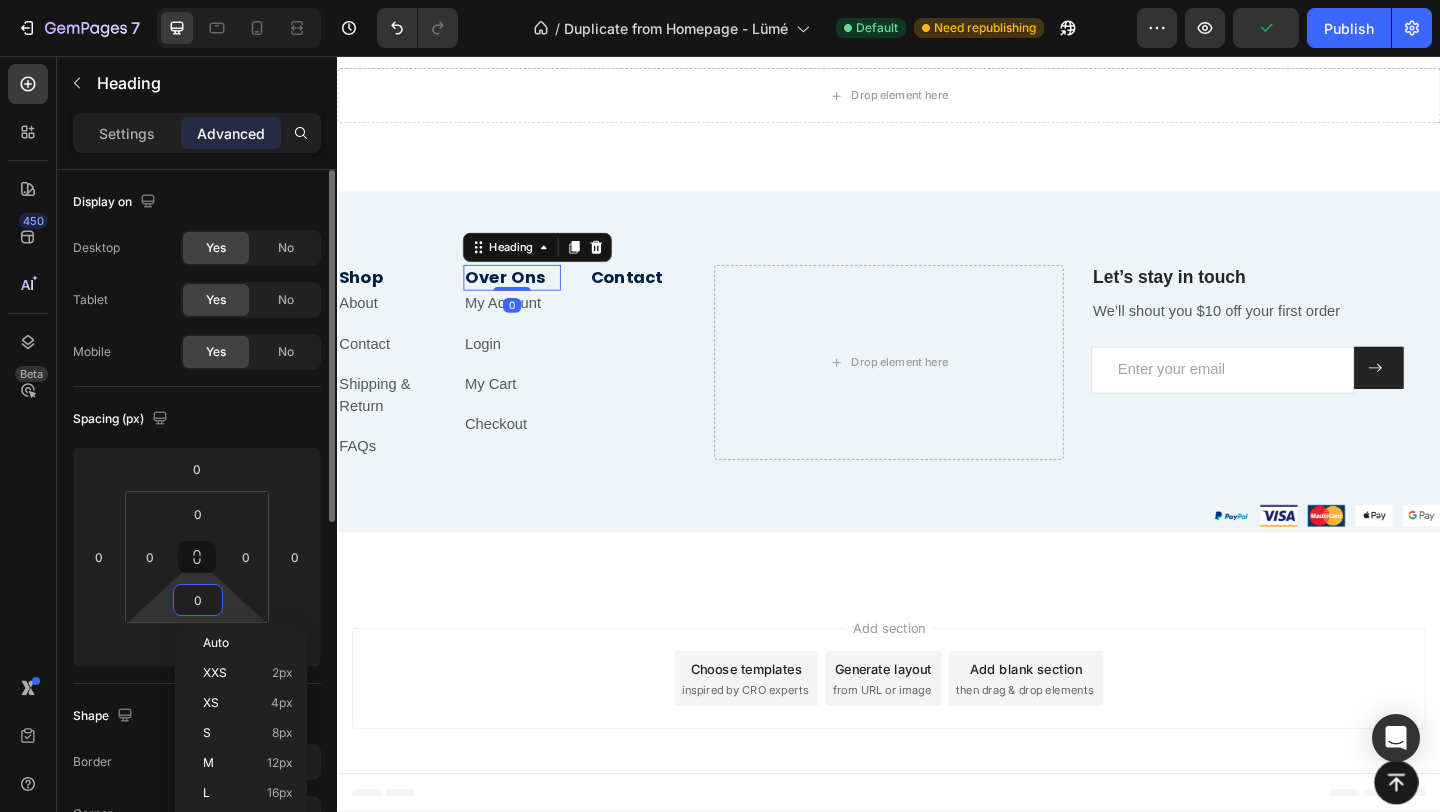type on "5" 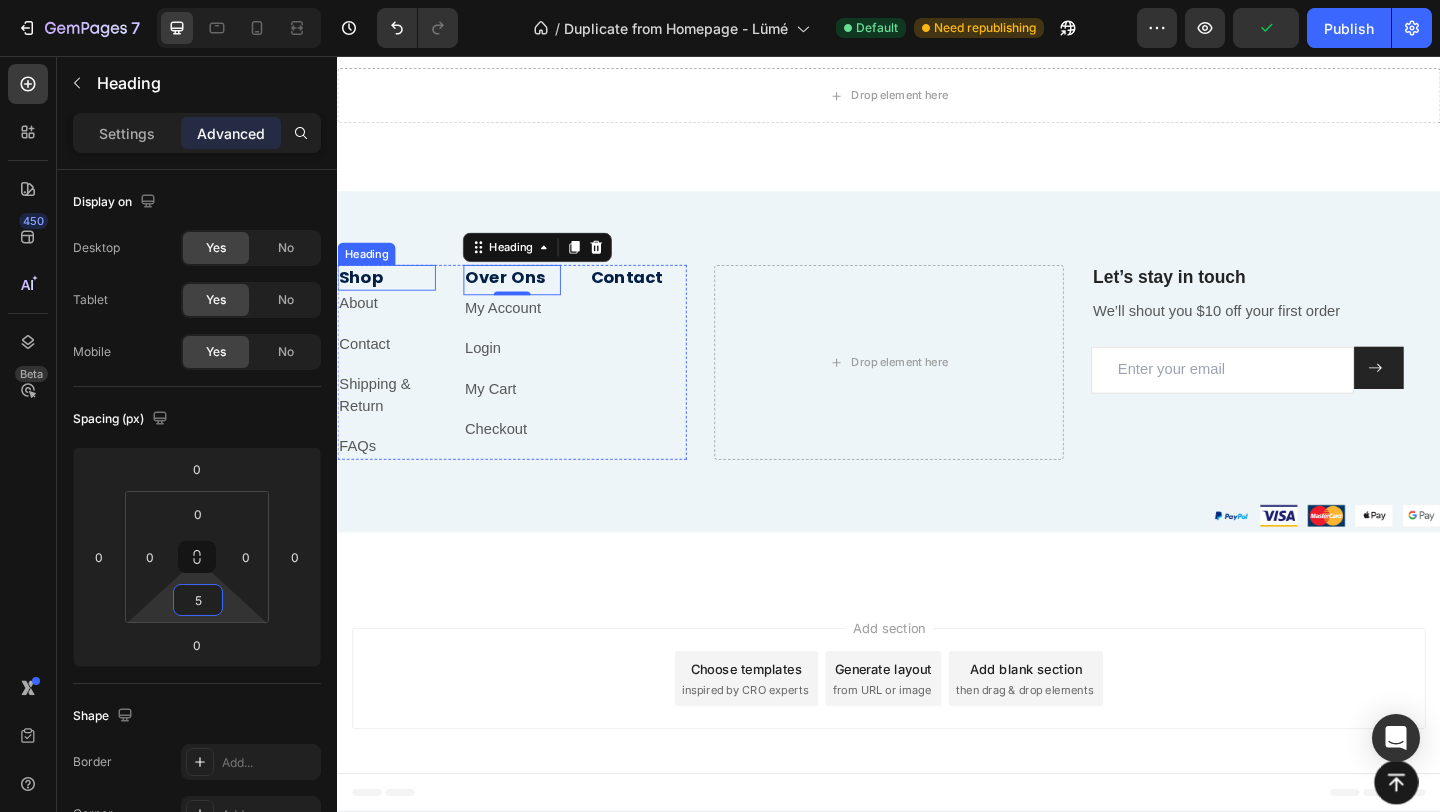 click on "Shop" at bounding box center [390, 296] 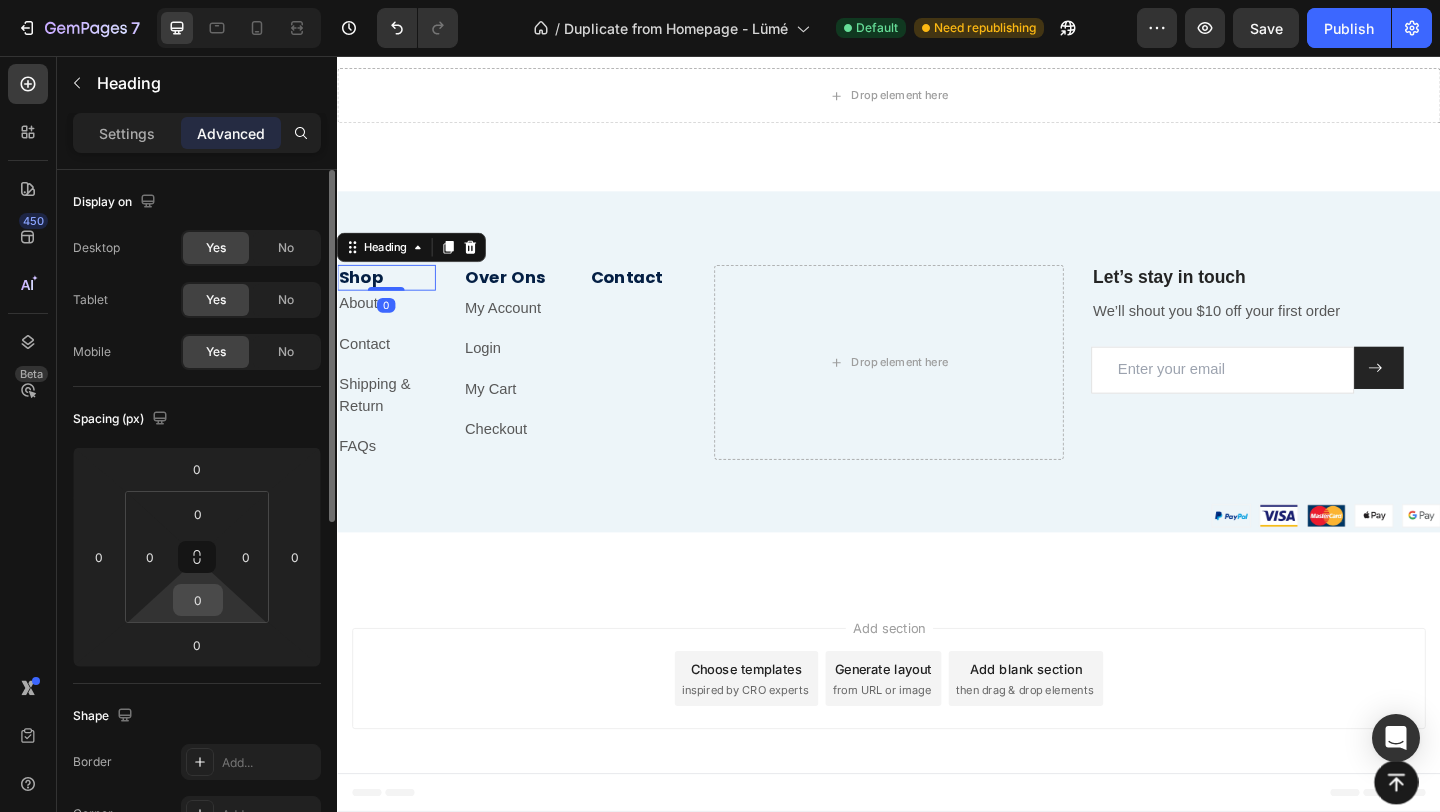 click on "0" at bounding box center (198, 600) 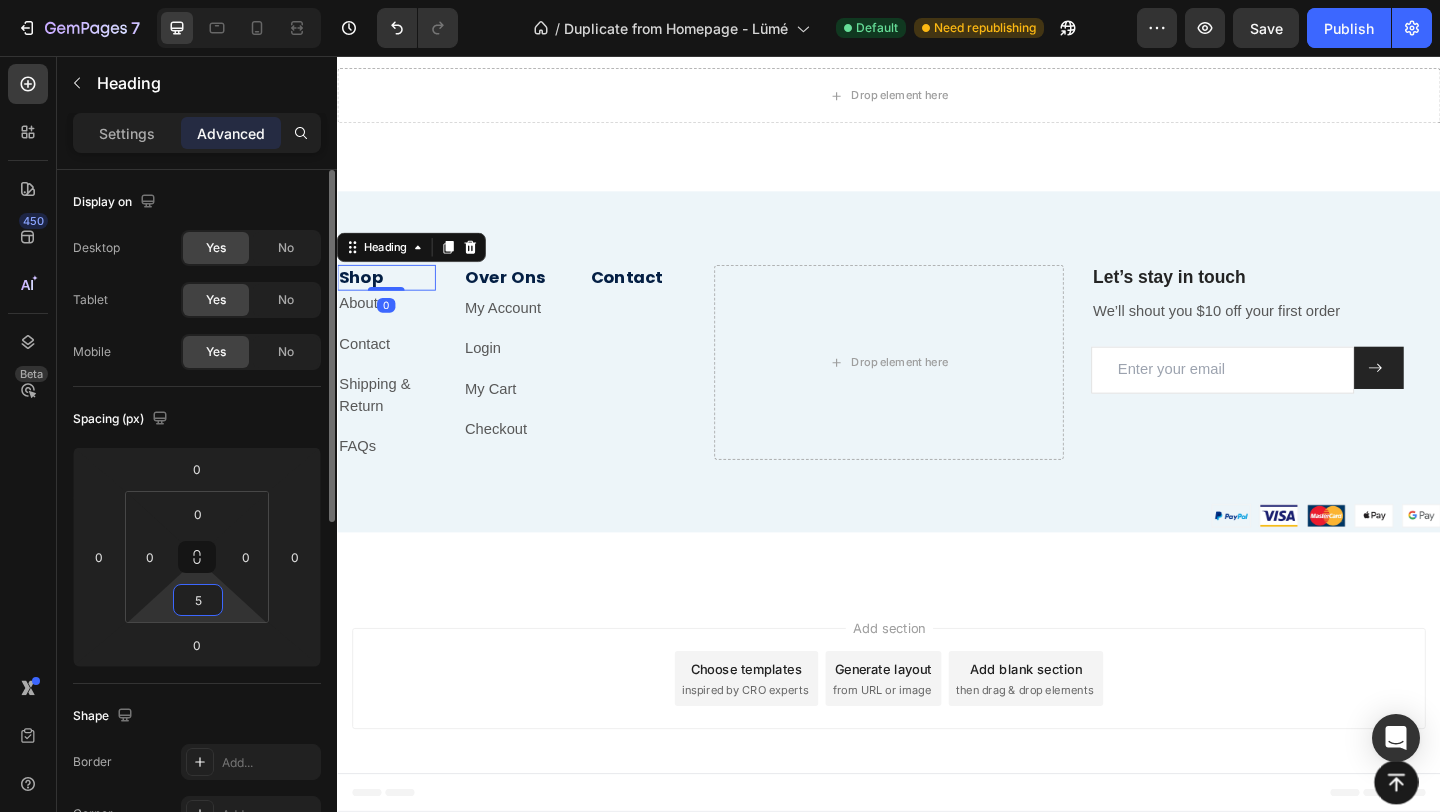 scroll, scrollTop: 5122, scrollLeft: 0, axis: vertical 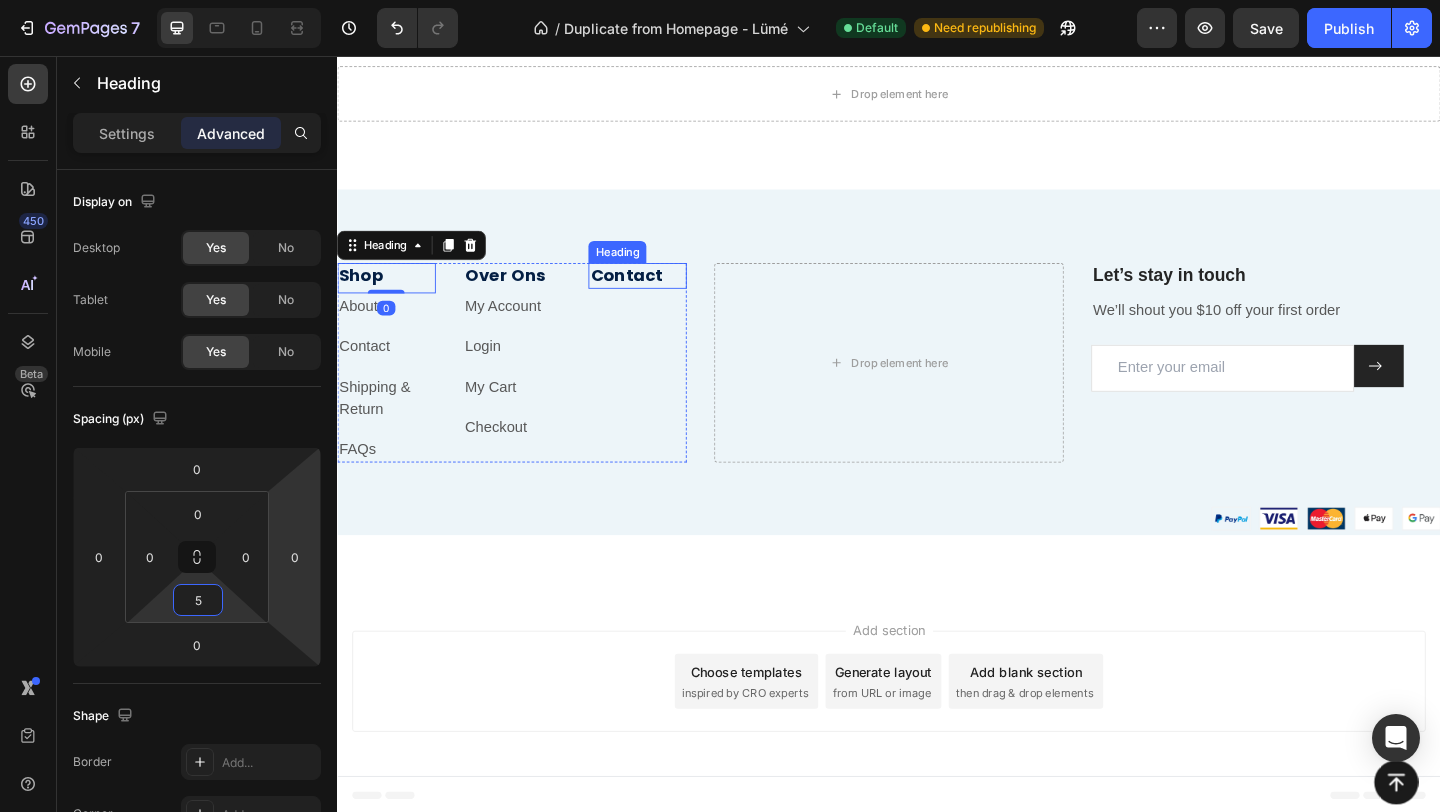 click on "Contact" at bounding box center (663, 294) 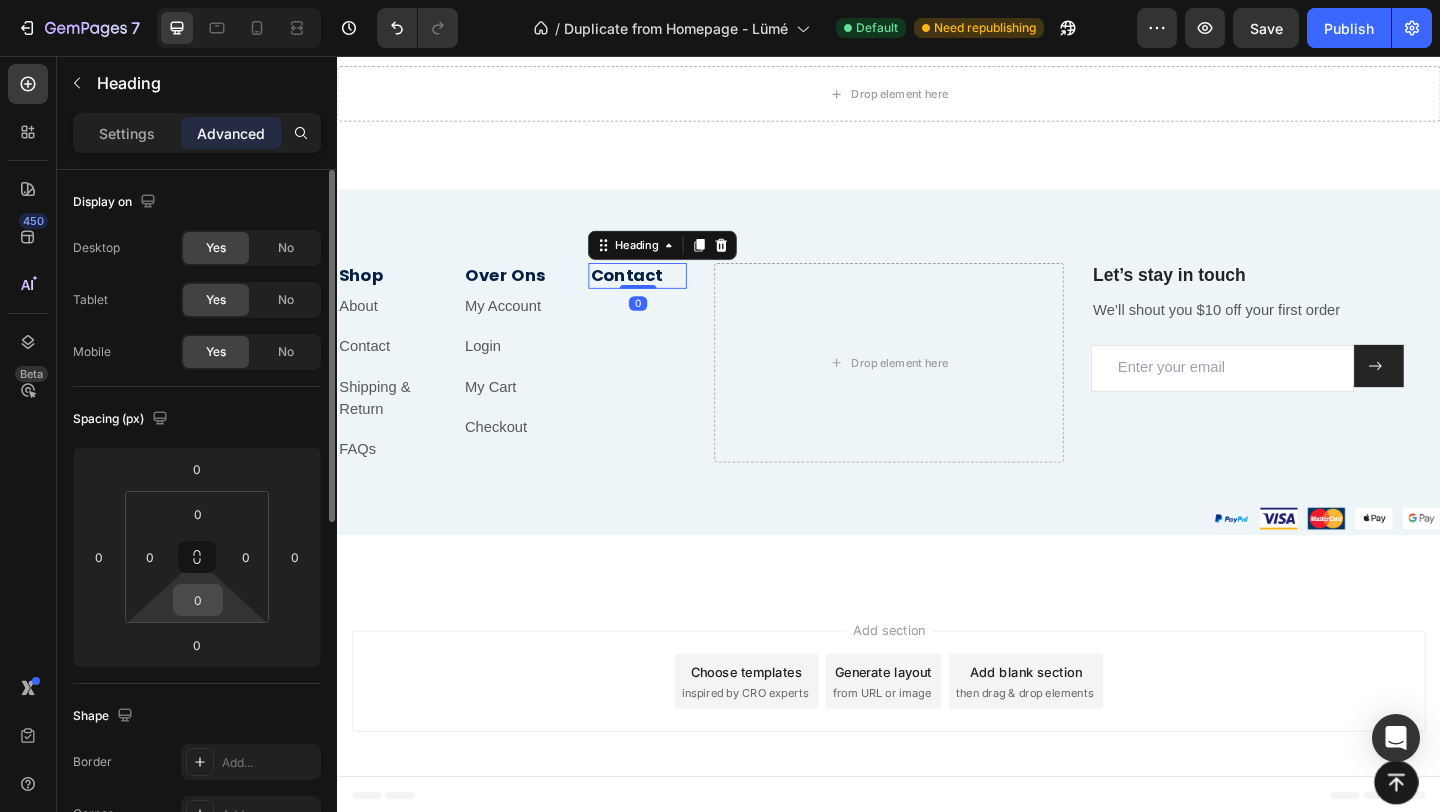 click on "0" at bounding box center (198, 600) 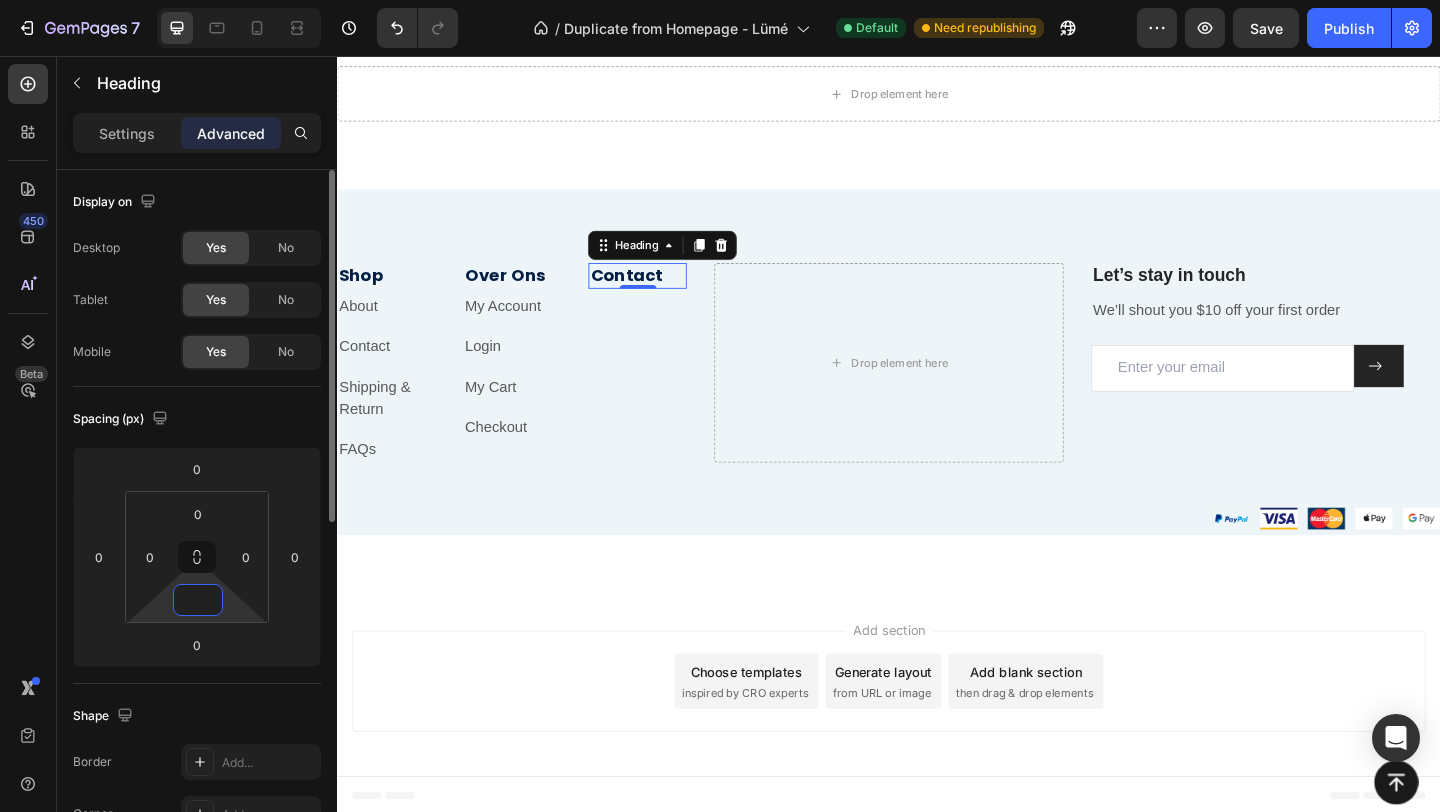 type on "5" 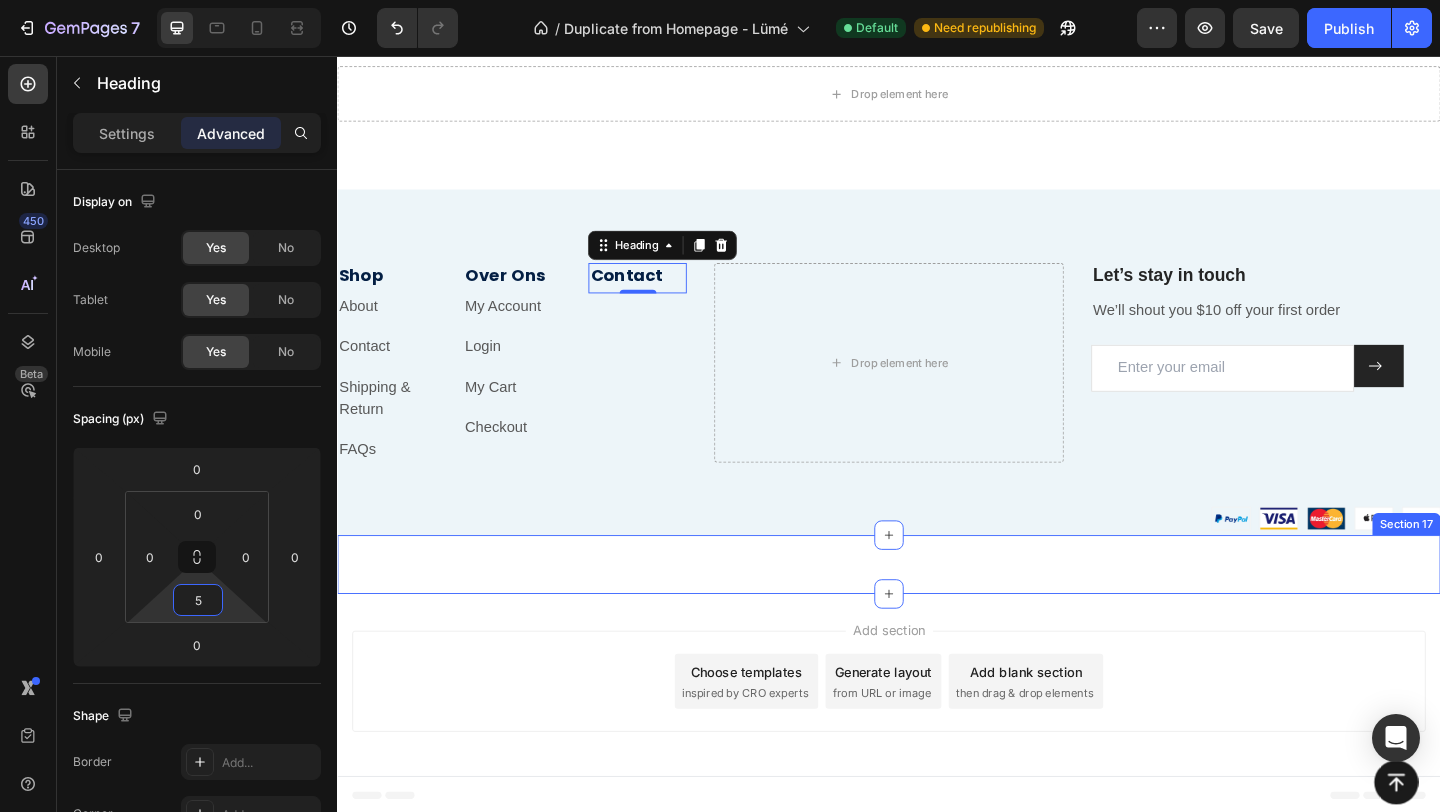 click on "Wat Onze Klanten Zeggen Heading Icon Icon Icon Icon Icon Icon List Icon Icon Icon Icon
Icon Icon List Rita Carroll Text Block "Love it! Great for summer! Good taste, it really owns up to its name “sparkling”, cold with bubbles and lime flavor. When I want that soda feel without drinking a soda, I grab for one of this." Text Block Row Icon Icon Icon Icon
Icon Icon List Maria Min Text Block "Love it! Great for summer! Good taste, it really owns up to its name “sparkling”, cold with bubbles and lime flavor. When I want that soda feel without drinking a soda, I grab for one of this." Text Block Row Icon Icon Icon Icon
Icon Icon List Max Sero Text Block "Love it! Great for summer! Good taste, it really owns up to its name “sparkling”, cold with bubbles and lime flavor. When I want that soda feel without drinking a soda, I grab for one of this." Text Block Row Icon Icon Icon Icon
Icon Icon List Max Sero Text Block Text Block Row Icon Icon" at bounding box center (937, 609) 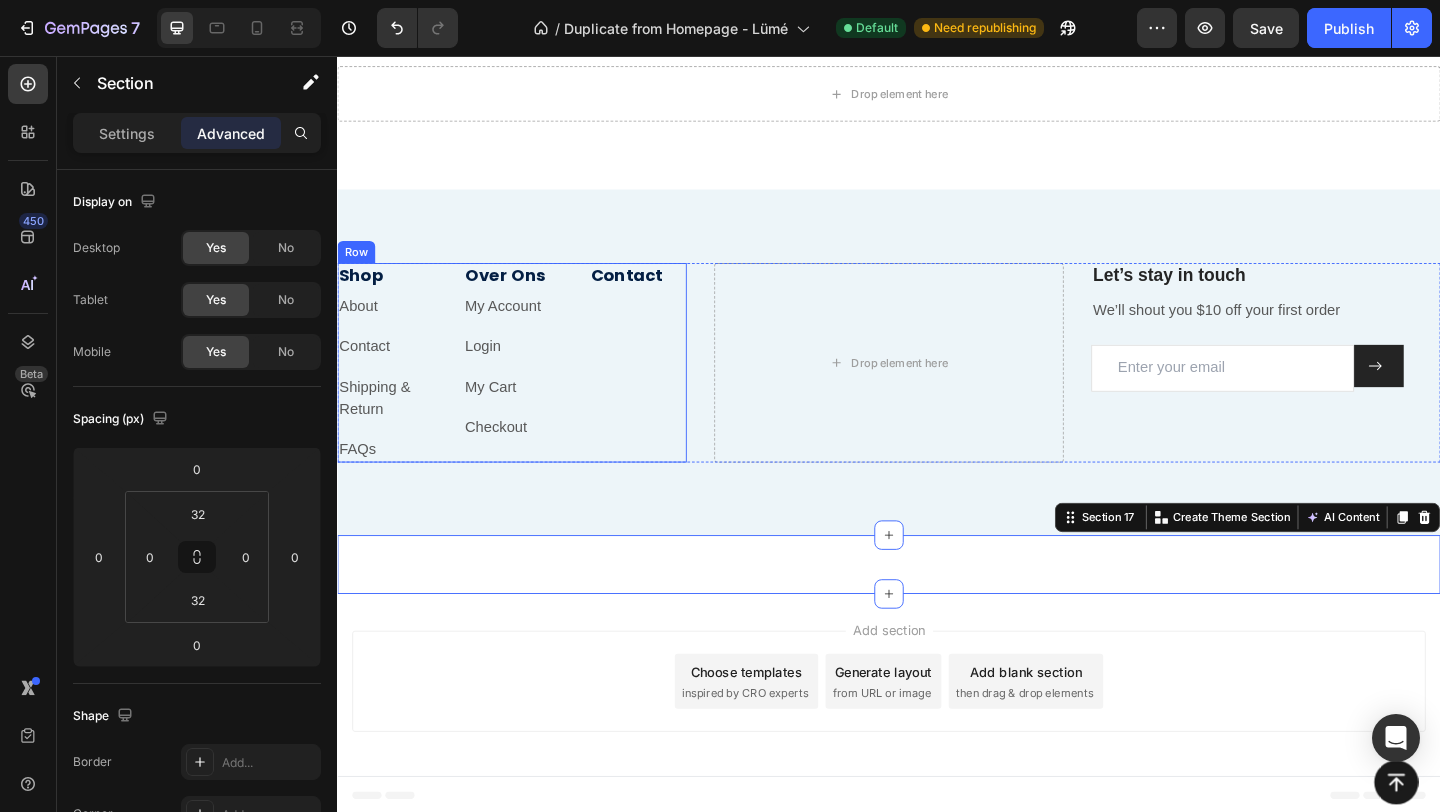 click on "Shop Heading About Text block Contact Text block Shipping & Return Text block FAQs Text block" at bounding box center [390, 389] 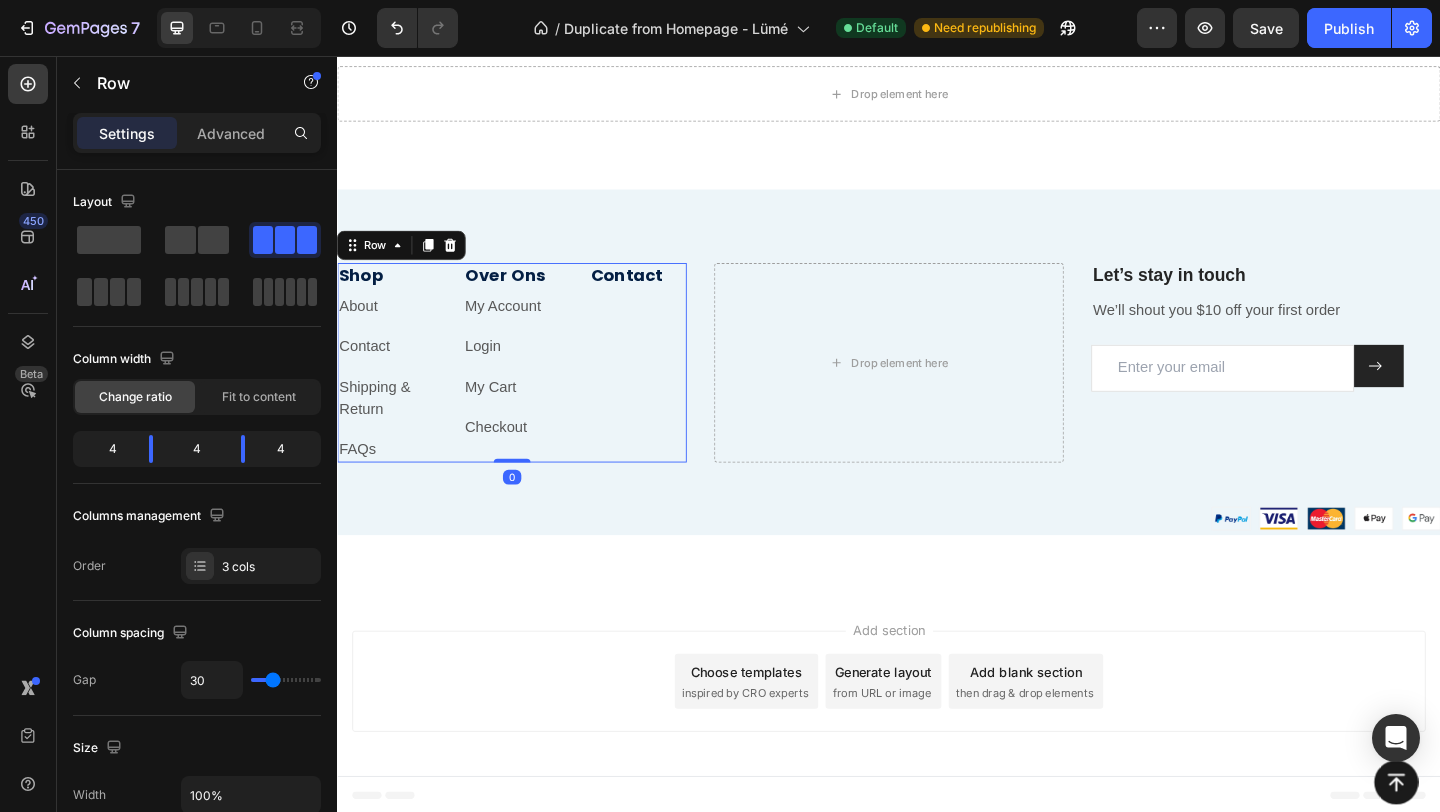 click on "About" at bounding box center [360, 327] 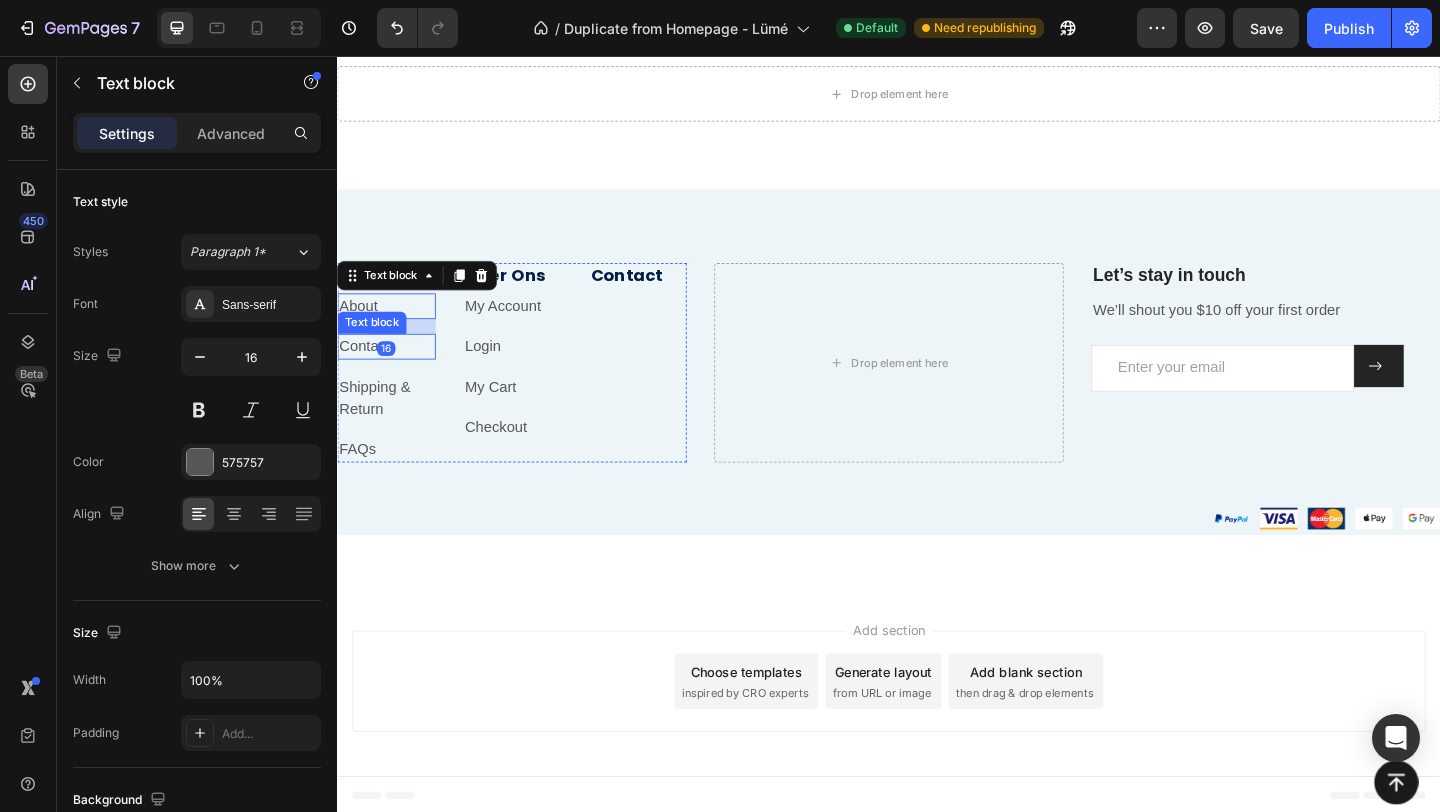 click on "Contact" at bounding box center (366, 371) 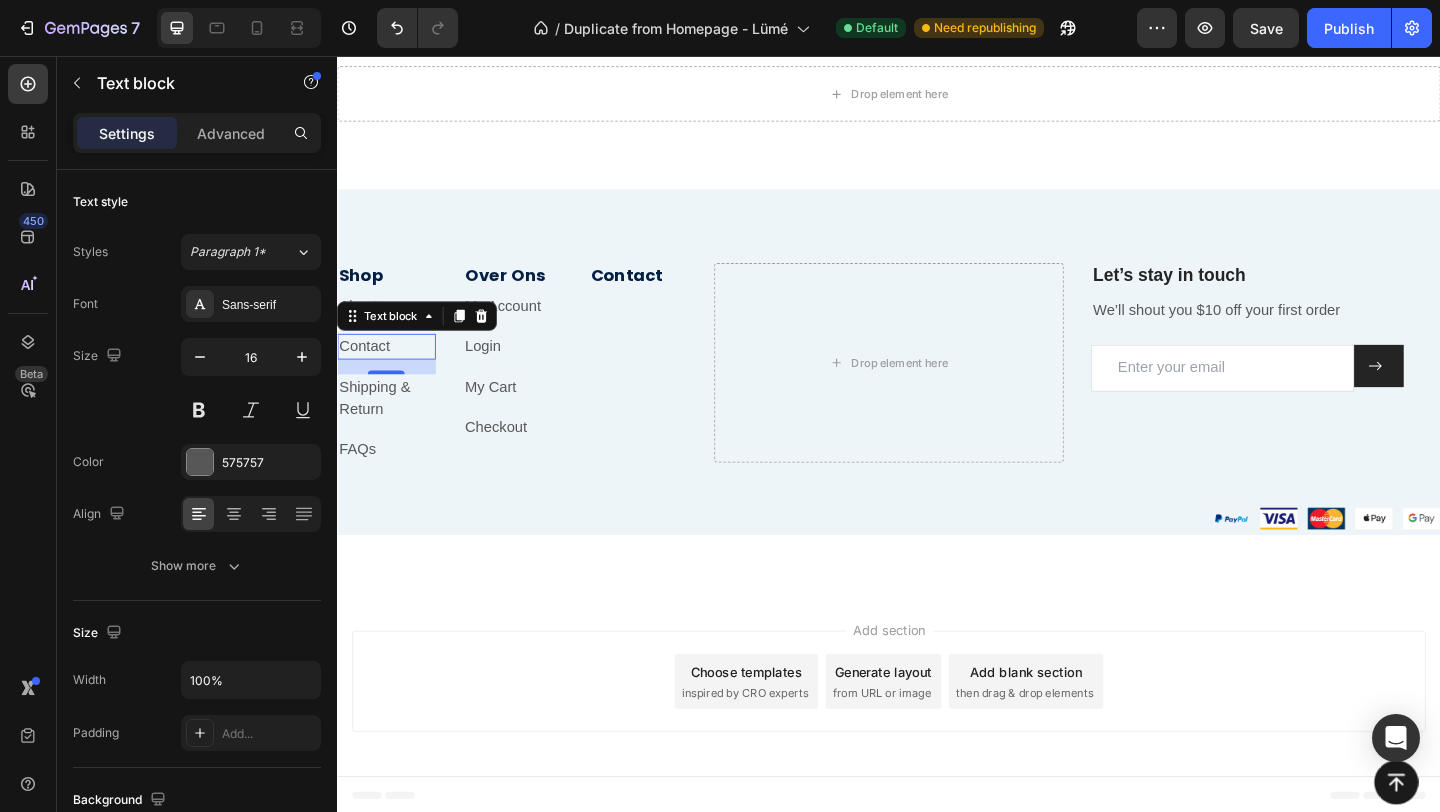 scroll, scrollTop: 5109, scrollLeft: 0, axis: vertical 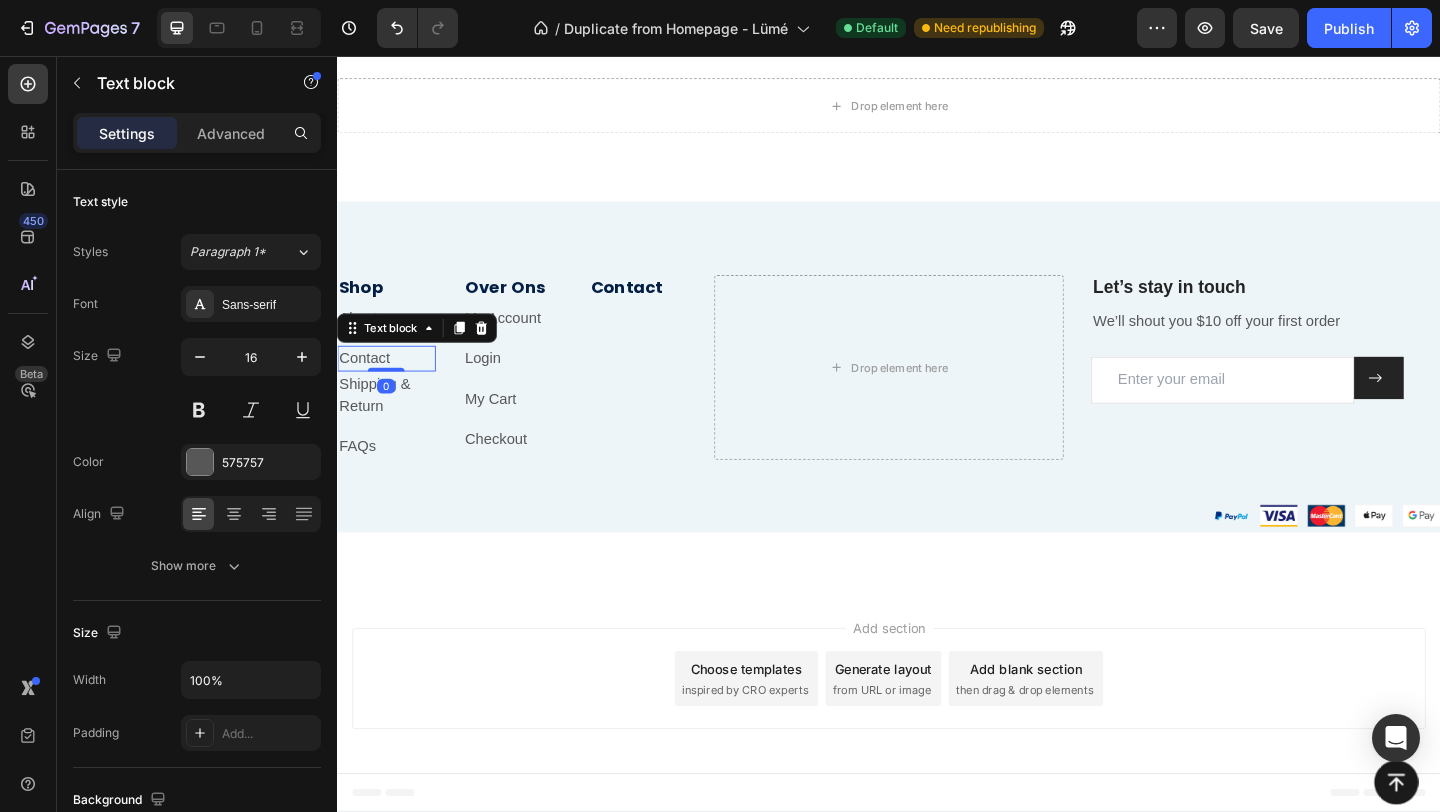 drag, startPoint x: 407, startPoint y: 400, endPoint x: 408, endPoint y: 373, distance: 27.018513 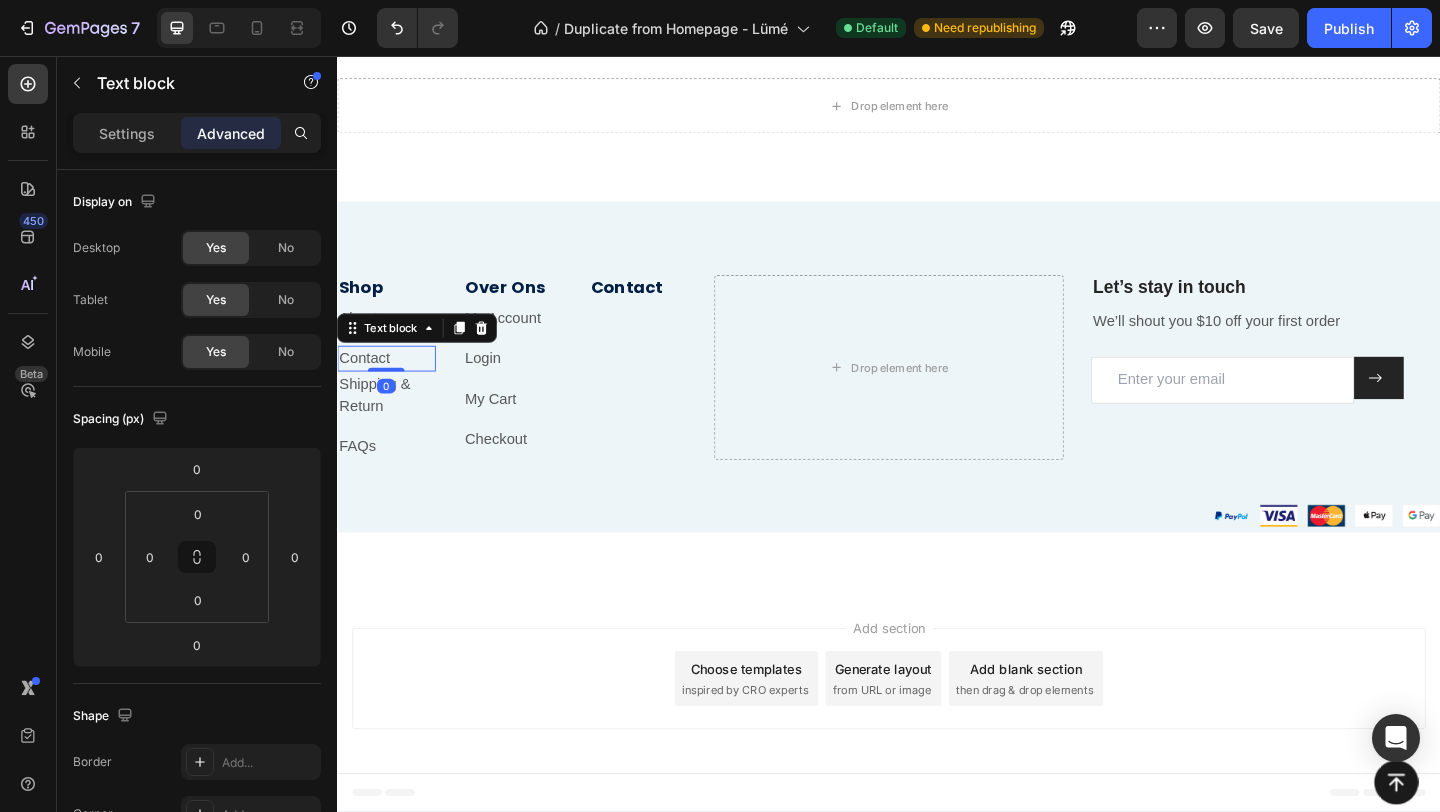 click on "FAQs" at bounding box center (390, 481) 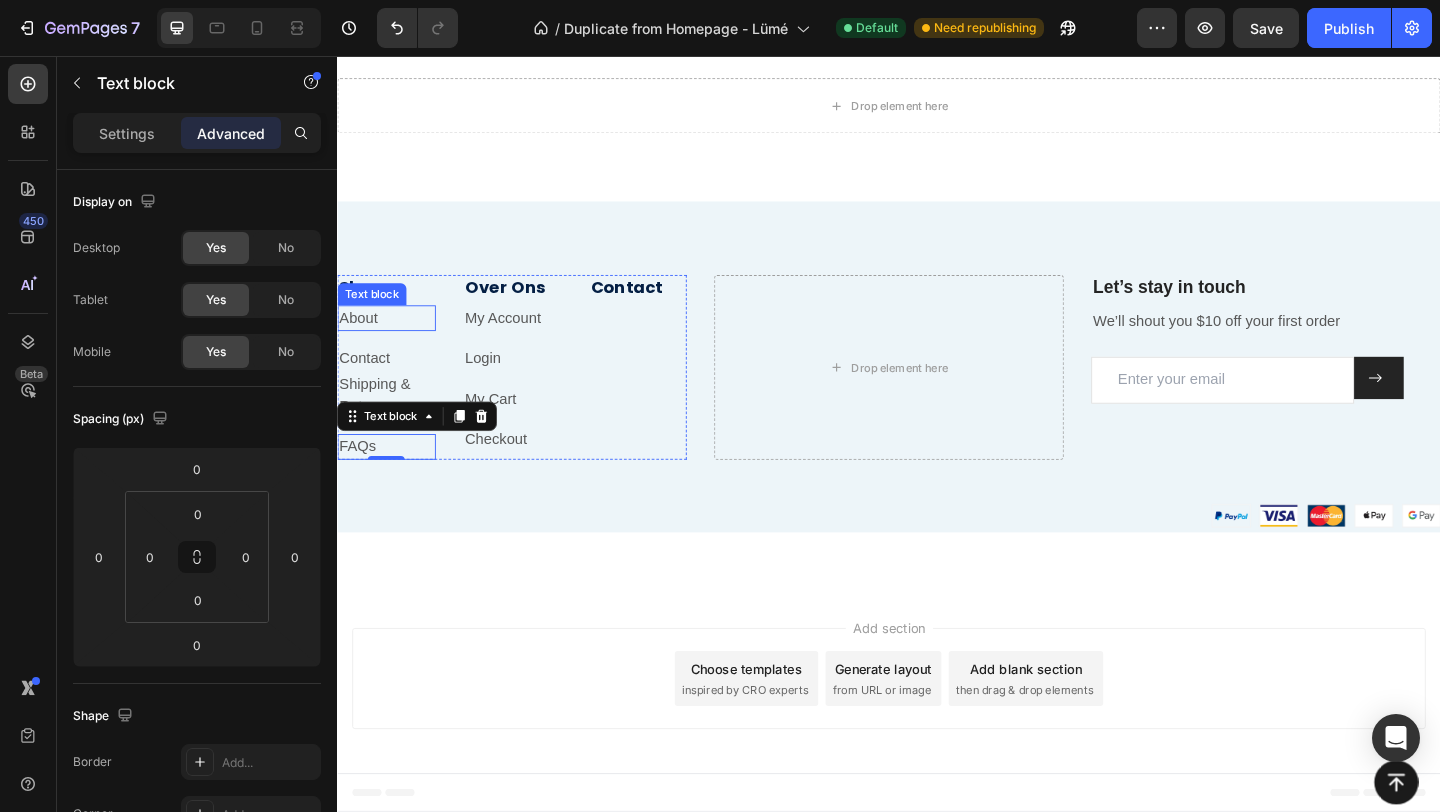 click on "About" at bounding box center (390, 341) 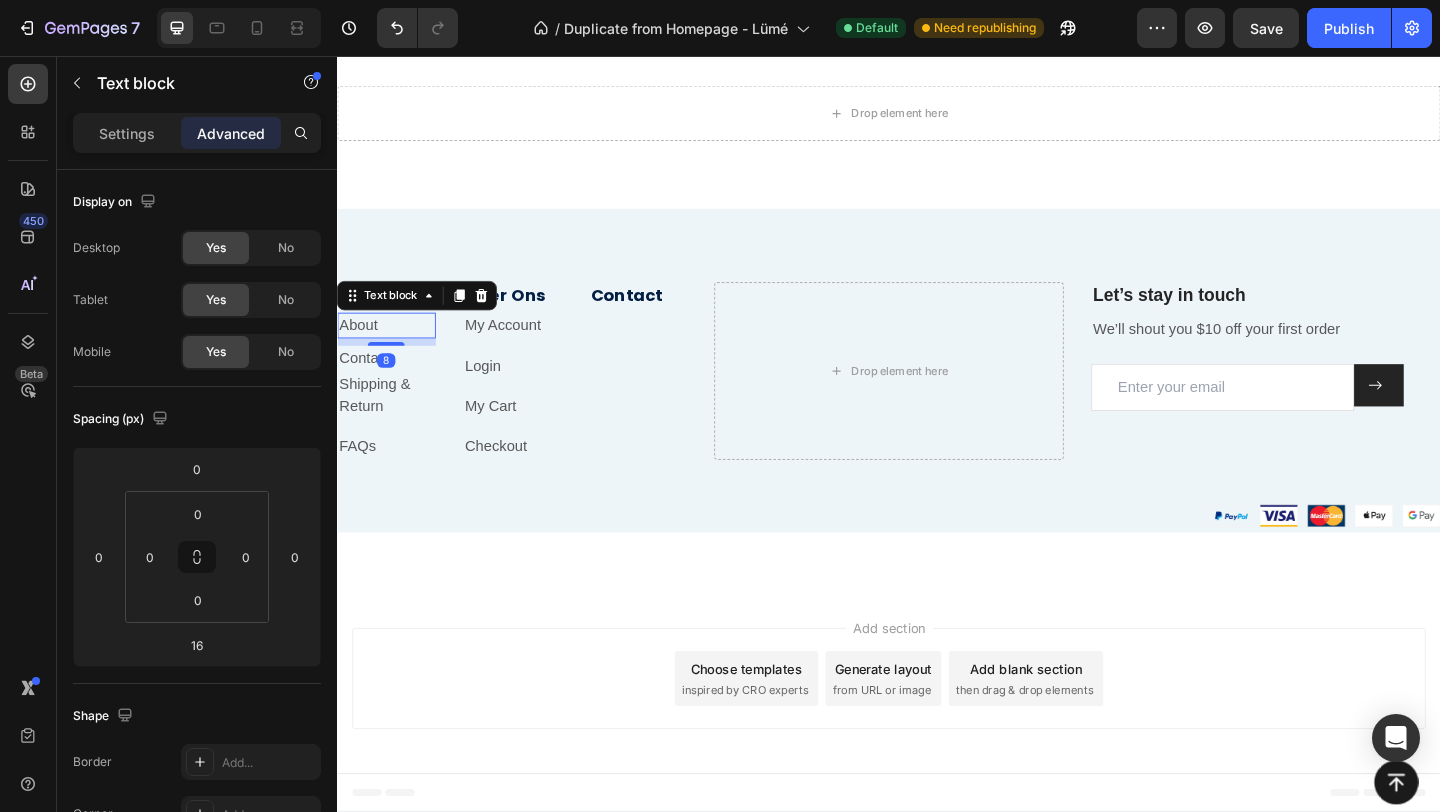 scroll, scrollTop: 5101, scrollLeft: 0, axis: vertical 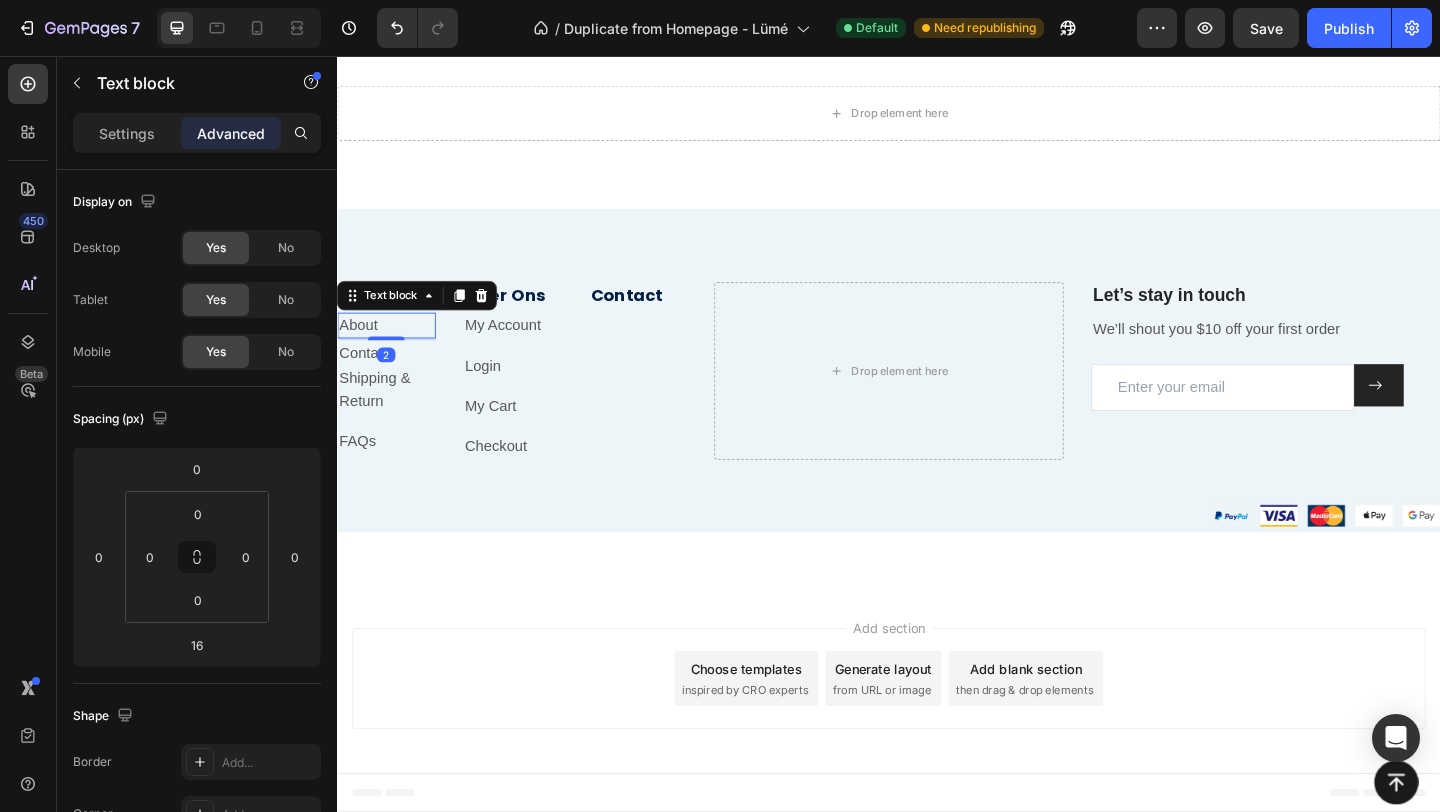 drag, startPoint x: 407, startPoint y: 367, endPoint x: 407, endPoint y: 353, distance: 14 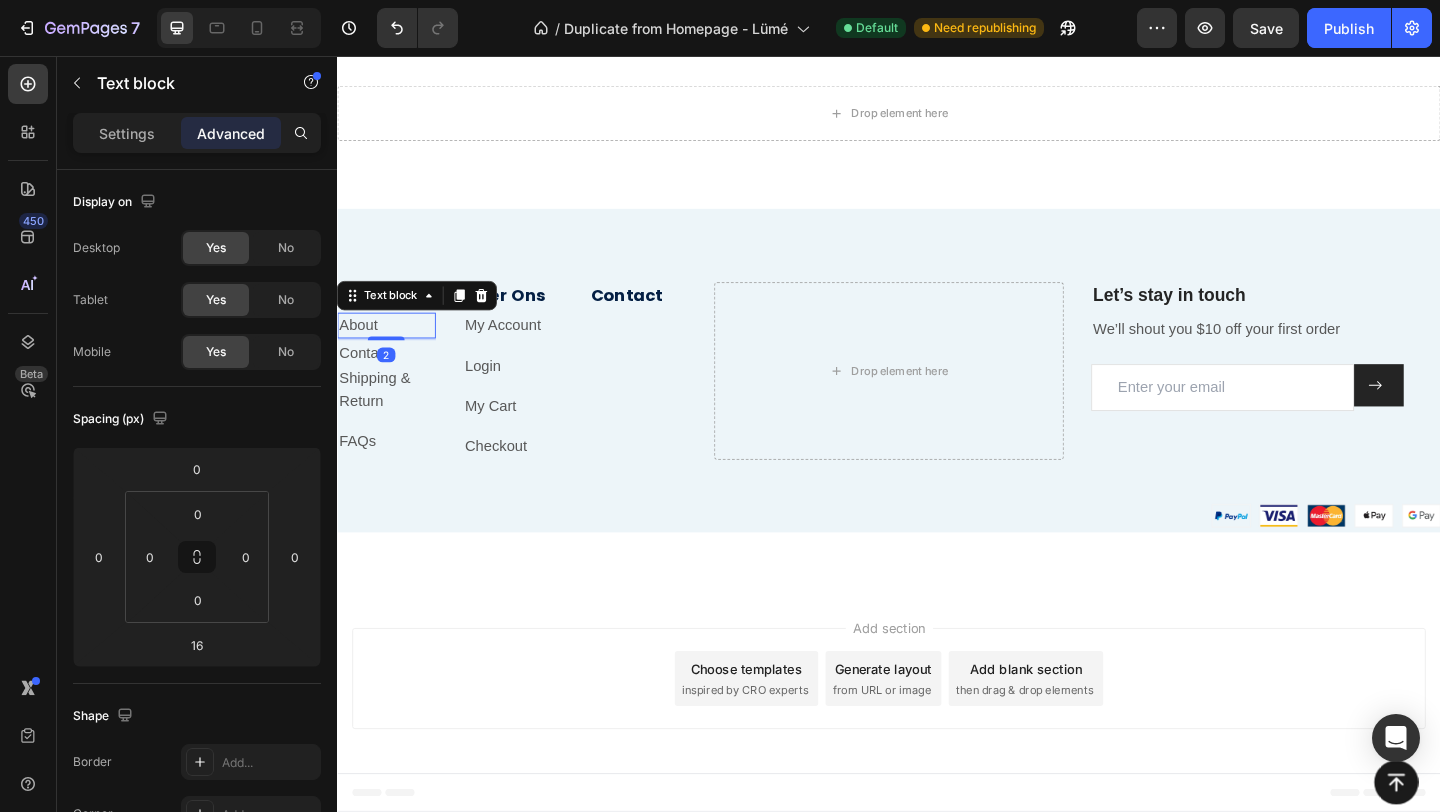 click on "About Text block   2" at bounding box center [390, 349] 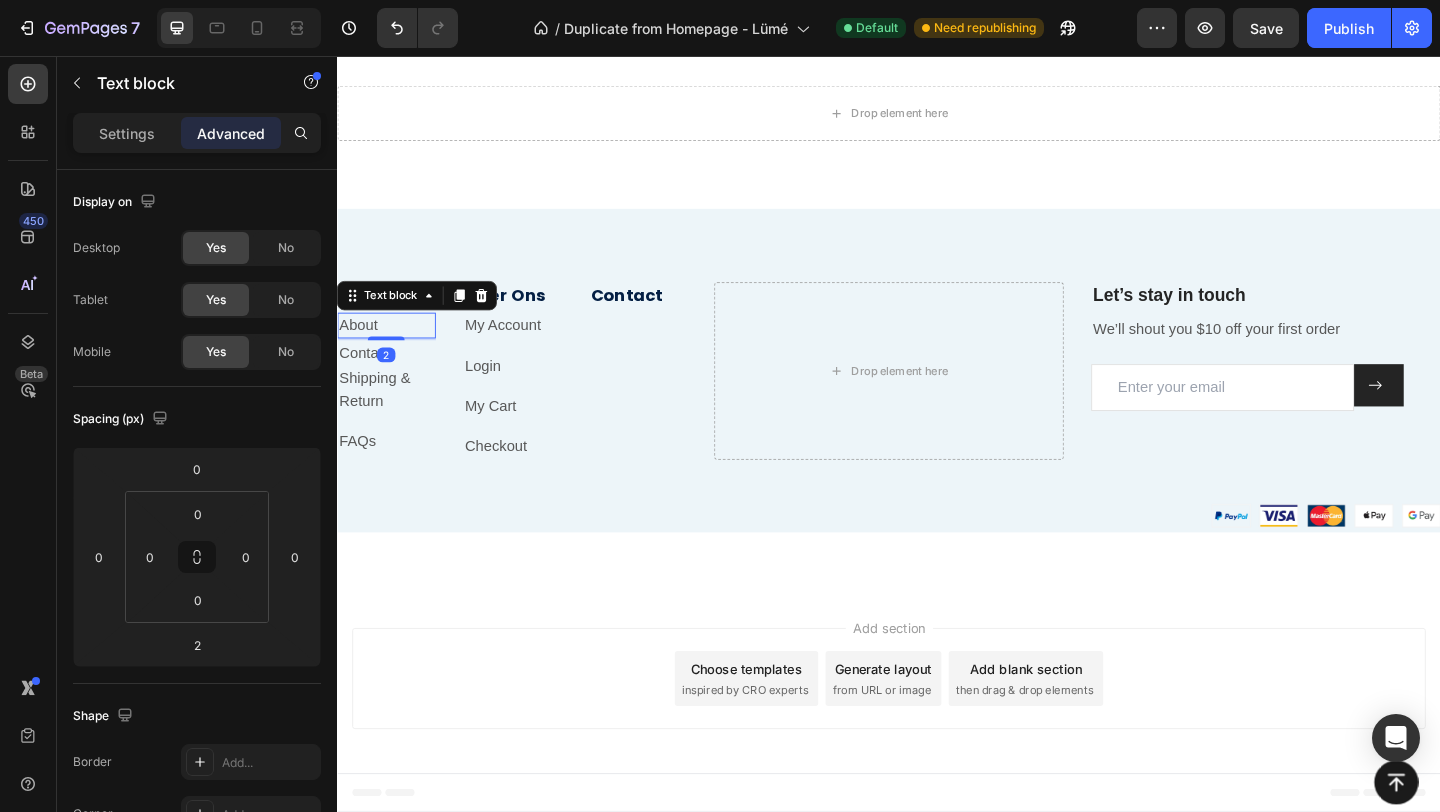click on "Shipping & Return" at bounding box center [390, 419] 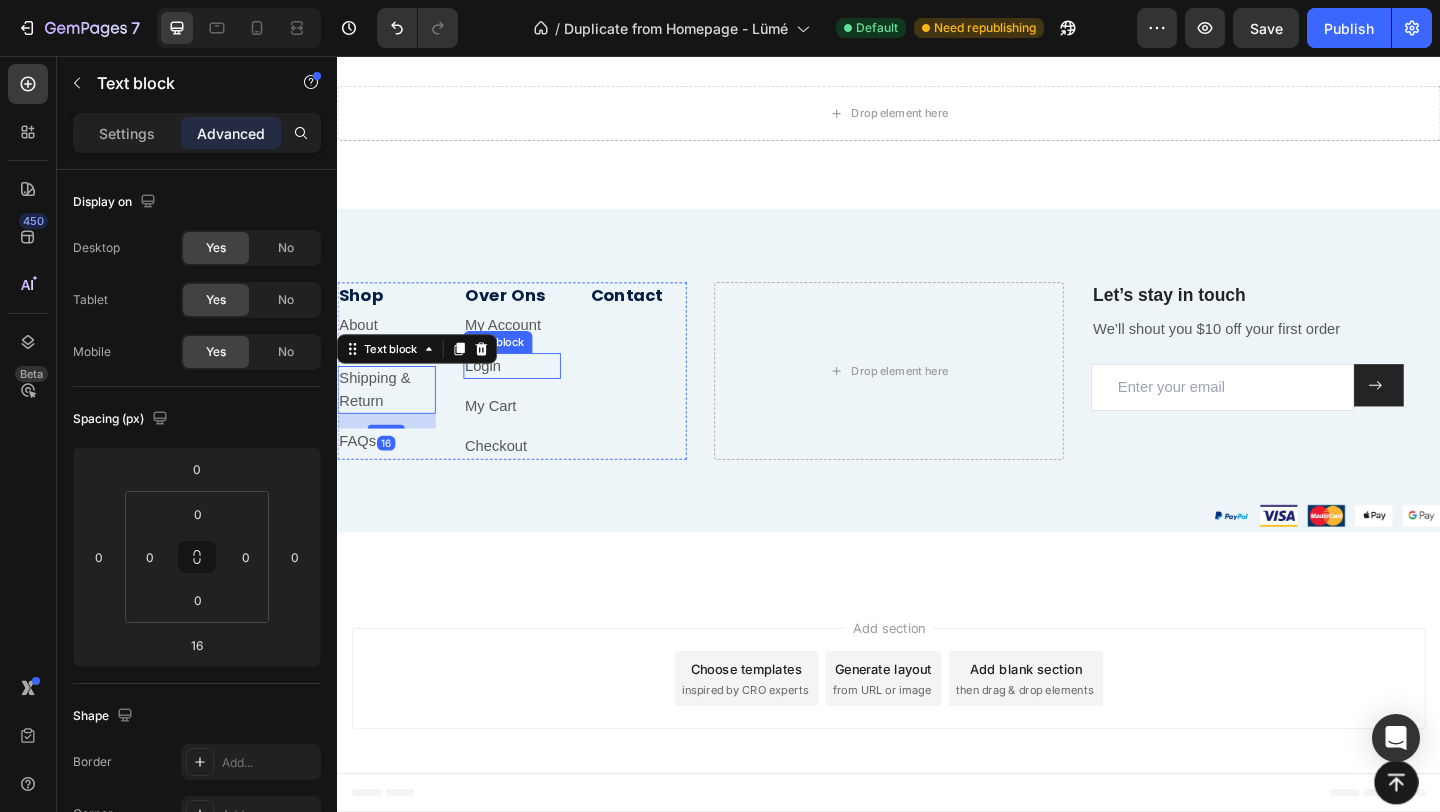 click on "Over Ons Heading My Account Text block Login Text block My Cart Text block Checkout Text block" at bounding box center [527, 398] 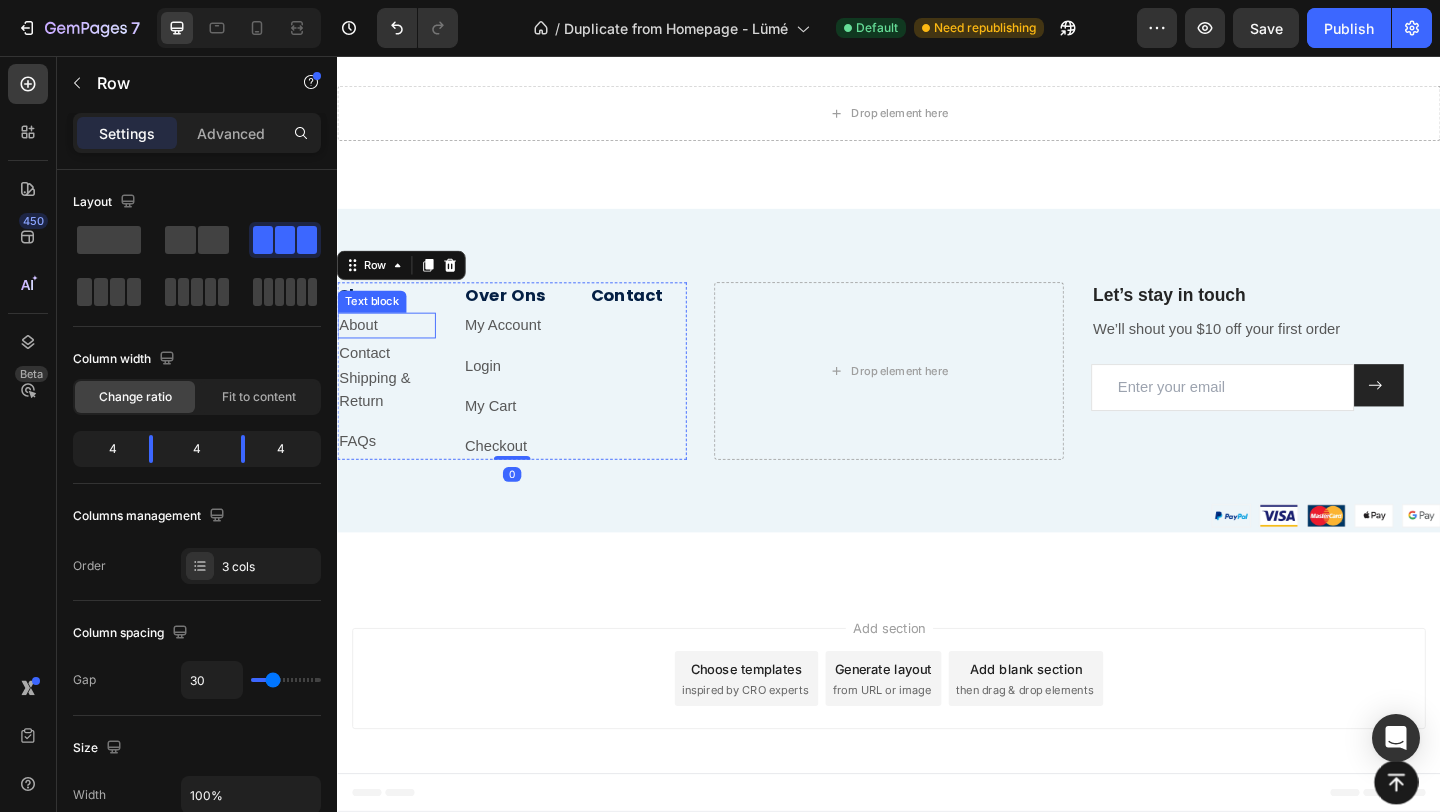 click on "About" at bounding box center (360, 348) 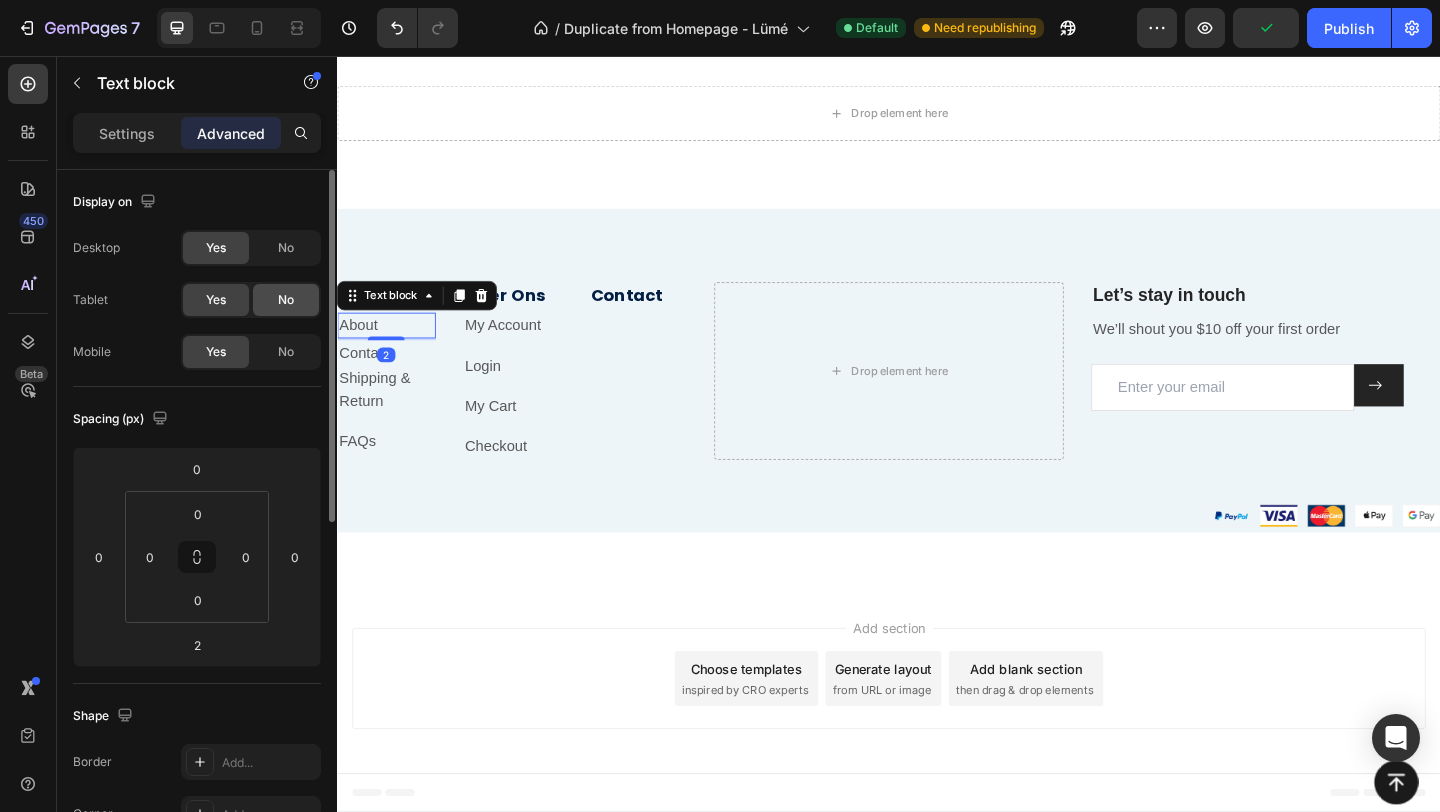 click on "No" 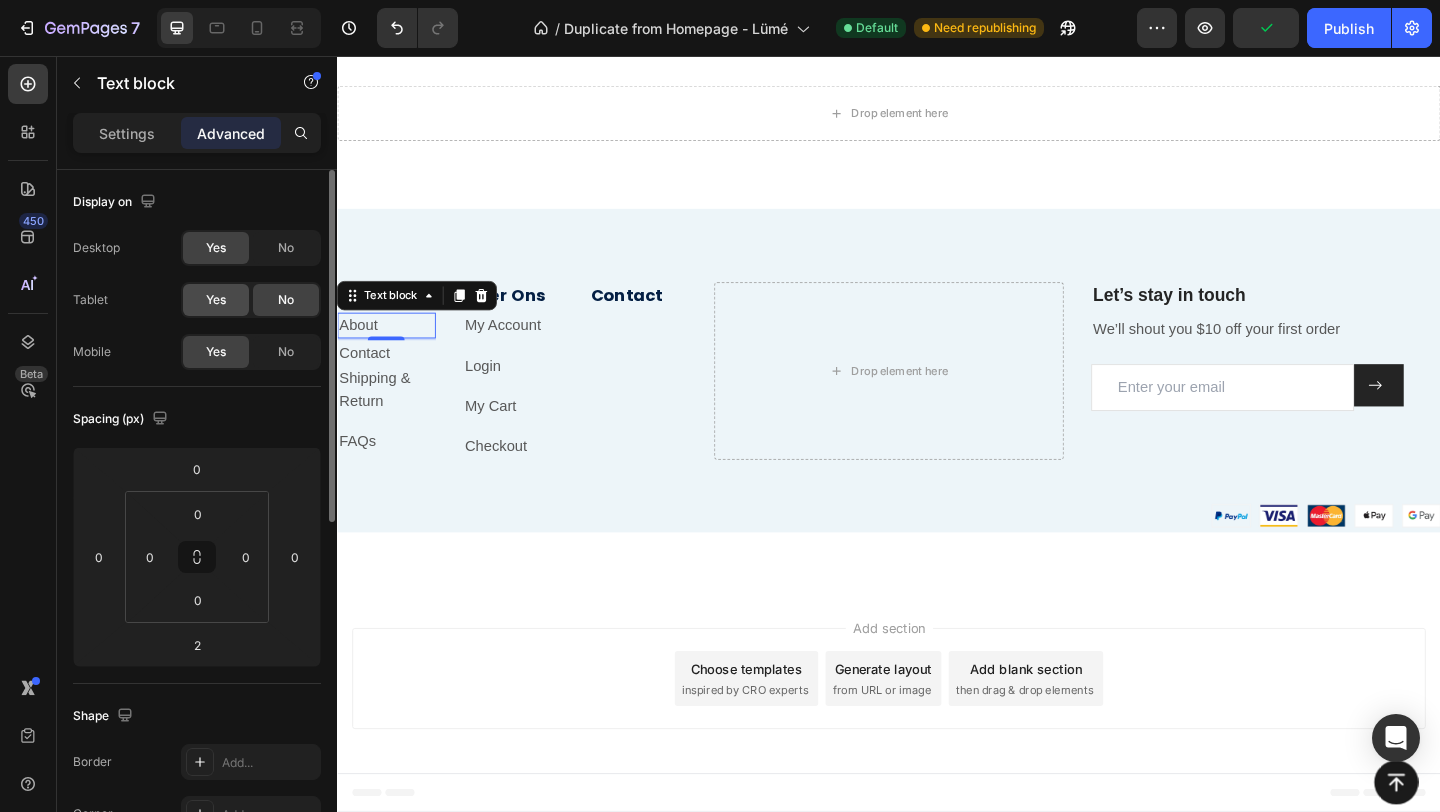 click on "Yes" 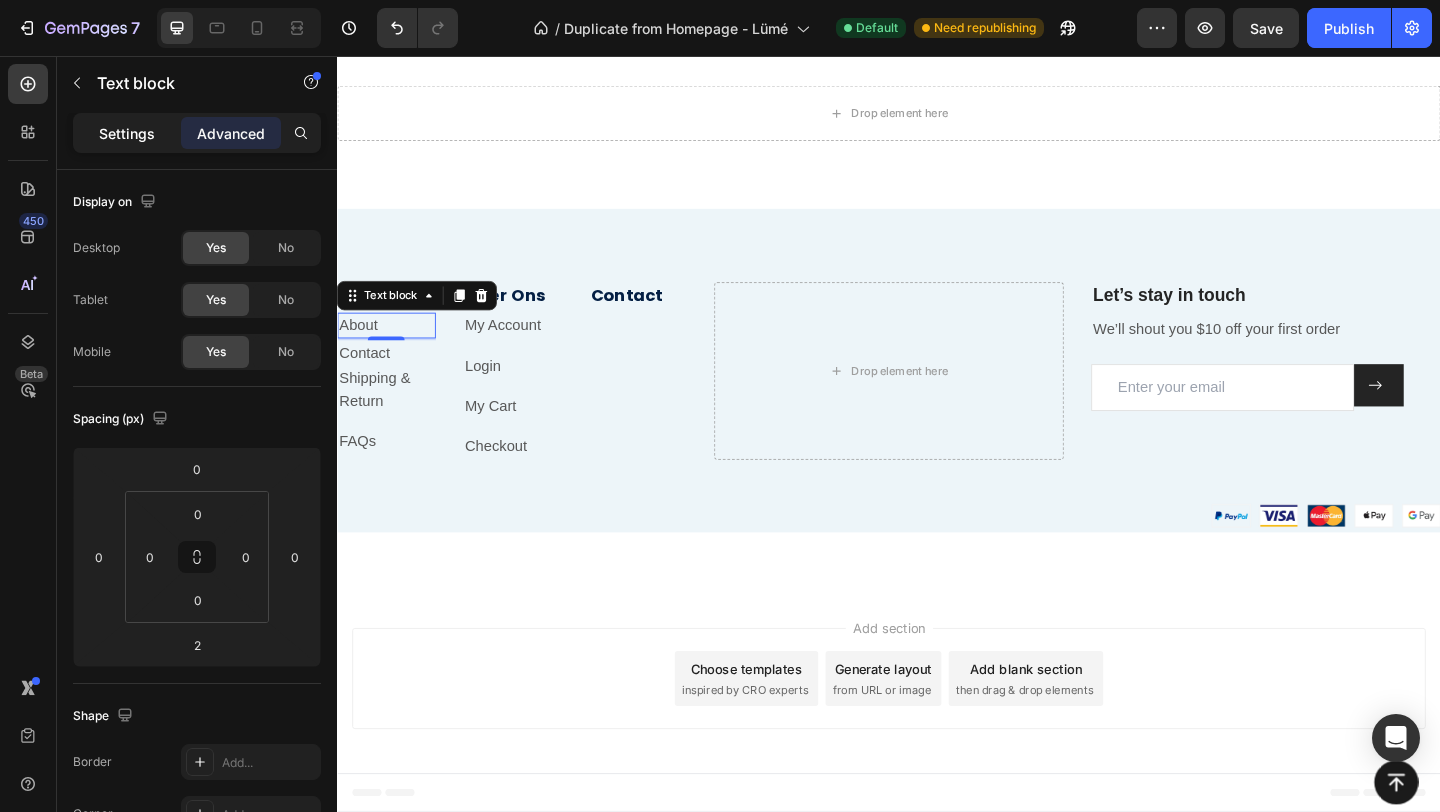 click on "Settings" at bounding box center [127, 133] 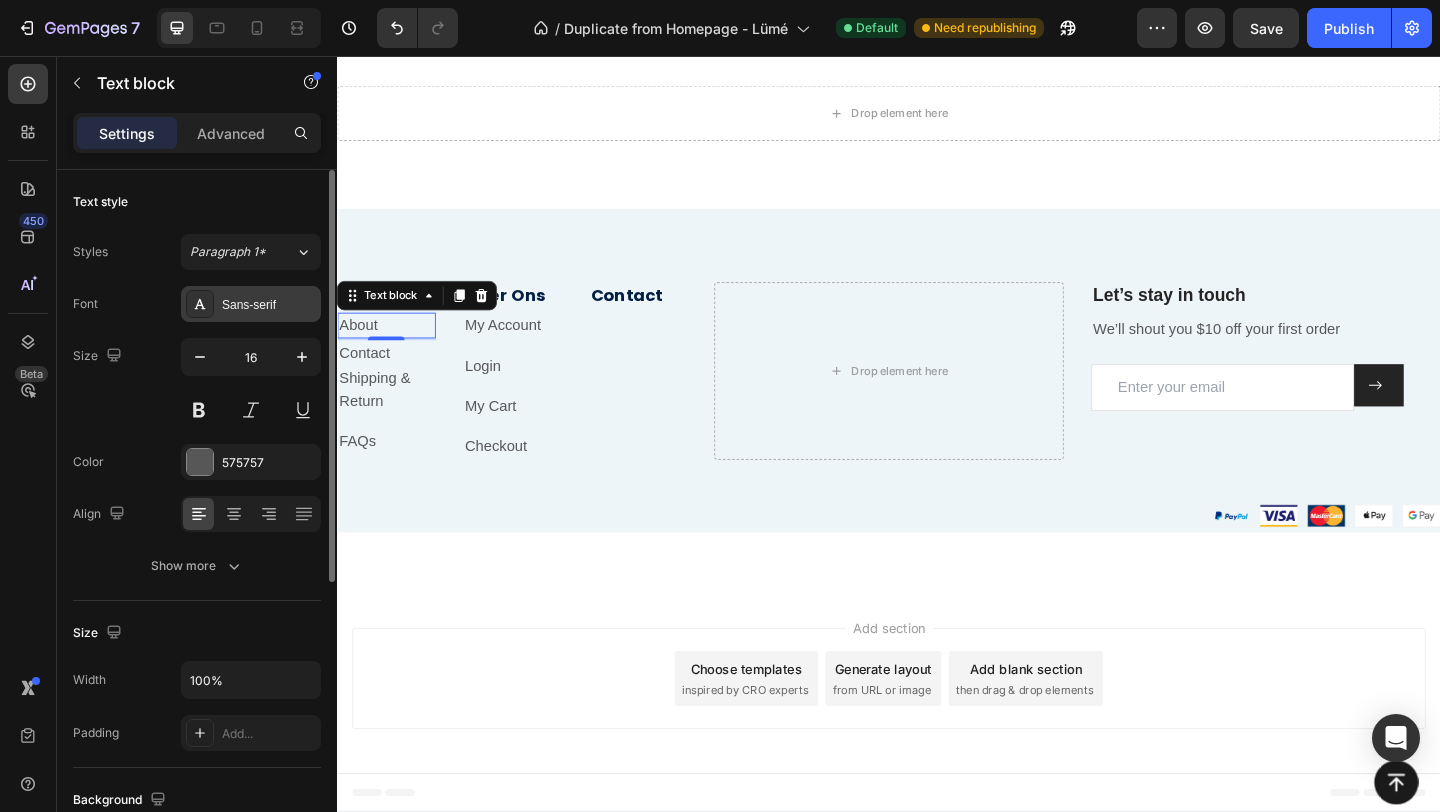 click on "Sans-serif" at bounding box center (269, 305) 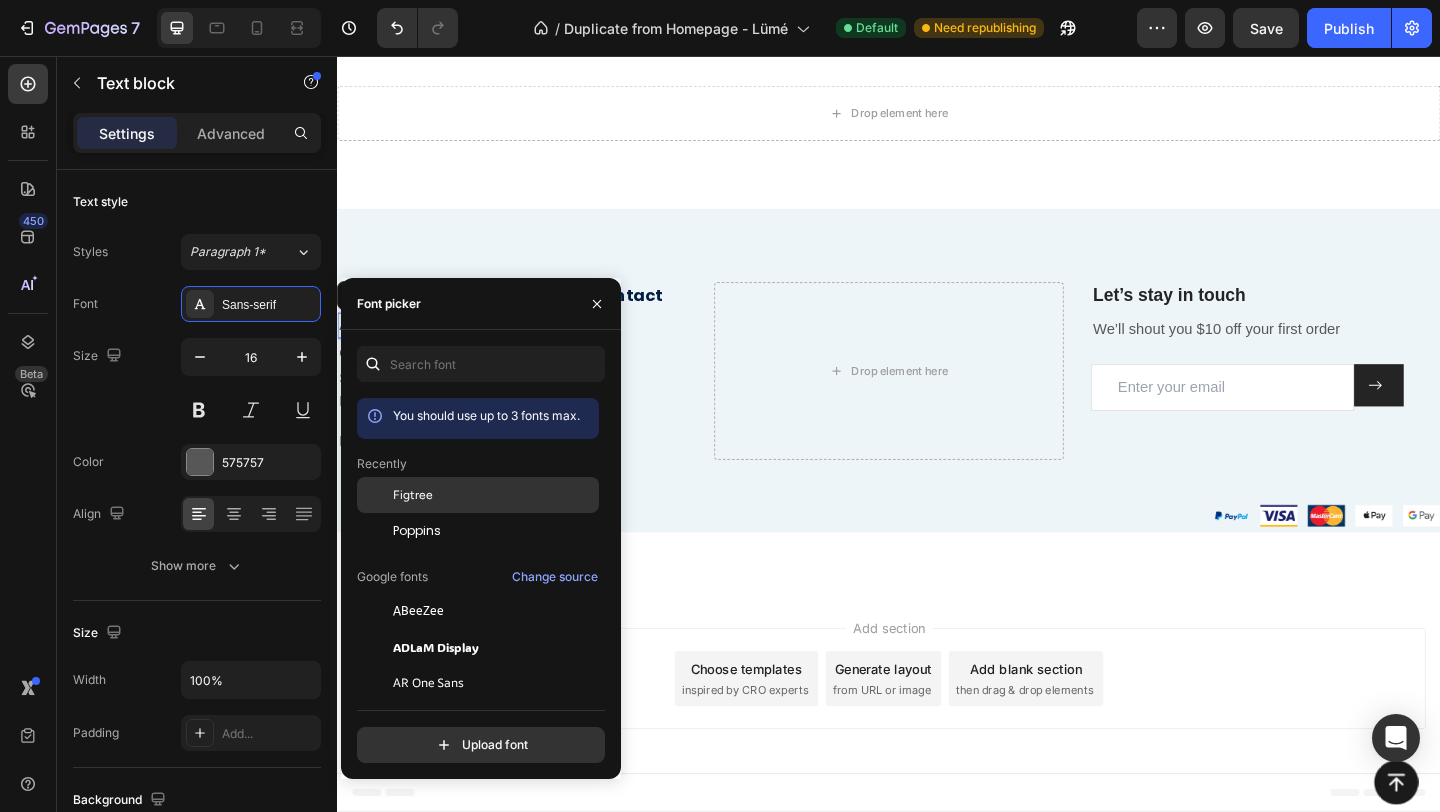 click on "Figtree" 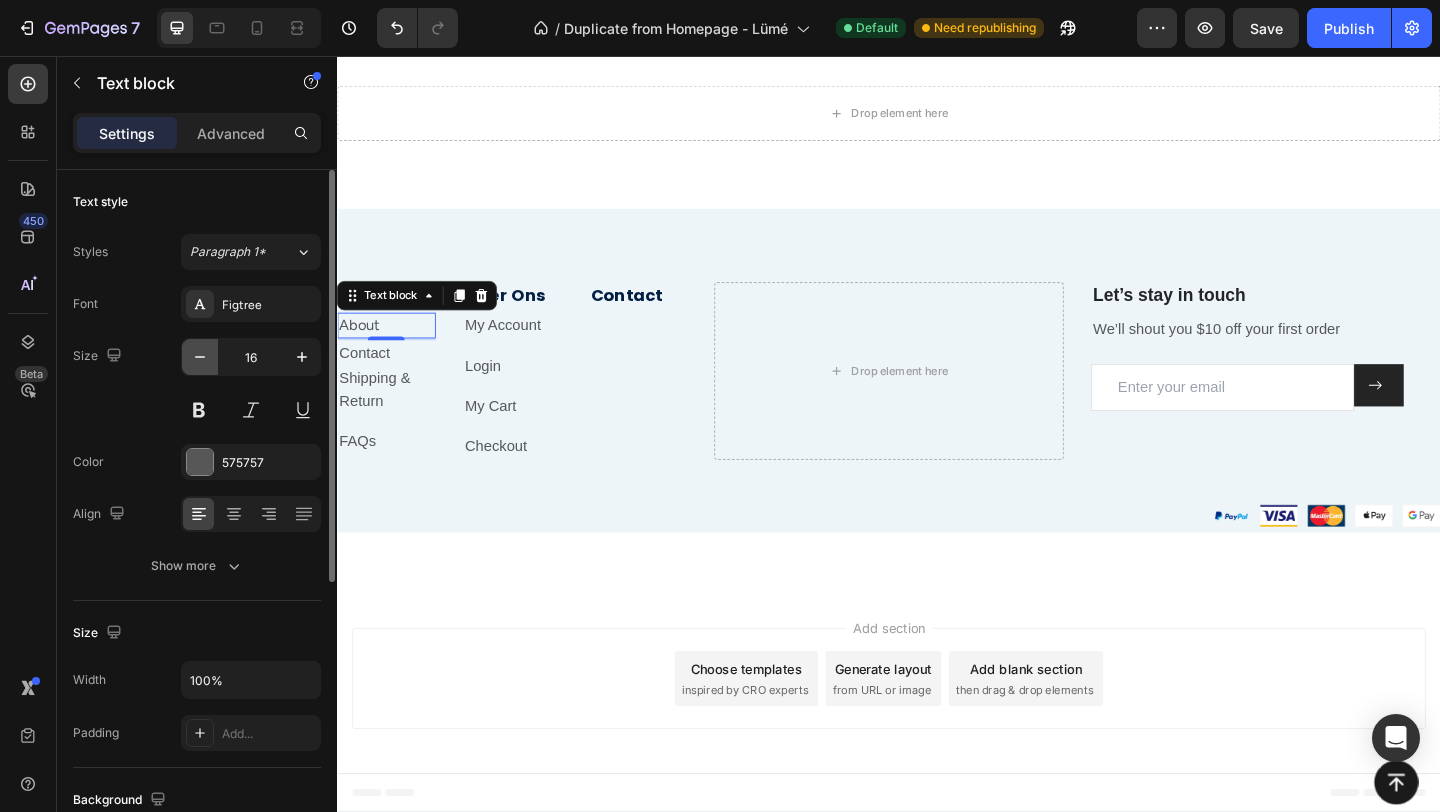 click 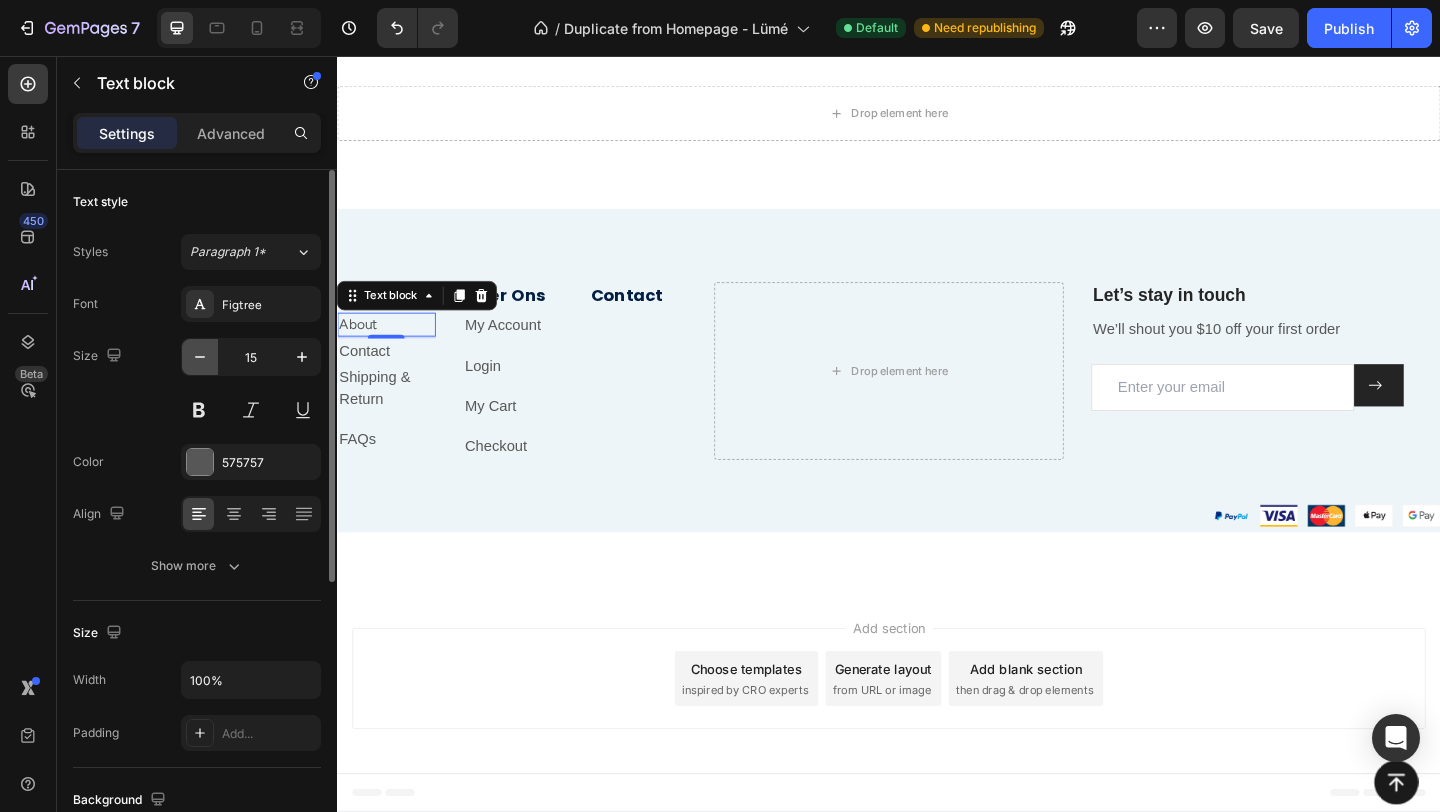 click 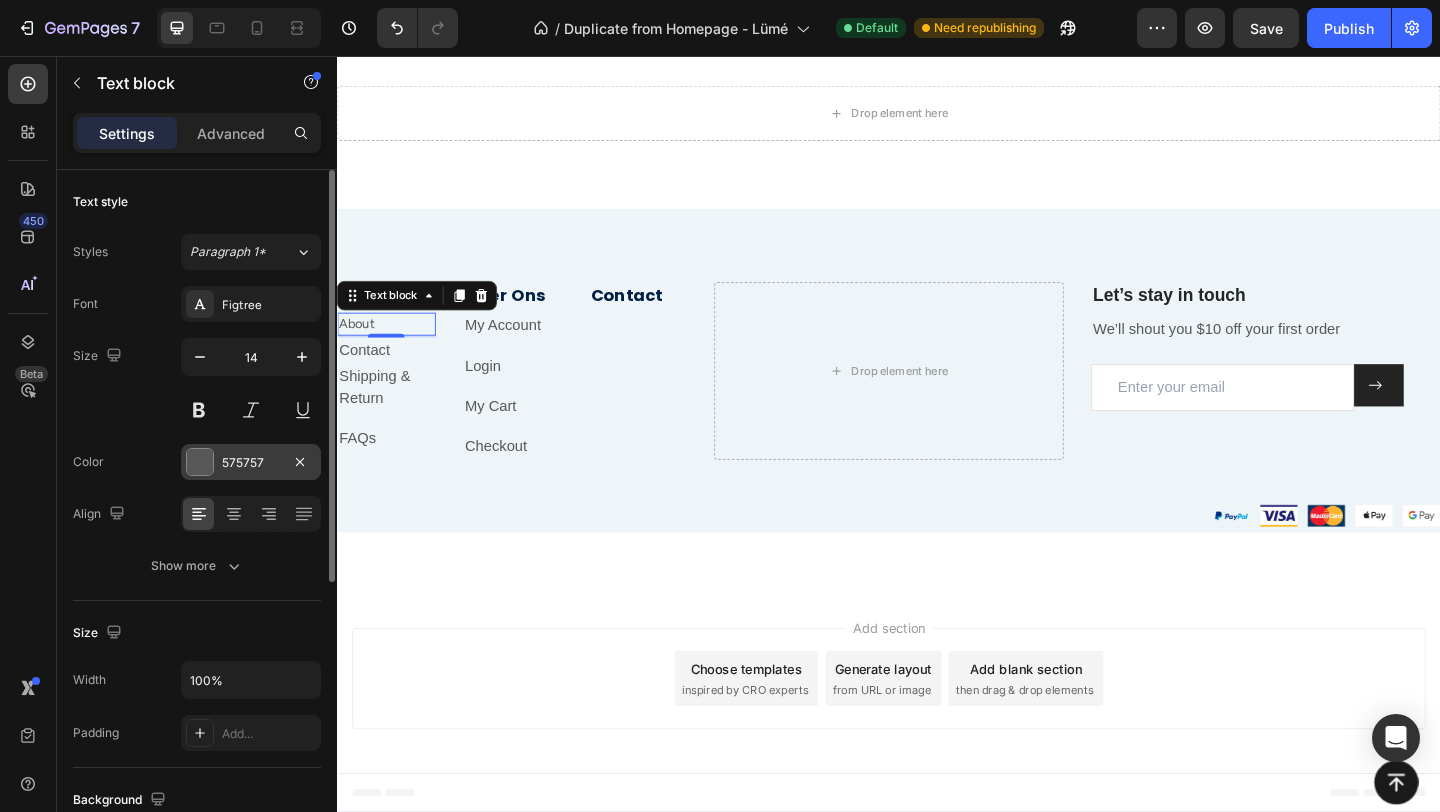 click at bounding box center [200, 462] 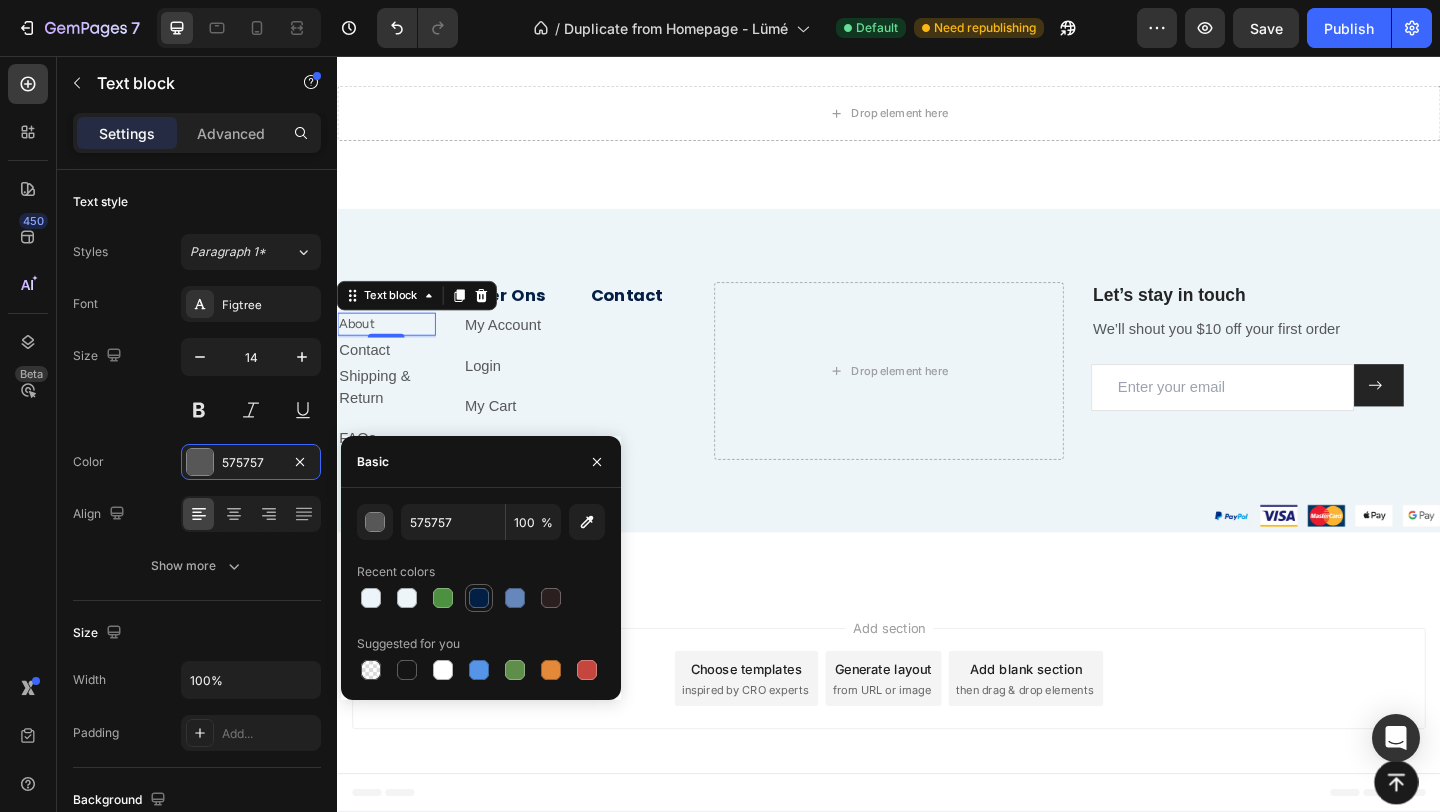 click at bounding box center [479, 598] 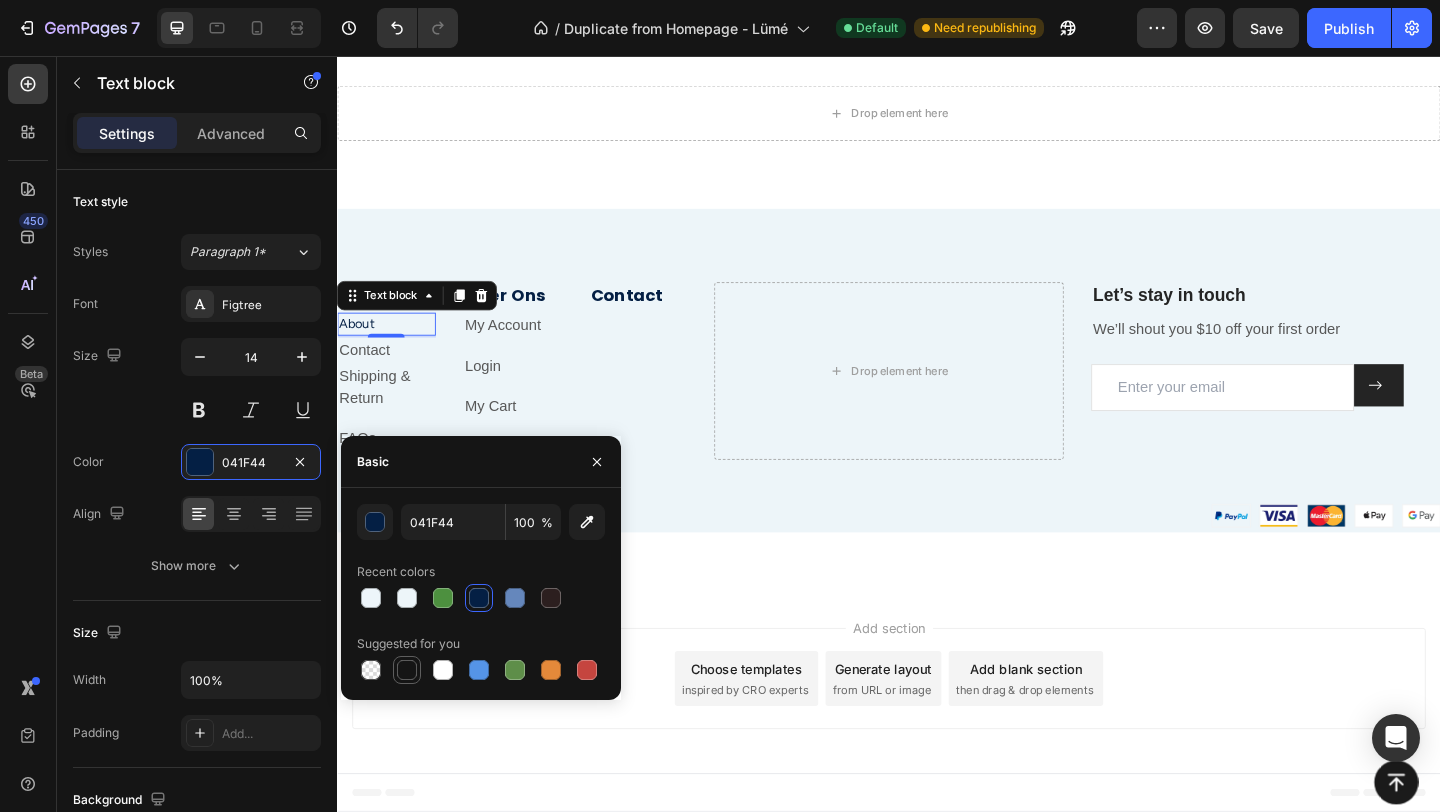 click at bounding box center (407, 670) 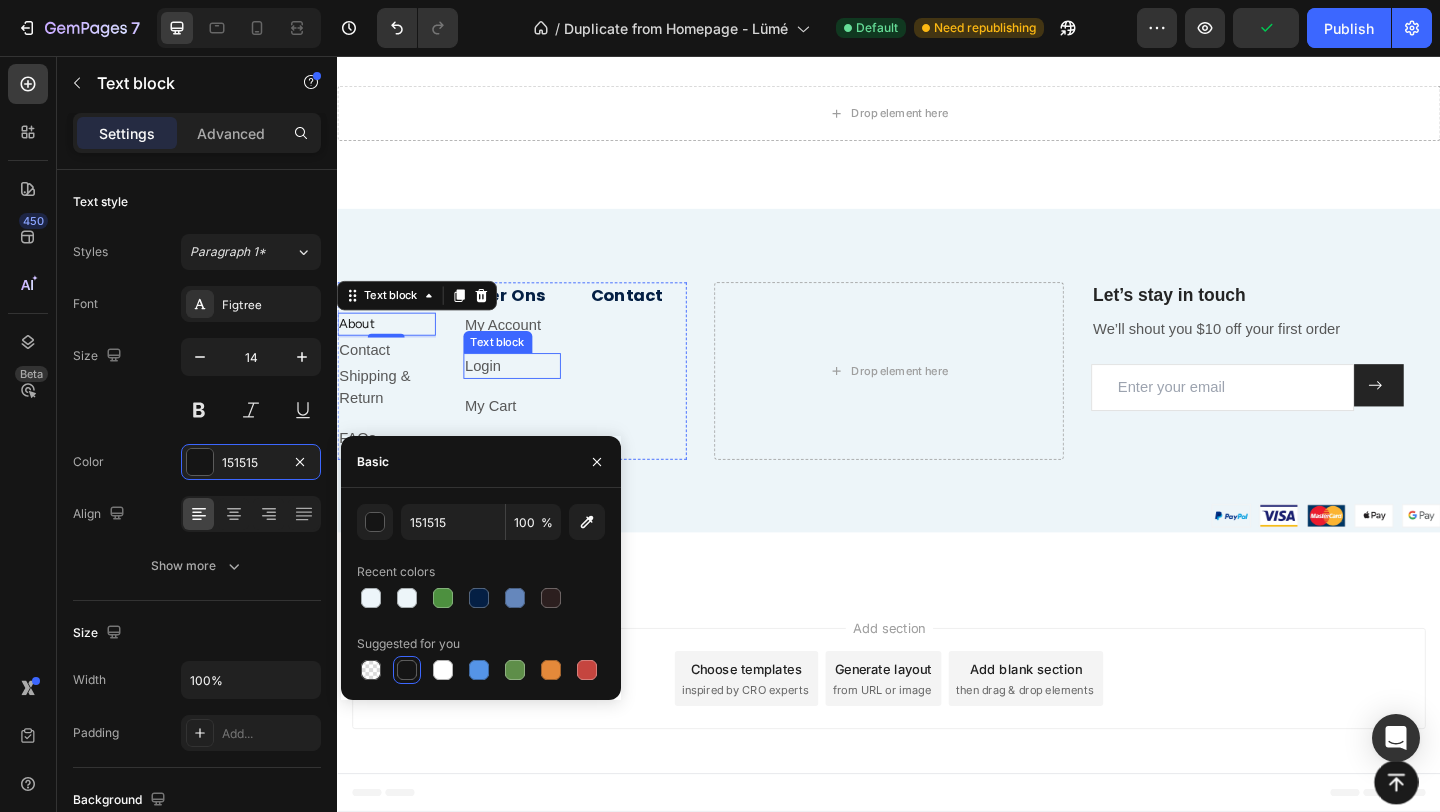 click on "Login" at bounding box center (527, 393) 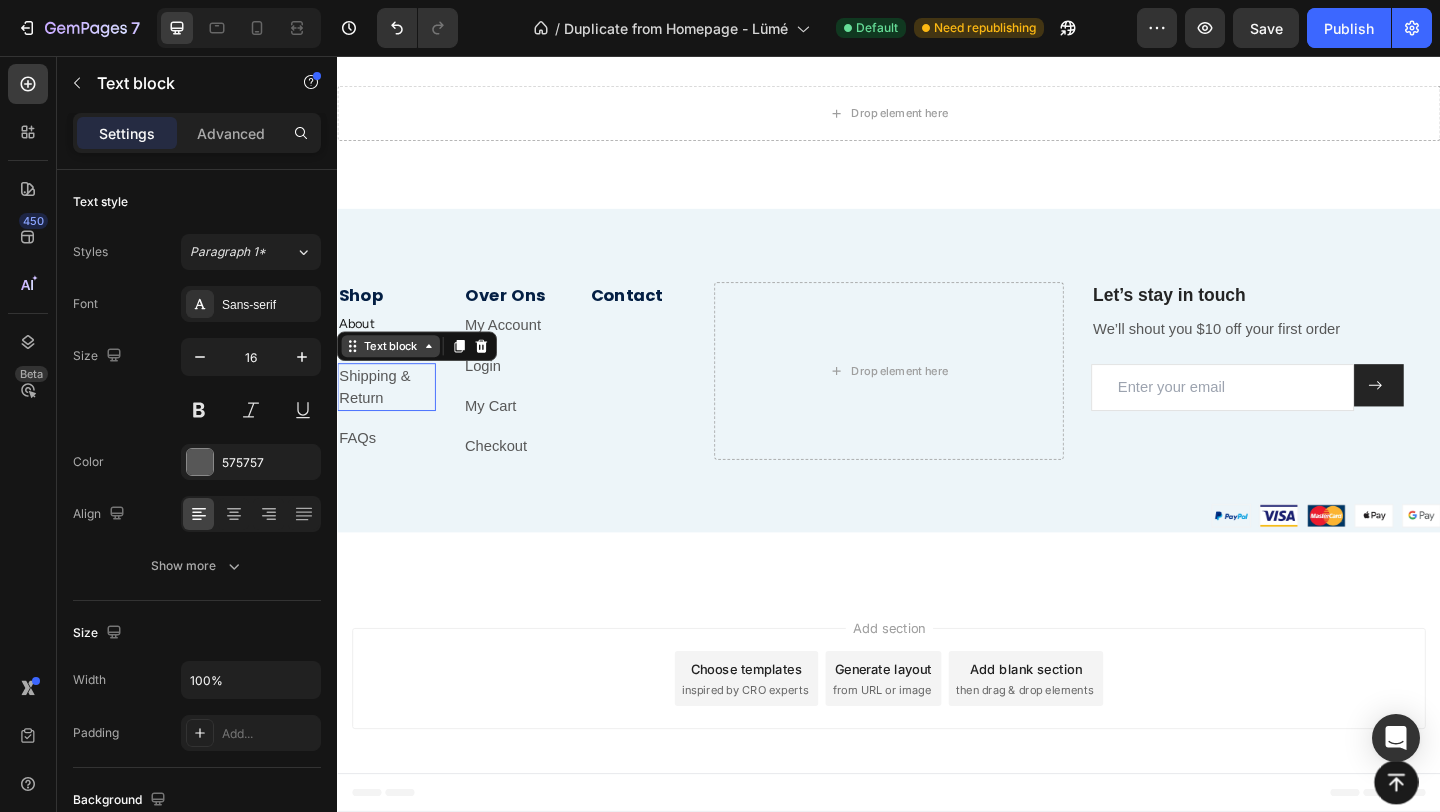 click on "Text block" at bounding box center [395, 371] 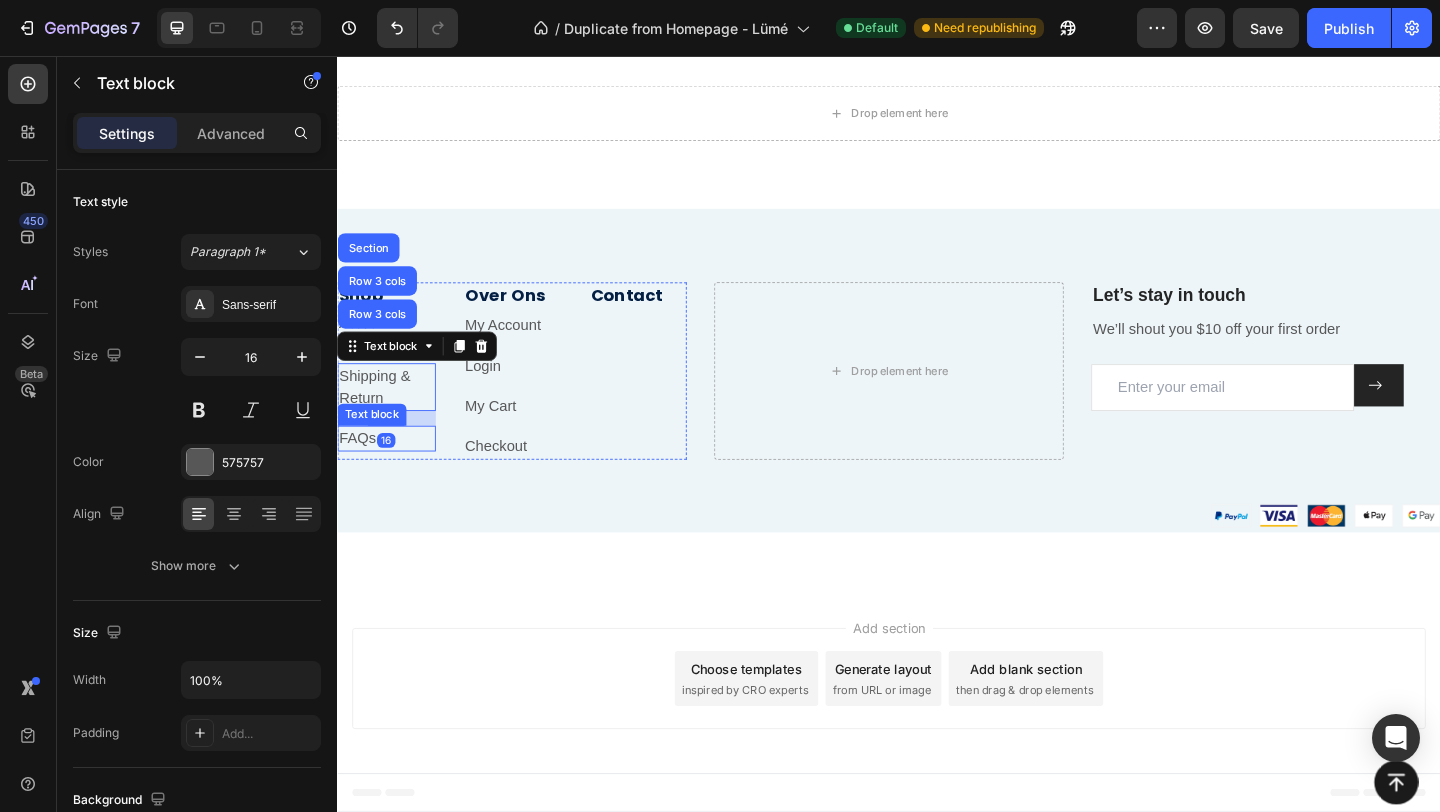 click on "FAQs" at bounding box center [359, 471] 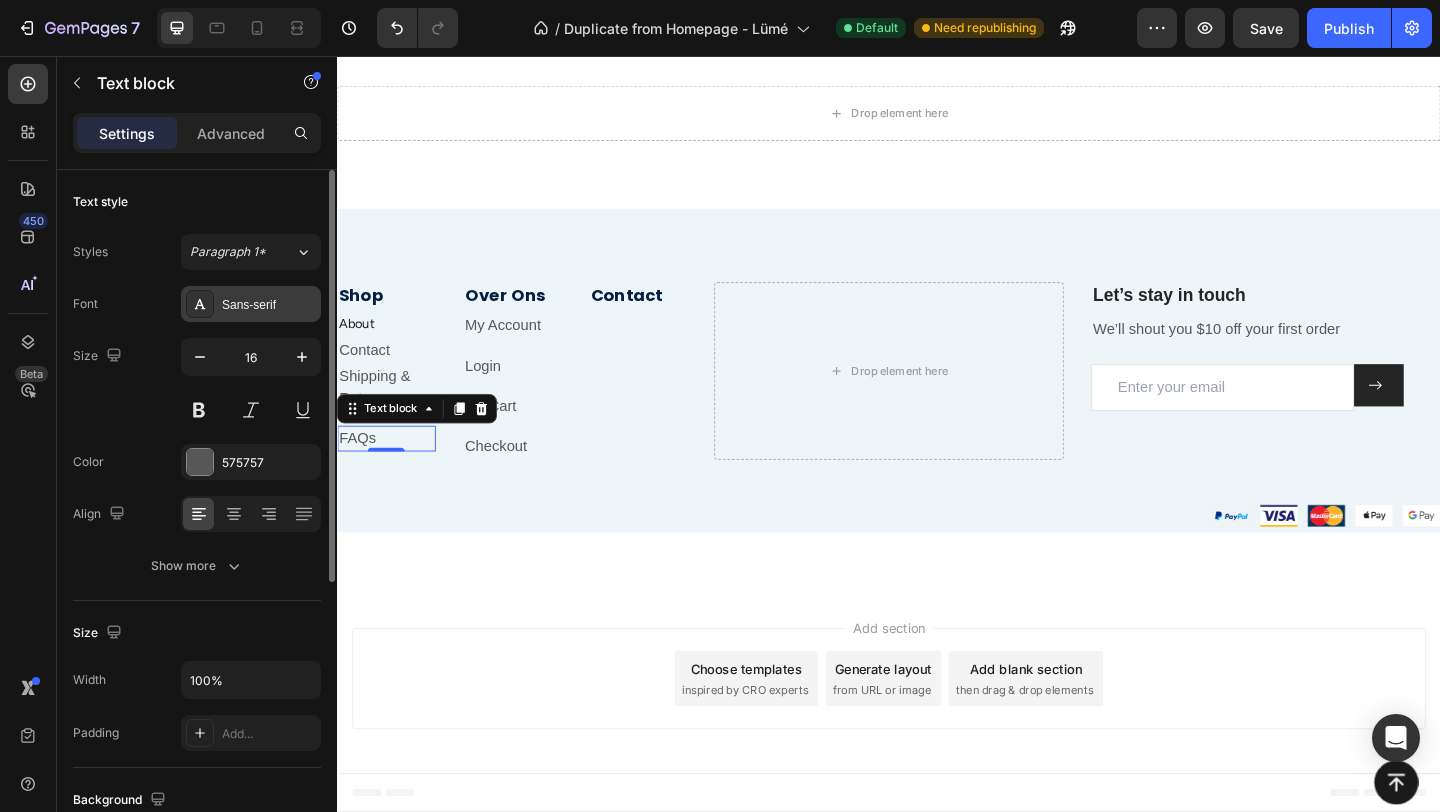 click on "Sans-serif" at bounding box center [269, 305] 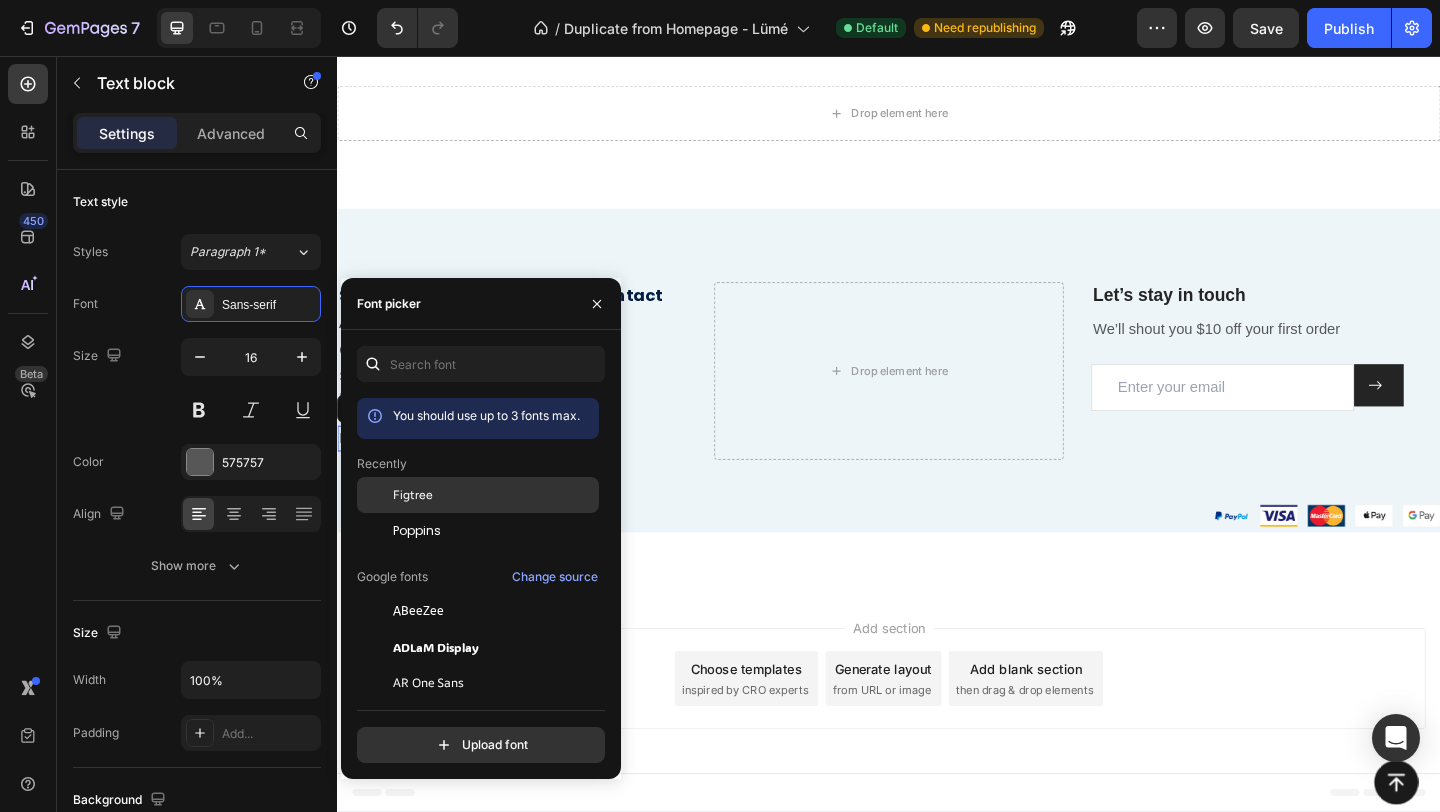 click on "Figtree" 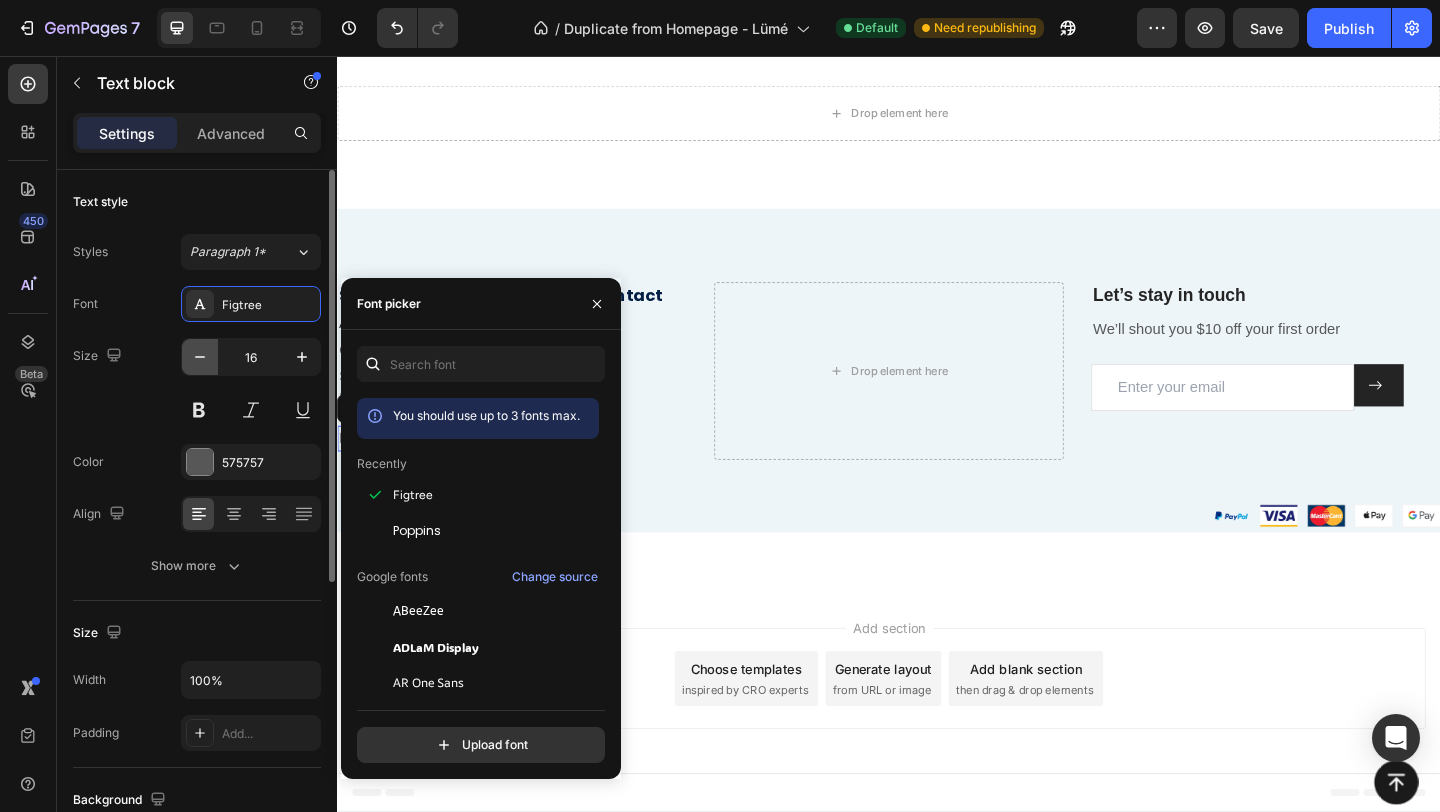 click 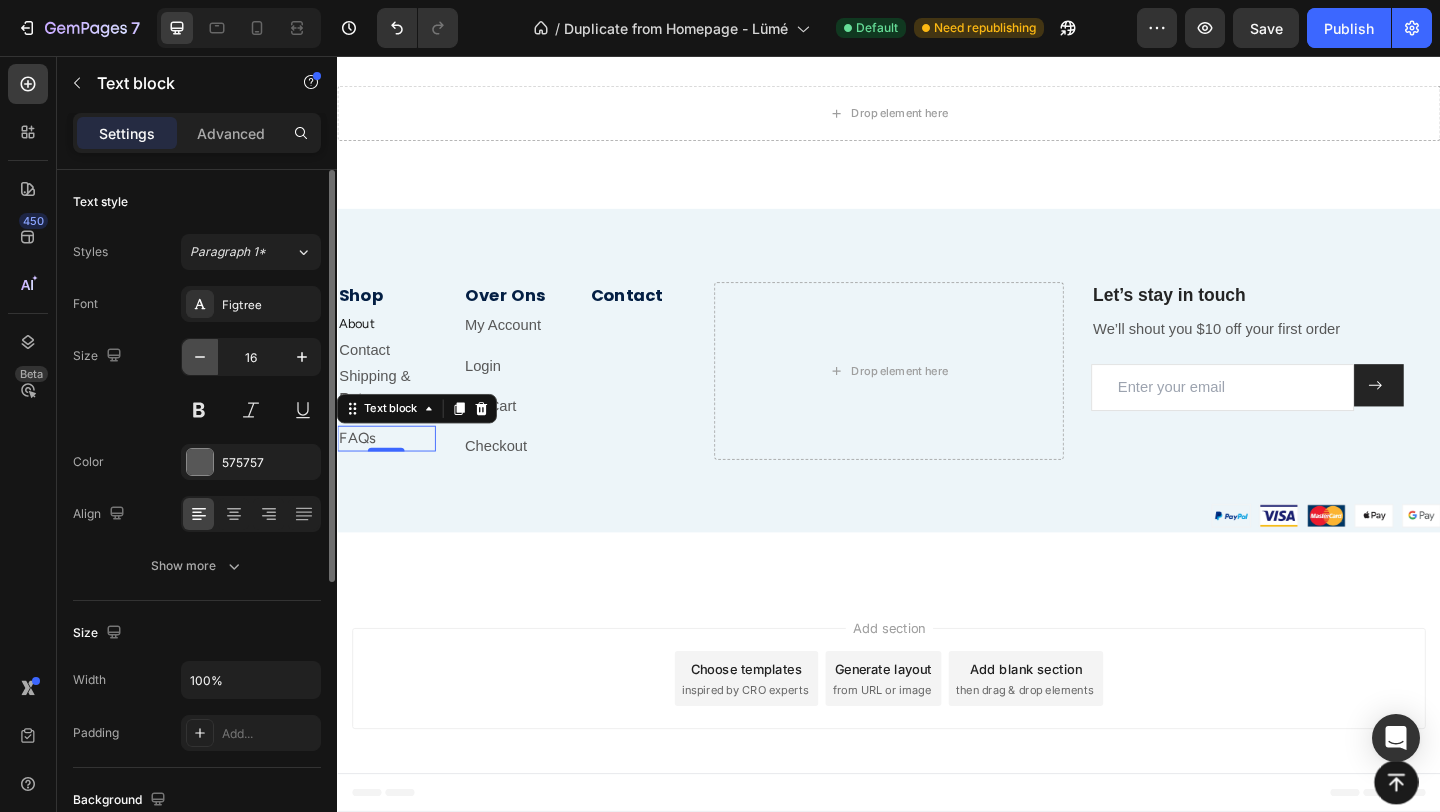 click 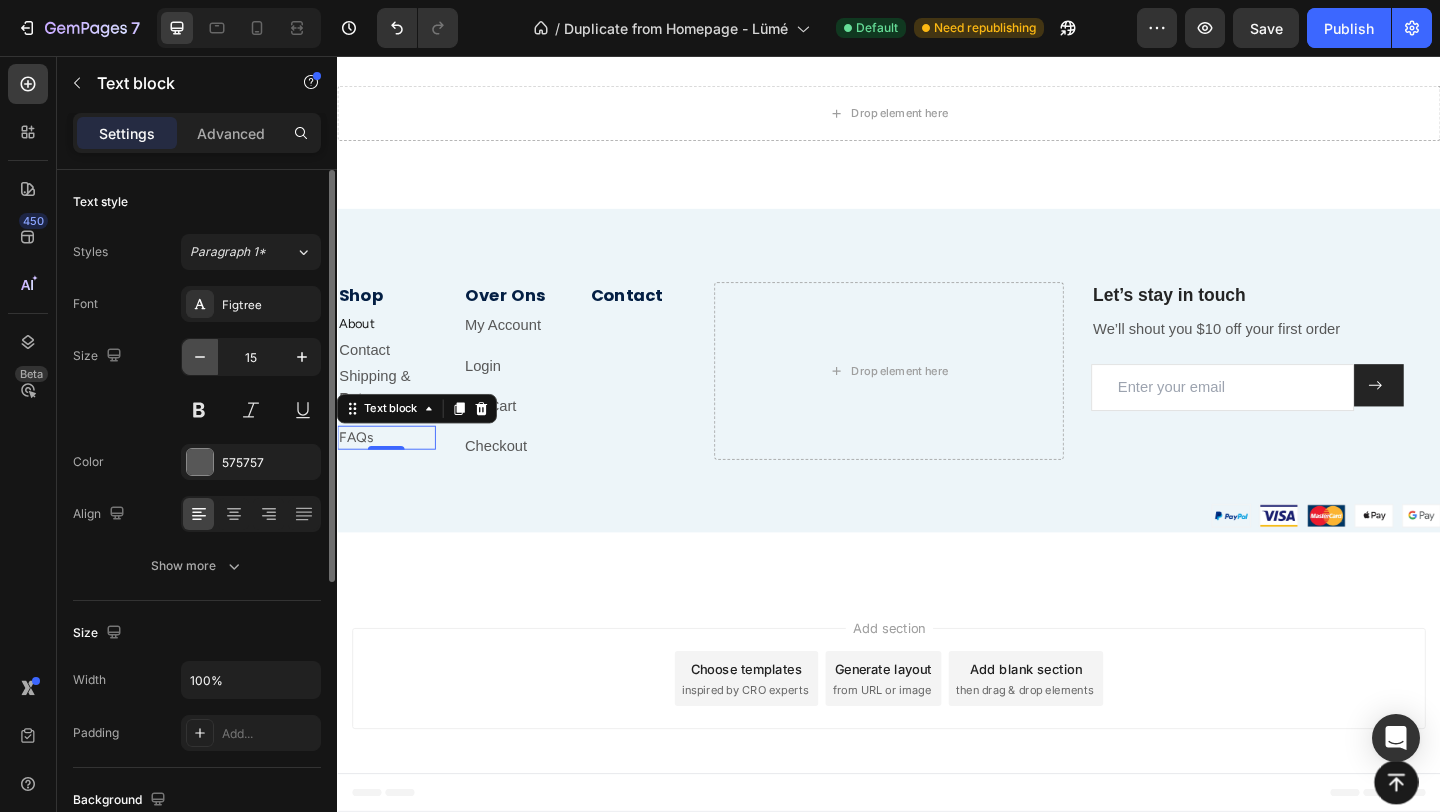 type on "14" 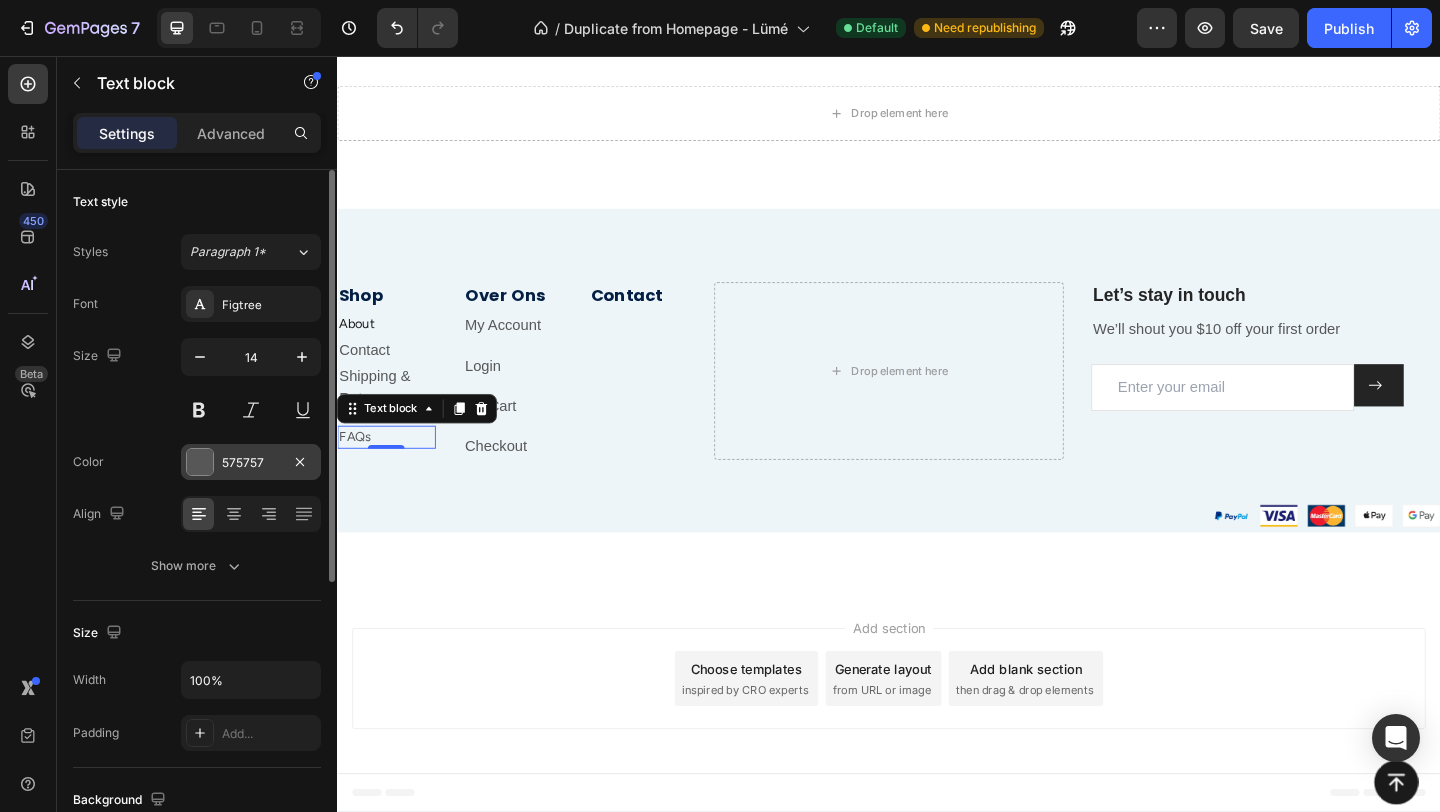 click at bounding box center [200, 462] 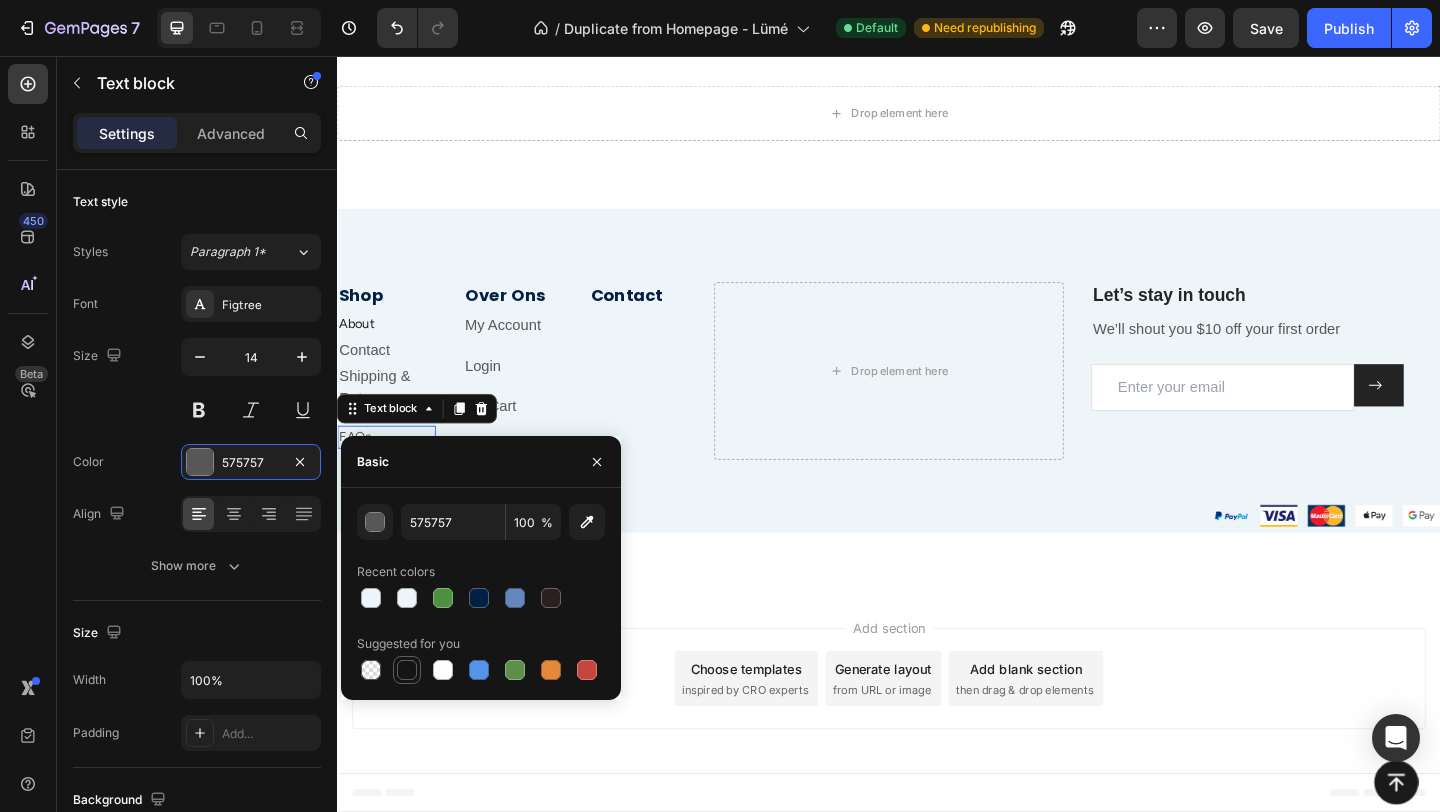 click at bounding box center [407, 670] 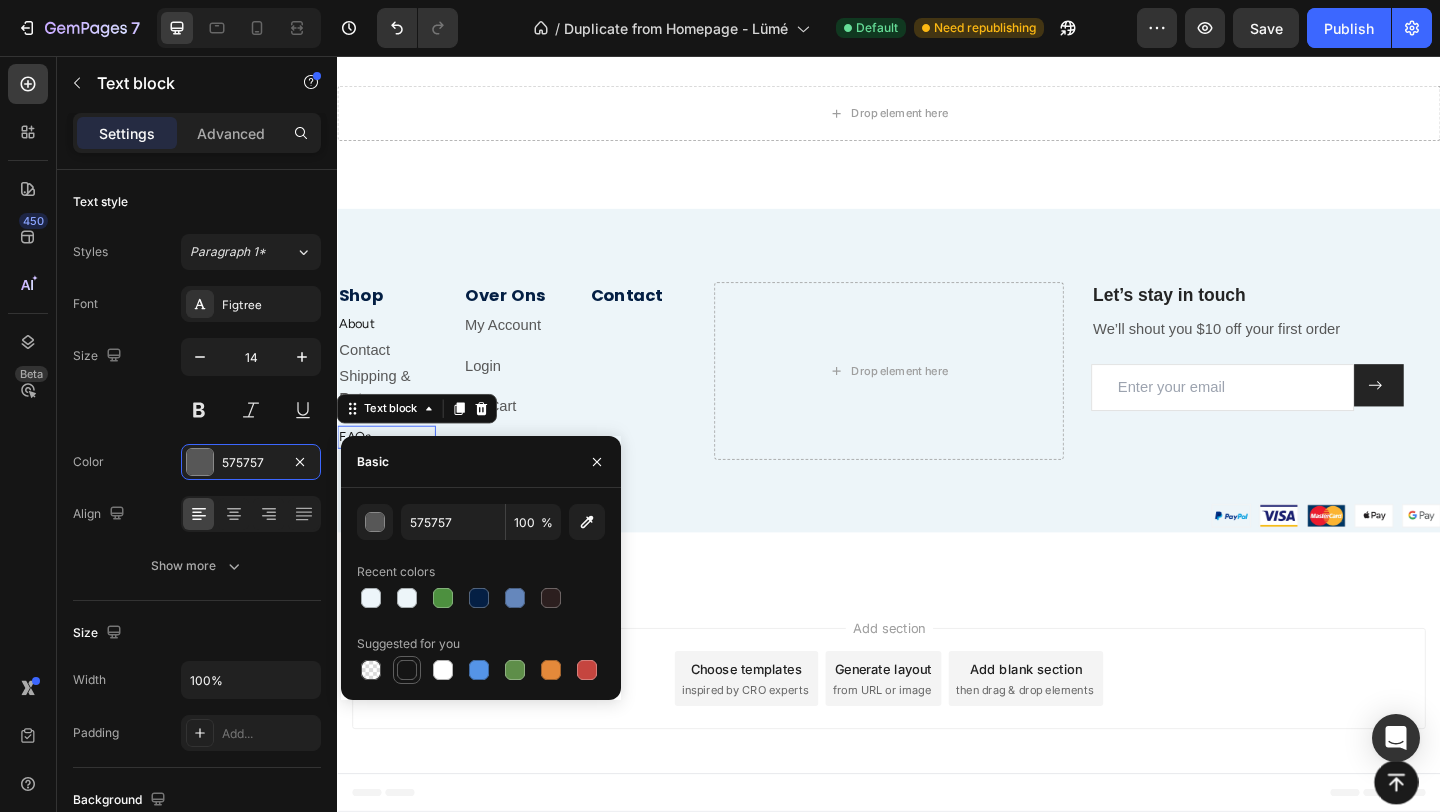 type on "151515" 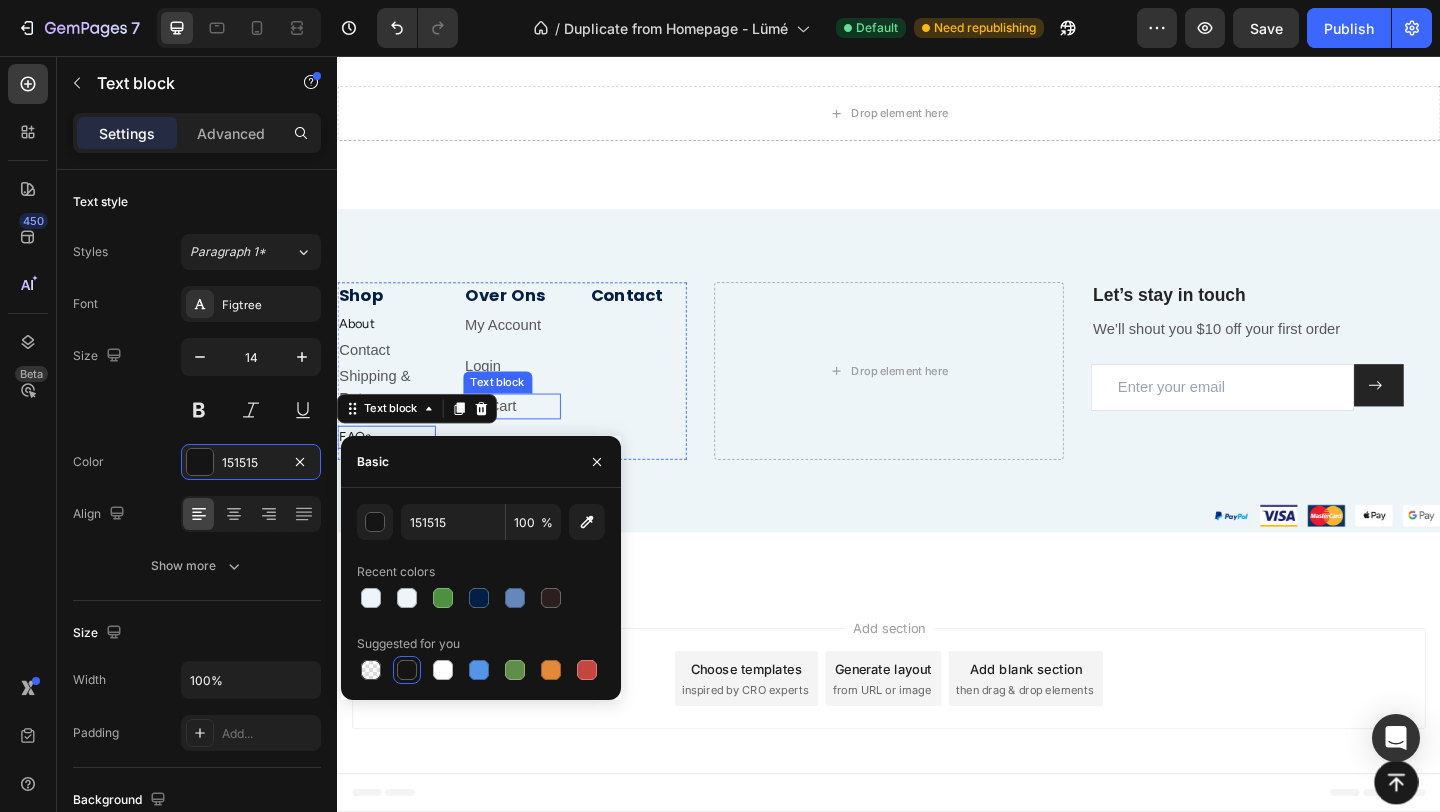 click on "Text block" at bounding box center (511, 411) 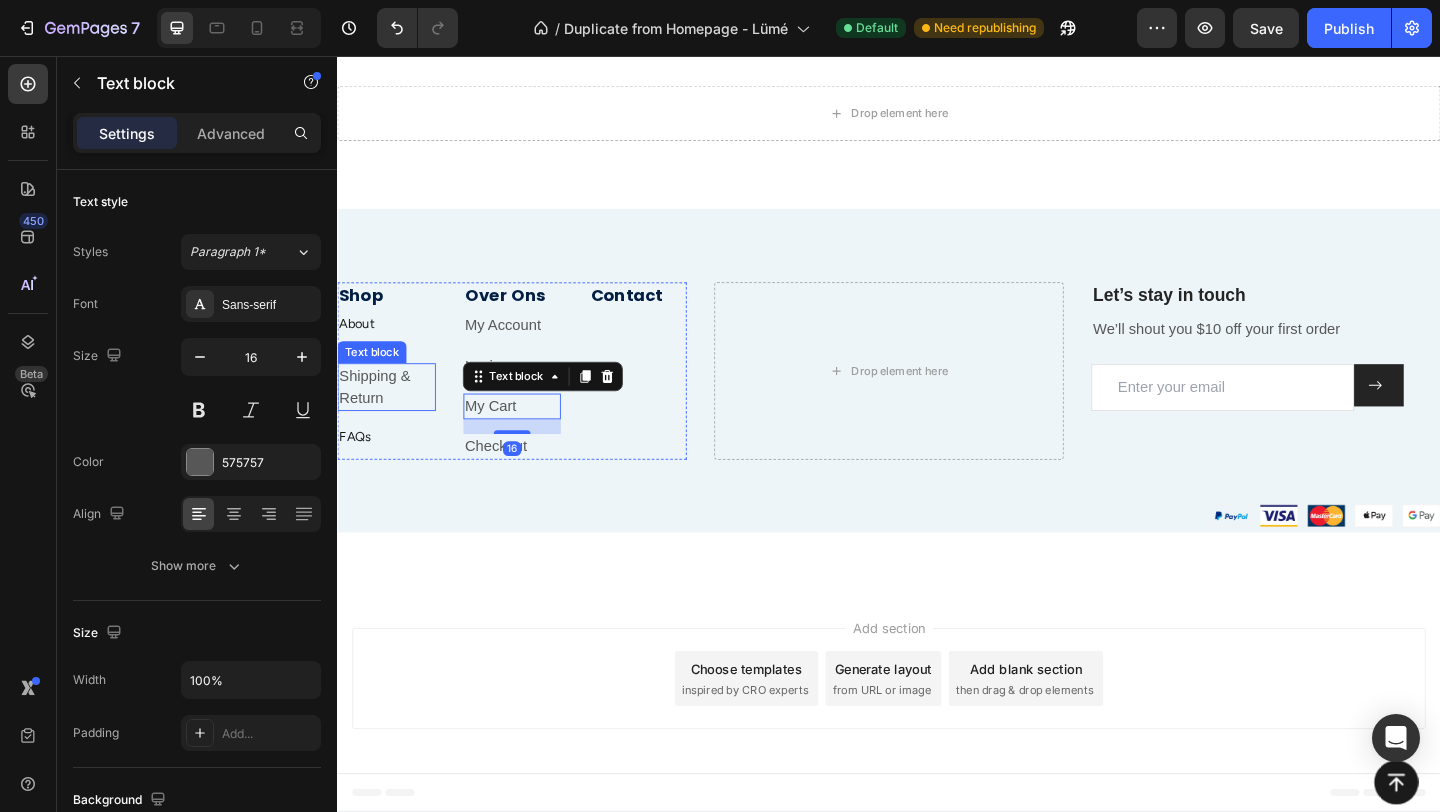 click on "Shipping & Return" at bounding box center [390, 416] 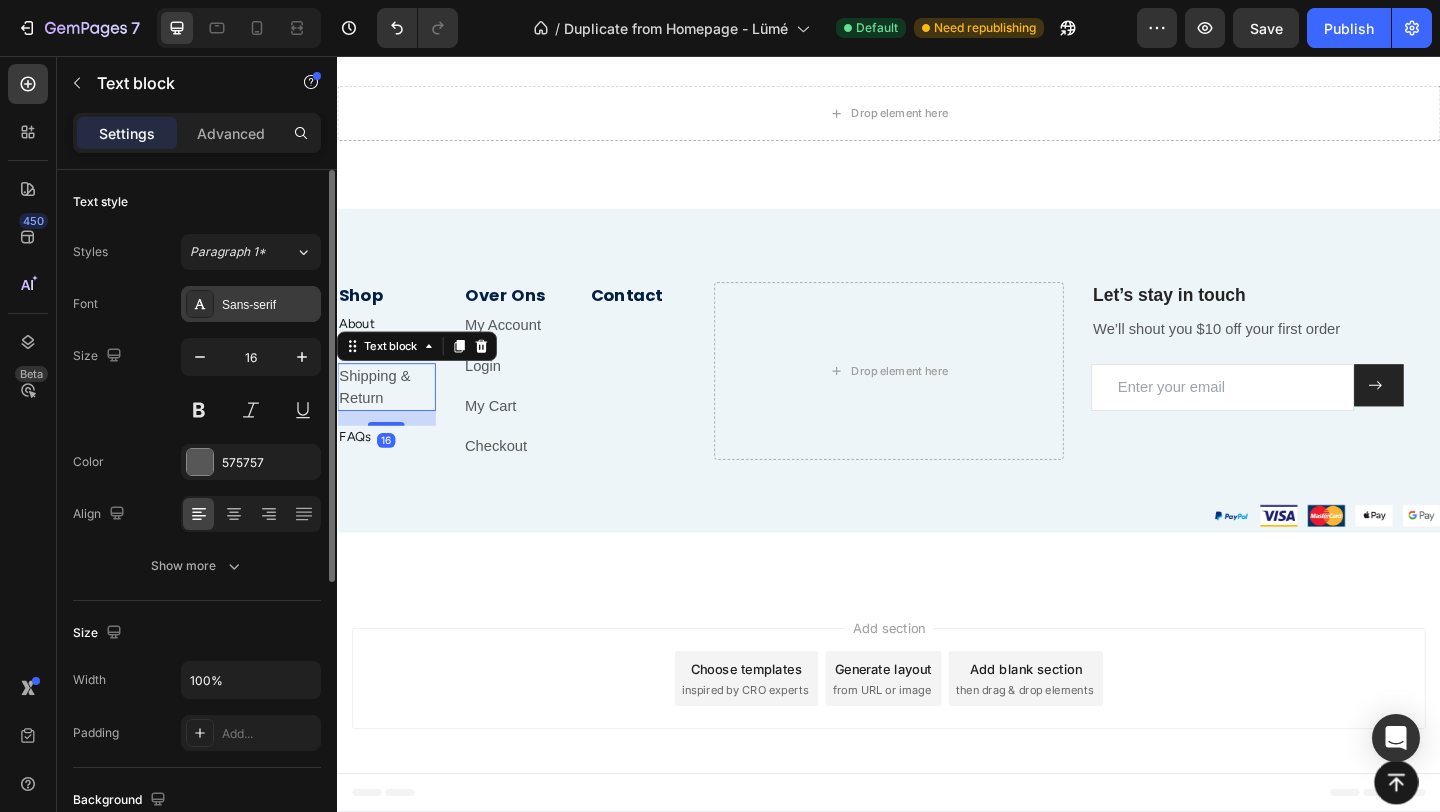 click on "Sans-serif" at bounding box center (269, 305) 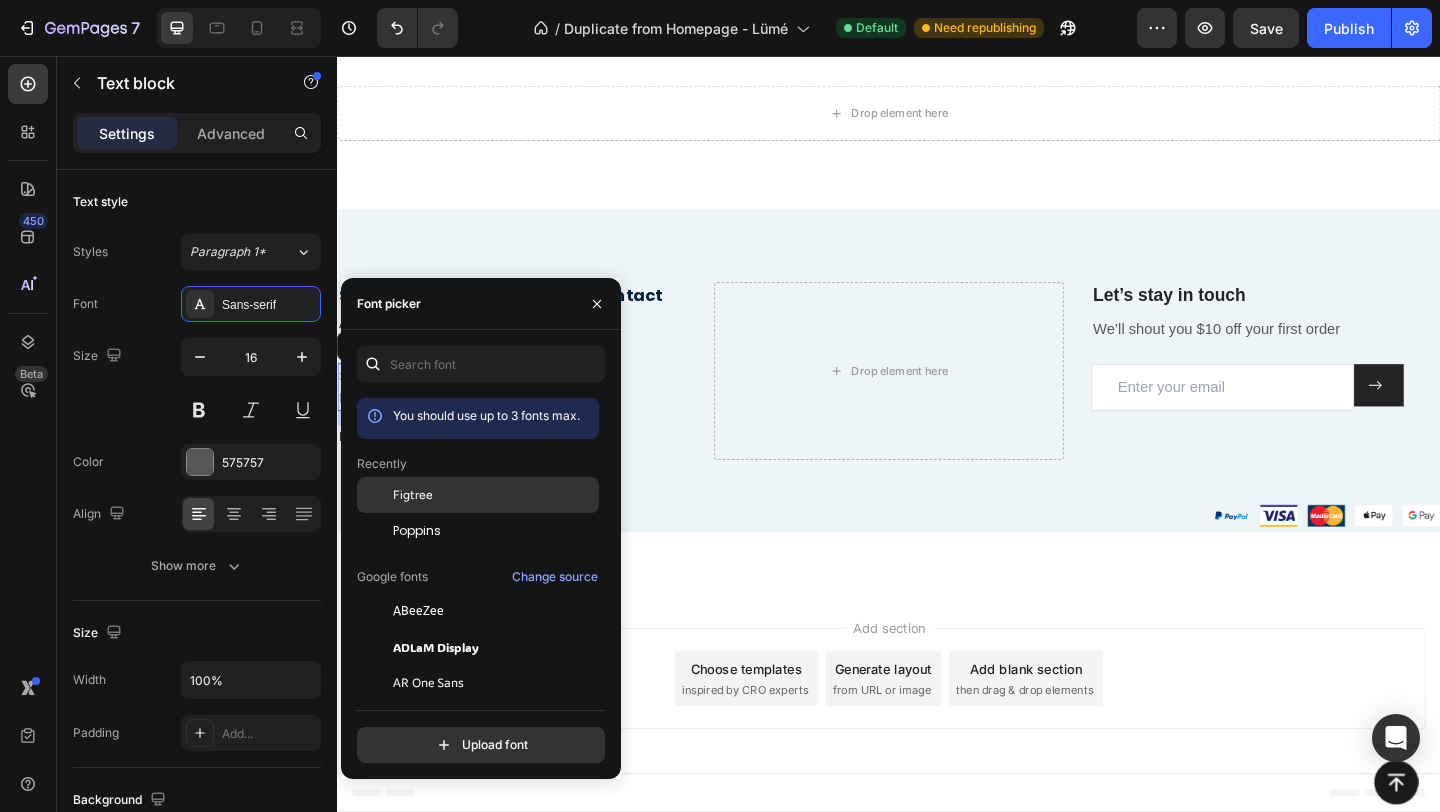 click on "Figtree" at bounding box center [413, 495] 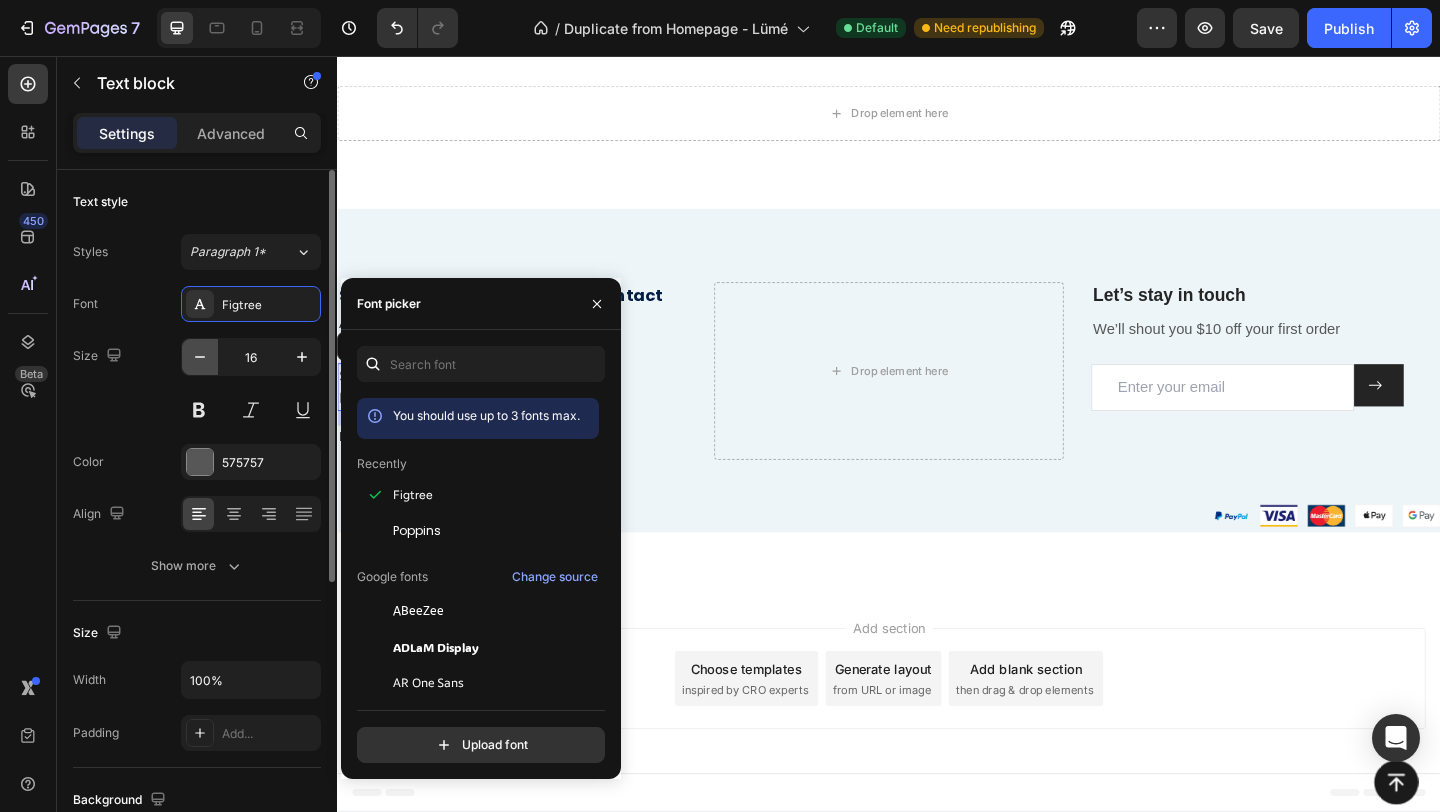 click 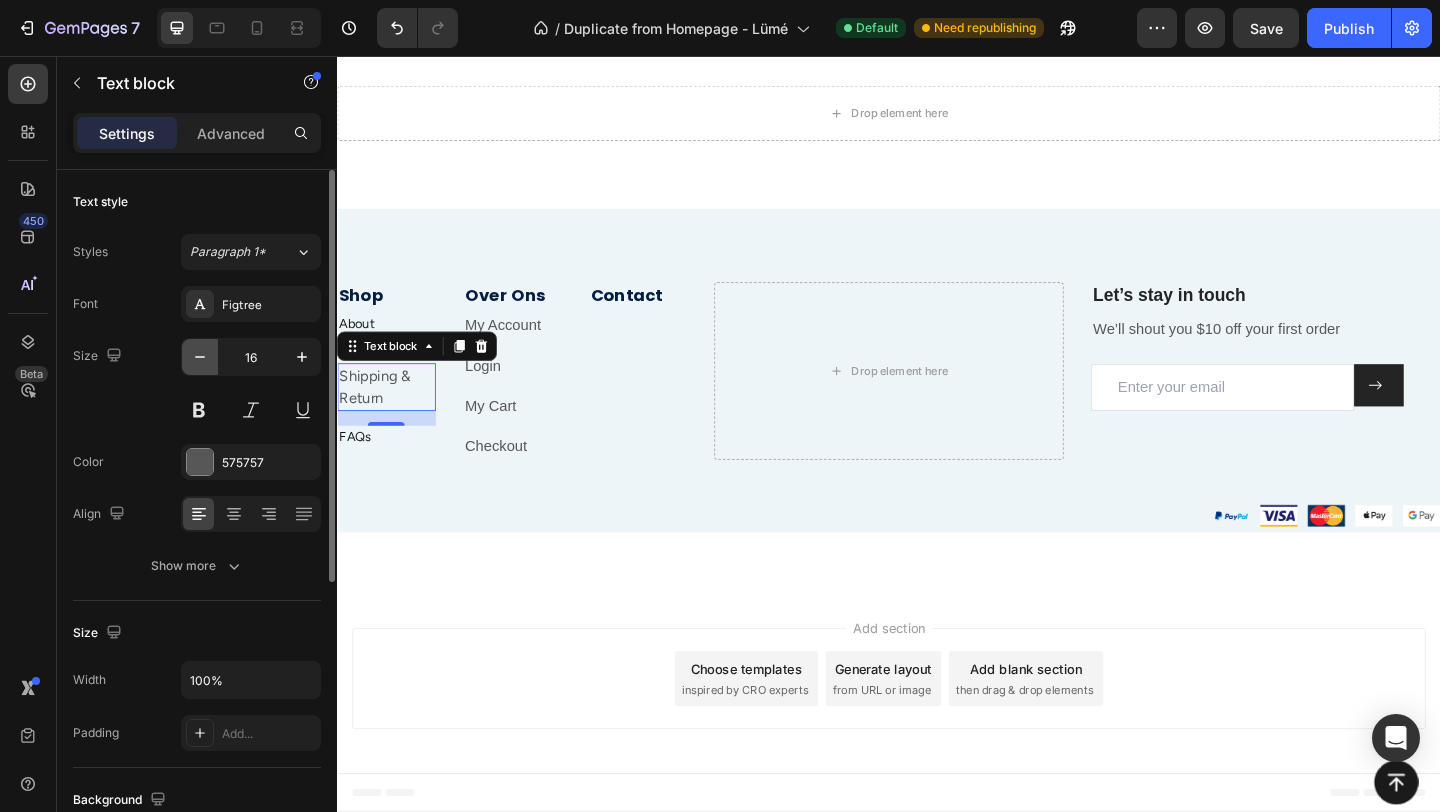 click 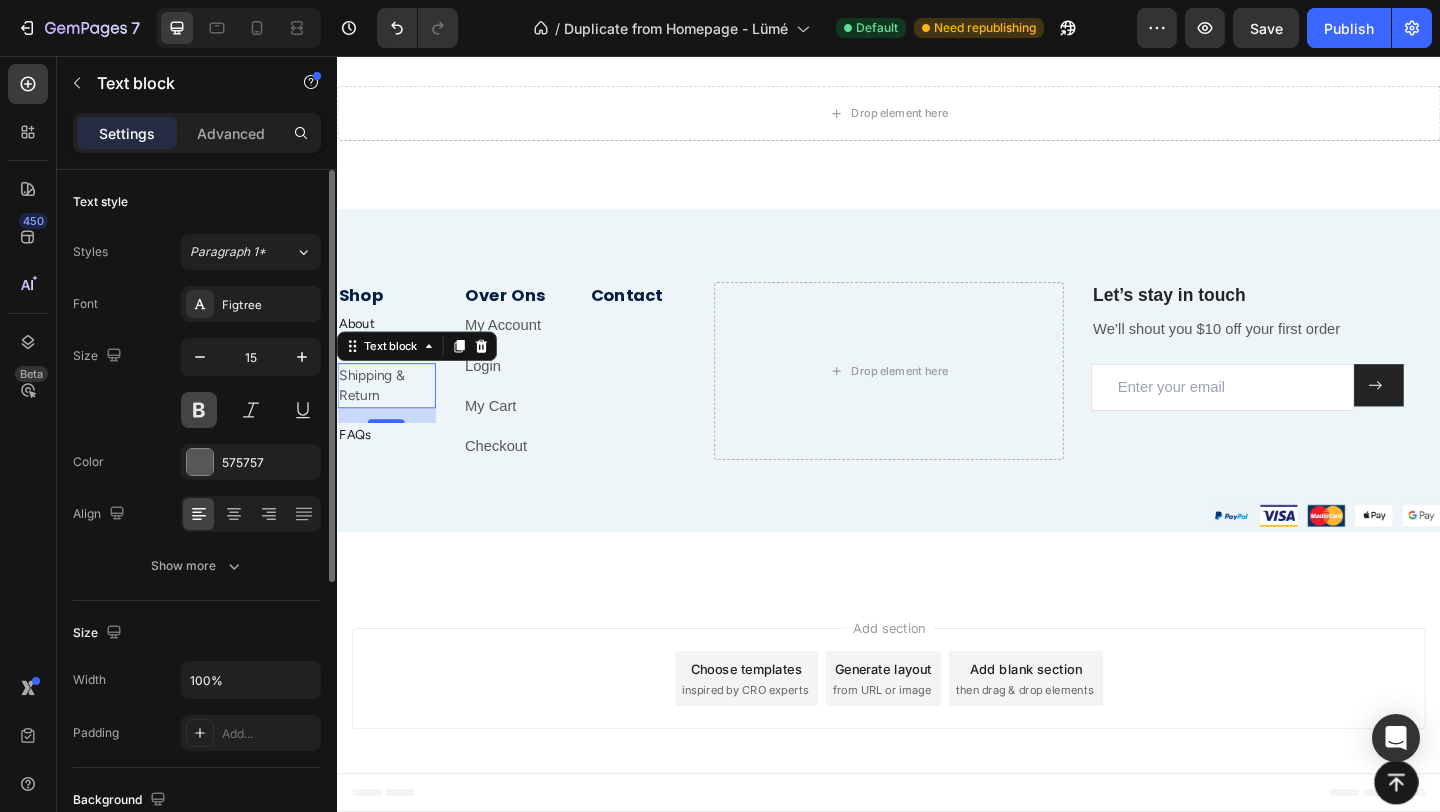 type on "14" 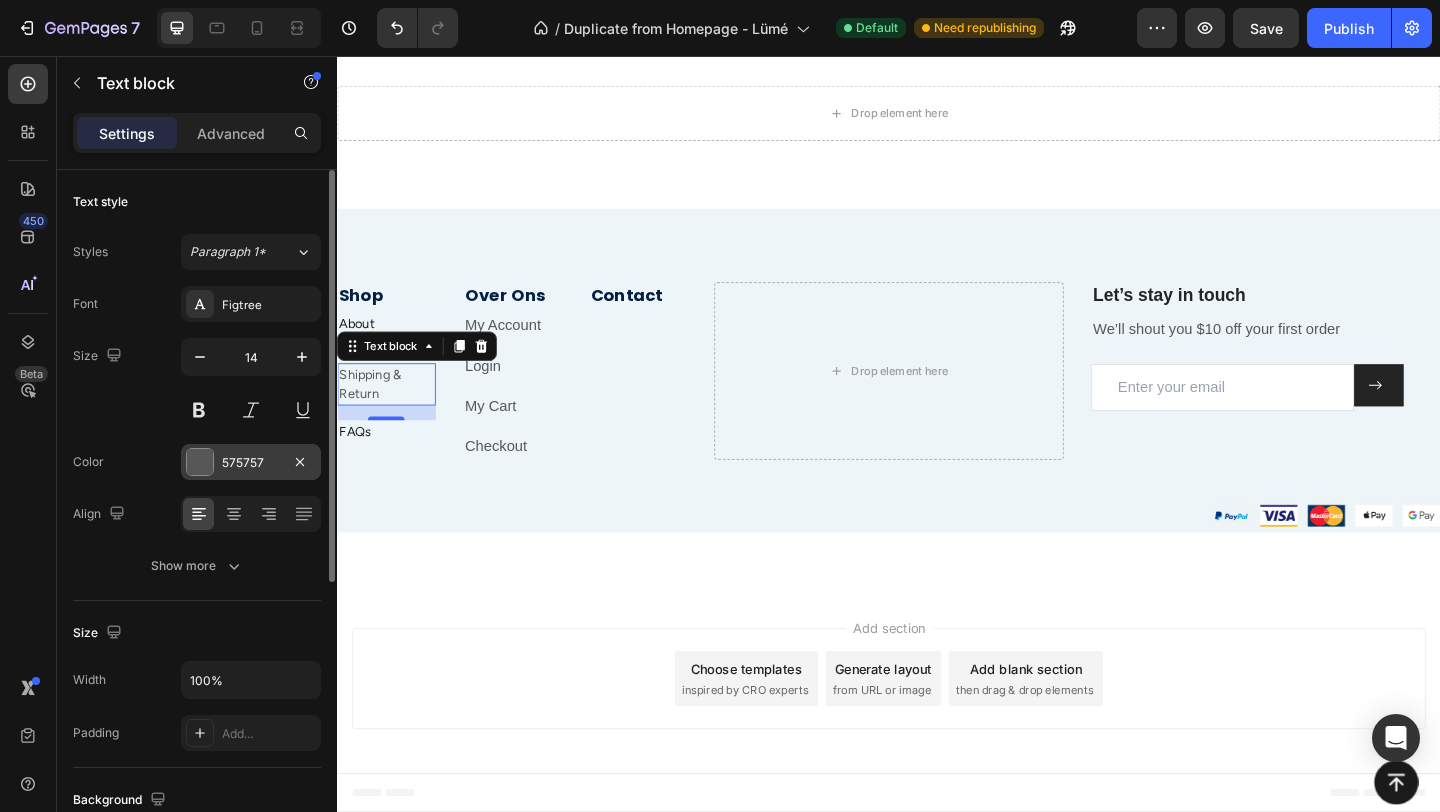 click at bounding box center (200, 462) 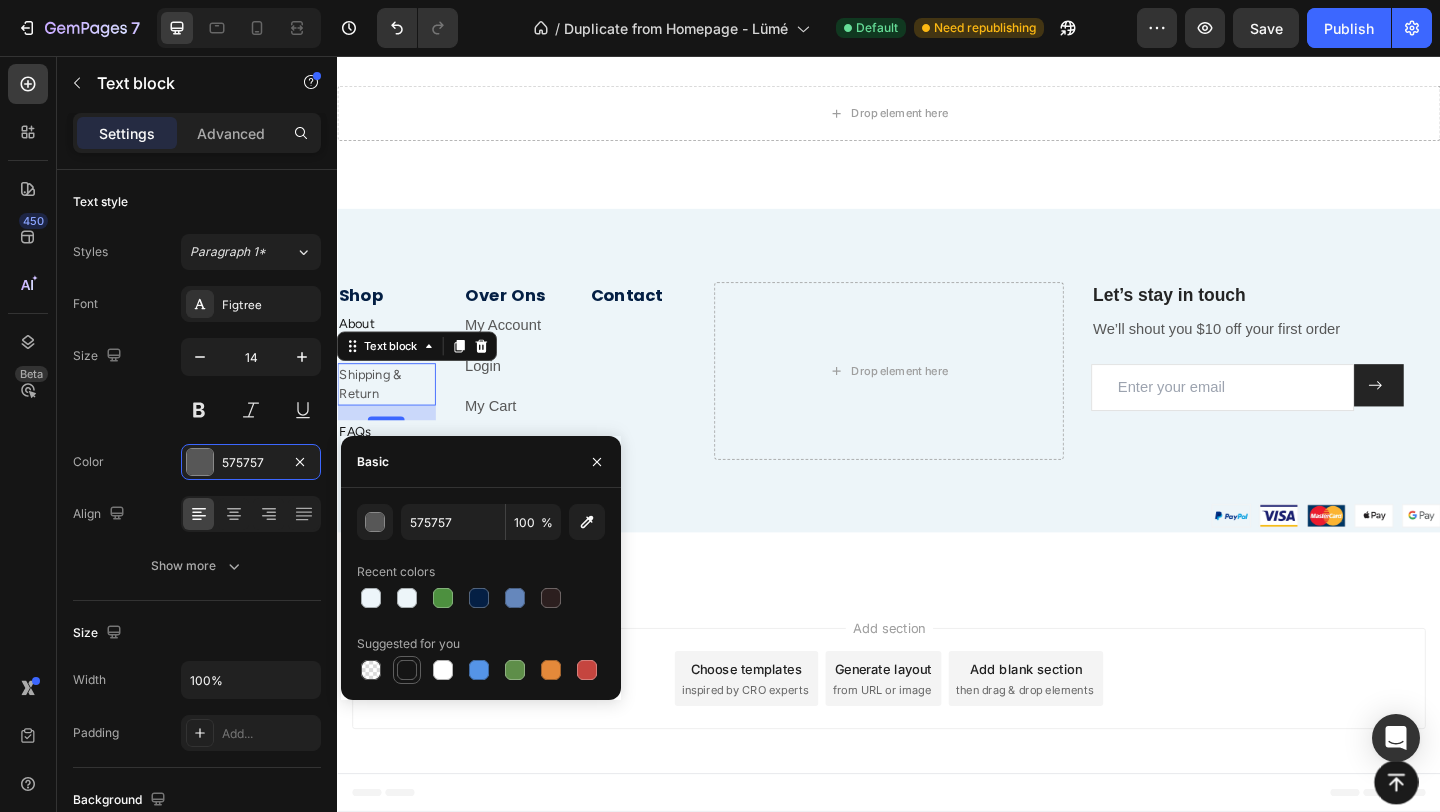 click at bounding box center [407, 670] 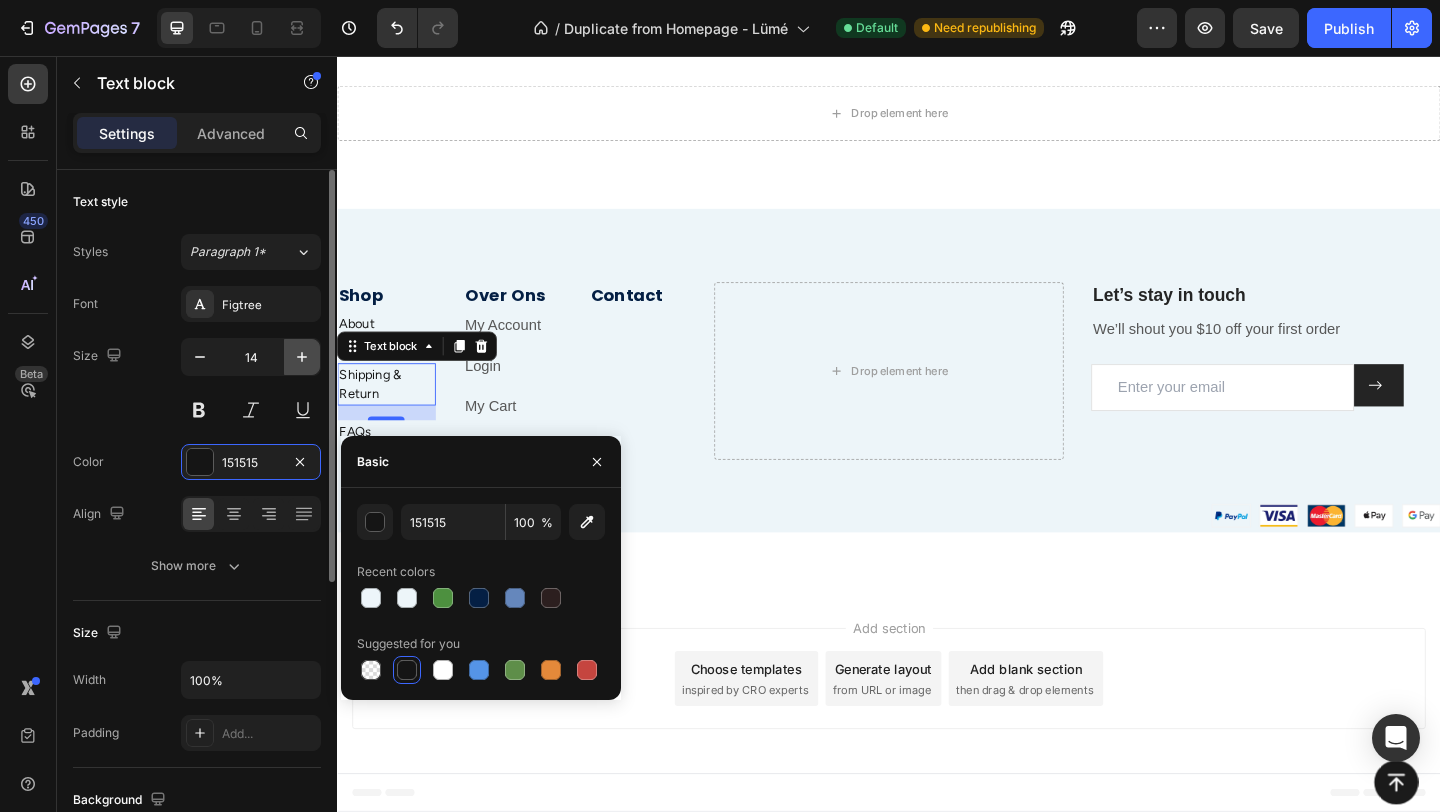 click 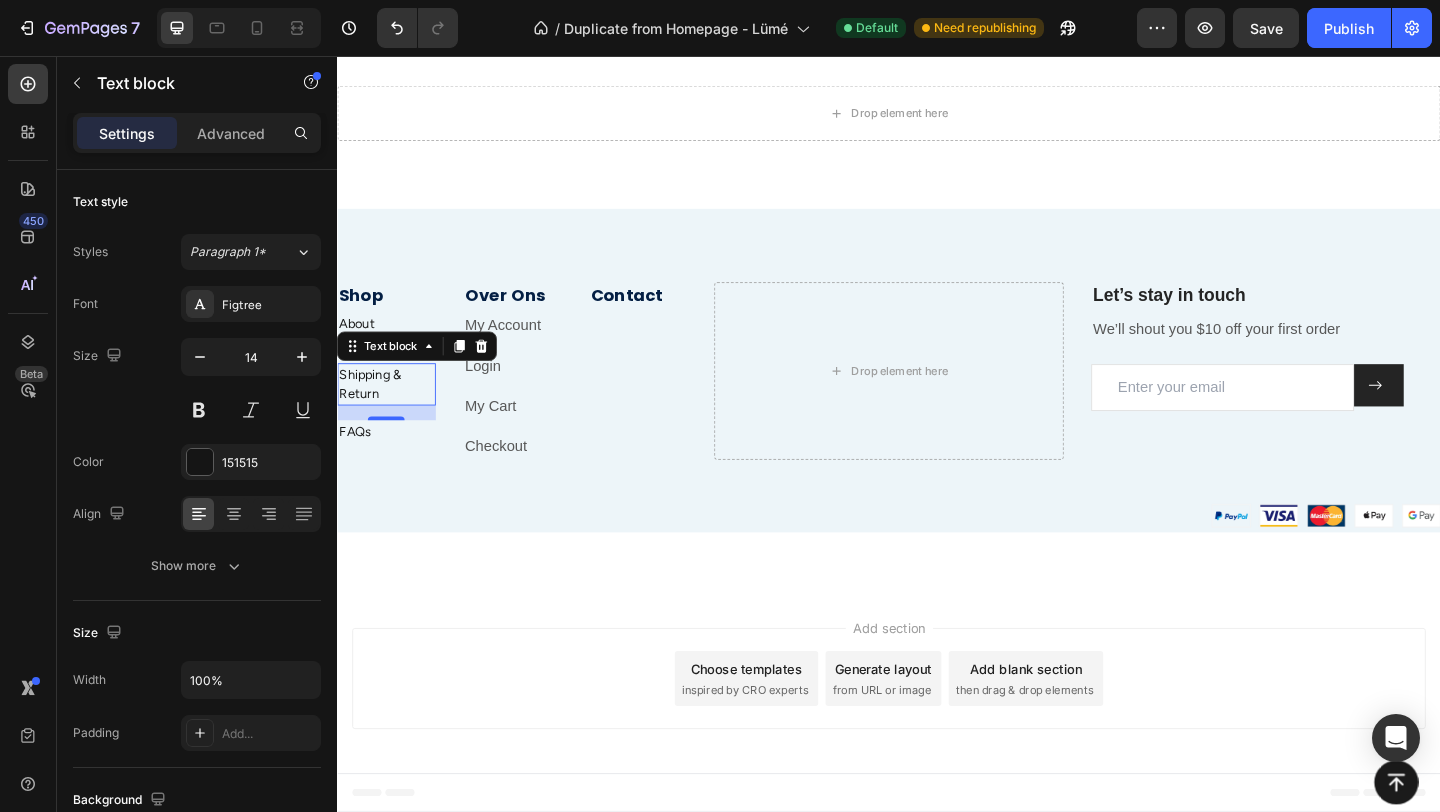 type on "15" 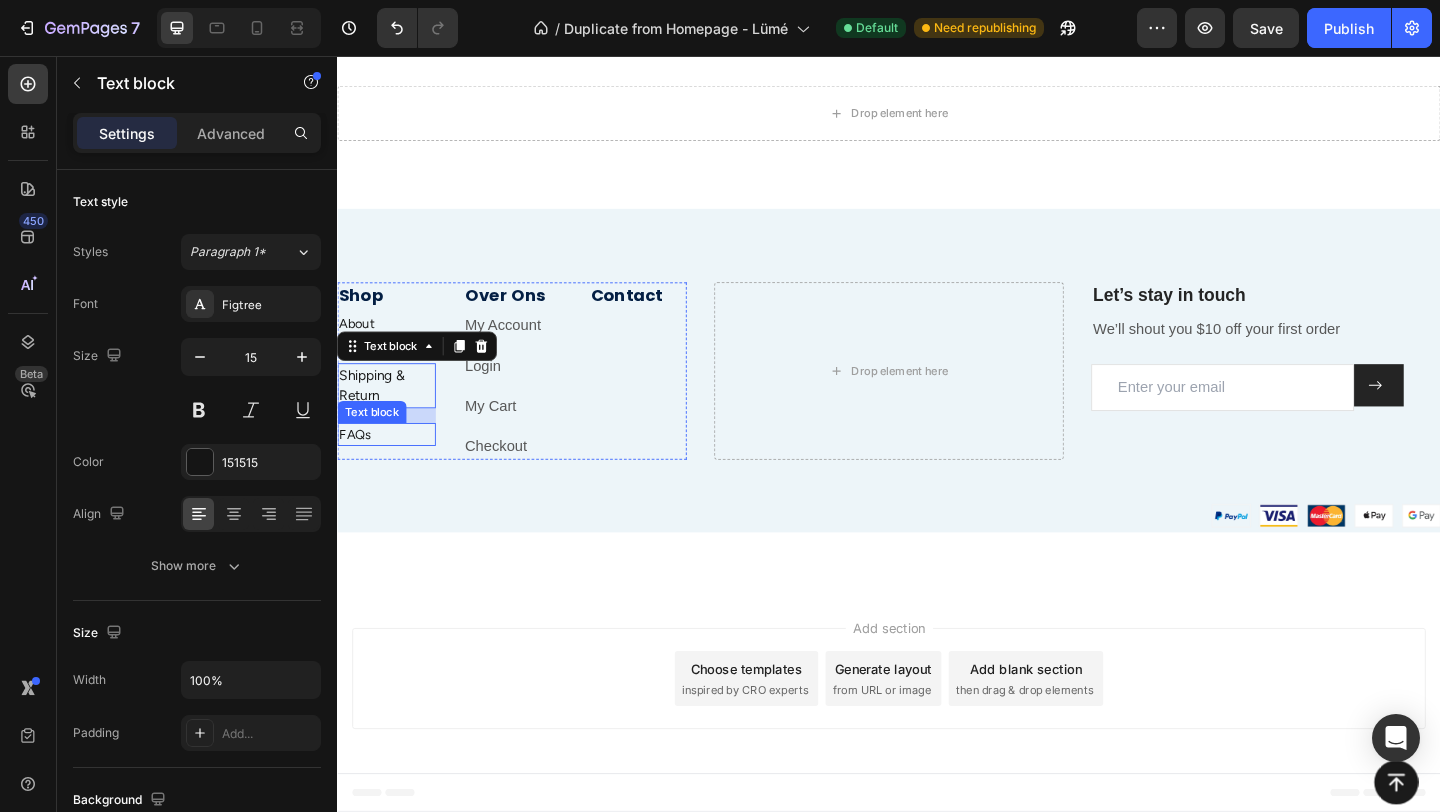 click on "FAQs" at bounding box center (356, 467) 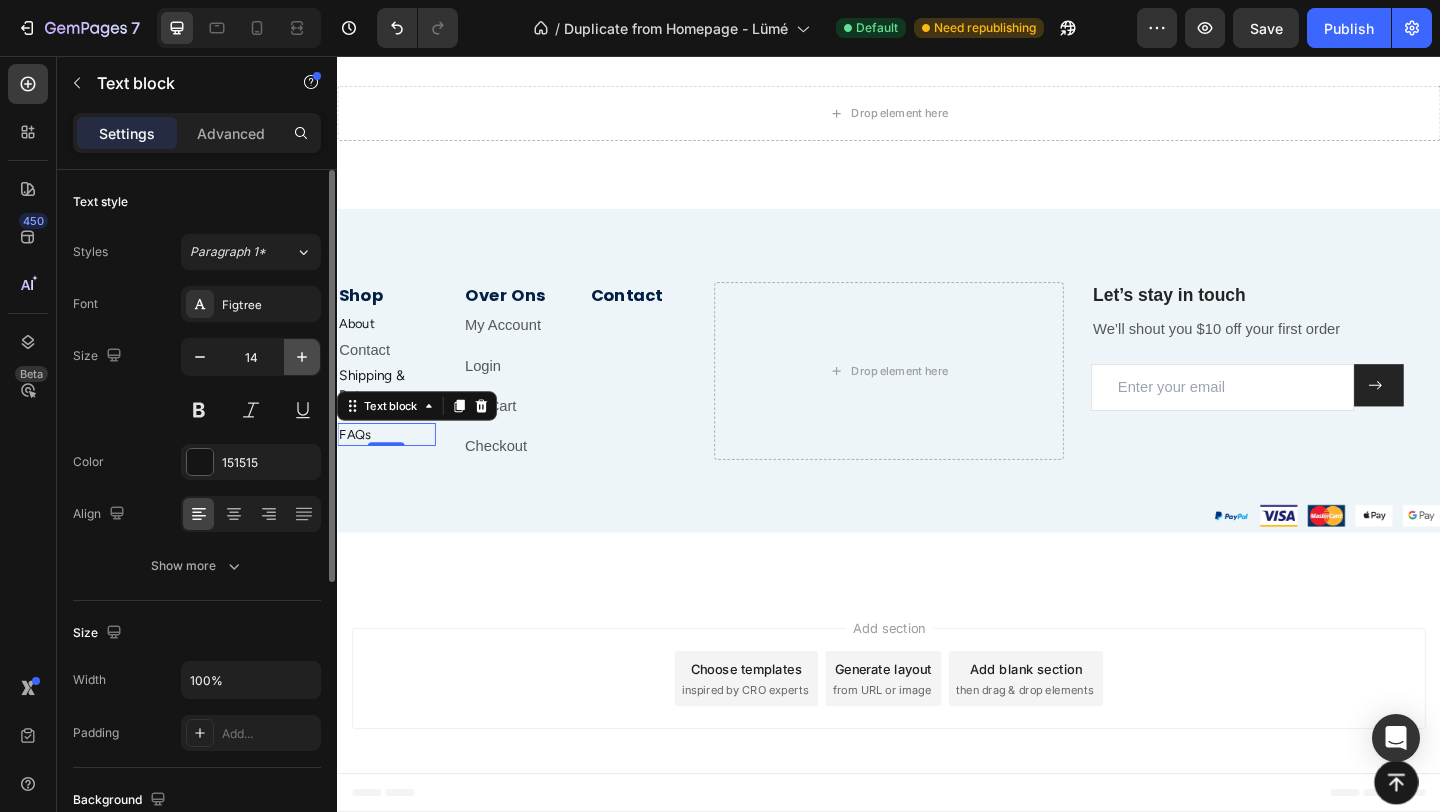 click 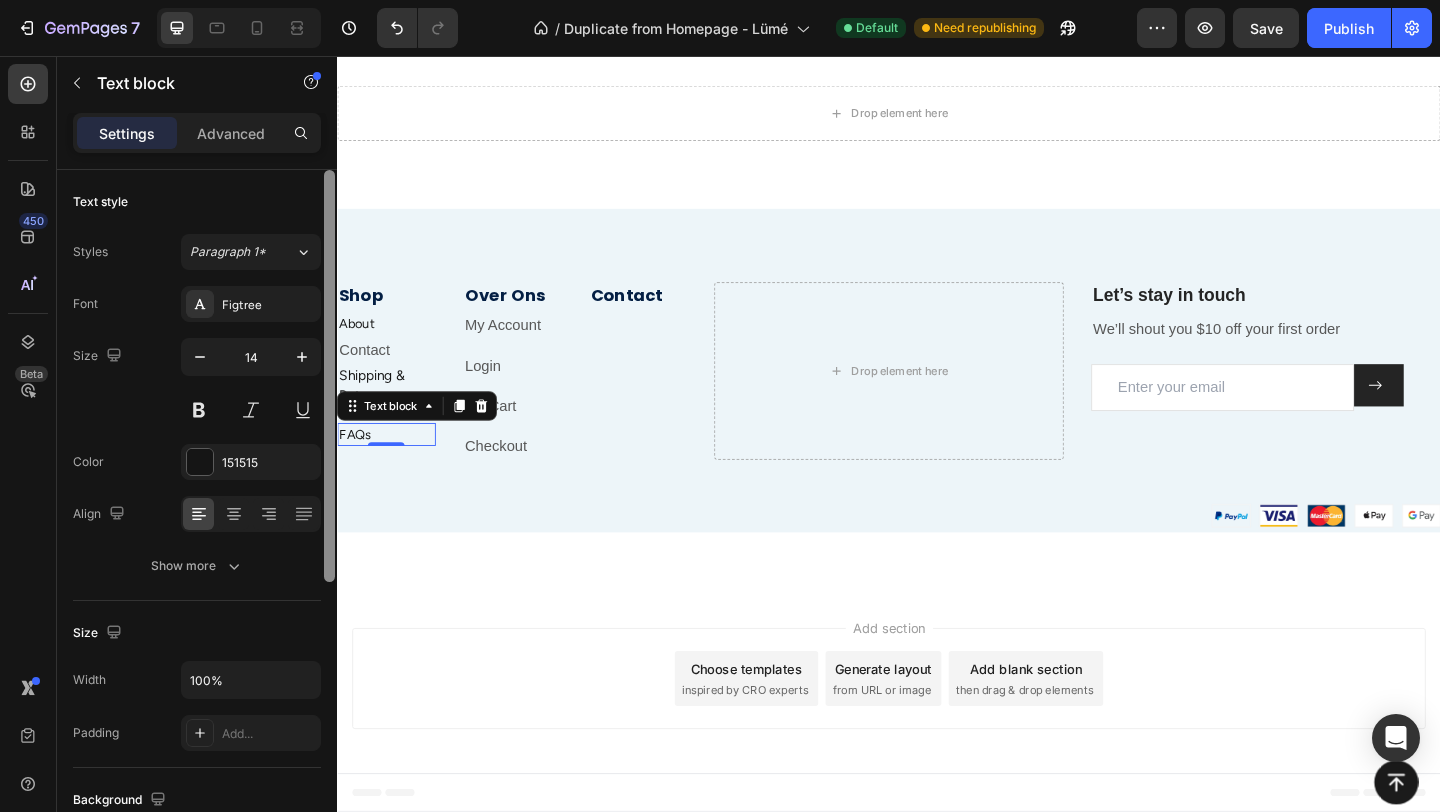 type on "15" 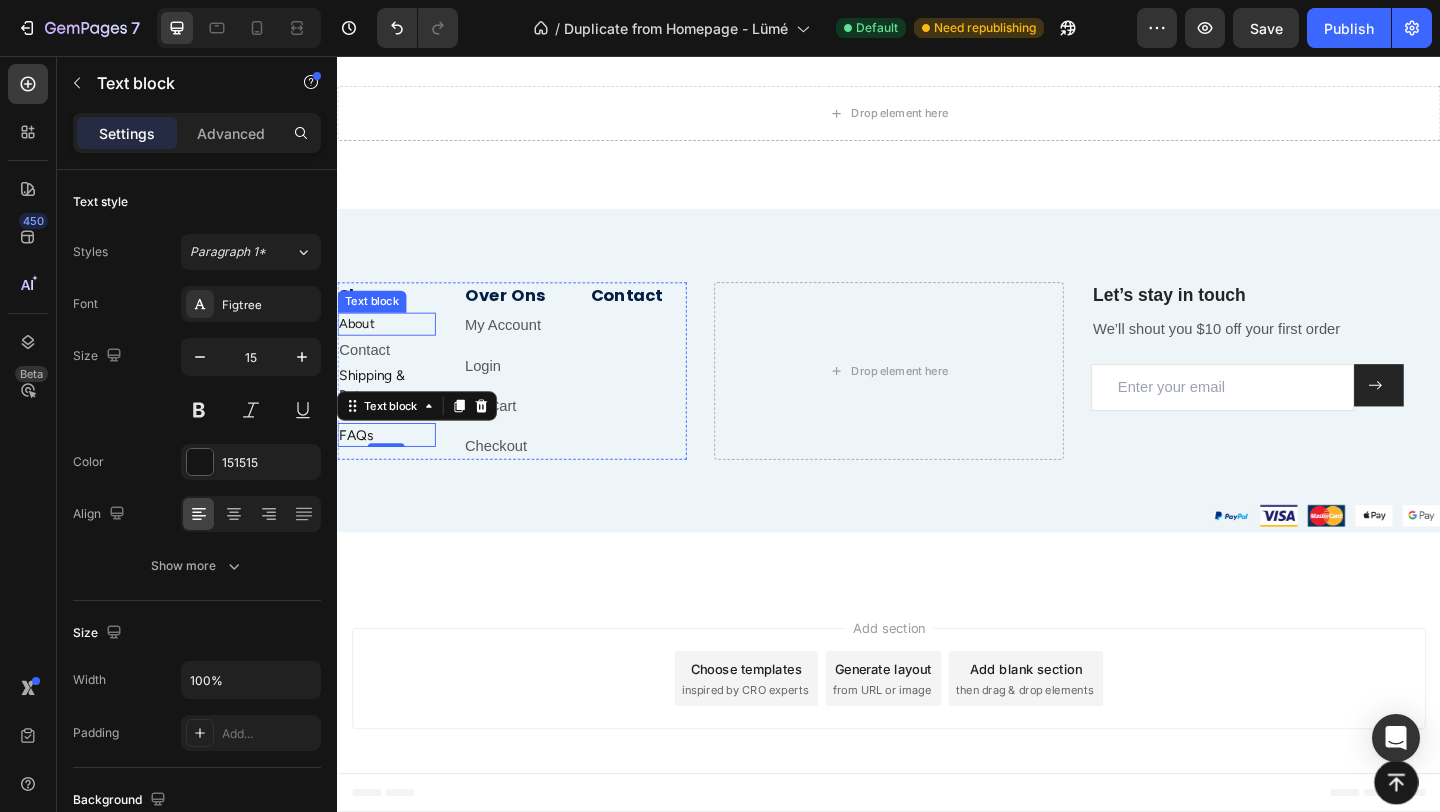 click on "About" at bounding box center (390, 347) 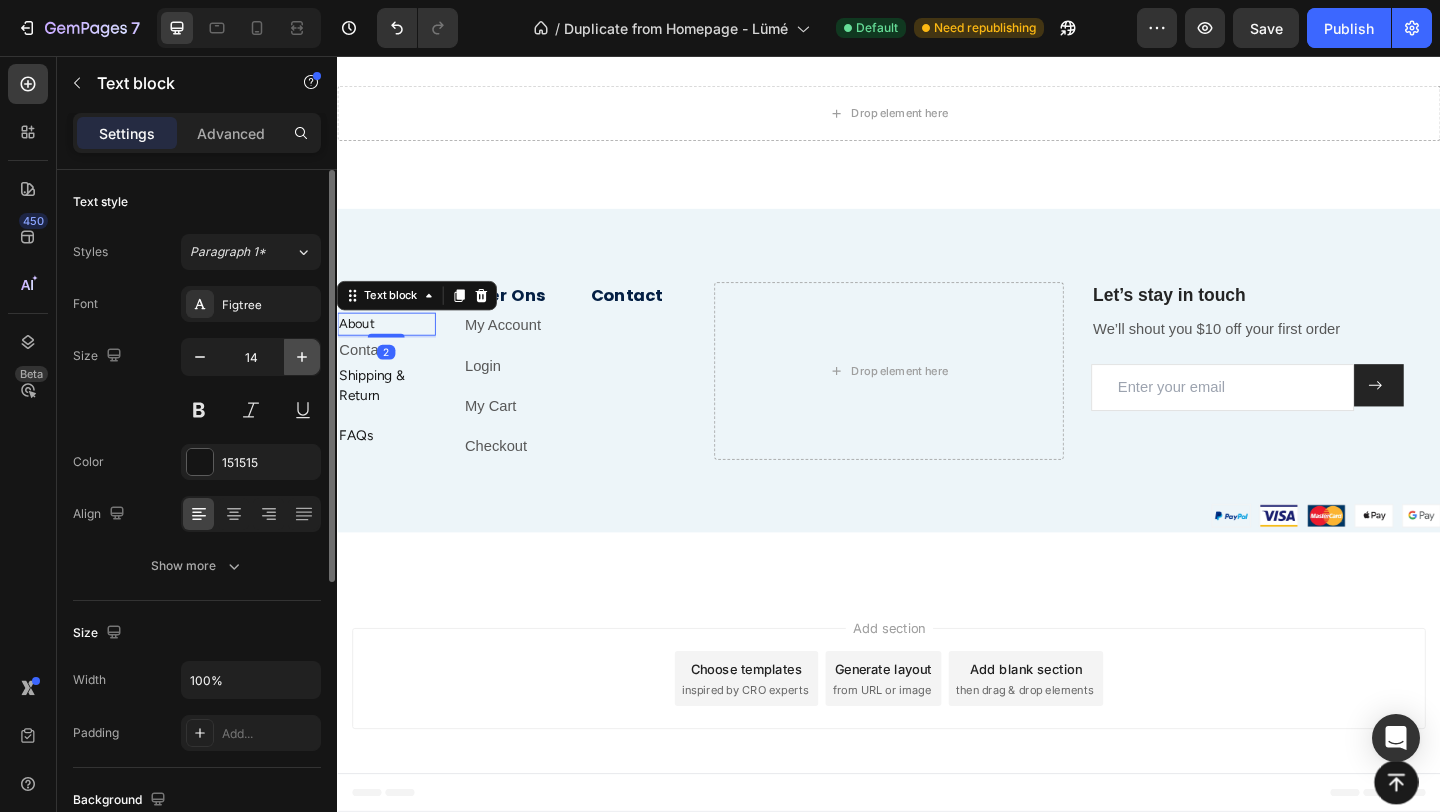 click 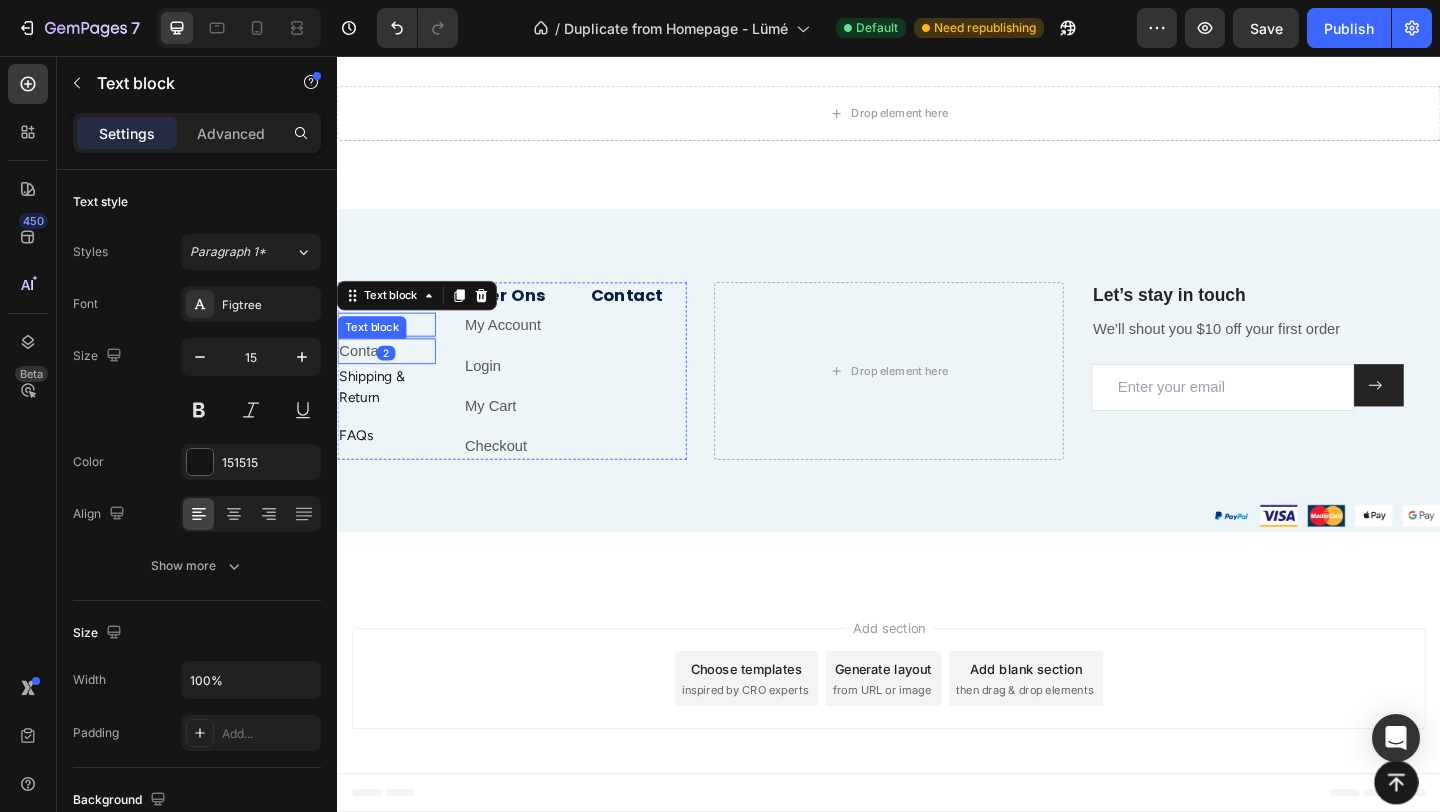 click on "Contact" at bounding box center [366, 376] 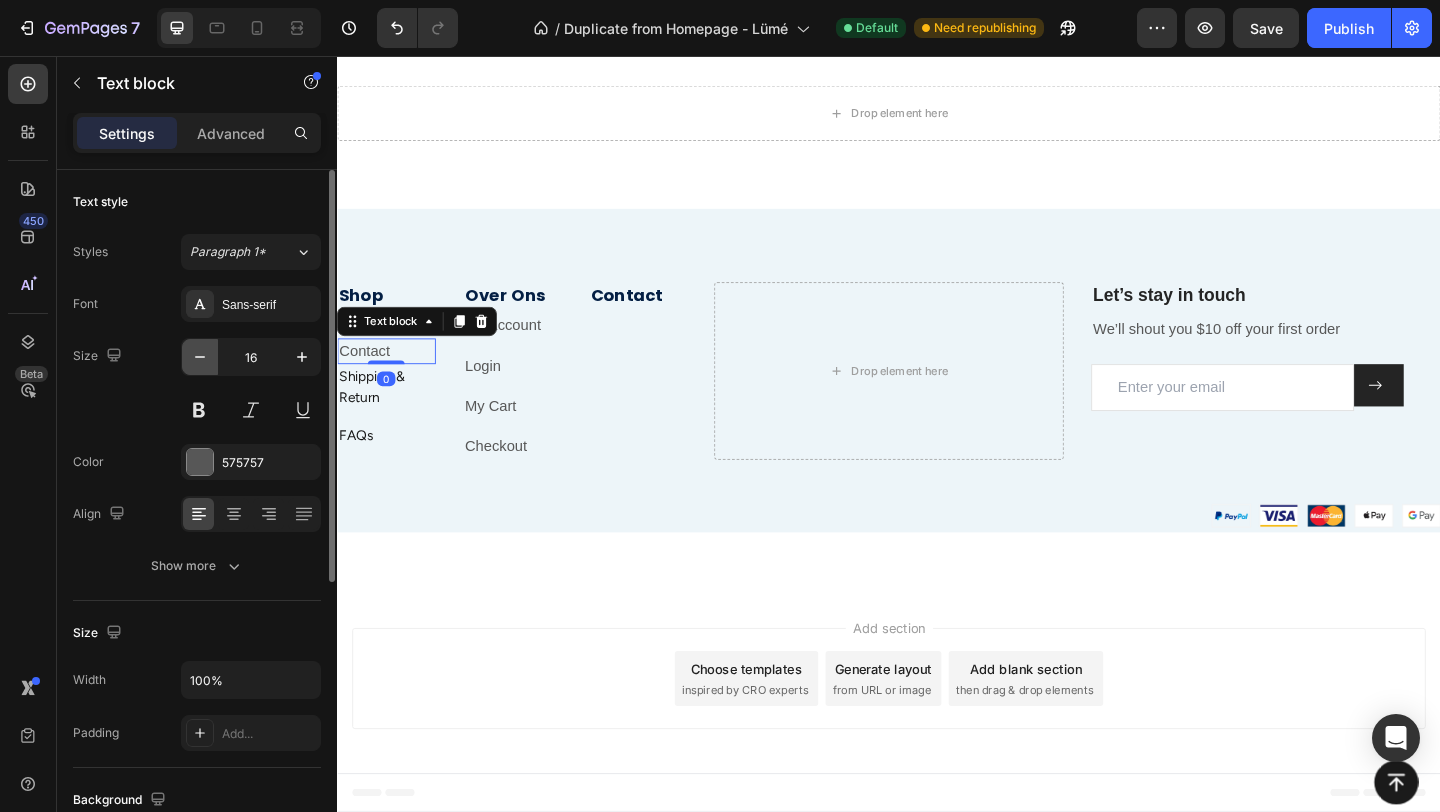 click 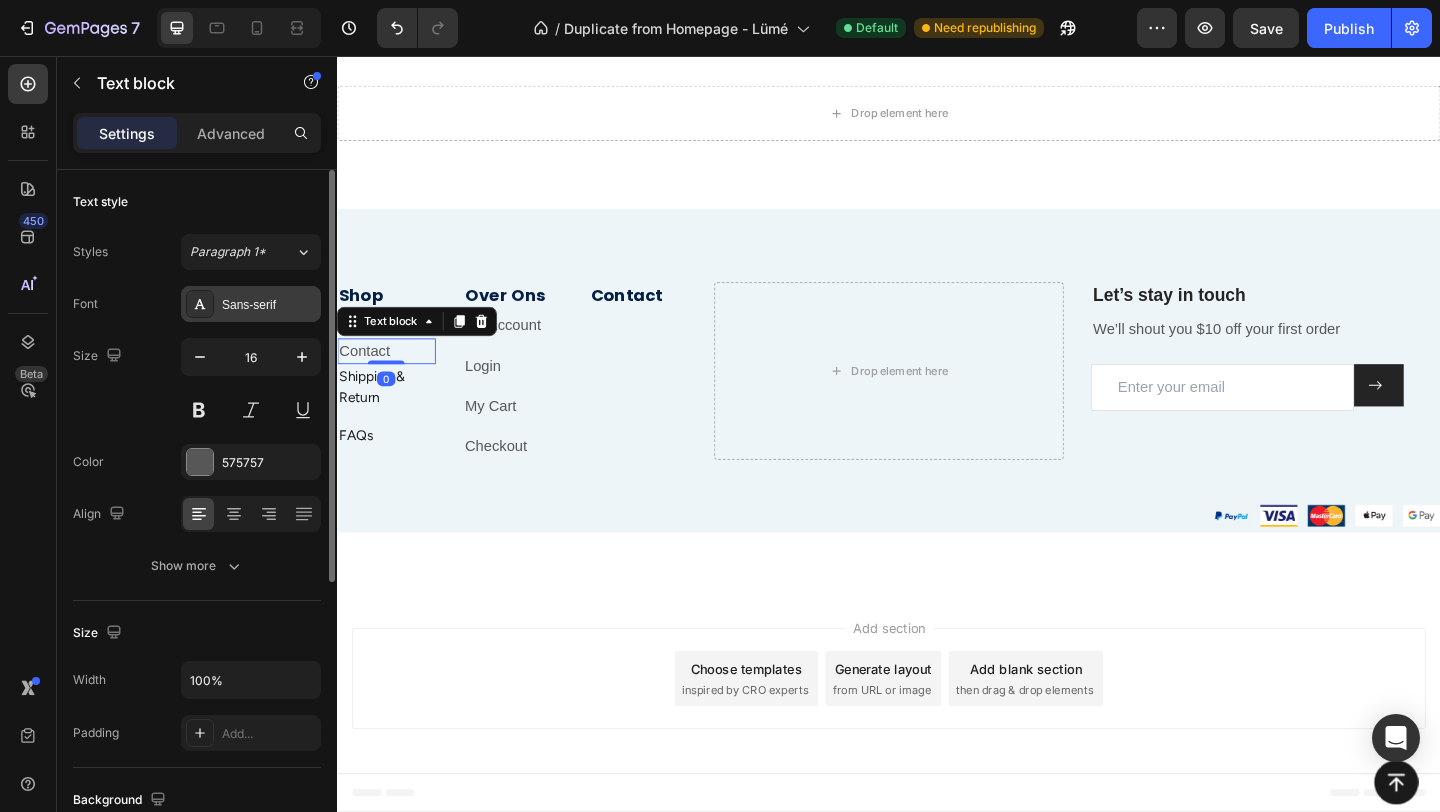 type on "15" 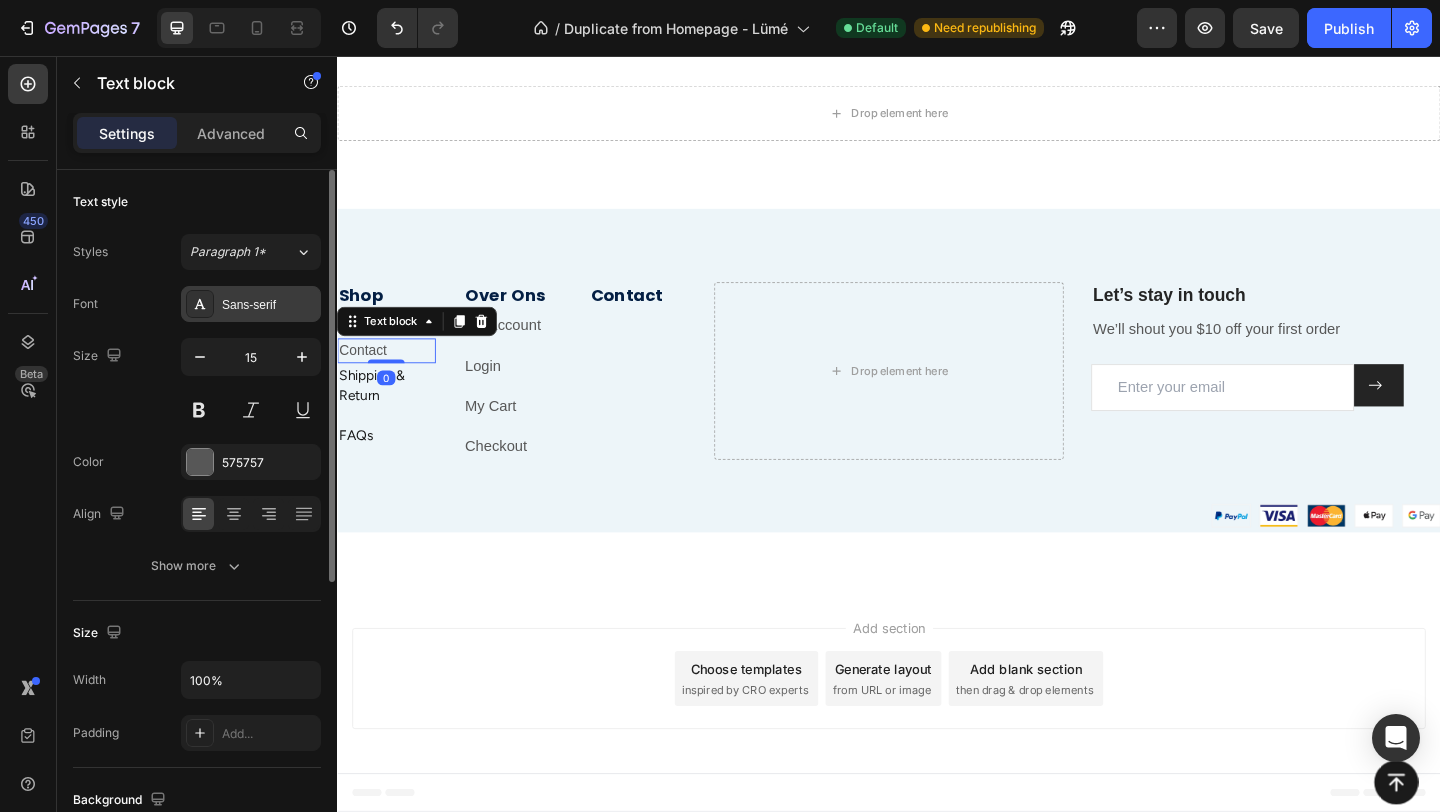 click on "Sans-serif" at bounding box center [269, 305] 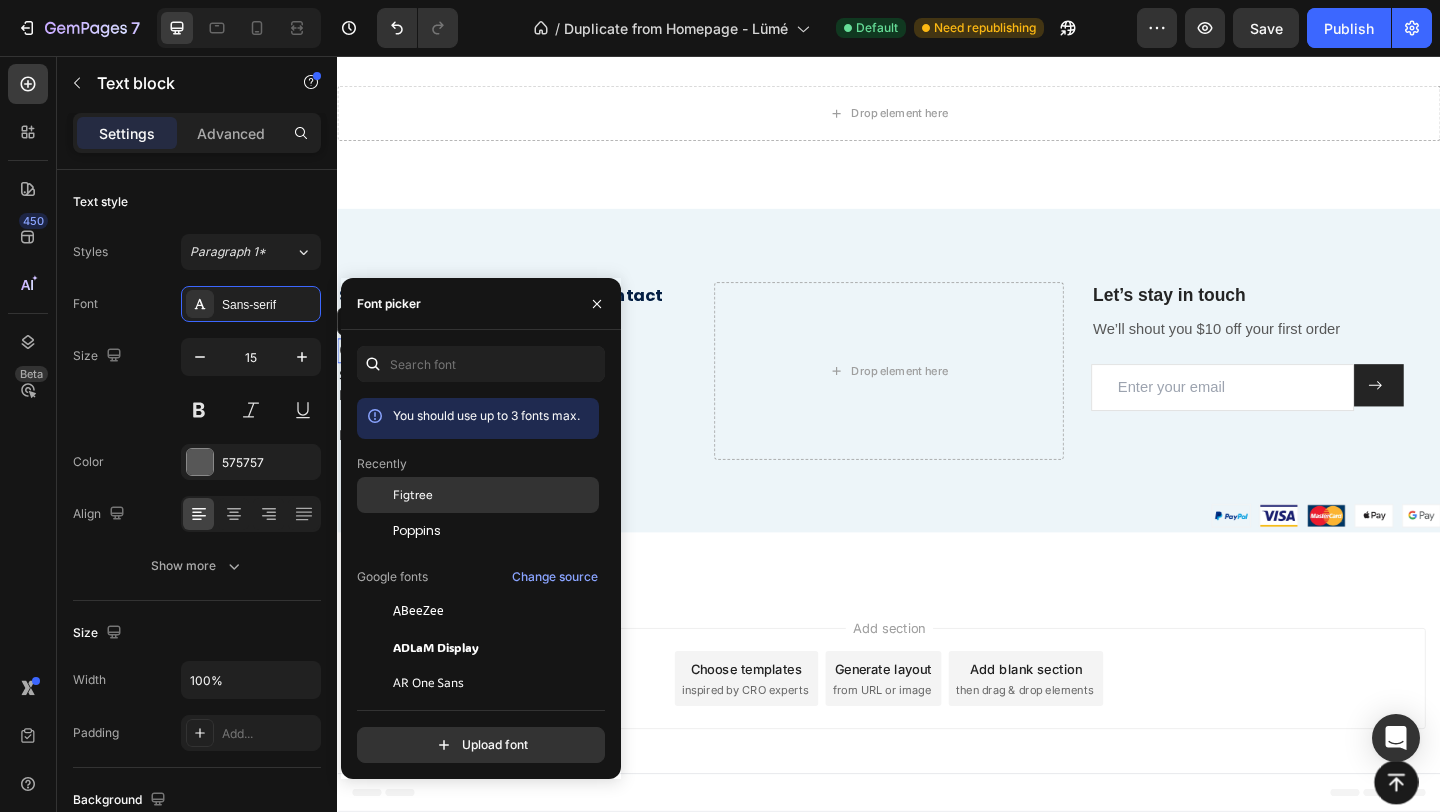 click on "Figtree" at bounding box center (413, 495) 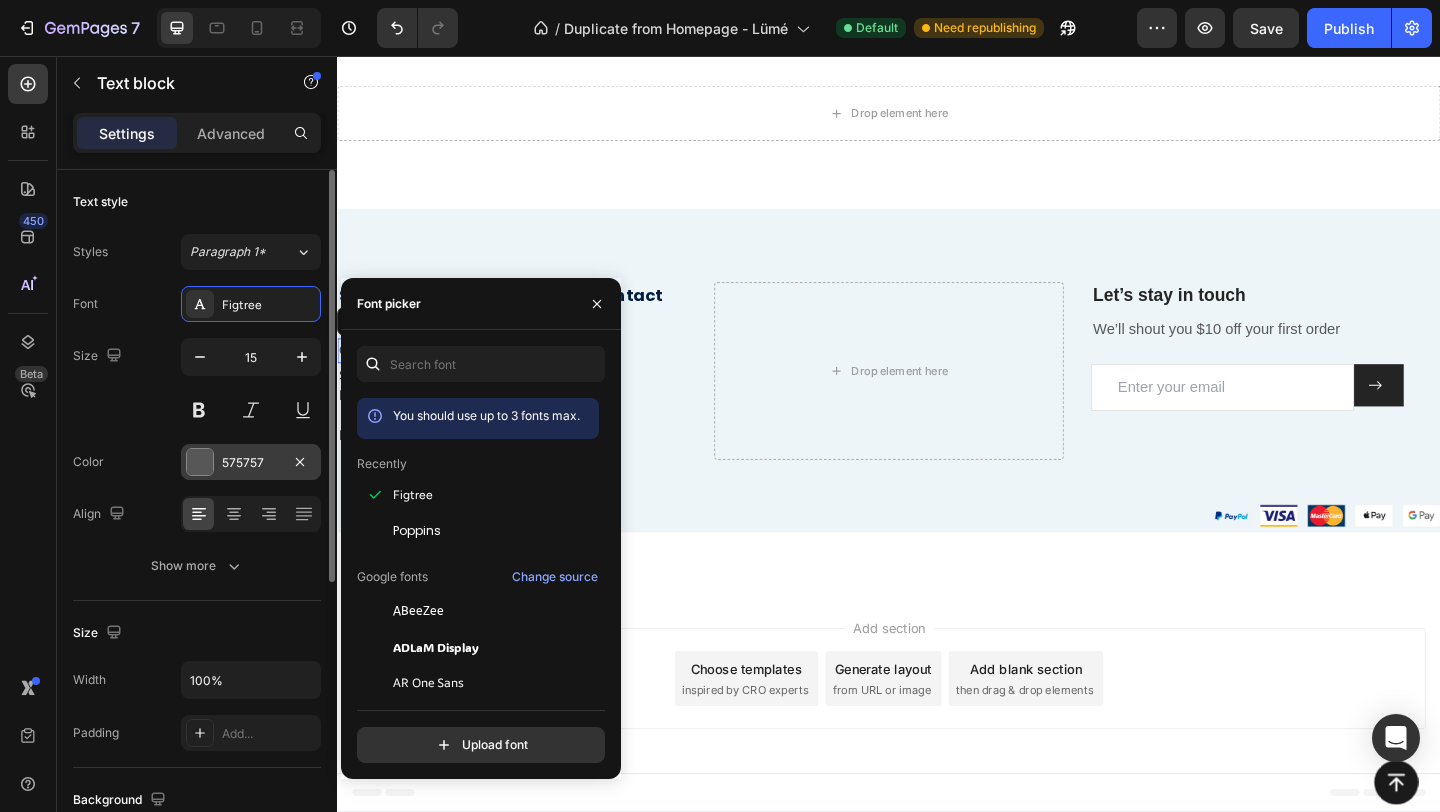 click at bounding box center [200, 462] 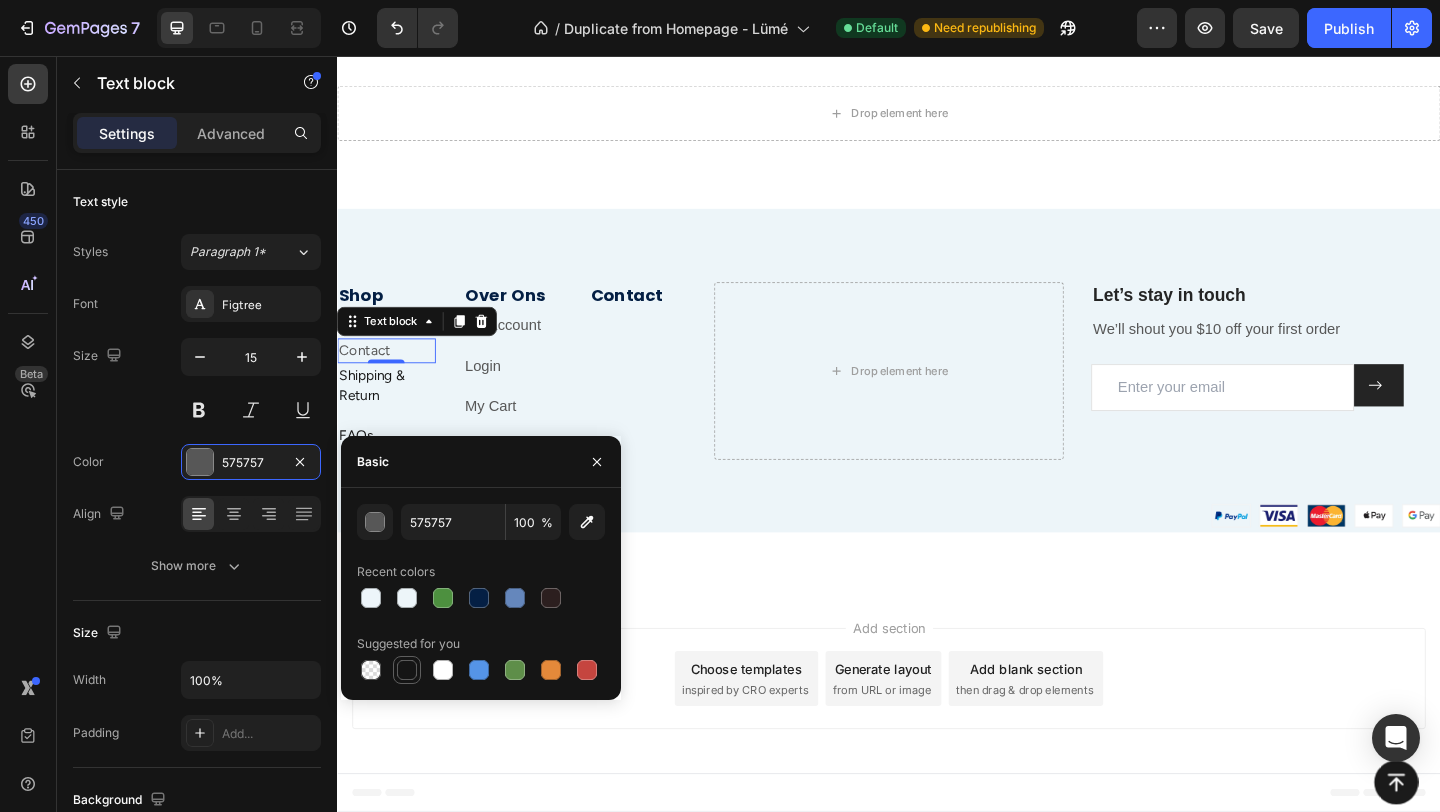 click at bounding box center [407, 670] 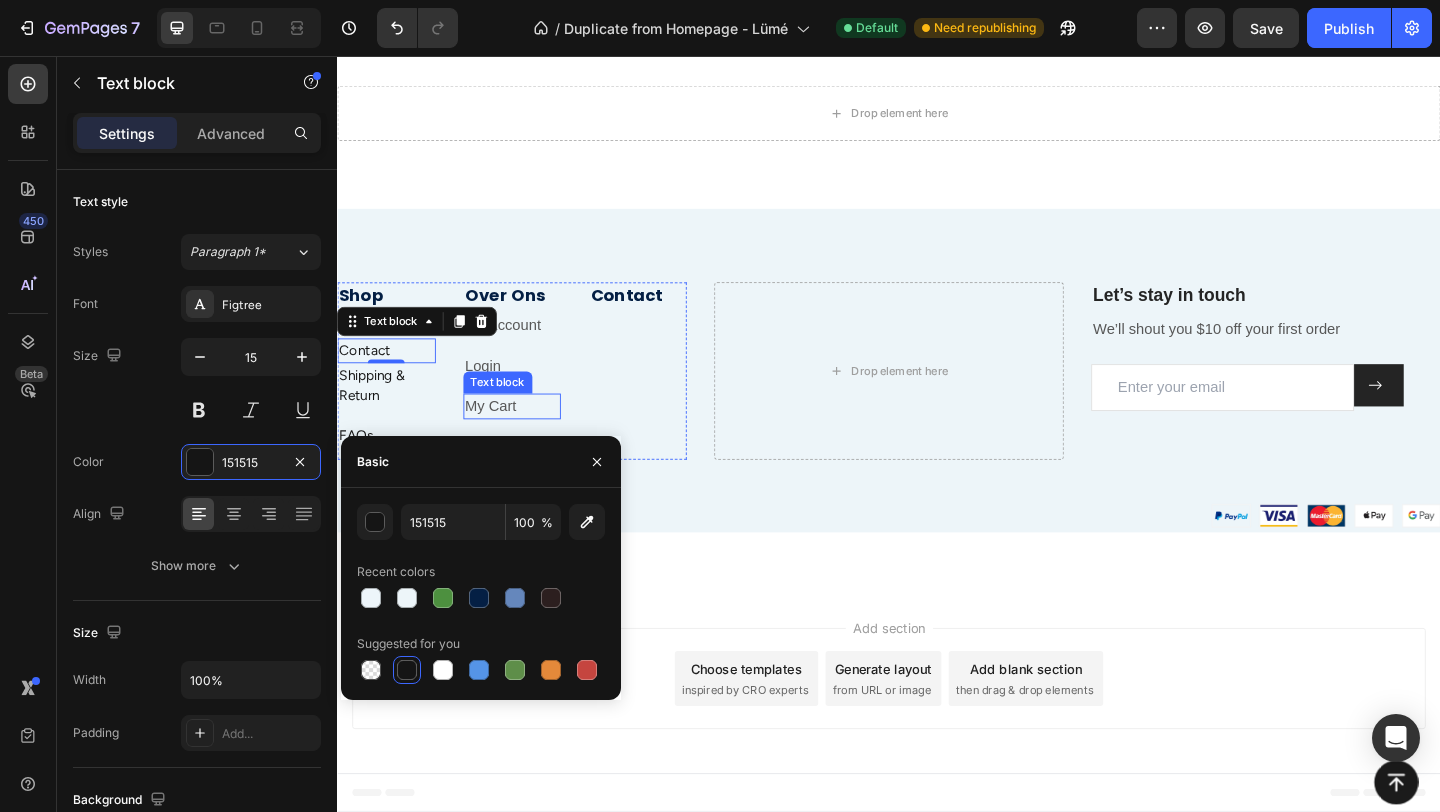 click on "My Cart" at bounding box center [504, 436] 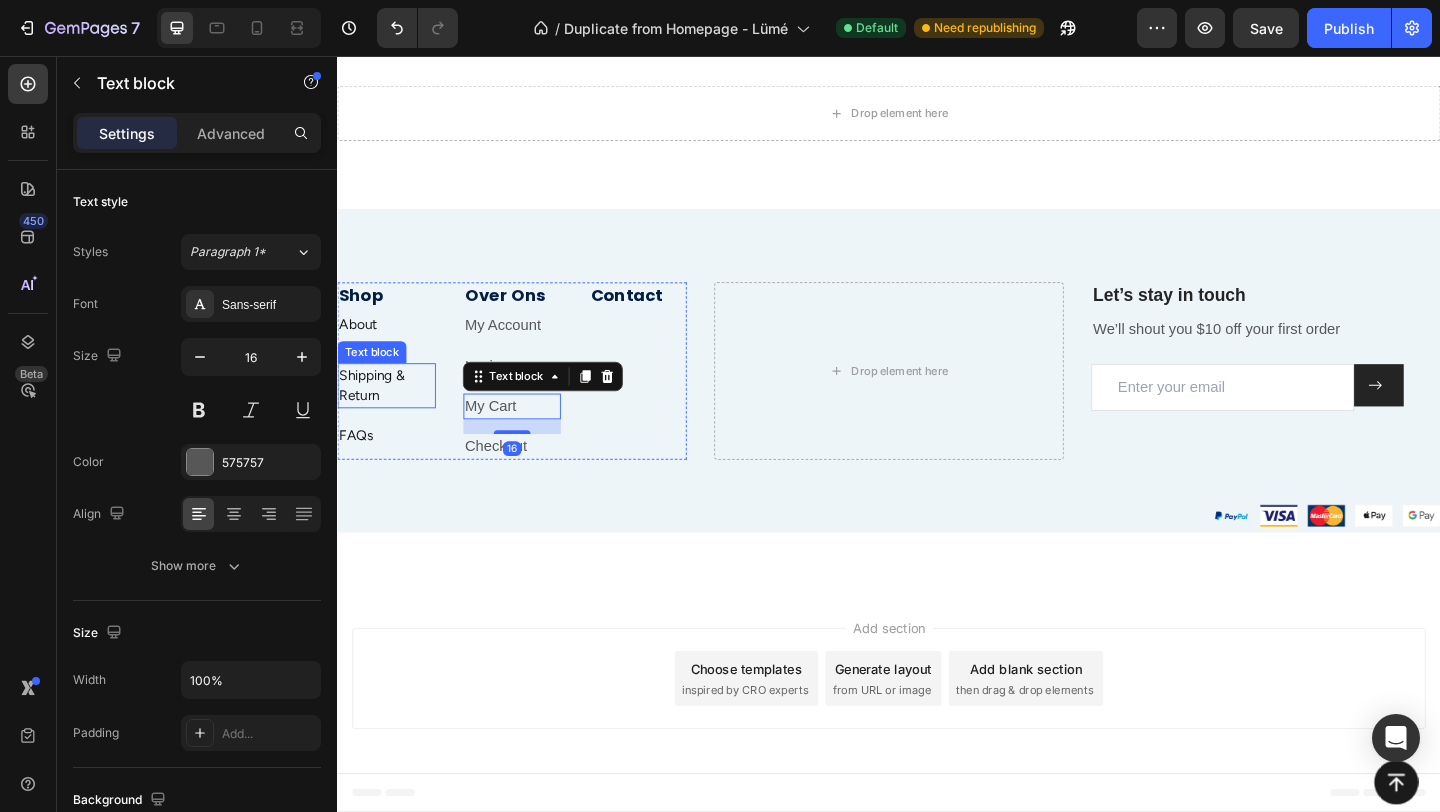 click on "Shipping & Return" at bounding box center [375, 414] 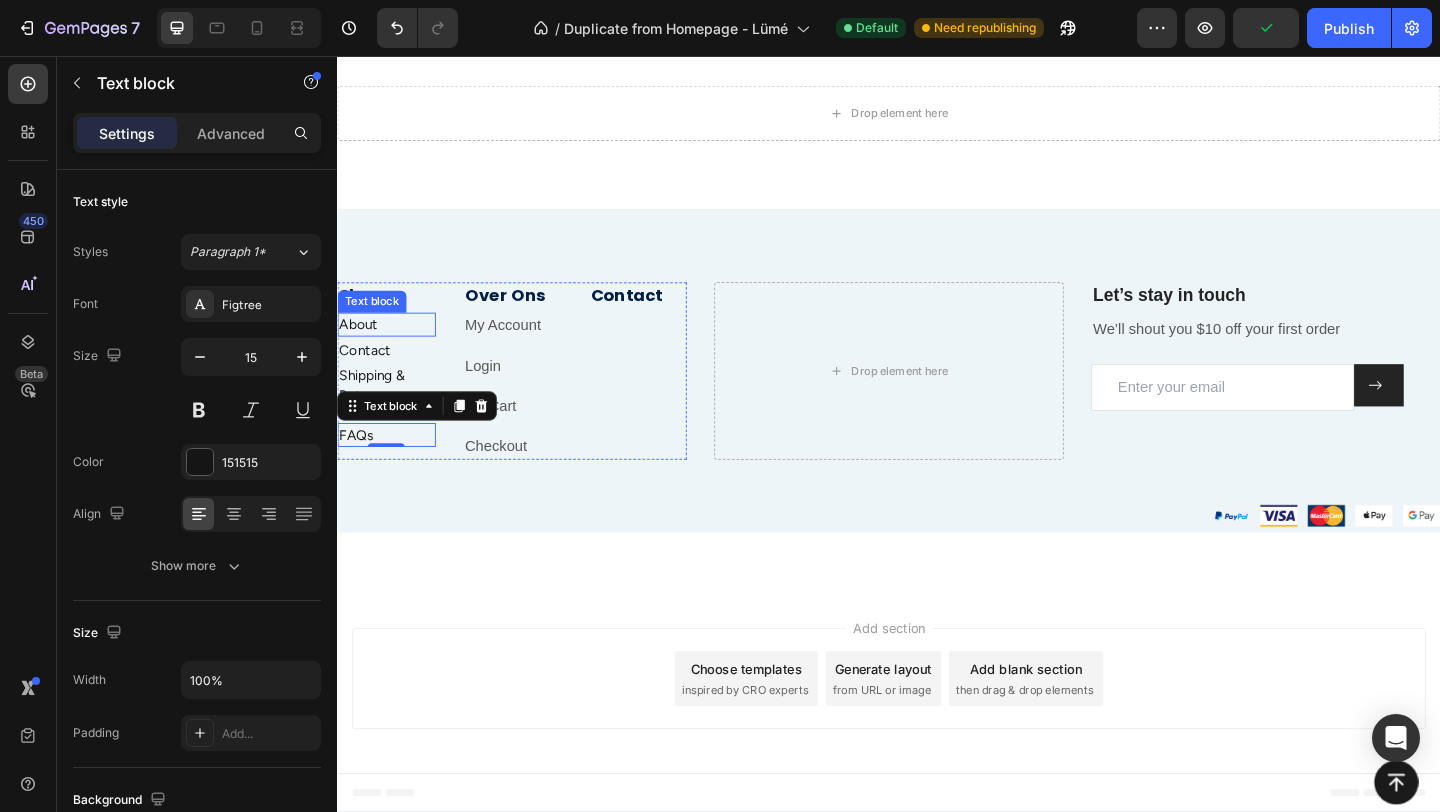 click on "About" at bounding box center [390, 348] 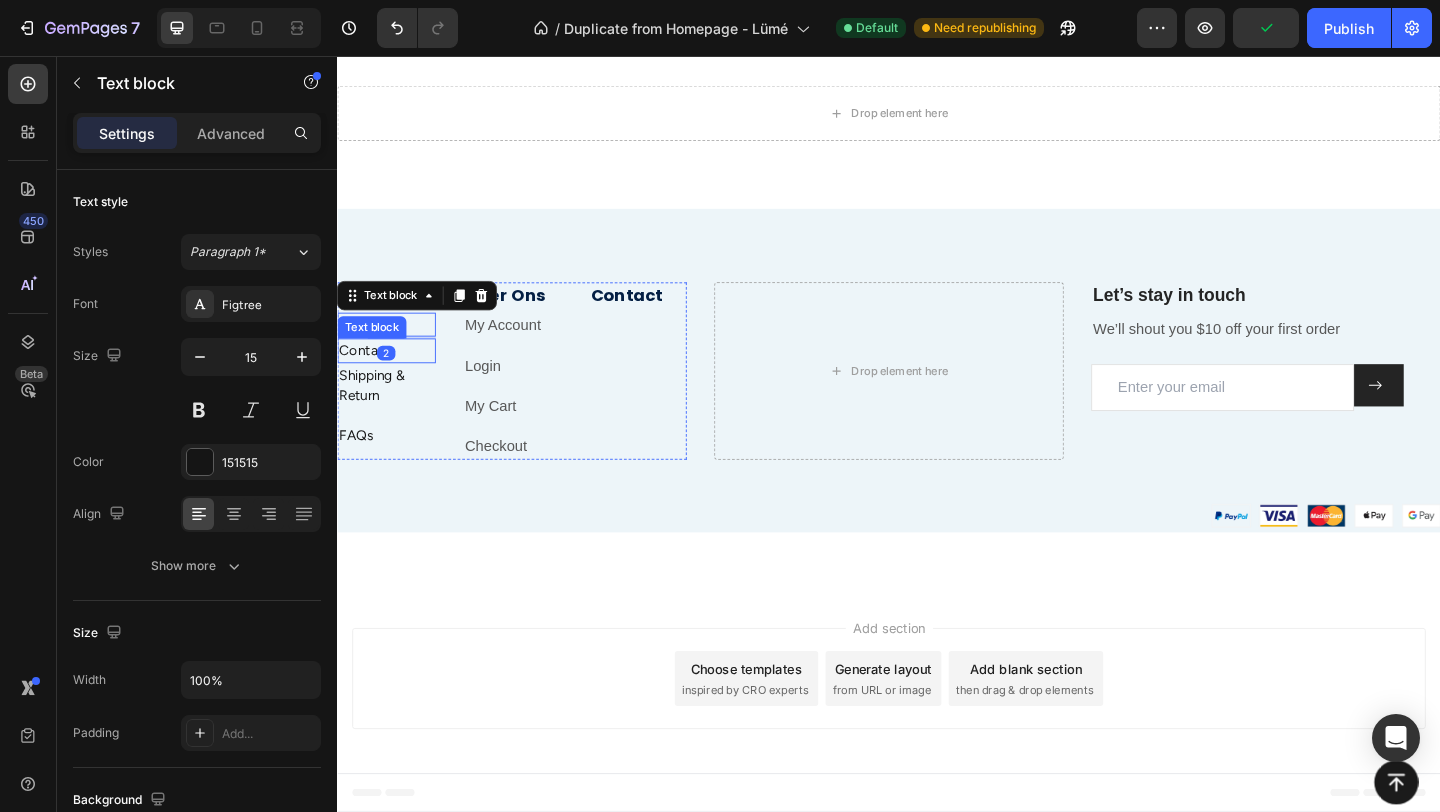 click on "Contact" at bounding box center [390, 376] 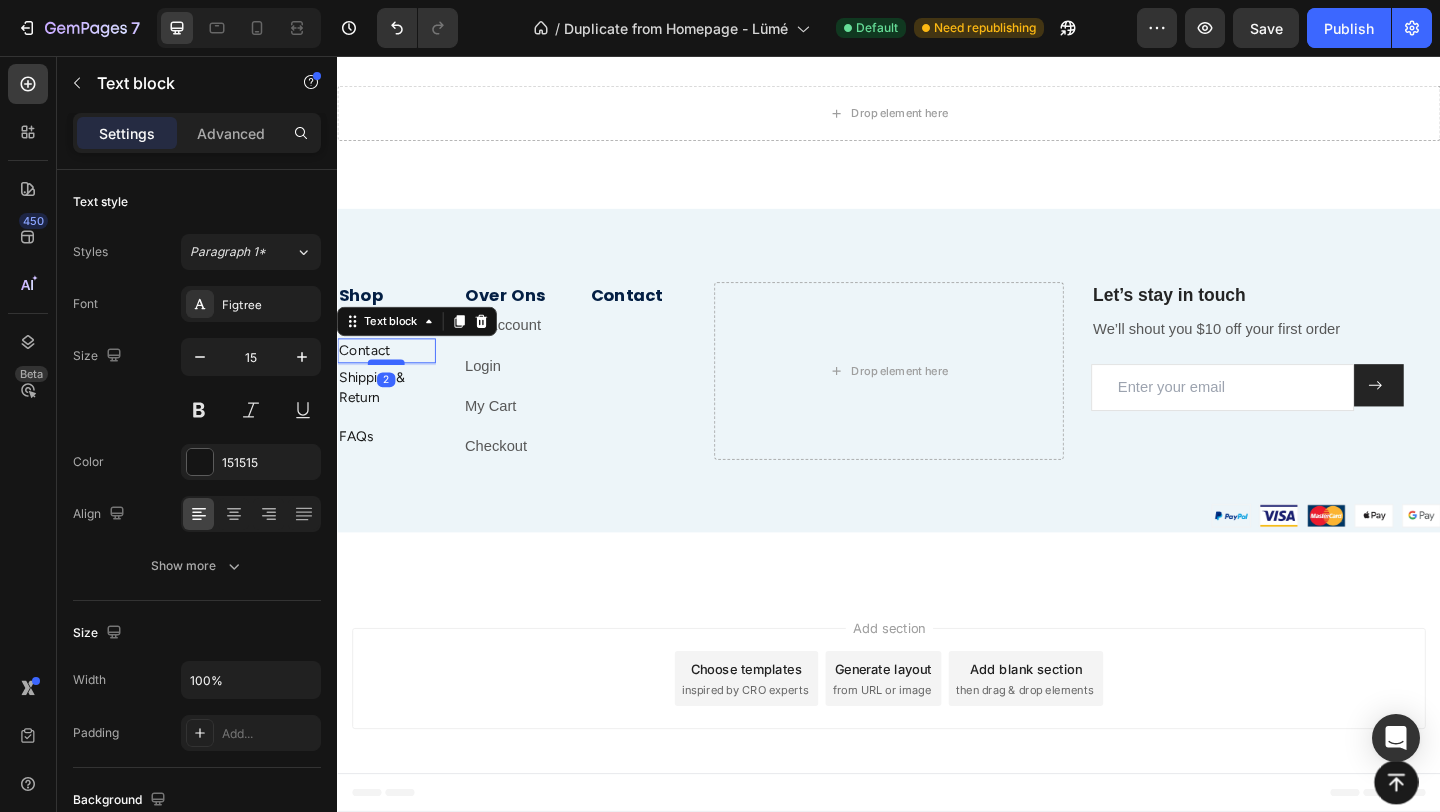 click at bounding box center [390, 389] 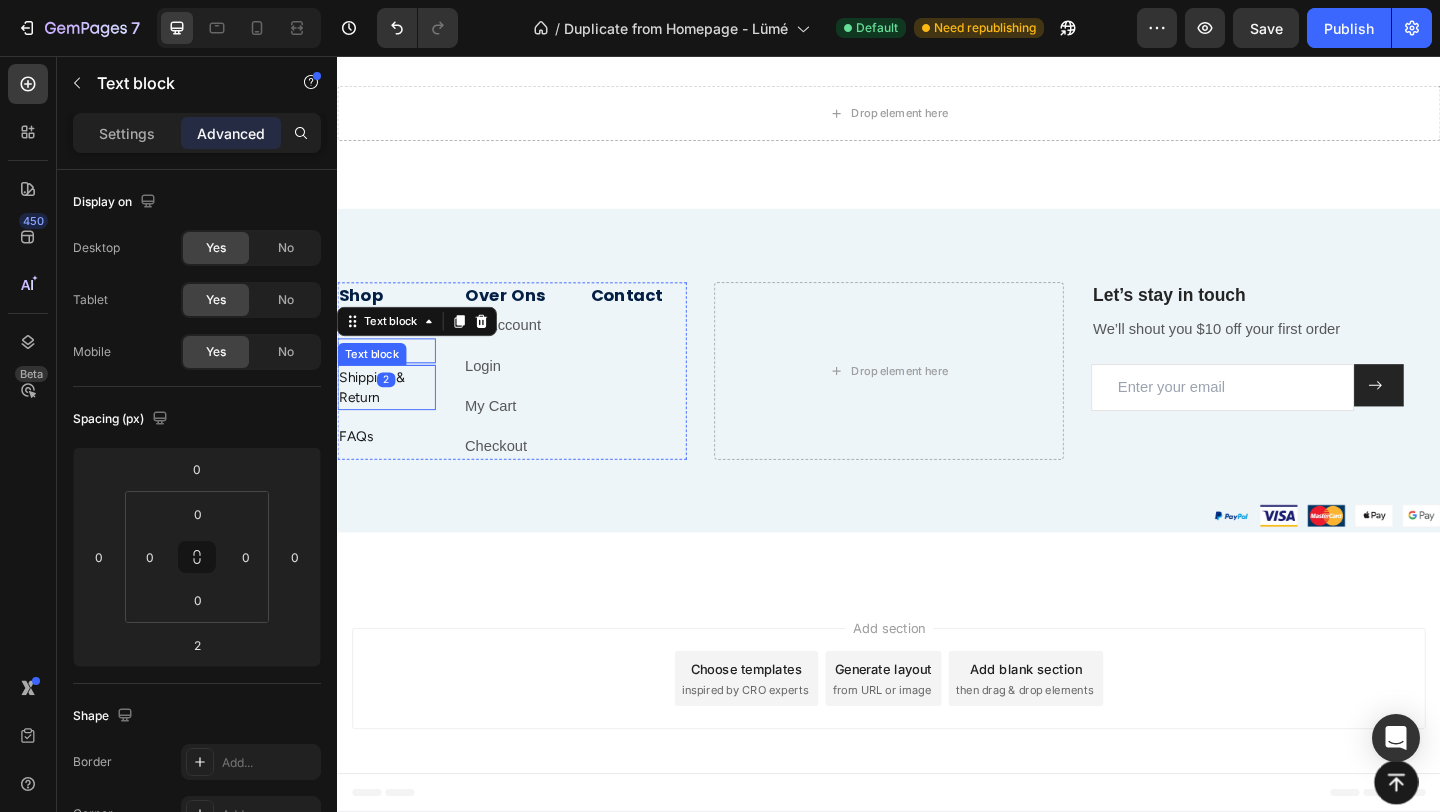 click on "Shipping & Return" at bounding box center [390, 416] 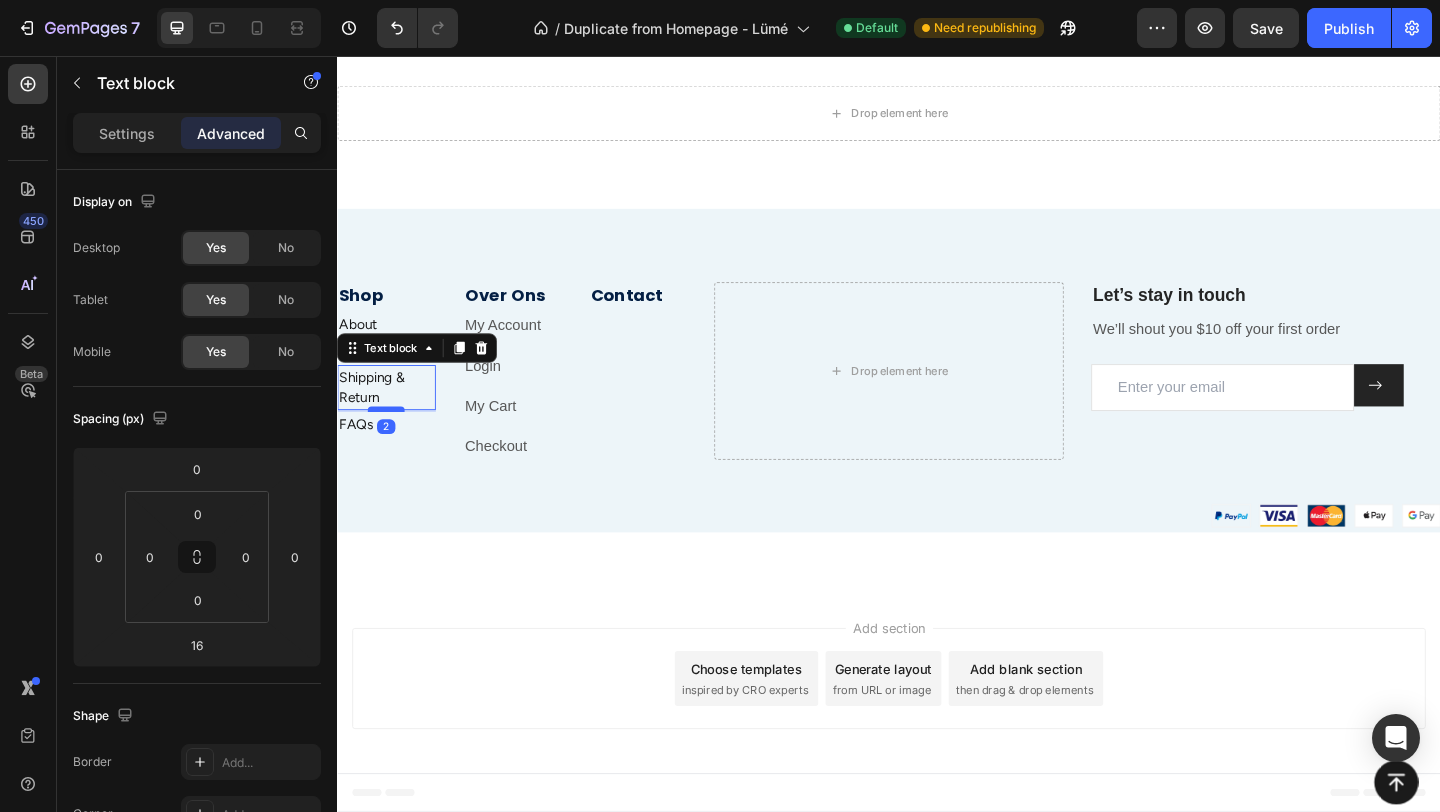 drag, startPoint x: 399, startPoint y: 454, endPoint x: 400, endPoint y: 440, distance: 14.035668 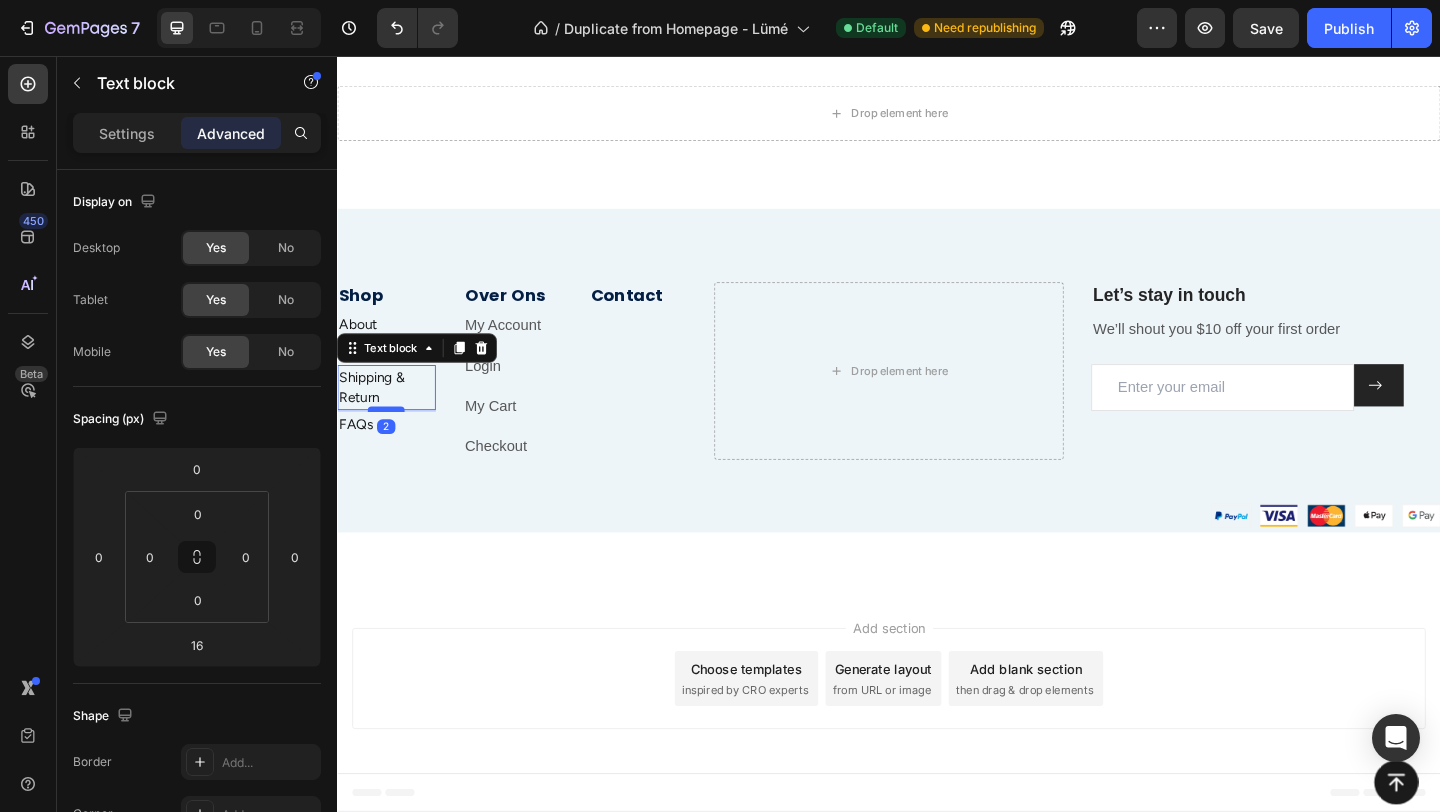 click at bounding box center (390, 440) 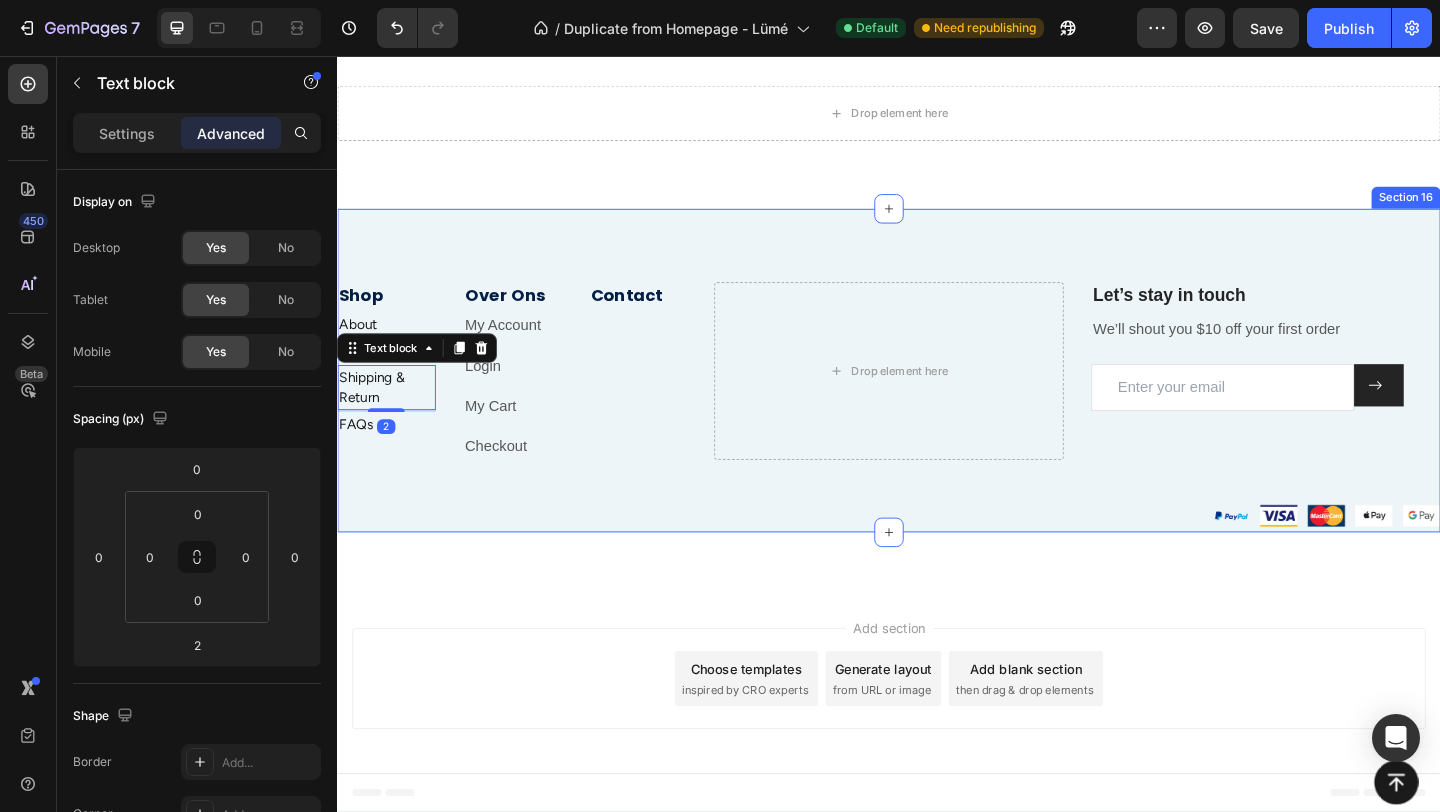 click on "Shop Heading About Text block Contact Text block Shipping & Return Text block   2 FAQs Text block Over Ons Heading My Account Text block Login Text block My Cart Text block Checkout Text block Contact Heading Row
Drop element here Let’s stay in touch Heading We’ll shout you $10 off your first order Text block Email Field
Submit Button Row Newsletter Row Row Image" at bounding box center (937, 438) 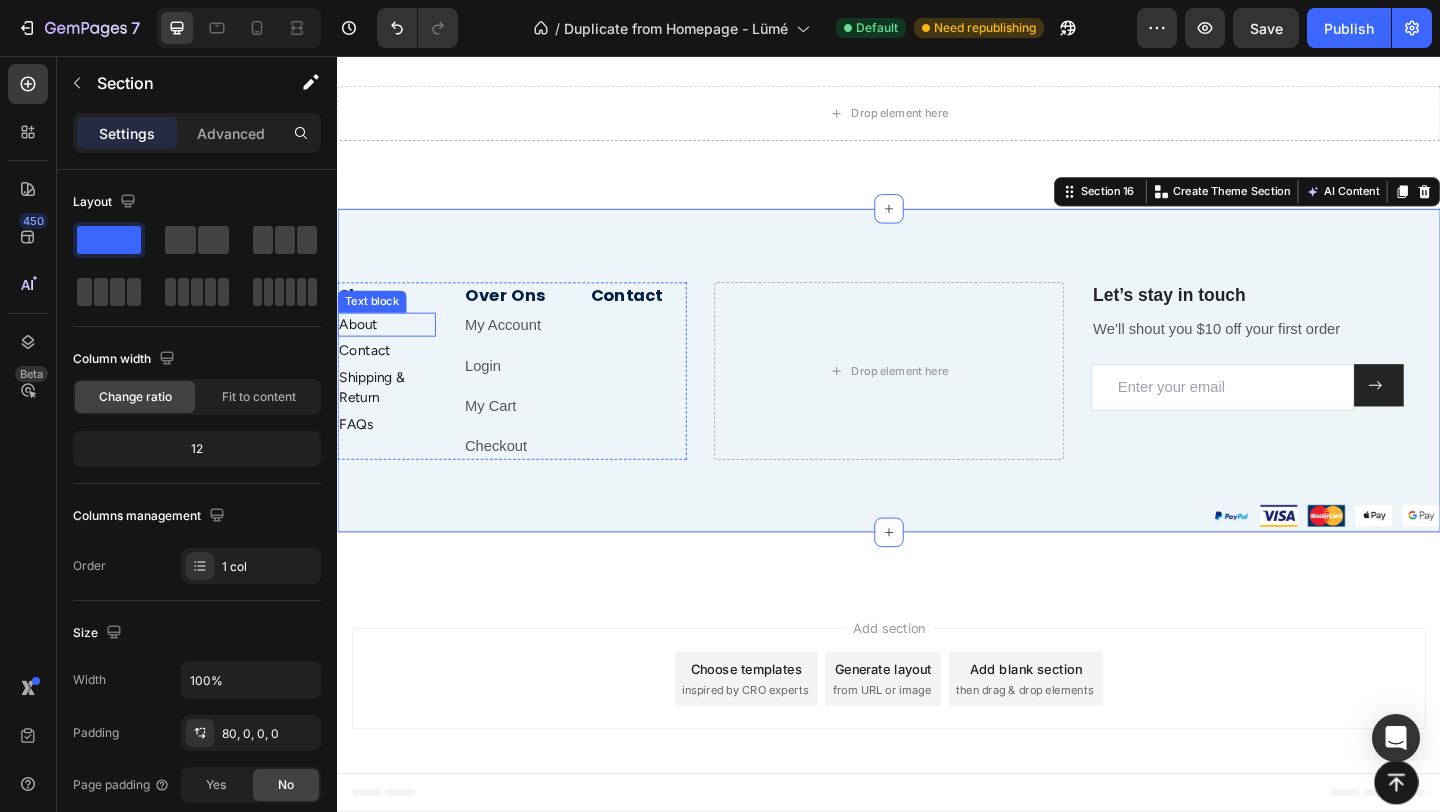 click on "About" at bounding box center (390, 348) 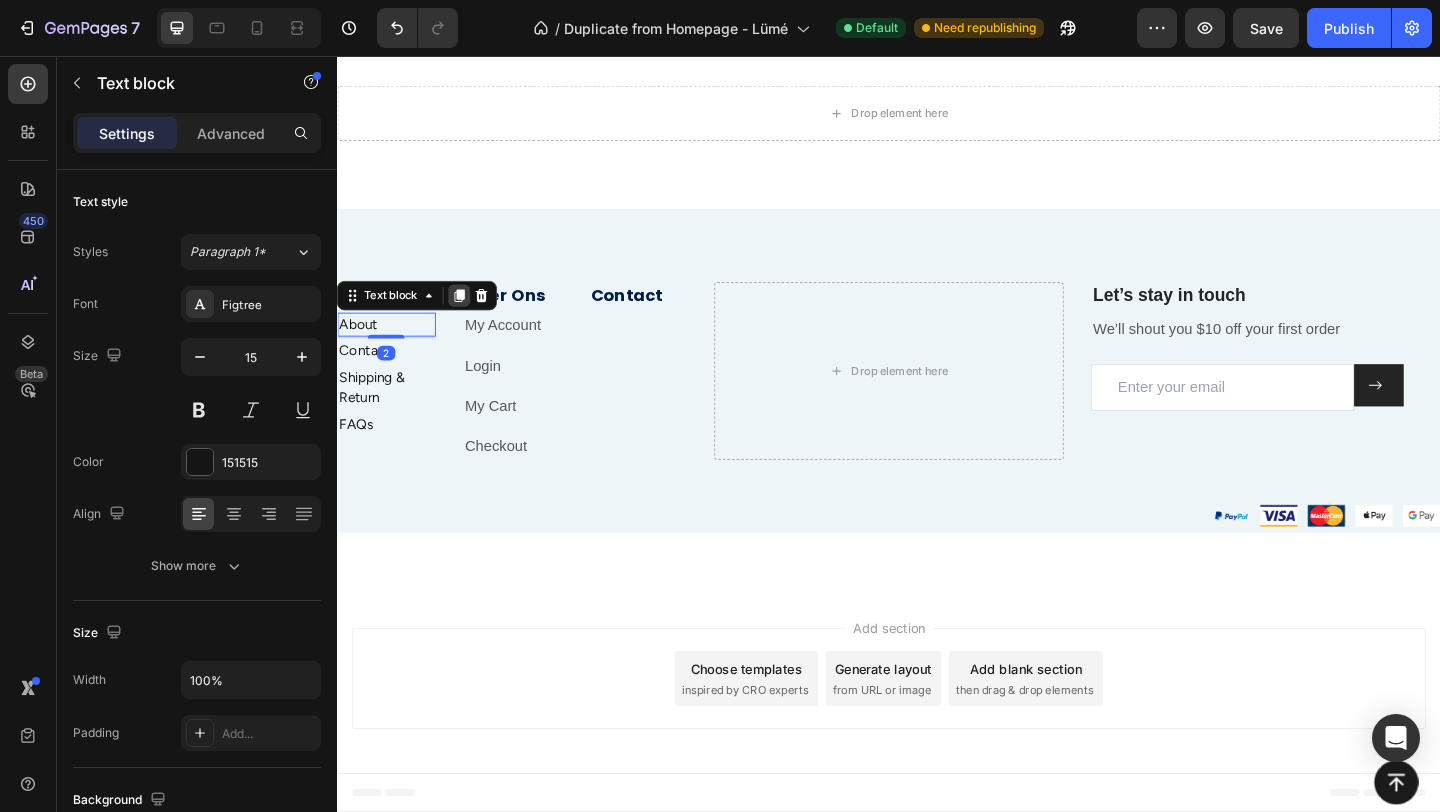 click 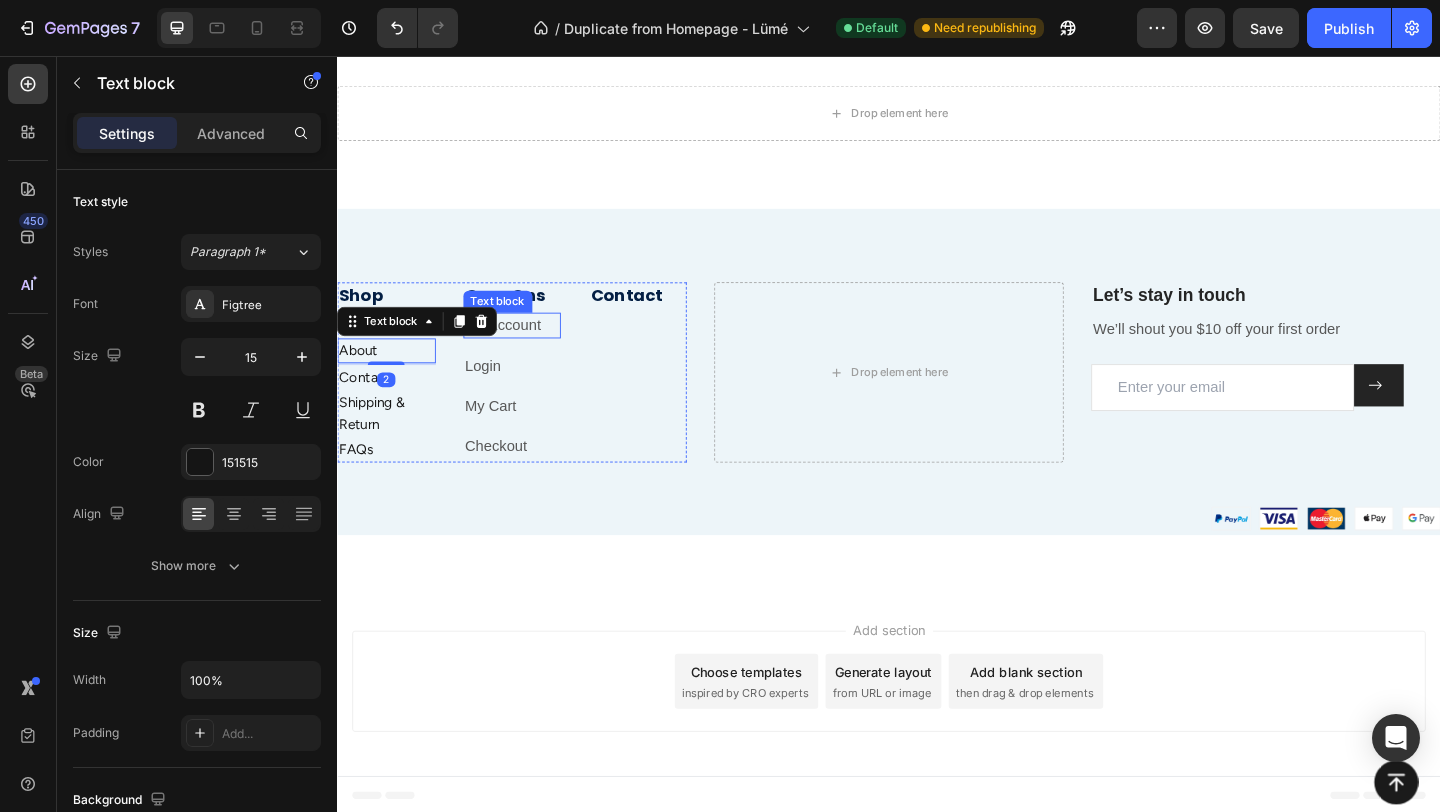 click on "My Account" at bounding box center (517, 348) 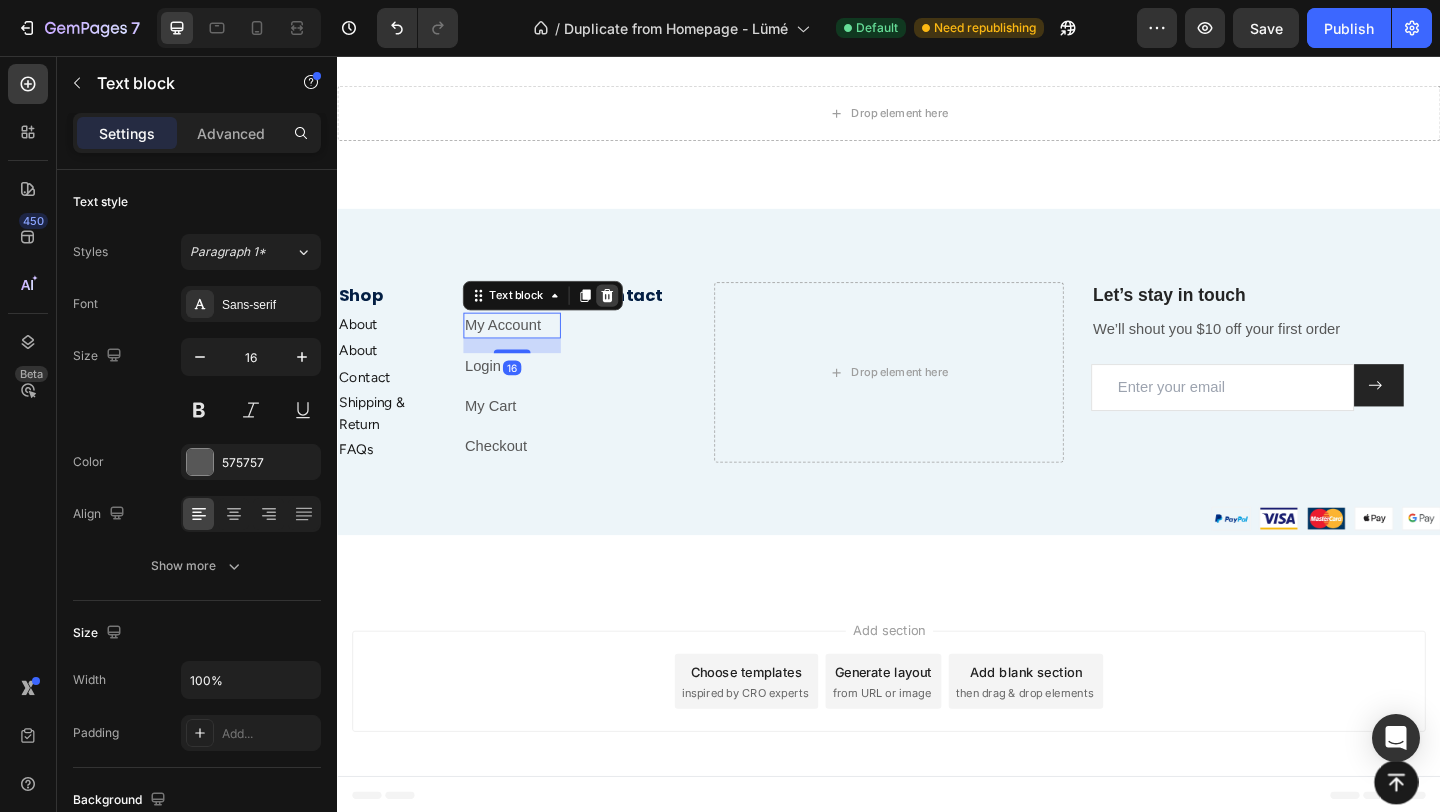 click 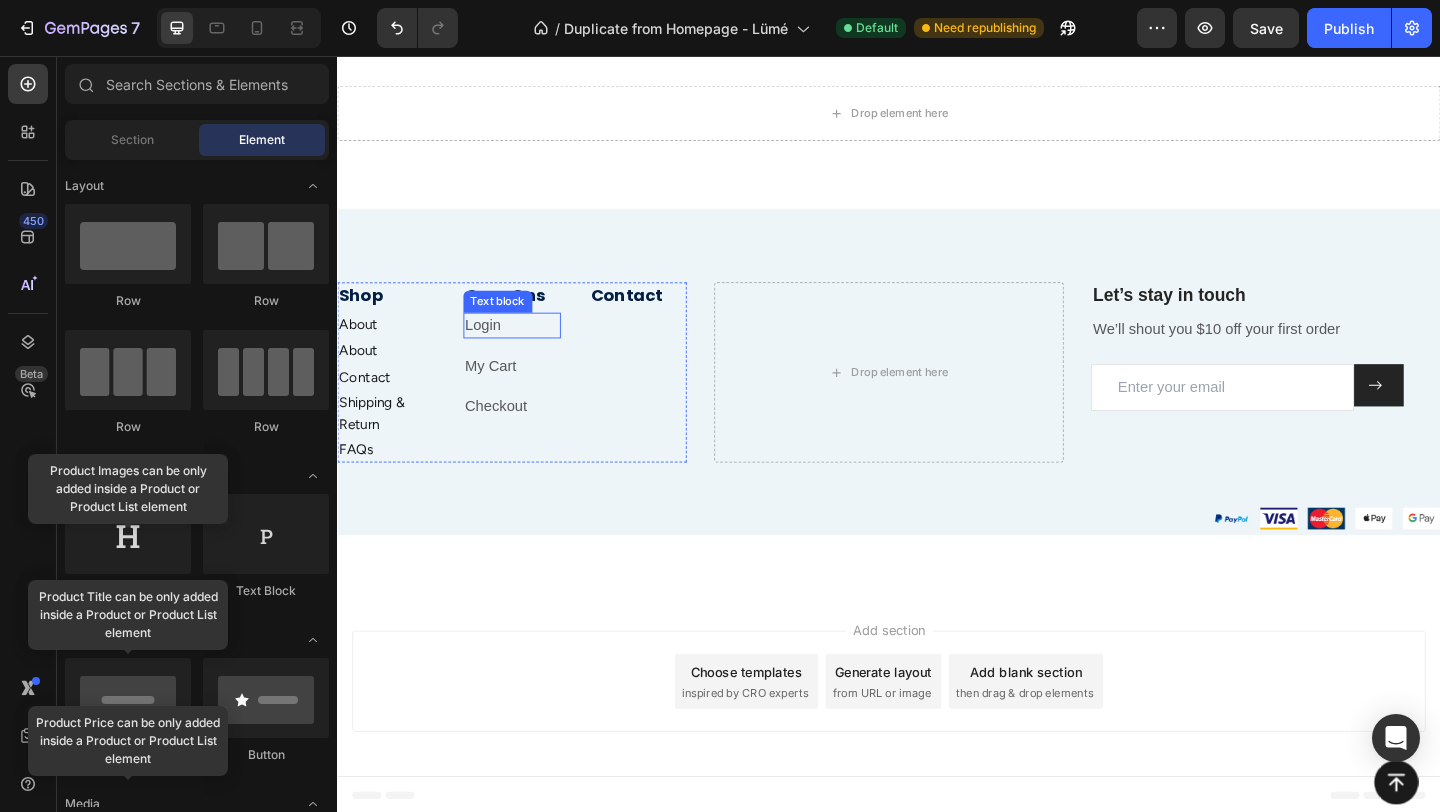click on "Login" at bounding box center [527, 349] 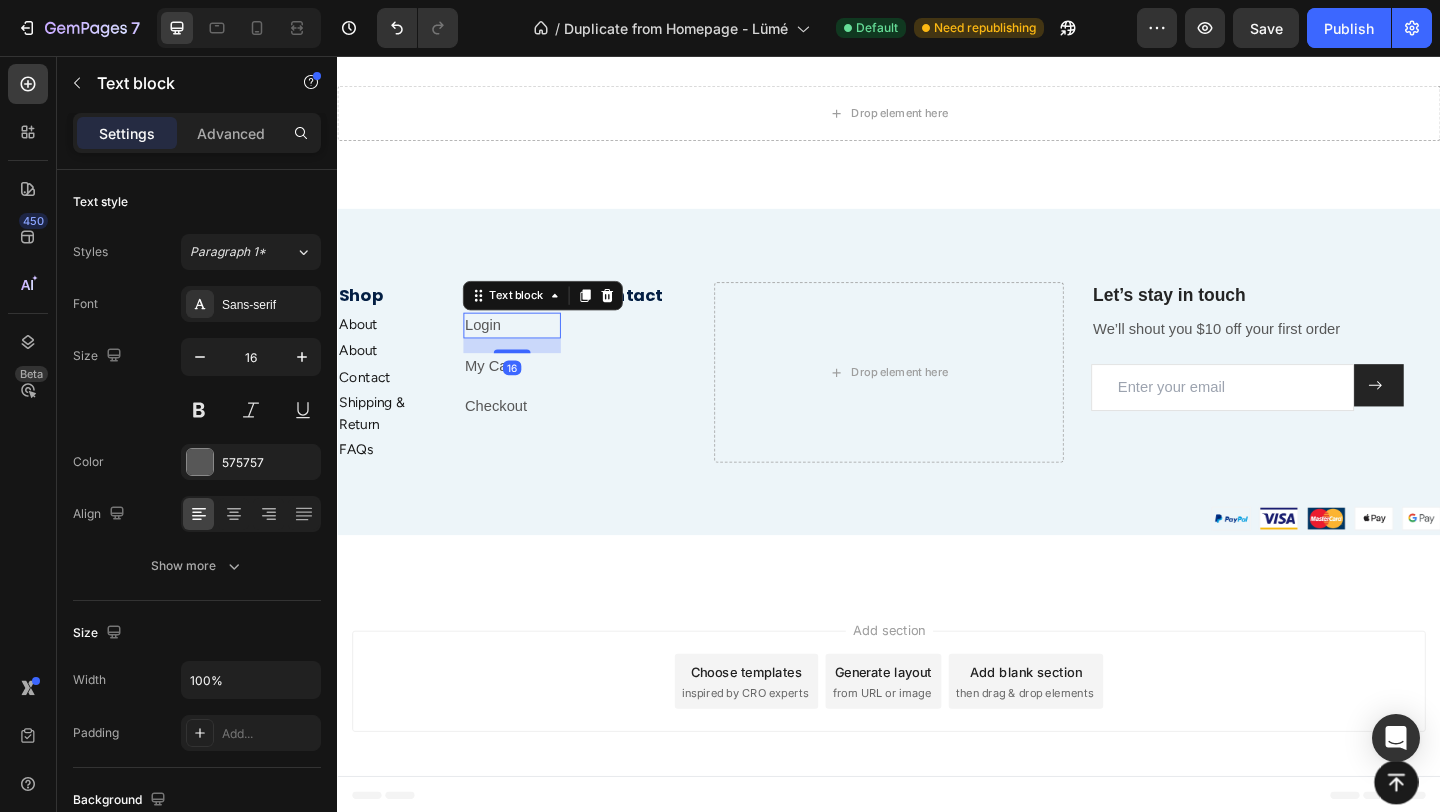 click 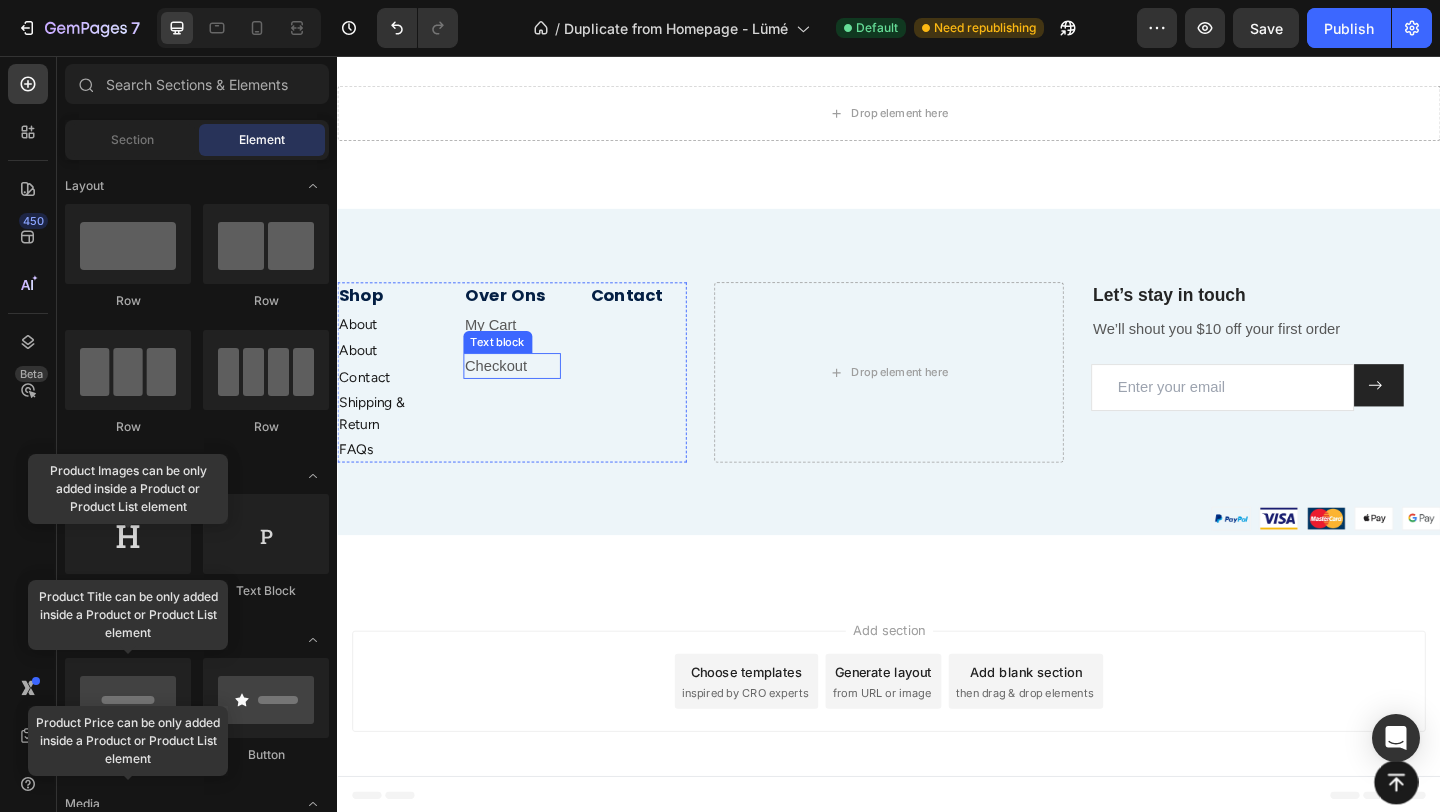 click on "Checkout" at bounding box center (527, 393) 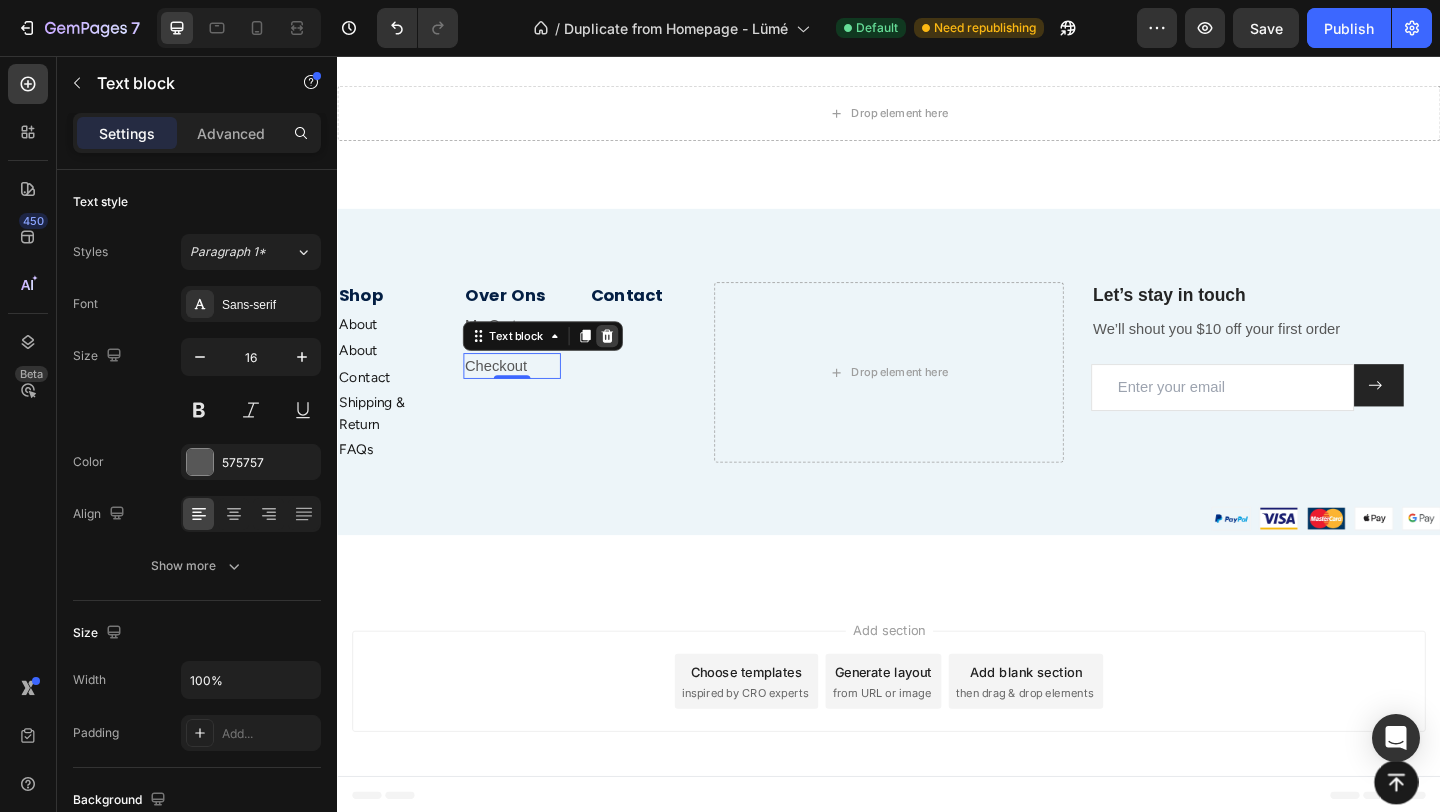 click 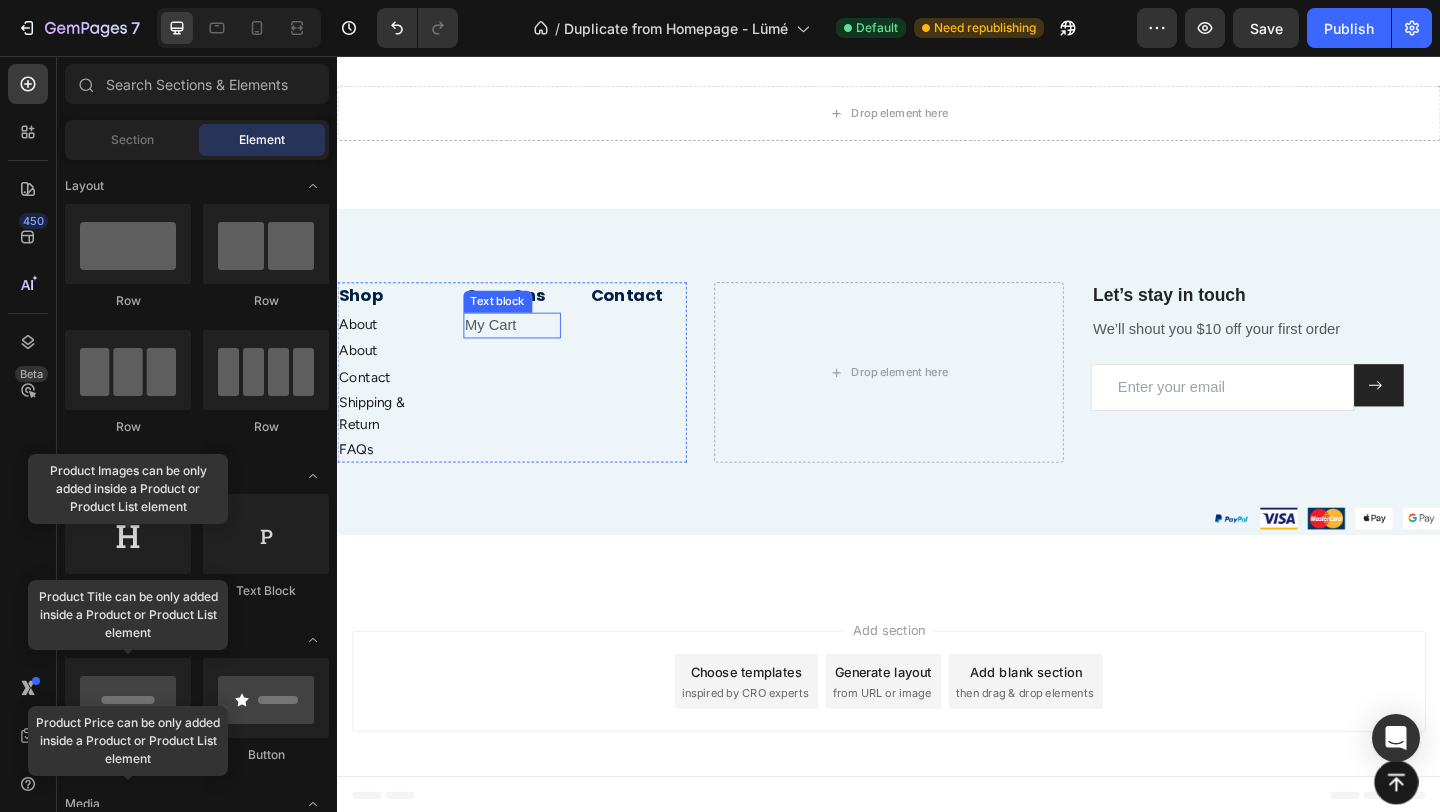 click on "My Cart" at bounding box center (527, 349) 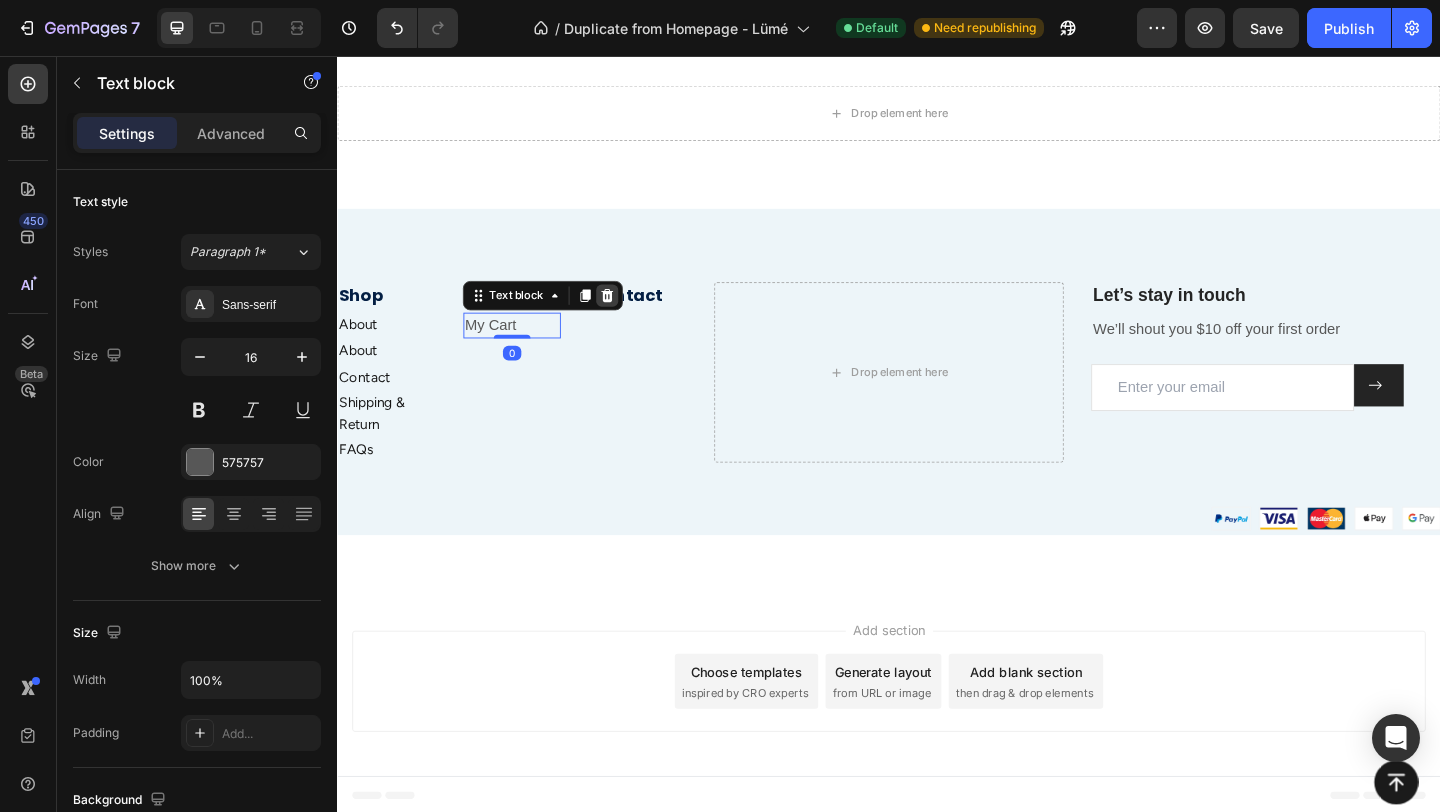 click 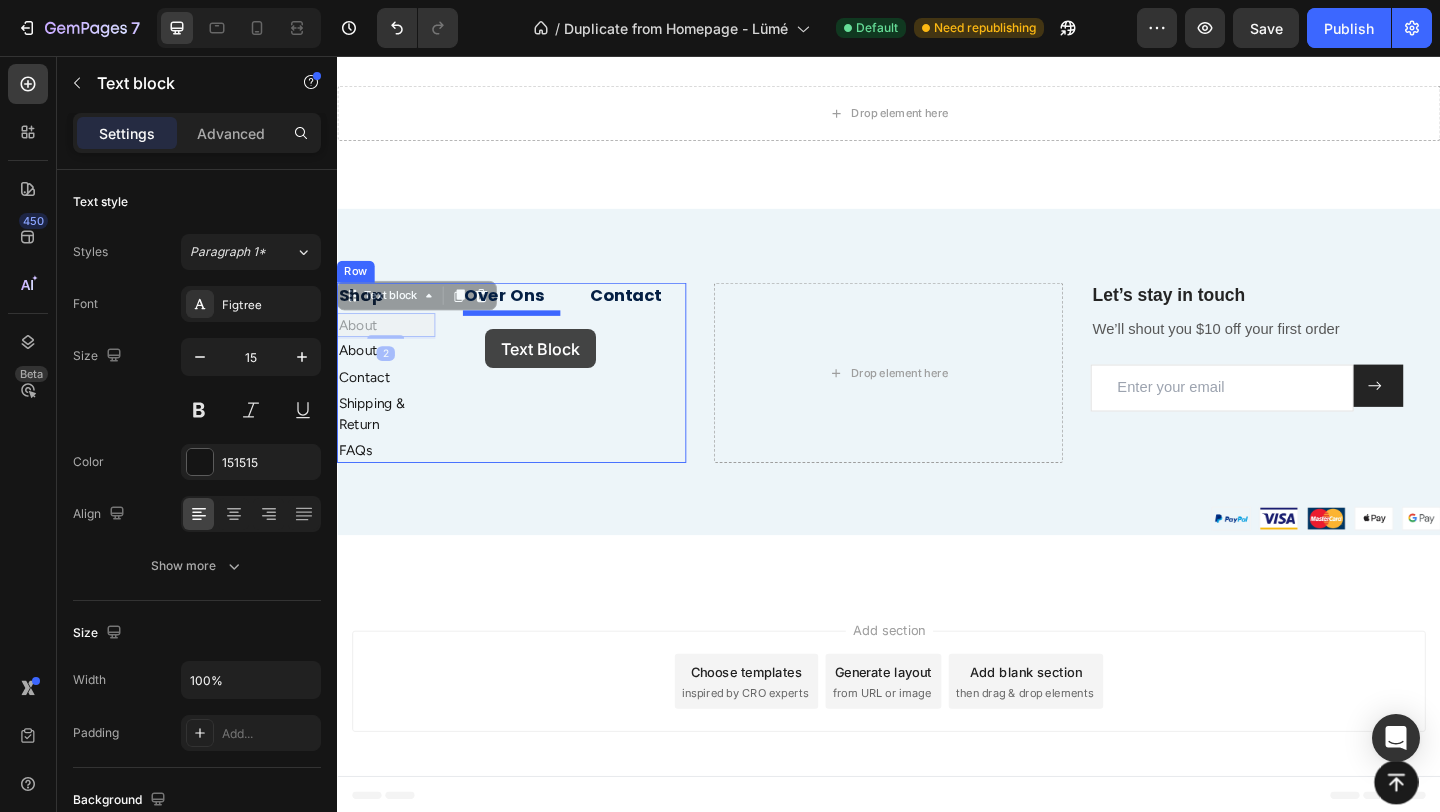drag, startPoint x: 377, startPoint y: 346, endPoint x: 495, endPoint y: 349, distance: 118.03813 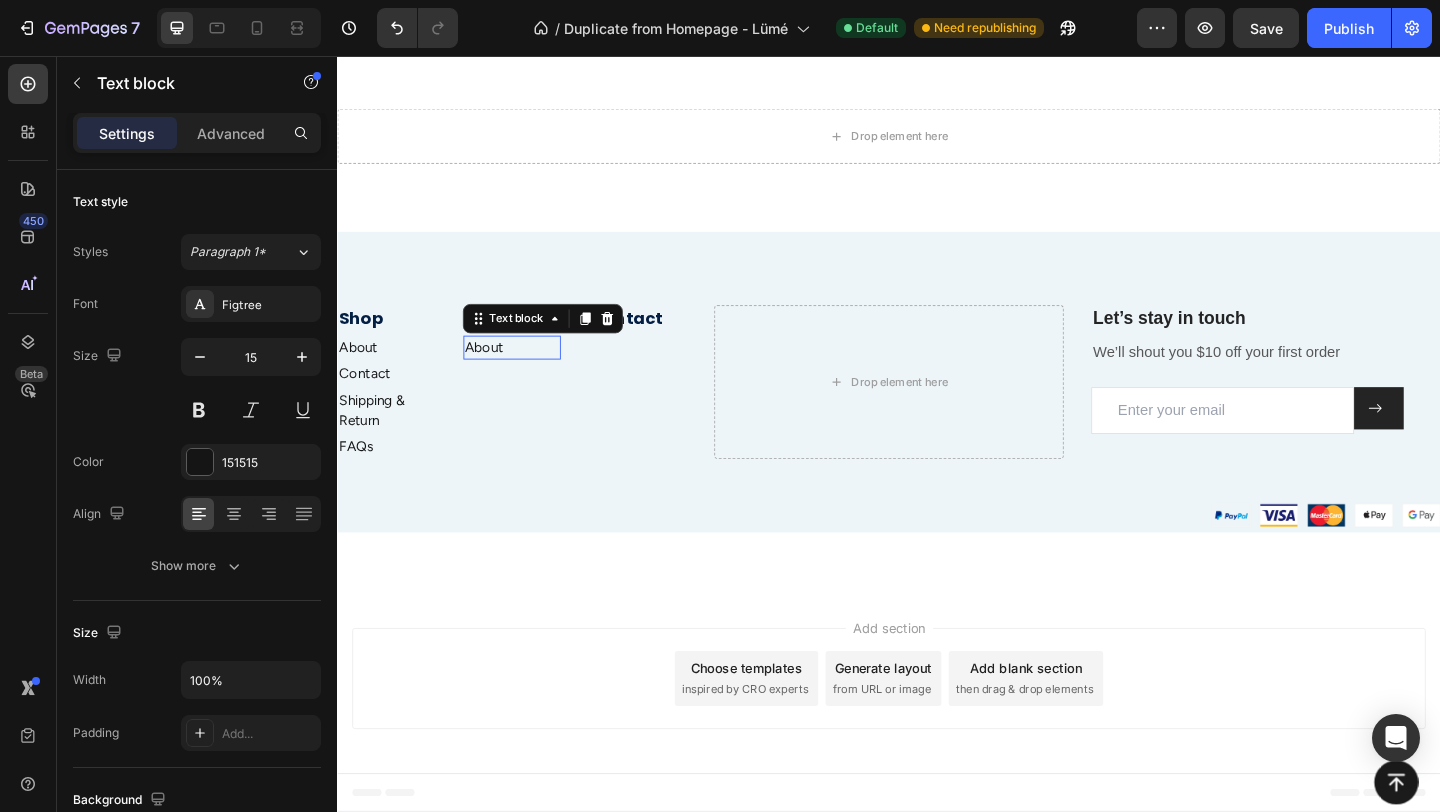 scroll, scrollTop: 5076, scrollLeft: 0, axis: vertical 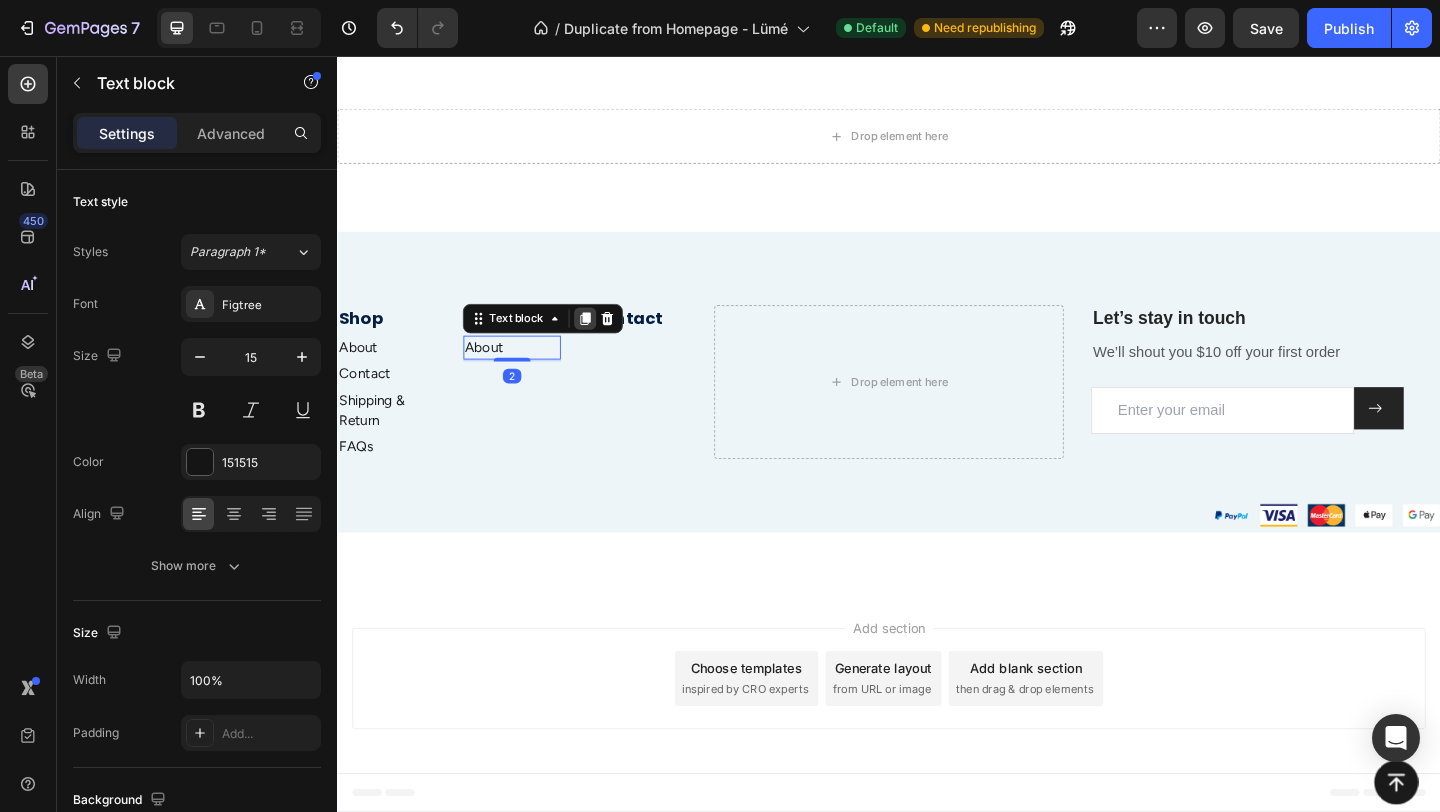 click 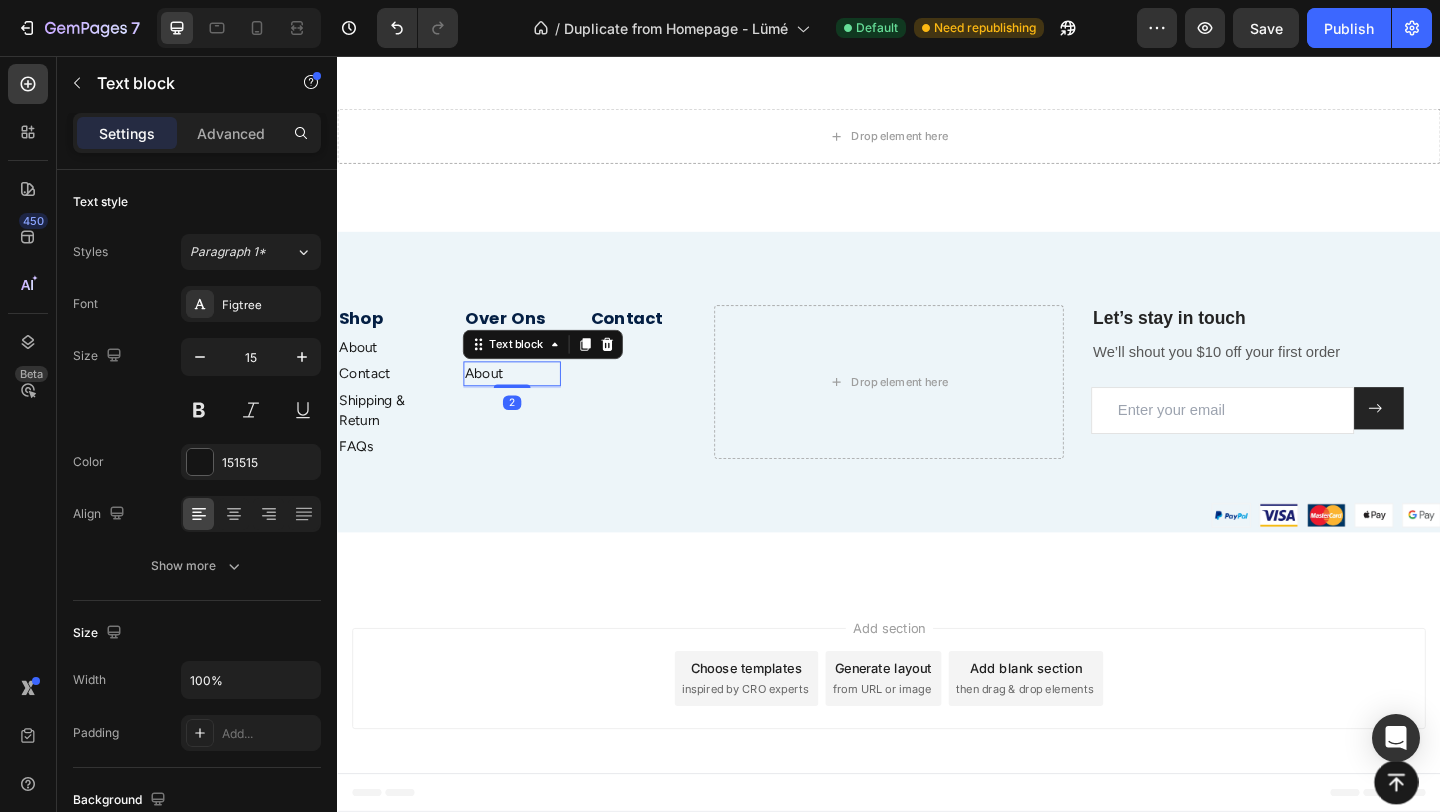 click on "Contact" at bounding box center [663, 340] 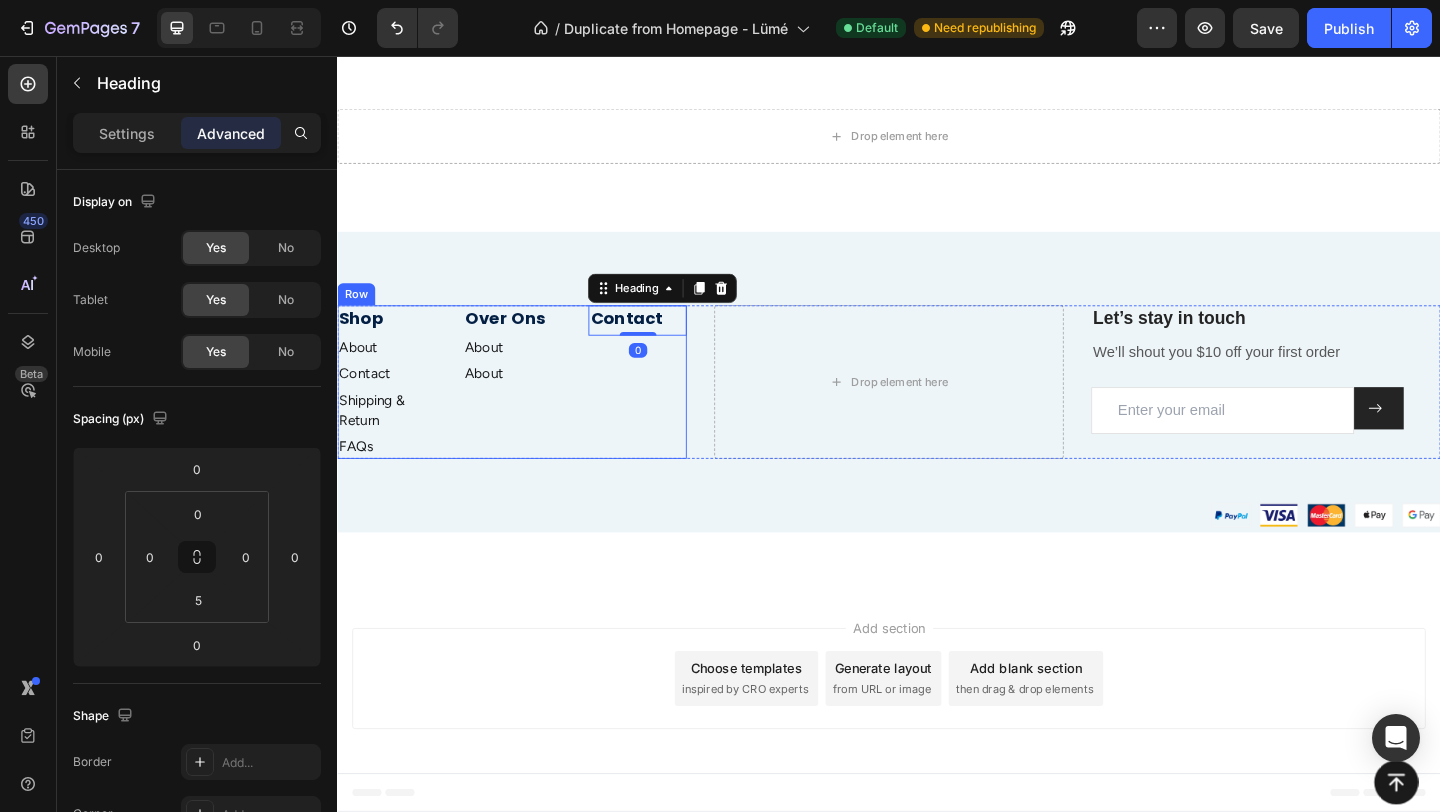 click on "Over Ons Heading About Text block About Text block" at bounding box center [527, 410] 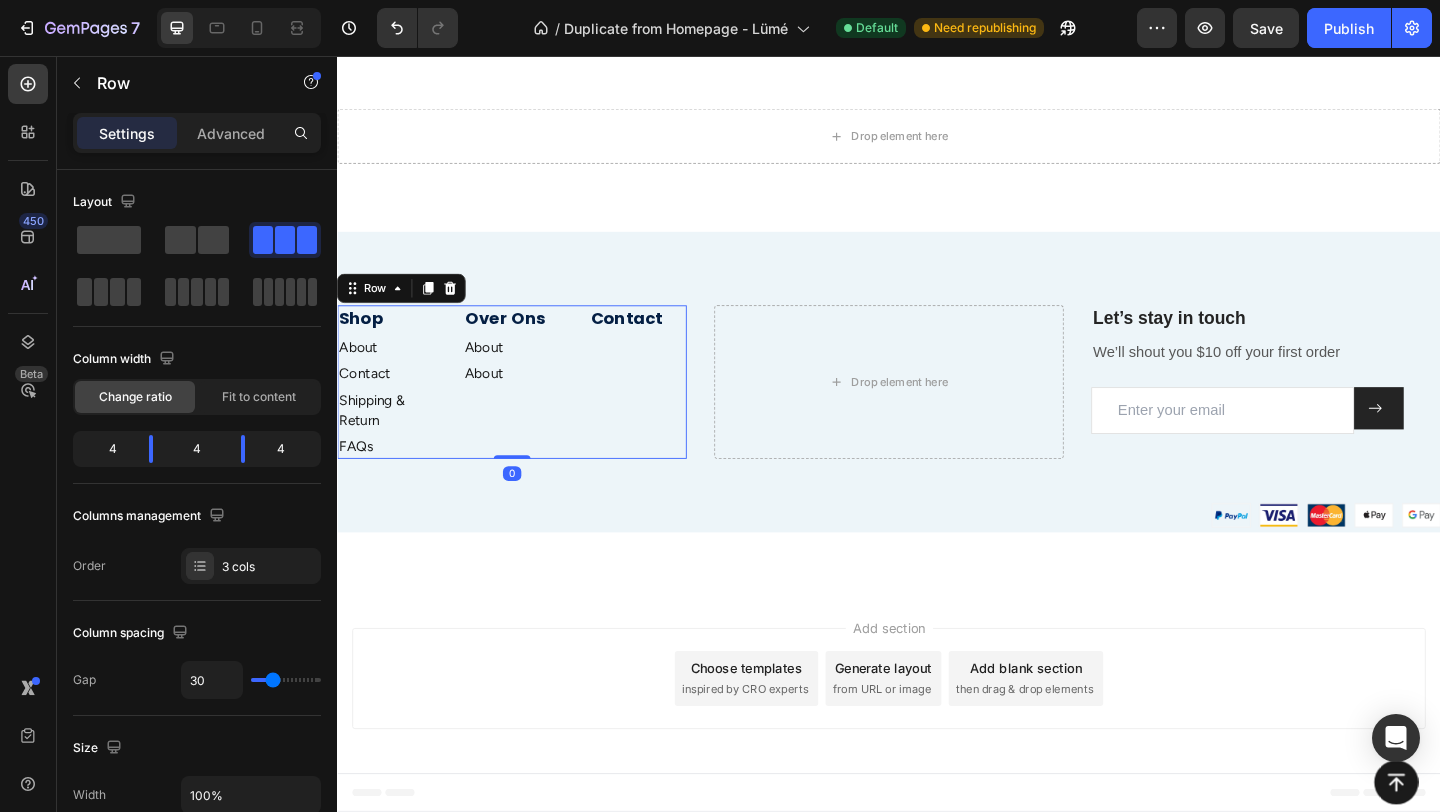 click on "About" at bounding box center [497, 373] 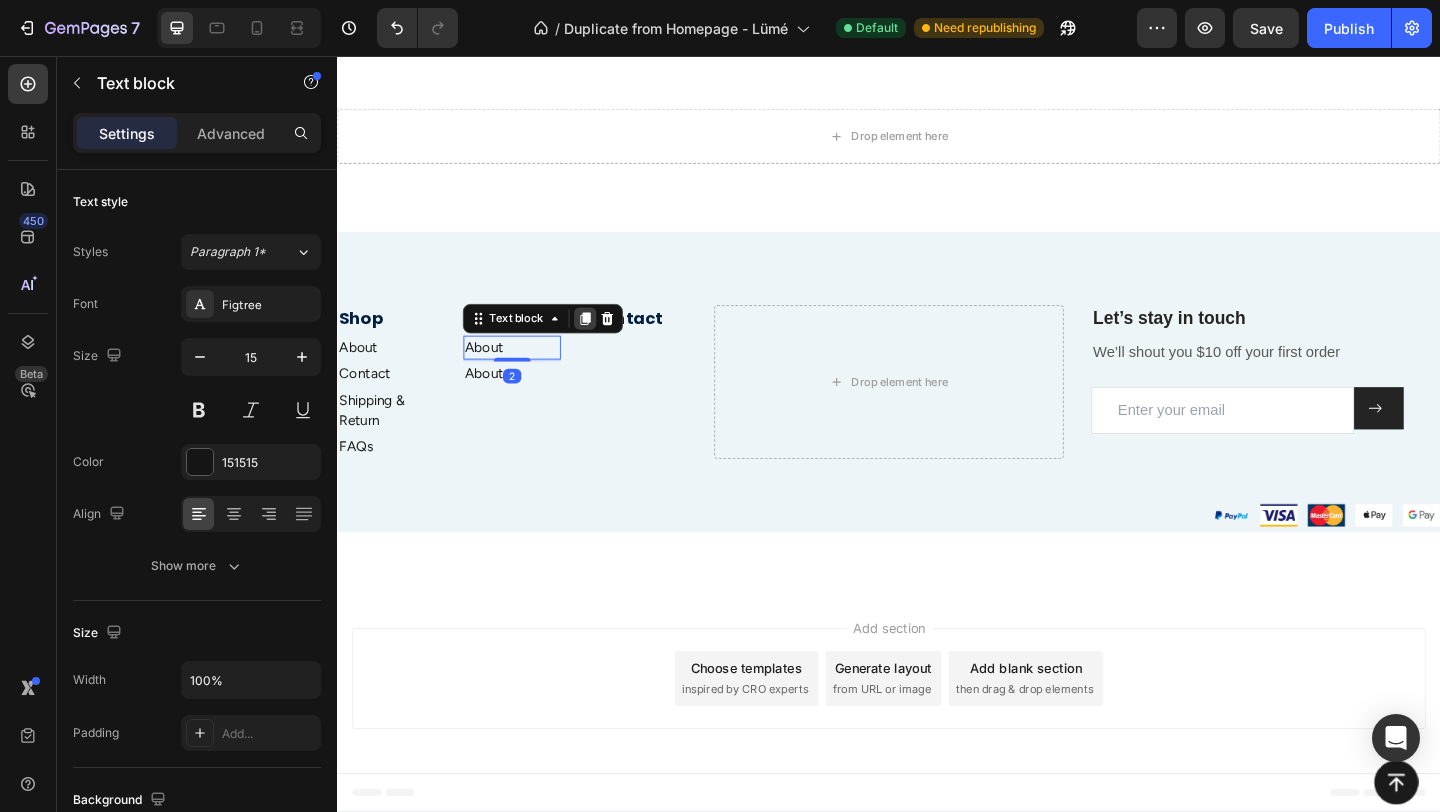 click 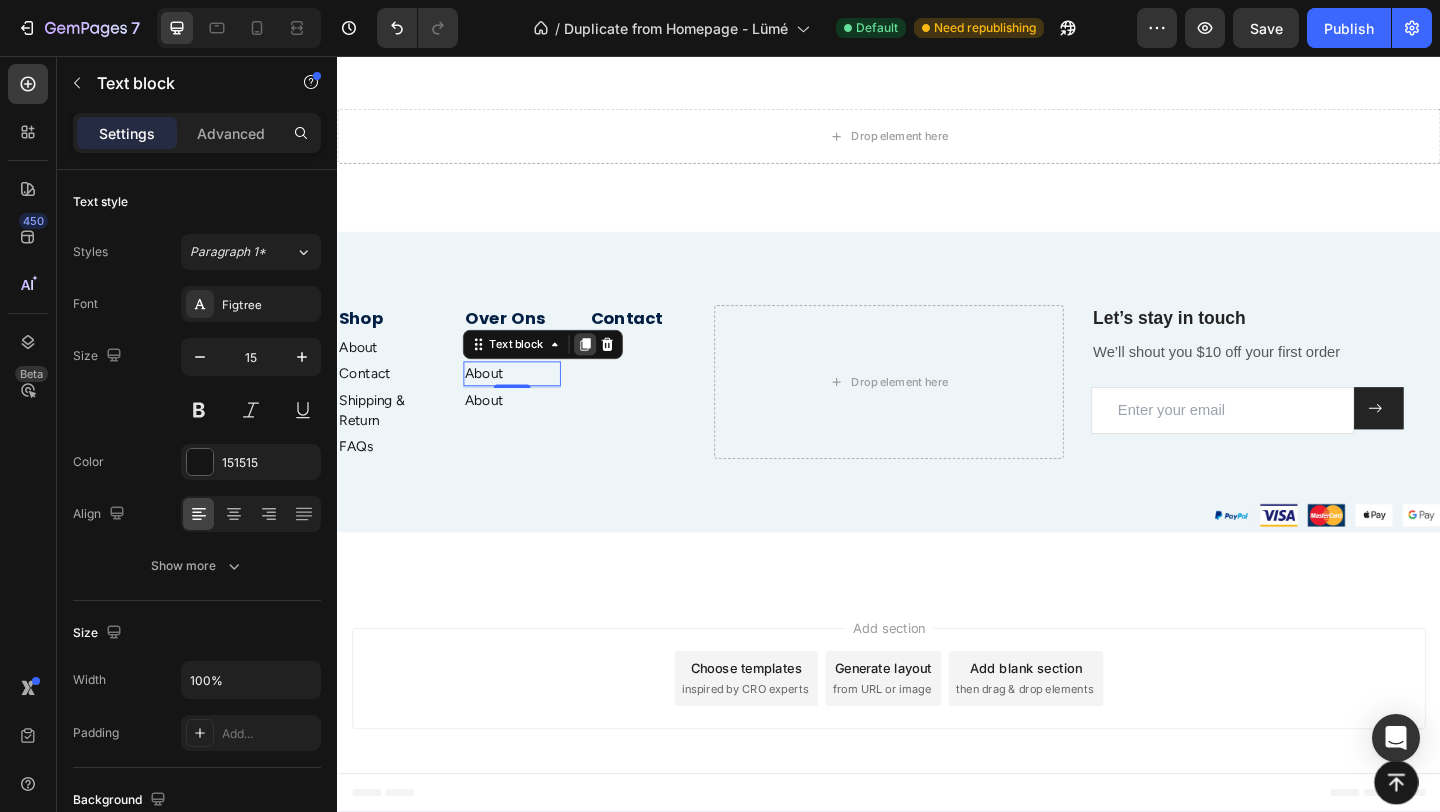 click 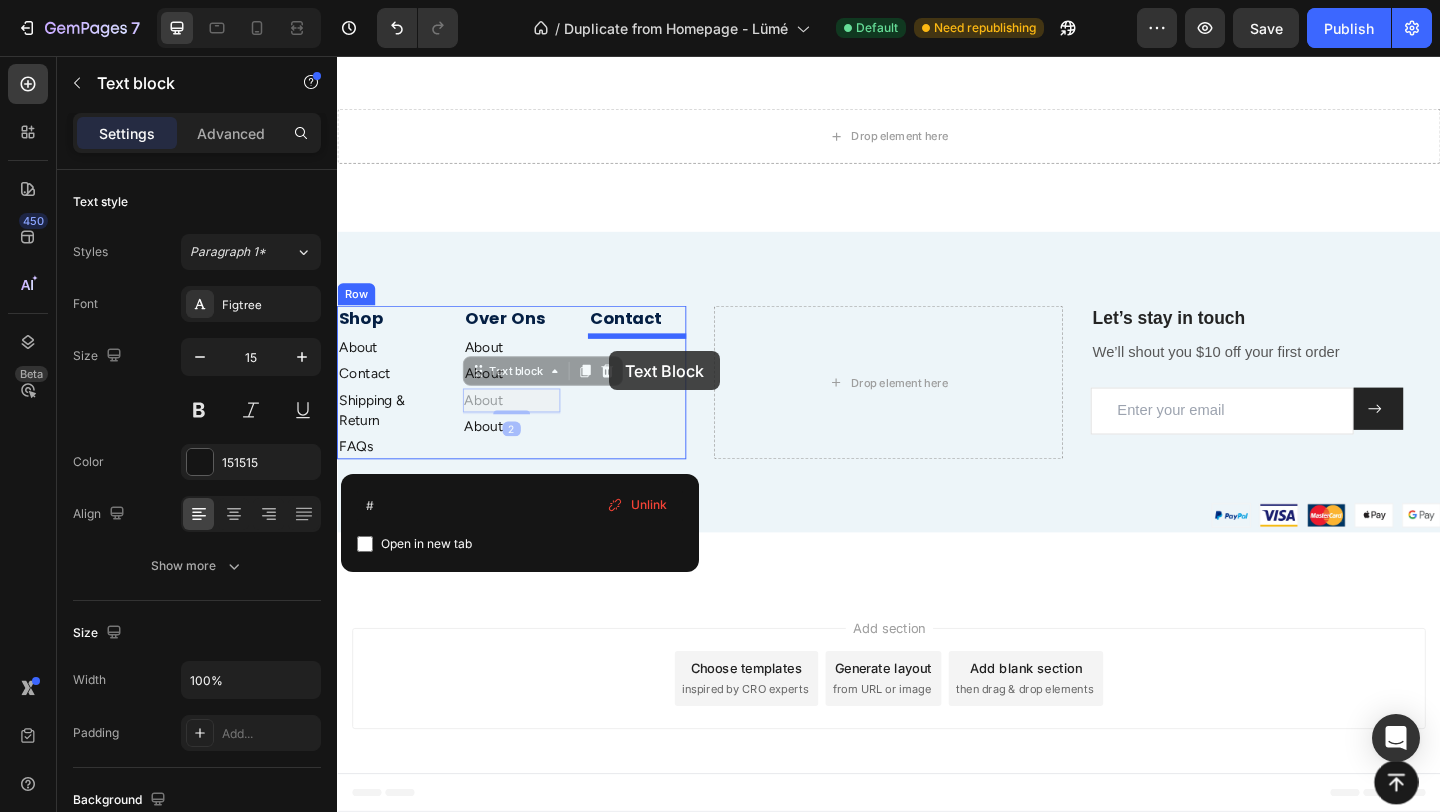 drag, startPoint x: 526, startPoint y: 435, endPoint x: 633, endPoint y: 377, distance: 121.70867 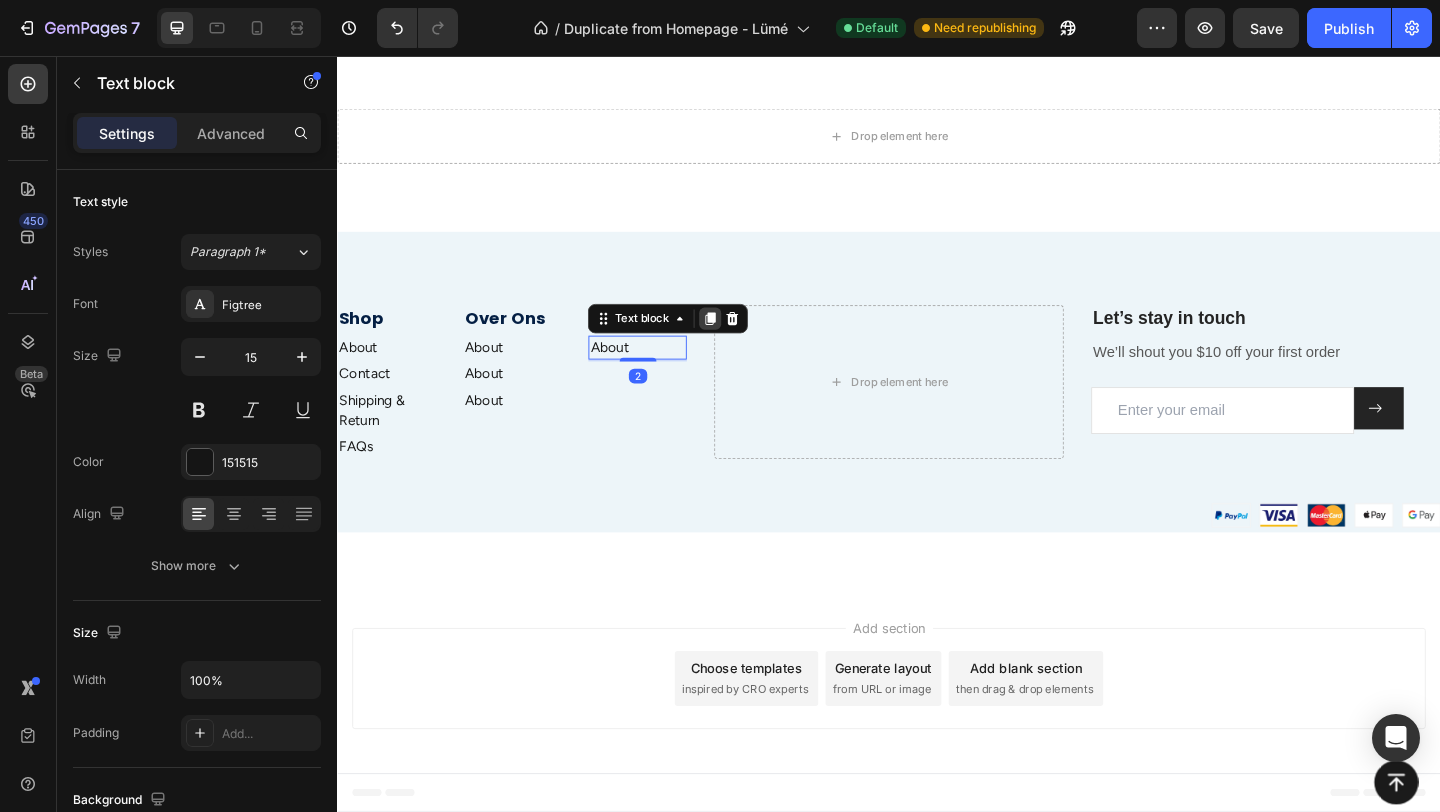 click 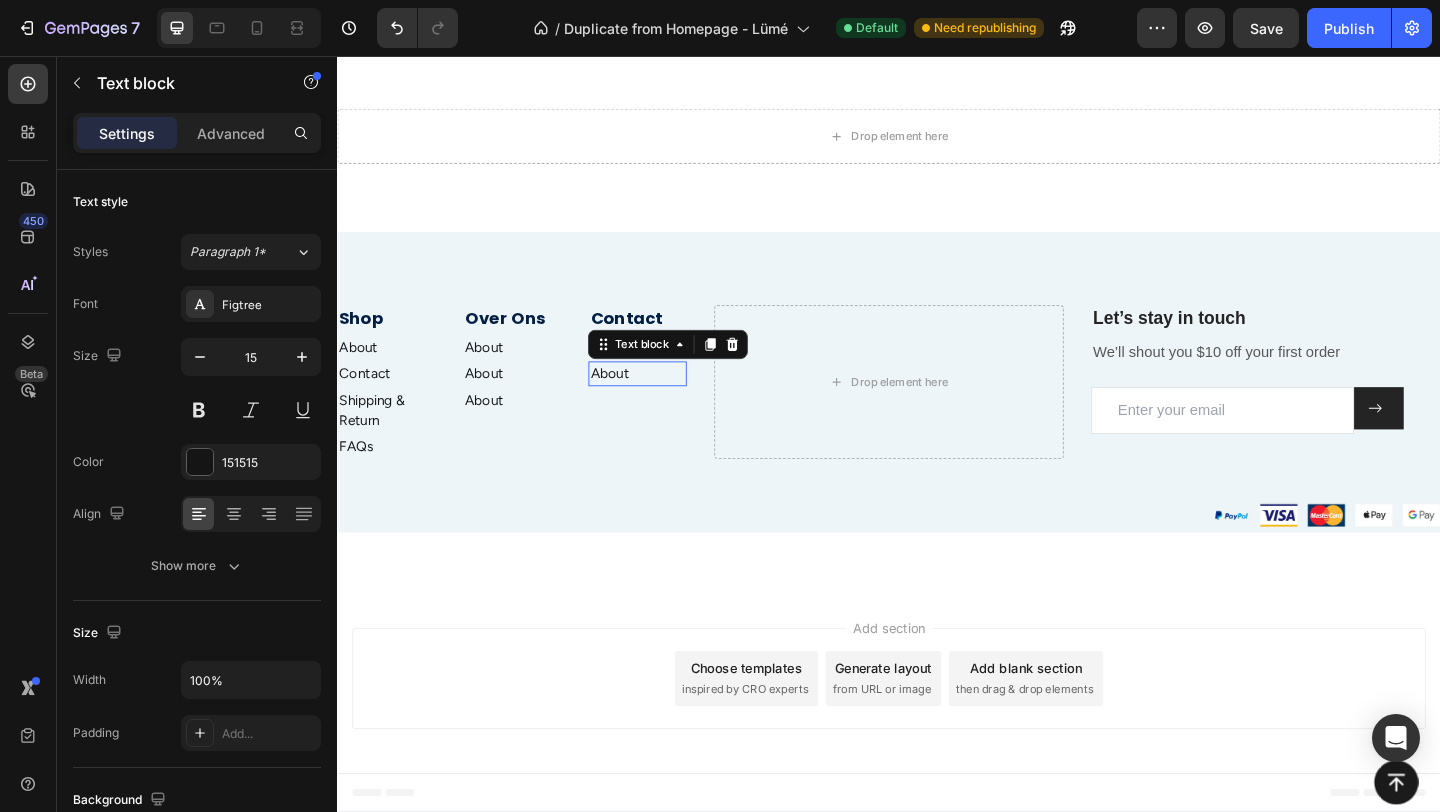 click on "Drop element here" at bounding box center [937, 410] 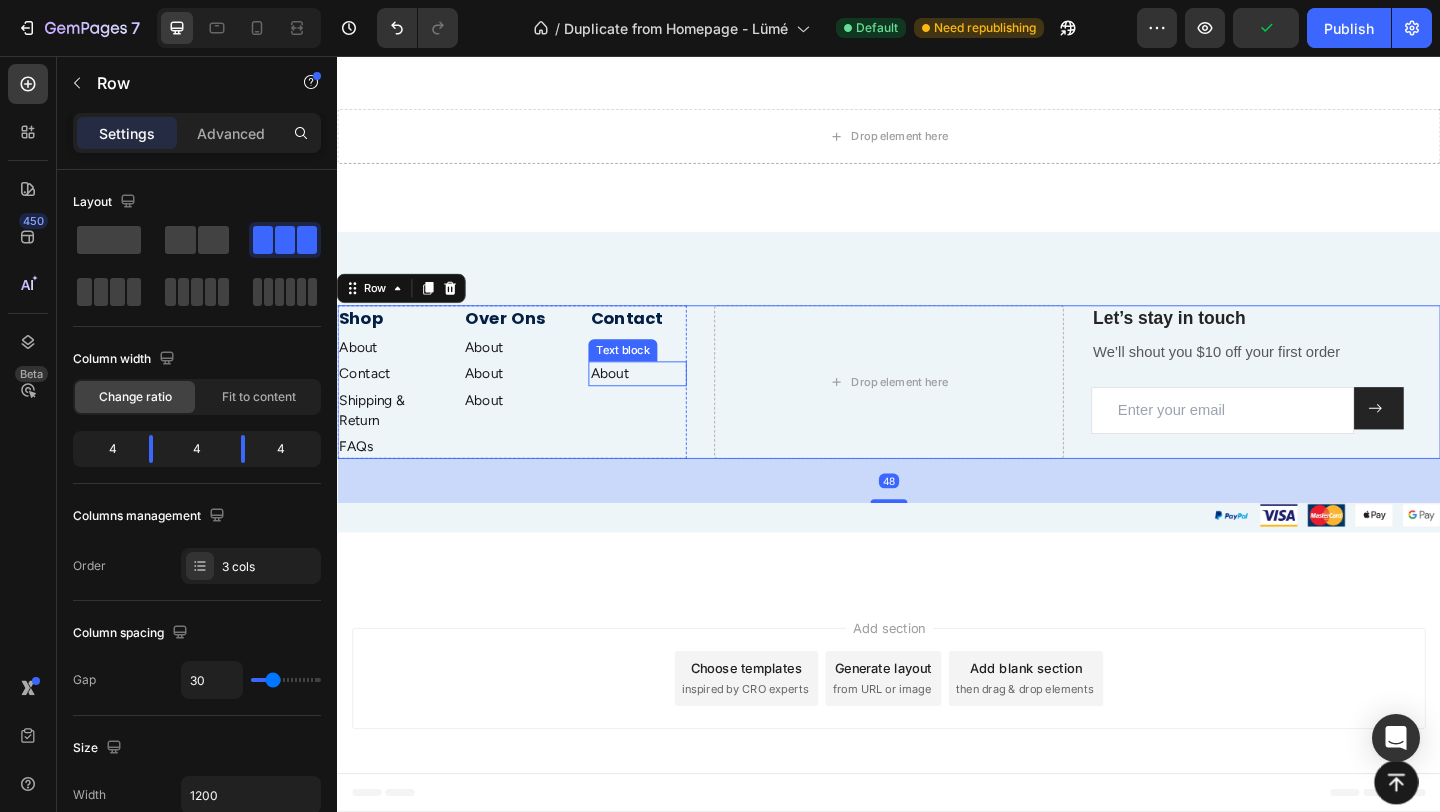 click on "About" at bounding box center [633, 401] 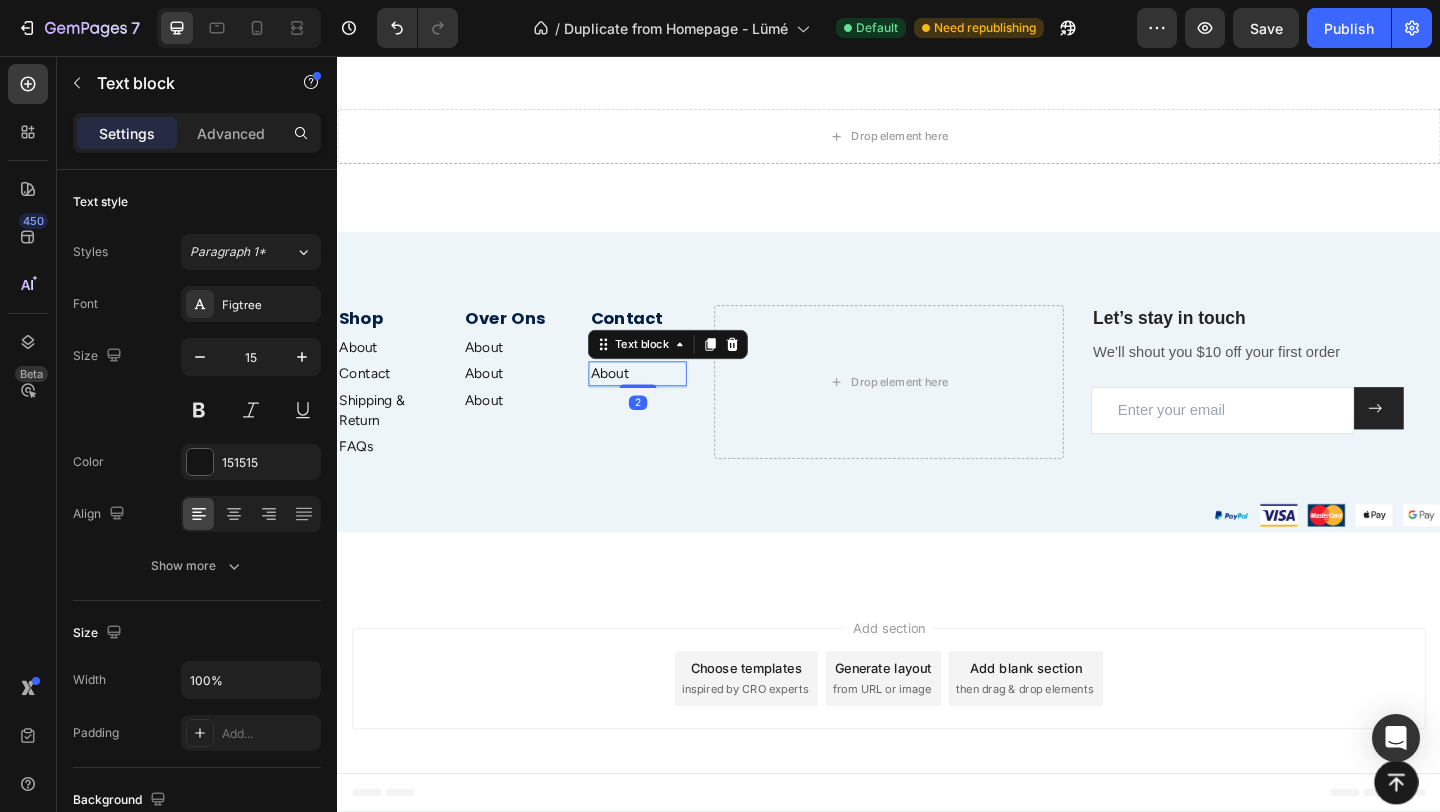 click 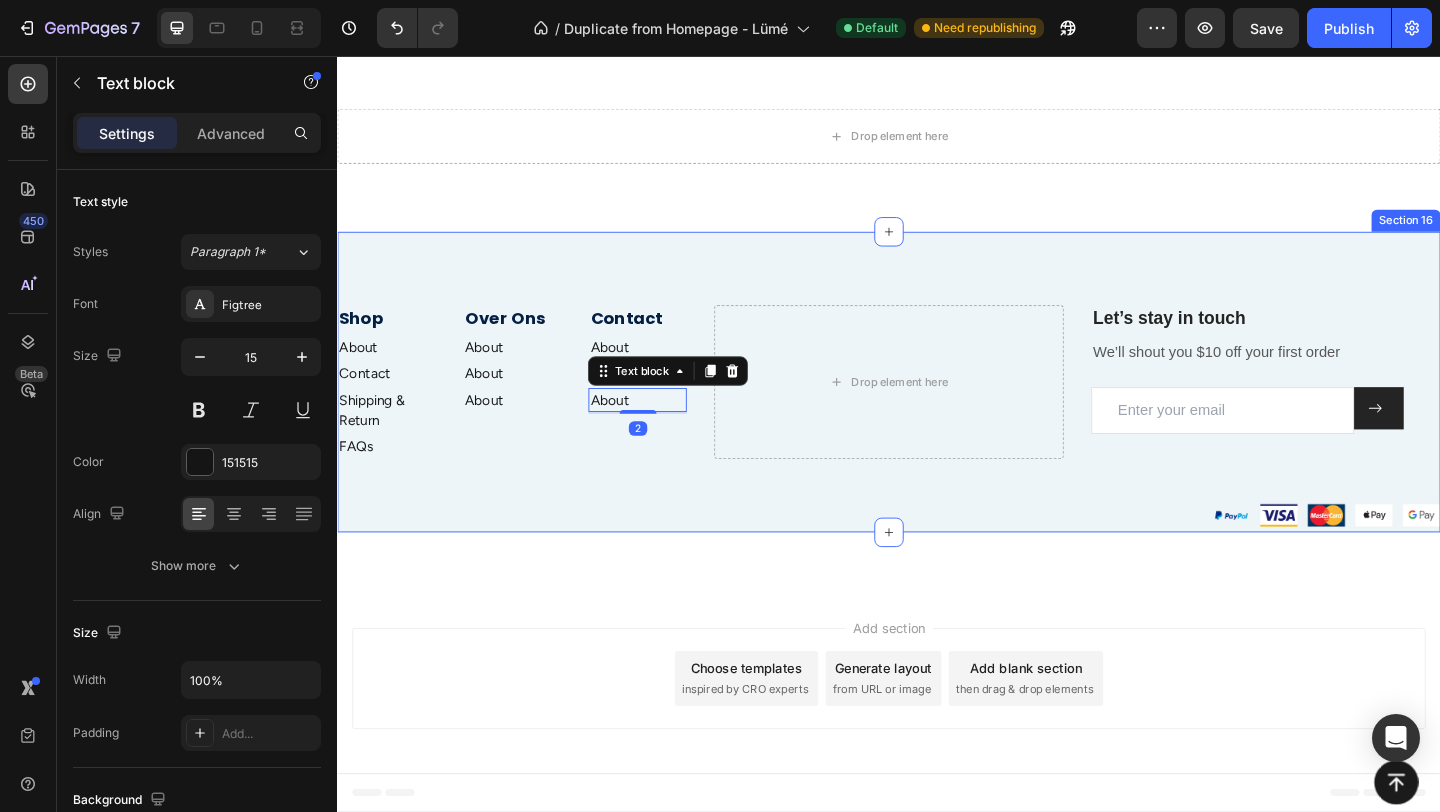 click on "Shop Heading About Text block Contact Text block Shipping & Return Text block FAQs Text block Over Ons Heading About Text block About Text block About Text block Contact Heading About Text block About Text block About Text block   2 Row
Drop element here Let’s stay in touch Heading We’ll shout you $10 off your first order Text block Email Field
Submit Button Row Newsletter Row Row Image Section 16" at bounding box center (937, 410) 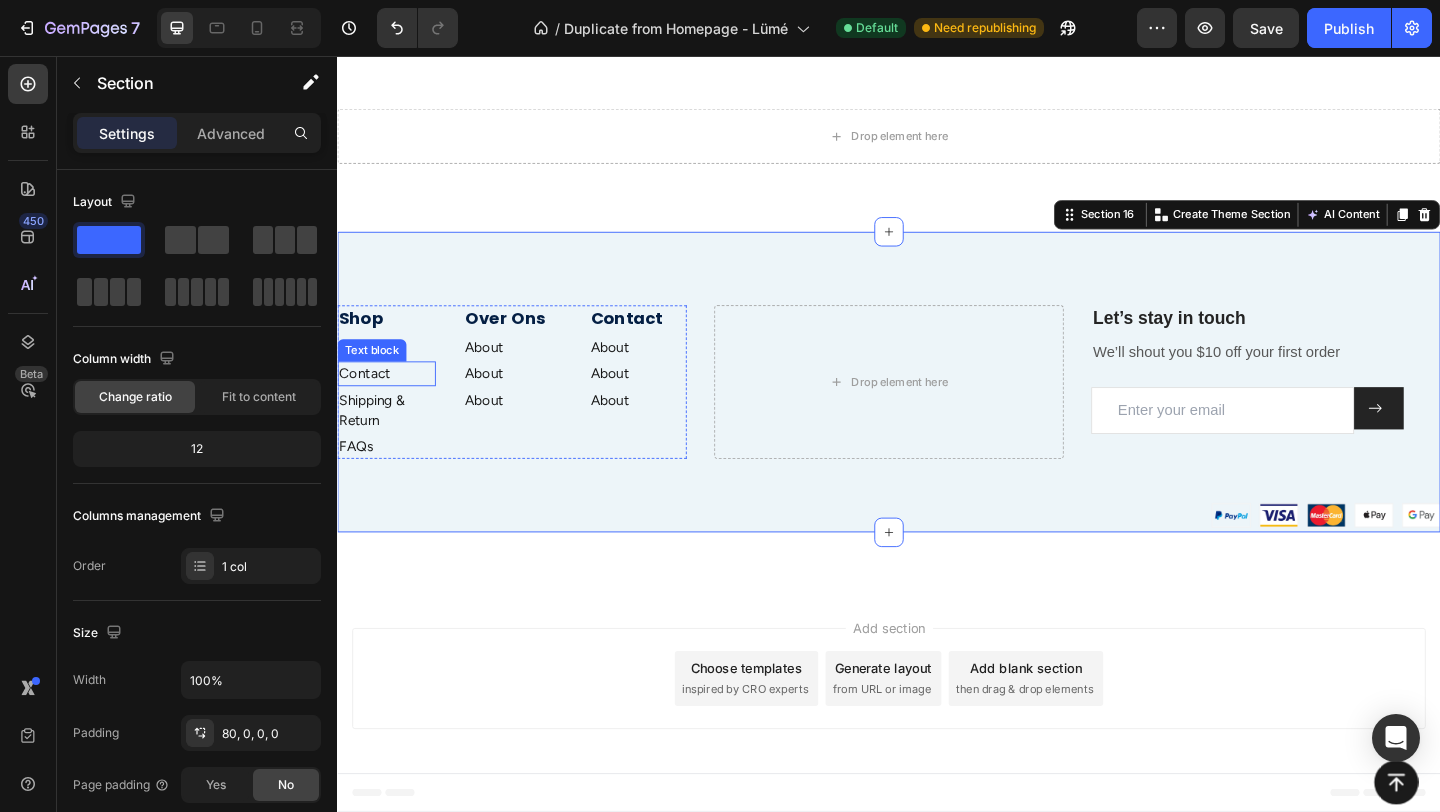 click on "Contact" at bounding box center [390, 401] 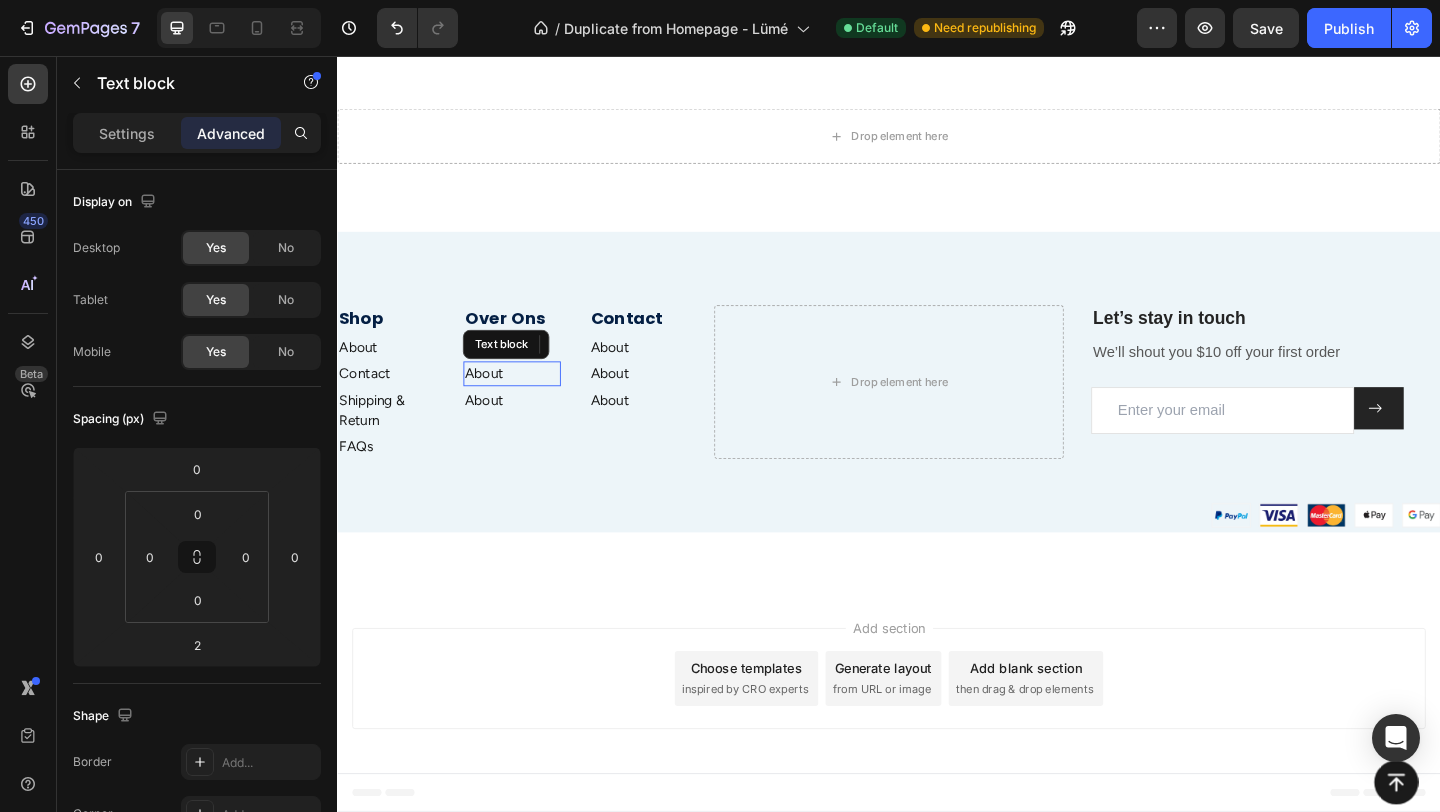 click on "About" at bounding box center [497, 401] 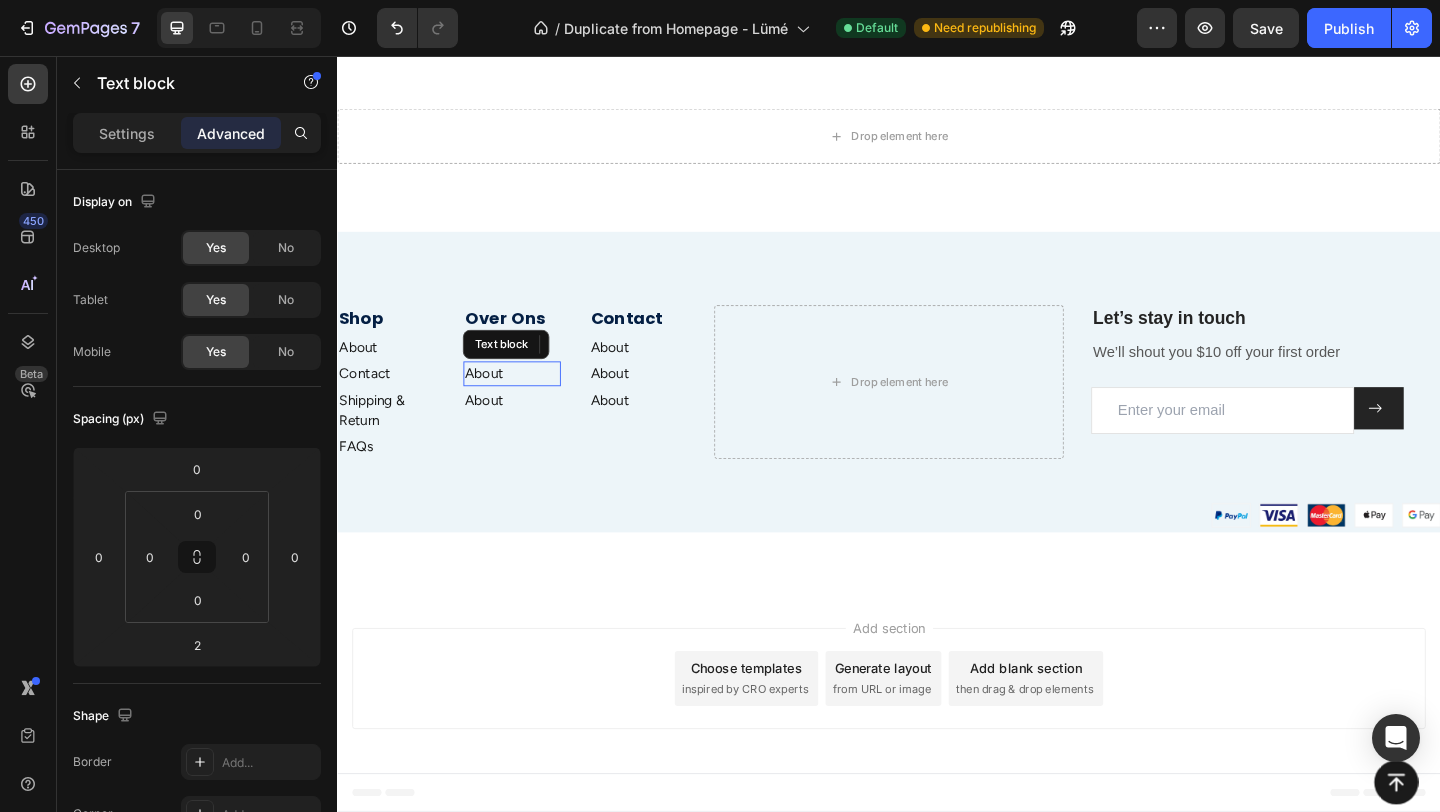 click on "About" at bounding box center (527, 401) 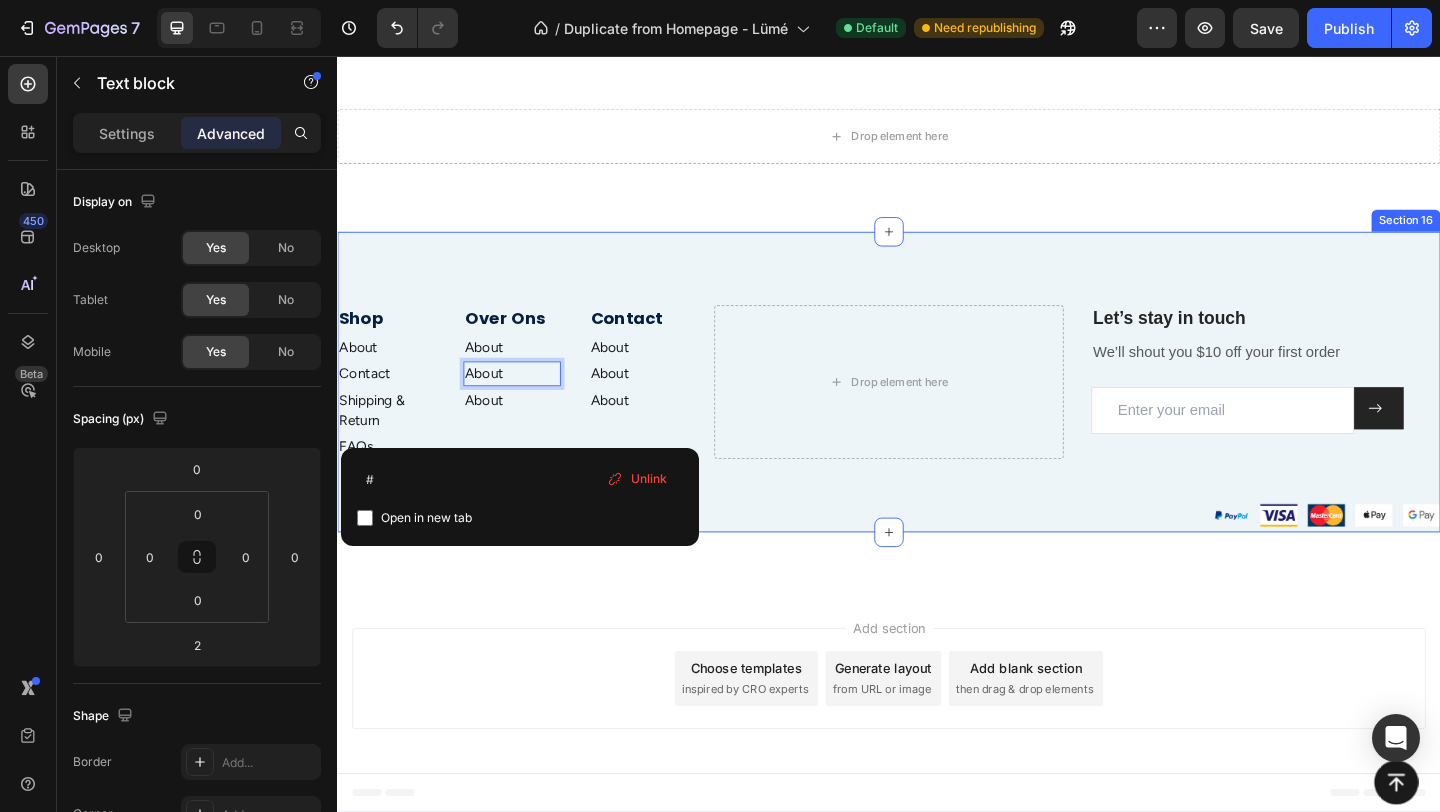 click on "Shop Heading About Text block Contact Text block Shipping & Return Text block FAQs Text block Over Ons Heading About Text block About Text block   2 About Text block Contact Heading About Text block About Text block About Text block Row
Drop element here Let’s stay in touch Heading We’ll shout you $10 off your first order Text block Email Field
Submit Button Row Newsletter Row Row Image Section 16" at bounding box center (937, 410) 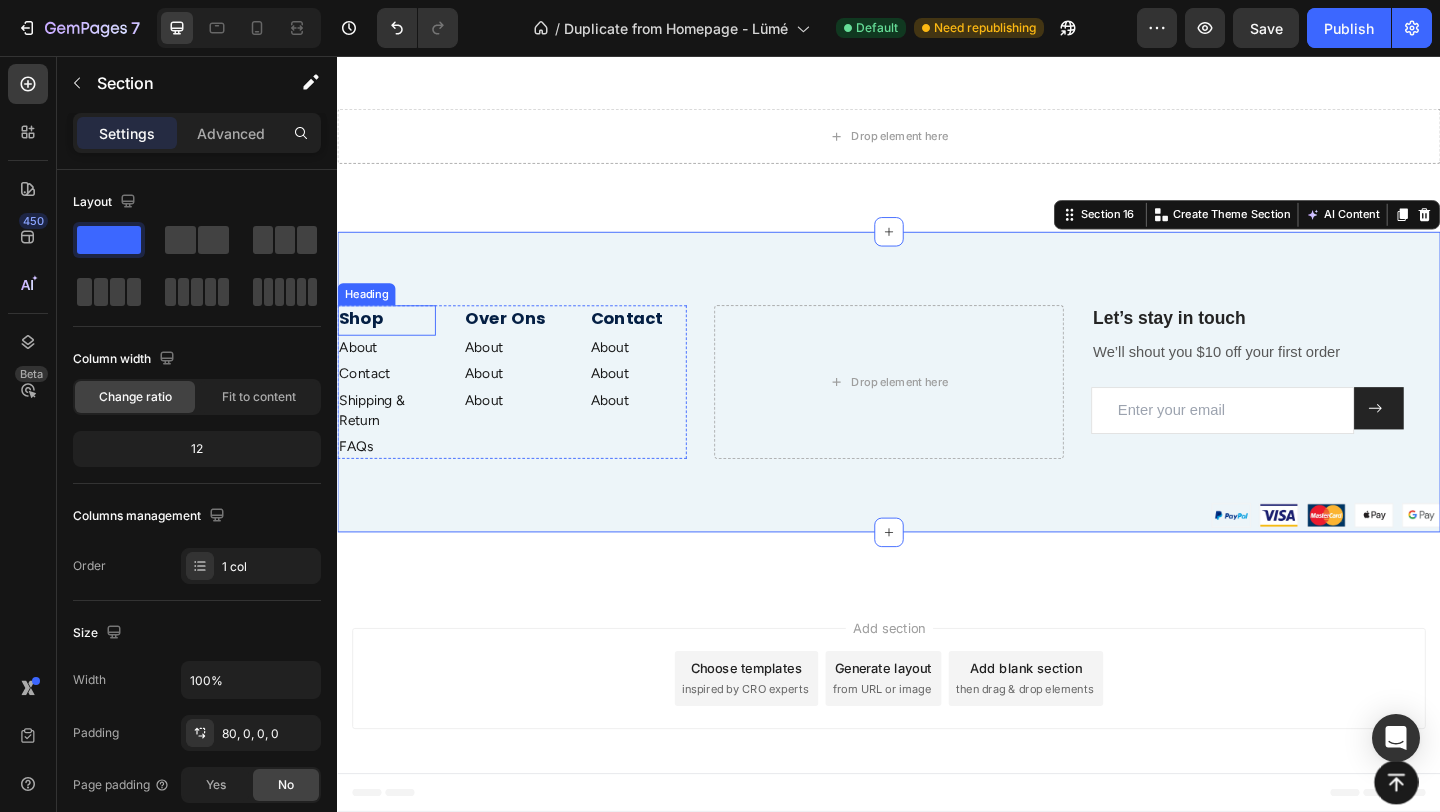 click on "Shop" at bounding box center [390, 340] 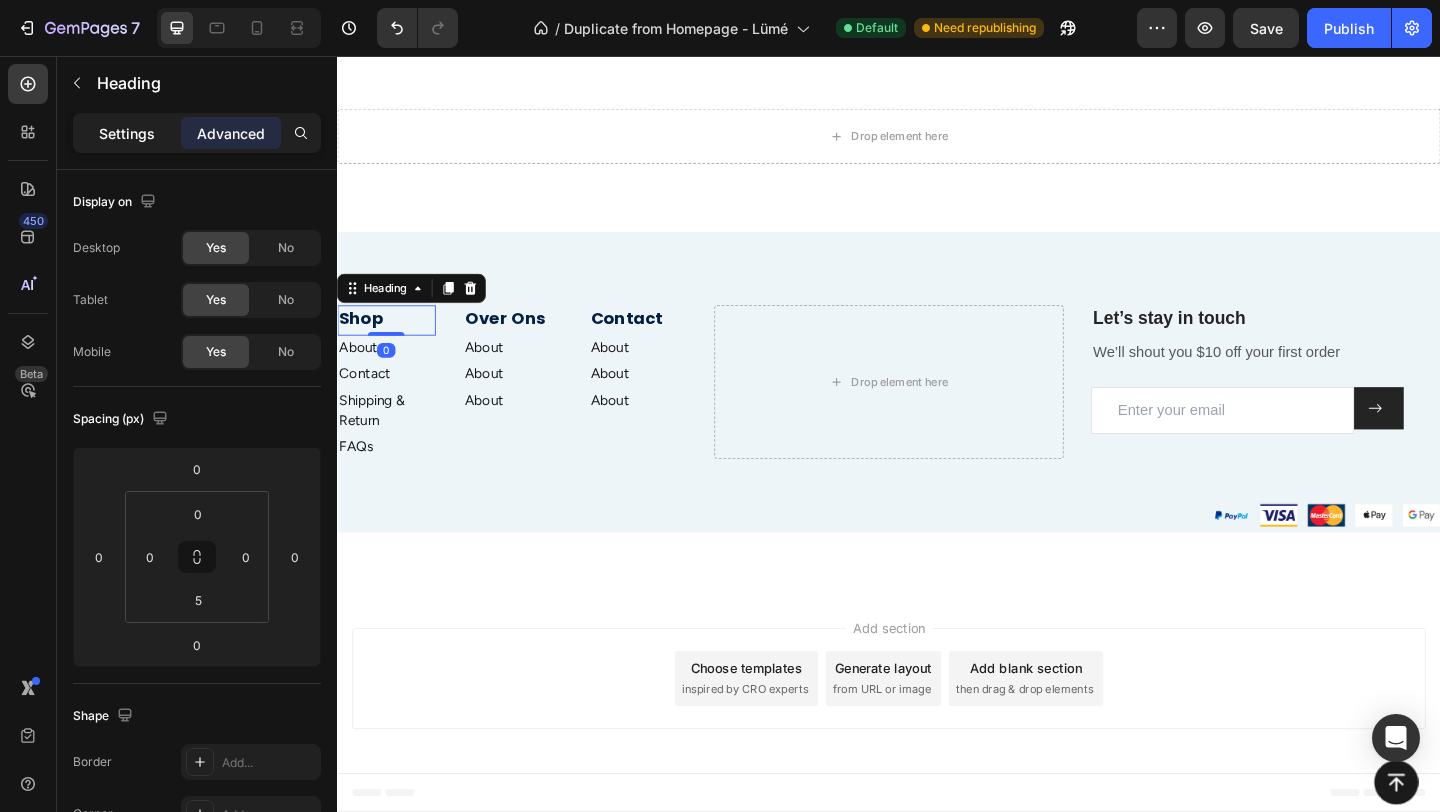 click on "Settings" at bounding box center [127, 133] 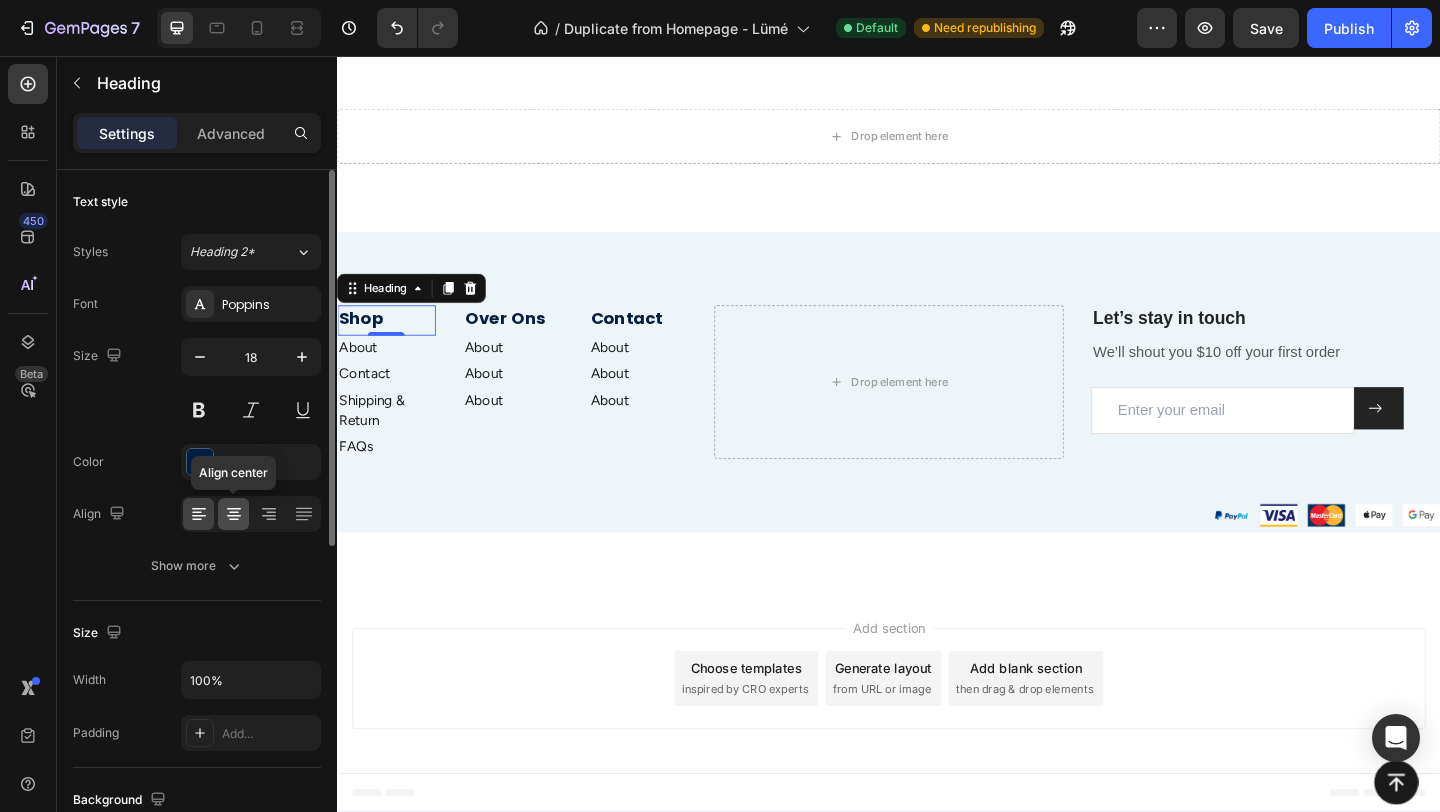 click 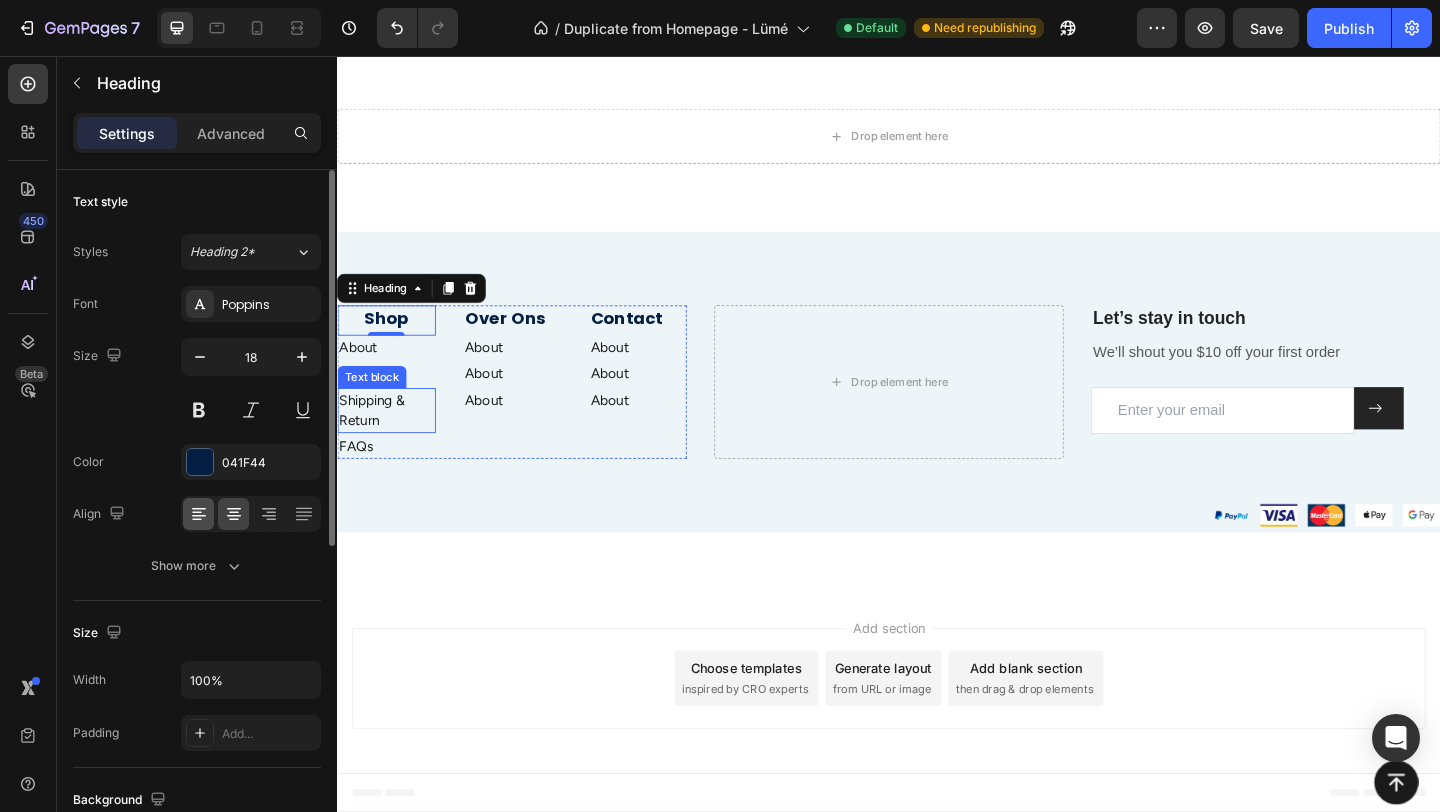 click 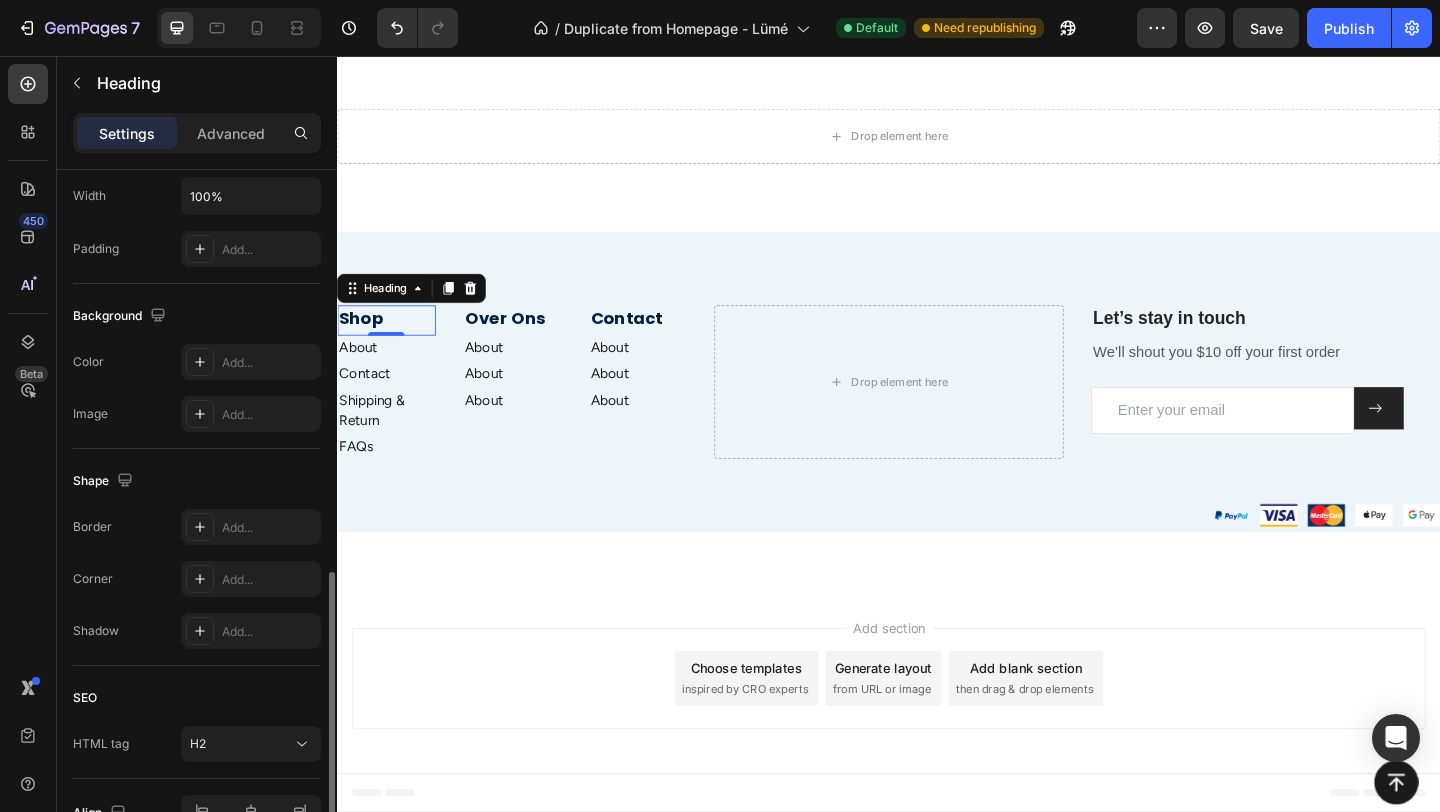 scroll, scrollTop: 599, scrollLeft: 0, axis: vertical 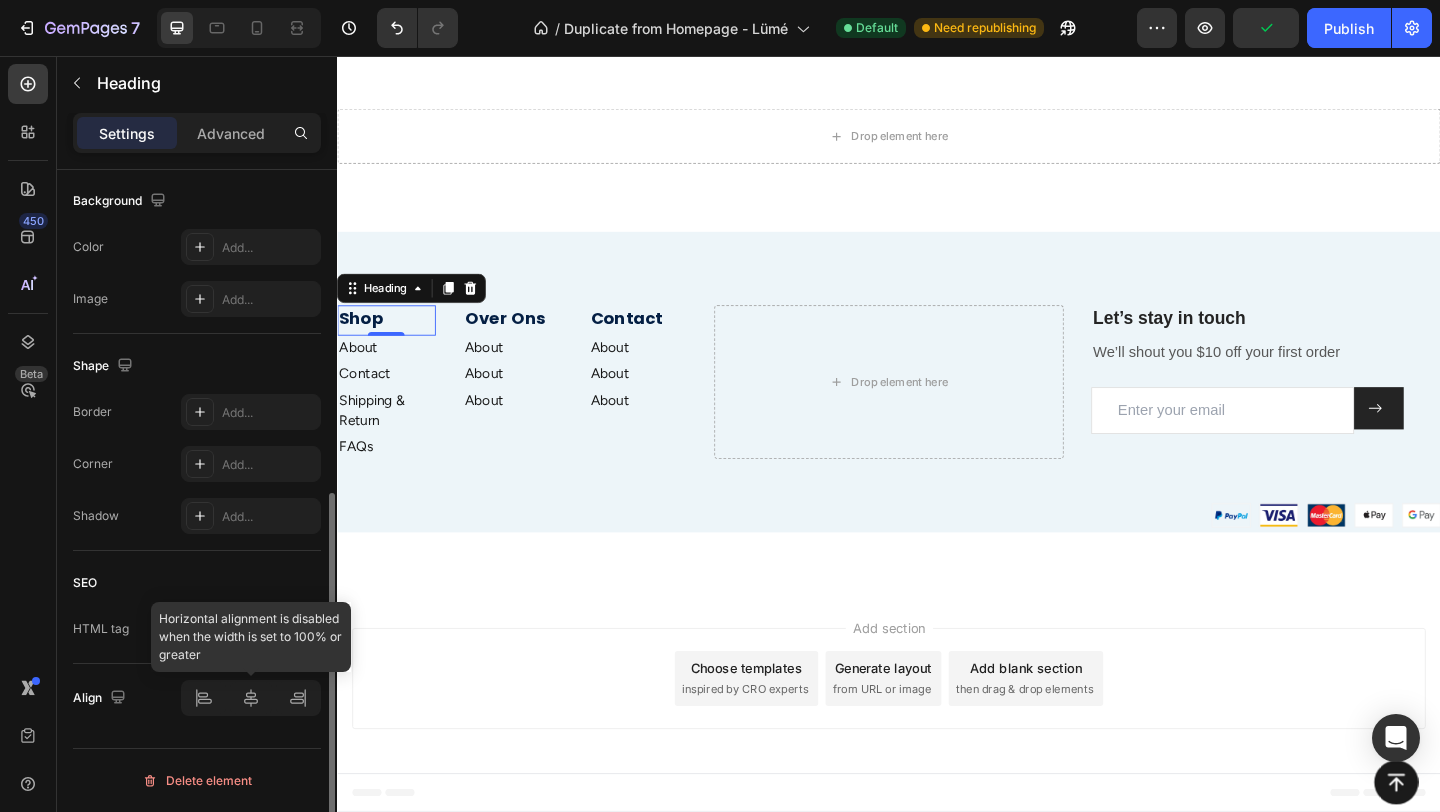 click 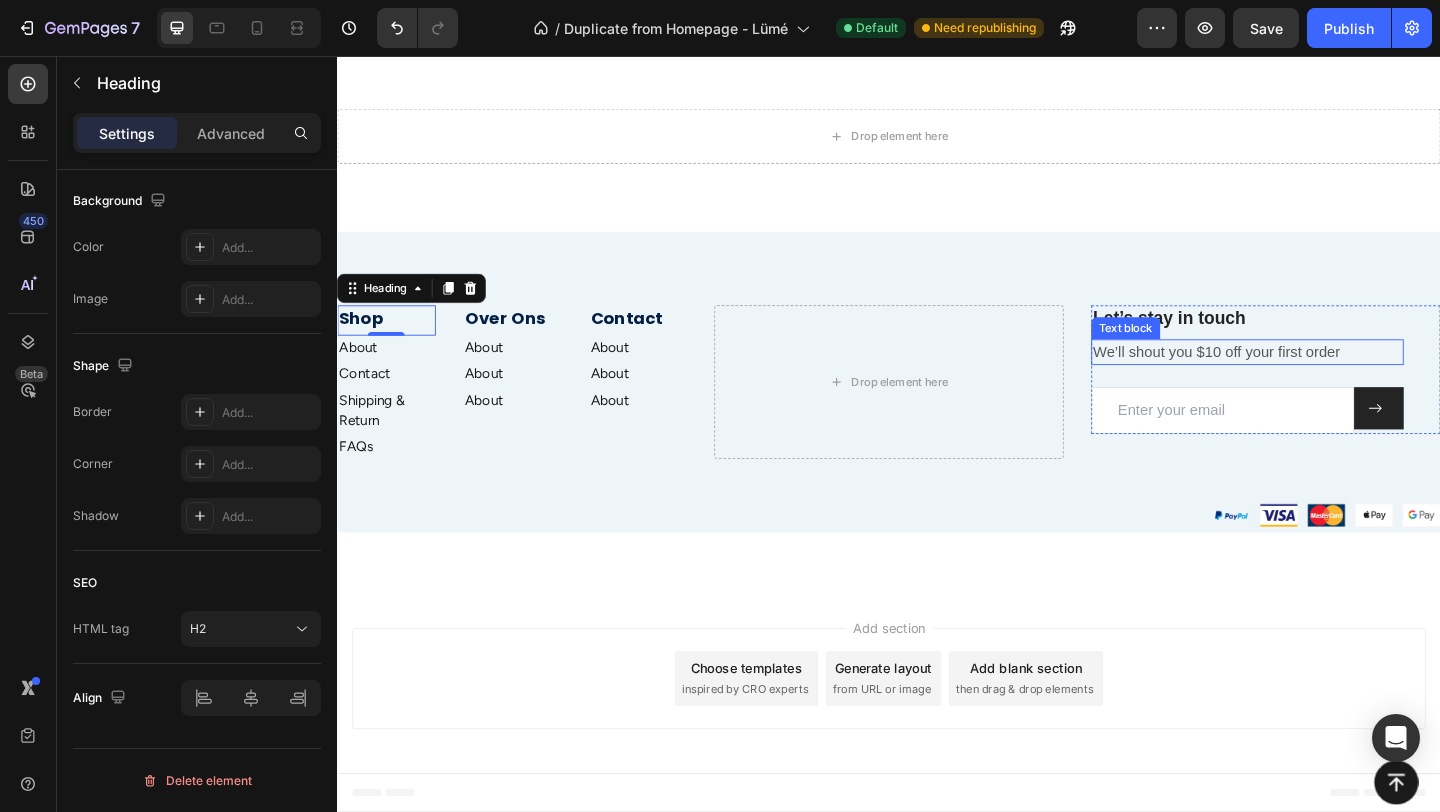 click on "Let’s stay in touch" at bounding box center (1327, 341) 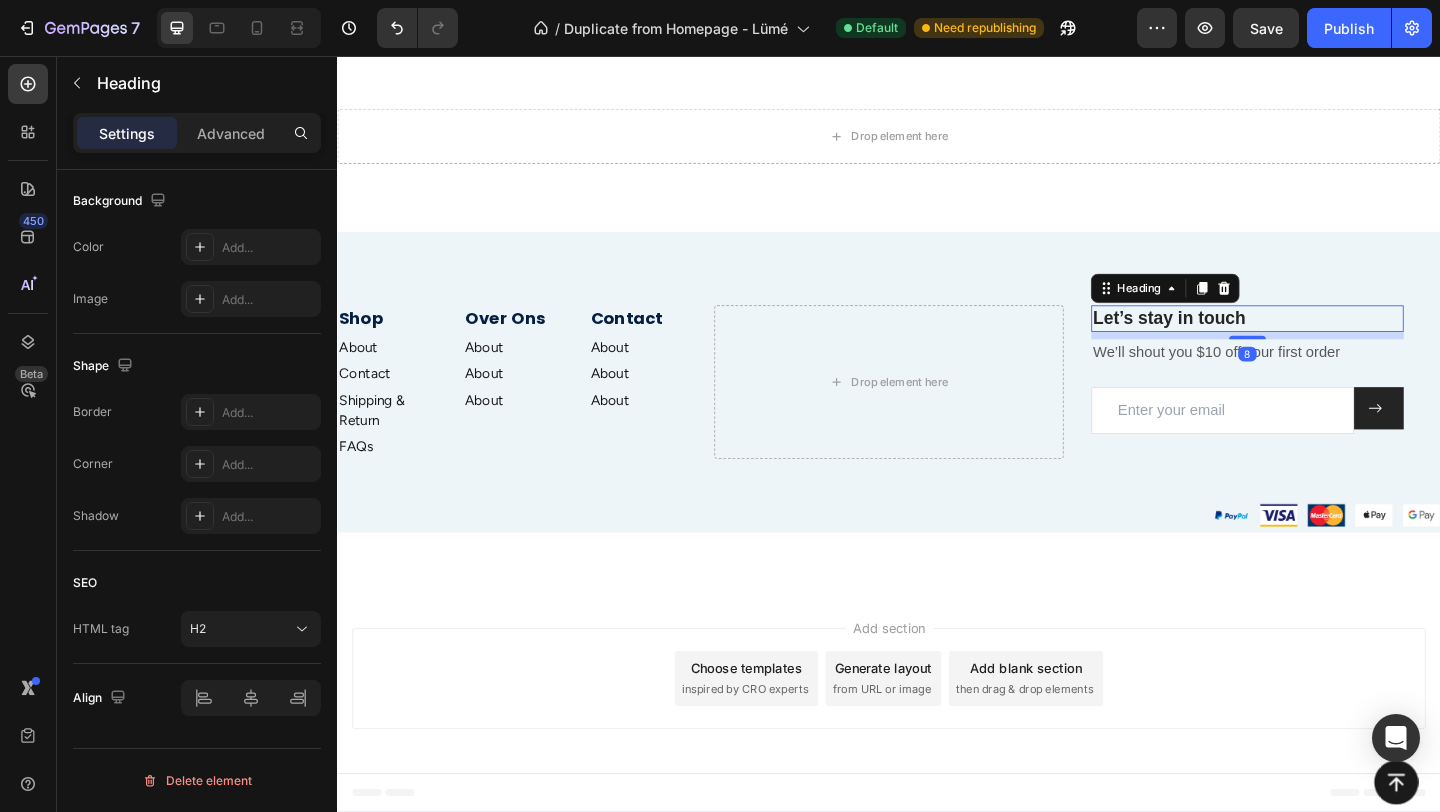 click on "Let’s stay in touch" at bounding box center [1327, 341] 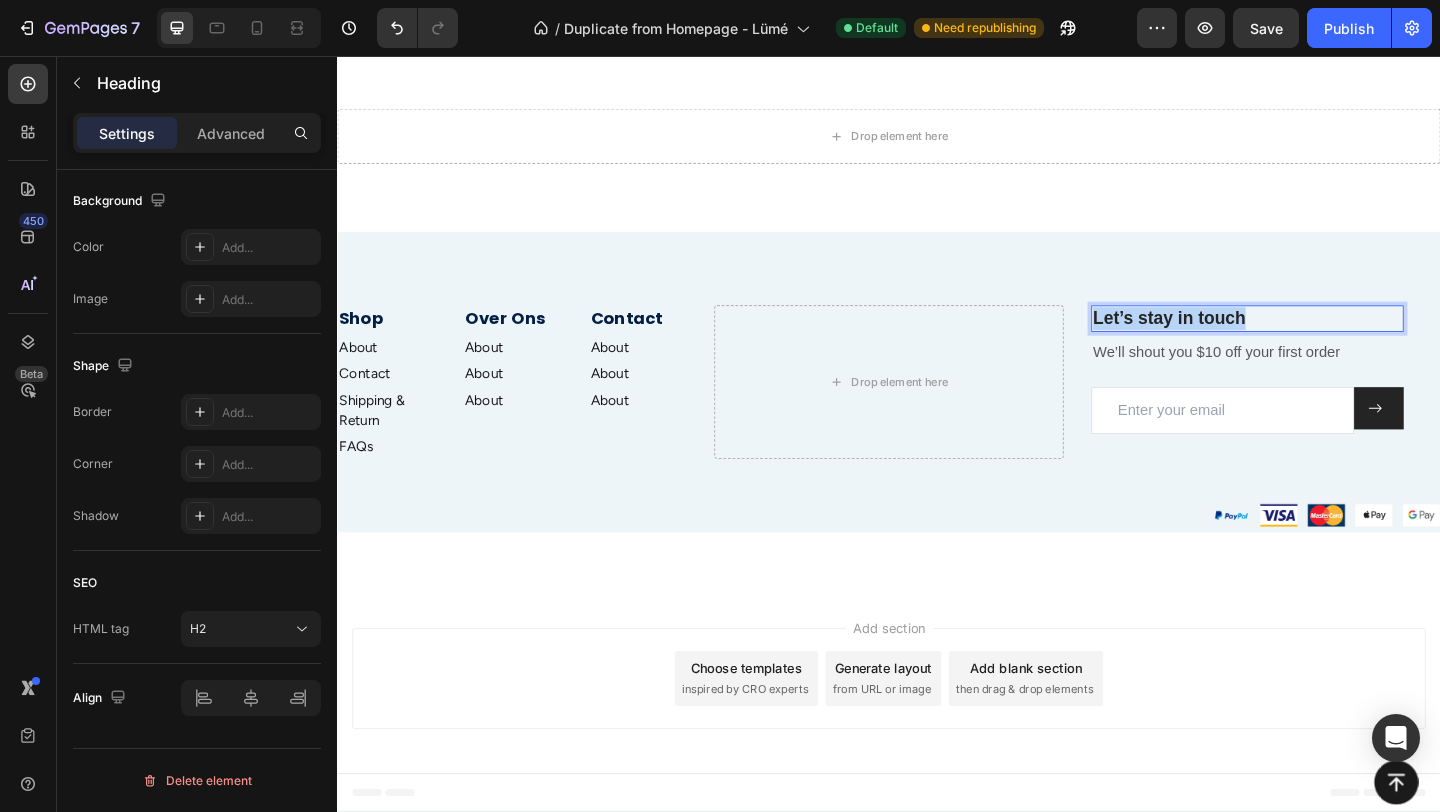 drag, startPoint x: 1345, startPoint y: 342, endPoint x: 1144, endPoint y: 340, distance: 201.00995 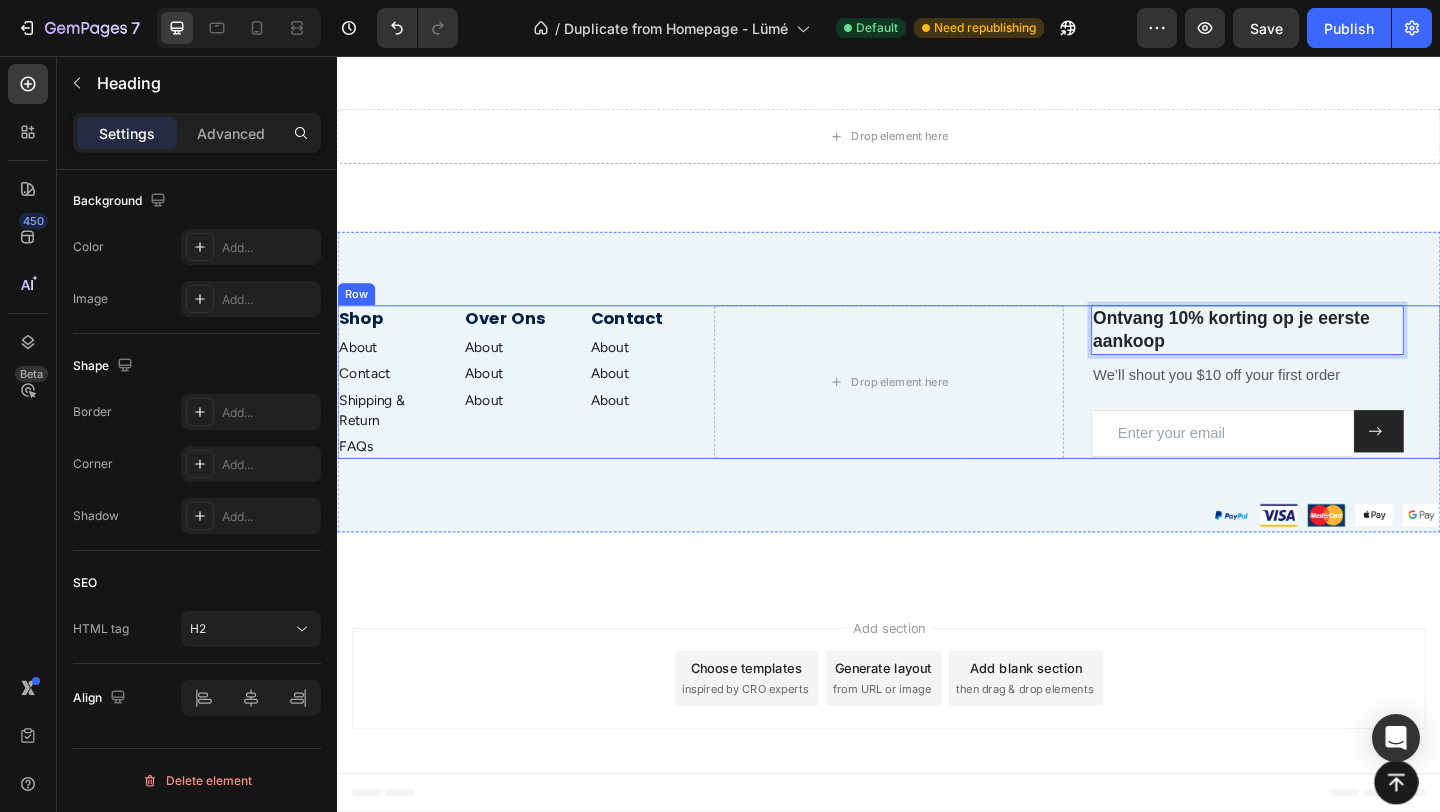 click on "Shop Heading About Text block Contact Text block Shipping & Return Text block FAQs Text block Over Ons Heading About Text block About Text block About Text block Contact Heading About Text block About Text block About Text block Row
Drop element here Ontvang 10% korting op je eerste aankoop Heading   8 We’ll shout you $10 off your first order Text block Email Field
Submit Button Row Newsletter Row Row" at bounding box center [937, 410] 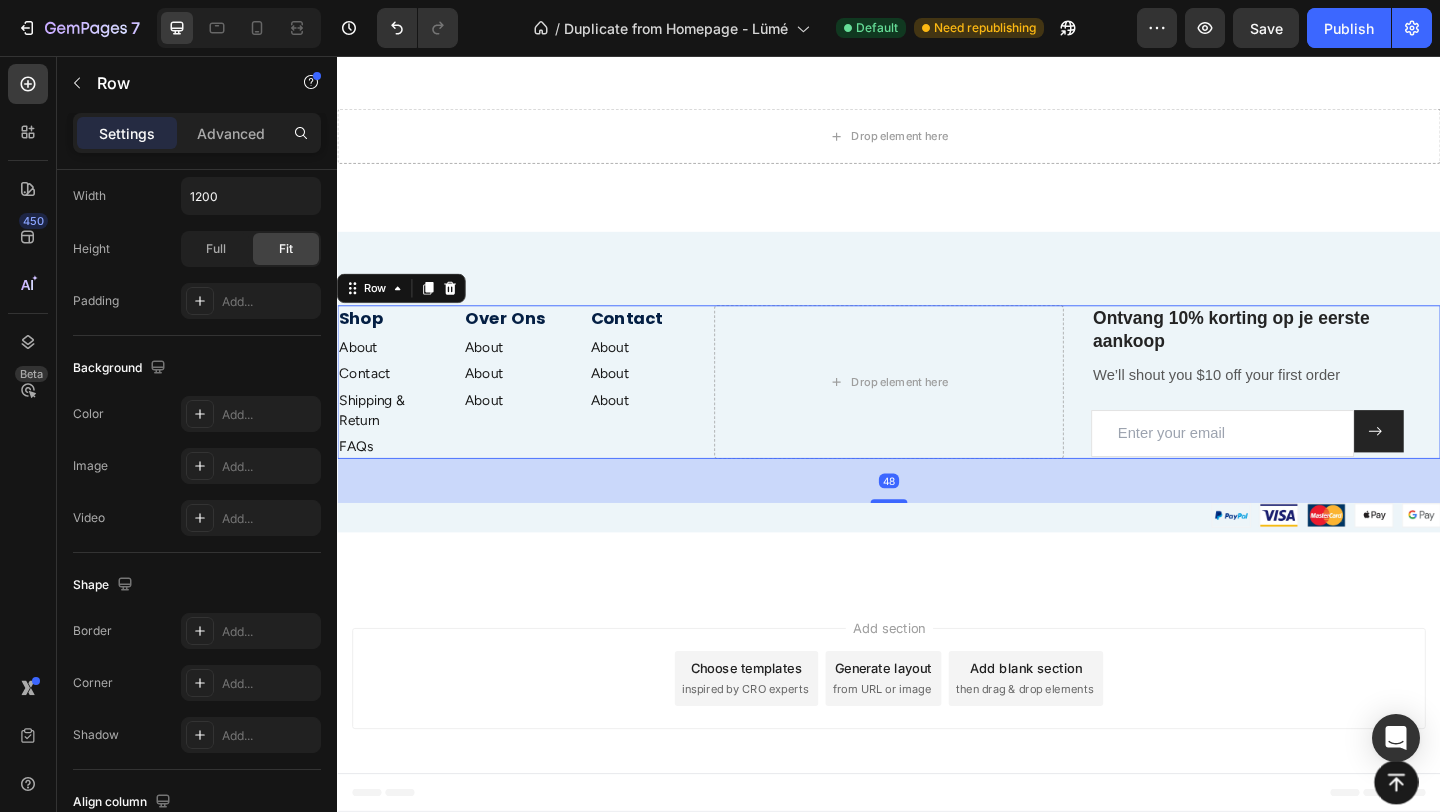 scroll, scrollTop: 0, scrollLeft: 0, axis: both 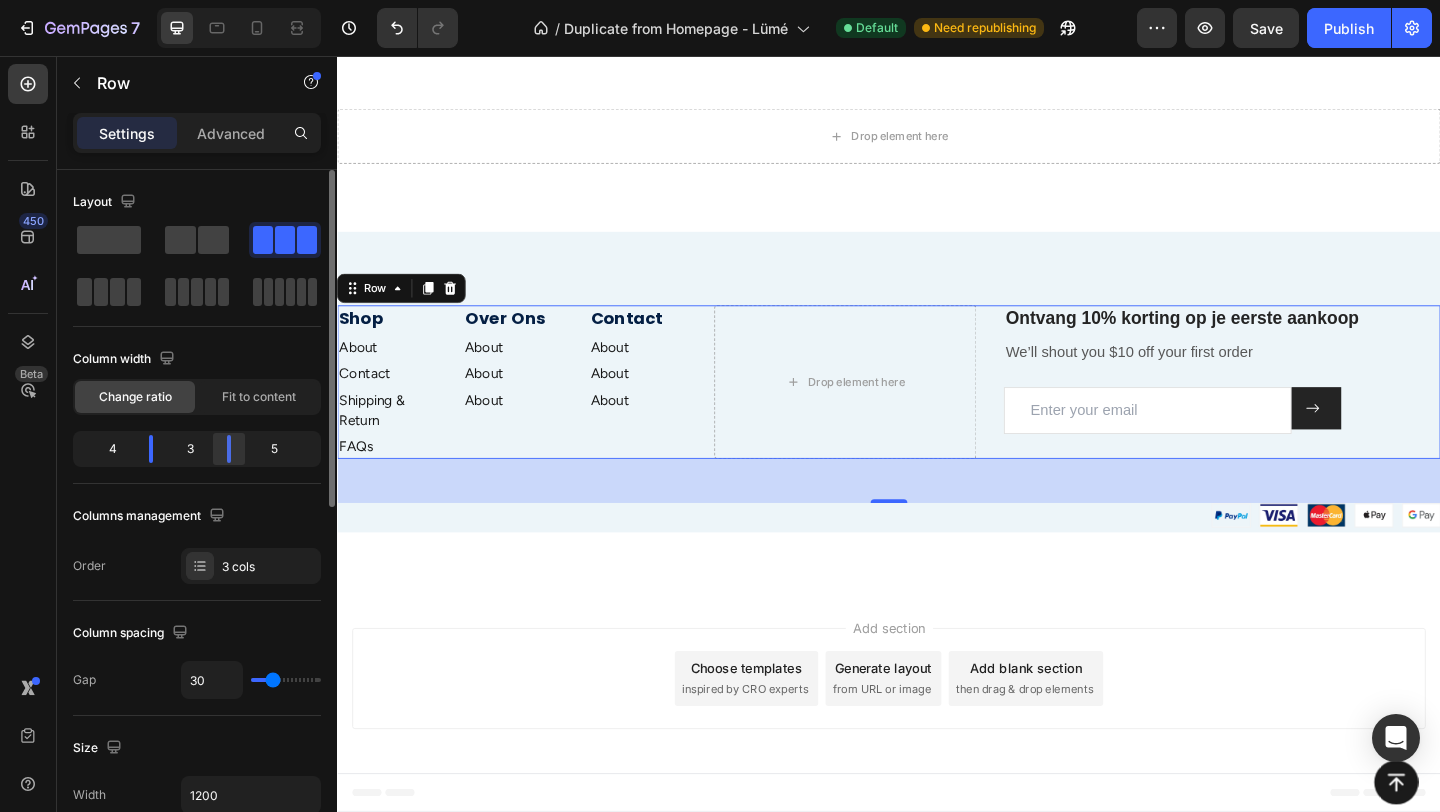 drag, startPoint x: 241, startPoint y: 456, endPoint x: 848, endPoint y: 273, distance: 633.9858 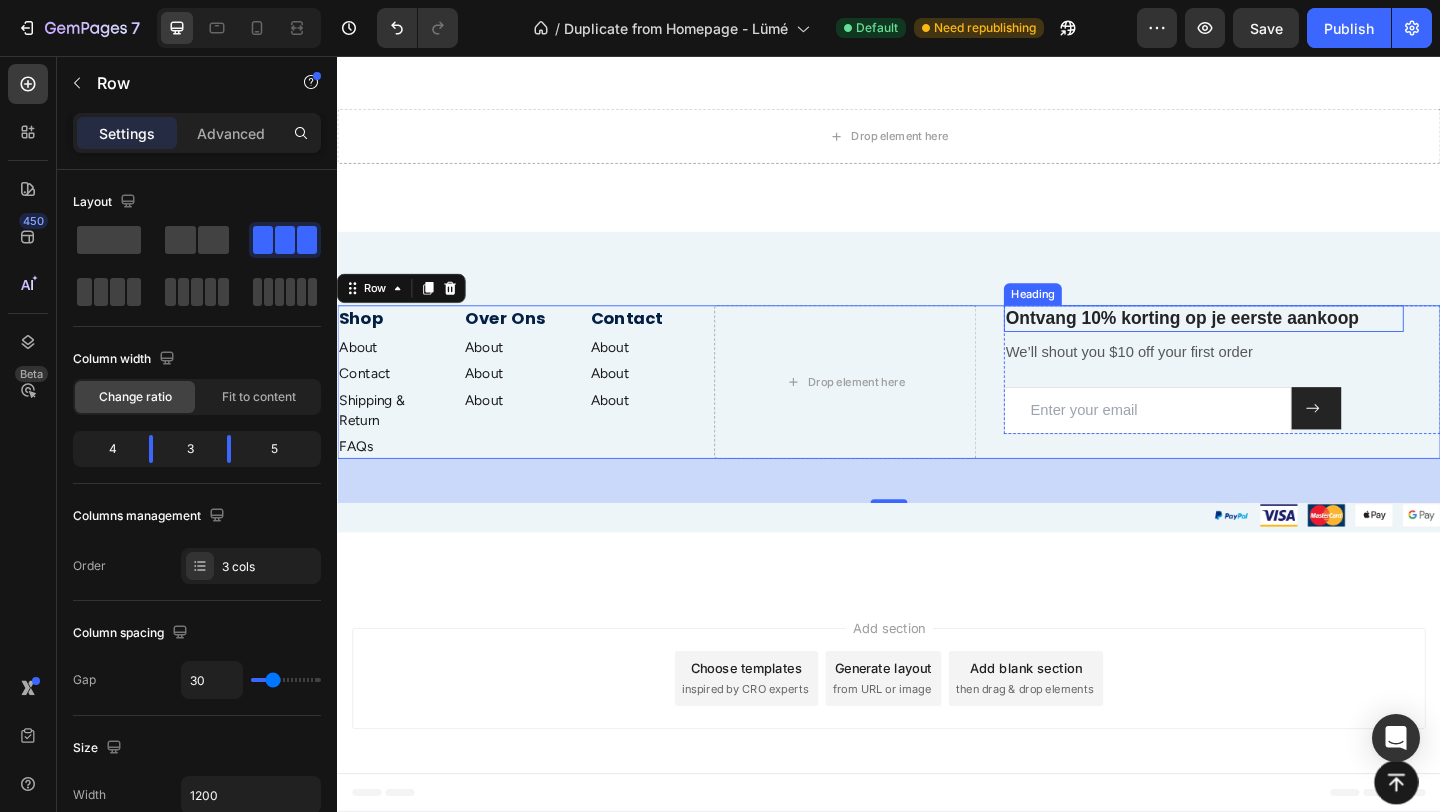 click on "Ontvang 10% korting op je eerste aankoop" at bounding box center [1279, 341] 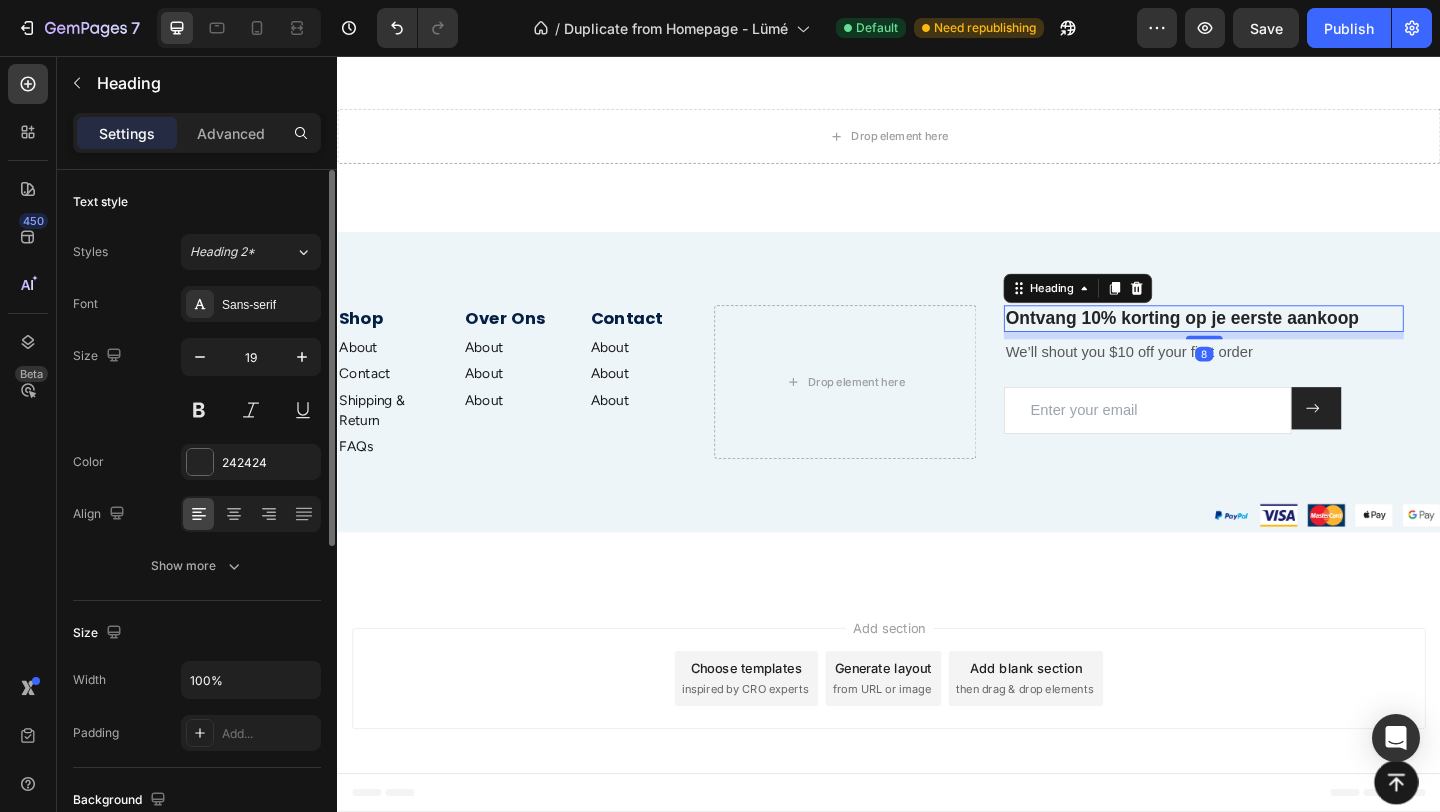 click on "Font Sans-serif Size 19 Color 242424 Align Show more" at bounding box center (197, 435) 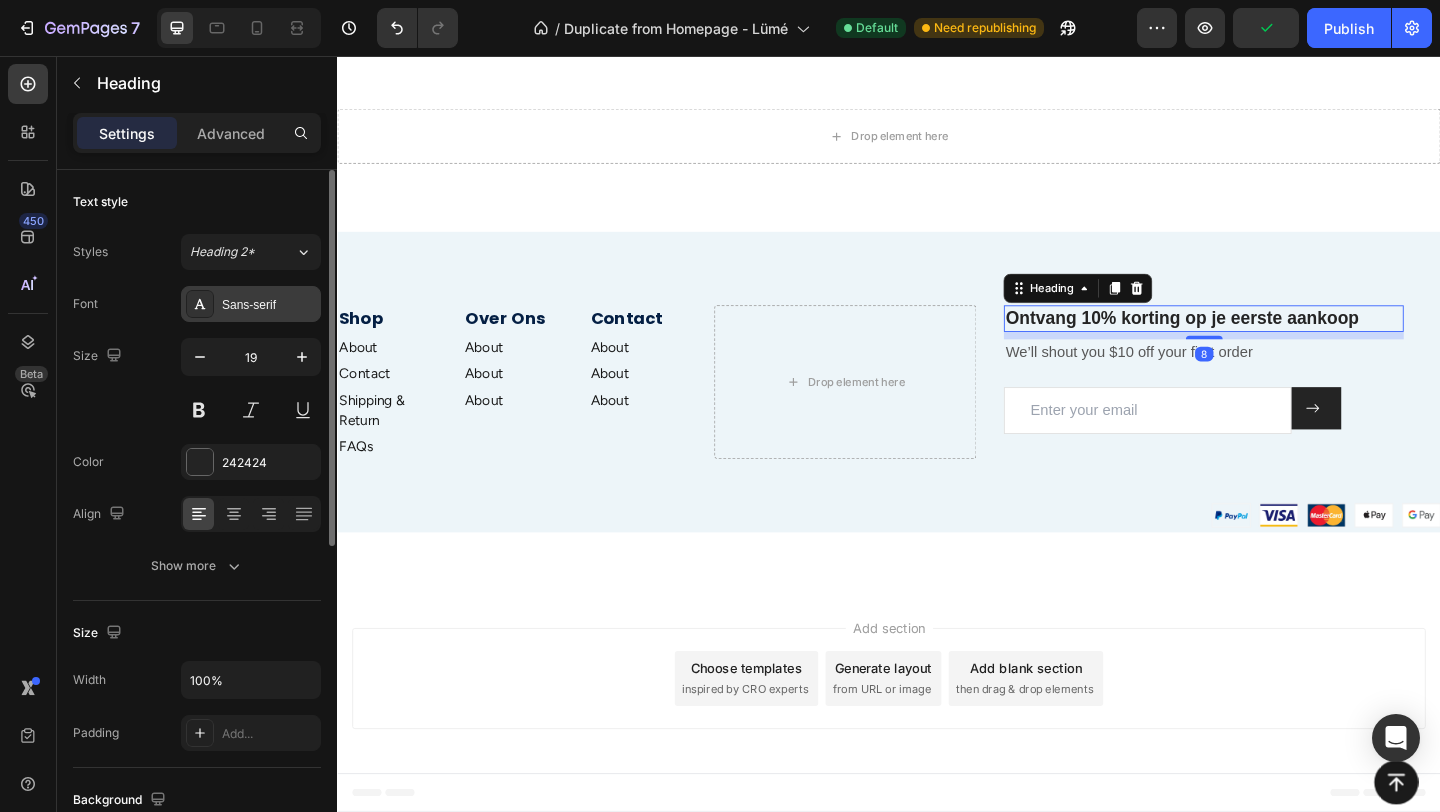 click on "Sans-serif" at bounding box center (269, 305) 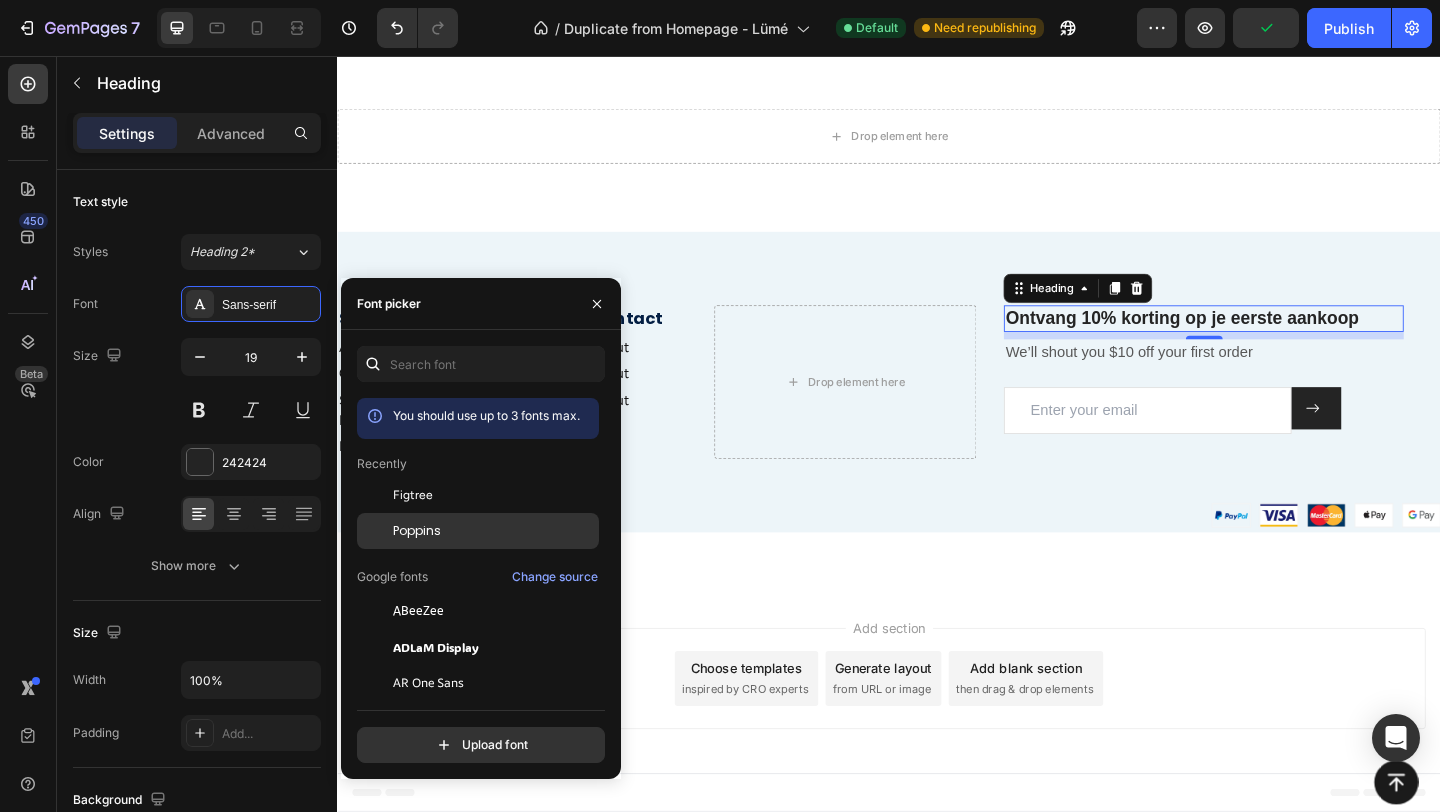 click on "Poppins" at bounding box center (494, 531) 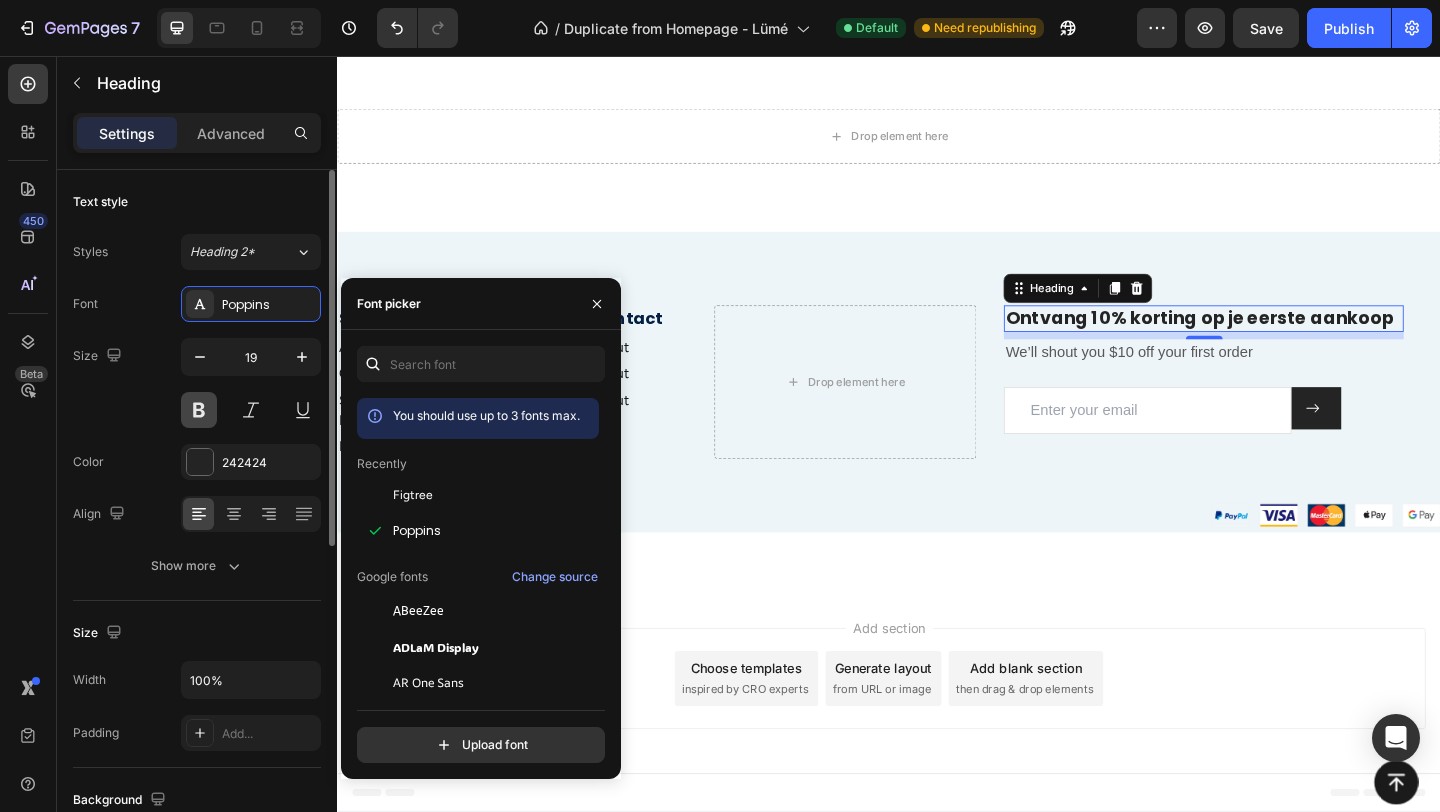 click at bounding box center (199, 410) 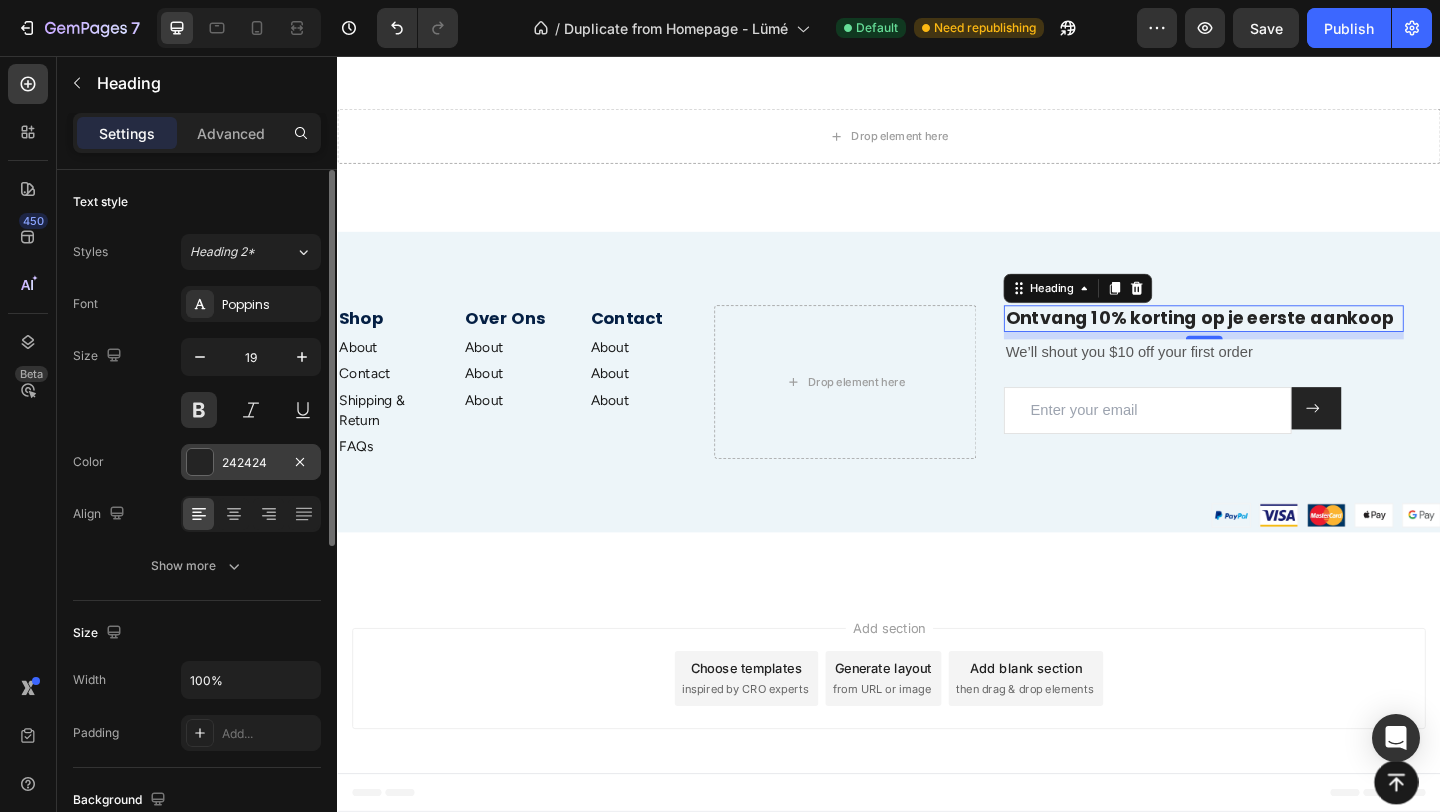 click at bounding box center (200, 462) 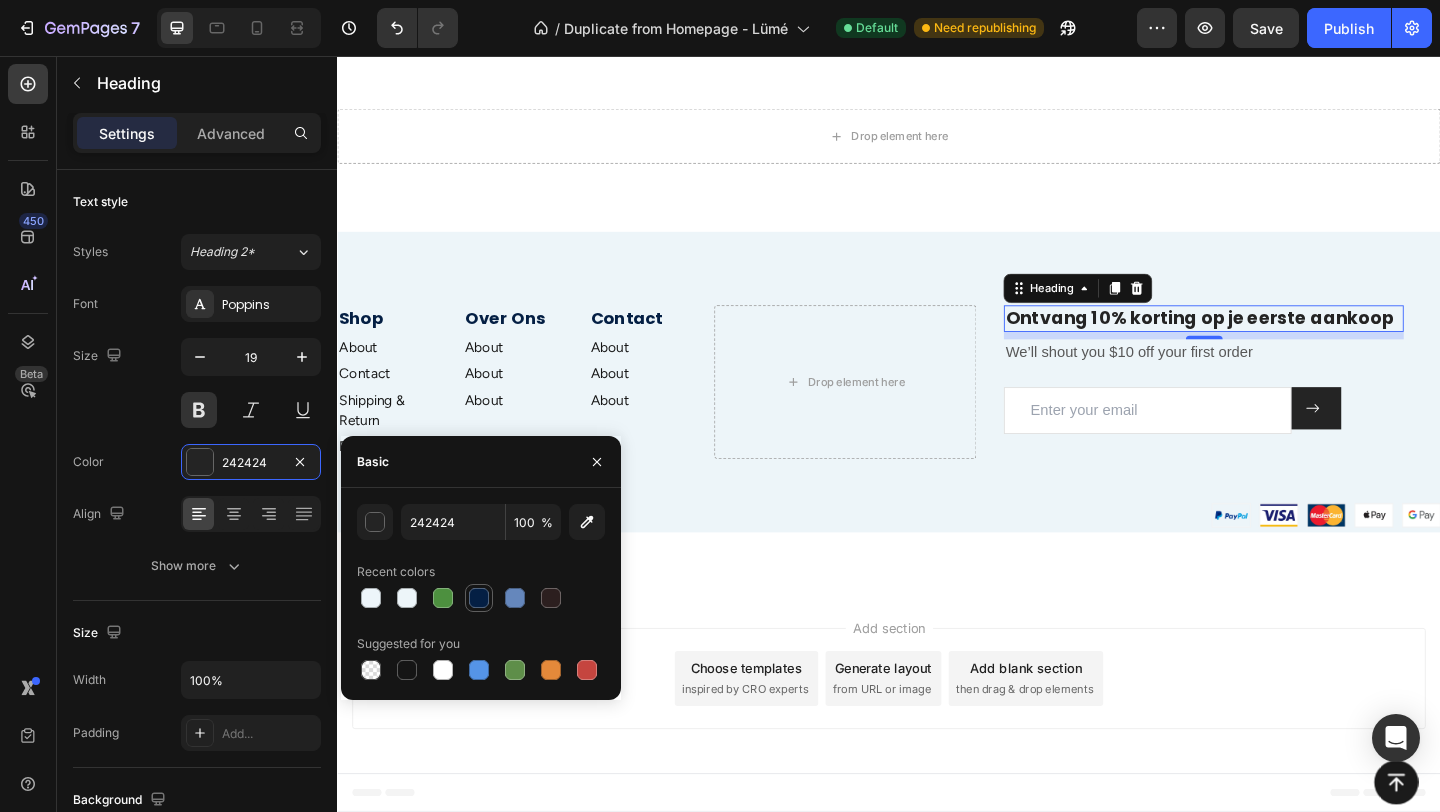 click at bounding box center [479, 598] 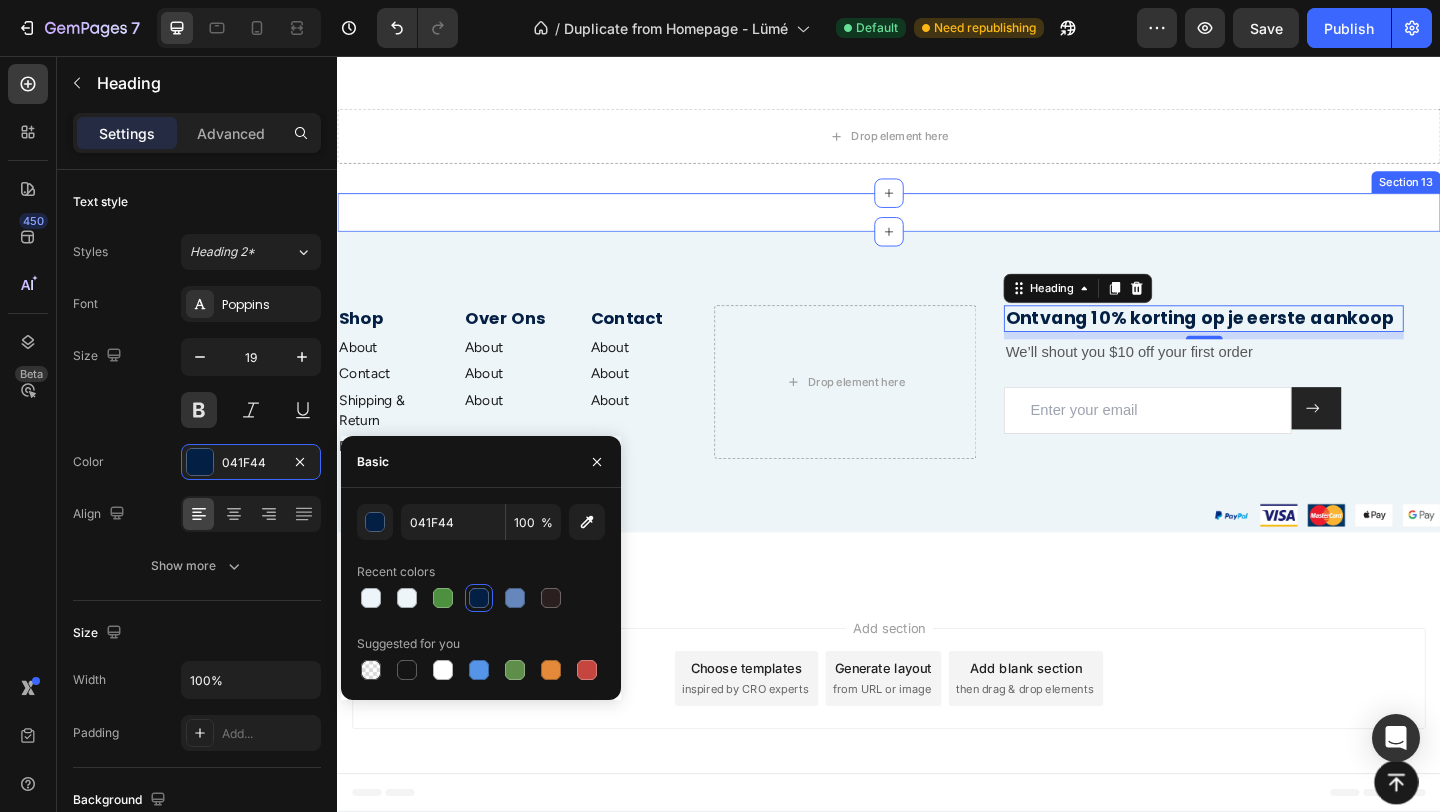 click on "The Ice Pod ™ It's Benefits Heading Replace this text with your contentReplace this text with your contentReplace this text with your content Text Block Image Image Glowy skin Text Block Your custom text goes here Text Block Image Verkleining van poriën Text Block Your custom text goes here Text Block Image Koel effect Text Block Your custom text goes here Text Block Image Makkelijk vast te houden Text Block Your custom text goes here Text block Image Geen gedoe met ijsblokjes Text Block Your custom text goes here Text block Advanced List Section 13" at bounding box center (937, 226) 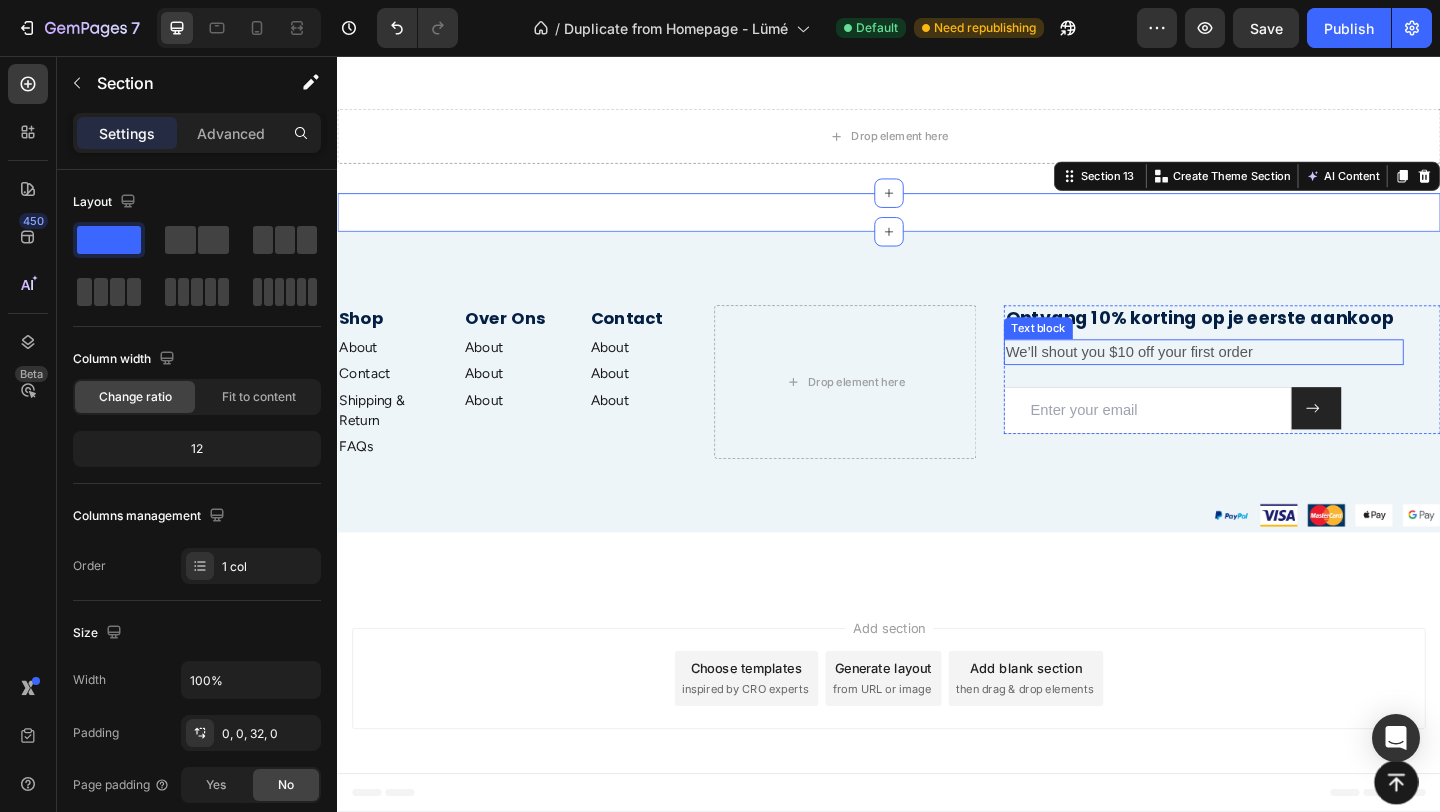 click on "We’ll shout you $10 off your first order" at bounding box center [1279, 378] 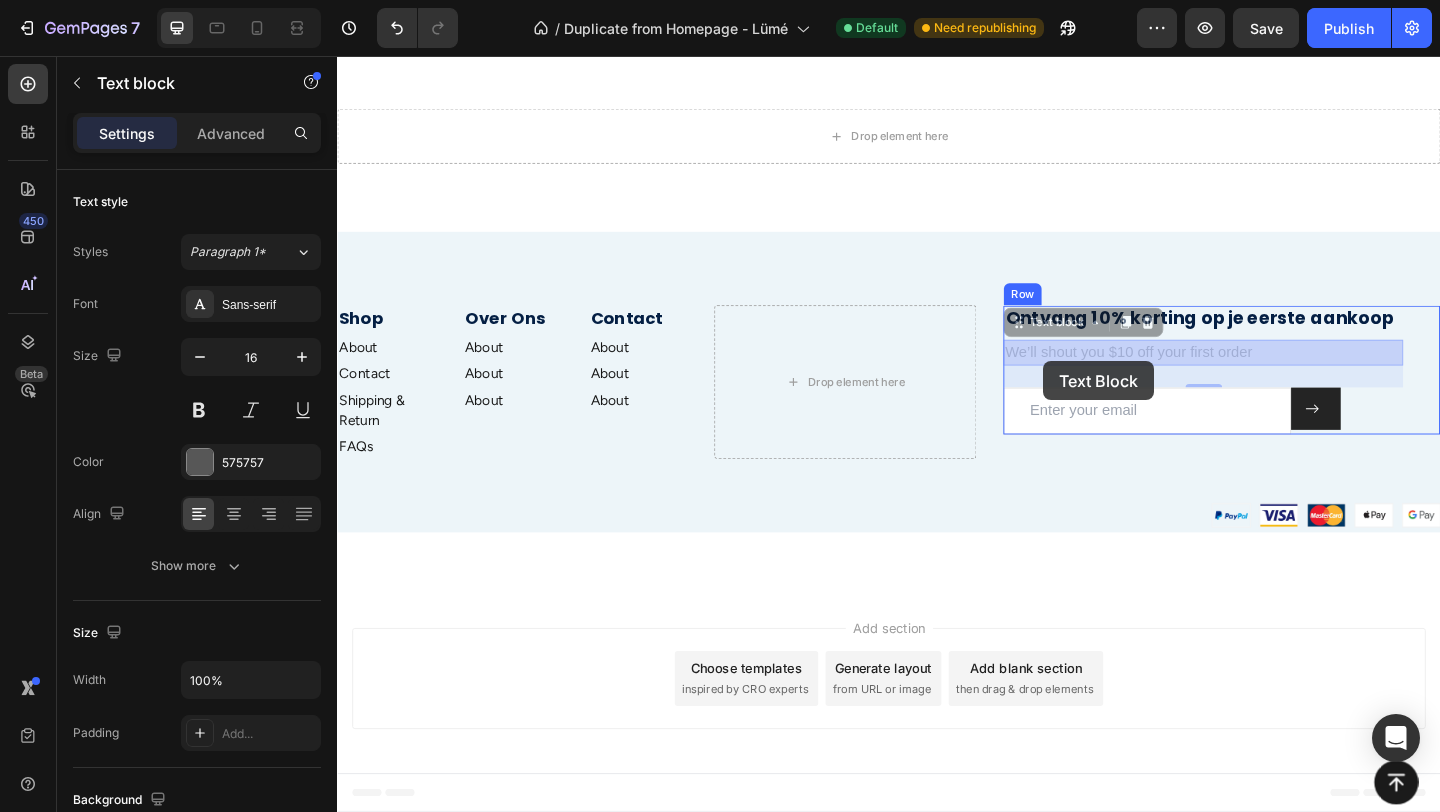 drag, startPoint x: 1334, startPoint y: 382, endPoint x: 1100, endPoint y: 387, distance: 234.0534 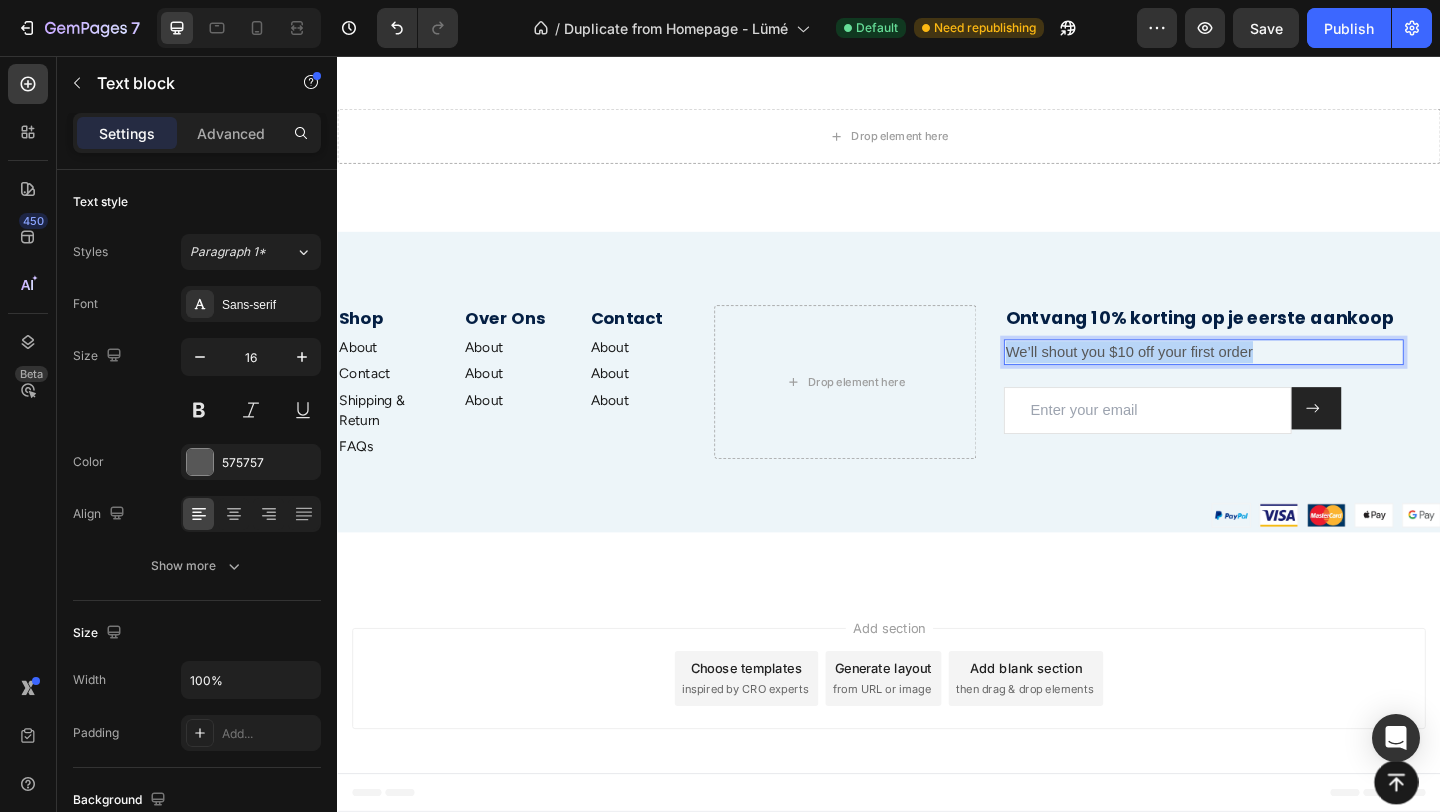 drag, startPoint x: 1345, startPoint y: 377, endPoint x: 1054, endPoint y: 376, distance: 291.0017 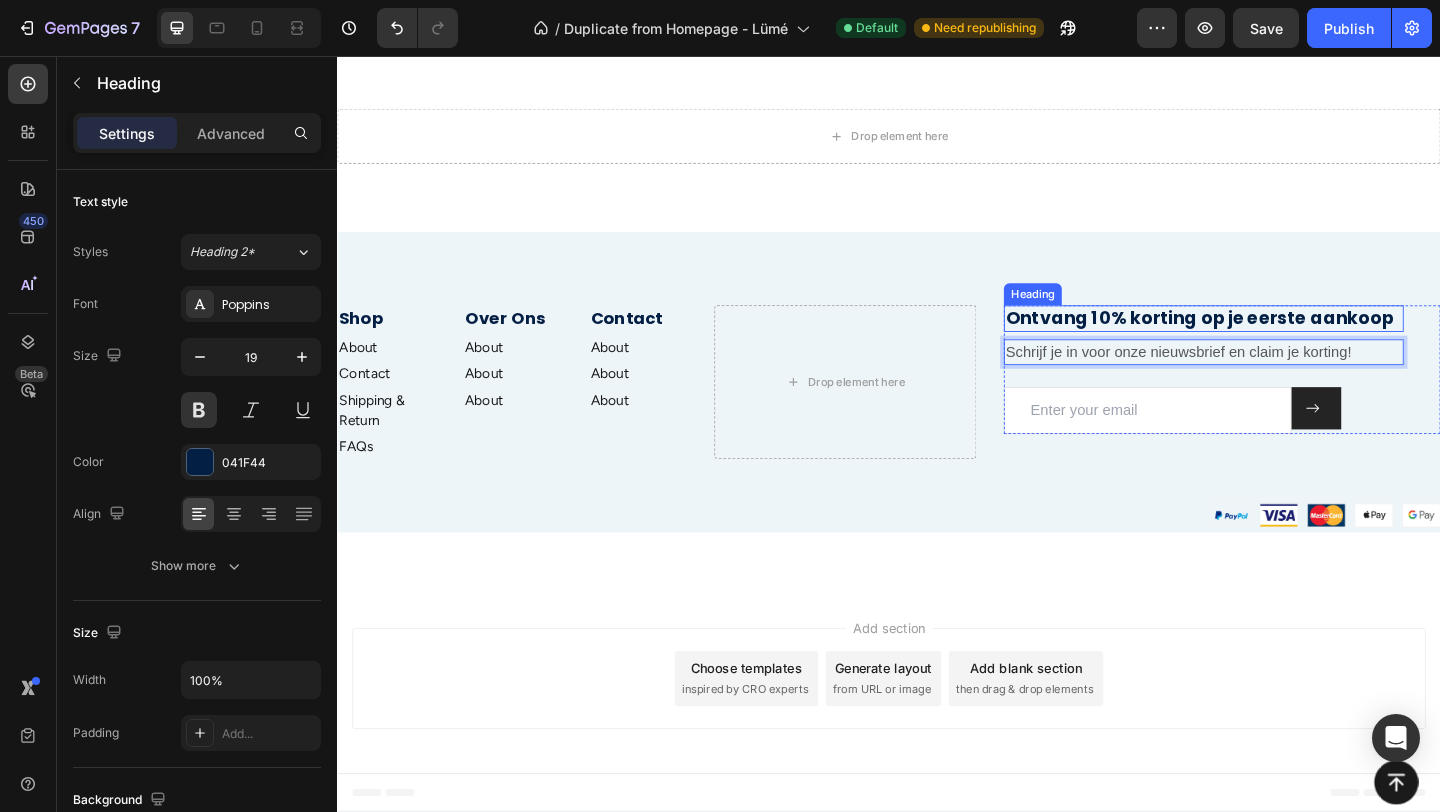 click on "Ontvang 10% korting op je eerste aankoop" at bounding box center [1279, 341] 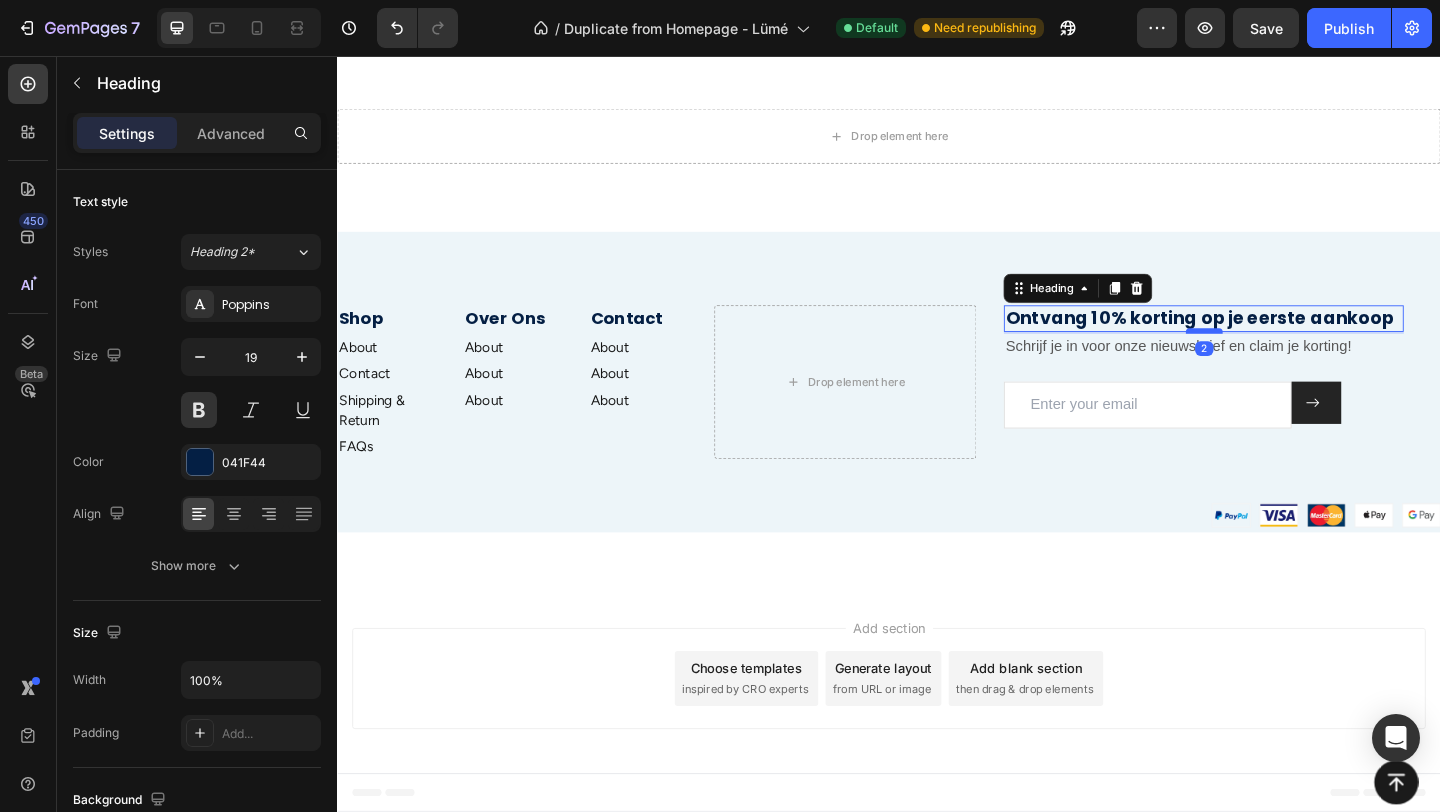 click at bounding box center (1280, 355) 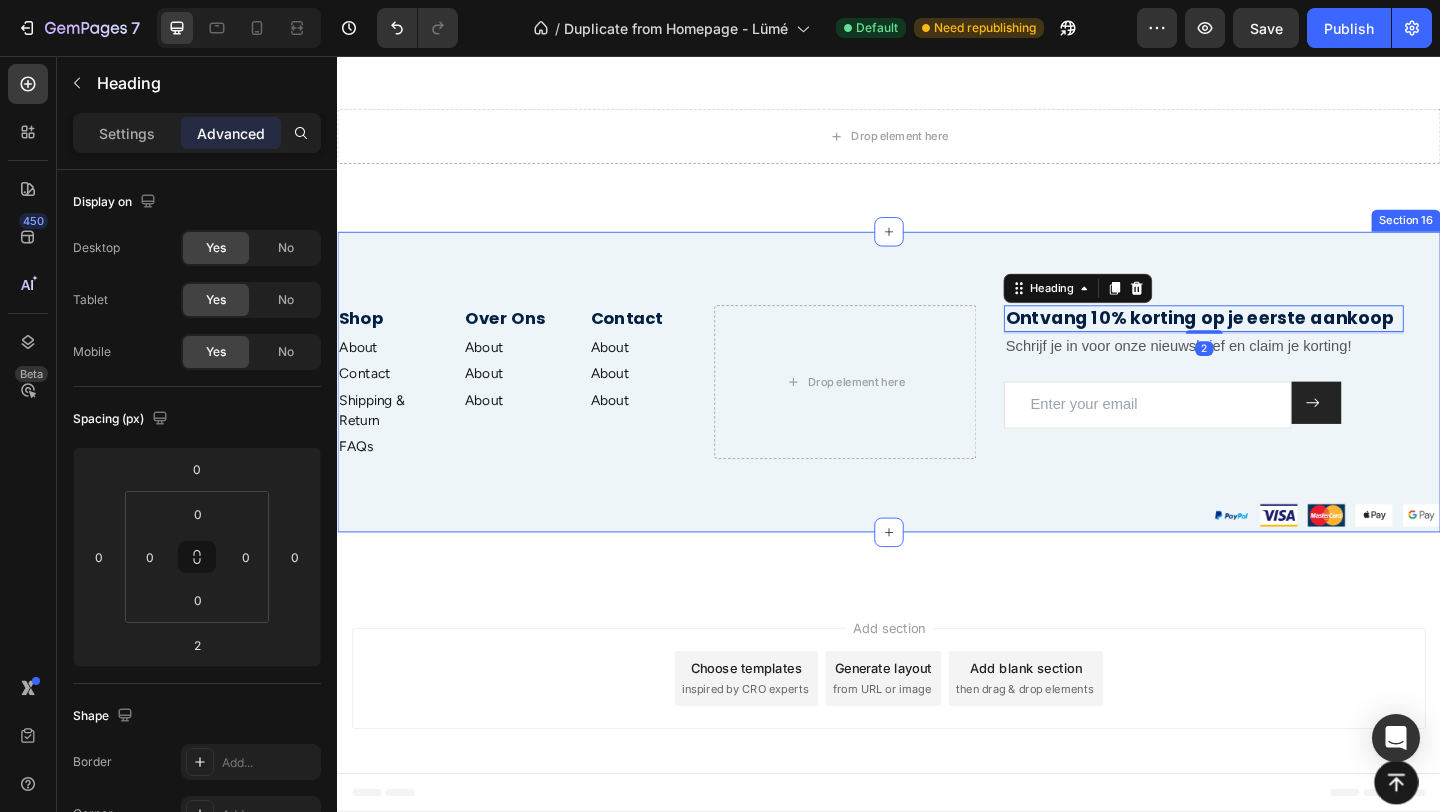 click on "Shop Heading About Text block Contact Text block Shipping & Return Text block FAQs Text block Over Ons Heading About Text block About Text block About Text block Contact Heading About Text block About Text block About Text block Row
Drop element here Ontvang 10% korting op je eerste aankoop Heading   2 Schrijf je in voor onze nieuwsbrief en claim je korting! Text block Email Field
Submit Button Row Newsletter Row Row Image Section 16" at bounding box center [937, 410] 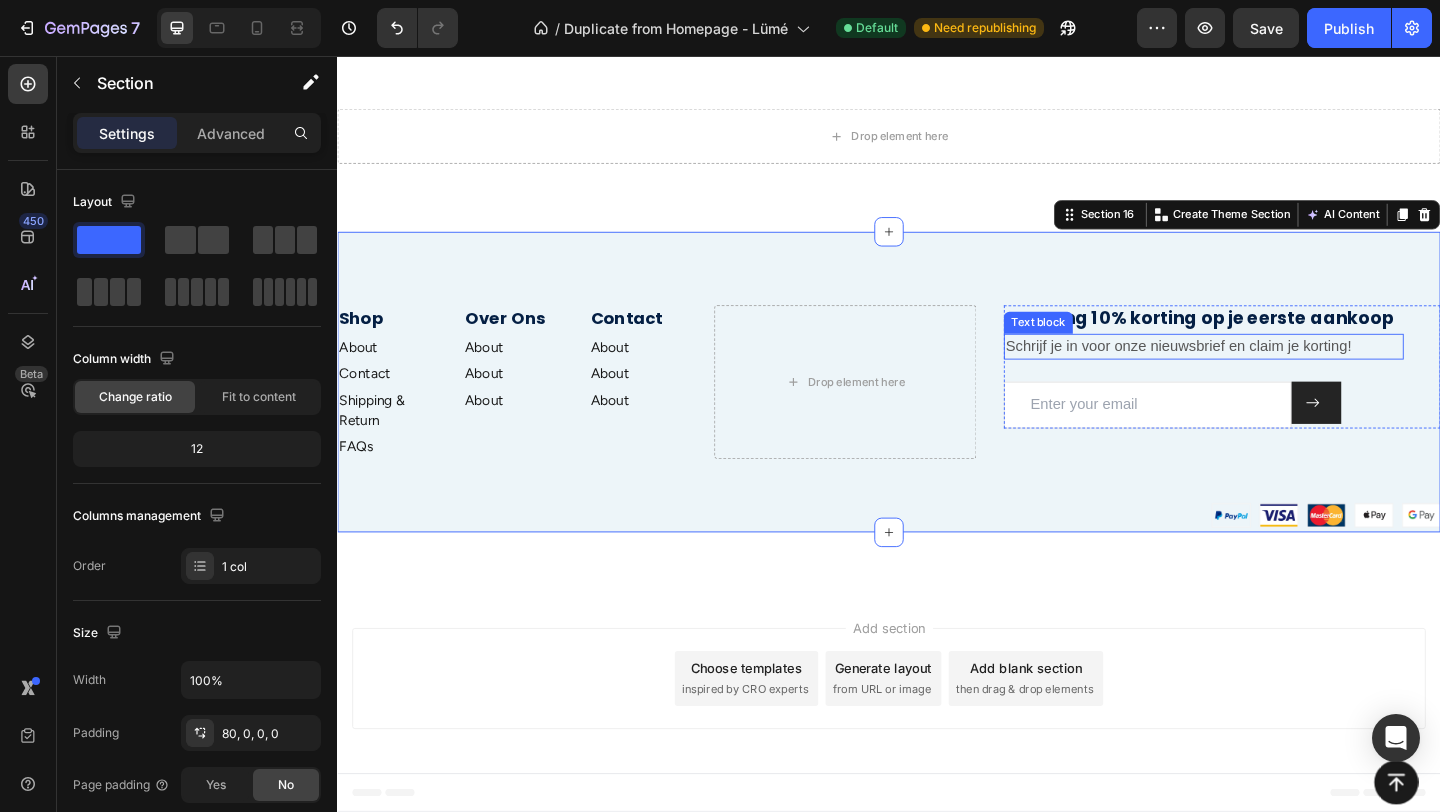click on "Schrijf je in voor onze nieuwsbrief en claim je korting!" at bounding box center [1279, 372] 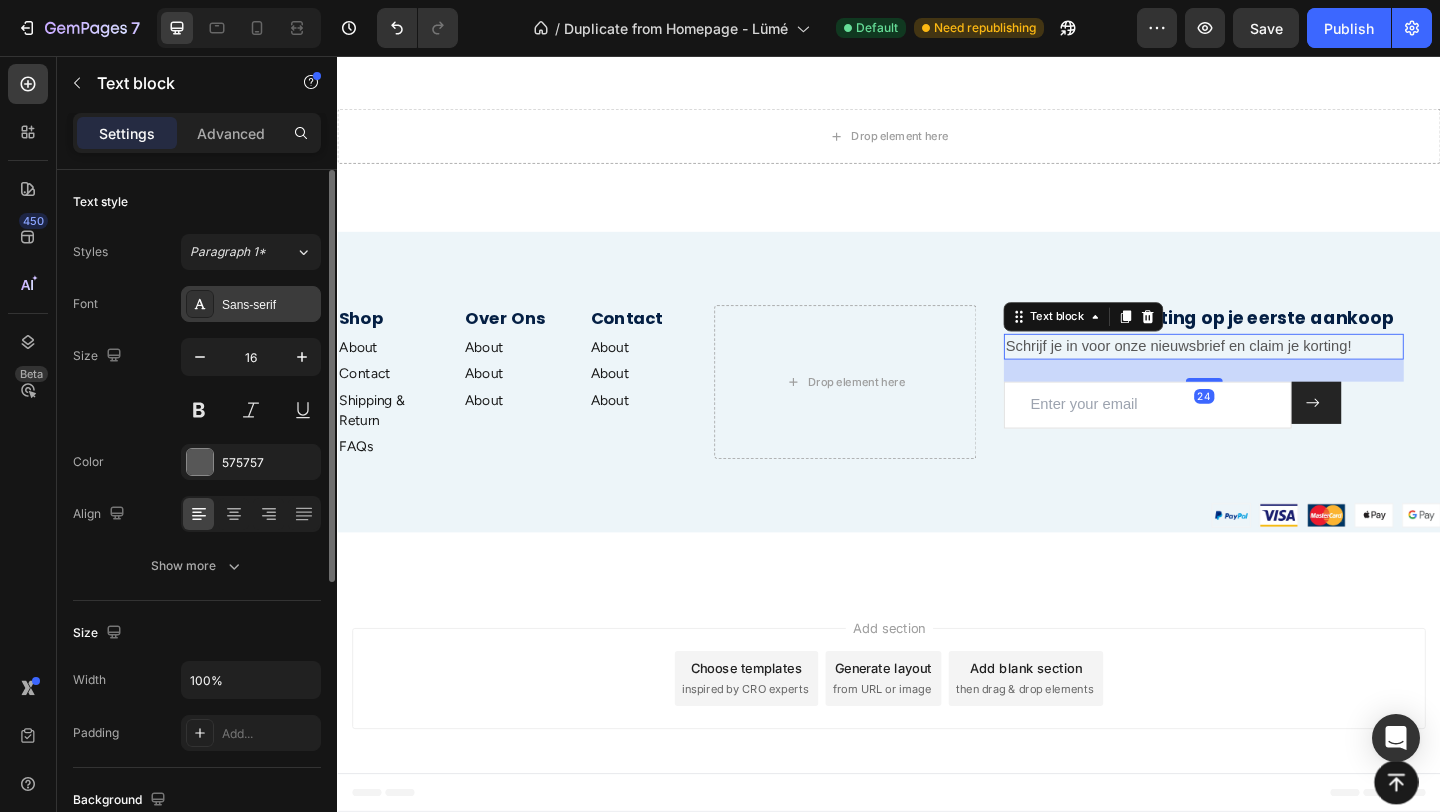 click on "Sans-serif" at bounding box center (269, 305) 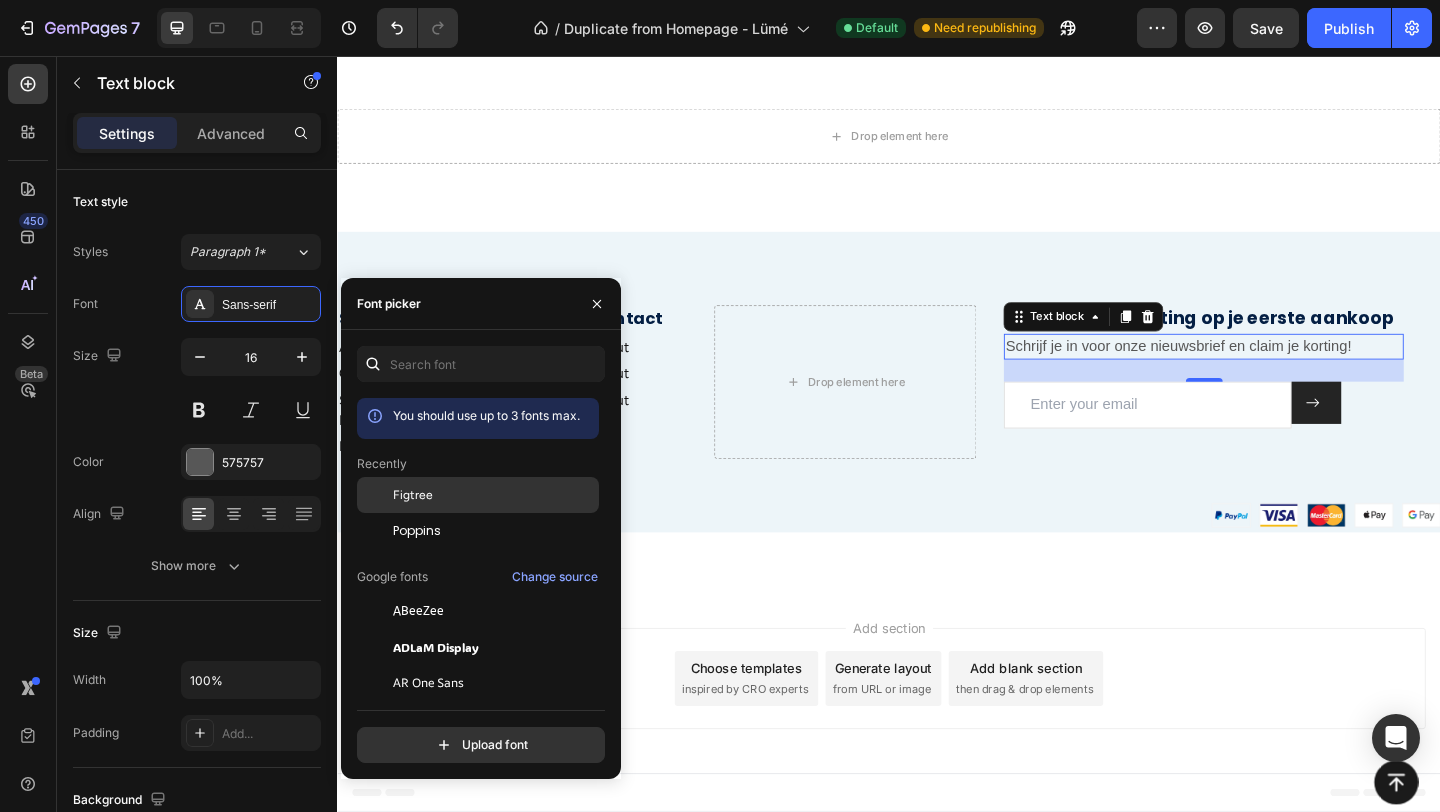 click on "Figtree" at bounding box center [413, 495] 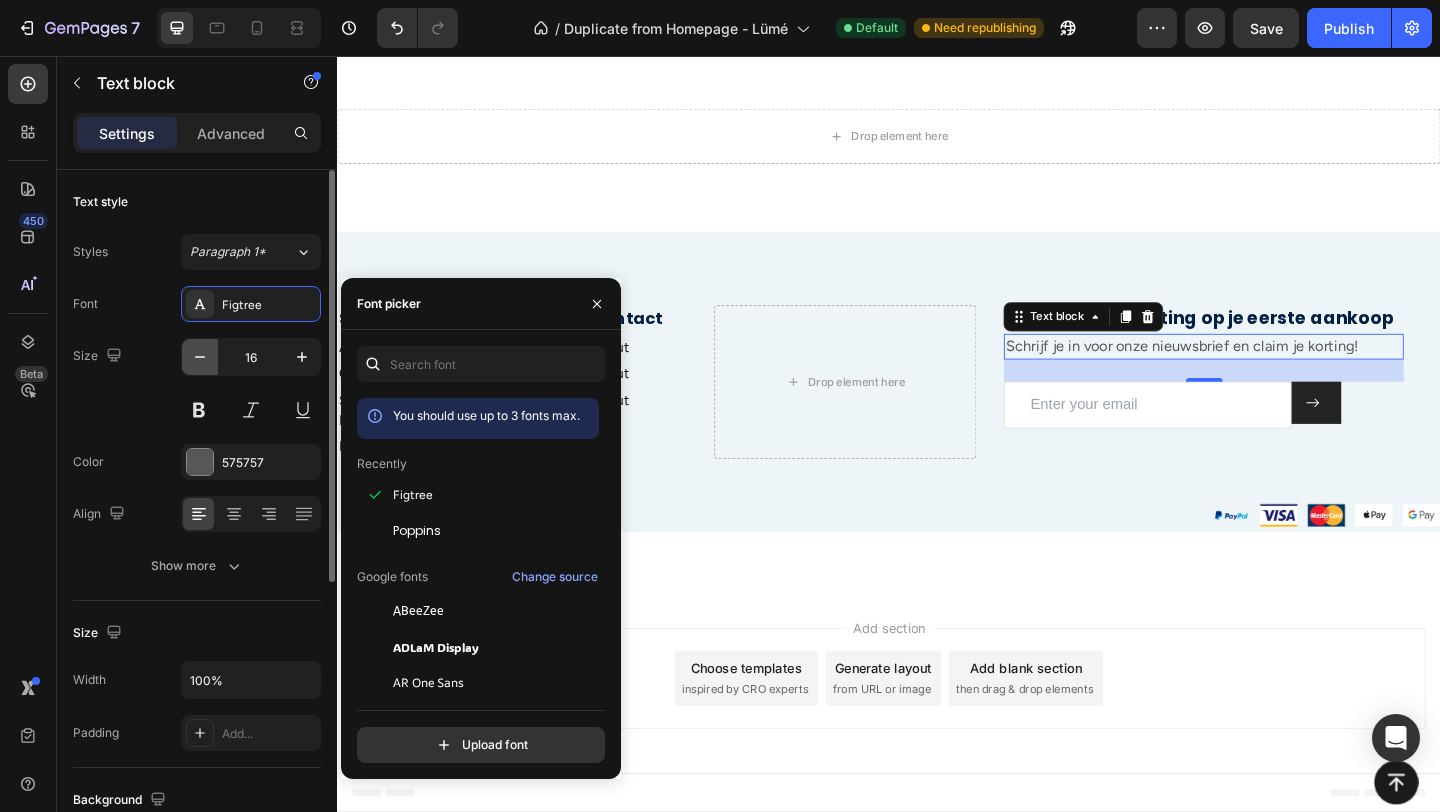 click 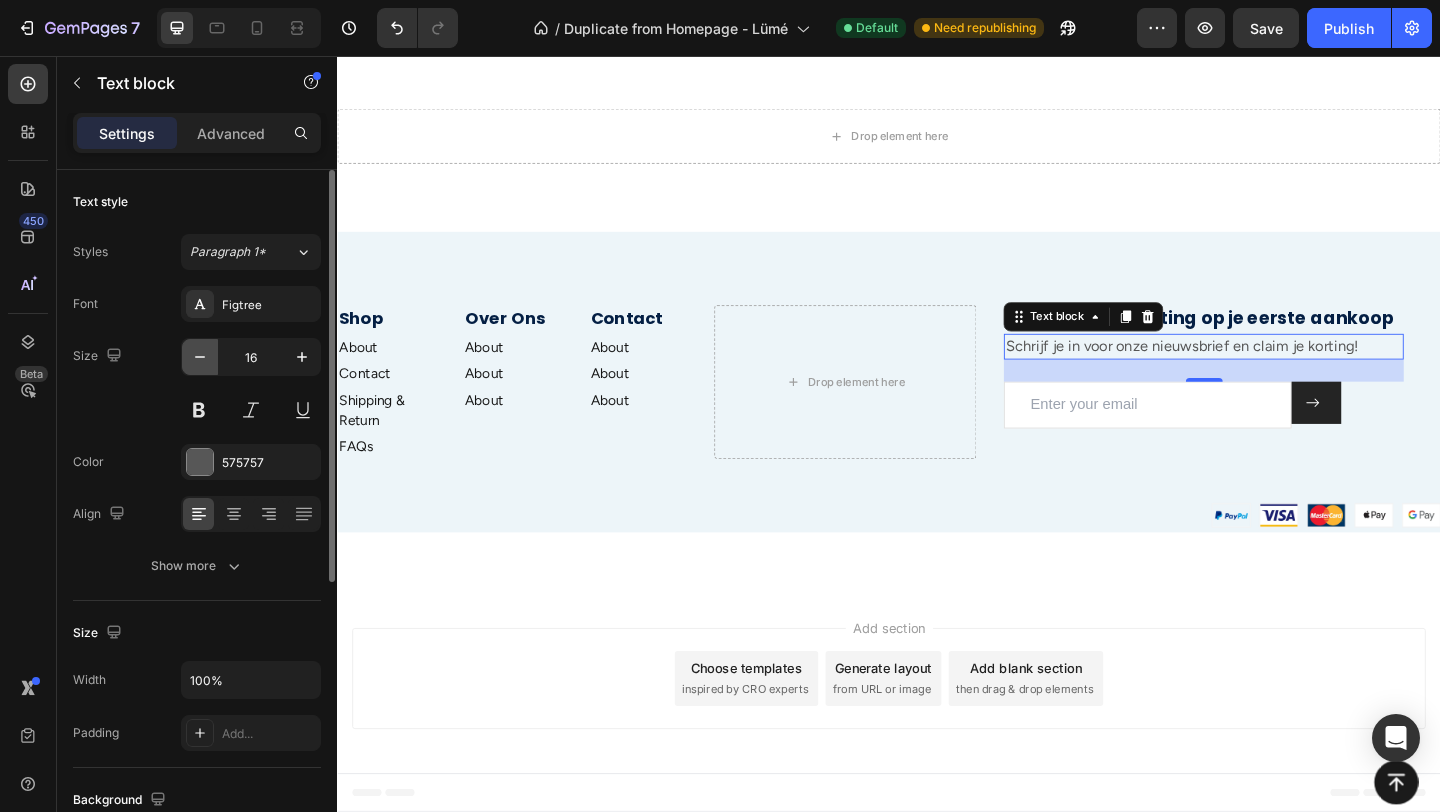 type on "15" 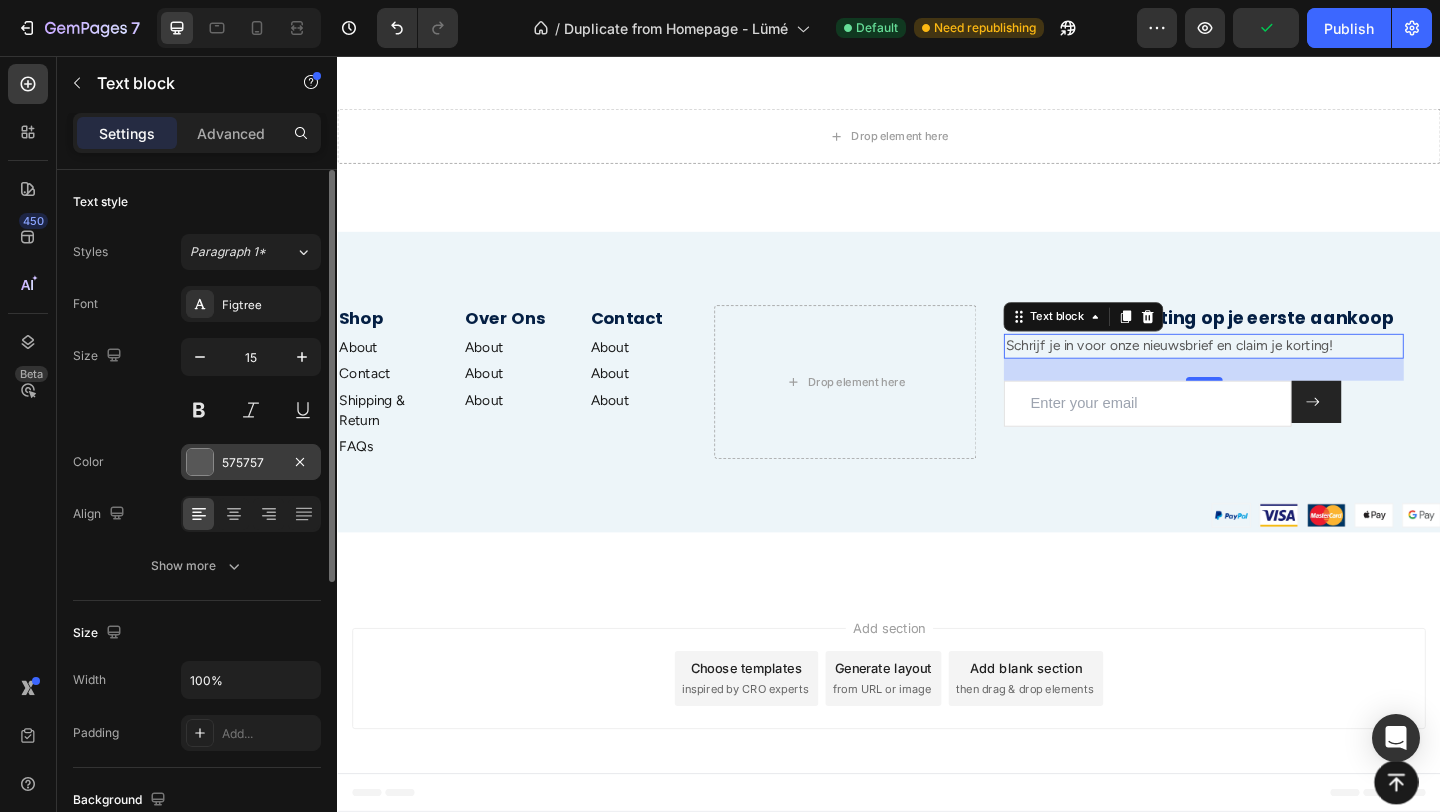 click at bounding box center (200, 462) 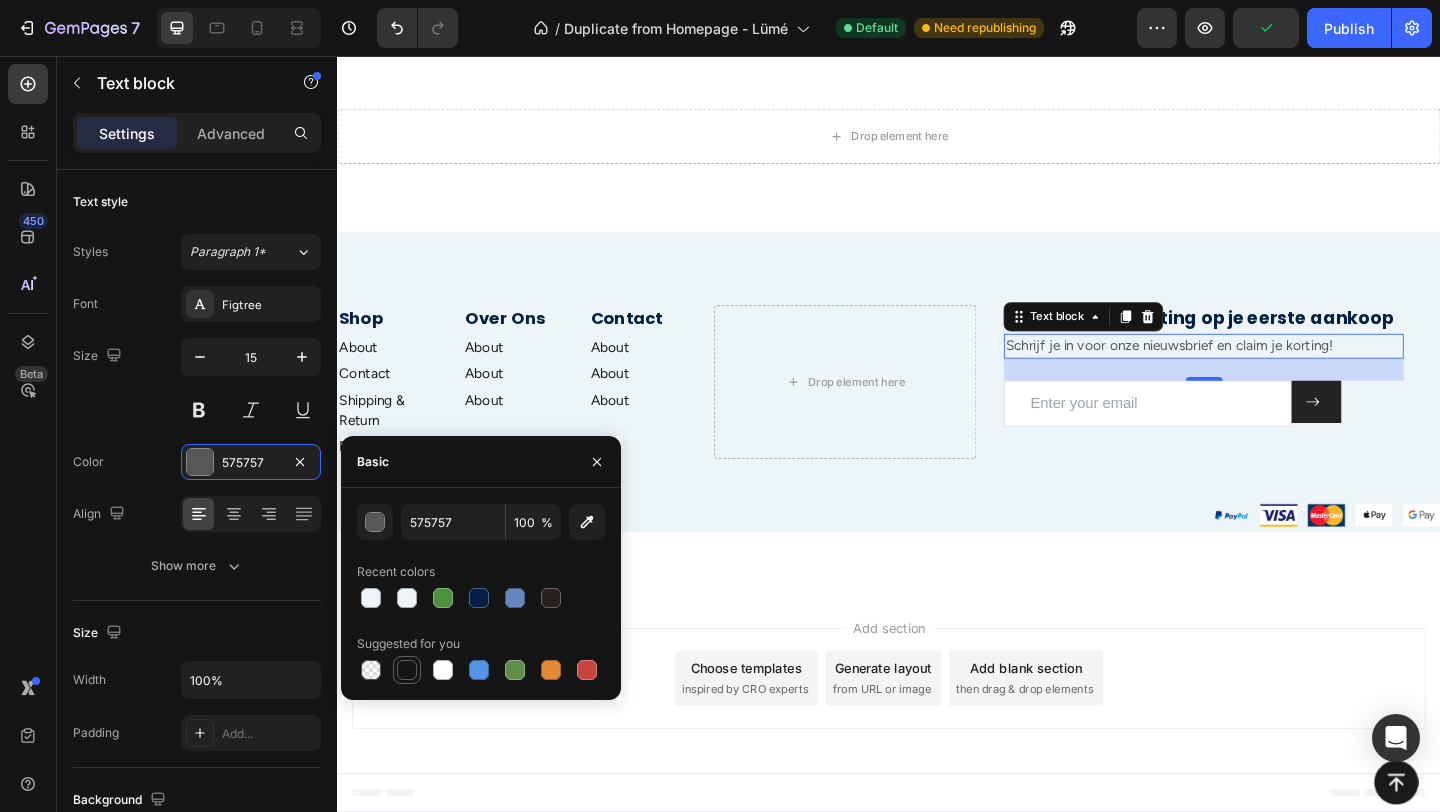 drag, startPoint x: 404, startPoint y: 668, endPoint x: 402, endPoint y: 460, distance: 208.00961 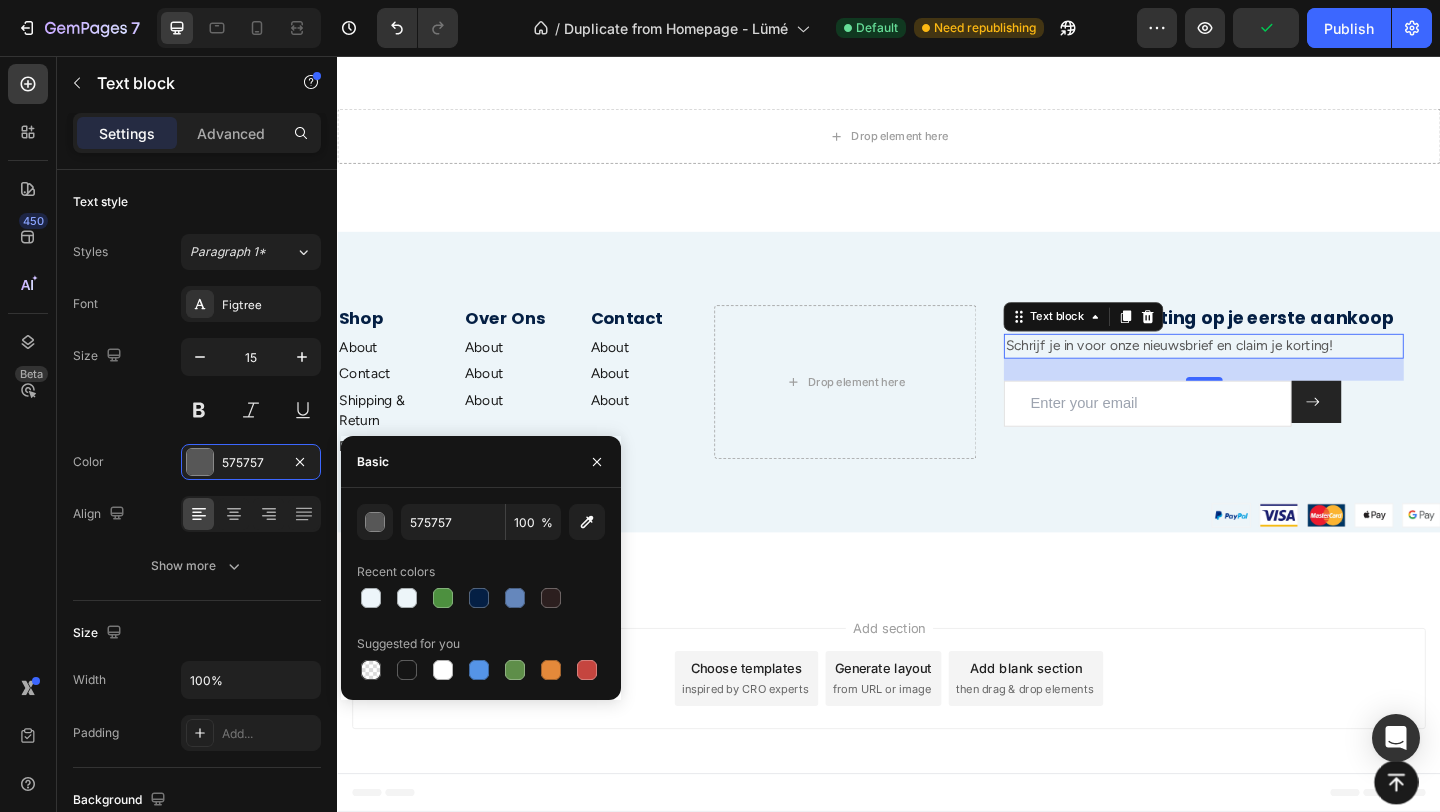 type on "151515" 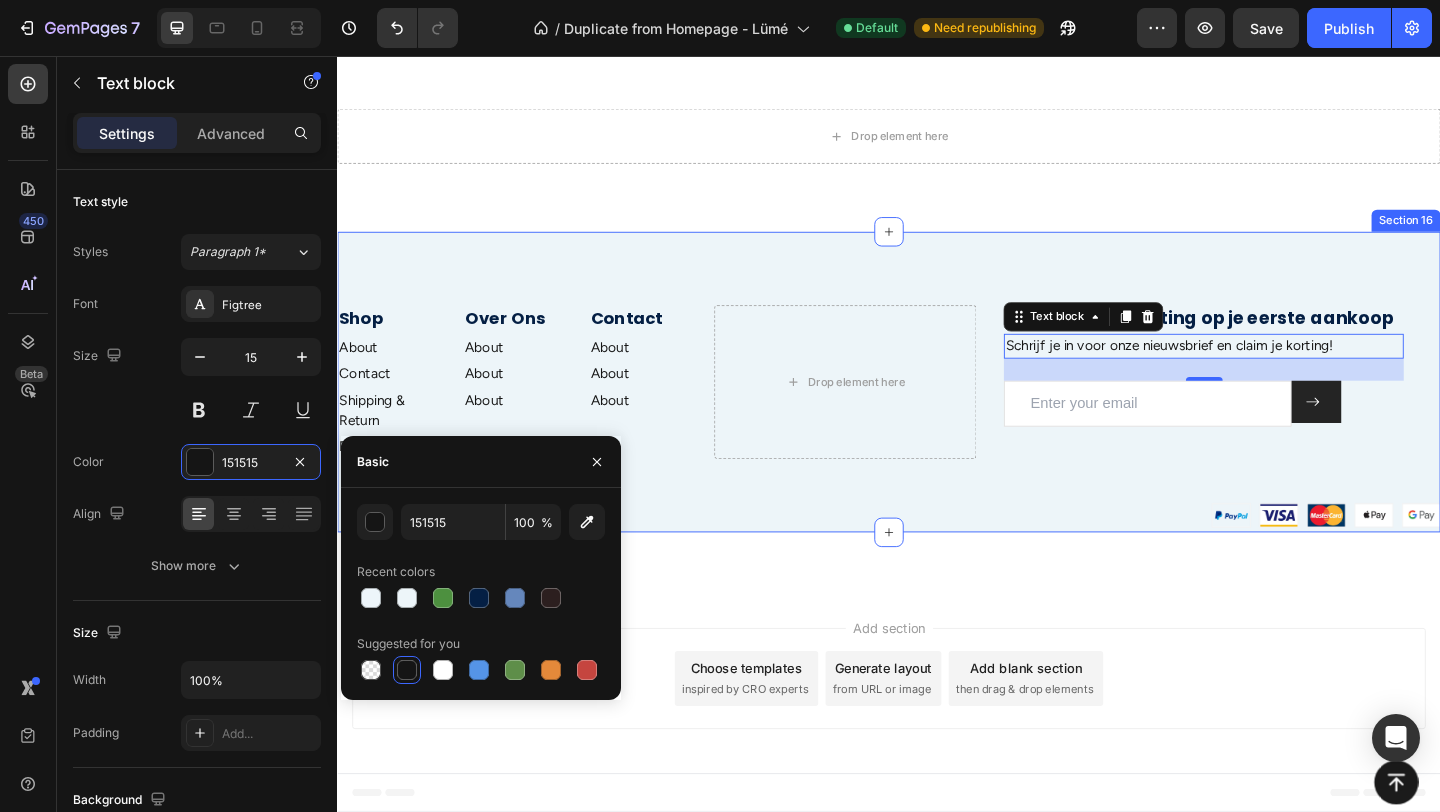 click on "Shop Heading About Text block Contact Text block Shipping & Return Text block FAQs Text block Over Ons Heading About Text block About Text block About Text block Contact Heading About Text block About Text block About Text block Row
Drop element here Ontvang 10% korting op je eerste aankoop Heading Schrijf je in voor onze nieuwsbrief en claim je korting! Text block   24 Email Field
Submit Button Row Newsletter Row Row Image Section 16" at bounding box center [937, 410] 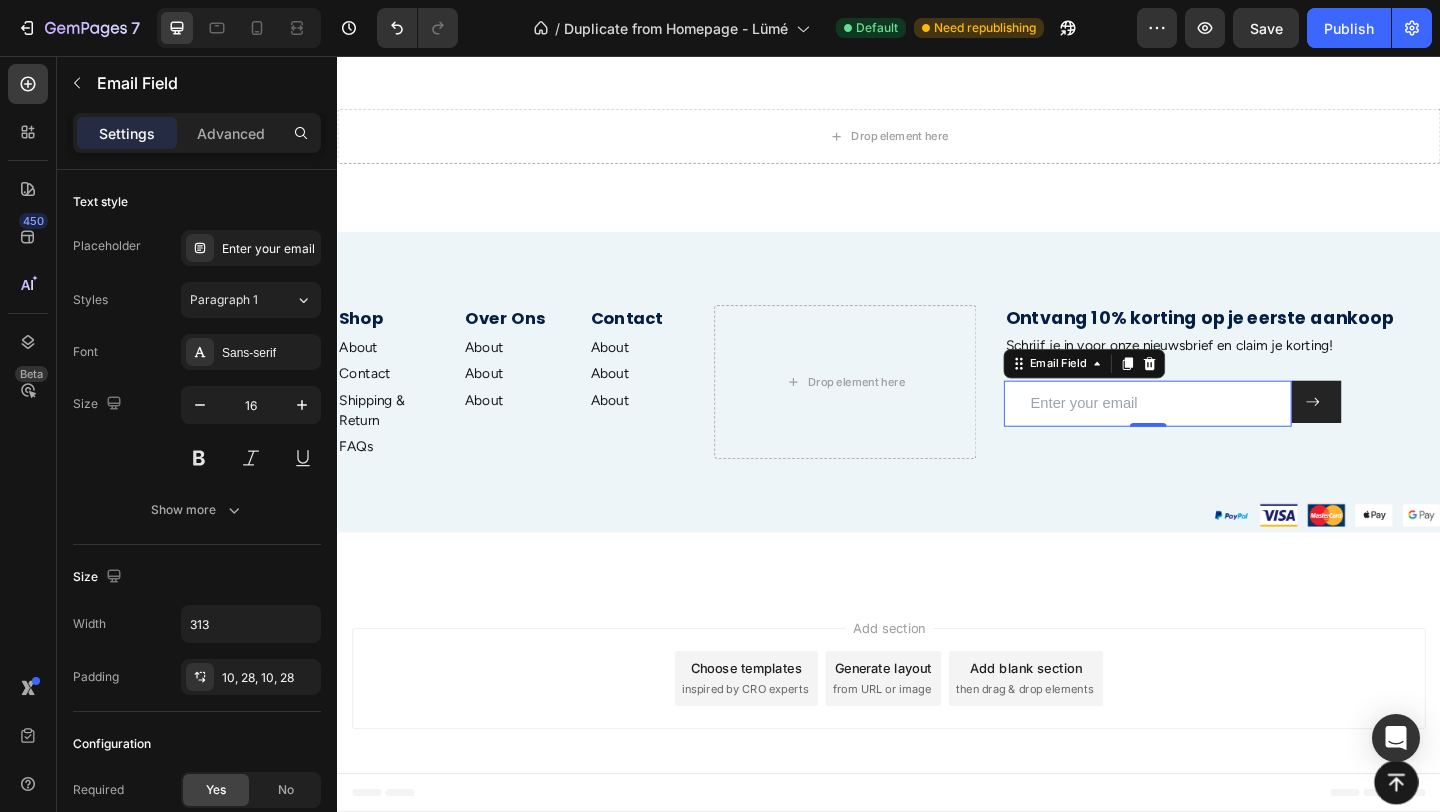 click at bounding box center [1218, 434] 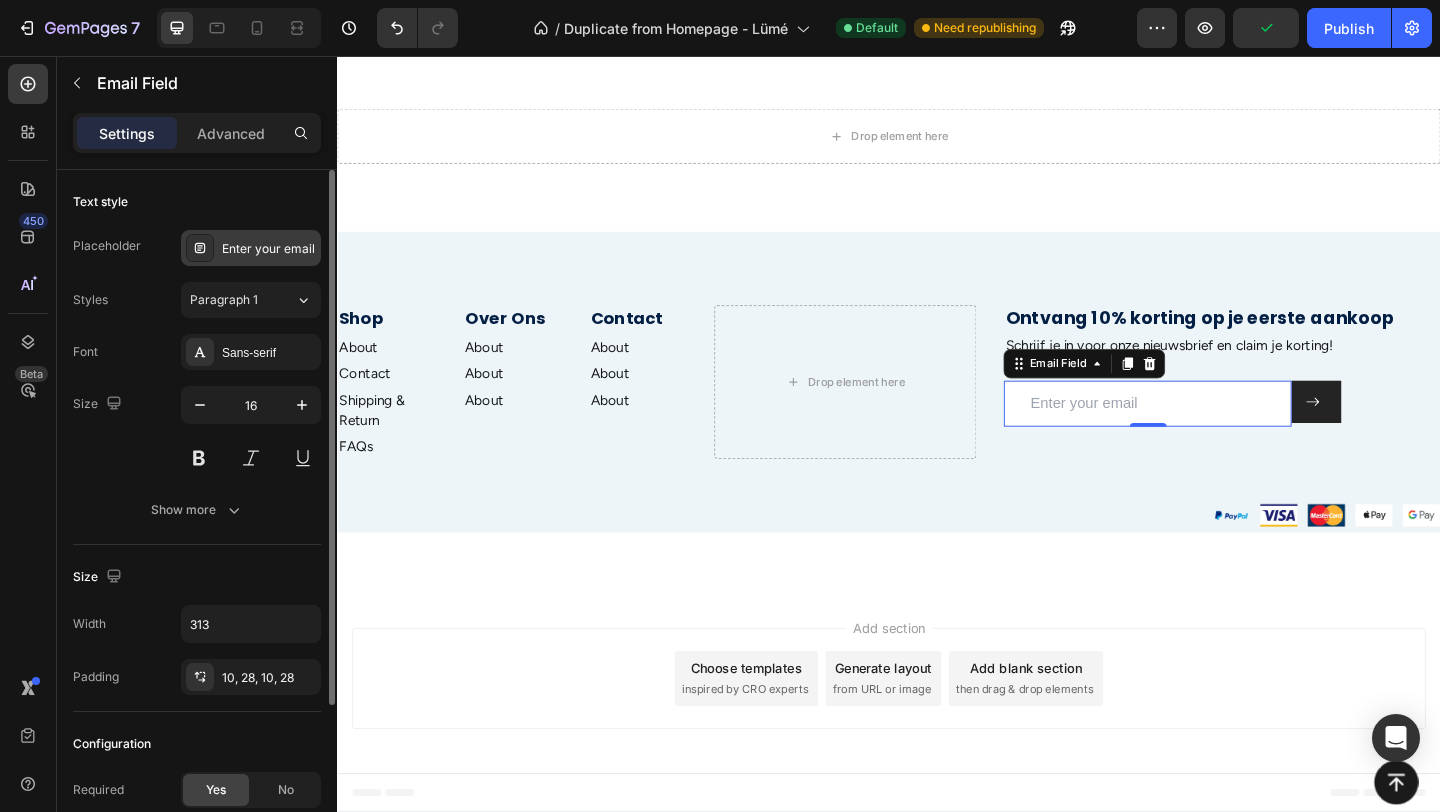 click on "Enter your email" at bounding box center (269, 249) 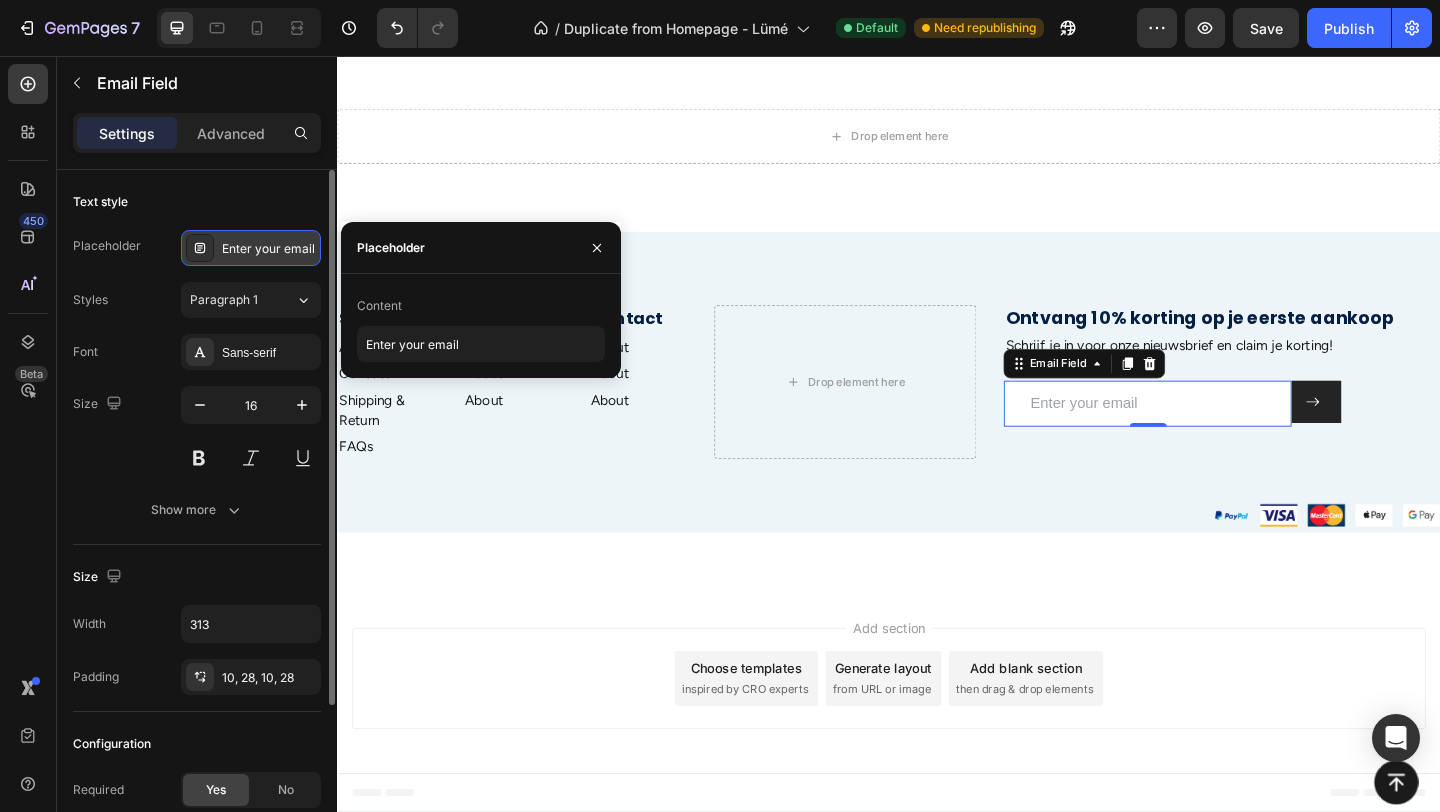 click on "Enter your email" at bounding box center [269, 249] 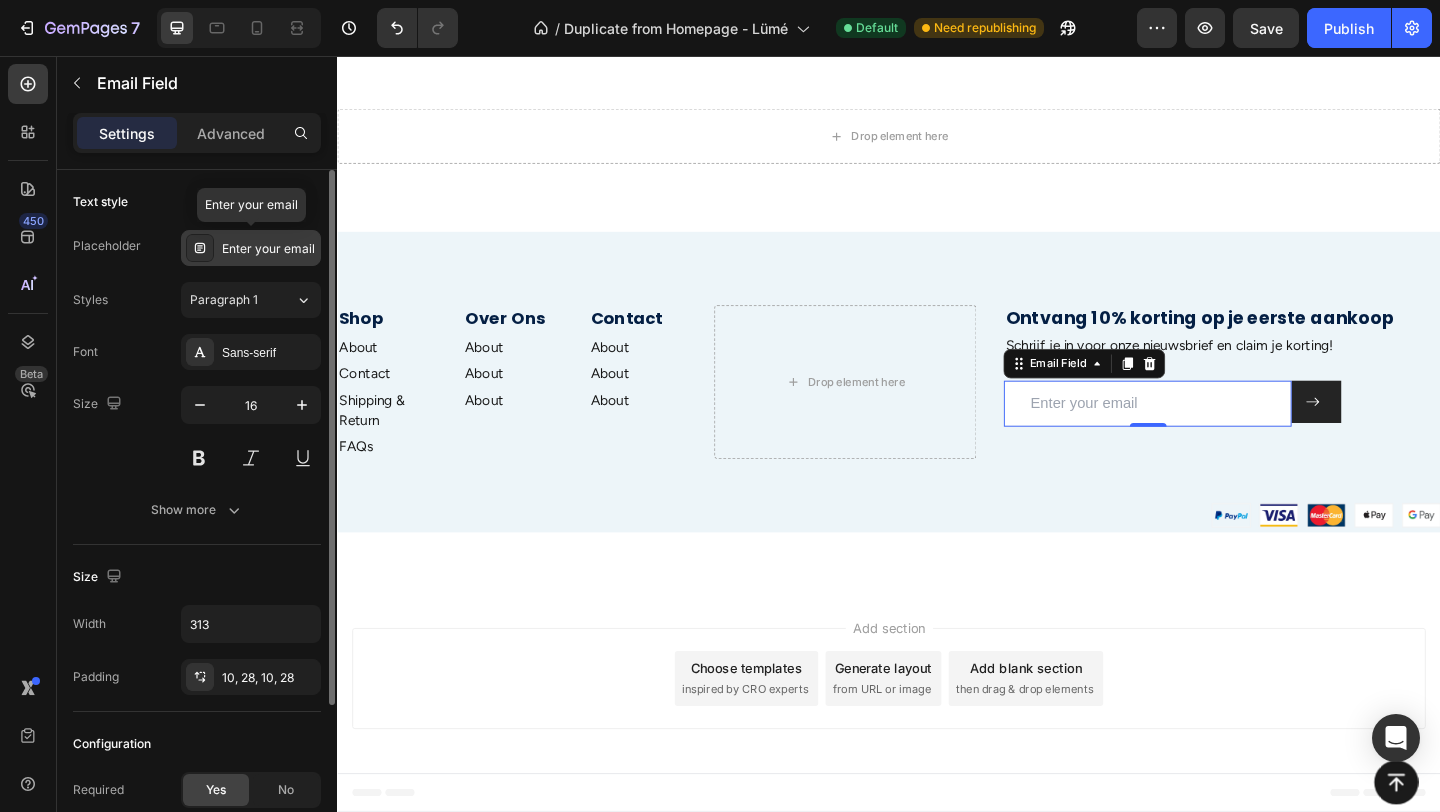 click on "Enter your email" at bounding box center (269, 249) 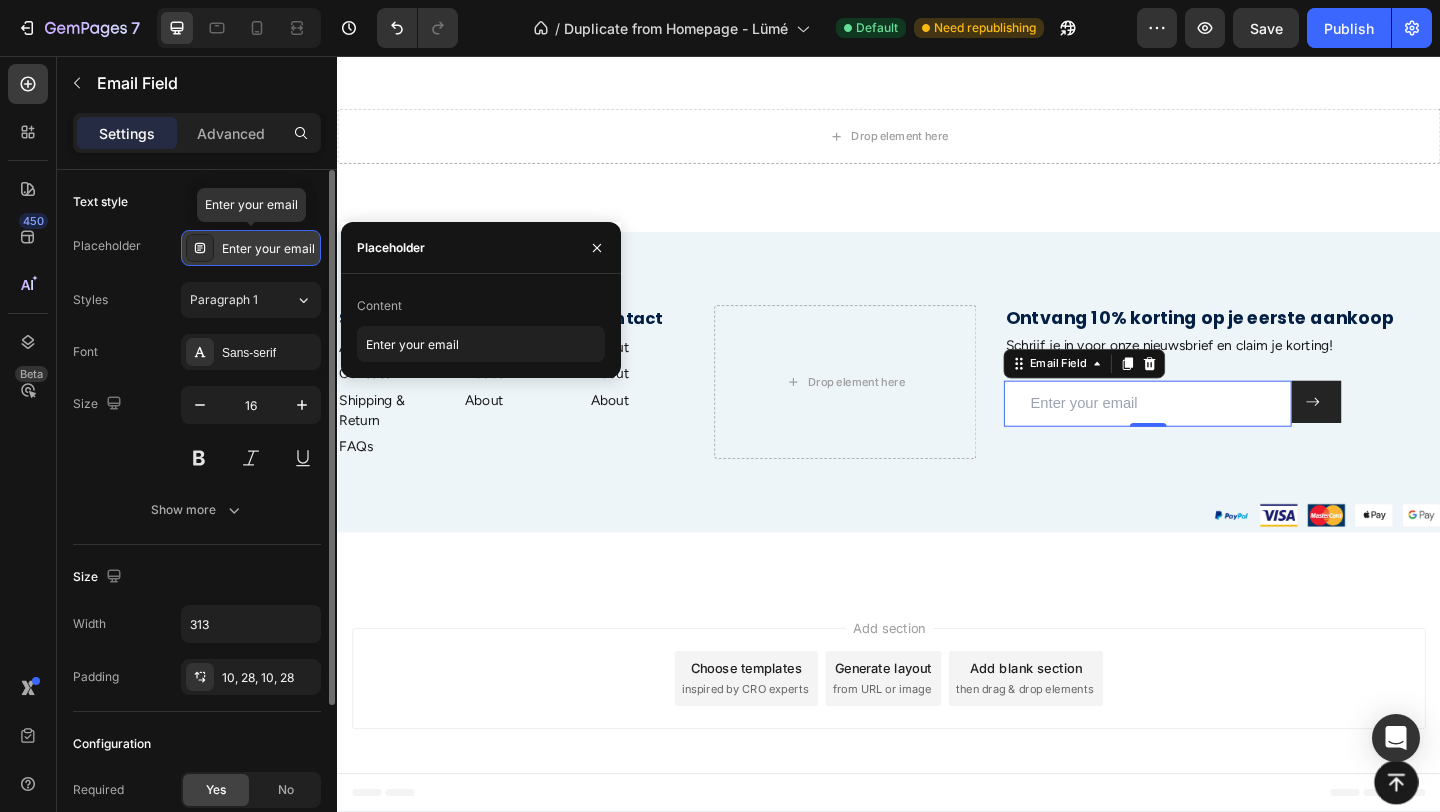 click on "Enter your email" at bounding box center (269, 249) 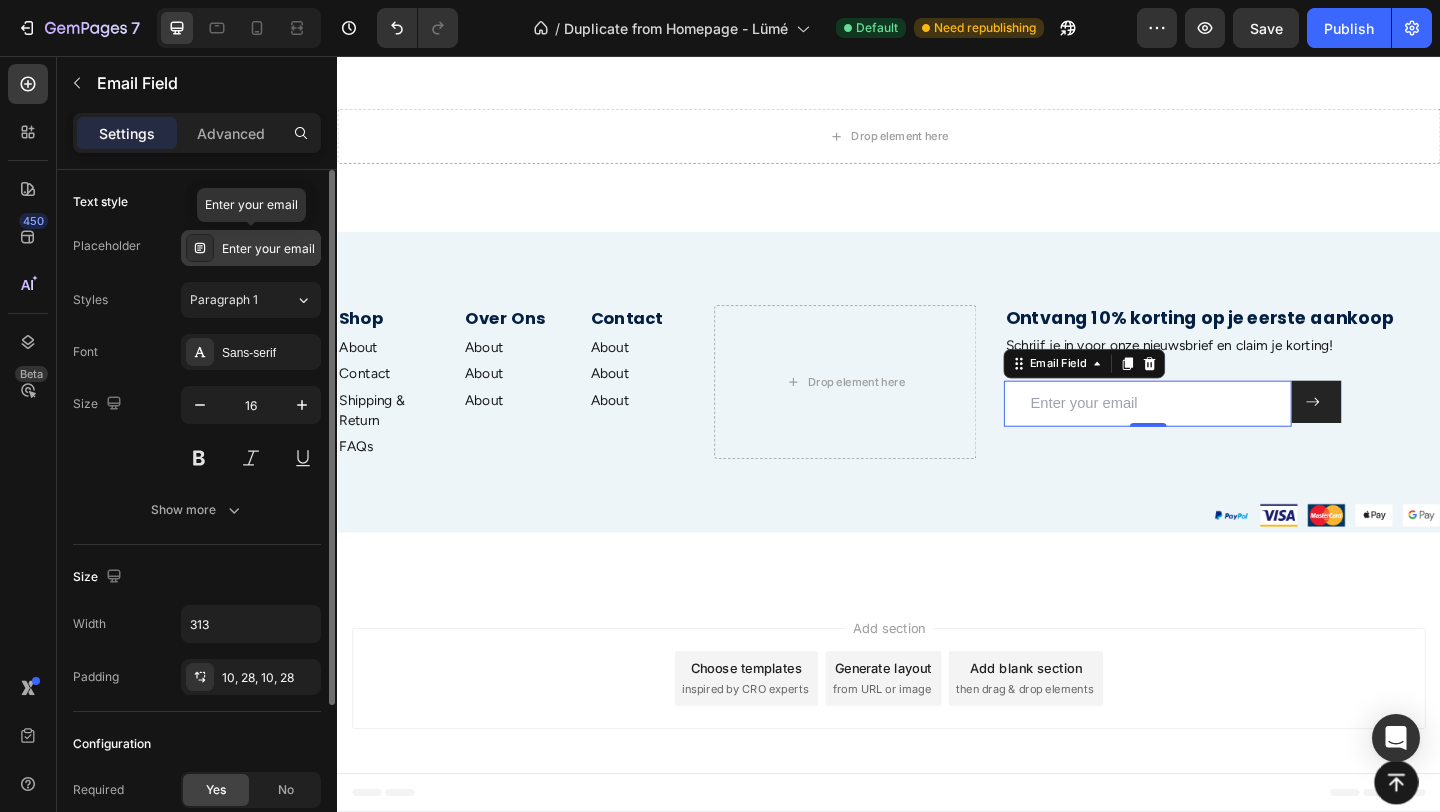 click on "Enter your email" at bounding box center [269, 249] 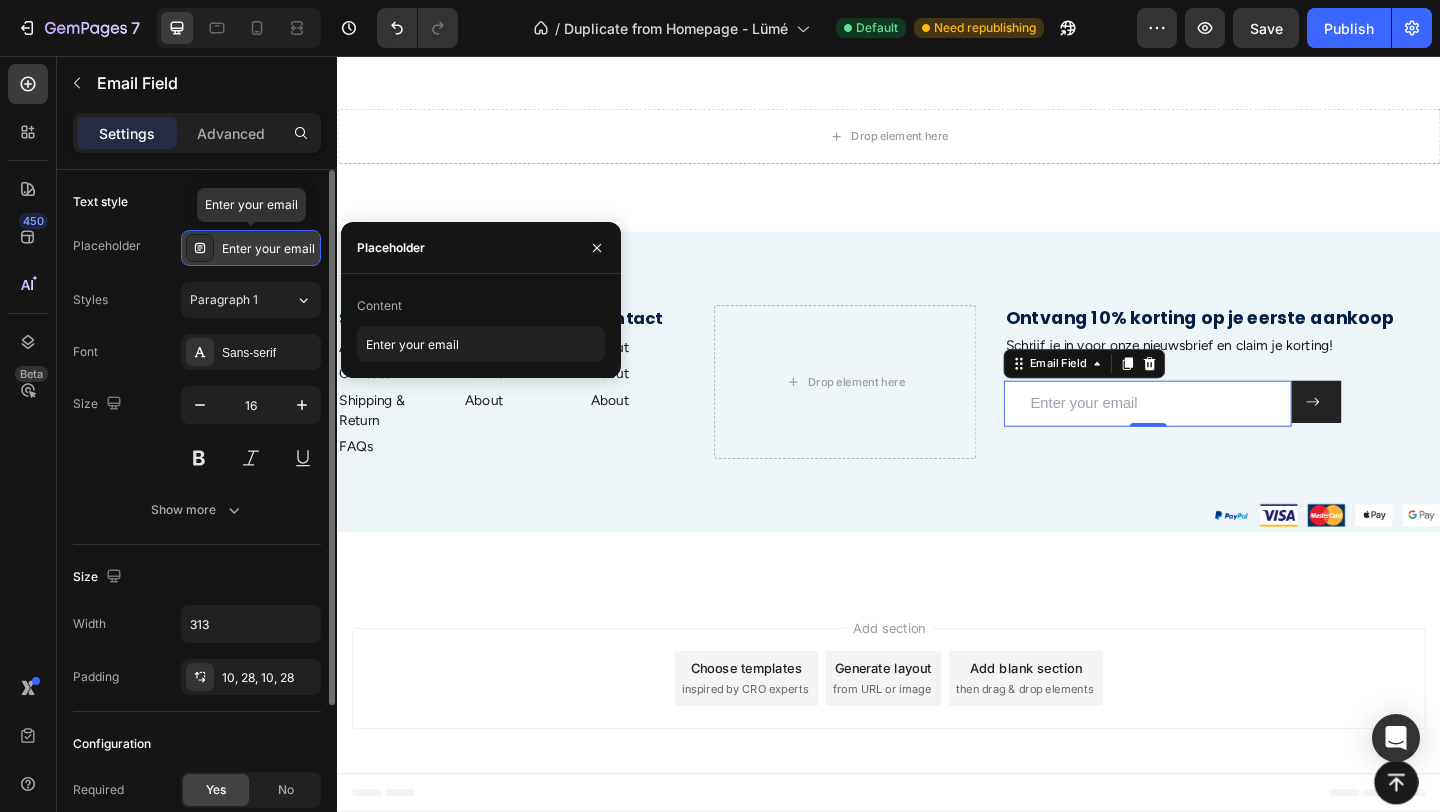 click on "Enter your email" at bounding box center (269, 249) 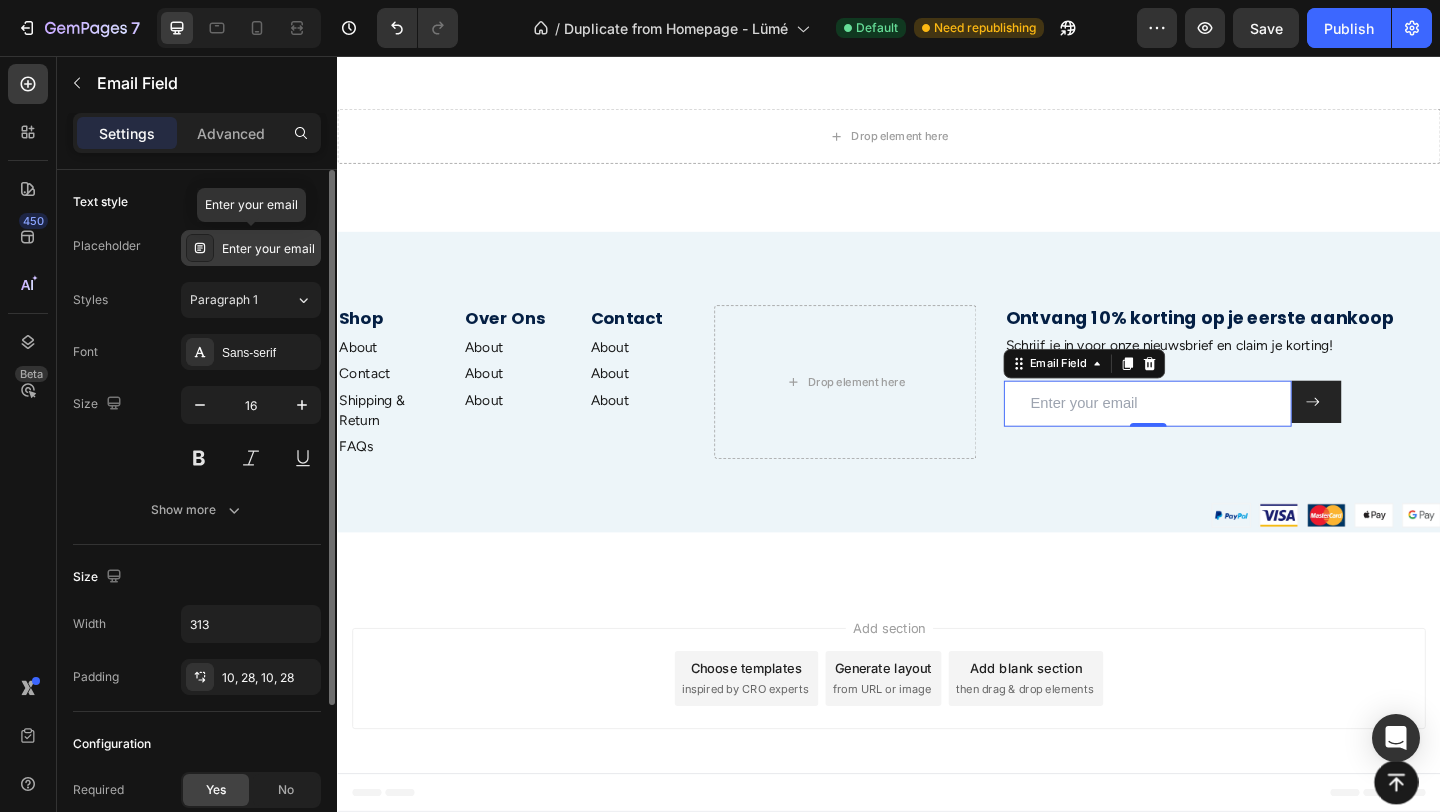 click on "Enter your email" at bounding box center (269, 249) 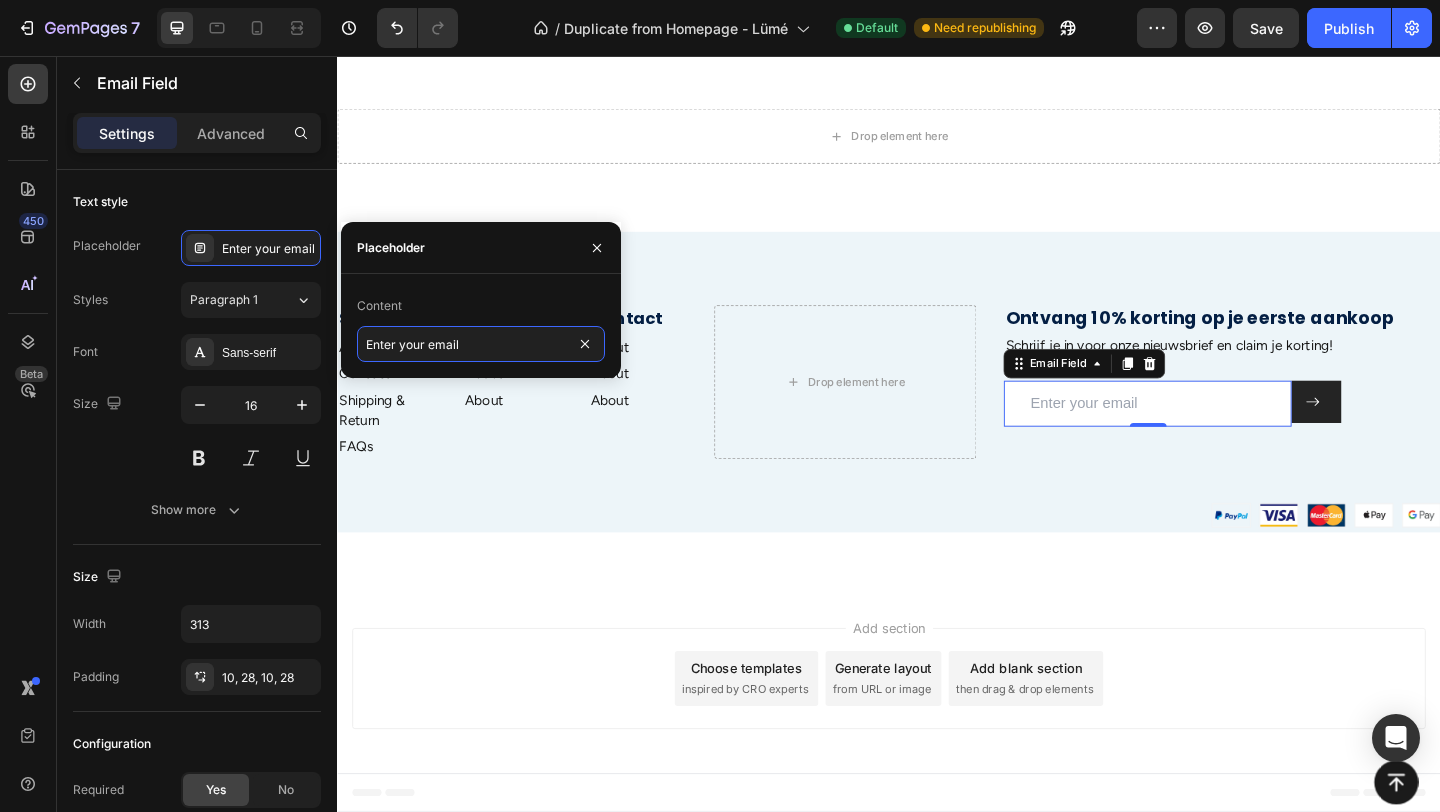 drag, startPoint x: 489, startPoint y: 350, endPoint x: 345, endPoint y: 349, distance: 144.00348 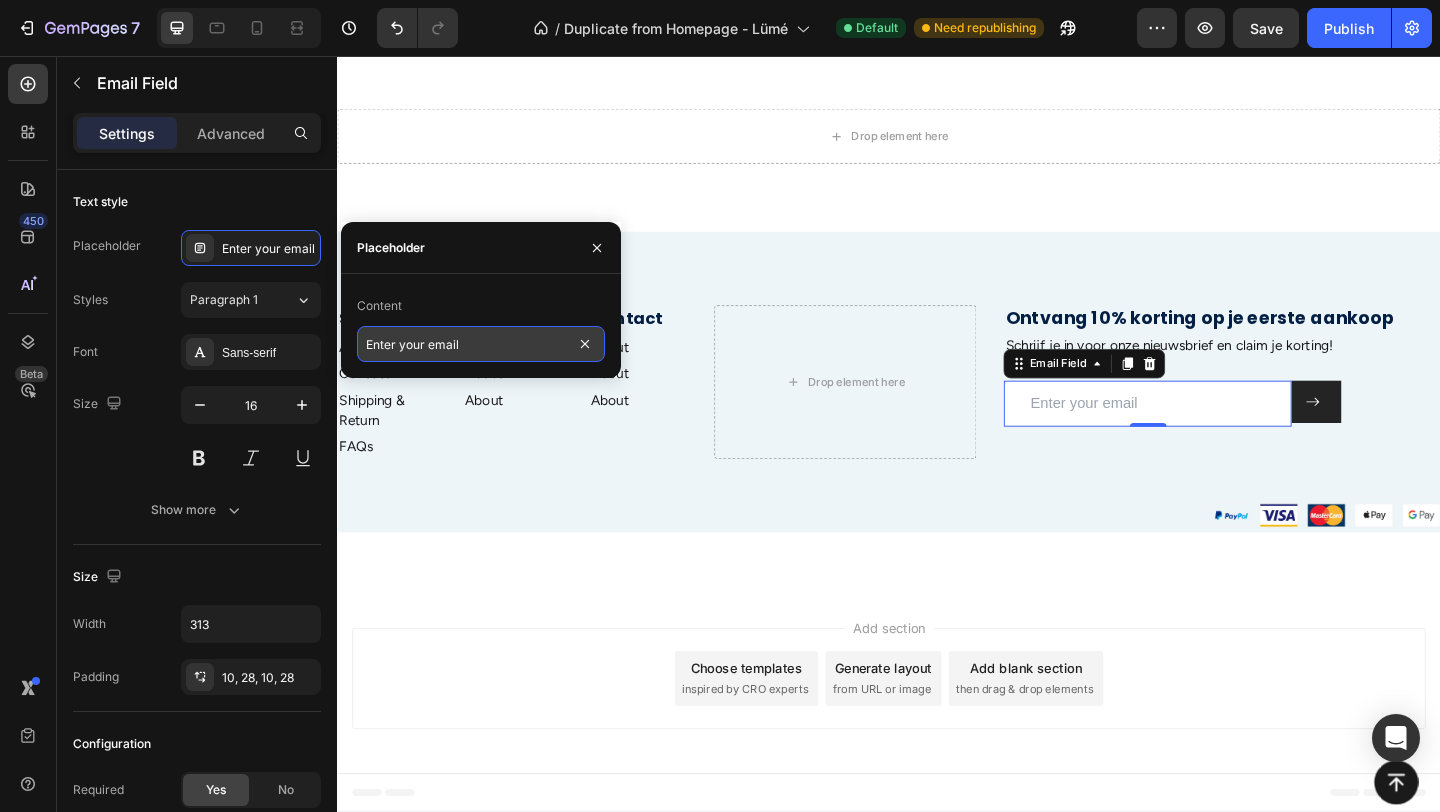 drag, startPoint x: 536, startPoint y: 332, endPoint x: 510, endPoint y: 353, distance: 33.42155 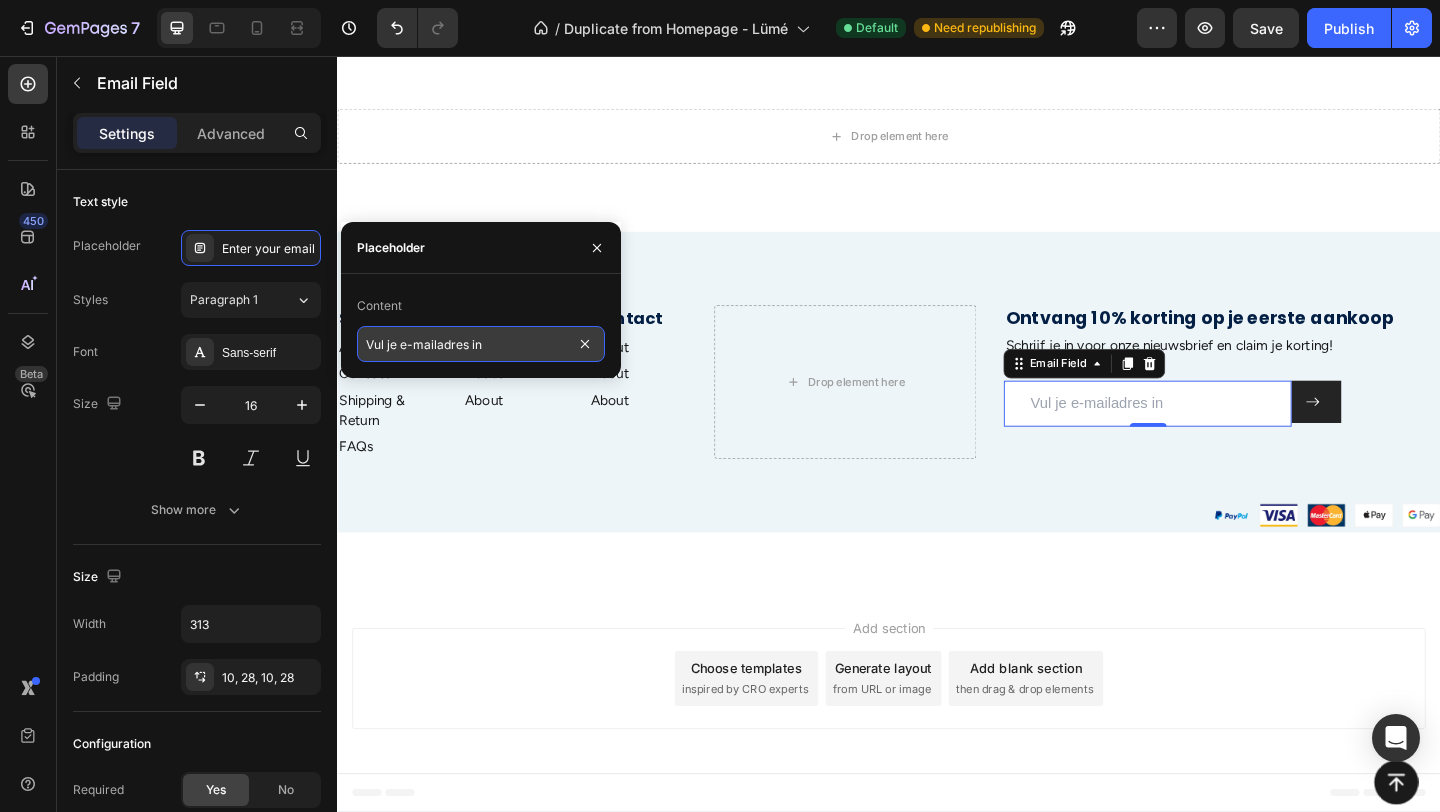 click on "Vul je e-mailadres in" at bounding box center (481, 344) 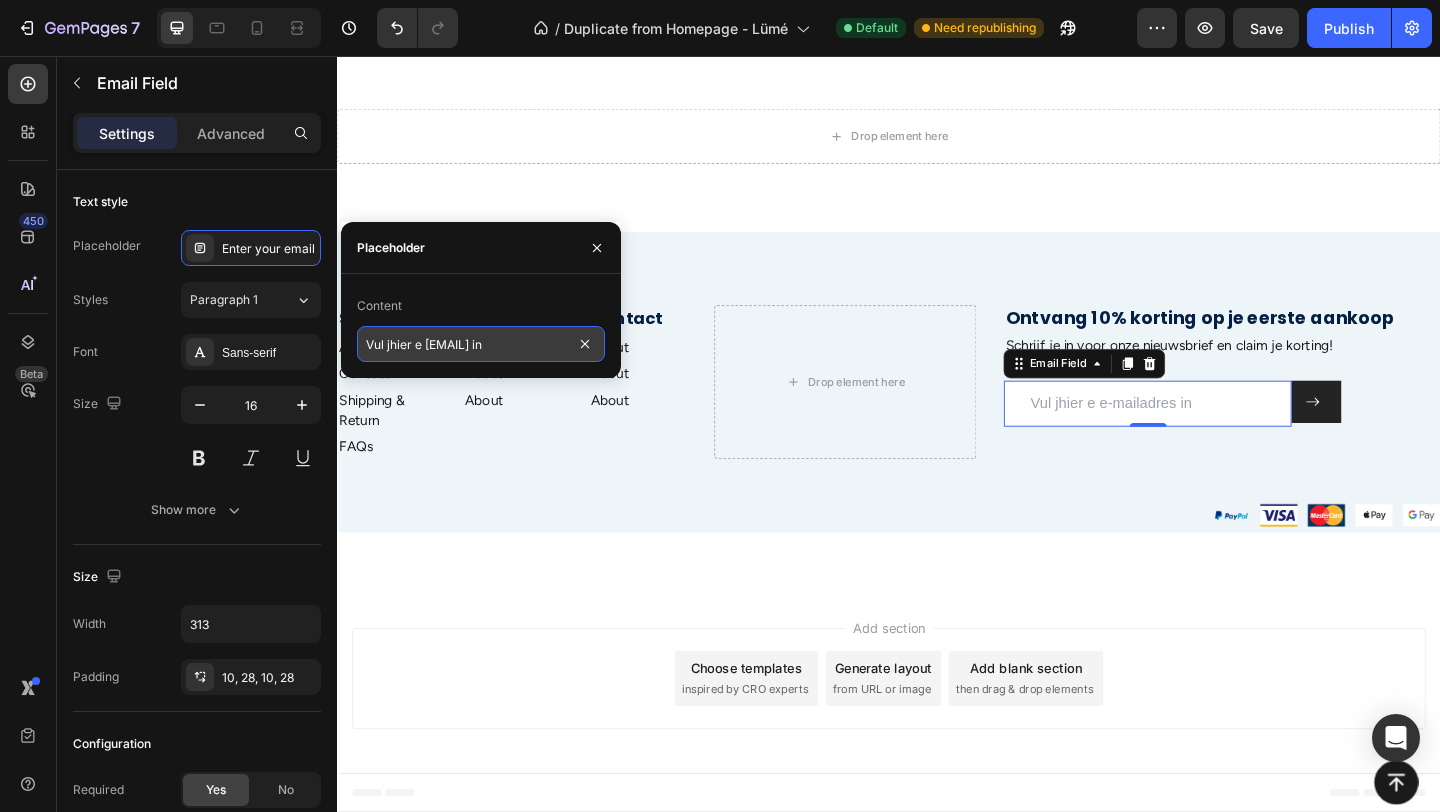 click on "Vul jhier e e-mailadres in" at bounding box center [481, 344] 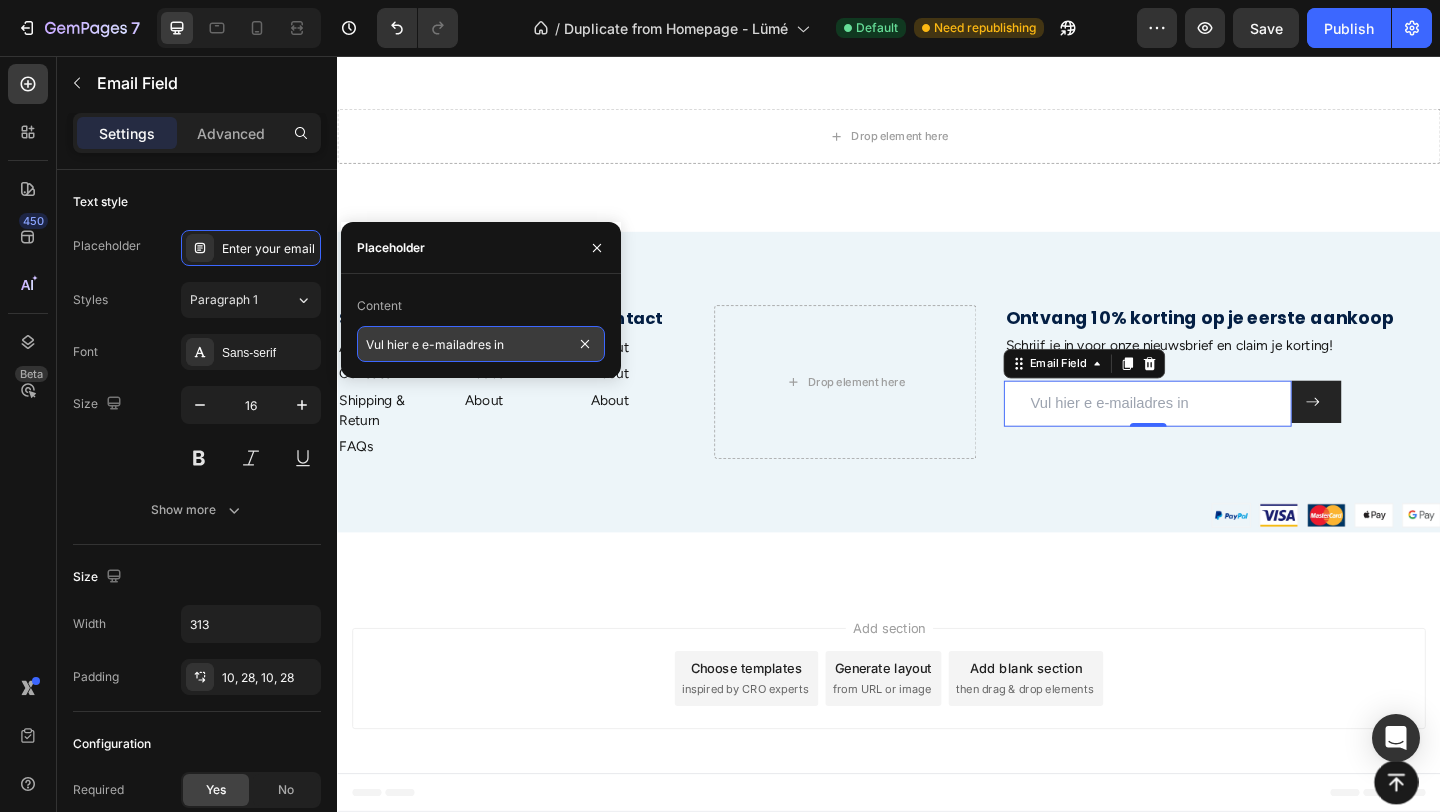 click on "Vul hier e e-mailadres in" at bounding box center [481, 344] 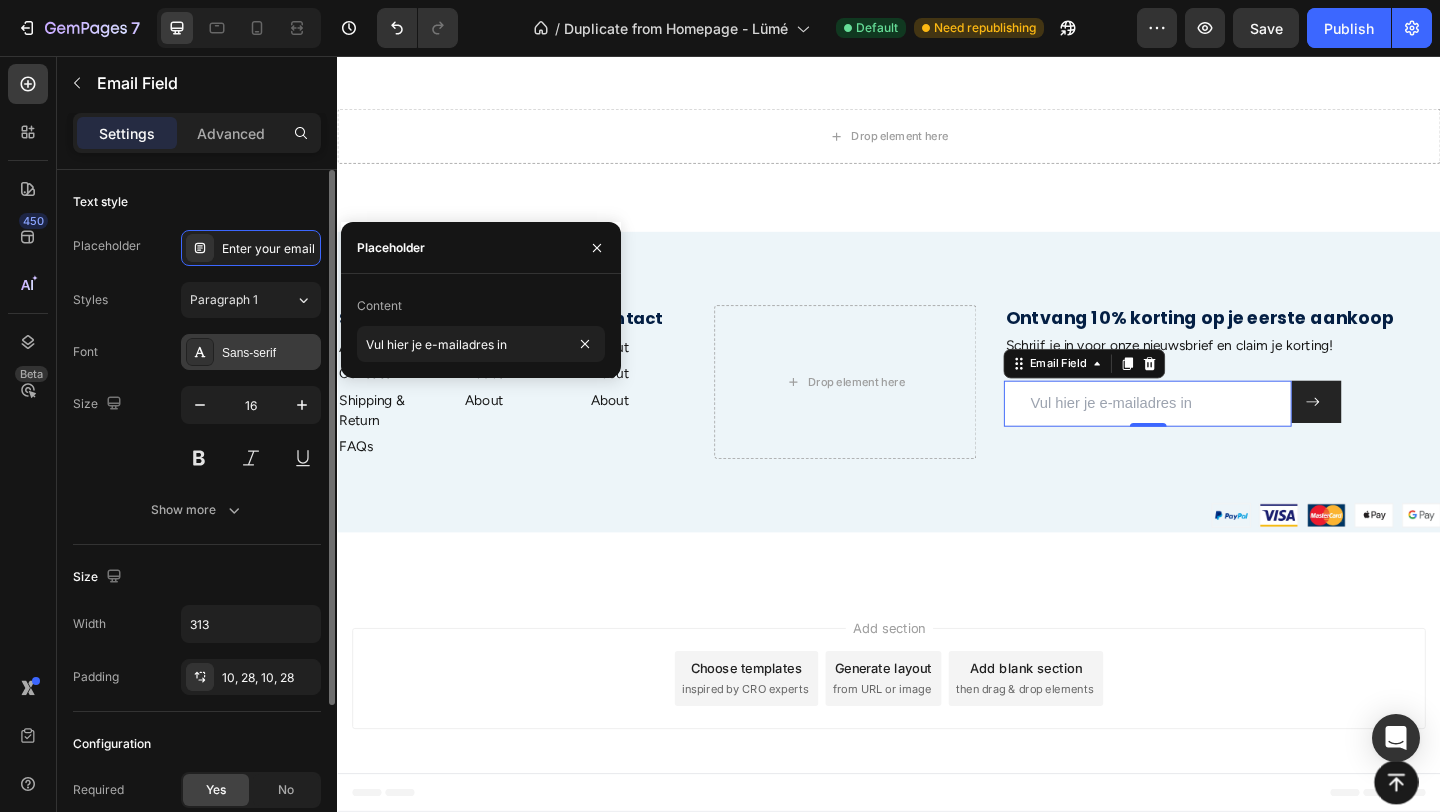 click on "Sans-serif" at bounding box center [251, 352] 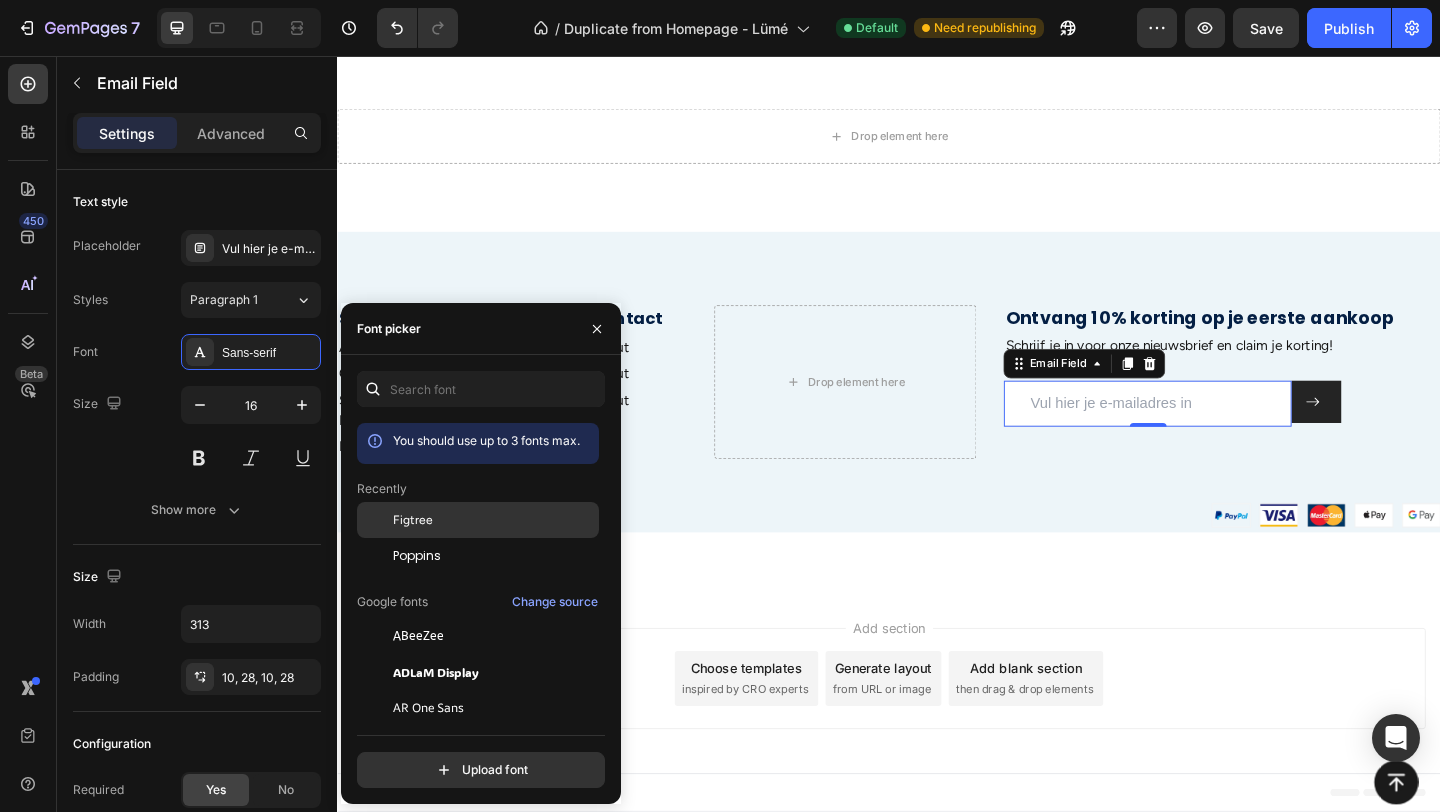 click on "Figtree" 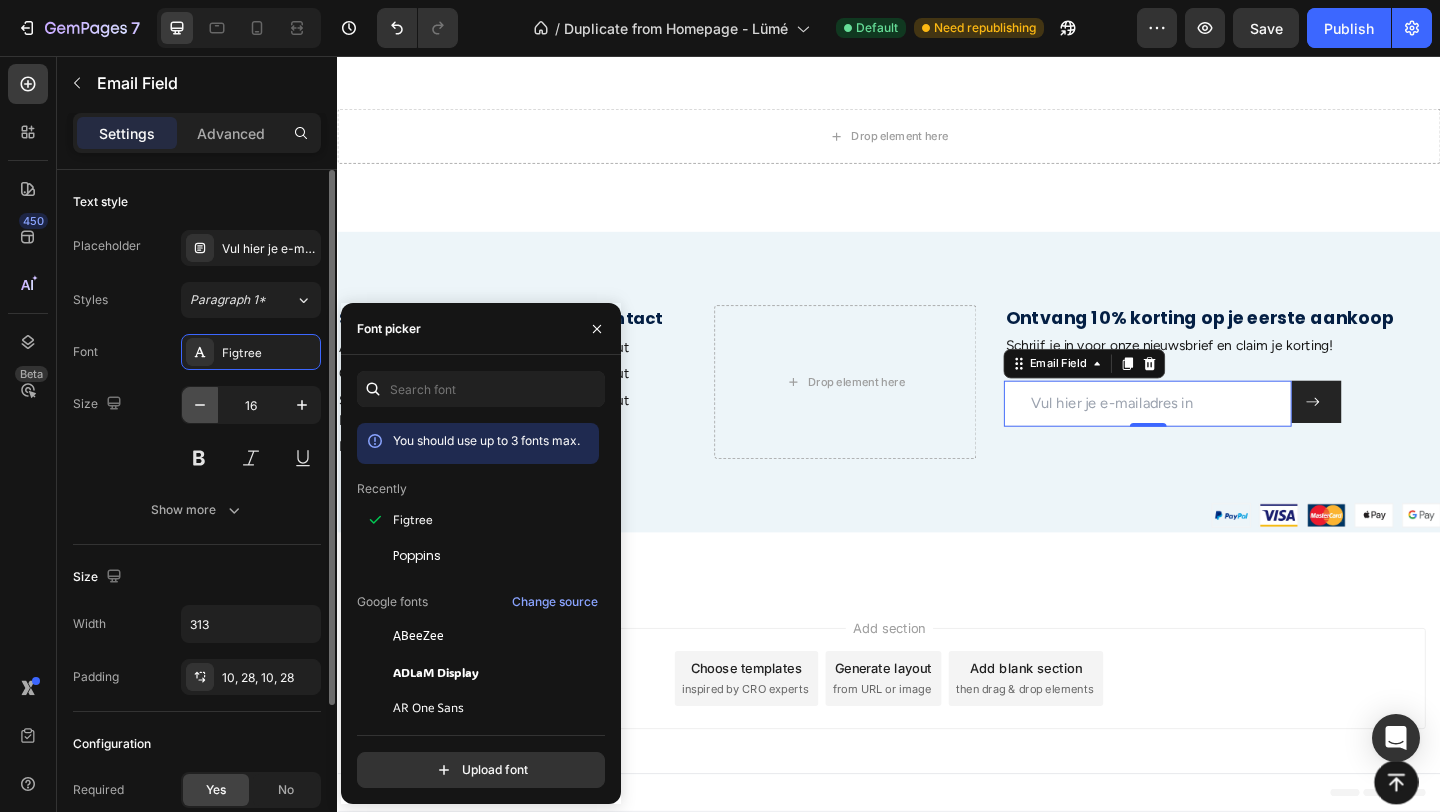 click 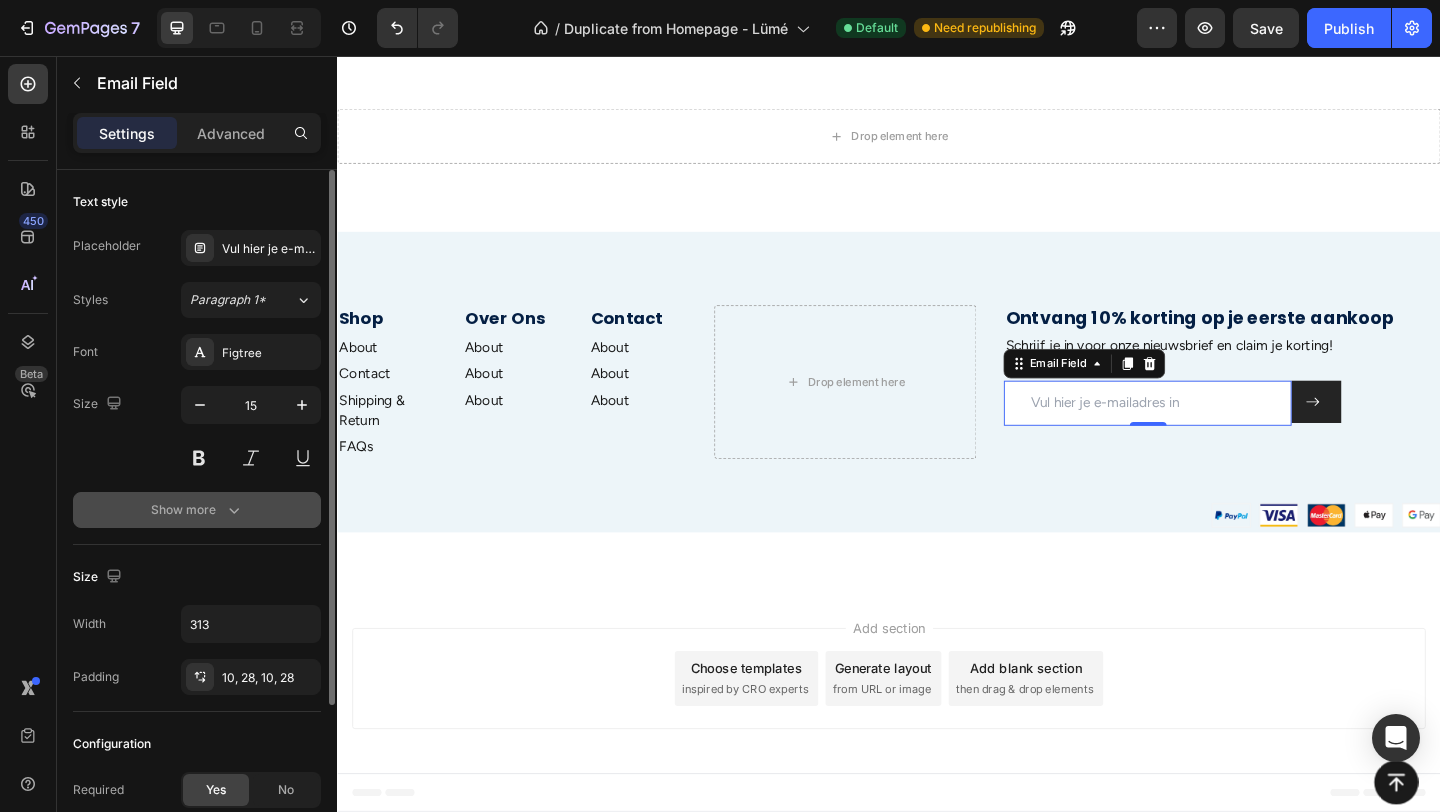 click on "Show more" at bounding box center [197, 510] 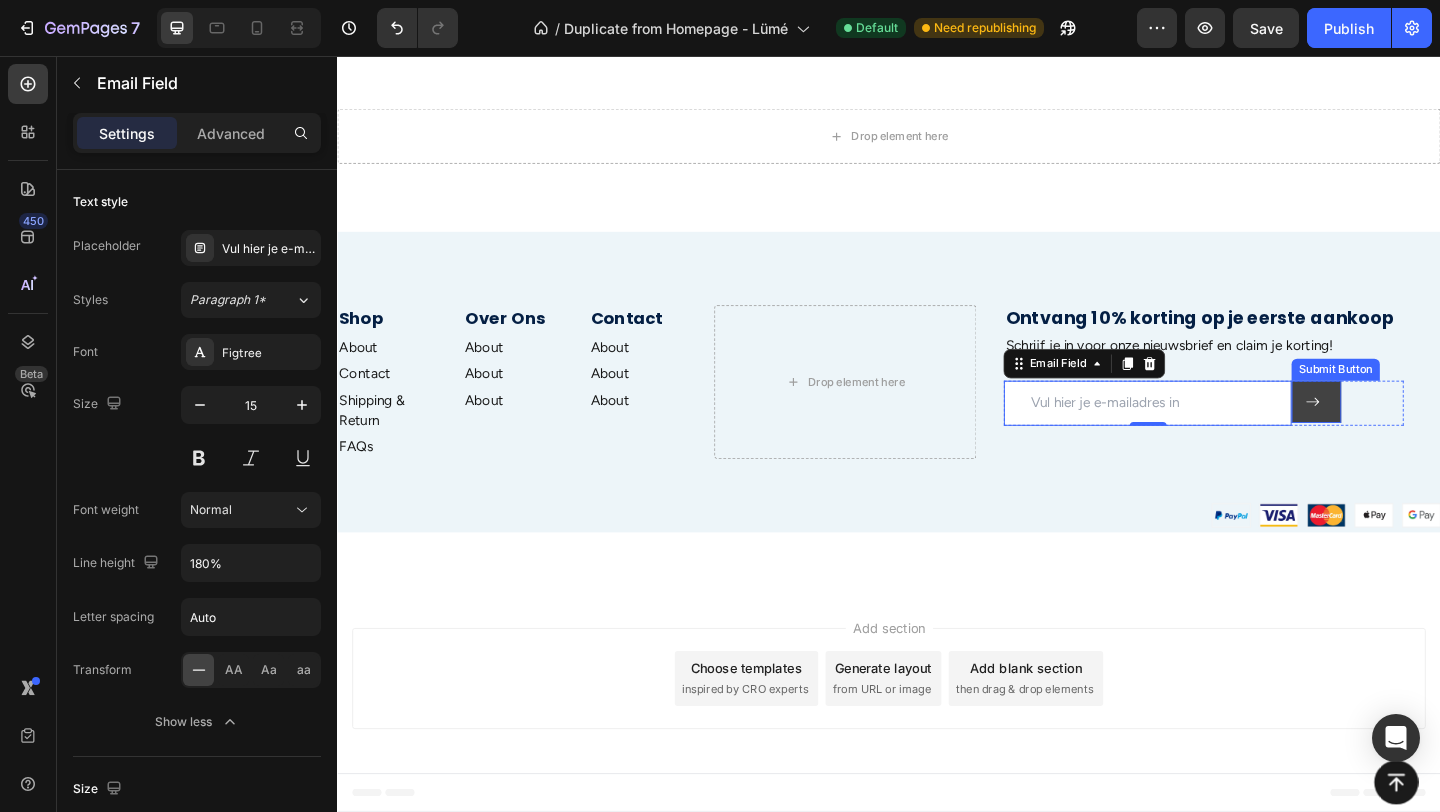 click at bounding box center [1402, 432] 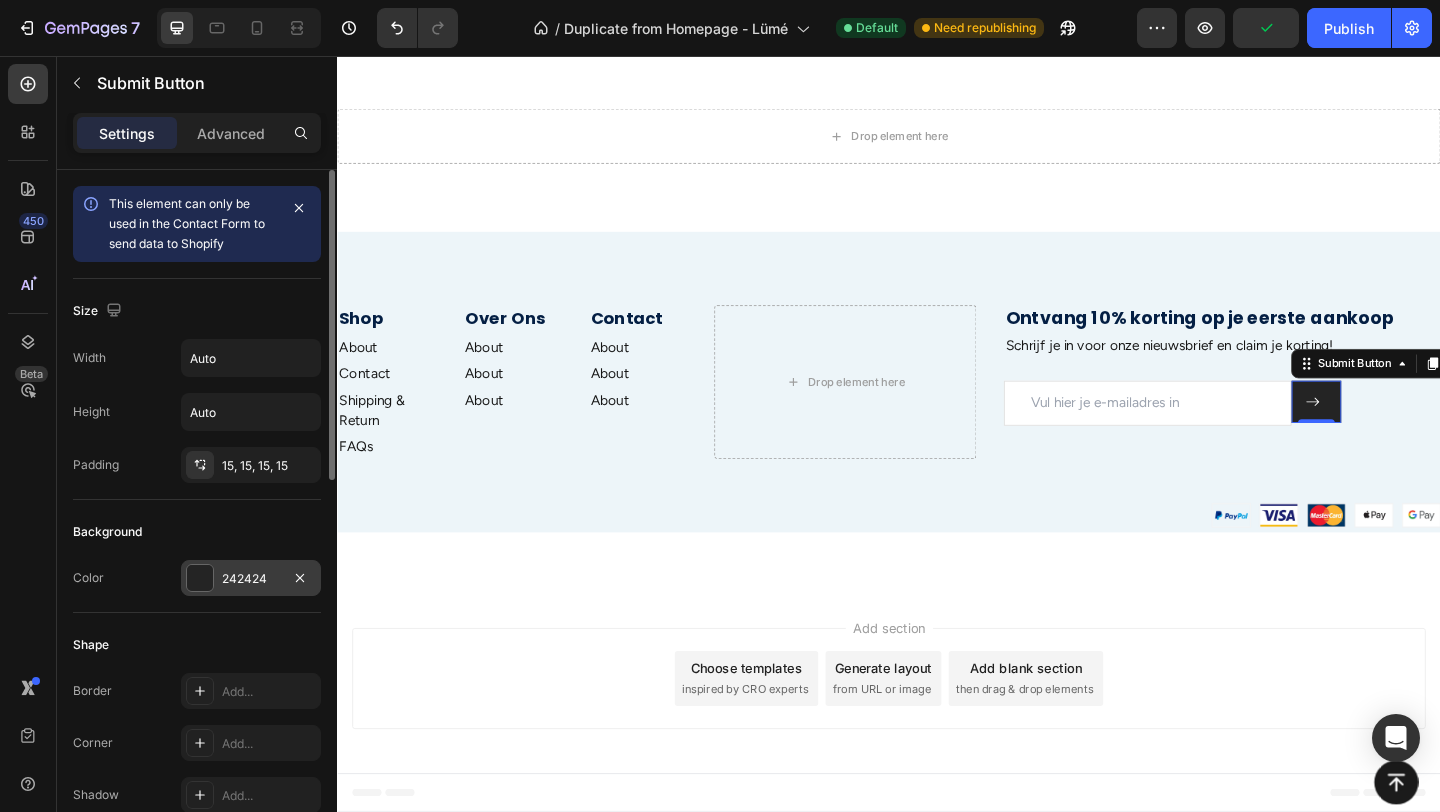 click at bounding box center [200, 578] 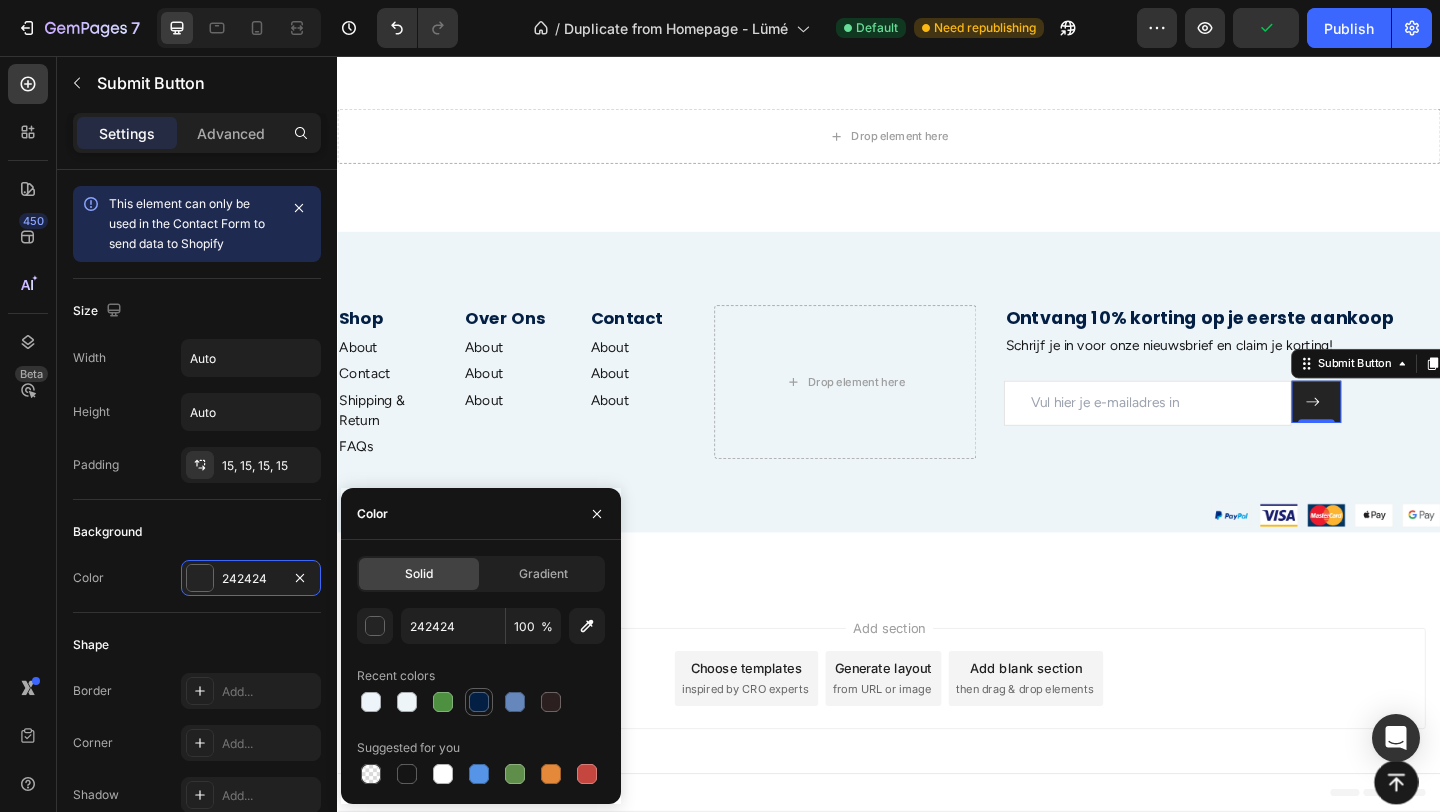 click at bounding box center [479, 702] 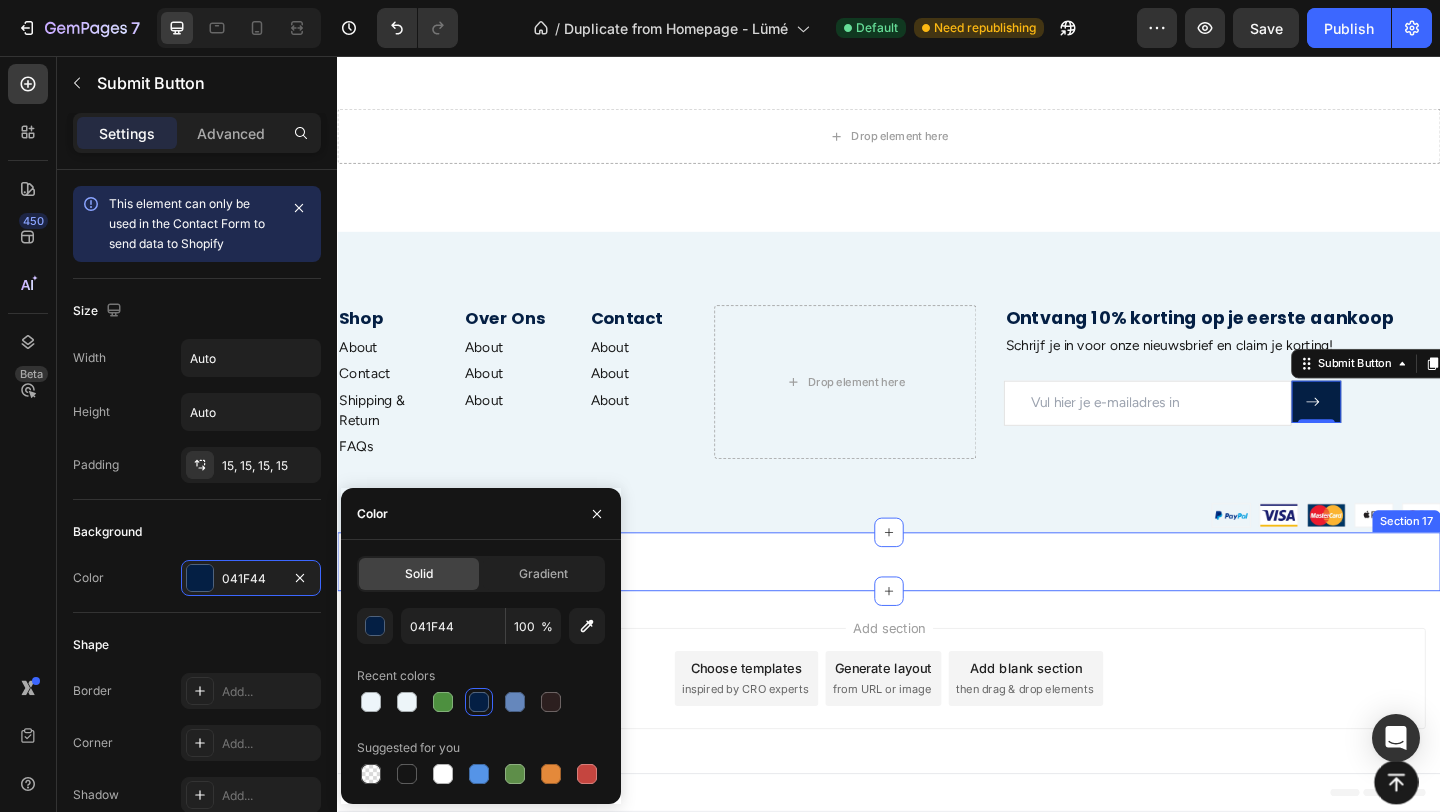 click on "Wat Onze Klanten Zeggen Heading Icon Icon Icon Icon Icon Icon List Icon Icon Icon Icon
Icon Icon List Rita Carroll Text Block "Love it! Great for summer! Good taste, it really owns up to its name “sparkling”, cold with bubbles and lime flavor. When I want that soda feel without drinking a soda, I grab for one of this." Text Block Row Icon Icon Icon Icon
Icon Icon List Maria Min Text Block "Love it! Great for summer! Good taste, it really owns up to its name “sparkling”, cold with bubbles and lime flavor. When I want that soda feel without drinking a soda, I grab for one of this." Text Block Row Icon Icon Icon Icon
Icon Icon List Max Sero Text Block "Love it! Great for summer! Good taste, it really owns up to its name “sparkling”, cold with bubbles and lime flavor. When I want that soda feel without drinking a soda, I grab for one of this." Text Block Row Icon Icon Icon Icon
Icon Icon List Max Sero Text Block Text Block Row Icon Icon" at bounding box center [937, 606] 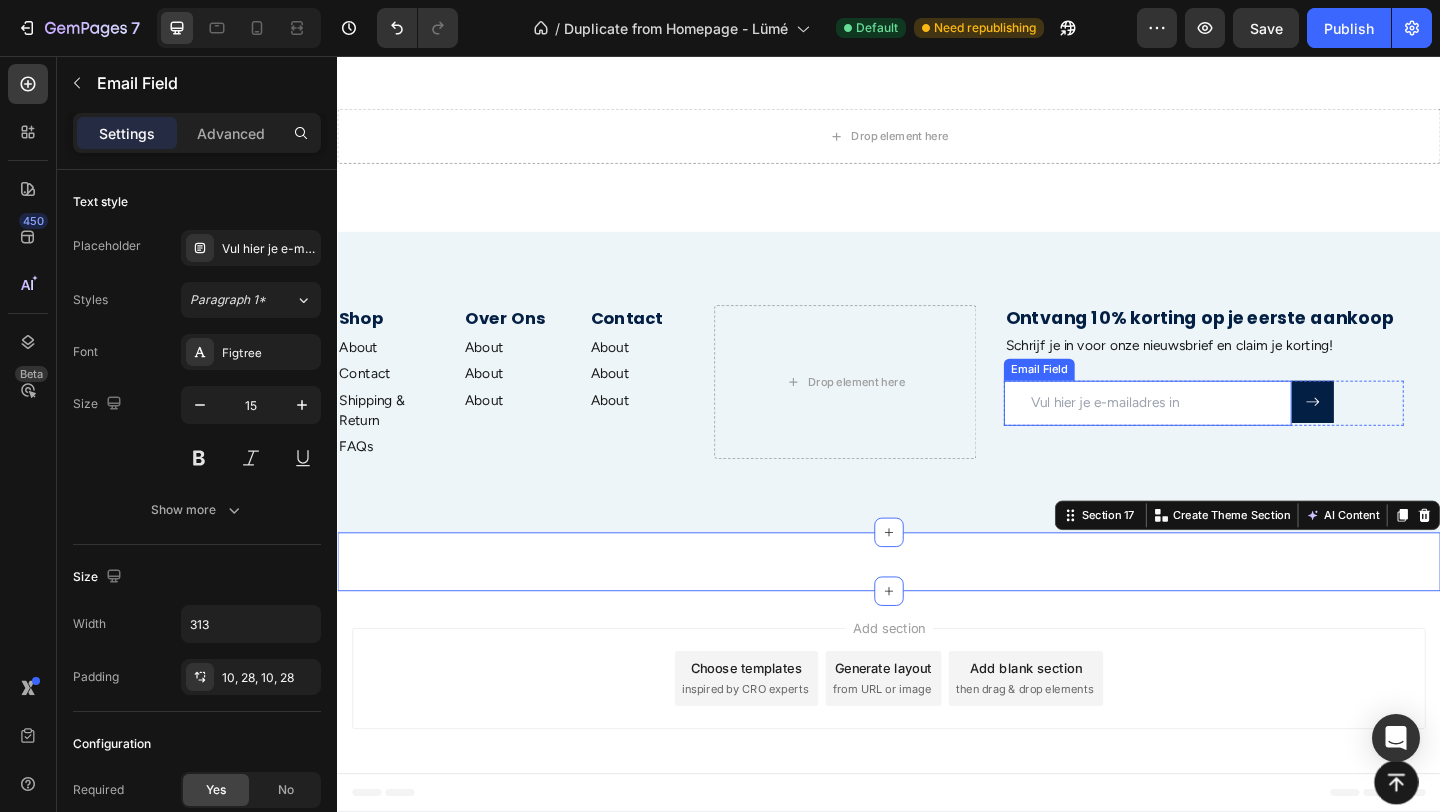 click at bounding box center [1218, 433] 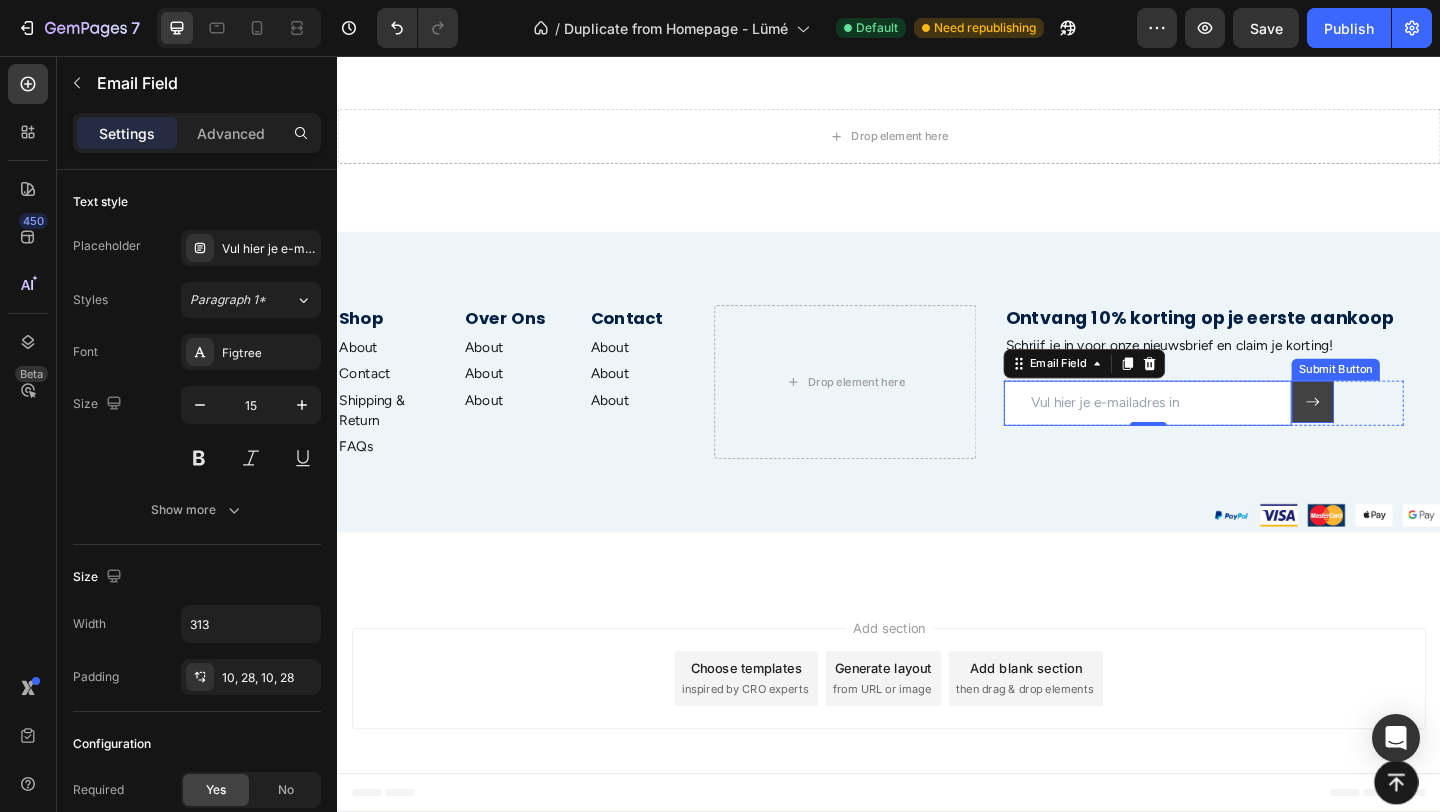 click at bounding box center (1398, 432) 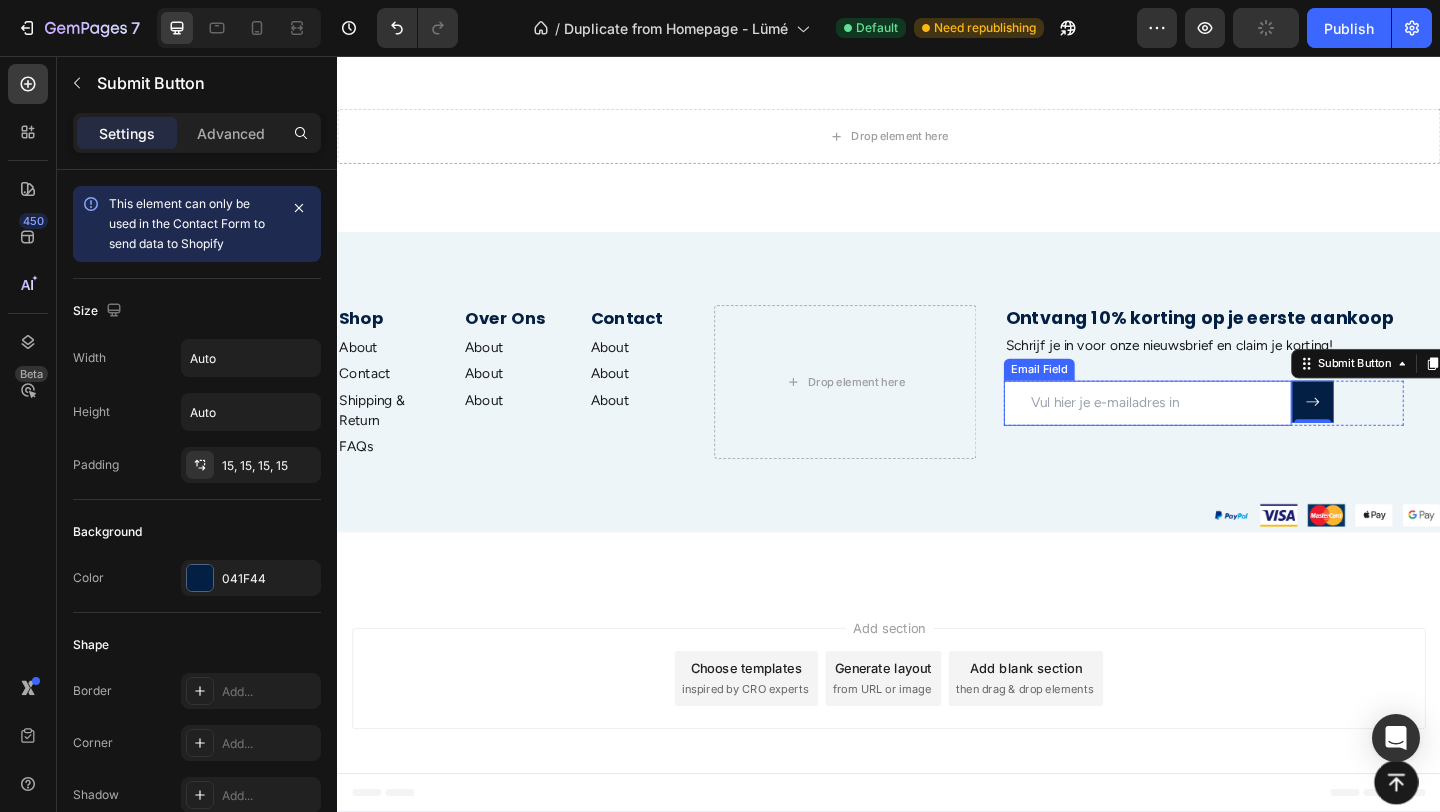 click at bounding box center (1218, 433) 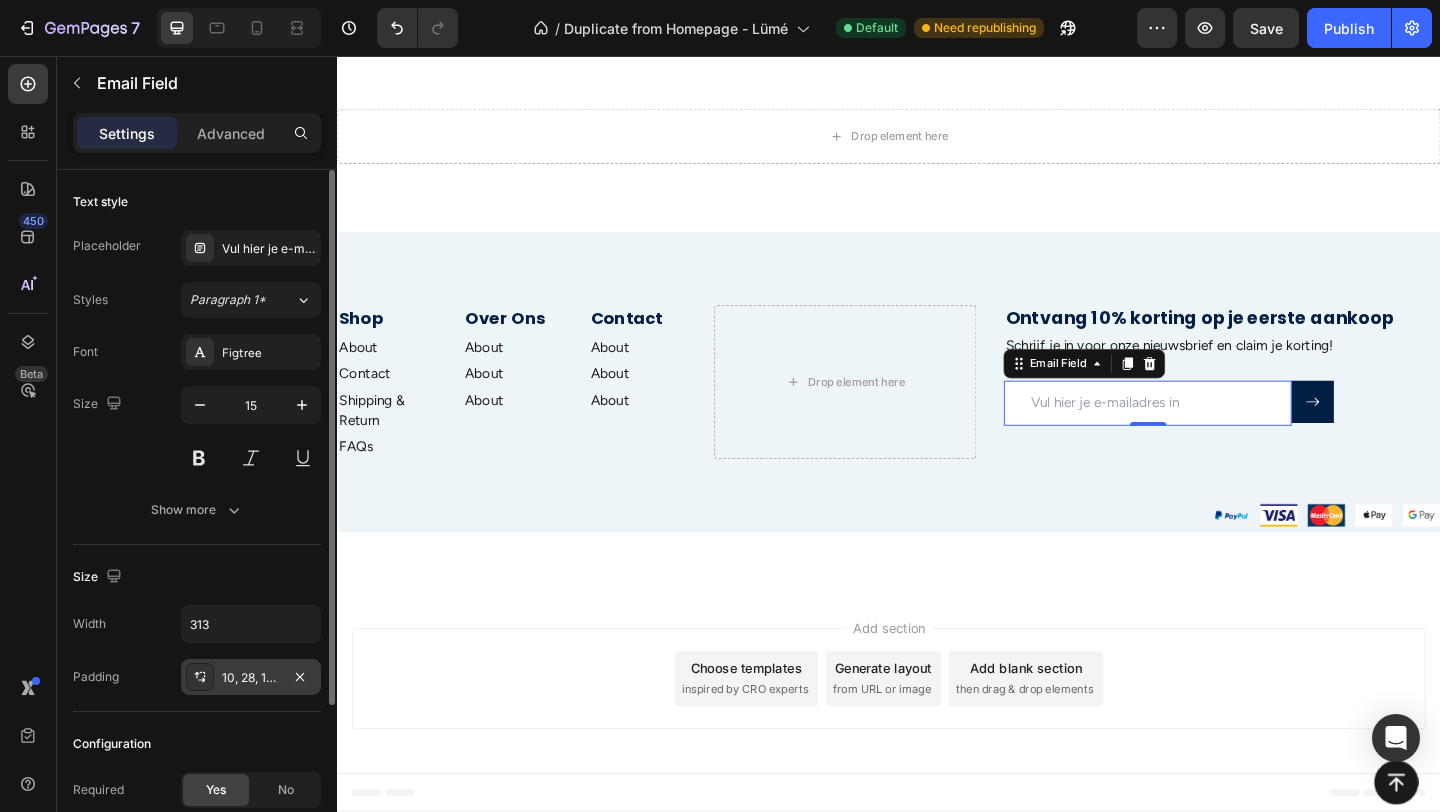 click on "10, 28, 10, 28" at bounding box center (251, 678) 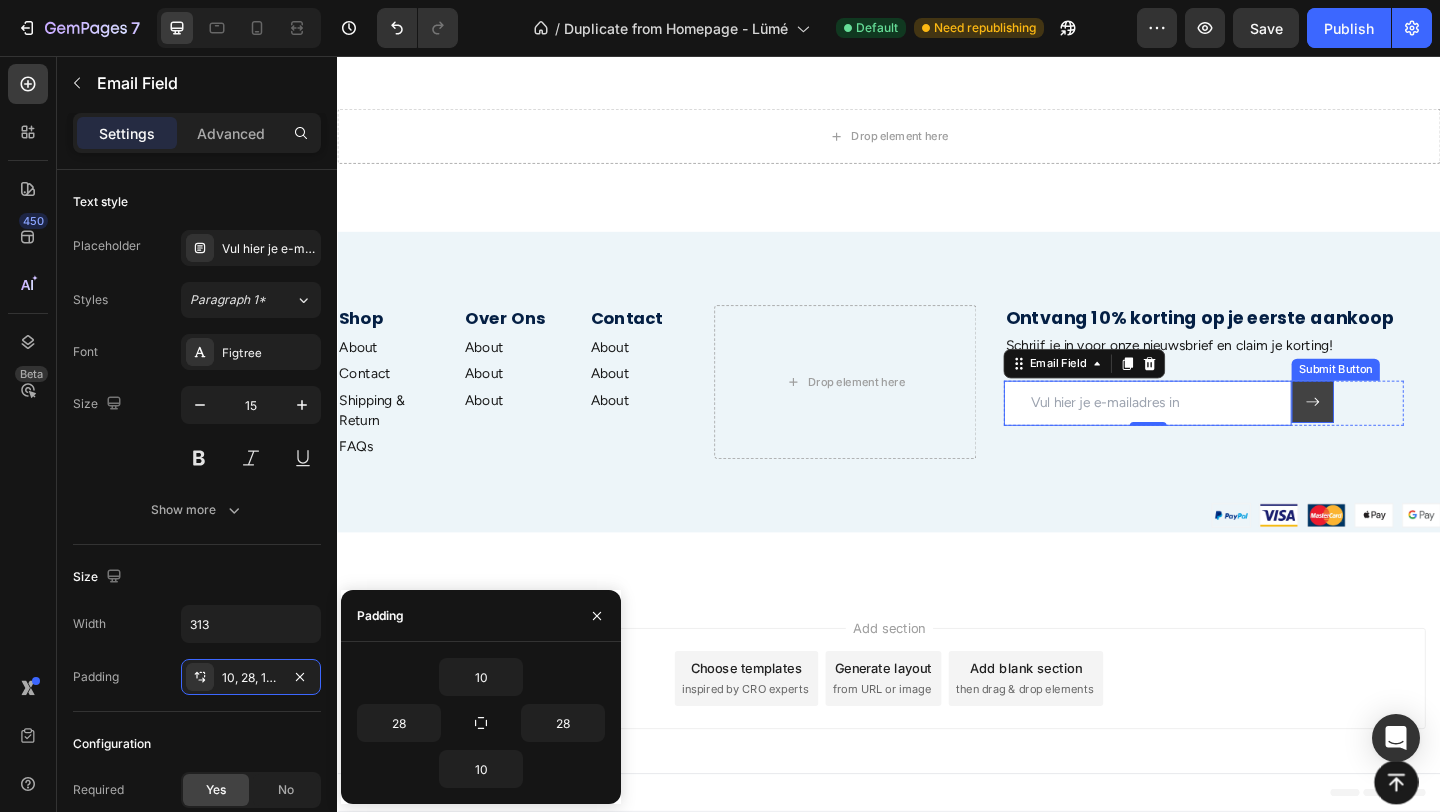 click at bounding box center [1398, 432] 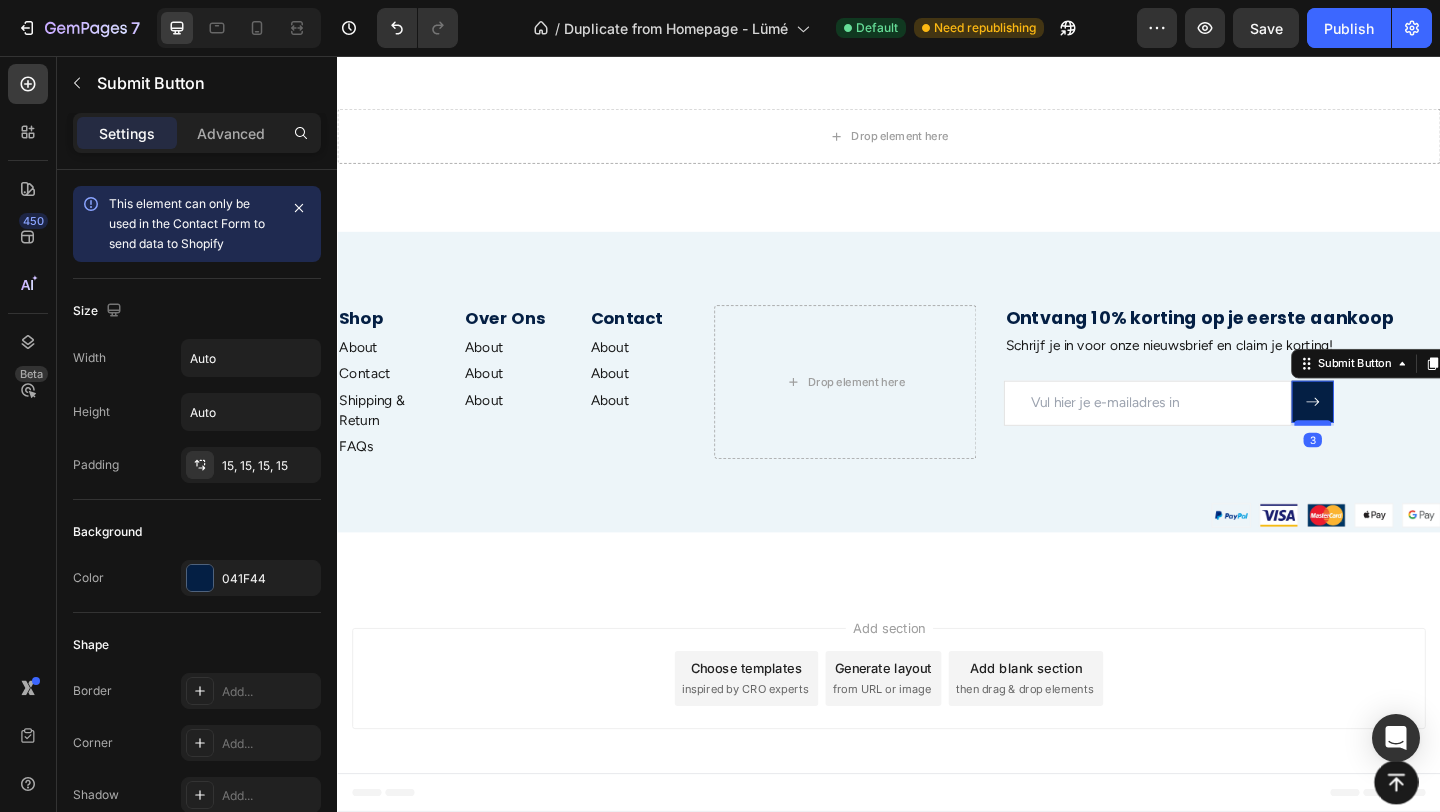 click at bounding box center [1398, 455] 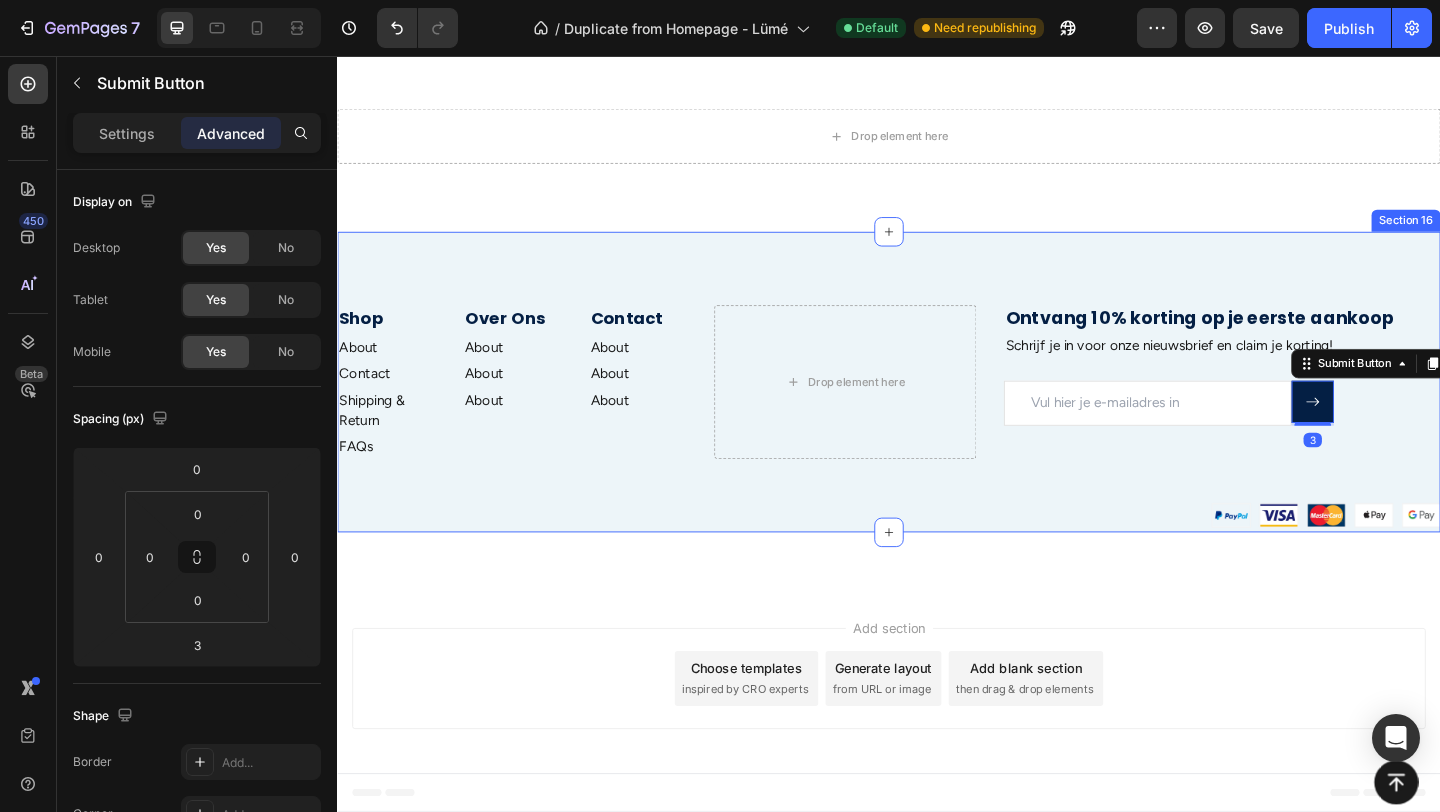 click on "Shop Heading About Text block Contact Text block Shipping & Return Text block FAQs Text block Over Ons Heading About Text block About Text block About Text block Contact Heading About Text block About Text block About Text block Row
Drop element here Ontvang 10% korting op je eerste aankoop Heading Schrijf je in voor onze nieuwsbrief en claim je korting! Text block Email Field
Submit Button   3 Row Newsletter Row Row Image" at bounding box center [937, 450] 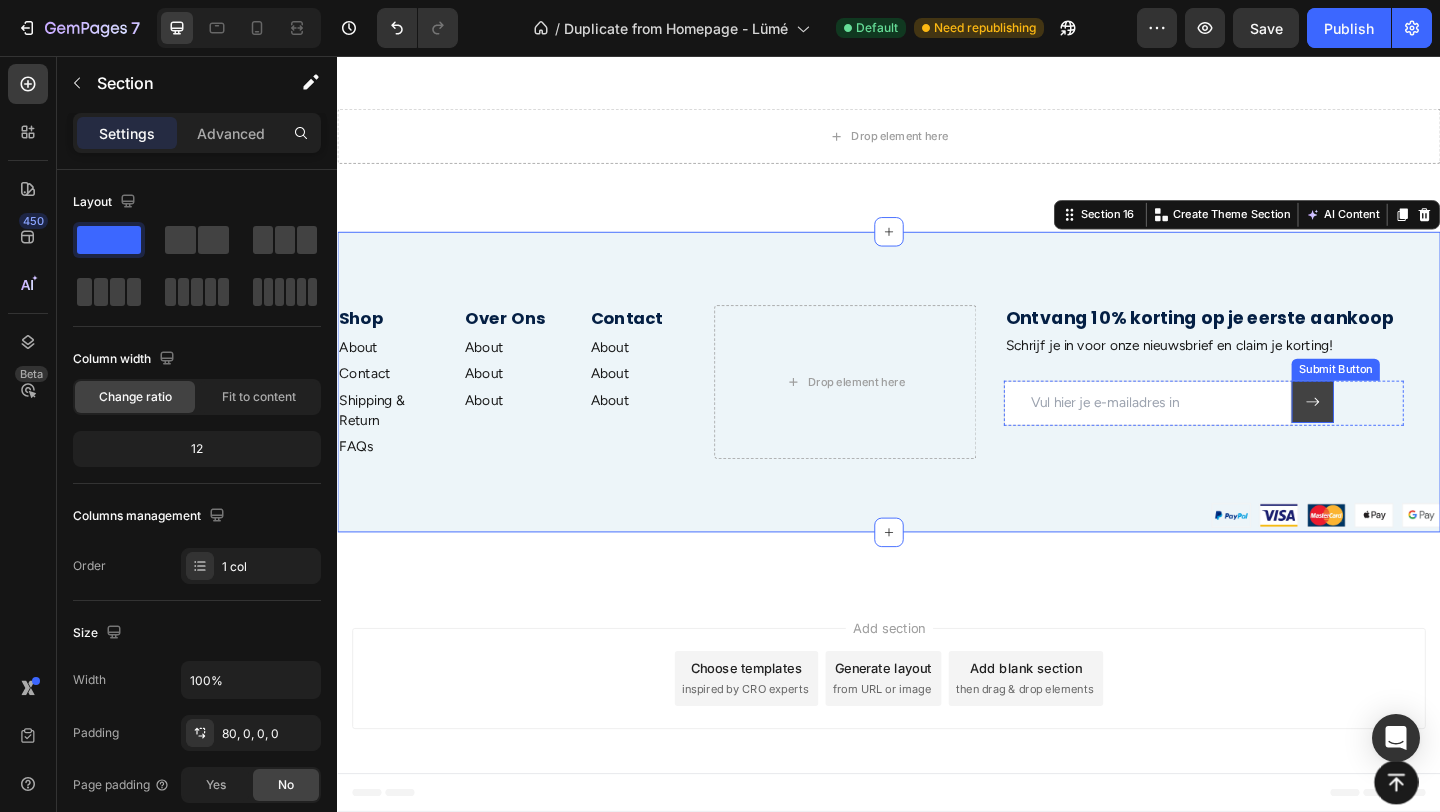click at bounding box center (1398, 432) 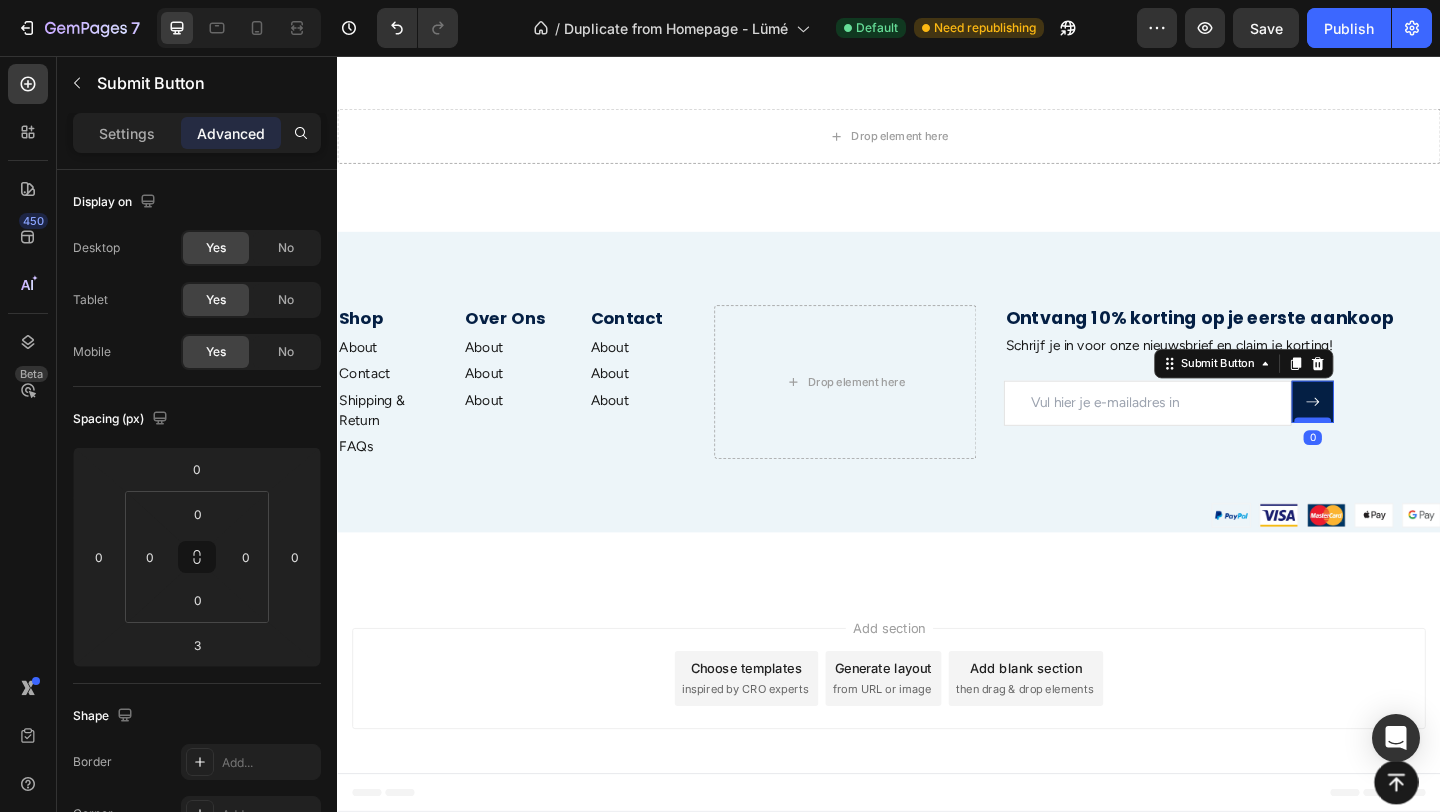 click at bounding box center [1398, 452] 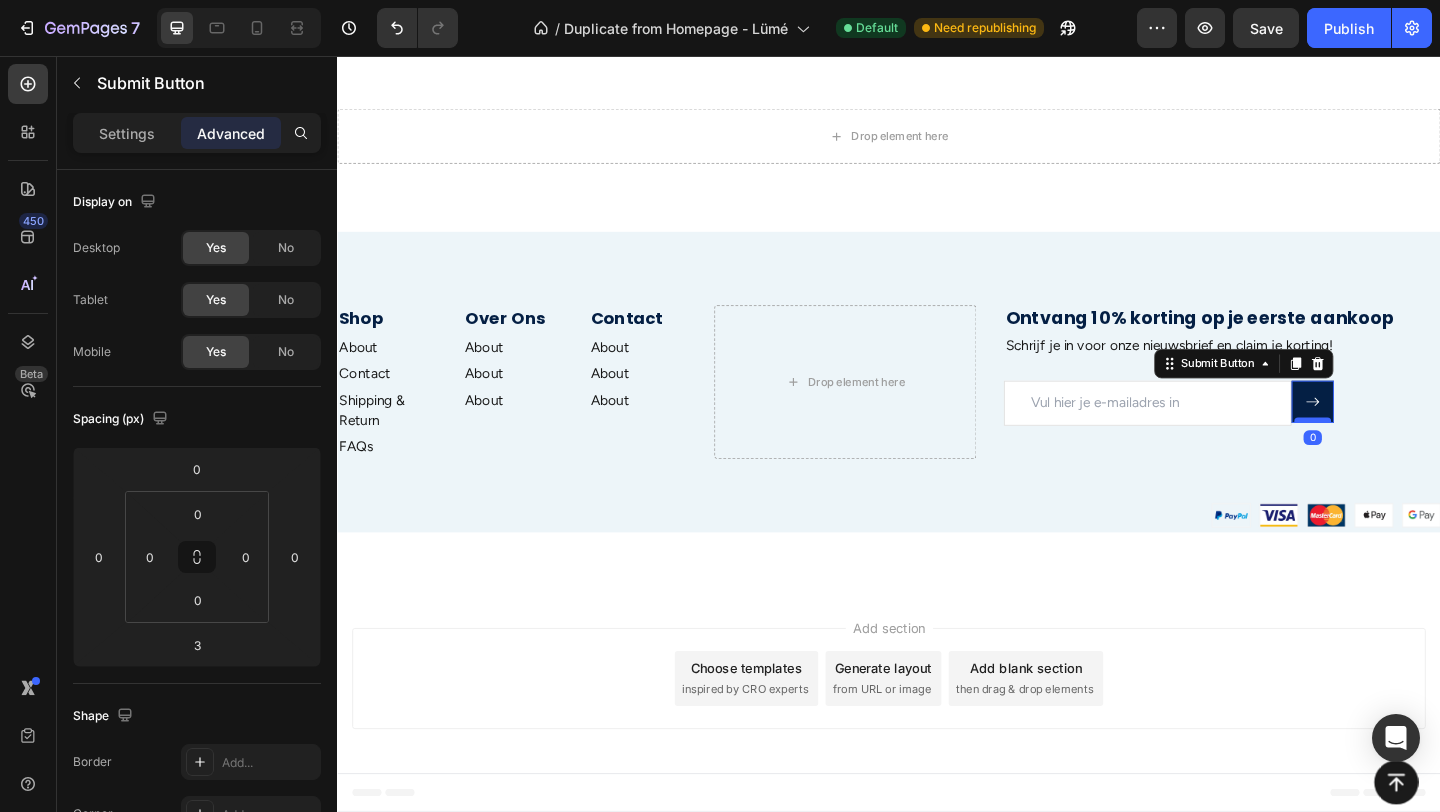 type on "0" 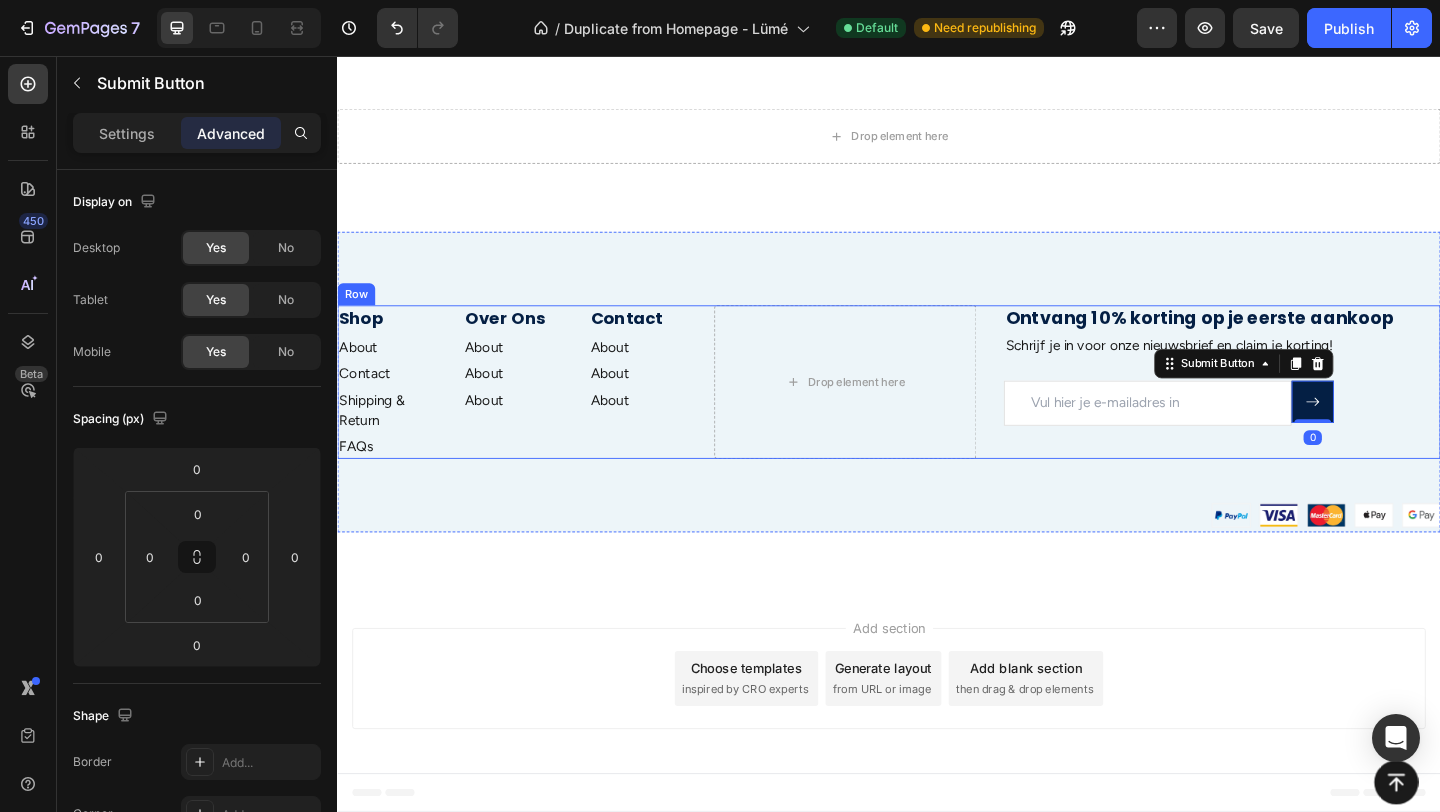click on "Ontvang 10% korting op je eerste aankoop Heading Schrijf je in voor onze nieuwsbrief en claim je korting! Text block Email Field
Submit Button   0 Row Newsletter Row" at bounding box center (1299, 410) 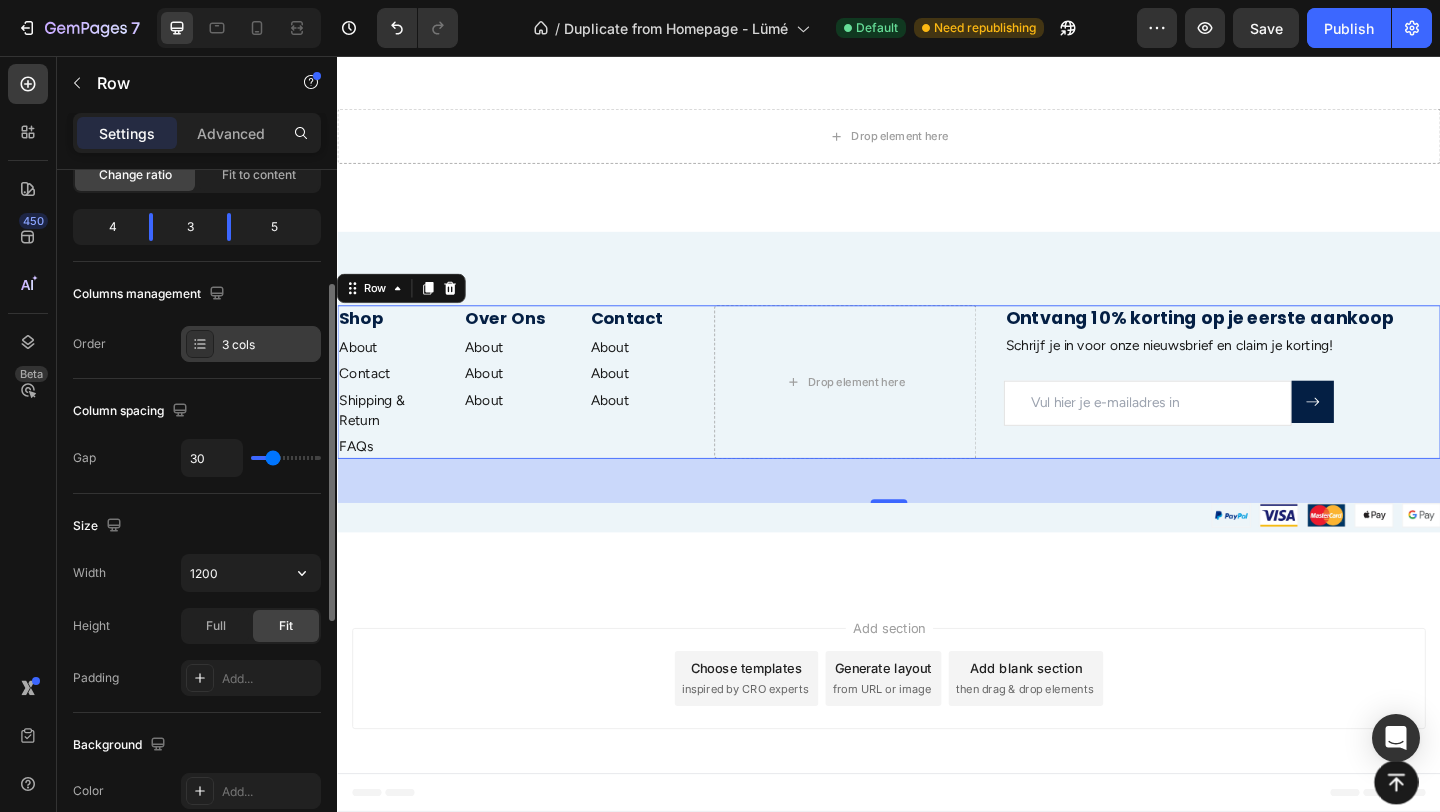 scroll, scrollTop: 231, scrollLeft: 0, axis: vertical 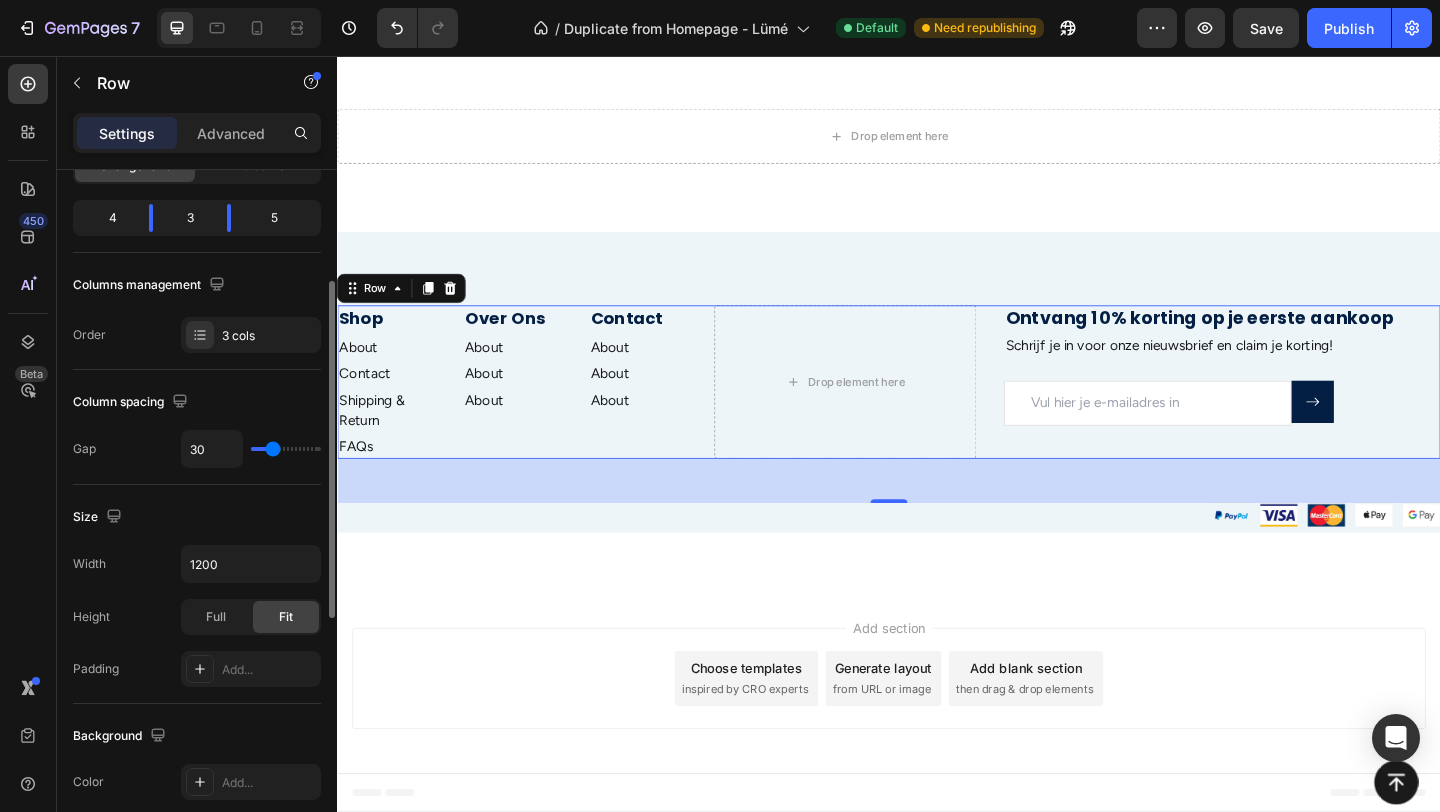 click on "Height Full Fit" at bounding box center [197, 617] 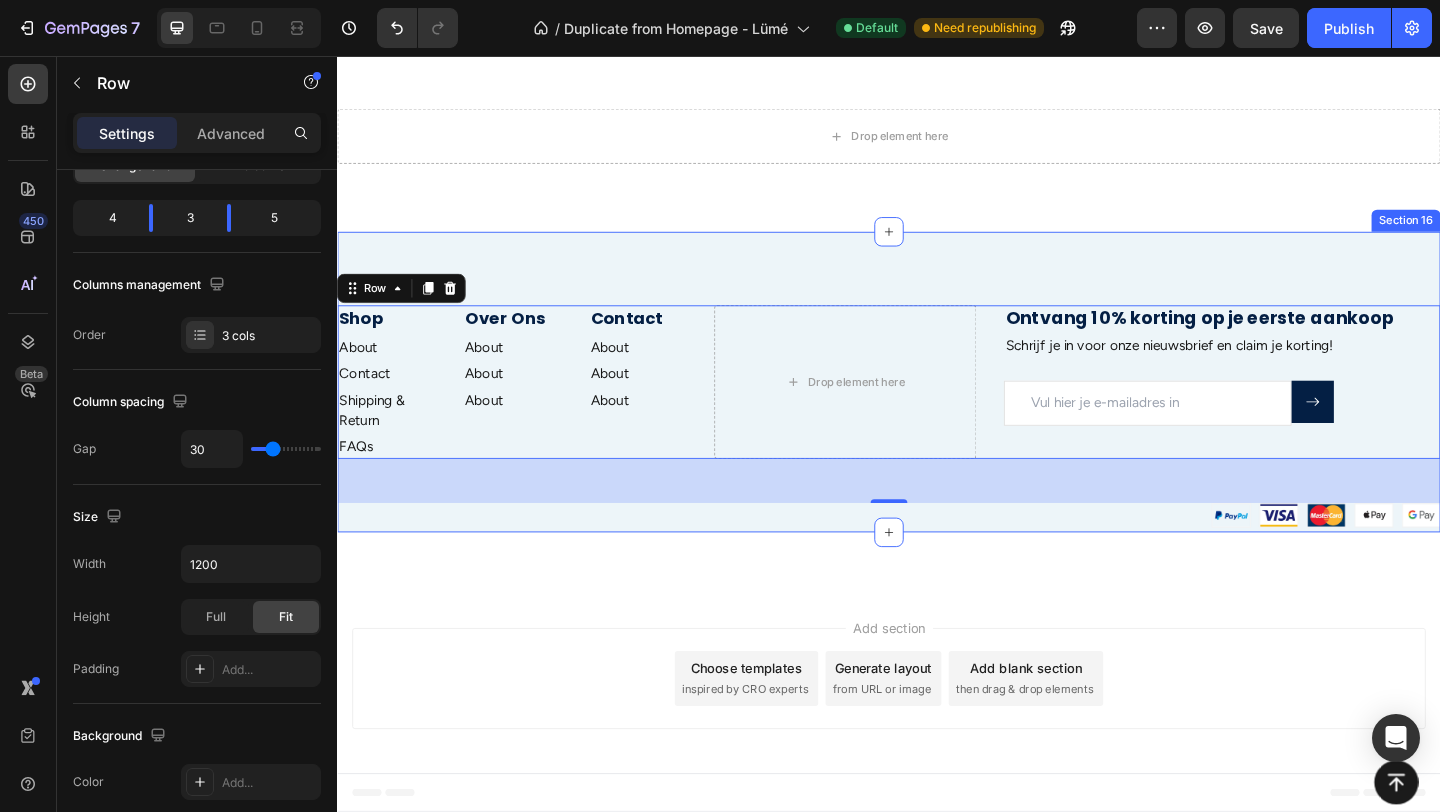 click on "Shop Heading About Text block Contact Text block Shipping & Return Text block FAQs Text block Over Ons Heading About Text block About Text block About Text block Contact Heading About Text block About Text block About Text block Row
Drop element here Ontvang 10% korting op je eerste aankoop Heading Schrijf je in voor onze nieuwsbrief en claim je korting! Text block Email Field
Submit Button Row Newsletter Row Row   48 Image Section 16" at bounding box center (937, 410) 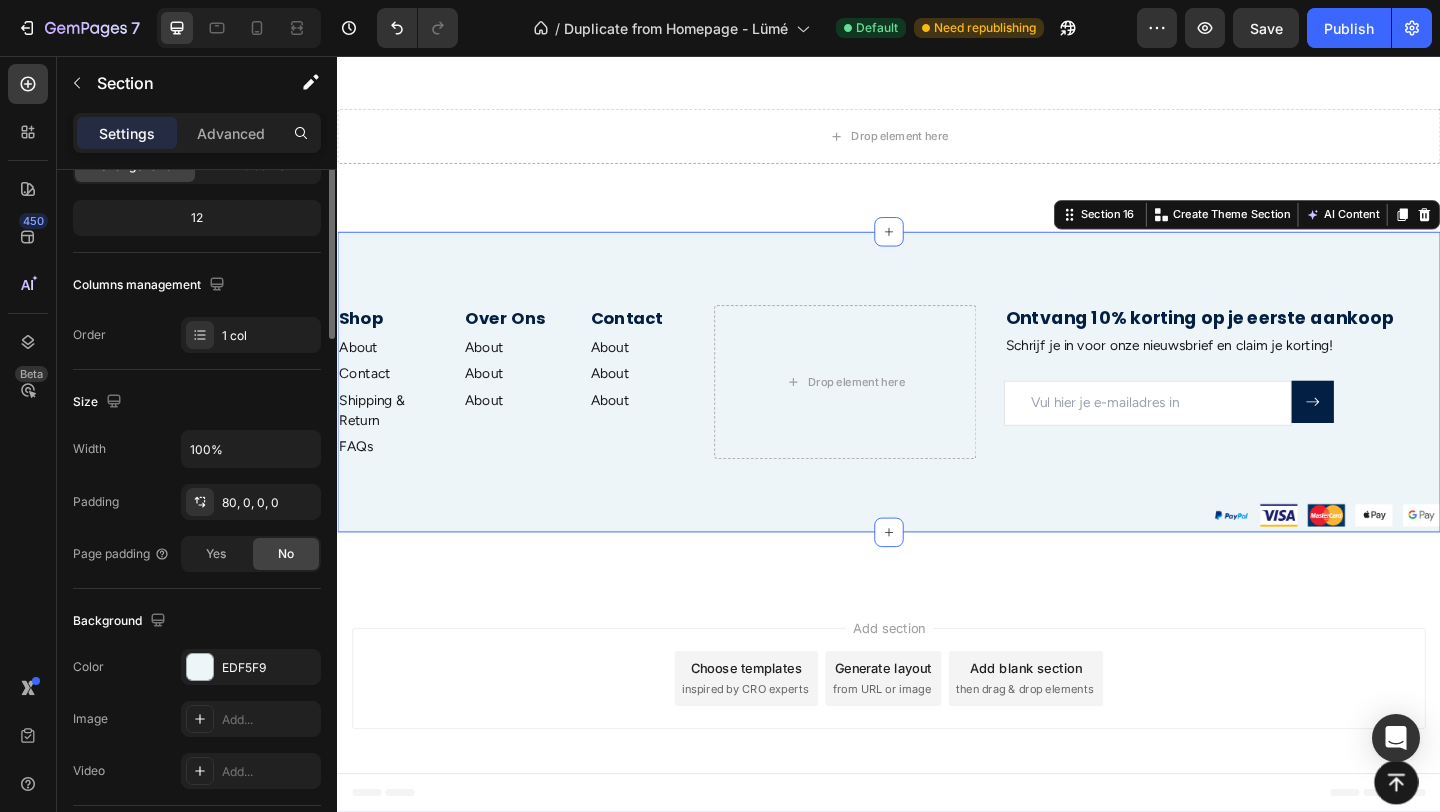 scroll, scrollTop: 0, scrollLeft: 0, axis: both 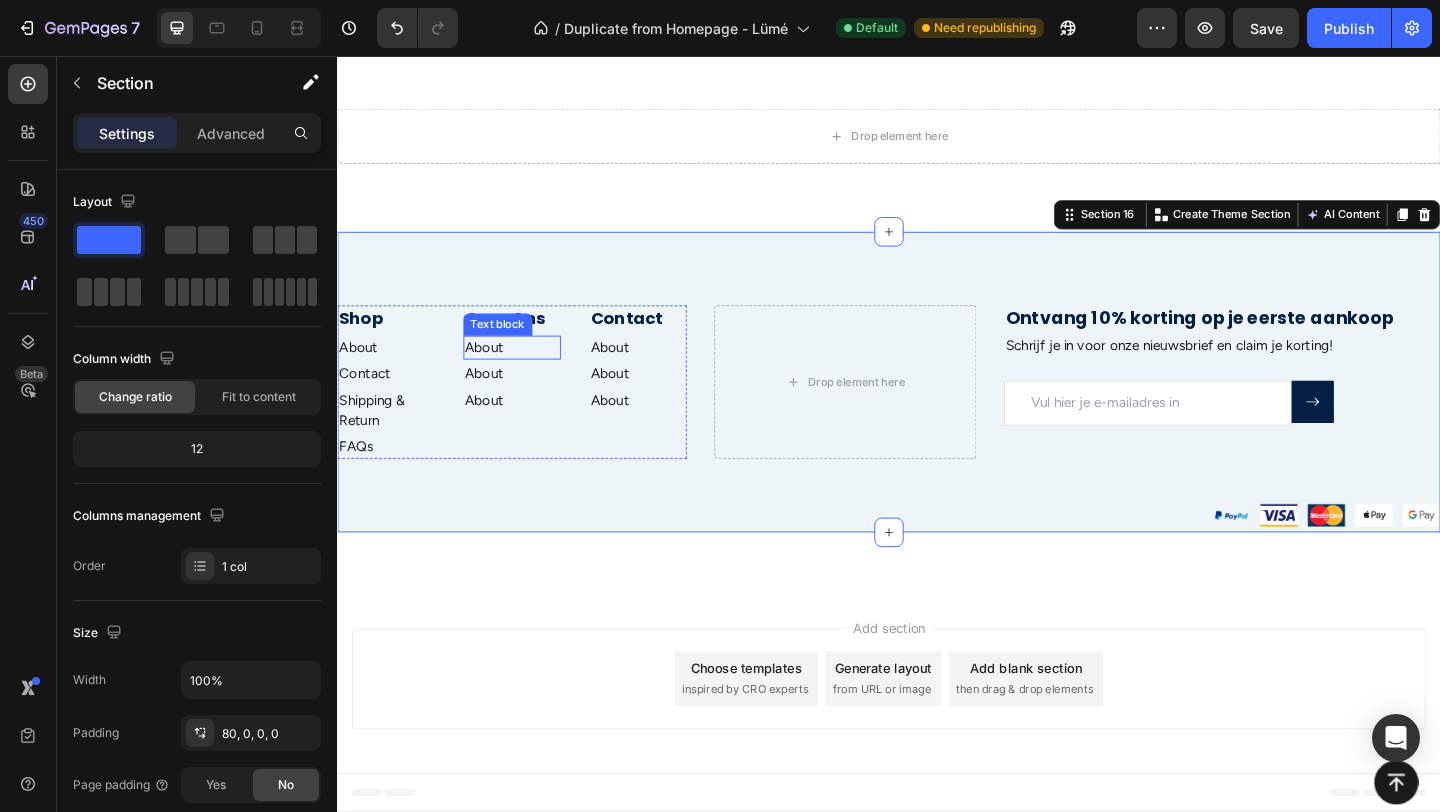 click on "About" at bounding box center (527, 373) 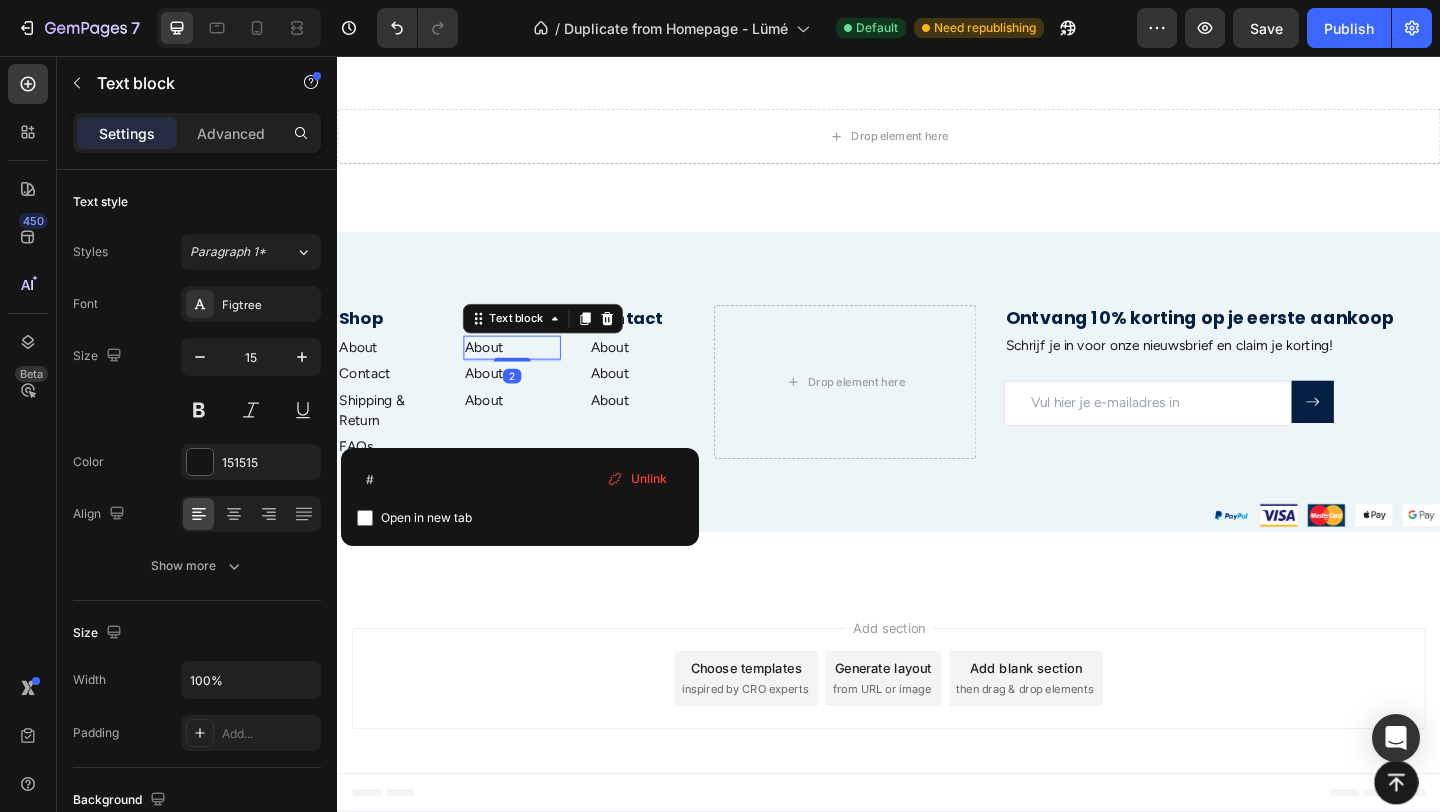 click on "About" at bounding box center [527, 373] 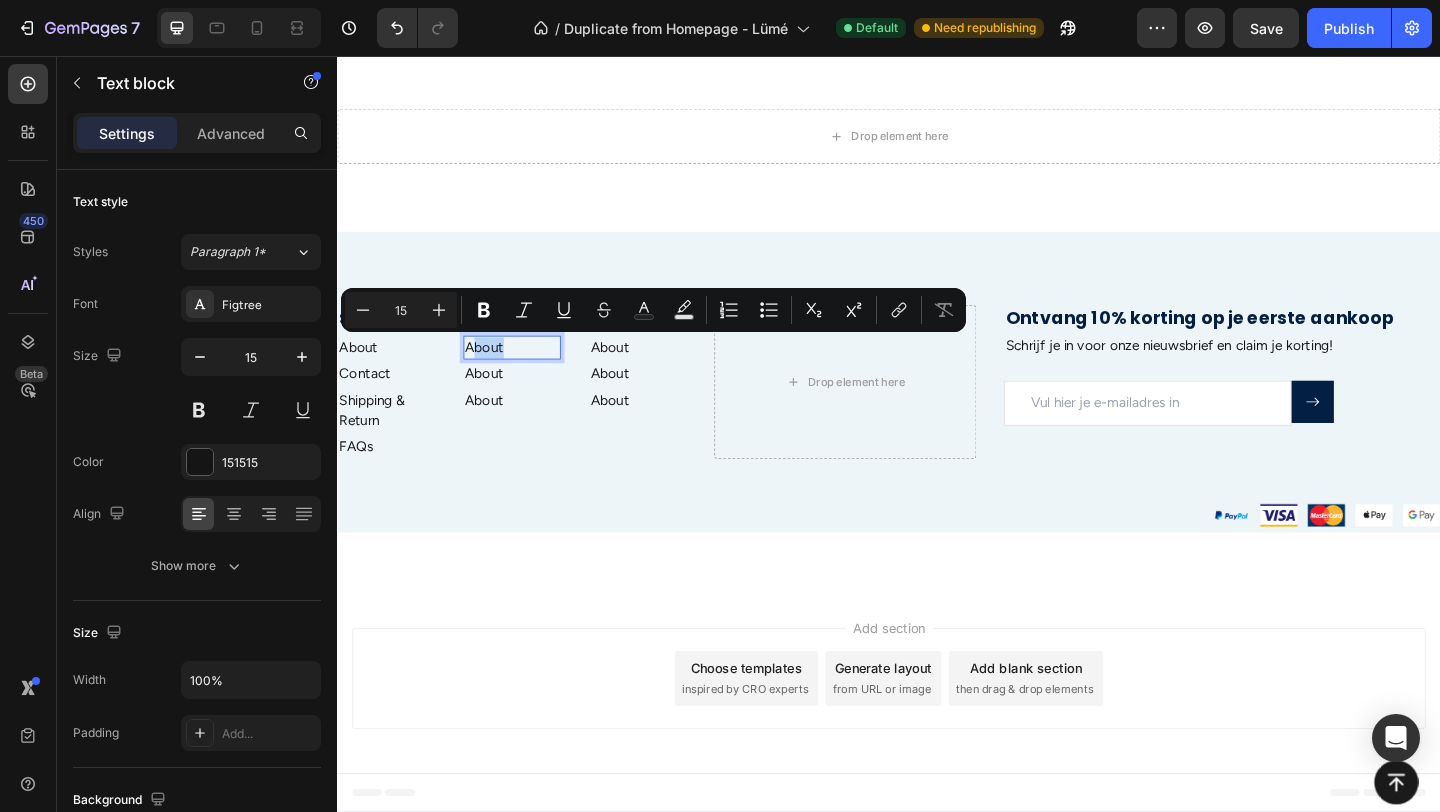 drag, startPoint x: 520, startPoint y: 373, endPoint x: 483, endPoint y: 372, distance: 37.01351 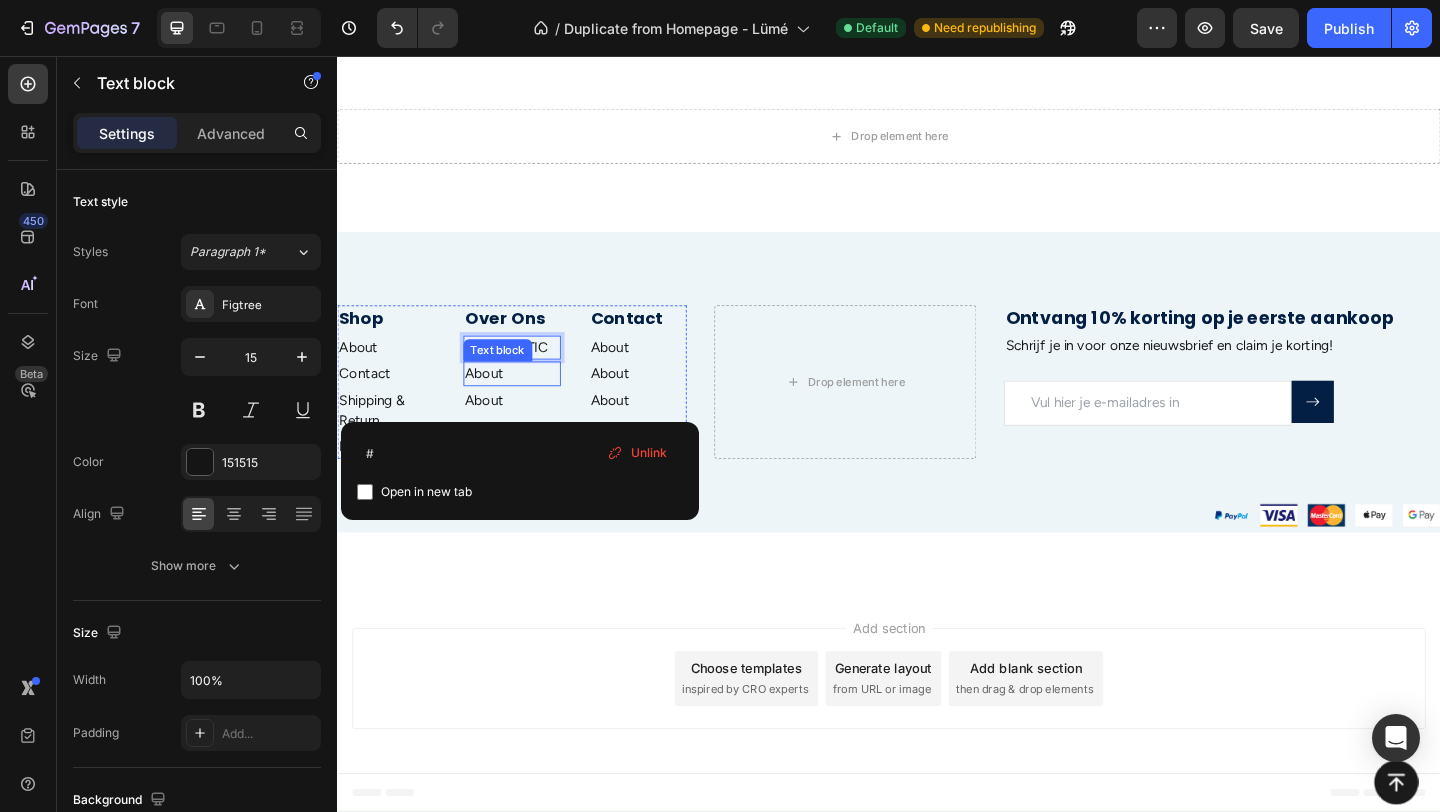 click on "About" at bounding box center [497, 401] 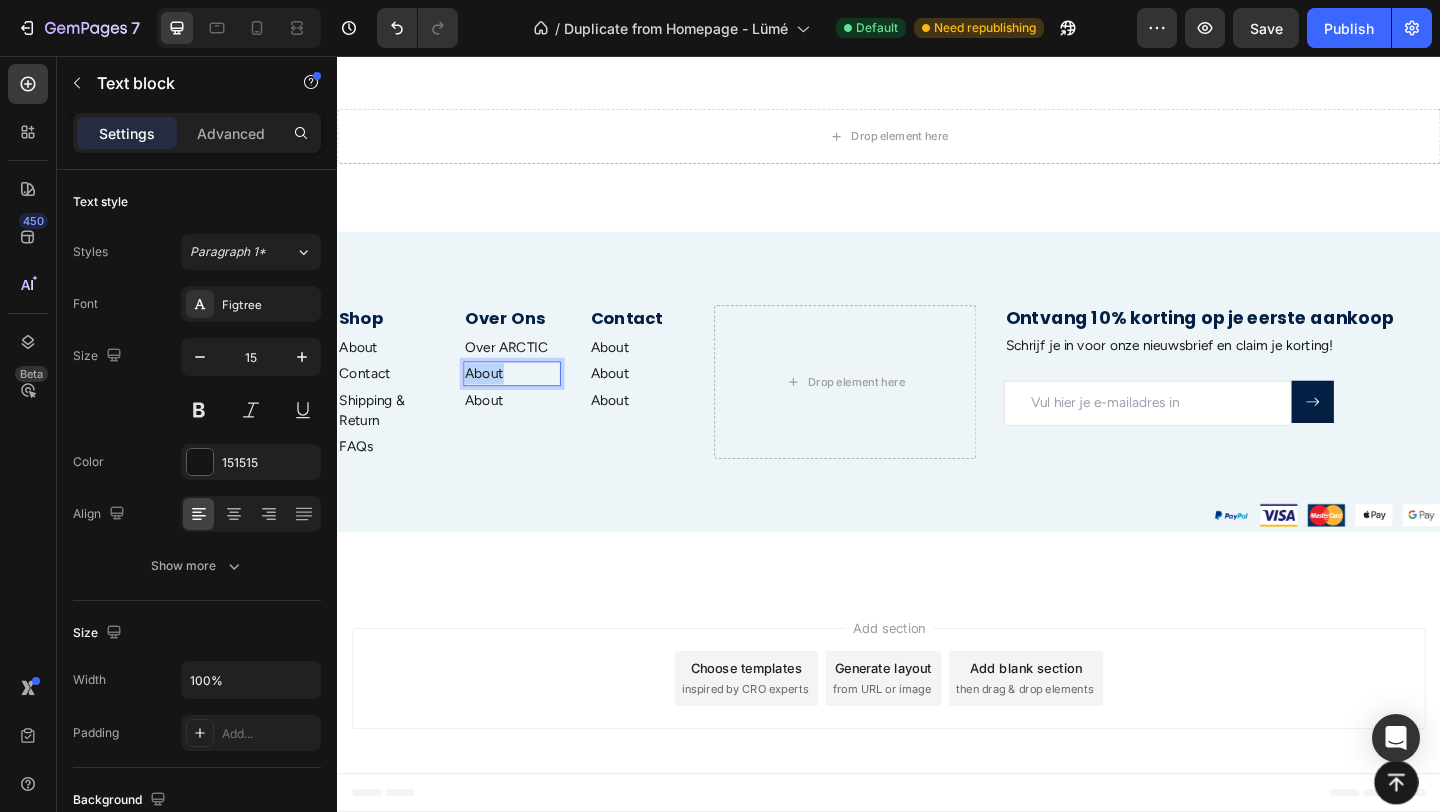 drag, startPoint x: 528, startPoint y: 402, endPoint x: 479, endPoint y: 402, distance: 49 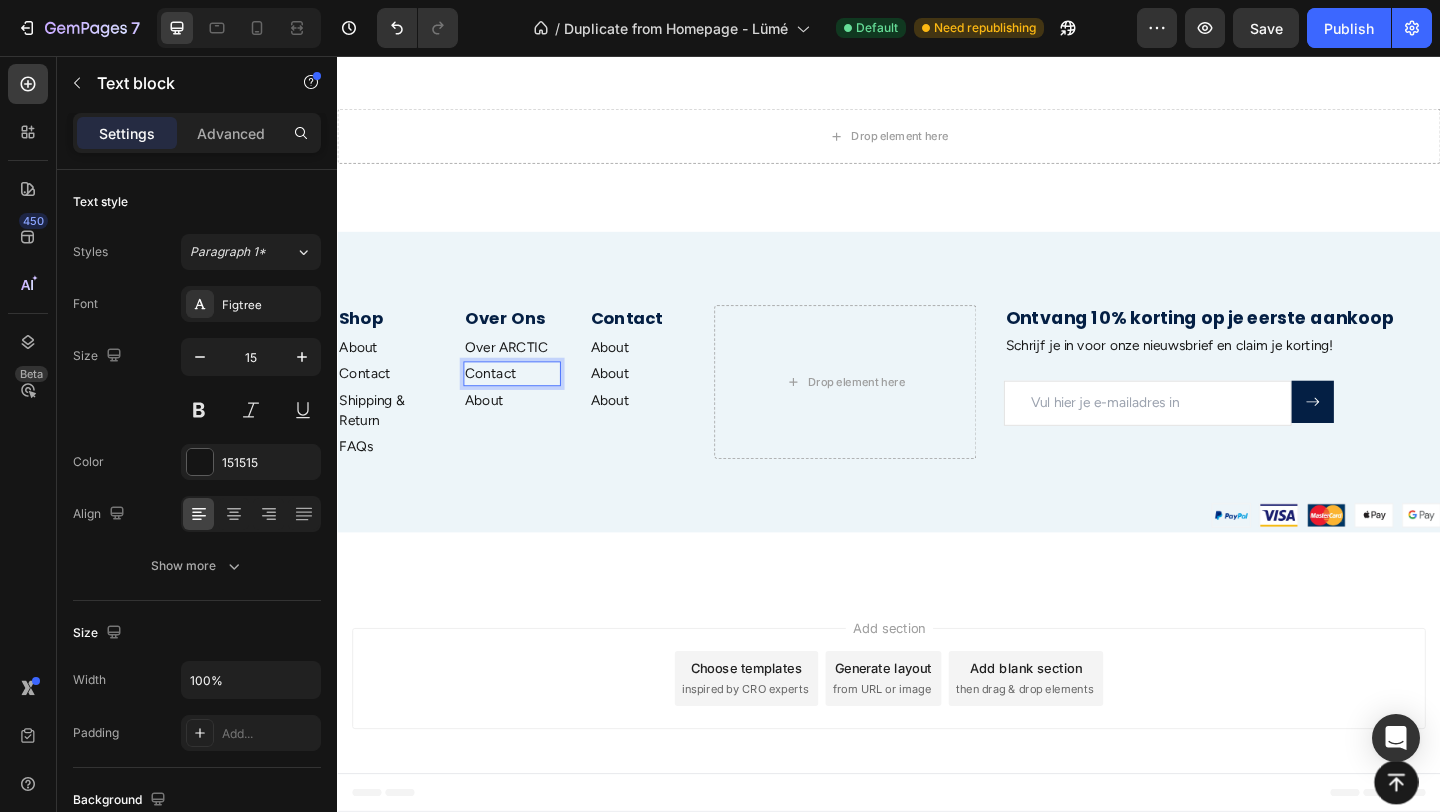click on "Contact" at bounding box center [527, 401] 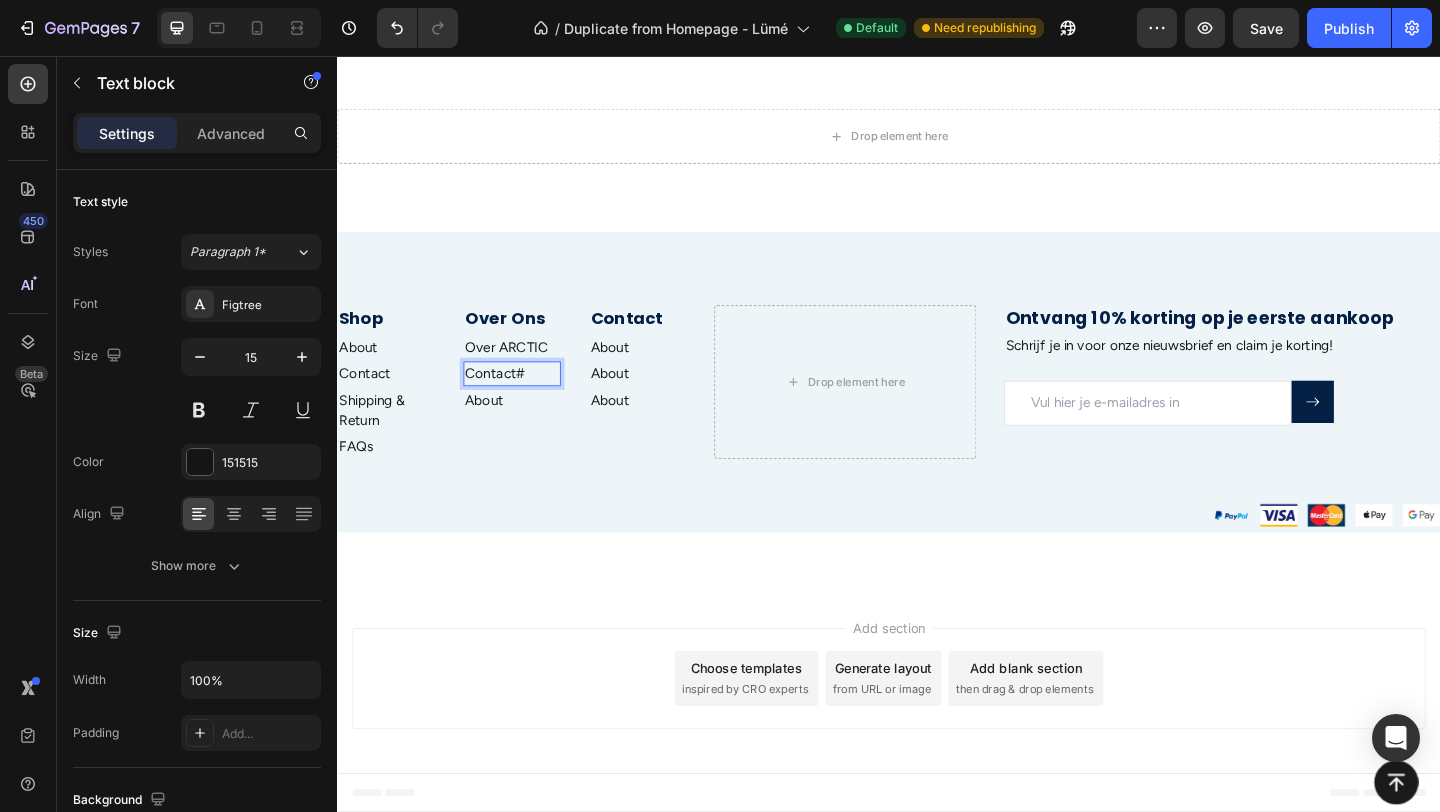 click on "Contact #" at bounding box center (527, 401) 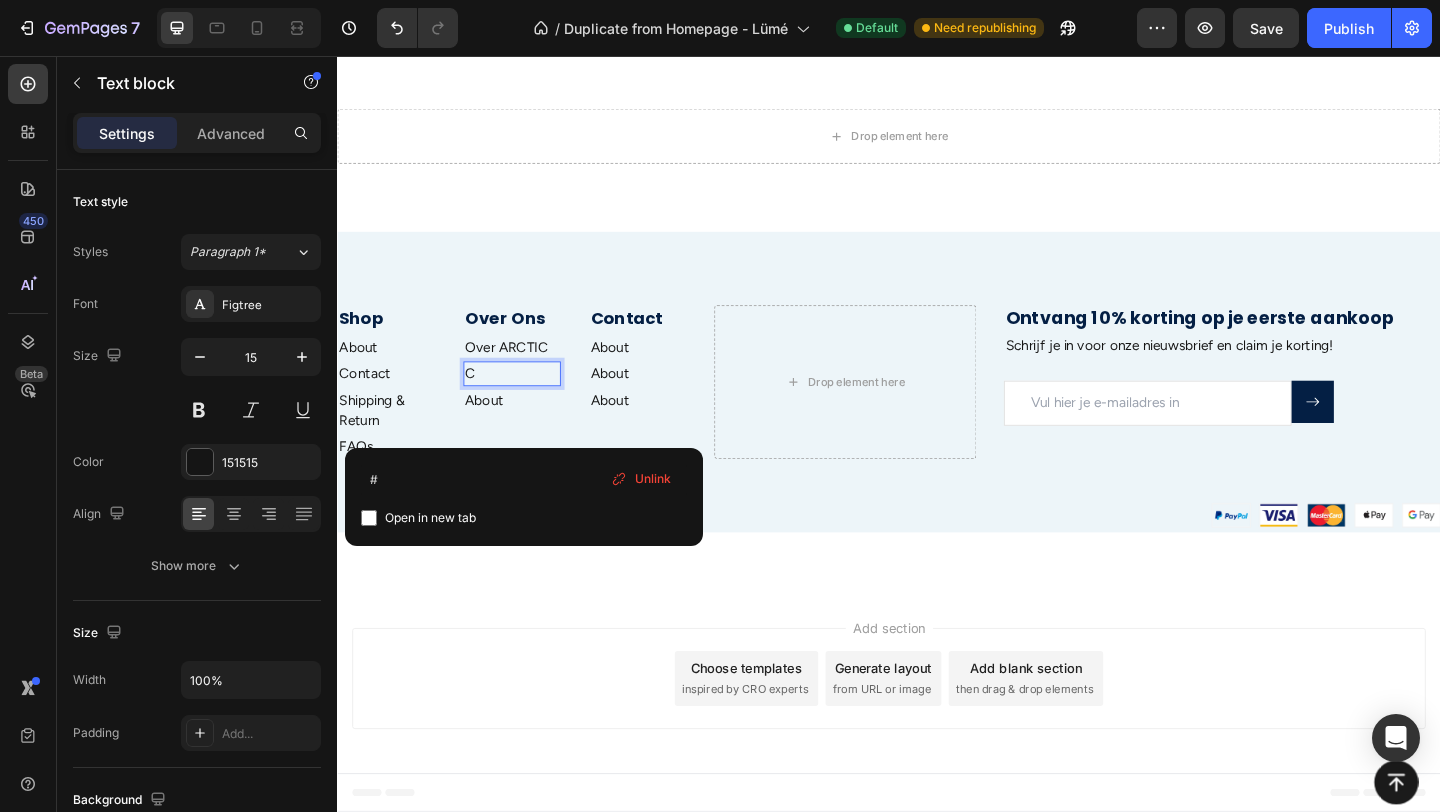click on "Unlink" at bounding box center [641, 479] 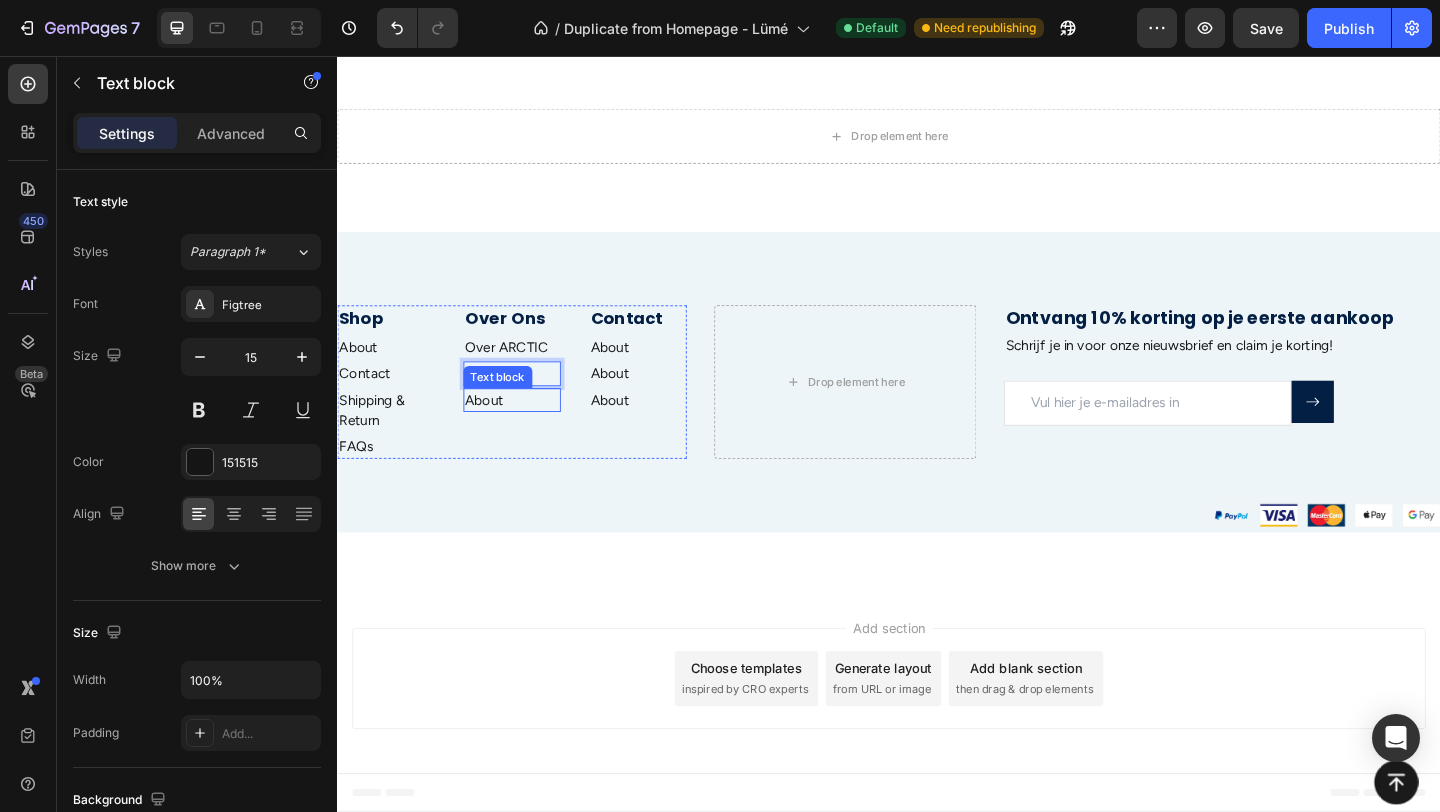 click on "About" at bounding box center [527, 430] 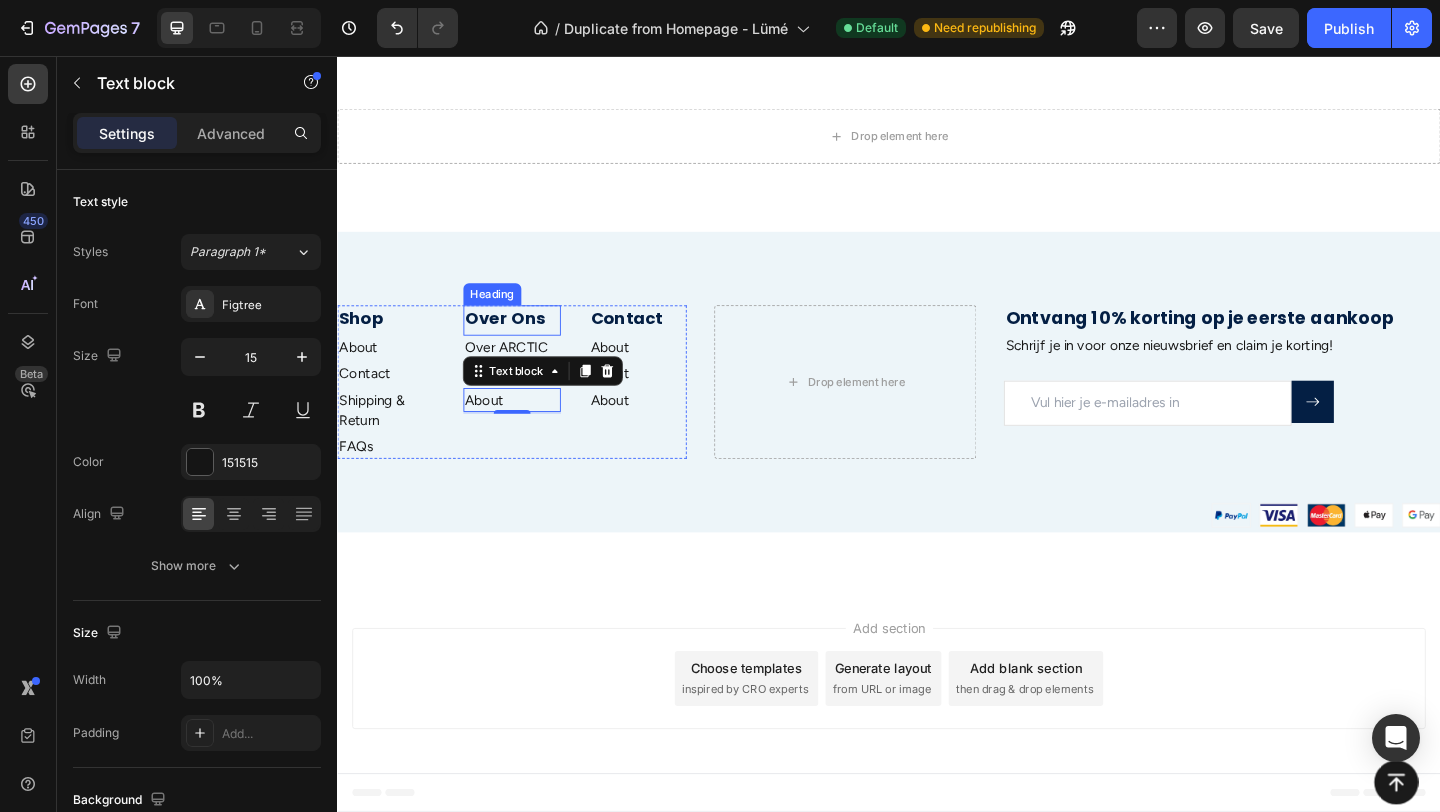 click on "Over Ons" at bounding box center [527, 340] 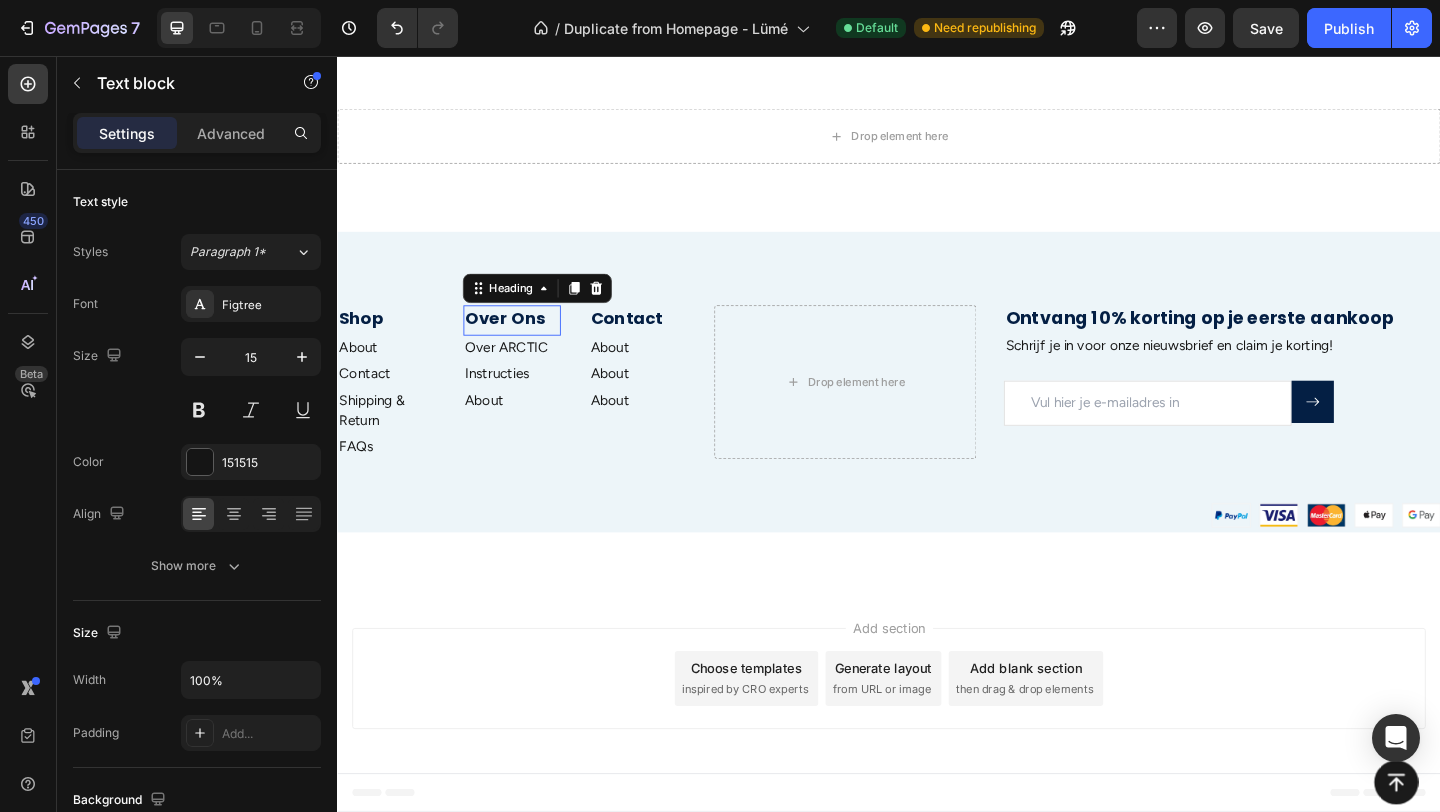 click on "Instructies" at bounding box center [527, 401] 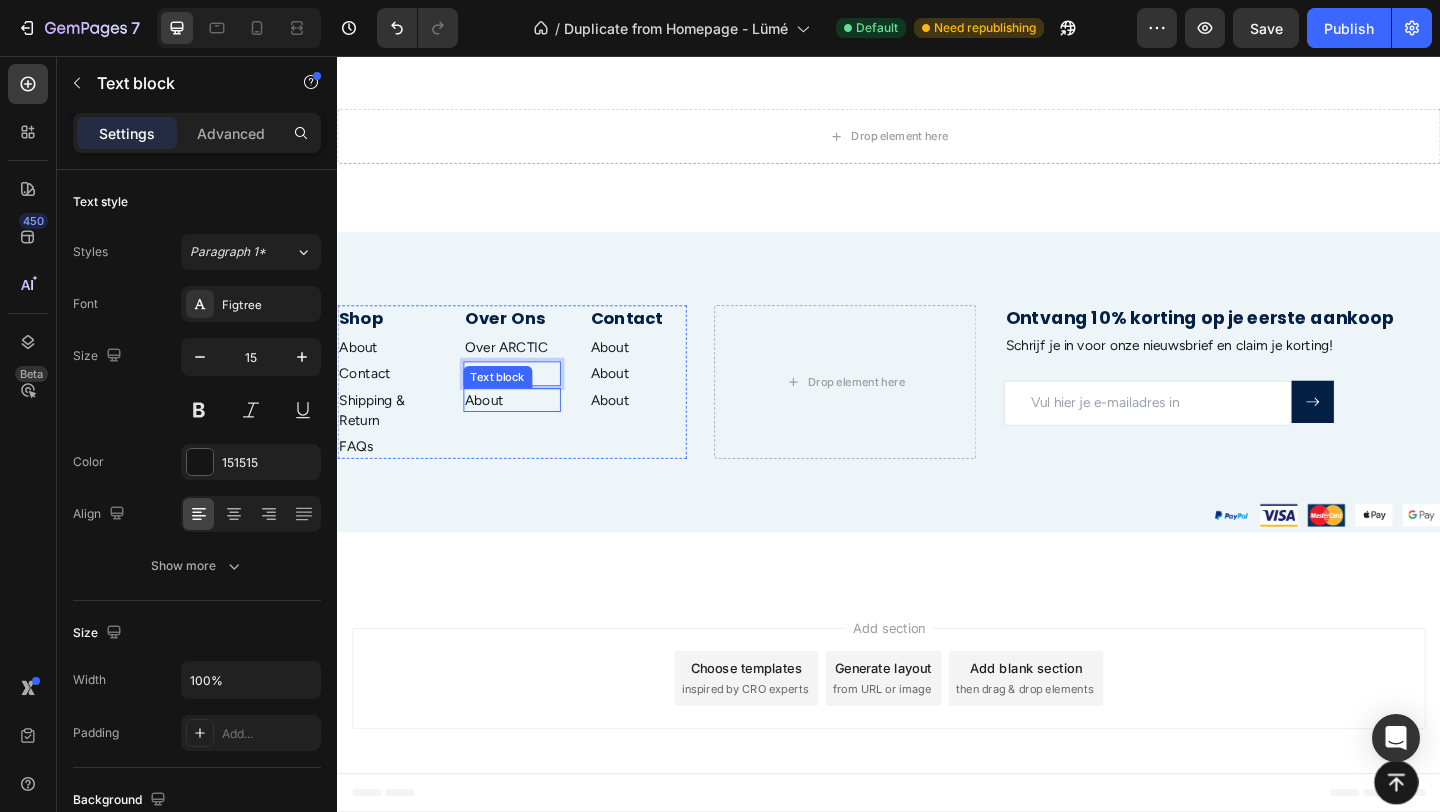 click on "About" at bounding box center [527, 430] 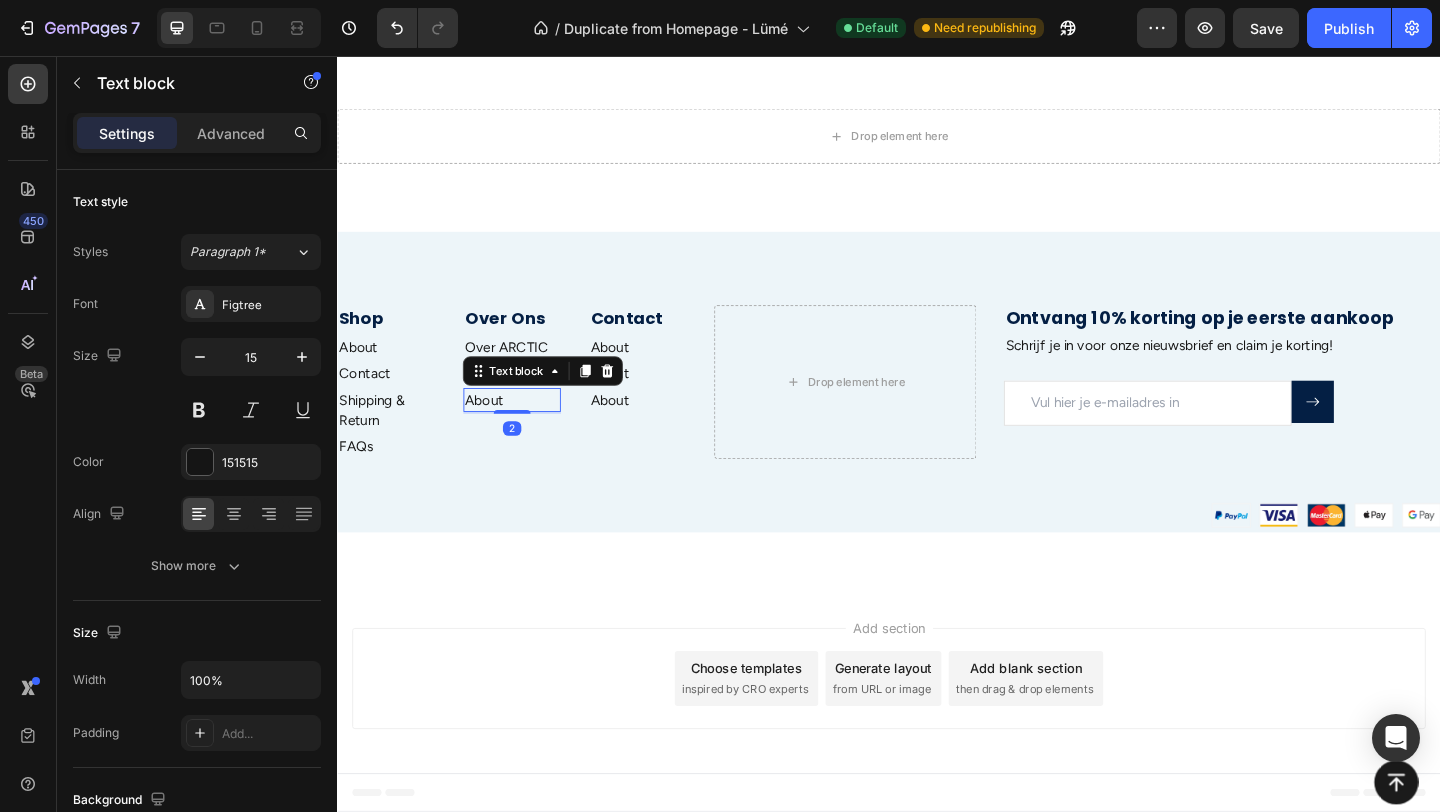 click on "About" at bounding box center (497, 430) 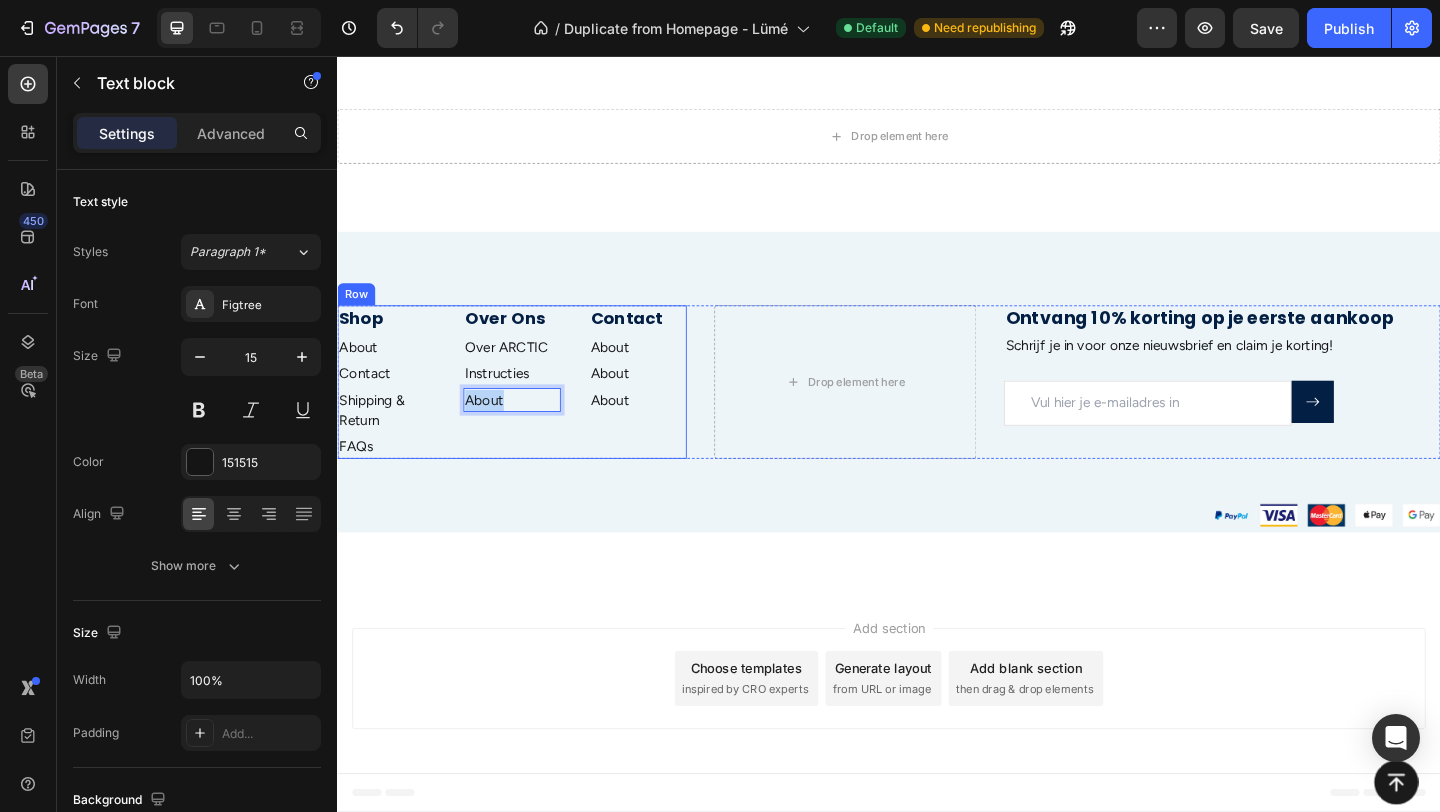 drag, startPoint x: 521, startPoint y: 430, endPoint x: 457, endPoint y: 434, distance: 64.12488 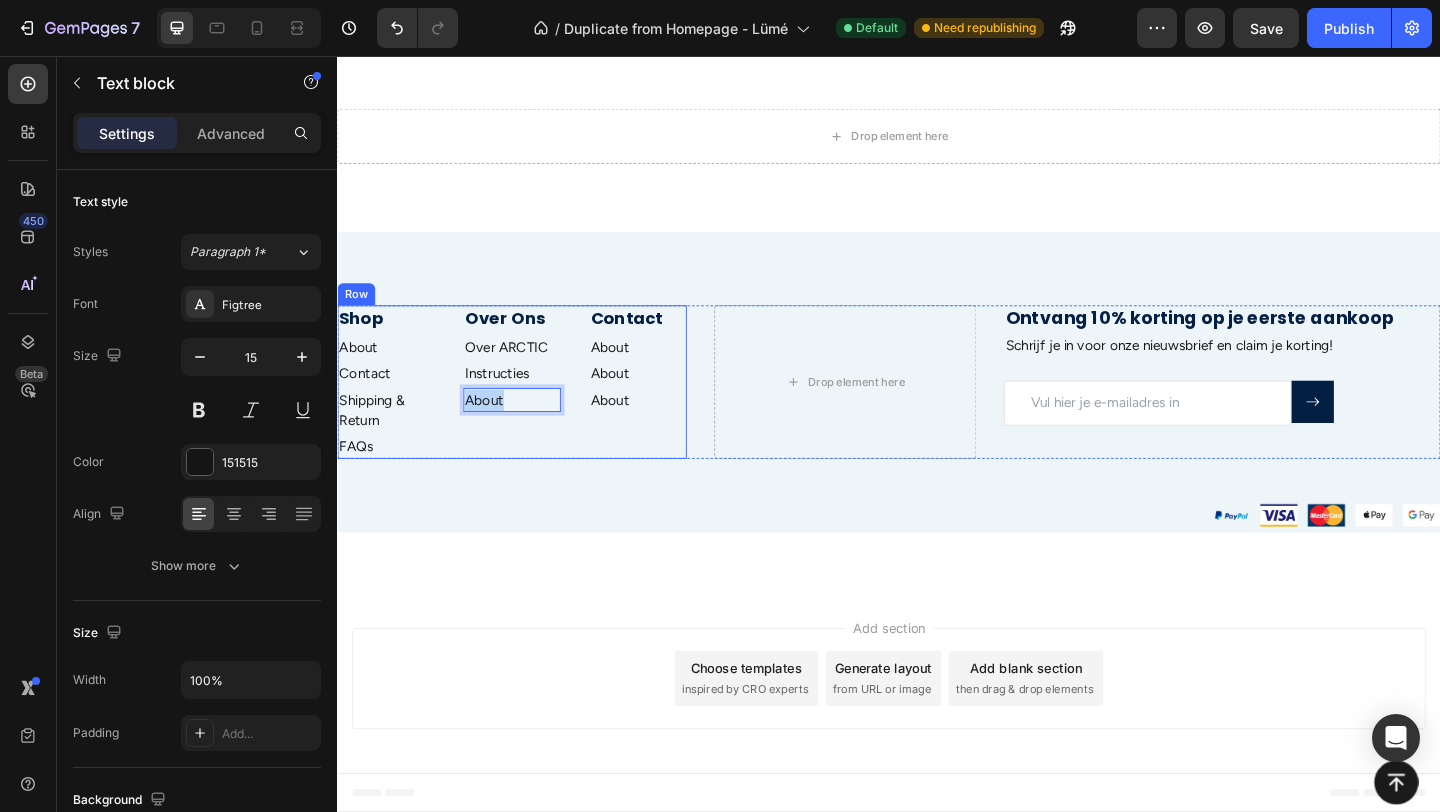 click on "Shop Heading About Text block Contact Text block Shipping & Return Text block FAQs Text block Over Ons Heading Over ARCTIC Text block Instructies Text block About Text block   2 Contact Heading About Text block About Text block About Text block Row" at bounding box center (527, 410) 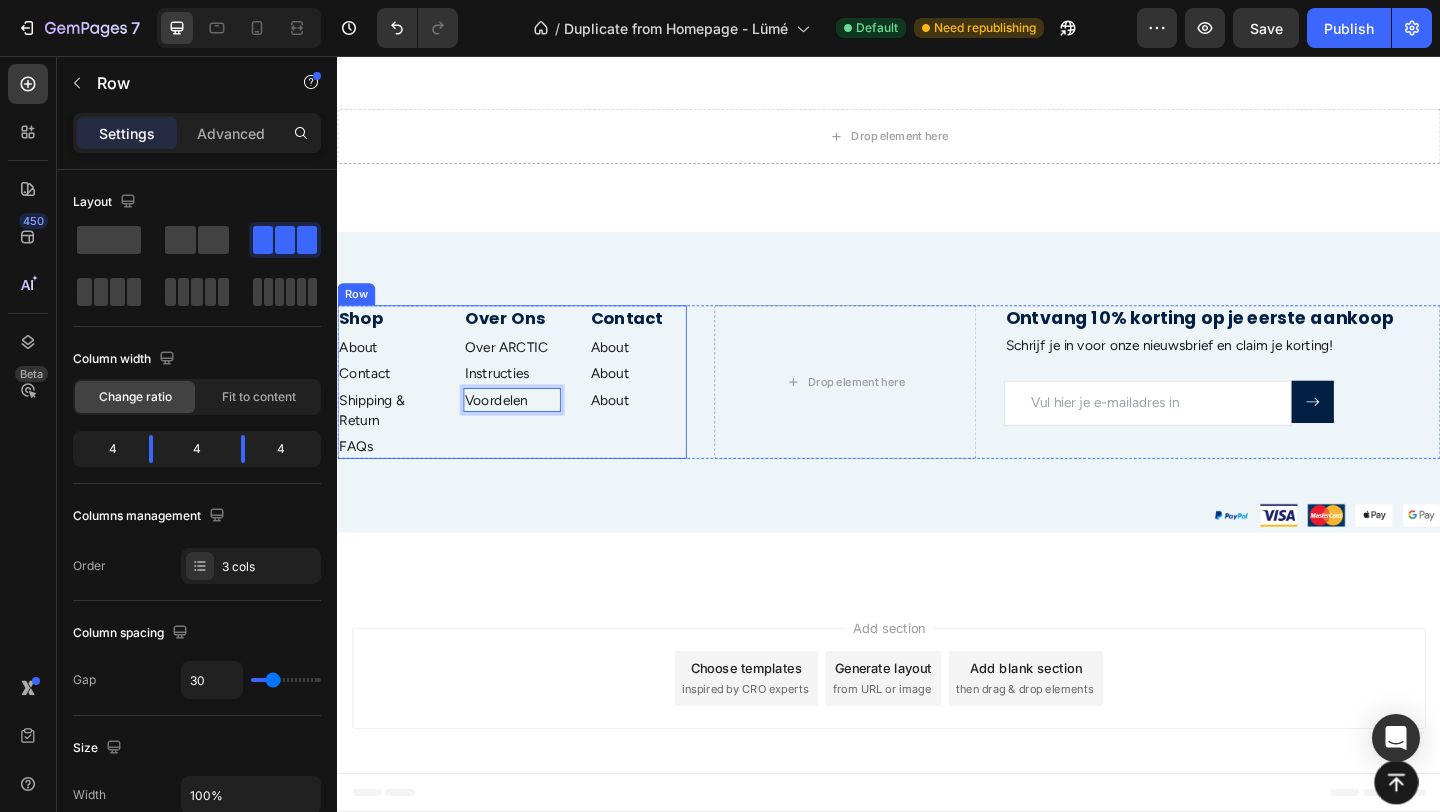 click on "Over Ons Heading Over ARCTIC Text block Instructies Text block Voordelen Text block   2" at bounding box center [527, 410] 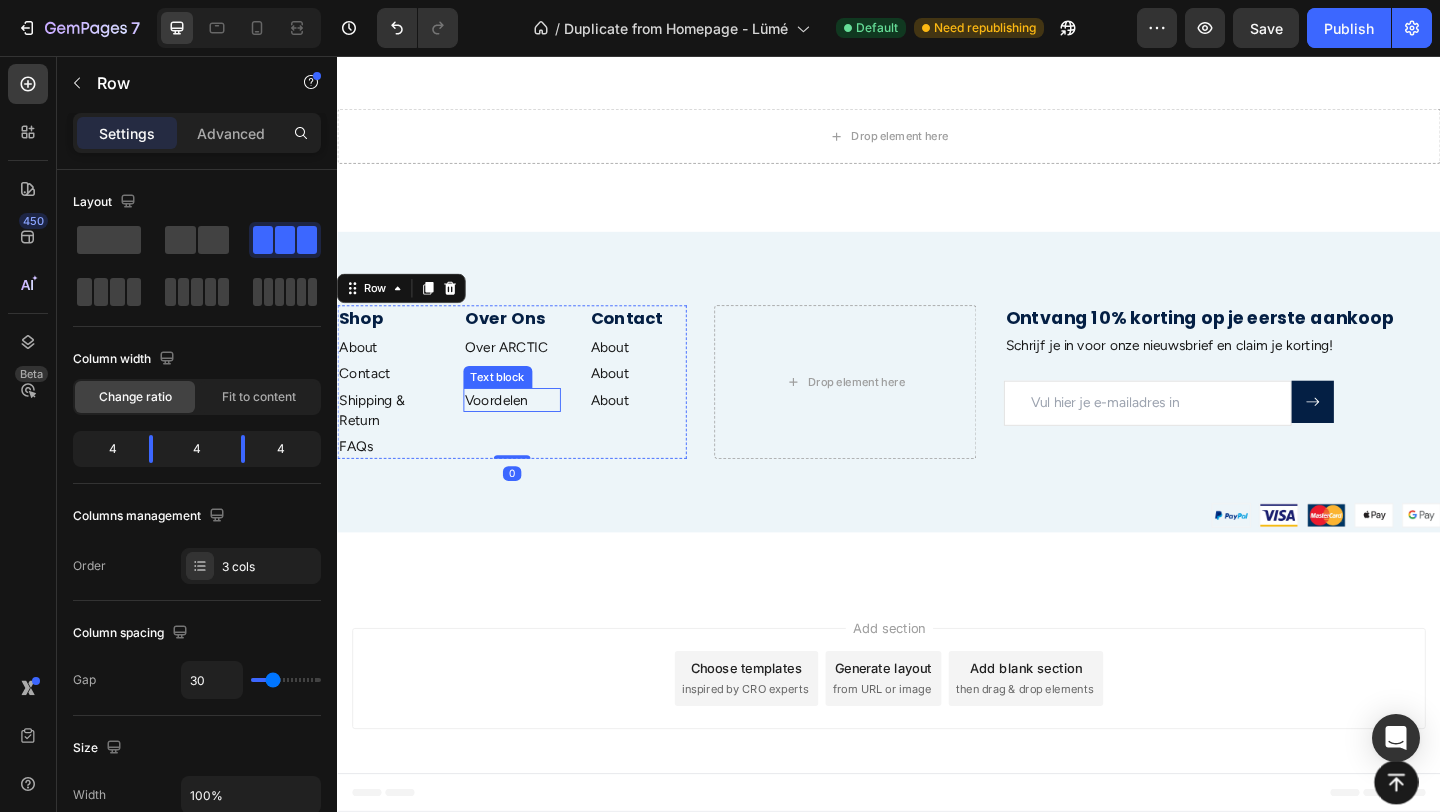 click on "Voordelen" at bounding box center [510, 430] 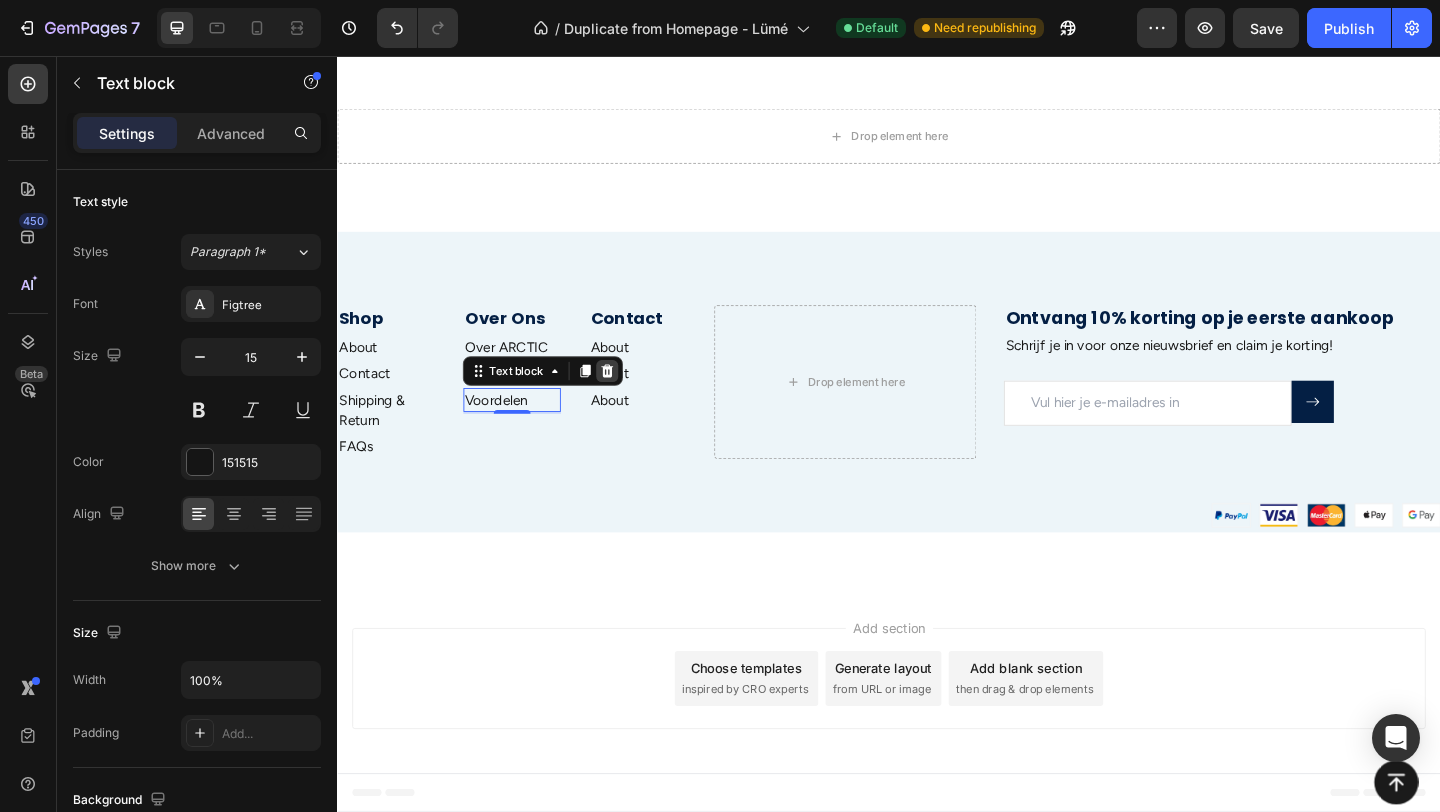 click 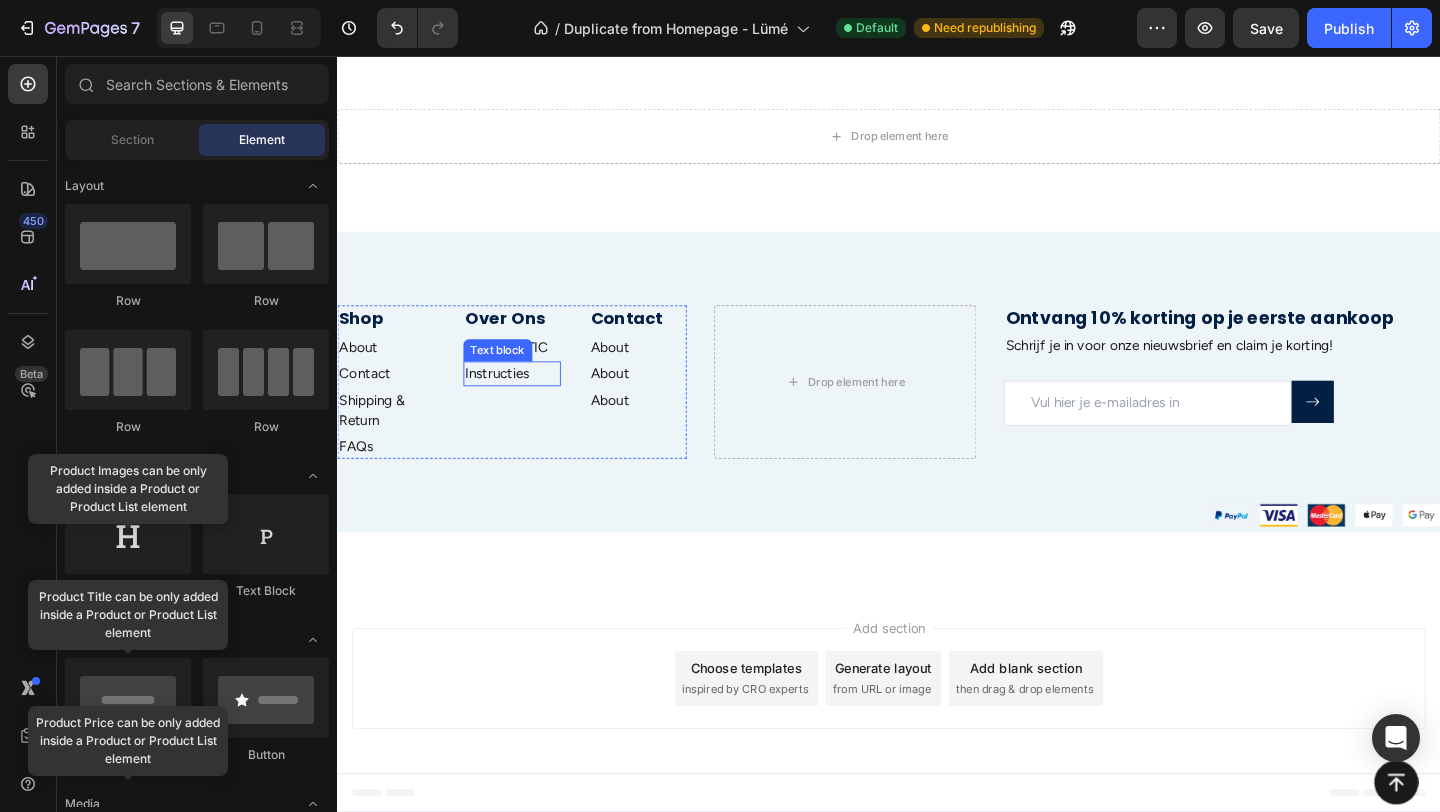 click on "Instructies" at bounding box center [527, 401] 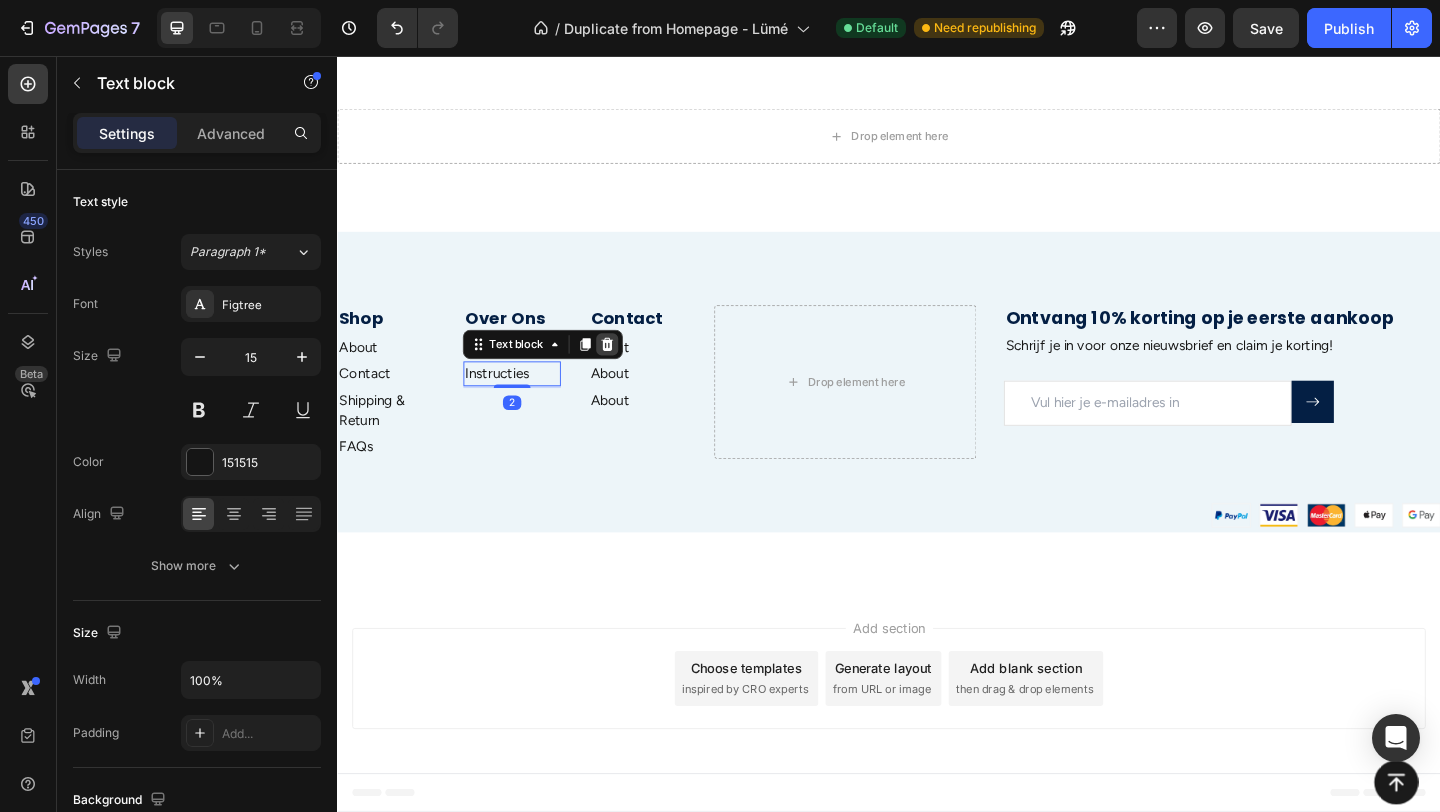 click 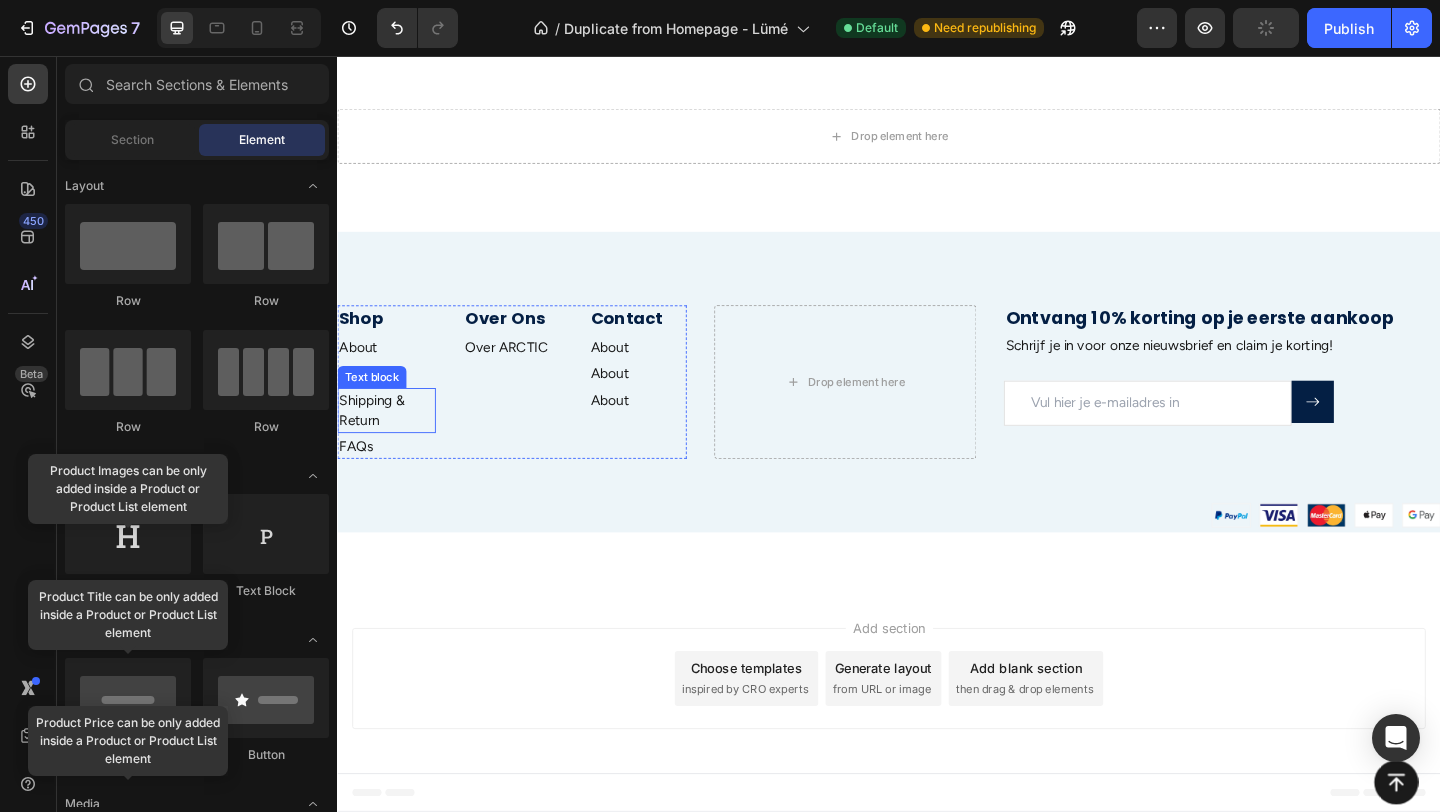 click on "Shipping & Return" at bounding box center (390, 441) 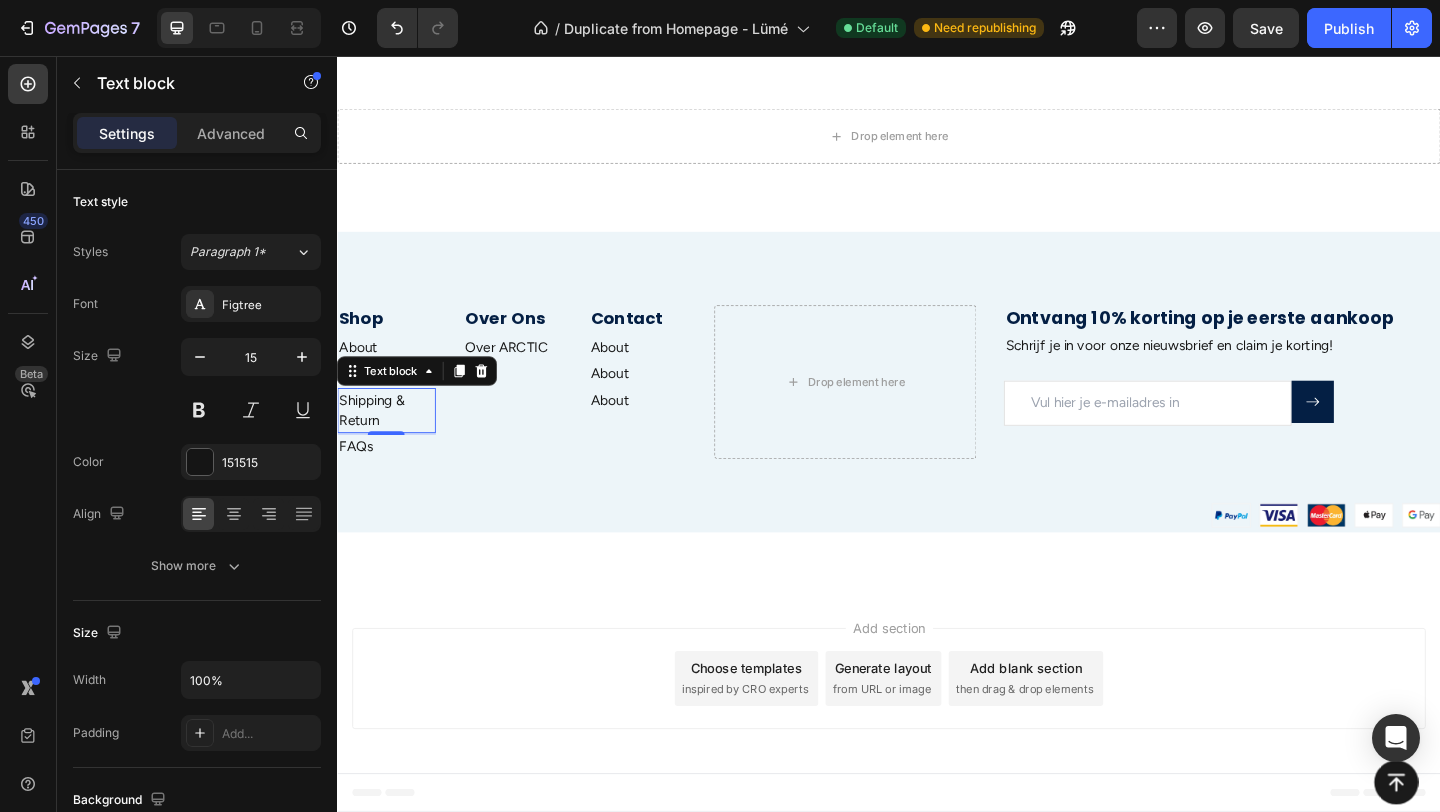 drag, startPoint x: 468, startPoint y: 409, endPoint x: 416, endPoint y: 433, distance: 57.271286 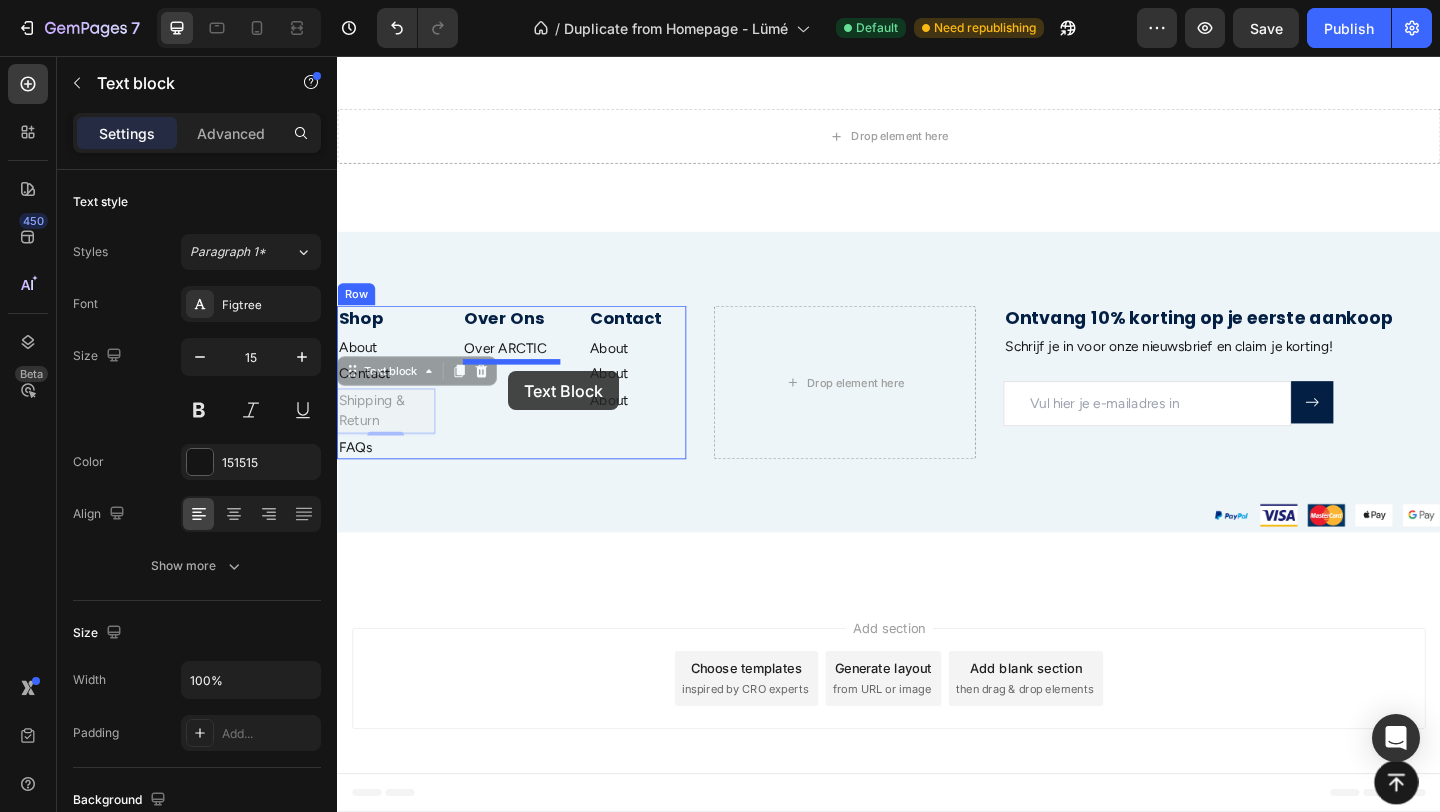 drag, startPoint x: 354, startPoint y: 395, endPoint x: 523, endPoint y: 399, distance: 169.04733 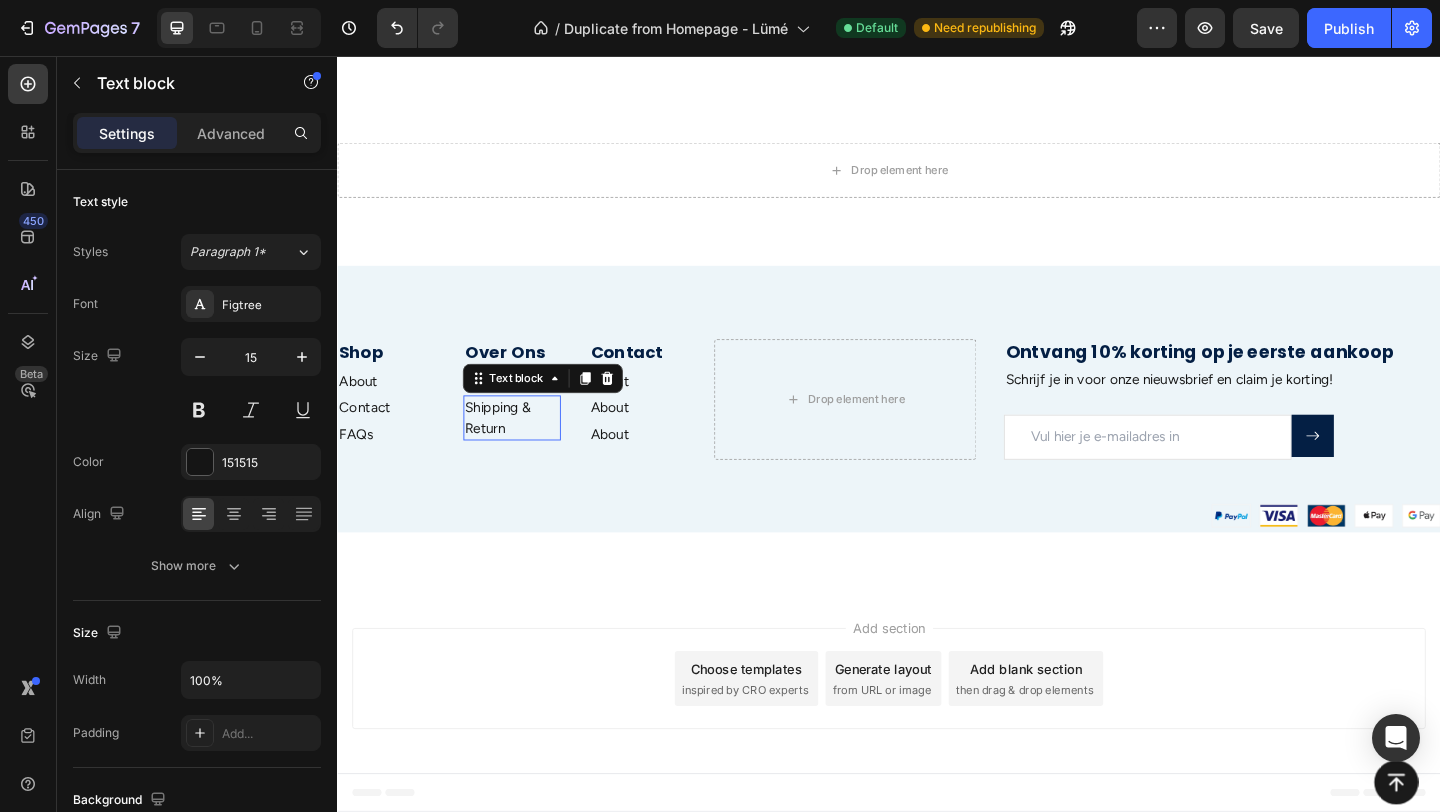 scroll, scrollTop: 5039, scrollLeft: 0, axis: vertical 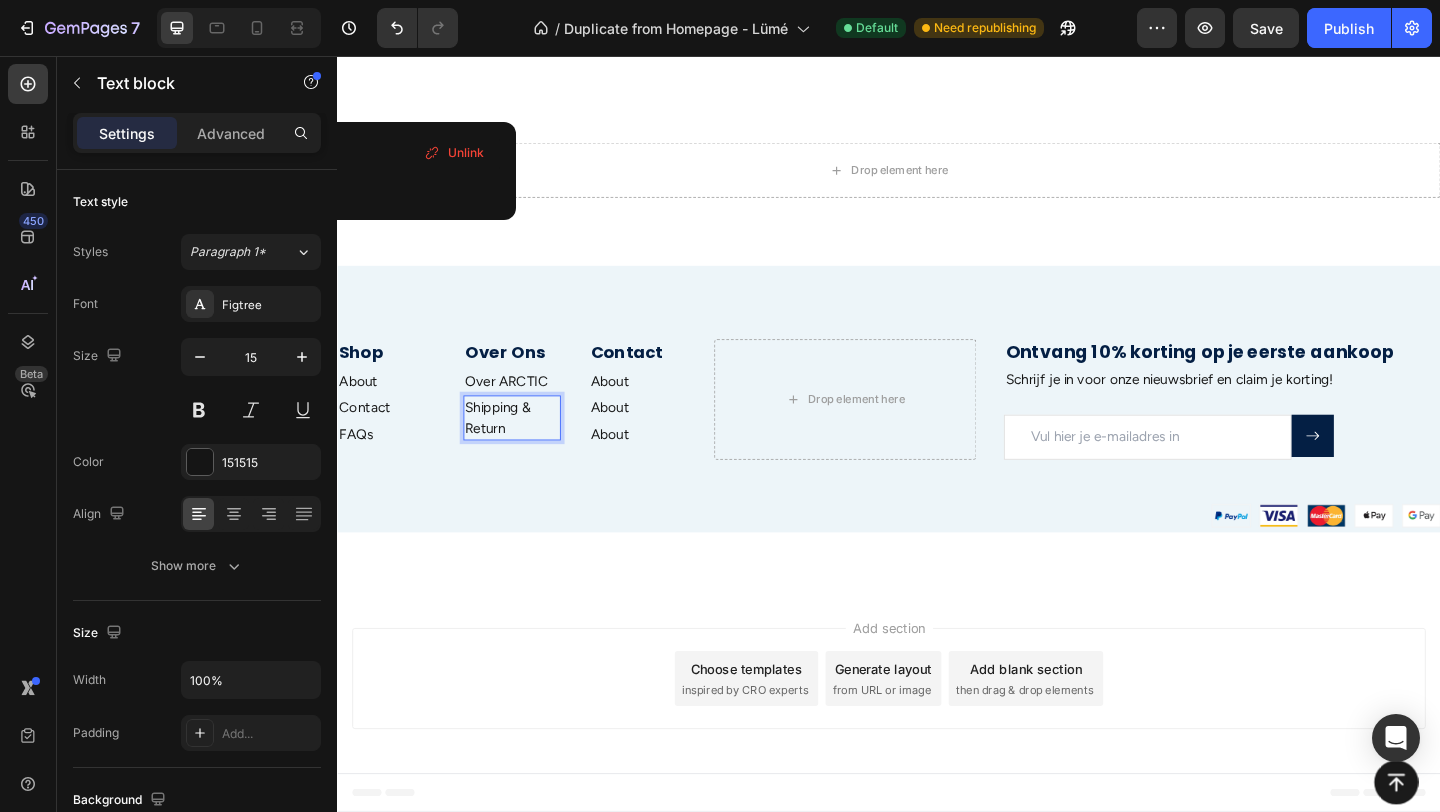 click on "Shipping & Return" at bounding box center (512, 449) 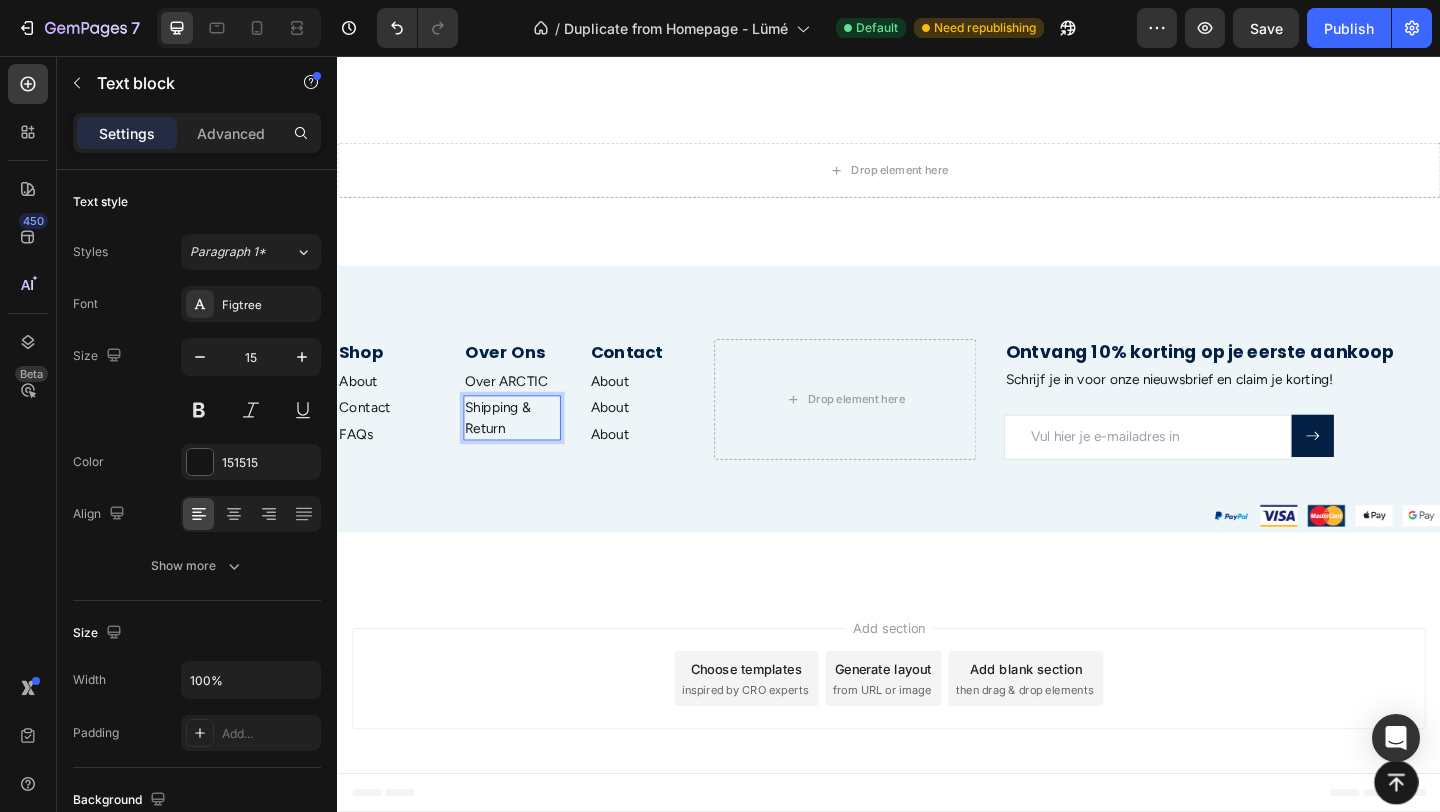 click on "Shipping & Return ⁠⁠⁠⁠⁠⁠⁠" at bounding box center (527, 449) 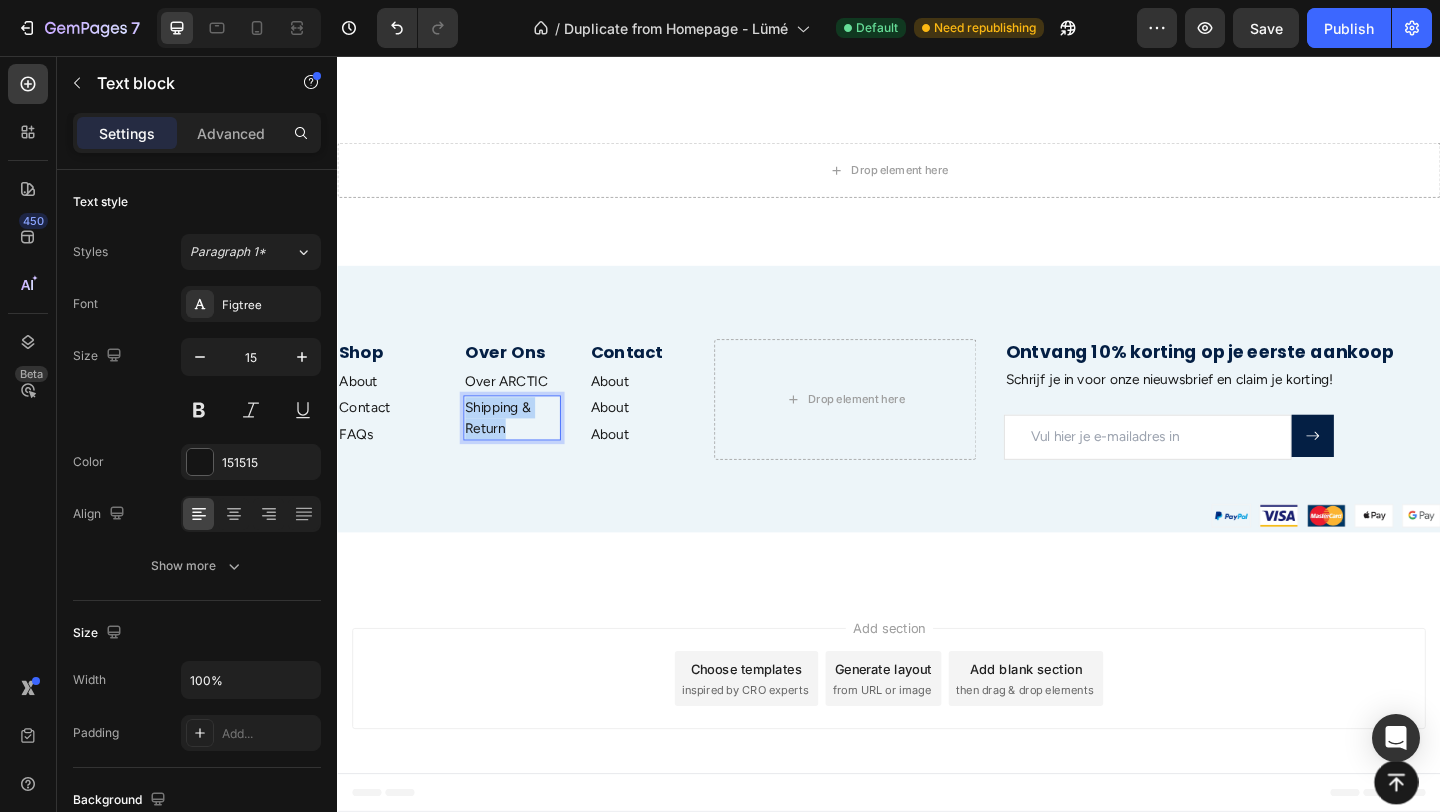 drag, startPoint x: 522, startPoint y: 464, endPoint x: 476, endPoint y: 436, distance: 53.851646 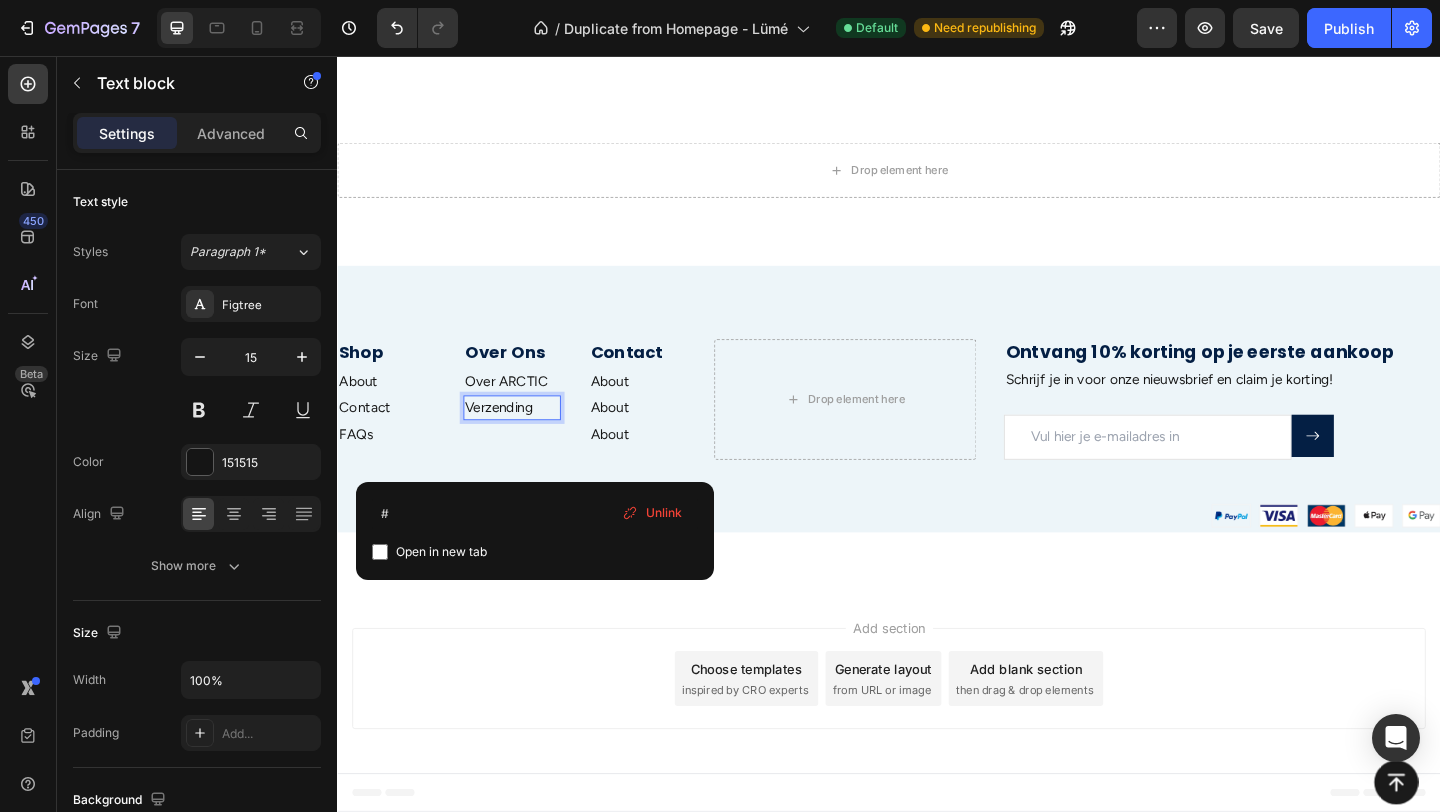 click on "Unlink" at bounding box center (652, 513) 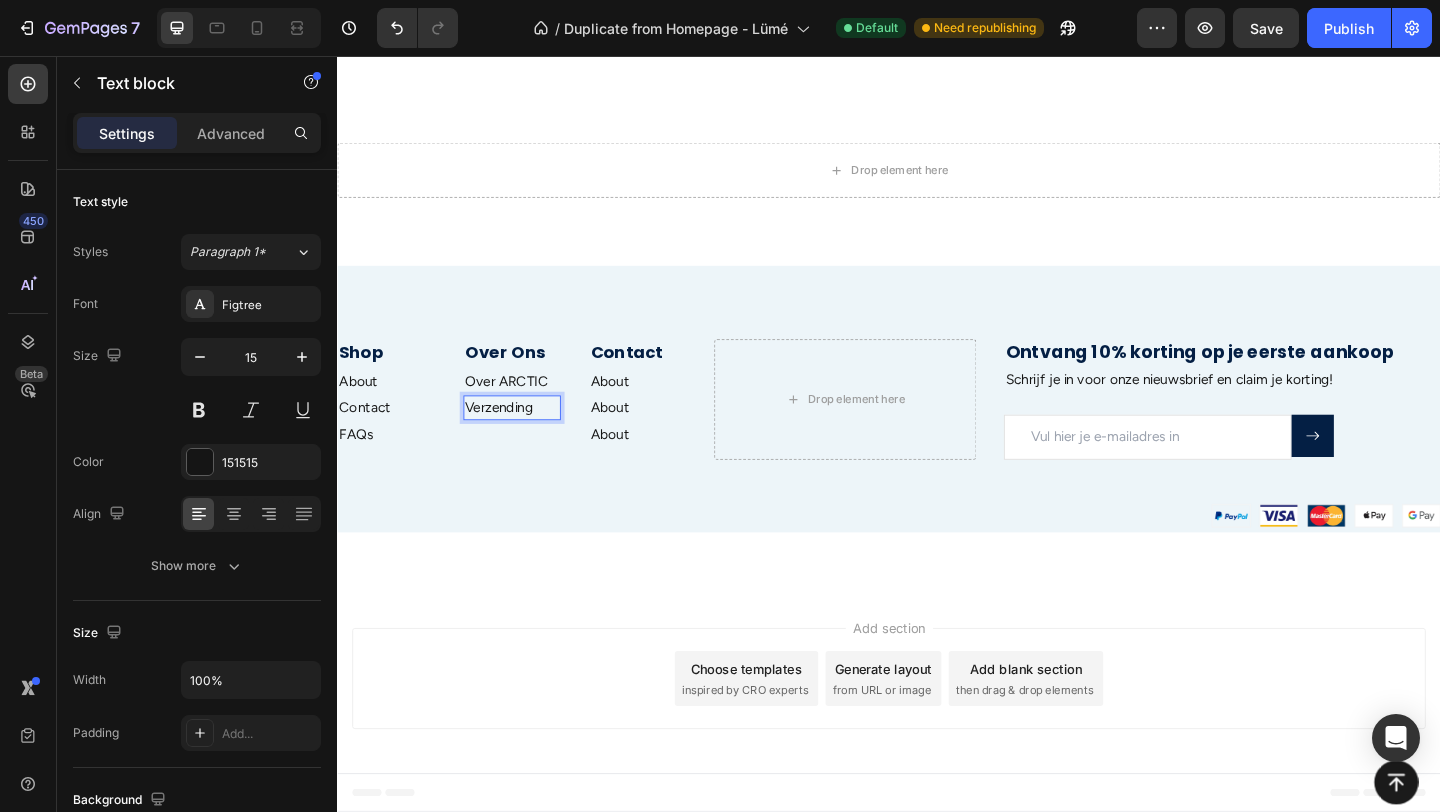 click on "Verzending" at bounding box center [527, 438] 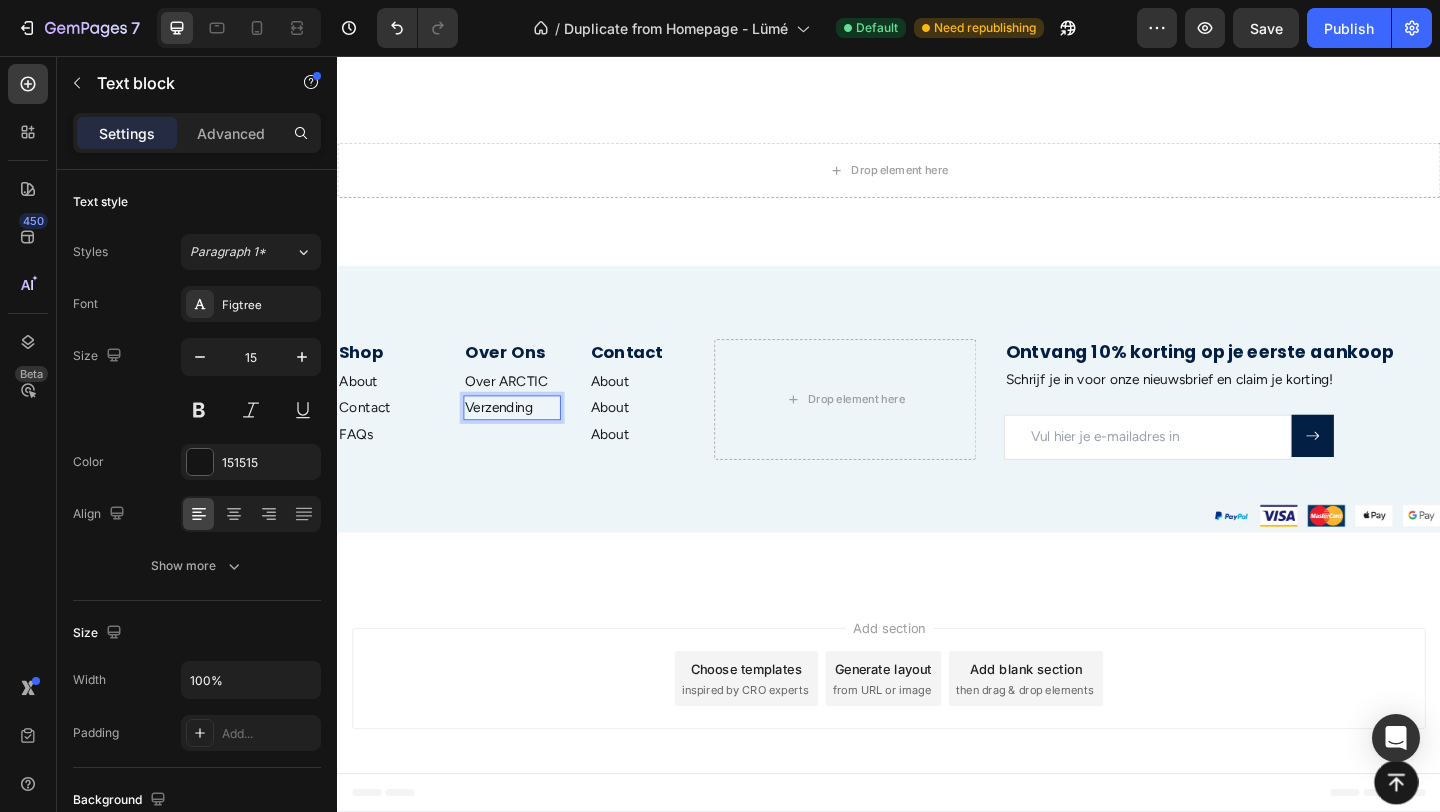 click on "Verzending" at bounding box center (527, 438) 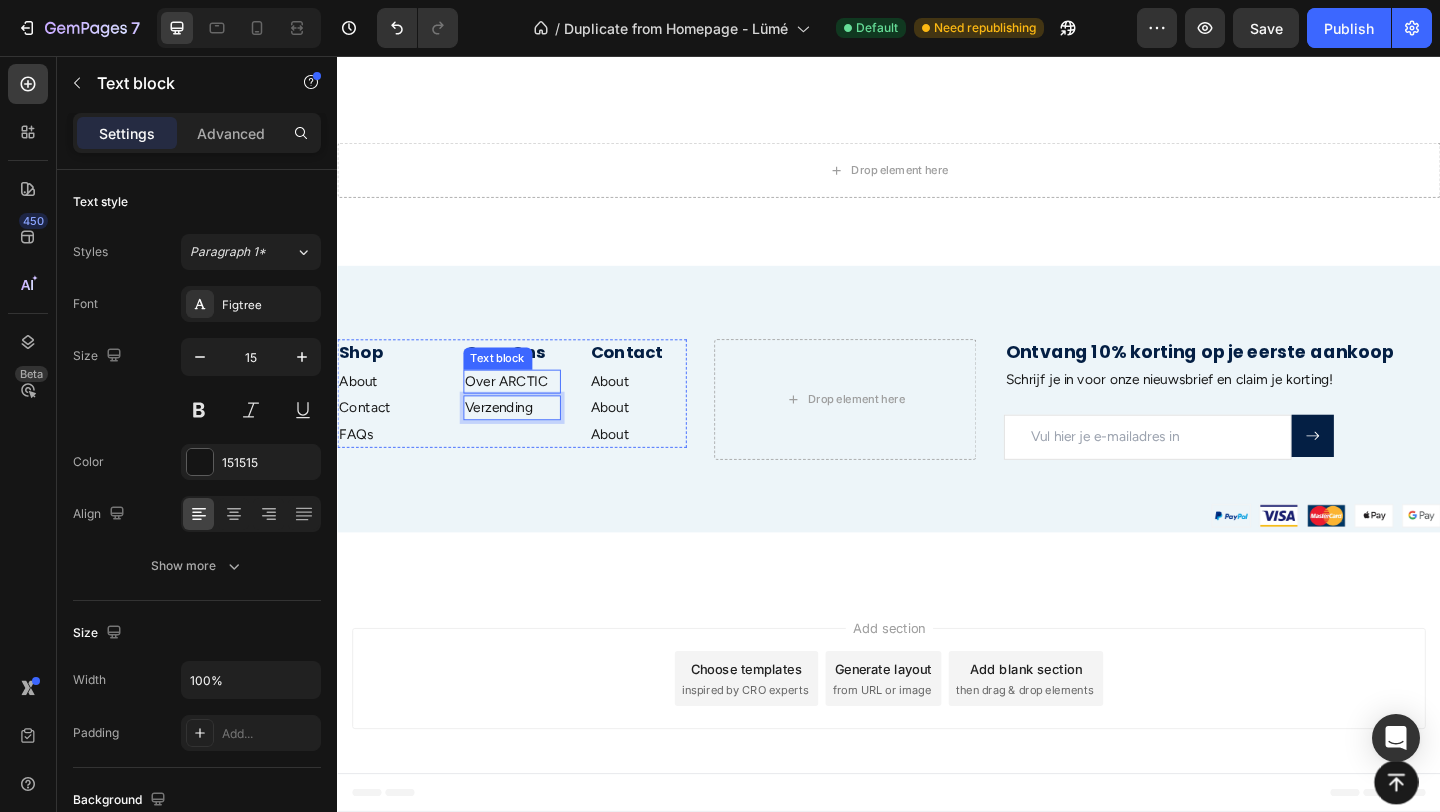 click on "Over ARCTIC" at bounding box center (527, 410) 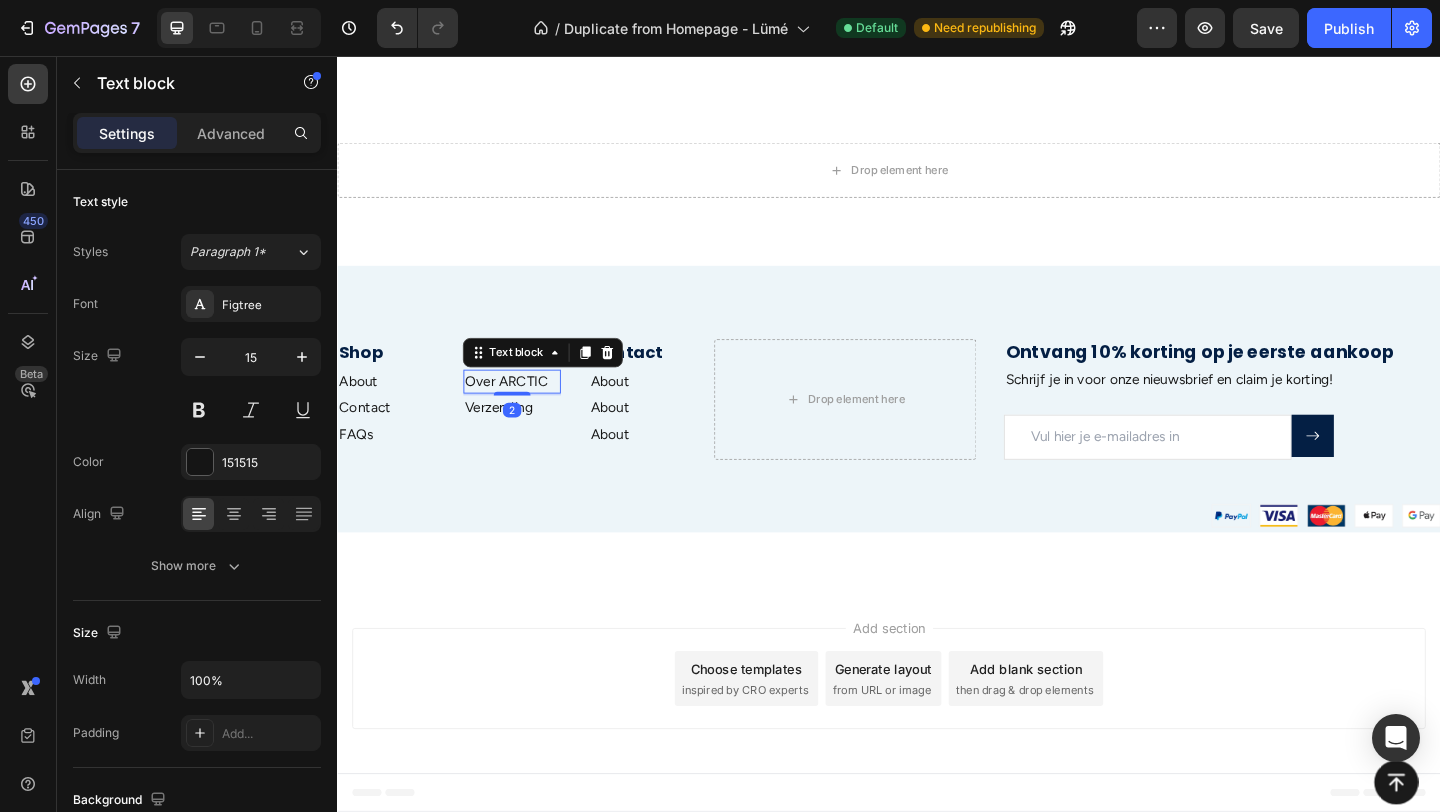 click on "Text block" at bounding box center (561, 378) 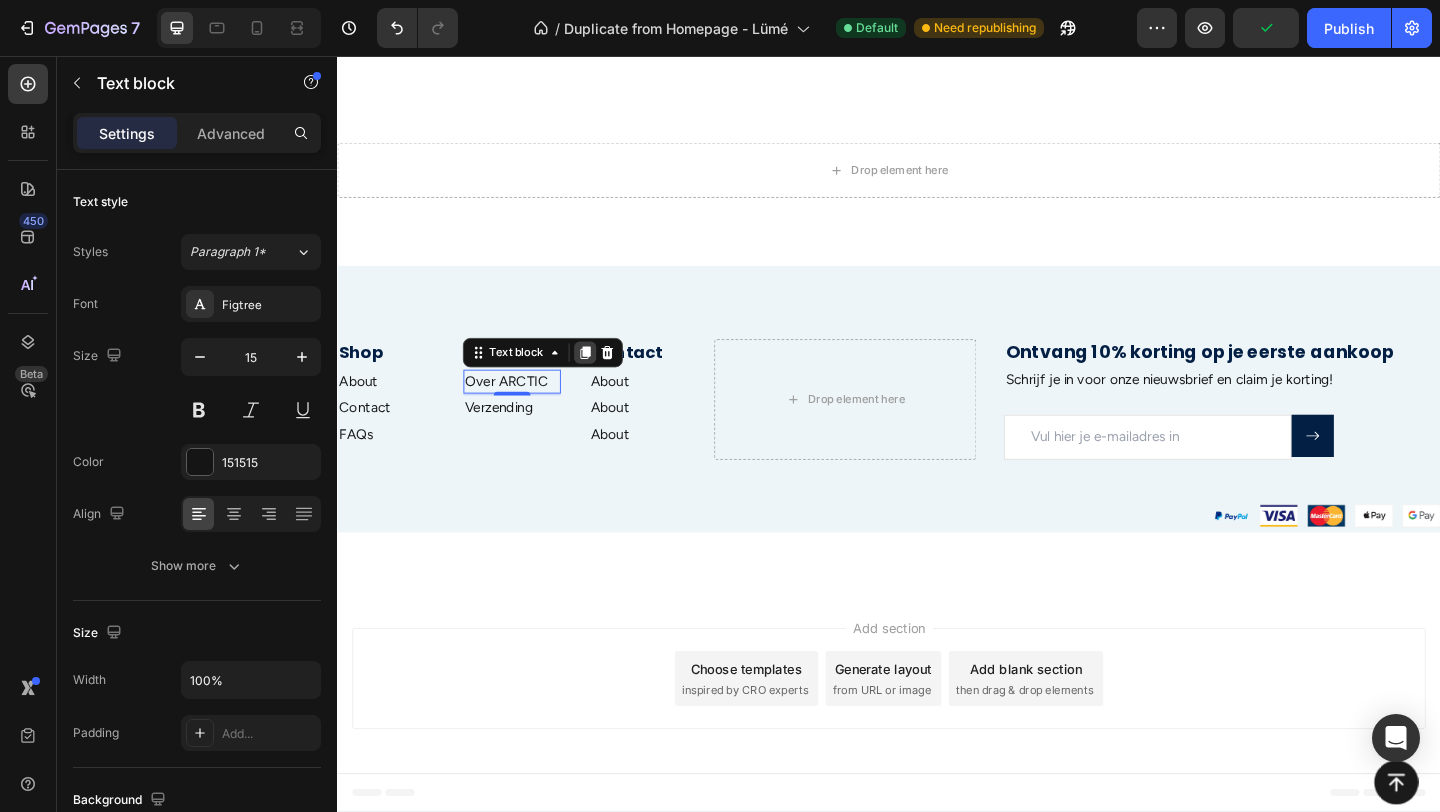 click 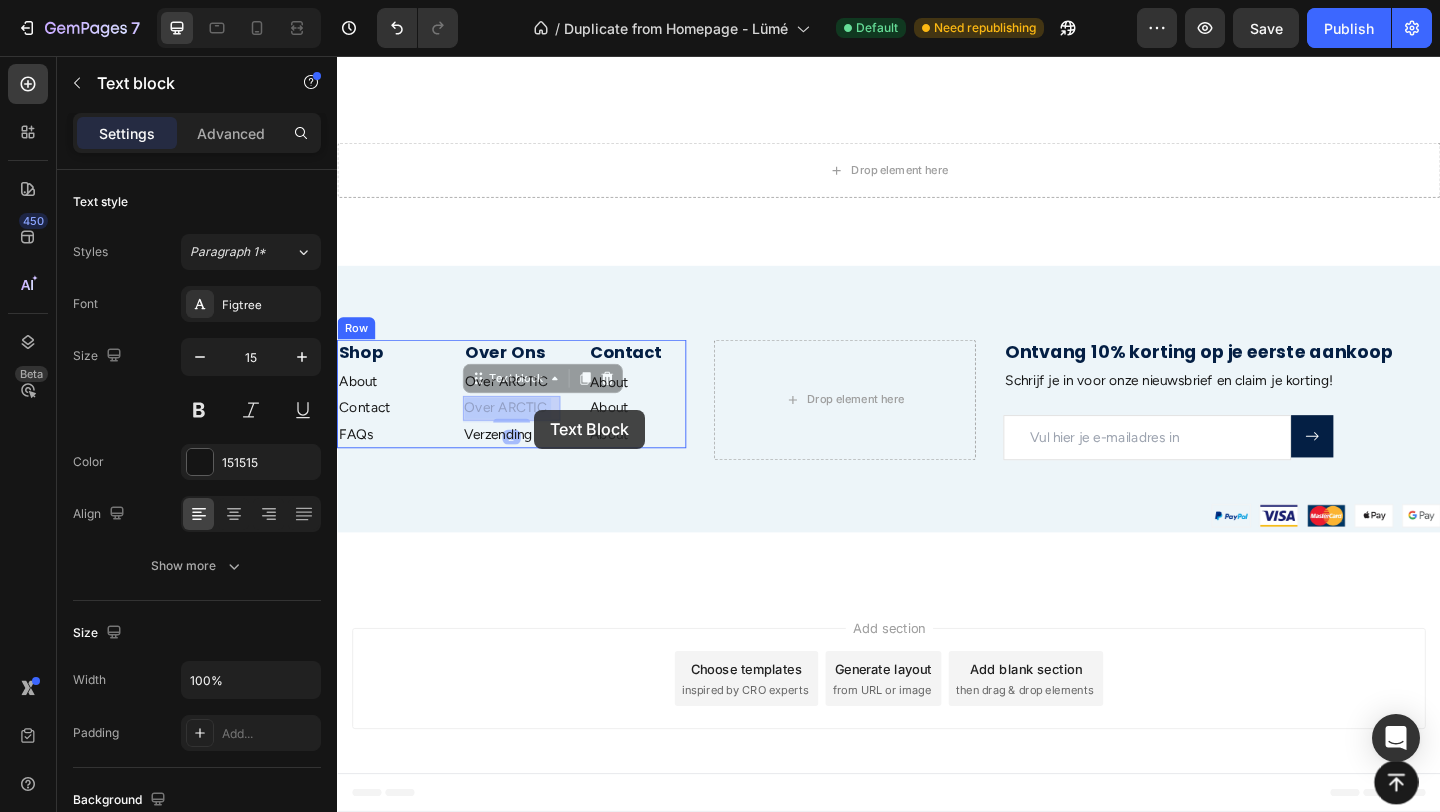 drag, startPoint x: 533, startPoint y: 440, endPoint x: 551, endPoint y: 441, distance: 18.027756 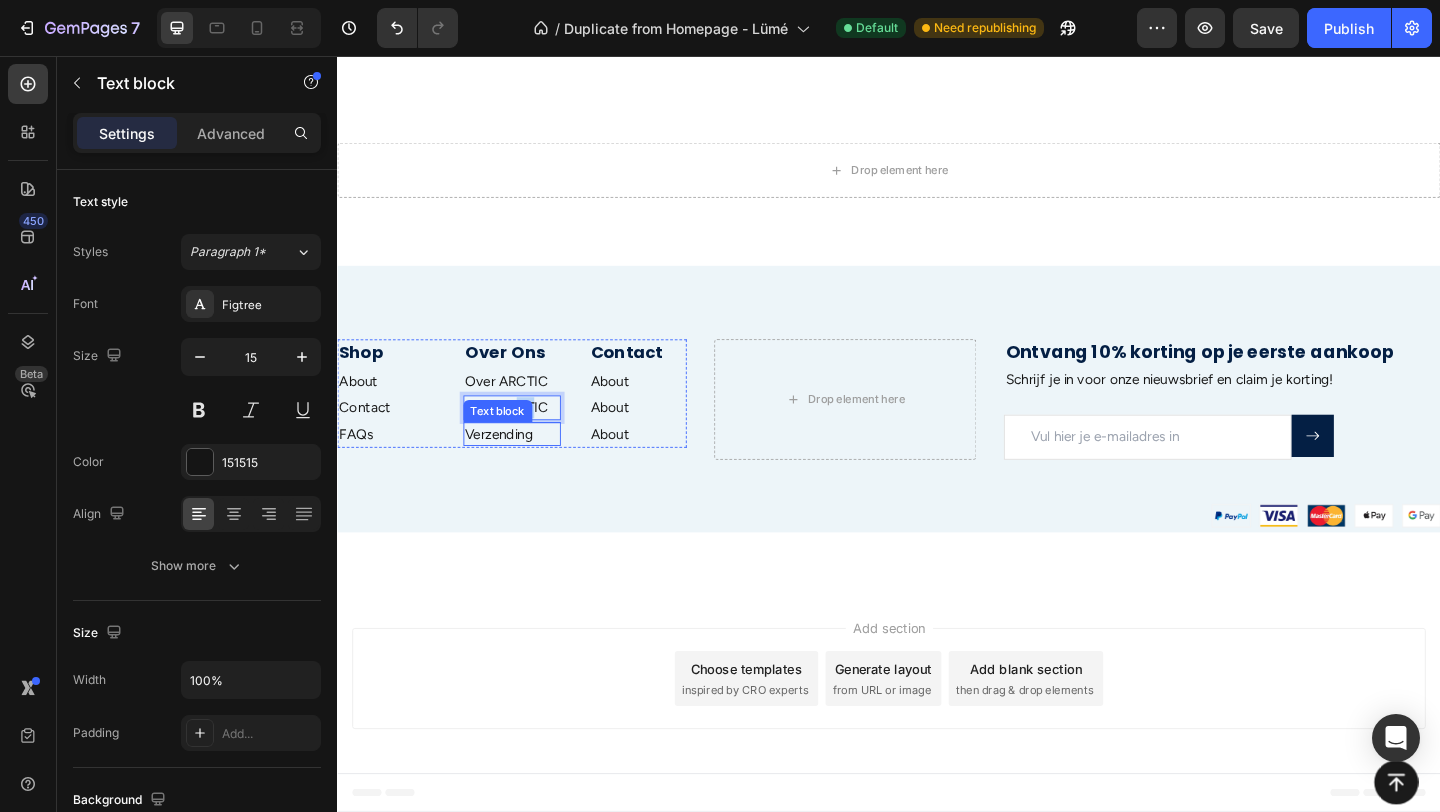 drag, startPoint x: 547, startPoint y: 434, endPoint x: 535, endPoint y: 448, distance: 18.439089 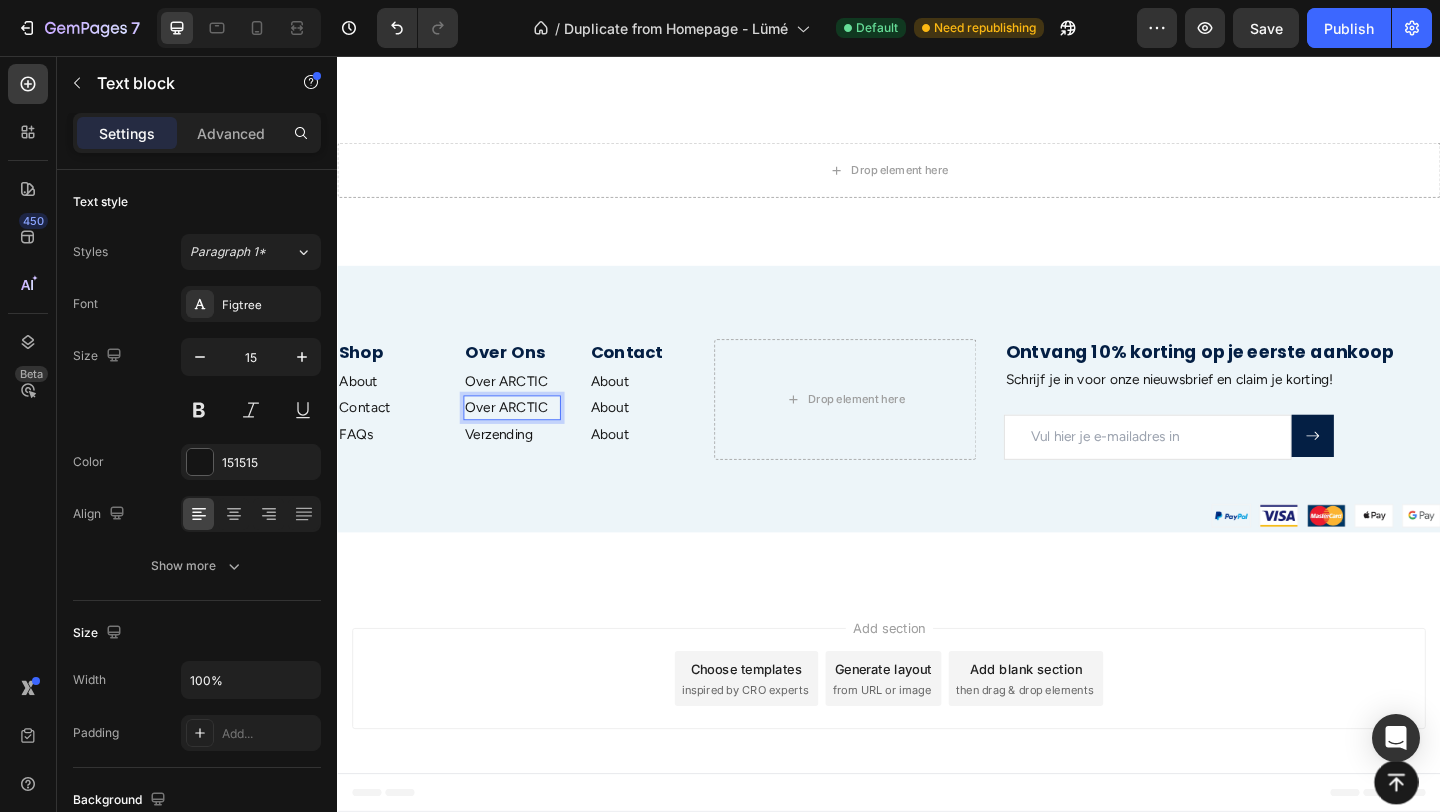 click on "Over ARCTIC" at bounding box center [527, 438] 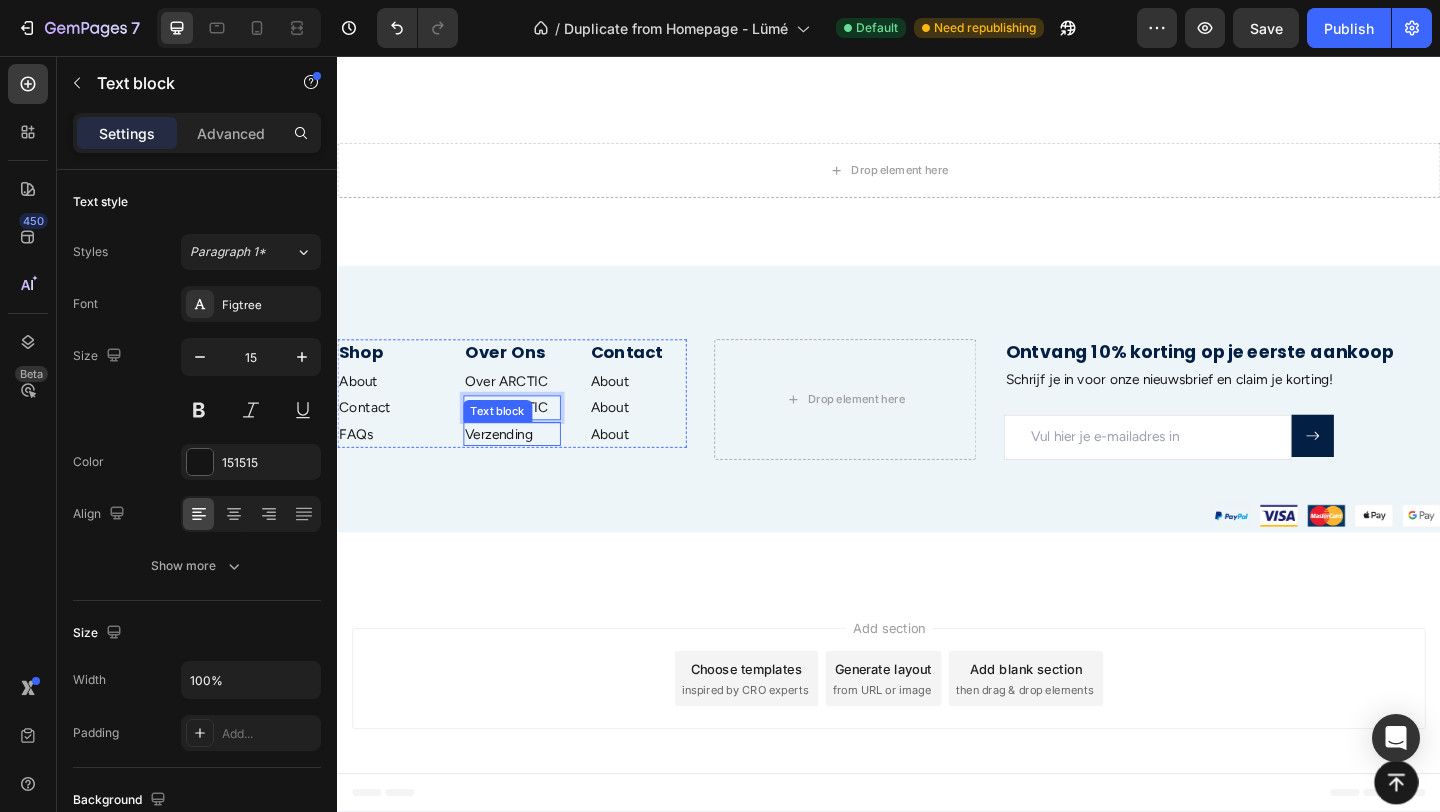 click on "Verzending" at bounding box center (527, 467) 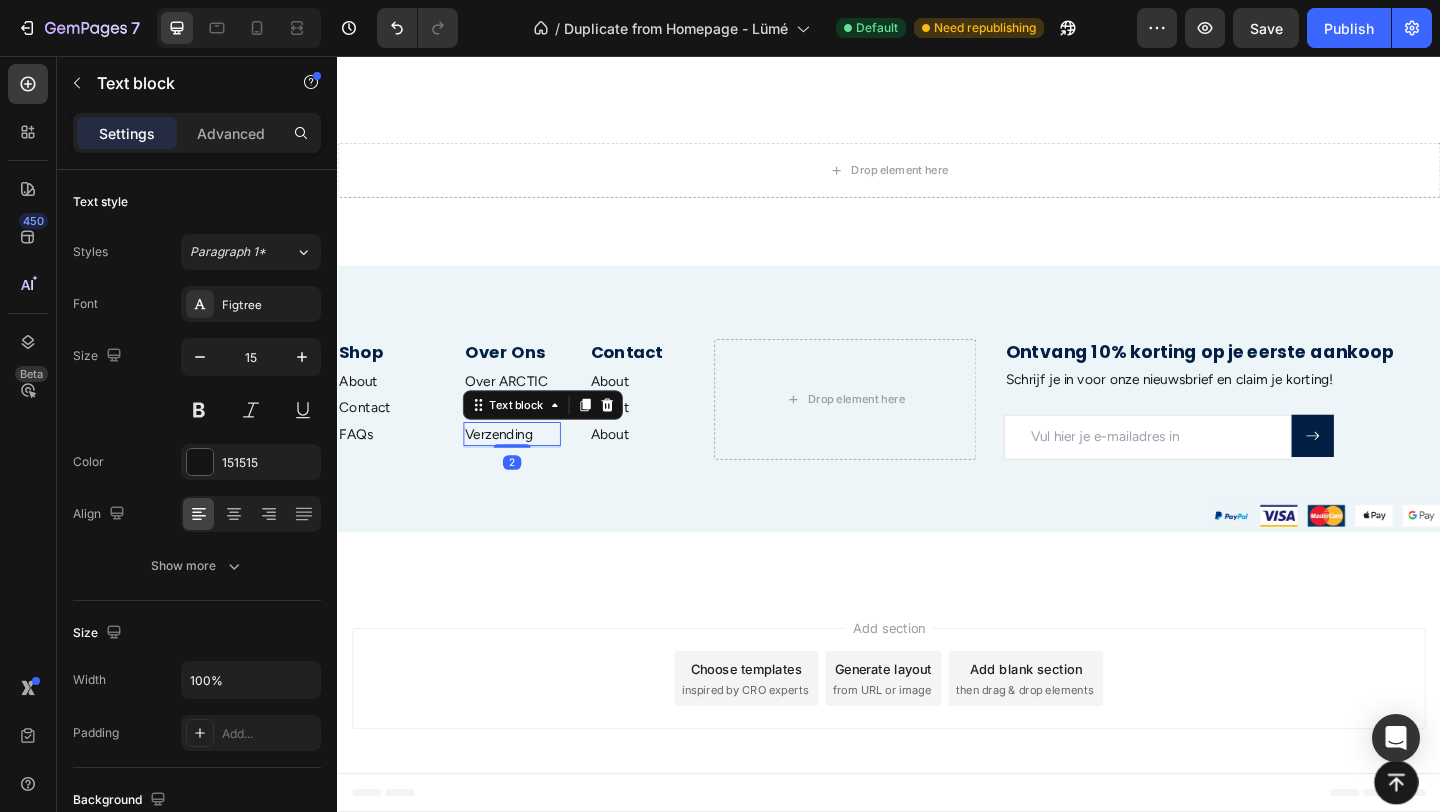 click on "Text block" at bounding box center [561, 435] 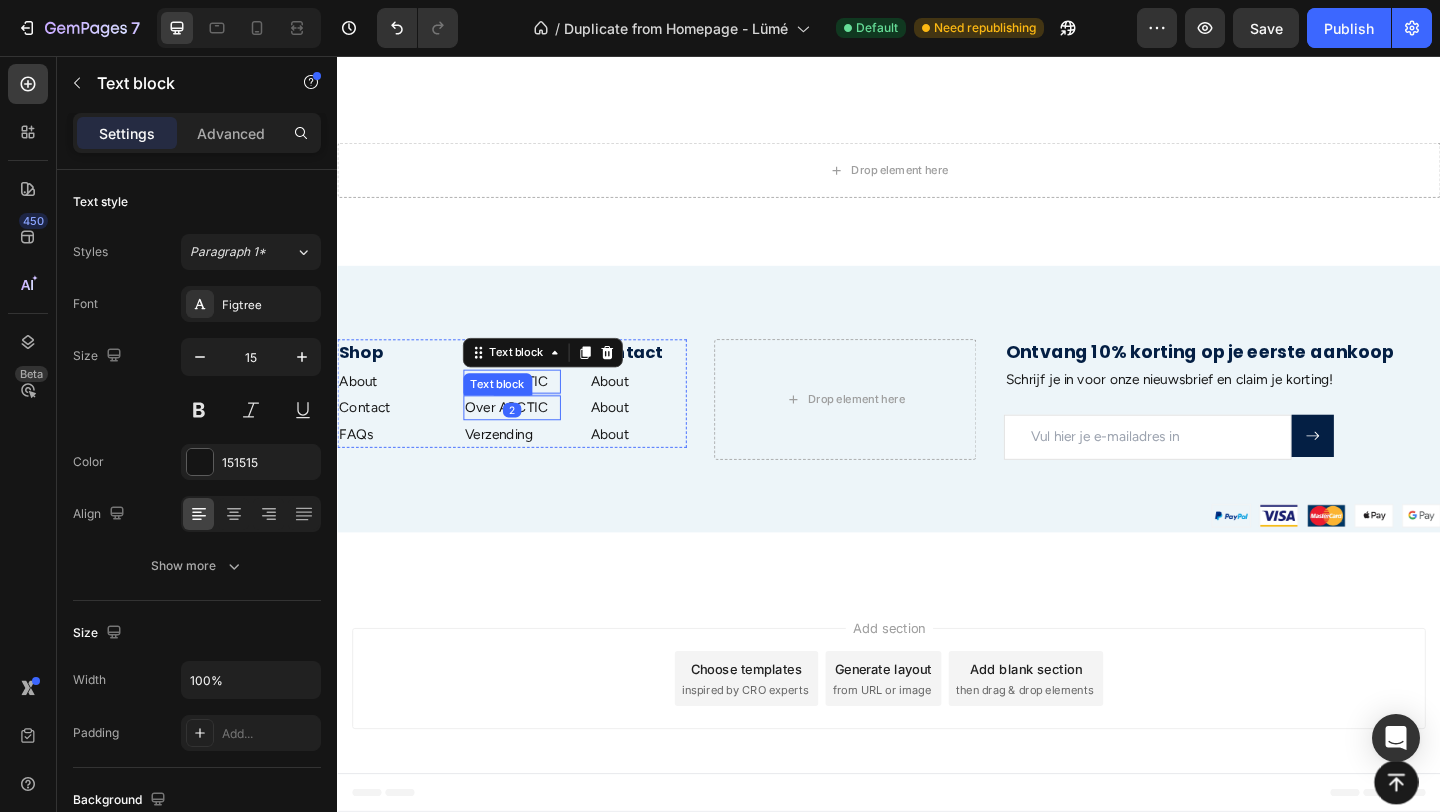 click on "Over ARCTIC" at bounding box center [527, 438] 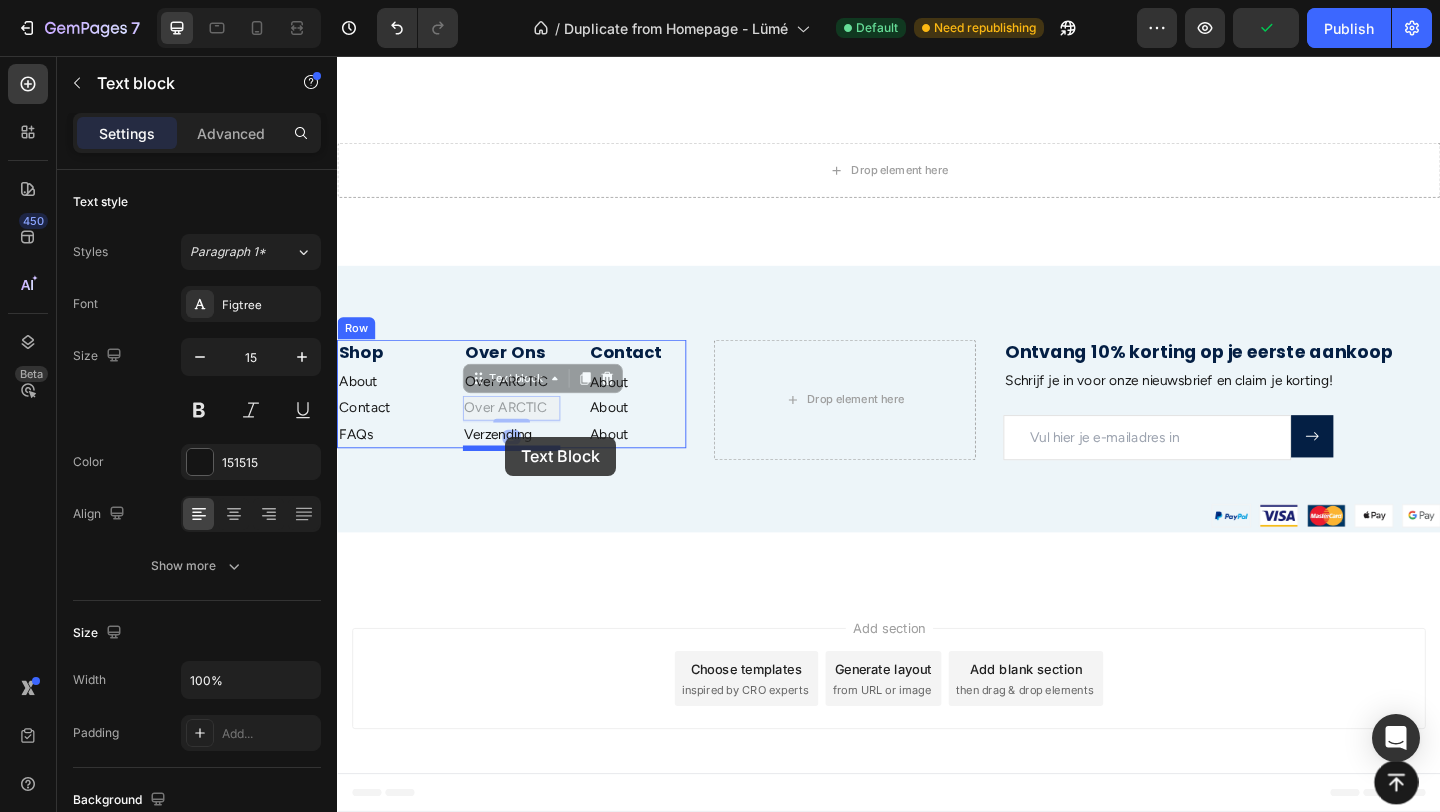 drag, startPoint x: 494, startPoint y: 409, endPoint x: 520, endPoint y: 470, distance: 66.309875 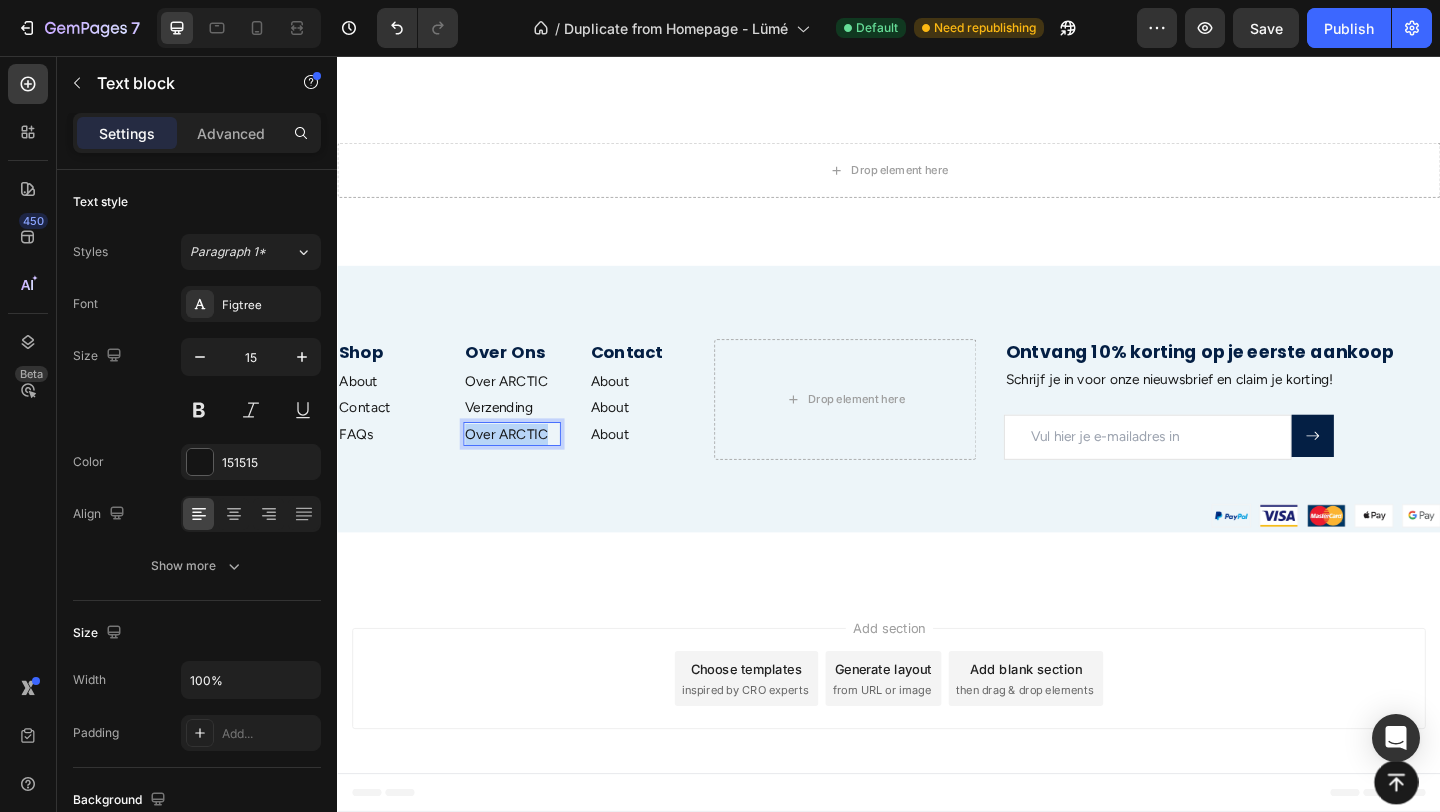 drag, startPoint x: 565, startPoint y: 467, endPoint x: 480, endPoint y: 458, distance: 85.47514 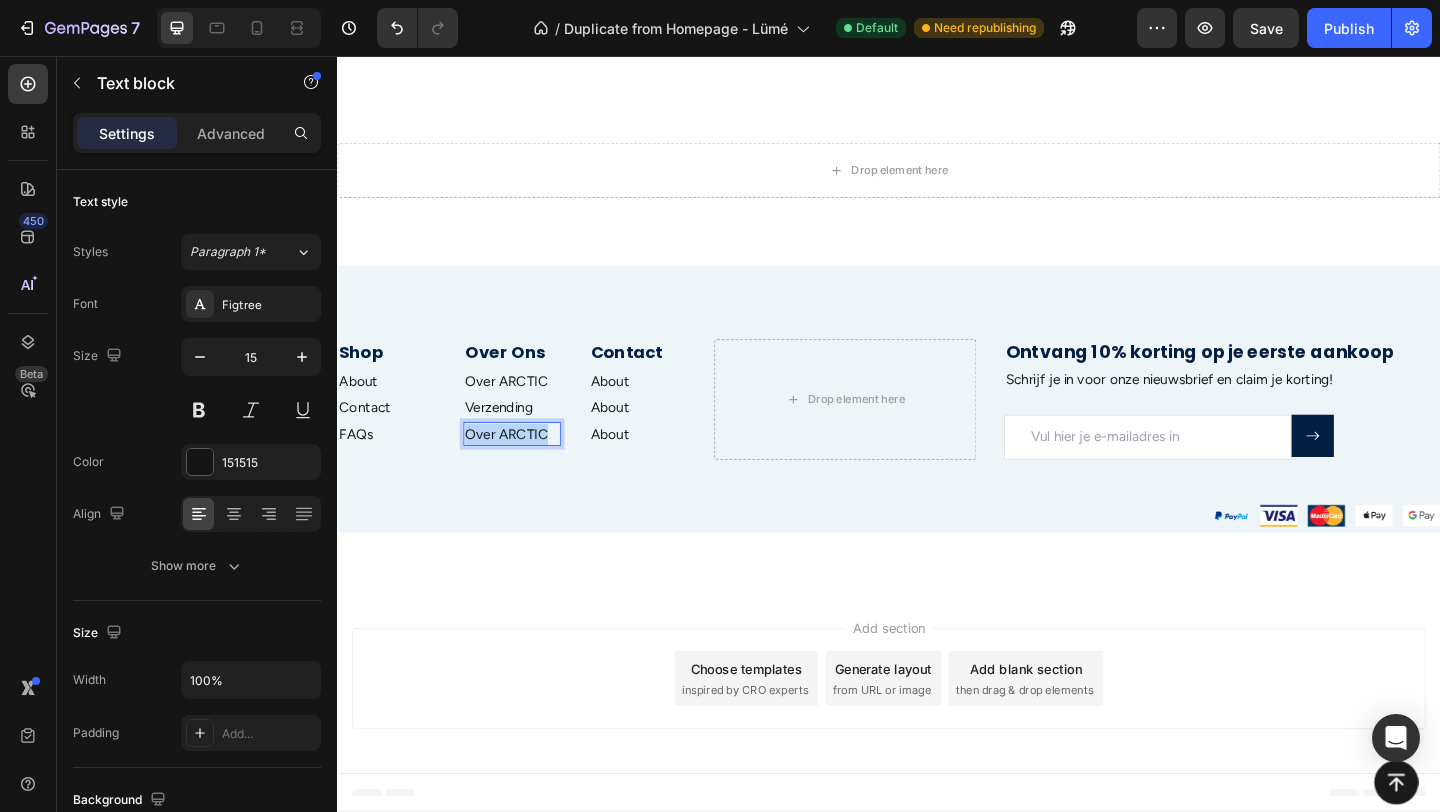 click on "Over ARCTIC" at bounding box center (527, 467) 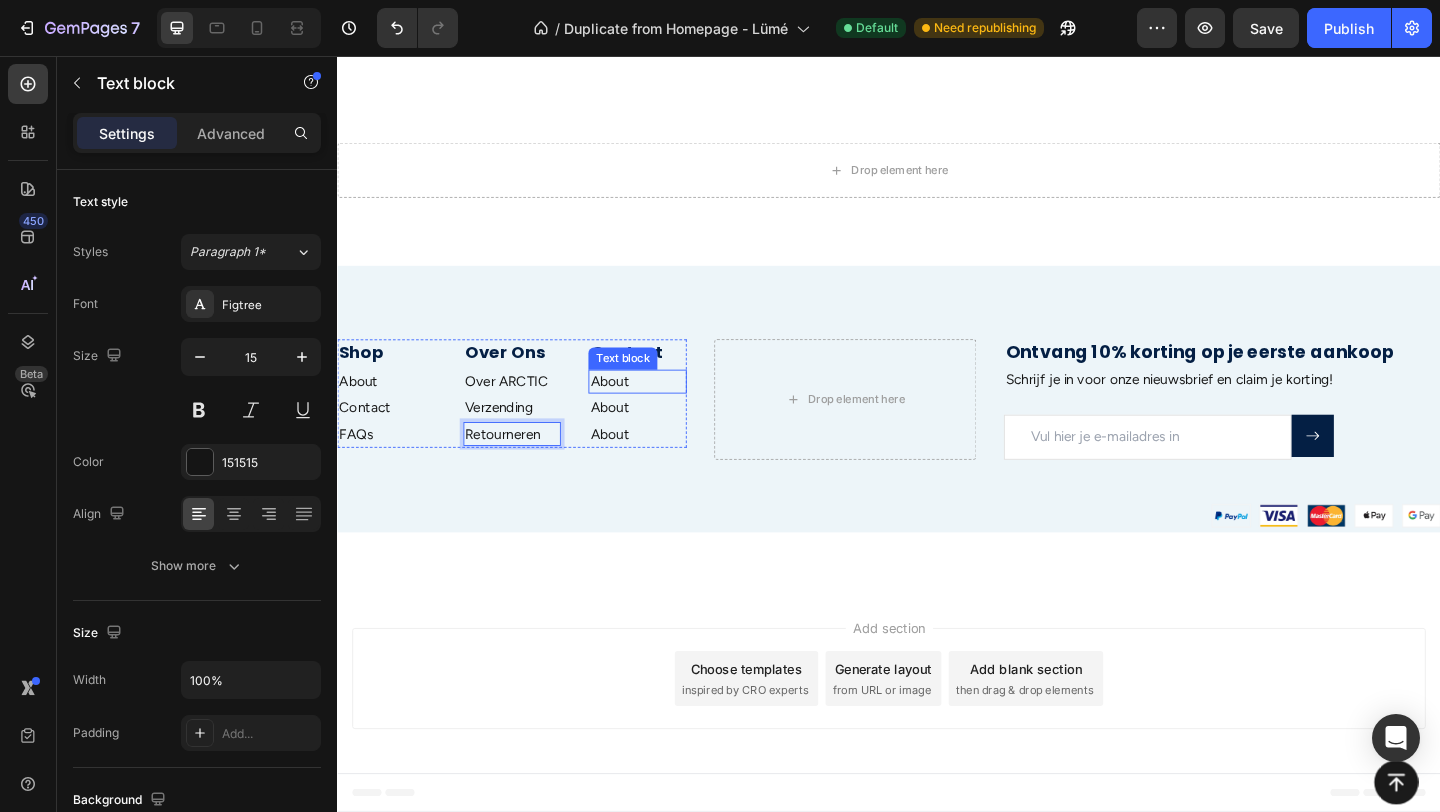 click on "About" at bounding box center (663, 410) 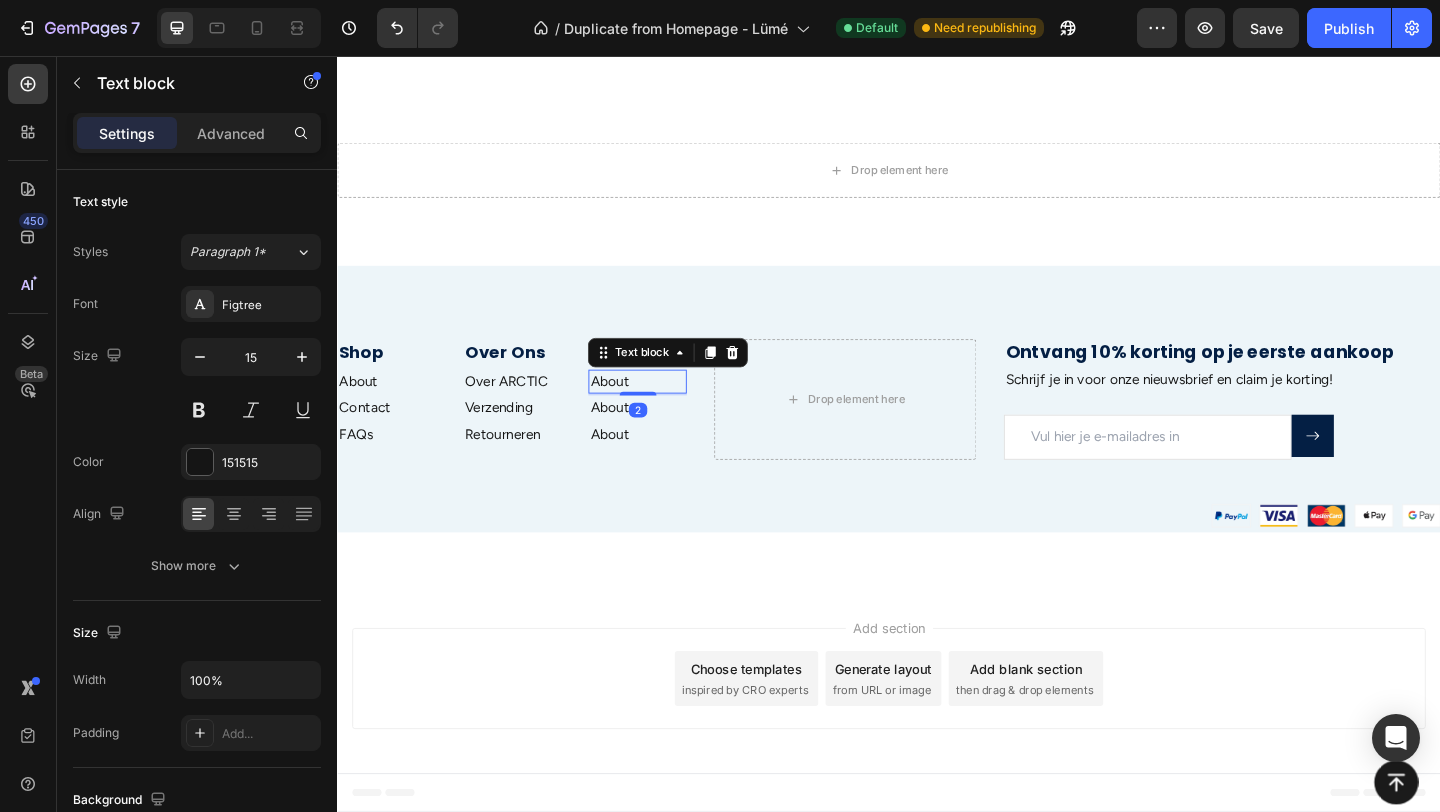 click on "About" at bounding box center (663, 410) 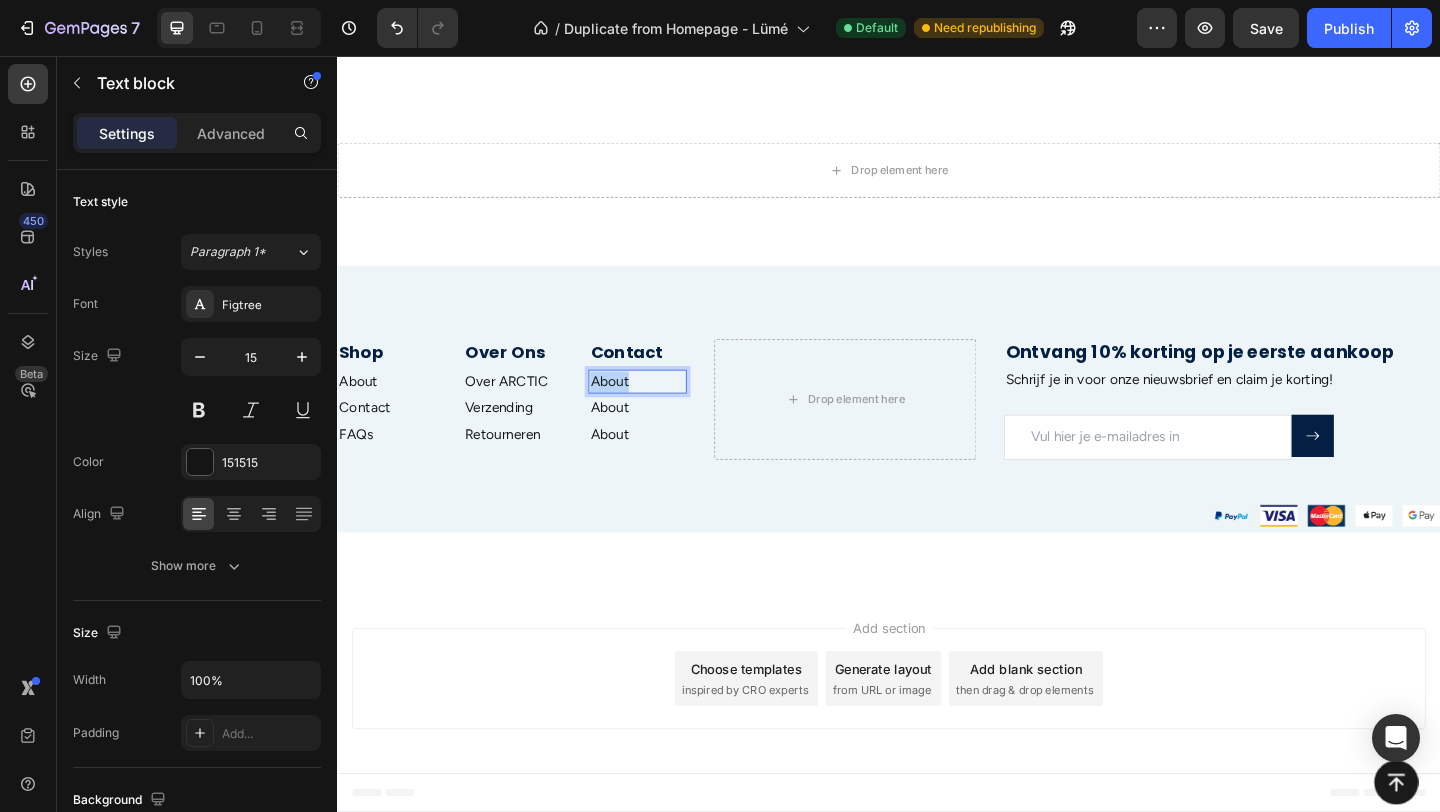 drag, startPoint x: 668, startPoint y: 409, endPoint x: 608, endPoint y: 409, distance: 60 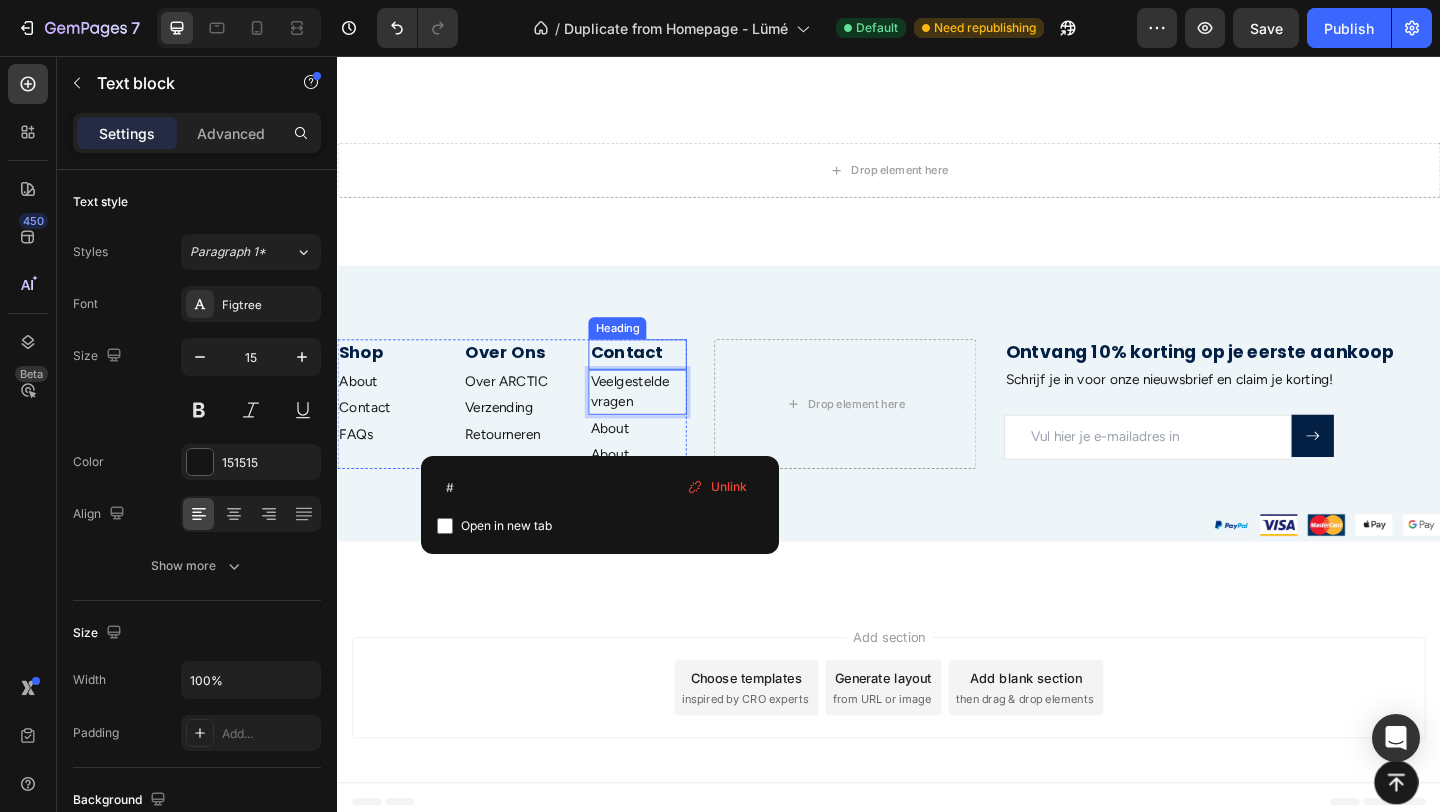 click on "Contact" at bounding box center (663, 377) 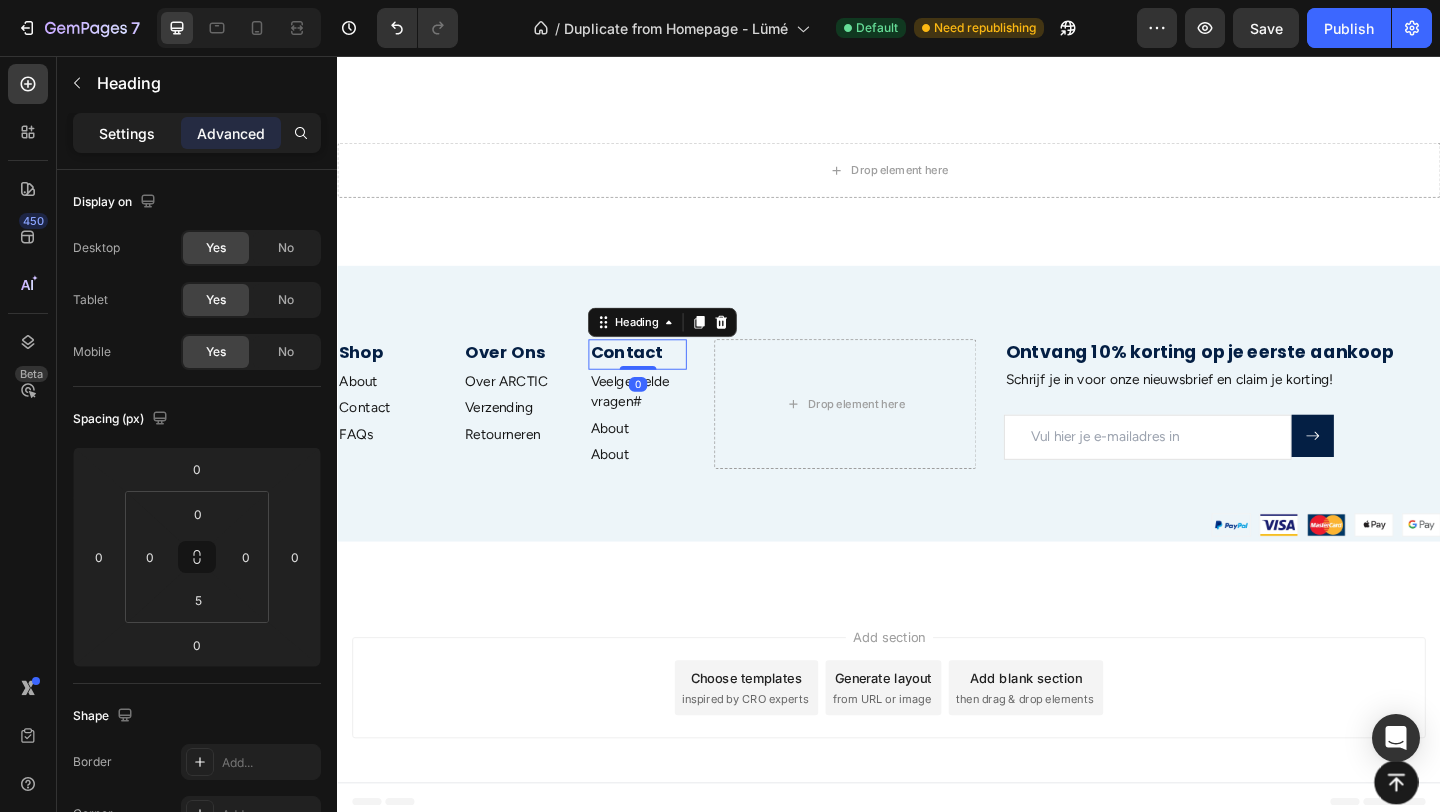 click on "Settings" at bounding box center [127, 133] 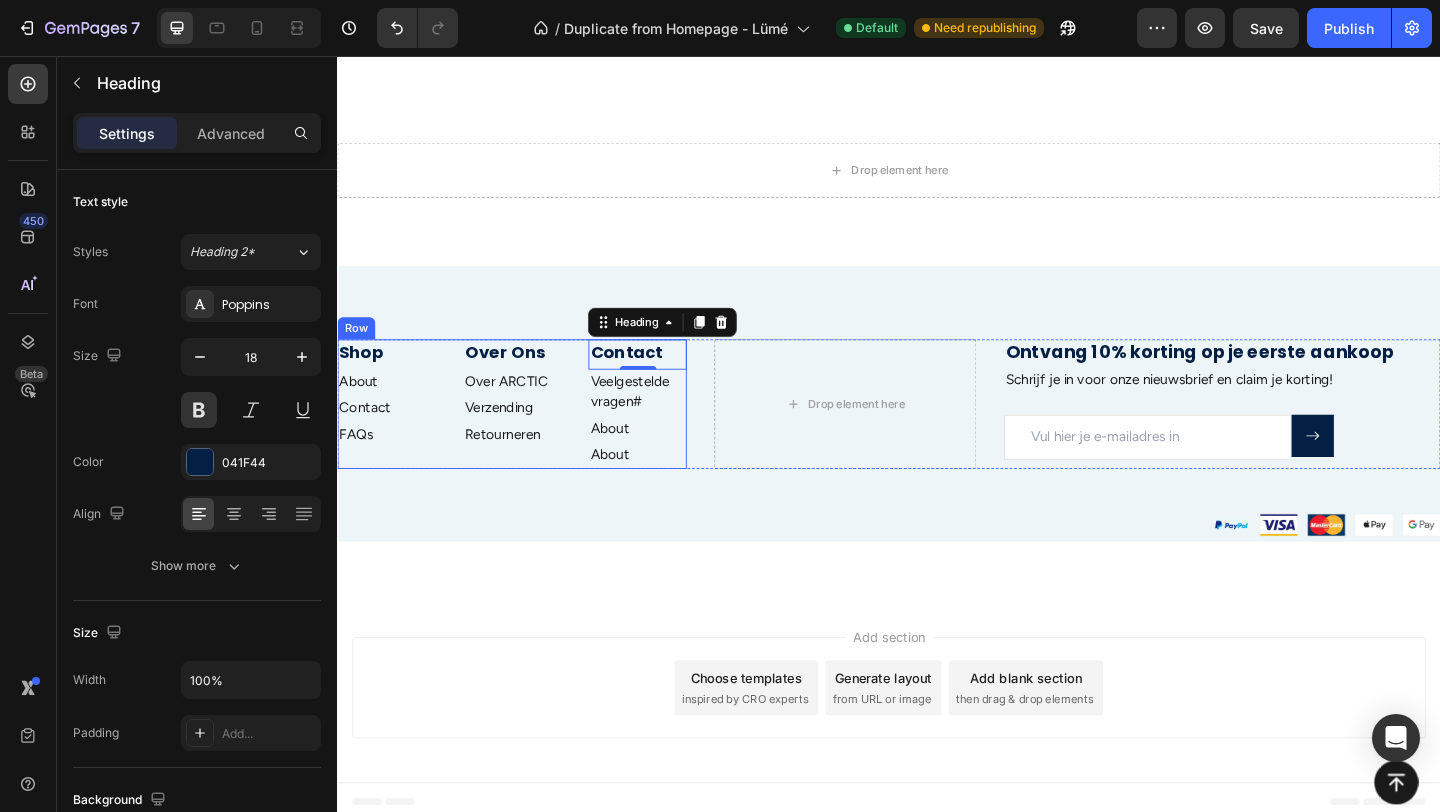click on "Shop Heading About Text block Contact Text block FAQs Text block" at bounding box center [390, 434] 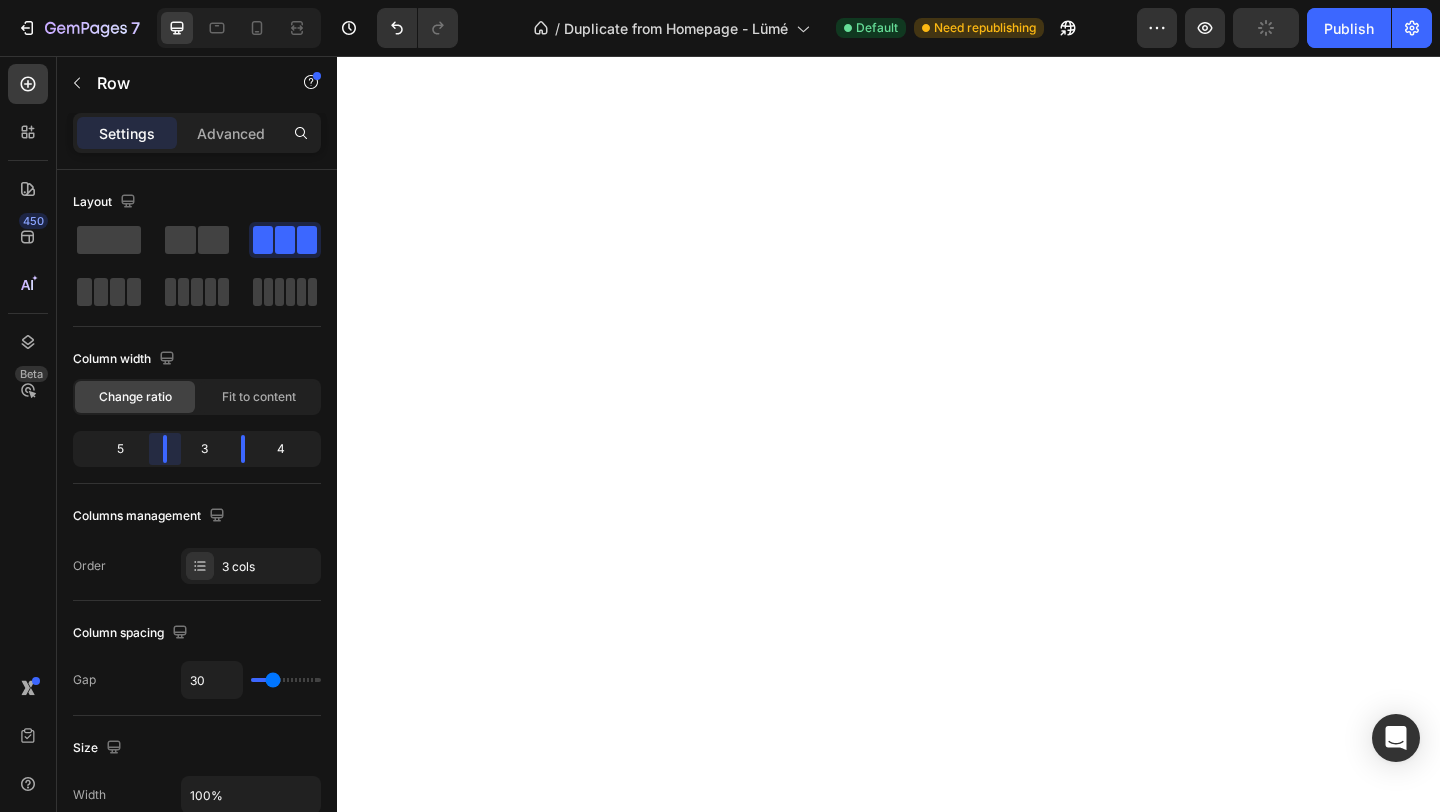 scroll, scrollTop: 0, scrollLeft: 0, axis: both 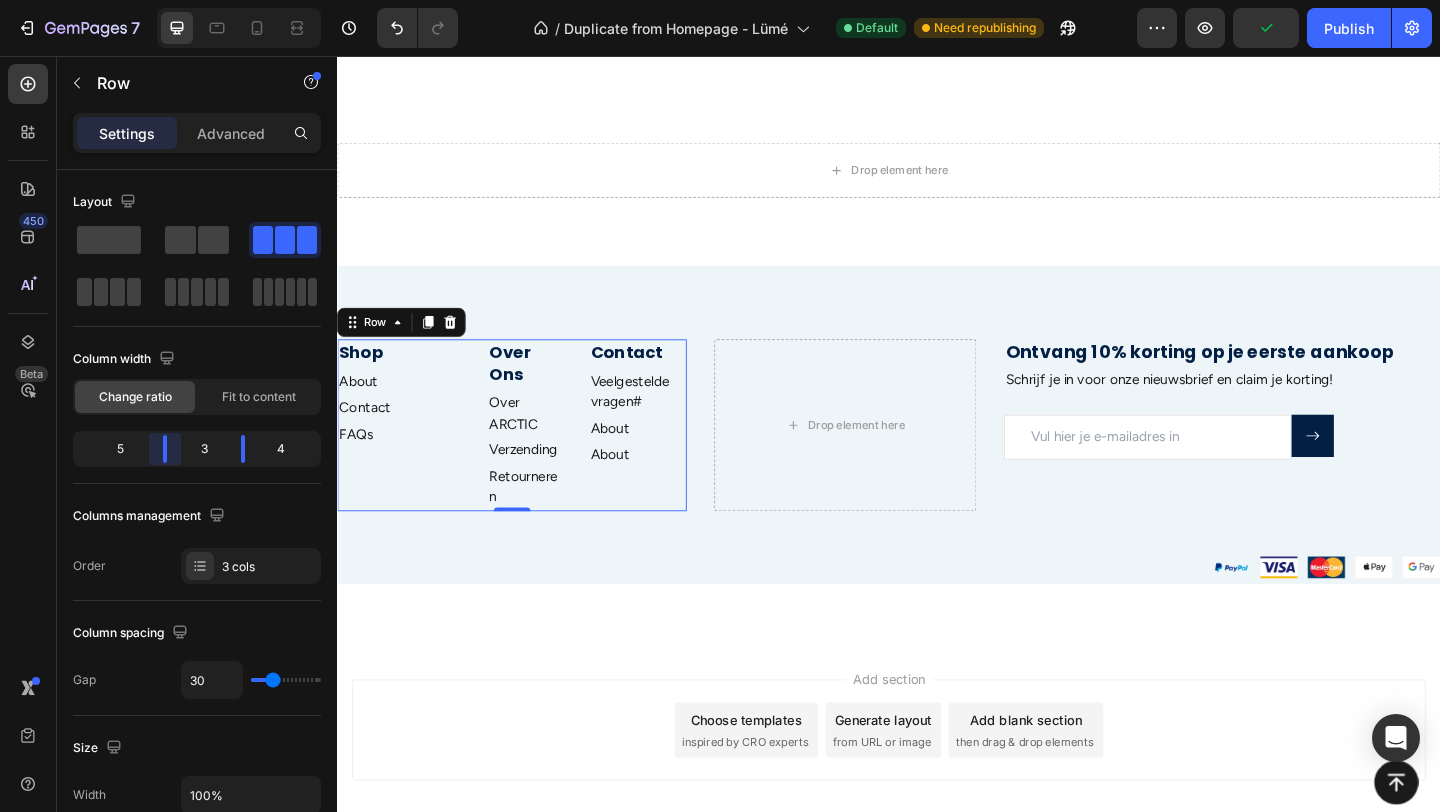 click 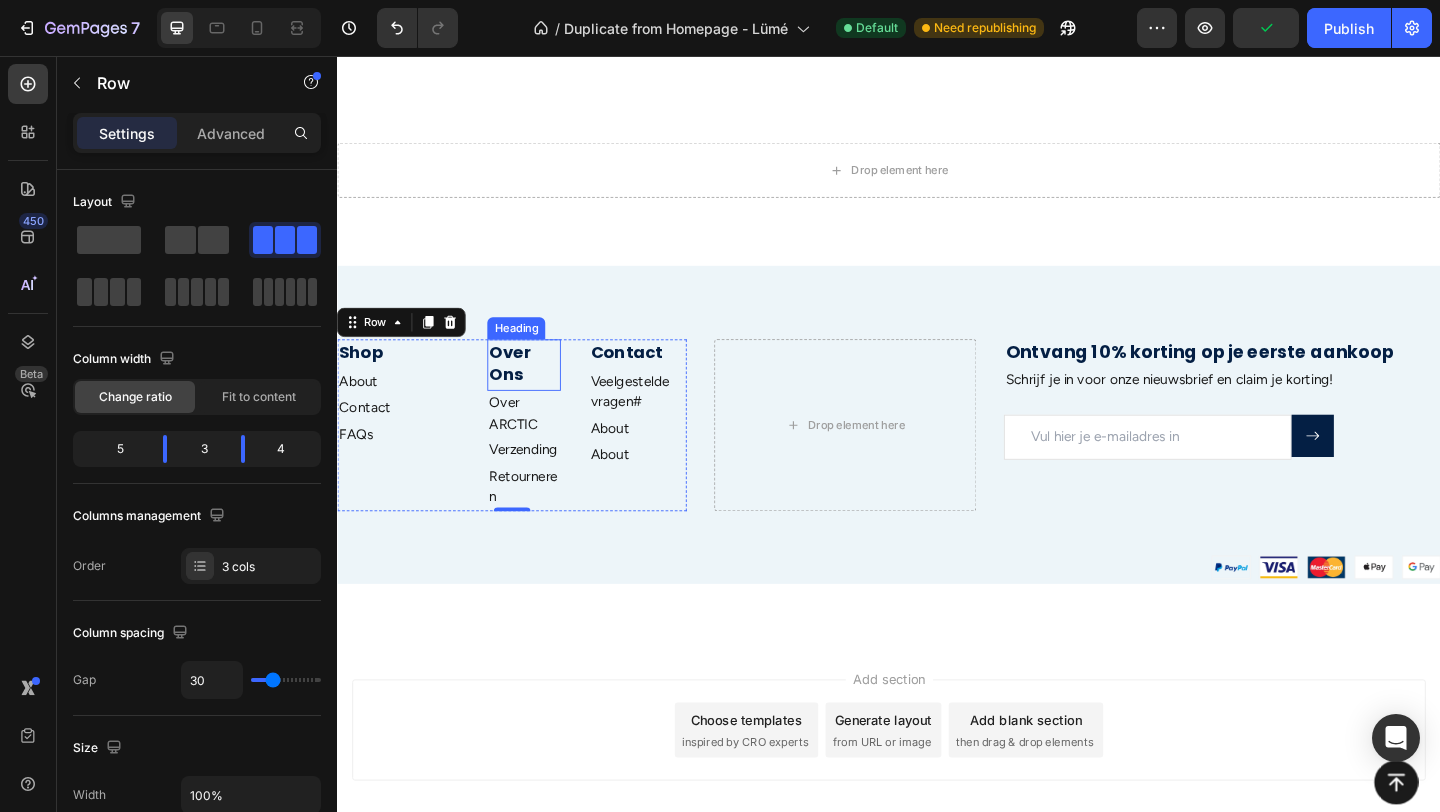 click on "Over Ons" at bounding box center [540, 389] 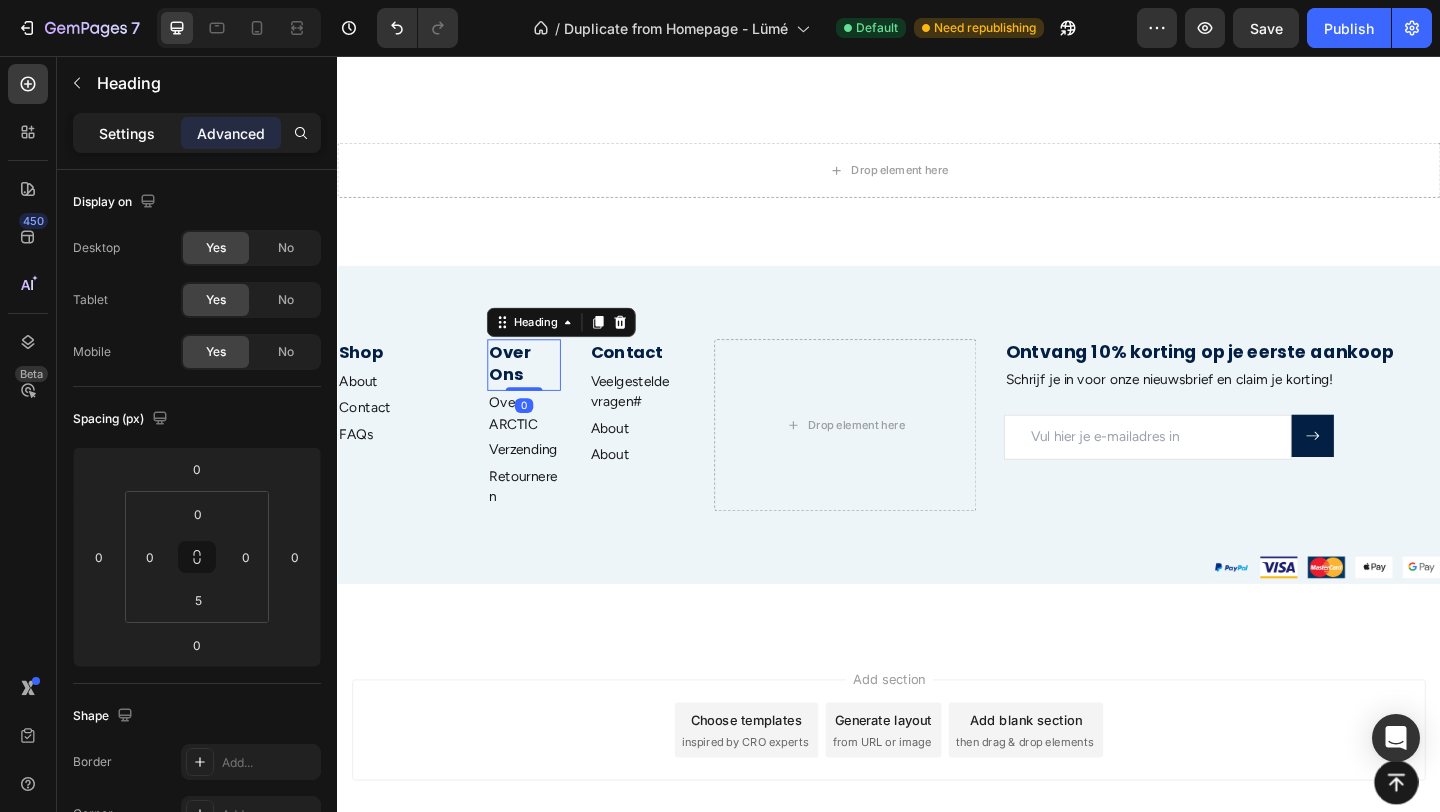 click on "Settings" 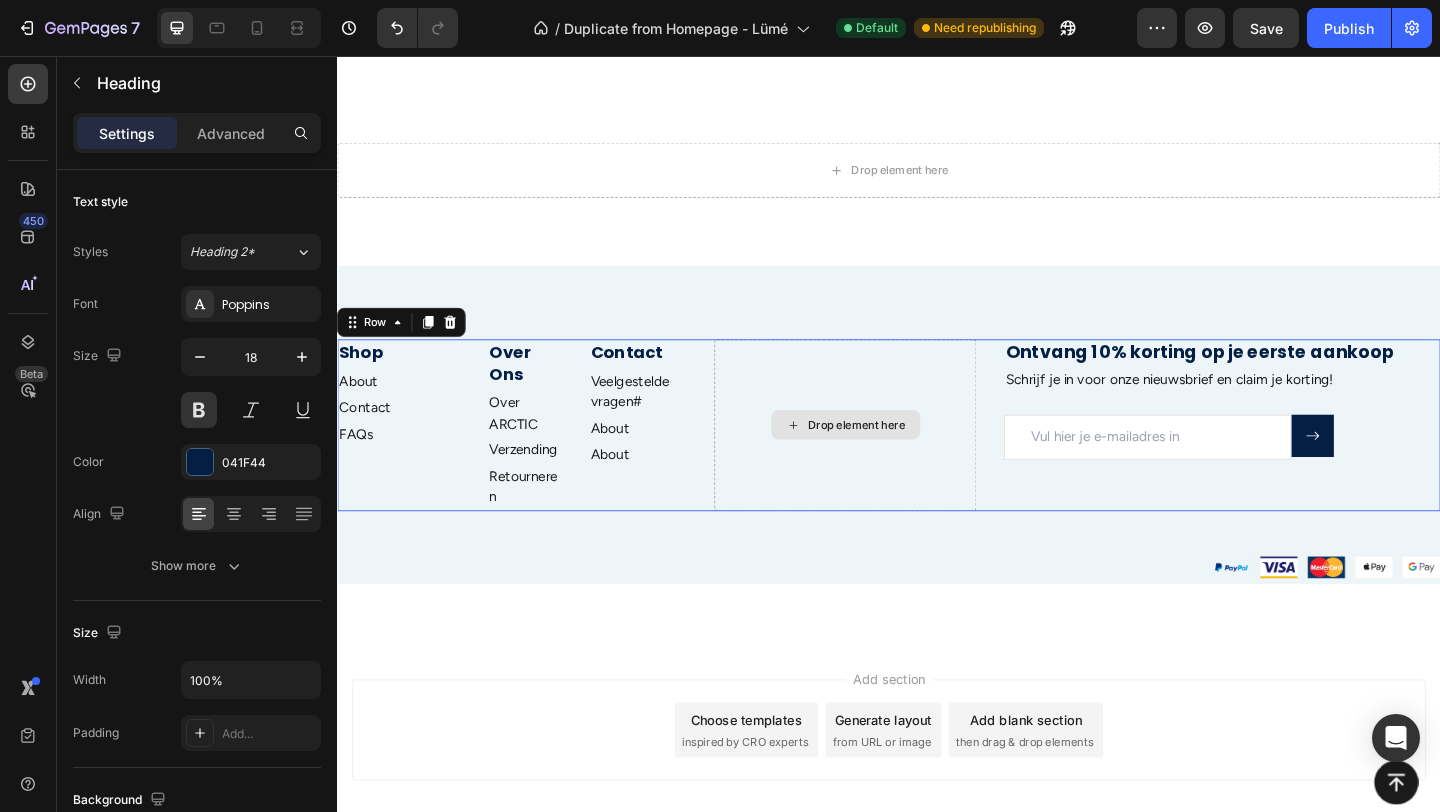 click on "Drop element here" at bounding box center [889, 457] 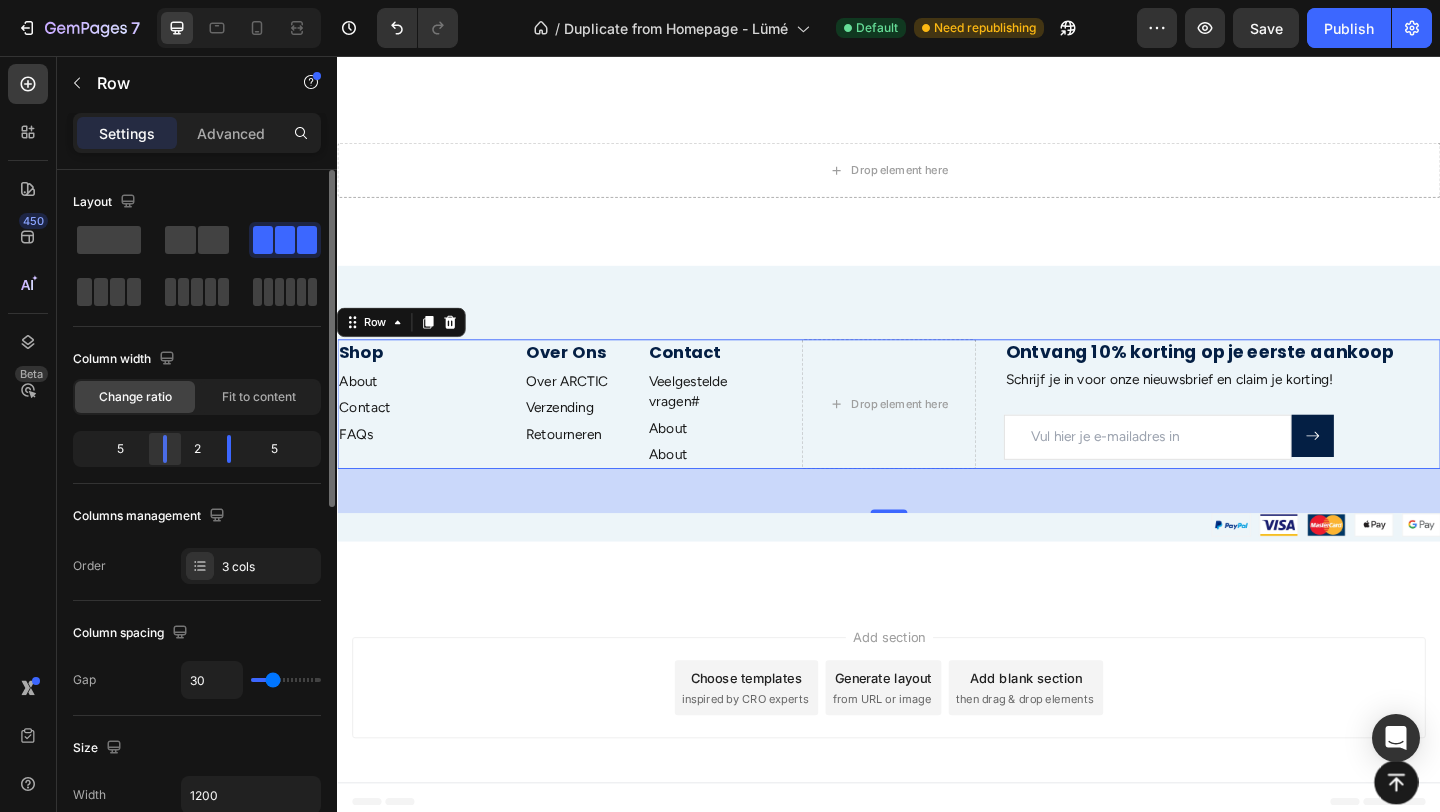 drag, startPoint x: 155, startPoint y: 456, endPoint x: 163, endPoint y: 416, distance: 40.792156 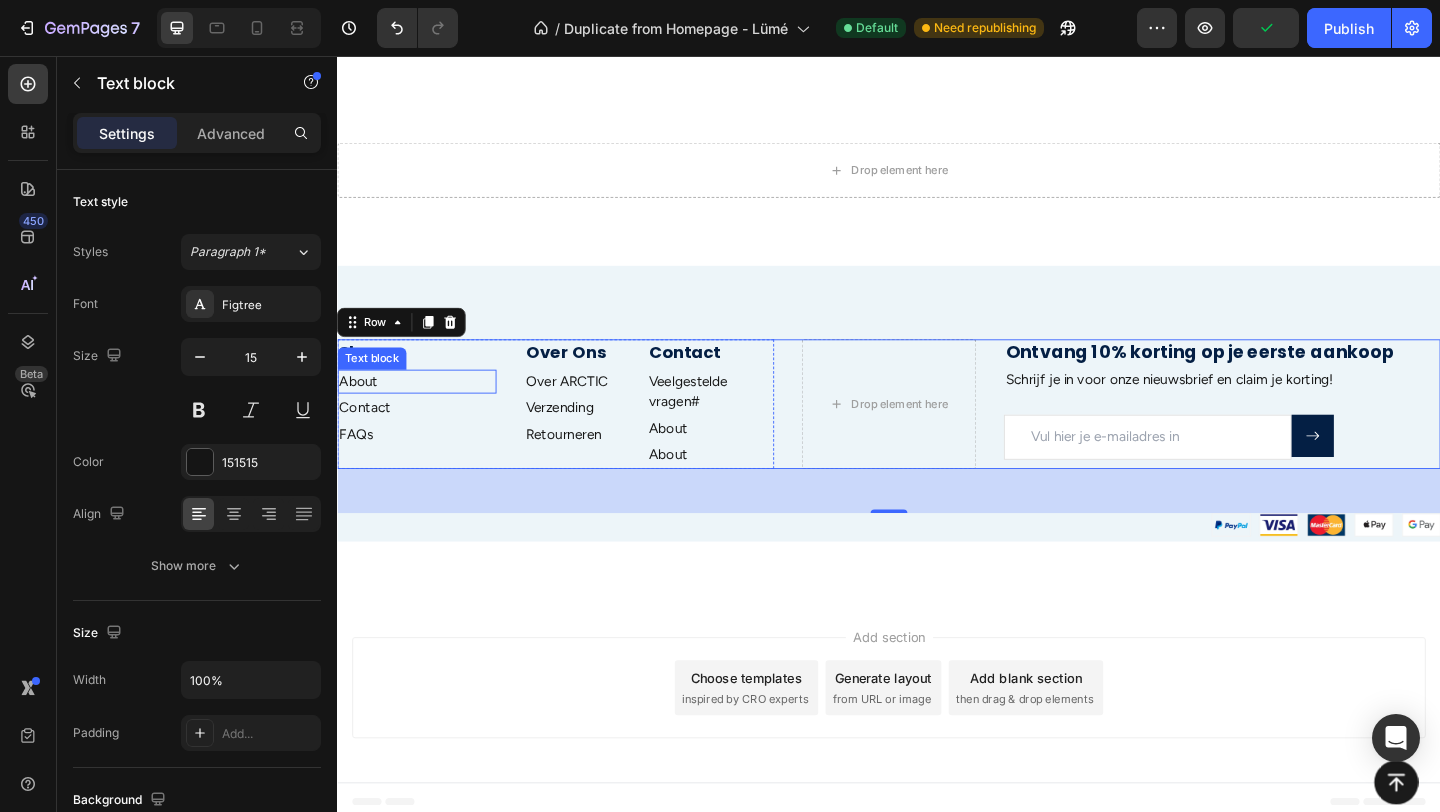 click on "About" at bounding box center [423, 410] 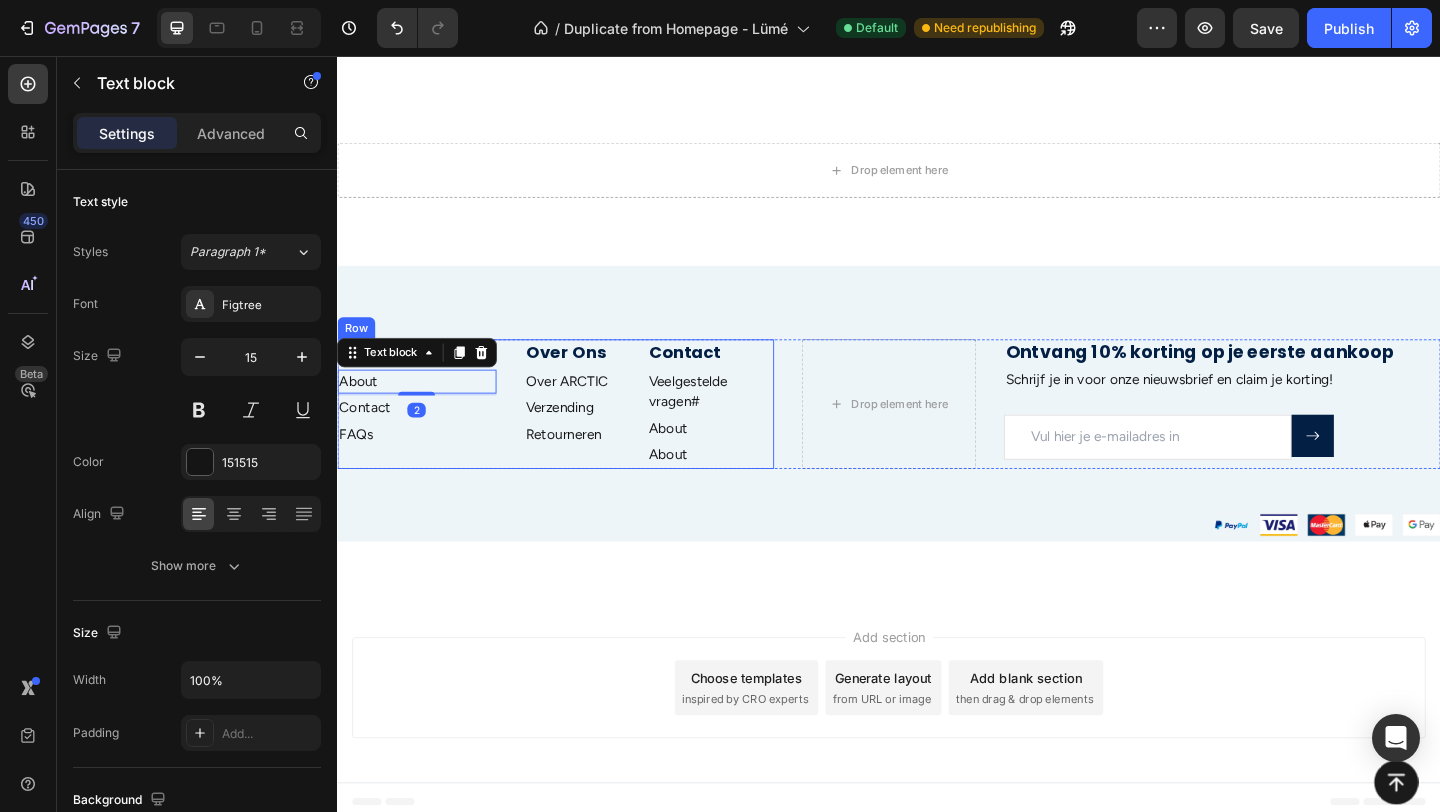click on "Shop Heading About Text block   2 Contact Text block FAQs Text block Over Ons Heading Over ARCTIC Text block Verzending Text block Retourneren Text block Contact Heading Veelgestelde vragen # Text block About Text block About Text block Row" at bounding box center [574, 434] 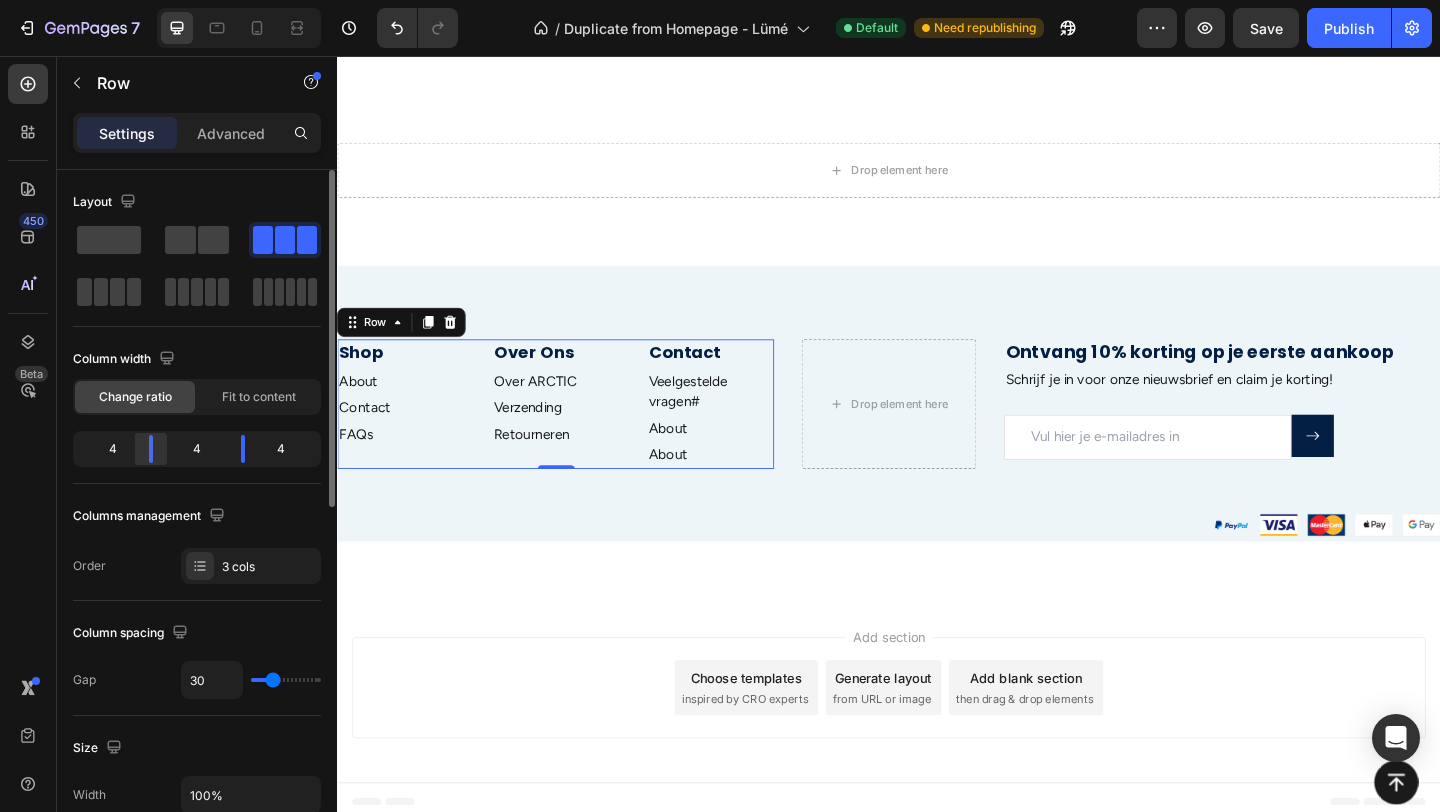 drag, startPoint x: 162, startPoint y: 452, endPoint x: 393, endPoint y: 356, distance: 250.15395 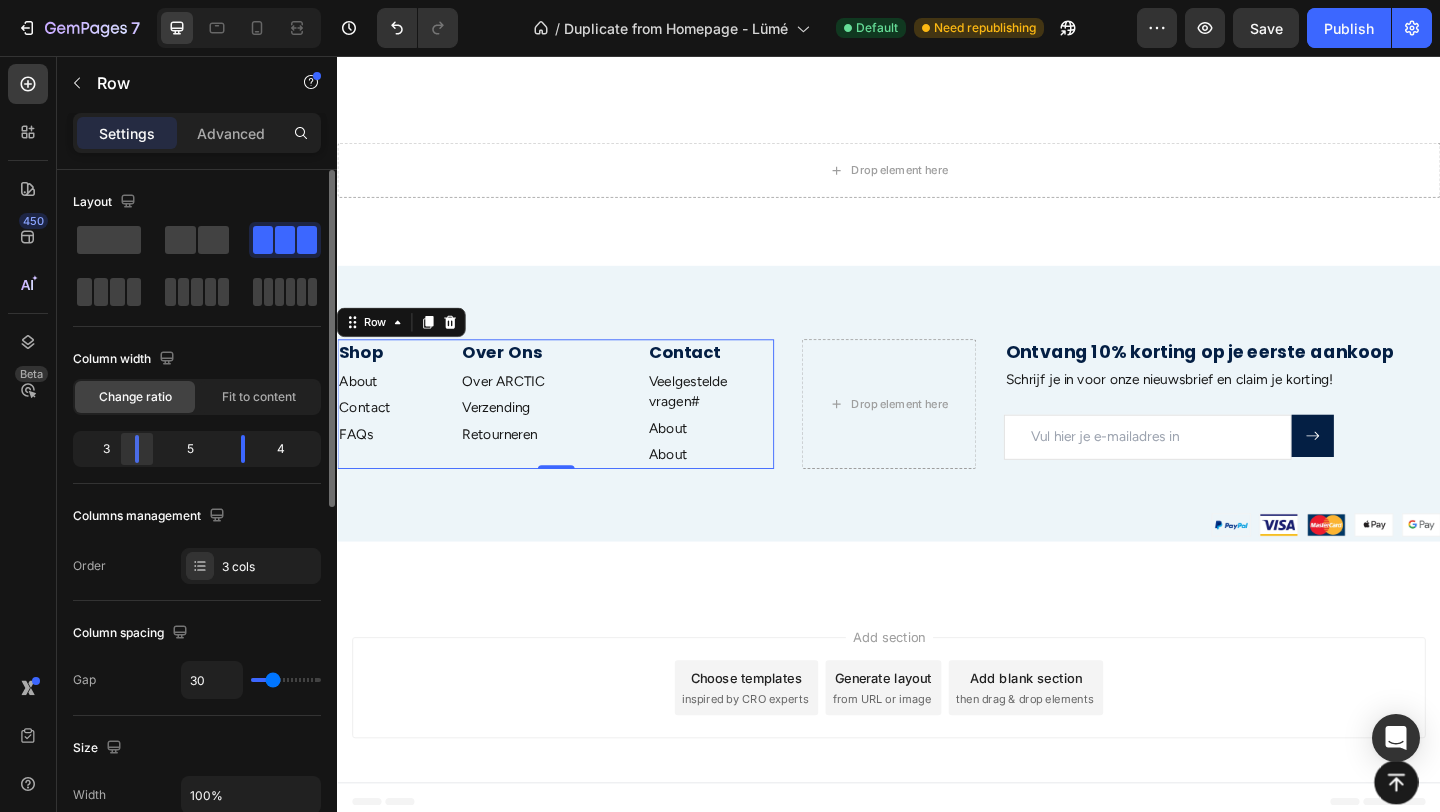 click 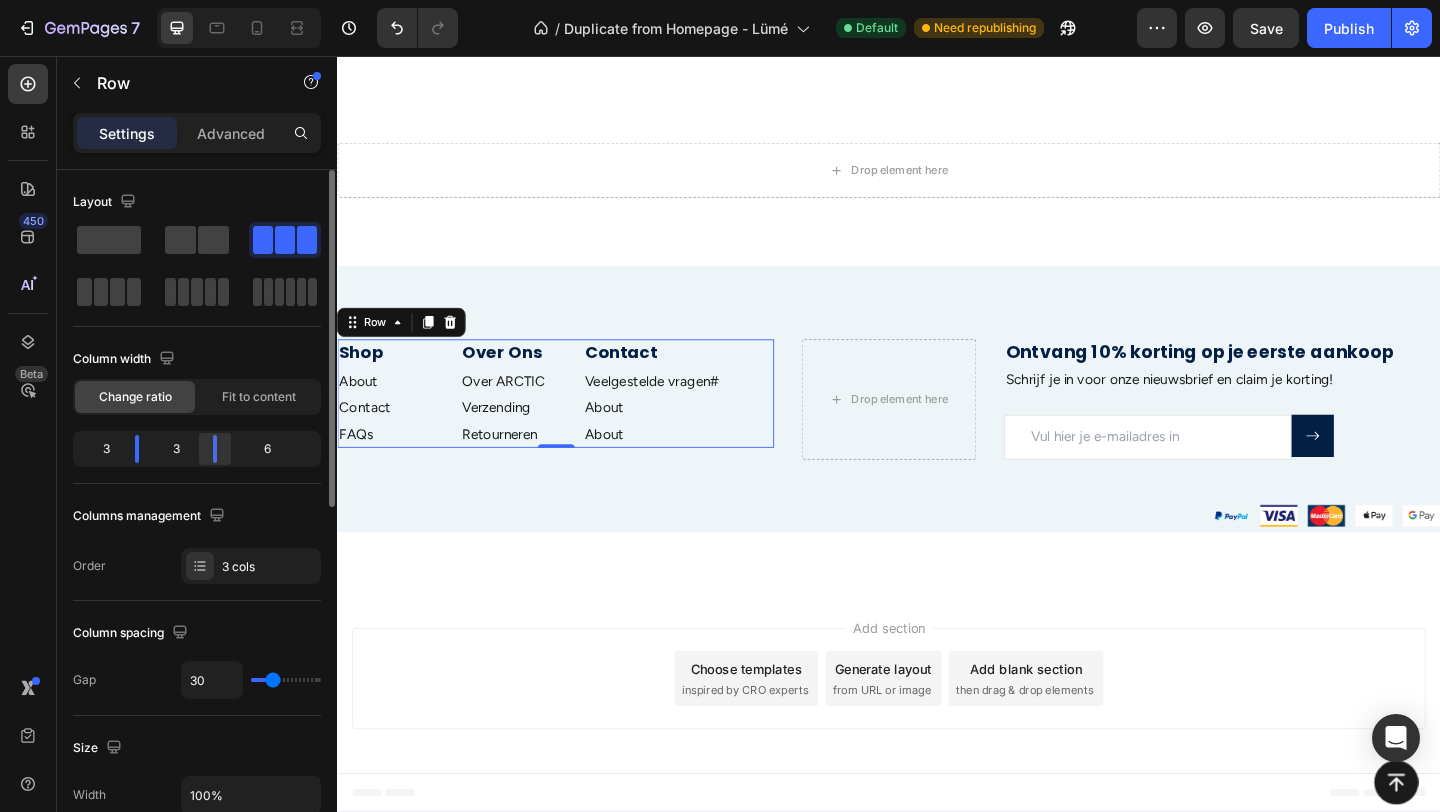 drag, startPoint x: 245, startPoint y: 454, endPoint x: 389, endPoint y: 331, distance: 189.38057 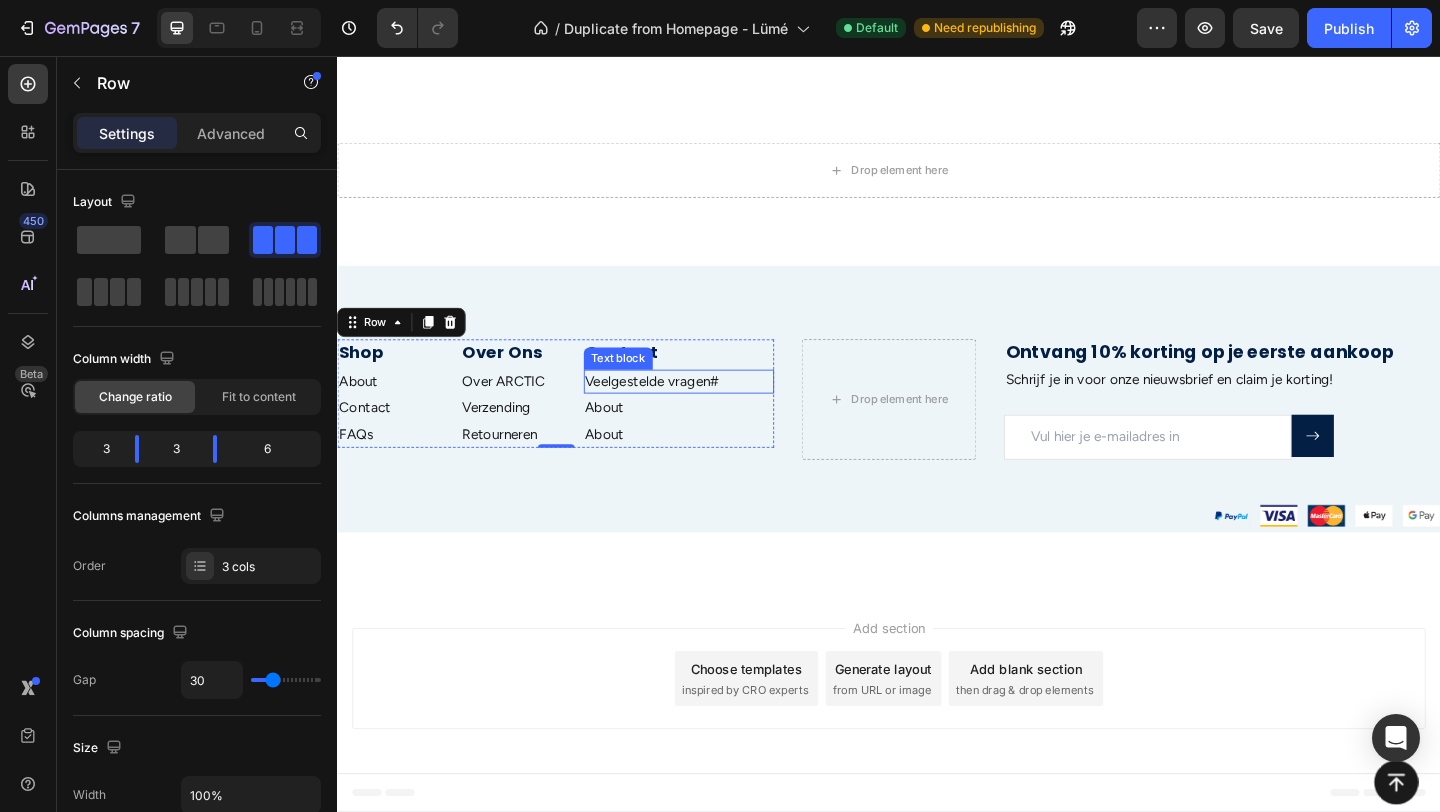 click on "Veelgestelde vragen #" at bounding box center (709, 410) 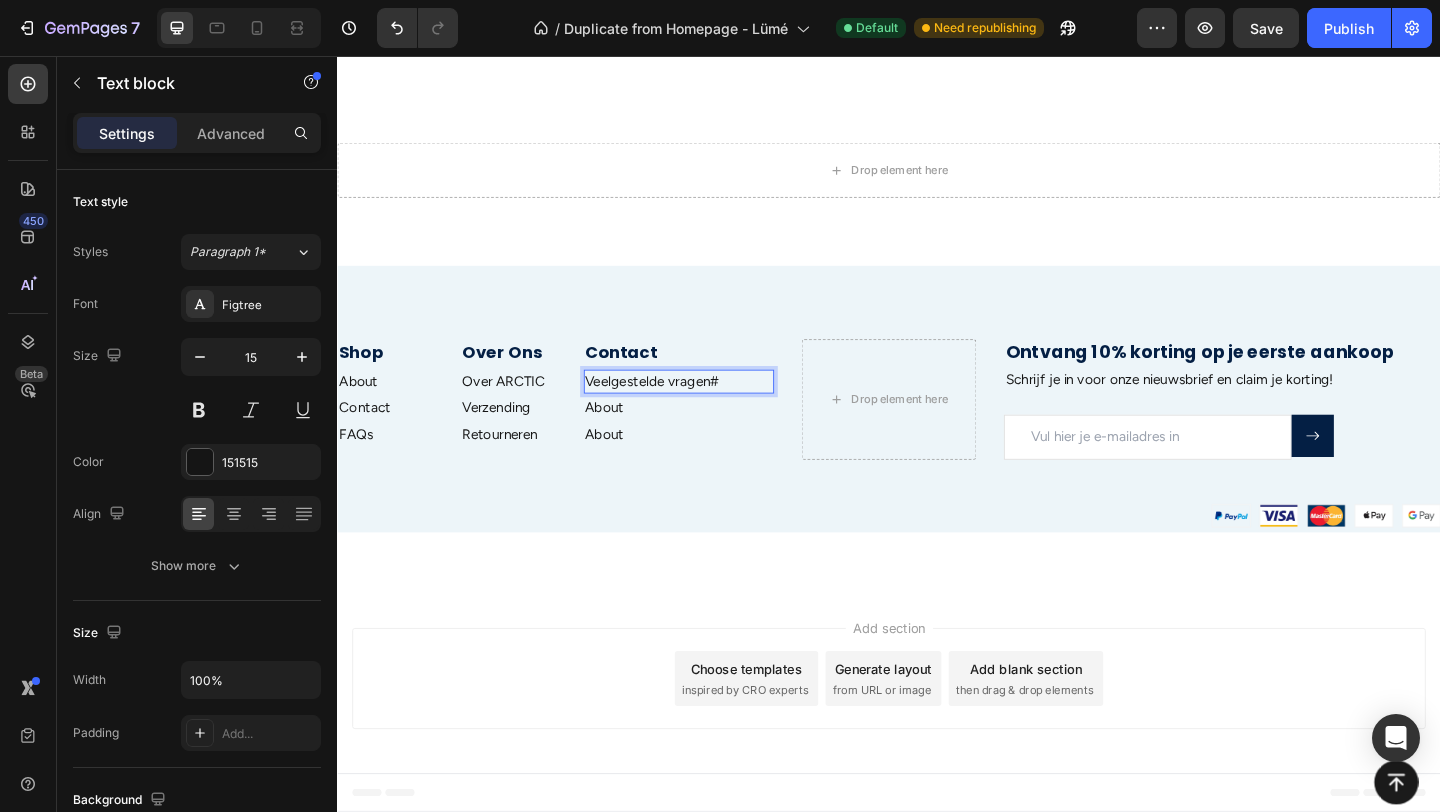 click on "Veelgestelde vragen #" at bounding box center (709, 410) 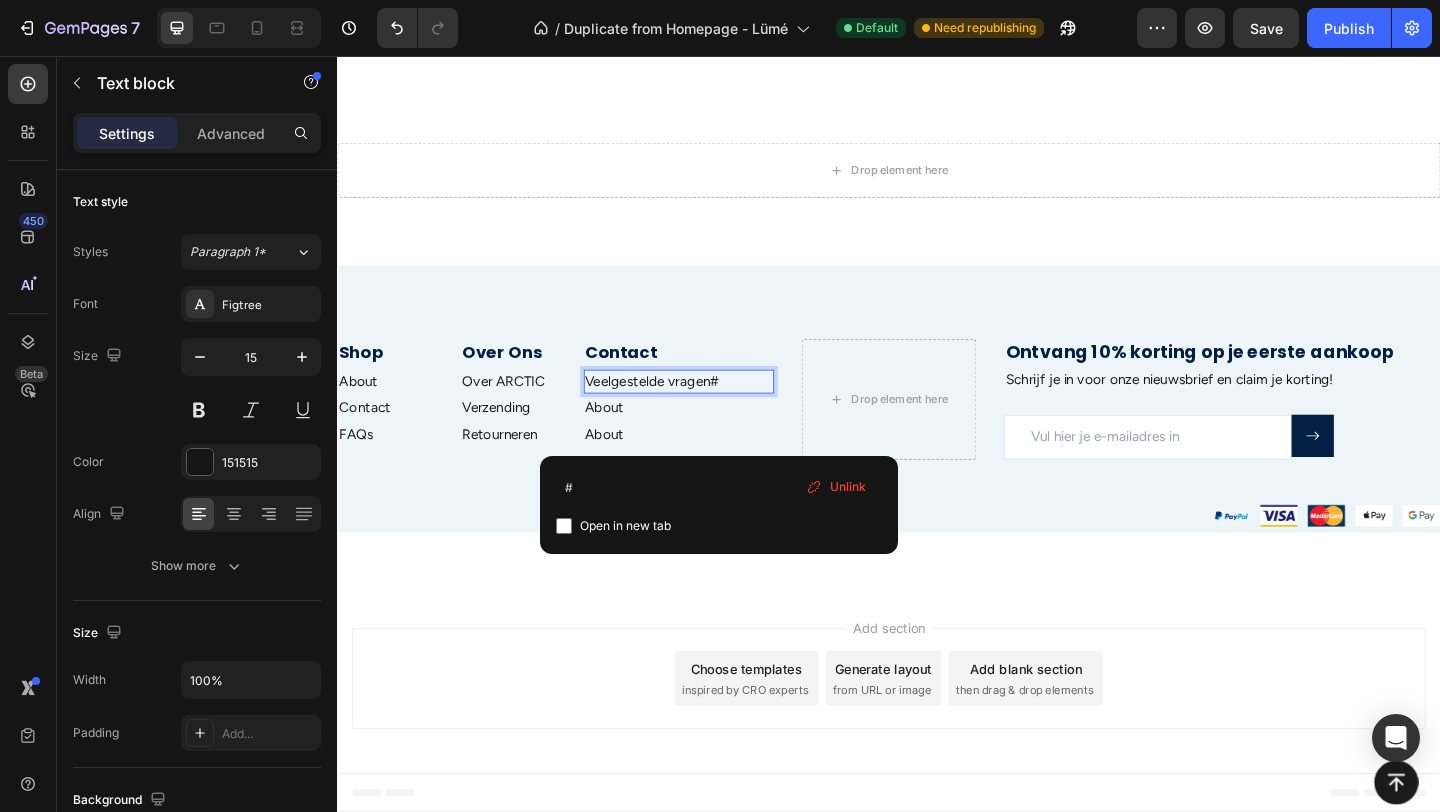 click on "Unlink" at bounding box center [848, 487] 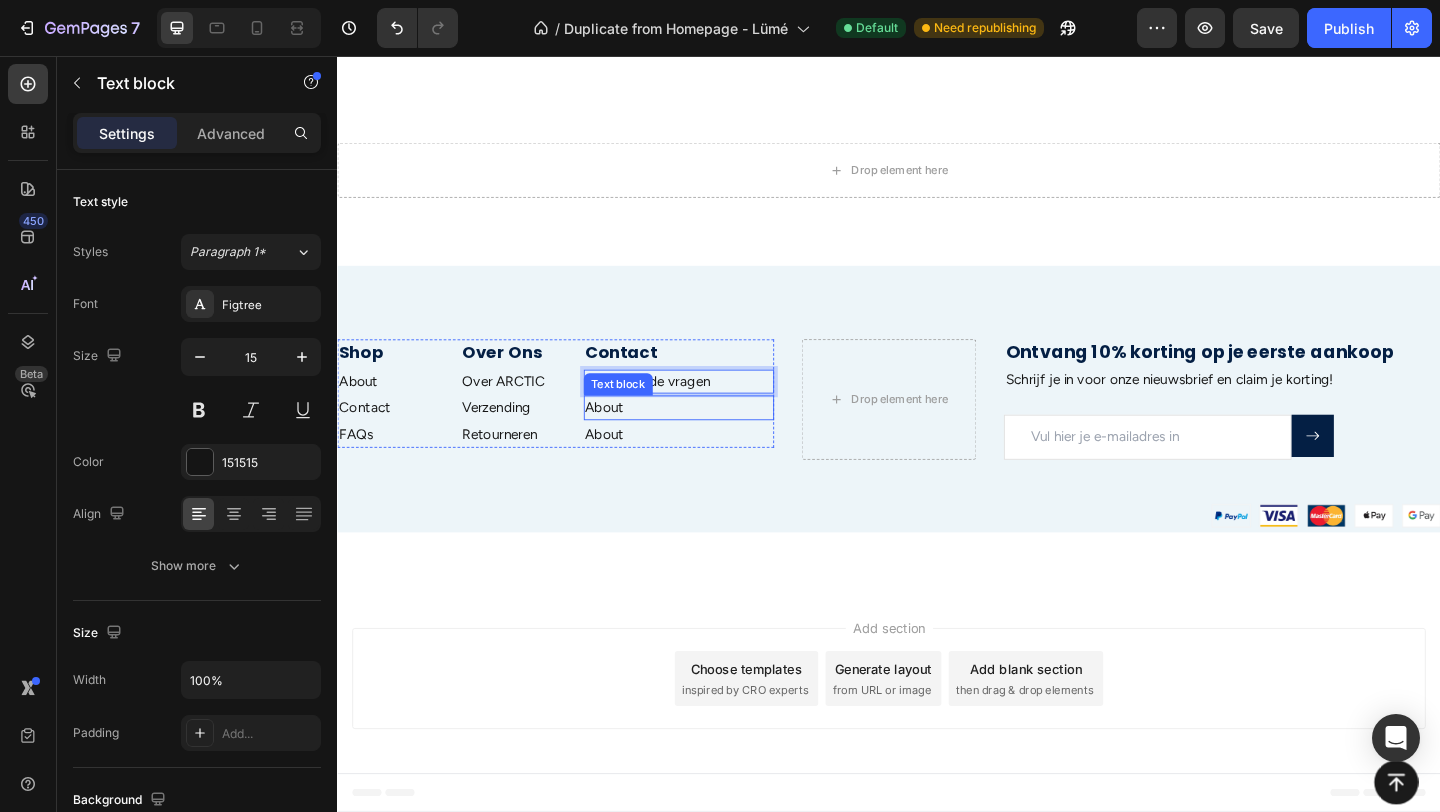 click on "About" at bounding box center (709, 438) 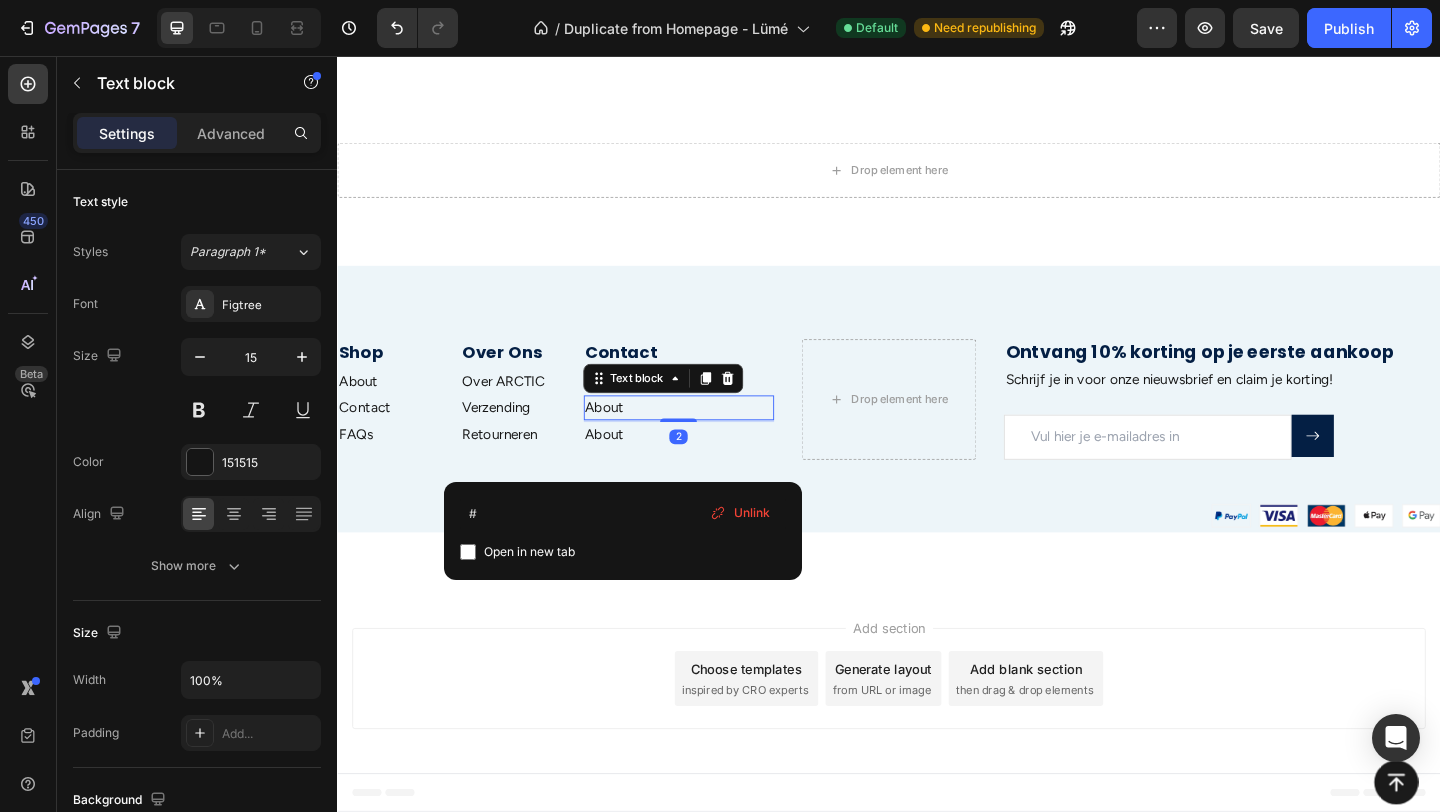 click on "About" at bounding box center (709, 438) 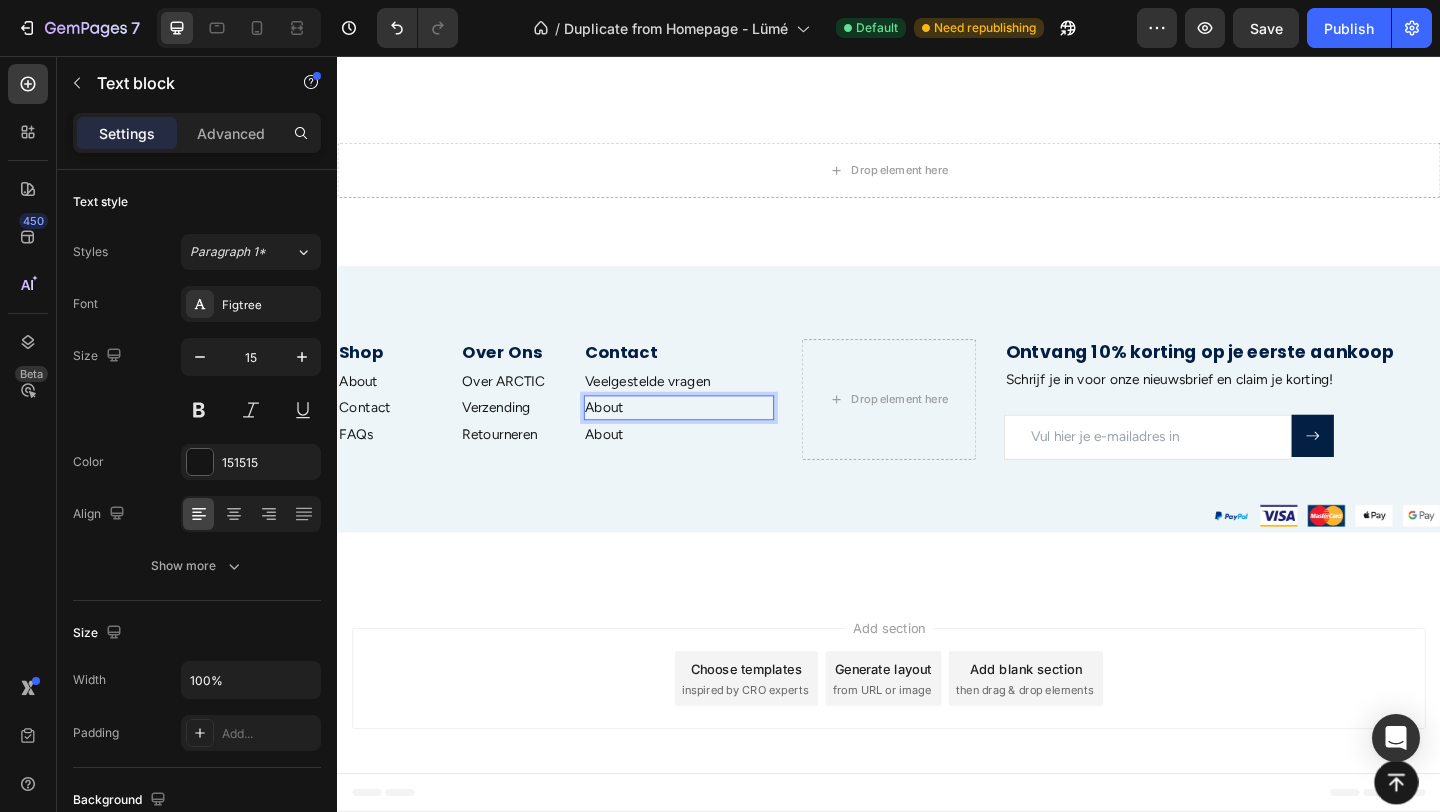 click on "About ⁠⁠⁠⁠⁠⁠⁠" at bounding box center [709, 438] 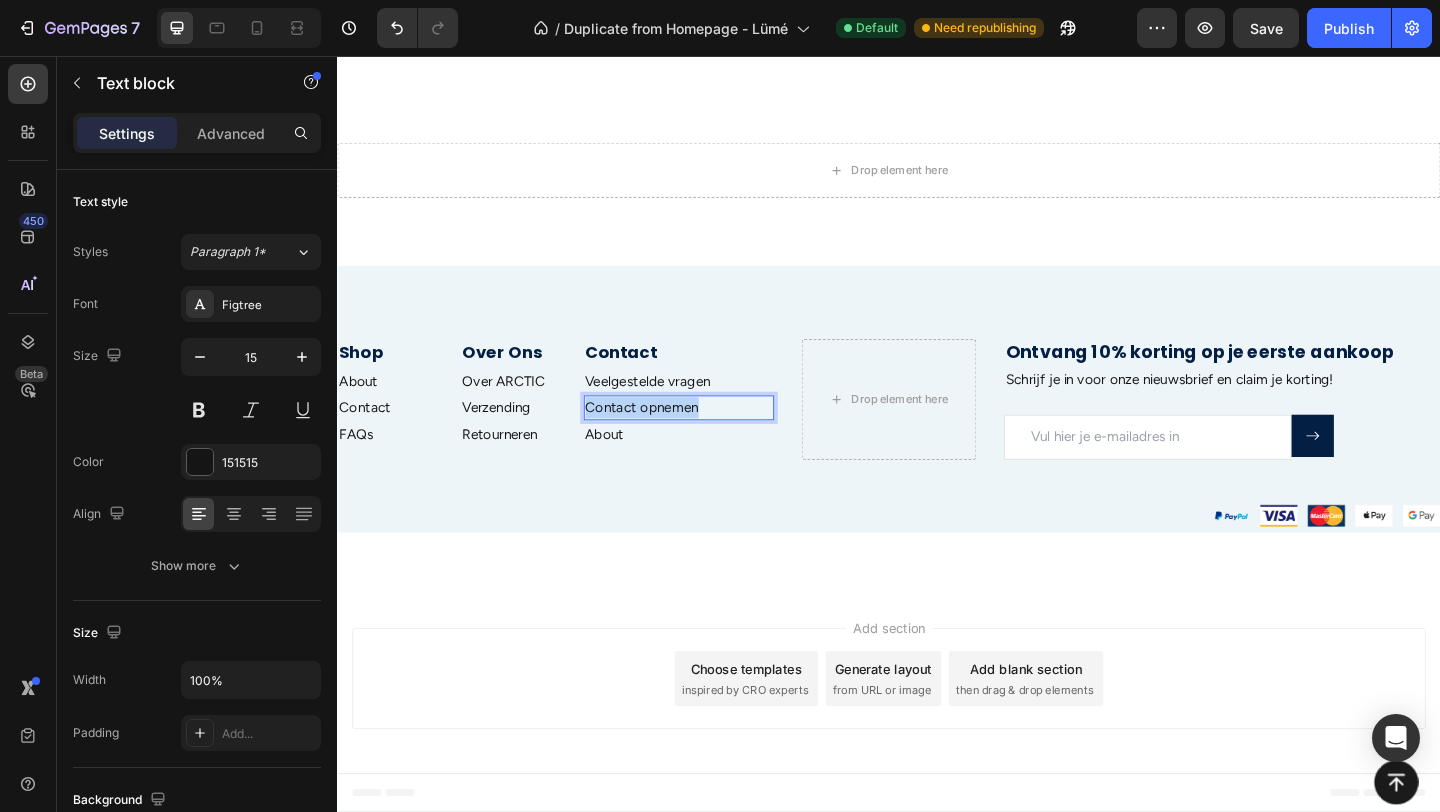 drag, startPoint x: 747, startPoint y: 439, endPoint x: 609, endPoint y: 437, distance: 138.0145 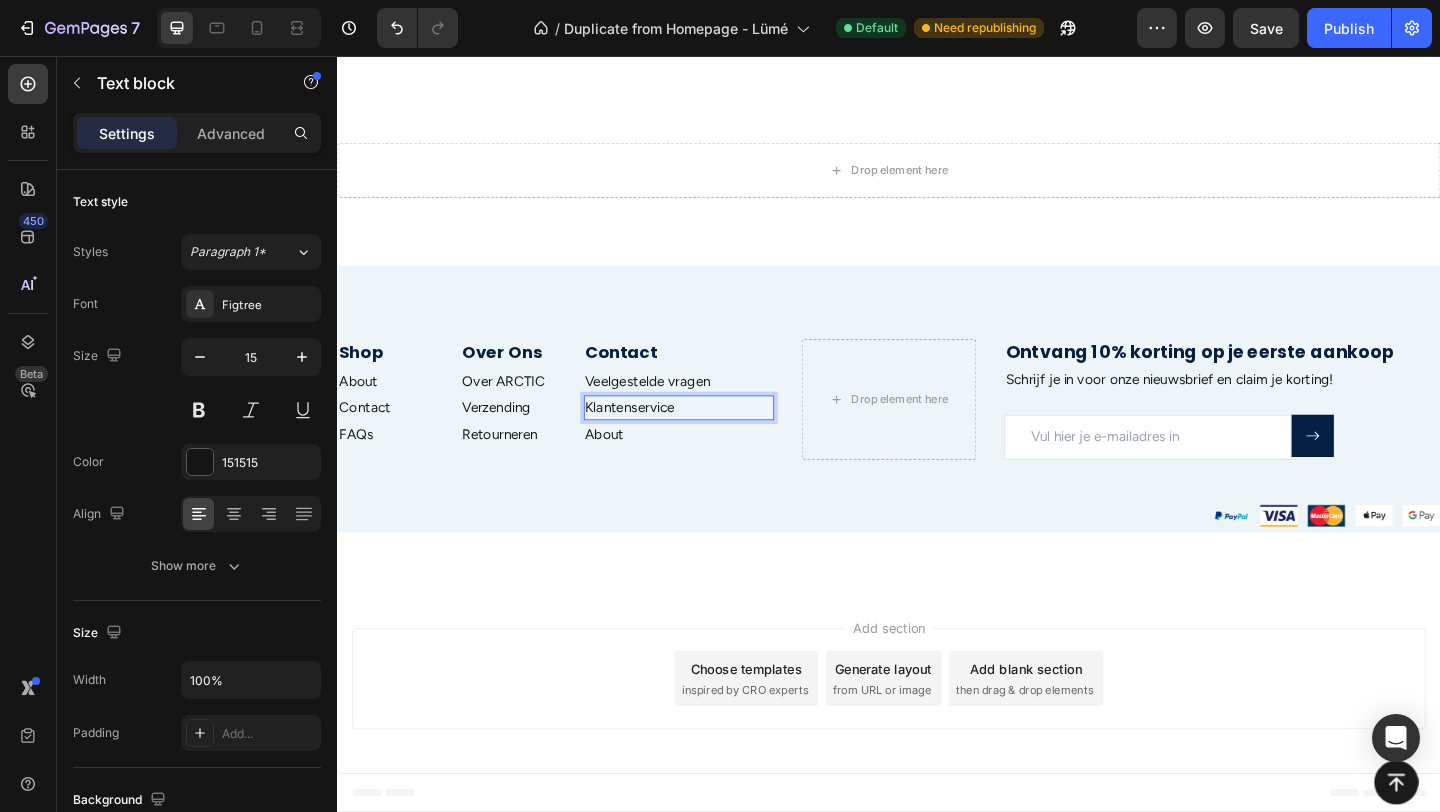 click on "About" at bounding box center [628, 467] 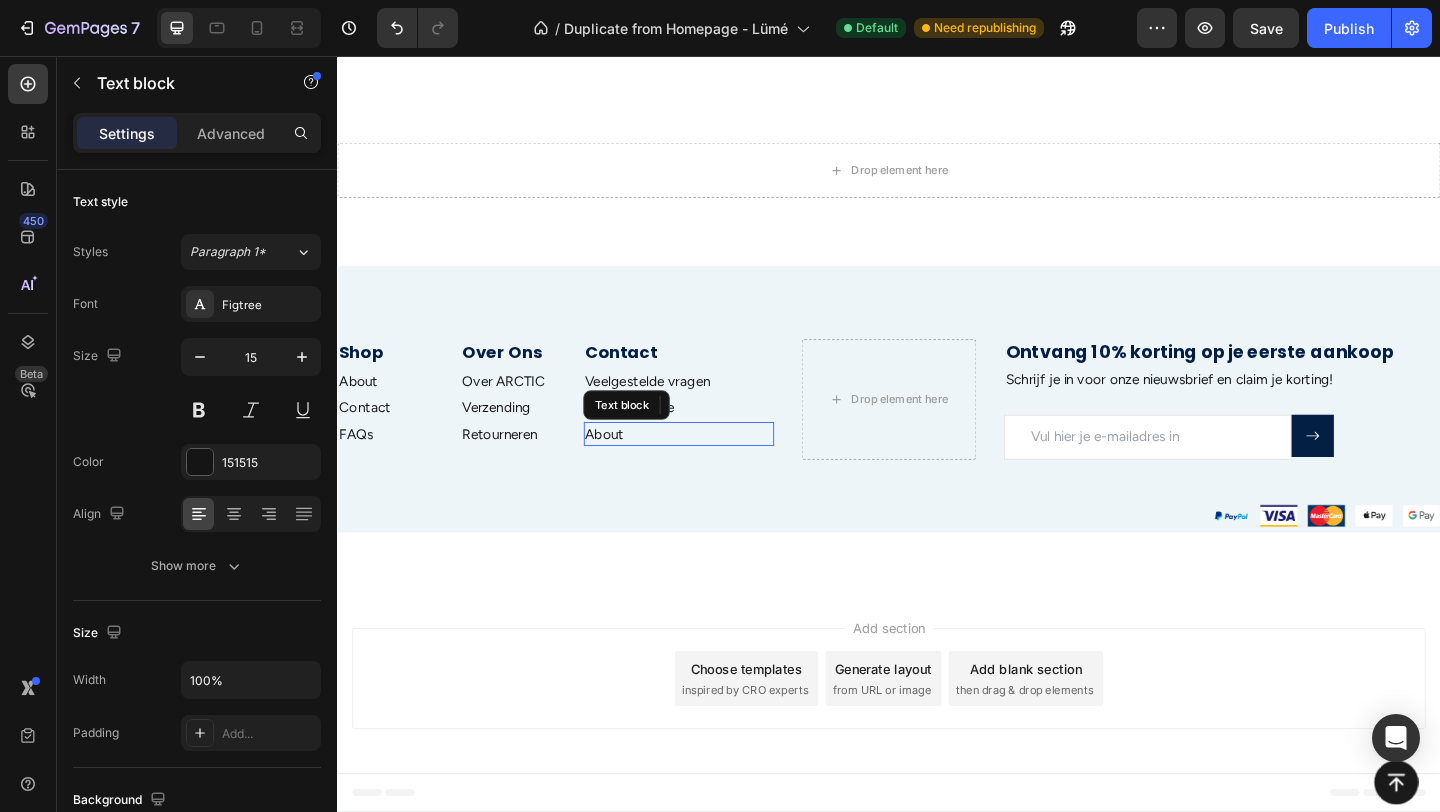 click on "About" at bounding box center [628, 467] 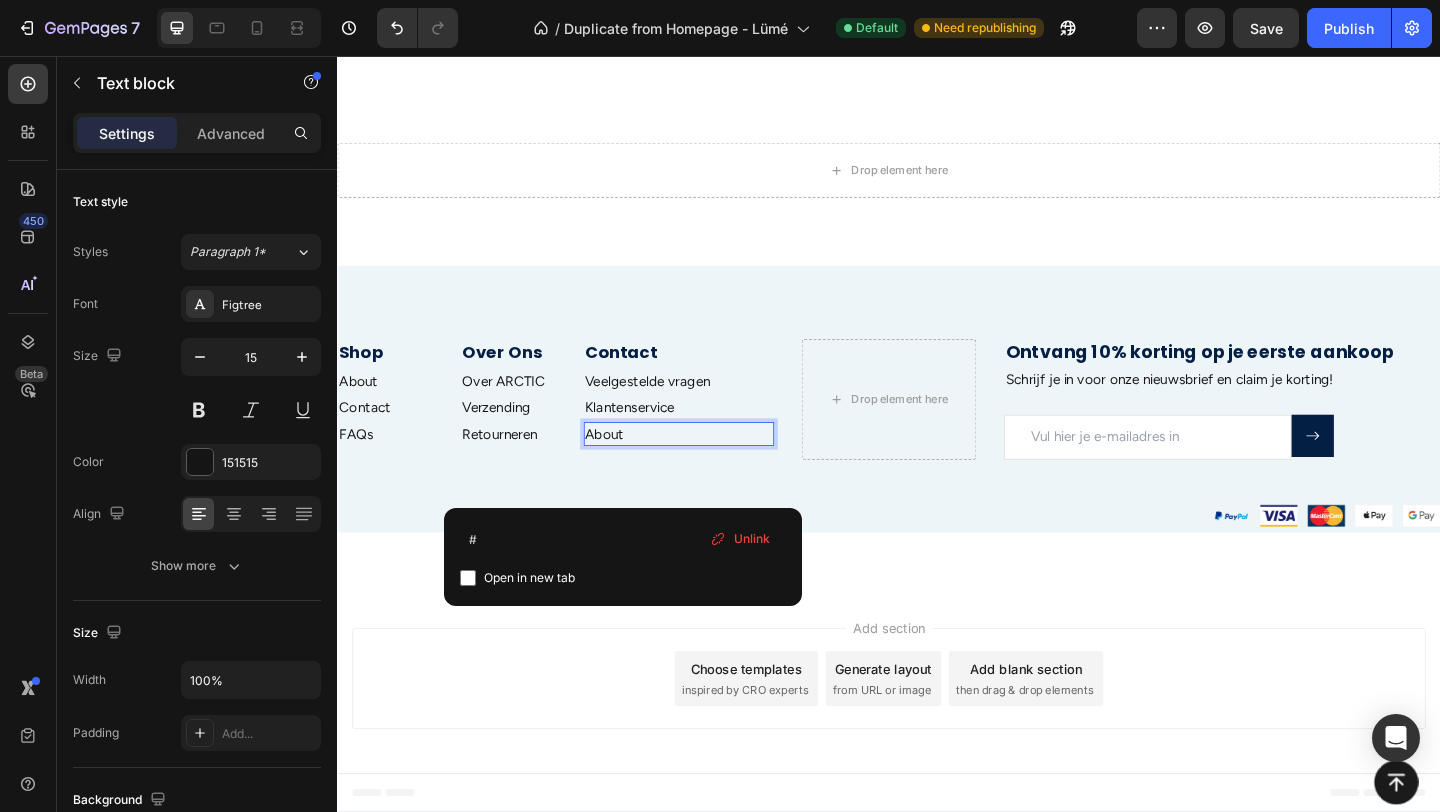 click on "Unlink" at bounding box center [752, 539] 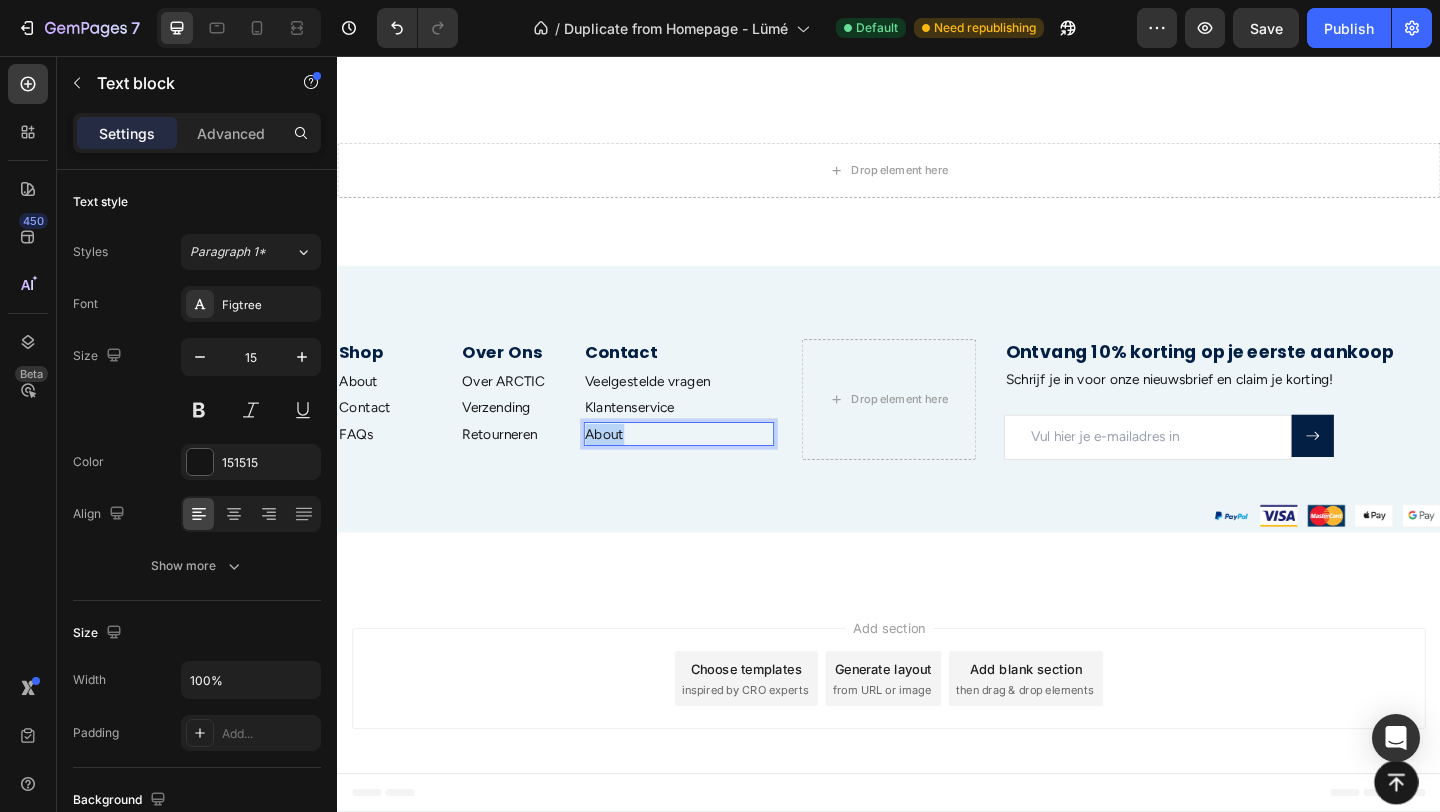 drag, startPoint x: 674, startPoint y: 471, endPoint x: 604, endPoint y: 470, distance: 70.00714 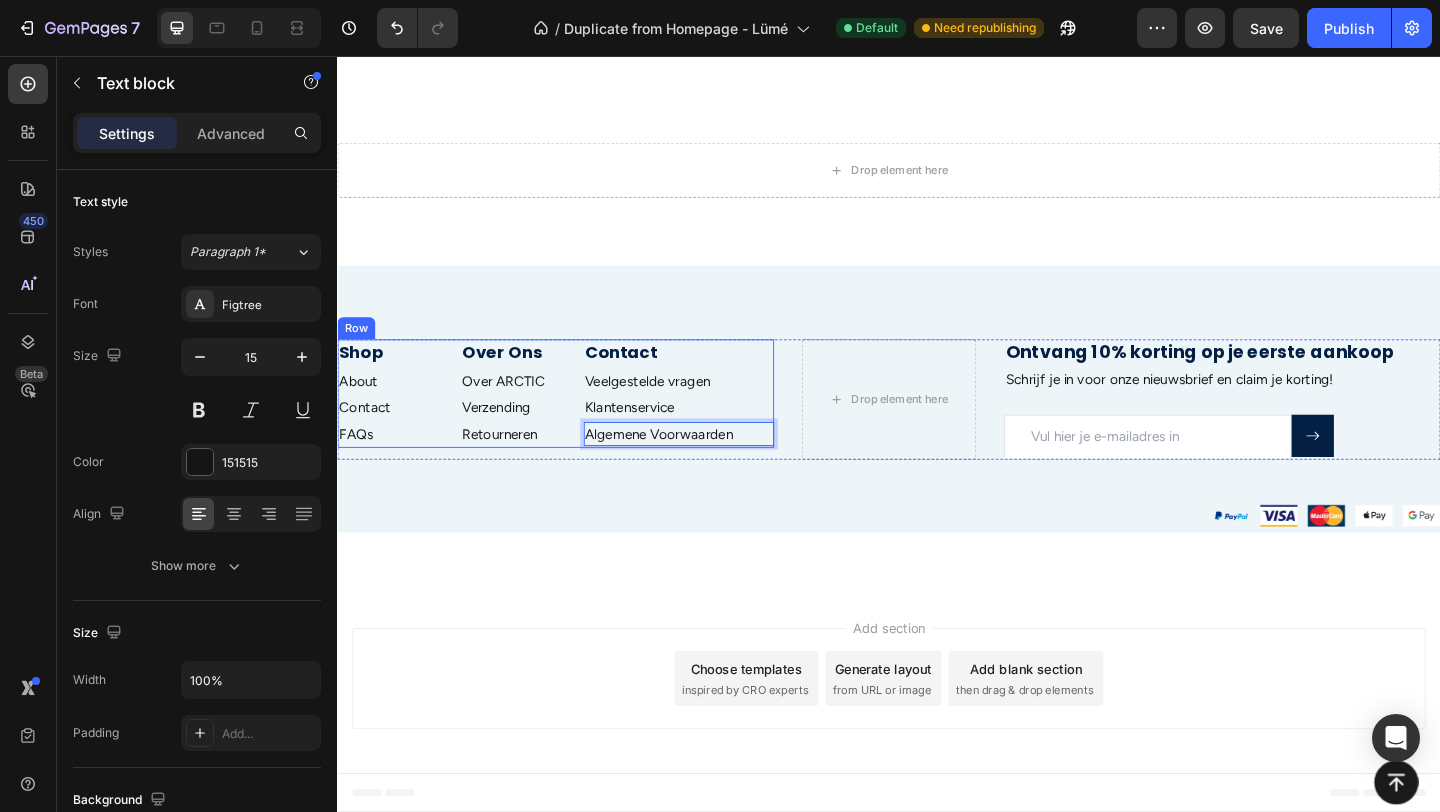 click on "Shop Heading About Text block Contact Text block FAQs Text block Over Ons Heading Over ARCTIC Text block Verzending Text block Retourneren Text block Contact Heading Veelgestelde vragen Text block Klantenservice Text block Algemene Voorwaarden Text block   2 Row" at bounding box center [574, 423] 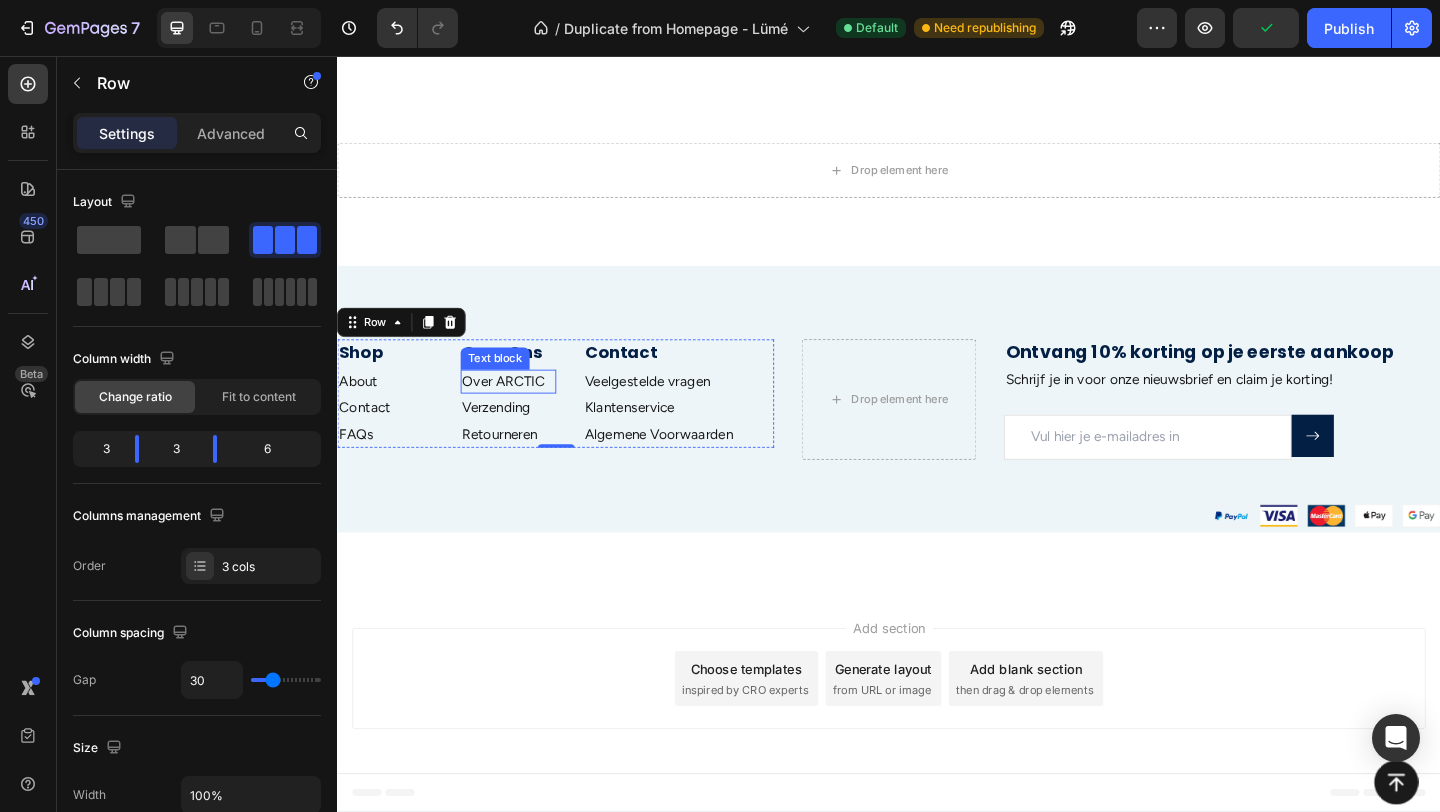 click on "Over ARCTIC" at bounding box center (523, 410) 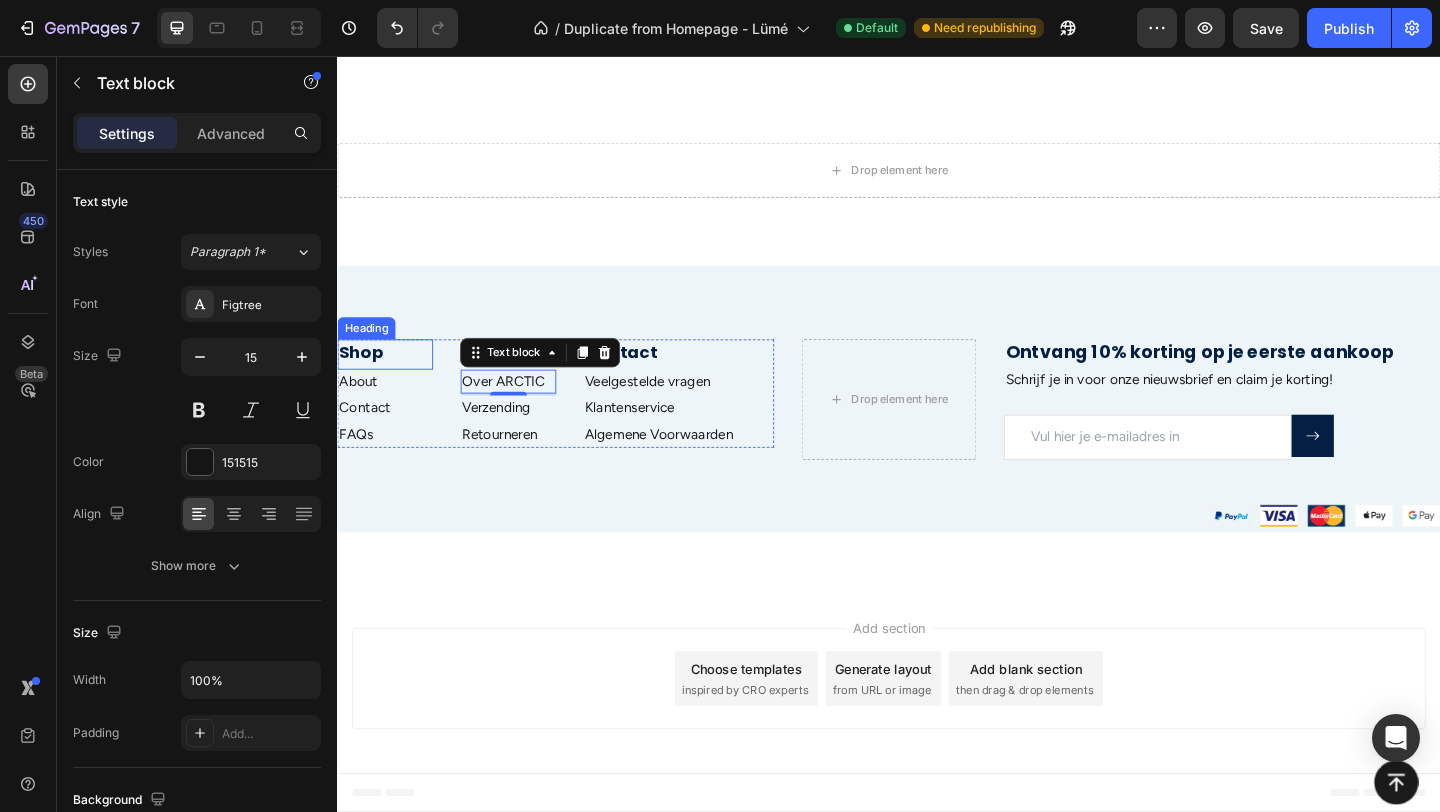 click on "Shop" at bounding box center (389, 377) 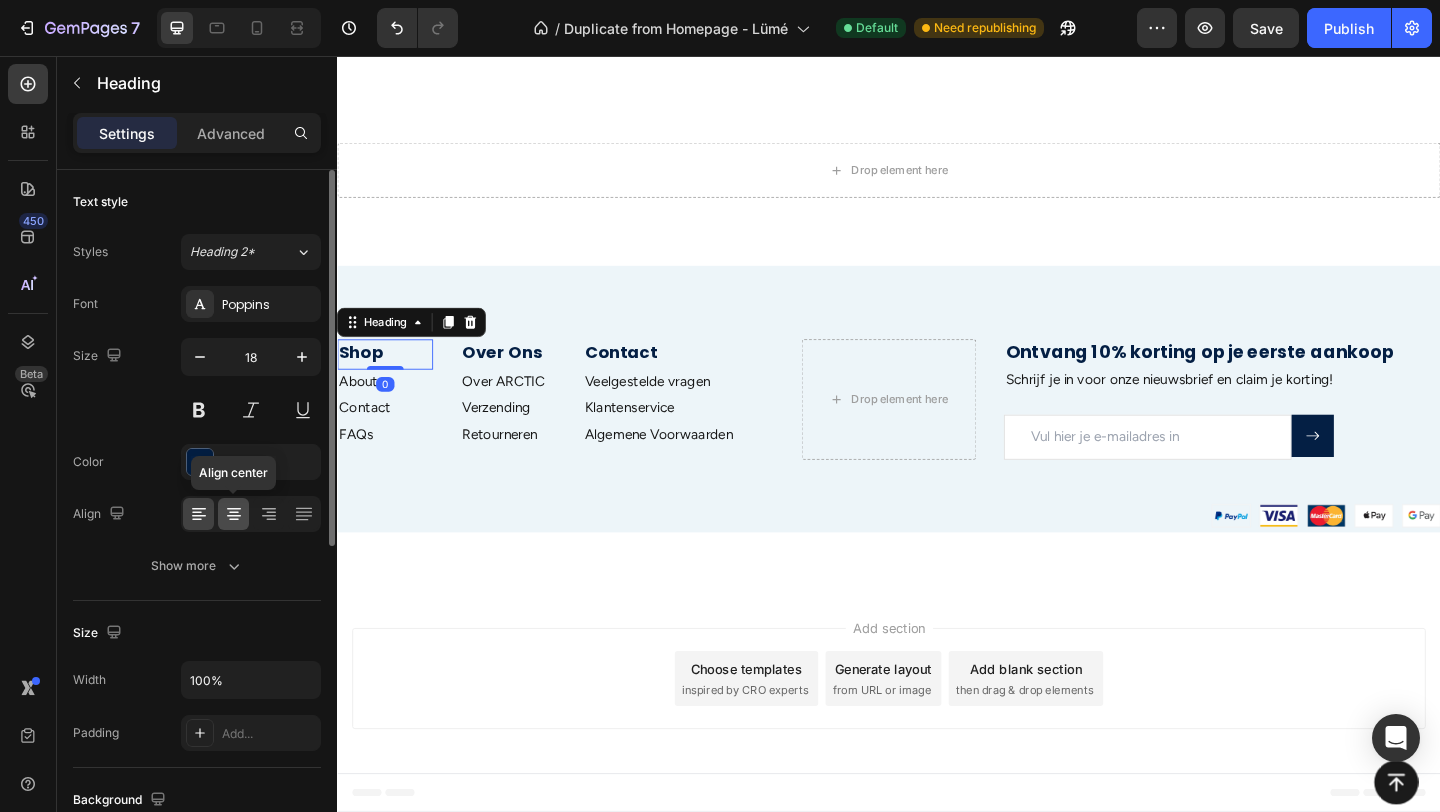 click 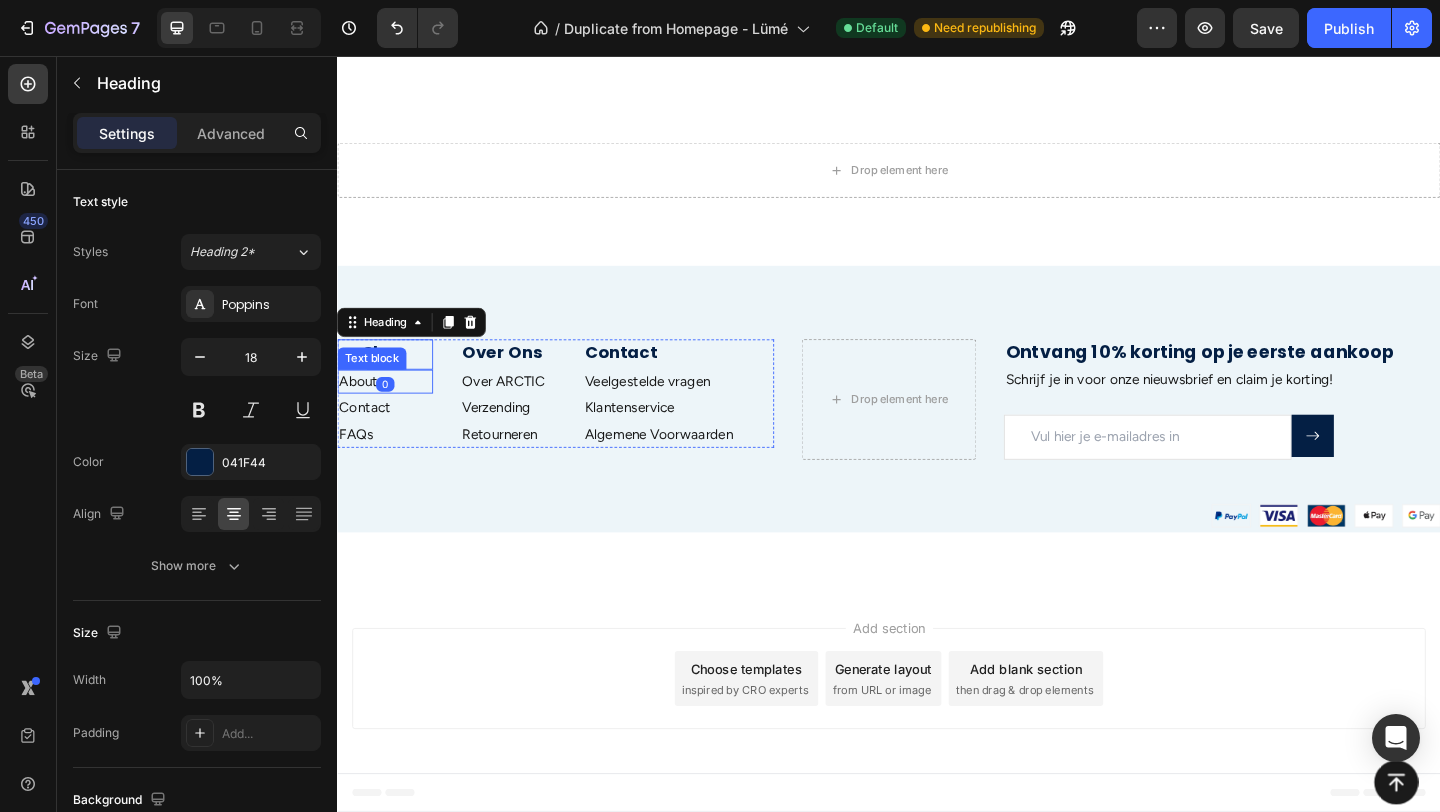 click on "About" at bounding box center (389, 410) 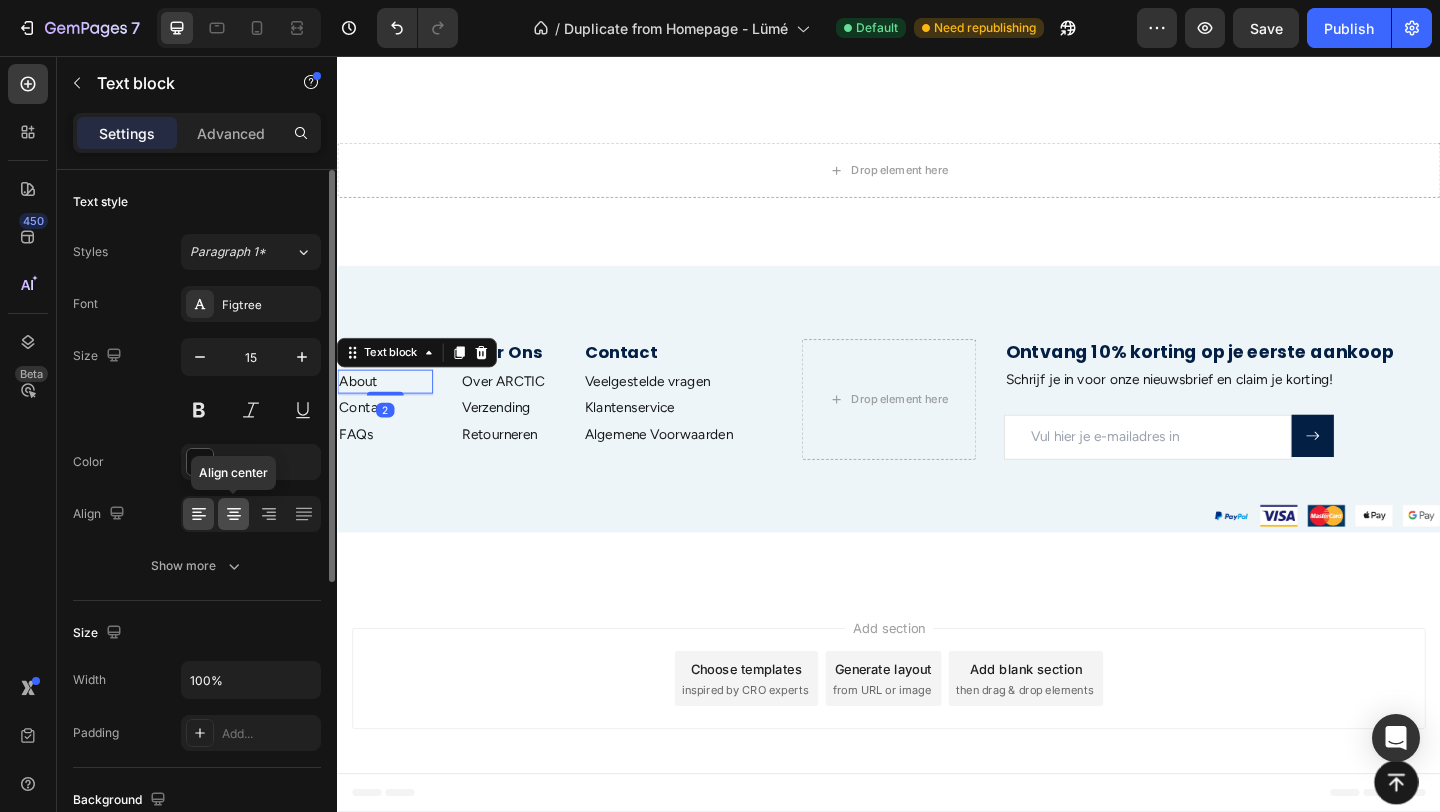 click 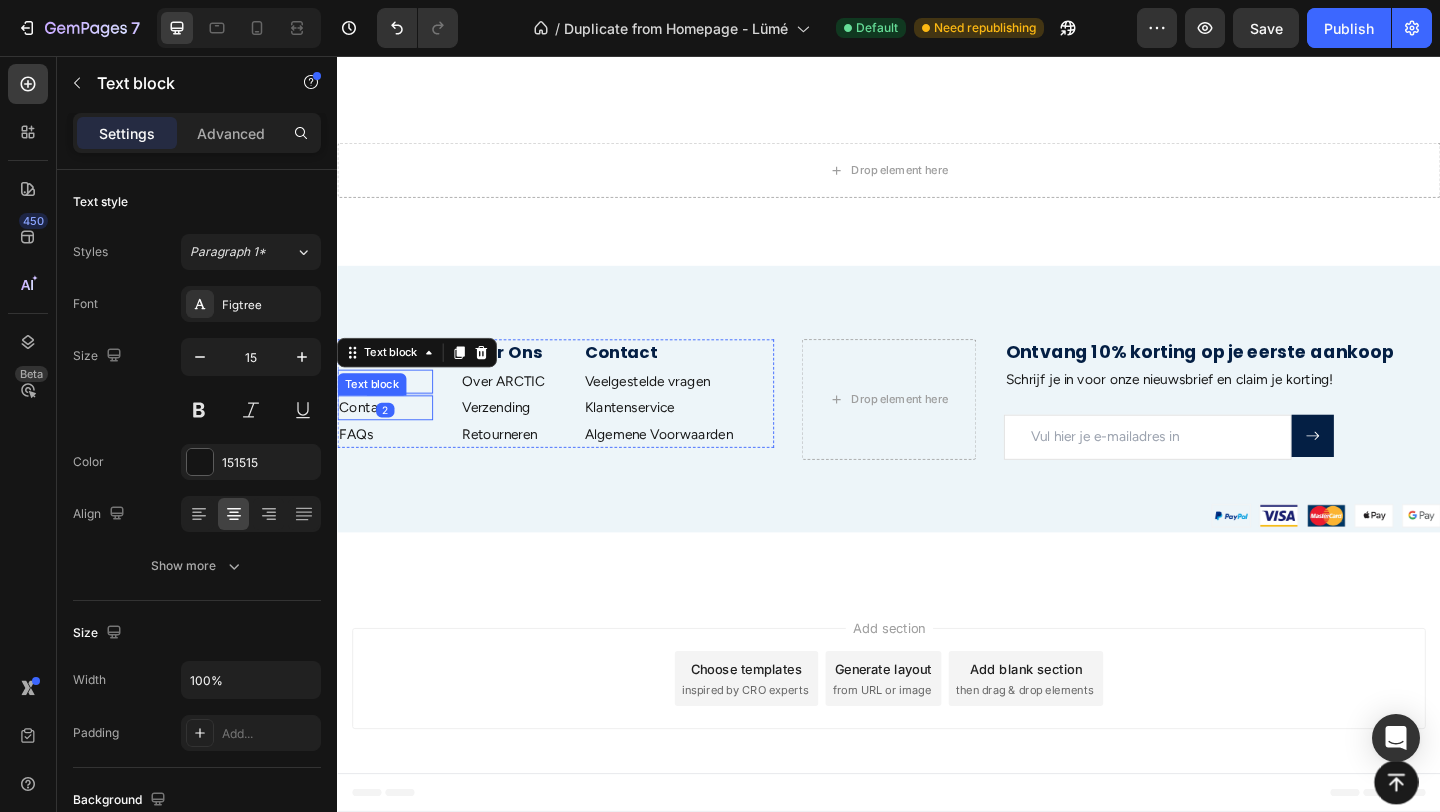 click on "Contact" at bounding box center [389, 438] 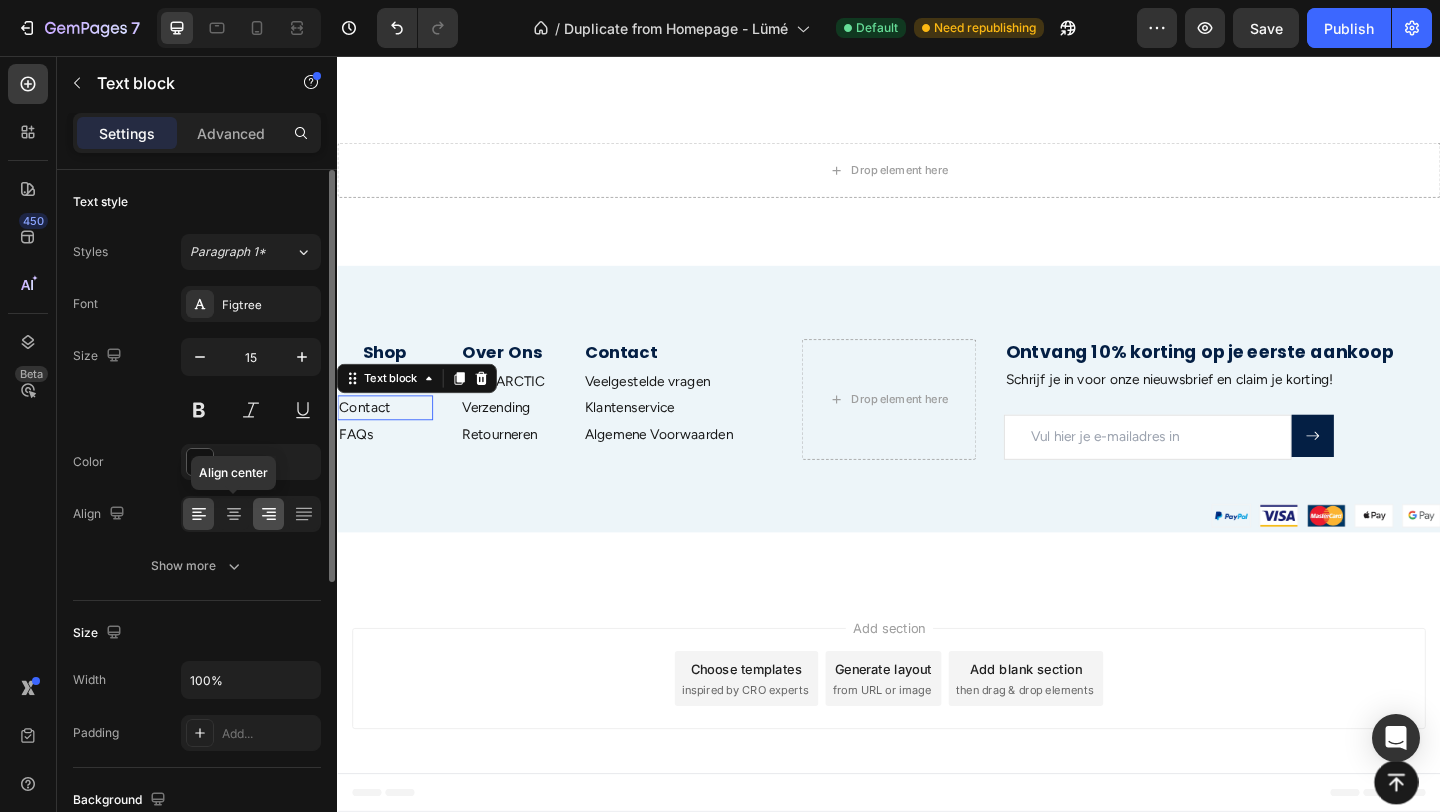 click 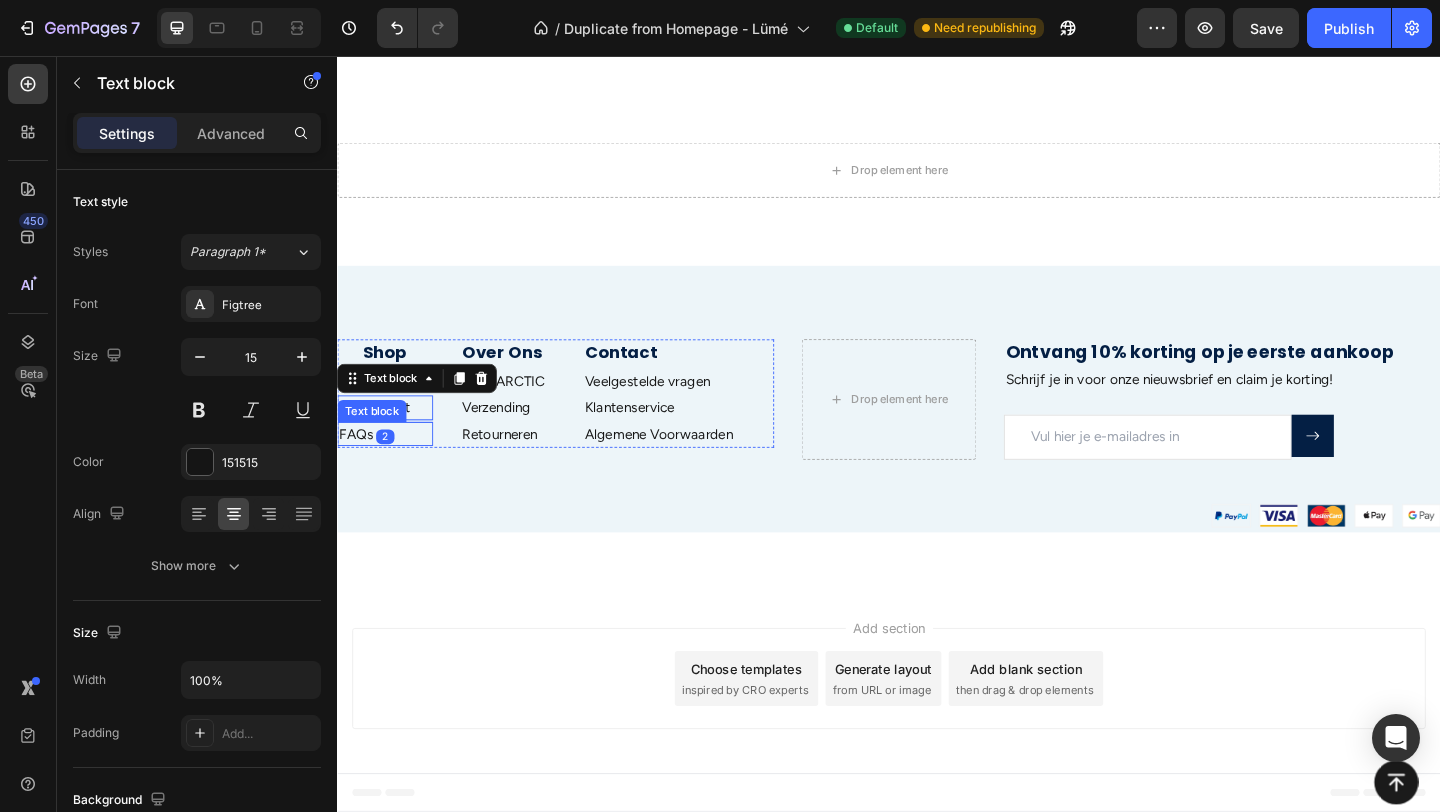 click on "FAQs" at bounding box center [389, 467] 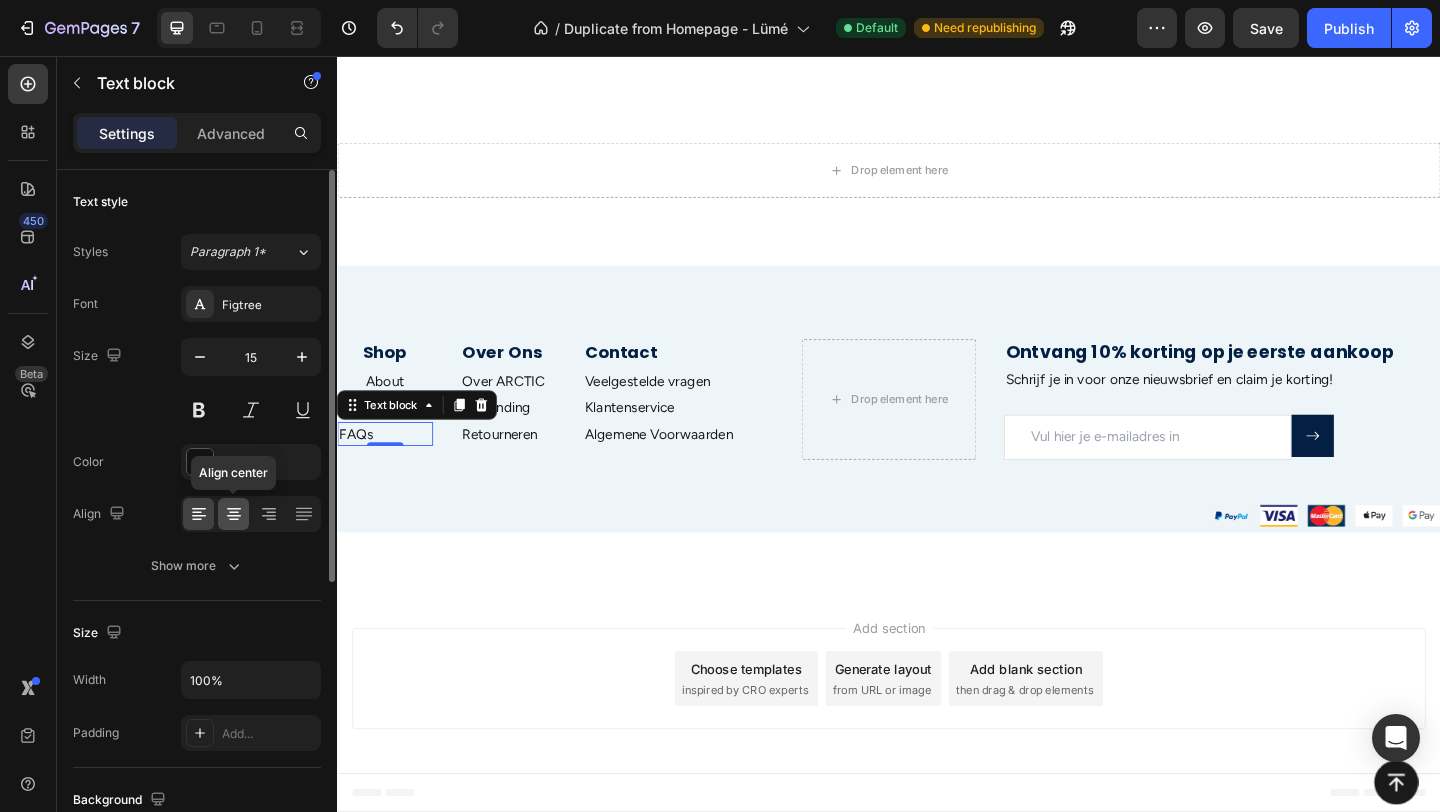 click 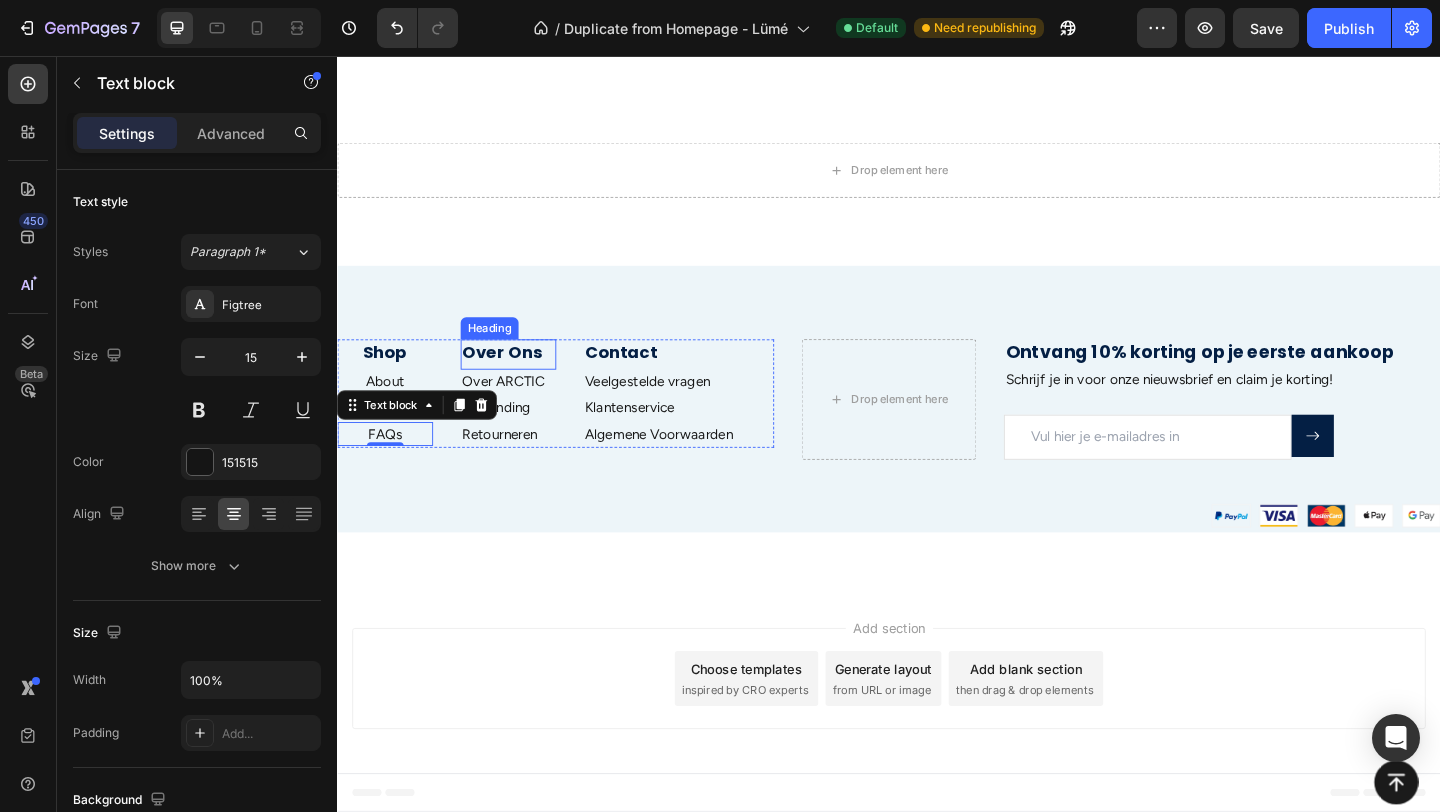 click on "Over Ons" at bounding box center [523, 377] 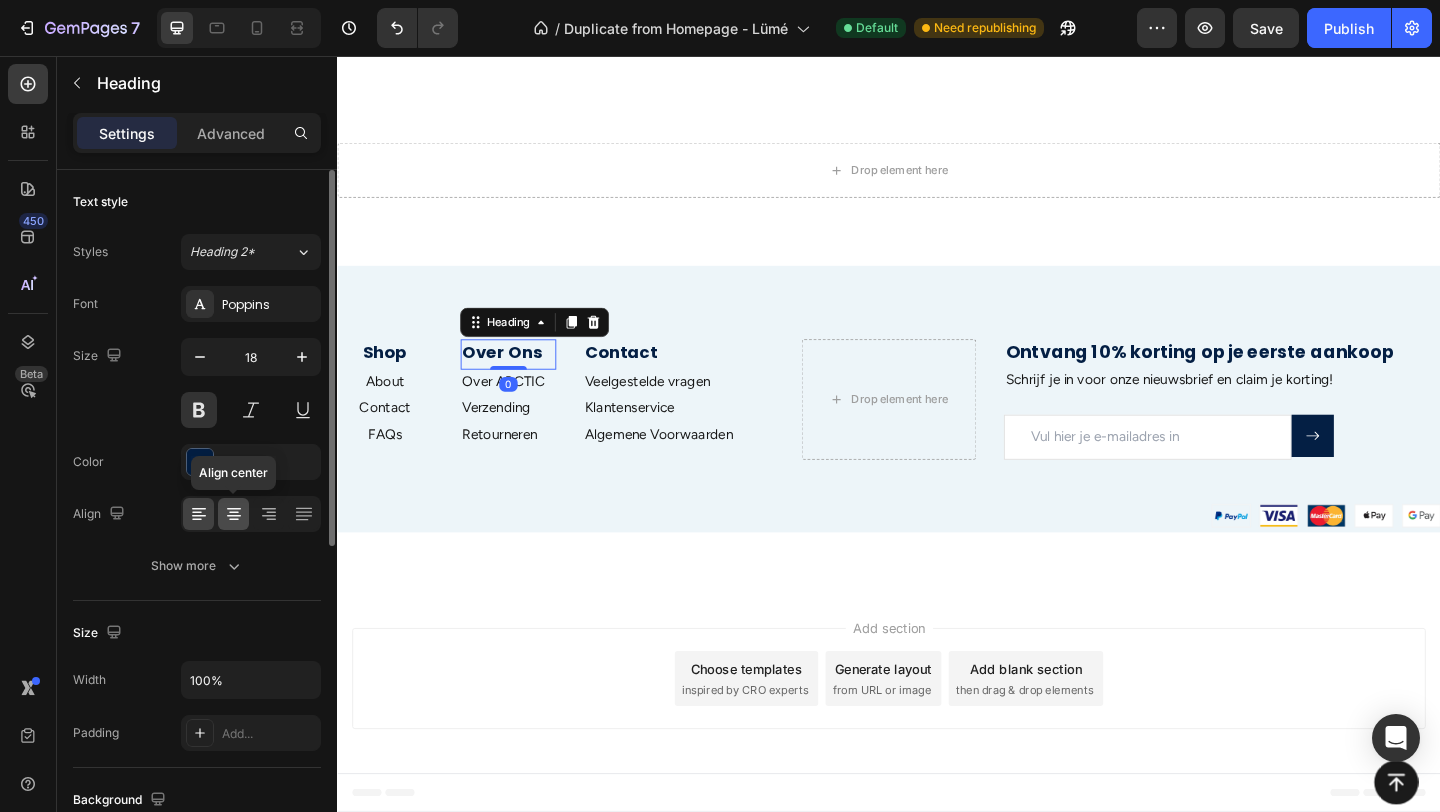 click 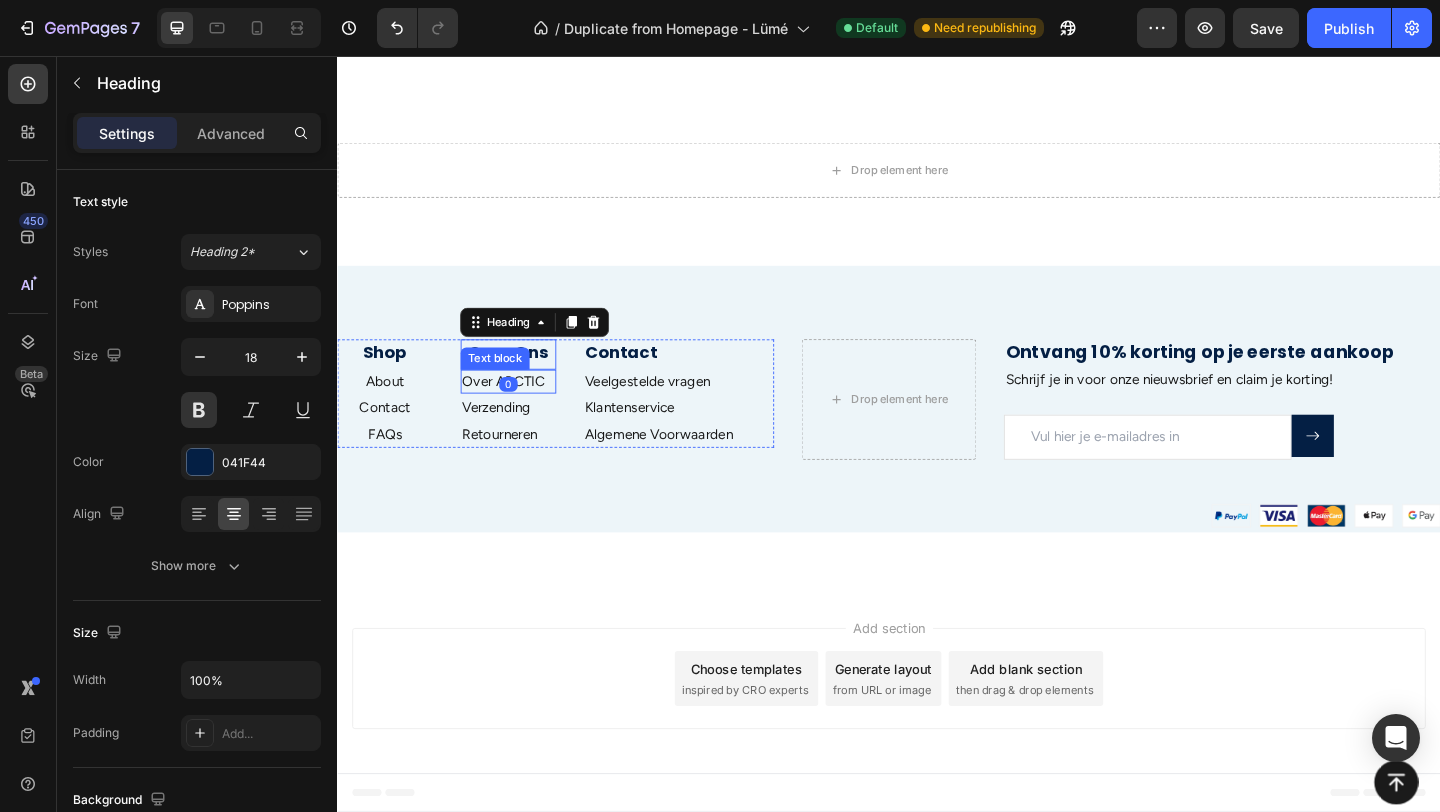 click on "Over ARCTIC" at bounding box center (523, 410) 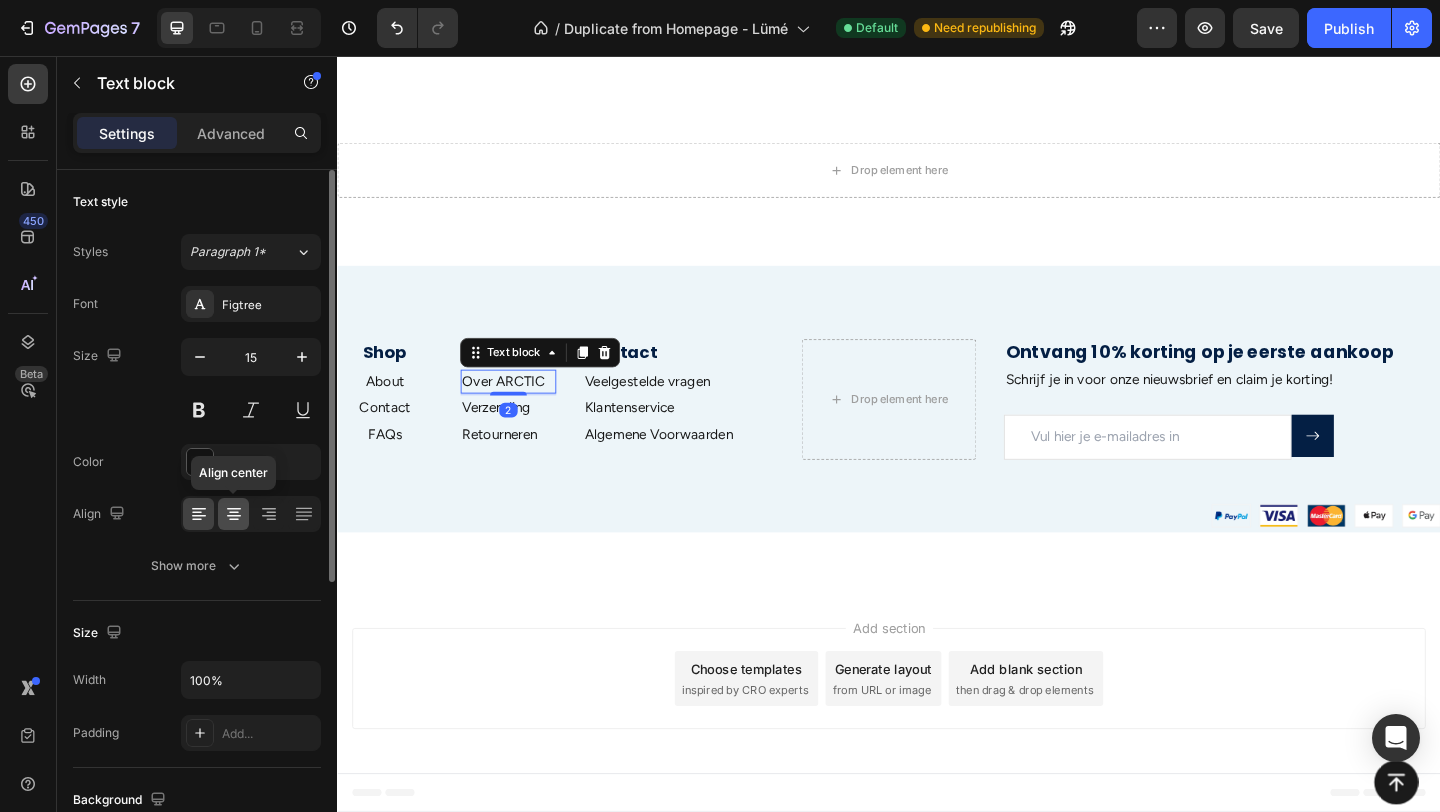 drag, startPoint x: 232, startPoint y: 518, endPoint x: 68, endPoint y: 447, distance: 178.70926 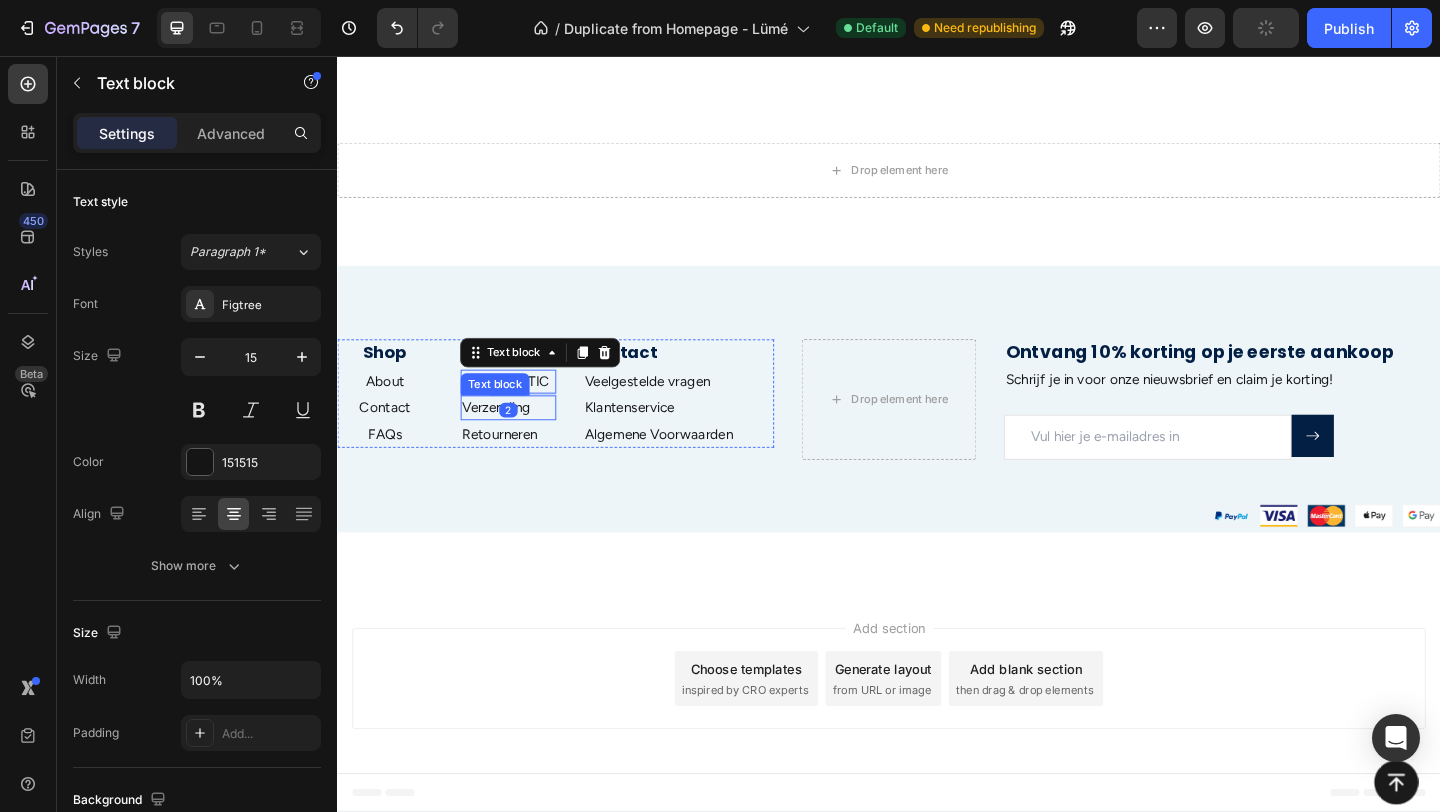 click on "Verzending" at bounding box center [523, 438] 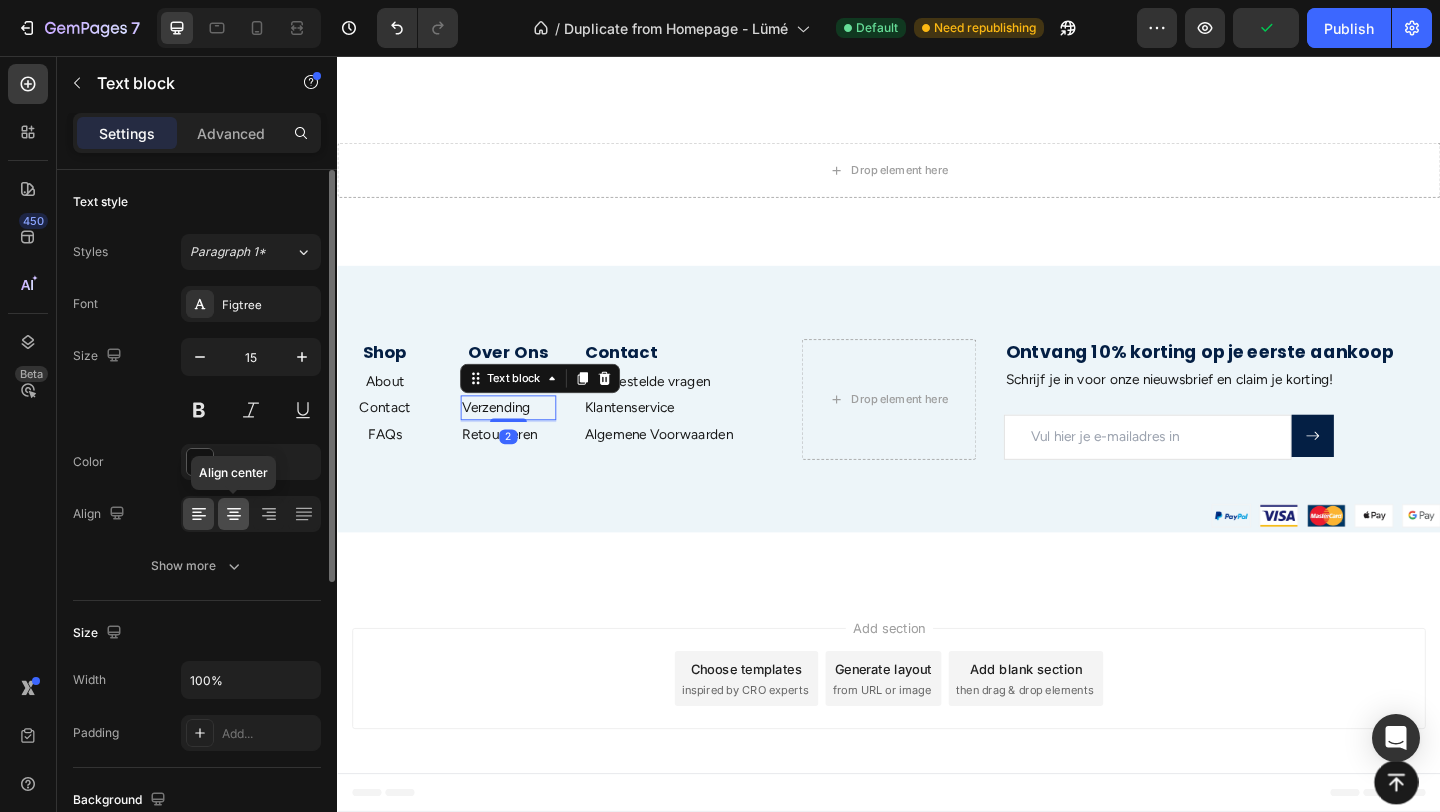 click 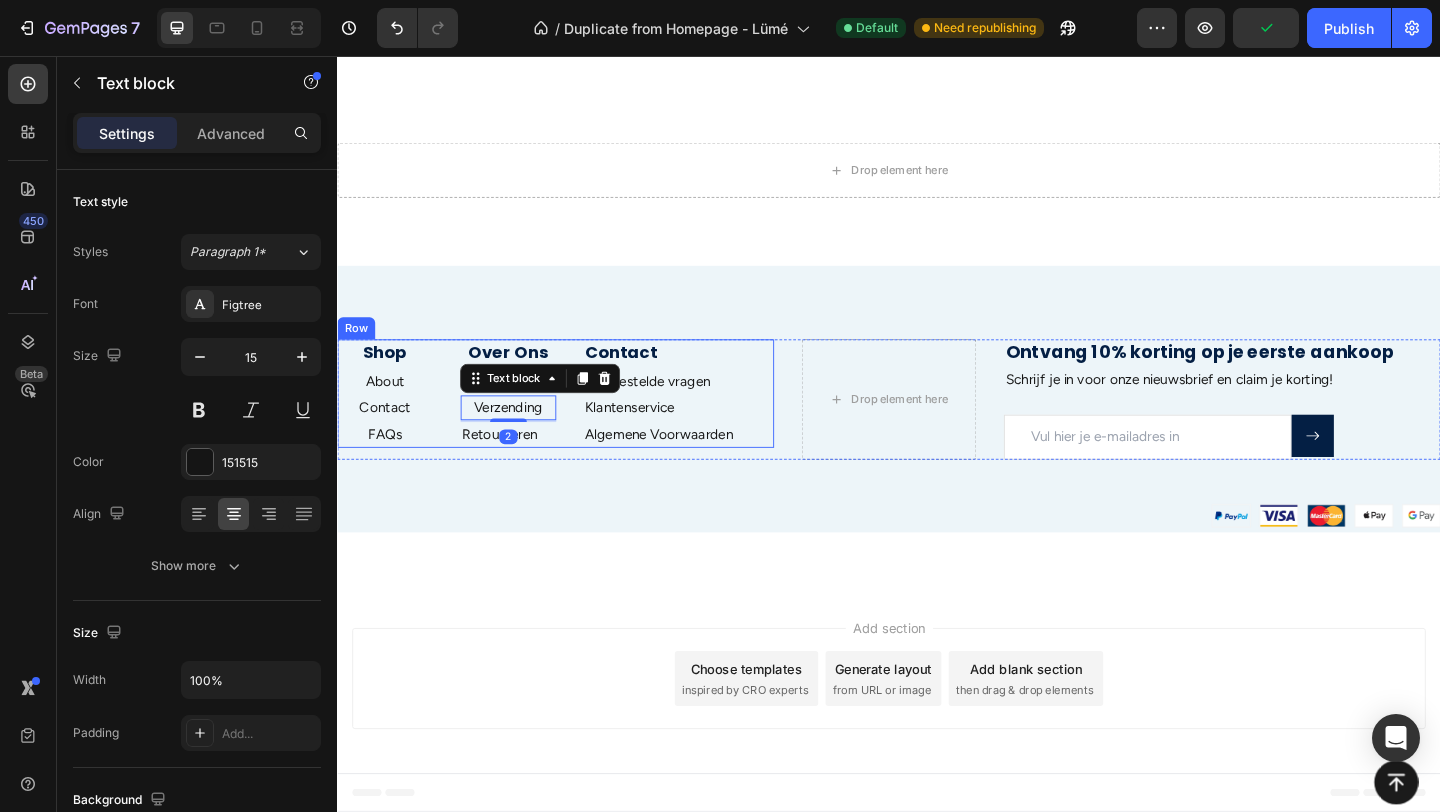 click on "Retourneren" at bounding box center (523, 467) 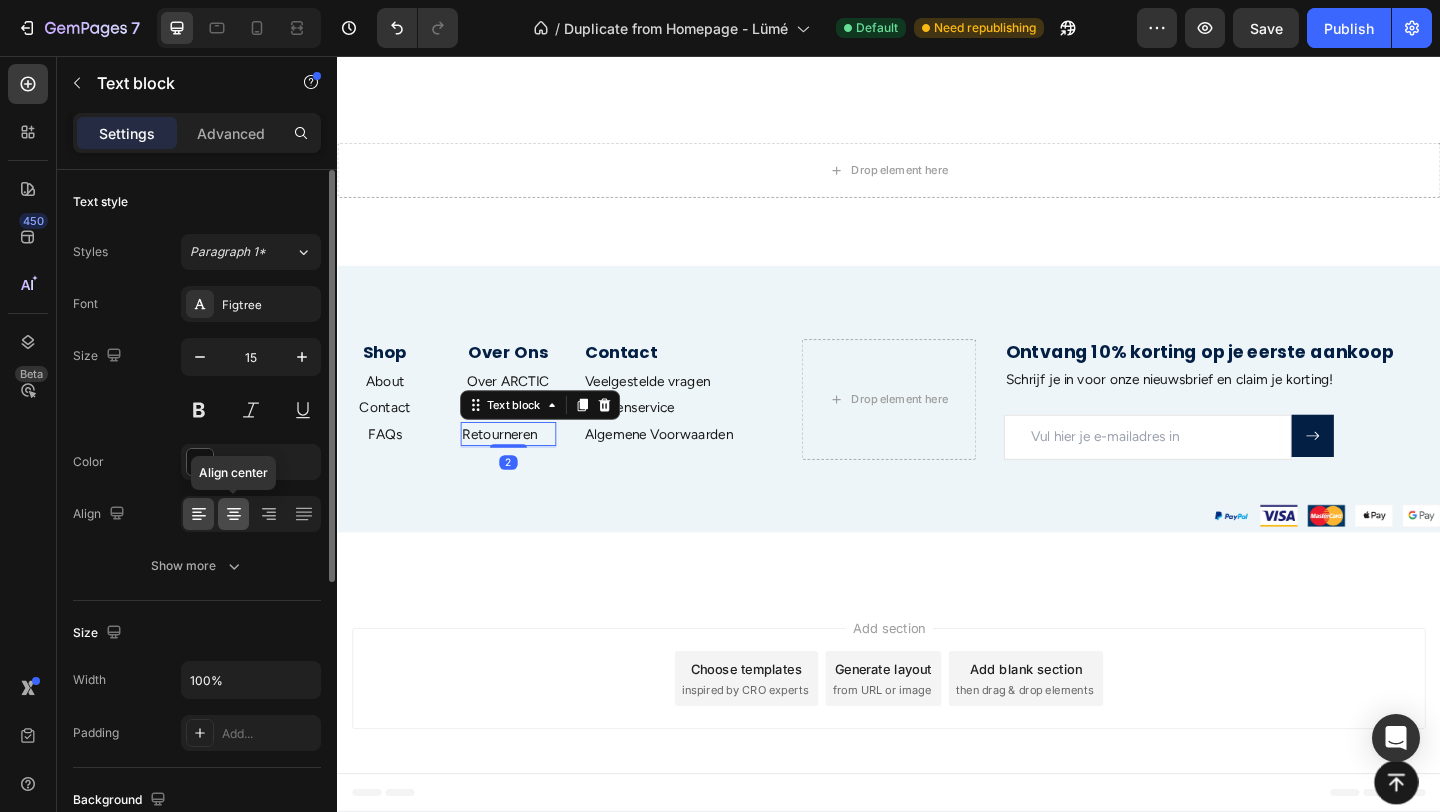 click 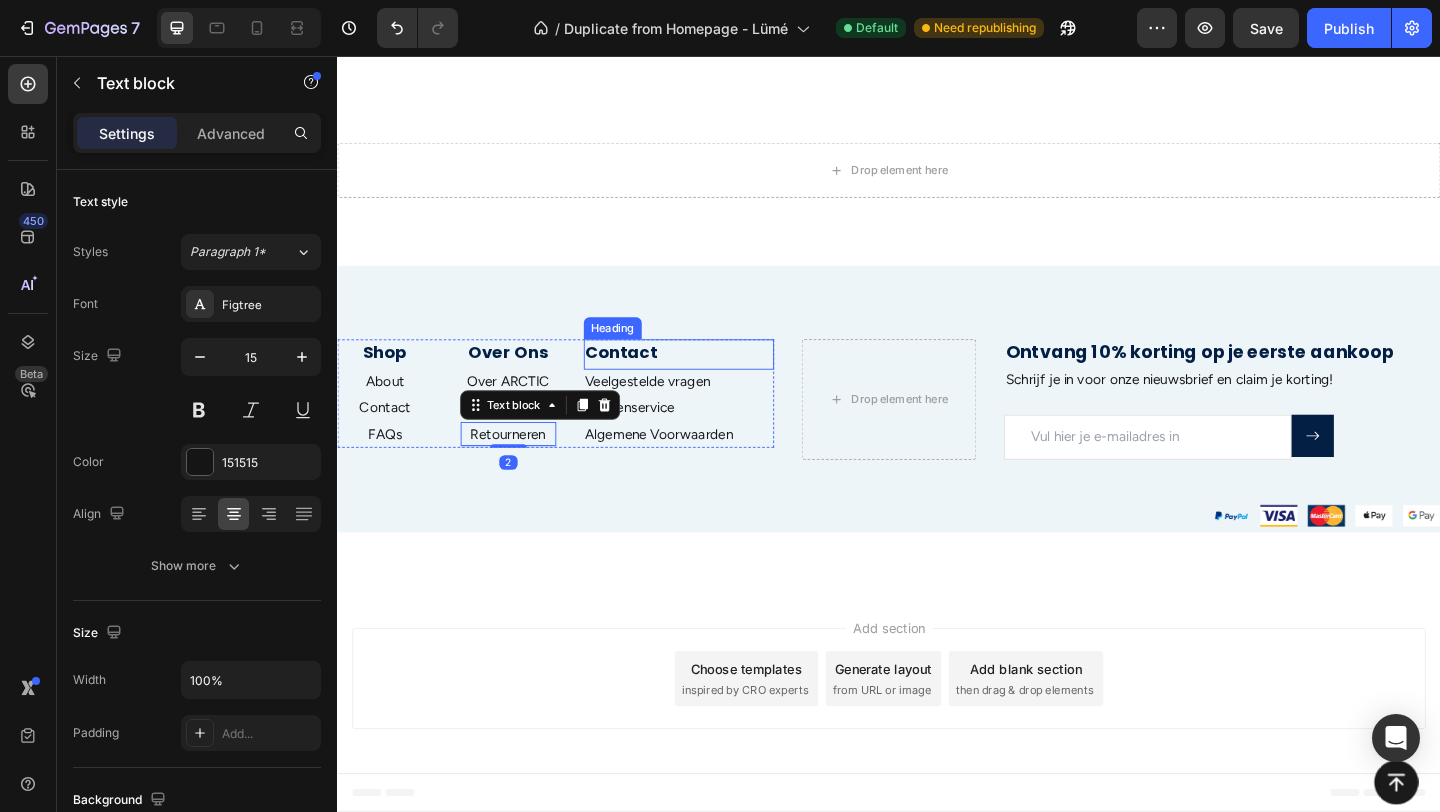 click on "Contact" at bounding box center (709, 377) 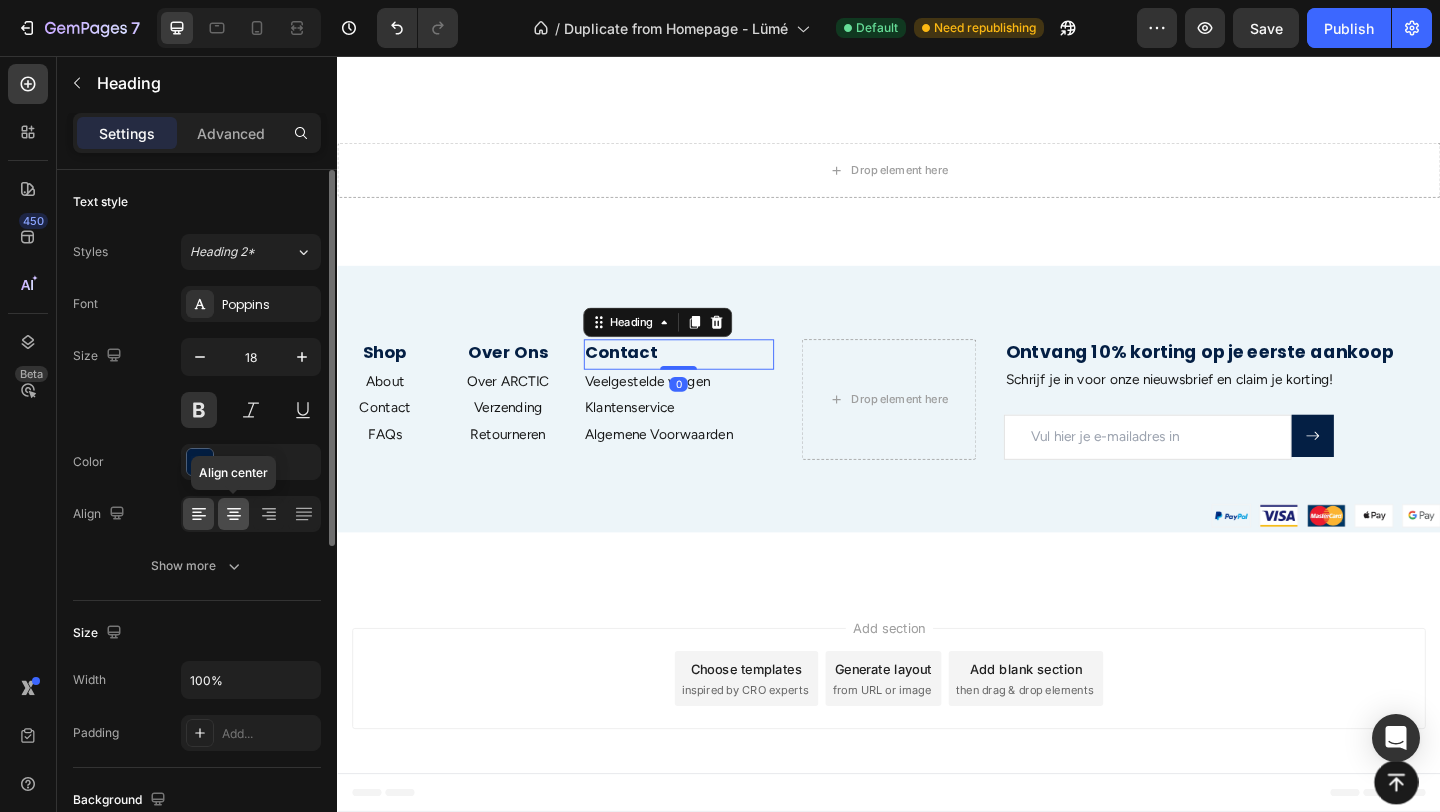 click 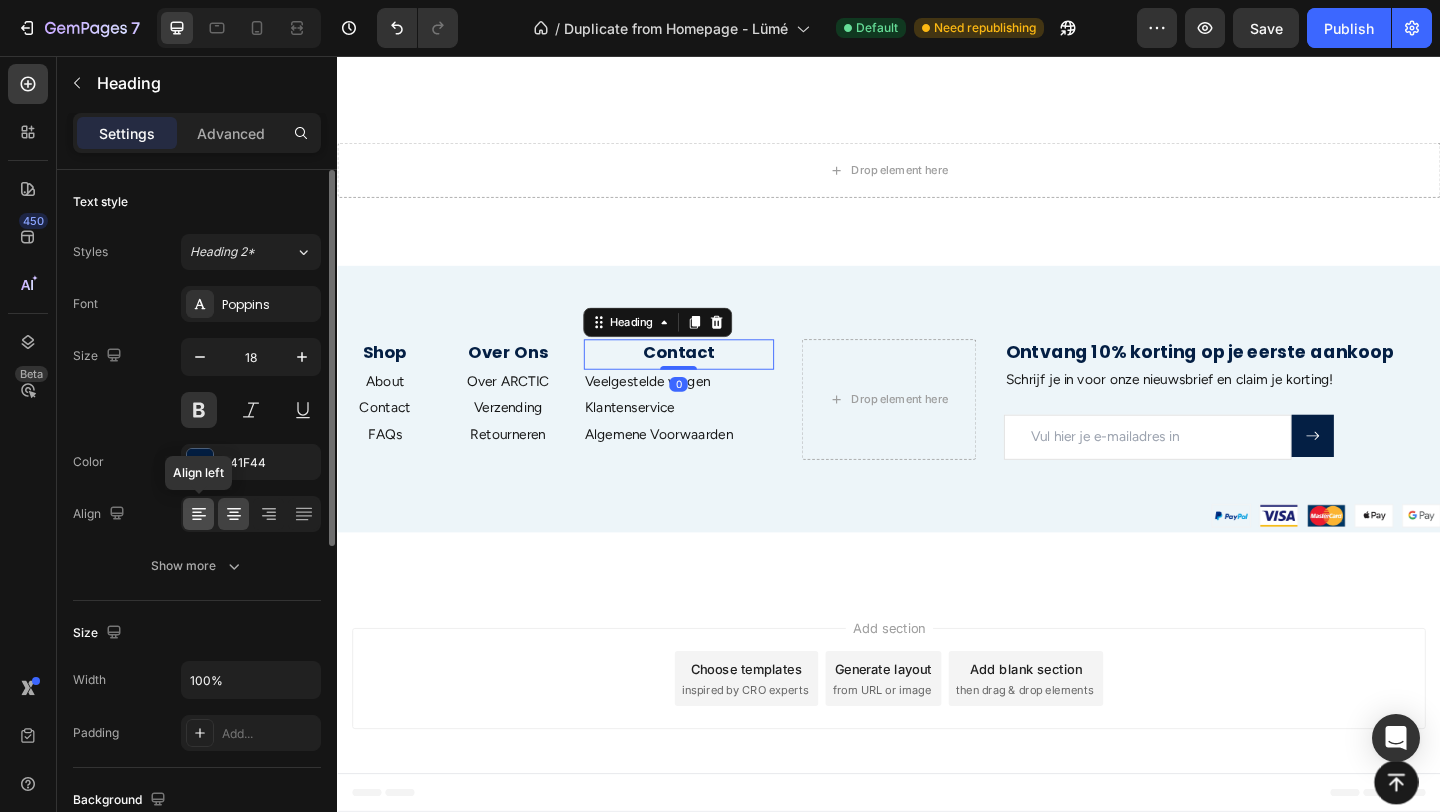 click 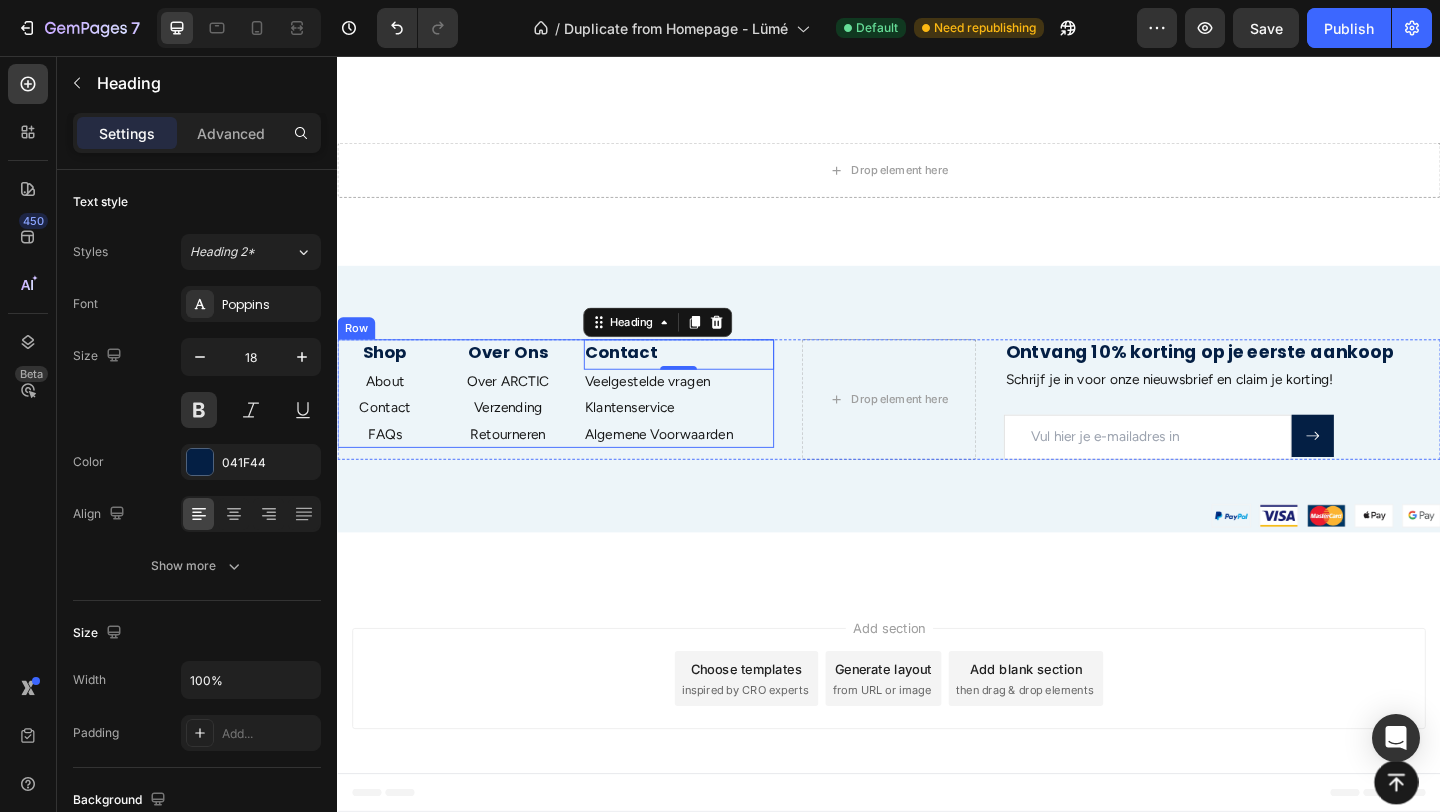 click on "Shop Heading About Text block Contact Text block FAQs Text block Over Ons Heading Over ARCTIC Text block Verzending Text block Retourneren Text block Contact Heading   0 Veelgestelde vragen Text block Klantenservice Text block Algemene Voorwaarden Text block Row" at bounding box center [574, 423] 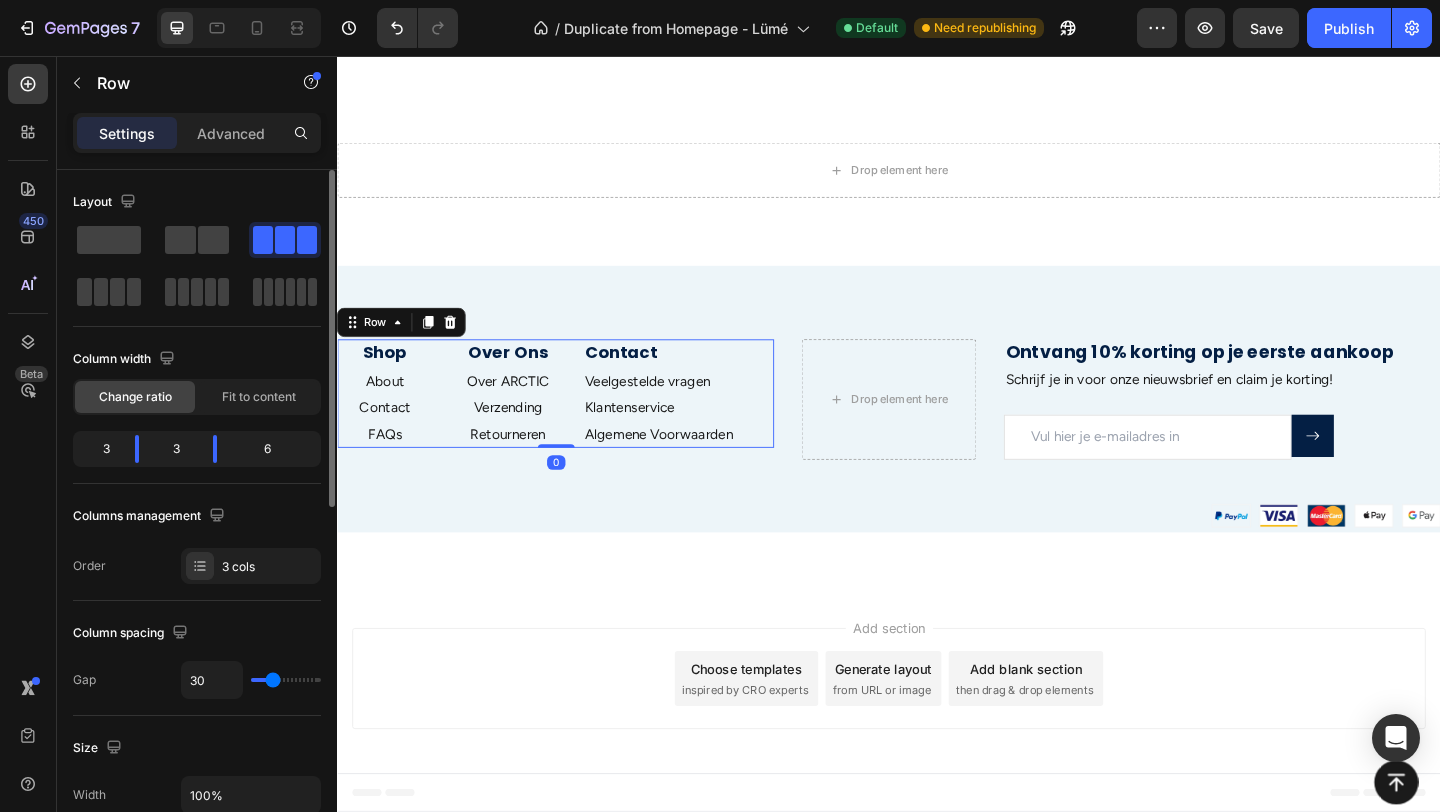click on "6" 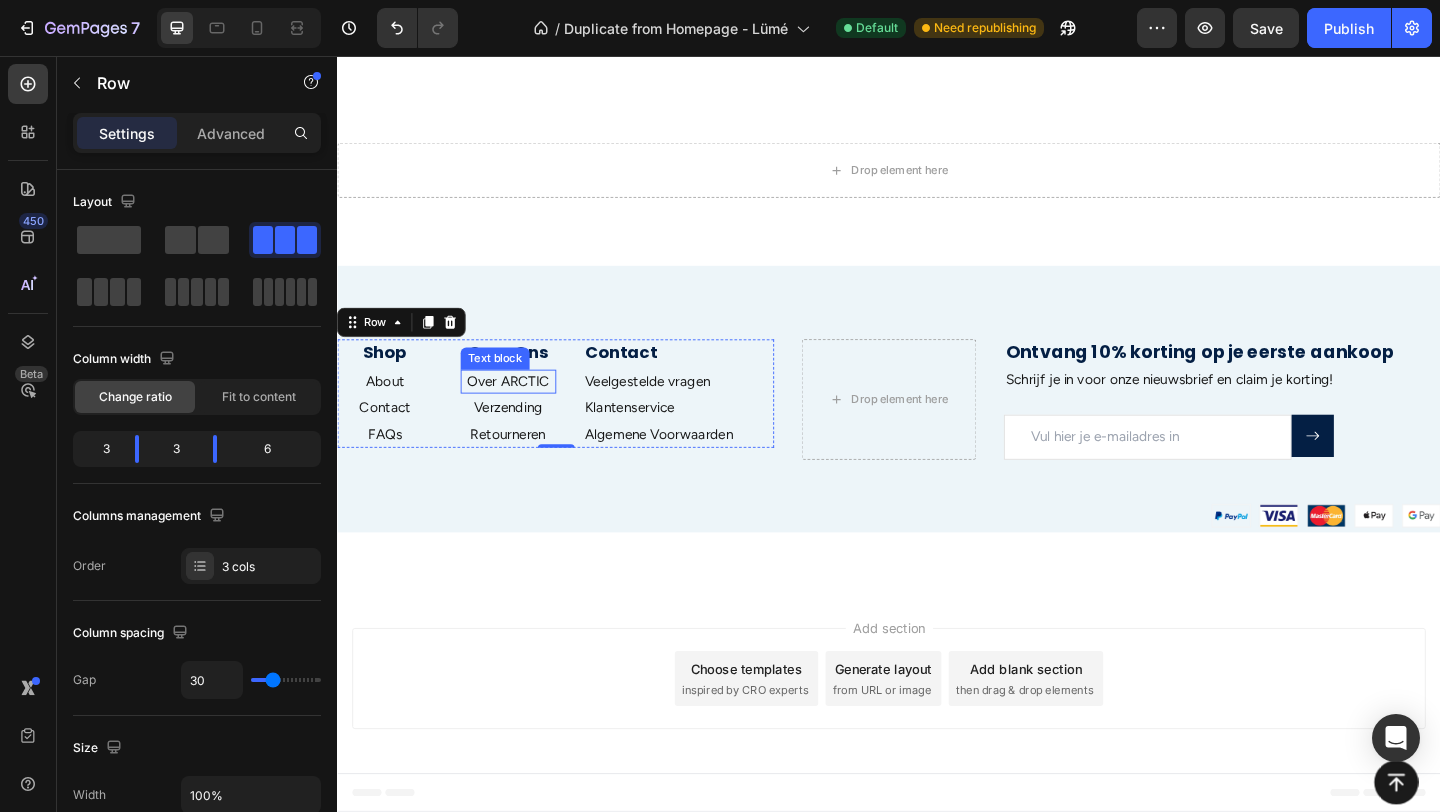 click on "Over ARCTIC" at bounding box center (523, 410) 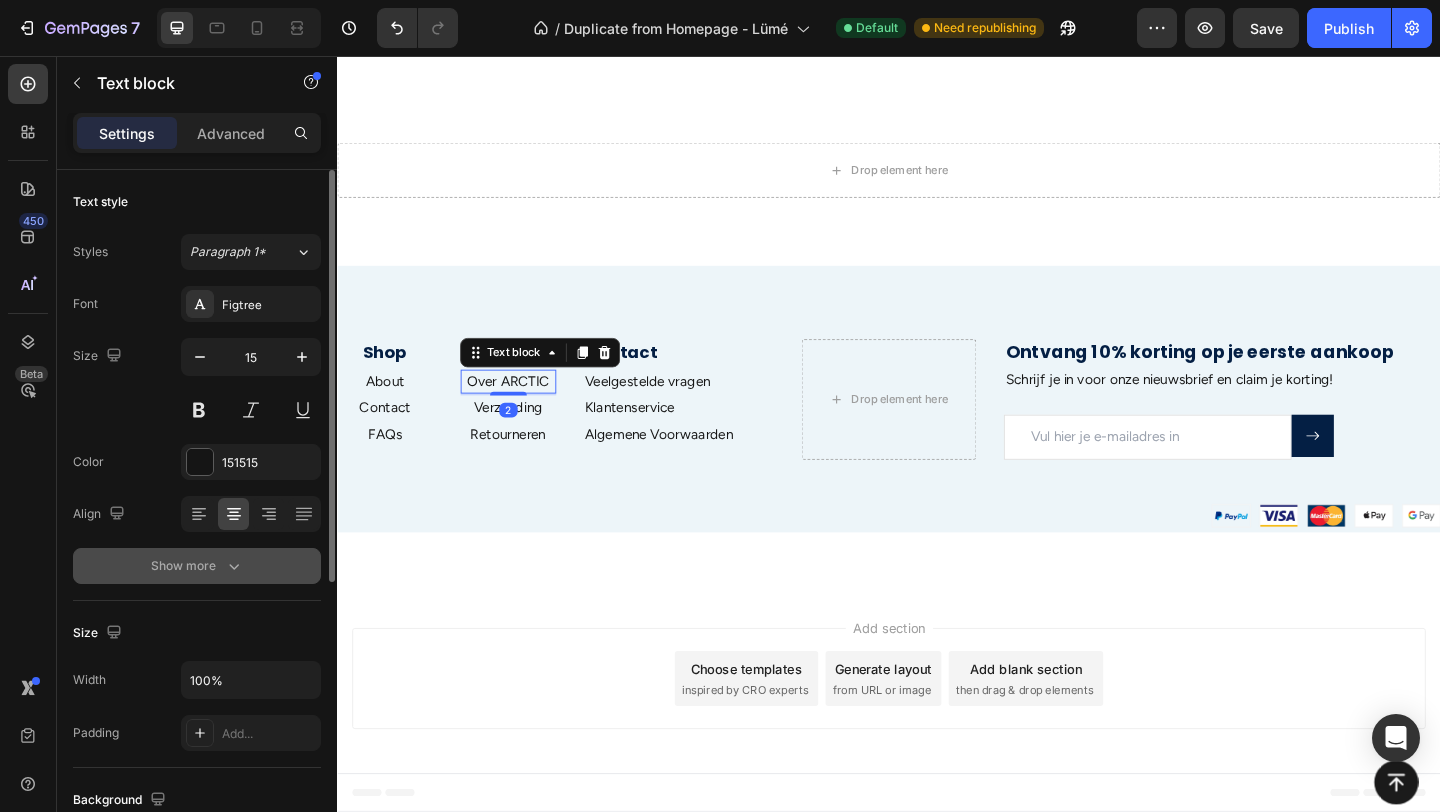 click on "Show more" at bounding box center [197, 566] 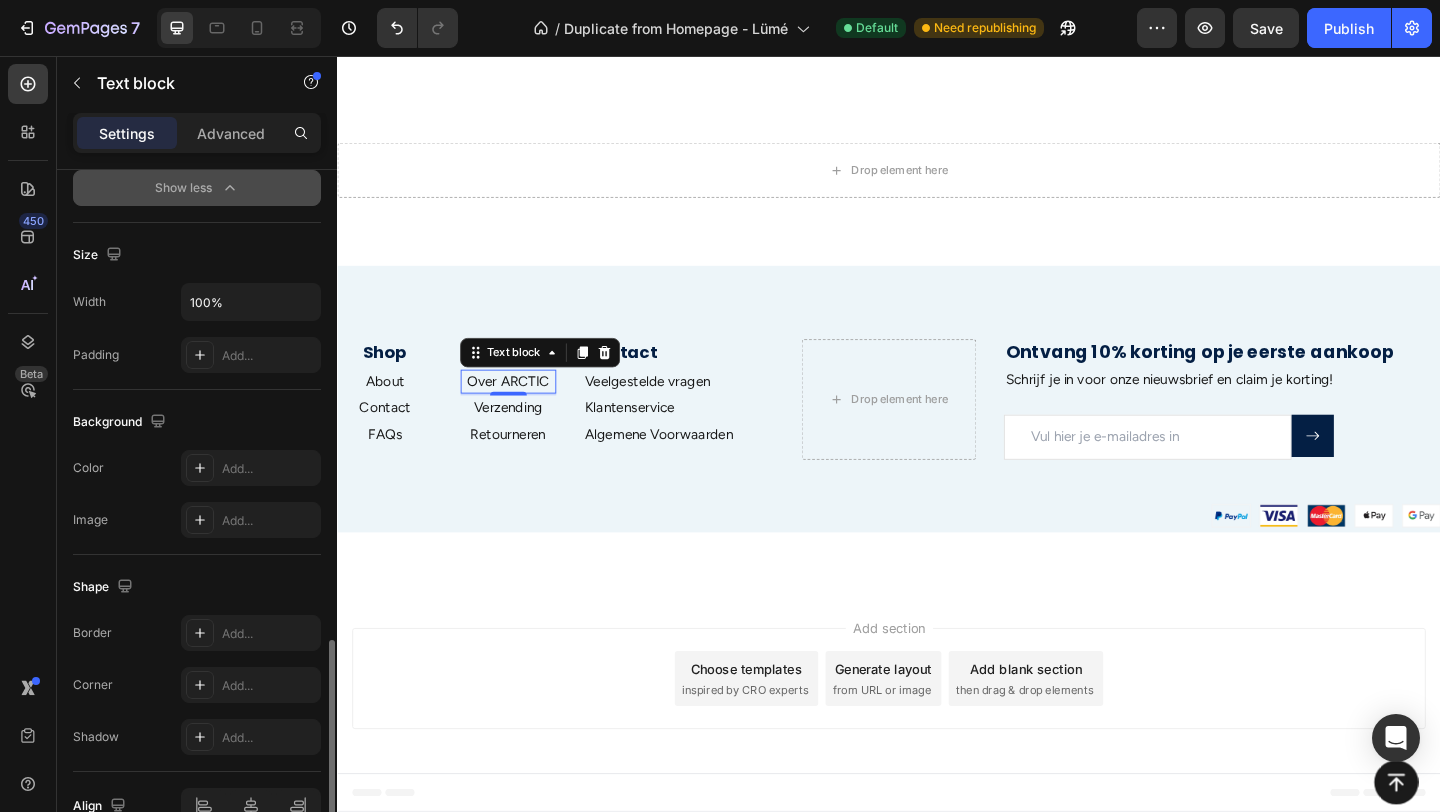 scroll, scrollTop: 750, scrollLeft: 0, axis: vertical 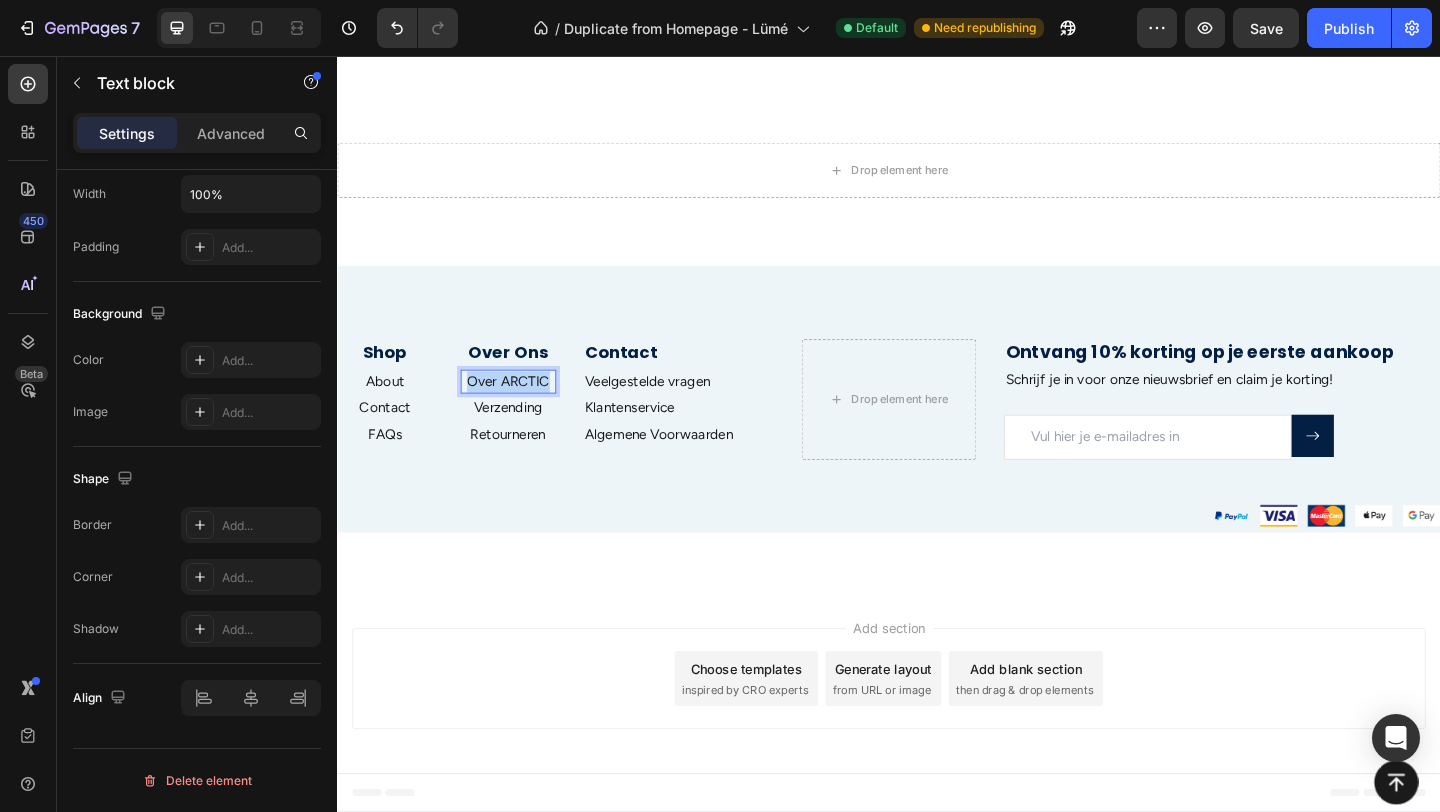 drag, startPoint x: 567, startPoint y: 412, endPoint x: 478, endPoint y: 409, distance: 89.050545 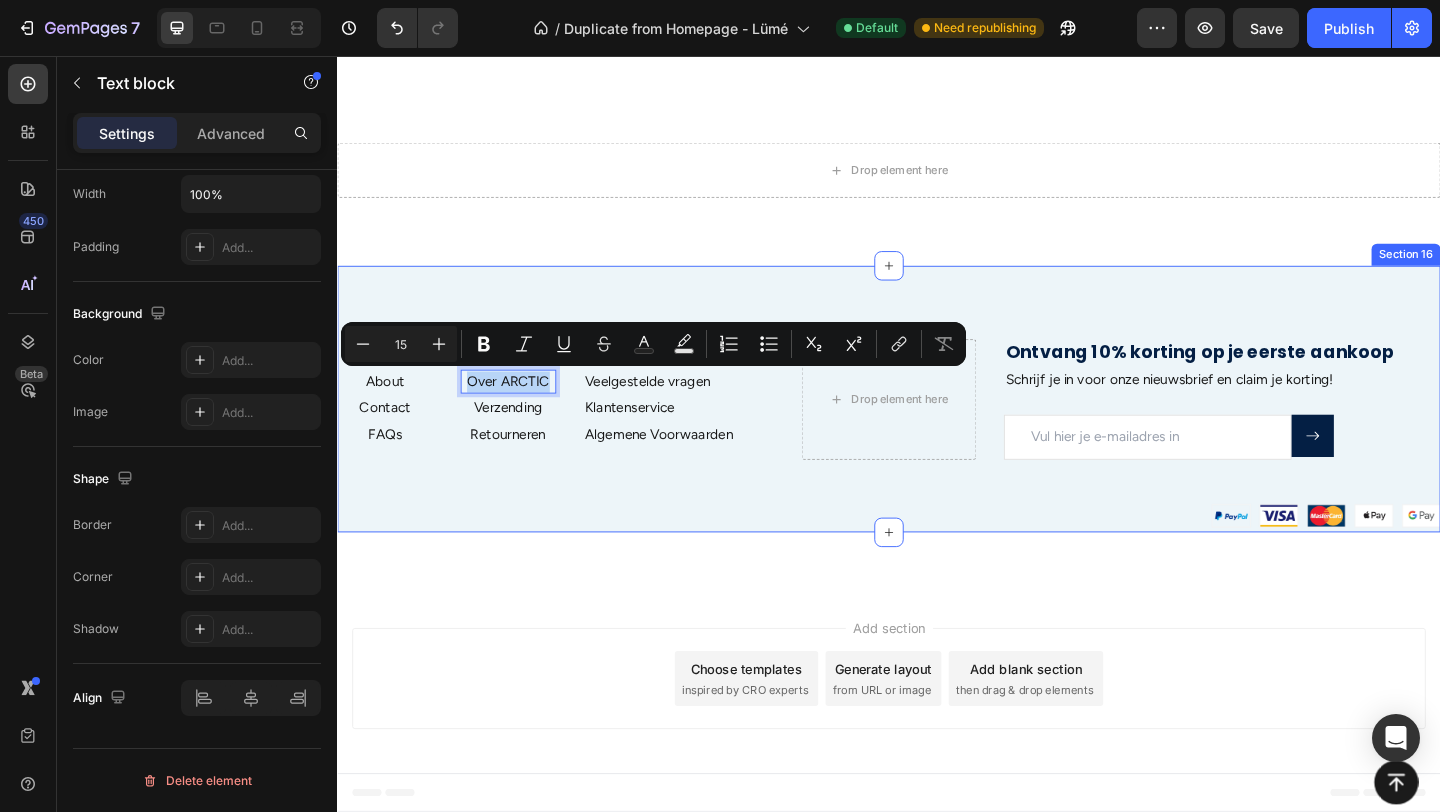 click on "Shop Heading About Text block Contact Text block FAQs Text block Over Ons Heading Over ARCTIC Text block   2 Verzending Text block Retourneren Text block Contact Heading Veelgestelde vragen Text block Klantenservice Text block Algemene Voorwaarden Text block Row
Drop element here Ontvang 10% korting op je eerste aankoop Heading Schrijf je in voor onze nieuwsbrief en claim je korting! Text block Email Field
Submit Button Row Newsletter Row Row Image Section 16" at bounding box center [937, 429] 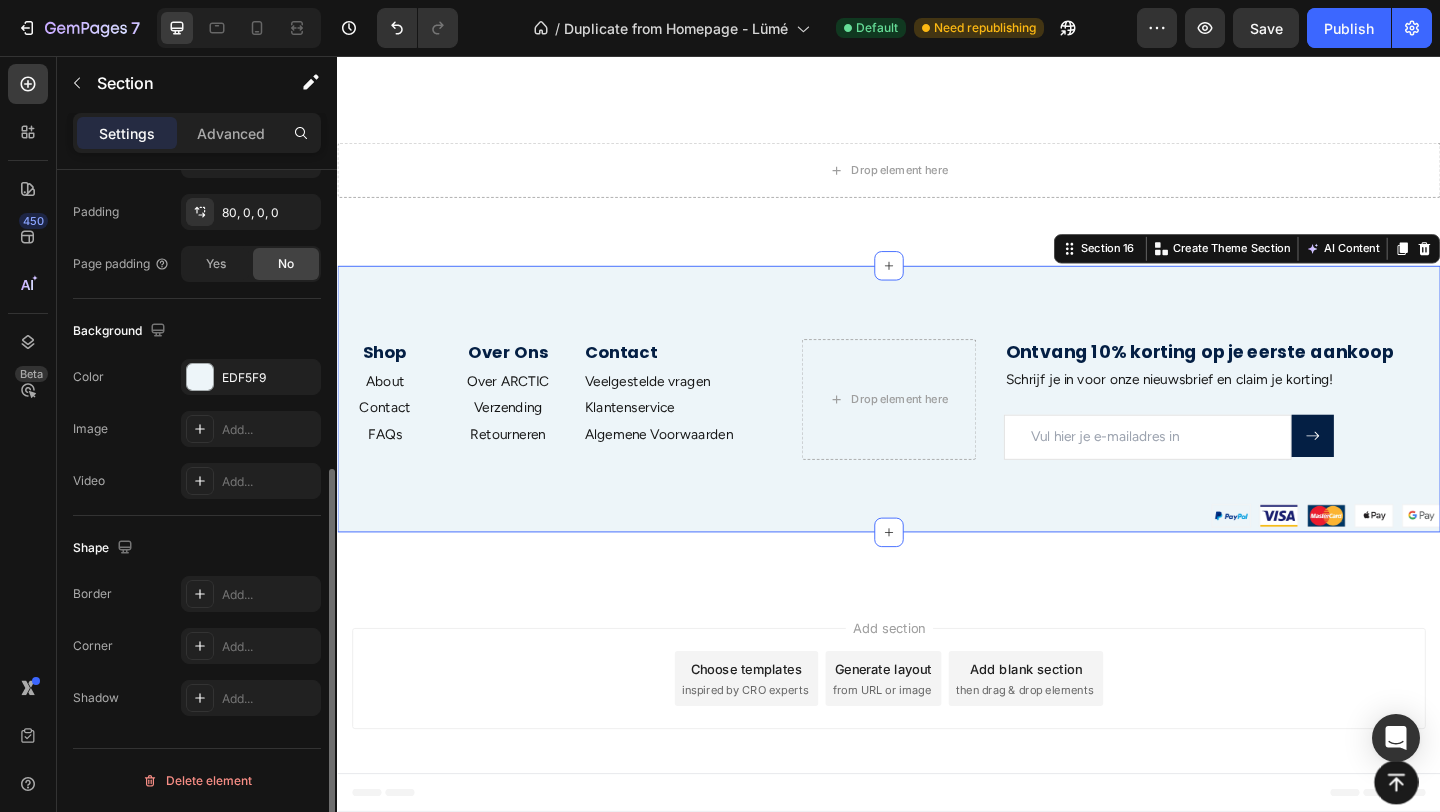 scroll, scrollTop: 0, scrollLeft: 0, axis: both 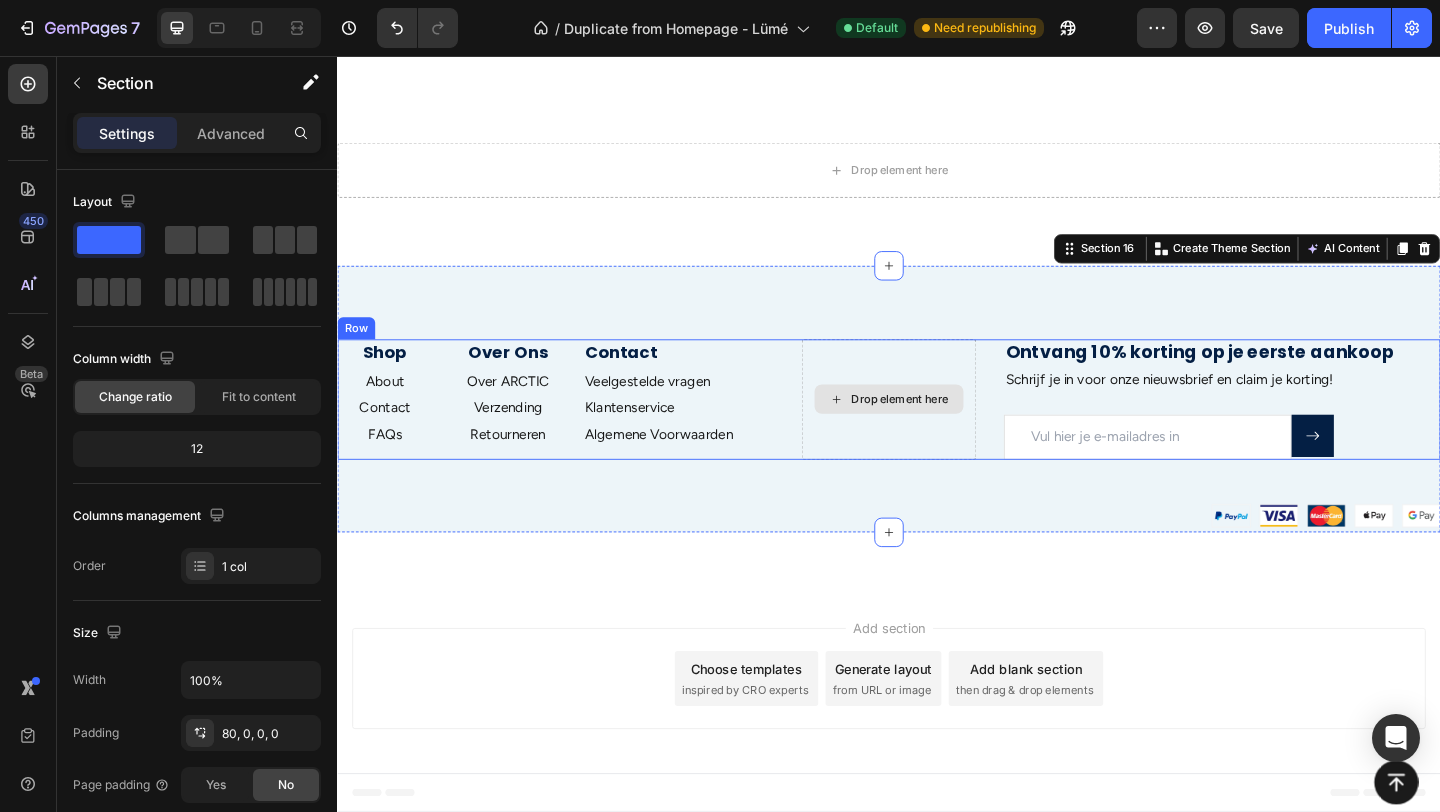 click on "Drop element here" at bounding box center [937, 429] 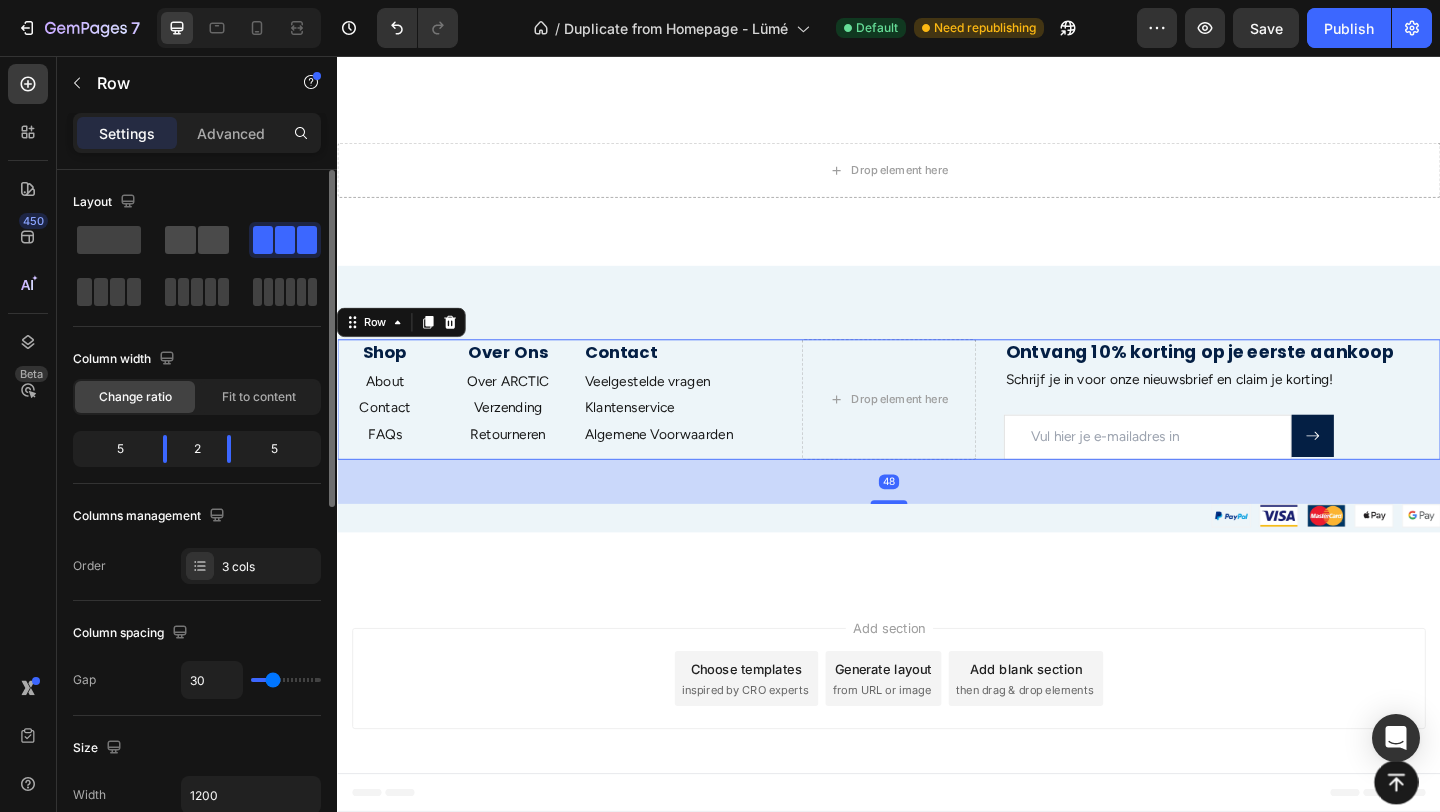 click 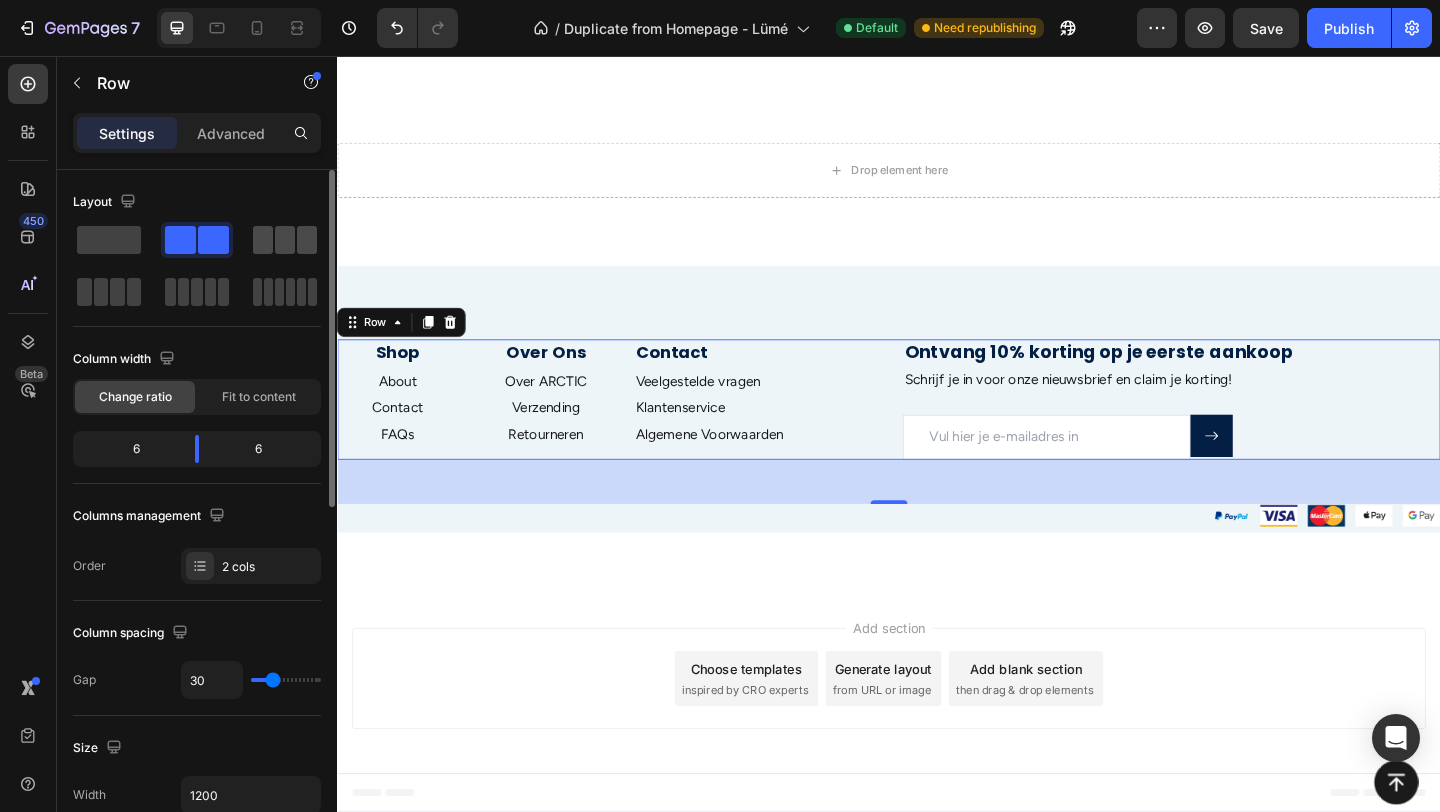click 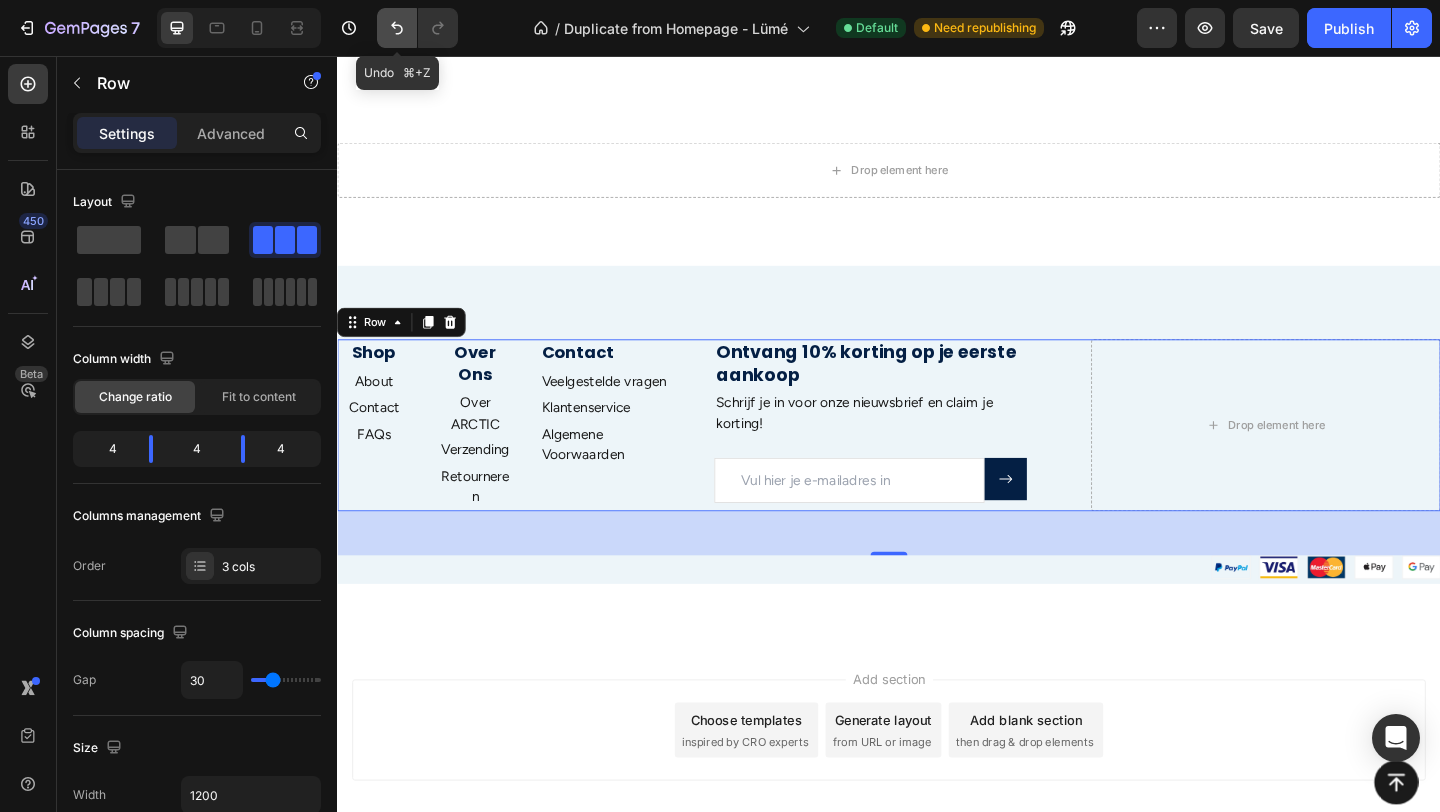 click 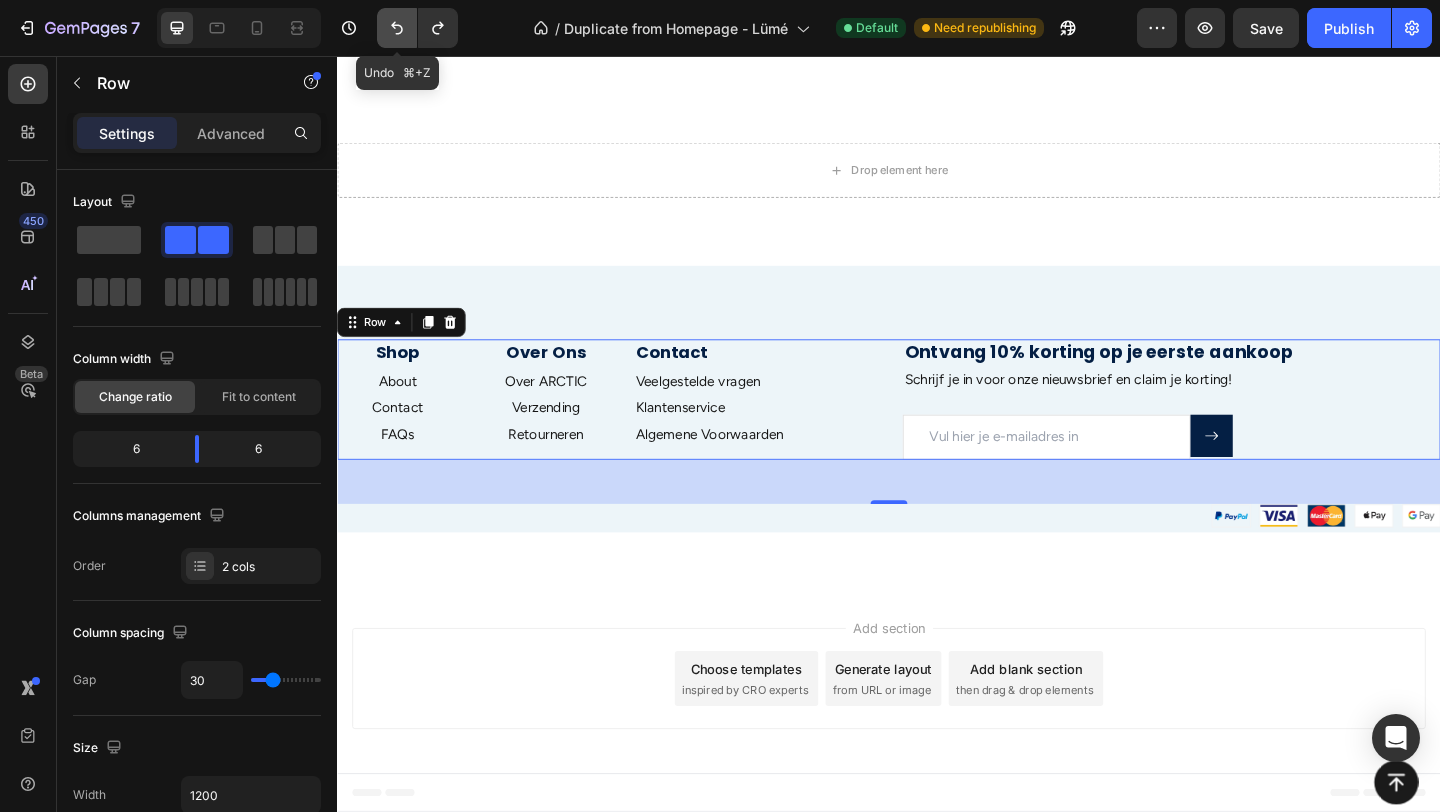 click 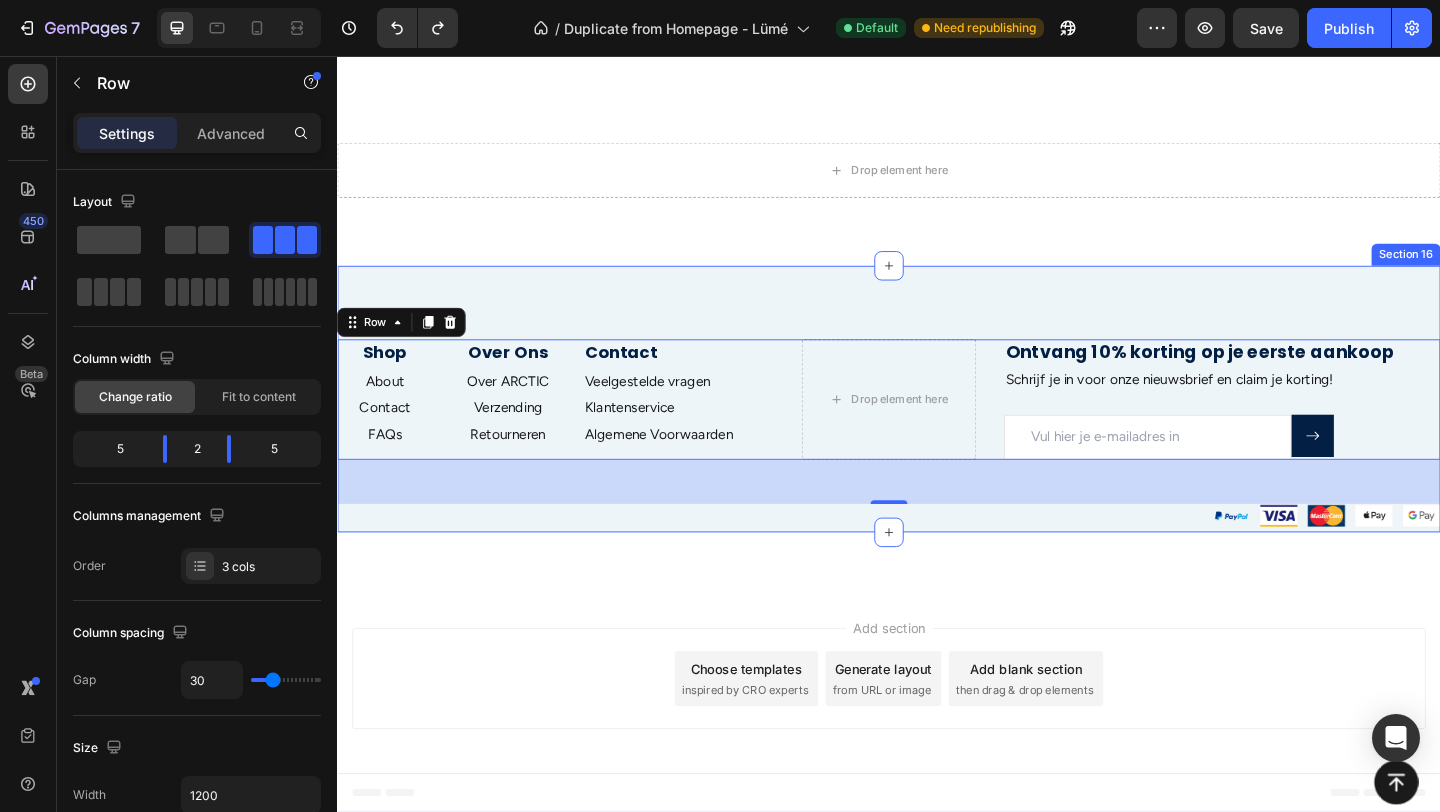 click on "Shop Heading About Text block Contact Text block FAQs Text block Over Ons Heading Over ARCTIC Text block Verzending Text block Retourneren Text block Contact Heading Veelgestelde vragen Text block Klantenservice Text block Algemene Voorwaarden Text block Row
Drop element here Ontvang 10% korting op je eerste aankoop Heading Schrijf je in voor onze nieuwsbrief en claim je korting! Text block Email Field
Submit Button Row Newsletter Row Row   48 Image Section 16" at bounding box center [937, 429] 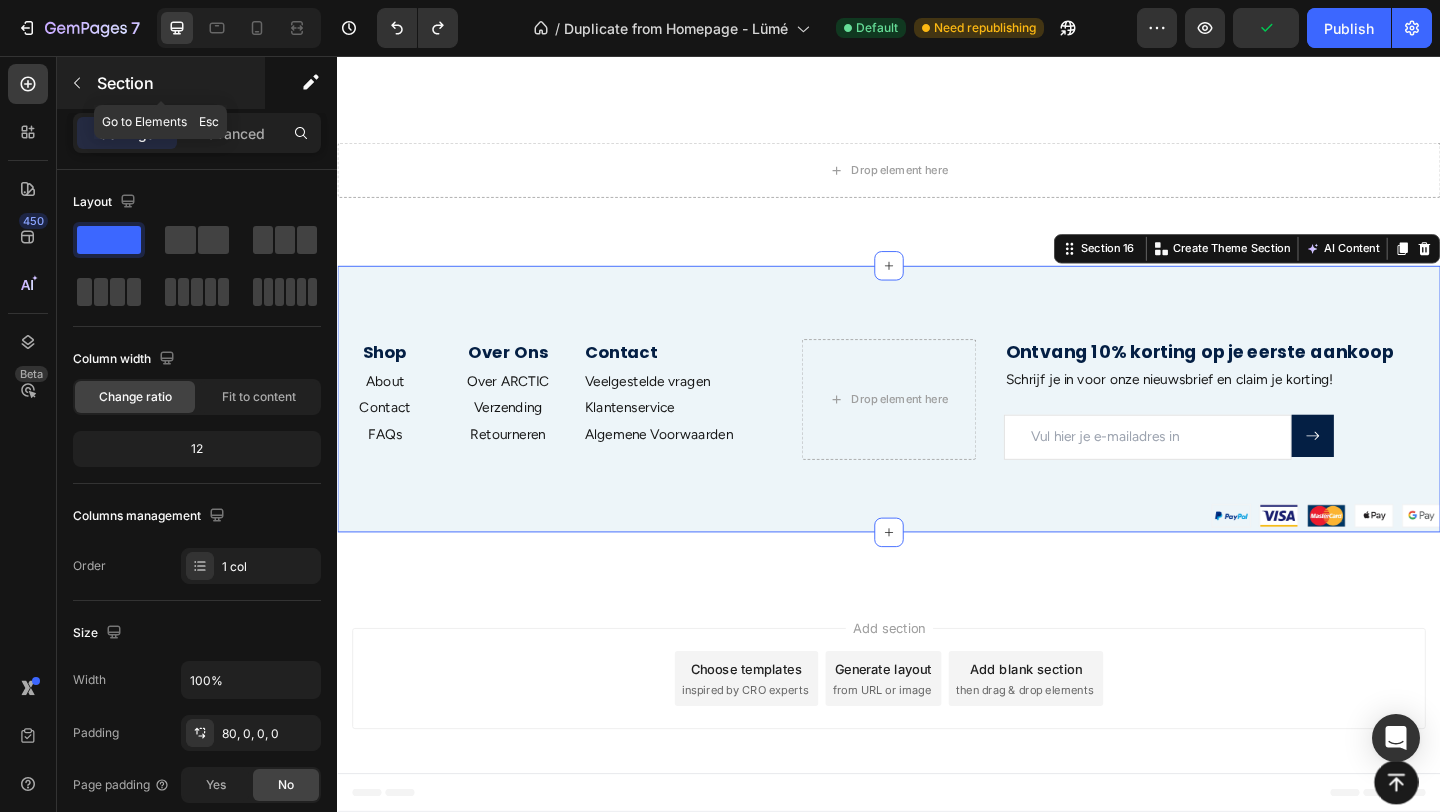 click 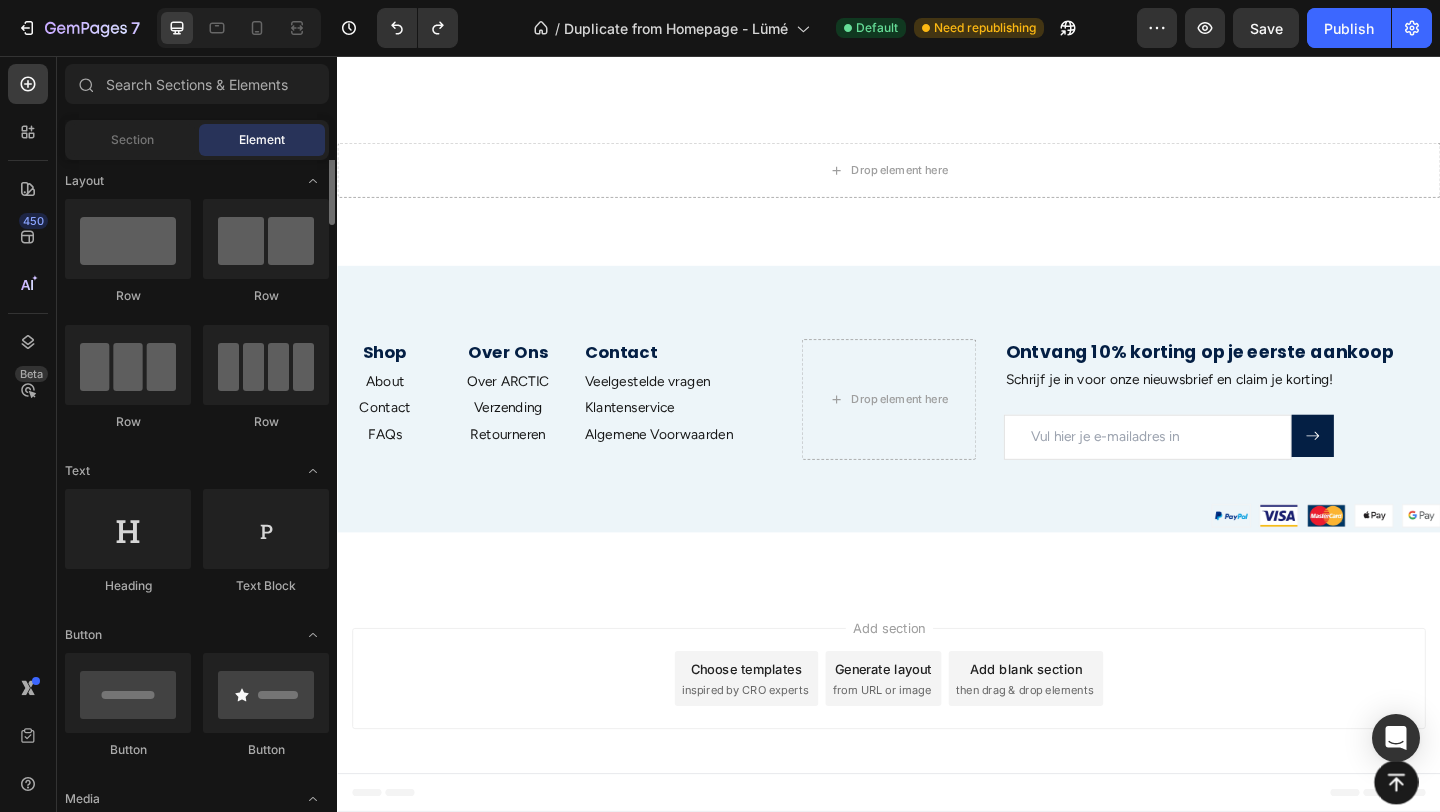 scroll, scrollTop: 0, scrollLeft: 0, axis: both 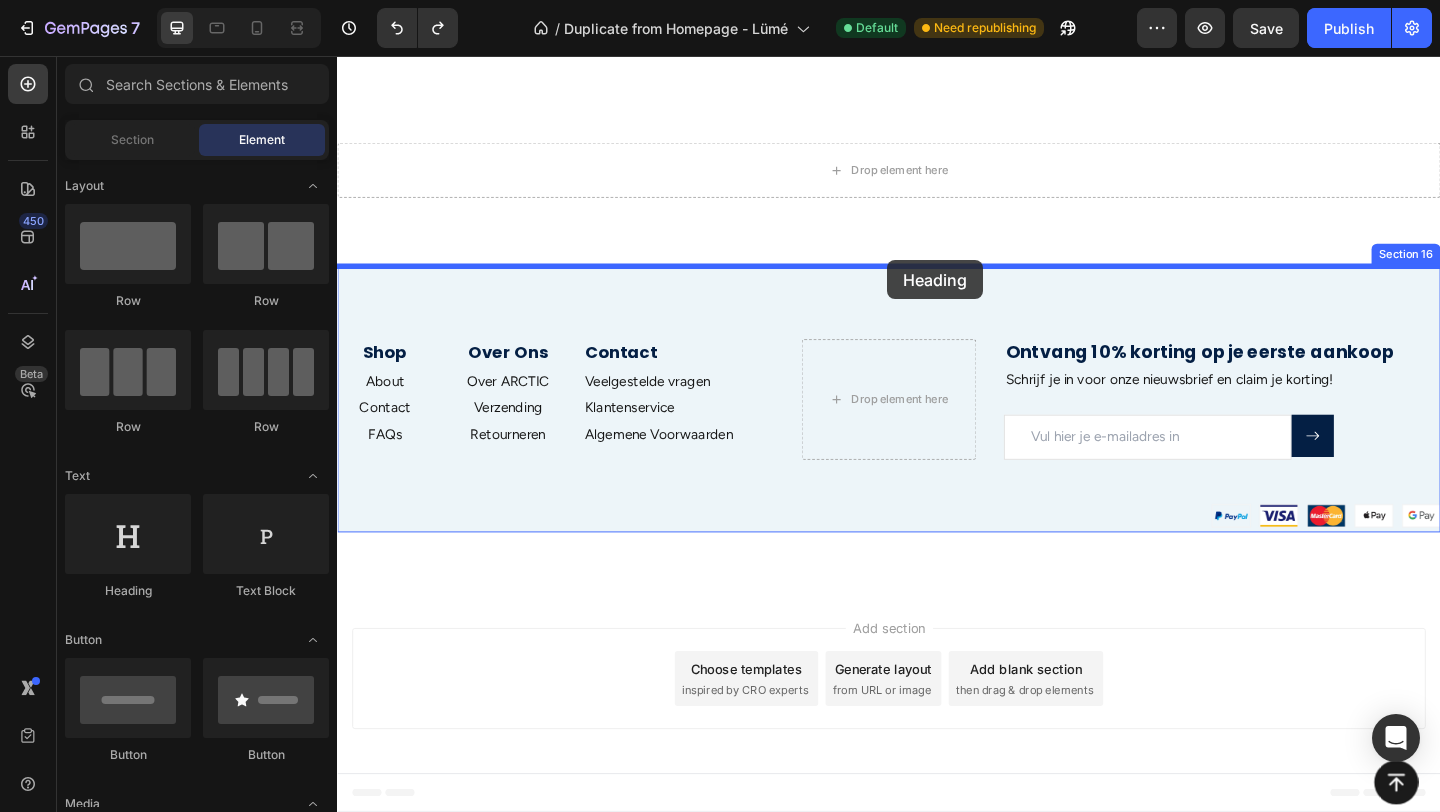 drag, startPoint x: 487, startPoint y: 589, endPoint x: 935, endPoint y: 278, distance: 545.3668 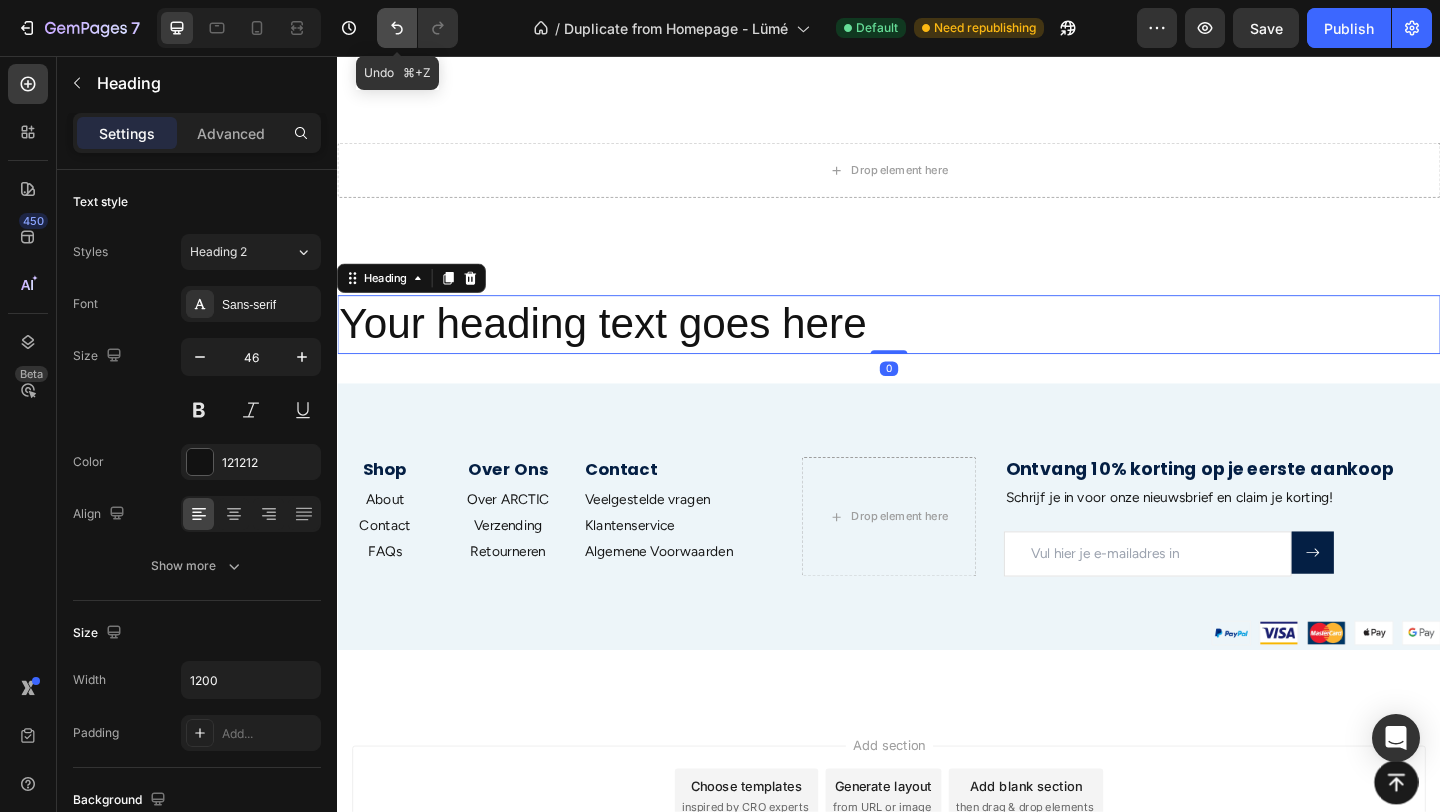 click 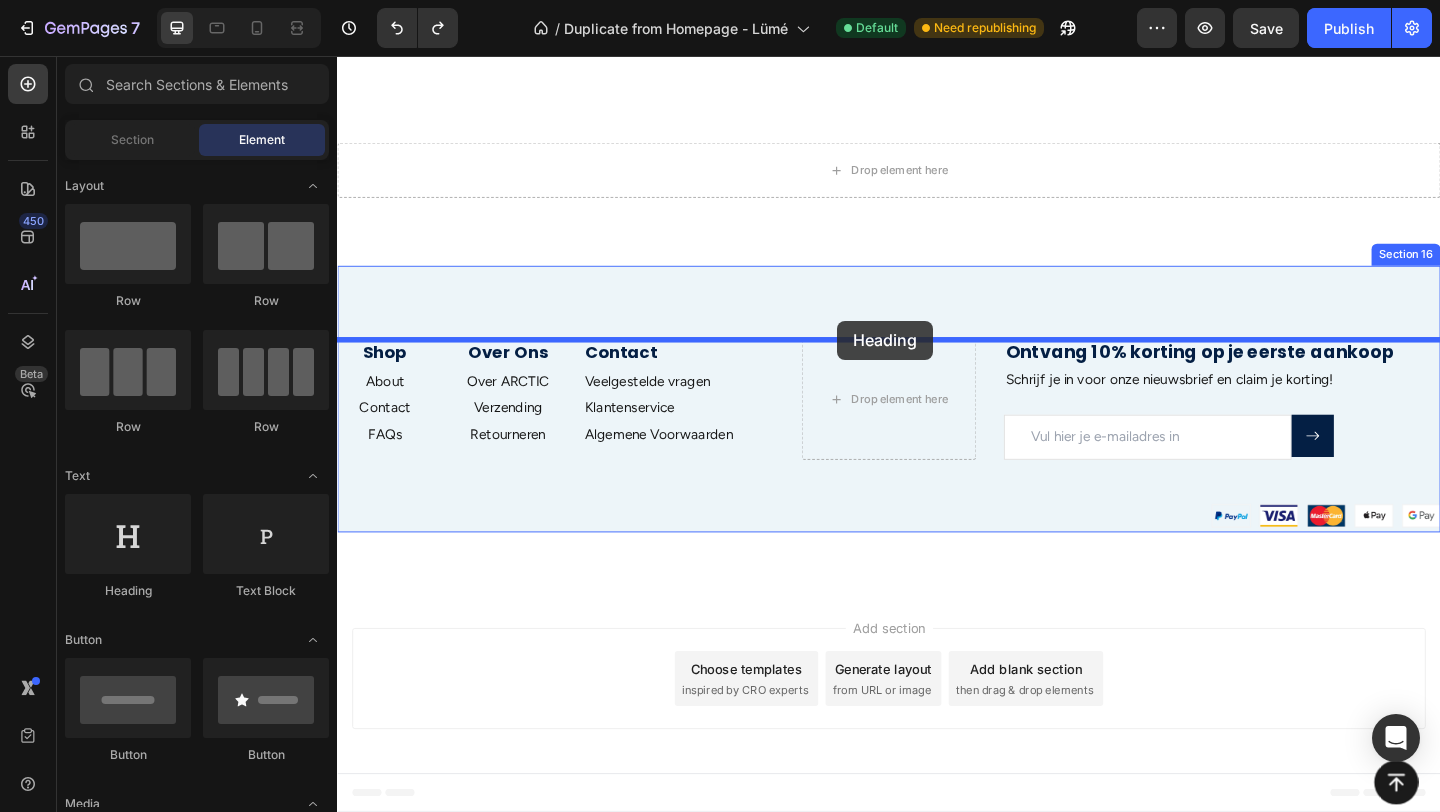 drag, startPoint x: 806, startPoint y: 373, endPoint x: 881, endPoint y: 344, distance: 80.411446 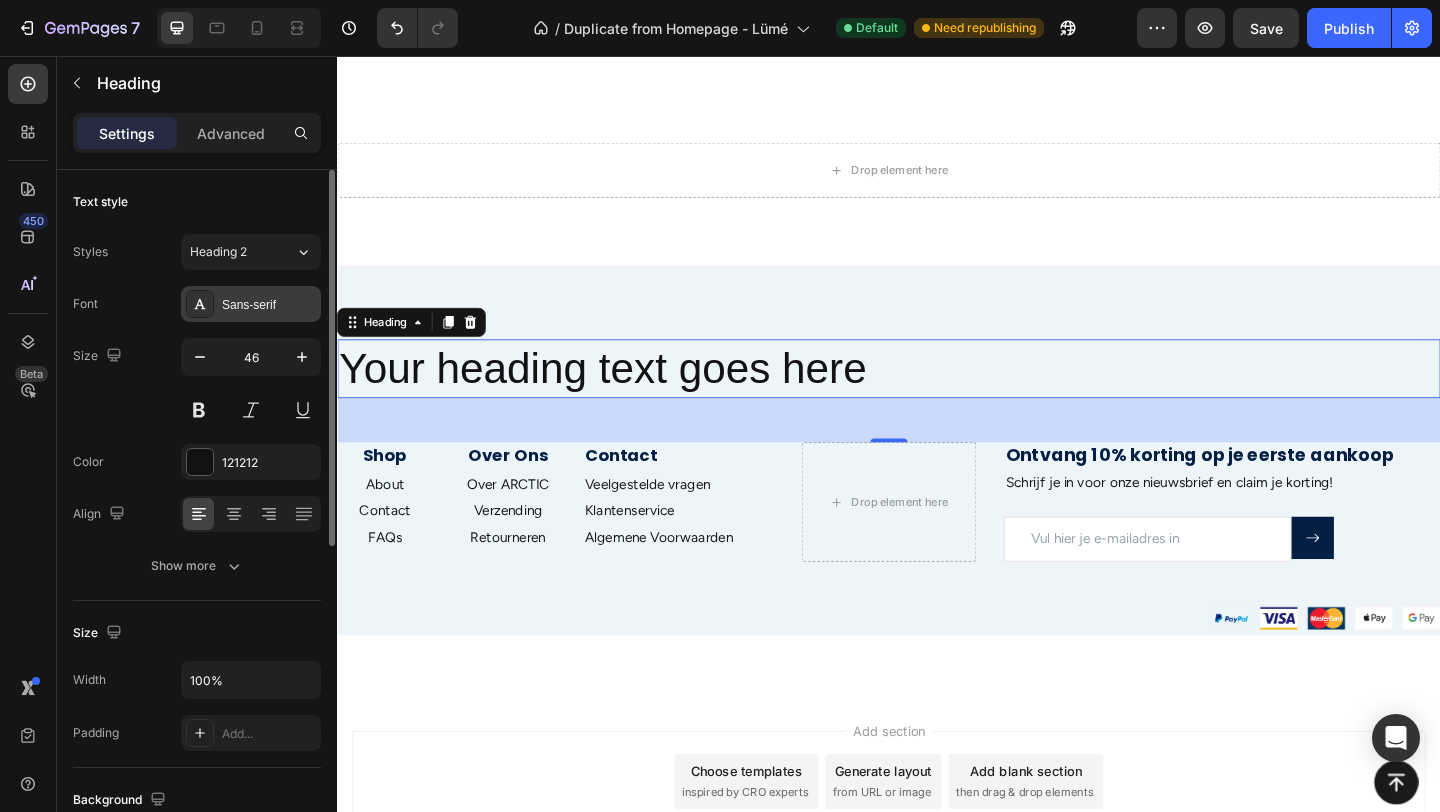 click on "Sans-serif" at bounding box center (269, 305) 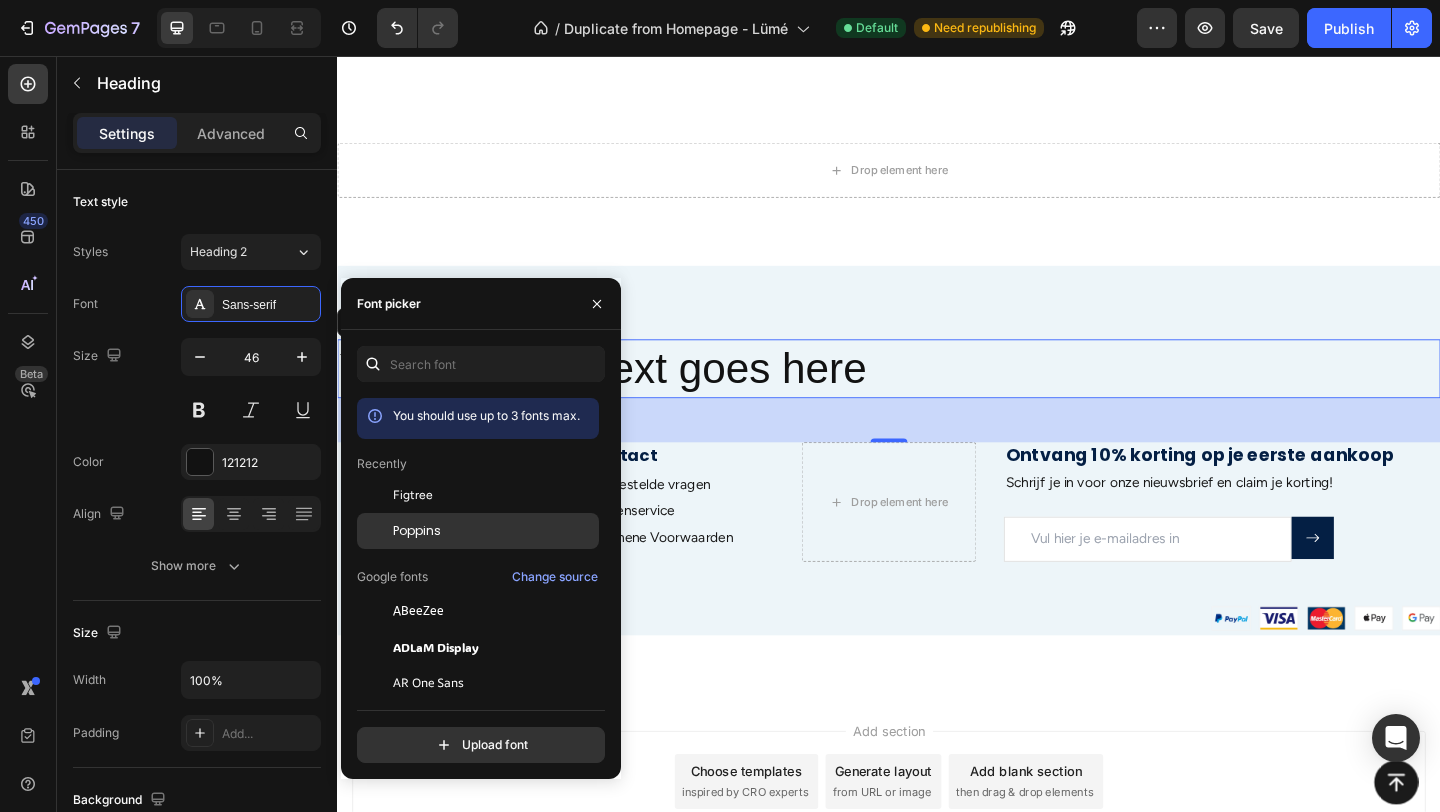 click on "Poppins" at bounding box center (417, 531) 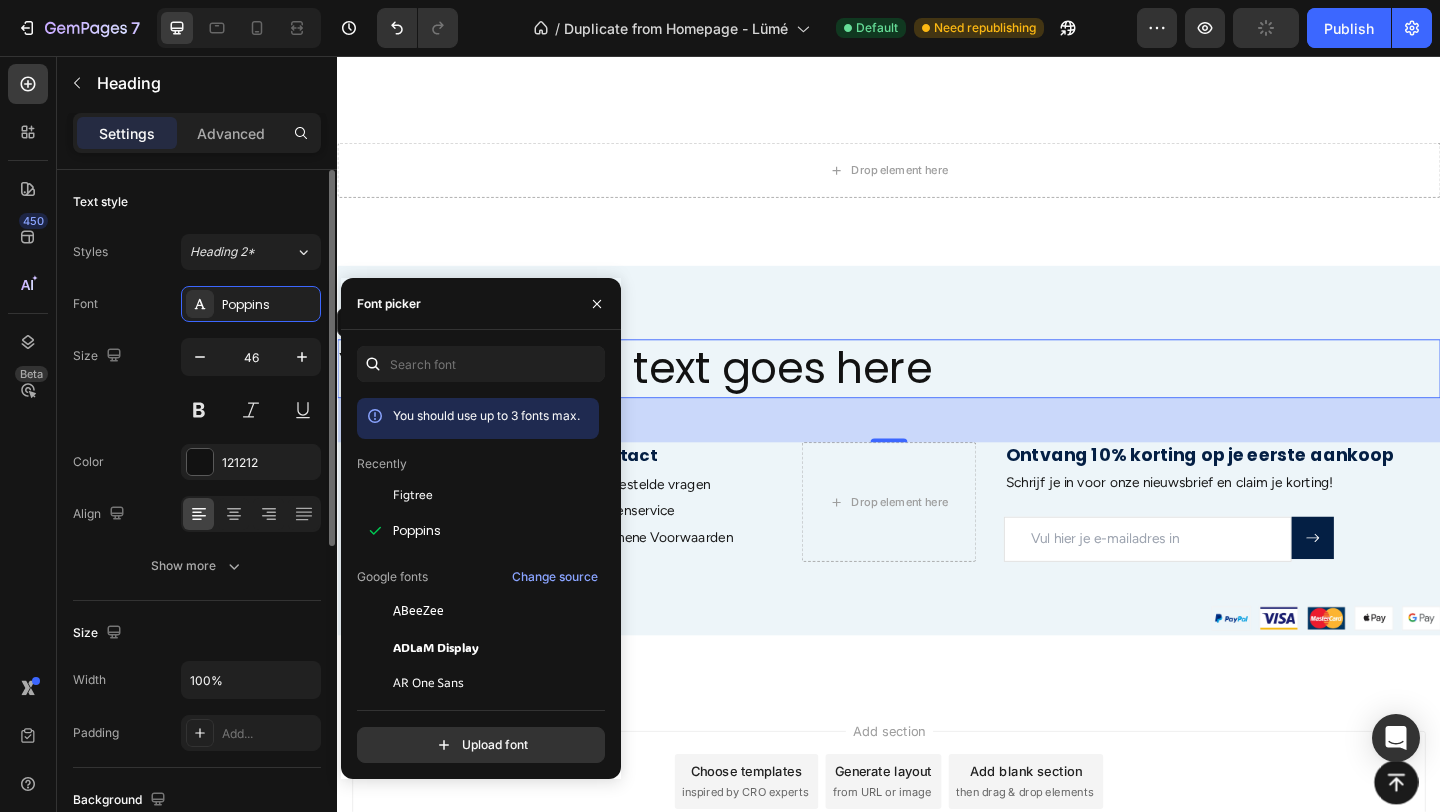 click at bounding box center [199, 410] 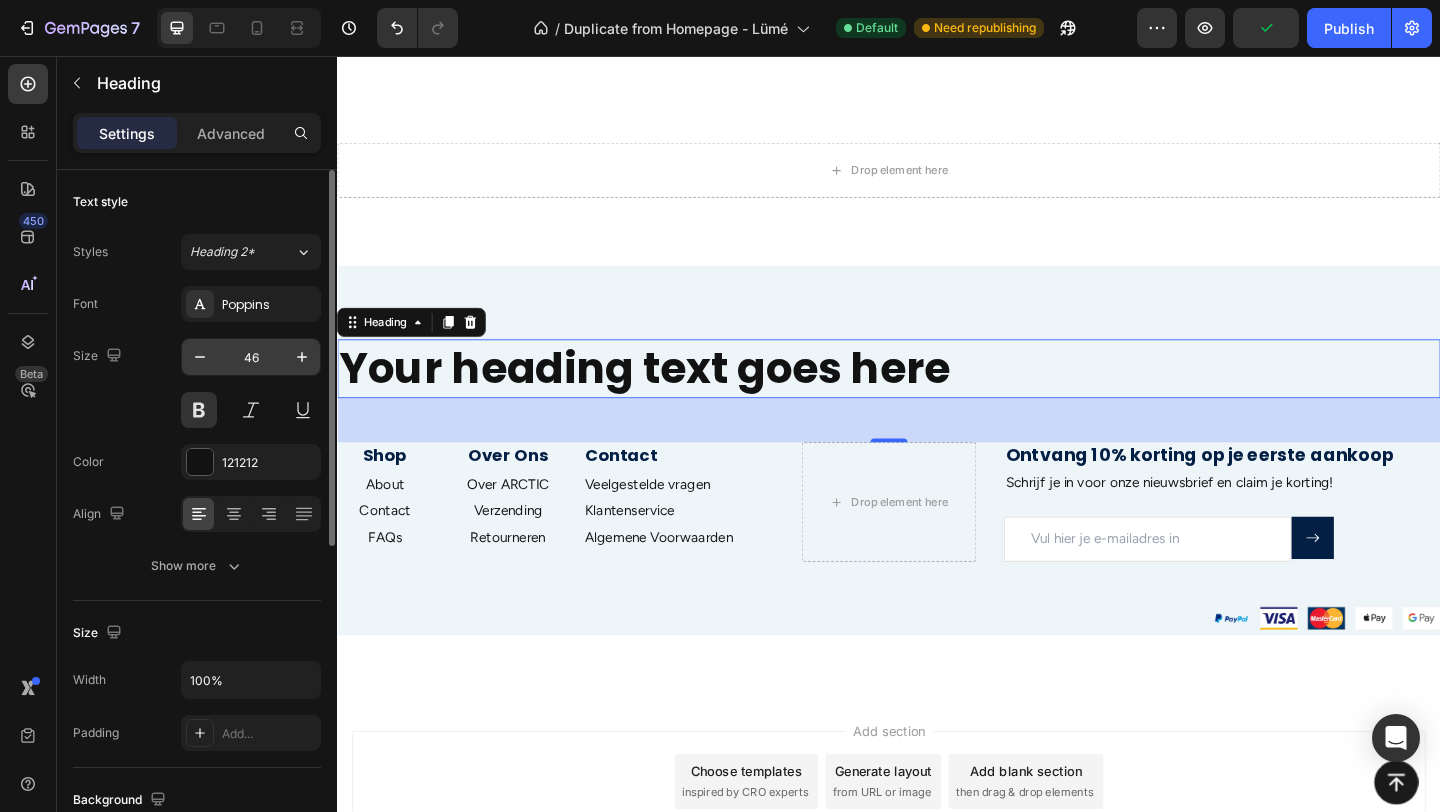 click on "46" at bounding box center [251, 357] 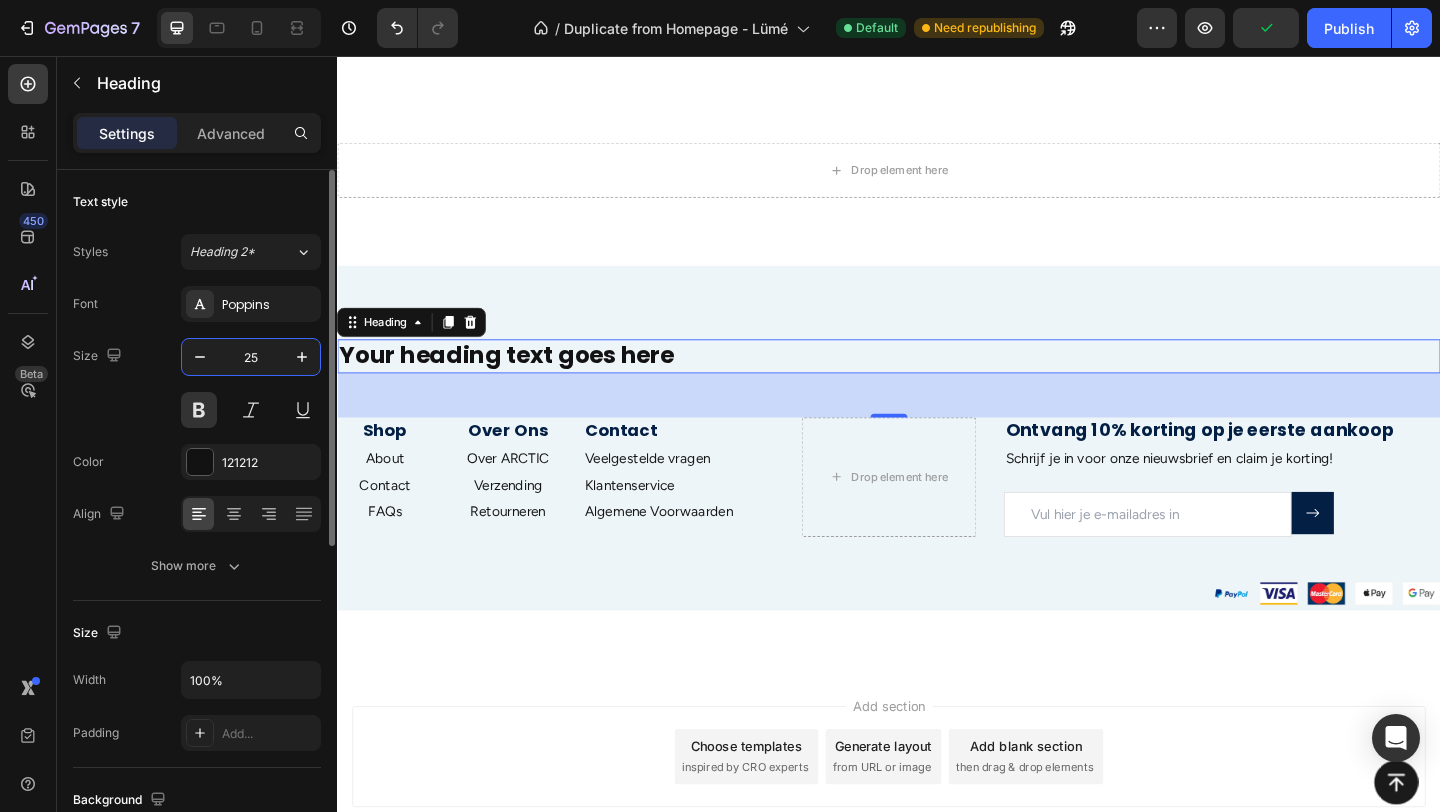 type on "25" 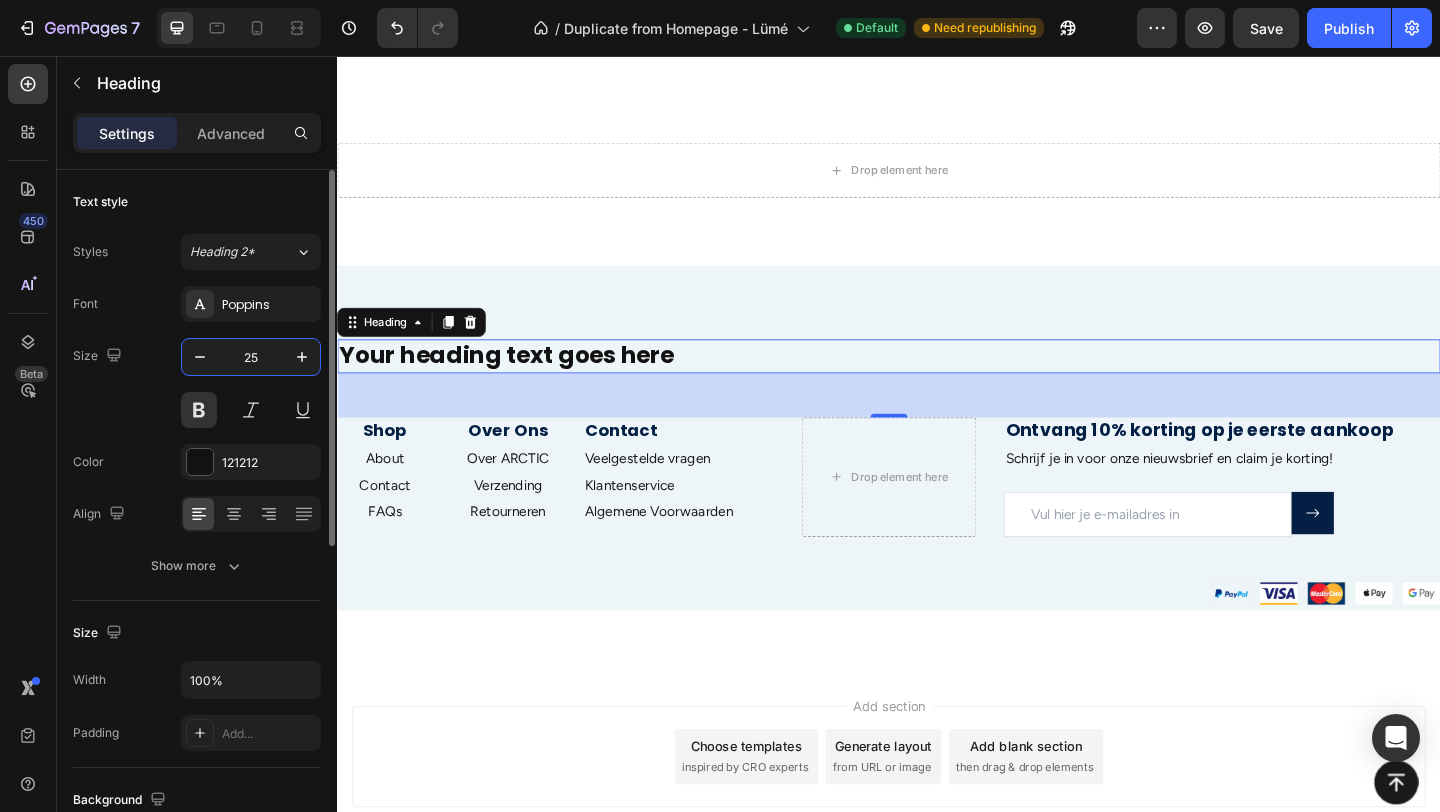 click 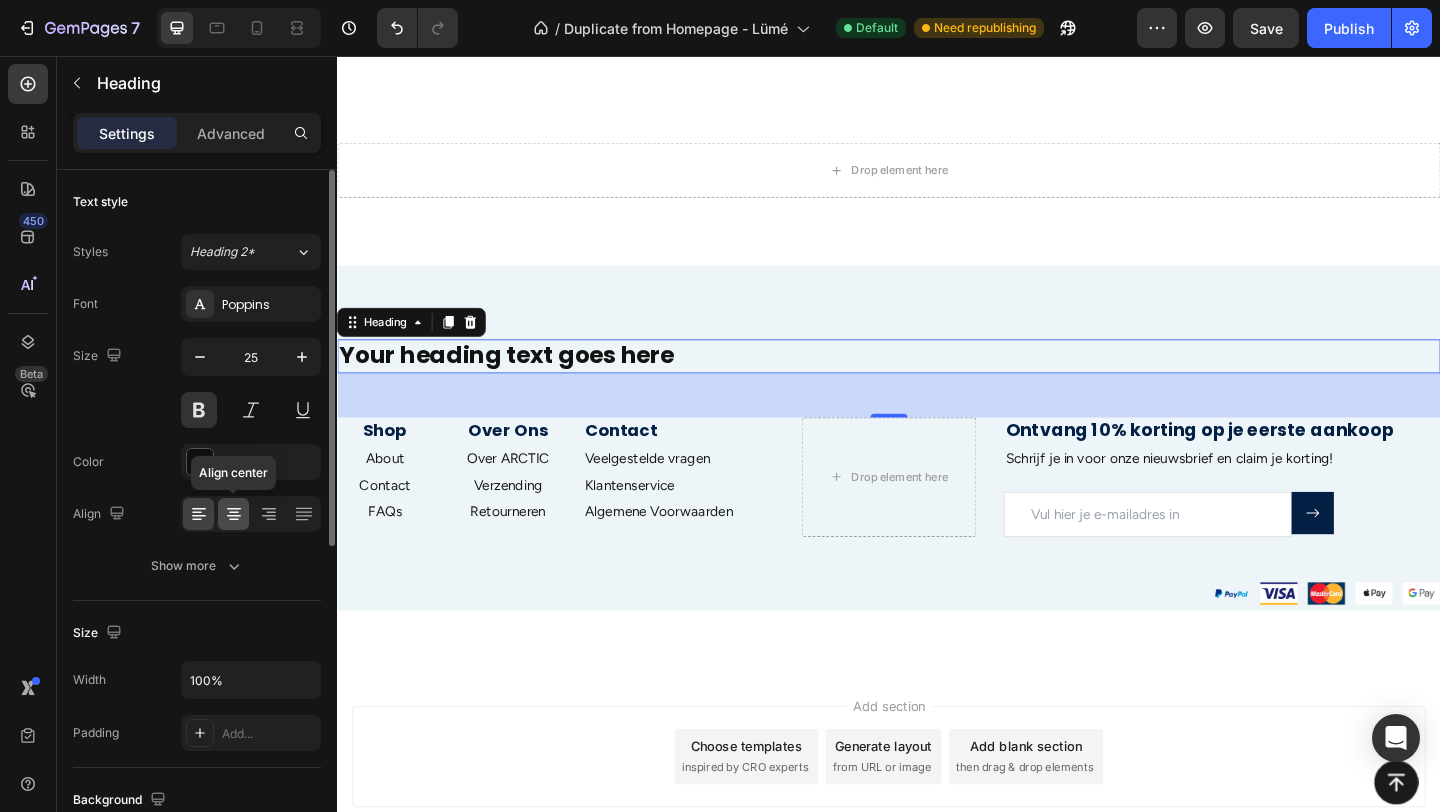 click 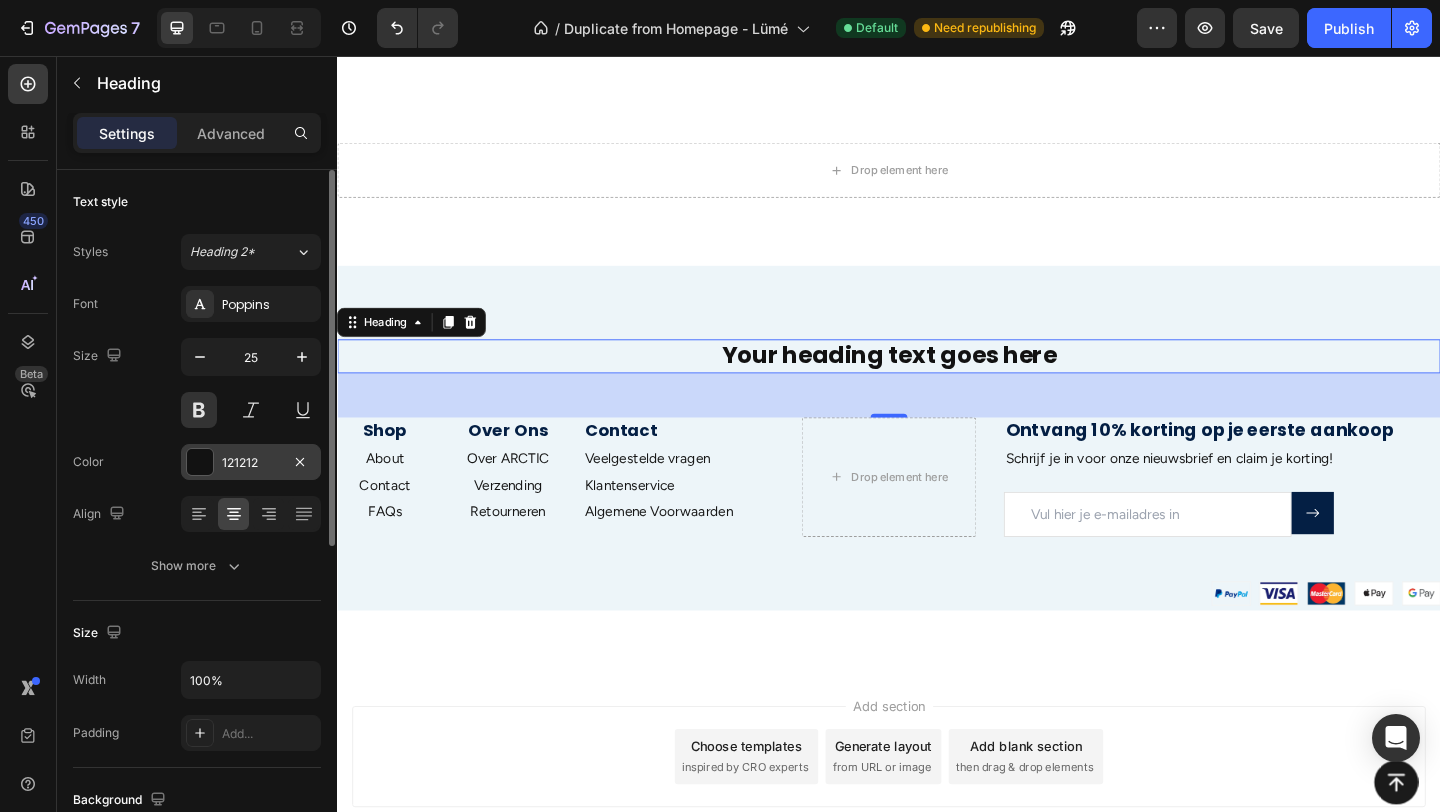 click at bounding box center [200, 462] 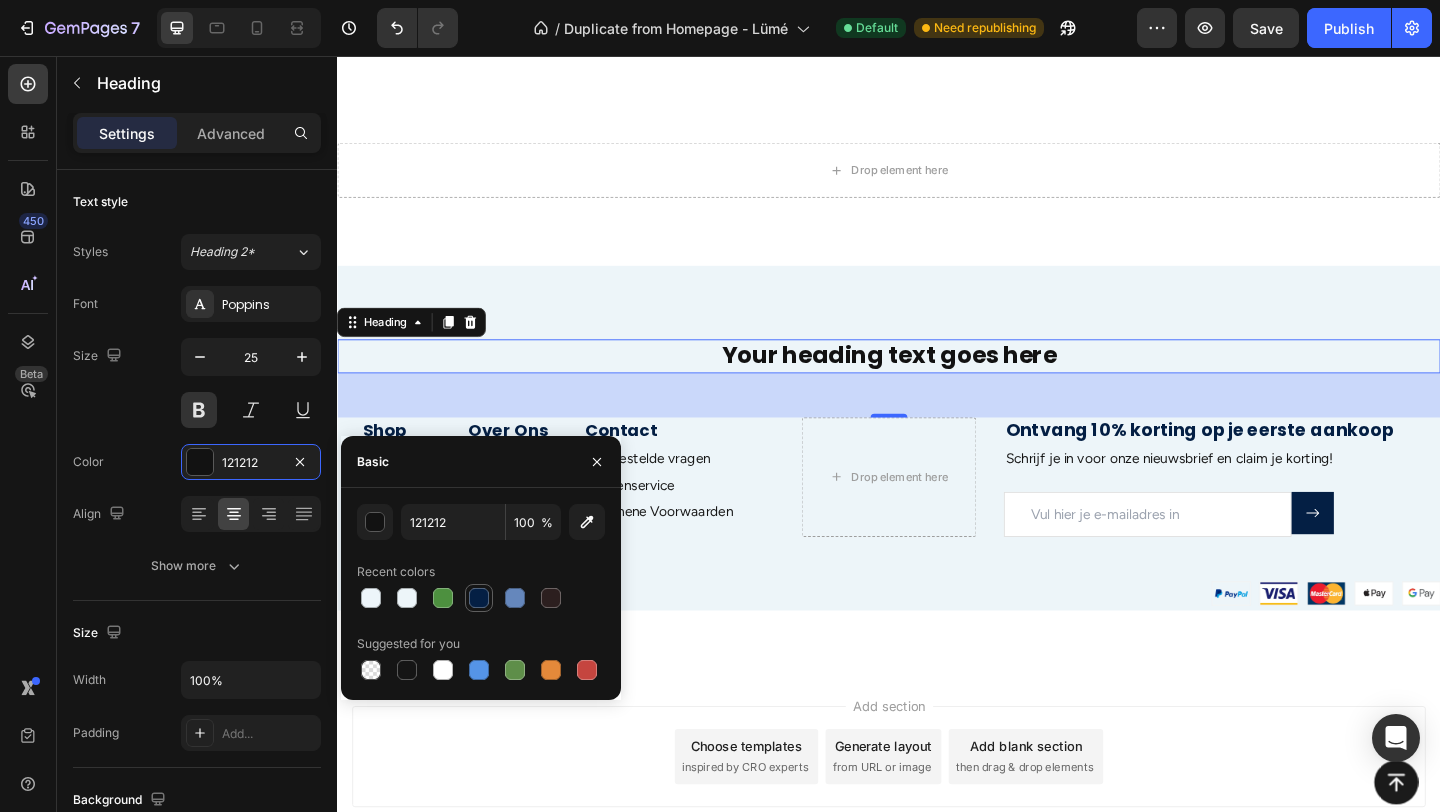 click at bounding box center (479, 598) 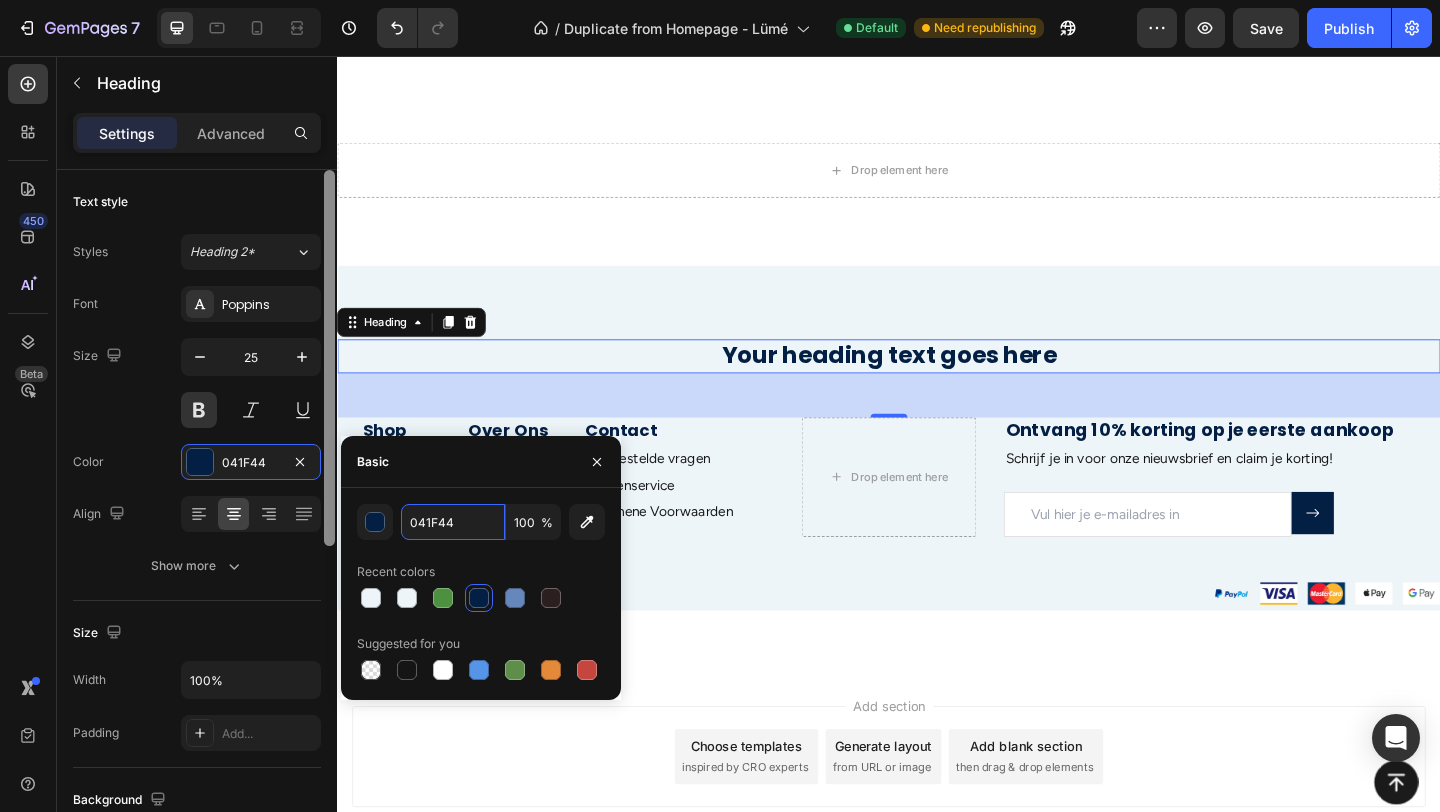 drag, startPoint x: 465, startPoint y: 526, endPoint x: 330, endPoint y: 528, distance: 135.01482 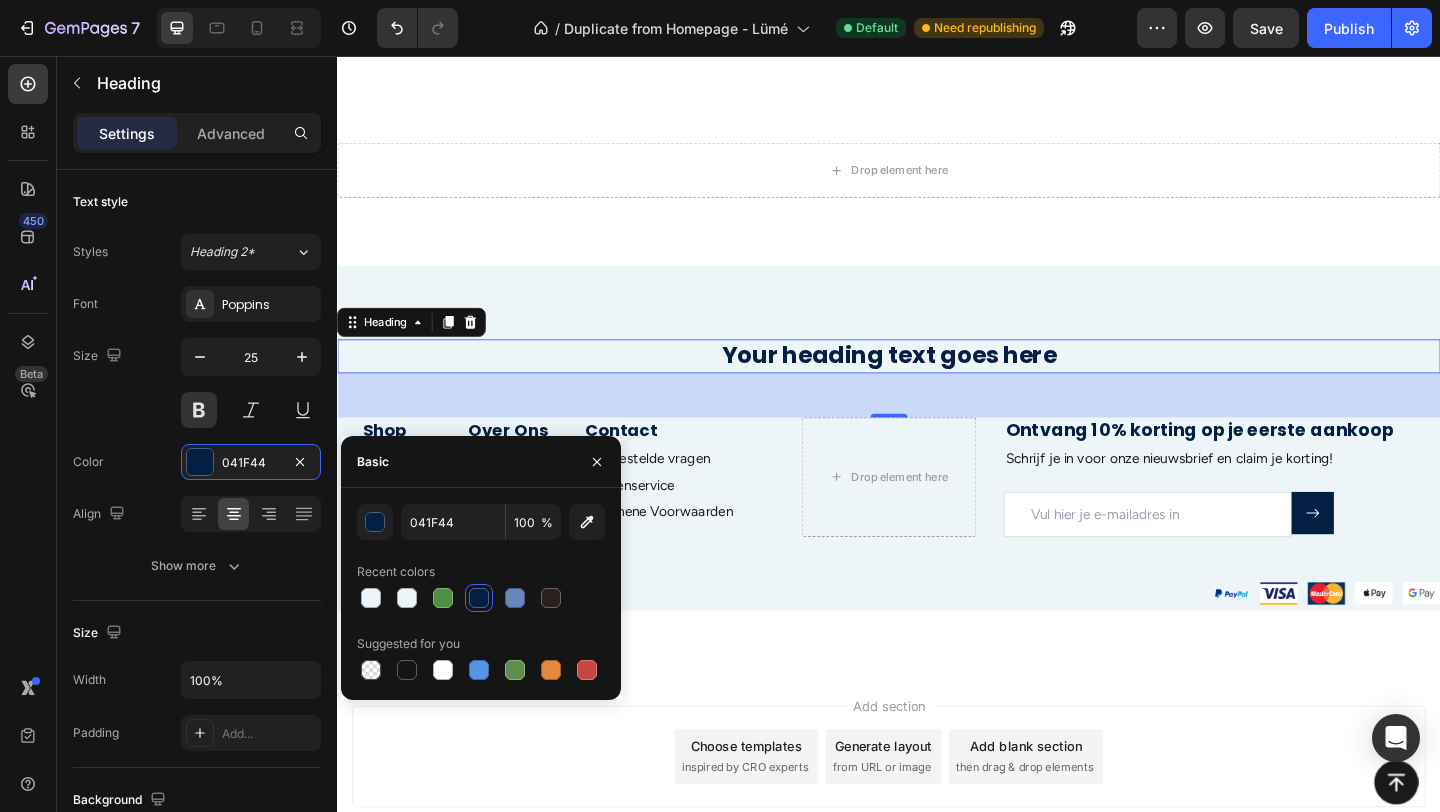 click on "Your heading text goes here" at bounding box center (937, 382) 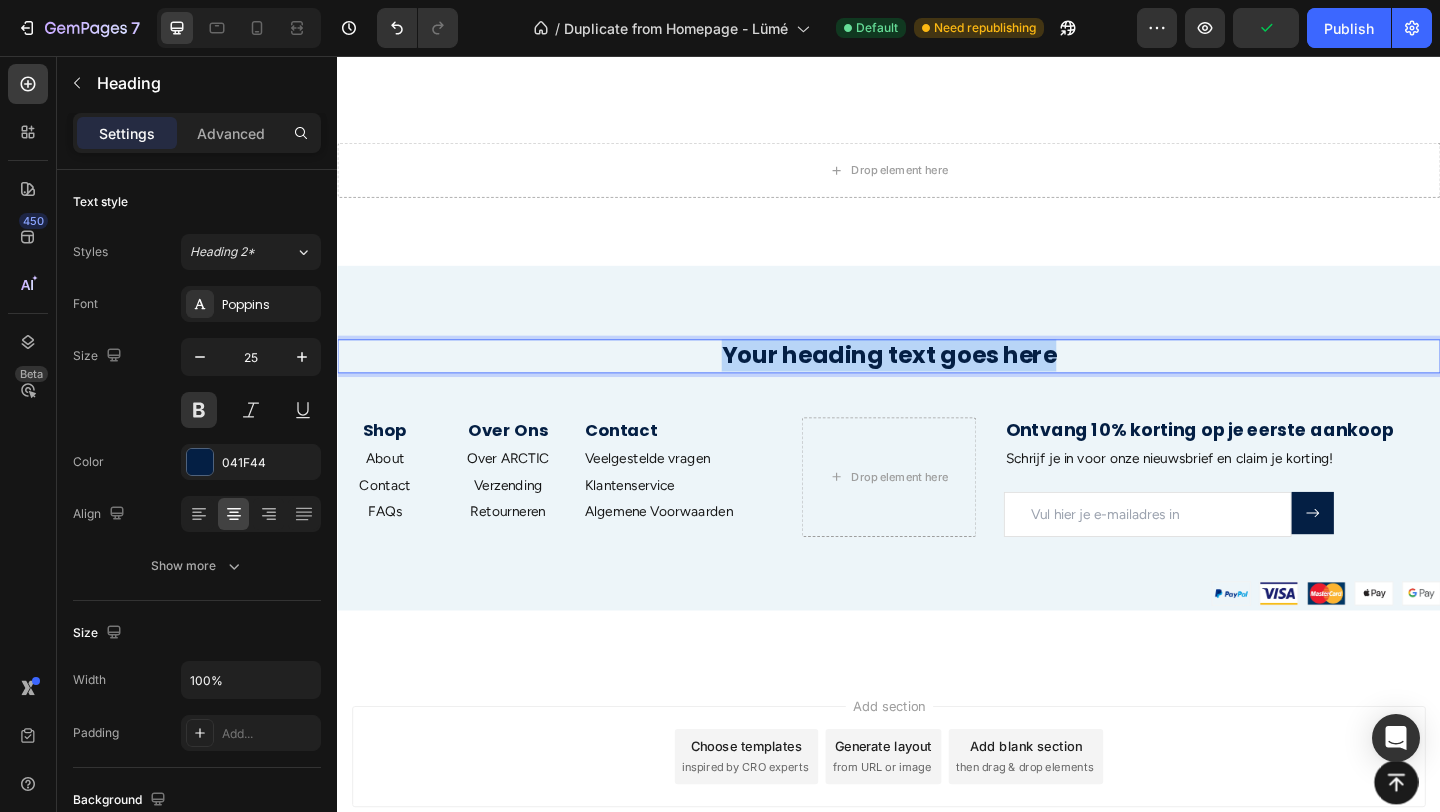 drag, startPoint x: 1129, startPoint y: 388, endPoint x: 744, endPoint y: 382, distance: 385.04675 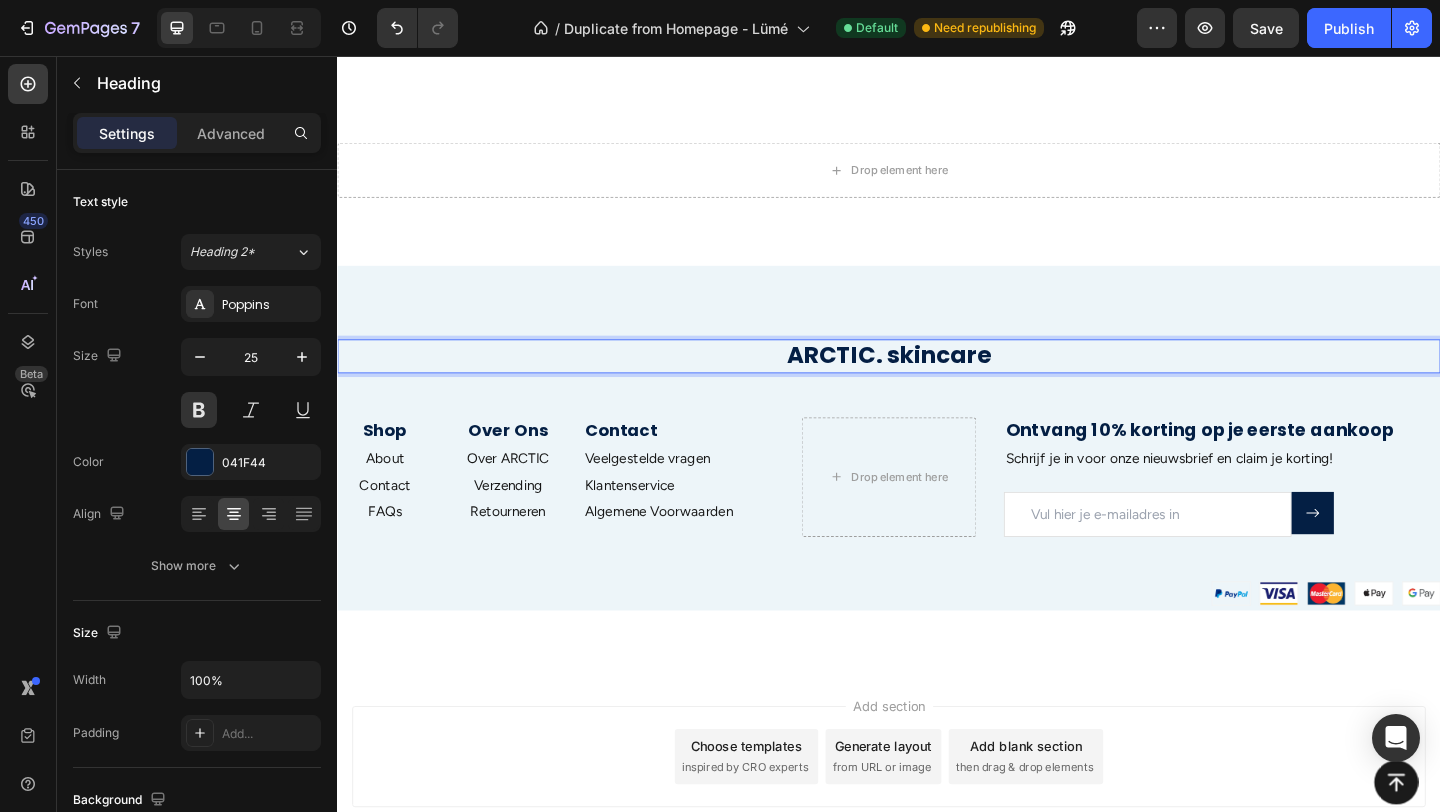 click on "ARCTIC. skincare Heading   48 Shop Heading About Text block Contact Text block FAQs Text block Over Ons Heading Over ARCTIC Text block Verzending Text block Retourneren Text block Contact Heading Veelgestelde vragen Text block Klantenservice Text block Algemene Voorwaarden Text block Row
Drop element here Ontvang 10% korting op je eerste aankoop Heading Schrijf je in voor onze nieuwsbrief en claim je korting! Text block Email Field
Submit Button Row Newsletter Row Row Image Section 16" at bounding box center [937, 471] 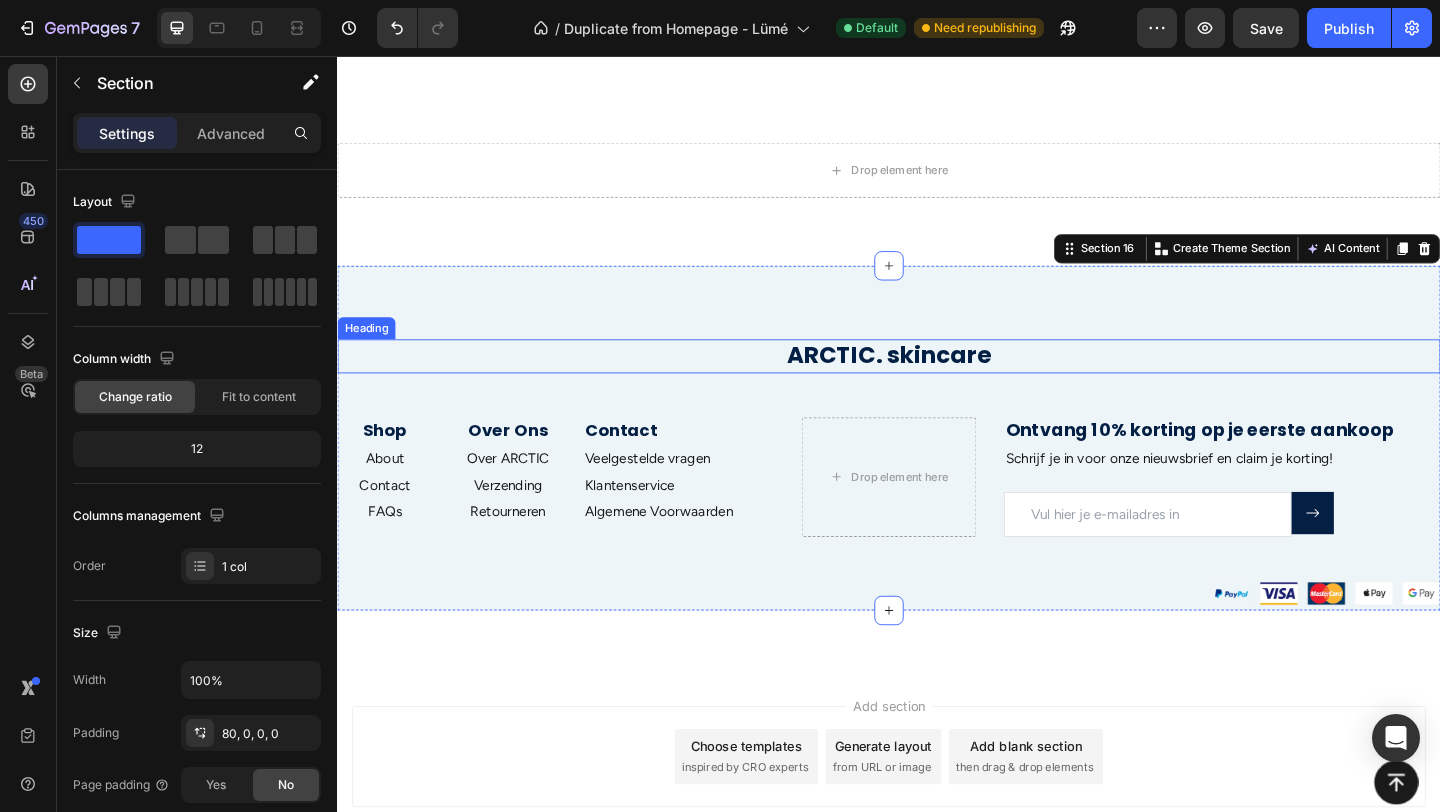 click on "ARCTIC. skincare" at bounding box center (937, 382) 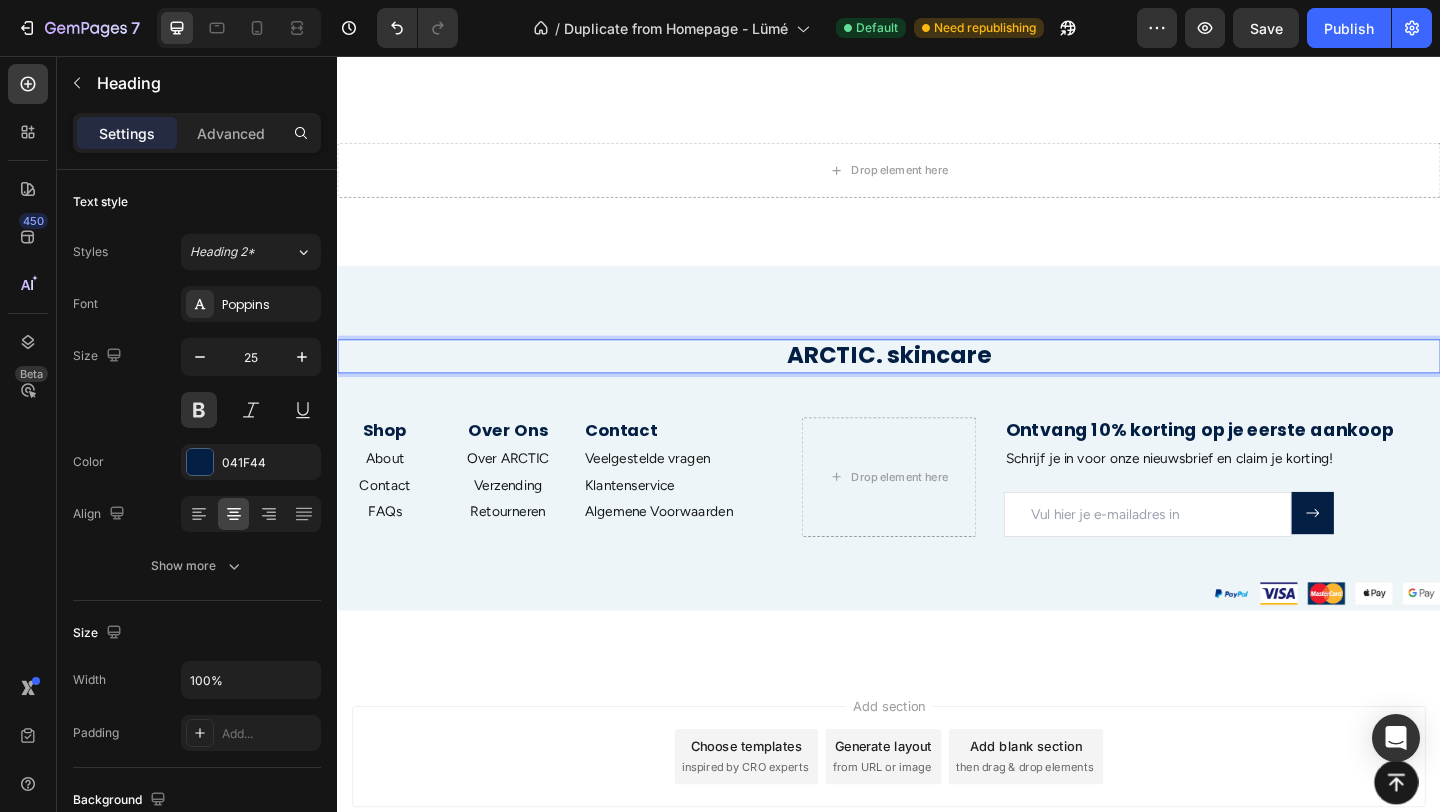 click on "ARCTIC. skincare" at bounding box center [937, 382] 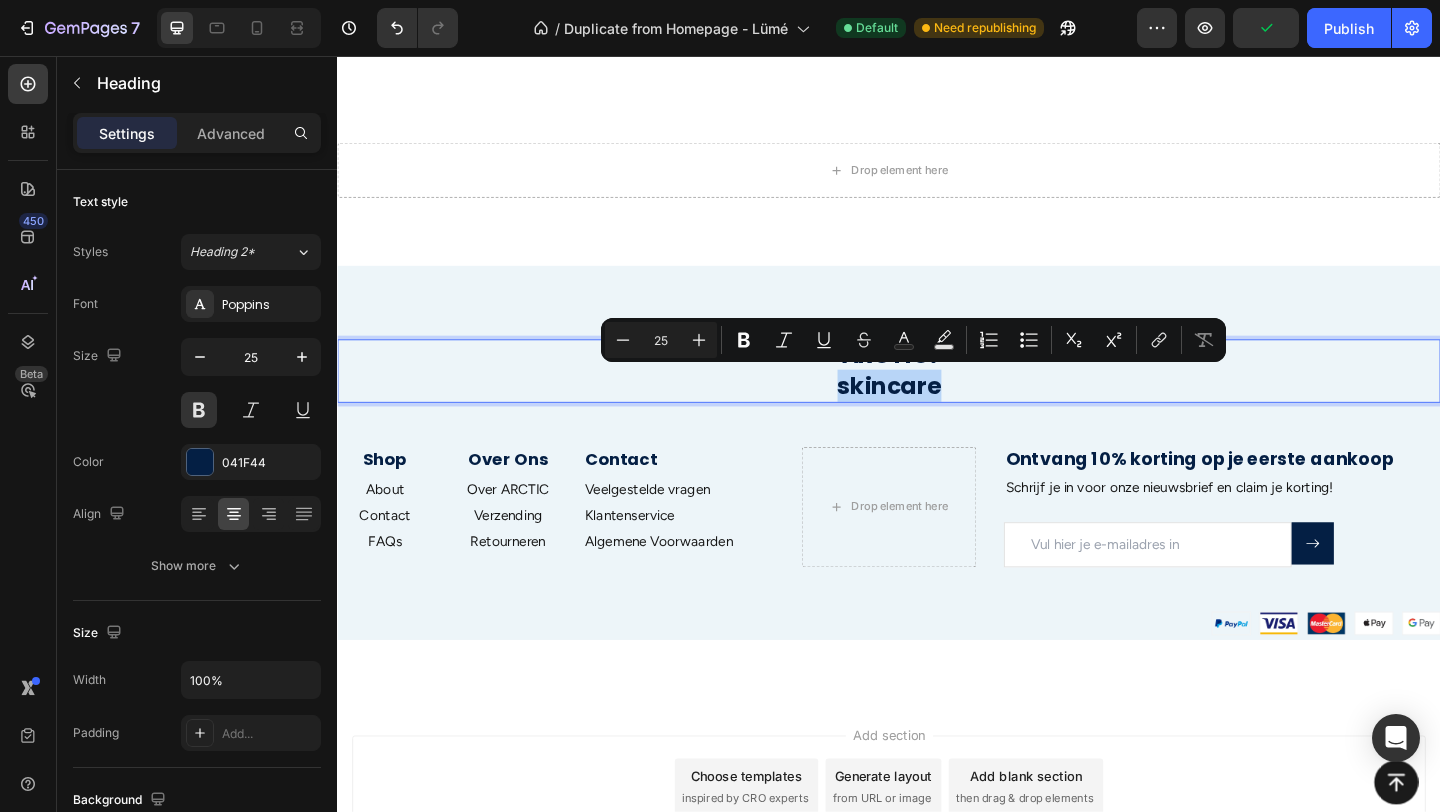 drag, startPoint x: 1010, startPoint y: 418, endPoint x: 867, endPoint y: 422, distance: 143.05594 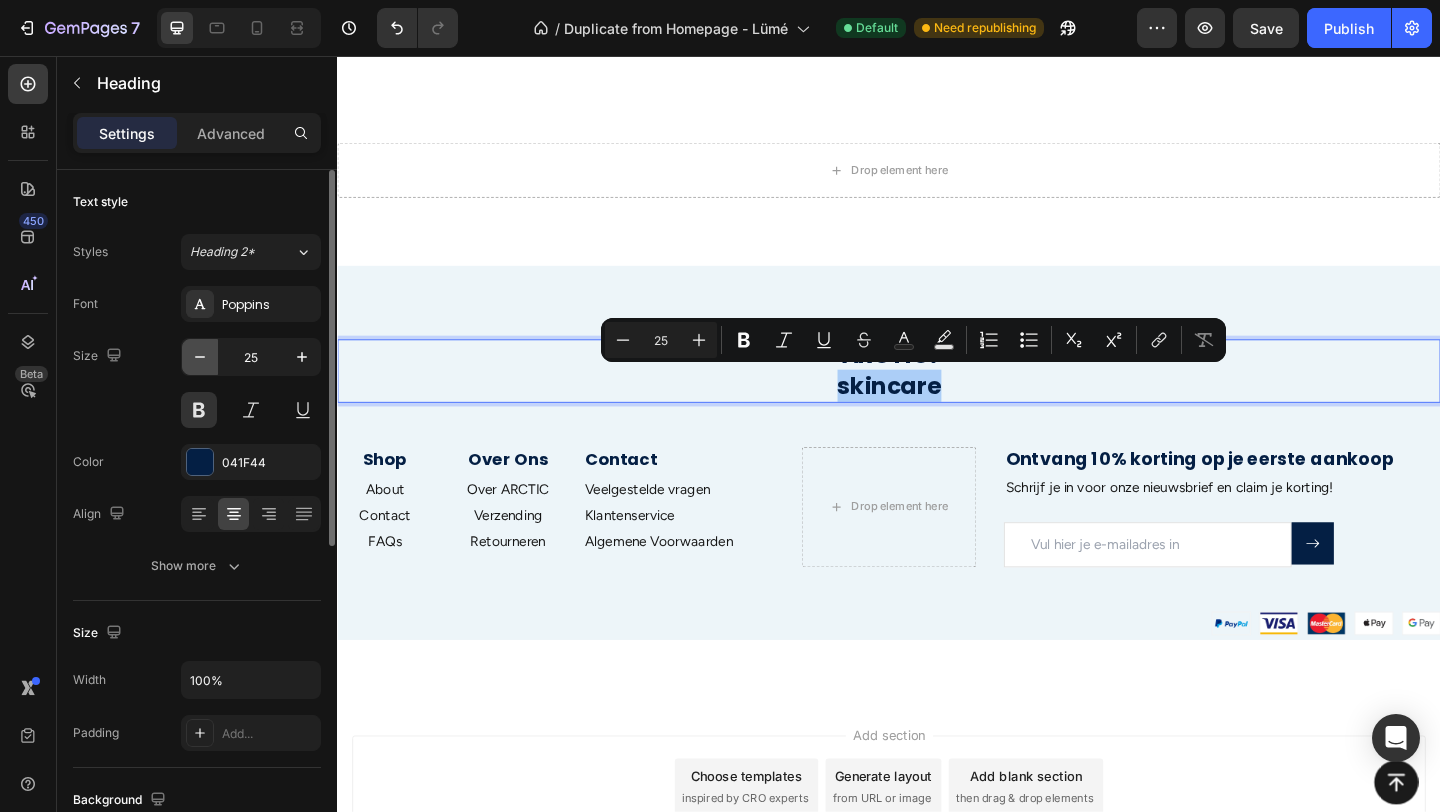 click 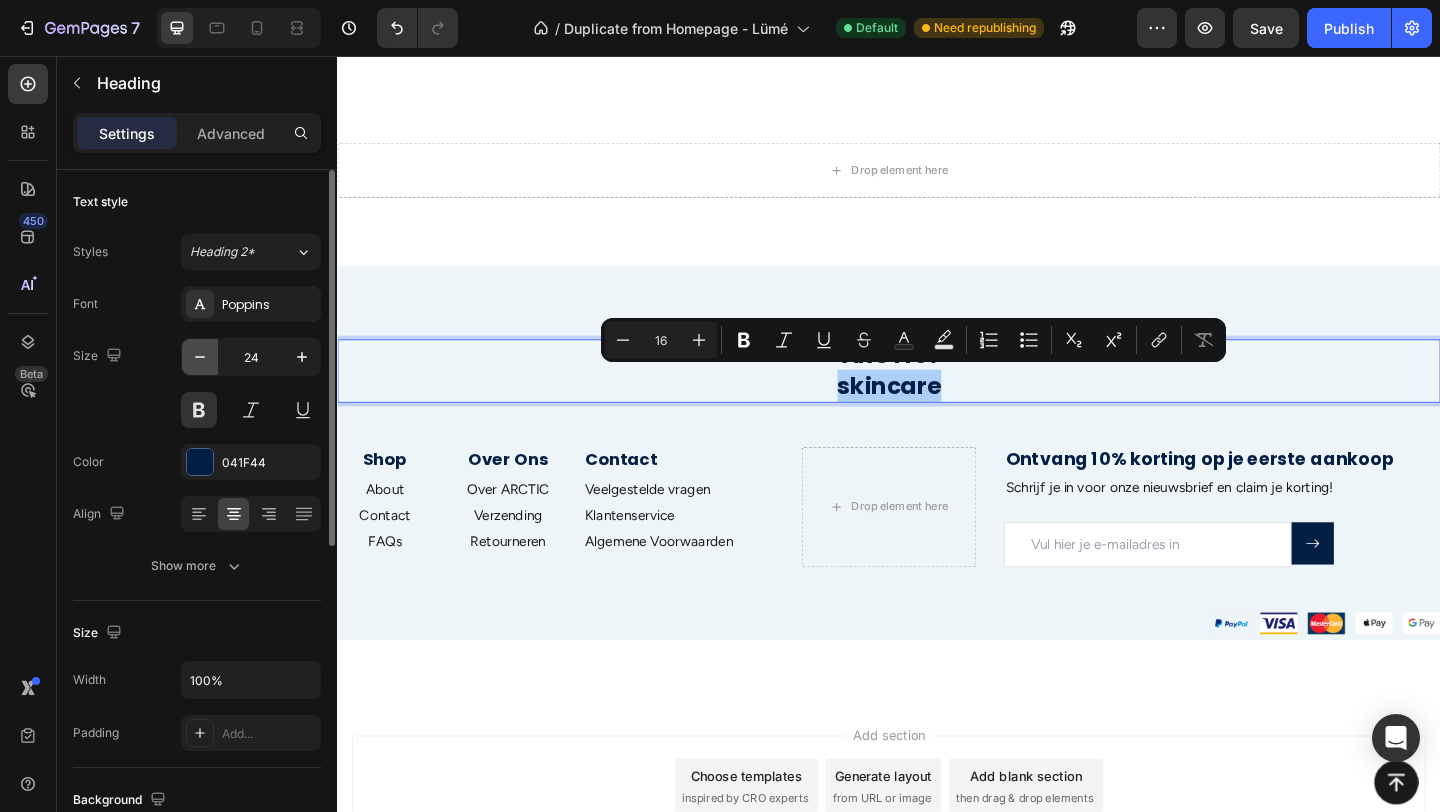 click 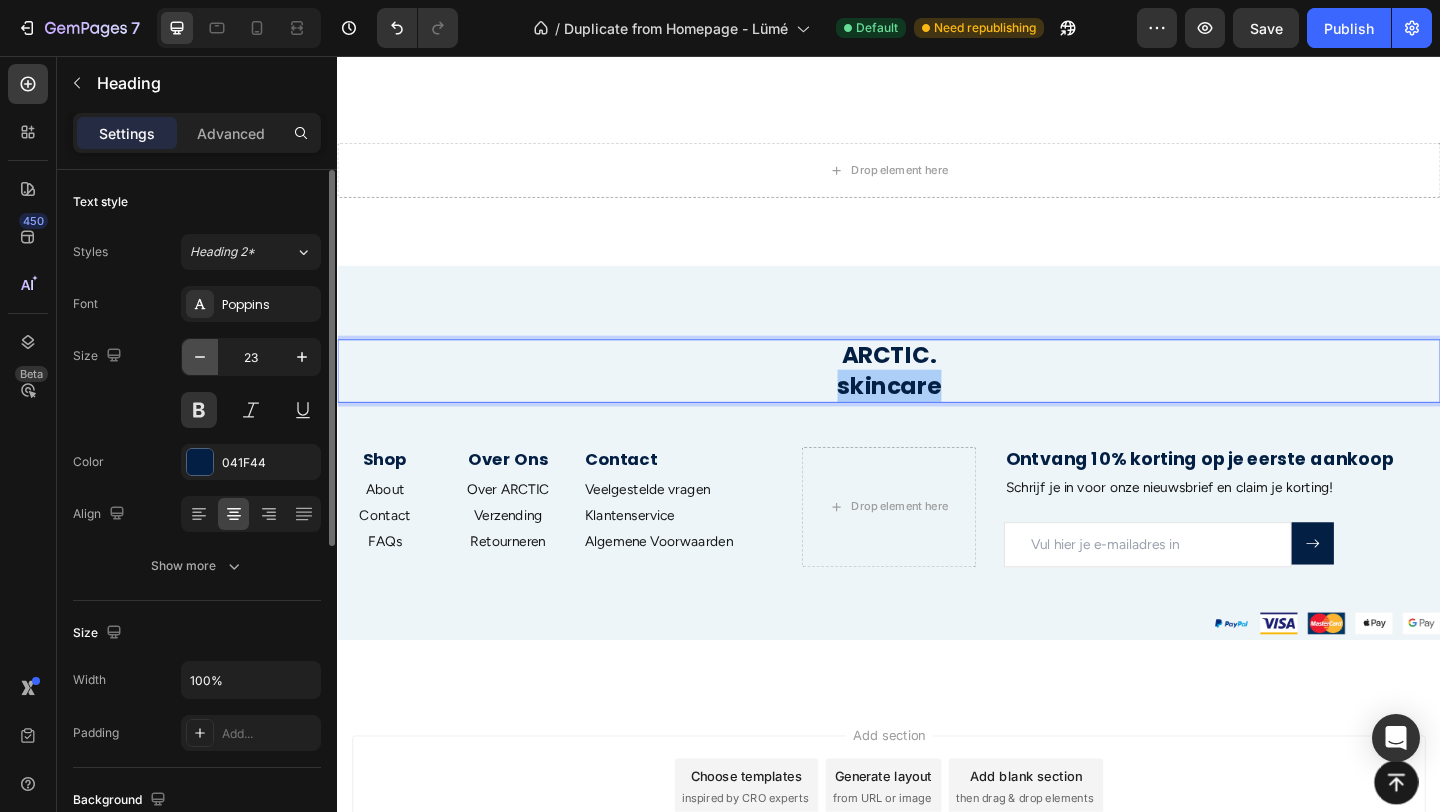 click 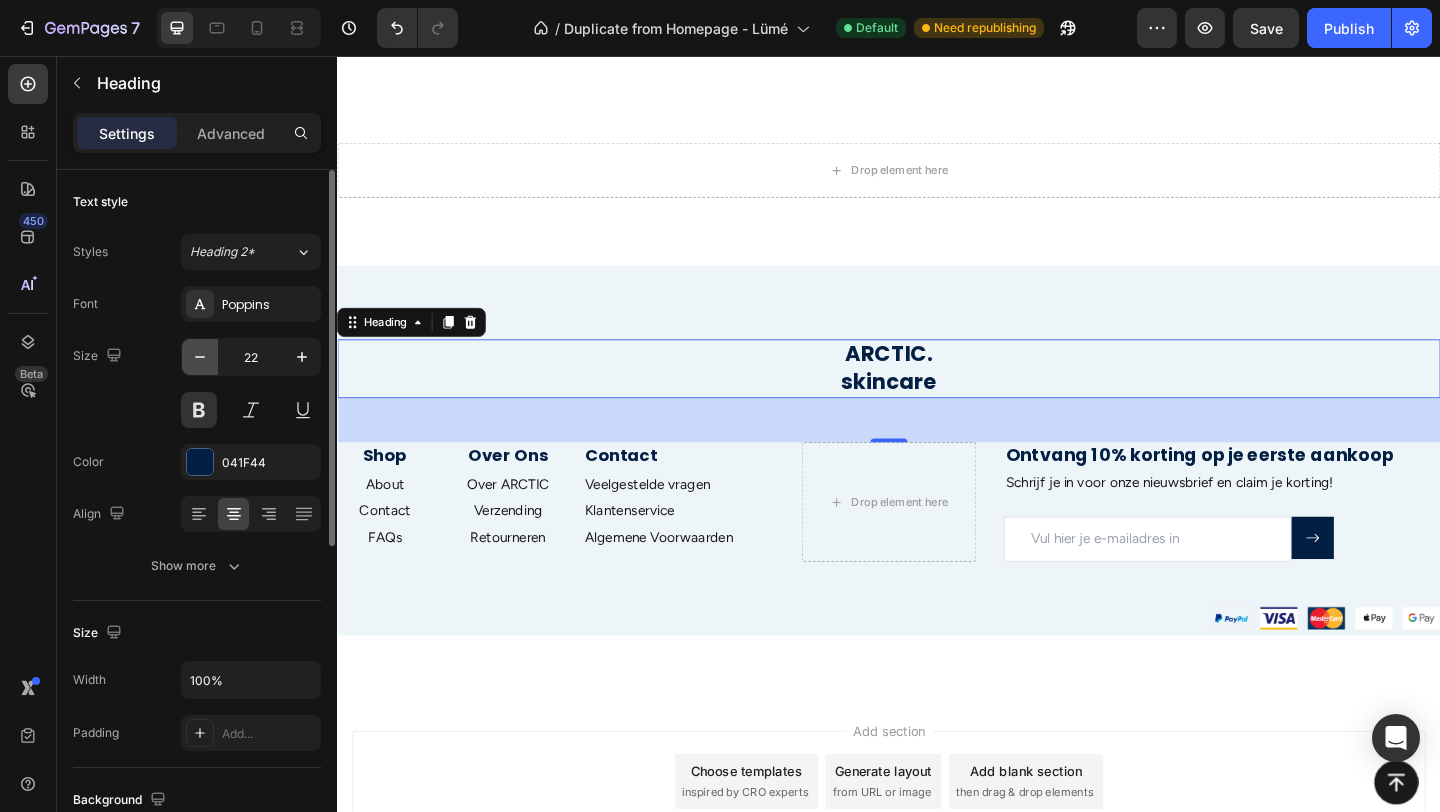click 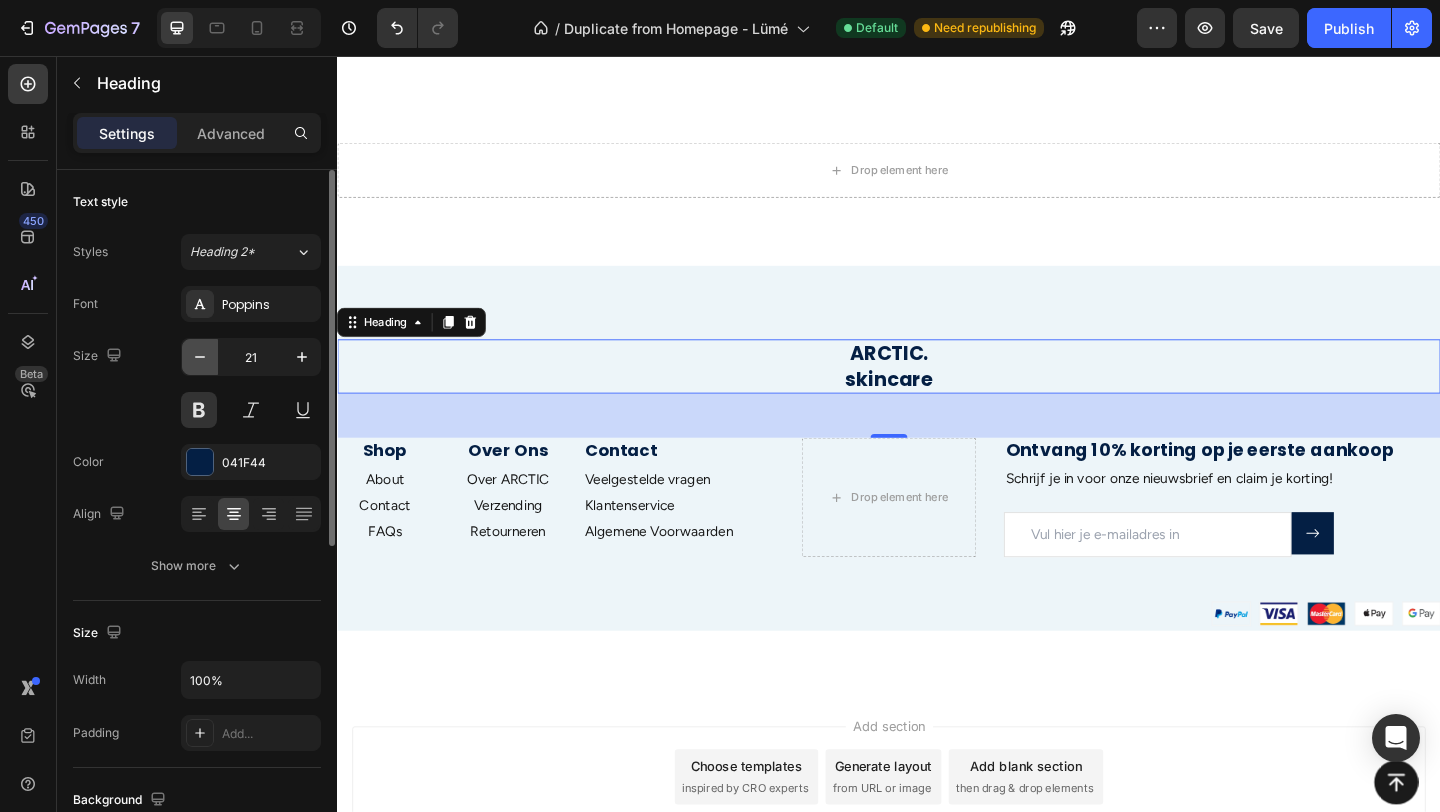 click 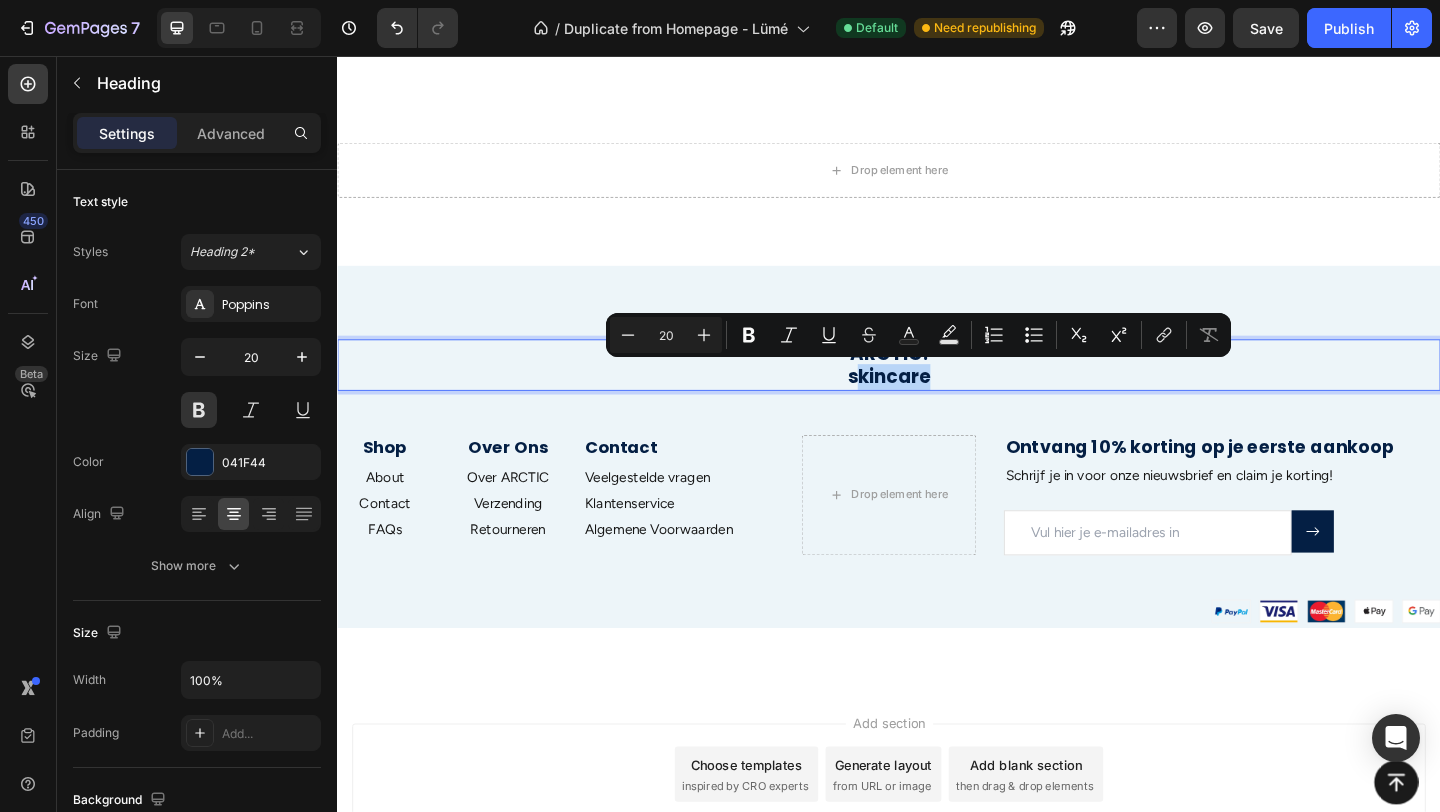 drag, startPoint x: 1006, startPoint y: 408, endPoint x: 909, endPoint y: 404, distance: 97.082436 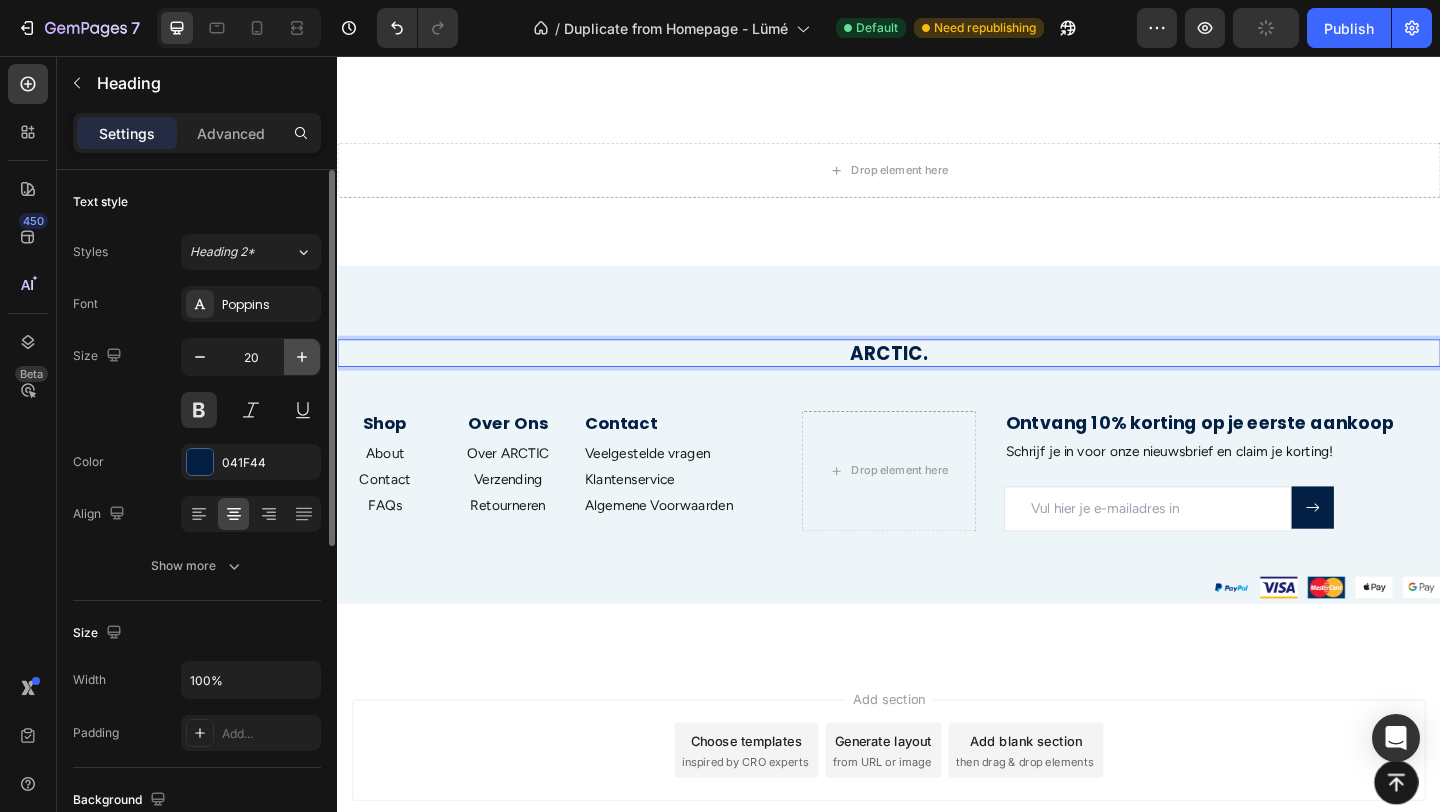 click 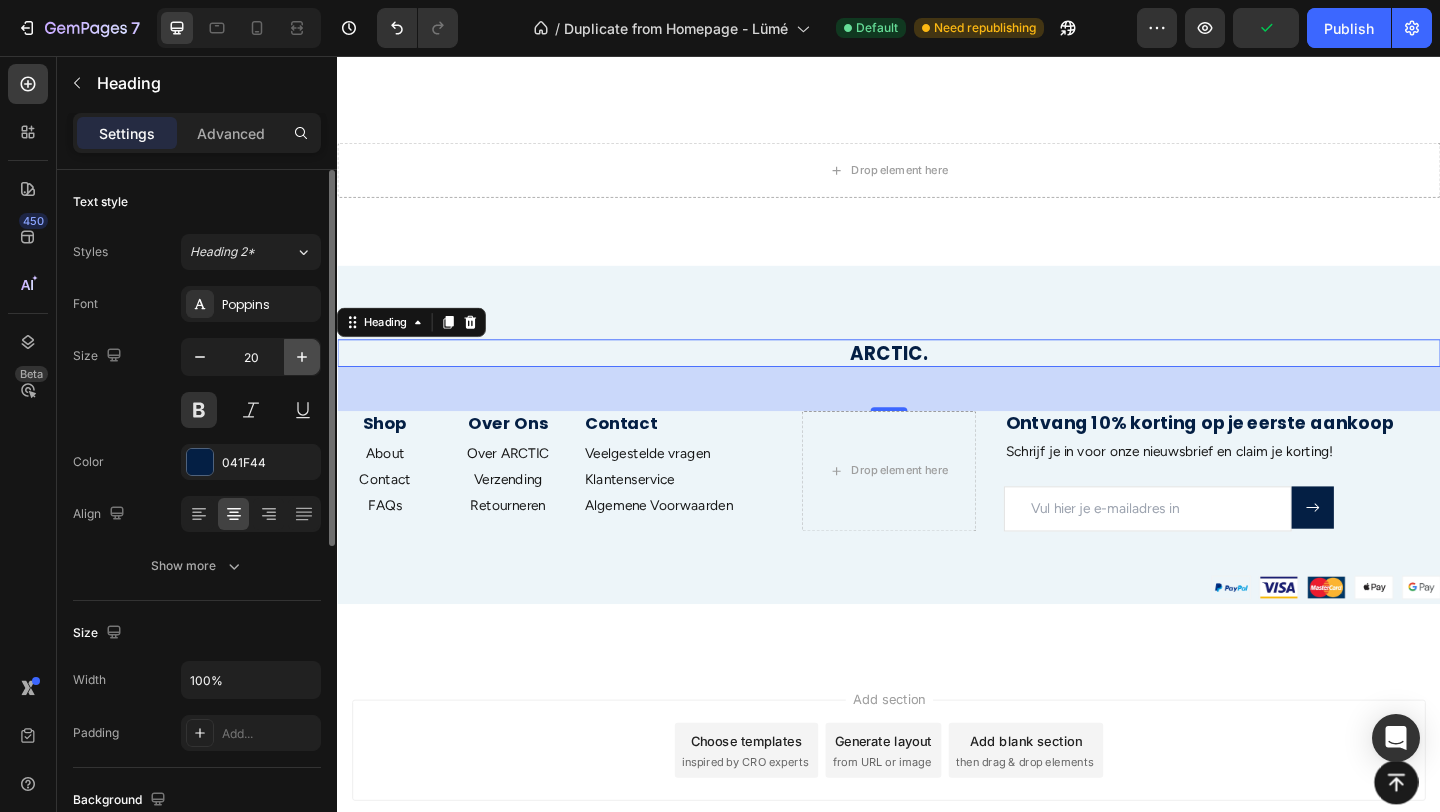 click 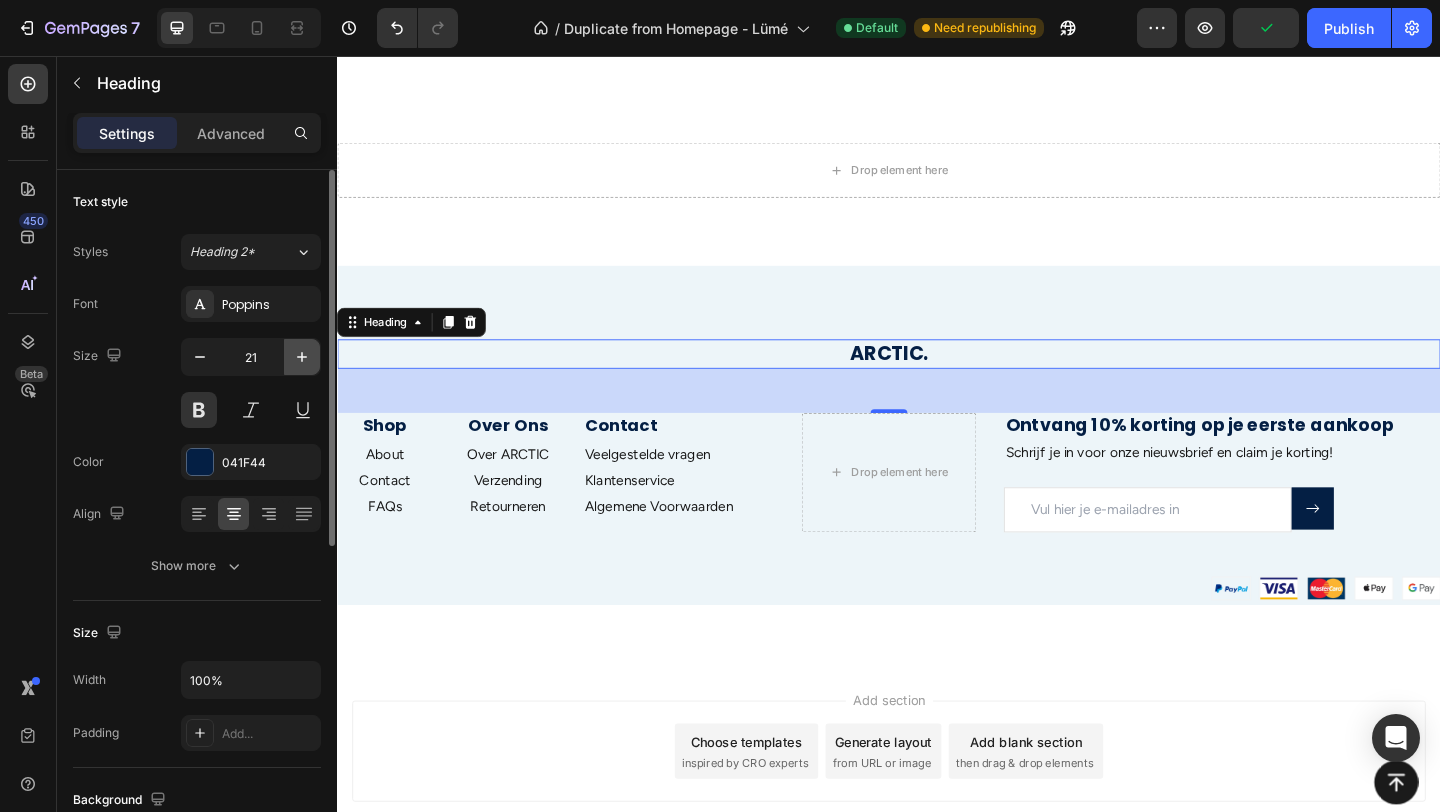 click 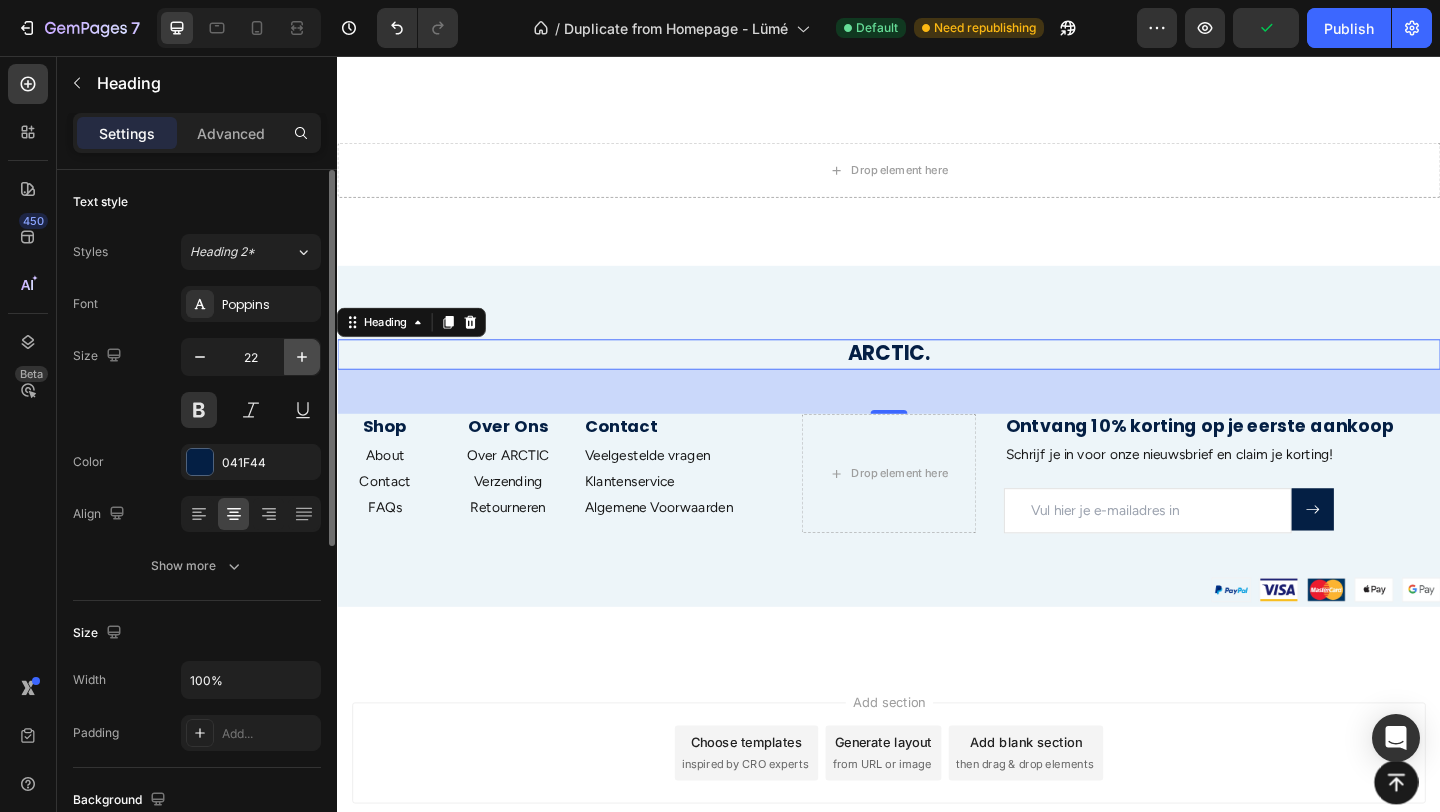 click 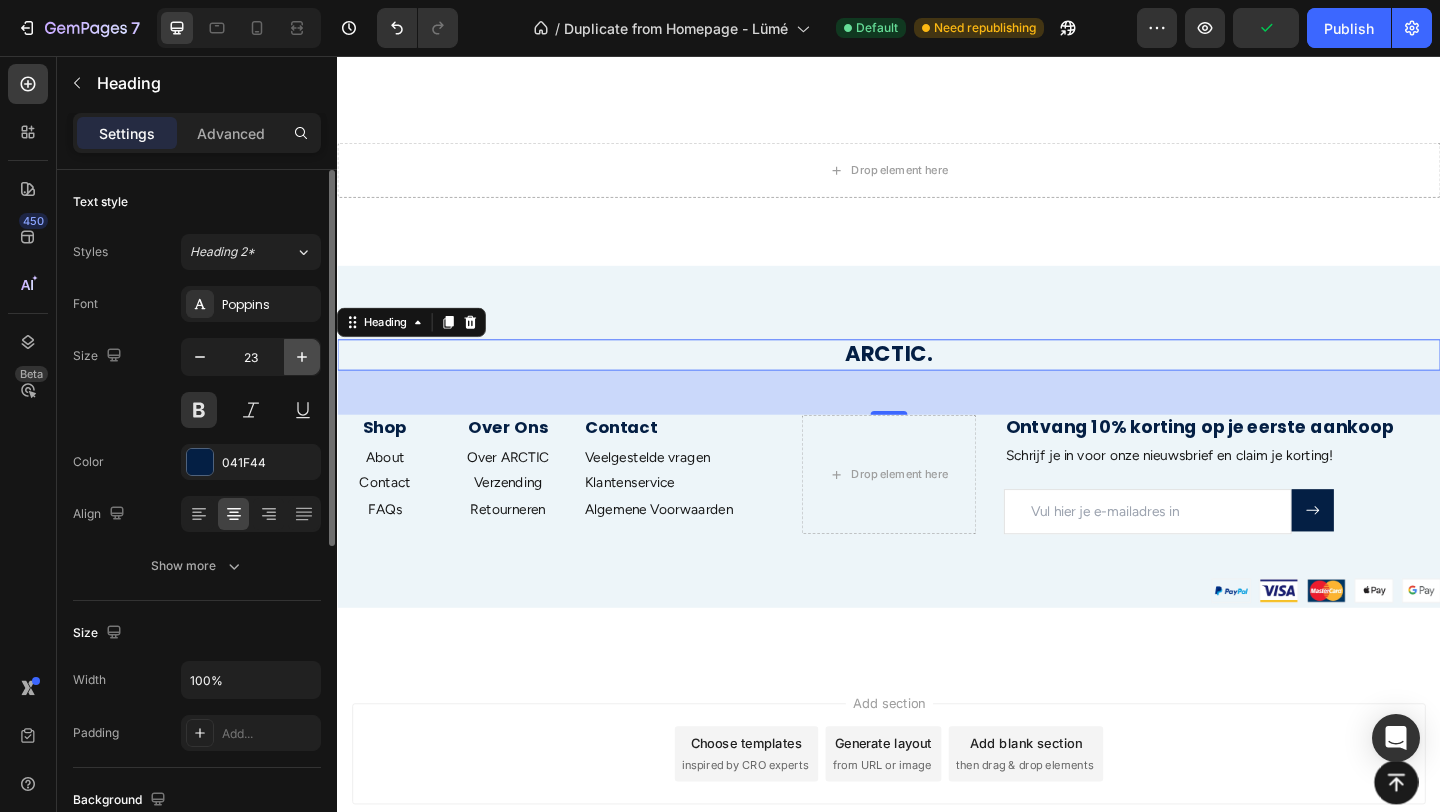 click 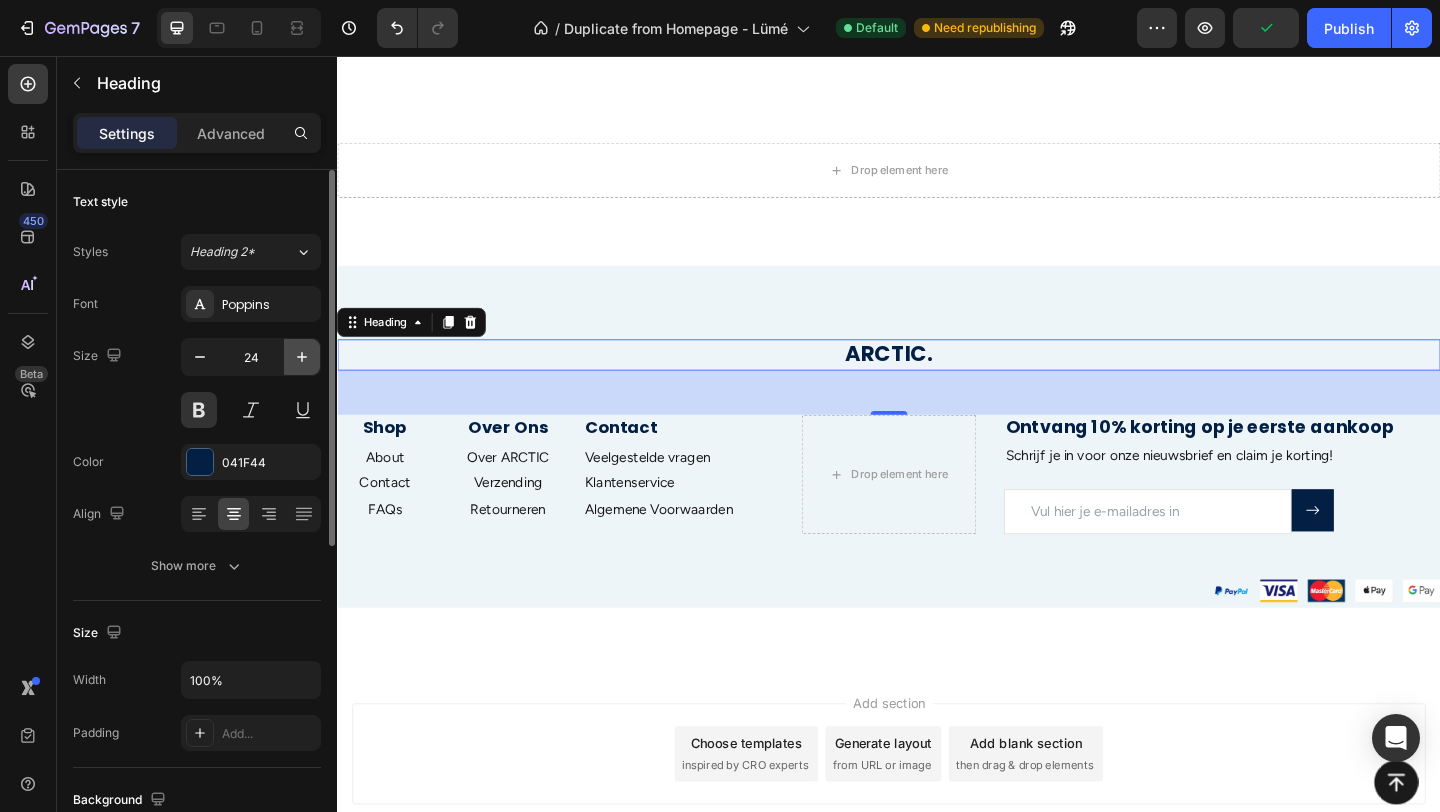 click 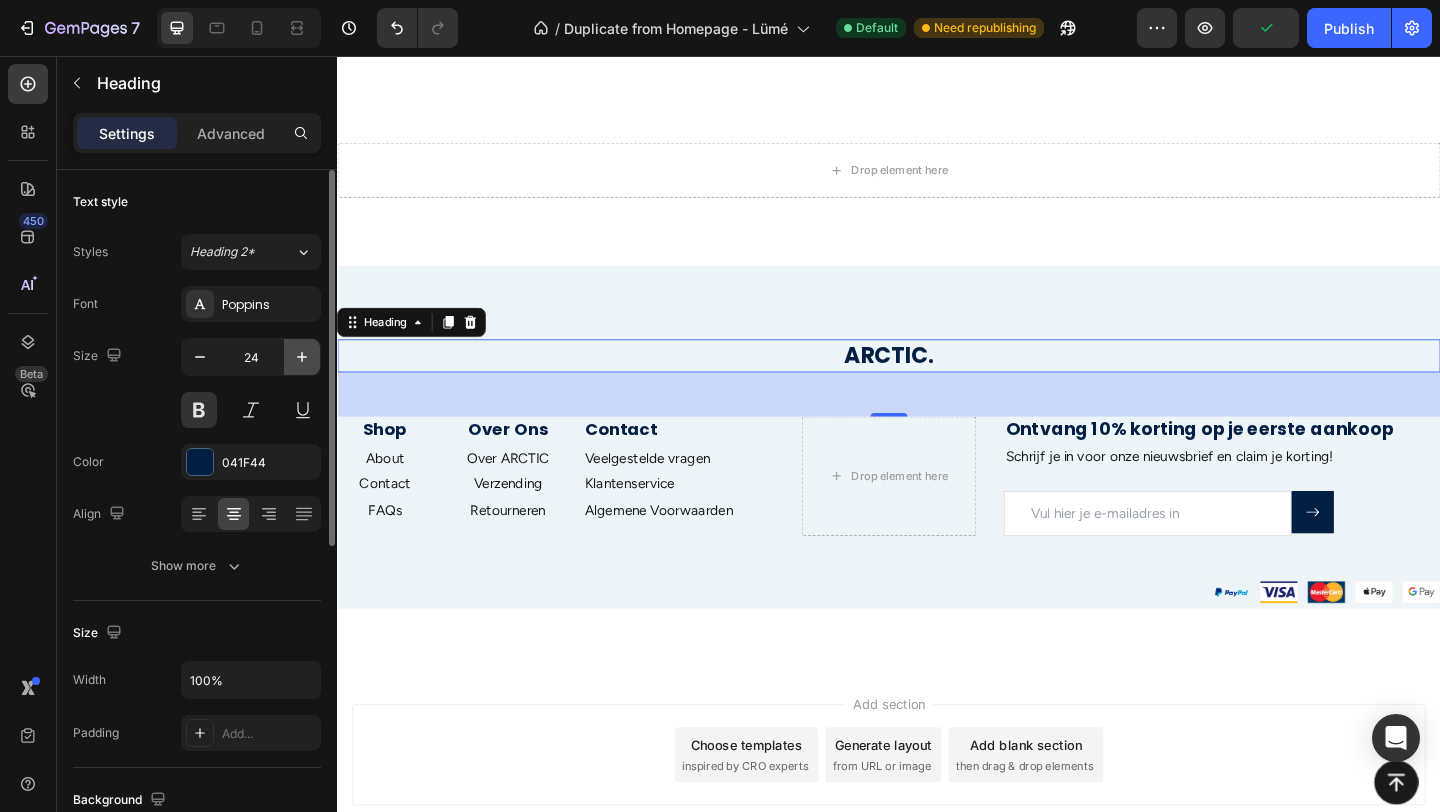 type on "25" 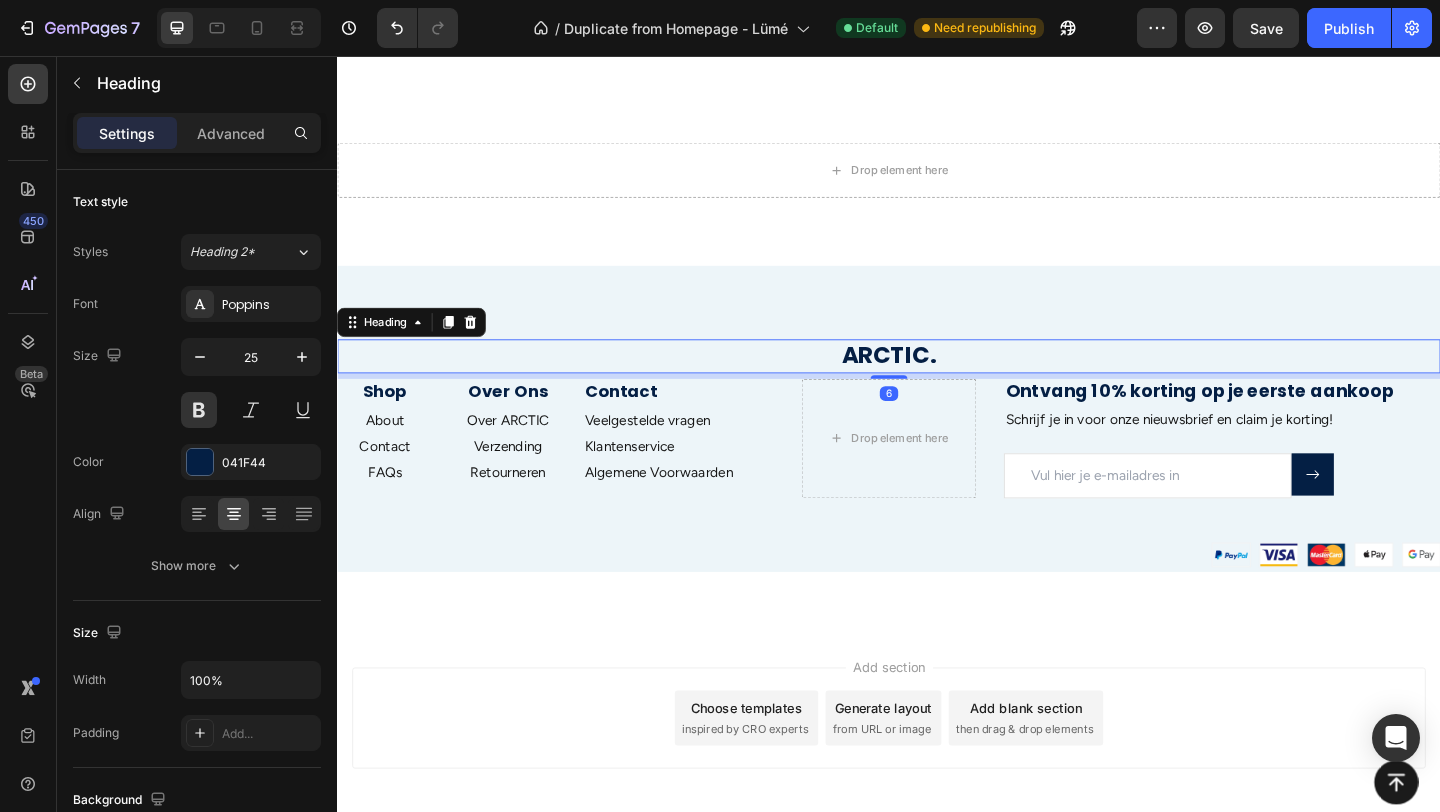 drag, startPoint x: 943, startPoint y: 444, endPoint x: 960, endPoint y: 402, distance: 45.310043 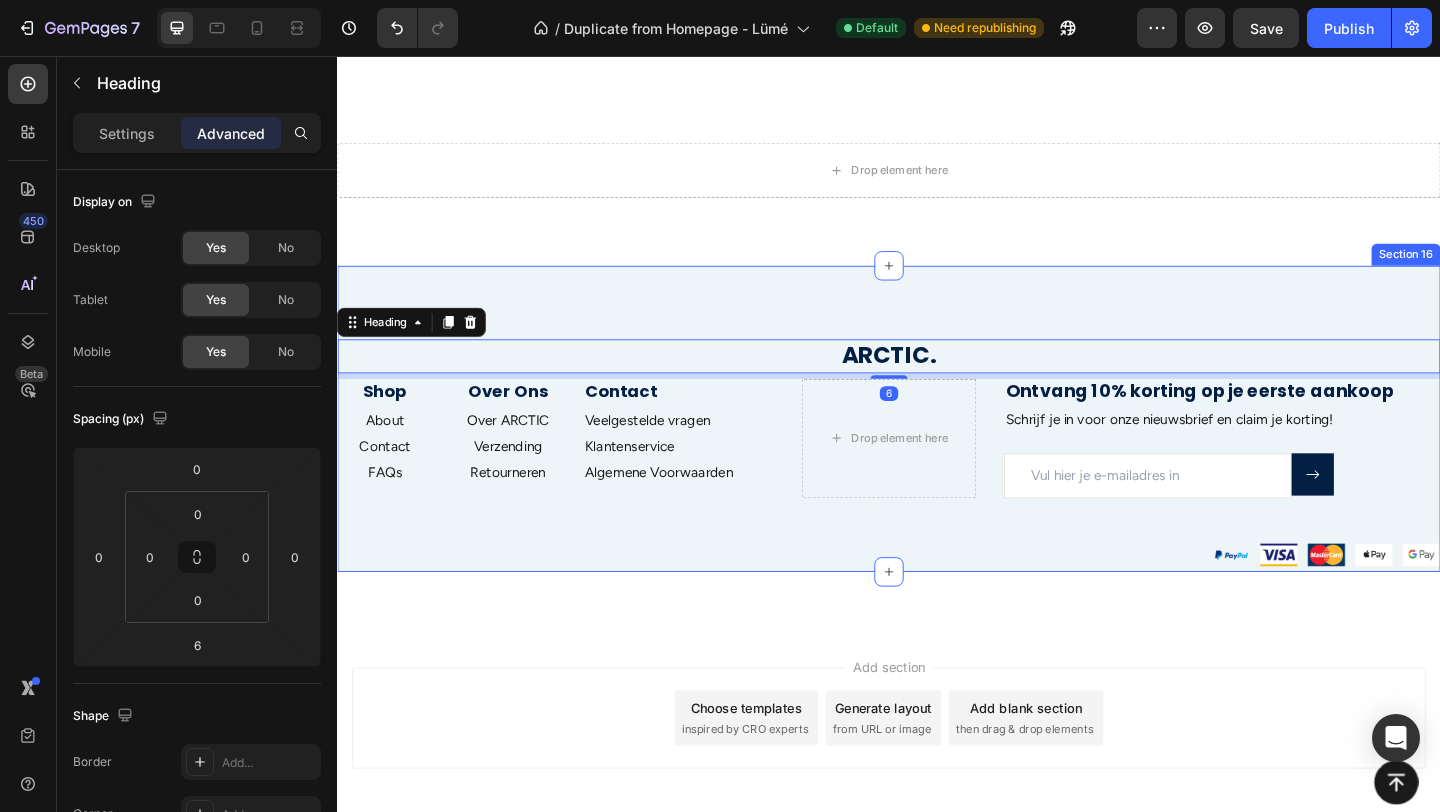 click on "ARCTIC. Heading   6 Shop Heading About Text block Contact Text block FAQs Text block Over Ons Heading Over ARCTIC Text block Verzending Text block Retourneren Text block Contact Heading Veelgestelde vragen Text block Klantenservice Text block Algemene Voorwaarden Text block Row
Drop element here Ontvang 10% korting op je eerste aankoop Heading Schrijf je in voor onze nieuwsbrief en claim je korting! Text block Email Field
Submit Button Row Newsletter Row Row Image Section 16" at bounding box center [937, 450] 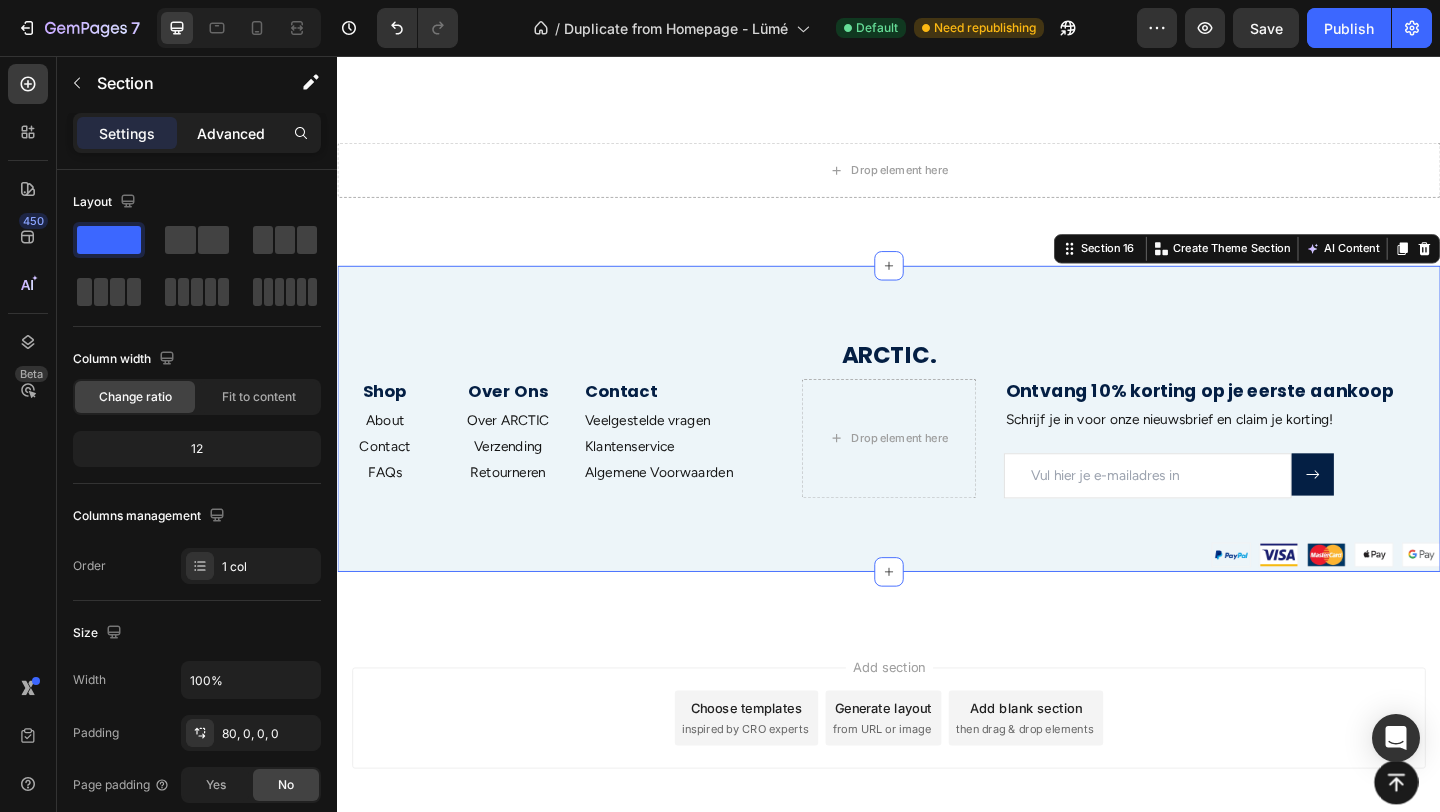 click on "Advanced" at bounding box center (231, 133) 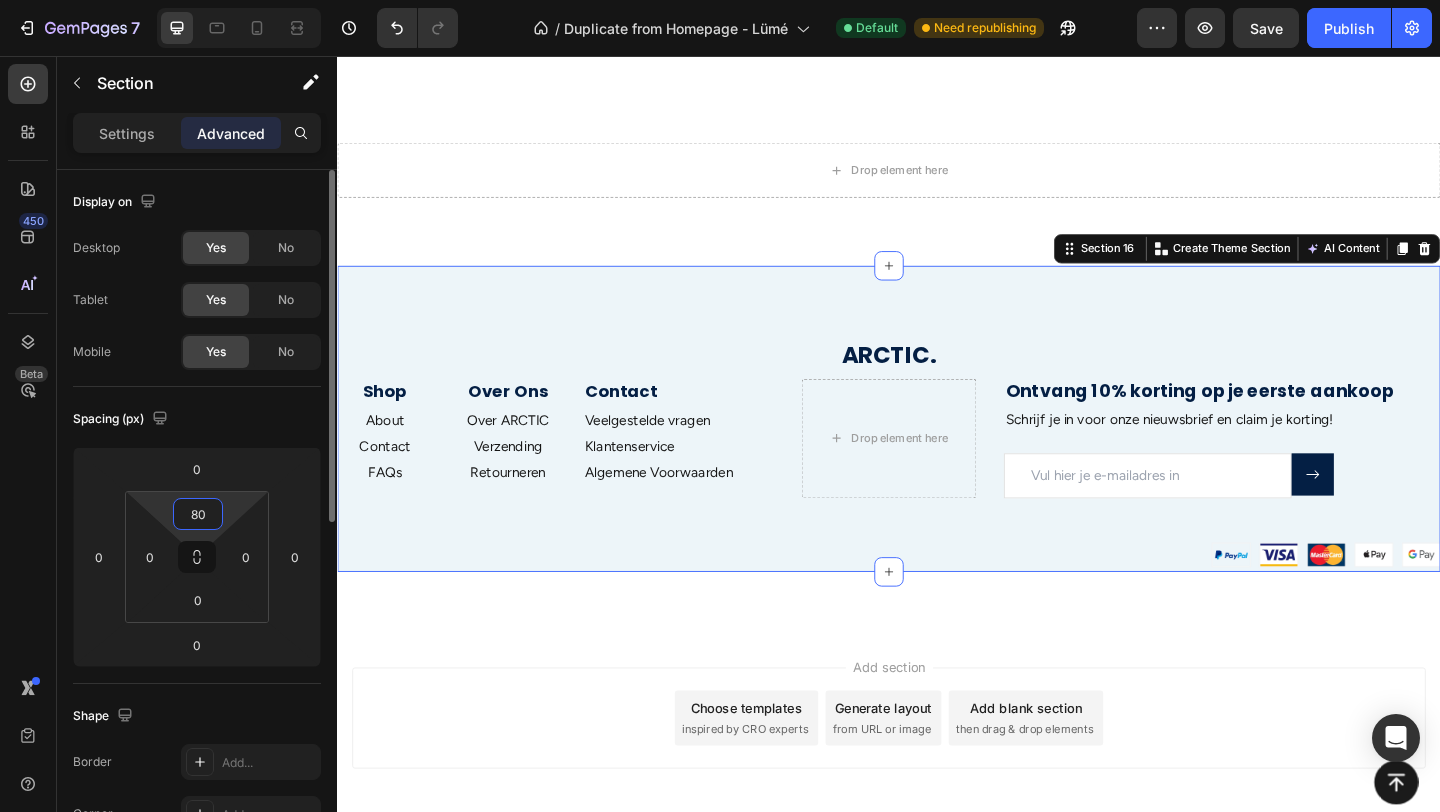 click on "80" at bounding box center (198, 514) 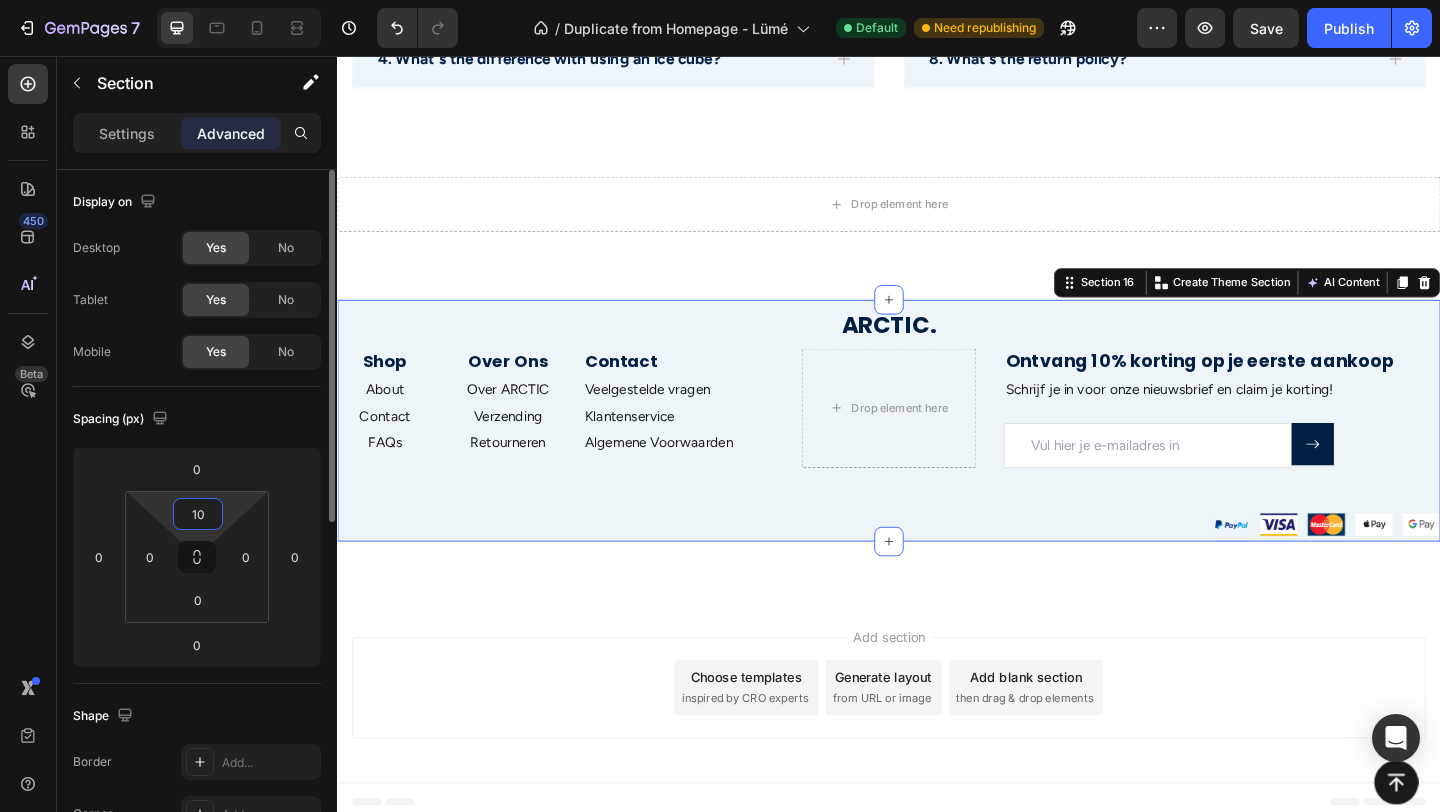 scroll, scrollTop: 5012, scrollLeft: 0, axis: vertical 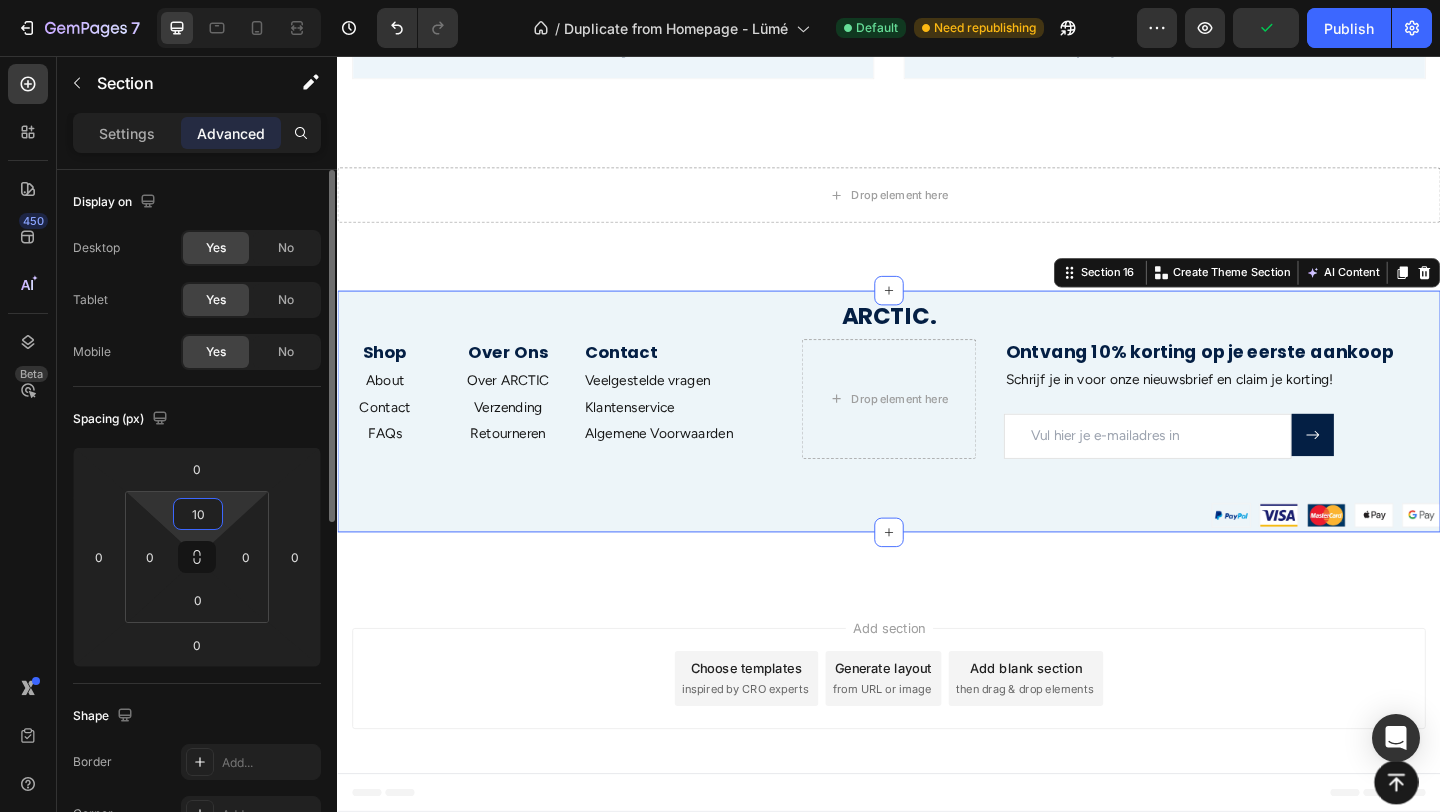 type on "1" 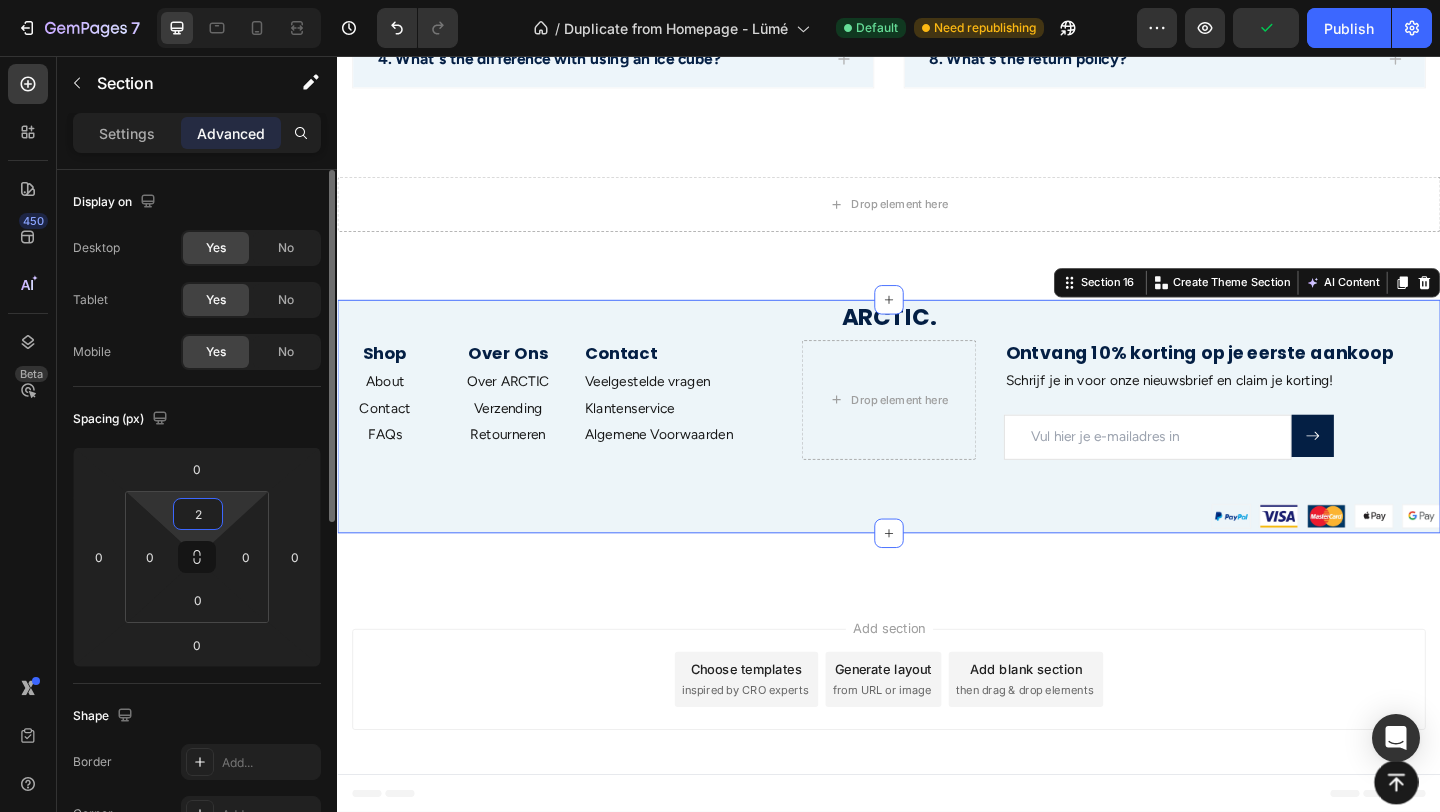 type on "20" 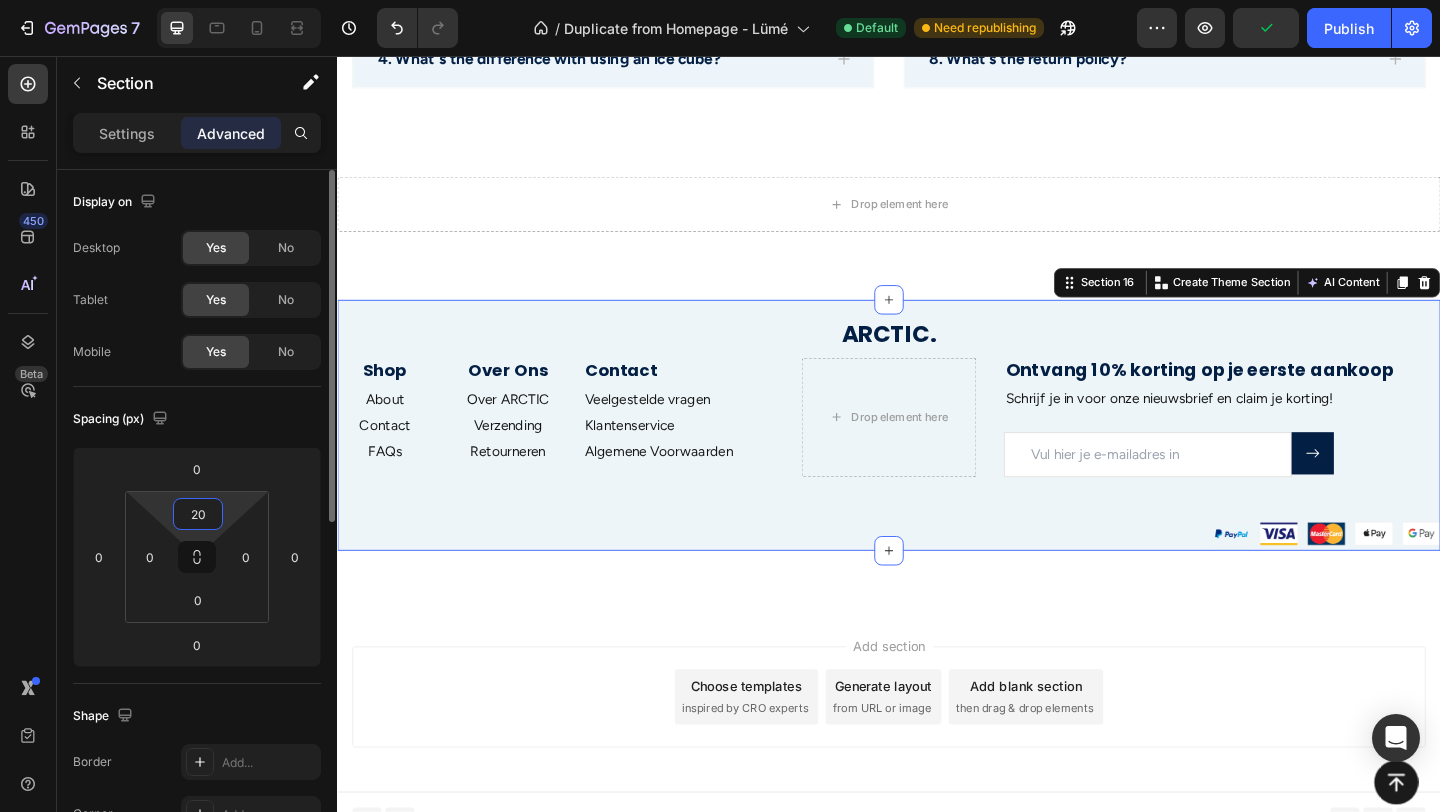 scroll, scrollTop: 5022, scrollLeft: 0, axis: vertical 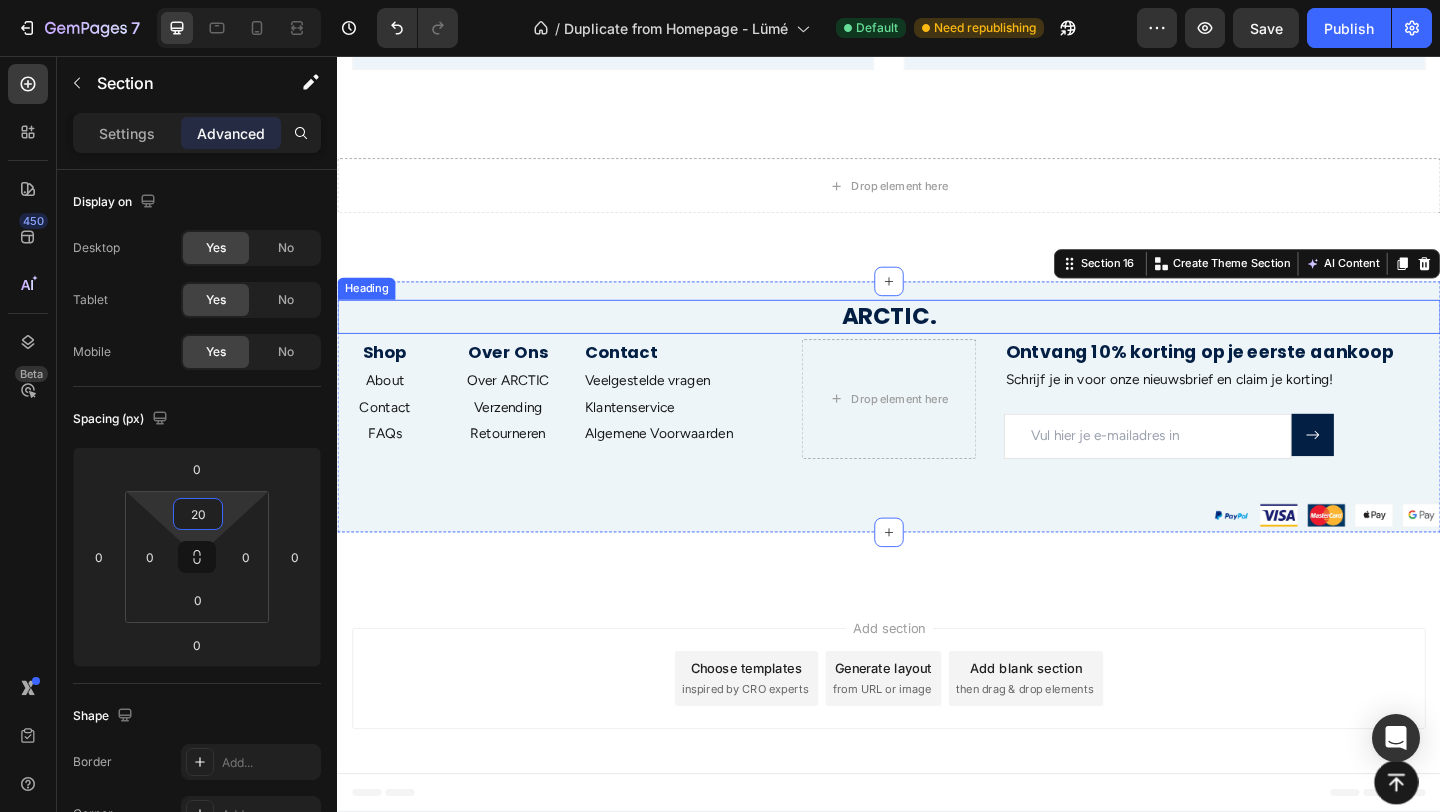 click on "The Ice Pod ™ It's Benefits Heading Replace this text with your contentReplace this text with your contentReplace this text with your content Text Block Image Image Glowy skin Text Block Your custom text goes here Text Block Image Verkleining van poriën Text Block Your custom text goes here Text Block Image Koel effect Text Block Your custom text goes here Text Block Image Makkelijk vast te houden Text Block Your custom text goes here Text block Image Geen gedoe met ijsblokjes Text Block Your custom text goes here Text block Advanced List Section 13" at bounding box center (937, 280) 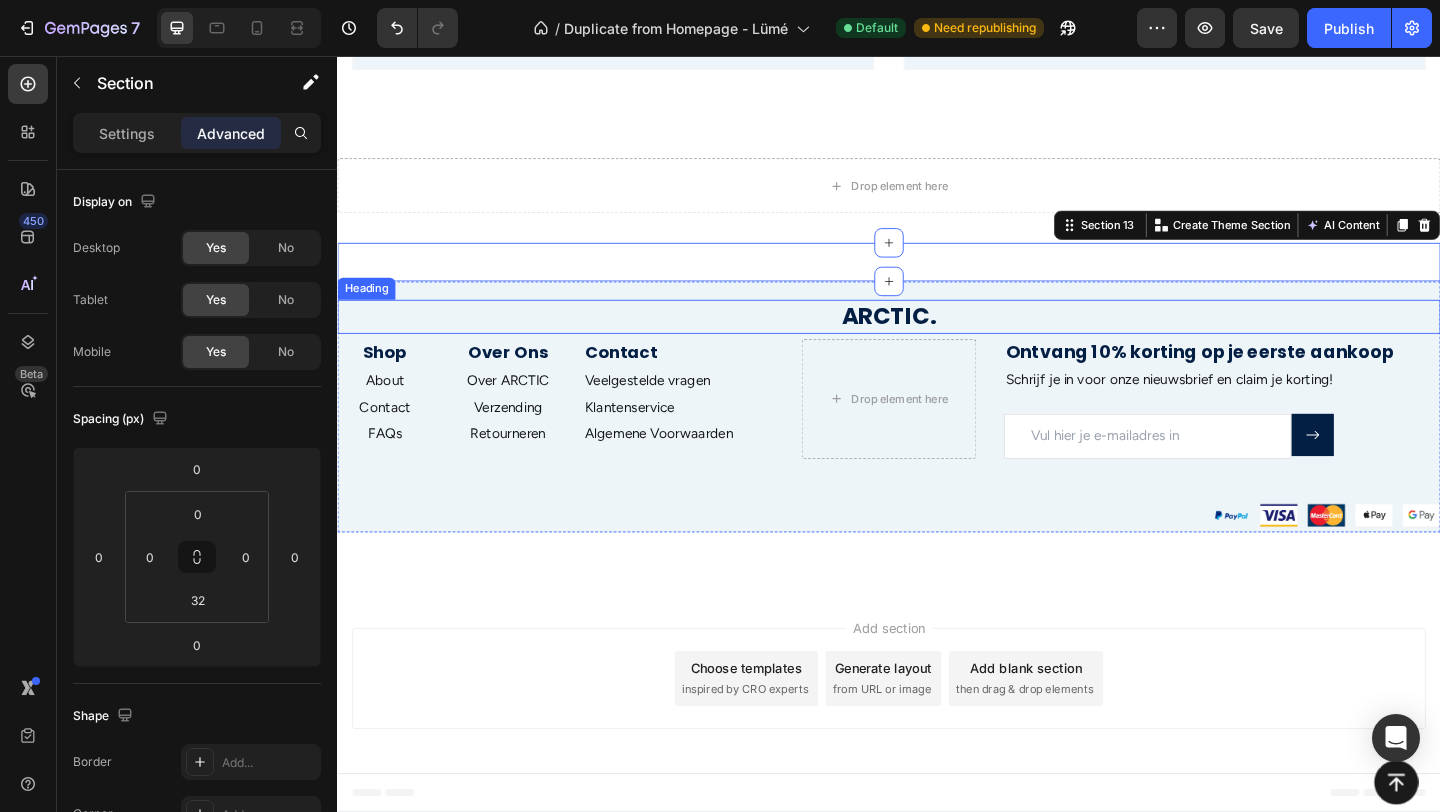click on "ARCTIC." at bounding box center [937, 339] 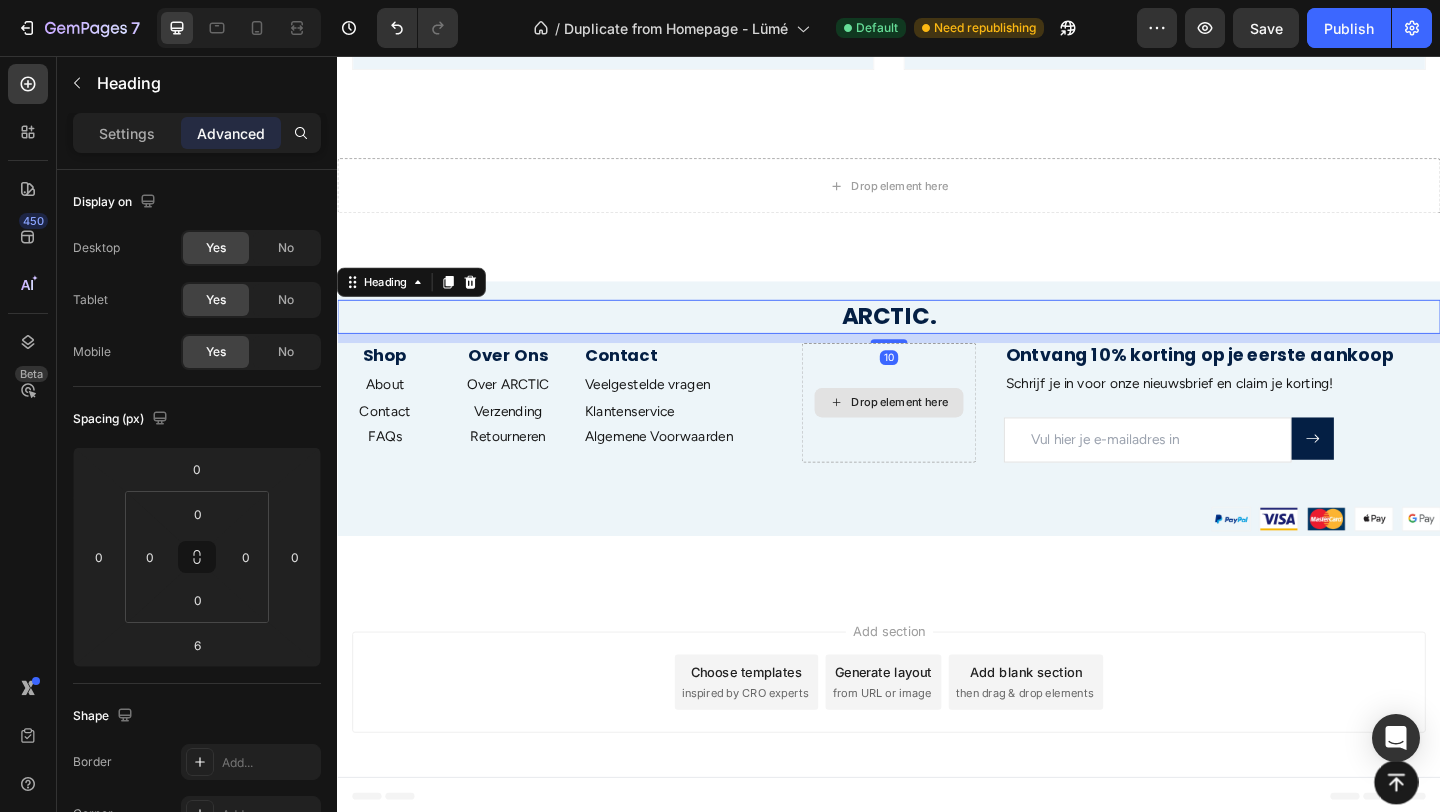 scroll, scrollTop: 5026, scrollLeft: 0, axis: vertical 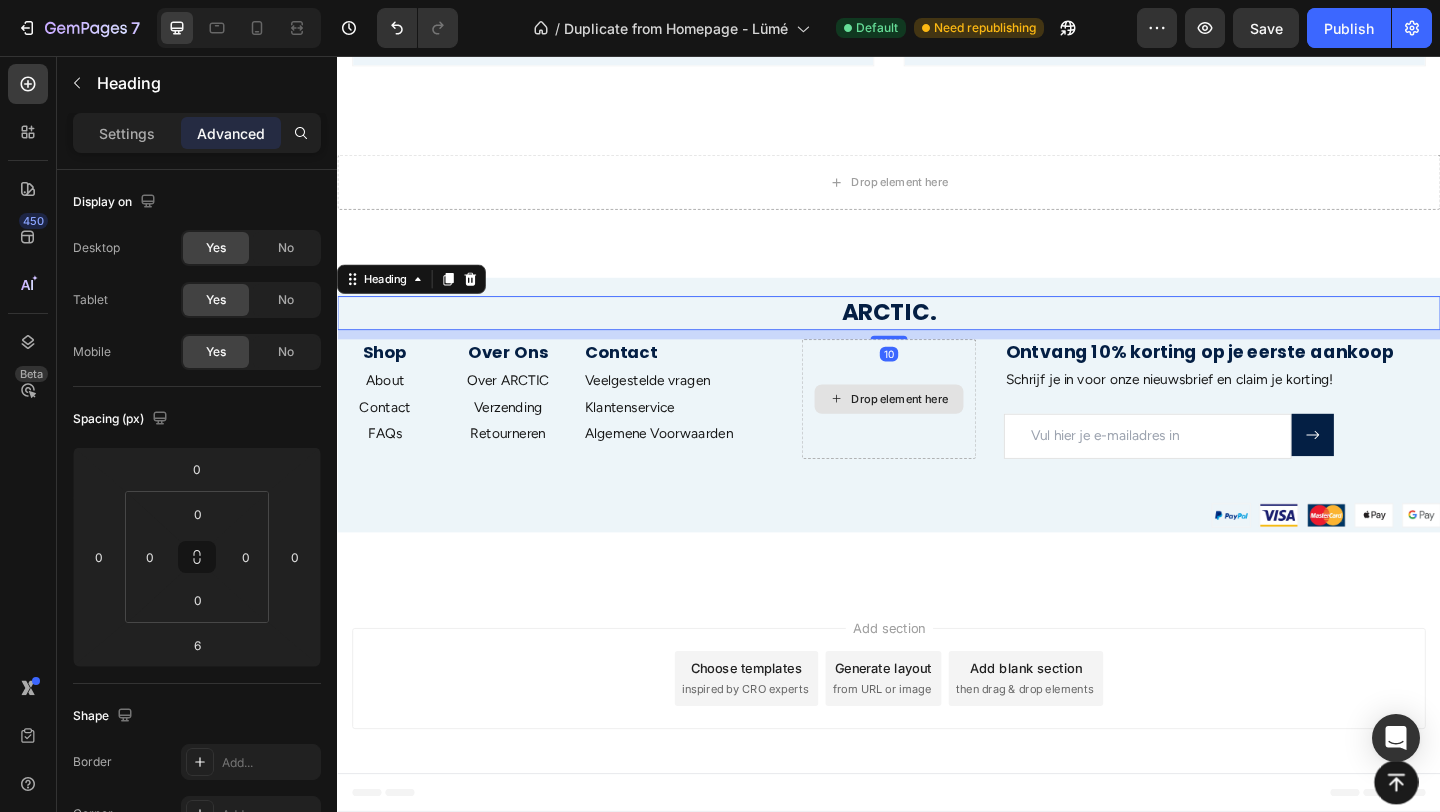 click on "ARCTIC. Heading   10 Shop Heading About Text block Contact Text block FAQs Text block Over Ons Heading Over ARCTIC Text block Verzending Text block Retourneren Text block Contact Heading Veelgestelde vragen Text block Klantenservice Text block Algemene Voorwaarden Text block Row
Drop element here Ontvang 10% korting op je eerste aankoop Heading Schrijf je in voor onze nieuwsbrief en claim je korting! Text block Email Field
Submit Button Row Newsletter Row Row Image" at bounding box center [937, 445] 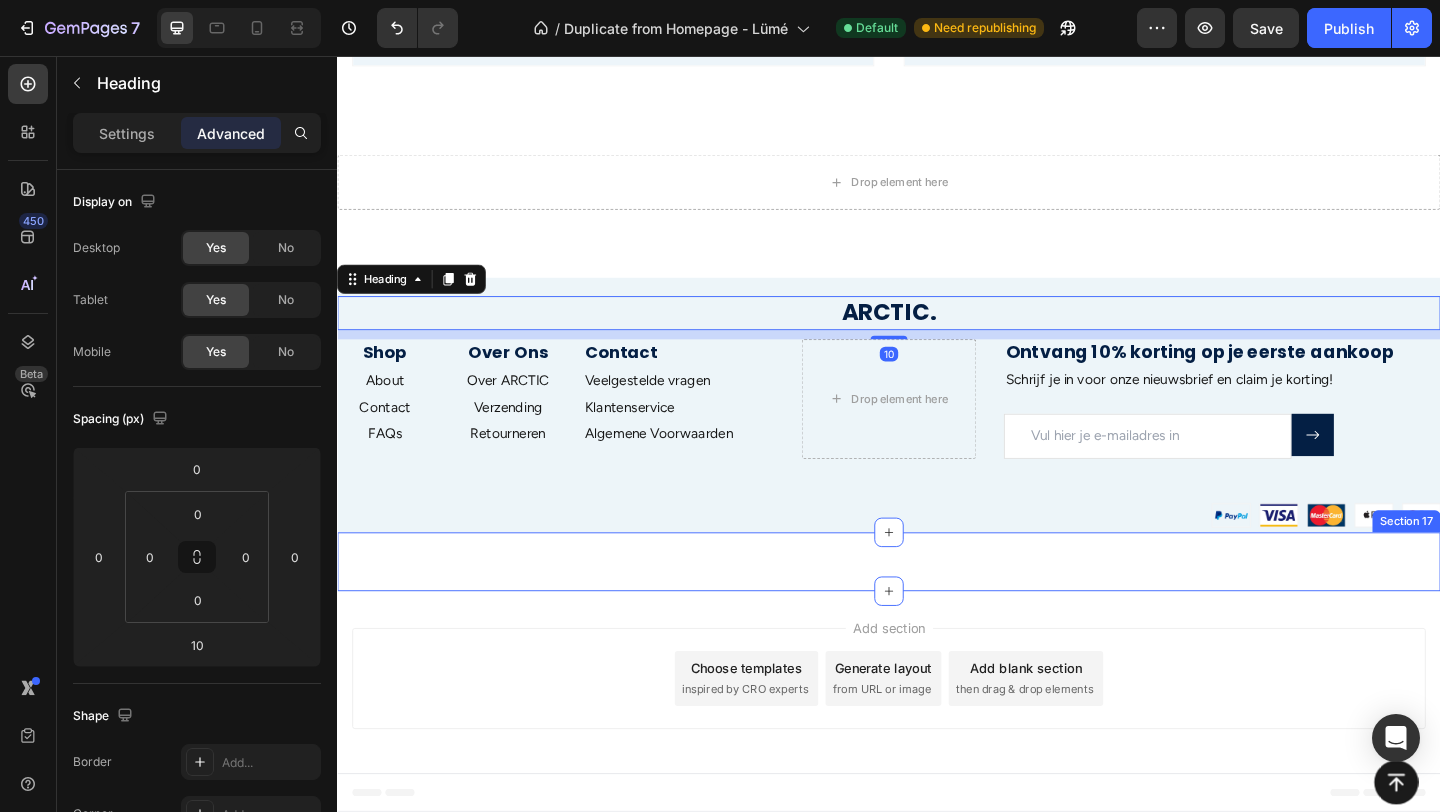 click on "Wat Onze Klanten Zeggen Heading Icon Icon Icon Icon Icon Icon List Icon Icon Icon Icon
Icon Icon List Rita Carroll Text Block "Love it! Great for summer! Good taste, it really owns up to its name “sparkling”, cold with bubbles and lime flavor. When I want that soda feel without drinking a soda, I grab for one of this." Text Block Row Icon Icon Icon Icon
Icon Icon List Maria Min Text Block "Love it! Great for summer! Good taste, it really owns up to its name “sparkling”, cold with bubbles and lime flavor. When I want that soda feel without drinking a soda, I grab for one of this." Text Block Row Icon Icon Icon Icon
Icon Icon List Max Sero Text Block "Love it! Great for summer! Good taste, it really owns up to its name “sparkling”, cold with bubbles and lime flavor. When I want that soda feel without drinking a soda, I grab for one of this." Text Block Row Icon Icon Icon Icon
Icon Icon List Max Sero Text Block Text Block Row Icon Icon" at bounding box center (937, 606) 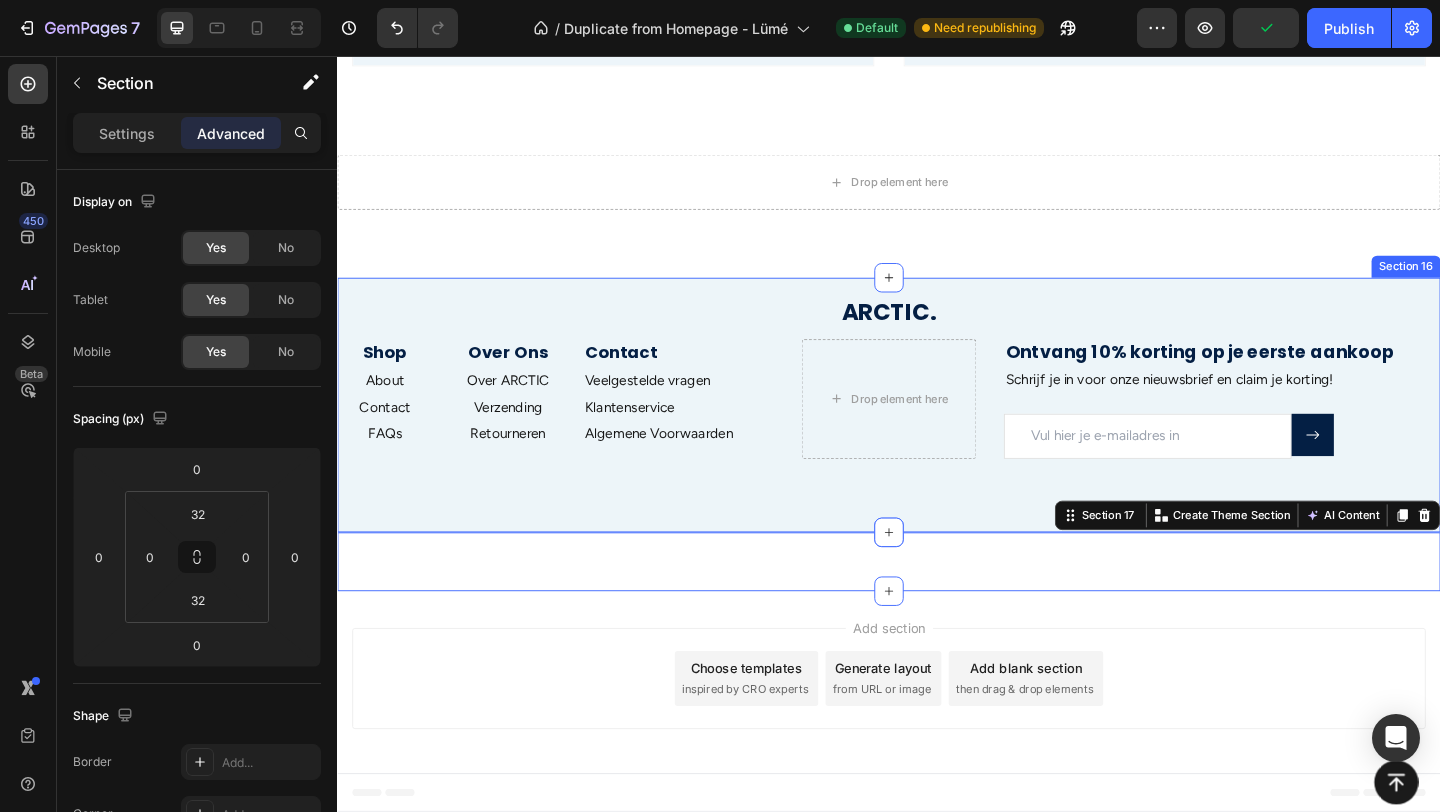 click on "ARCTIC." at bounding box center [937, 335] 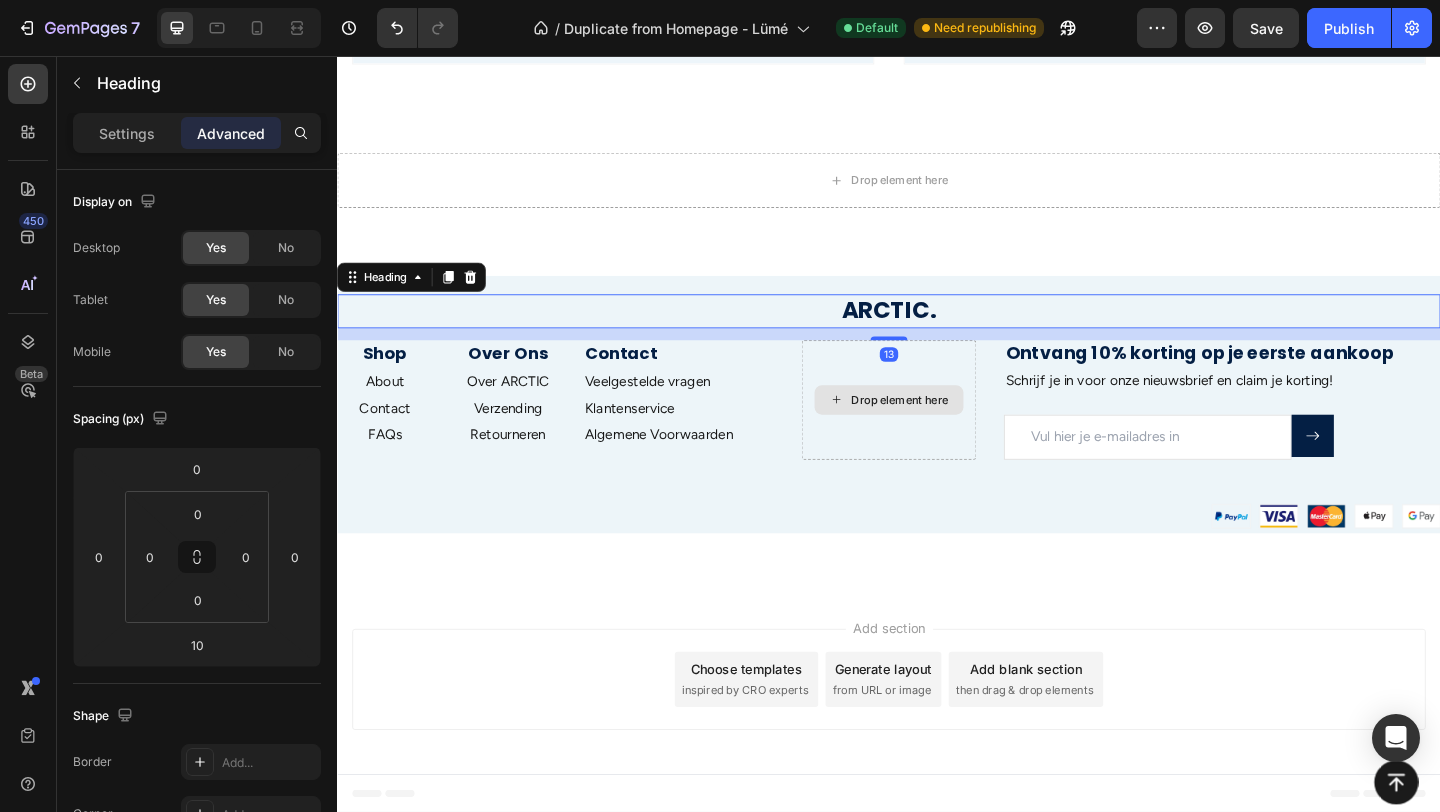 scroll, scrollTop: 5029, scrollLeft: 0, axis: vertical 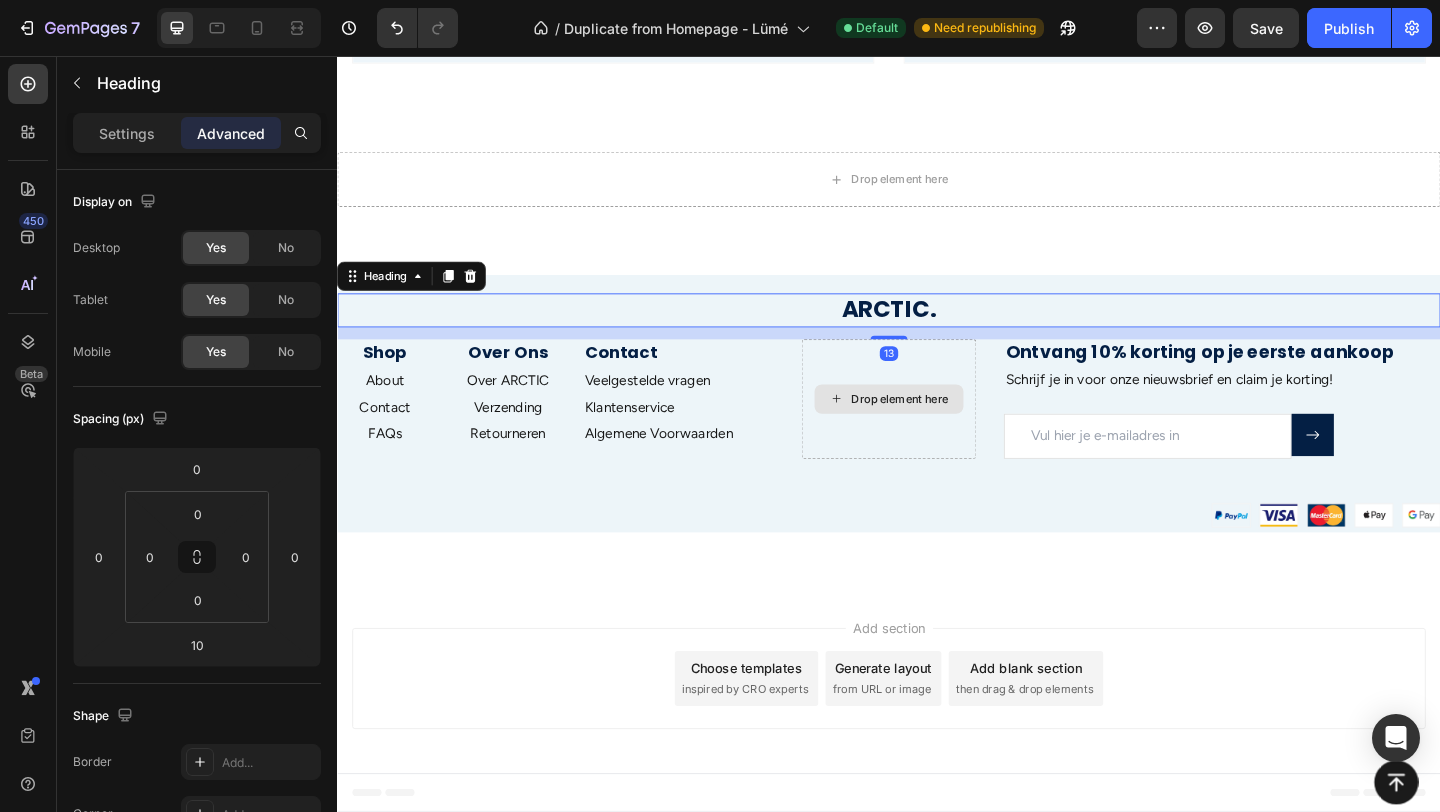 click at bounding box center [937, 362] 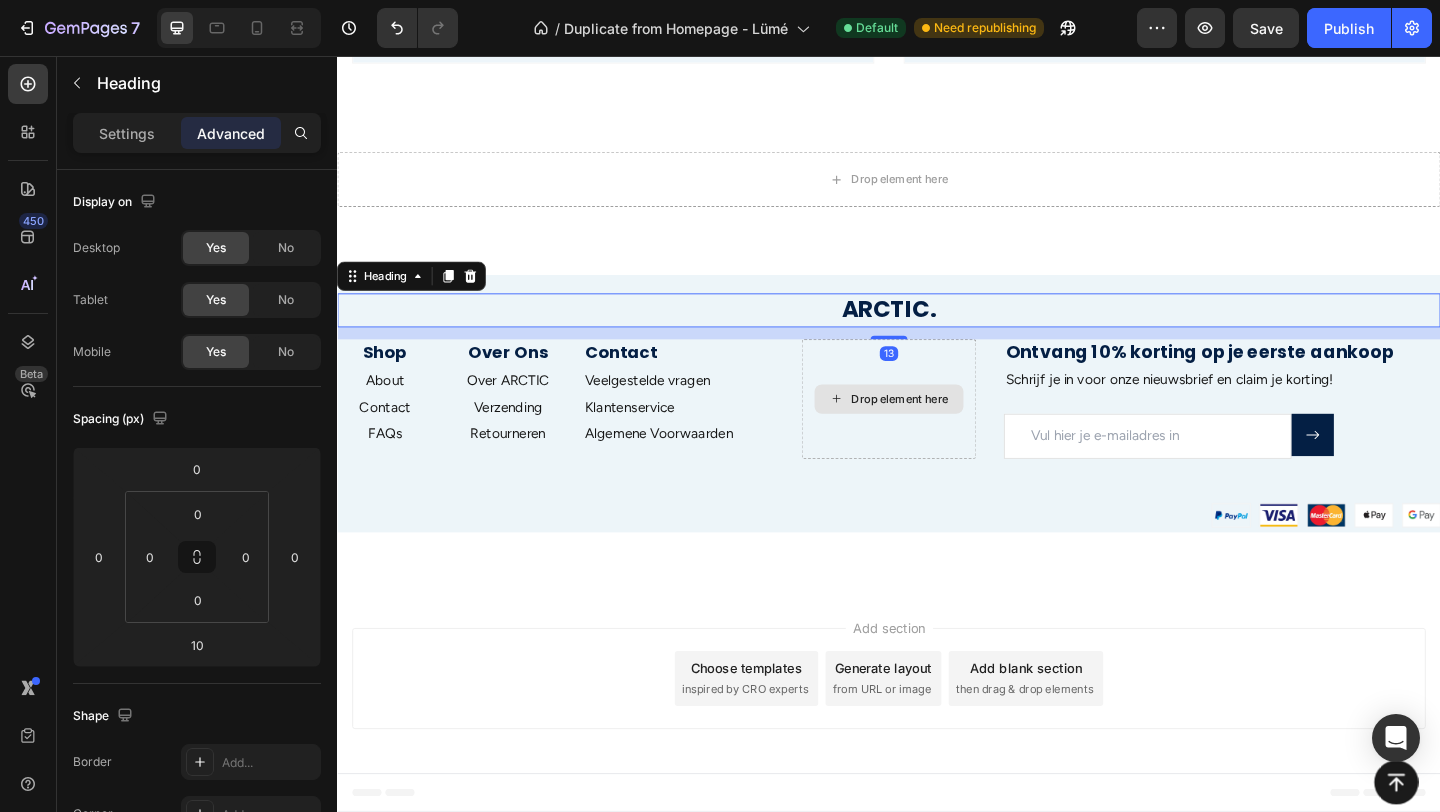 type on "7" 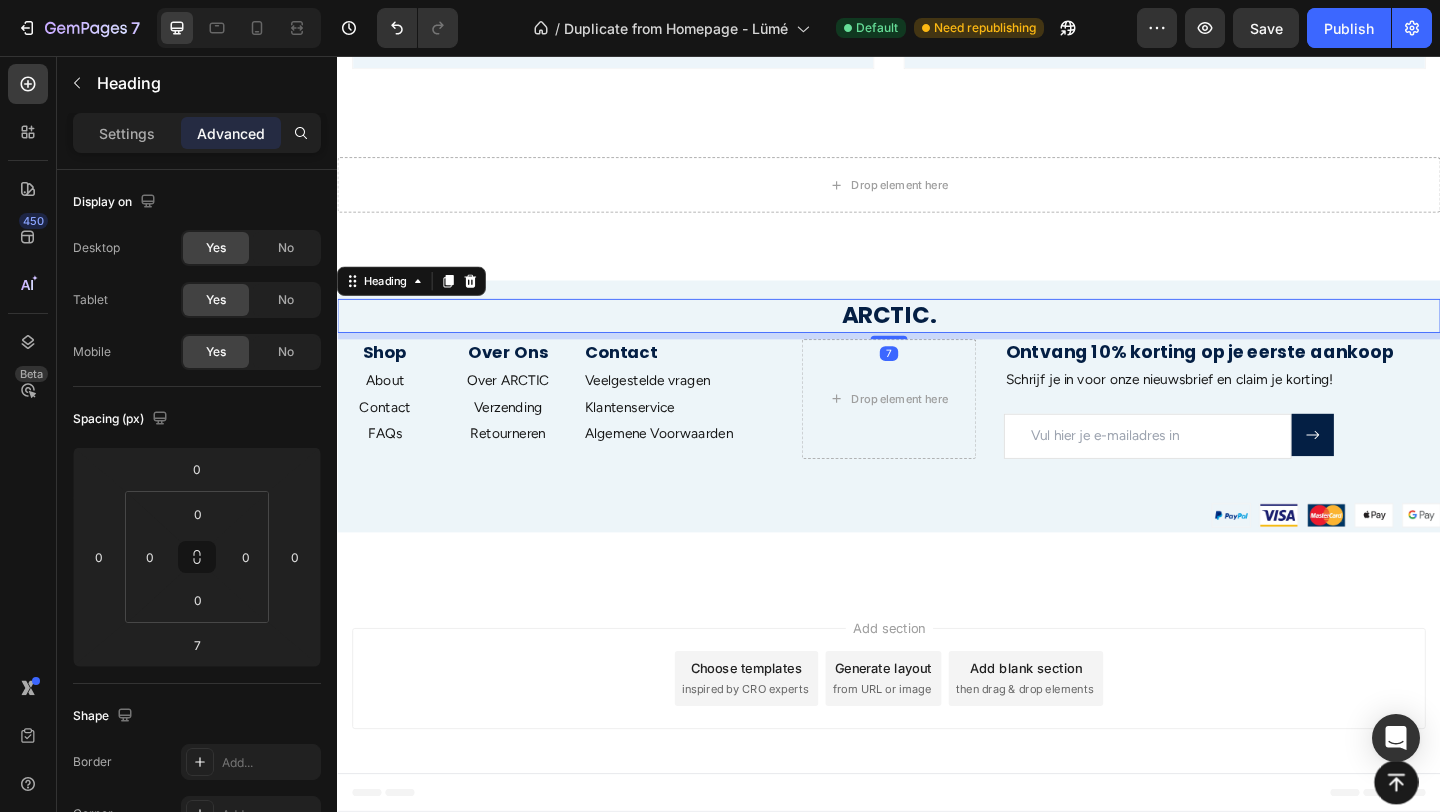 scroll, scrollTop: 5023, scrollLeft: 0, axis: vertical 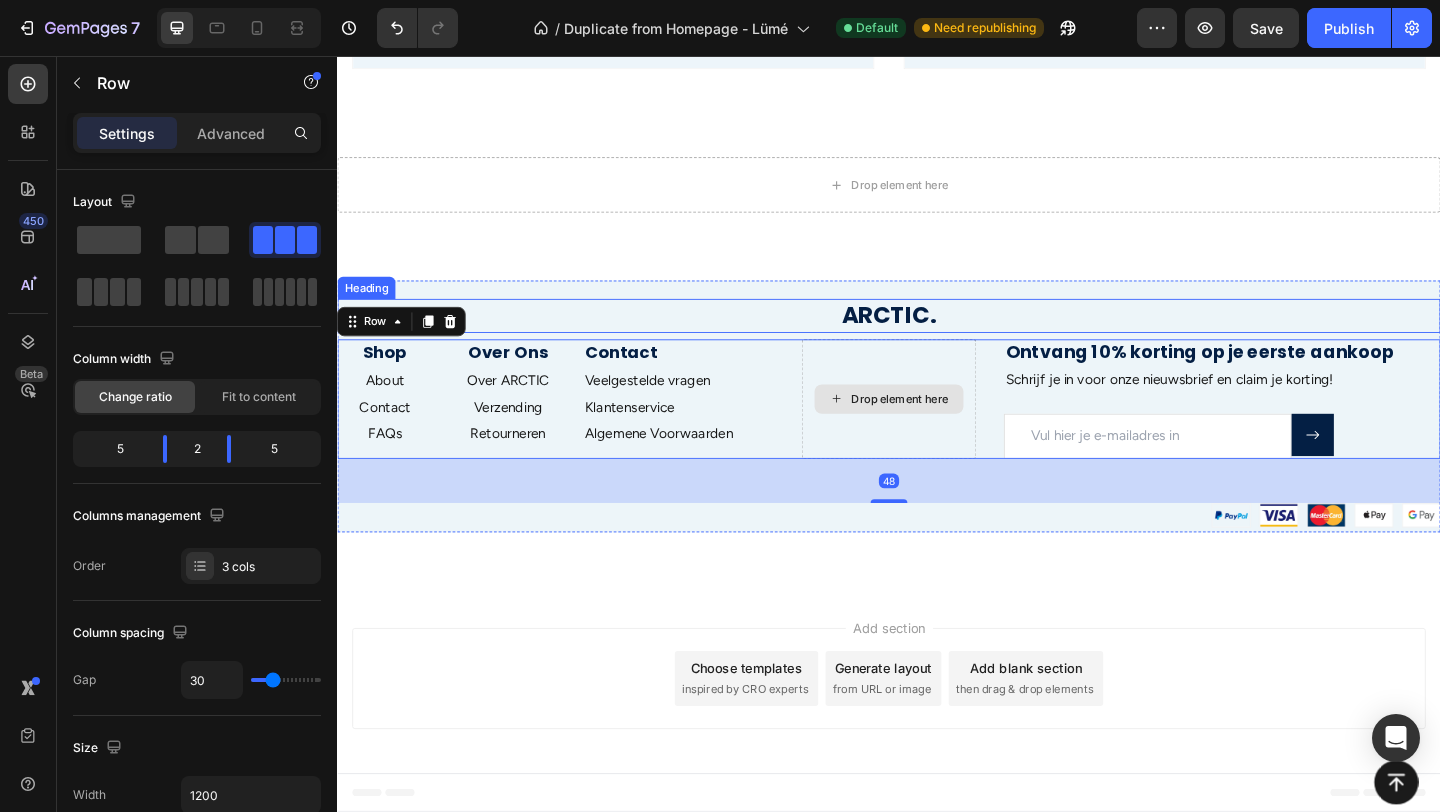 click on "ARCTIC." at bounding box center (937, 338) 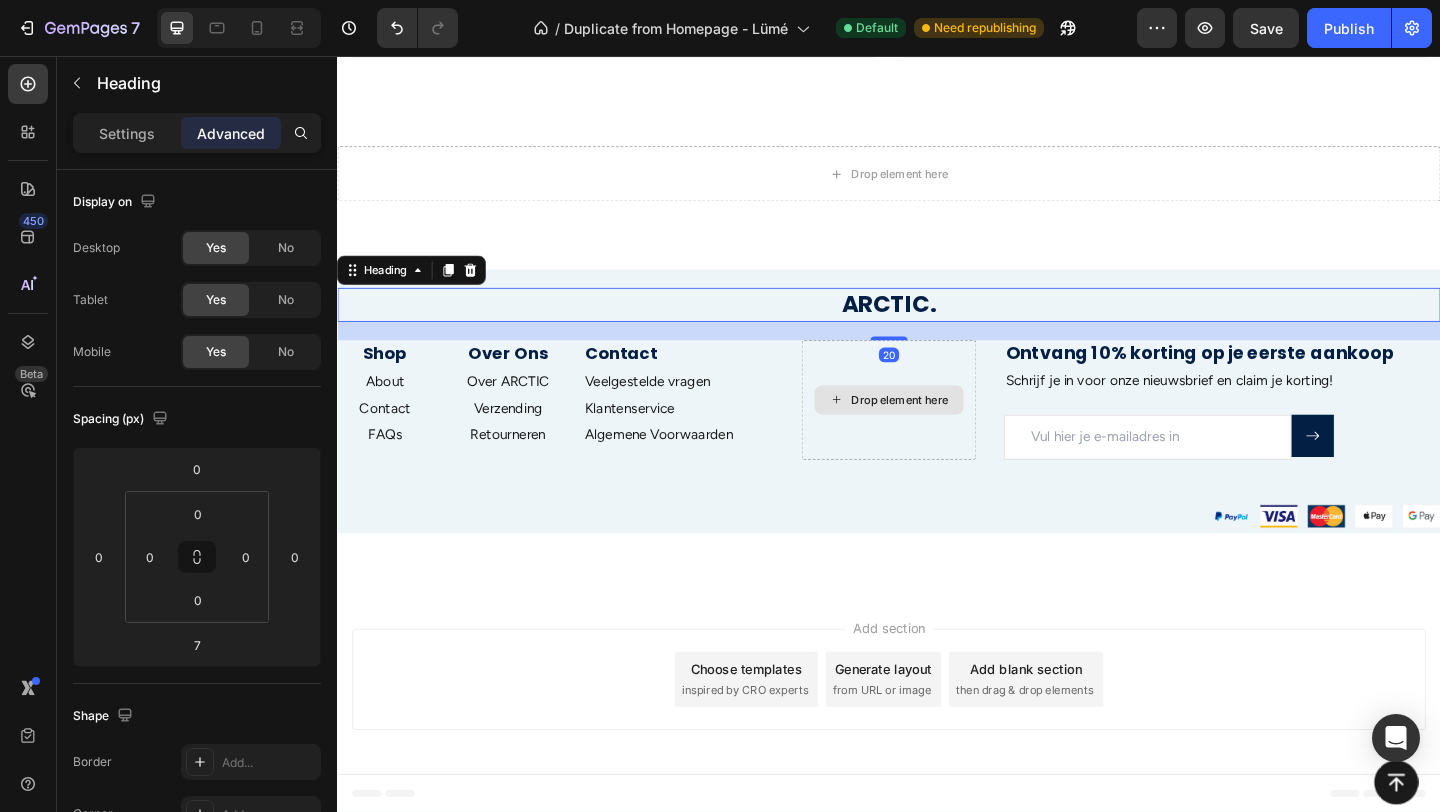 scroll, scrollTop: 5036, scrollLeft: 0, axis: vertical 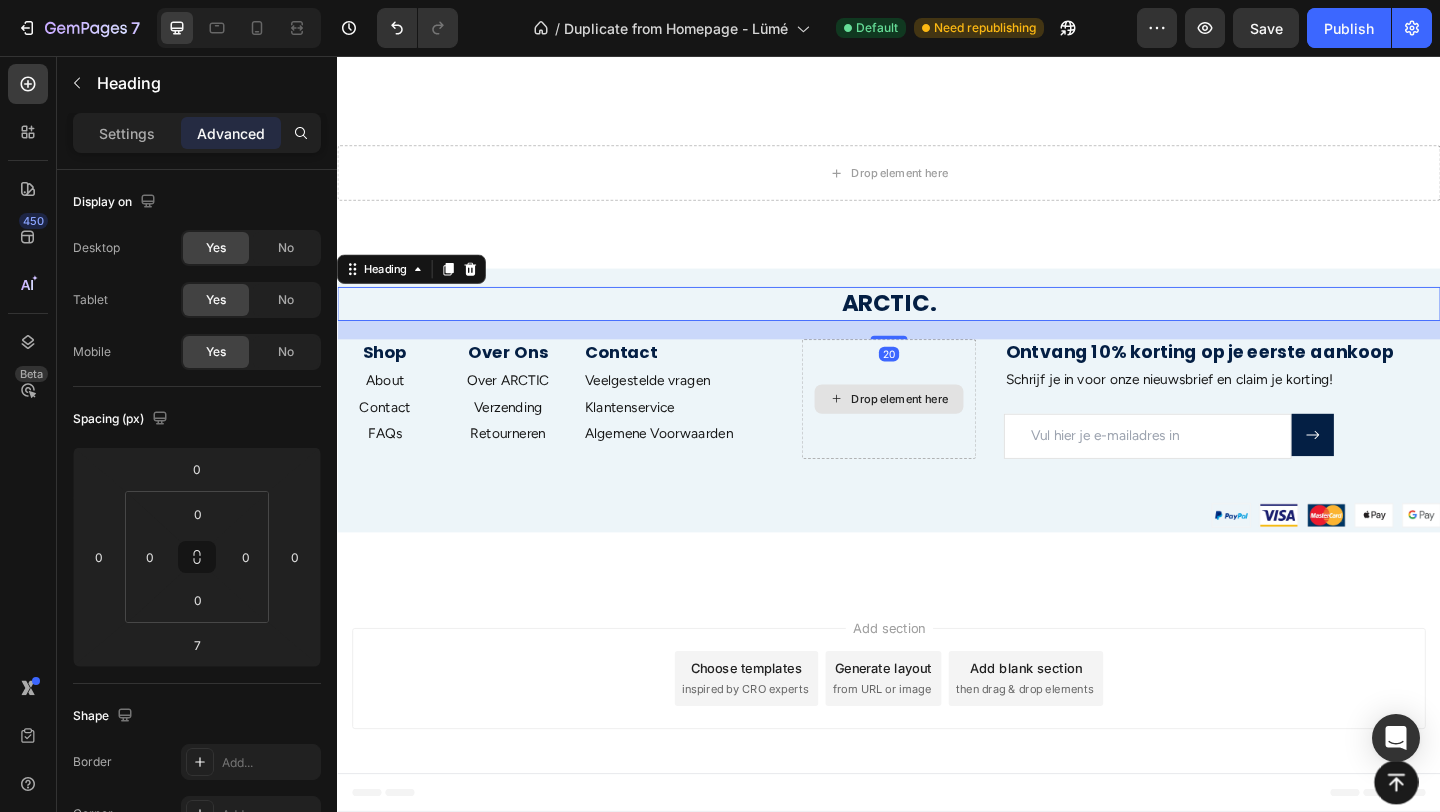 drag, startPoint x: 943, startPoint y: 361, endPoint x: 949, endPoint y: 374, distance: 14.3178215 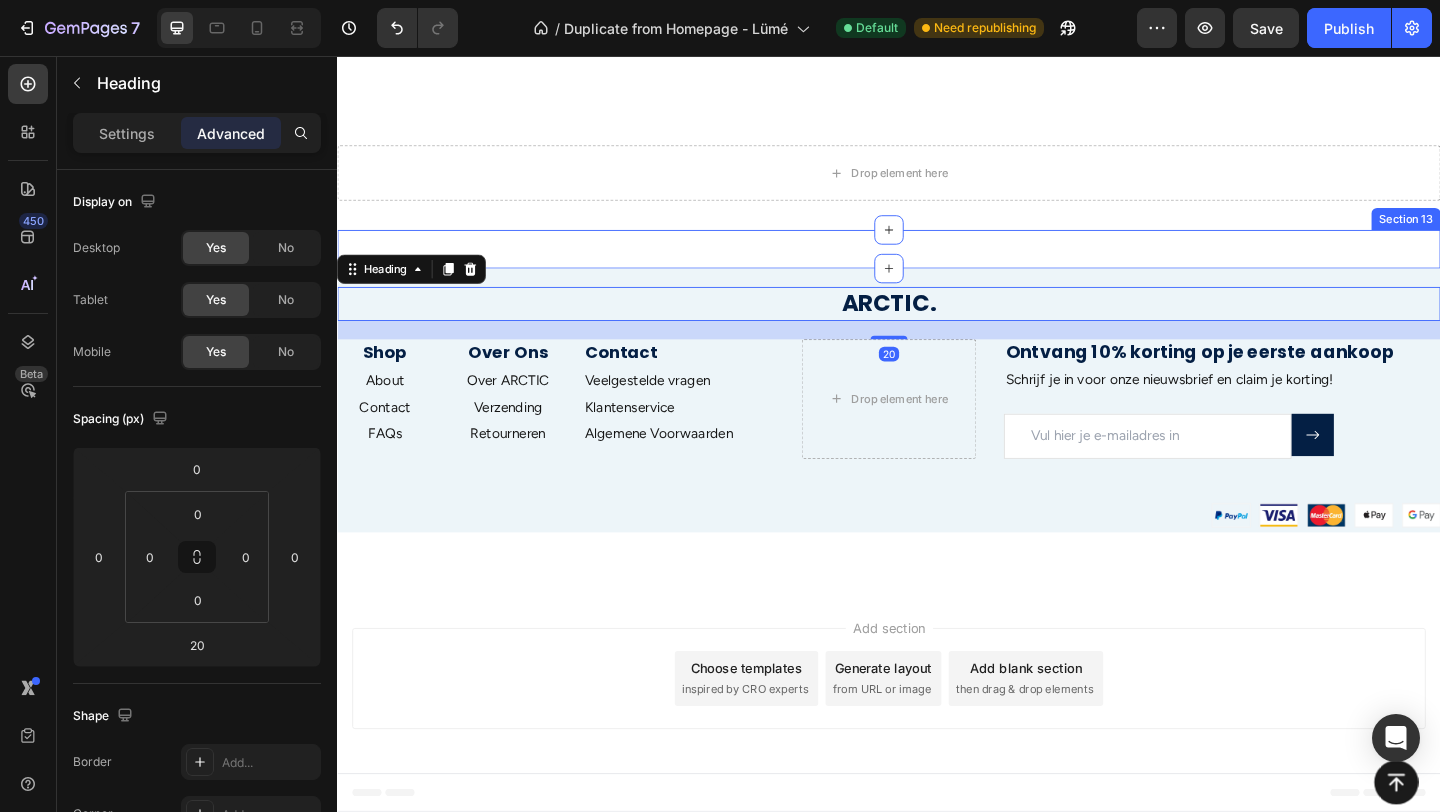 click on "The Ice Pod ™ It's Benefits Heading Replace this text with your contentReplace this text with your contentReplace this text with your content Text Block Image Image Glowy skin Text Block Your custom text goes here Text Block Image Verkleining van poriën Text Block Your custom text goes here Text Block Image Koel effect Text Block Your custom text goes here Text Block Image Makkelijk vast te houden Text Block Your custom text goes here Text block Image Geen gedoe met ijsblokjes Text Block Your custom text goes here Text block Advanced List Section 13" at bounding box center (937, 266) 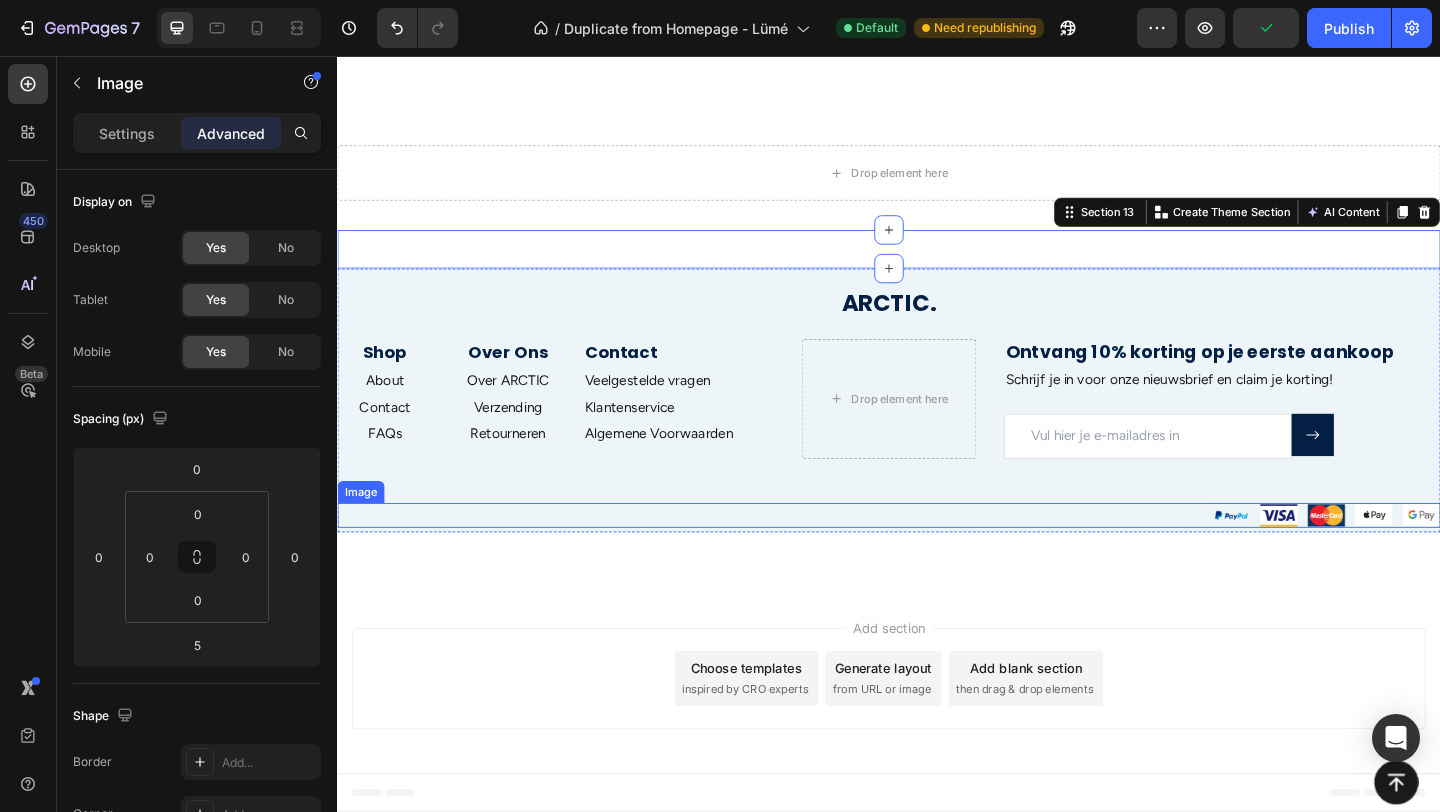 click at bounding box center (1412, 555) 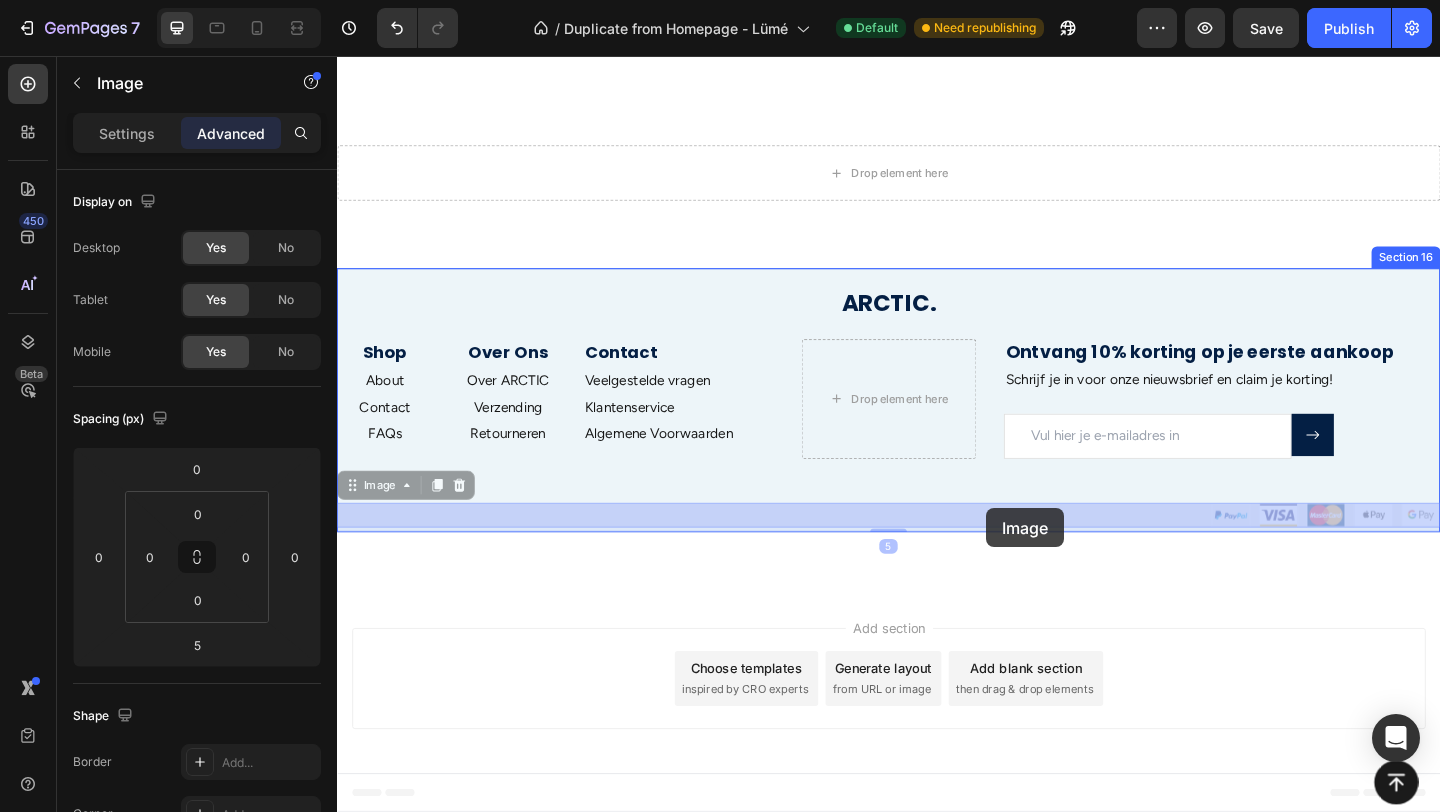 drag, startPoint x: 1315, startPoint y: 554, endPoint x: 1043, endPoint y: 548, distance: 272.06616 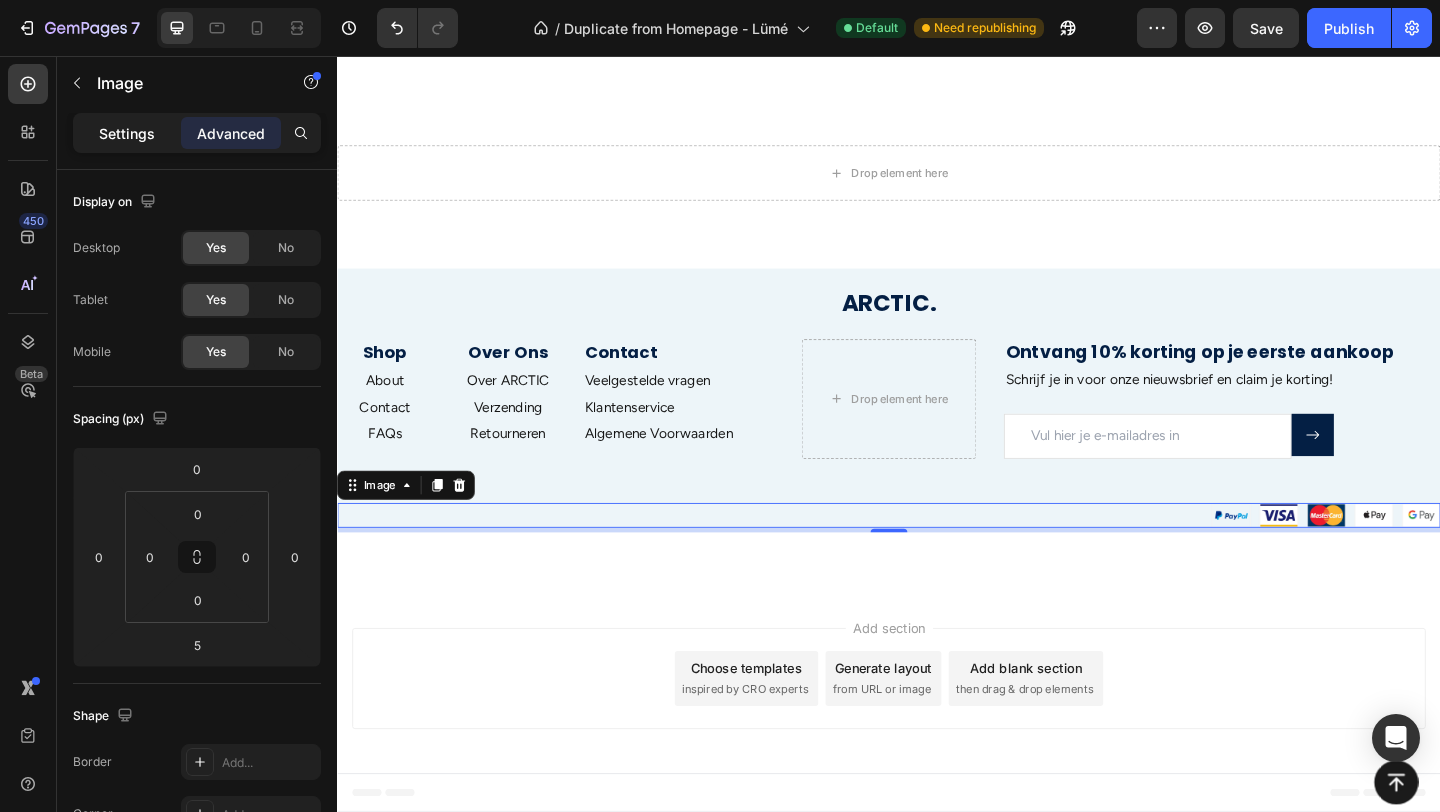 click on "Settings" at bounding box center (127, 133) 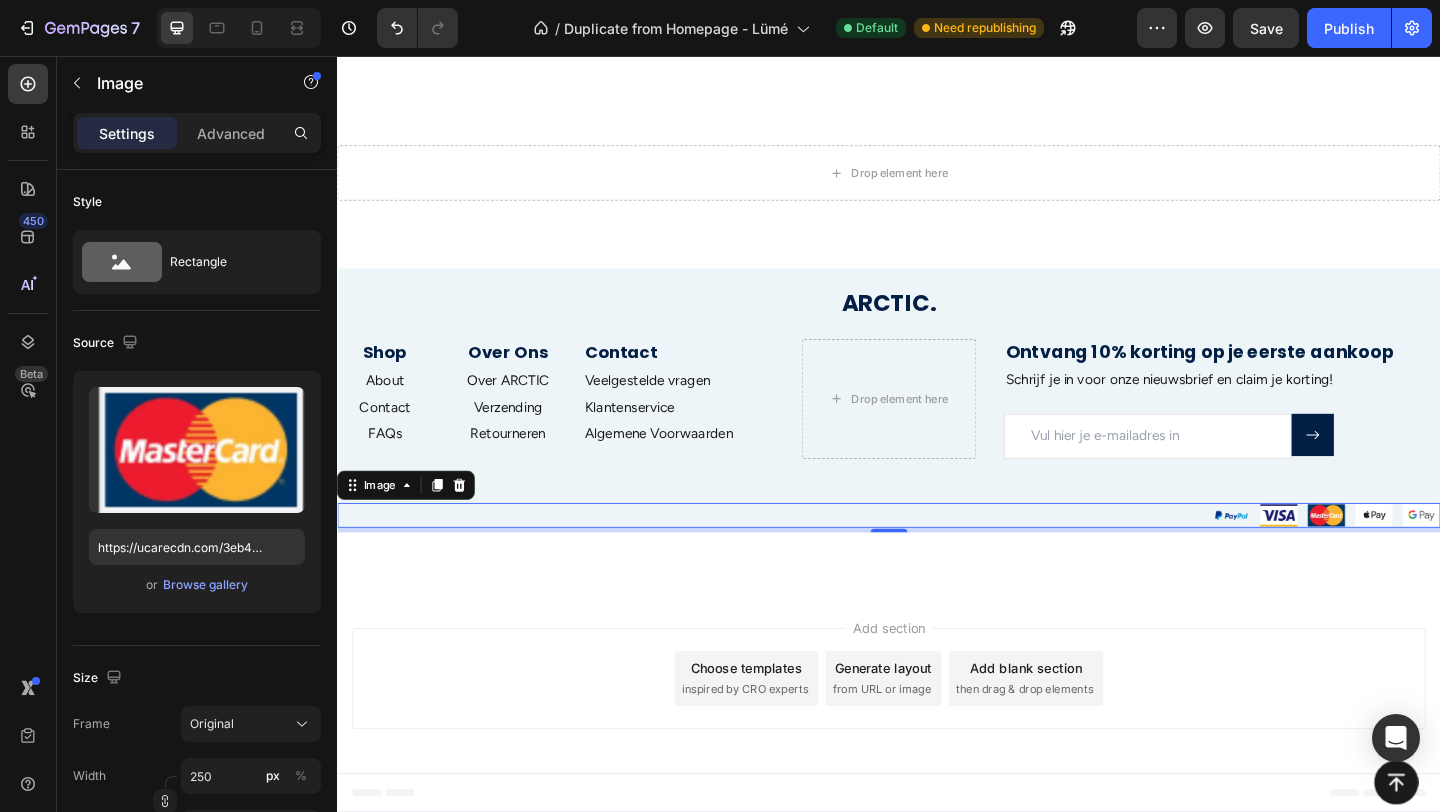 click on "Add section Choose templates inspired by CRO experts Generate layout from URL or image Add blank section then drag & drop elements" at bounding box center (937, 737) 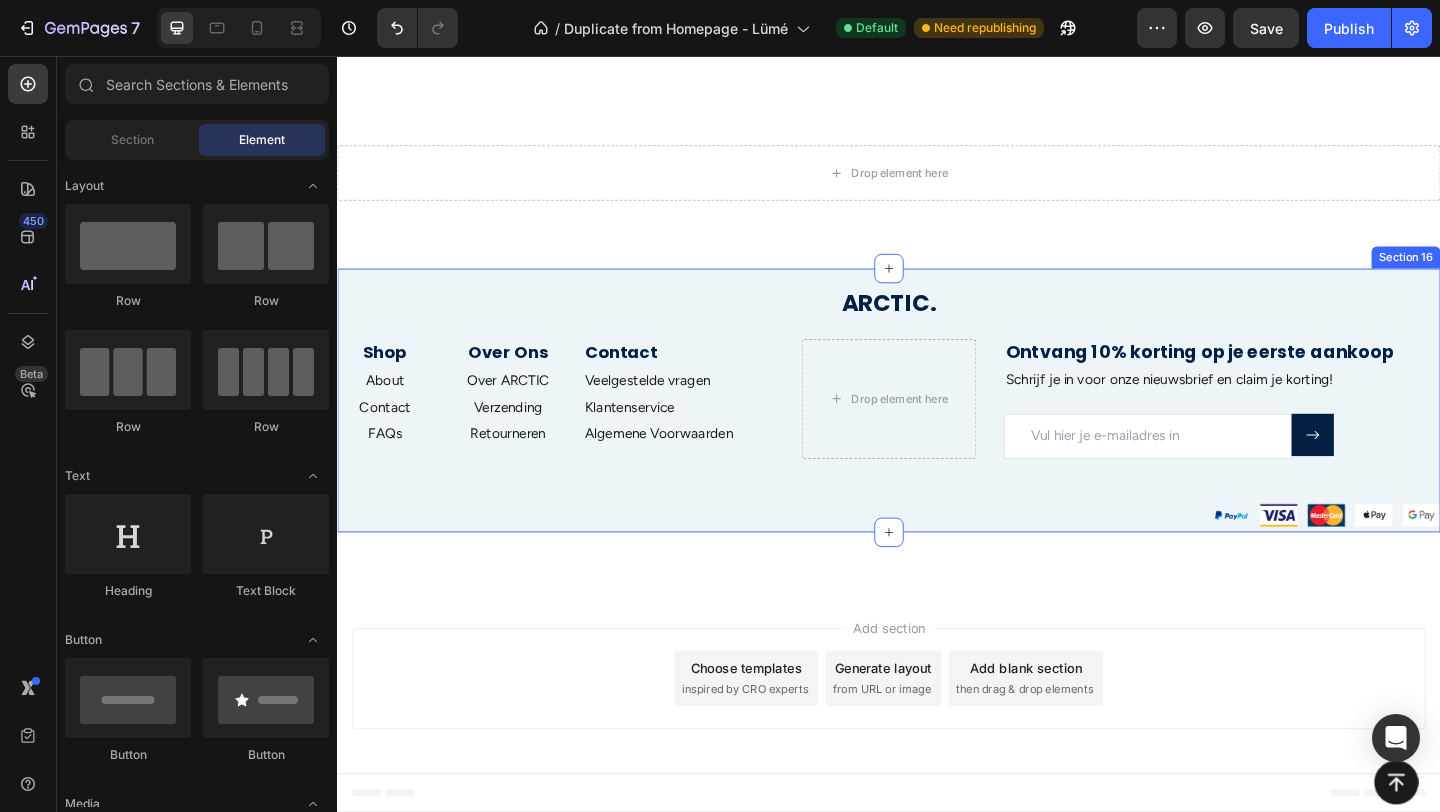 click at bounding box center (1412, 555) 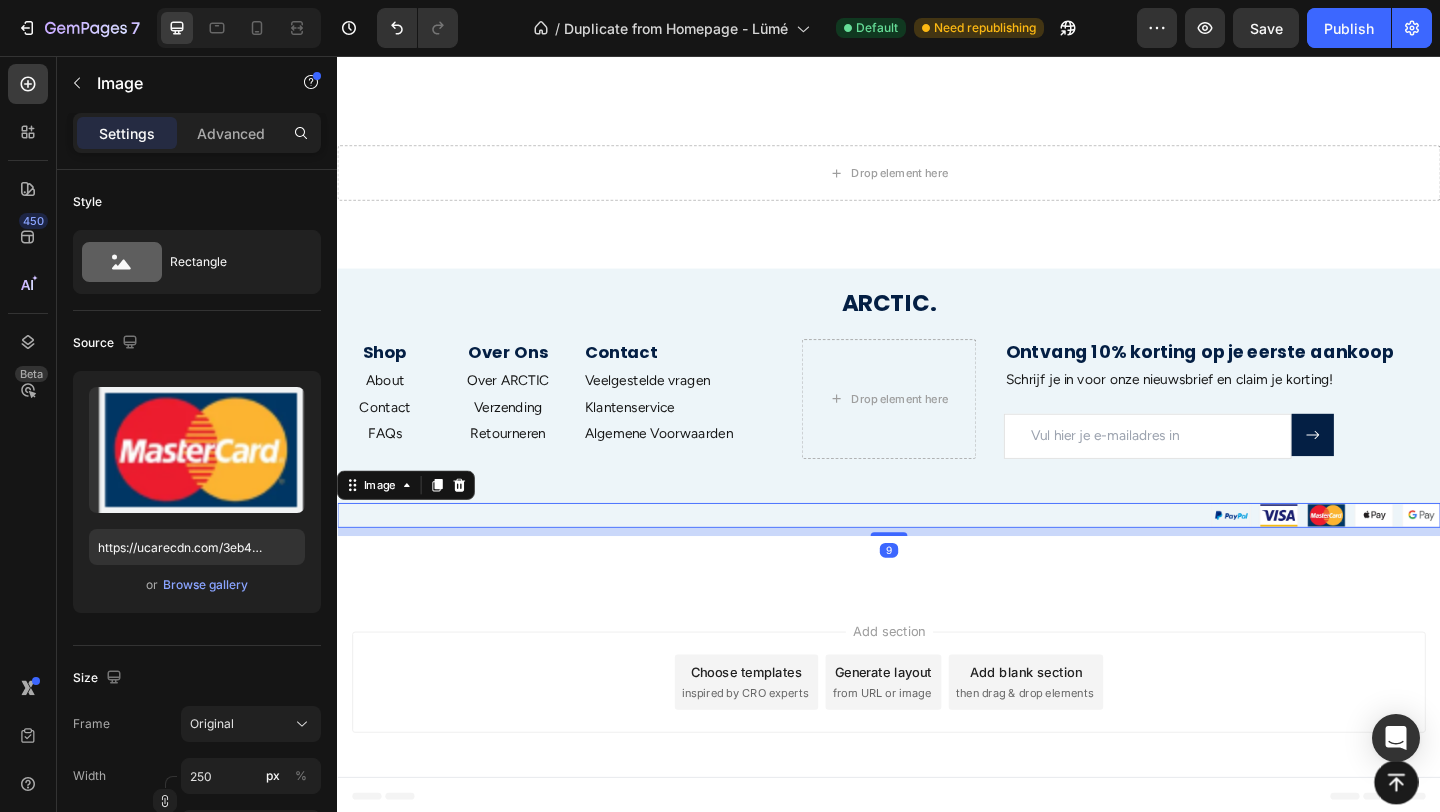 scroll, scrollTop: 5039, scrollLeft: 0, axis: vertical 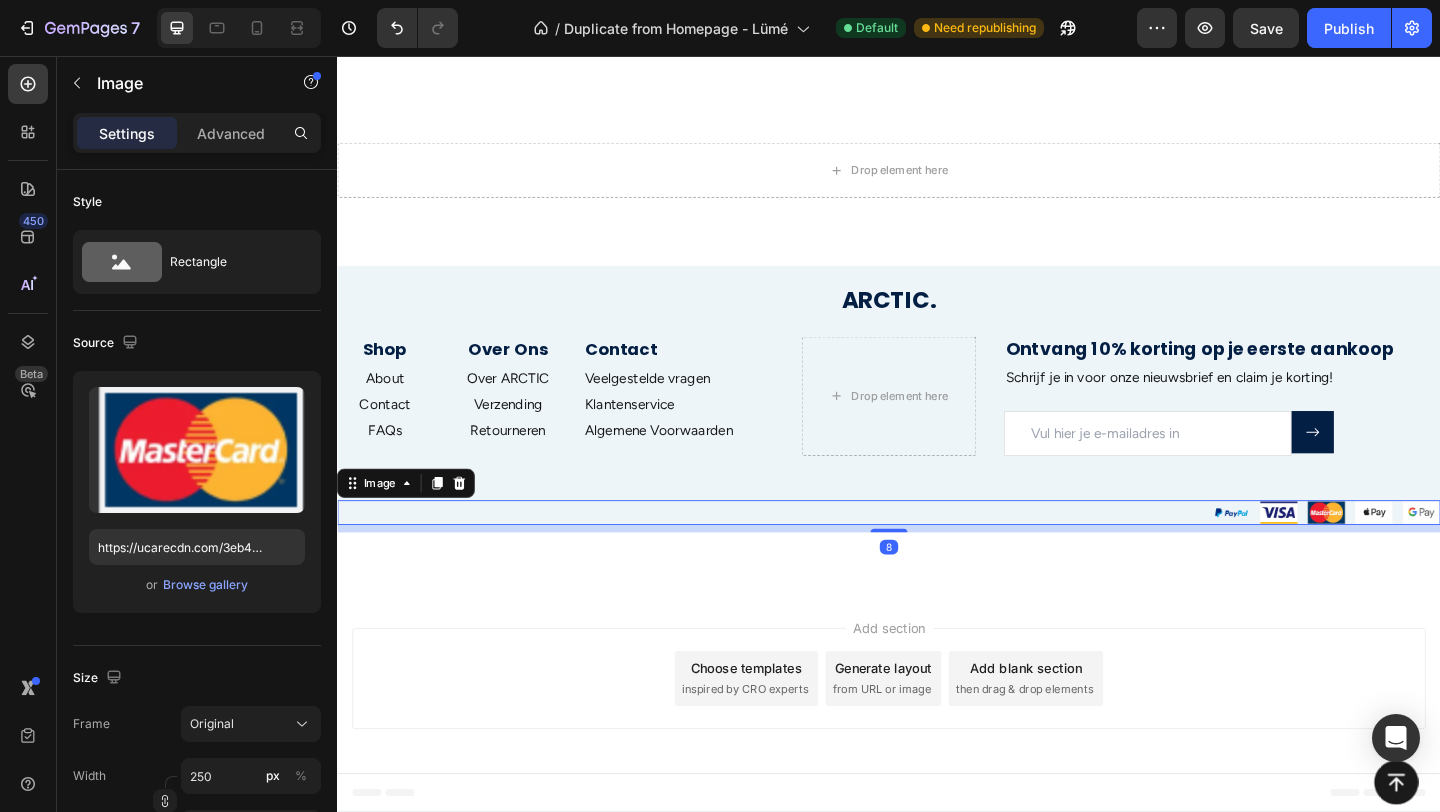 click on "Button Sticky veelgestelde vragen Heading Row
1. How long do i need to freeze it?
2. Can I use it with skincare products?
3. Is it safe for sensitive skin?
4. What's the difference with using an ice cube? Accordion
5. To what countries do you ship?
6. How long does ik take for my order to arrive?
7. When will I receive the tracking number?
8. What's the return policy? Accordion Row Section 9 The Ice Pod ™ Heading Shop now Button Row
Hero Banner Section 10 gratis verzending boven de  50, - Text
voor 23u besteld = morgen in huis Text
retourneren binnen 14 dagen Text
gratis verzending boven de  50, - Text
voor 23u besteld = morgen in huis Text
retourneren binnen 14 dagen Text
Marquee Section 11
Drop element here Section 12 The Ice Pod" at bounding box center [937, -2152] 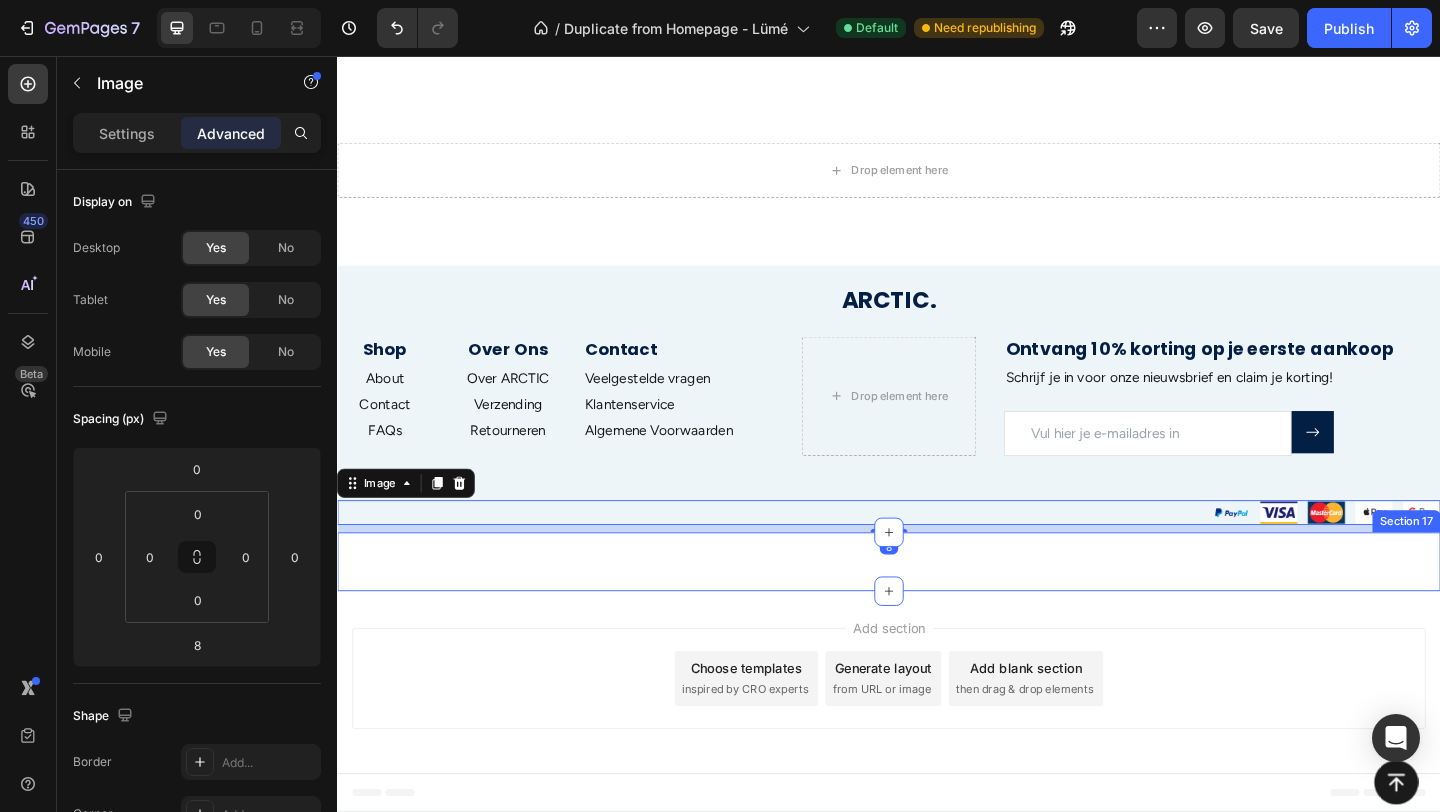 click on "Wat Onze Klanten Zeggen Heading Icon Icon Icon Icon Icon Icon List Icon Icon Icon Icon
Icon Icon List Rita Carroll Text Block "Love it! Great for summer! Good taste, it really owns up to its name “sparkling”, cold with bubbles and lime flavor. When I want that soda feel without drinking a soda, I grab for one of this." Text Block Row Icon Icon Icon Icon
Icon Icon List Maria Min Text Block "Love it! Great for summer! Good taste, it really owns up to its name “sparkling”, cold with bubbles and lime flavor. When I want that soda feel without drinking a soda, I grab for one of this." Text Block Row Icon Icon Icon Icon
Icon Icon List Max Sero Text Block "Love it! Great for summer! Good taste, it really owns up to its name “sparkling”, cold with bubbles and lime flavor. When I want that soda feel without drinking a soda, I grab for one of this." Text Block Row Icon Icon Icon Icon
Icon Icon List Max Sero Text Block Text Block Row Icon Icon" at bounding box center (937, 606) 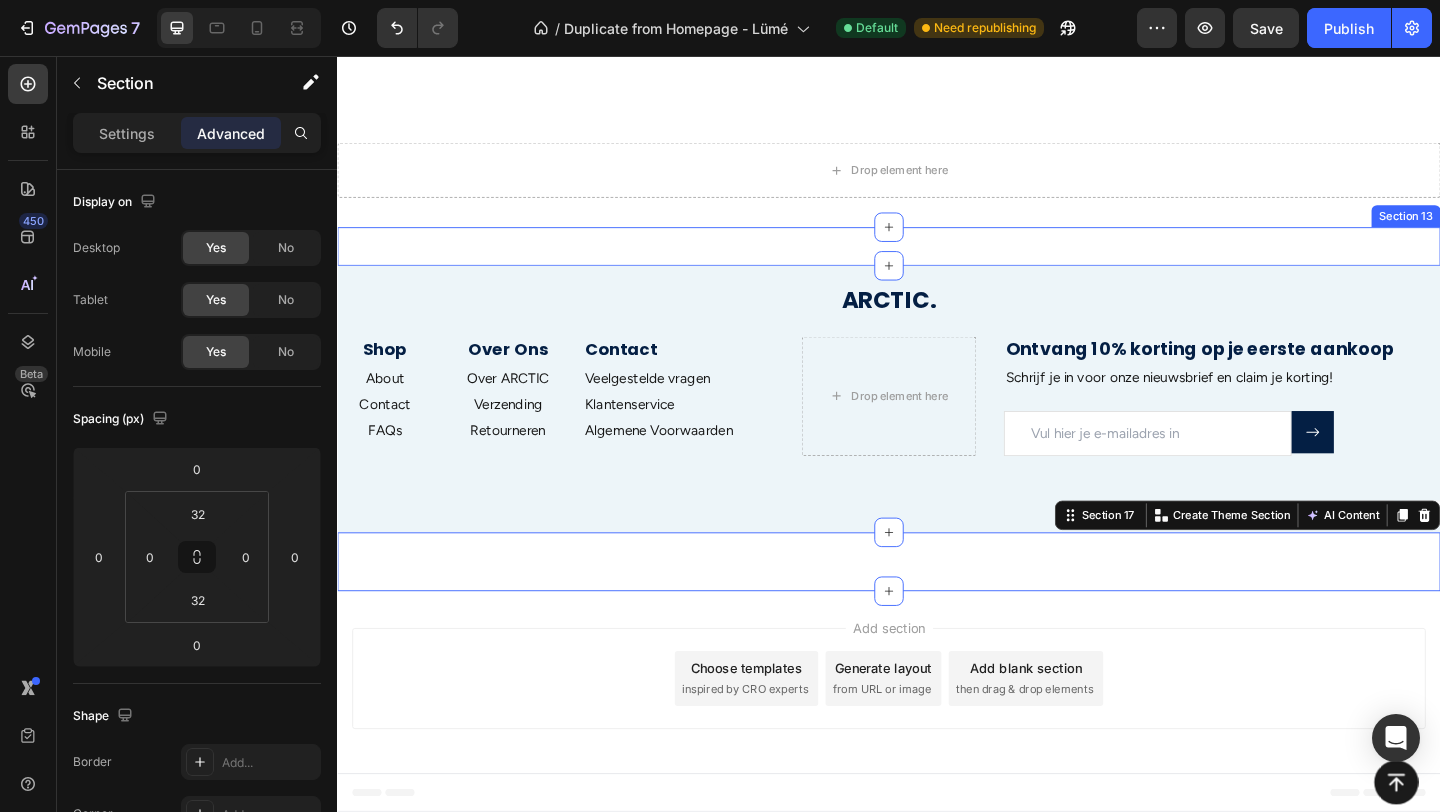 click on "The Ice Pod ™ It's Benefits Heading Replace this text with your contentReplace this text with your contentReplace this text with your content Text Block Image Image Glowy skin Text Block Your custom text goes here Text Block Image Verkleining van poriën Text Block Your custom text goes here Text Block Image Koel effect Text Block Your custom text goes here Text Block Image Makkelijk vast te houden Text Block Your custom text goes here Text block Image Geen gedoe met ijsblokjes Text Block Your custom text goes here Text block Advanced List Section 13" at bounding box center [937, 263] 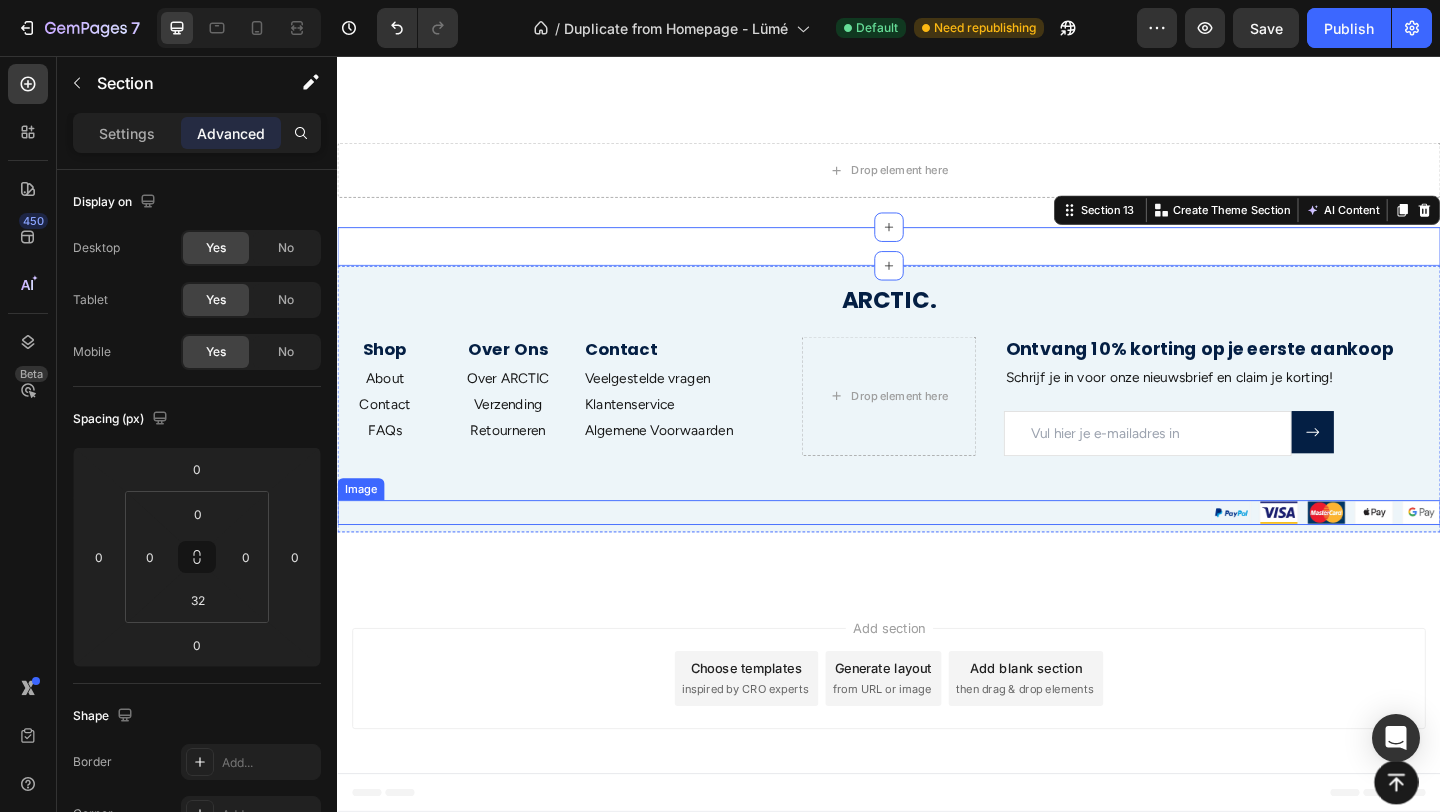 click at bounding box center (1412, 552) 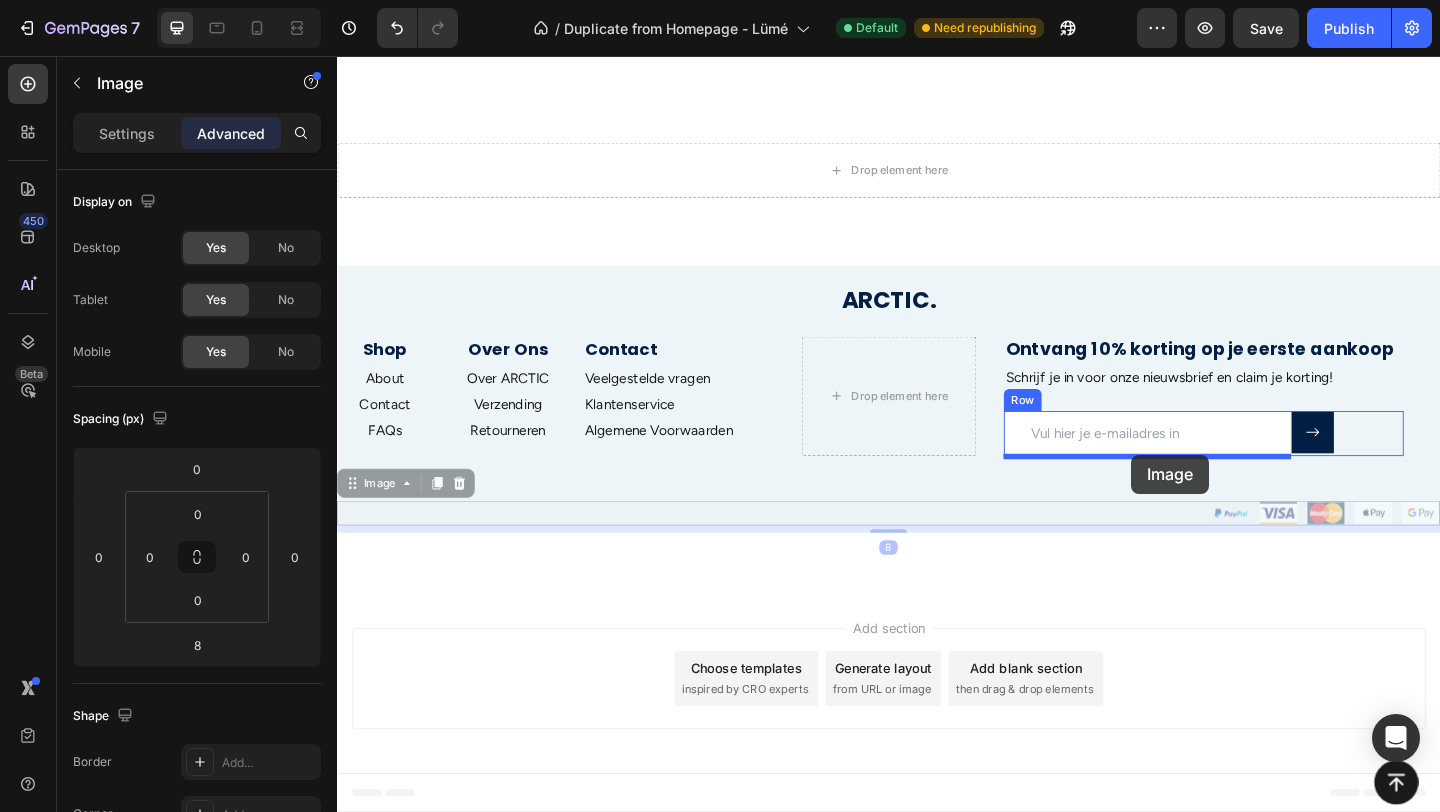 drag, startPoint x: 1253, startPoint y: 554, endPoint x: 1201, endPoint y: 490, distance: 82.46211 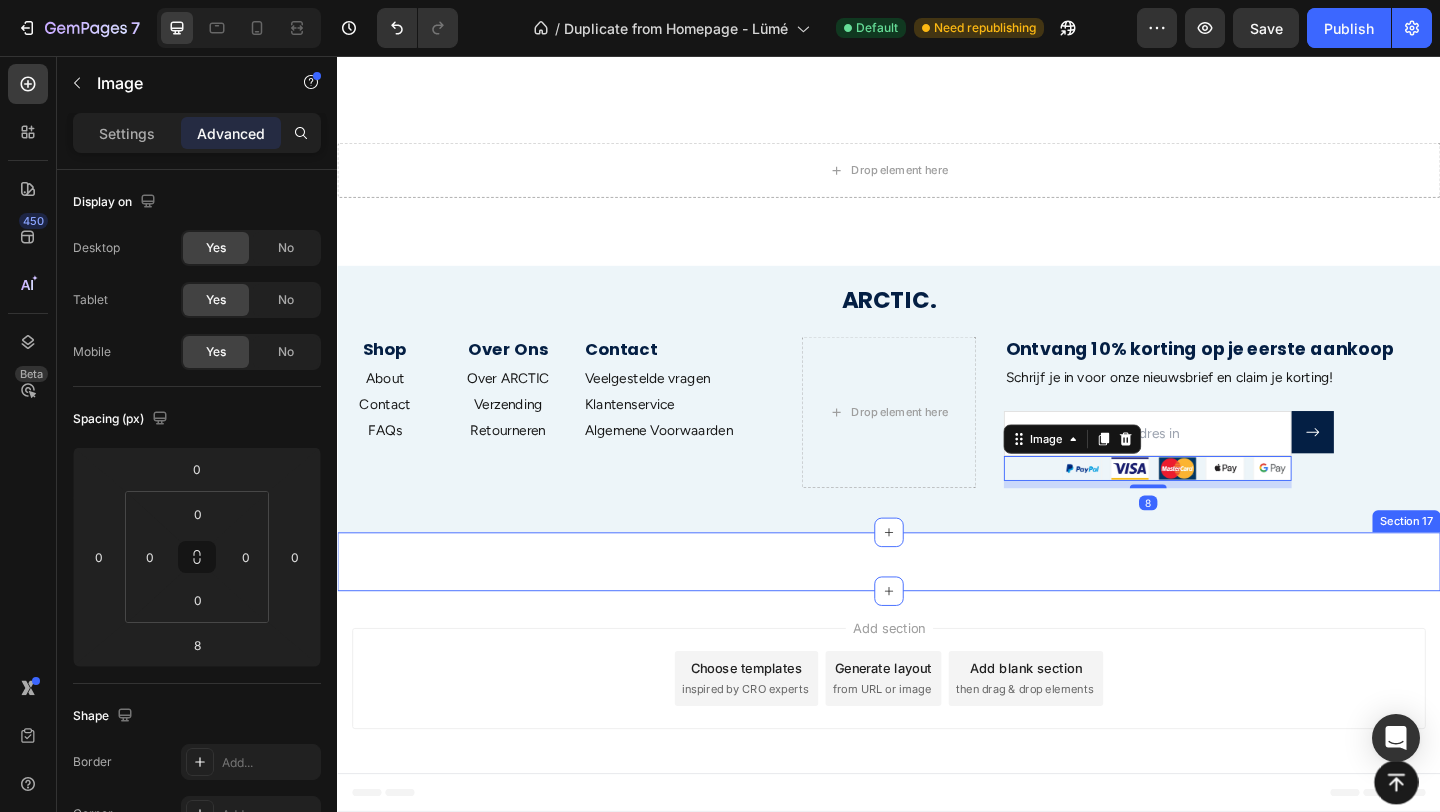 click on "Wat Onze Klanten Zeggen Heading Icon Icon Icon Icon Icon Icon List Icon Icon Icon Icon
Icon Icon List Rita Carroll Text Block "Love it! Great for summer! Good taste, it really owns up to its name “sparkling”, cold with bubbles and lime flavor. When I want that soda feel without drinking a soda, I grab for one of this." Text Block Row Icon Icon Icon Icon
Icon Icon List Maria Min Text Block "Love it! Great for summer! Good taste, it really owns up to its name “sparkling”, cold with bubbles and lime flavor. When I want that soda feel without drinking a soda, I grab for one of this." Text Block Row Icon Icon Icon Icon
Icon Icon List Max Sero Text Block "Love it! Great for summer! Good taste, it really owns up to its name “sparkling”, cold with bubbles and lime flavor. When I want that soda feel without drinking a soda, I grab for one of this." Text Block Row Icon Icon Icon Icon
Icon Icon List Max Sero Text Block Text Block Row Icon Icon" at bounding box center [937, 606] 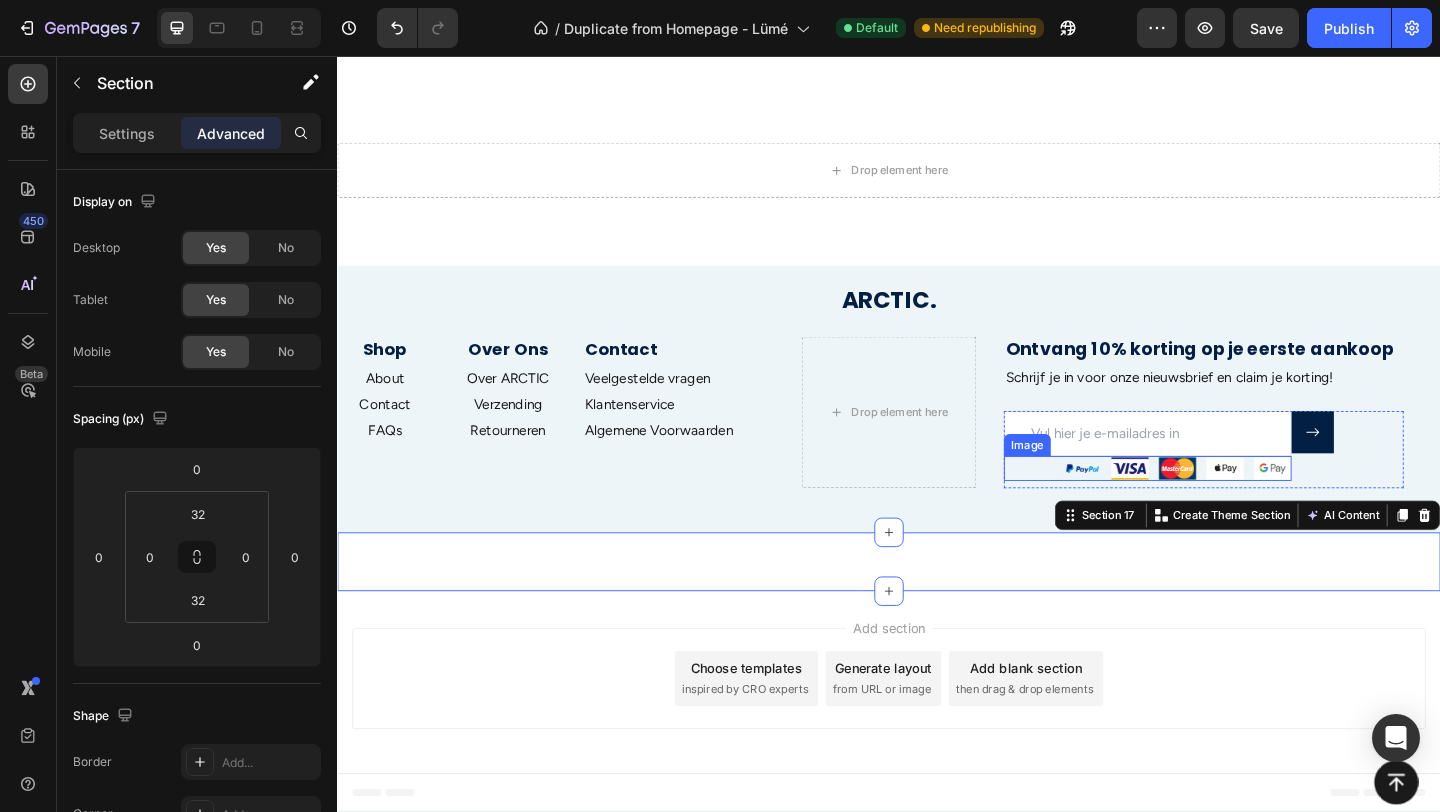 click at bounding box center (1250, 504) 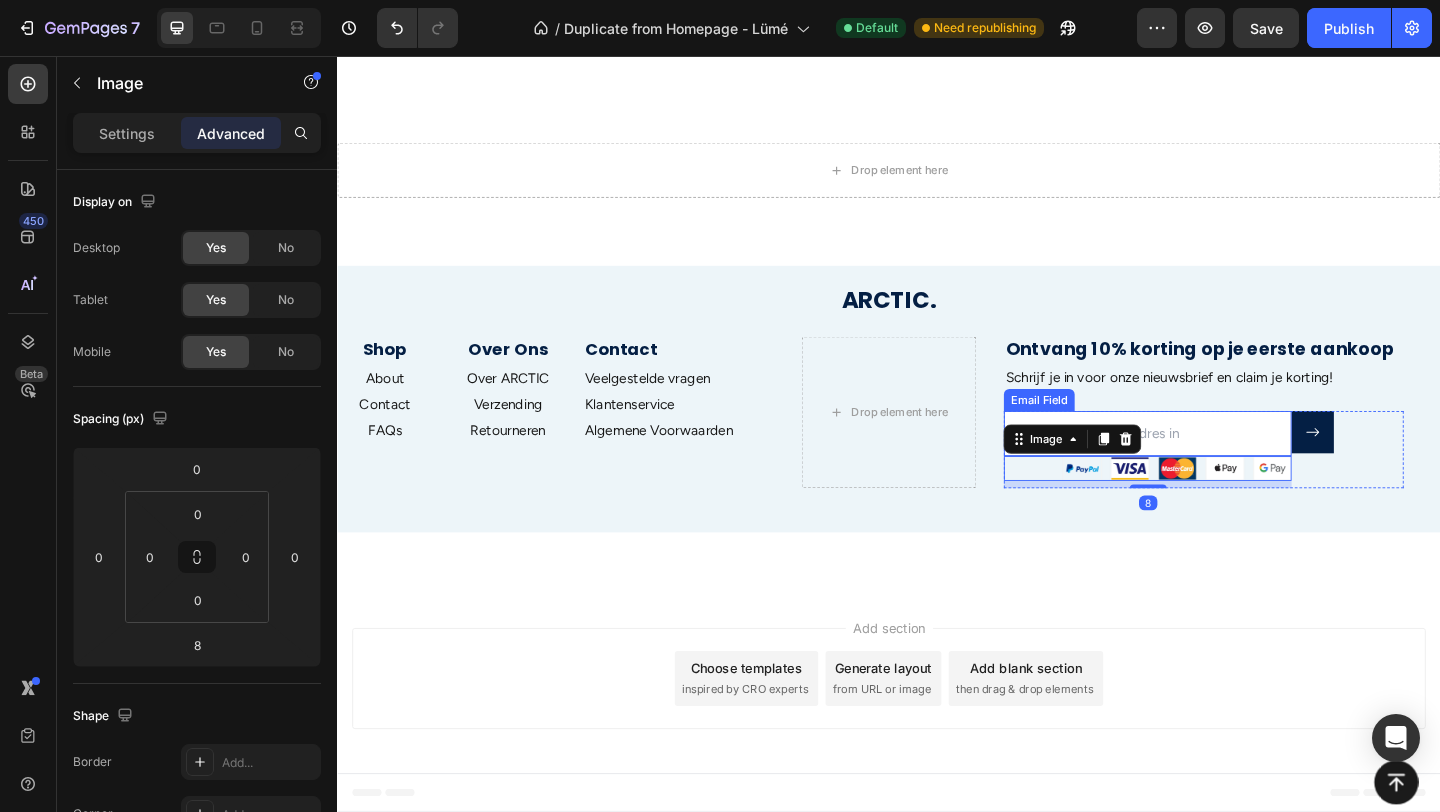 click at bounding box center (1218, 466) 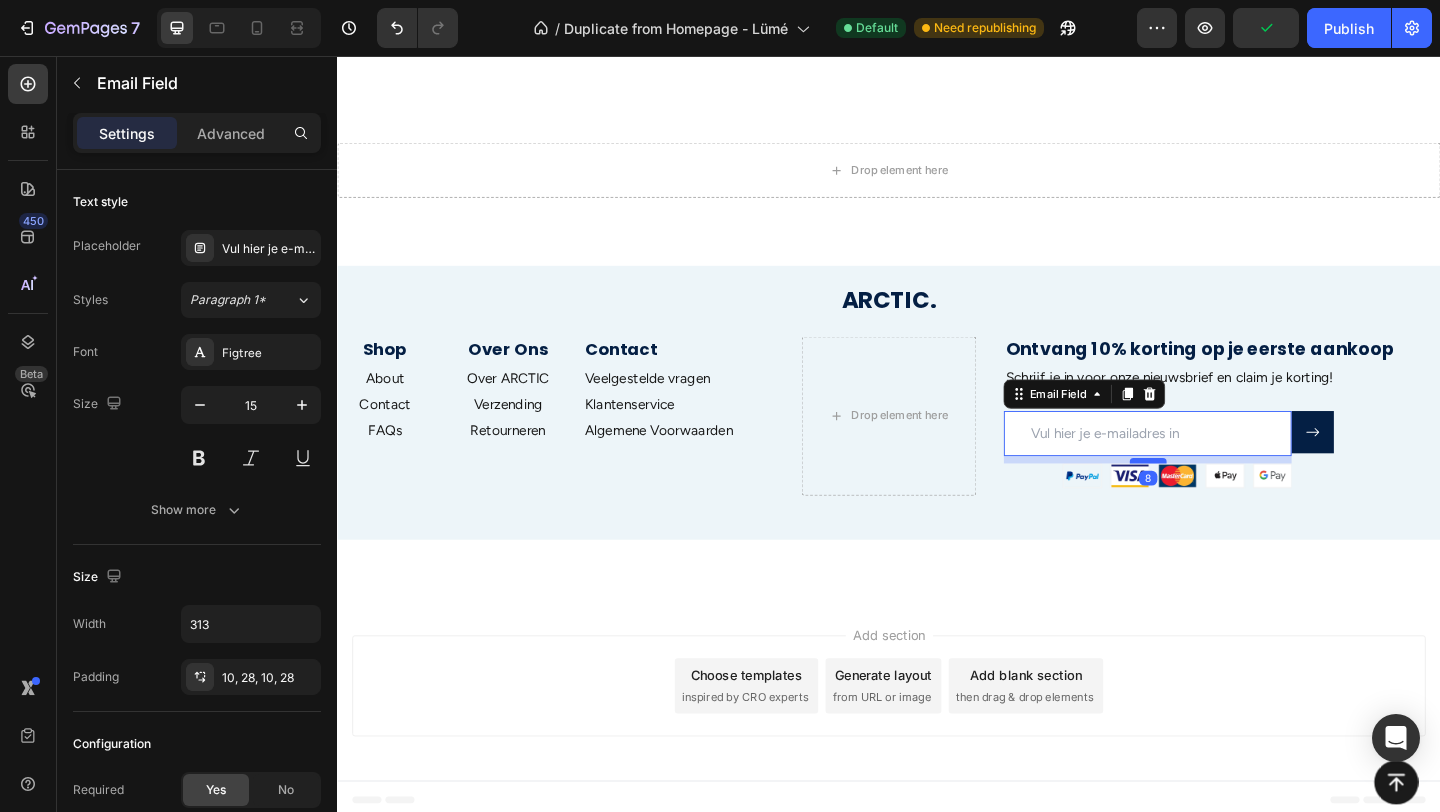 click at bounding box center (1219, 496) 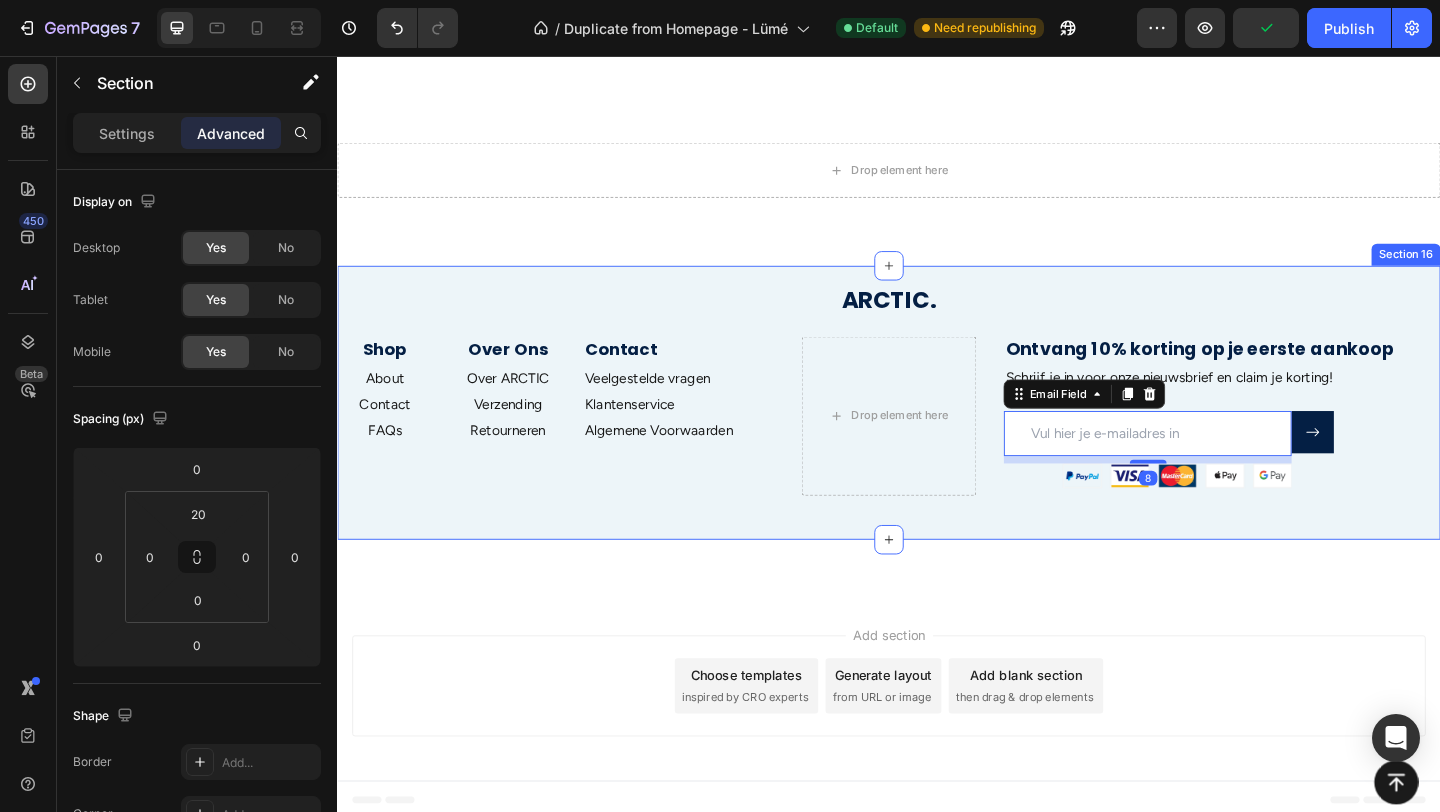 click on "ARCTIC. Heading Shop Heading About Text block Contact Text block FAQs Text block Over Ons Heading Over ARCTIC Text block Verzending Text block Retourneren Text block Contact Heading Veelgestelde vragen Text block Klantenservice Text block Algemene Voorwaarden Text block Row
Drop element here Ontvang 10% korting op je eerste aankoop Heading Schrijf je in voor onze nieuwsbrief en claim je korting! Text block Email Field   8 Image
Submit Button Row Newsletter Row Row" at bounding box center [937, 442] 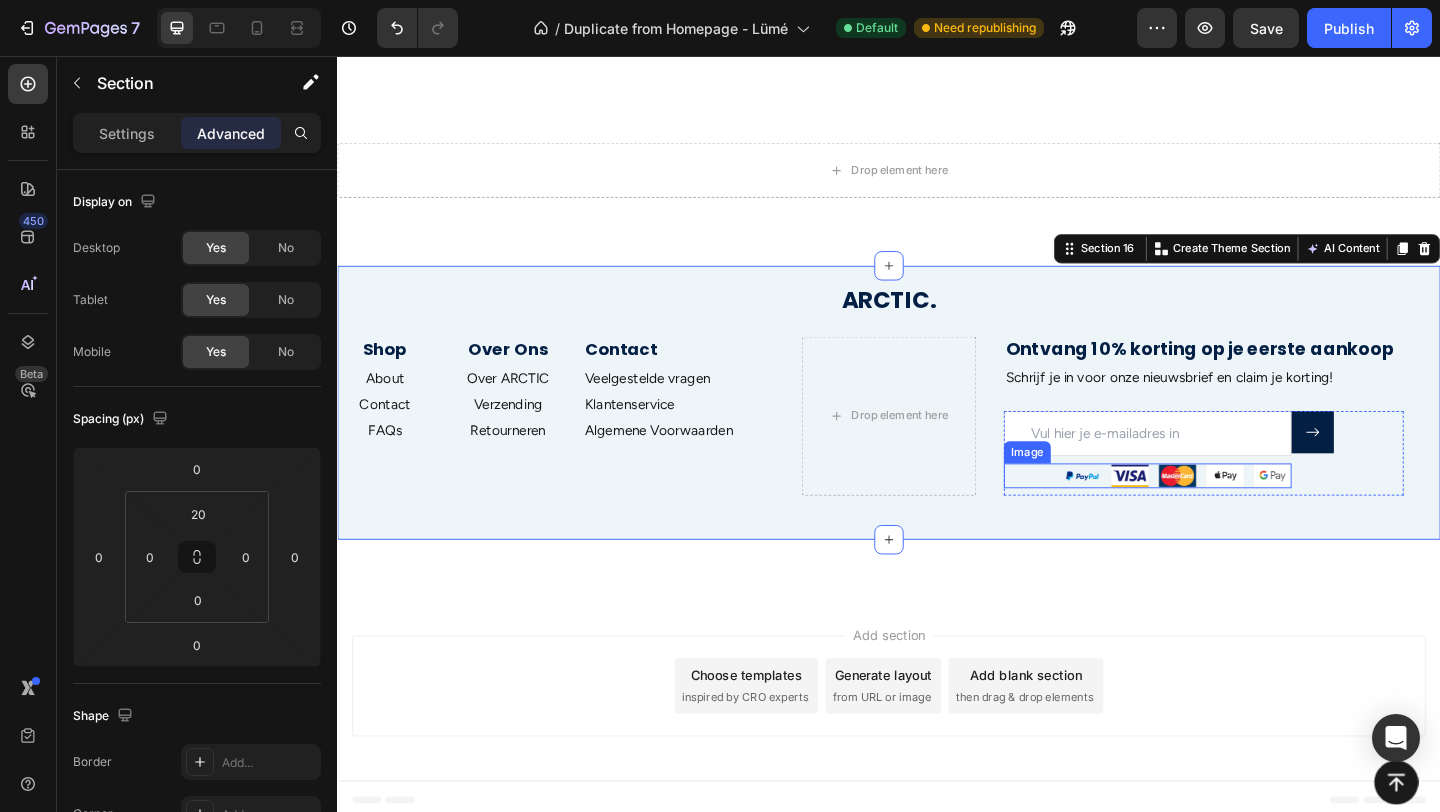 click on "Email Field Image" at bounding box center [1218, 488] 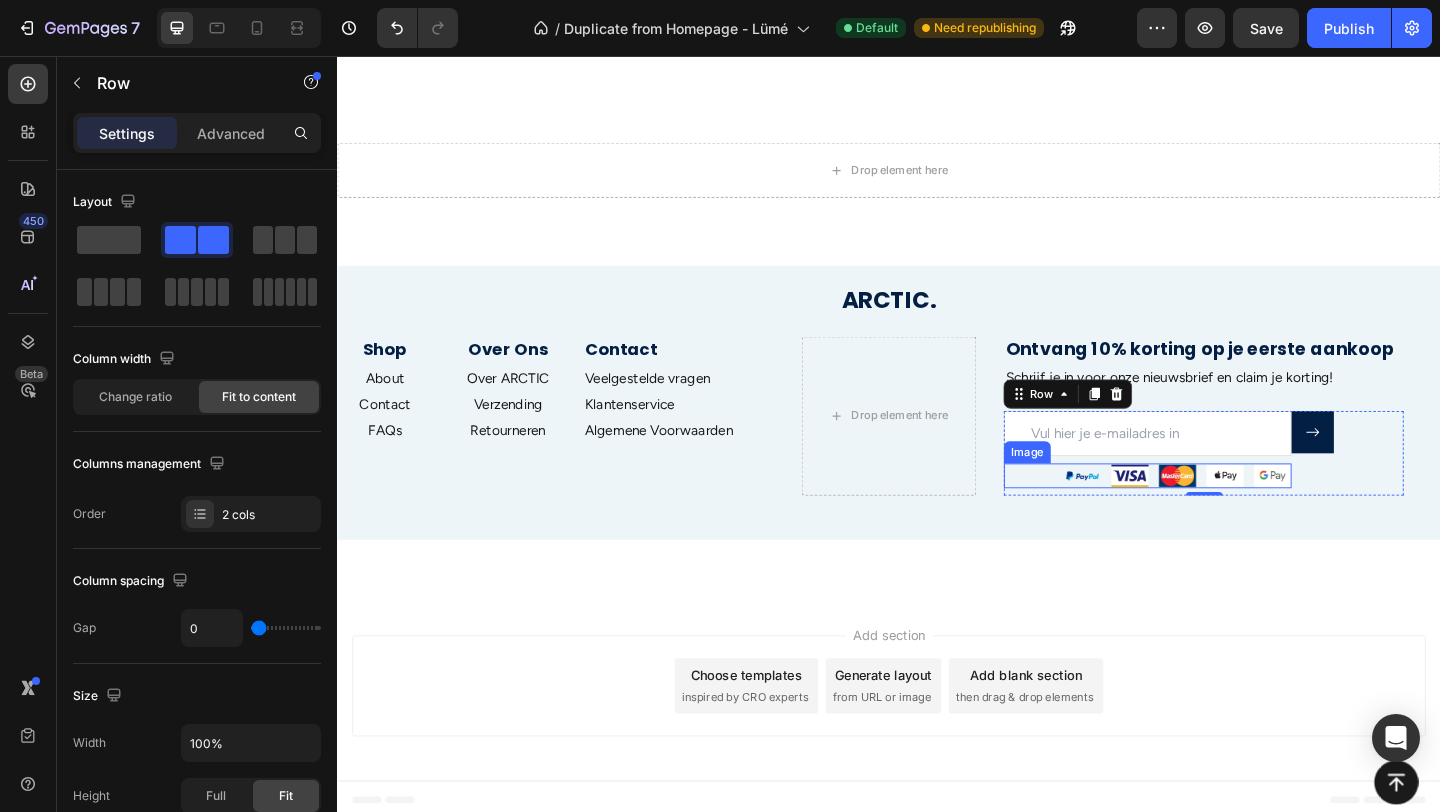 click at bounding box center [1250, 512] 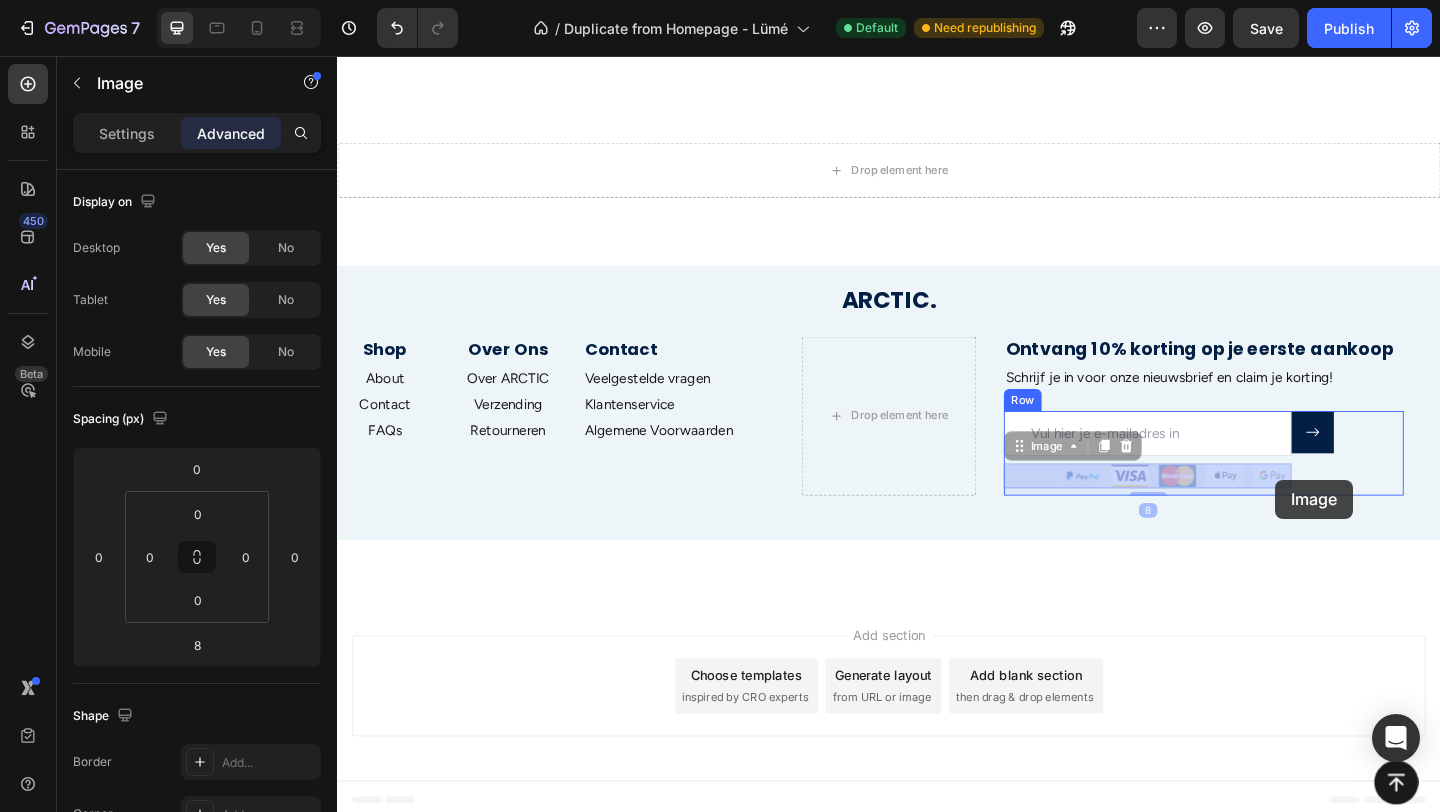 drag, startPoint x: 1288, startPoint y: 514, endPoint x: 1357, endPoint y: 517, distance: 69.065186 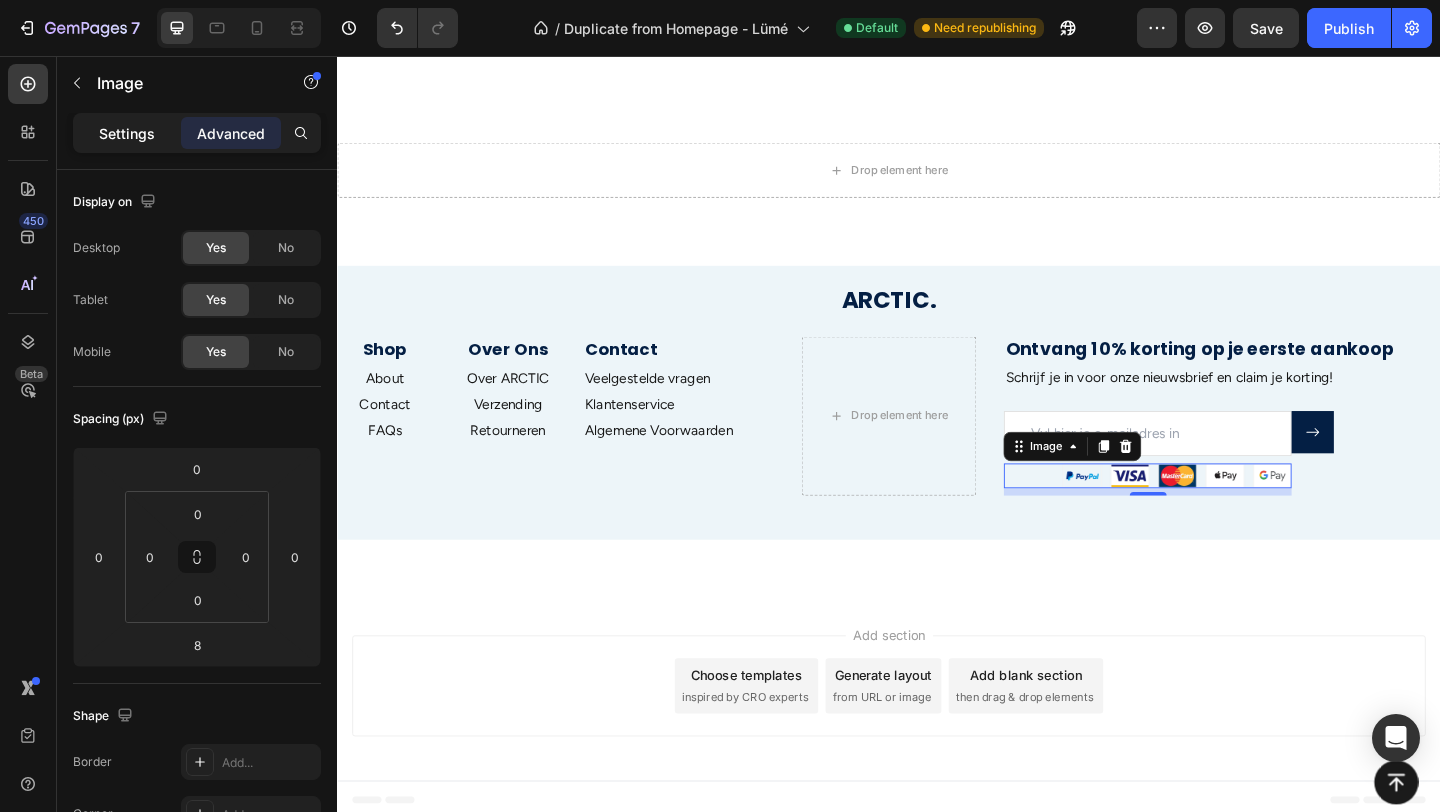 click on "Settings" at bounding box center (127, 133) 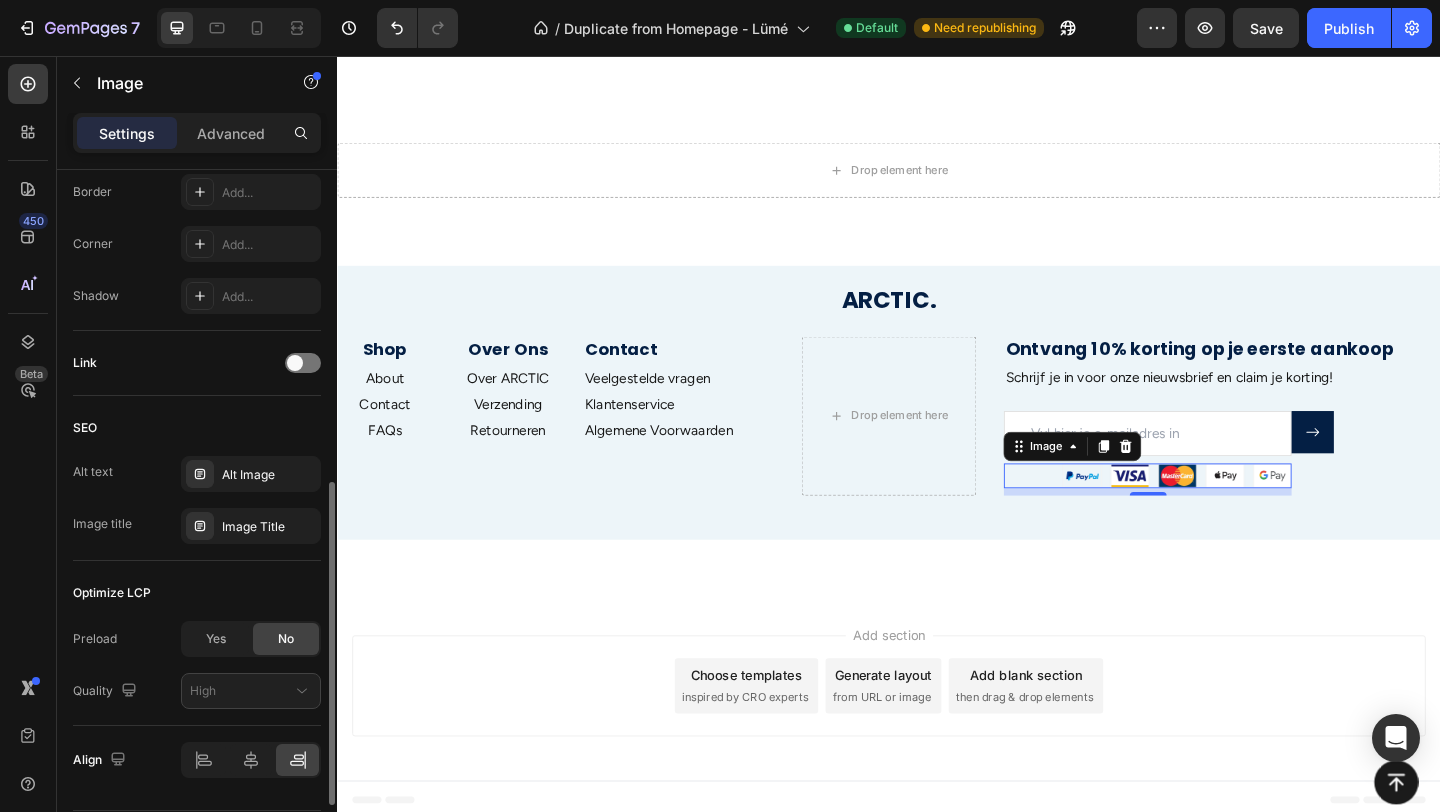 scroll, scrollTop: 811, scrollLeft: 0, axis: vertical 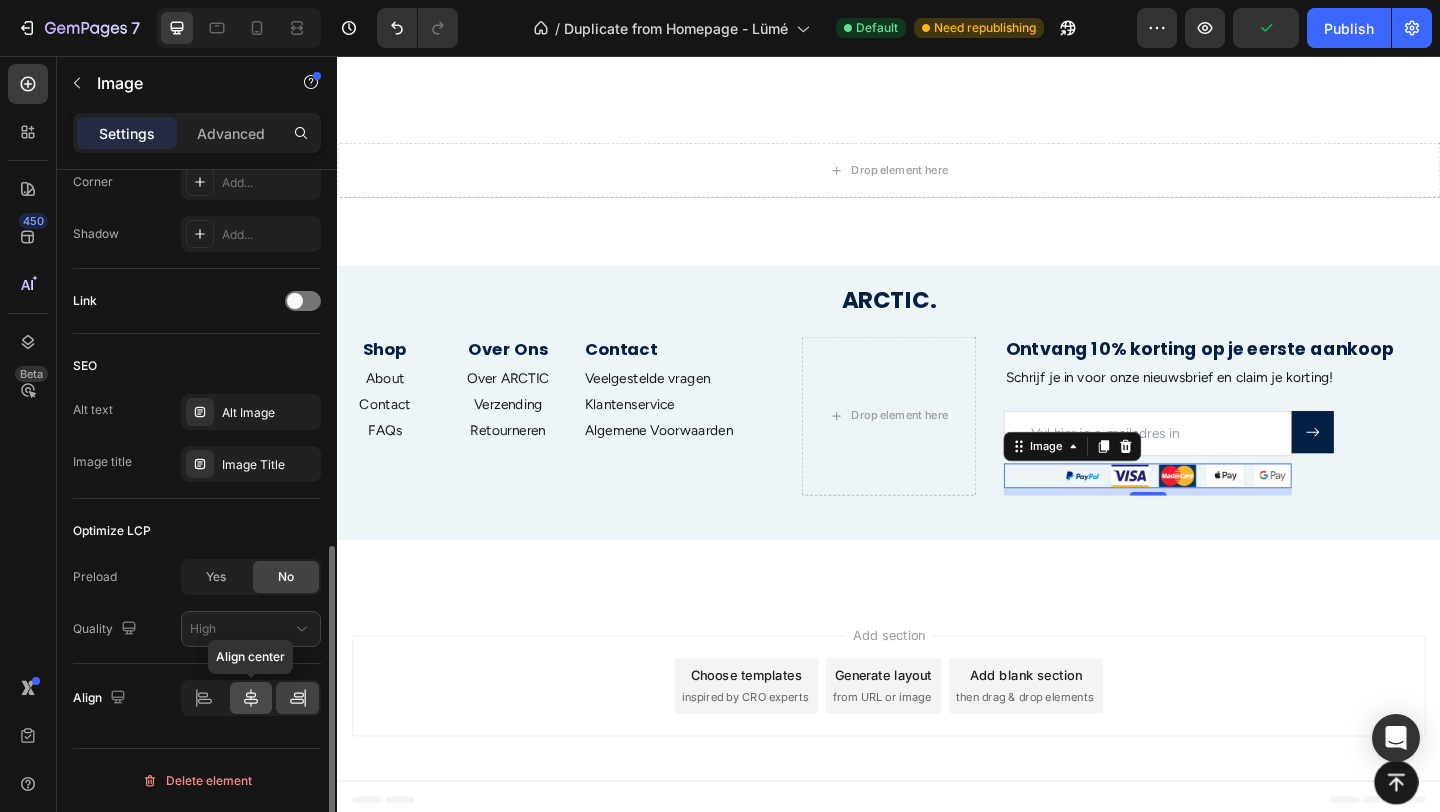 click 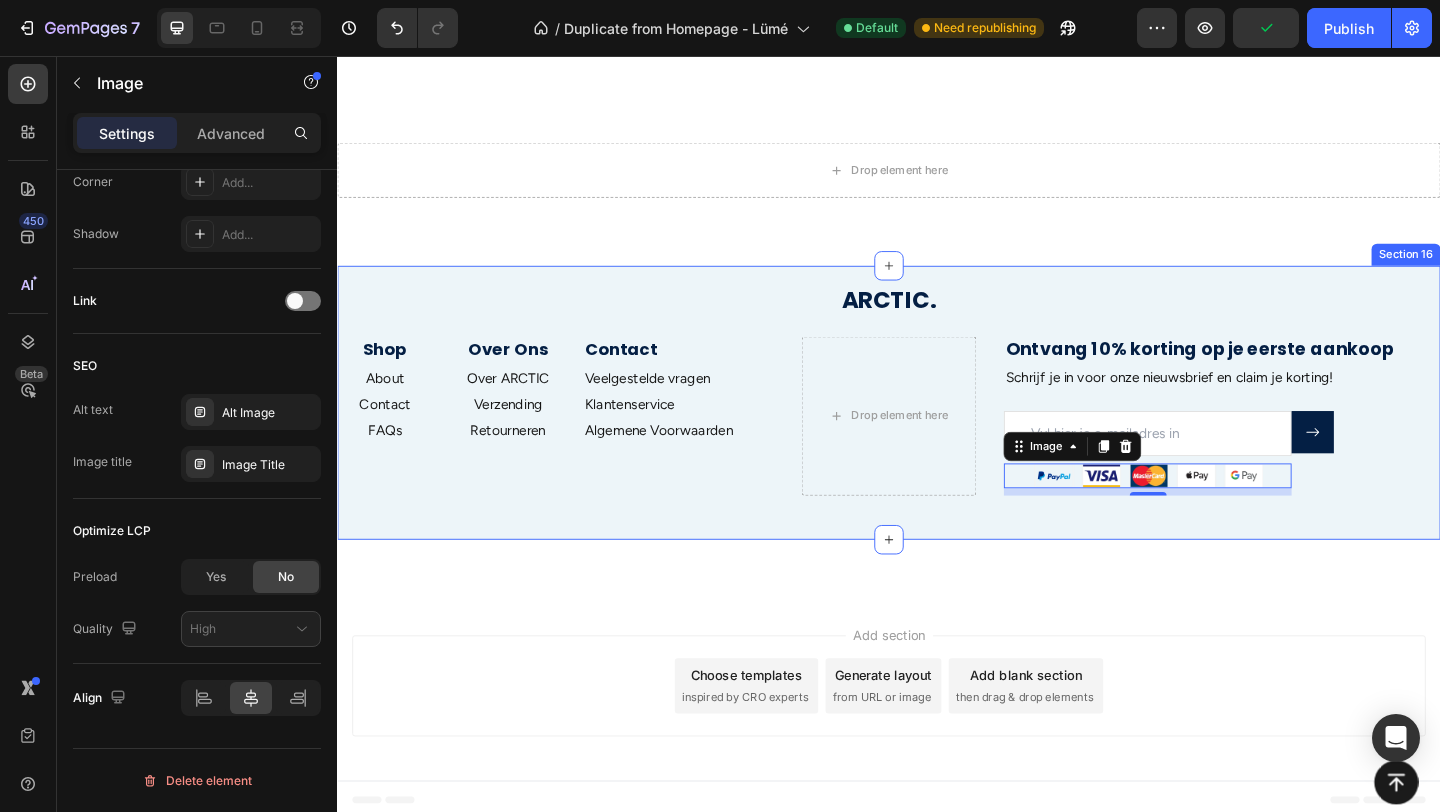 click on "Wat Onze Klanten Zeggen Heading Icon Icon Icon Icon Icon Icon List Icon Icon Icon Icon
Icon Icon List Rita Carroll Text Block "Love it! Great for summer! Good taste, it really owns up to its name “sparkling”, cold with bubbles and lime flavor. When I want that soda feel without drinking a soda, I grab for one of this." Text Block Row Icon Icon Icon Icon
Icon Icon List Maria Min Text Block "Love it! Great for summer! Good taste, it really owns up to its name “sparkling”, cold with bubbles and lime flavor. When I want that soda feel without drinking a soda, I grab for one of this." Text Block Row Icon Icon Icon Icon
Icon Icon List Max Sero Text Block "Love it! Great for summer! Good taste, it really owns up to its name “sparkling”, cold with bubbles and lime flavor. When I want that soda feel without drinking a soda, I grab for one of this." Text Block Row Icon Icon Icon Icon
Icon Icon List Max Sero Text Block Text Block Row Icon Icon" at bounding box center [937, 614] 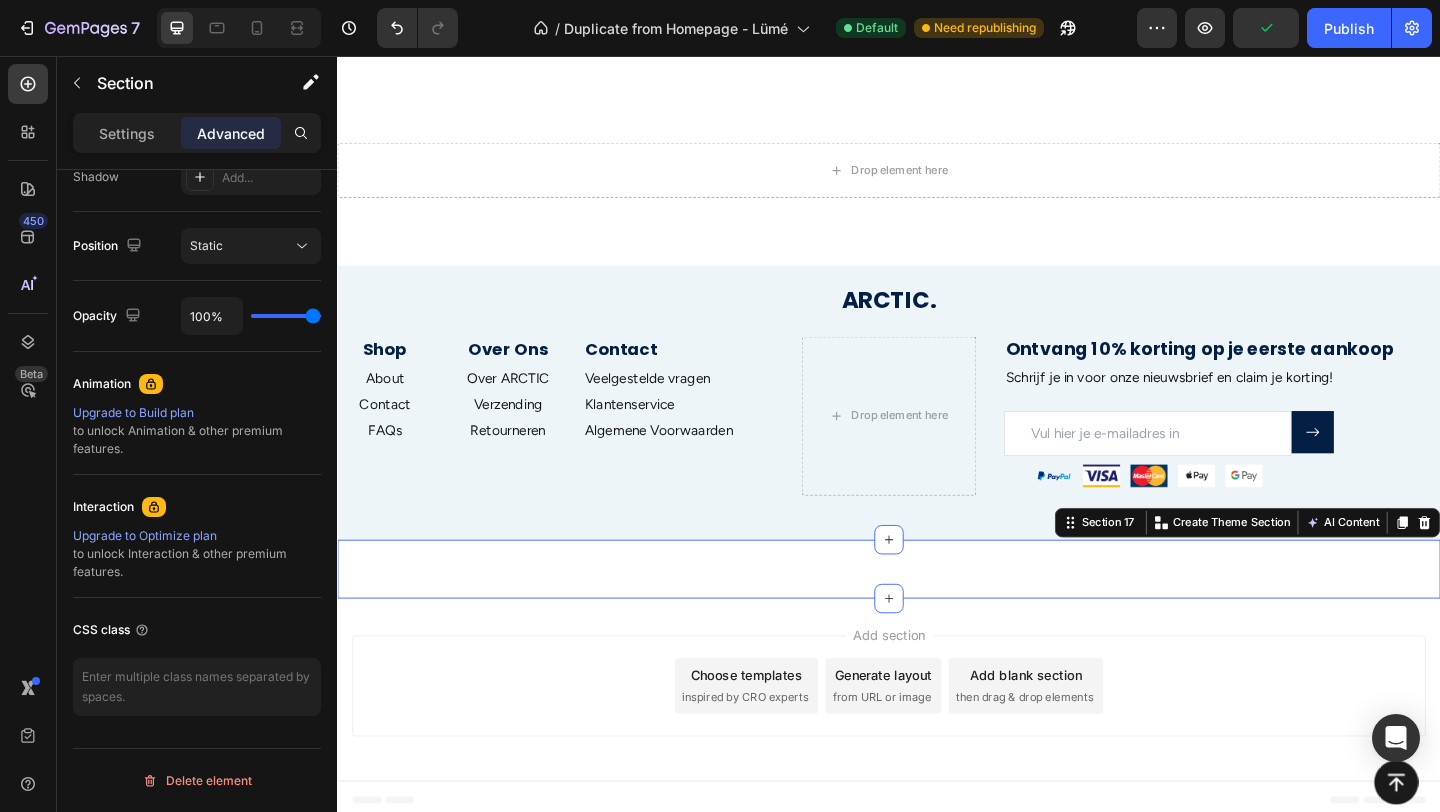 scroll, scrollTop: 0, scrollLeft: 0, axis: both 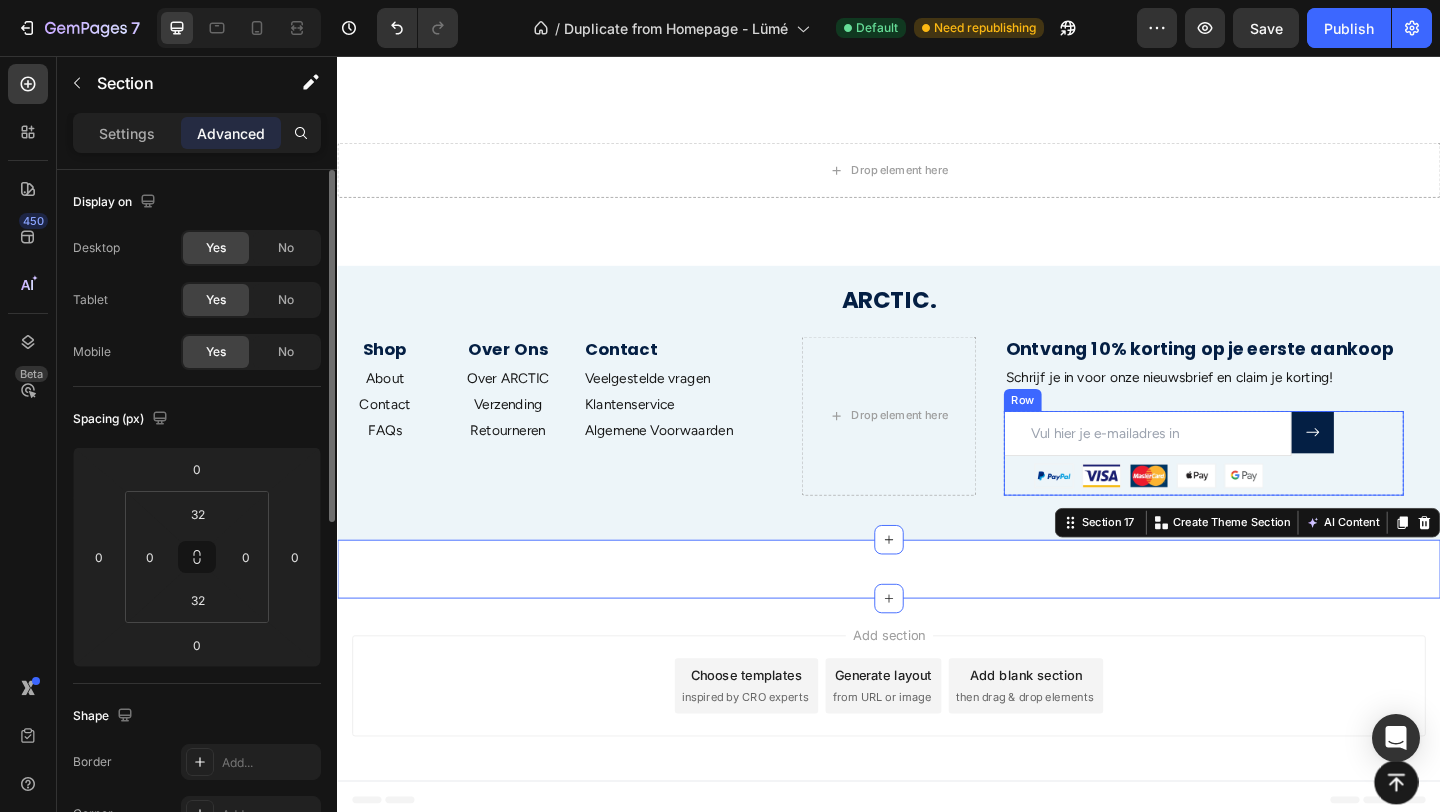 click on "Email Field Image" at bounding box center (1218, 488) 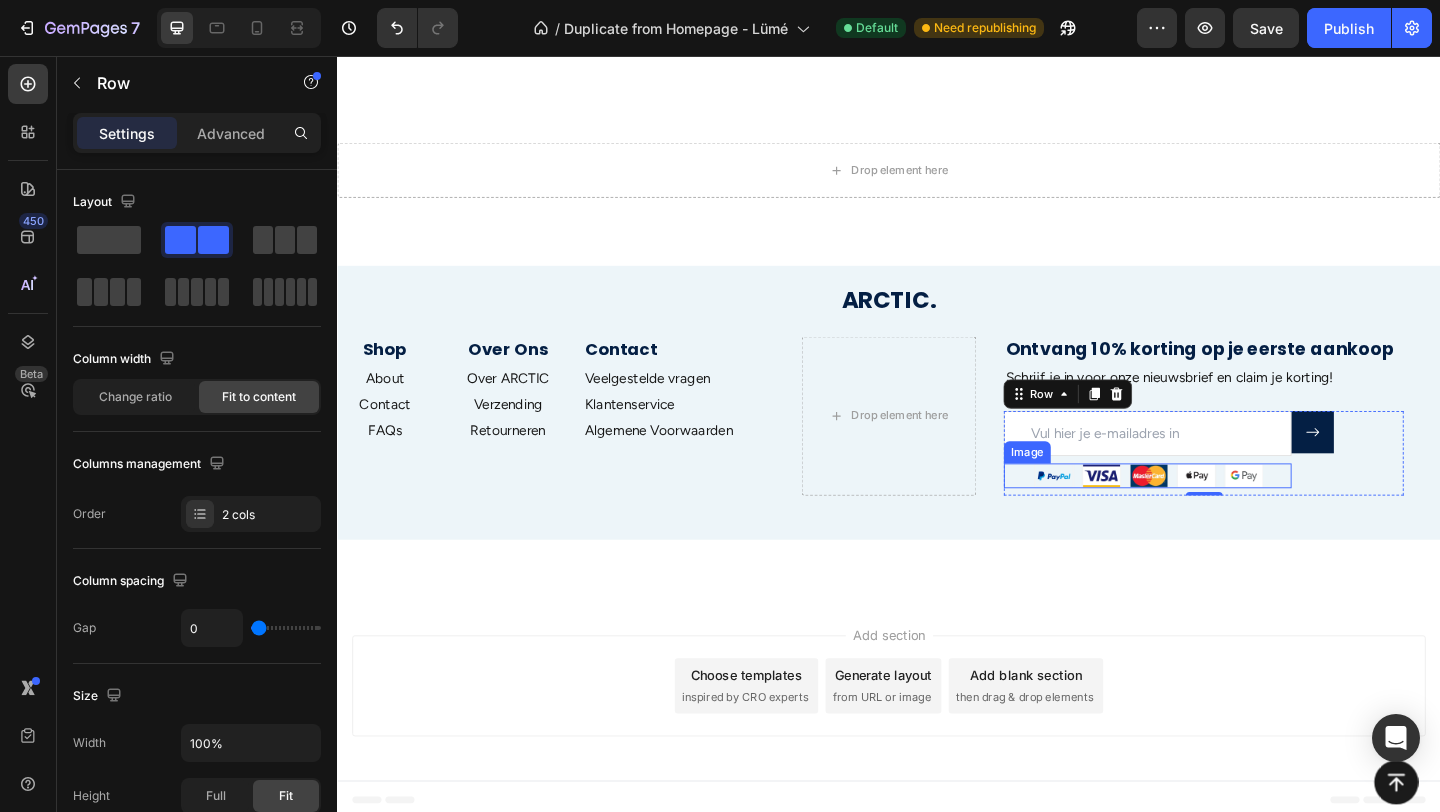 click at bounding box center (1219, 512) 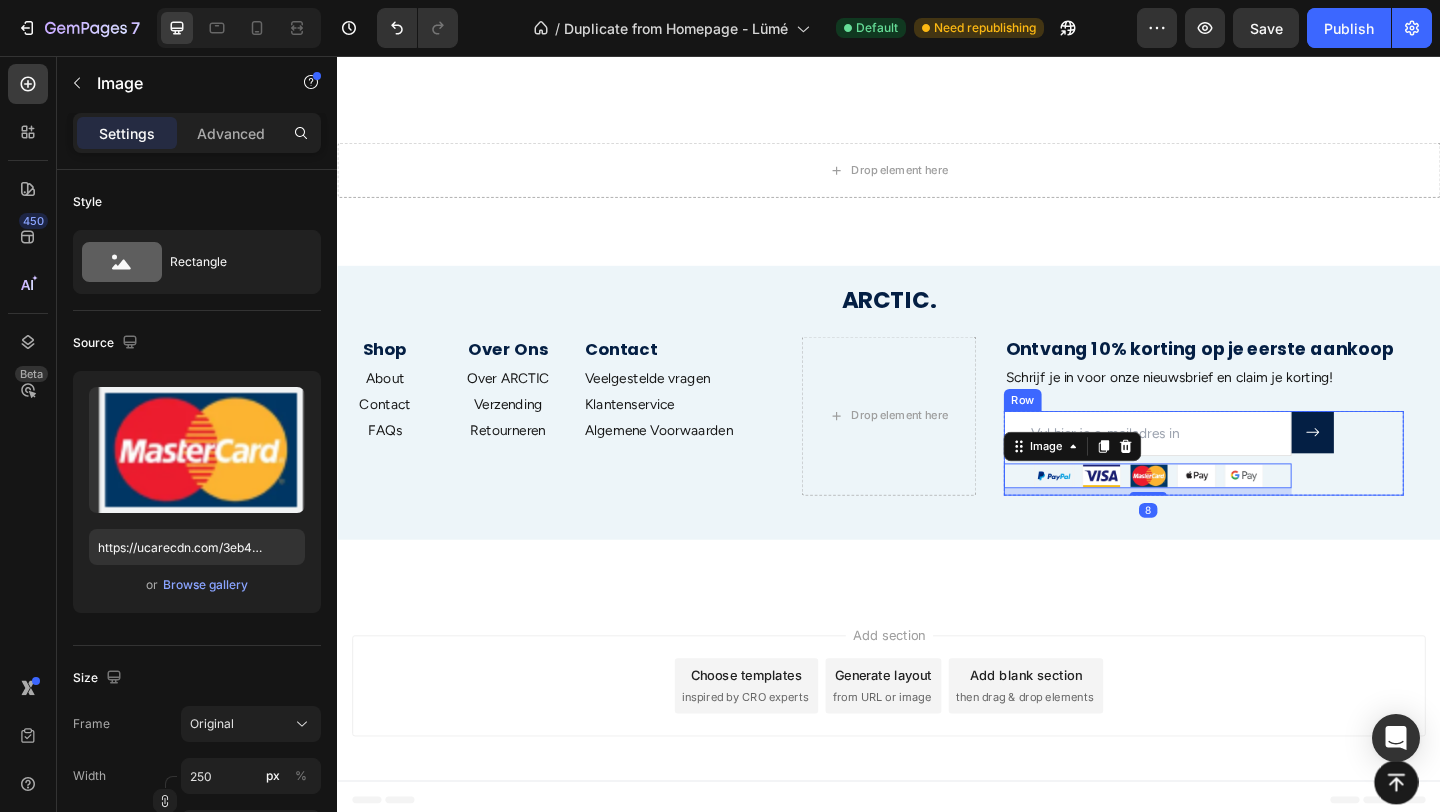 click at bounding box center [1218, 466] 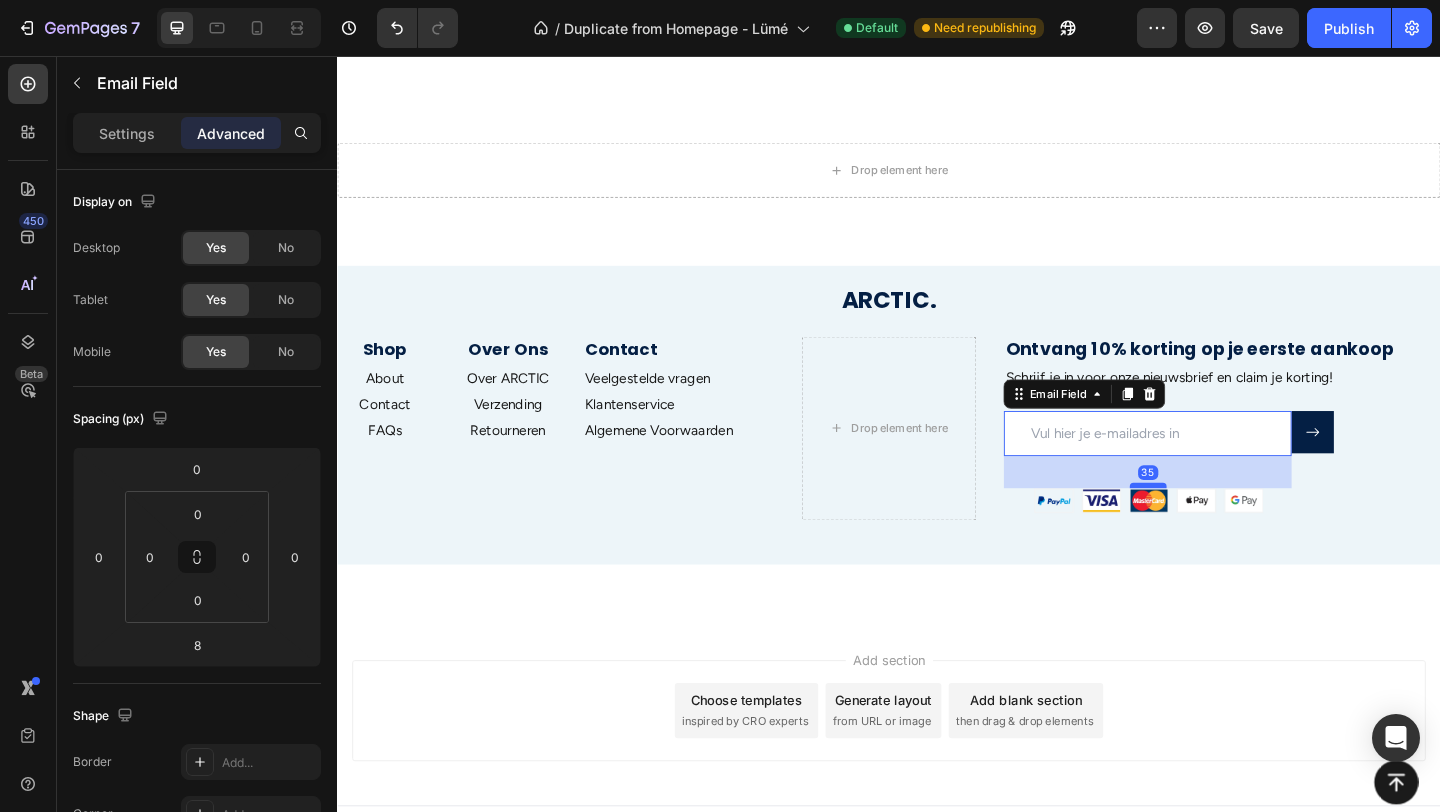 drag, startPoint x: 1232, startPoint y: 495, endPoint x: 1230, endPoint y: 522, distance: 27.073973 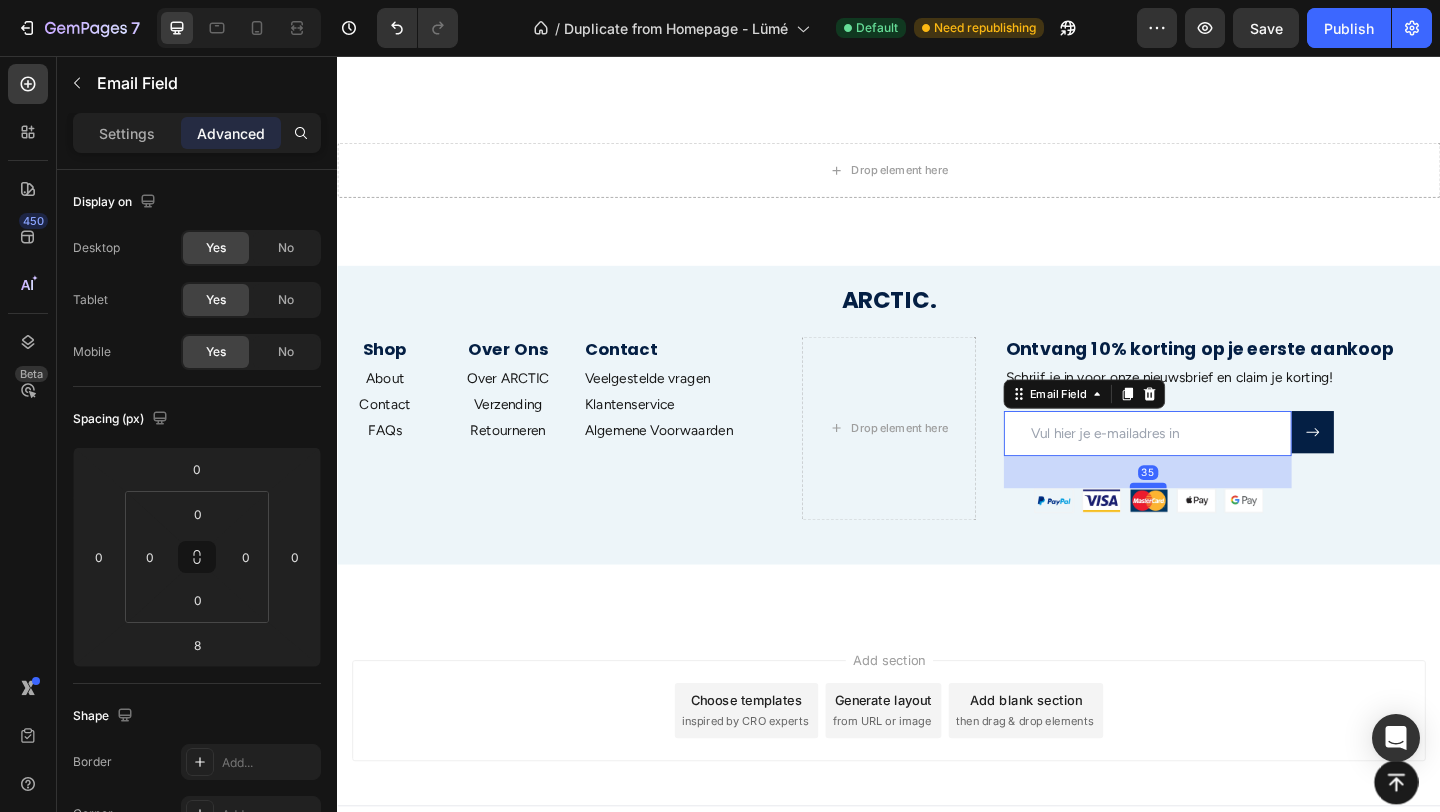 click at bounding box center [1219, 523] 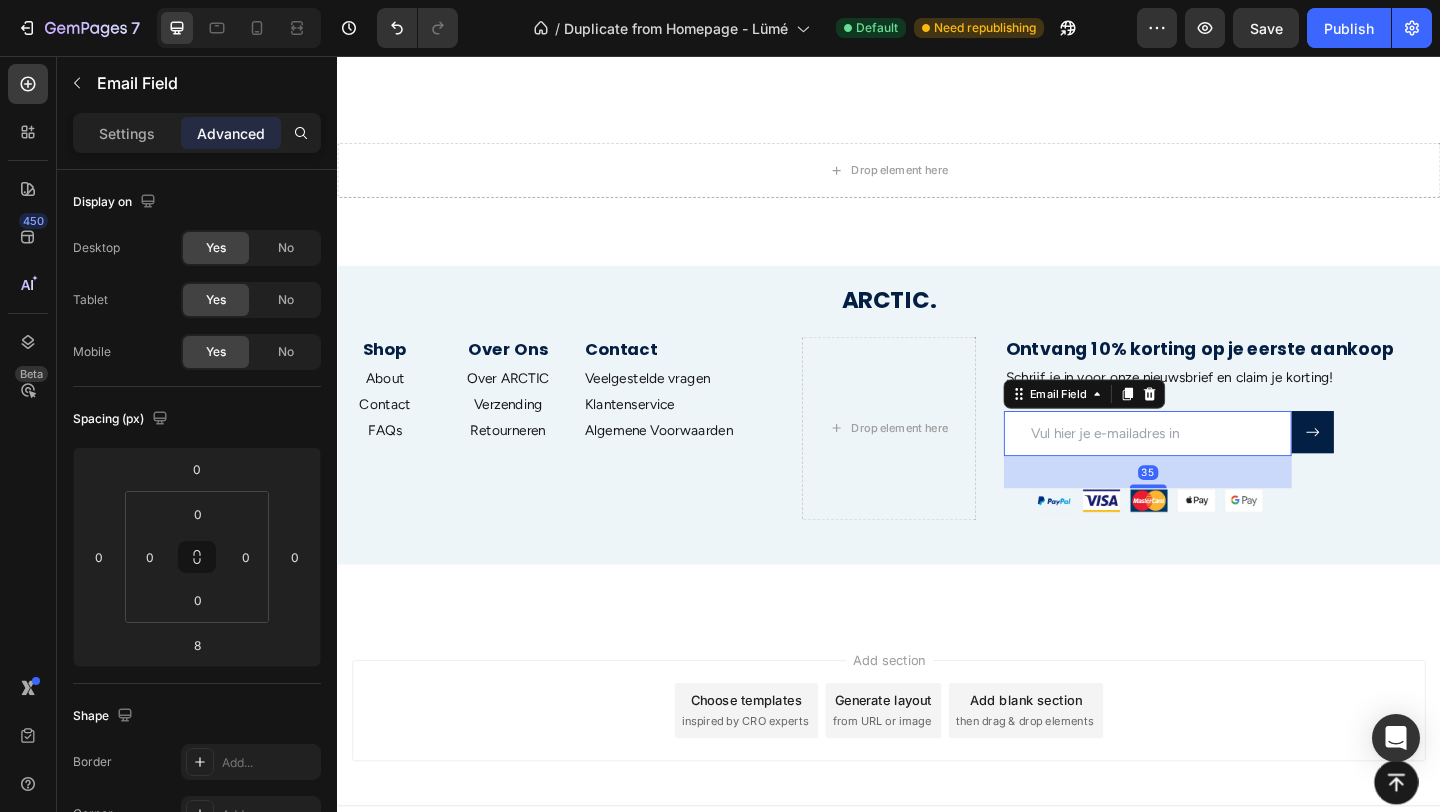 type on "35" 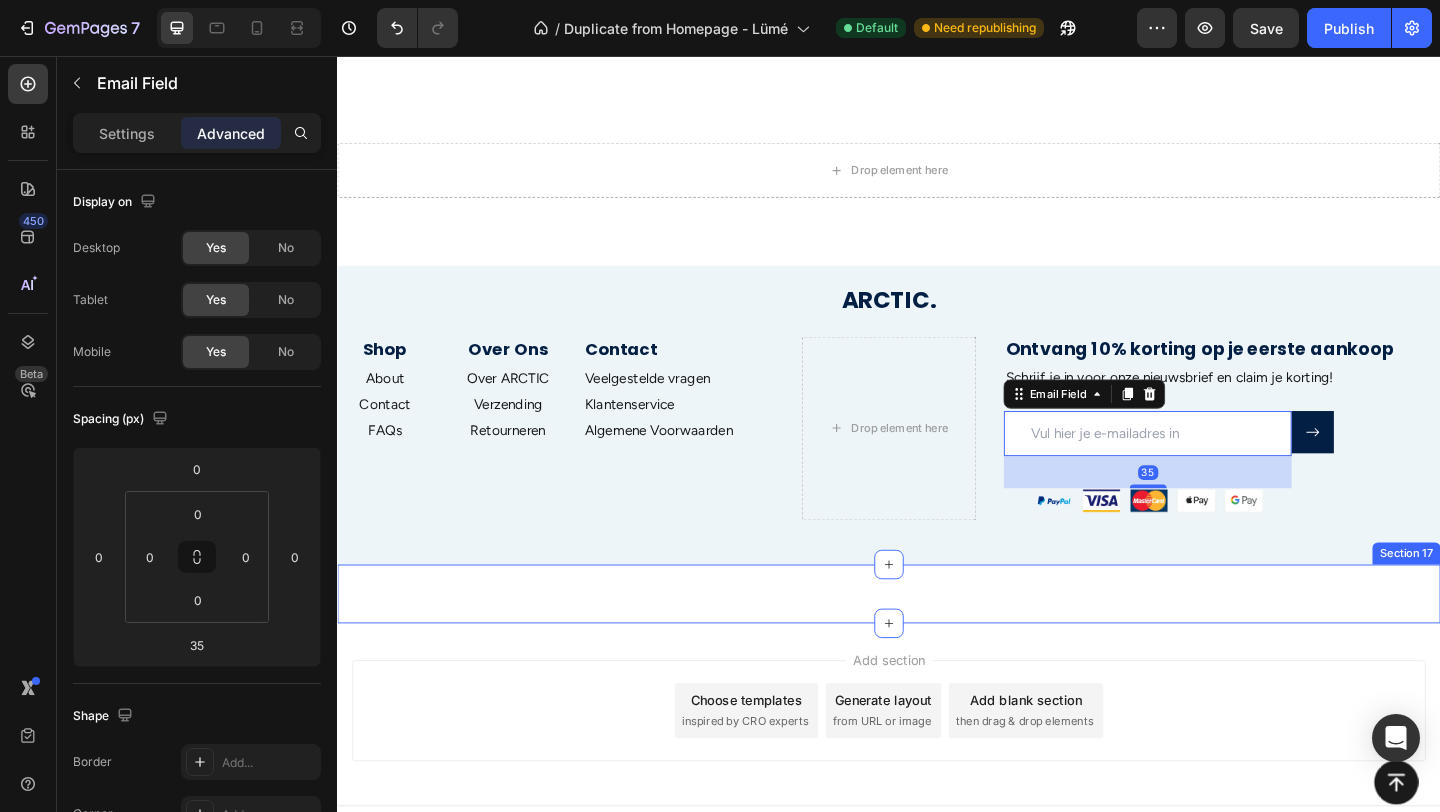click on "Wat Onze Klanten Zeggen Heading Icon Icon Icon Icon Icon Icon List Icon Icon Icon Icon
Icon Icon List Rita Carroll Text Block "Love it! Great for summer! Good taste, it really owns up to its name “sparkling”, cold with bubbles and lime flavor. When I want that soda feel without drinking a soda, I grab for one of this." Text Block Row Icon Icon Icon Icon
Icon Icon List Maria Min Text Block "Love it! Great for summer! Good taste, it really owns up to its name “sparkling”, cold with bubbles and lime flavor. When I want that soda feel without drinking a soda, I grab for one of this." Text Block Row Icon Icon Icon Icon
Icon Icon List Max Sero Text Block "Love it! Great for summer! Good taste, it really owns up to its name “sparkling”, cold with bubbles and lime flavor. When I want that soda feel without drinking a soda, I grab for one of this." Text Block Row Icon Icon Icon Icon
Icon Icon List Max Sero Text Block Text Block Row Icon Icon" at bounding box center (937, 641) 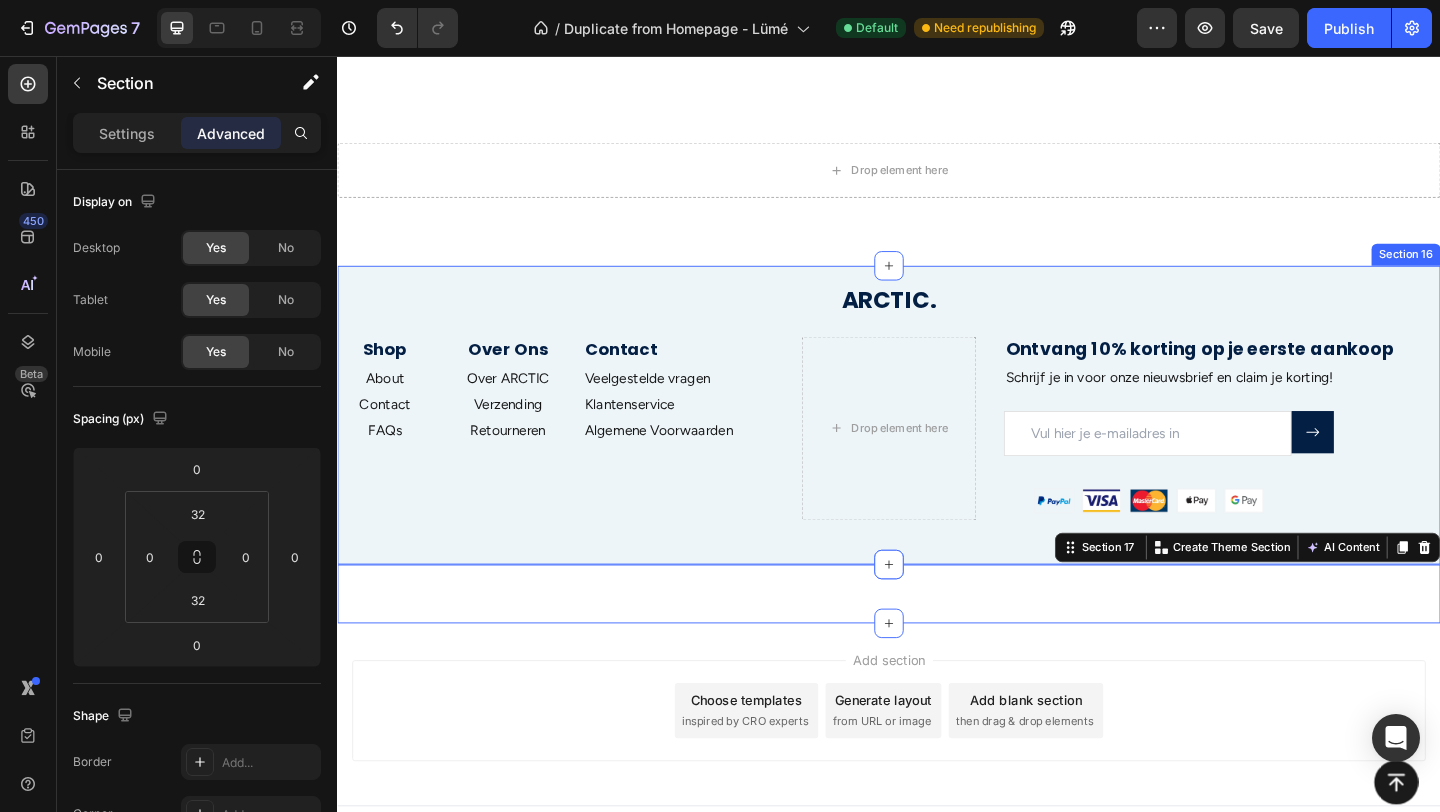 click on "ARCTIC. Heading Shop Heading About Text block Contact Text block FAQs Text block Over Ons Heading Over ARCTIC Text block Verzending Text block Retourneren Text block Contact Heading Veelgestelde vragen Text block Klantenservice Text block Algemene Voorwaarden Text block Row
Drop element here Ontvang 10% korting op je eerste aankoop Heading Schrijf je in voor onze nieuwsbrief en claim je korting! Text block Email Field Image
Submit Button Row Newsletter Row Row" at bounding box center [937, 456] 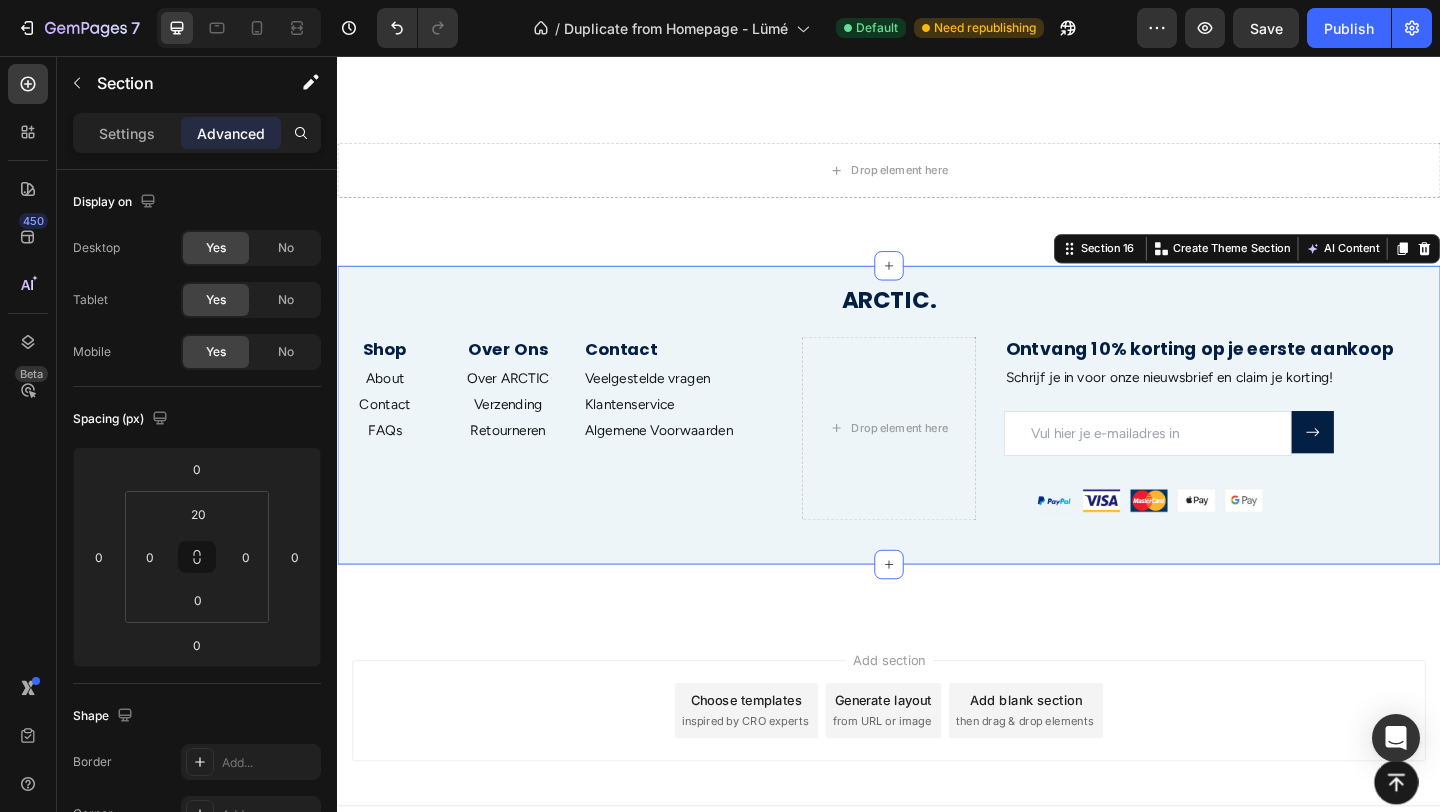 click on "ARCTIC. Heading Shop Heading About Text block Contact Text block FAQs Text block Over Ons Heading Over ARCTIC Text block Verzending Text block Retourneren Text block Contact Heading Veelgestelde vragen Text block Klantenservice Text block Algemene Voorwaarden Text block Row
Drop element here Ontvang 10% korting op je eerste aankoop Heading Schrijf je in voor onze nieuwsbrief en claim je korting! Text block Email Field Image
Submit Button Row Newsletter Row Row" at bounding box center (937, 456) 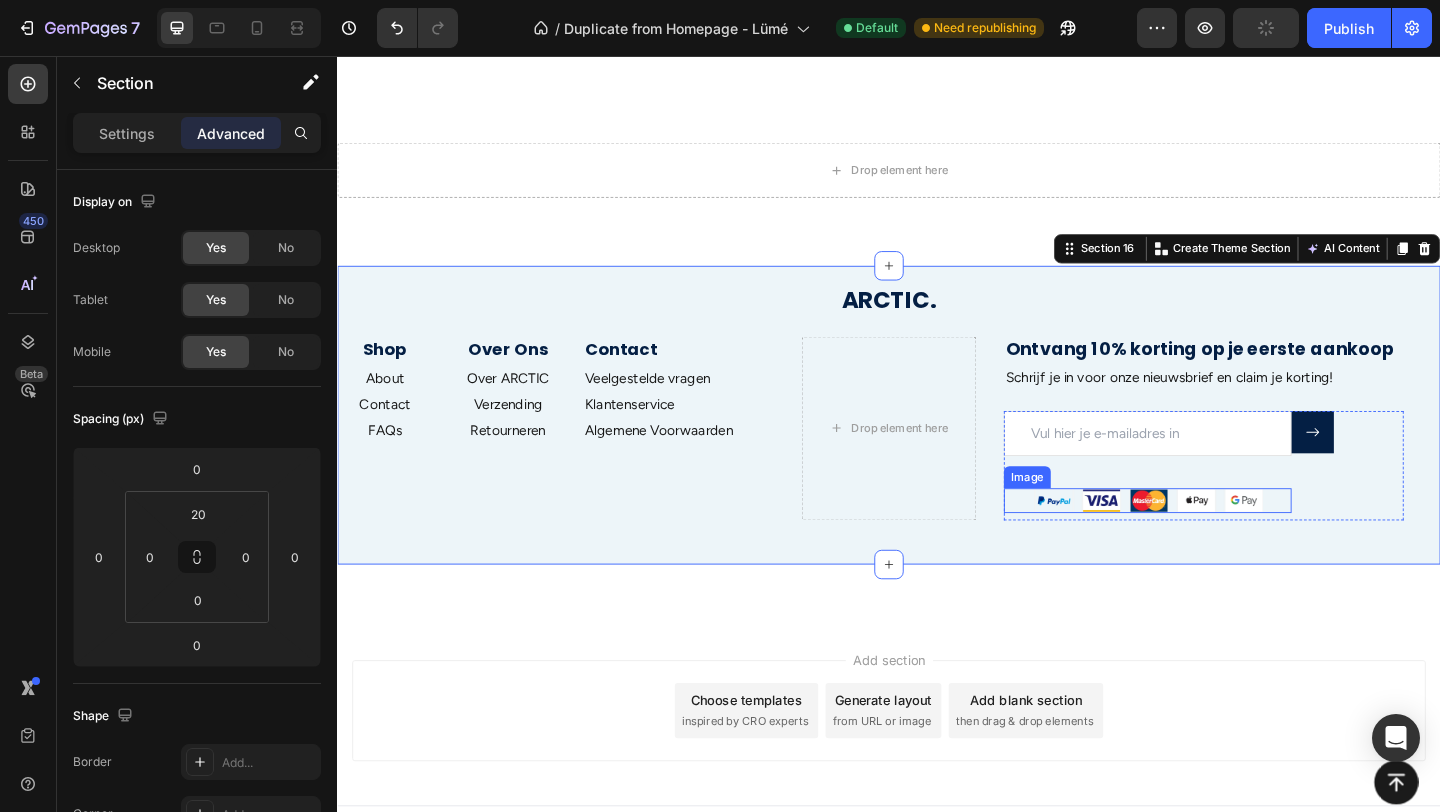 click at bounding box center [1219, 539] 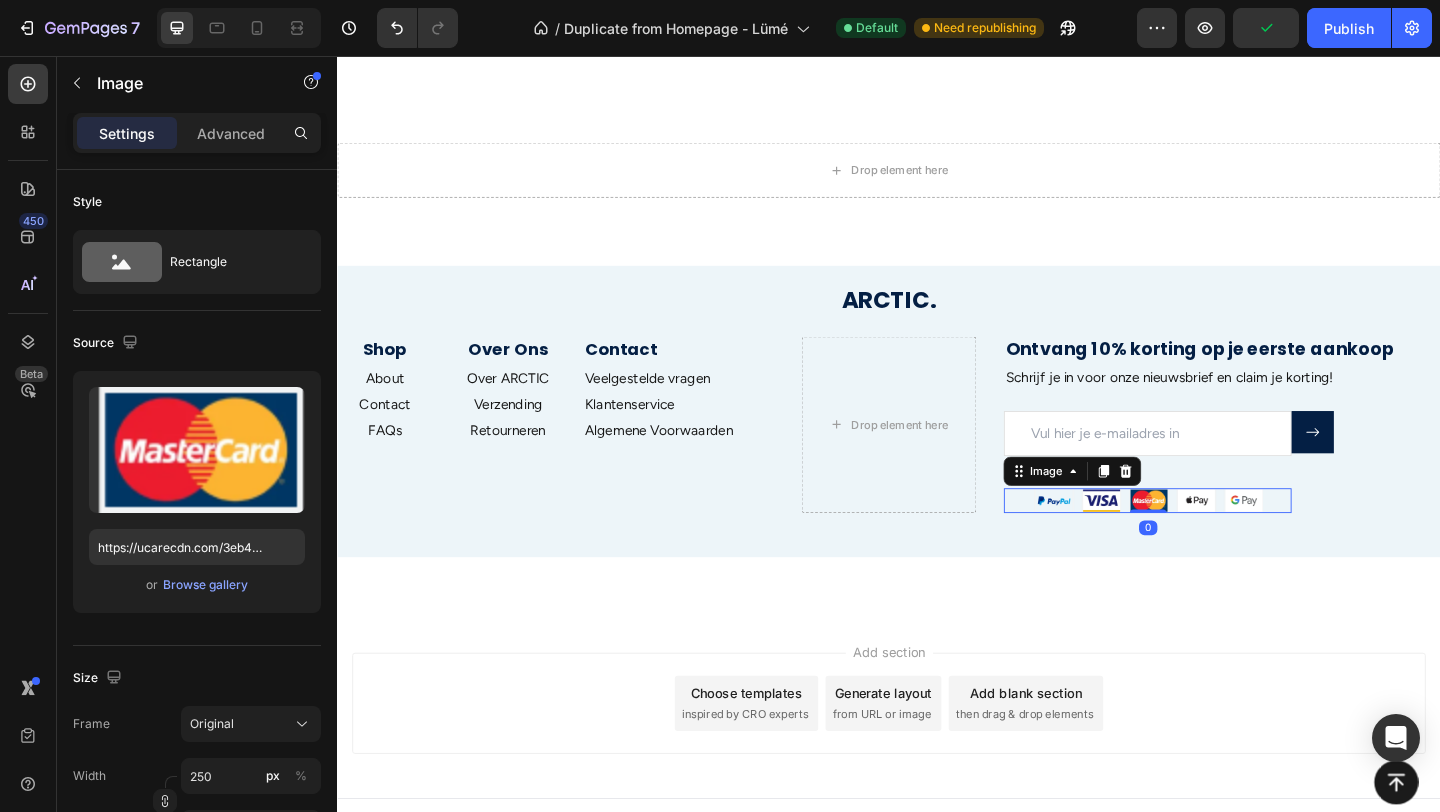 drag, startPoint x: 1224, startPoint y: 558, endPoint x: 1224, endPoint y: 540, distance: 18 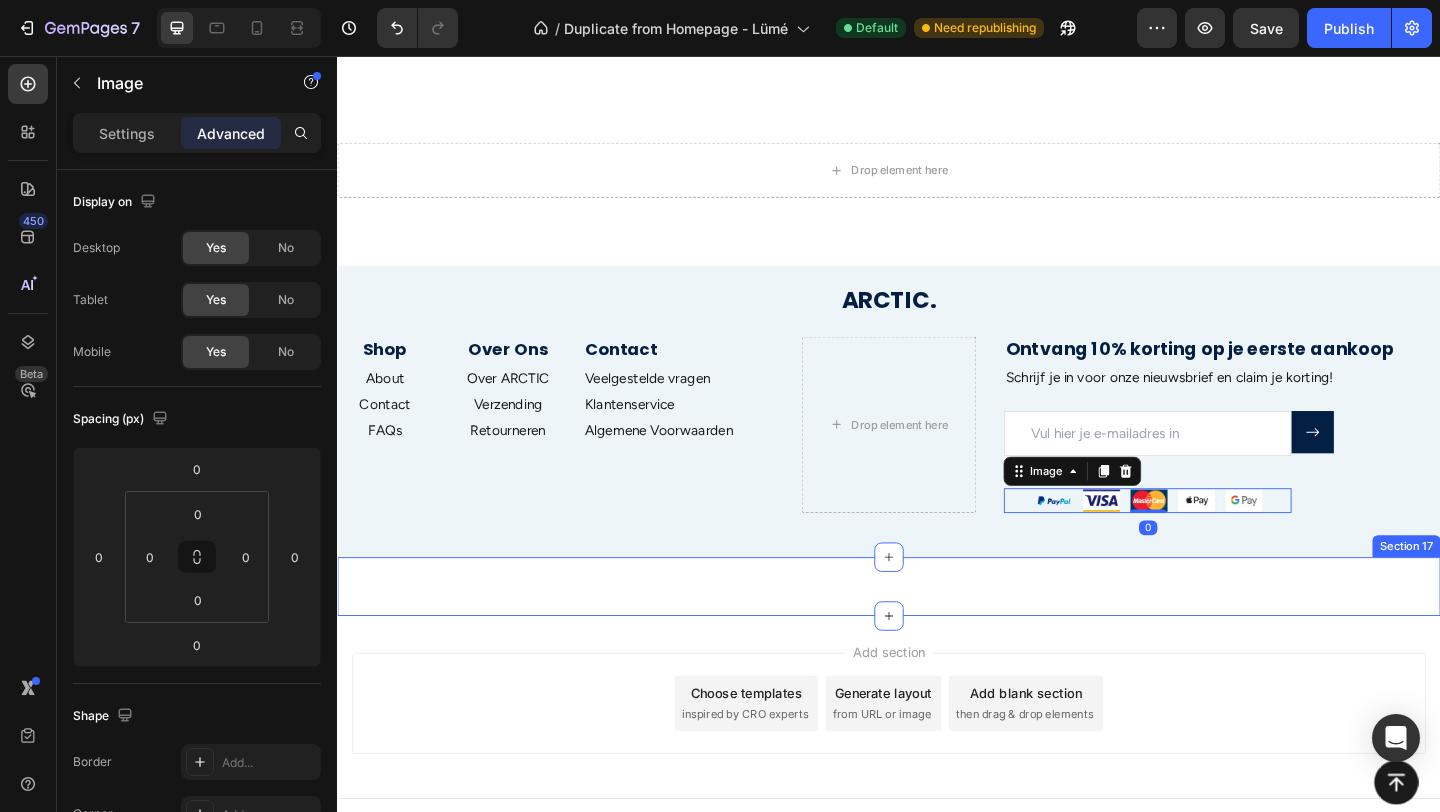 click on "Wat Onze Klanten Zeggen Heading Icon Icon Icon Icon Icon Icon List Icon Icon Icon Icon
Icon Icon List Rita Carroll Text Block "Love it! Great for summer! Good taste, it really owns up to its name “sparkling”, cold with bubbles and lime flavor. When I want that soda feel without drinking a soda, I grab for one of this." Text Block Row Icon Icon Icon Icon
Icon Icon List Maria Min Text Block "Love it! Great for summer! Good taste, it really owns up to its name “sparkling”, cold with bubbles and lime flavor. When I want that soda feel without drinking a soda, I grab for one of this." Text Block Row Icon Icon Icon Icon
Icon Icon List Max Sero Text Block "Love it! Great for summer! Good taste, it really owns up to its name “sparkling”, cold with bubbles and lime flavor. When I want that soda feel without drinking a soda, I grab for one of this." Text Block Row Icon Icon Icon Icon
Icon Icon List Max Sero Text Block Text Block Row Icon Icon" at bounding box center [937, 633] 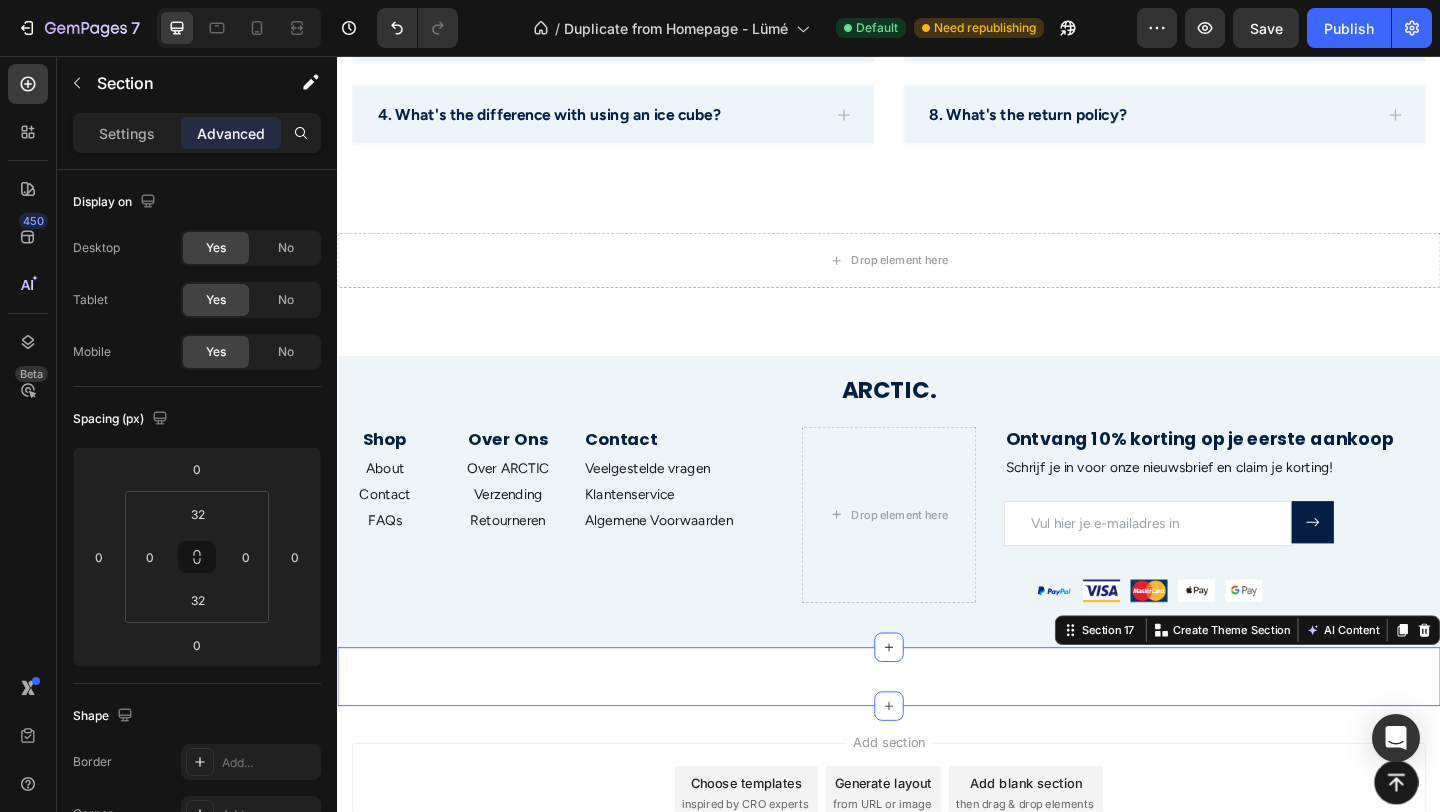 scroll, scrollTop: 4939, scrollLeft: 0, axis: vertical 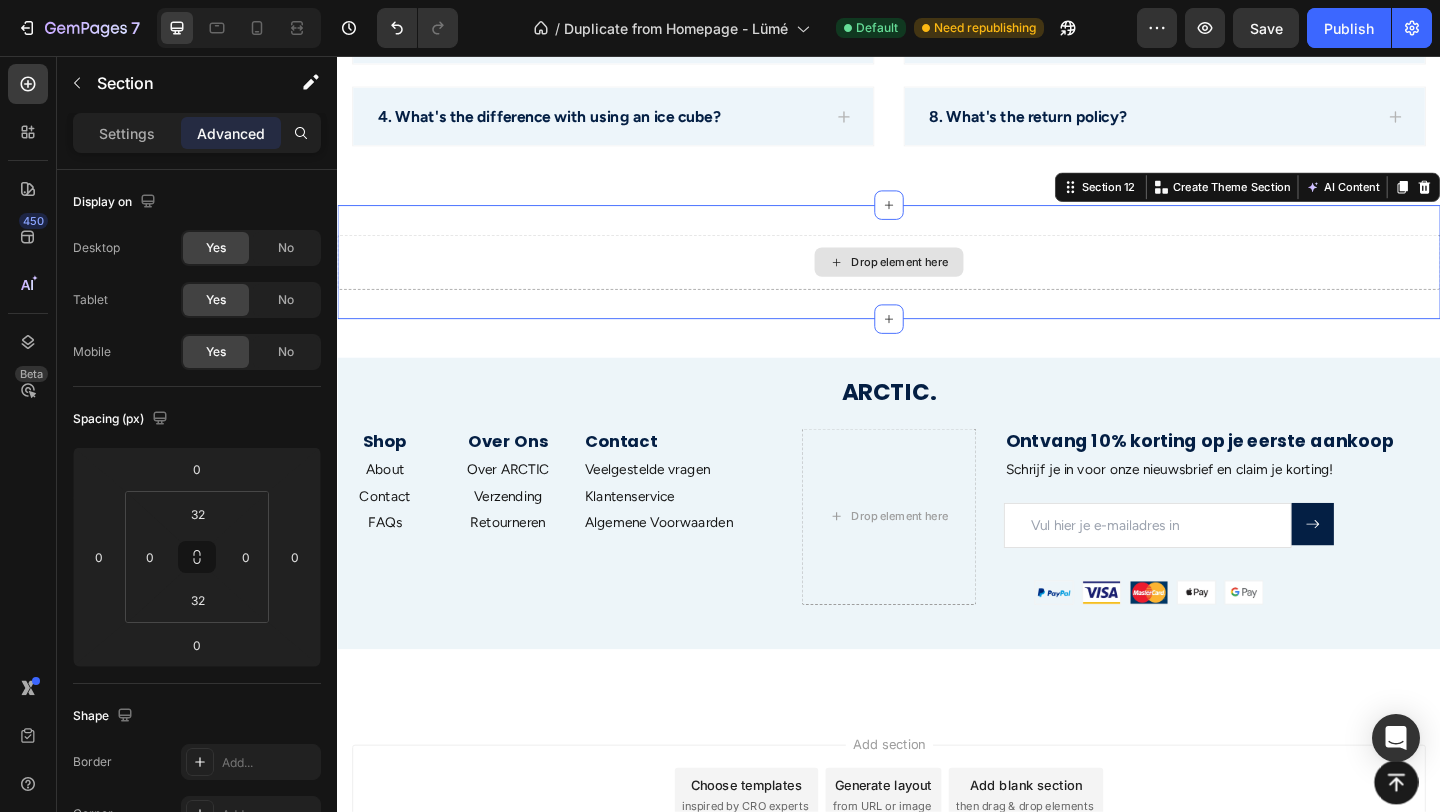 click on "Drop element here" at bounding box center (937, 280) 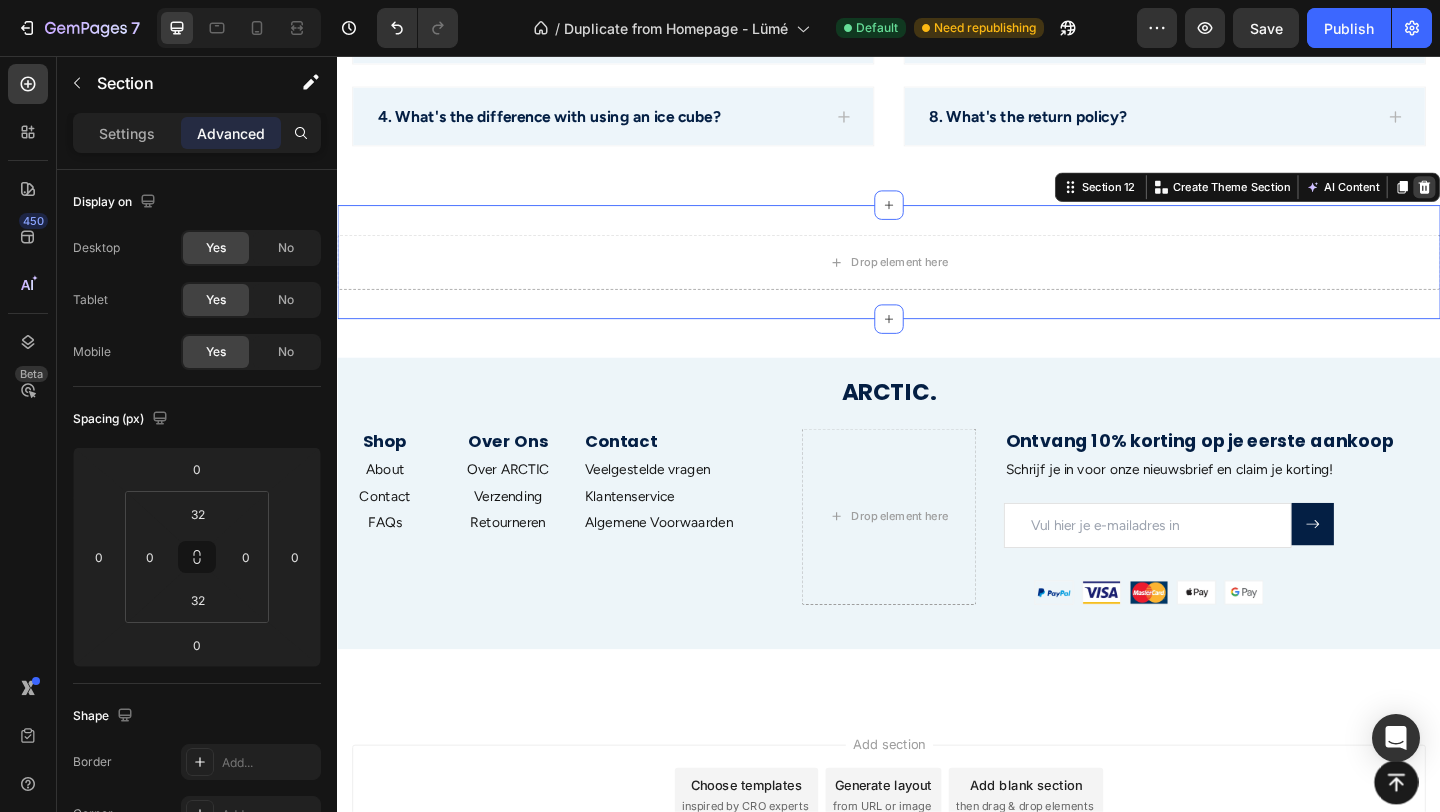click 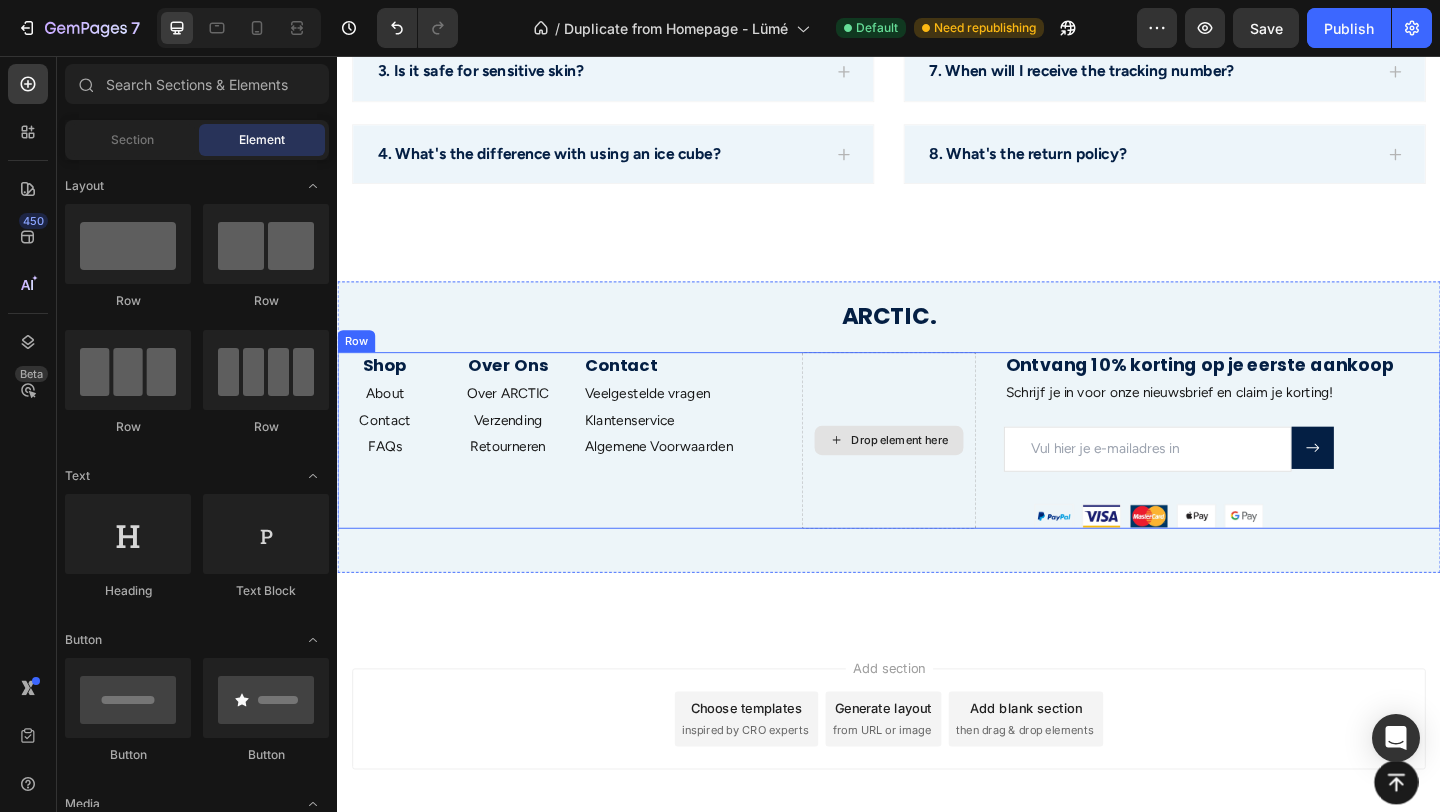 scroll, scrollTop: 4889, scrollLeft: 0, axis: vertical 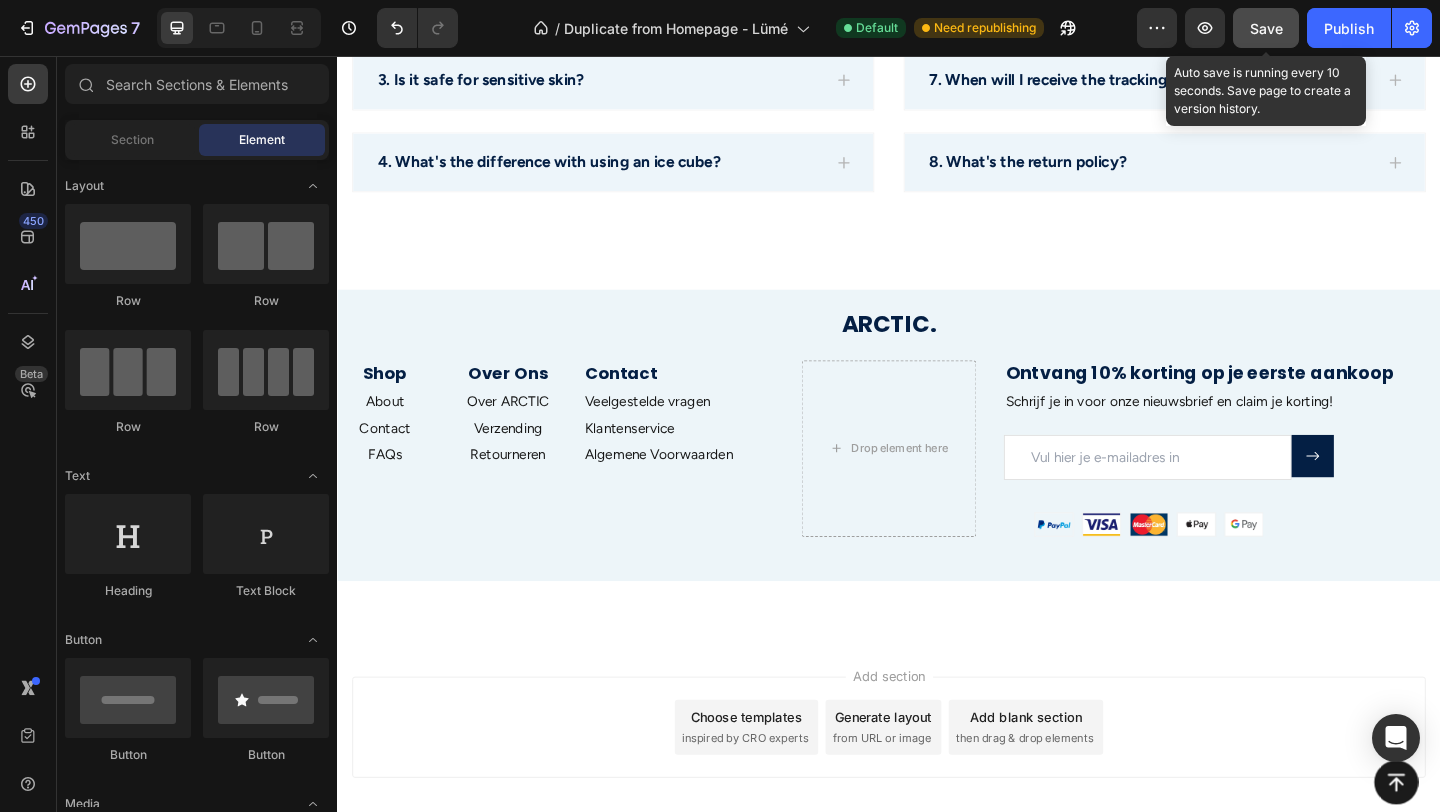 click on "Save" at bounding box center (1266, 28) 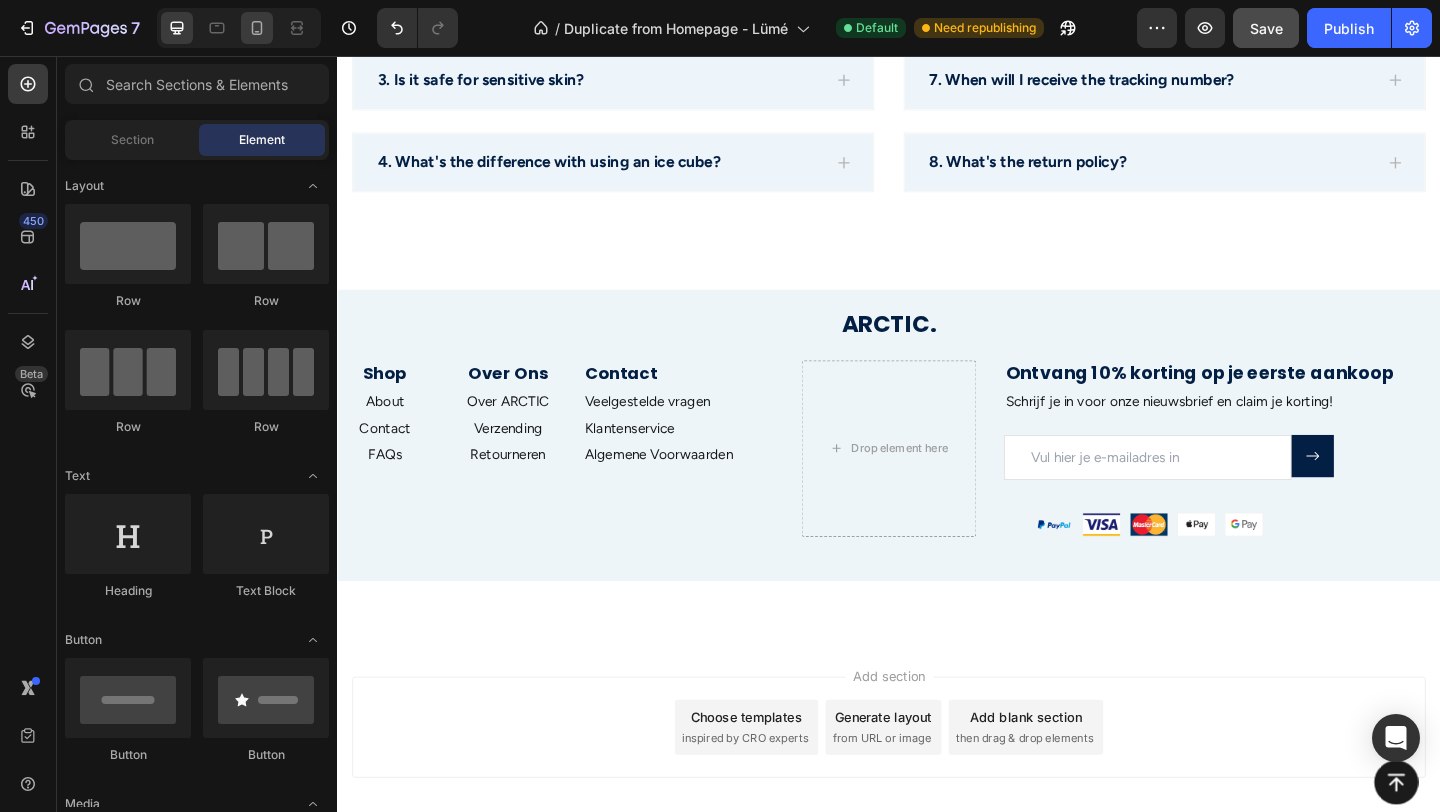 click 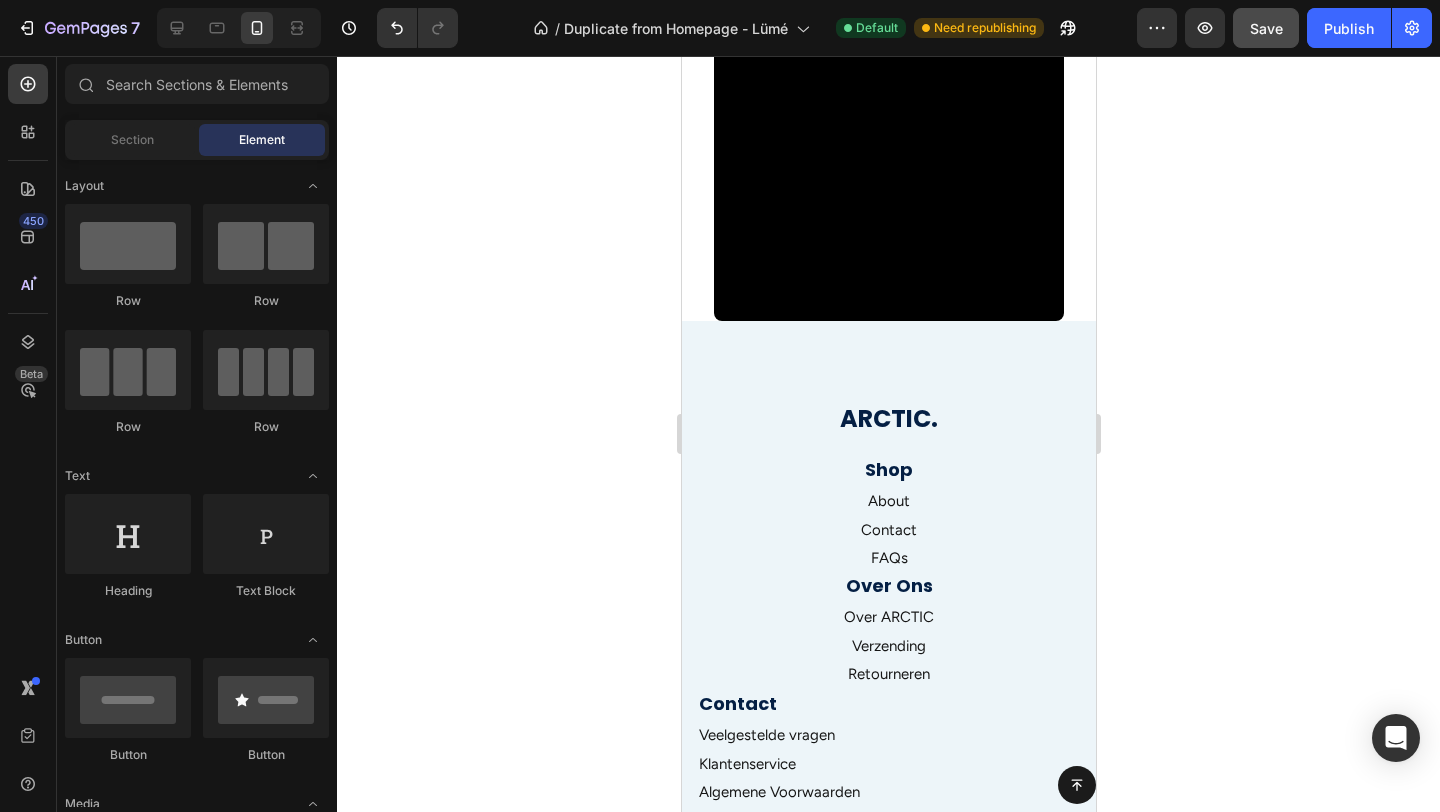 scroll, scrollTop: 2298, scrollLeft: 0, axis: vertical 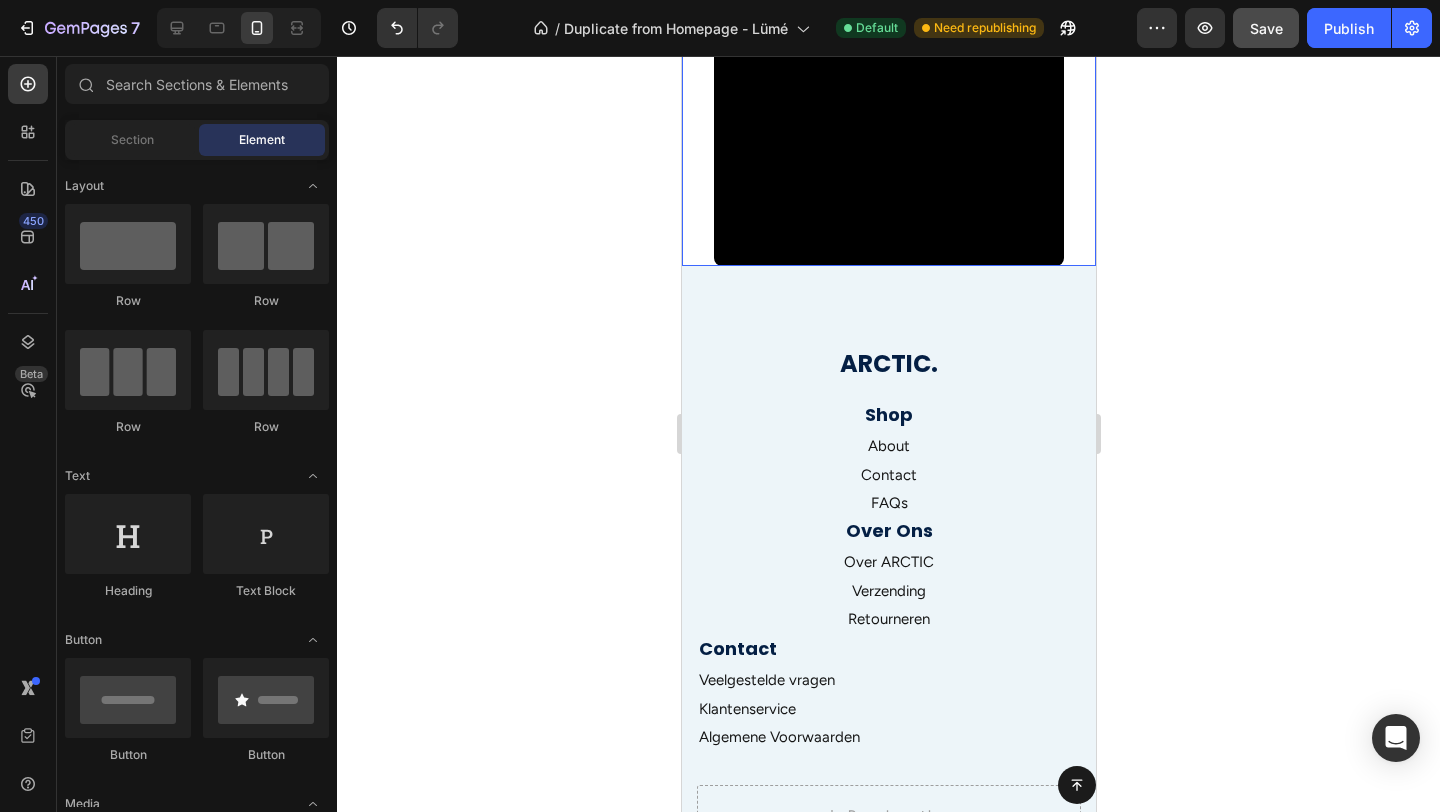click on "ARCTIC. SKINC" at bounding box center (888, -71) 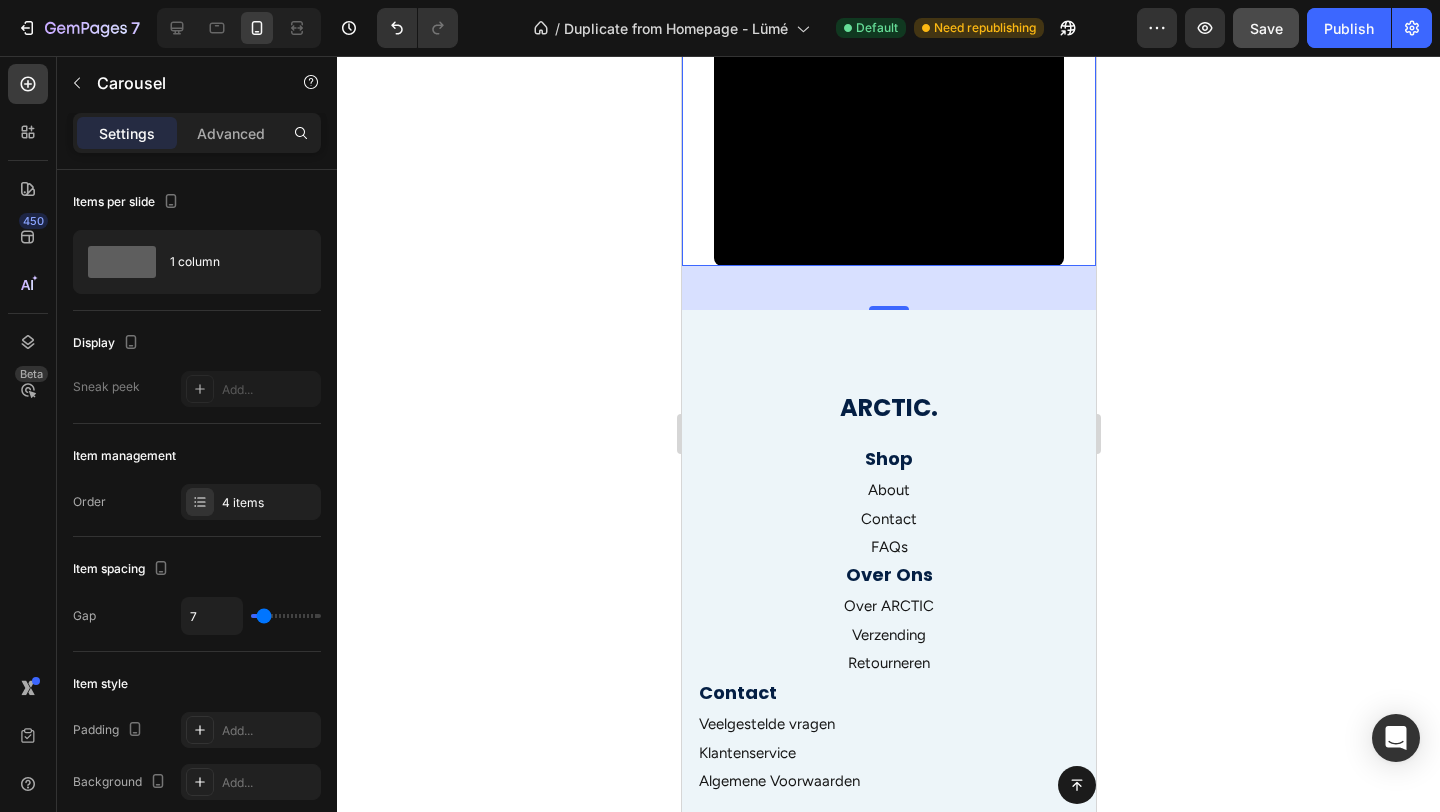 drag, startPoint x: 896, startPoint y: 263, endPoint x: 878, endPoint y: 356, distance: 94.72592 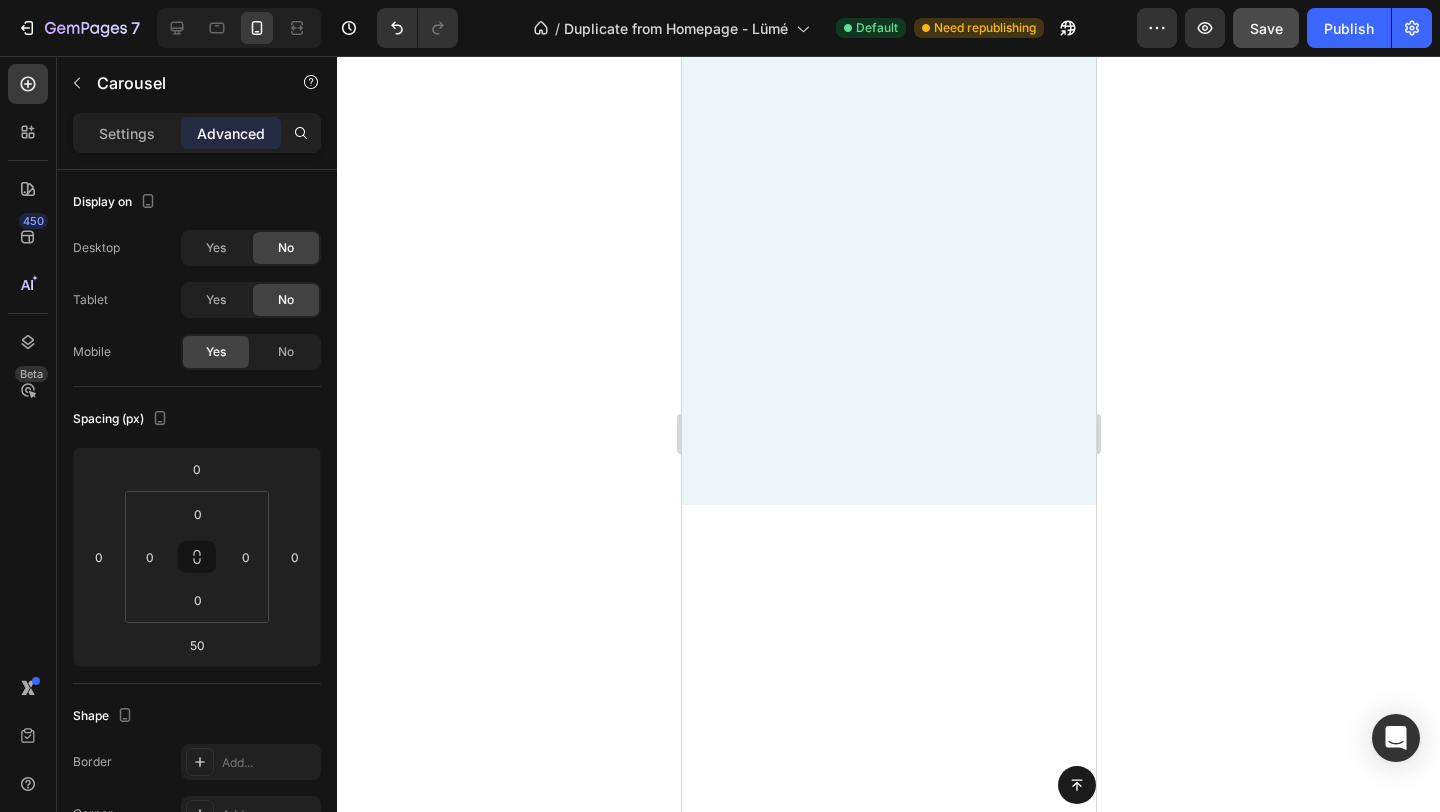 scroll, scrollTop: 1761, scrollLeft: 0, axis: vertical 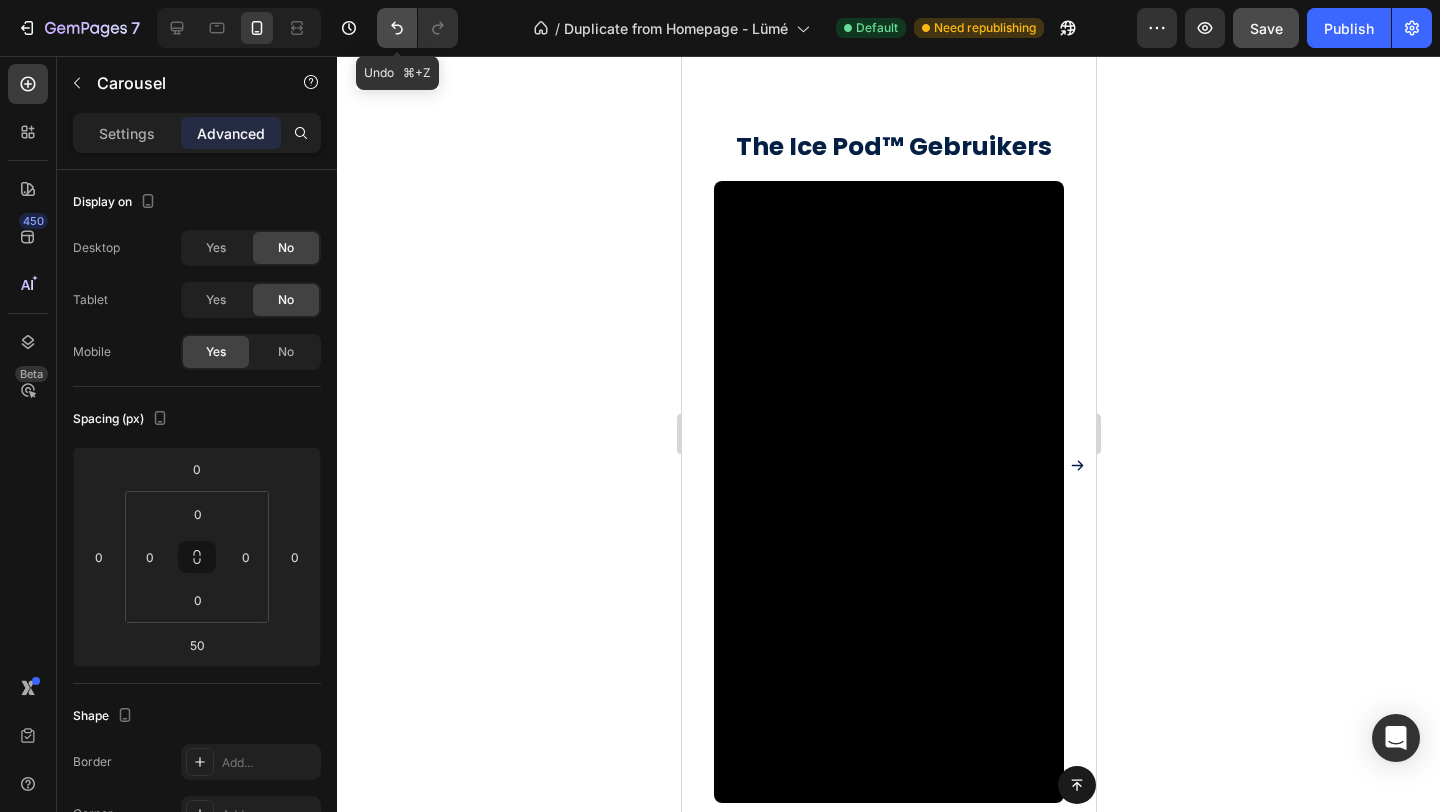 click 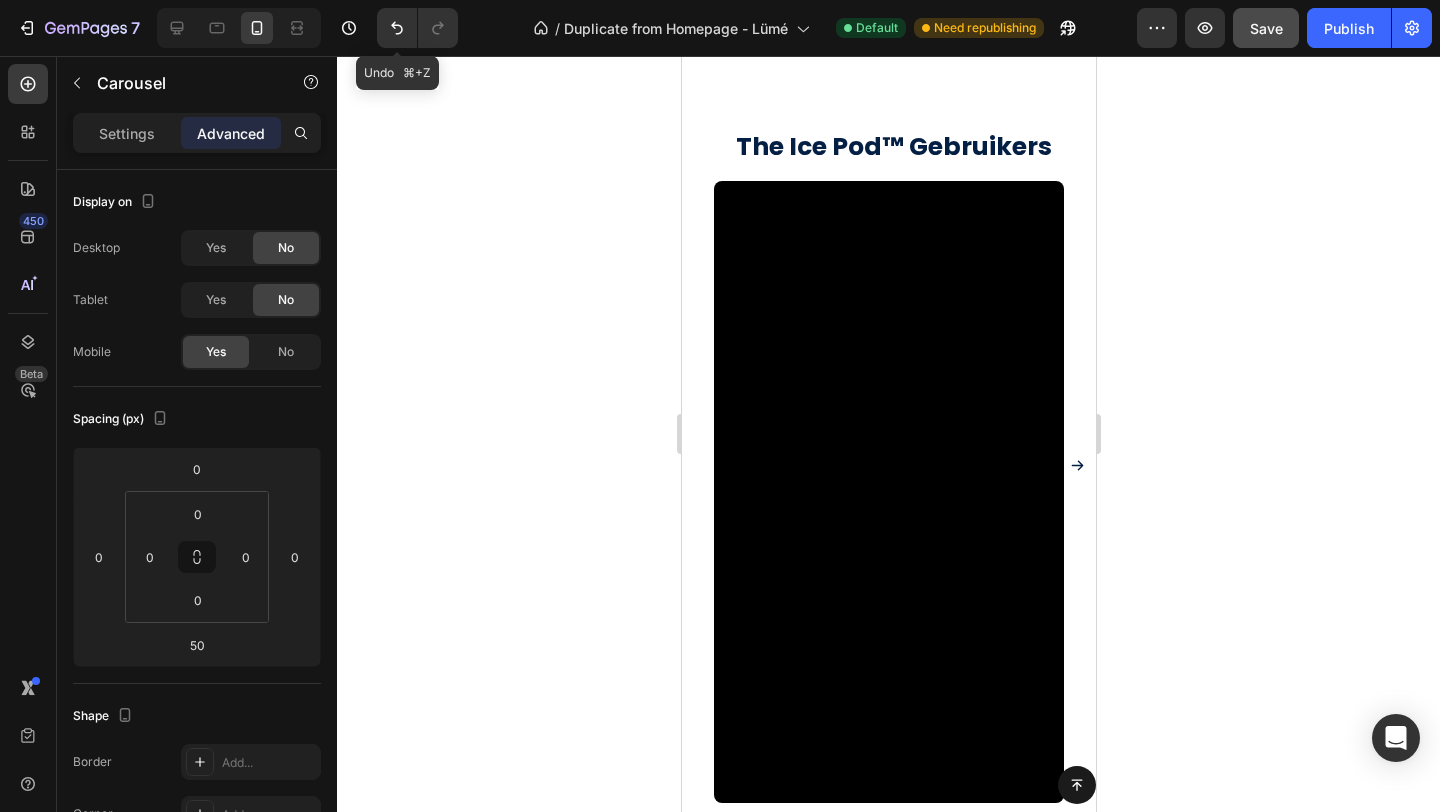 type on "0" 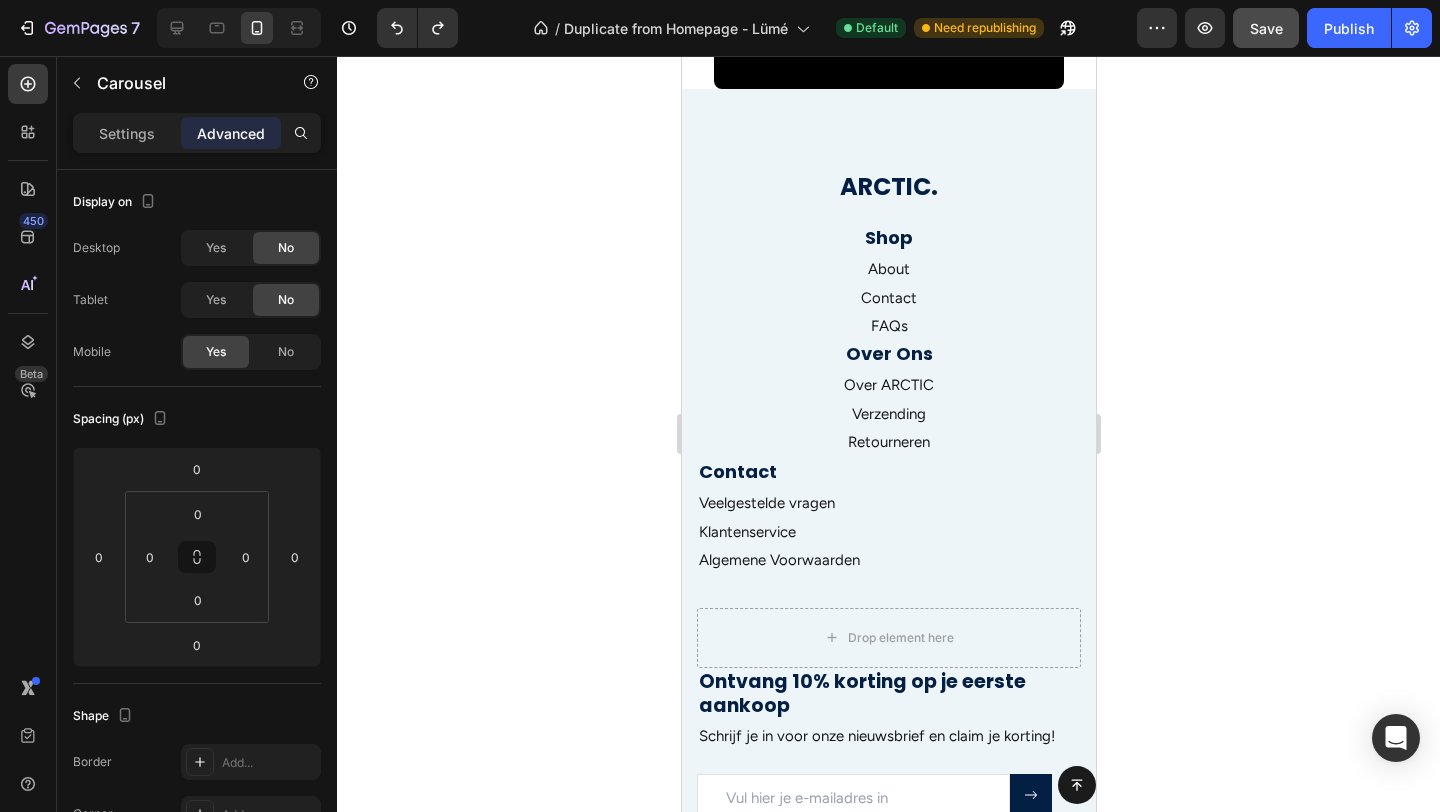 scroll, scrollTop: 2452, scrollLeft: 0, axis: vertical 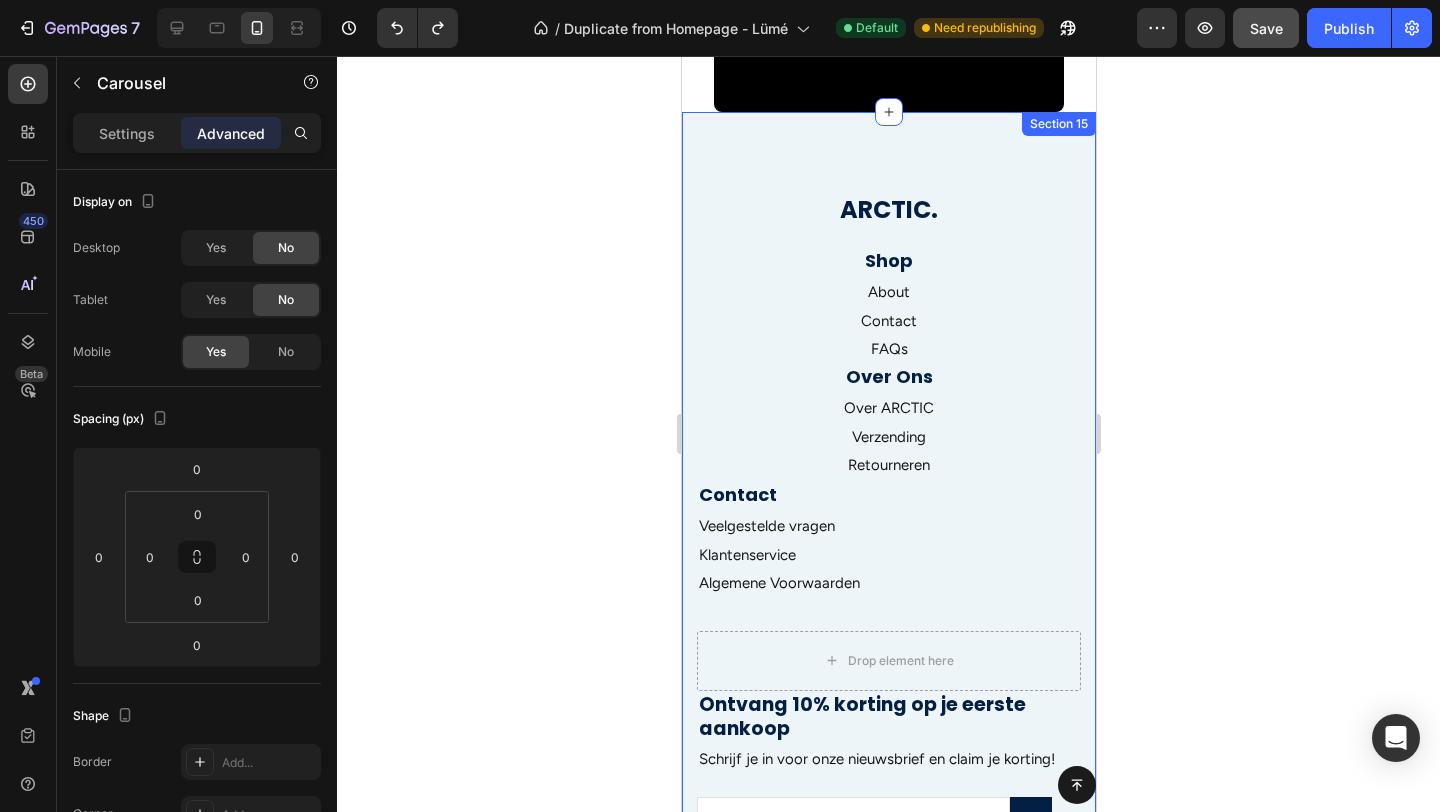 click on "ARCTIC. Heading Shop Heading About Text block Contact Text block FAQs Text block Over Ons Heading Over ARCTIC Text block Verzending Text block Retourneren Text block Contact Heading Veelgestelde vragen Text block Klantenservice Text block Algemene Voorwaarden Text block Row
Drop element here Ontvang 10% korting op je eerste aankoop Heading Schrijf je in voor onze nieuwsbrief en claim je korting! Text block Email Field
Submit Button Row Newsletter Row Row Section 15" at bounding box center [888, 555] 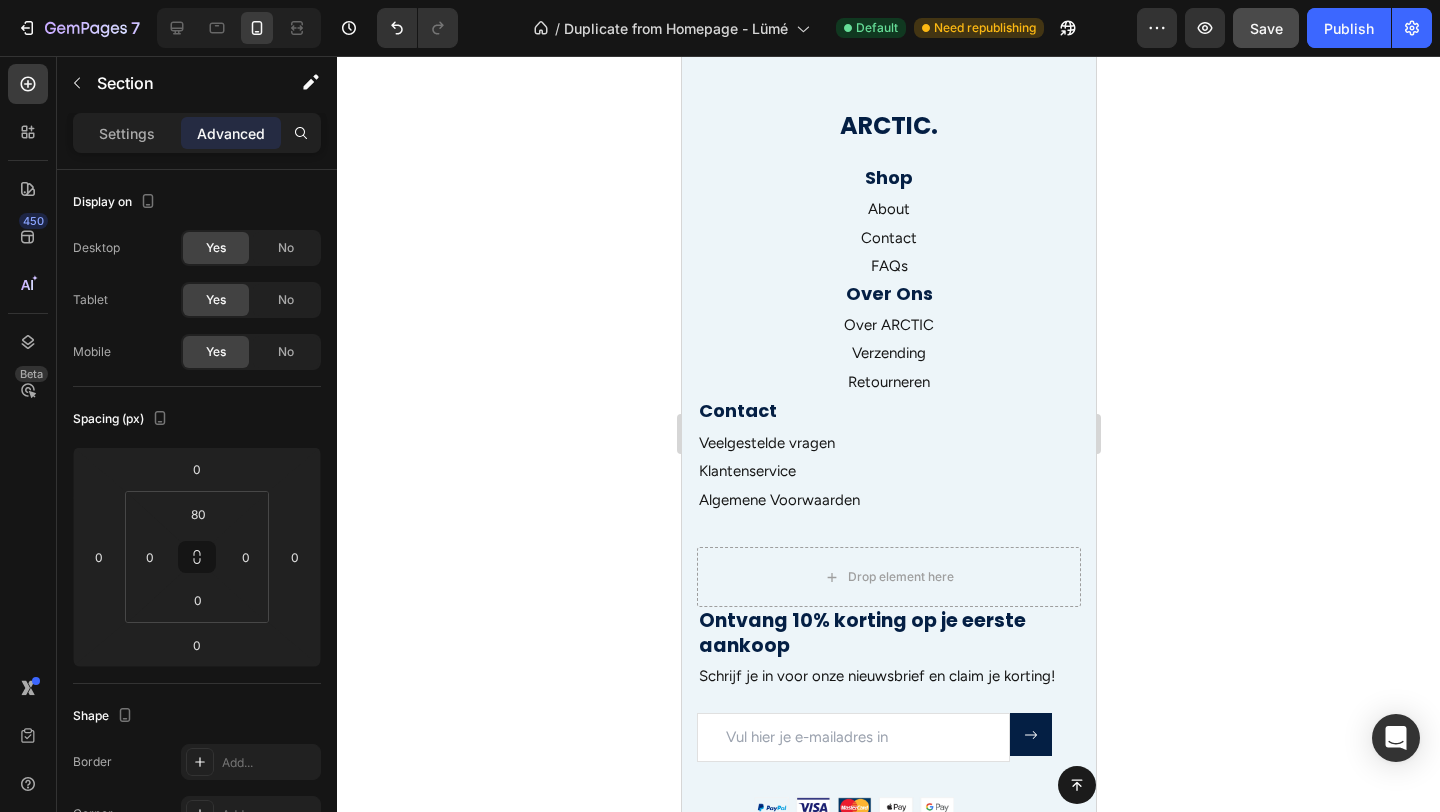 scroll, scrollTop: 2807, scrollLeft: 0, axis: vertical 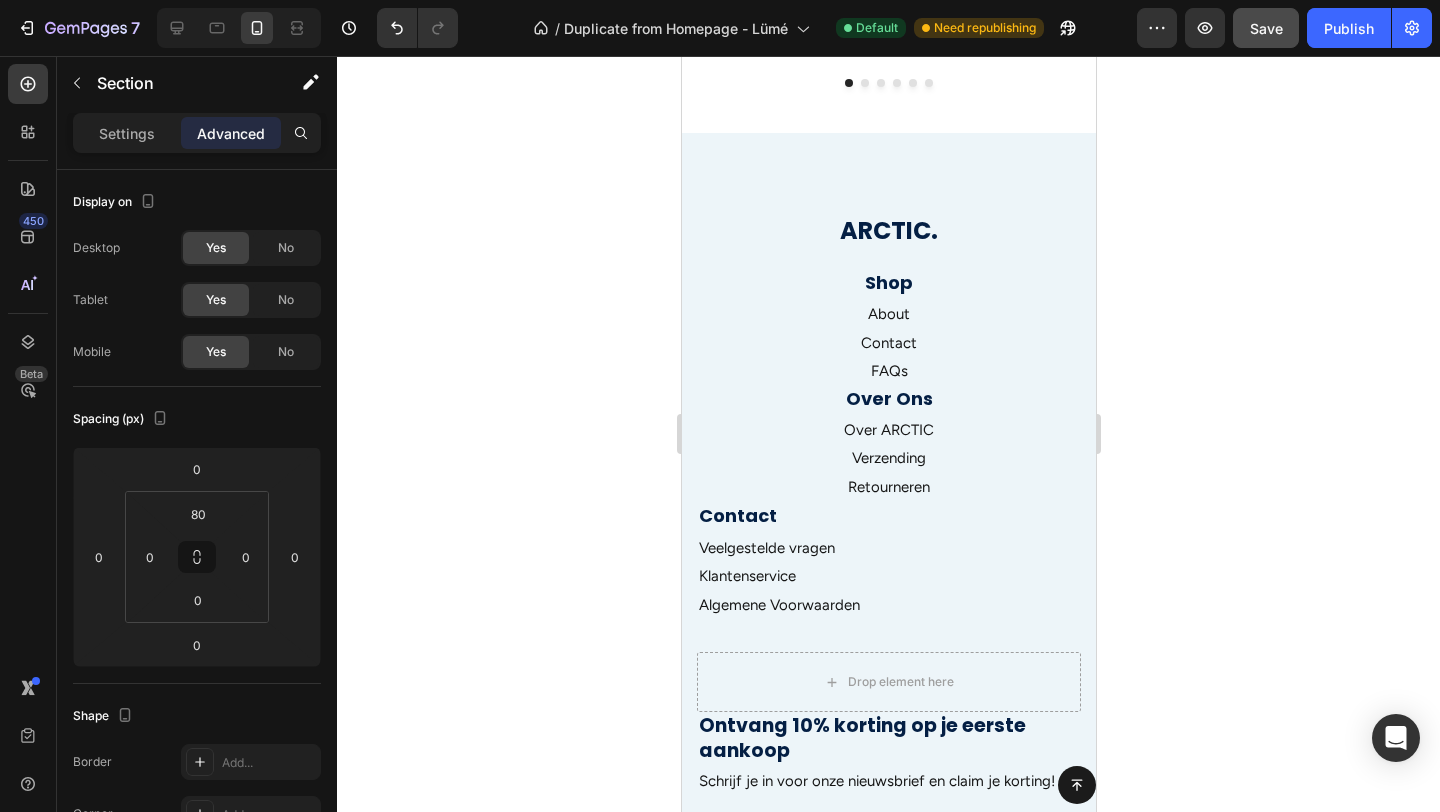 click on "ARCTIC. Heading Shop Heading About Text block Contact Text block FAQs Text block Over Ons Heading Over ARCTIC Text block Verzending Text block Retourneren Text block Contact Heading Veelgestelde vragen Text block Klantenservice Text block Algemene Voorwaarden Text block Row
Drop element here Ontvang 10% korting op je eerste aankoop Heading Schrijf je in voor onze nieuwsbrief en claim je korting! Text block Email Field Image
Submit Button Row Newsletter Row Row Section 16" at bounding box center (888, 576) 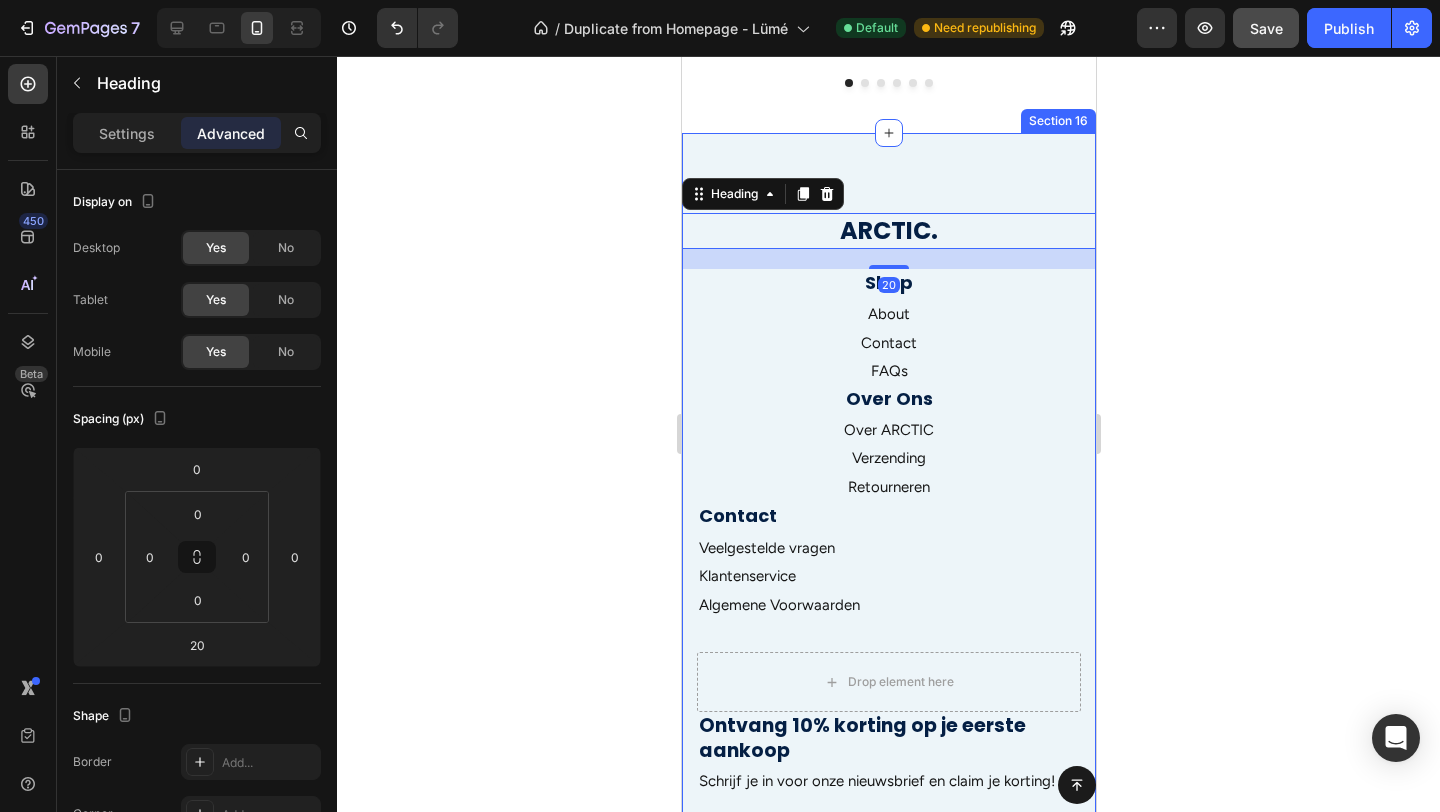 click on "ARCTIC. Heading   20 Shop Heading About Text block Contact Text block FAQs Text block Over Ons Heading Over ARCTIC Text block Verzending Text block Retourneren Text block Contact Heading Veelgestelde vragen Text block Klantenservice Text block Algemene Voorwaarden Text block Row
Drop element here Ontvang 10% korting op je eerste aankoop Heading Schrijf je in voor onze nieuwsbrief en claim je korting! Text block Email Field Image
Submit Button Row Newsletter Row Row Section 16" at bounding box center [888, 576] 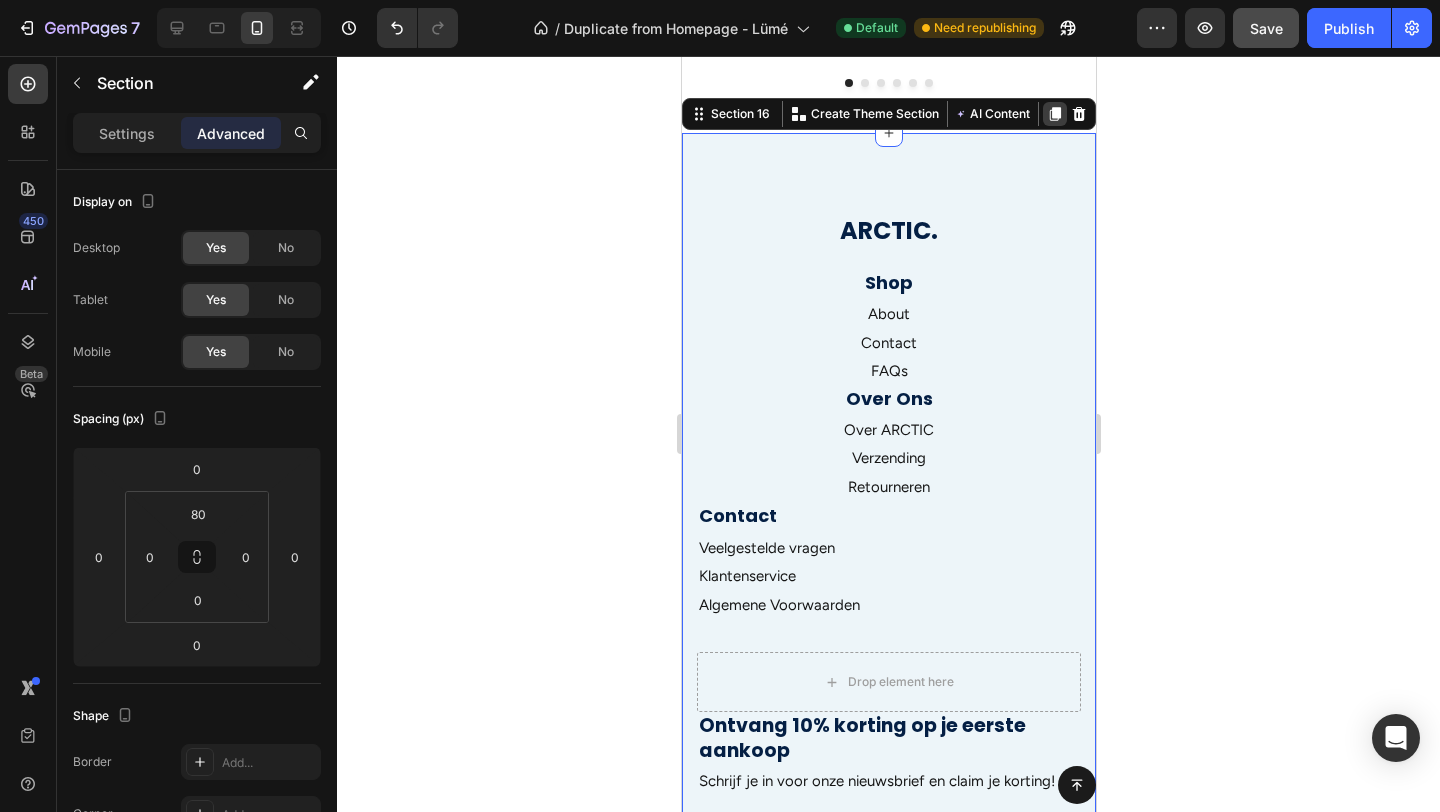click 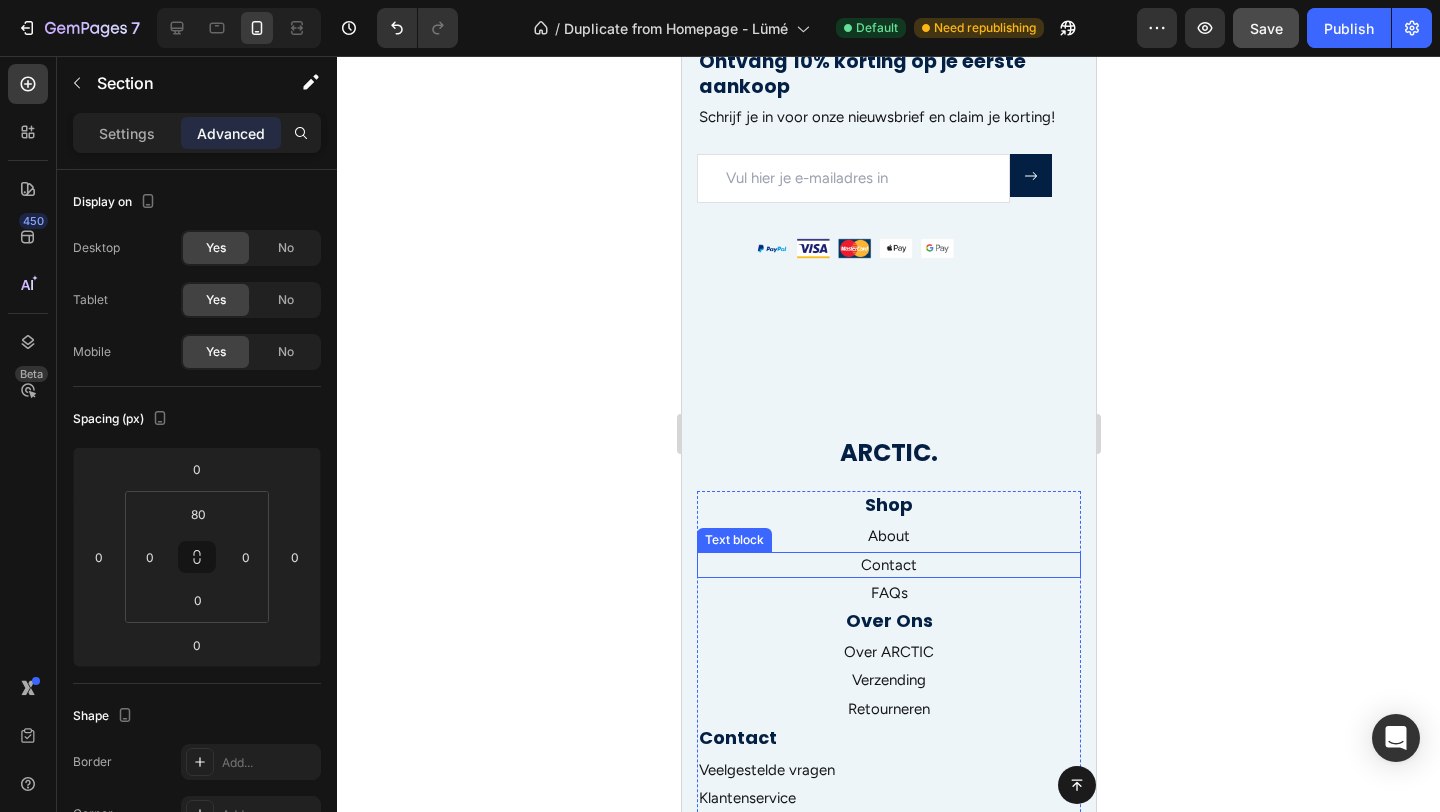 scroll, scrollTop: 3377, scrollLeft: 0, axis: vertical 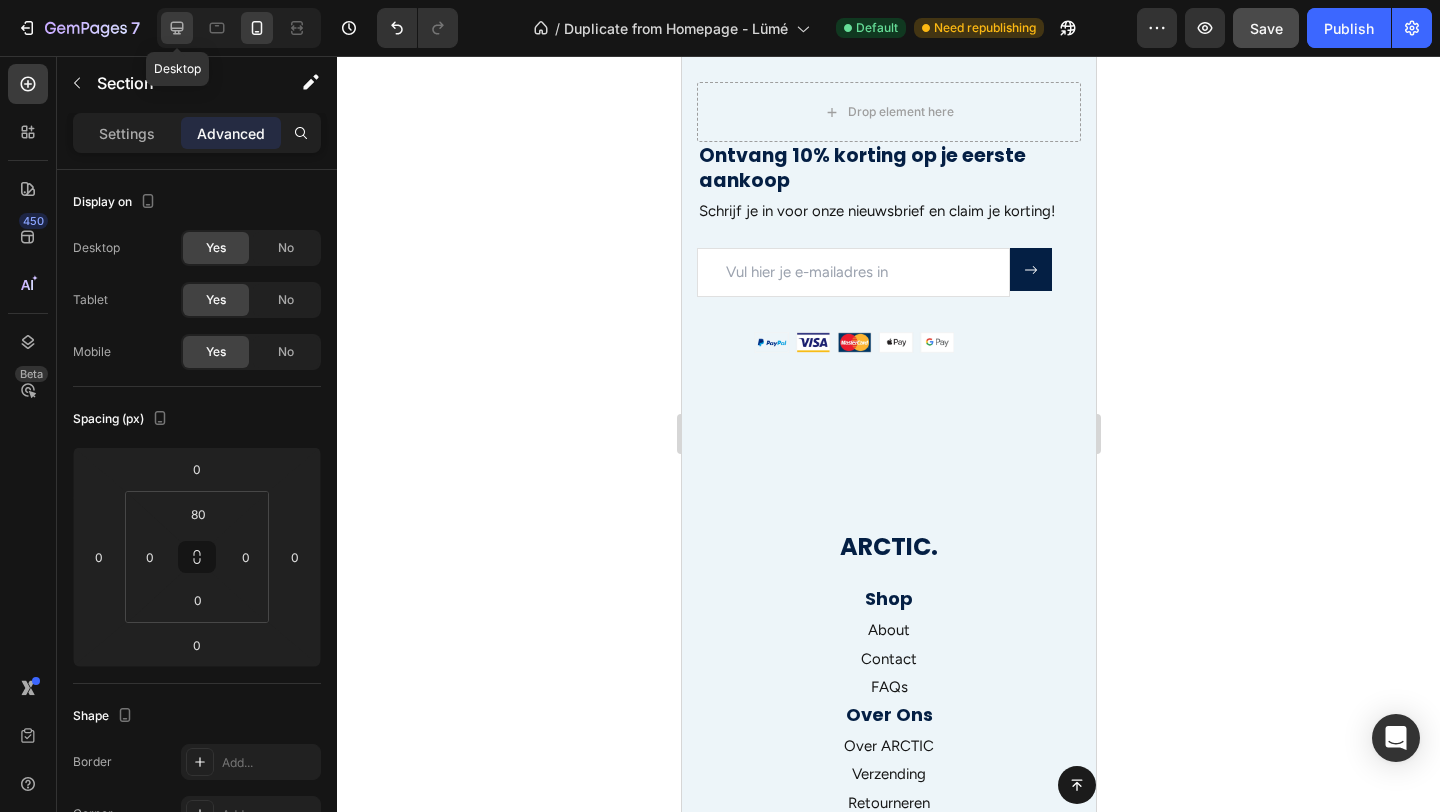 click 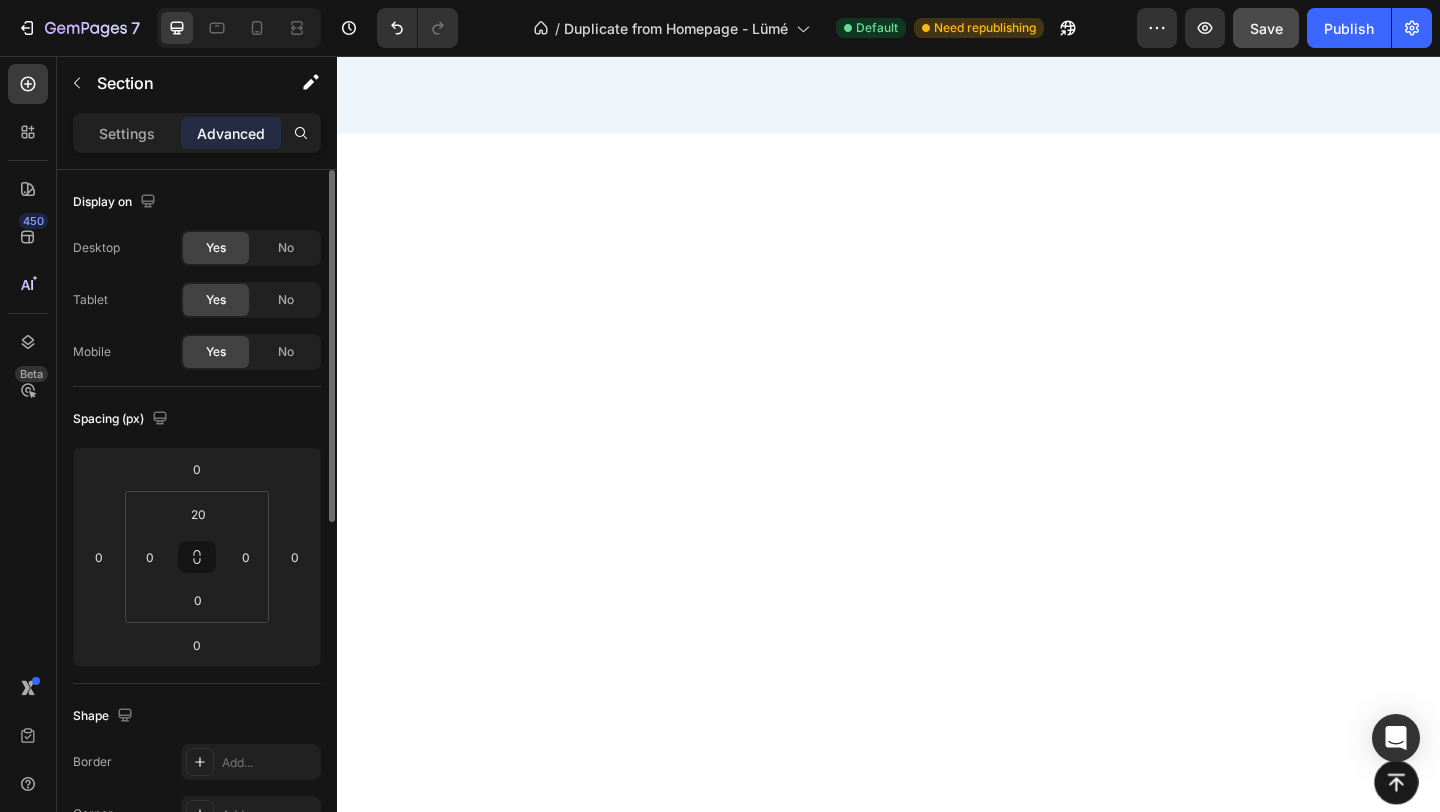 scroll, scrollTop: 5185, scrollLeft: 0, axis: vertical 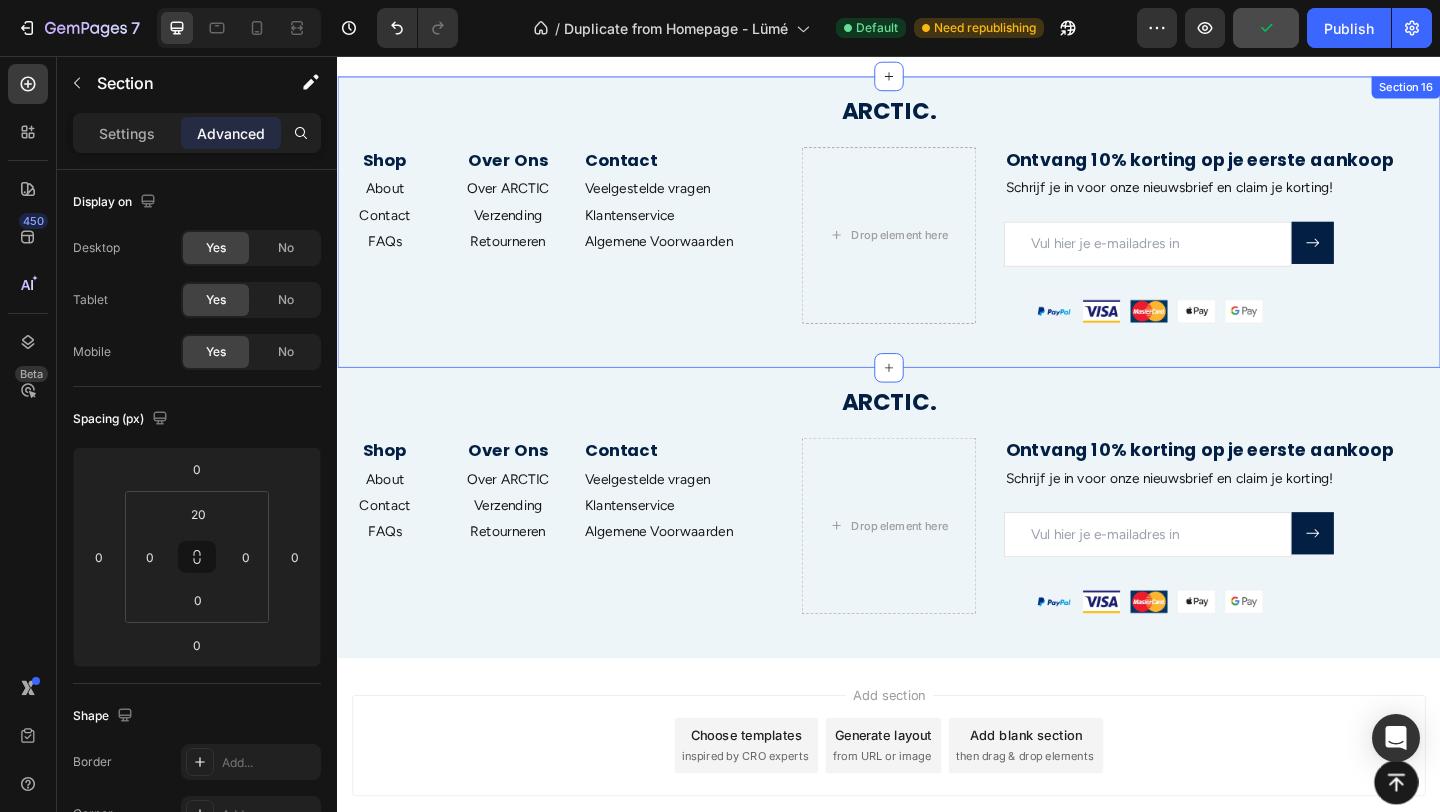 click on "ARCTIC. Heading Shop Heading About Text block Contact Text block FAQs Text block Over Ons Heading Over ARCTIC Text block Verzending Text block Retourneren Text block Contact Heading Veelgestelde vragen Text block Klantenservice Text block Algemene Voorwaarden Text block Row
Drop element here Ontvang 10% korting op je eerste aankoop Heading Schrijf je in voor onze nieuwsbrief en claim je korting! Text block Email Field Image
Submit Button Row Newsletter Row Row Section 16" at bounding box center (937, 236) 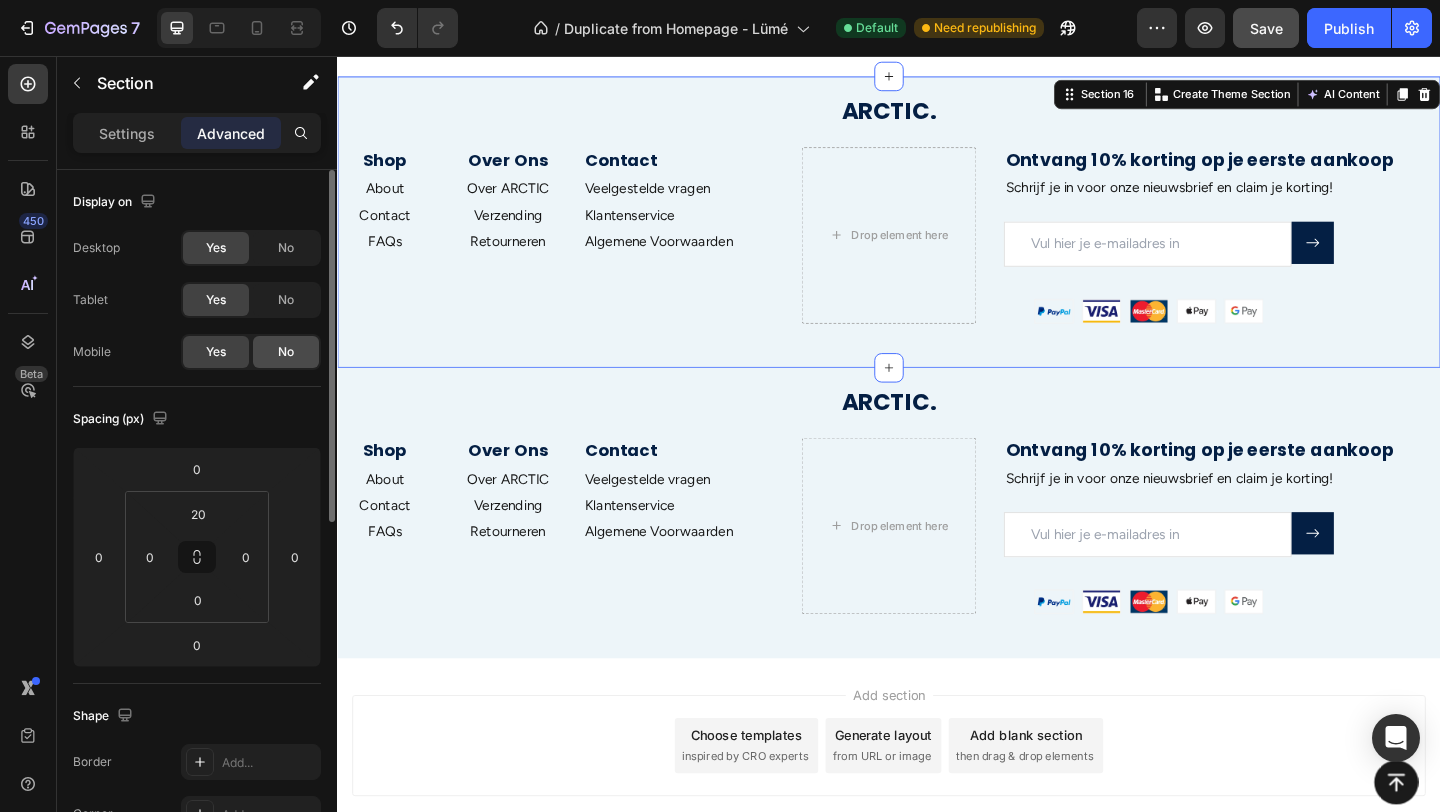 click on "No" 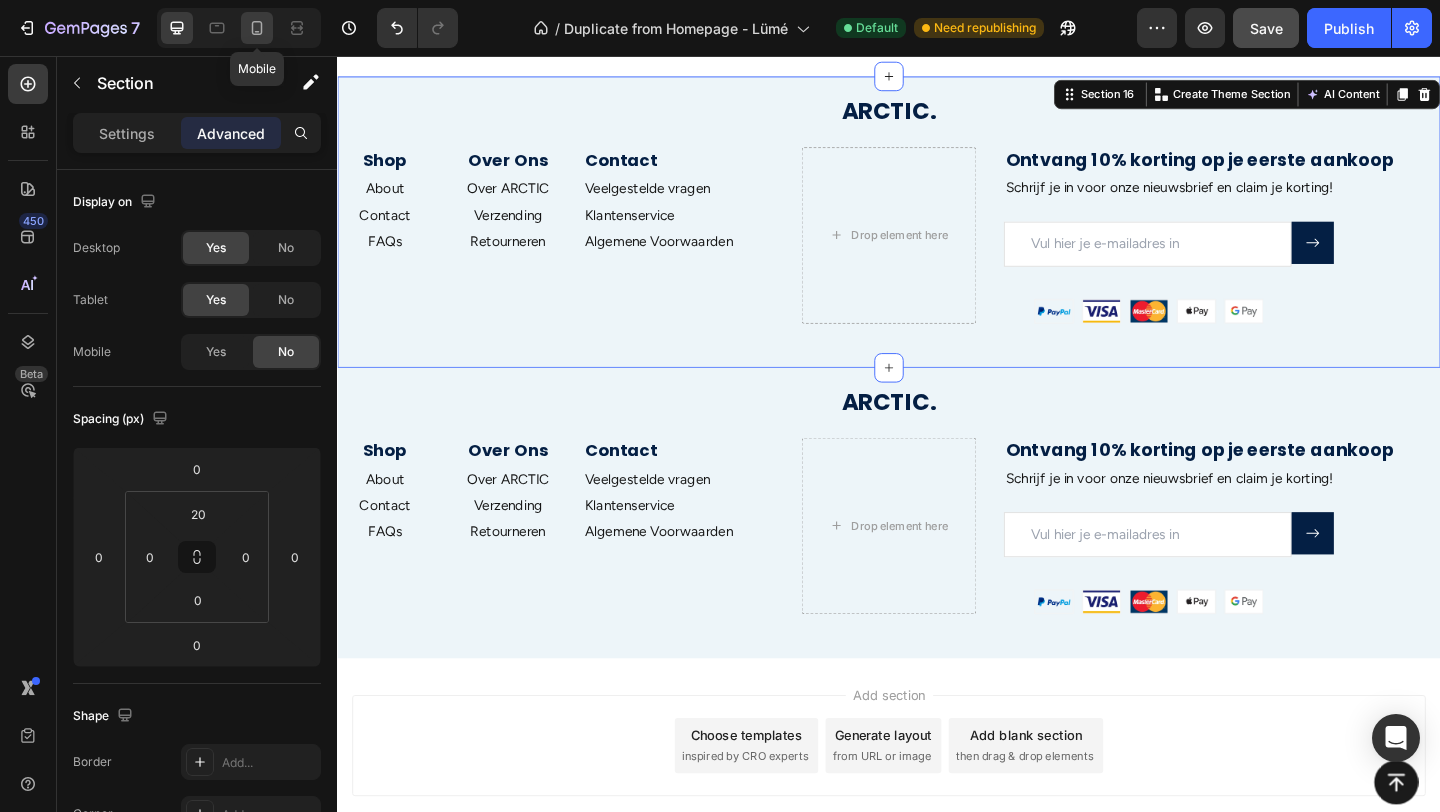 click 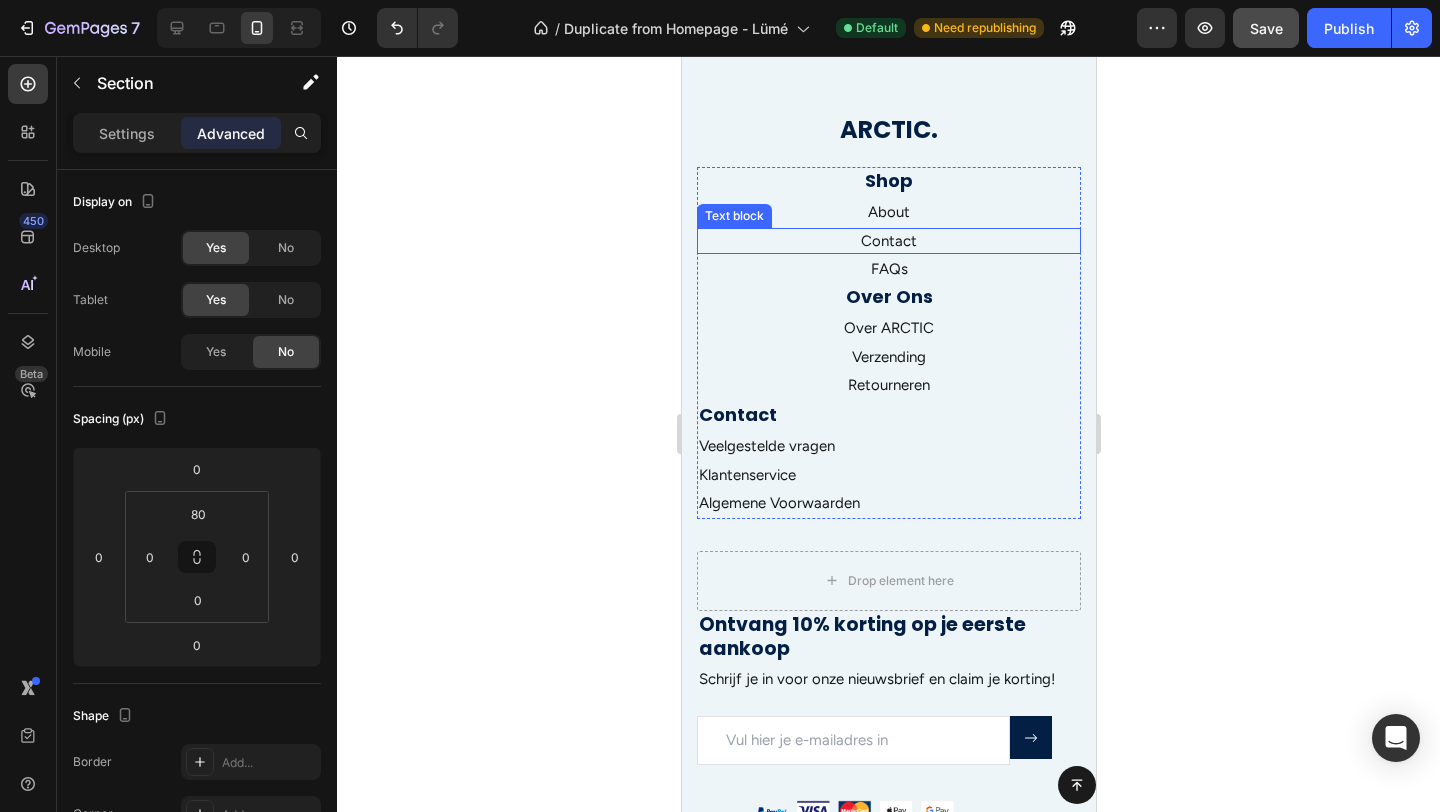 scroll, scrollTop: 1685, scrollLeft: 0, axis: vertical 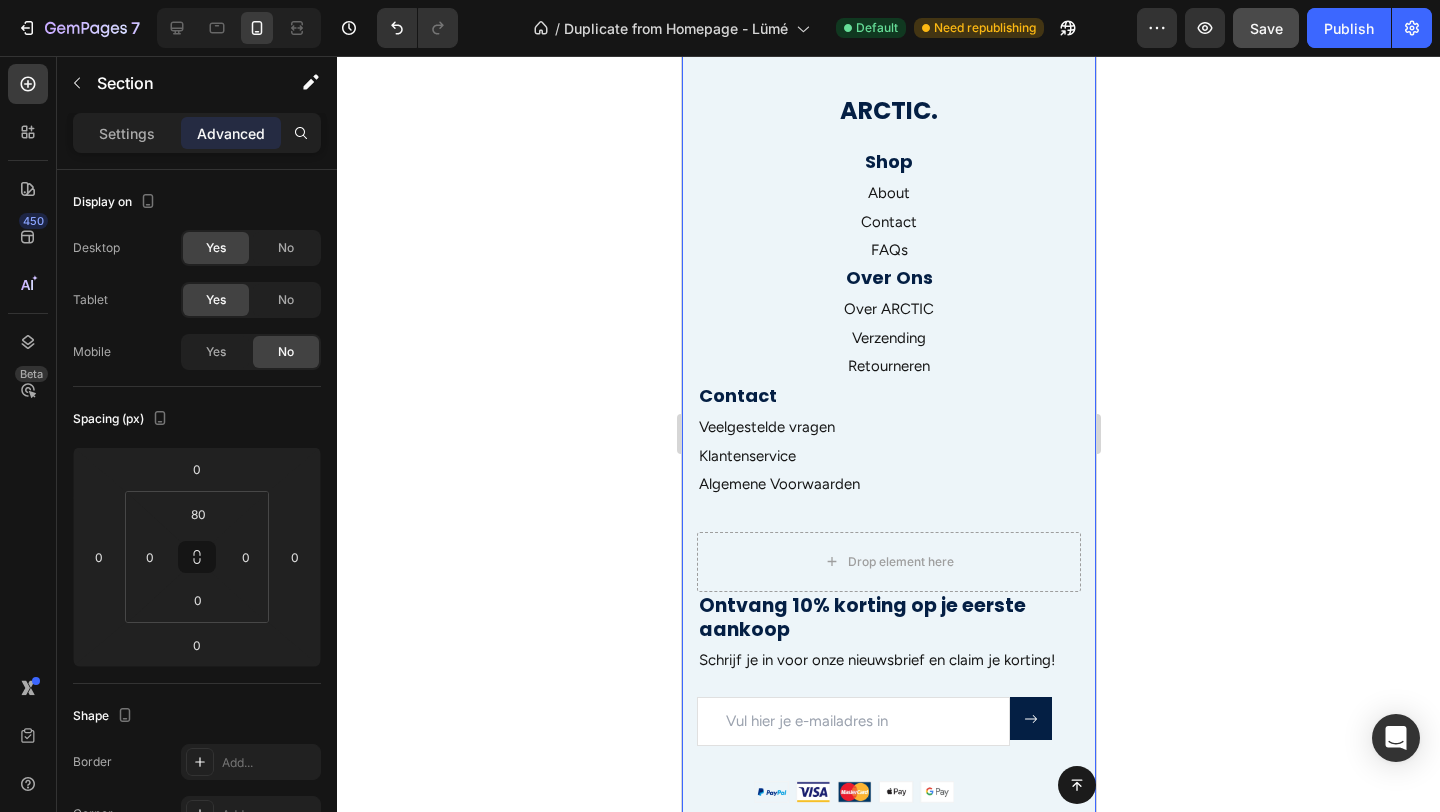 click on "ARCTIC. Heading Shop Heading About Text block Contact Text block FAQs Text block Over Ons Heading Over ARCTIC Text block Verzending Text block Retourneren Text block Contact Heading Veelgestelde vragen Text block Klantenservice Text block Algemene Voorwaarden Text block Row
Drop element here Ontvang 10% korting op je eerste aankoop Heading Schrijf je in voor onze nieuwsbrief en claim je korting! Text block Email Field Image
Submit Button Row Newsletter Row Row Section 17" at bounding box center [888, 456] 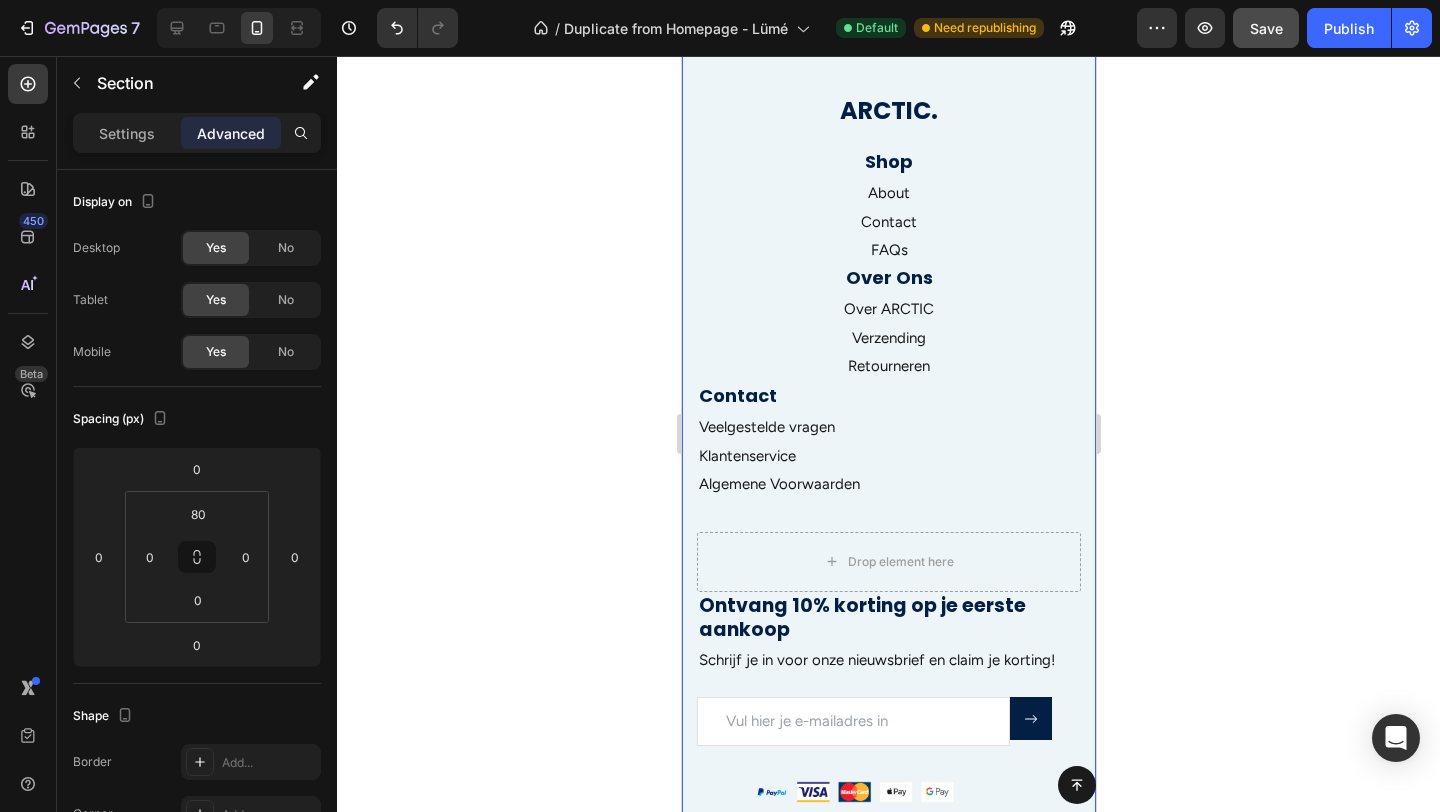 scroll, scrollTop: 1609, scrollLeft: 0, axis: vertical 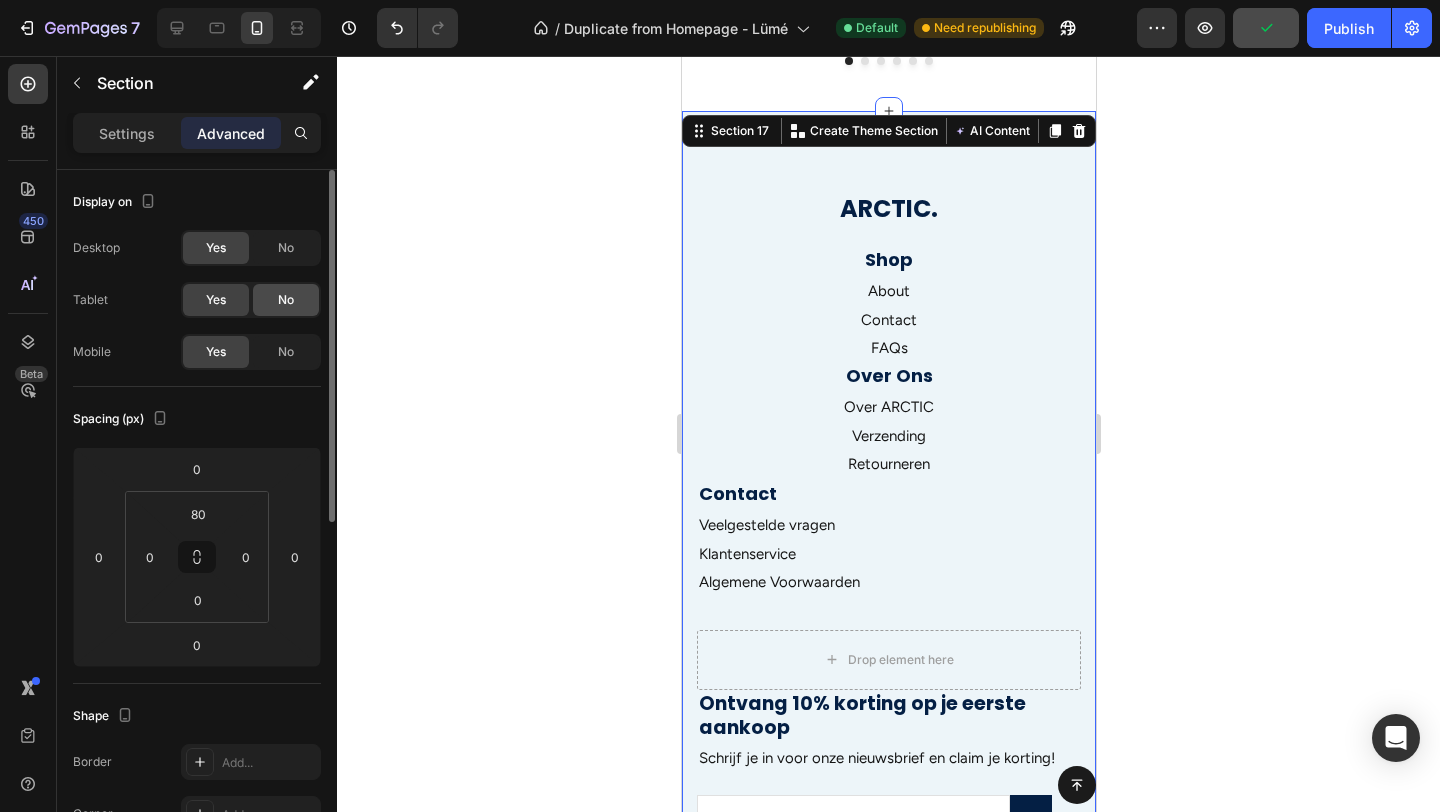 click on "No" 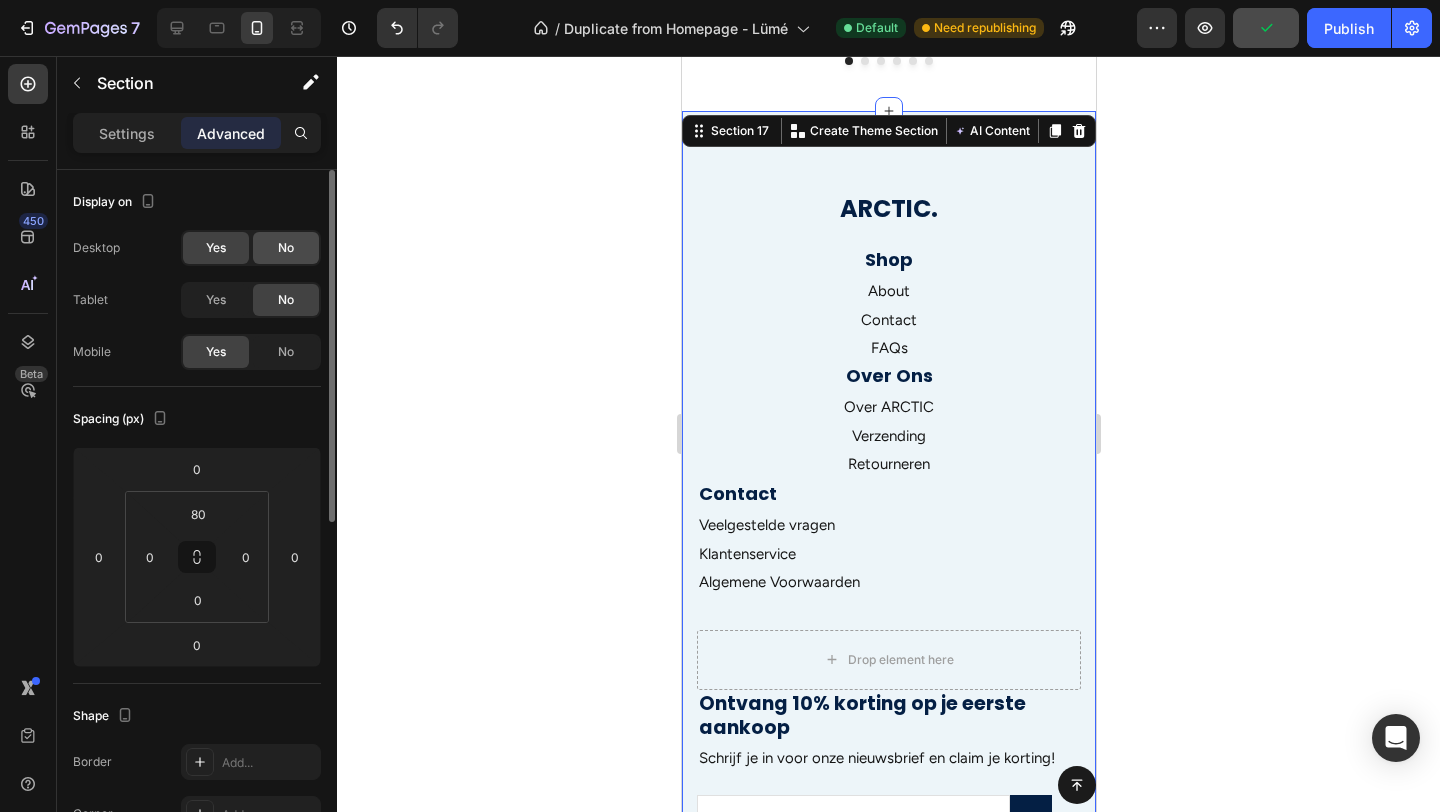 click on "No" 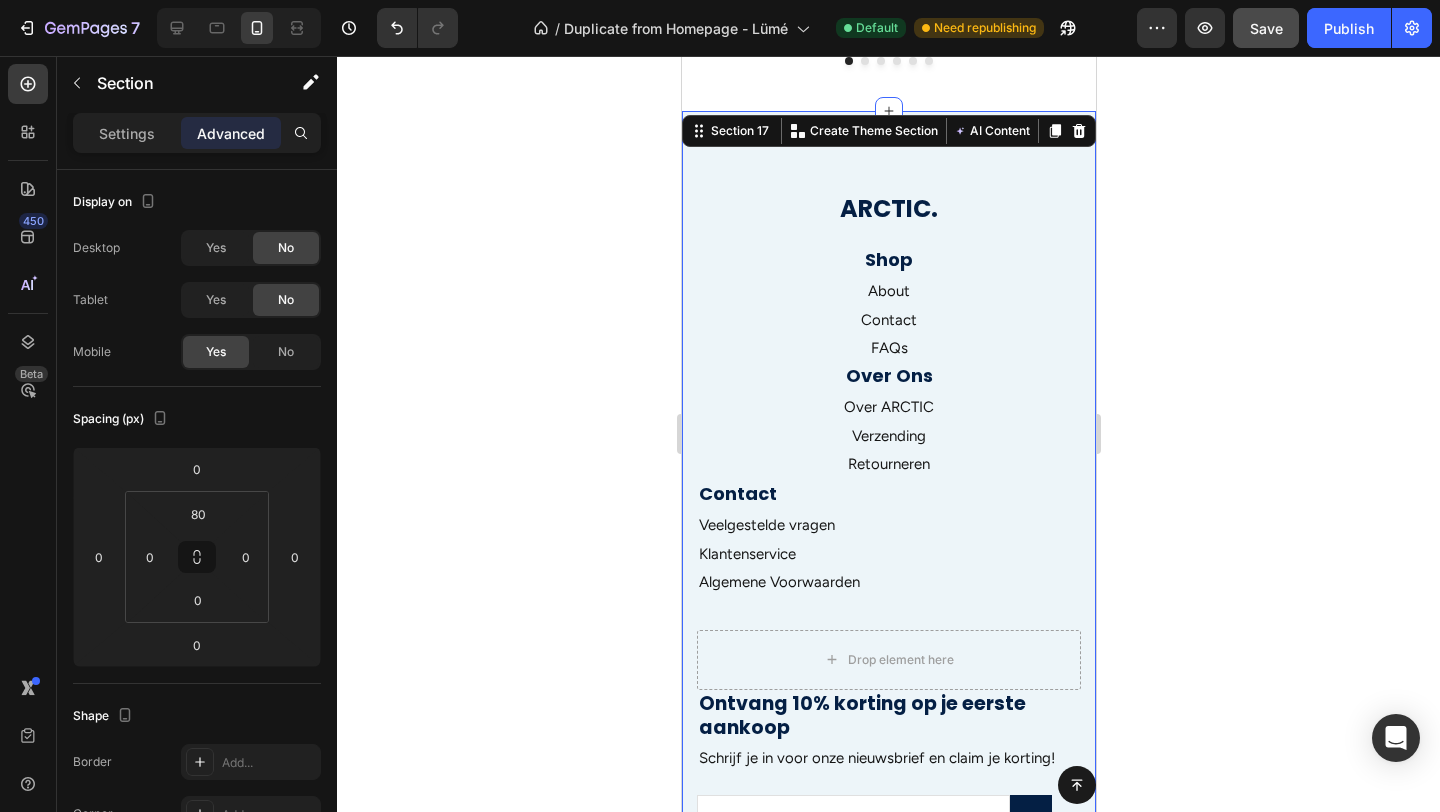 click 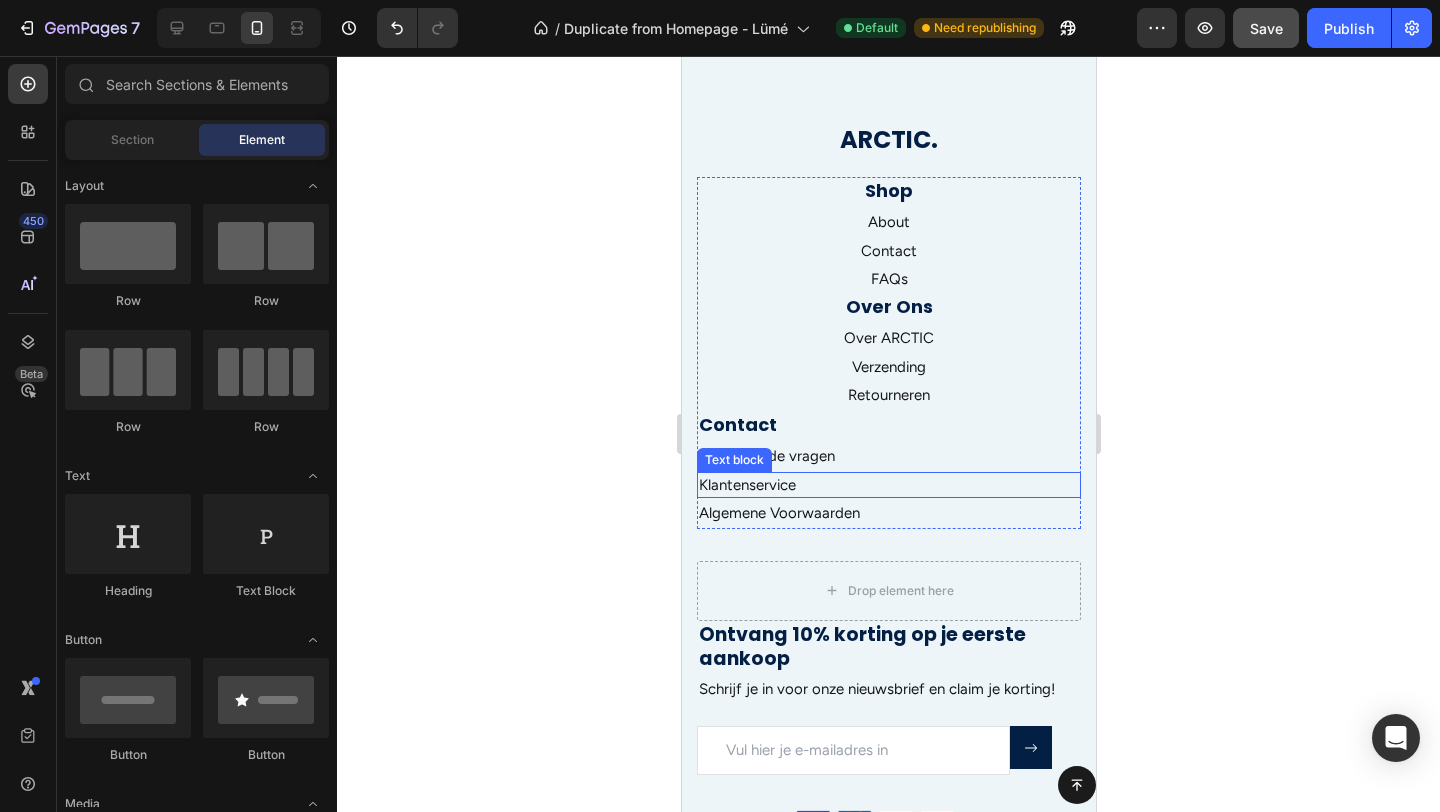 scroll, scrollTop: 1676, scrollLeft: 0, axis: vertical 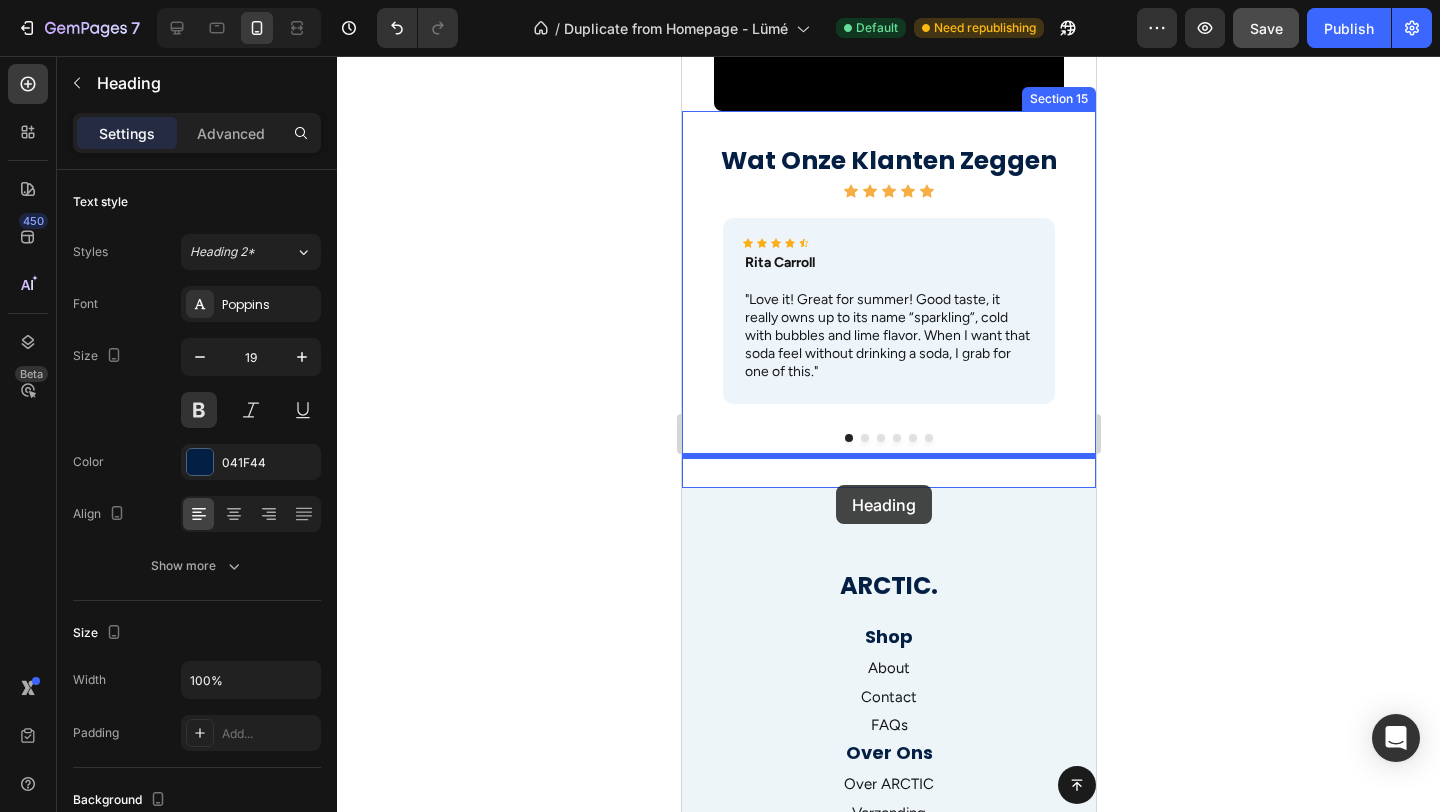 drag, startPoint x: 784, startPoint y: 660, endPoint x: 832, endPoint y: 478, distance: 188.22327 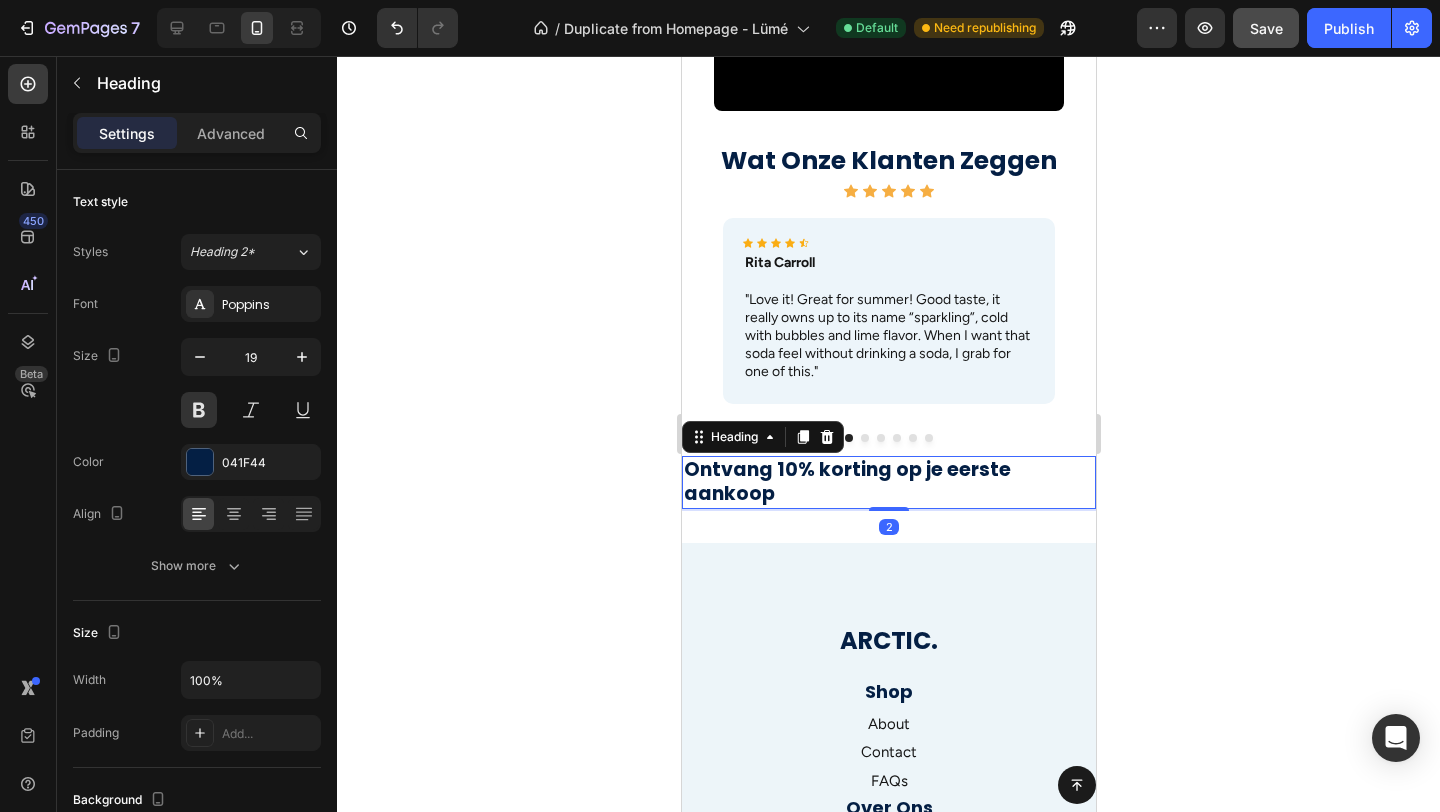 click on "Ontvang 10% korting op je eerste aankoop" at bounding box center (888, 482) 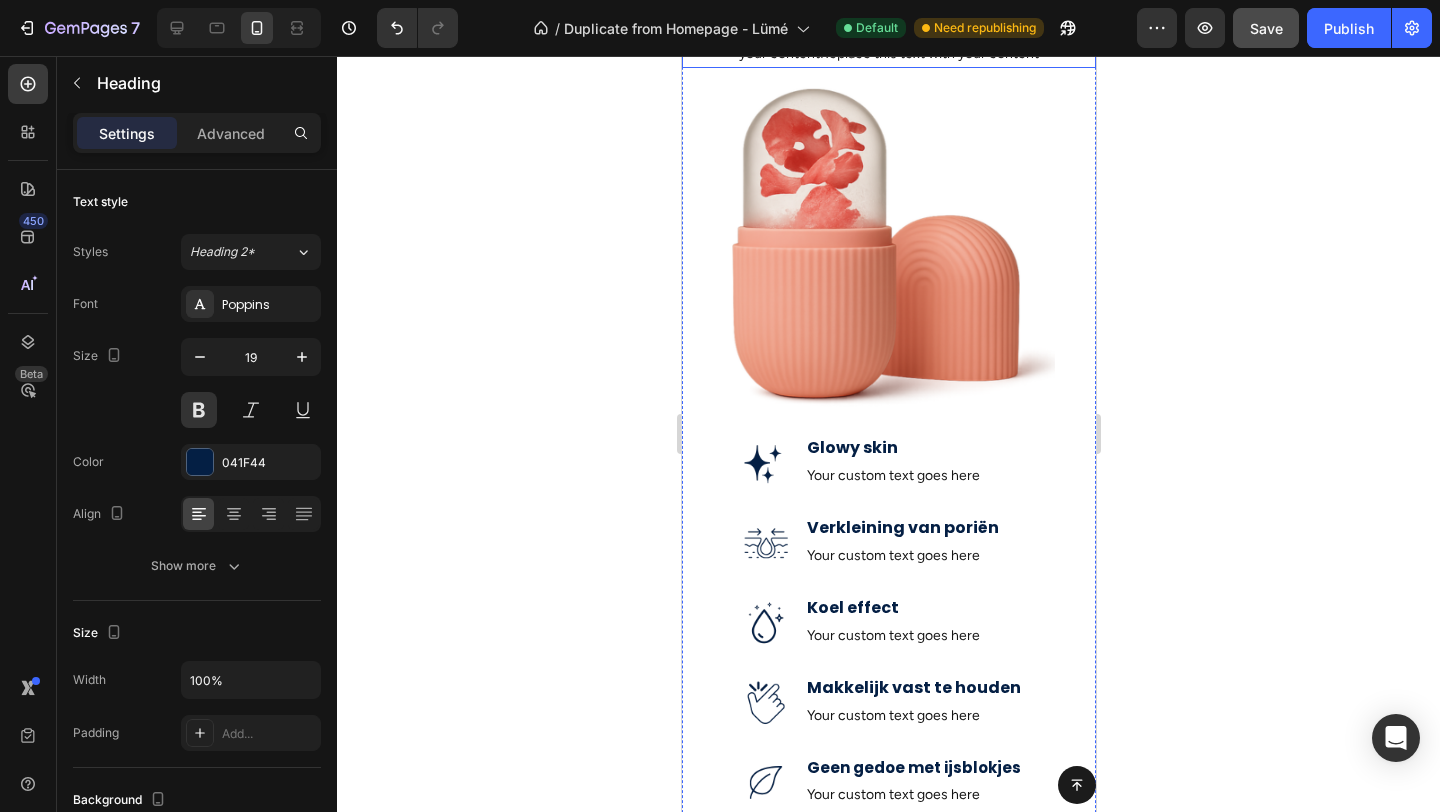 scroll, scrollTop: 554, scrollLeft: 0, axis: vertical 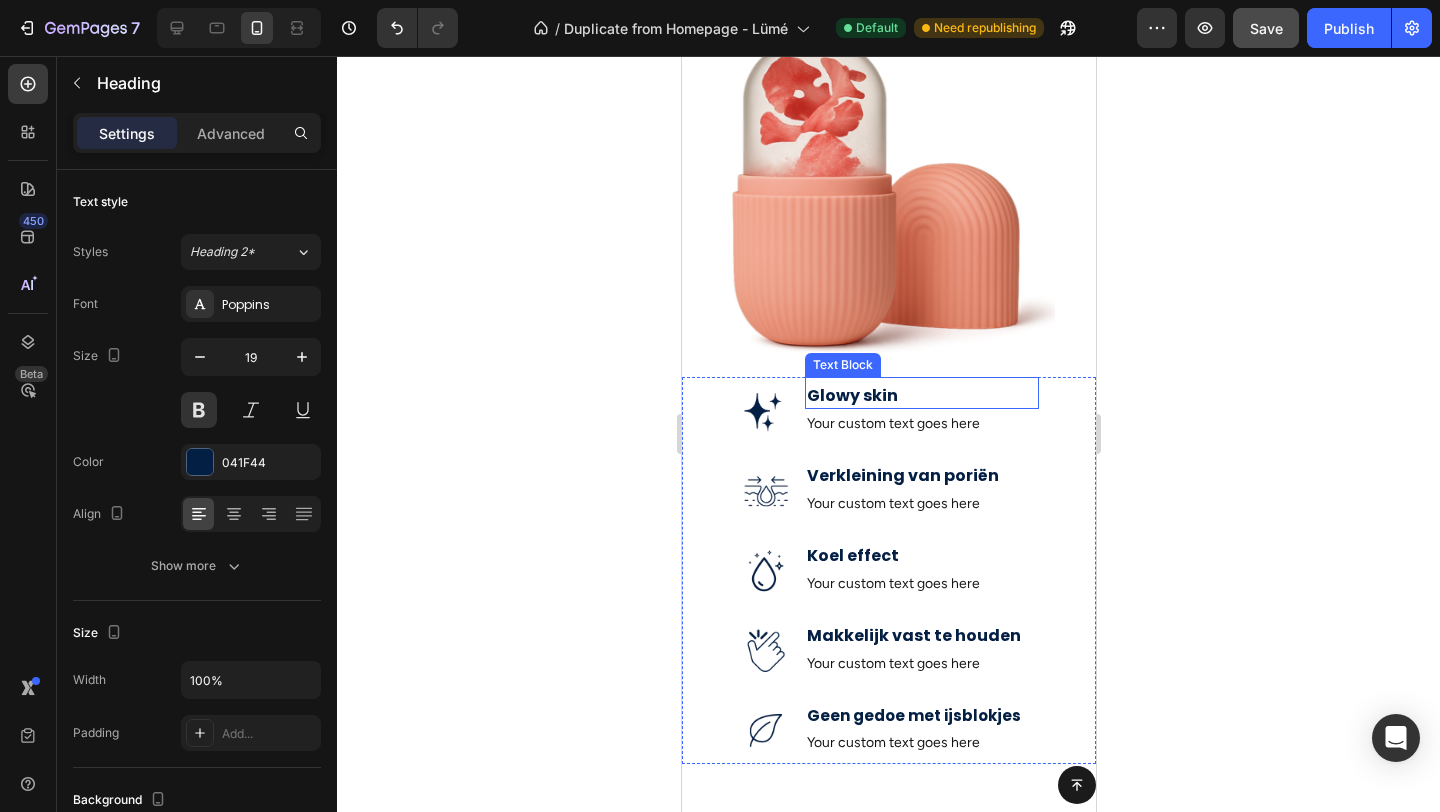 click on "Glowy skin" at bounding box center (921, 396) 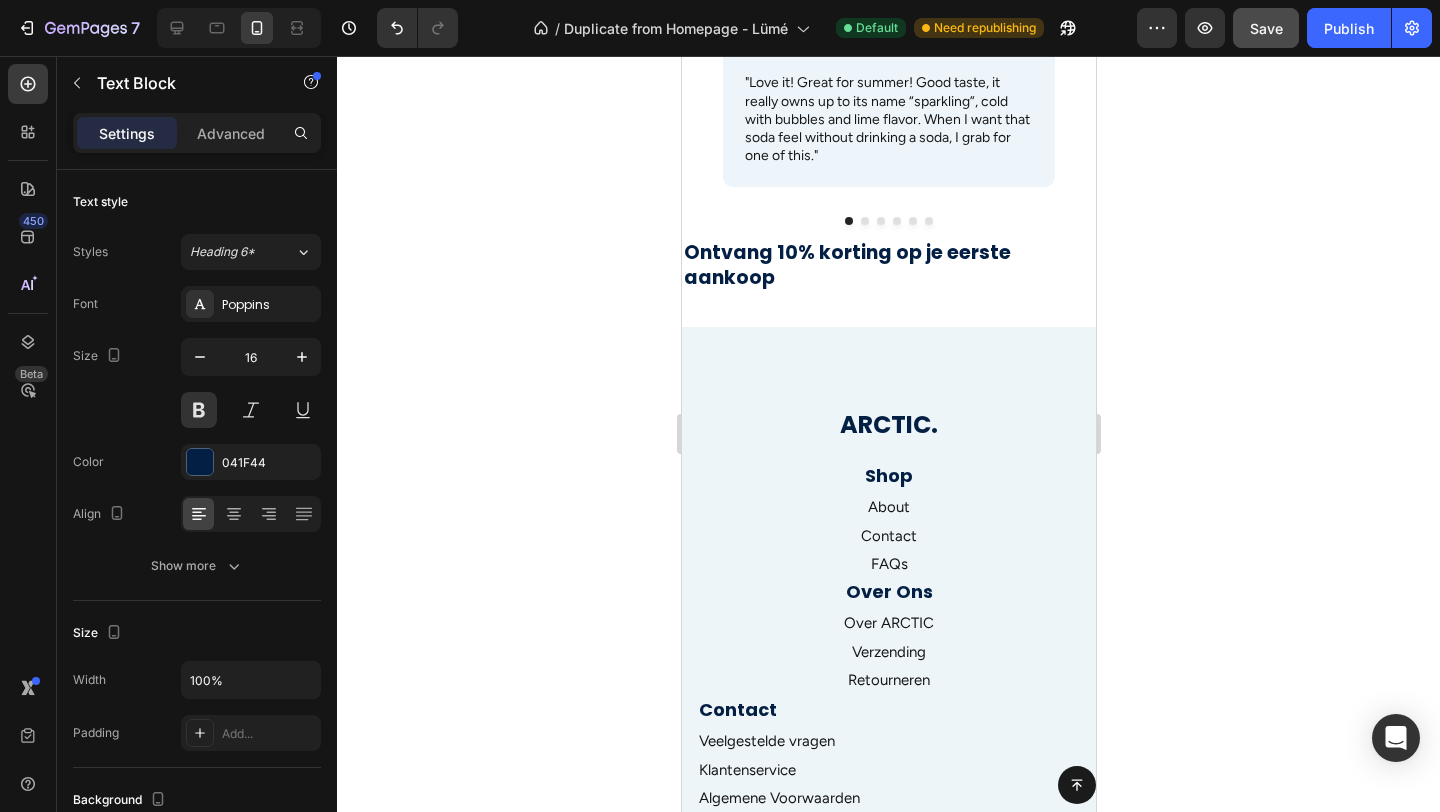 scroll, scrollTop: 2364, scrollLeft: 0, axis: vertical 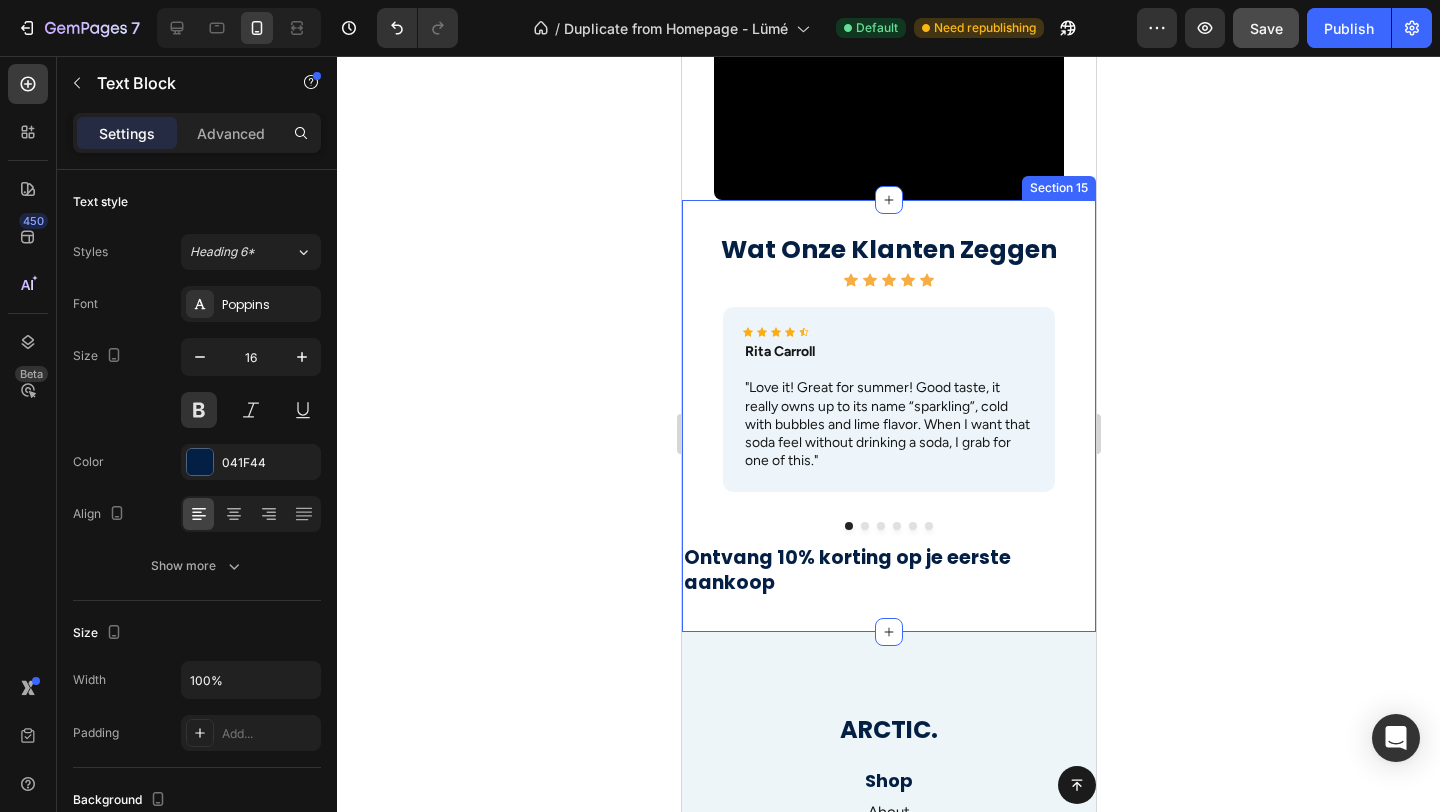 click on "Ontvang 10% korting op je eerste aankoop" at bounding box center [888, 570] 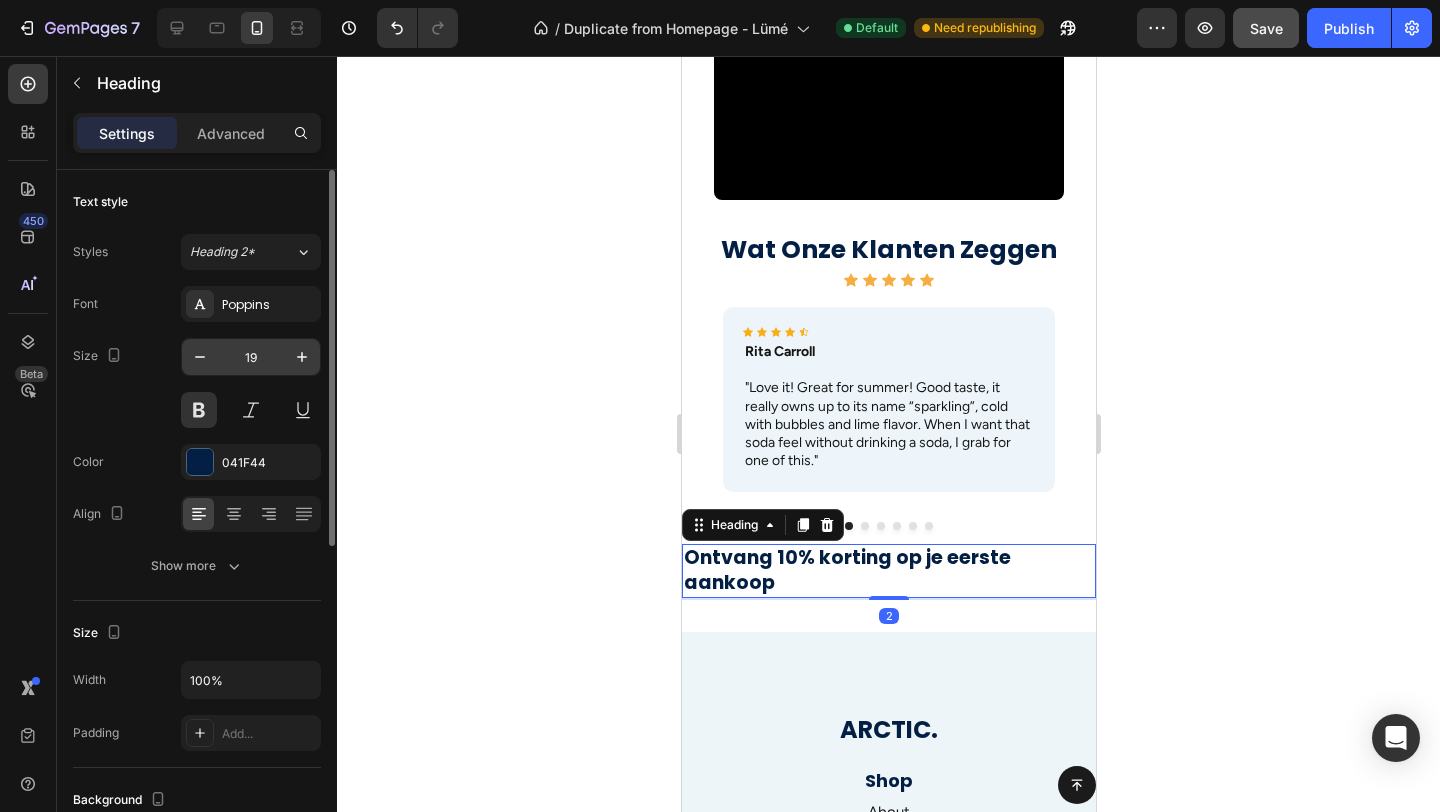 click on "19" at bounding box center [251, 357] 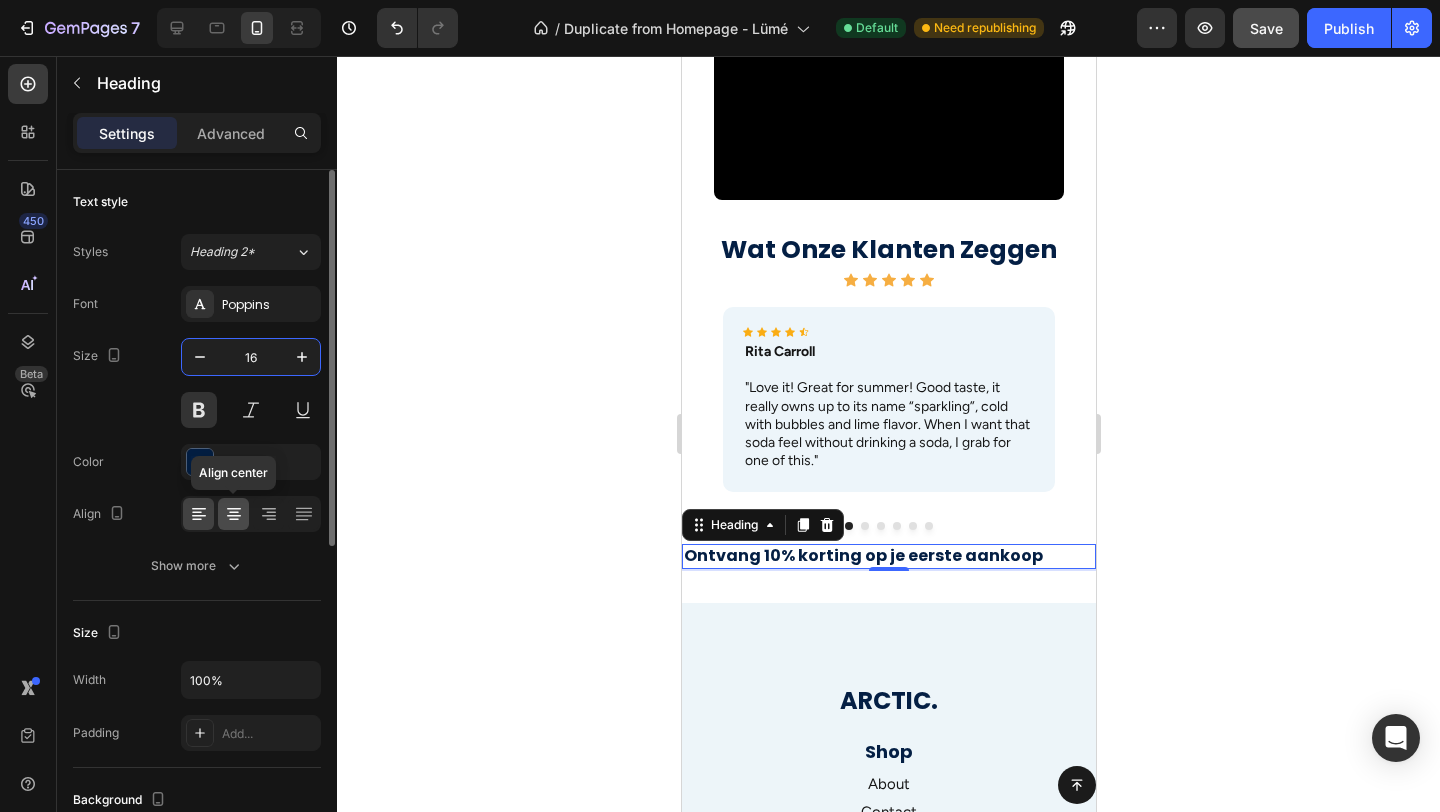 type on "16" 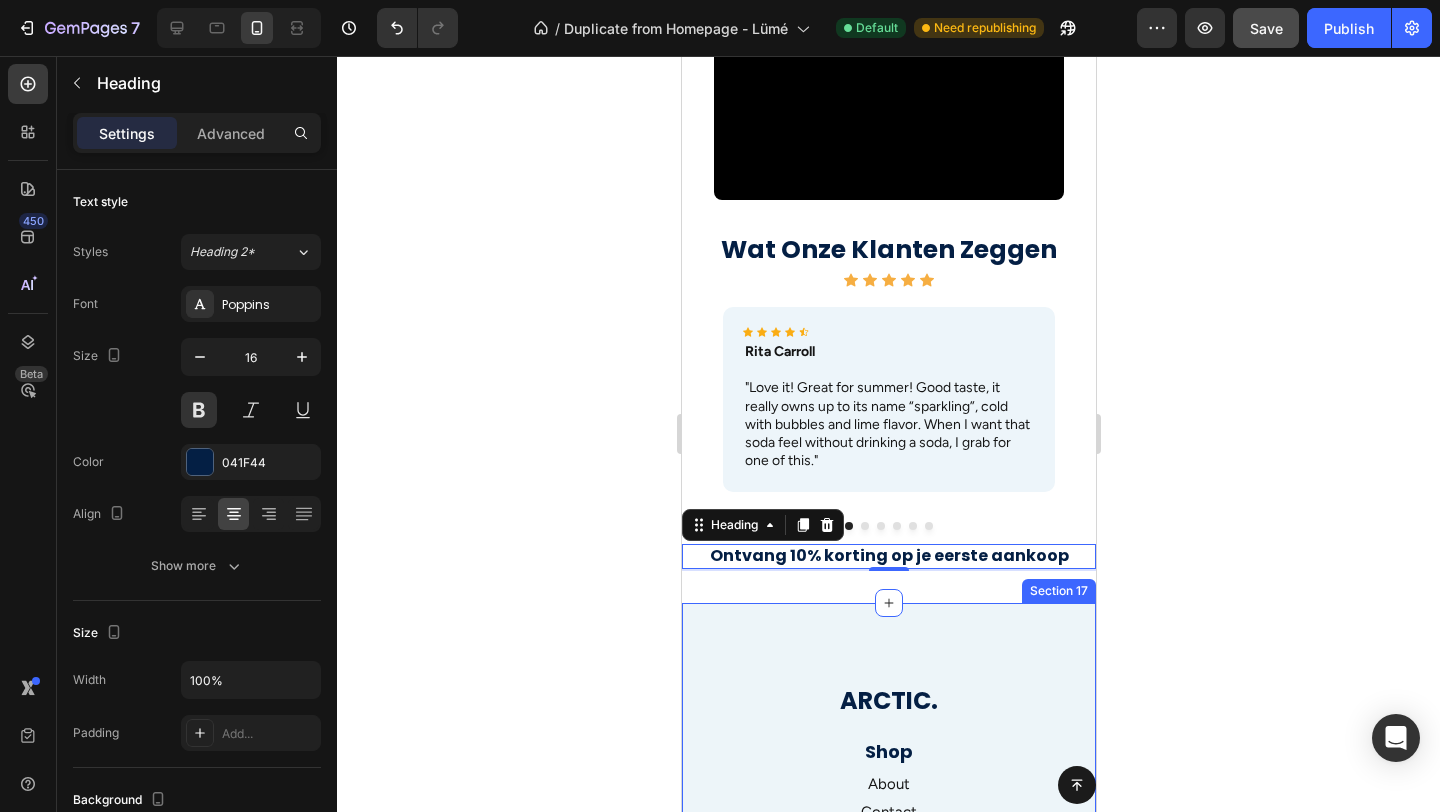 click on "ARCTIC. Heading Shop Heading About Text block Contact Text block FAQs Text block Over Ons Heading Over ARCTIC Text block Verzending Text block Retourneren Text block Contact Heading Veelgestelde vragen Text block Klantenservice Text block Algemene Voorwaarden Text block Row
Drop element here Schrijf je in voor onze nieuwsbrief en claim je korting! Text block Email Field Image
Submit Button Row Newsletter Row Row Section 17" at bounding box center [888, 1018] 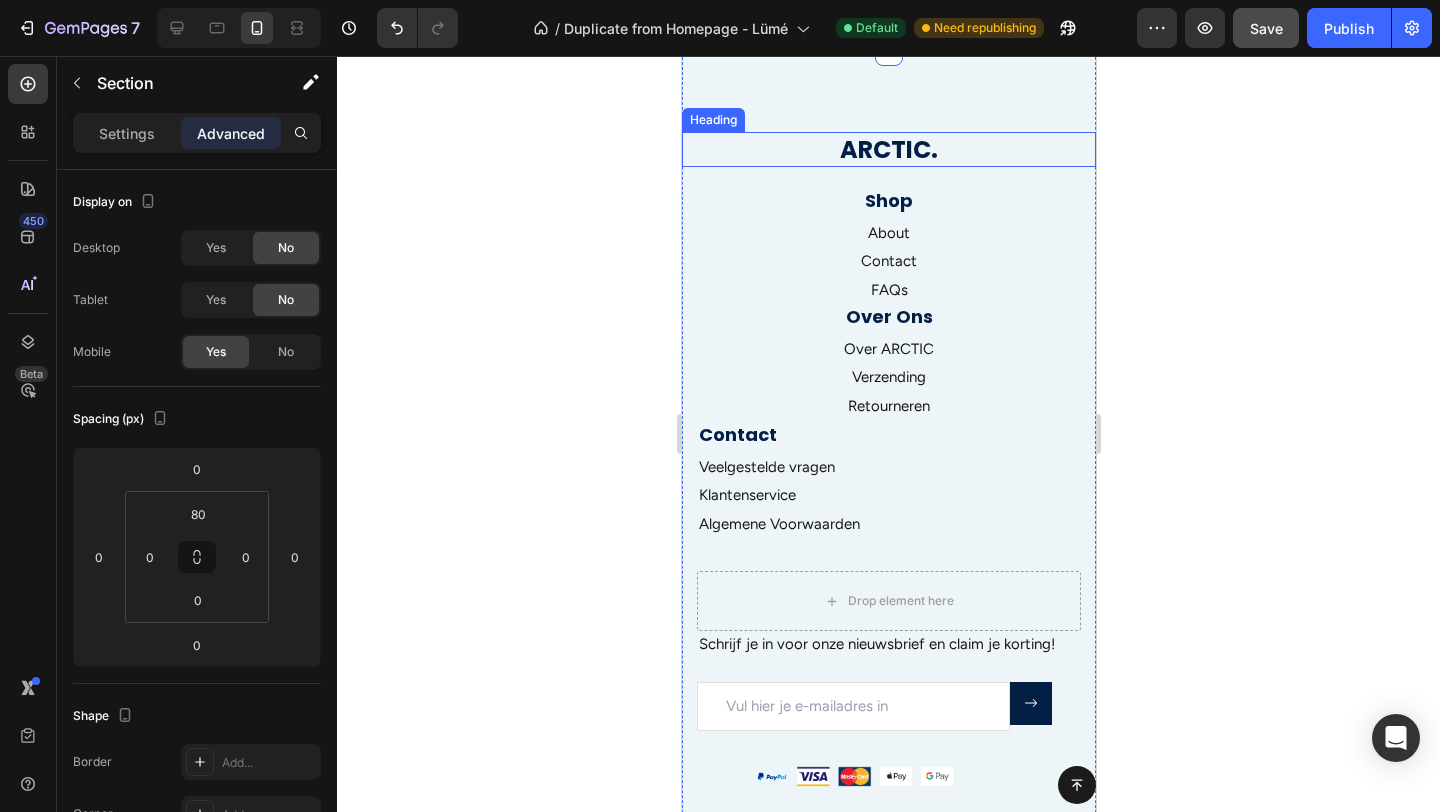 scroll, scrollTop: 2960, scrollLeft: 0, axis: vertical 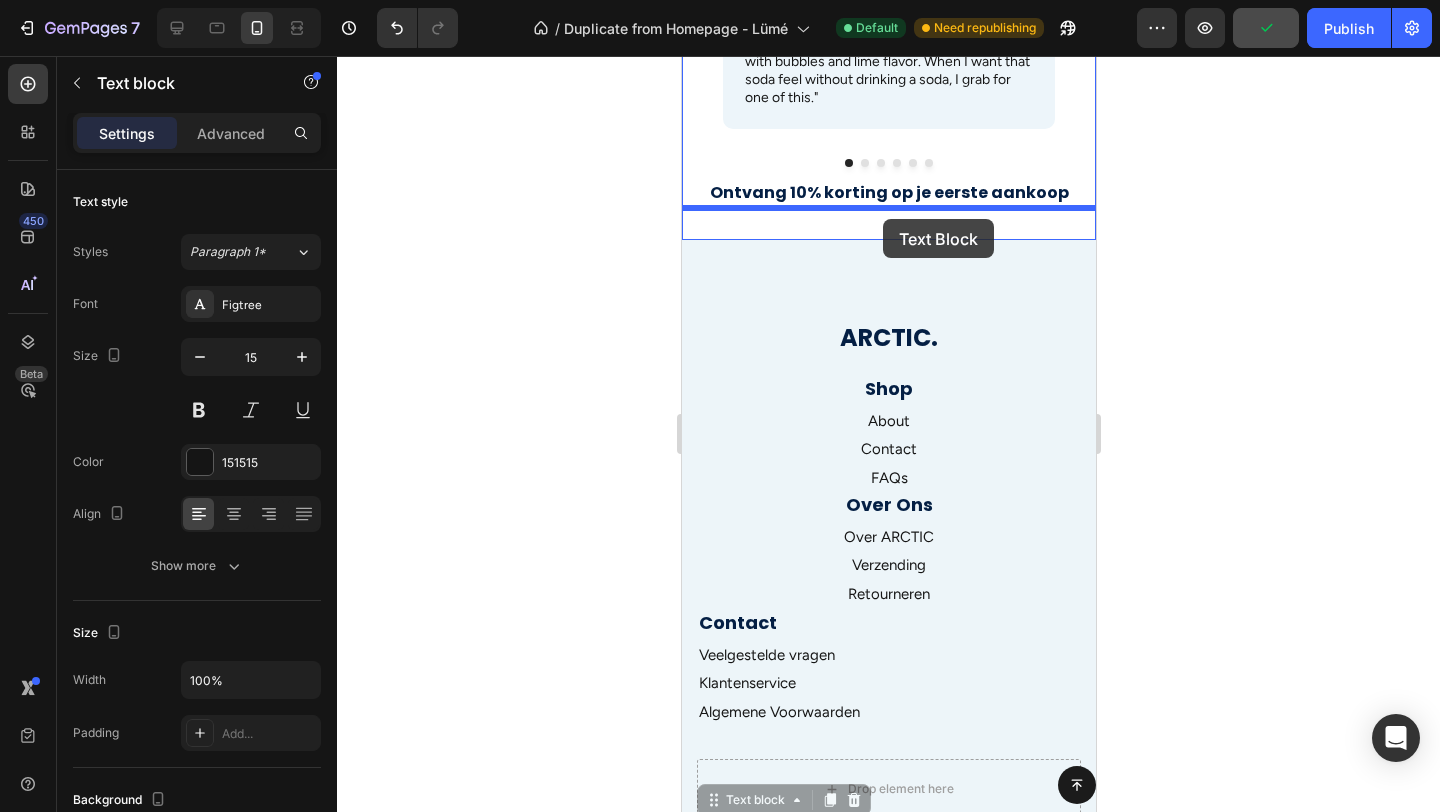 drag, startPoint x: 836, startPoint y: 600, endPoint x: 882, endPoint y: 219, distance: 383.76685 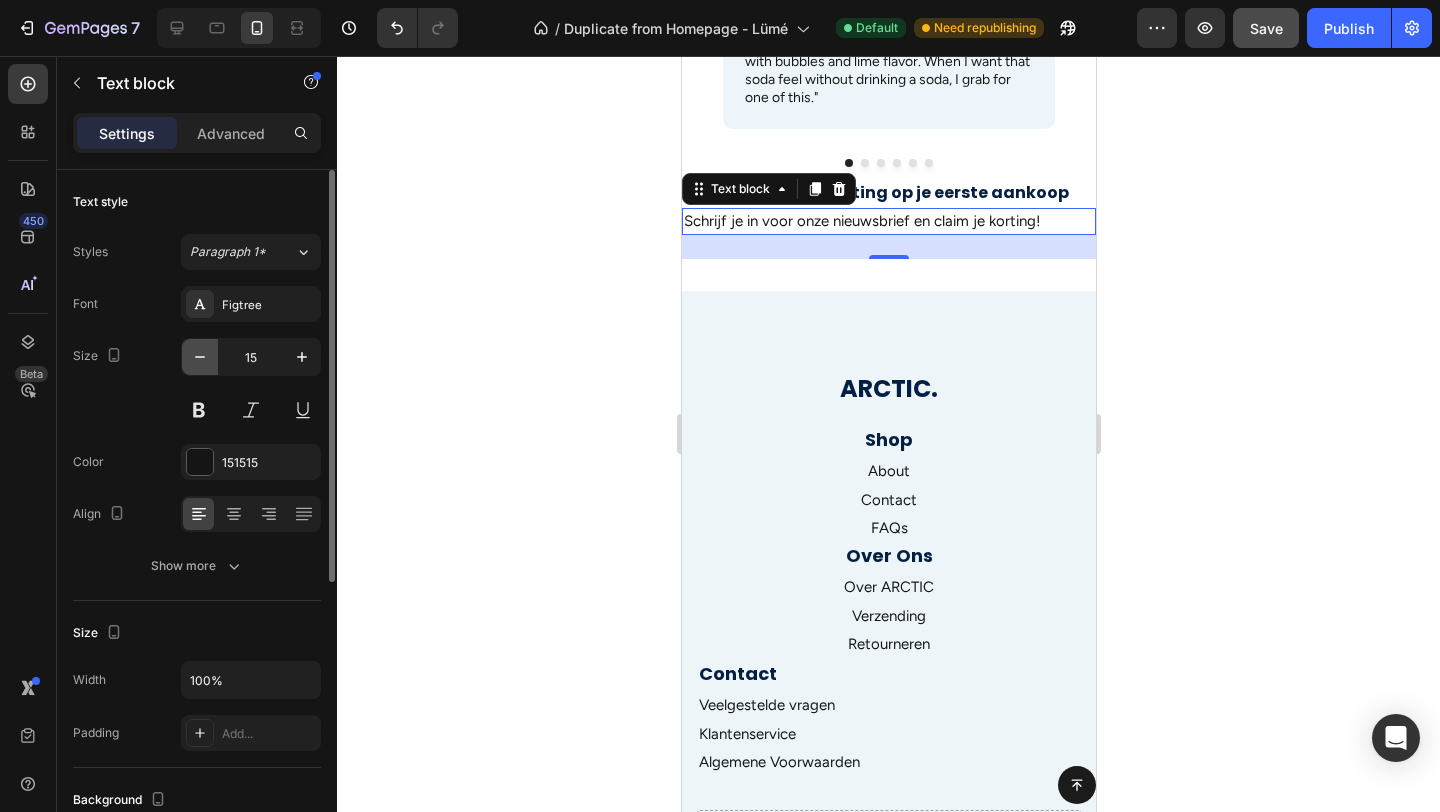 click 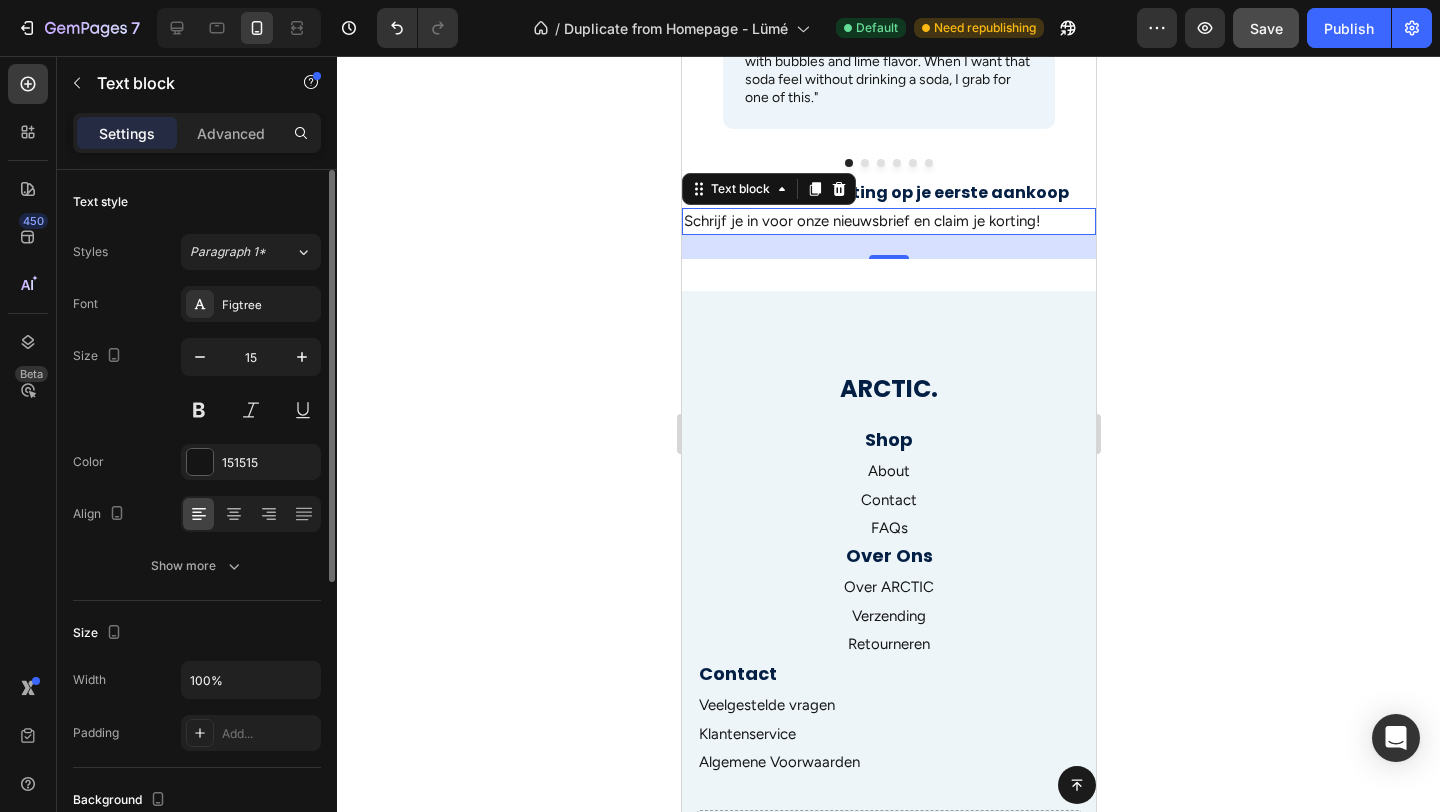 type on "14" 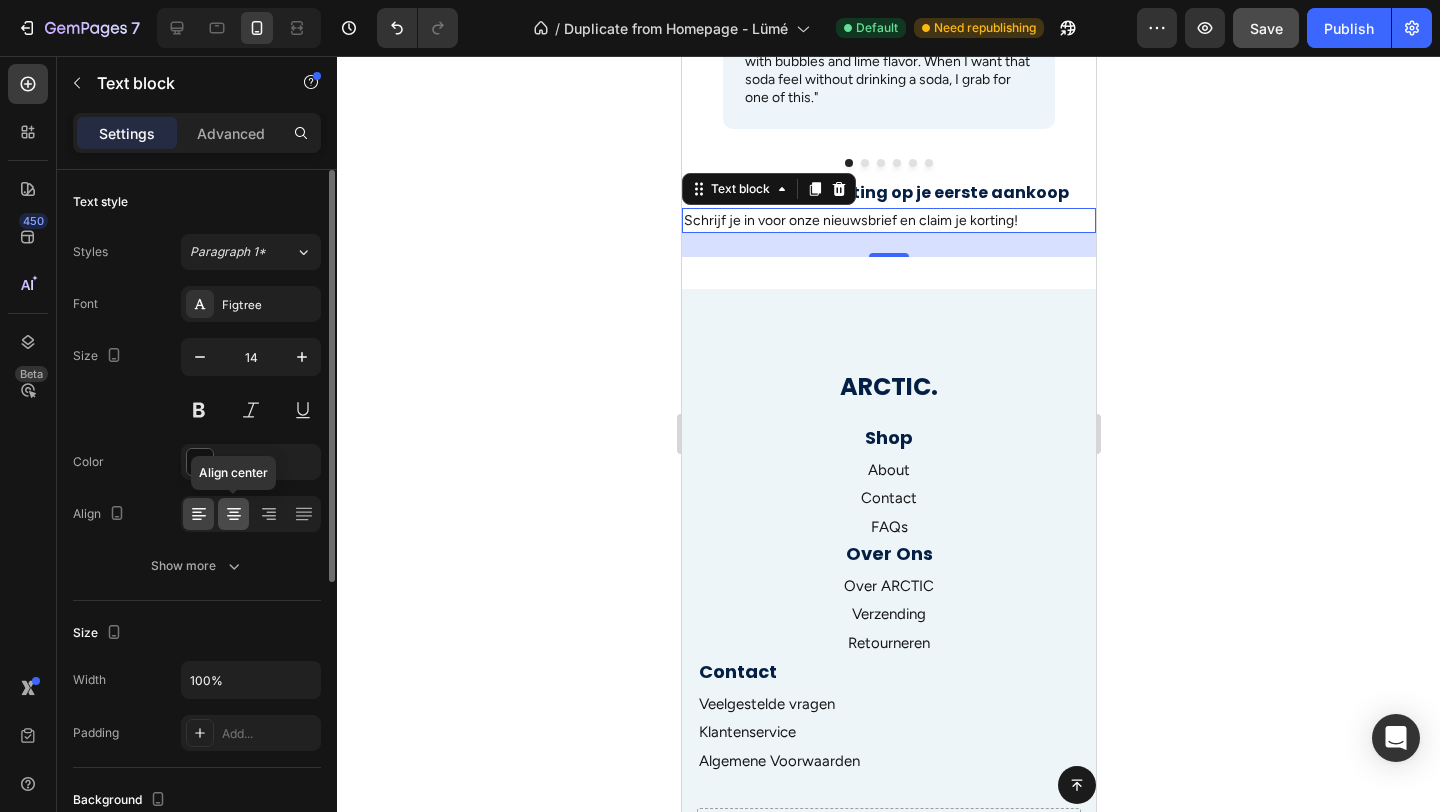 click 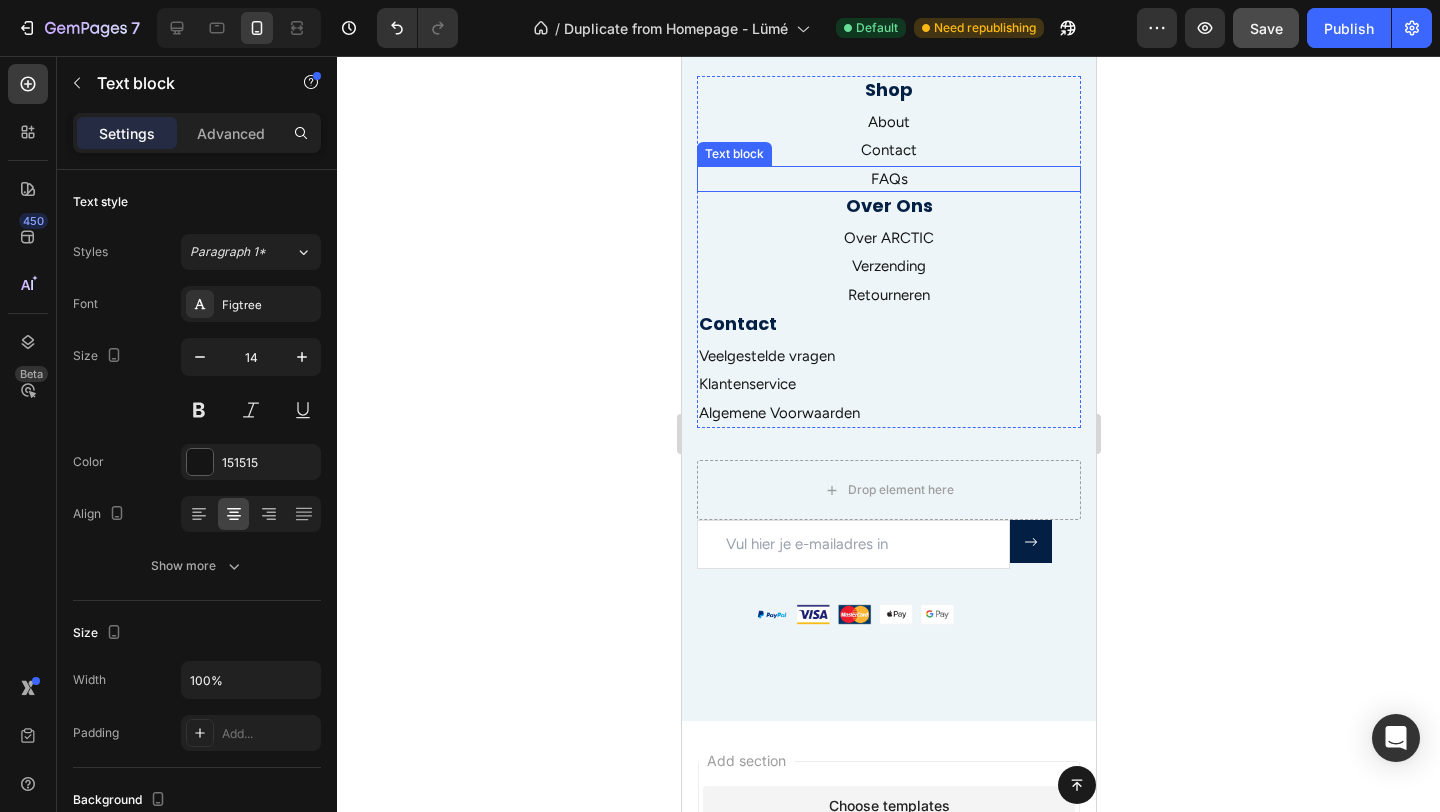 scroll, scrollTop: 3042, scrollLeft: 0, axis: vertical 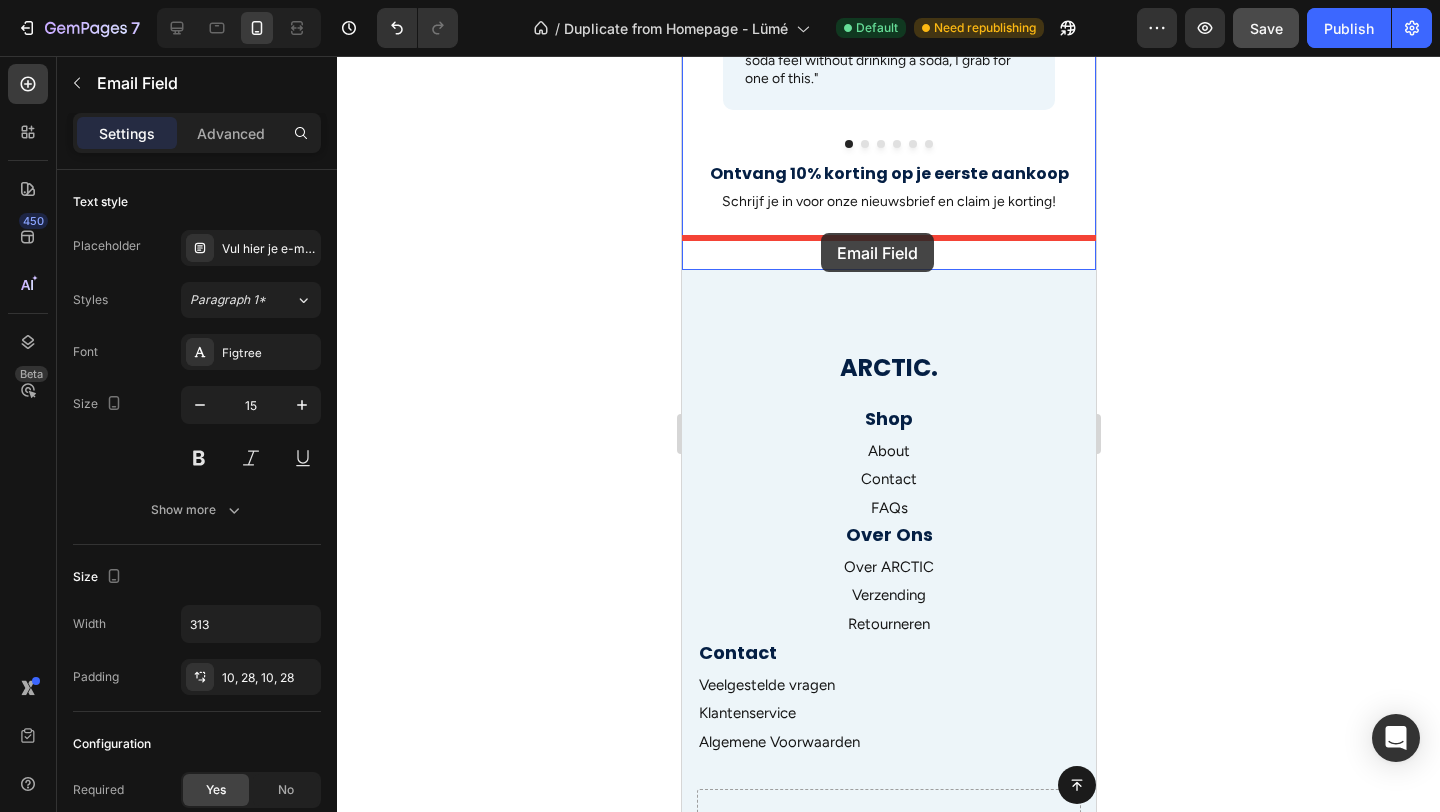 drag, startPoint x: 713, startPoint y: 573, endPoint x: 820, endPoint y: 233, distance: 356.43933 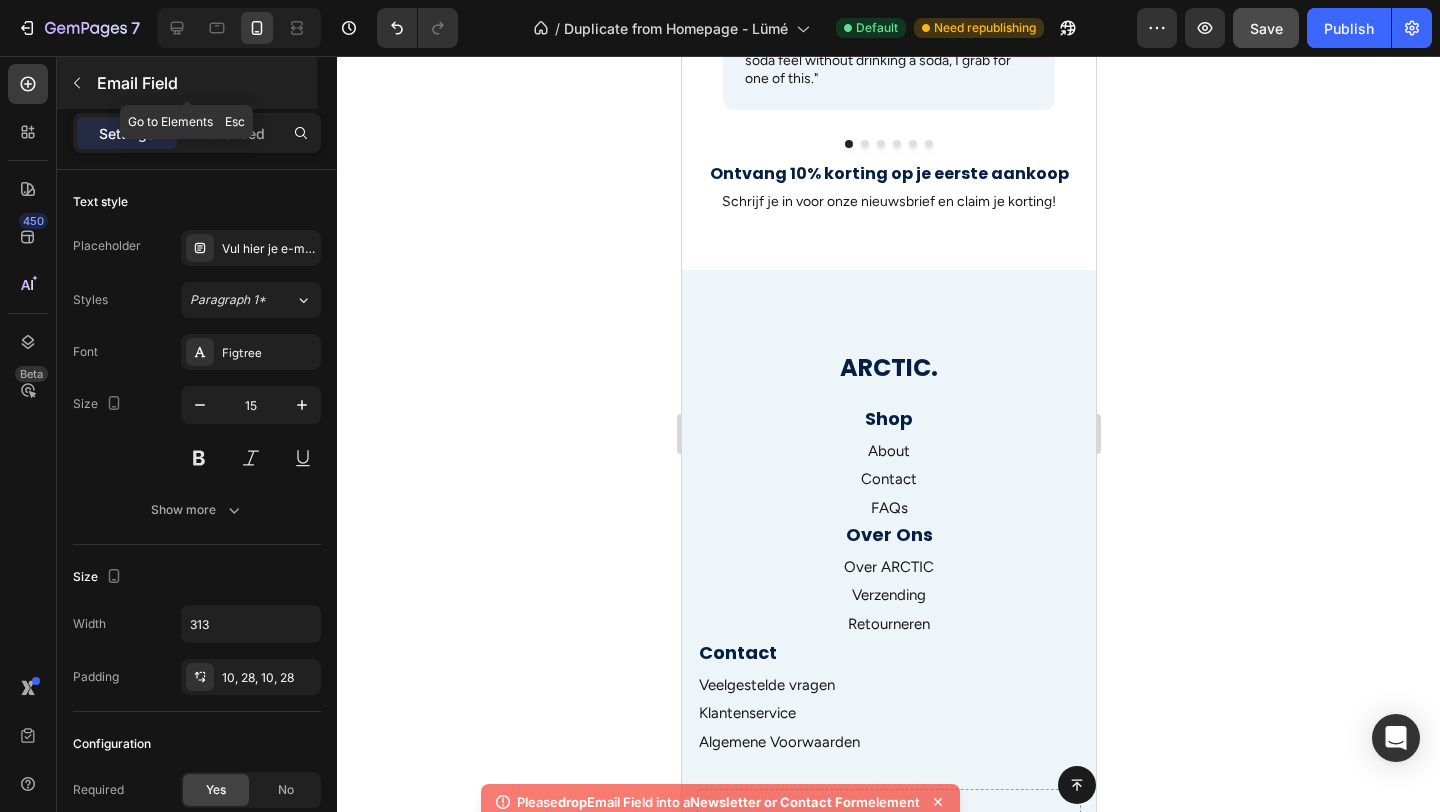 click 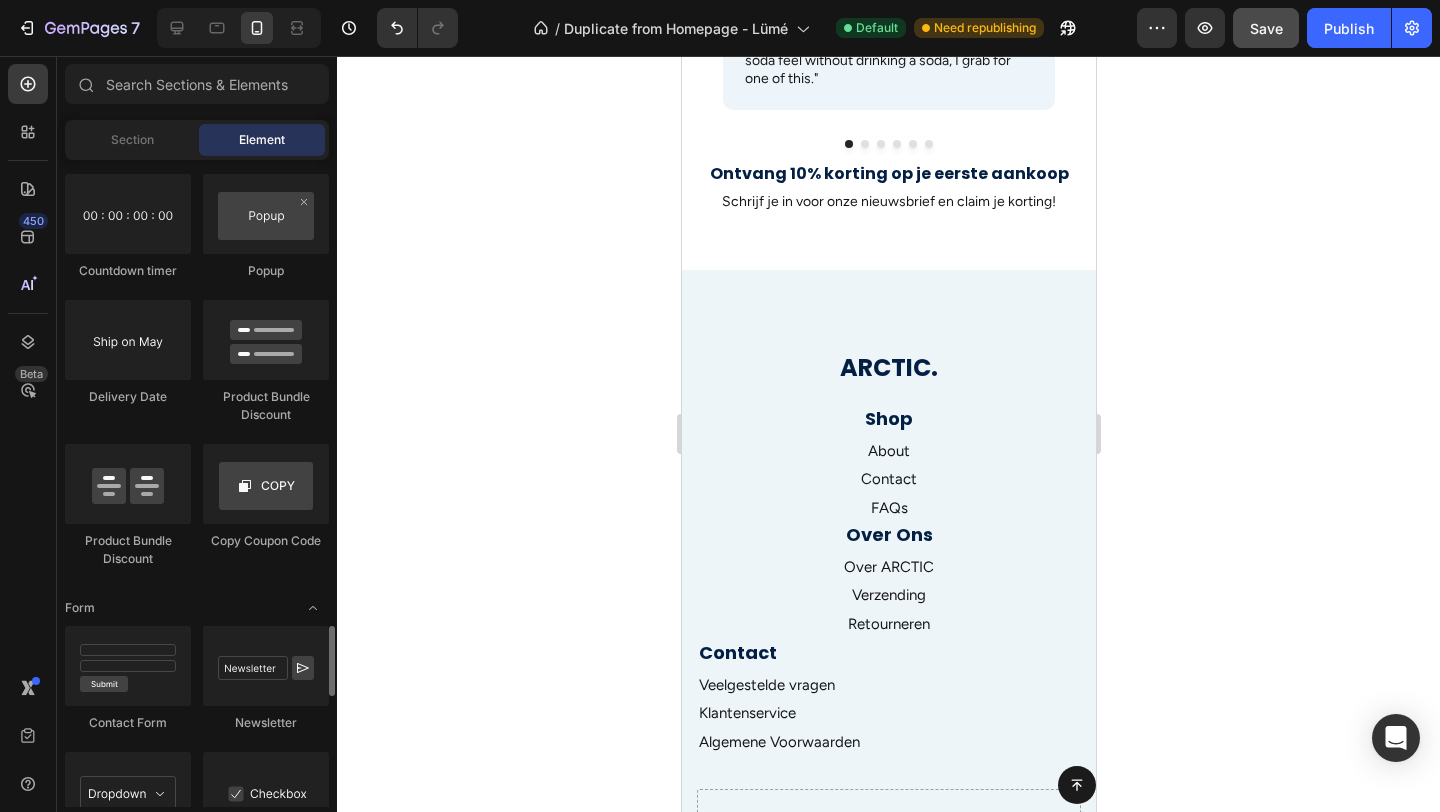 scroll, scrollTop: 4205, scrollLeft: 0, axis: vertical 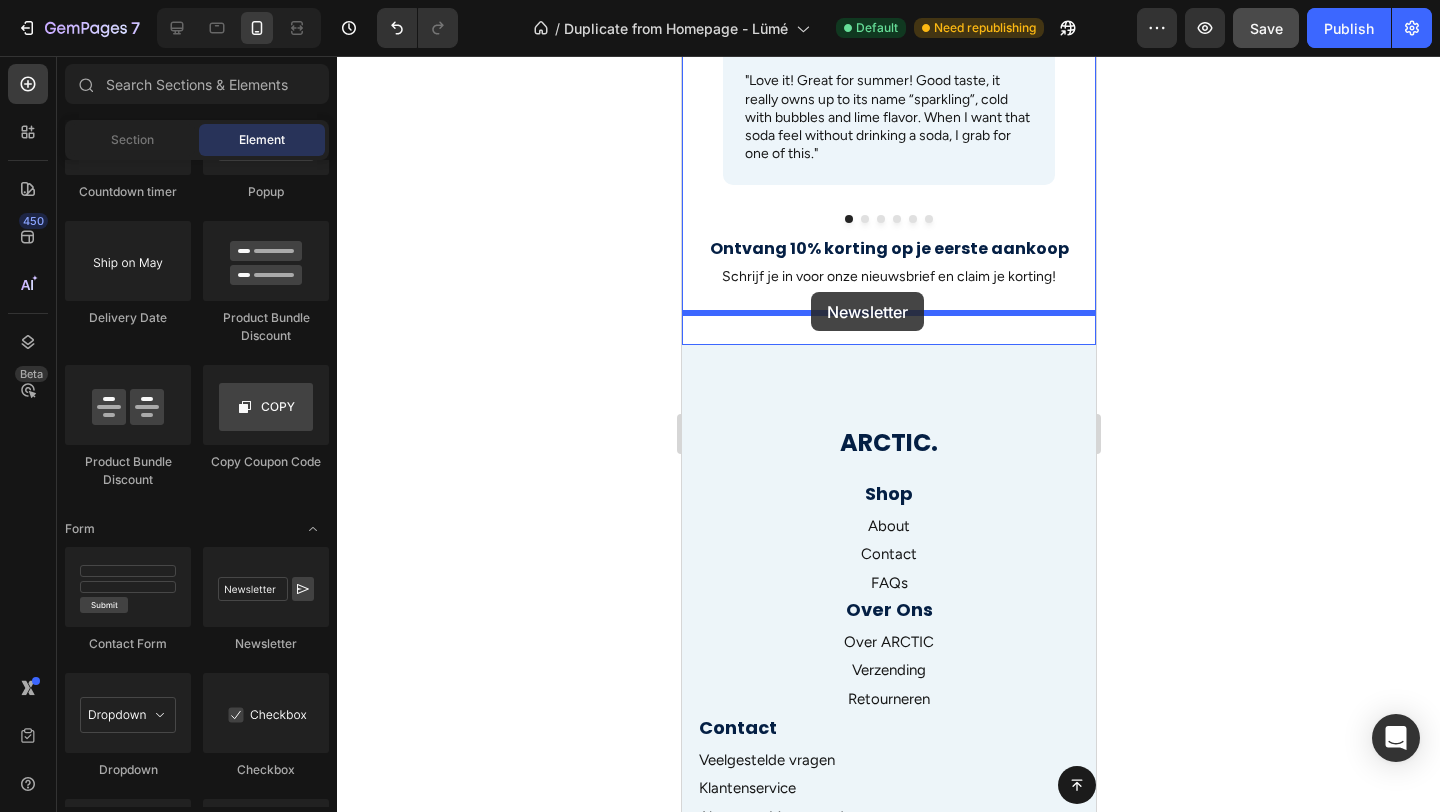drag, startPoint x: 951, startPoint y: 651, endPoint x: 810, endPoint y: 292, distance: 385.69678 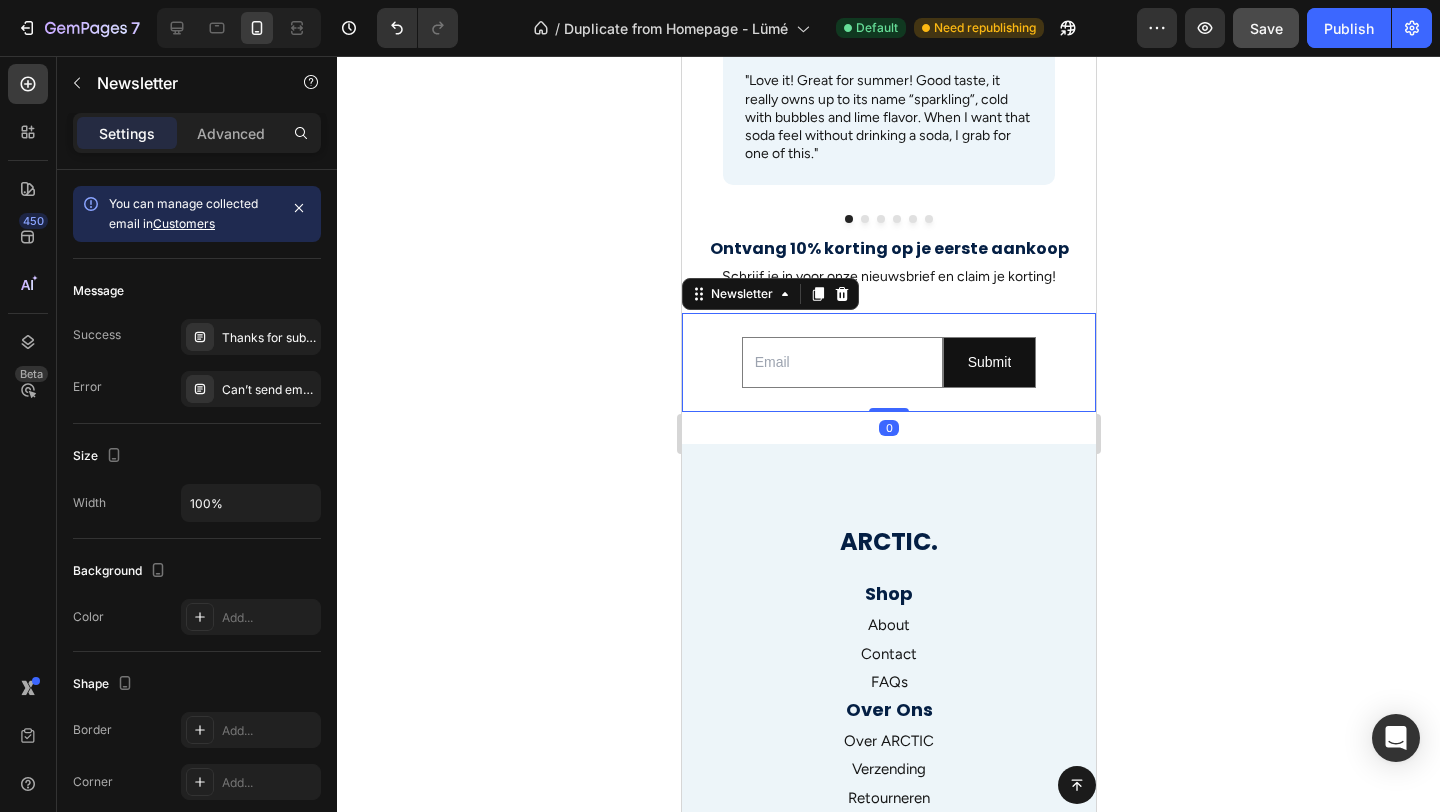 click on "Email Field Submit Submit Button Row Newsletter   0" at bounding box center [888, 362] 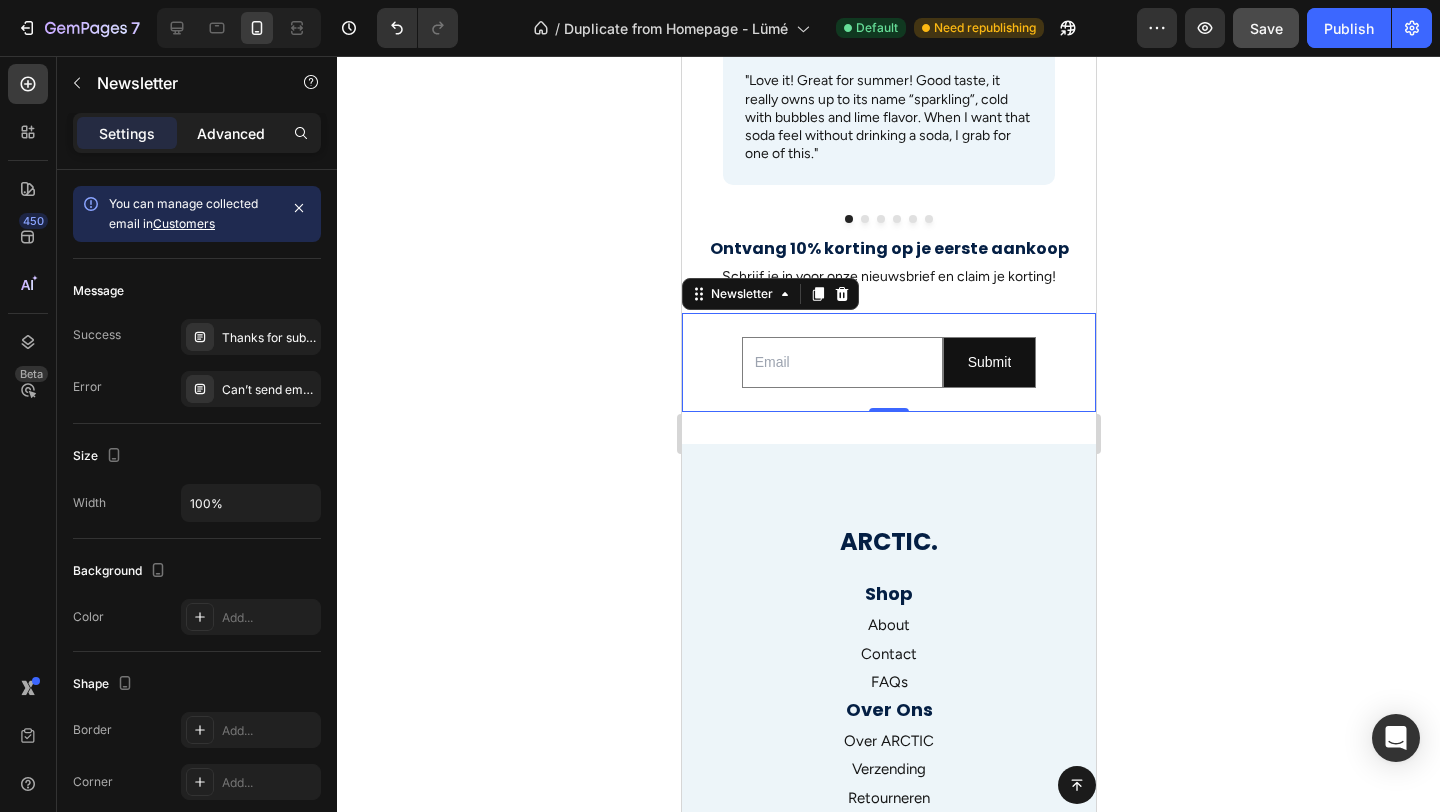 click on "Advanced" at bounding box center (231, 133) 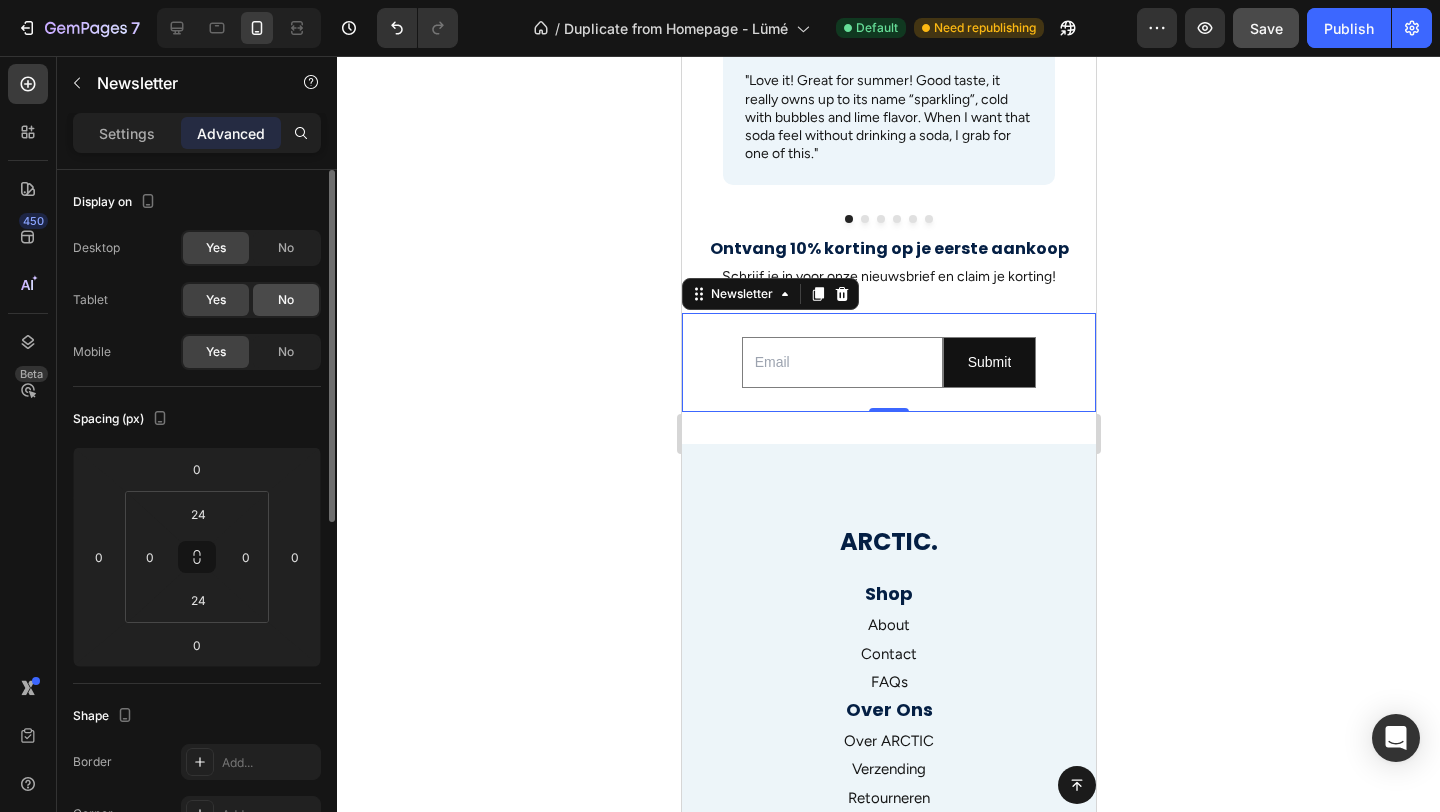 click on "No" 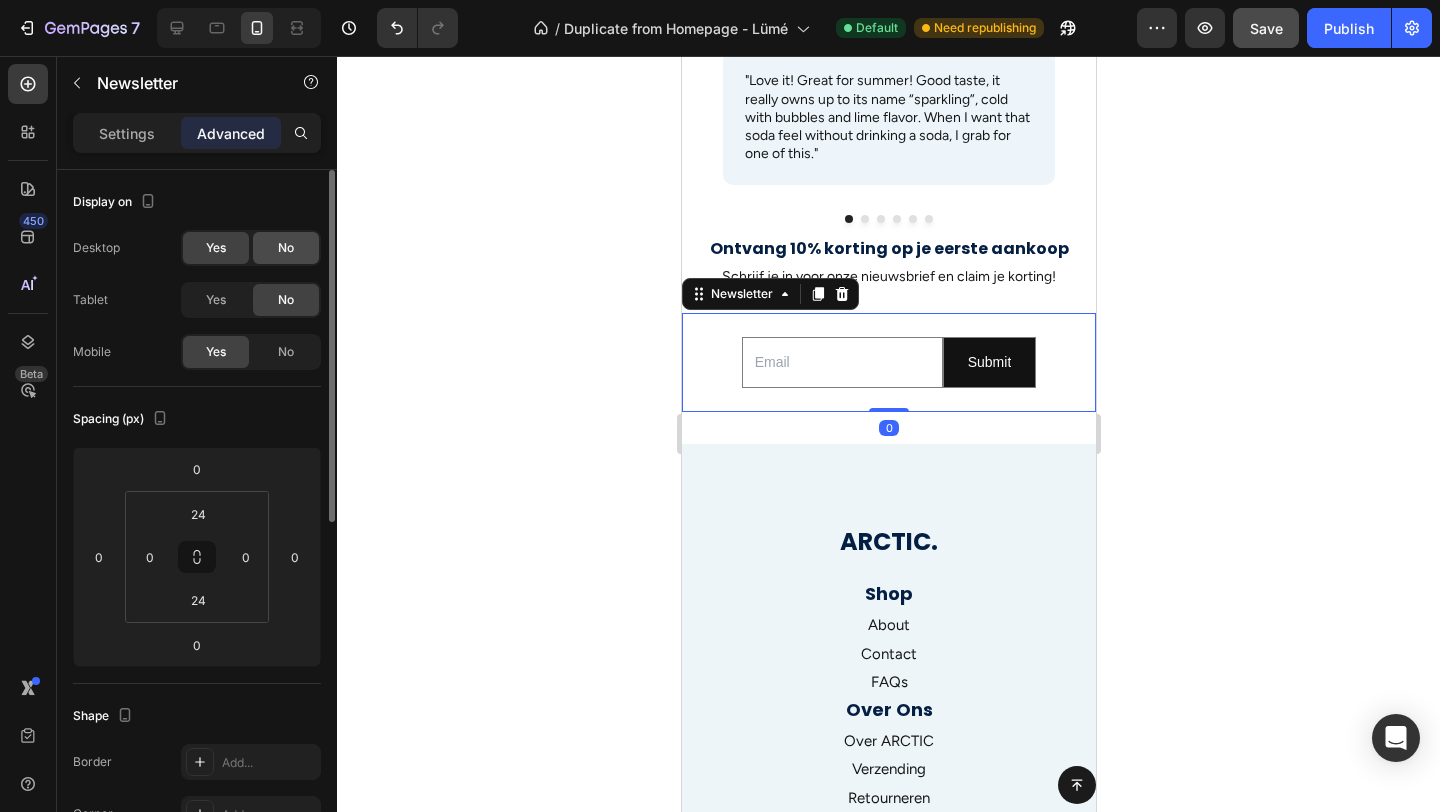 click on "No" 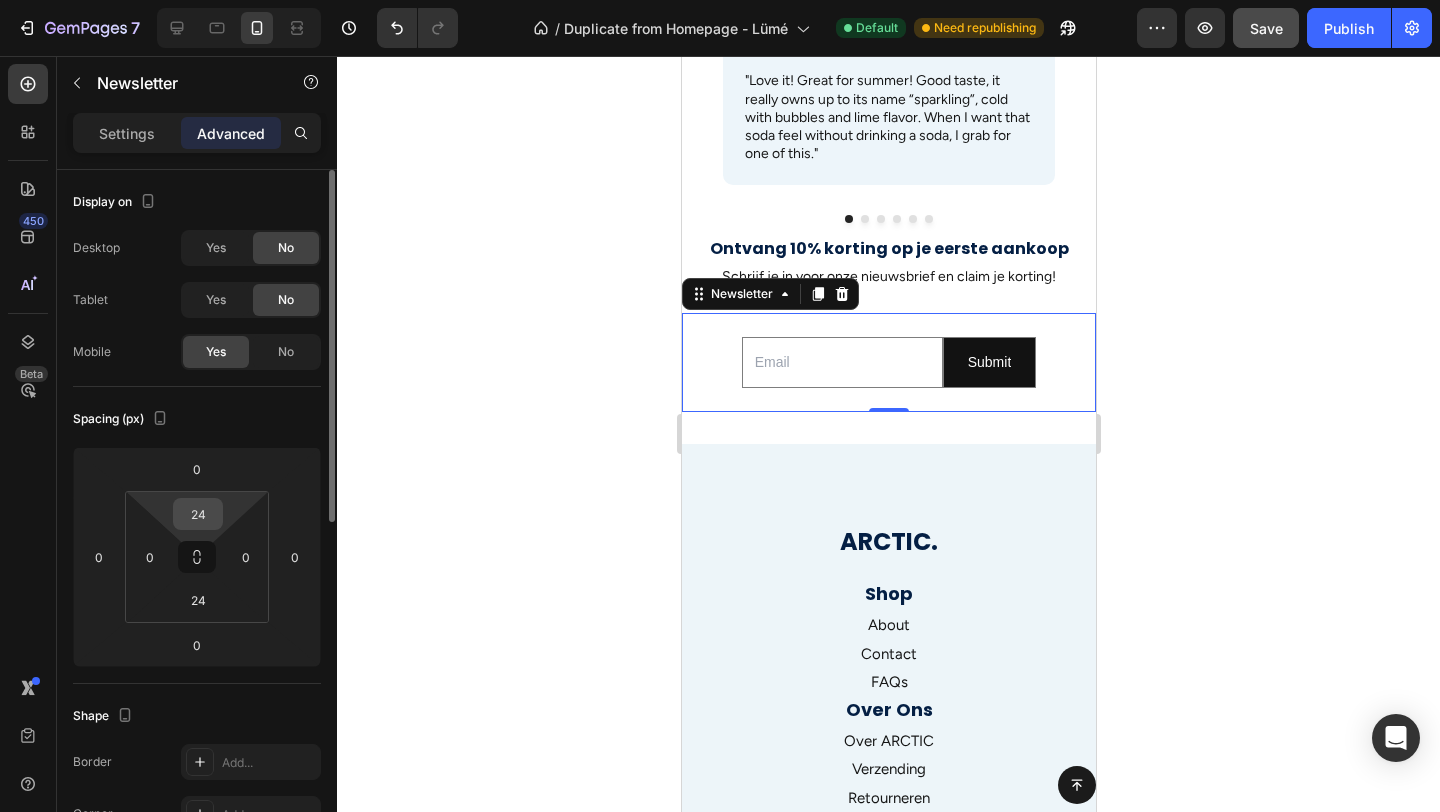 click on "24" at bounding box center (198, 514) 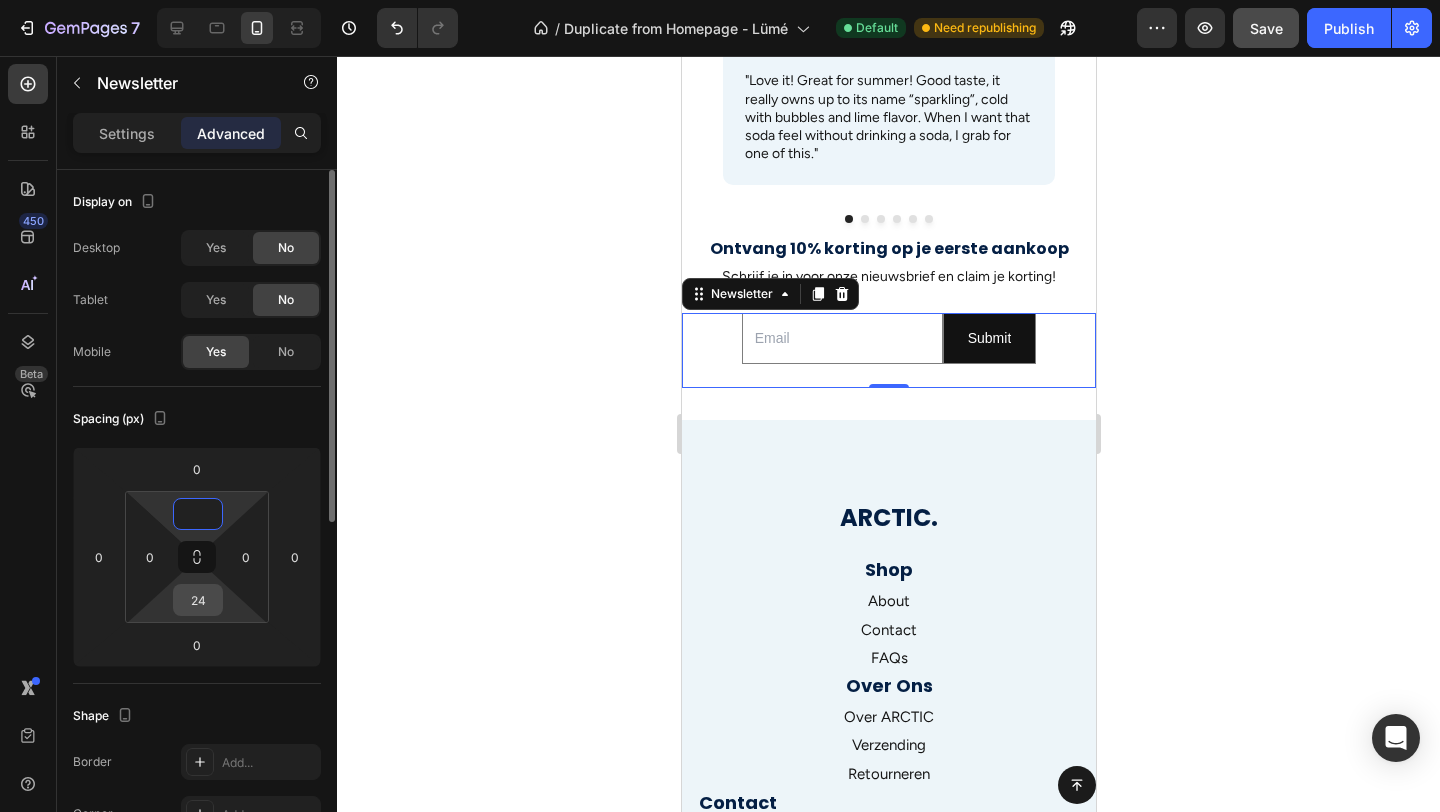 type on "0" 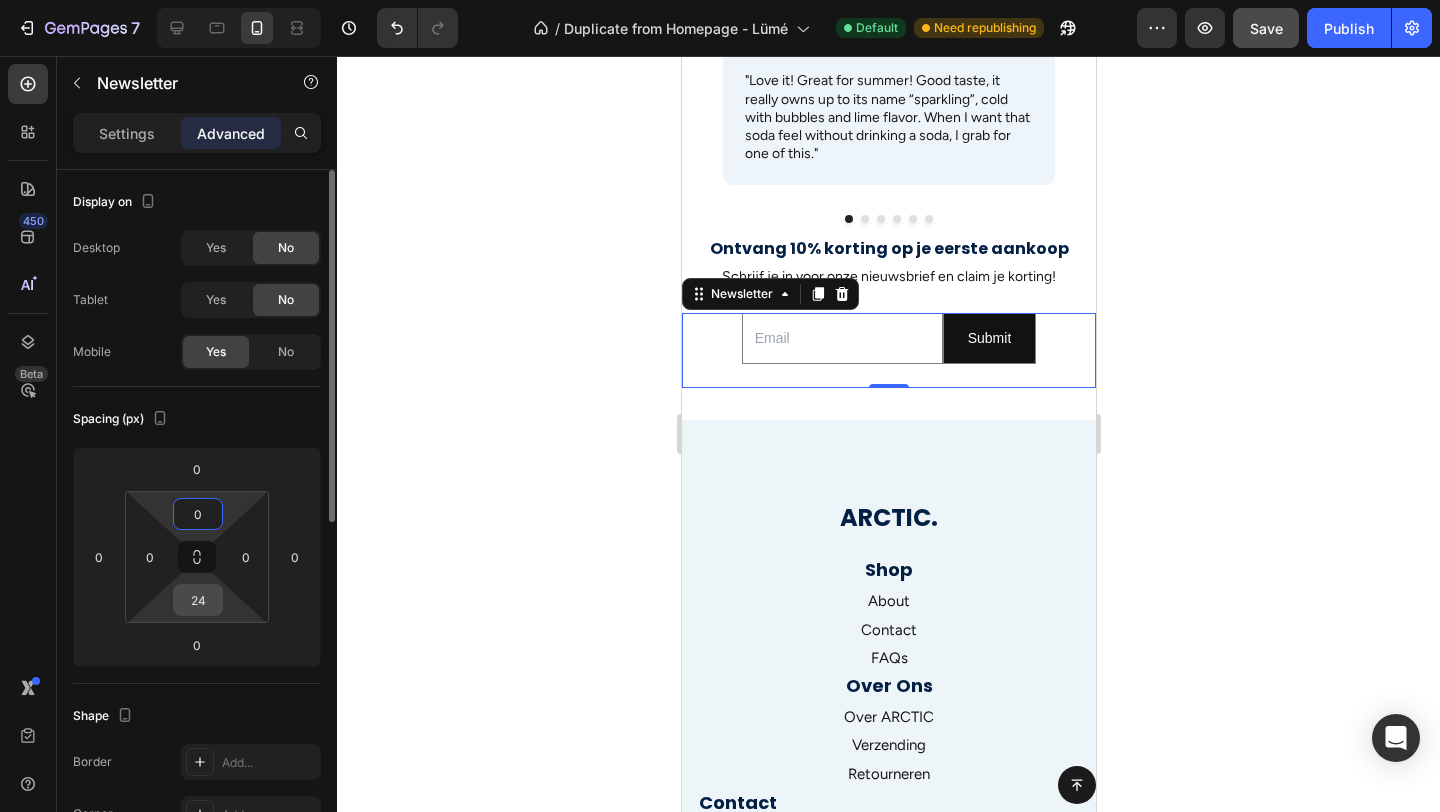 click on "24" at bounding box center (198, 600) 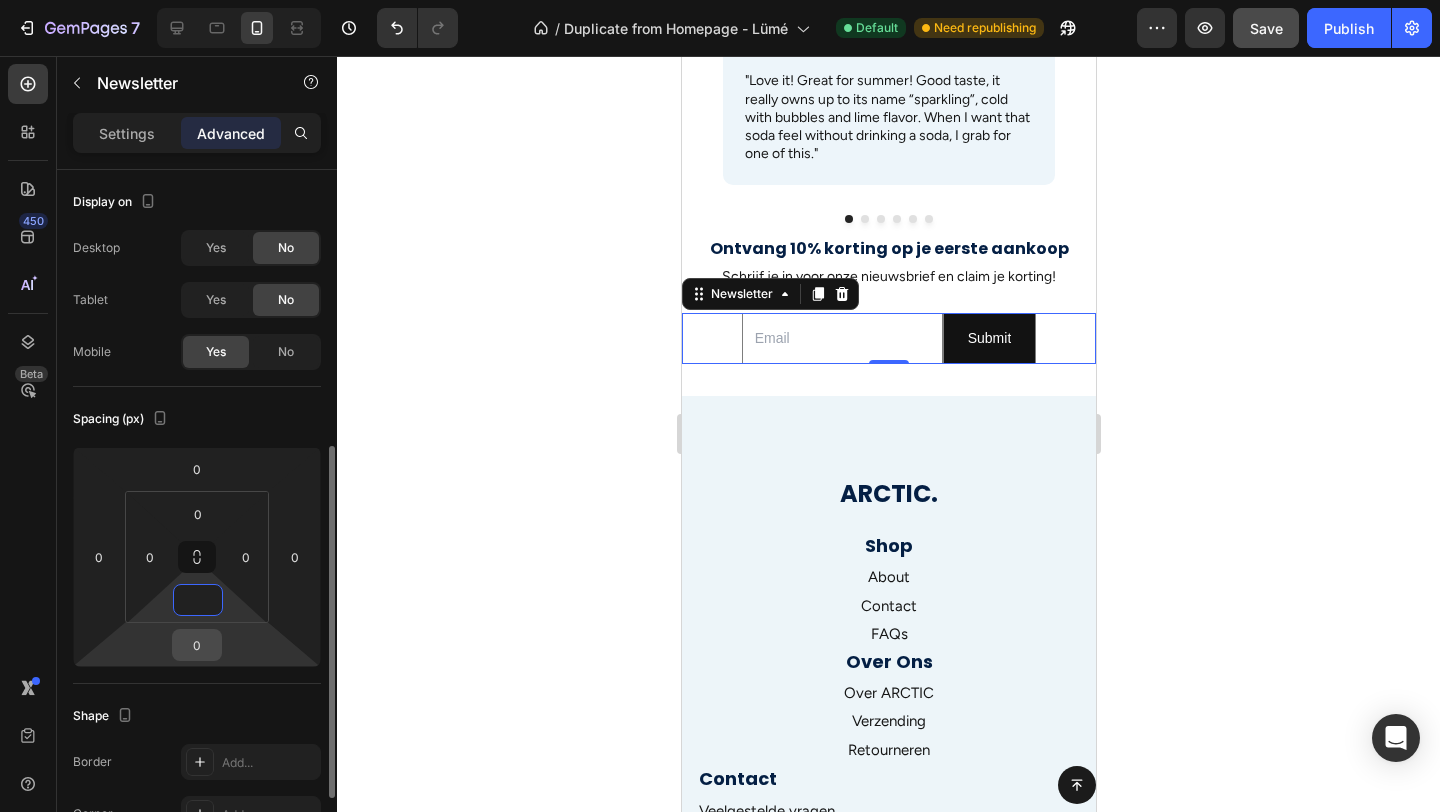 scroll, scrollTop: 188, scrollLeft: 0, axis: vertical 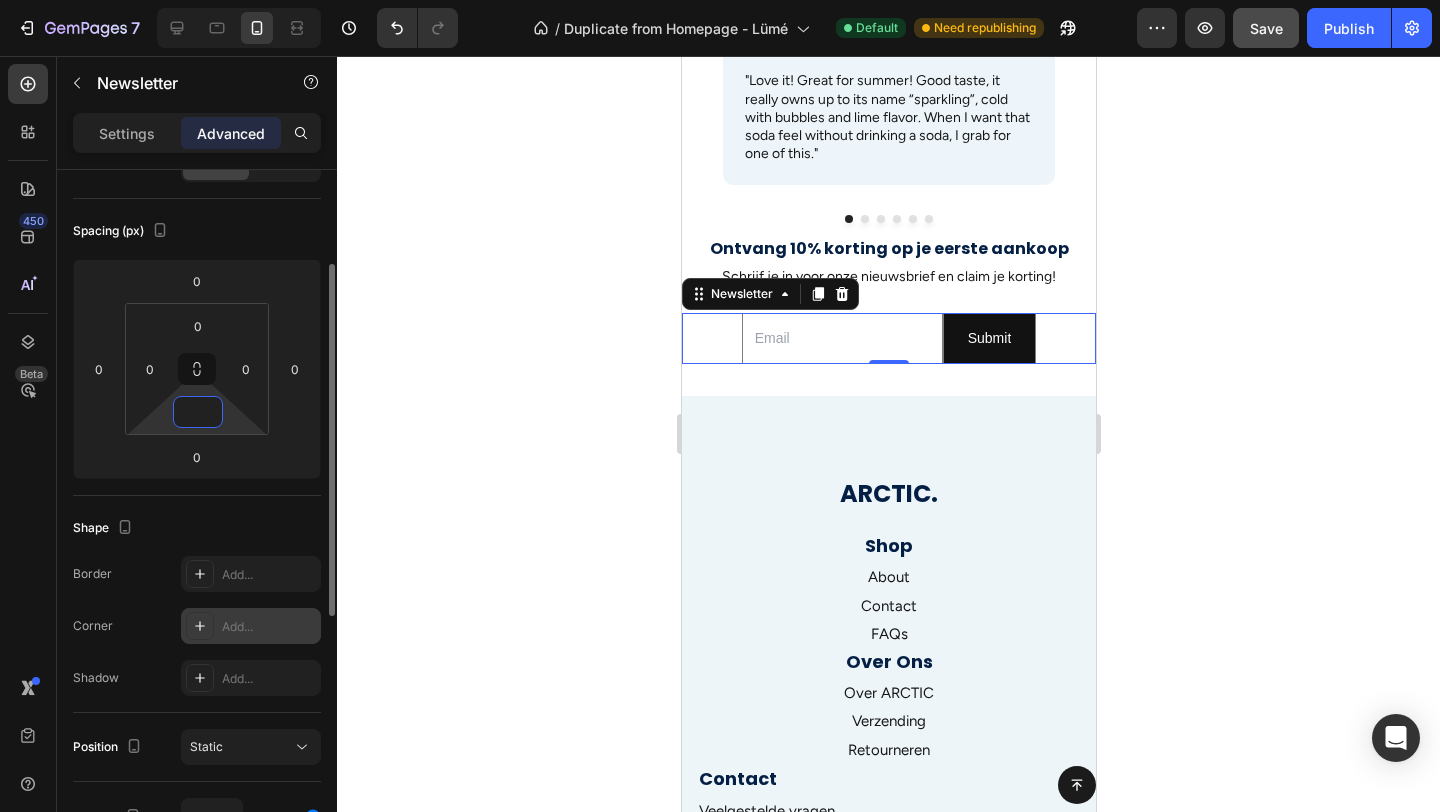 type on "0" 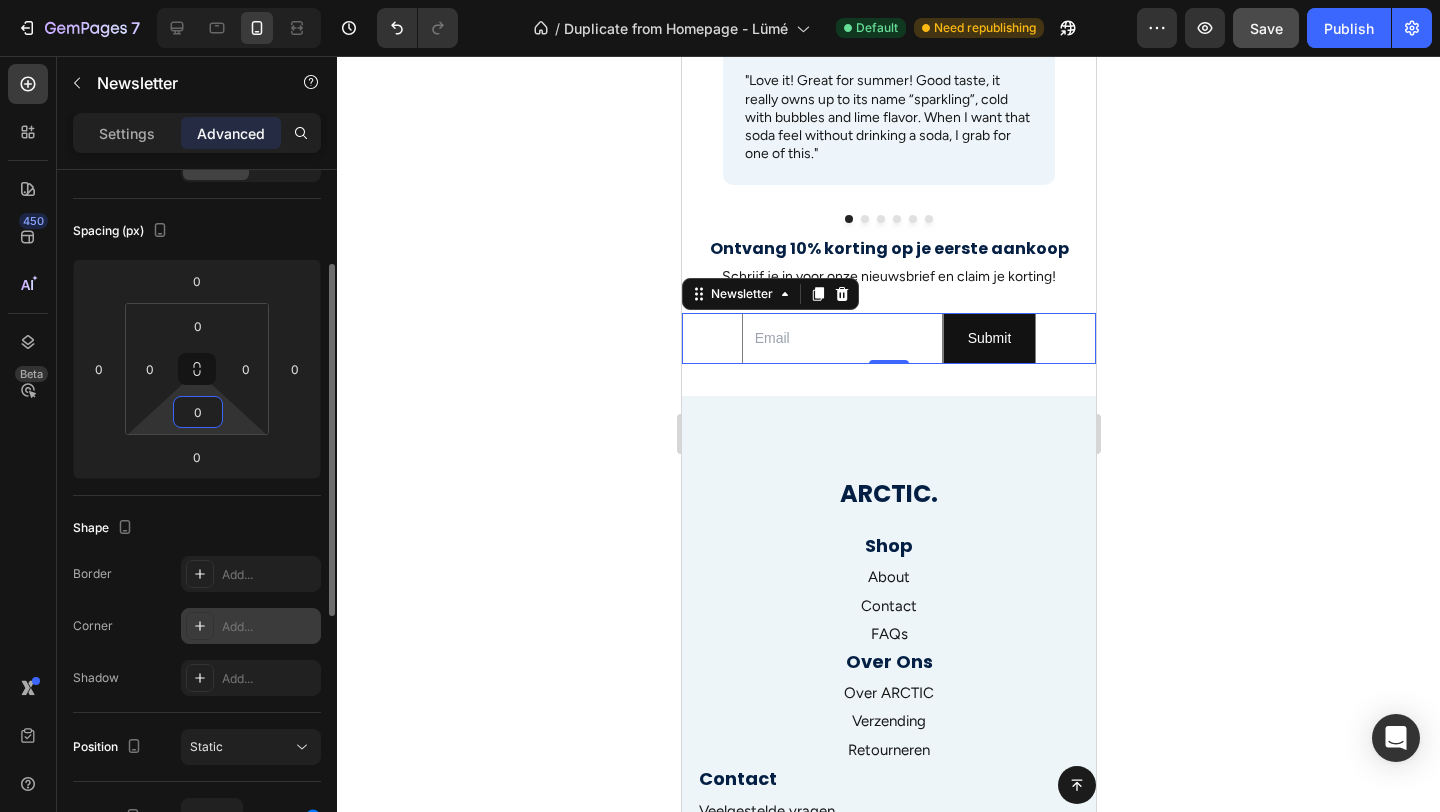 click 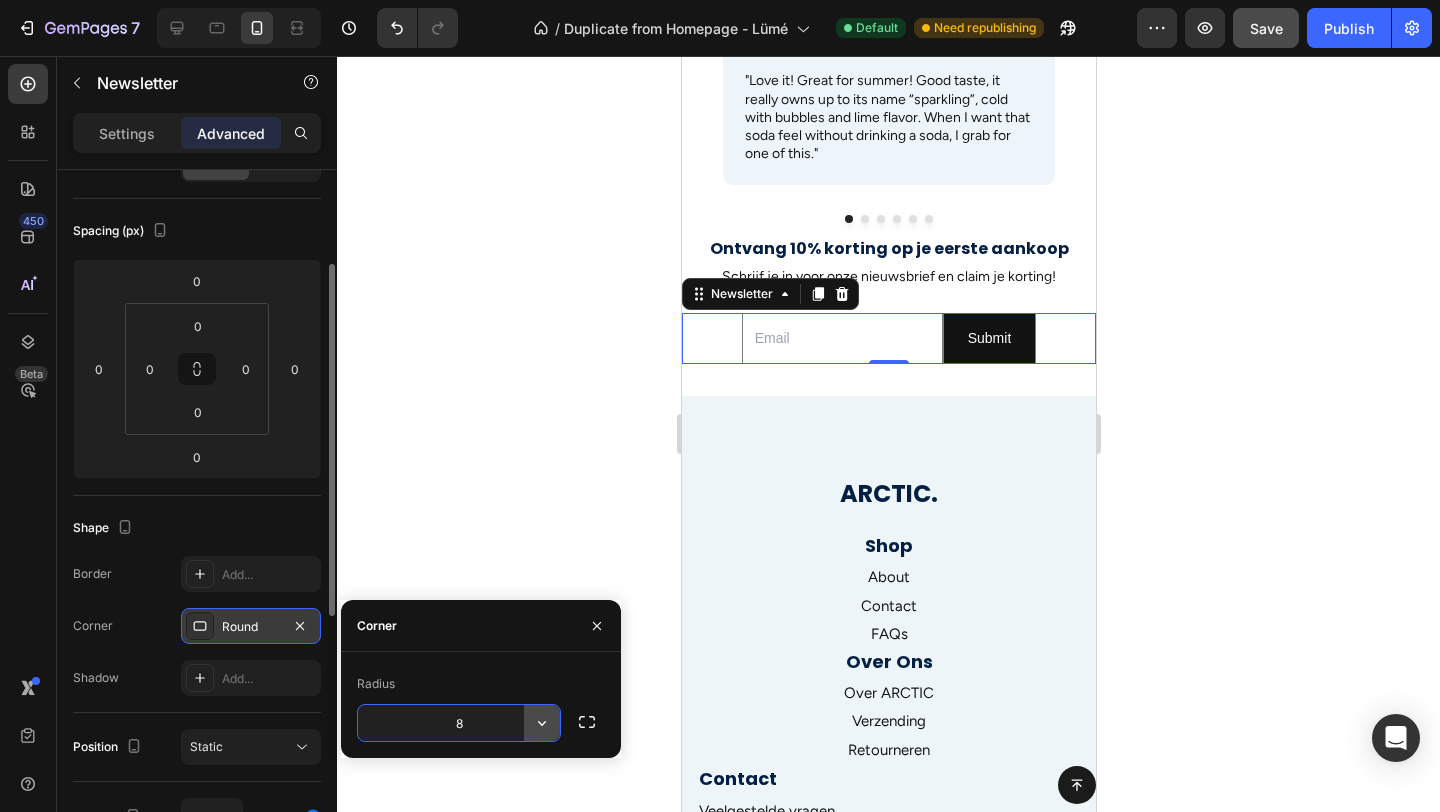 click 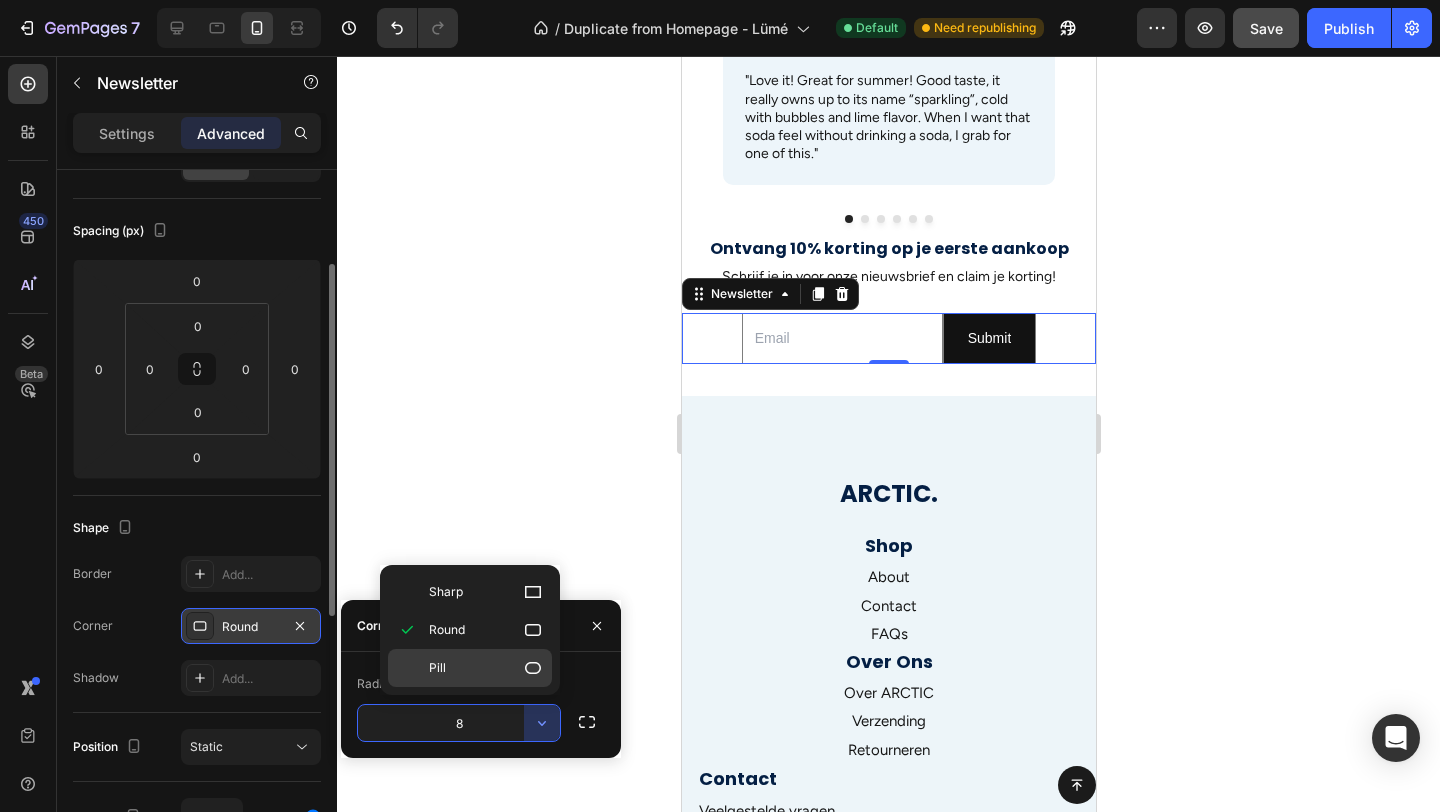 click on "Pill" at bounding box center (486, 668) 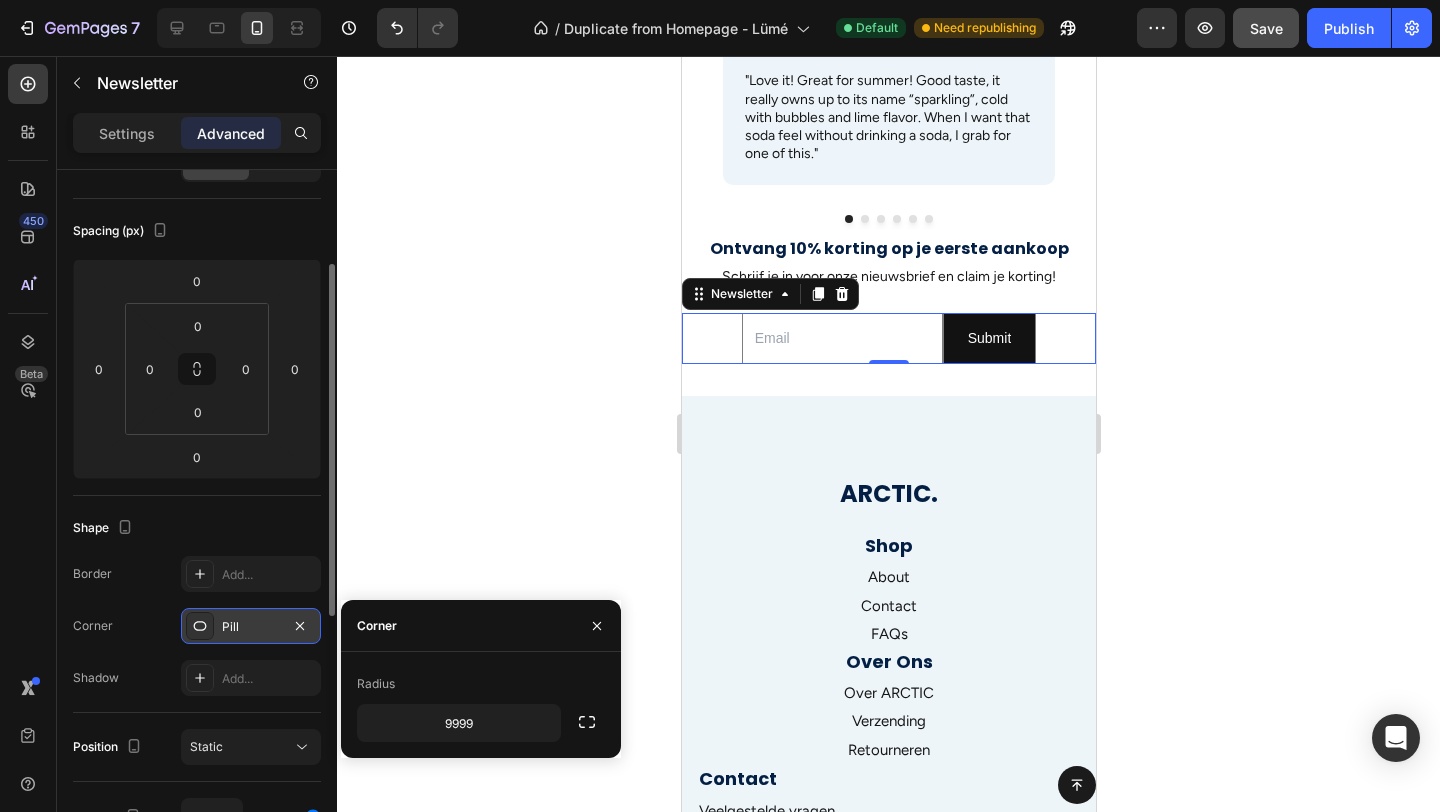click at bounding box center [597, 625] 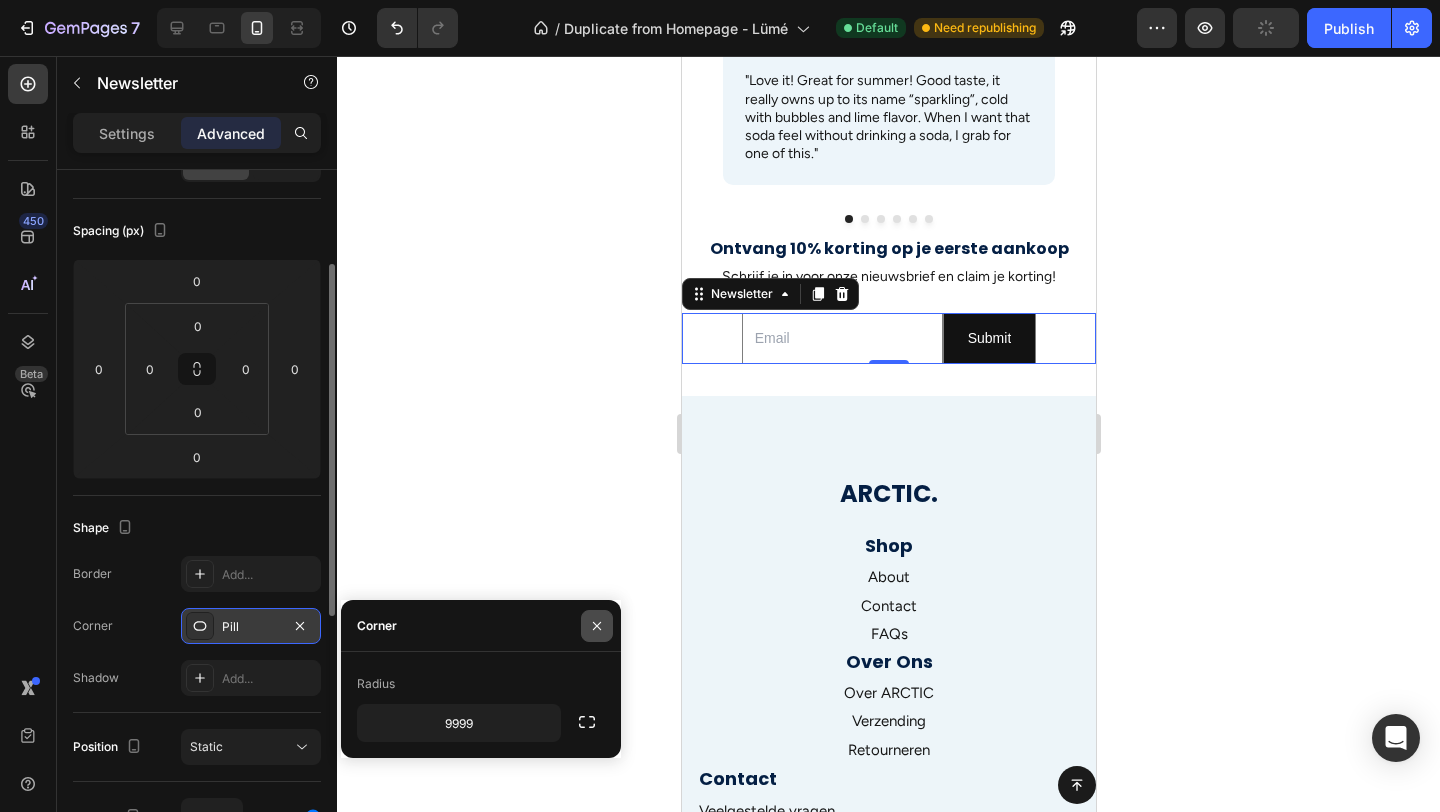 click 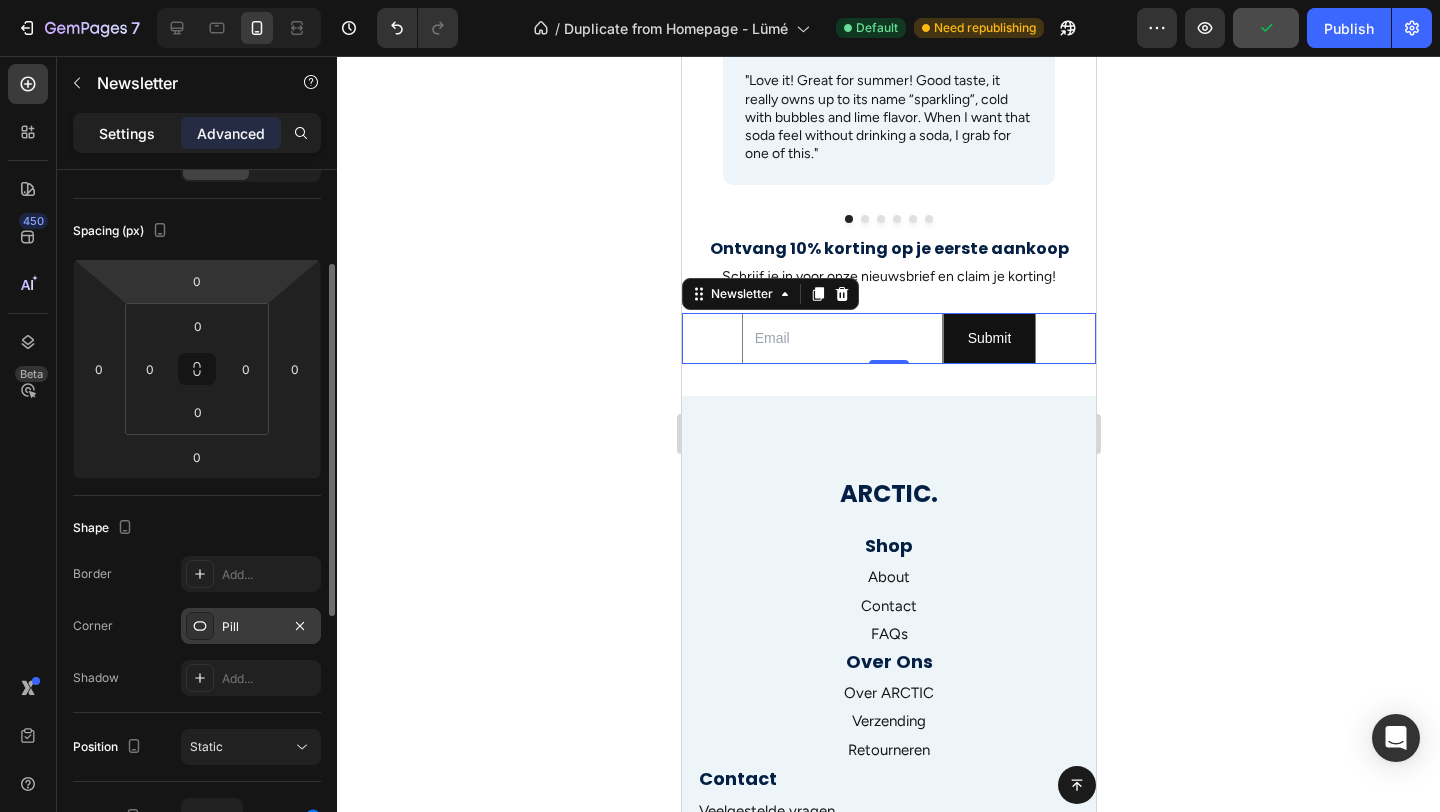 click on "Settings" at bounding box center (127, 133) 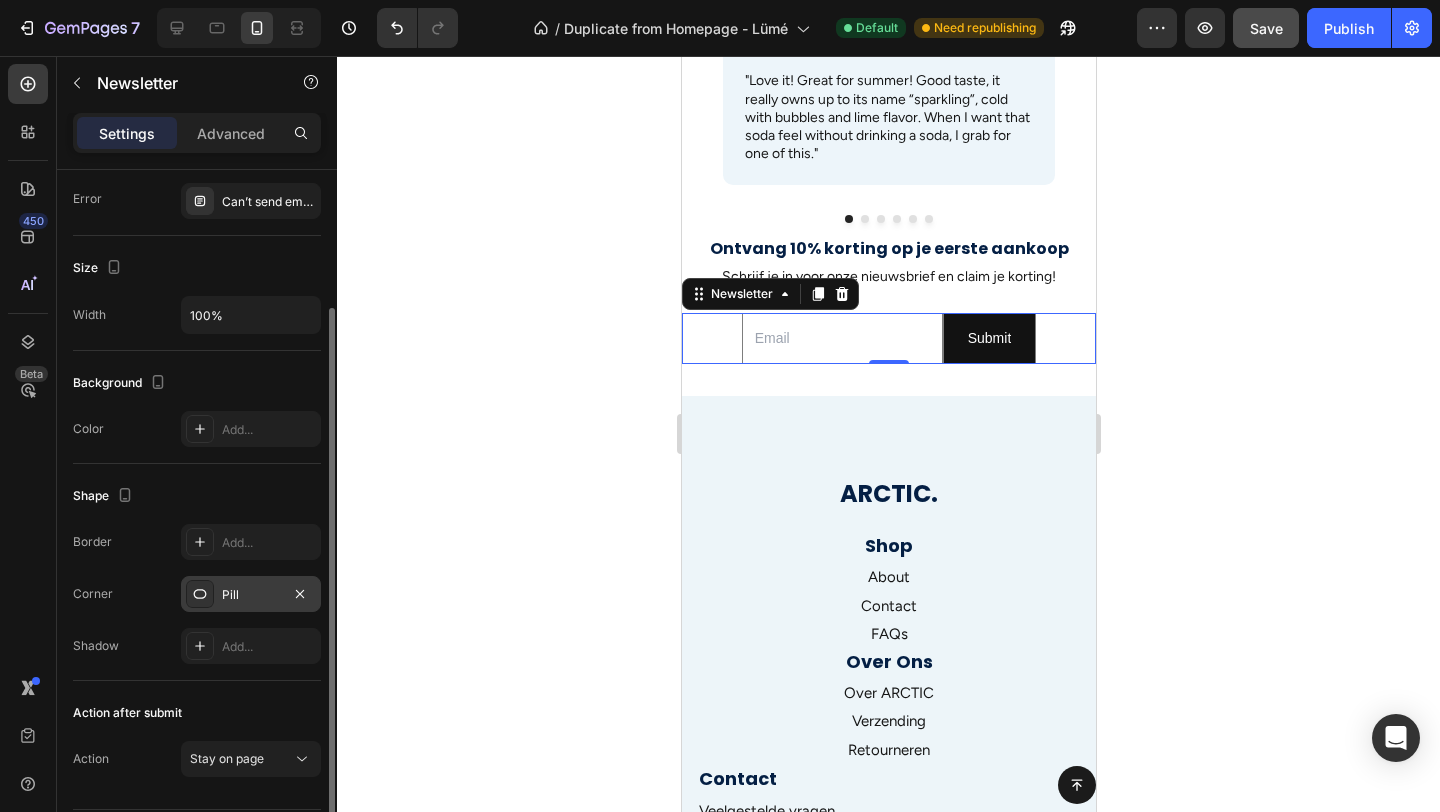 click on "Pill" at bounding box center [251, 595] 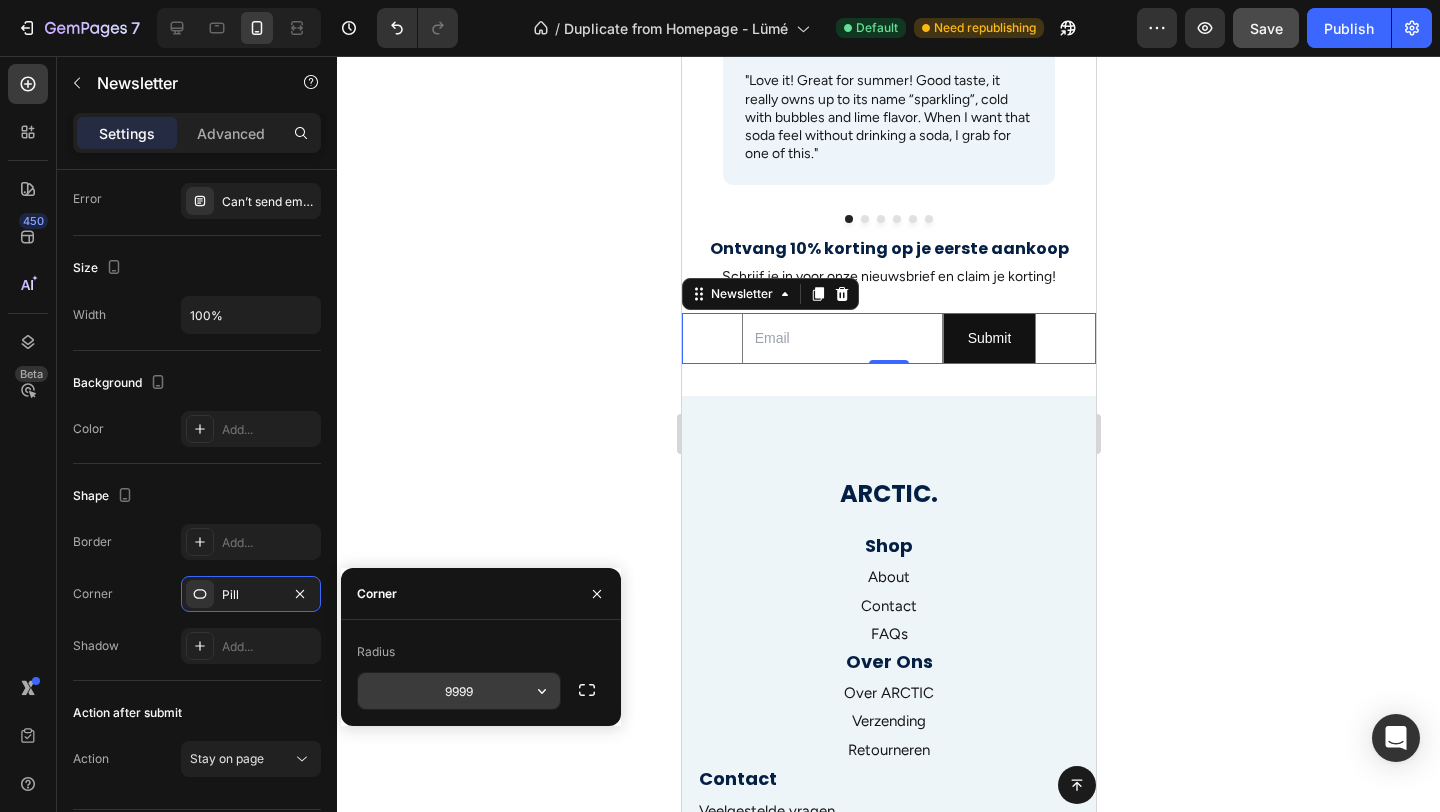 click on "9999" 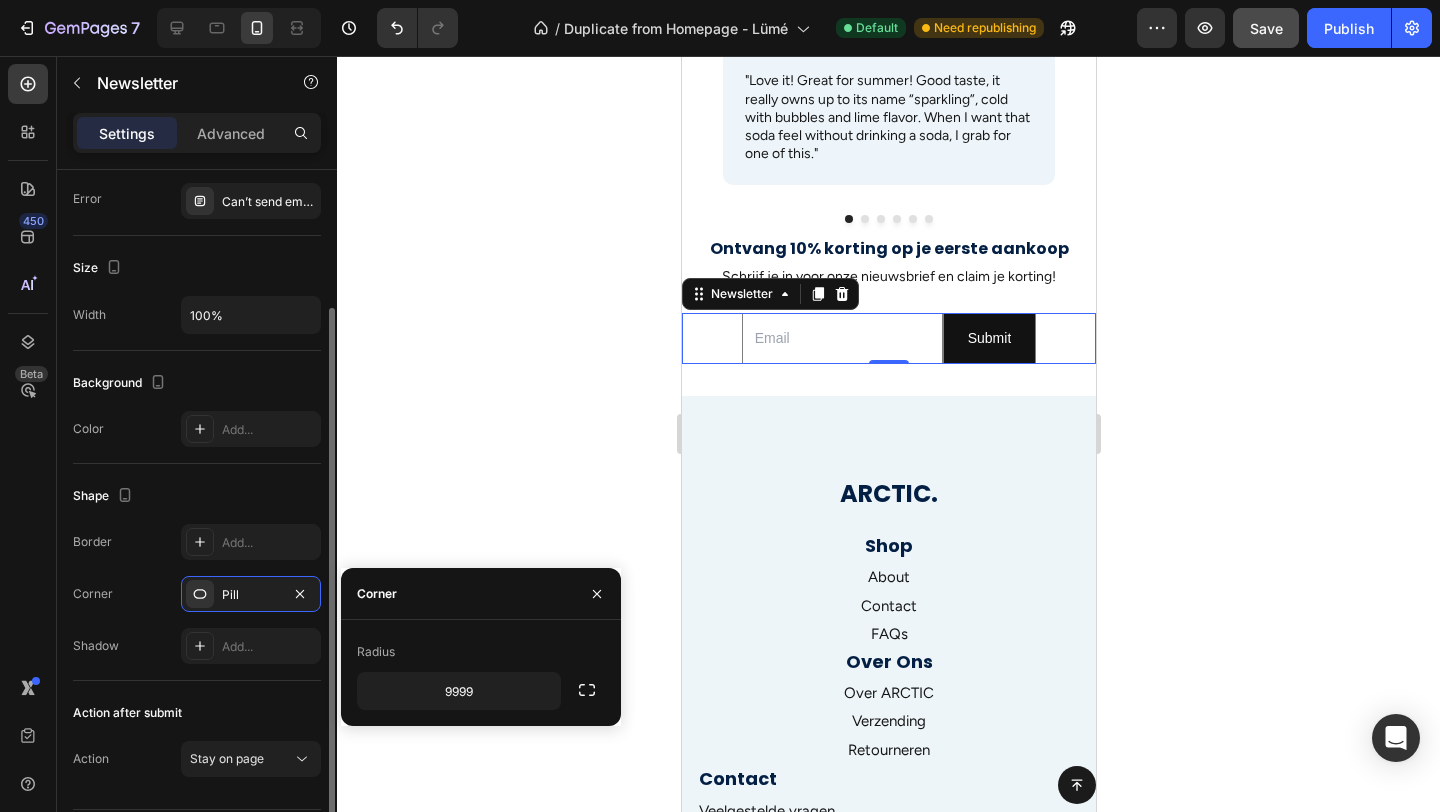 click on "Corner Pill" at bounding box center (197, 594) 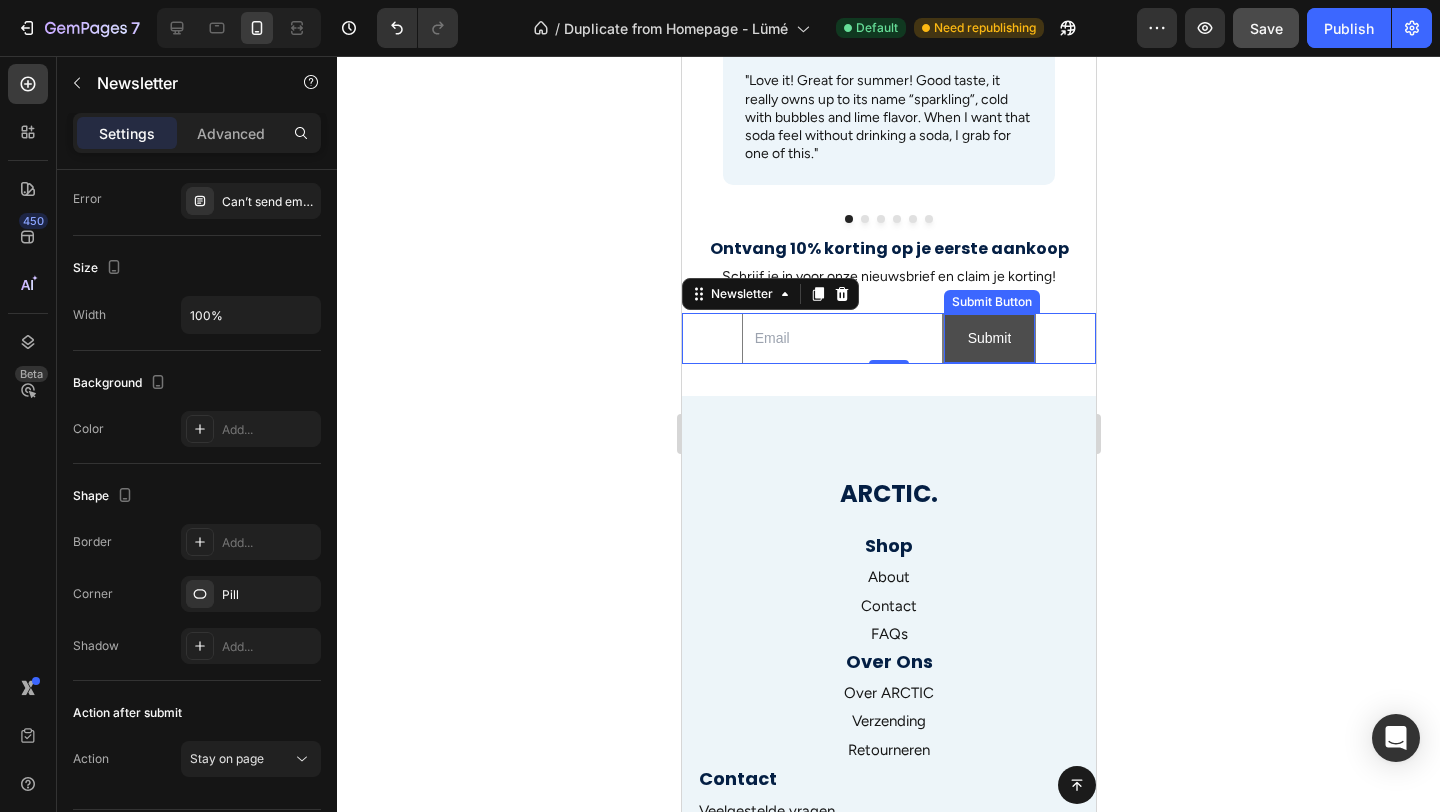 click on "Submit" at bounding box center [989, 338] 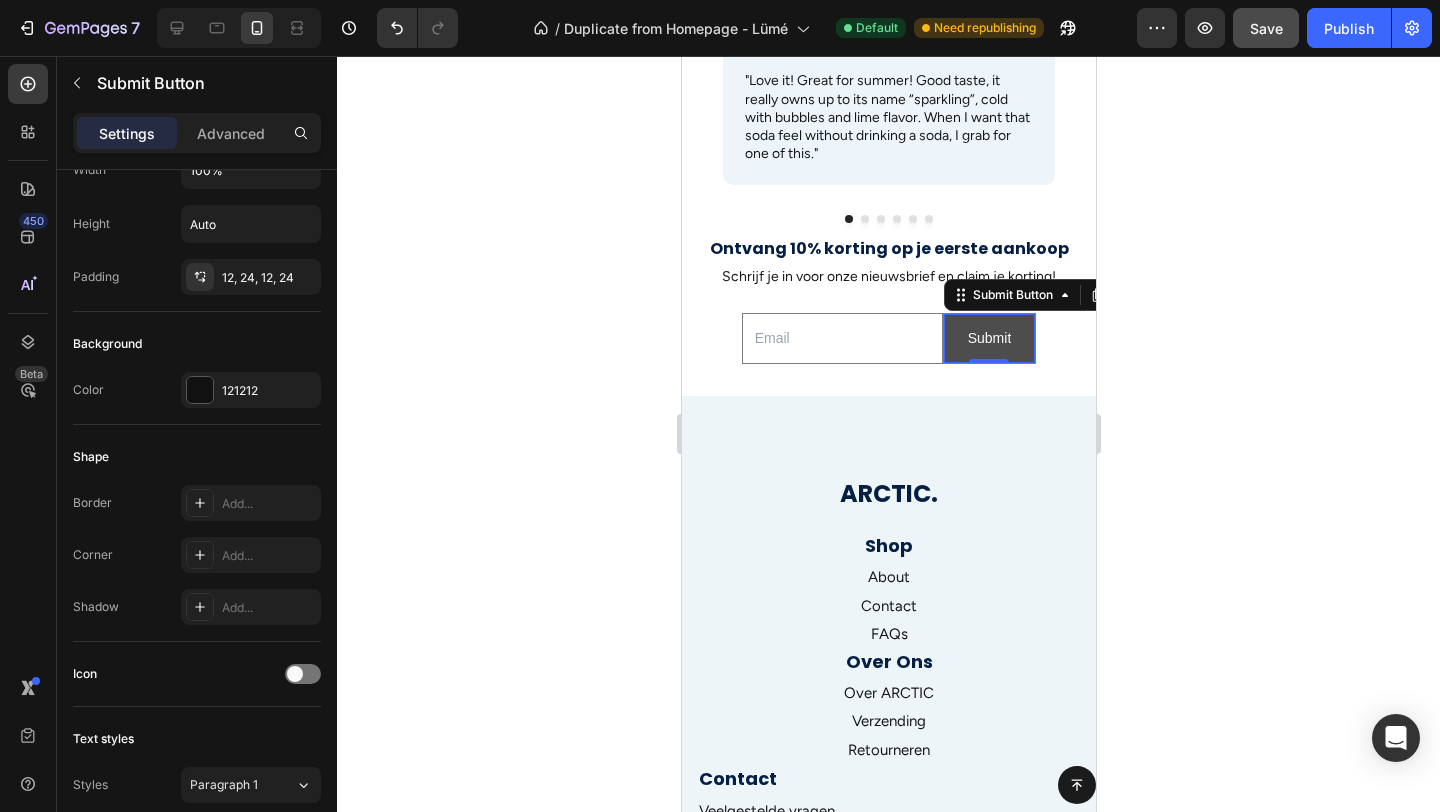 scroll, scrollTop: 0, scrollLeft: 0, axis: both 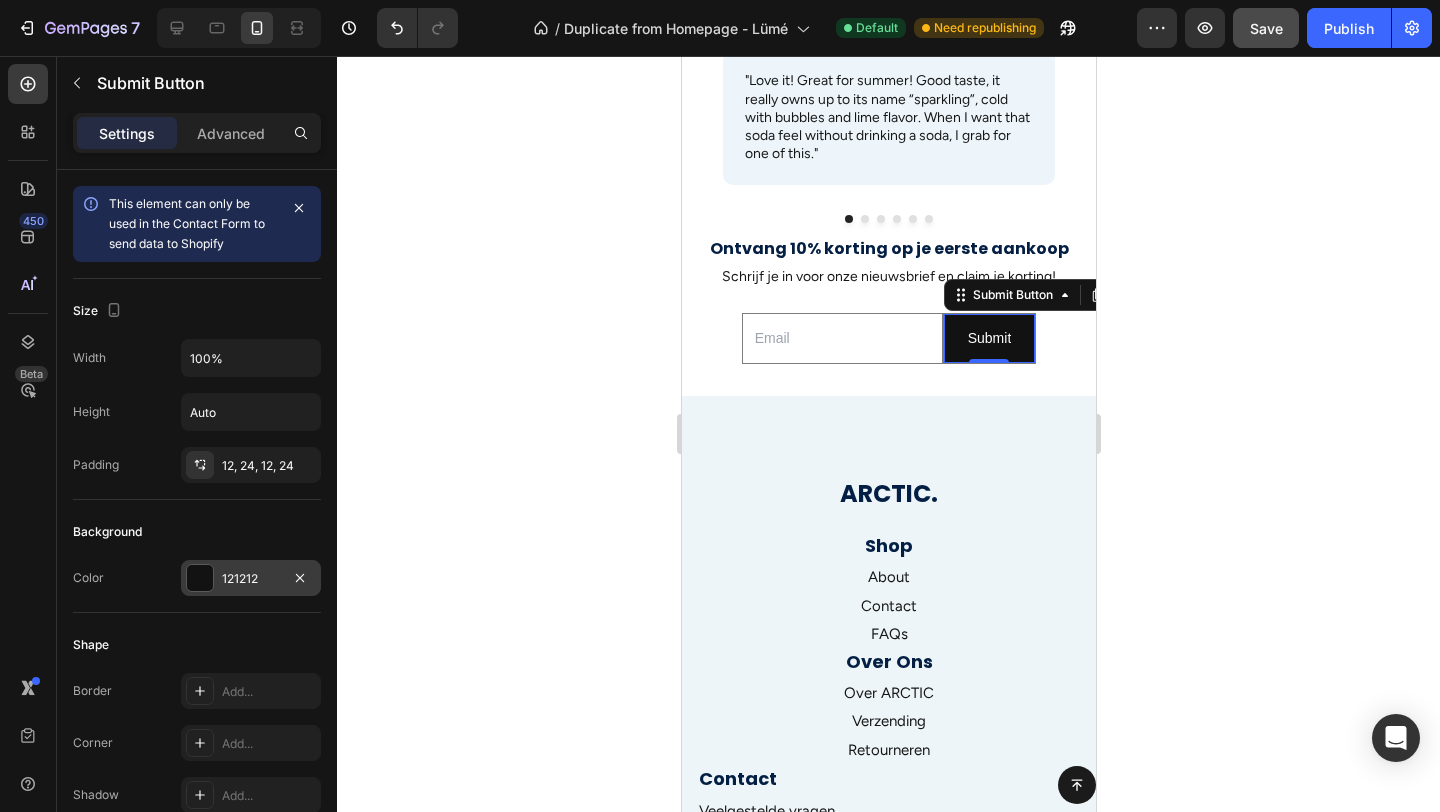 click at bounding box center [200, 578] 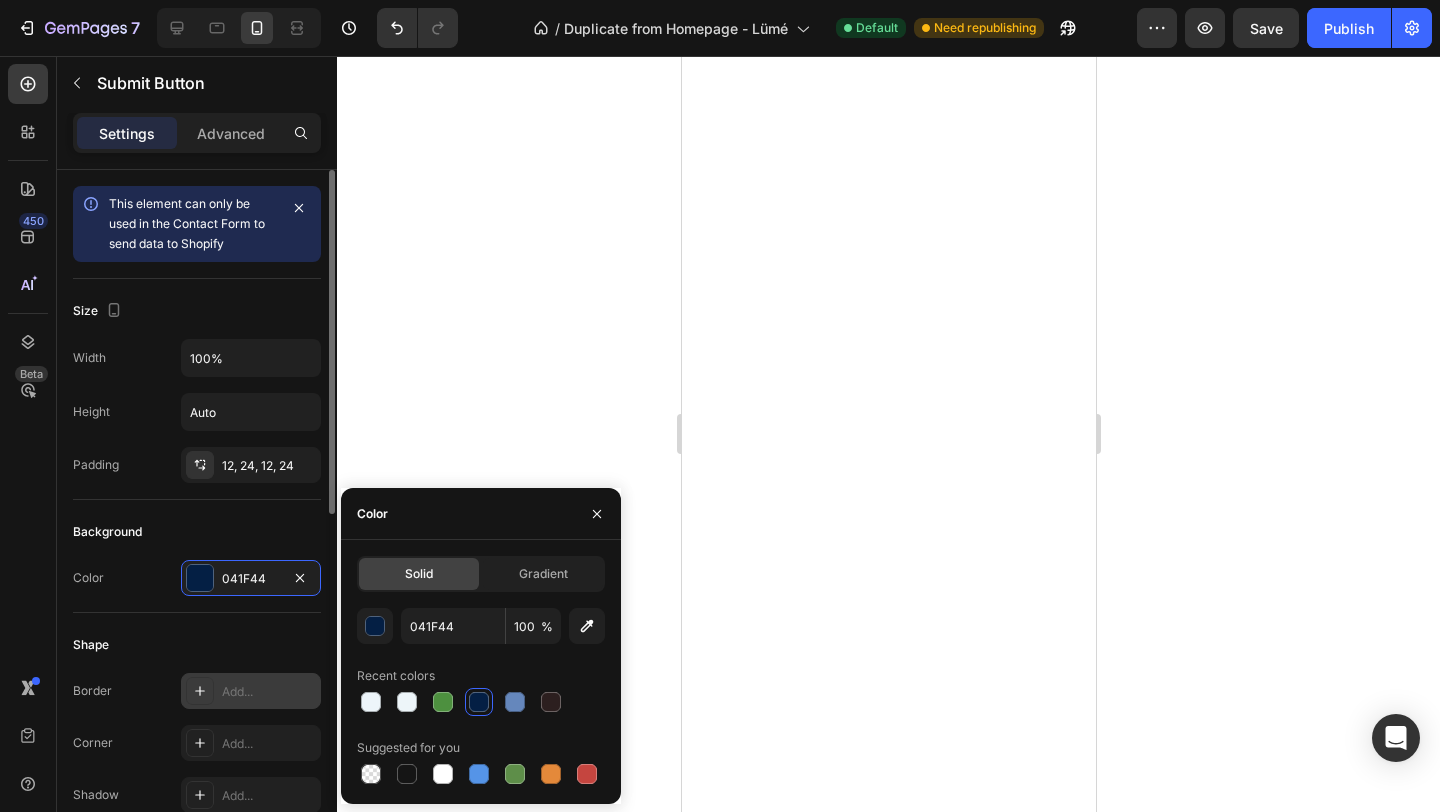 scroll, scrollTop: 0, scrollLeft: 0, axis: both 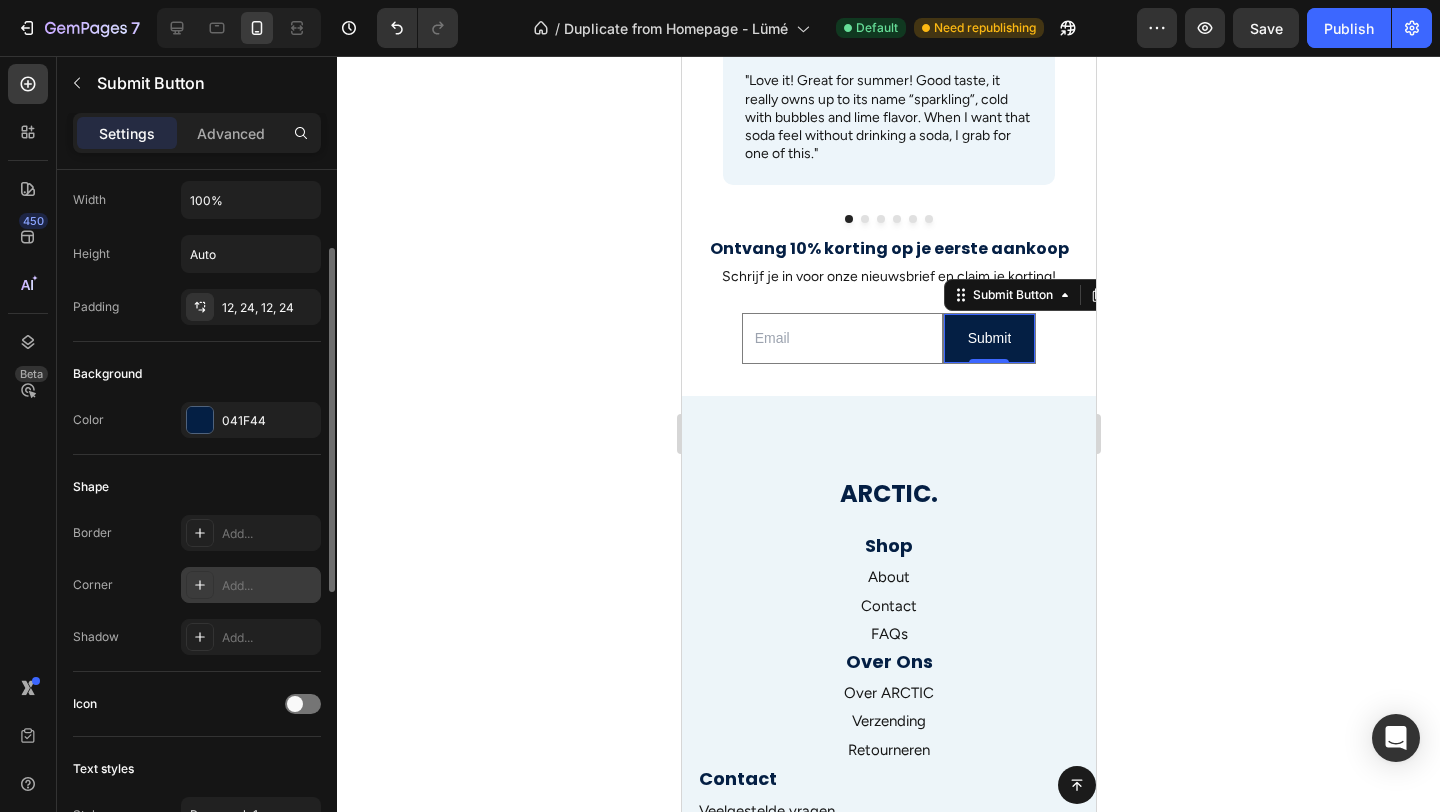 click at bounding box center (200, 585) 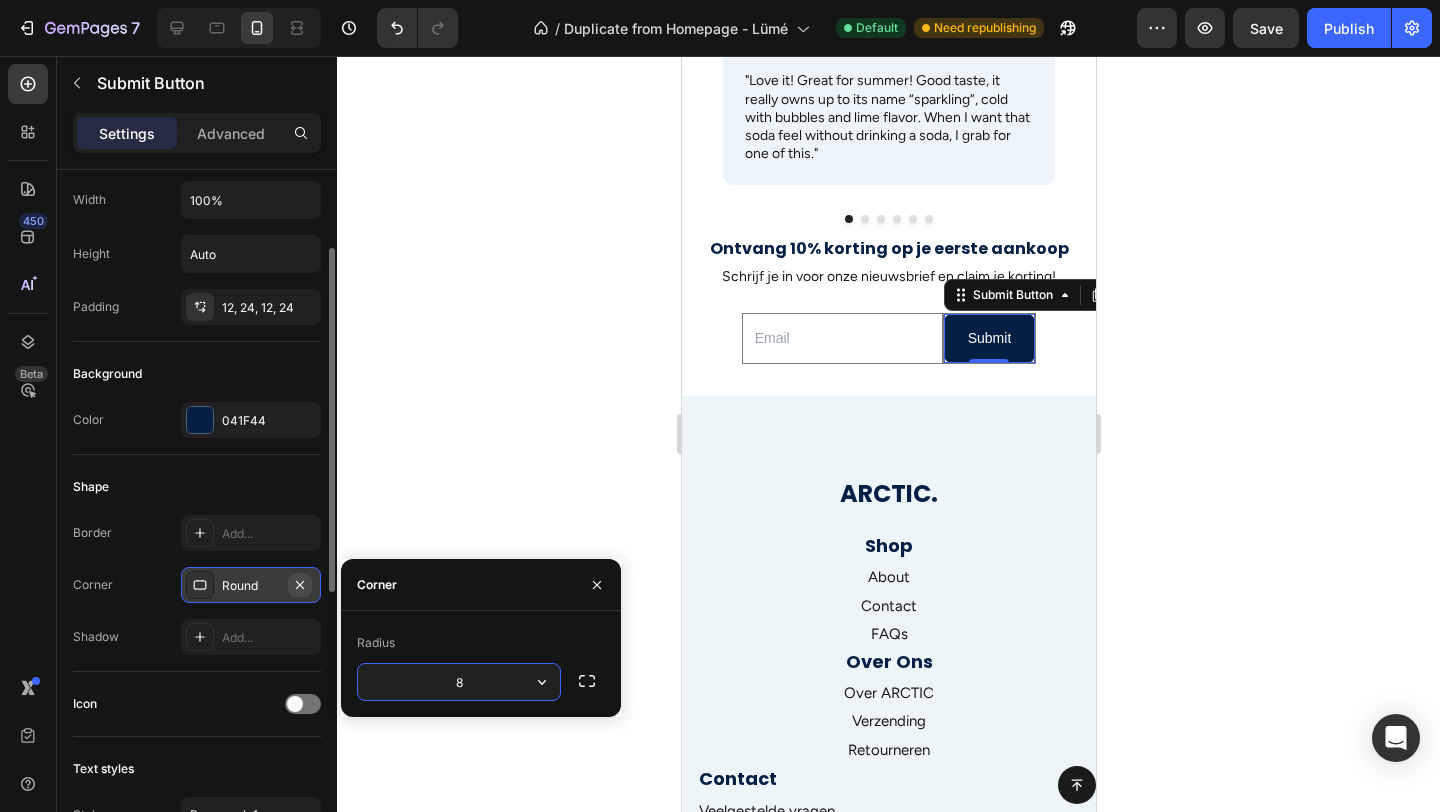 click 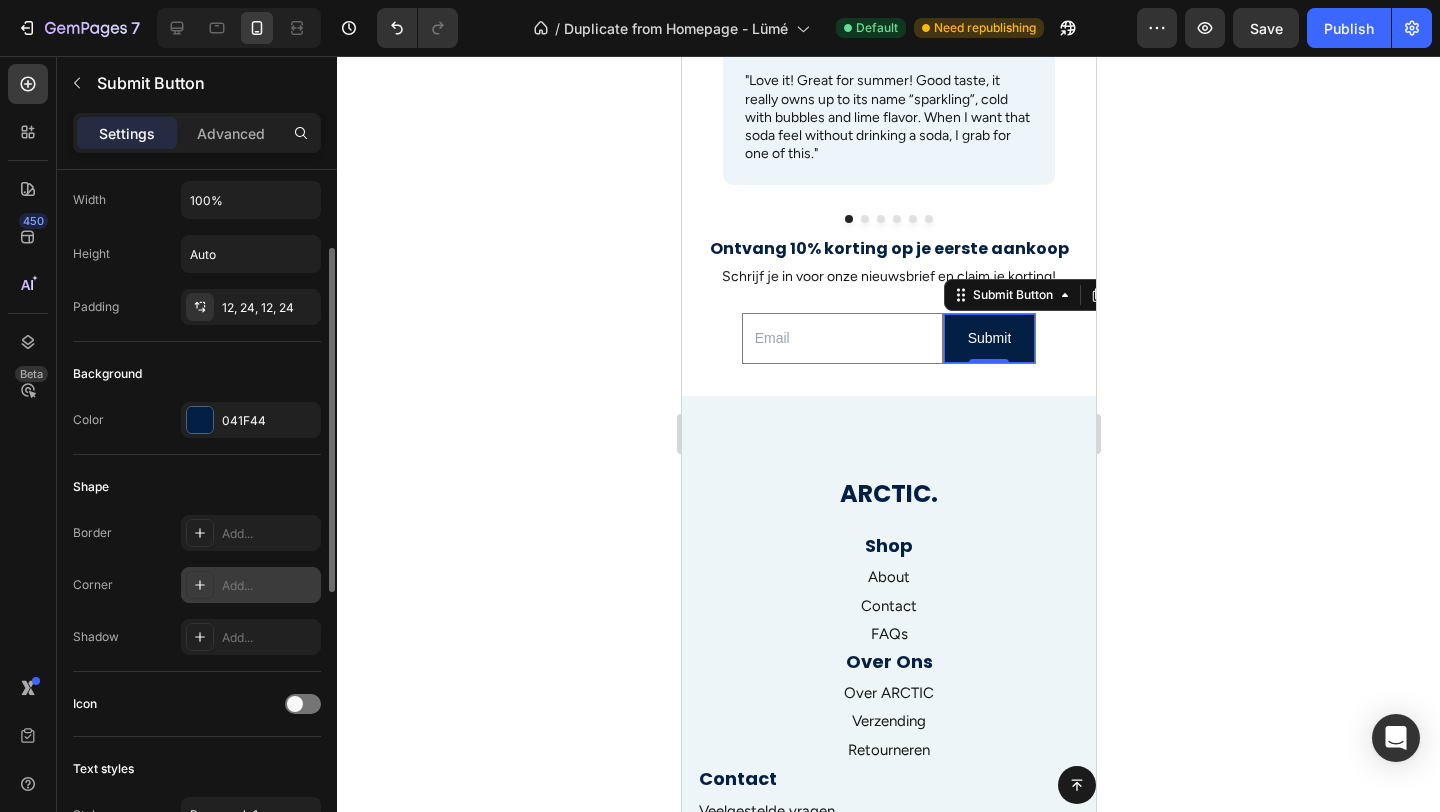 click on "Add..." at bounding box center (269, 586) 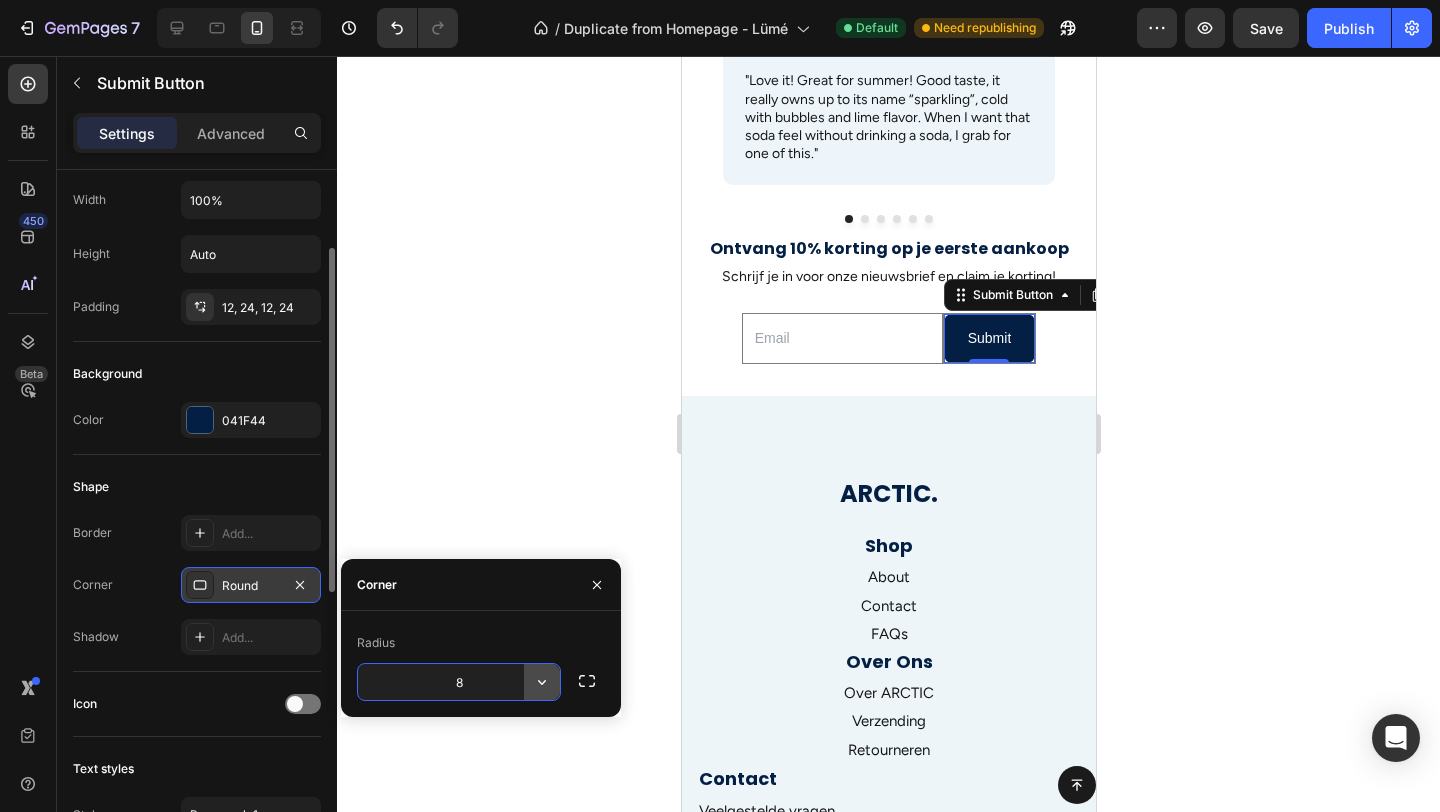click 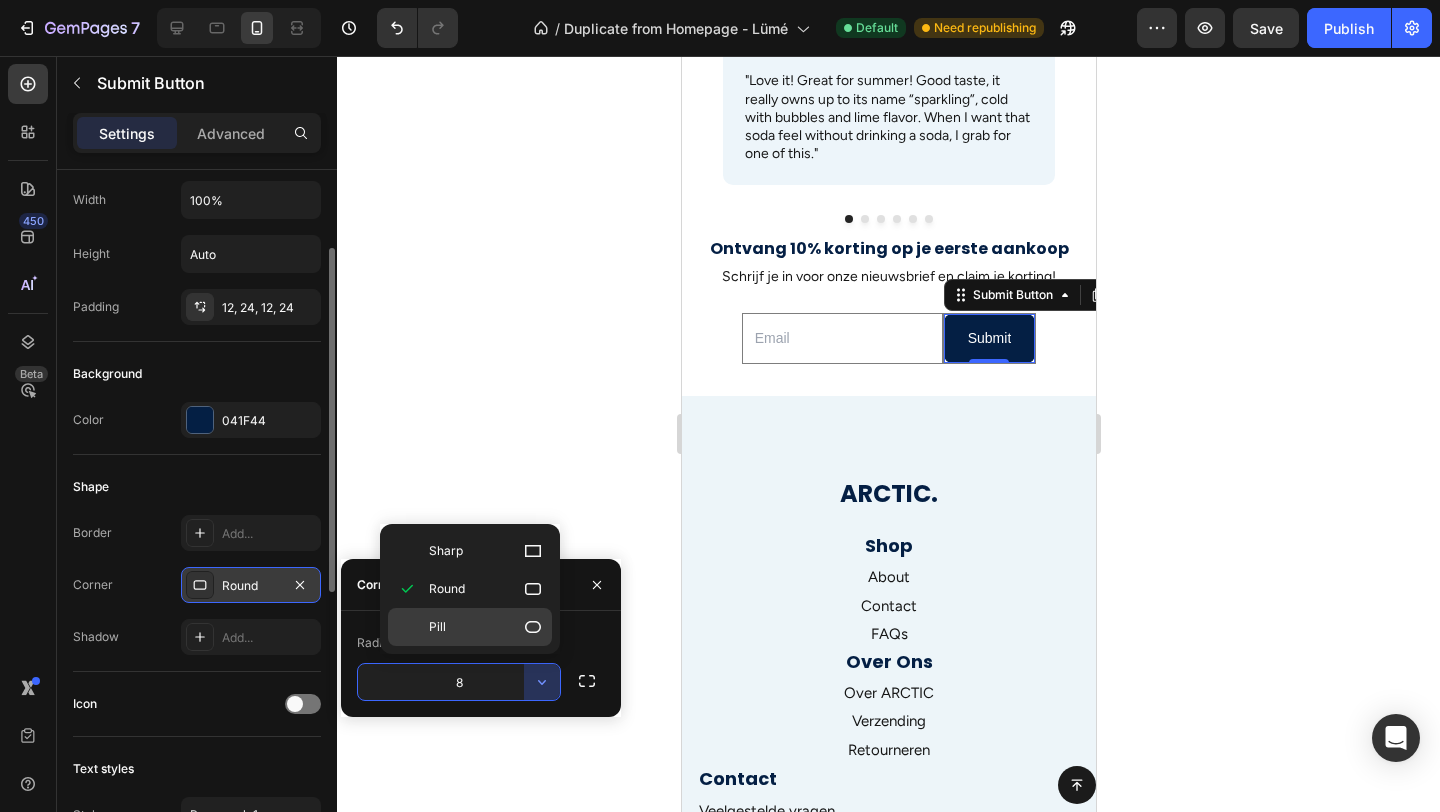 click on "Pill" at bounding box center (486, 627) 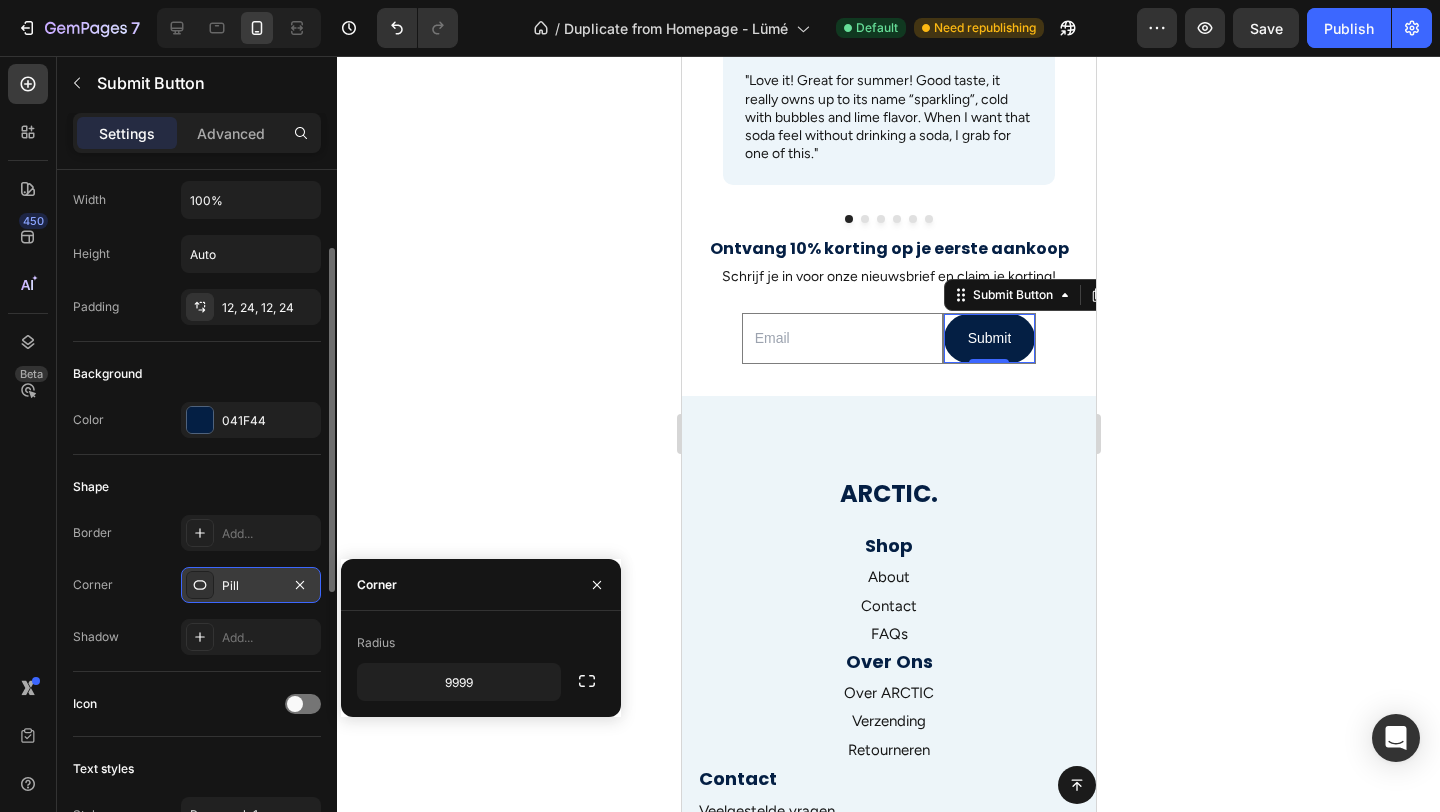 click 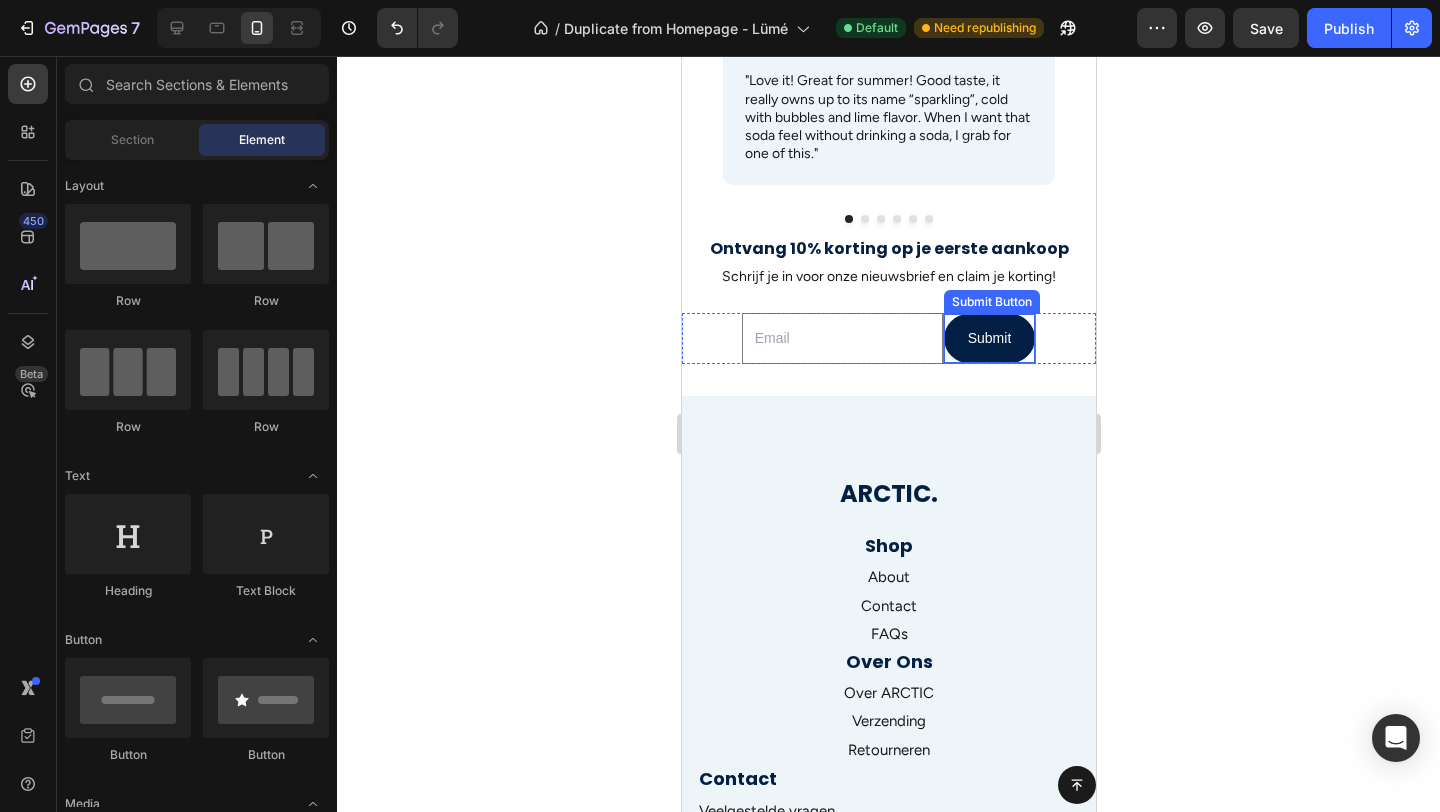 click on "Submit Submit Button" at bounding box center [989, 338] 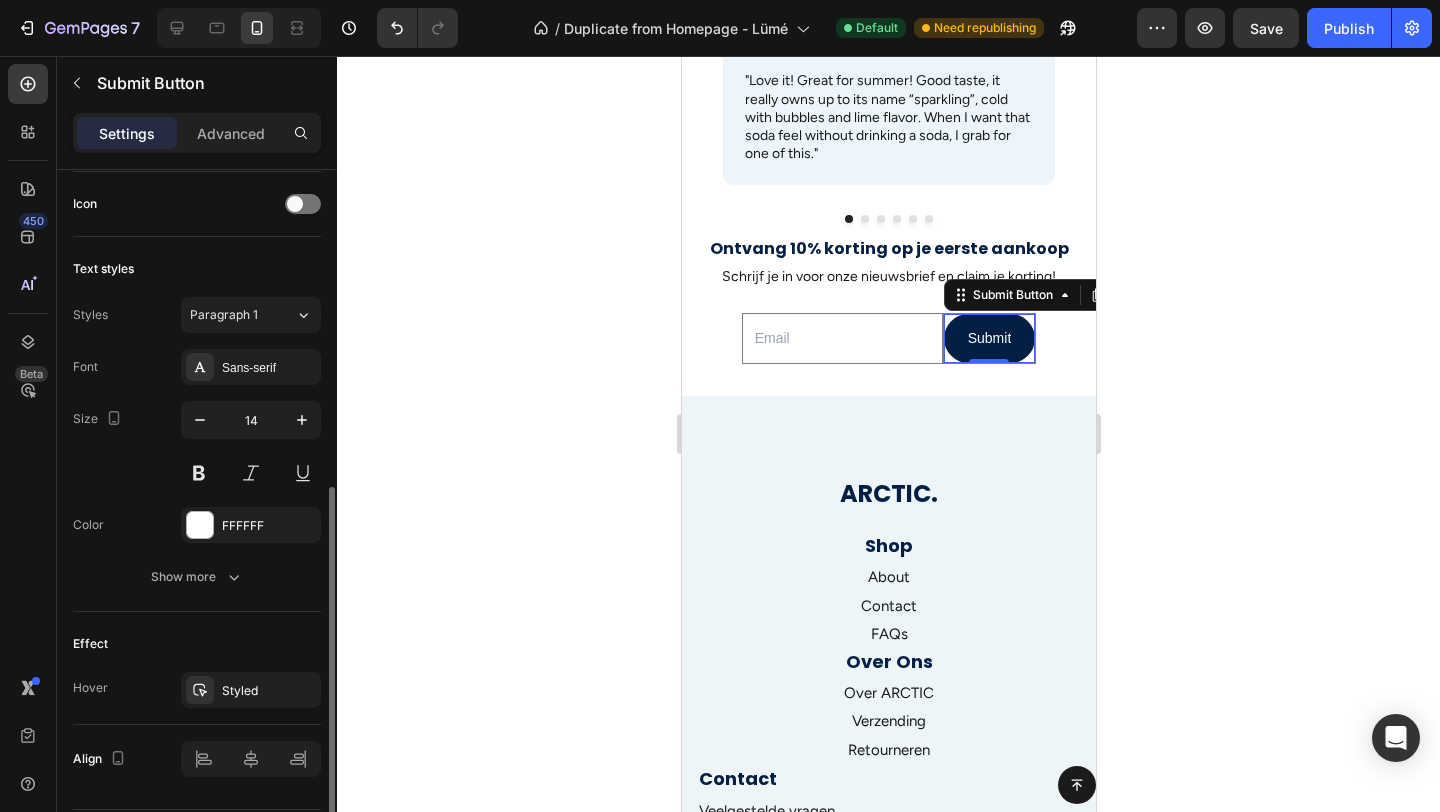 scroll, scrollTop: 719, scrollLeft: 0, axis: vertical 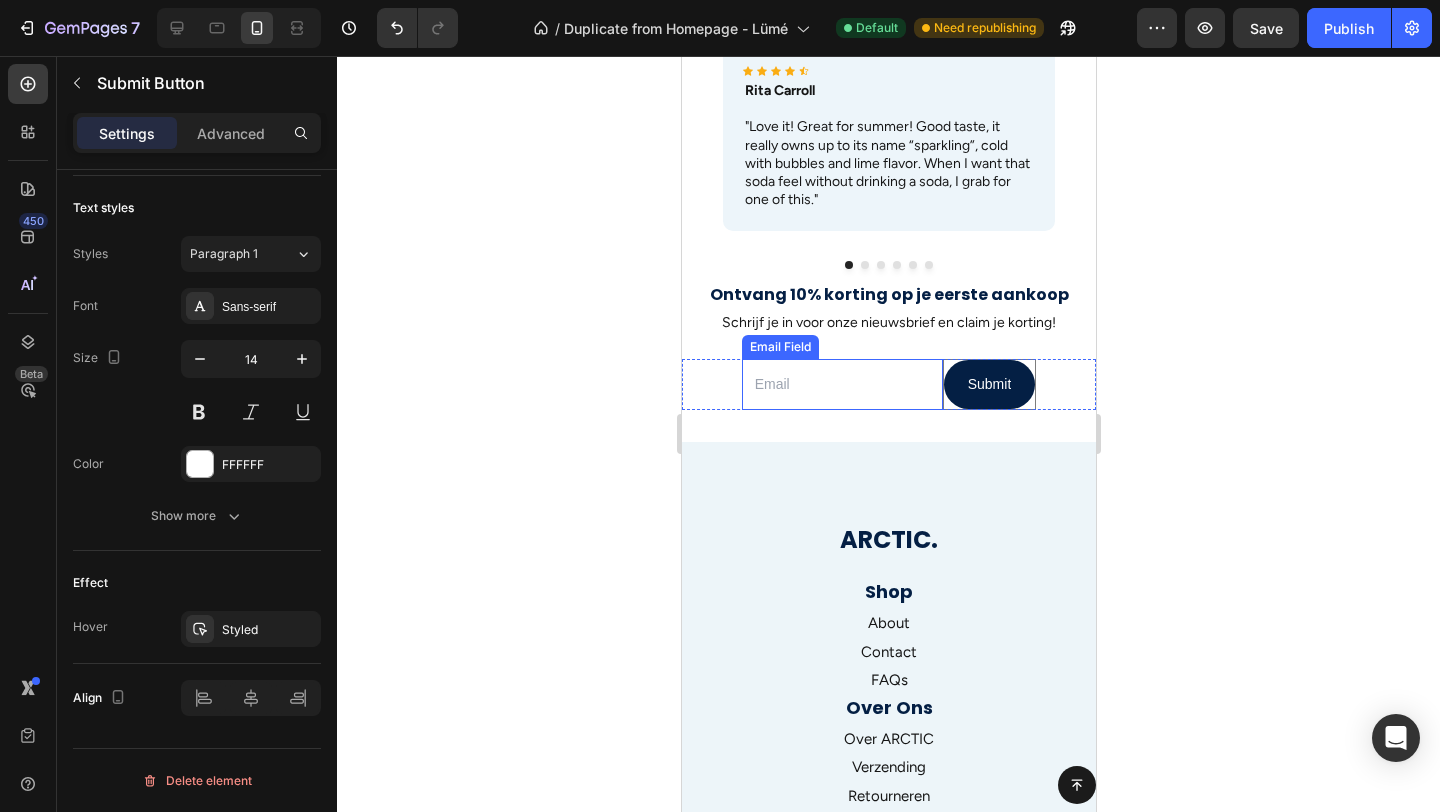 click at bounding box center (841, 384) 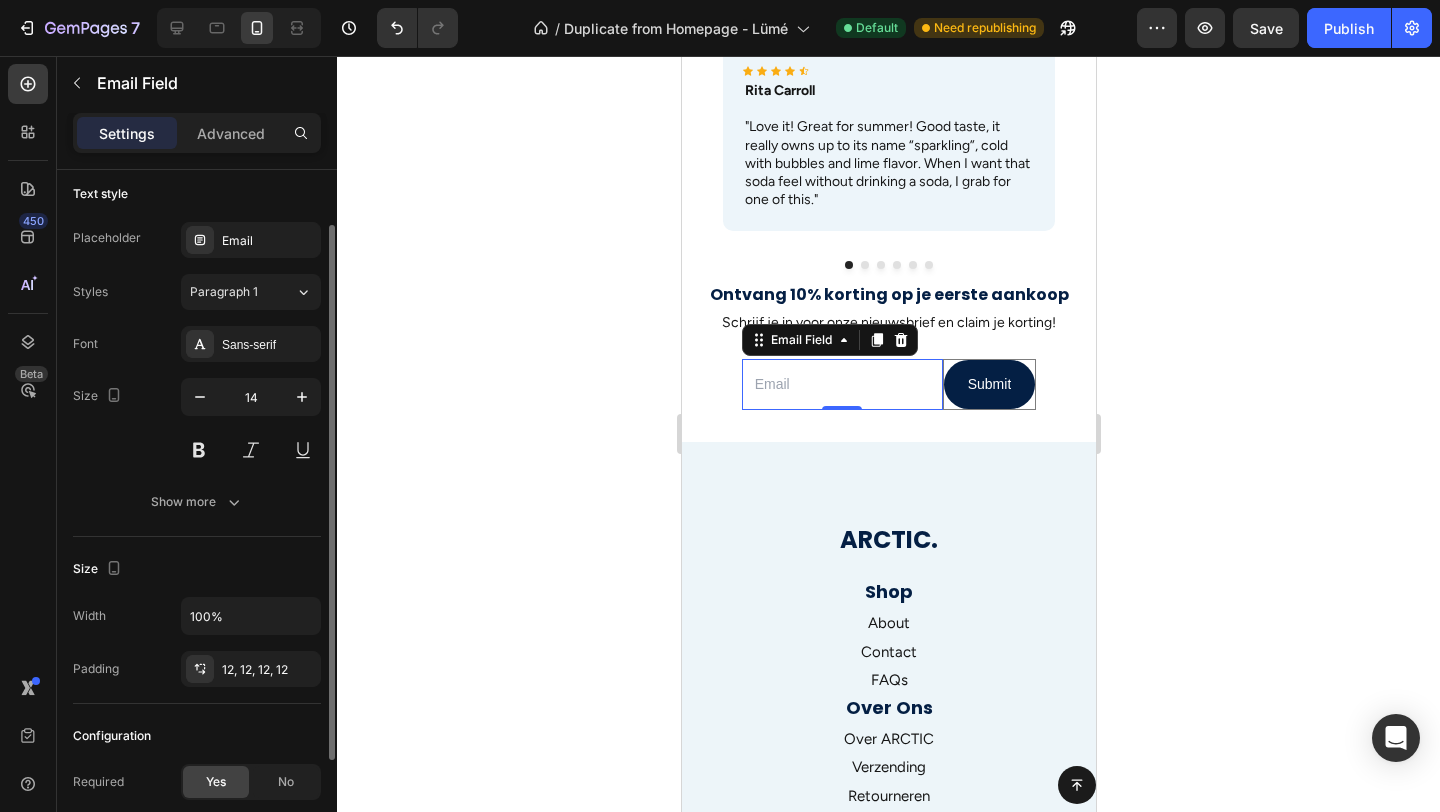 scroll, scrollTop: 0, scrollLeft: 0, axis: both 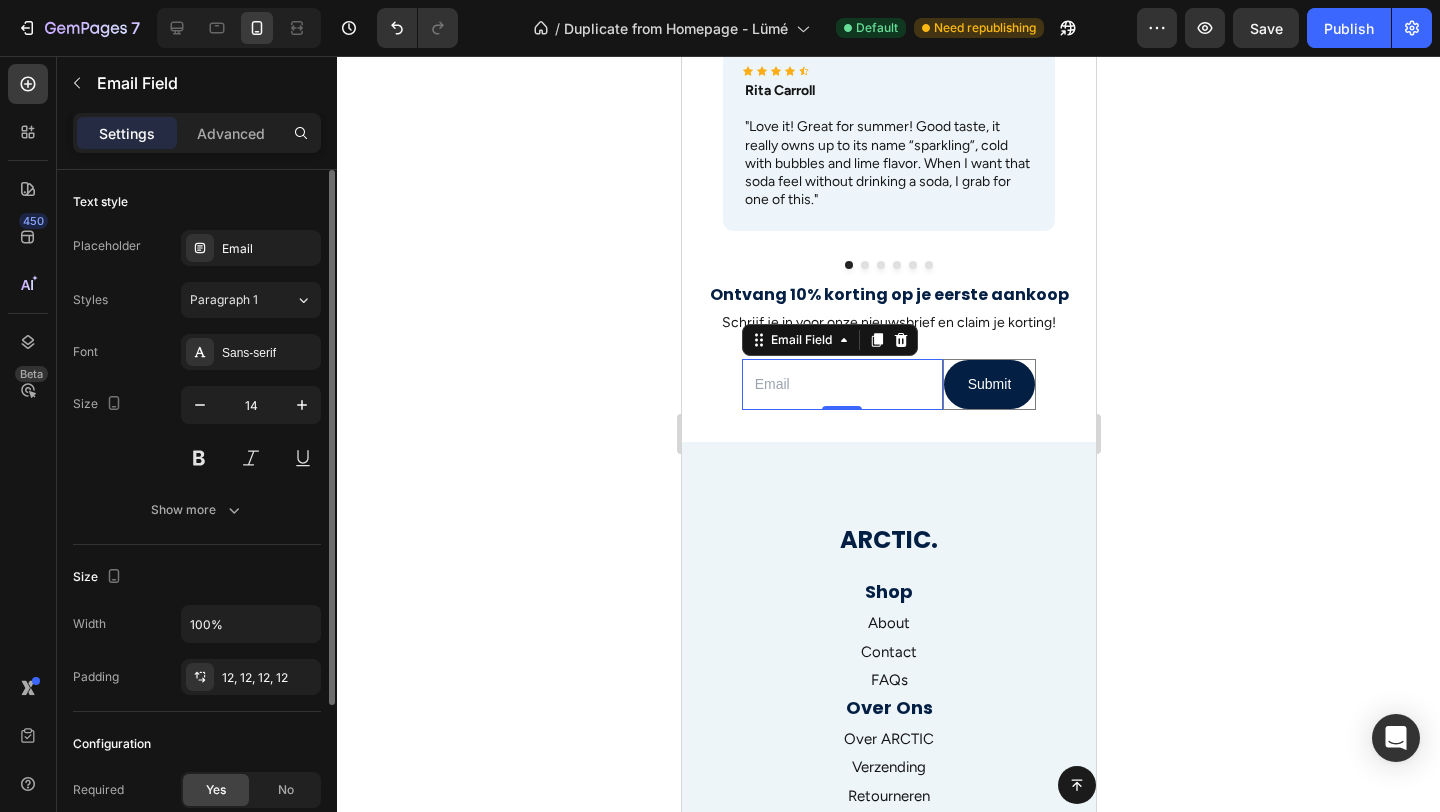 click on "Show more" at bounding box center [197, 510] 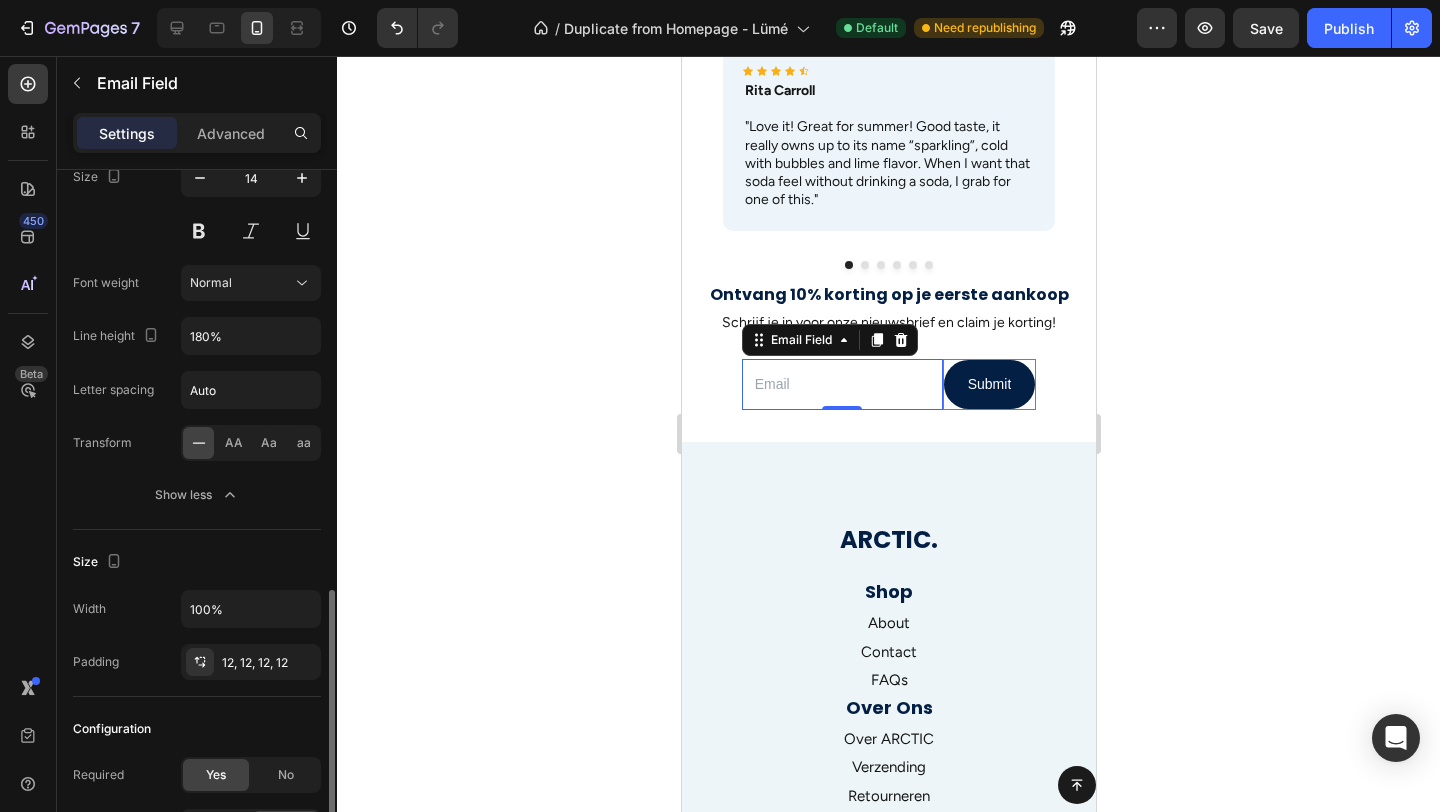 scroll, scrollTop: 425, scrollLeft: 0, axis: vertical 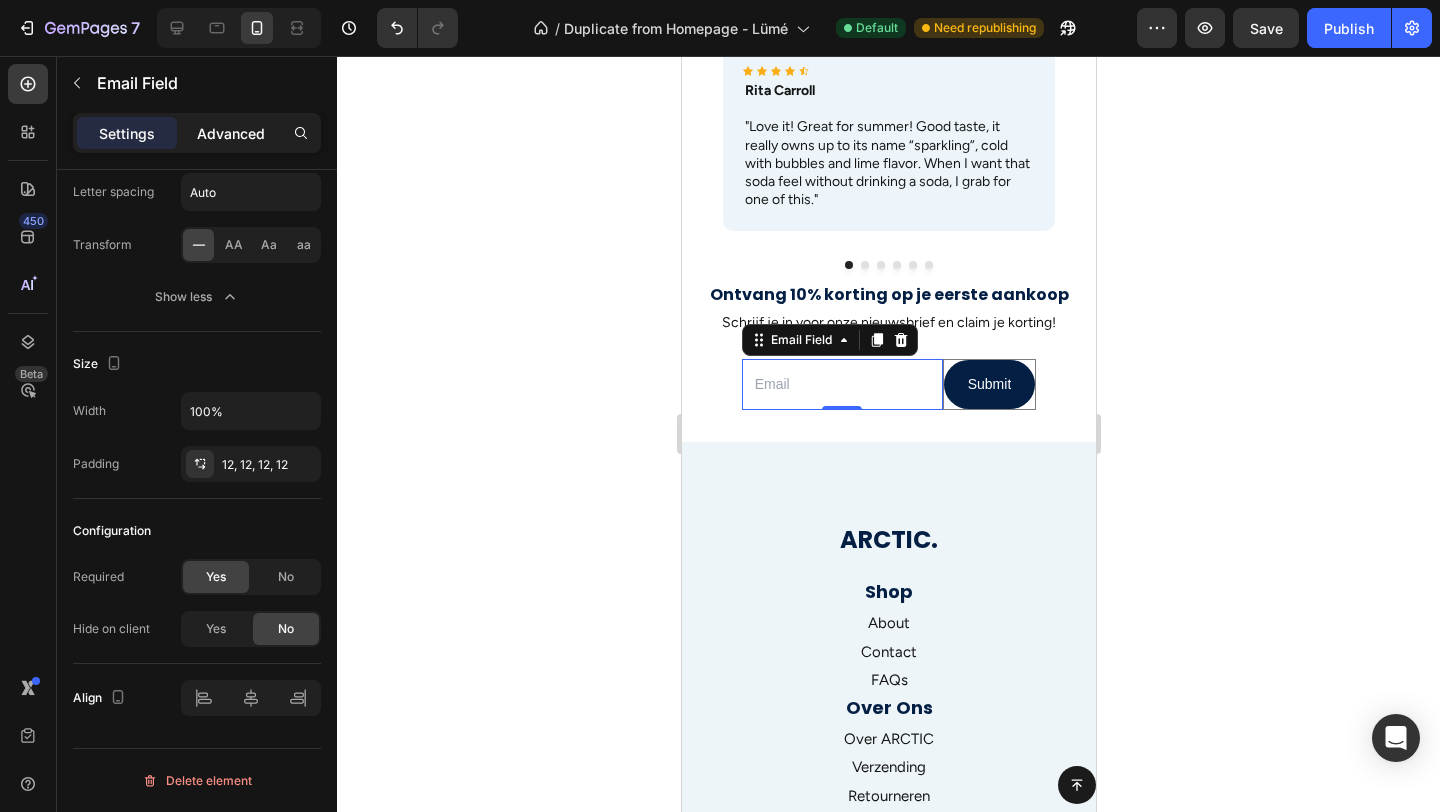 click on "Advanced" at bounding box center (231, 133) 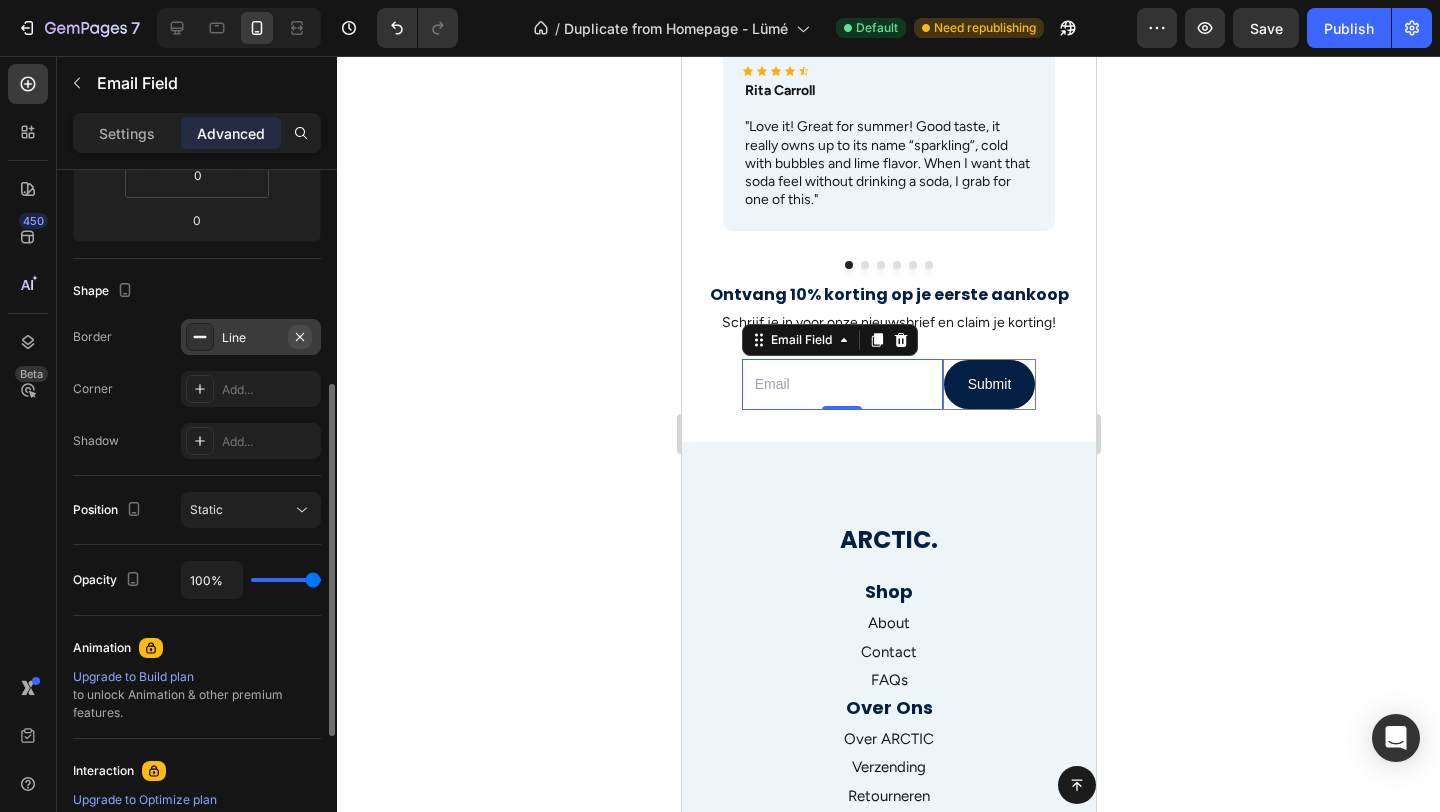 click 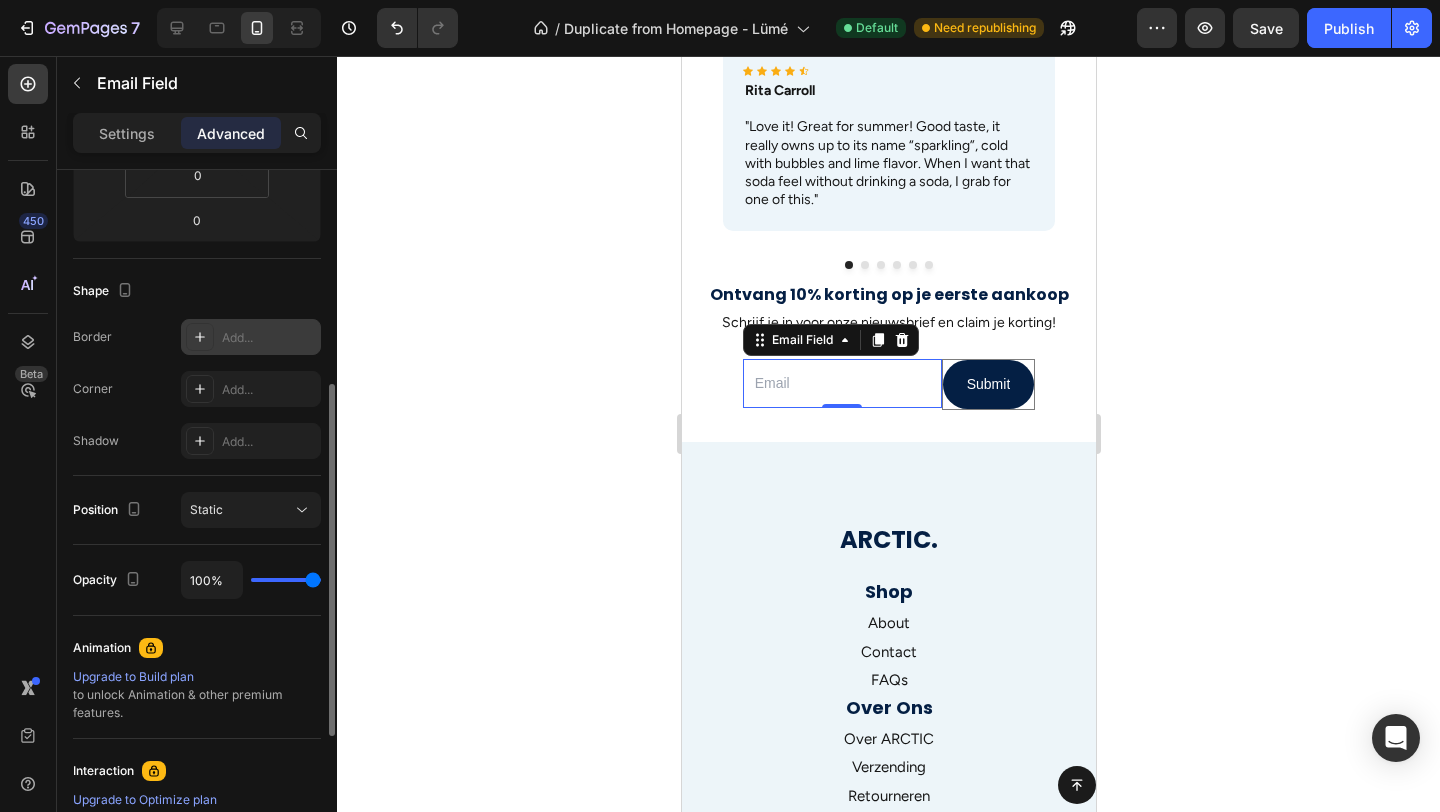 click on "Add..." at bounding box center (269, 390) 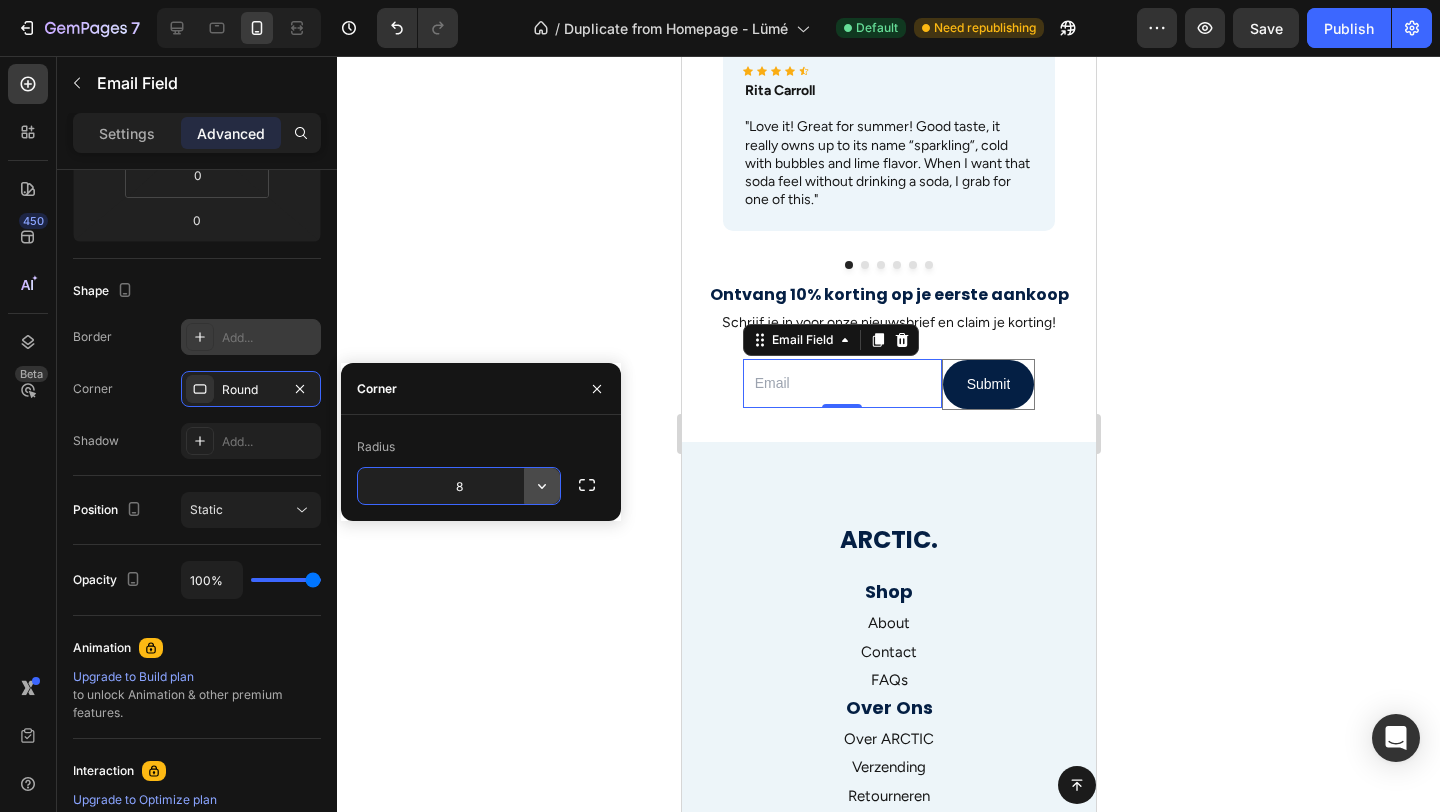 click 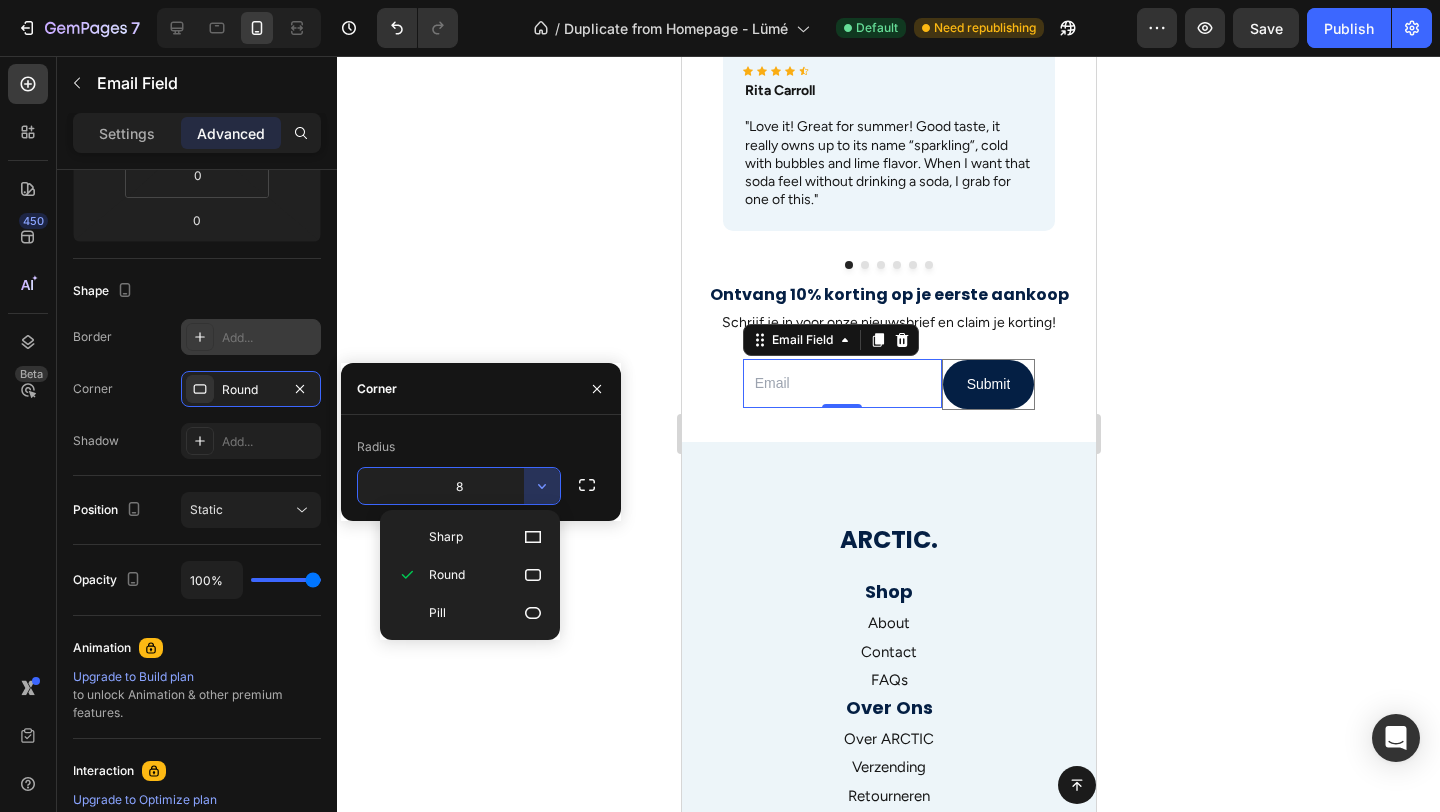 click on "Sharp Round Pill" 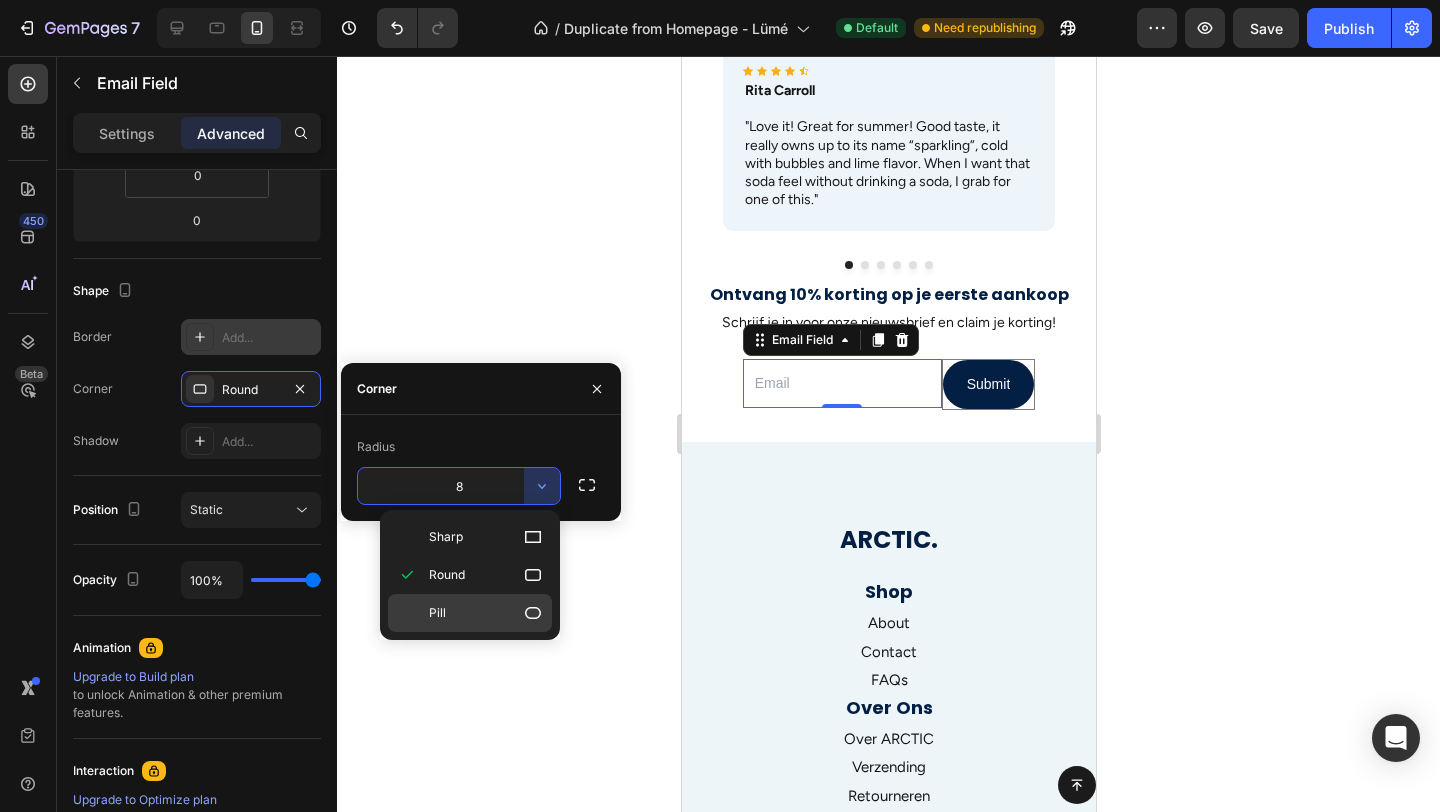 click on "Pill" at bounding box center [437, 613] 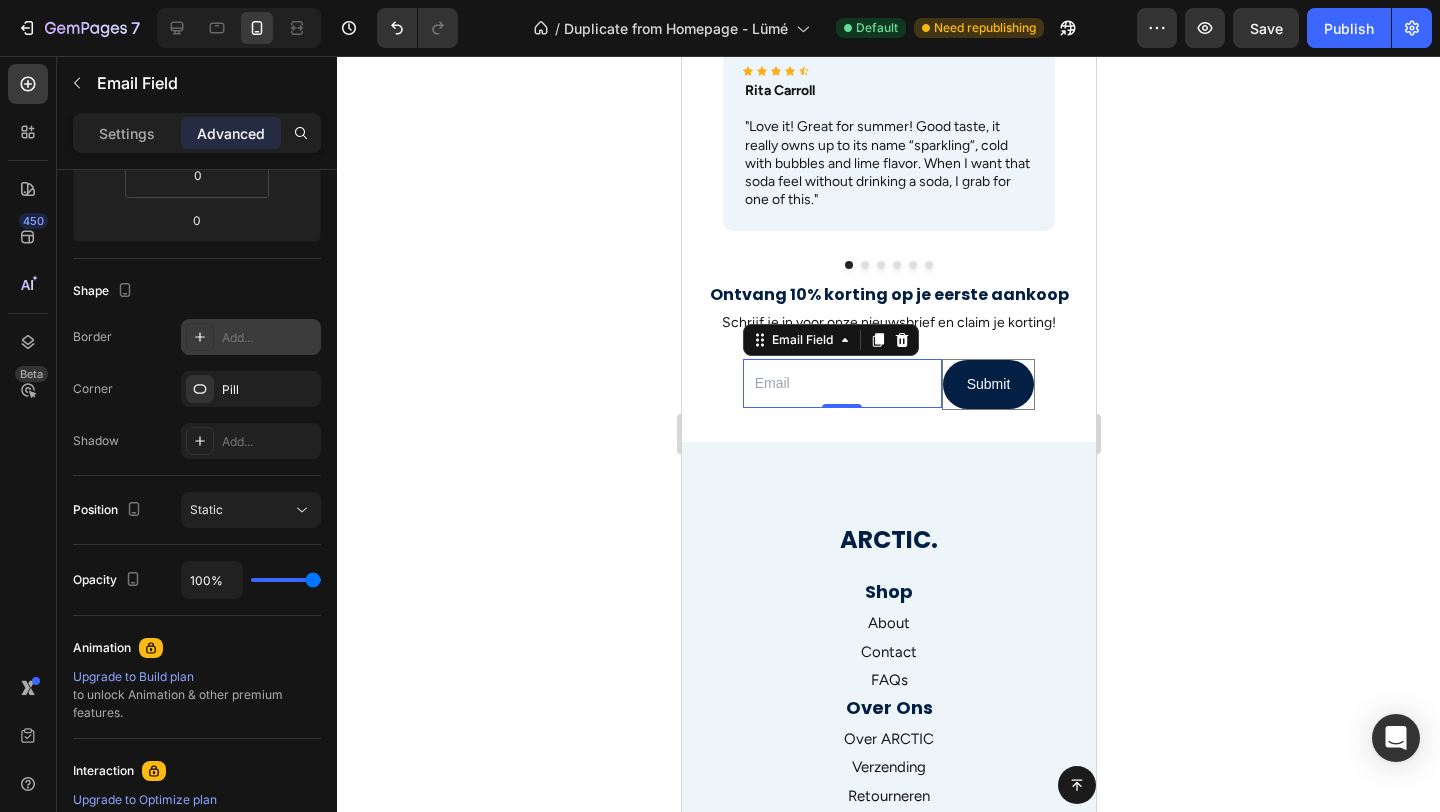 click 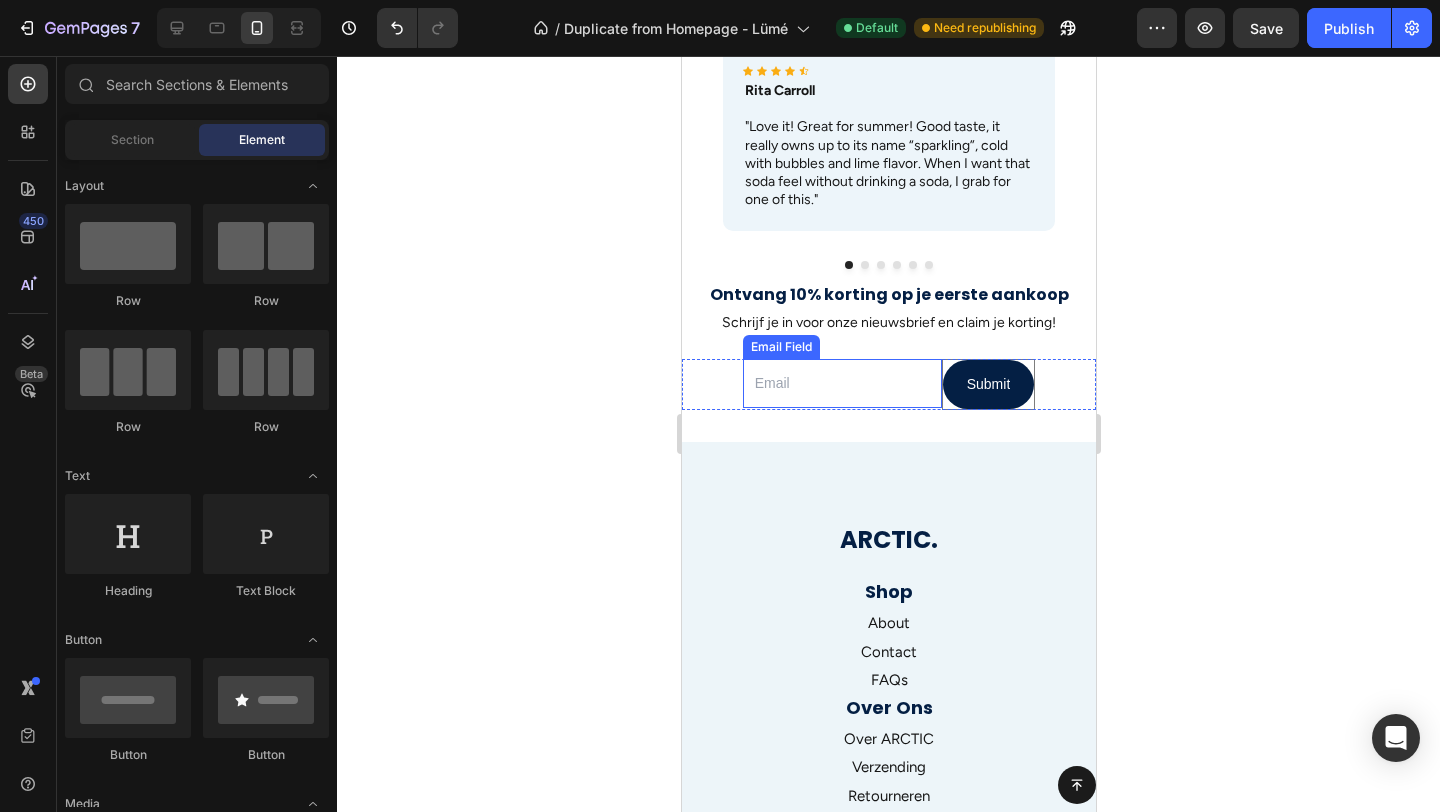 click at bounding box center [841, 383] 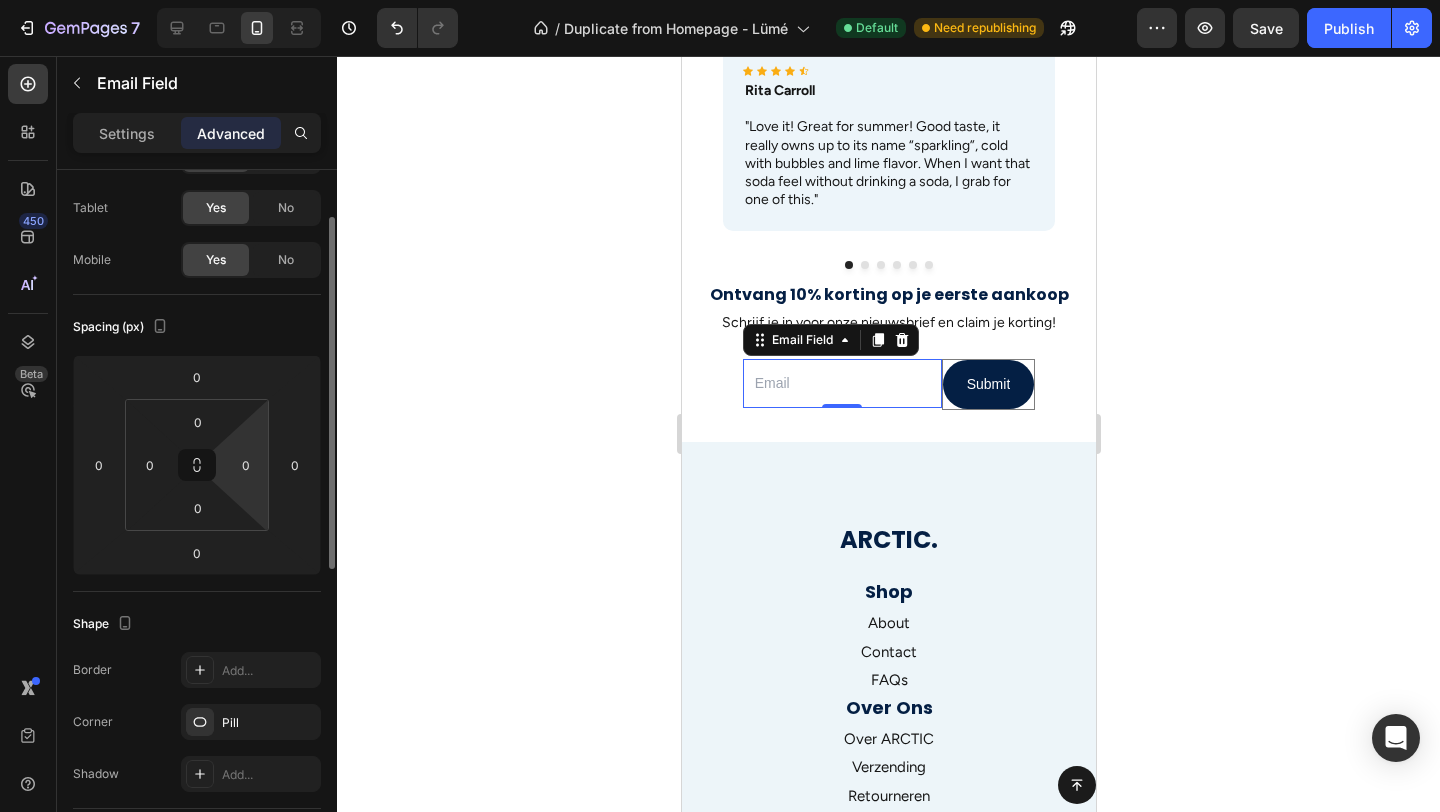 scroll, scrollTop: 95, scrollLeft: 0, axis: vertical 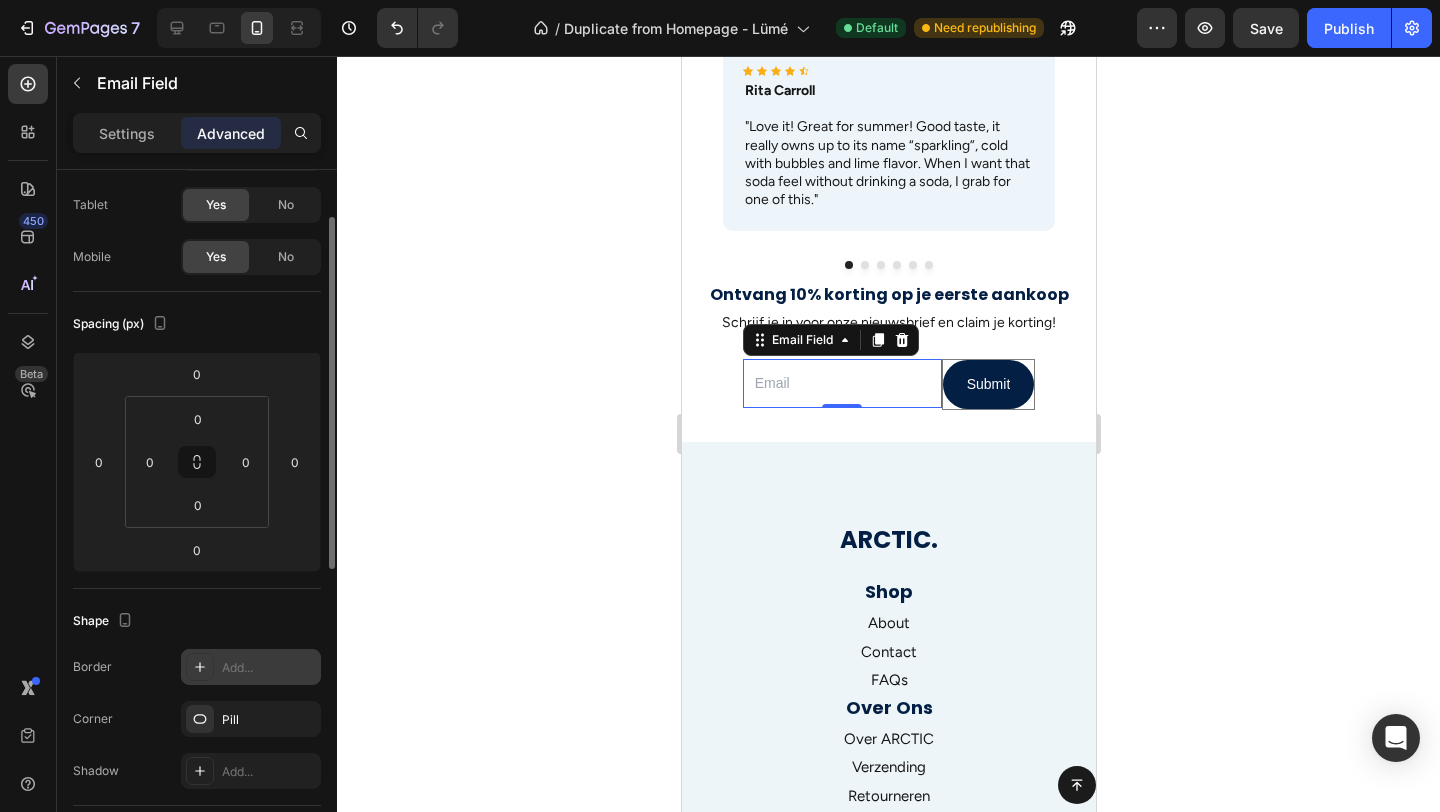 click at bounding box center (200, 667) 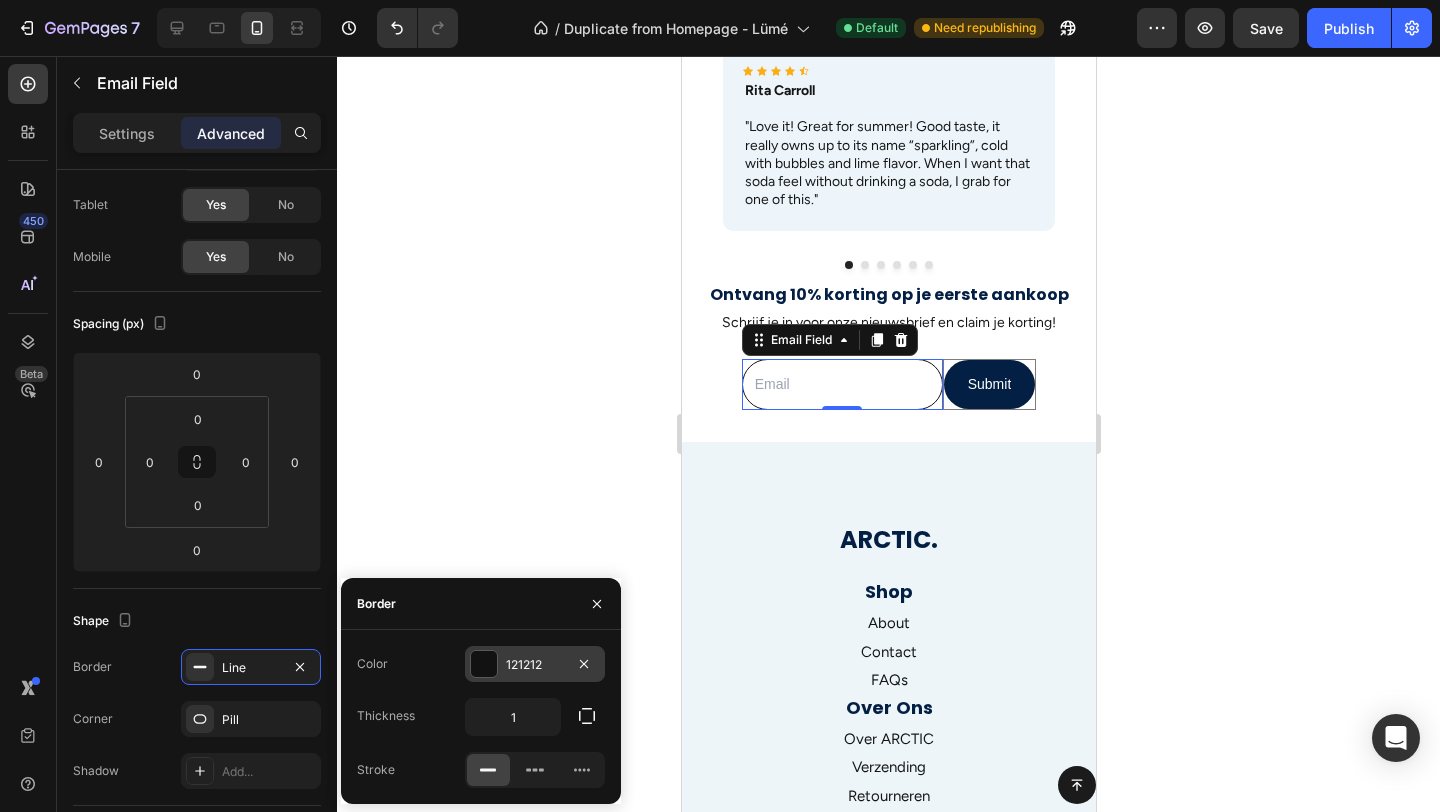 click on "121212" at bounding box center (535, 664) 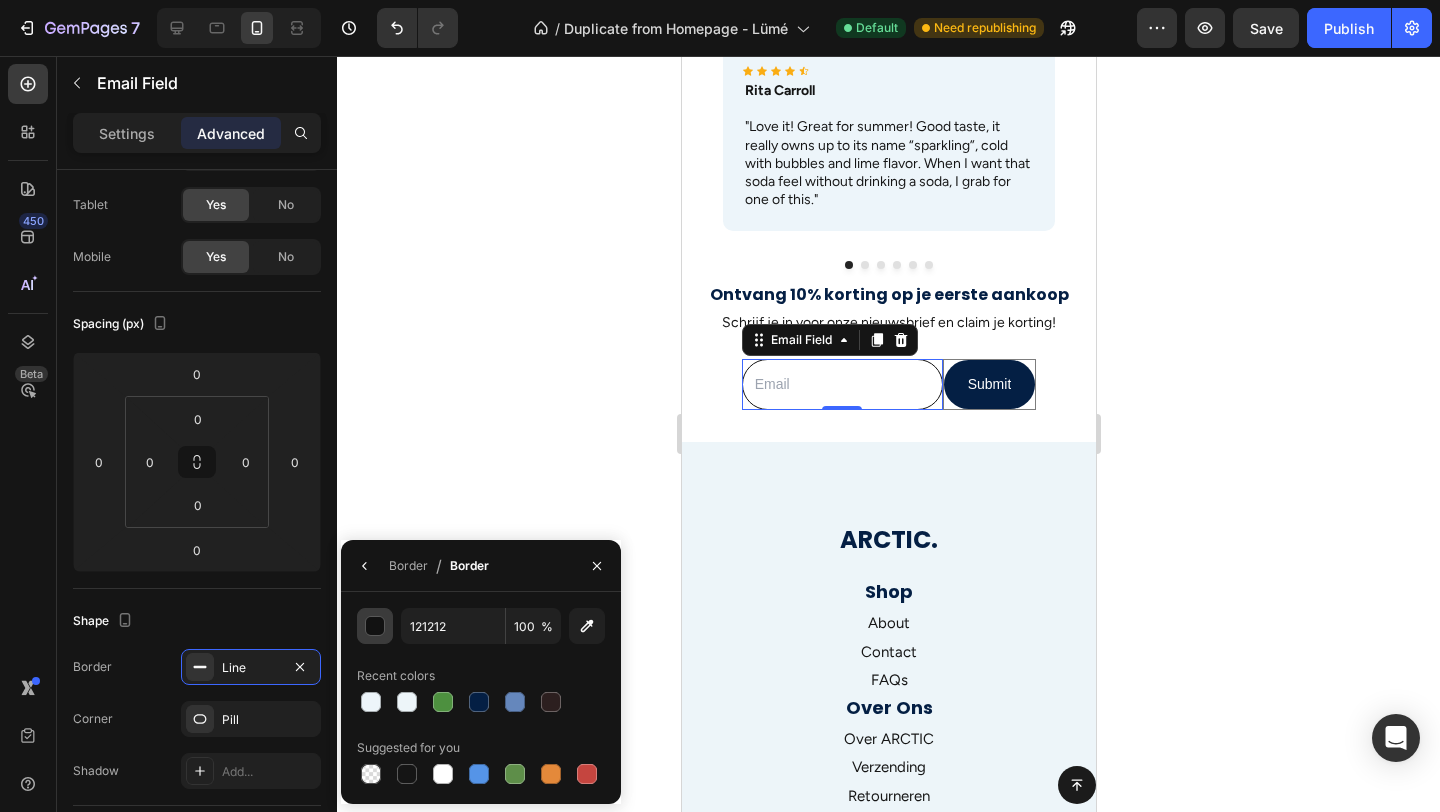 click at bounding box center (376, 627) 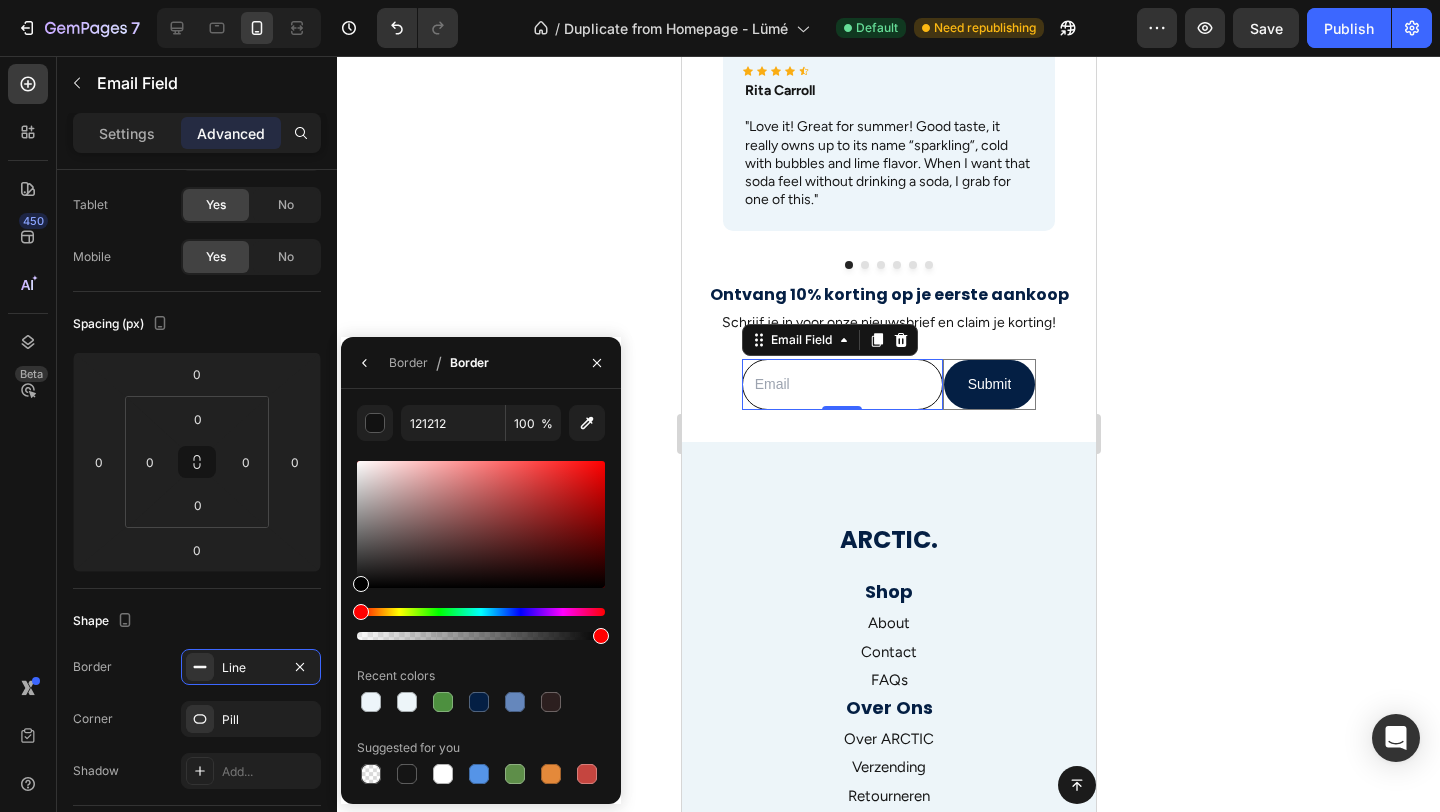 click at bounding box center [481, 636] 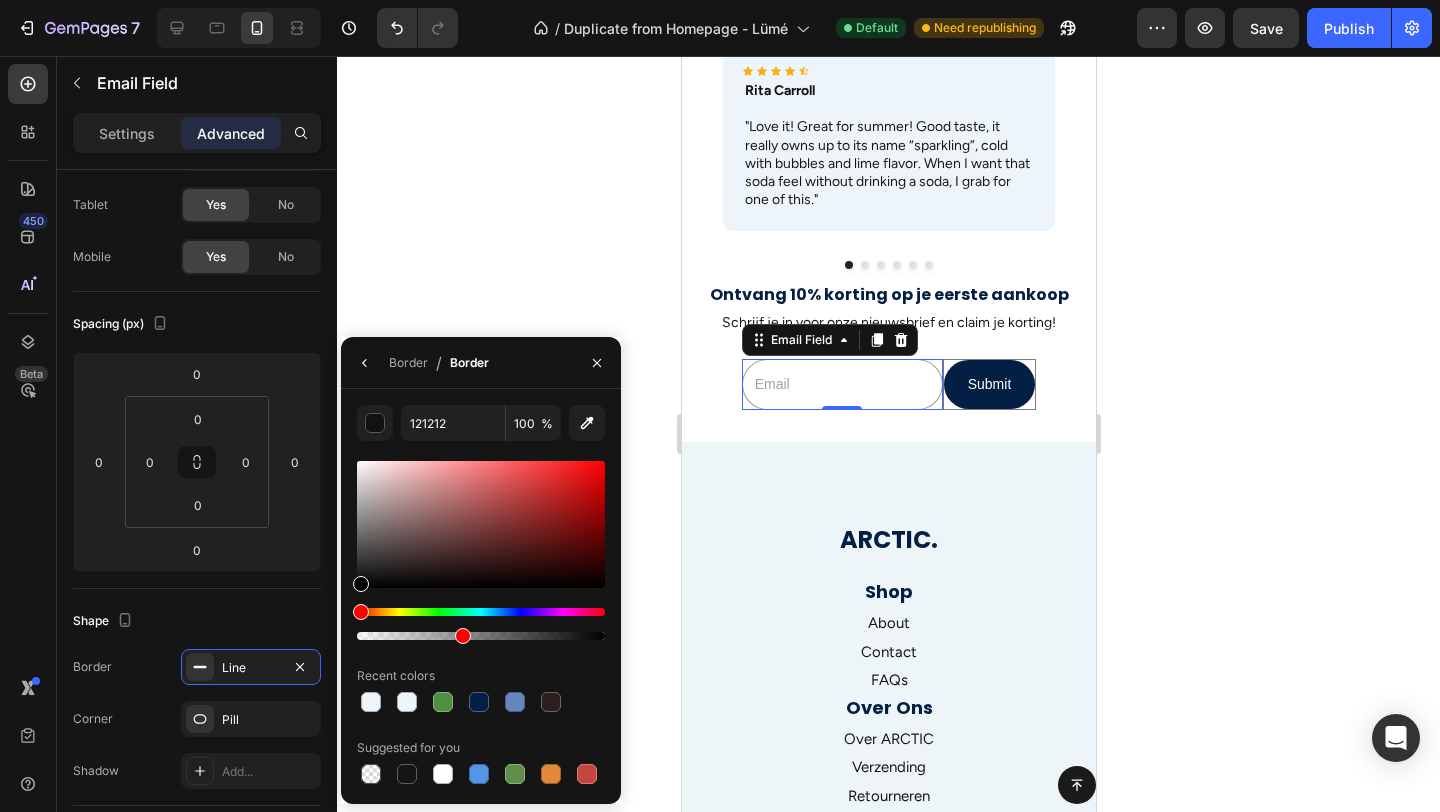 type on "000000" 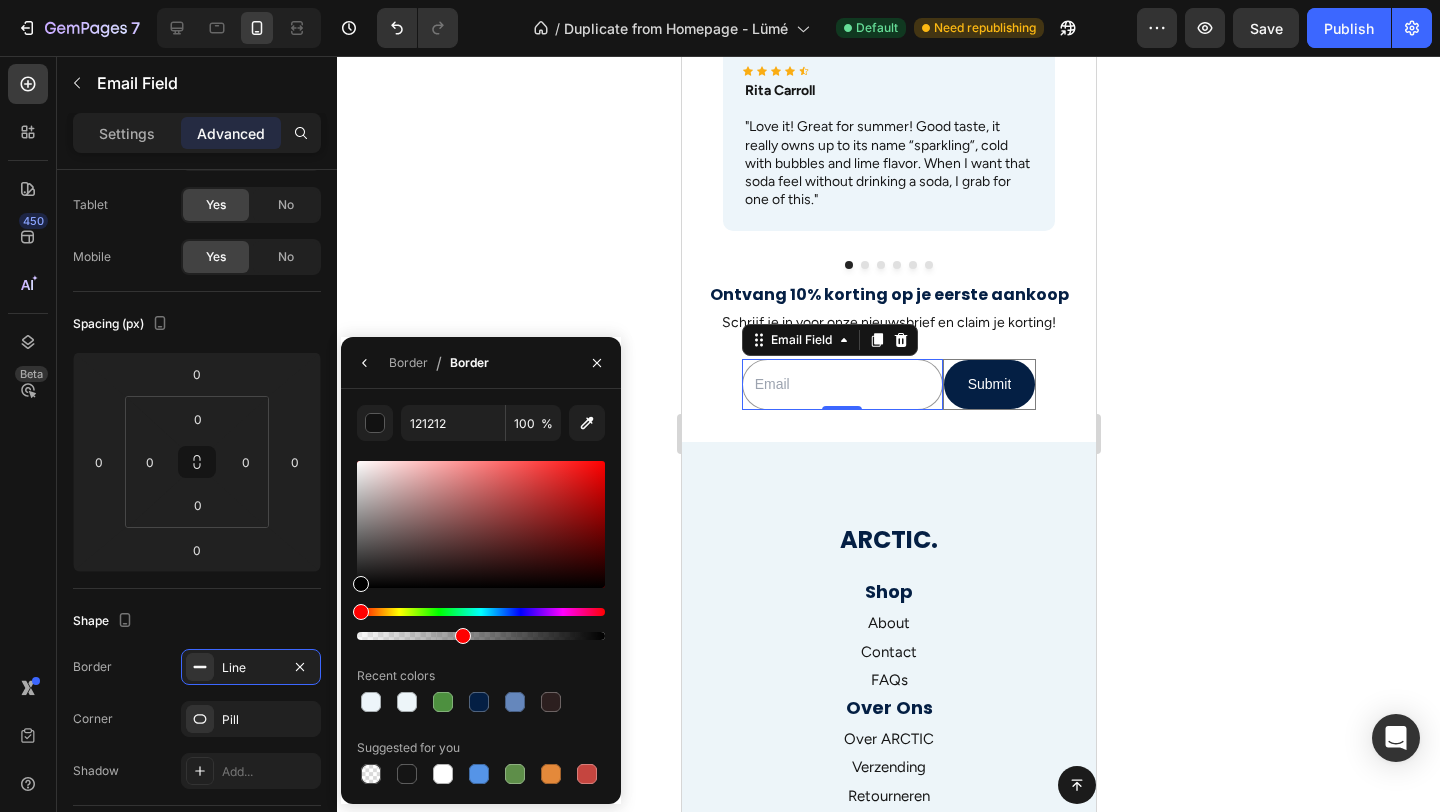 type on "41" 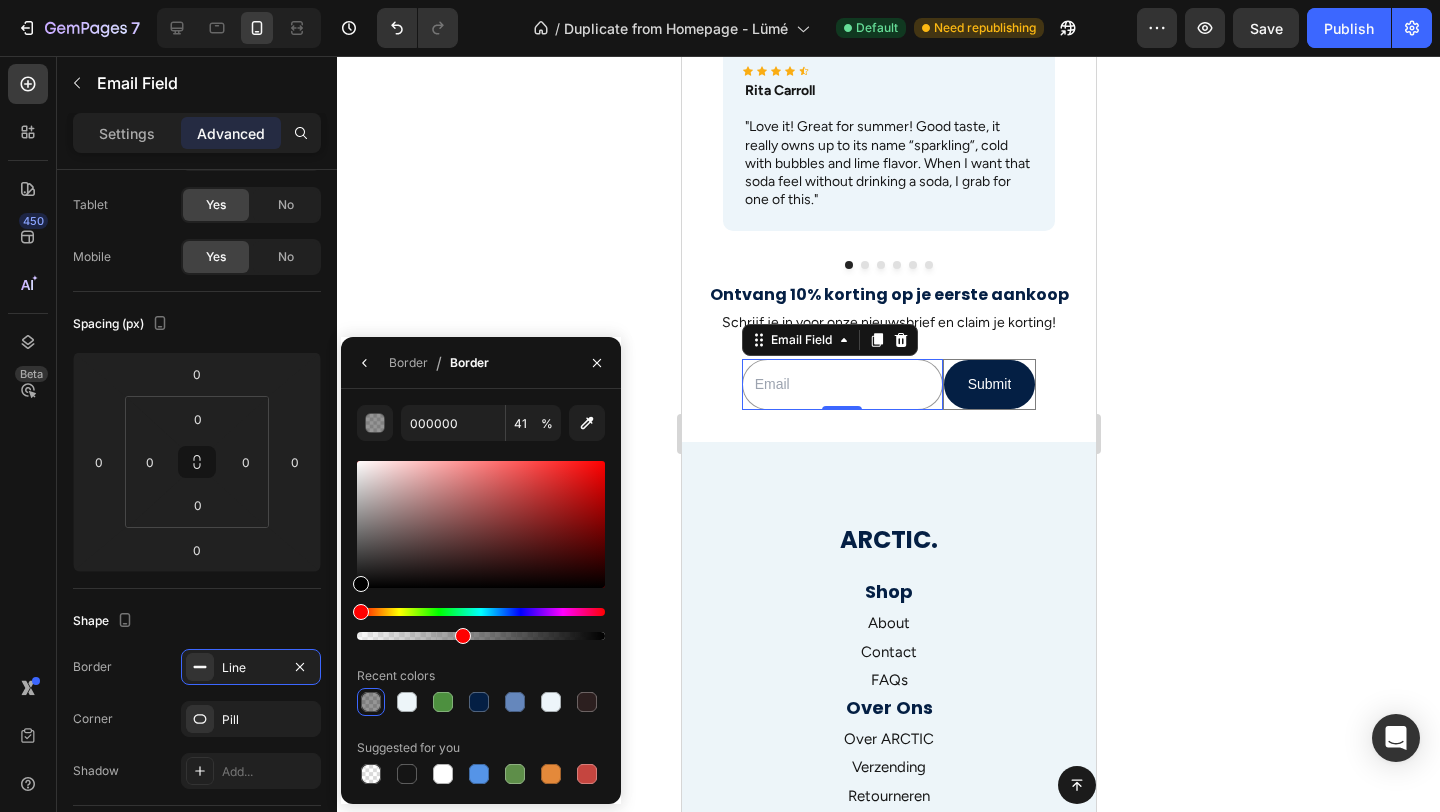 click on "Recent colors" at bounding box center [481, 676] 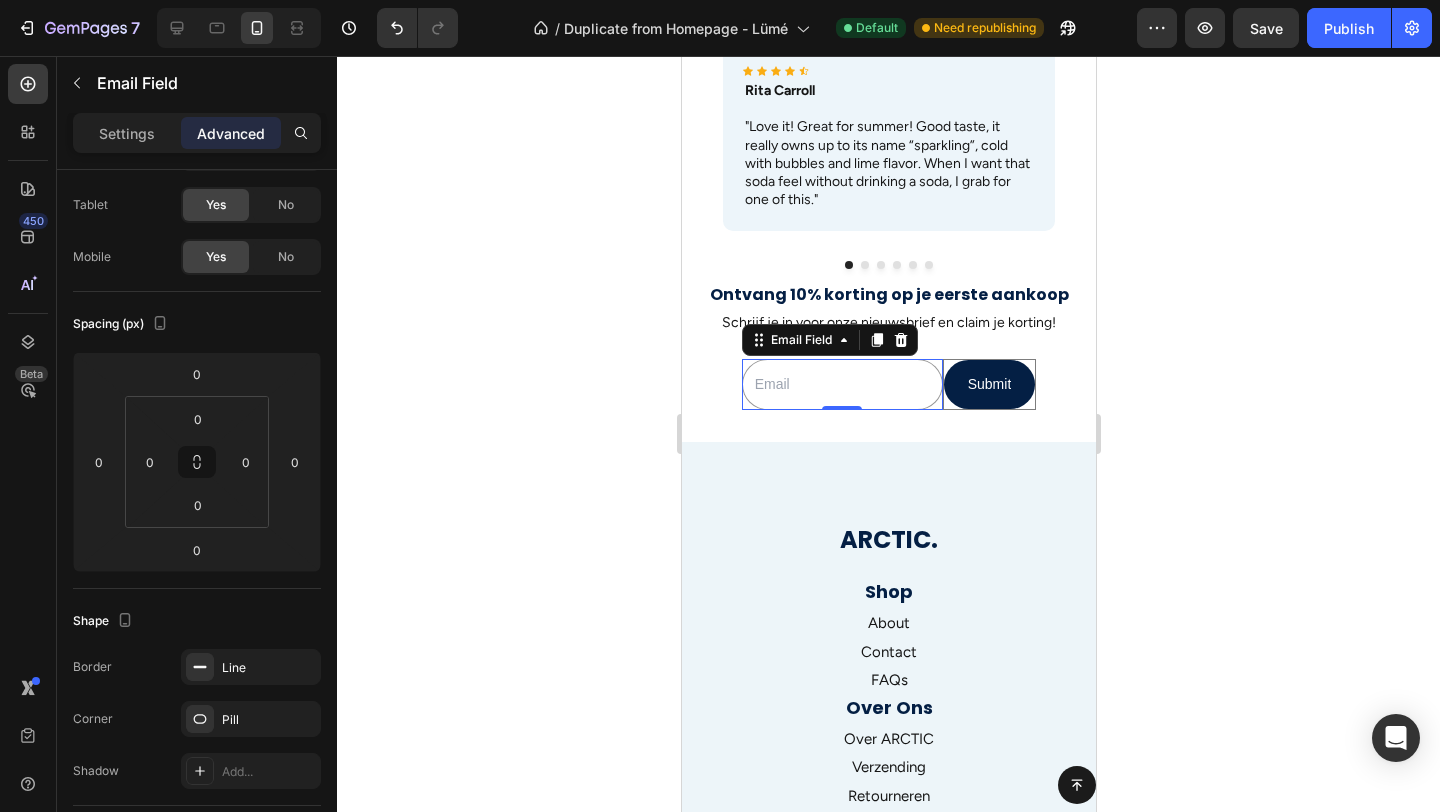 click 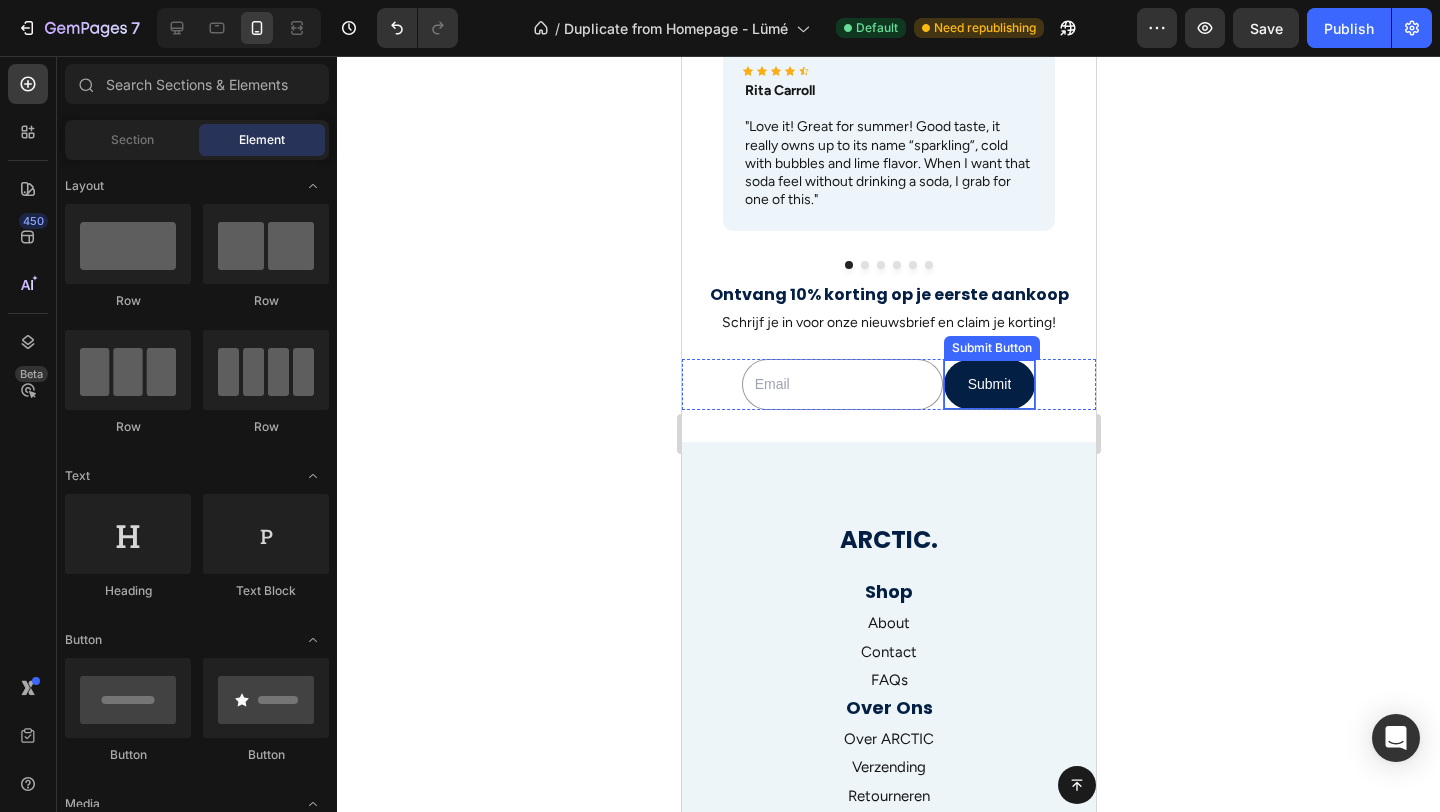 click on "Submit Submit Button" at bounding box center (989, 384) 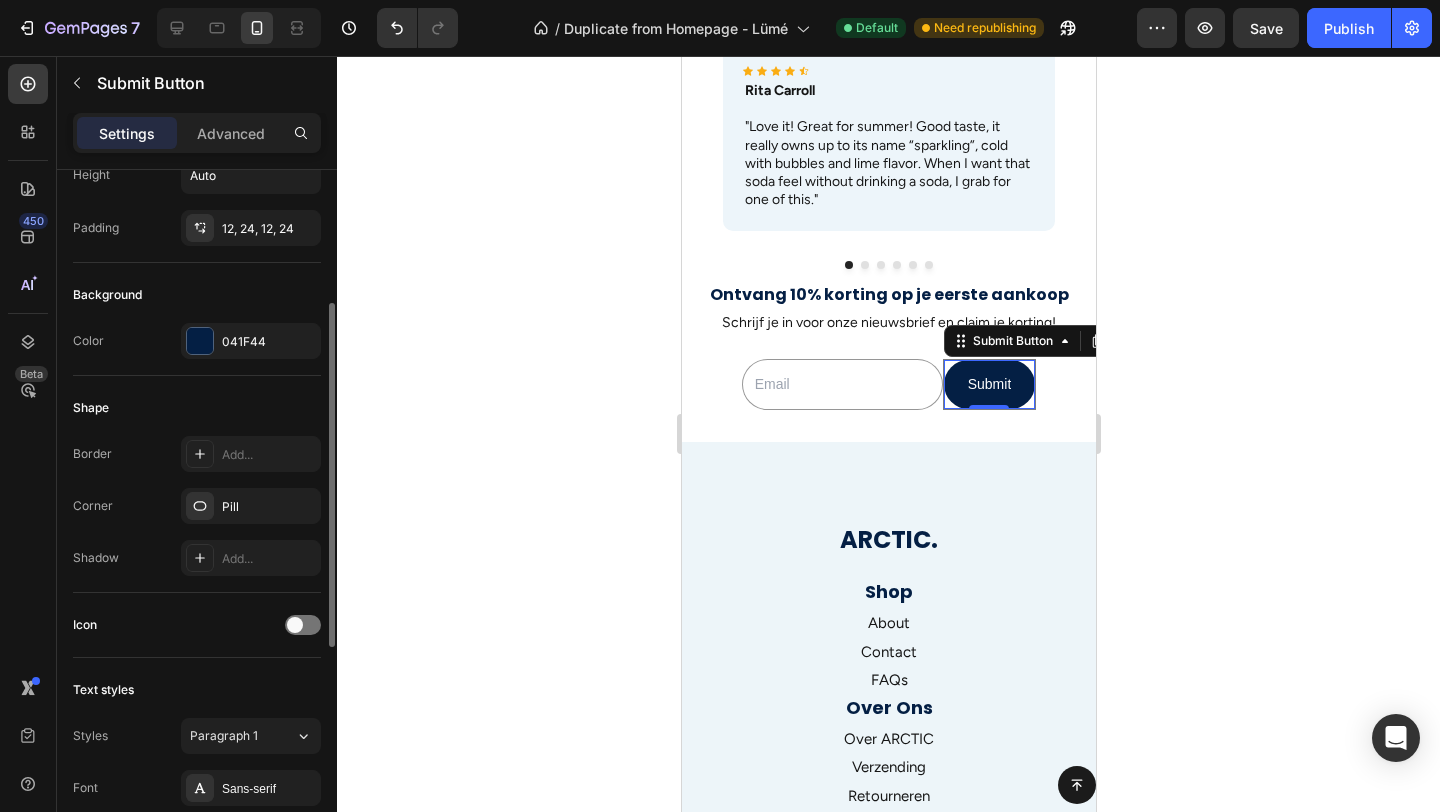 scroll, scrollTop: 248, scrollLeft: 0, axis: vertical 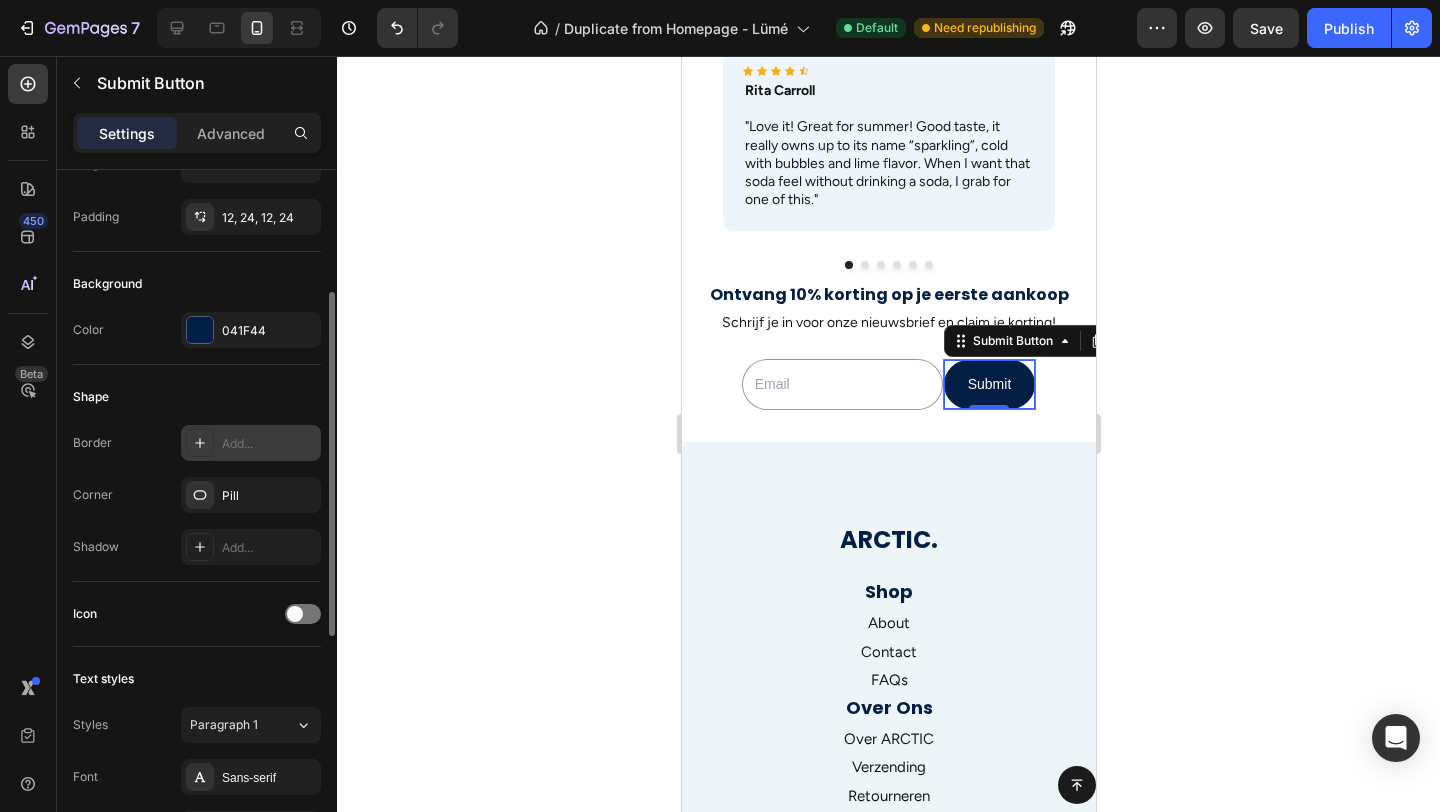 click on "Add..." at bounding box center (269, 444) 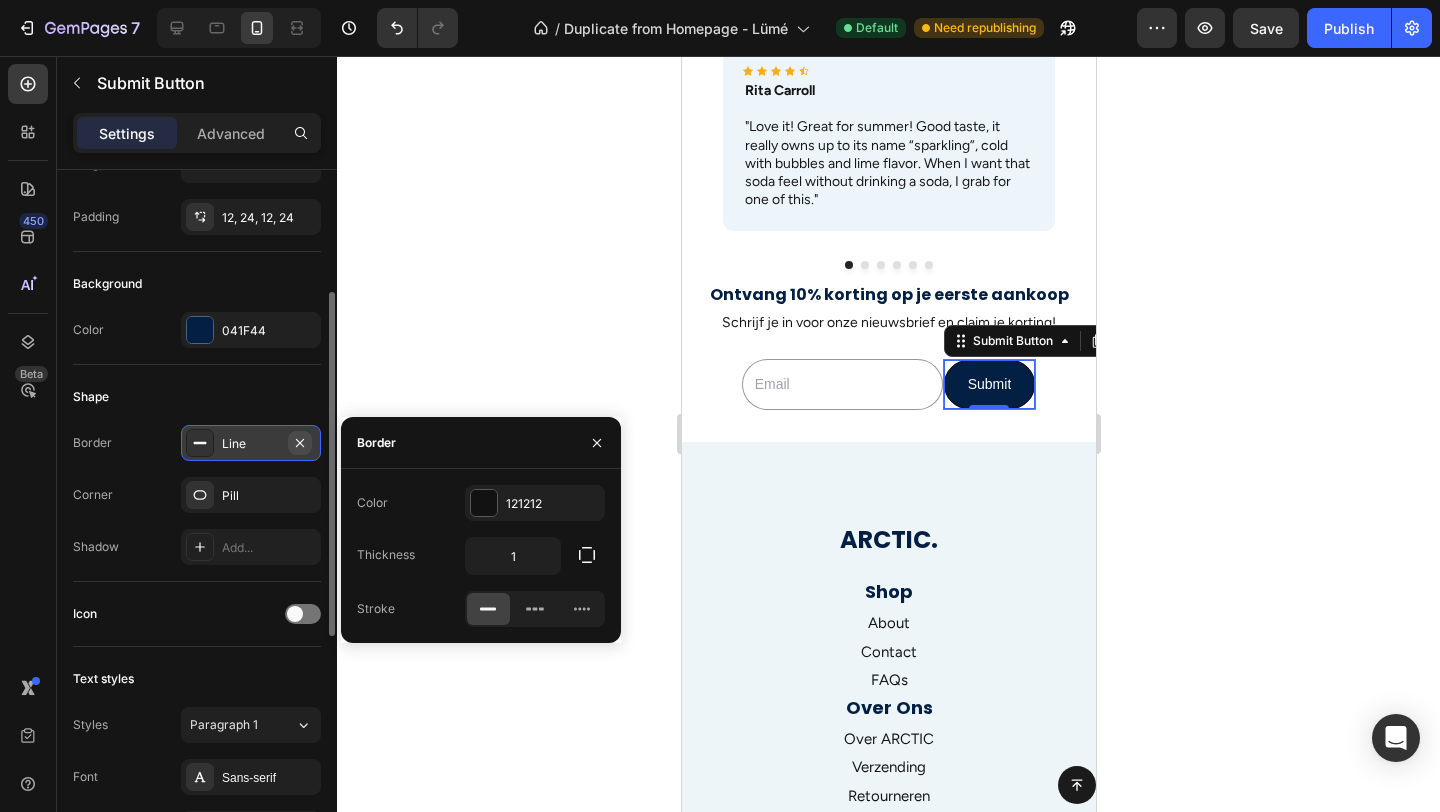 click 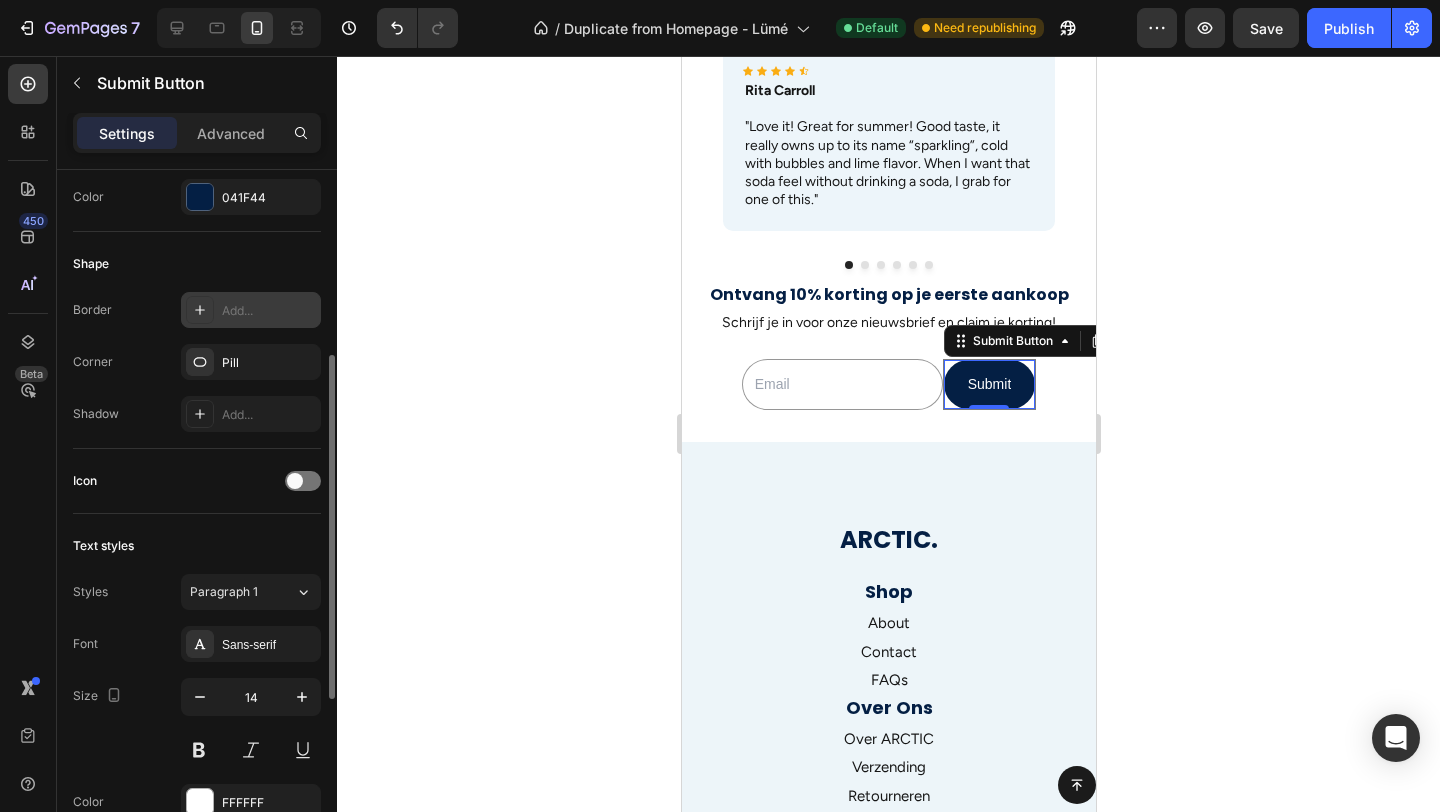scroll, scrollTop: 386, scrollLeft: 0, axis: vertical 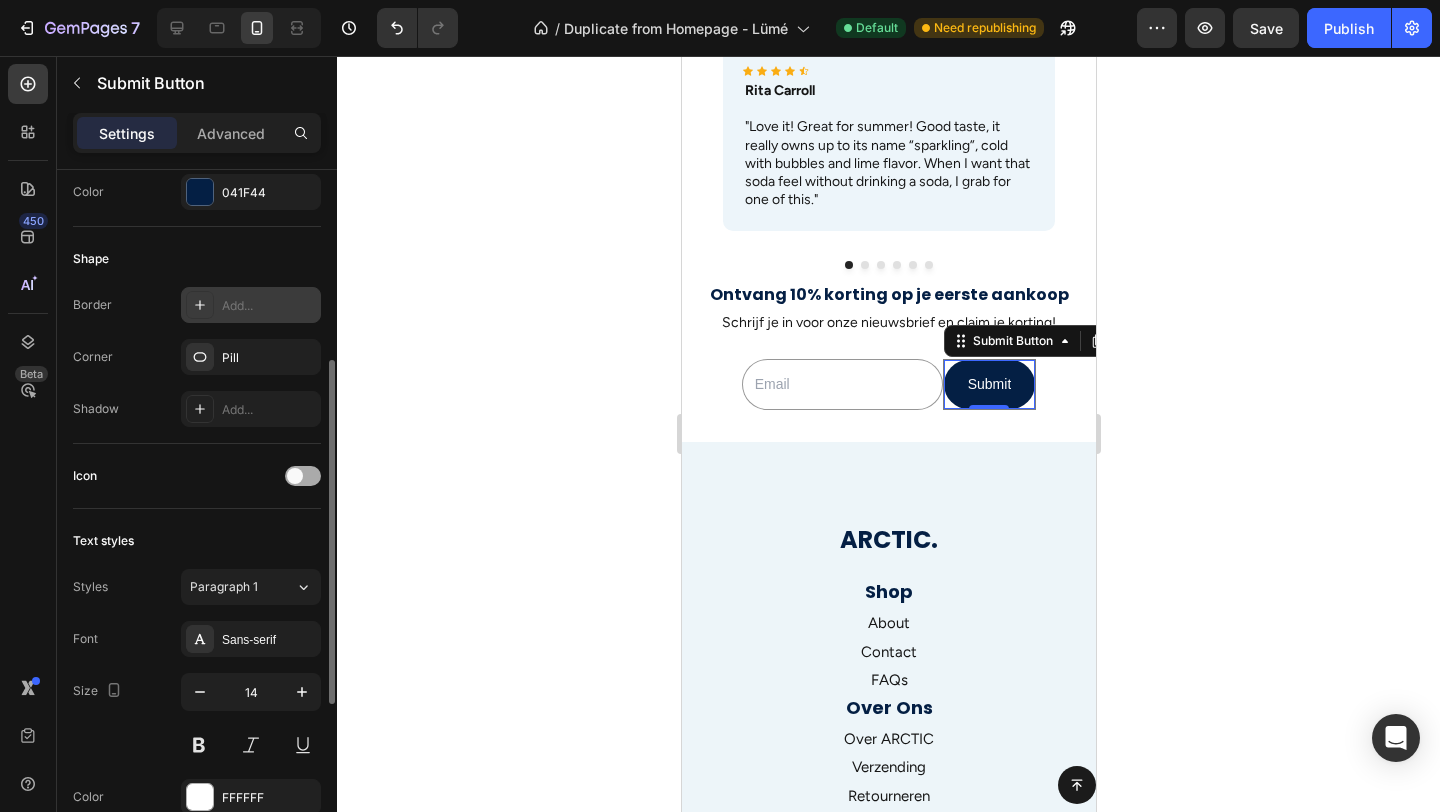 click at bounding box center [303, 476] 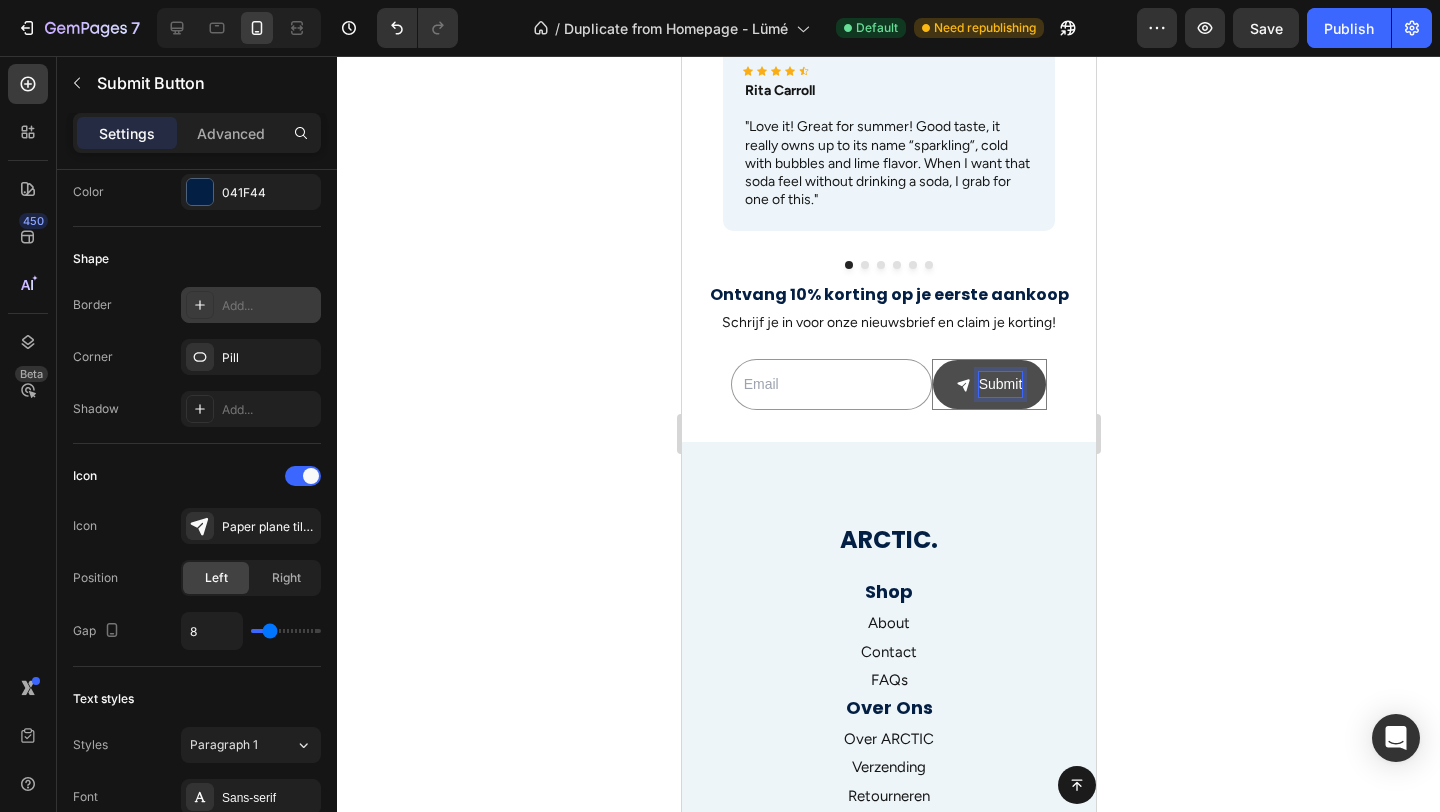 click on "Submit" at bounding box center [1000, 384] 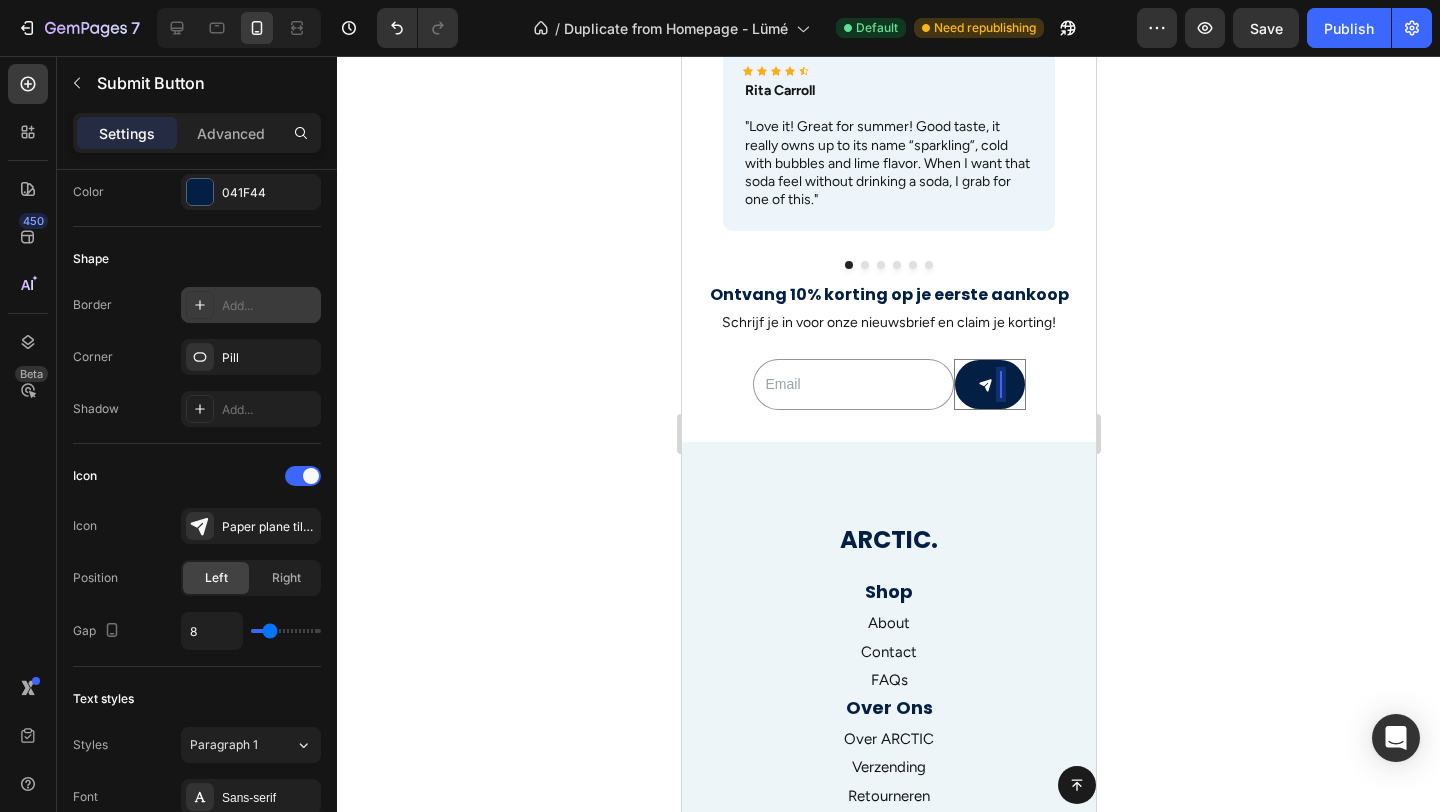 click on "Email Field
Submit Button   0 Row" at bounding box center (888, 384) 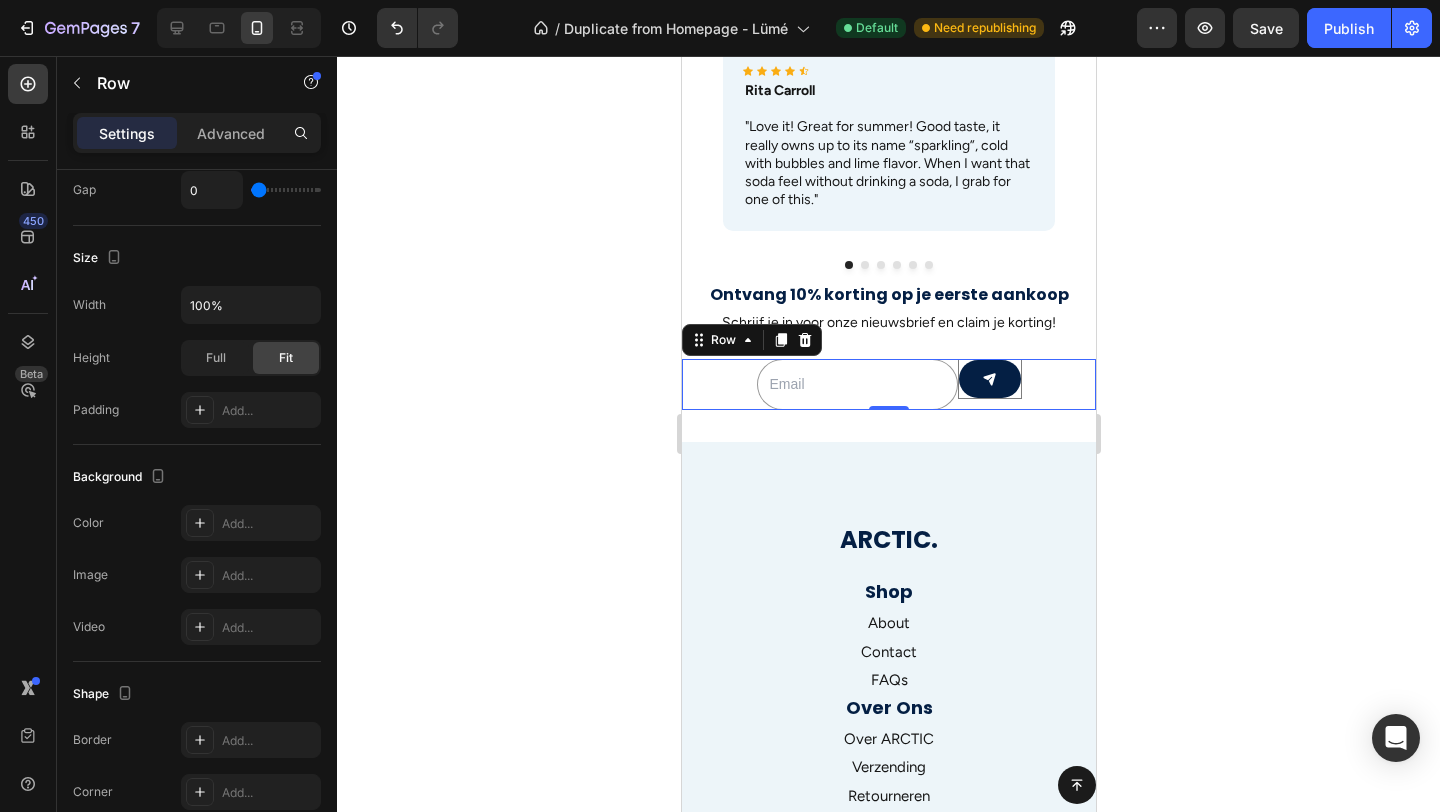 scroll, scrollTop: 0, scrollLeft: 0, axis: both 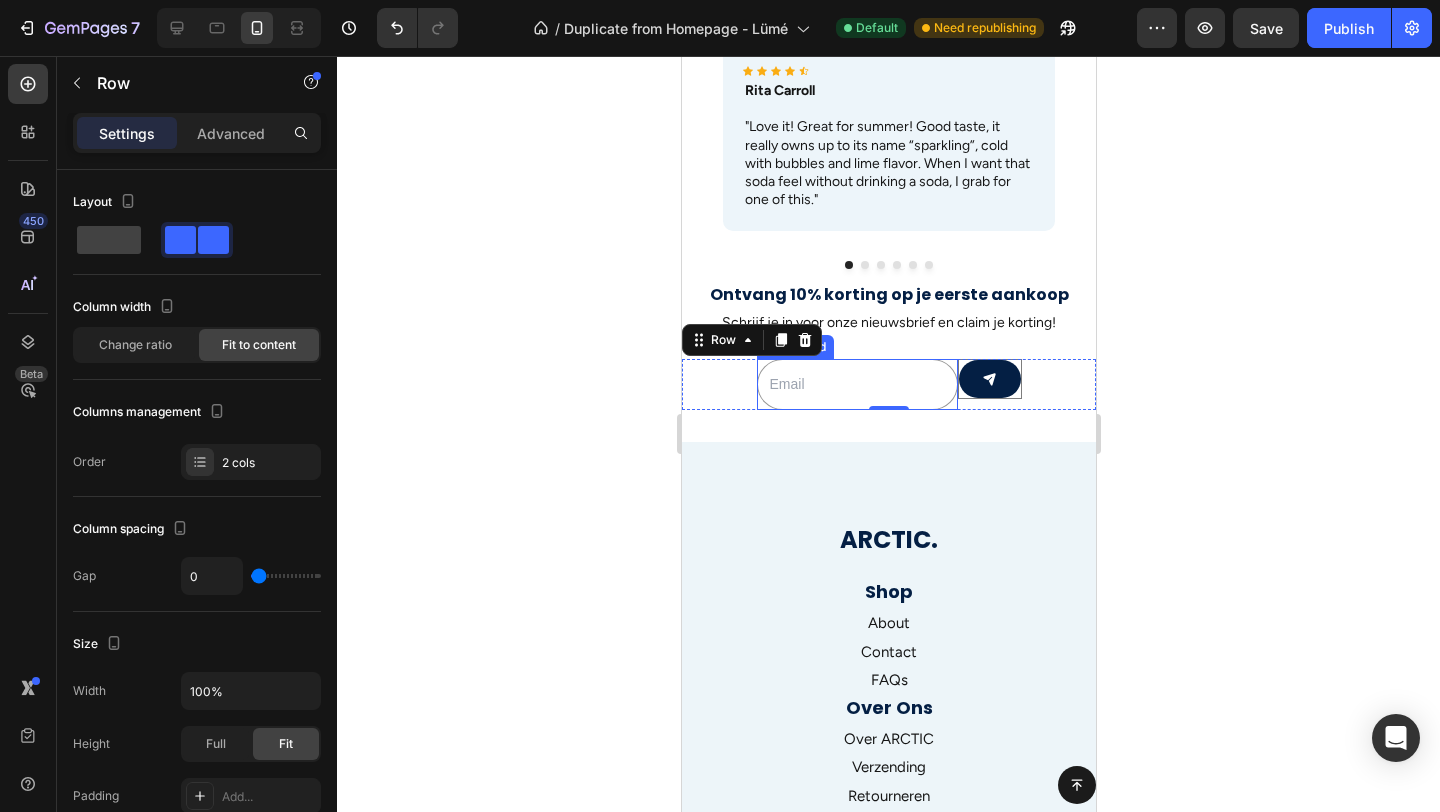 click at bounding box center [856, 384] 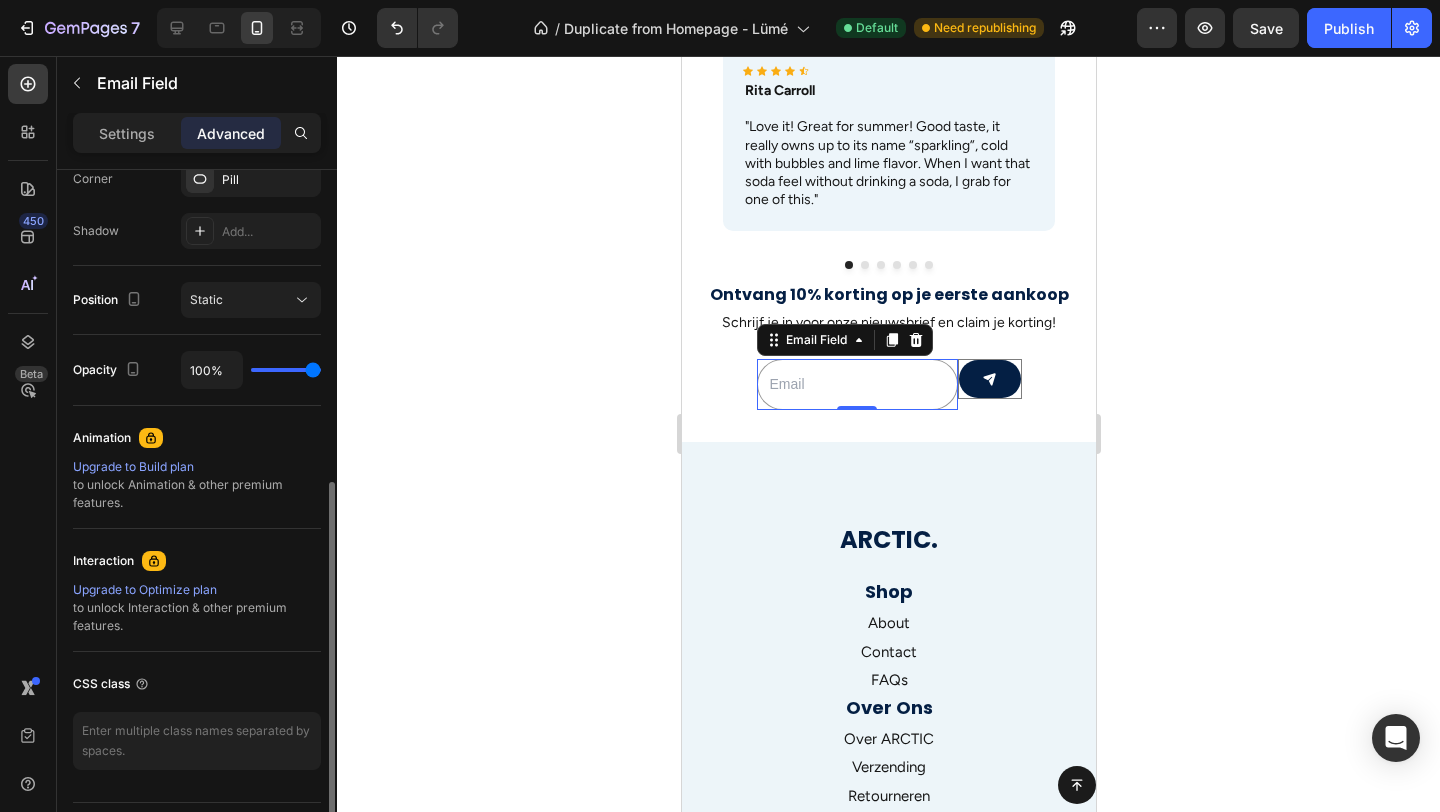 scroll, scrollTop: 622, scrollLeft: 0, axis: vertical 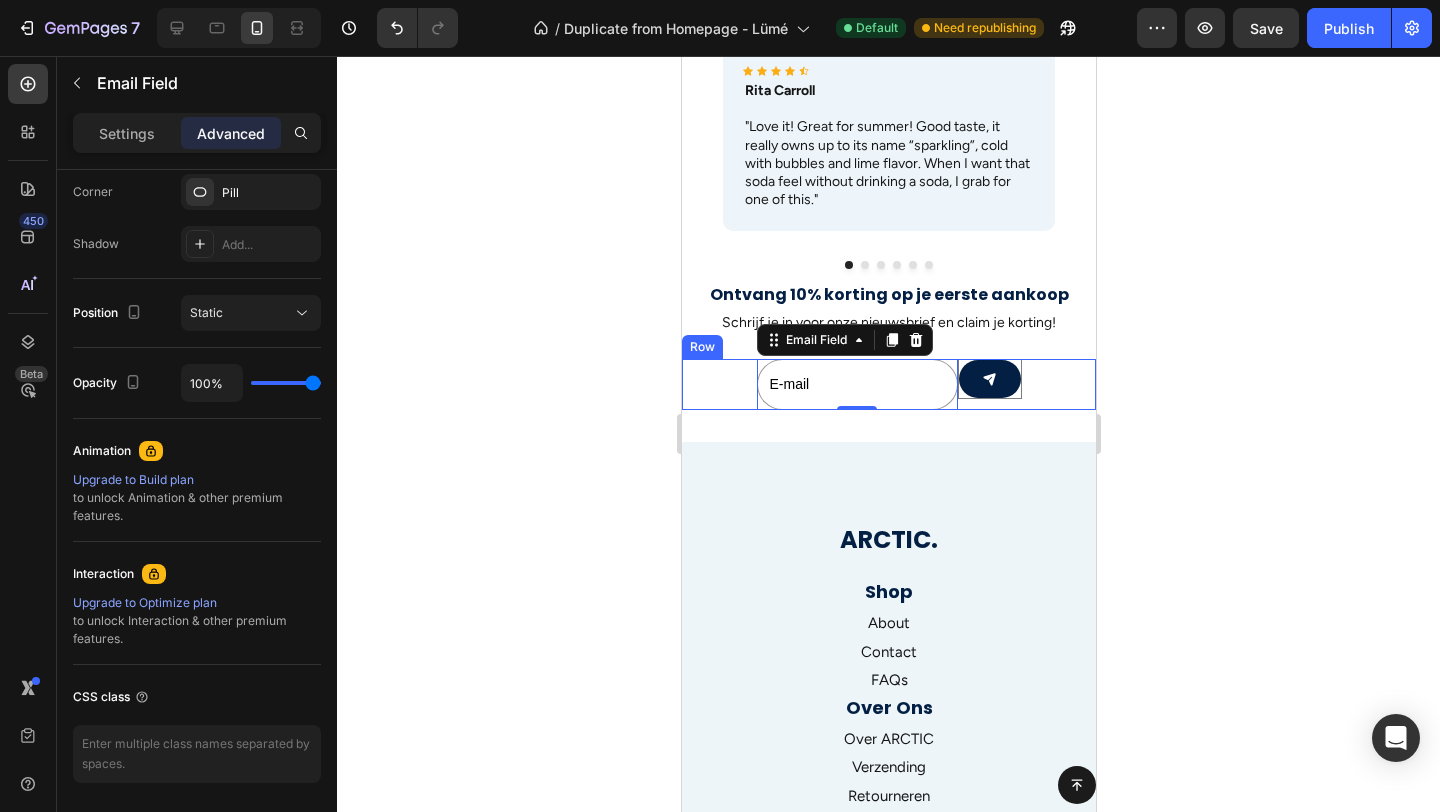 type on "E-mail" 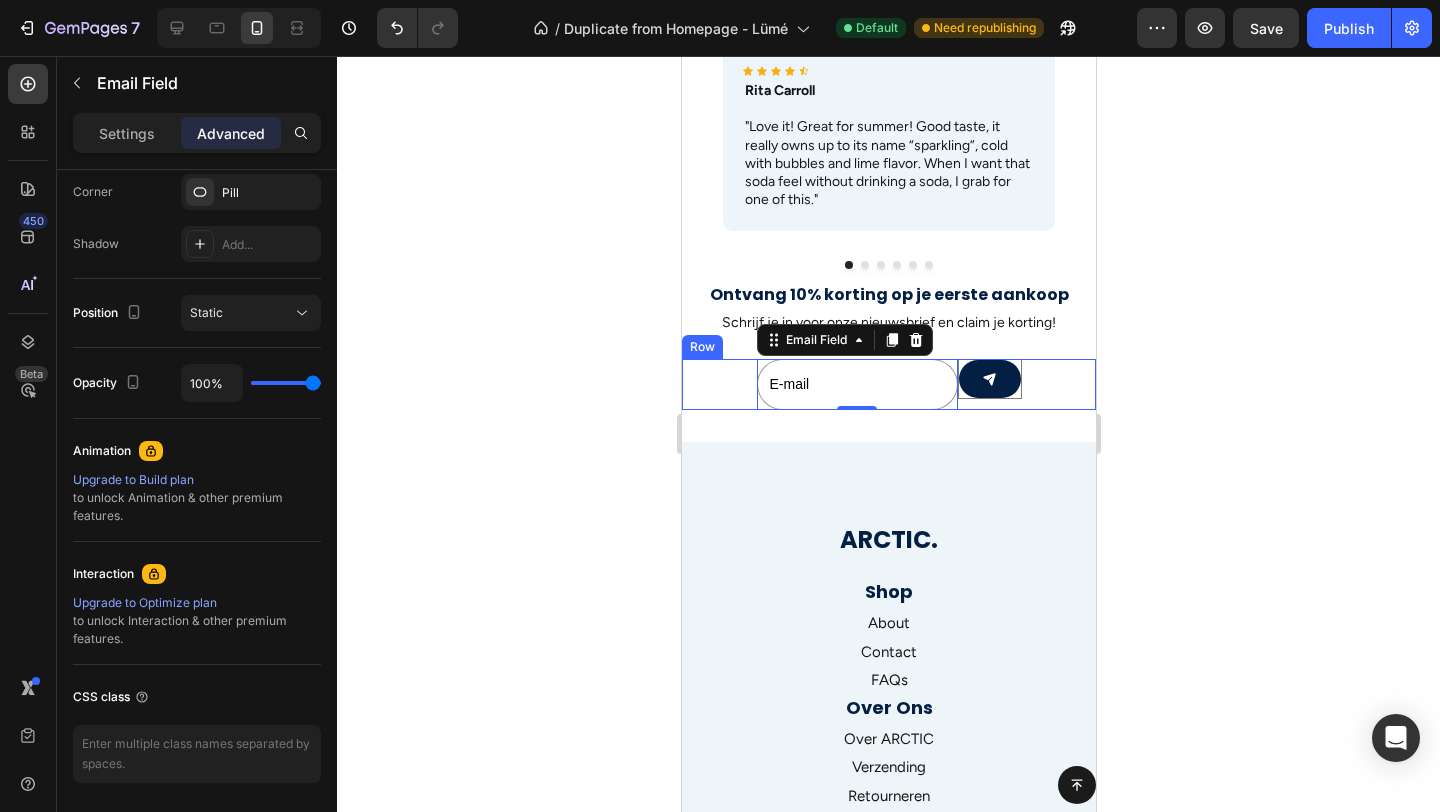 click on "E-mail Email Field   0
Submit Button Row" at bounding box center (888, 384) 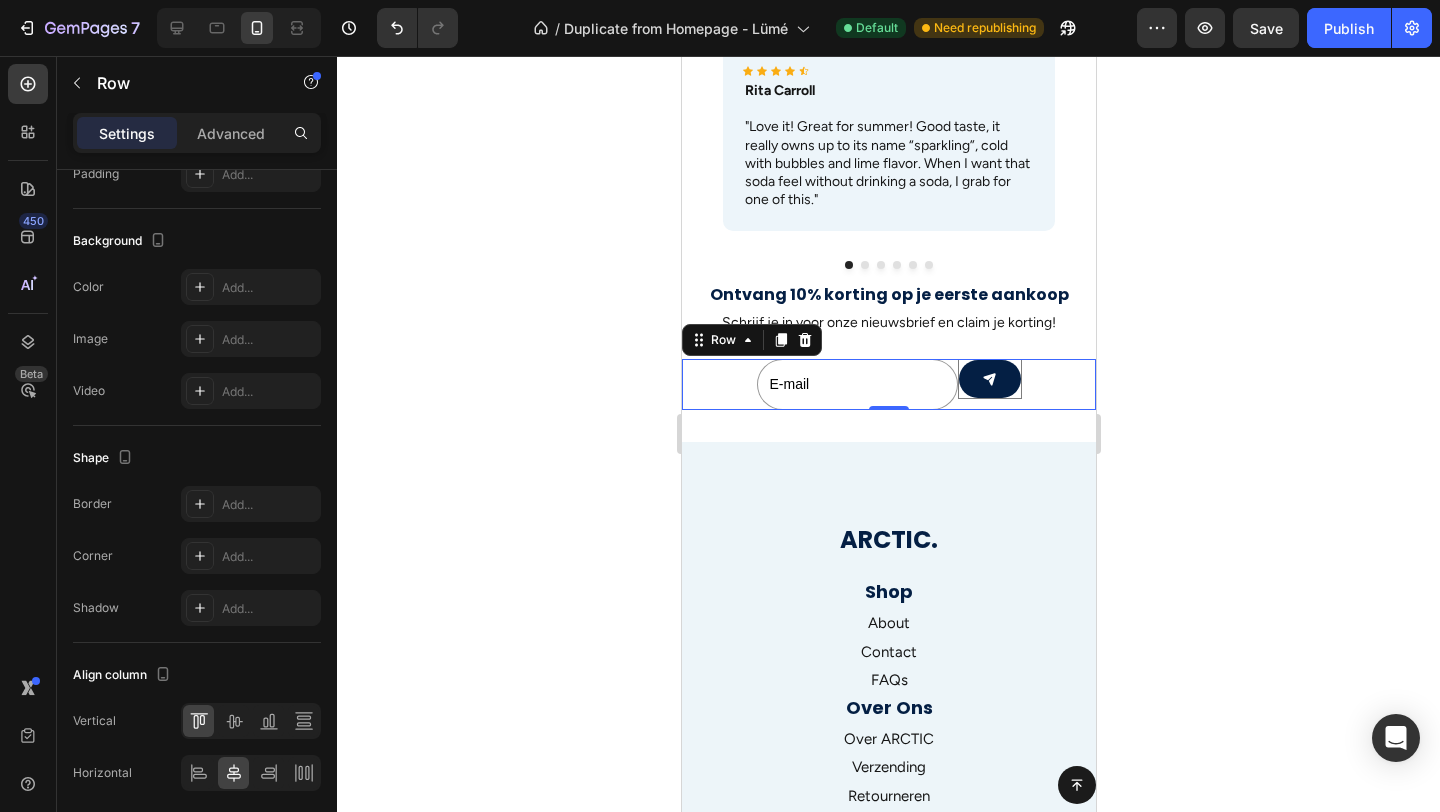 click on "E-mail" at bounding box center [856, 384] 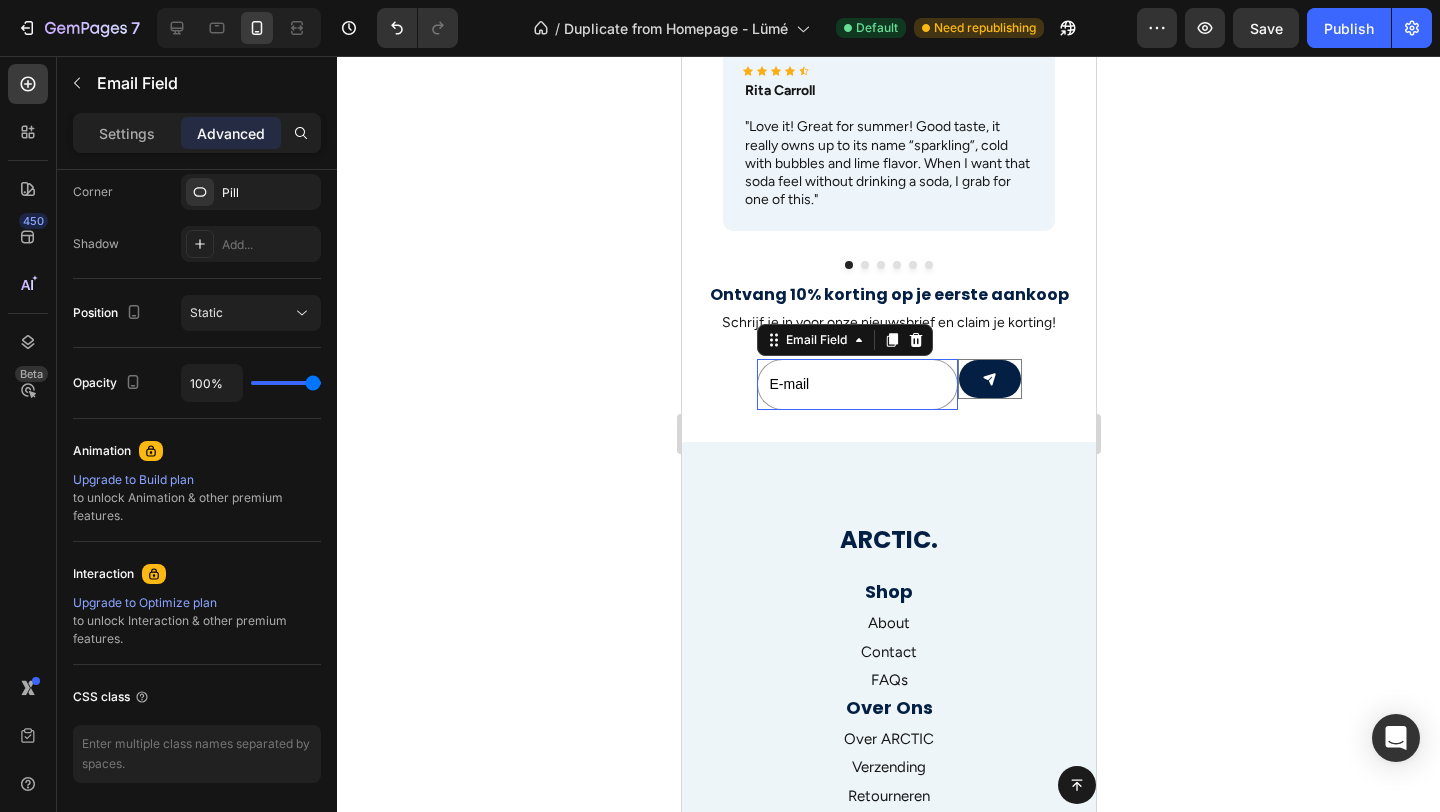 click on "No" 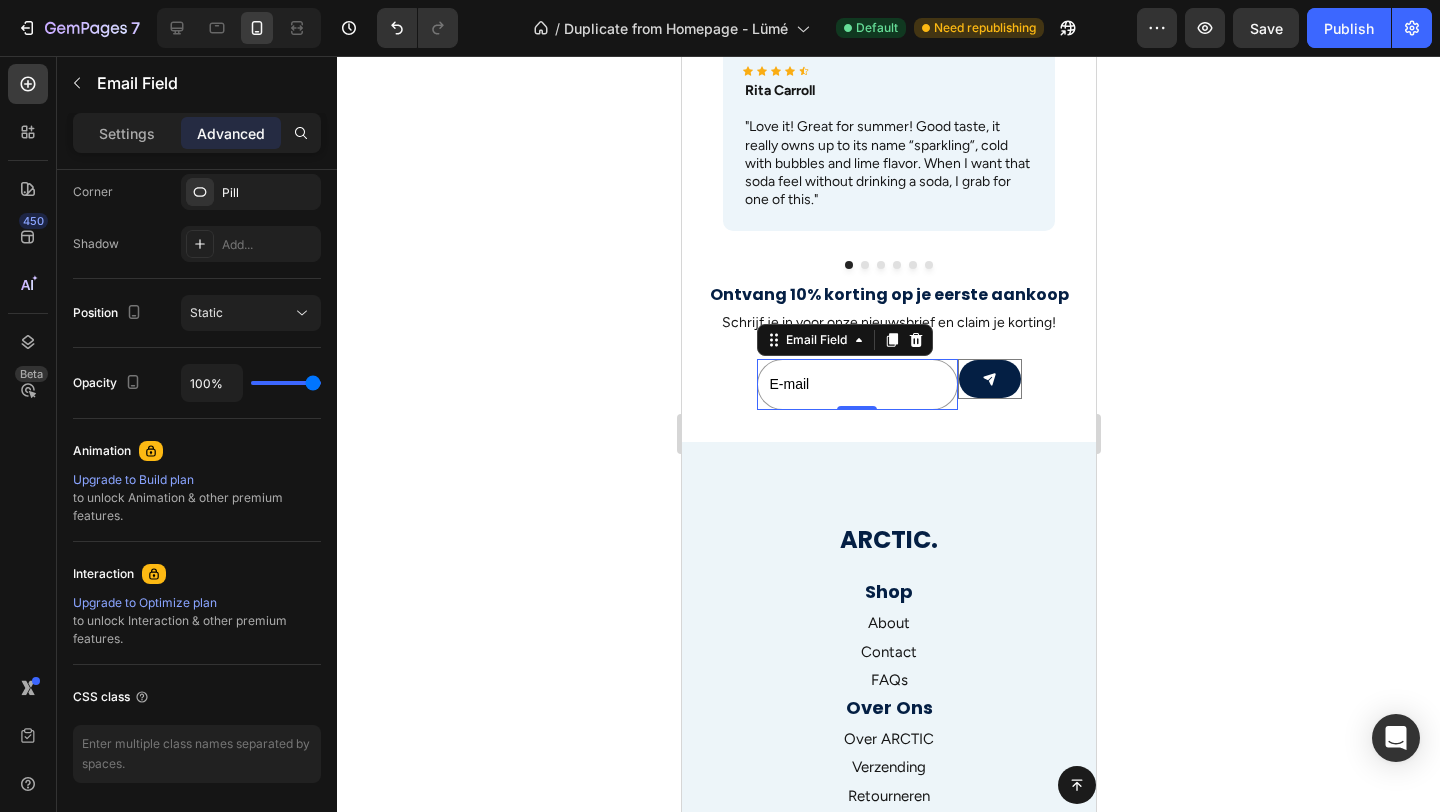 scroll, scrollTop: 0, scrollLeft: 0, axis: both 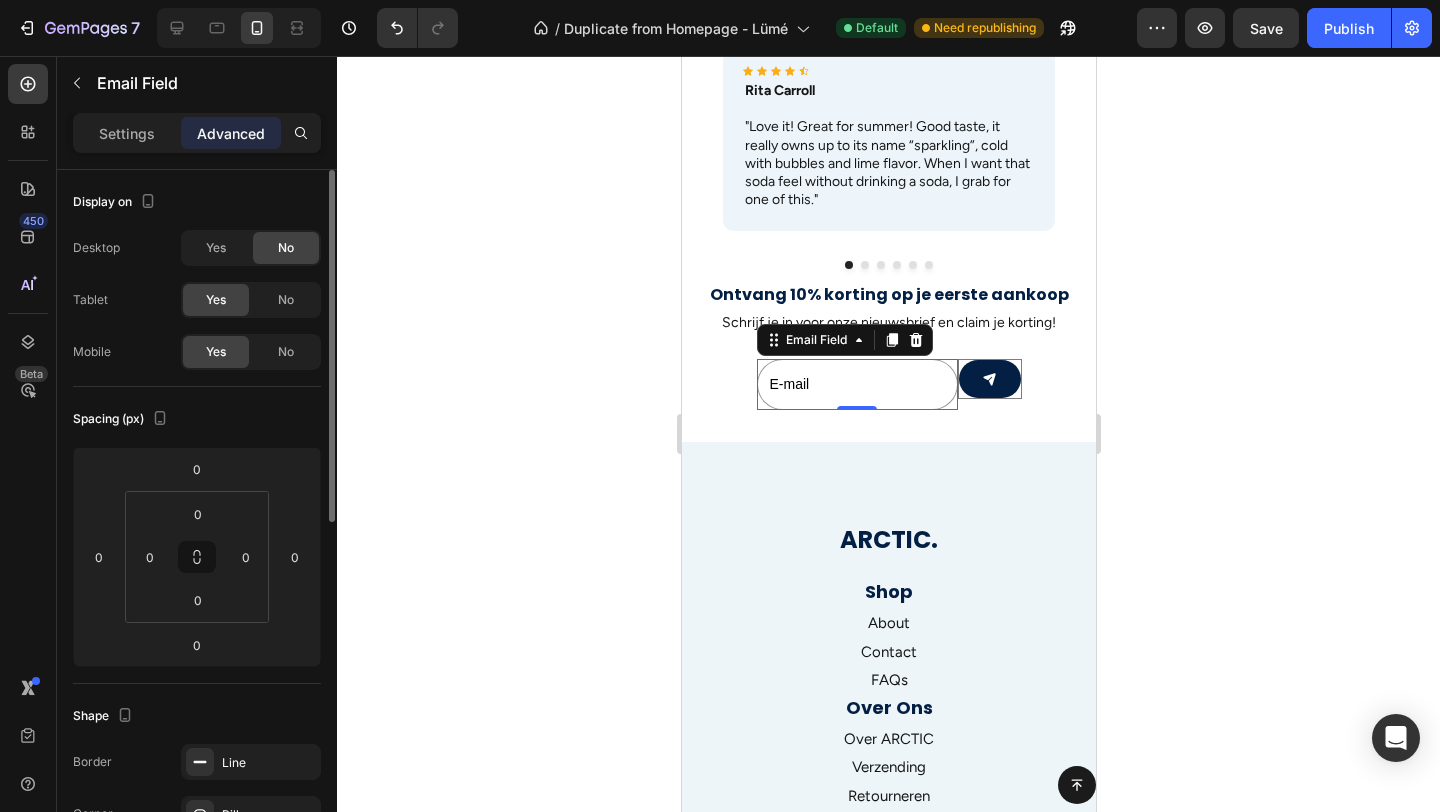 click on "Yes No" 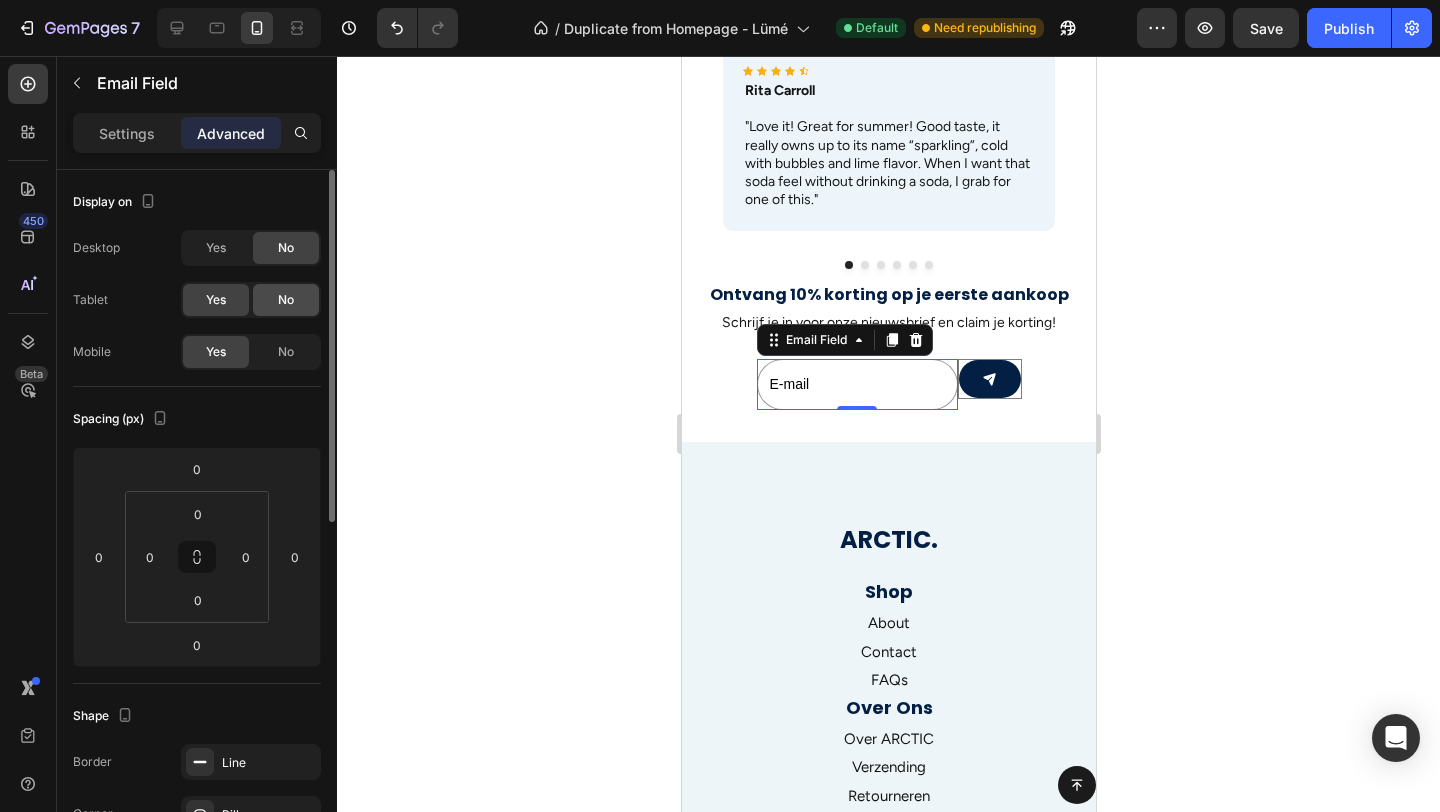 click on "No" 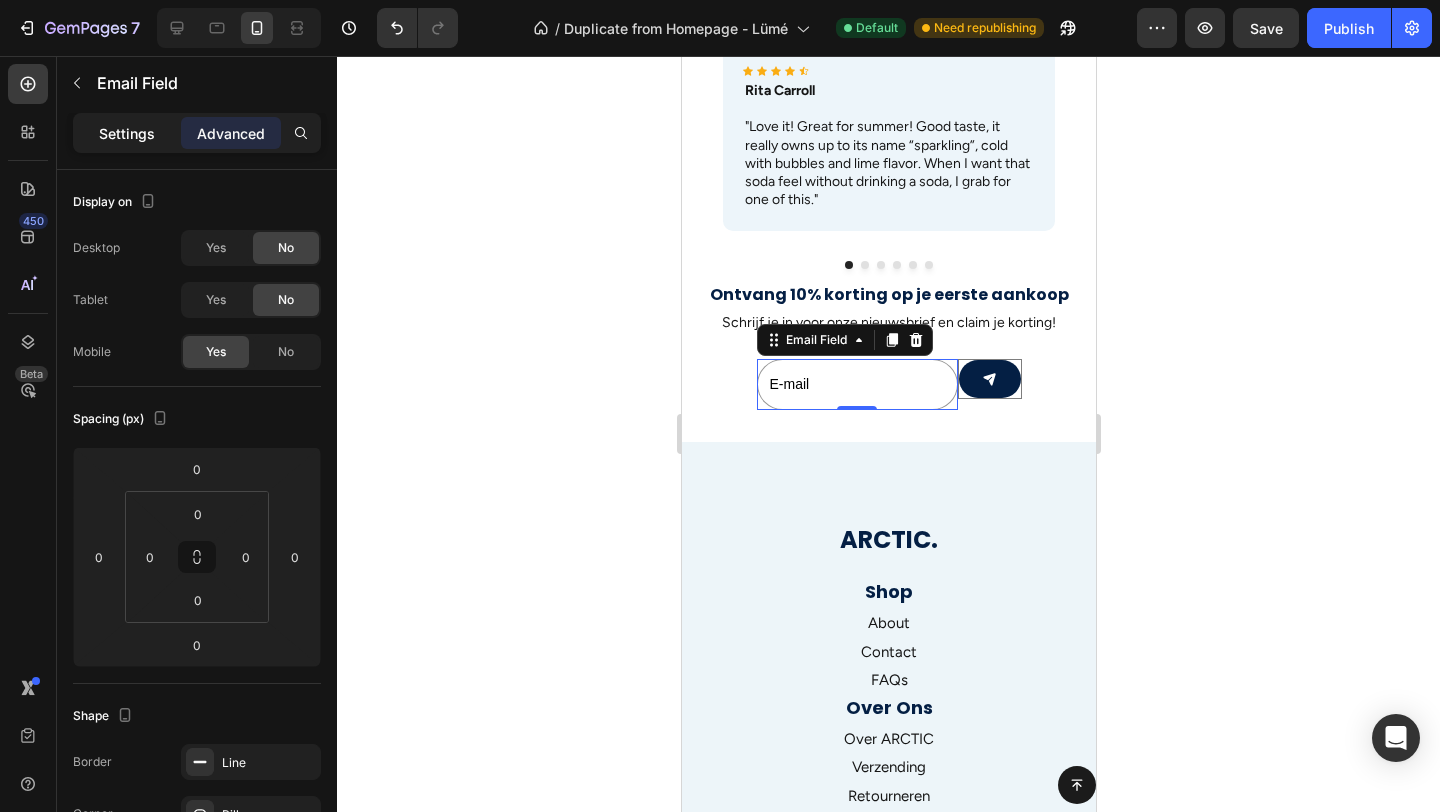 click on "Settings" at bounding box center [127, 133] 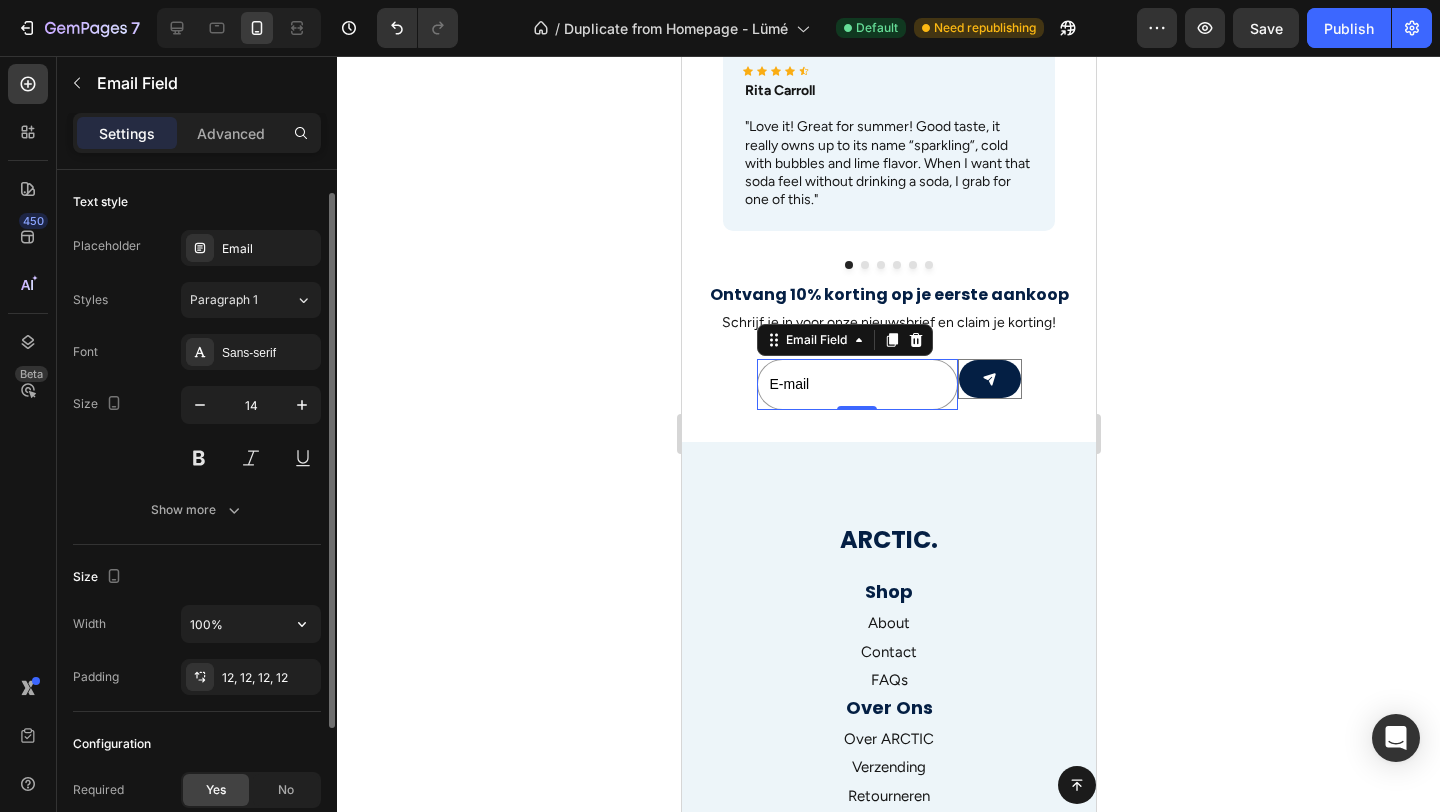 scroll, scrollTop: 19, scrollLeft: 0, axis: vertical 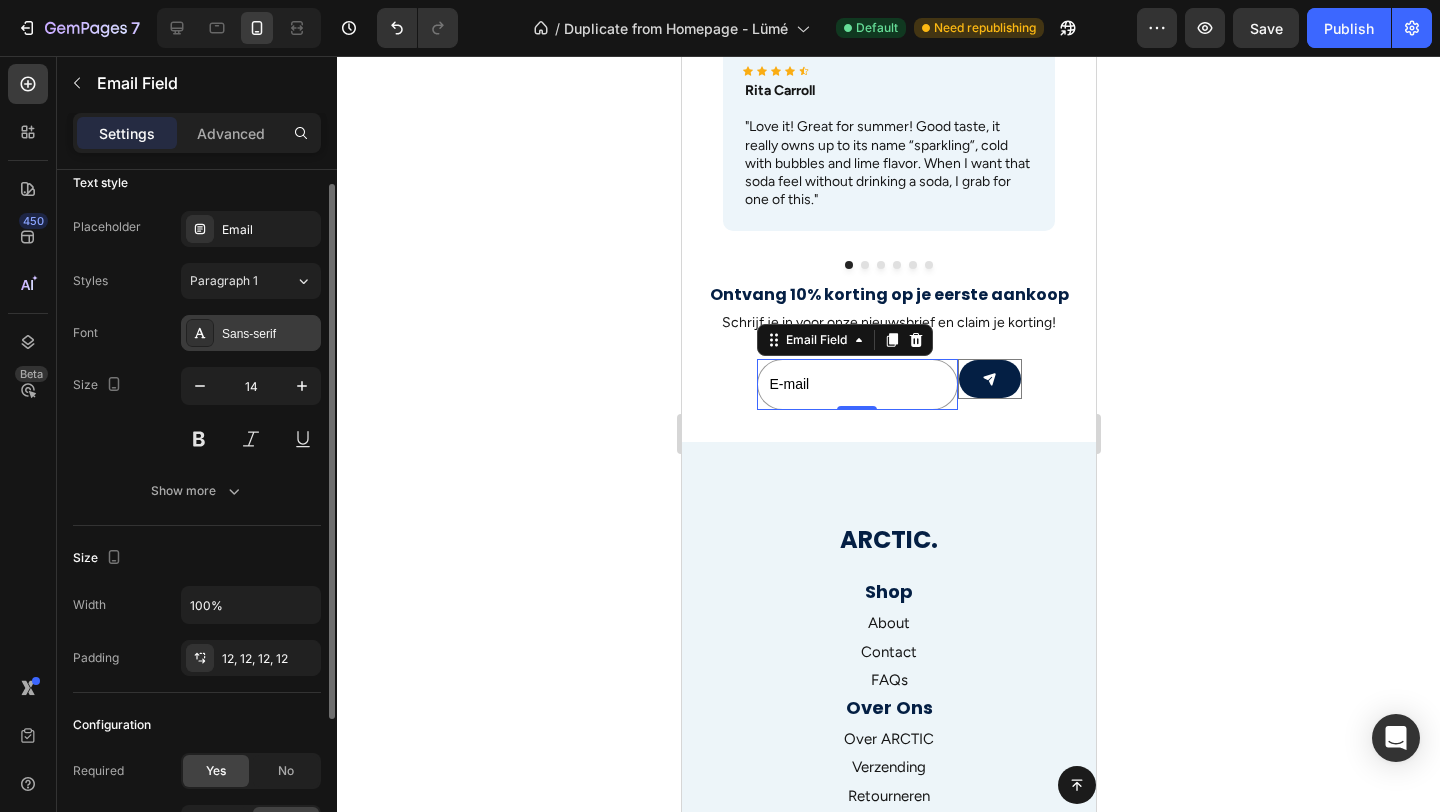 click on "Sans-serif" at bounding box center (251, 333) 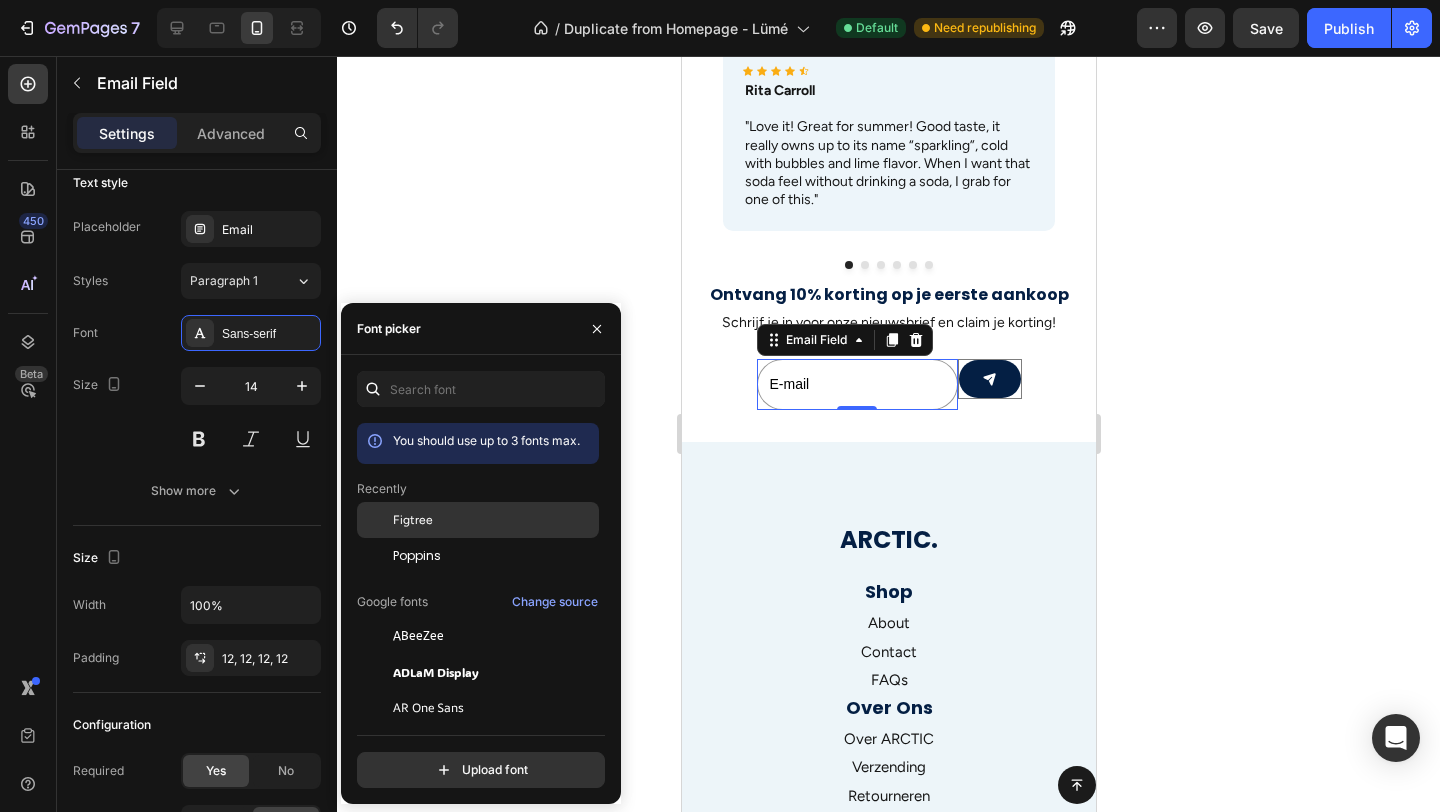 click on "Figtree" at bounding box center [413, 520] 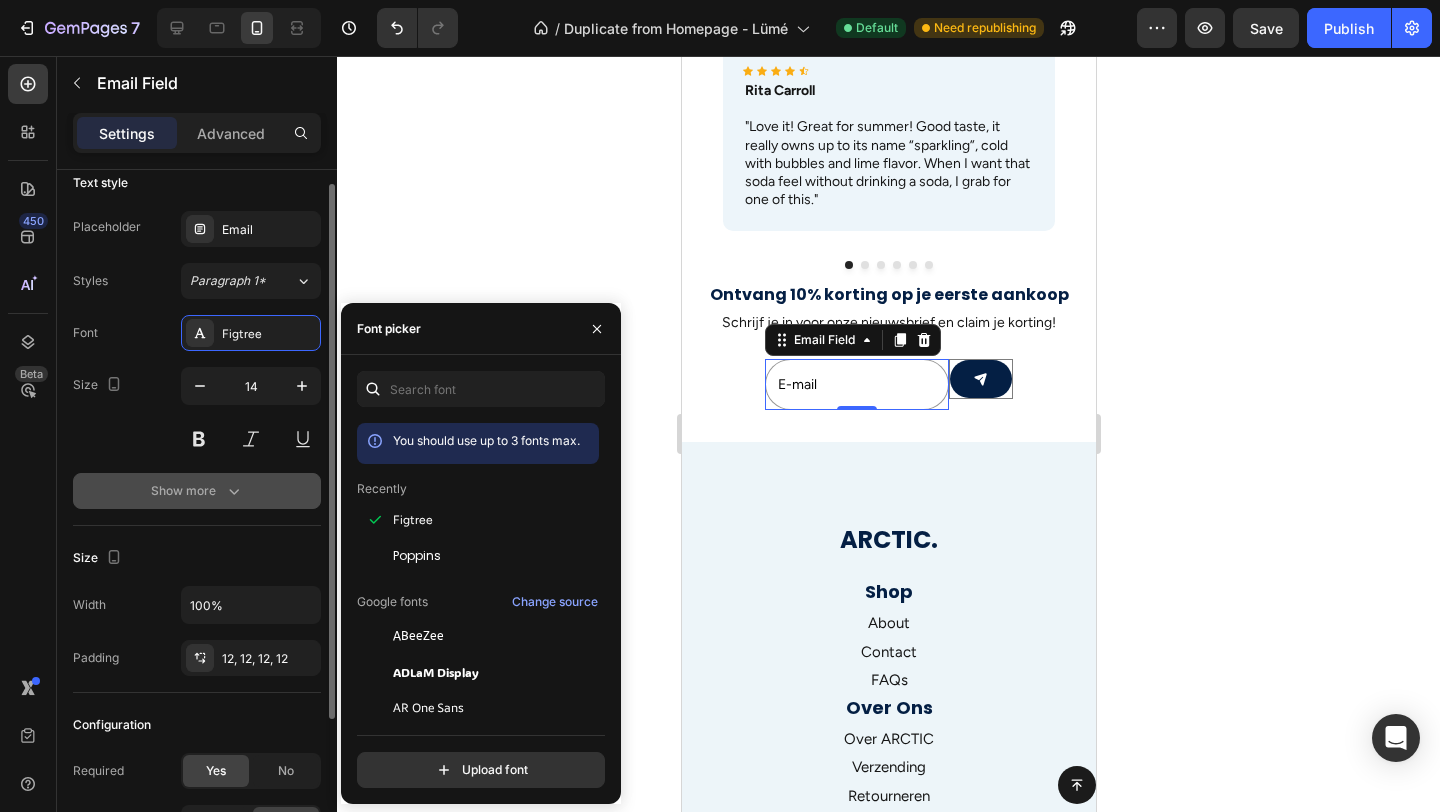 click on "Show more" at bounding box center (197, 491) 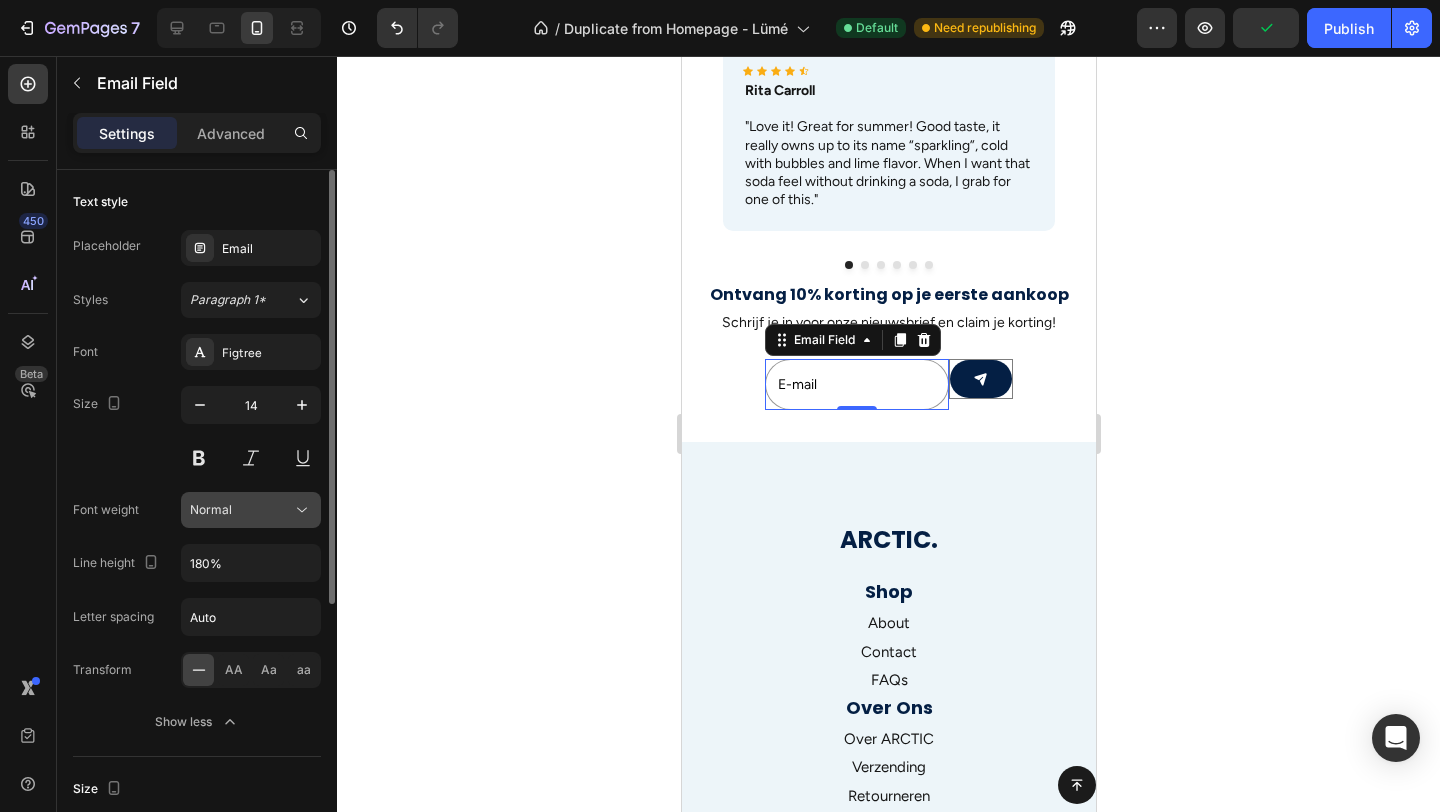 scroll, scrollTop: 37, scrollLeft: 0, axis: vertical 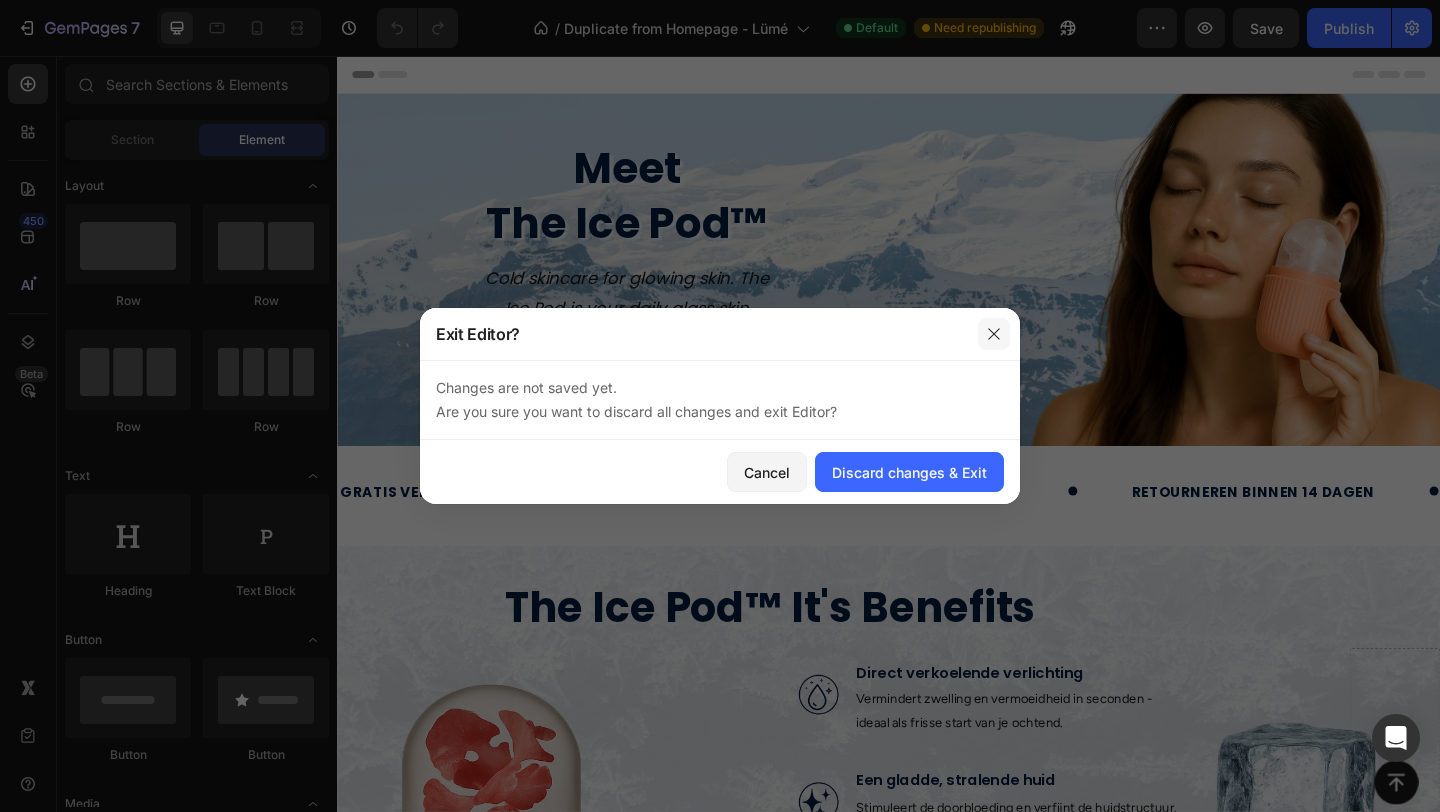 click 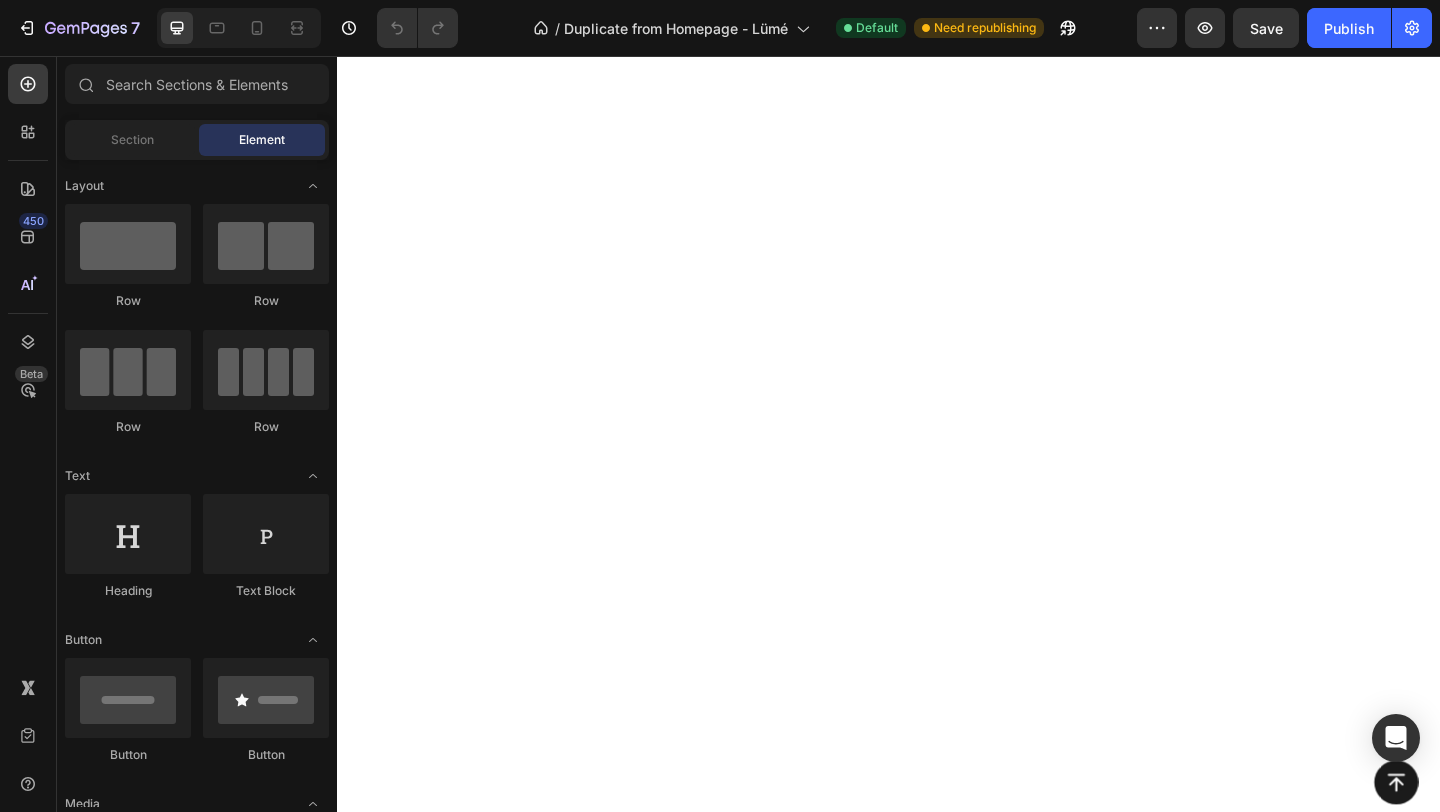 scroll, scrollTop: 5007, scrollLeft: 0, axis: vertical 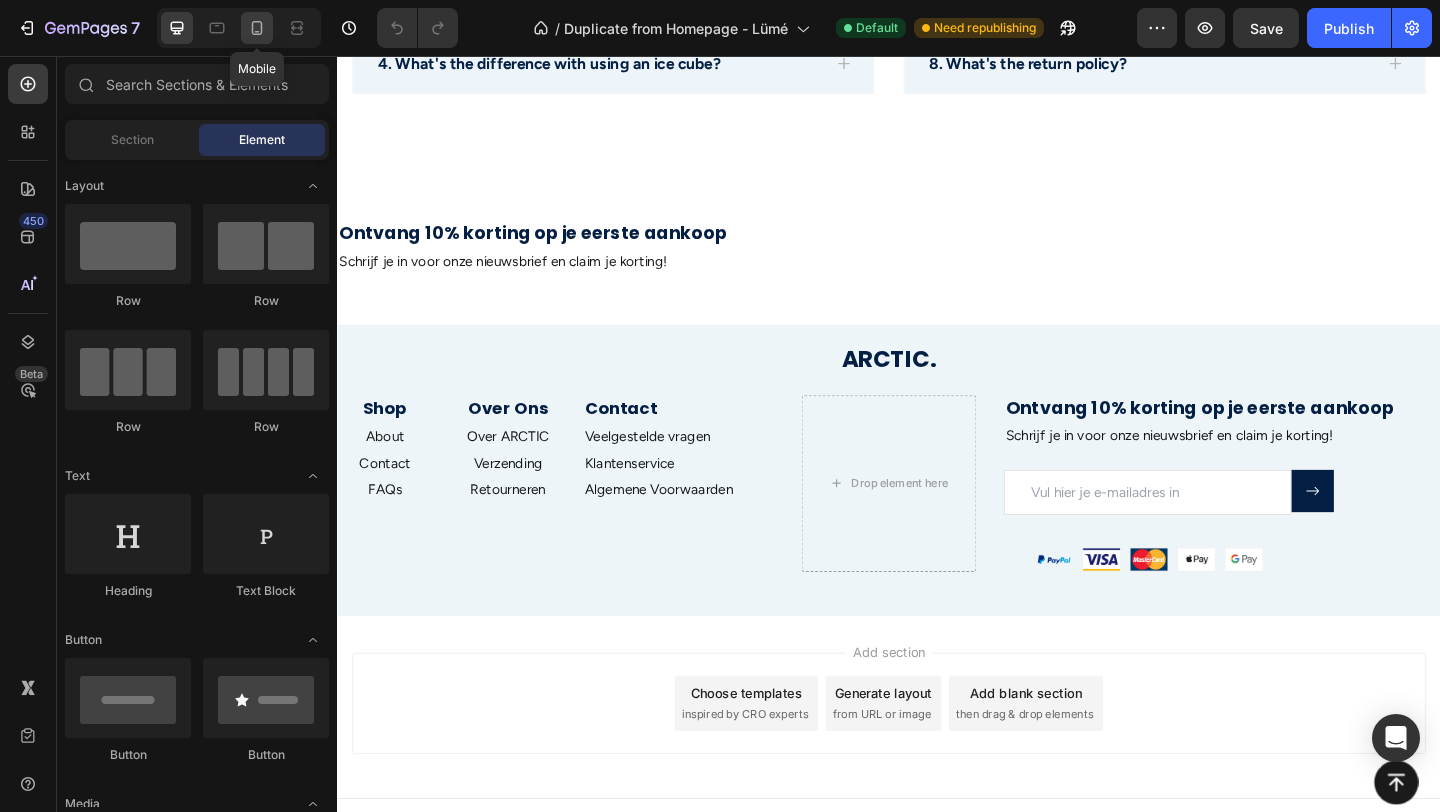 click 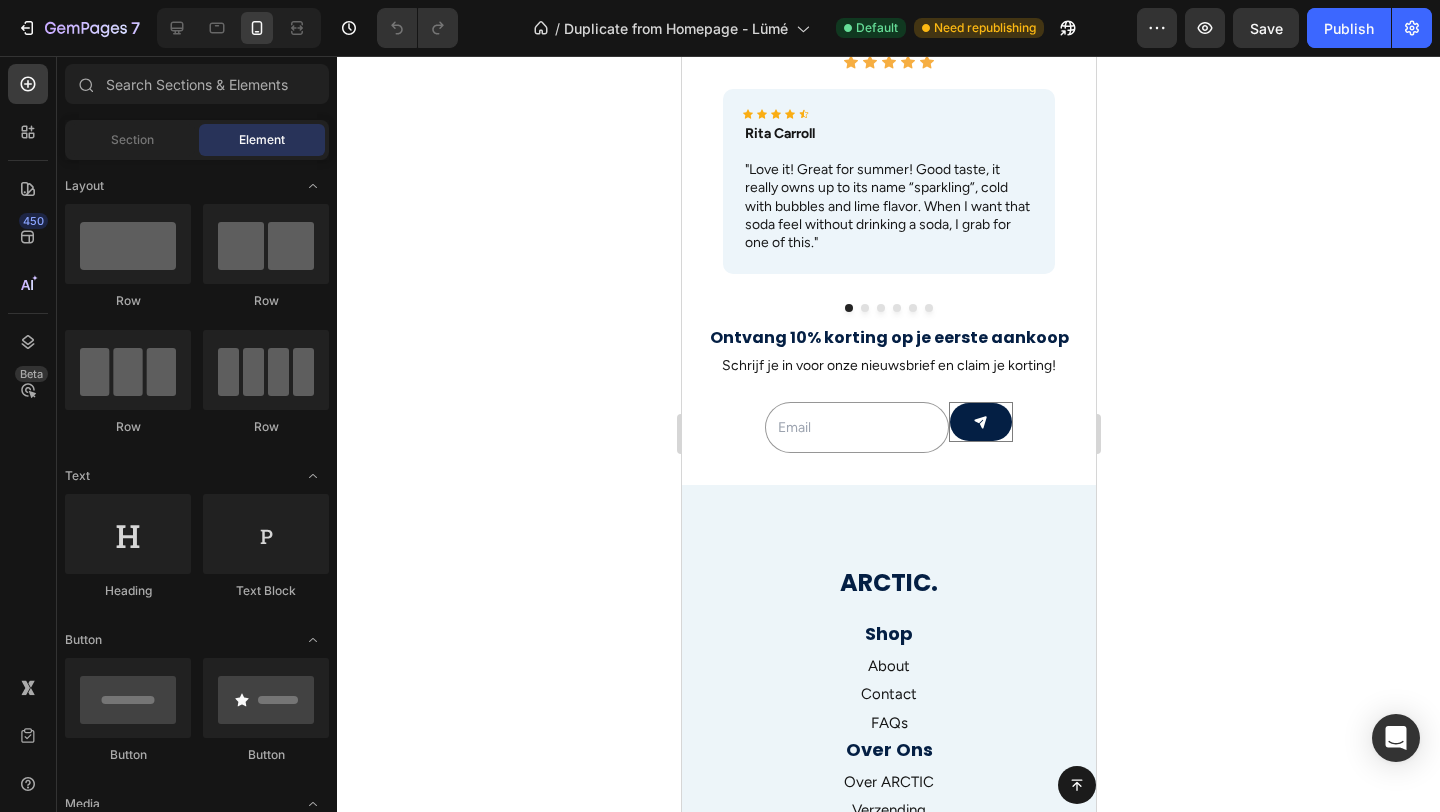 scroll, scrollTop: 2655, scrollLeft: 0, axis: vertical 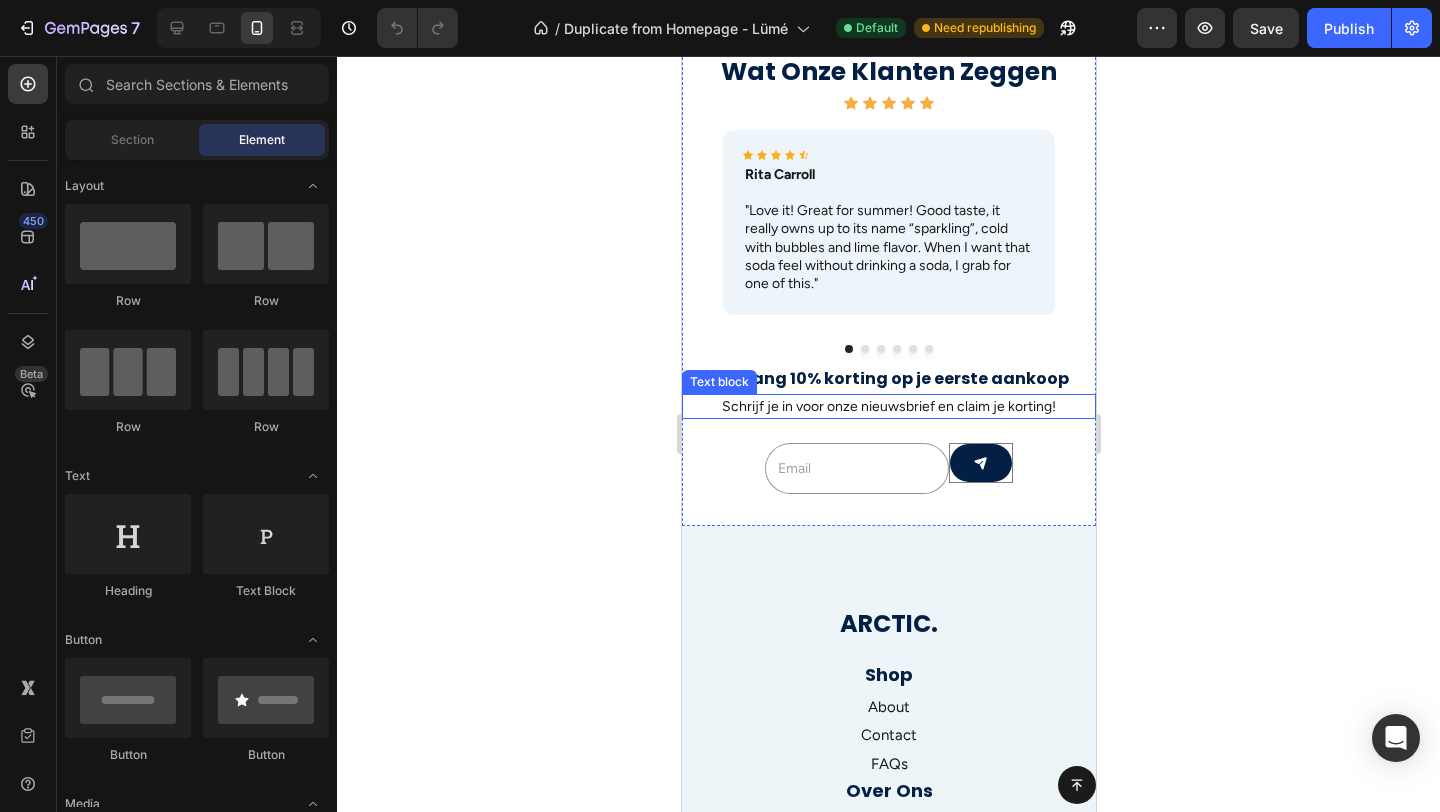 click on "Schrijf je in voor onze nieuwsbrief en claim je korting!" at bounding box center [888, 406] 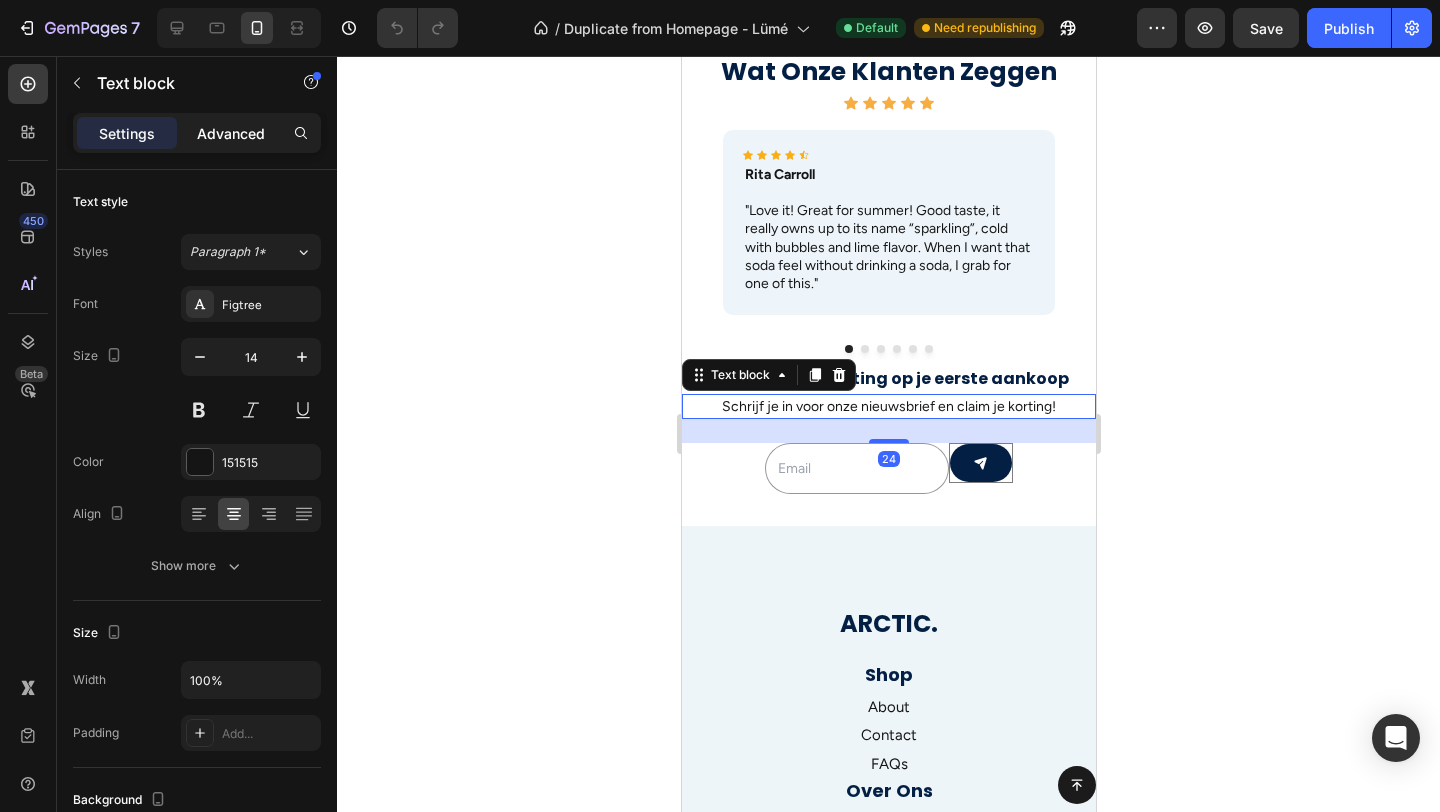 click on "Advanced" 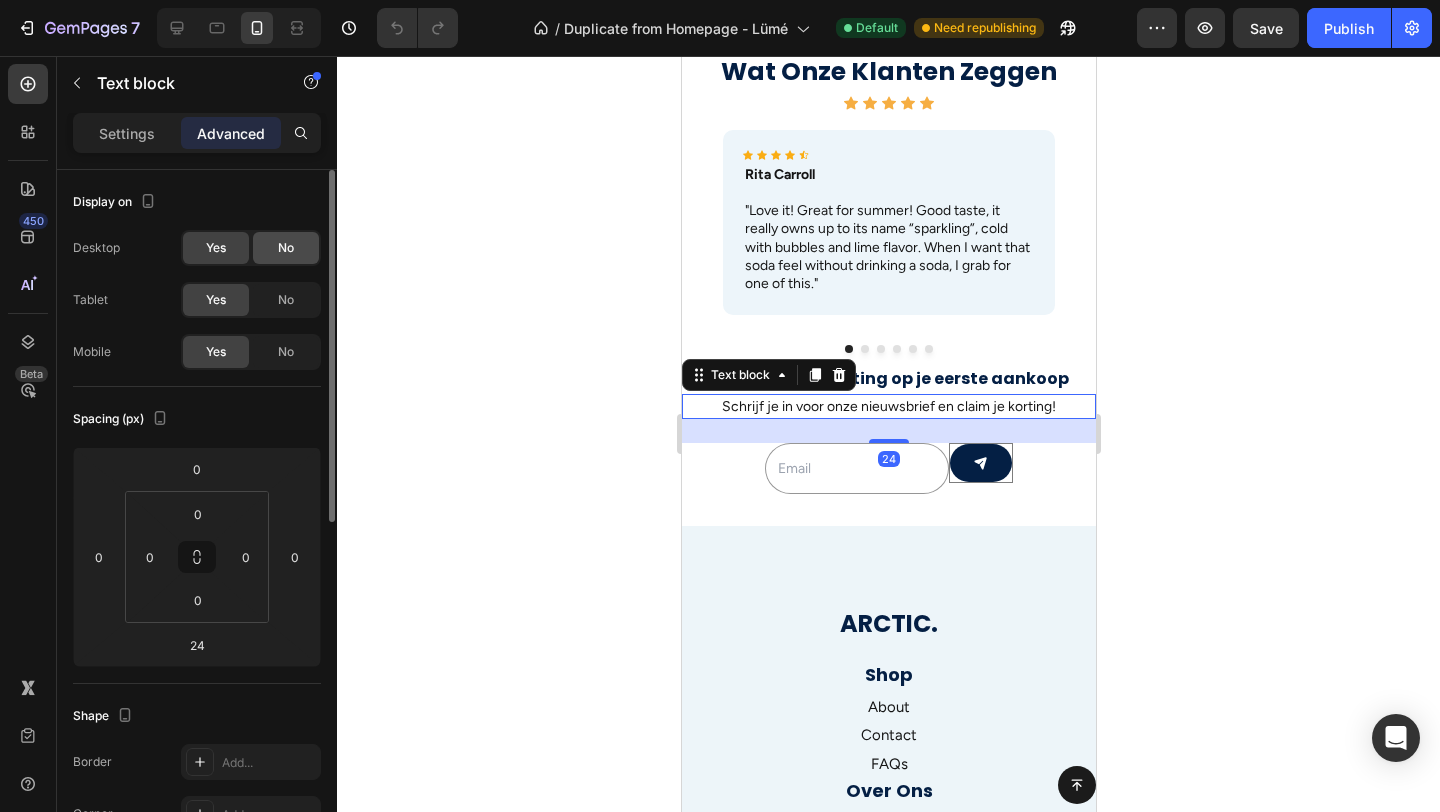 click on "No" 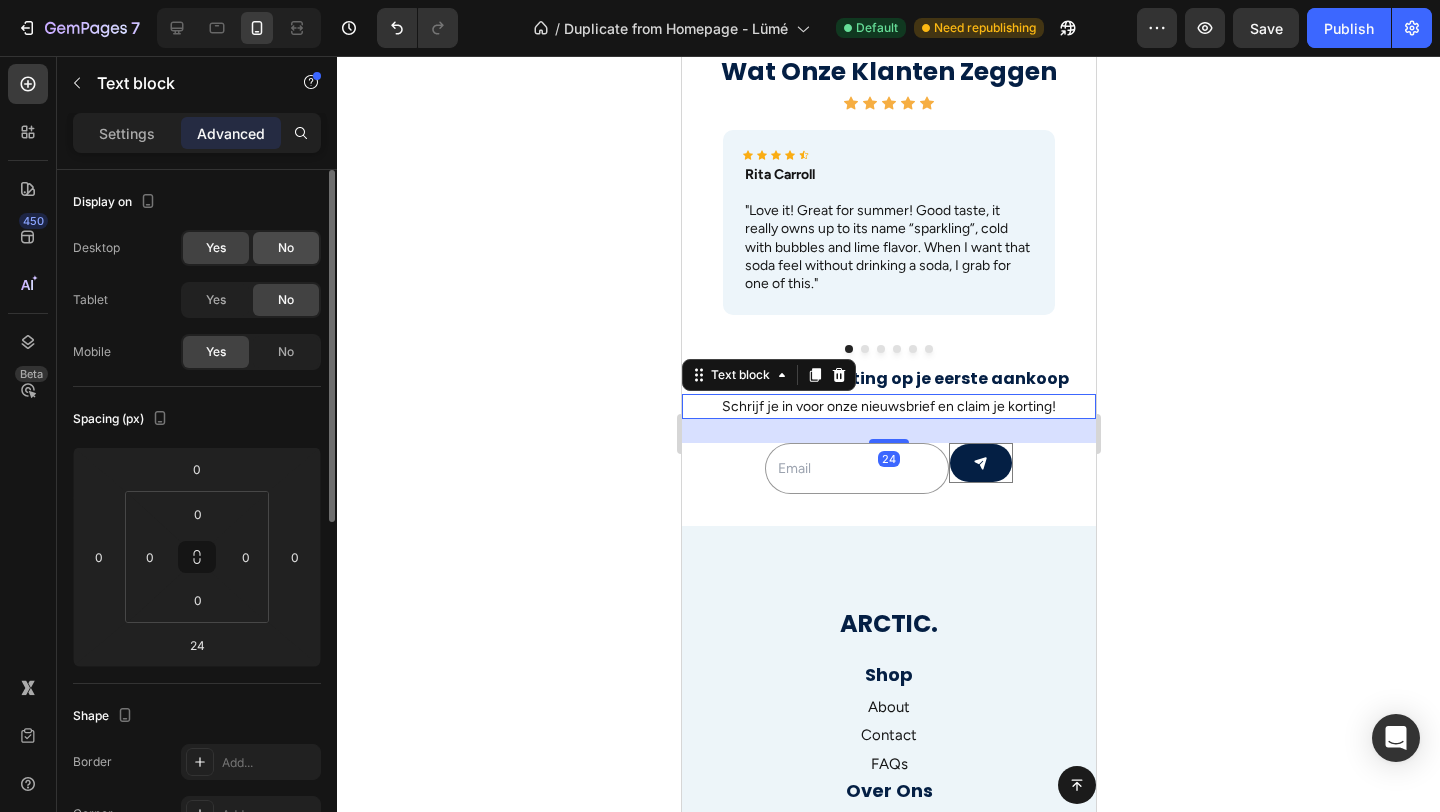 click on "No" 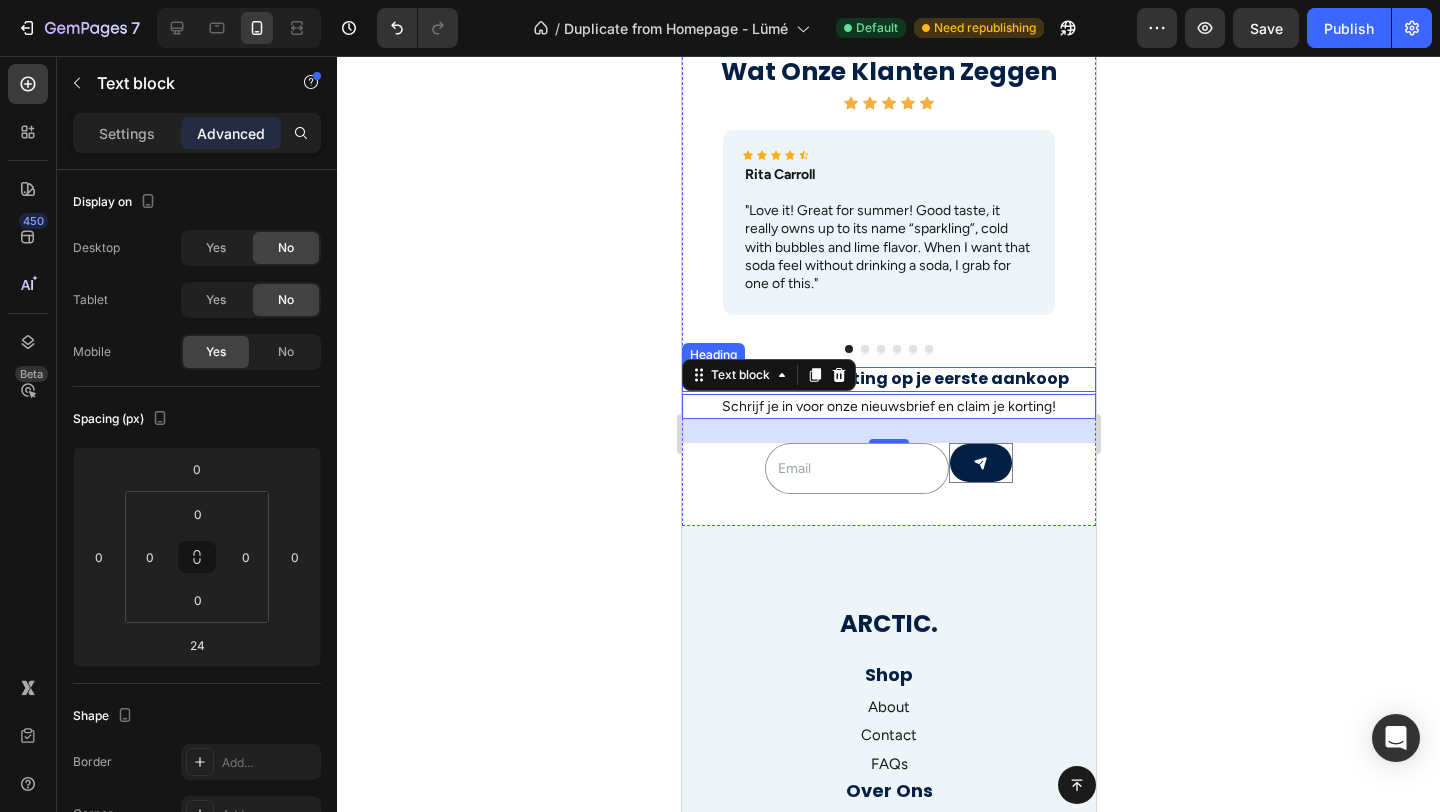 click on "Ontvang 10% korting op je eerste aankoop" at bounding box center [888, 379] 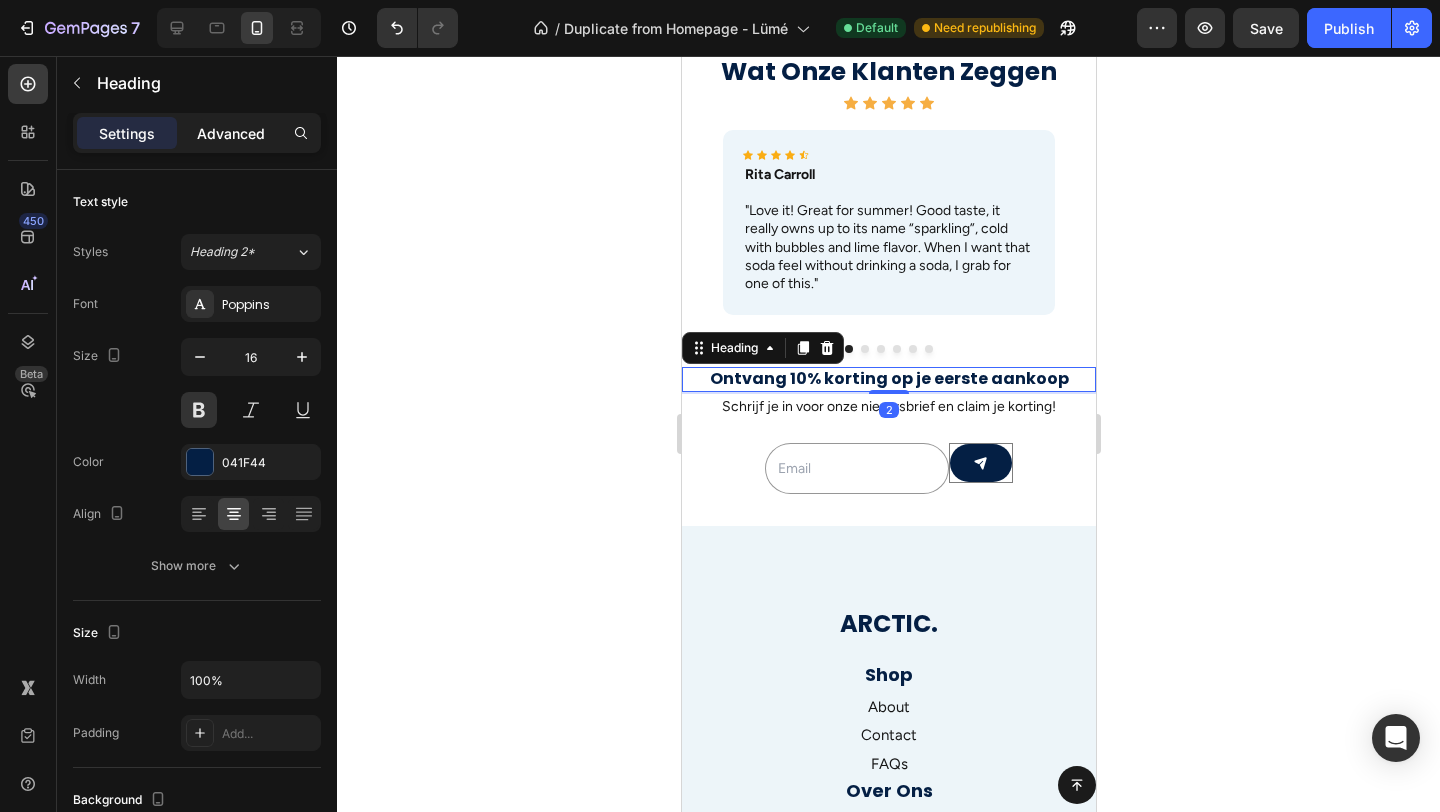 click on "Advanced" 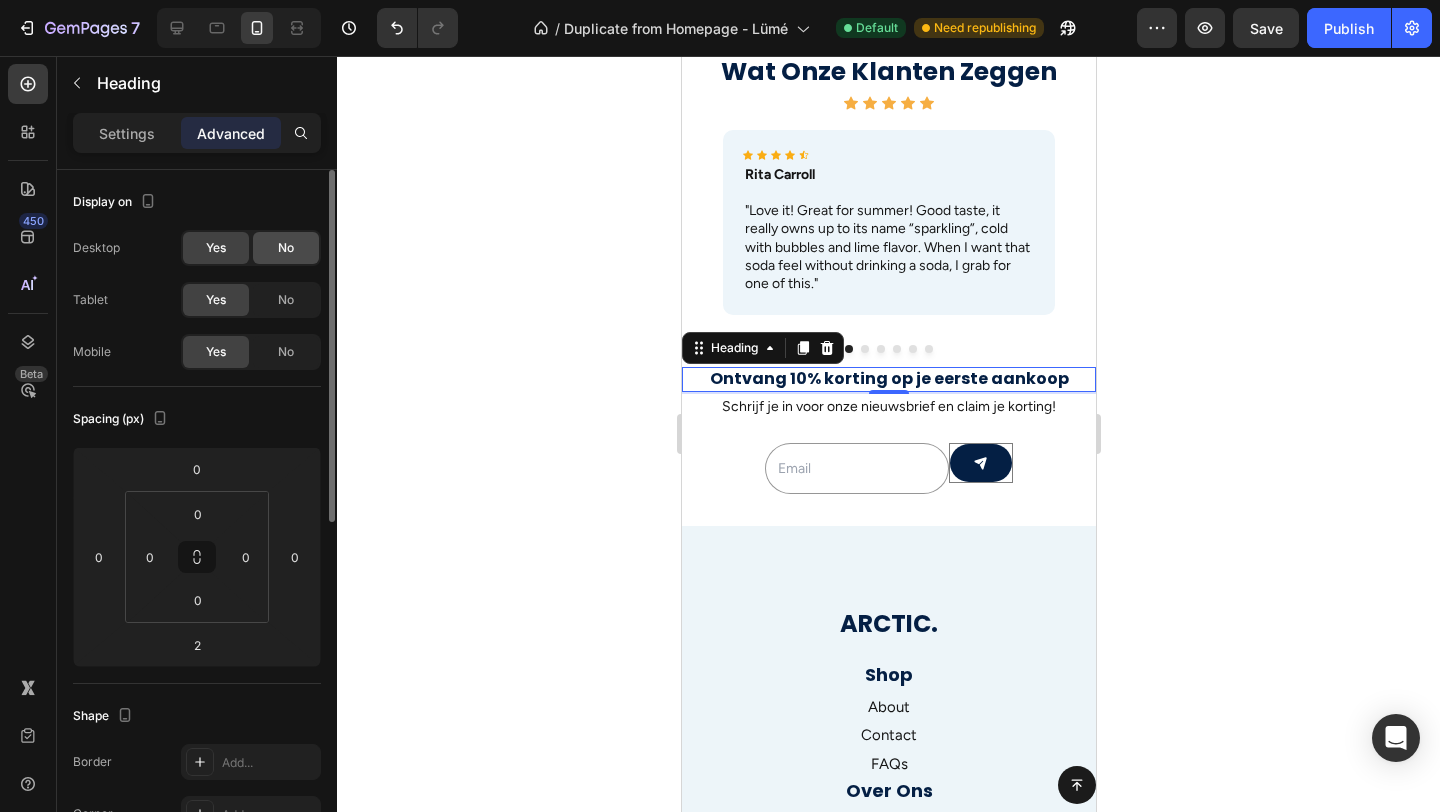 click on "No" 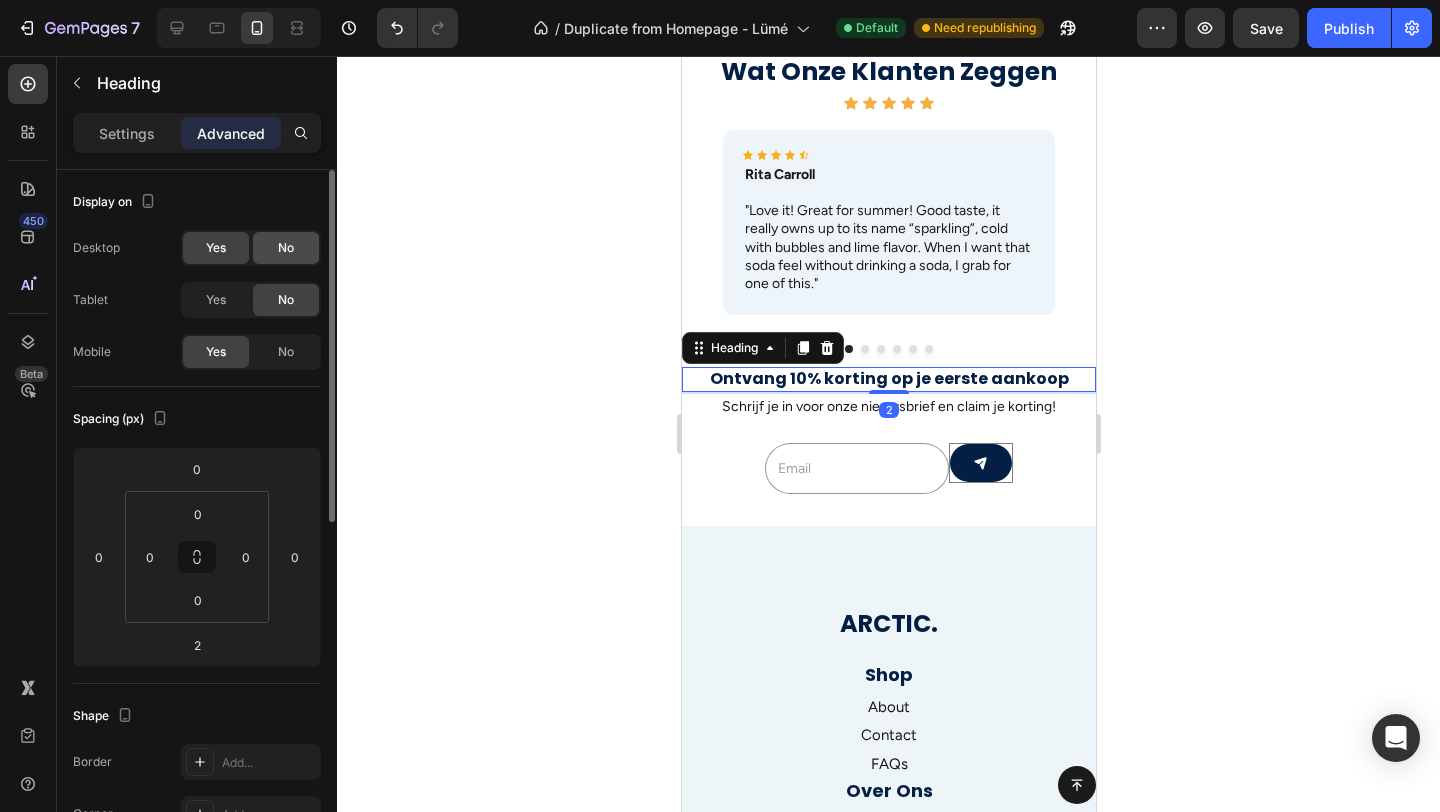 click on "No" 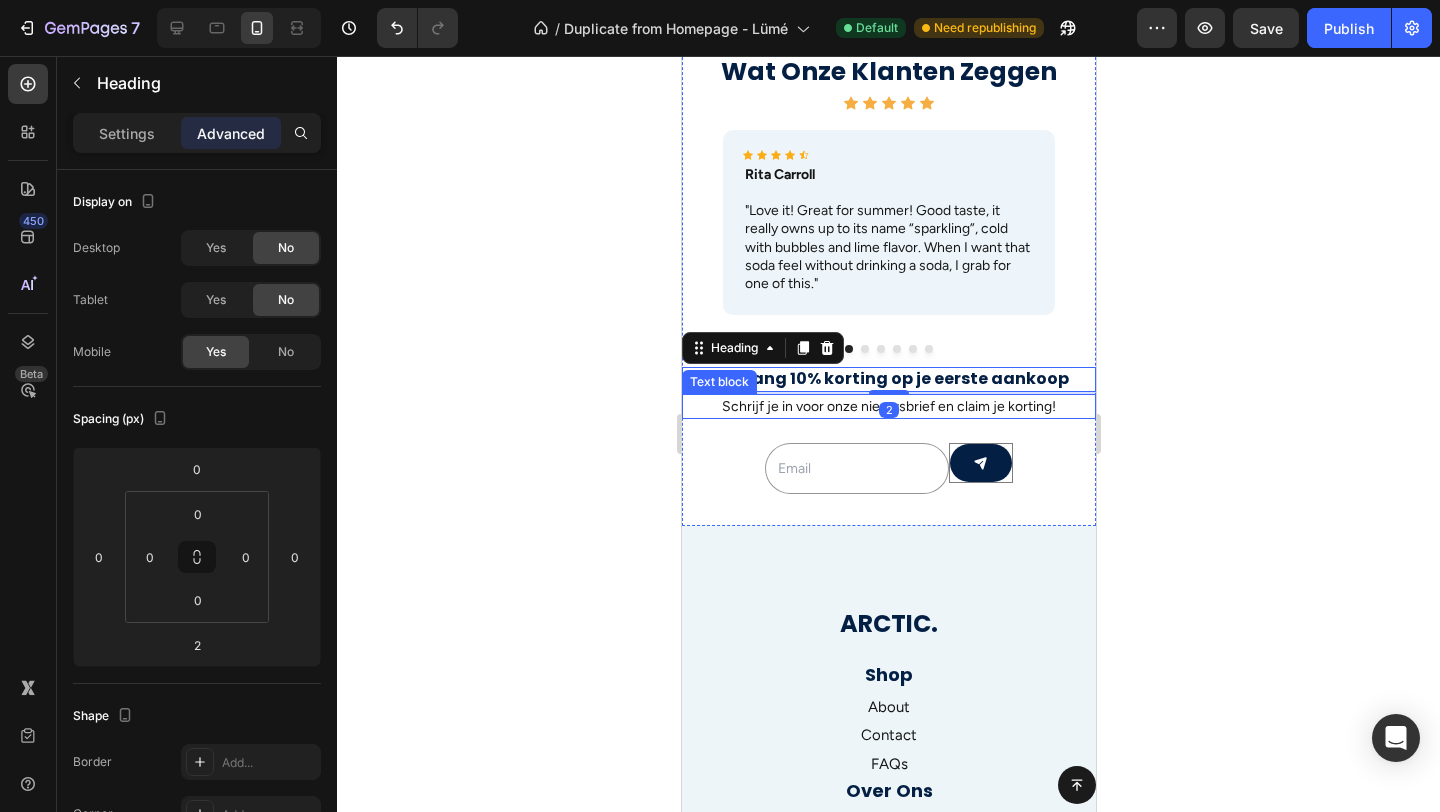 click on "Schrijf je in voor onze nieuwsbrief en claim je korting!" at bounding box center (888, 406) 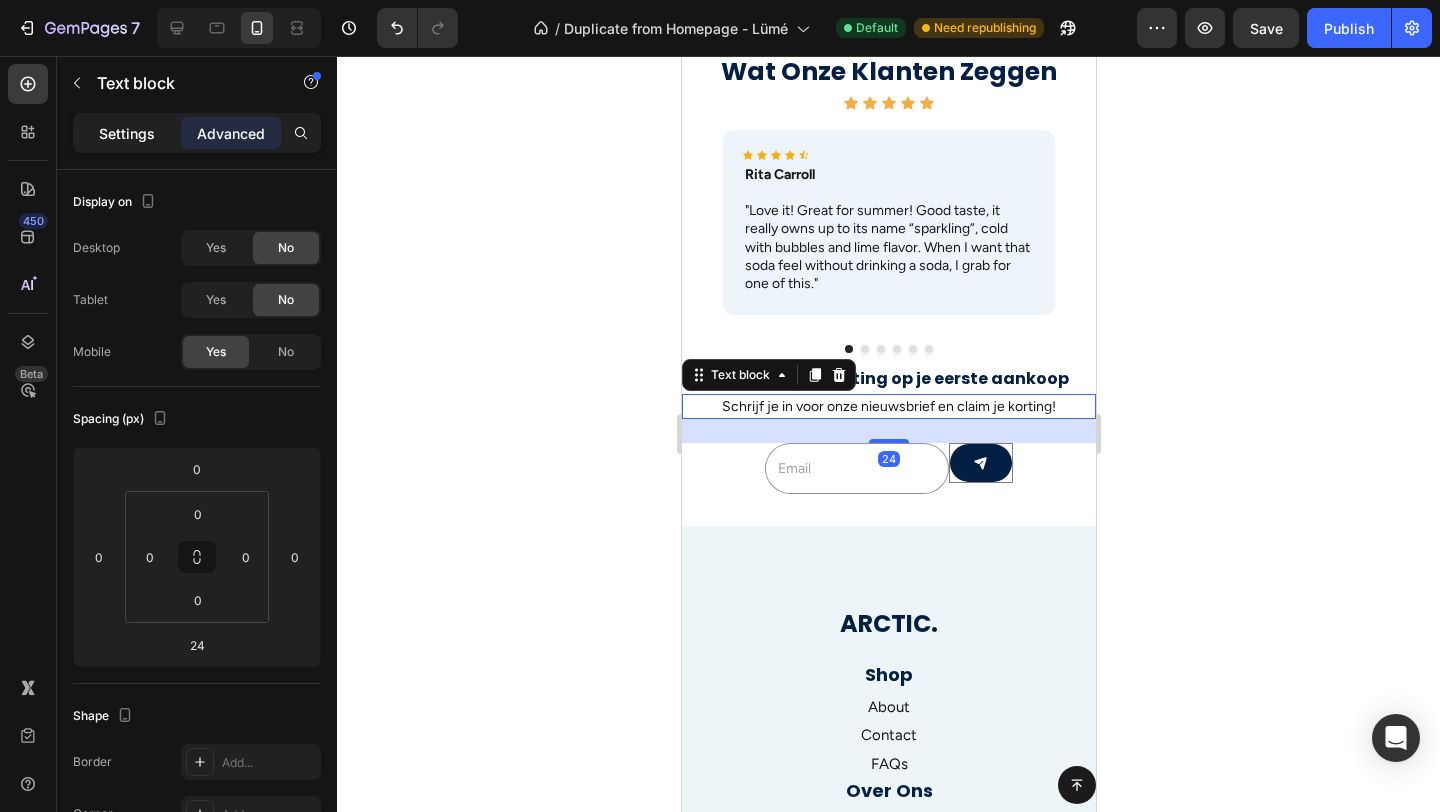 click on "Settings" at bounding box center [127, 133] 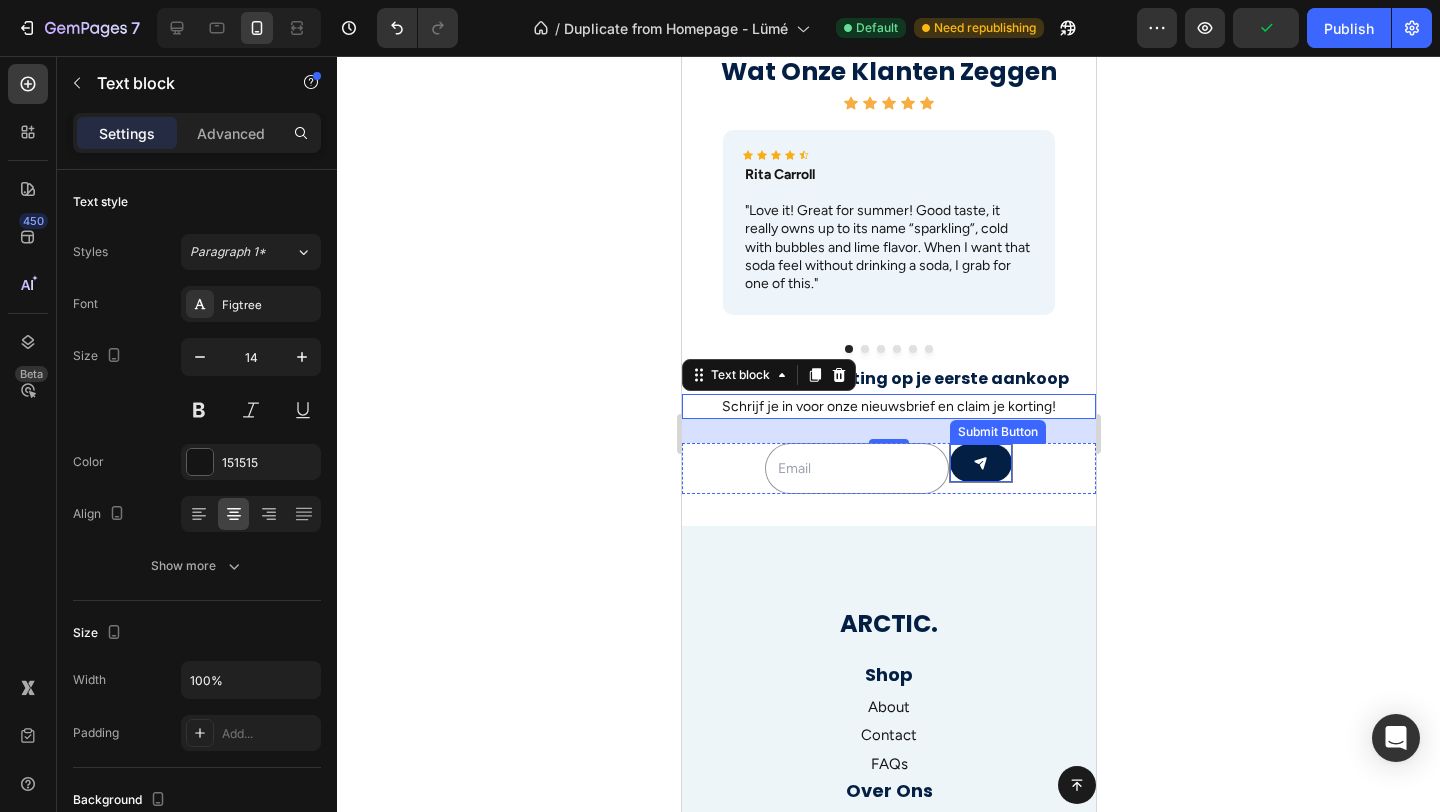 click on "Submit Button" at bounding box center (980, 463) 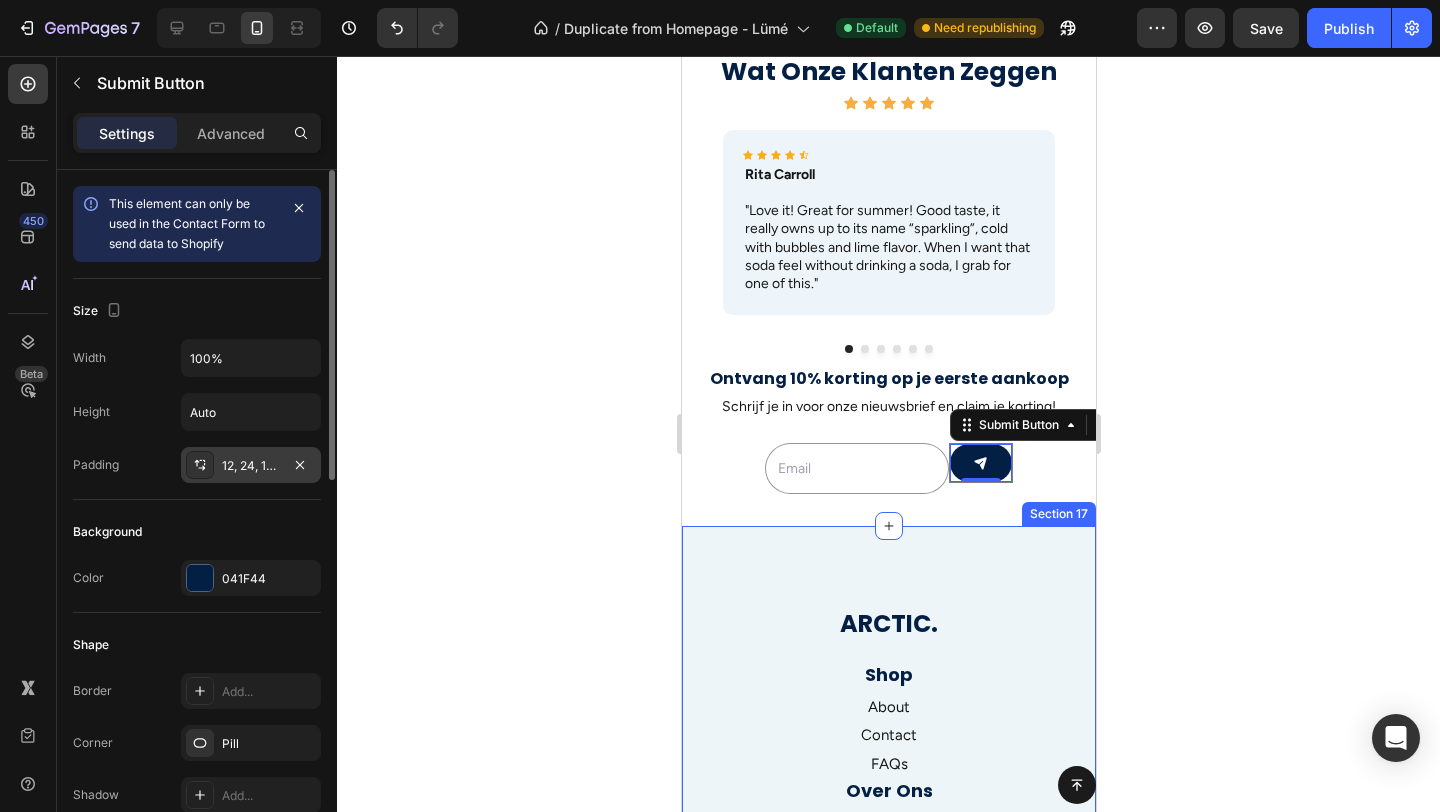 click 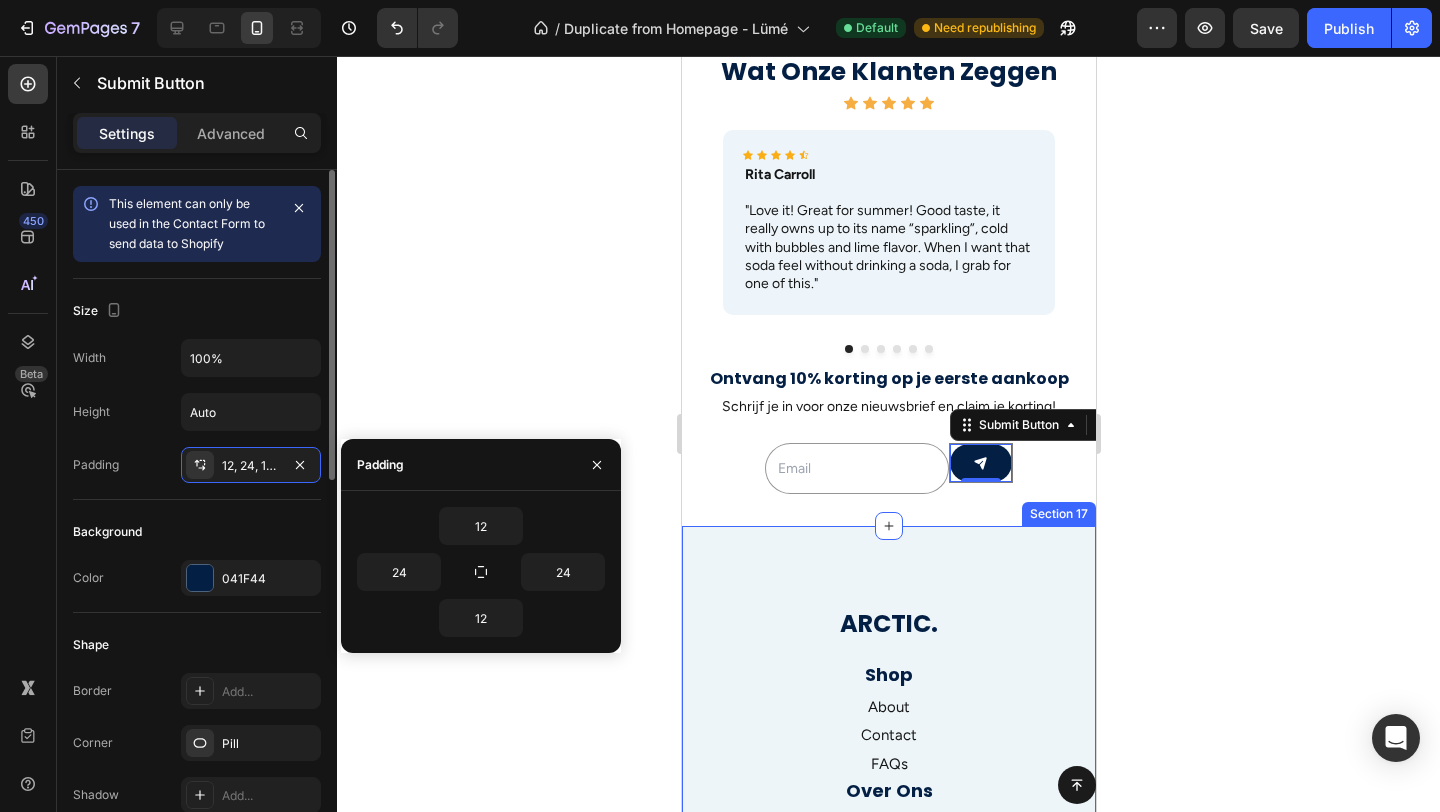 click on "Background Color 041F44" 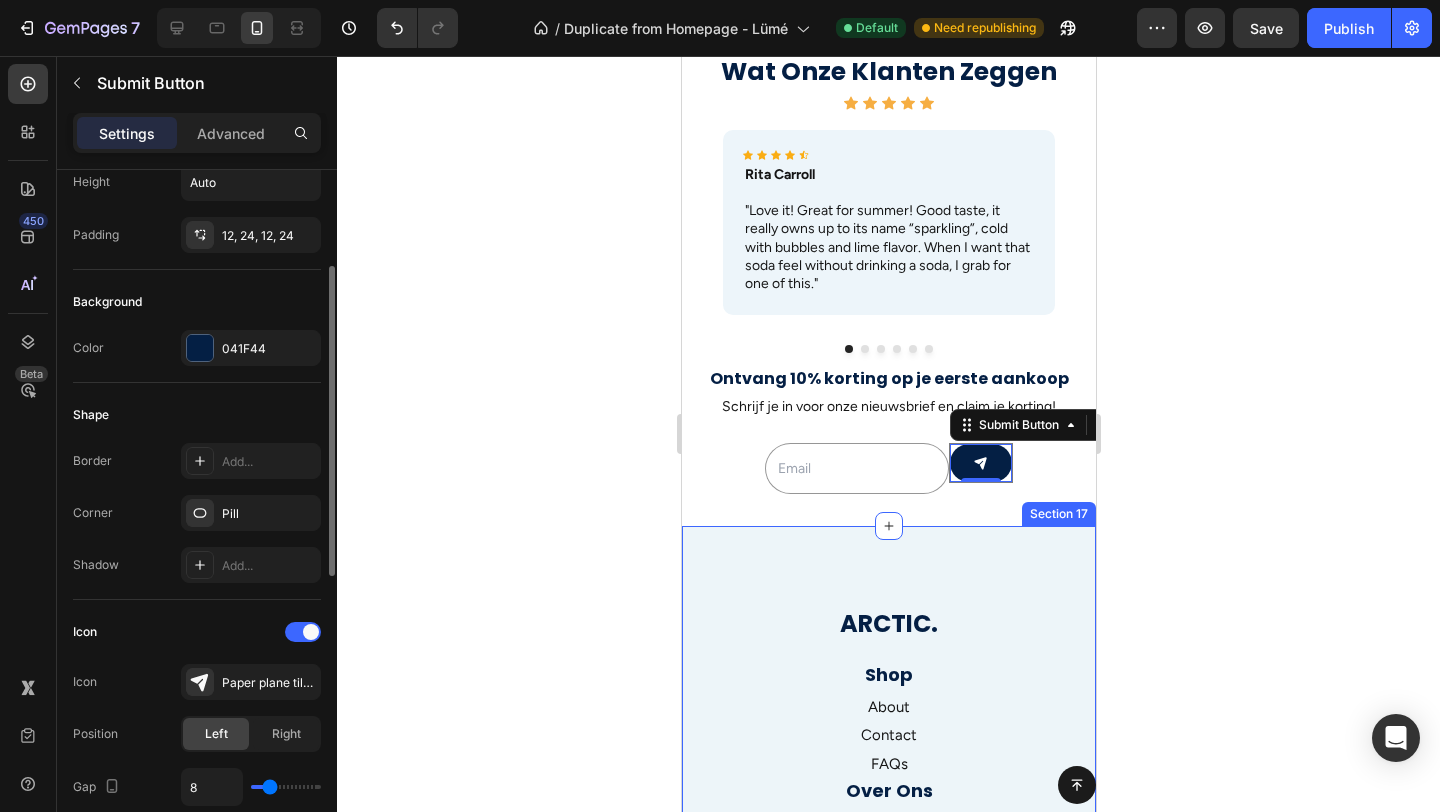 scroll, scrollTop: 231, scrollLeft: 0, axis: vertical 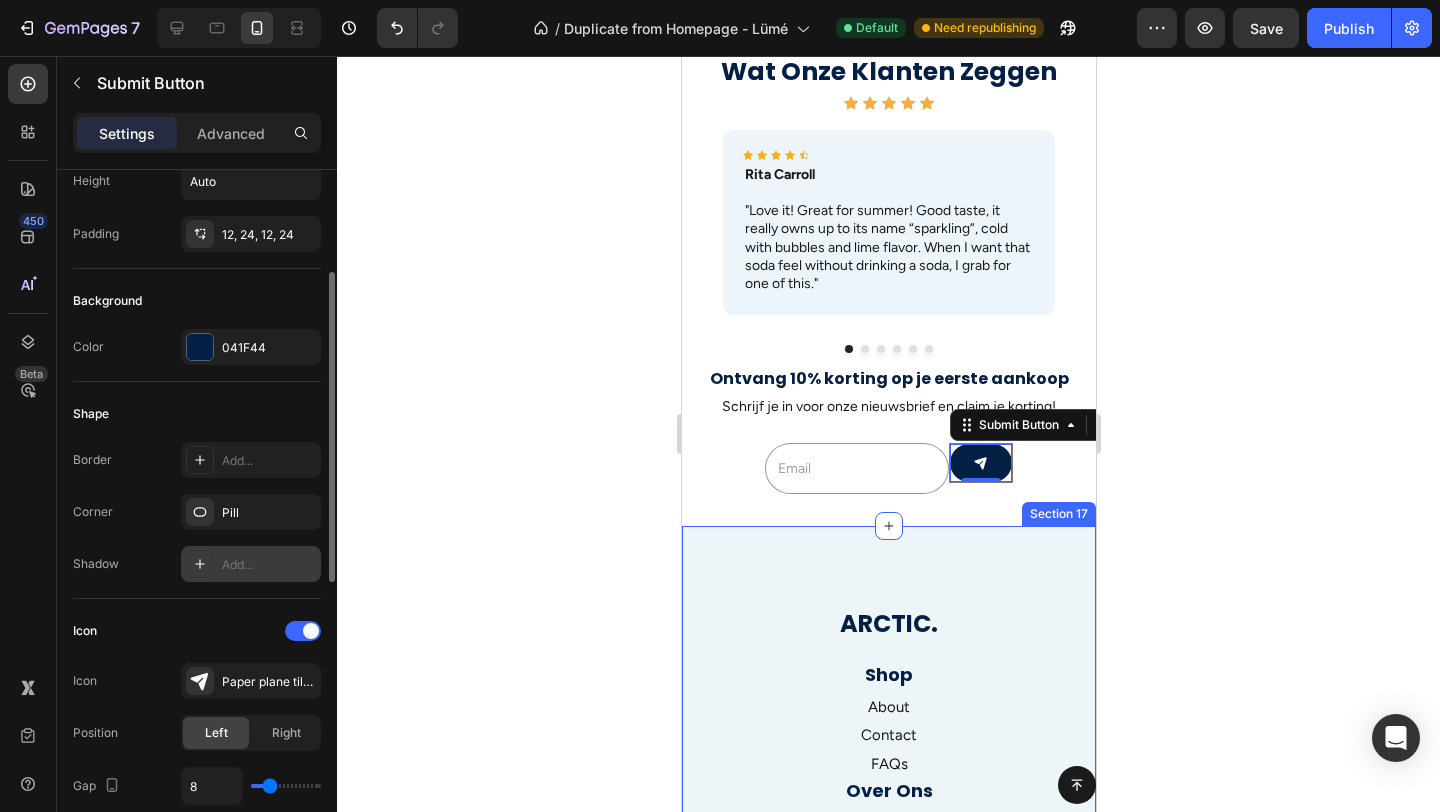 click 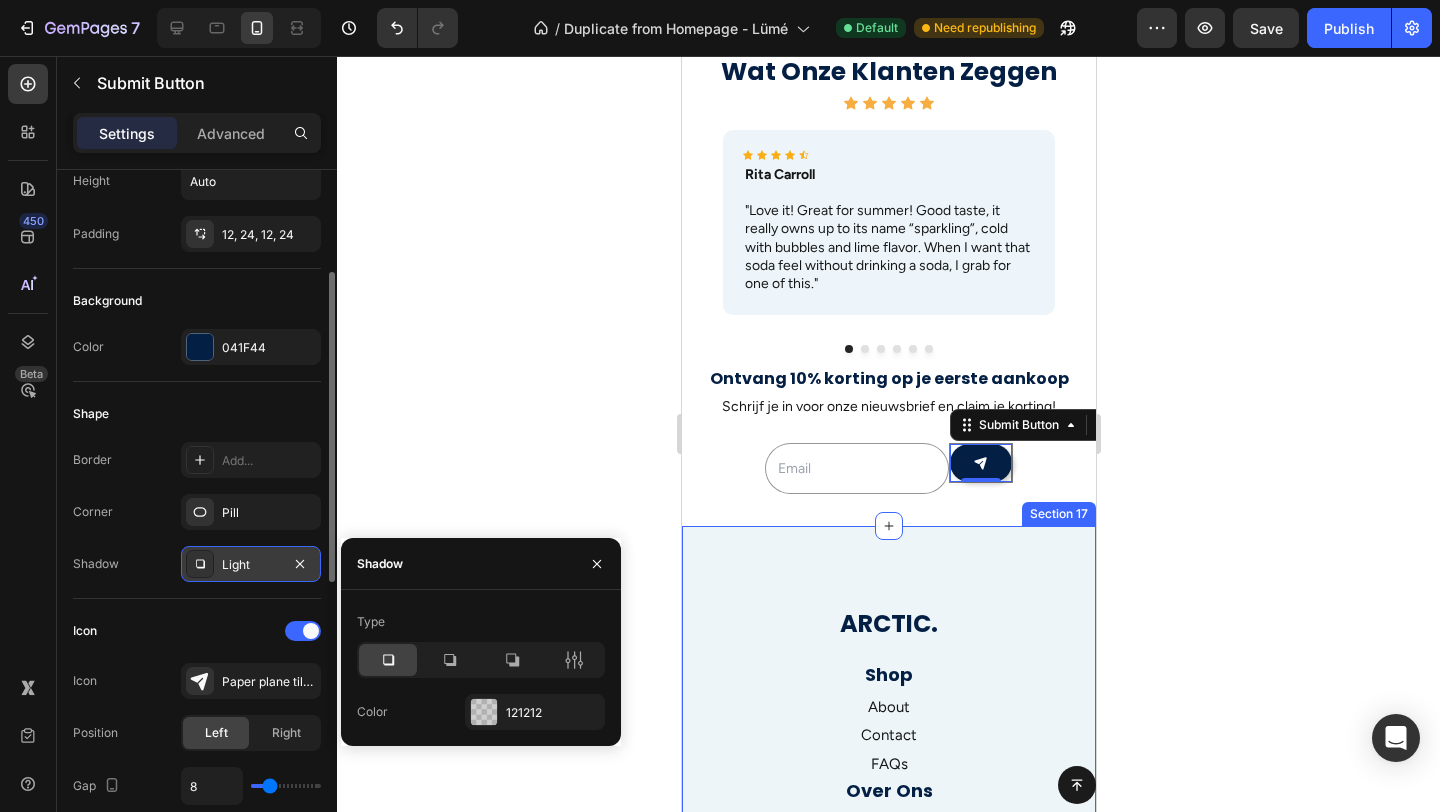 click on "Shadow Light" at bounding box center (197, 564) 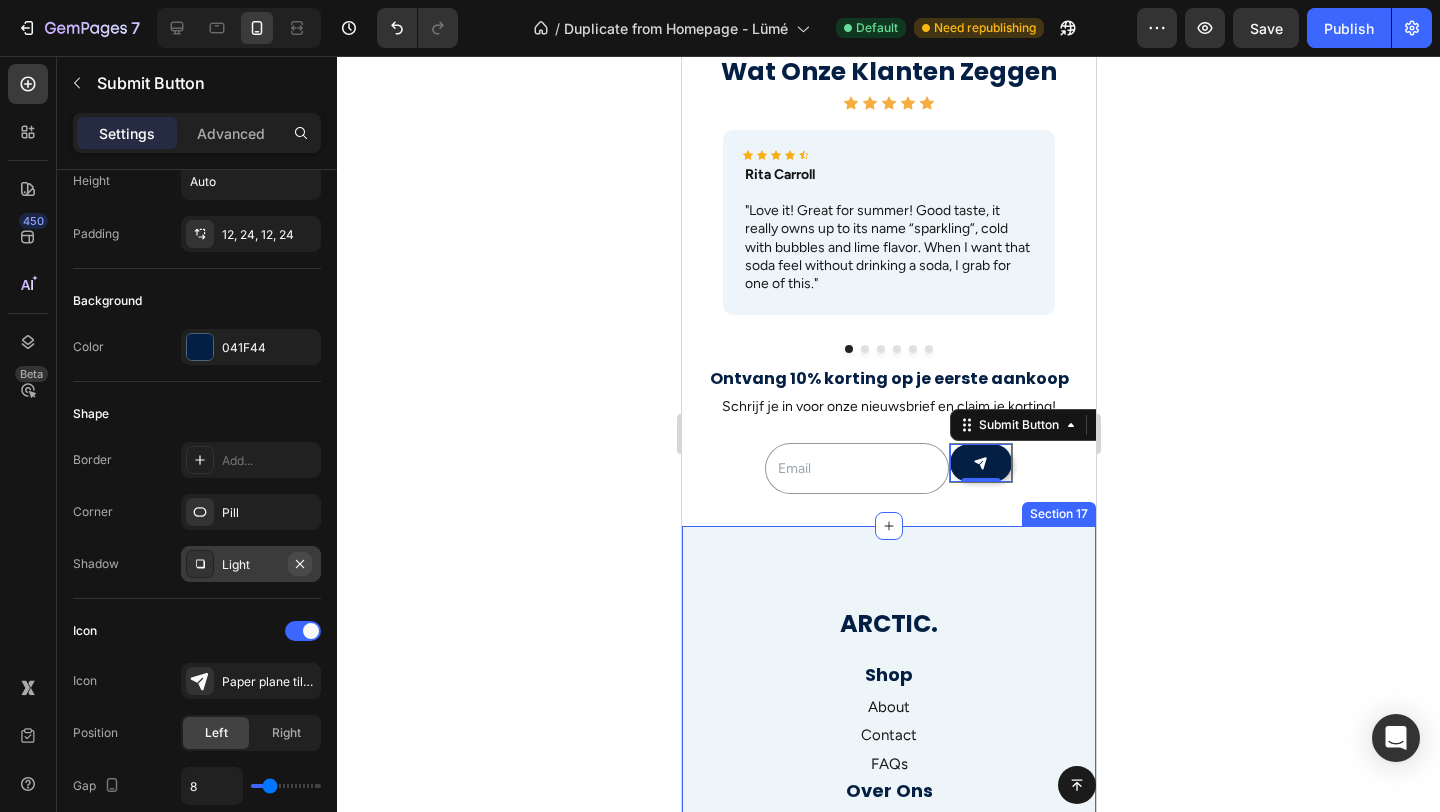click 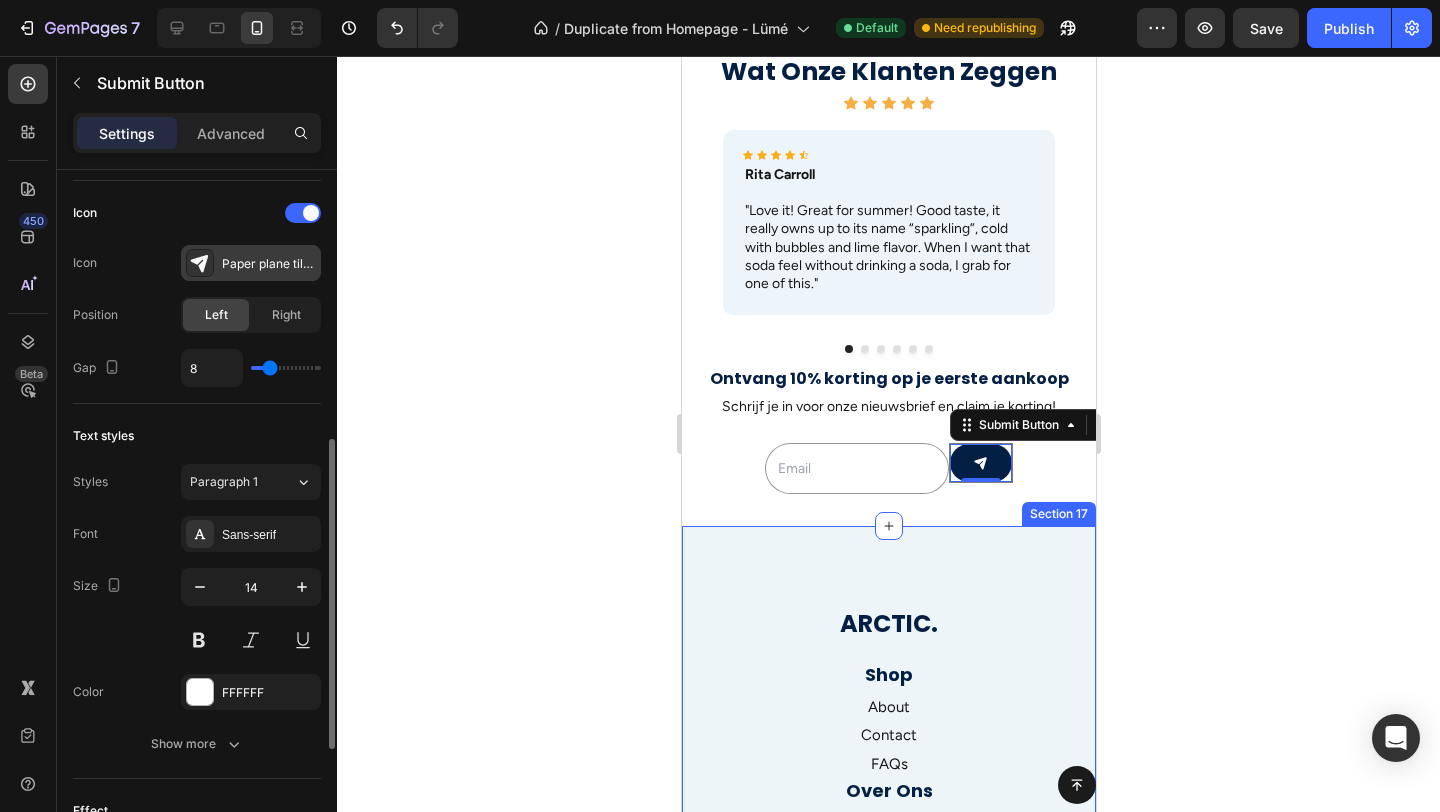 scroll, scrollTop: 653, scrollLeft: 0, axis: vertical 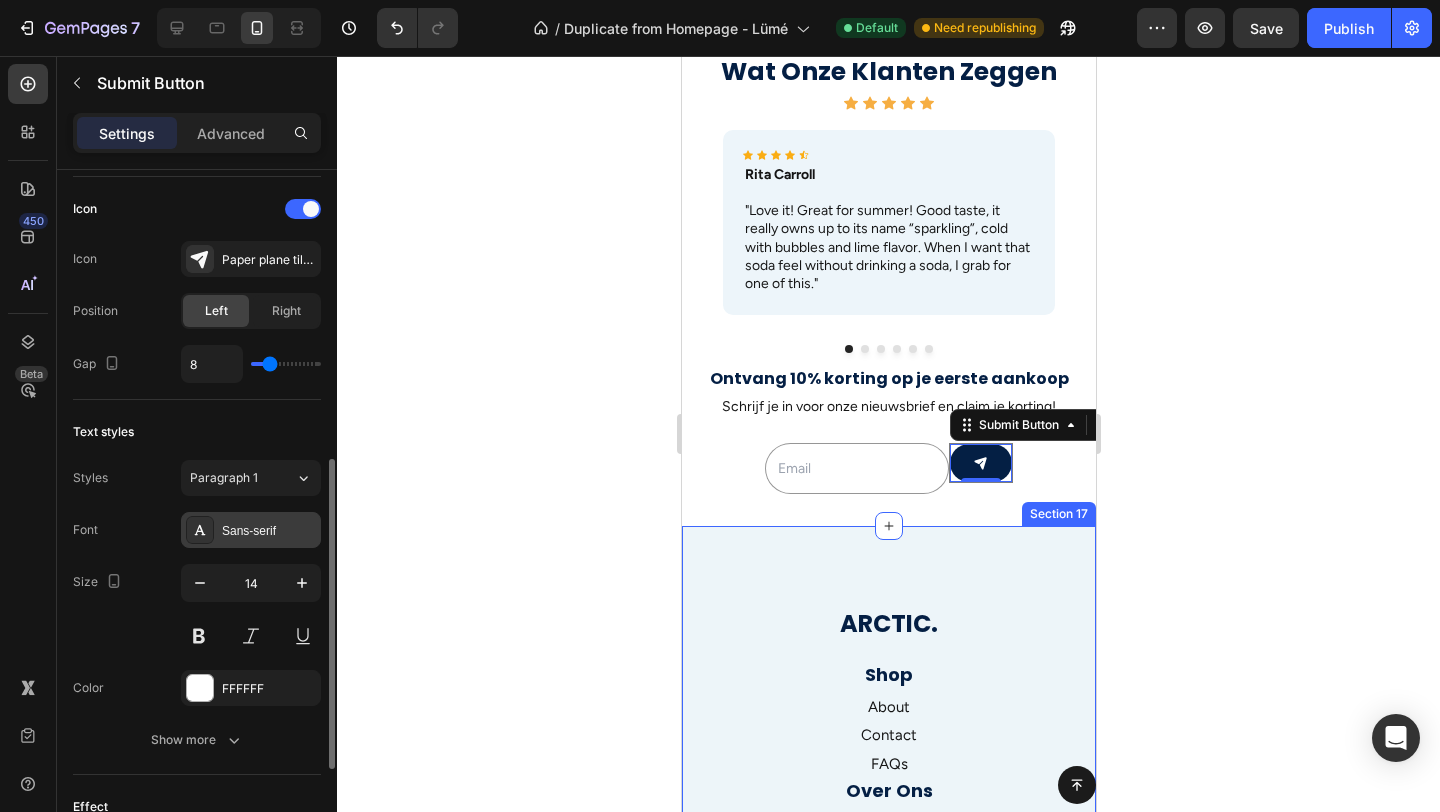 click on "Sans-serif" at bounding box center [269, 531] 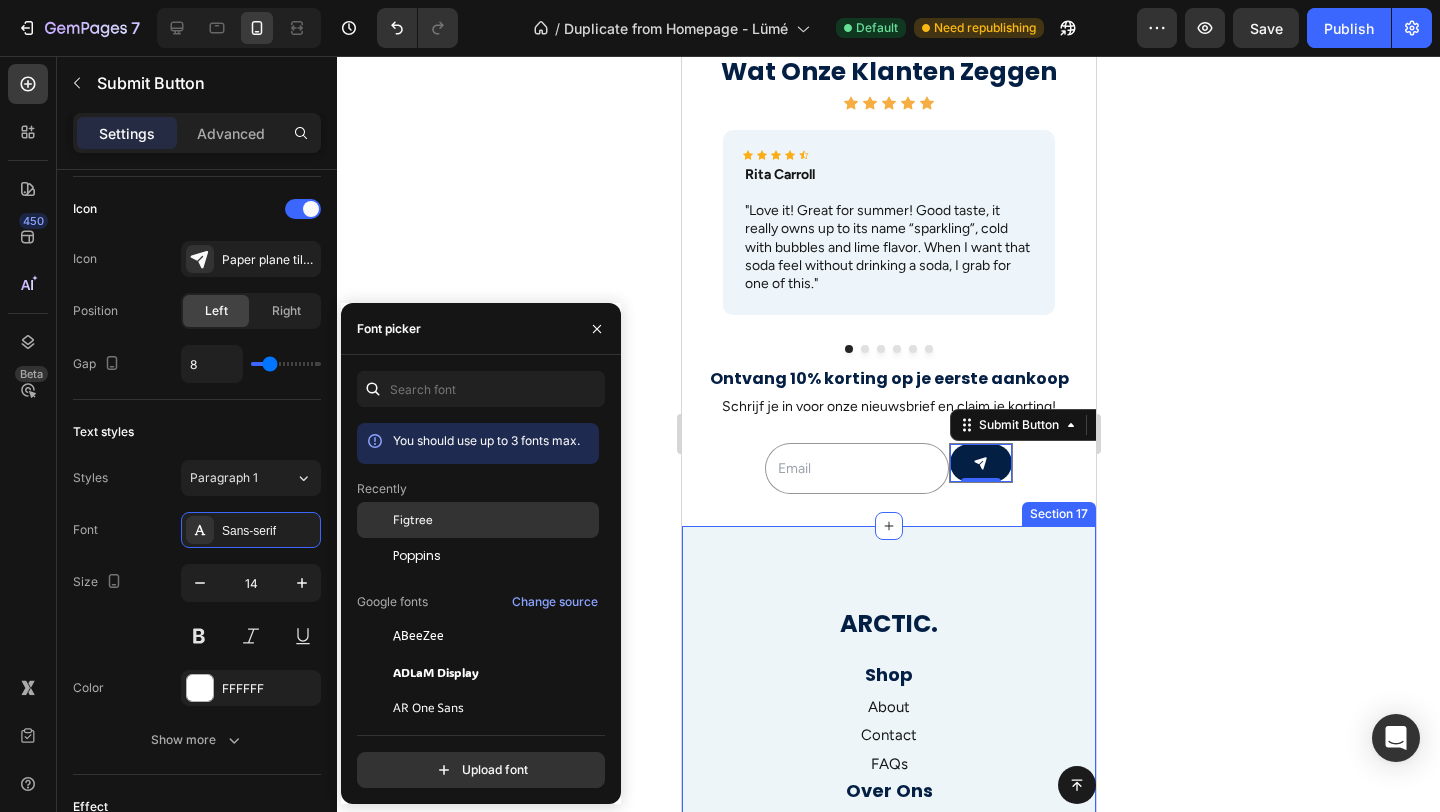 click on "Figtree" 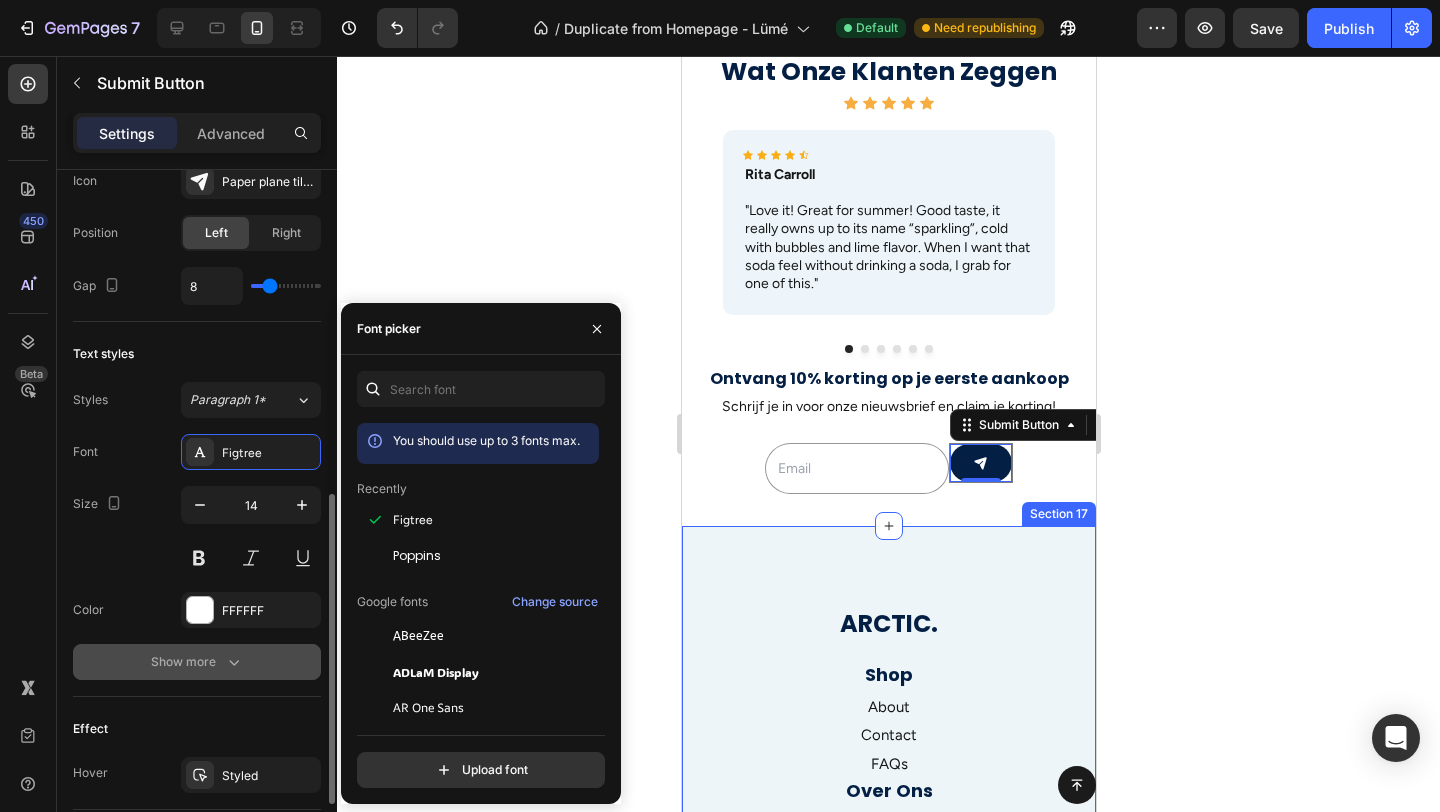 click on "Show more" at bounding box center [197, 662] 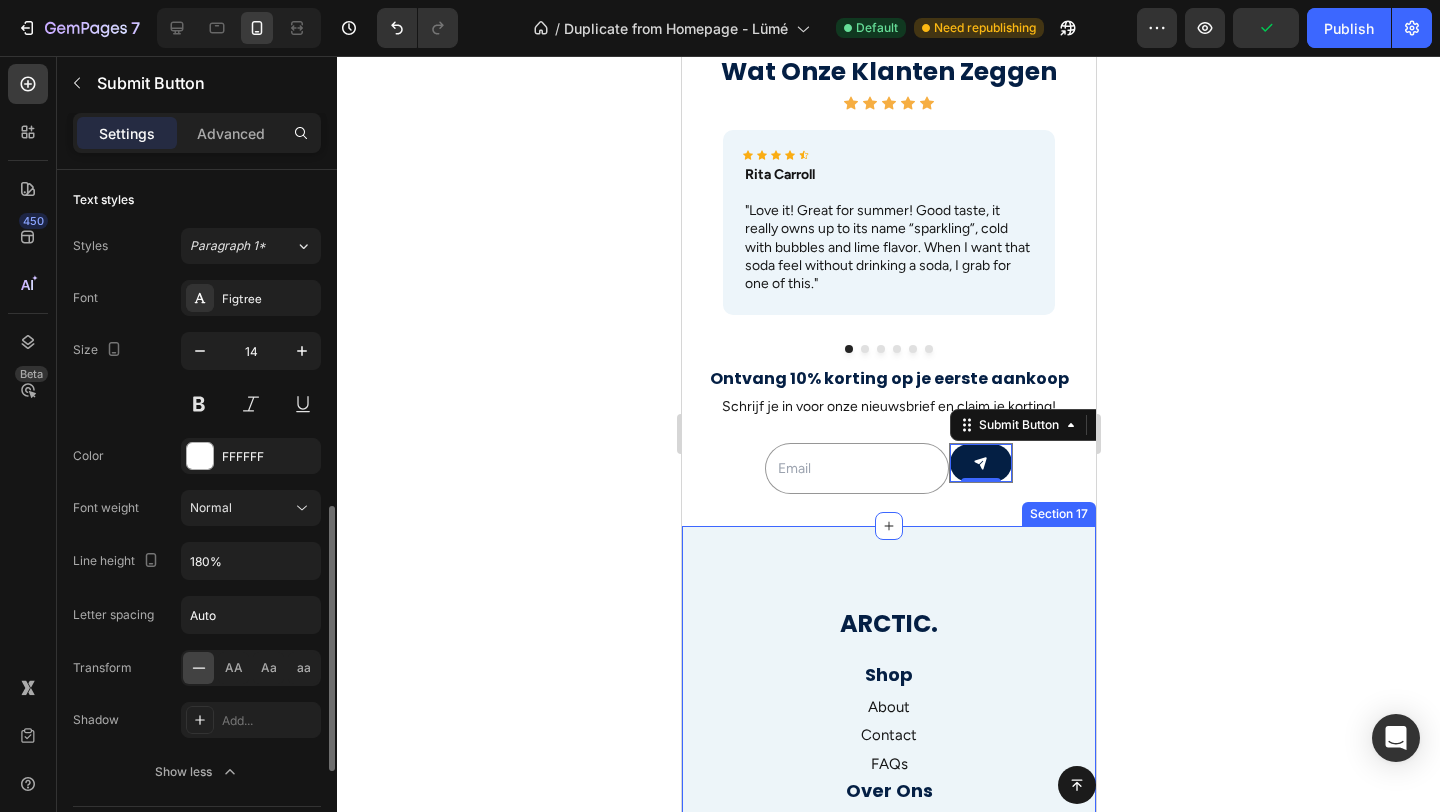click 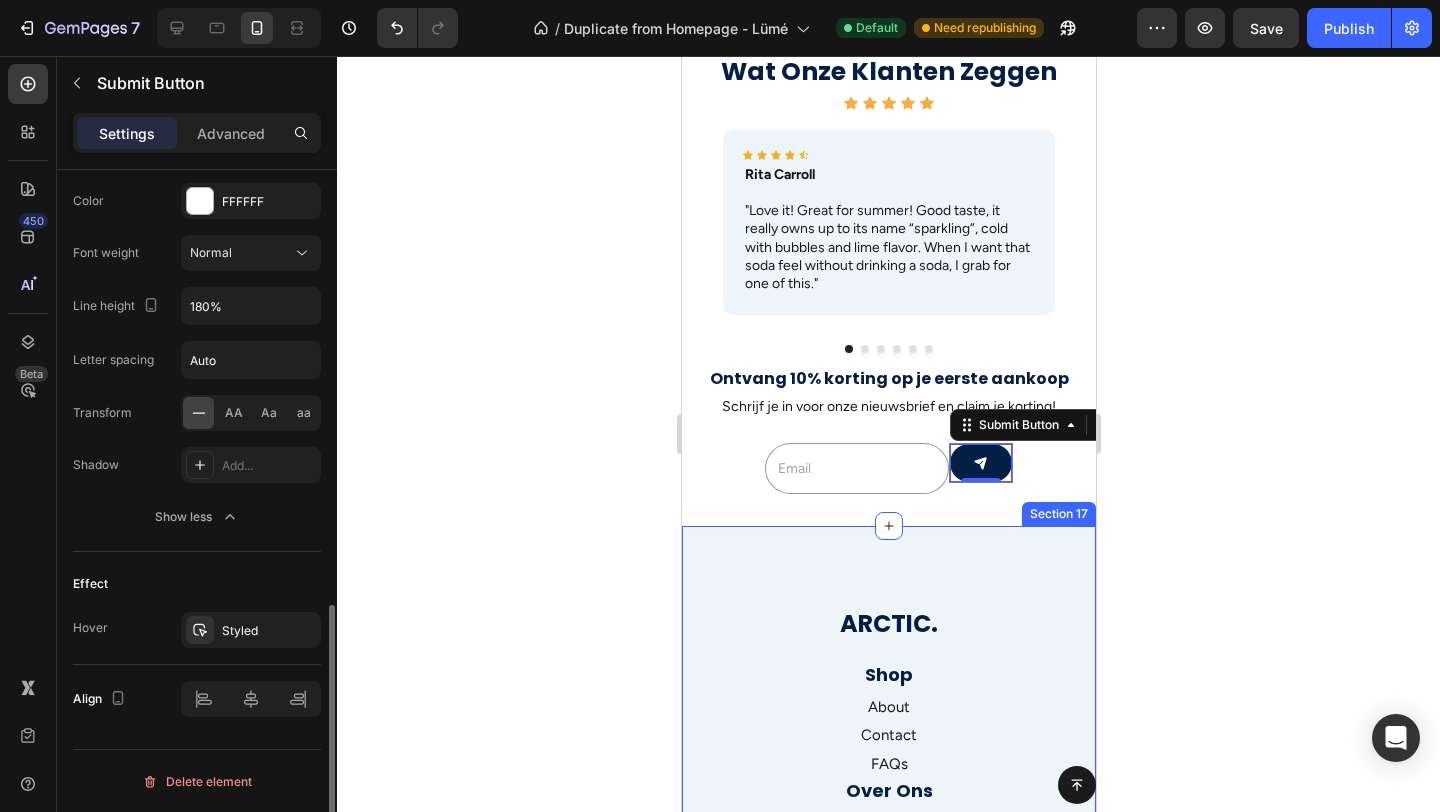scroll, scrollTop: 1141, scrollLeft: 0, axis: vertical 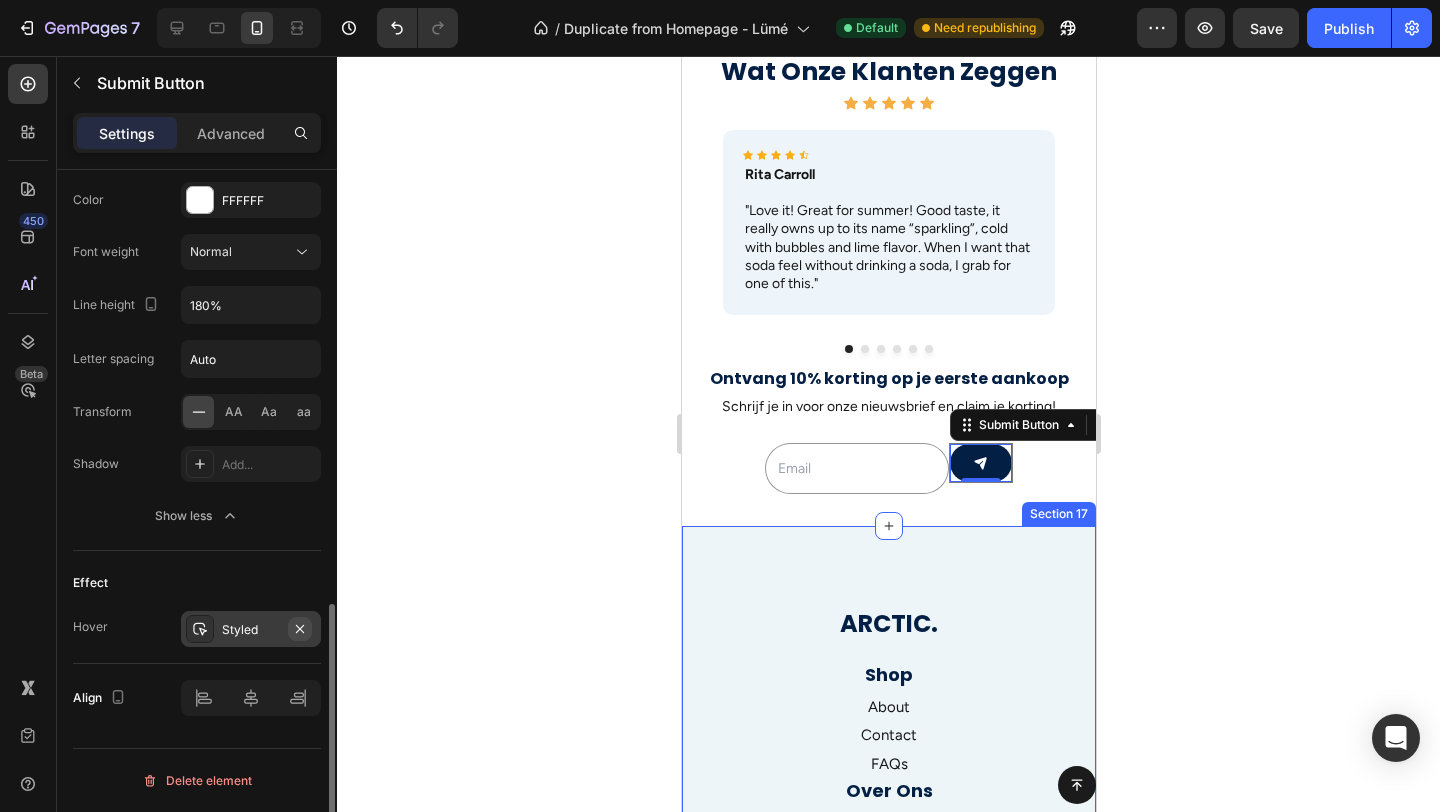 click 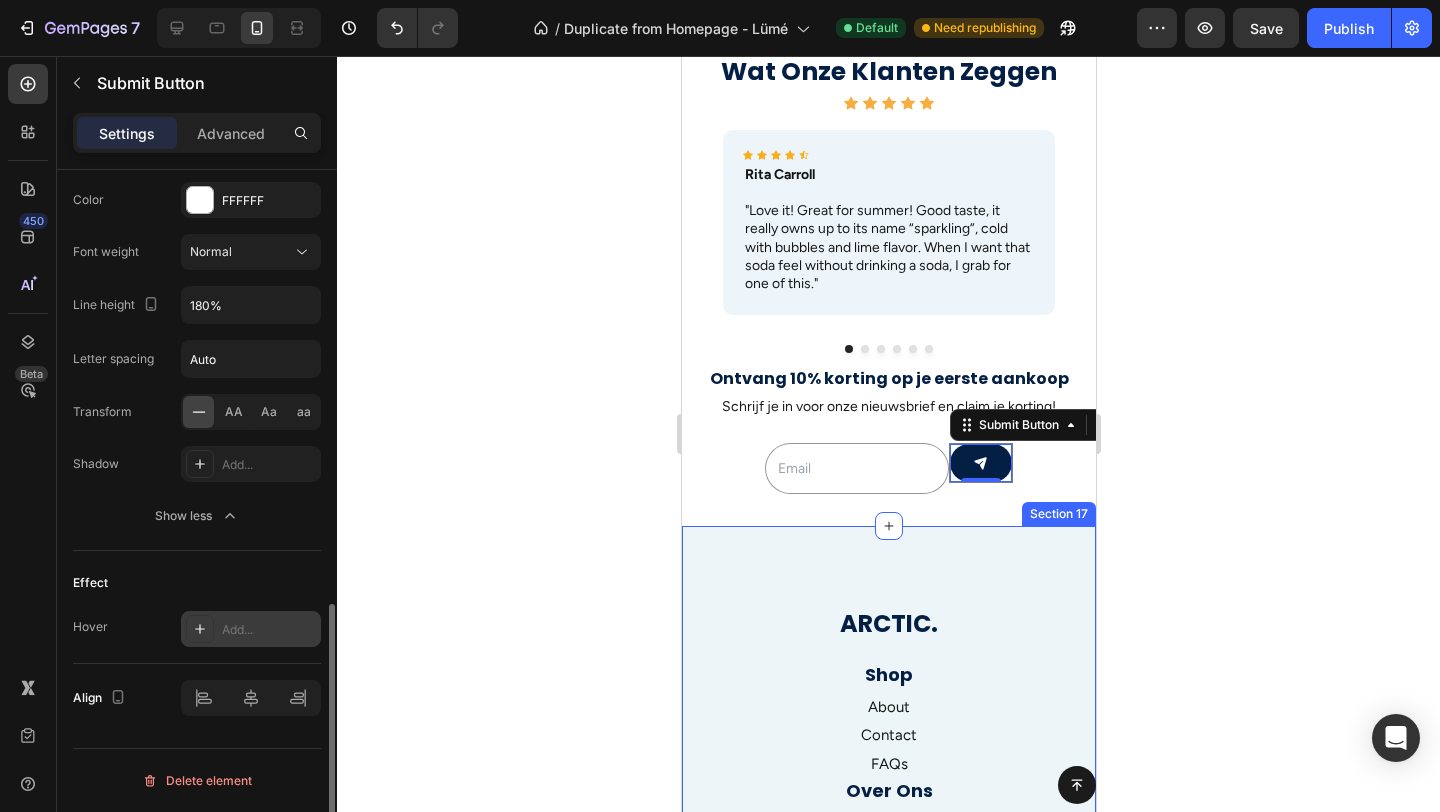click 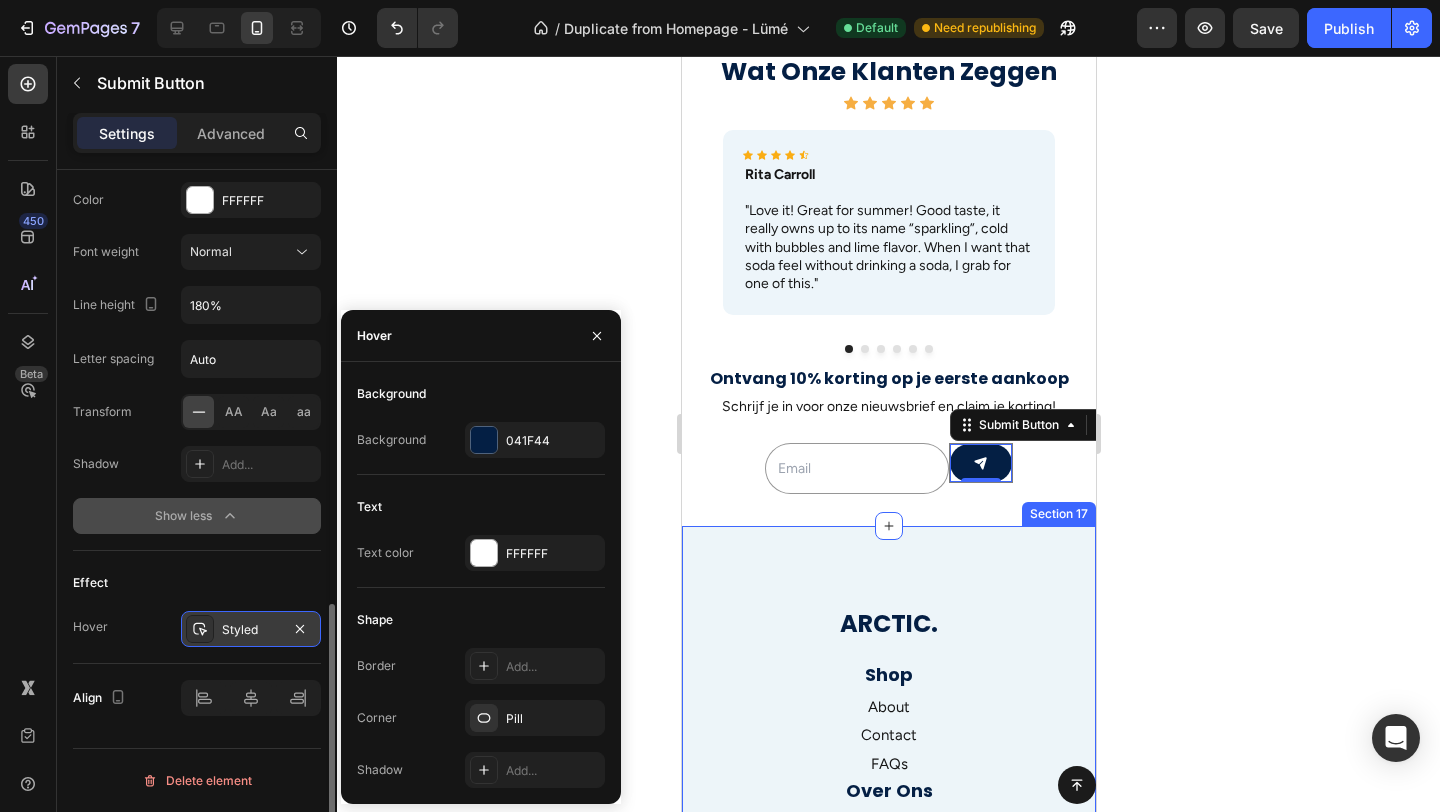 click on "Show less" 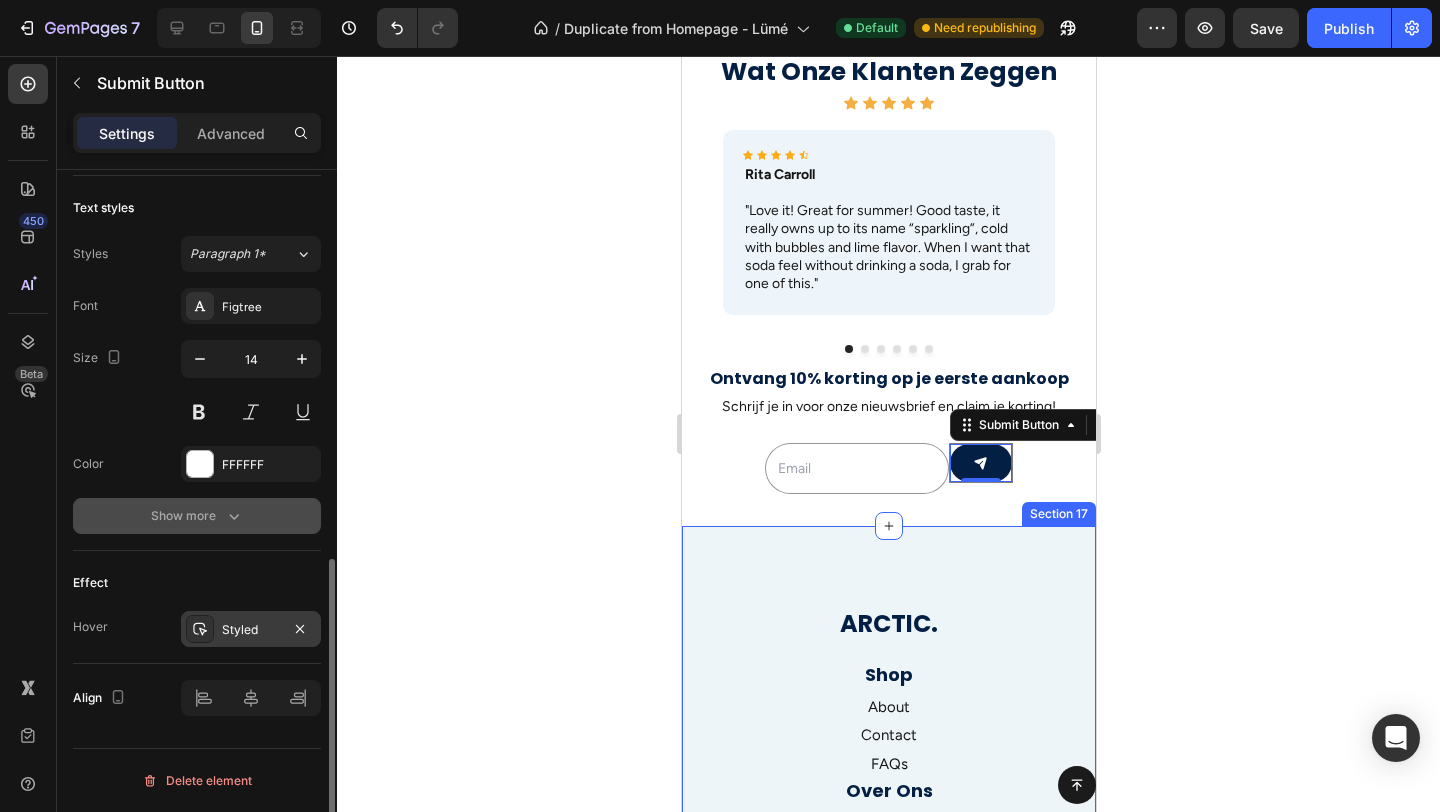 scroll, scrollTop: 877, scrollLeft: 0, axis: vertical 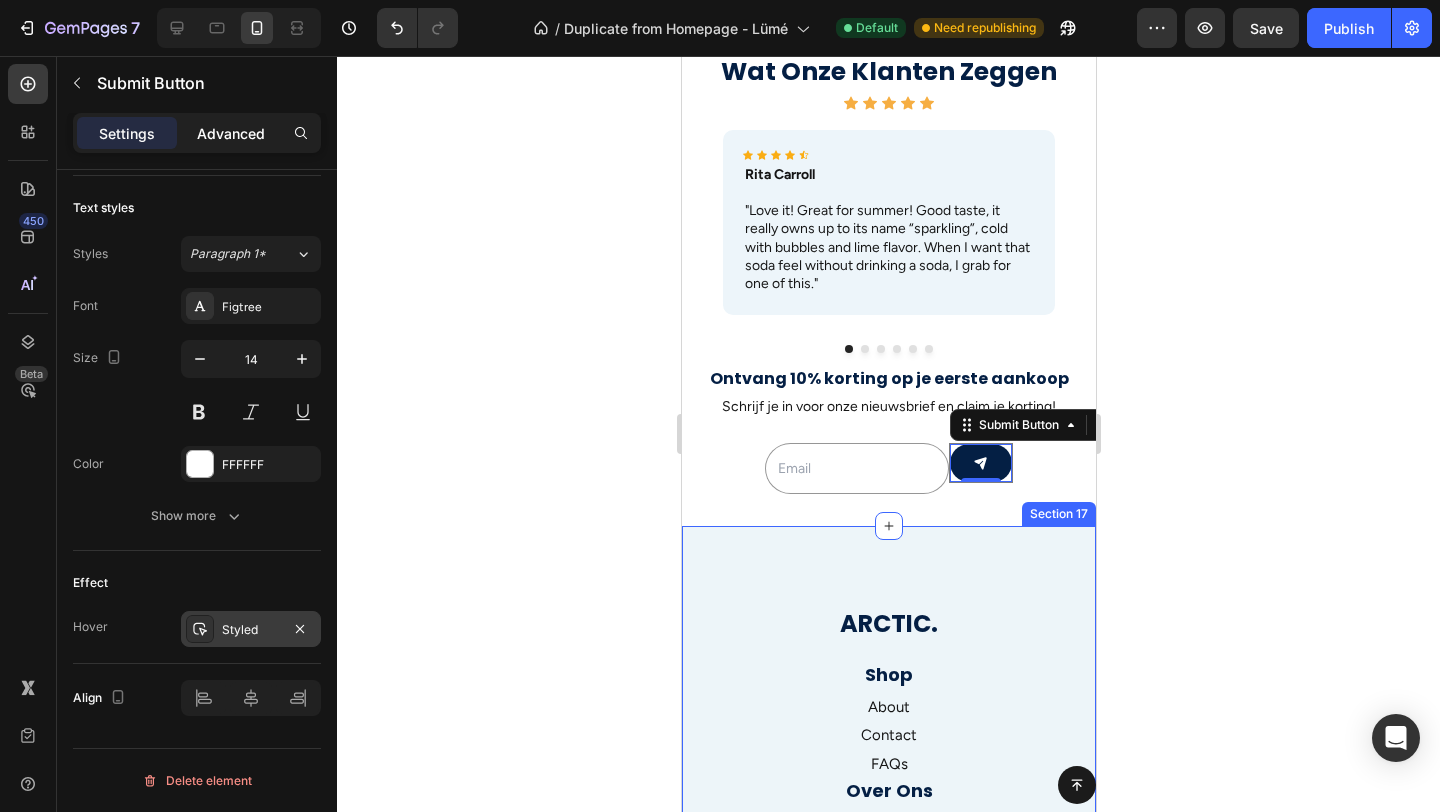 click on "Advanced" 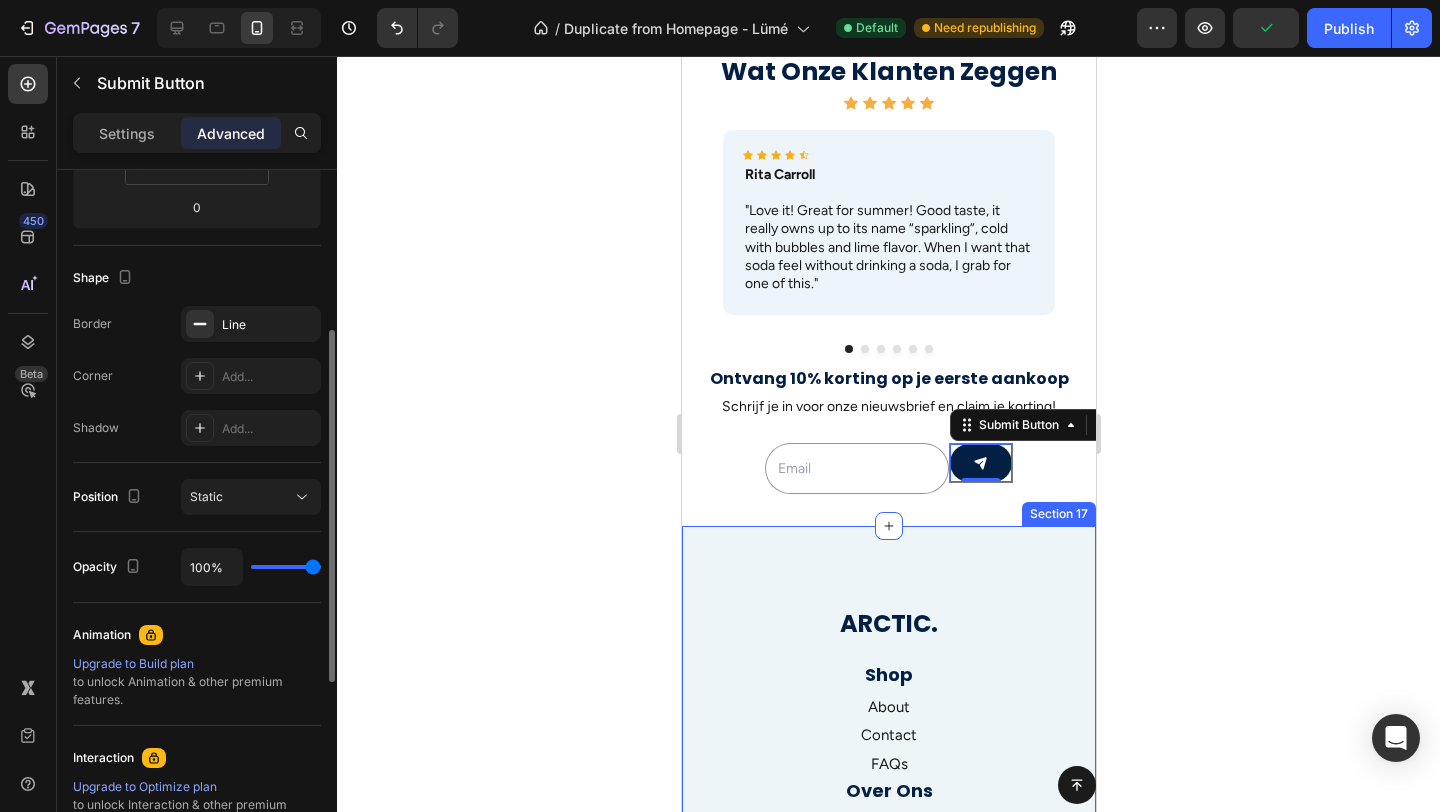 scroll, scrollTop: 356, scrollLeft: 0, axis: vertical 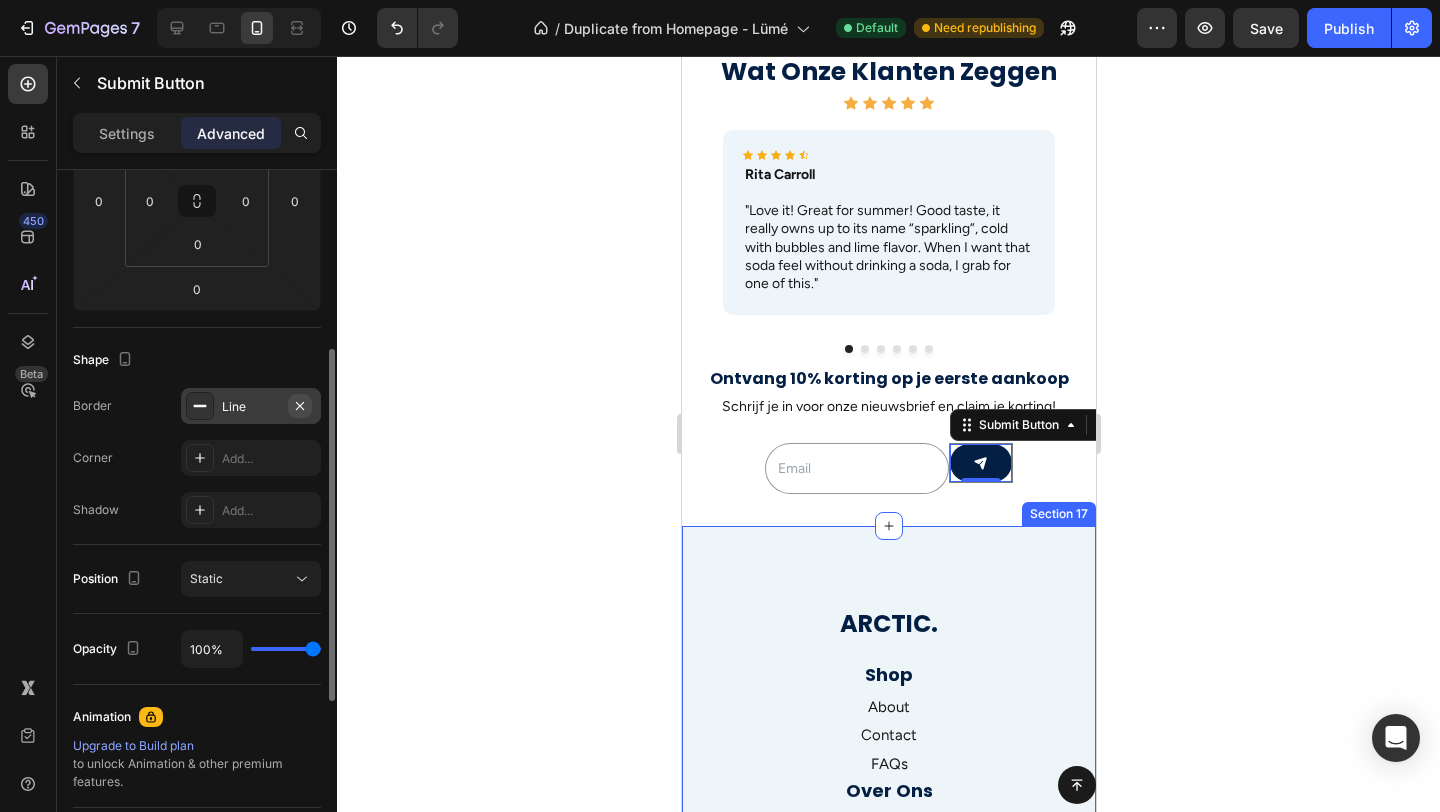 click 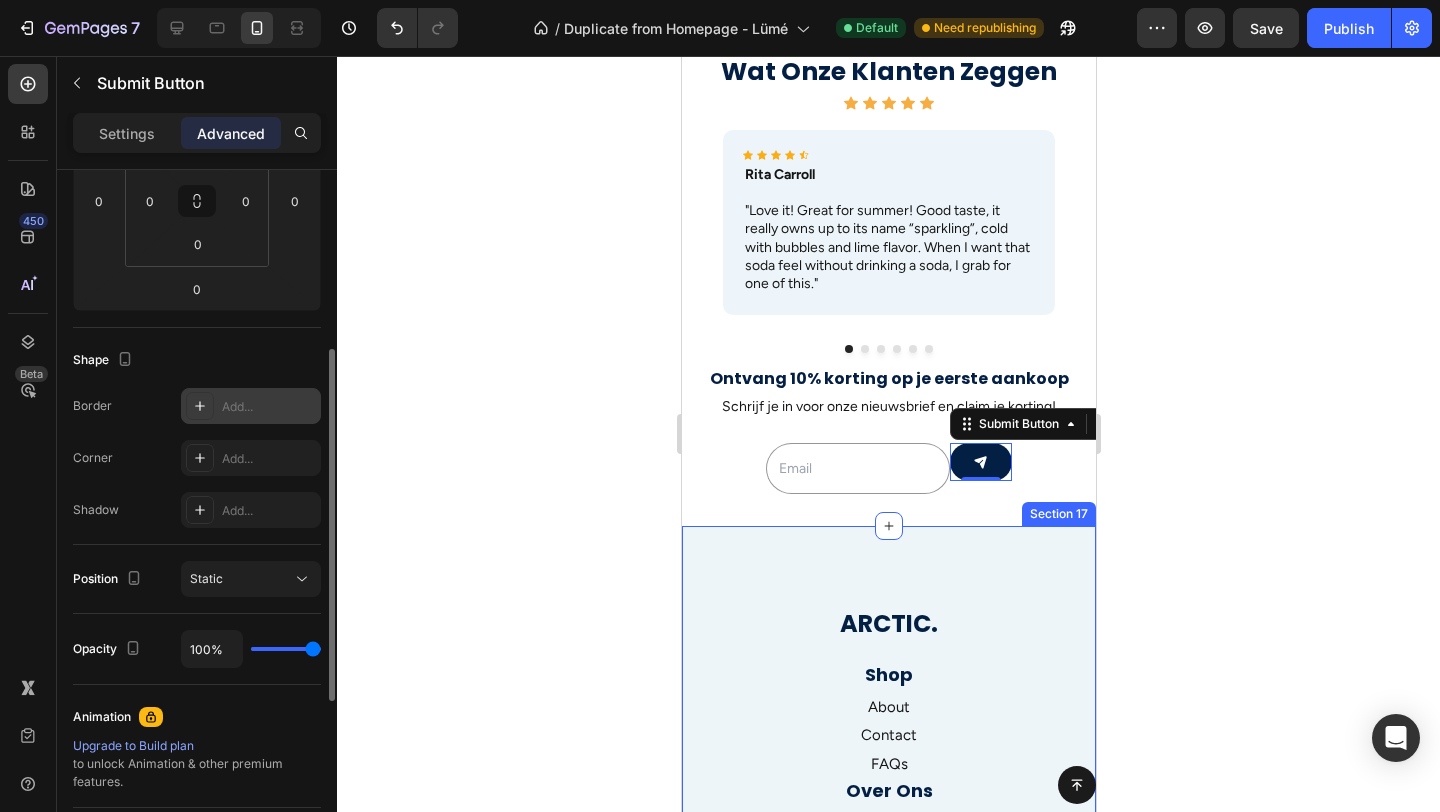 click 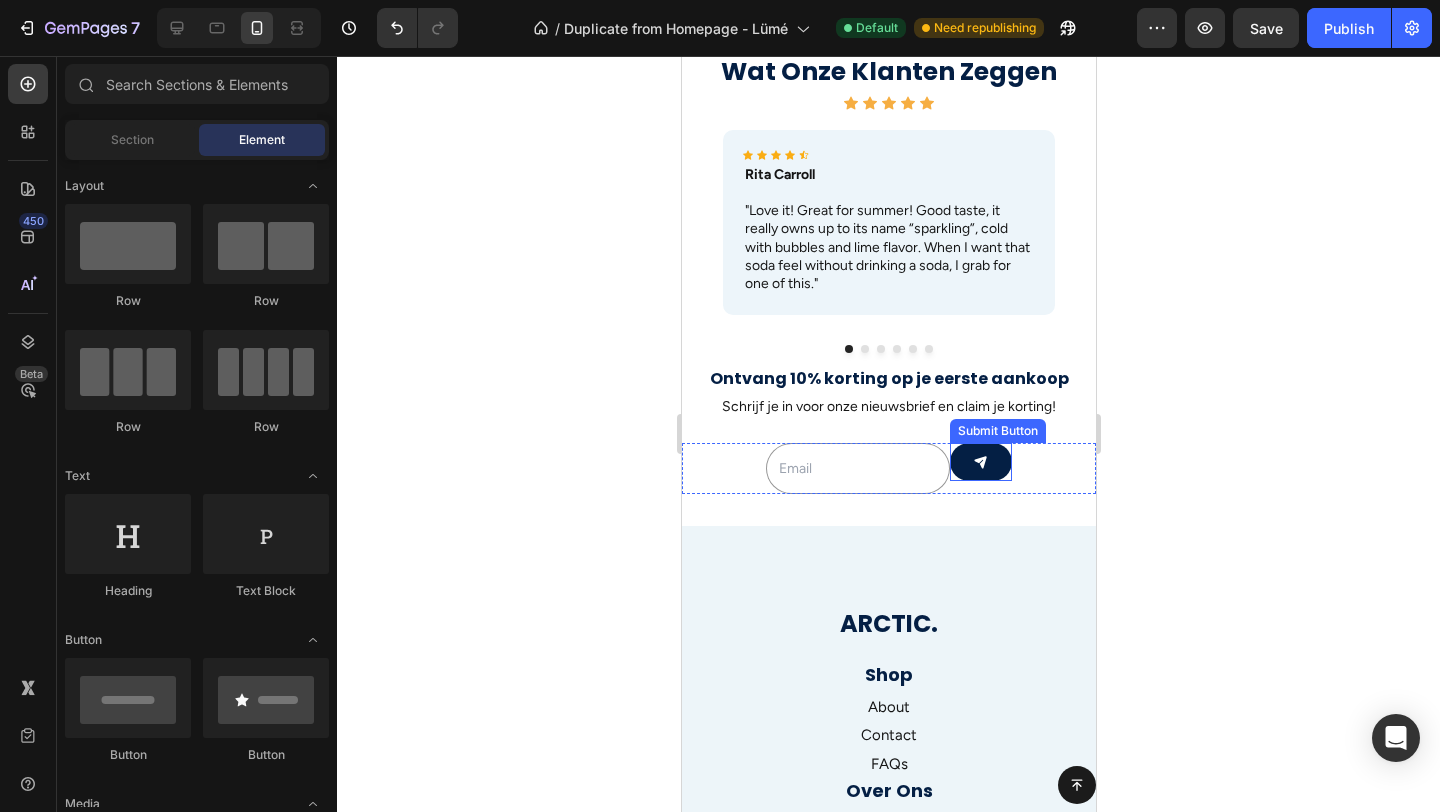 click at bounding box center [980, 462] 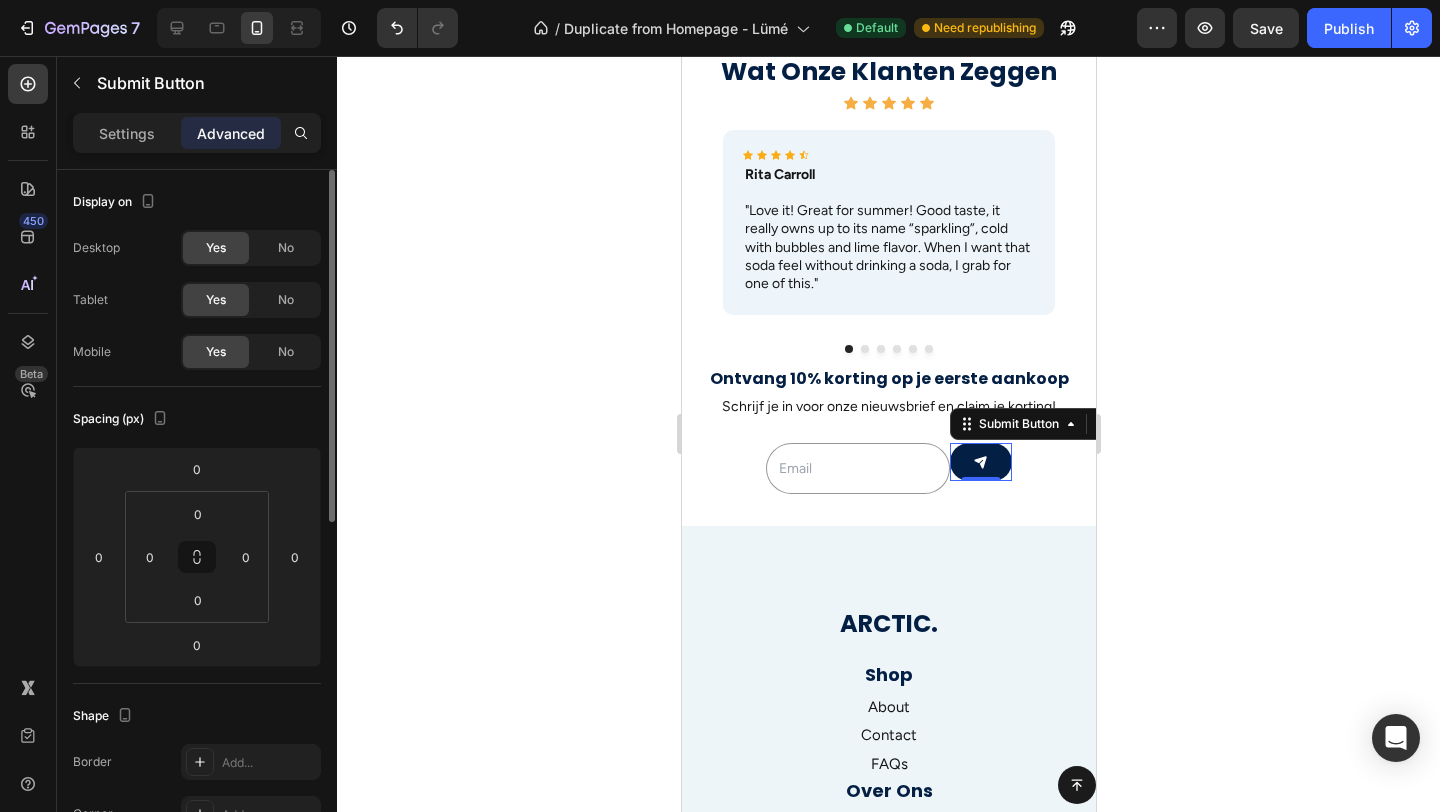 click on "Settings" at bounding box center (127, 133) 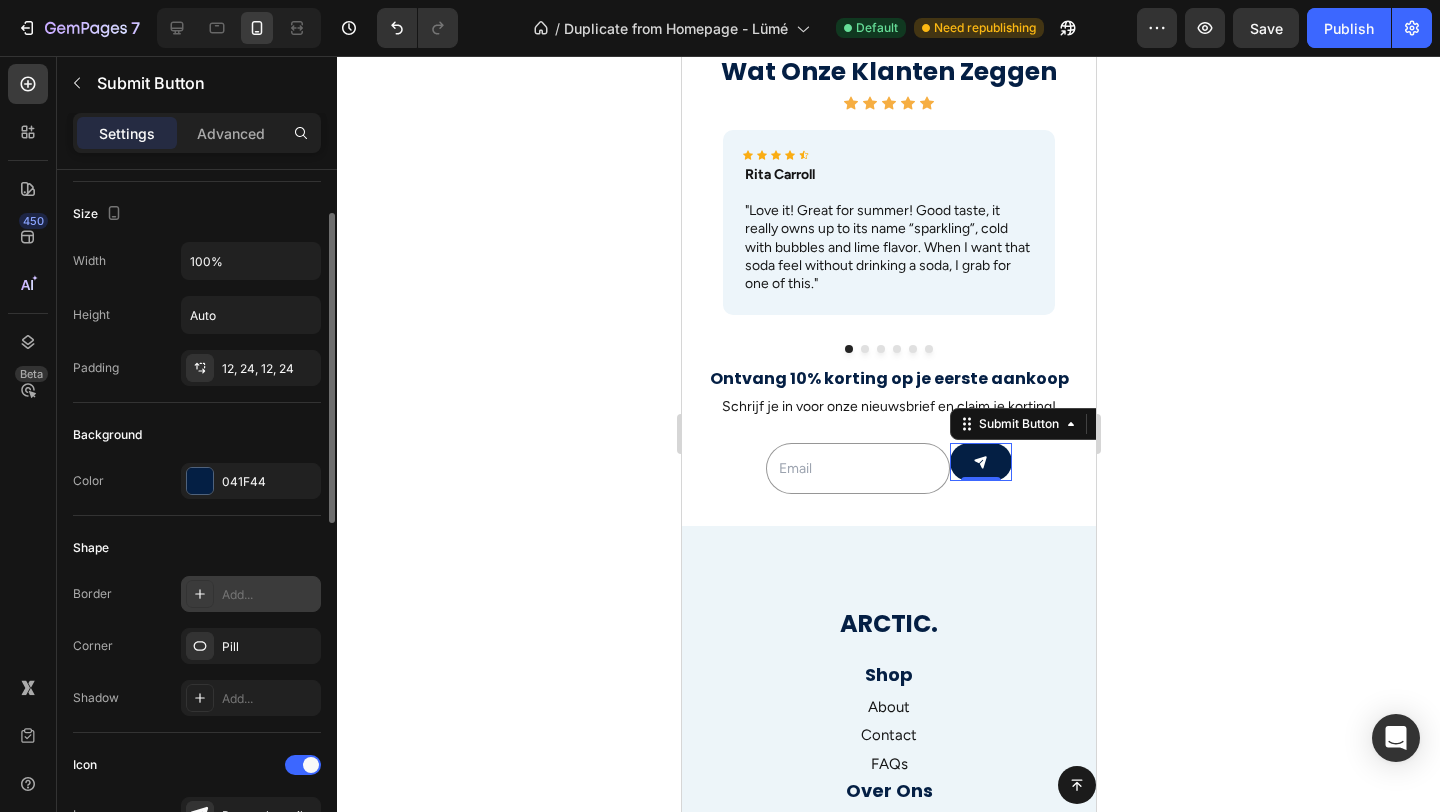 scroll, scrollTop: 100, scrollLeft: 0, axis: vertical 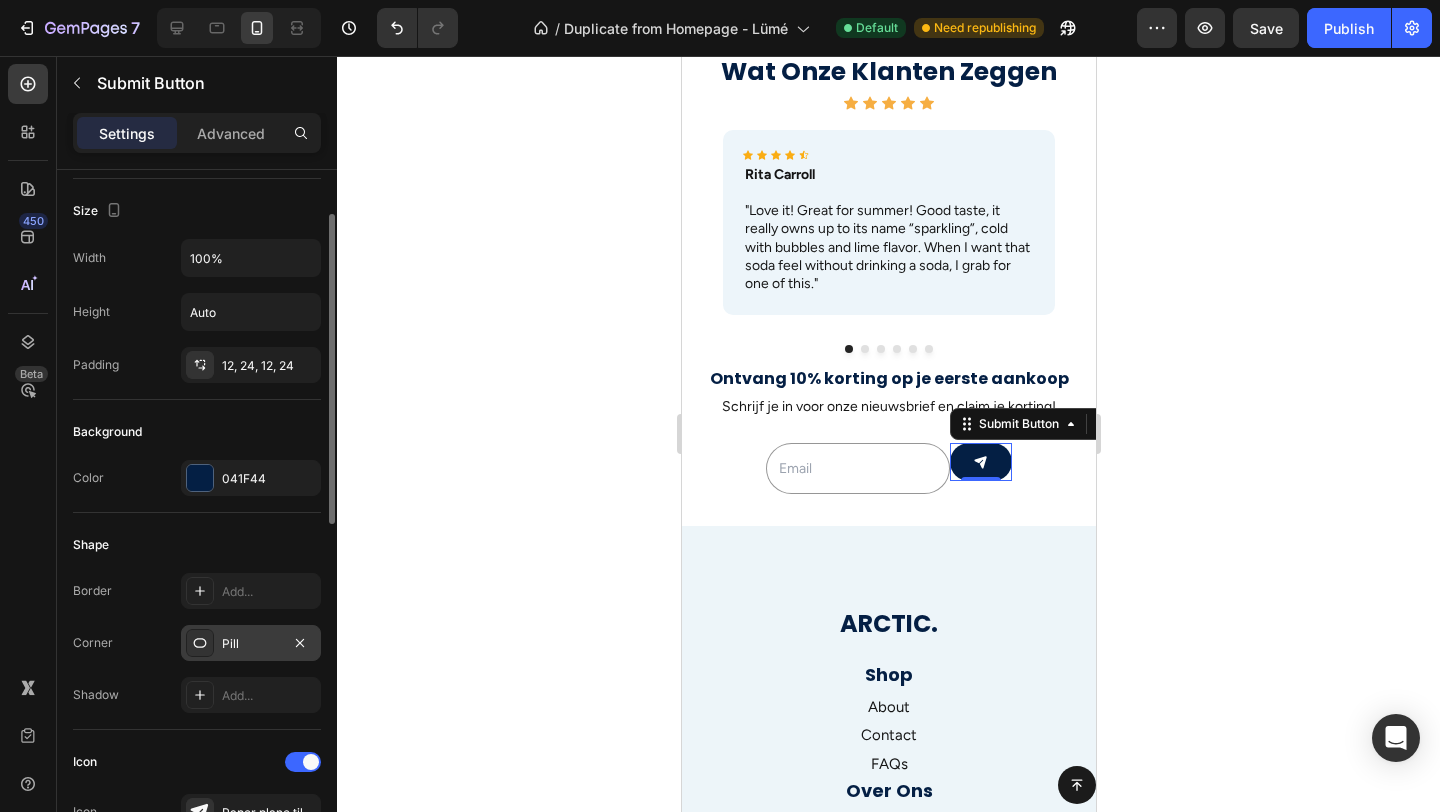 click on "Pill" at bounding box center [251, 644] 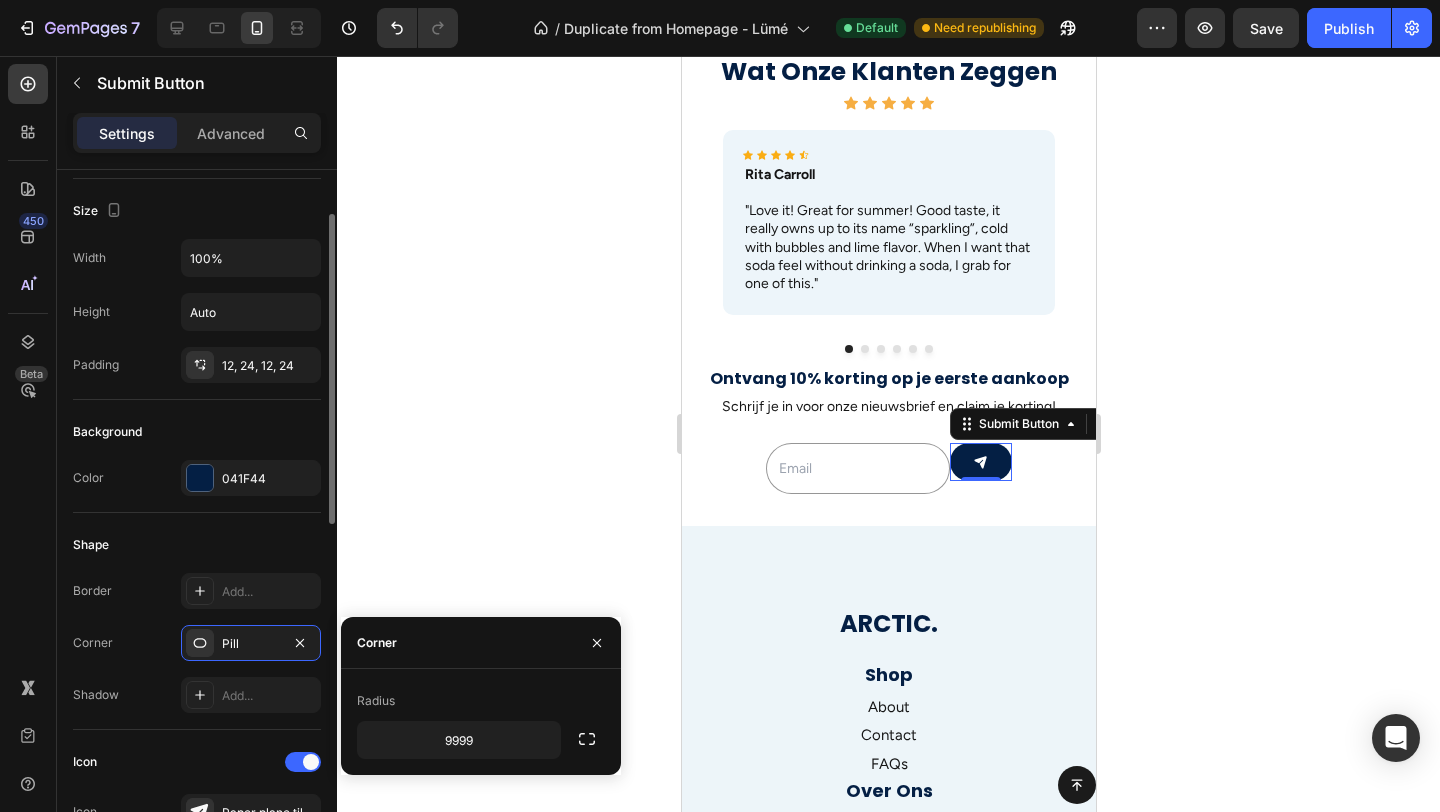 click on "Shape" at bounding box center [197, 545] 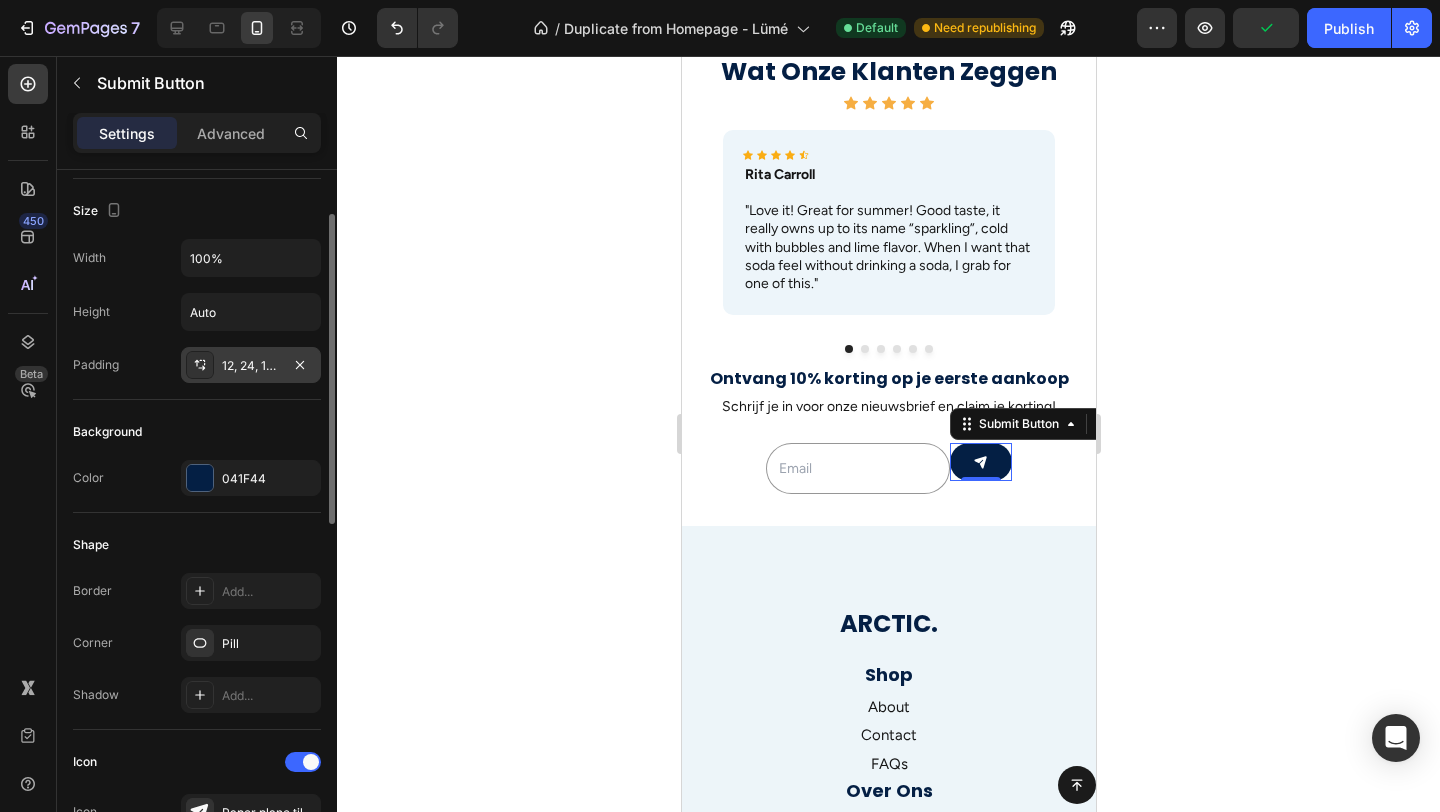click 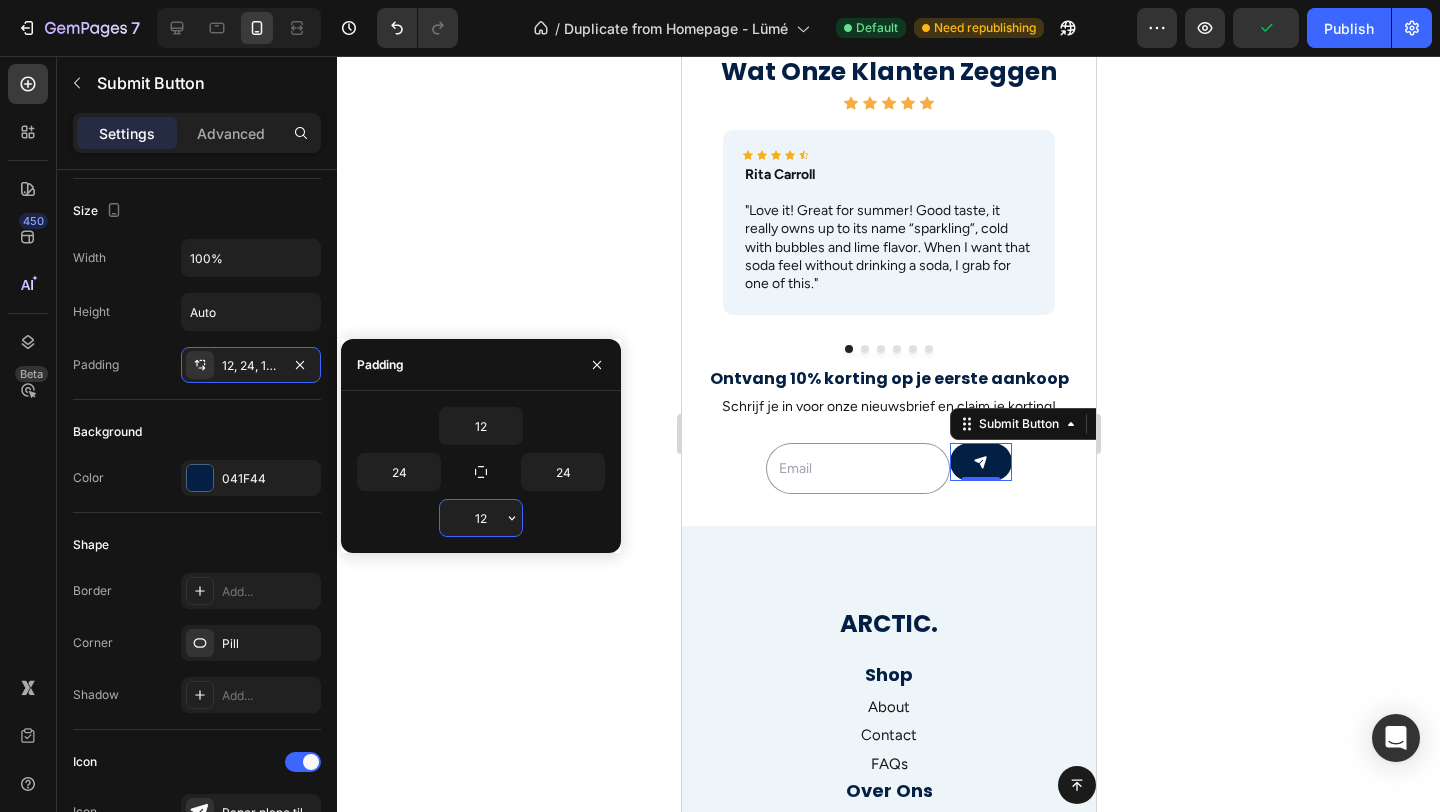 click on "12" at bounding box center (481, 518) 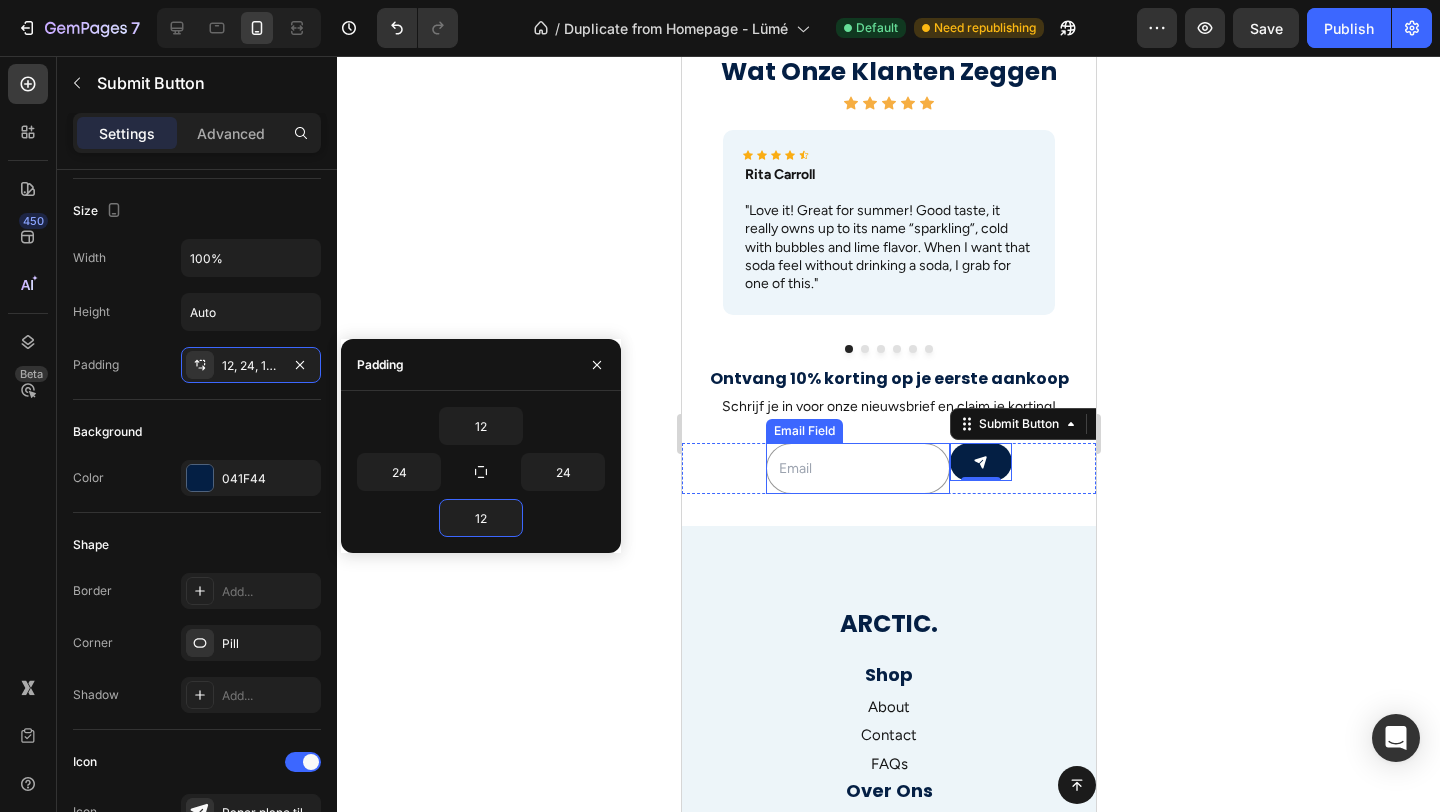 click at bounding box center [857, 468] 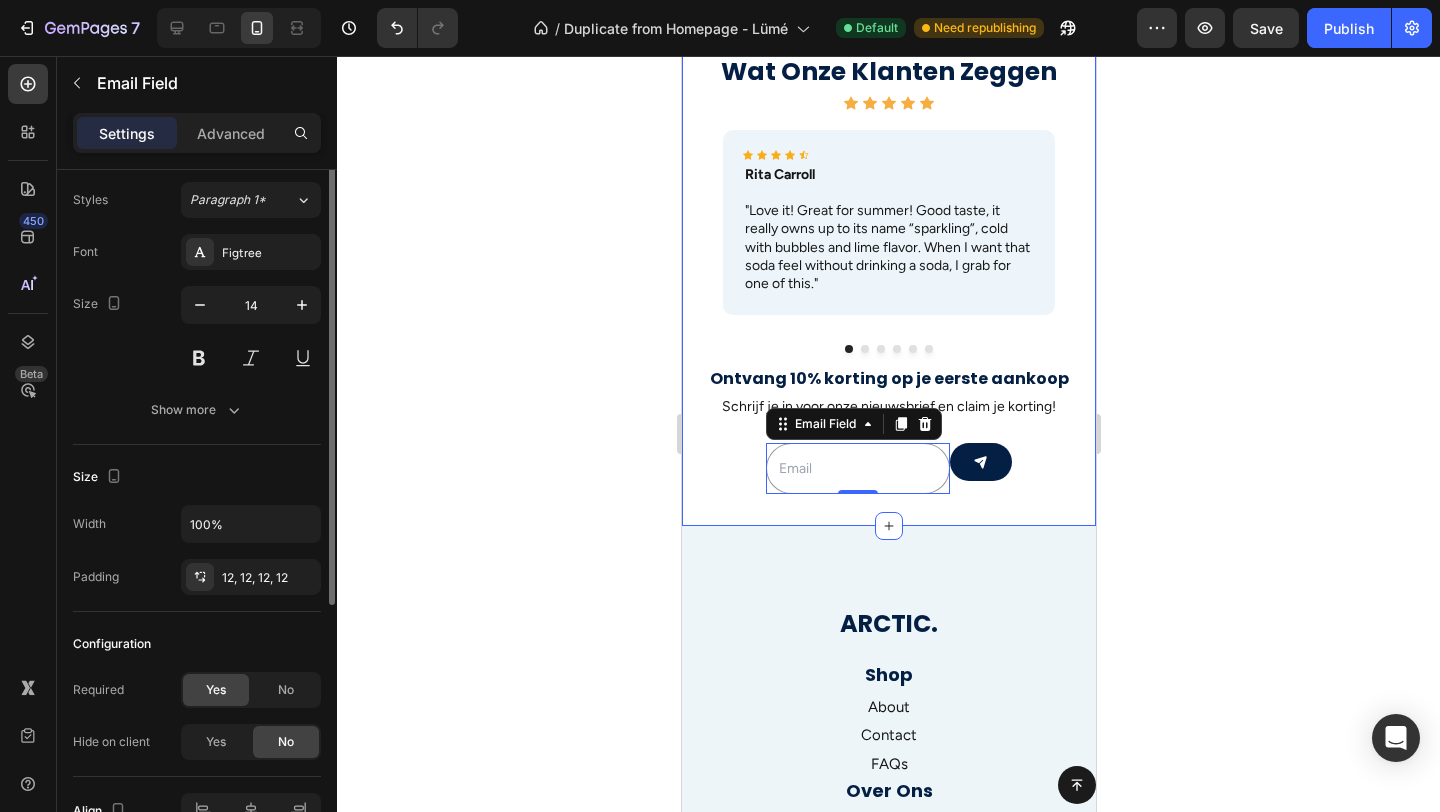 scroll, scrollTop: 0, scrollLeft: 0, axis: both 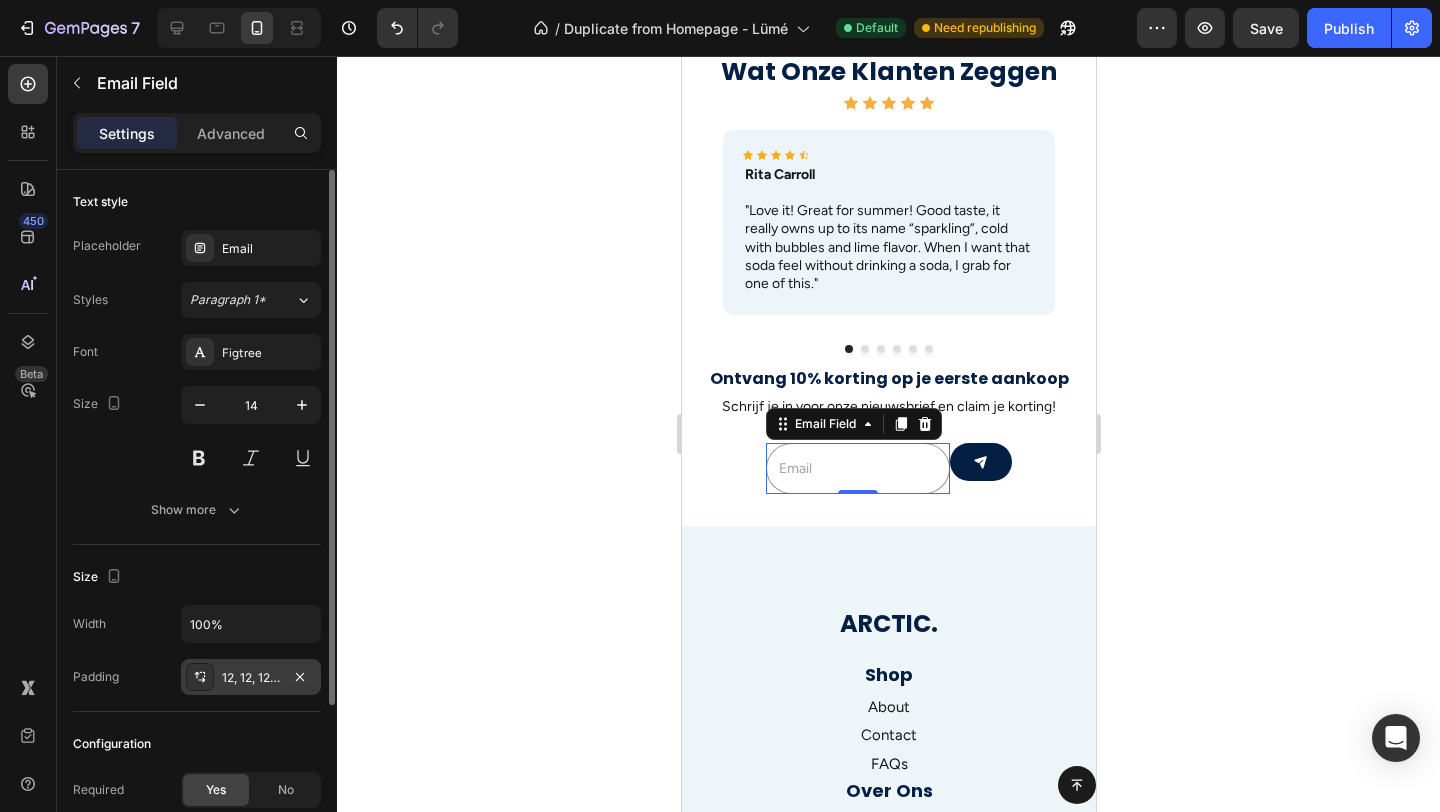 click at bounding box center [200, 677] 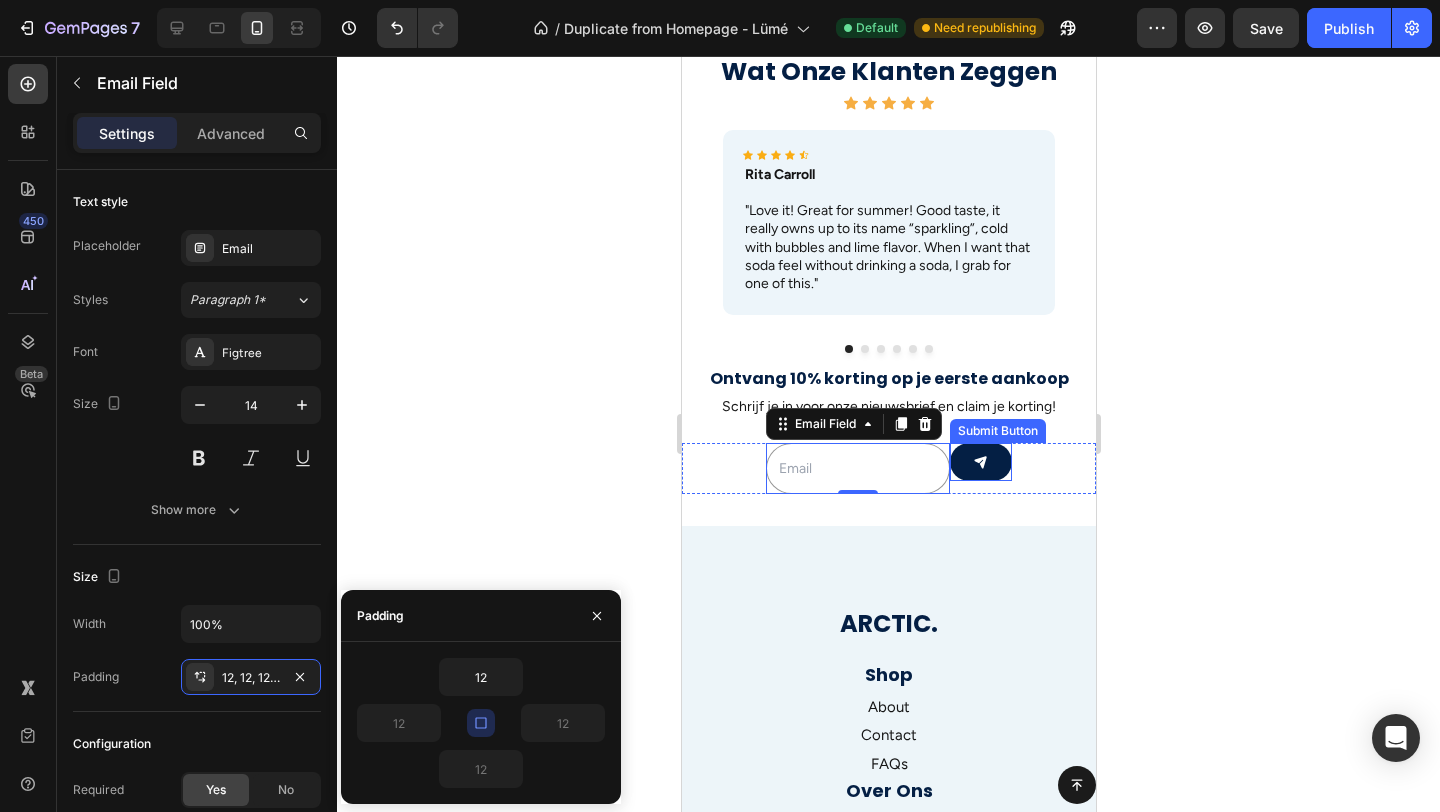 click at bounding box center [980, 462] 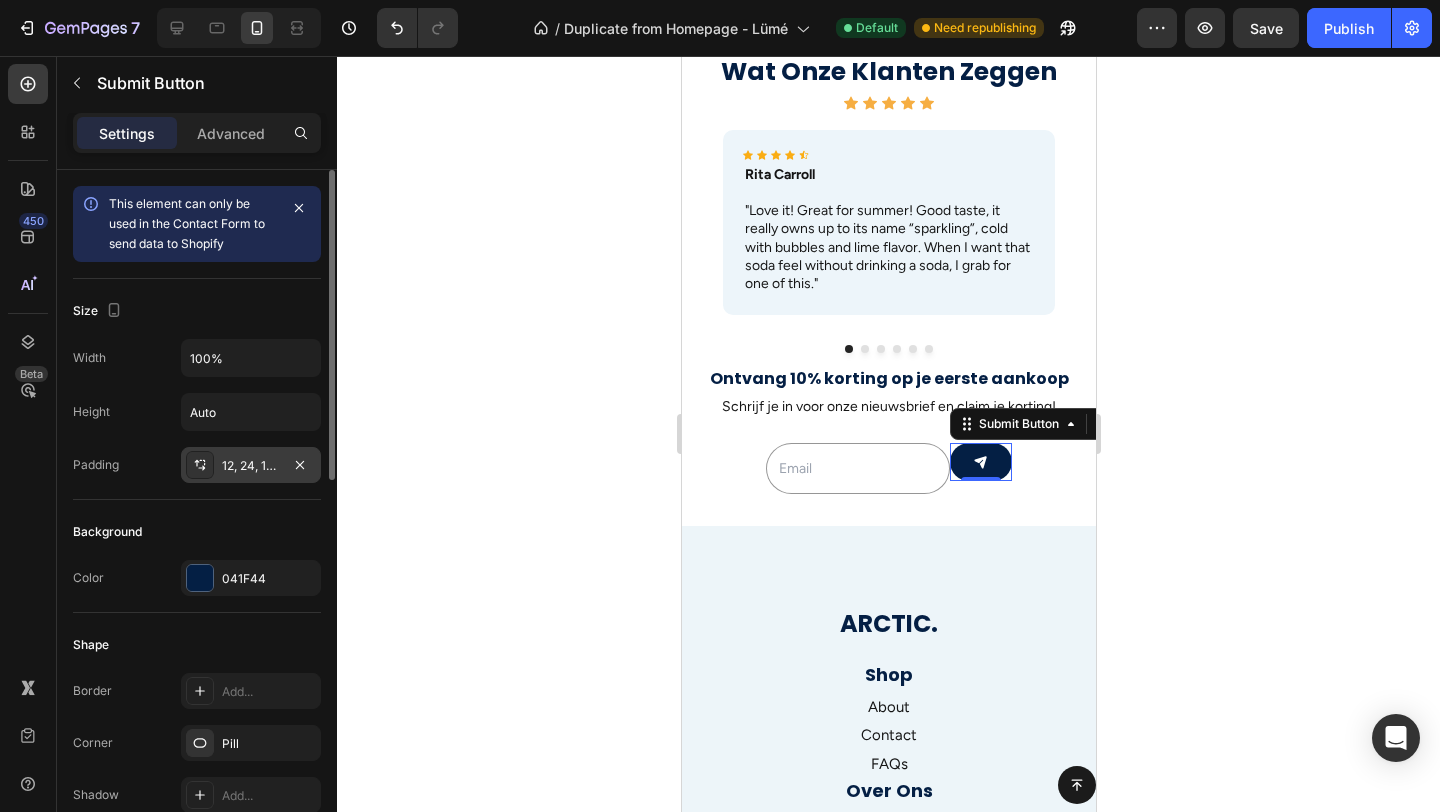 click 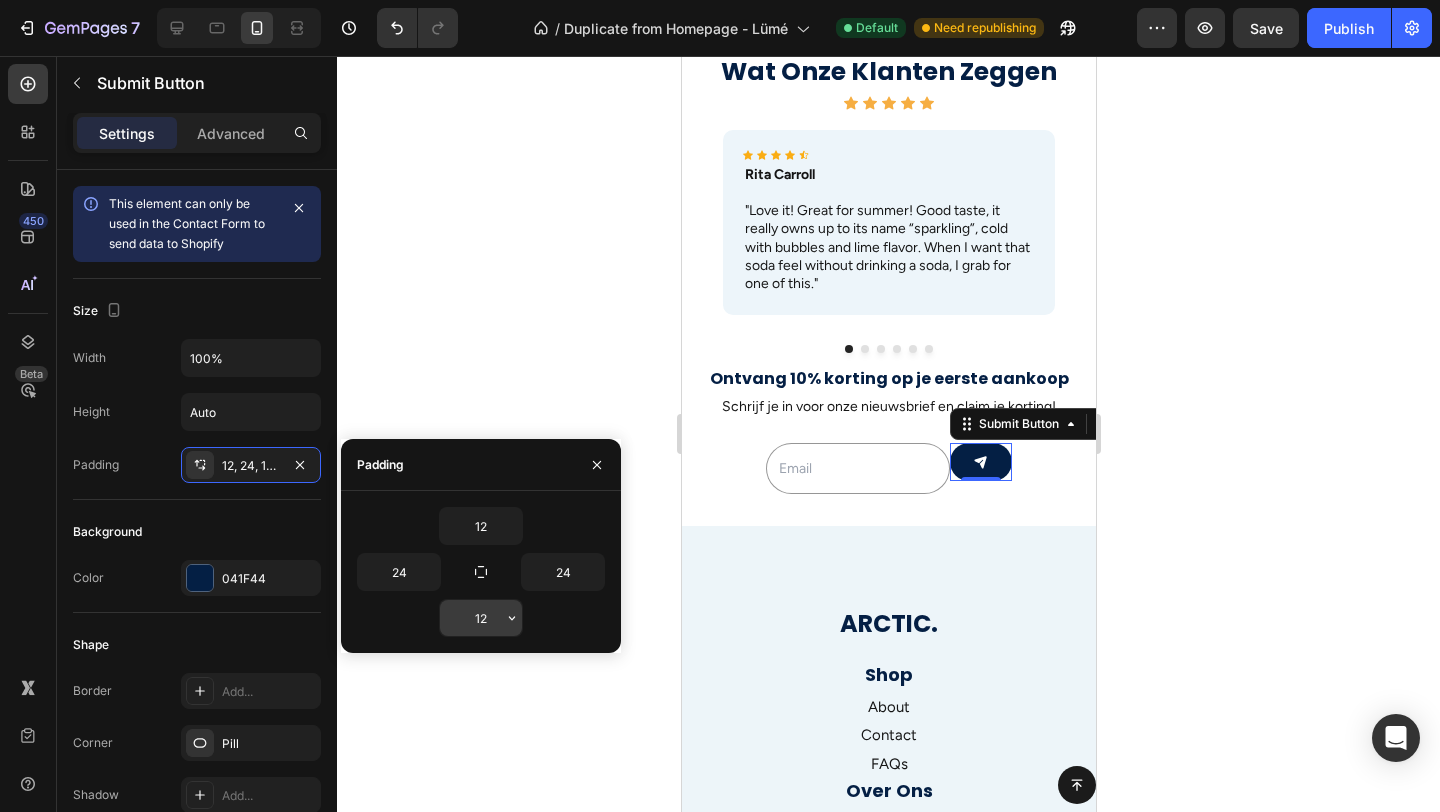 click on "12" at bounding box center (481, 618) 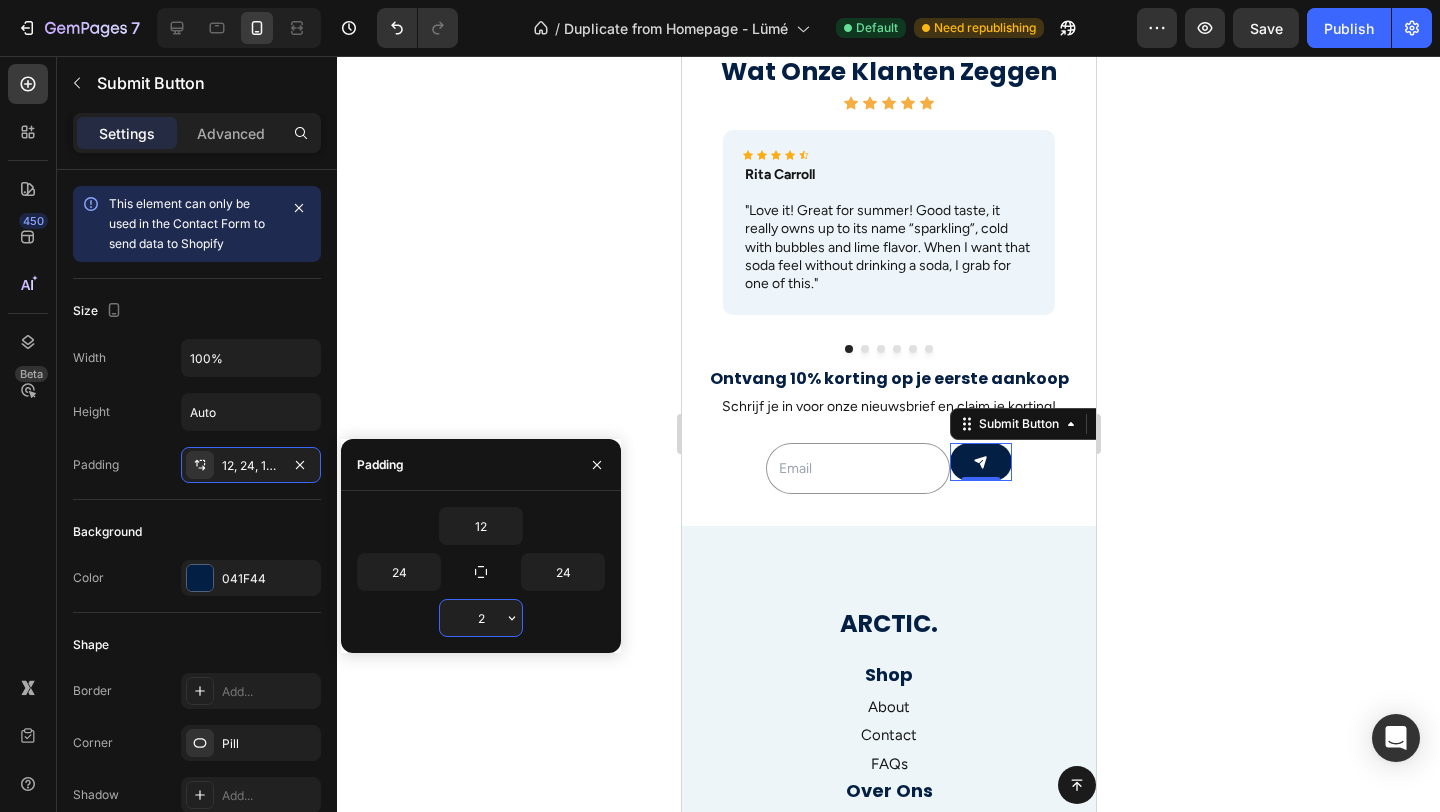 type on "20" 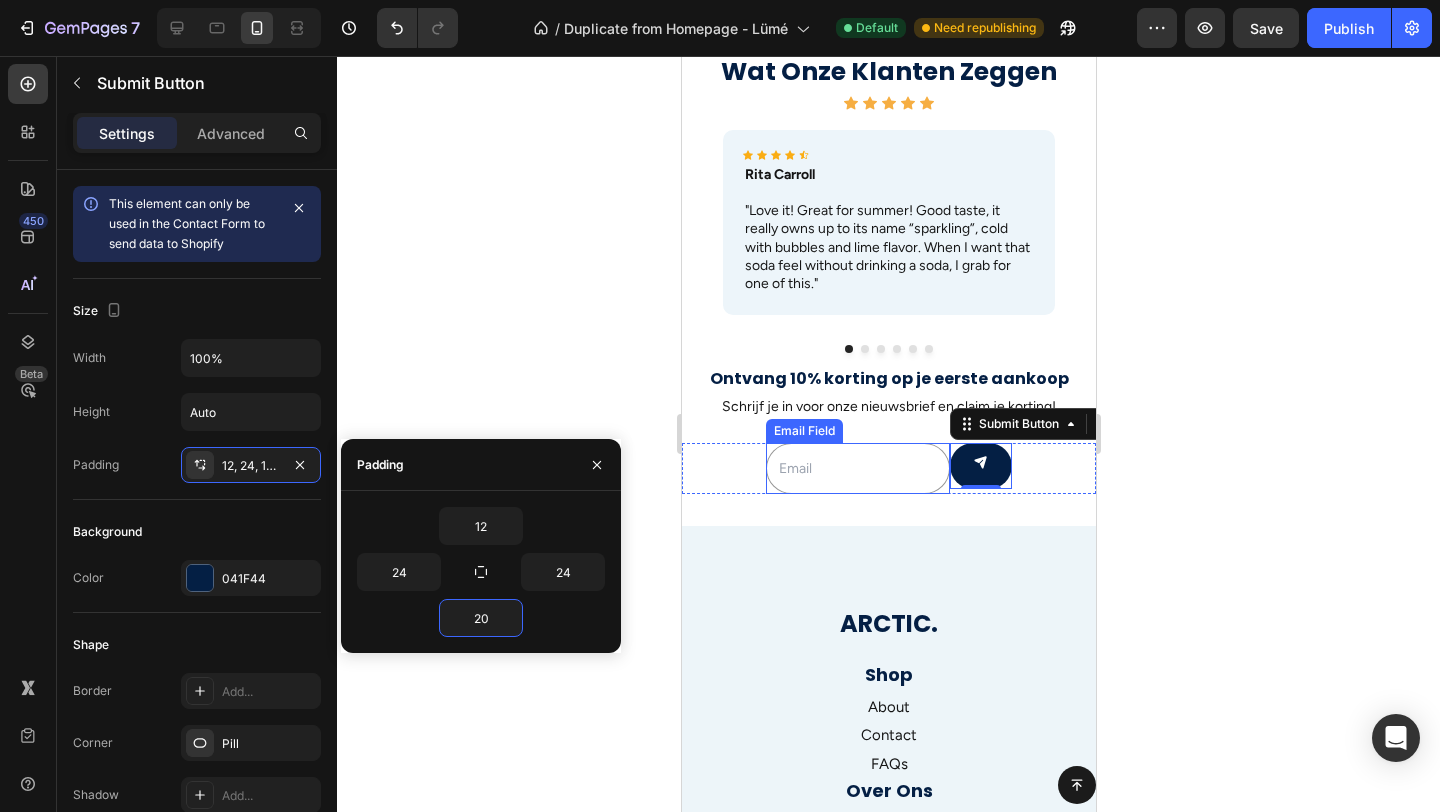 click on "ARCTIC.  Heading Shop Heading About Text block Contact Text block FAQs Text block Over Ons Heading Over ARCTIC Text block Verzending Text block Retourneren Text block Contact Heading Veelgestelde vragen Text block Klantenservice Text block Algemene Voorwaarden Text block Row
Drop element here Email Field Image
Submit Button Row Newsletter Row Row Section 17" at bounding box center (888, 916) 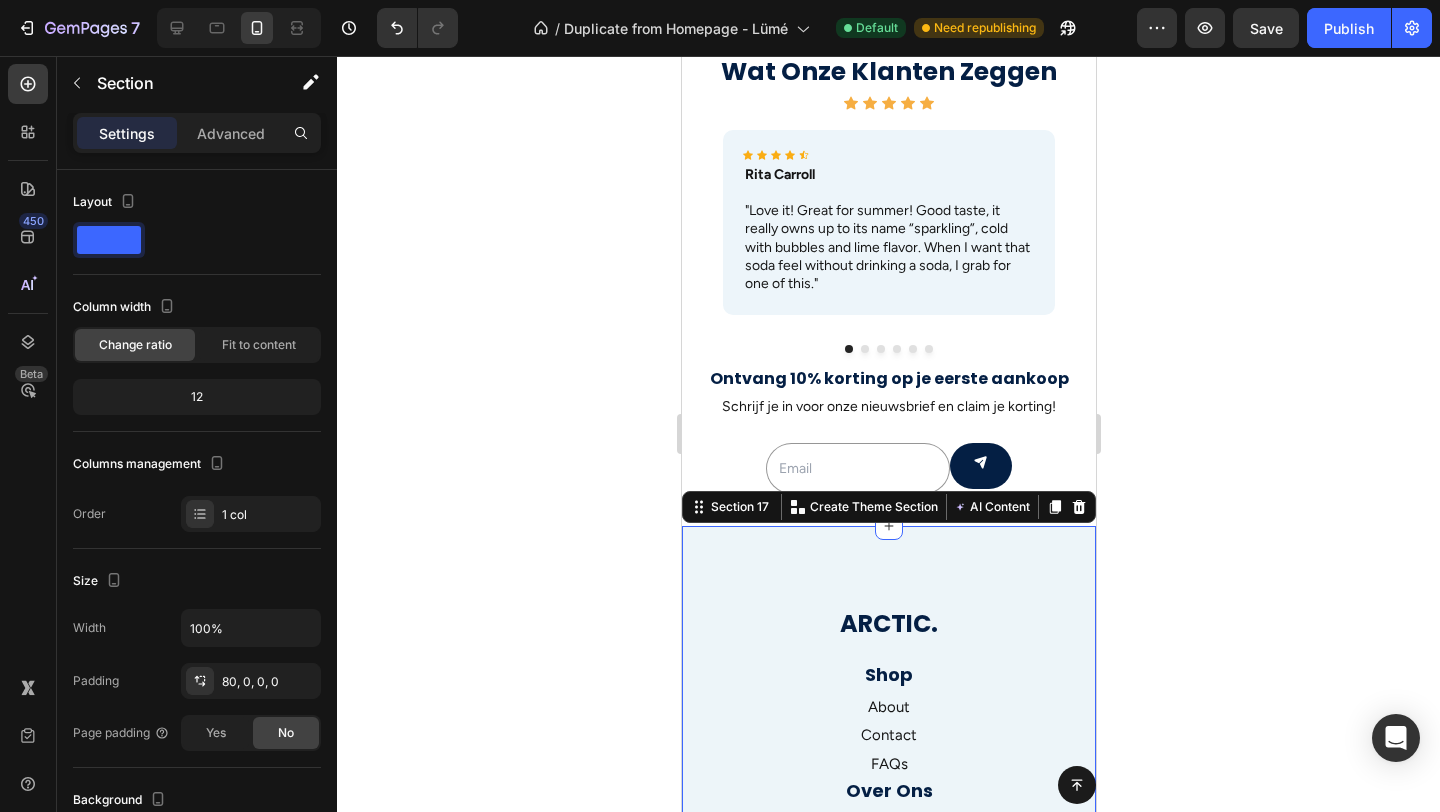 click 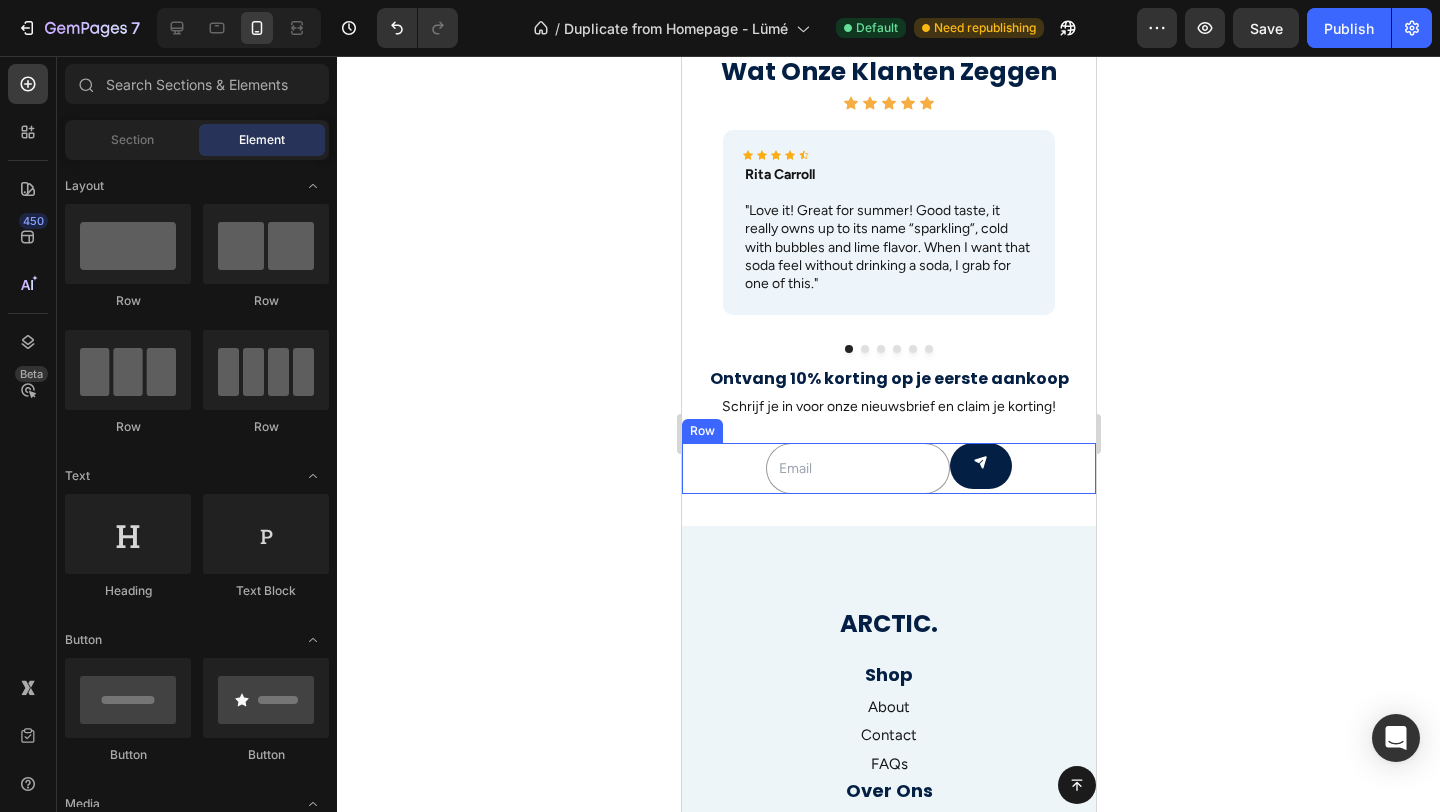 click at bounding box center [980, 466] 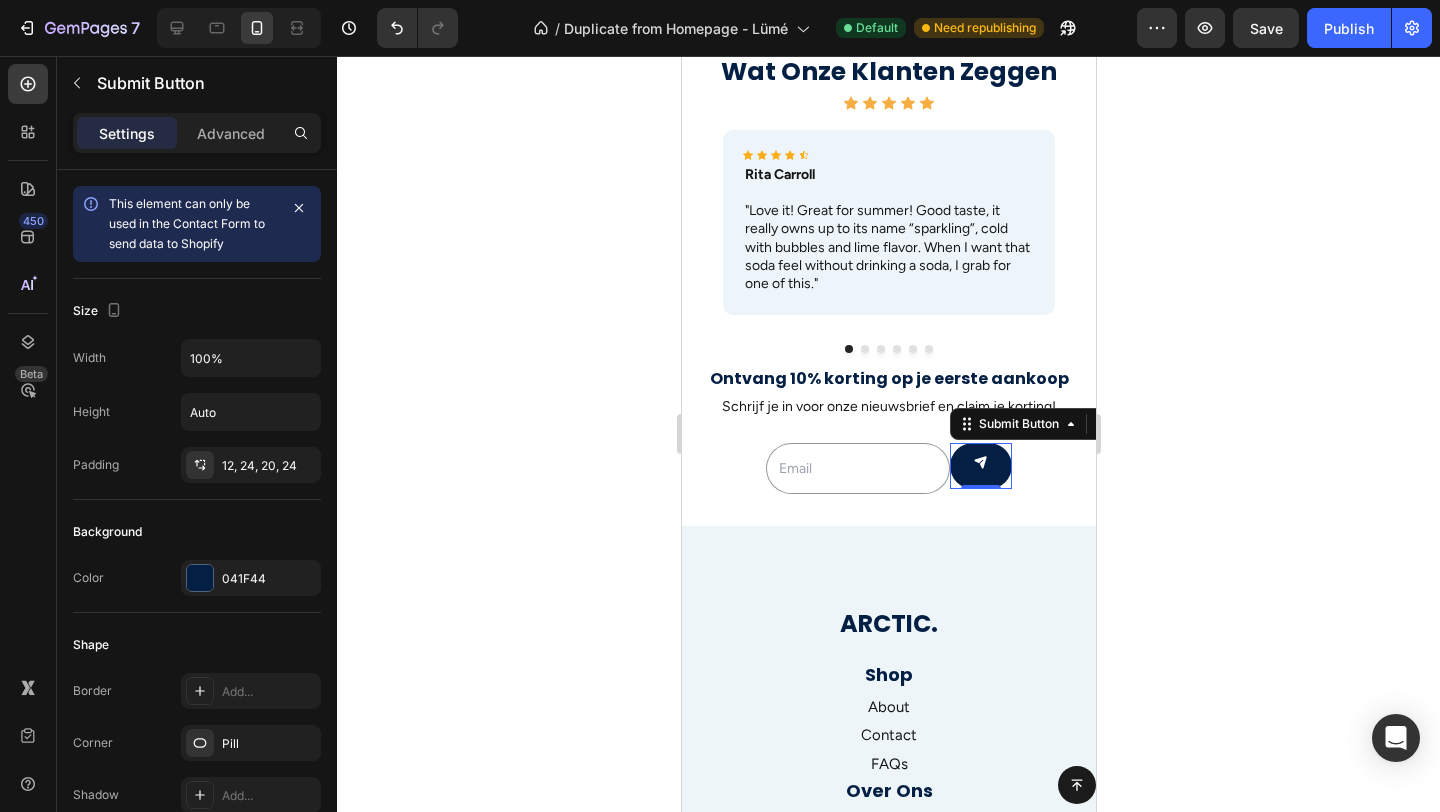 click 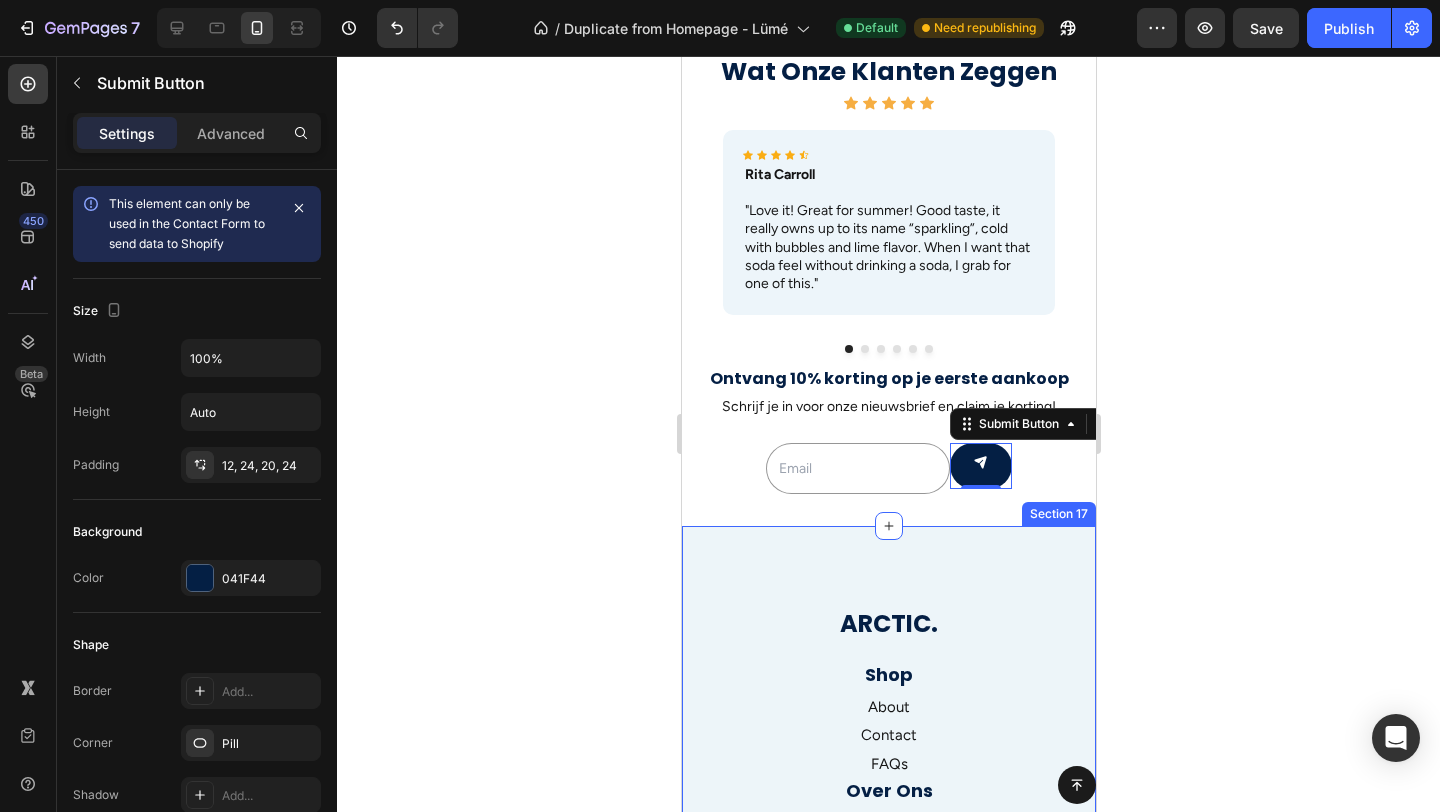 scroll, scrollTop: 2704, scrollLeft: 0, axis: vertical 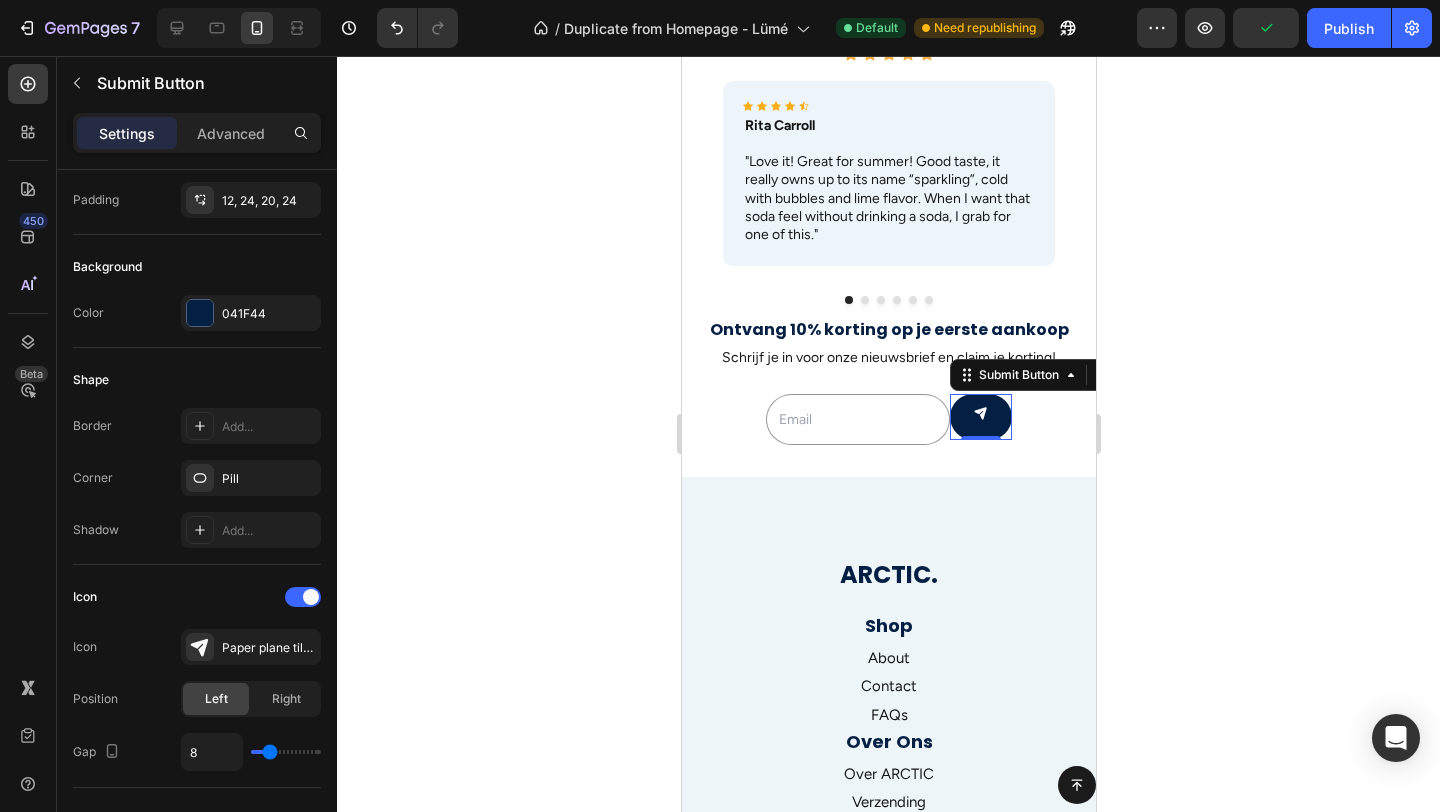 click at bounding box center [980, 417] 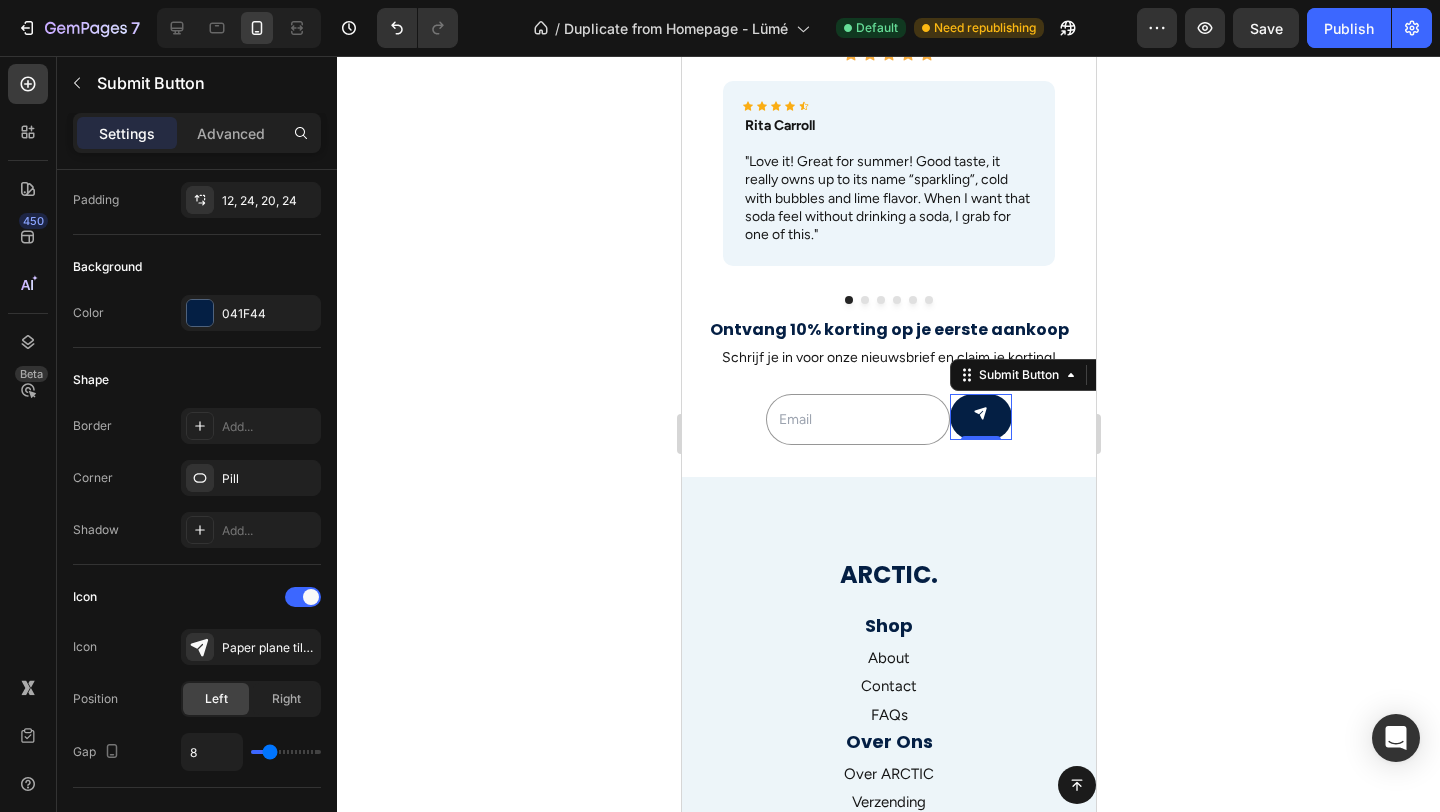 click 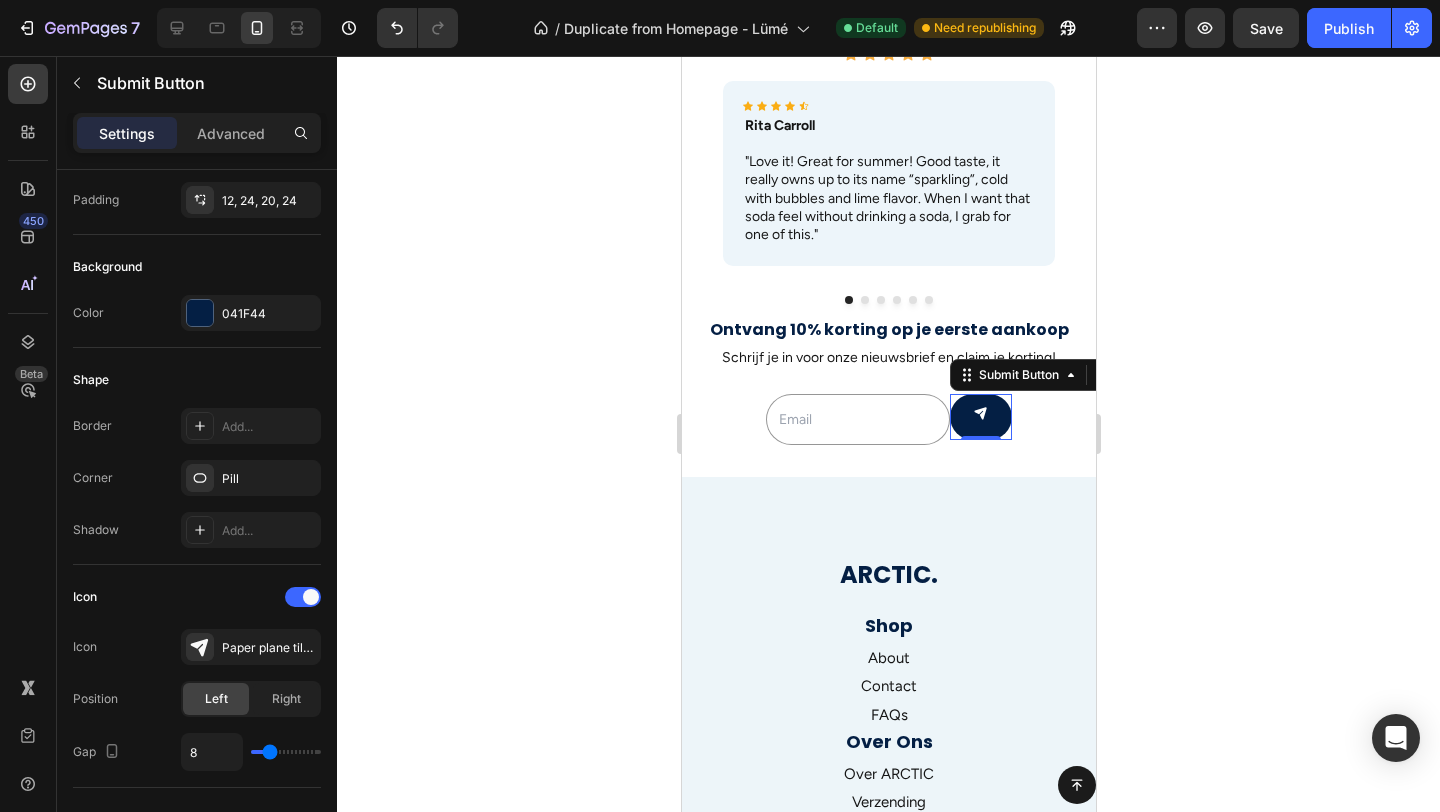 type 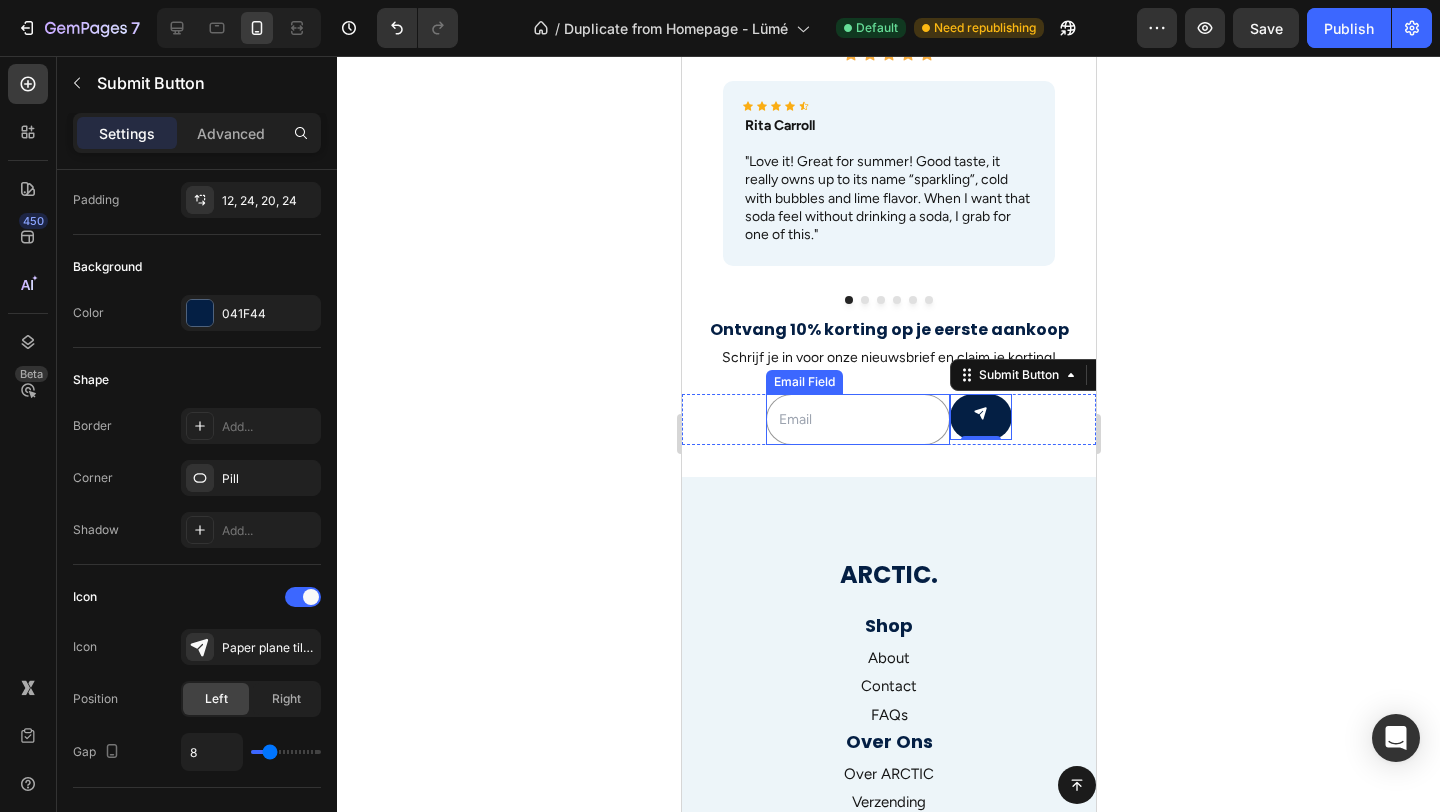 click on "Wat Onze Klanten Zeggen Heading Icon Icon Icon Icon Icon Icon List Icon Icon Icon Icon
Icon Icon List Rita Carroll Text Block "Love it! Great for summer! Good taste, it really owns up to its name “sparkling”, cold with bubbles and lime flavor. When I want that soda feel without drinking a soda, I grab for one of this." Text Block Row Icon Icon Icon Icon
Icon Icon List Maria Min Text Block "Love it! Great for summer! Good taste, it really owns up to its name “sparkling”, cold with bubbles and lime flavor. When I want that soda feel without drinking a soda, I grab for one of this." Text Block Row Icon Icon Icon Icon
Icon Icon List Max Sero Text Block "Love it! Great for summer! Good taste, it really owns up to its name “sparkling”, cold with bubbles and lime flavor. When I want that soda feel without drinking a soda, I grab for one of this." Text Block Row Icon Icon Icon Icon
Icon Icon List Max Sero Text Block Text Block Row Icon Icon" at bounding box center [888, 225] 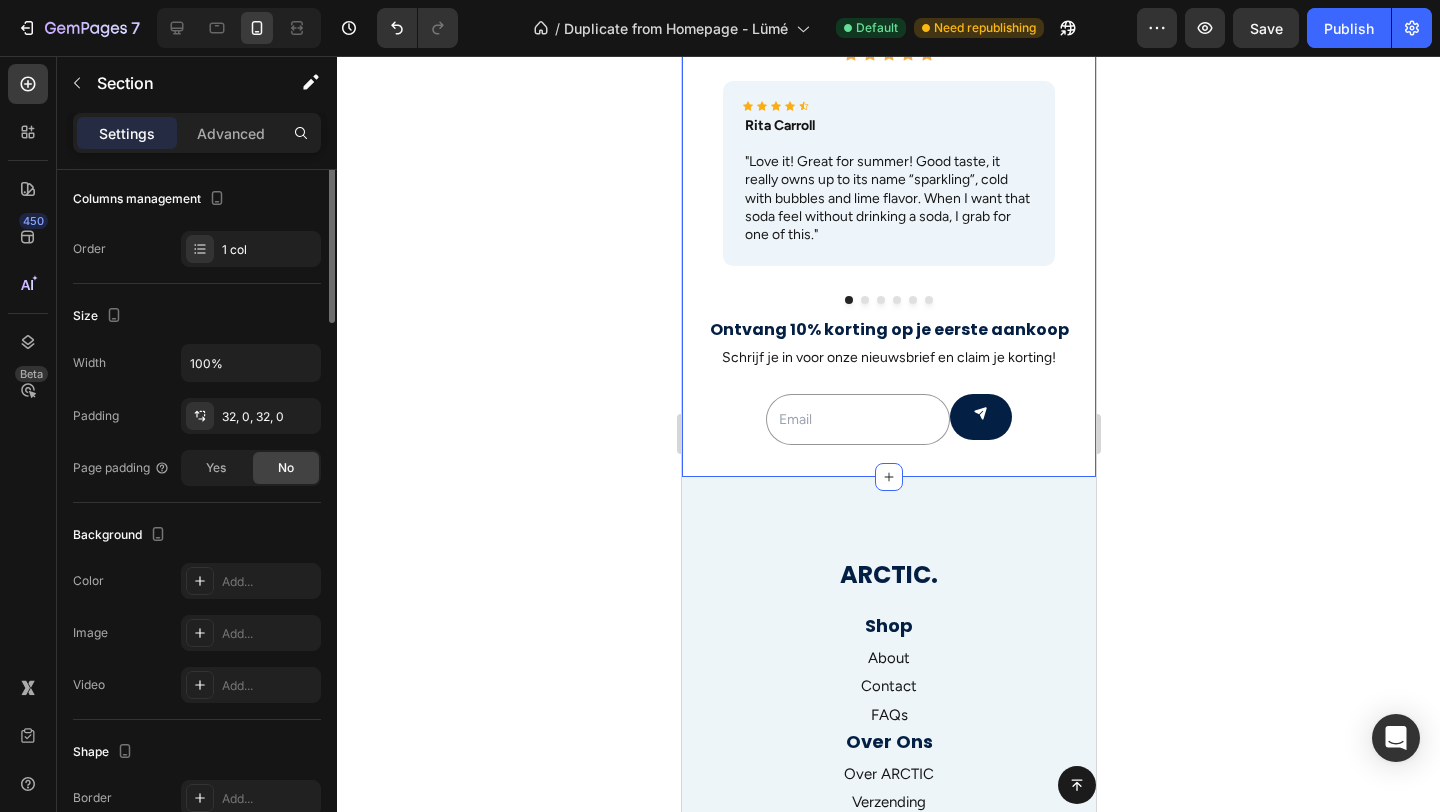 scroll, scrollTop: 0, scrollLeft: 0, axis: both 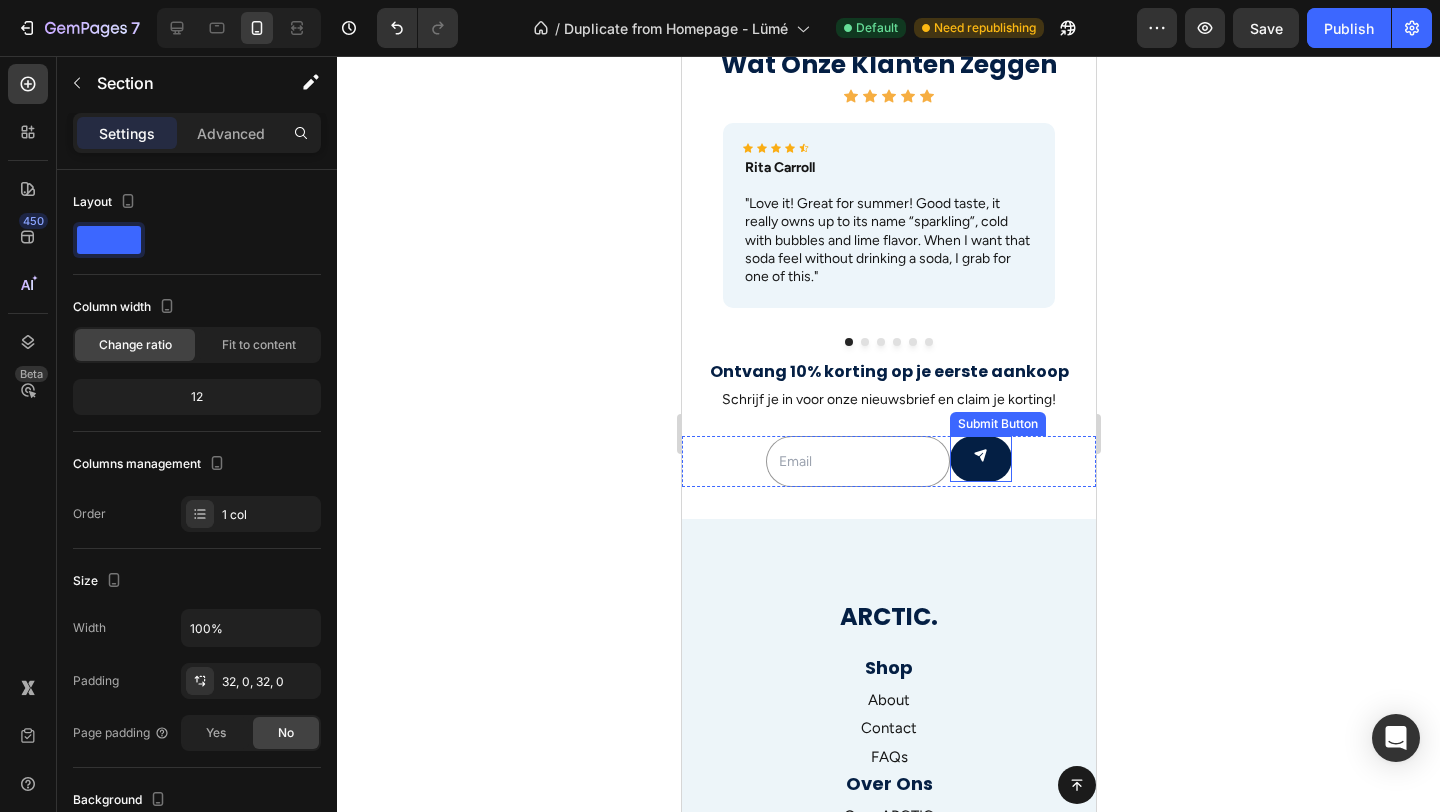 click at bounding box center [980, 459] 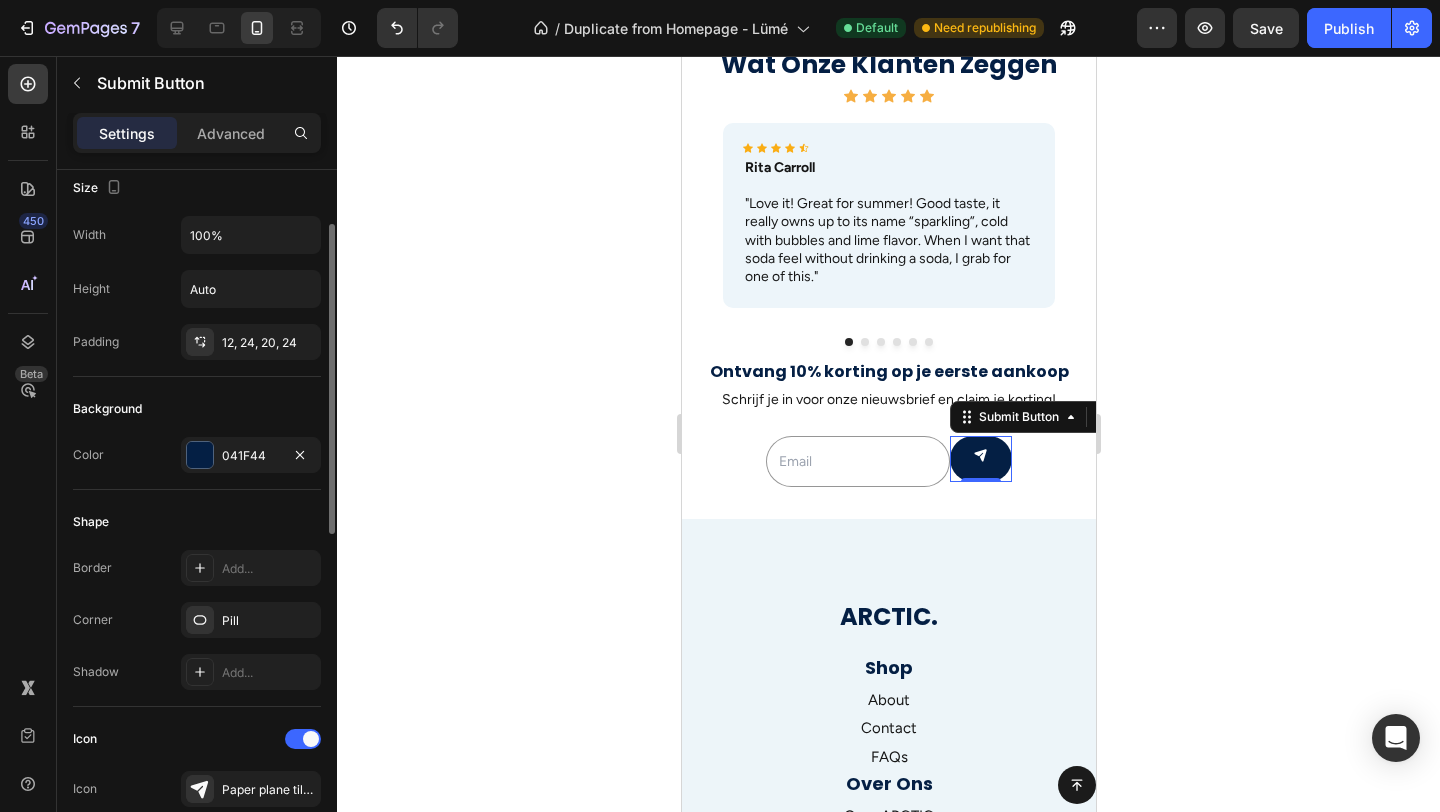 scroll, scrollTop: 172, scrollLeft: 0, axis: vertical 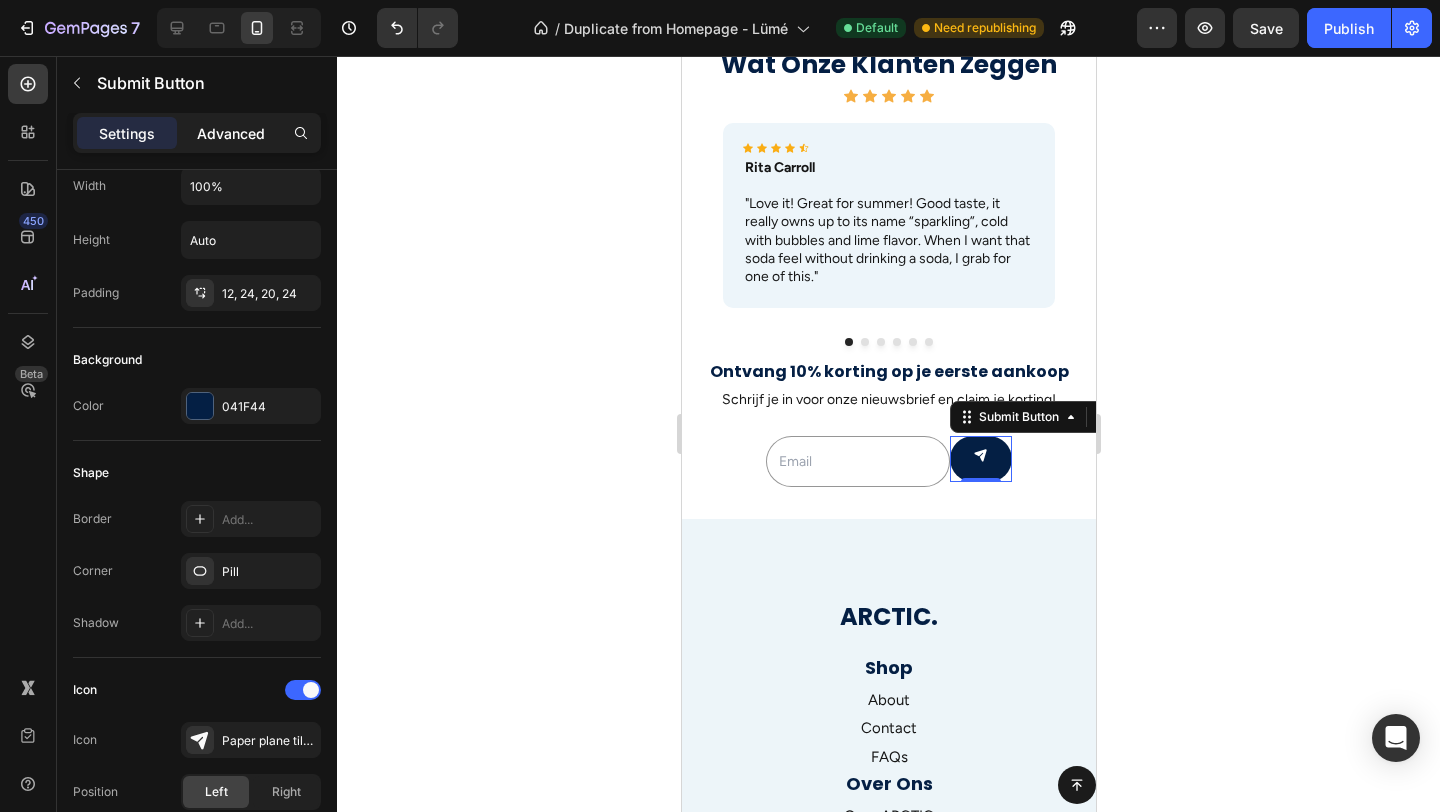 click on "Advanced" at bounding box center [231, 133] 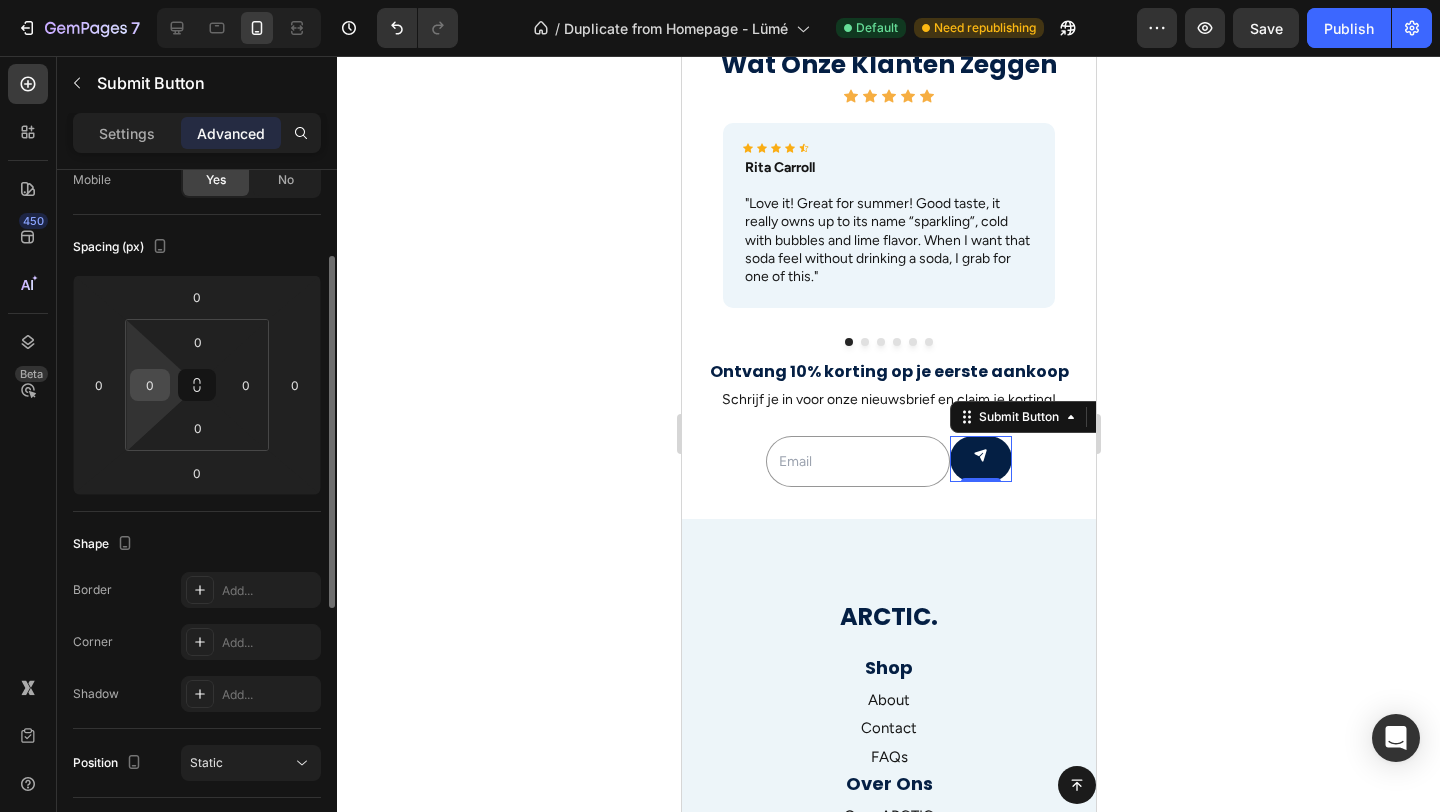 click on "0" at bounding box center [150, 385] 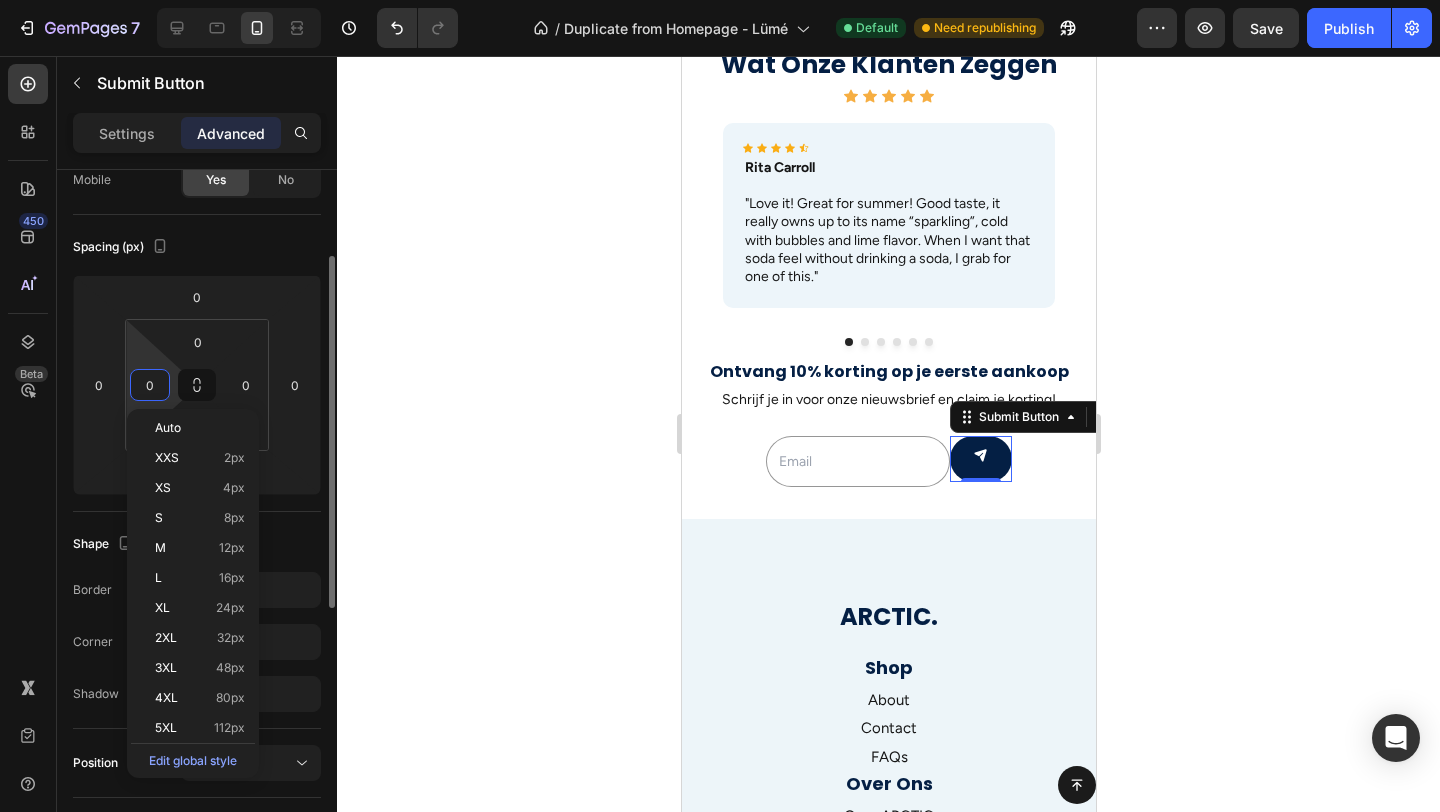 type on "5" 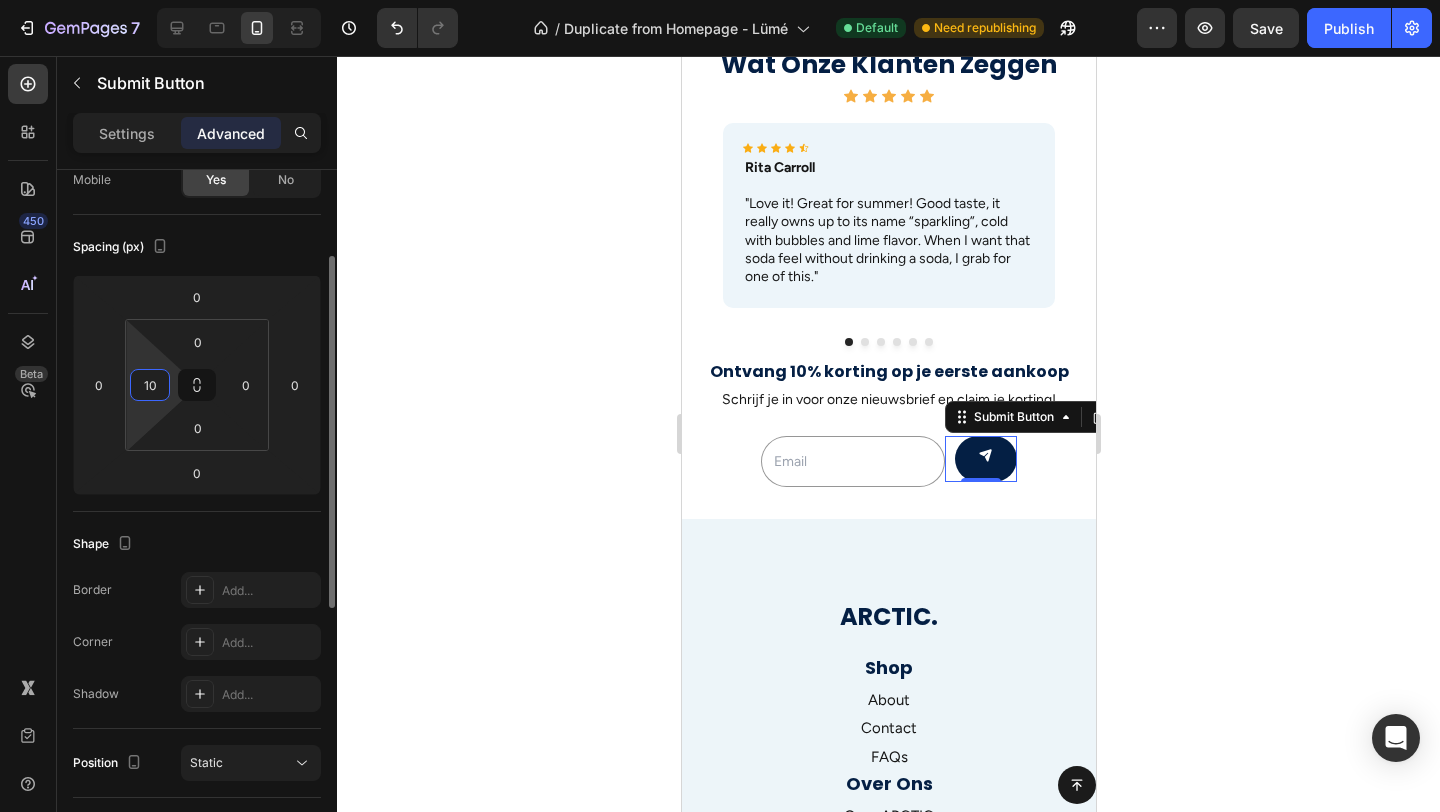 type on "10" 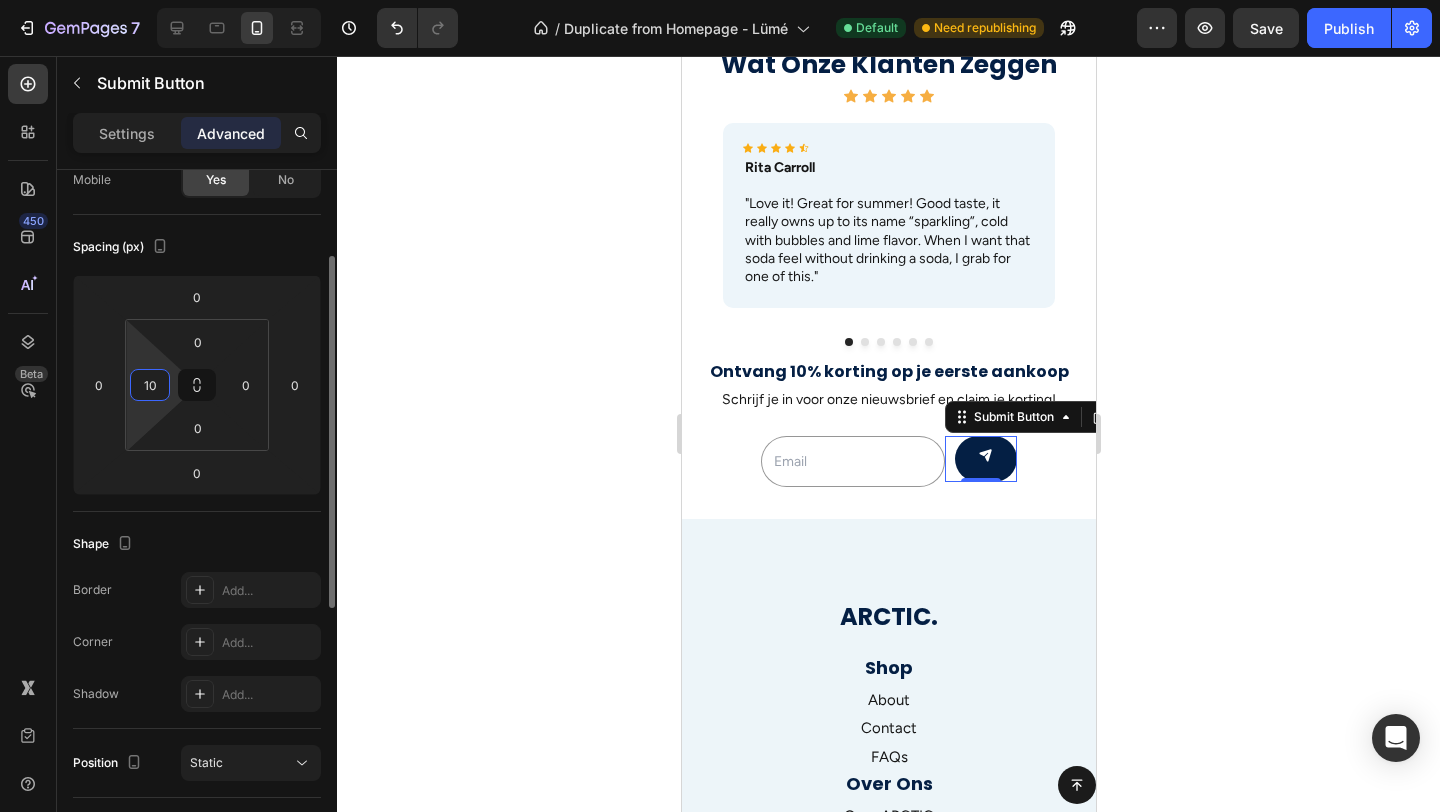 click on "Shape Border Add... Corner Add... Shadow Add..." 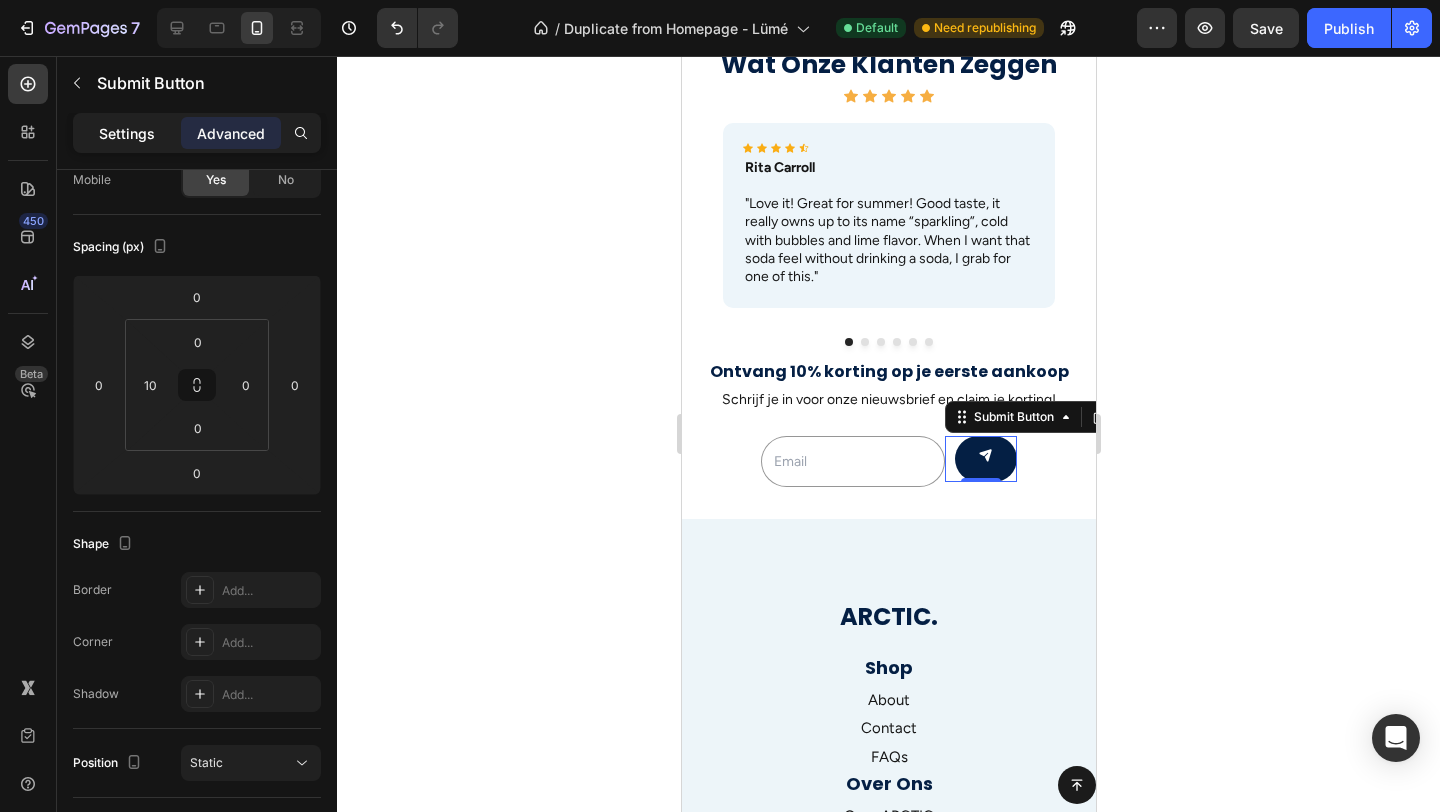 click on "Settings" at bounding box center [127, 133] 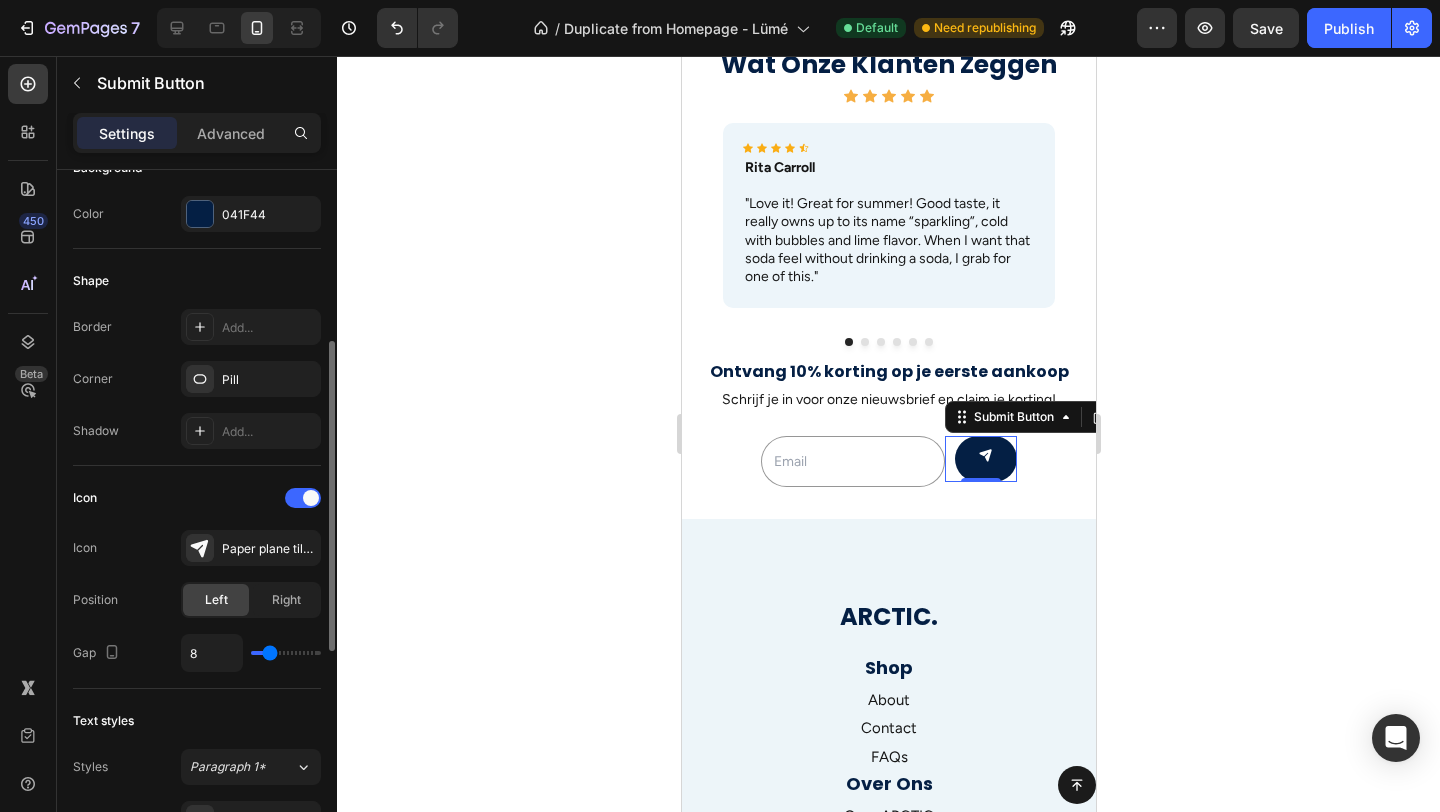scroll, scrollTop: 372, scrollLeft: 0, axis: vertical 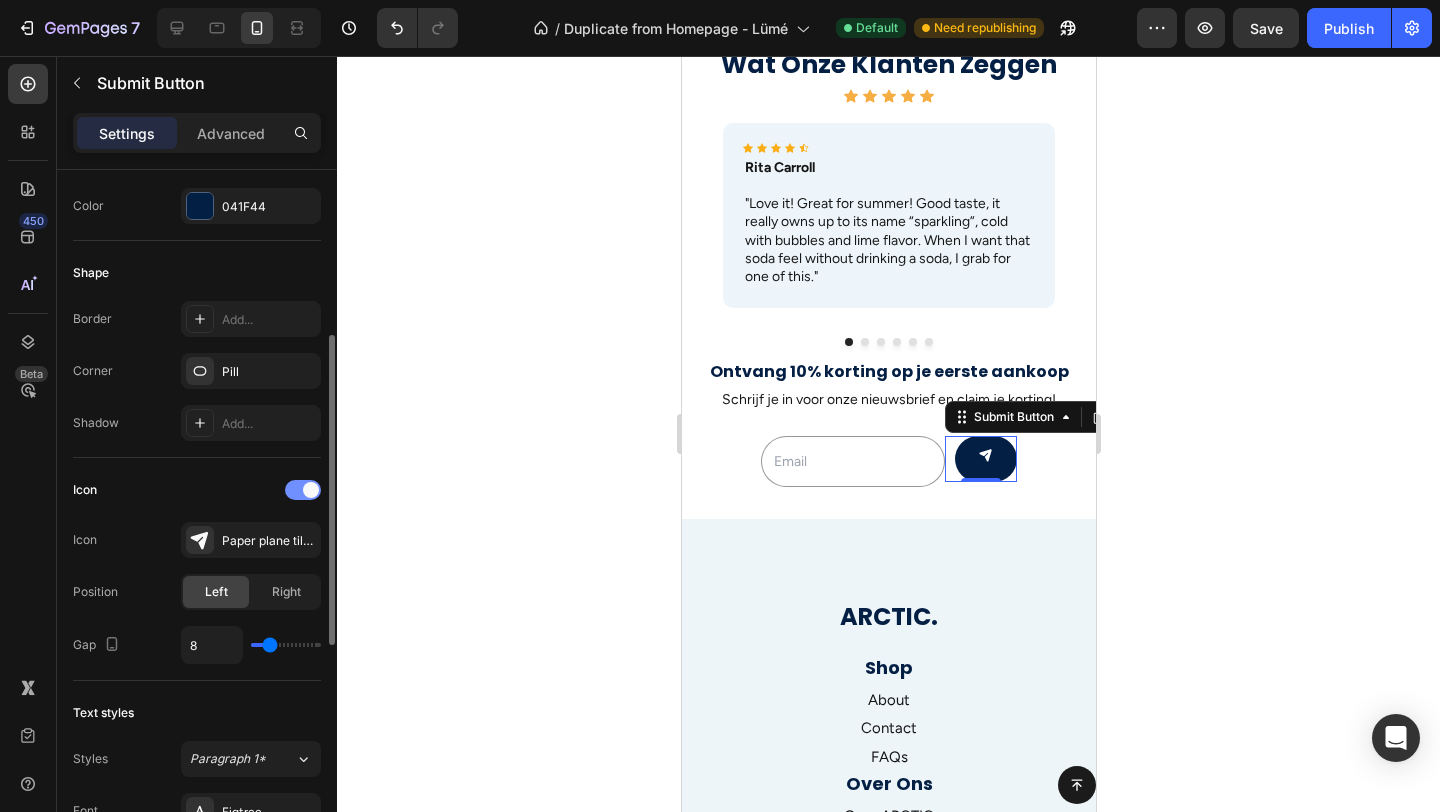 click at bounding box center [311, 490] 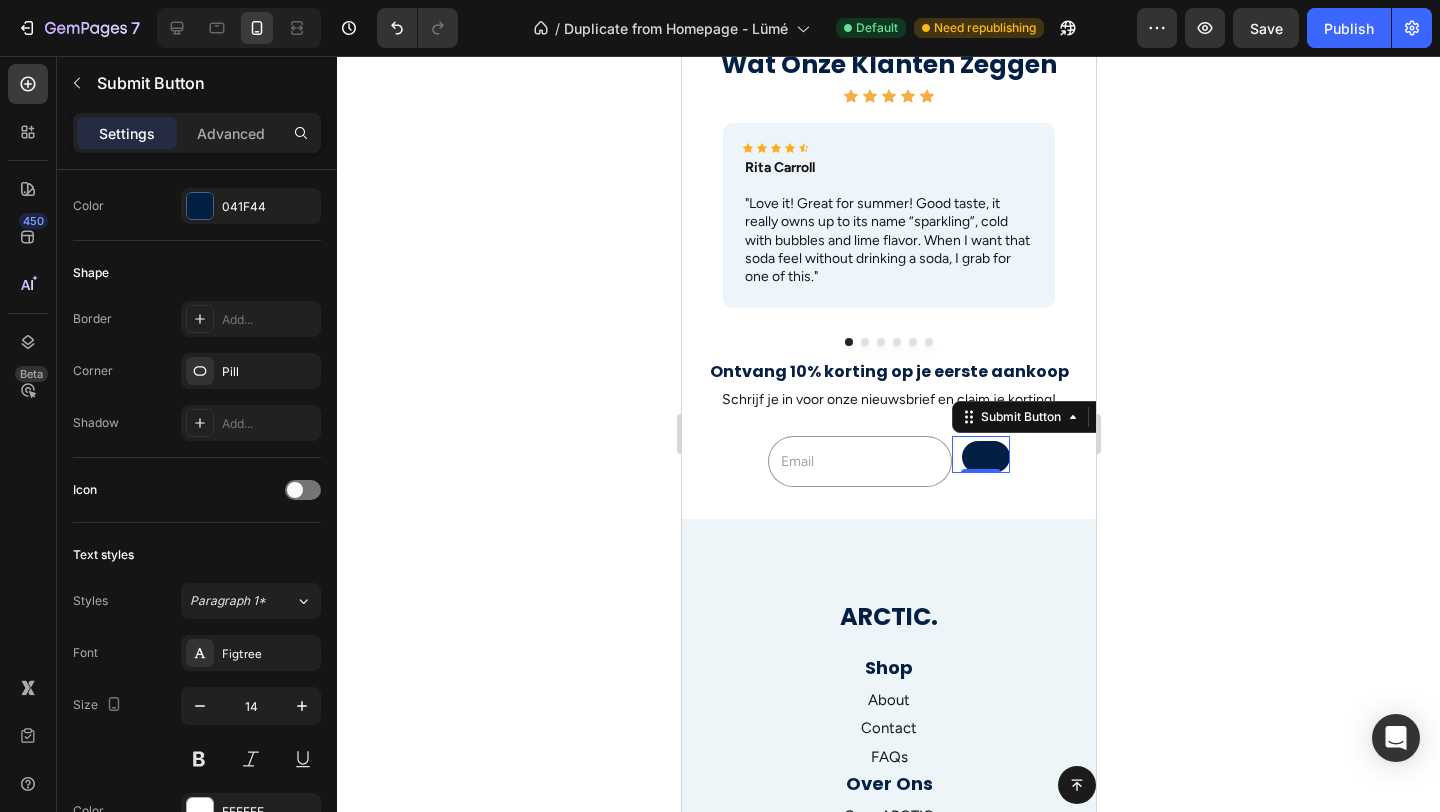 click at bounding box center [985, 457] 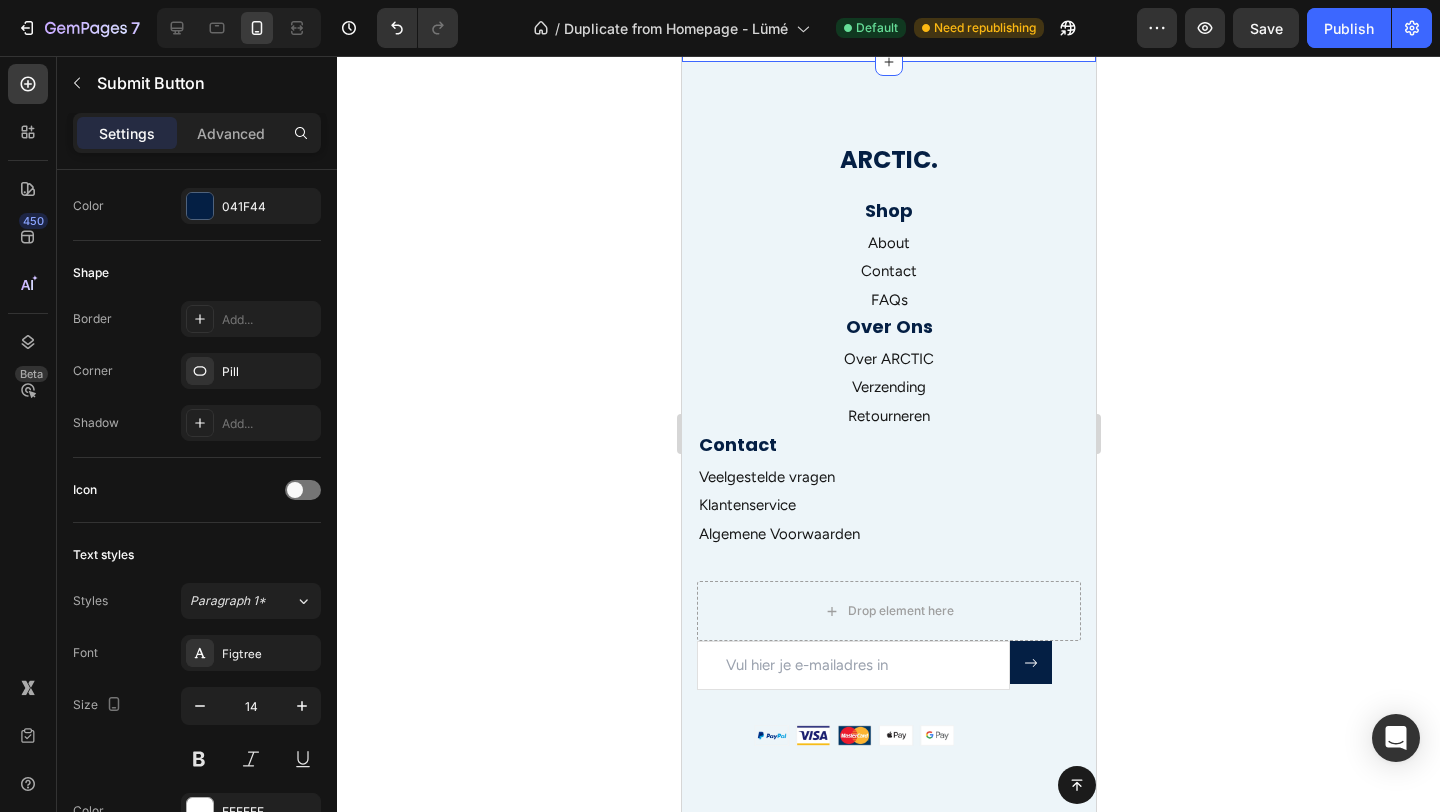 scroll, scrollTop: 3123, scrollLeft: 0, axis: vertical 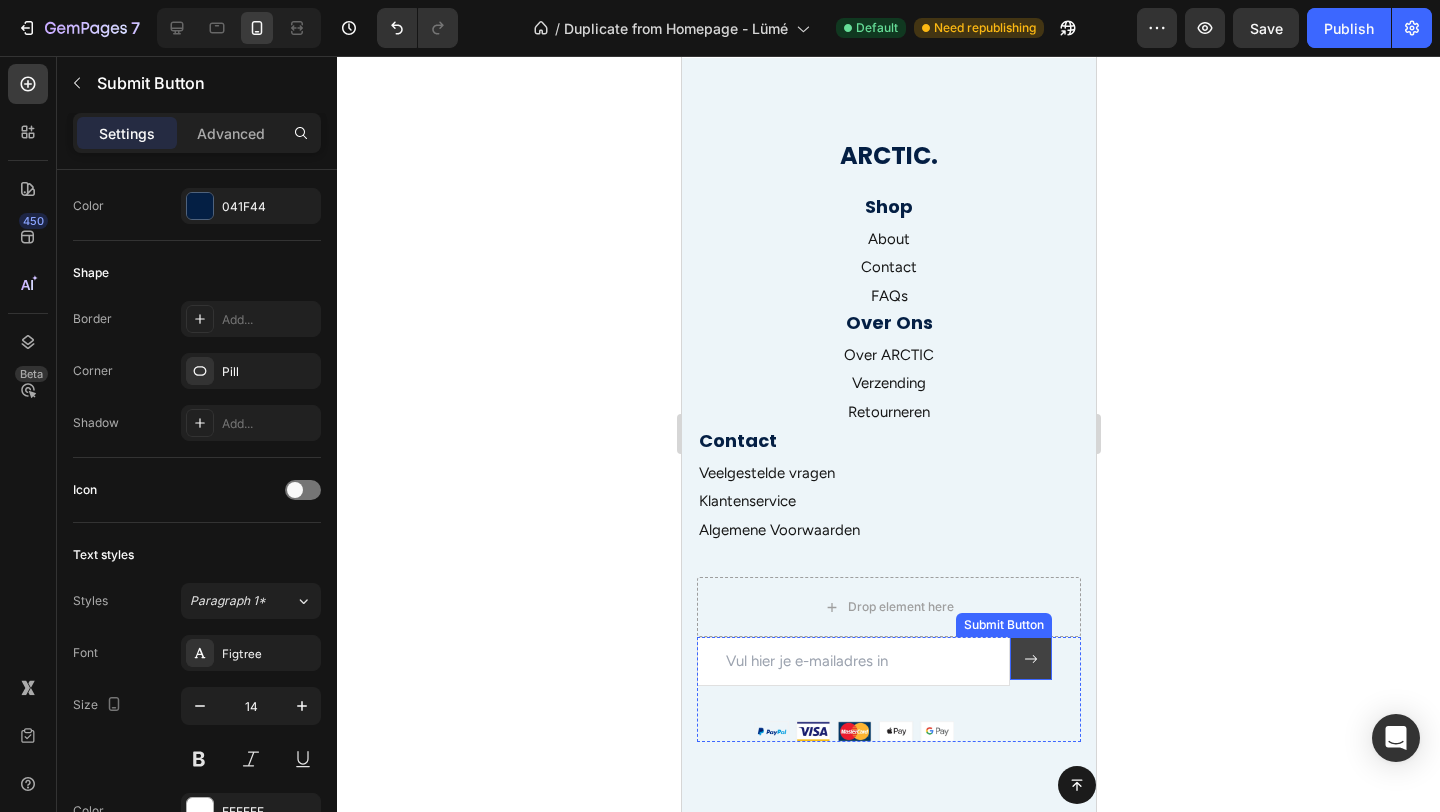 click at bounding box center (1030, 658) 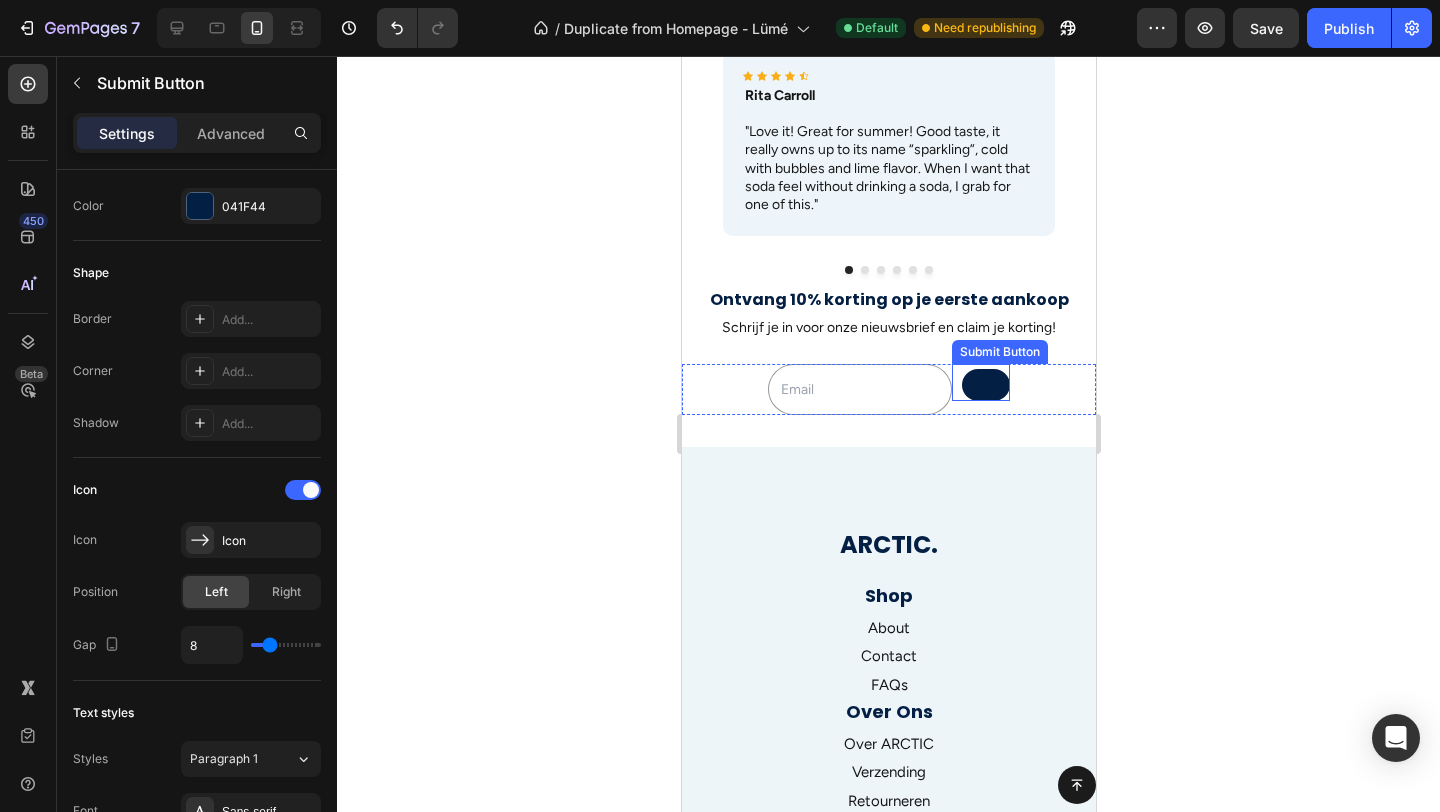 scroll, scrollTop: 2733, scrollLeft: 0, axis: vertical 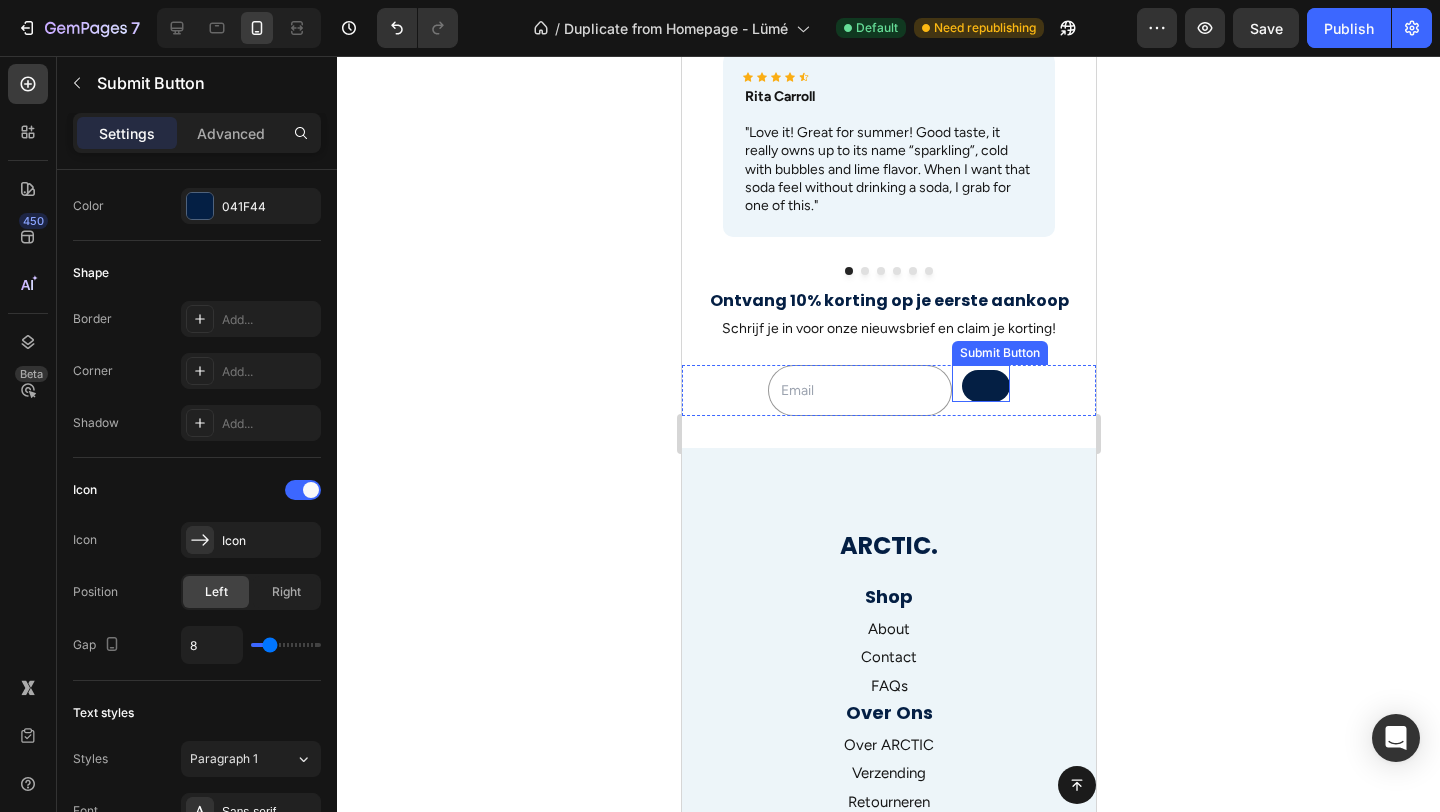click at bounding box center [985, 386] 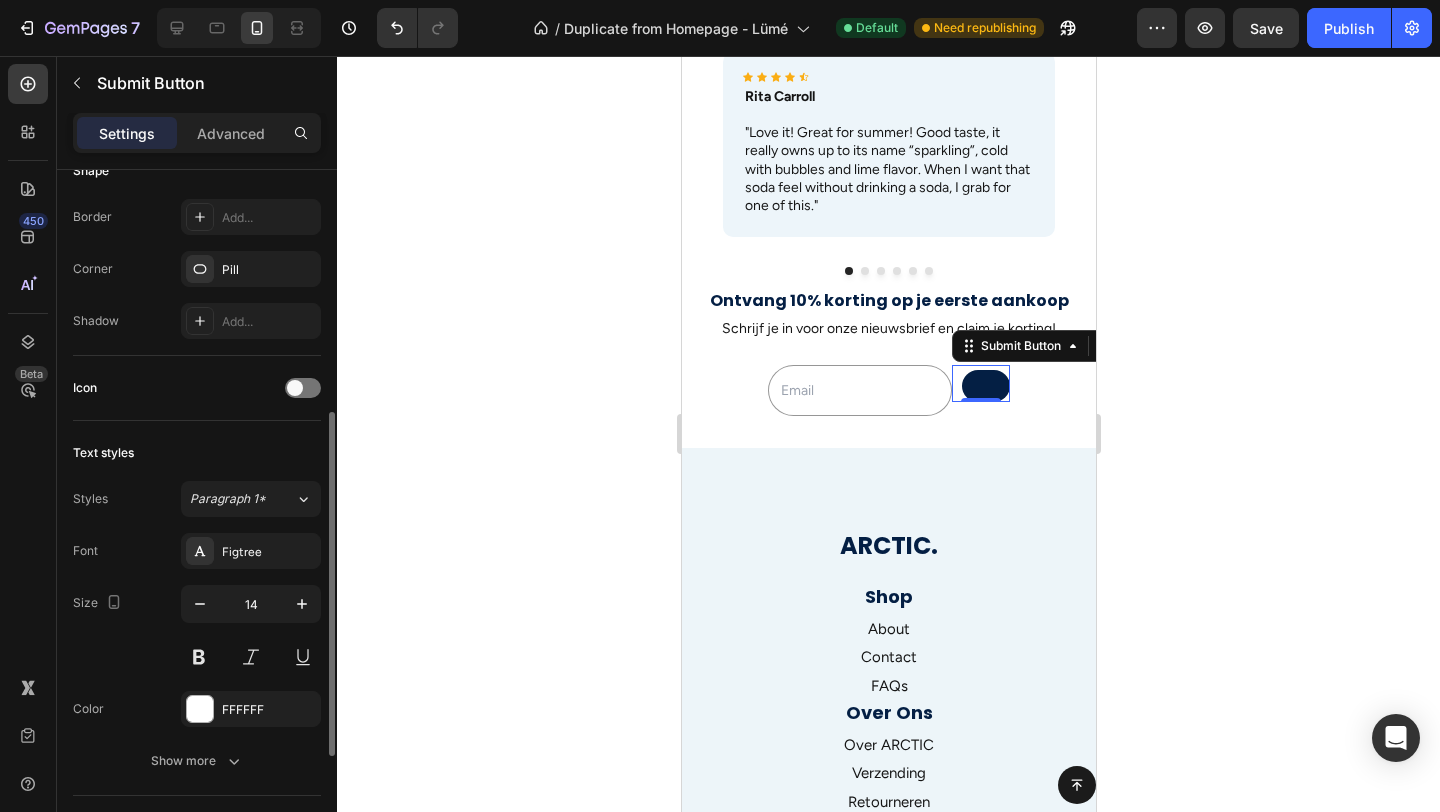 scroll, scrollTop: 480, scrollLeft: 0, axis: vertical 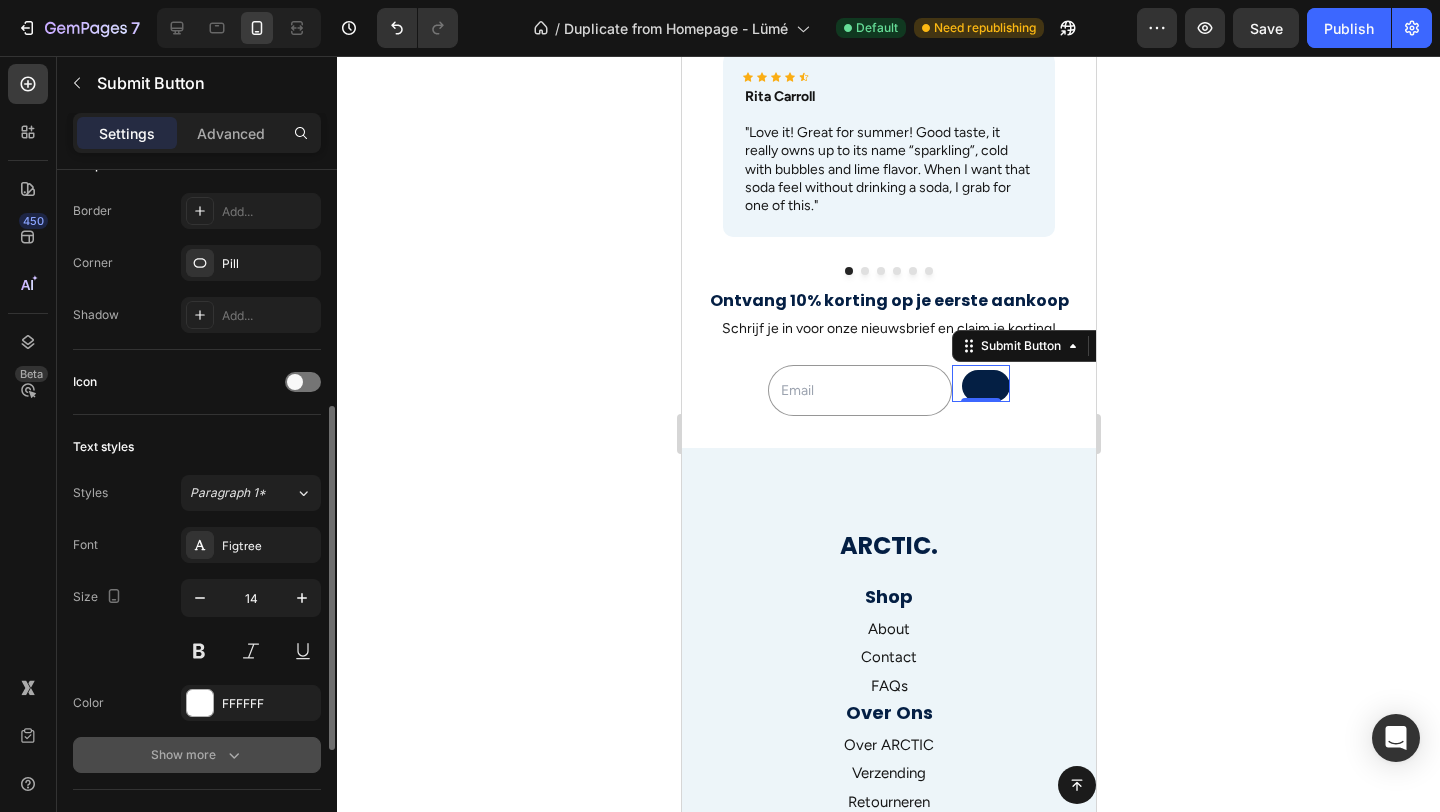 click on "Show more" at bounding box center [197, 755] 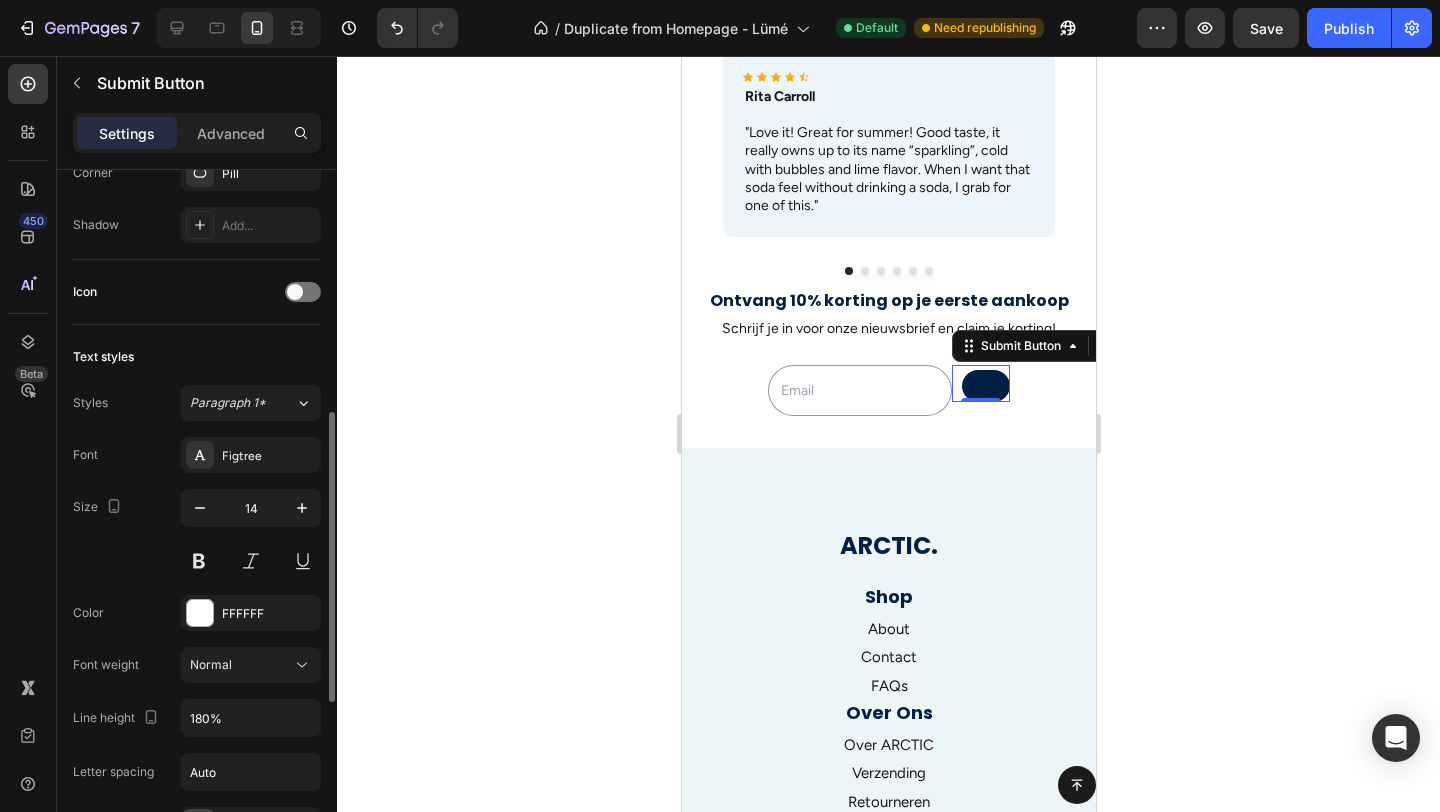 scroll, scrollTop: 622, scrollLeft: 0, axis: vertical 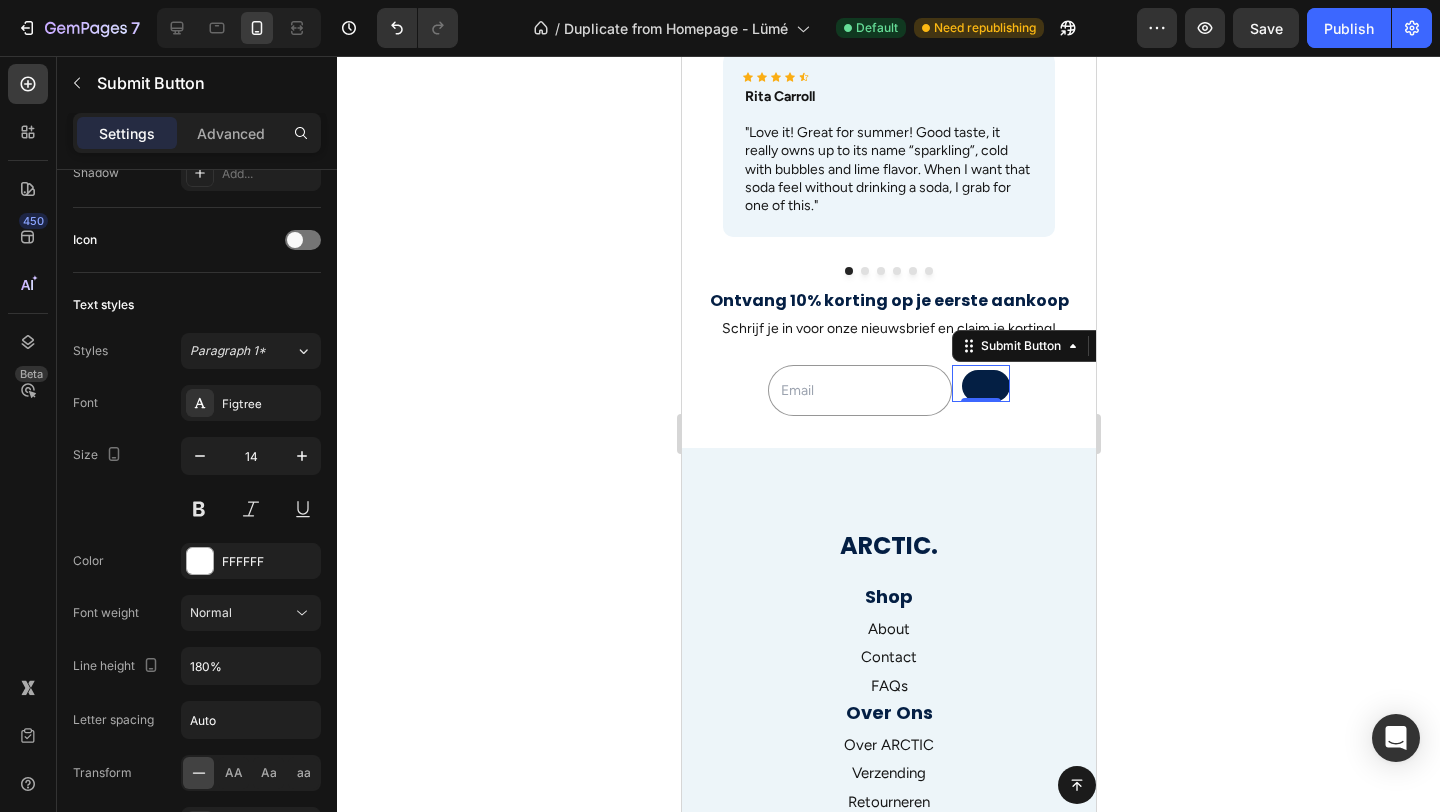 click at bounding box center (985, 386) 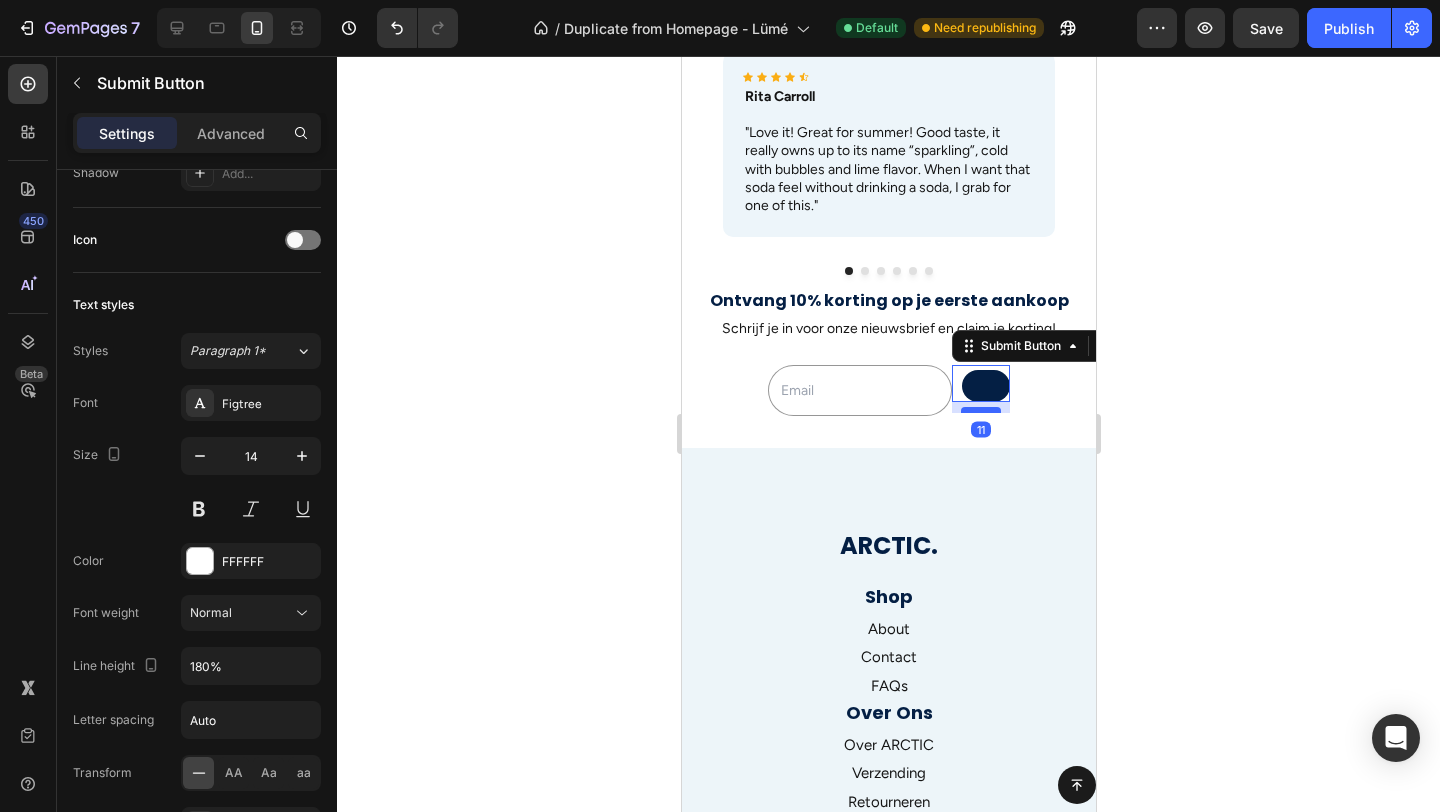 drag, startPoint x: 976, startPoint y: 399, endPoint x: 980, endPoint y: 410, distance: 11.7046995 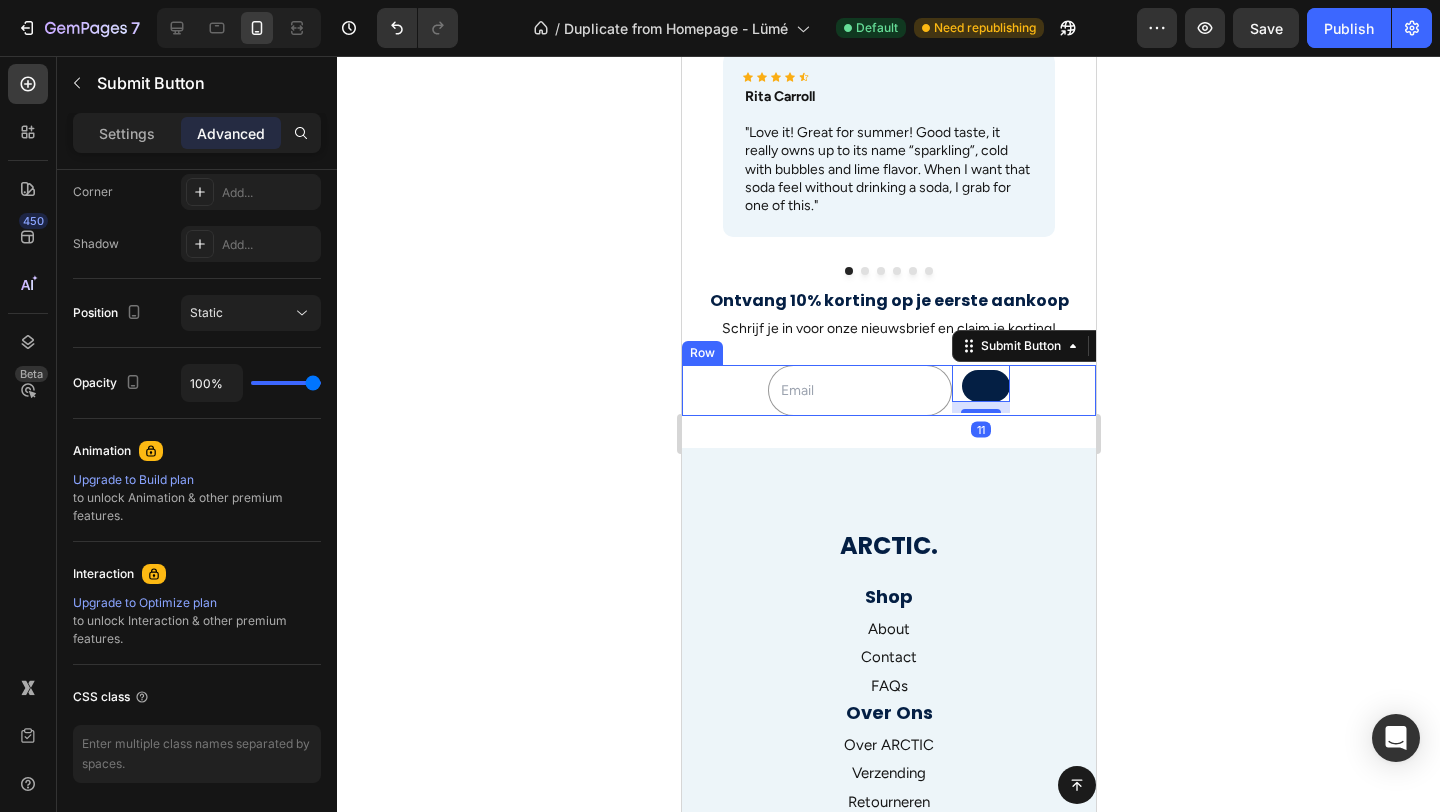 click on "Email Field Submit Button   11 Row" at bounding box center (888, 390) 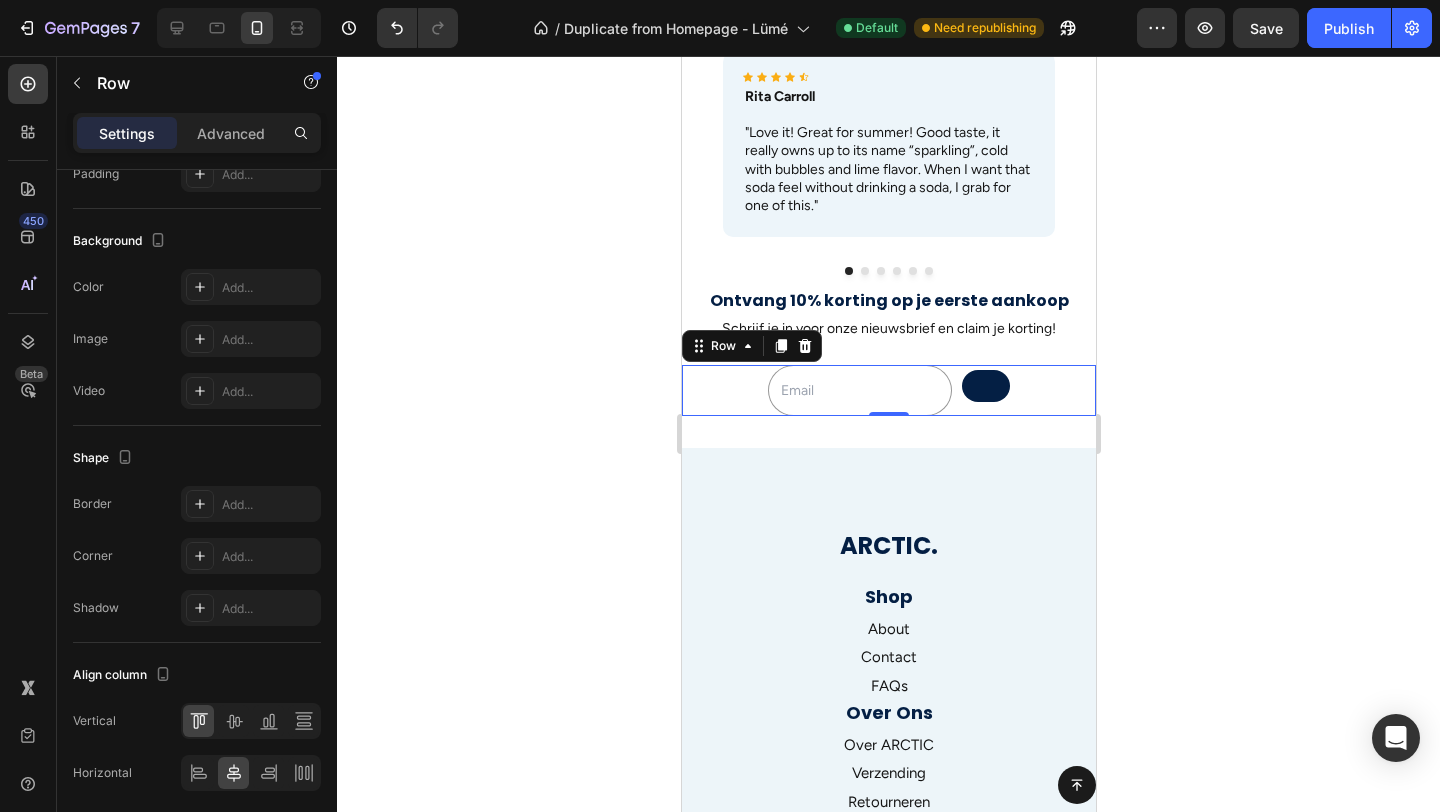scroll, scrollTop: 0, scrollLeft: 0, axis: both 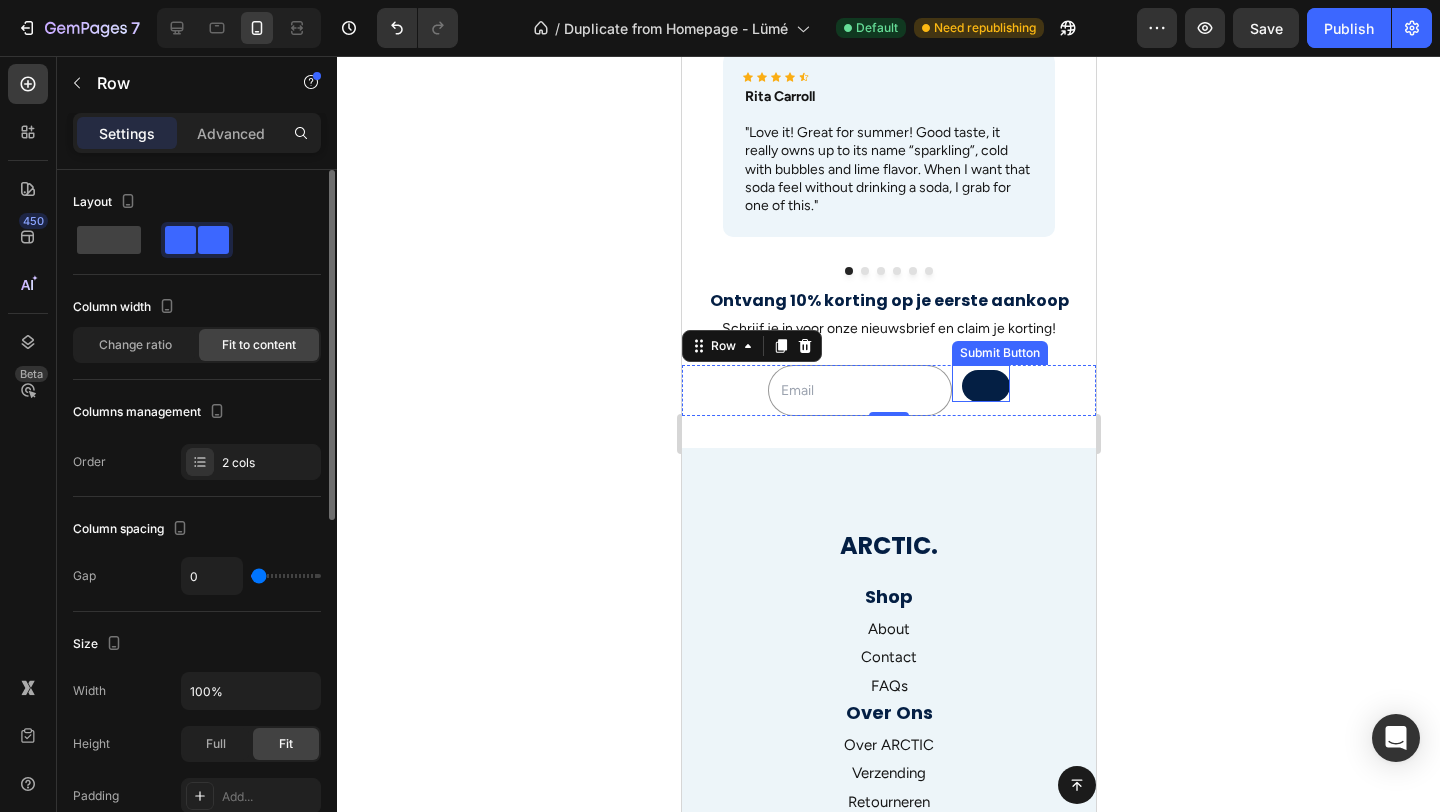 click at bounding box center [985, 386] 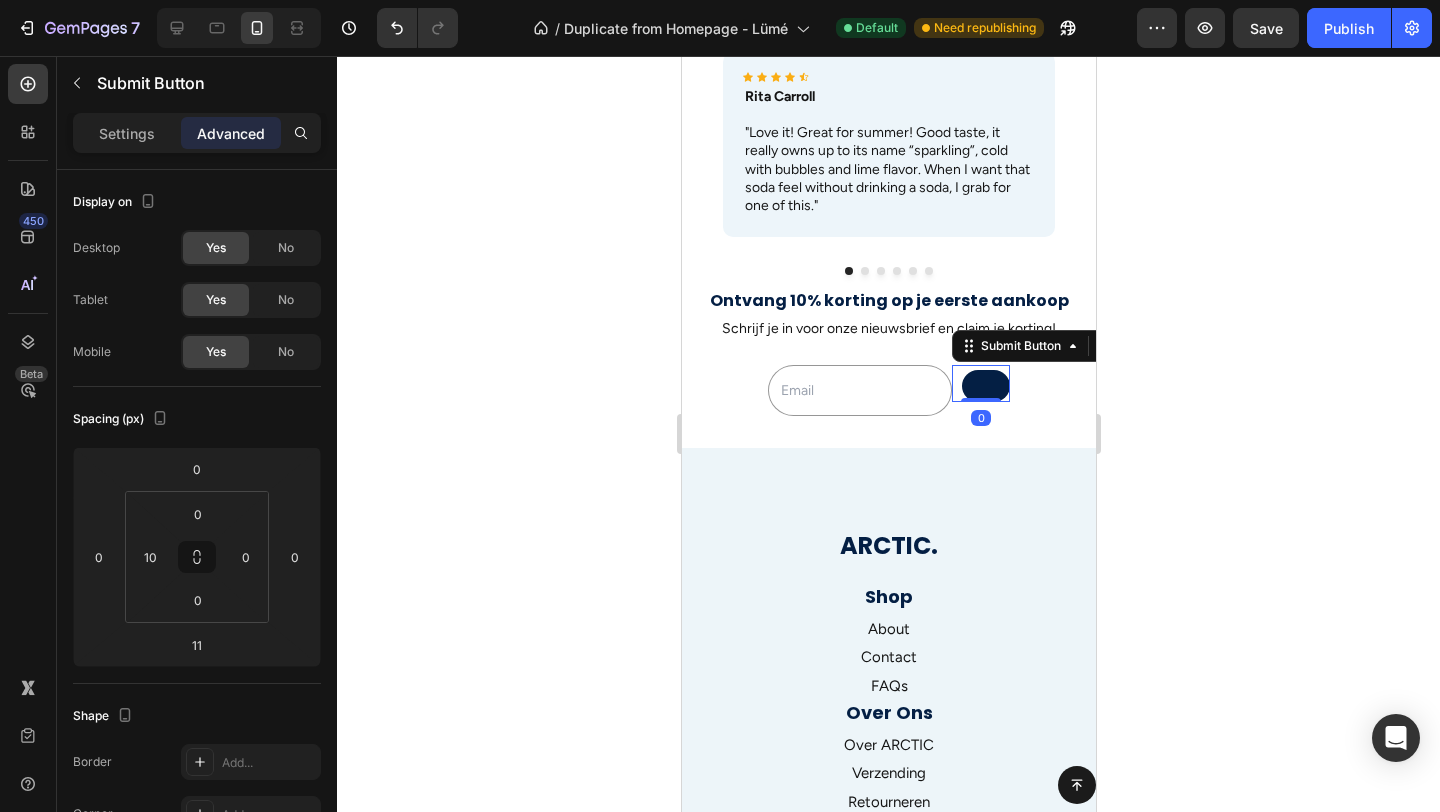 drag, startPoint x: 978, startPoint y: 410, endPoint x: 982, endPoint y: 383, distance: 27.294687 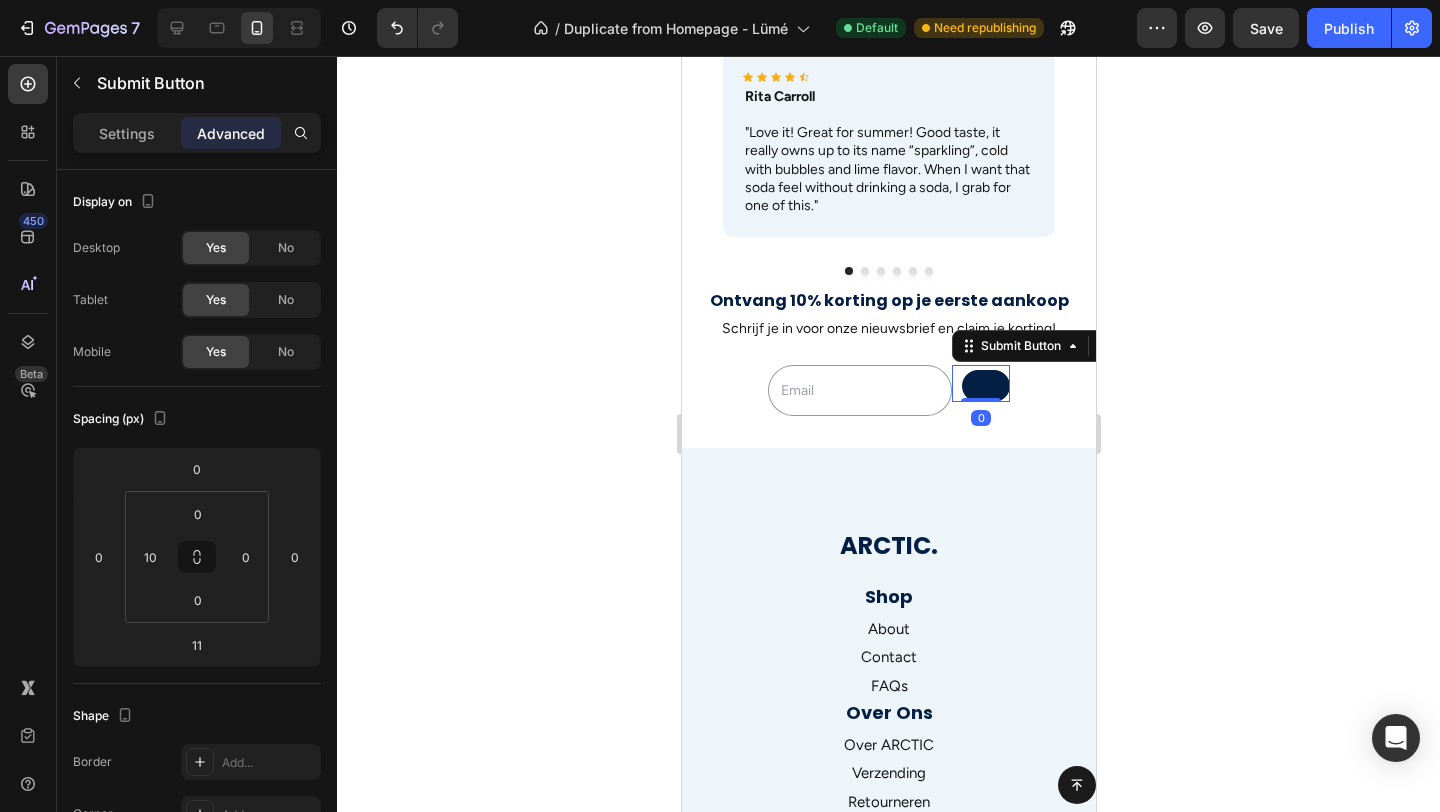 click on "Submit Button   0" at bounding box center [980, 383] 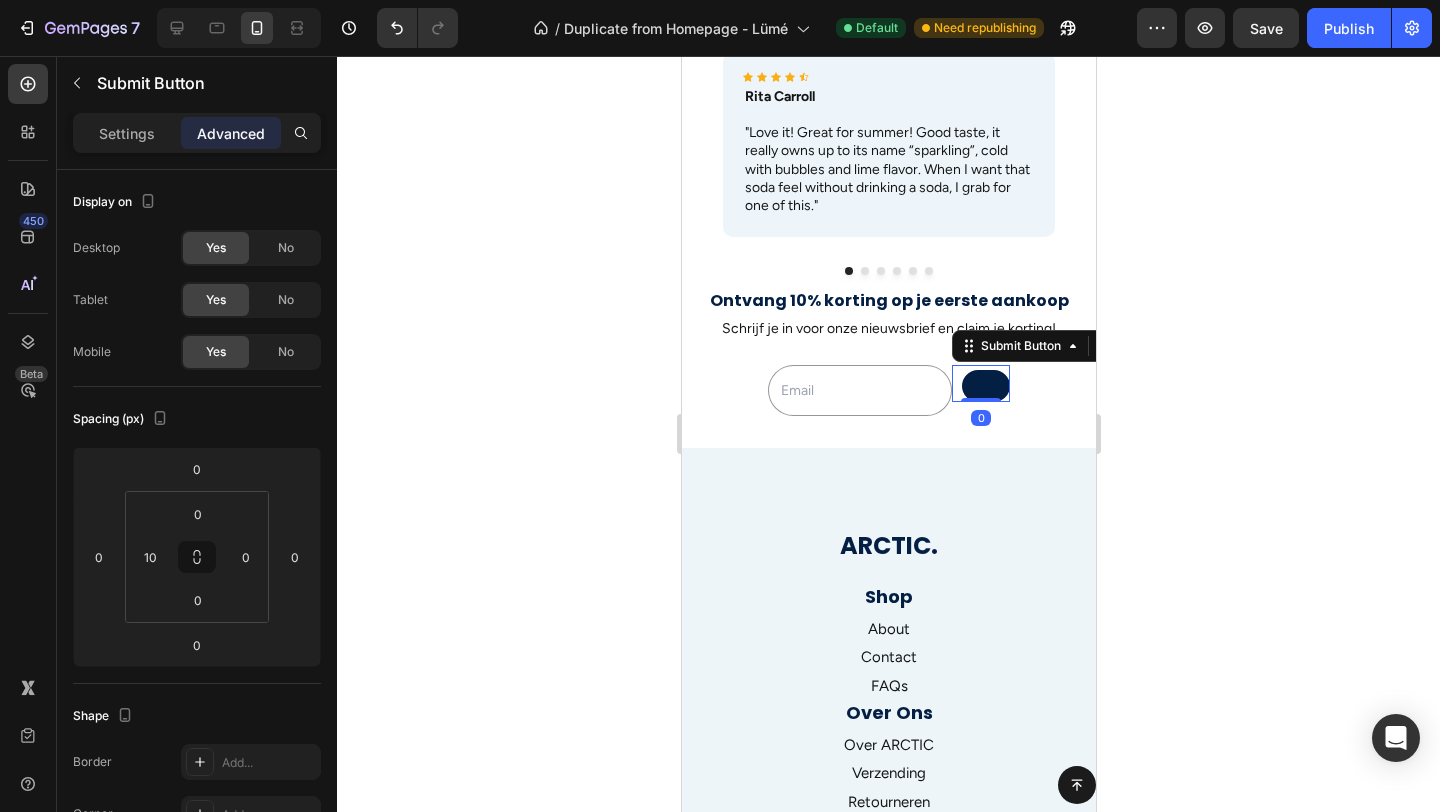 click at bounding box center [985, 386] 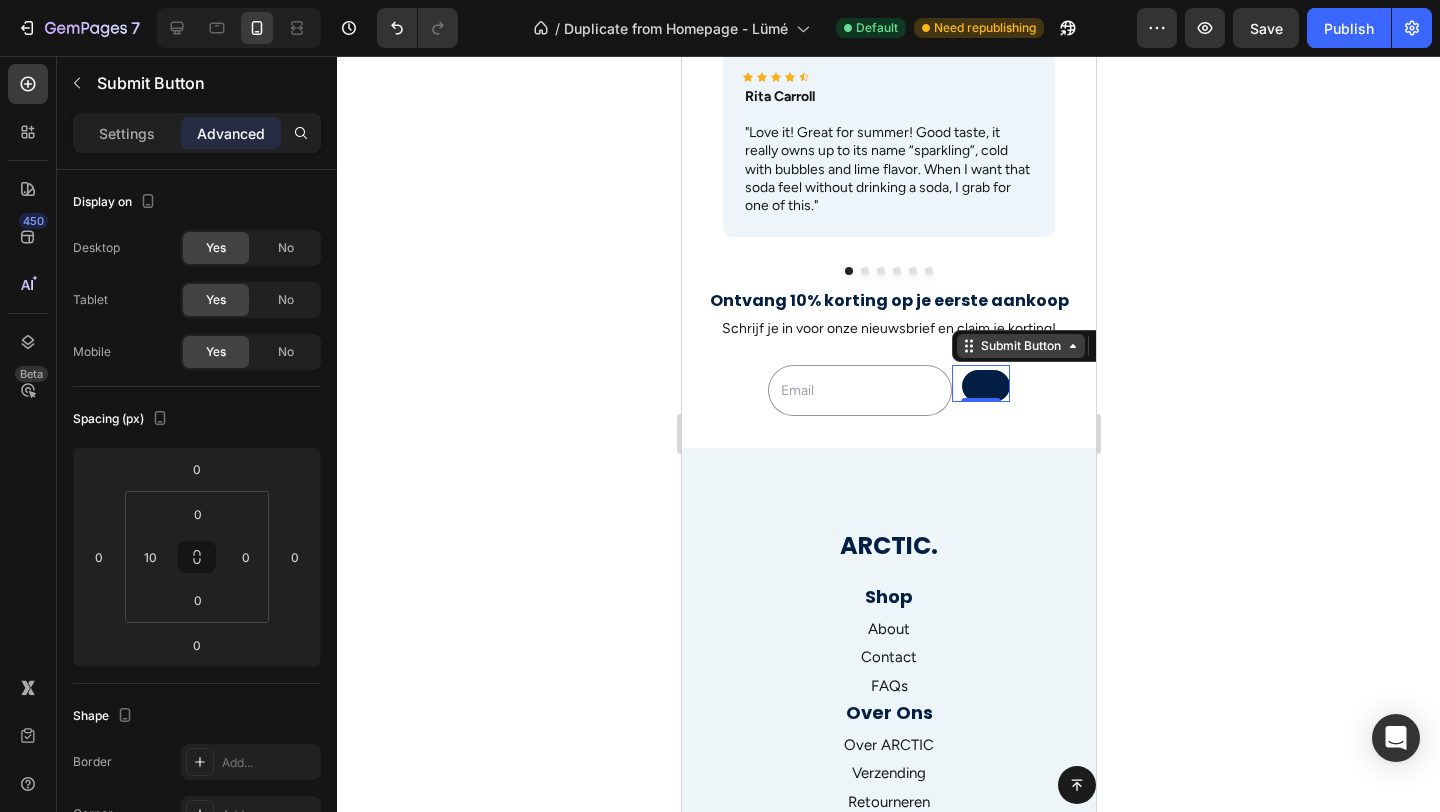 click on "Submit Button" at bounding box center (1020, 346) 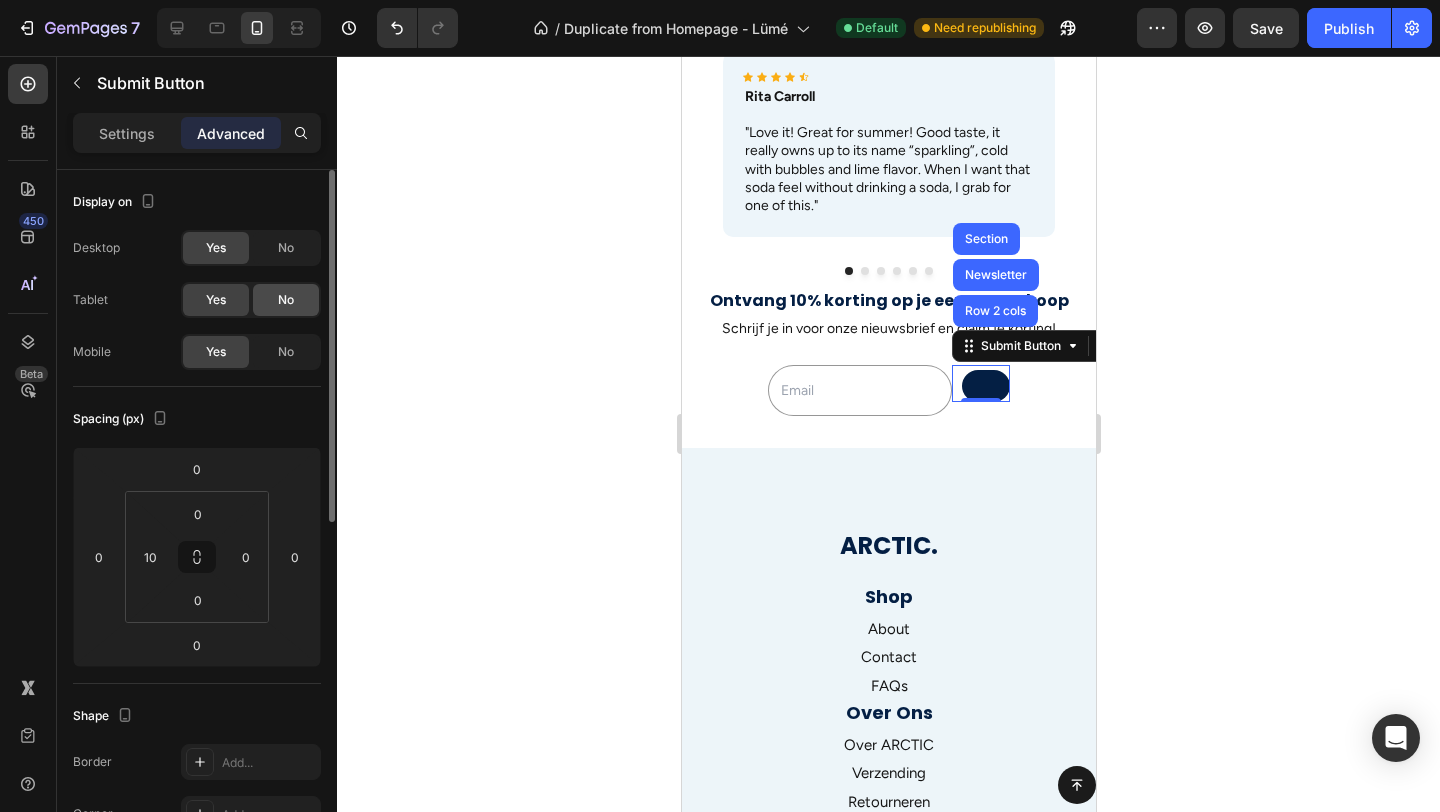 click on "No" 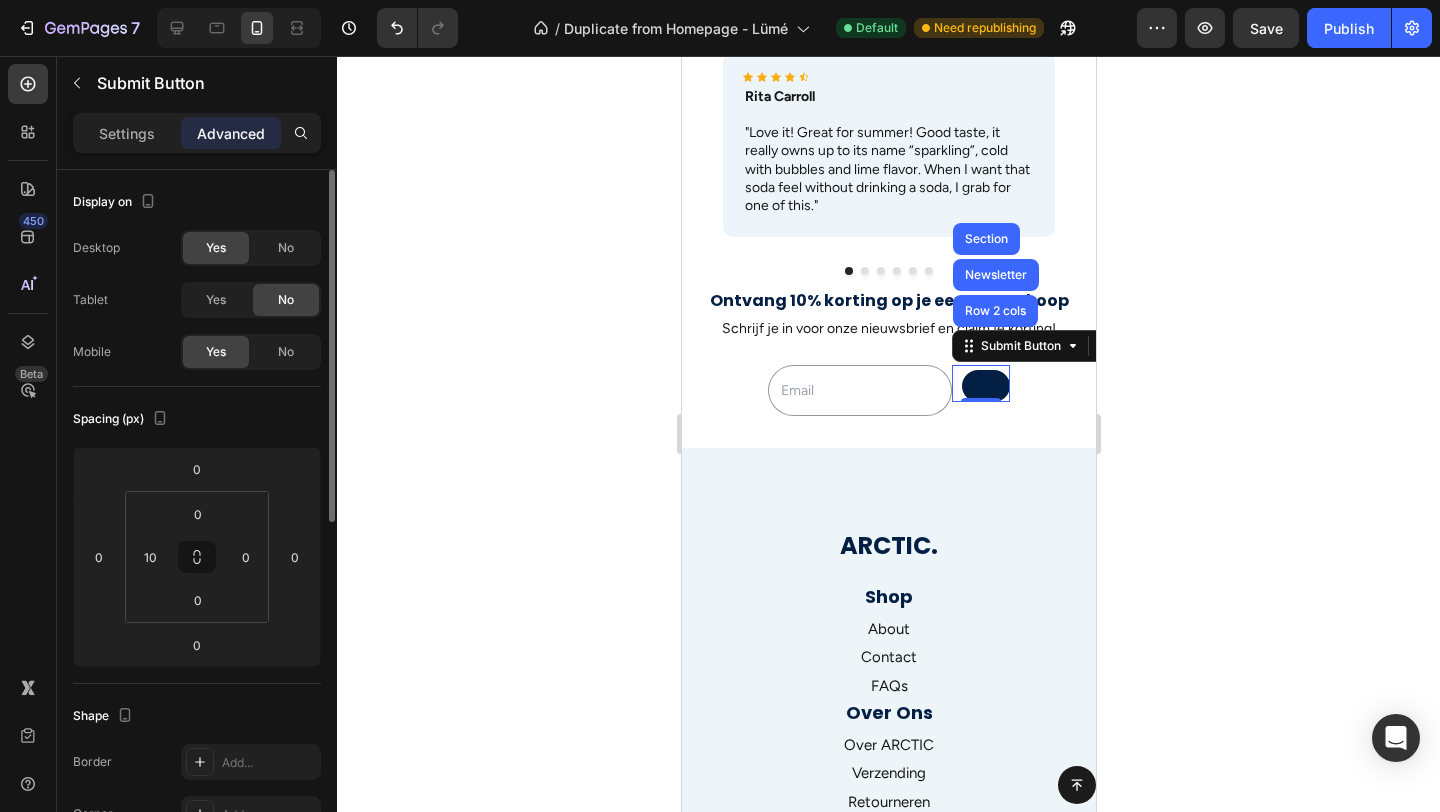 click on "Yes No" 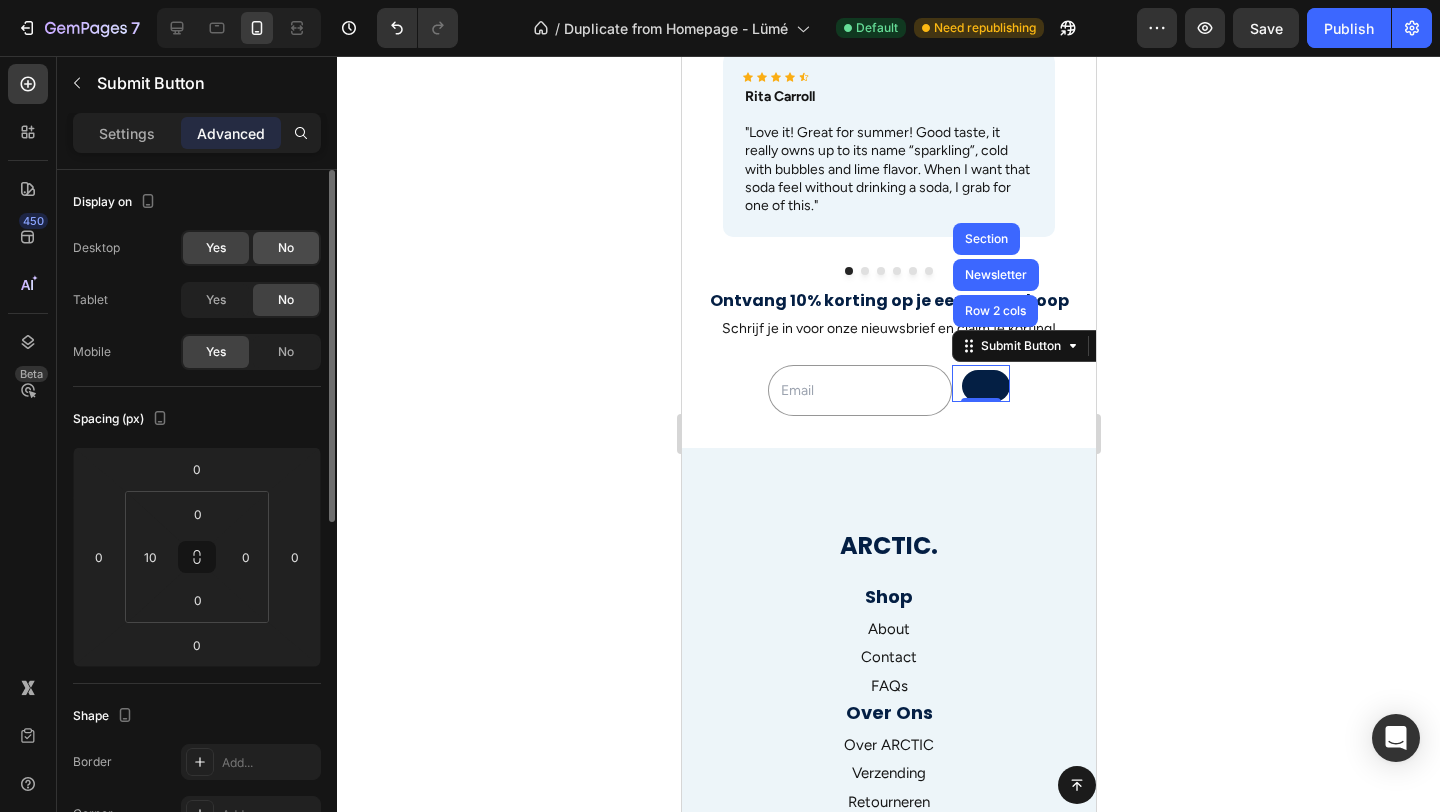 click on "No" 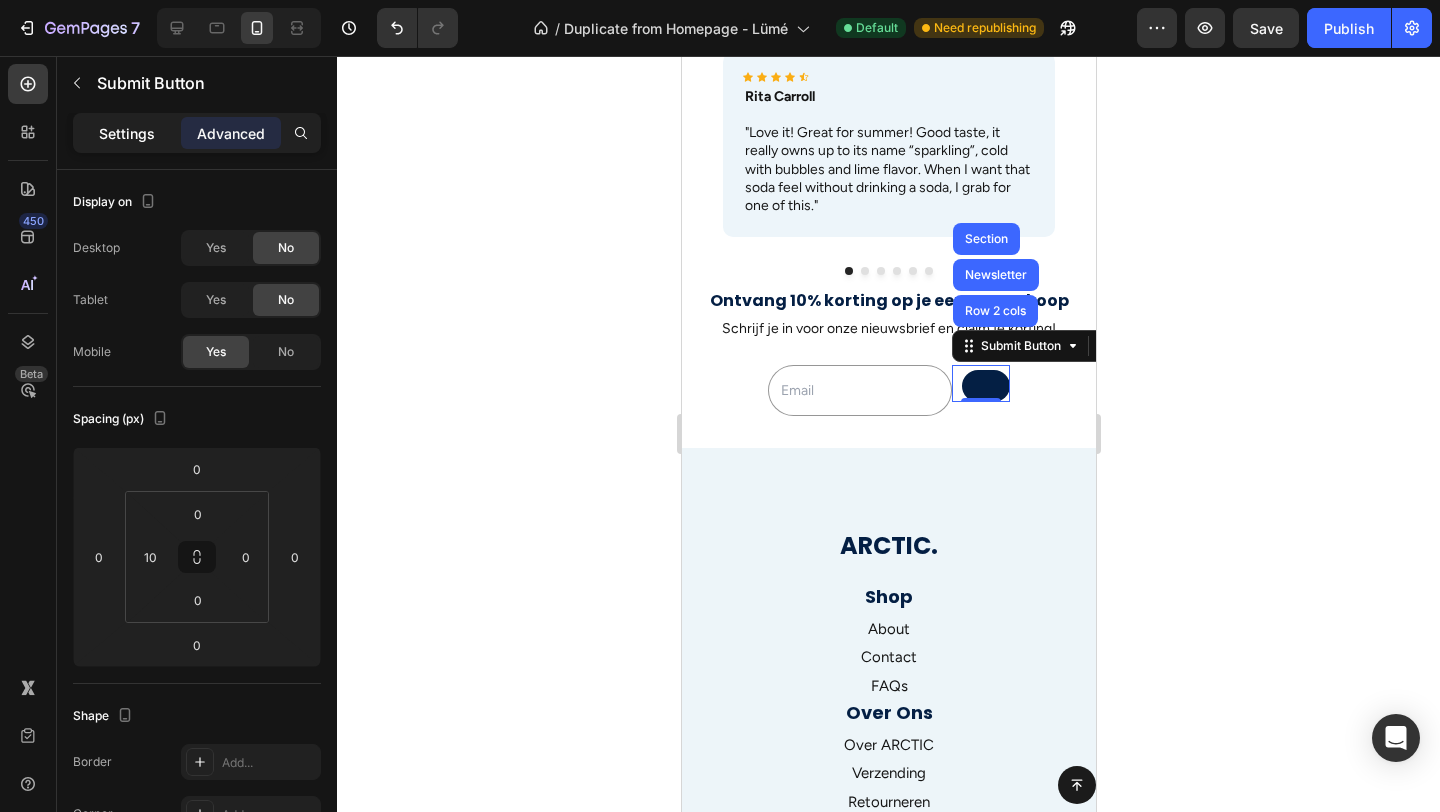 click on "Settings" 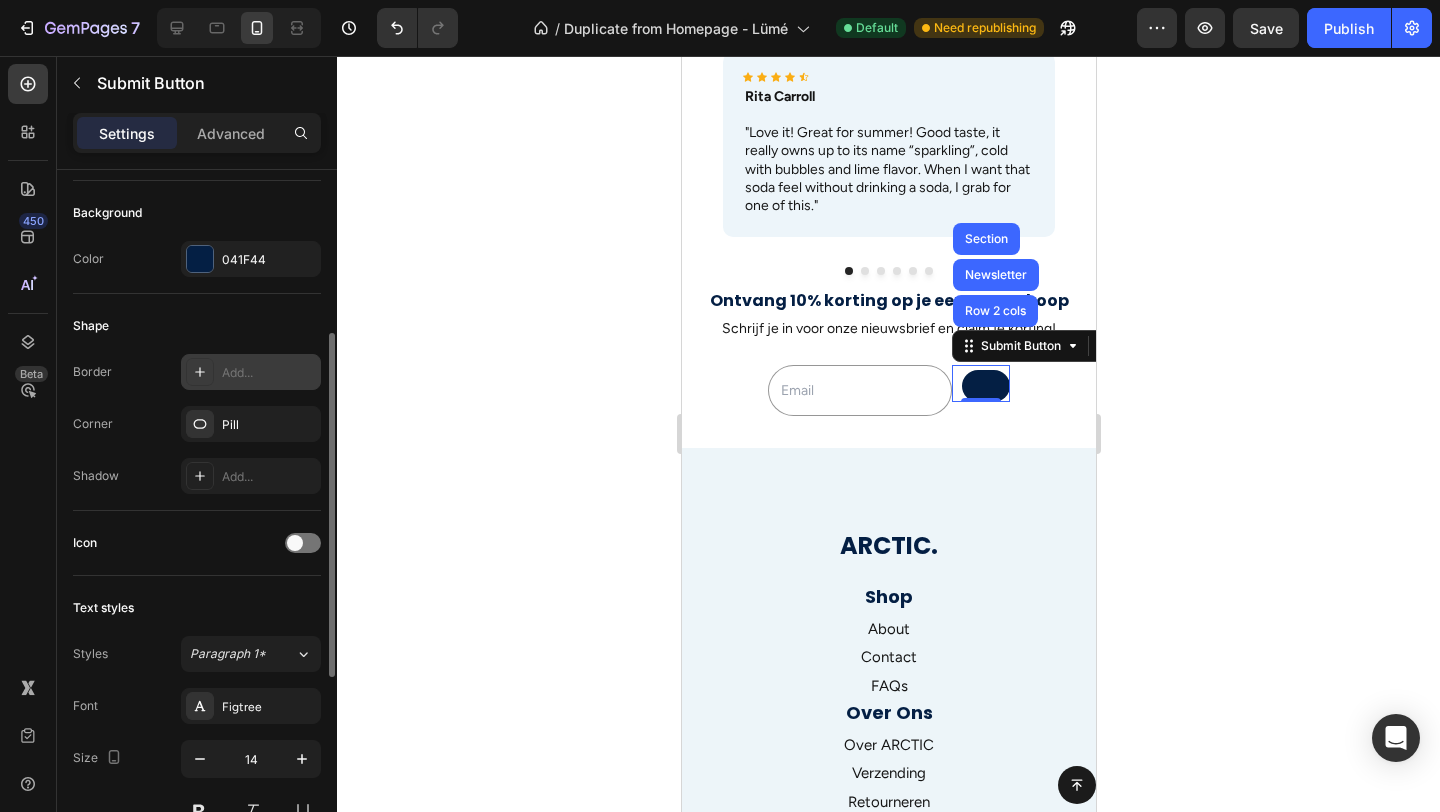 scroll, scrollTop: 323, scrollLeft: 0, axis: vertical 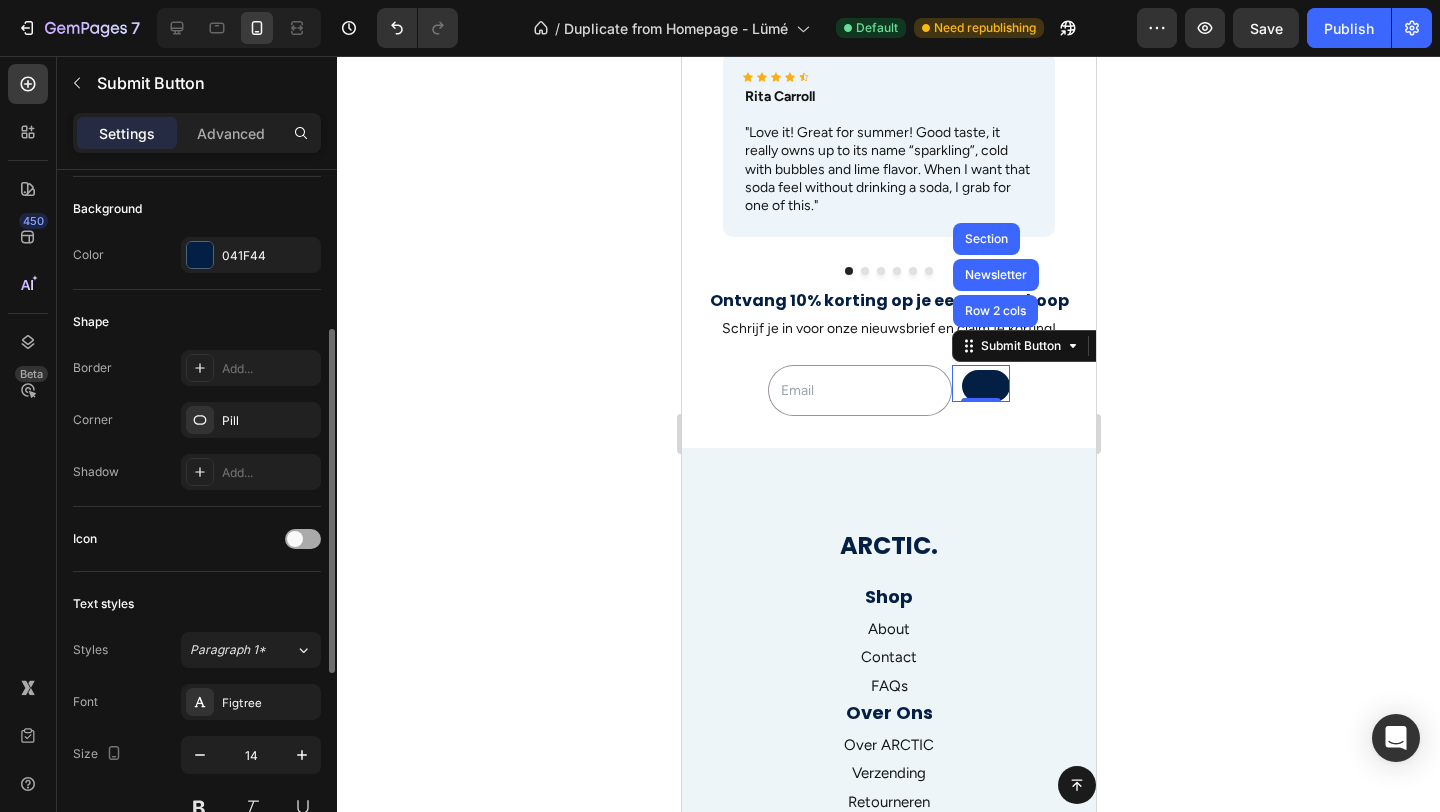 click at bounding box center (295, 539) 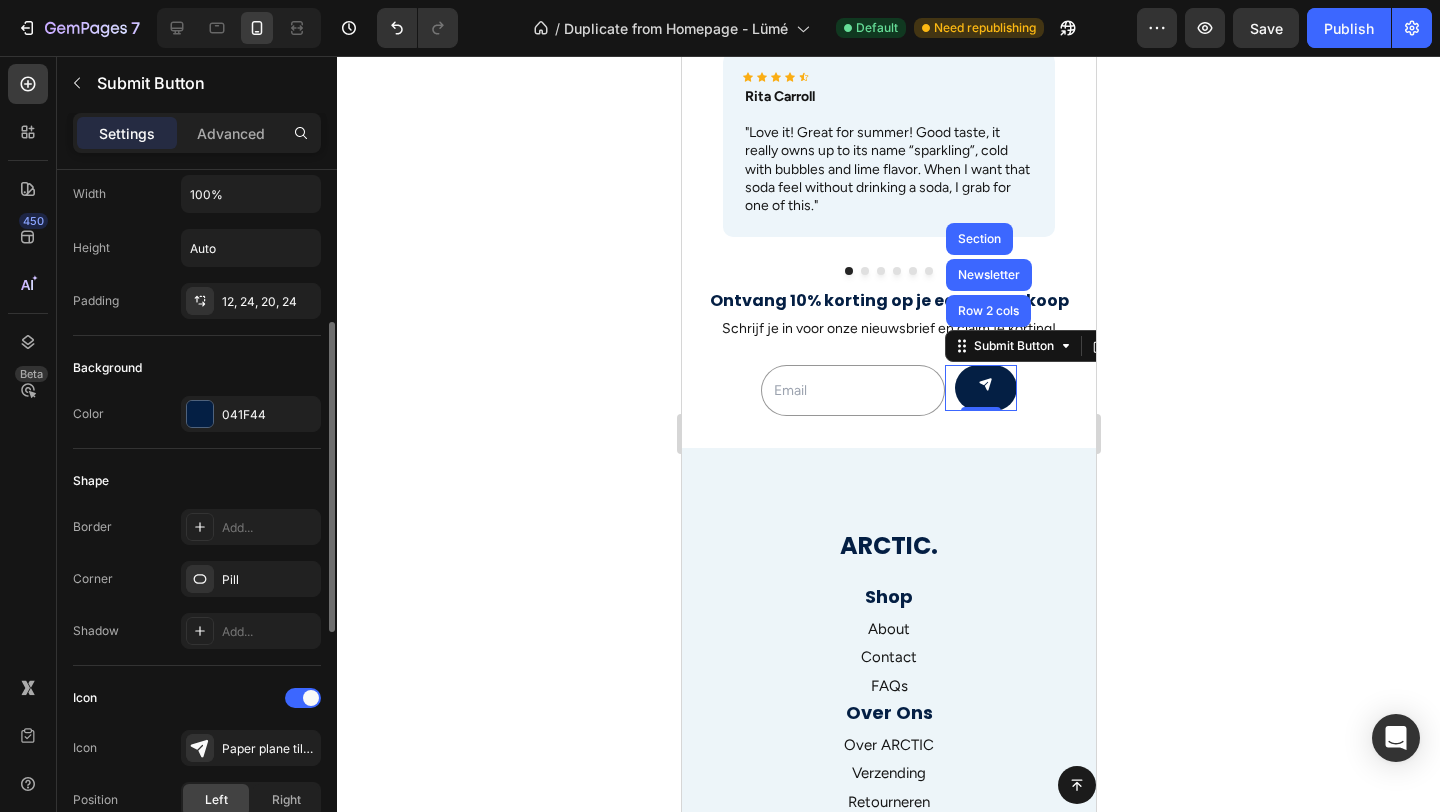 scroll, scrollTop: 0, scrollLeft: 0, axis: both 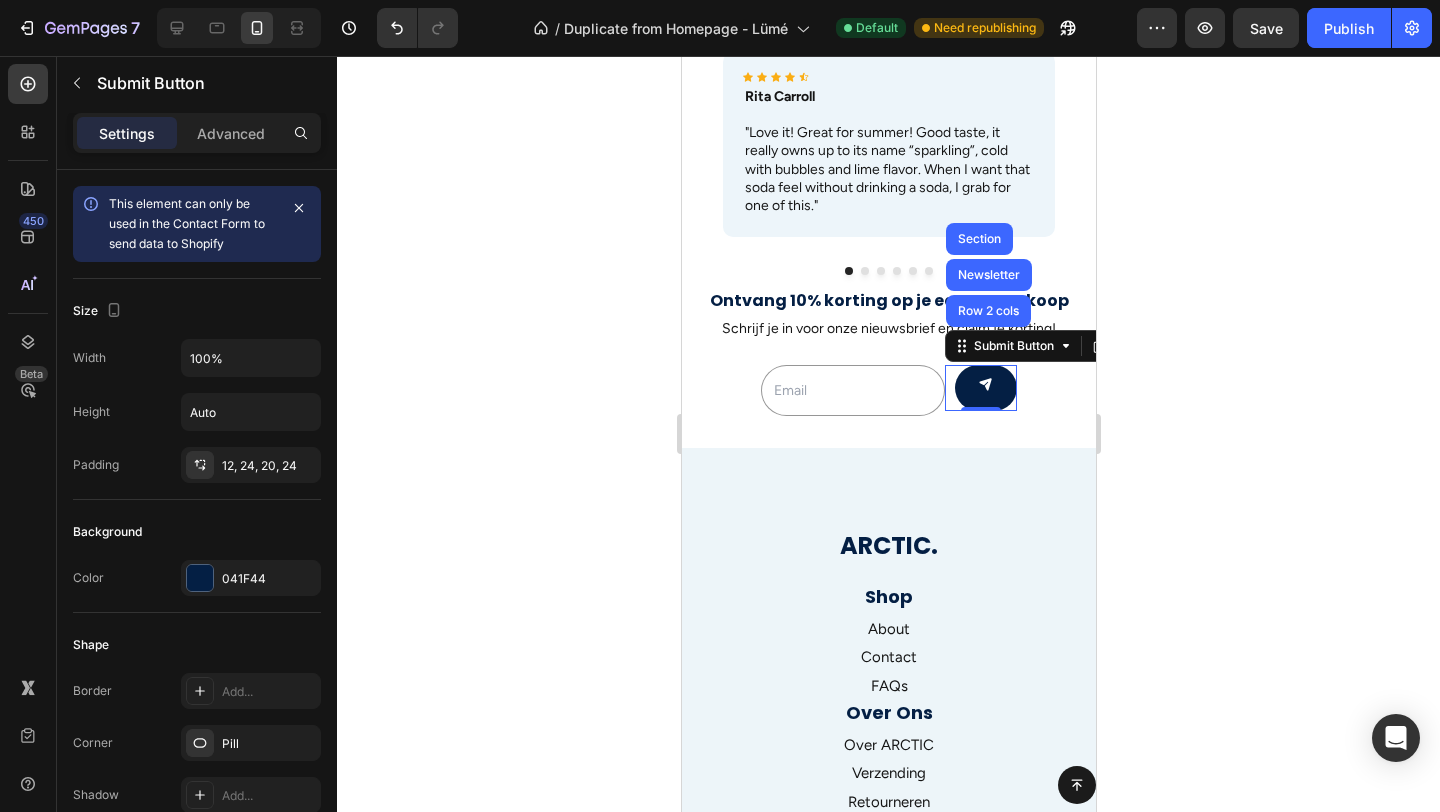 click 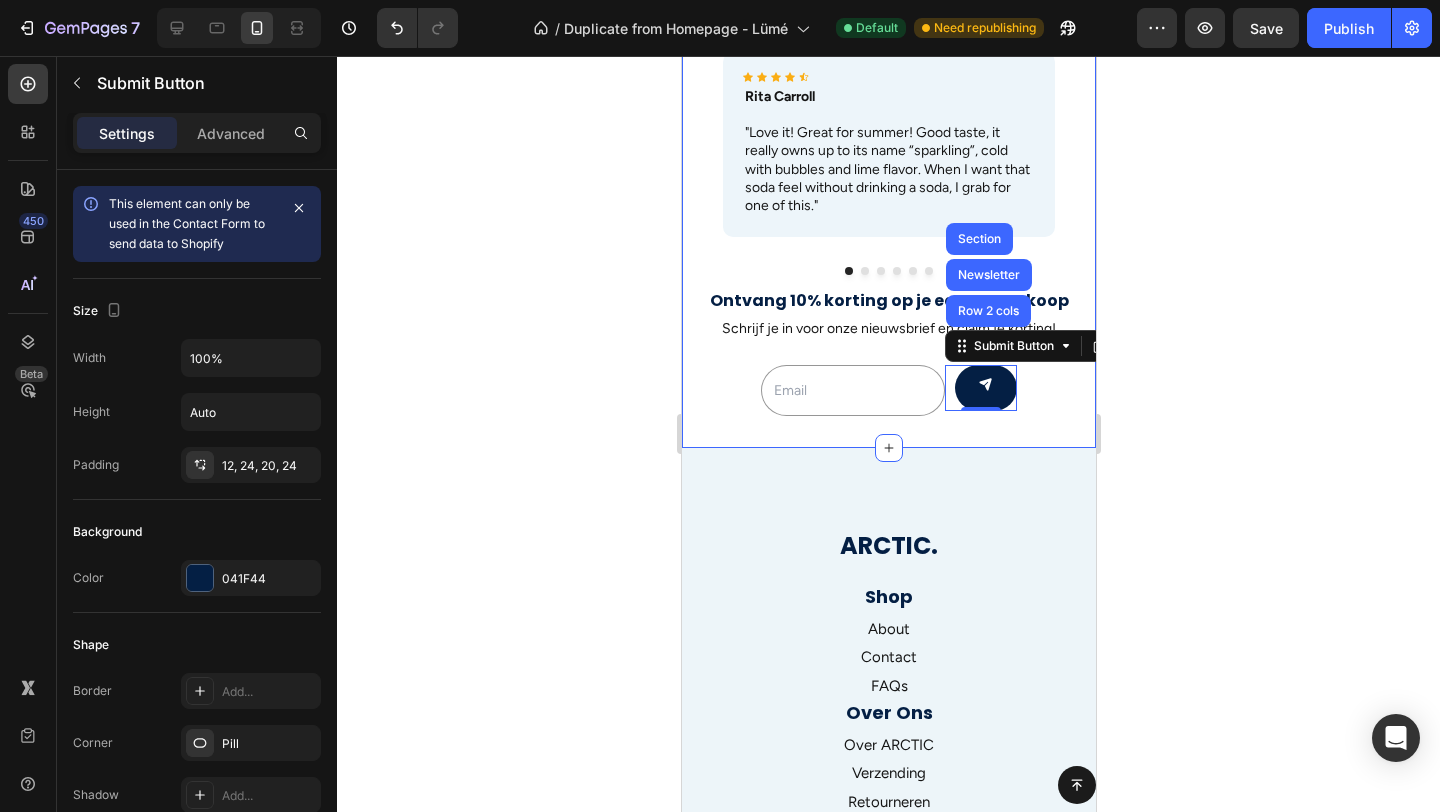 click on "Wat Onze Klanten Zeggen Heading Icon Icon Icon Icon Icon Icon List Icon Icon Icon Icon
Icon Icon List Rita Carroll Text Block "Love it! Great for summer! Good taste, it really owns up to its name “sparkling”, cold with bubbles and lime flavor. When I want that soda feel without drinking a soda, I grab for one of this." Text Block Row Icon Icon Icon Icon
Icon Icon List Maria Min Text Block "Love it! Great for summer! Good taste, it really owns up to its name “sparkling”, cold with bubbles and lime flavor. When I want that soda feel without drinking a soda, I grab for one of this." Text Block Row Icon Icon Icon Icon
Icon Icon List Max Sero Text Block "Love it! Great for summer! Good taste, it really owns up to its name “sparkling”, cold with bubbles and lime flavor. When I want that soda feel without drinking a soda, I grab for one of this." Text Block Row Icon Icon Icon Icon
Icon Icon List Max Sero Text Block Text Block Row Icon Icon" at bounding box center [888, 196] 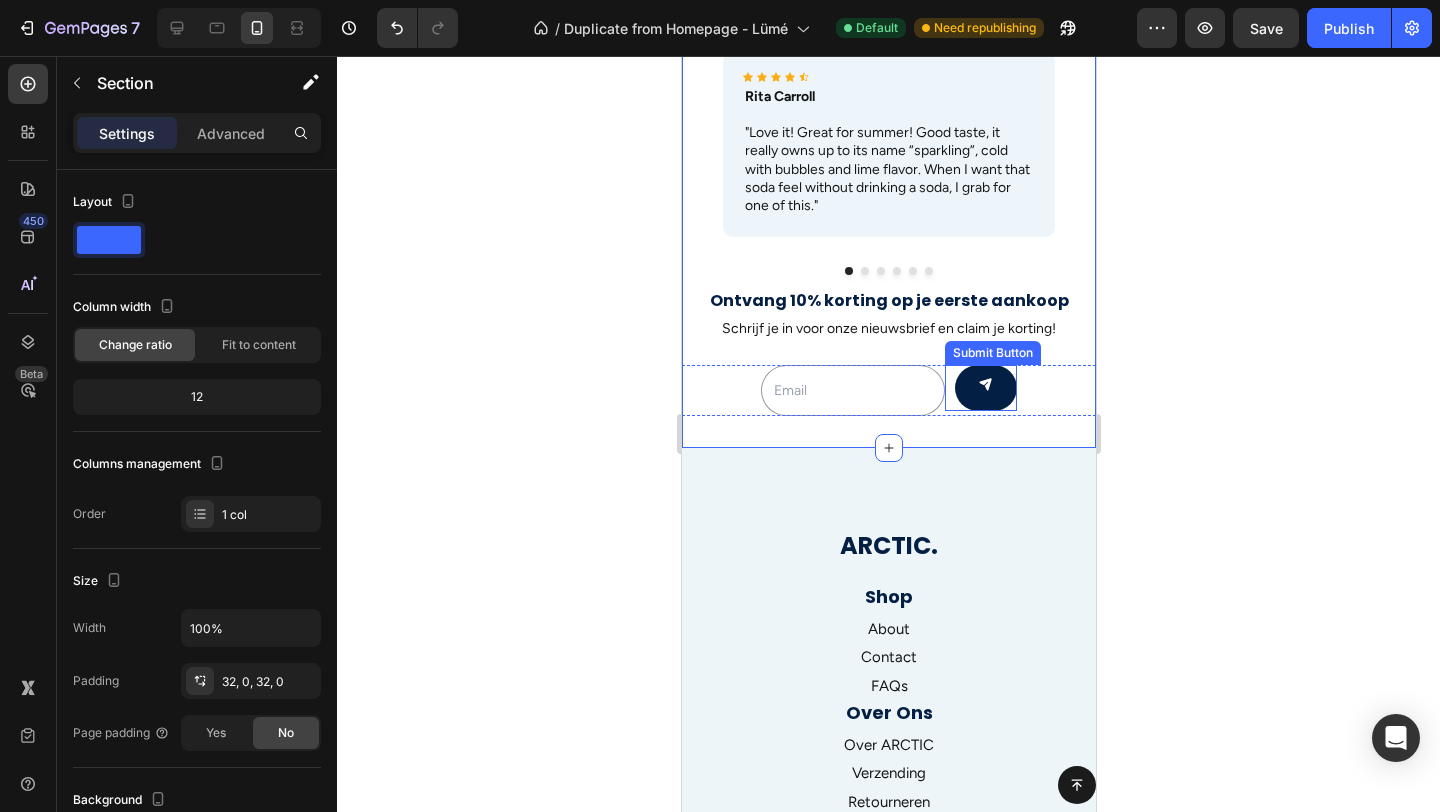 click at bounding box center [985, 388] 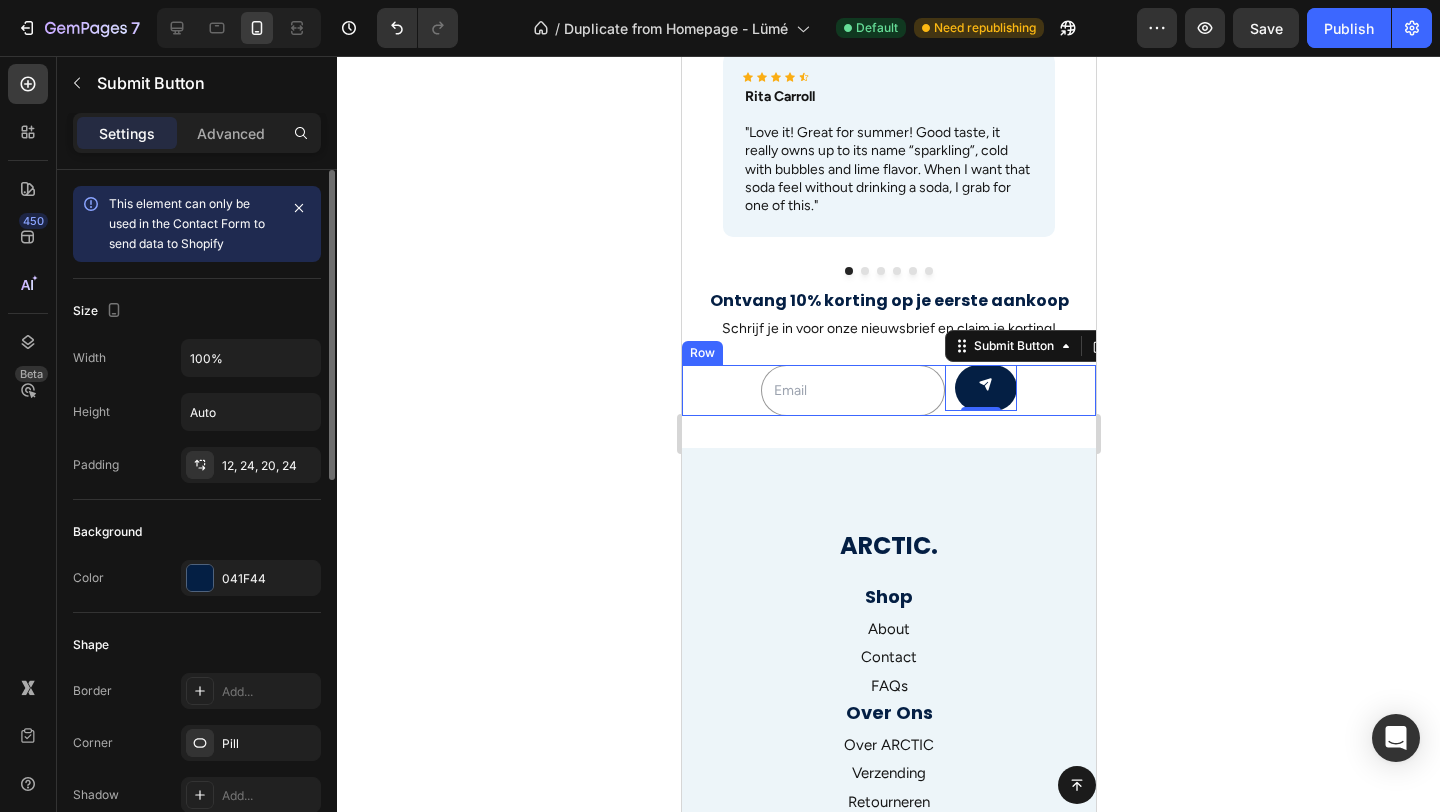 click on "This element can only be used in the Contact Form to send data to Shopify" at bounding box center [187, 223] 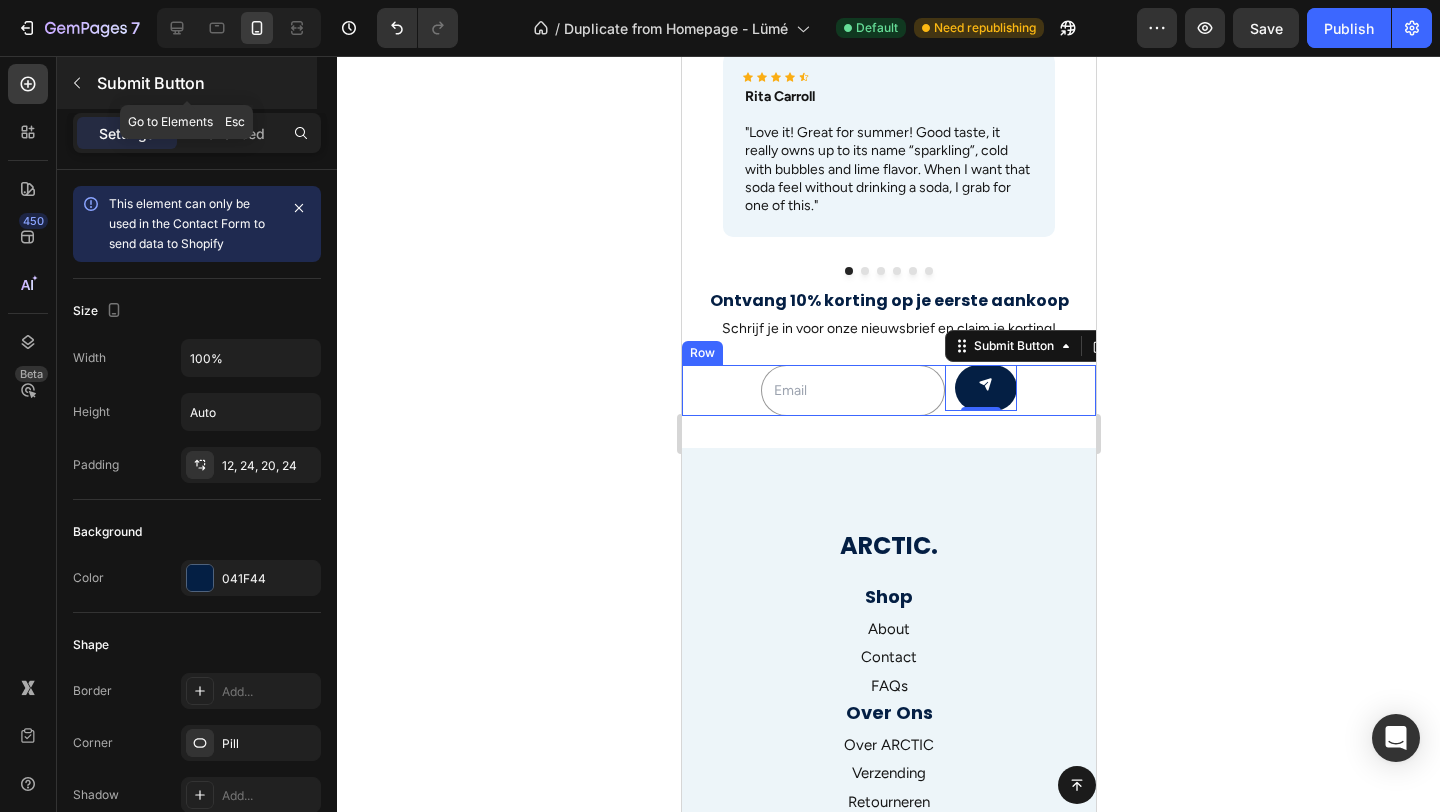 click 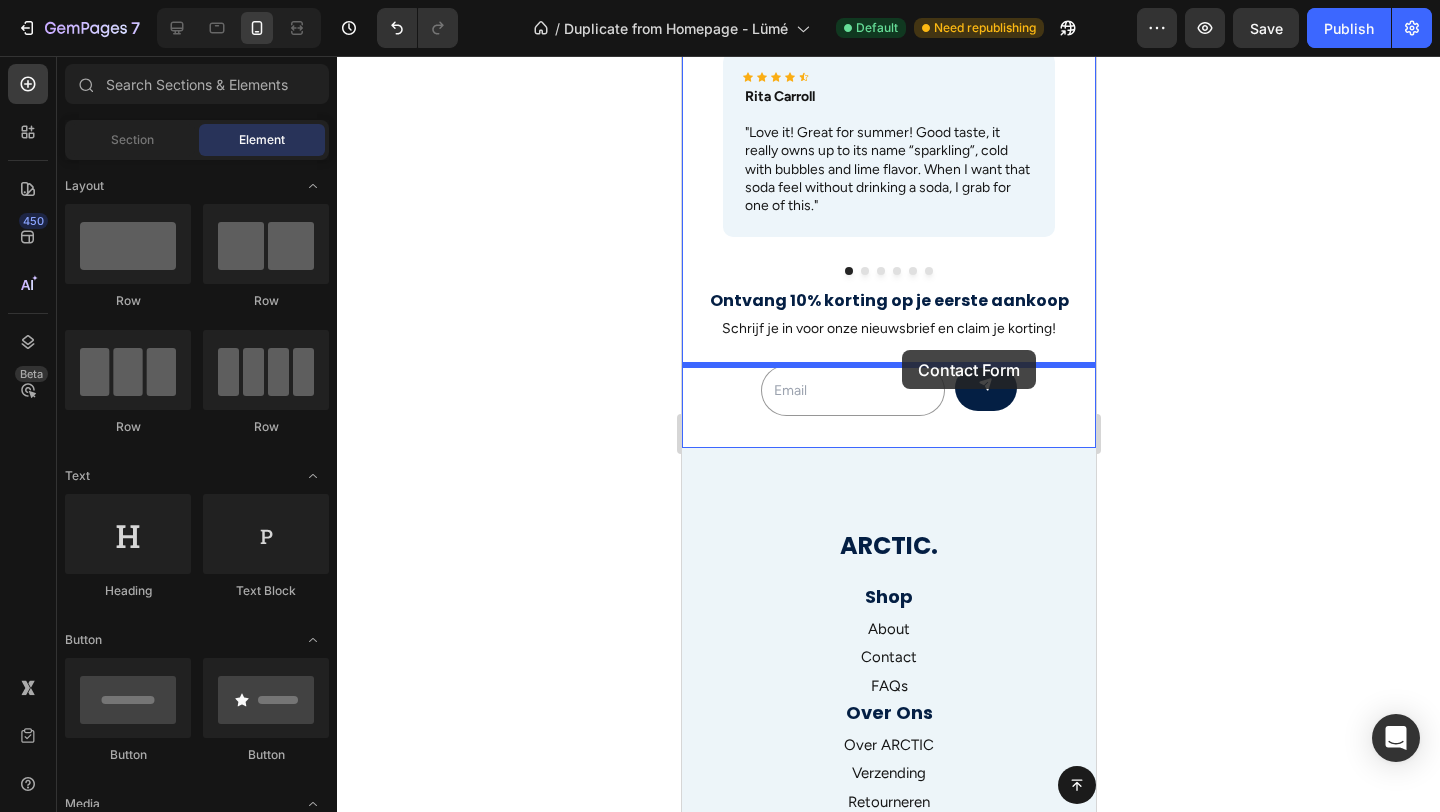 drag, startPoint x: 834, startPoint y: 623, endPoint x: 899, endPoint y: 347, distance: 283.5507 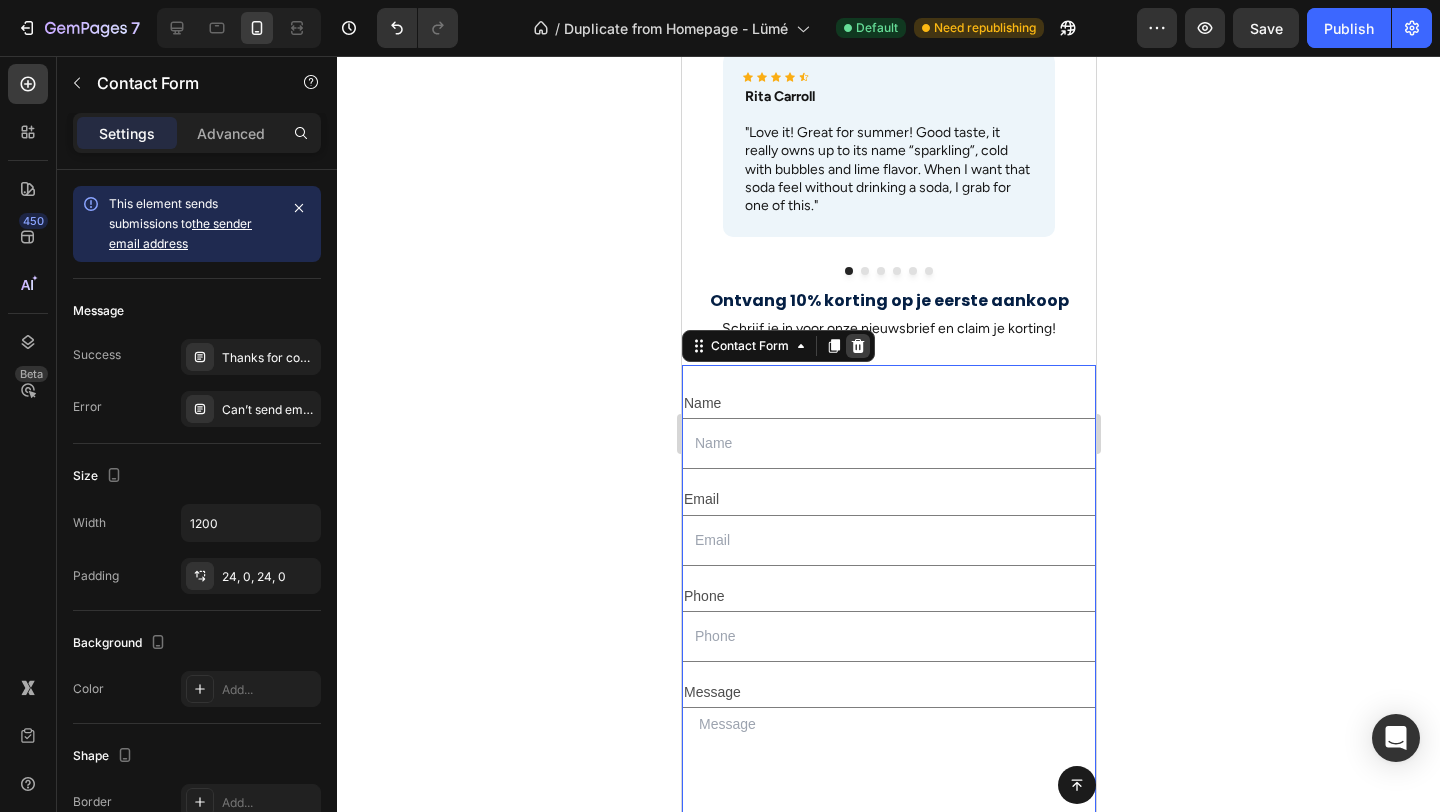 click 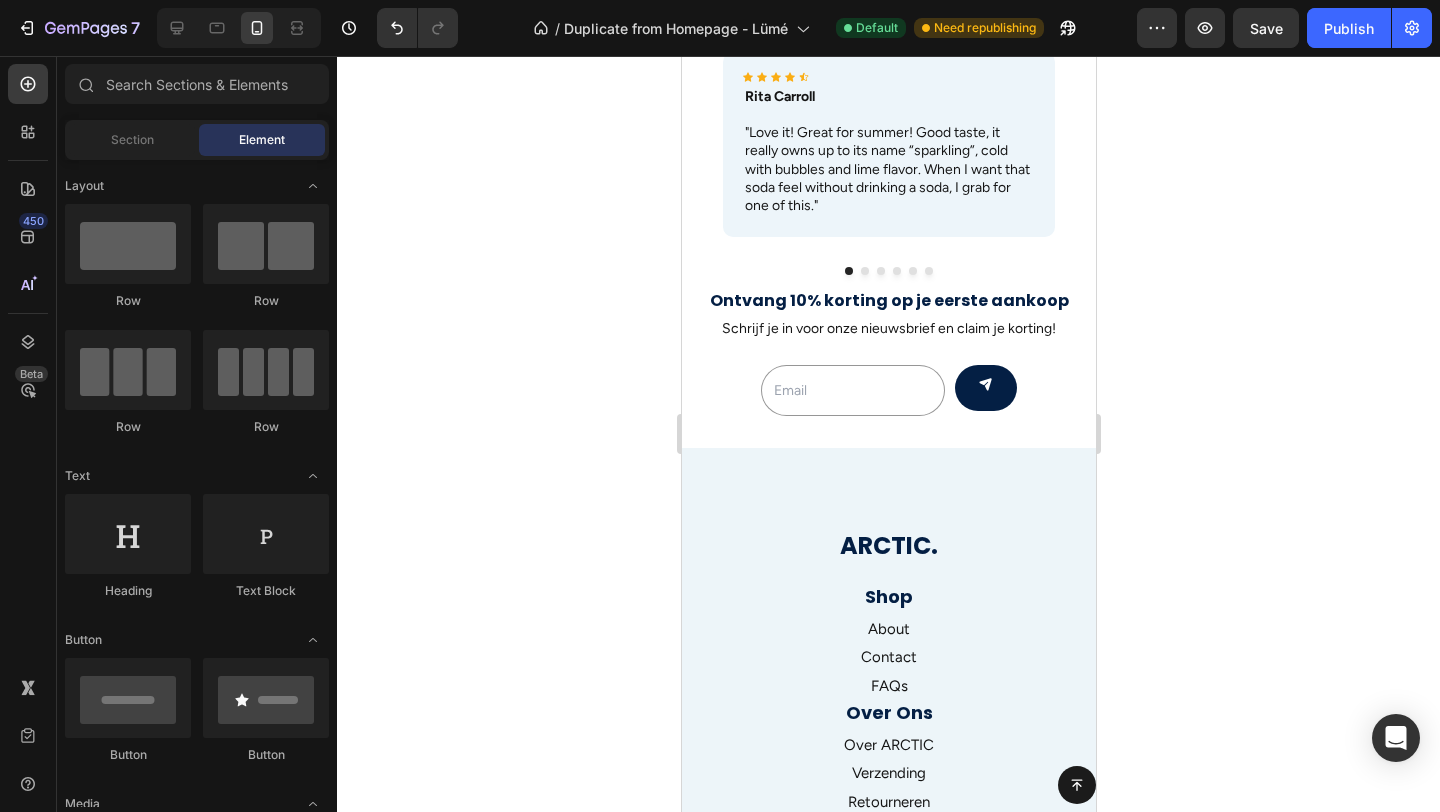 click at bounding box center [266, 4792] 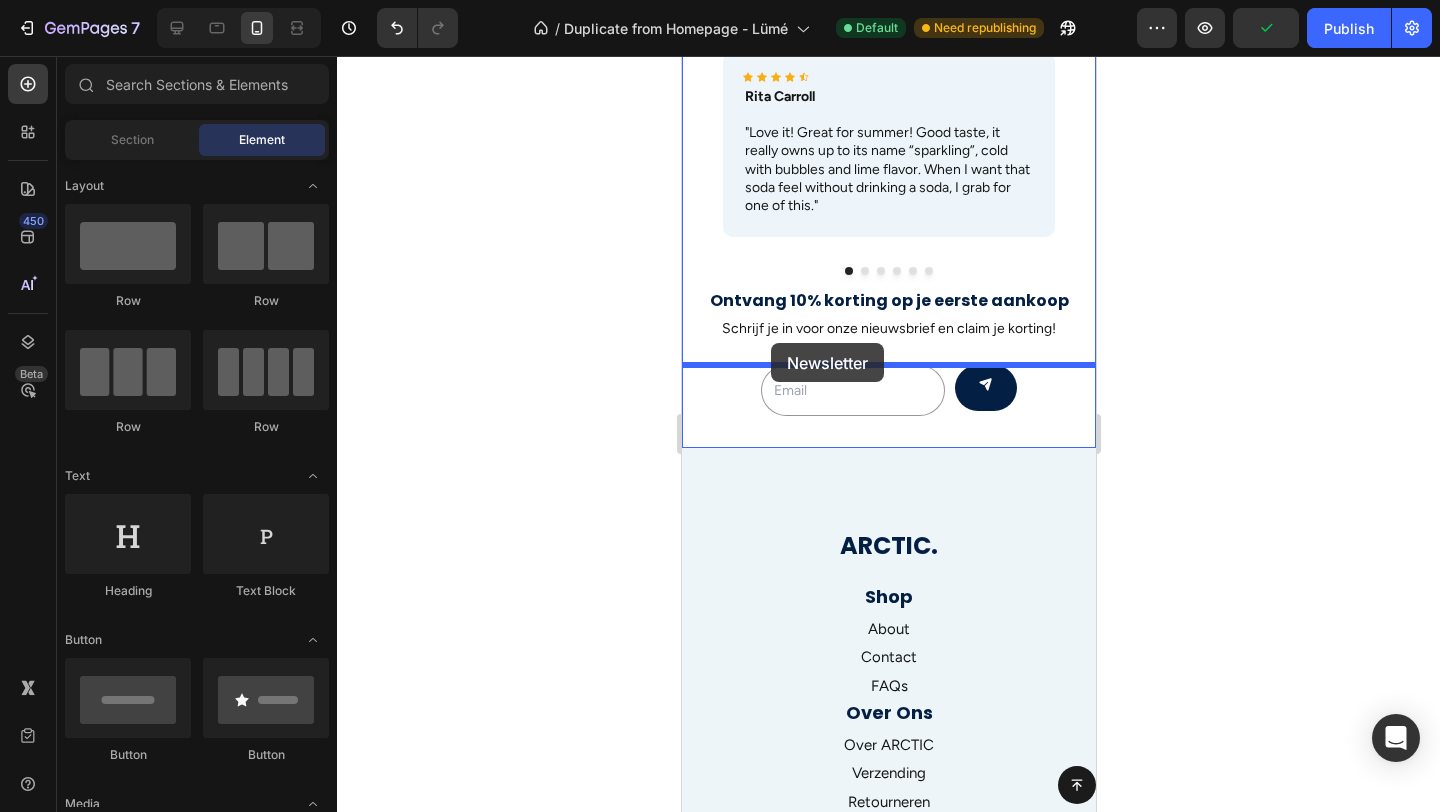 drag, startPoint x: 1375, startPoint y: 533, endPoint x: 769, endPoint y: 343, distance: 635.0874 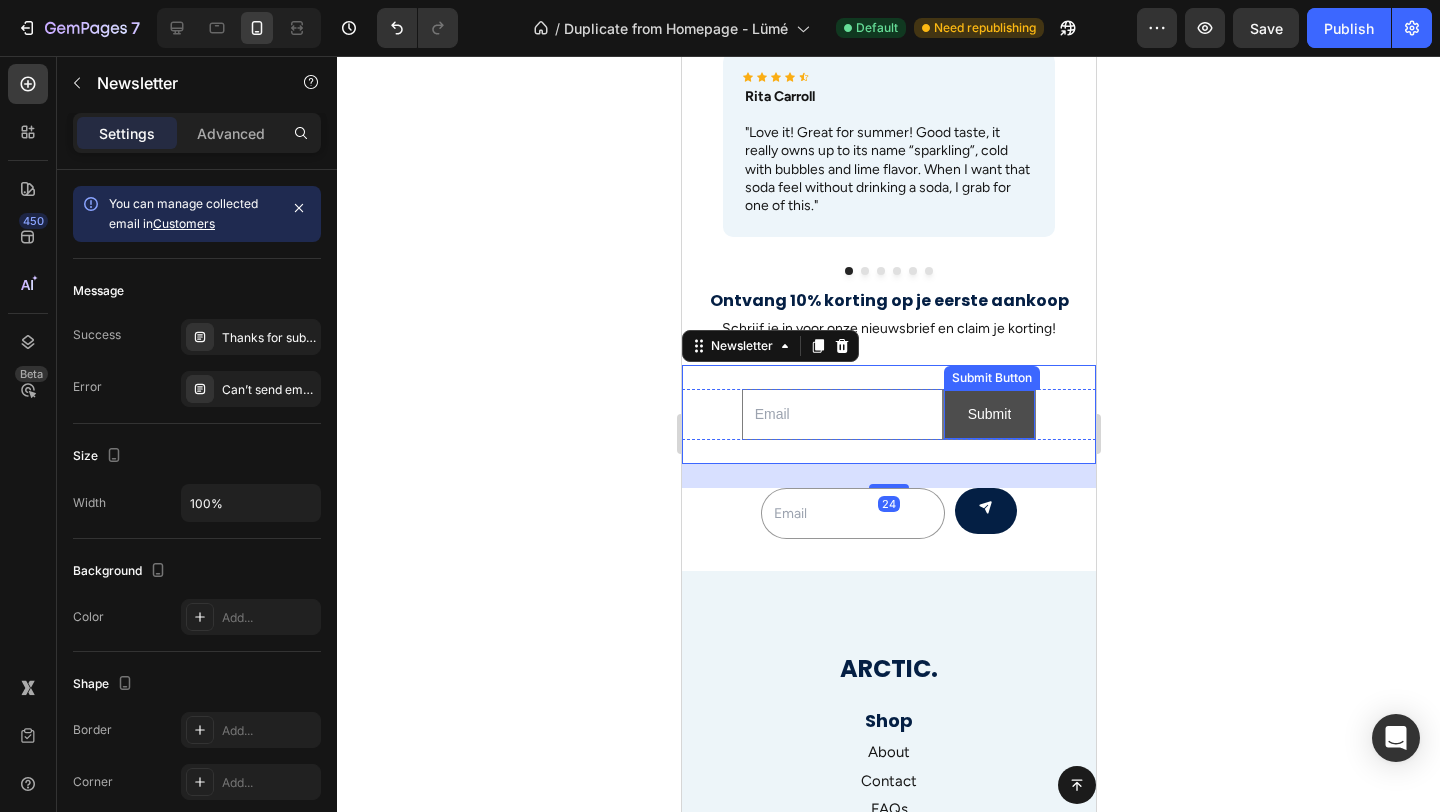 click on "Submit" at bounding box center [989, 414] 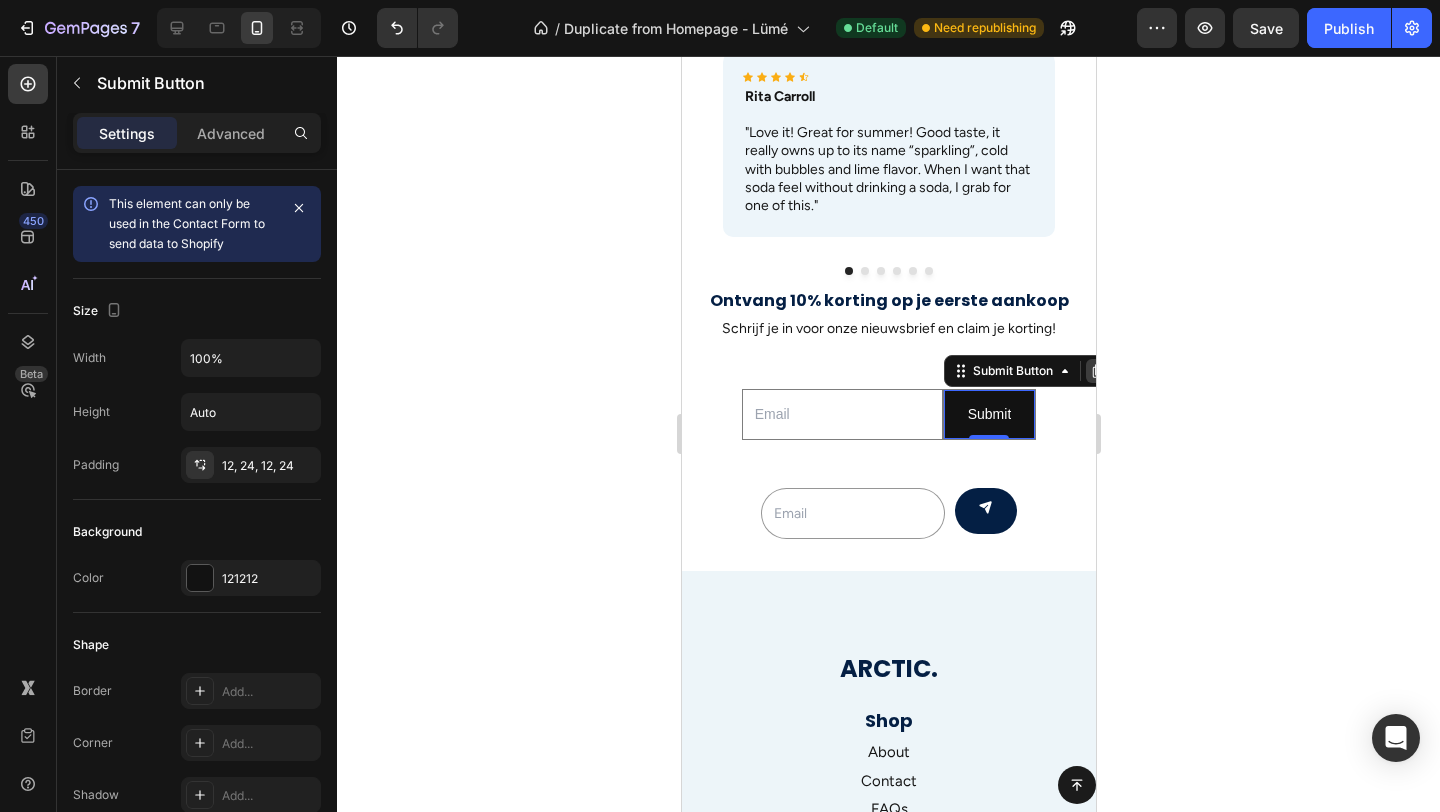 click 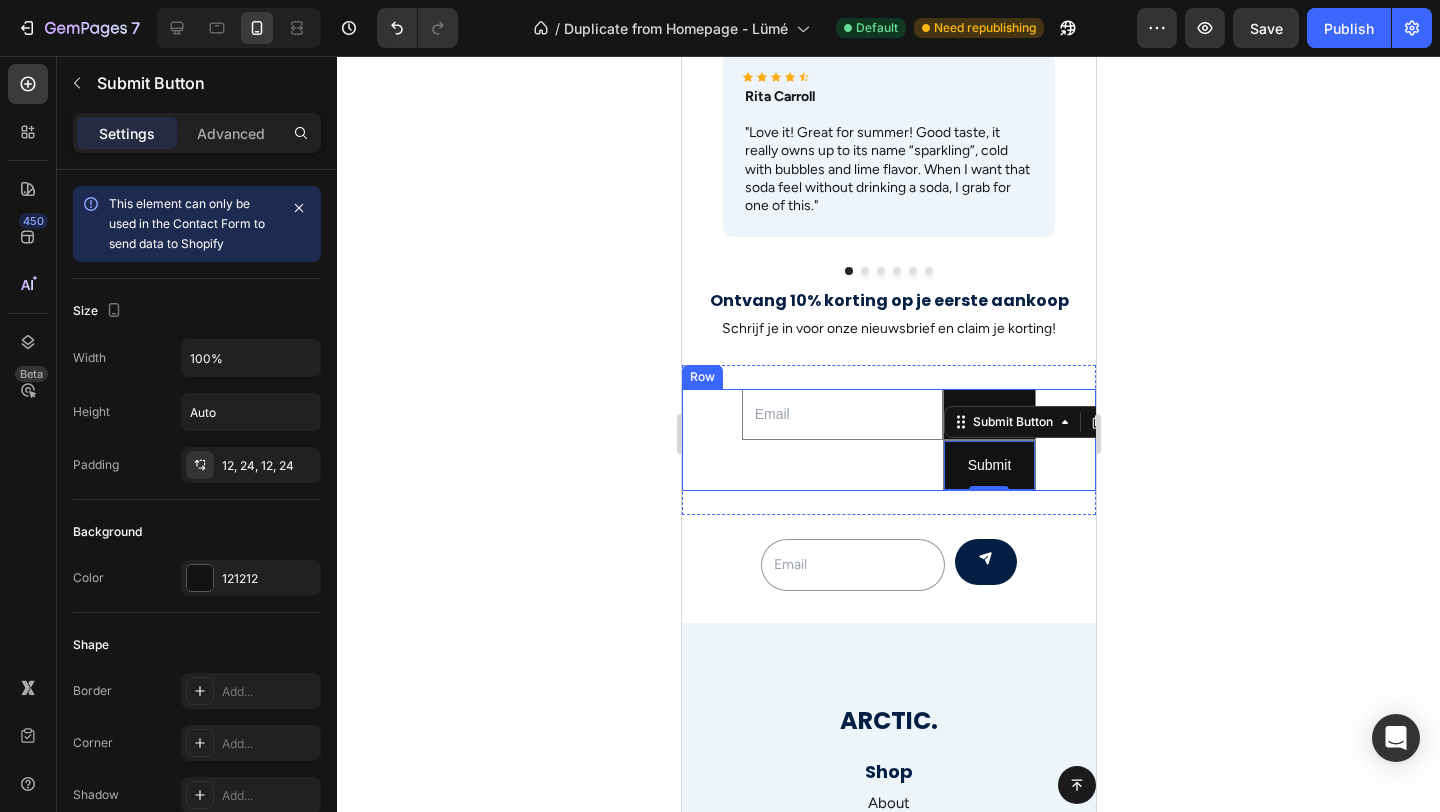 click on "Email Field Submit Submit Button Submit Submit Button   0 Row" at bounding box center (888, 440) 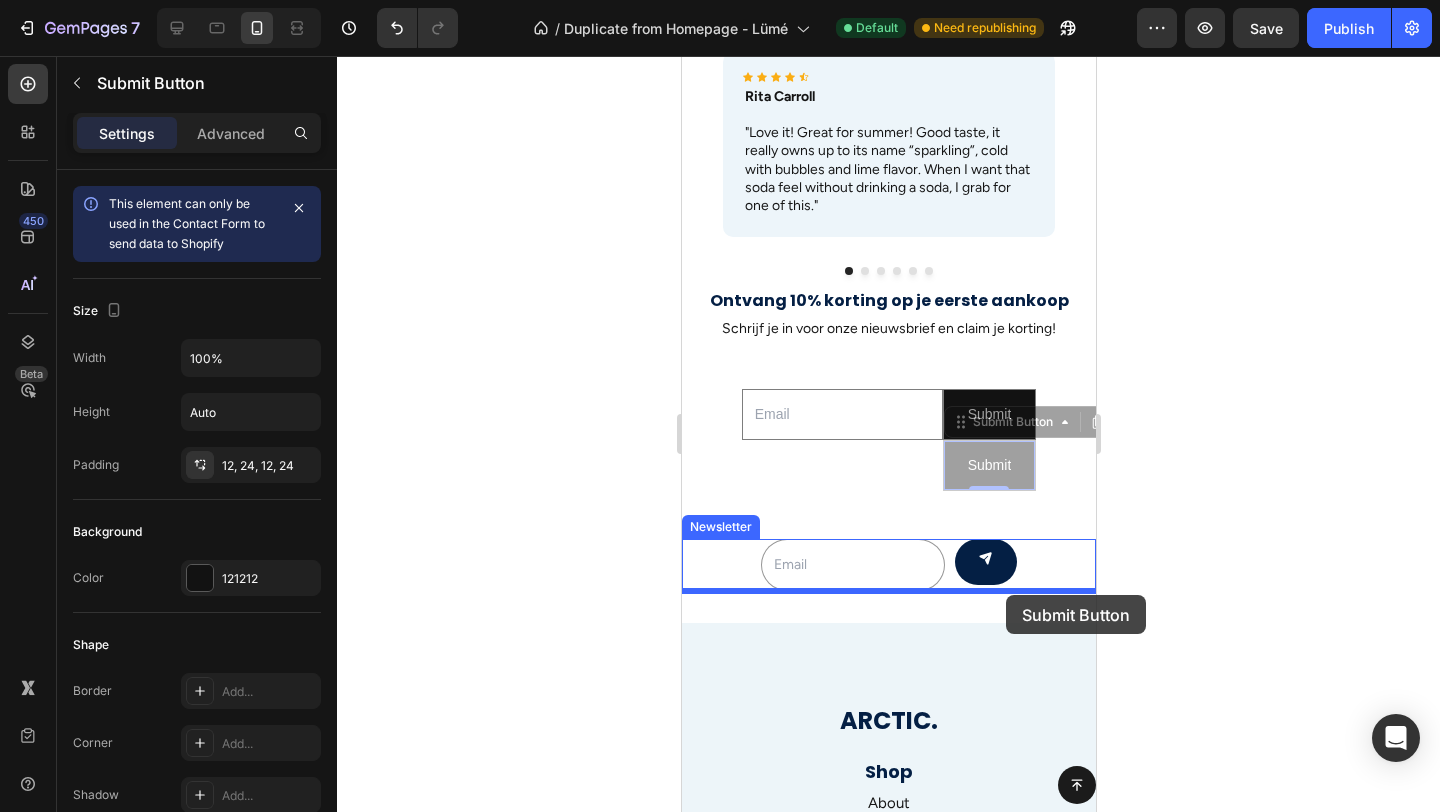 drag, startPoint x: 1011, startPoint y: 473, endPoint x: 1005, endPoint y: 595, distance: 122.14745 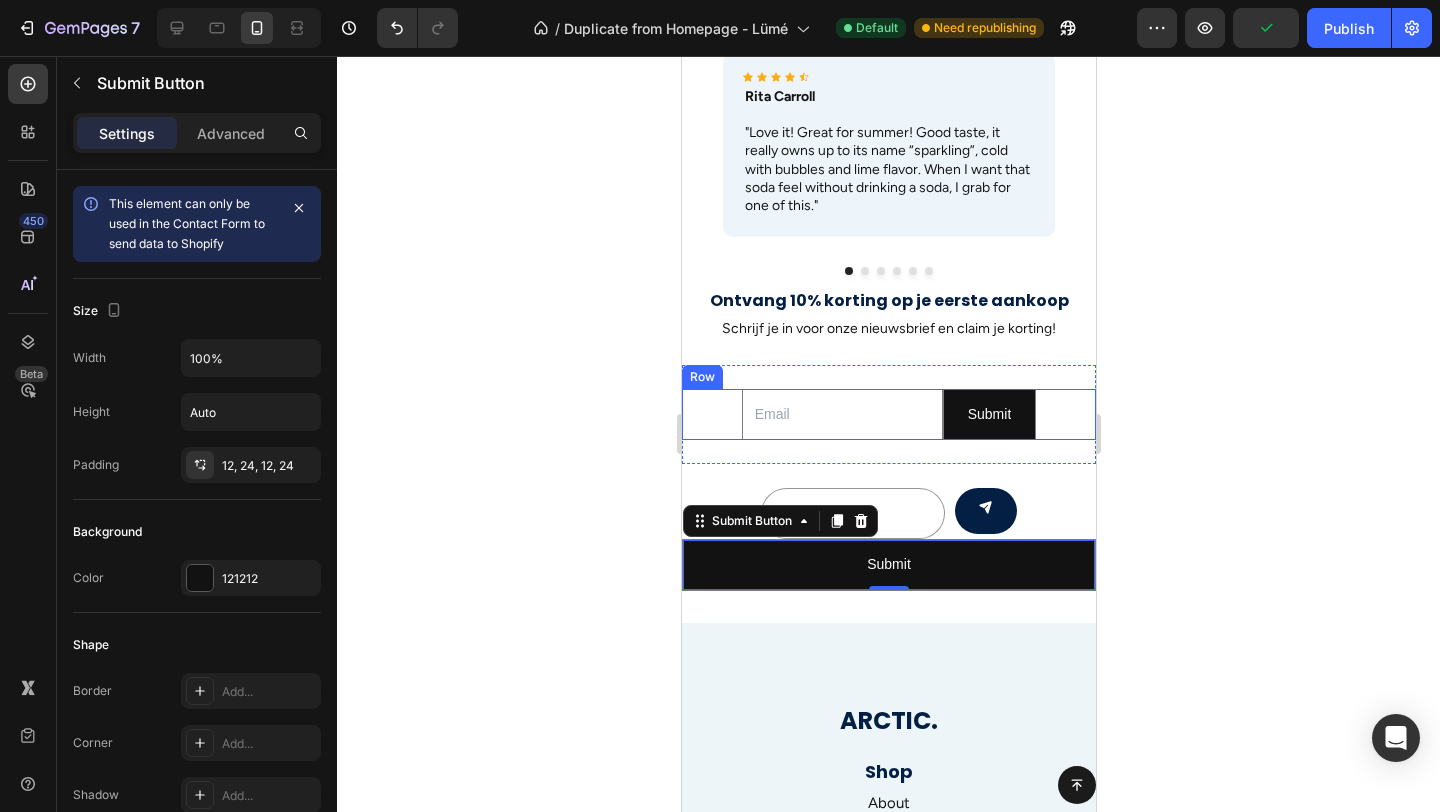 click on "Email Field Submit Submit Button Row" at bounding box center (888, 414) 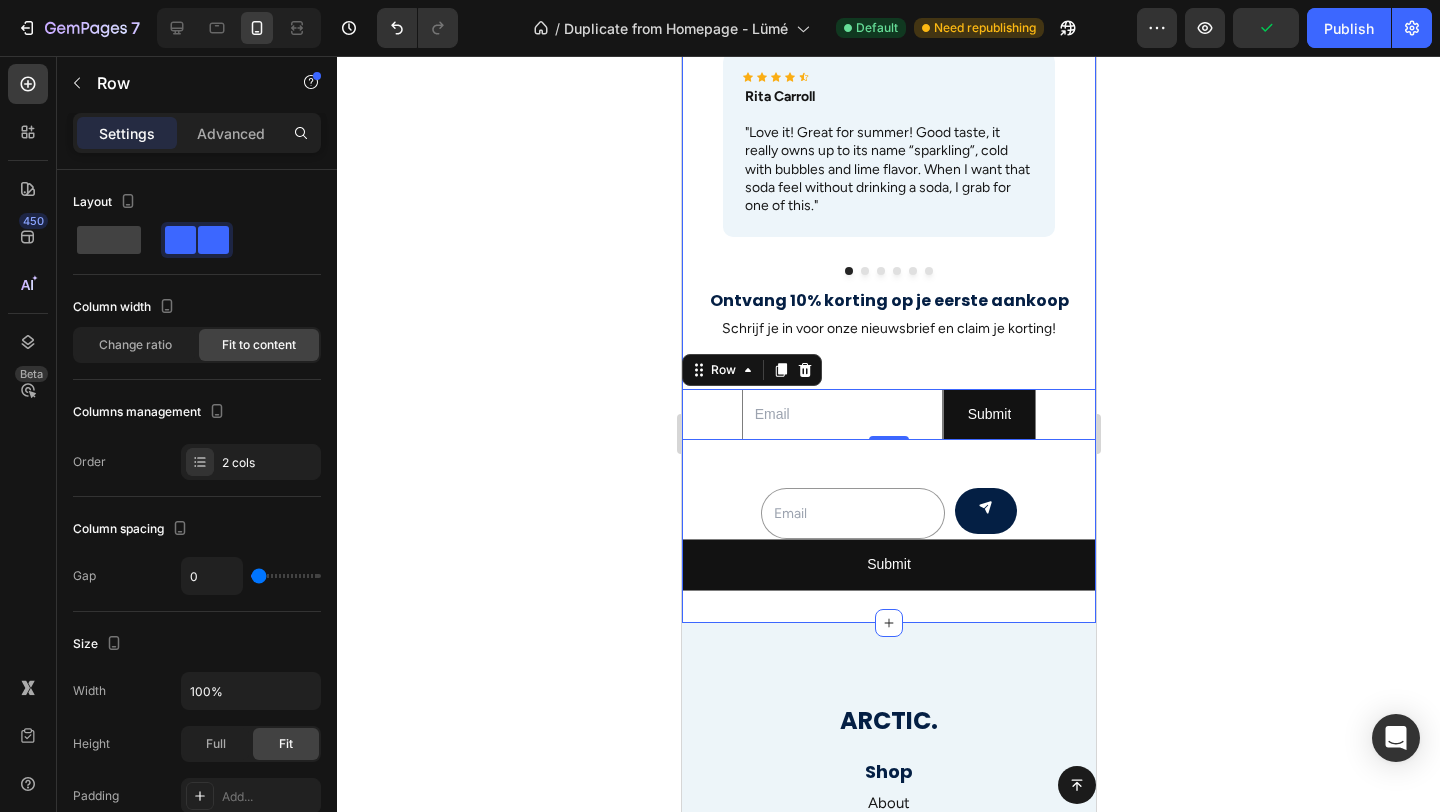click on "Wat Onze Klanten Zeggen Heading Icon Icon Icon Icon Icon Icon List Icon Icon Icon Icon
Icon Icon List Rita Carroll Text Block "Love it! Great for summer! Good taste, it really owns up to its name “sparkling”, cold with bubbles and lime flavor. When I want that soda feel without drinking a soda, I grab for one of this." Text Block Row Icon Icon Icon Icon
Icon Icon List Maria Min Text Block "Love it! Great for summer! Good taste, it really owns up to its name “sparkling”, cold with bubbles and lime flavor. When I want that soda feel without drinking a soda, I grab for one of this." Text Block Row Icon Icon Icon Icon
Icon Icon List Max Sero Text Block "Love it! Great for summer! Good taste, it really owns up to its name “sparkling”, cold with bubbles and lime flavor. When I want that soda feel without drinking a soda, I grab for one of this." Text Block Row Icon Icon Icon Icon
Icon Icon List Max Sero Text Block Text Block Row Icon Icon" at bounding box center (888, 283) 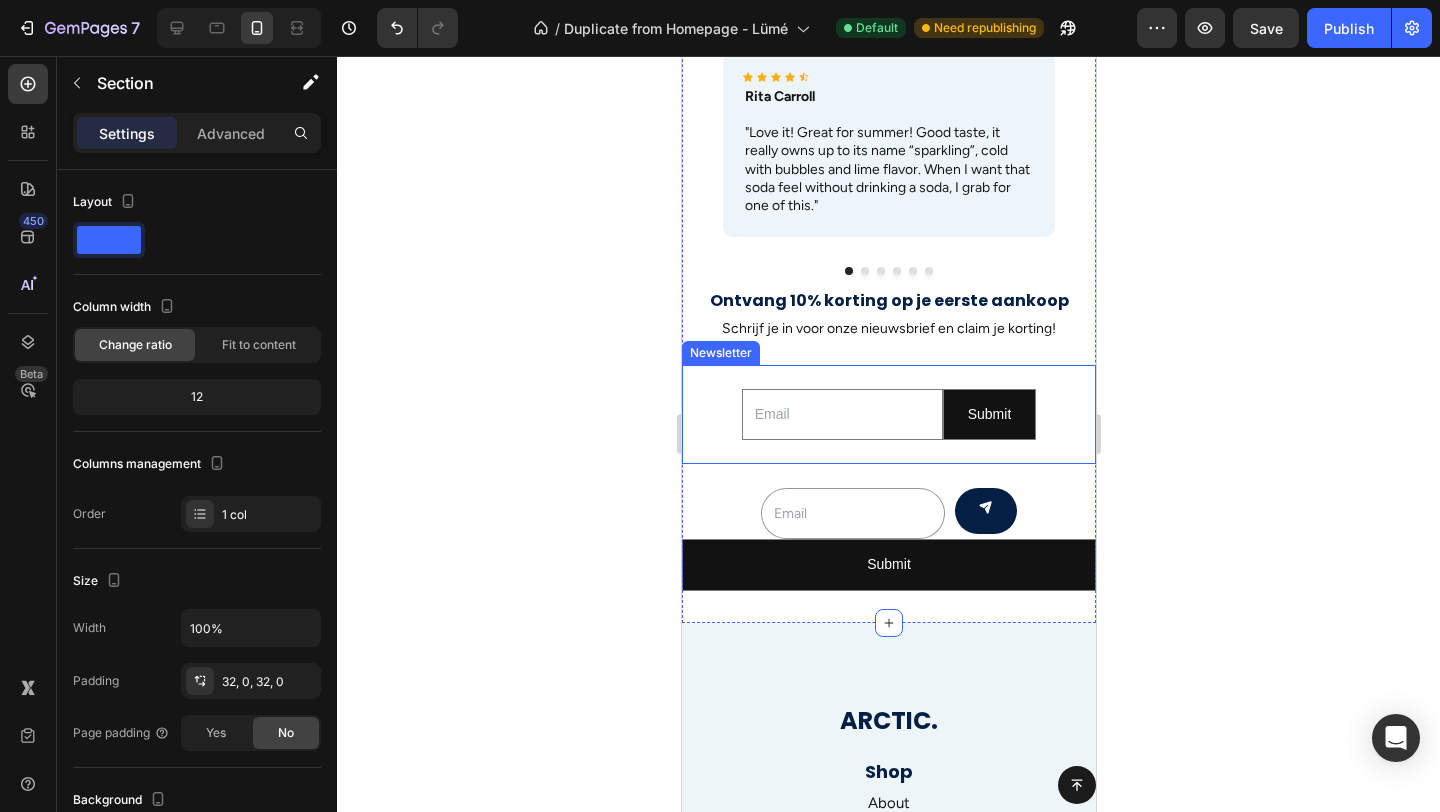 click on "Email Field Submit Submit Button Row Newsletter" at bounding box center (888, 414) 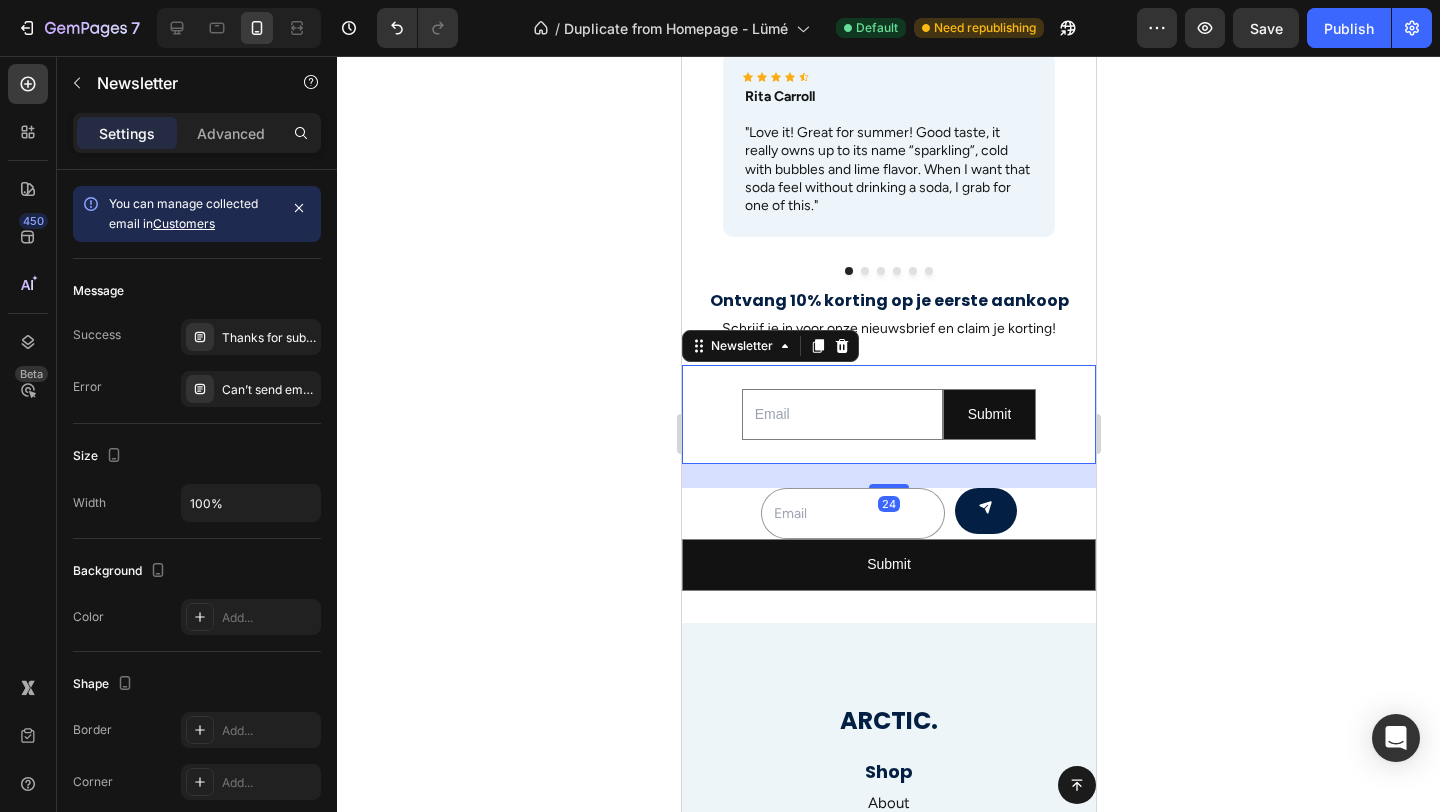 click on "Newsletter" at bounding box center [769, 346] 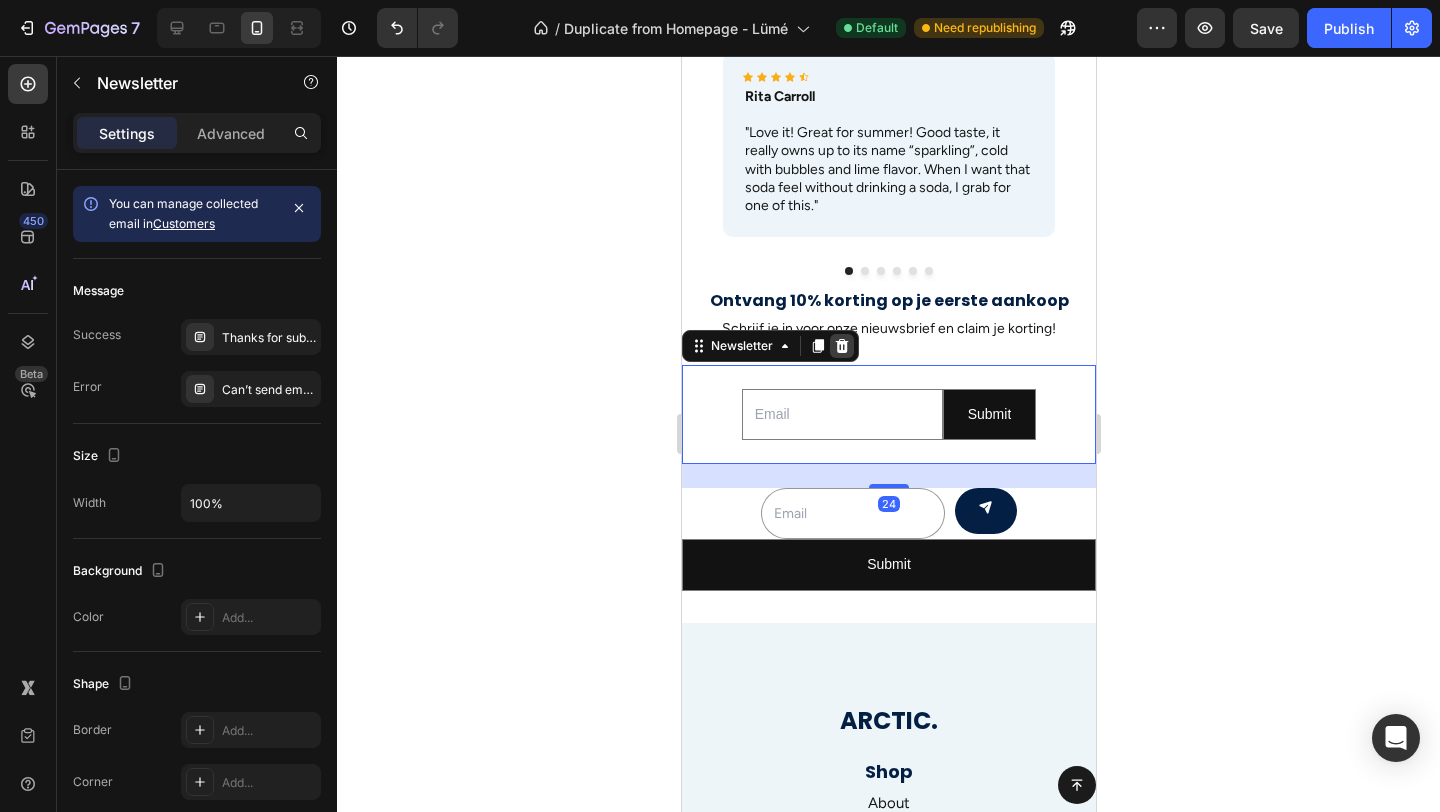 click 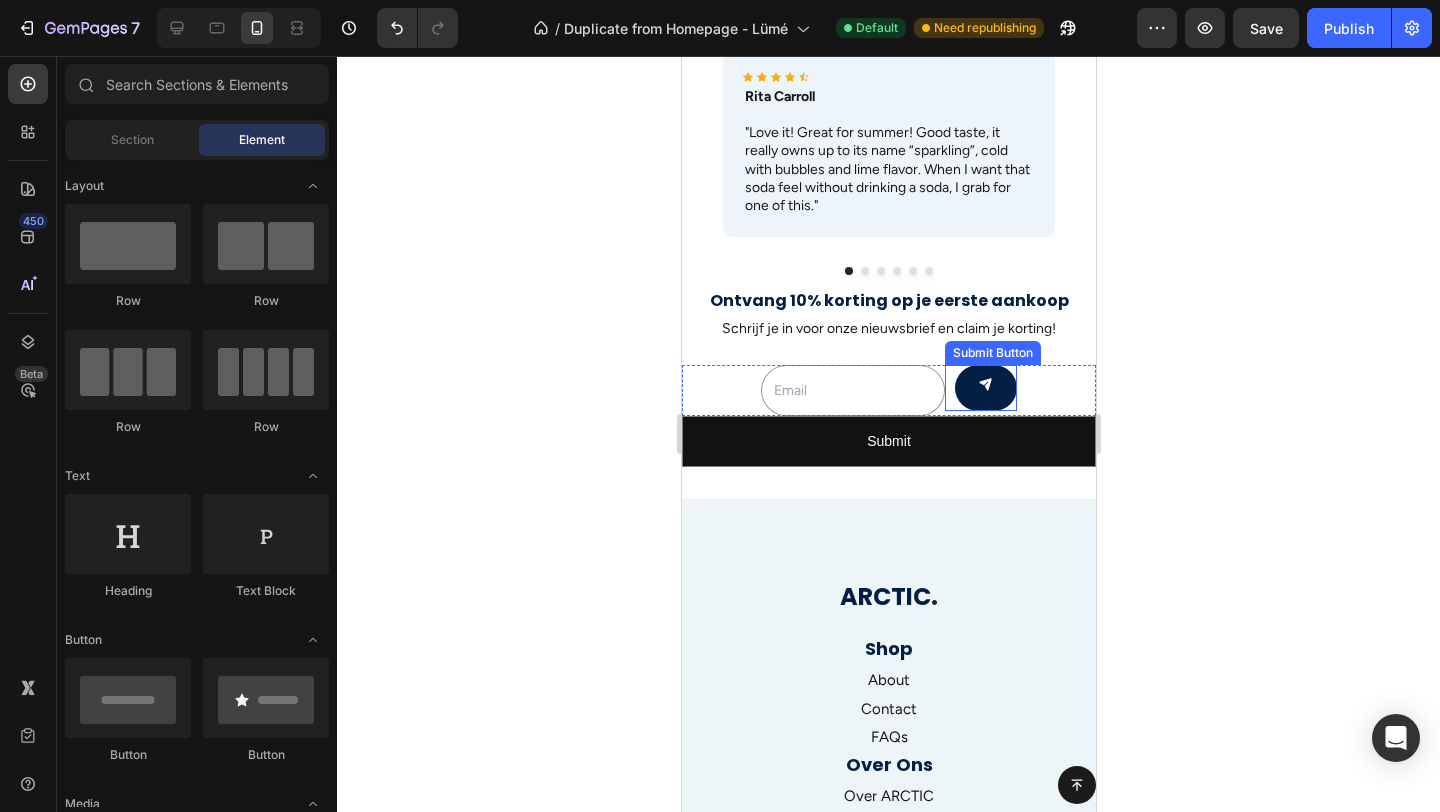 click at bounding box center [985, 388] 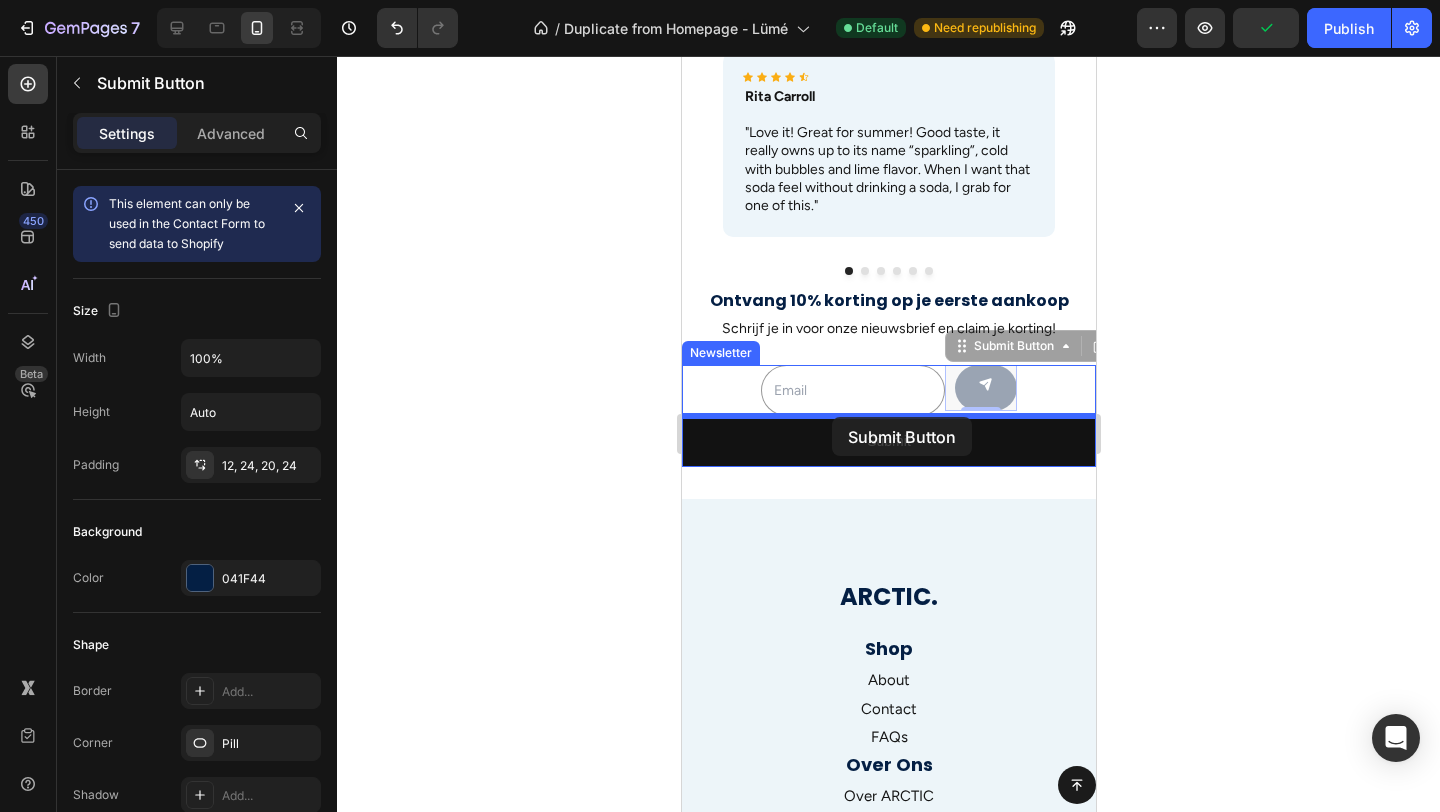 drag, startPoint x: 952, startPoint y: 353, endPoint x: 831, endPoint y: 419, distance: 137.8296 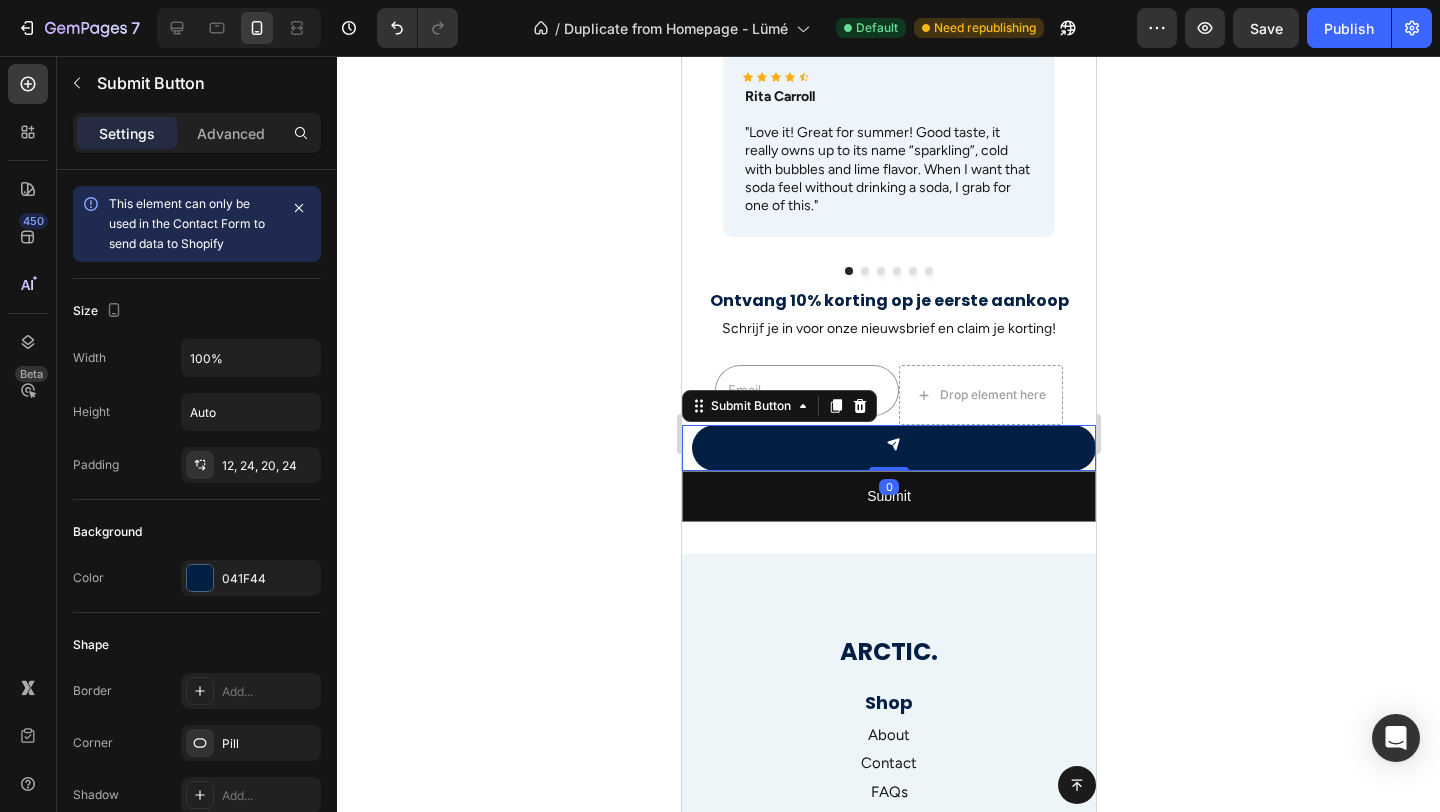 click at bounding box center [893, 448] 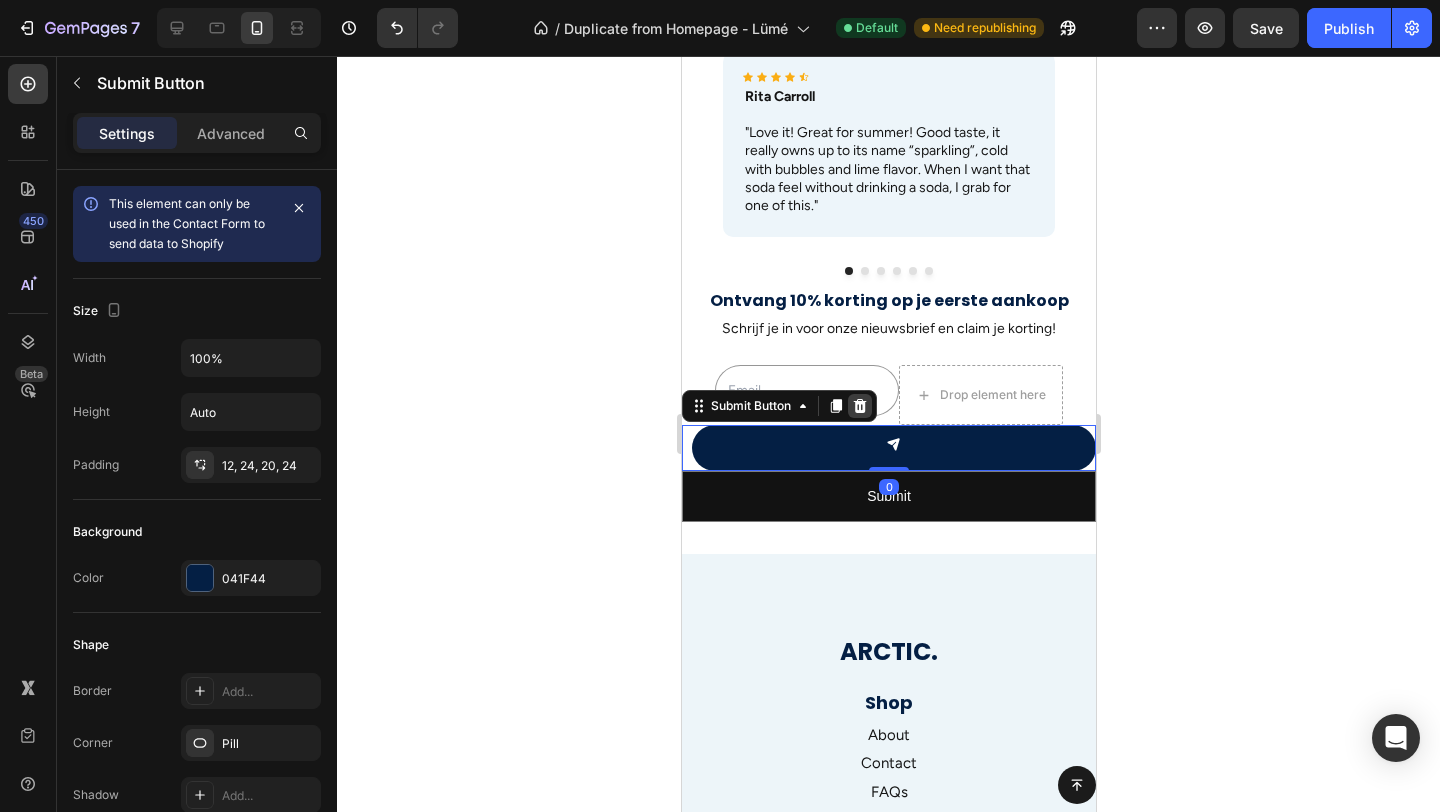 click 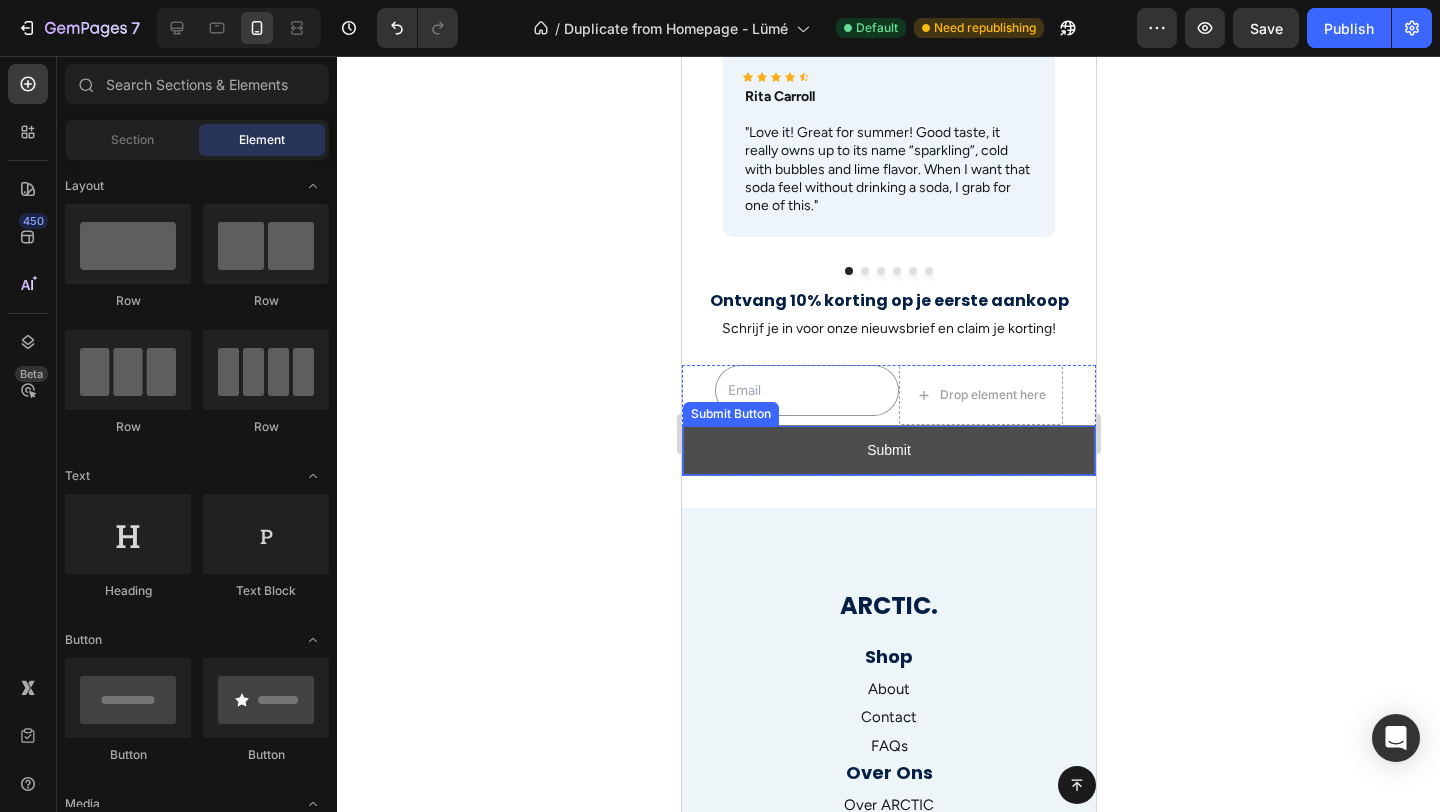 click on "Submit" at bounding box center (888, 450) 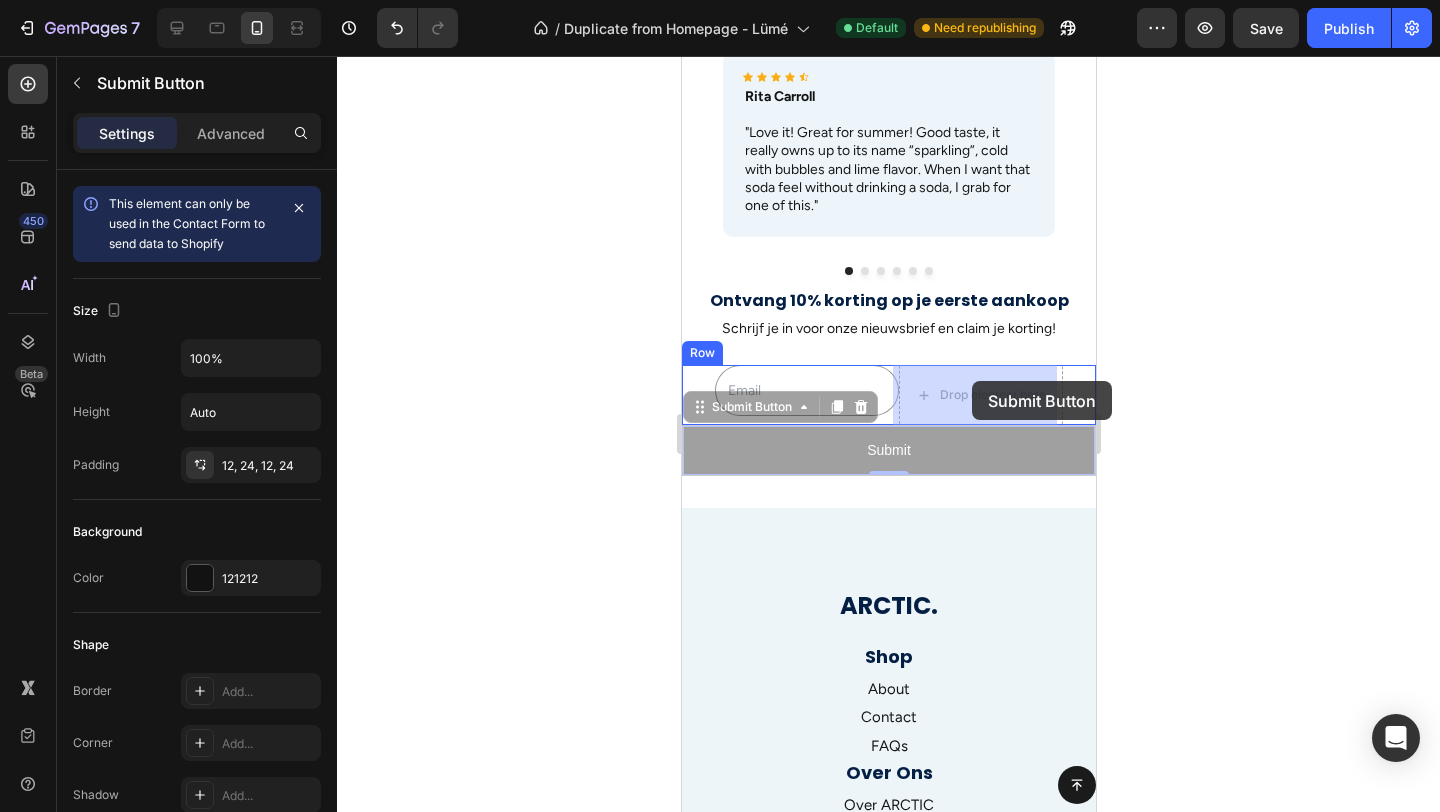 drag, startPoint x: 693, startPoint y: 415, endPoint x: 971, endPoint y: 381, distance: 280.0714 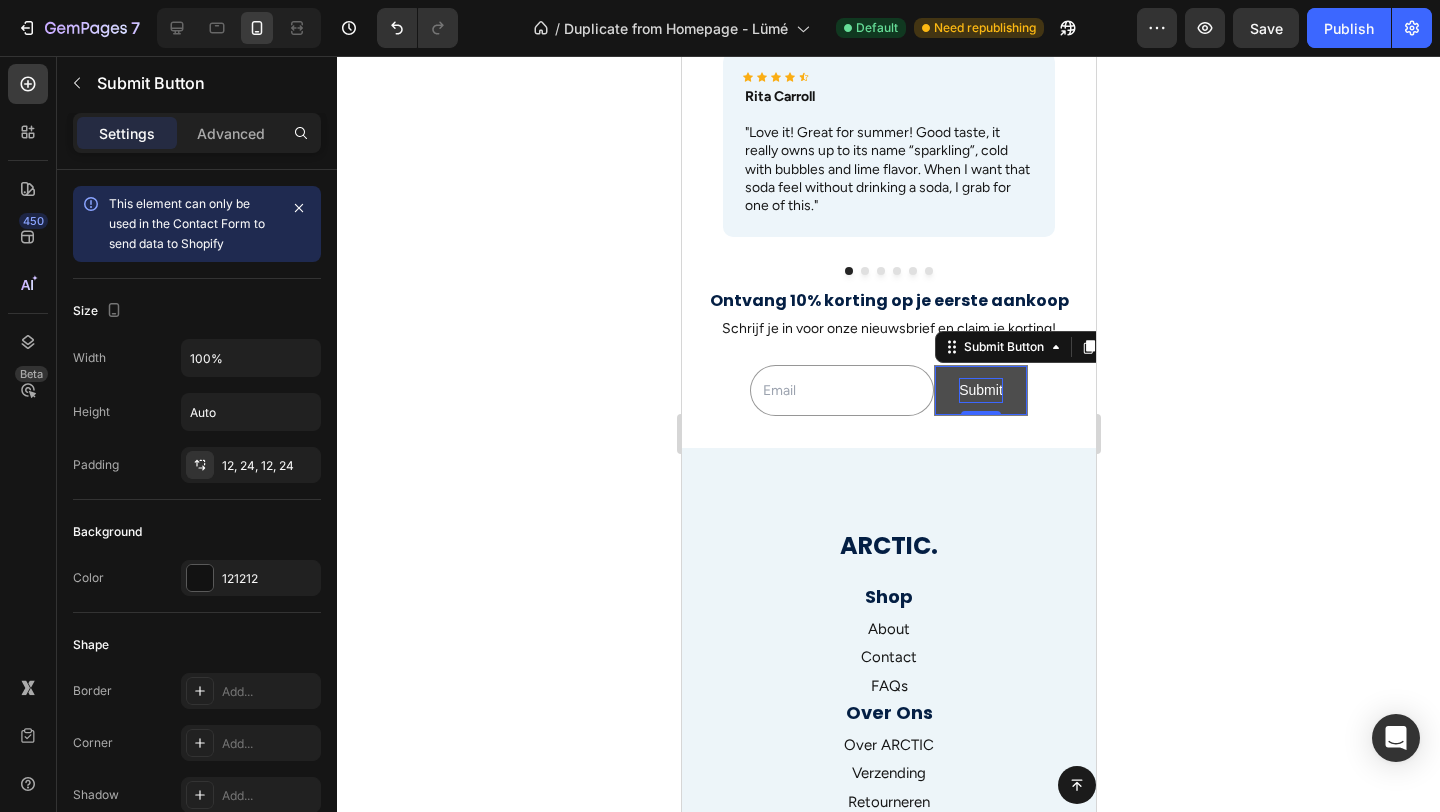 click on "Submit" at bounding box center (980, 390) 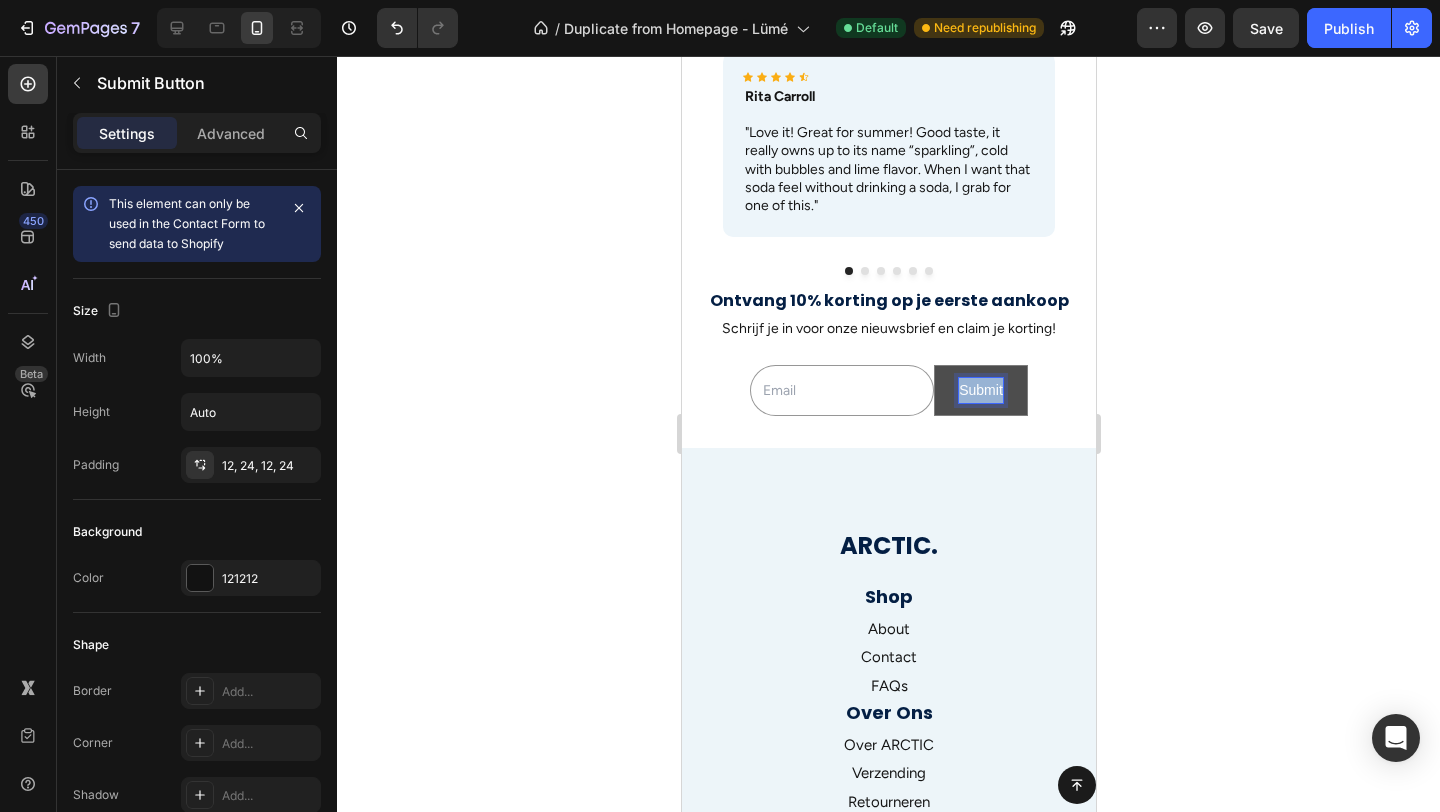 click on "Submit" at bounding box center [980, 390] 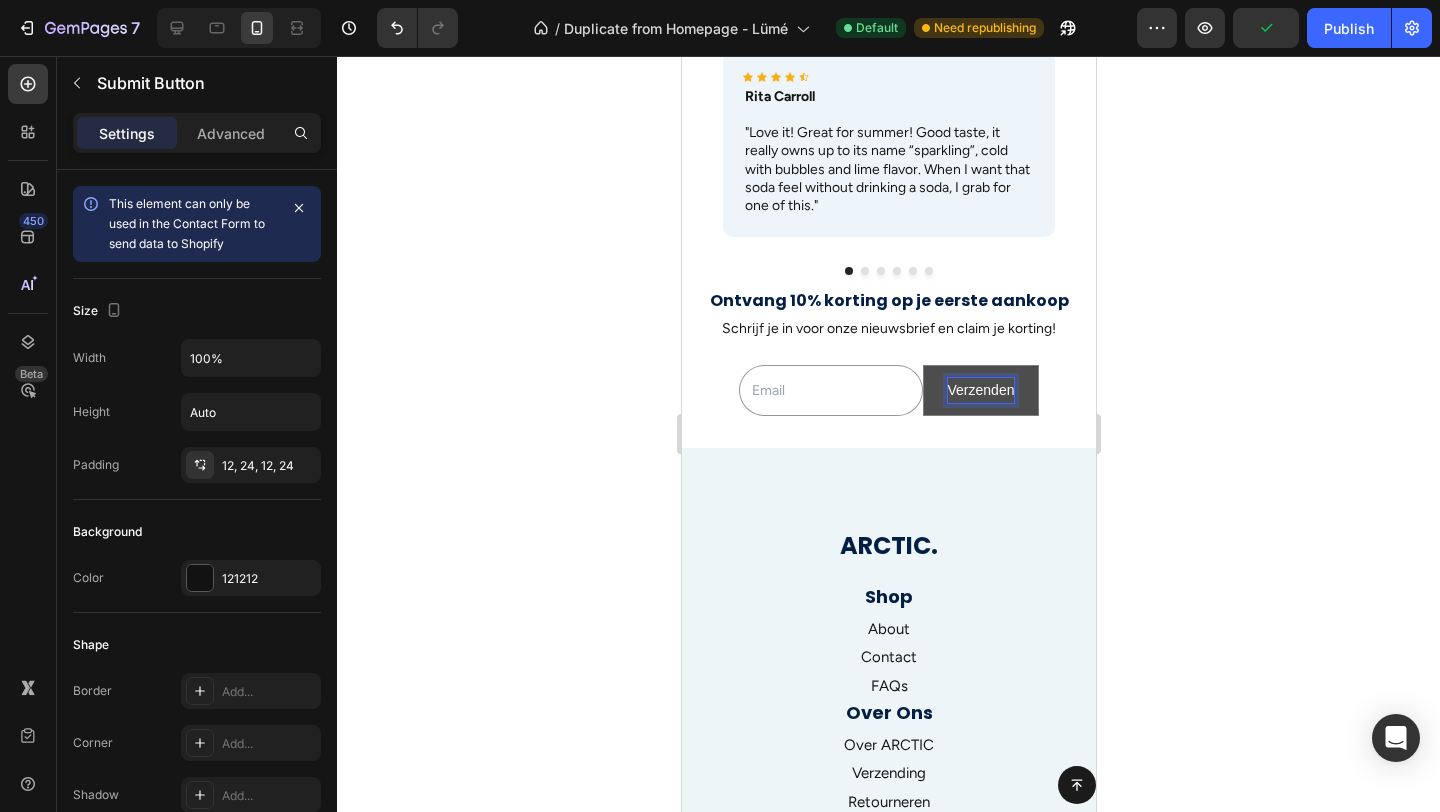 click on "Verzenden" at bounding box center [980, 390] 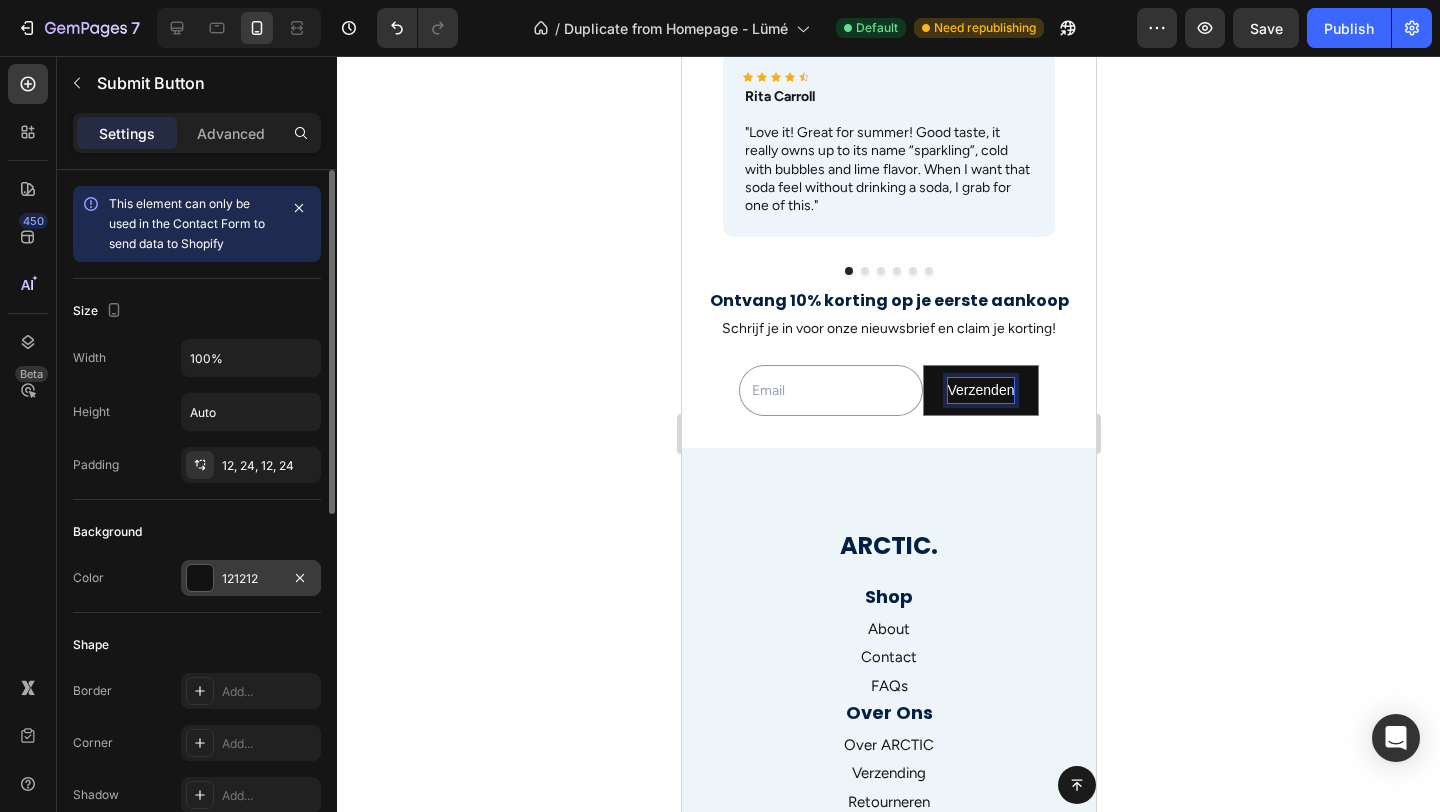click on "121212" at bounding box center [251, 579] 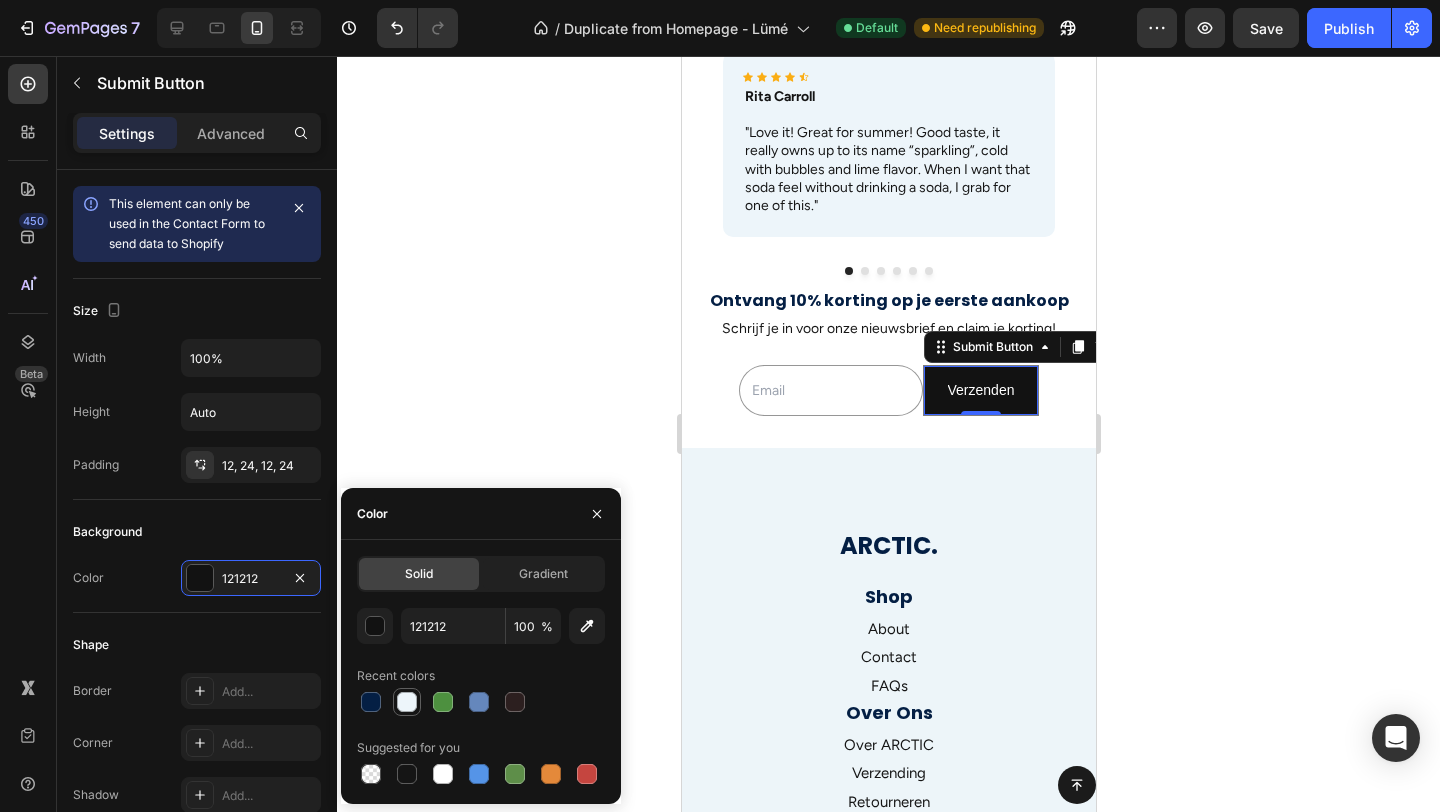 click at bounding box center [407, 702] 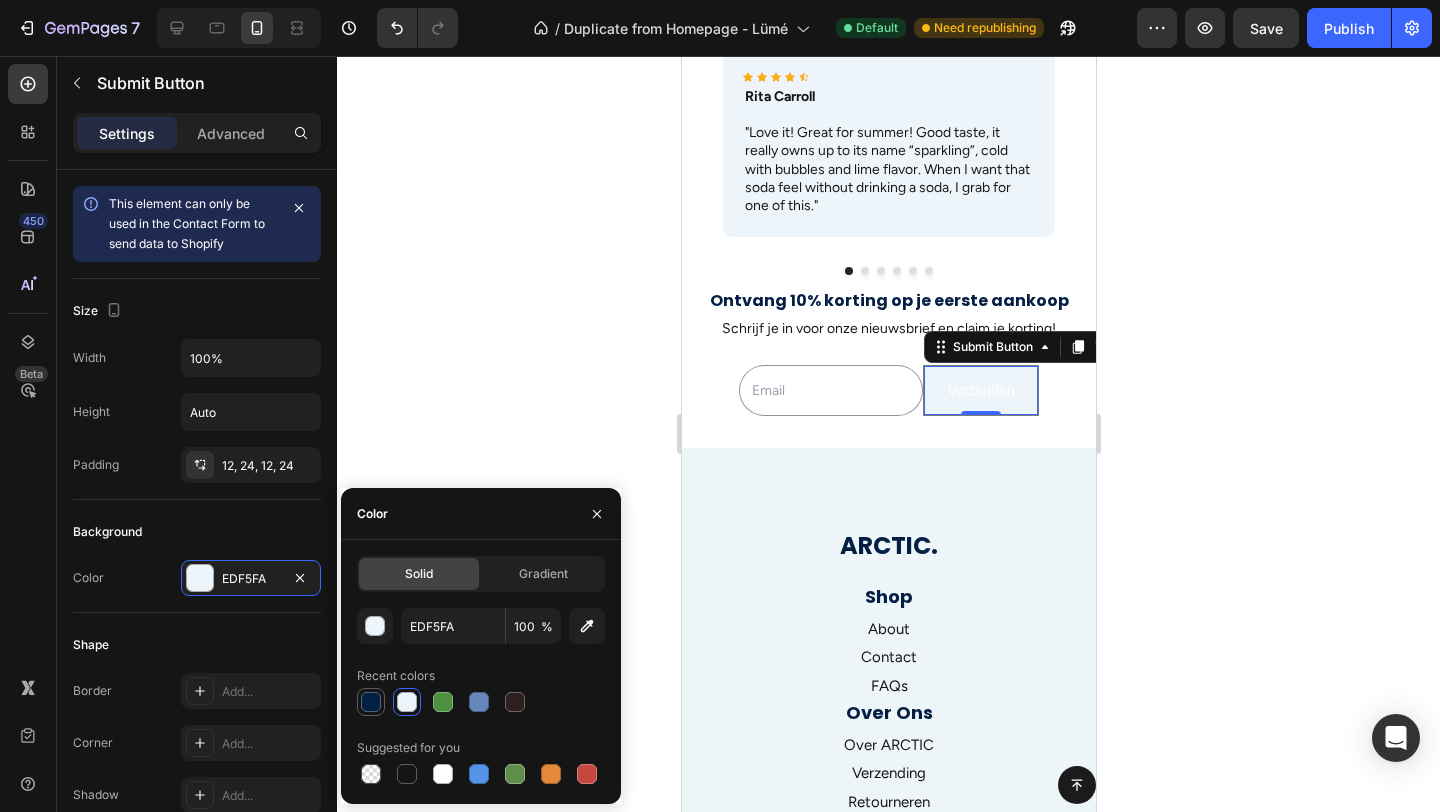 click at bounding box center [371, 702] 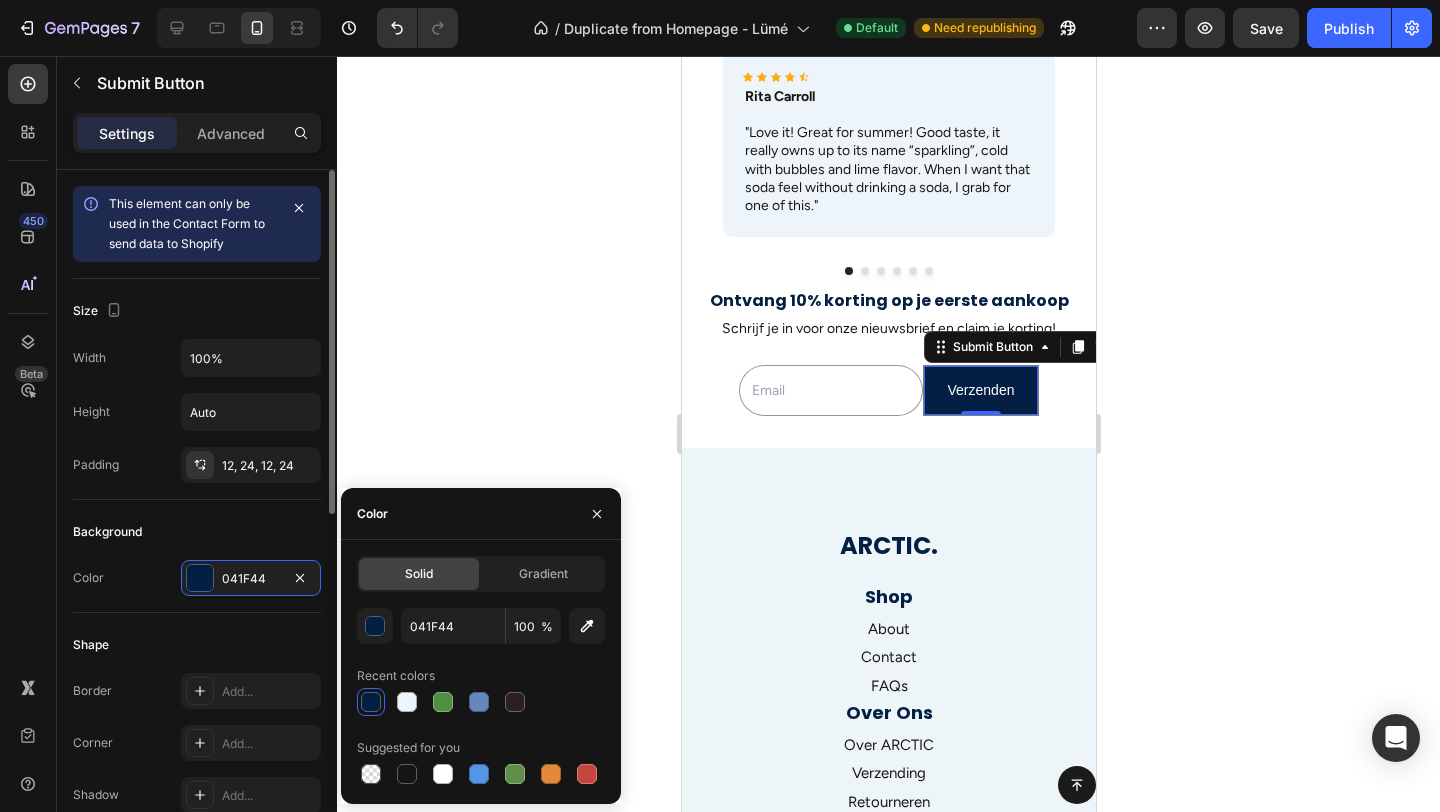 click on "Background Color 041F44" 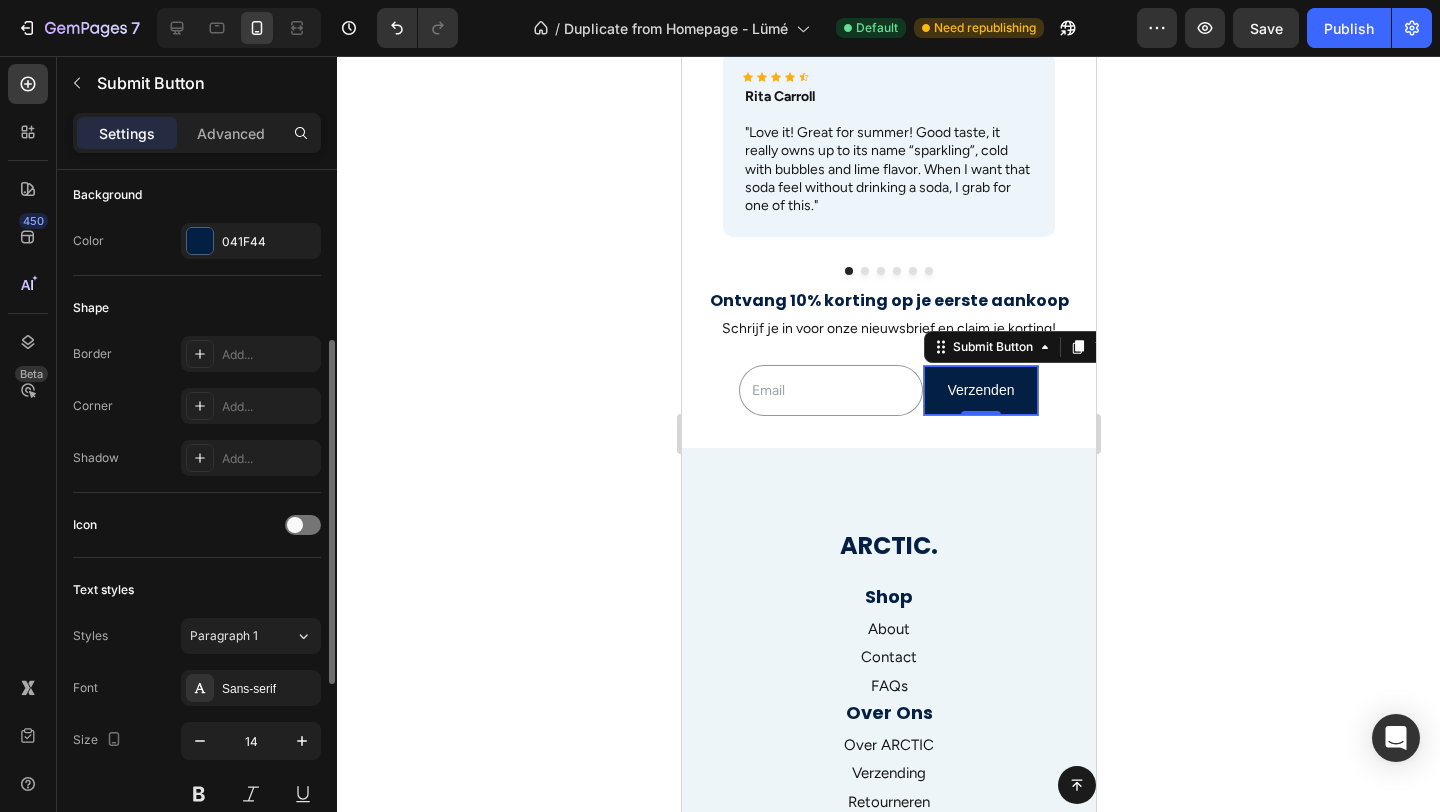 scroll, scrollTop: 340, scrollLeft: 0, axis: vertical 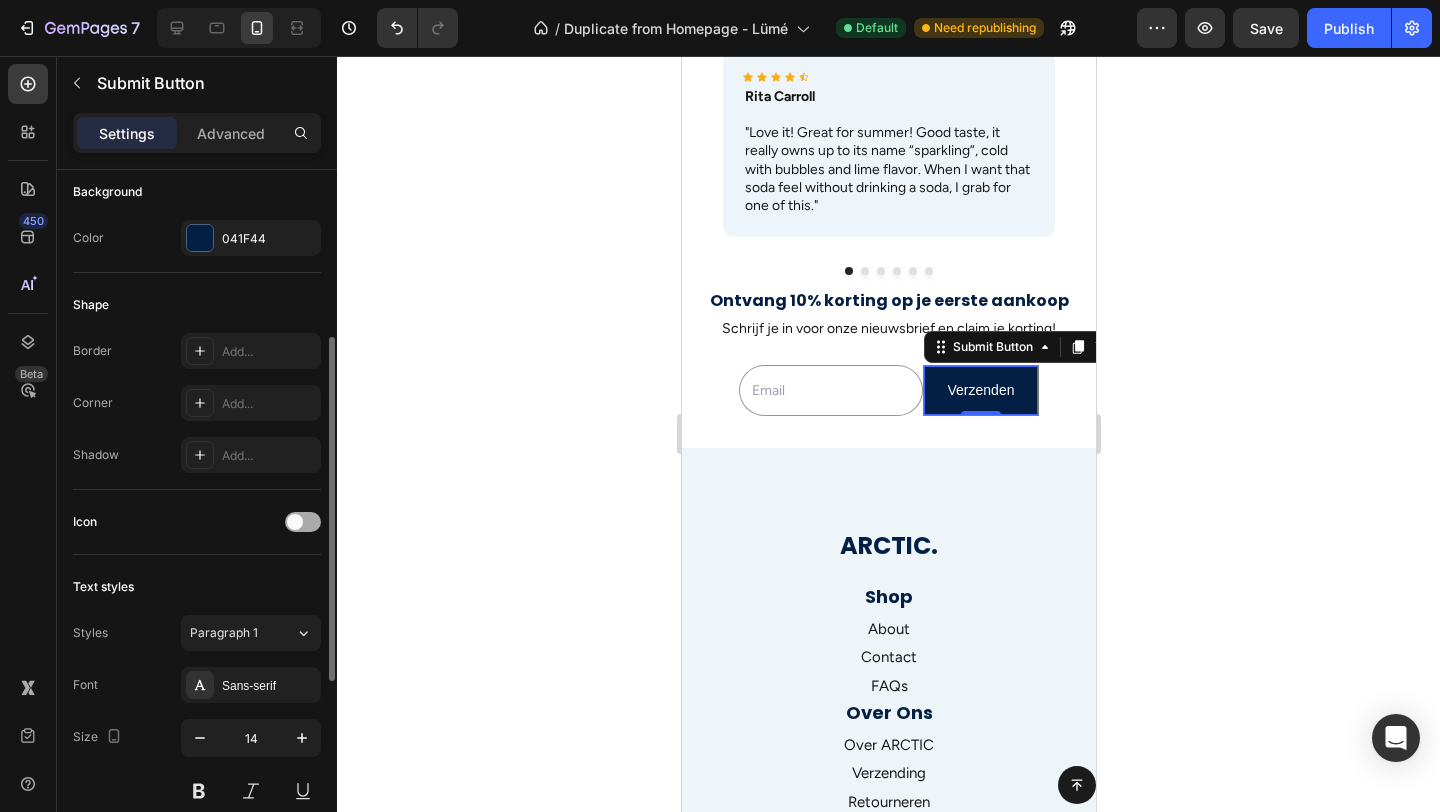 click at bounding box center (295, 522) 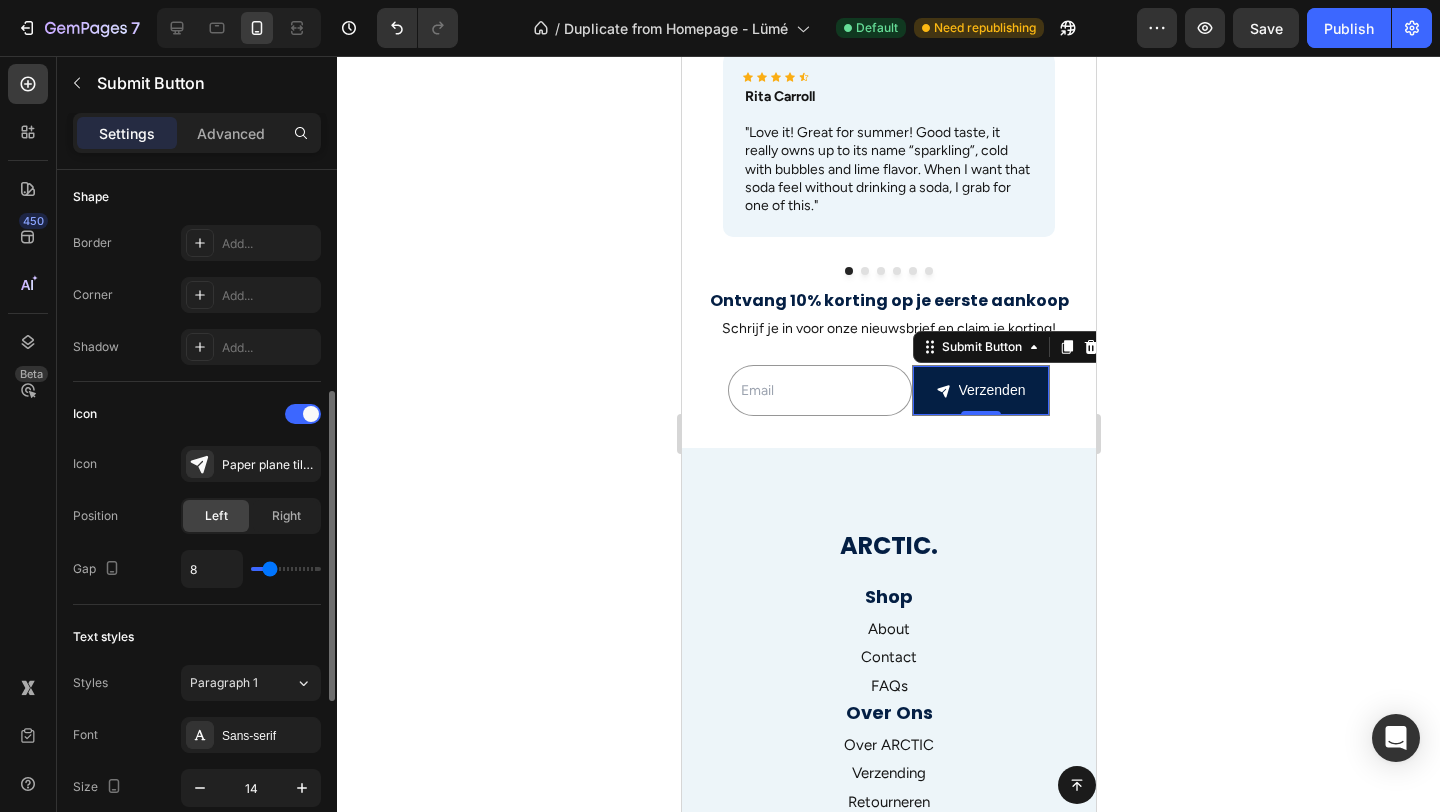 scroll, scrollTop: 466, scrollLeft: 0, axis: vertical 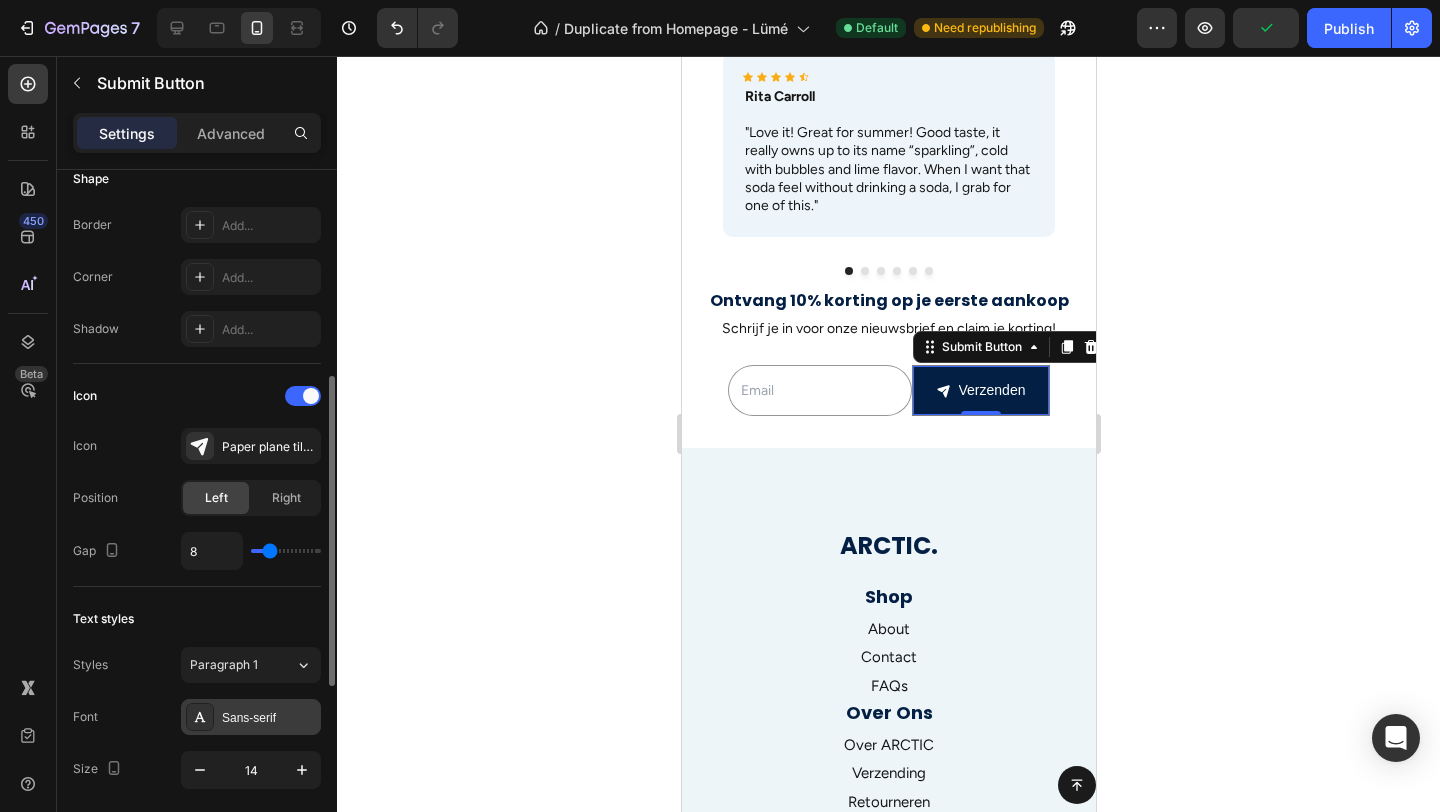 click on "Sans-serif" at bounding box center [269, 718] 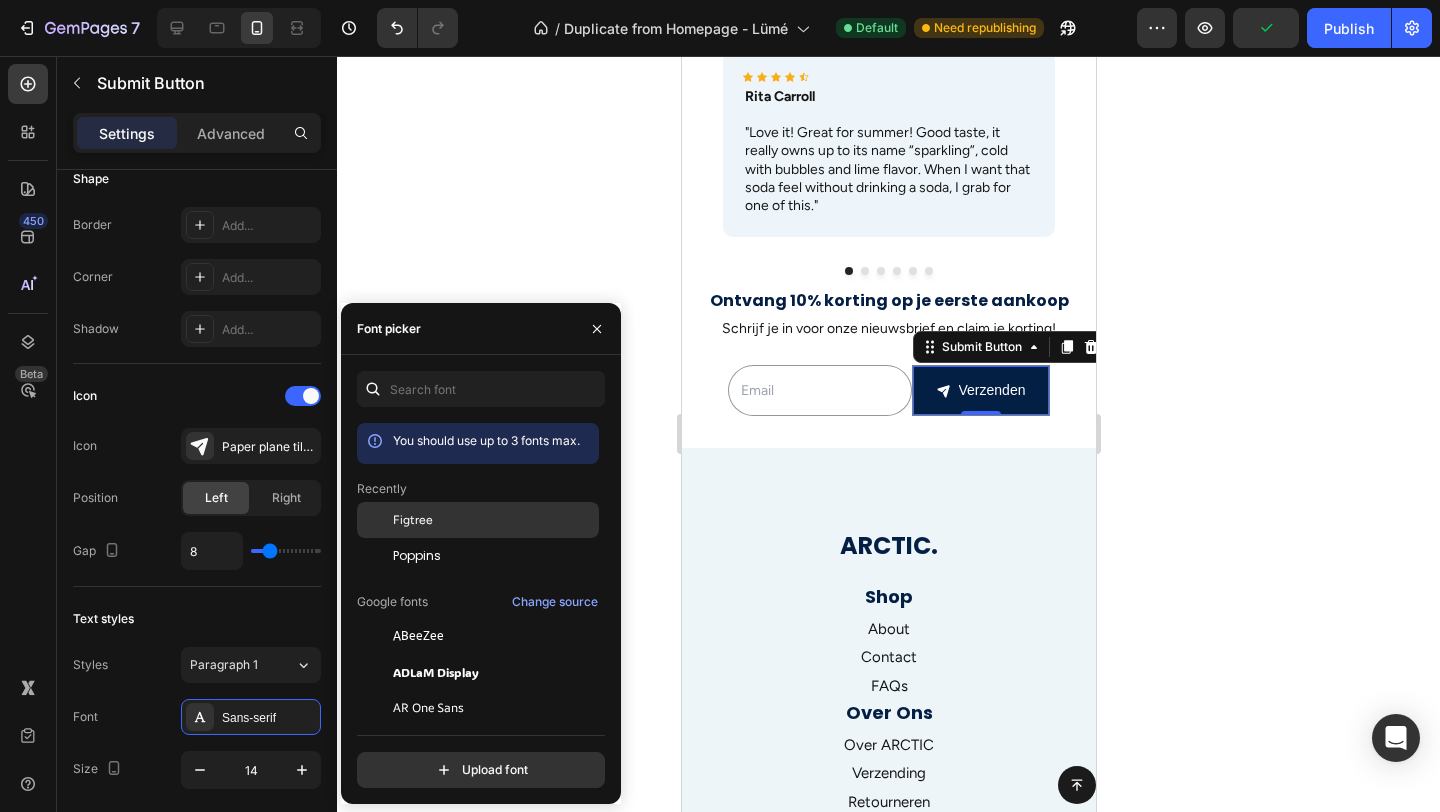 click on "Figtree" at bounding box center (413, 520) 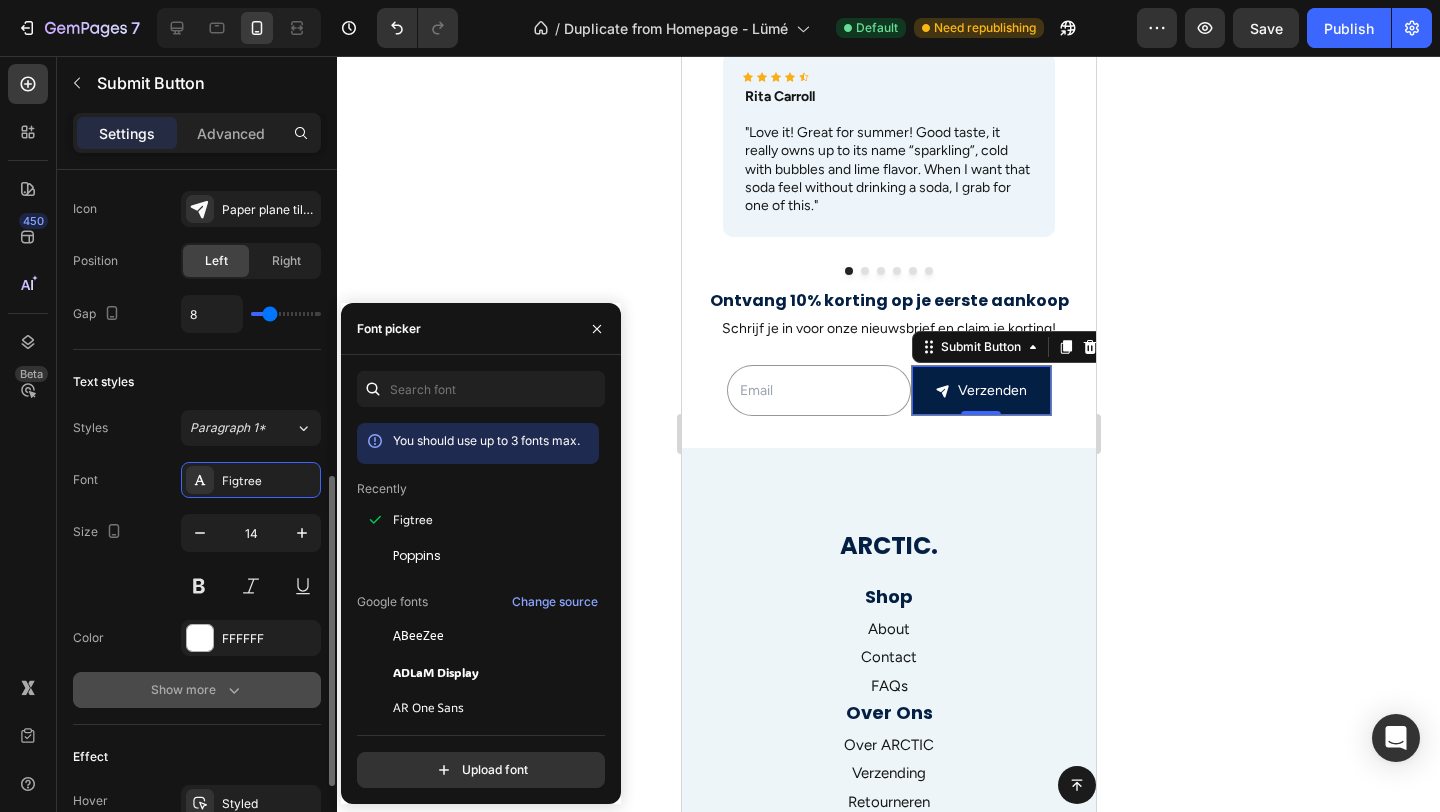 scroll, scrollTop: 699, scrollLeft: 0, axis: vertical 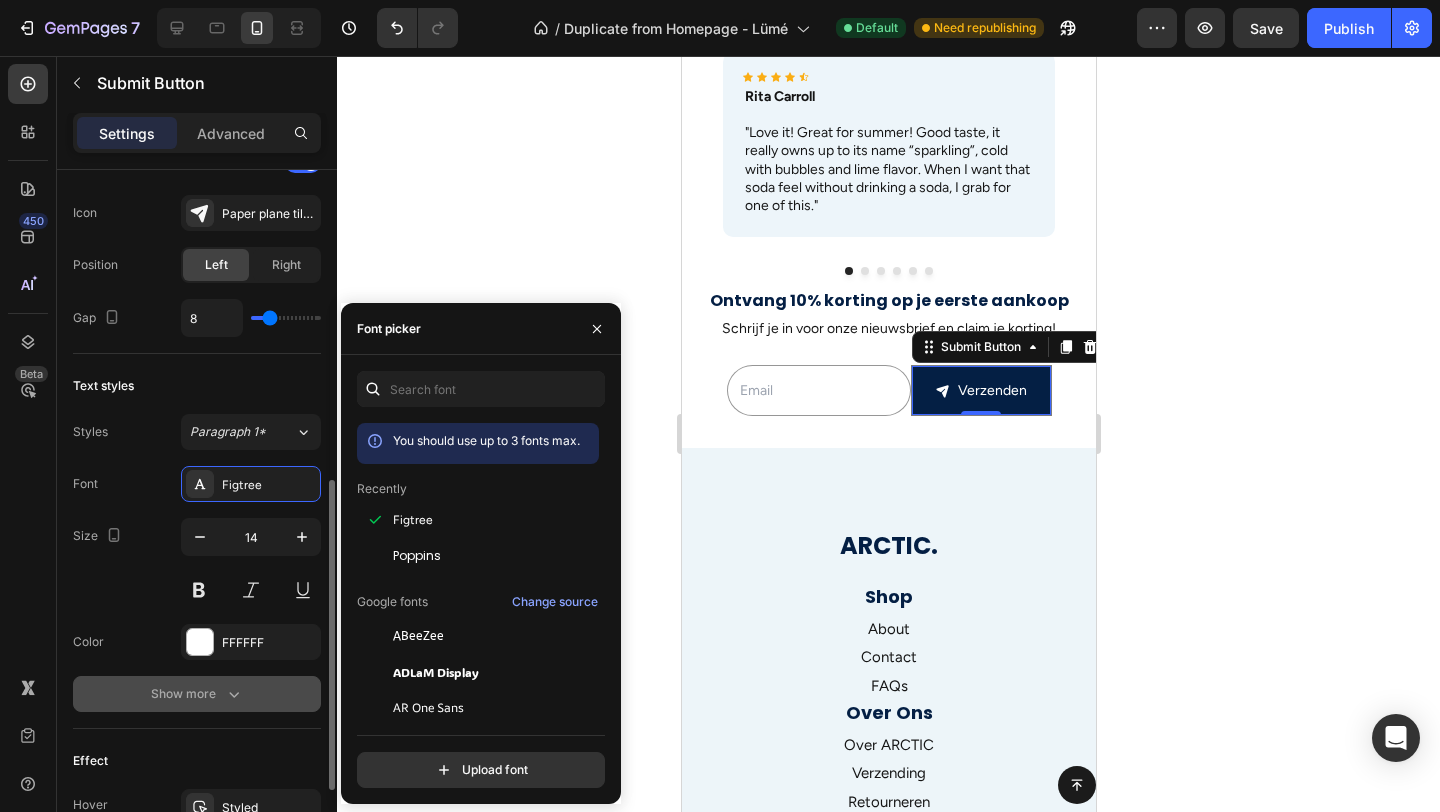 click on "Show more" at bounding box center [197, 694] 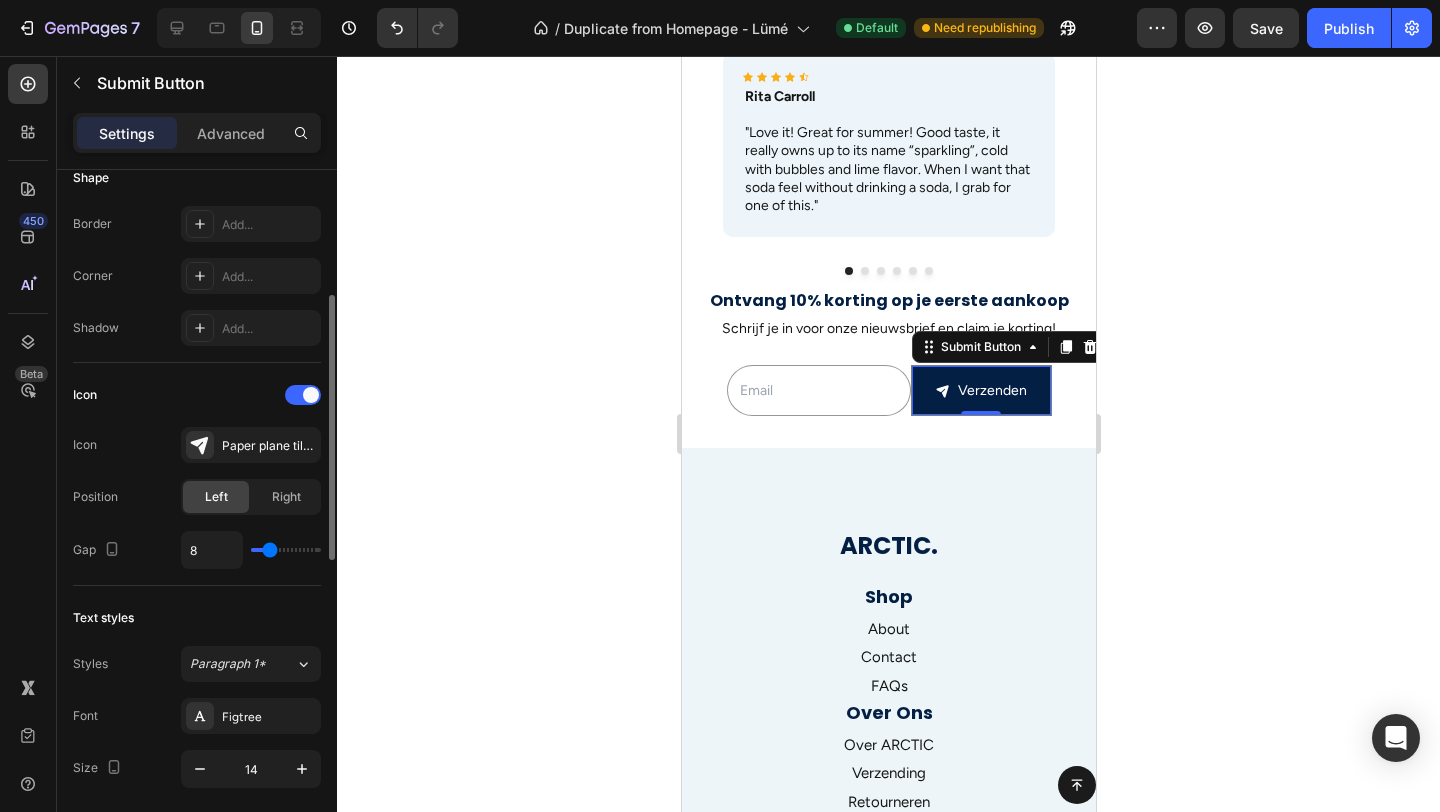 scroll, scrollTop: 427, scrollLeft: 0, axis: vertical 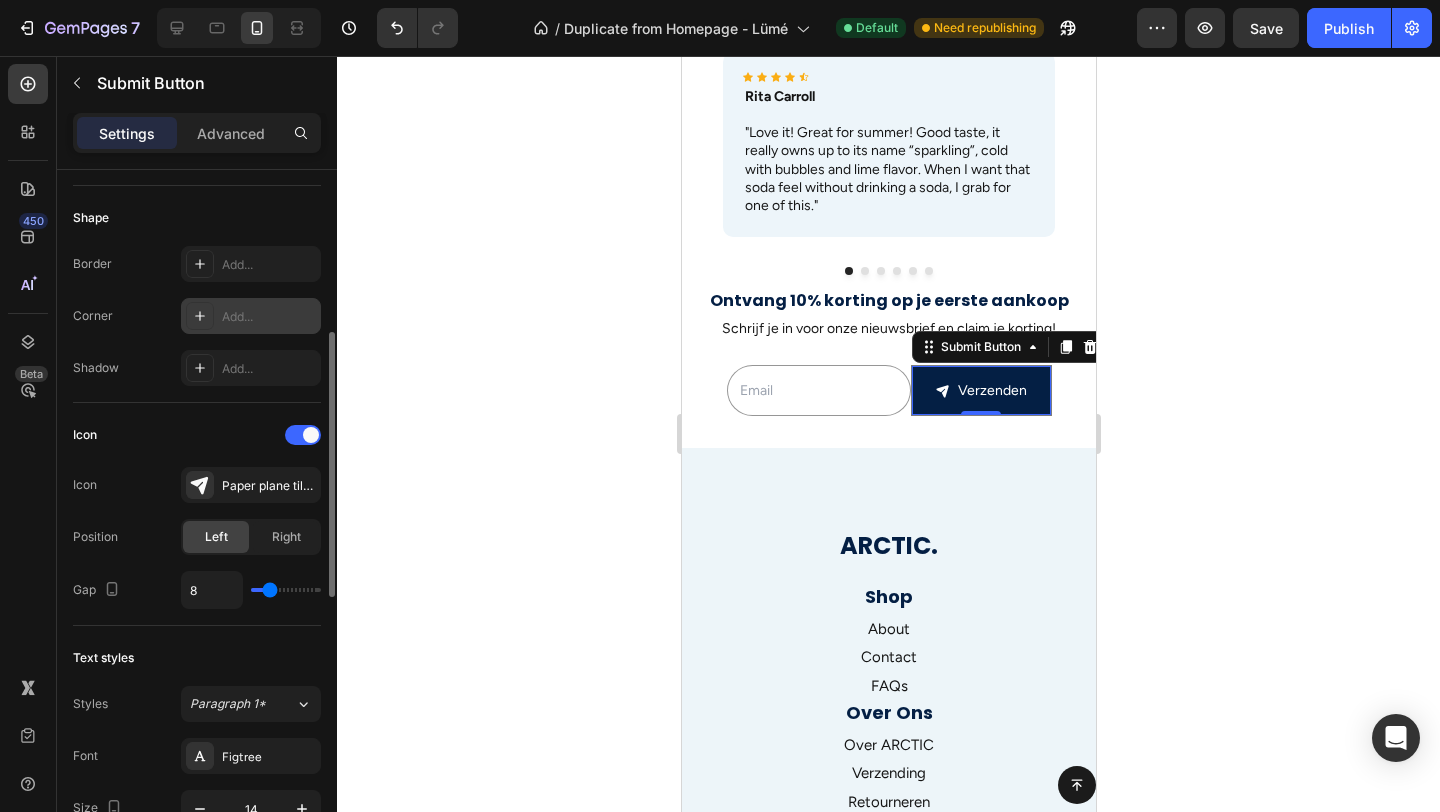 click 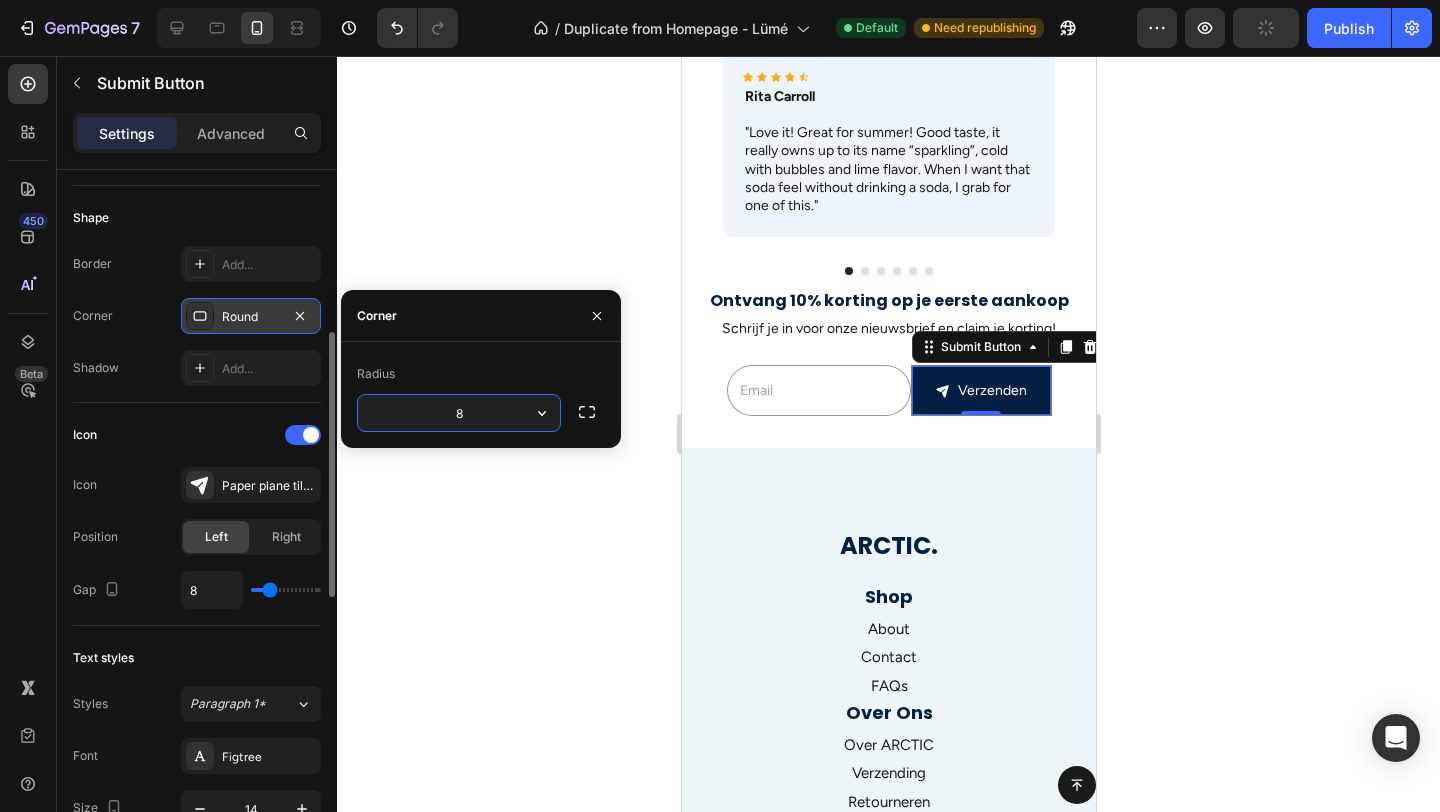 click on "Round" at bounding box center (251, 317) 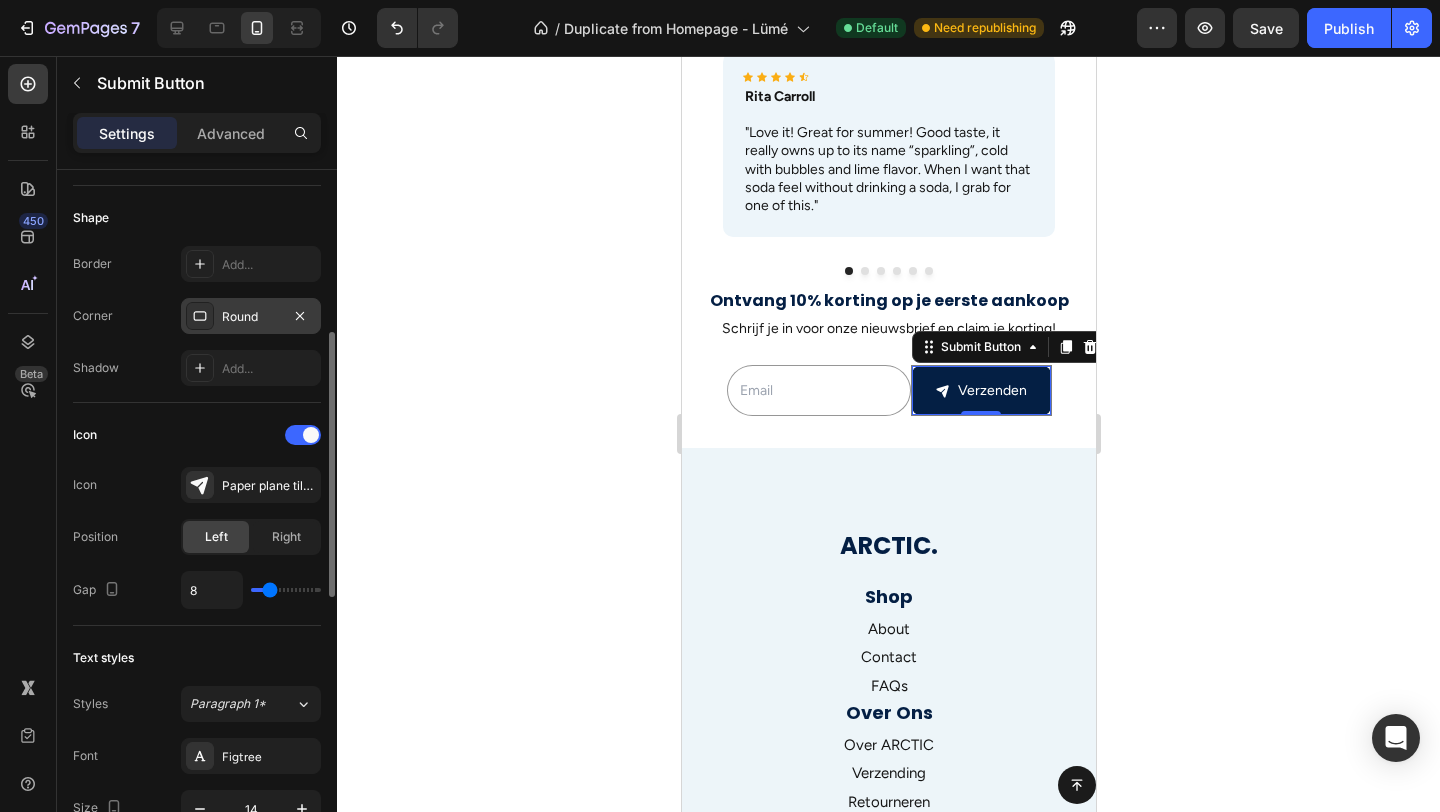 click on "Round" at bounding box center [251, 317] 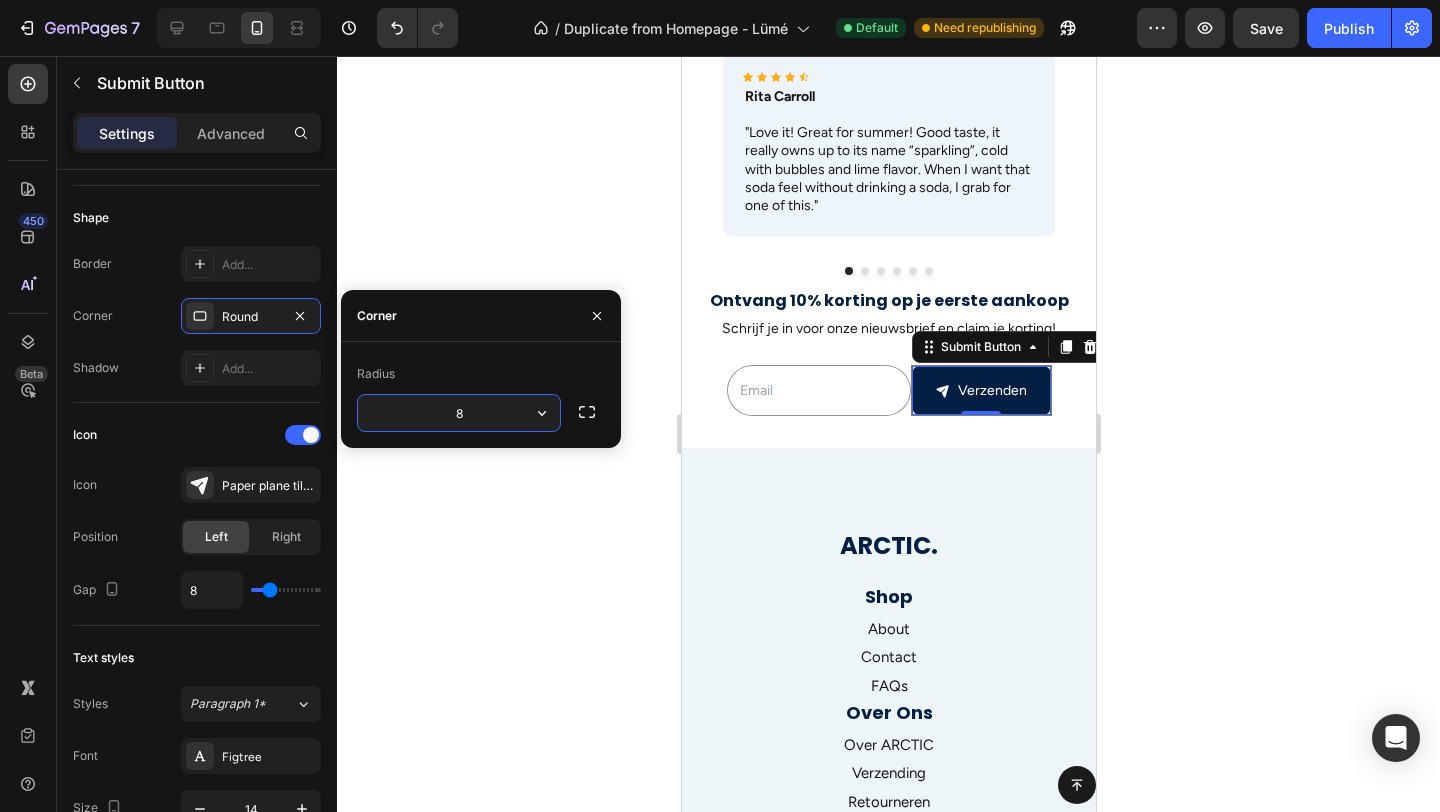 click on "8" at bounding box center (459, 413) 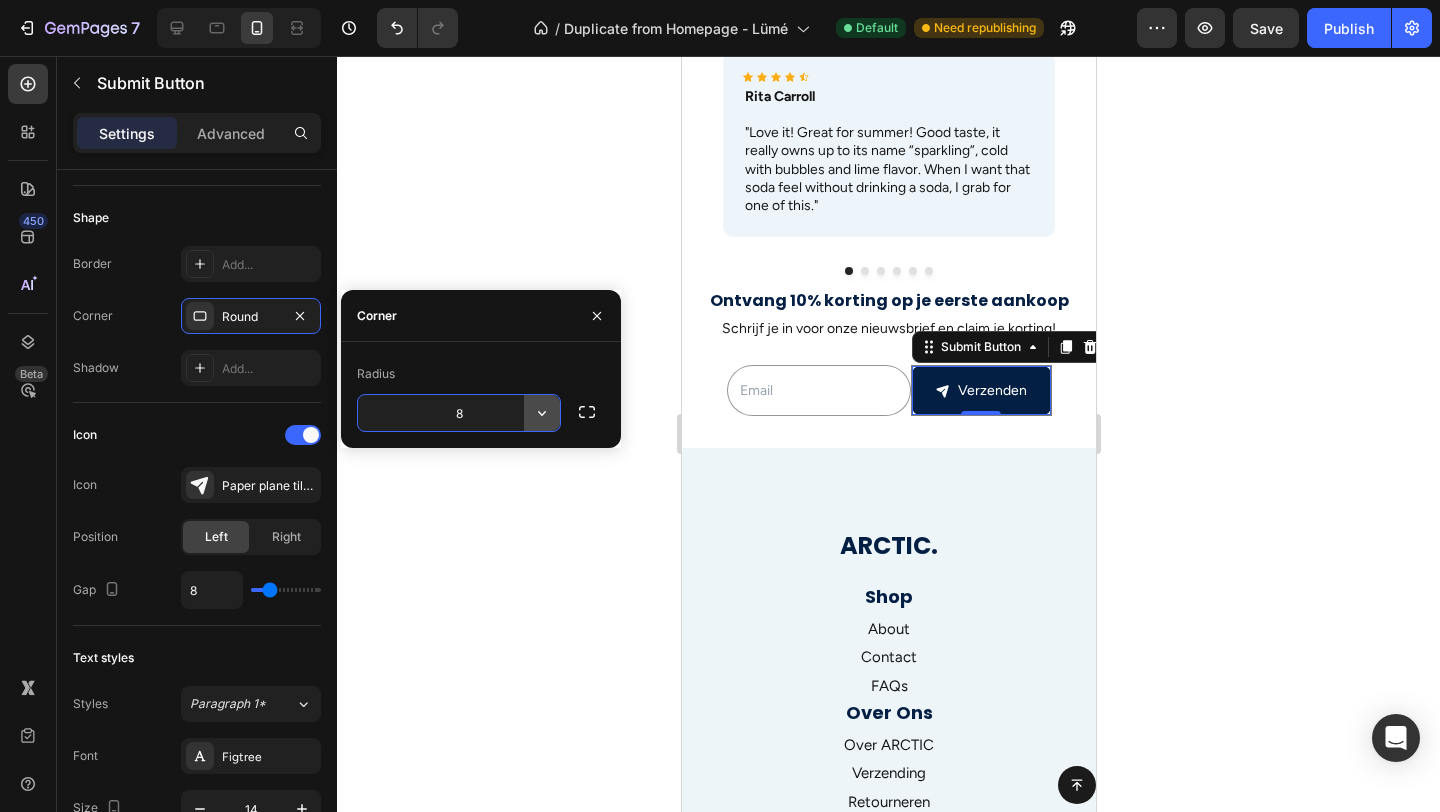 click 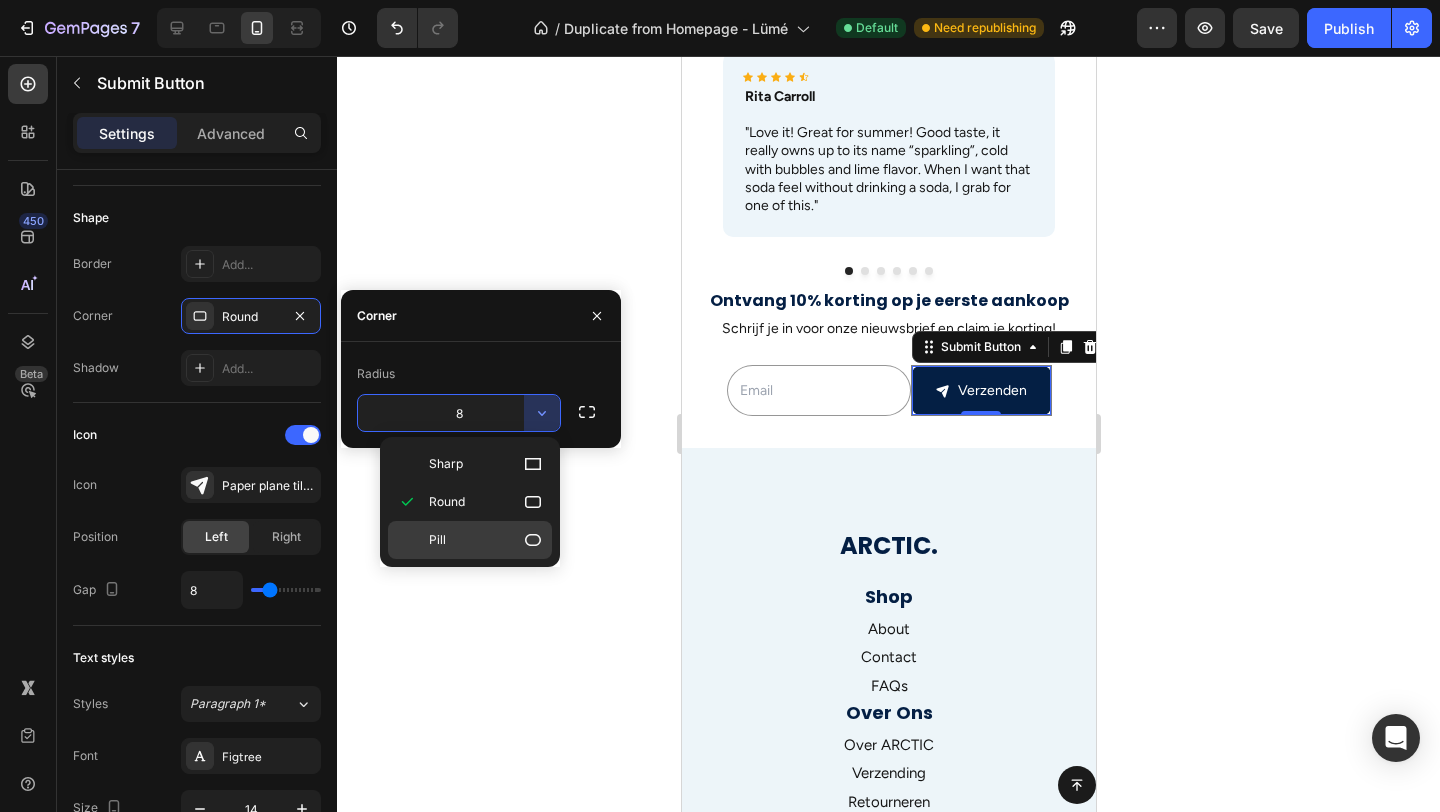 click on "Pill" at bounding box center (486, 540) 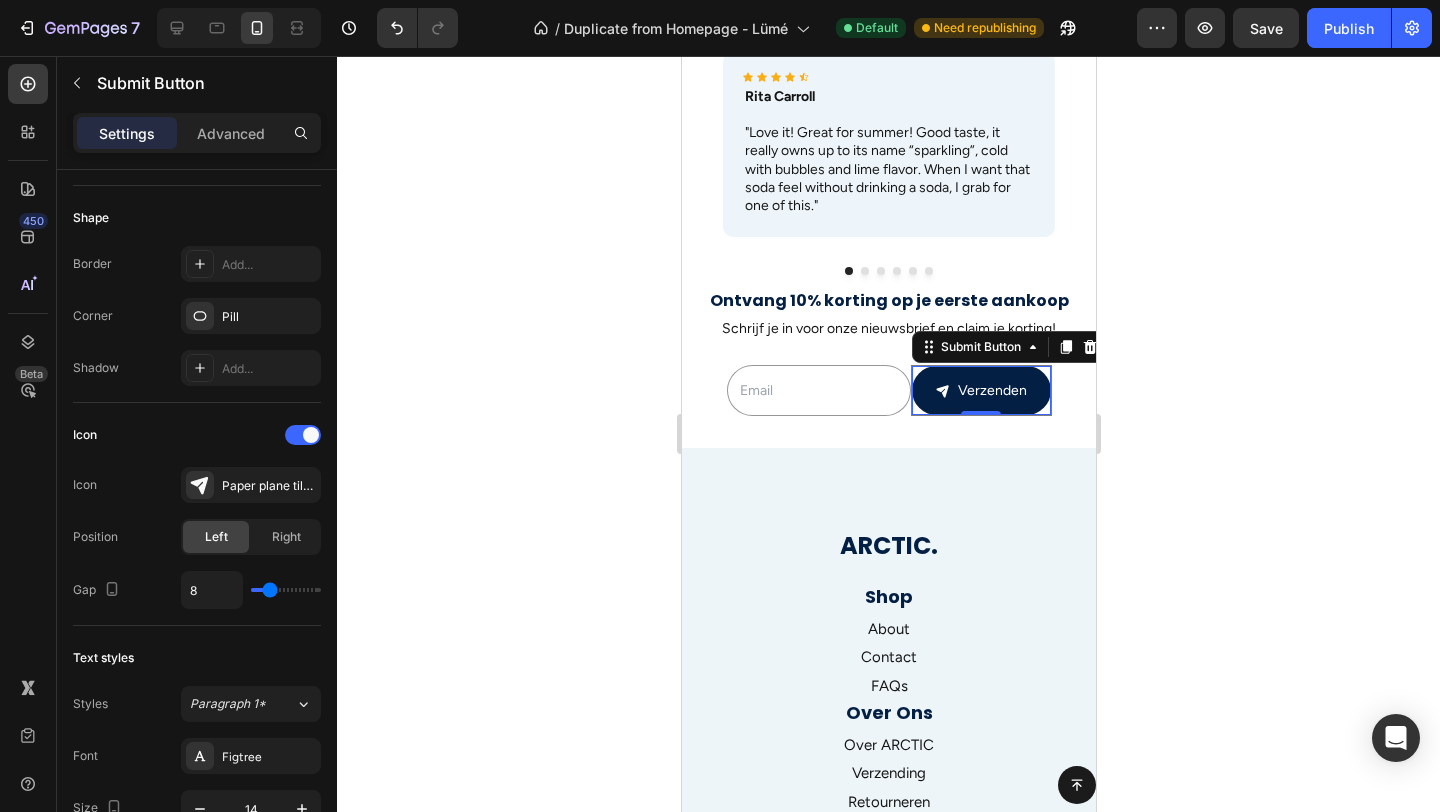 click 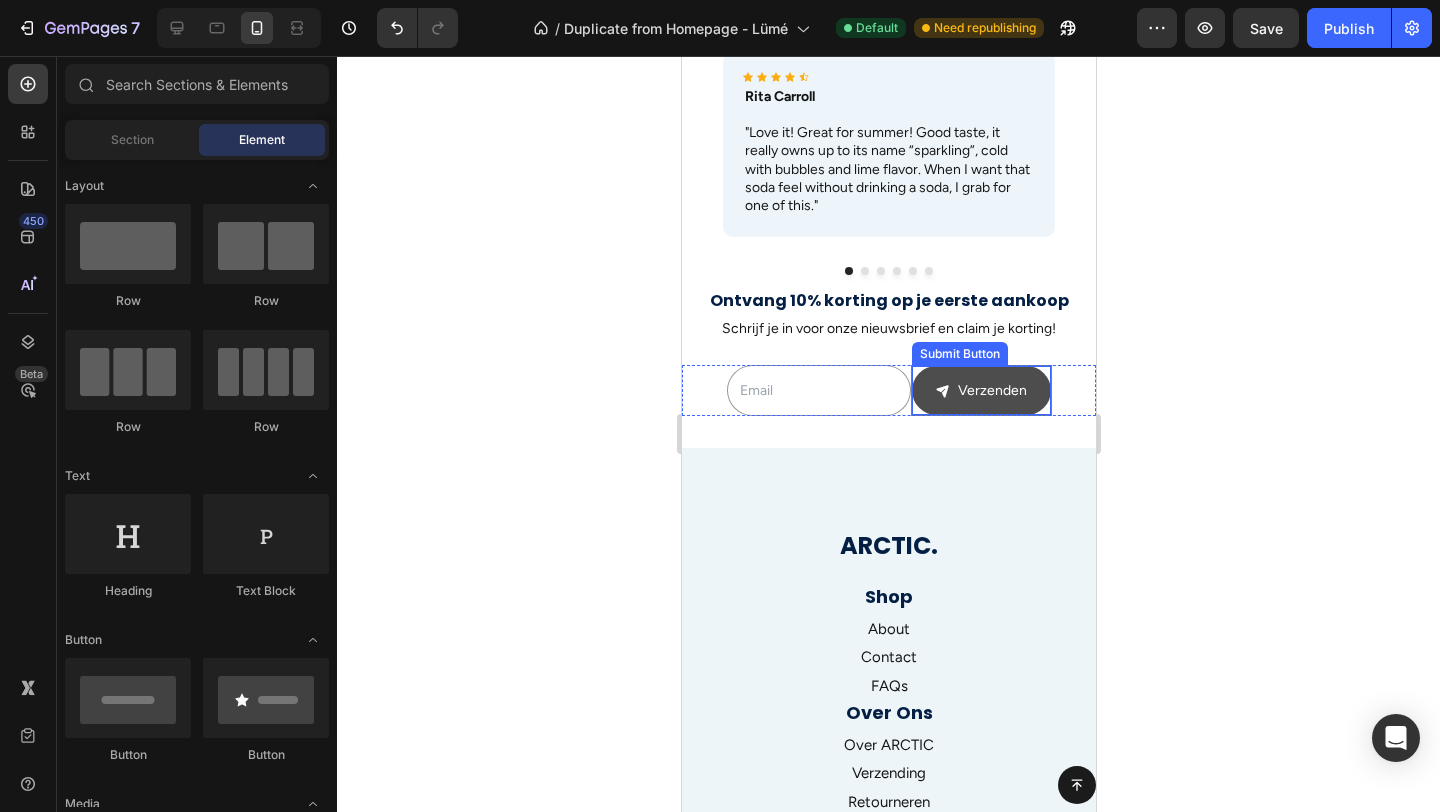 click on "Verzenden" at bounding box center (980, 390) 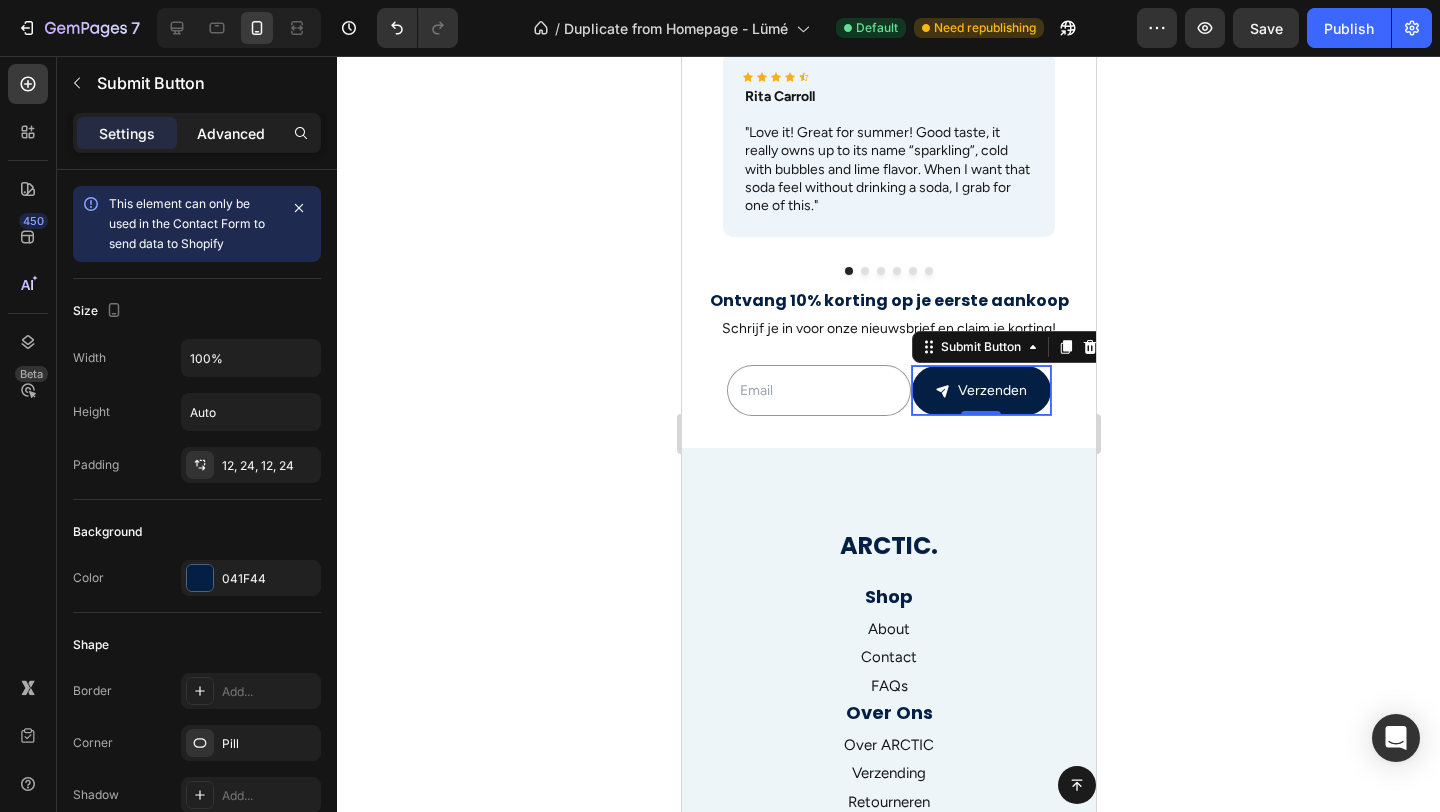 click on "Advanced" at bounding box center [231, 133] 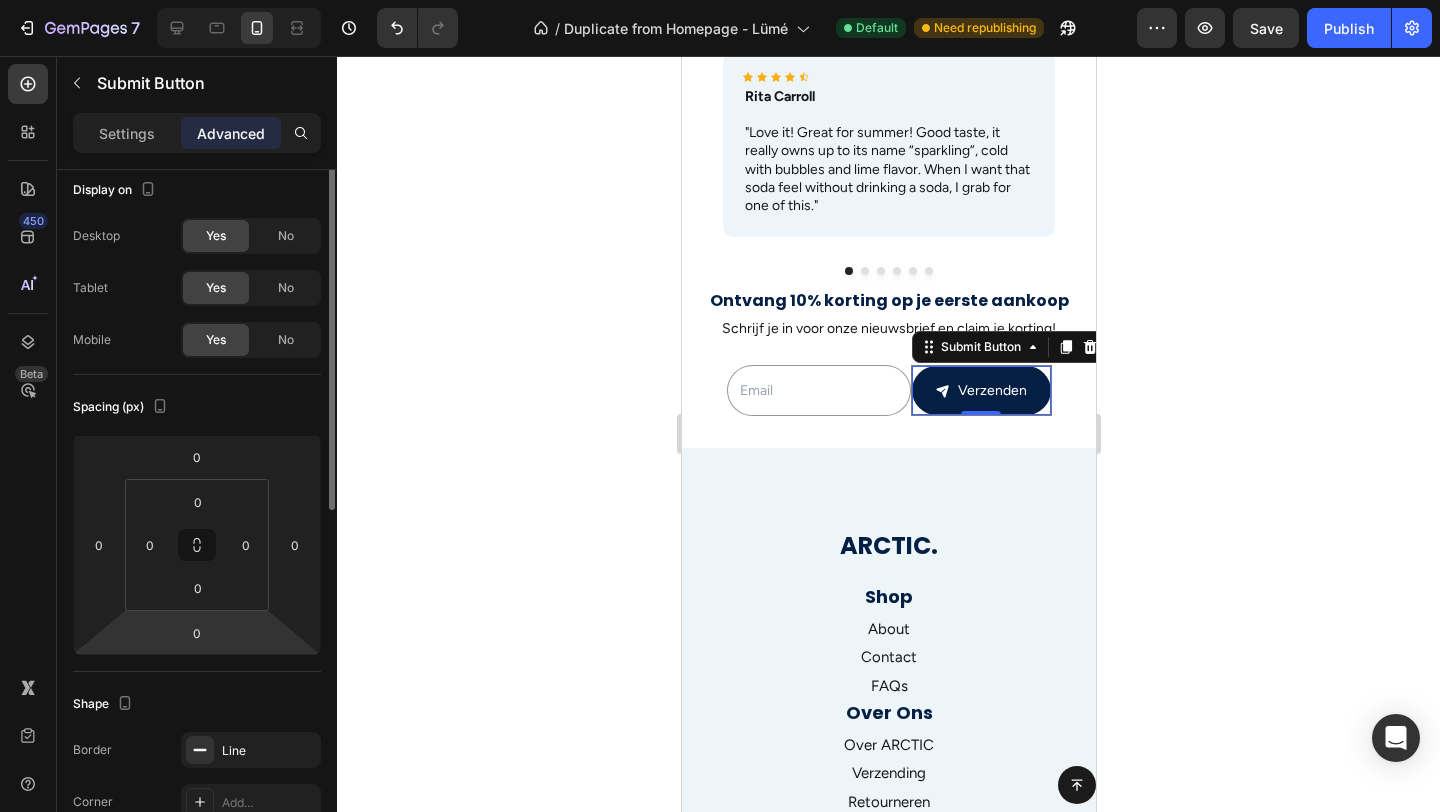 scroll, scrollTop: 0, scrollLeft: 0, axis: both 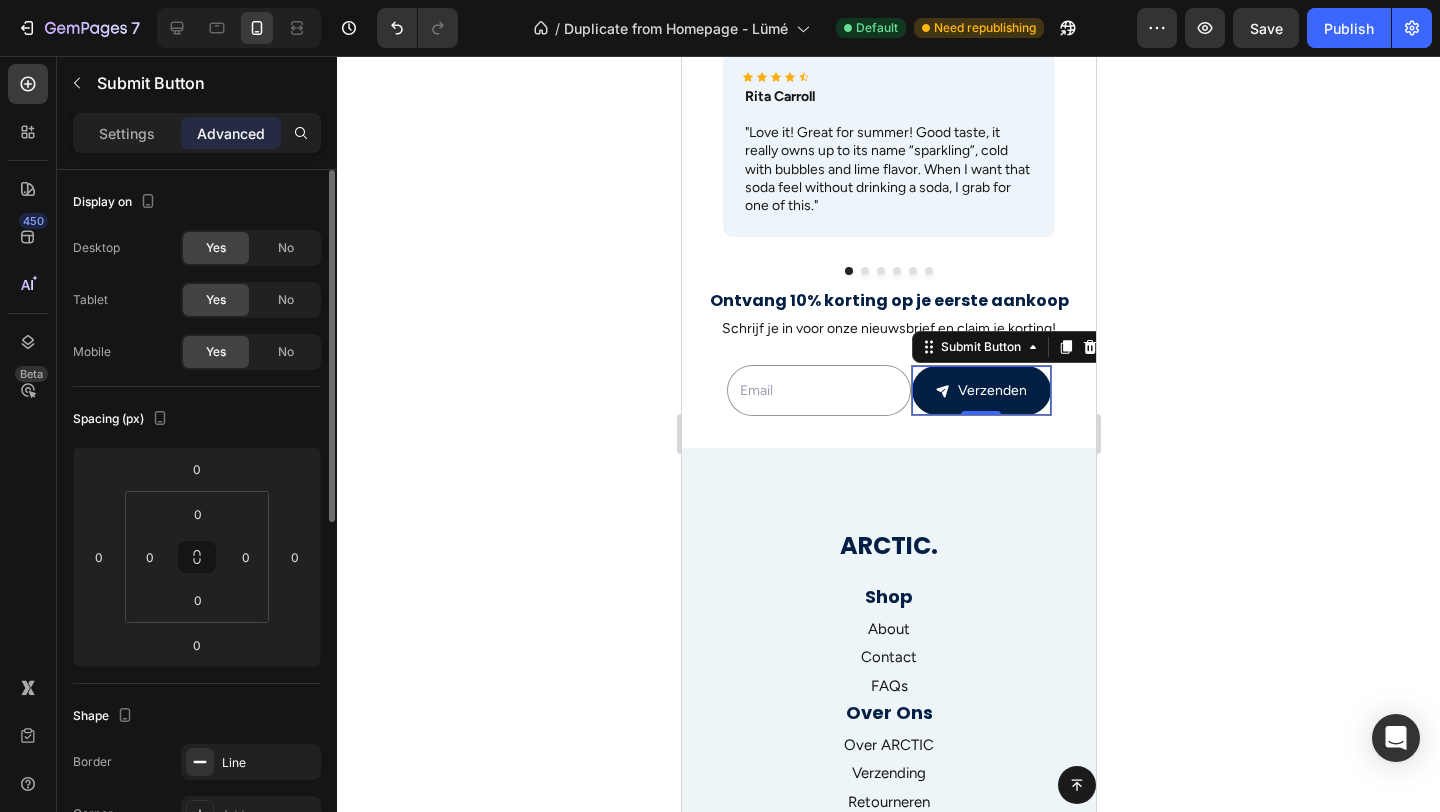 click on "No" 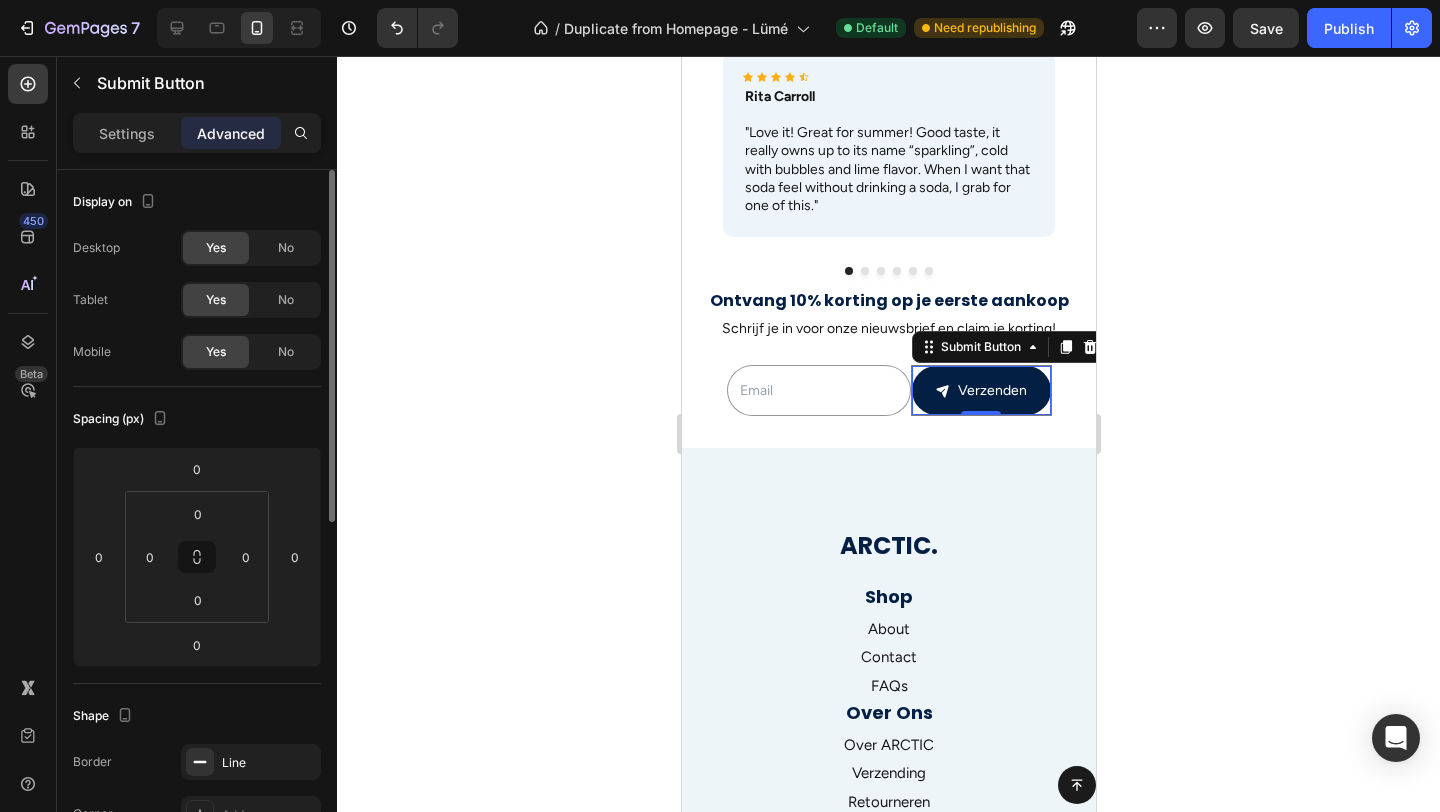 click on "No" 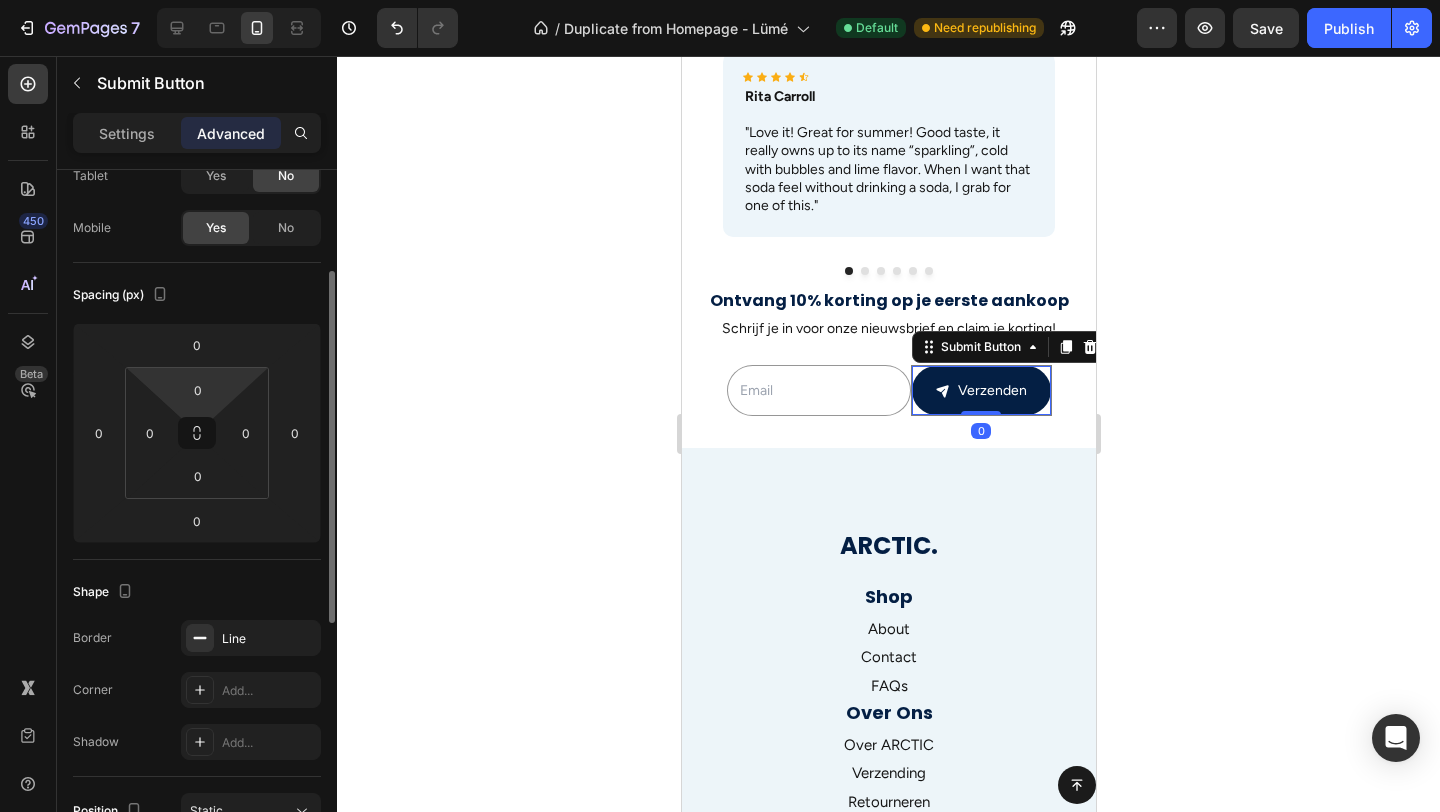 scroll, scrollTop: 157, scrollLeft: 0, axis: vertical 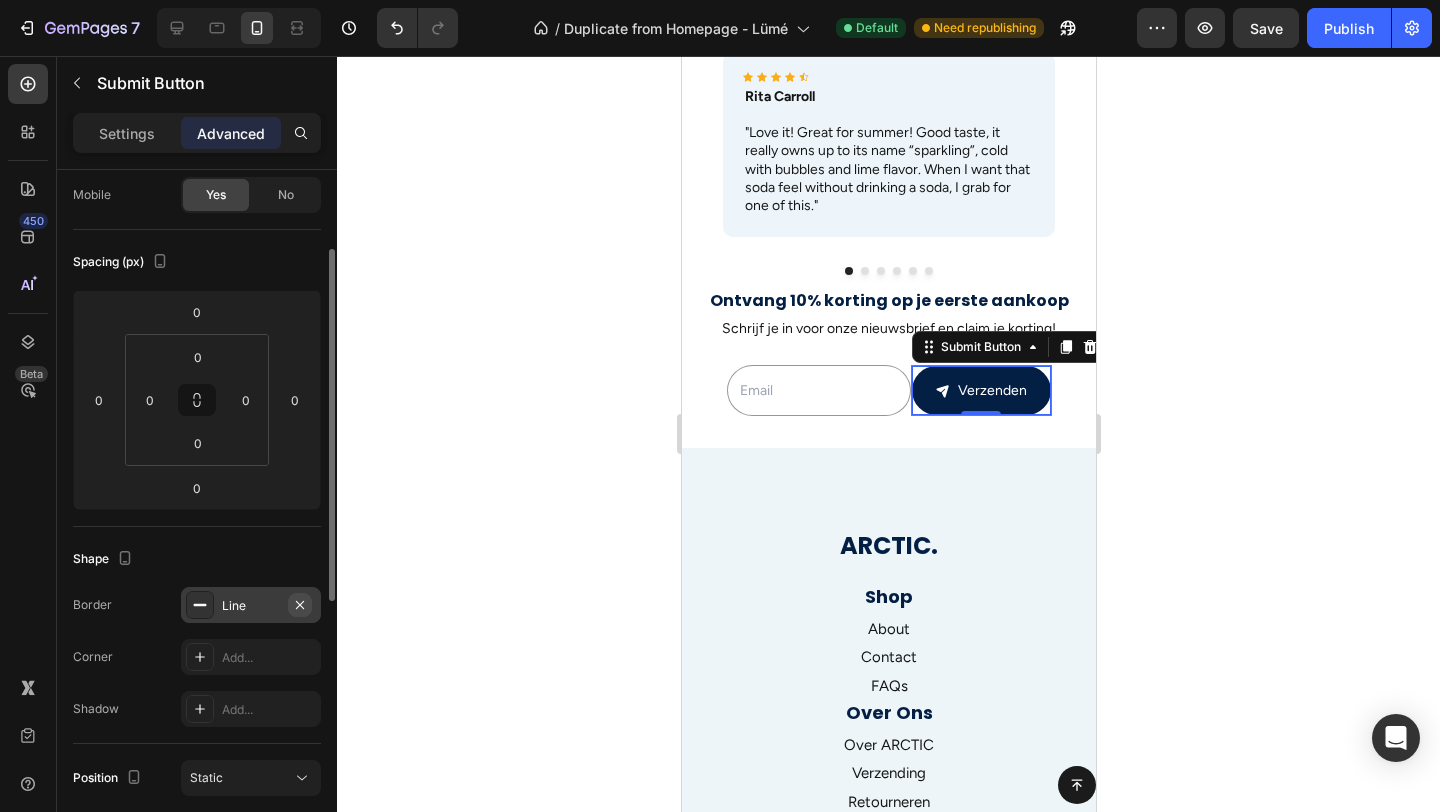 click 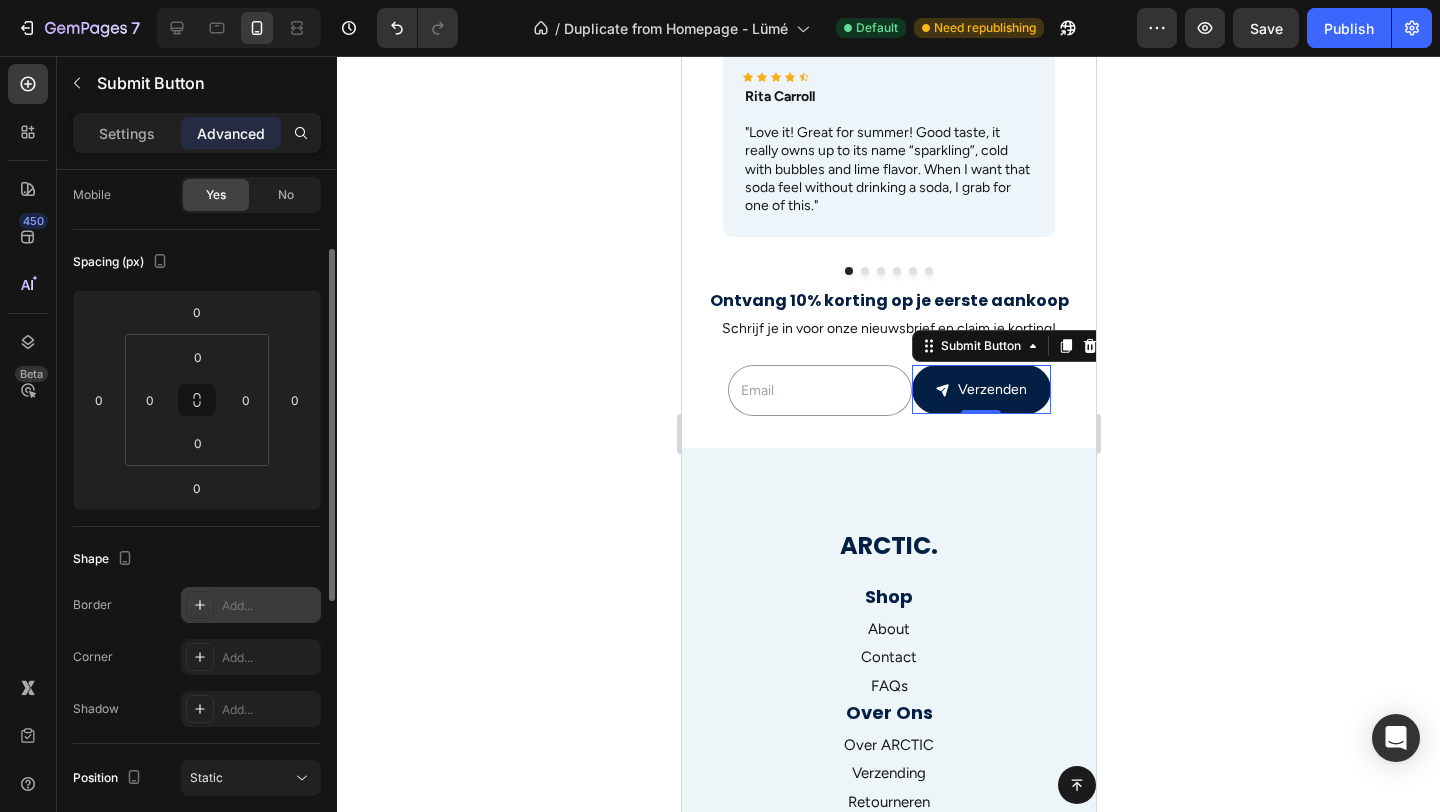 click 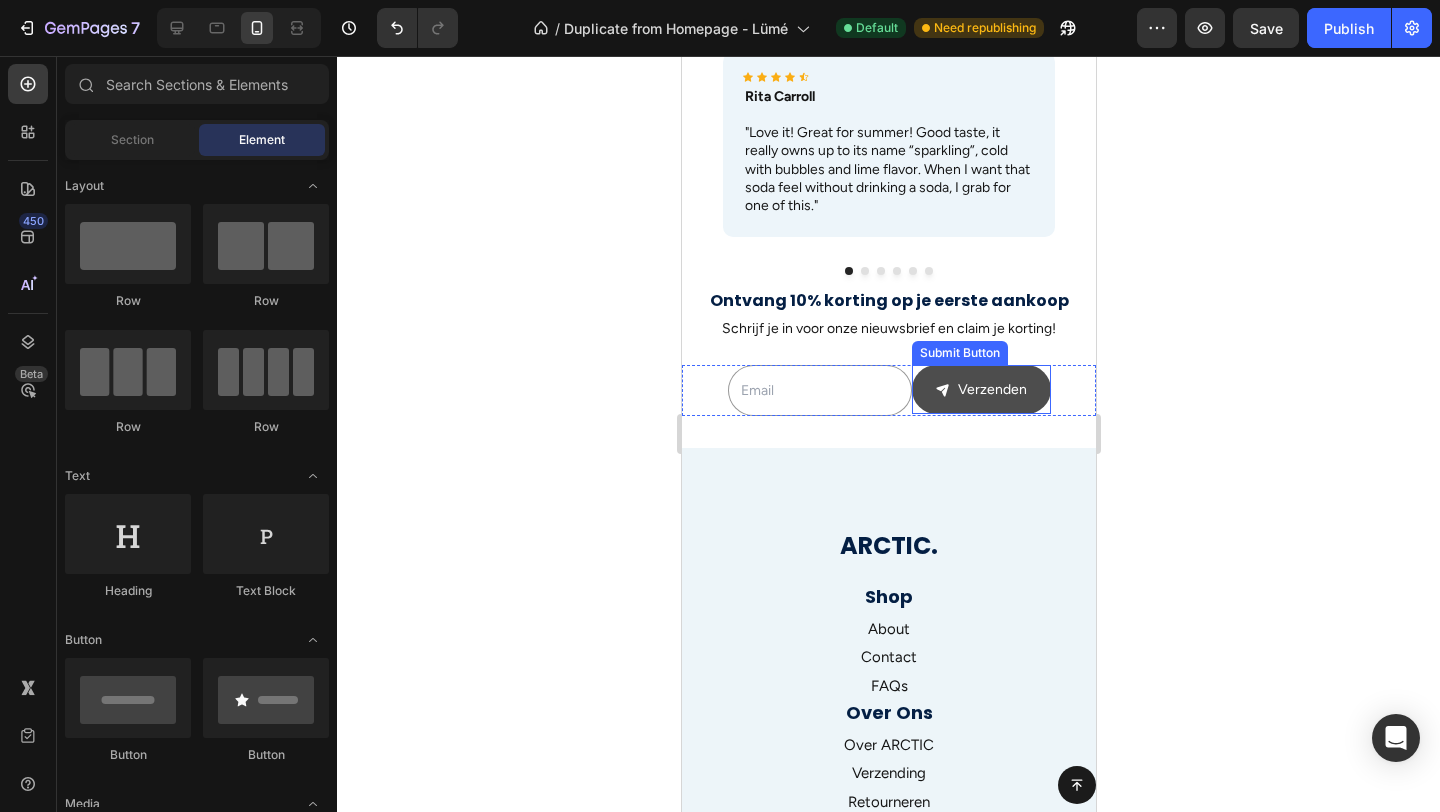 click on "Verzenden" at bounding box center (980, 389) 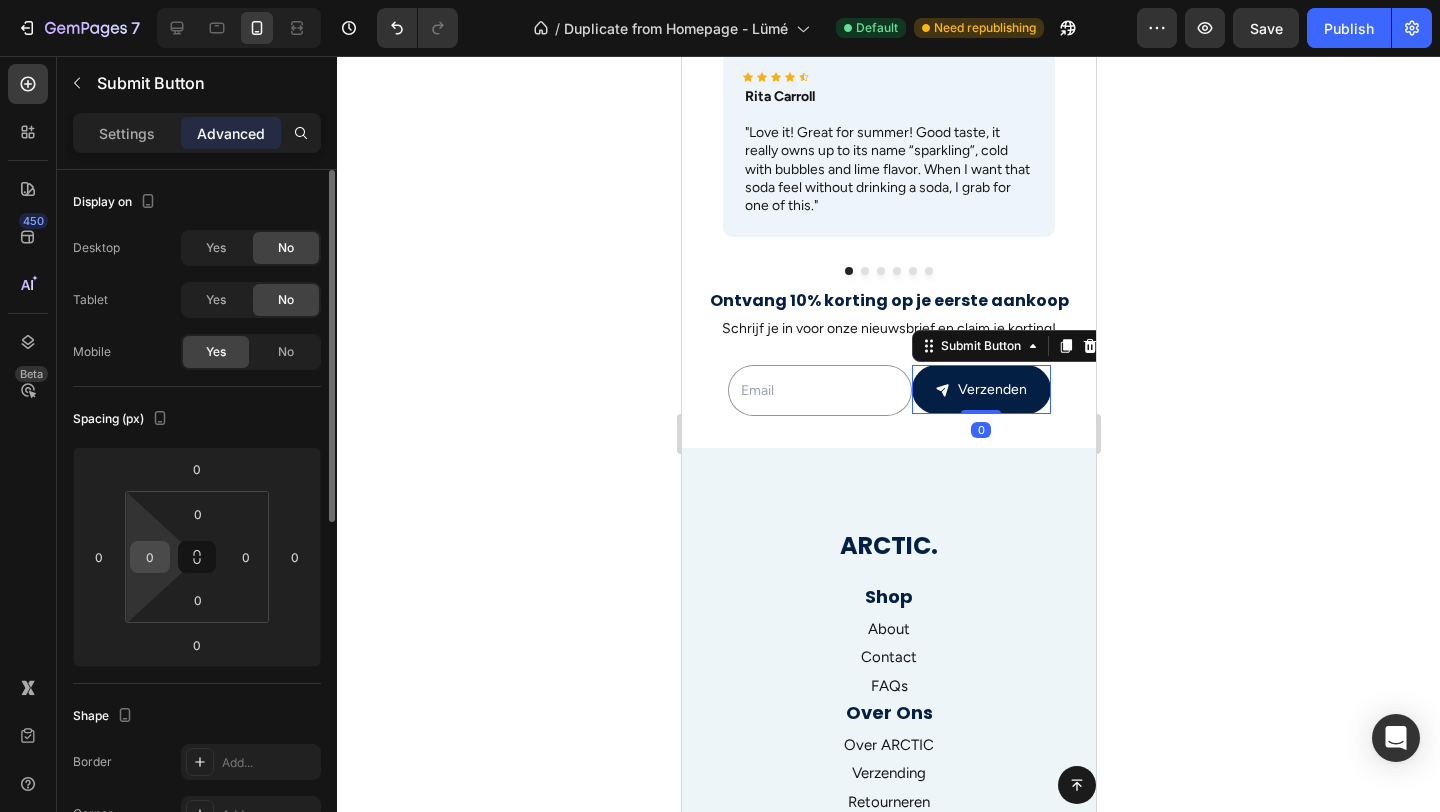 click on "0" at bounding box center (150, 557) 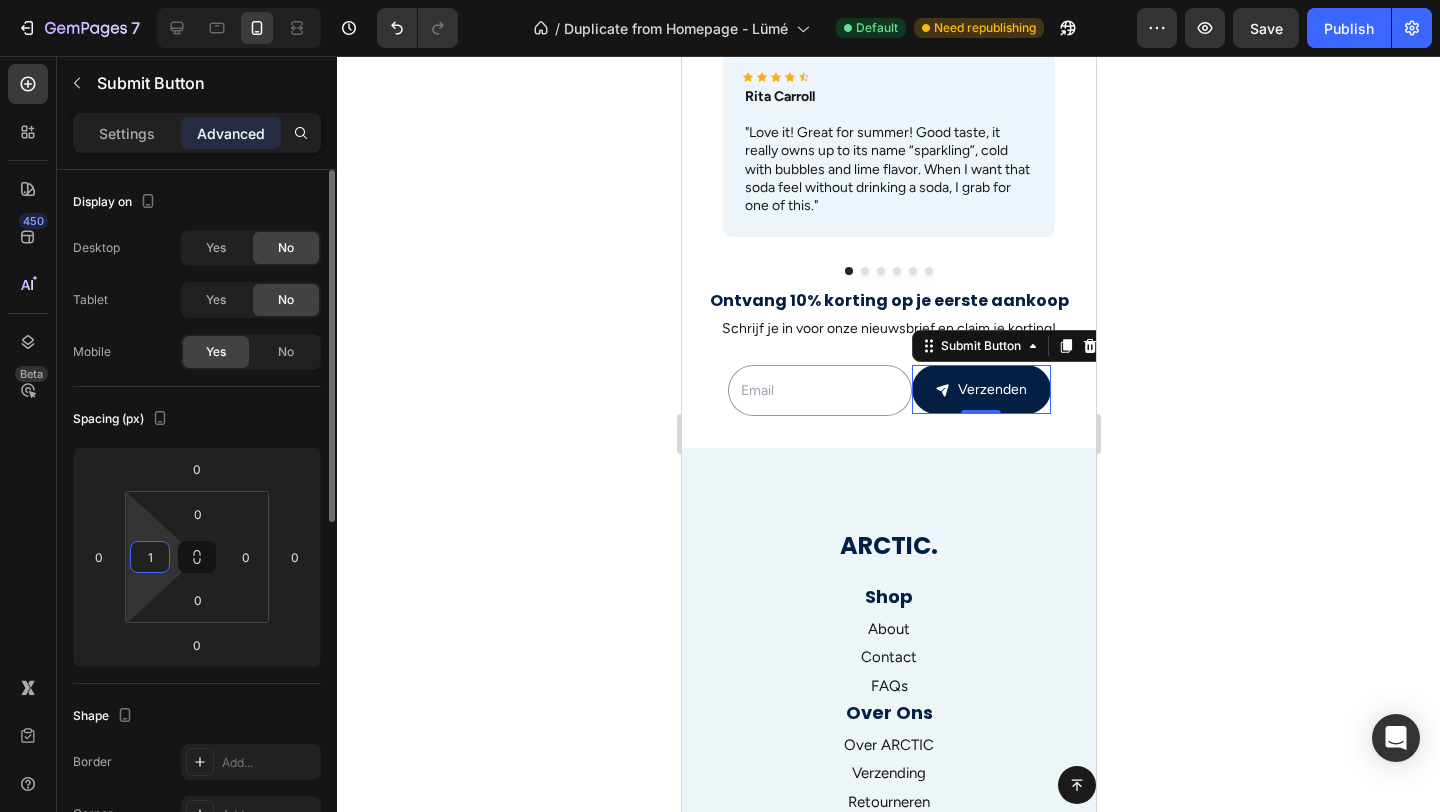 type on "15" 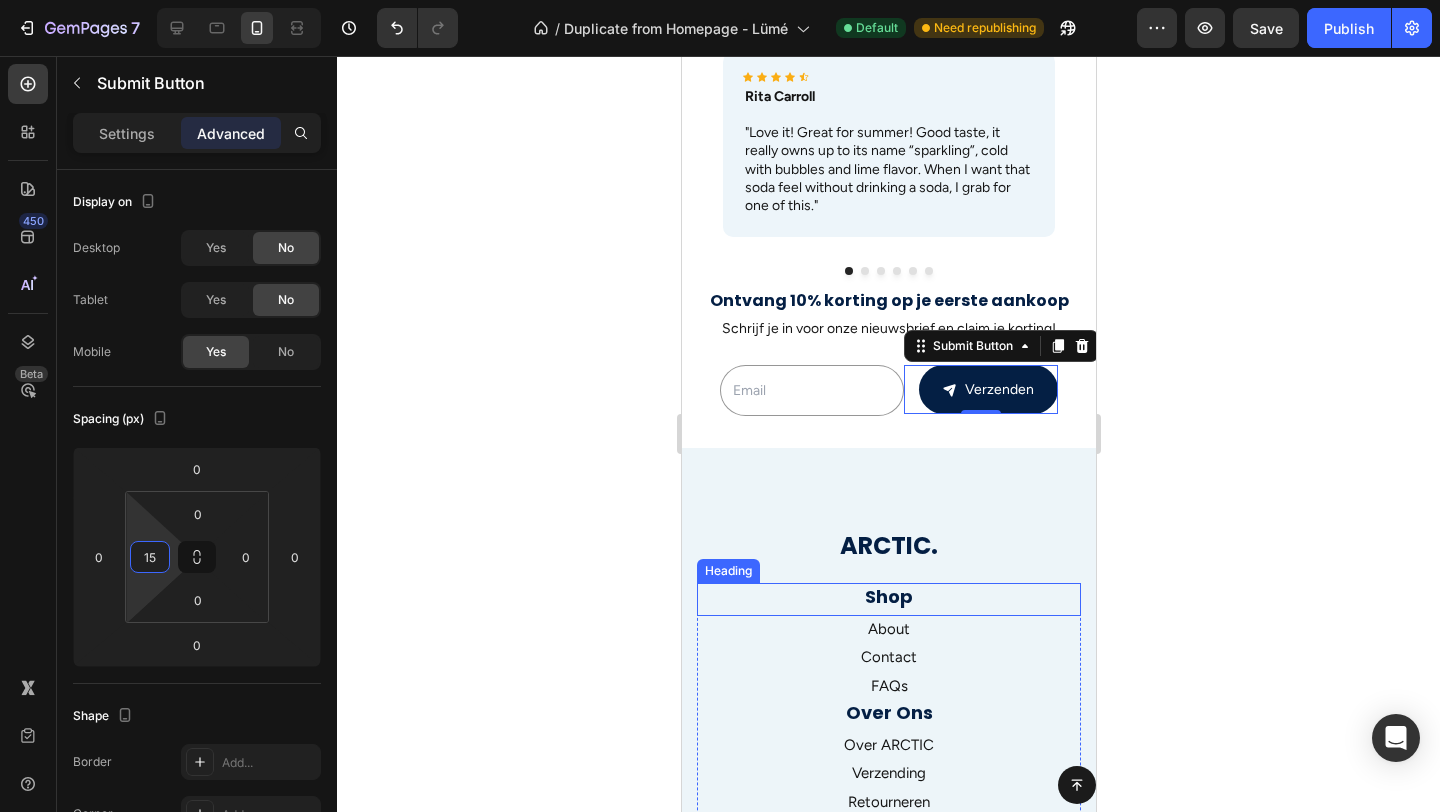 click on "Shop" at bounding box center [888, 596] 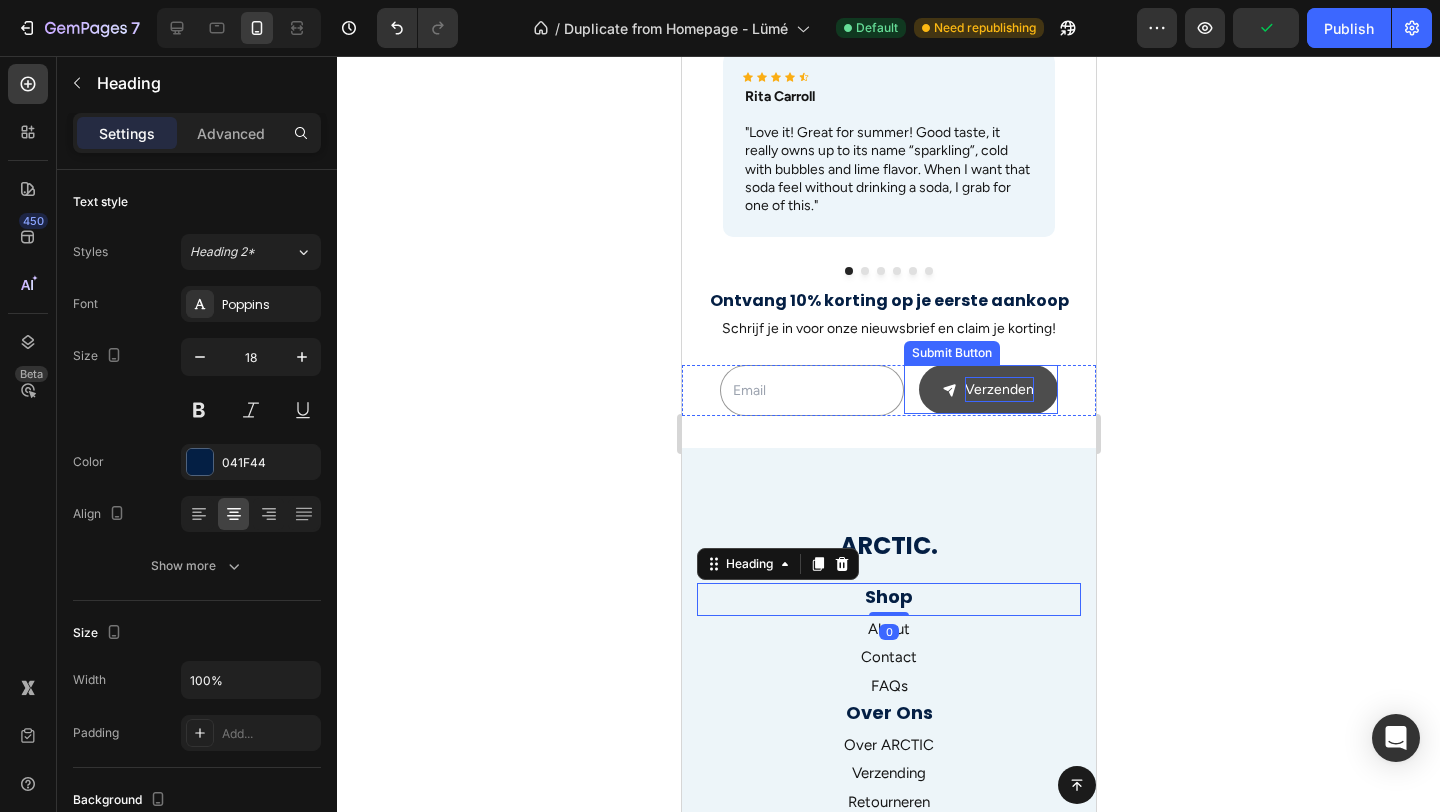 click on "Verzenden" at bounding box center [998, 389] 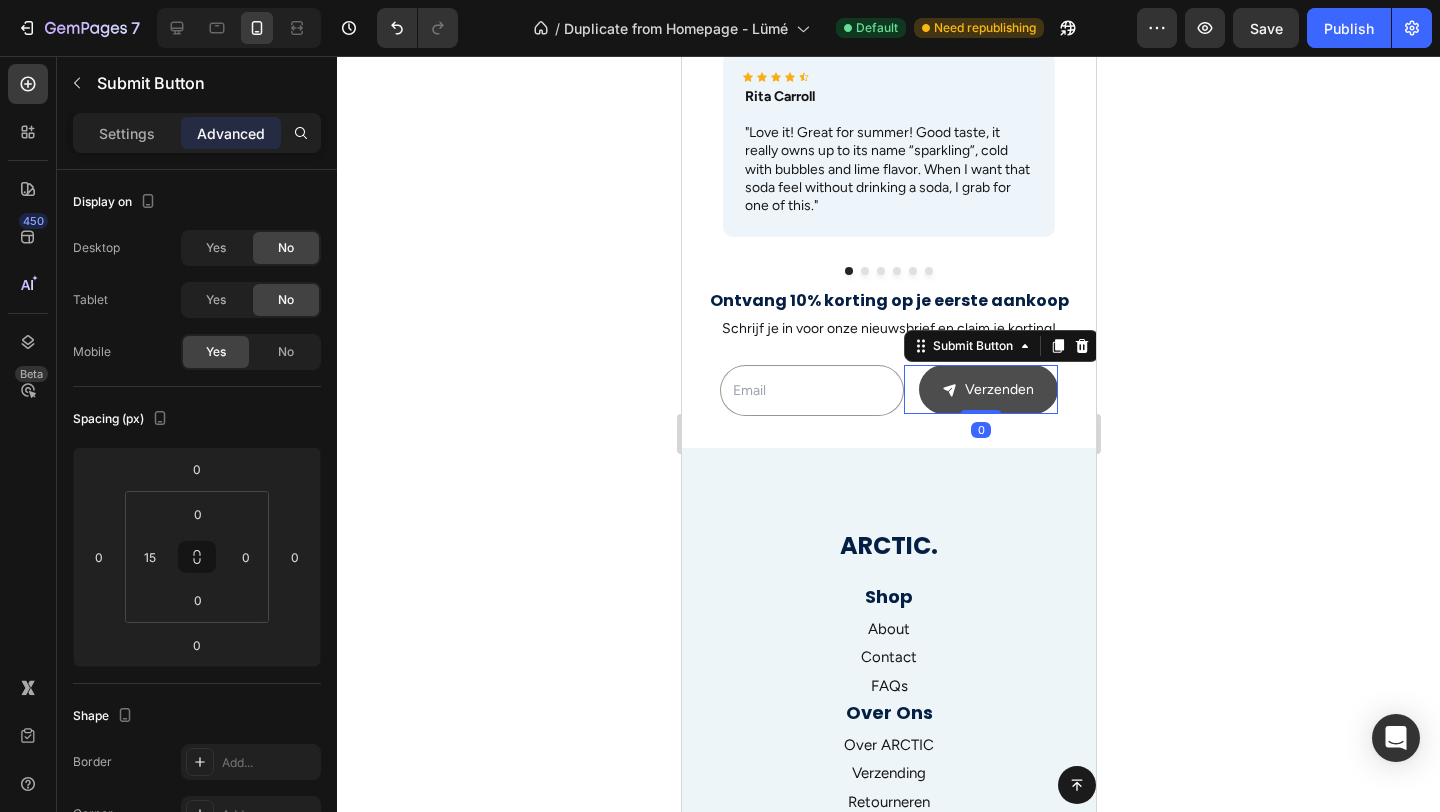click on "Verzenden" at bounding box center (987, 389) 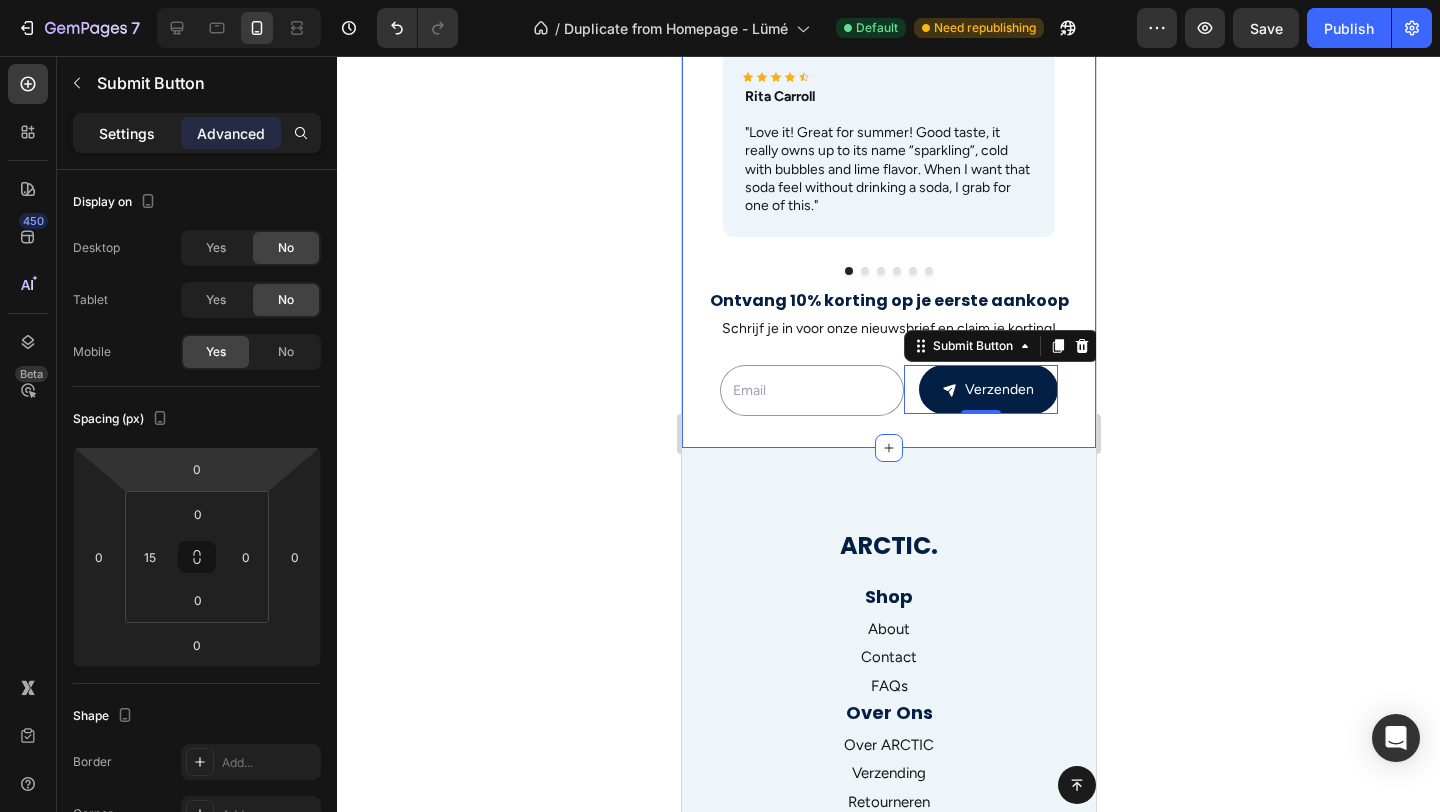 click on "Settings" at bounding box center (127, 133) 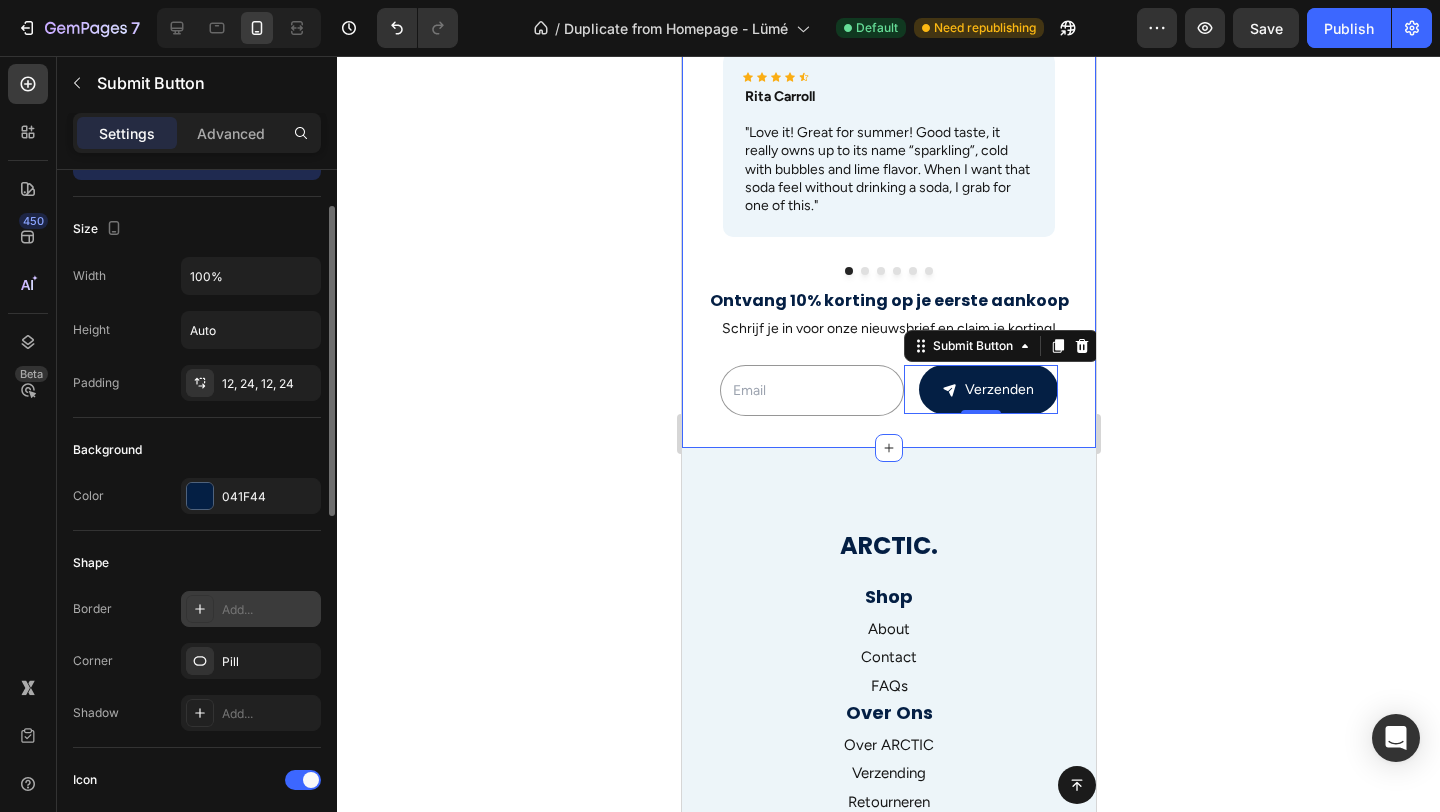 scroll, scrollTop: 79, scrollLeft: 0, axis: vertical 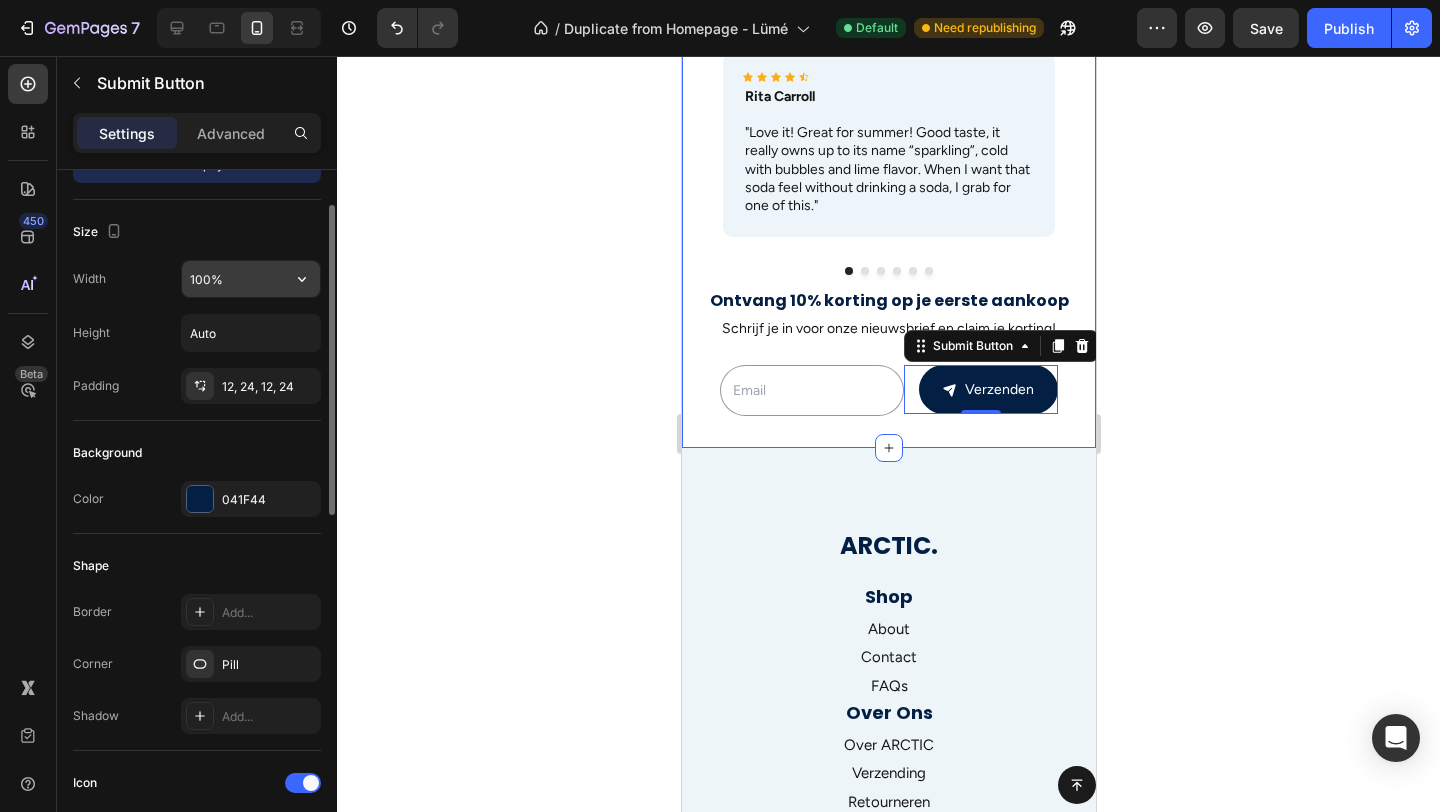 click on "100%" at bounding box center (251, 279) 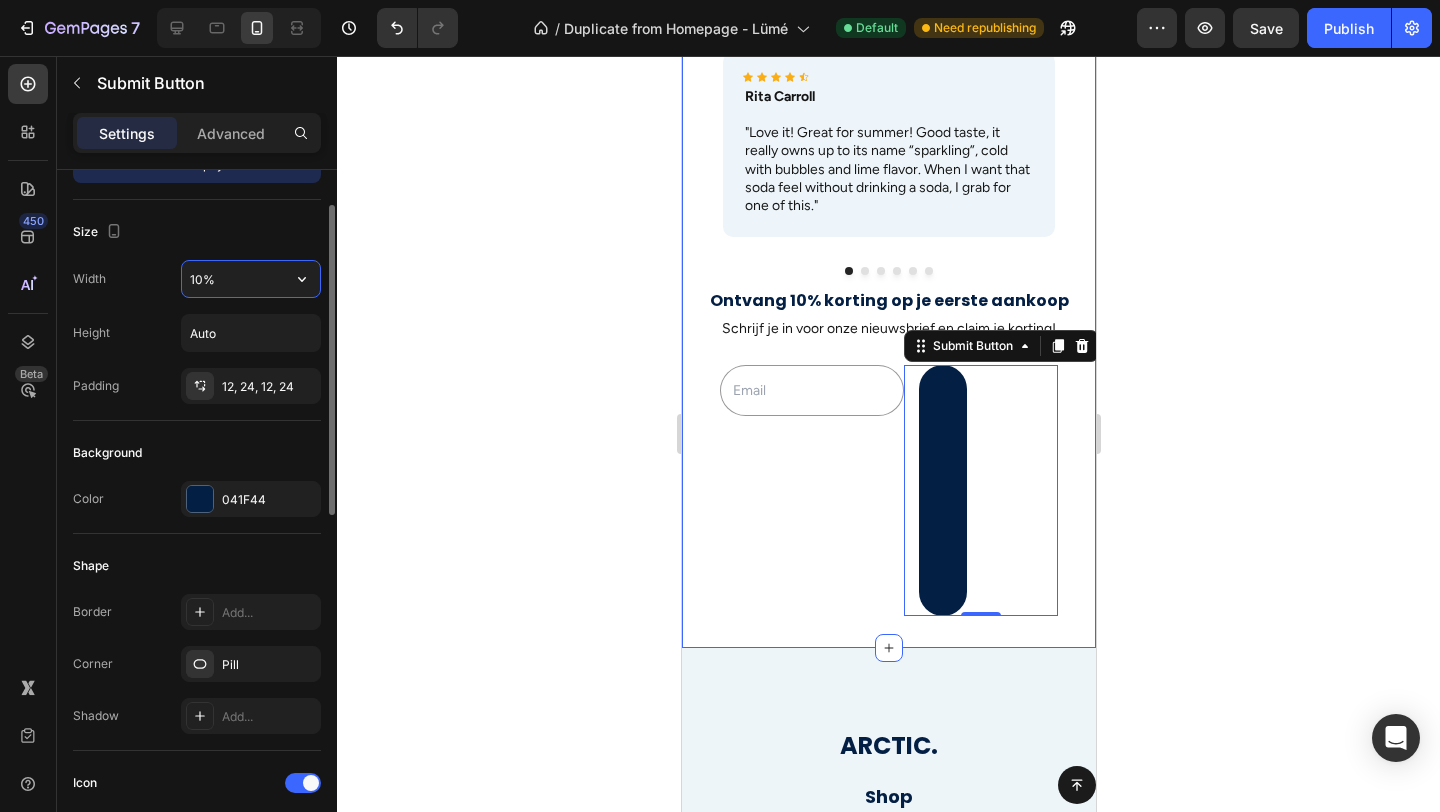type on "100%" 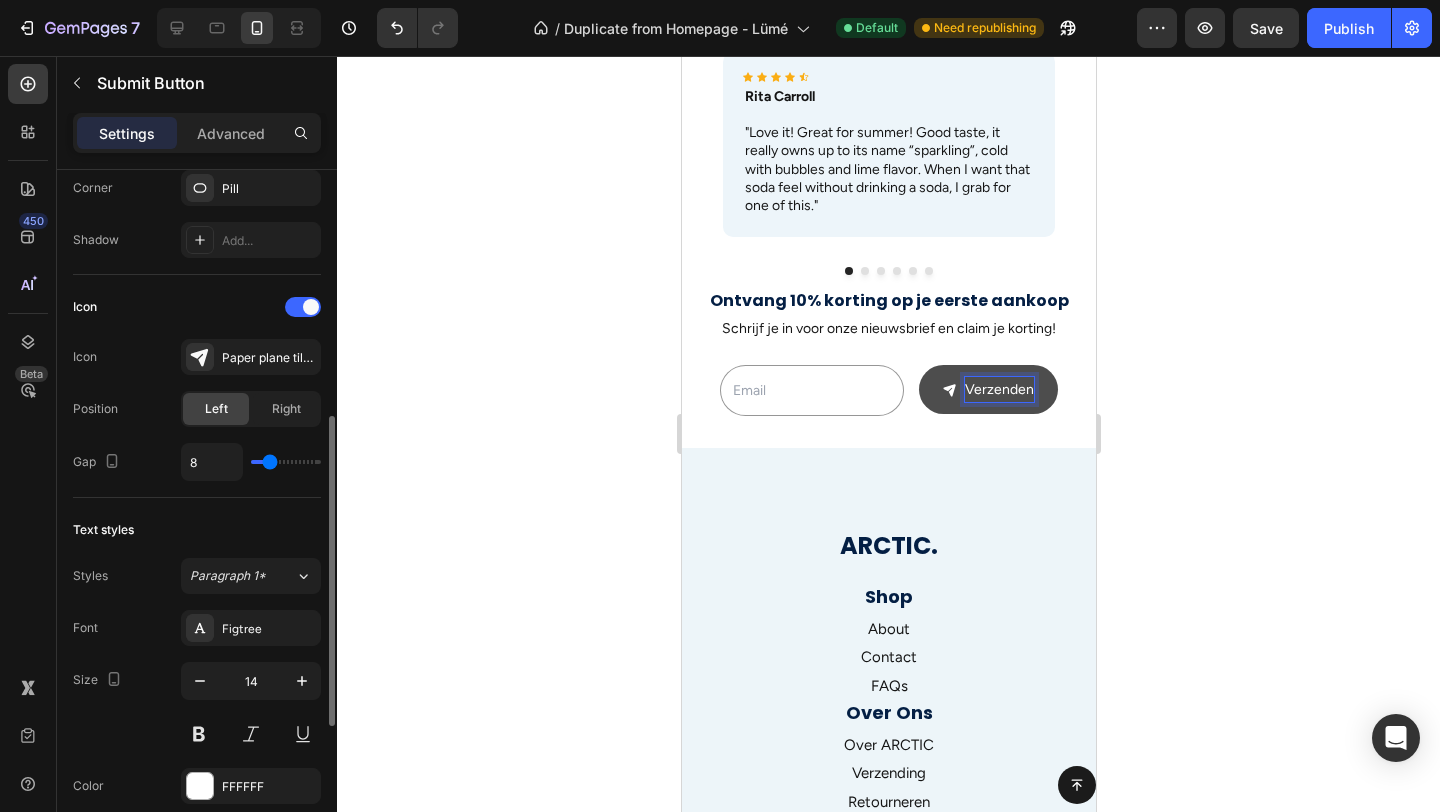scroll, scrollTop: 557, scrollLeft: 0, axis: vertical 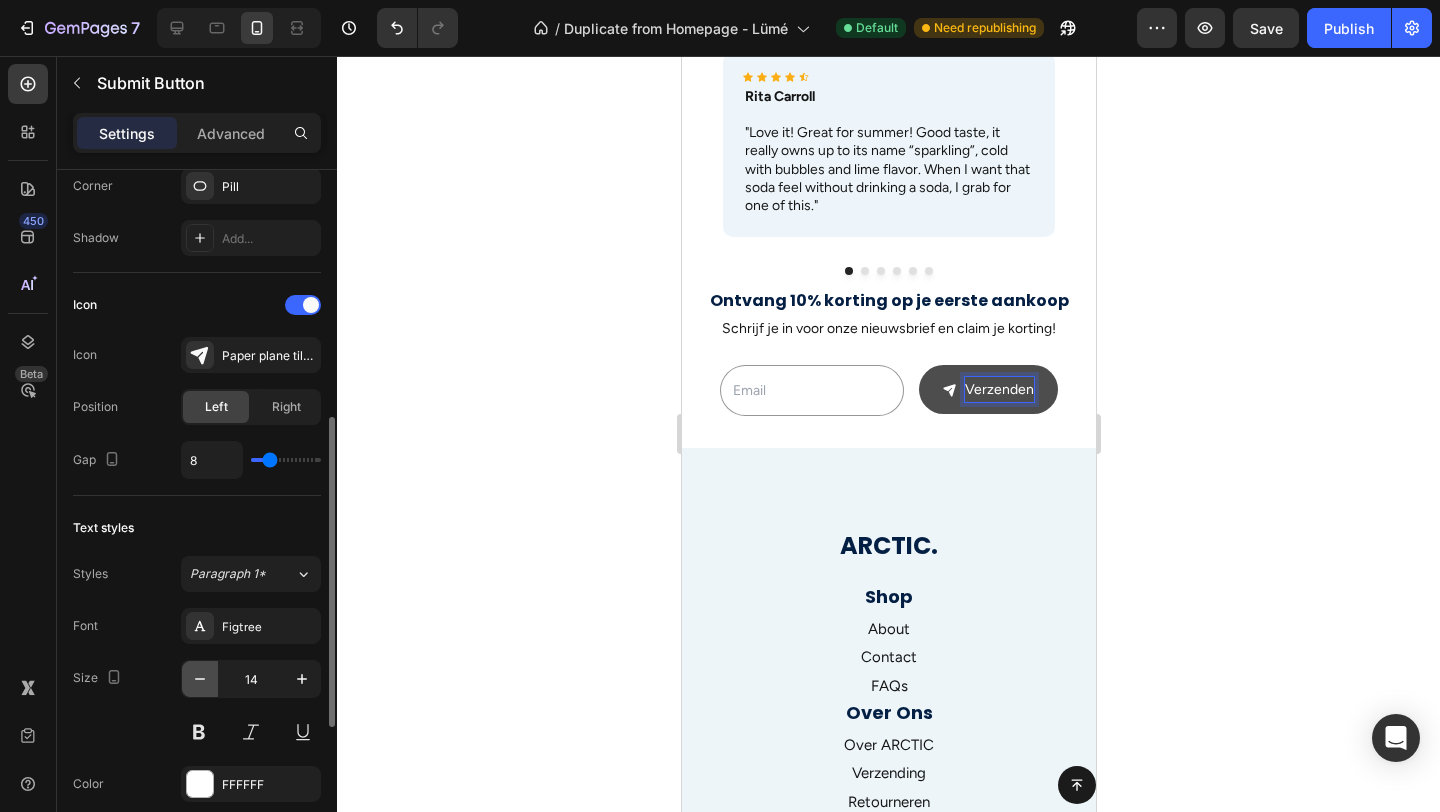 click 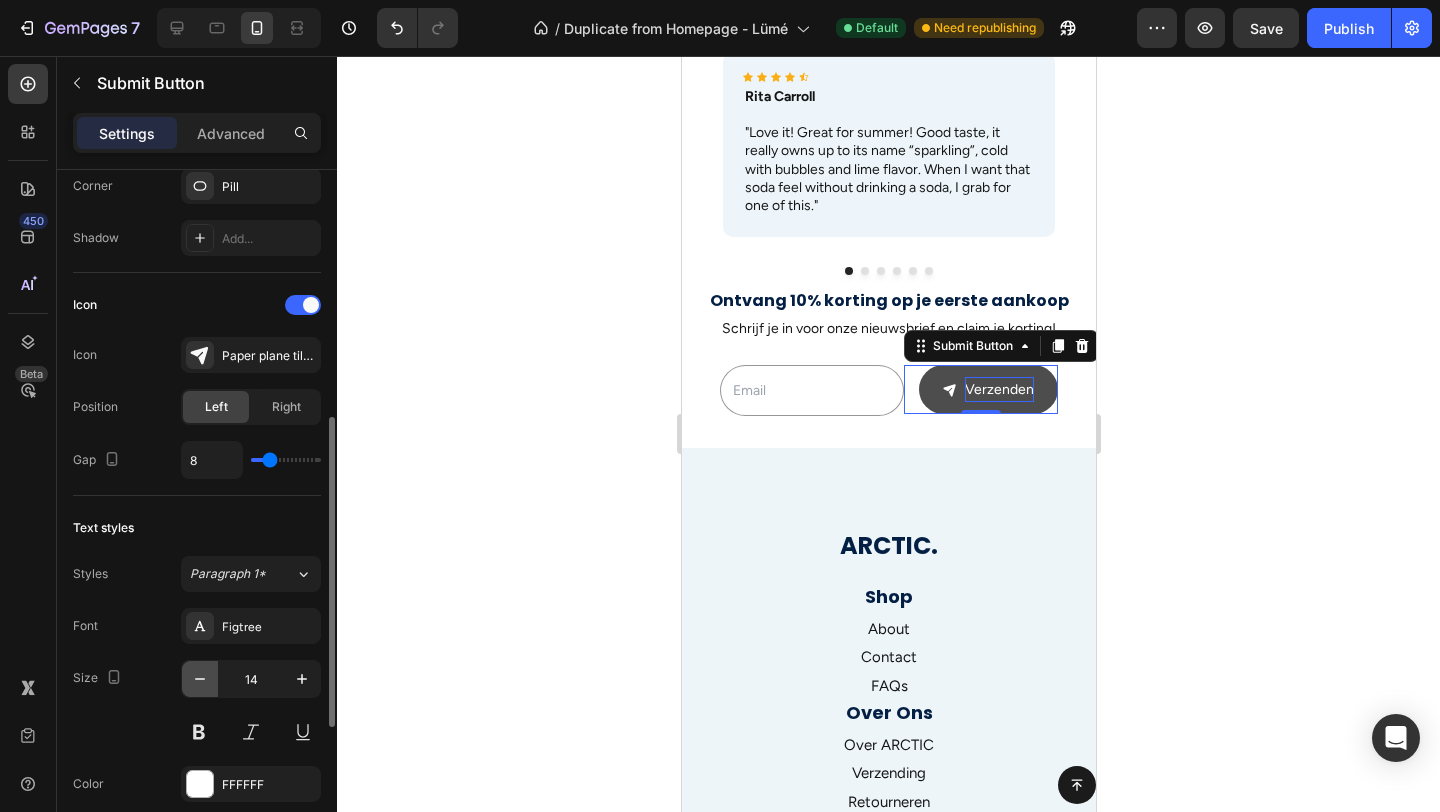 type on "13" 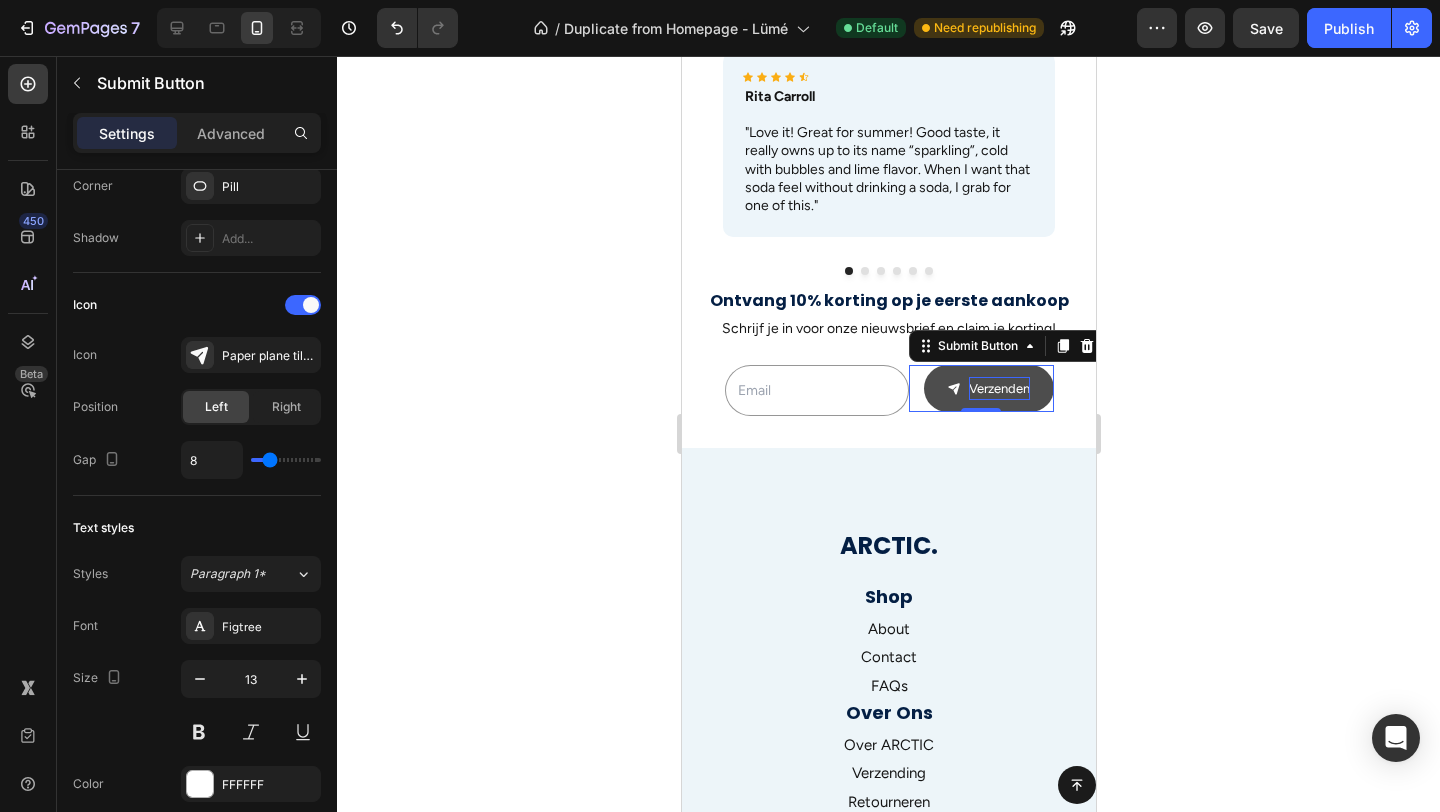 click 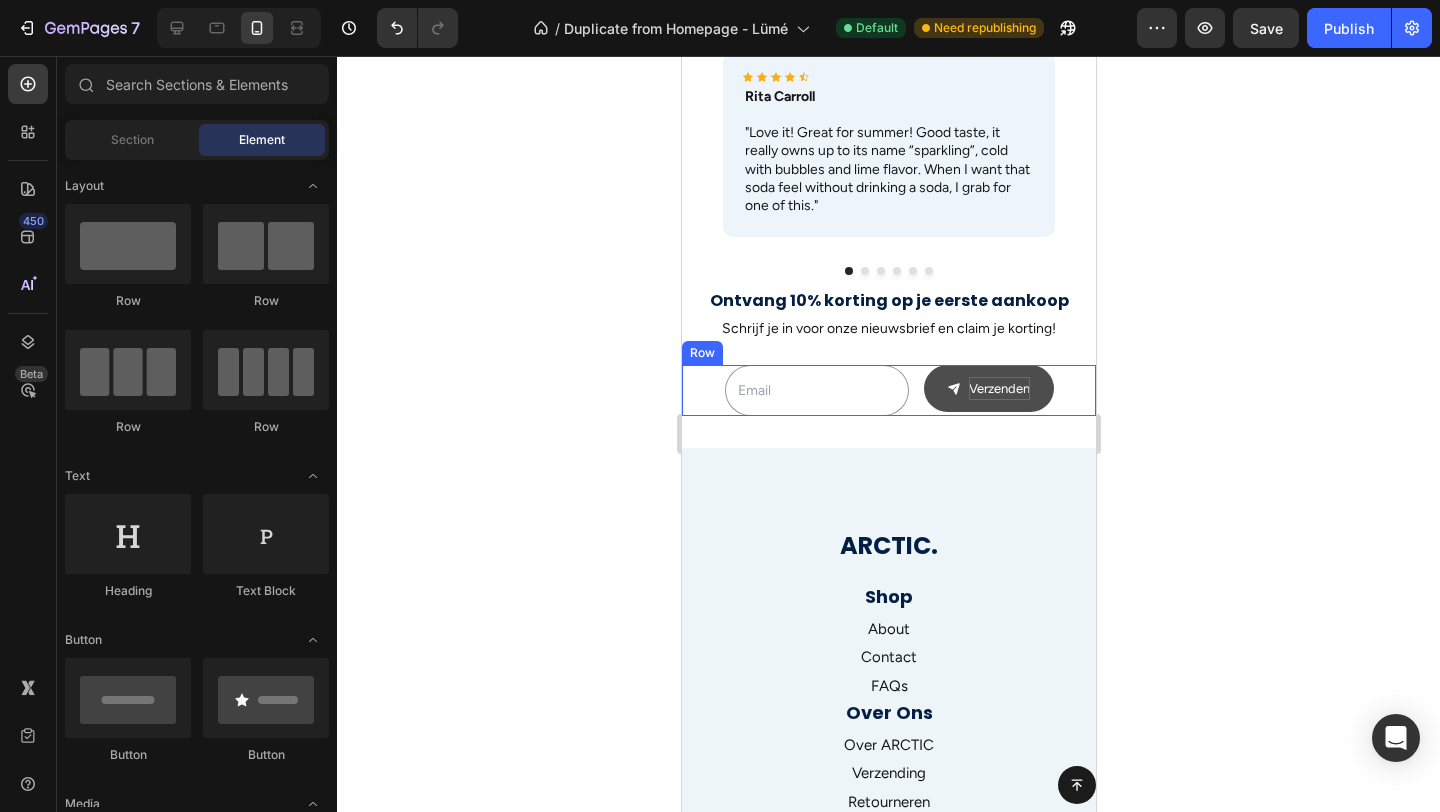 click on "Verzenden" at bounding box center (988, 388) 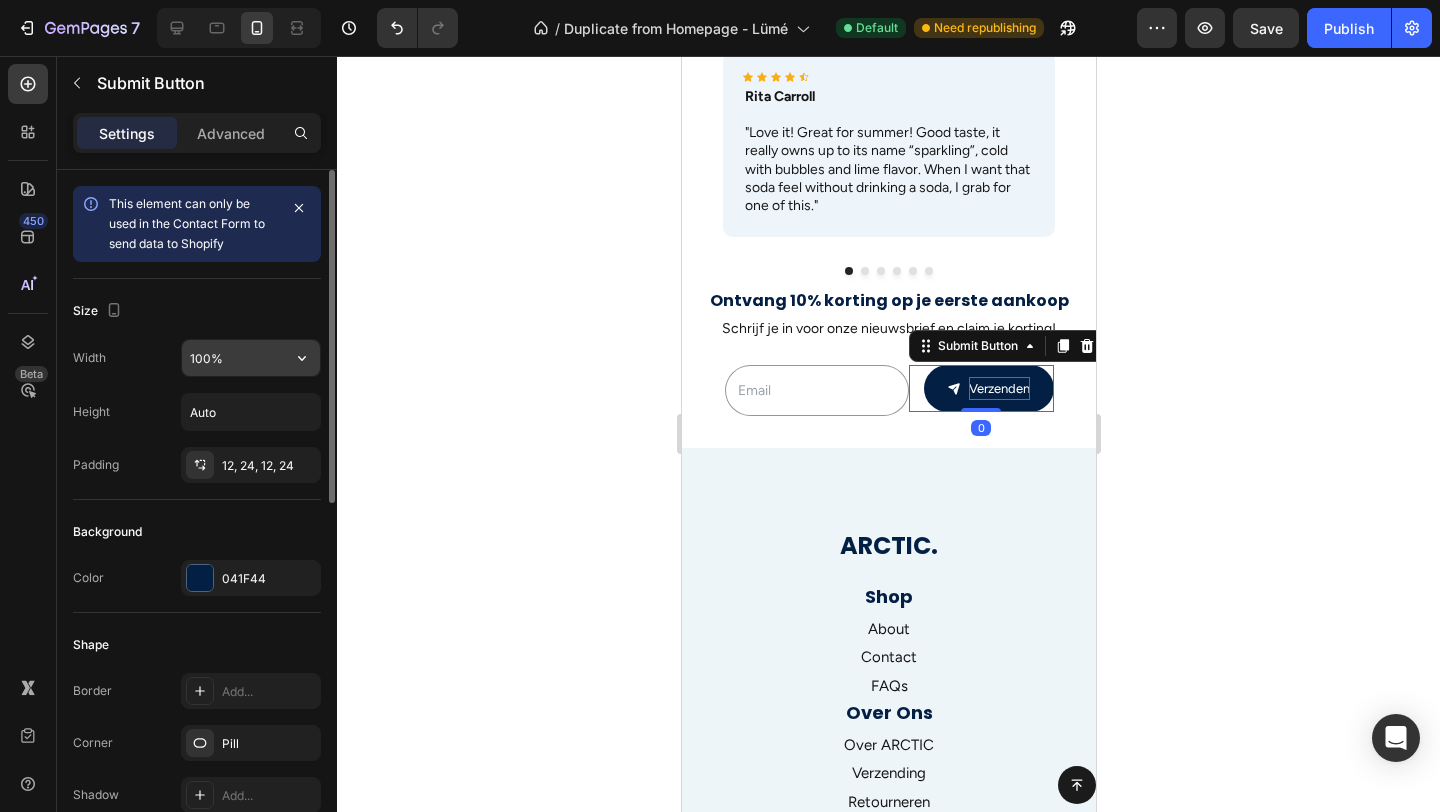 click on "100%" at bounding box center (251, 358) 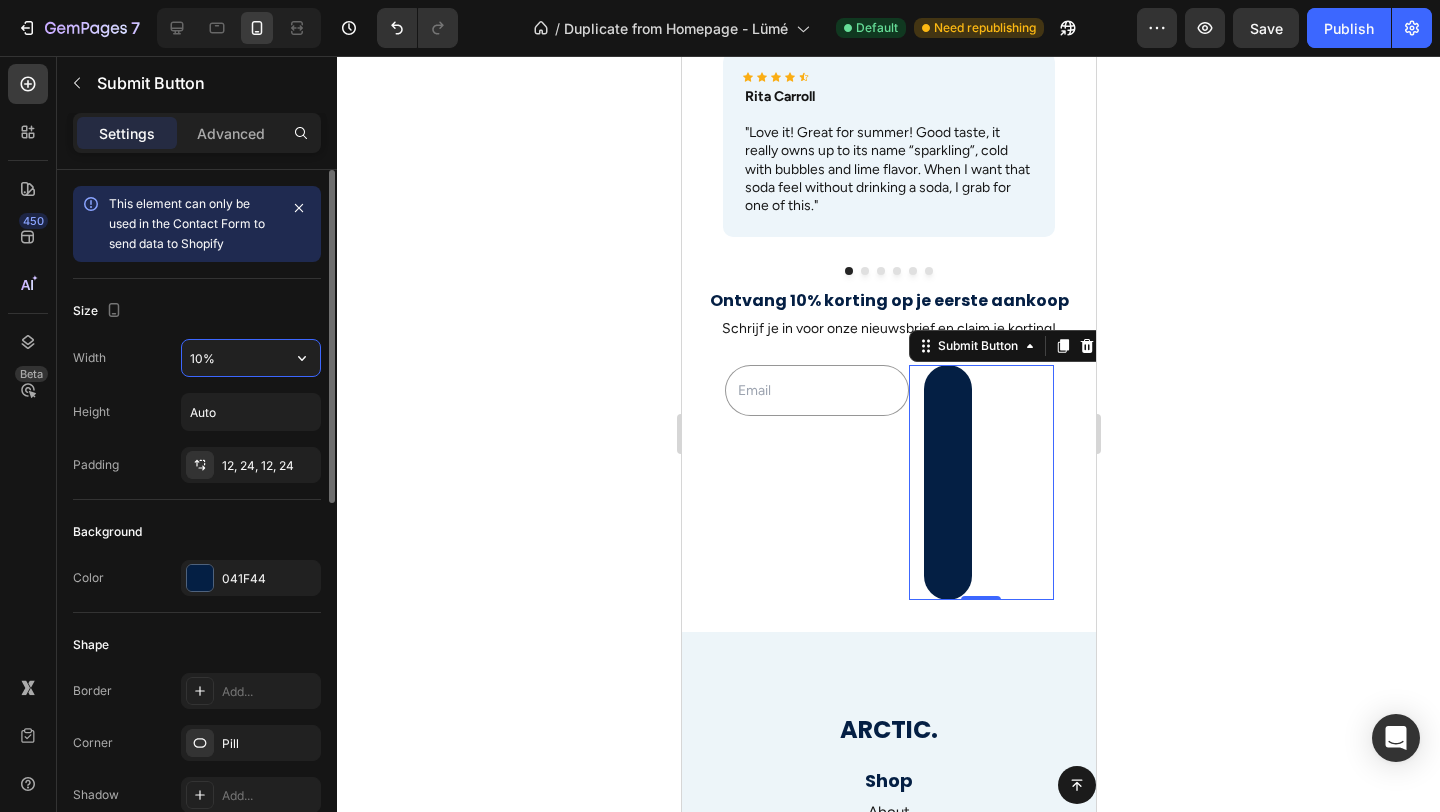 type on "100%" 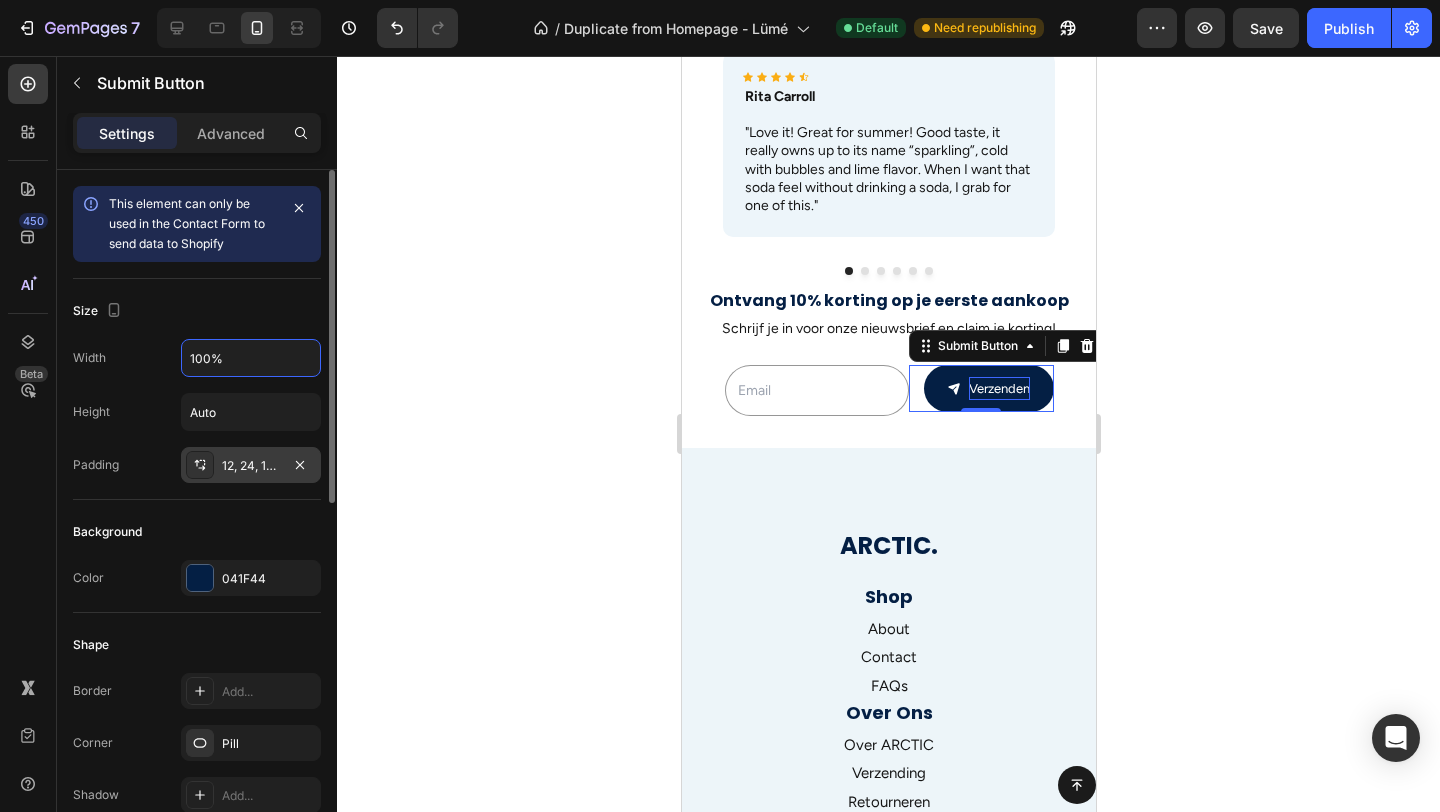 click on "12, 24, 12, 24" at bounding box center [251, 466] 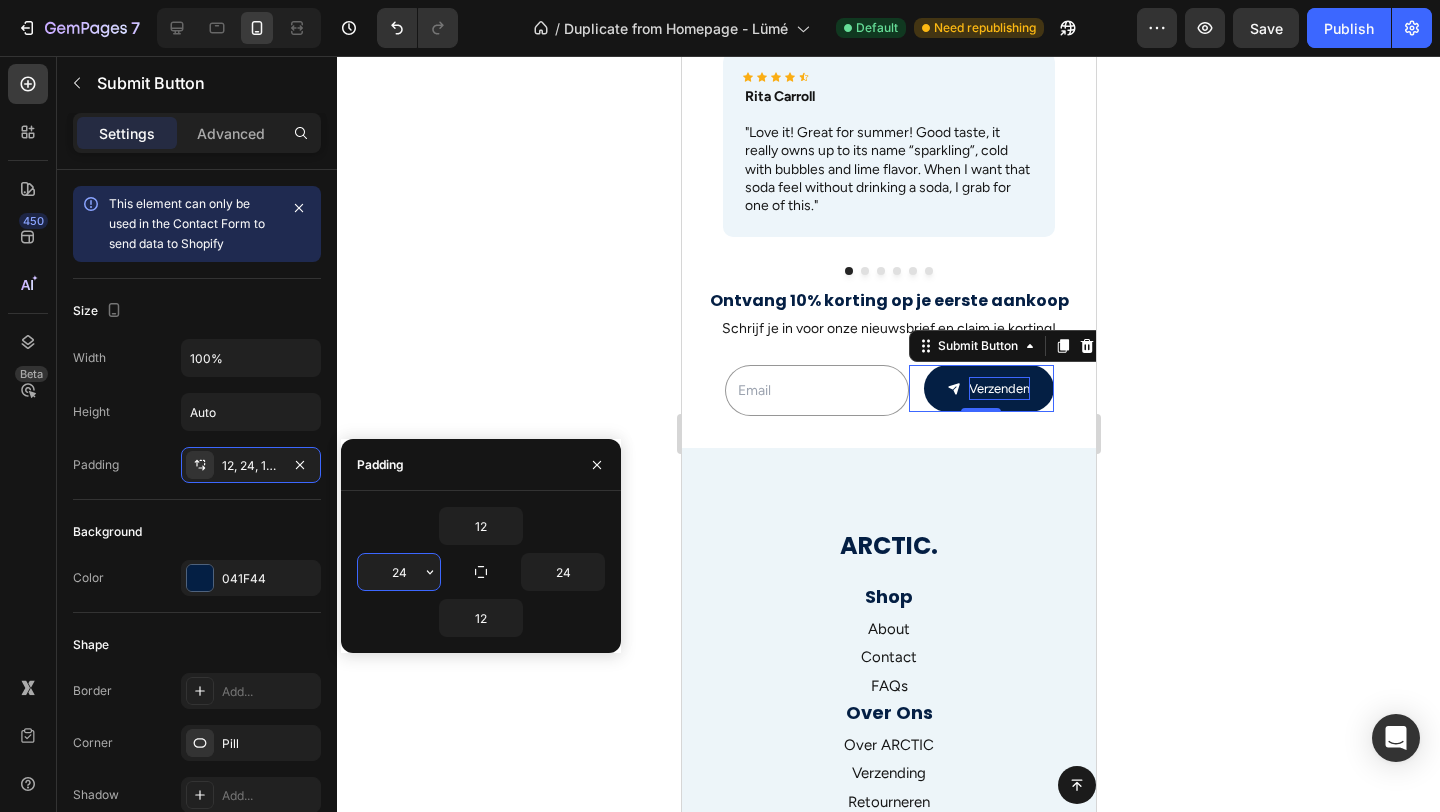 click on "24" at bounding box center [399, 572] 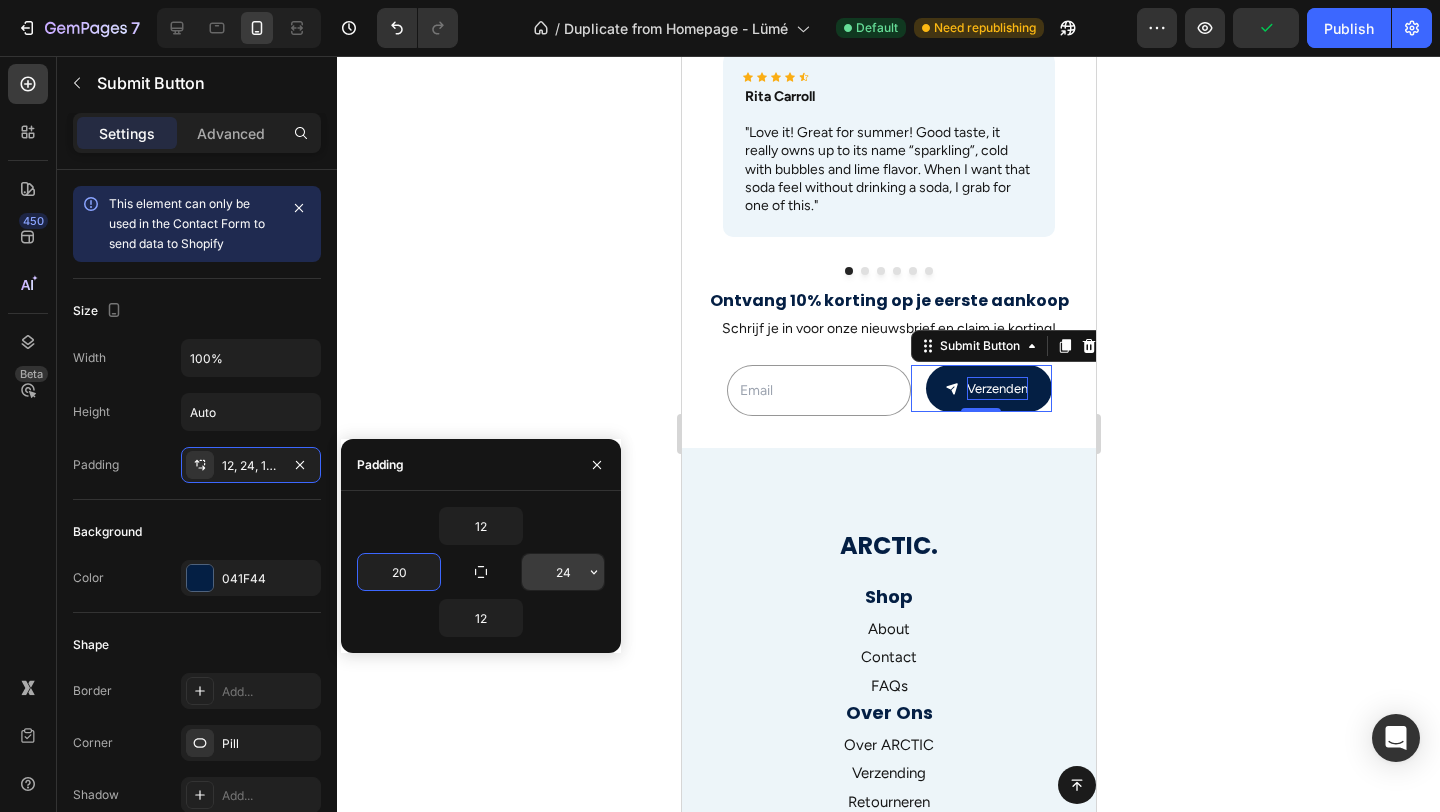type on "20" 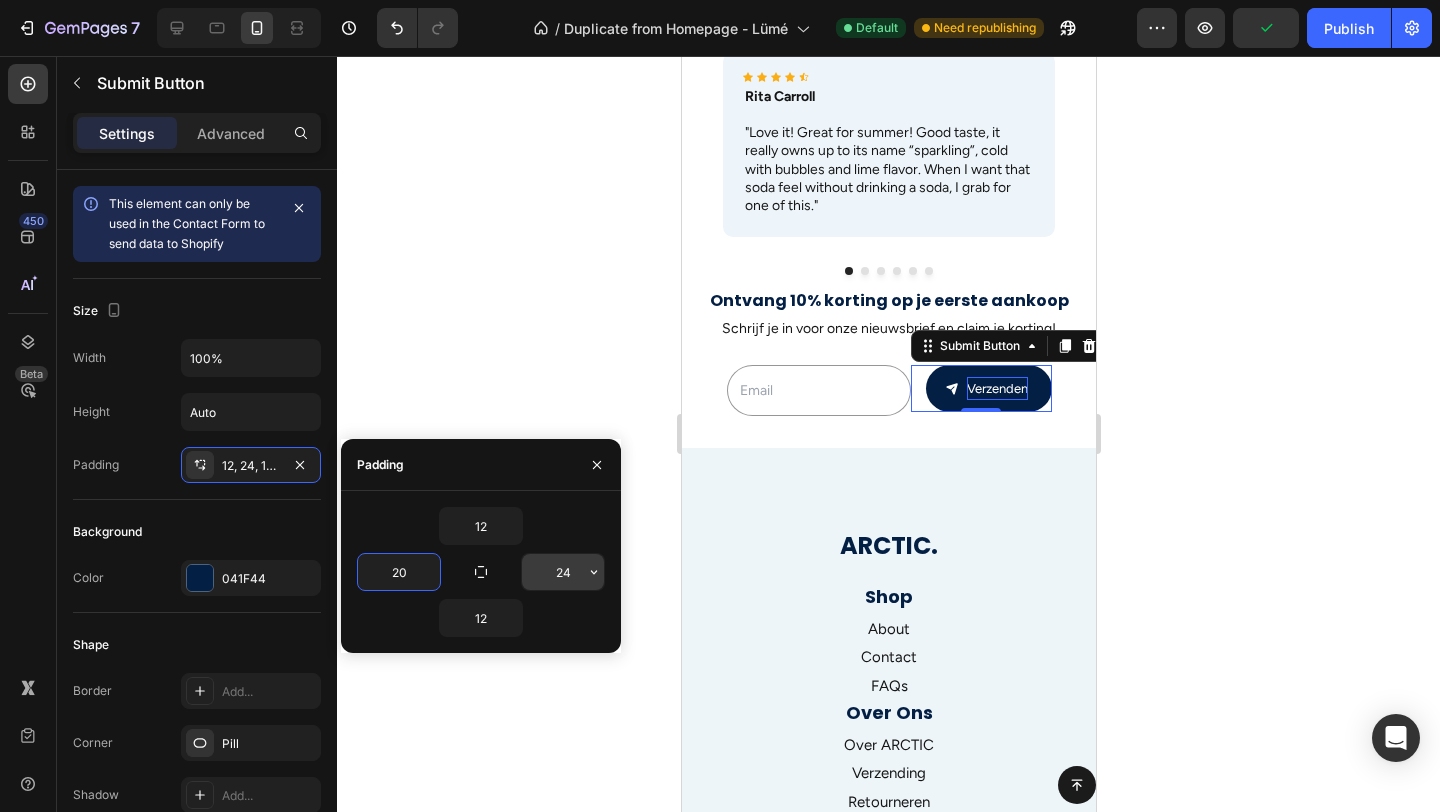click on "24" at bounding box center (563, 572) 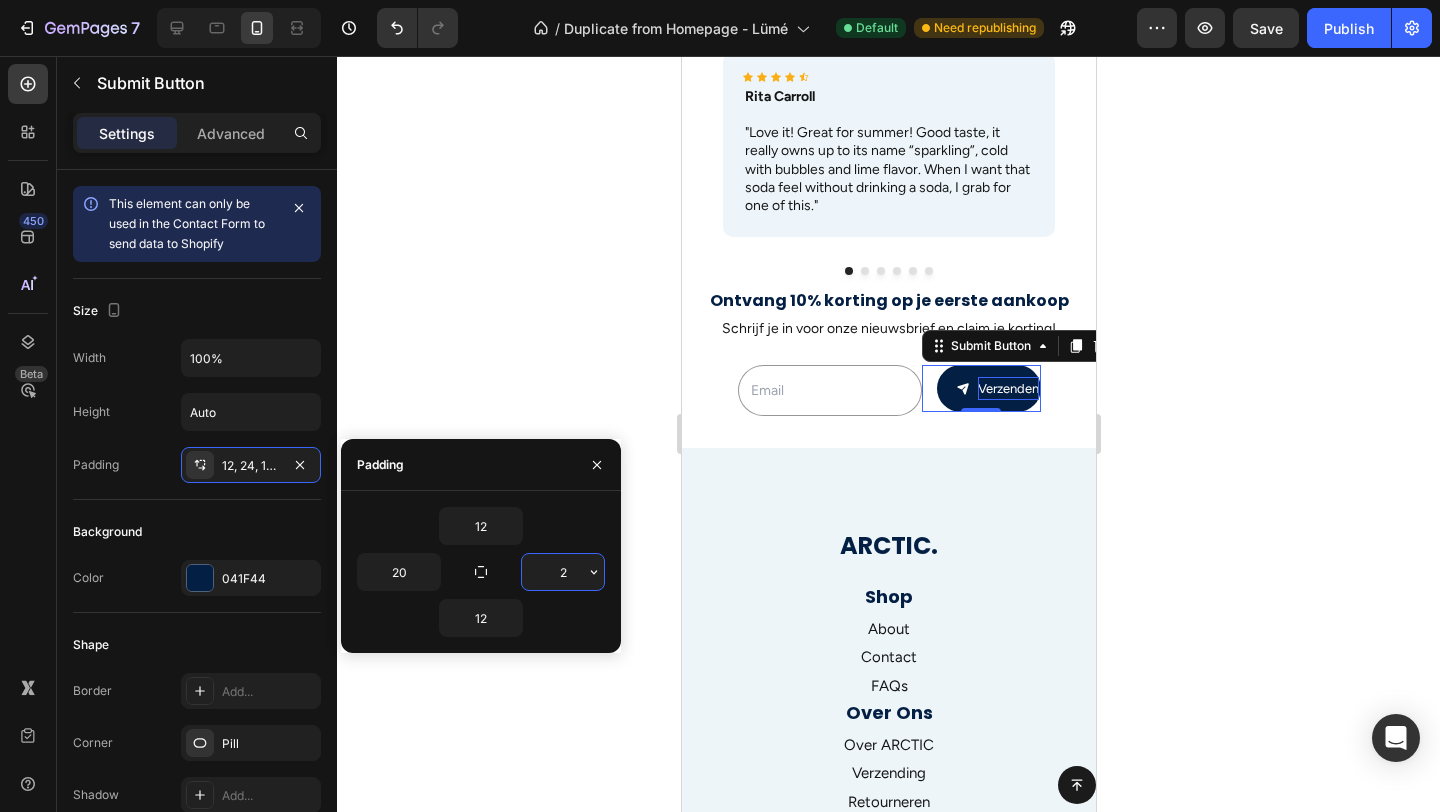 type on "20" 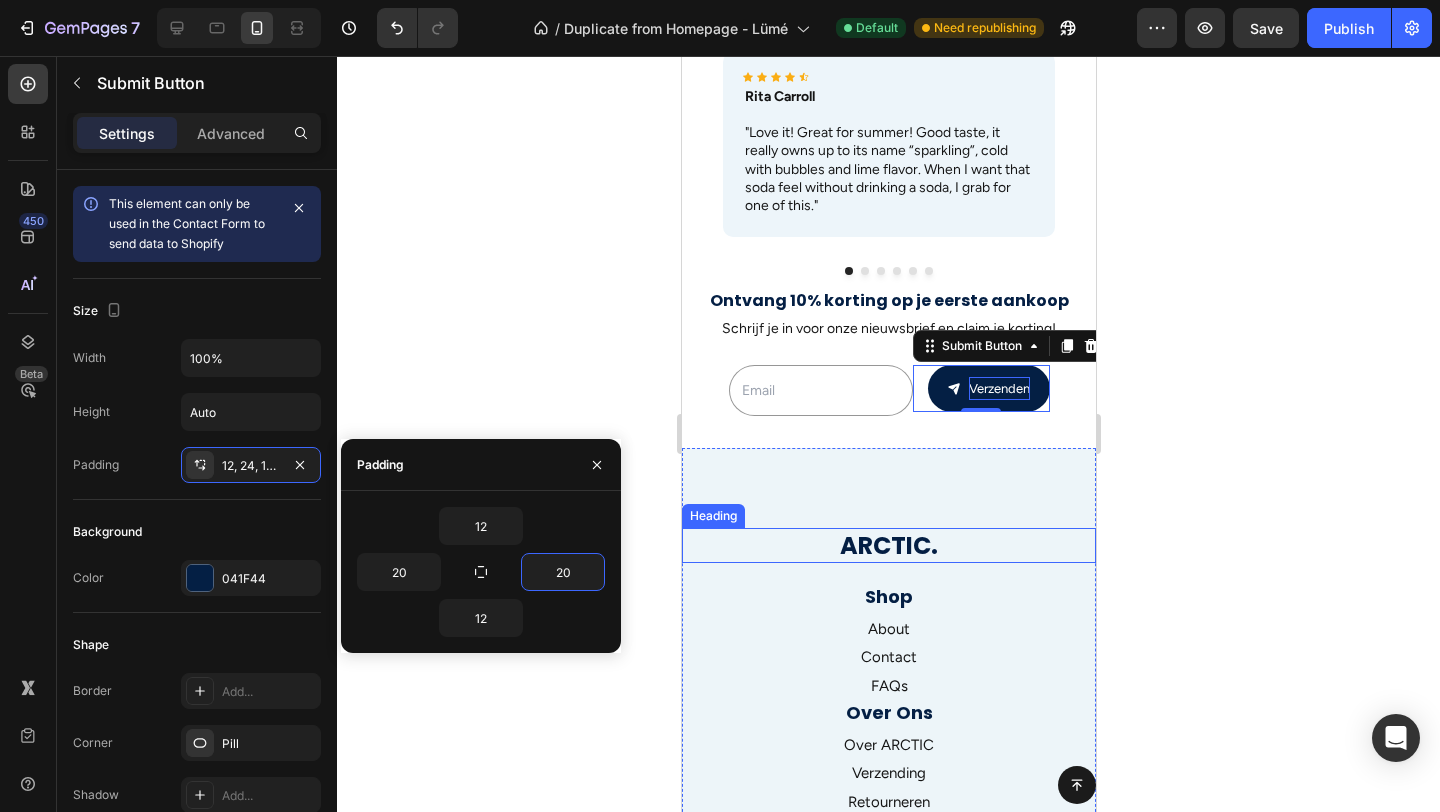 click on "ARCTIC." at bounding box center (888, 545) 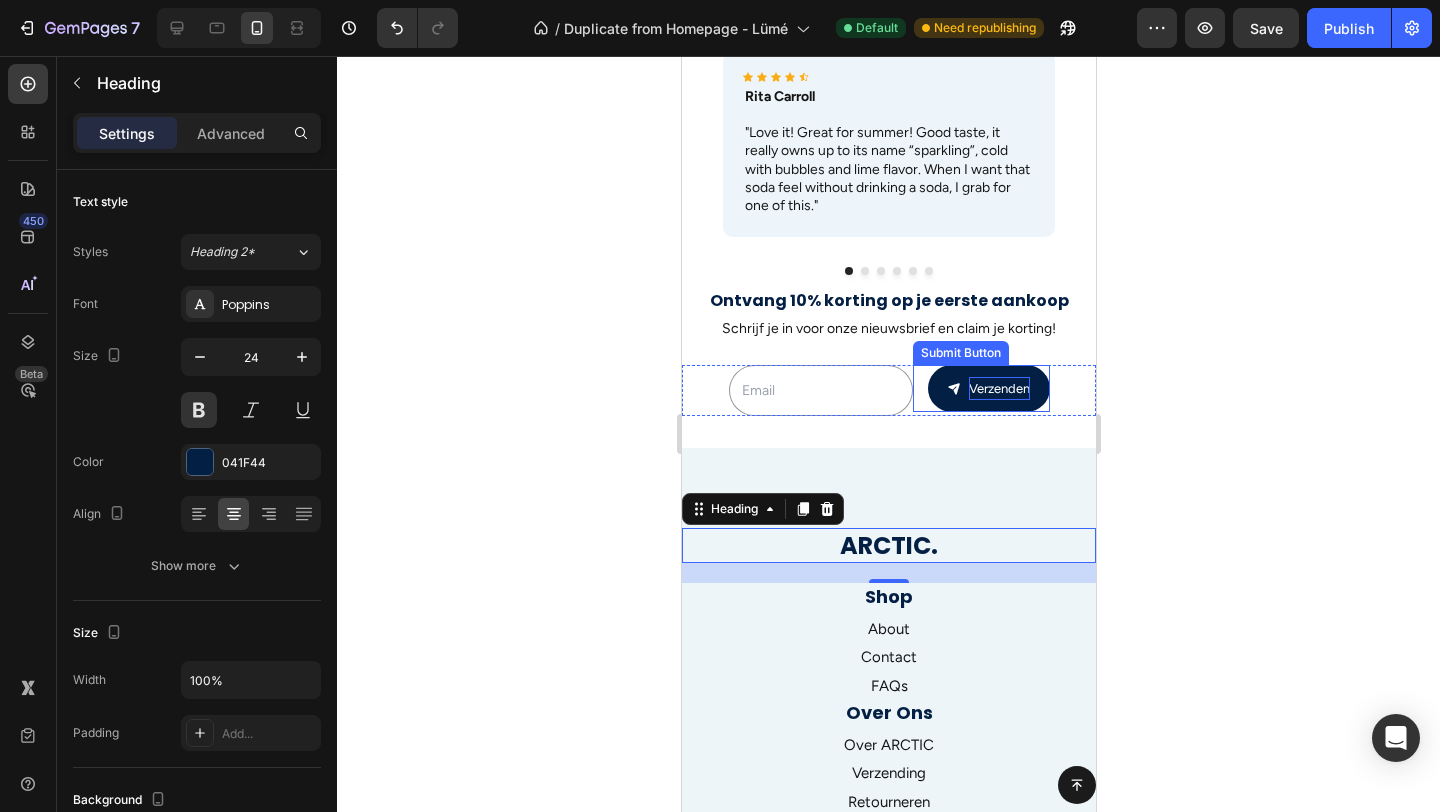 click on "Verzenden" at bounding box center [998, 388] 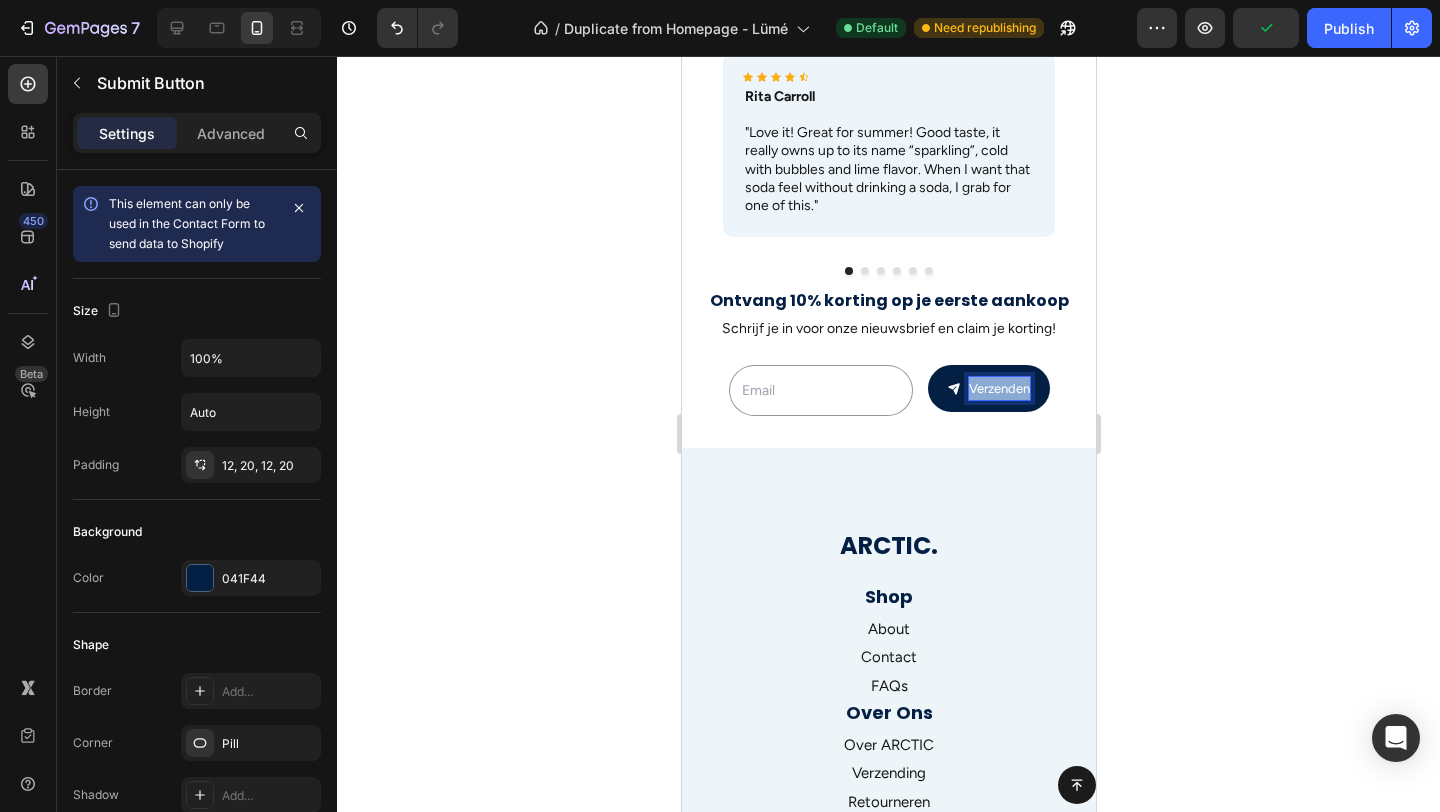 drag, startPoint x: 1021, startPoint y: 390, endPoint x: 960, endPoint y: 389, distance: 61.008198 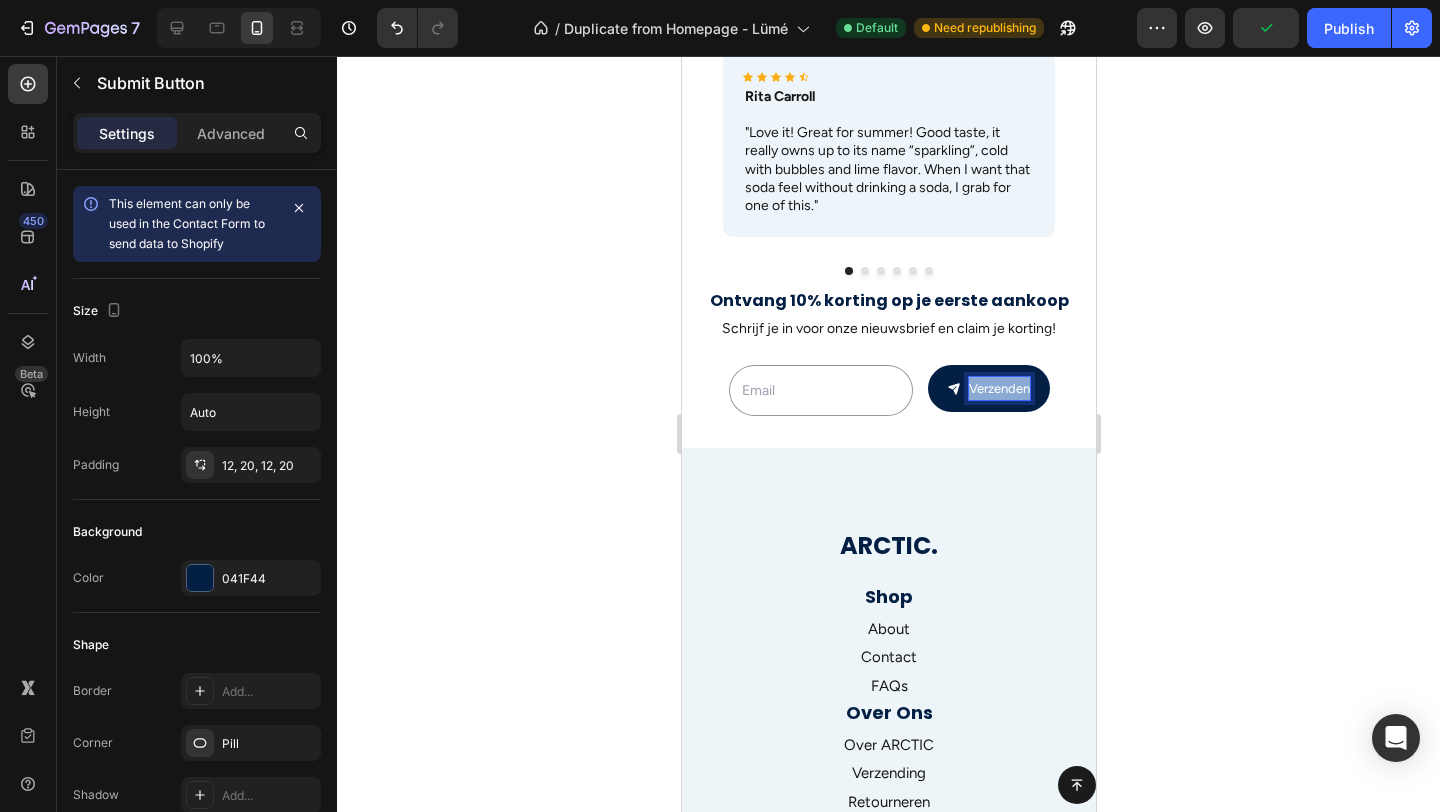 click on "Verzenden" at bounding box center [998, 388] 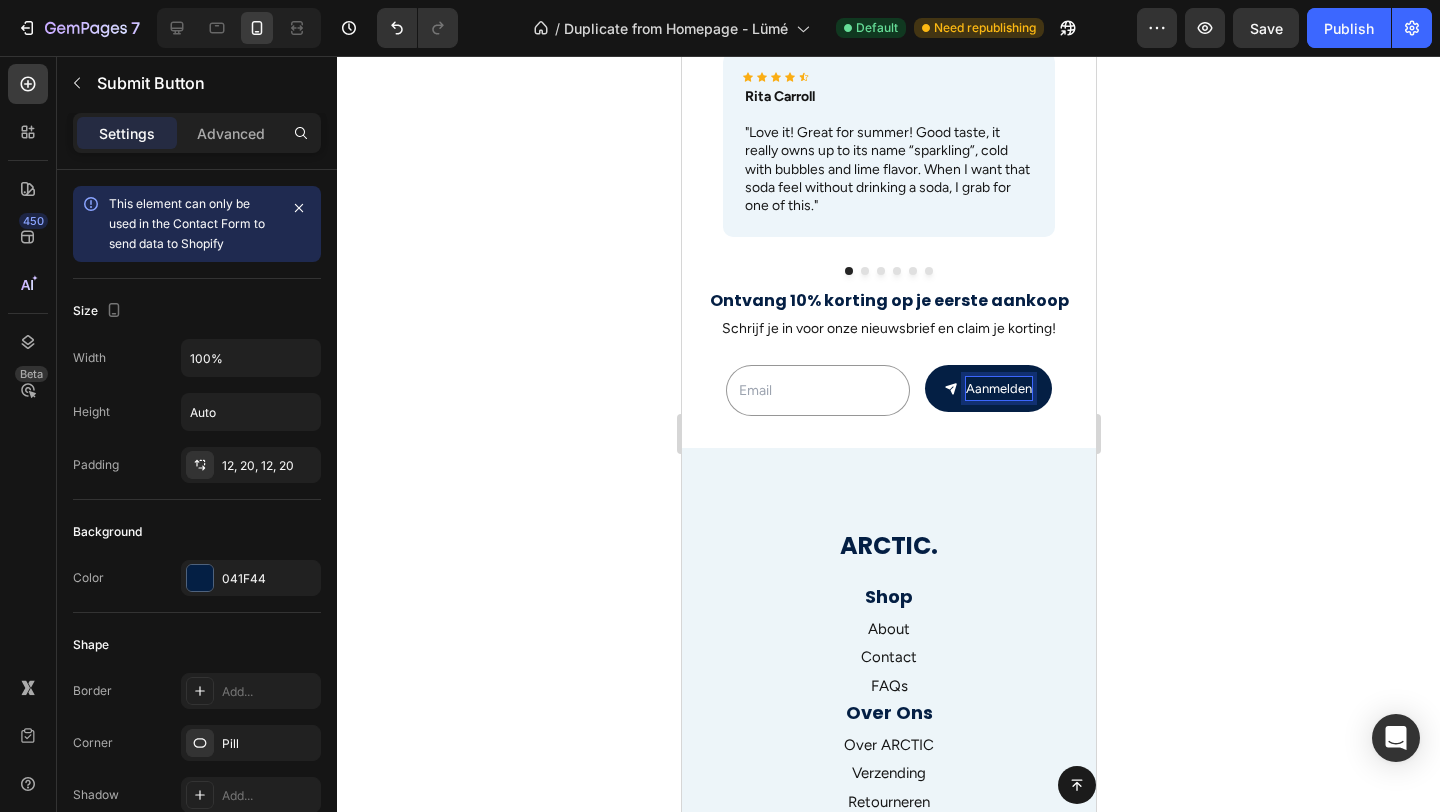 click on "ARCTIC.  Heading Shop Heading About Text block Contact Text block FAQs Text block Over Ons Heading Over ARCTIC Text block Verzending Text block Retourneren Text block Contact Heading Veelgestelde vragen Text block Klantenservice Text block Algemene Voorwaarden Text block Row
Drop element here Email Field Image
Submit Button Row Newsletter Row Row Section 17" at bounding box center (888, 838) 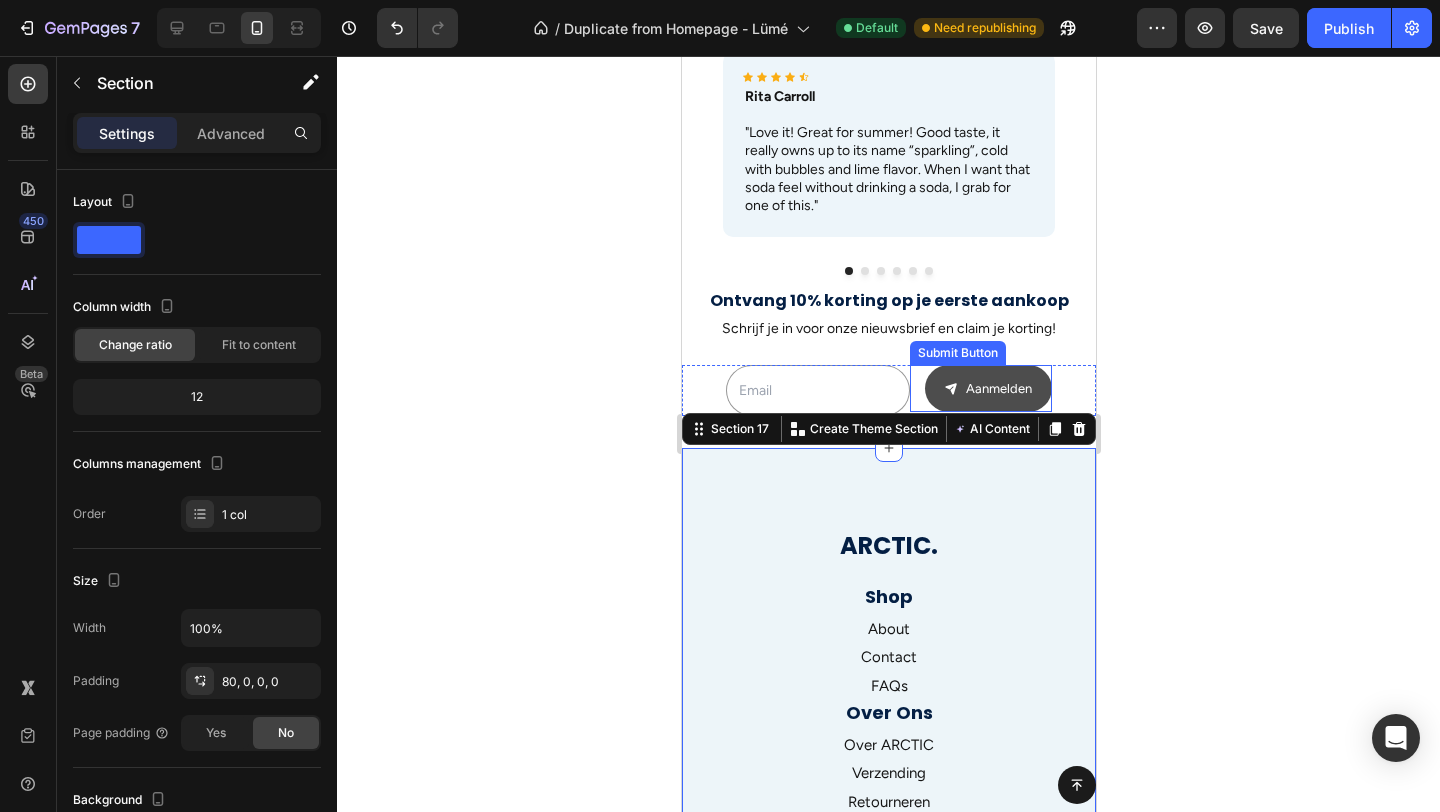 click on "Aanmelden" at bounding box center (987, 388) 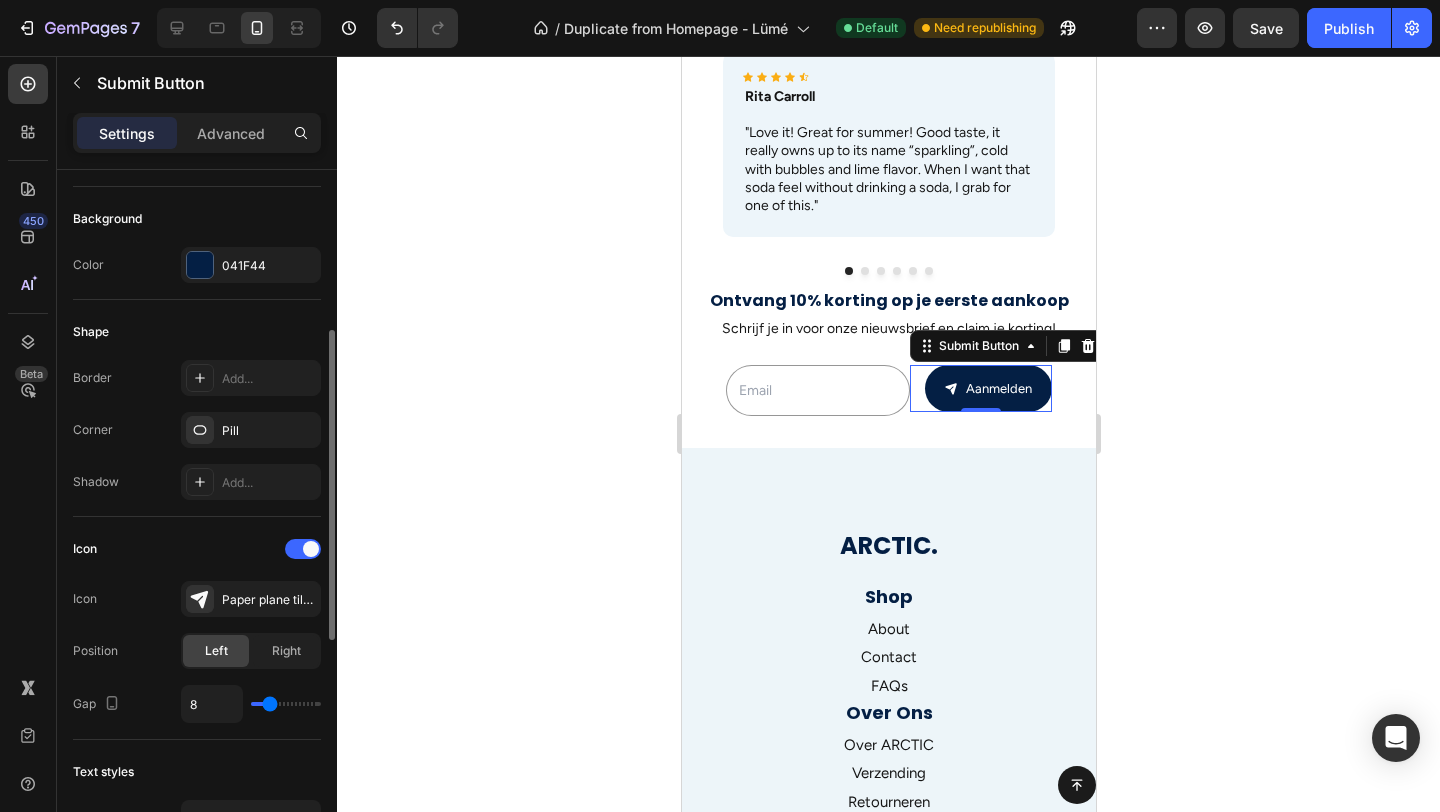 scroll, scrollTop: 329, scrollLeft: 0, axis: vertical 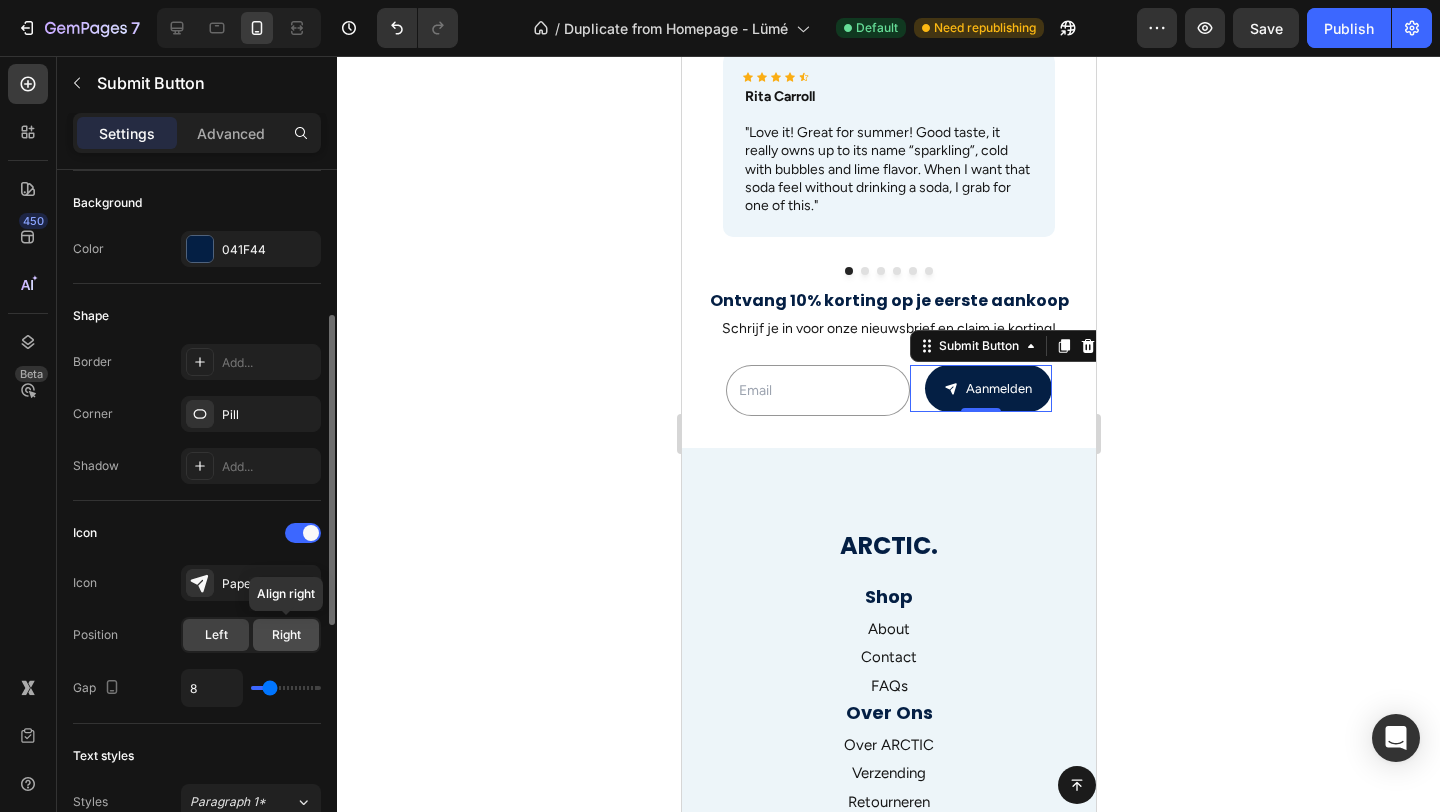 click on "Right" 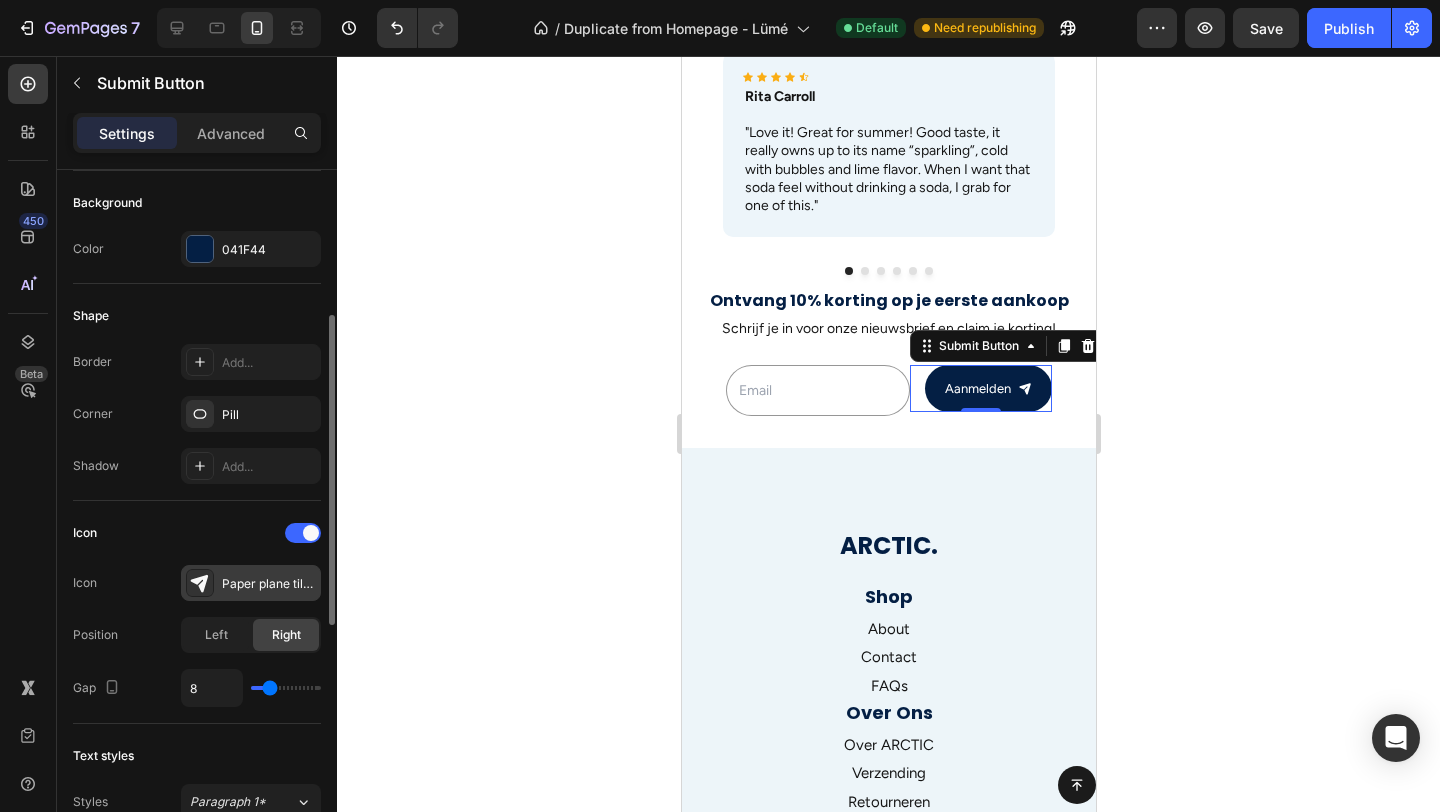 click on "Paper plane tilt filled" at bounding box center [269, 584] 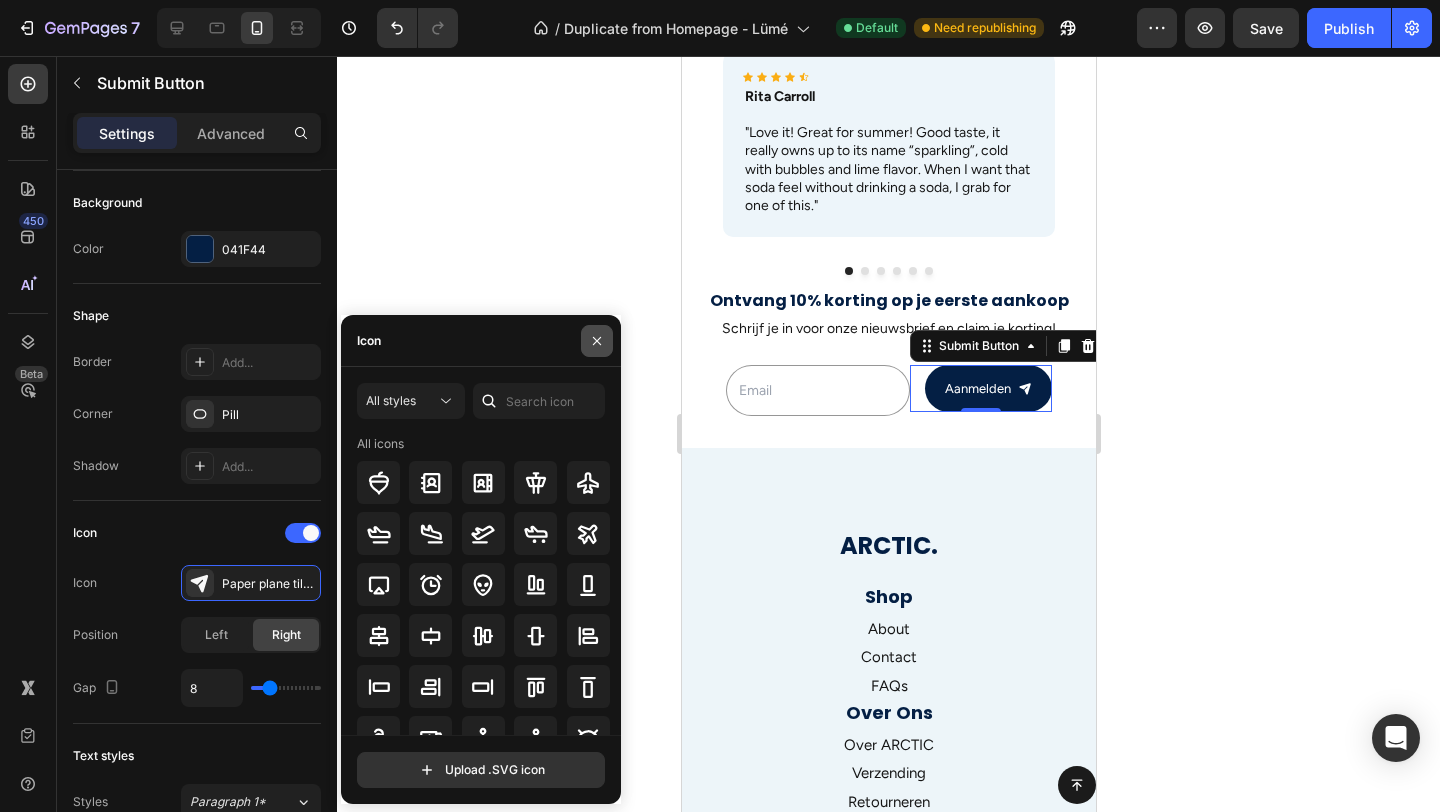 click at bounding box center (597, 341) 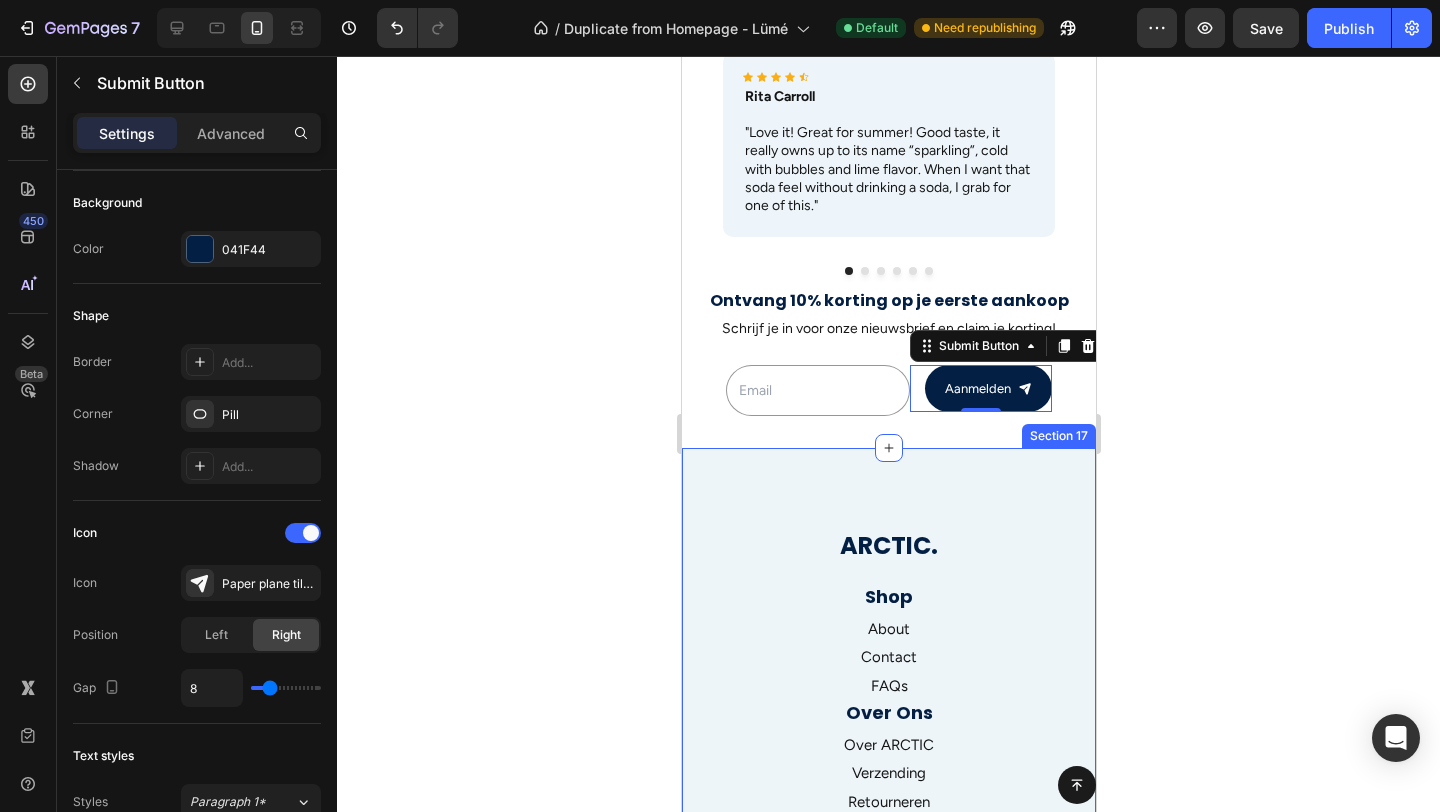 click on "ARCTIC.  Heading Shop Heading About Text block Contact Text block FAQs Text block Over Ons Heading Over ARCTIC Text block Verzending Text block Retourneren Text block Contact Heading Veelgestelde vragen Text block Klantenservice Text block Algemene Voorwaarden Text block Row
Drop element here Email Field Image
Submit Button Row Newsletter Row Row Section 17" at bounding box center [888, 838] 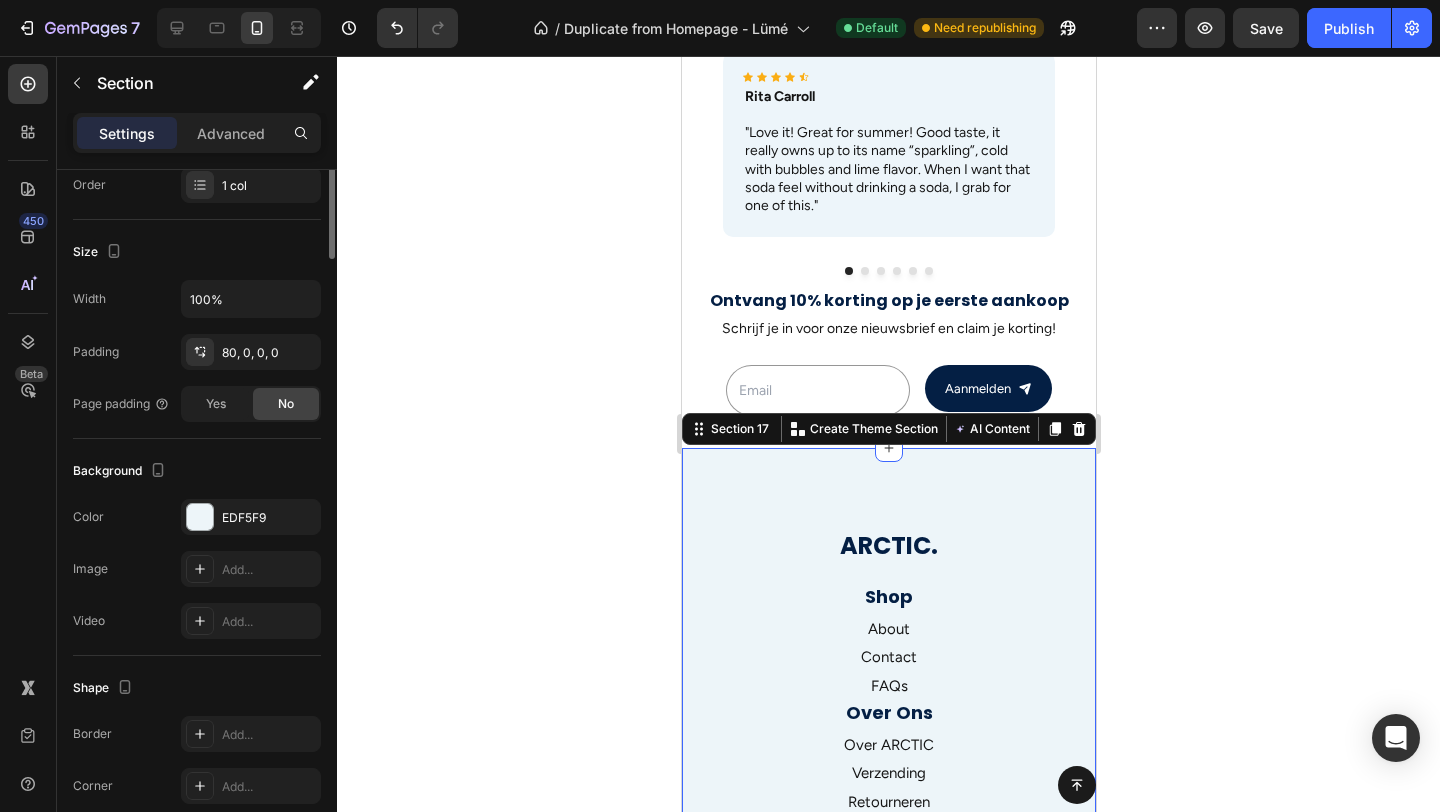 scroll, scrollTop: 0, scrollLeft: 0, axis: both 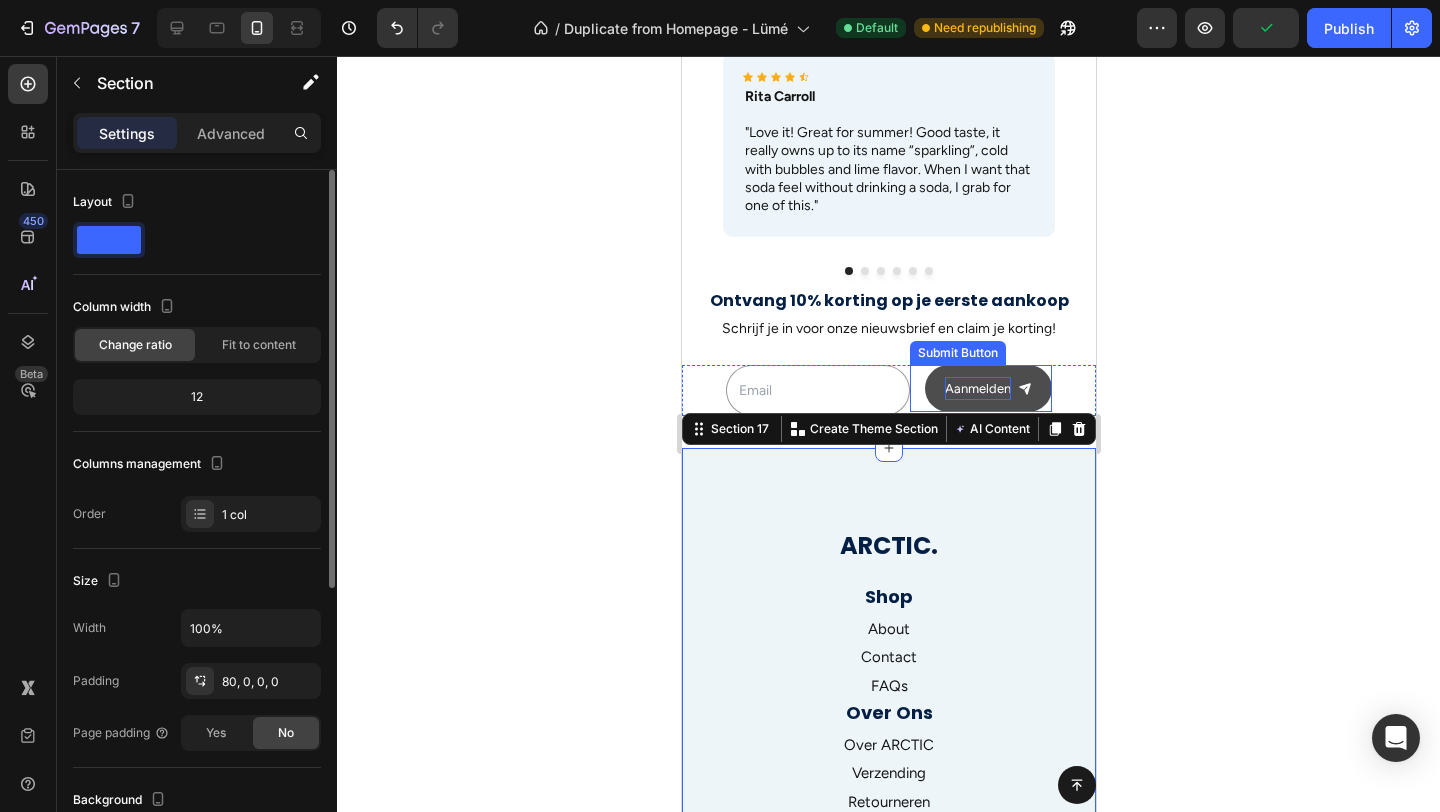 click on "Aanmelden" at bounding box center [977, 388] 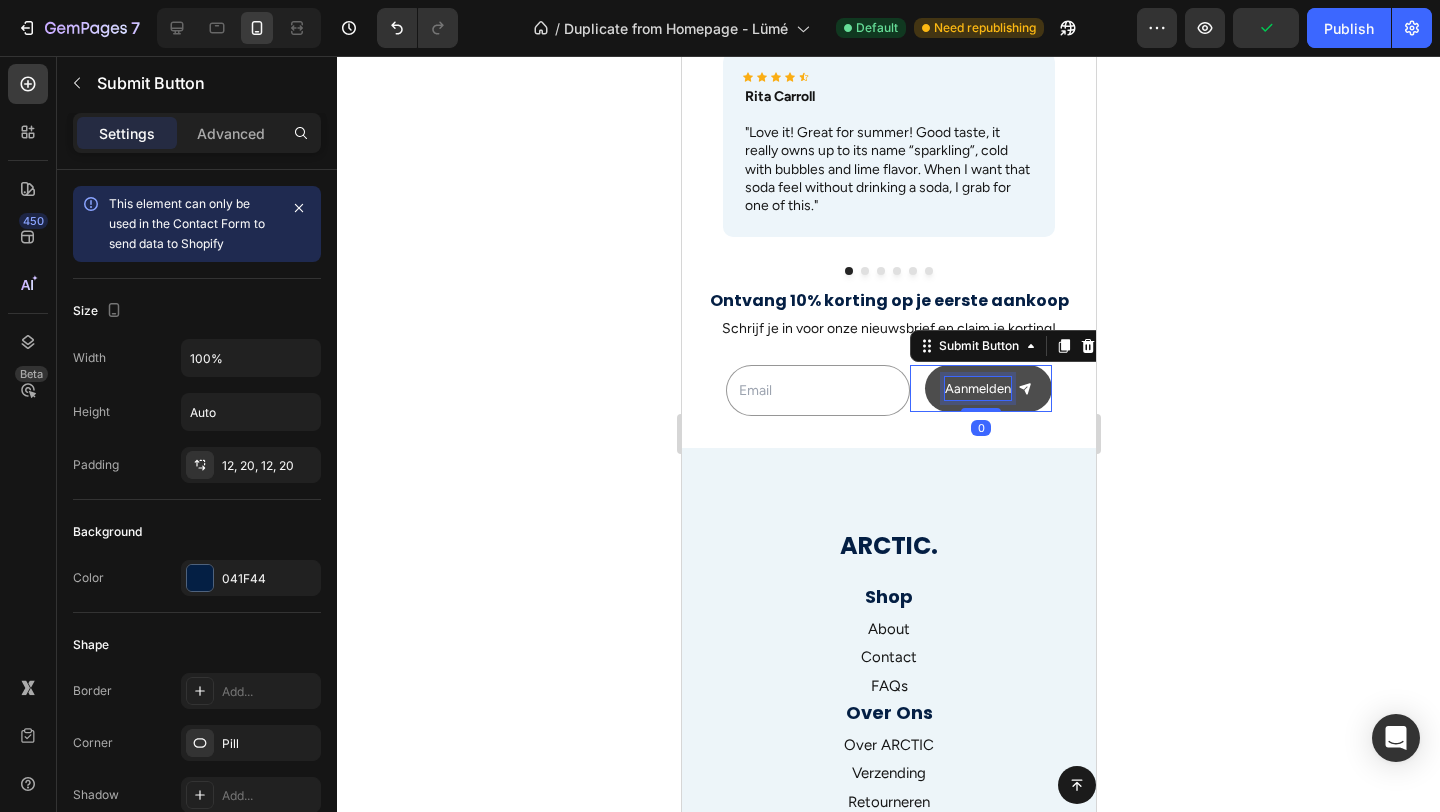 click on "Aanmelden" at bounding box center [987, 388] 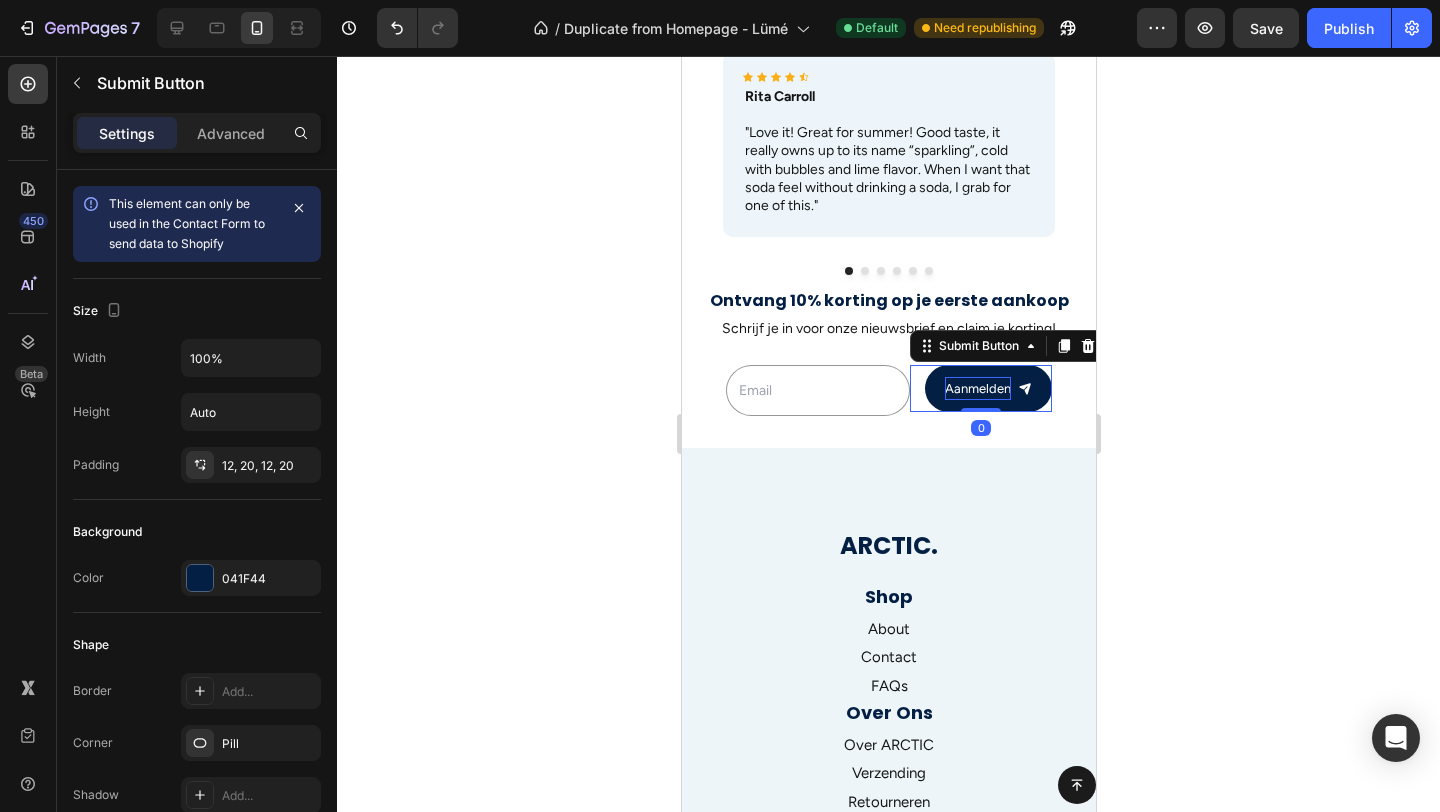 click on "Aanmelden" at bounding box center (977, 388) 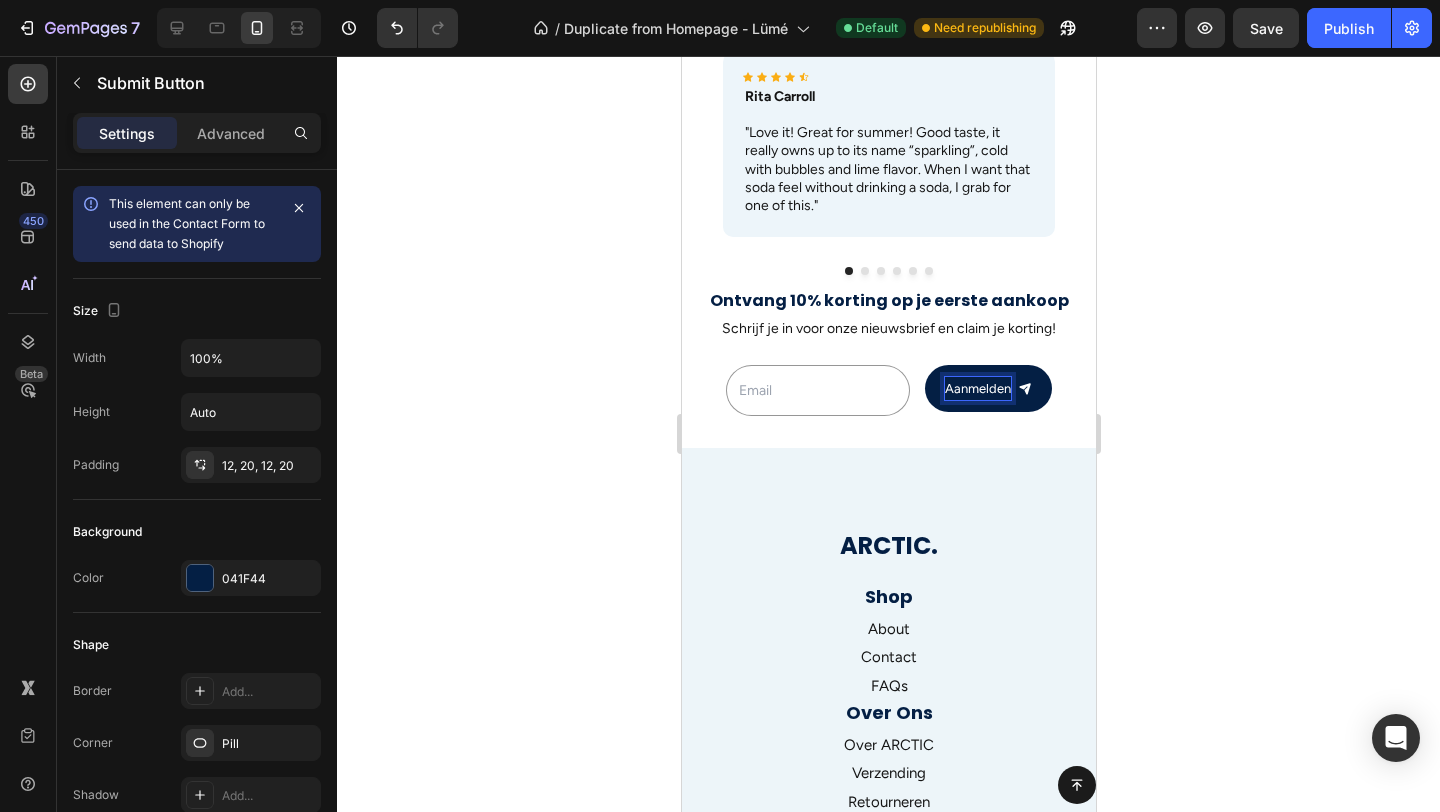 drag, startPoint x: 1003, startPoint y: 387, endPoint x: 949, endPoint y: 388, distance: 54.00926 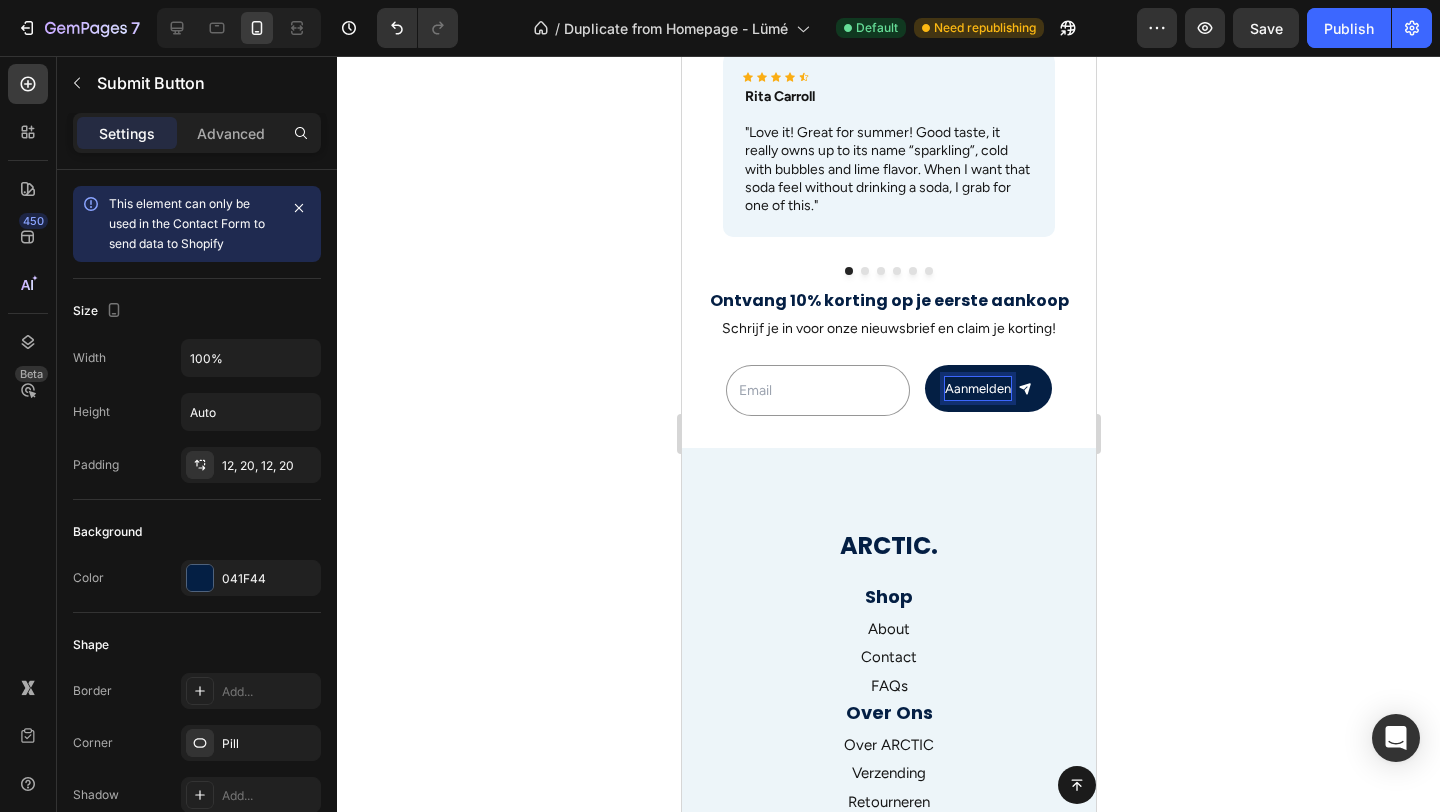 click on "Aanmelden" at bounding box center [977, 388] 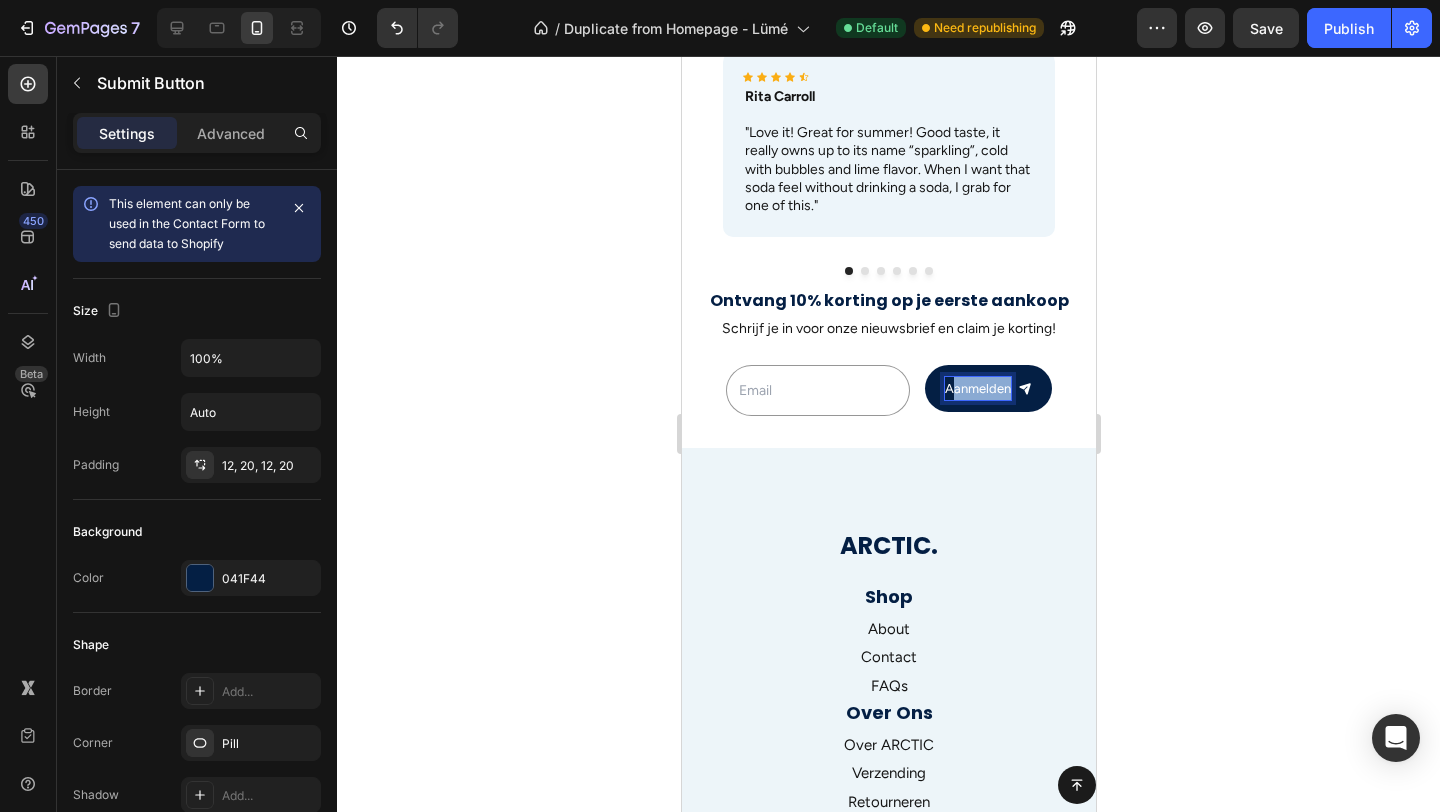 drag, startPoint x: 940, startPoint y: 388, endPoint x: 1003, endPoint y: 388, distance: 63 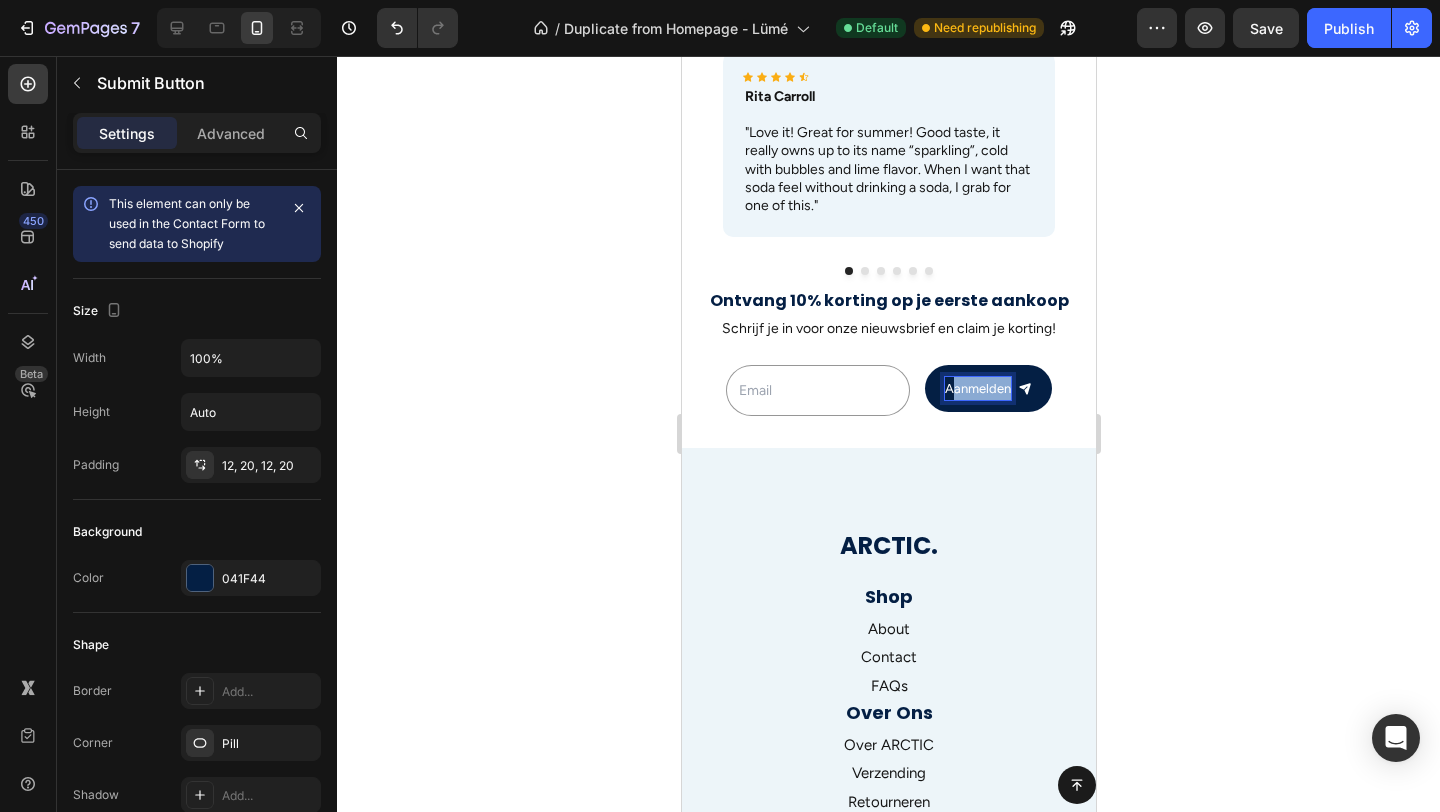 click on "Aanmelden" at bounding box center (977, 388) 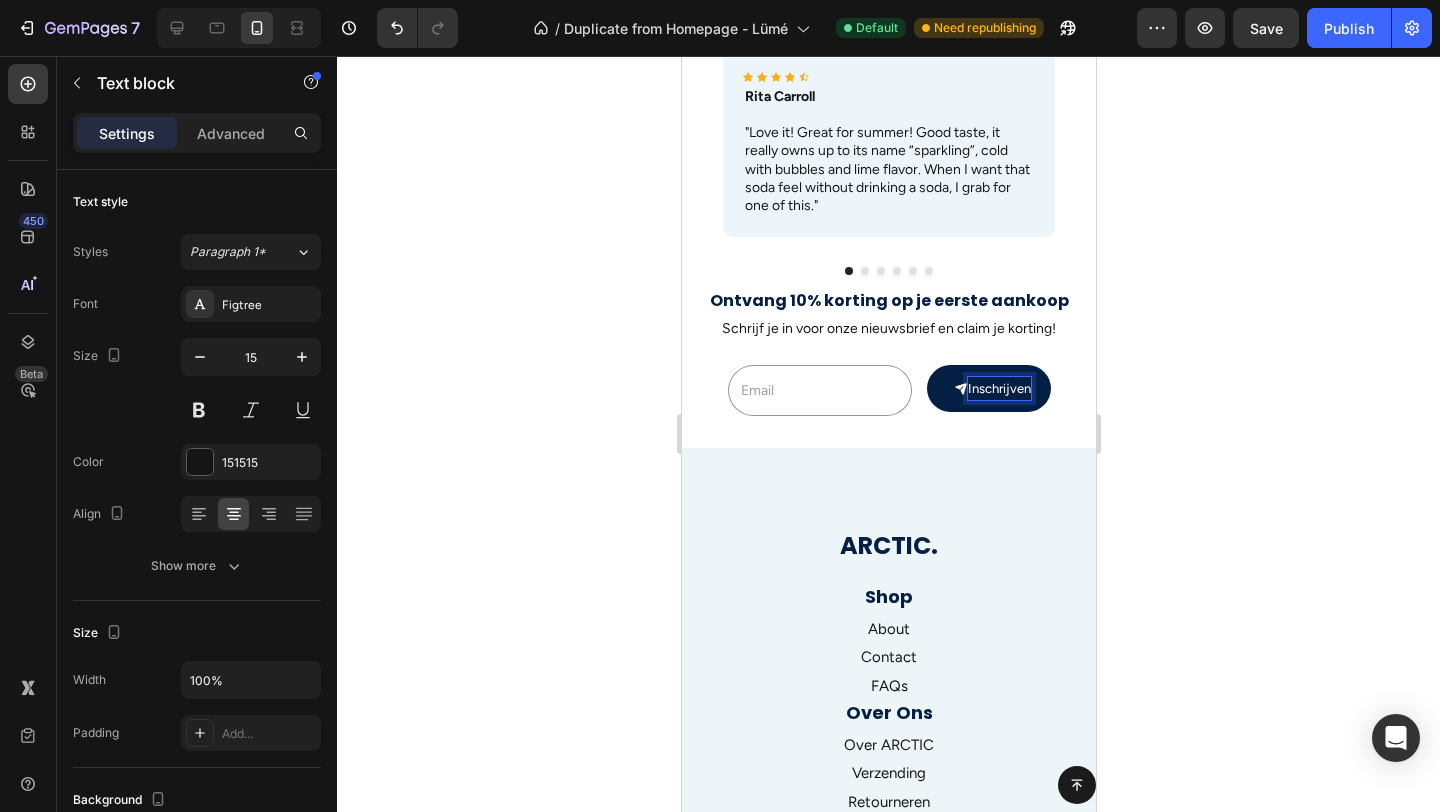 click on "Contact" at bounding box center (888, 657) 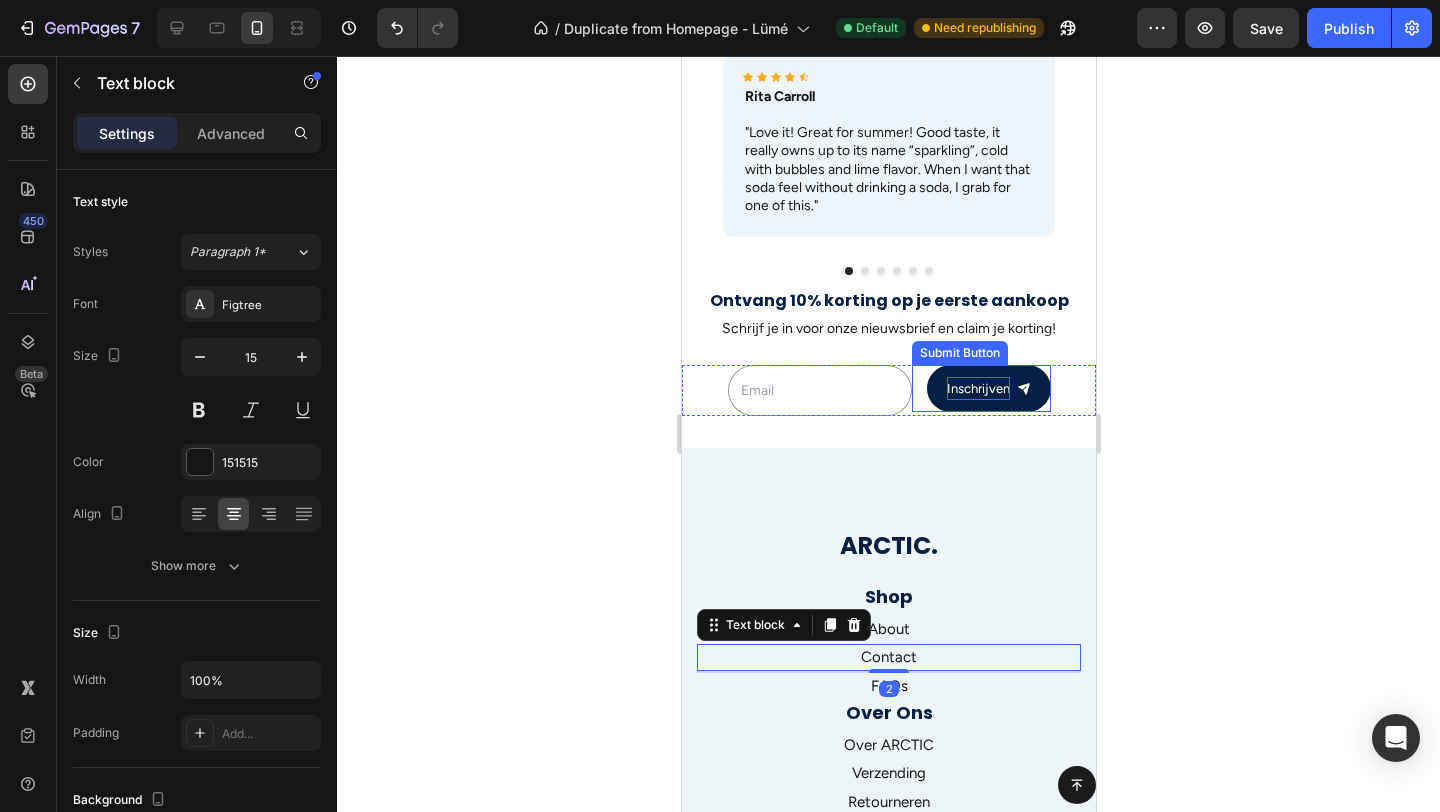 click at bounding box center (1023, 388) 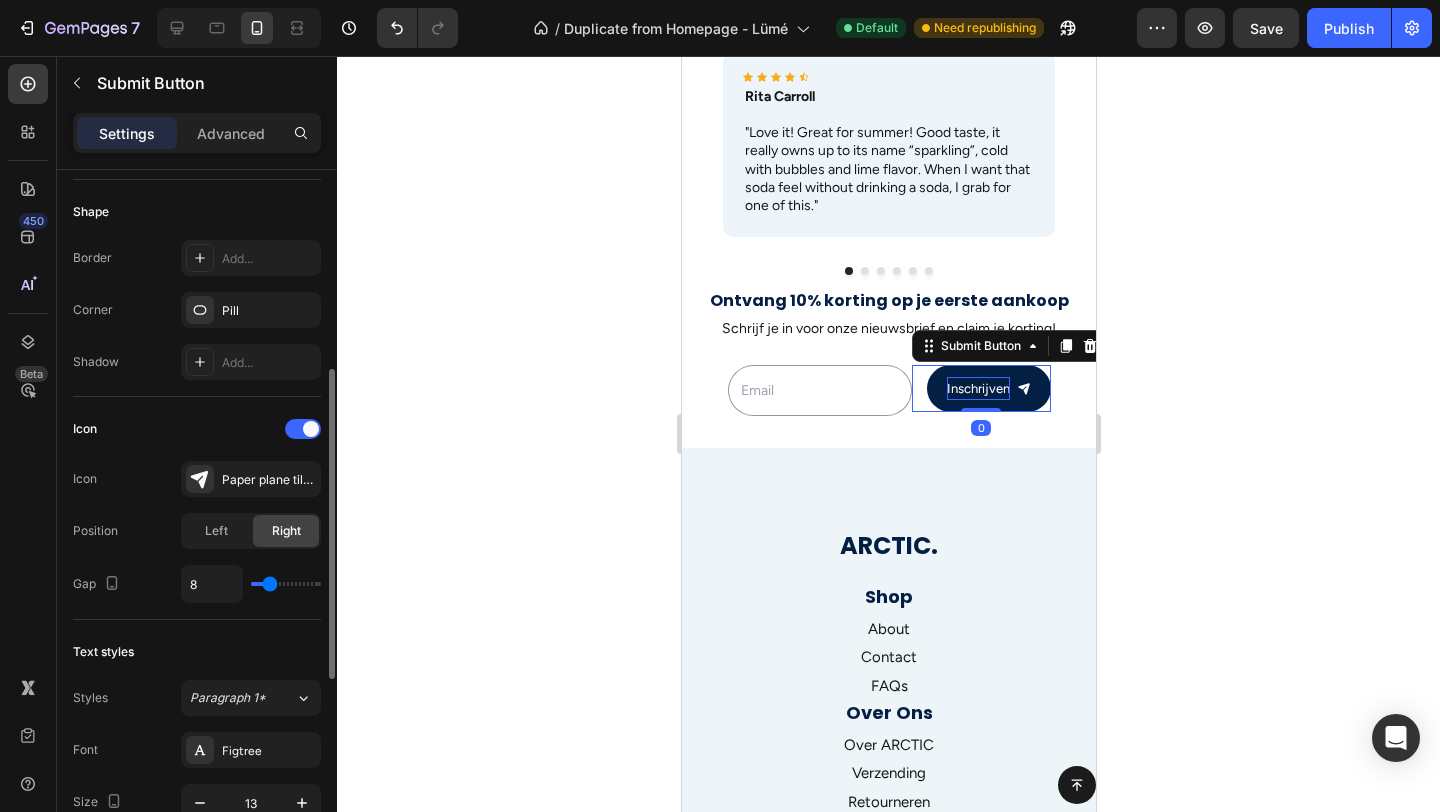 scroll, scrollTop: 438, scrollLeft: 0, axis: vertical 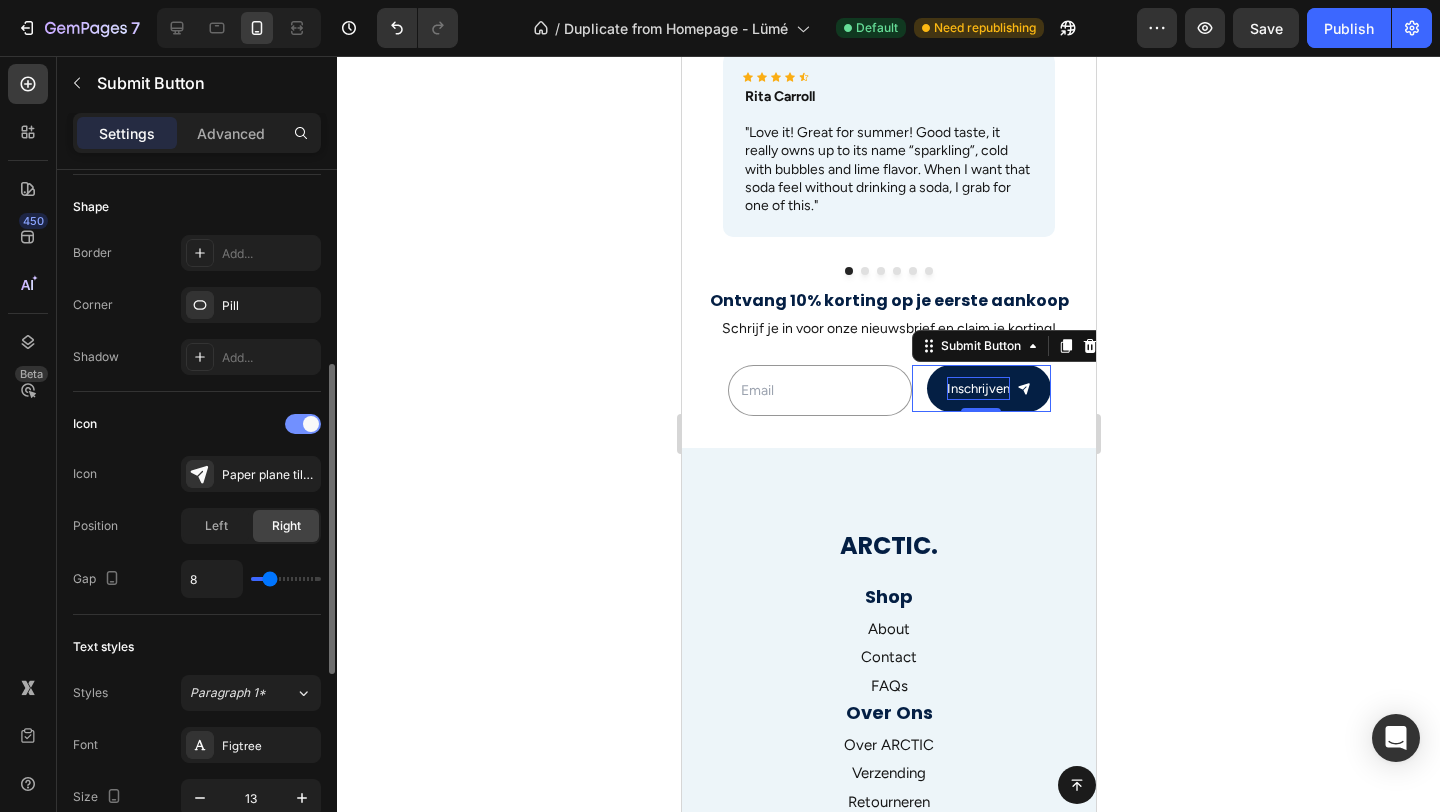click at bounding box center (303, 424) 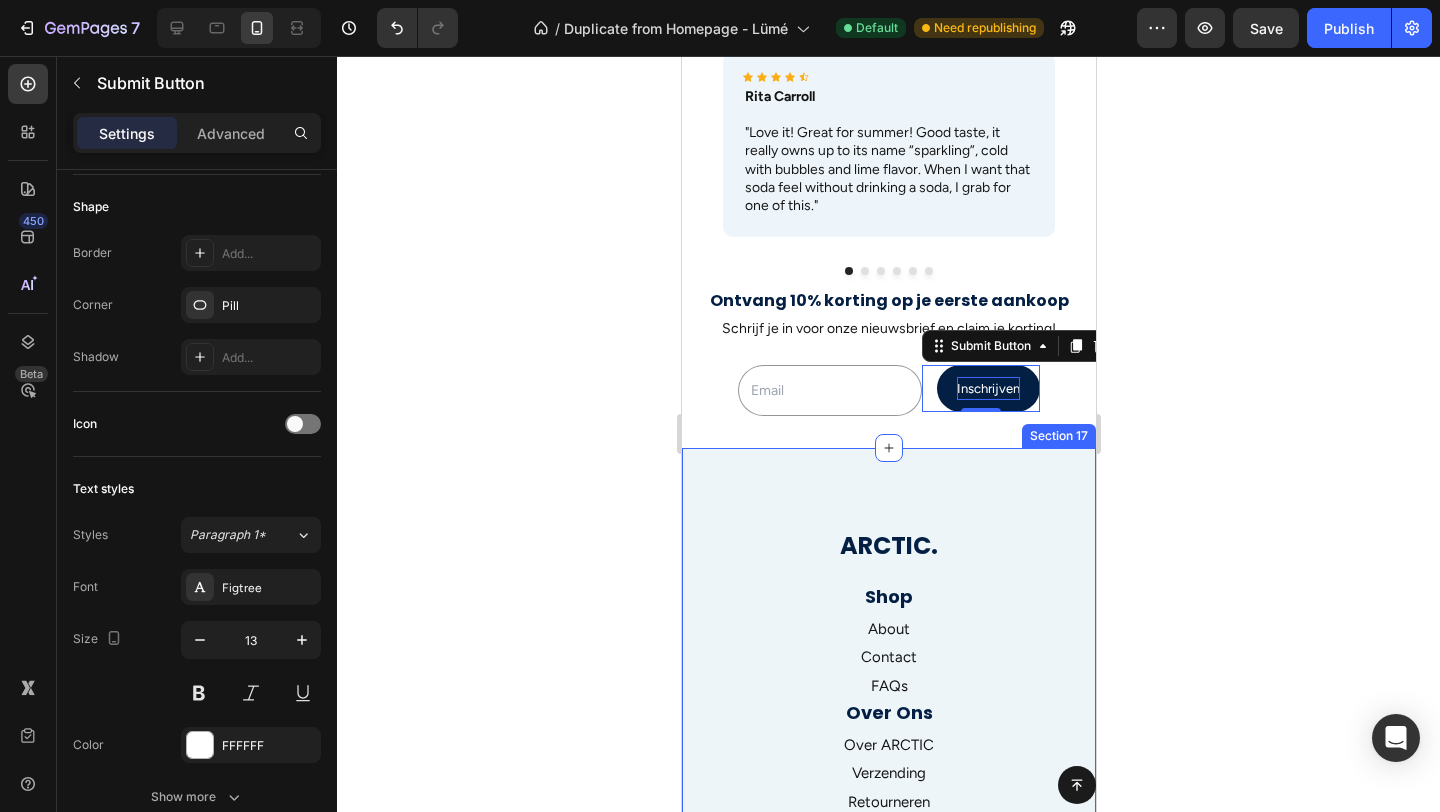 click on "ARCTIC.  Heading Shop Heading About Text block Contact Text block FAQs Text block Over Ons Heading Over ARCTIC Text block Verzending Text block Retourneren Text block Contact Heading Veelgestelde vragen Text block Klantenservice Text block Algemene Voorwaarden Text block Row
Drop element here Email Field Image
Submit Button Row Newsletter Row Row Section 17" at bounding box center (888, 838) 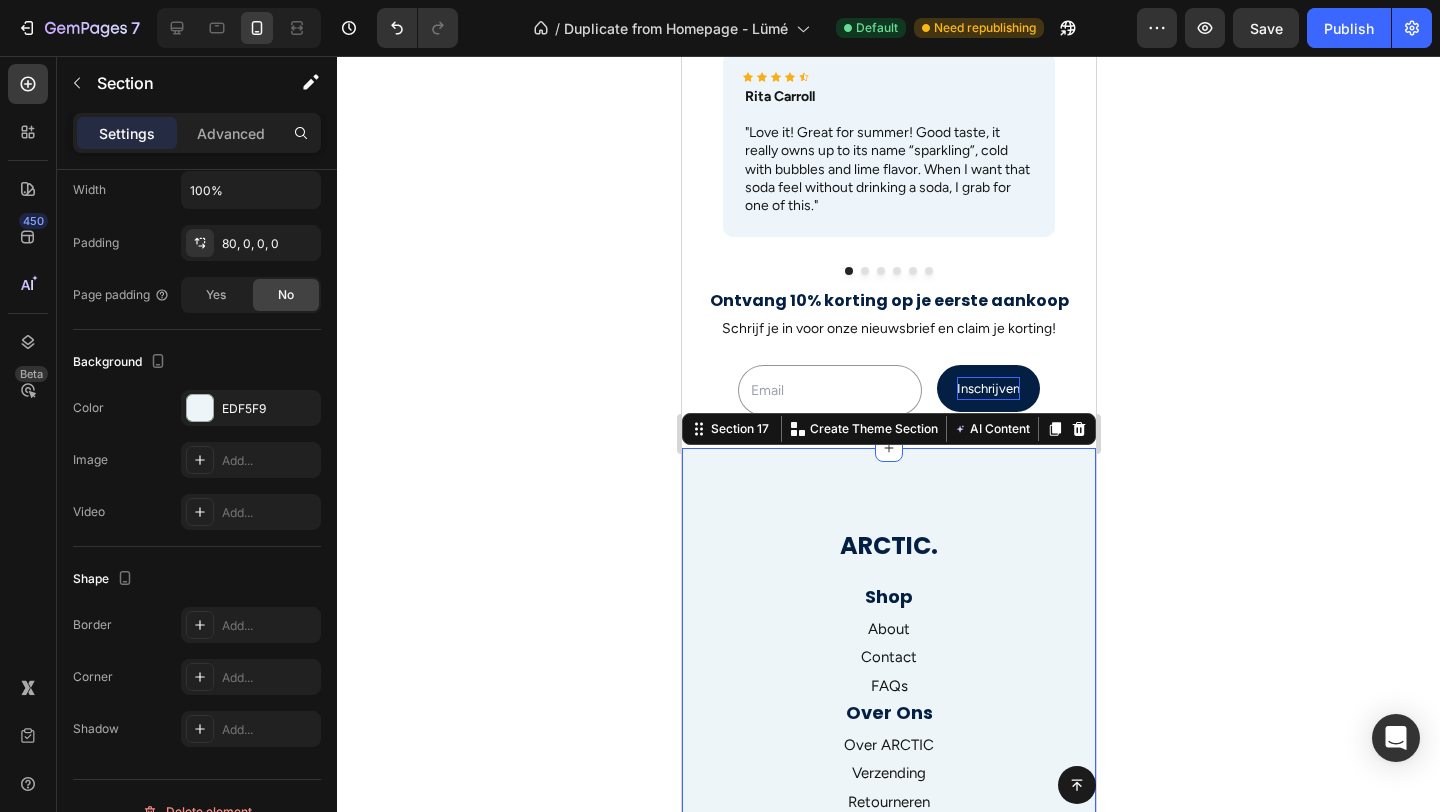 scroll, scrollTop: 0, scrollLeft: 0, axis: both 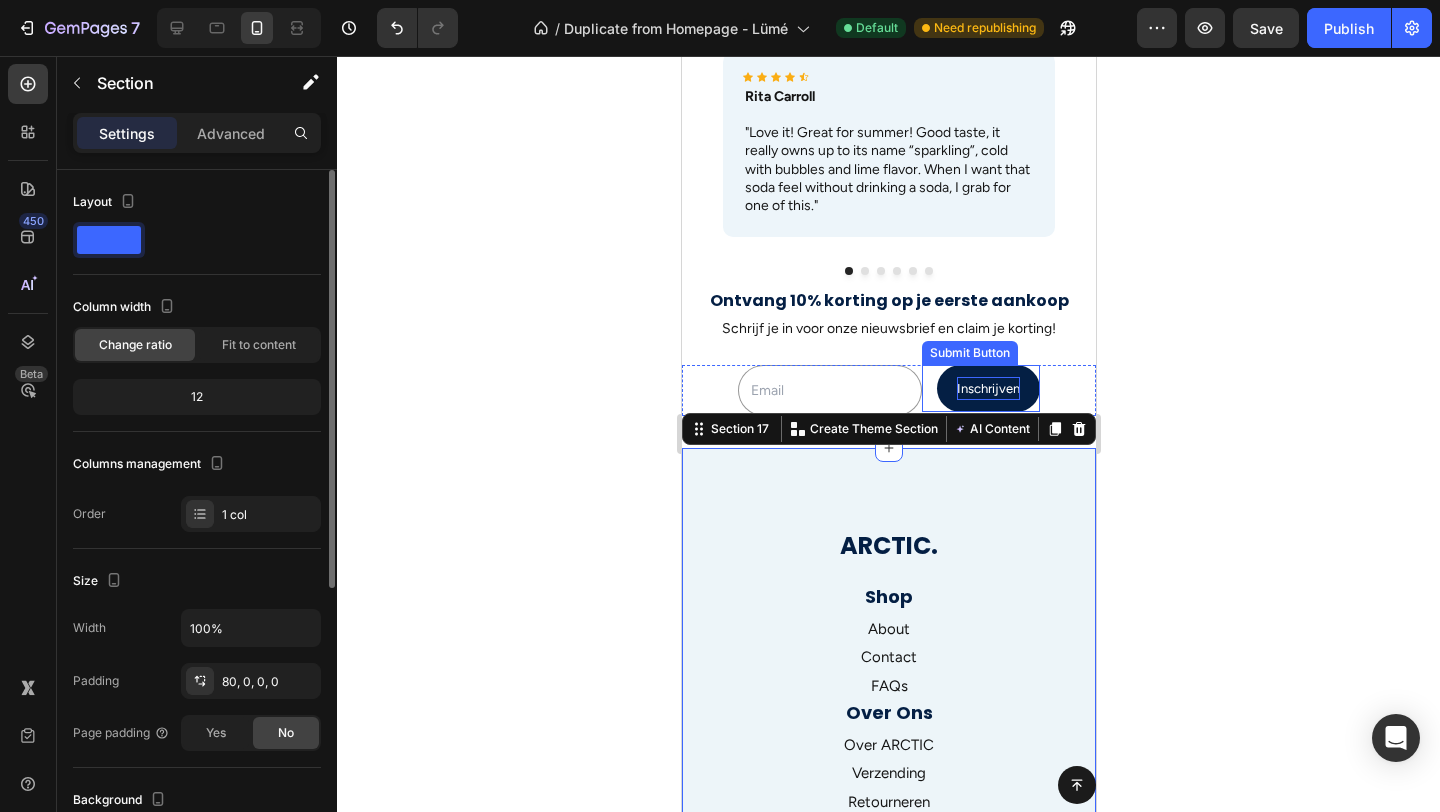 click on "Inschrijven" at bounding box center [987, 388] 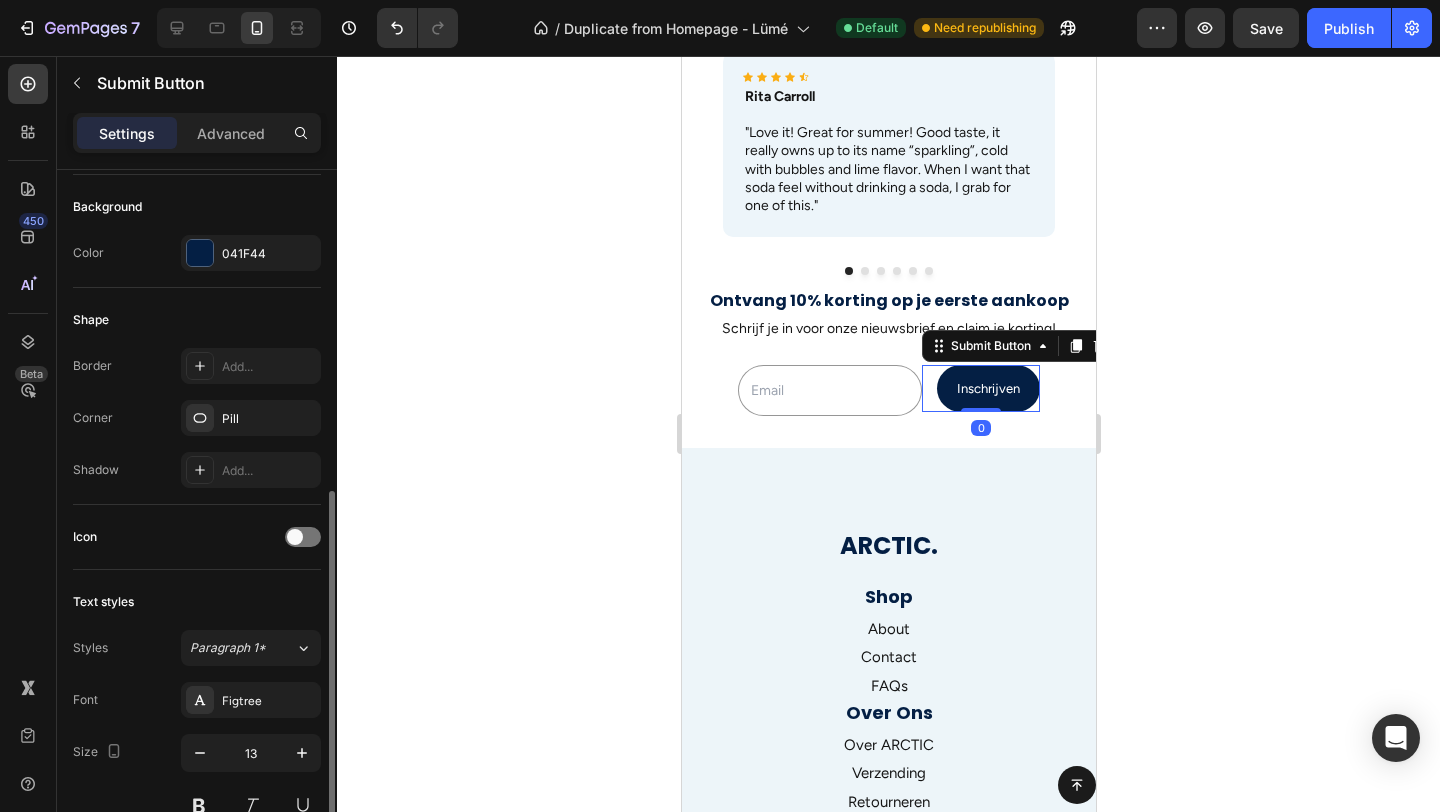 scroll, scrollTop: 502, scrollLeft: 0, axis: vertical 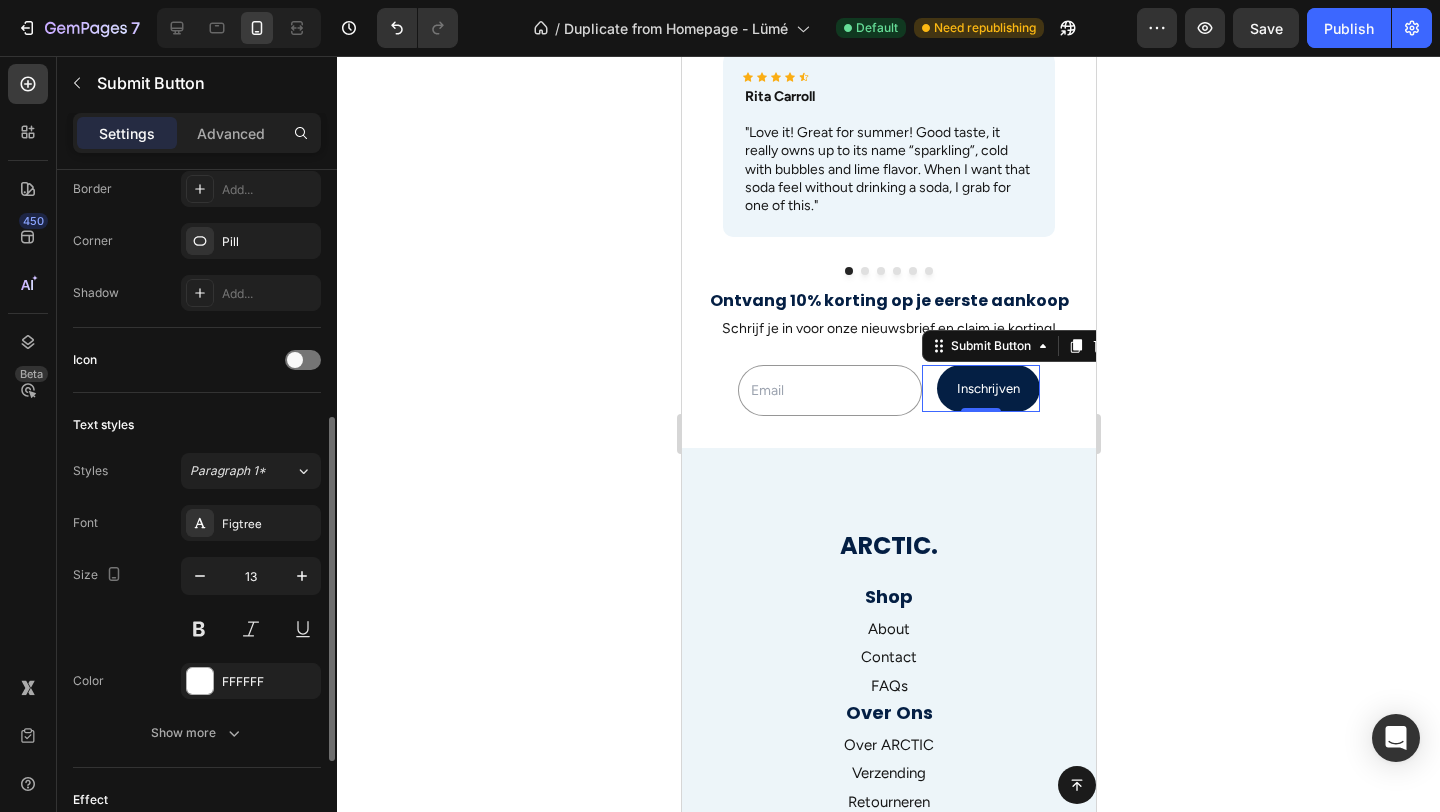 click on "Icon" at bounding box center (197, 360) 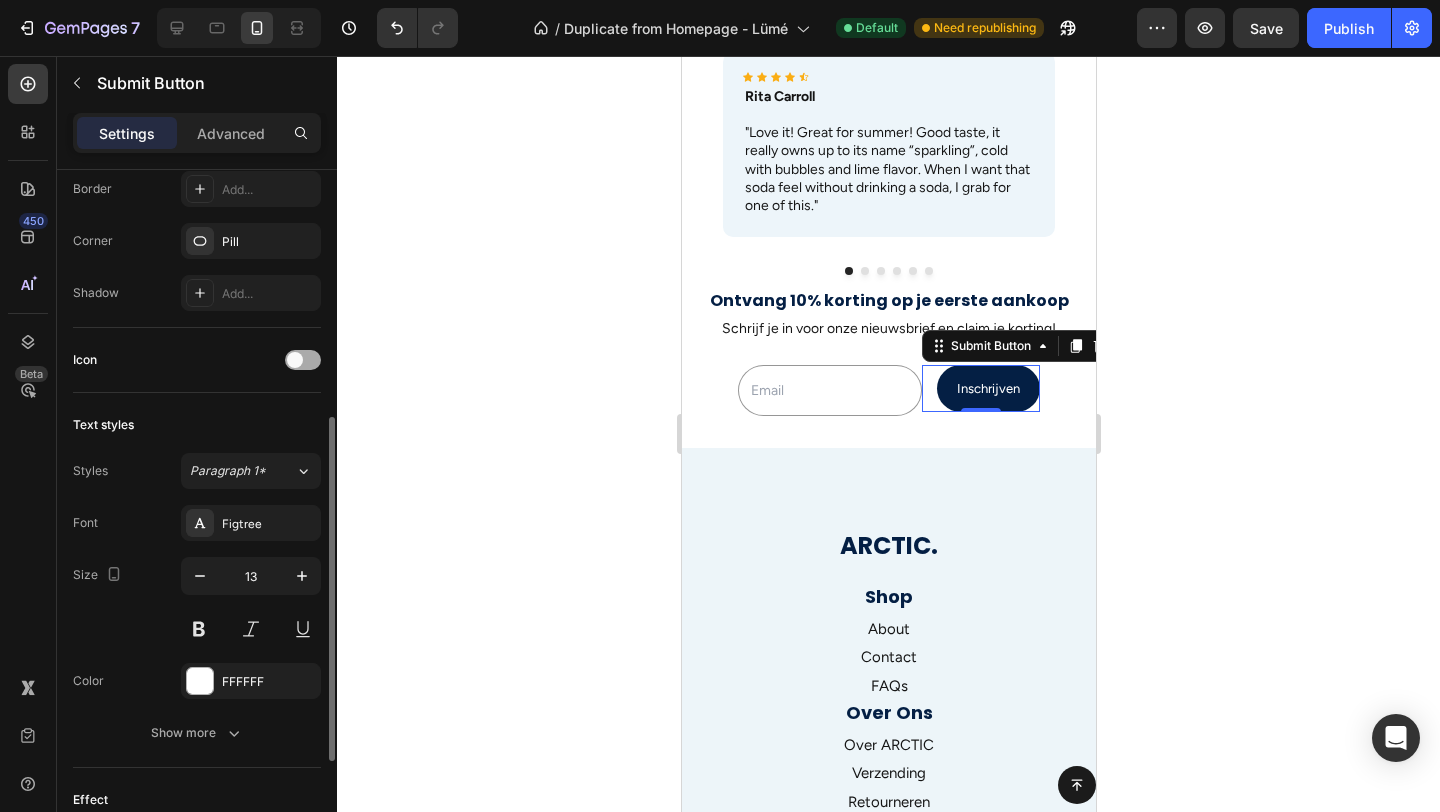click at bounding box center [295, 360] 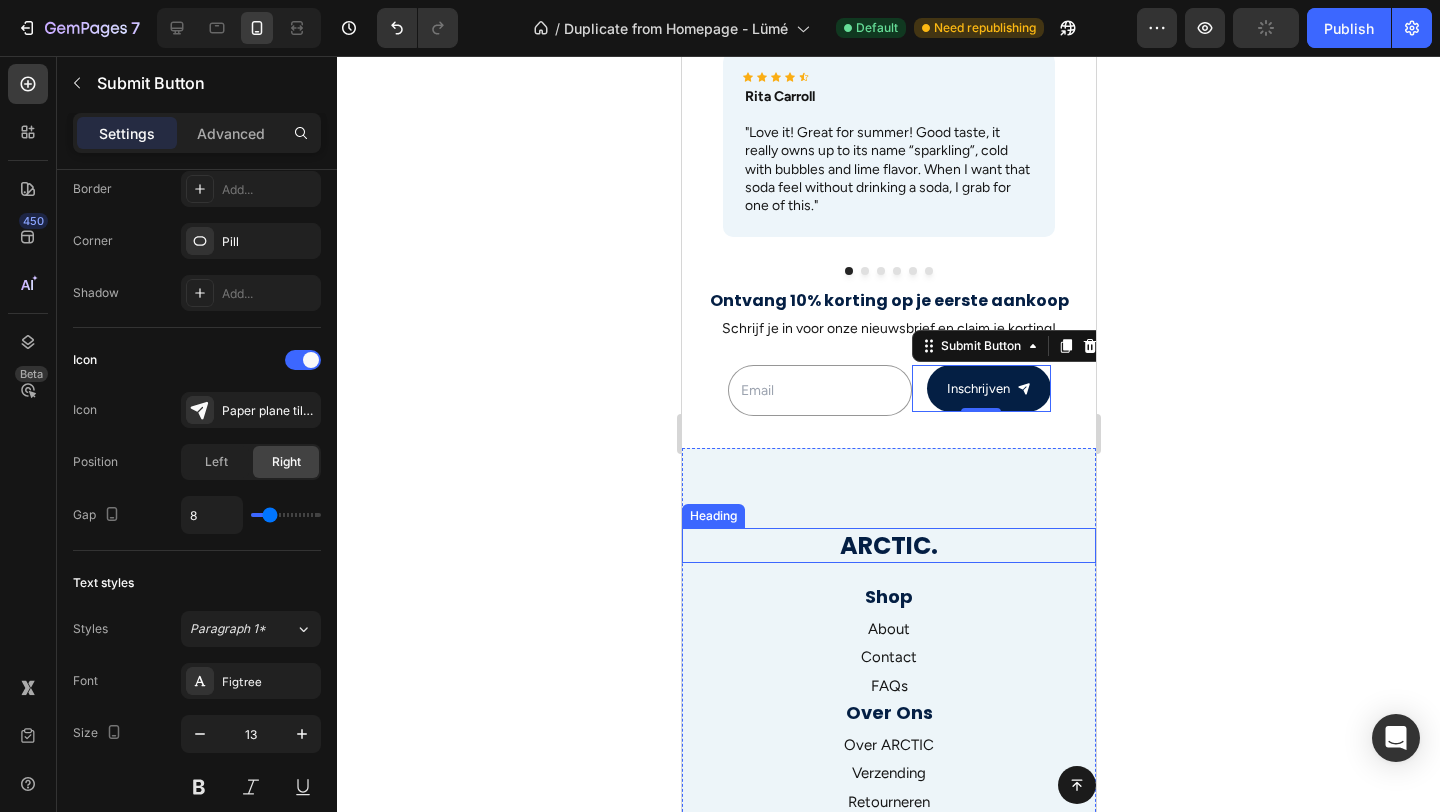 click on "ARCTIC." at bounding box center (888, 545) 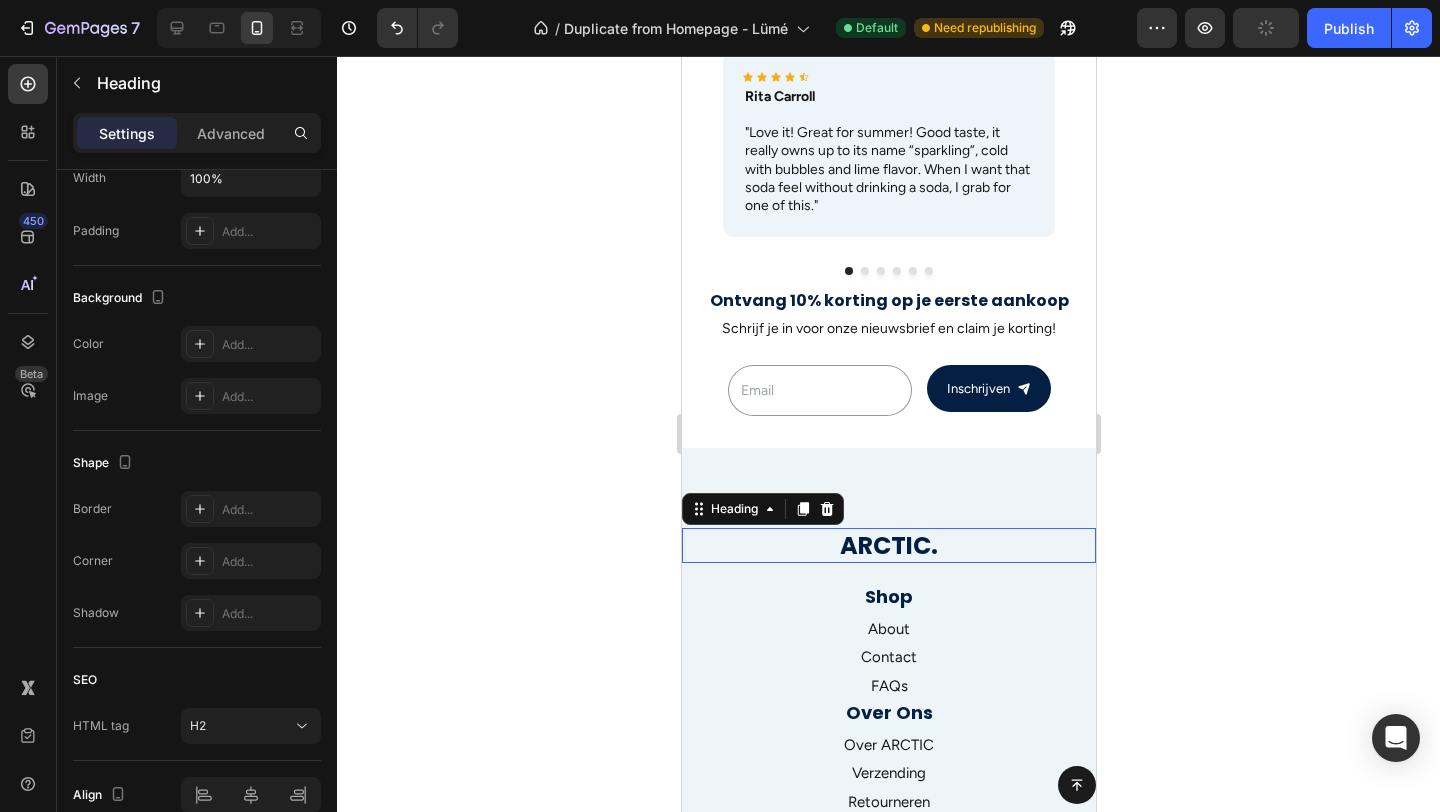 scroll, scrollTop: 0, scrollLeft: 0, axis: both 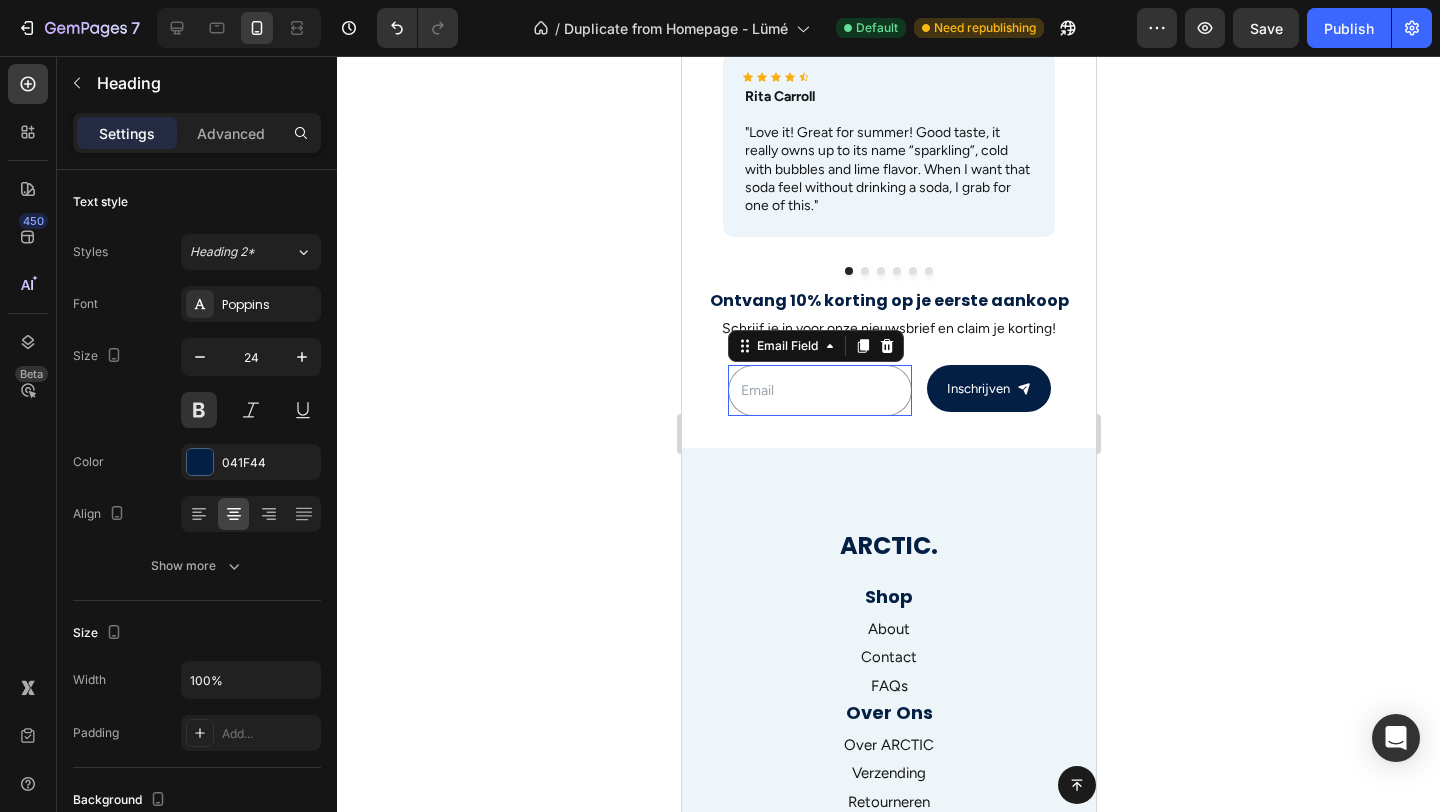 click at bounding box center [819, 390] 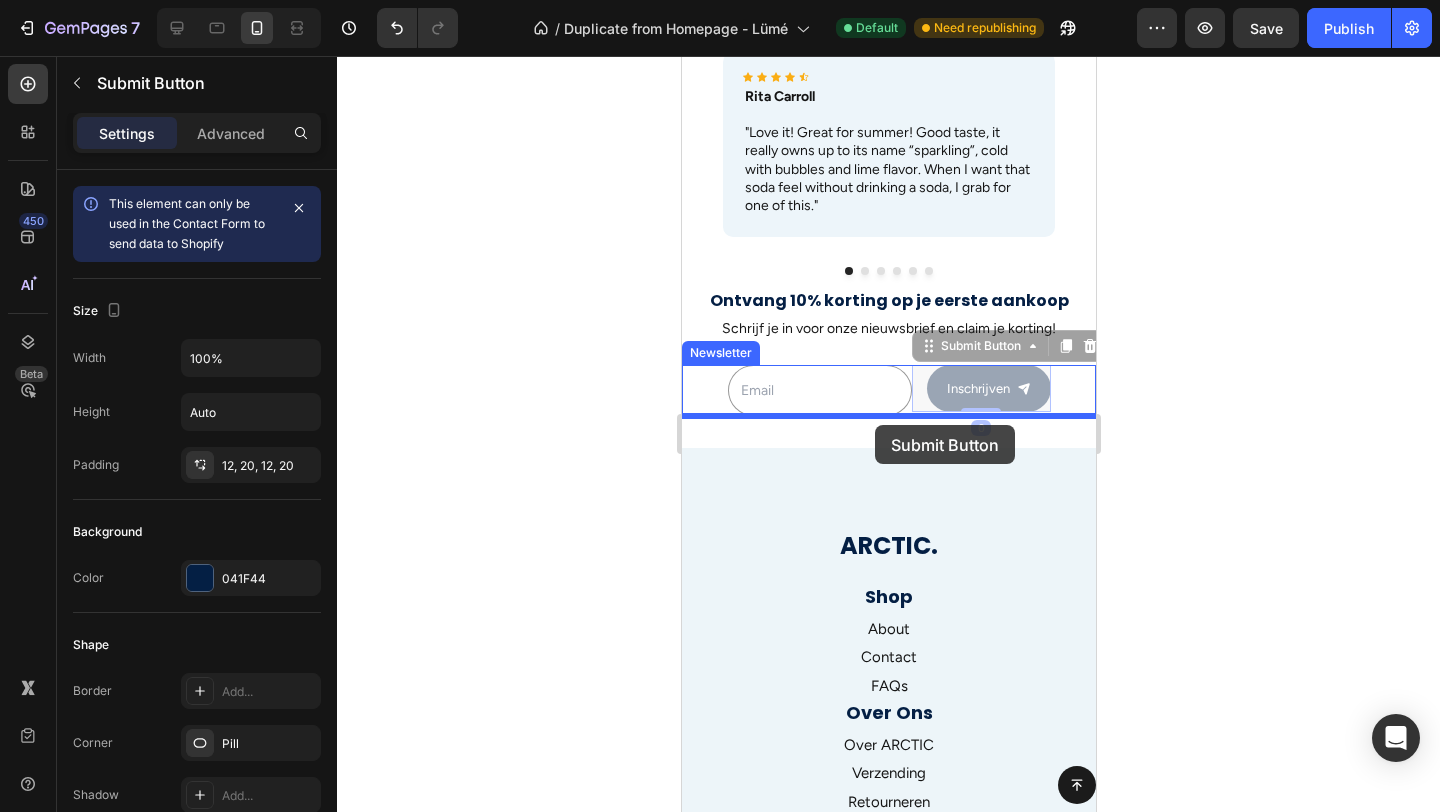 drag, startPoint x: 916, startPoint y: 370, endPoint x: 1797, endPoint y: 440, distance: 883.77655 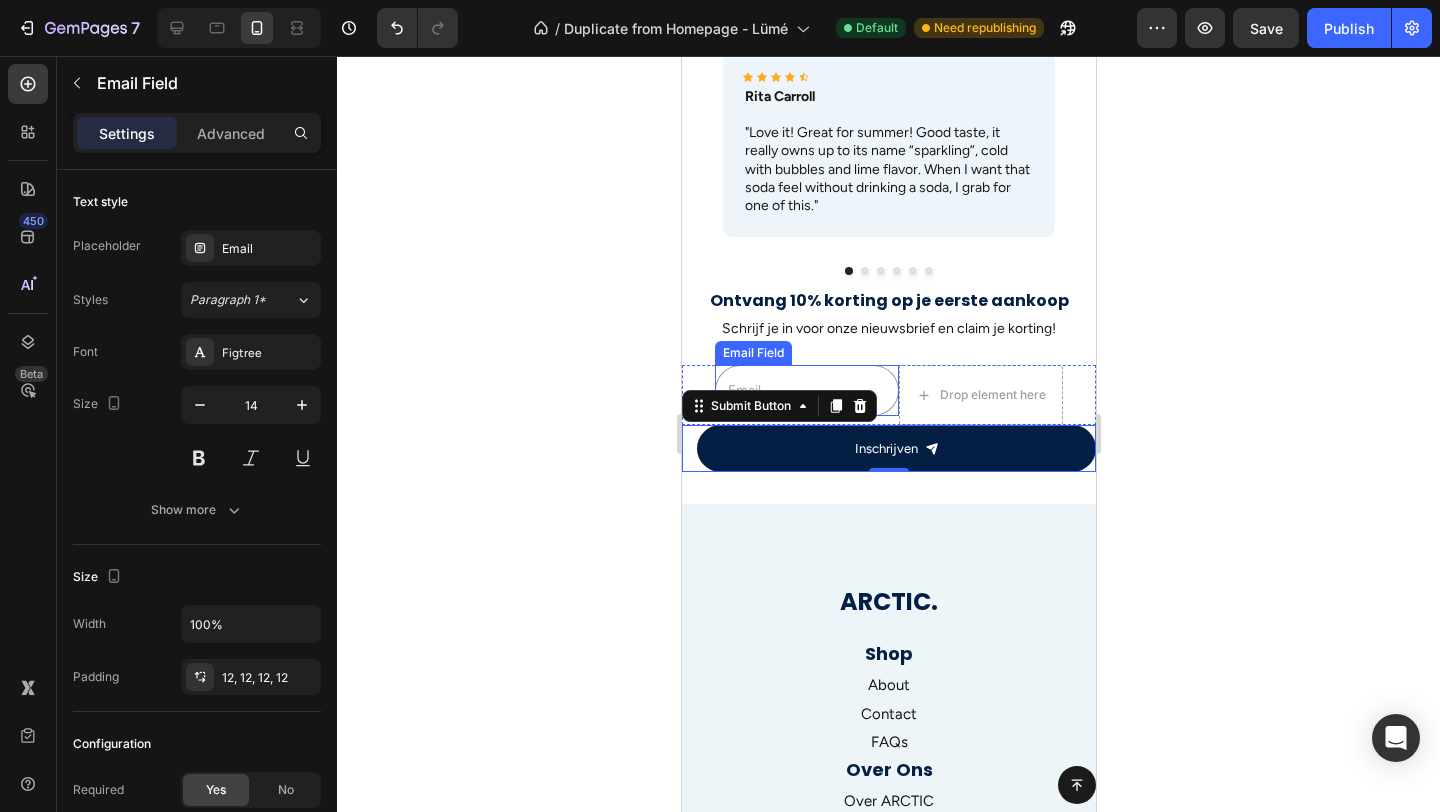 click at bounding box center [806, 390] 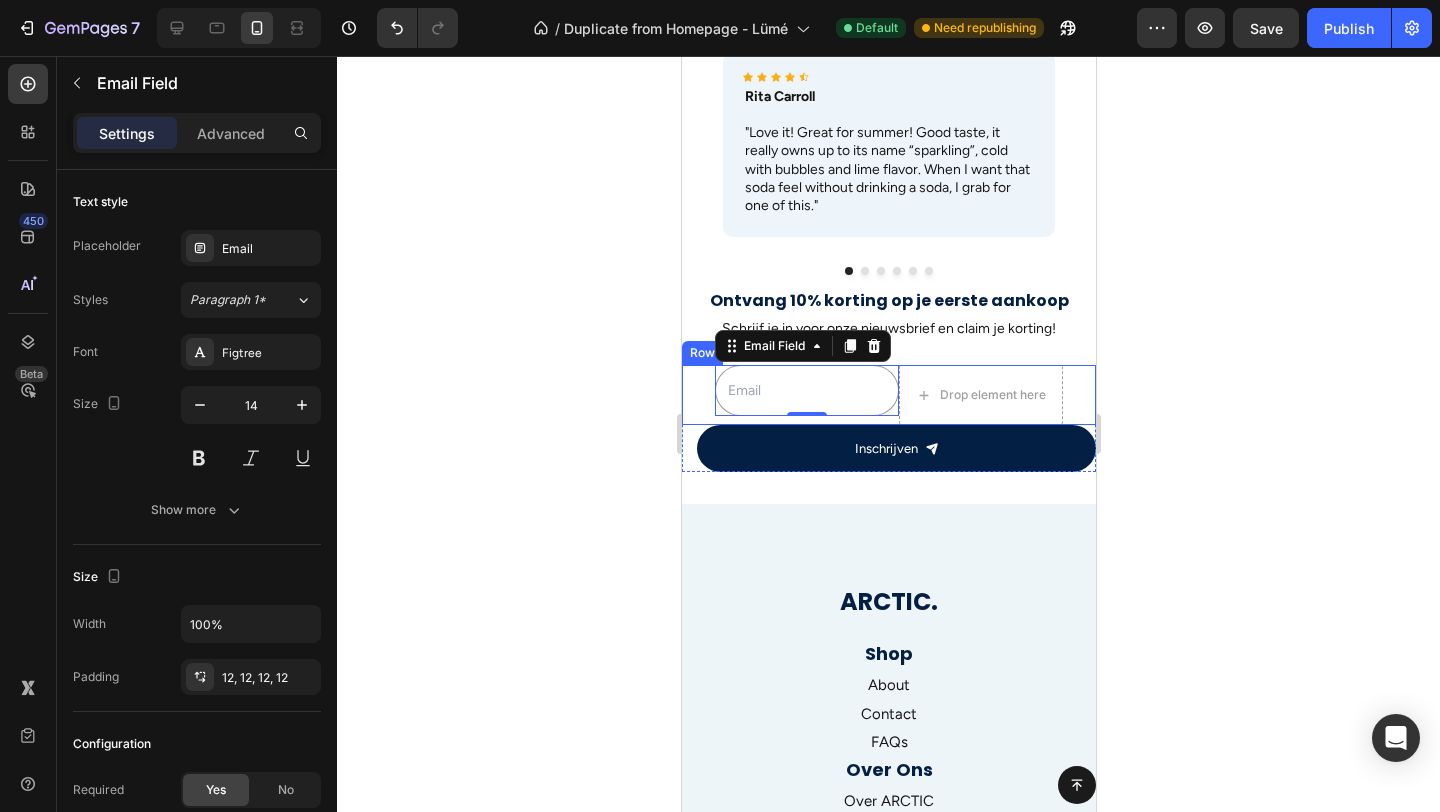 click on "Email Field   0
Drop element here Row" at bounding box center (888, 395) 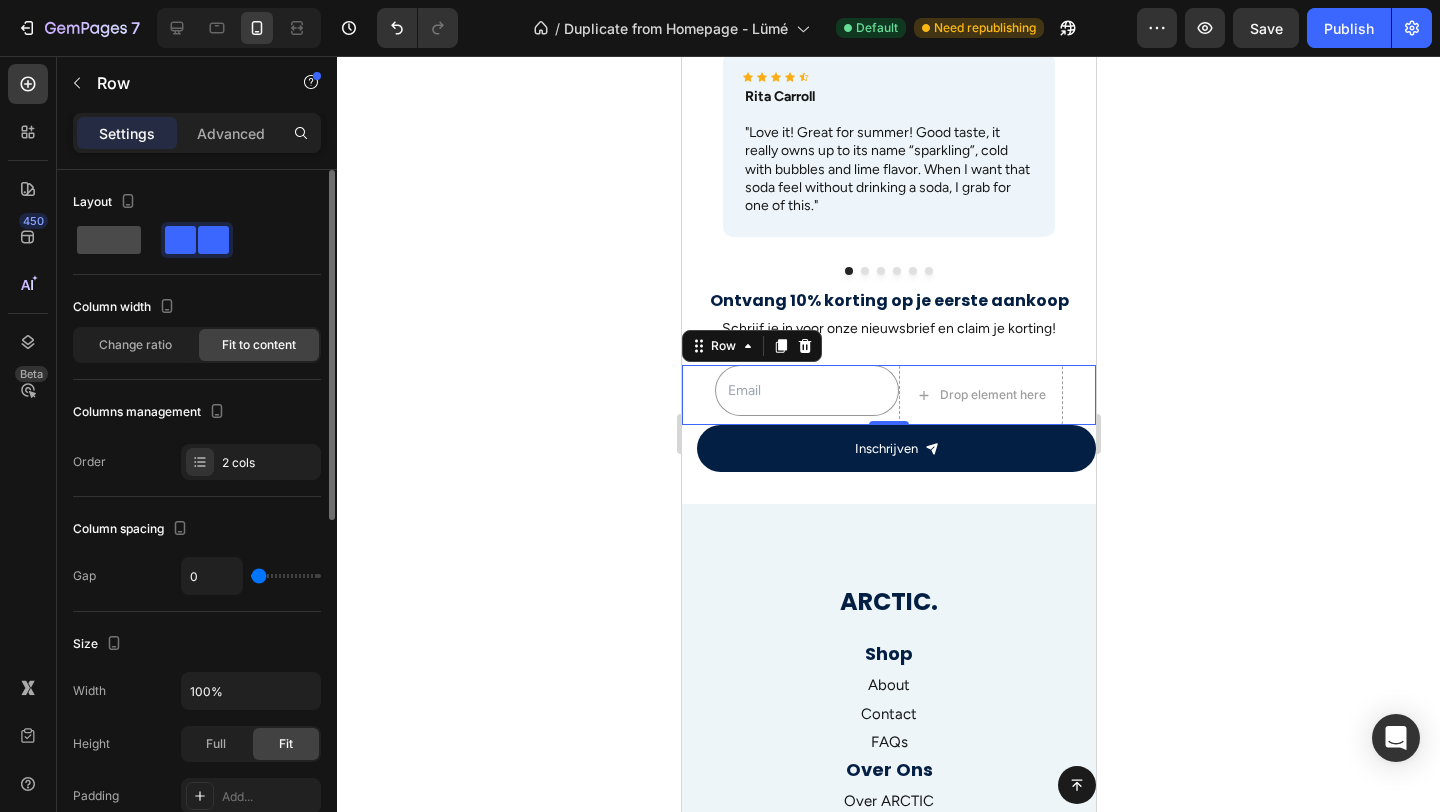 drag, startPoint x: 112, startPoint y: 243, endPoint x: 105, endPoint y: 231, distance: 13.892444 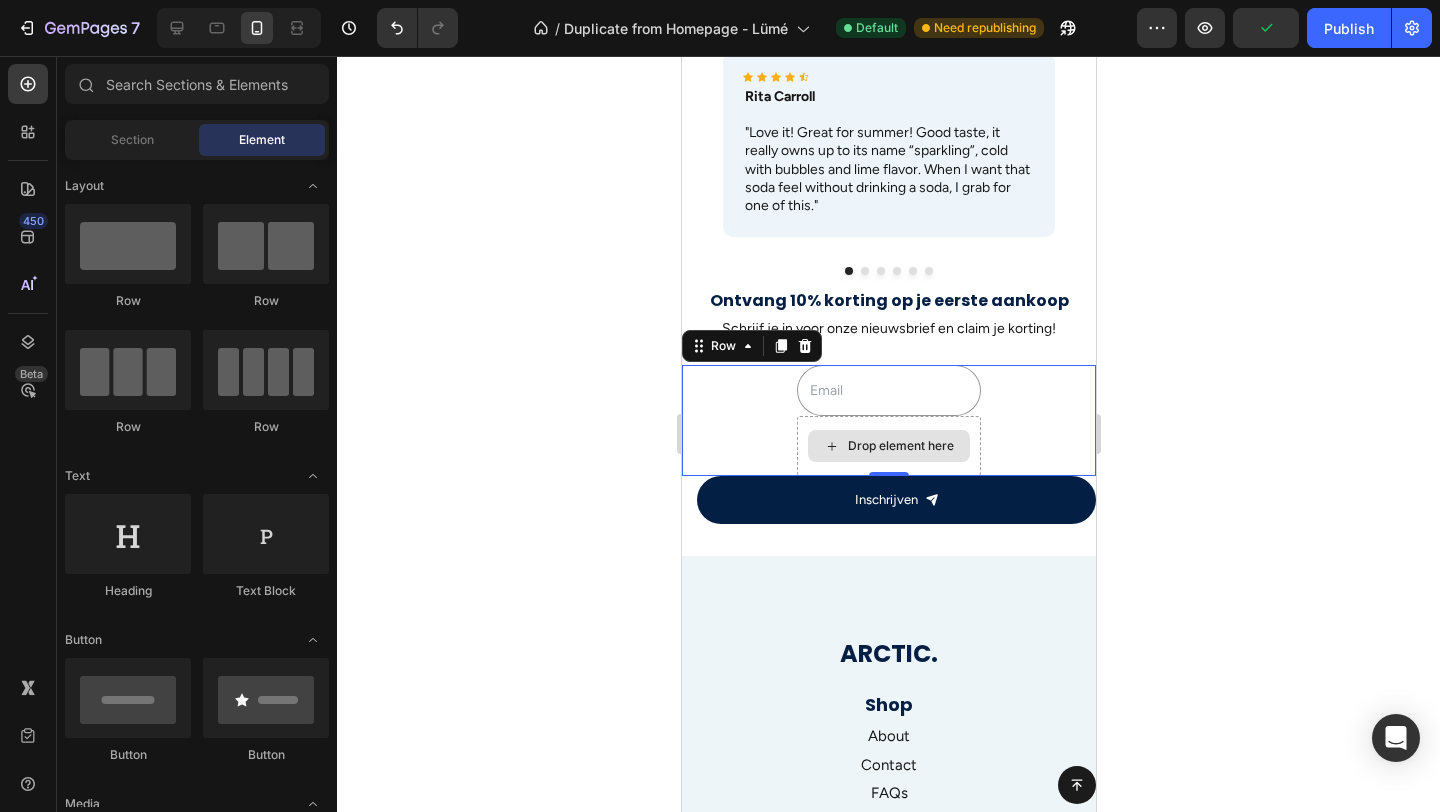 click on "Drop element here" at bounding box center (900, 446) 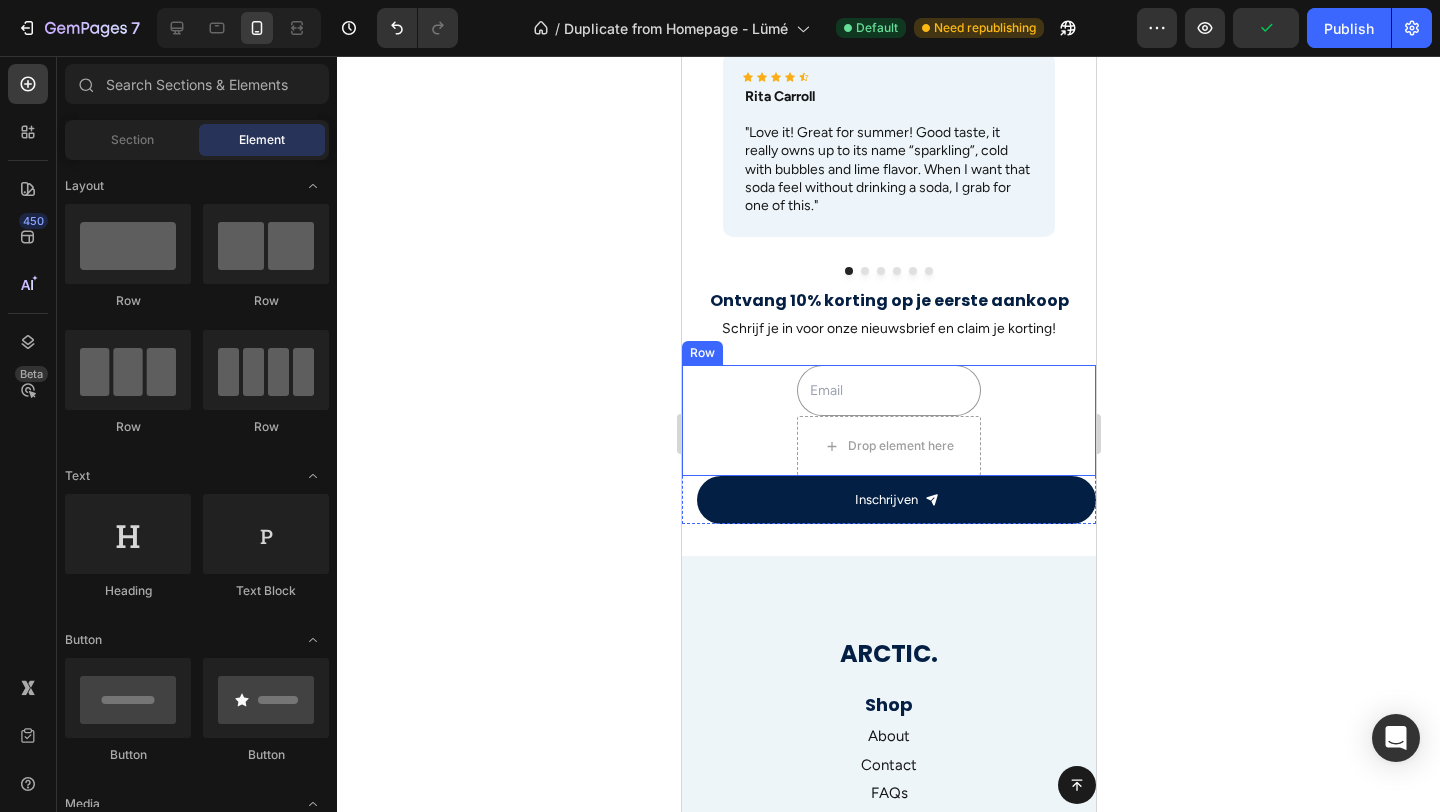click on "Email Field
Drop element here Row" at bounding box center (888, 420) 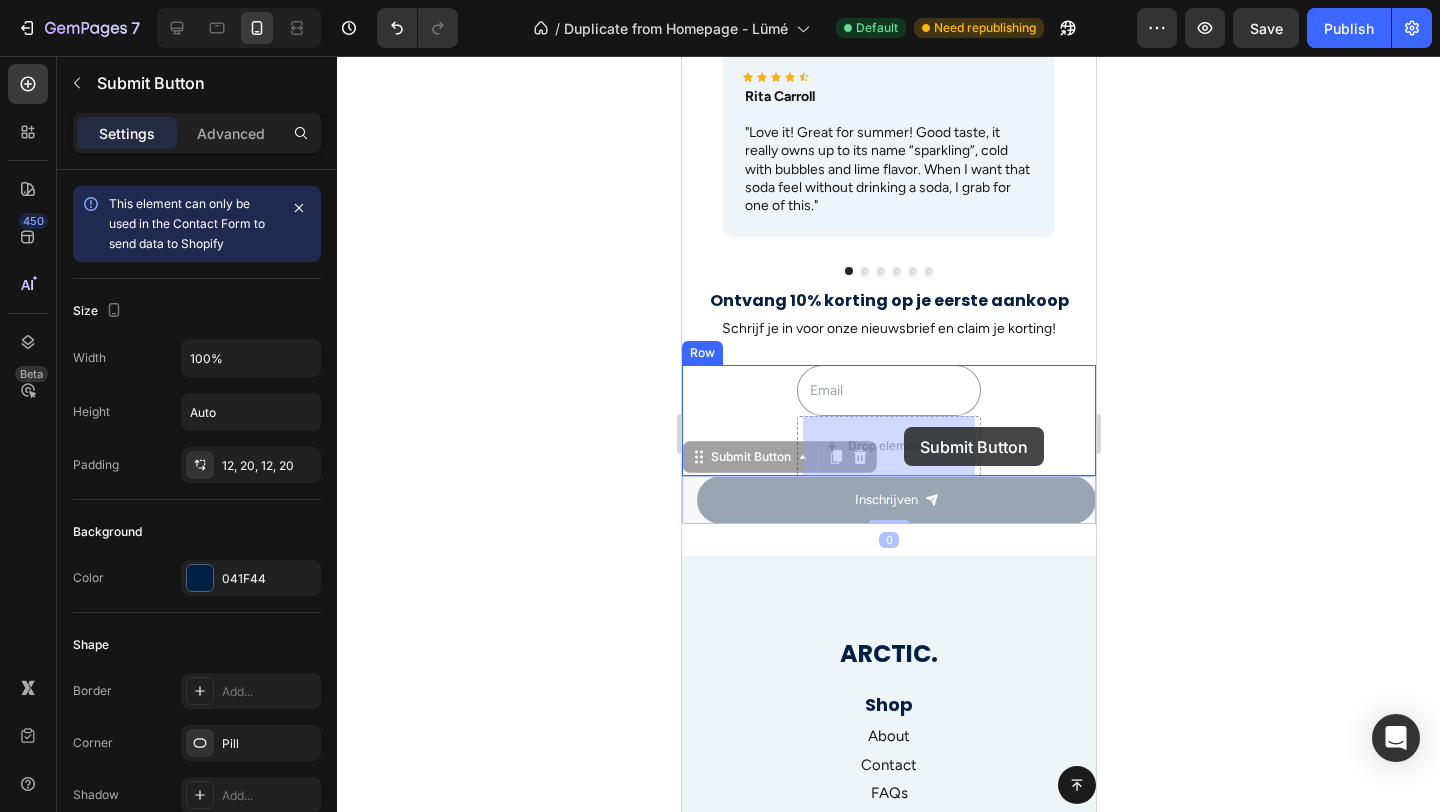 drag, startPoint x: 788, startPoint y: 493, endPoint x: 903, endPoint y: 427, distance: 132.59337 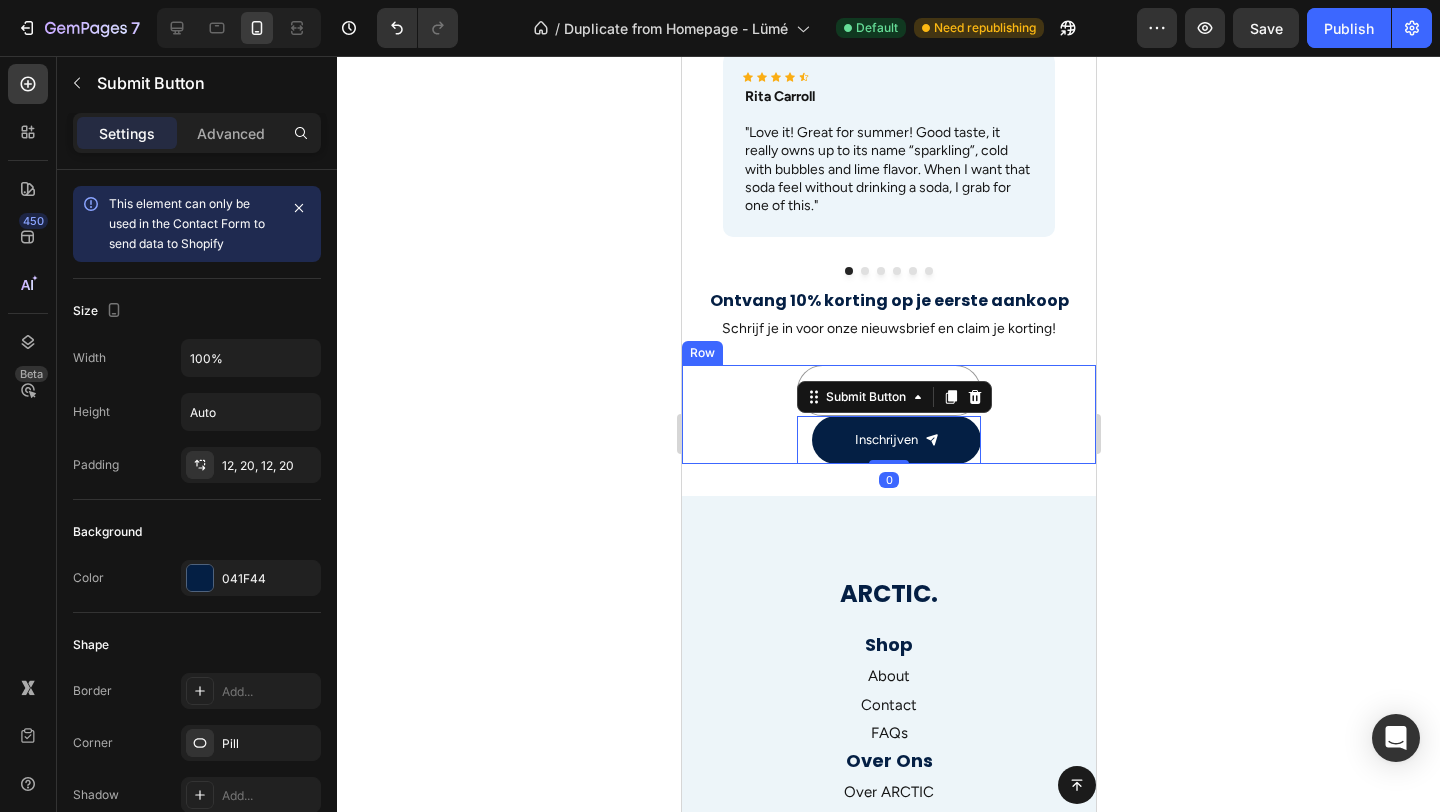 click on "Email Field
Inschrijven   Submit Button   0 Row" at bounding box center (888, 414) 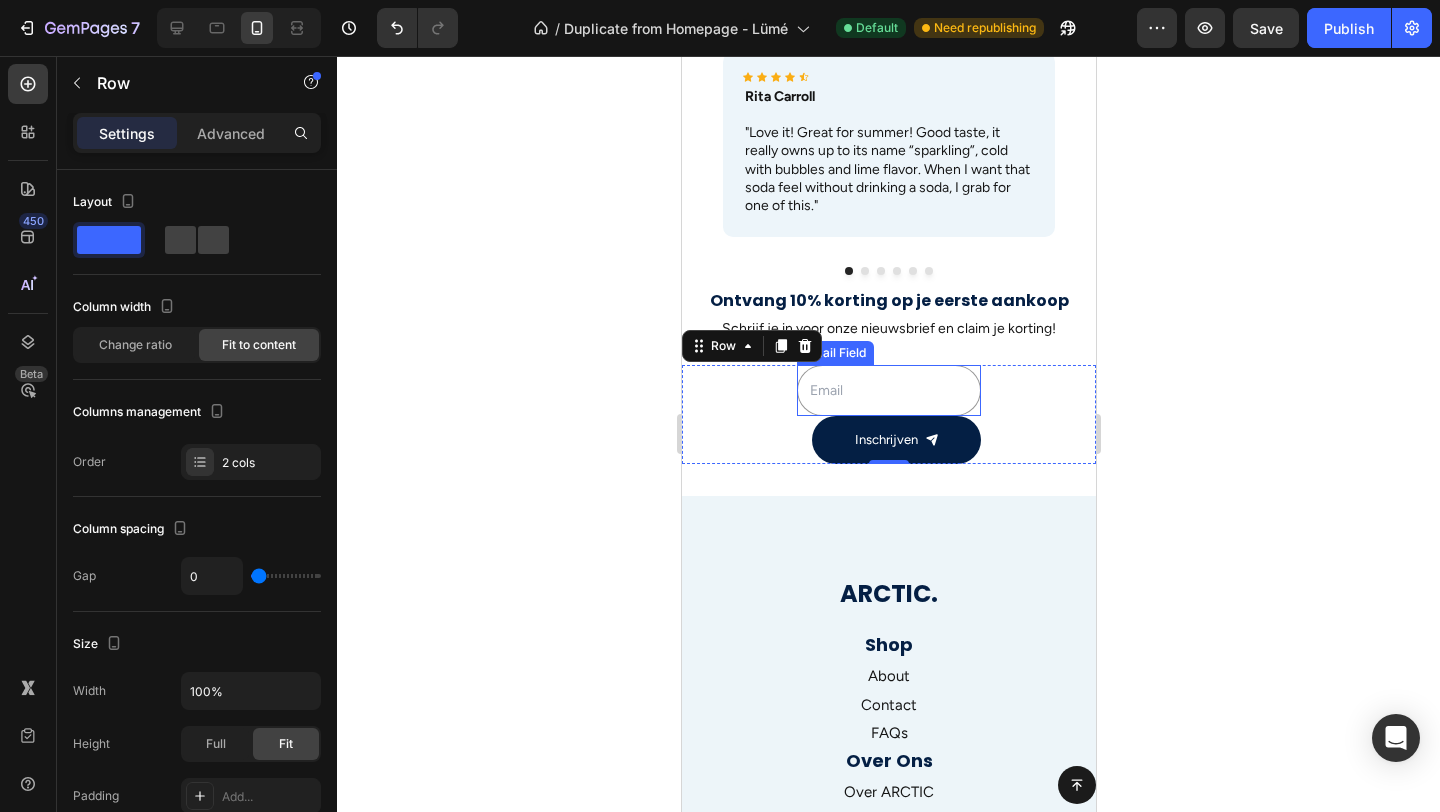 click at bounding box center (888, 390) 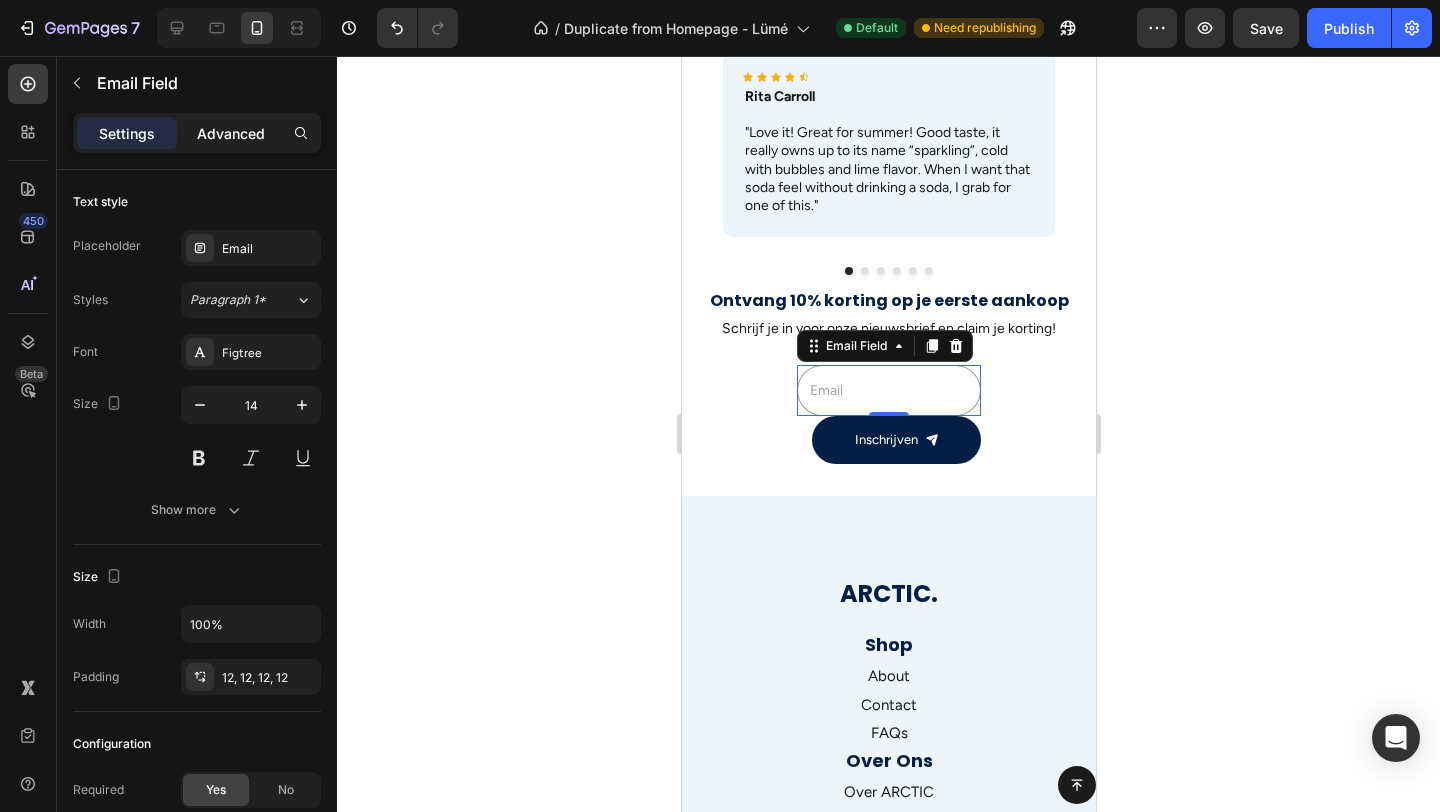 click on "Advanced" 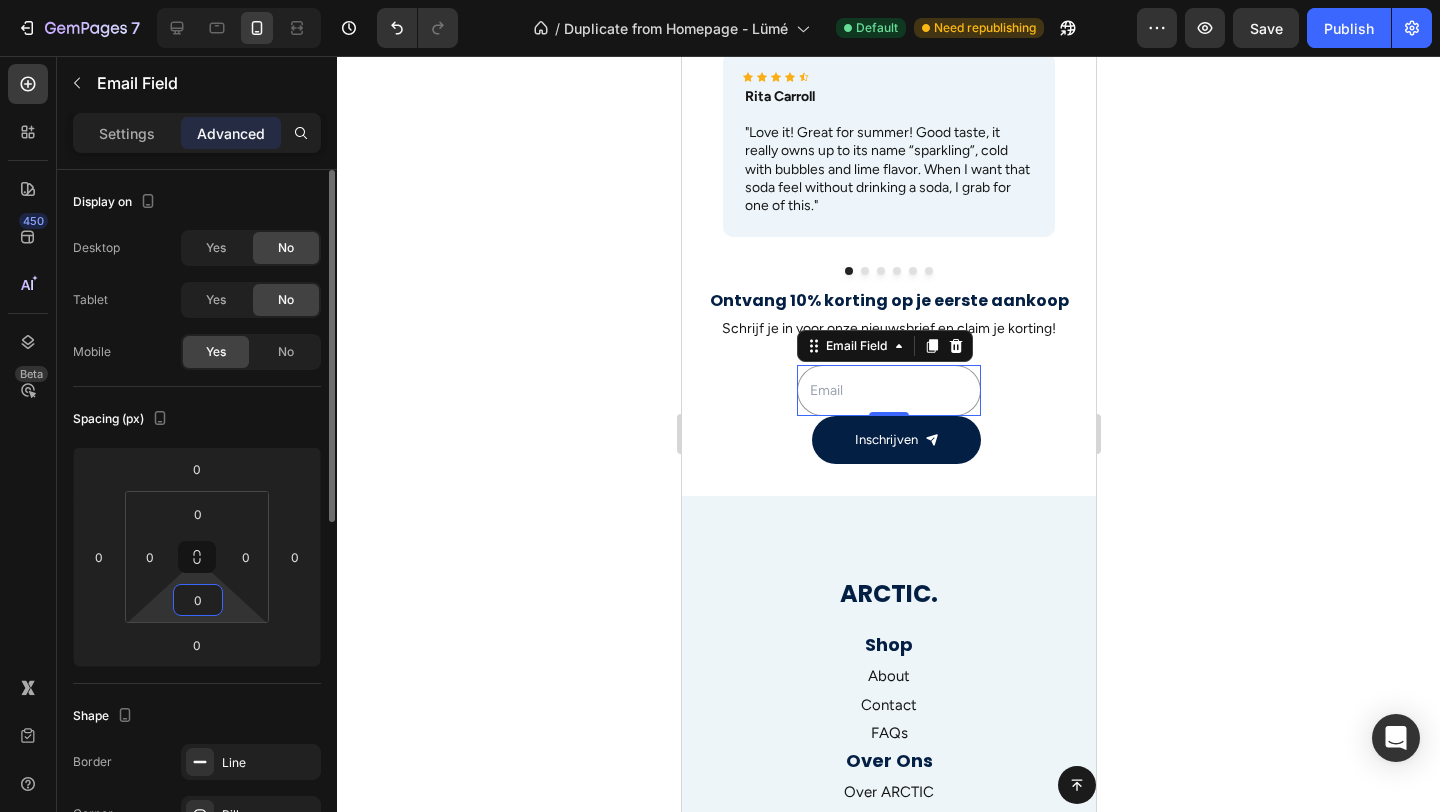 click on "0" at bounding box center [198, 600] 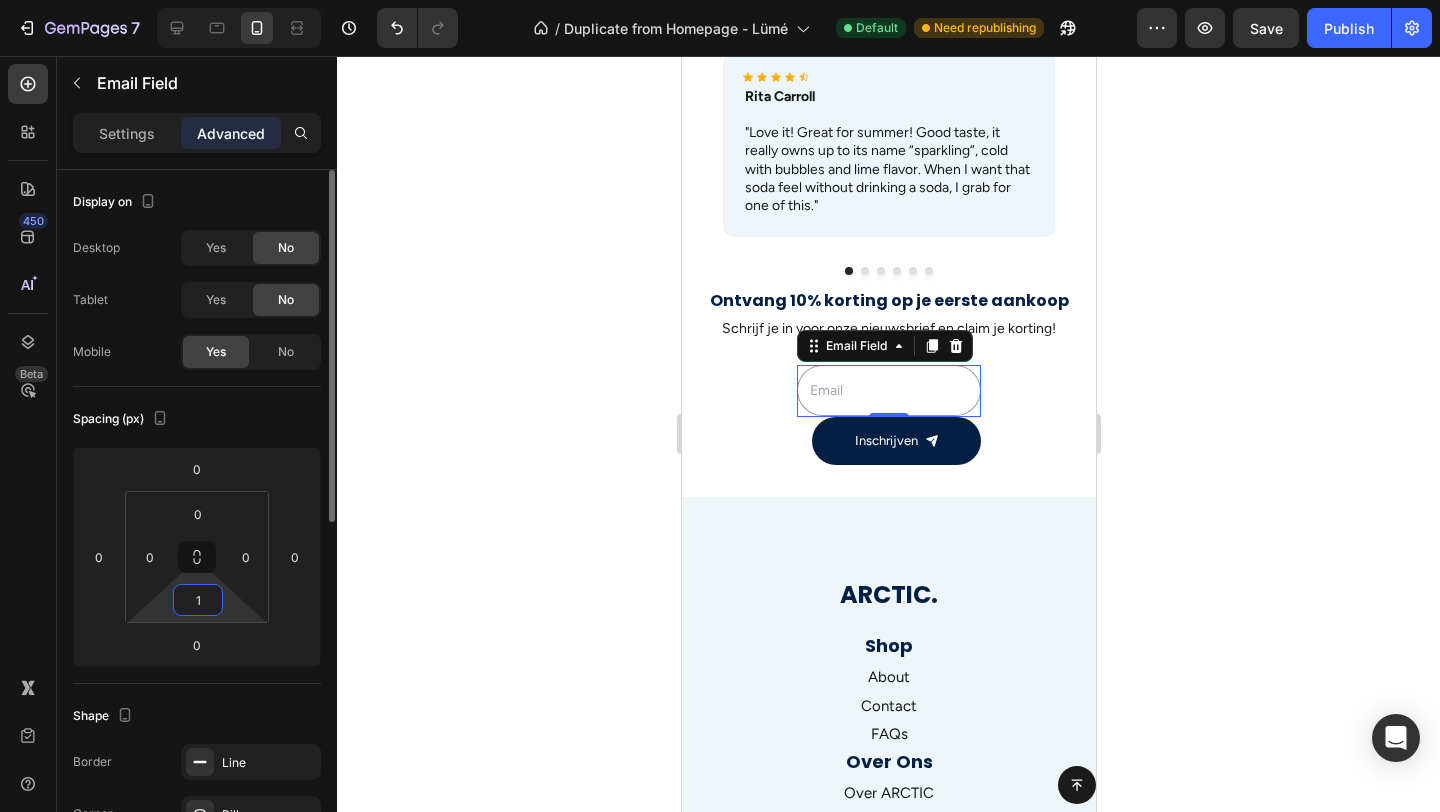 type on "15" 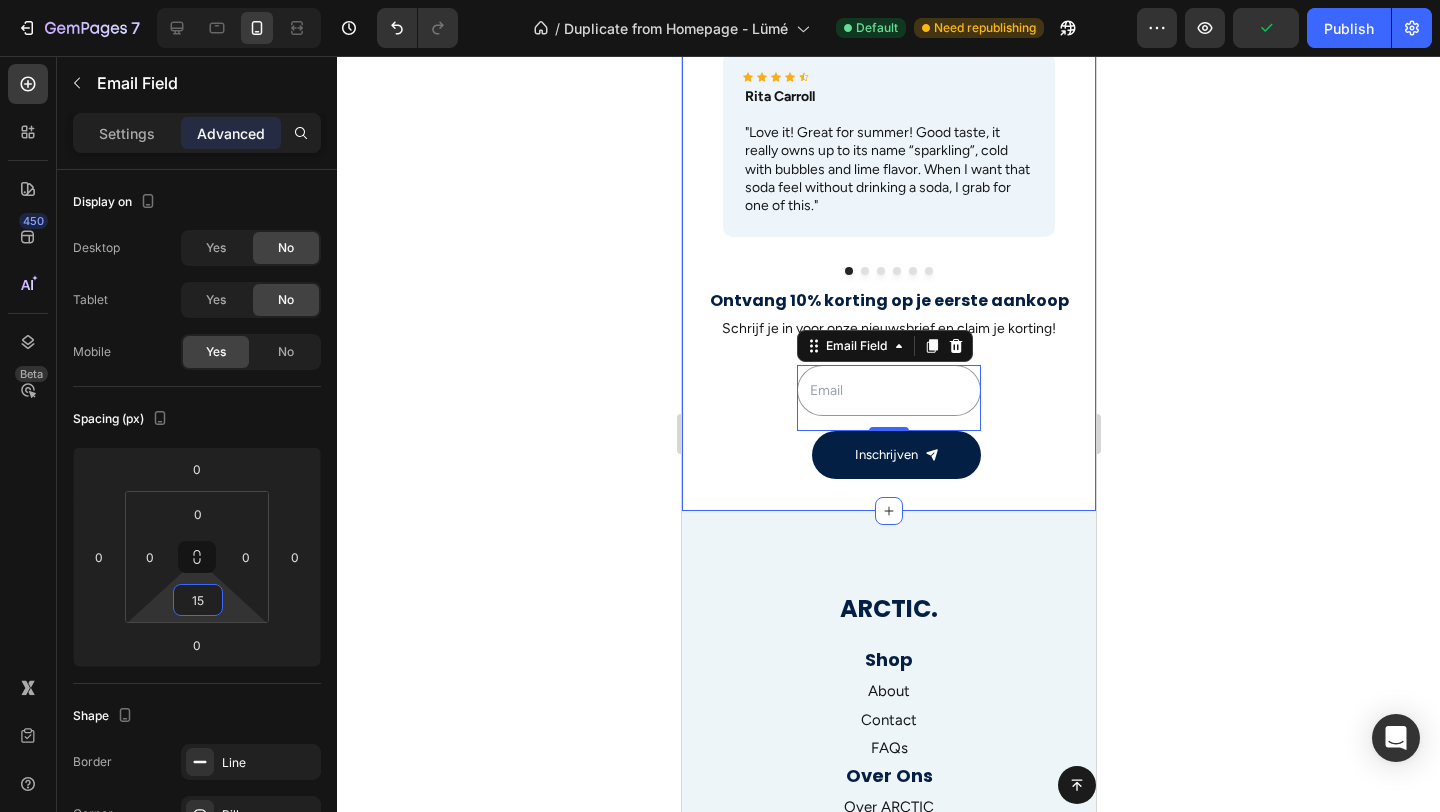 click on "Wat Onze Klanten Zeggen Heading Icon Icon Icon Icon Icon Icon List Icon Icon Icon Icon
Icon Icon List Rita Carroll Text Block "Love it! Great for summer! Good taste, it really owns up to its name “sparkling”, cold with bubbles and lime flavor. When I want that soda feel without drinking a soda, I grab for one of this." Text Block Row Icon Icon Icon Icon
Icon Icon List Maria Min Text Block "Love it! Great for summer! Good taste, it really owns up to its name “sparkling”, cold with bubbles and lime flavor. When I want that soda feel without drinking a soda, I grab for one of this." Text Block Row Icon Icon Icon Icon
Icon Icon List Max Sero Text Block "Love it! Great for summer! Good taste, it really owns up to its name “sparkling”, cold with bubbles and lime flavor. When I want that soda feel without drinking a soda, I grab for one of this." Text Block Row Icon Icon Icon Icon
Icon Icon List Max Sero Text Block Text Block Row Icon Icon" at bounding box center (888, 227) 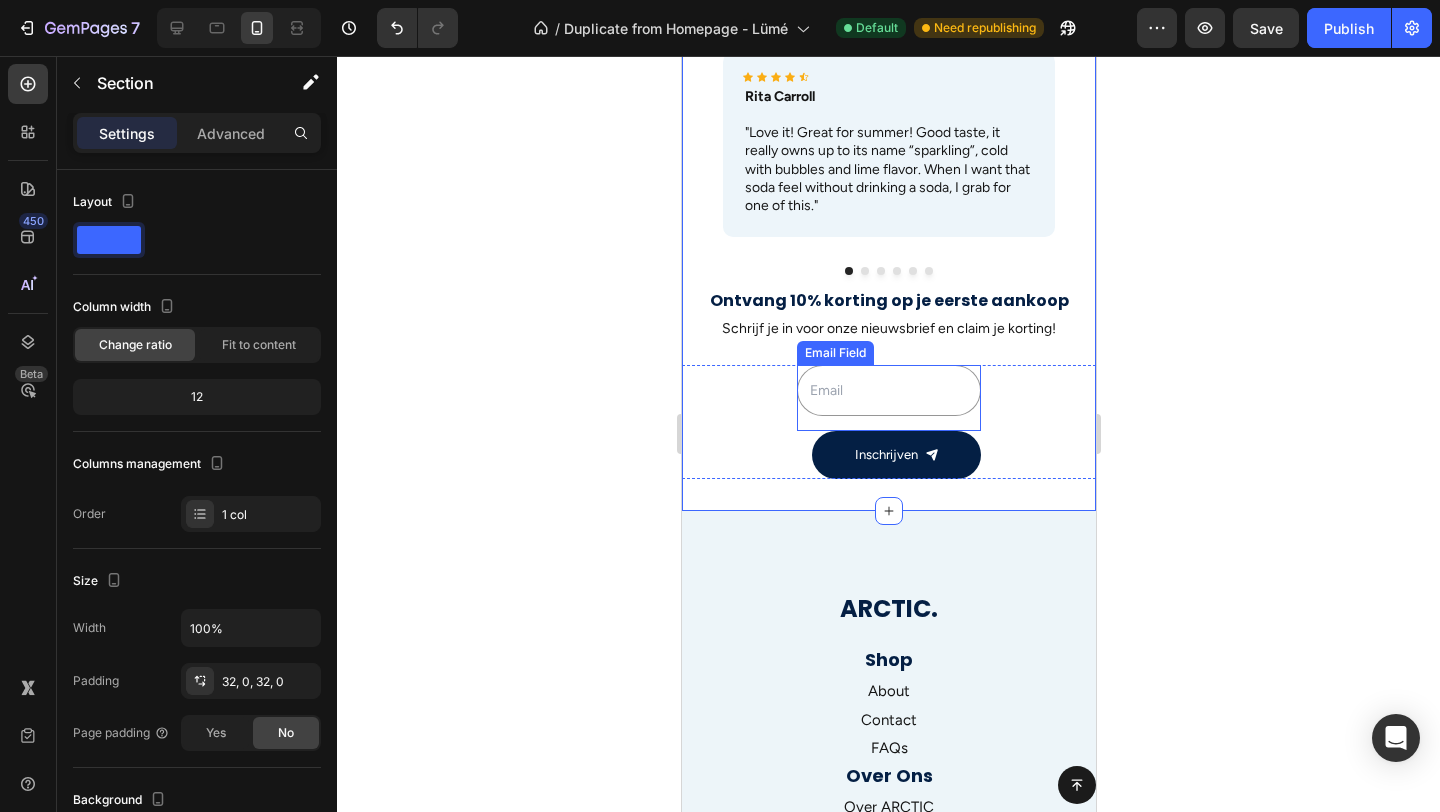 click at bounding box center [888, 390] 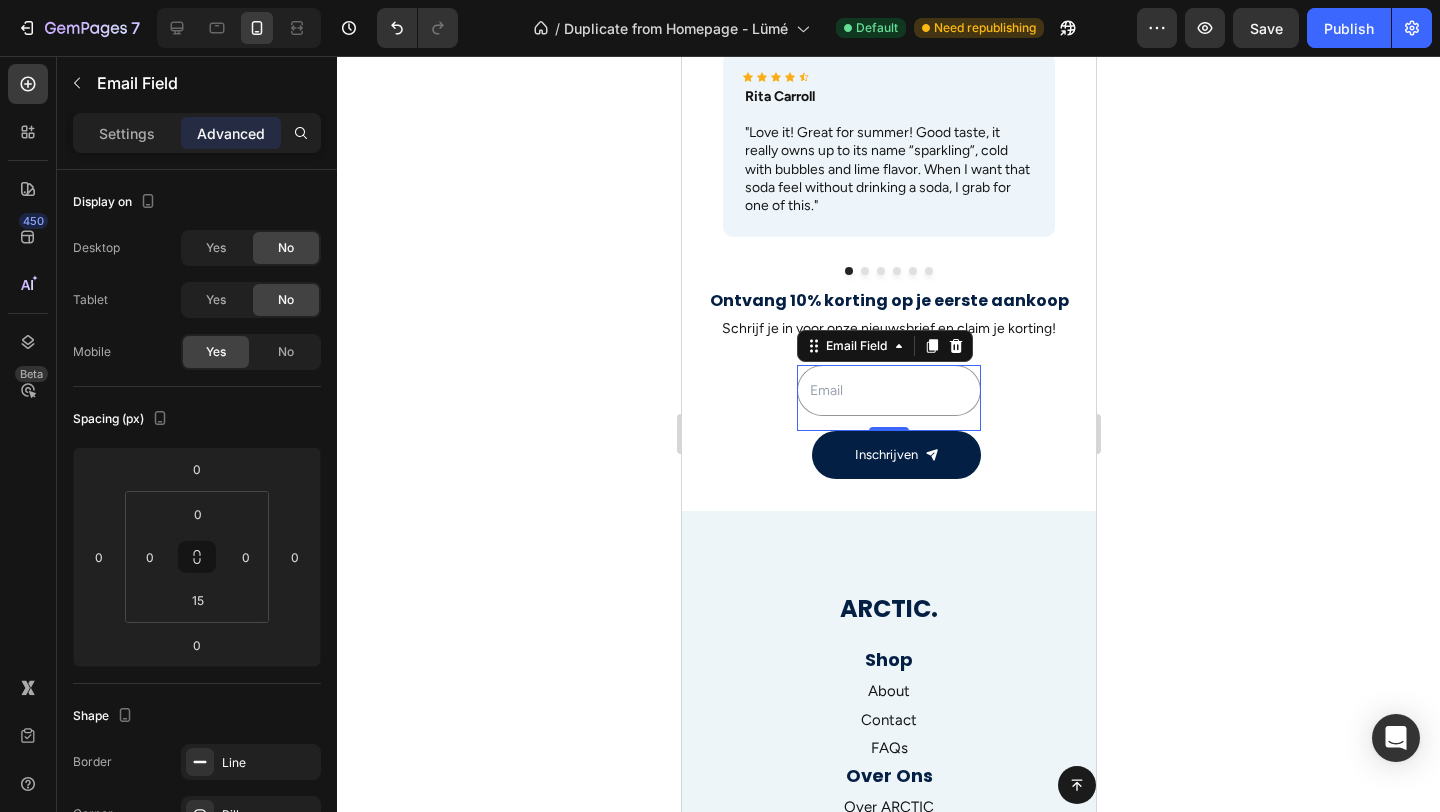 click at bounding box center [888, 390] 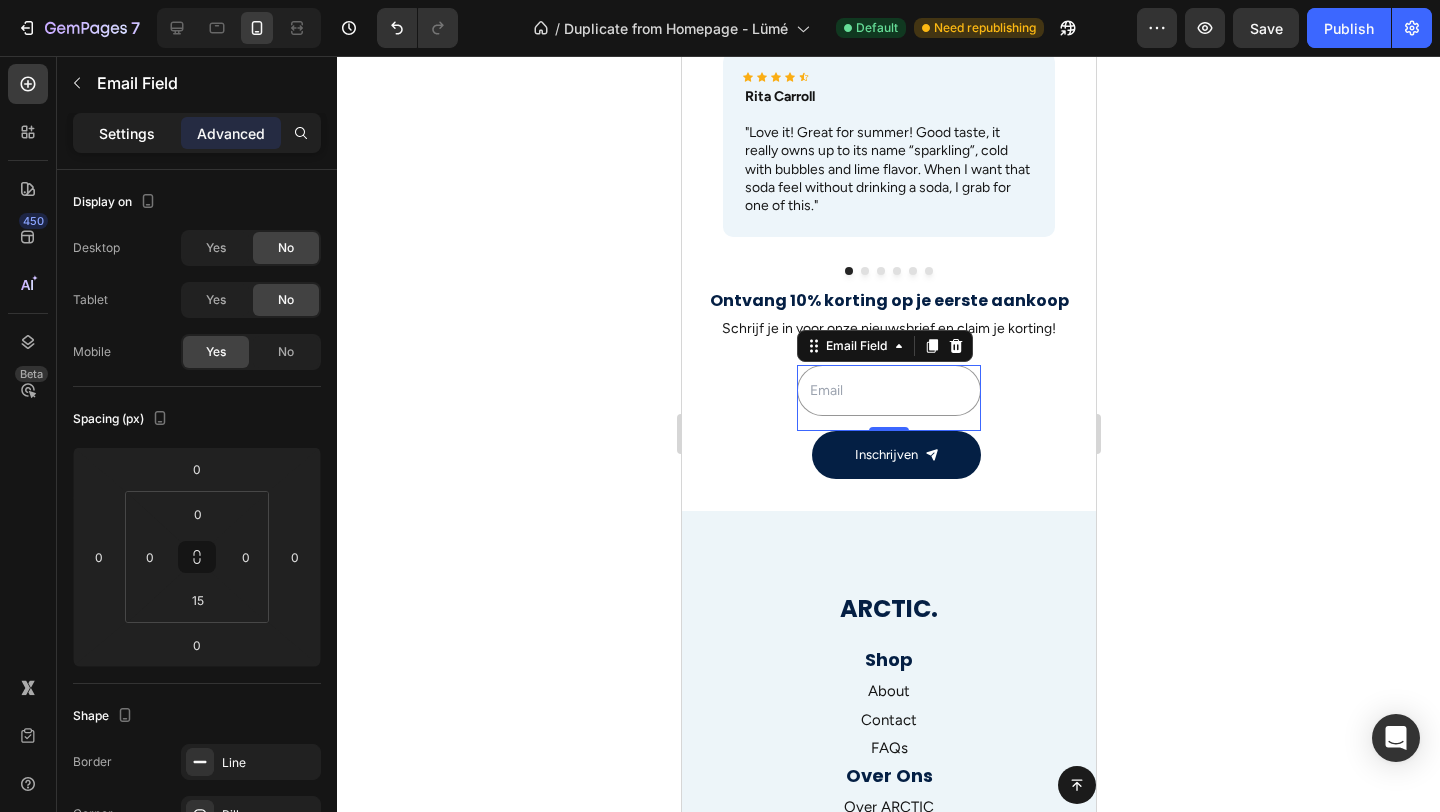 click on "Settings" at bounding box center (127, 133) 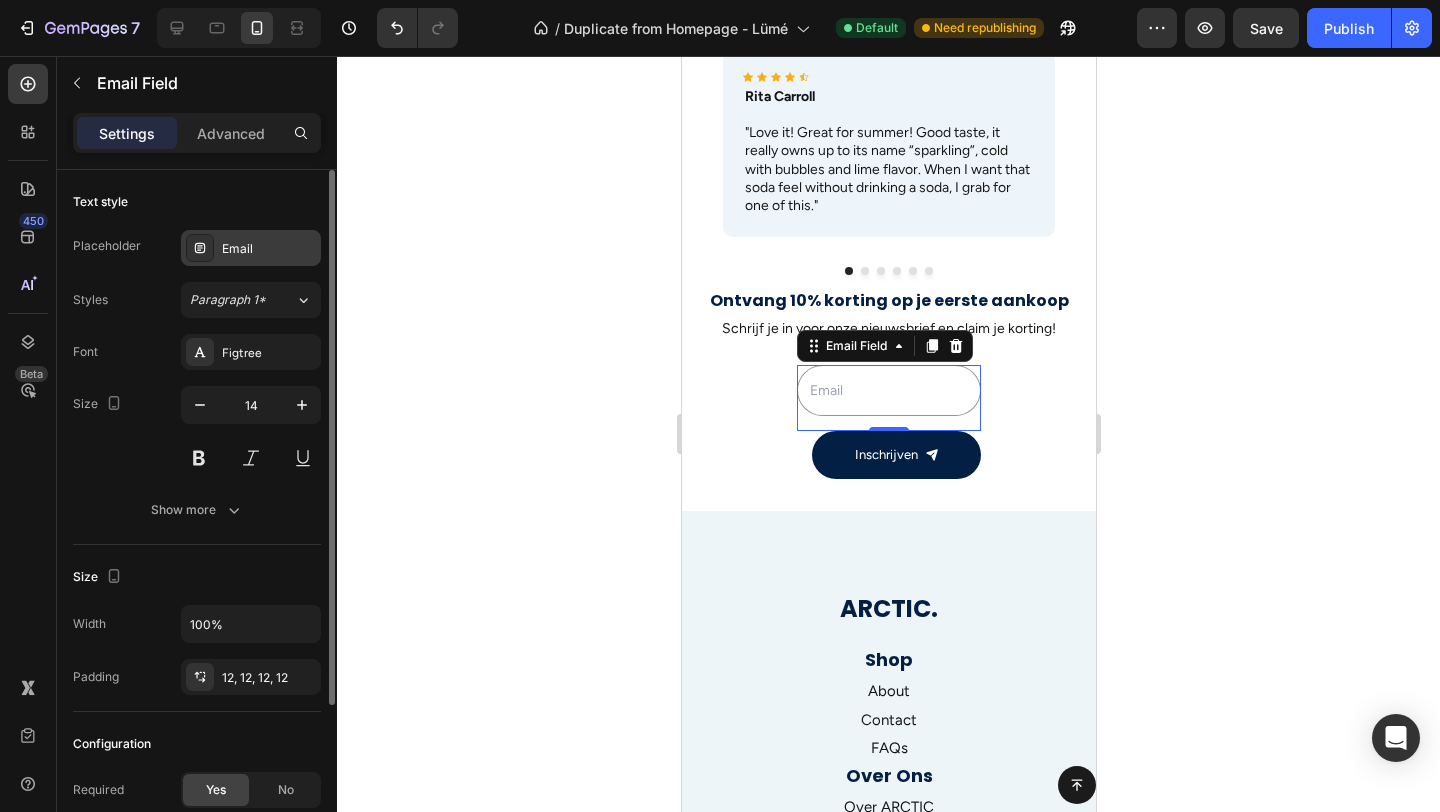 click on "Email" at bounding box center [269, 249] 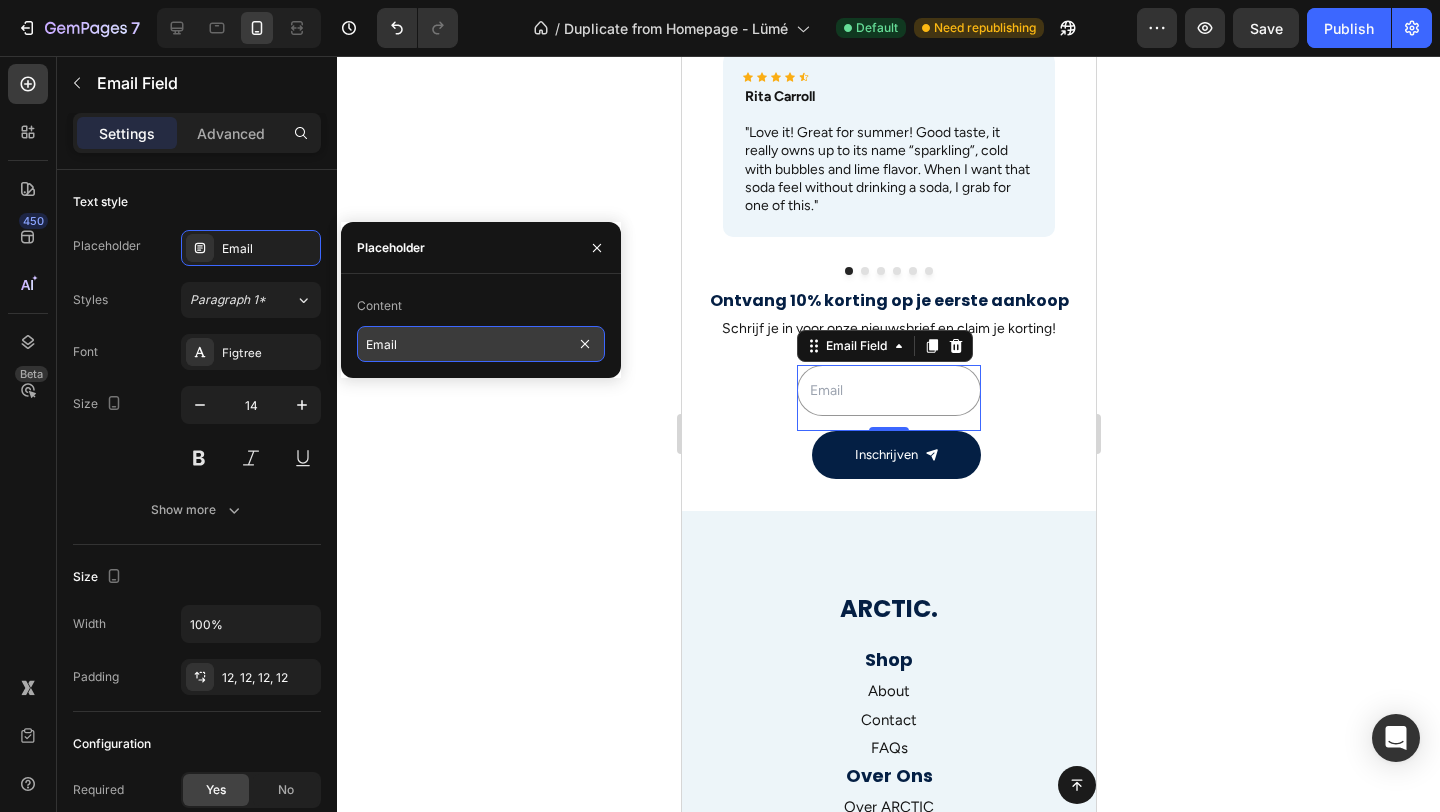click on "Email" at bounding box center [481, 344] 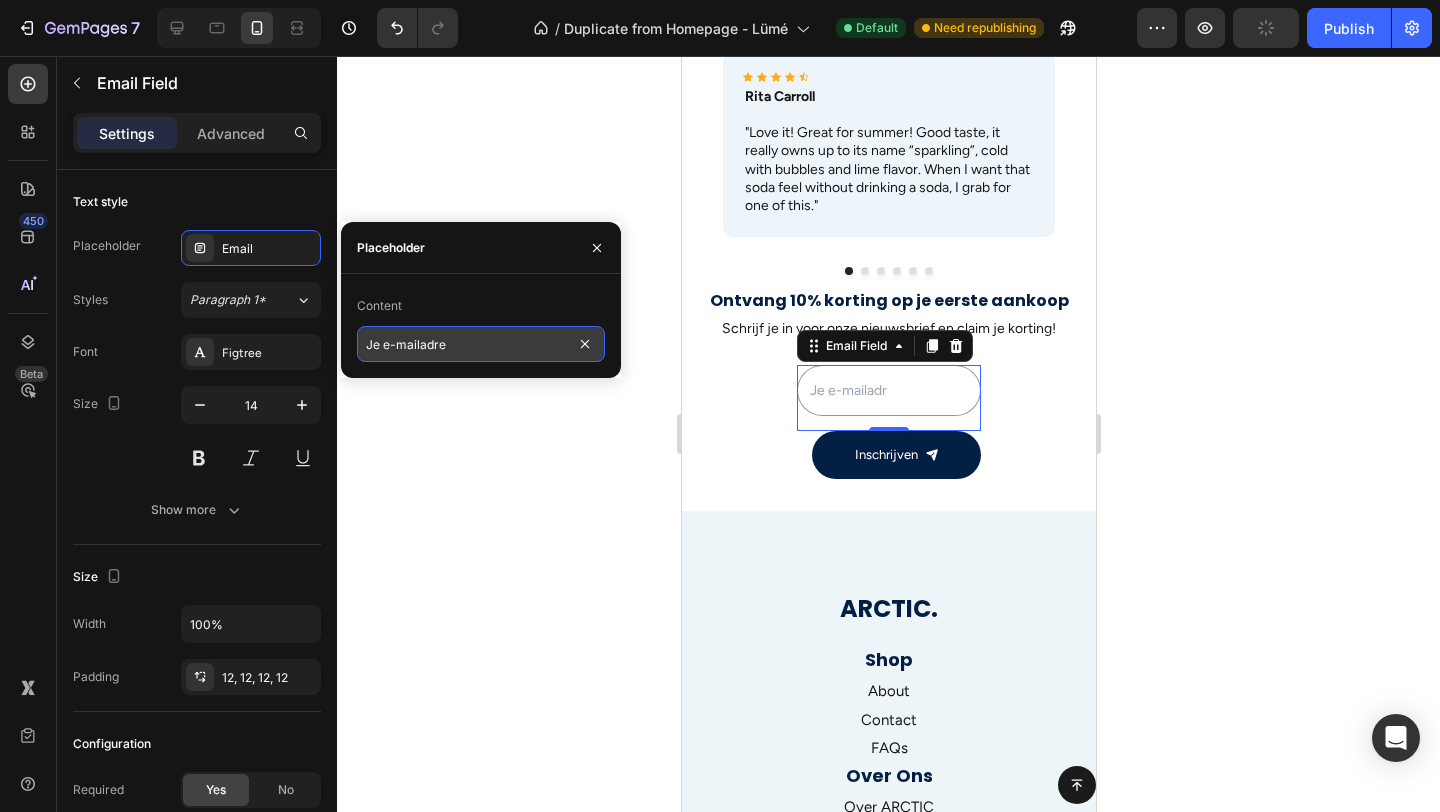 type on "Je e-mailadres" 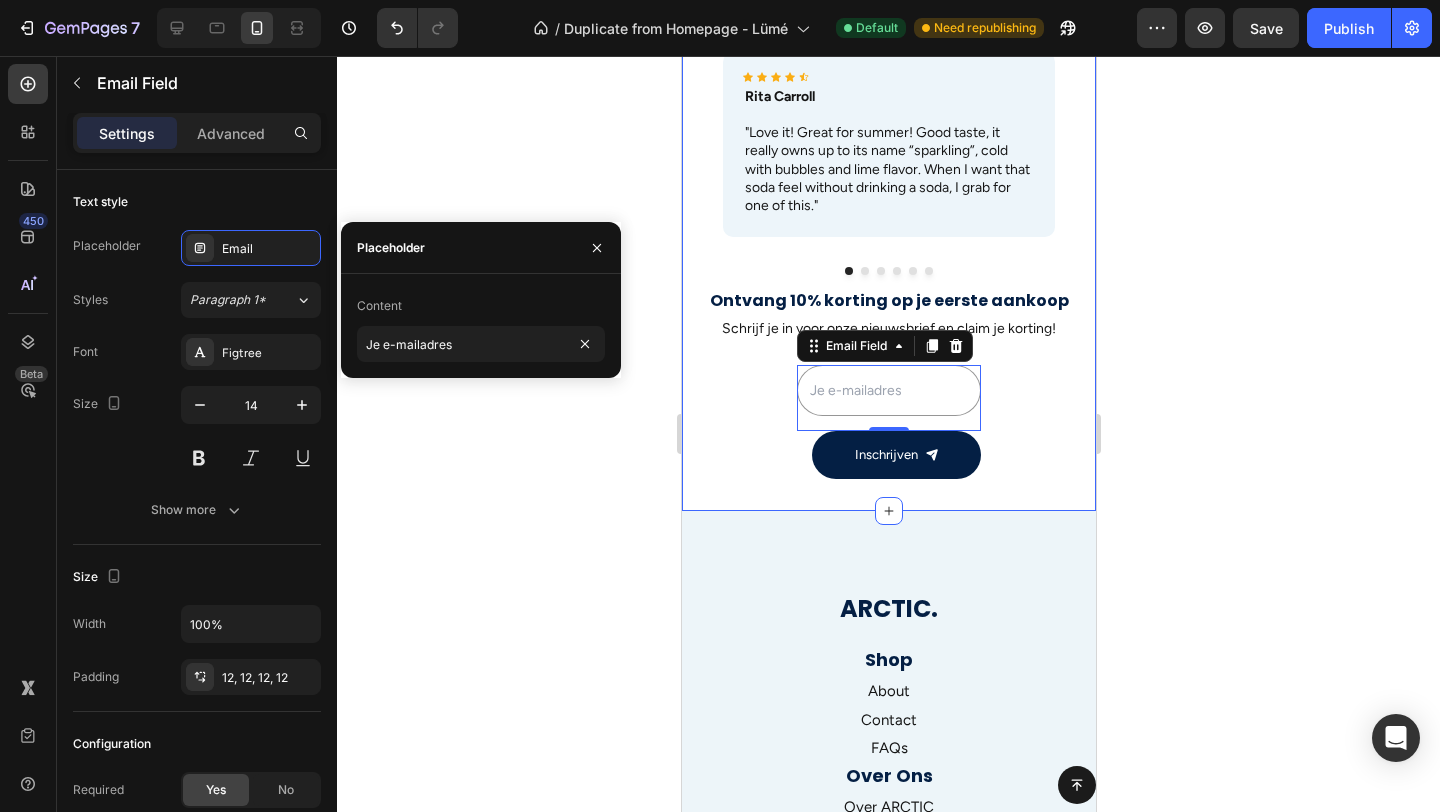 click on "Wat Onze Klanten Zeggen Heading Icon Icon Icon Icon Icon Icon List Icon Icon Icon Icon
Icon Icon List Rita Carroll Text Block "Love it! Great for summer! Good taste, it really owns up to its name “sparkling”, cold with bubbles and lime flavor. When I want that soda feel without drinking a soda, I grab for one of this." Text Block Row Icon Icon Icon Icon
Icon Icon List Maria Min Text Block "Love it! Great for summer! Good taste, it really owns up to its name “sparkling”, cold with bubbles and lime flavor. When I want that soda feel without drinking a soda, I grab for one of this." Text Block Row Icon Icon Icon Icon
Icon Icon List Max Sero Text Block "Love it! Great for summer! Good taste, it really owns up to its name “sparkling”, cold with bubbles and lime flavor. When I want that soda feel without drinking a soda, I grab for one of this." Text Block Row Icon Icon Icon Icon
Icon Icon List Max Sero Text Block Text Block Row Icon Icon" at bounding box center [888, 227] 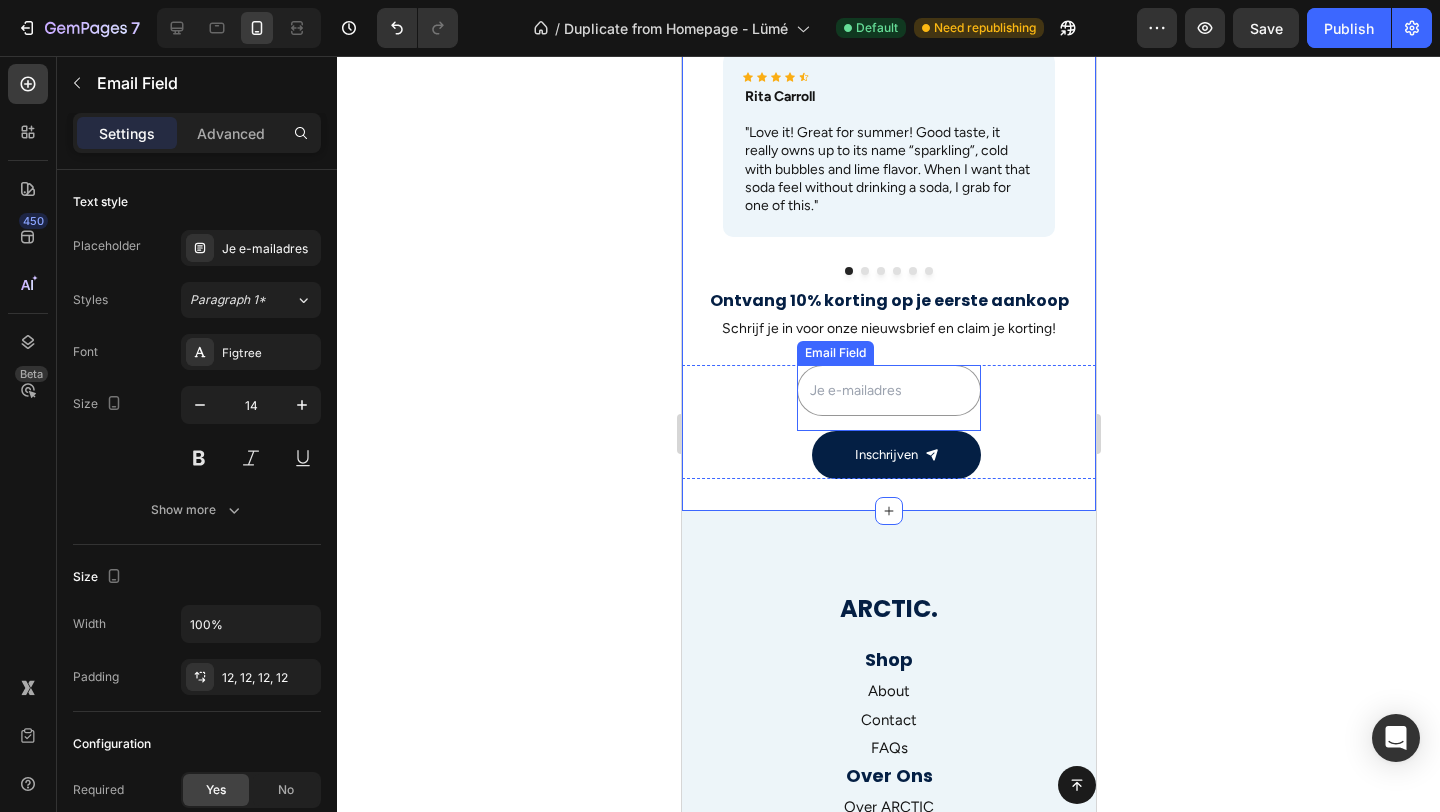click at bounding box center [888, 390] 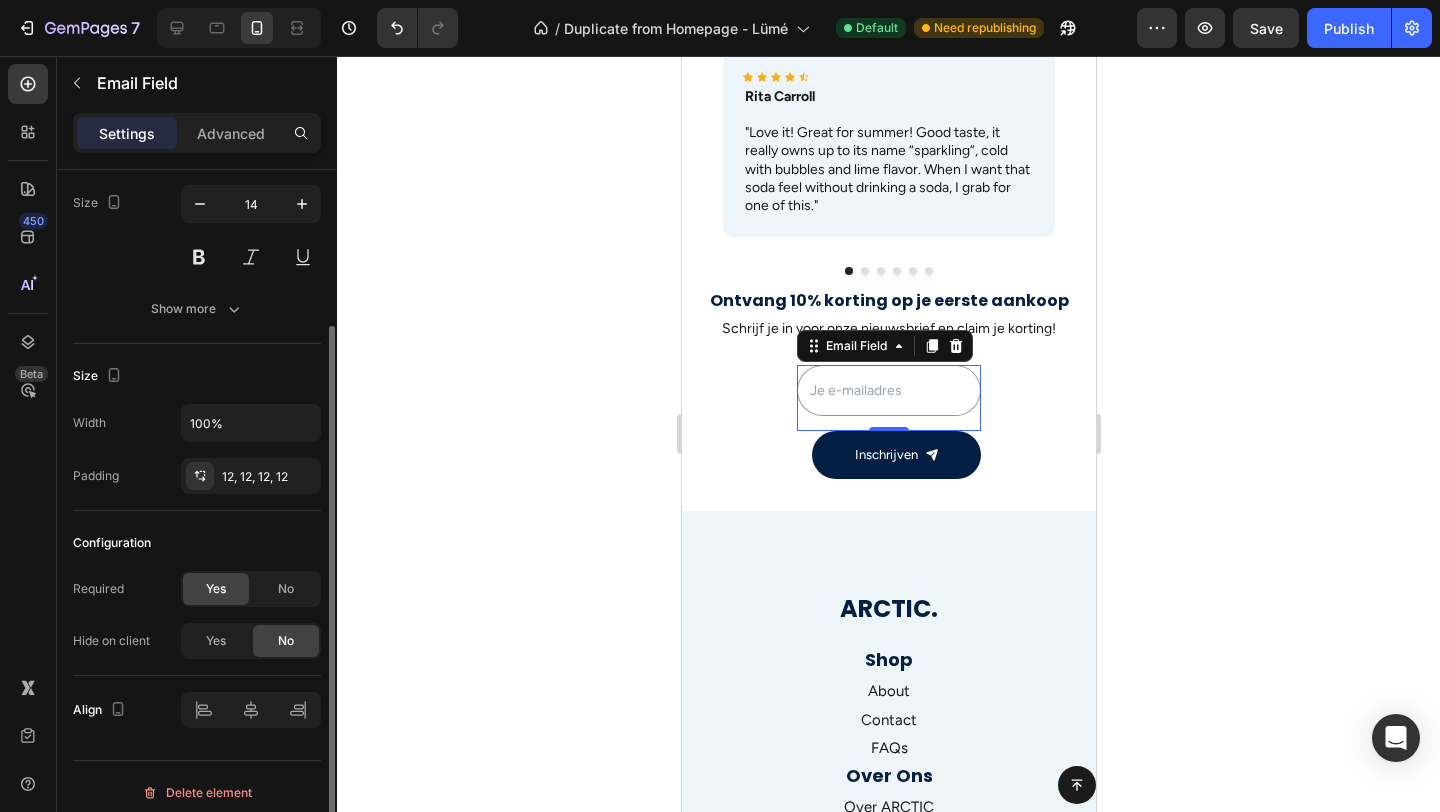 scroll, scrollTop: 213, scrollLeft: 0, axis: vertical 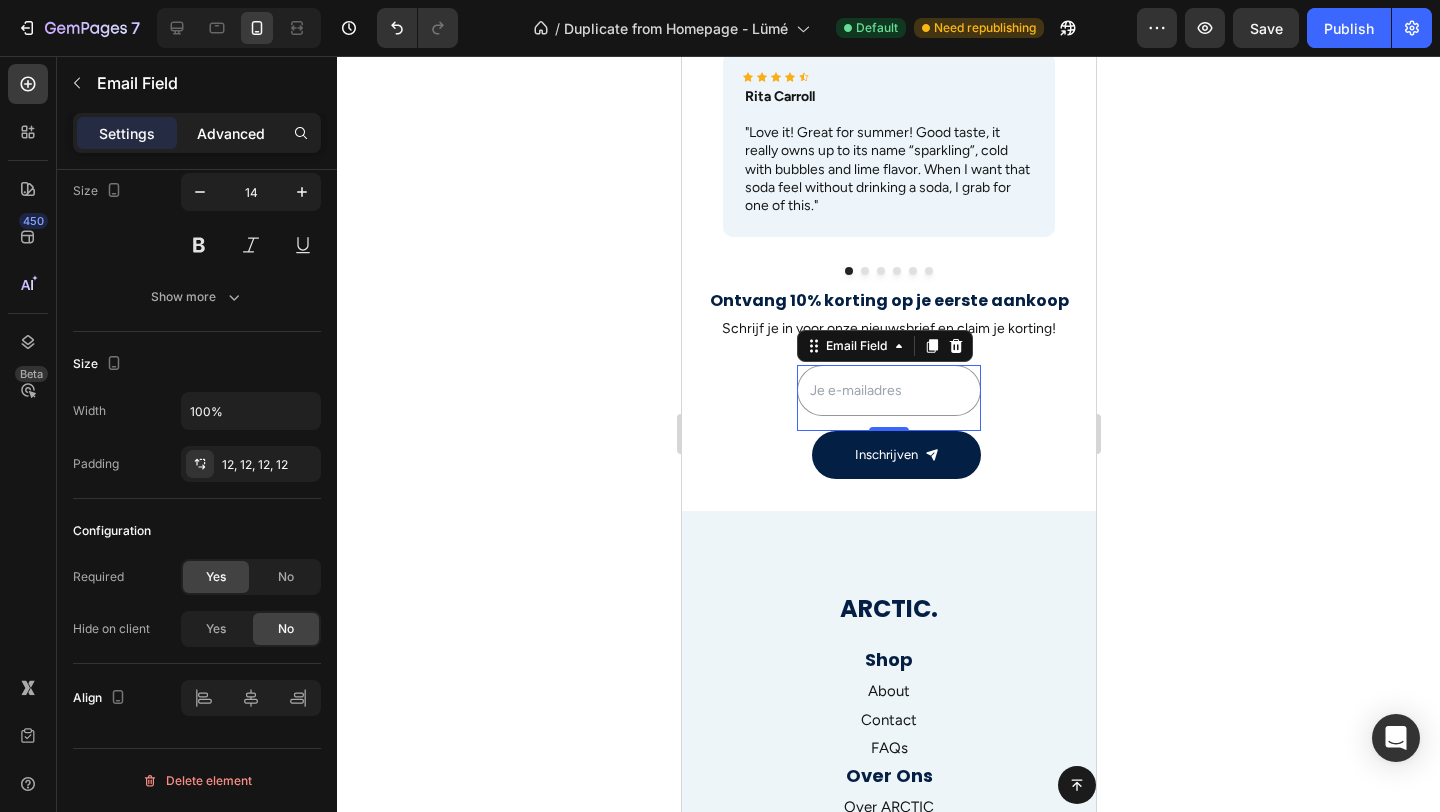 click on "Advanced" at bounding box center [231, 133] 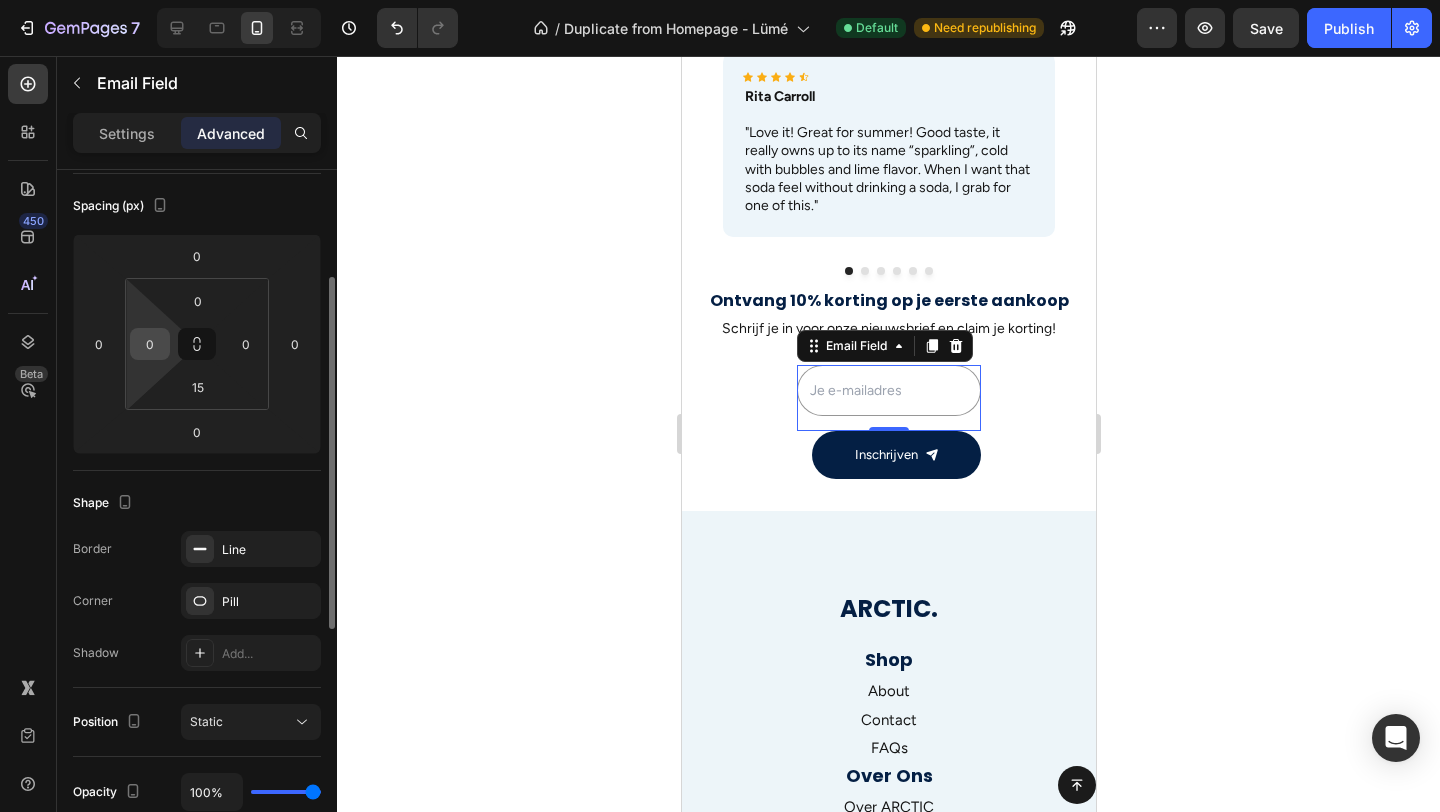 click on "0" at bounding box center [150, 344] 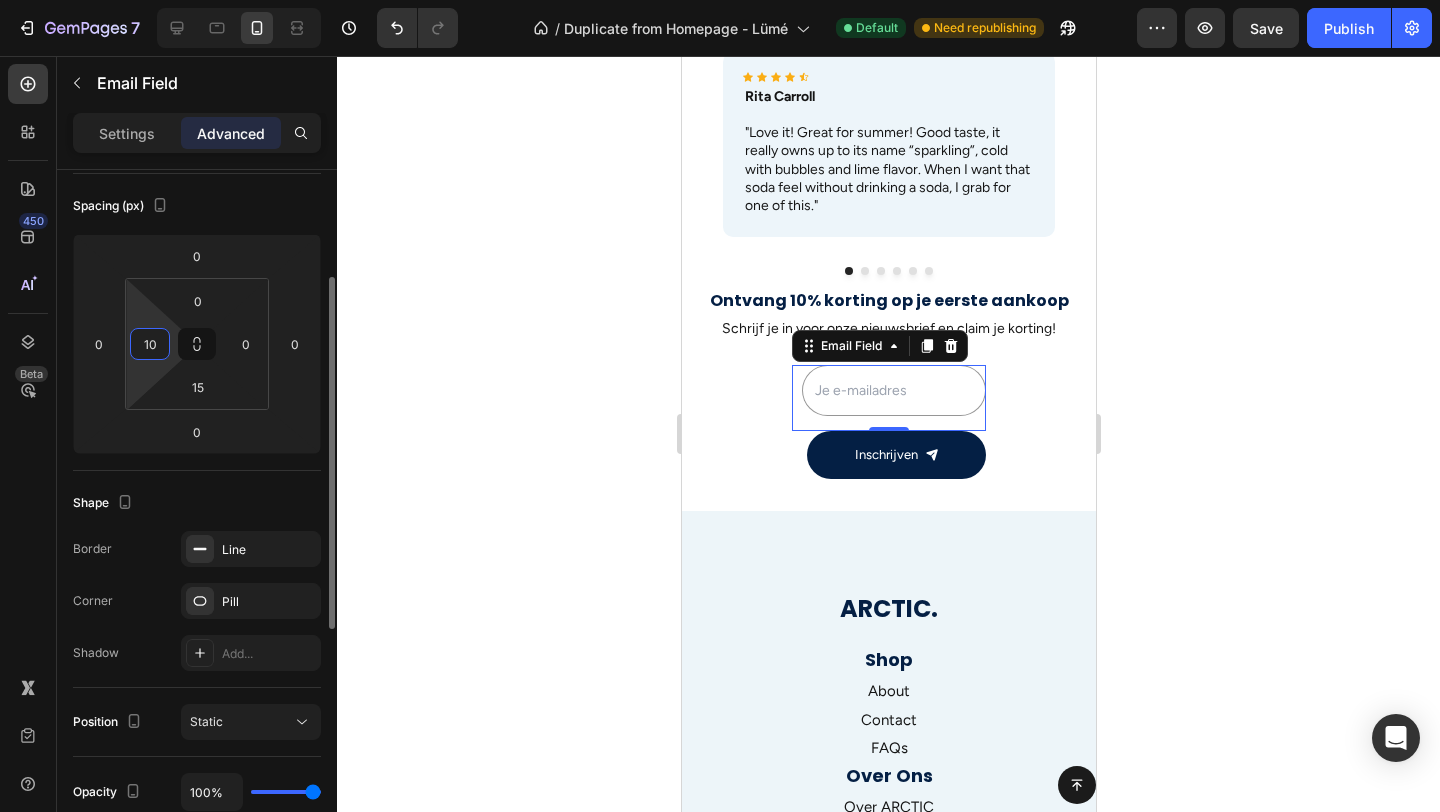 type on "1" 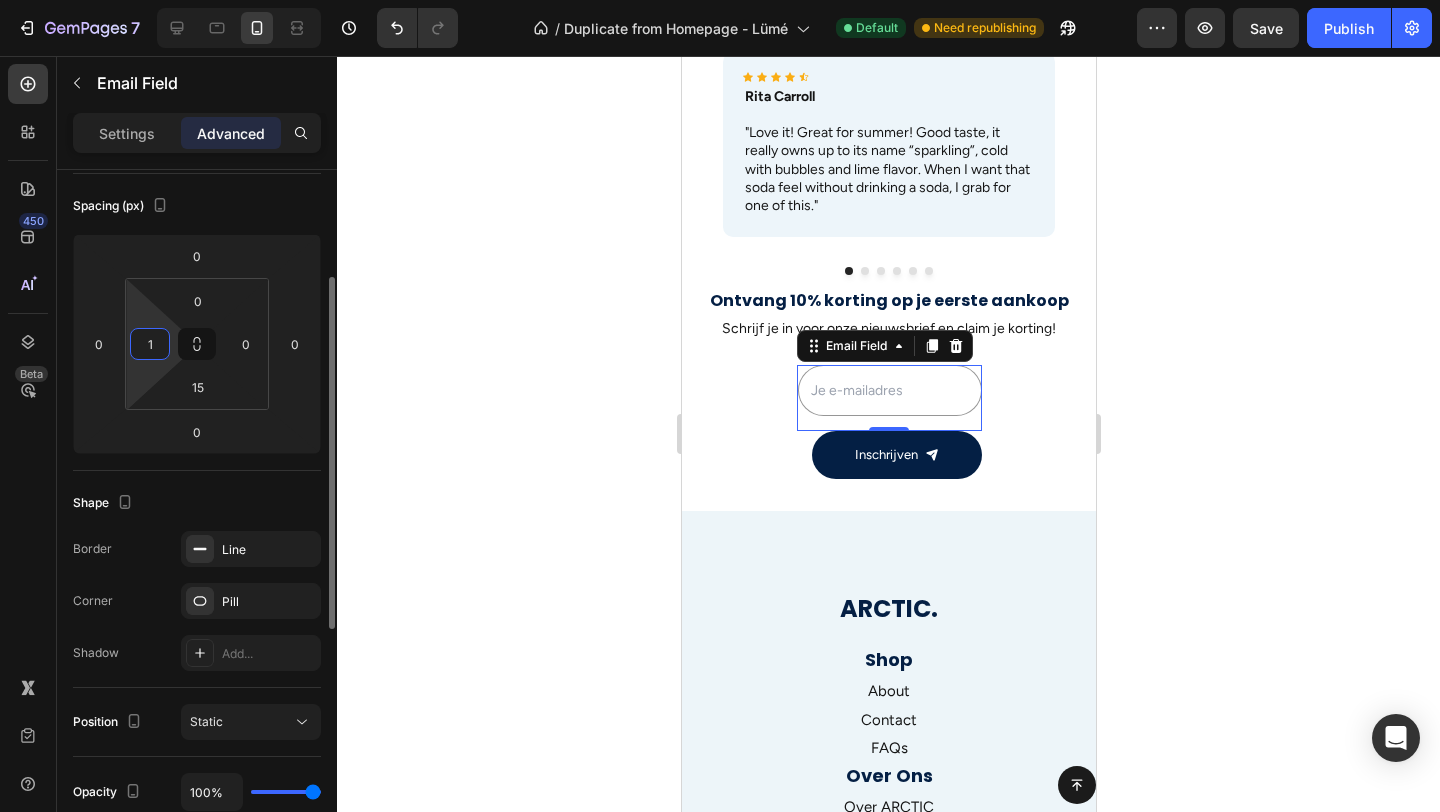 type 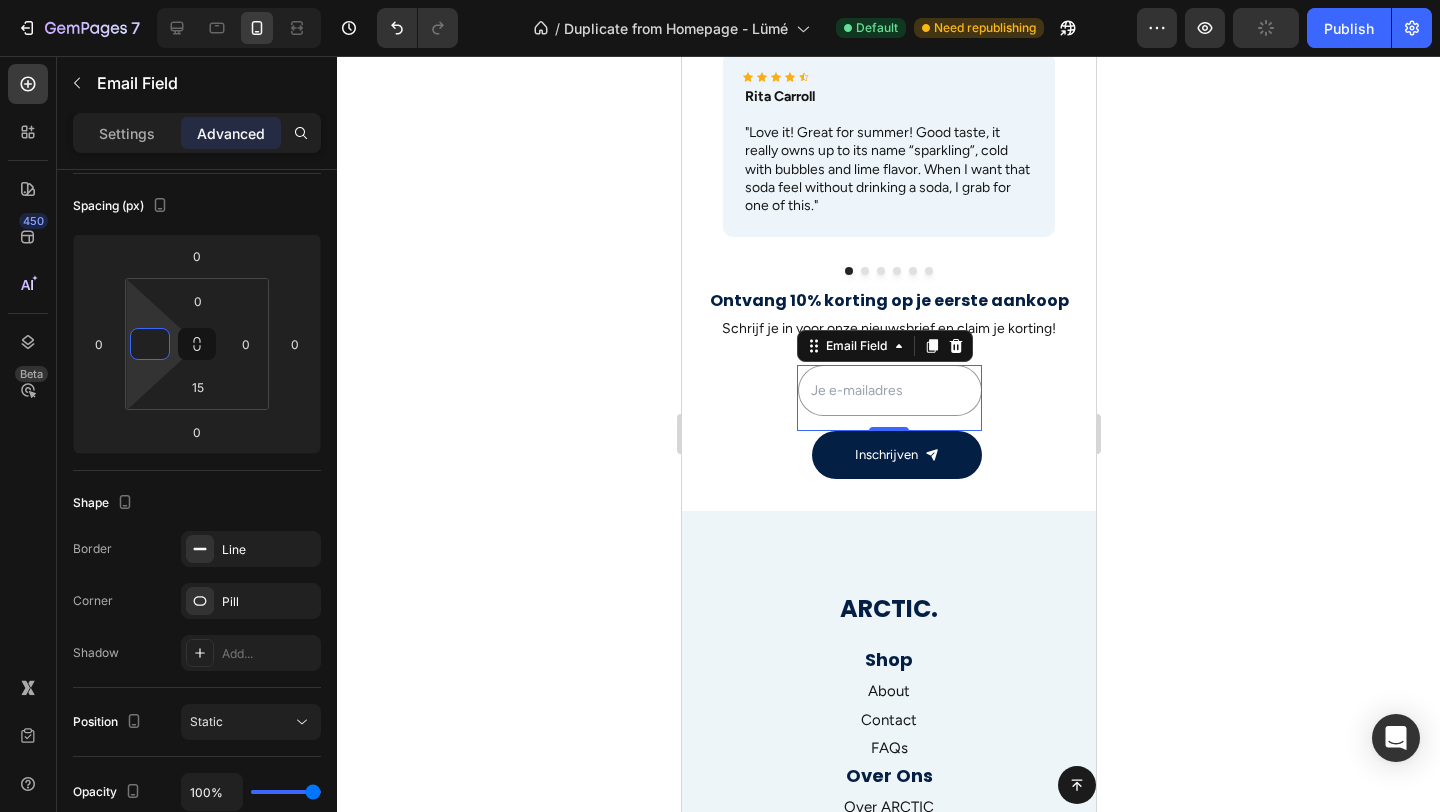 click 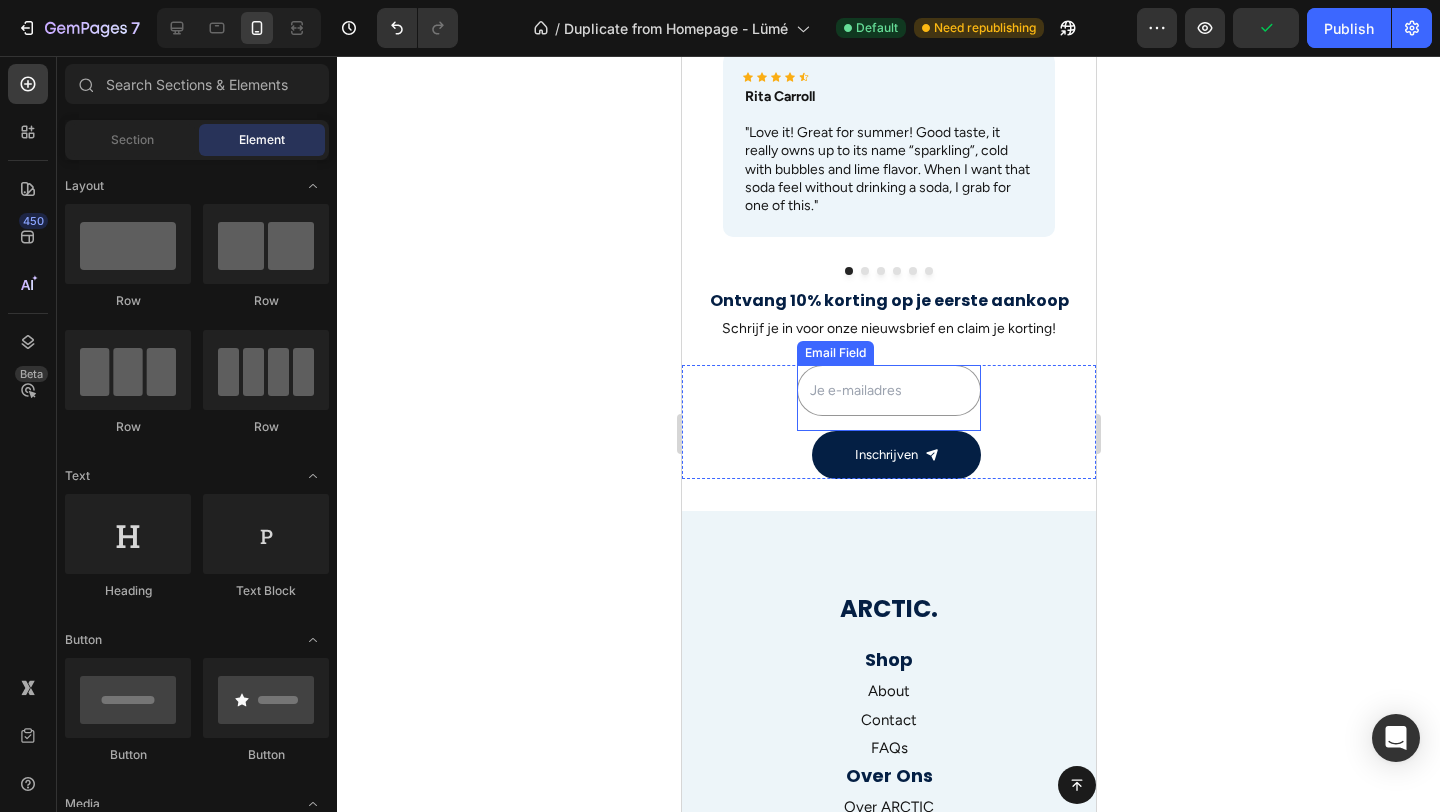 click at bounding box center [888, 390] 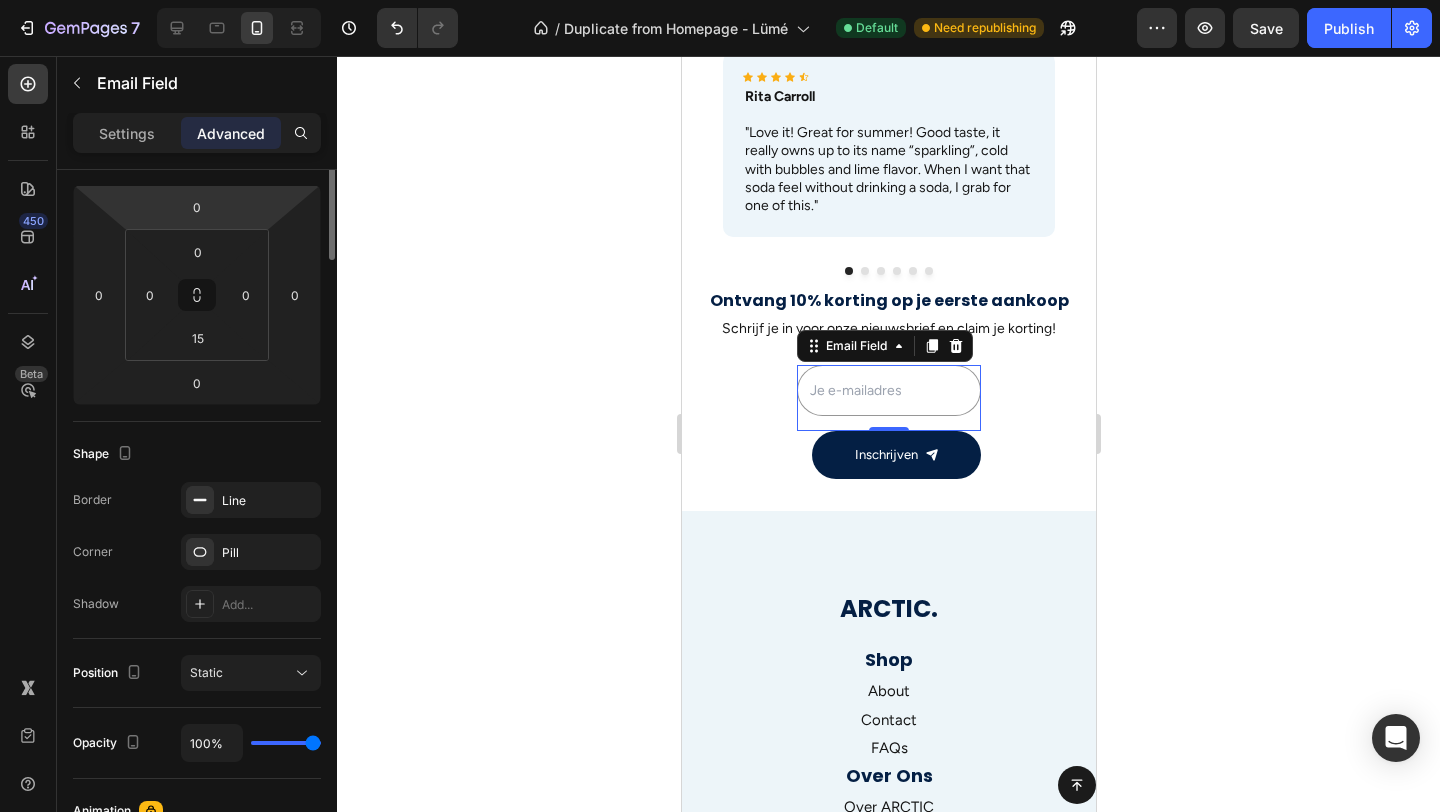 scroll, scrollTop: 0, scrollLeft: 0, axis: both 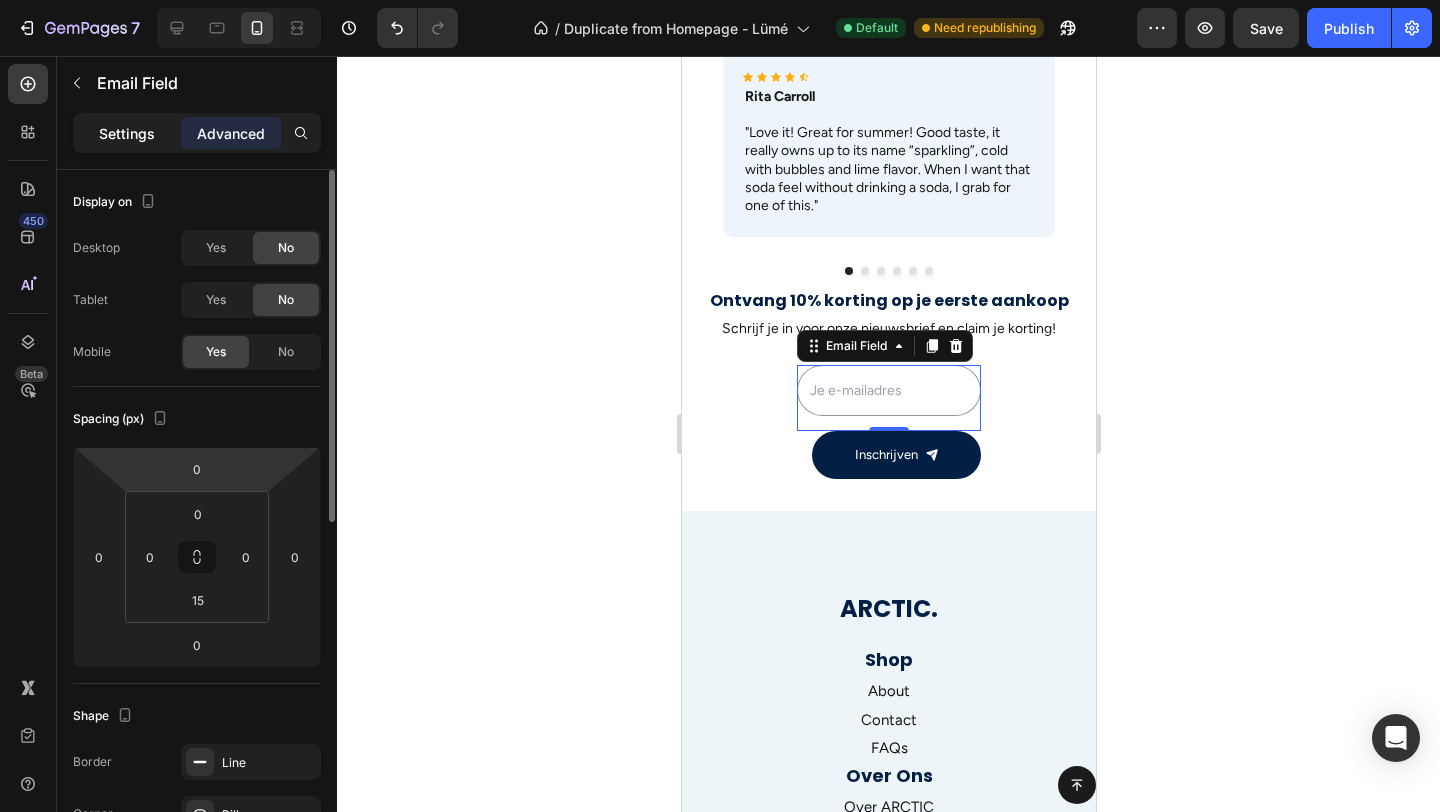 click on "Settings" at bounding box center (127, 133) 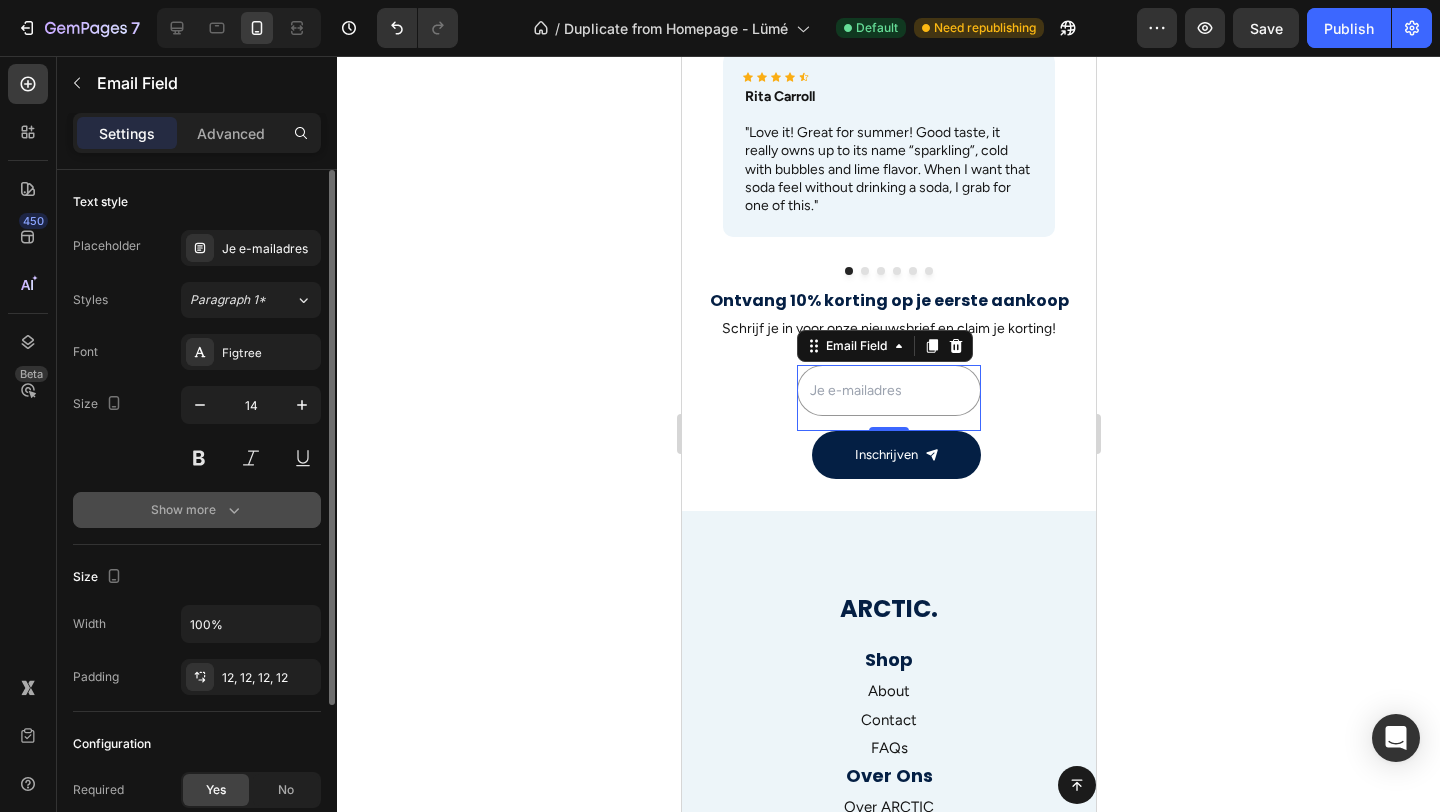 click on "Show more" at bounding box center (197, 510) 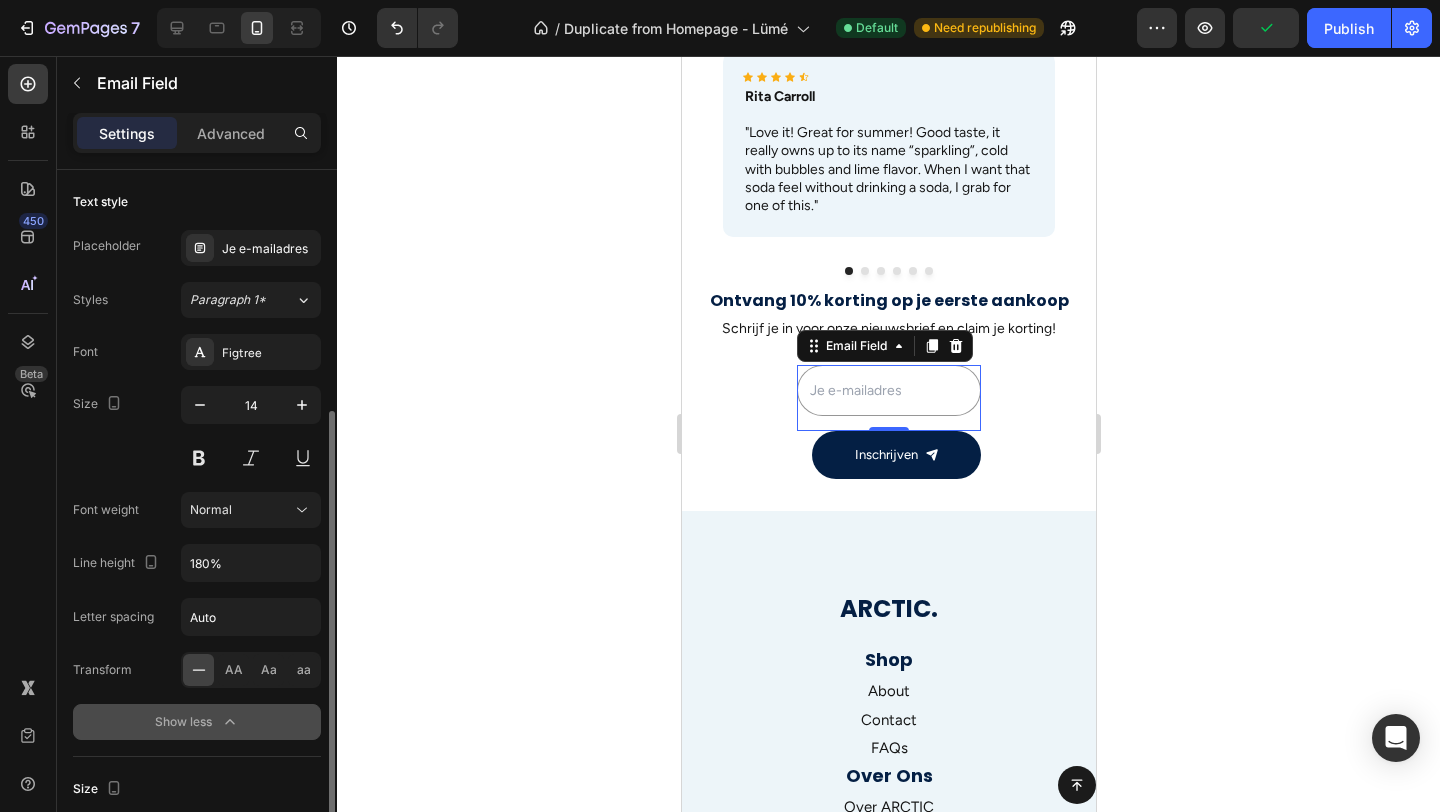 scroll, scrollTop: 149, scrollLeft: 0, axis: vertical 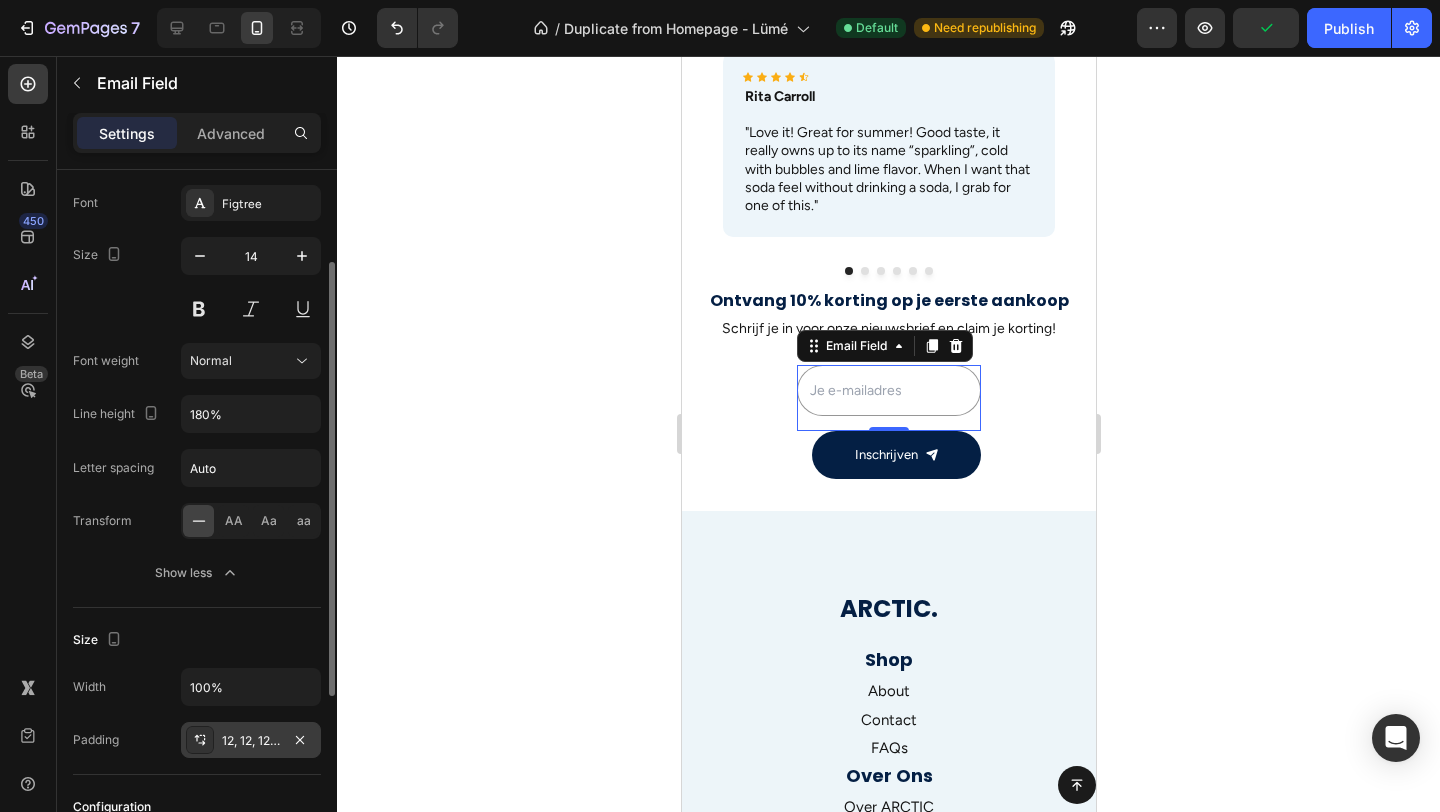click on "12, 12, 12, 12" at bounding box center [251, 740] 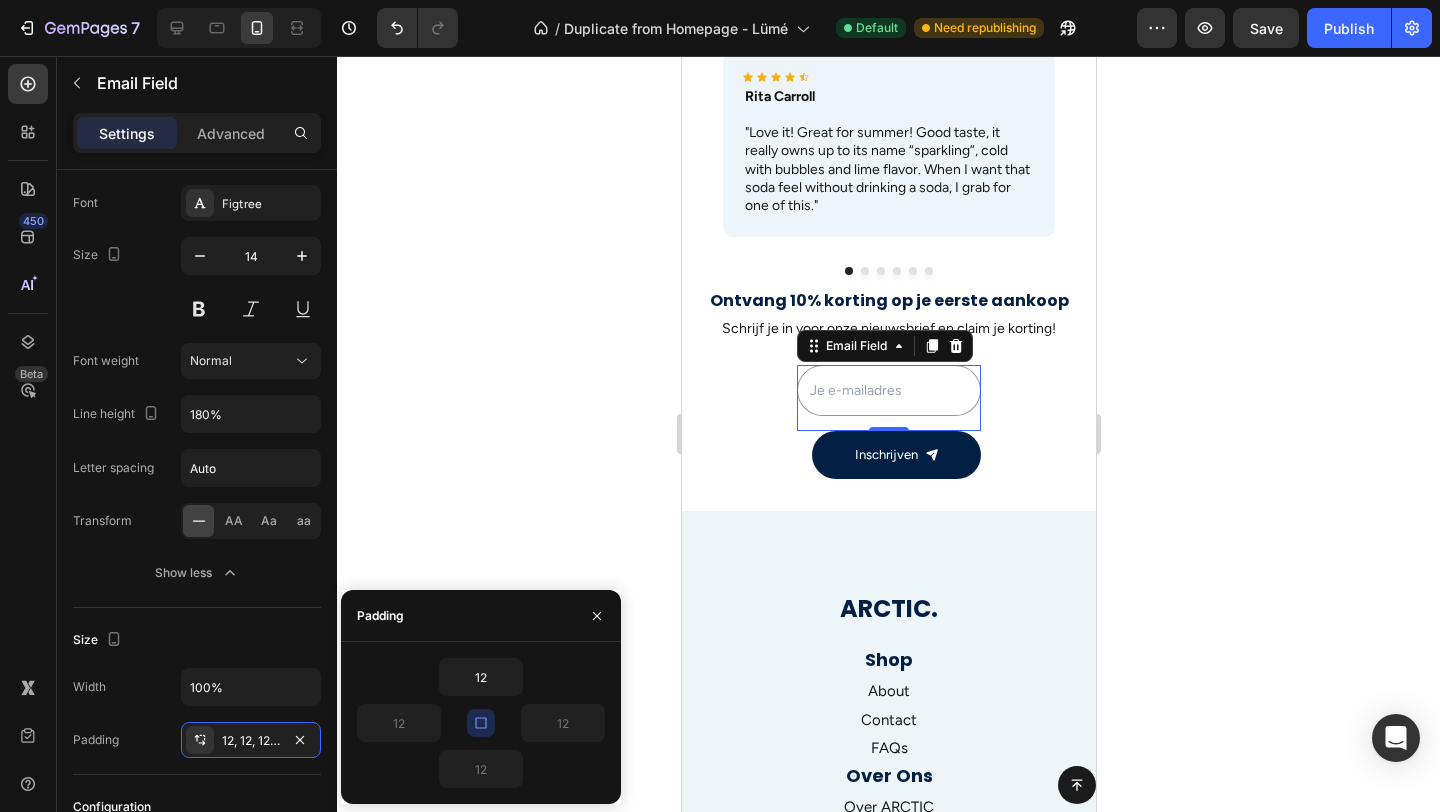 click at bounding box center (481, 723) 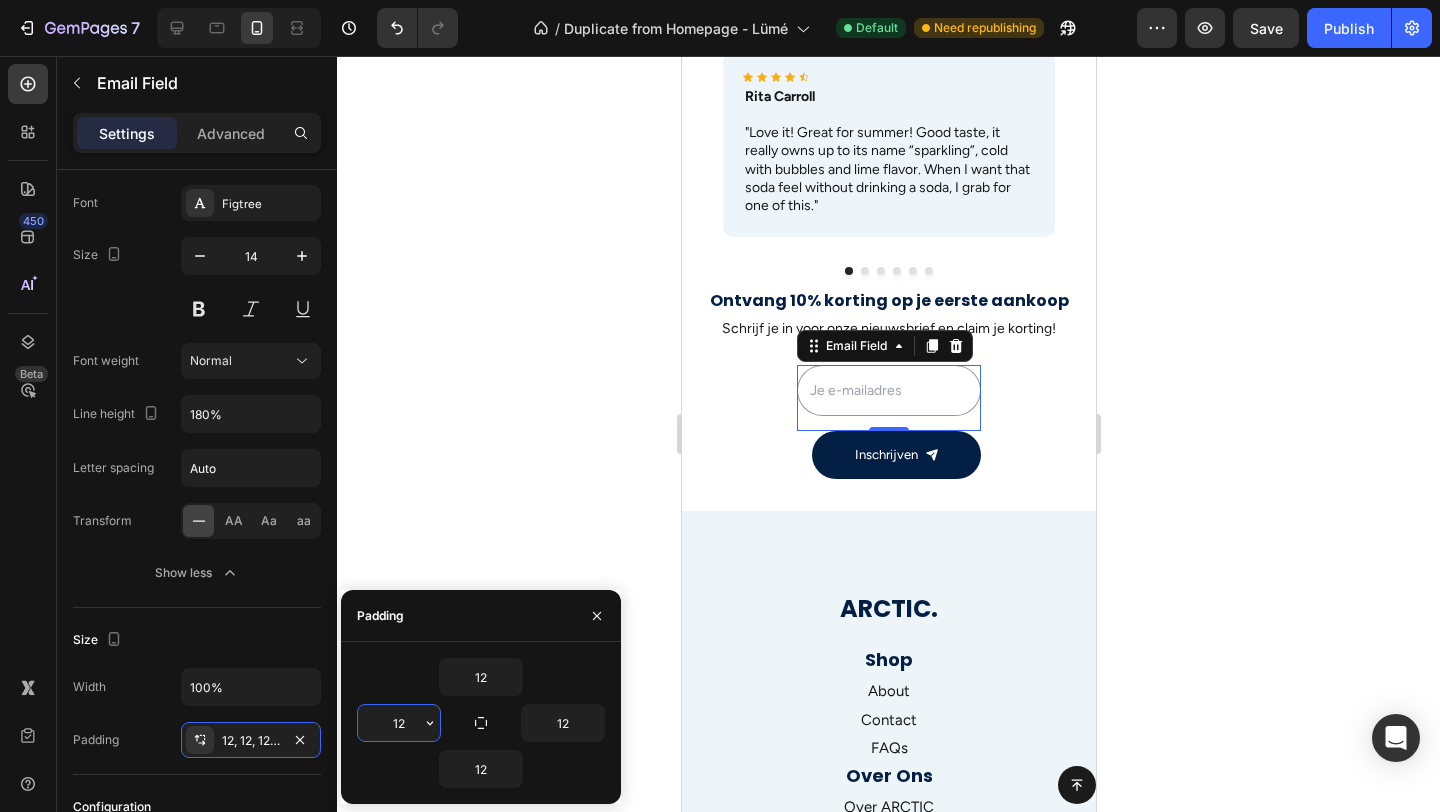 click on "12" at bounding box center (399, 723) 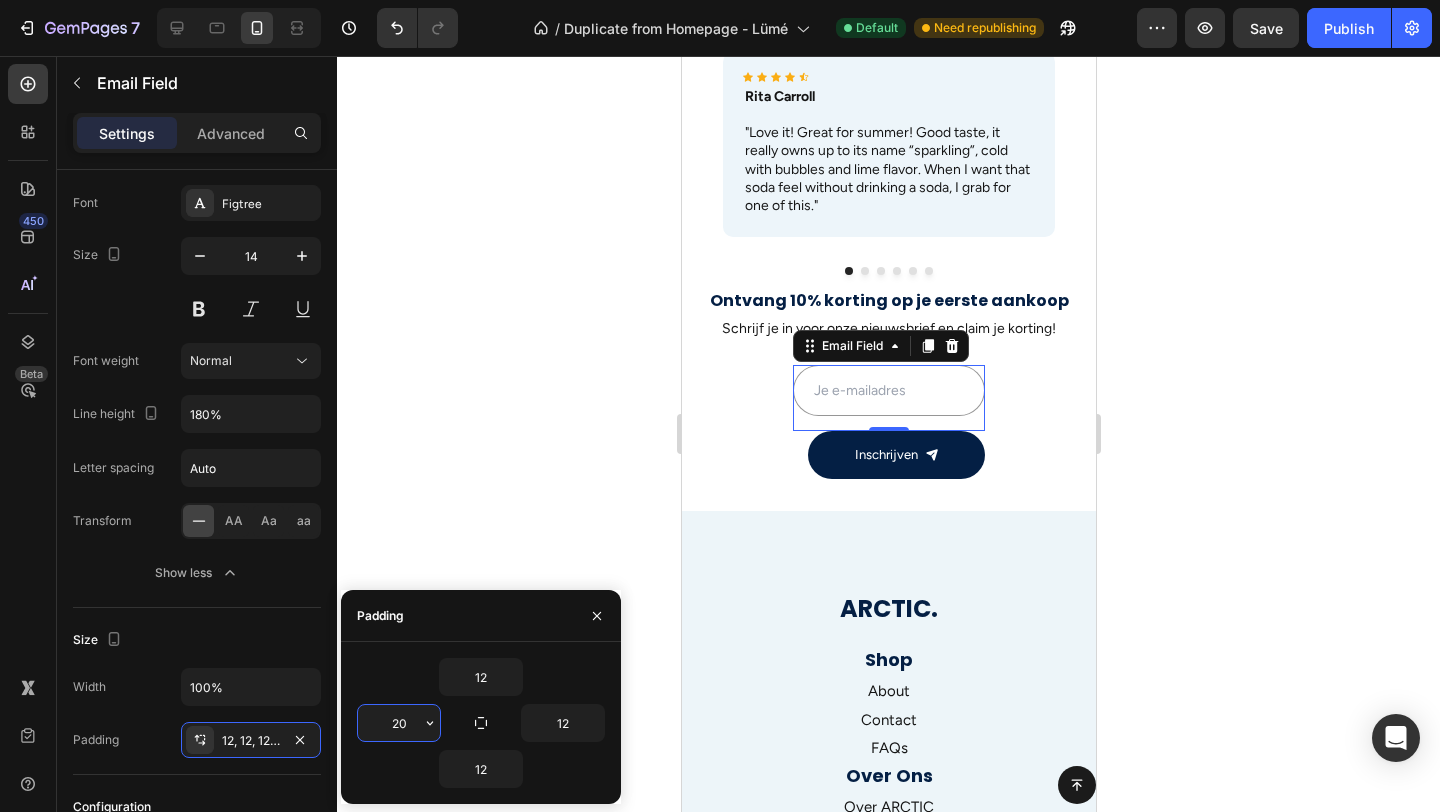 type on "2" 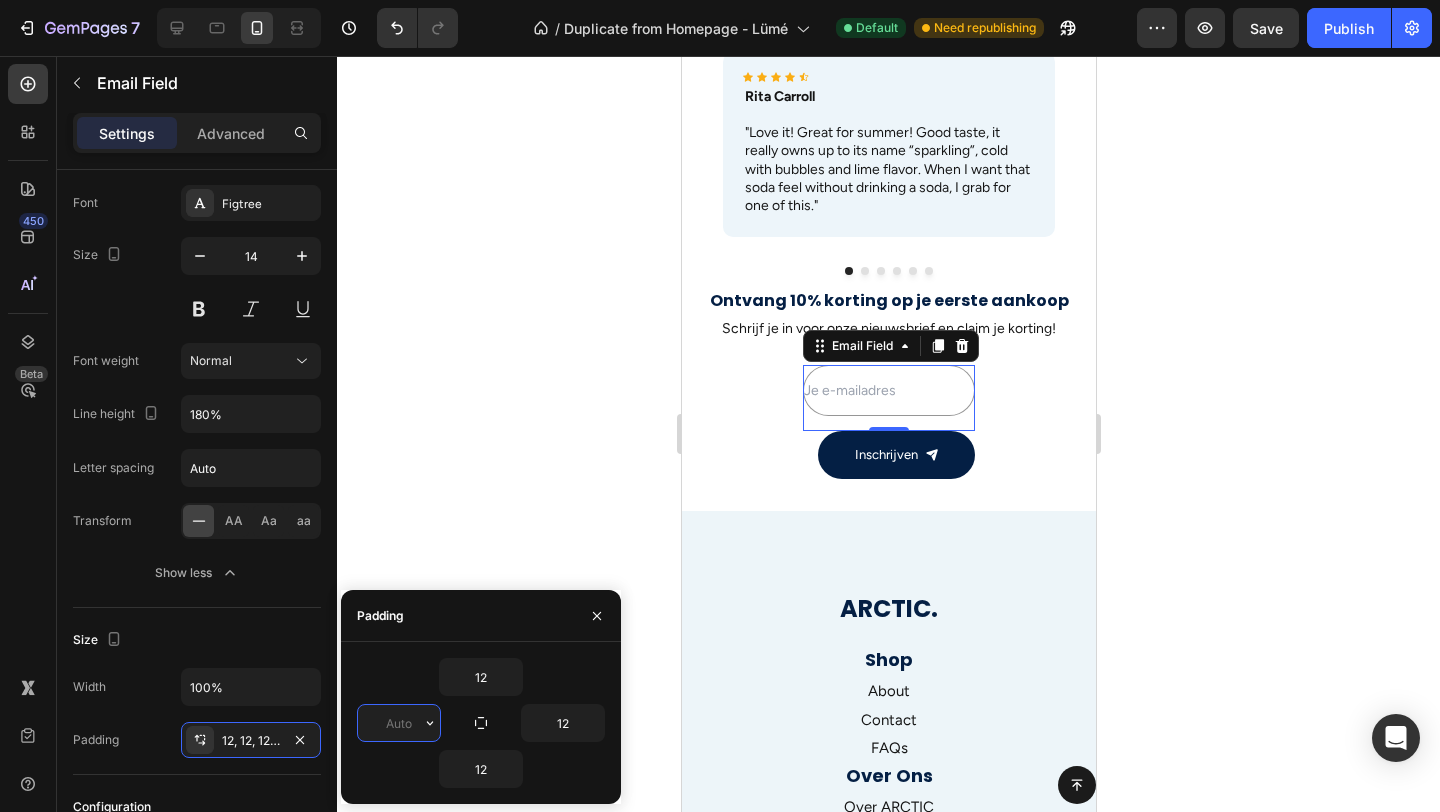 type on "4" 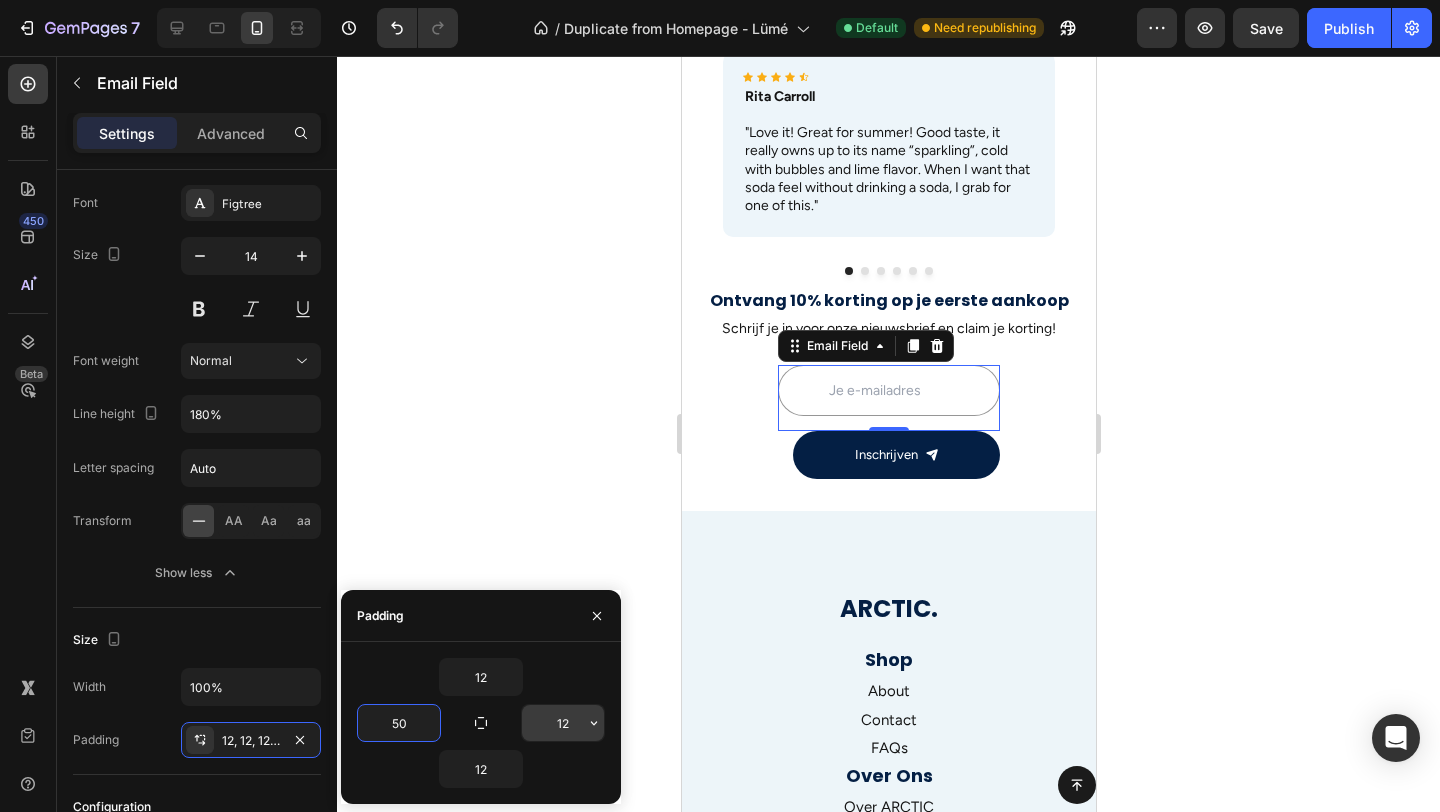 type on "50" 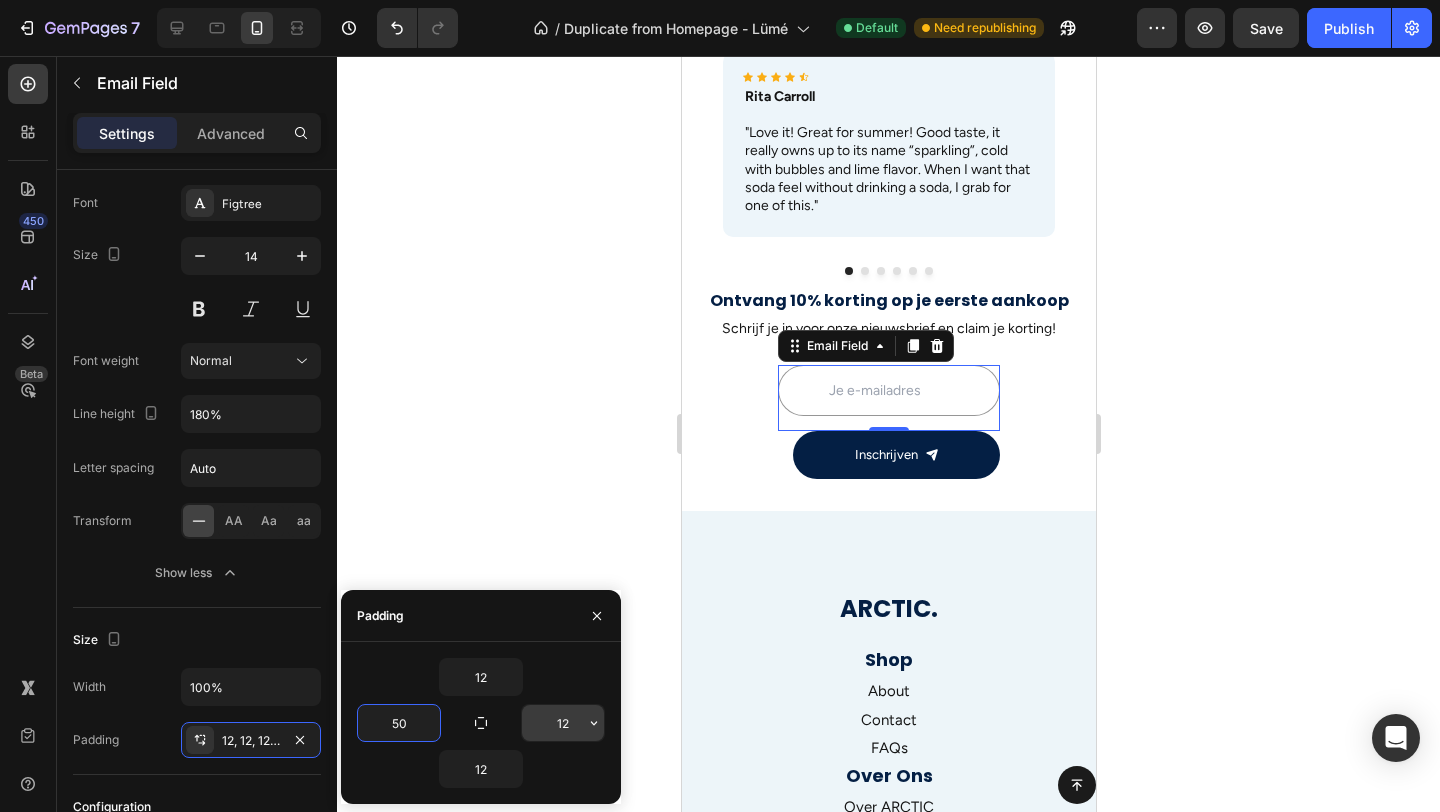 click on "12" at bounding box center (563, 723) 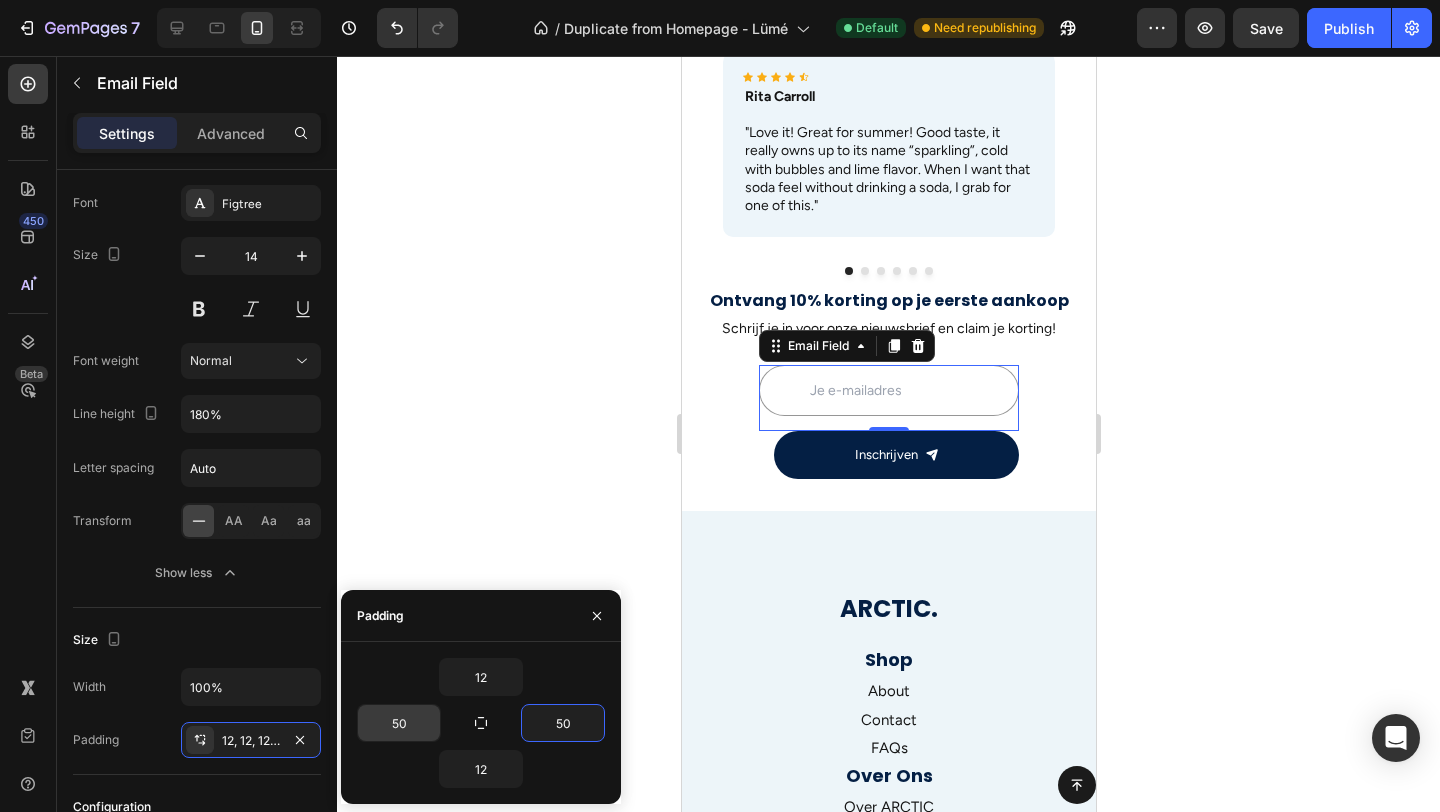 type on "50" 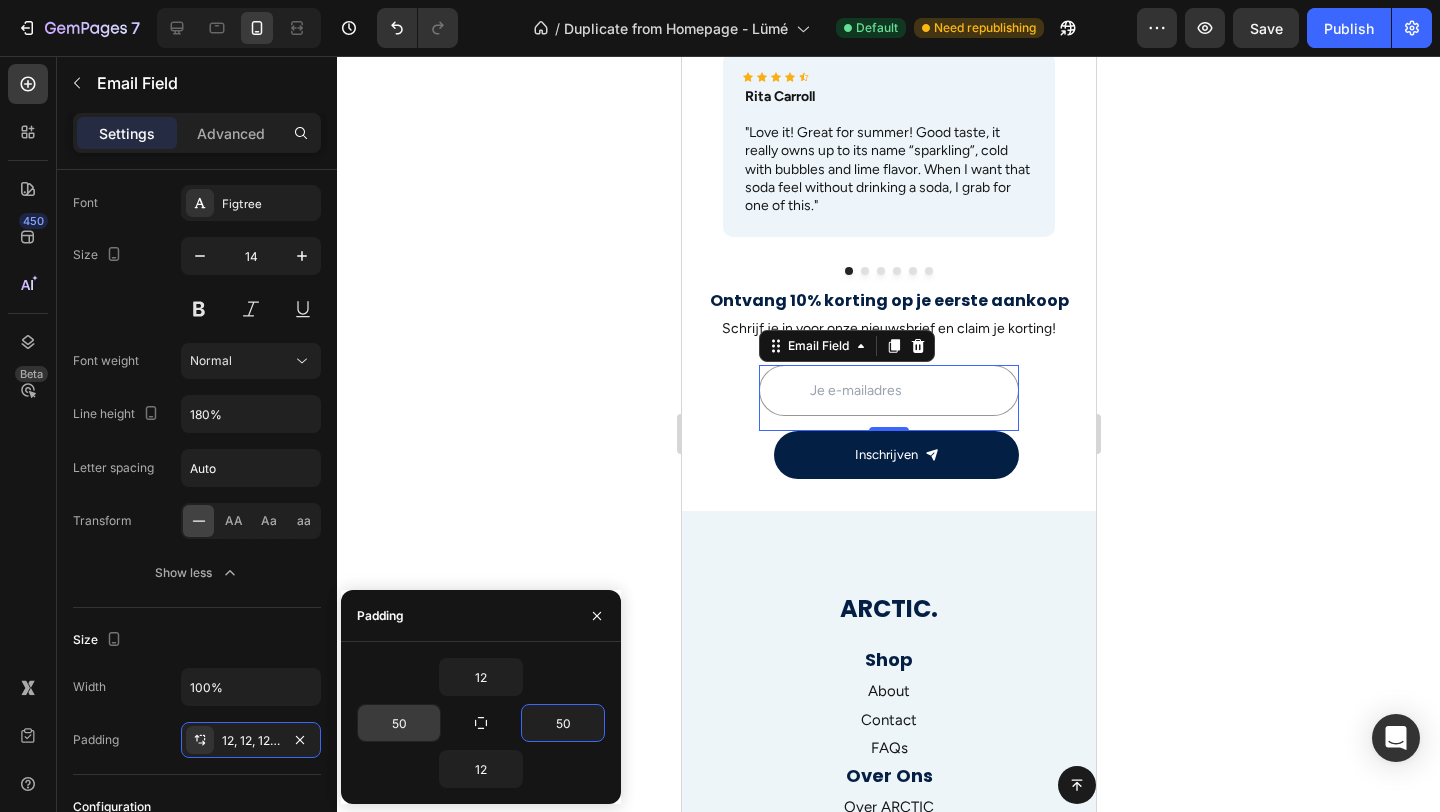 click on "50" at bounding box center [399, 723] 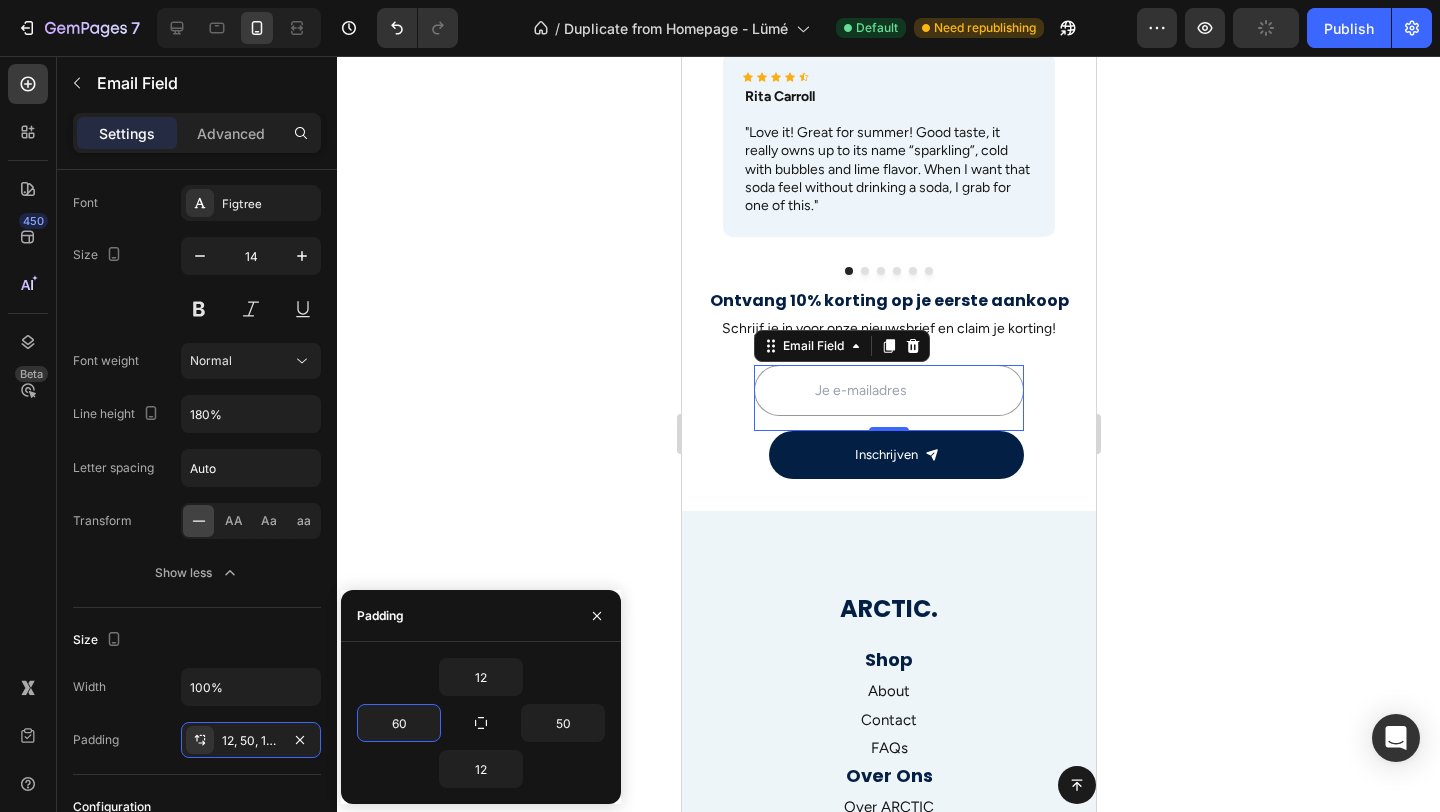type on "6" 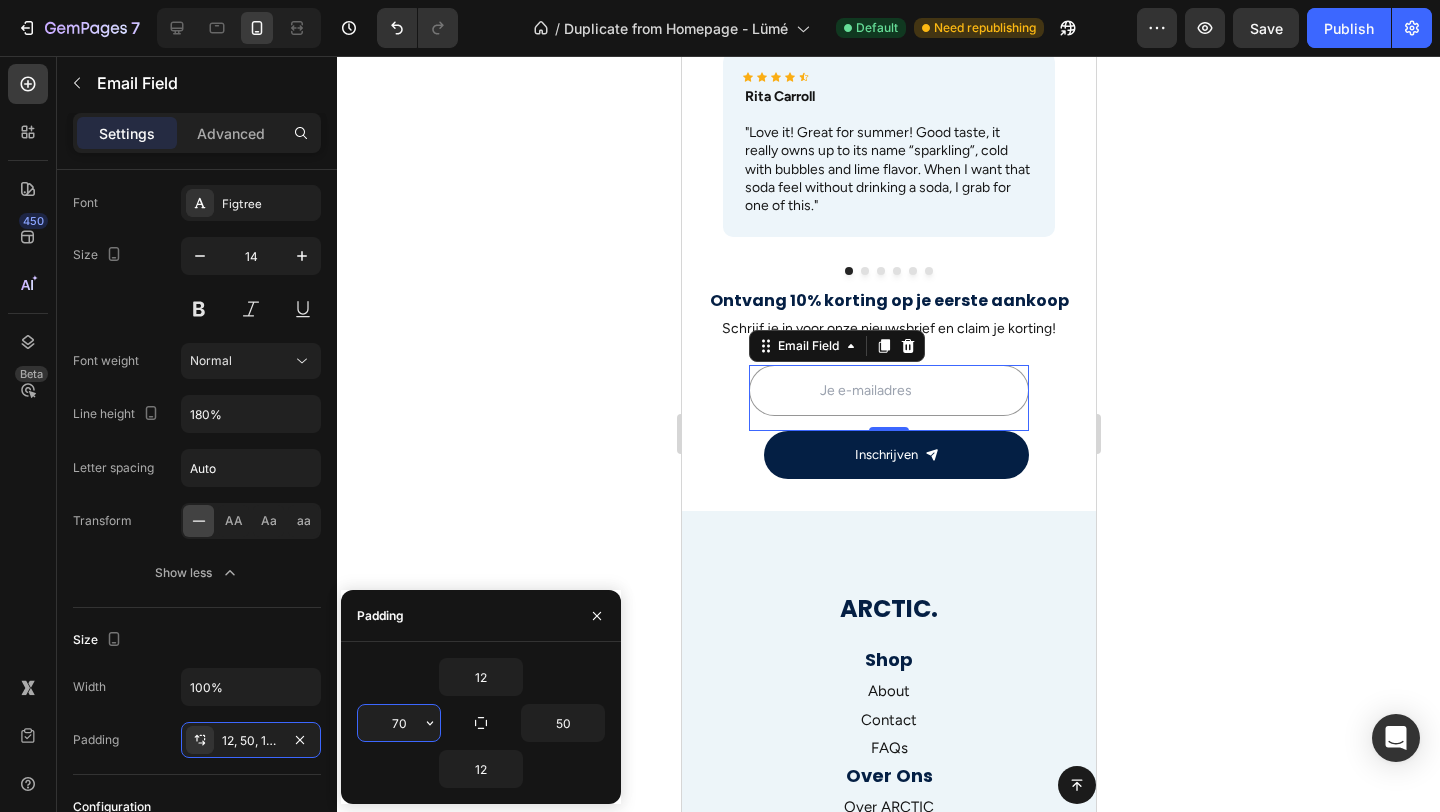 click on "70" at bounding box center (399, 723) 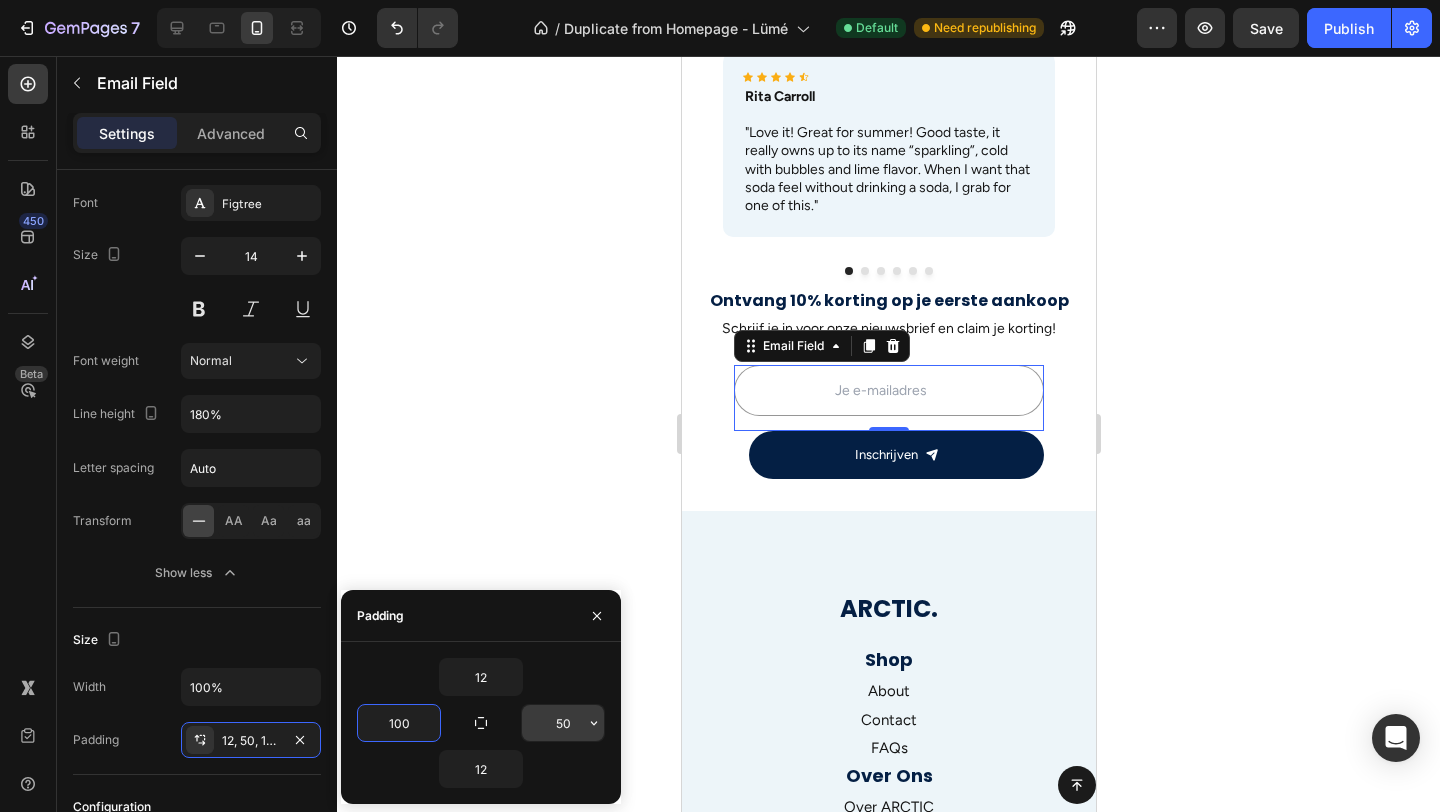 type on "100" 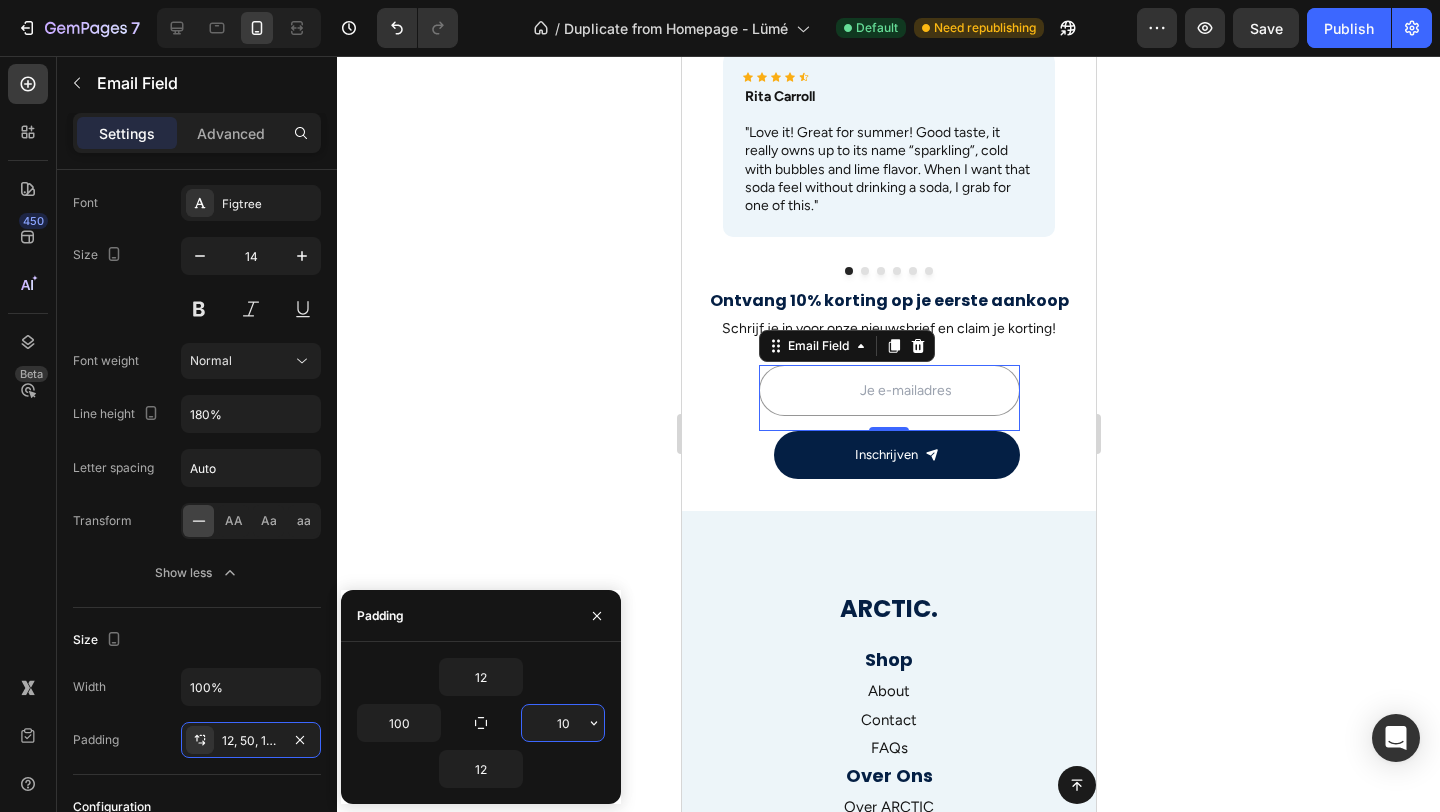 type on "100" 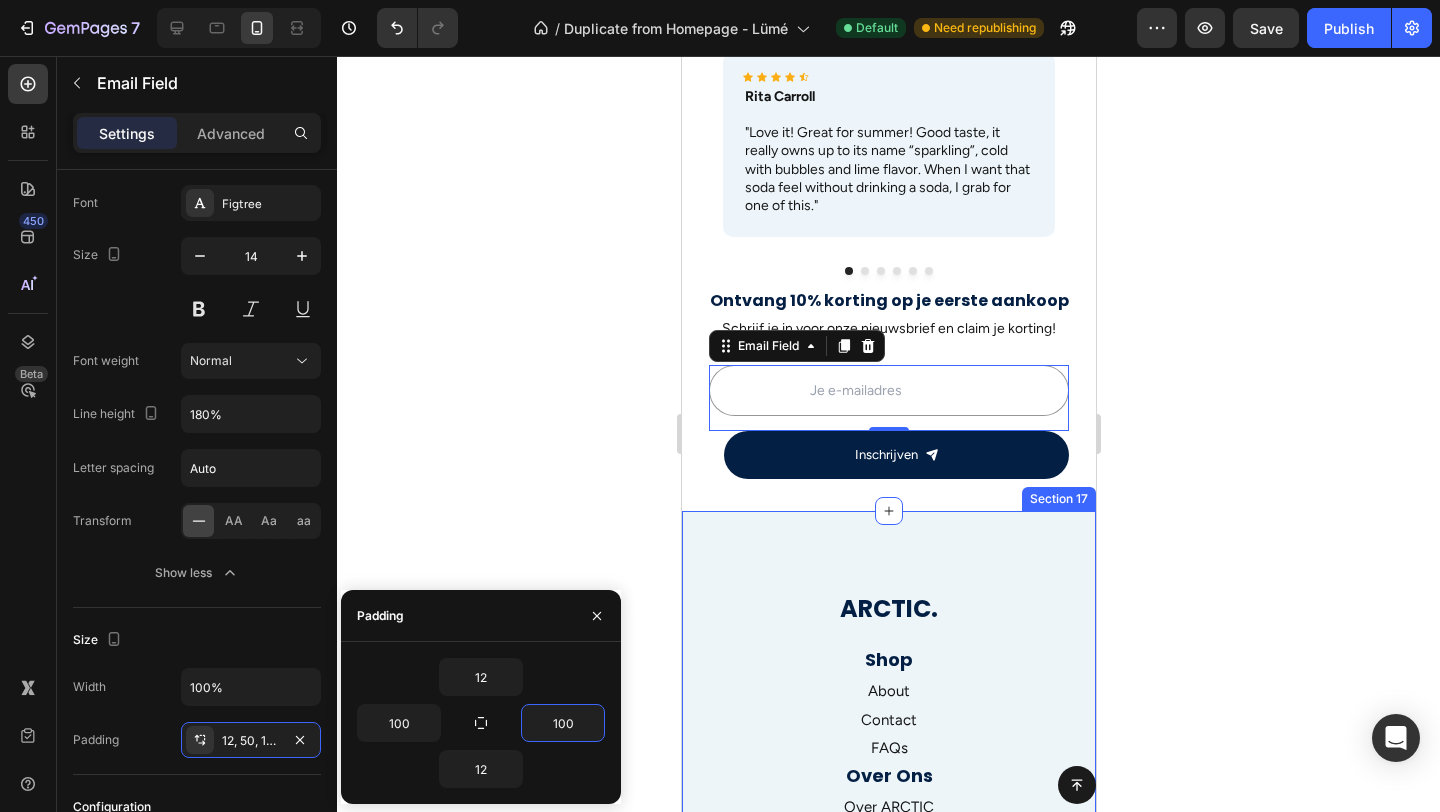 click on "ARCTIC.  Heading Shop Heading About Text block Contact Text block FAQs Text block Over Ons Heading Over ARCTIC Text block Verzending Text block Retourneren Text block Contact Heading Veelgestelde vragen Text block Klantenservice Text block Algemene Voorwaarden Text block Row
Drop element here Email Field Image
Submit Button Row Newsletter Row Row Section 17" at bounding box center (888, 901) 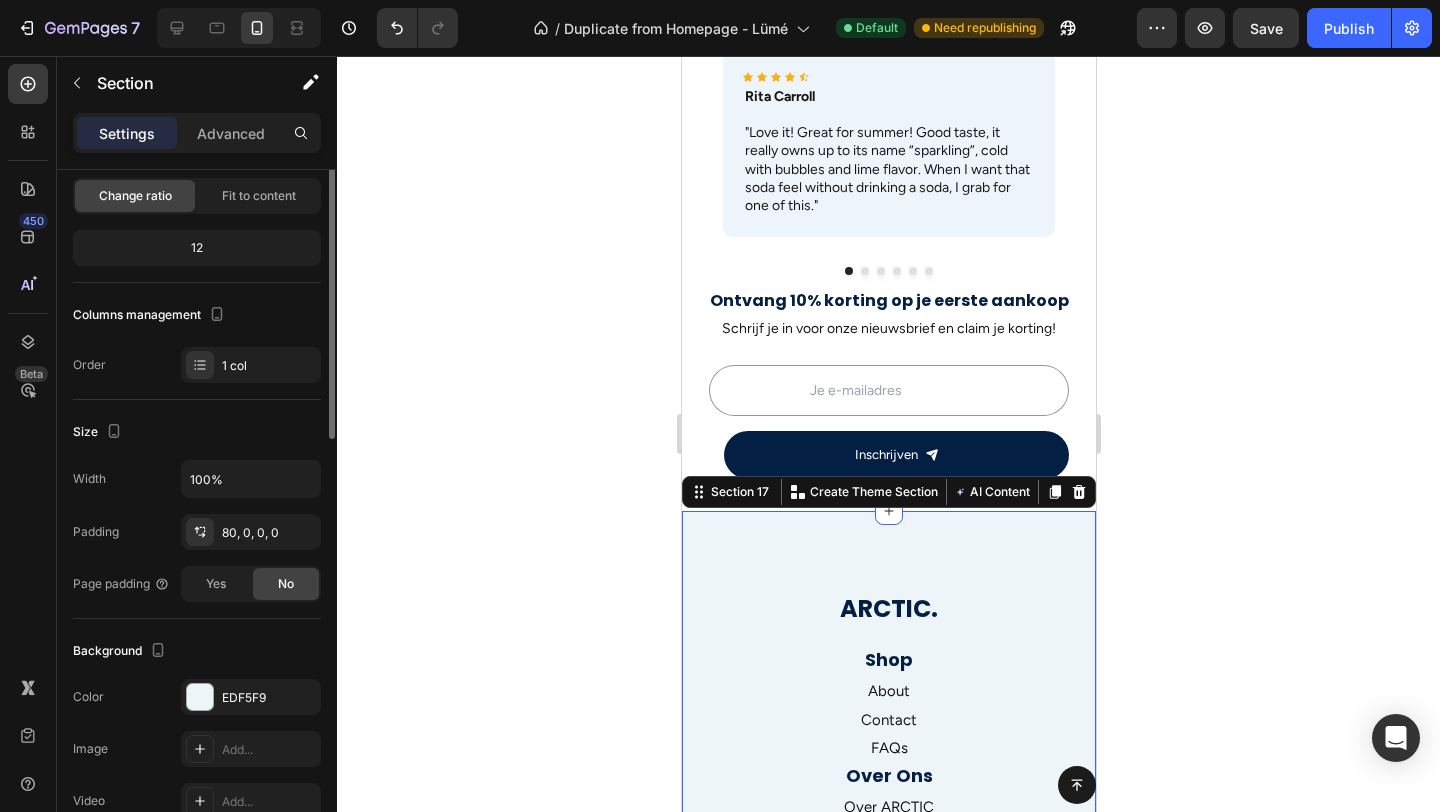 scroll, scrollTop: 0, scrollLeft: 0, axis: both 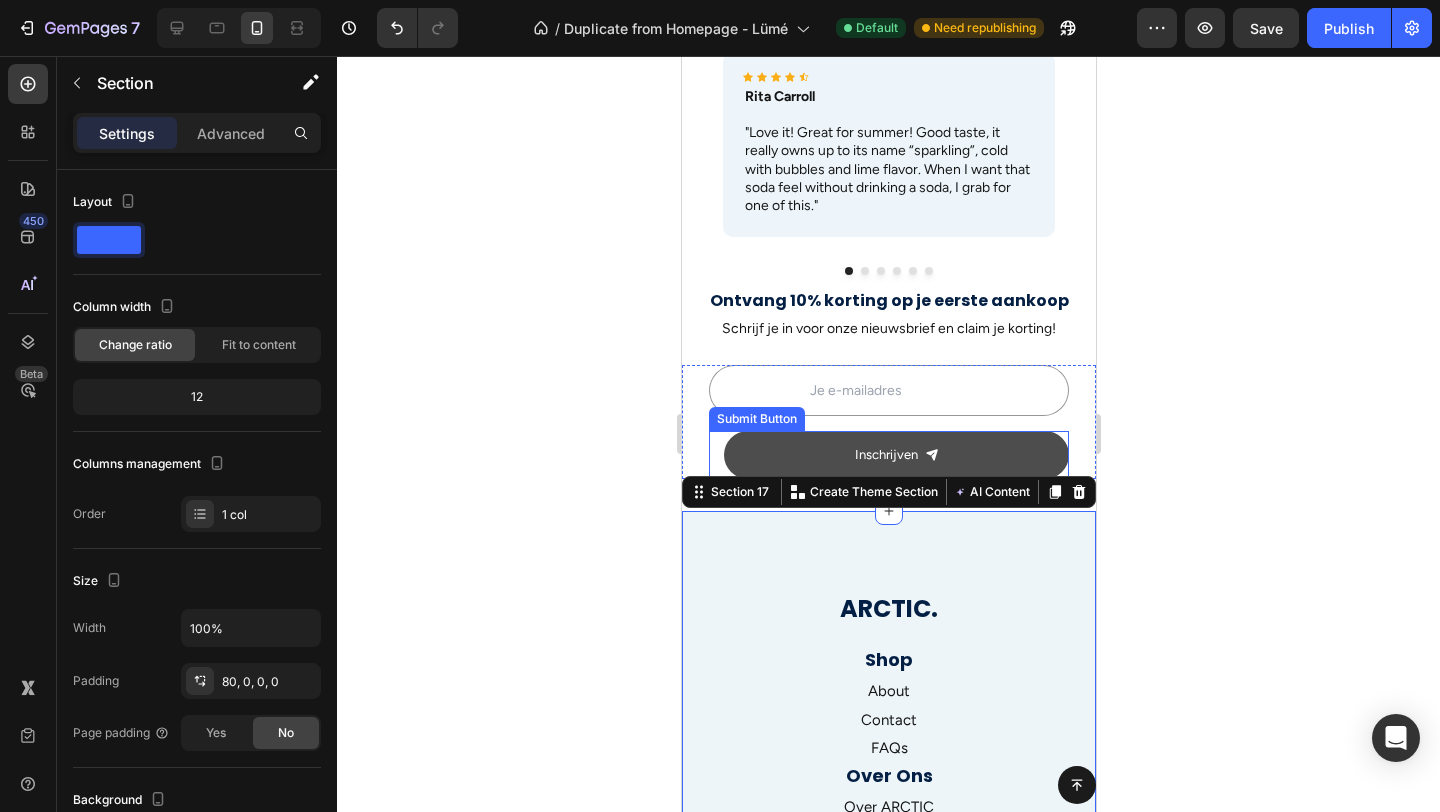click on "Inschrijven" at bounding box center (895, 454) 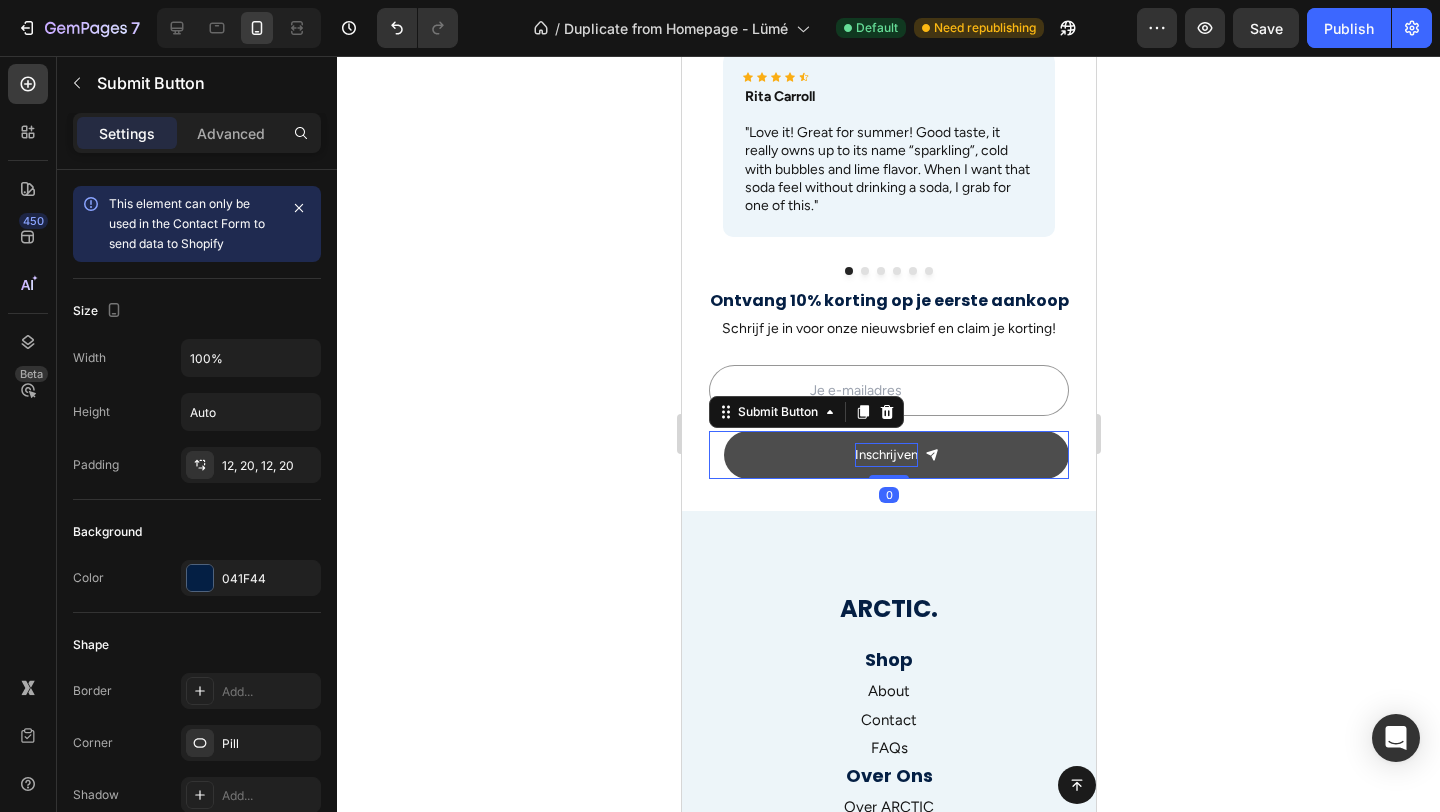 click on "Inschrijven" at bounding box center [885, 454] 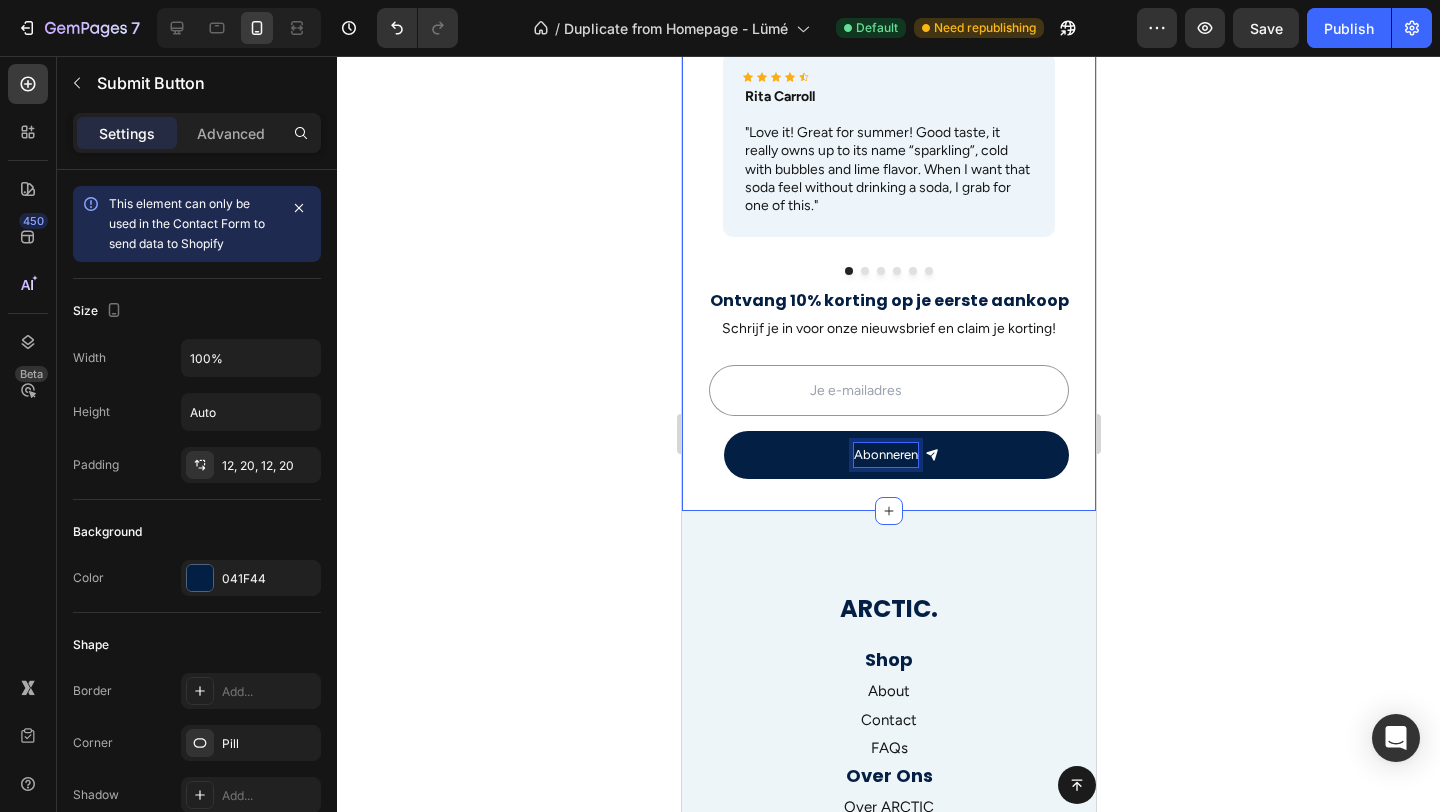click on "Wat Onze Klanten Zeggen Heading Icon Icon Icon Icon Icon Icon List Icon Icon Icon Icon
Icon Icon List Rita Carroll Text Block "Love it! Great for summer! Good taste, it really owns up to its name “sparkling”, cold with bubbles and lime flavor. When I want that soda feel without drinking a soda, I grab for one of this." Text Block Row Icon Icon Icon Icon
Icon Icon List Maria Min Text Block "Love it! Great for summer! Good taste, it really owns up to its name “sparkling”, cold with bubbles and lime flavor. When I want that soda feel without drinking a soda, I grab for one of this." Text Block Row Icon Icon Icon Icon
Icon Icon List Max Sero Text Block "Love it! Great for summer! Good taste, it really owns up to its name “sparkling”, cold with bubbles and lime flavor. When I want that soda feel without drinking a soda, I grab for one of this." Text Block Row Icon Icon Icon Icon
Icon Icon List Max Sero Text Block Text Block Row Icon Icon" at bounding box center (888, 227) 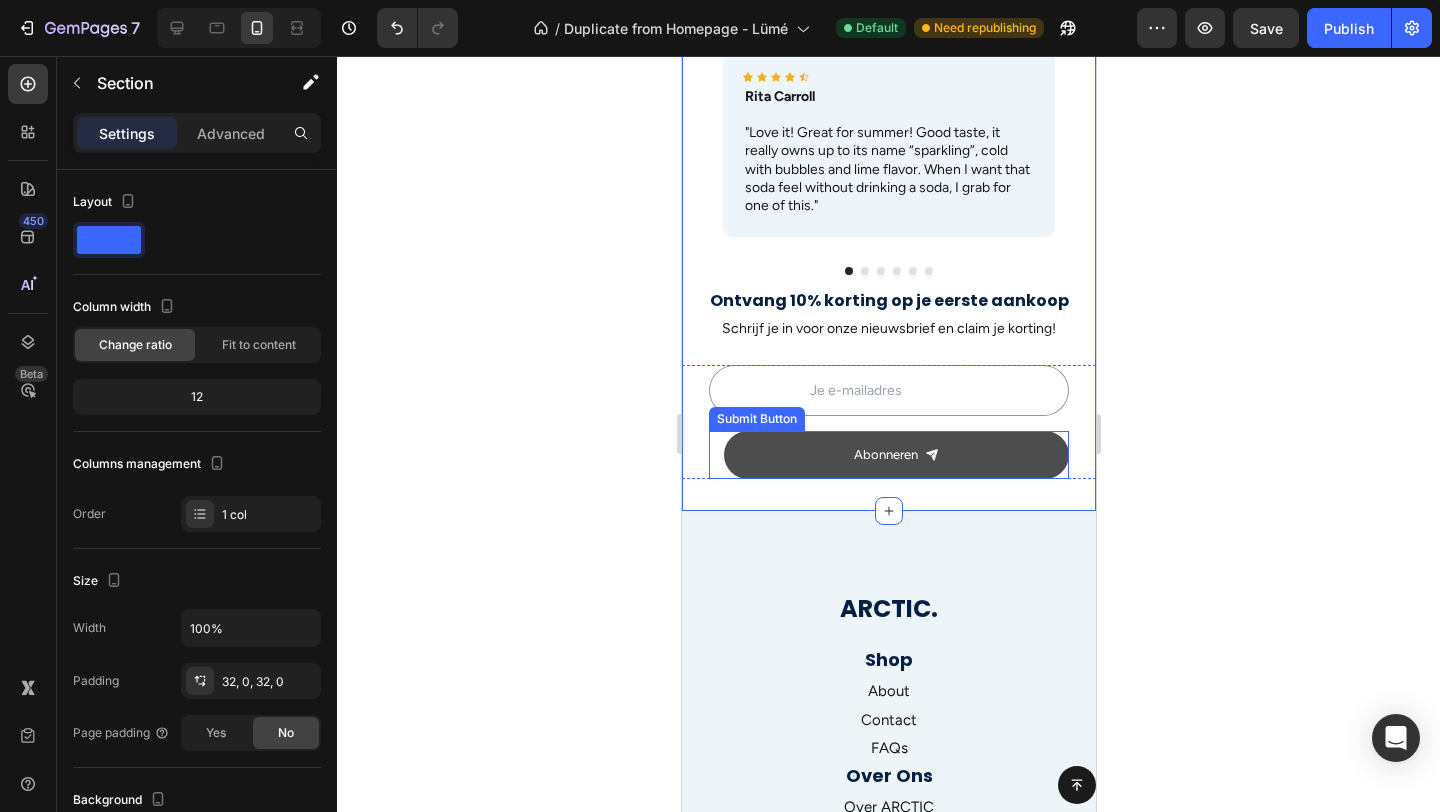 click on "Abonneren" at bounding box center (895, 454) 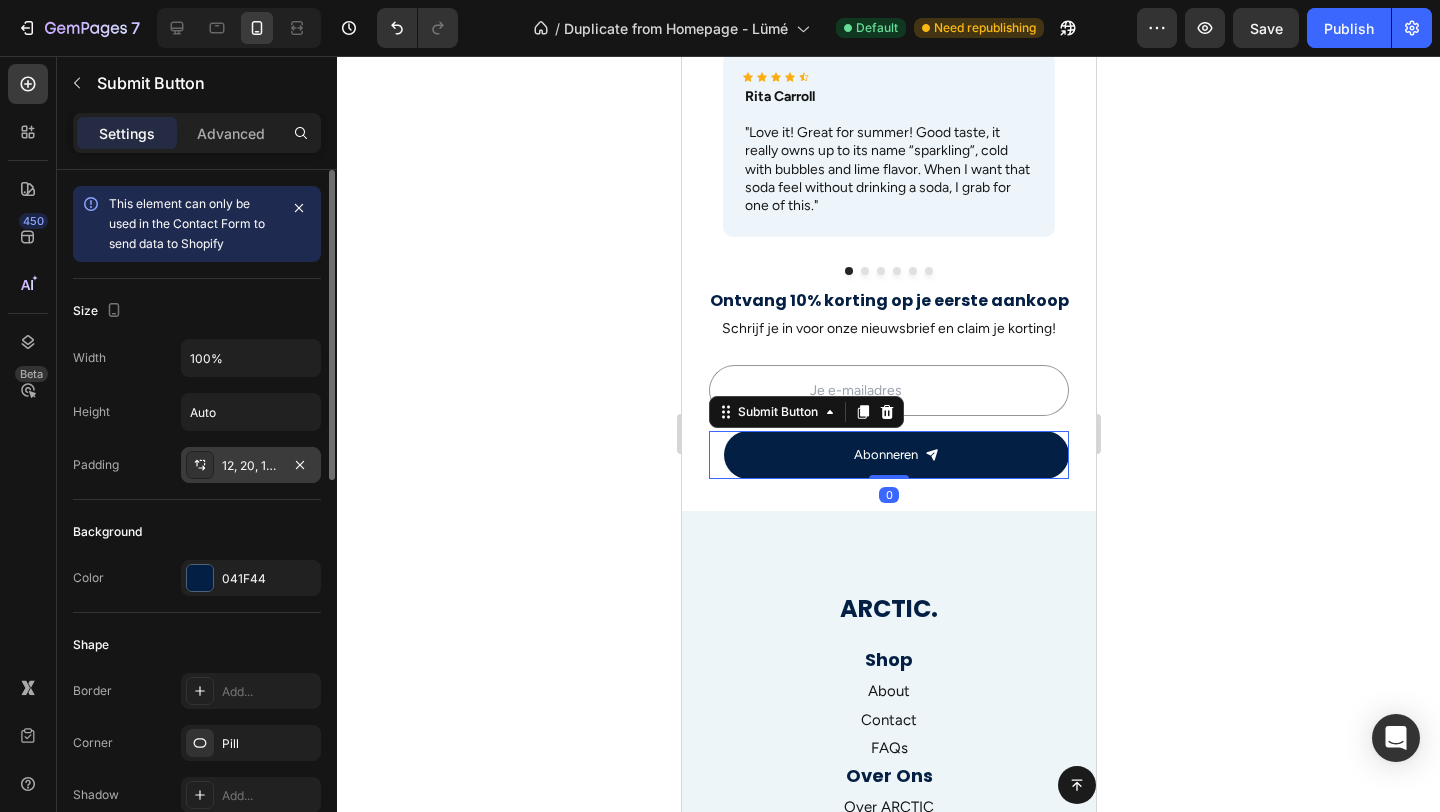 click 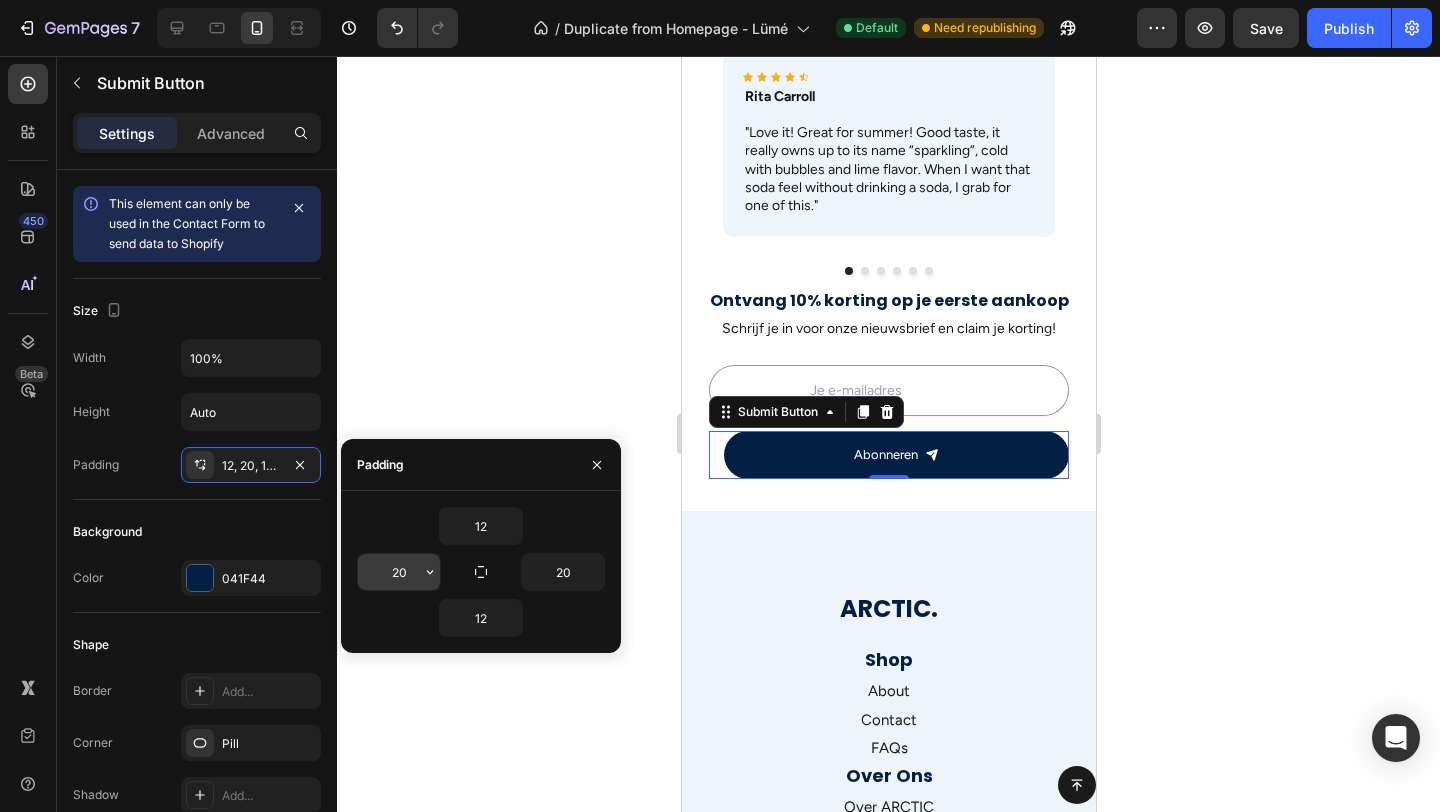 click on "20" at bounding box center [399, 572] 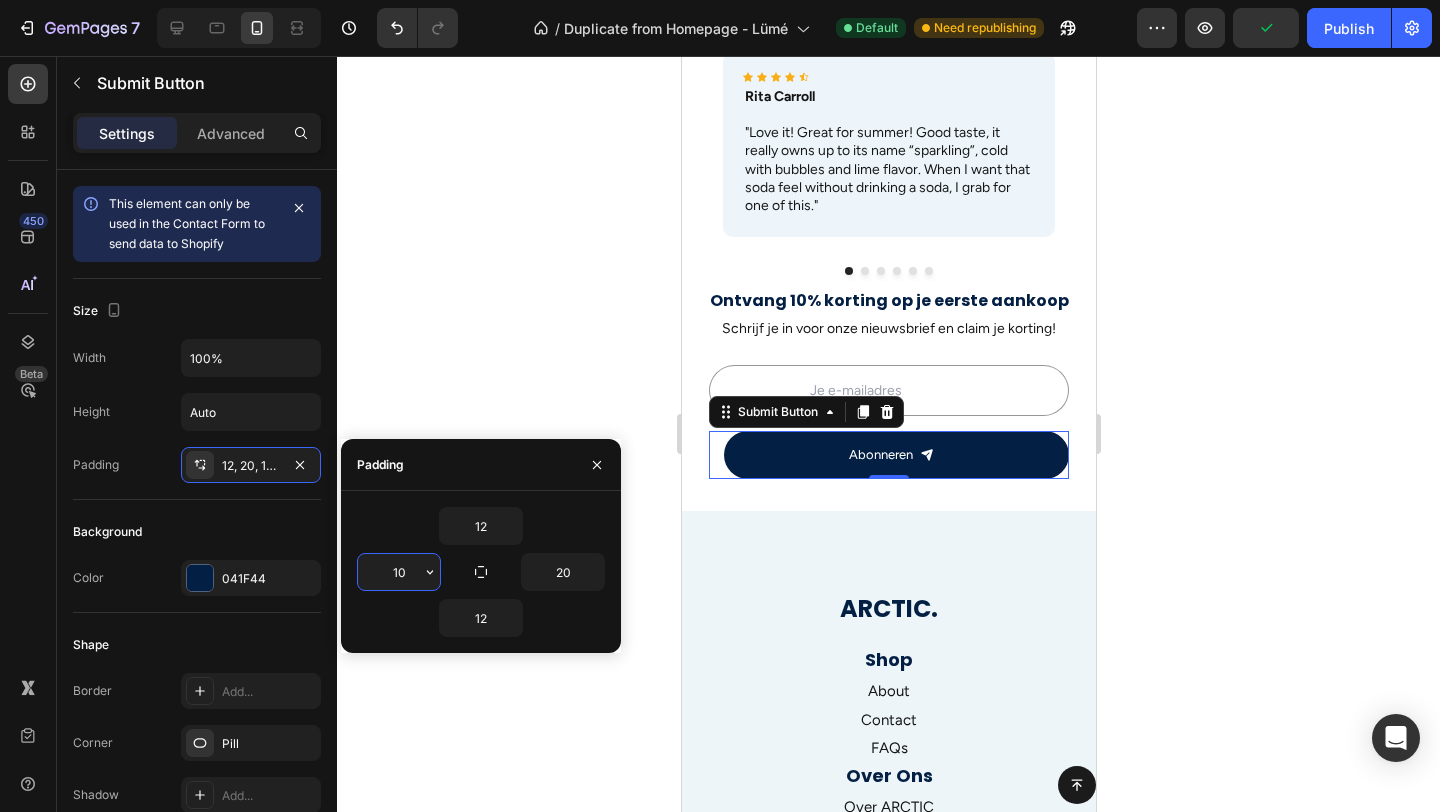 type on "1" 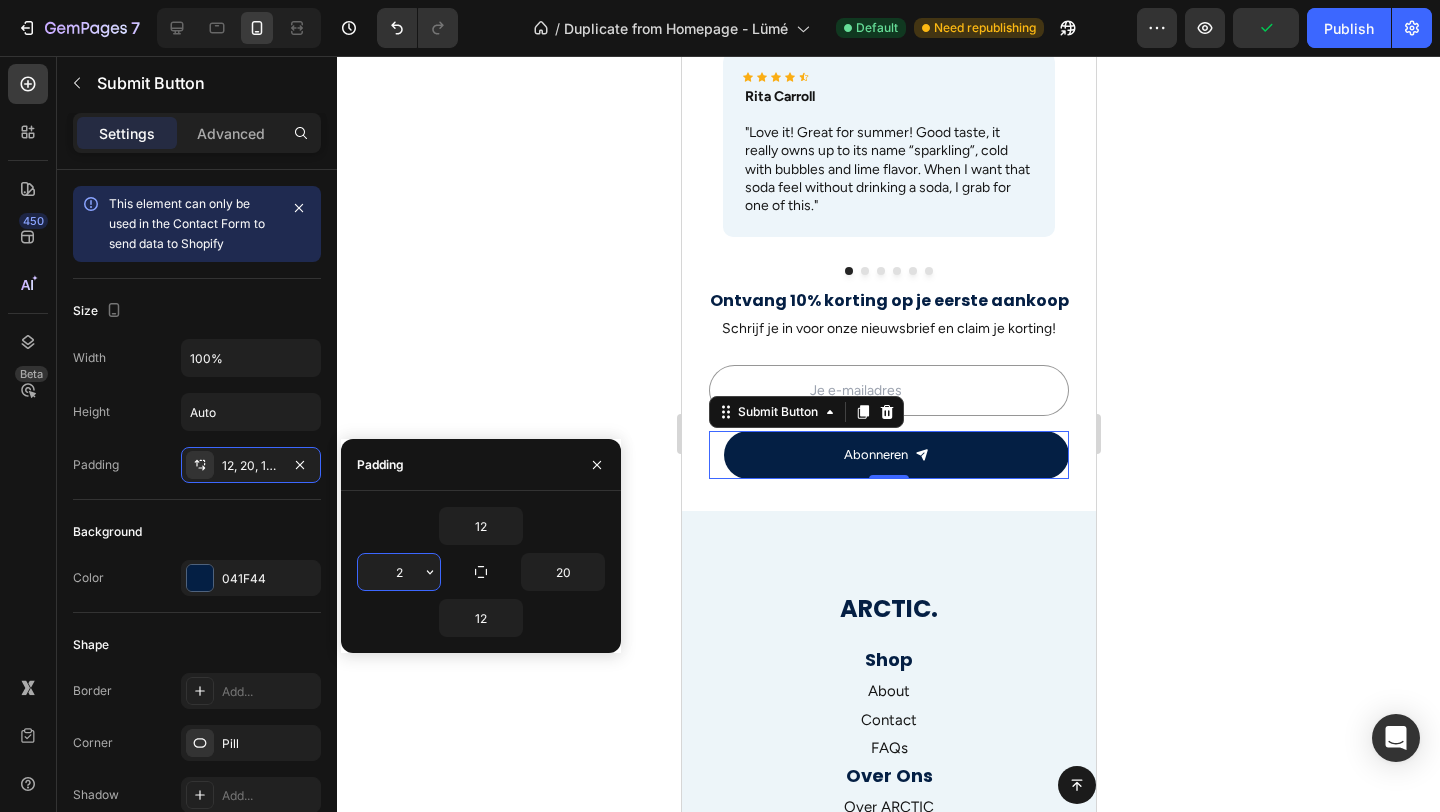 type on "20" 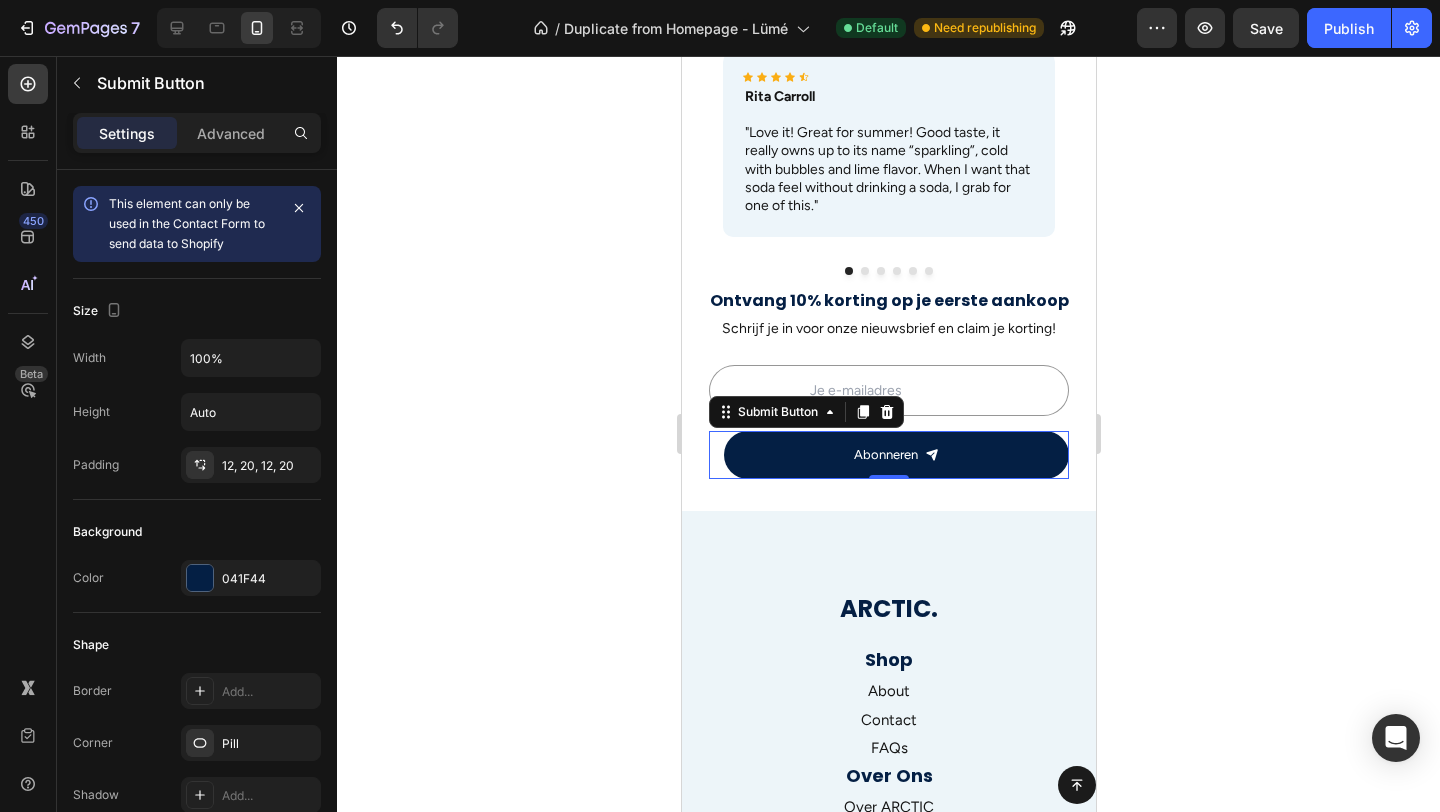click 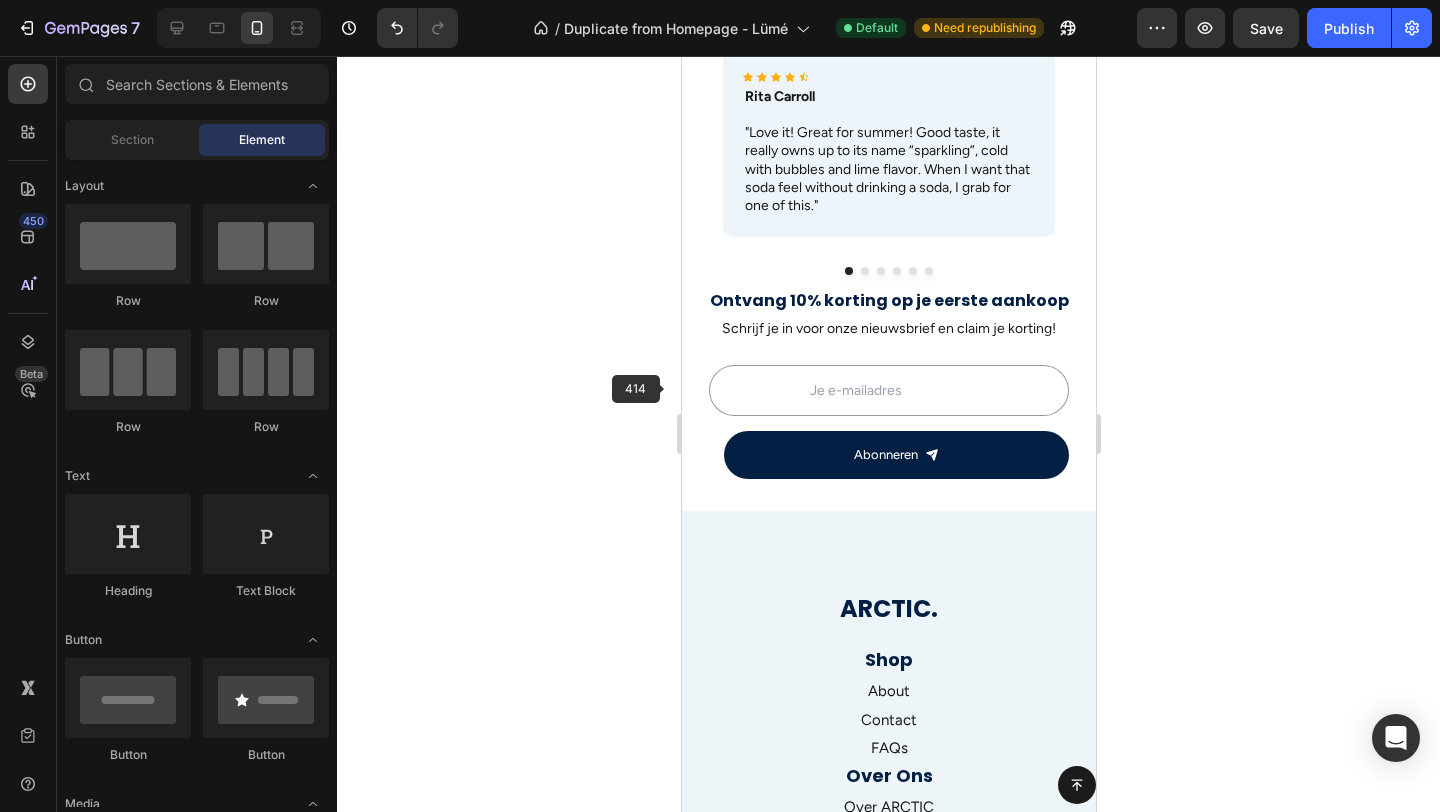 click 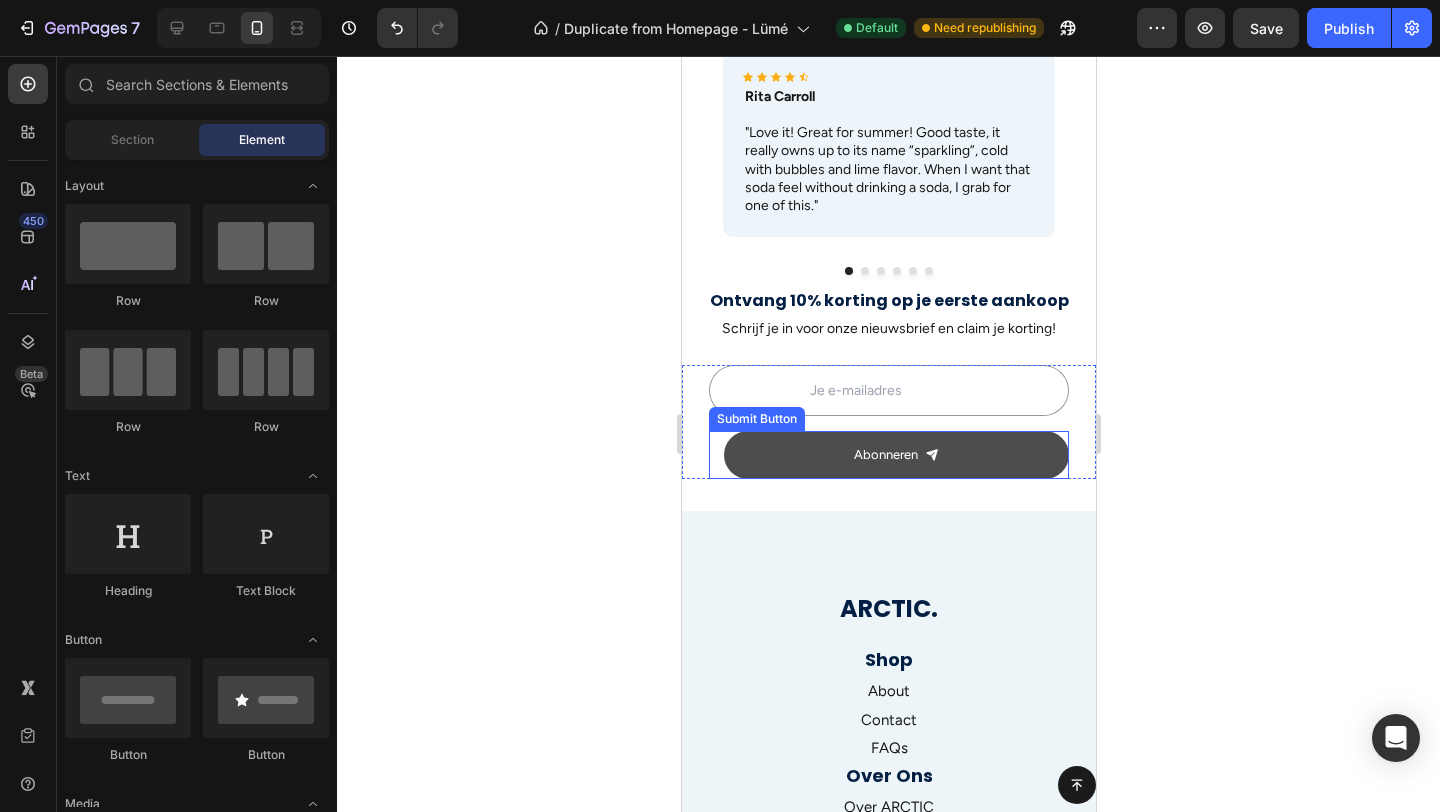 click on "Abonneren" at bounding box center (895, 454) 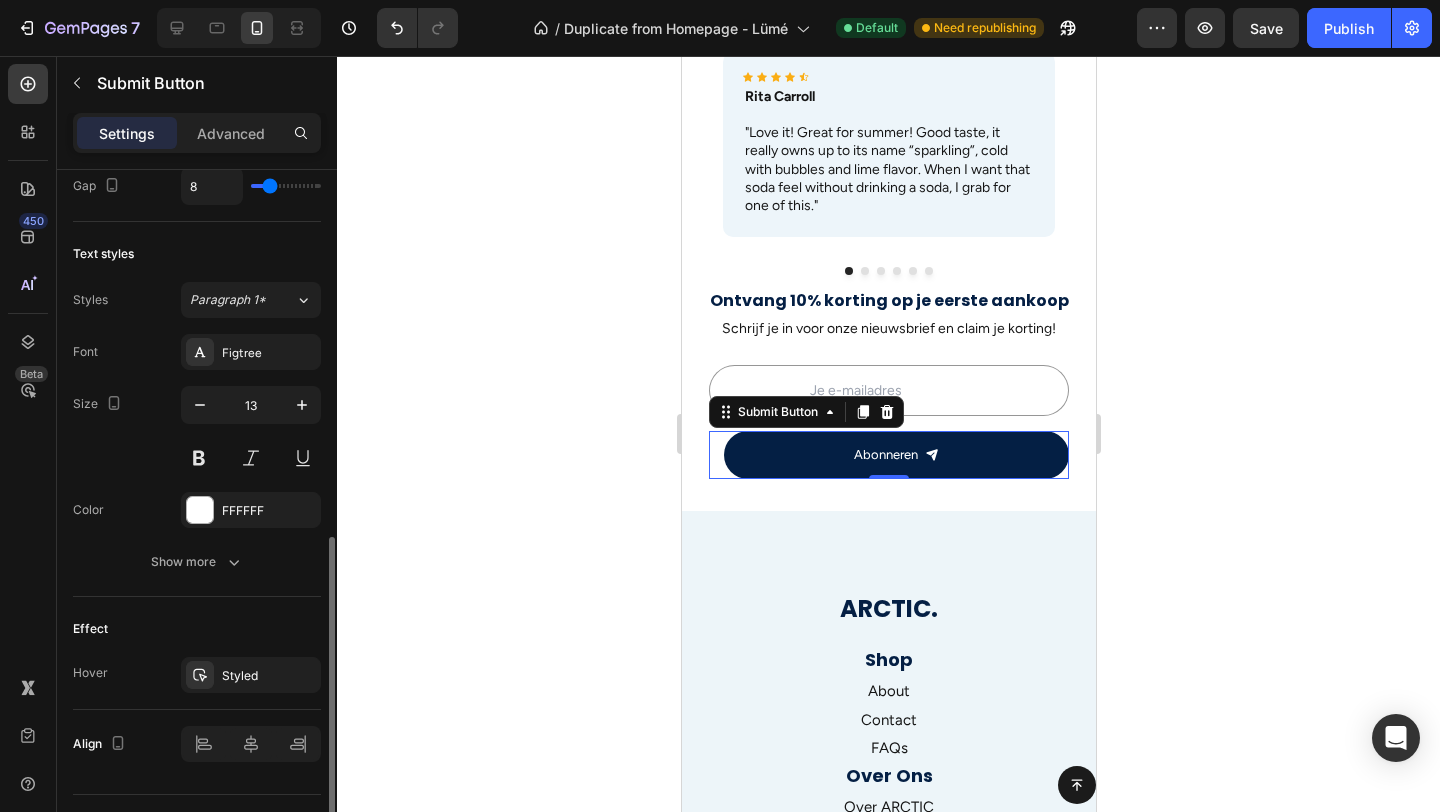 scroll, scrollTop: 832, scrollLeft: 0, axis: vertical 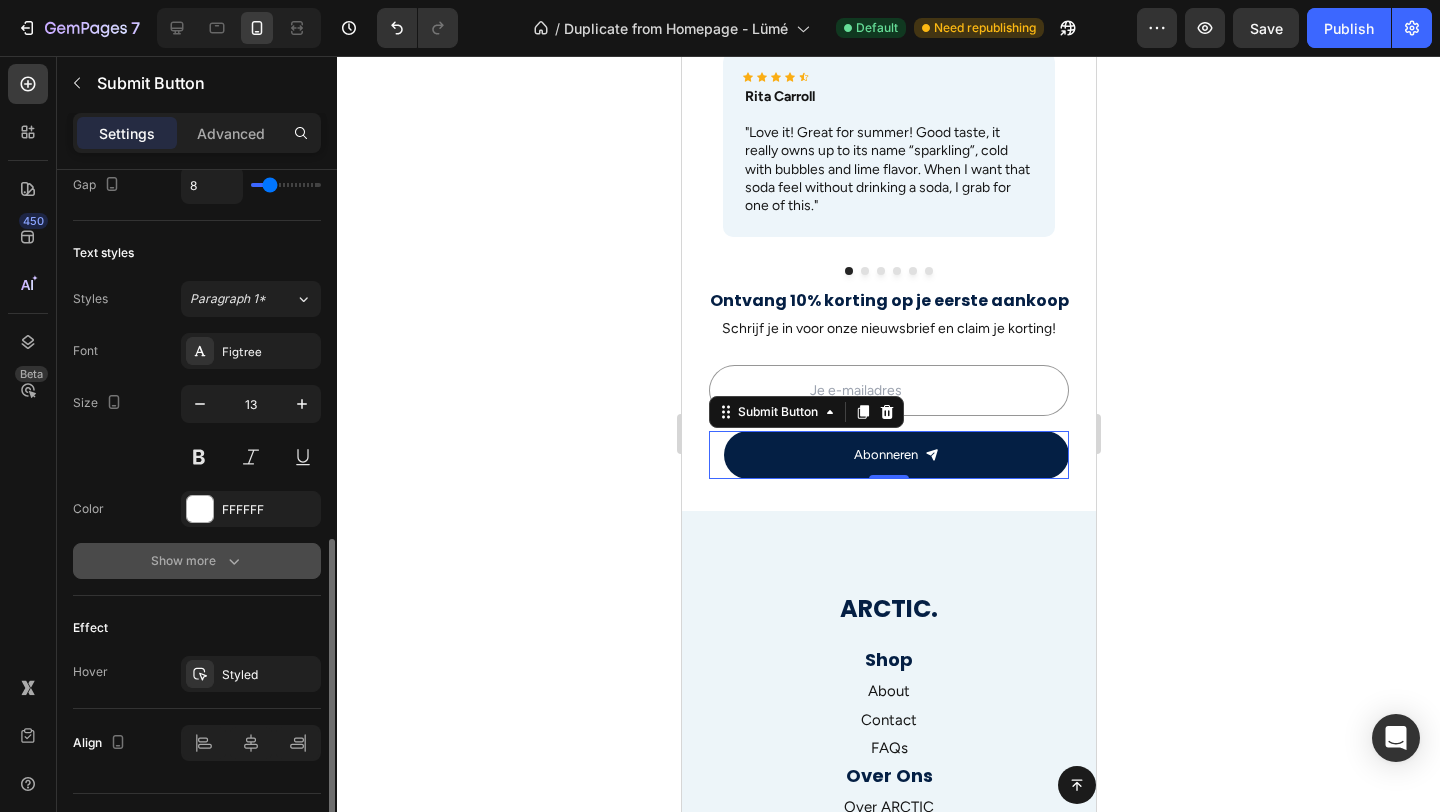 click on "Show more" at bounding box center [197, 561] 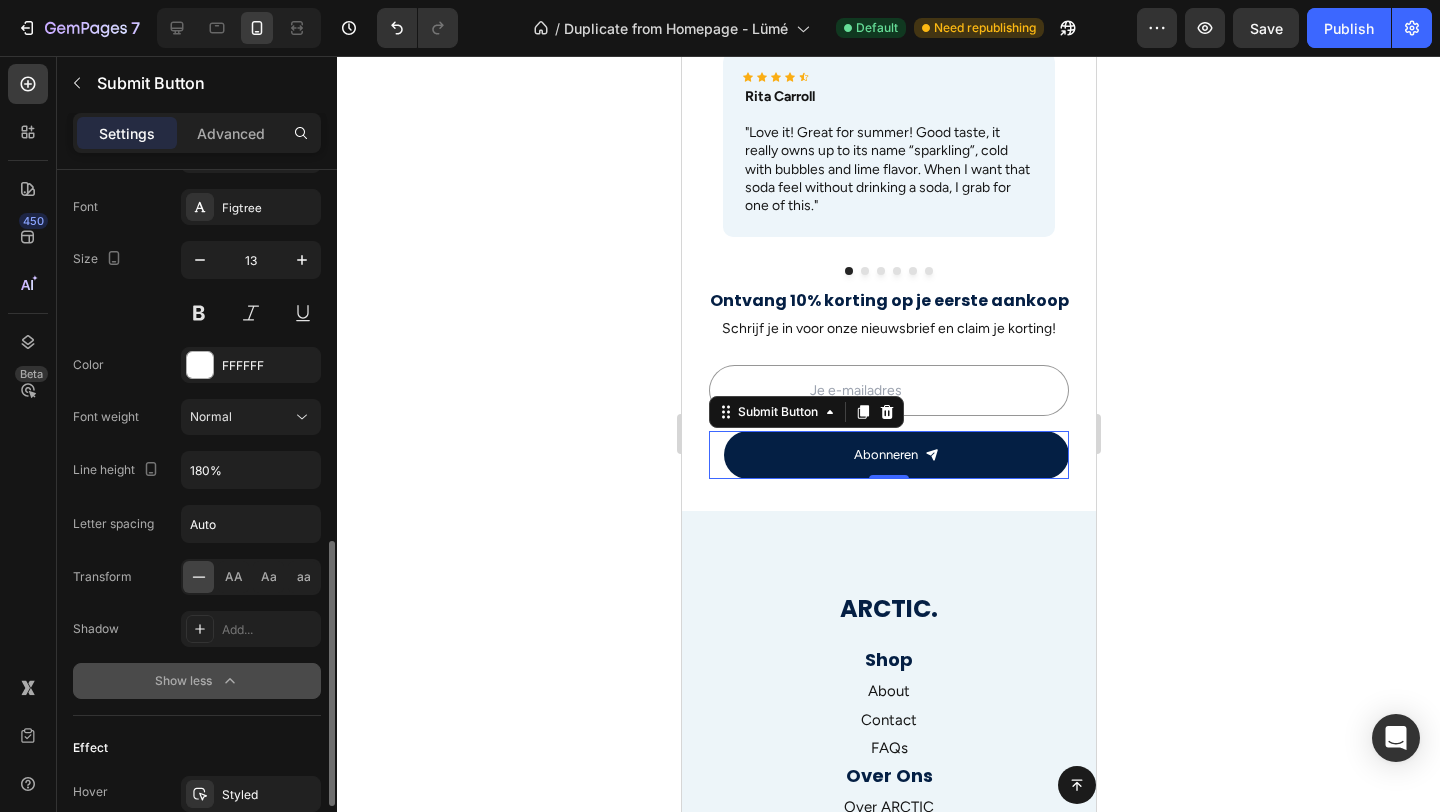 scroll, scrollTop: 999, scrollLeft: 0, axis: vertical 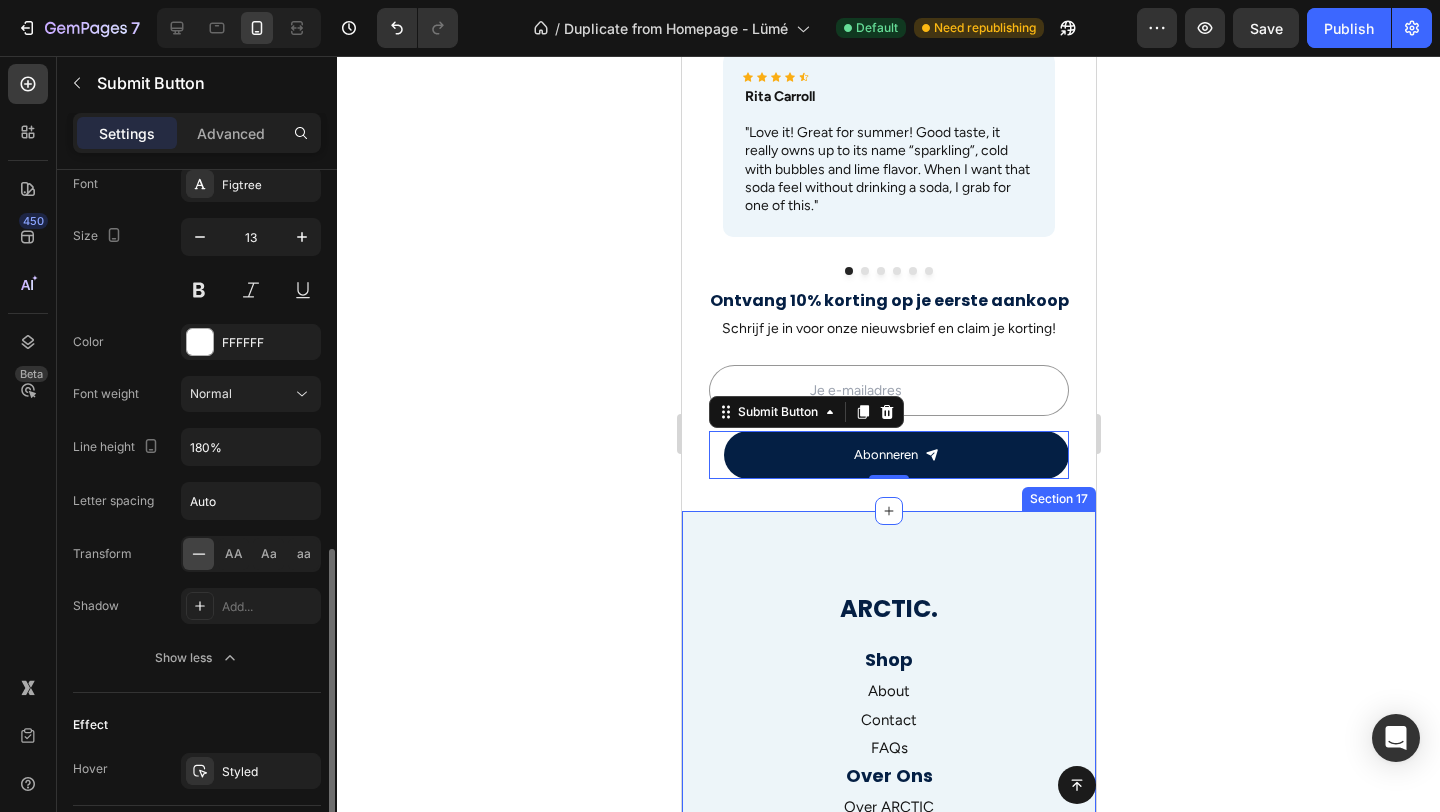 click on "ARCTIC.  Heading Shop Heading About Text block Contact Text block FAQs Text block Over Ons Heading Over ARCTIC Text block Verzending Text block Retourneren Text block Contact Heading Veelgestelde vragen Text block Klantenservice Text block Algemene Voorwaarden Text block Row
Drop element here Email Field Image
Submit Button Row Newsletter Row Row Section 17" at bounding box center [888, 901] 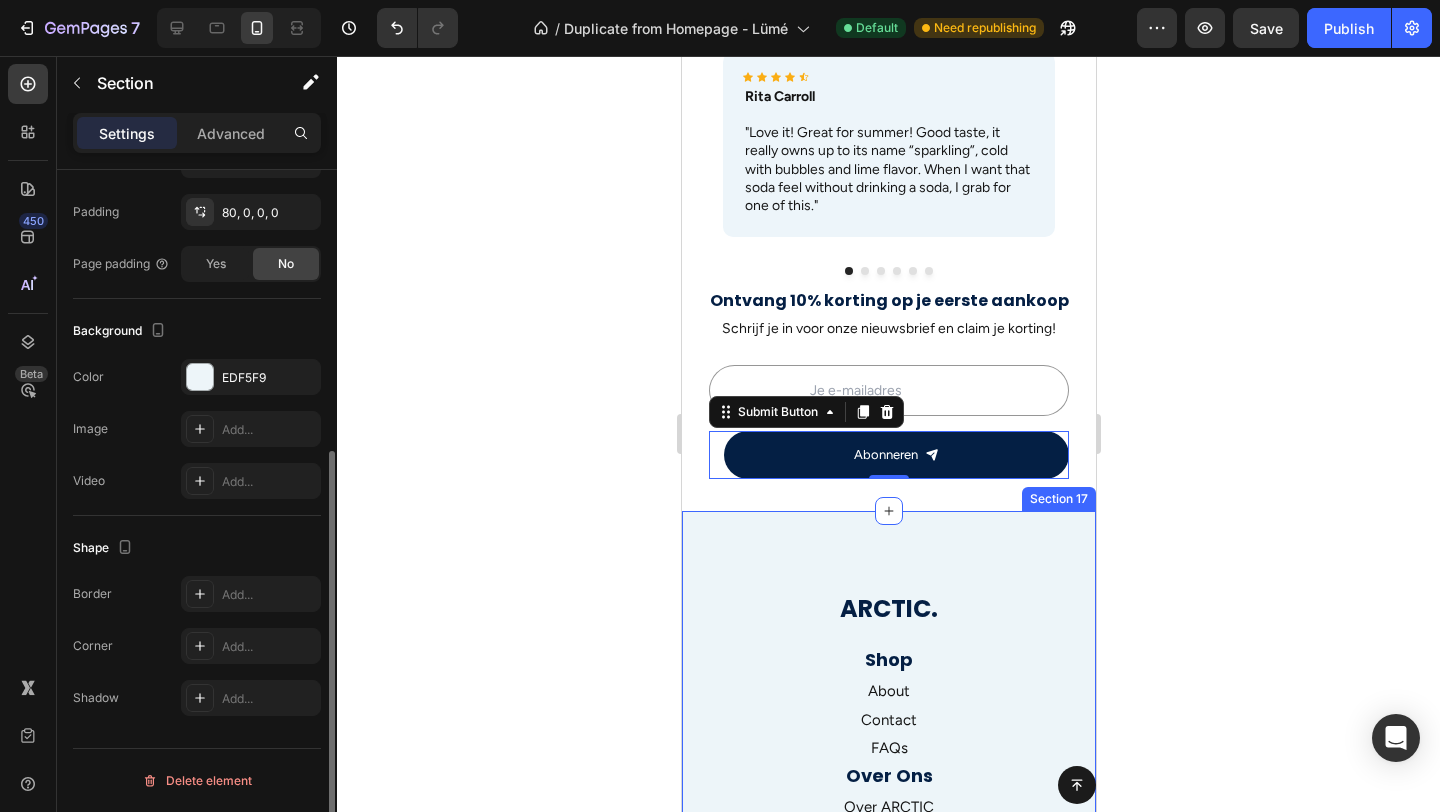 scroll, scrollTop: 0, scrollLeft: 0, axis: both 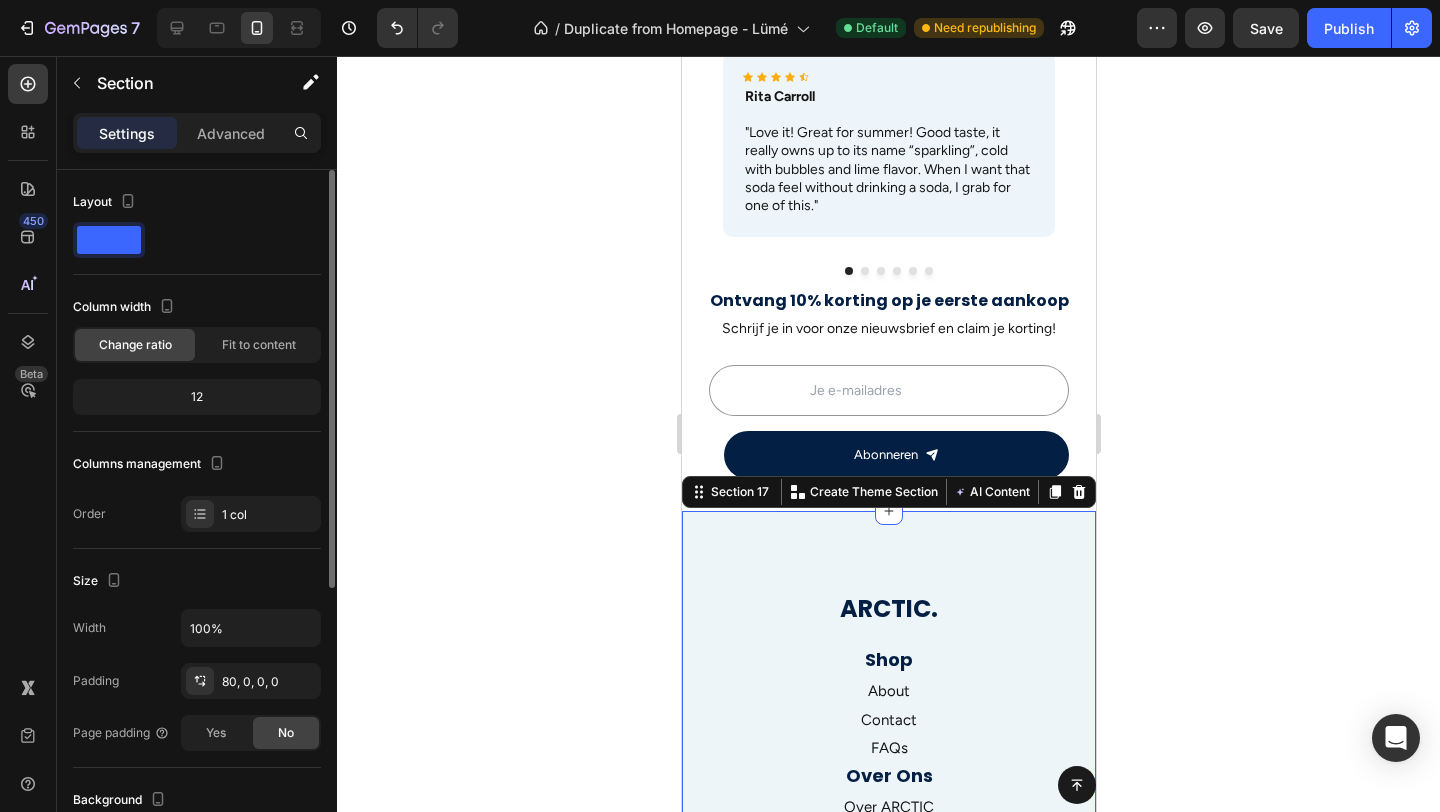 click 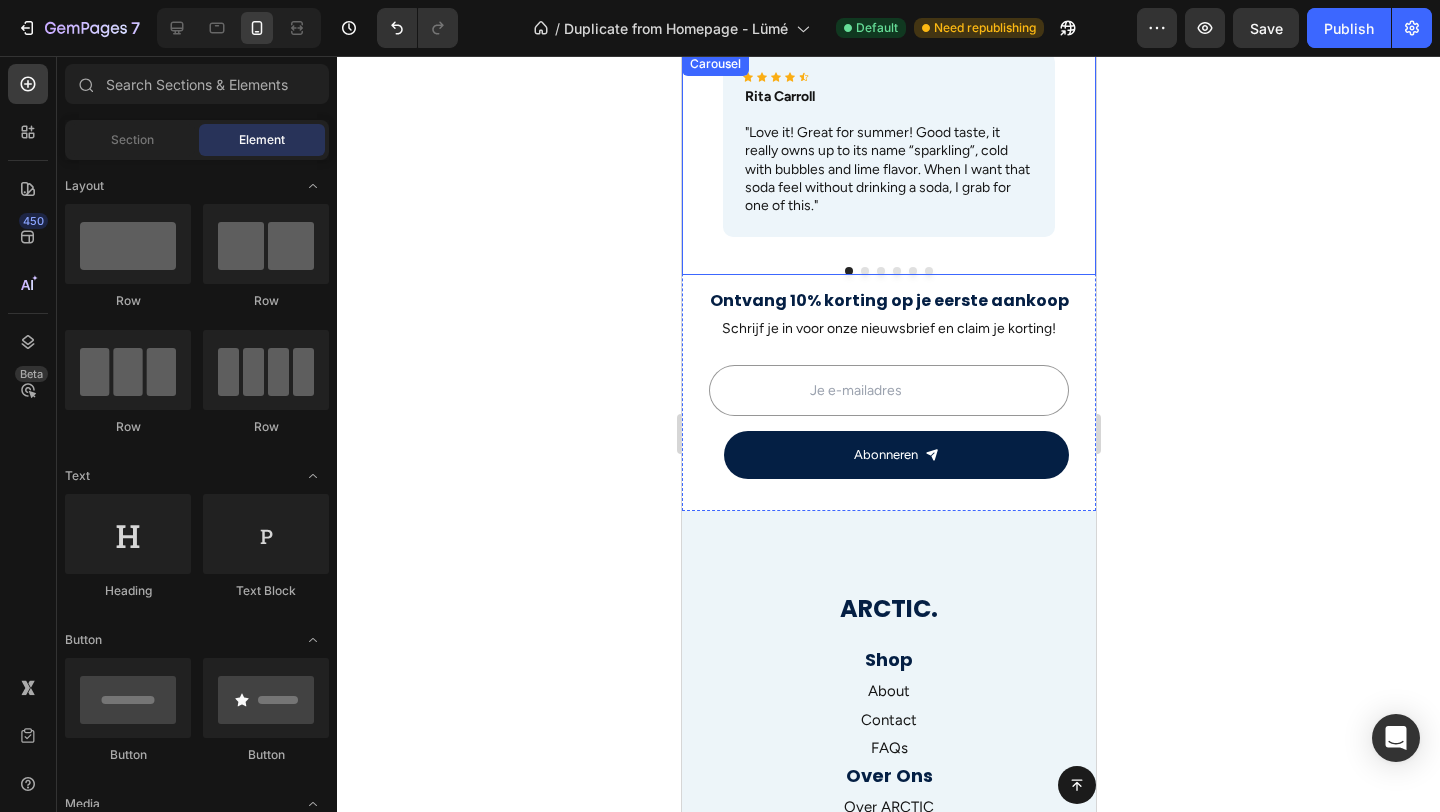 click on "Icon Icon Icon Icon
Icon Icon List Rita Carroll Text Block "Love it! Great for summer! Good taste, it really owns up to its name “sparkling”, cold with bubbles and lime flavor. When I want that soda feel without drinking a soda, I grab for one of this." Text Block Row Icon Icon Icon Icon
Icon Icon List Maria Min Text Block "Love it! Great for summer! Good taste, it really owns up to its name “sparkling”, cold with bubbles and lime flavor. When I want that soda feel without drinking a soda, I grab for one of this." Text Block Row Icon Icon Icon Icon
Icon Icon List Max Sero Text Block "Love it! Great for summer! Good taste, it really owns up to its name “sparkling”, cold with bubbles and lime flavor. When I want that soda feel without drinking a soda, I grab for one of this." Text Block Row Icon Icon Icon Icon
Icon Icon List Max Sero Text Block Text Block Row Icon Icon Icon Icon
Icon Icon List Max Sero Text Block Row Row" at bounding box center (888, 170) 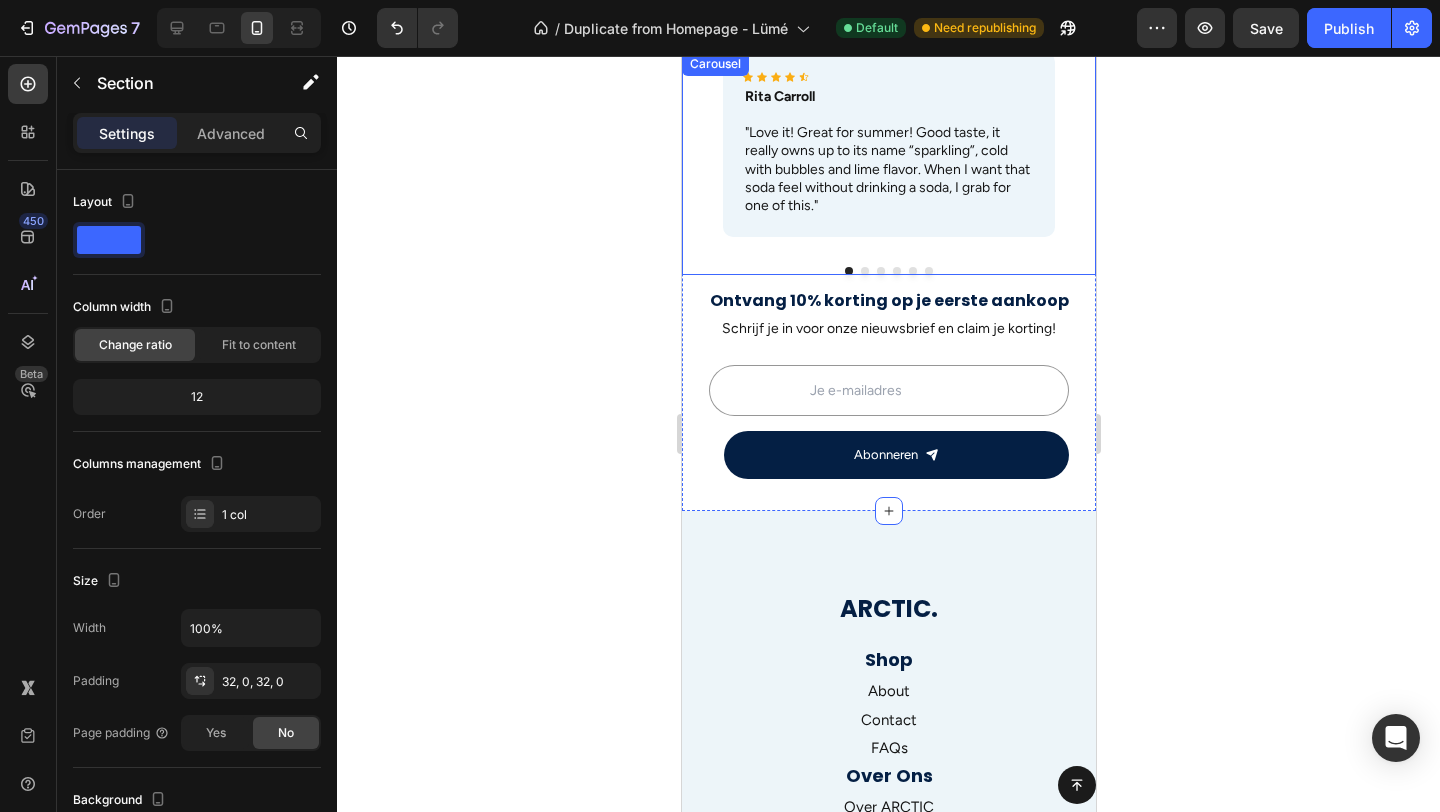 click on "Icon Icon Icon Icon
Icon Icon List Rita Carroll Text Block "Love it! Great for summer! Good taste, it really owns up to its name “sparkling”, cold with bubbles and lime flavor. When I want that soda feel without drinking a soda, I grab for one of this." Text Block Row Icon Icon Icon Icon
Icon Icon List Maria Min Text Block "Love it! Great for summer! Good taste, it really owns up to its name “sparkling”, cold with bubbles and lime flavor. When I want that soda feel without drinking a soda, I grab for one of this." Text Block Row Icon Icon Icon Icon
Icon Icon List Max Sero Text Block "Love it! Great for summer! Good taste, it really owns up to its name “sparkling”, cold with bubbles and lime flavor. When I want that soda feel without drinking a soda, I grab for one of this." Text Block Row Icon Icon Icon Icon
Icon Icon List Max Sero Text Block Text Block Row Icon Icon Icon Icon
Icon Icon List Max Sero Text Block Row Row" at bounding box center [888, 163] 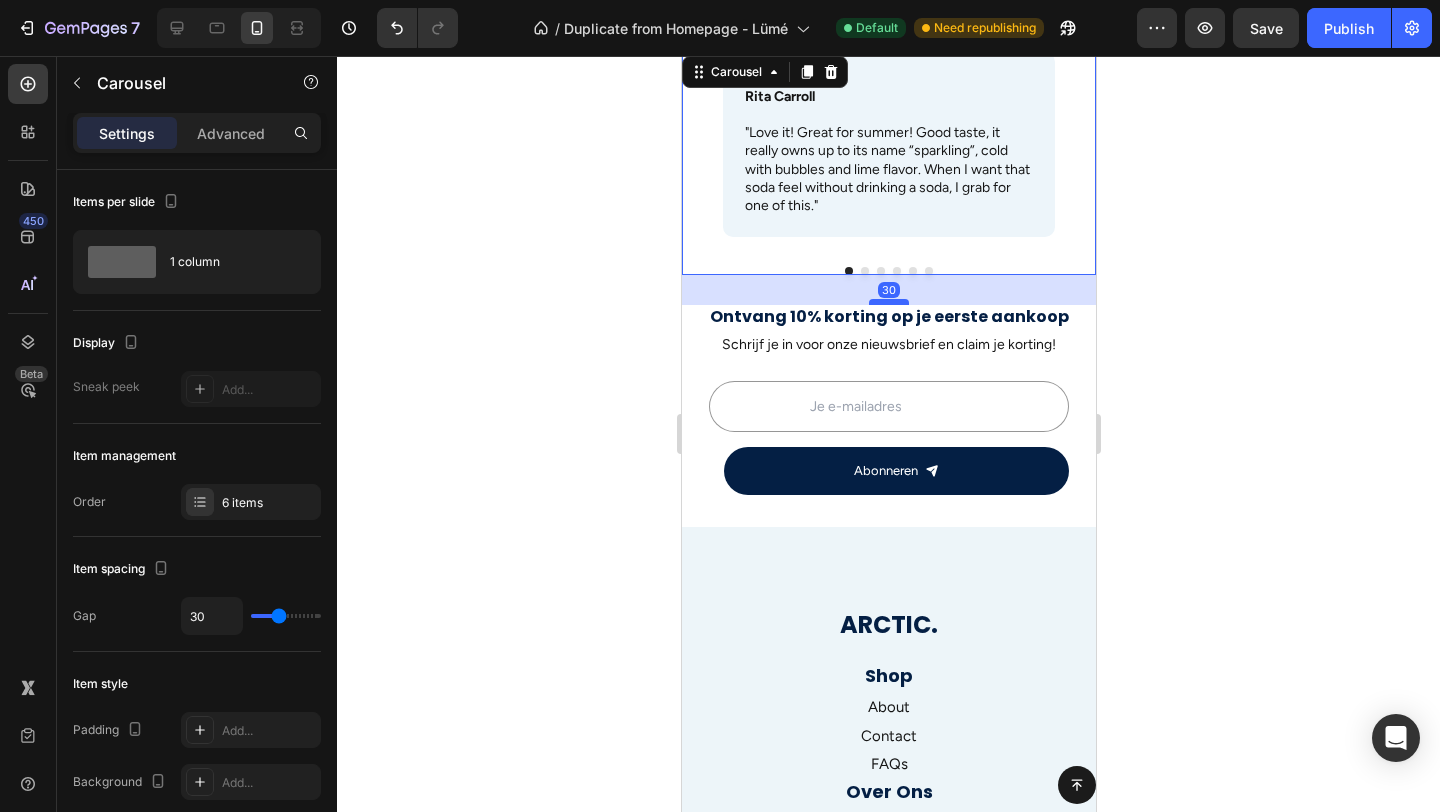 click at bounding box center [888, 302] 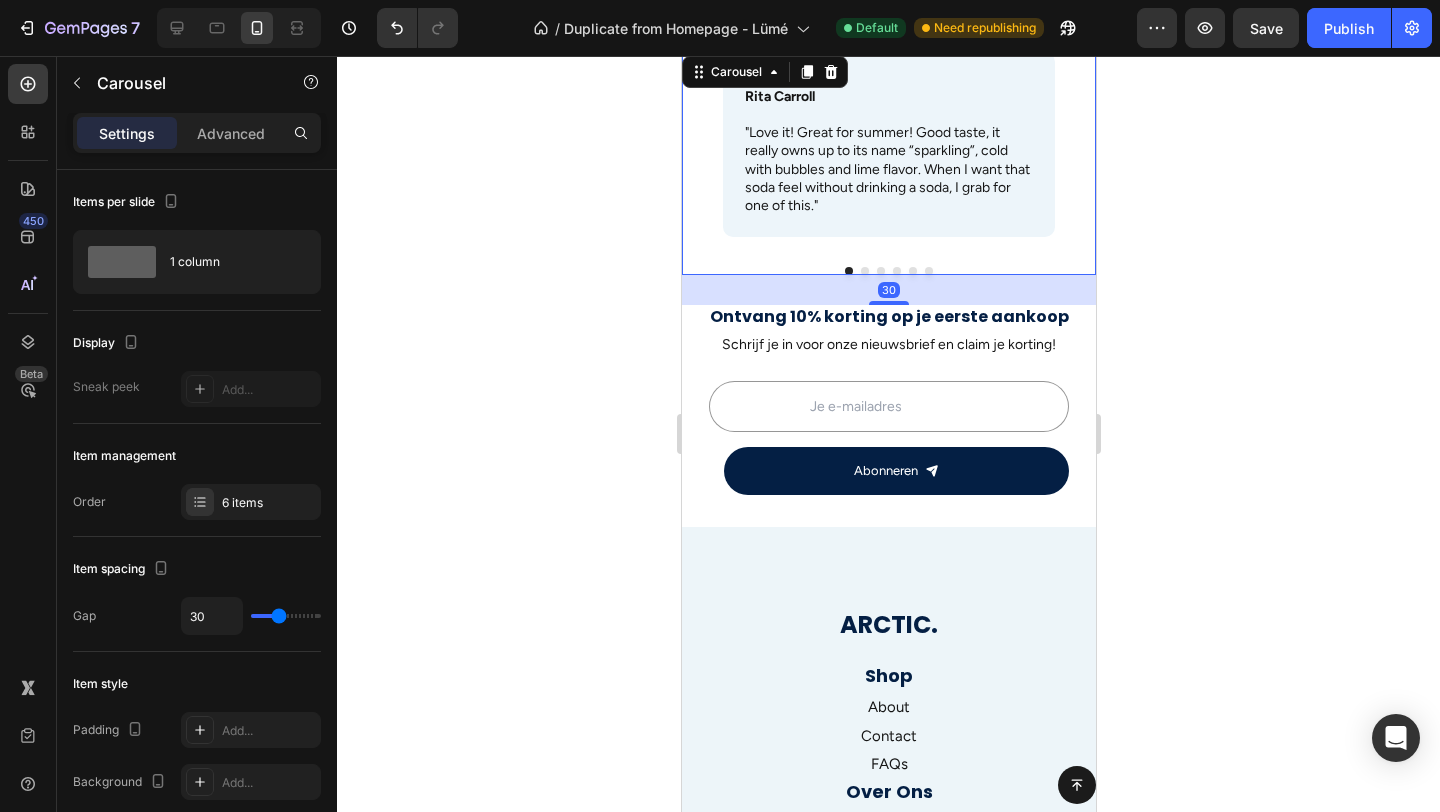 click 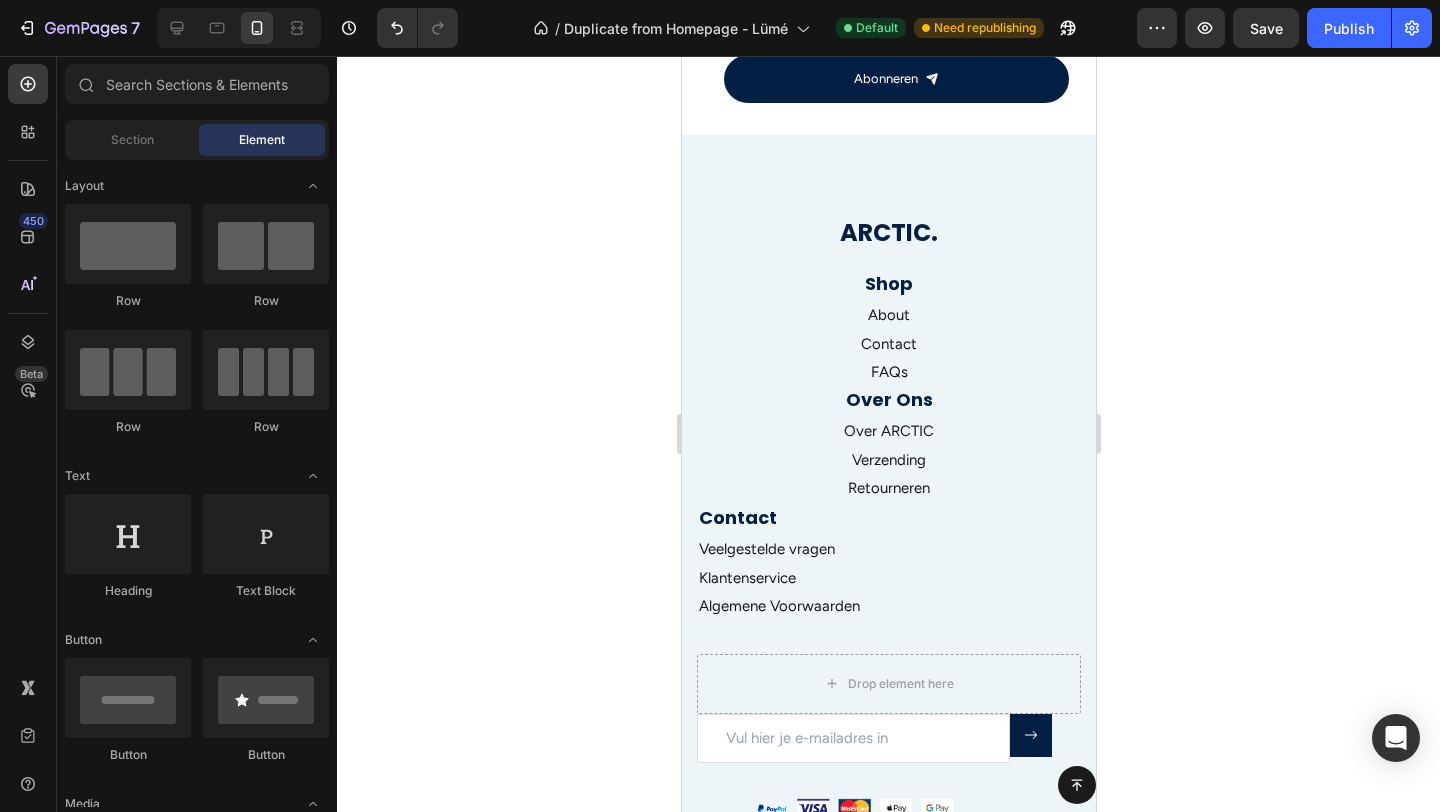 scroll, scrollTop: 2531, scrollLeft: 0, axis: vertical 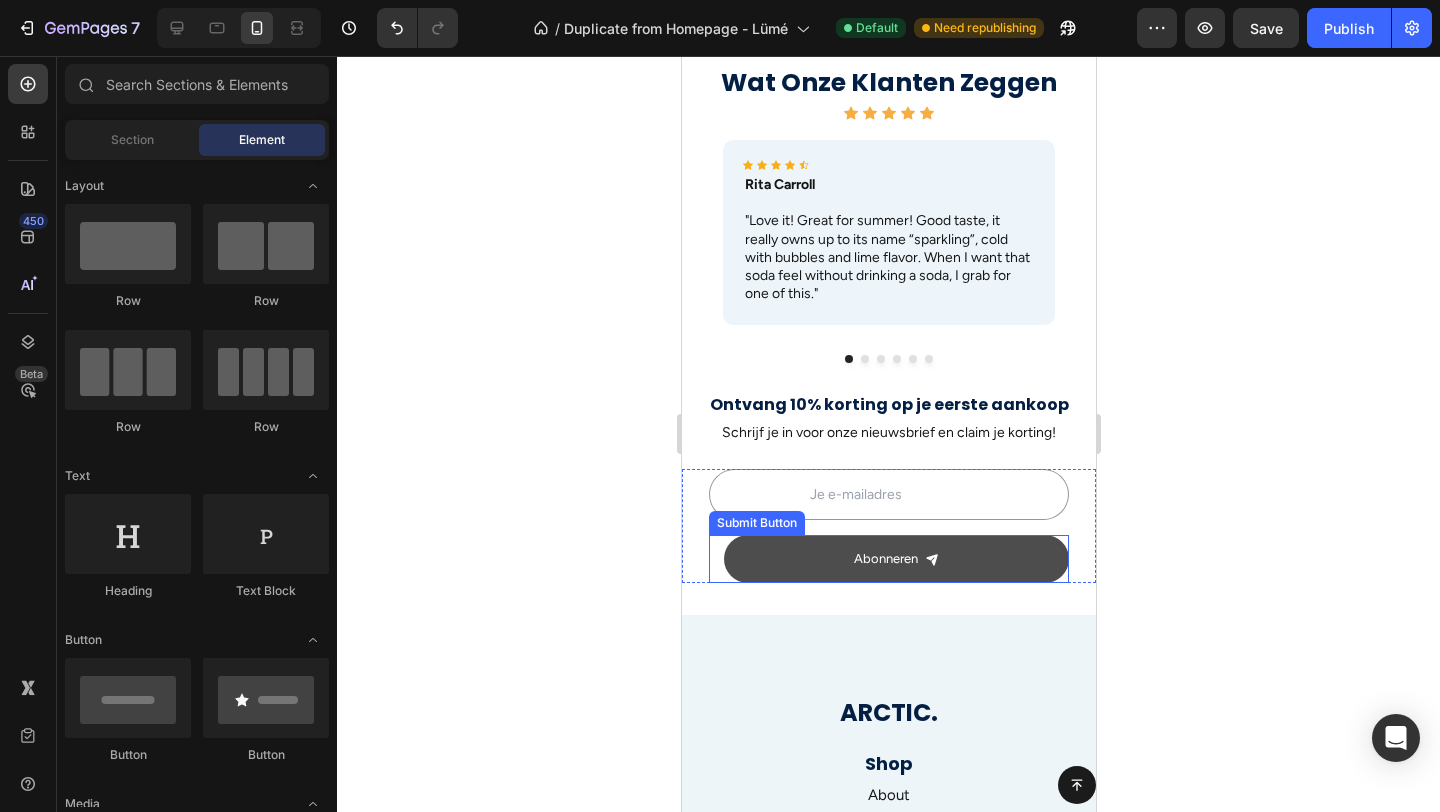 click on "Abonneren" at bounding box center (895, 558) 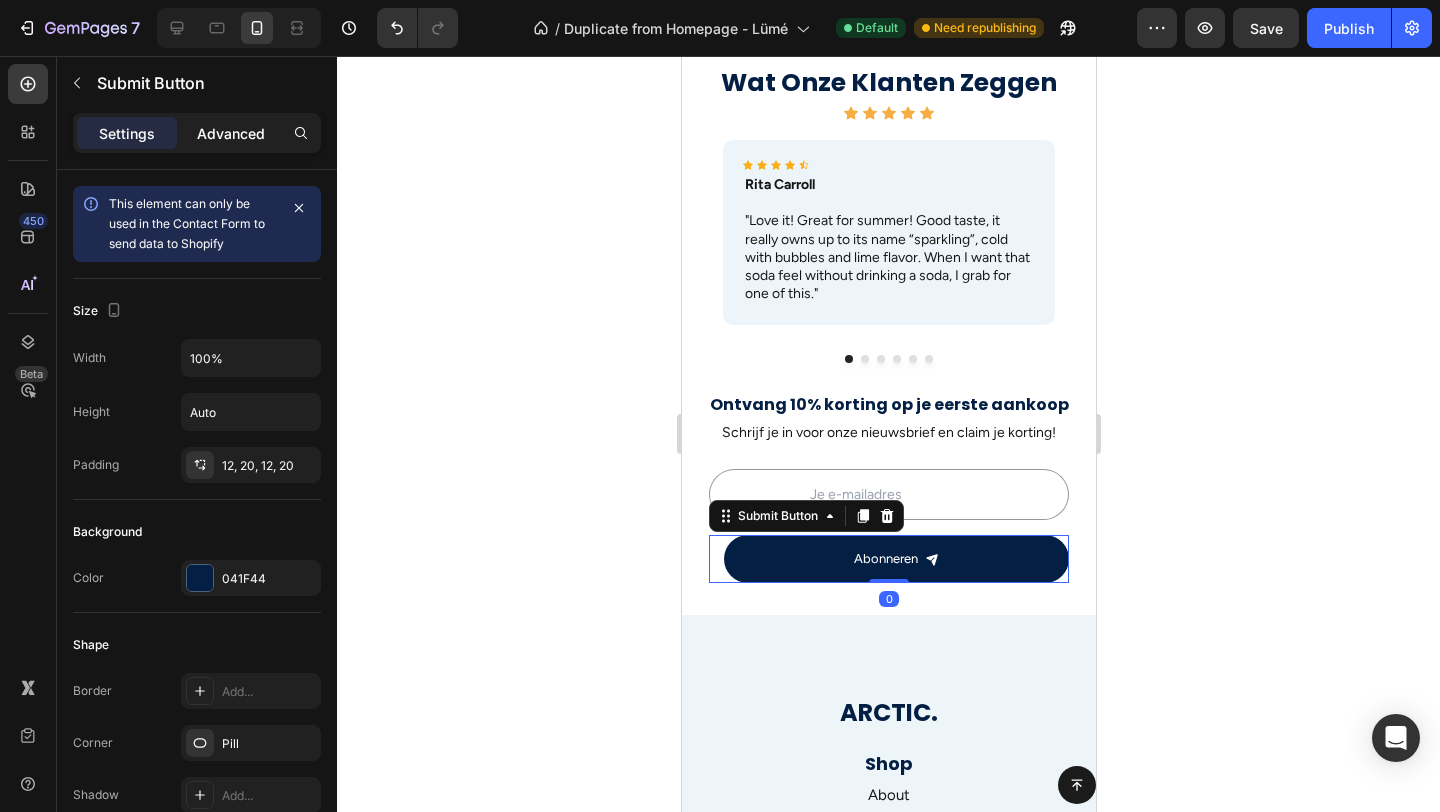click on "Advanced" at bounding box center (231, 133) 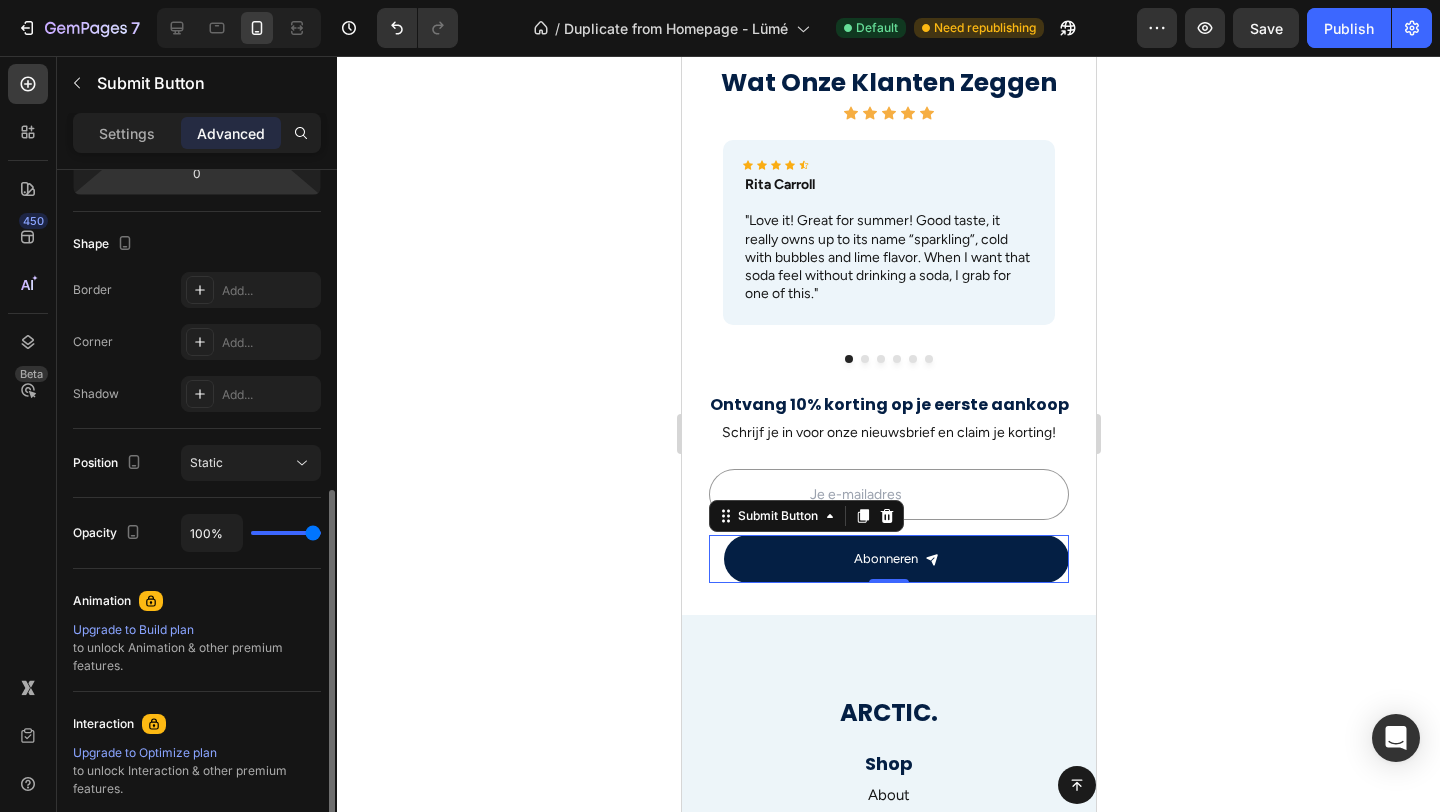 scroll, scrollTop: 689, scrollLeft: 0, axis: vertical 